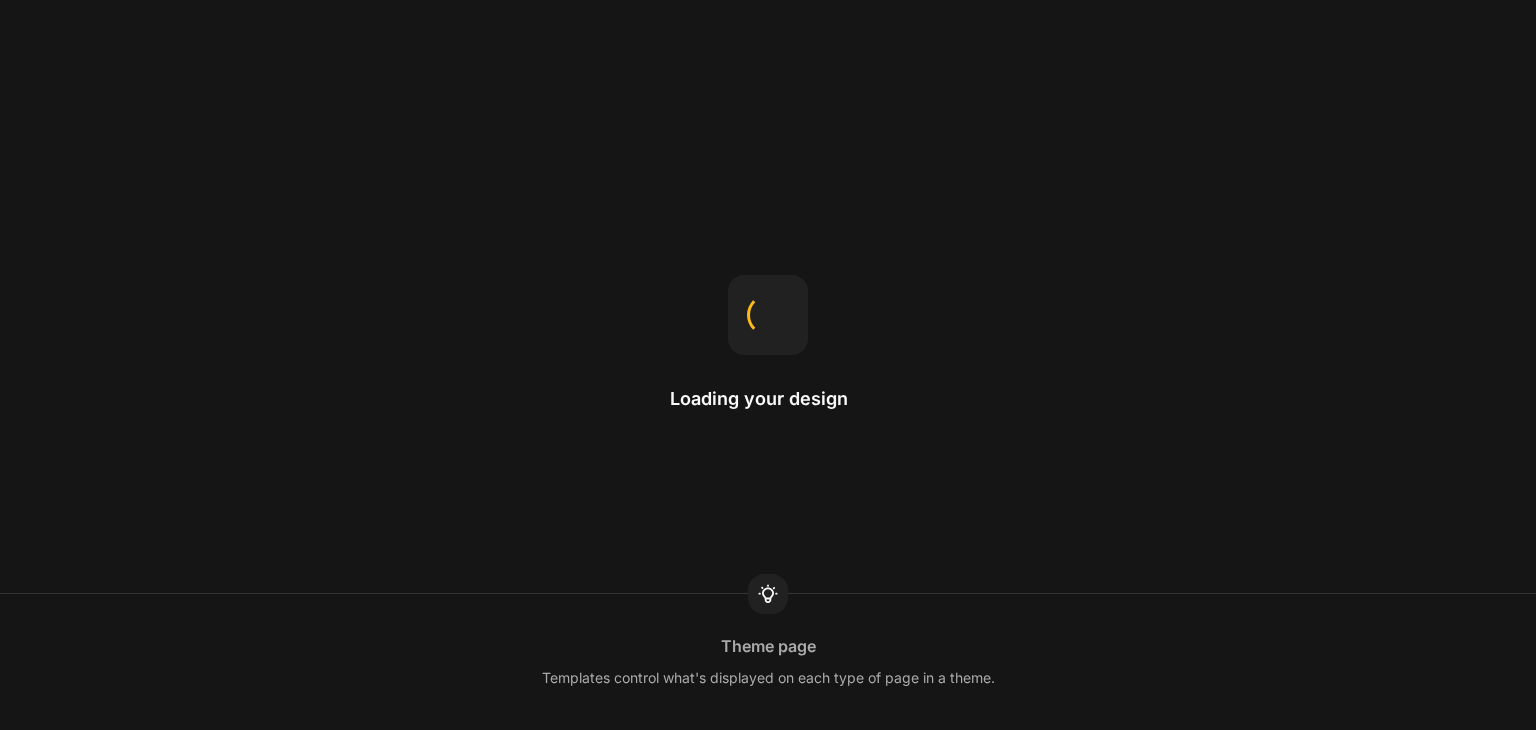 scroll, scrollTop: 0, scrollLeft: 0, axis: both 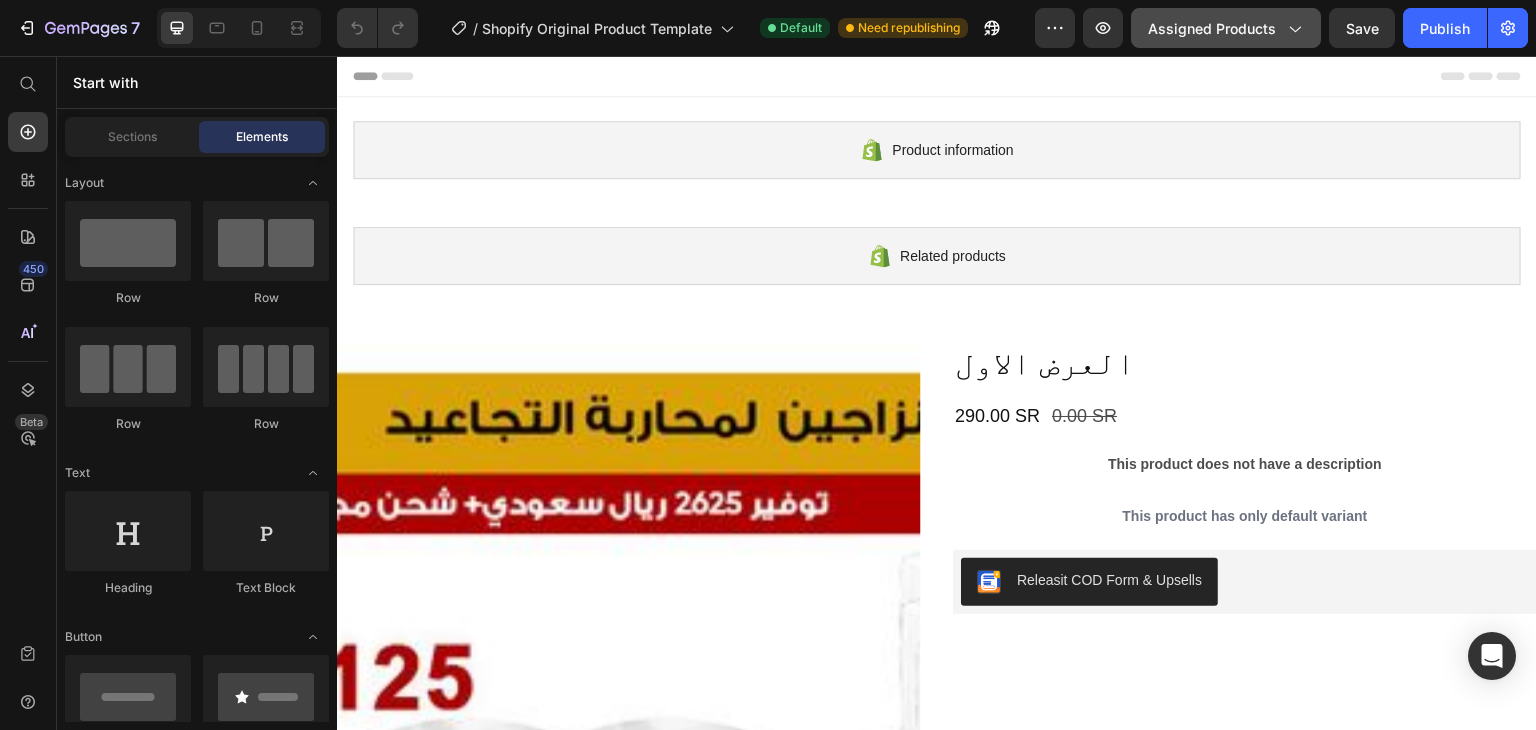 click 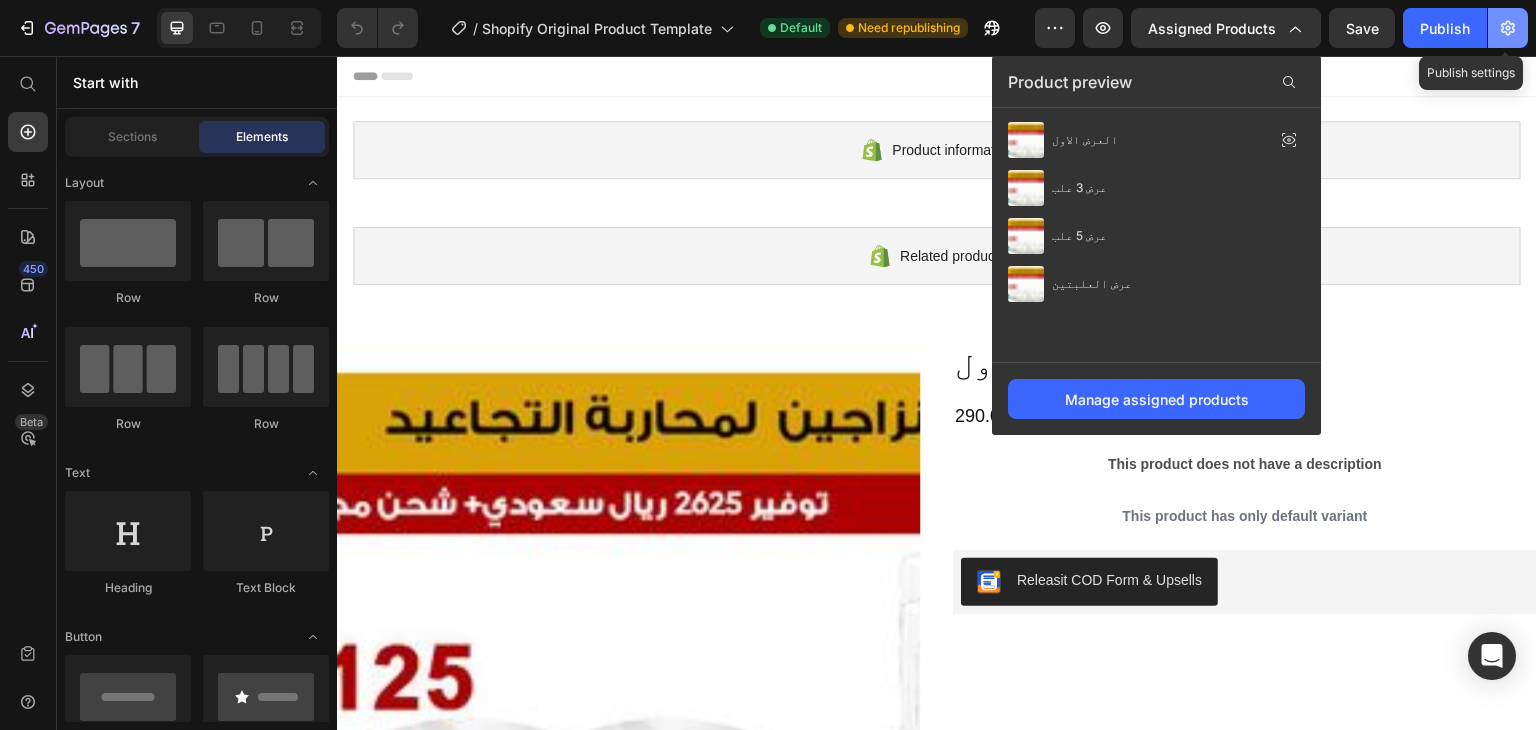 click 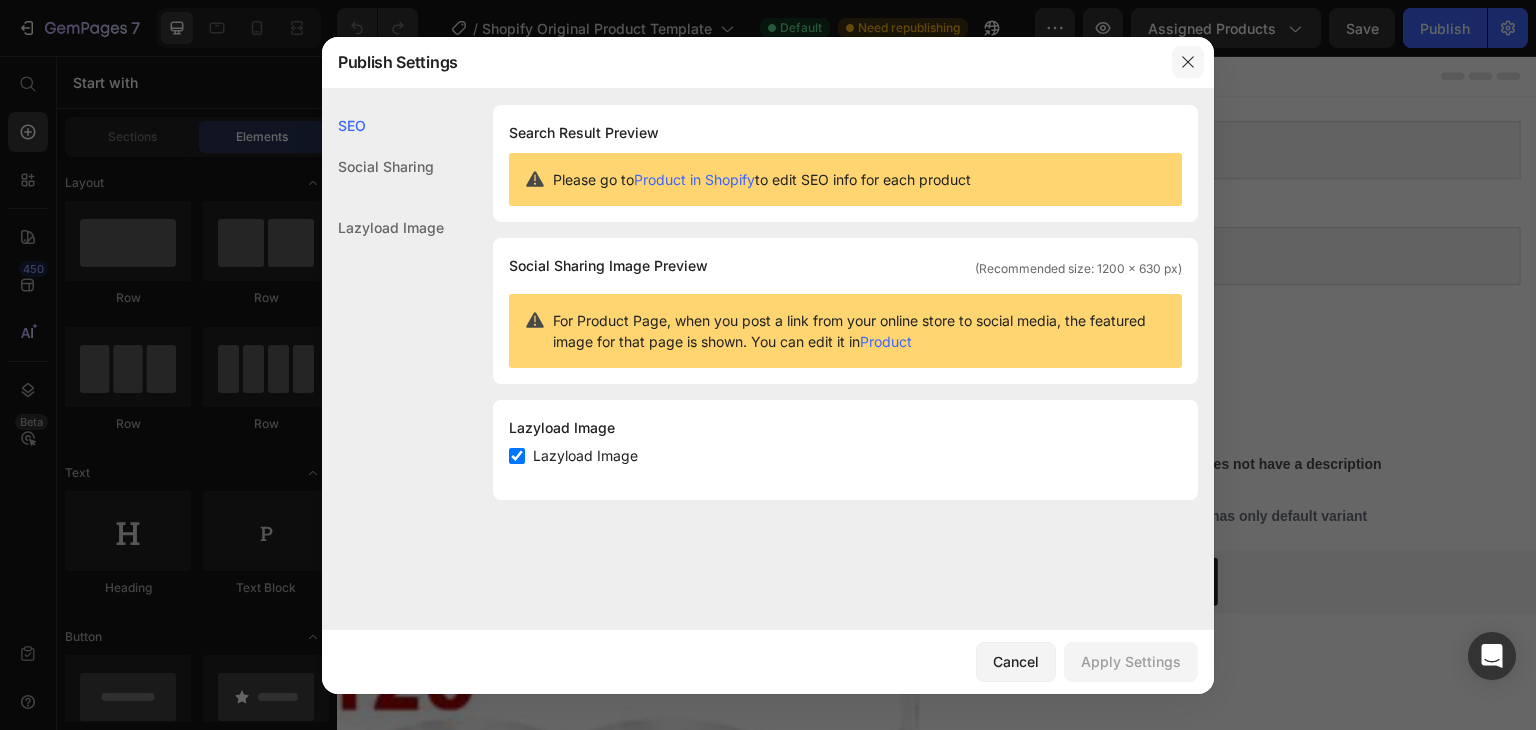 click at bounding box center (1188, 62) 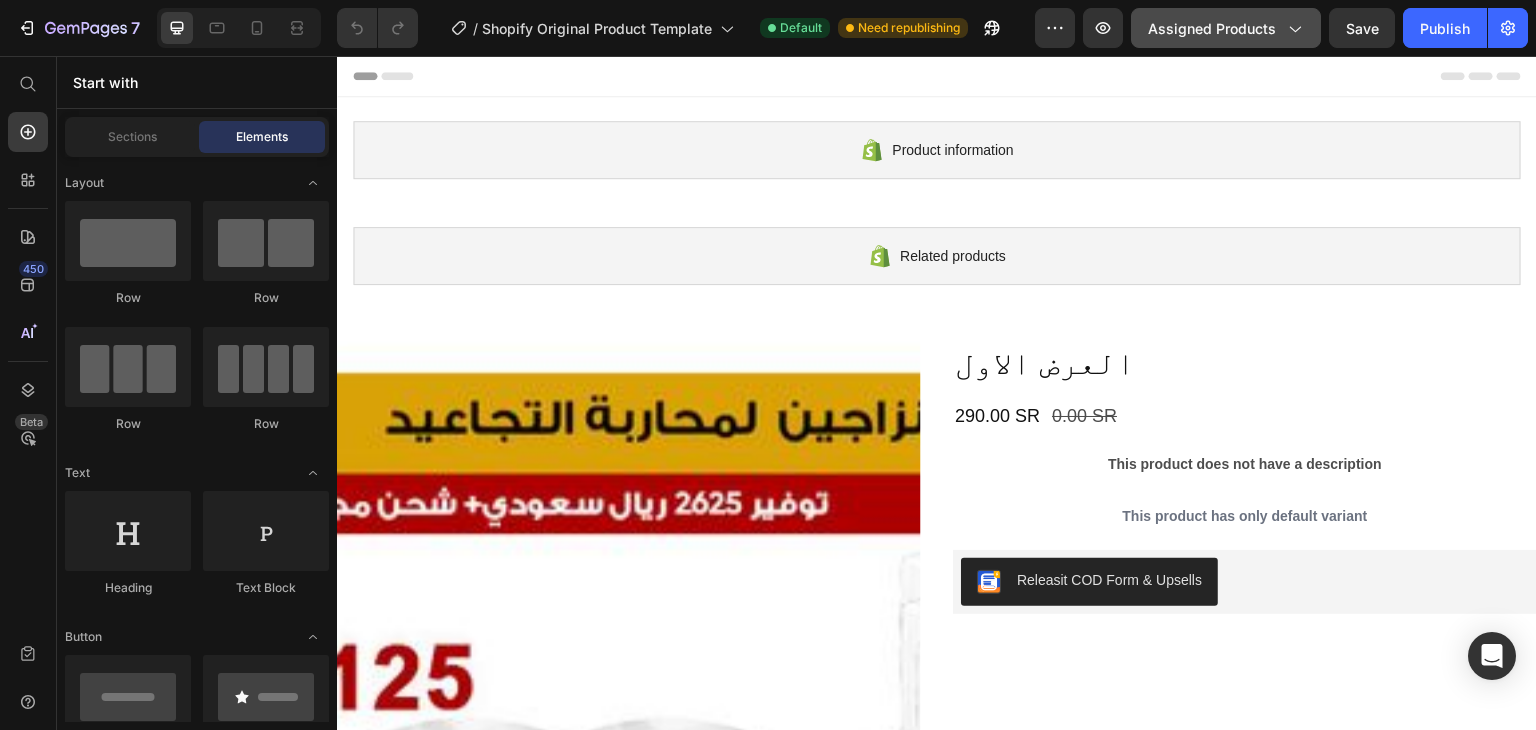 click on "Assigned Products" at bounding box center (1226, 28) 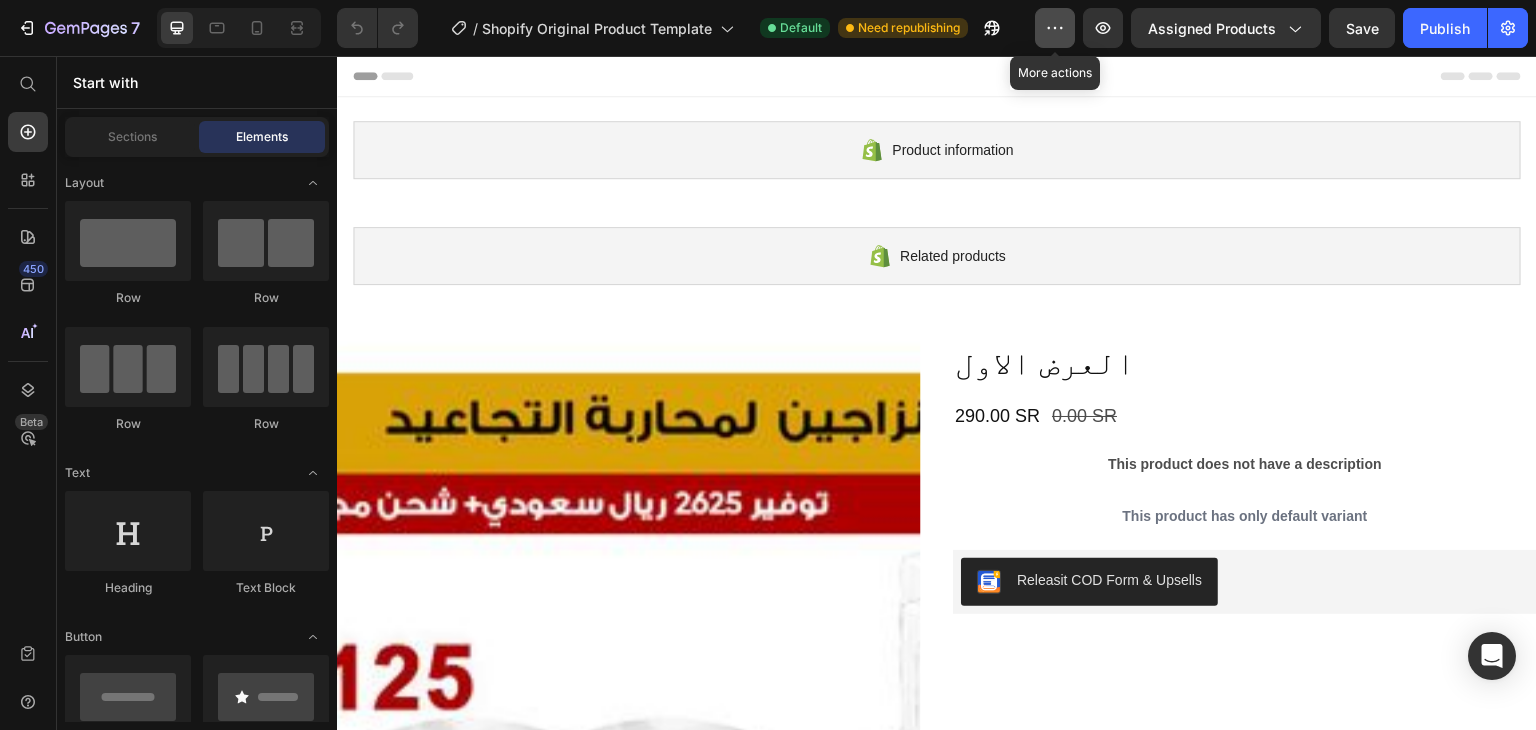click 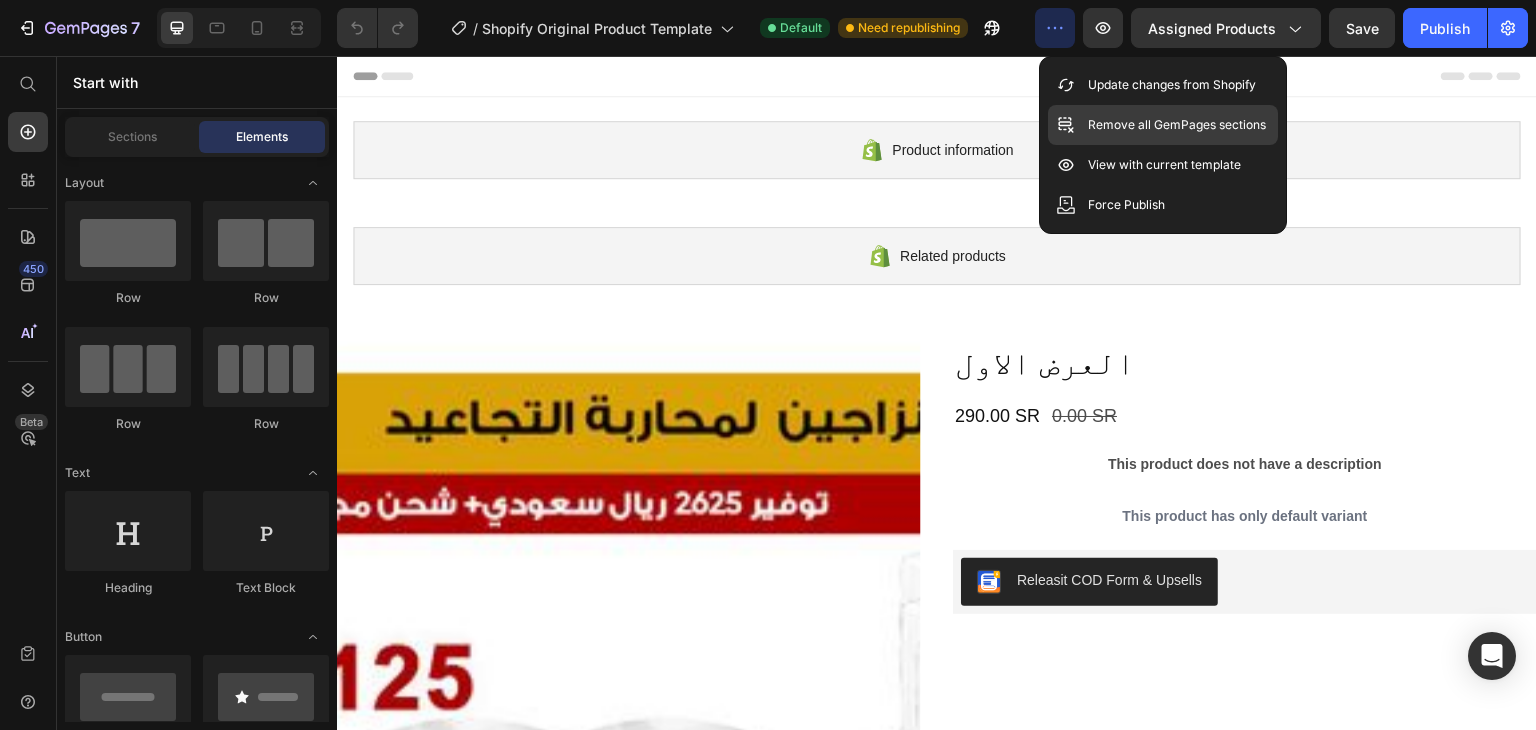 click on "Remove all GemPages sections" at bounding box center (1177, 125) 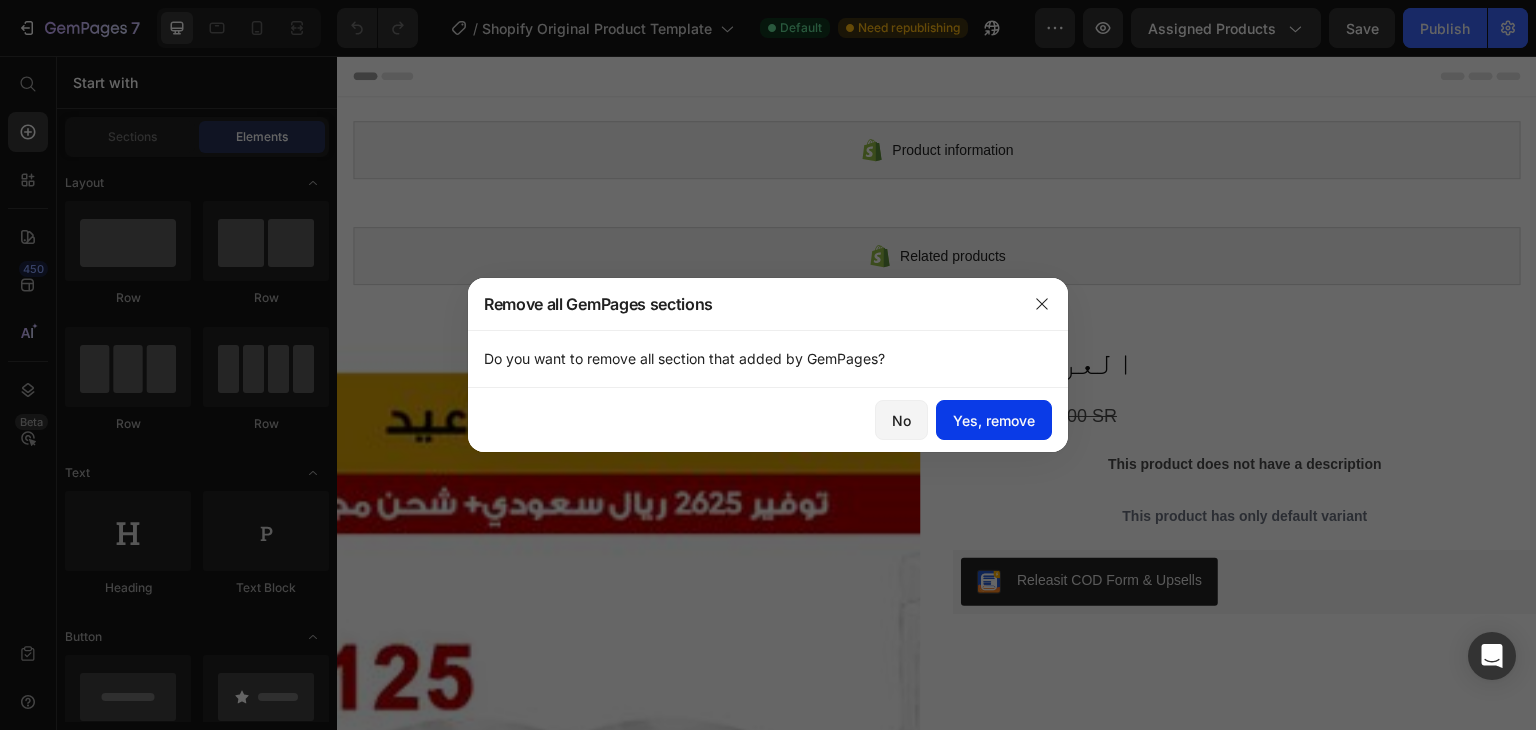 click on "Yes, remove" at bounding box center (994, 420) 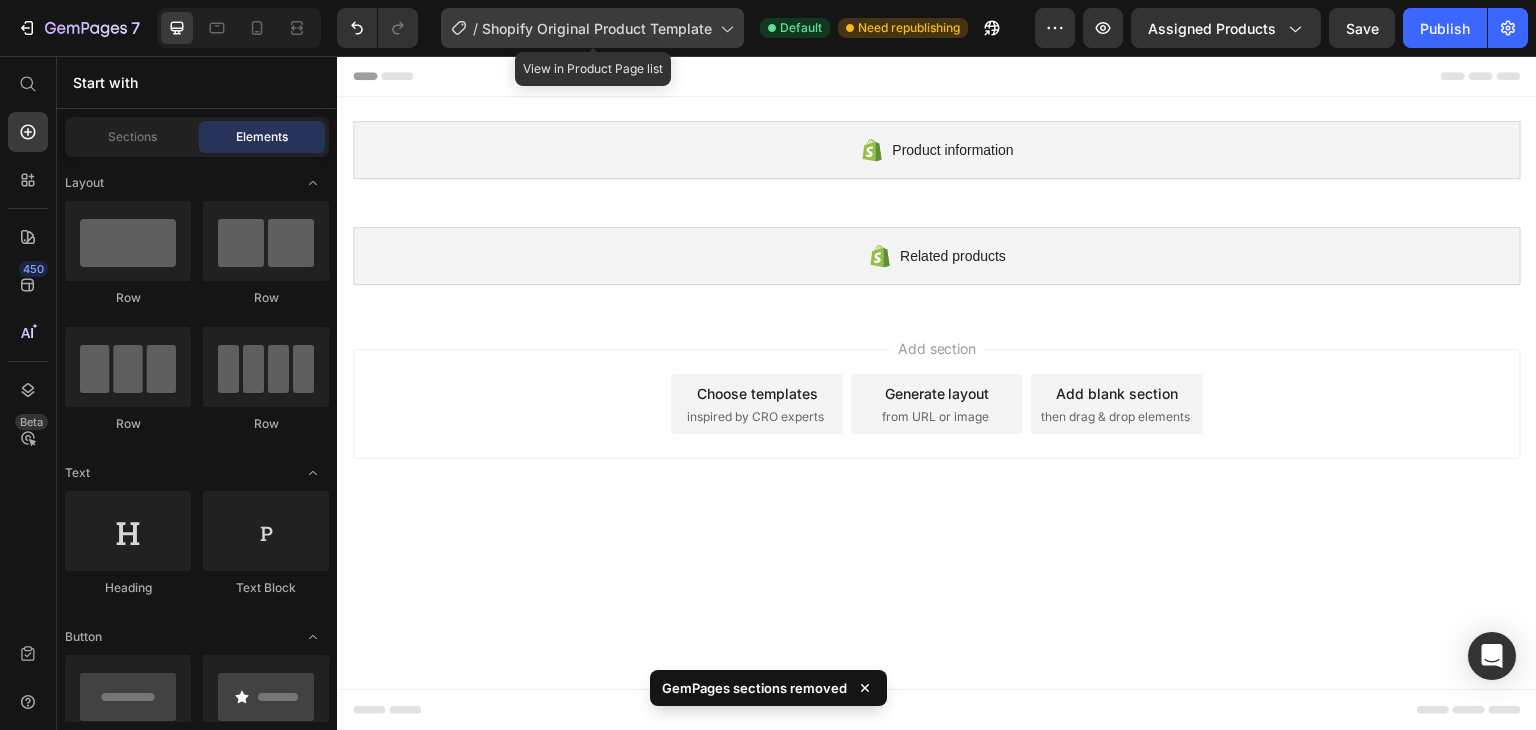 click 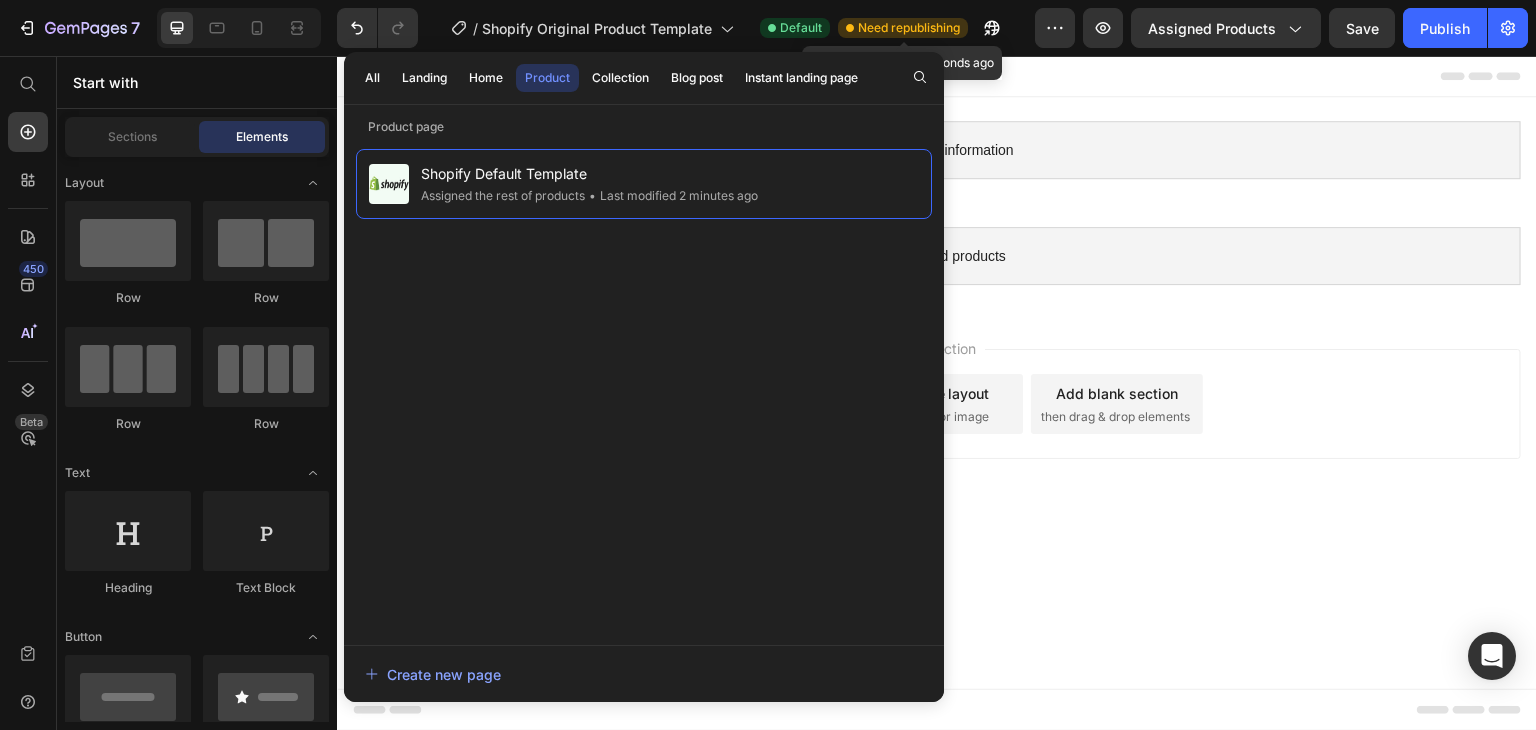 click on "Need republishing" at bounding box center (909, 28) 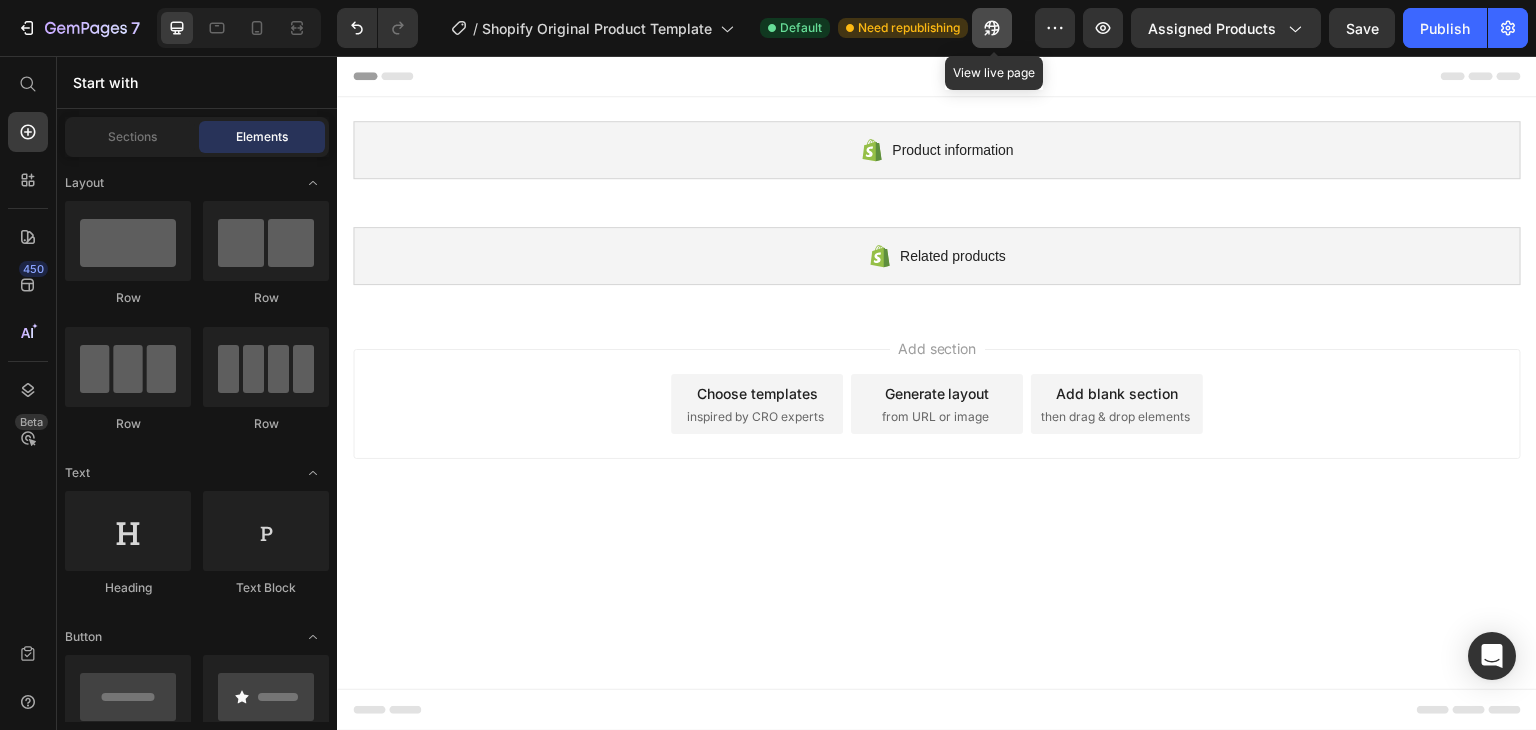 click 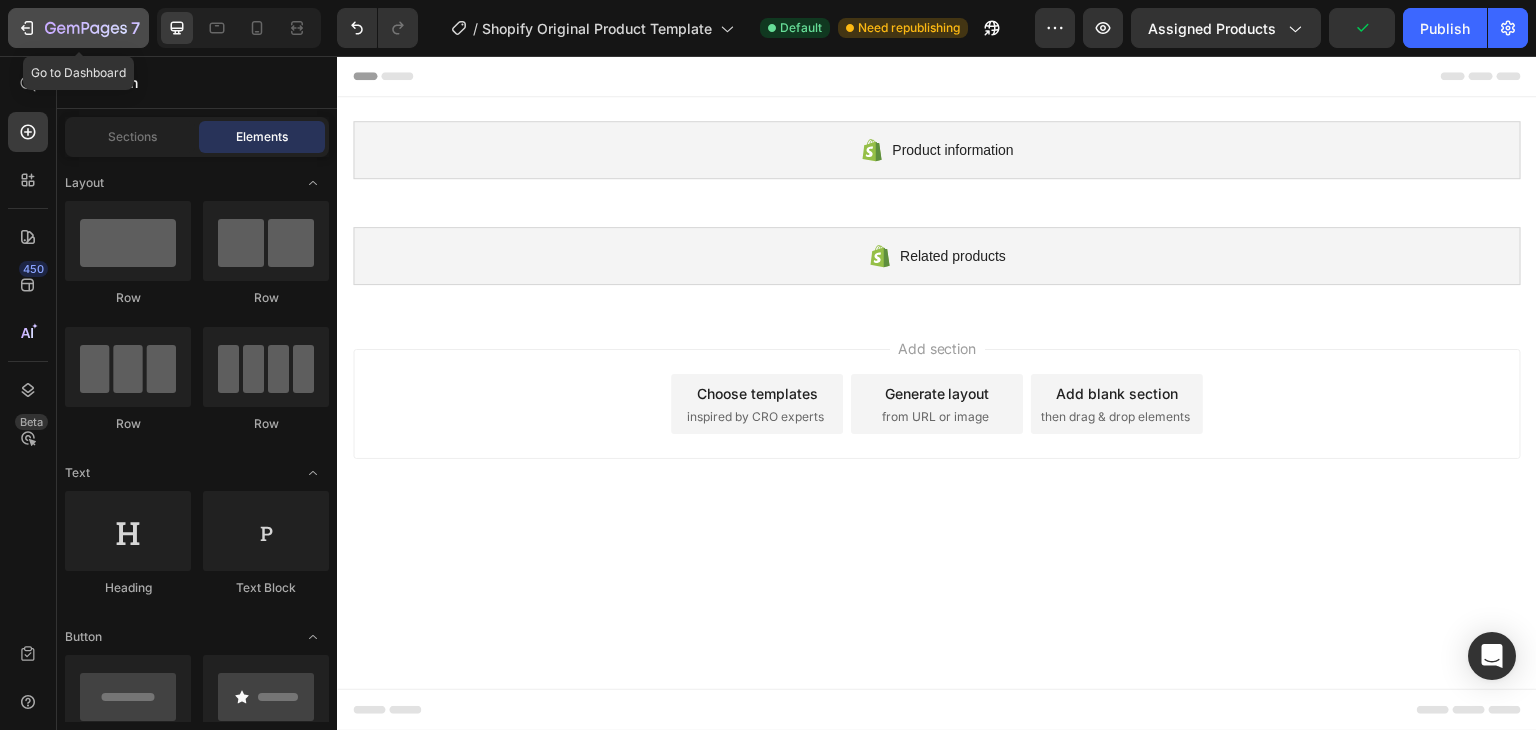 click 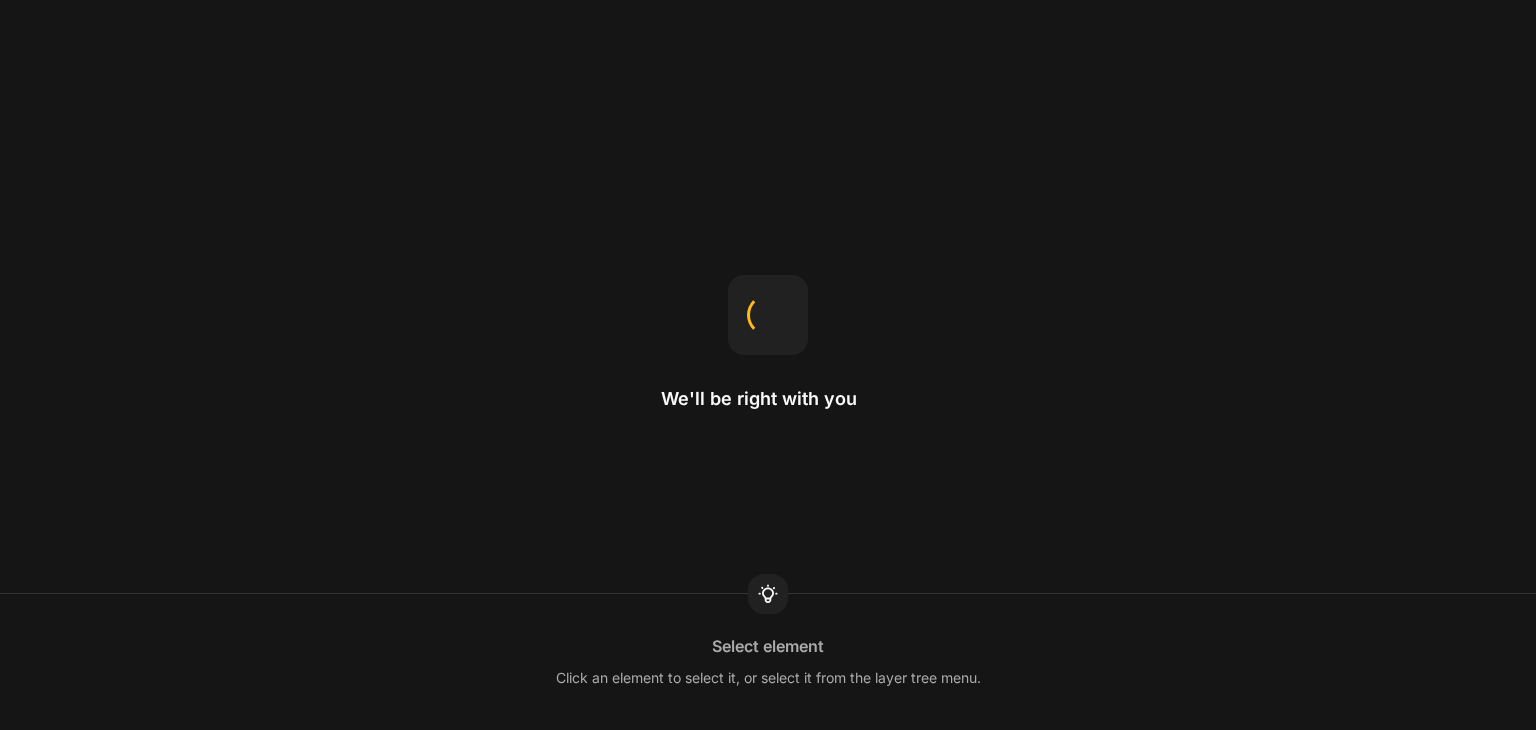 scroll, scrollTop: 0, scrollLeft: 0, axis: both 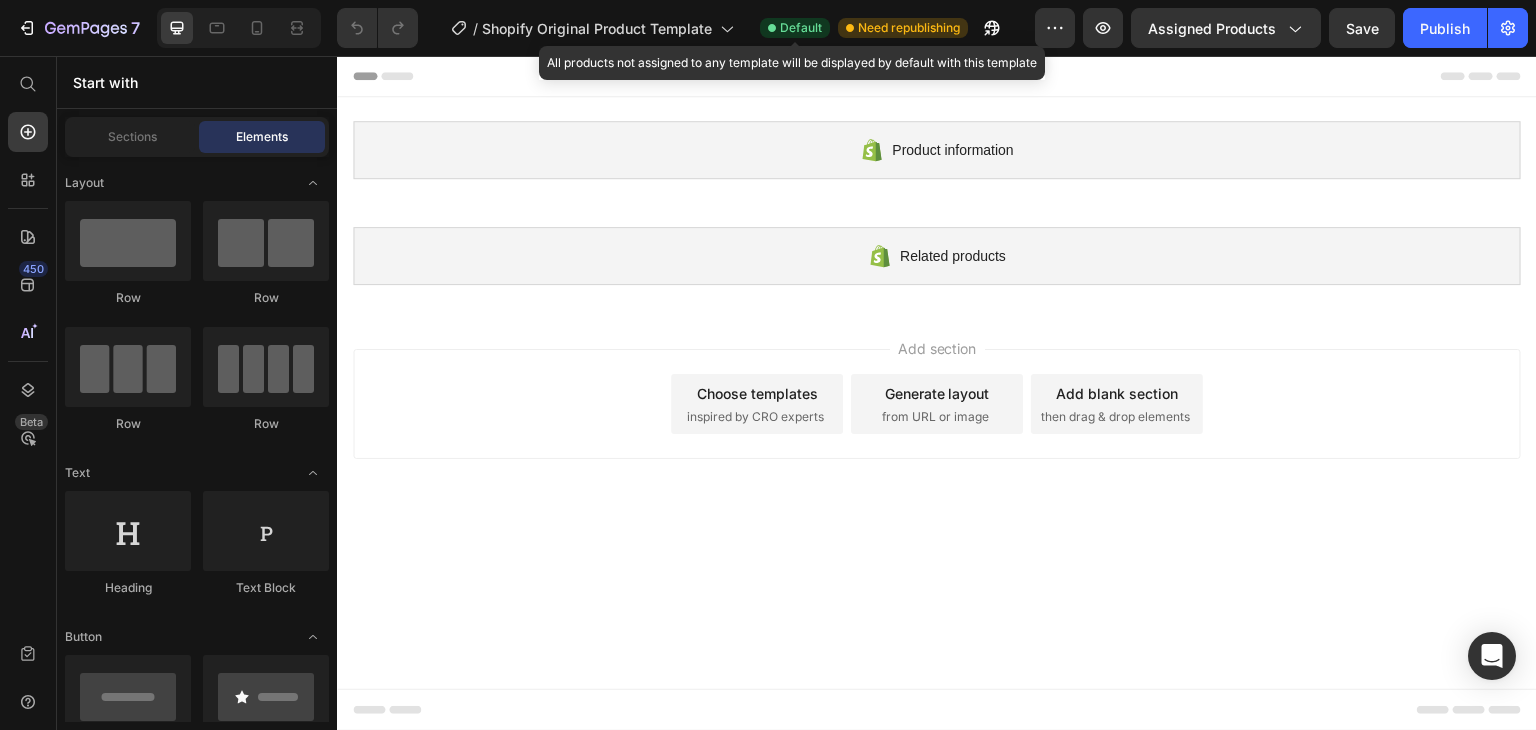 click on "Default" at bounding box center [801, 28] 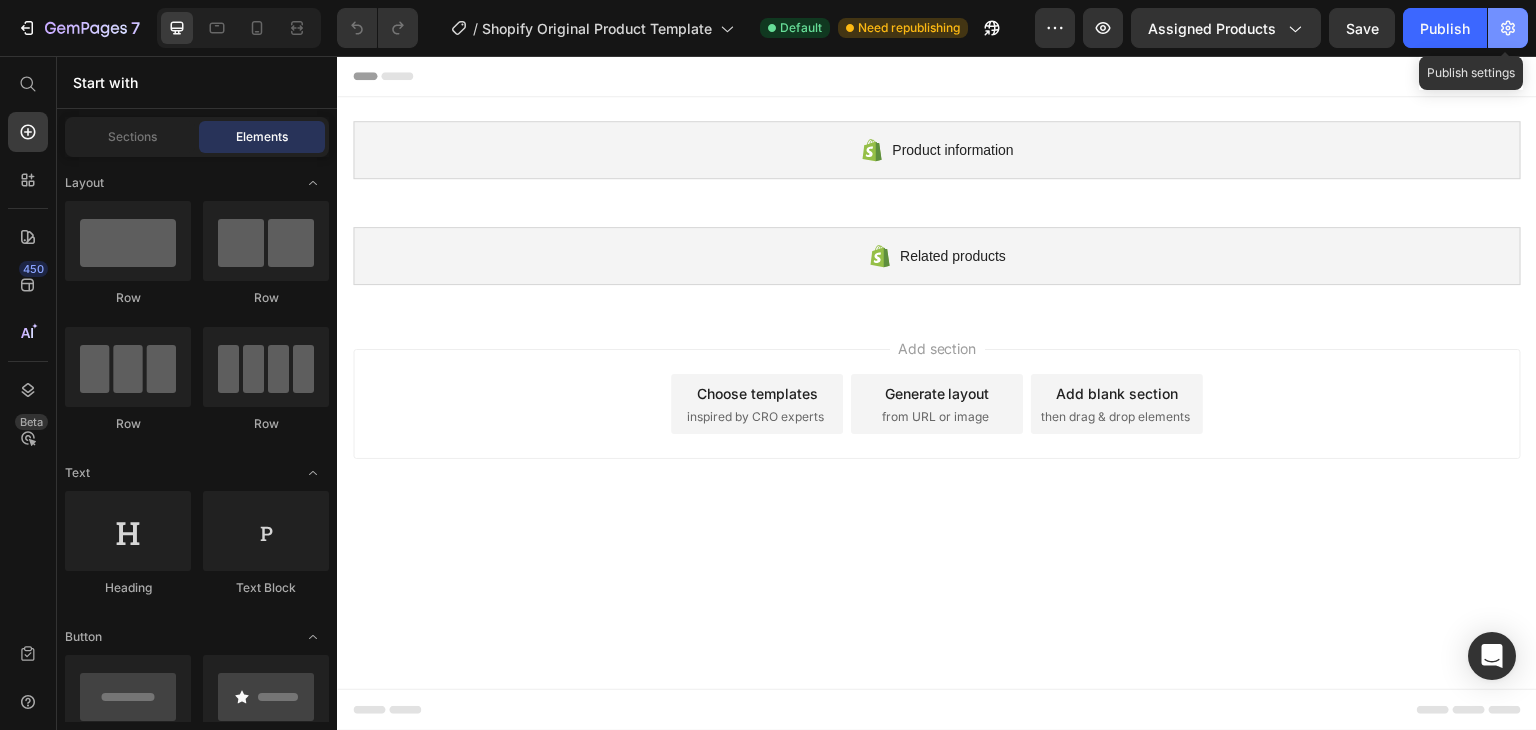 click 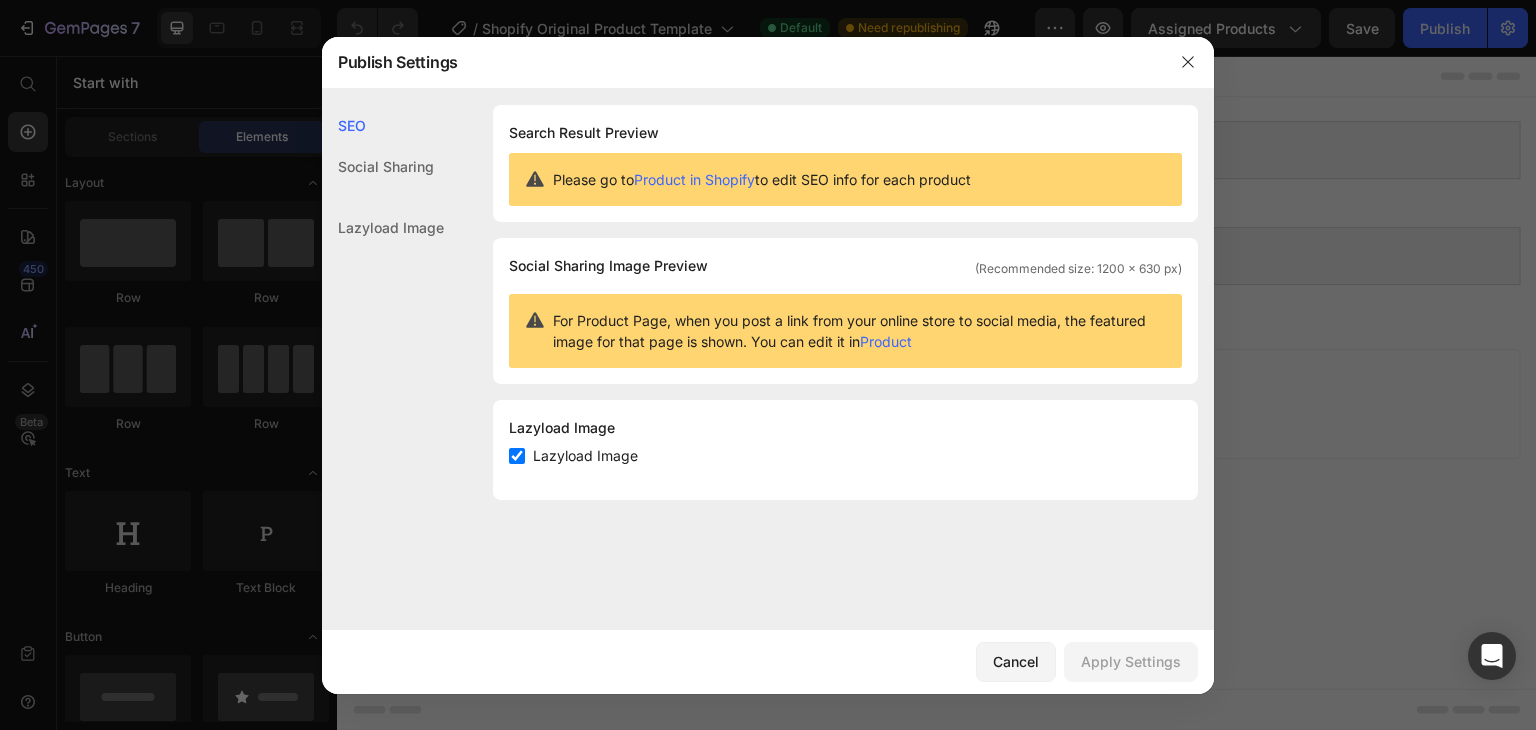 drag, startPoint x: 997, startPoint y: 545, endPoint x: 1045, endPoint y: 540, distance: 48.259712 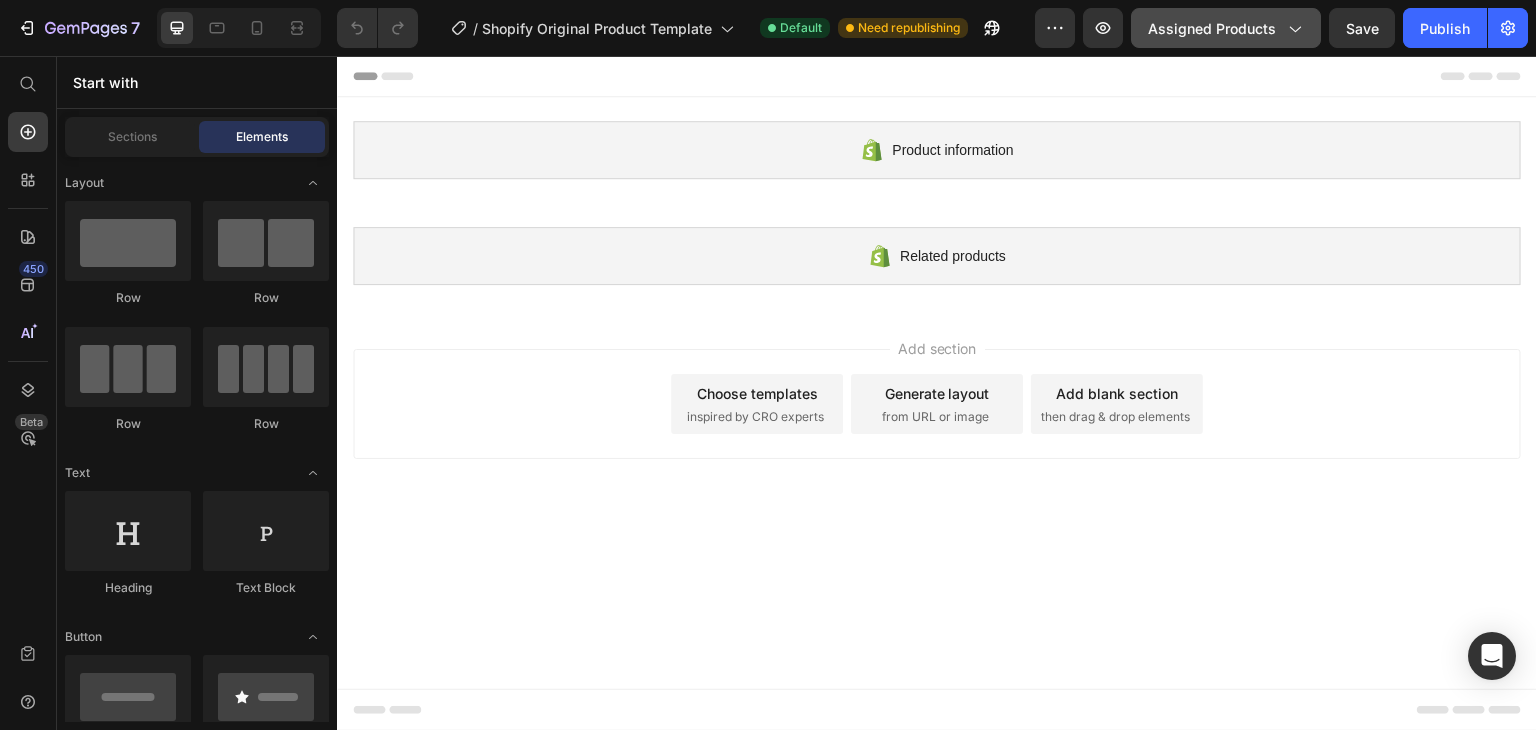 click 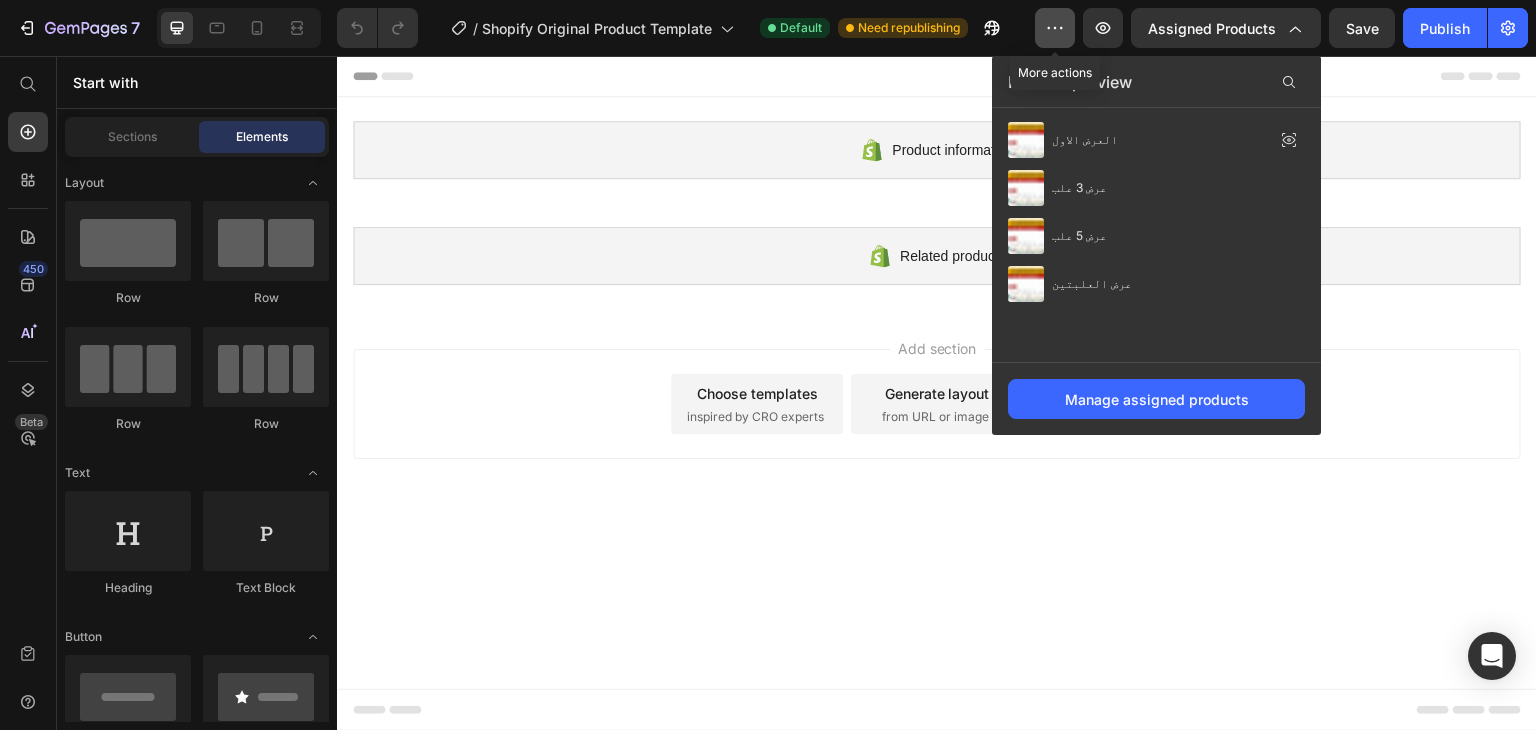 click 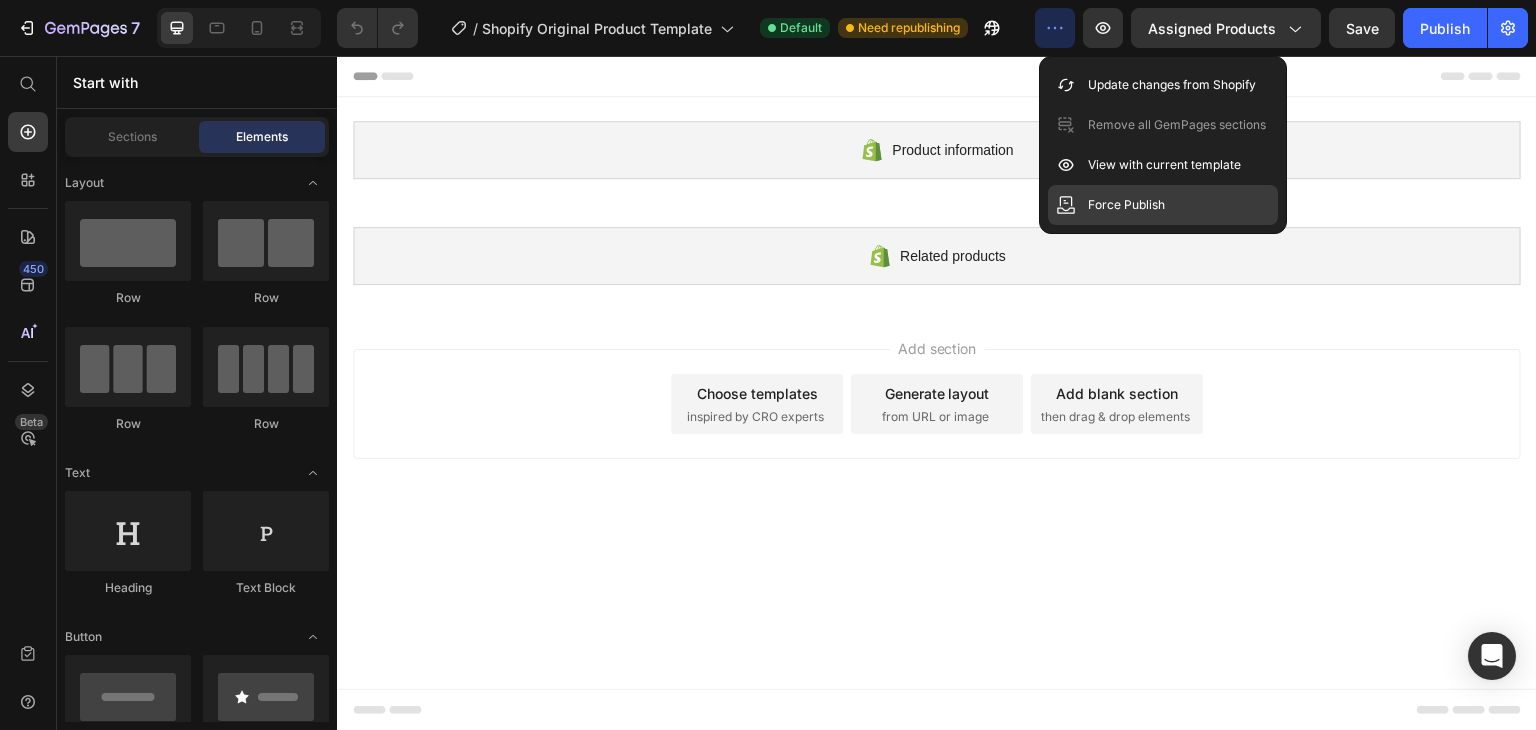 click on "Force Publish" 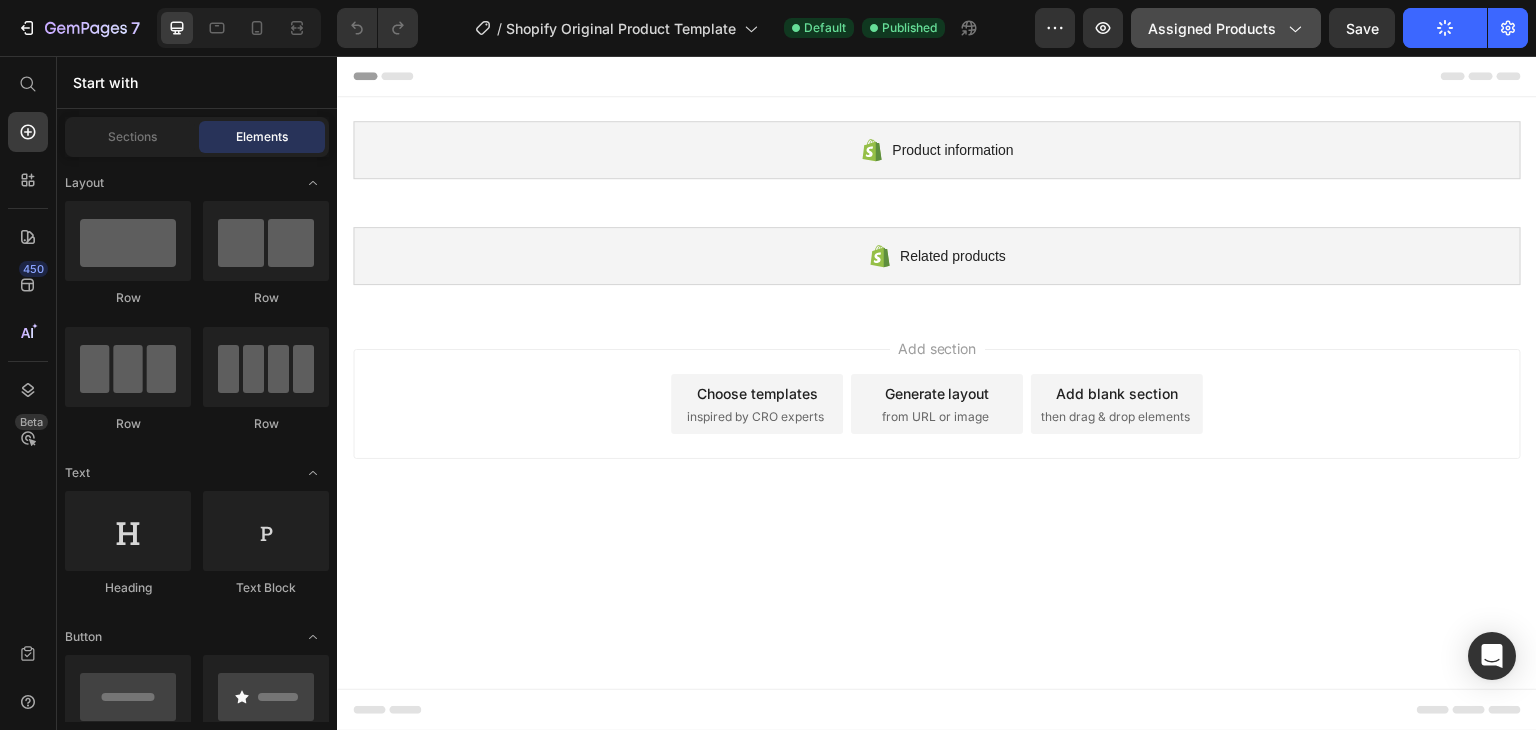 click 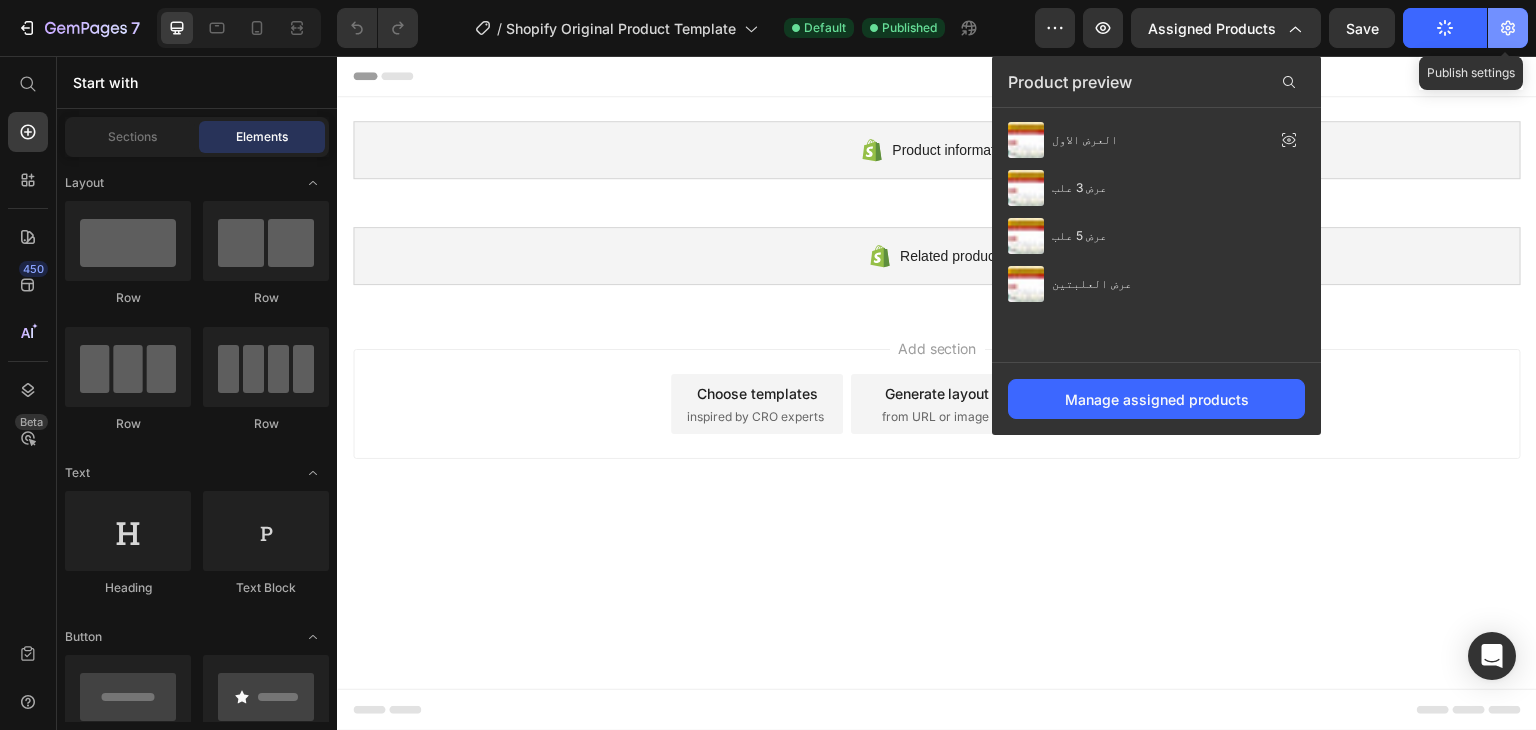 click 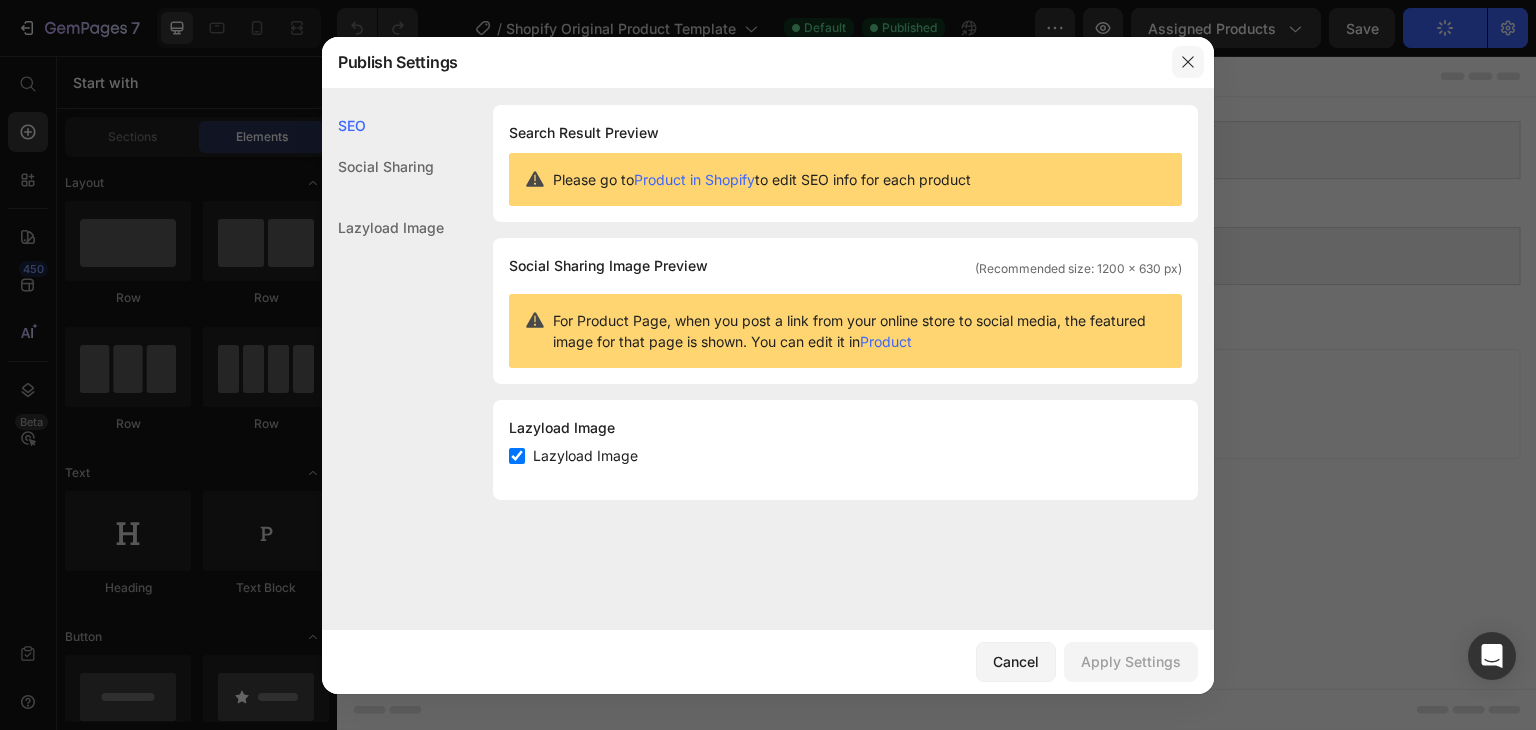 click 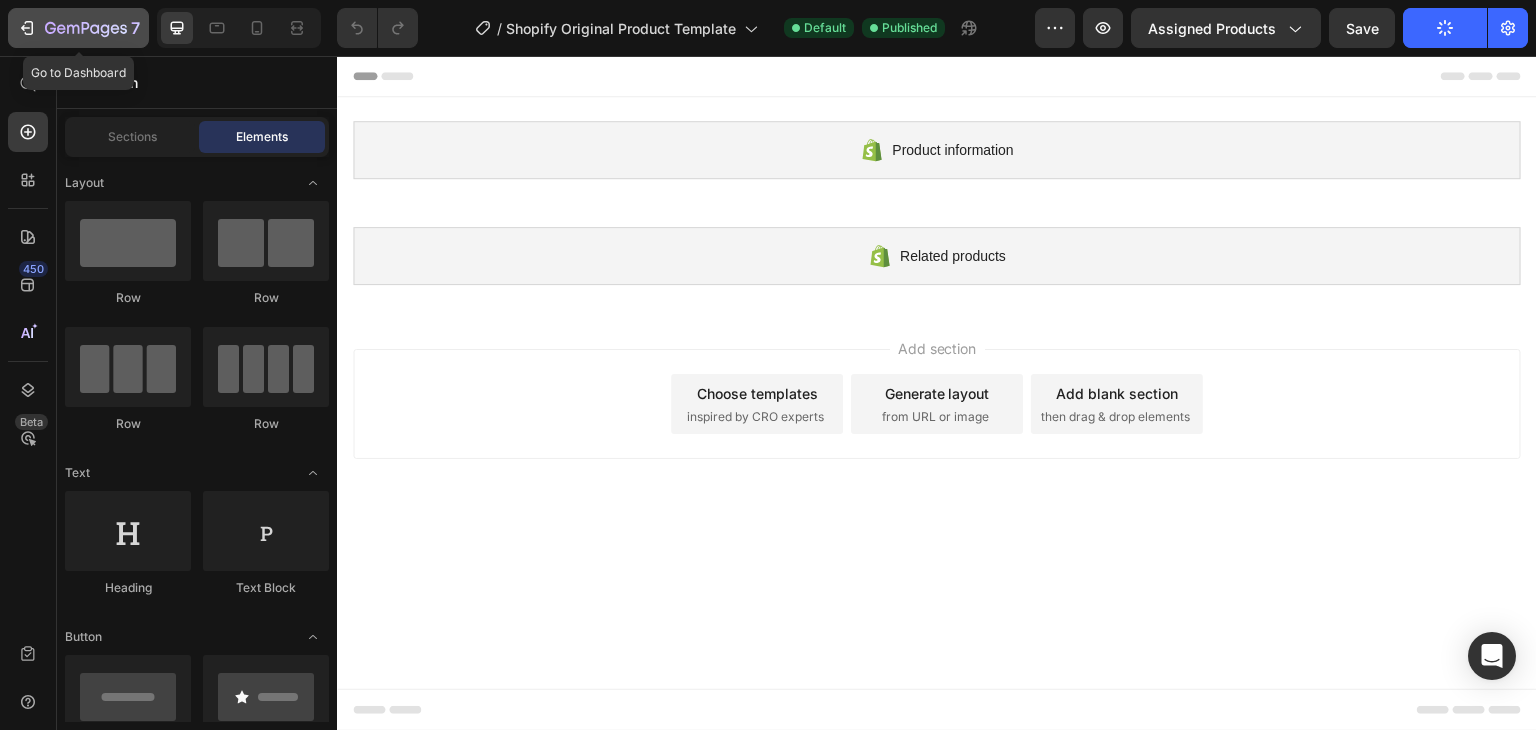 click 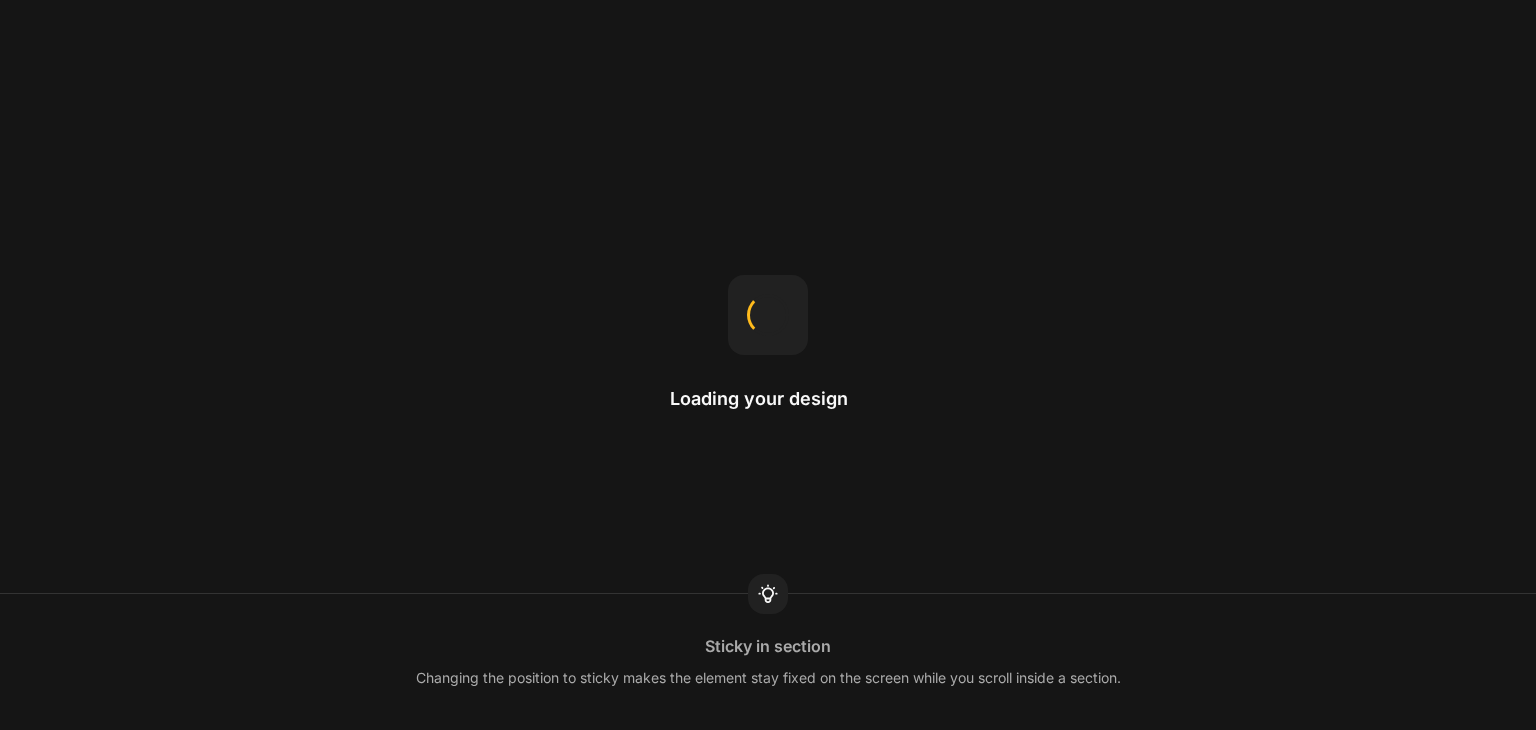 scroll, scrollTop: 0, scrollLeft: 0, axis: both 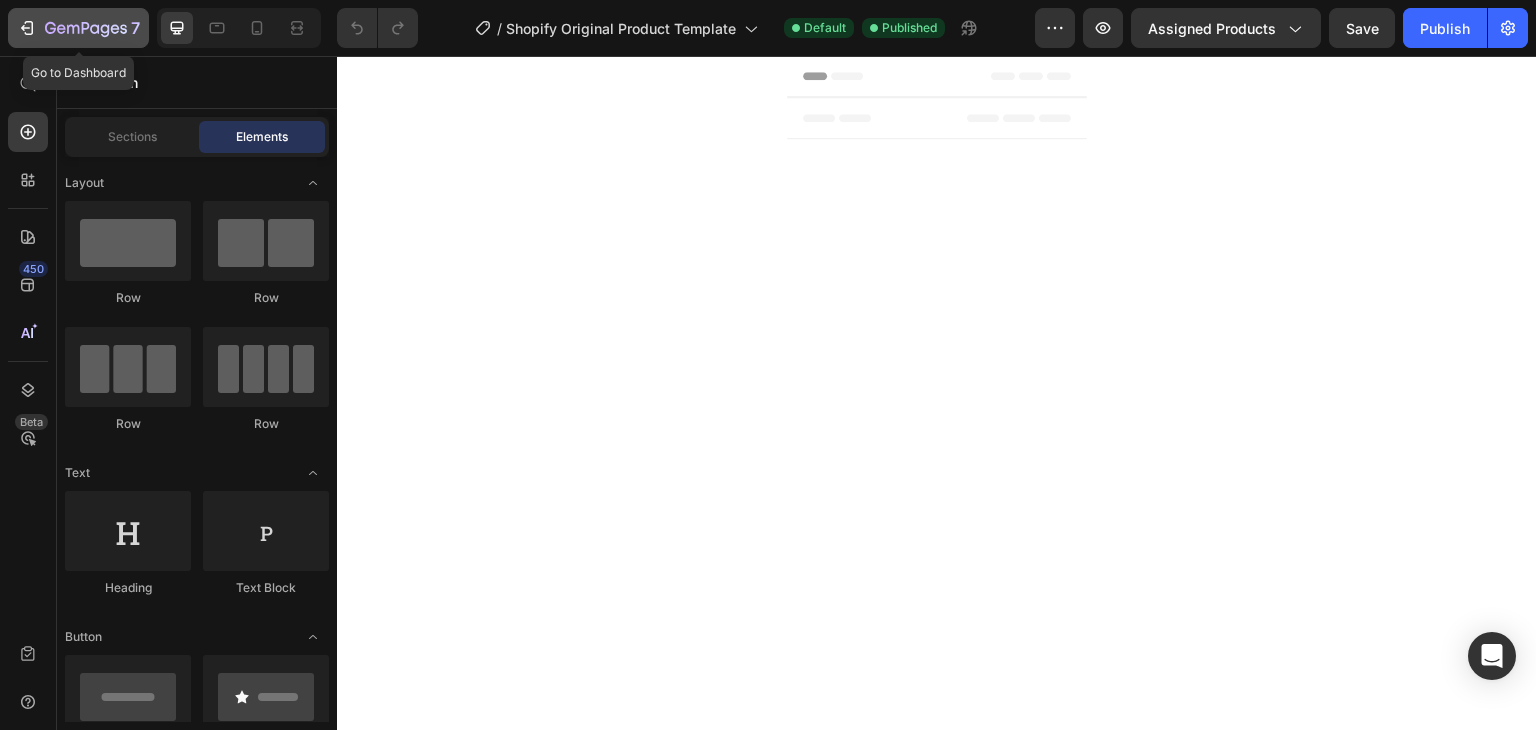 click 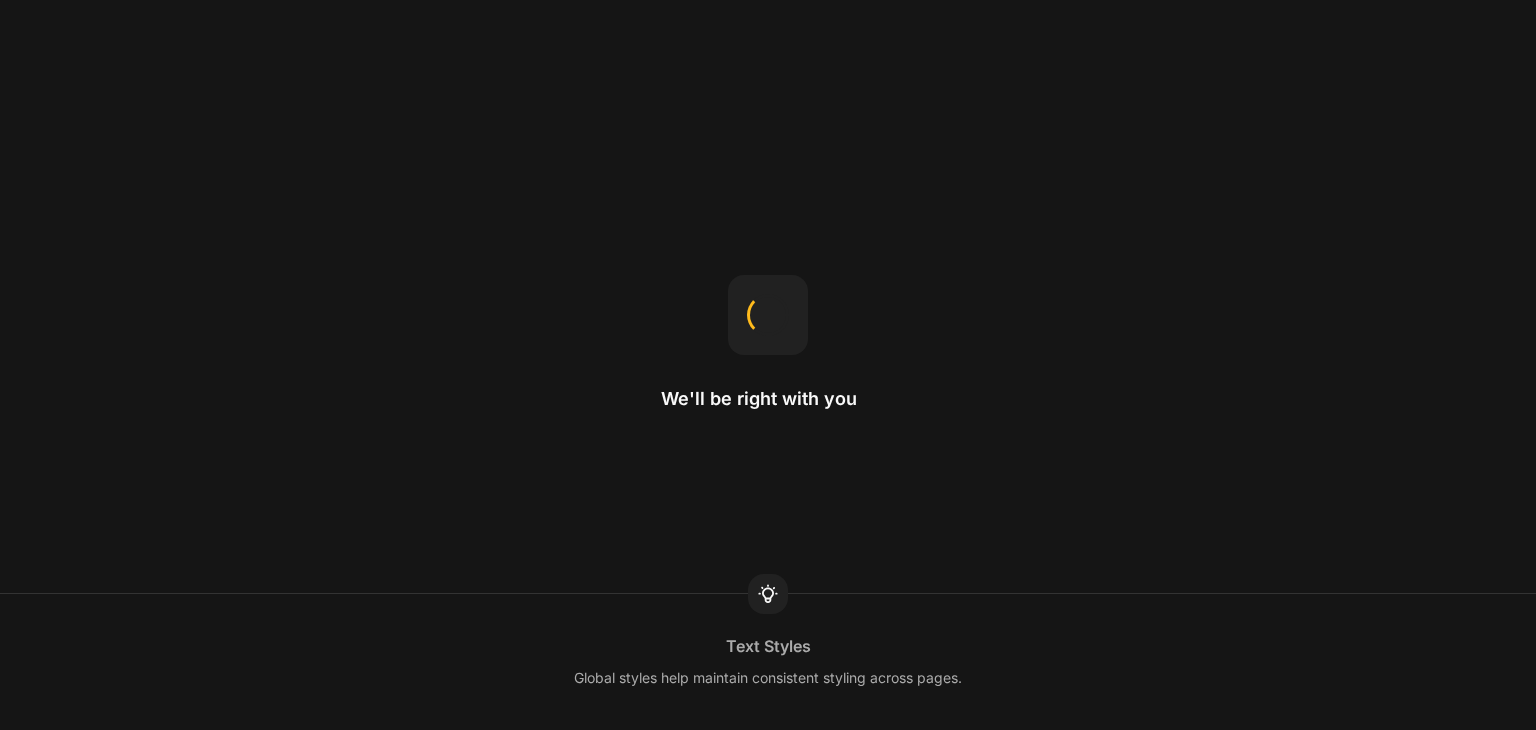 scroll, scrollTop: 0, scrollLeft: 0, axis: both 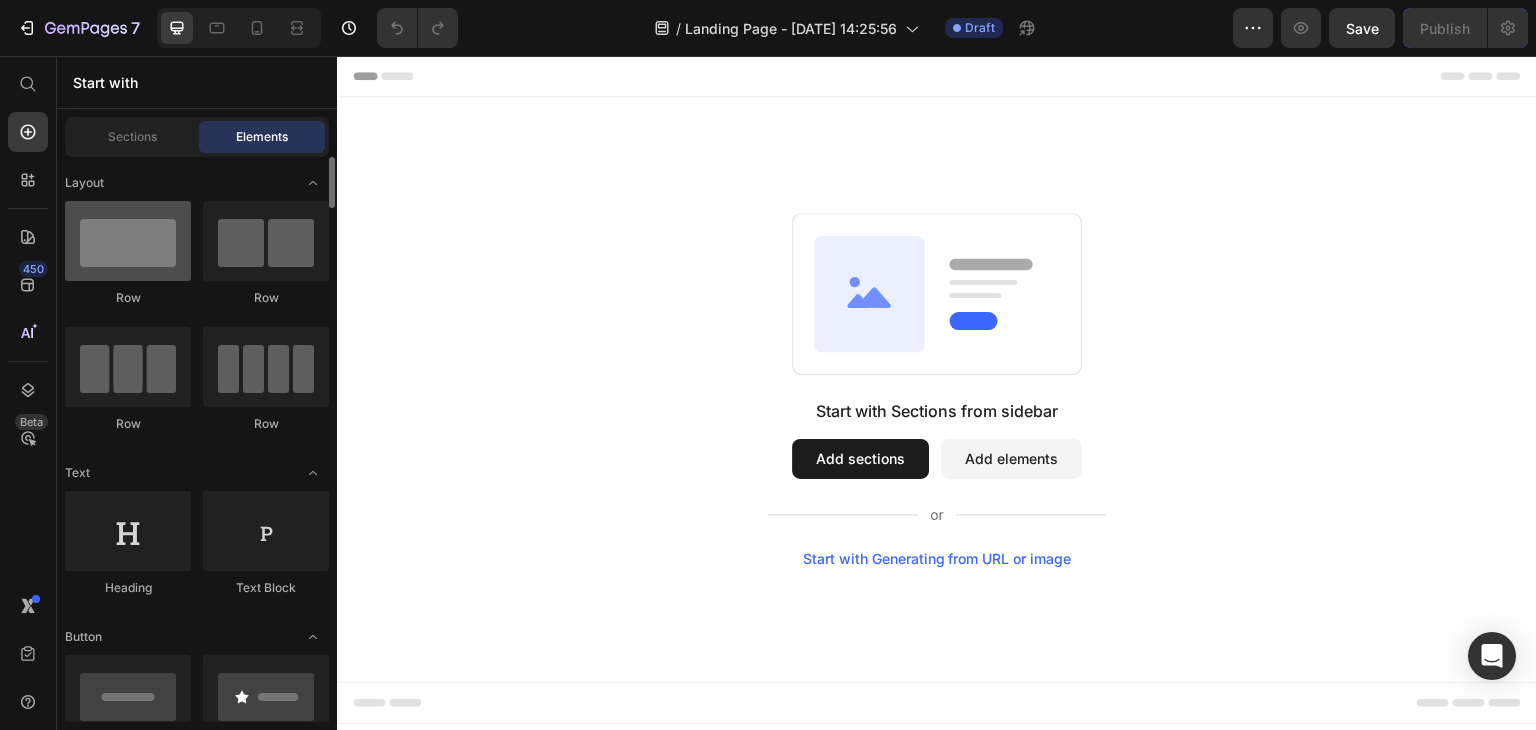 click at bounding box center [128, 241] 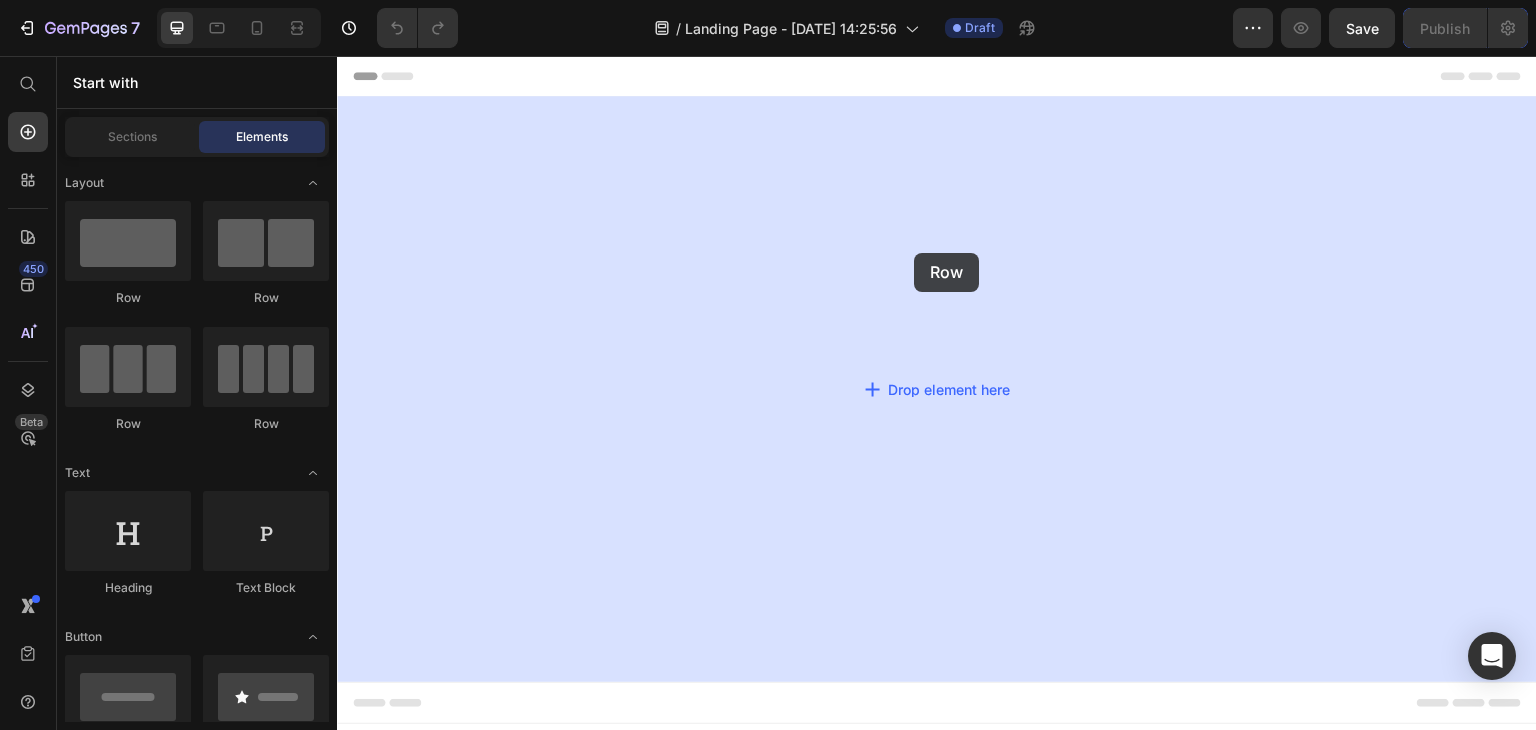 drag, startPoint x: 489, startPoint y: 329, endPoint x: 914, endPoint y: 253, distance: 431.74182 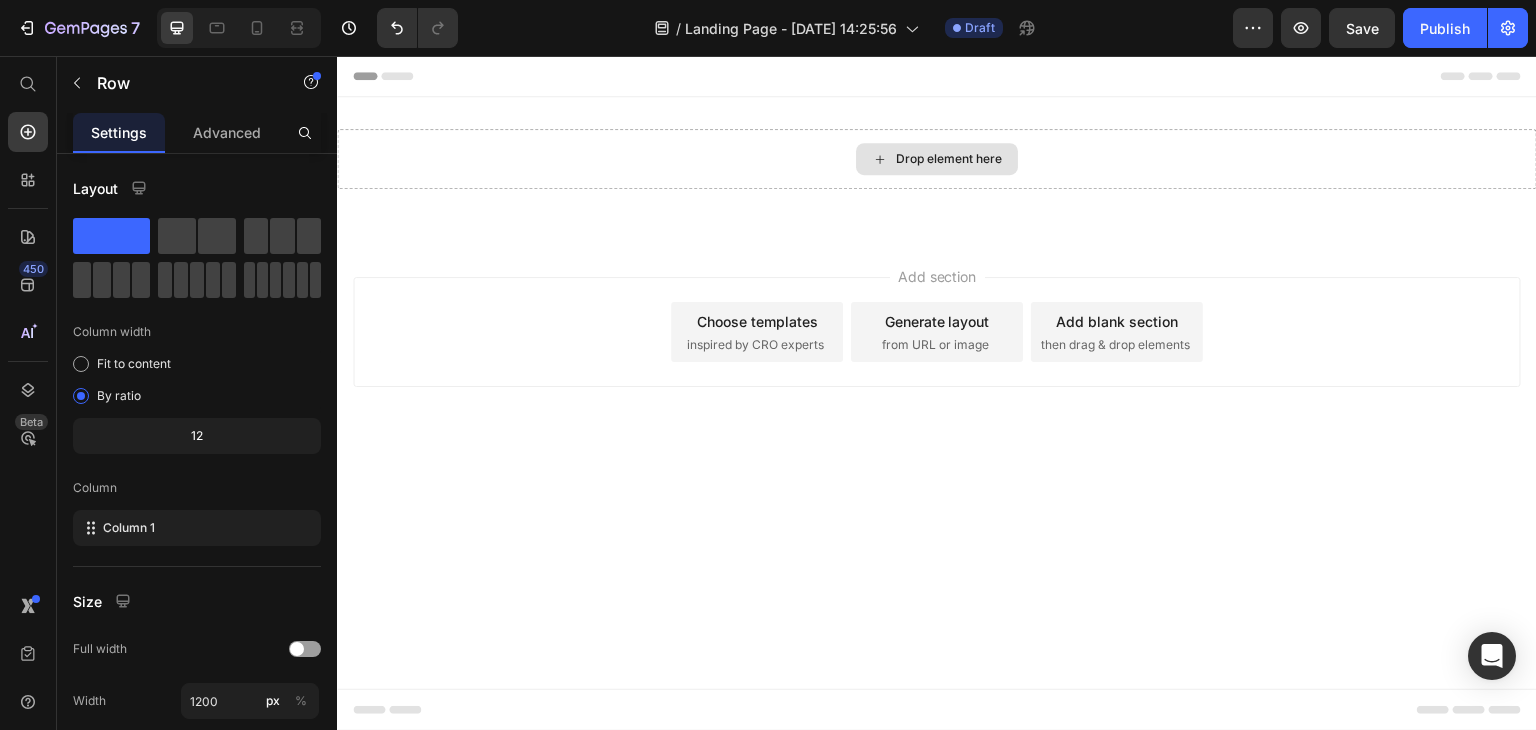 click on "Drop element here" at bounding box center [949, 159] 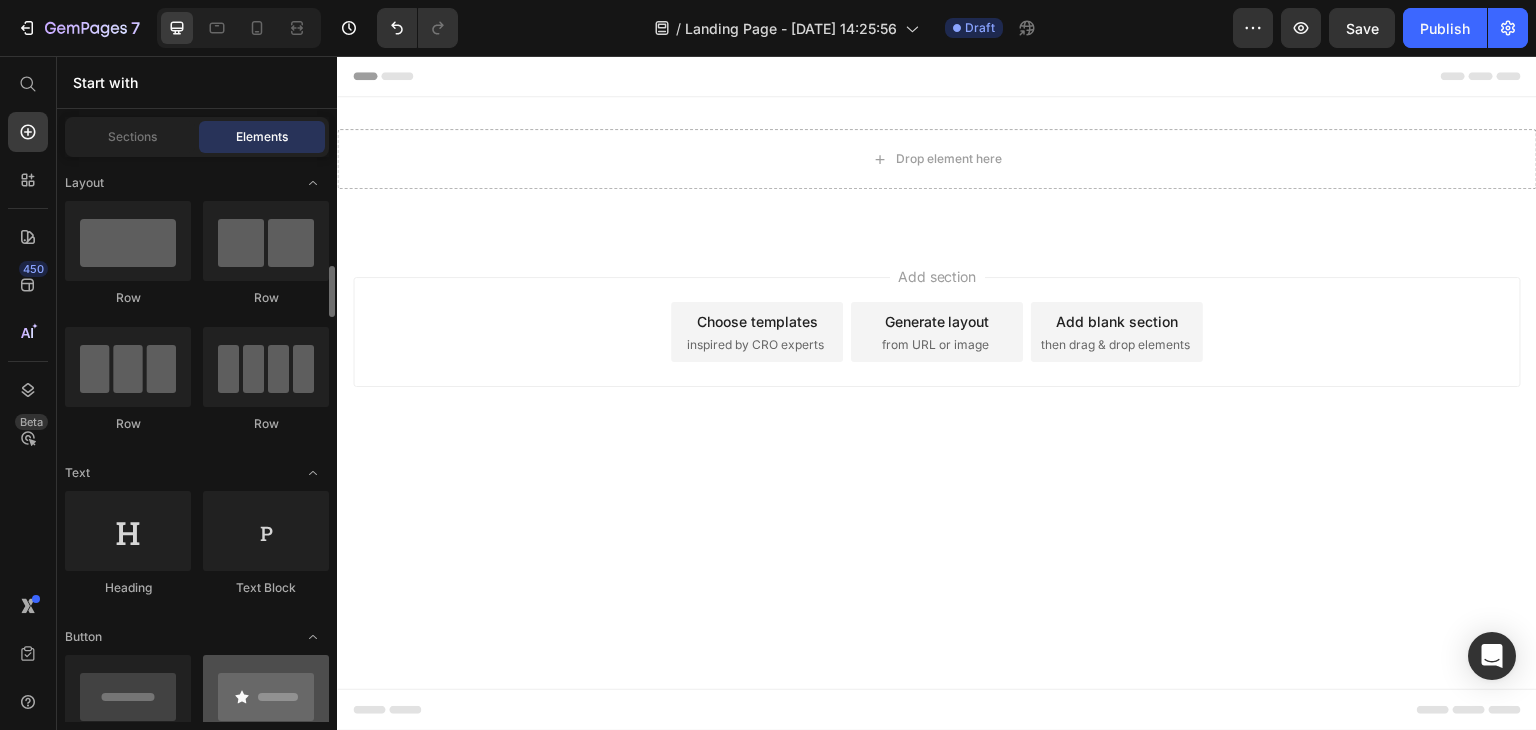 scroll, scrollTop: 200, scrollLeft: 0, axis: vertical 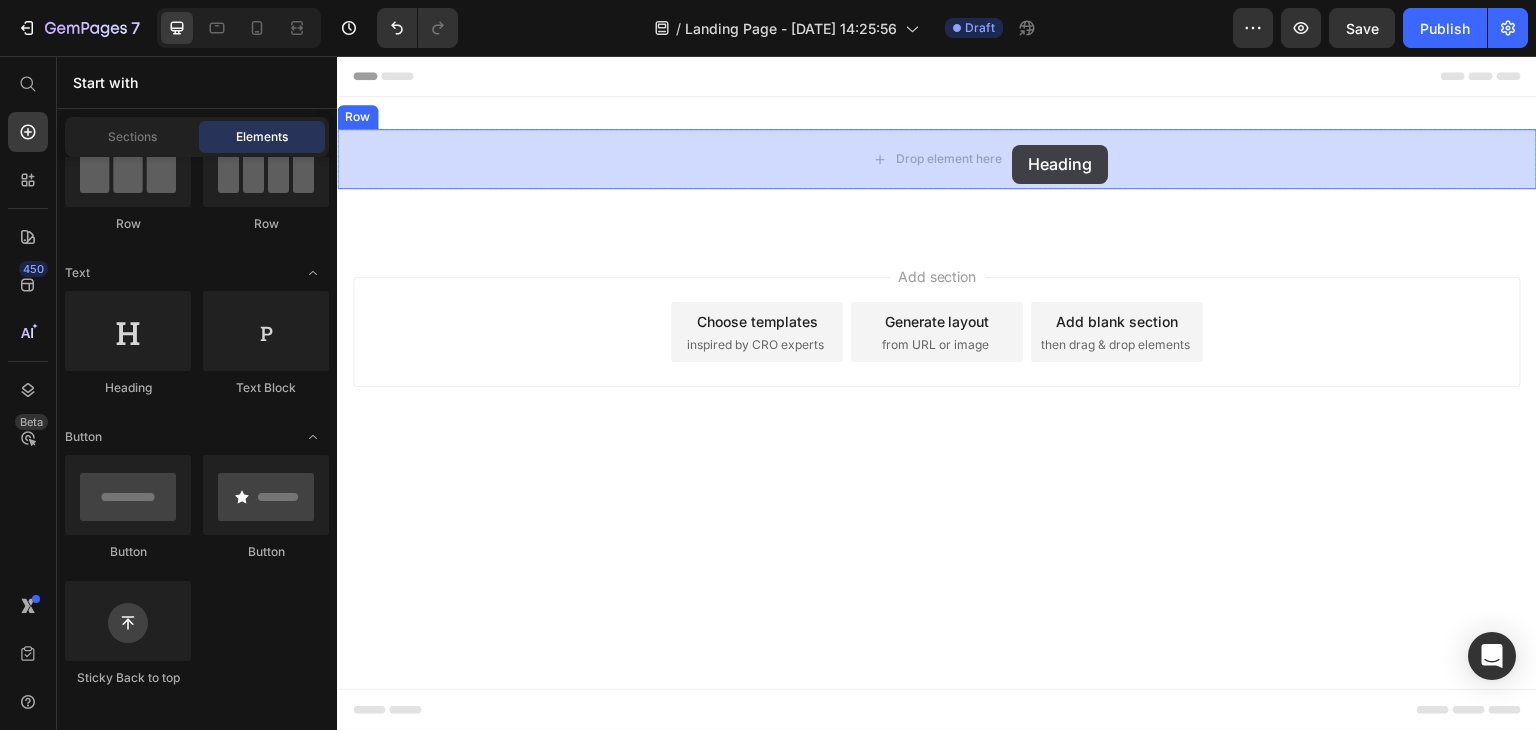 drag, startPoint x: 529, startPoint y: 404, endPoint x: 1013, endPoint y: 145, distance: 548.9417 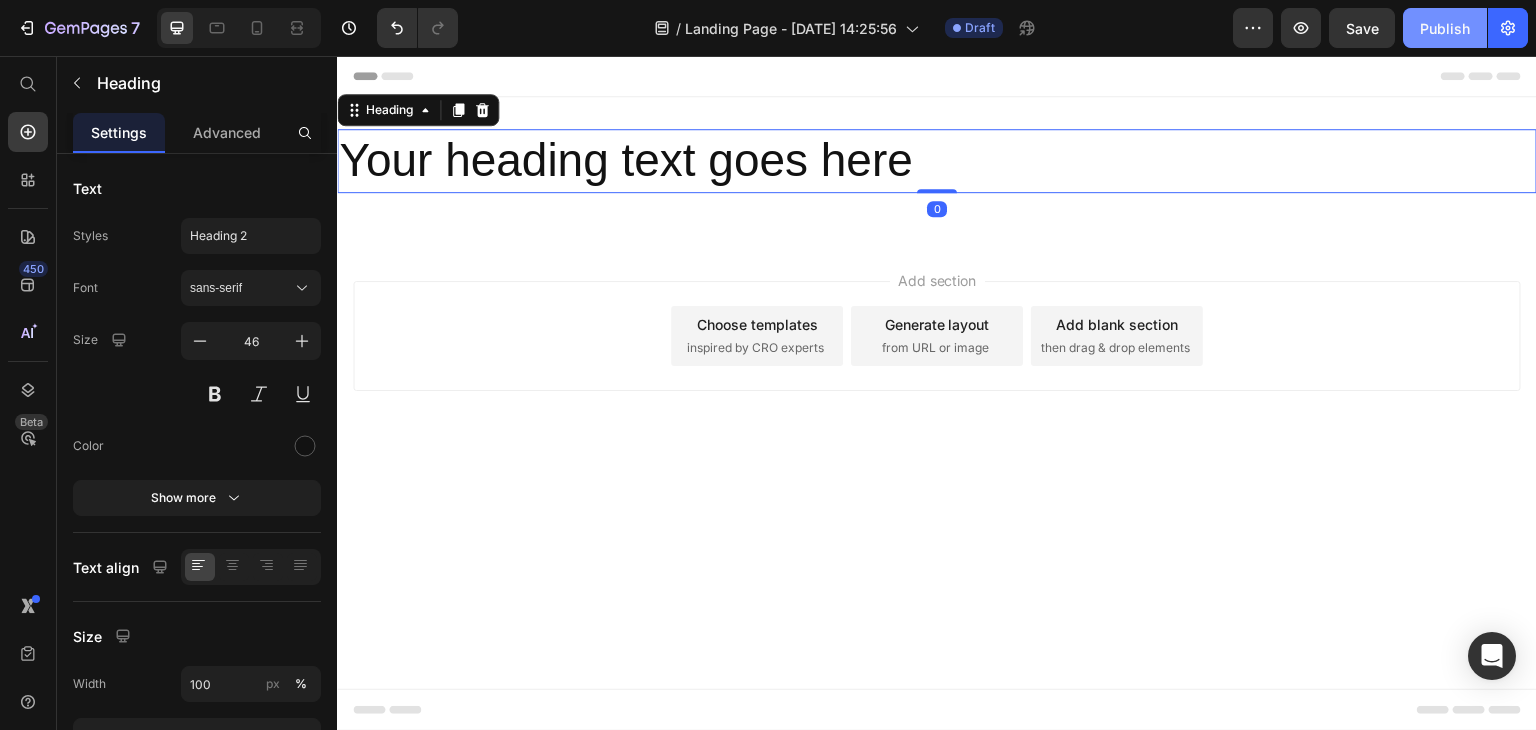 click on "Publish" 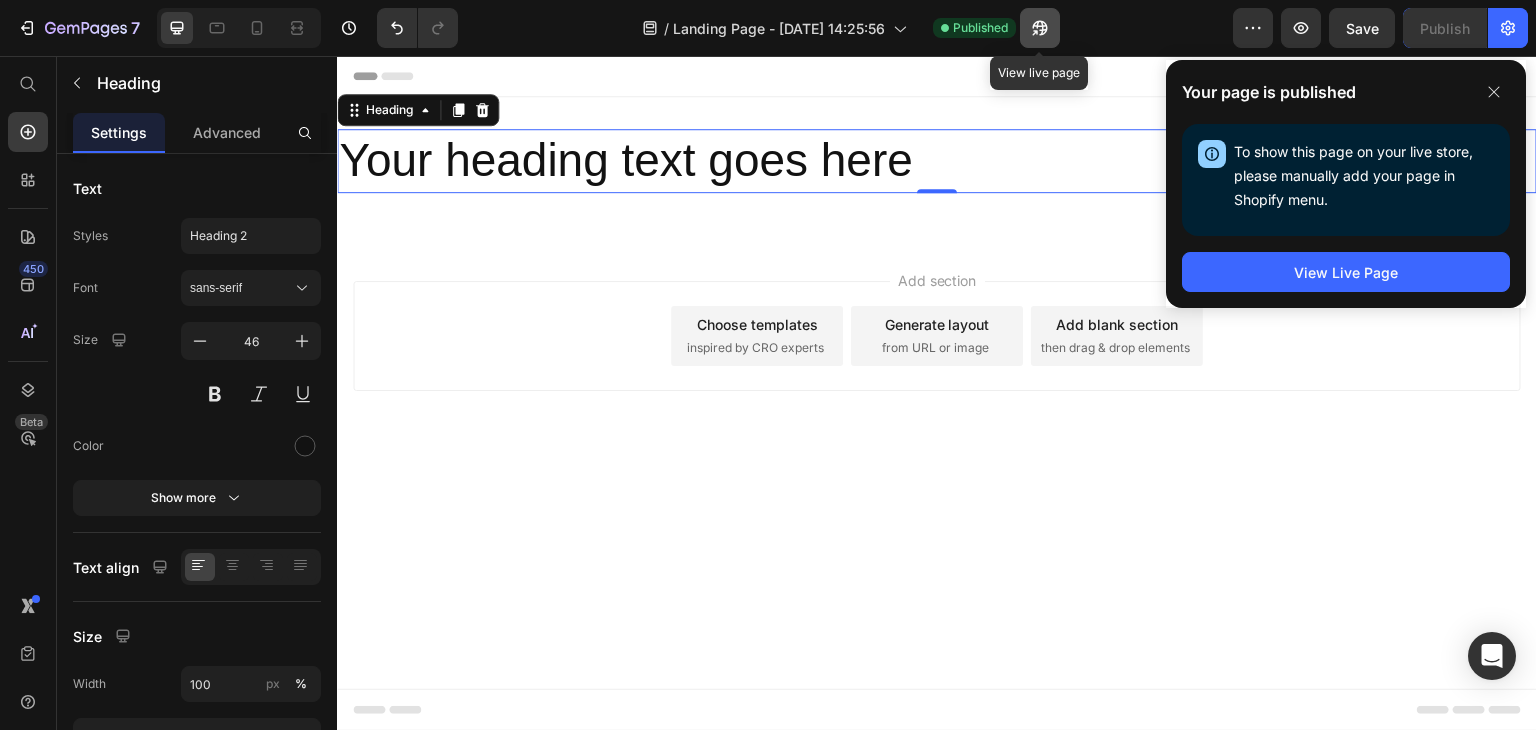 click 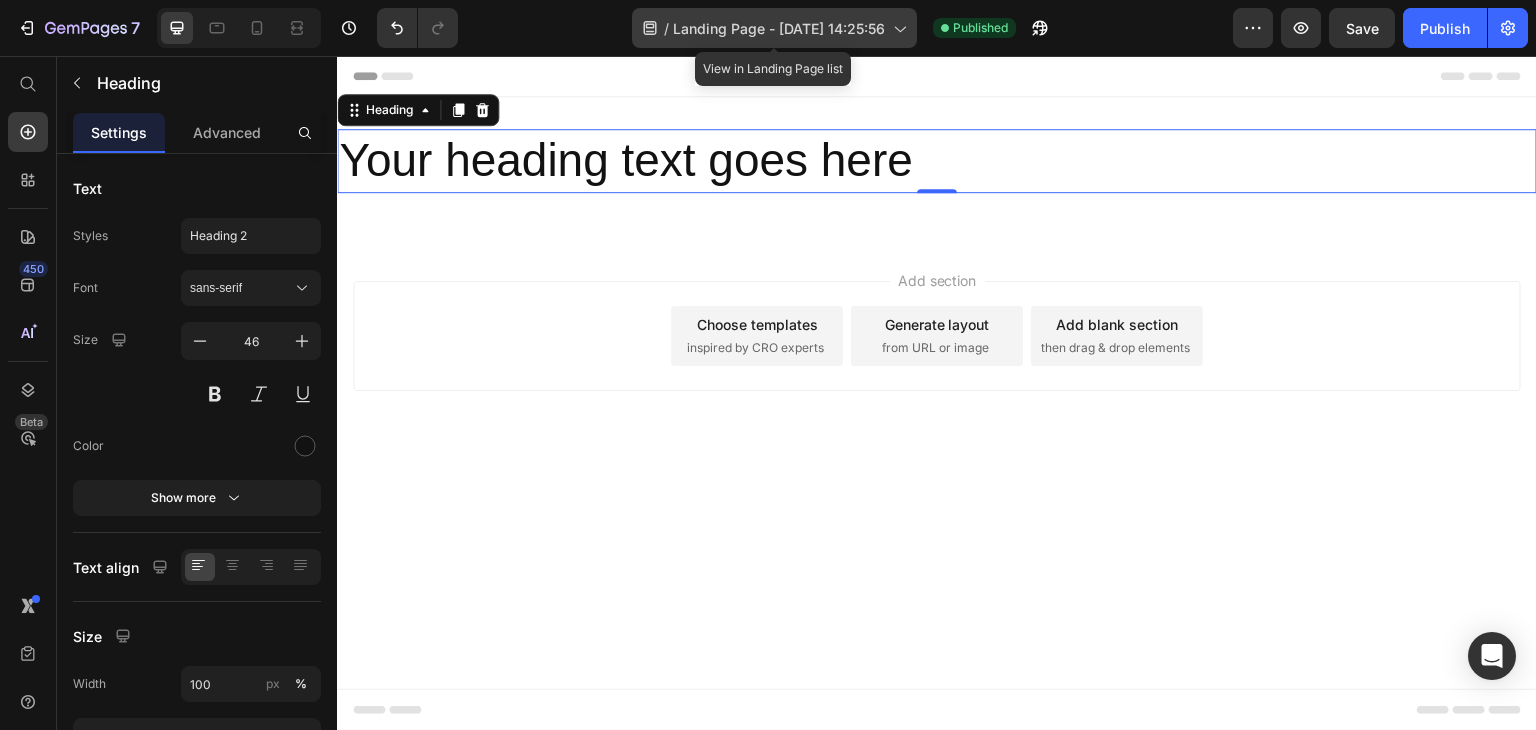click on "/  Landing Page - Jul 10, 14:25:56" 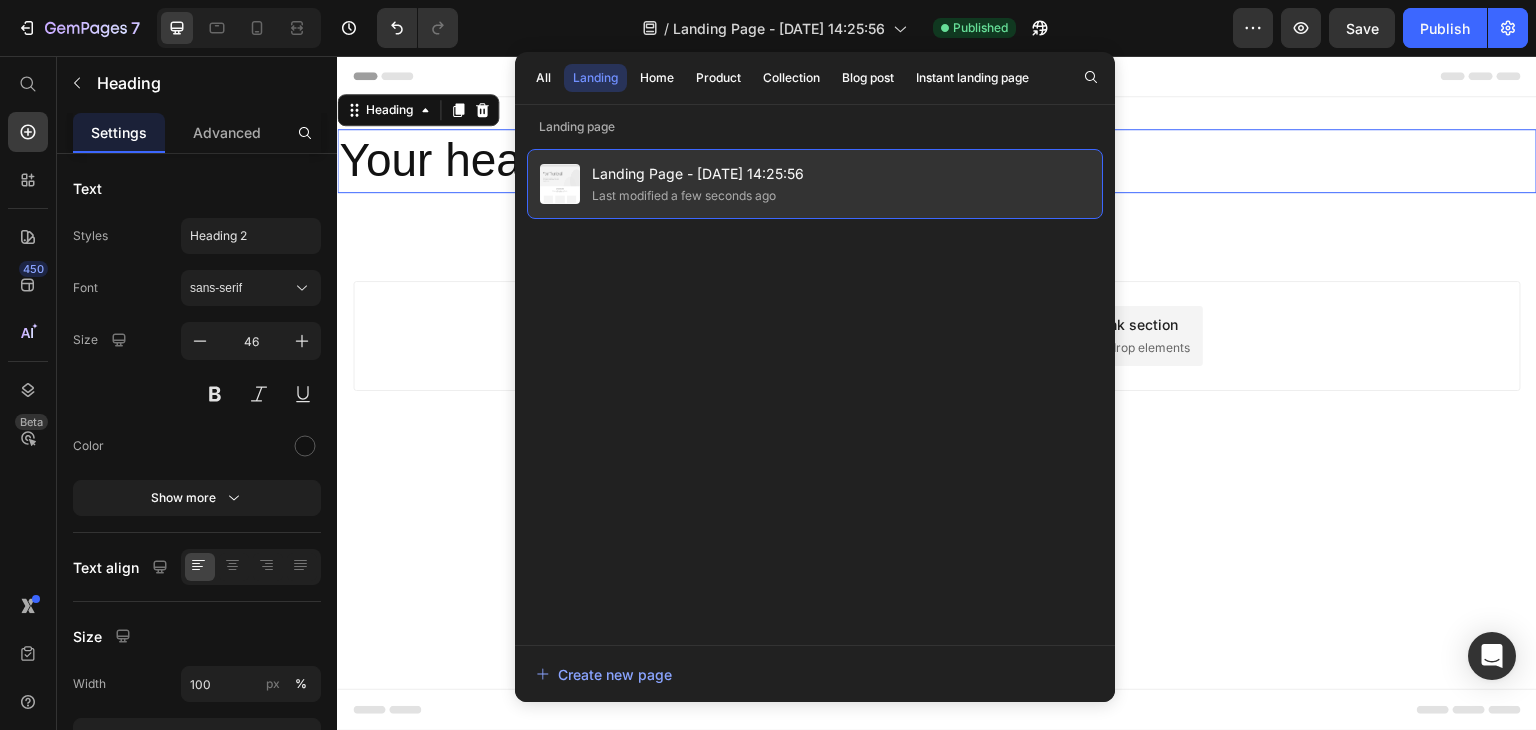 click on "Landing Page - Jul 10, 14:25:56 Last modified a few seconds ago" 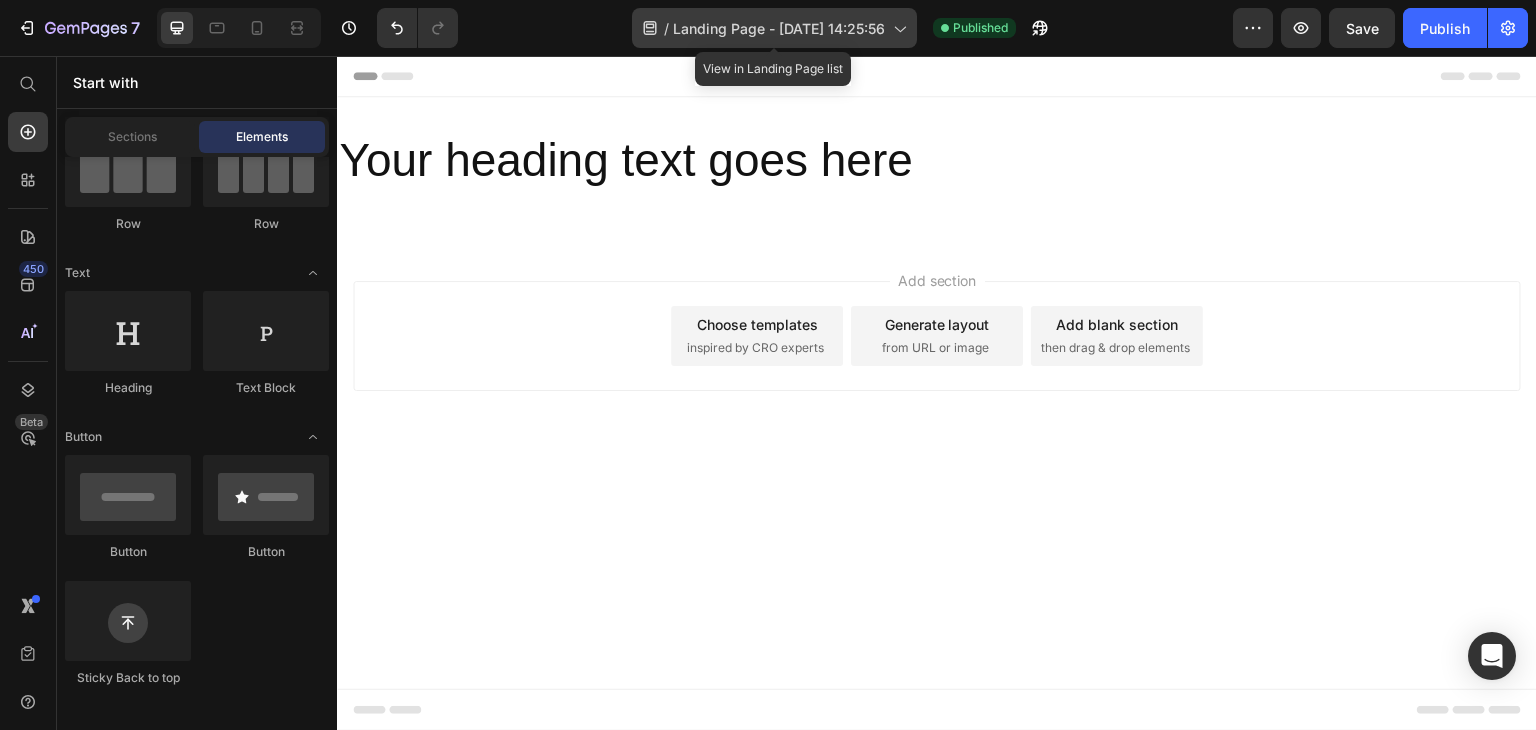 click on "Landing Page - Jul 10, 14:25:56" at bounding box center (779, 28) 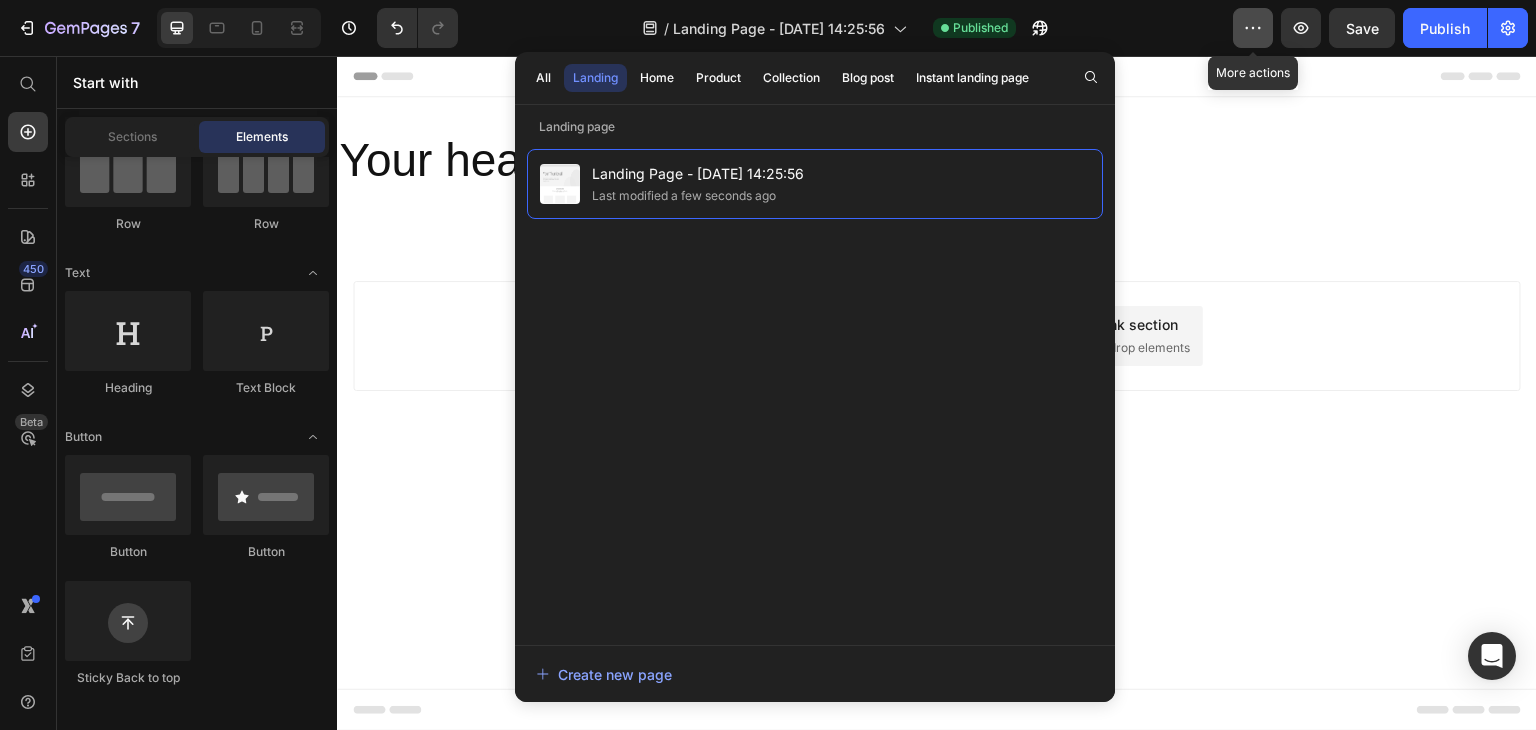 click 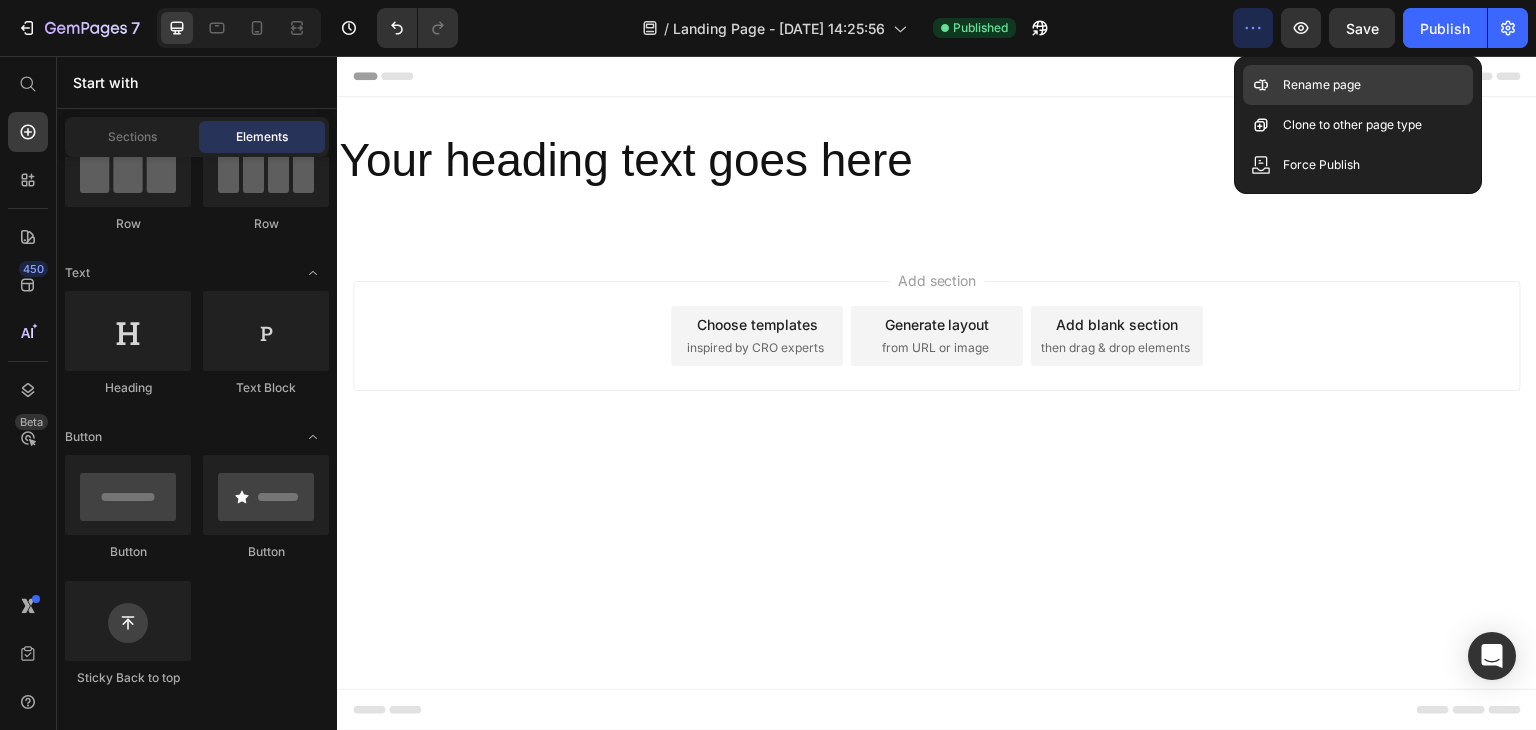 click on "Rename page" at bounding box center (1322, 85) 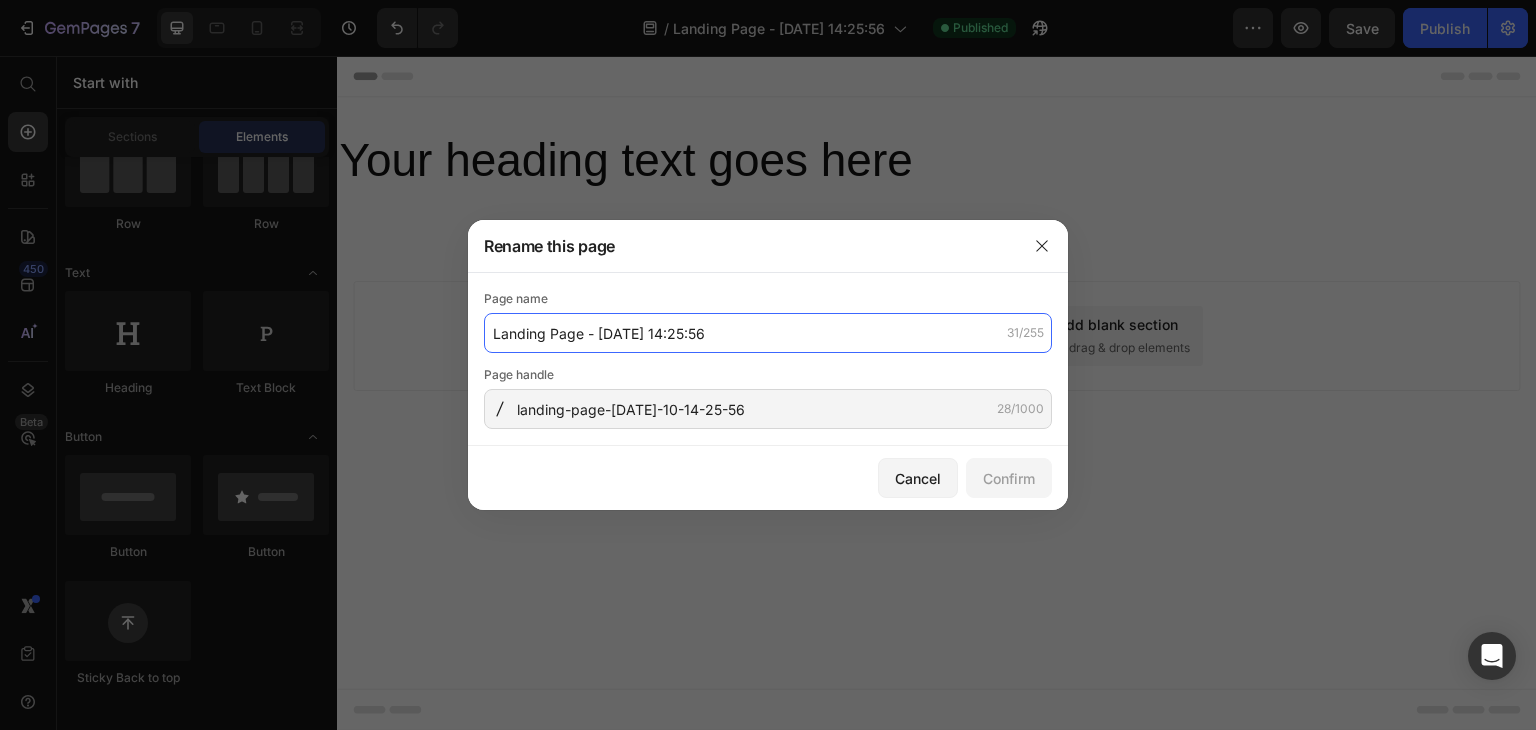 click on "Landing Page - Jul 10, 14:25:56" 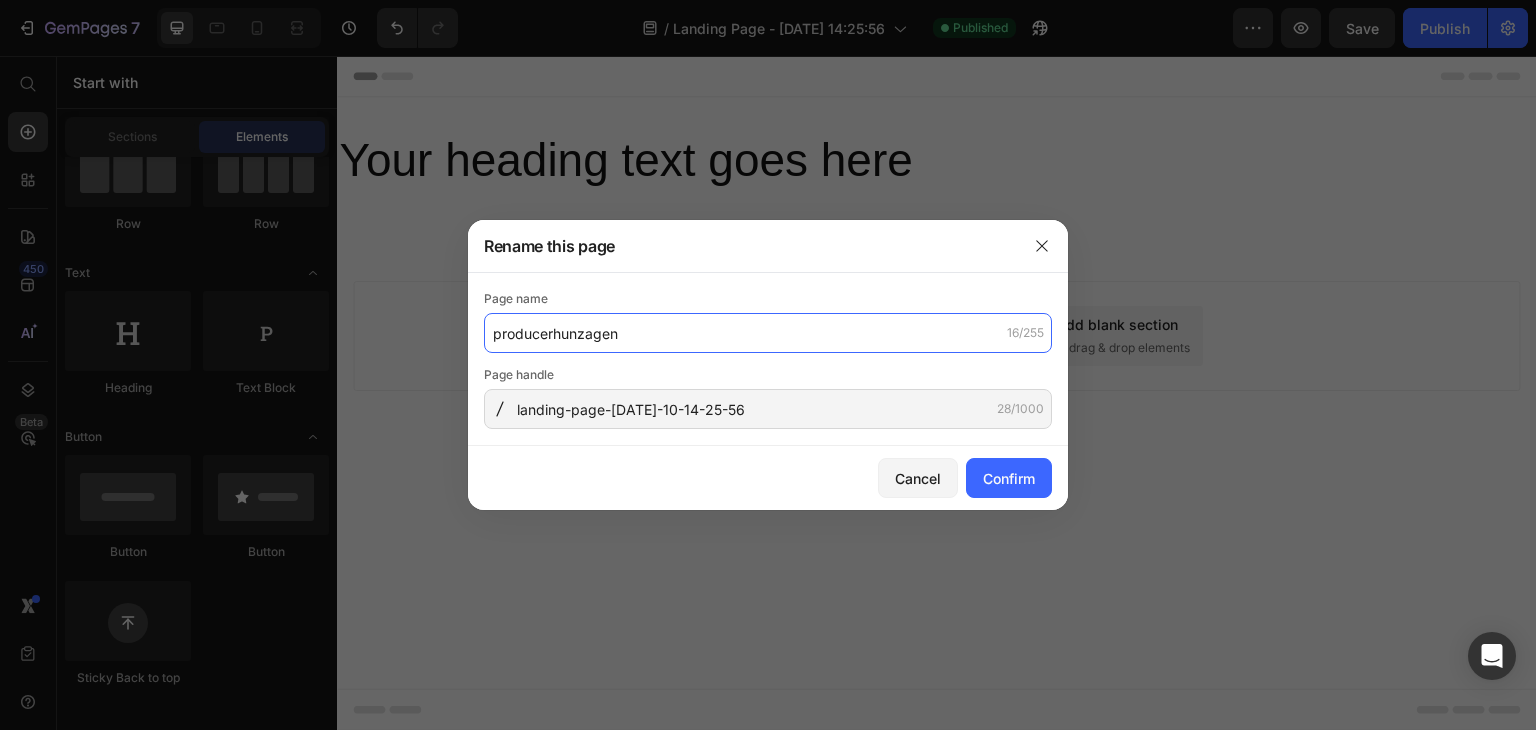 type on "producerhunzagen" 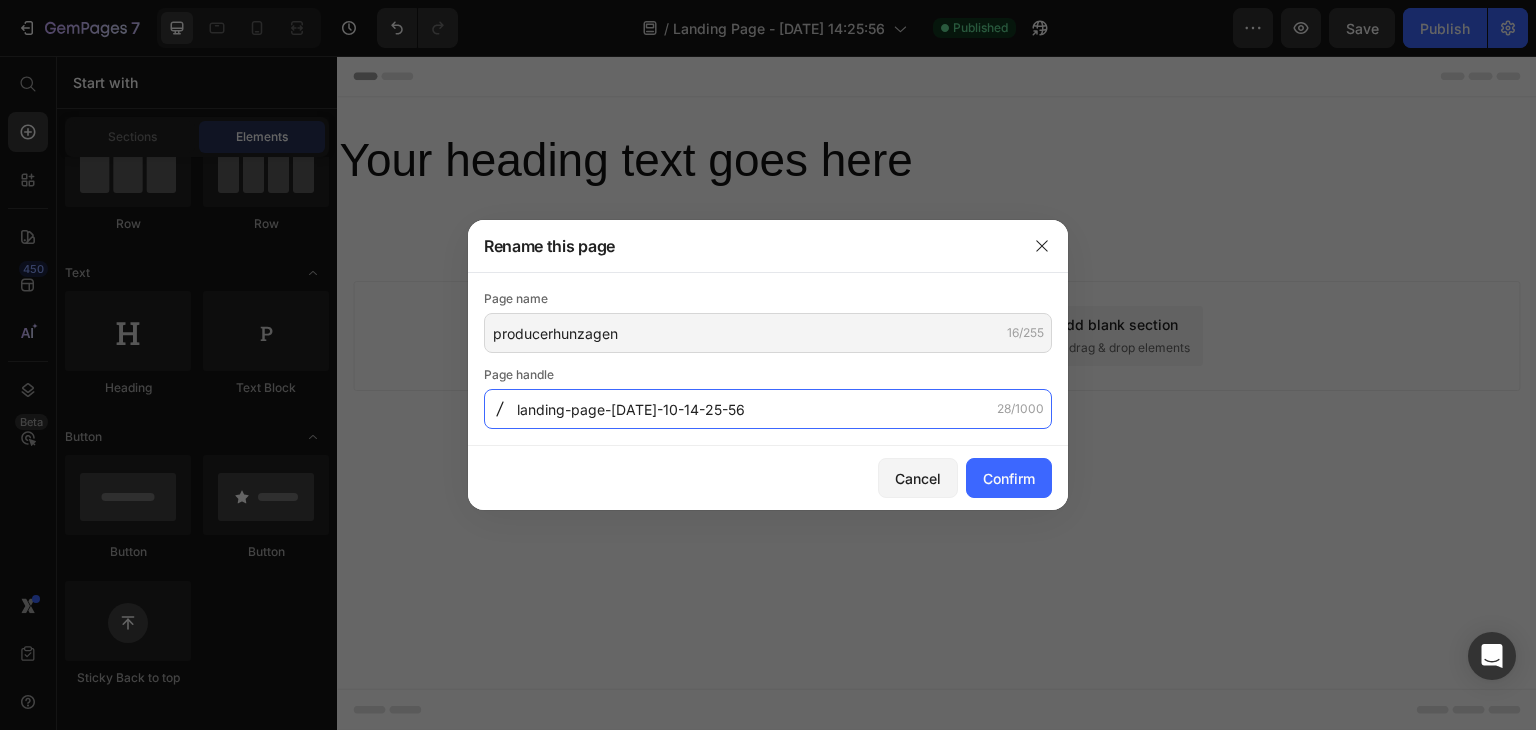 click on "landing-page-jul-10-14-25-56" 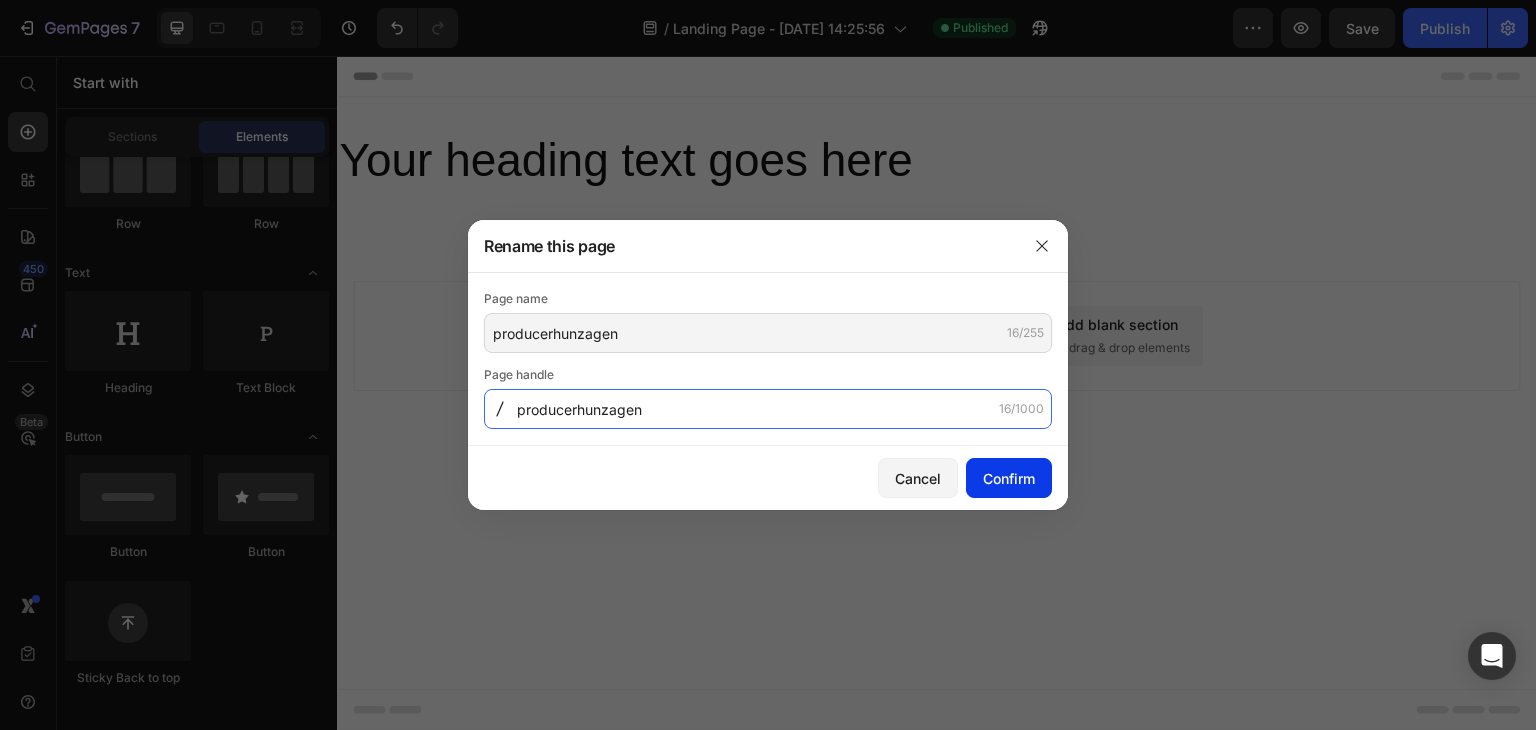 type on "producerhunzagen" 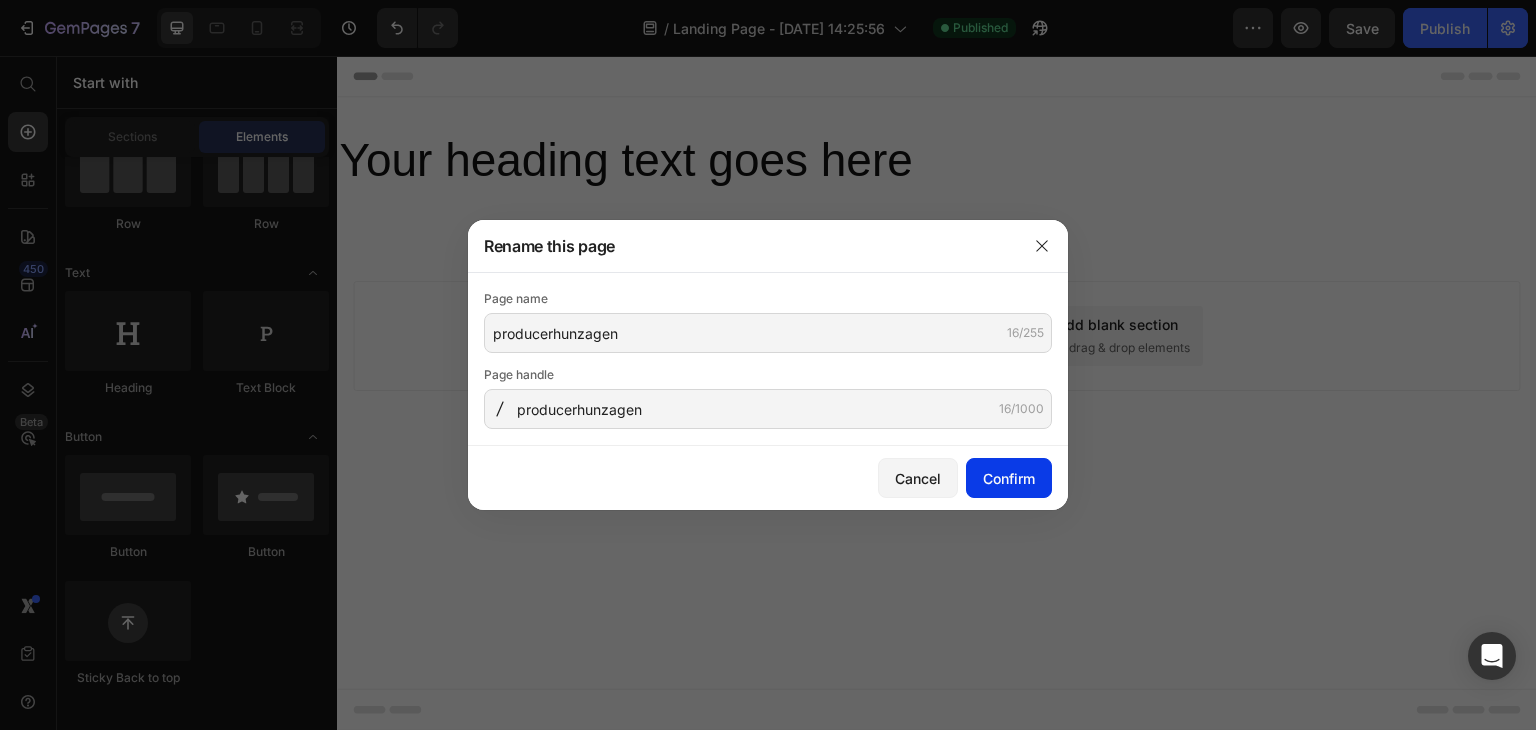click on "Confirm" at bounding box center [1009, 478] 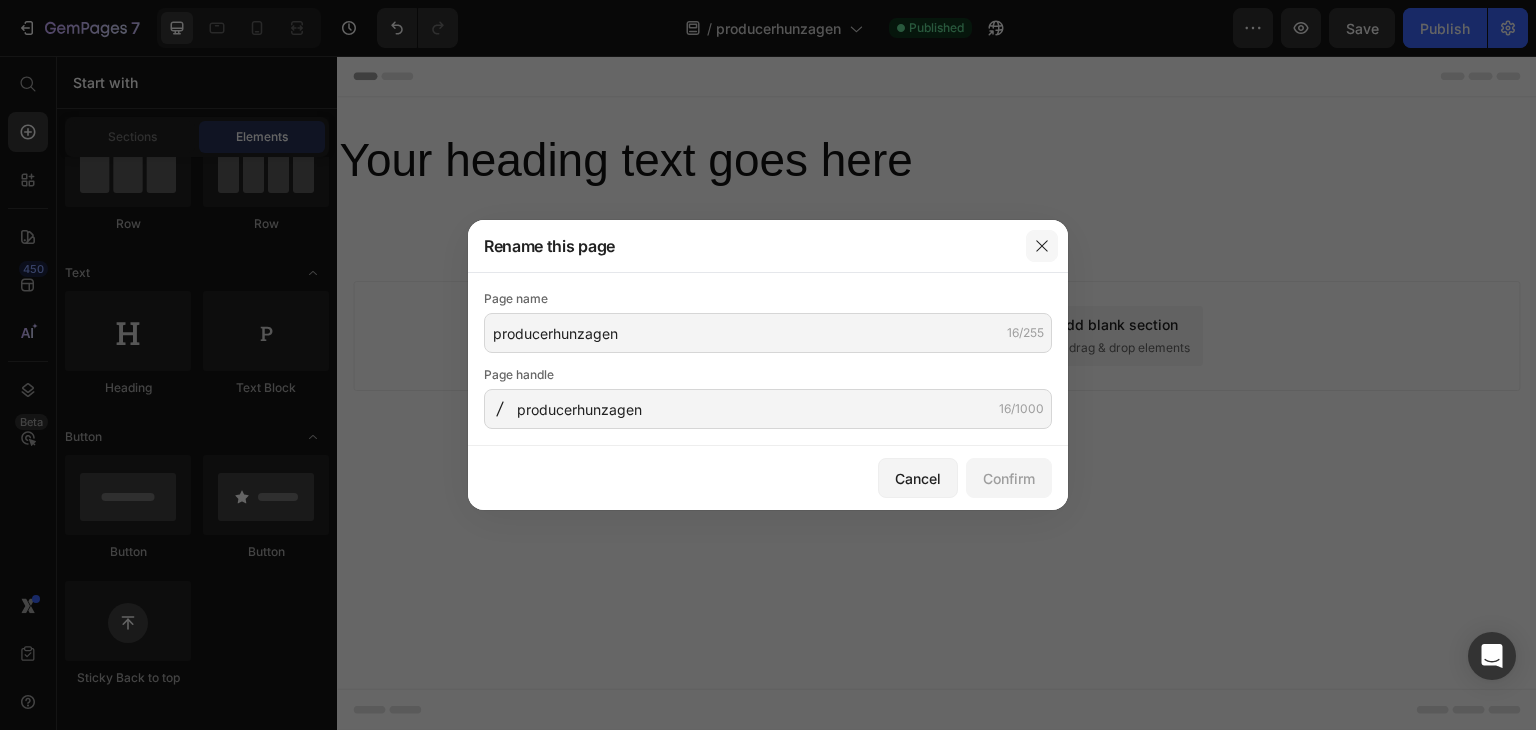 click 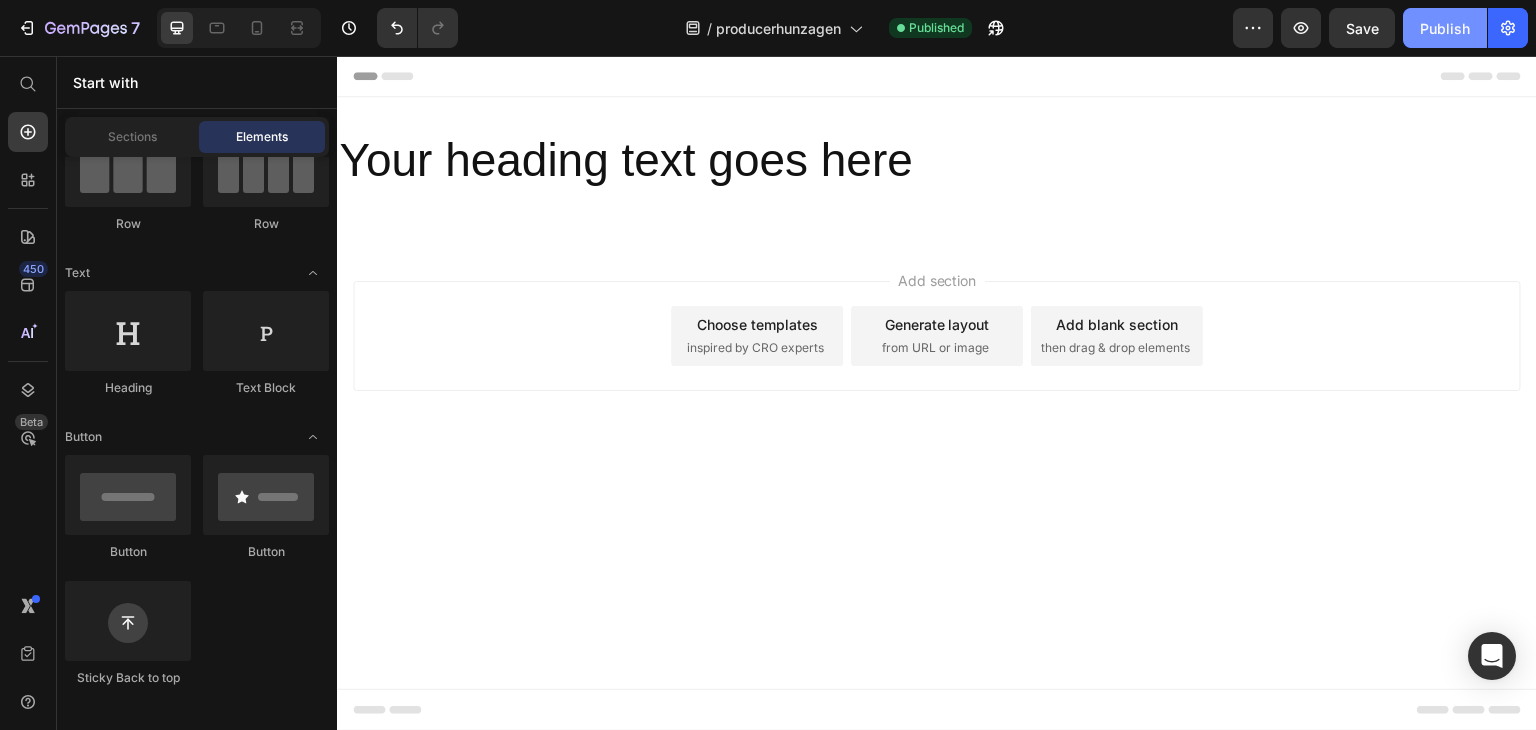 click on "Publish" at bounding box center (1445, 28) 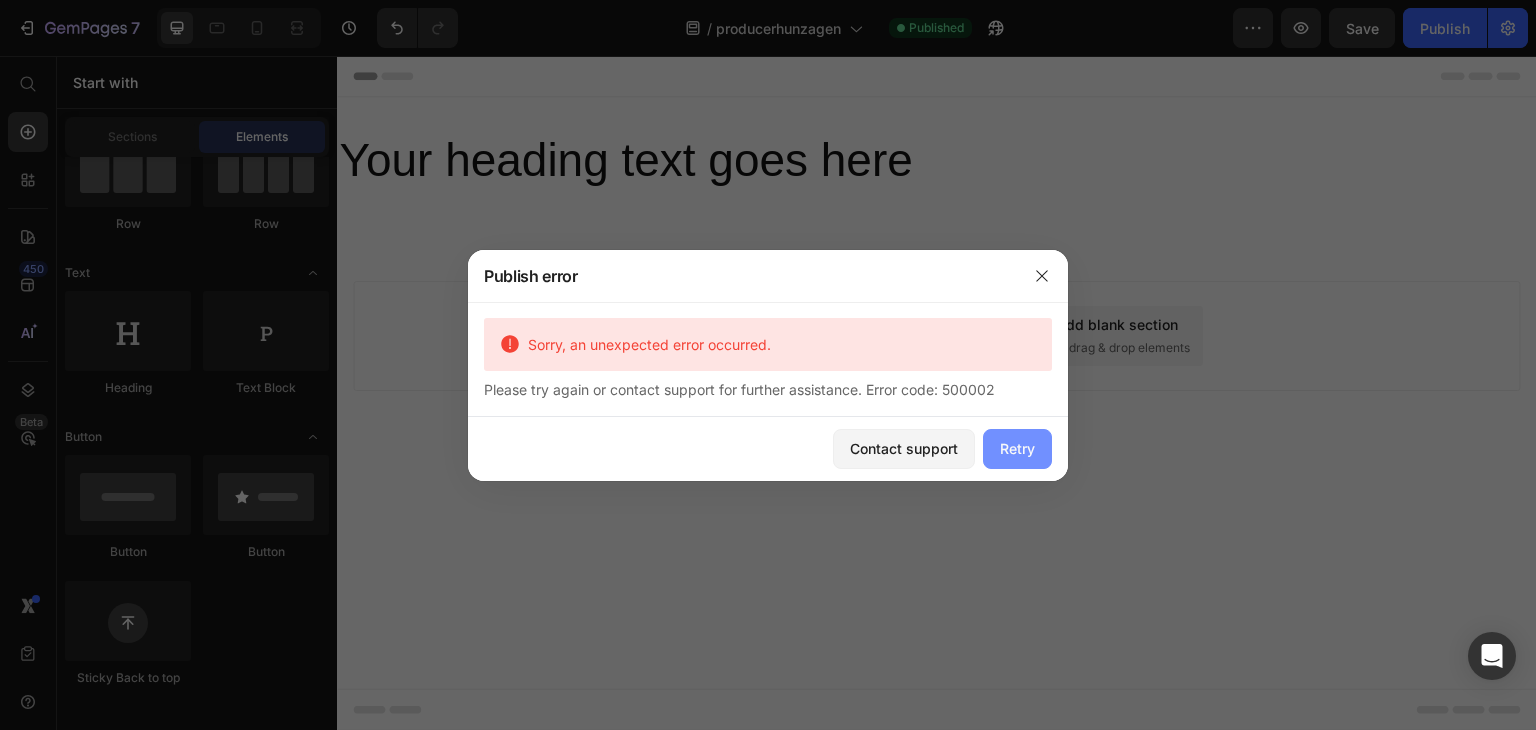 click on "Retry" at bounding box center [1017, 448] 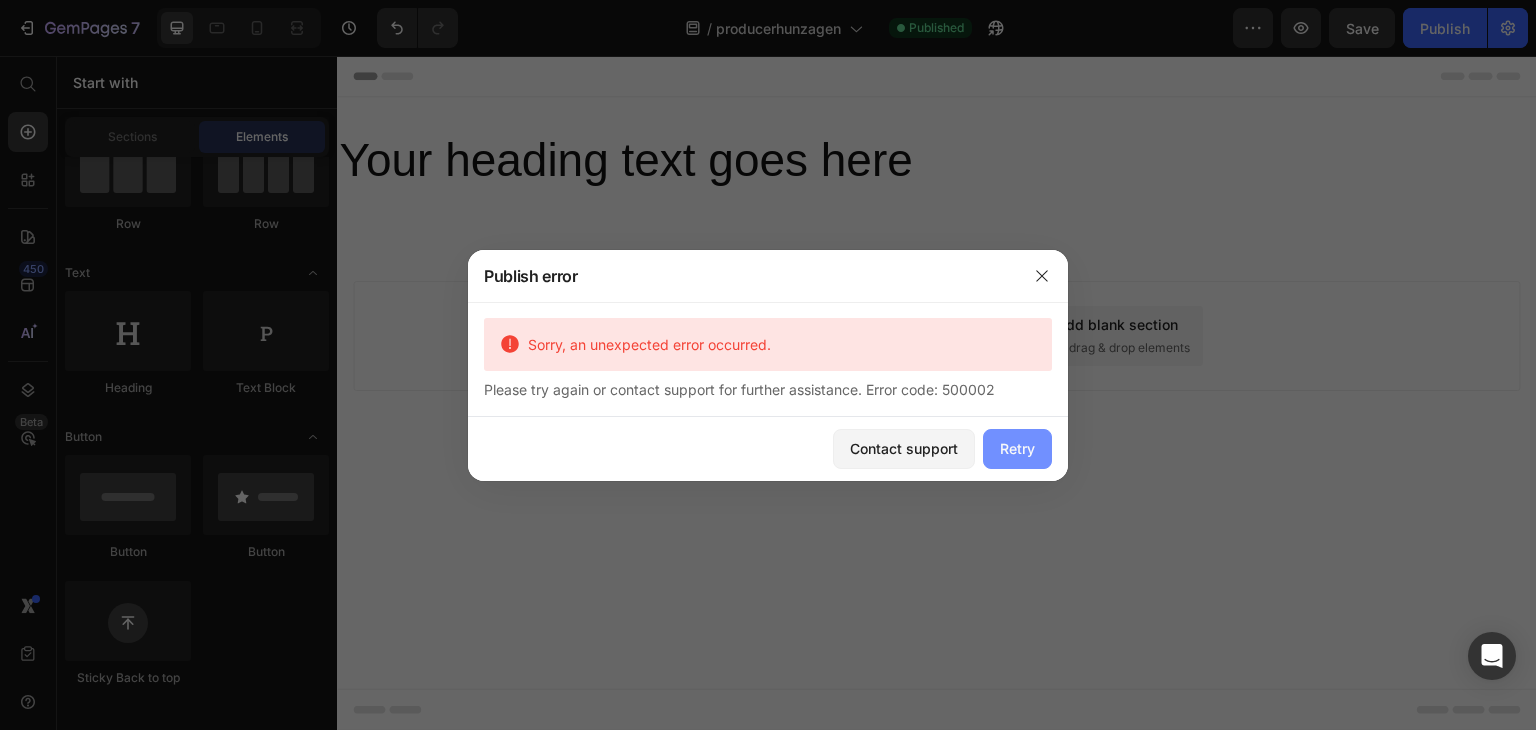 click on "Retry" at bounding box center [1017, 449] 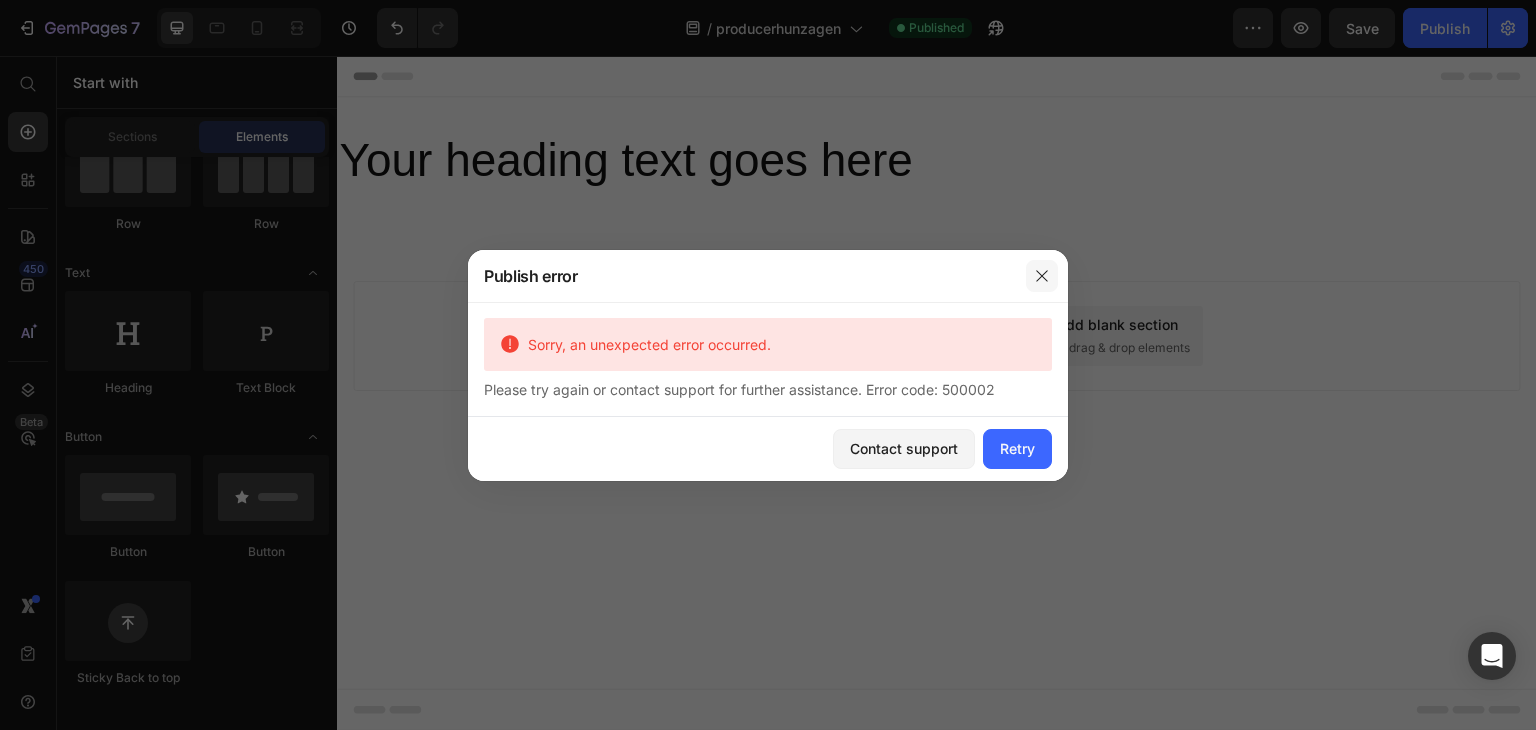 click 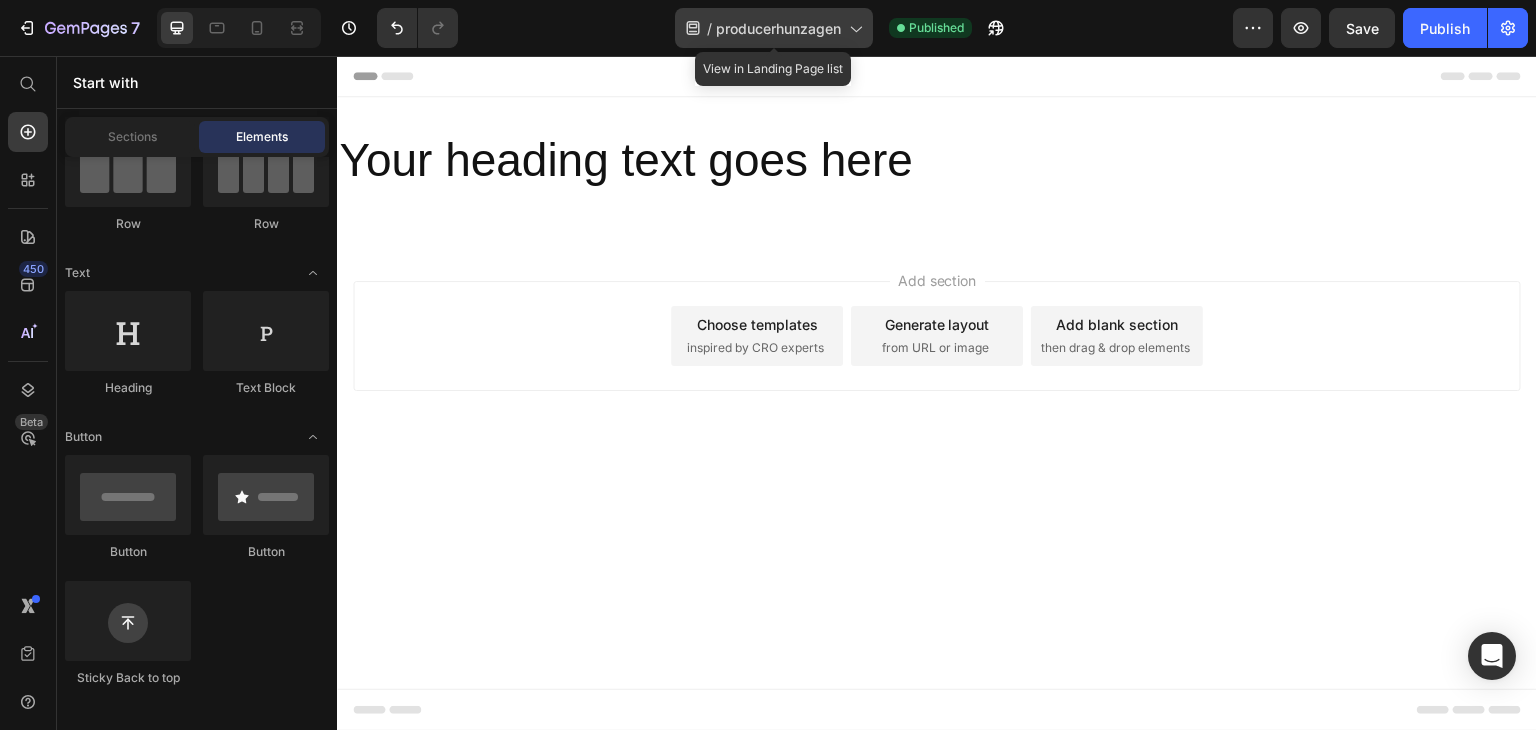 click on "producerhunzagen" at bounding box center (778, 28) 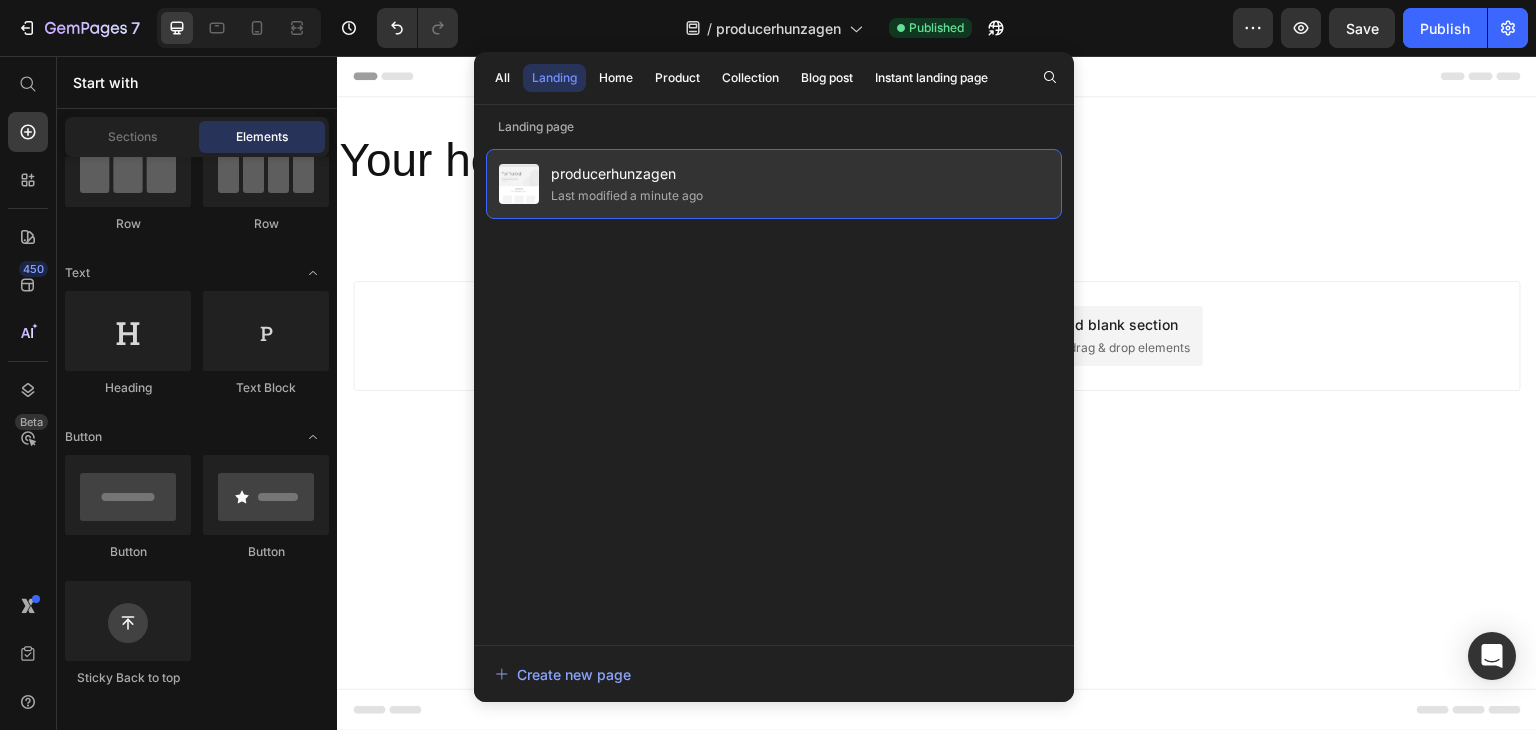 click on "producerhunzagen" at bounding box center (627, 174) 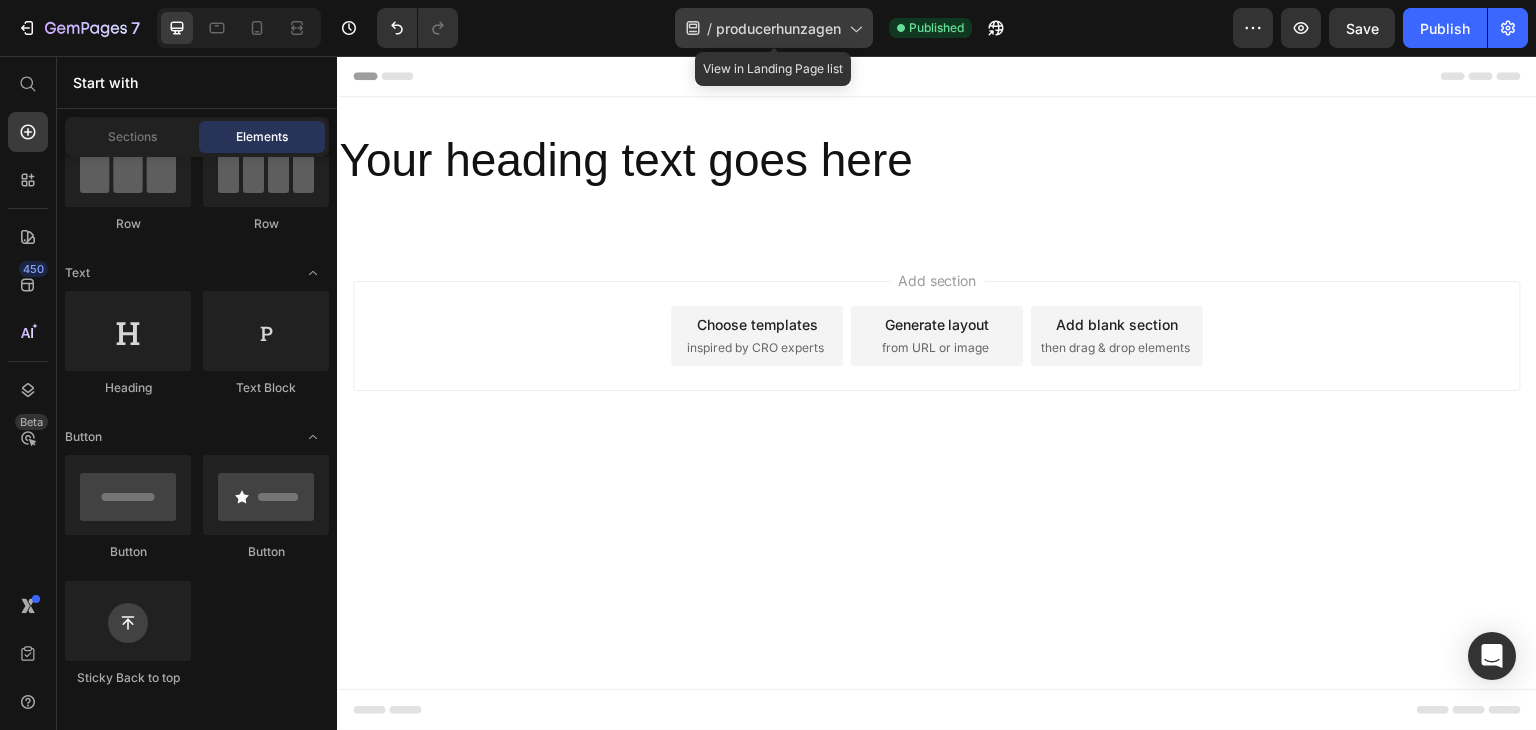 click on "producerhunzagen" at bounding box center [778, 28] 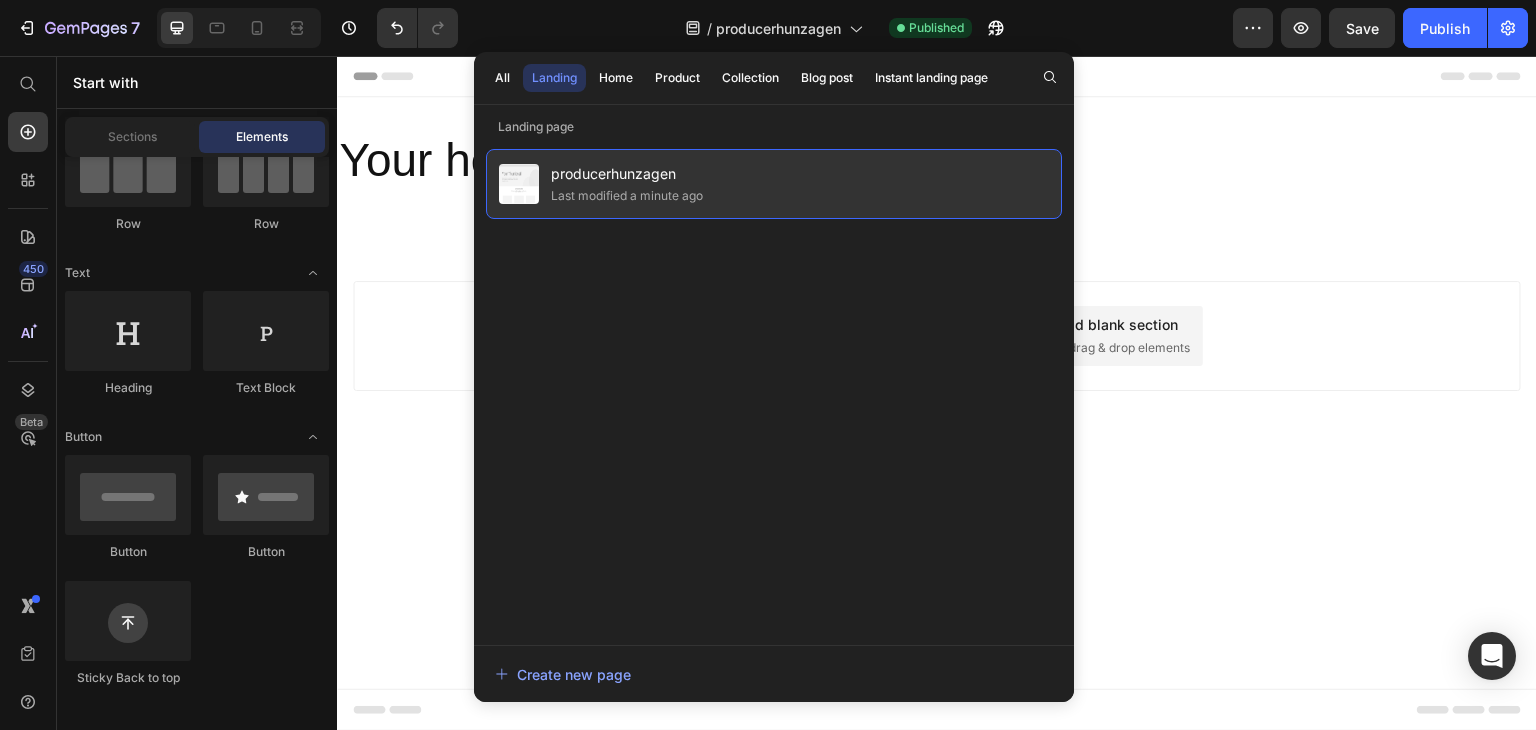 click on "producerhunzagen Last modified a minute ago" 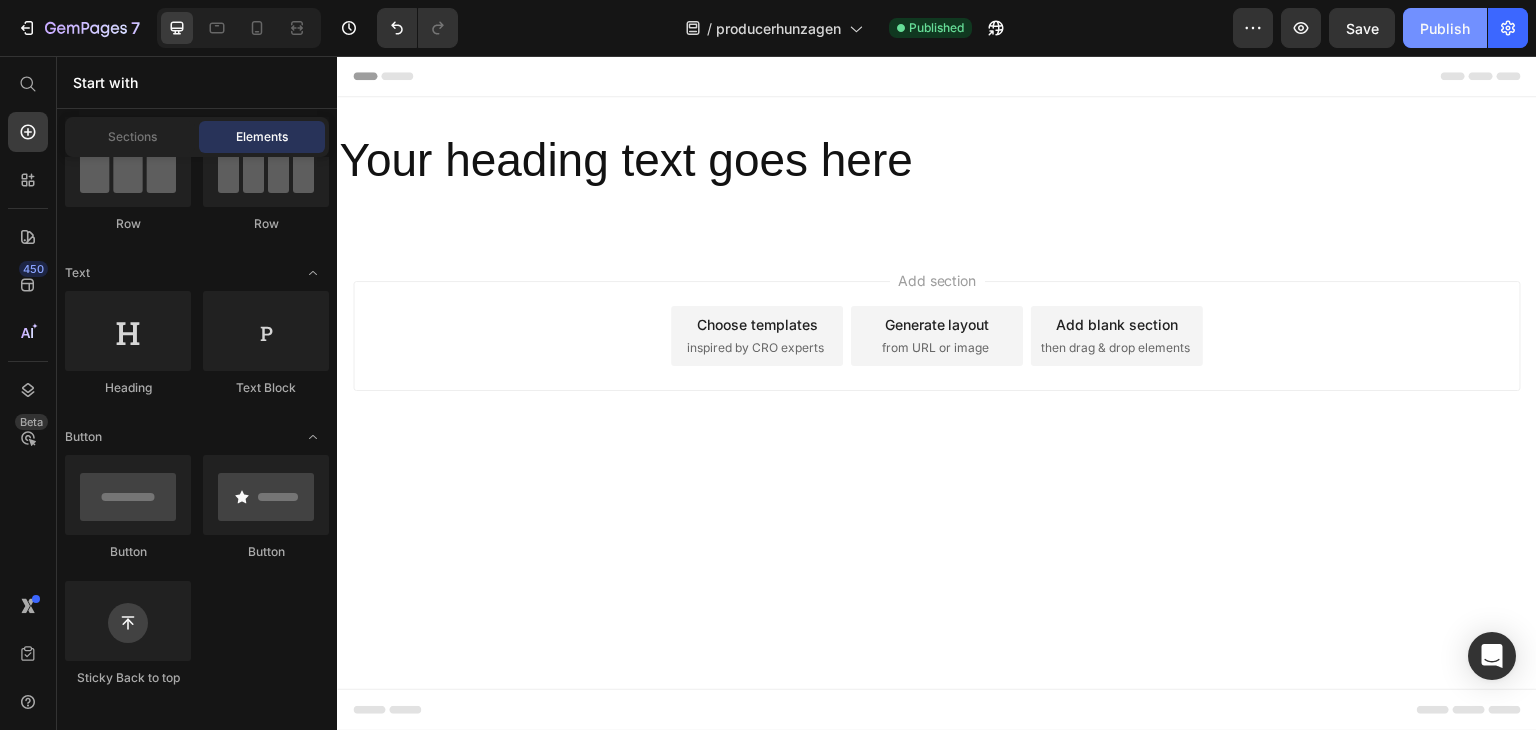 click on "Publish" at bounding box center [1445, 28] 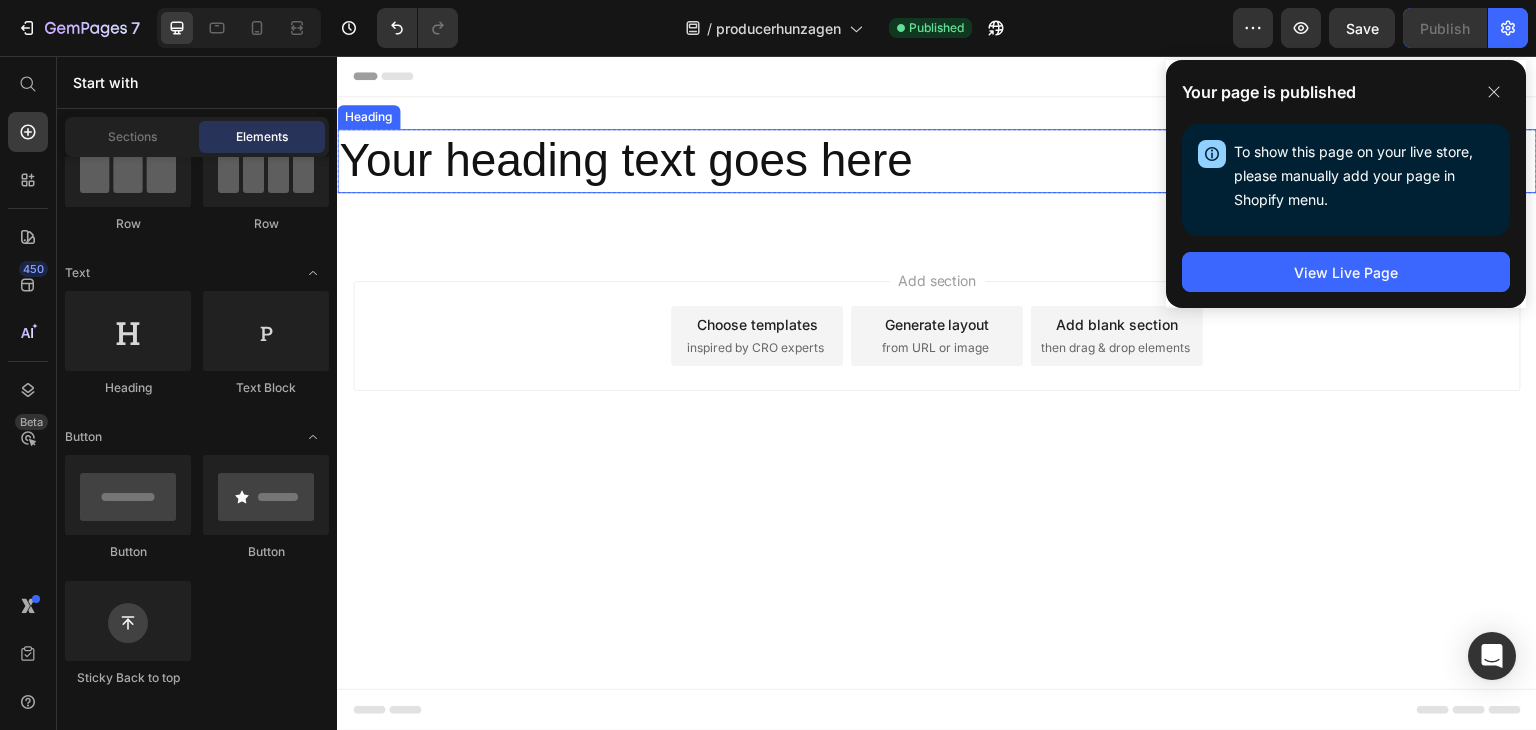 click on "Your heading text goes here" at bounding box center [937, 161] 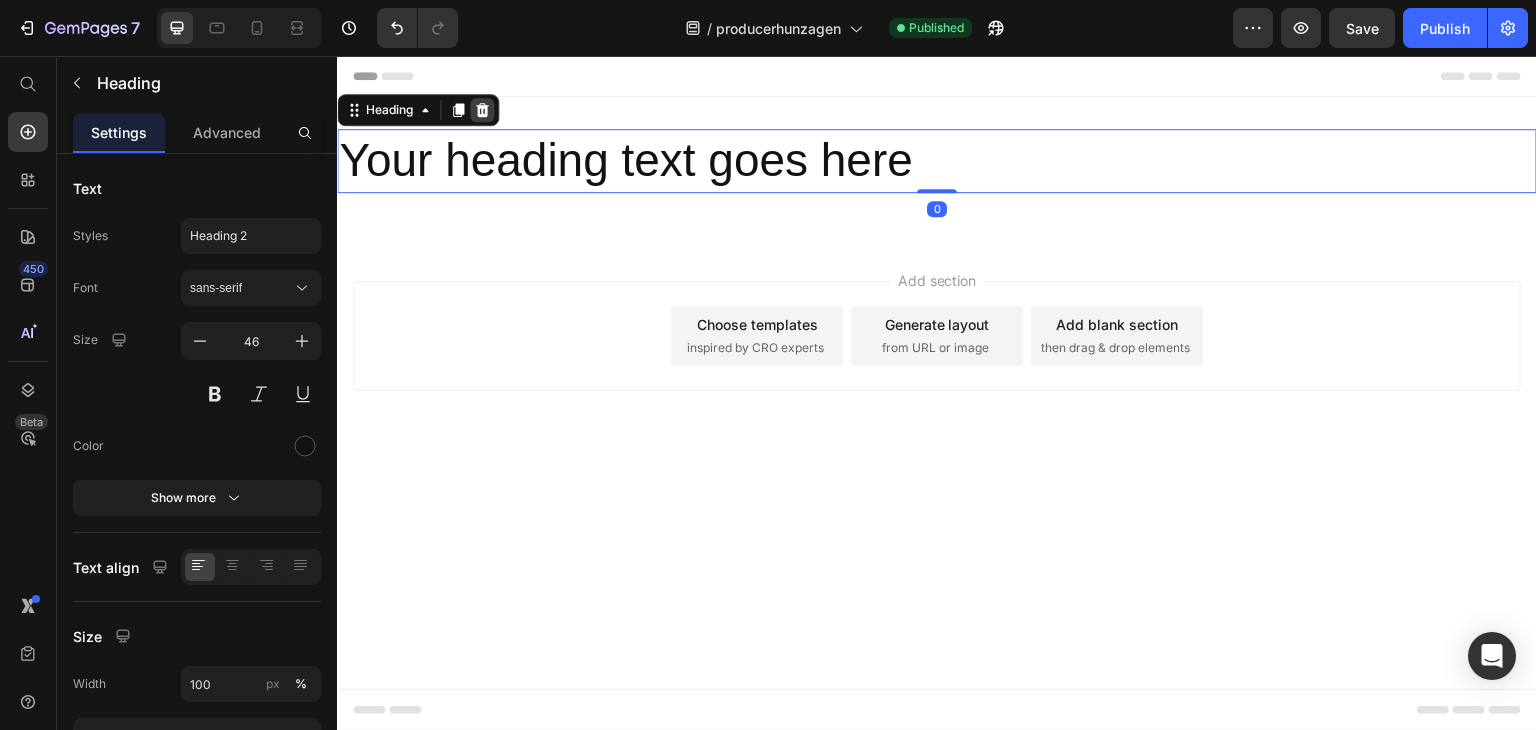 click 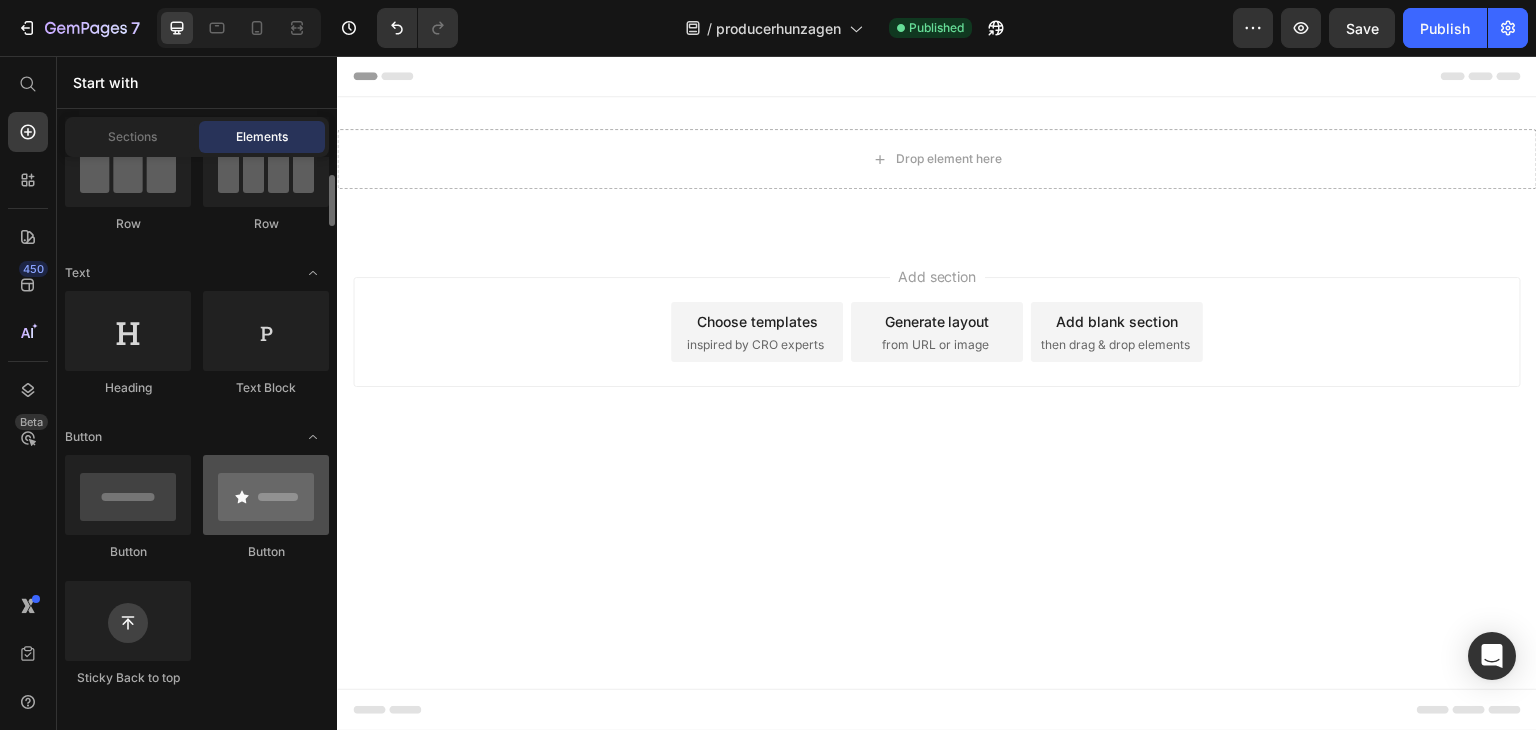 scroll, scrollTop: 0, scrollLeft: 0, axis: both 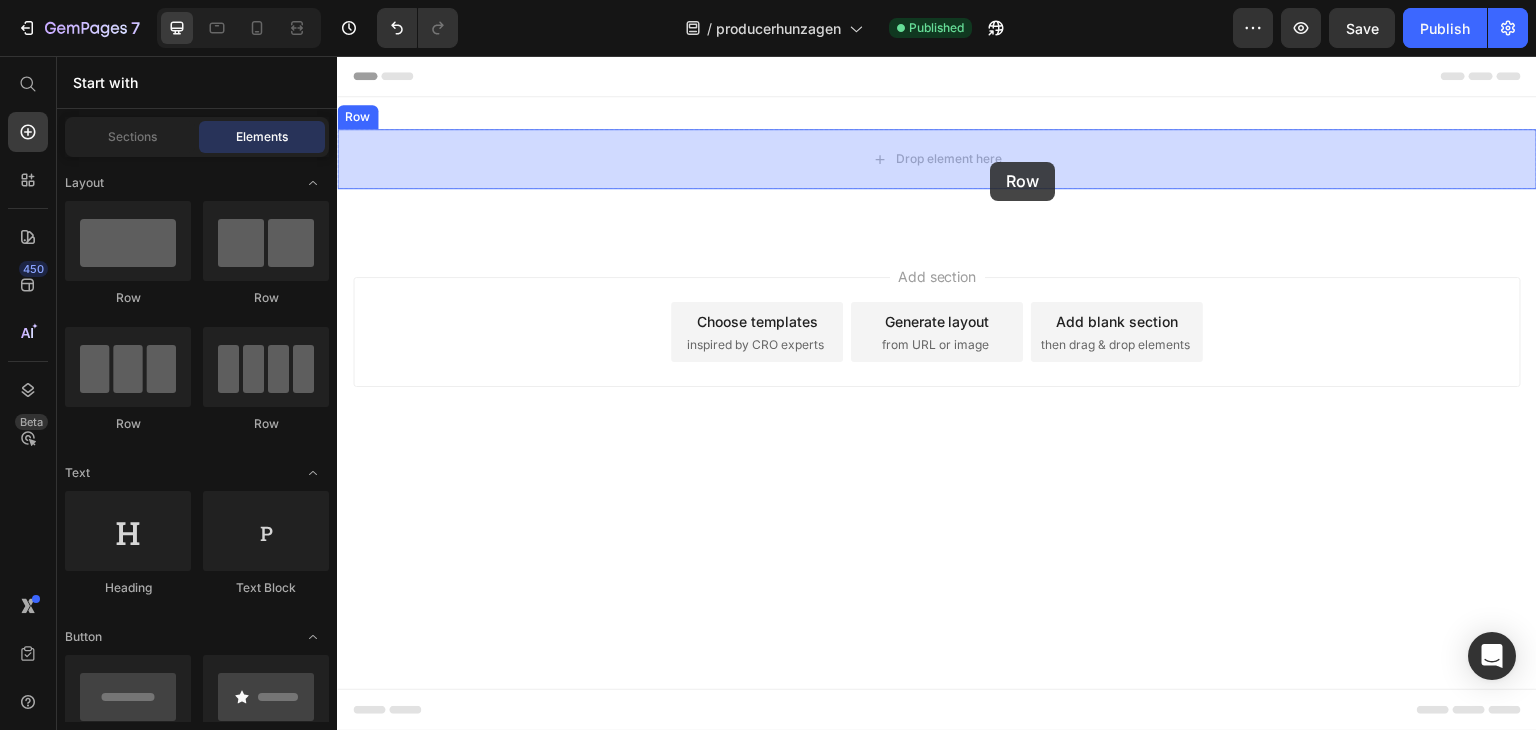 drag, startPoint x: 492, startPoint y: 281, endPoint x: 991, endPoint y: 162, distance: 512.99316 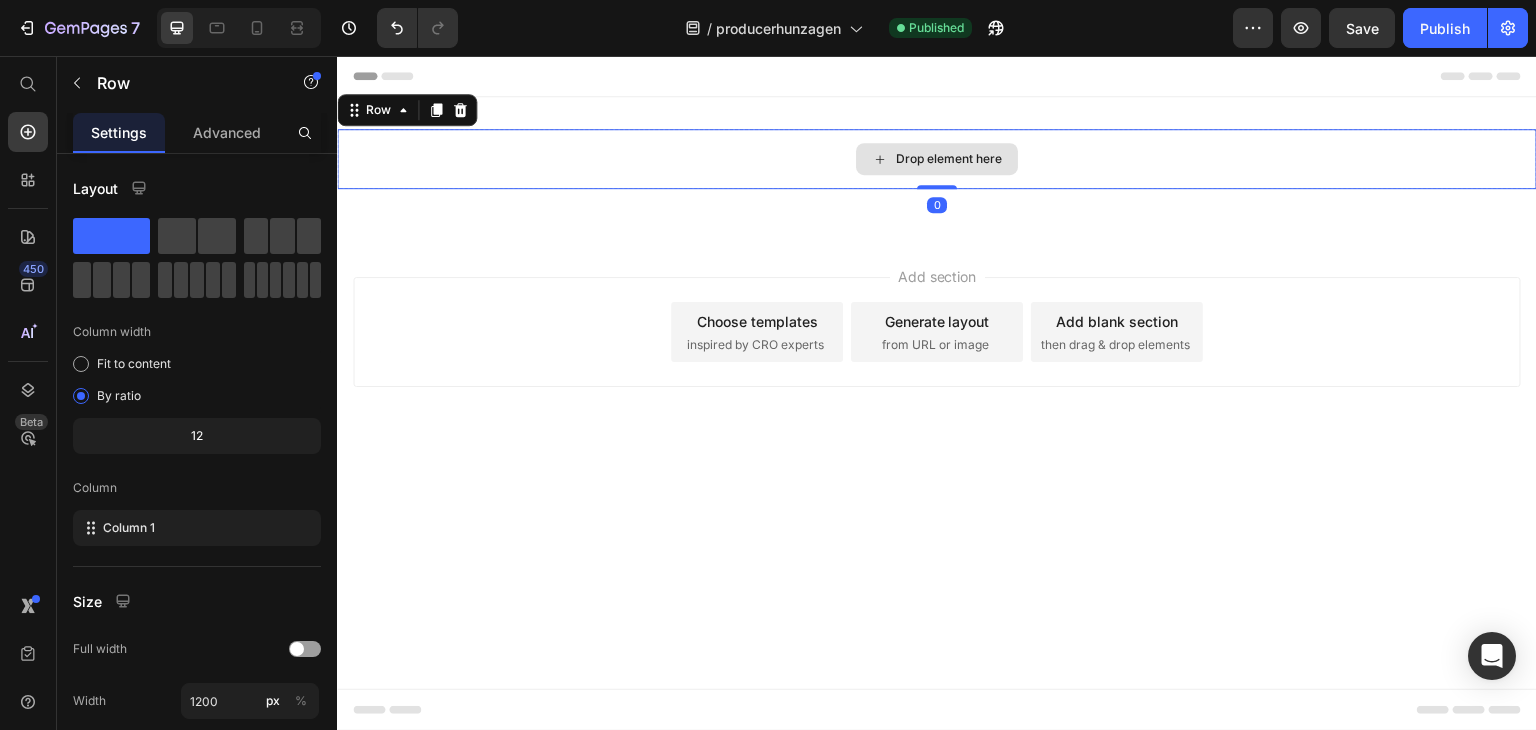 click on "Drop element here" at bounding box center [949, 159] 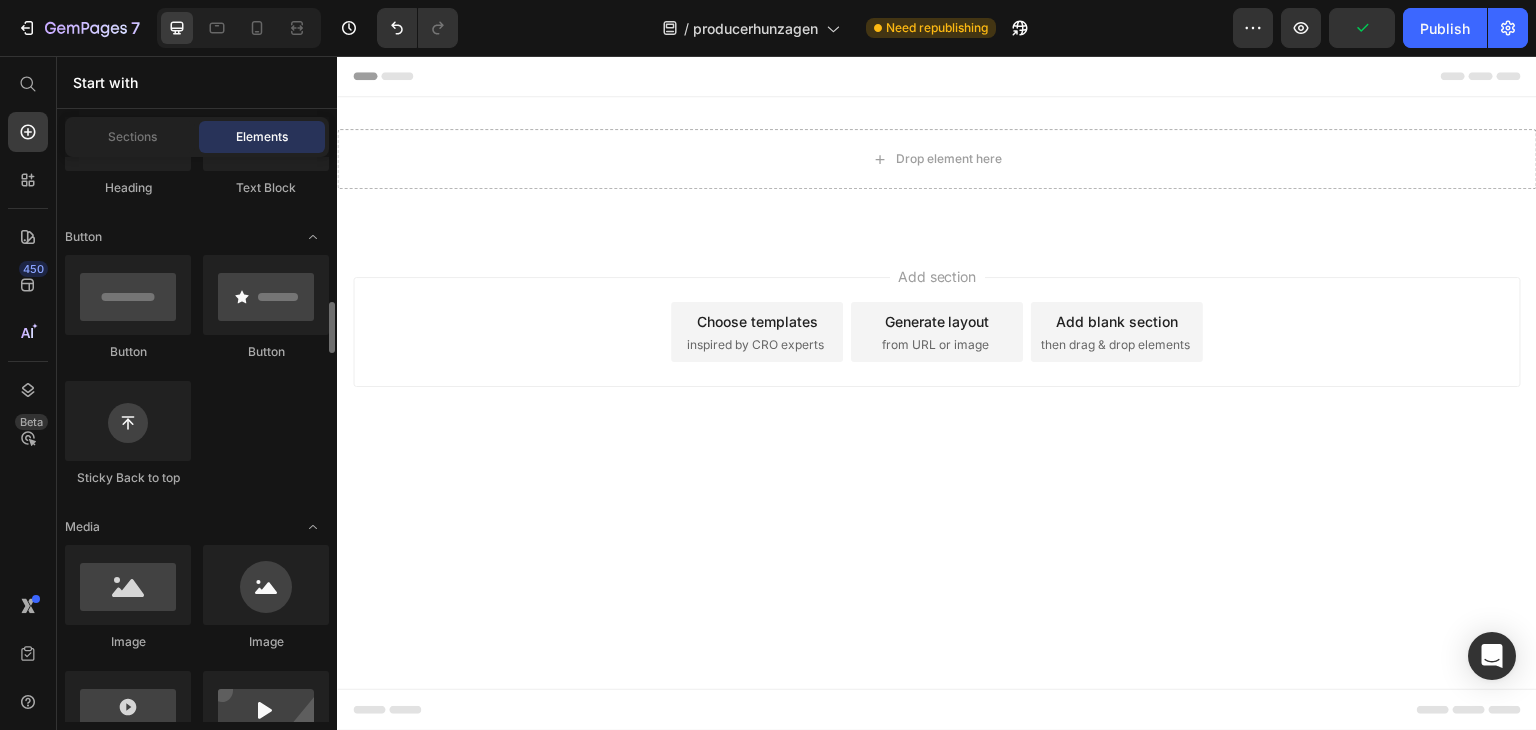 scroll, scrollTop: 600, scrollLeft: 0, axis: vertical 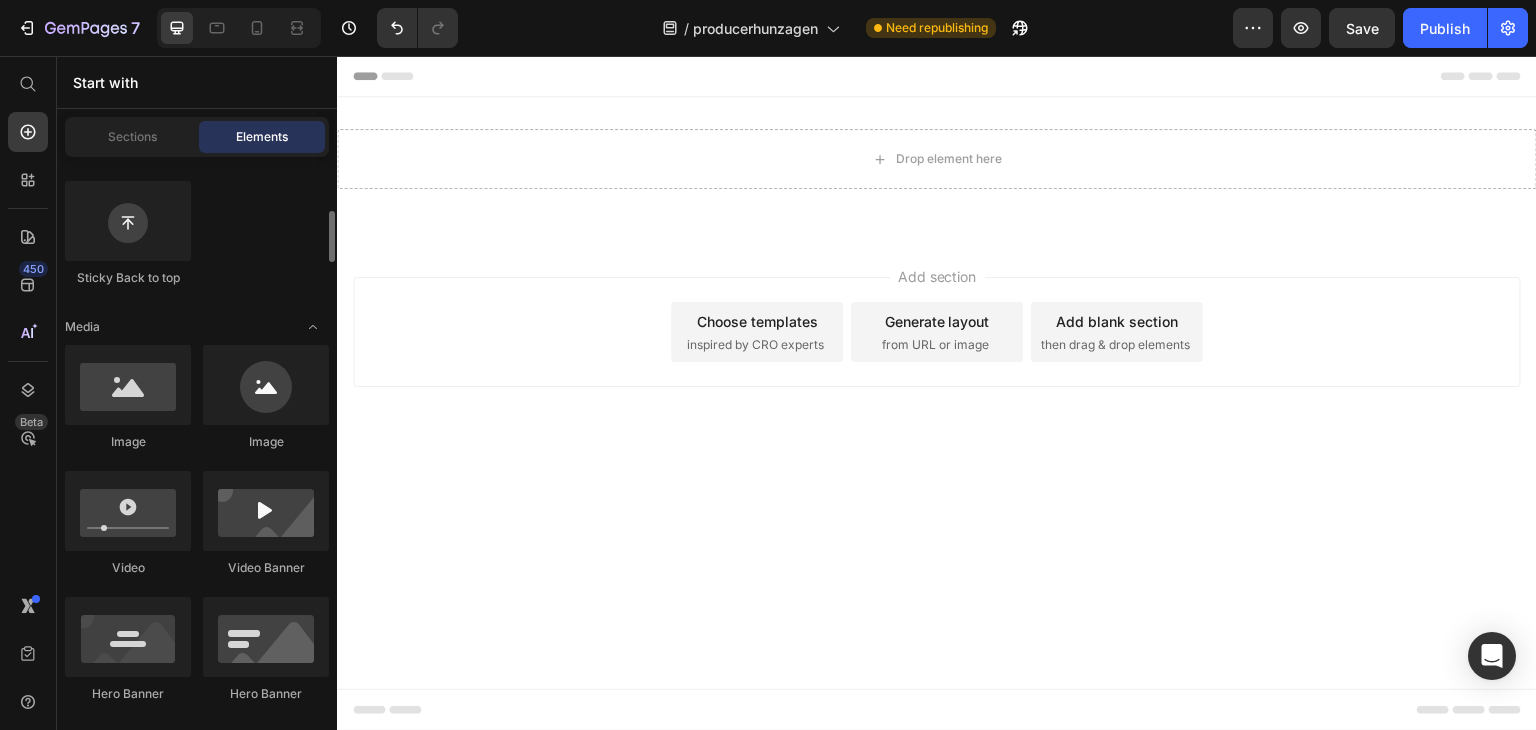 click on "Image" 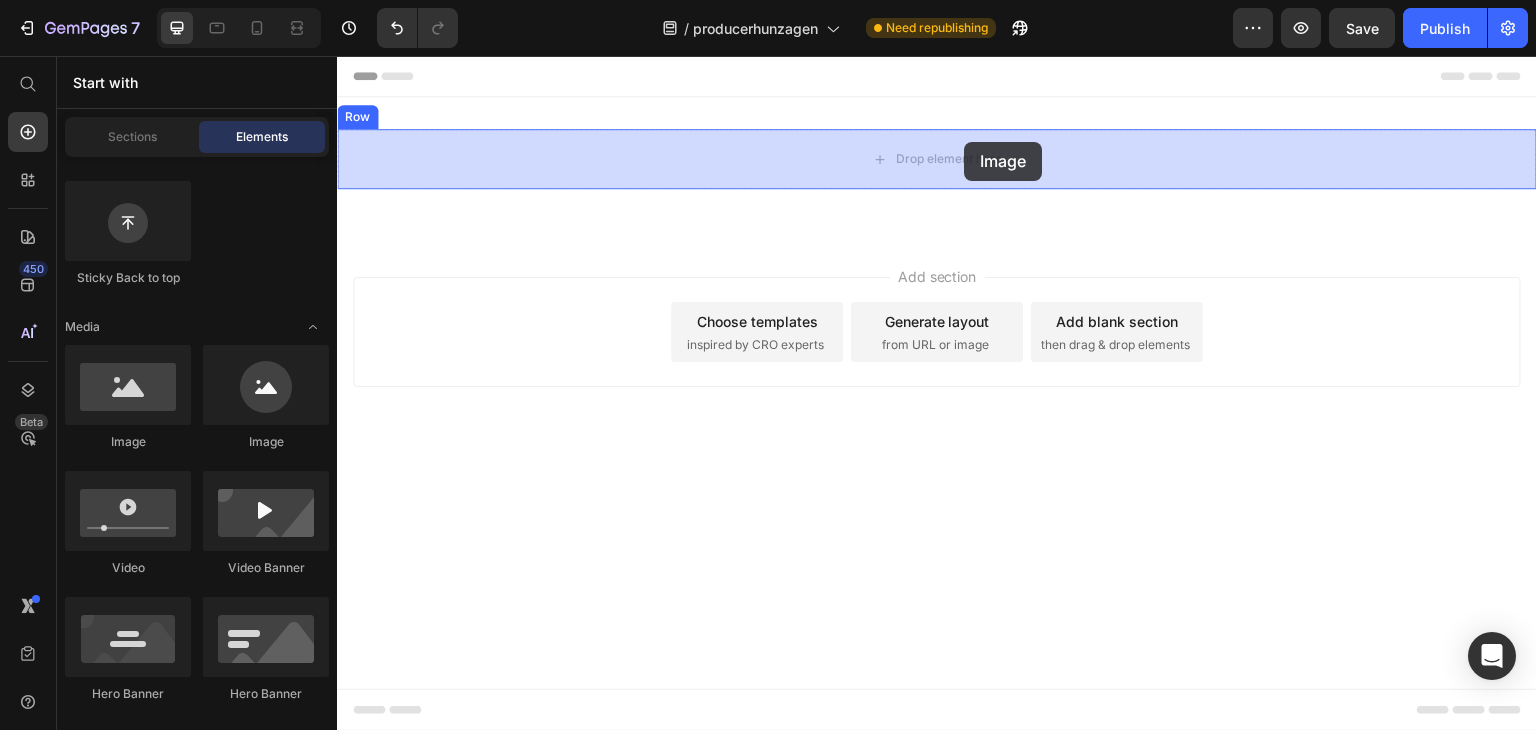drag, startPoint x: 462, startPoint y: 470, endPoint x: 965, endPoint y: 142, distance: 600.49396 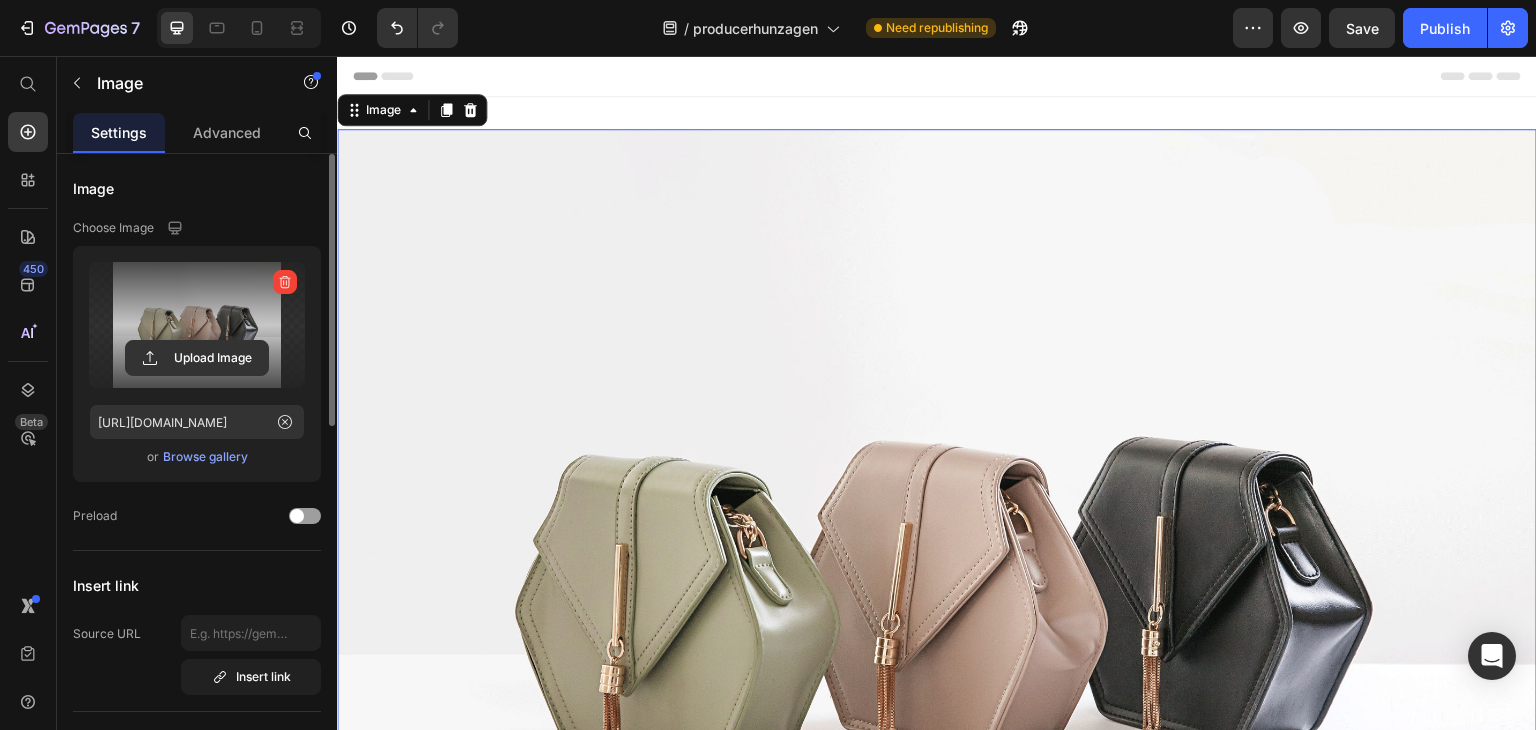 click at bounding box center [197, 325] 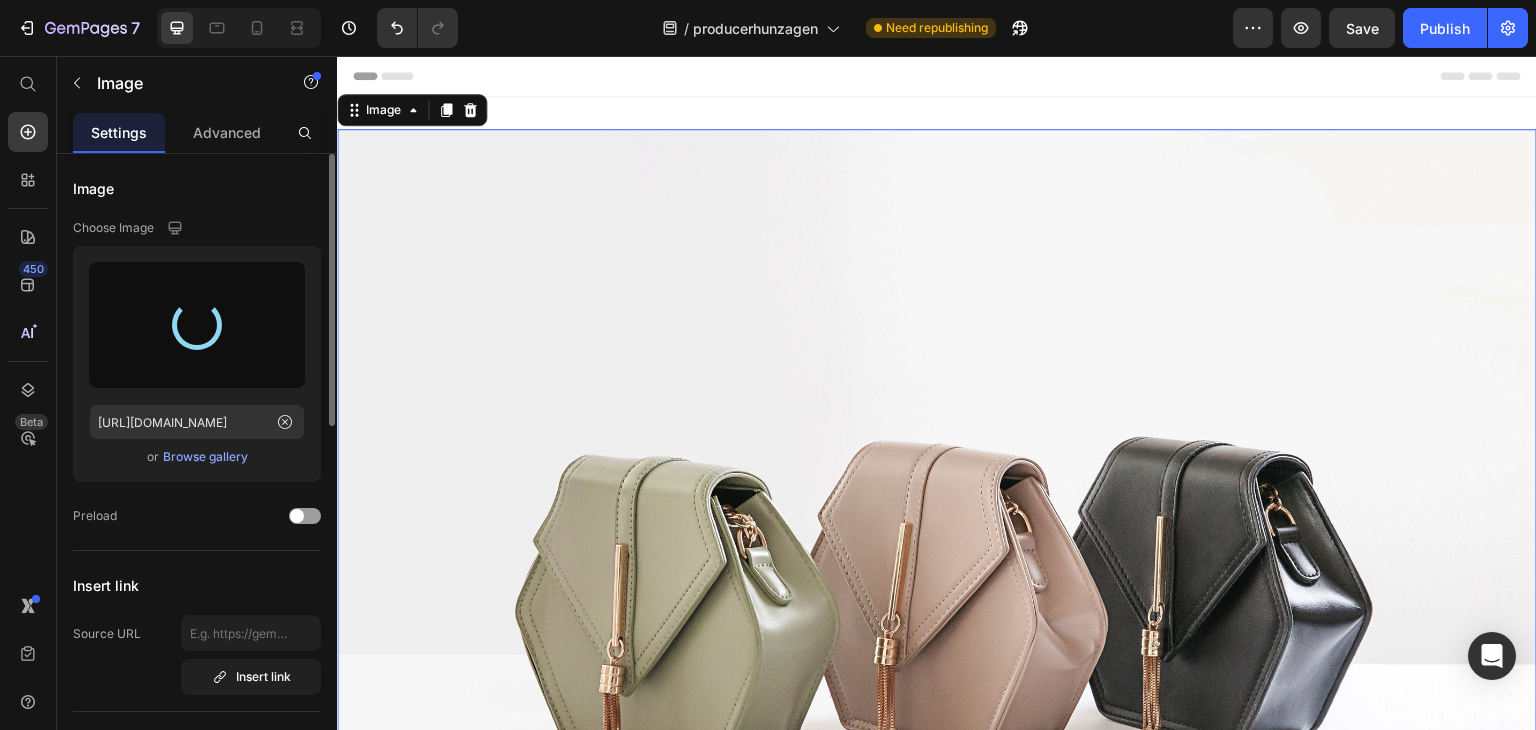 type on "https://cdn.shopify.com/s/files/1/0627/0032/2882/files/gempages_574715888318546788-6f91d43b-8b19-4e09-91b1-65e7782c4127.jpg" 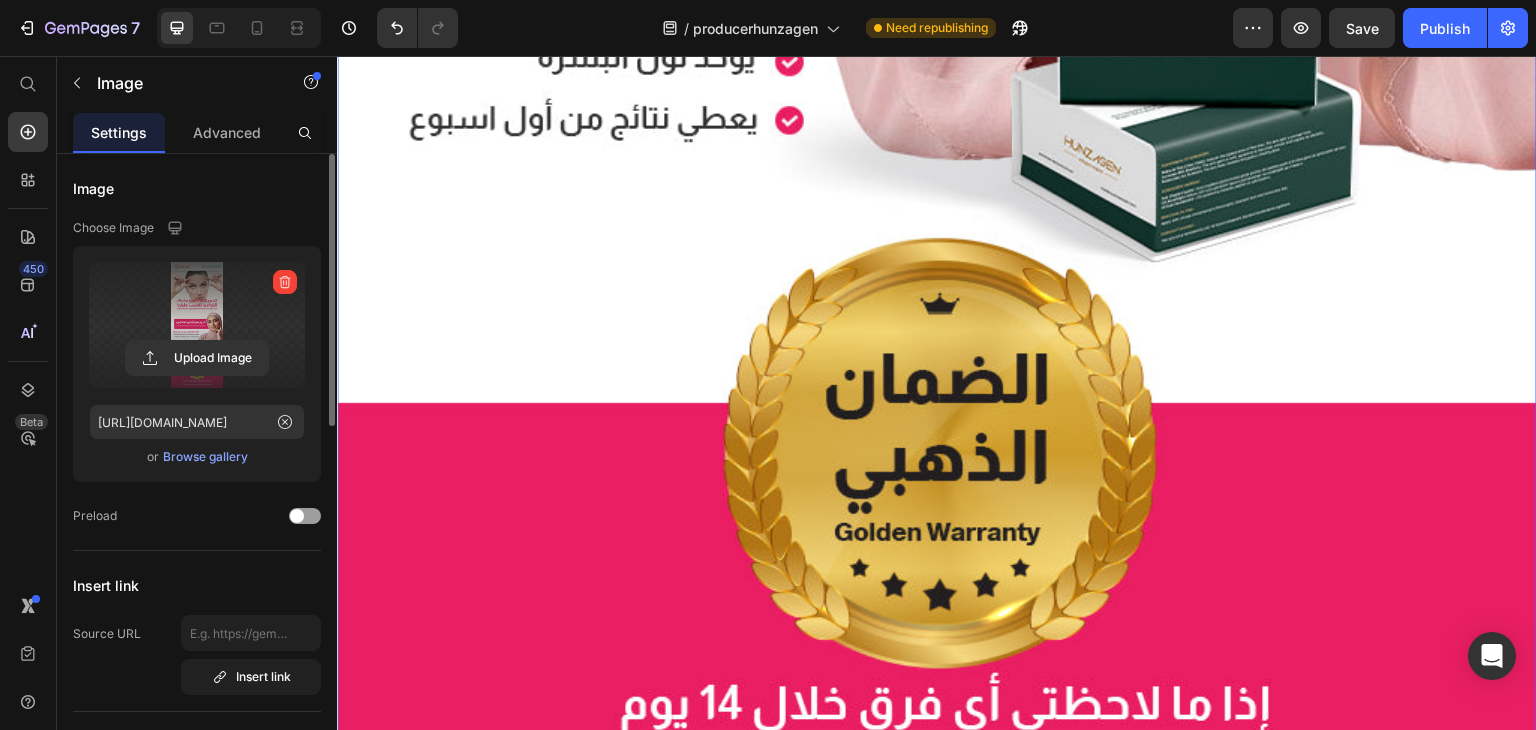 scroll, scrollTop: 2640, scrollLeft: 0, axis: vertical 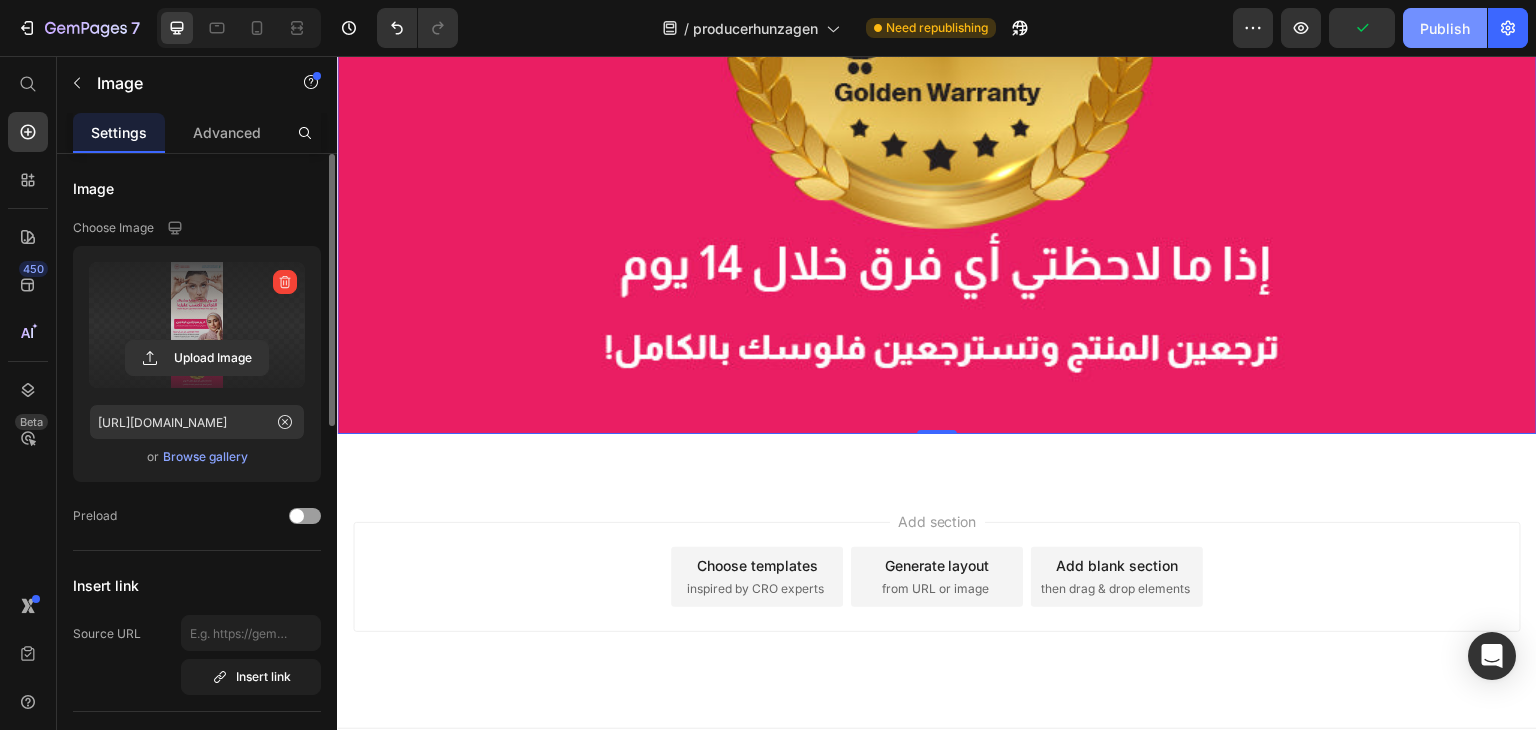 click on "Publish" at bounding box center [1445, 28] 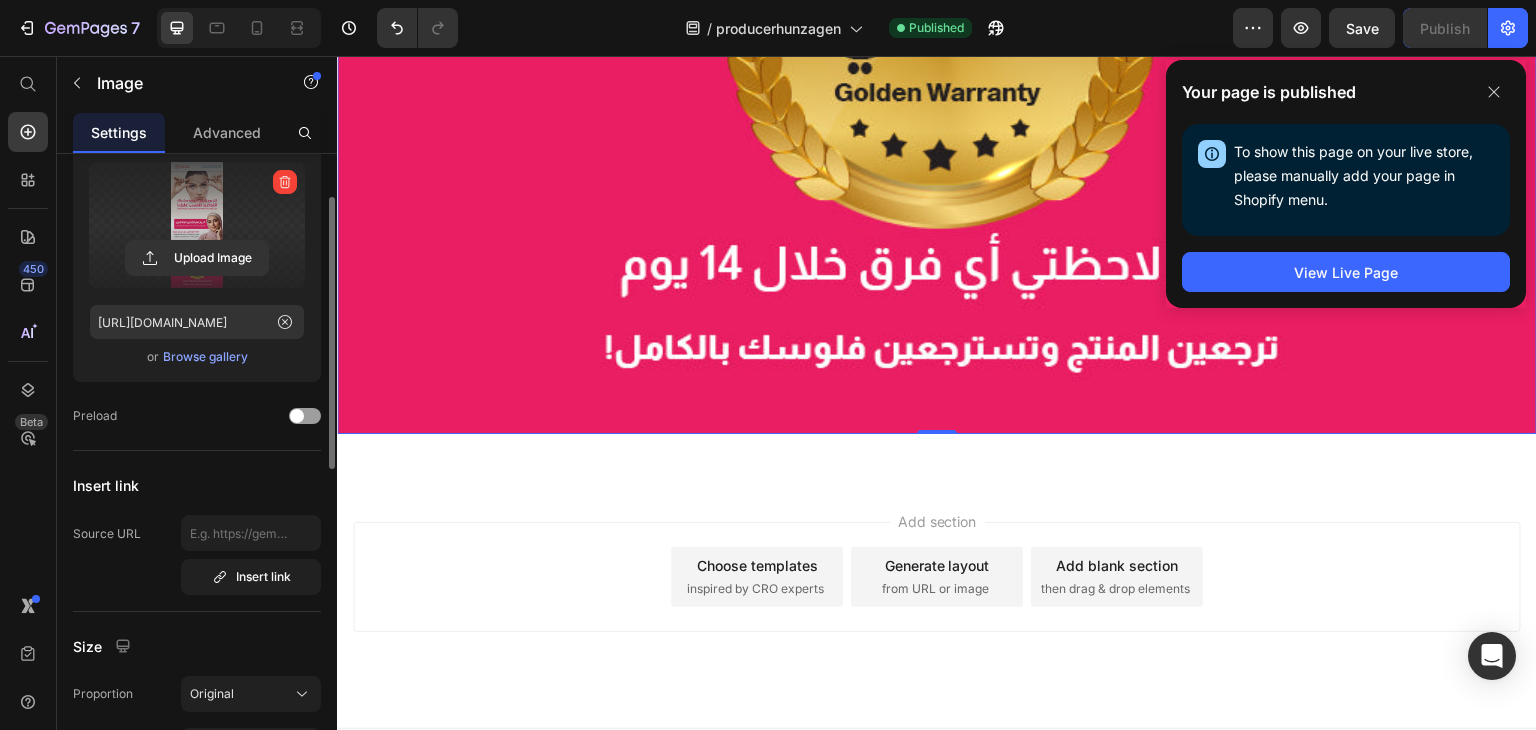 scroll, scrollTop: 0, scrollLeft: 0, axis: both 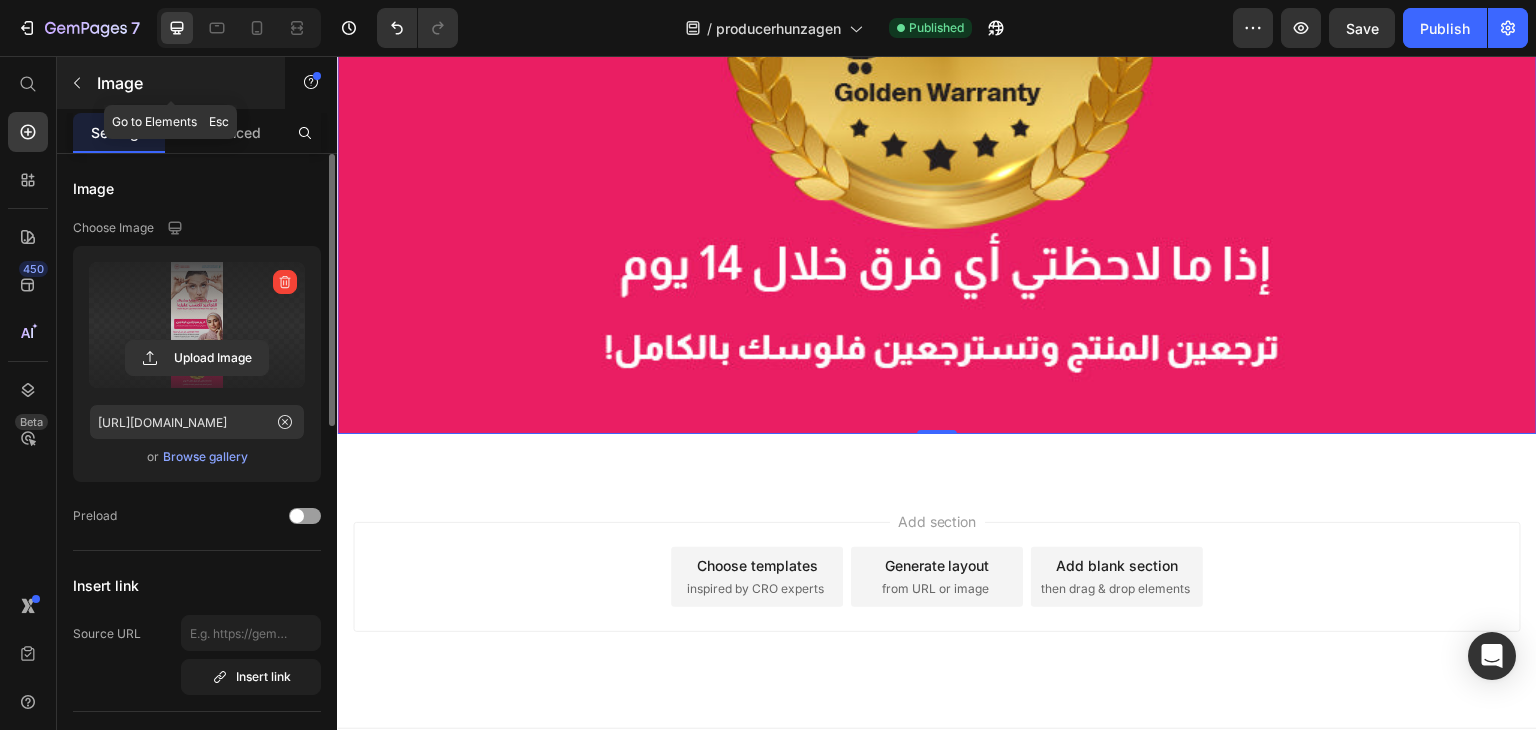 click 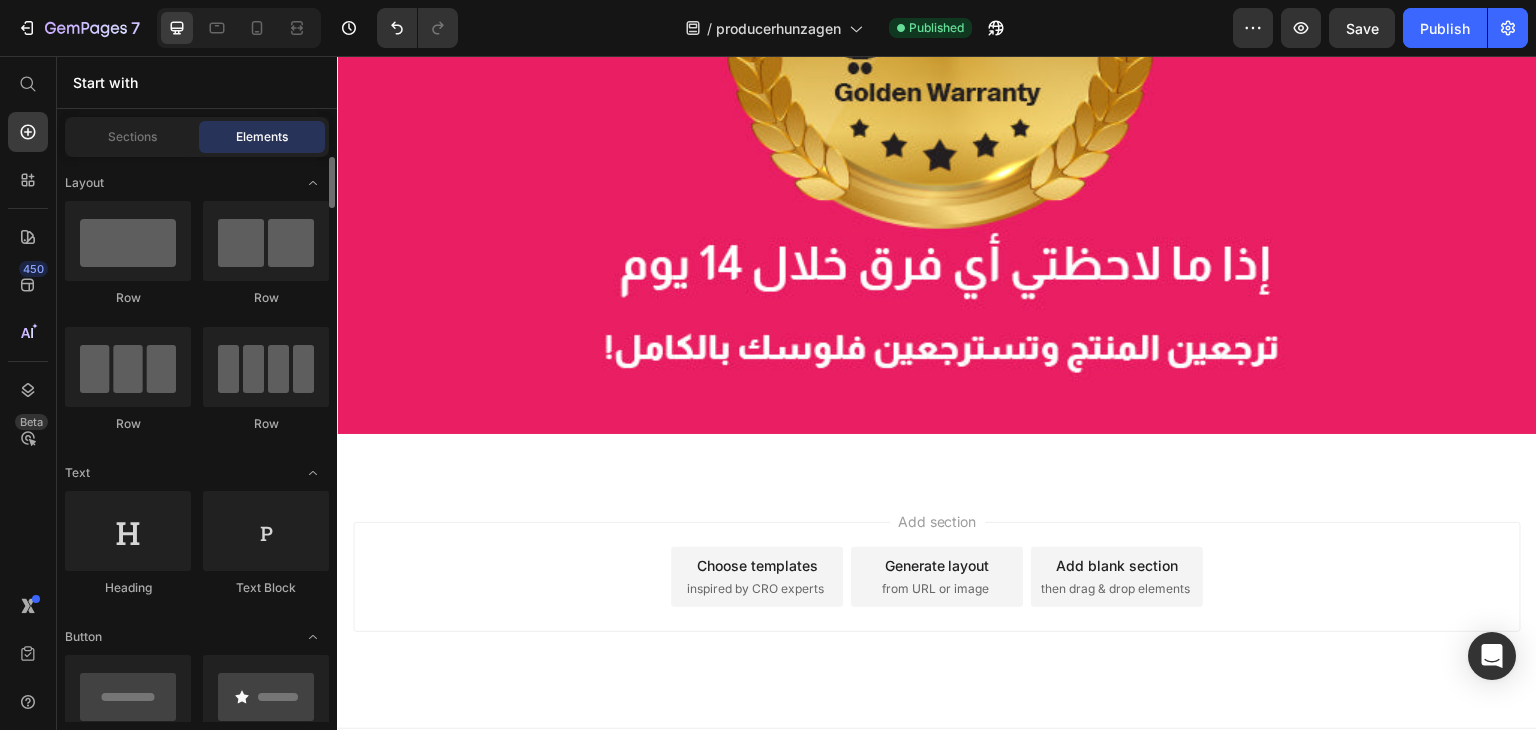 scroll, scrollTop: 100, scrollLeft: 0, axis: vertical 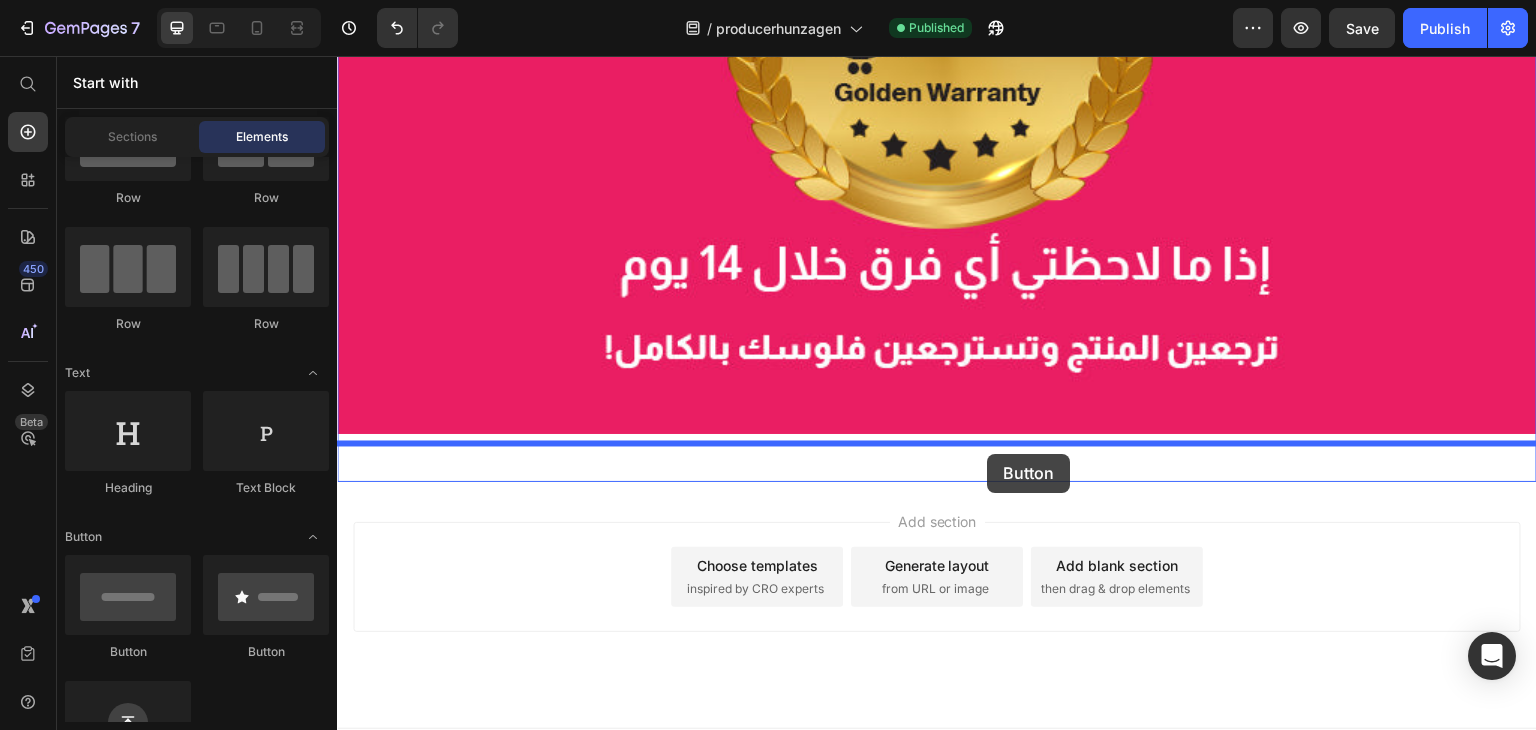 drag, startPoint x: 464, startPoint y: 658, endPoint x: 988, endPoint y: 454, distance: 562.3095 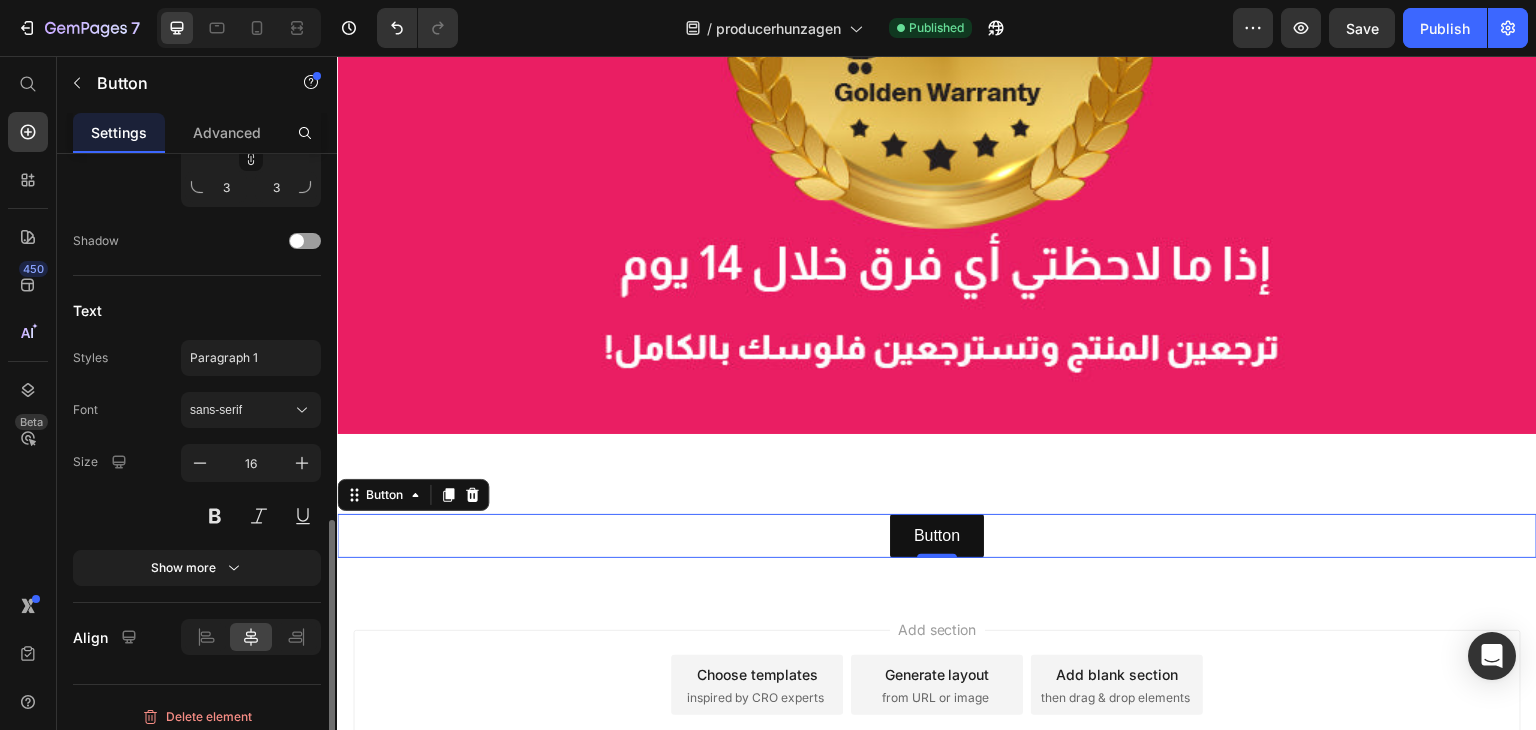 scroll, scrollTop: 810, scrollLeft: 0, axis: vertical 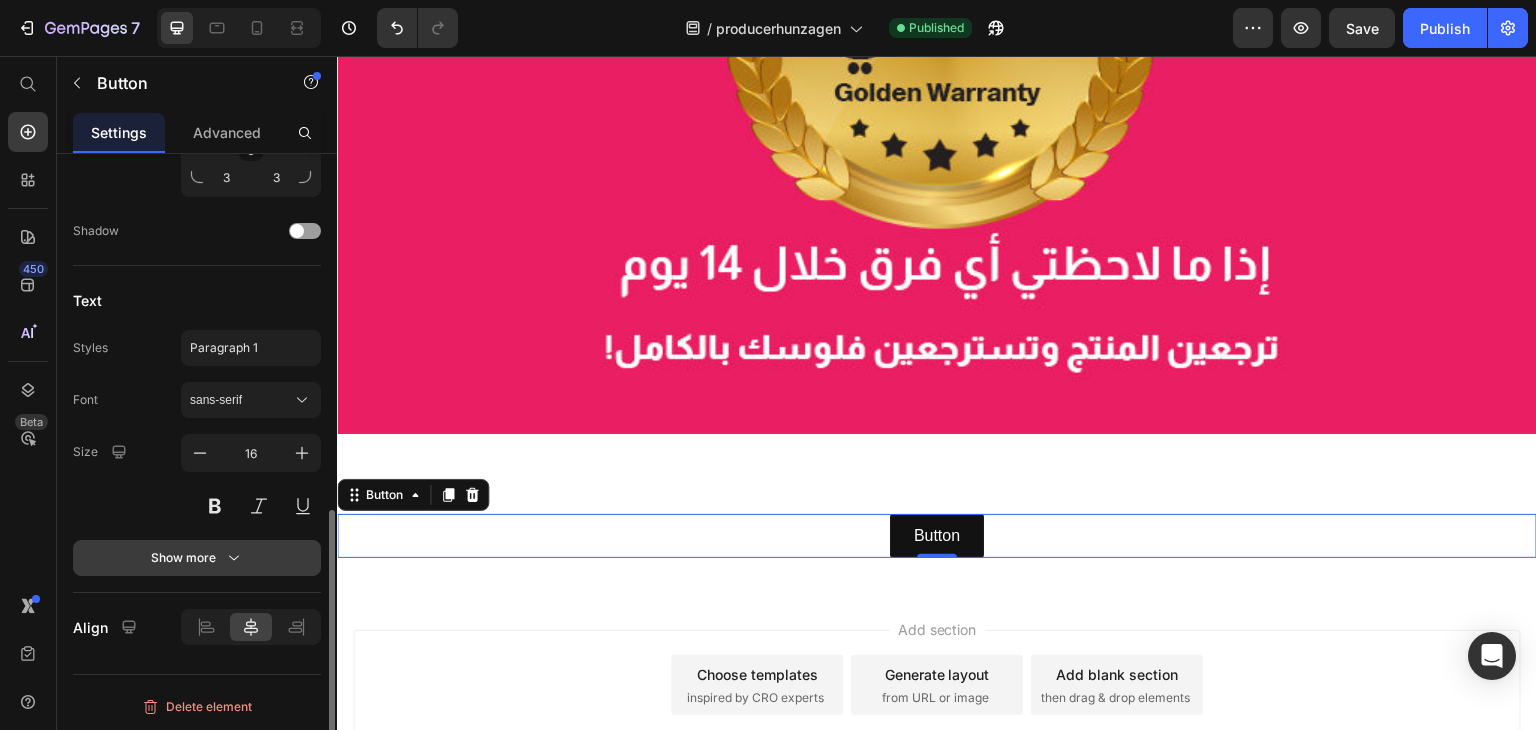 click on "Show more" at bounding box center (197, 558) 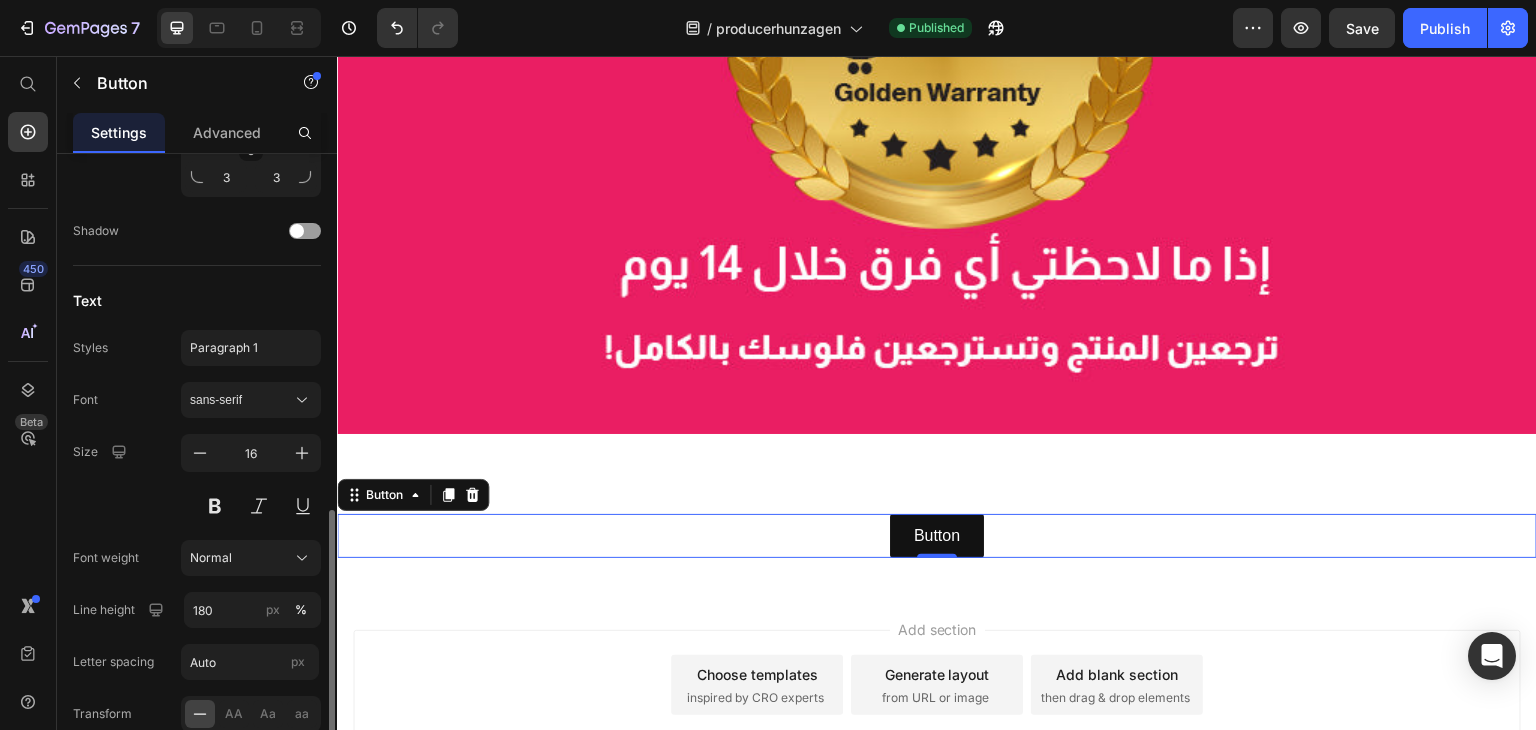 click on "Normal" at bounding box center [211, 558] 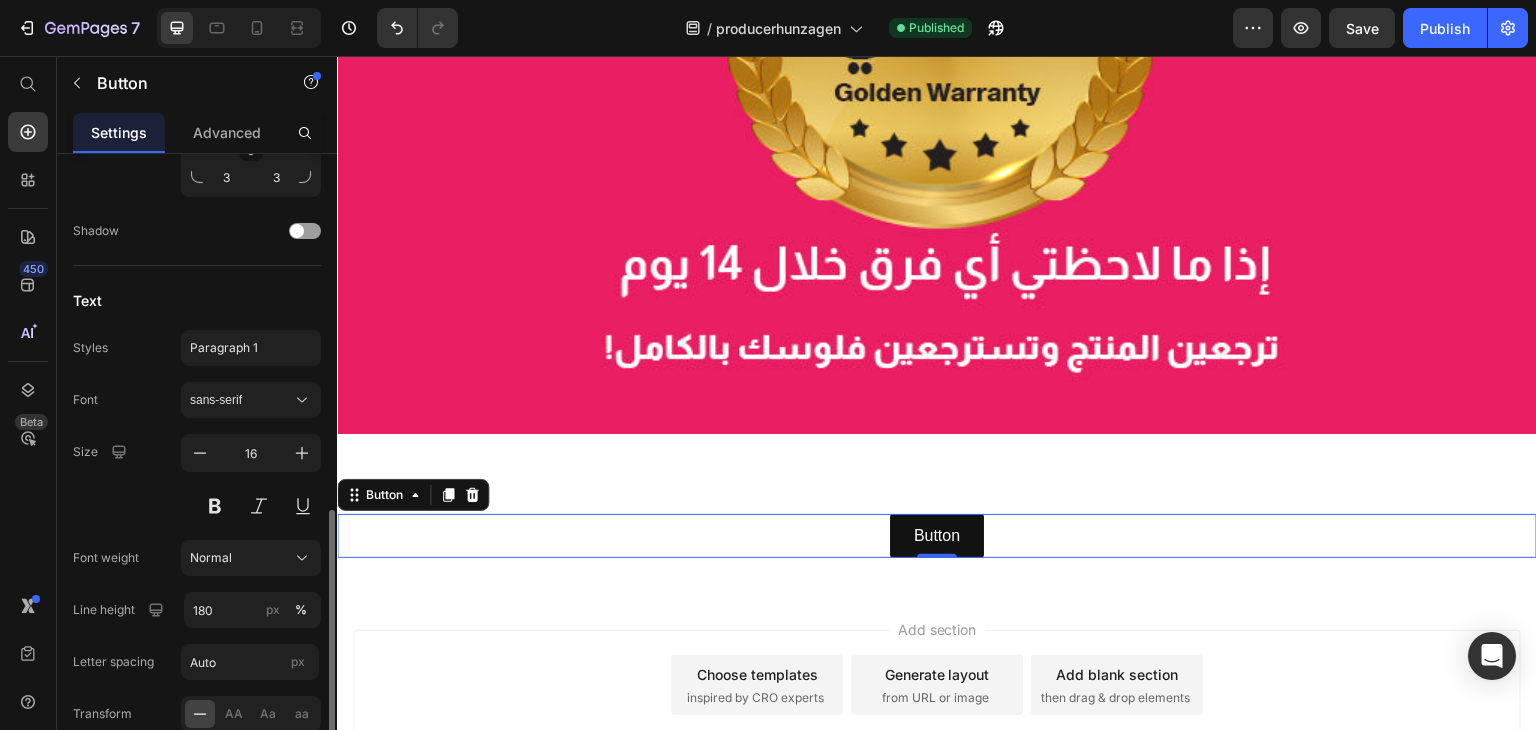 click on "Size 16" at bounding box center [197, 479] 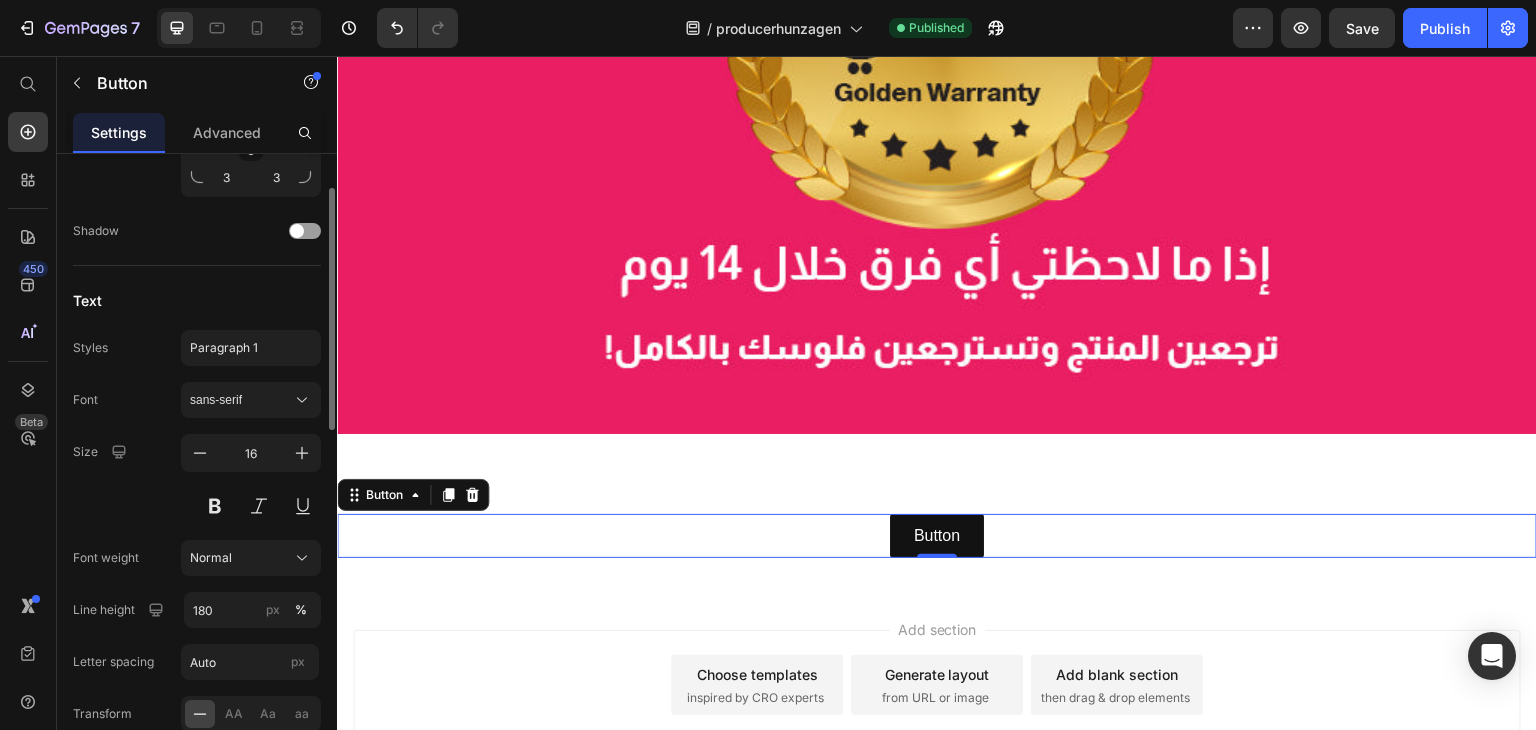 scroll, scrollTop: 610, scrollLeft: 0, axis: vertical 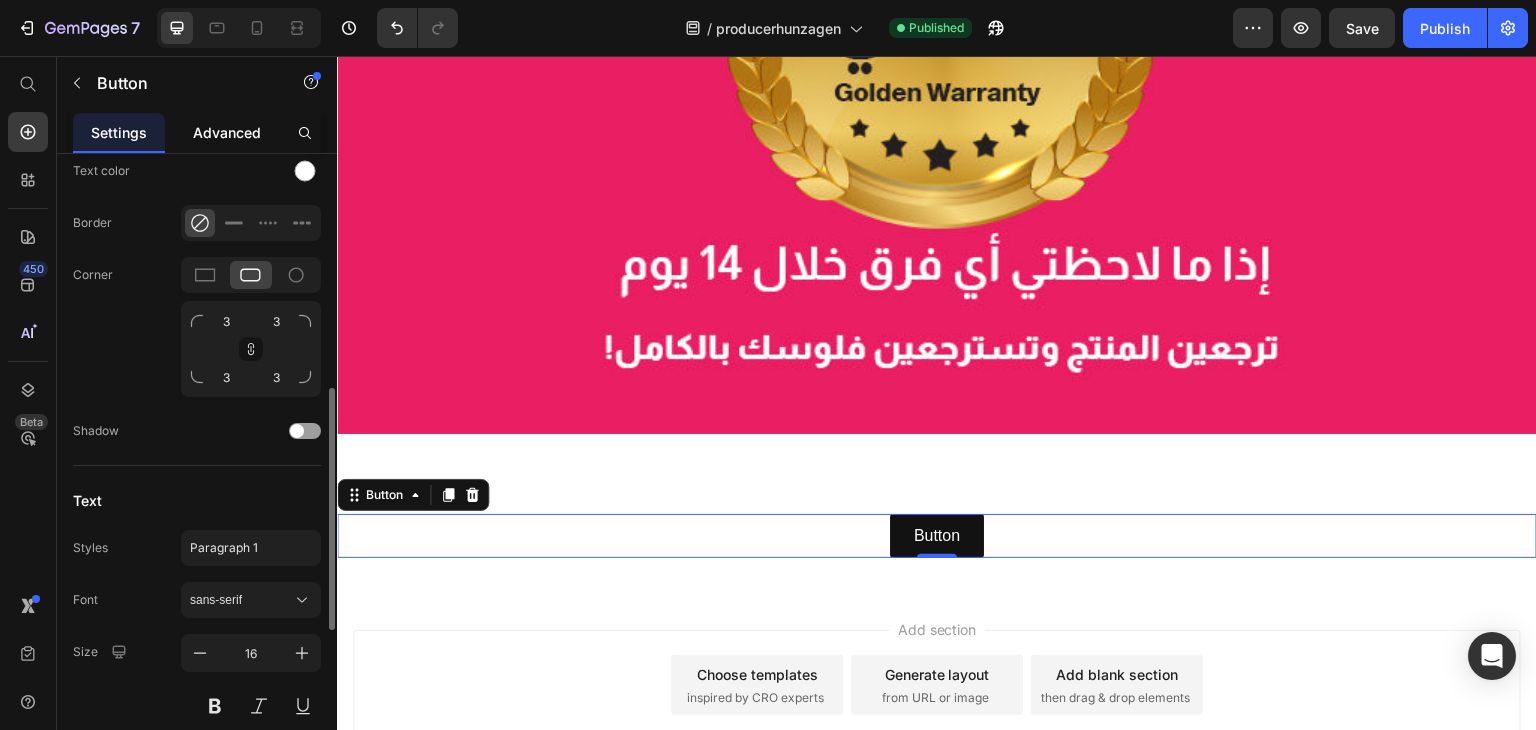 click on "Advanced" at bounding box center [227, 132] 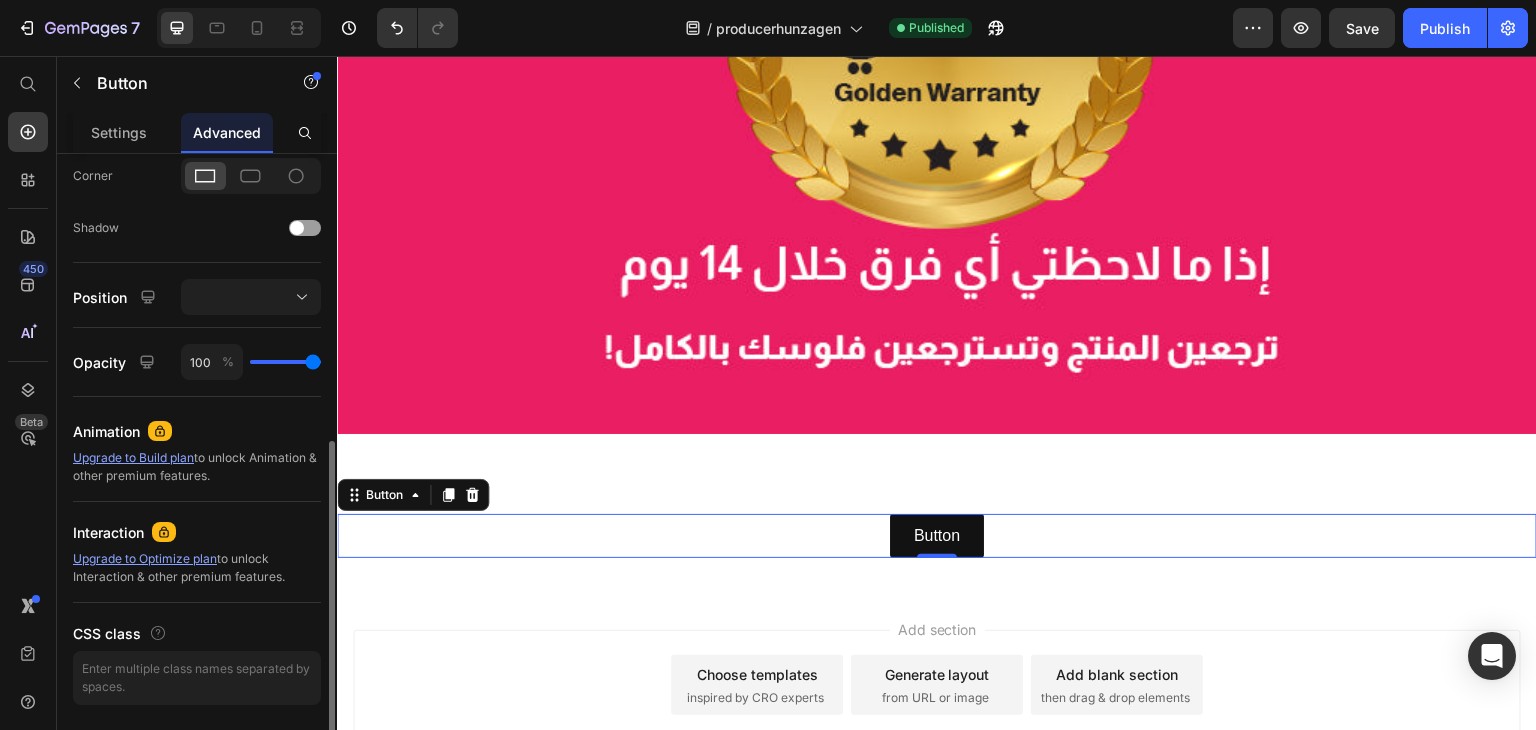 scroll, scrollTop: 0, scrollLeft: 0, axis: both 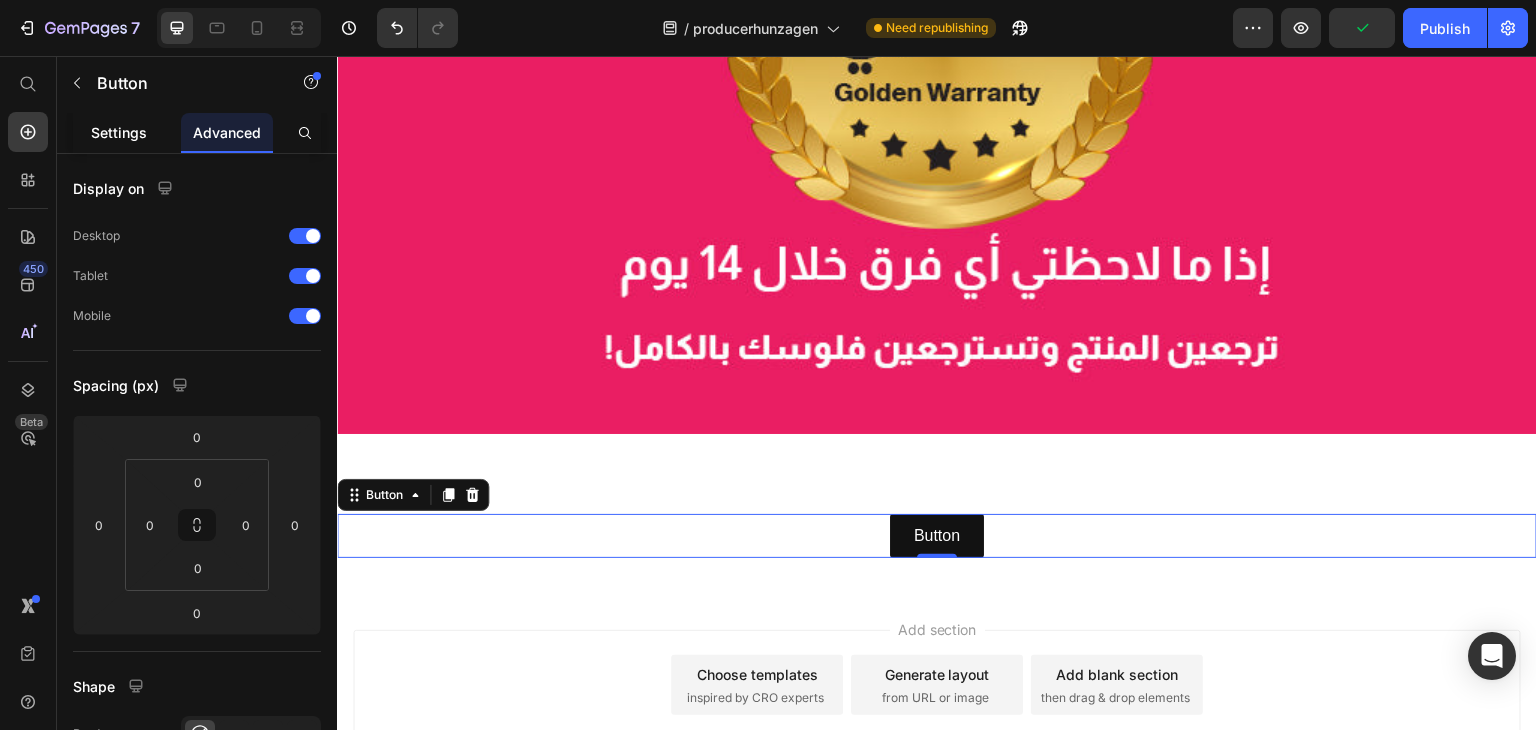 click on "Settings" at bounding box center [119, 132] 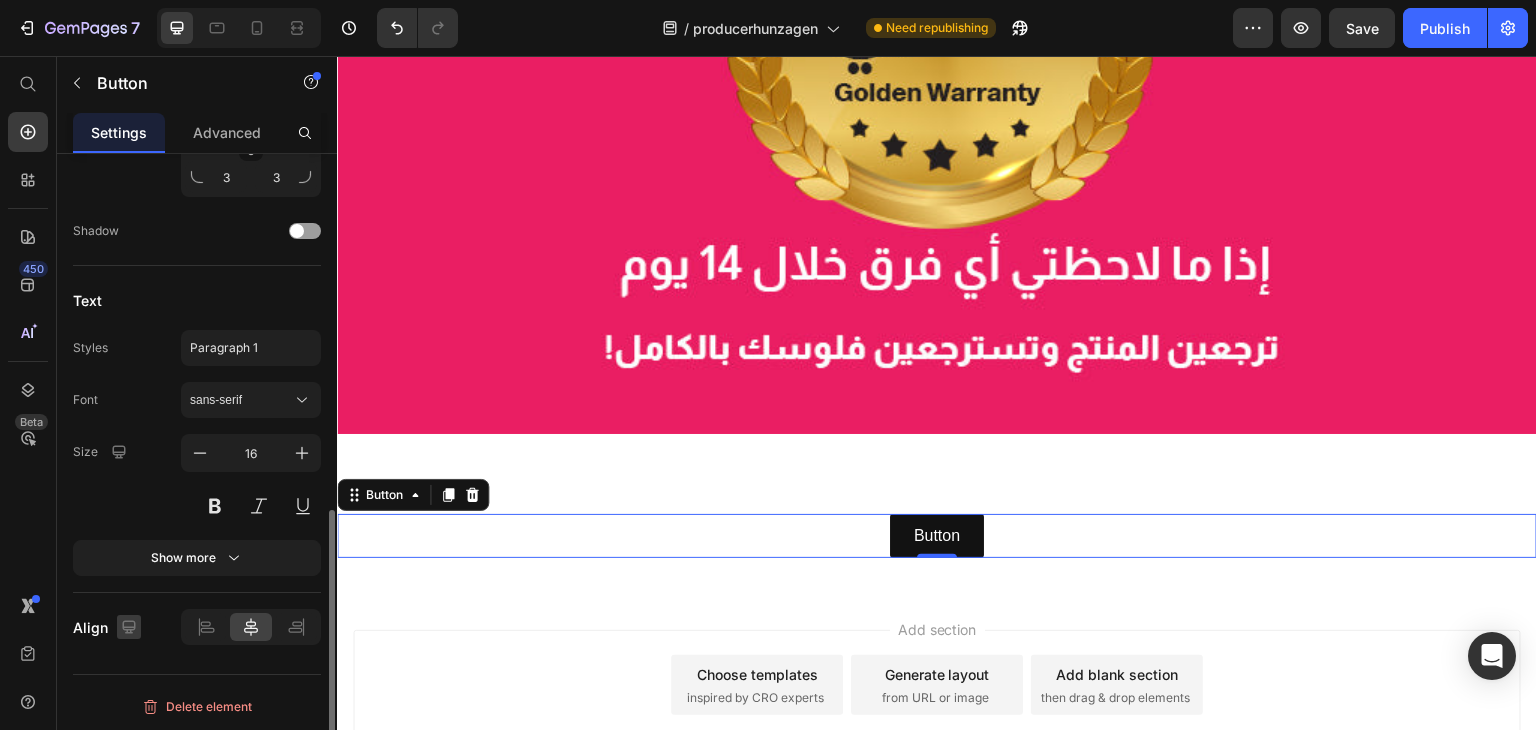 scroll, scrollTop: 610, scrollLeft: 0, axis: vertical 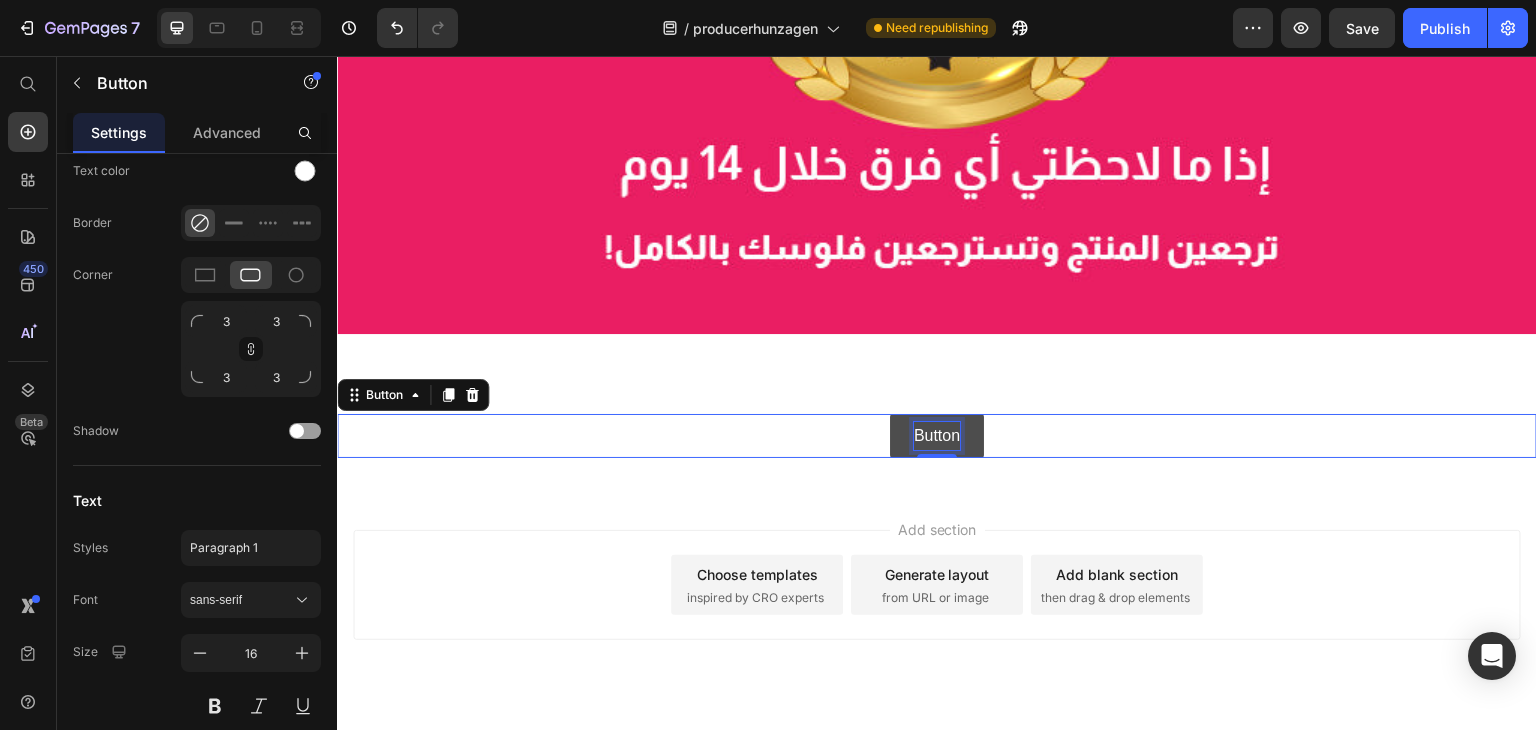 click on "Button" at bounding box center [937, 436] 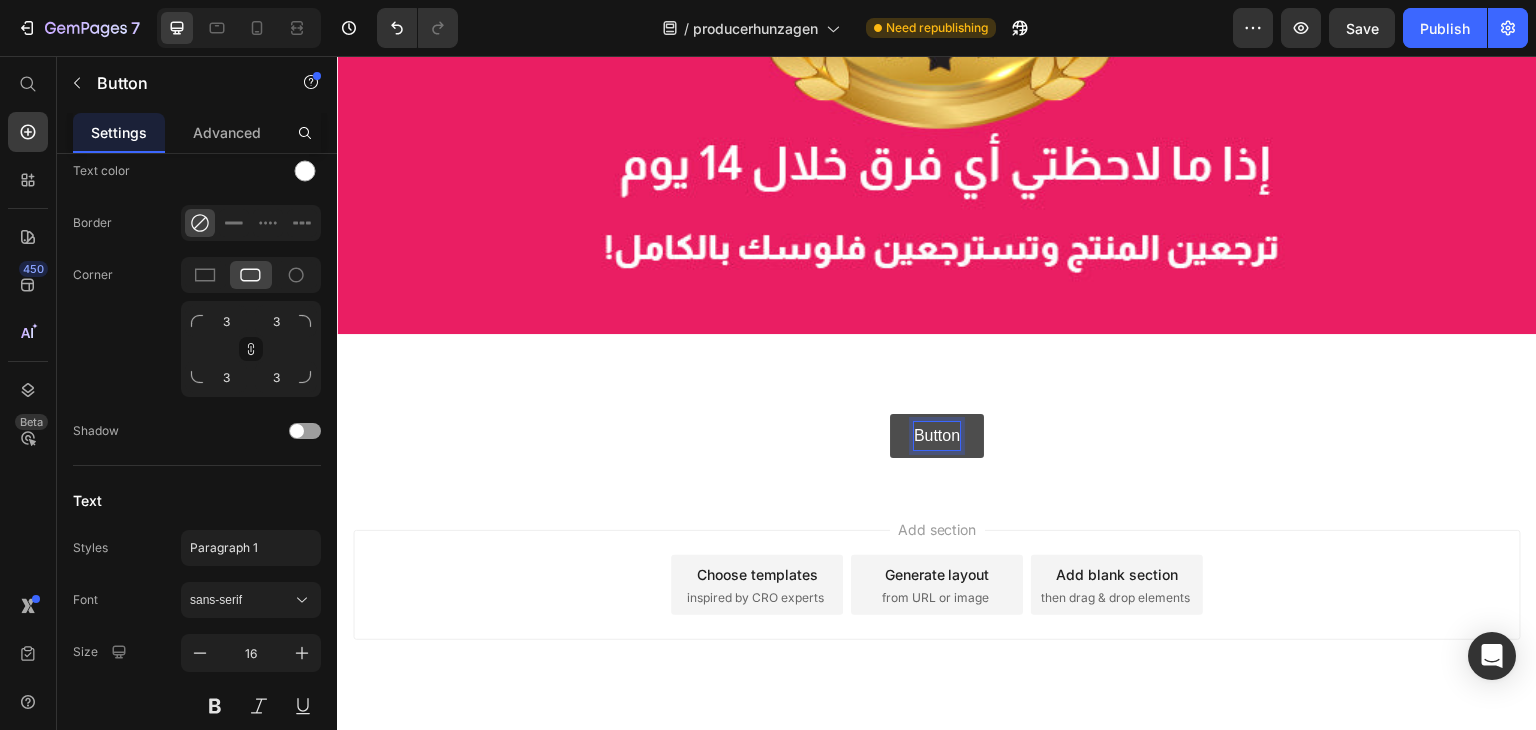 click on "Button" at bounding box center [937, 436] 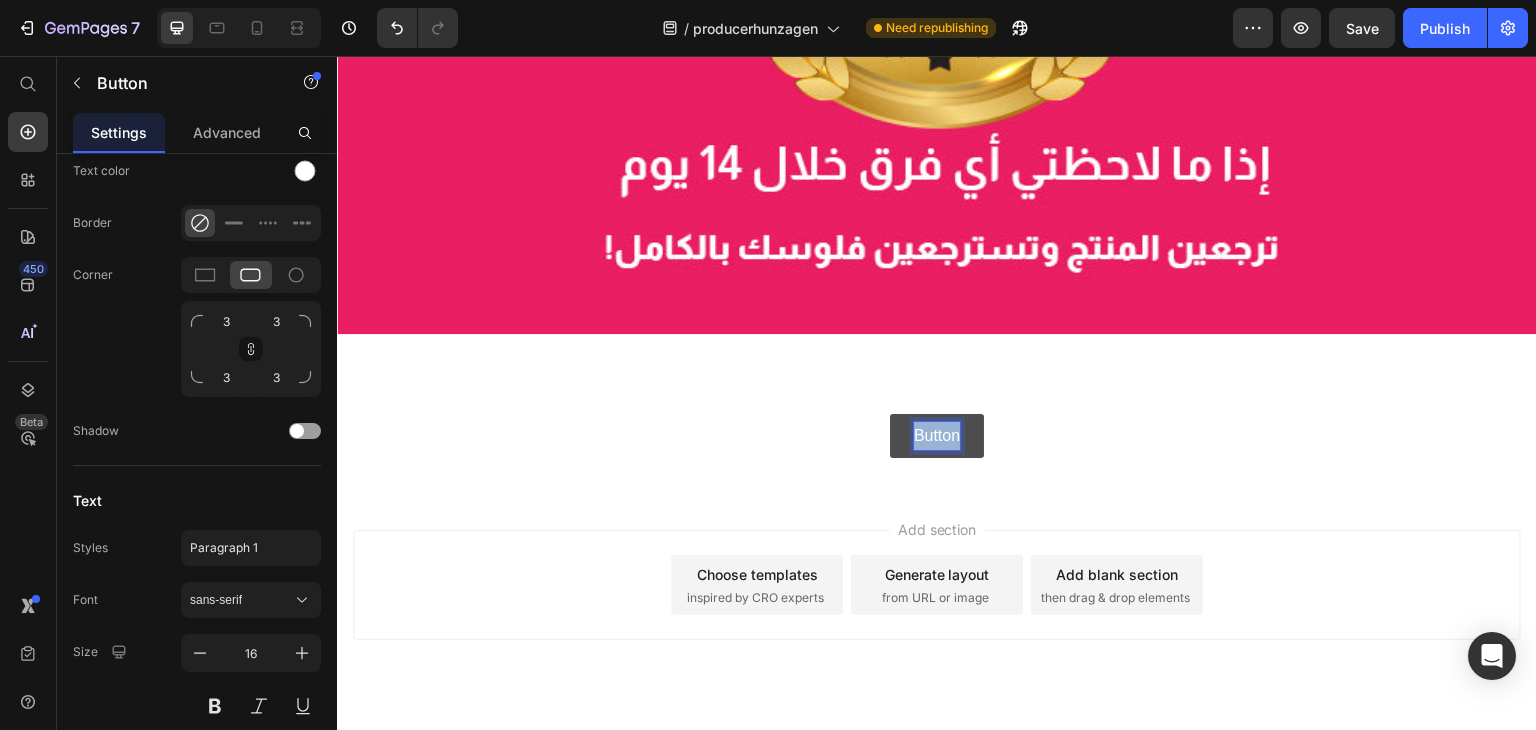 click on "Button" at bounding box center [937, 436] 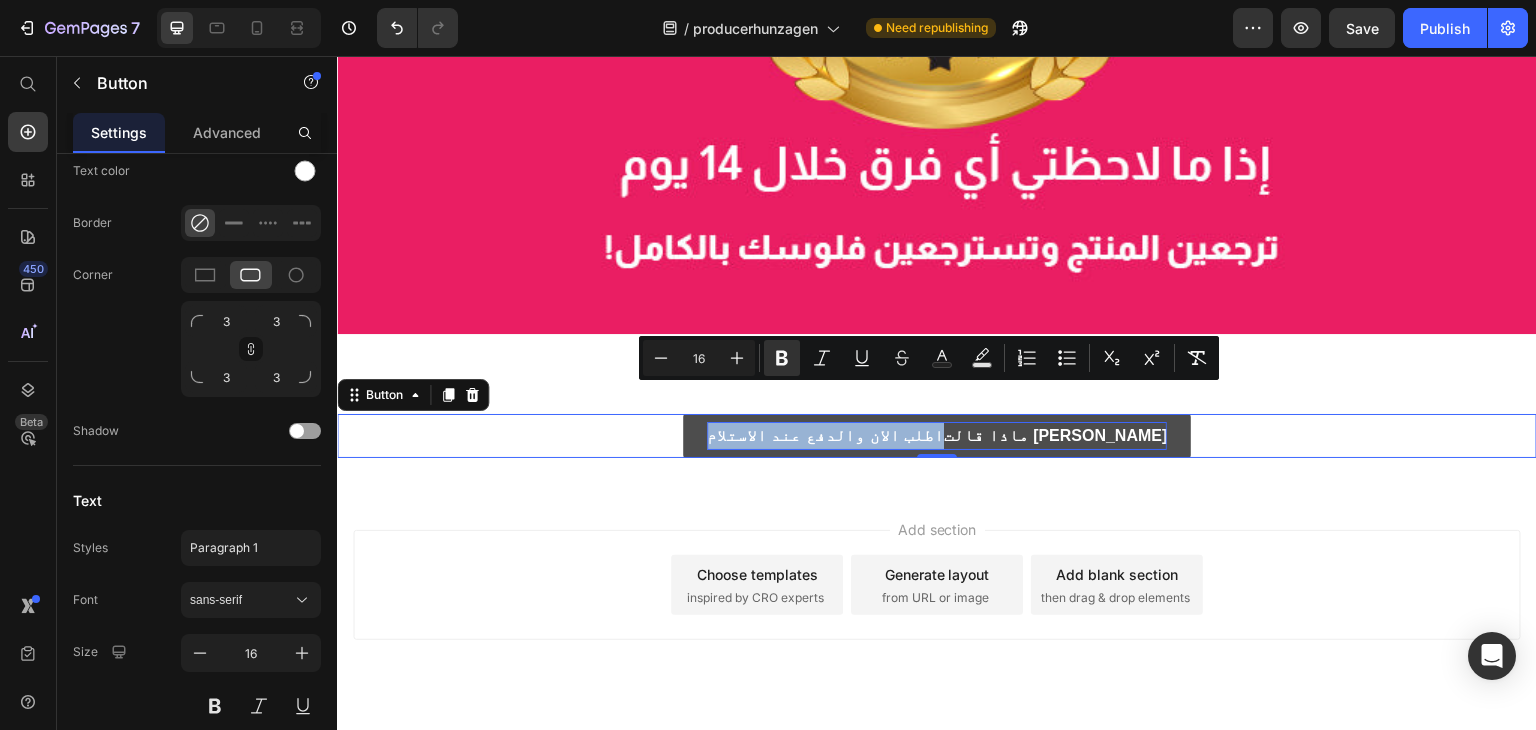 click on "اطلب الان والدفع عند الاستلام" at bounding box center [826, 435] 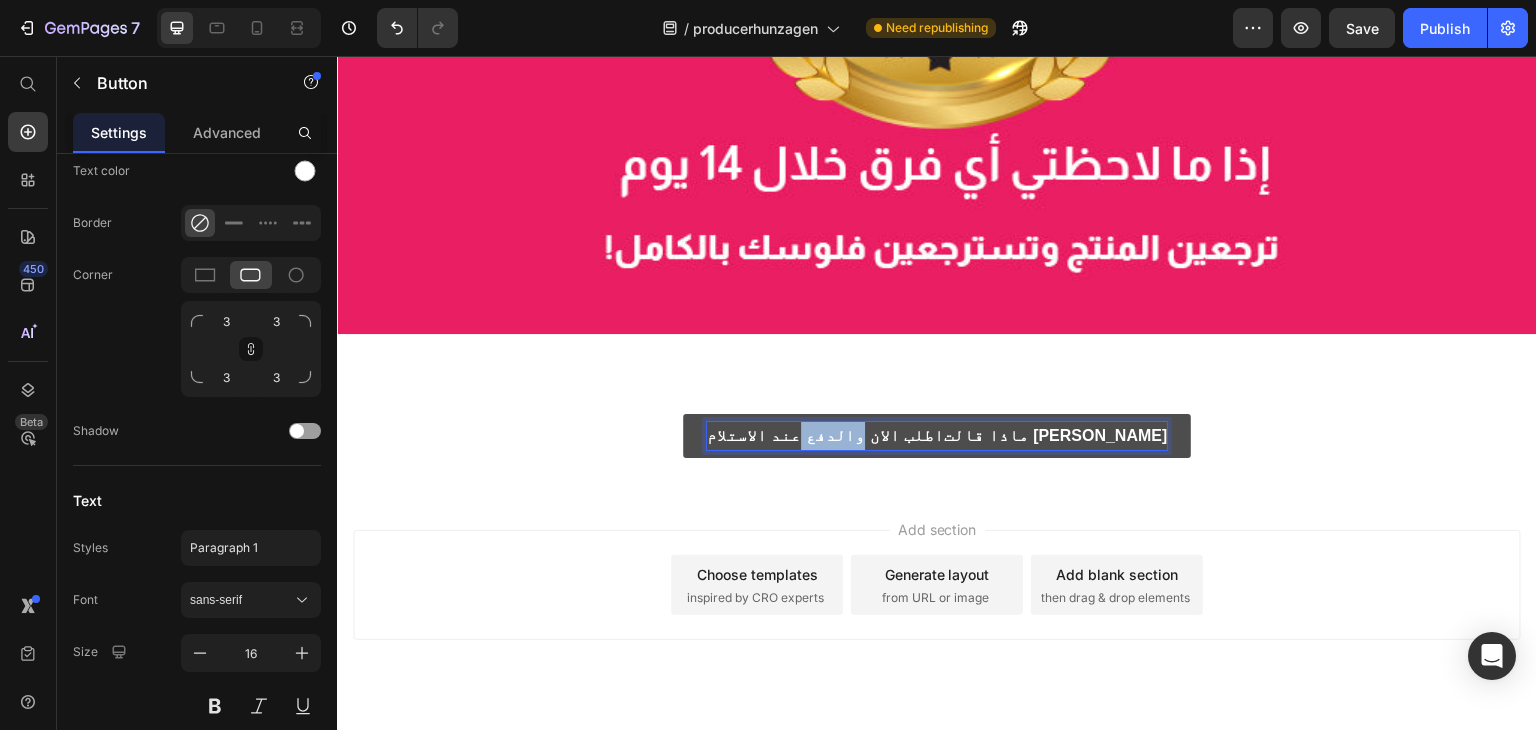click on "اطلب الان والدفع عند الاستلام" at bounding box center (826, 435) 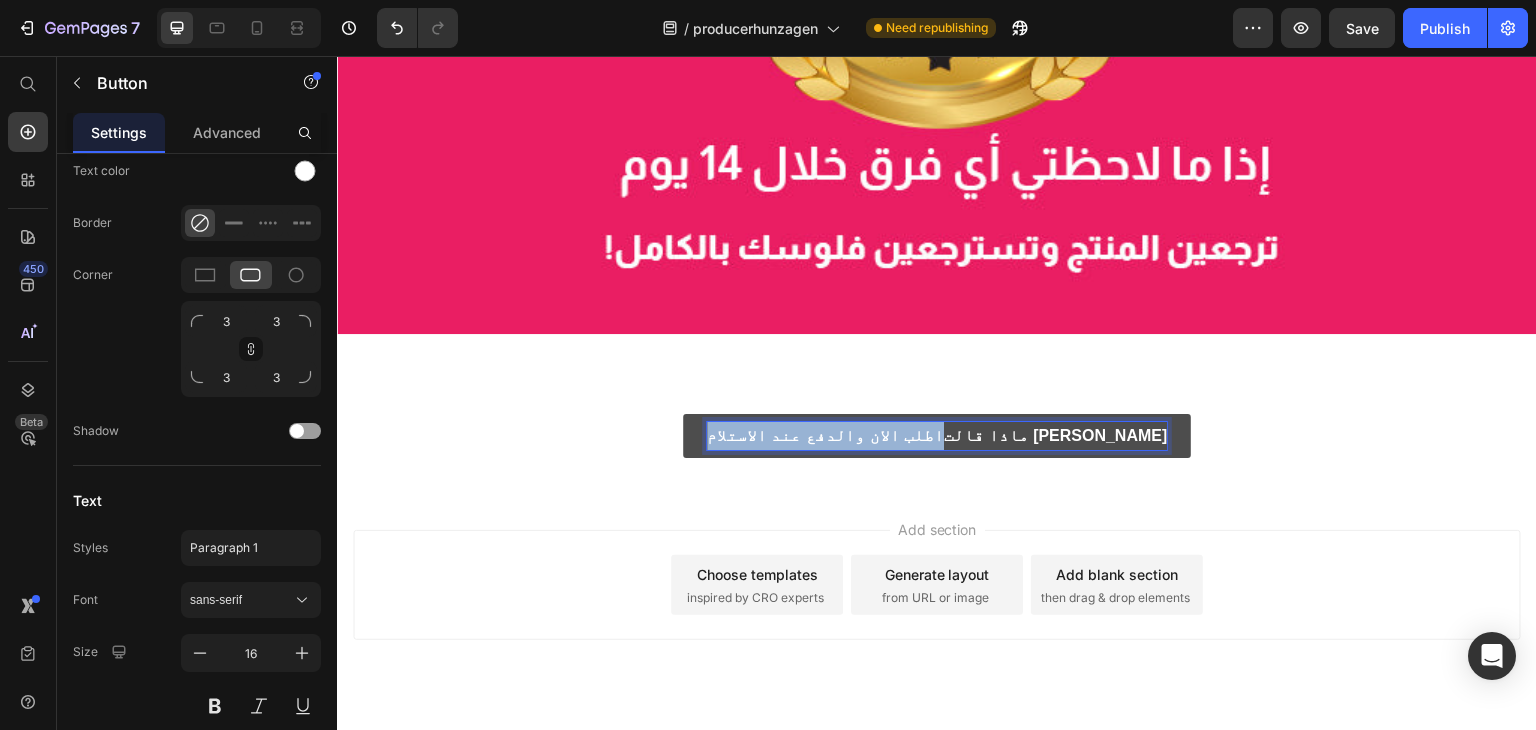 click on "اطلب الان والدفع عند الاستلام" at bounding box center (826, 435) 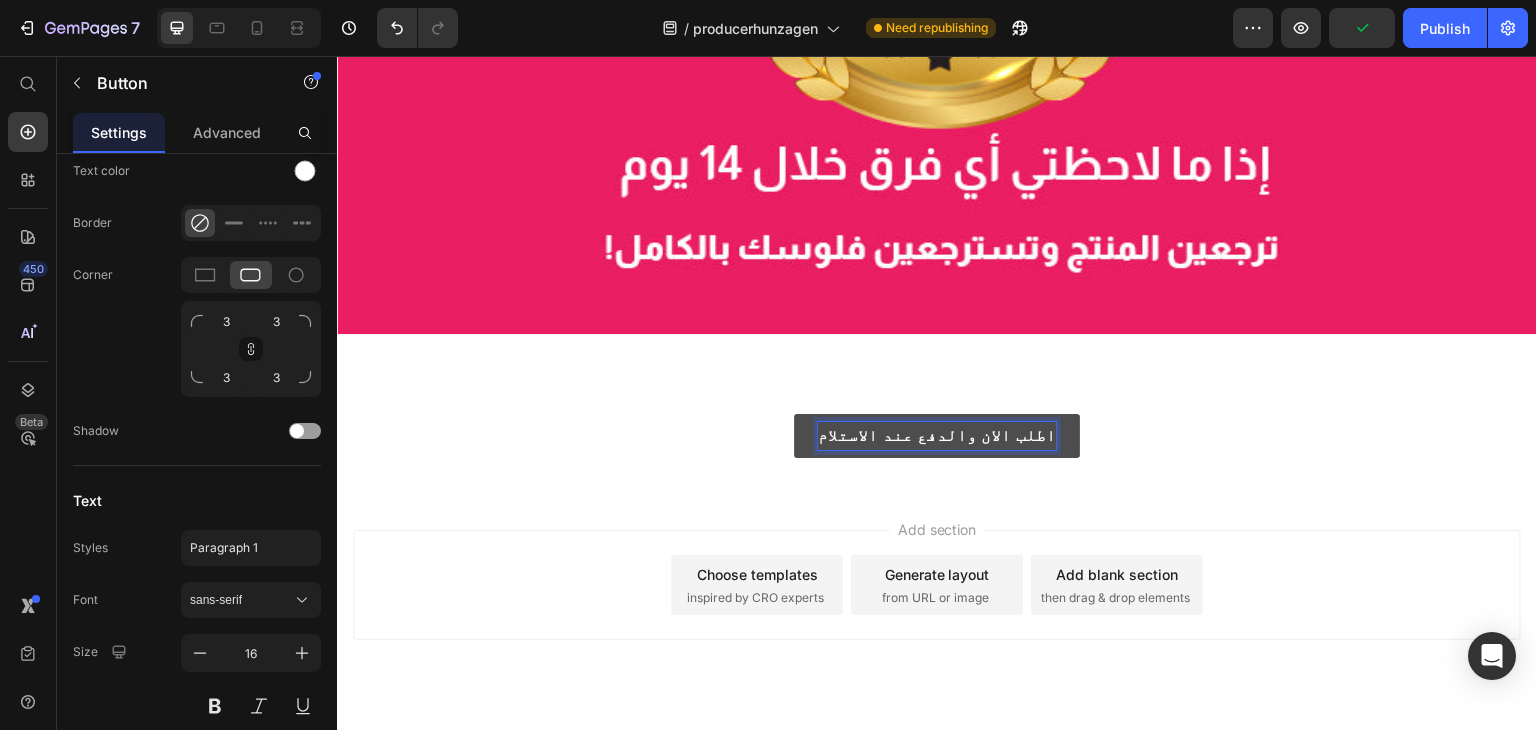 click on "Add section Choose templates inspired by CRO experts Generate layout from URL or image Add blank section then drag & drop elements" at bounding box center (937, 613) 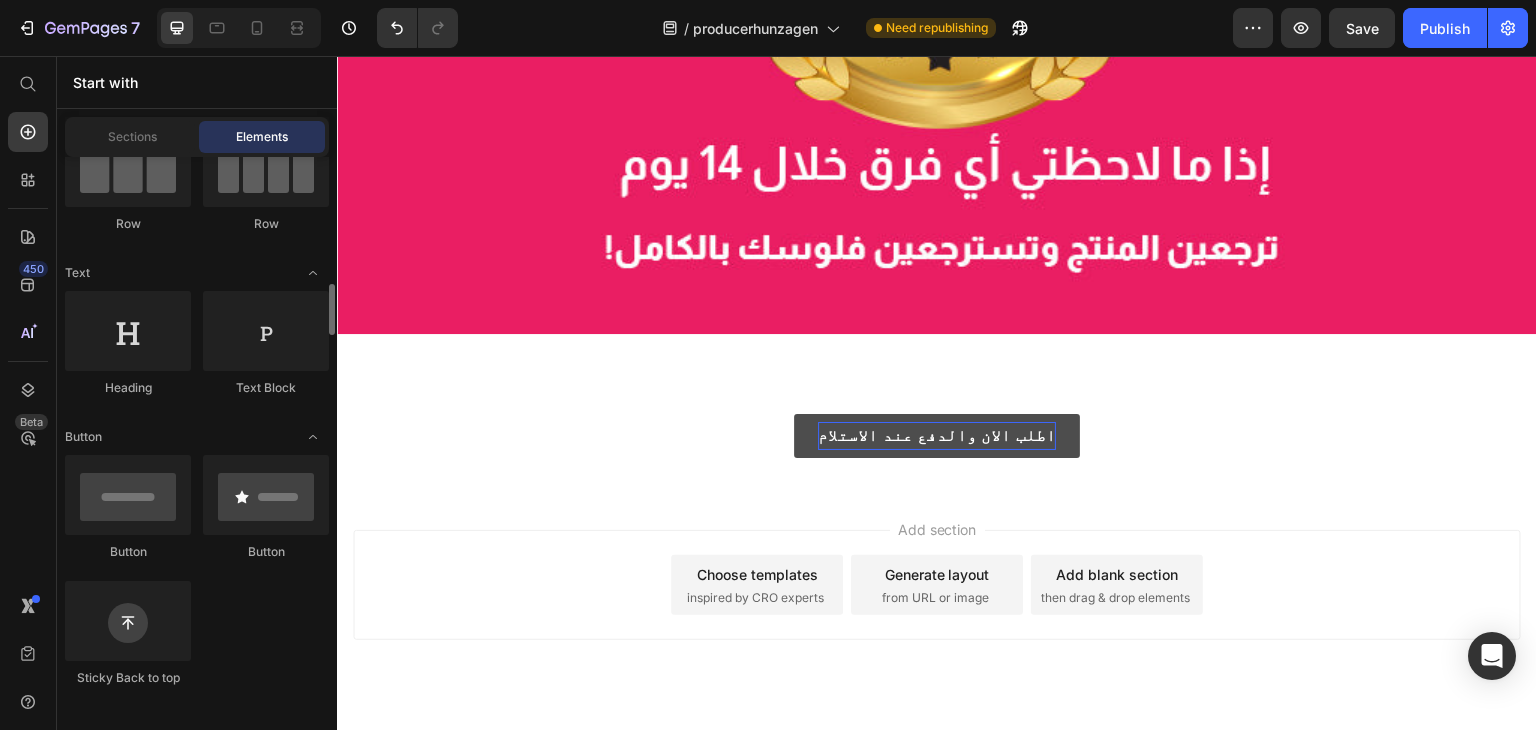 scroll, scrollTop: 400, scrollLeft: 0, axis: vertical 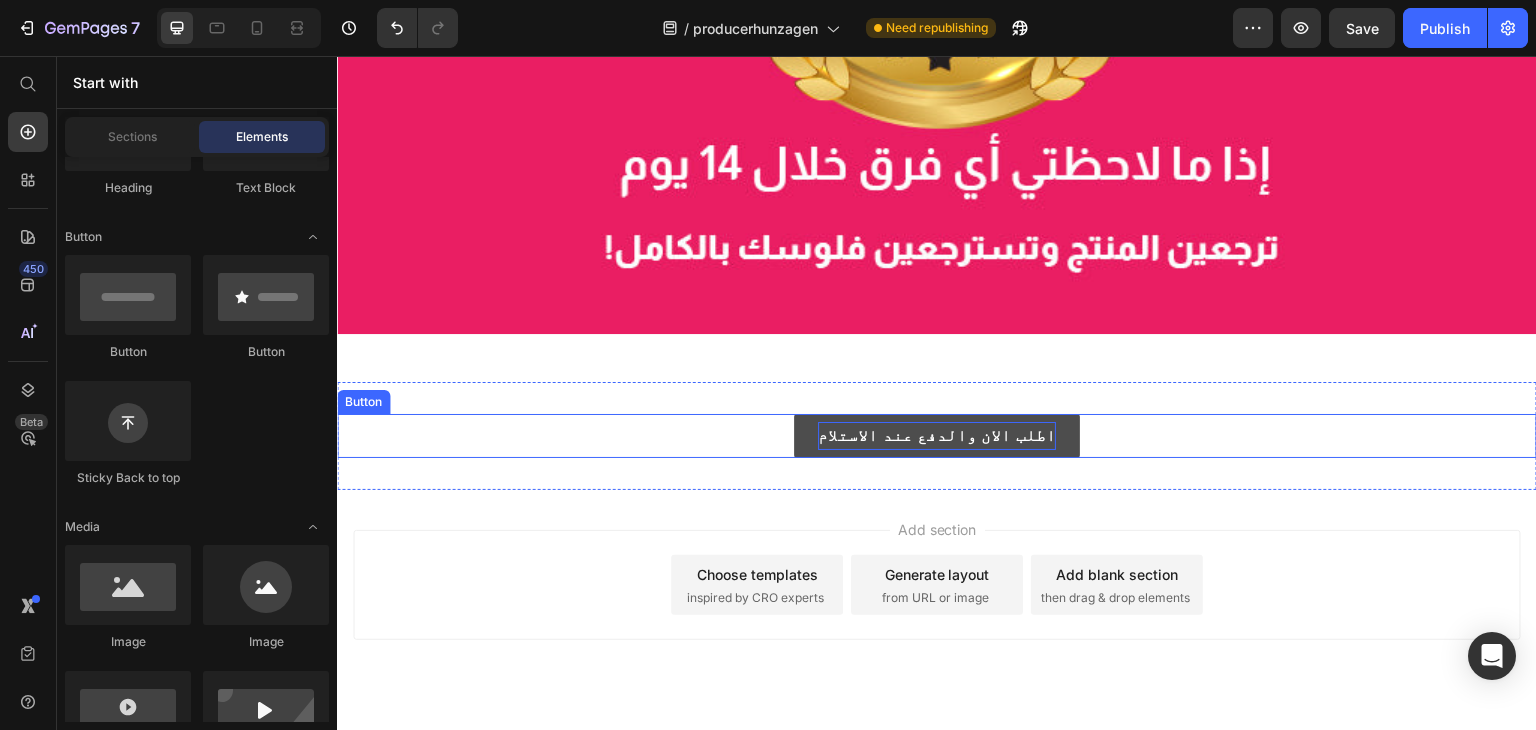 click on "اطلب الان والدفع عند الاستلام" at bounding box center [937, 436] 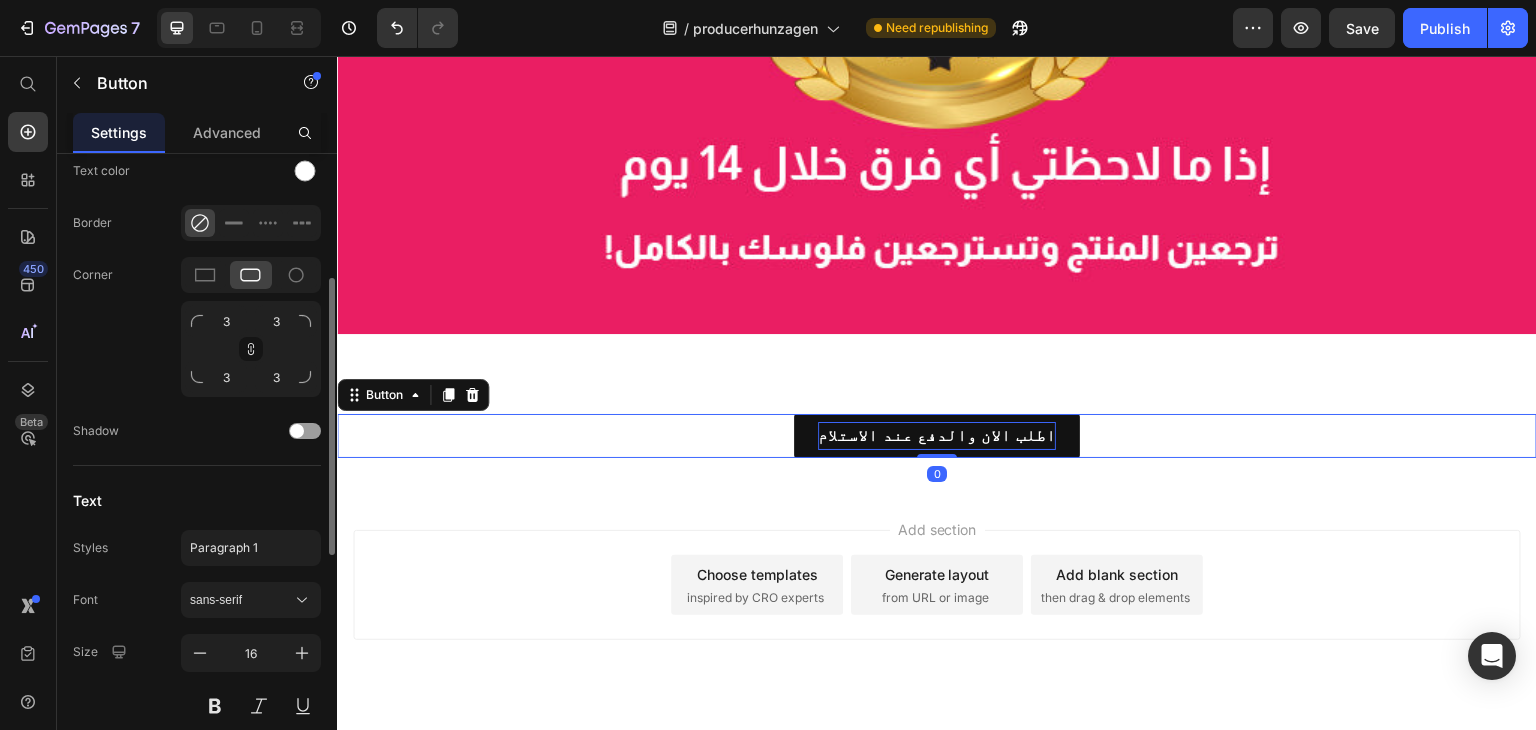 scroll, scrollTop: 510, scrollLeft: 0, axis: vertical 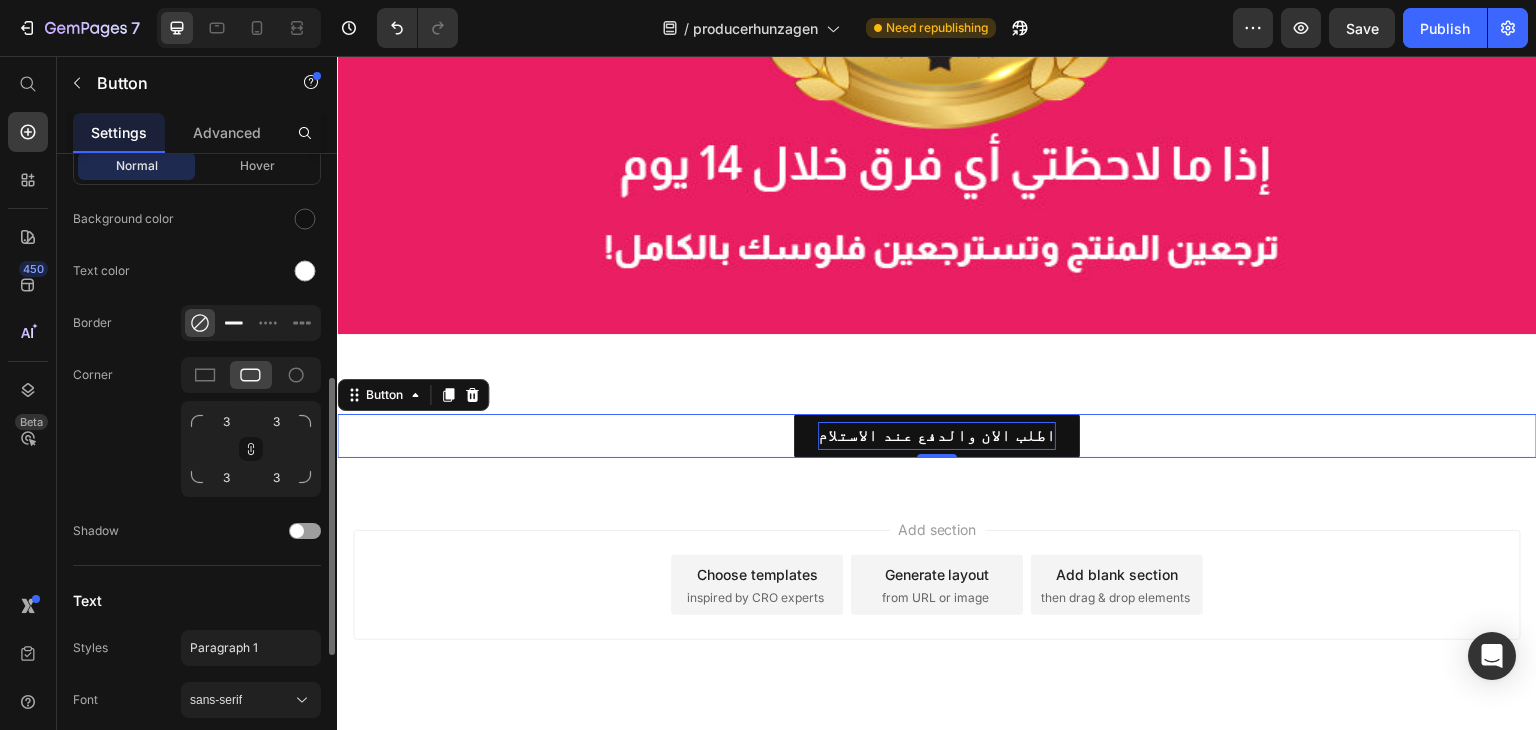 click 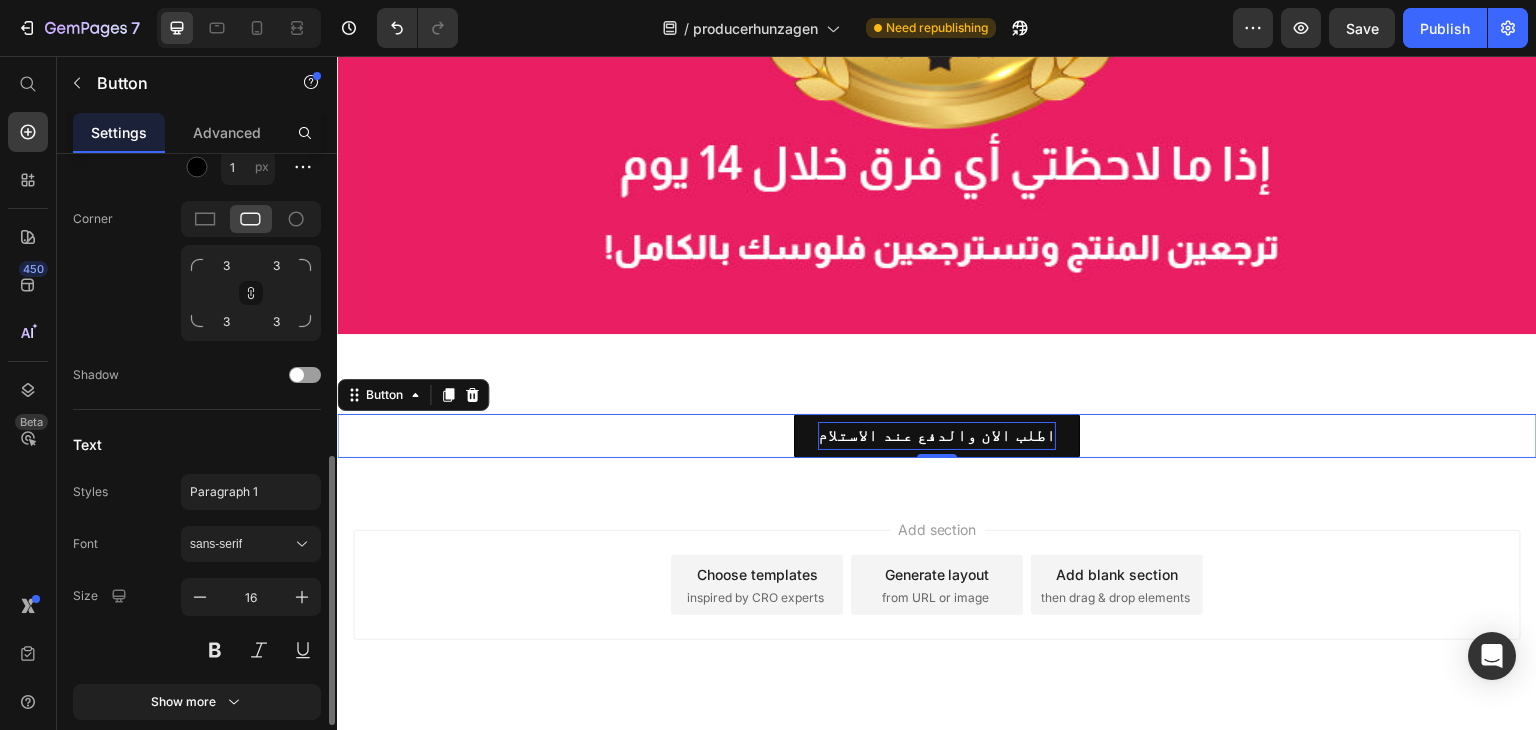 scroll, scrollTop: 854, scrollLeft: 0, axis: vertical 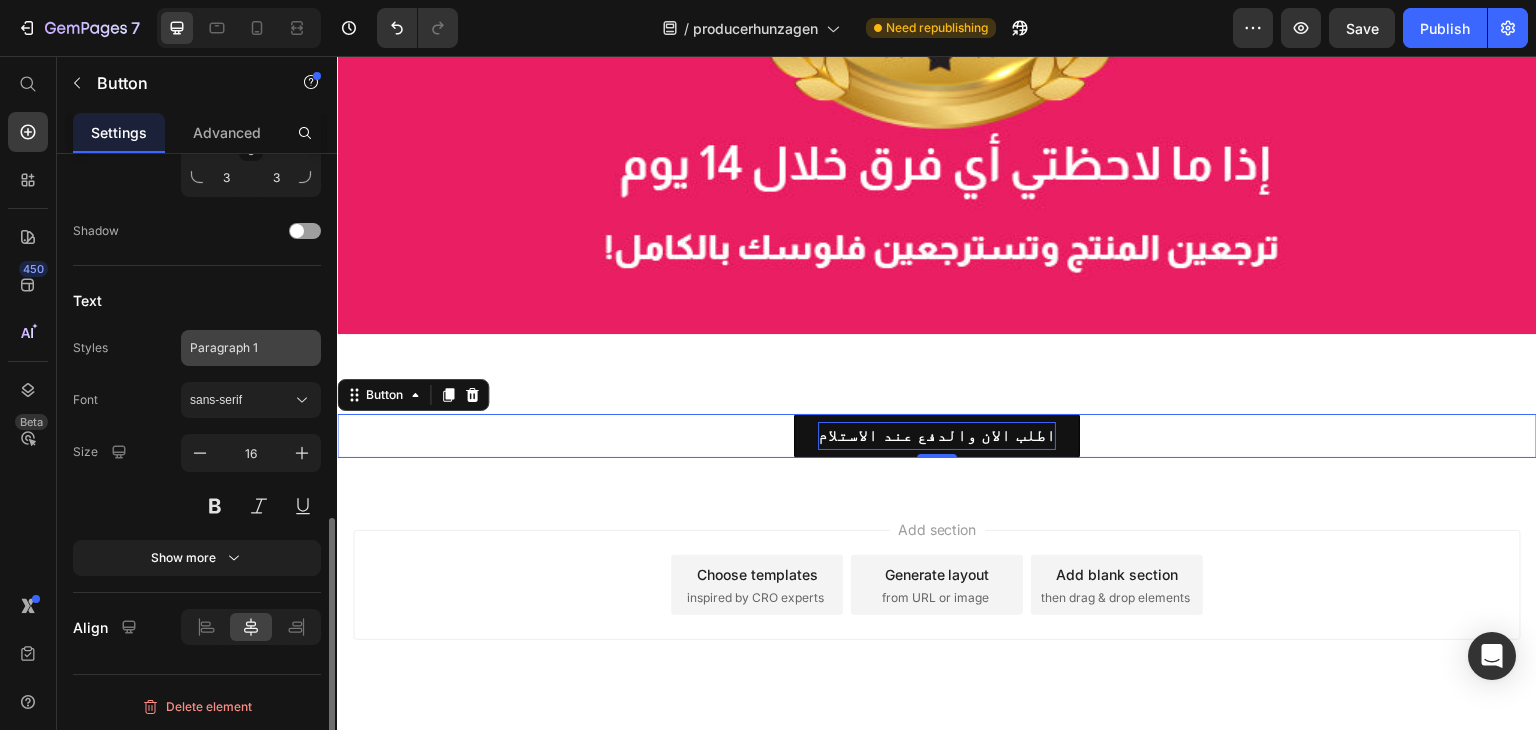 click on "Paragraph 1" at bounding box center (239, 348) 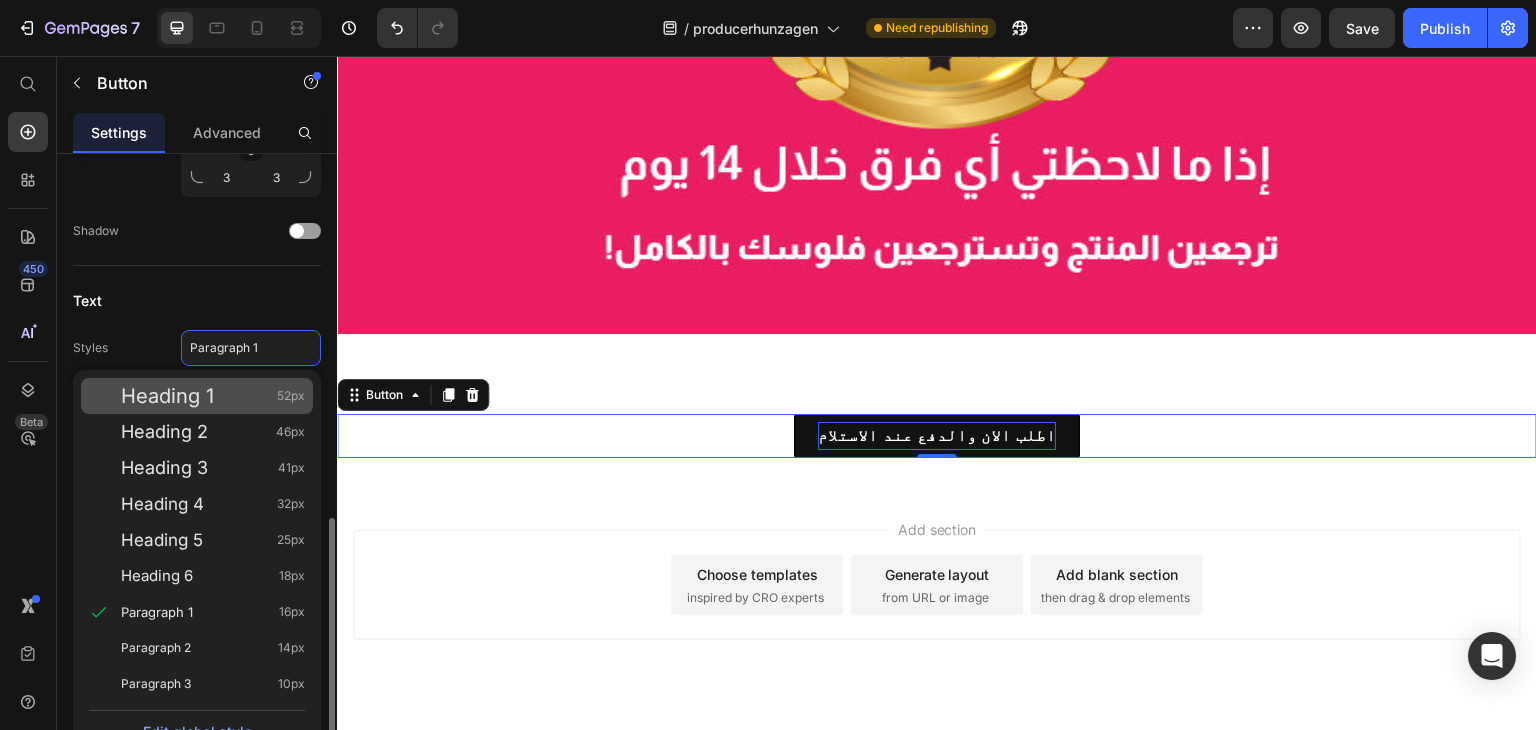 click on "Heading 1 52px" at bounding box center [213, 396] 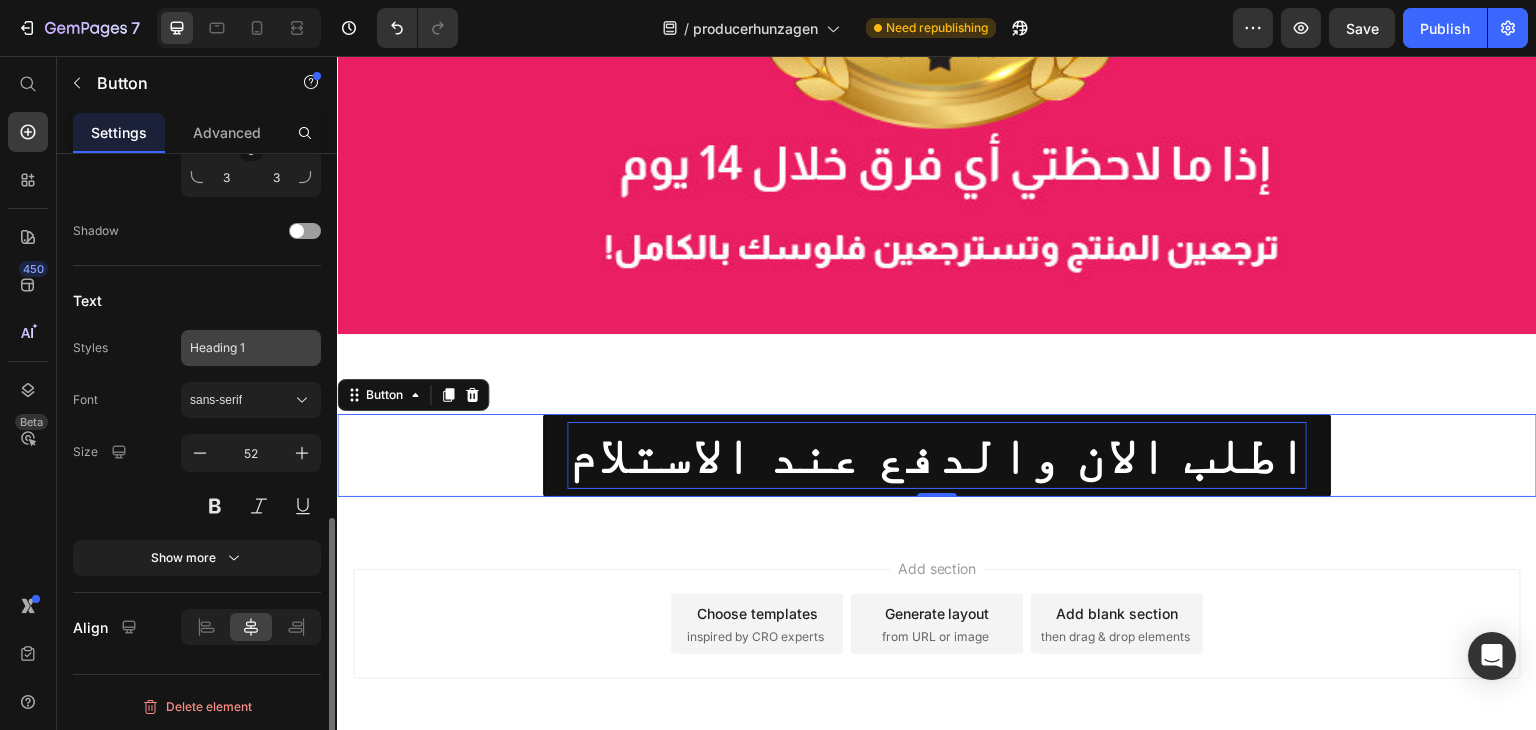 click on "Heading 1" at bounding box center [239, 348] 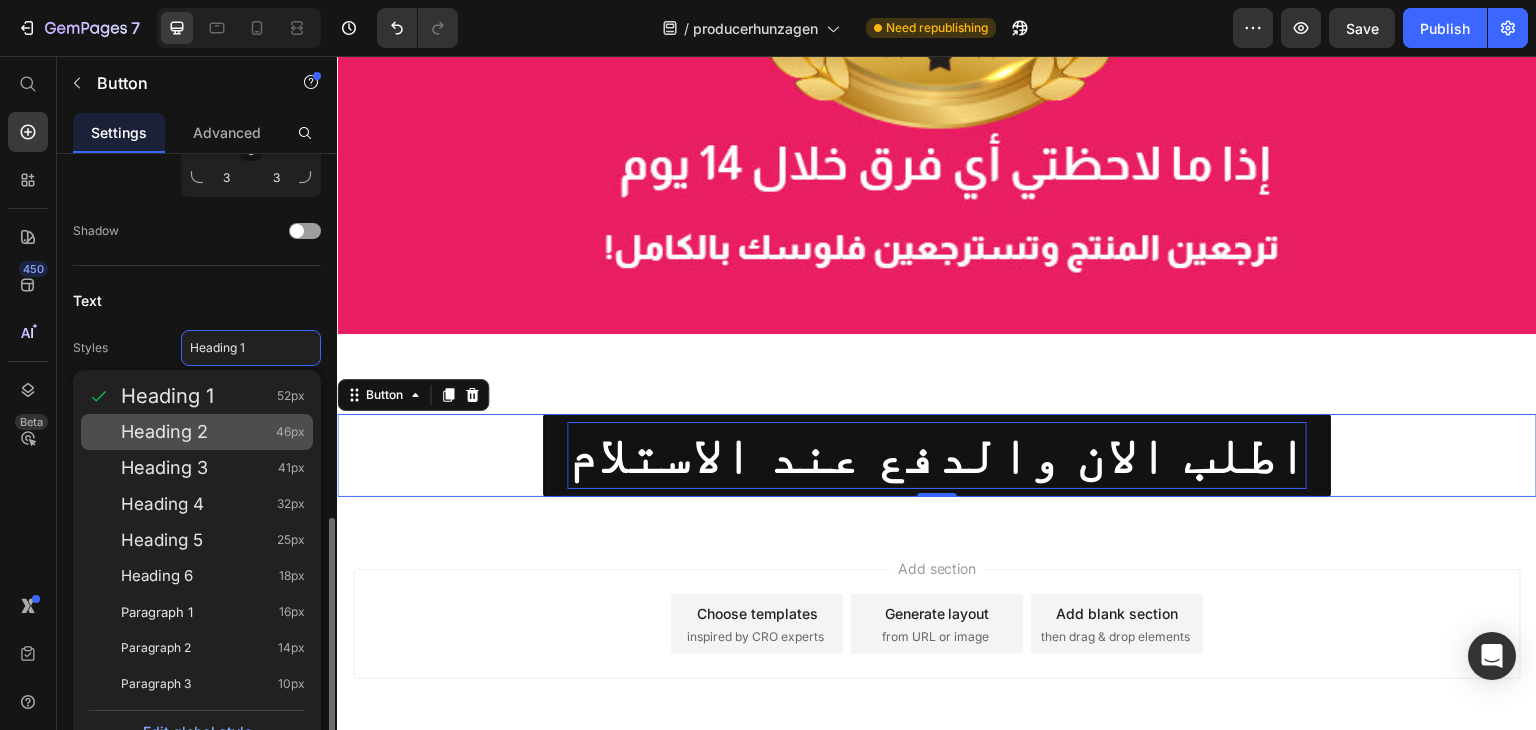 click on "Heading 2 46px" at bounding box center (213, 432) 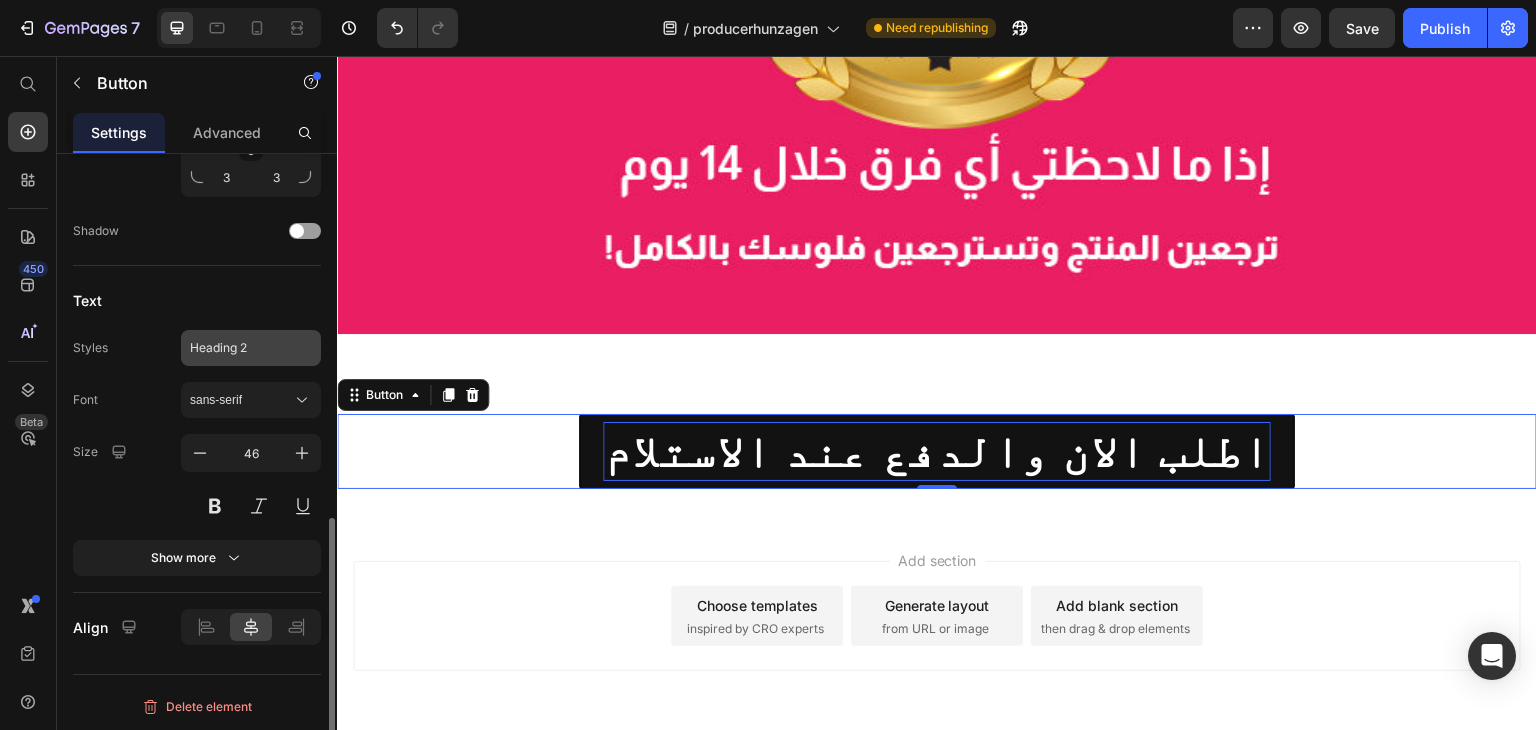 click on "Heading 2" at bounding box center [251, 348] 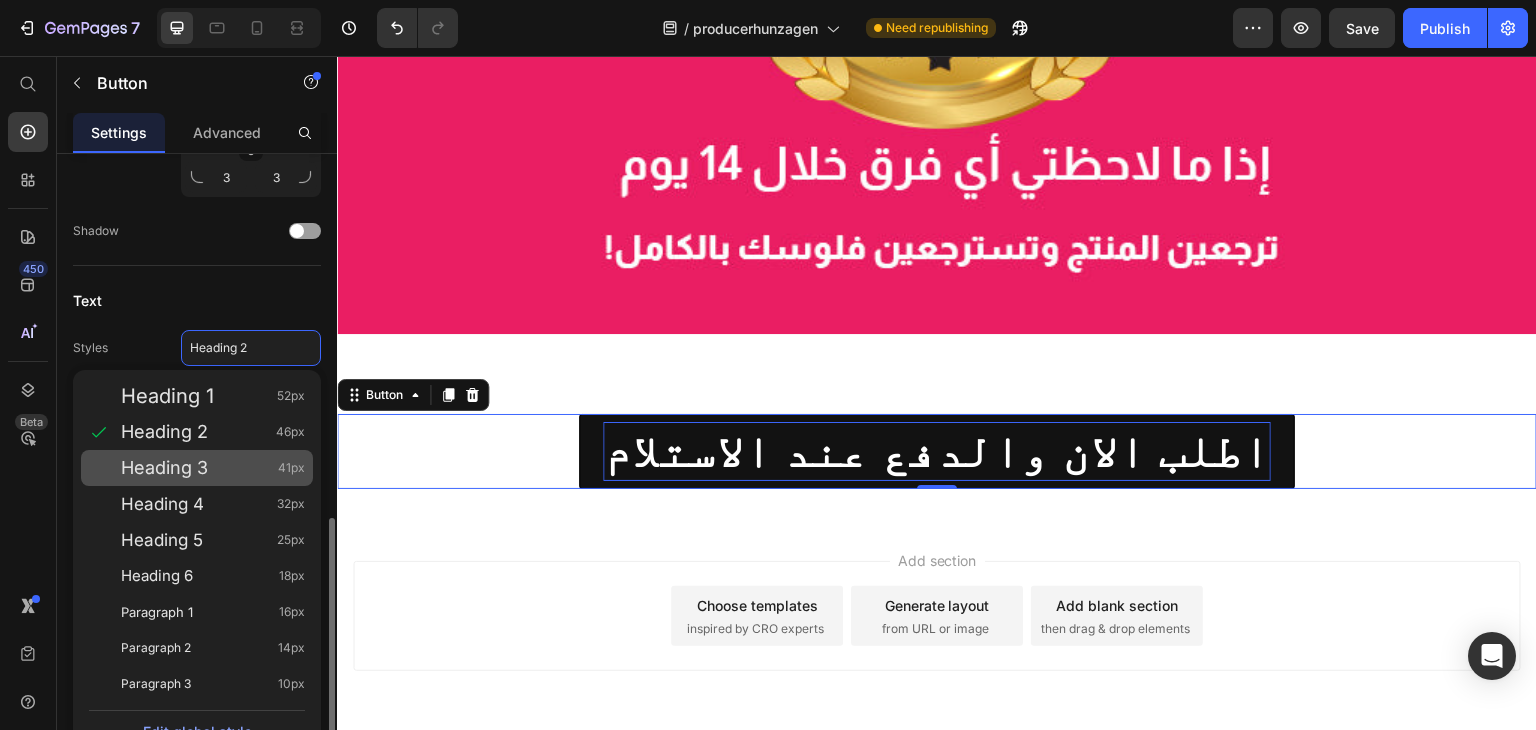 click on "Heading 3 41px" at bounding box center [213, 468] 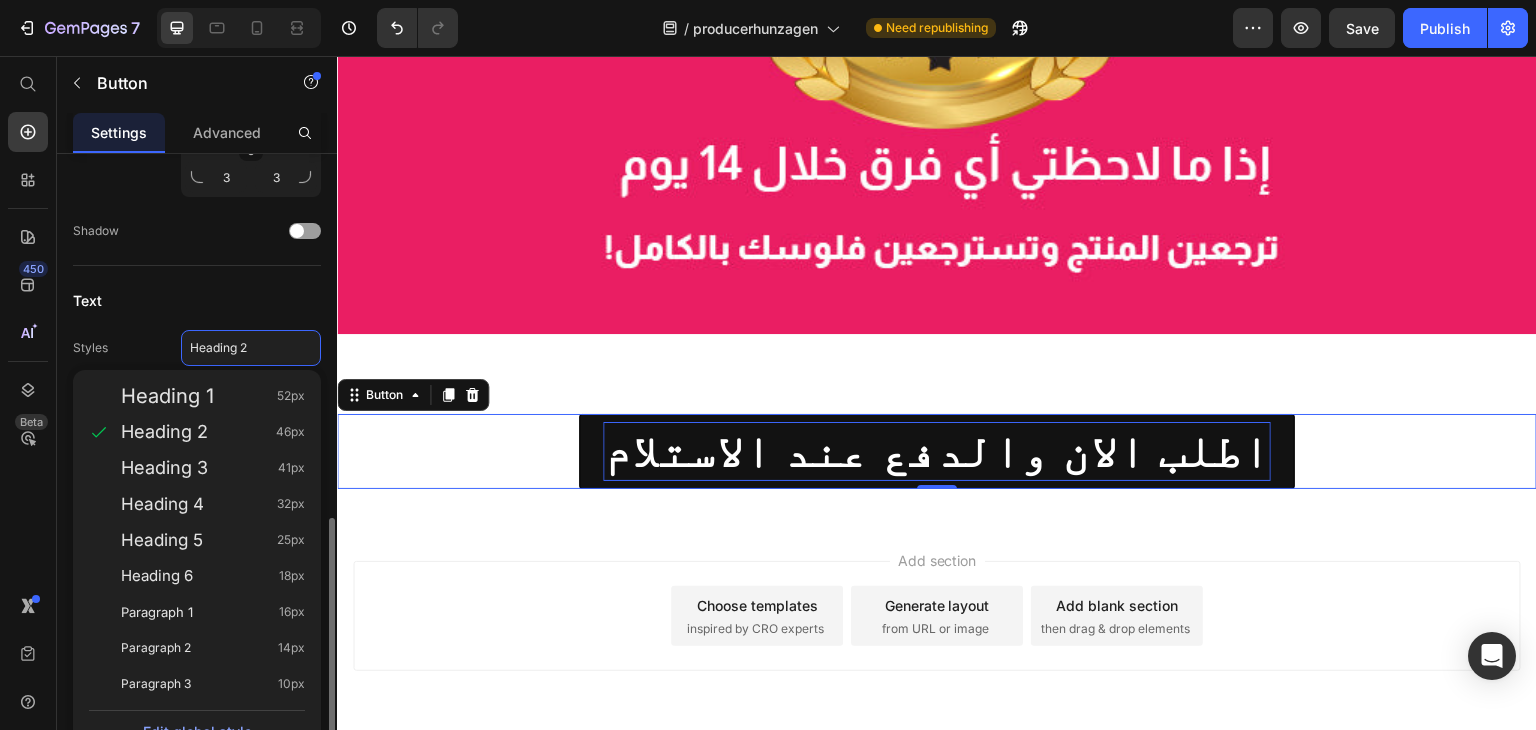 type on "41" 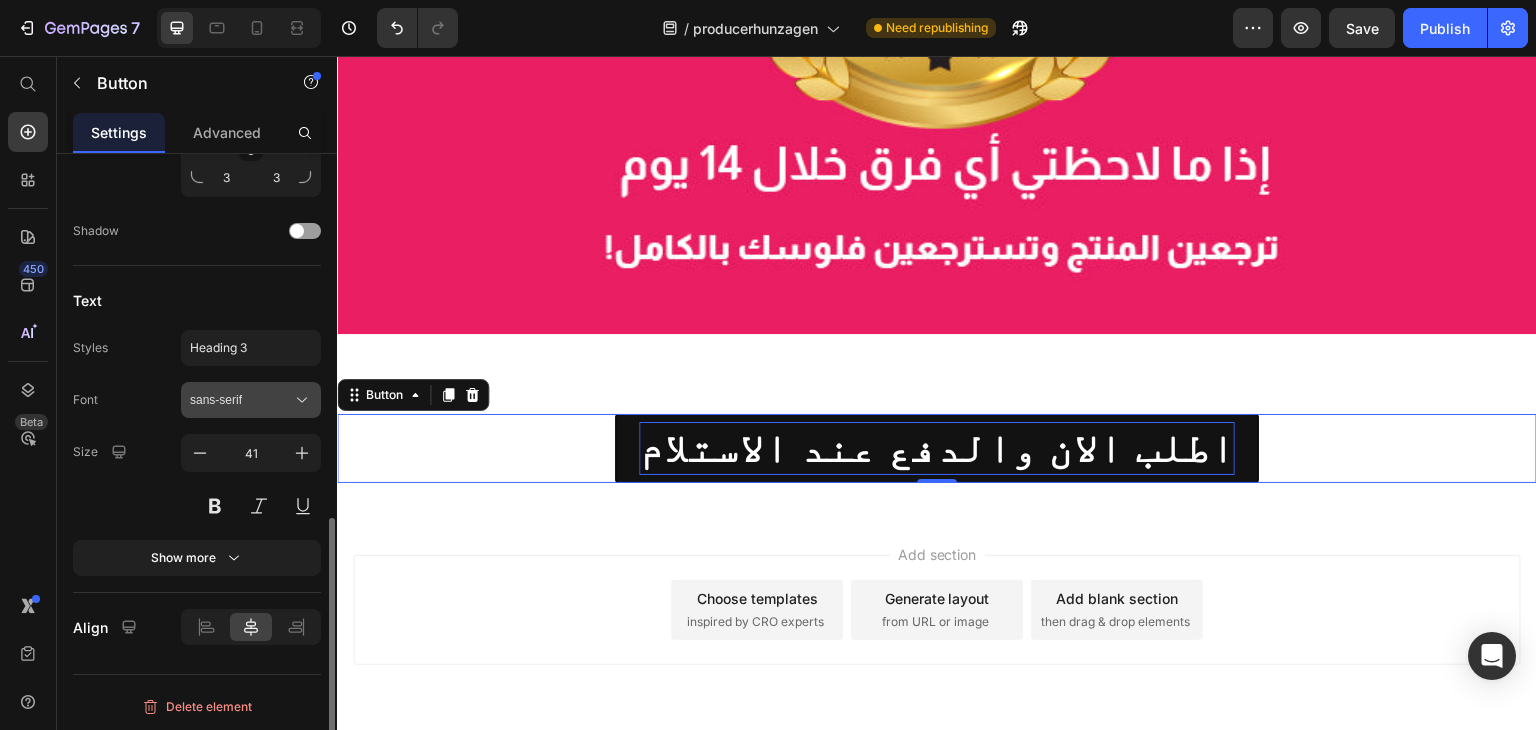 click on "sans-serif" at bounding box center (241, 400) 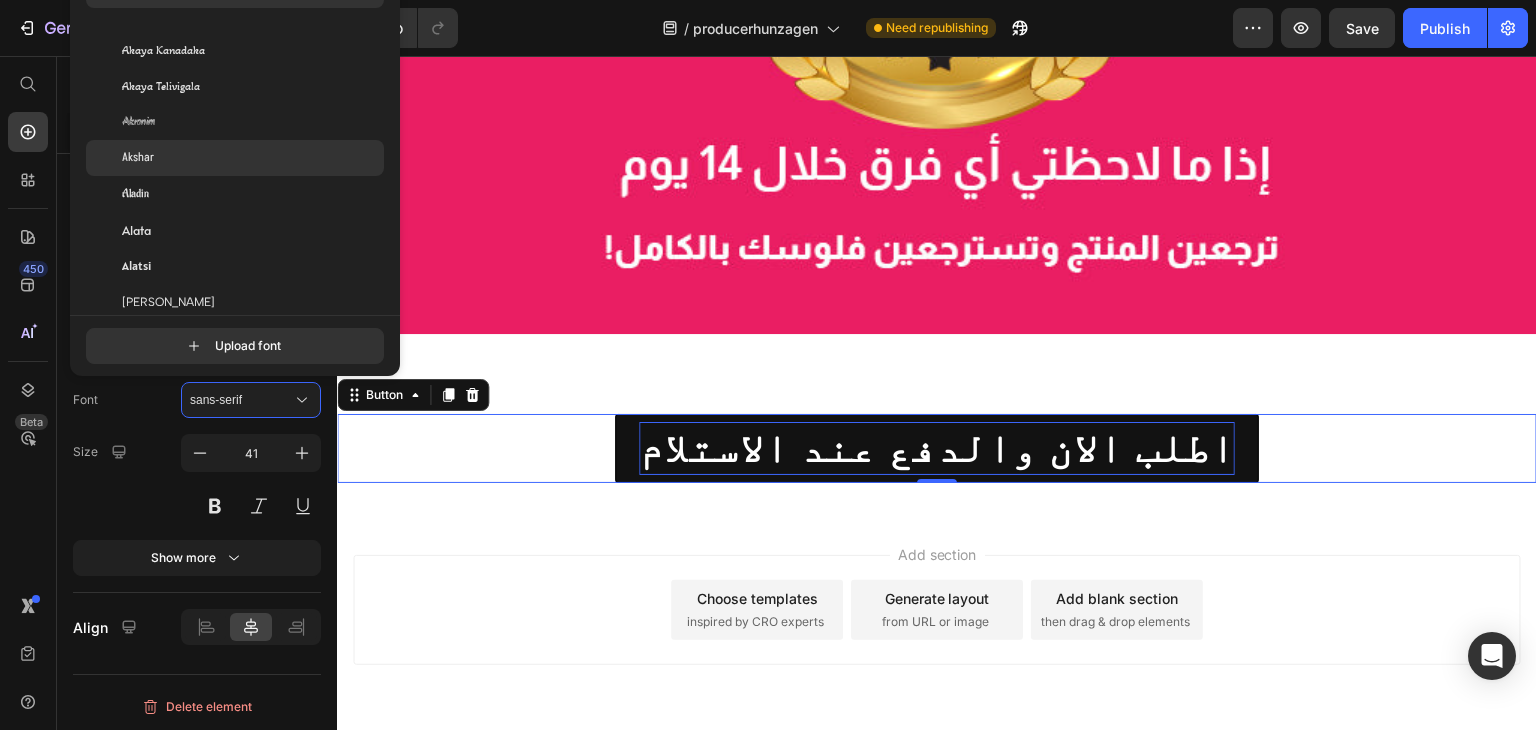 scroll, scrollTop: 0, scrollLeft: 0, axis: both 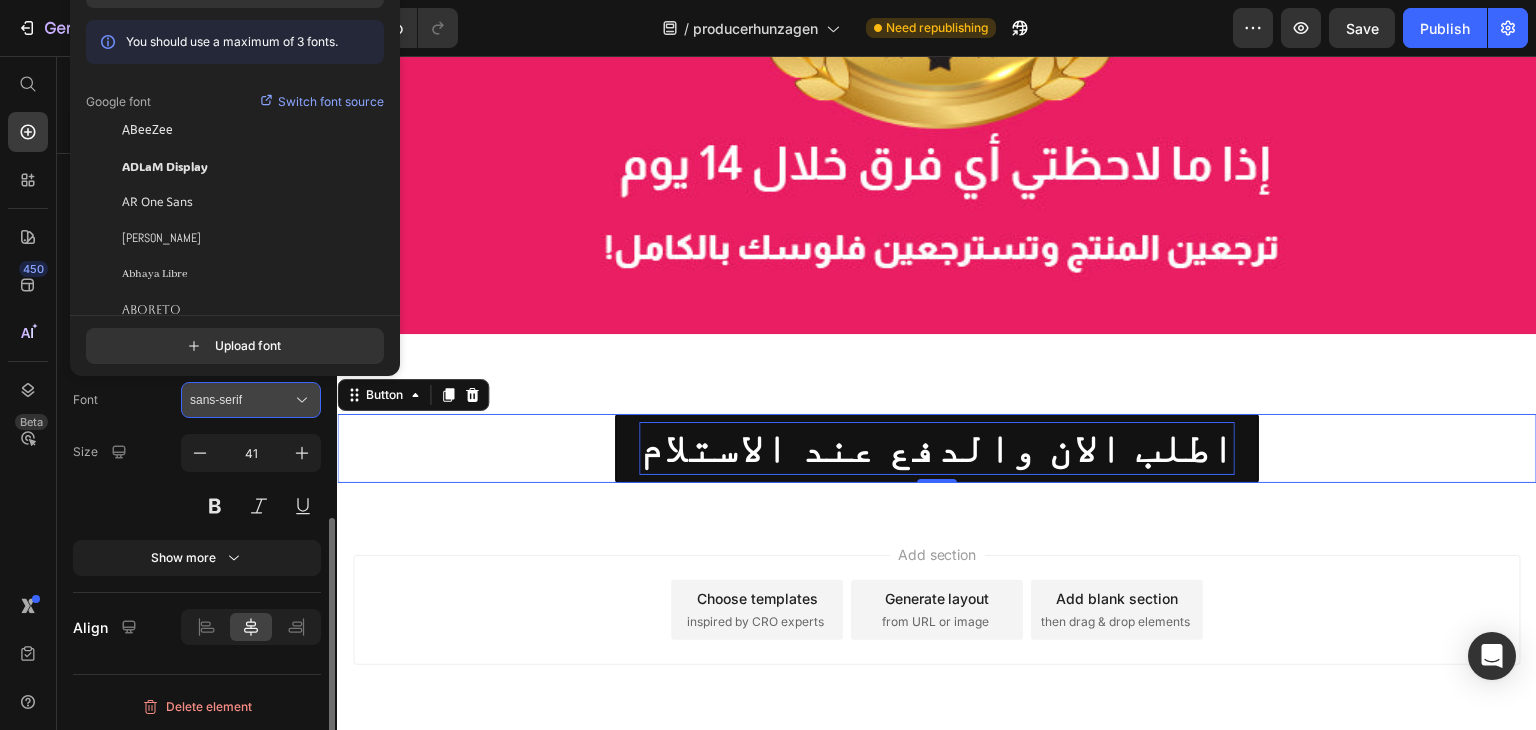 click on "sans-serif" at bounding box center [251, 400] 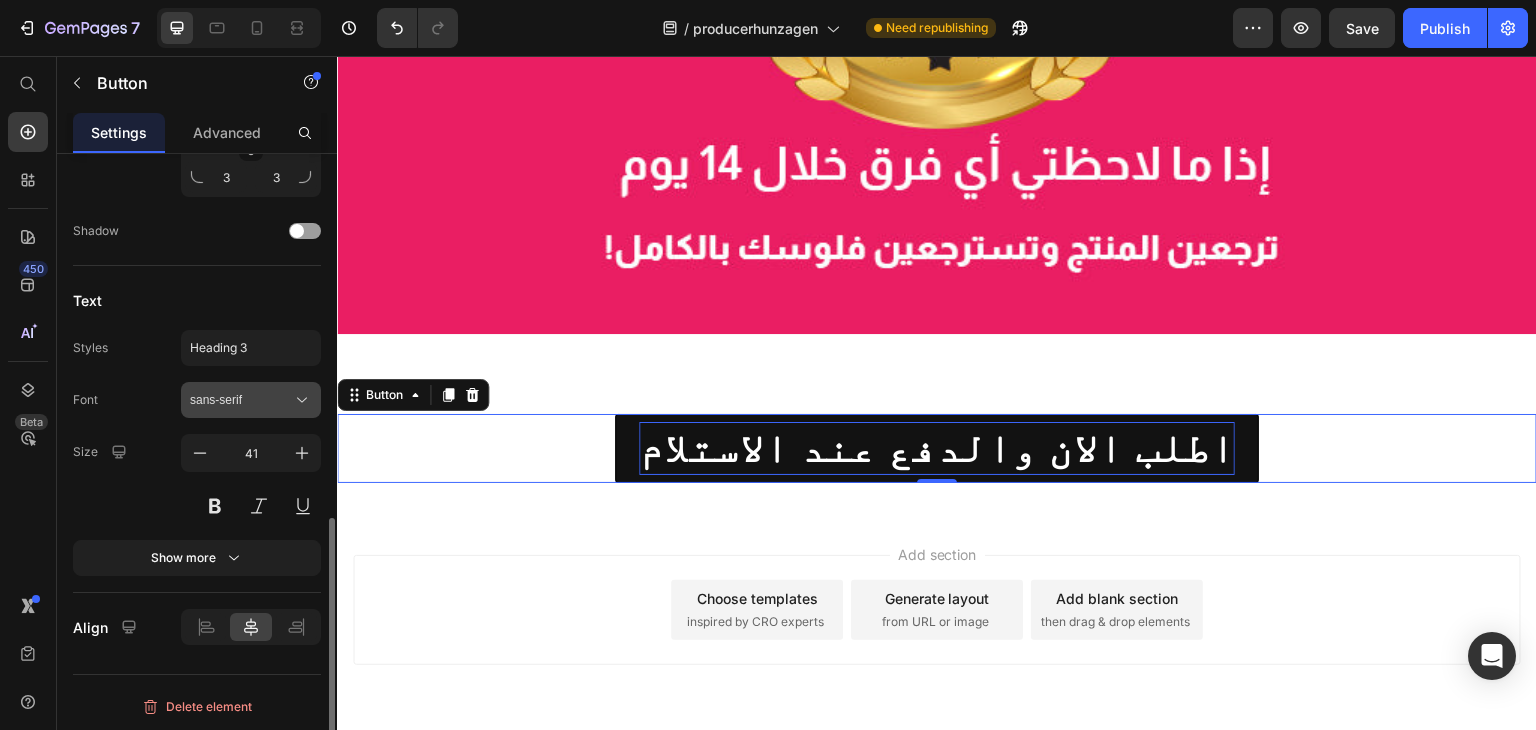 click on "sans-serif" at bounding box center [251, 400] 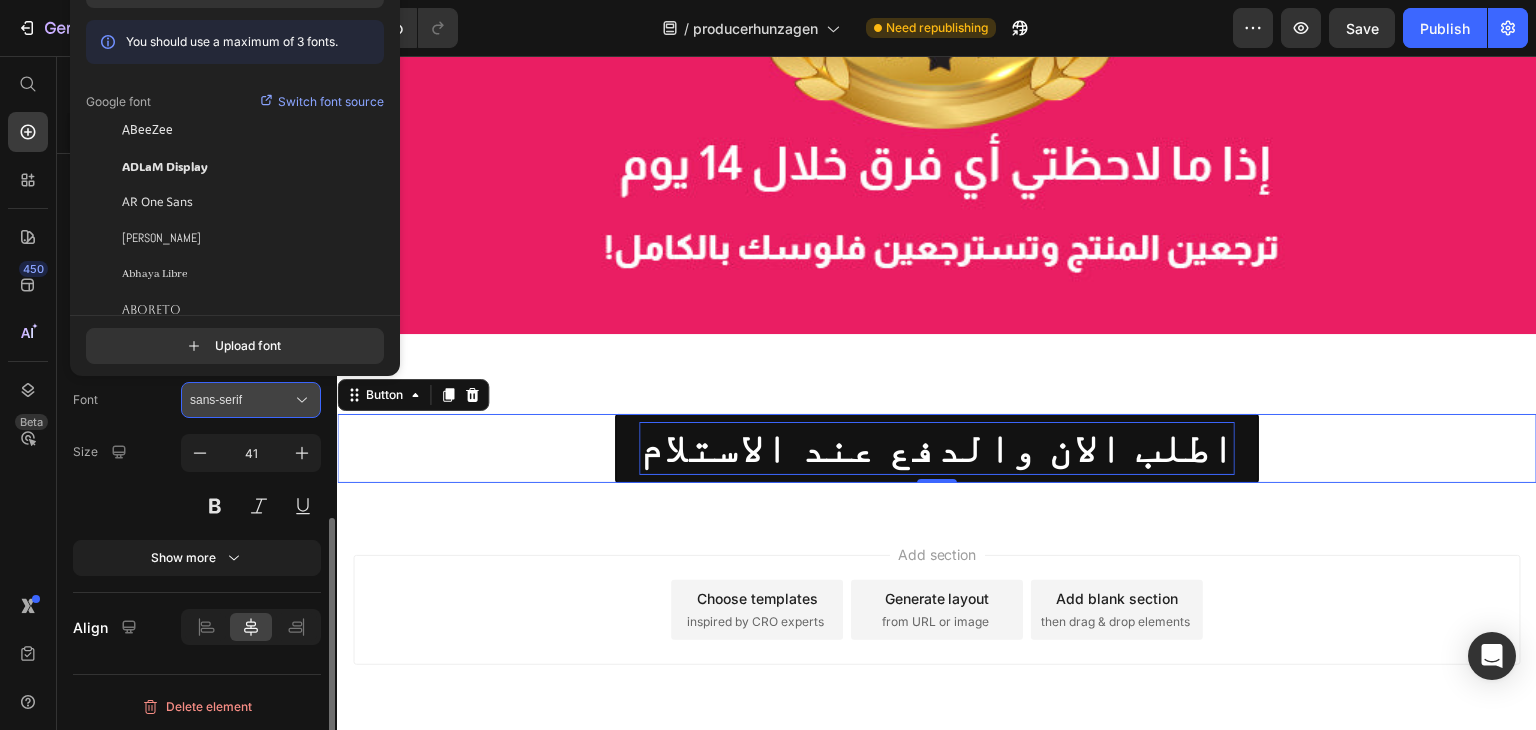 type on "aش" 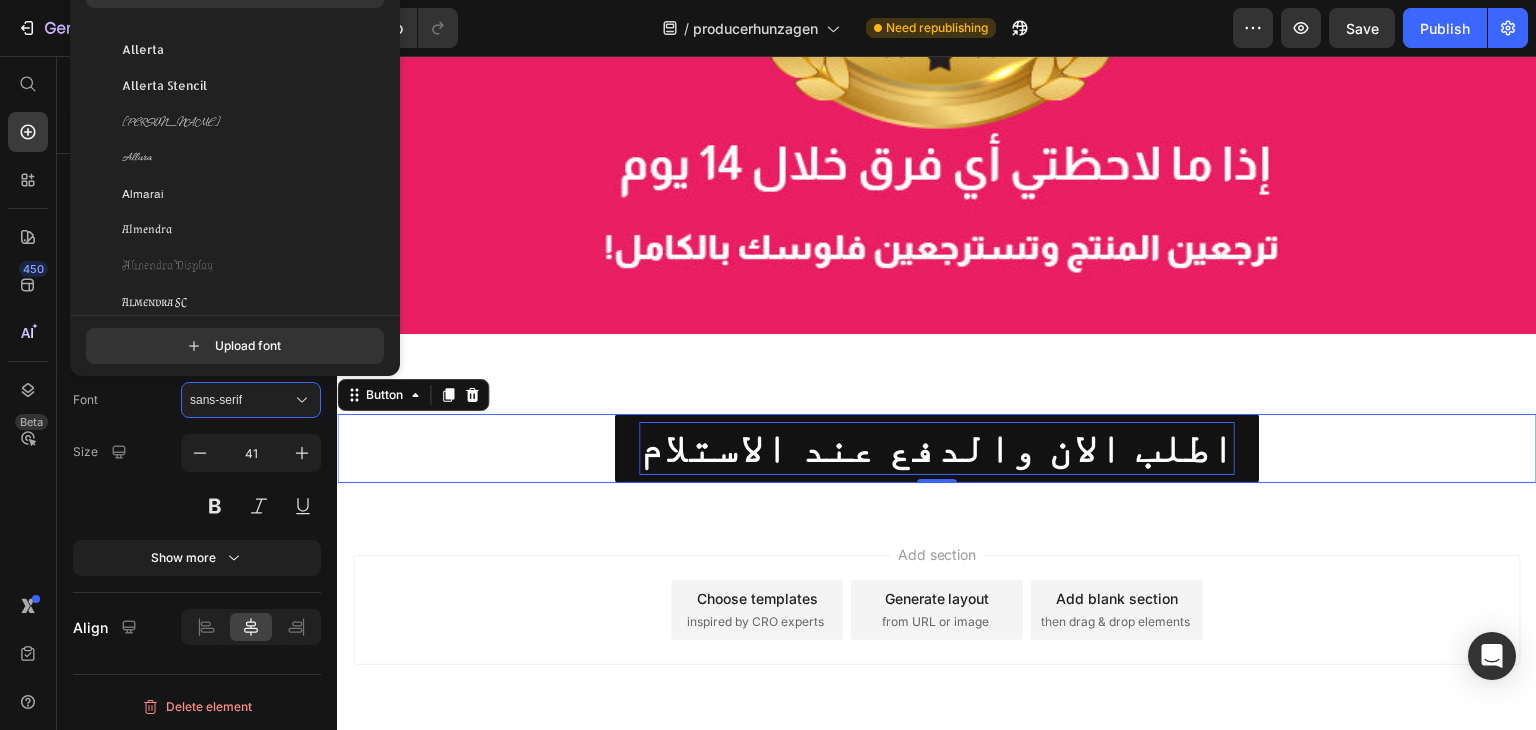 scroll, scrollTop: 1700, scrollLeft: 0, axis: vertical 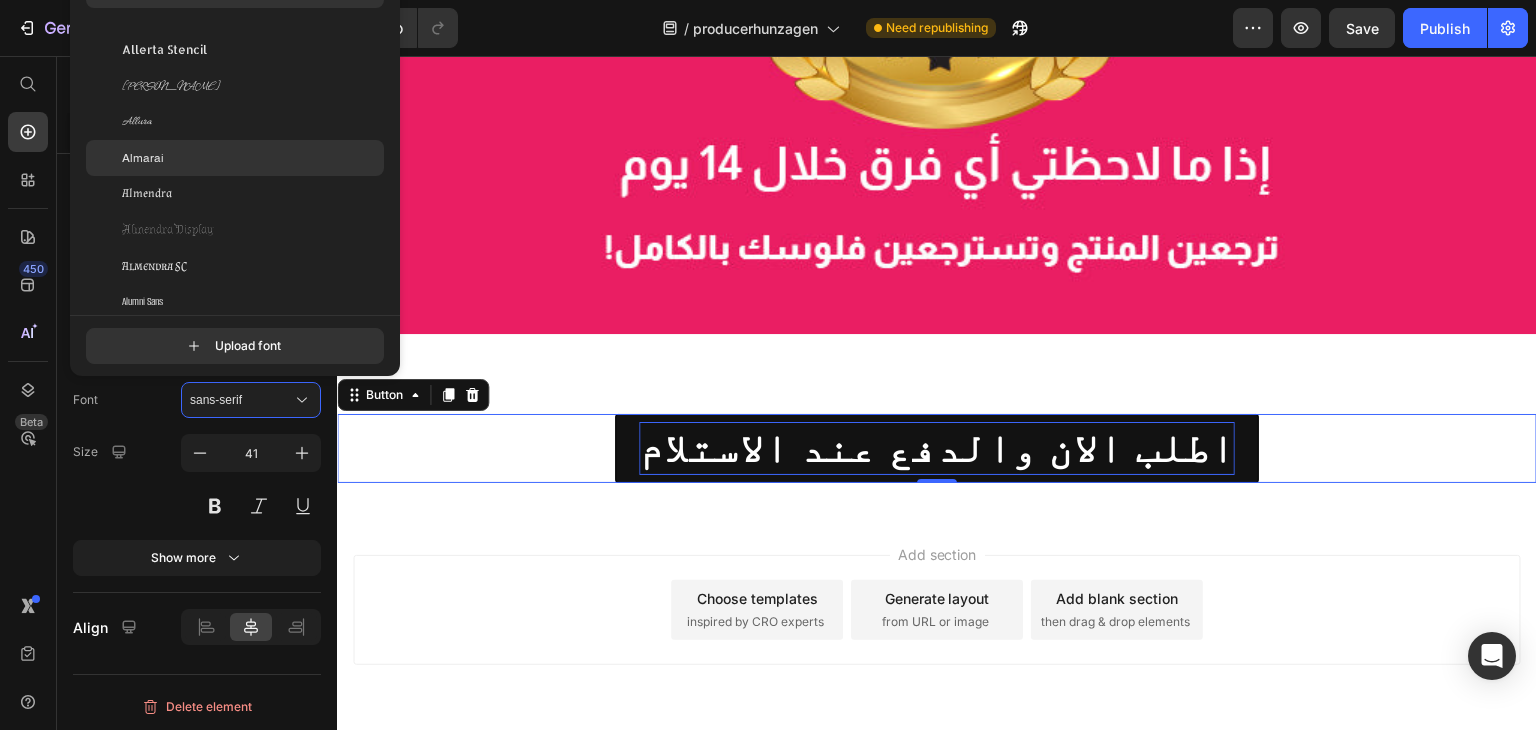 type 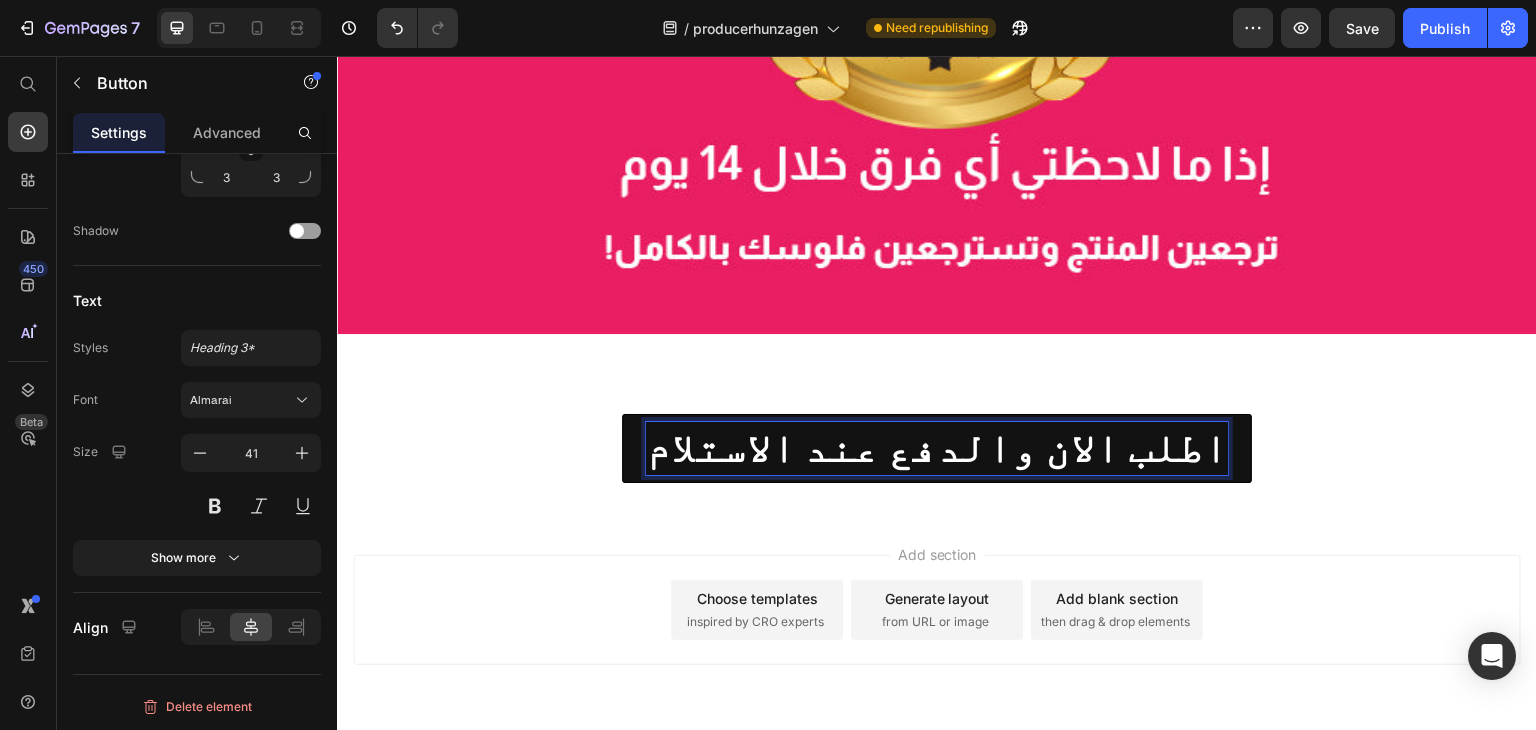 click on "اطلب الان والدفع عند الاستلام" at bounding box center (937, 448) 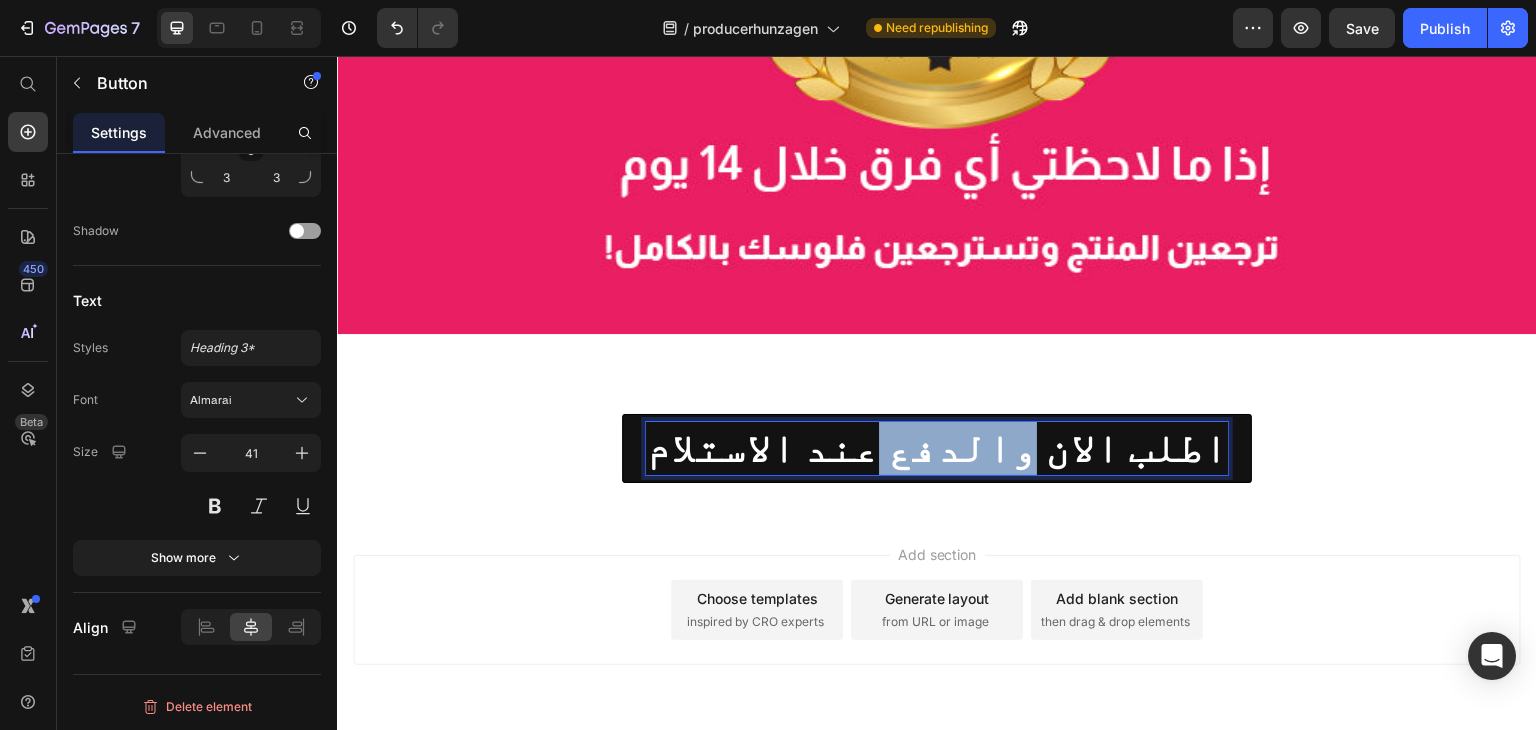 click on "اطلب الان والدفع عند الاستلام" at bounding box center (937, 448) 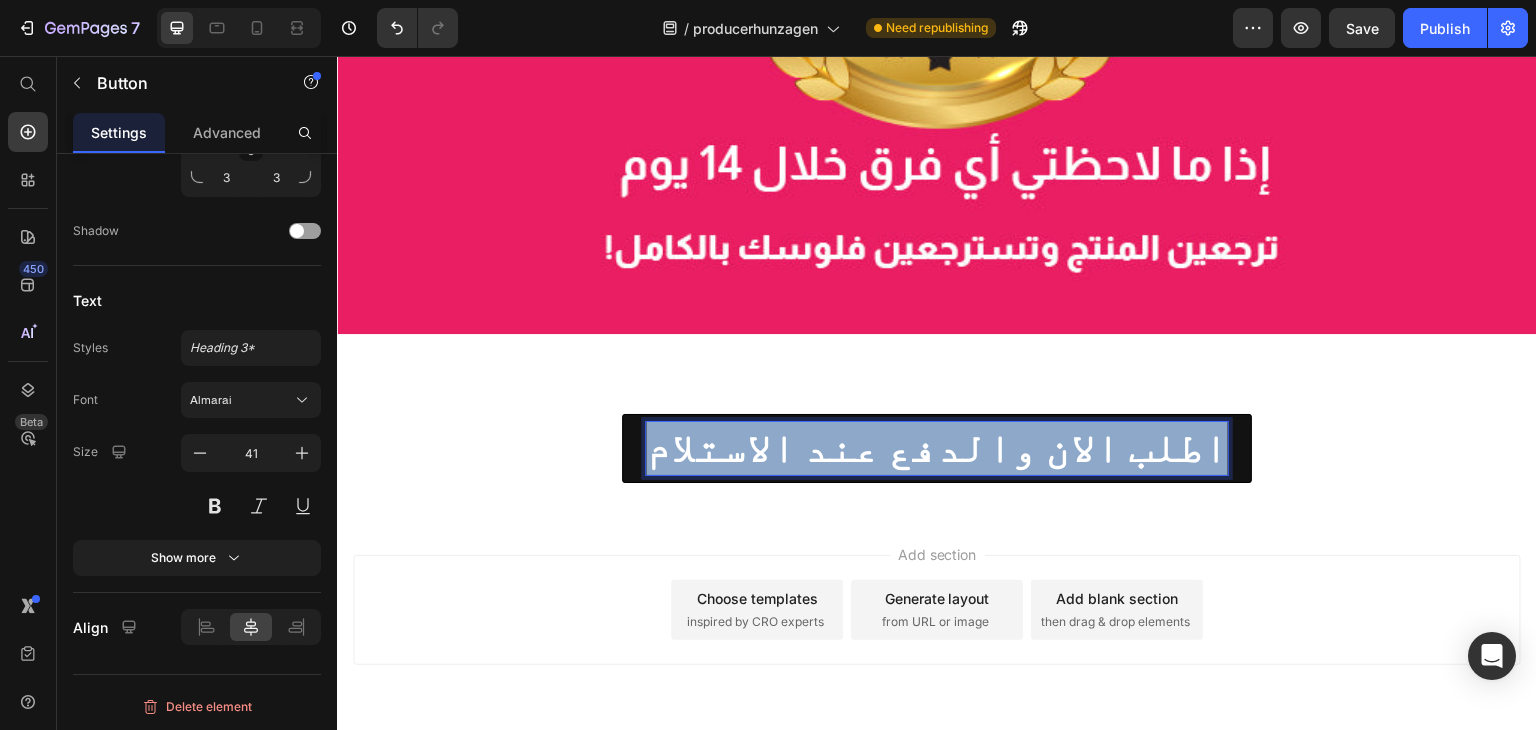 click on "اطلب الان والدفع عند الاستلام" at bounding box center [937, 448] 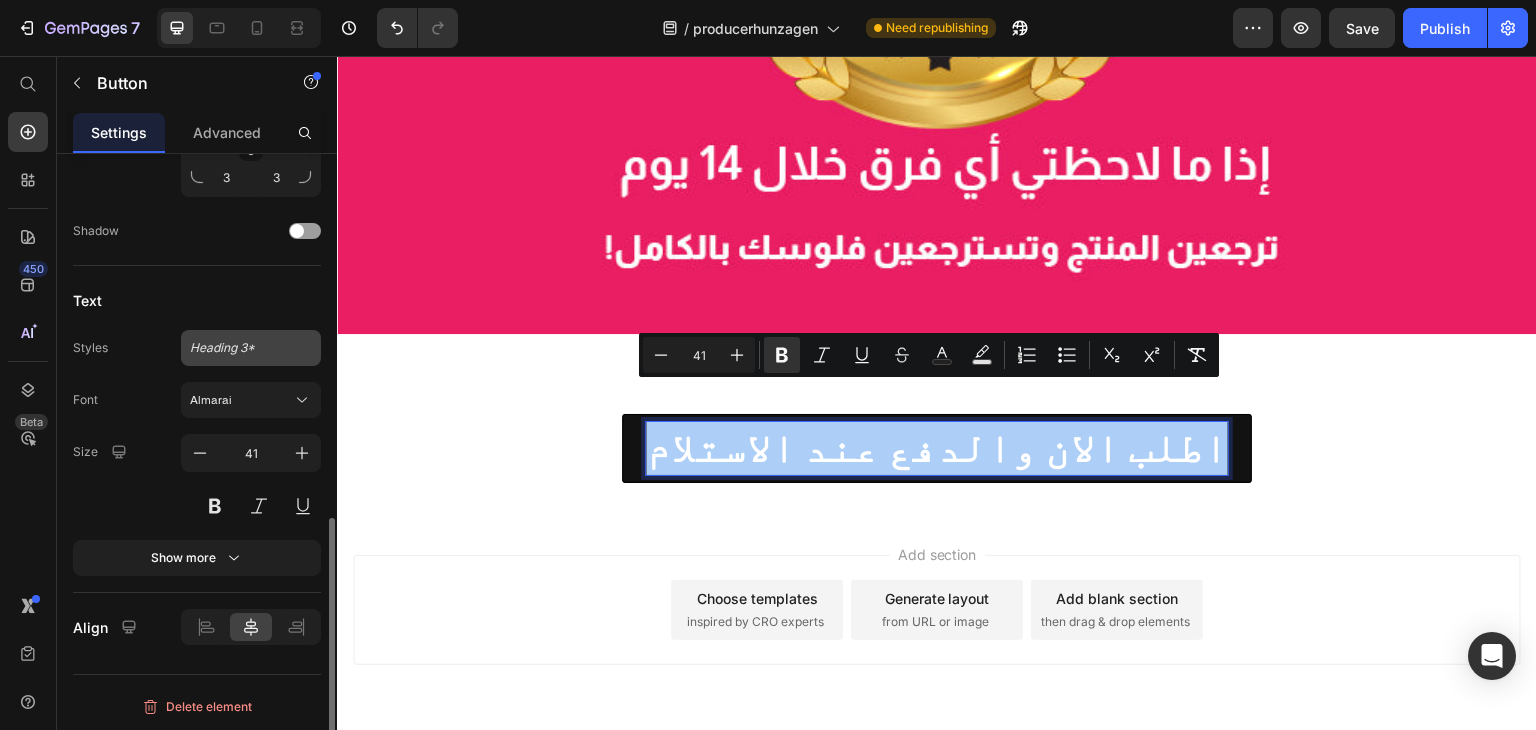 click on "Heading 3*" 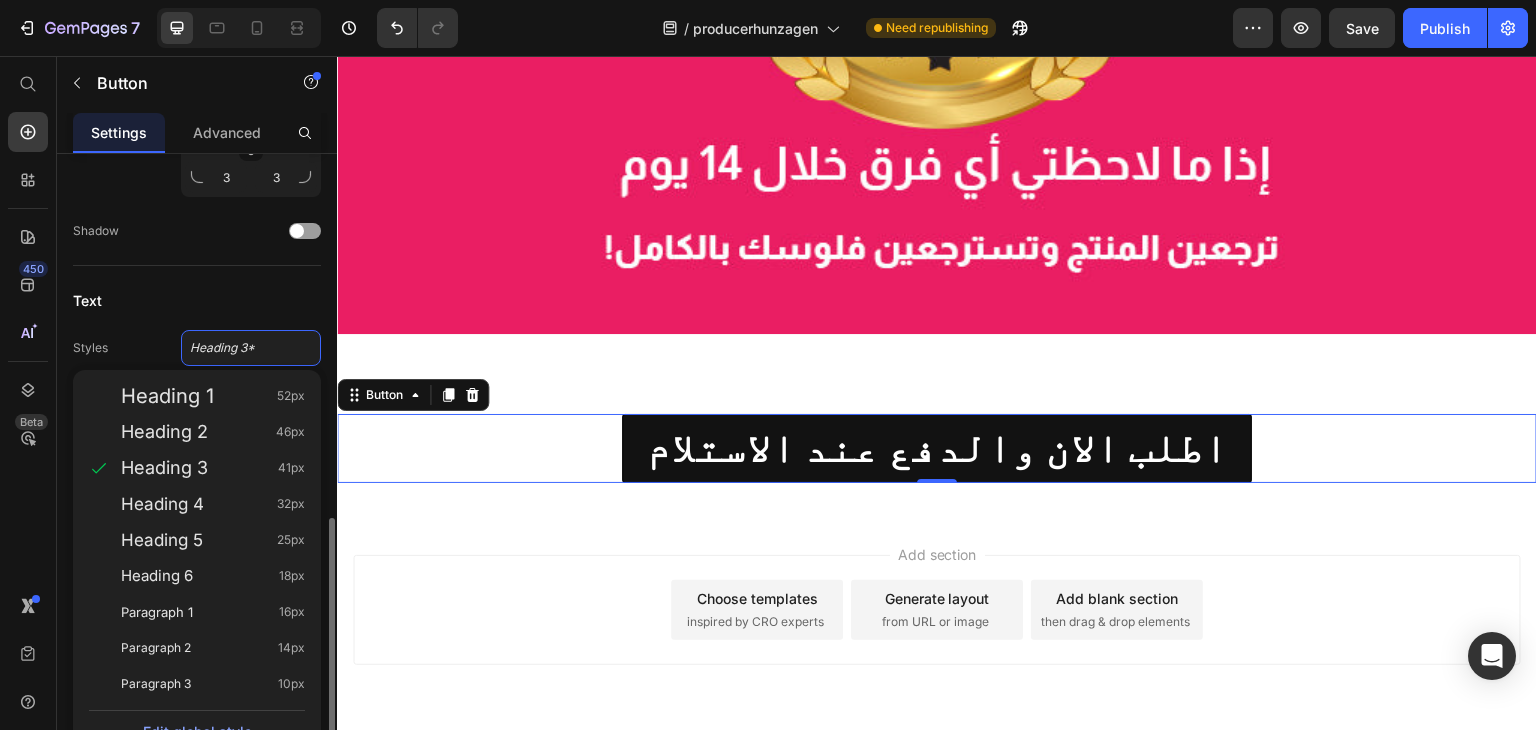 click on "Text" at bounding box center (197, 300) 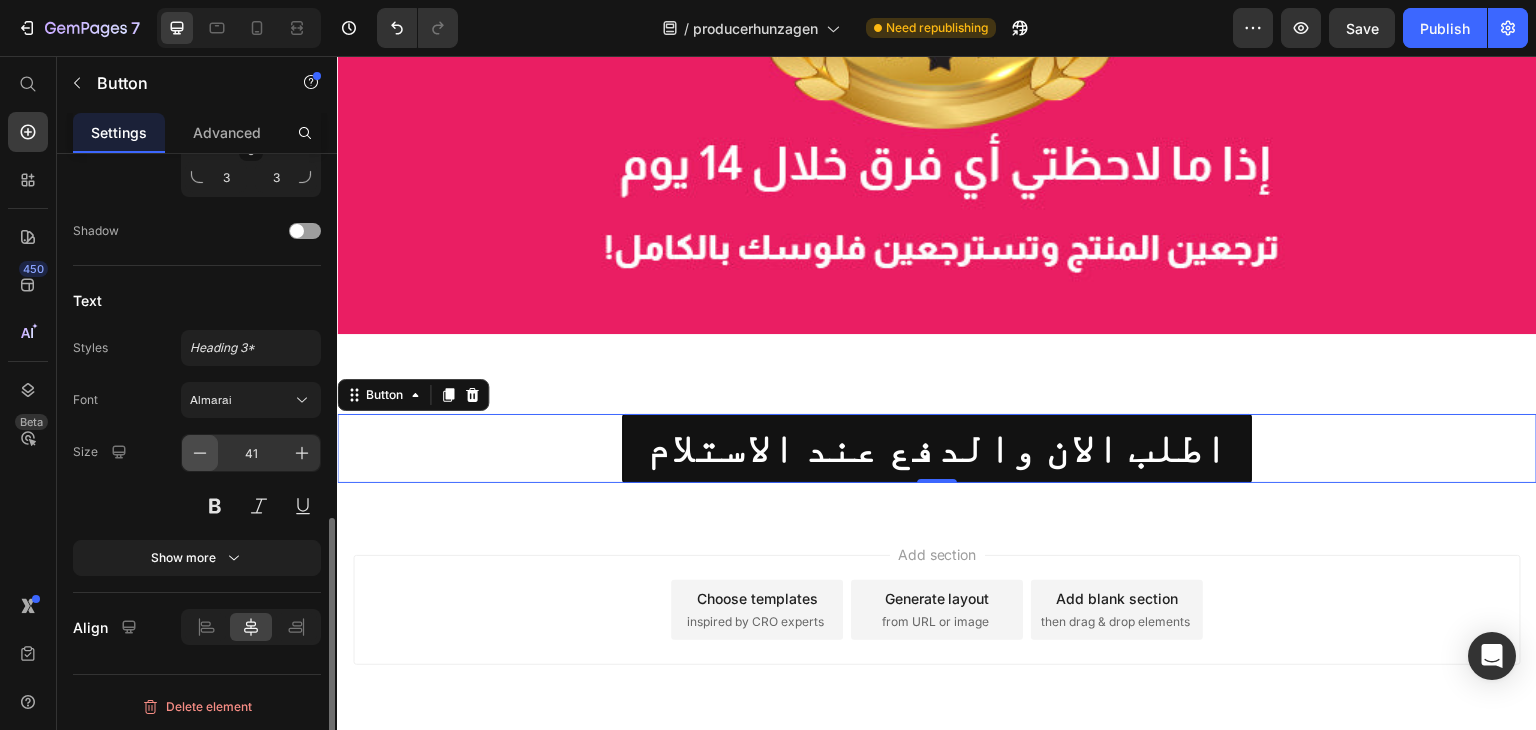 click at bounding box center (200, 453) 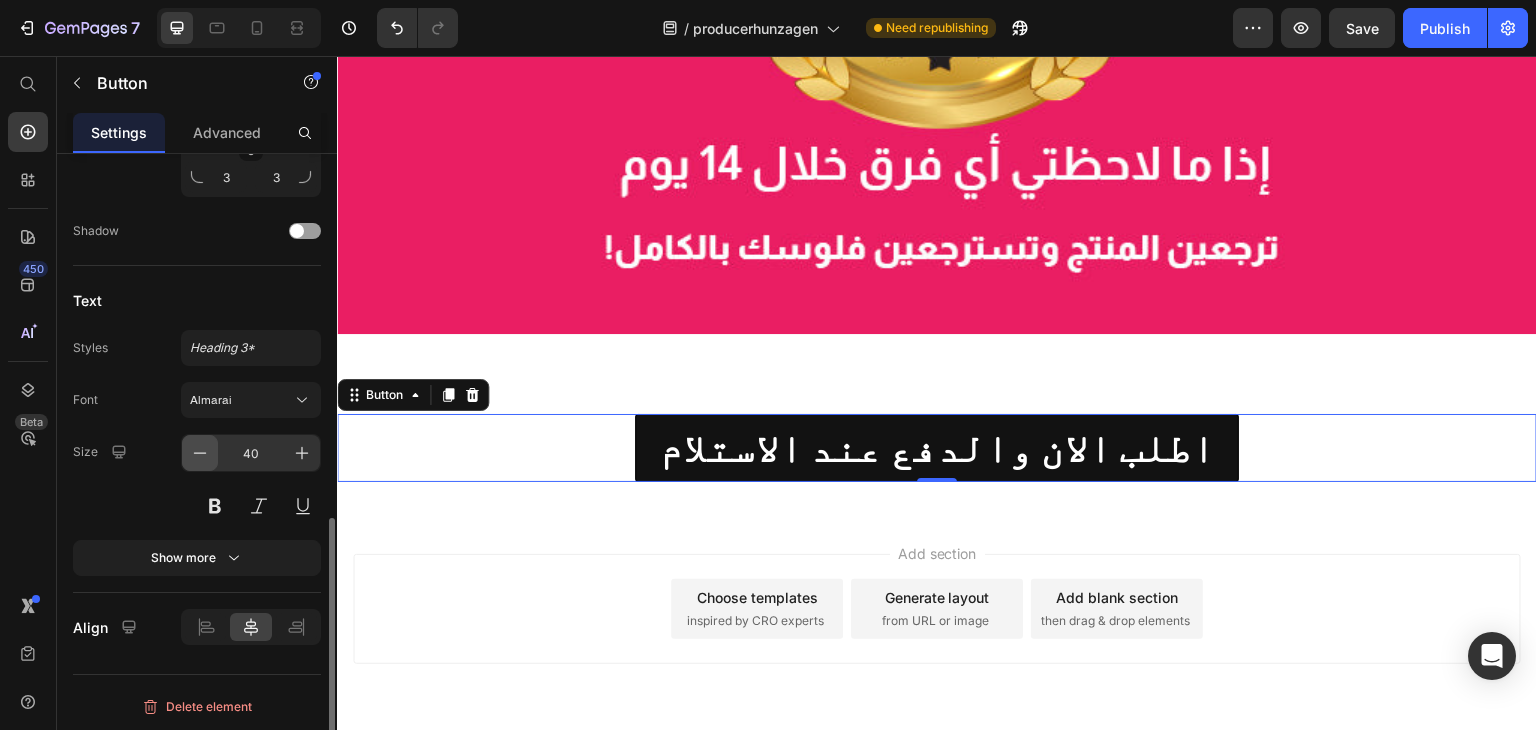 click at bounding box center [200, 453] 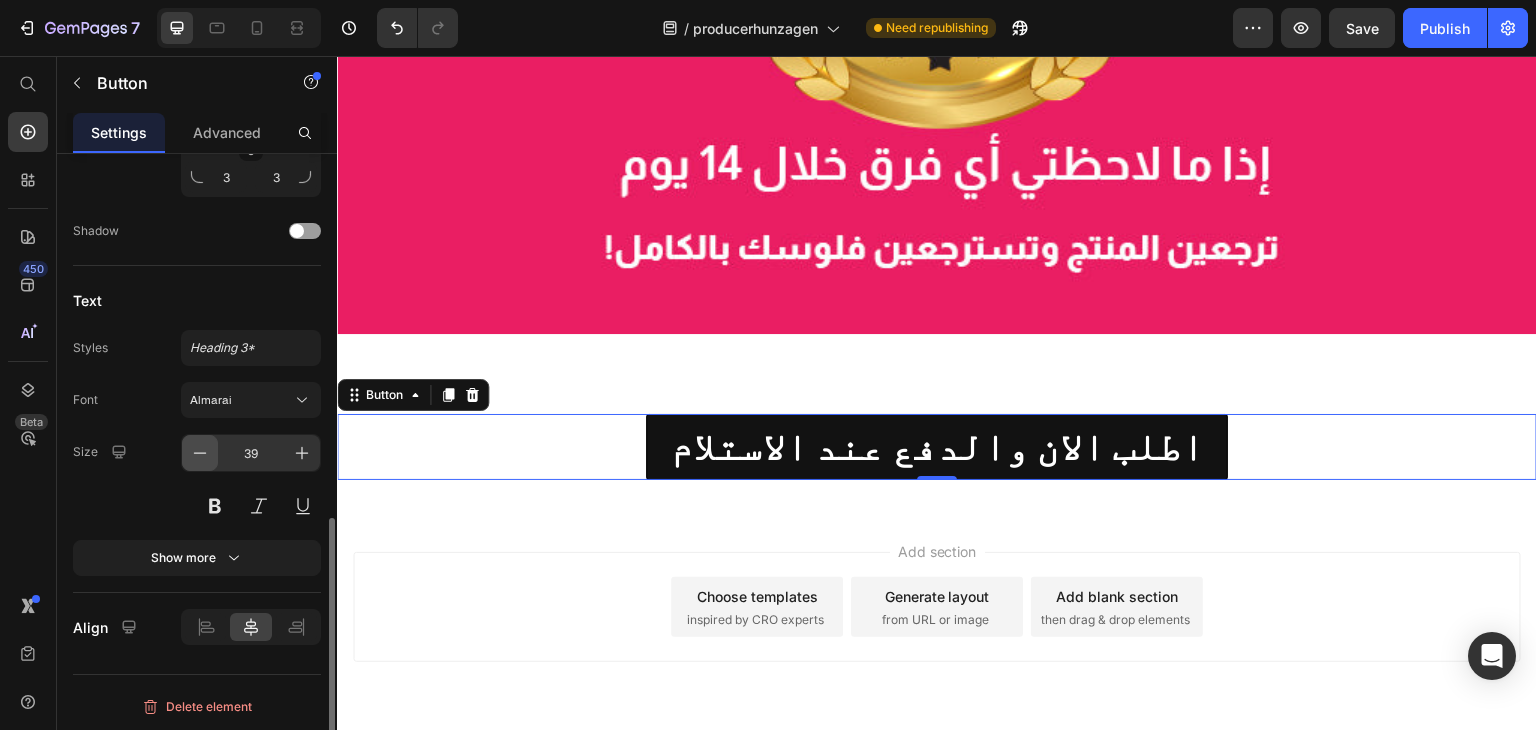 click at bounding box center [200, 453] 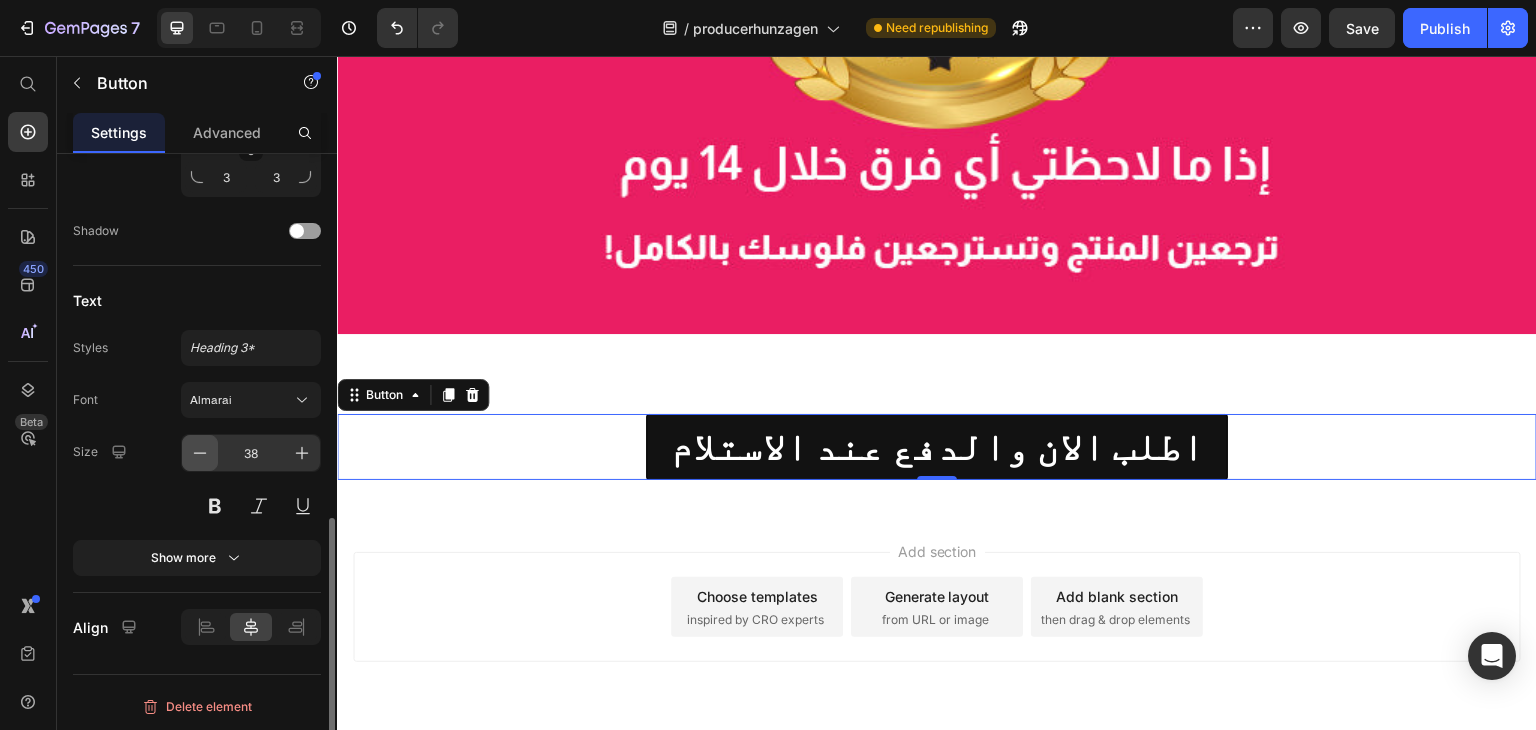 click at bounding box center [200, 453] 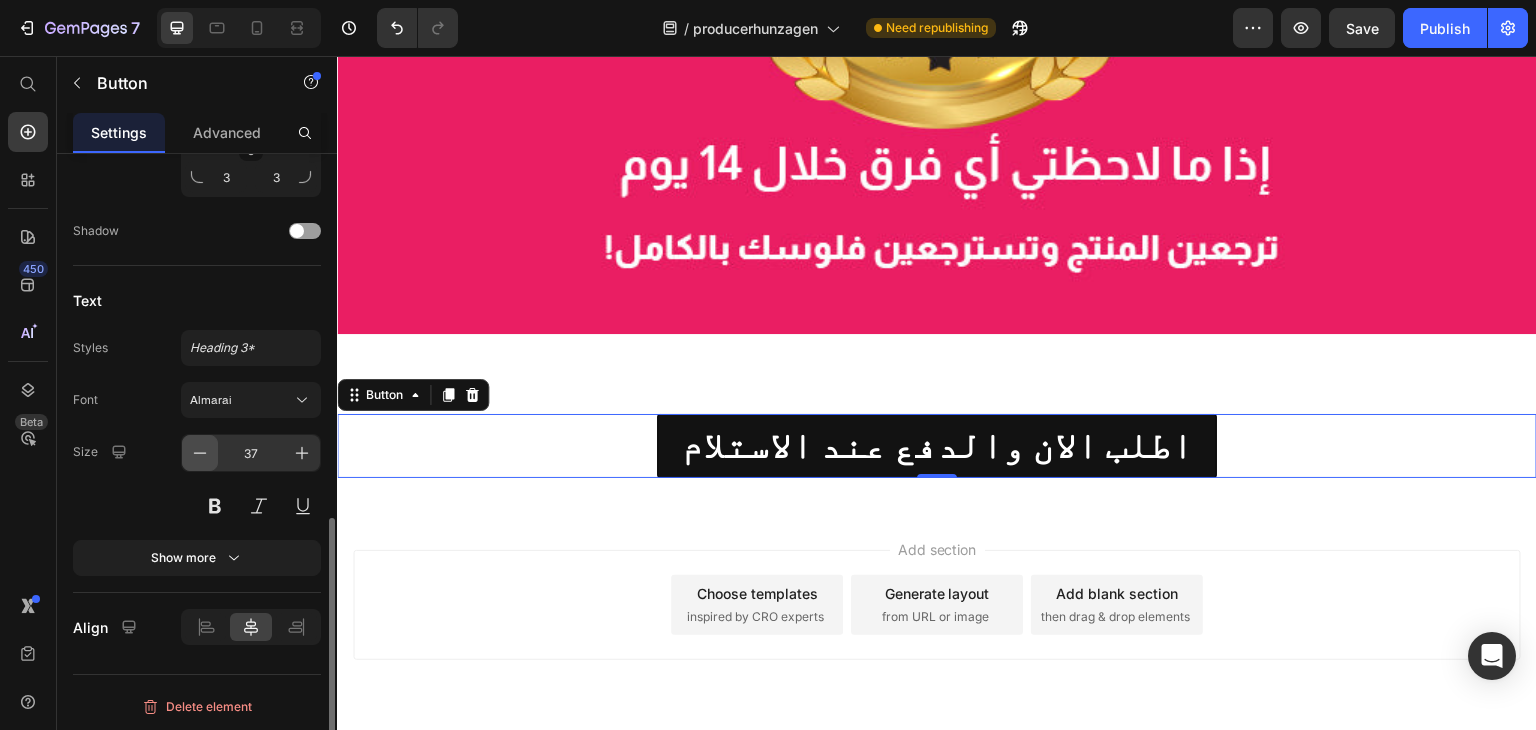 click at bounding box center (200, 453) 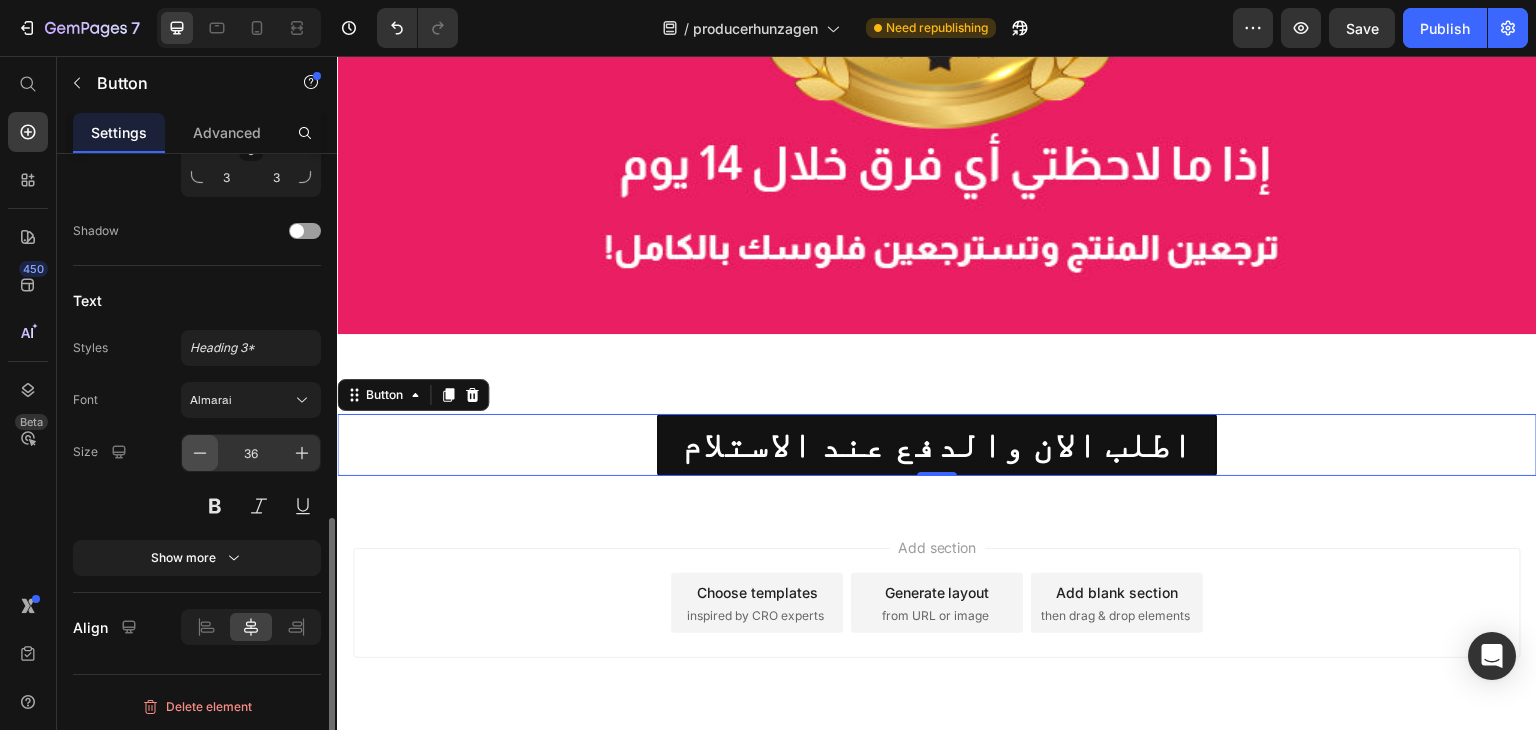 click at bounding box center [200, 453] 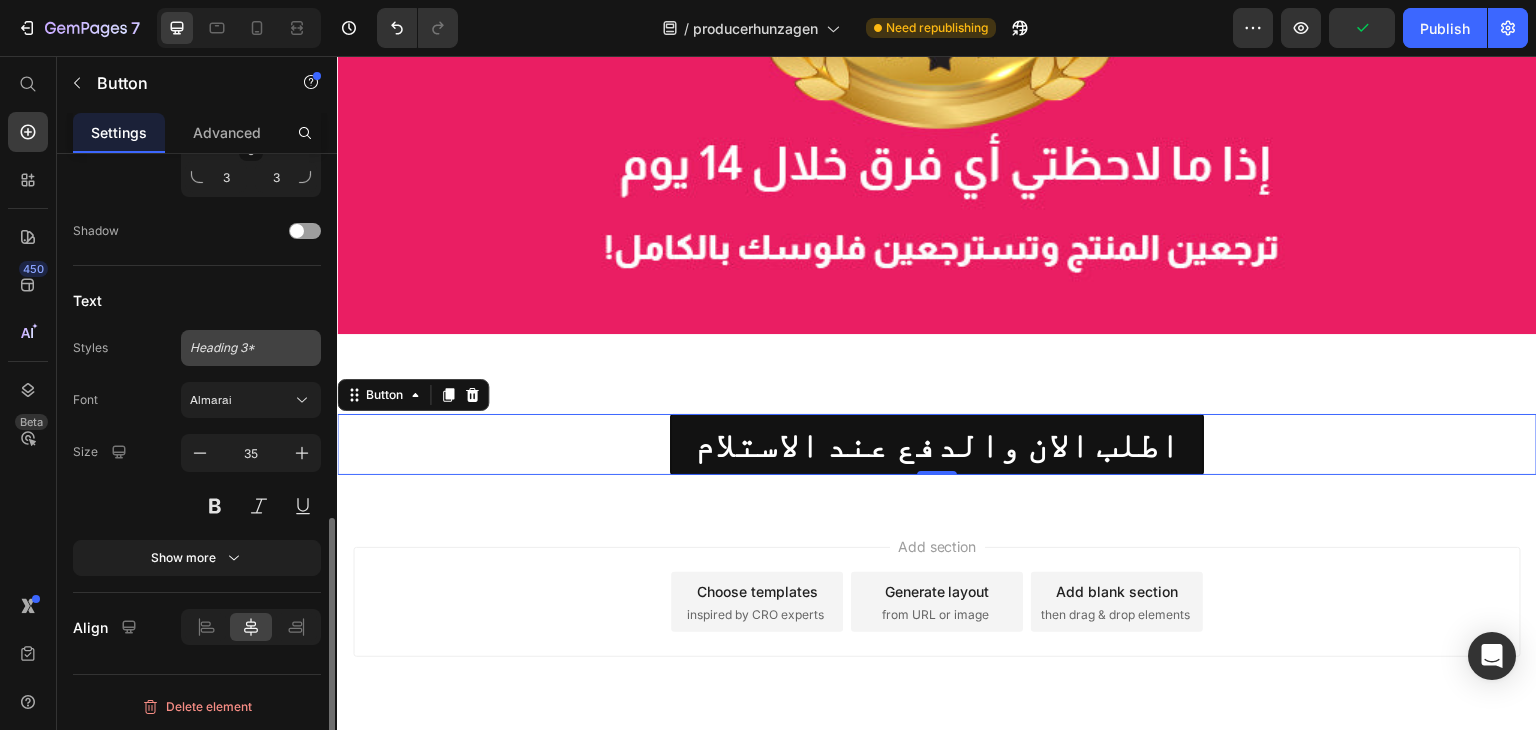 click on "Heading 3*" 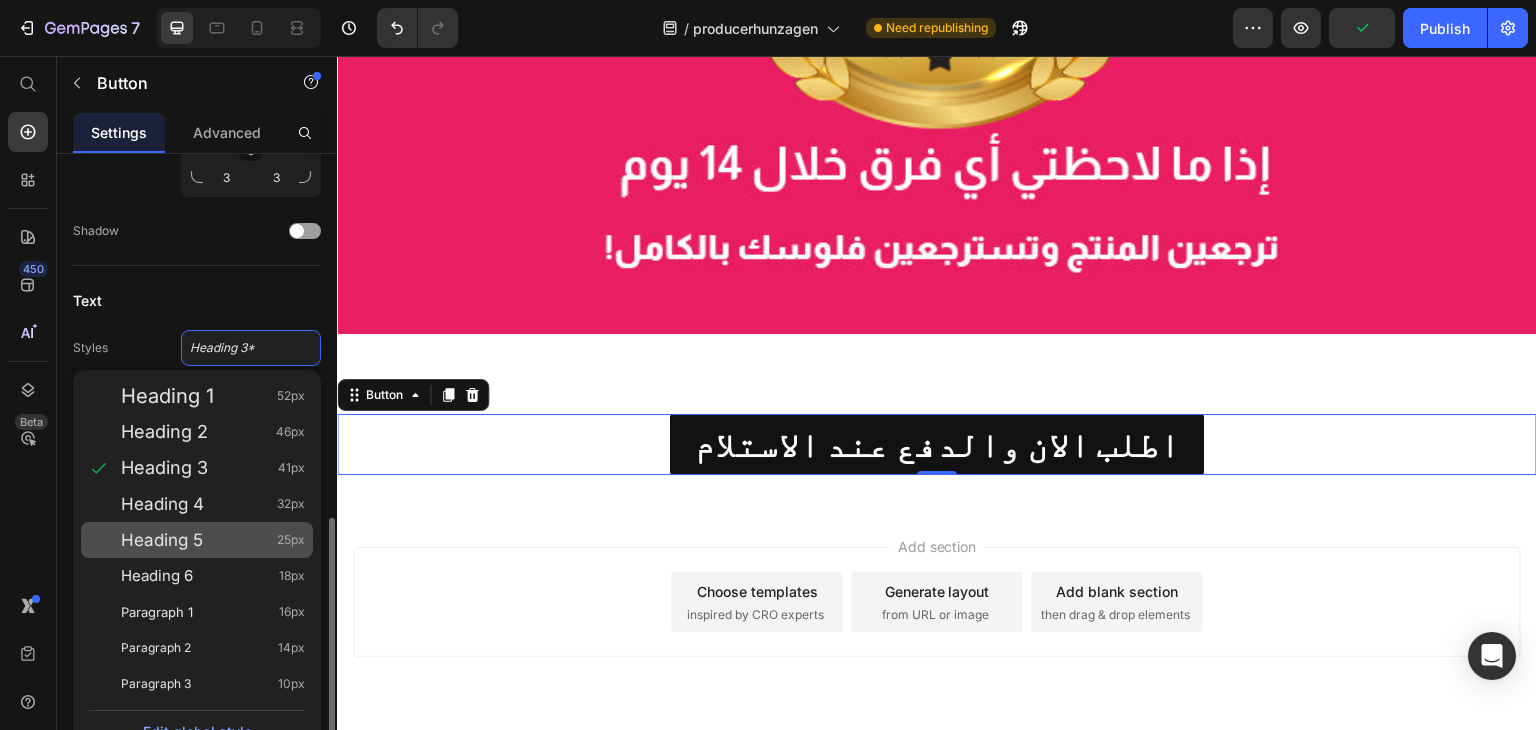 click on "Heading 5 25px" at bounding box center [213, 540] 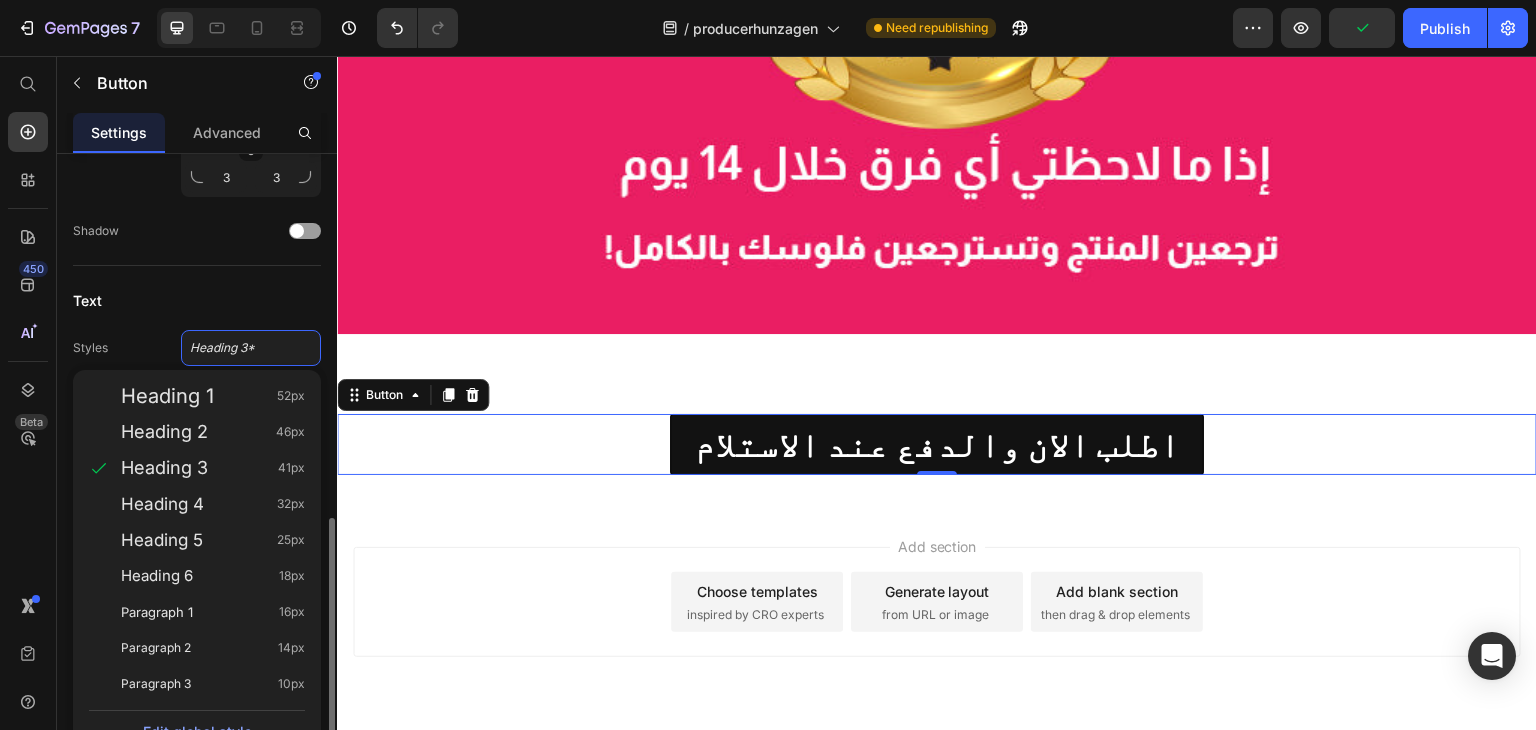 type on "25" 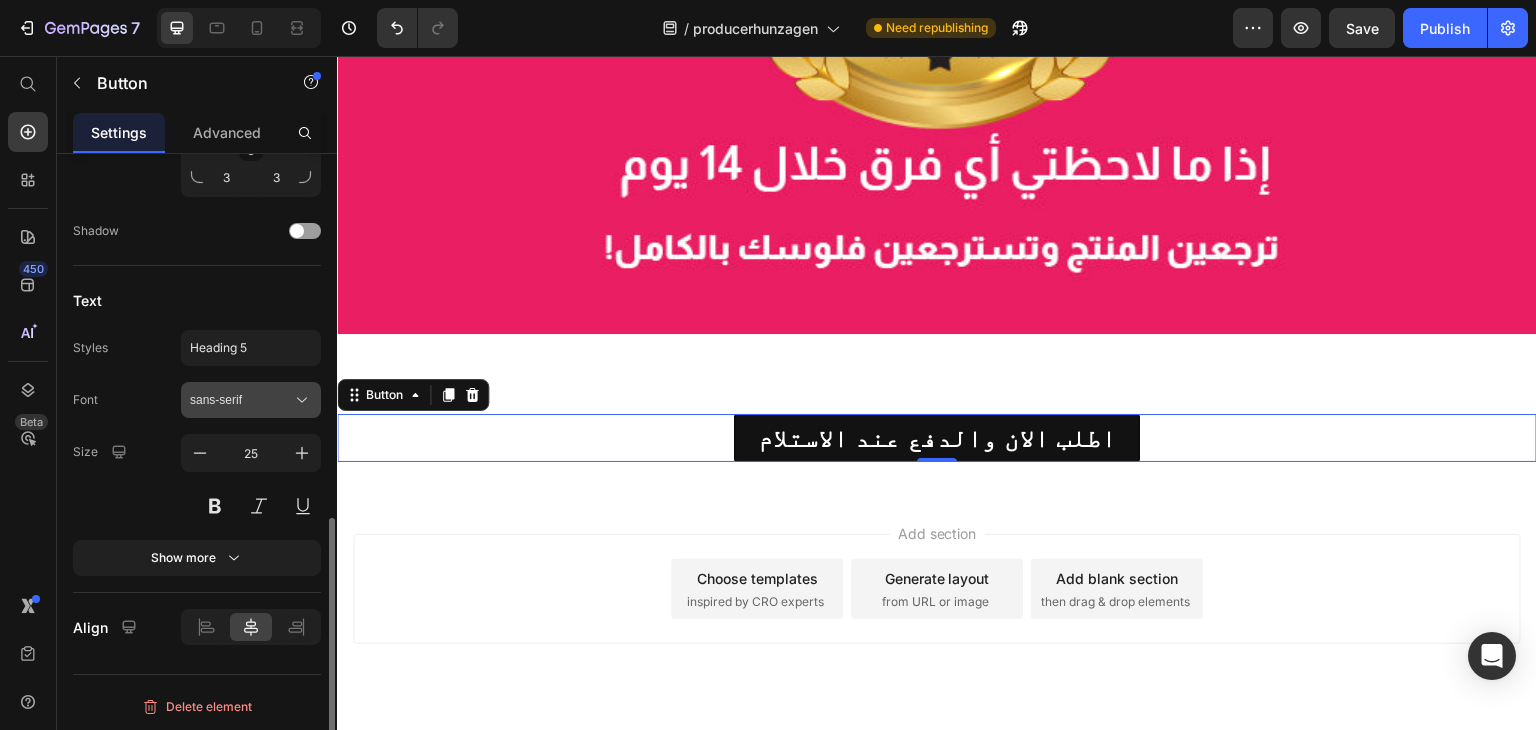 click on "sans-serif" at bounding box center (241, 400) 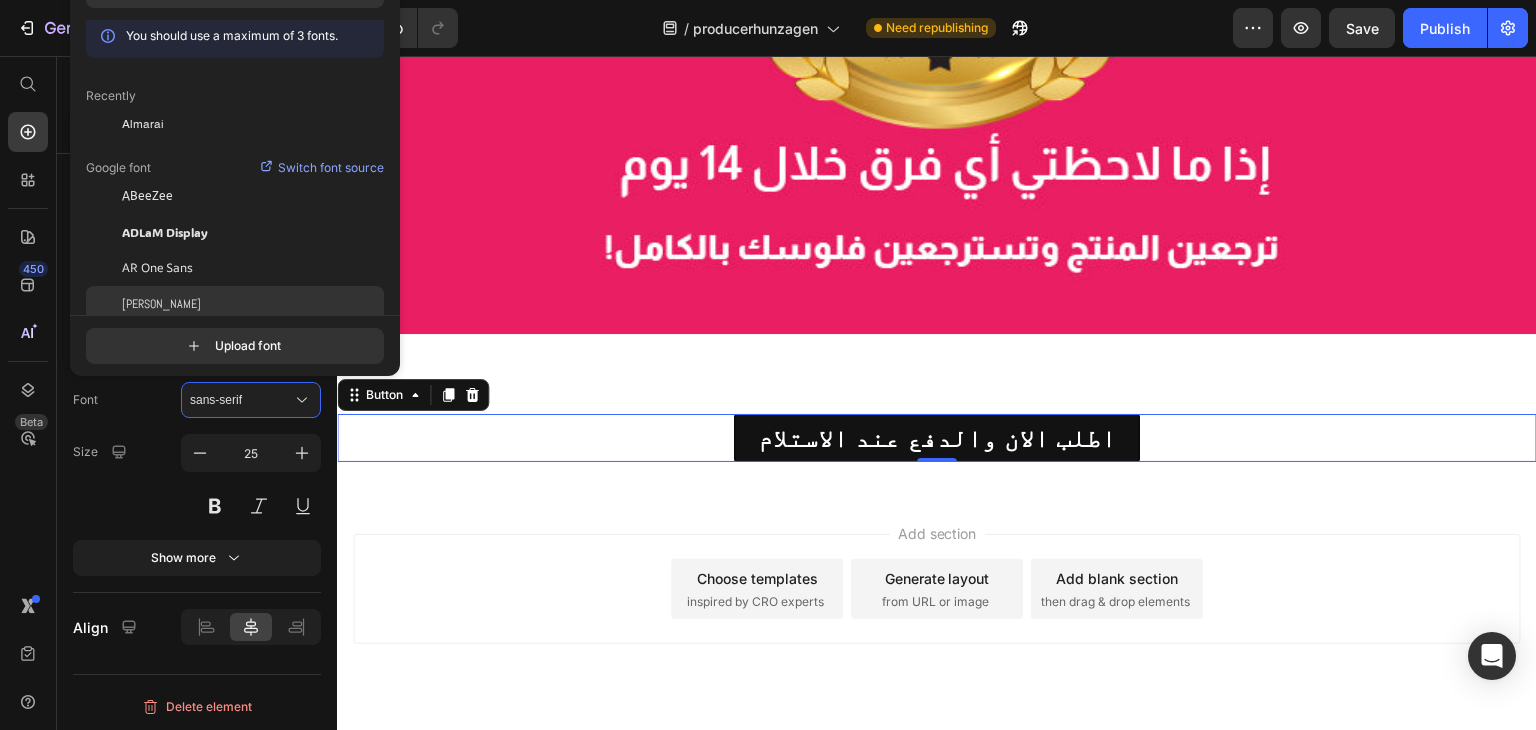 scroll, scrollTop: 0, scrollLeft: 0, axis: both 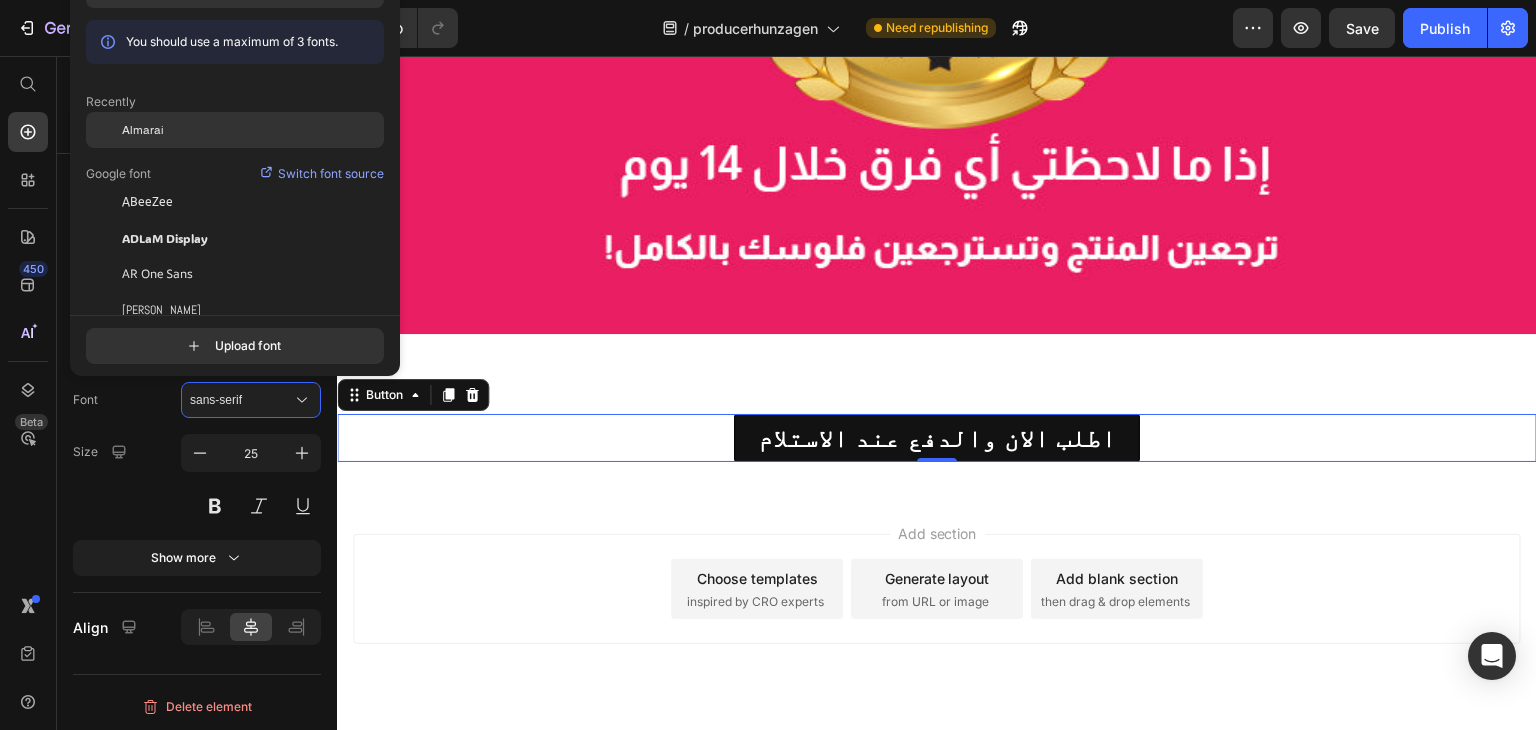 click on "Almarai" 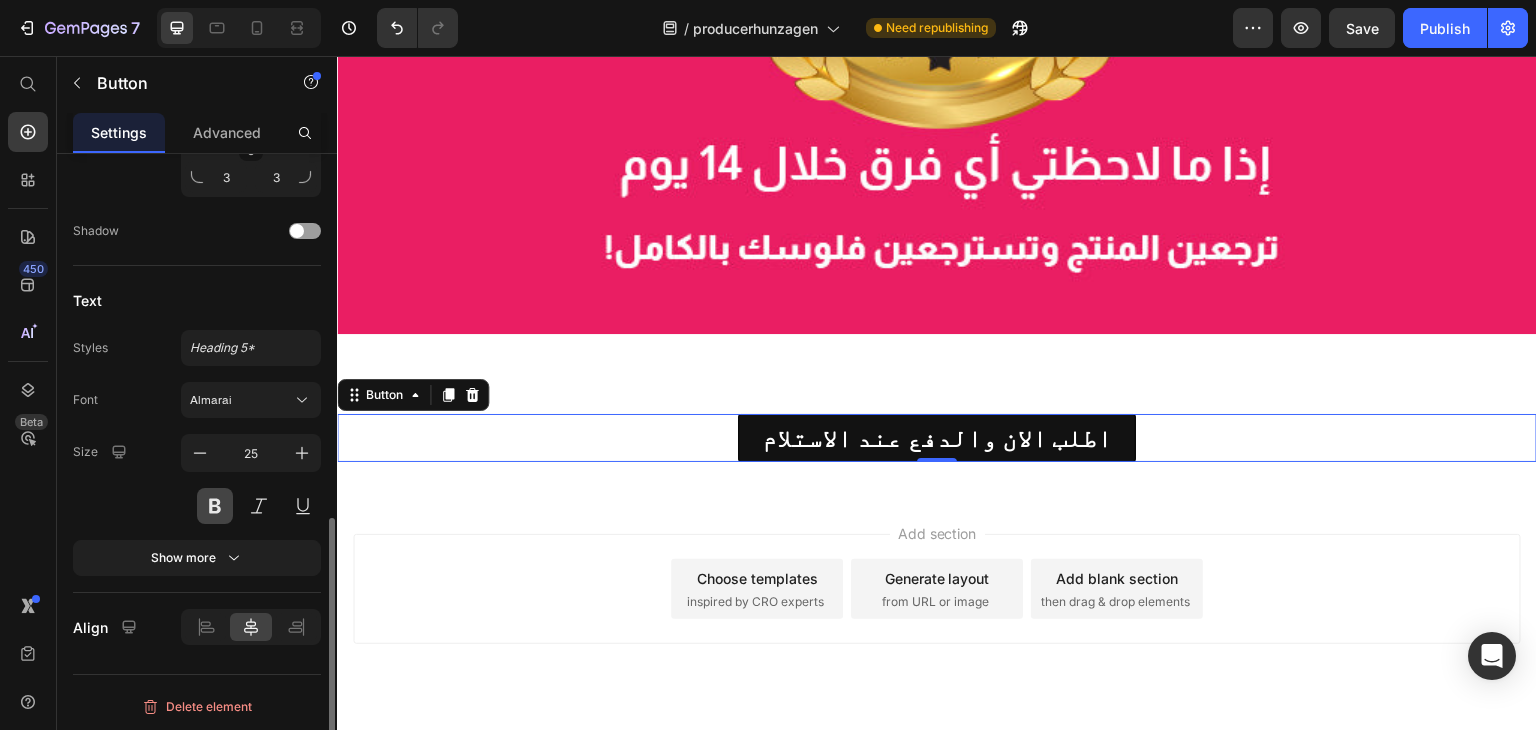 click at bounding box center [215, 506] 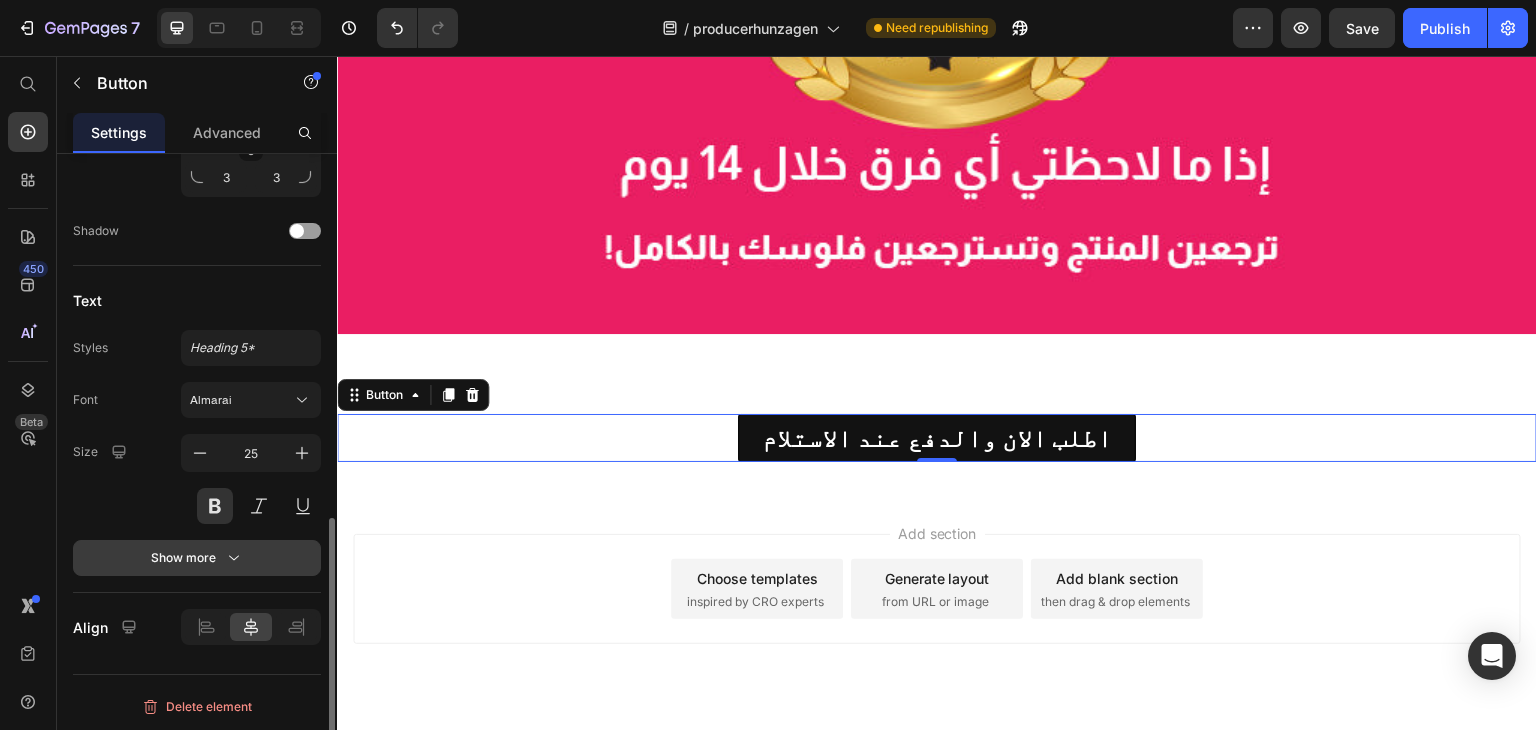 click on "Show more" at bounding box center [197, 558] 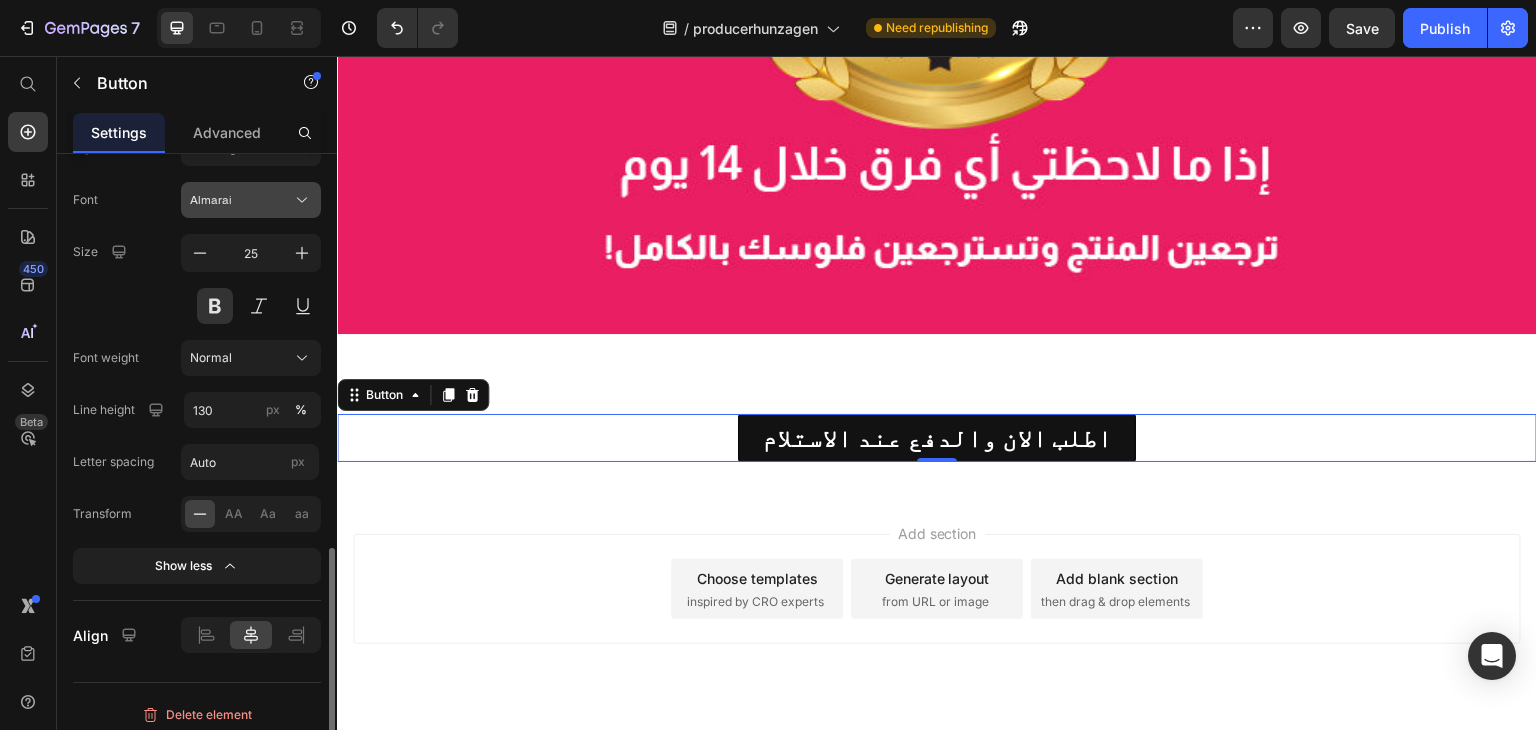 scroll, scrollTop: 1062, scrollLeft: 0, axis: vertical 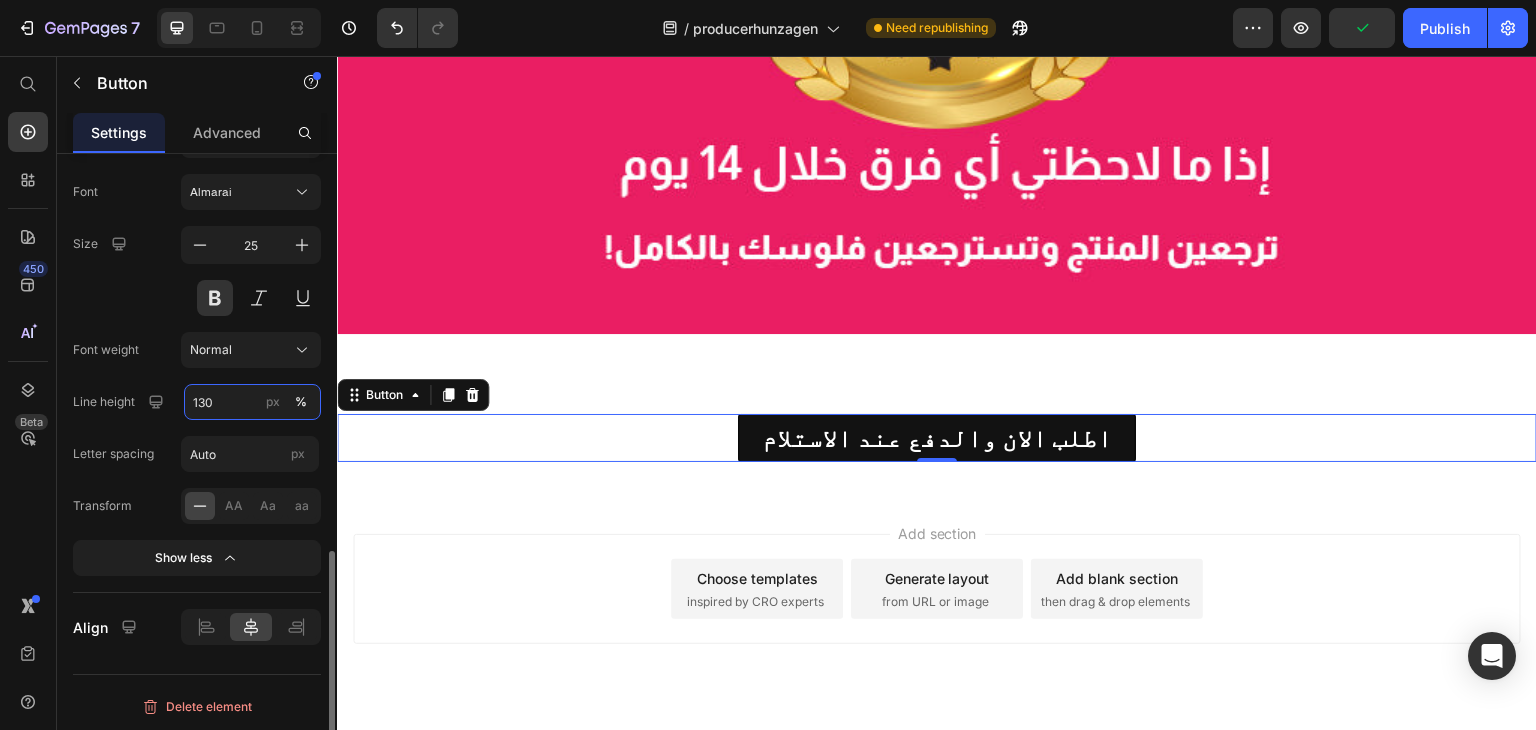 click on "130" at bounding box center (252, 402) 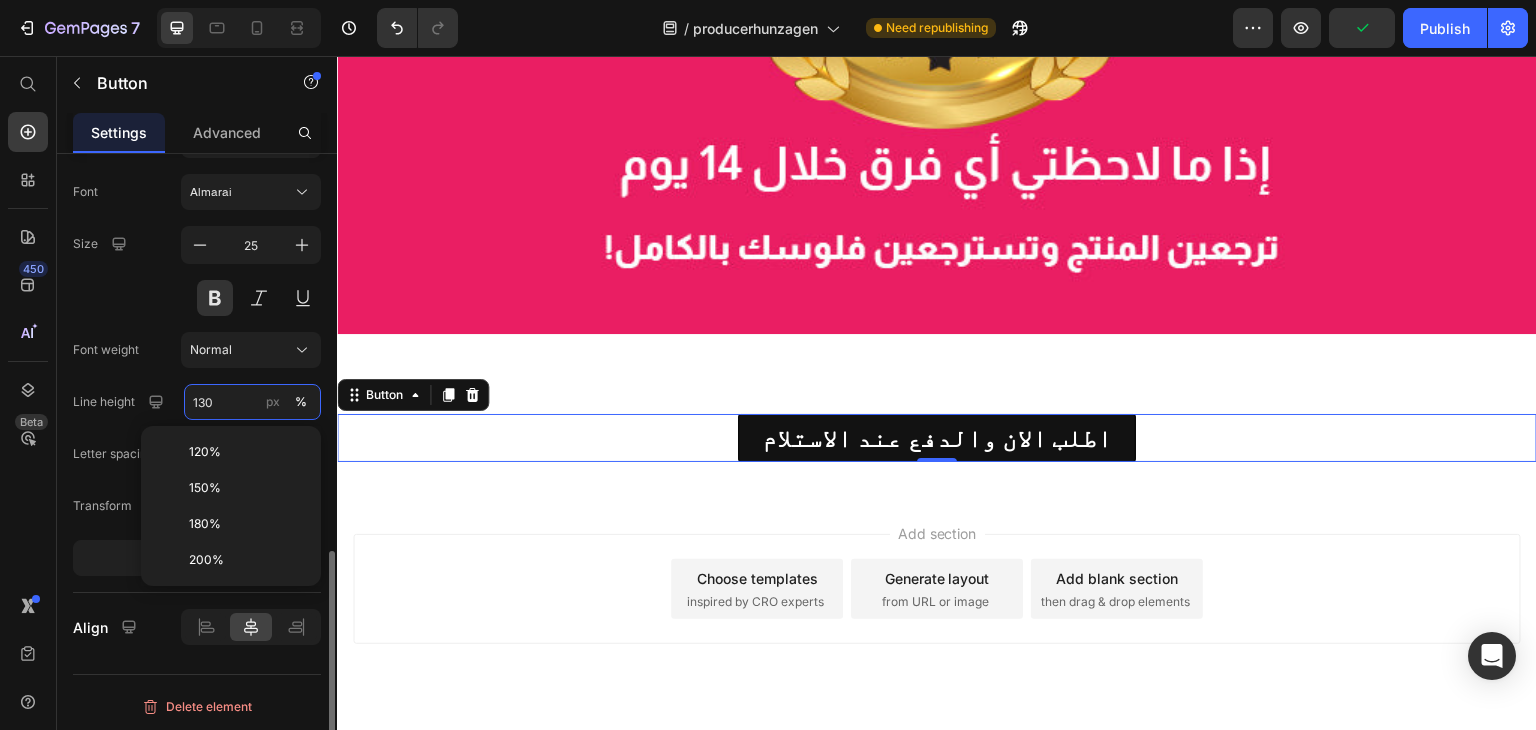 click on "130" at bounding box center (252, 402) 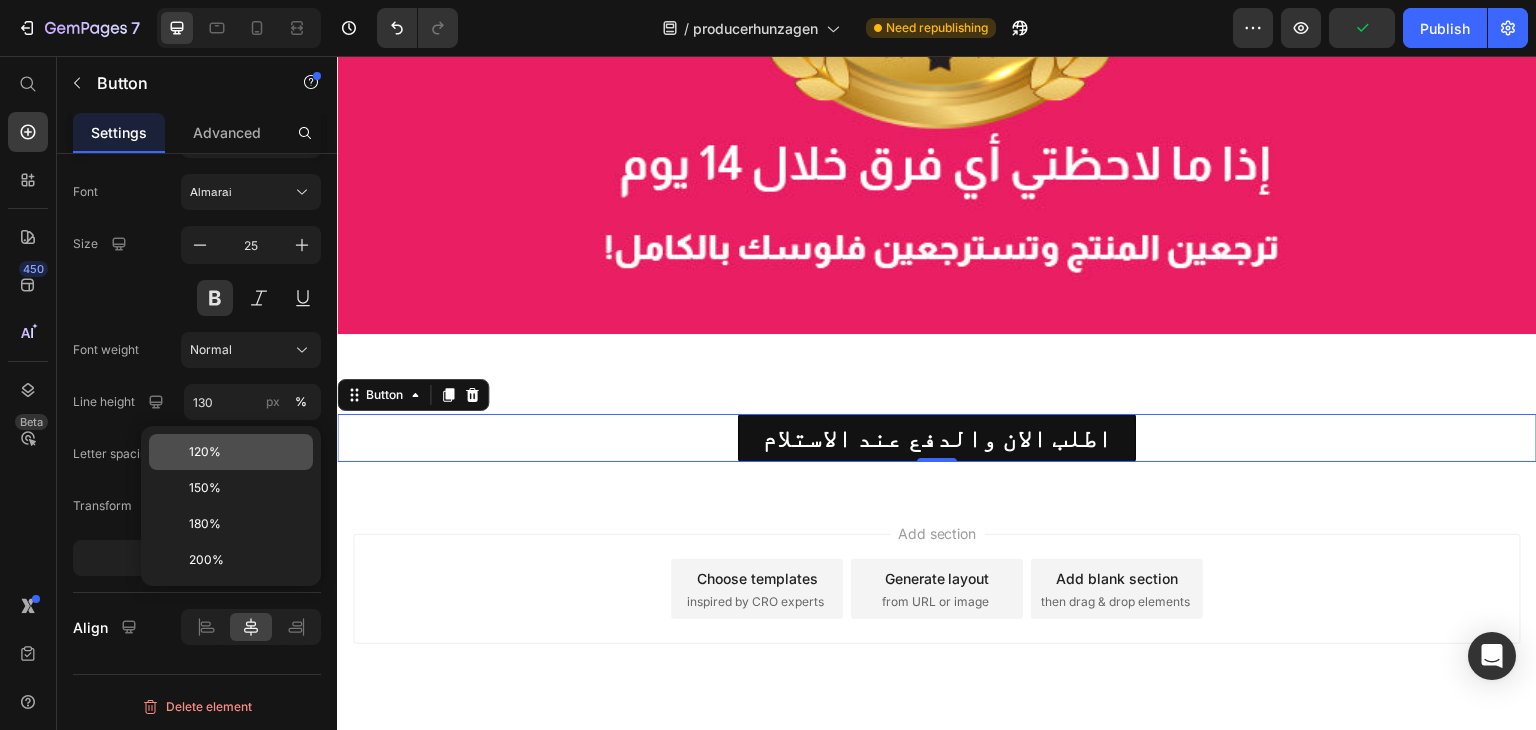 click on "120%" at bounding box center [205, 452] 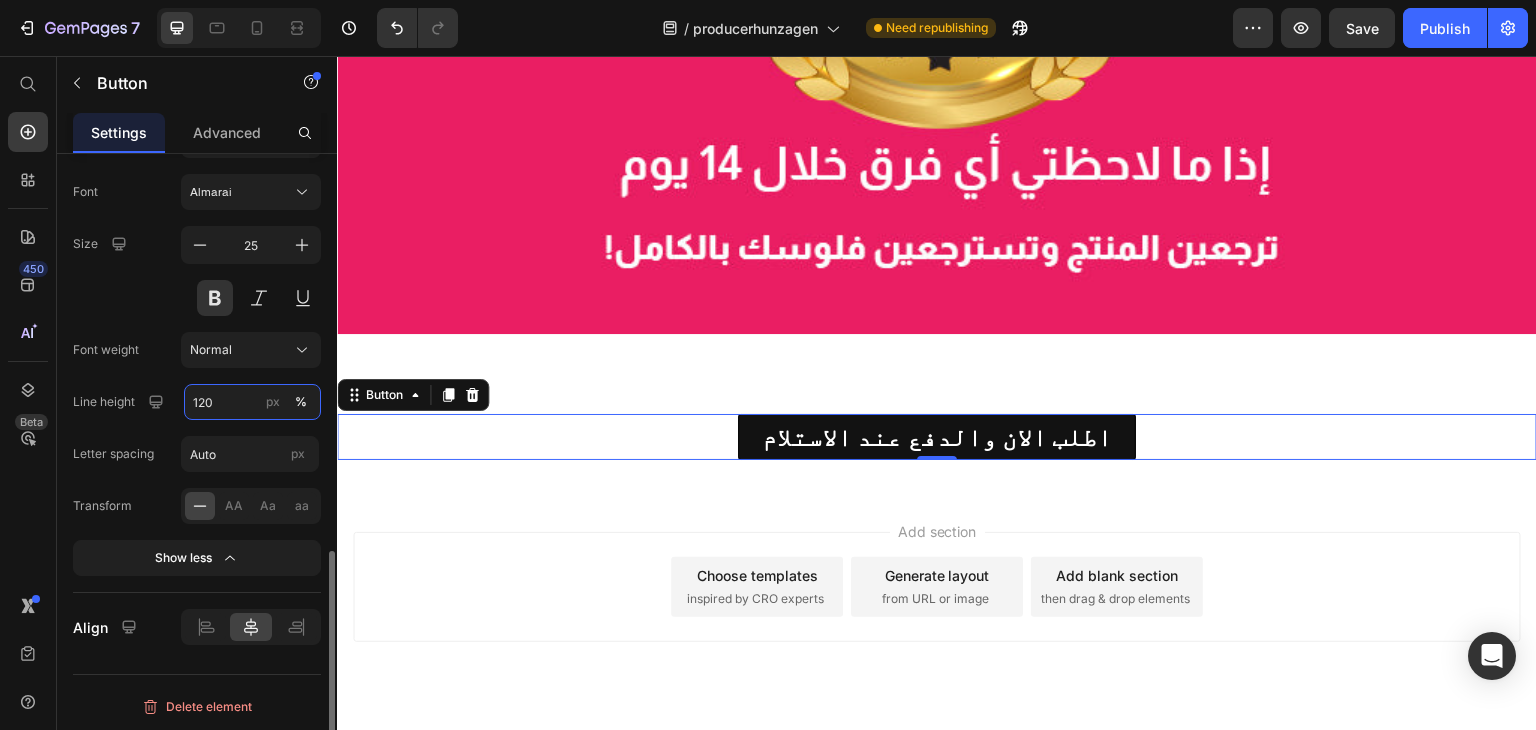 click on "120" at bounding box center (252, 402) 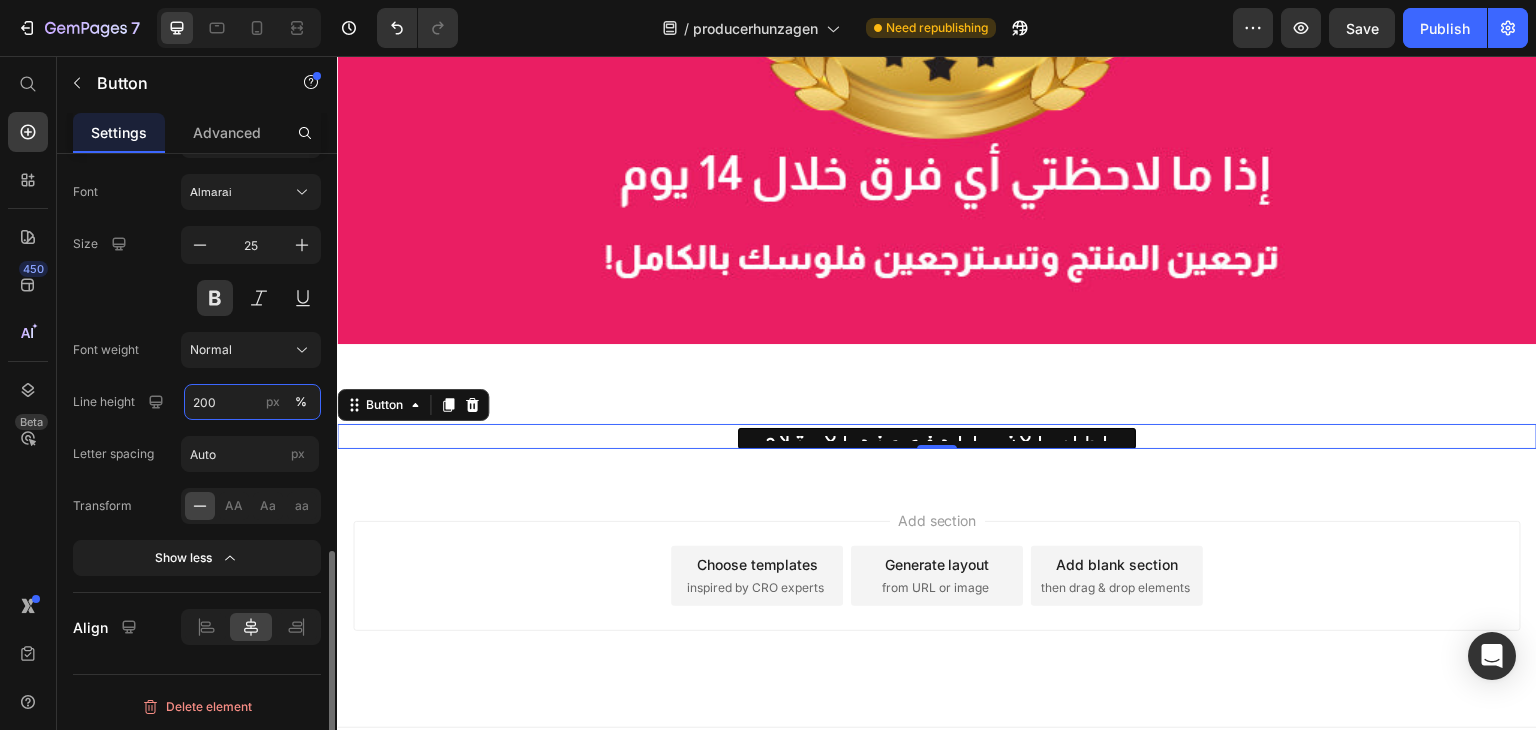scroll, scrollTop: 2740, scrollLeft: 0, axis: vertical 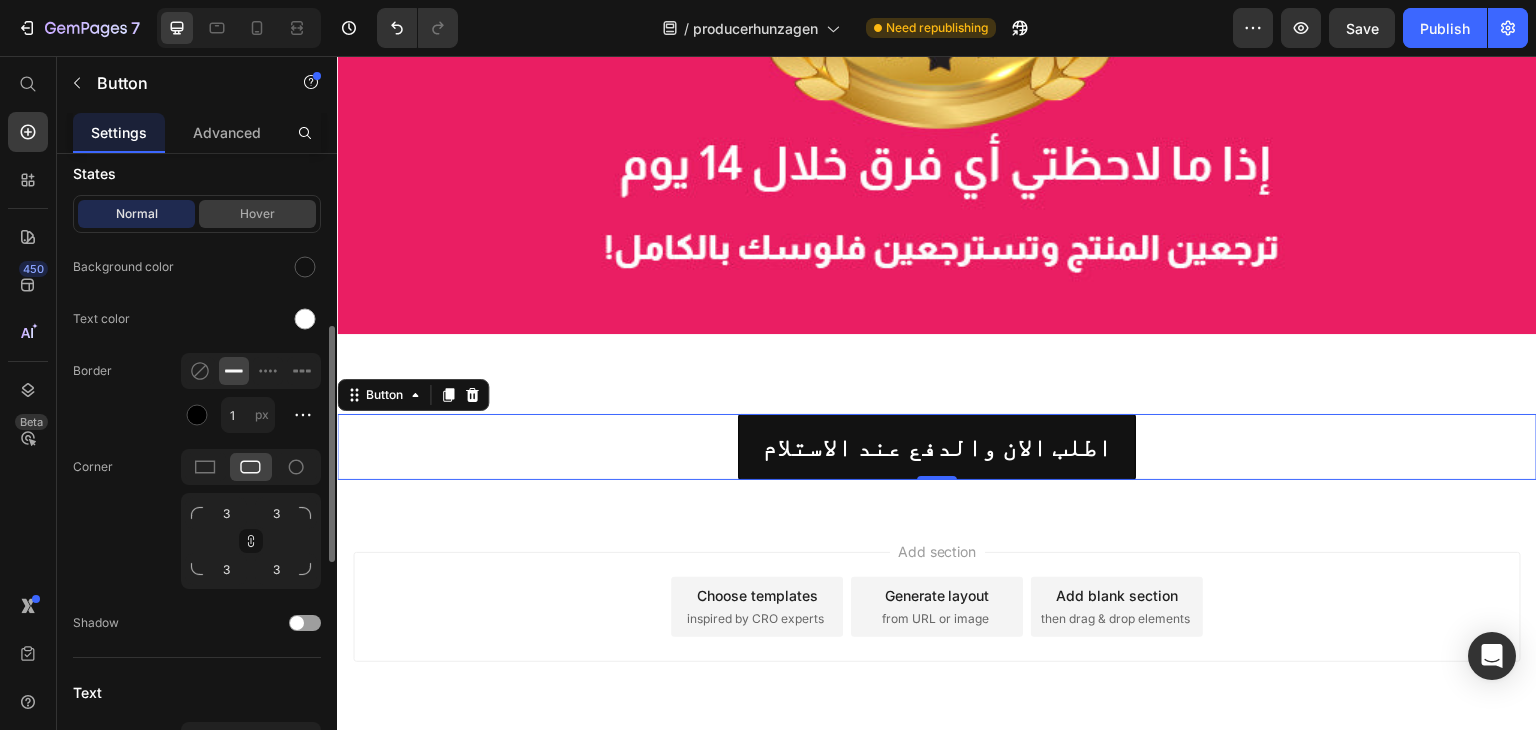 type on "200" 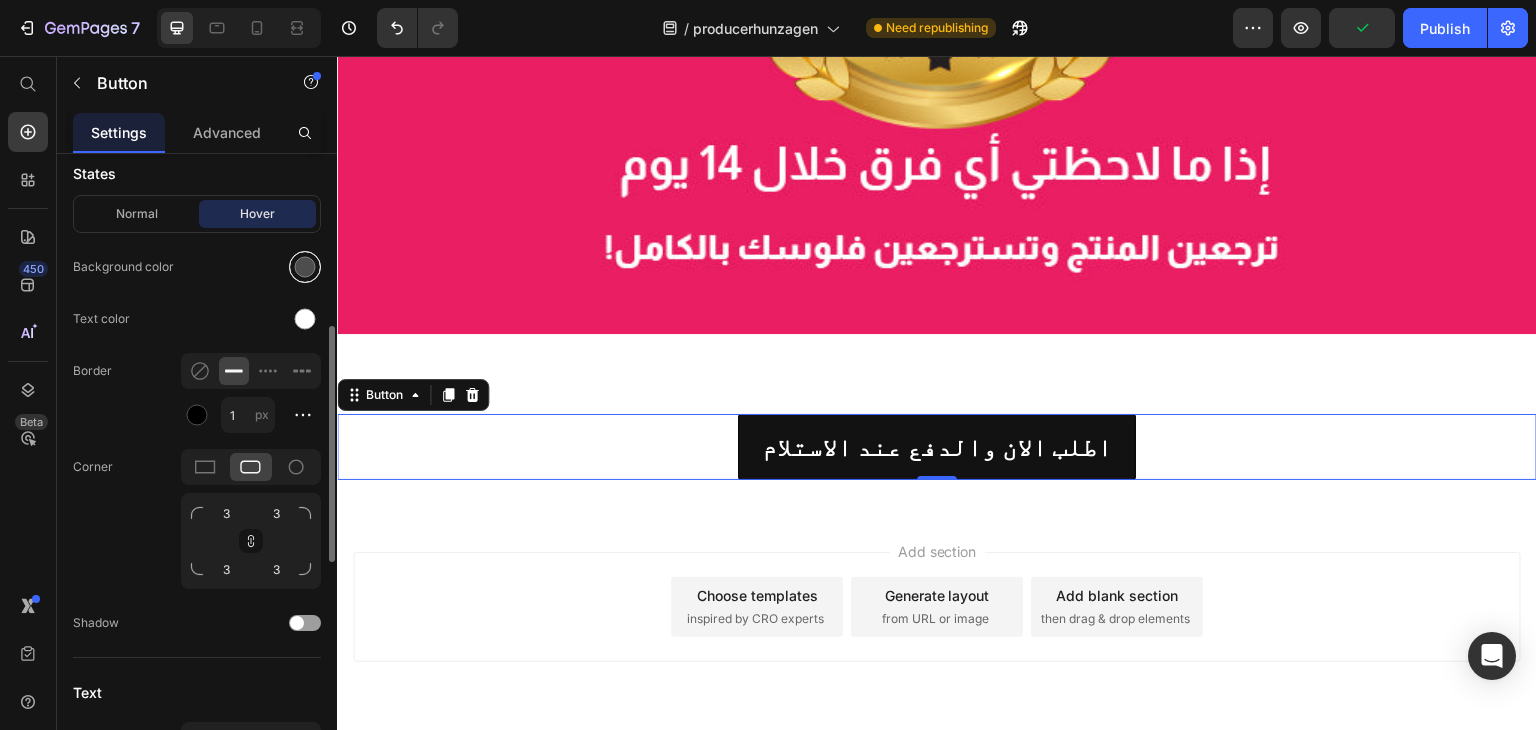 click at bounding box center (305, 267) 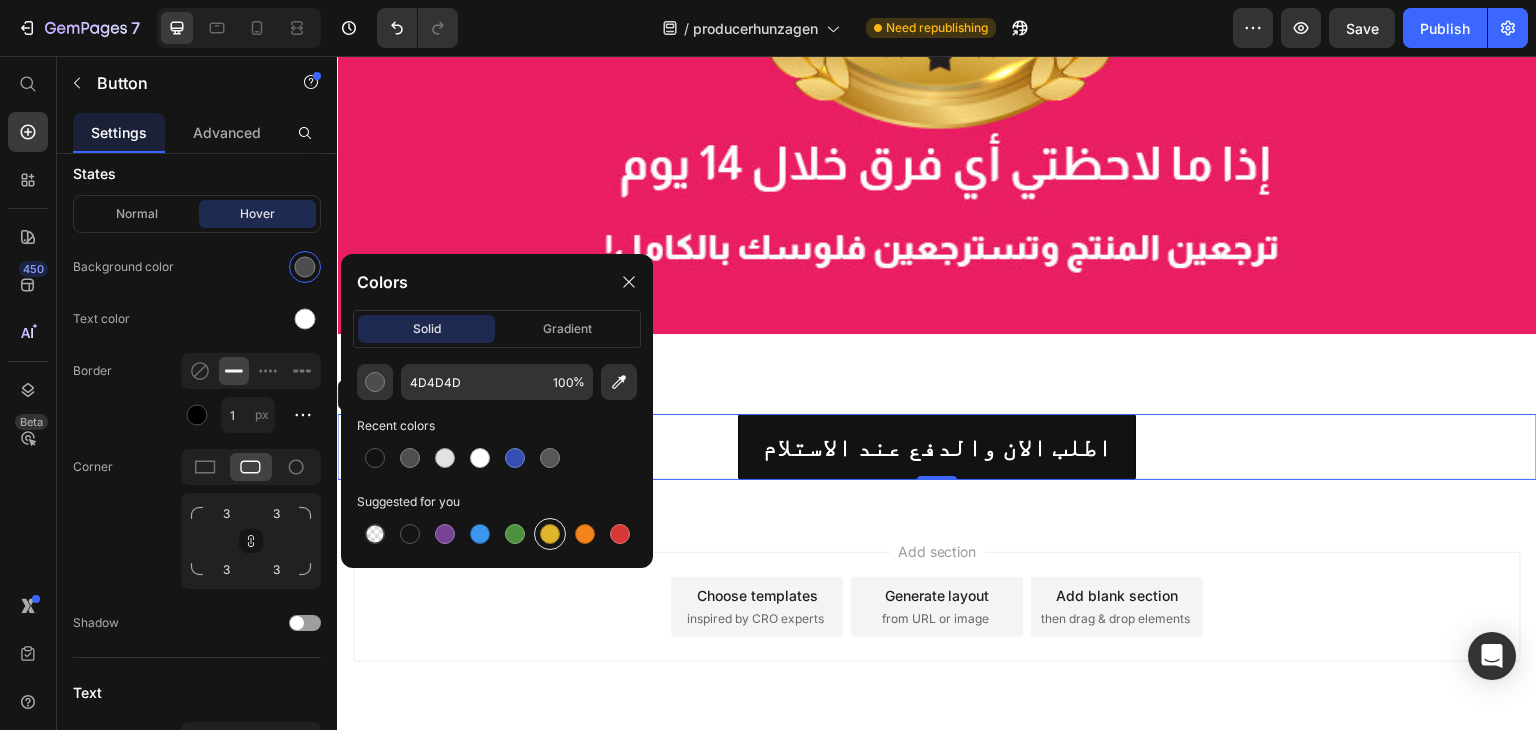 click at bounding box center (550, 534) 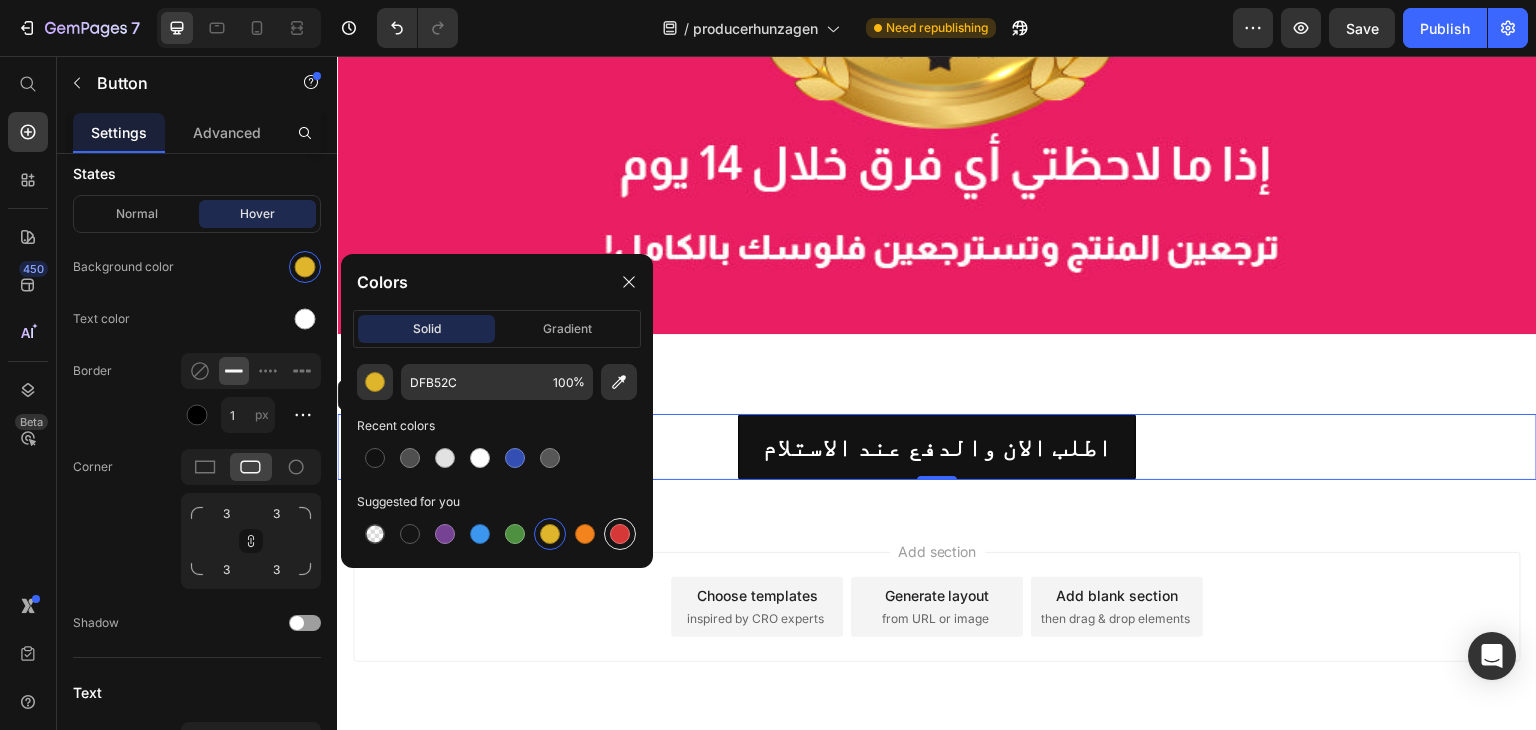 click at bounding box center (620, 534) 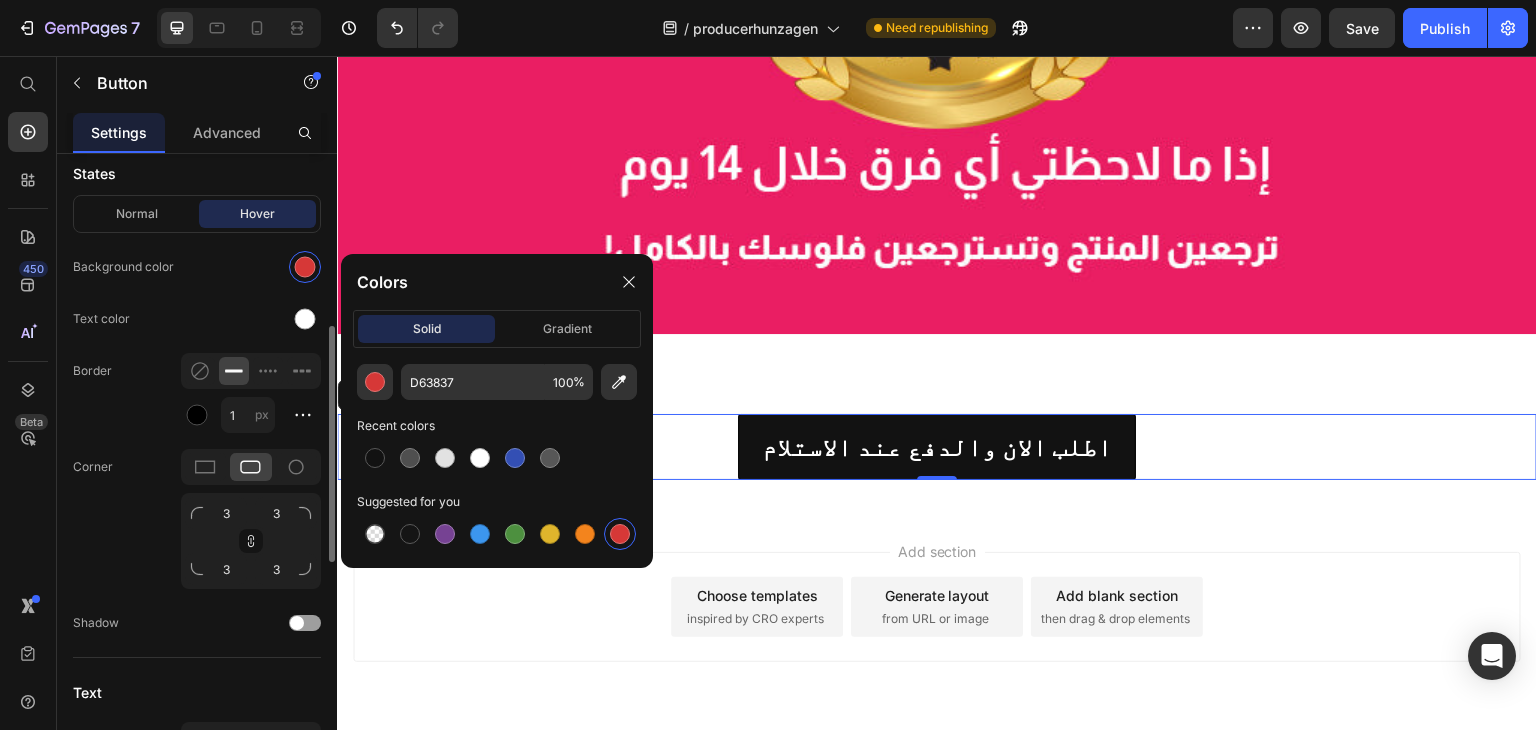 drag, startPoint x: 184, startPoint y: 220, endPoint x: 196, endPoint y: 234, distance: 18.439089 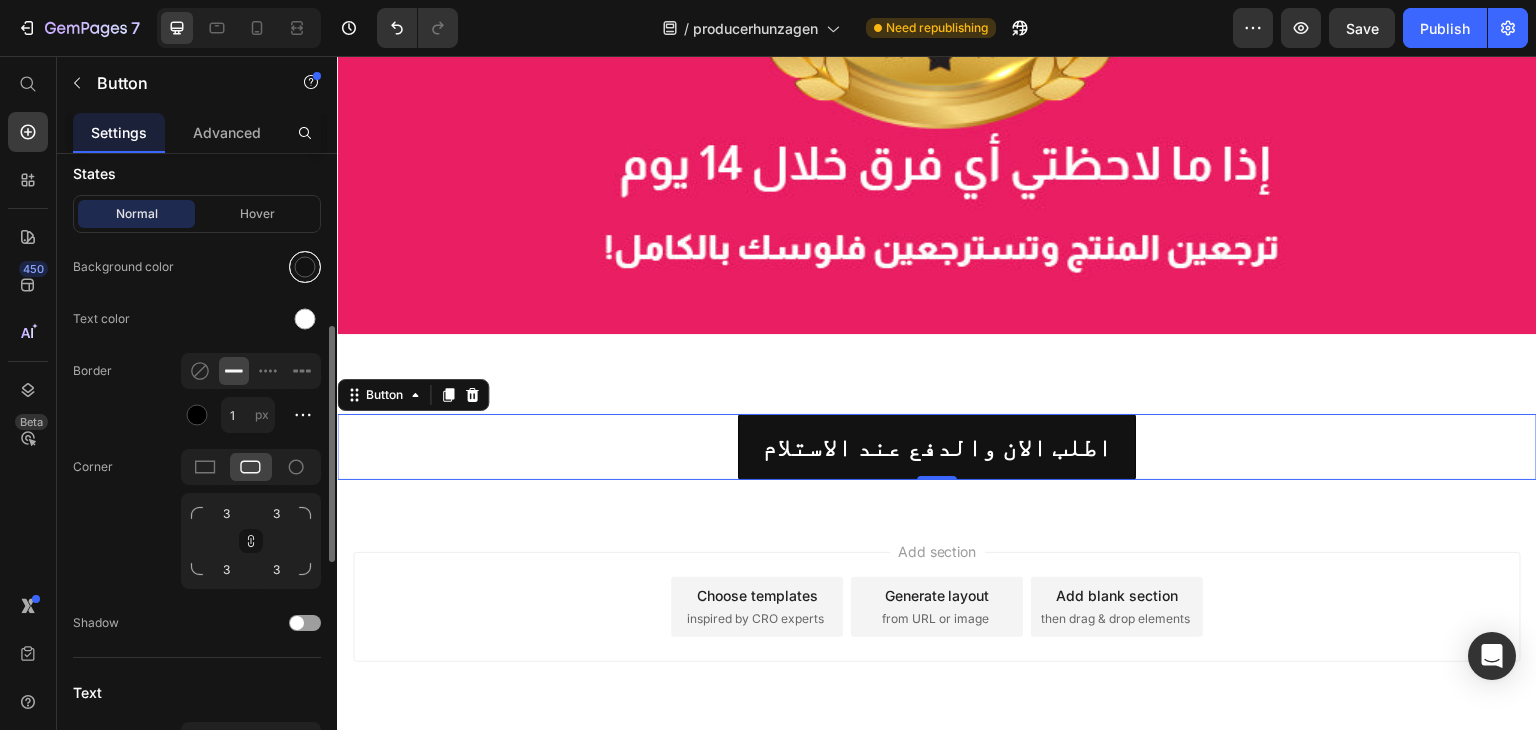 click at bounding box center [305, 267] 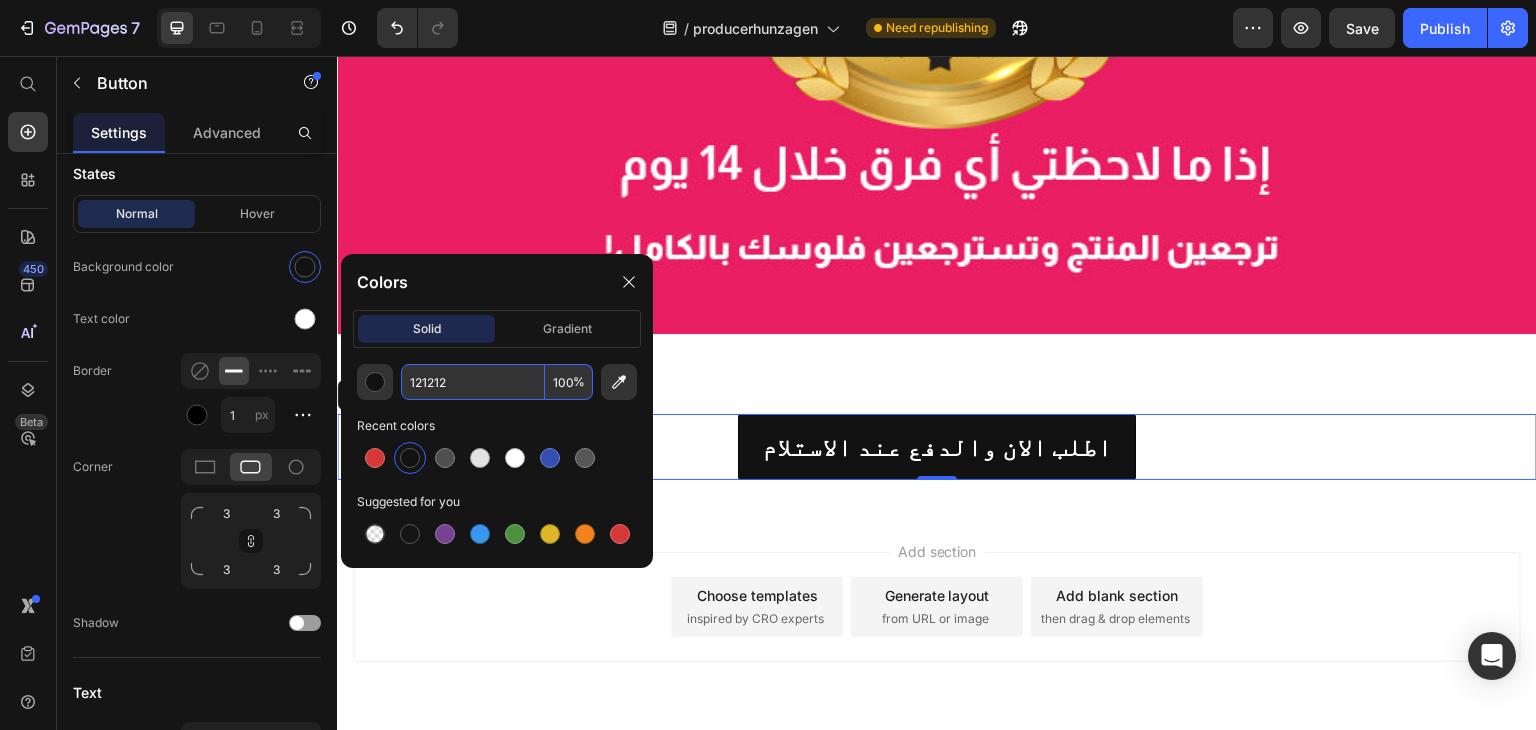 click on "121212" at bounding box center (473, 382) 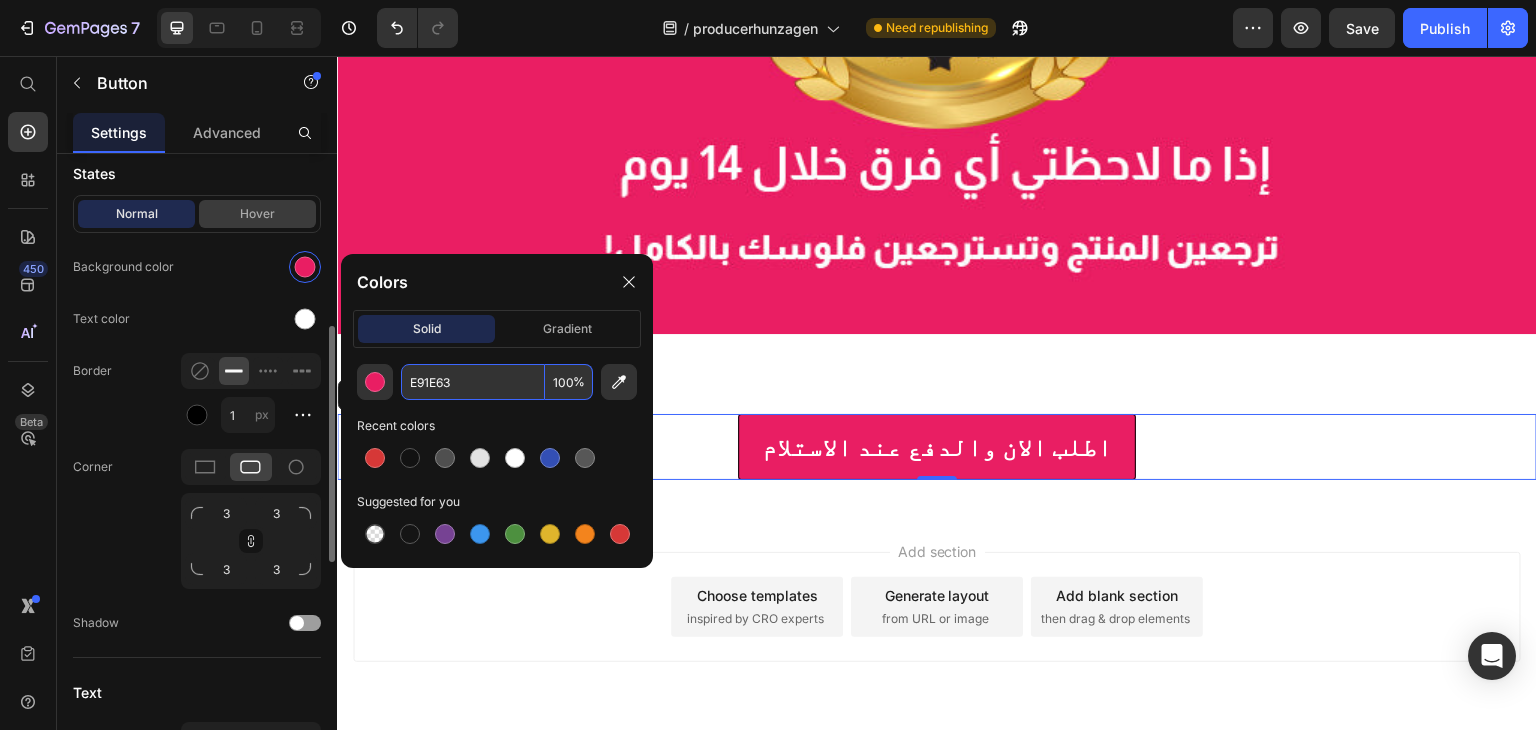 type on "E91E63" 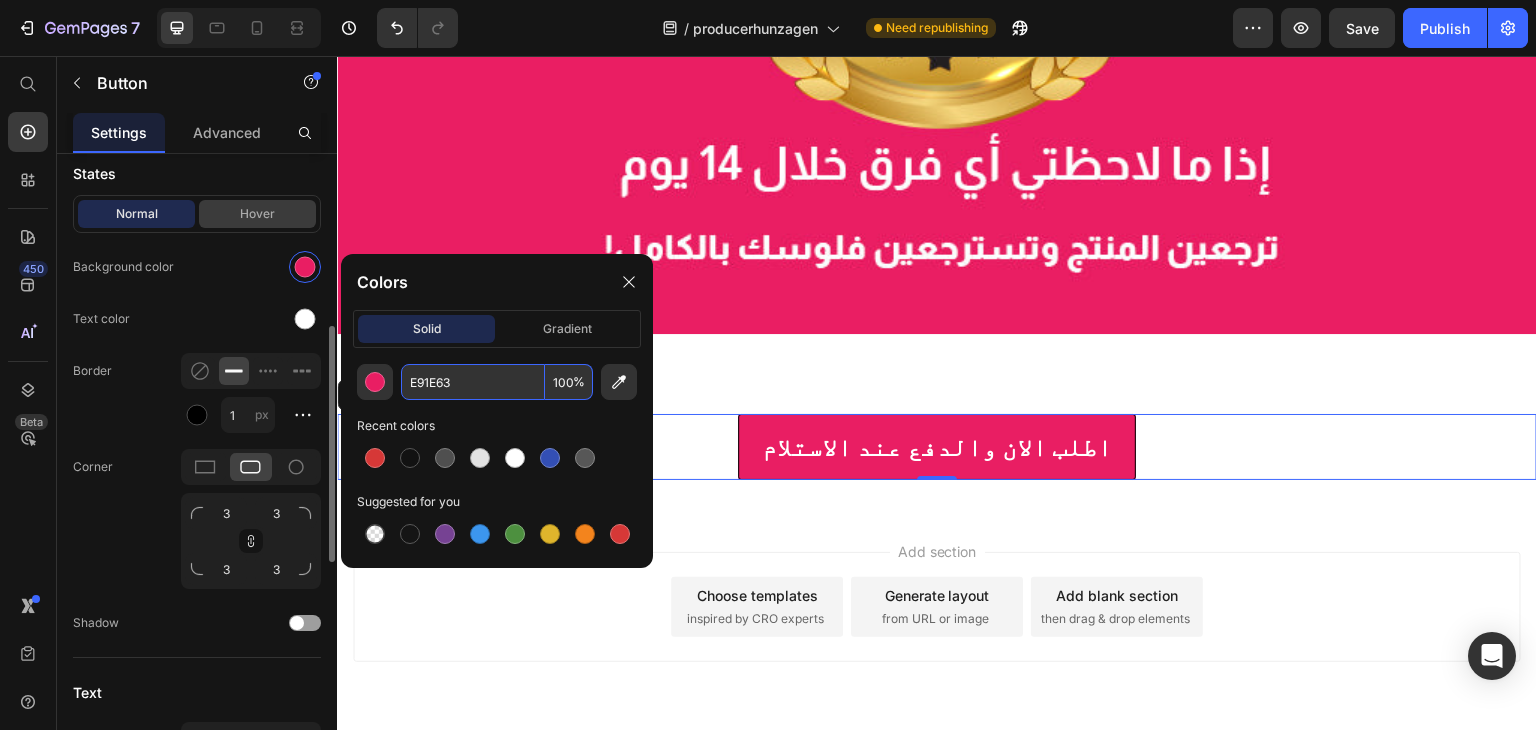 click on "Hover" at bounding box center (257, 214) 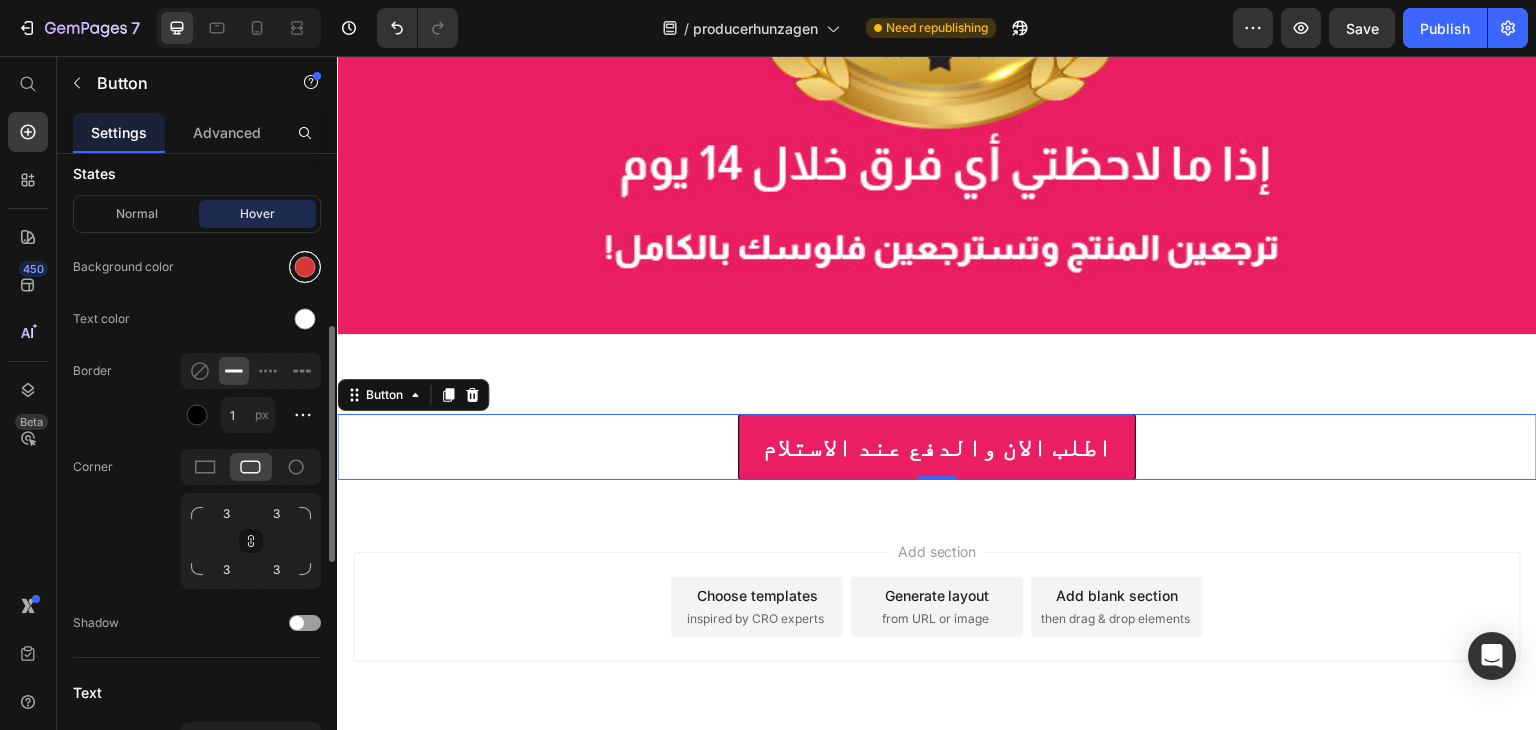 click at bounding box center (305, 267) 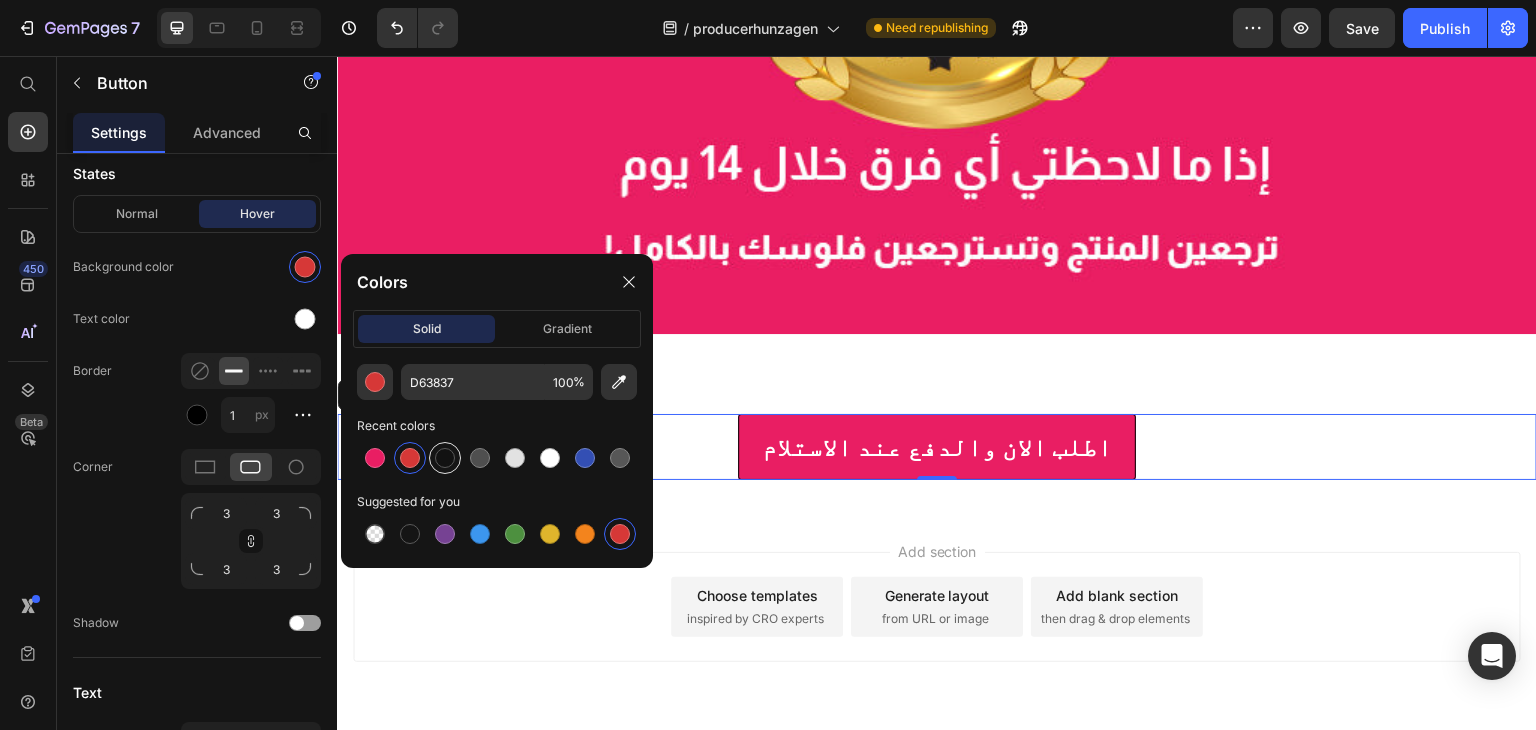 click at bounding box center [445, 458] 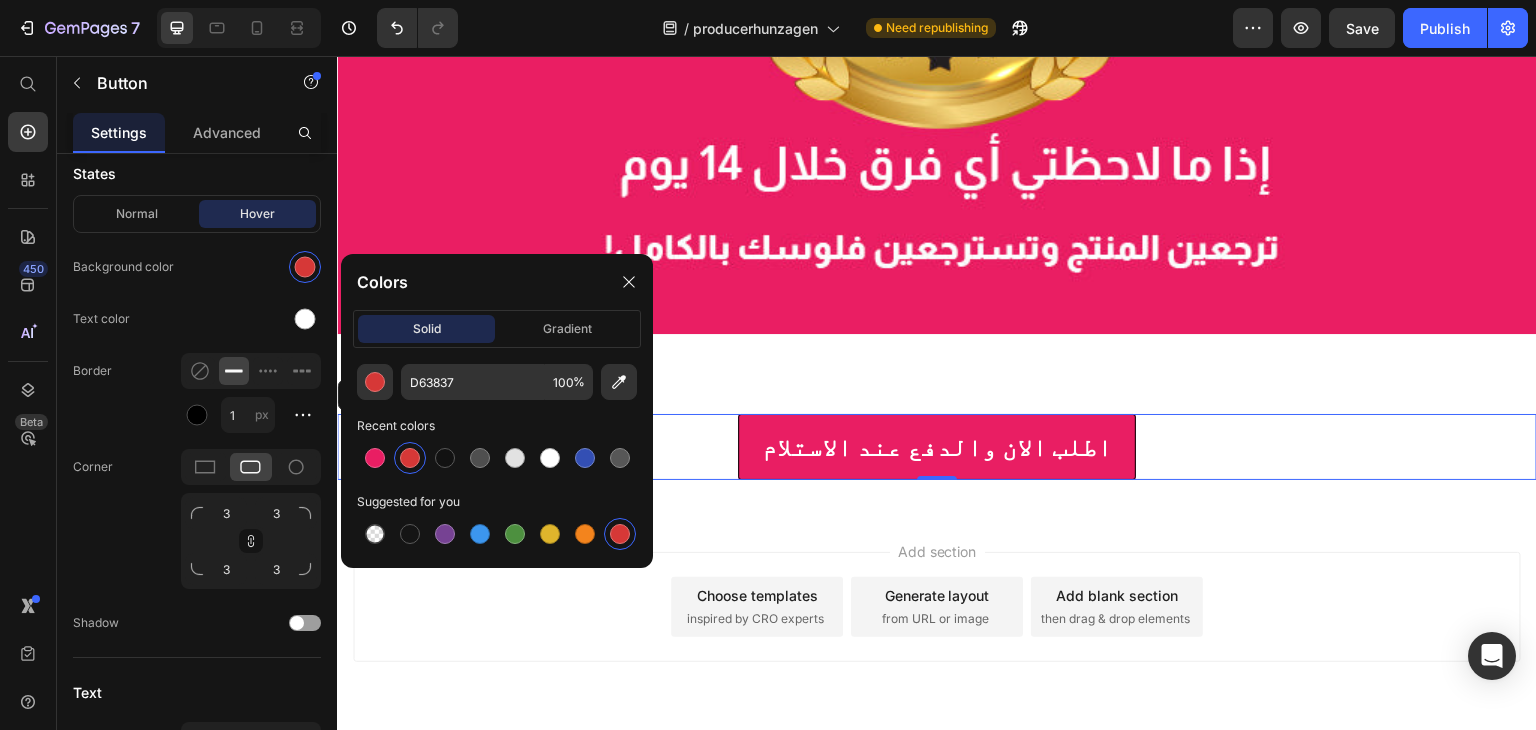 type on "121212" 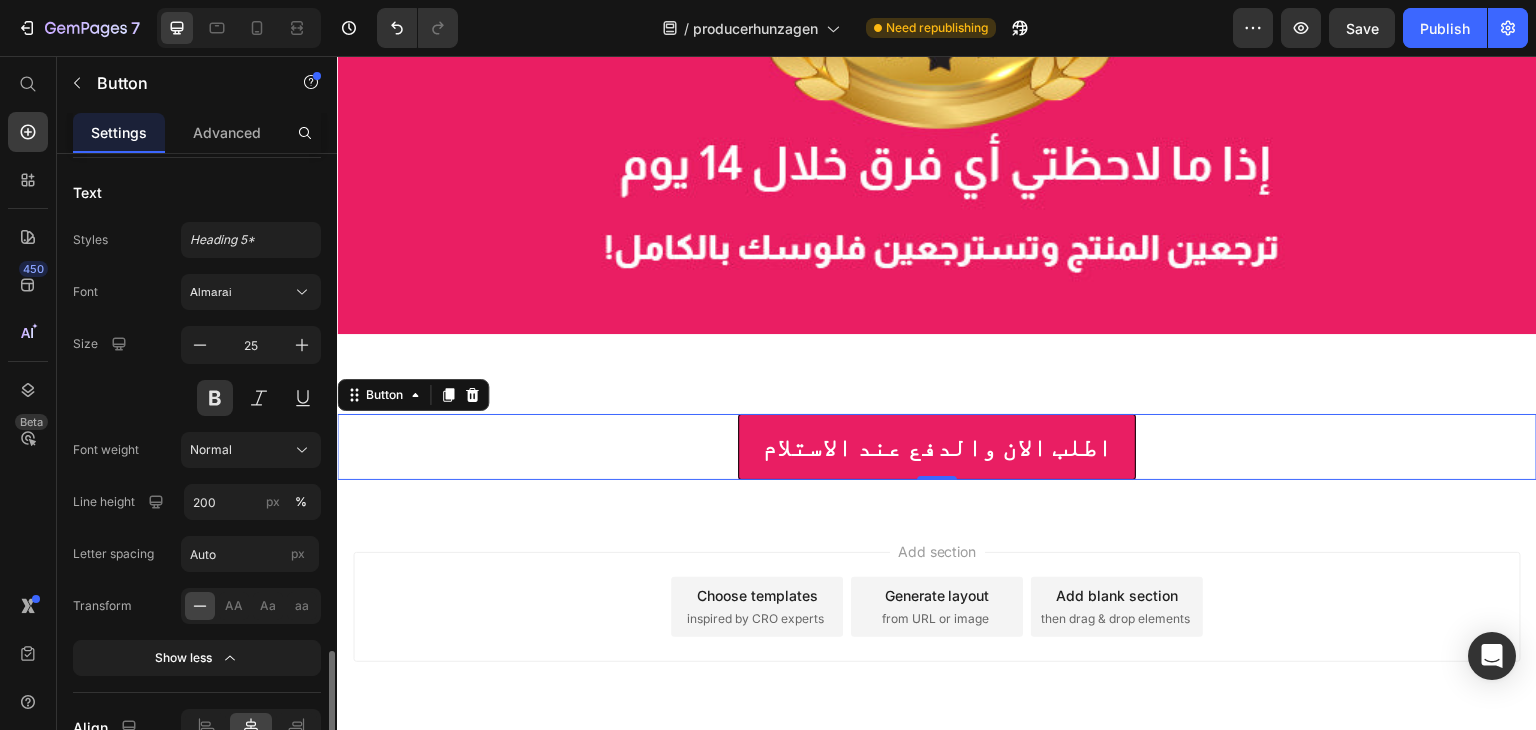 scroll, scrollTop: 1062, scrollLeft: 0, axis: vertical 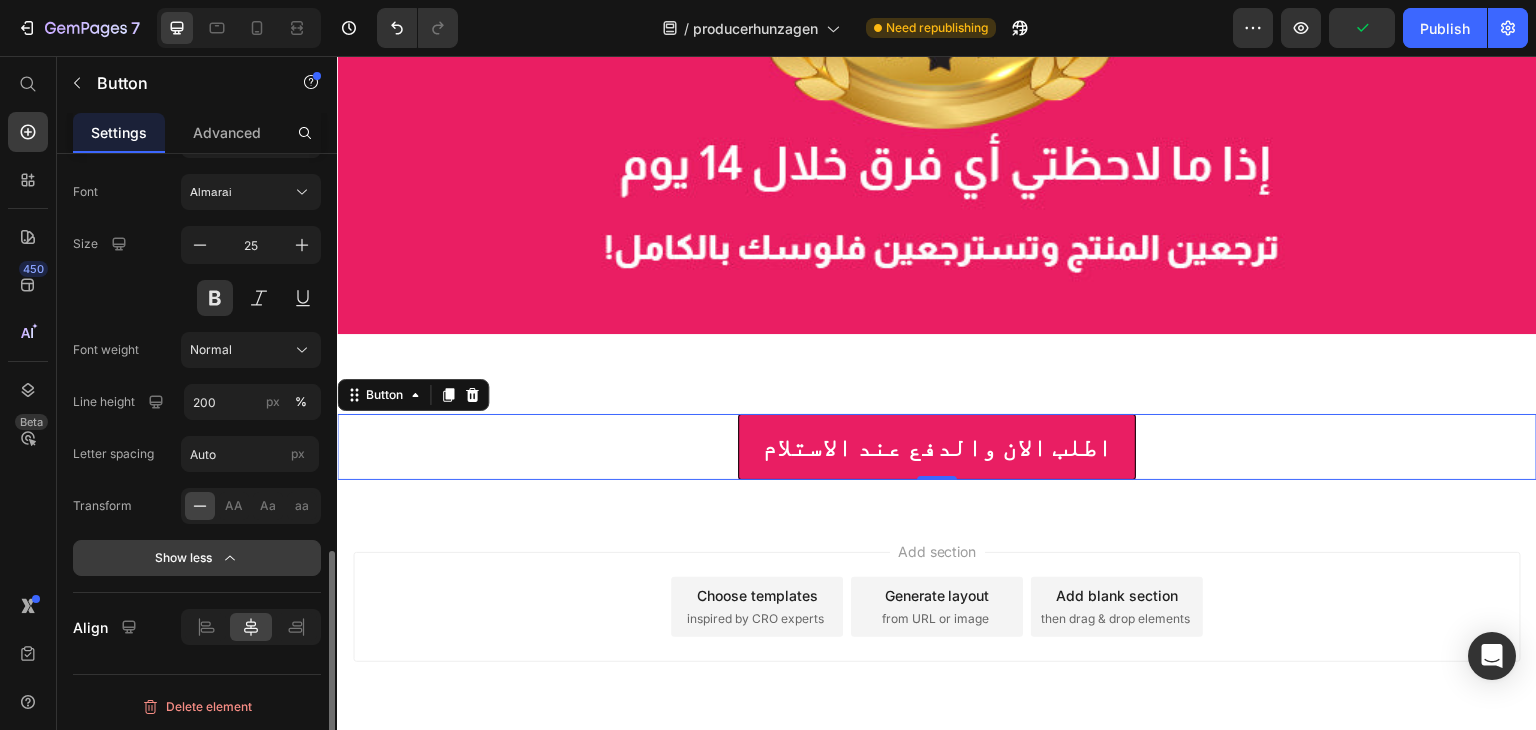click on "Show less" at bounding box center [197, 558] 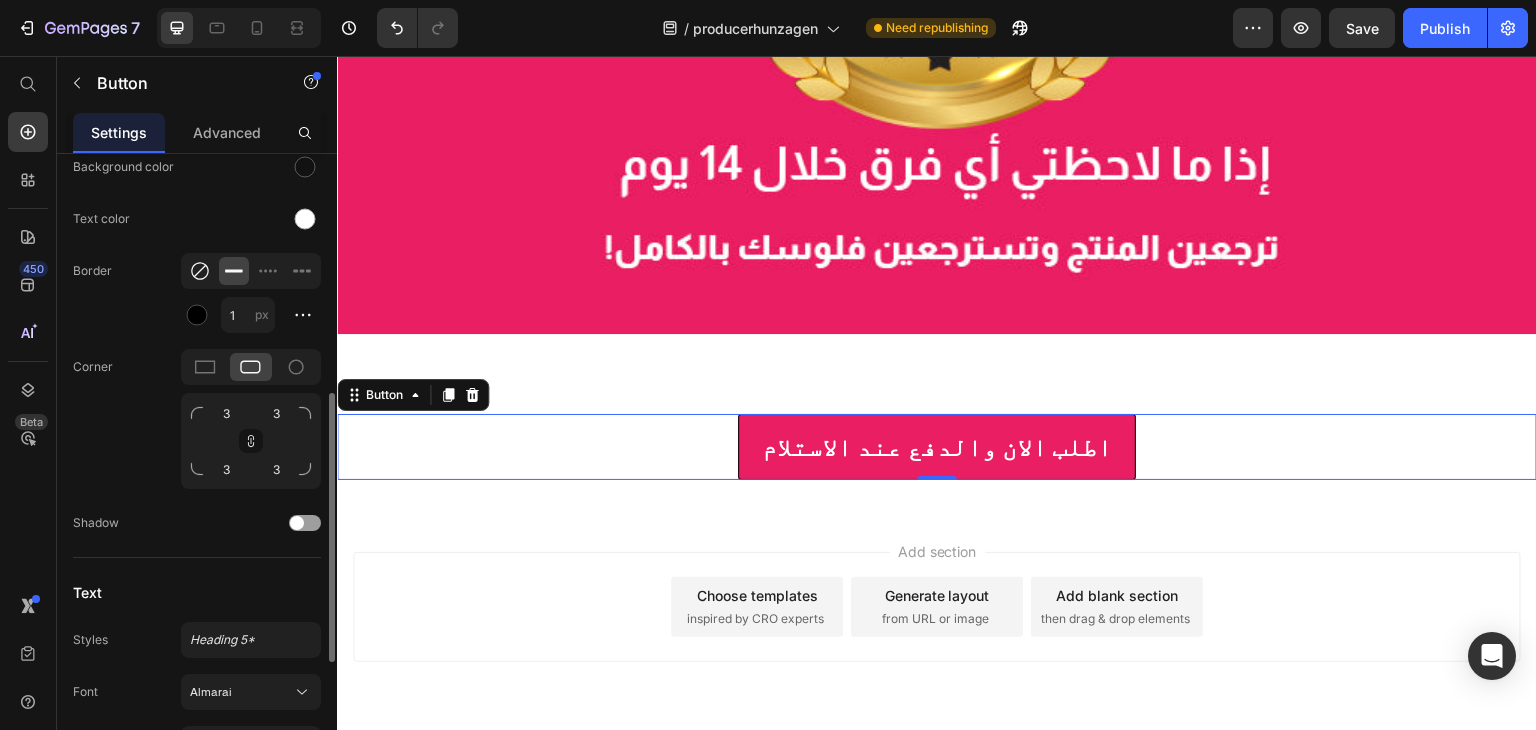scroll, scrollTop: 262, scrollLeft: 0, axis: vertical 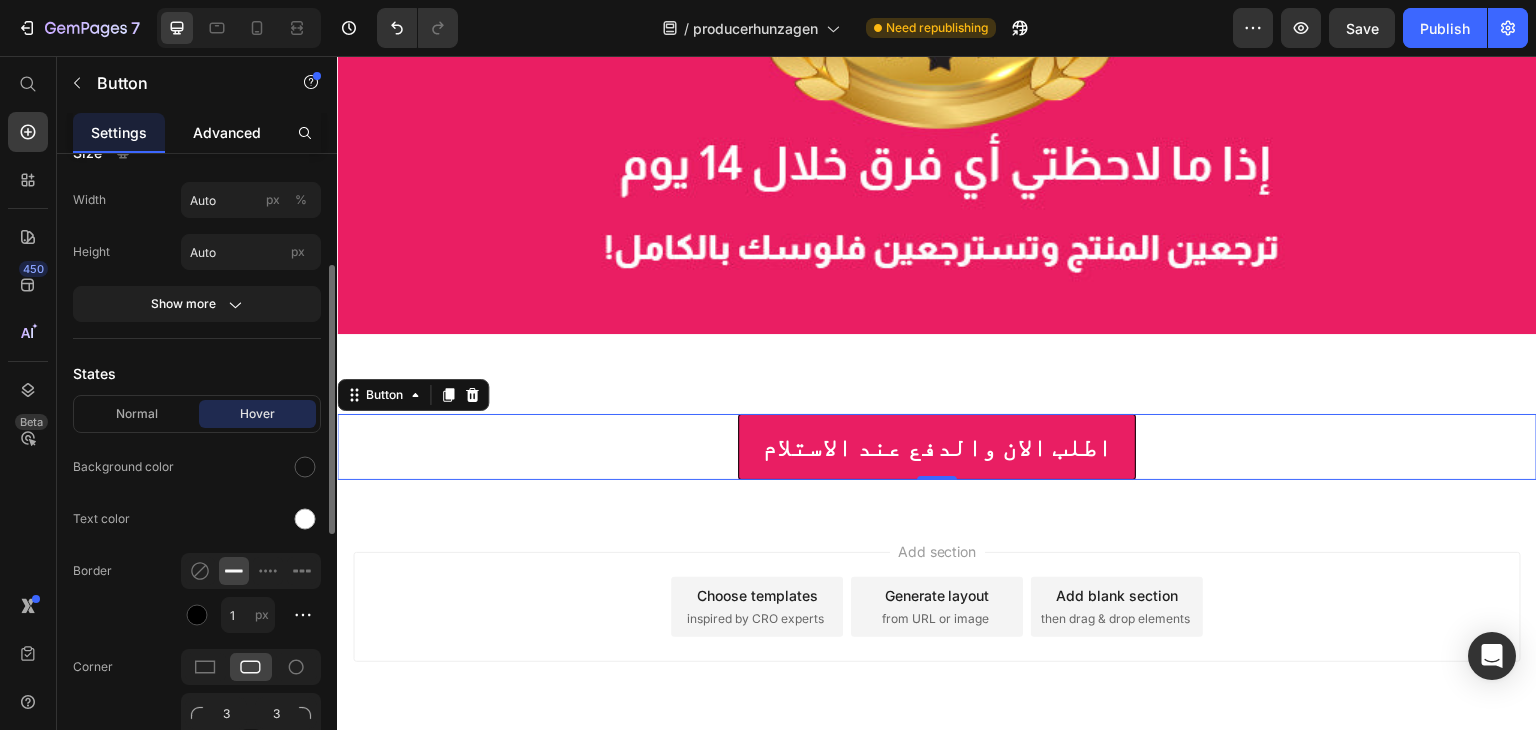 click on "Advanced" at bounding box center [227, 132] 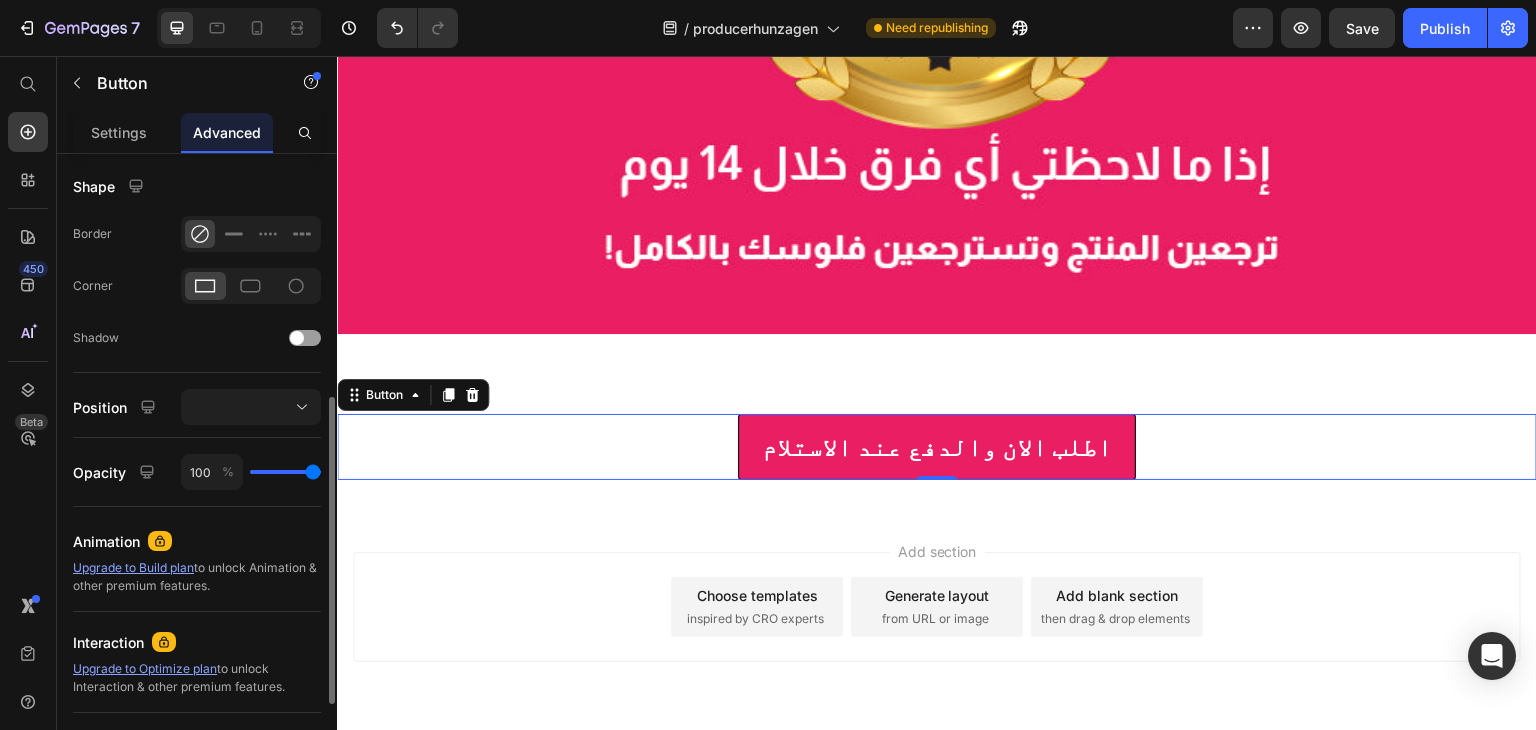 scroll, scrollTop: 670, scrollLeft: 0, axis: vertical 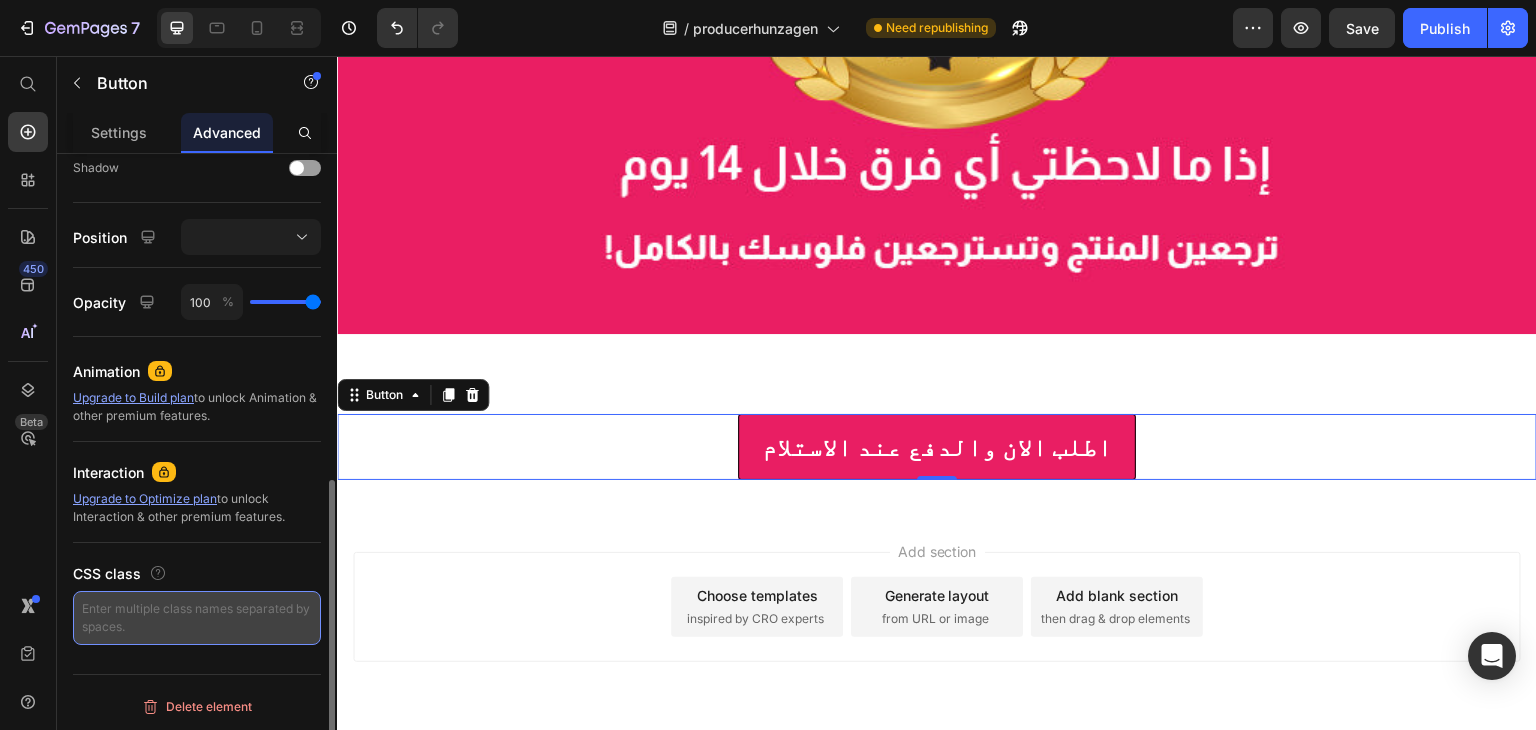 click at bounding box center (197, 618) 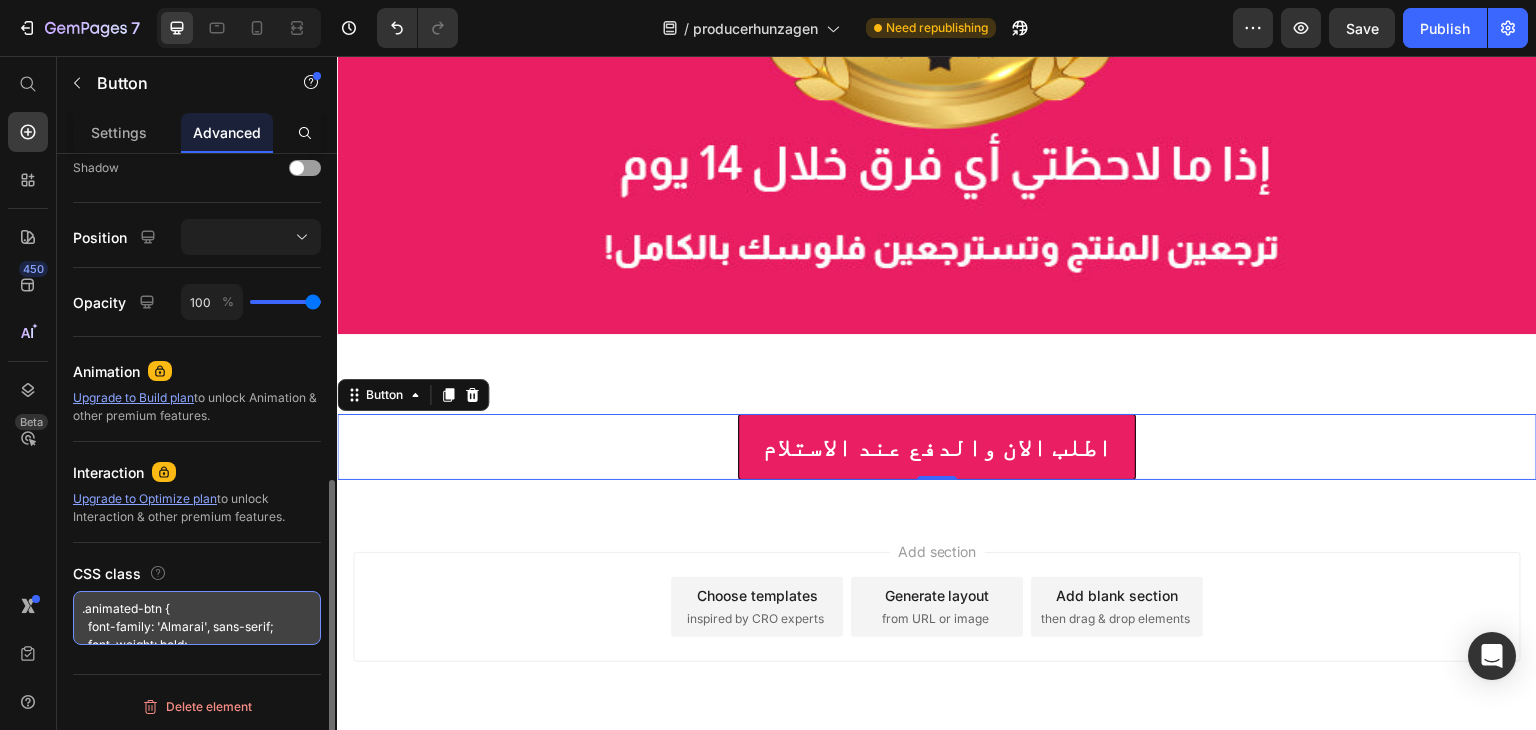 scroll, scrollTop: 800, scrollLeft: 0, axis: vertical 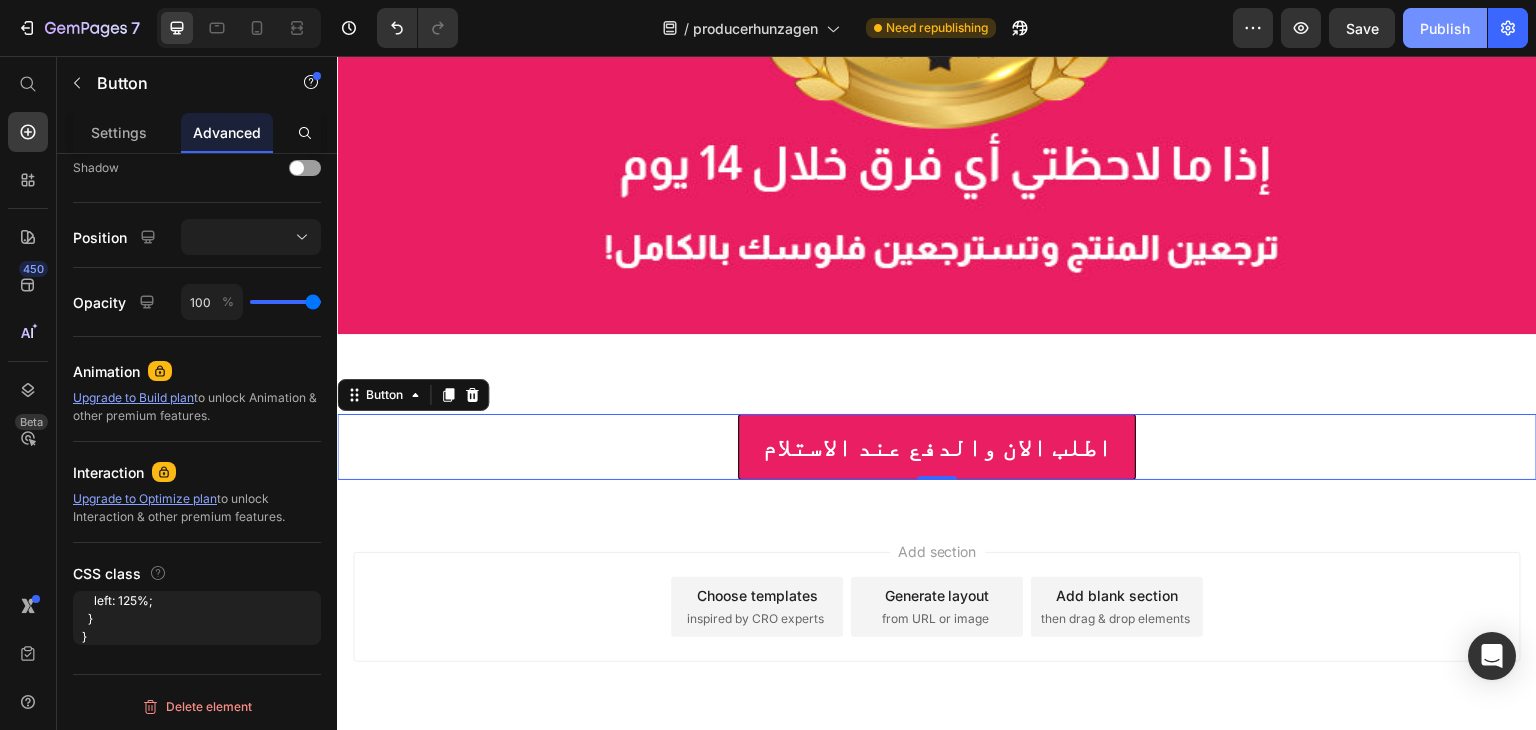 click on "Publish" 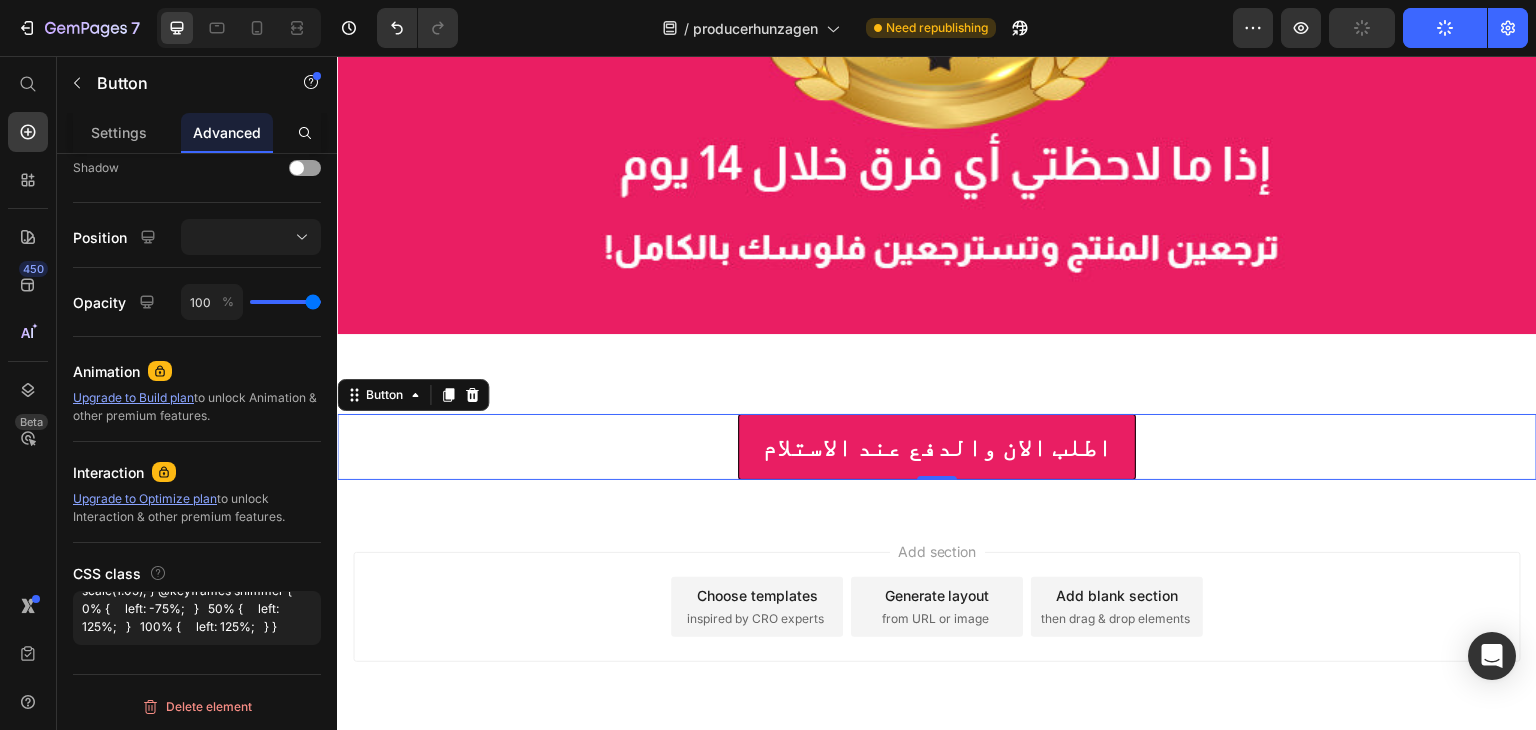 scroll, scrollTop: 324, scrollLeft: 0, axis: vertical 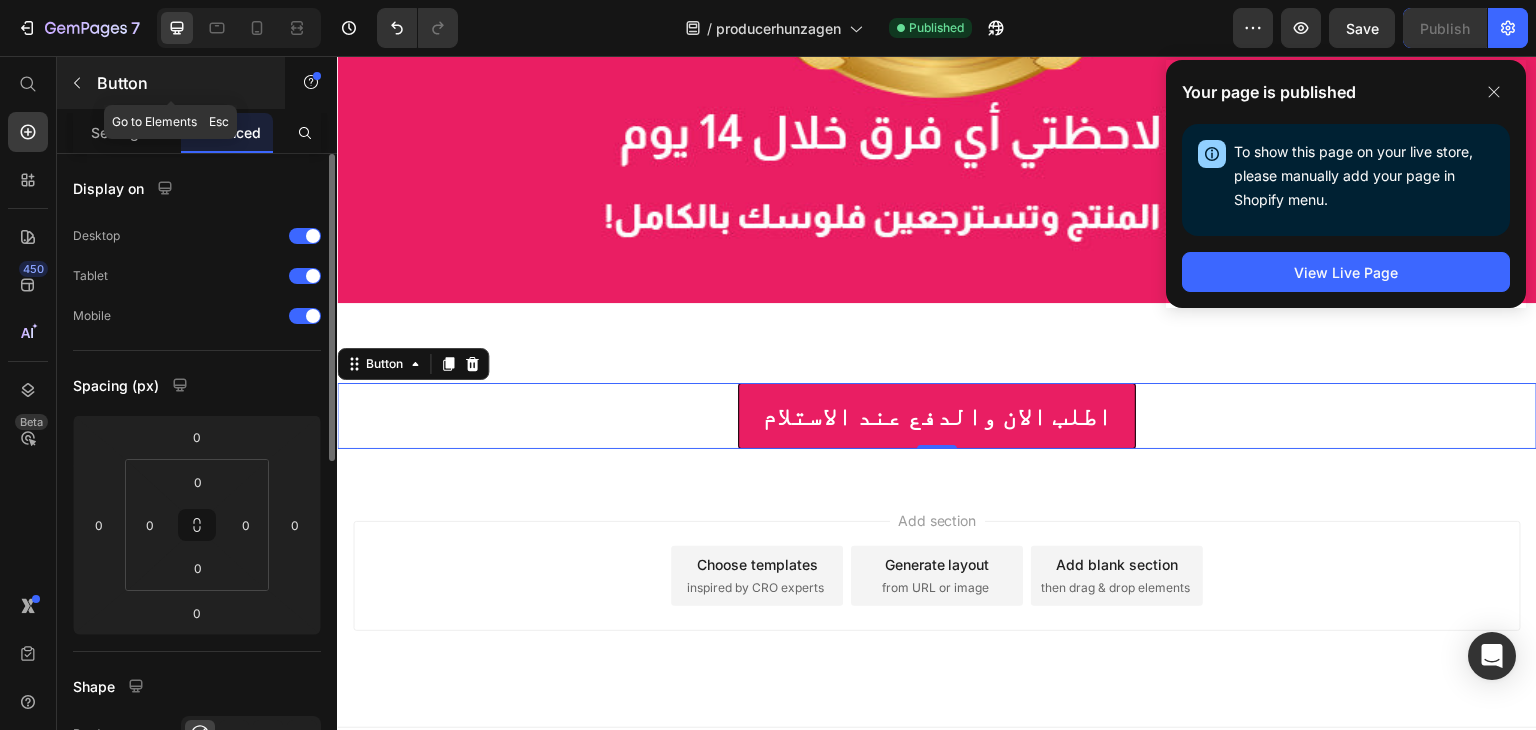 click 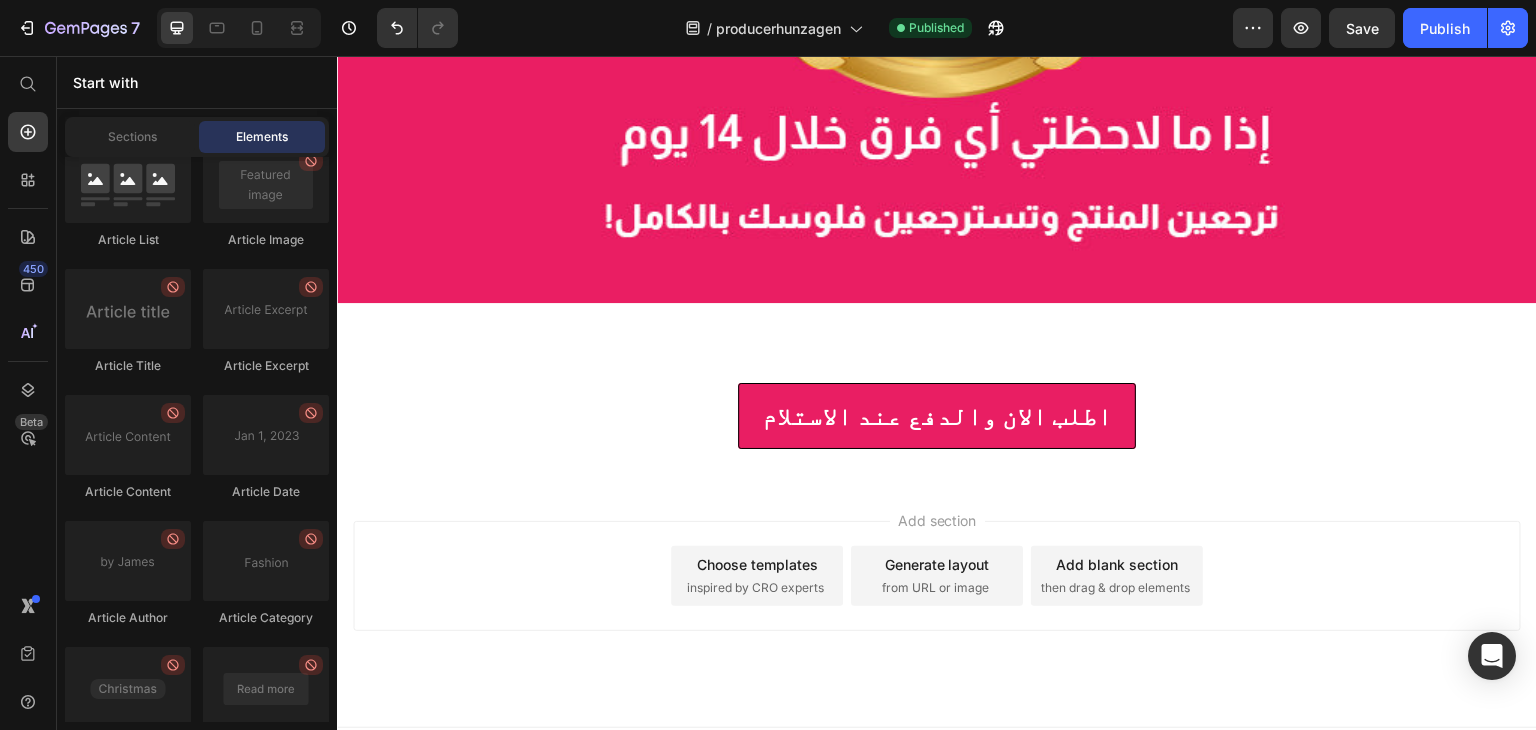 scroll, scrollTop: 5614, scrollLeft: 0, axis: vertical 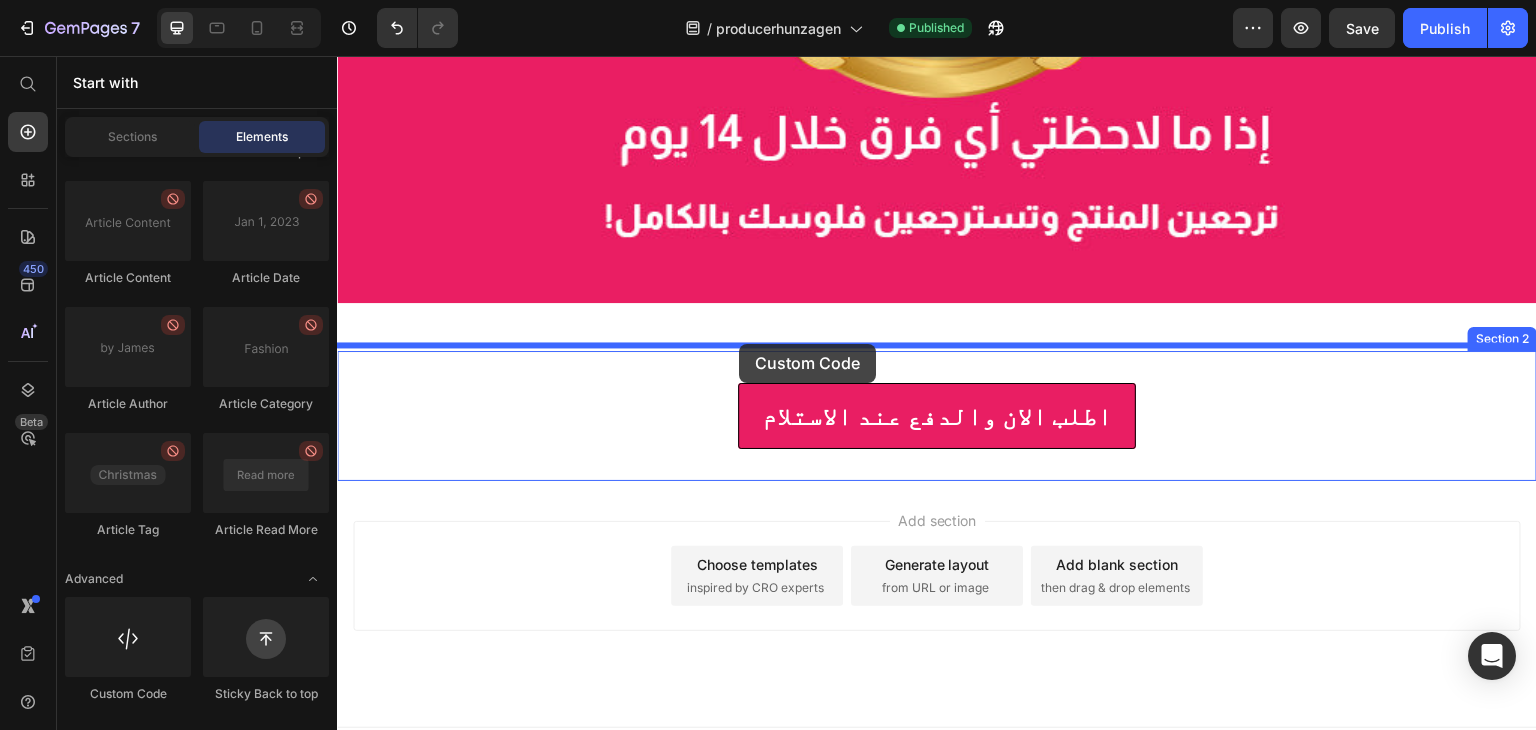 drag, startPoint x: 471, startPoint y: 708, endPoint x: 739, endPoint y: 344, distance: 452.0177 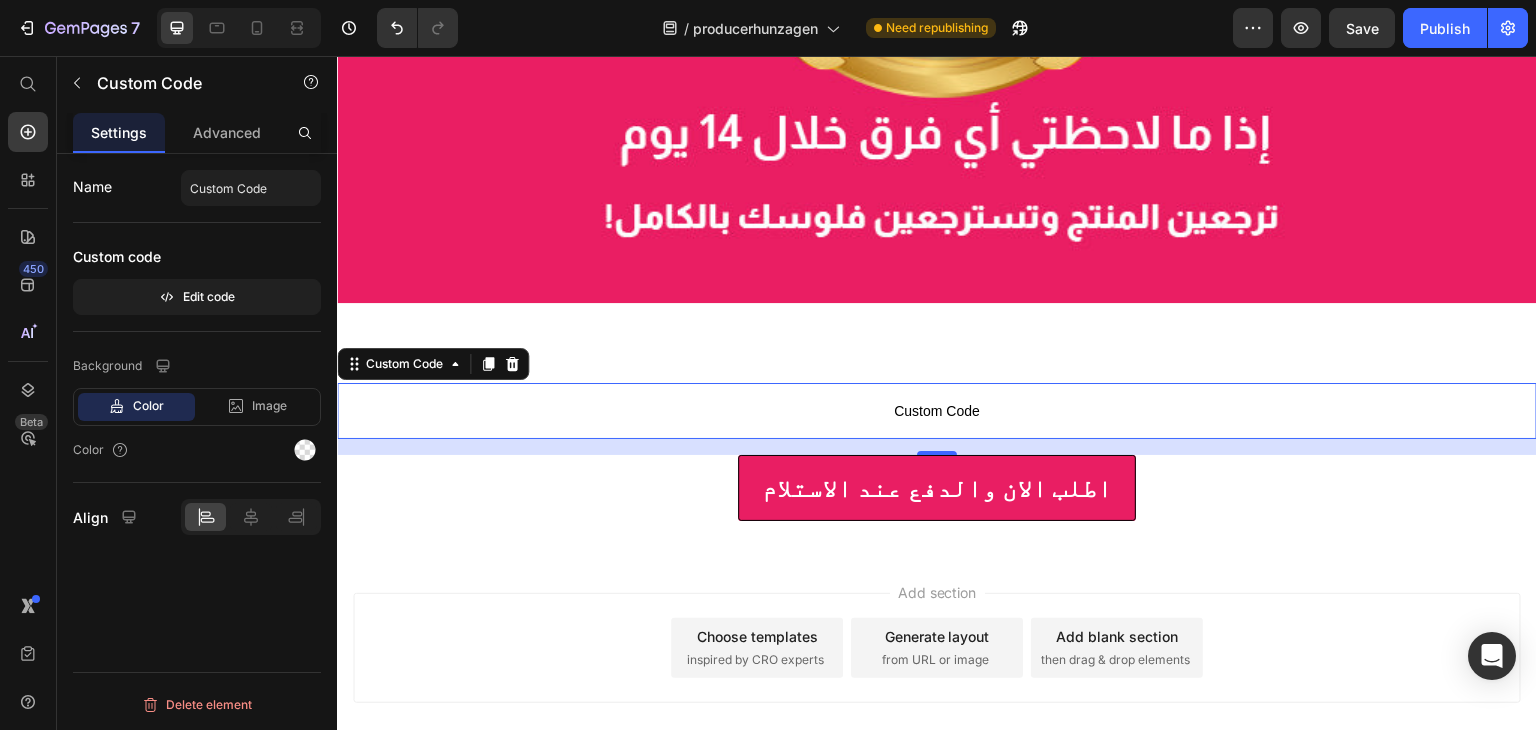 click on "Name Custom Code Custom code  Edit code  Background Color Image Video  Color  Align  Delete element" at bounding box center [197, 470] 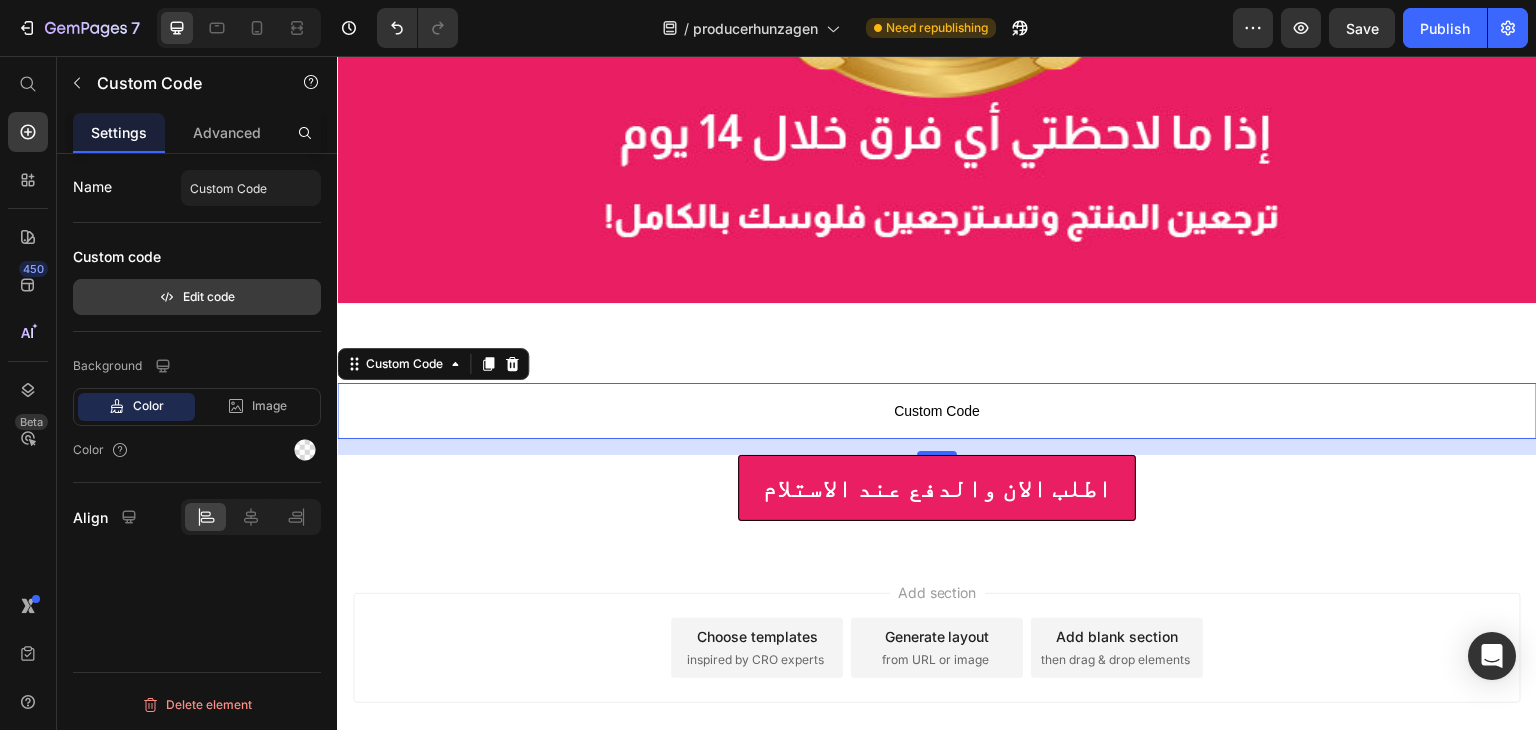 click on "Edit code" at bounding box center [197, 297] 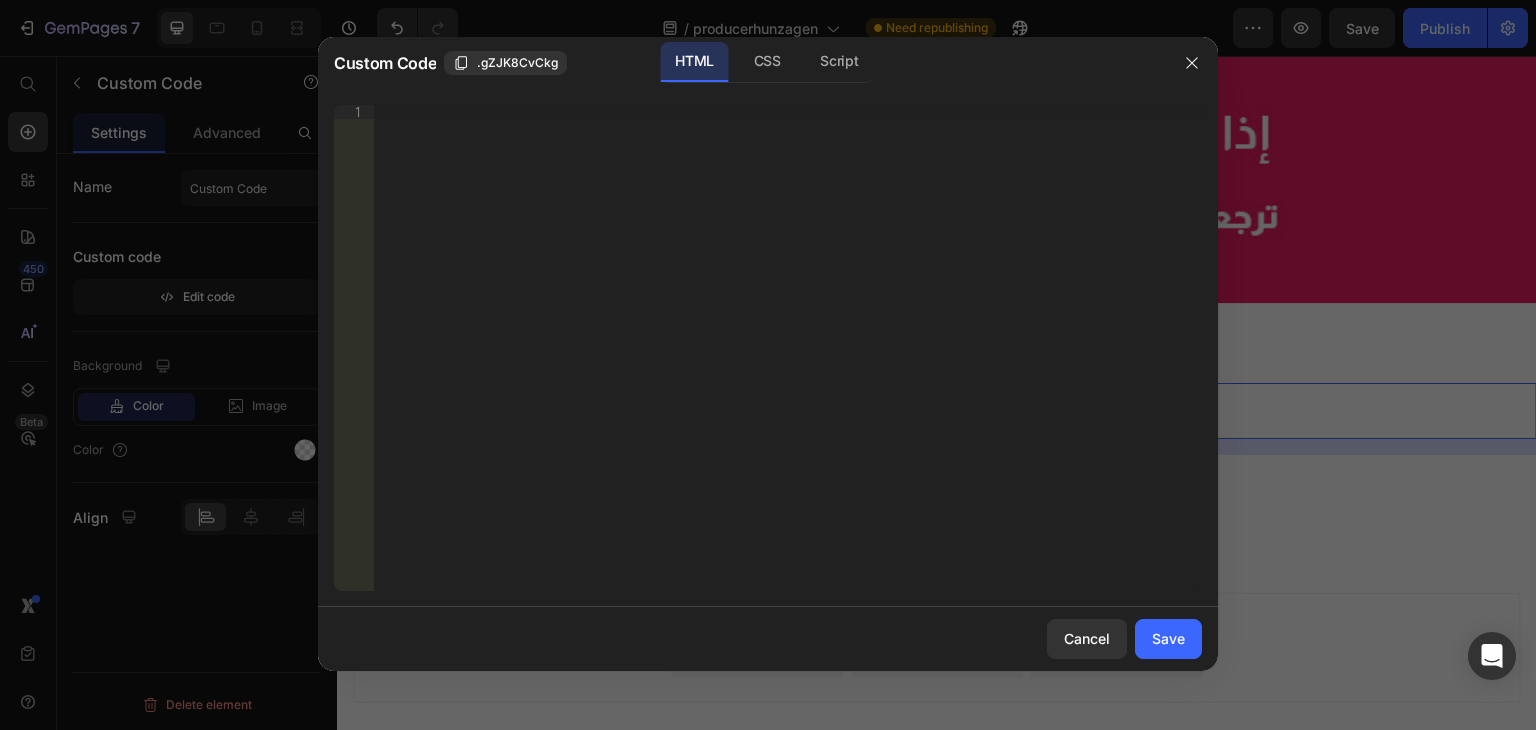 type 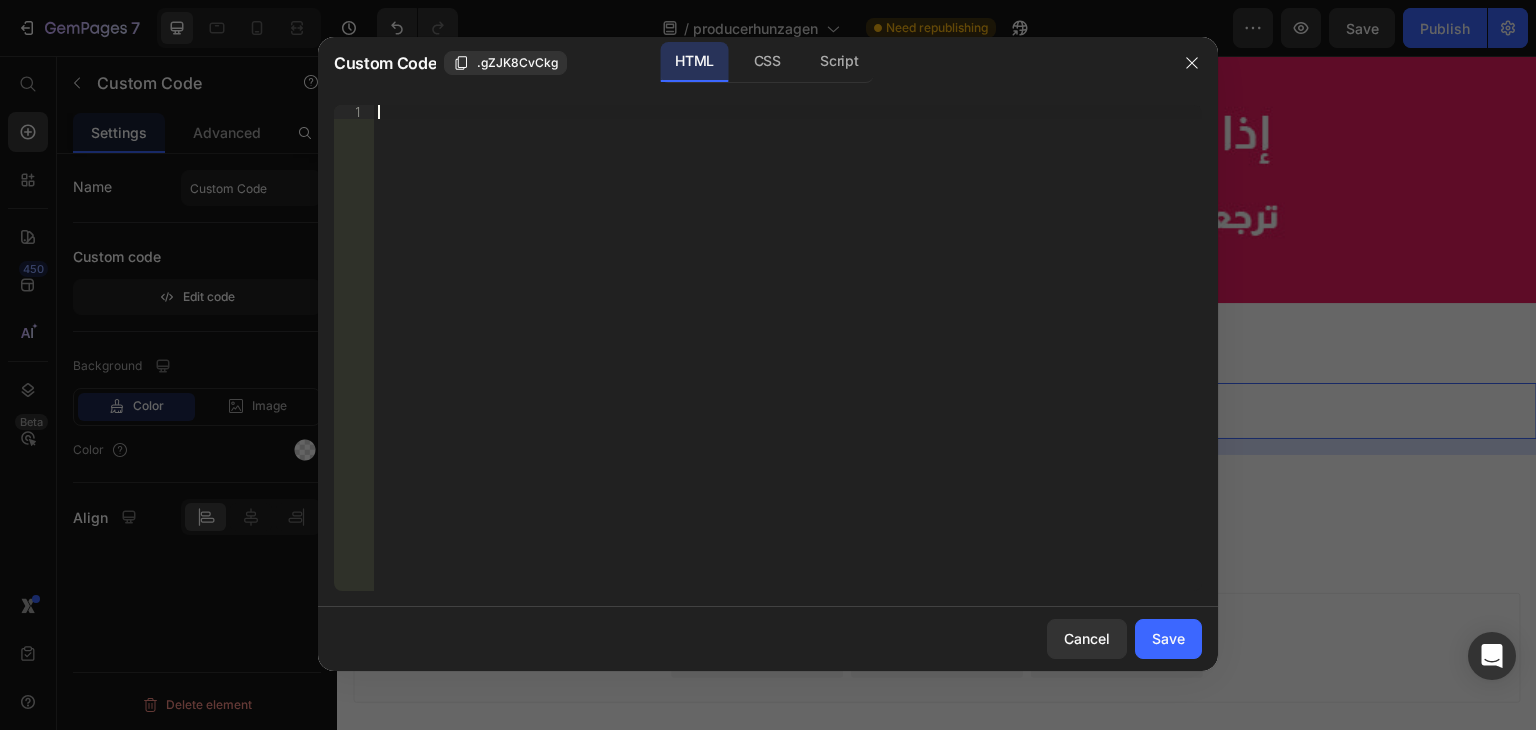 click on "Insert the 3rd-party installation code, HTML code, or Liquid code to display custom content." at bounding box center (788, 362) 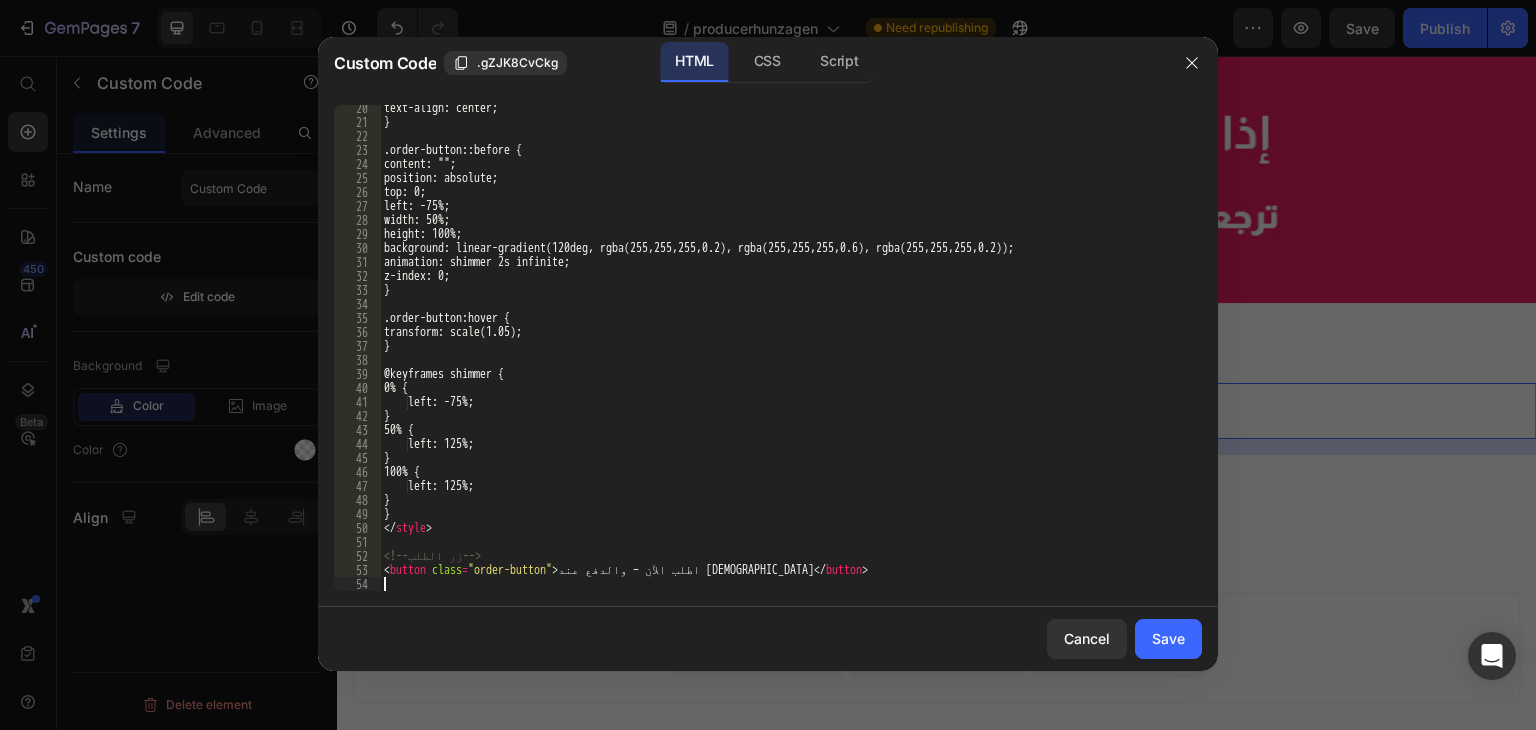 scroll, scrollTop: 270, scrollLeft: 0, axis: vertical 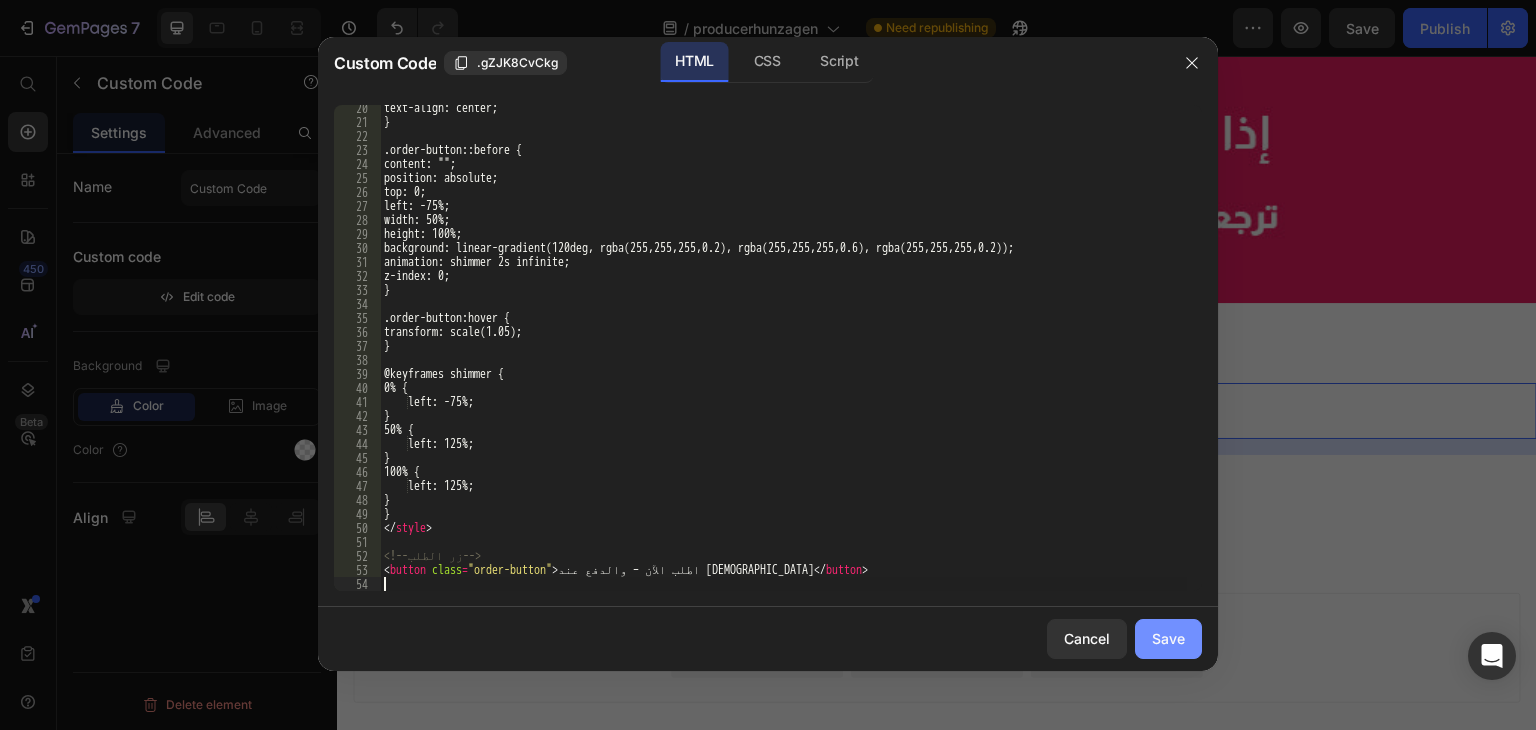 click on "Save" at bounding box center (1168, 638) 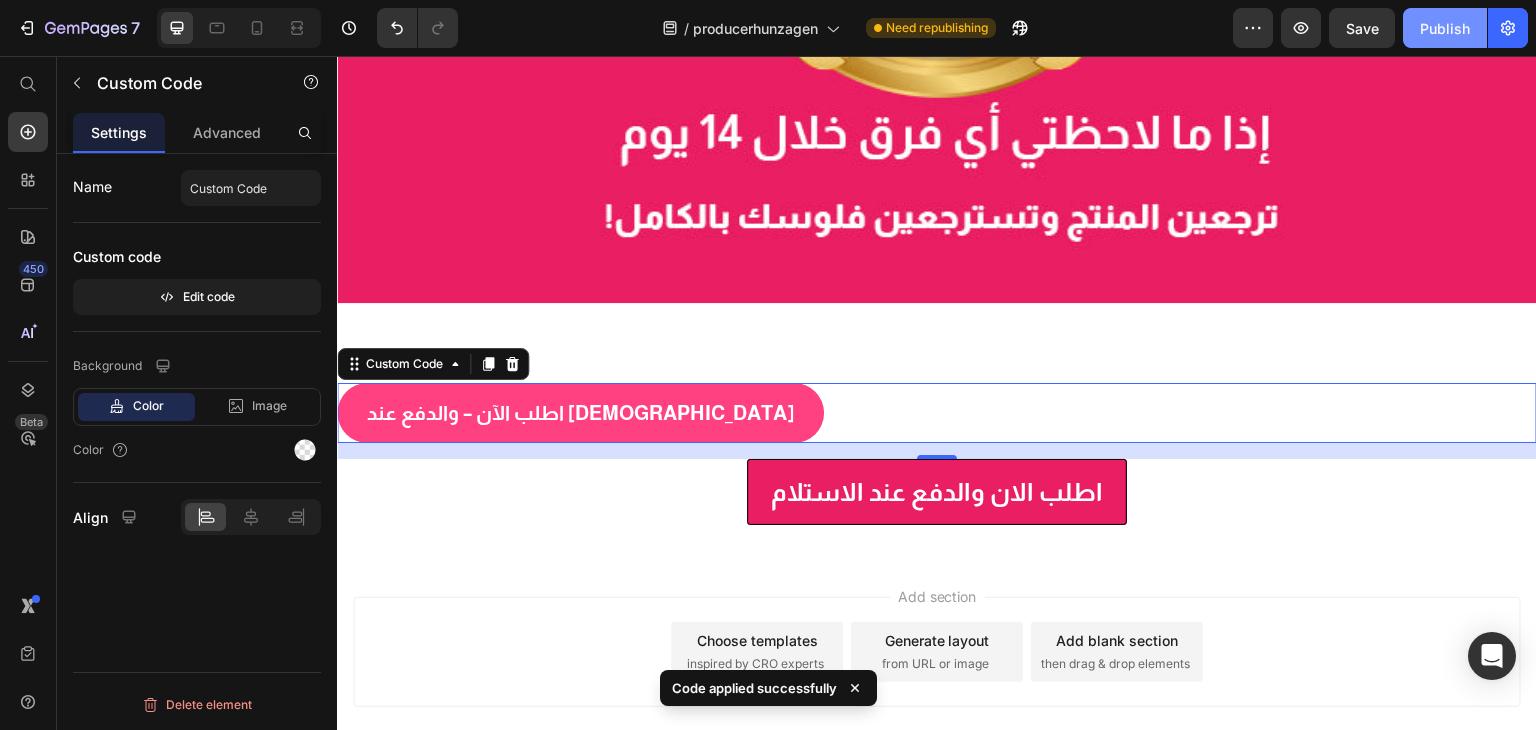 click on "Publish" at bounding box center (1445, 28) 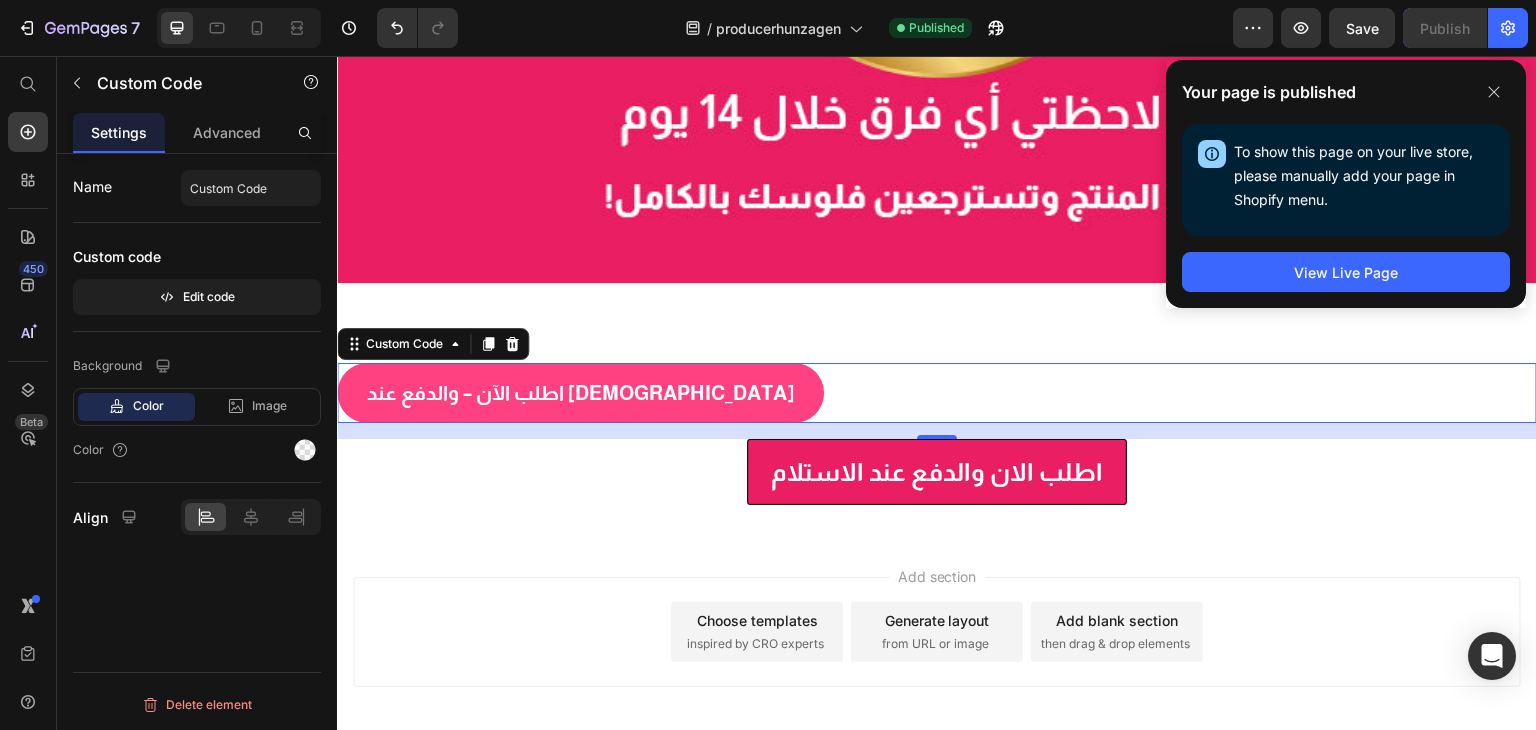 scroll, scrollTop: 2847, scrollLeft: 0, axis: vertical 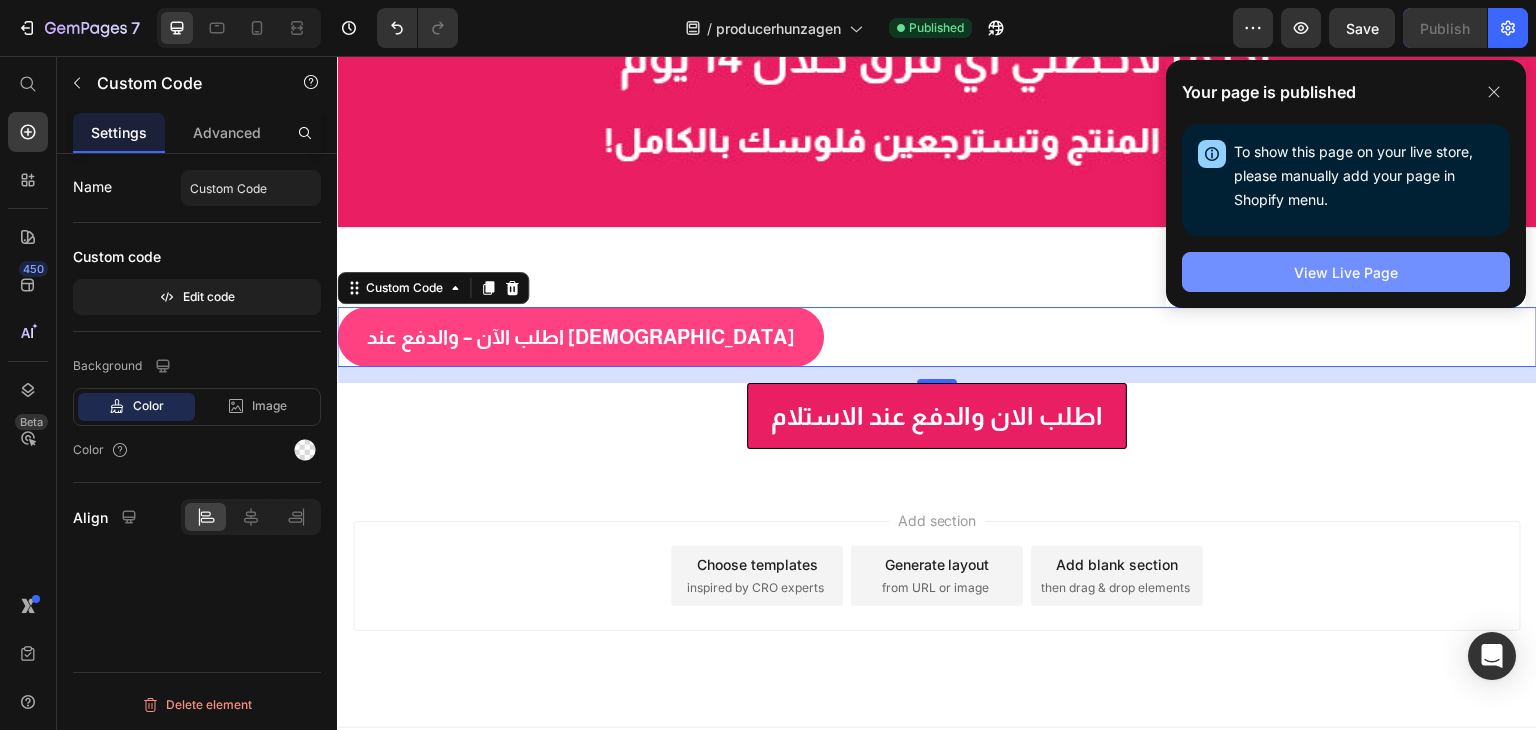 click on "View Live Page" at bounding box center (1346, 272) 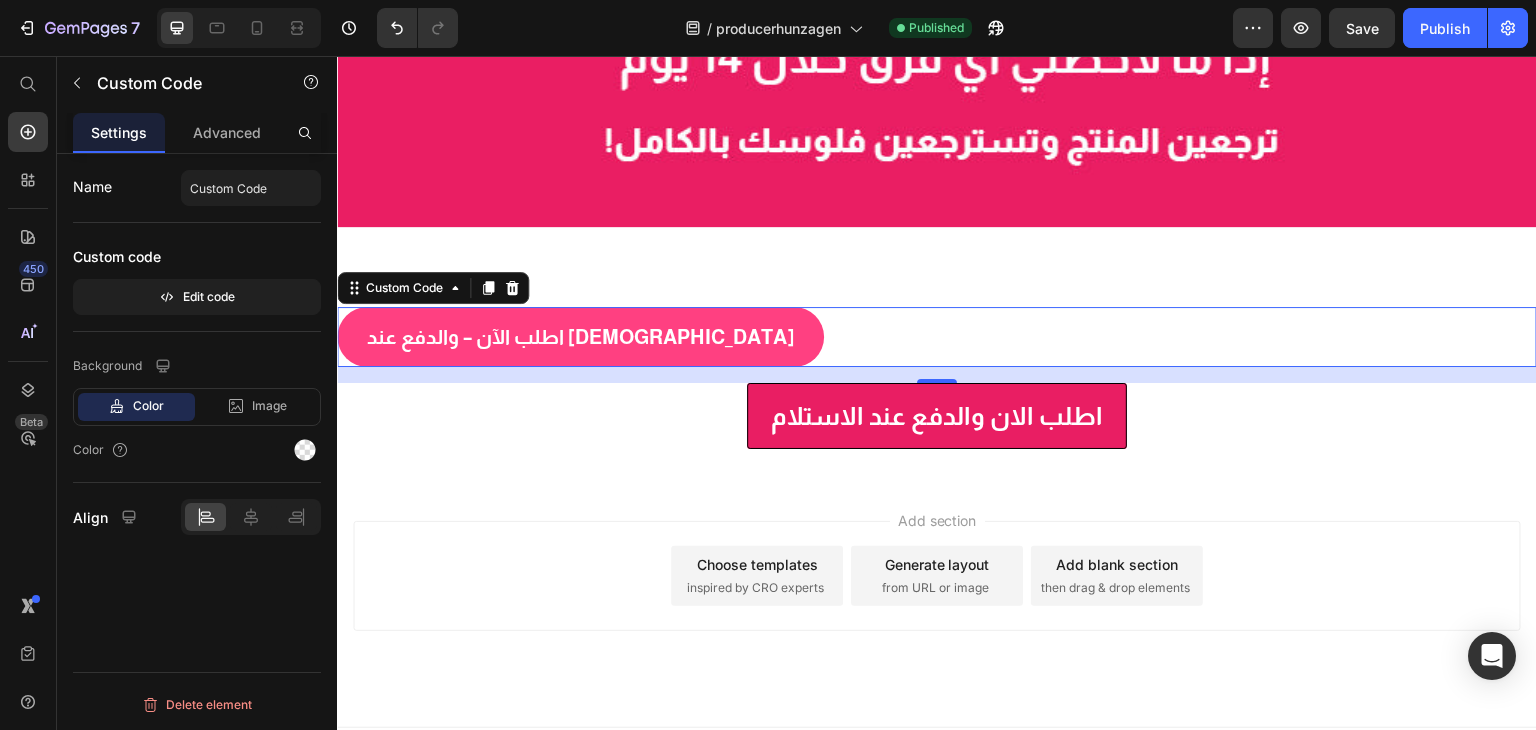 click on "اطلب الآن – والدفع عند الاستلام" at bounding box center (937, 337) 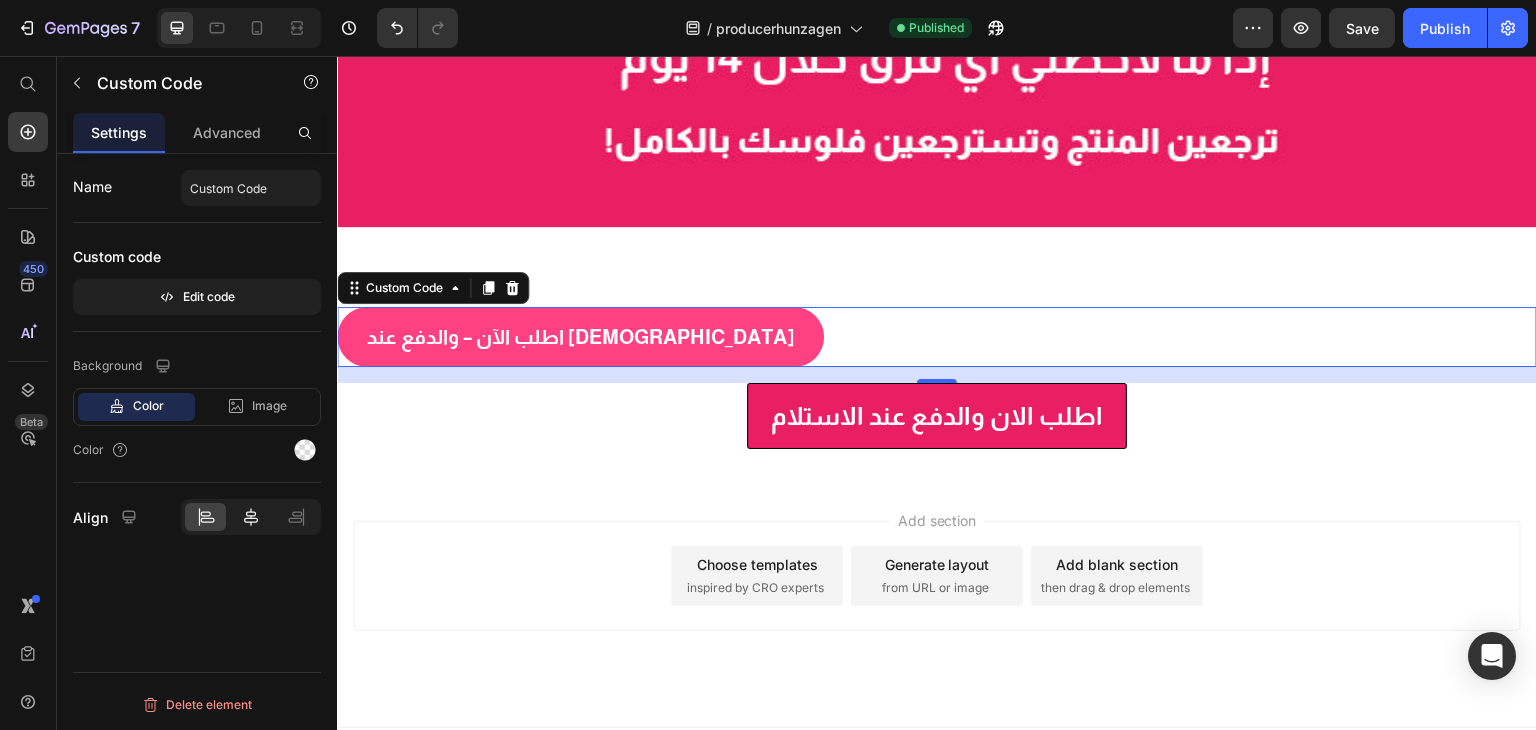 click 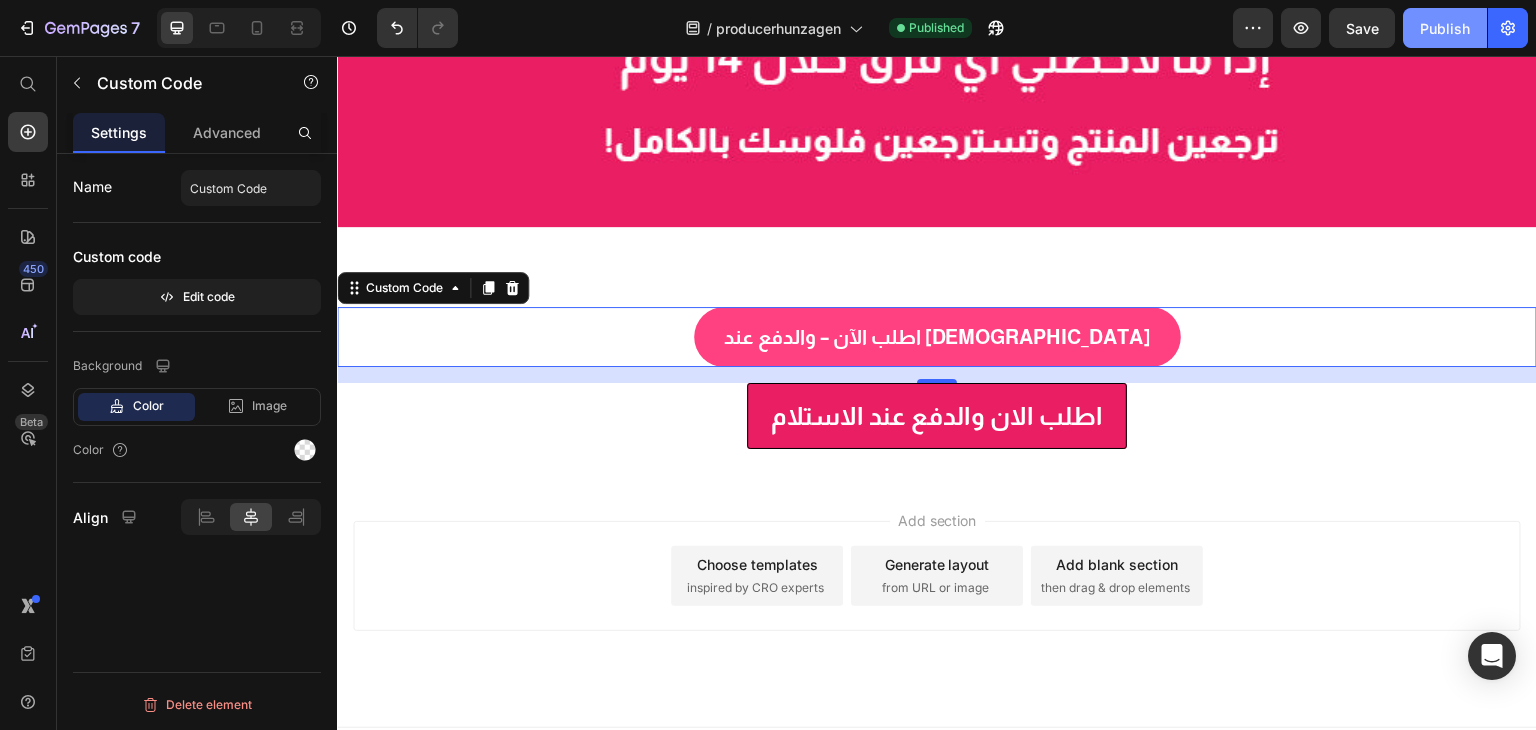 click on "Publish" at bounding box center [1445, 28] 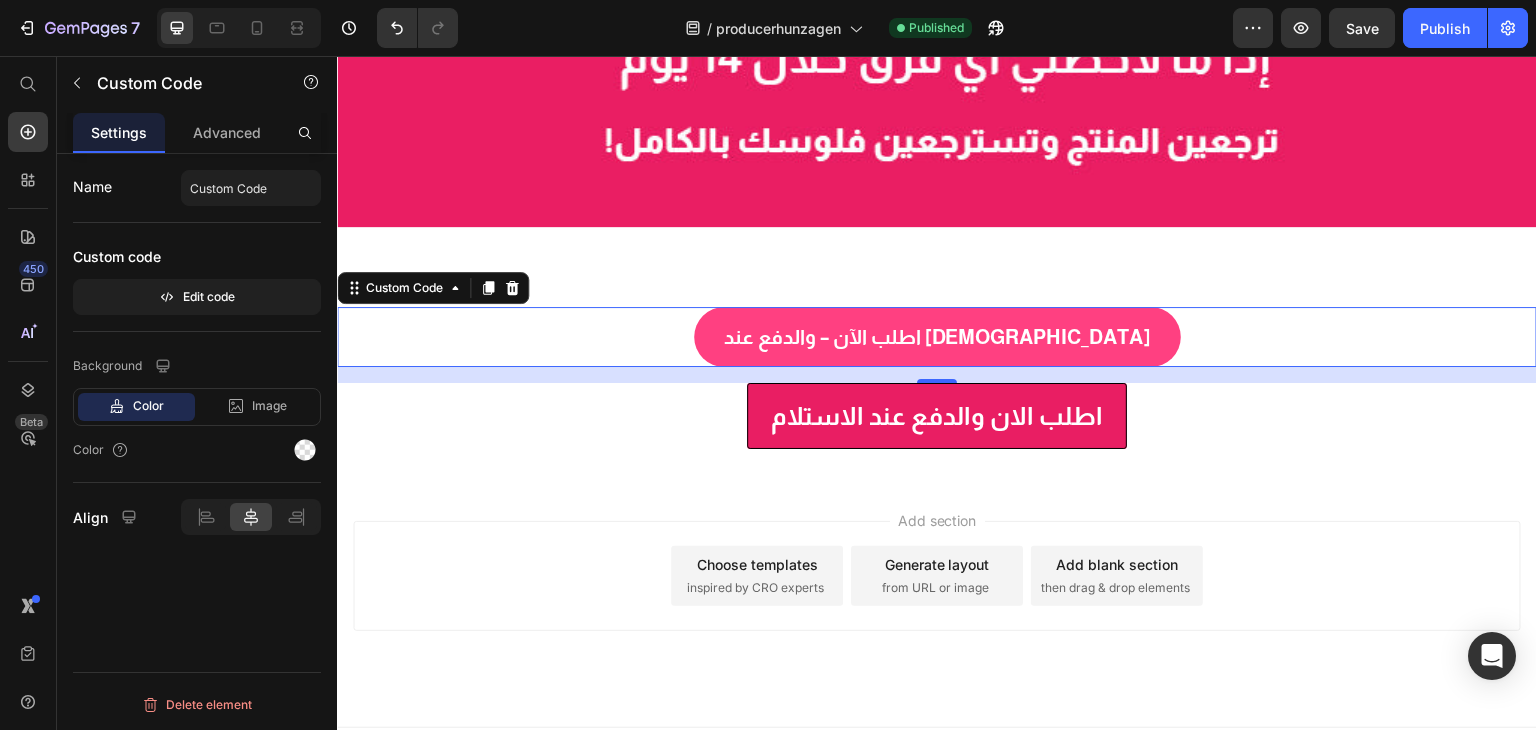 click on "Name Custom Code Custom code  Edit code  Background Color Image Video  Color  Align  Delete element" at bounding box center (197, 470) 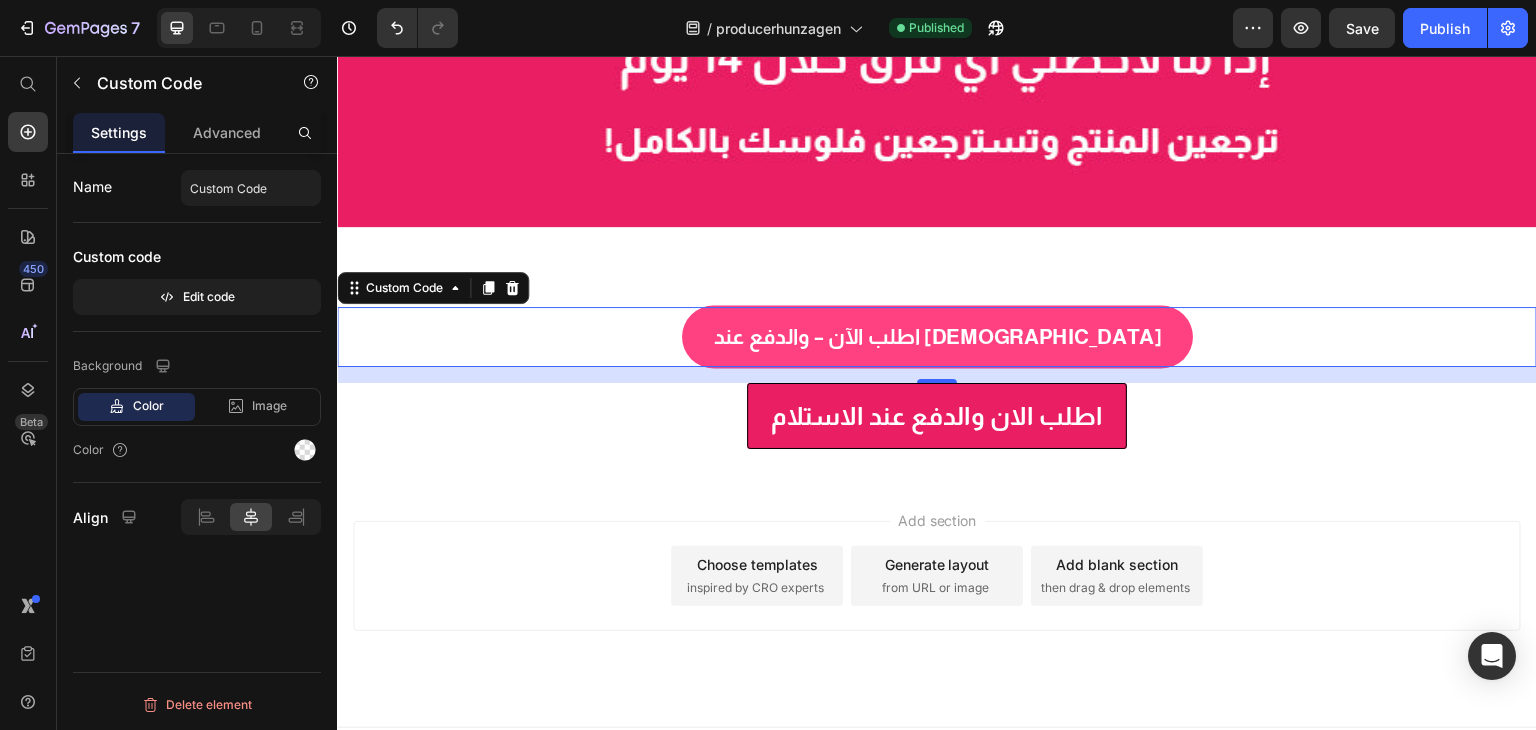 click on "اطلب الآن – والدفع عند الاستلام" at bounding box center [936, 336] 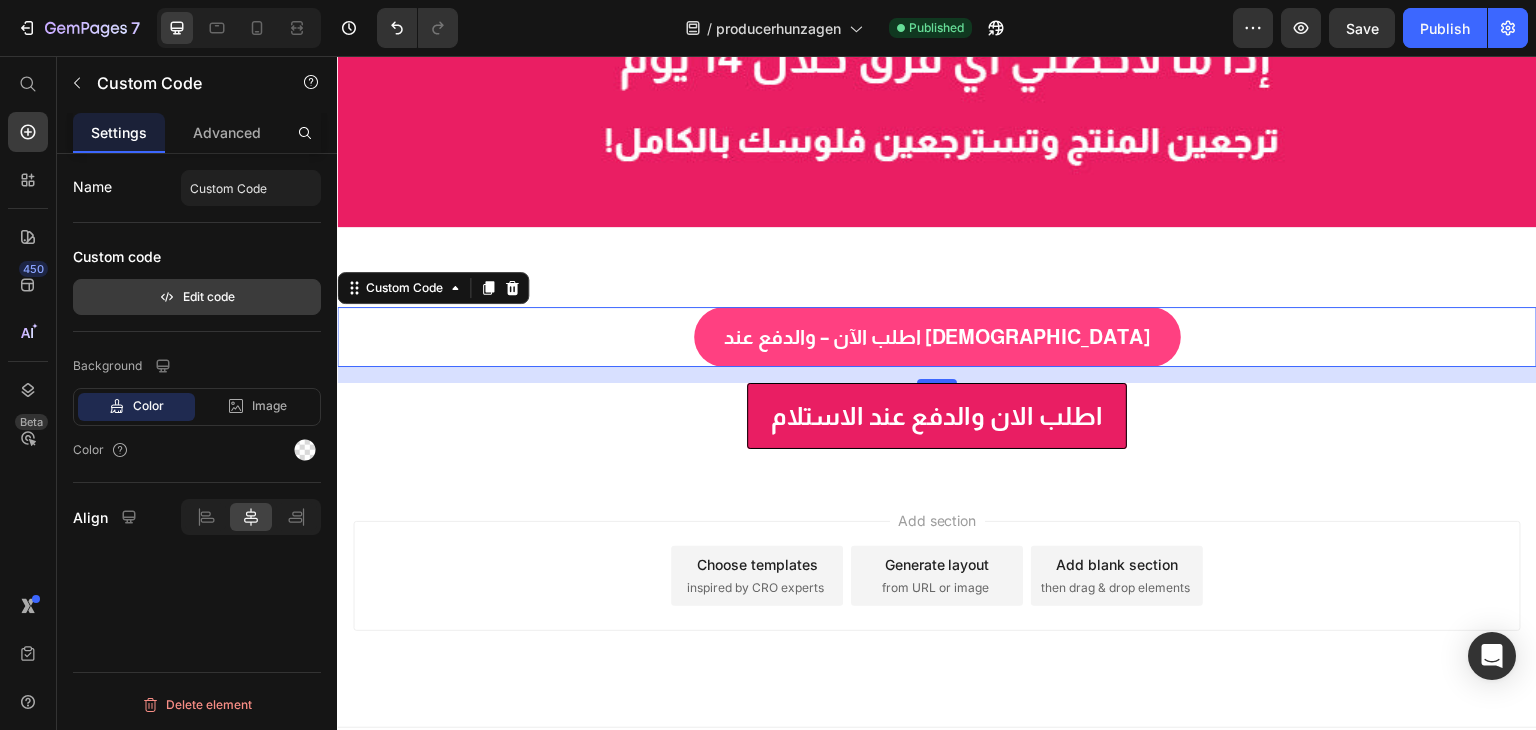 click on "Edit code" at bounding box center [197, 297] 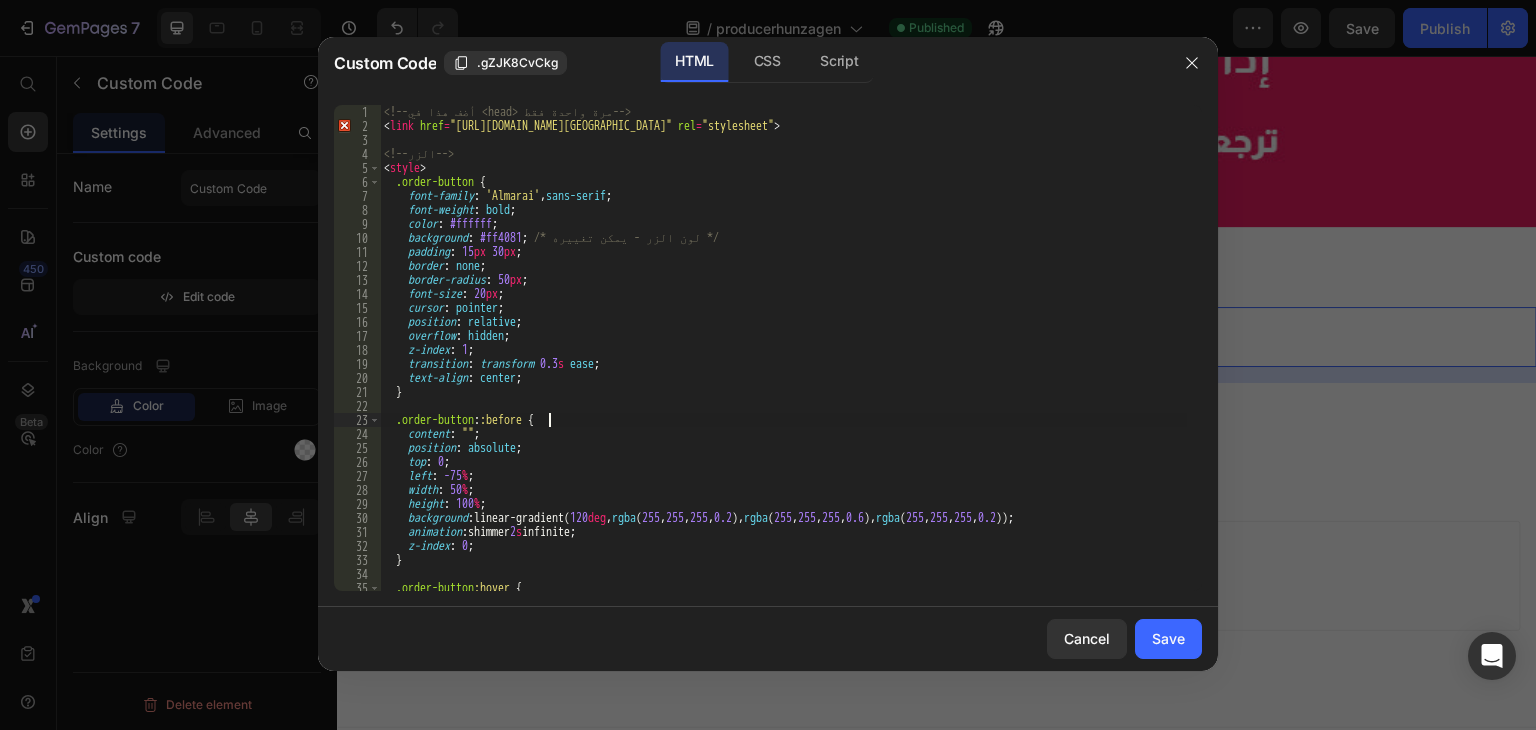 click on "<!--  أضف هذا في <head> مرة واحدة فقط  --> < link   href = "https://fonts.googleapis.com/css2?family=Almarai:wght@700&display=swap"   rel = "stylesheet" > <!--  الزر  --> < style >    .order-button   {      font-family :   ' Almarai ' ,  sans-serif ;      font-weight :   bold ;      color :   #ffffff ;      background :   #ff4081 ;   /* لون الزر - يمكن تغييره */      padding :   15 px   30 px ;      border :   none ;      border-radius :   50 px ;      font-size :   20 px ;      cursor :   pointer ;      position :   relative ;      overflow :   hidden ;      z-index :   1 ;      transition :   transform   0.3 s   ease ;      text-align :   center ;    }    .order-button : :before   {      content :   " " ;      position :   absolute ;      top :   0 ;      left :   -75 % ;      width :   50 % ;      height :   100 % ;      background :  linear-gradient( 120 deg ,  rgba ( 255 , 255 , 255 , 0.2 ),  rgba ( 255 , 255 , 255 , 0.6 ),  rgba ( 255 , 255 , 255 , 0.2 )) ;      :" at bounding box center [783, 362] 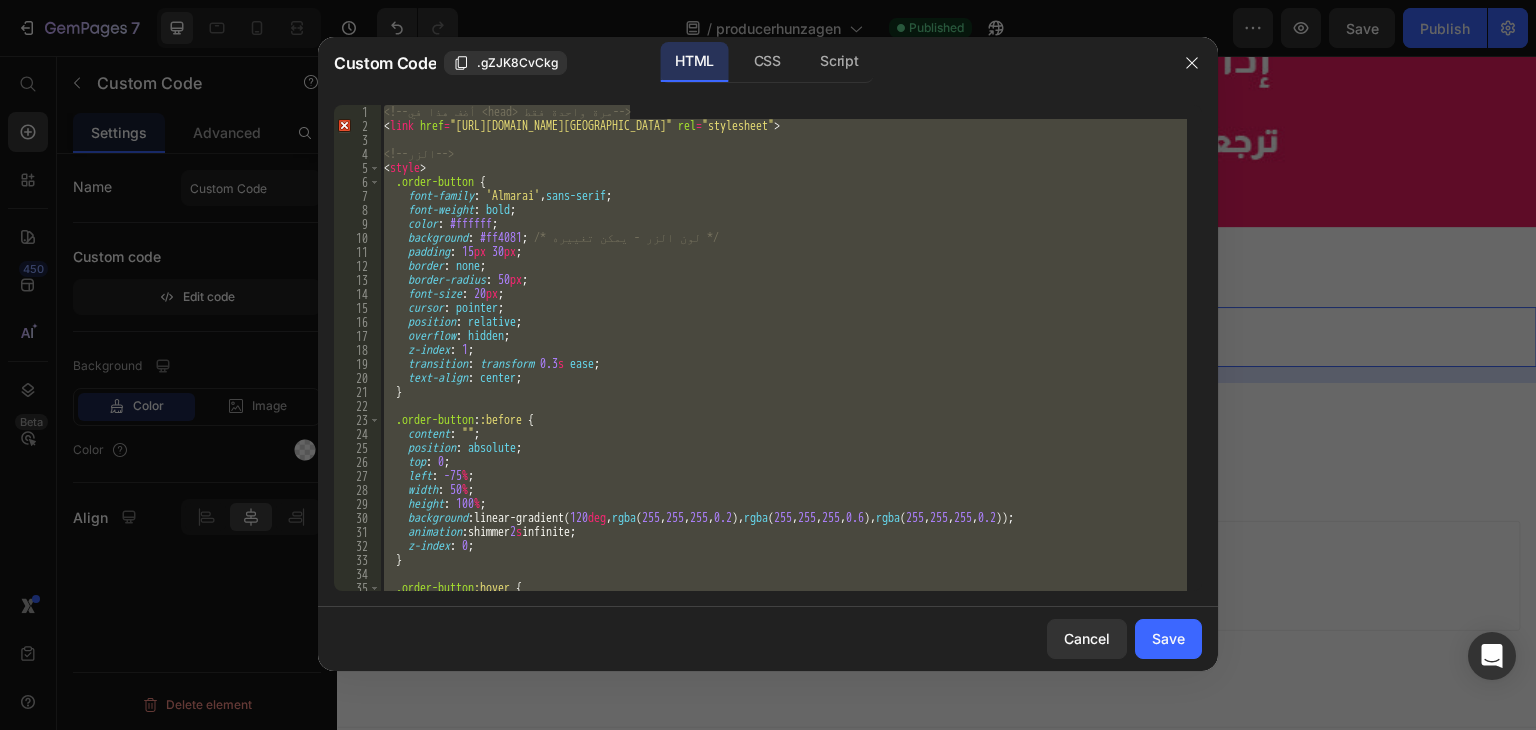 paste 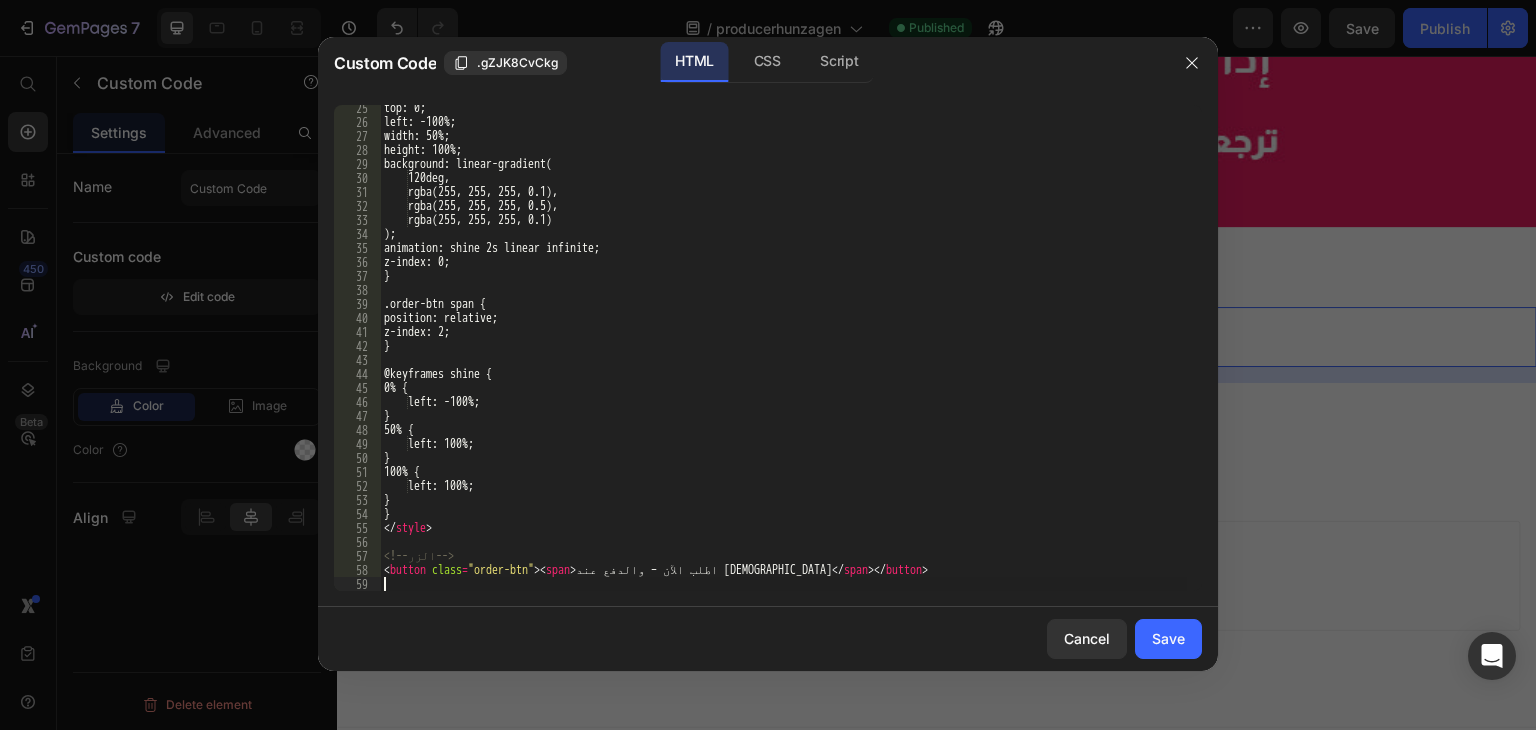 scroll, scrollTop: 340, scrollLeft: 0, axis: vertical 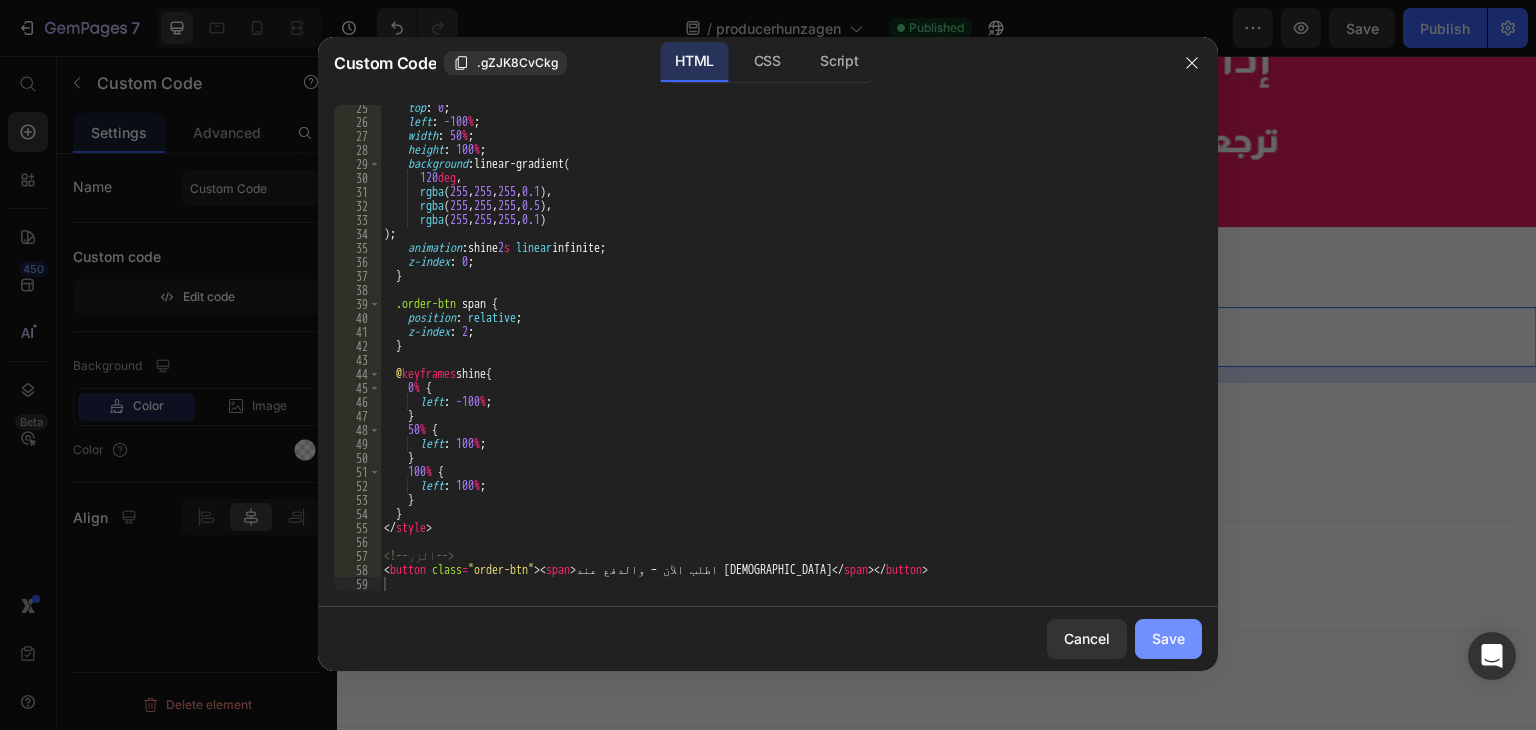 drag, startPoint x: 1155, startPoint y: 640, endPoint x: 818, endPoint y: 584, distance: 341.62112 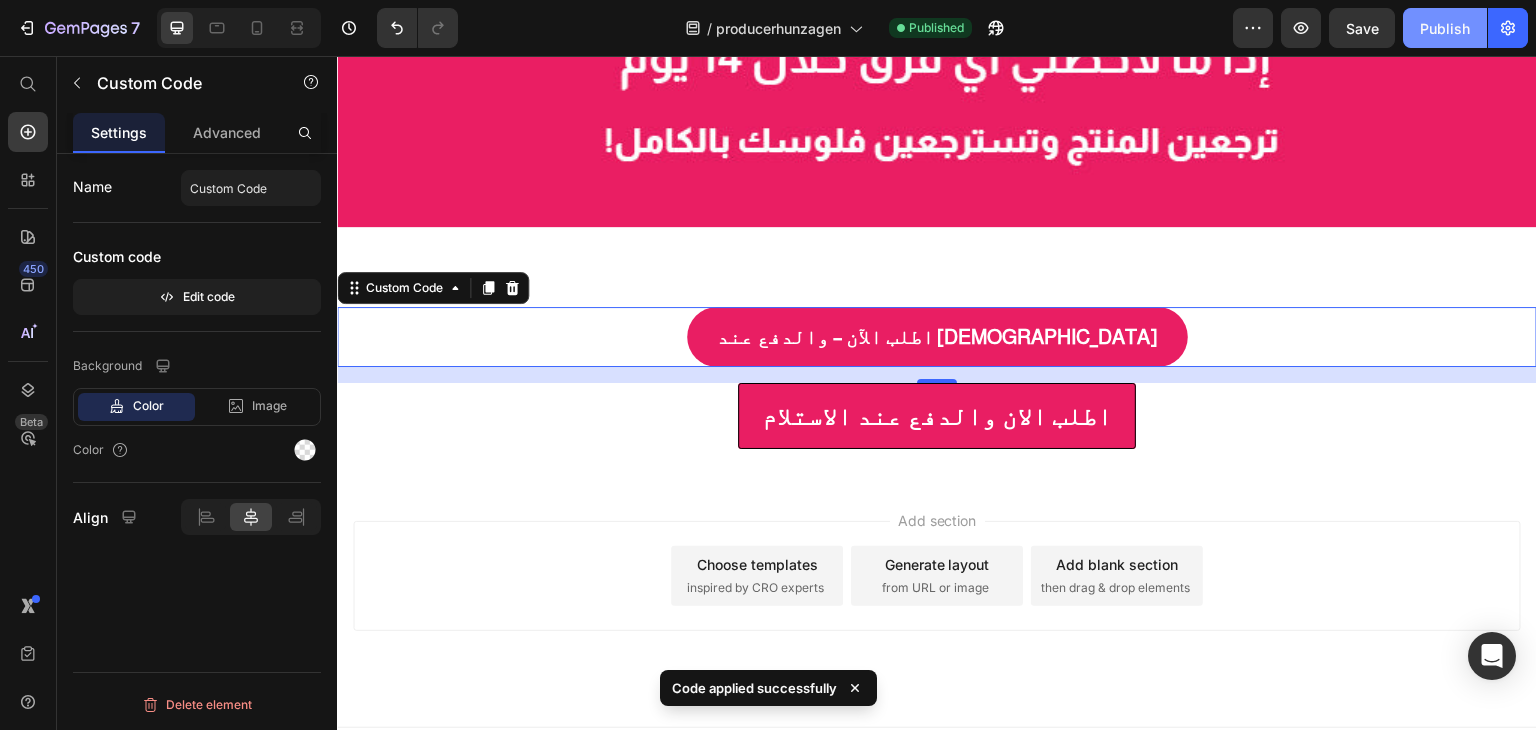 click on "Publish" at bounding box center (1445, 28) 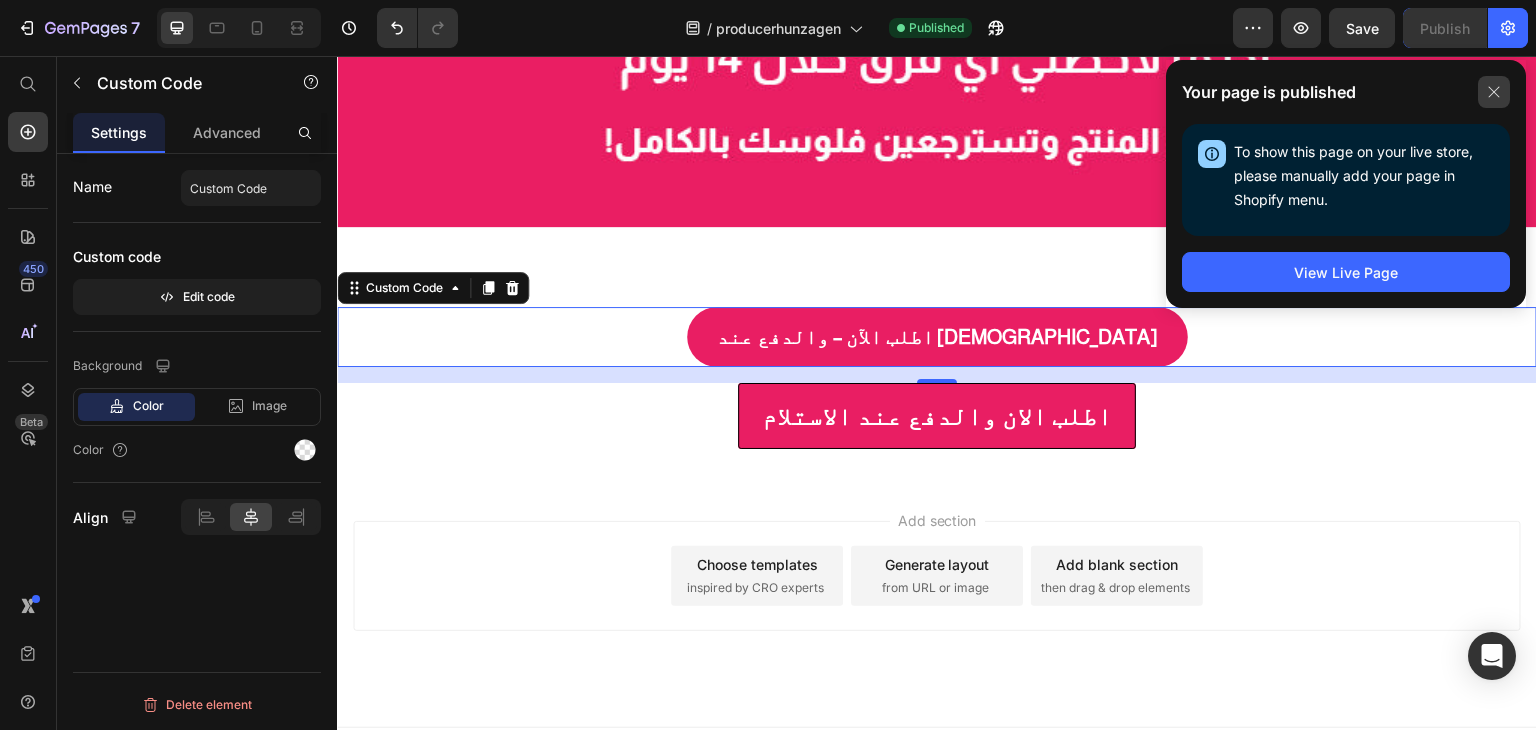 click 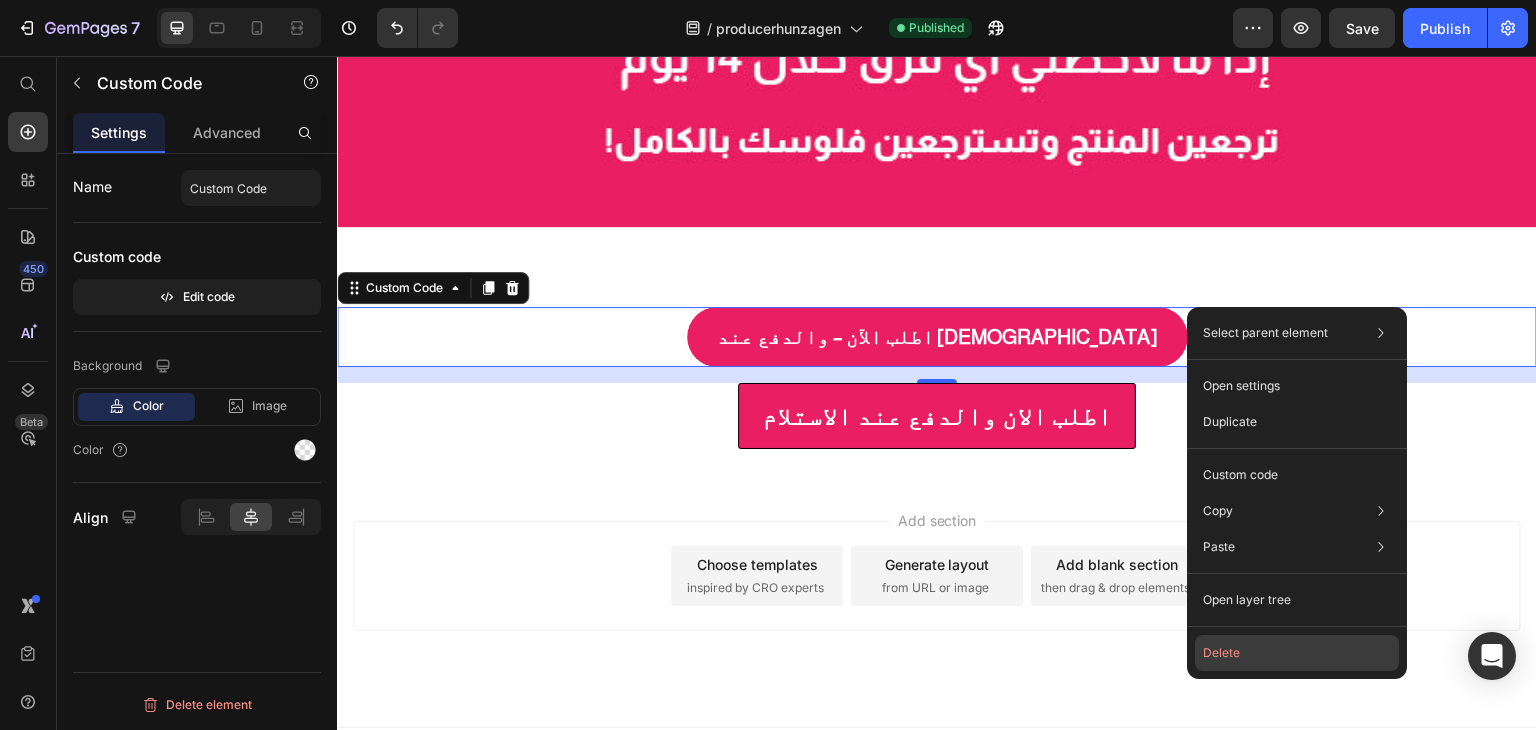 click on "Delete" 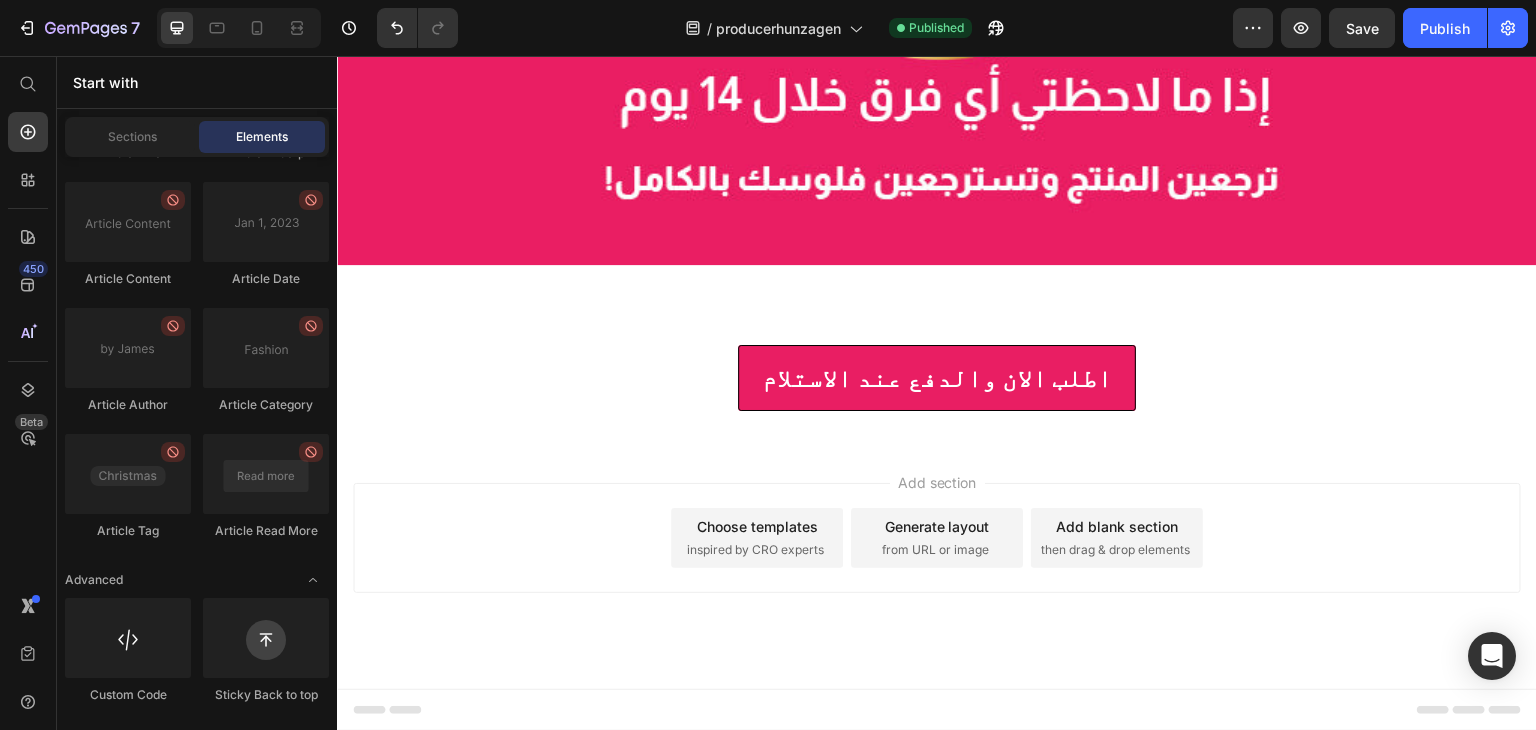 scroll, scrollTop: 2771, scrollLeft: 0, axis: vertical 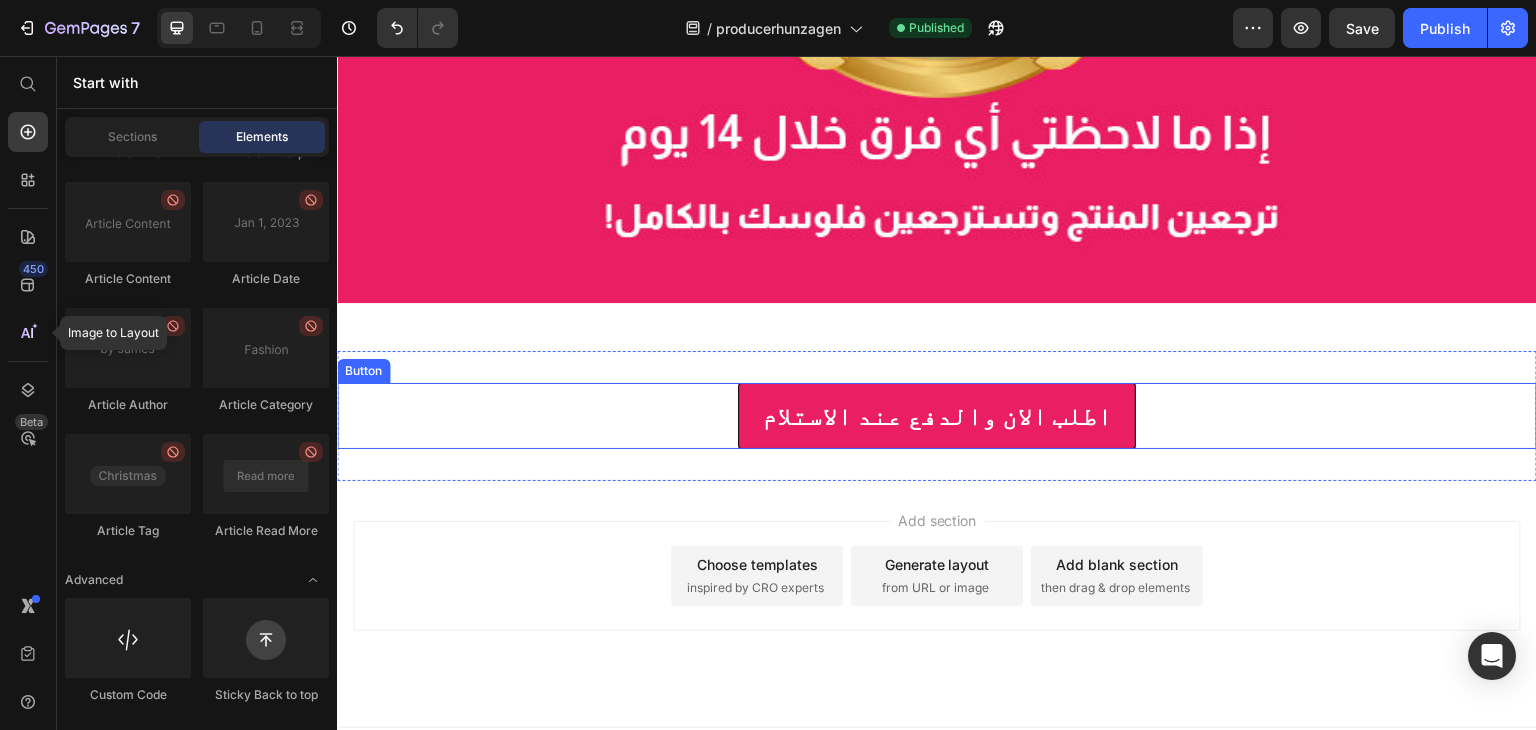 click on "اطلب الان والدفع عند الاستلام Button" at bounding box center (937, 416) 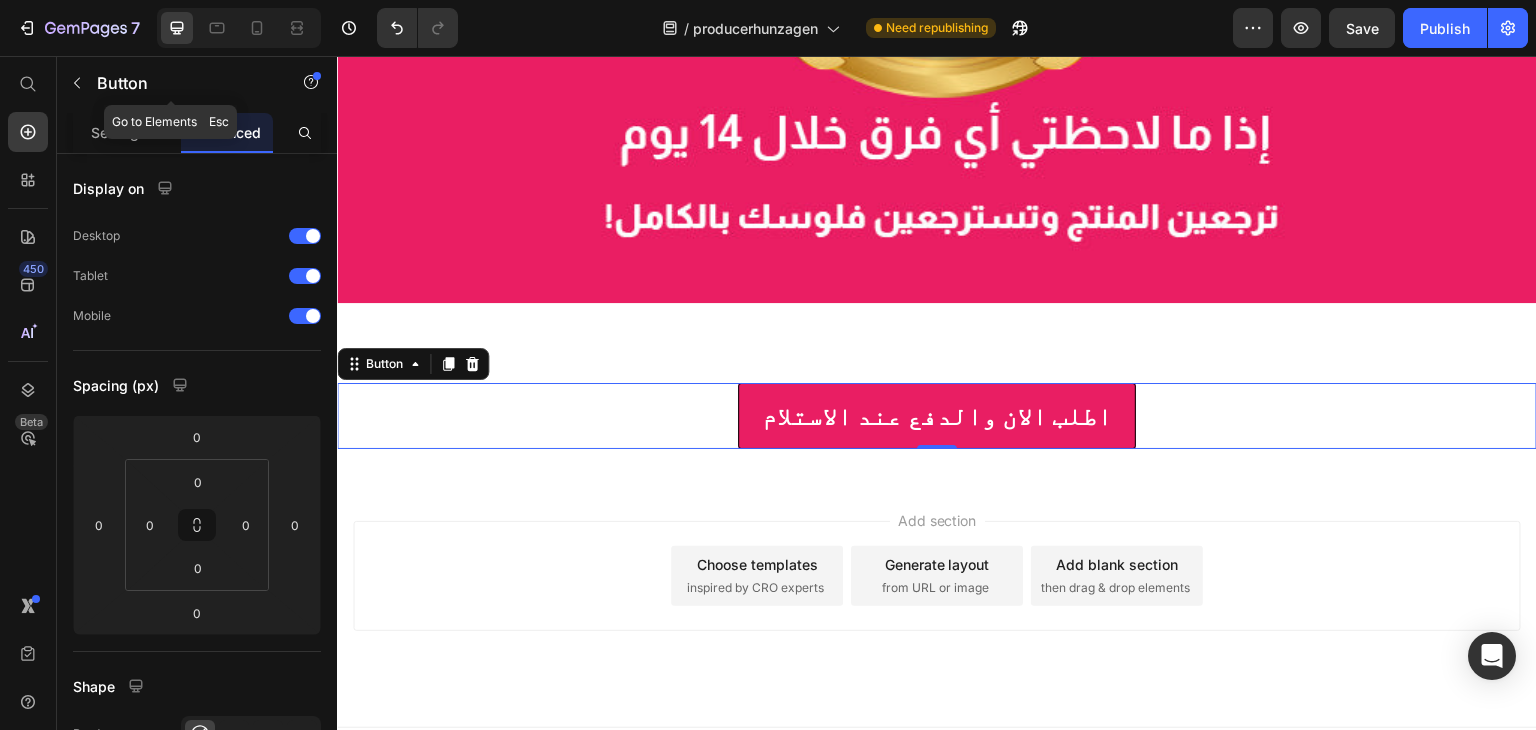 drag, startPoint x: 78, startPoint y: 81, endPoint x: 80, endPoint y: 98, distance: 17.117243 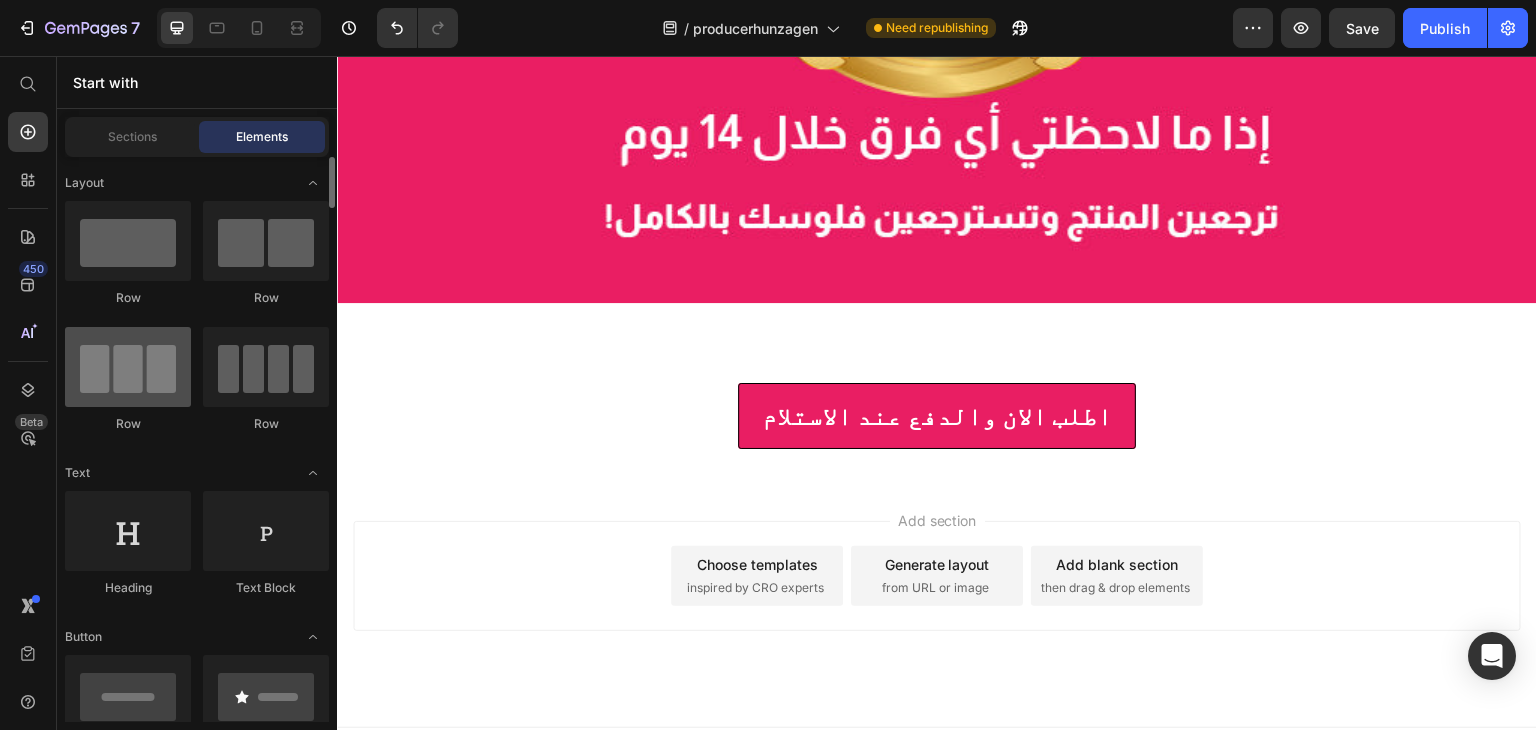 scroll, scrollTop: 100, scrollLeft: 0, axis: vertical 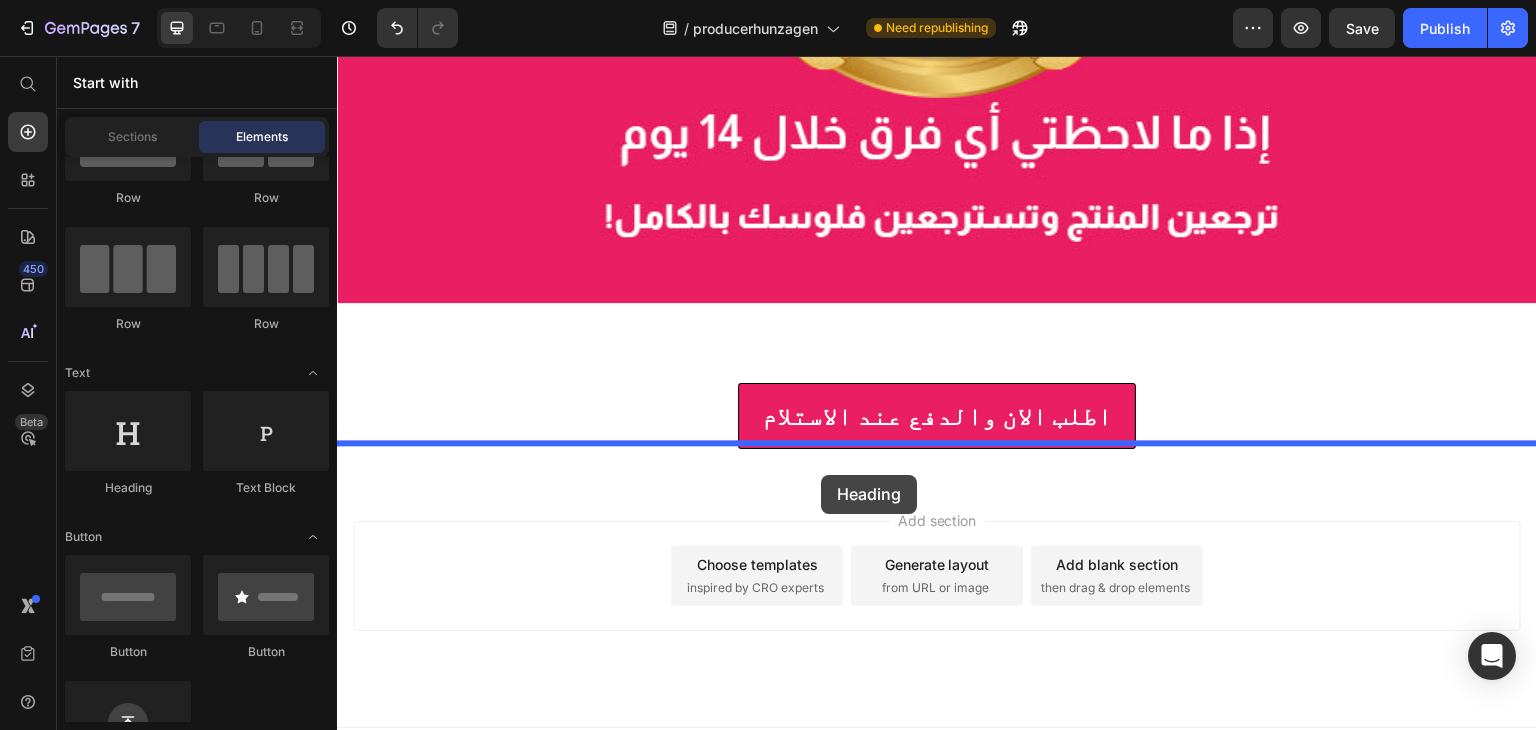 drag, startPoint x: 471, startPoint y: 492, endPoint x: 821, endPoint y: 475, distance: 350.41263 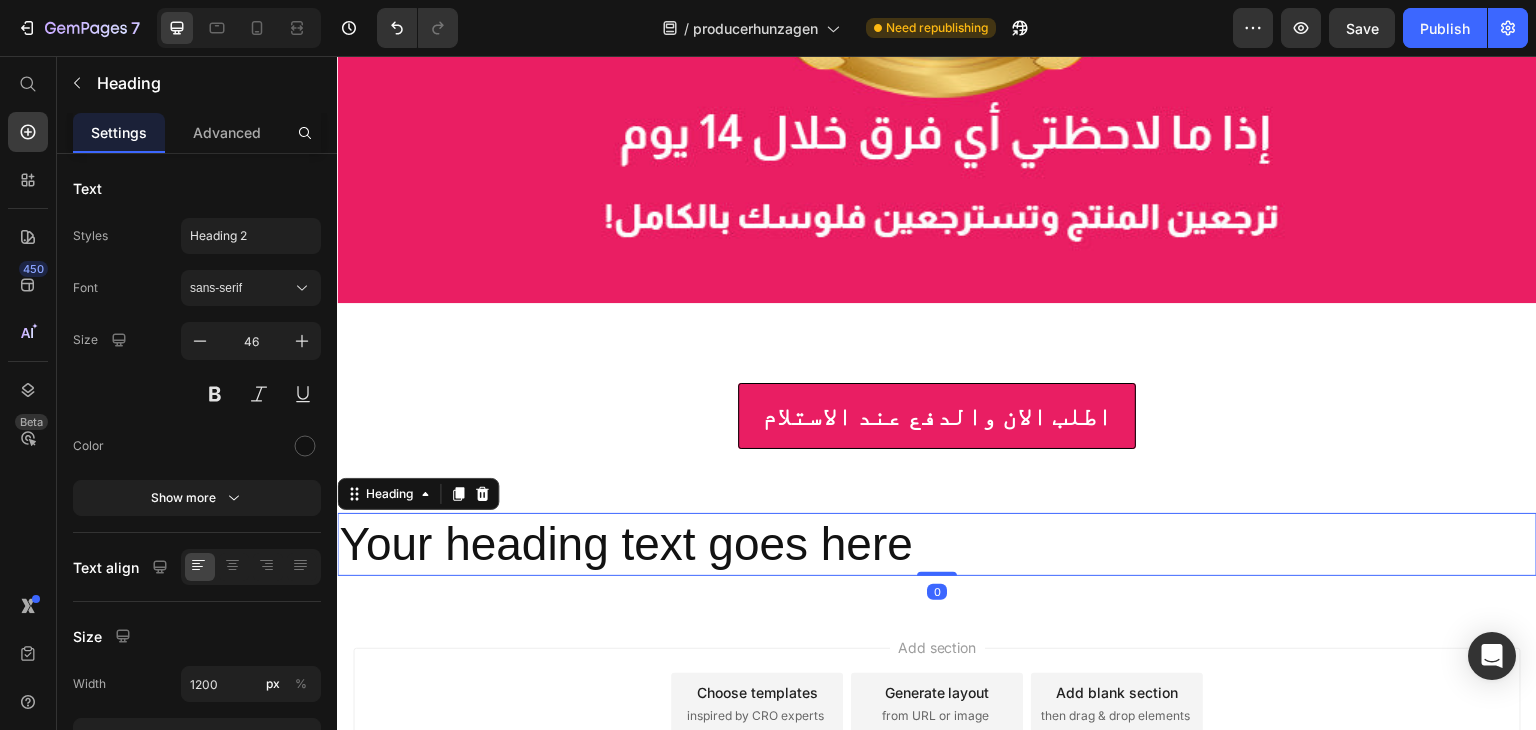 scroll, scrollTop: 2847, scrollLeft: 0, axis: vertical 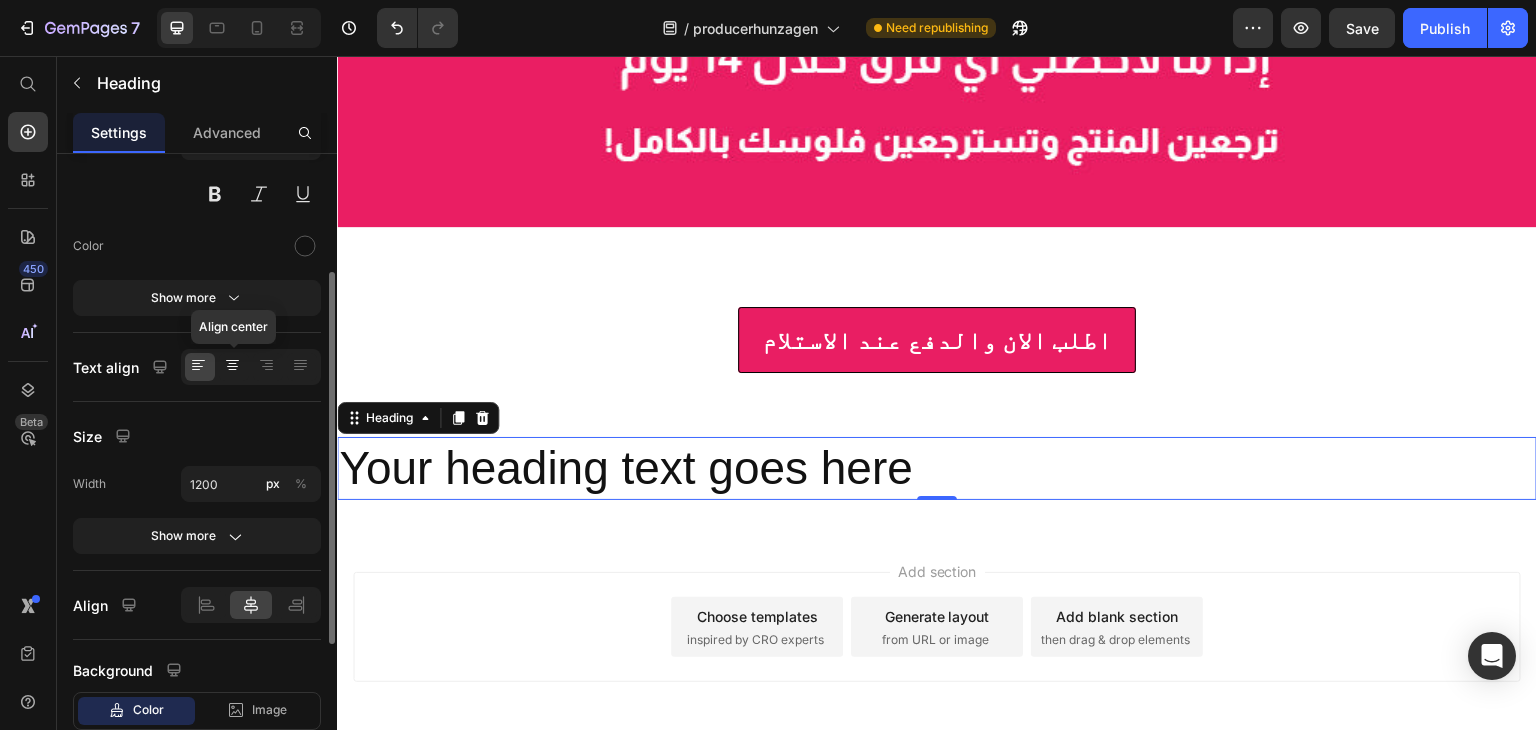 click 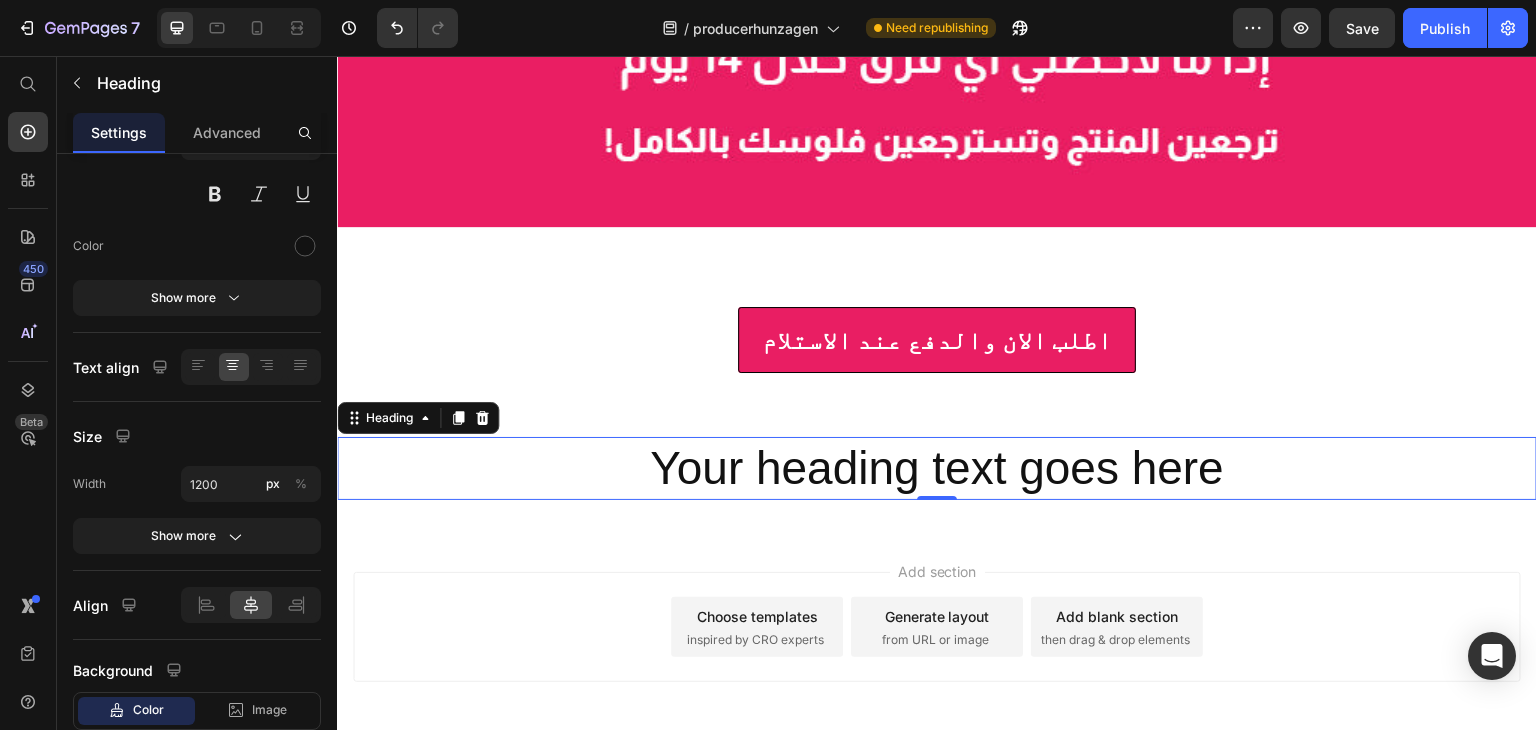 click on "Your heading text goes here" at bounding box center (937, 469) 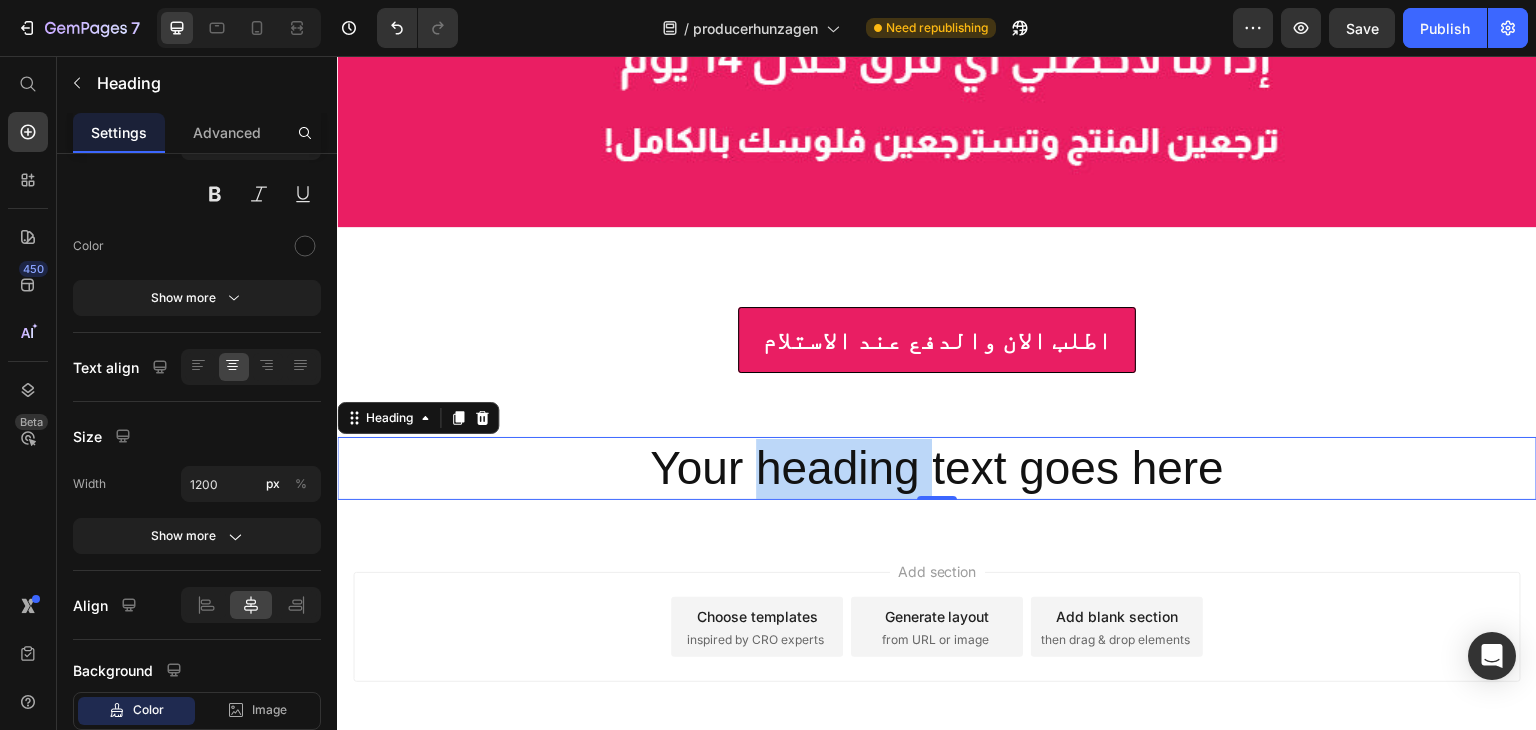 click on "Your heading text goes here" at bounding box center (937, 469) 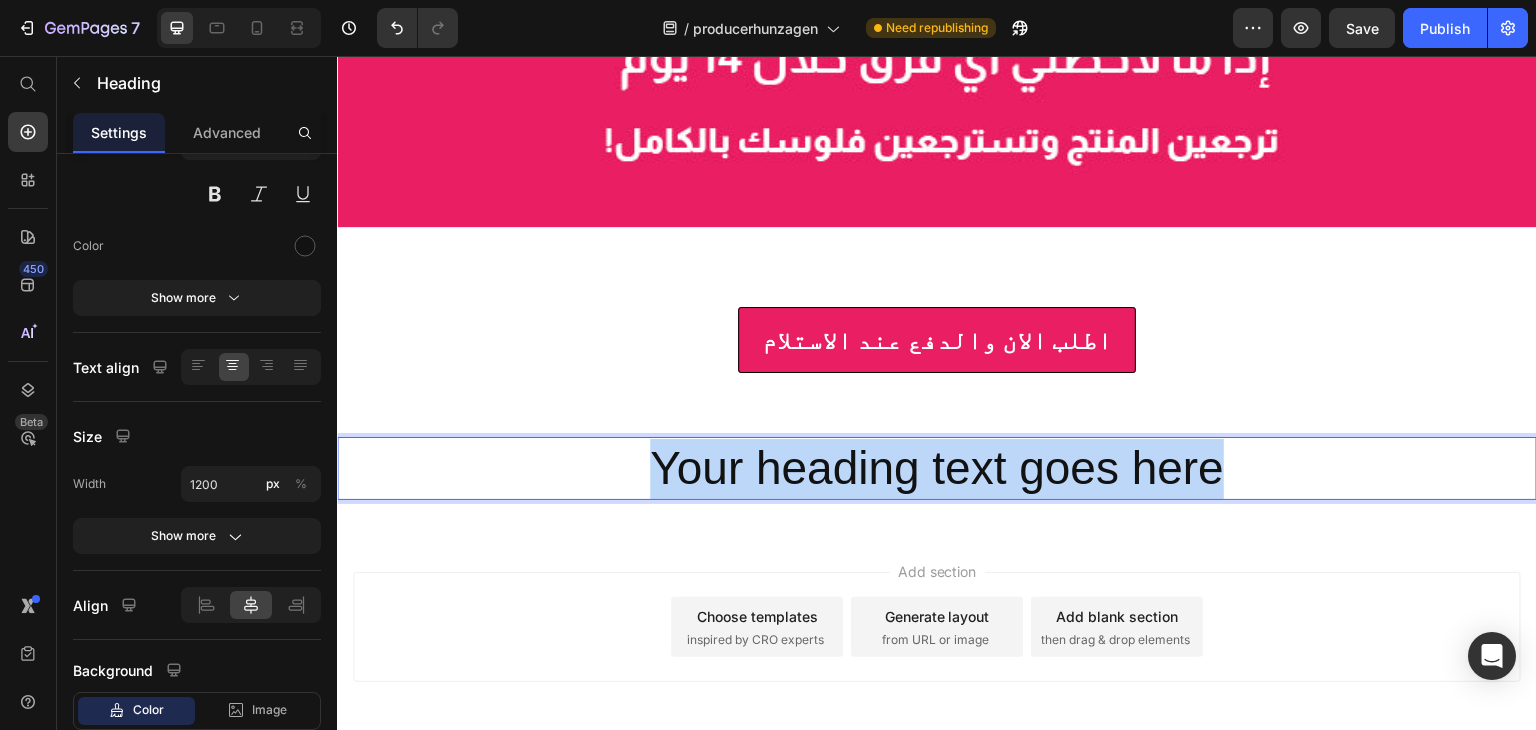 click on "Your heading text goes here" at bounding box center (937, 469) 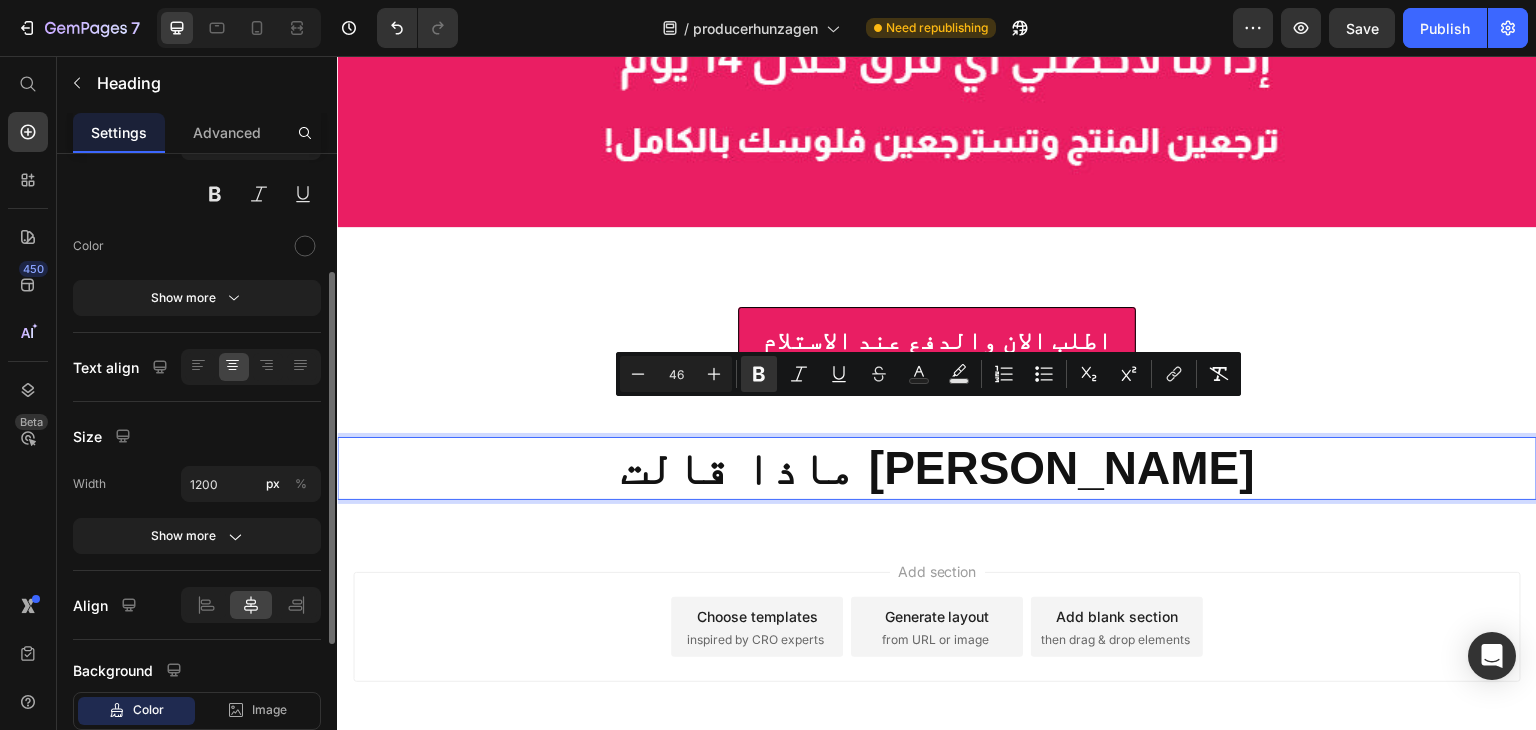 scroll, scrollTop: 0, scrollLeft: 0, axis: both 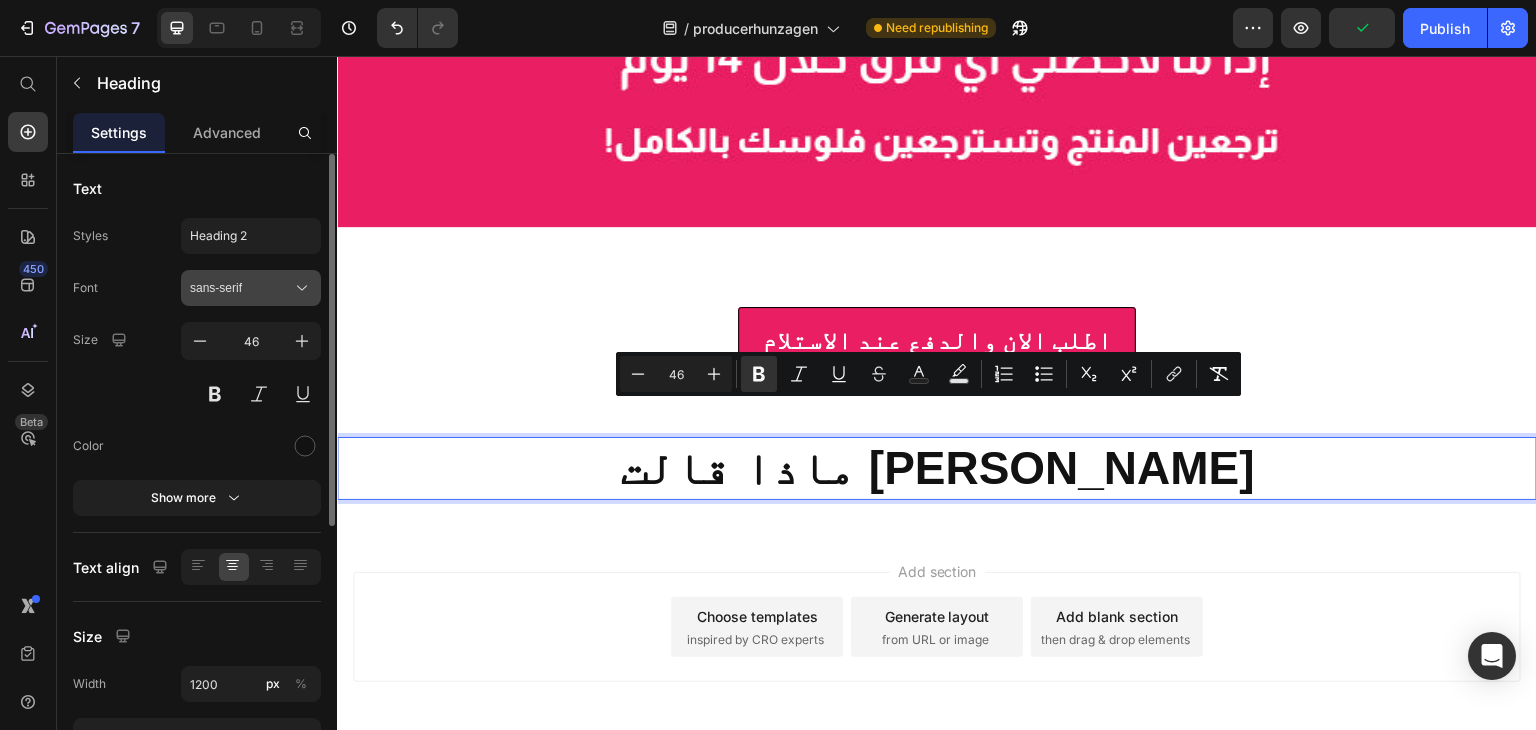 click on "sans-serif" at bounding box center [251, 288] 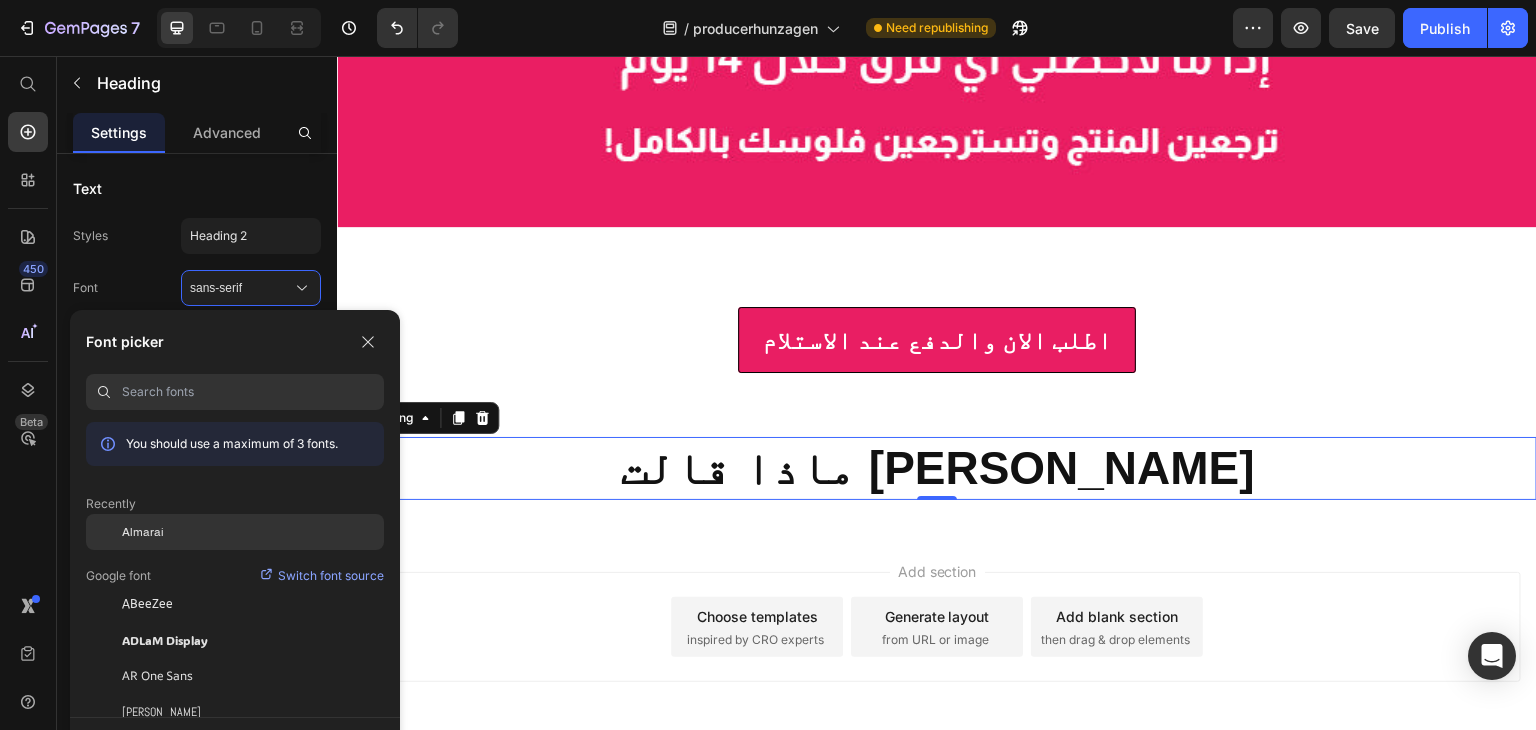 click on "Almarai" 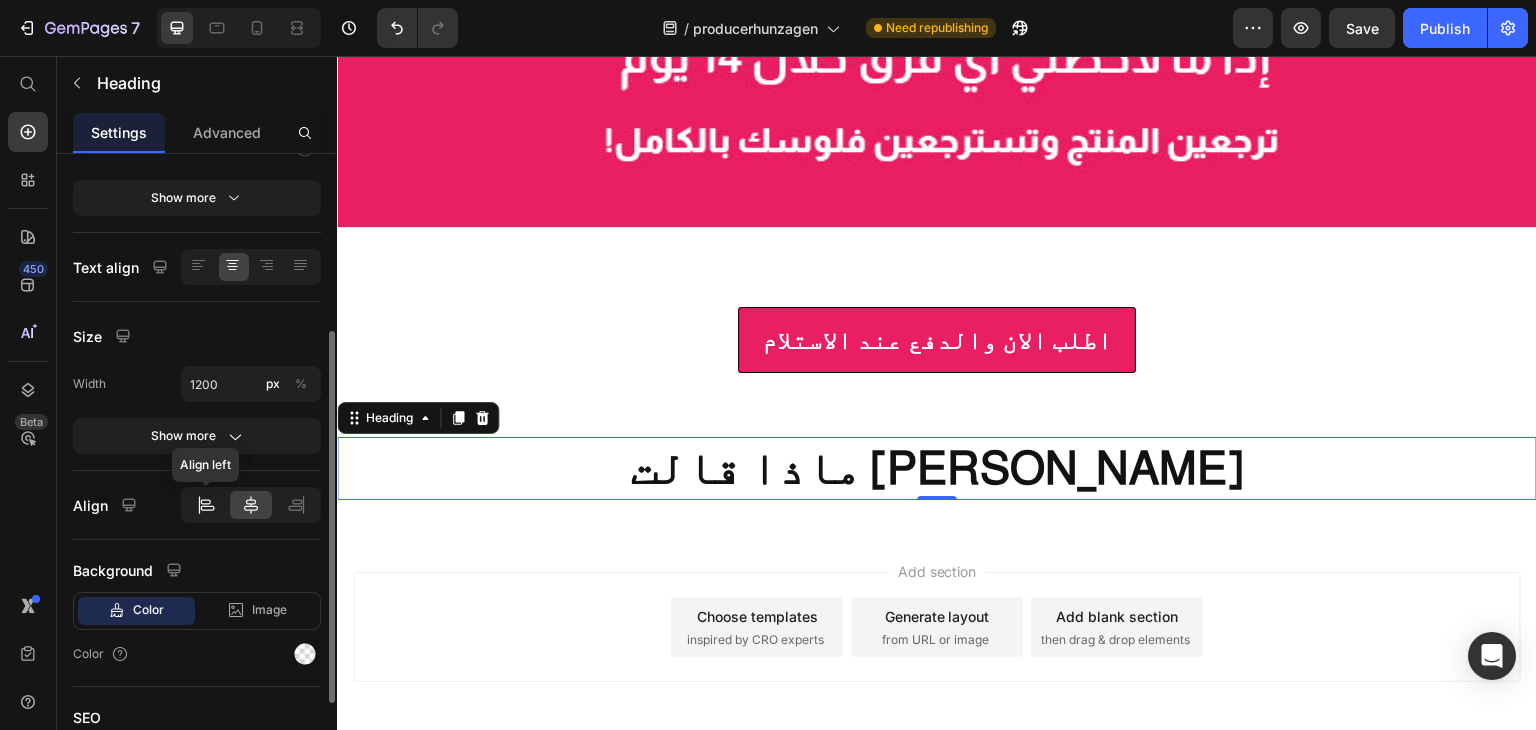 scroll, scrollTop: 441, scrollLeft: 0, axis: vertical 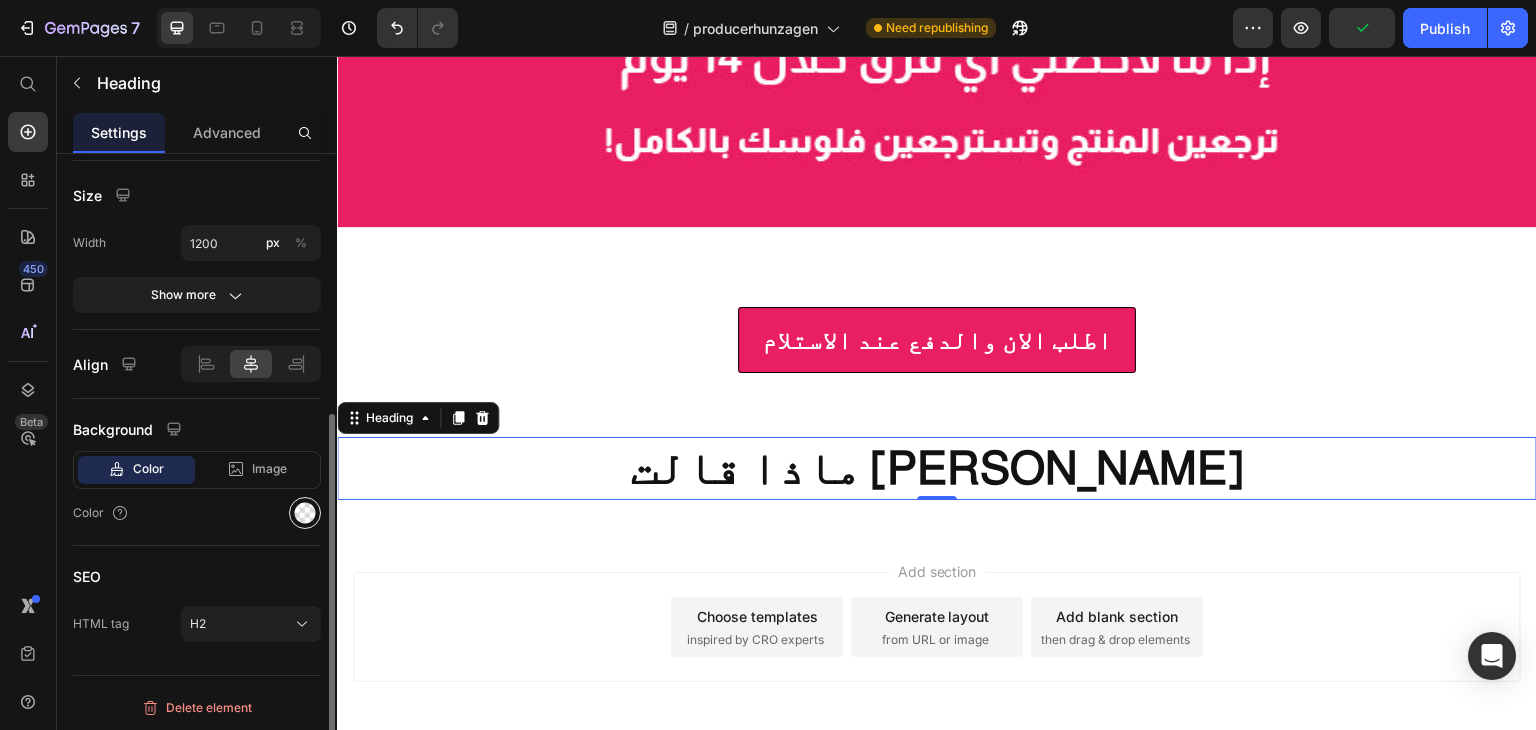 click at bounding box center (305, 513) 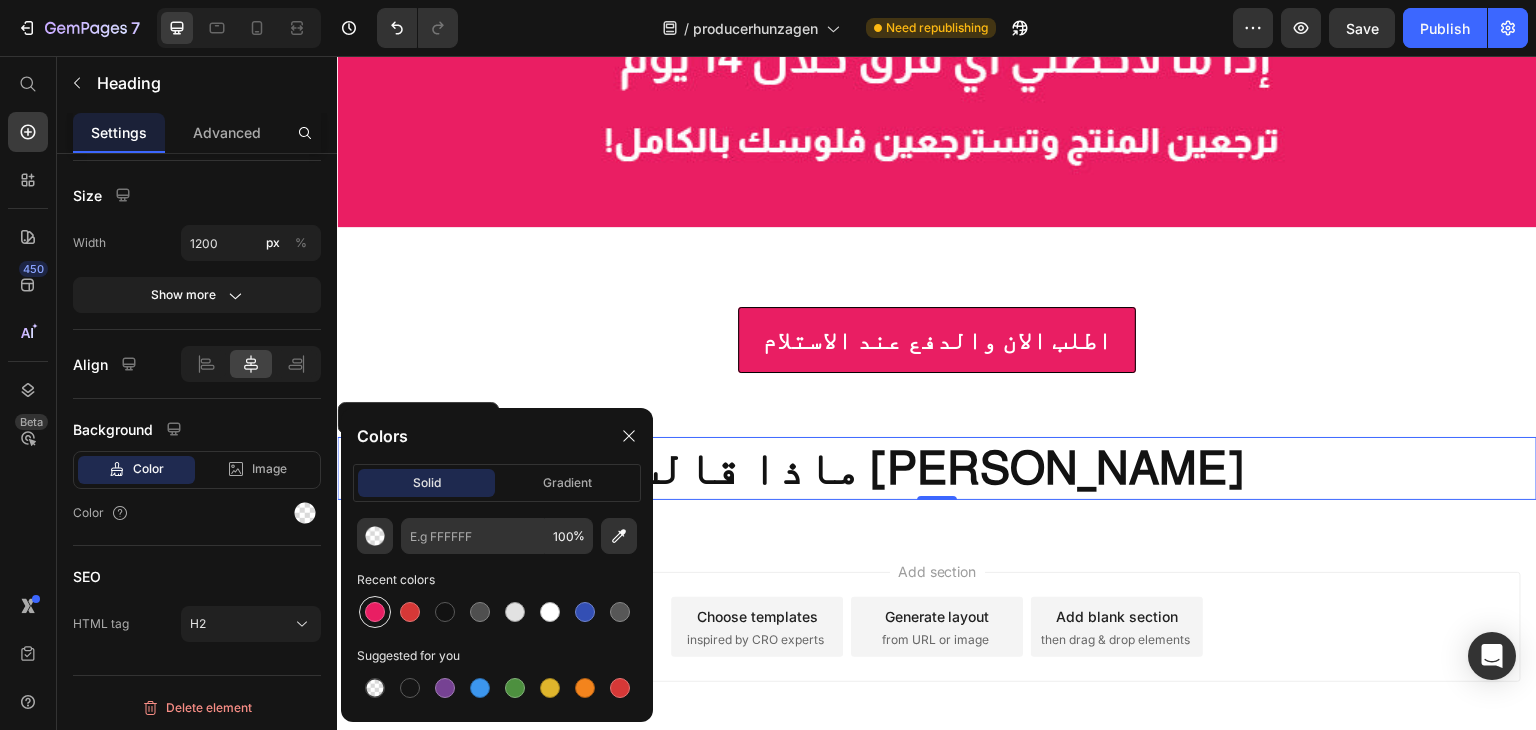 click at bounding box center [375, 612] 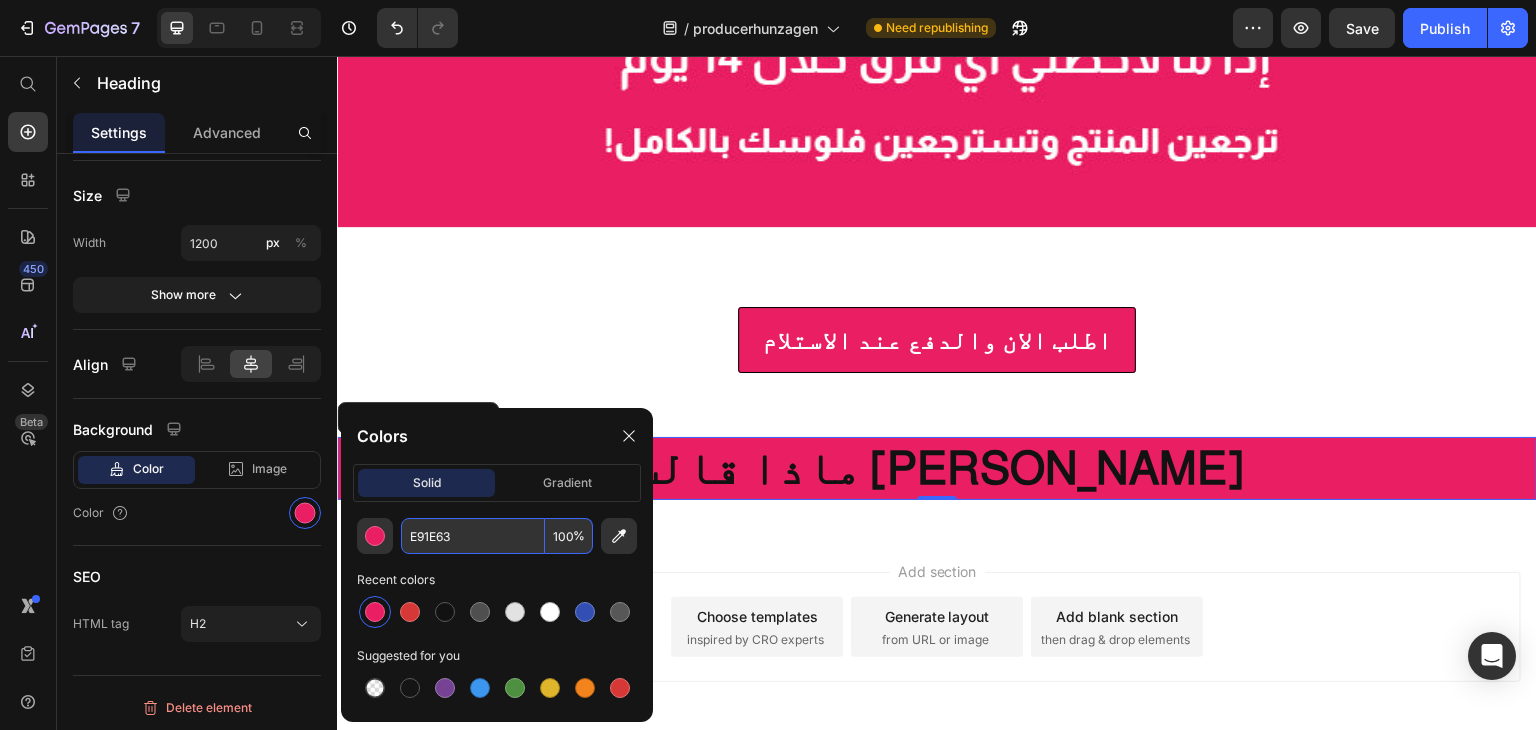 click on "E91E63" at bounding box center [473, 536] 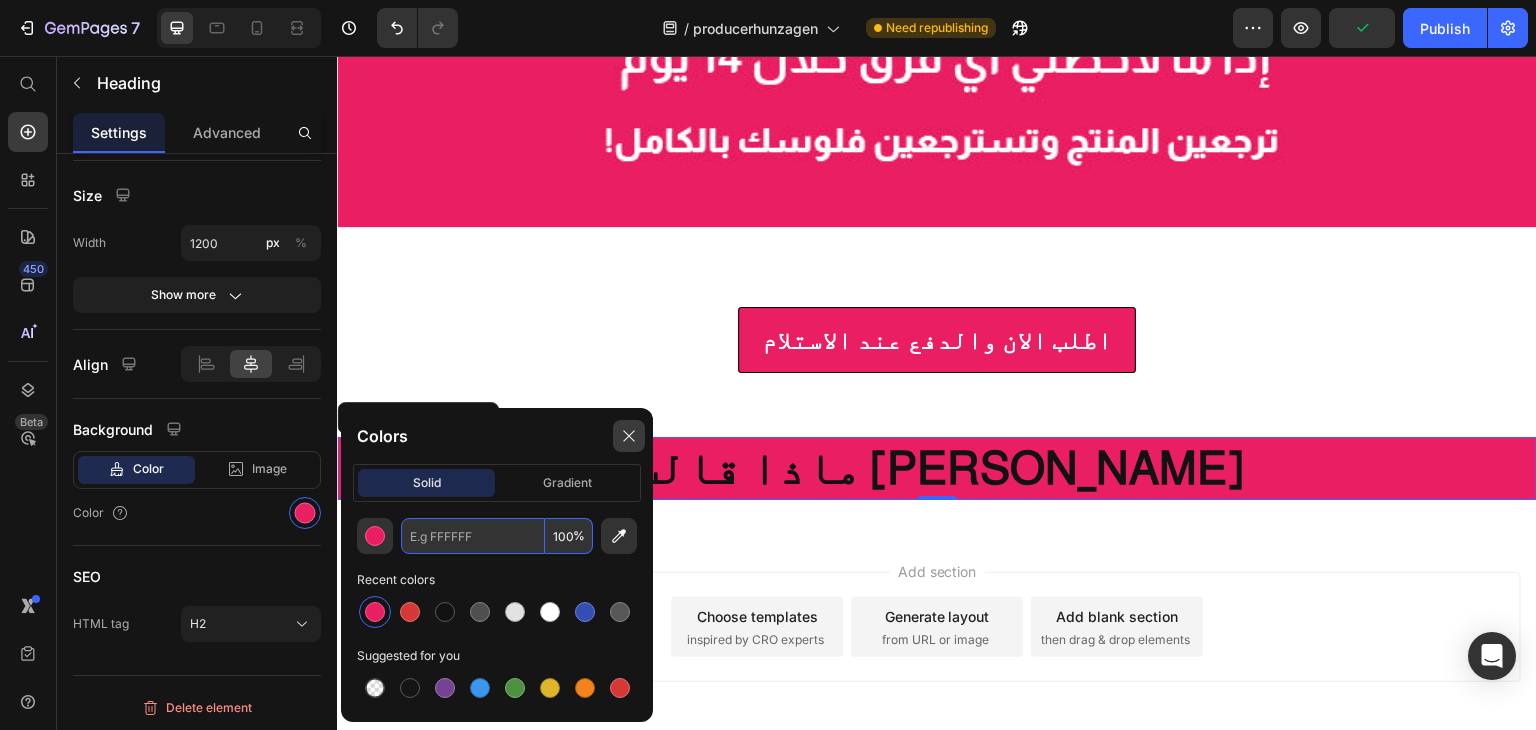 type on "E91E63" 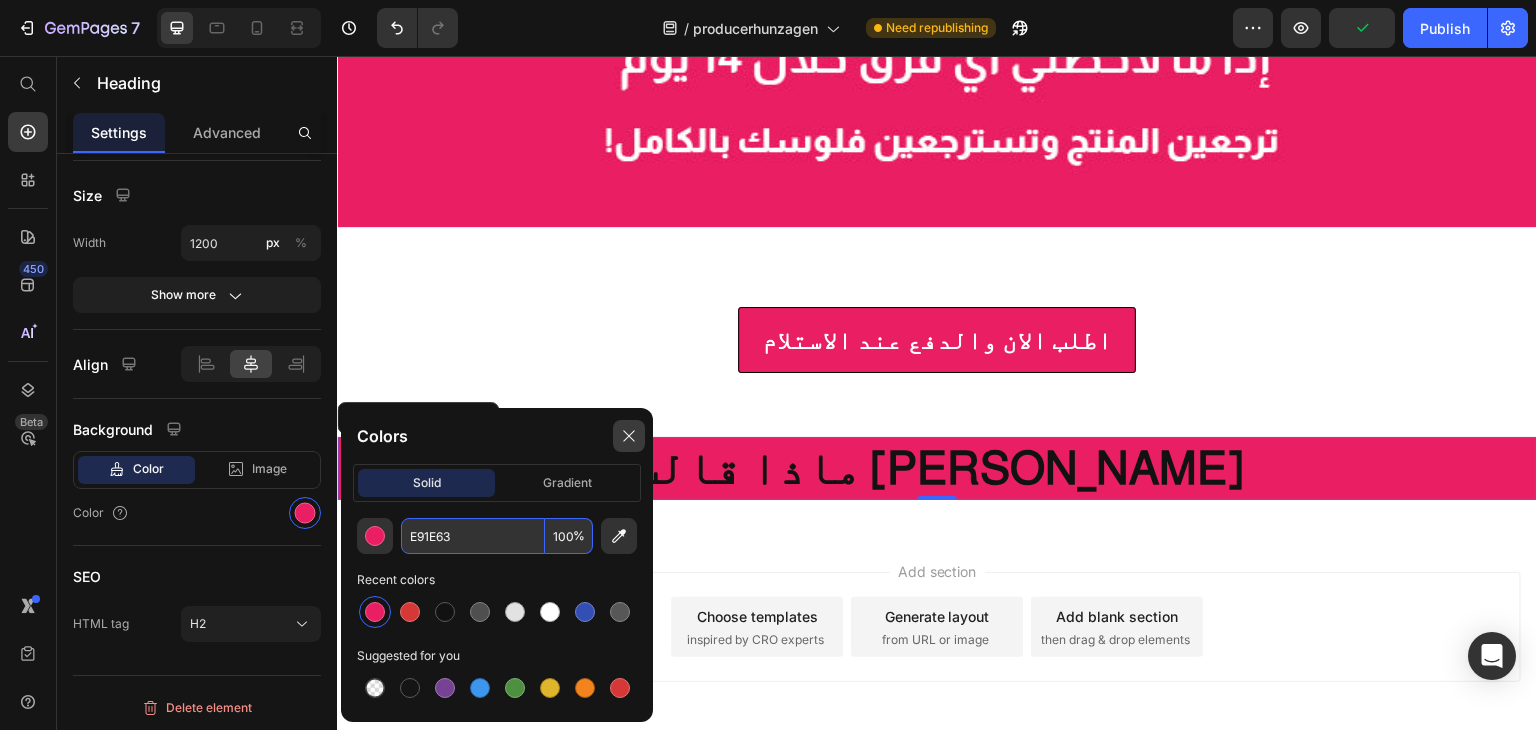 click at bounding box center [629, 436] 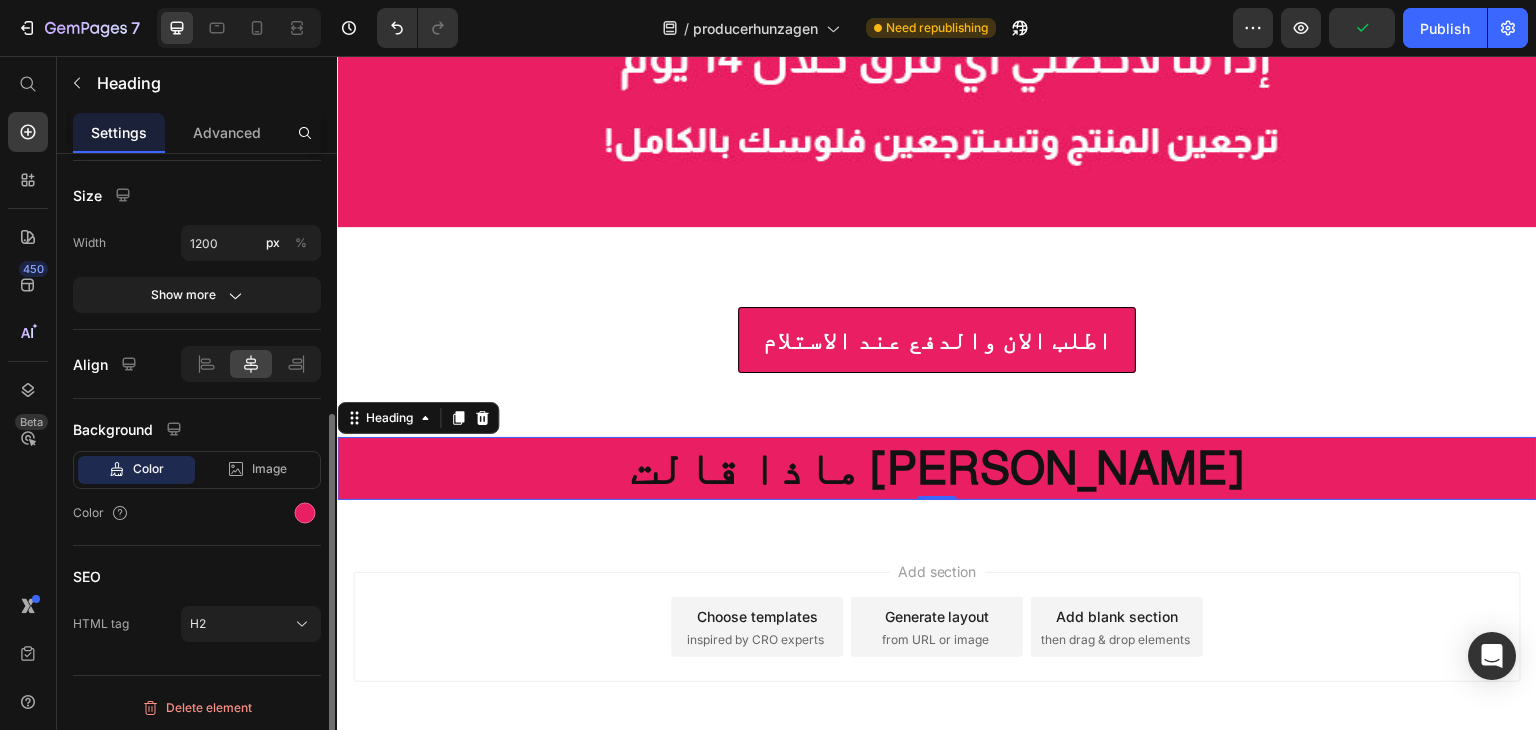 click on "SEO" at bounding box center [197, 576] 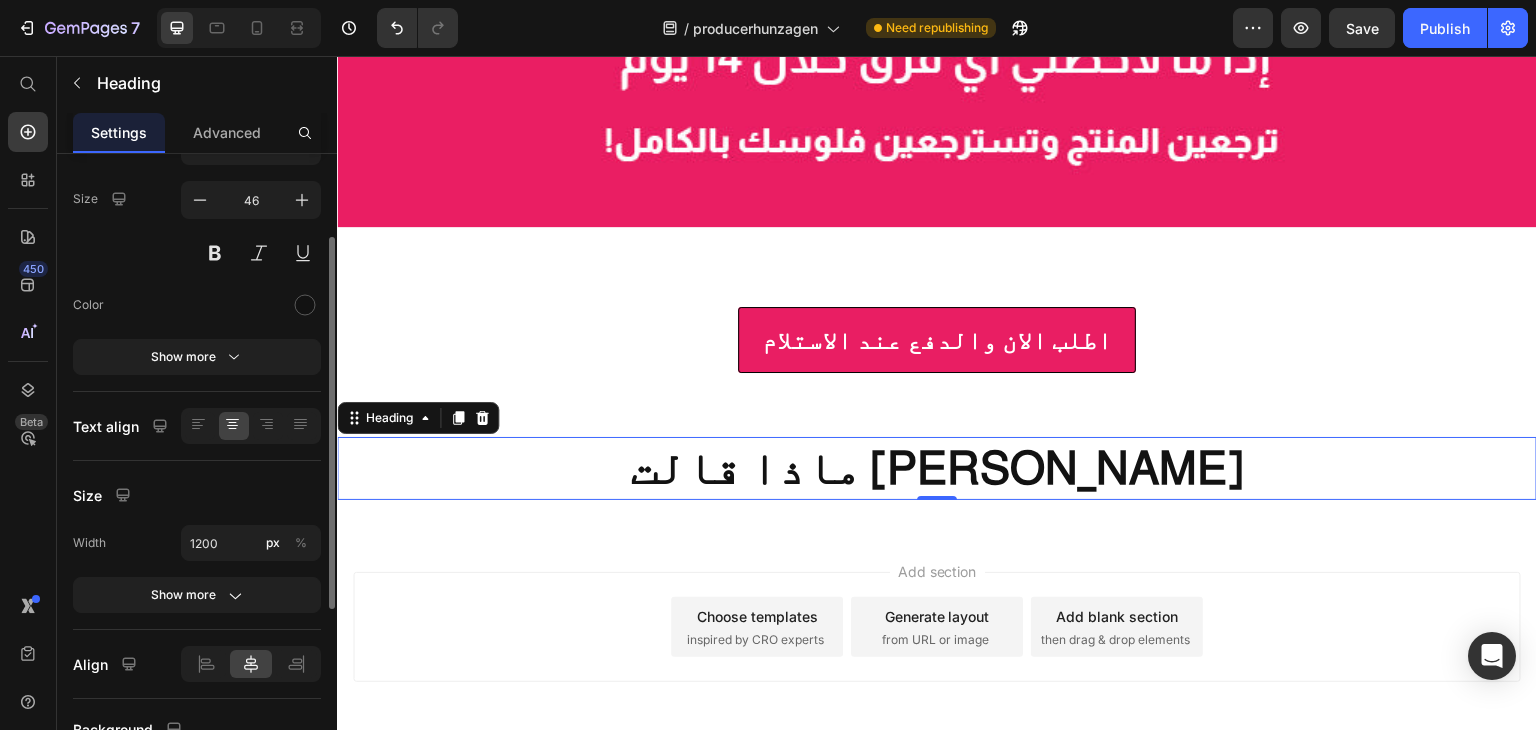 scroll, scrollTop: 41, scrollLeft: 0, axis: vertical 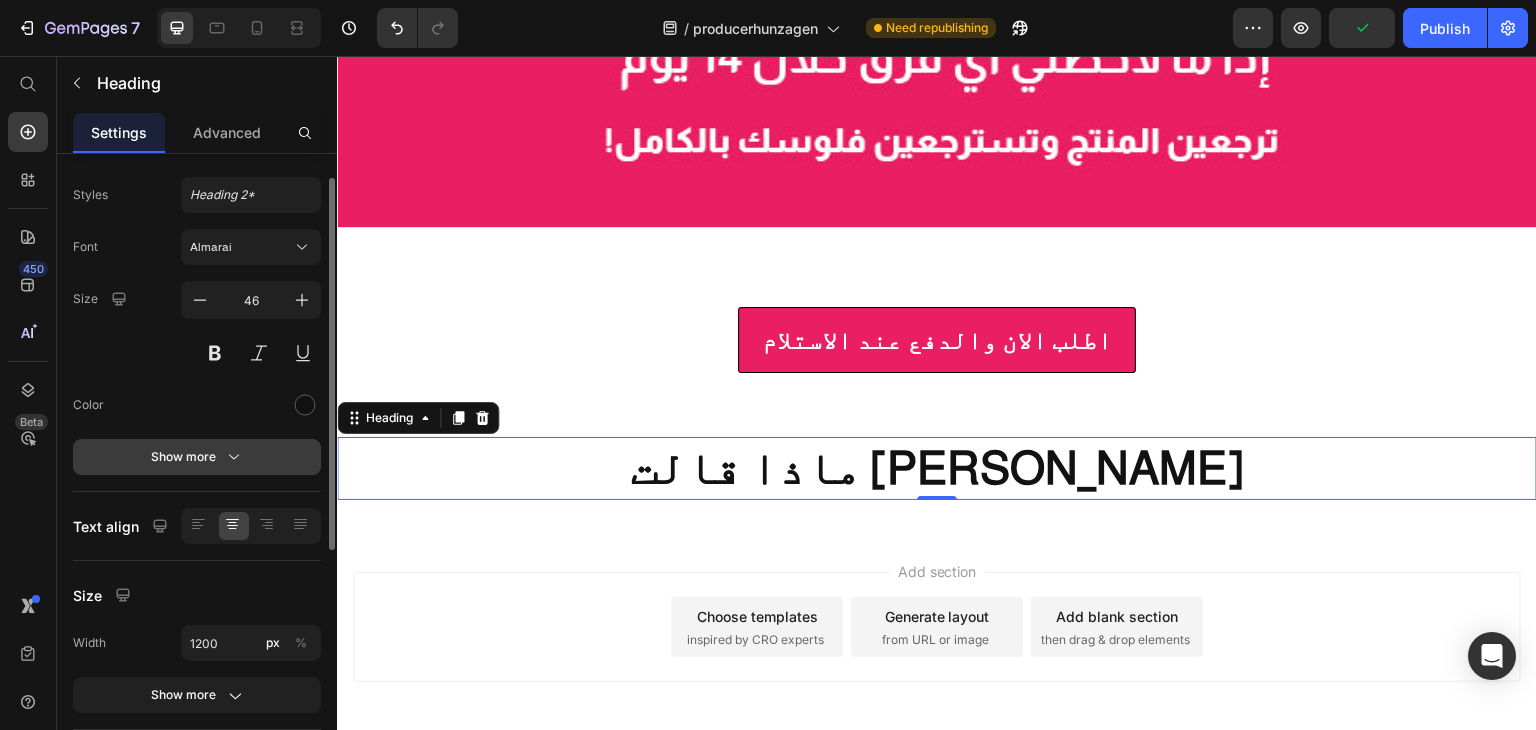 click on "Show more" at bounding box center (197, 457) 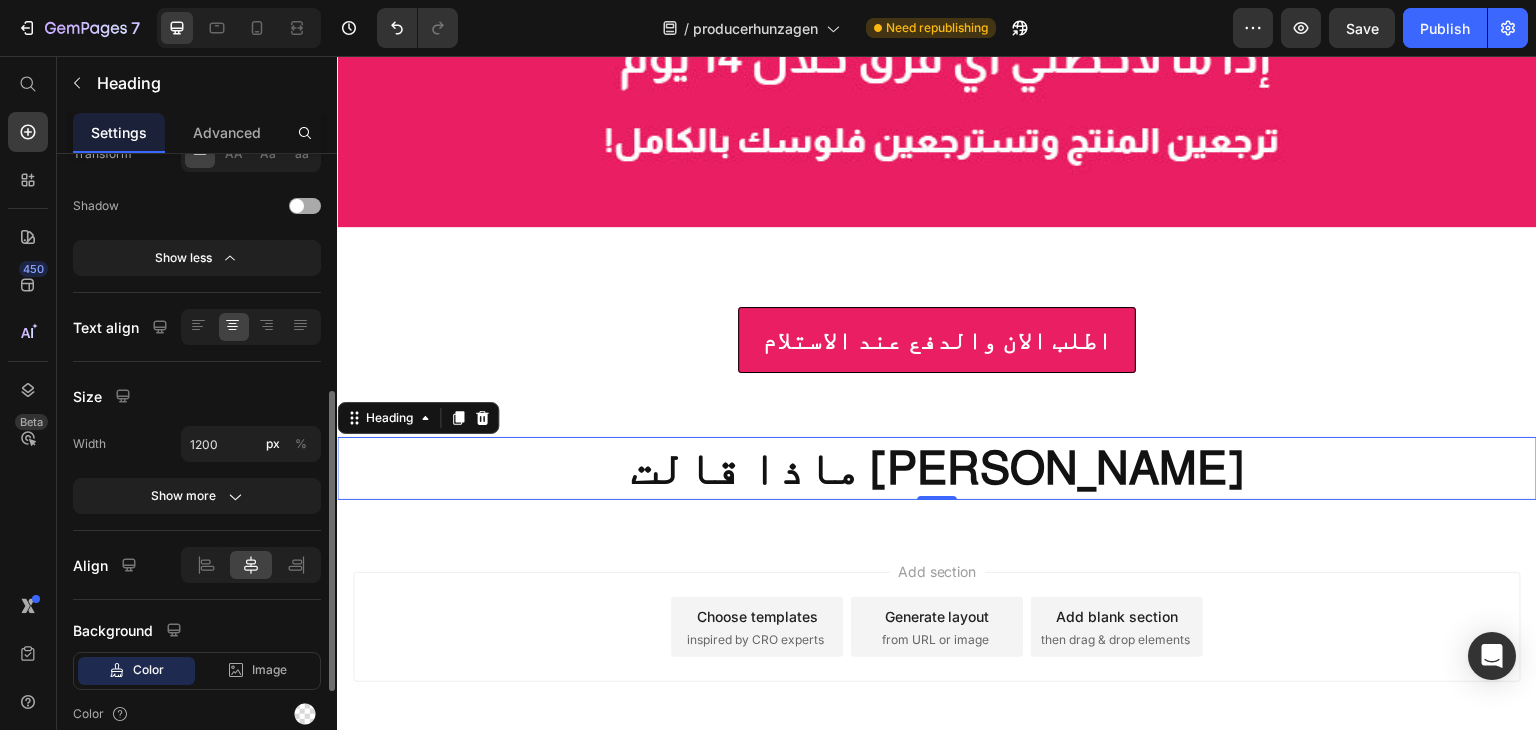 scroll, scrollTop: 600, scrollLeft: 0, axis: vertical 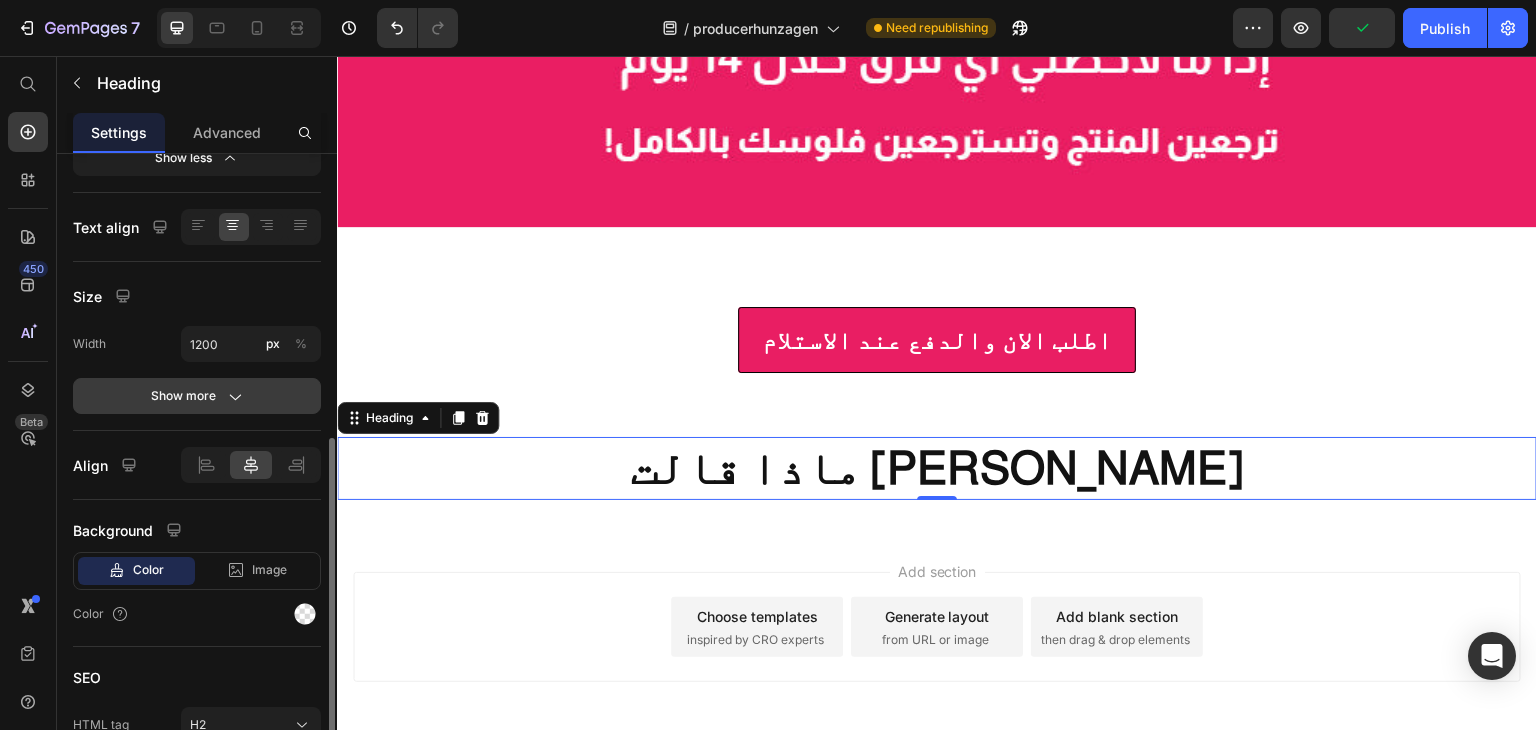 click on "Show more" at bounding box center [197, 396] 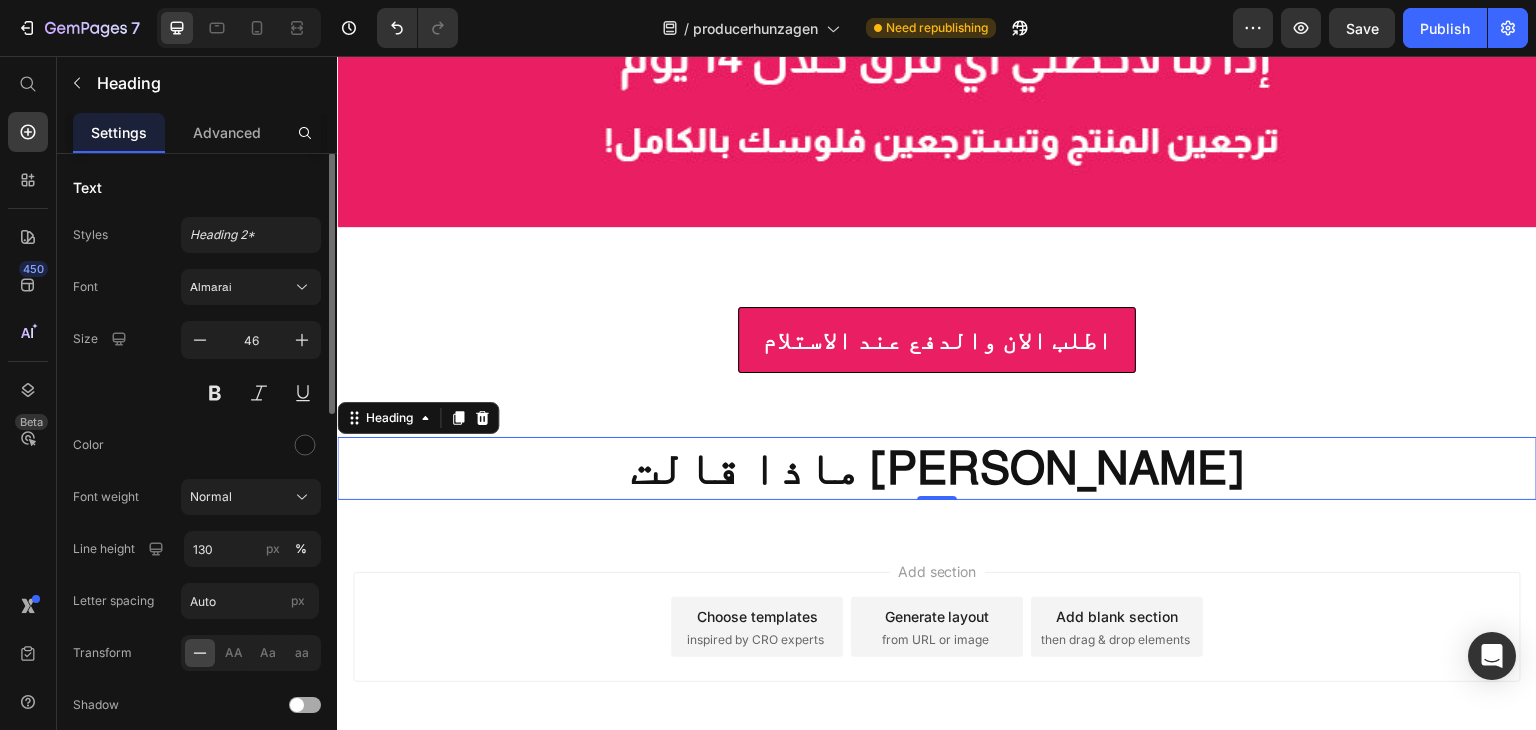 scroll, scrollTop: 0, scrollLeft: 0, axis: both 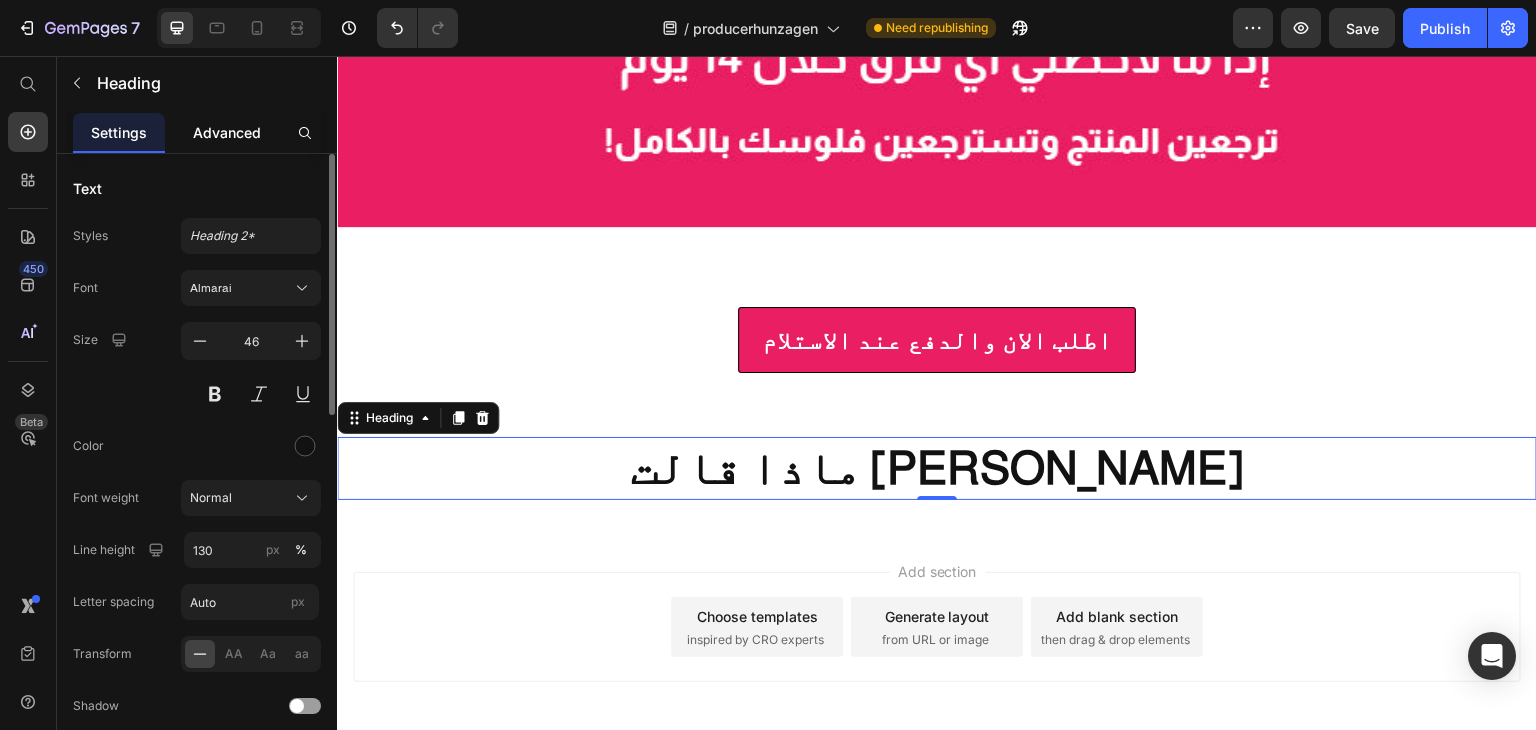 click on "Advanced" 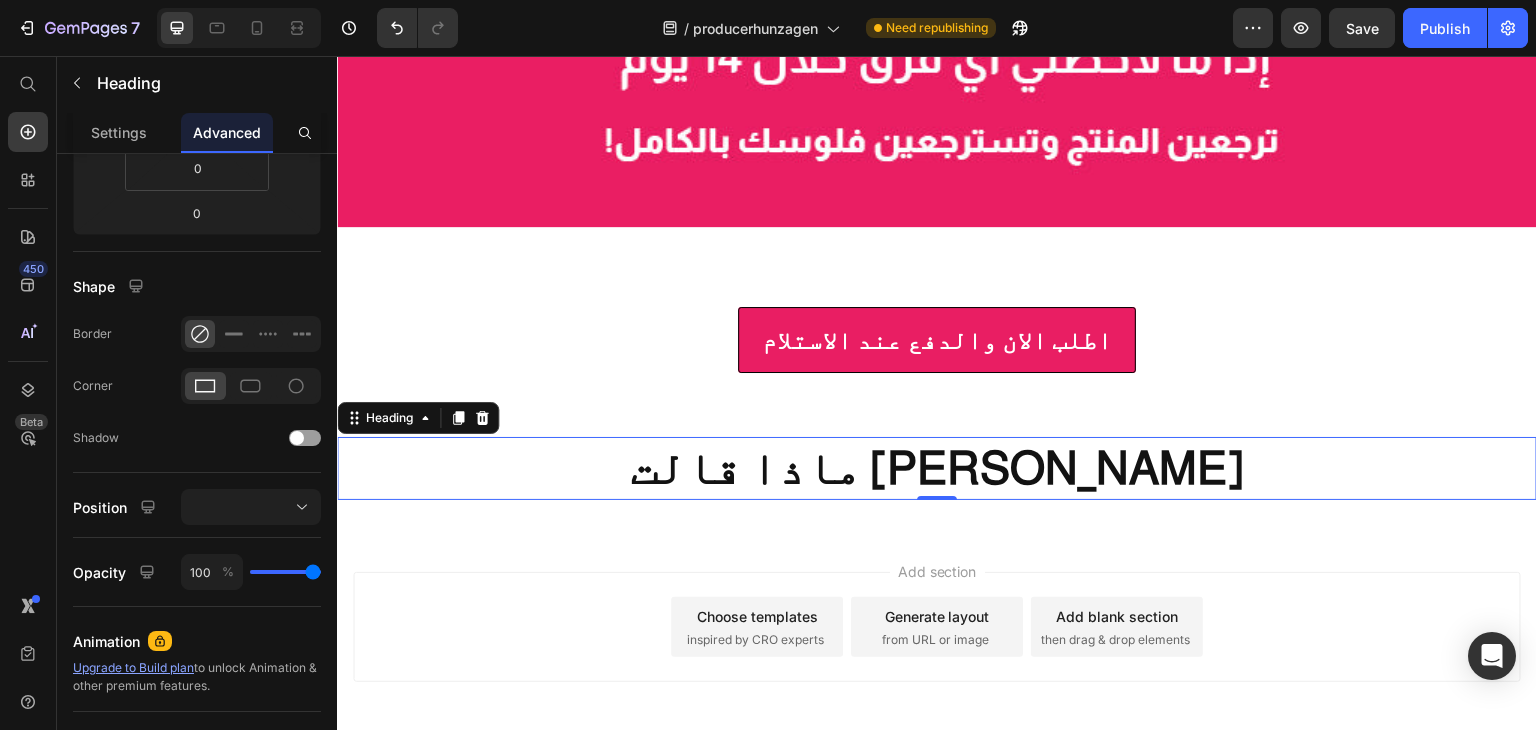scroll, scrollTop: 670, scrollLeft: 0, axis: vertical 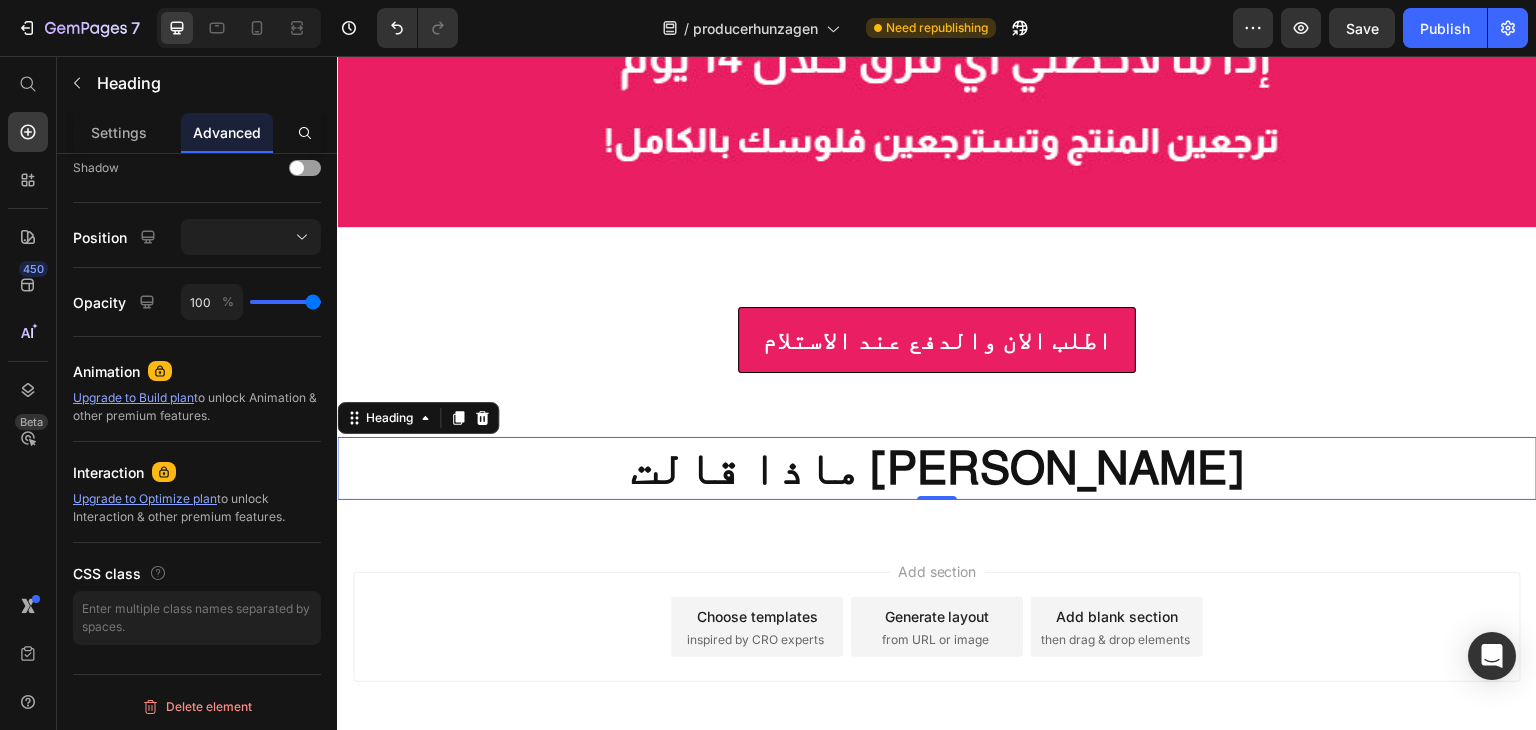 click on "Add section Choose templates inspired by CRO experts Generate layout from URL or image Add blank section then drag & drop elements" at bounding box center (937, 627) 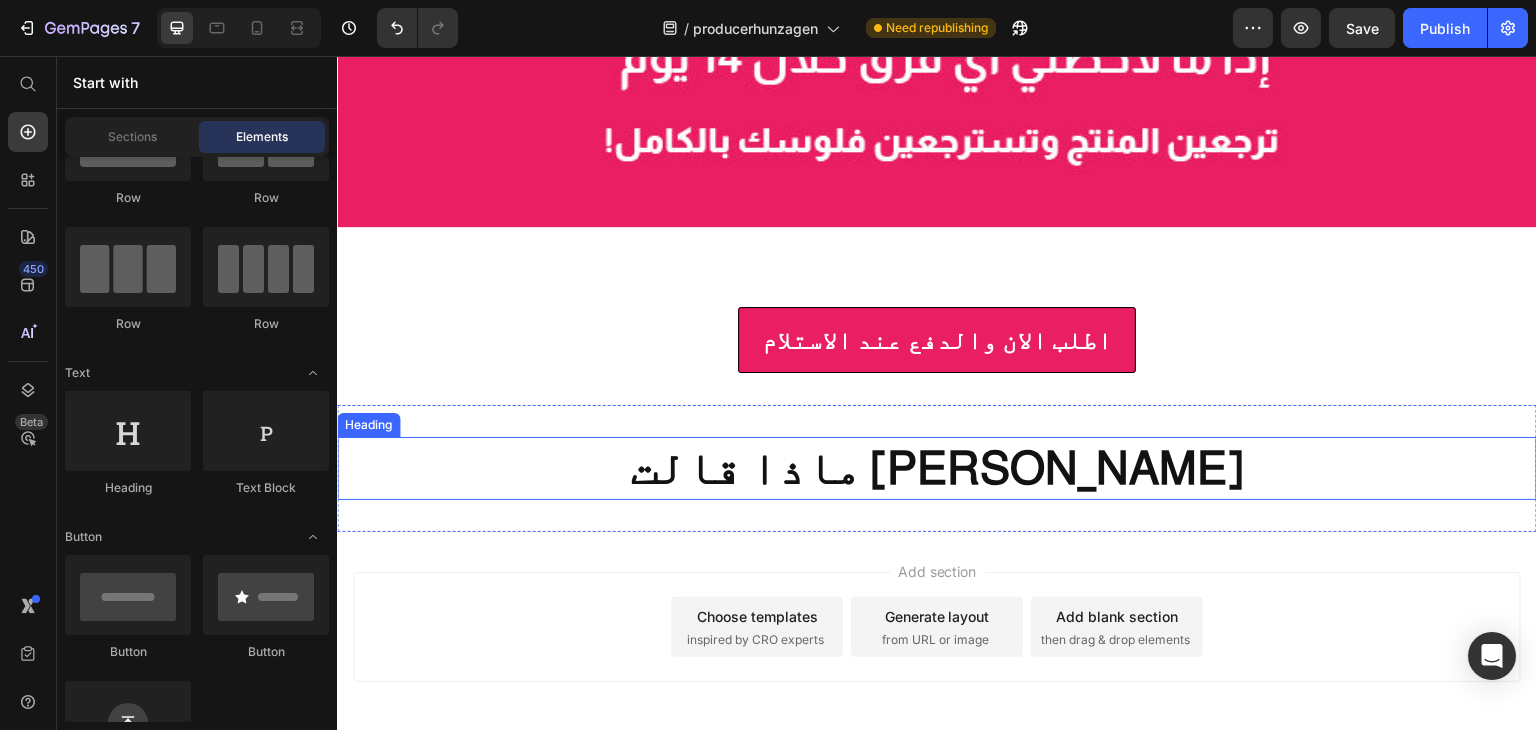 click on "ماذا قالت [PERSON_NAME]" at bounding box center [937, 468] 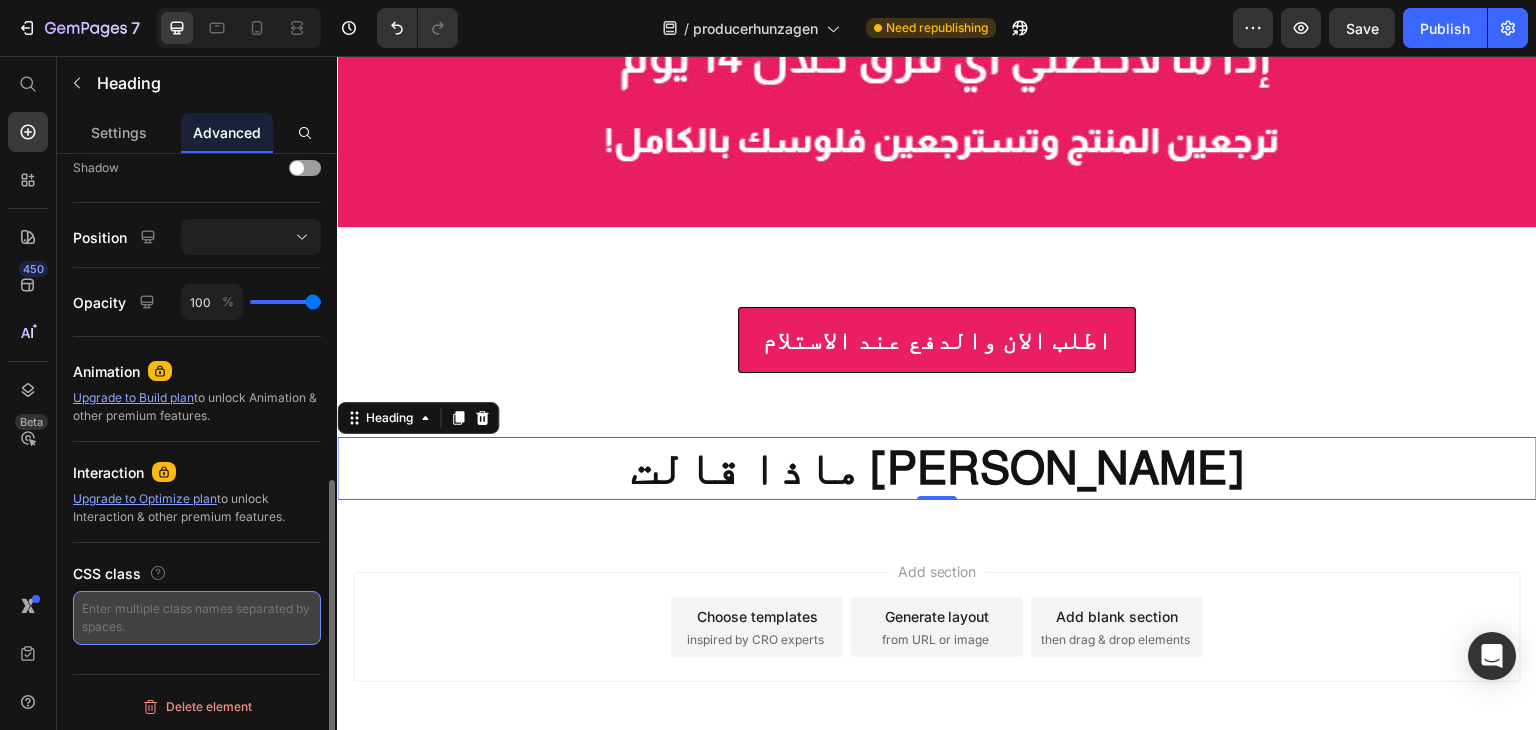 click at bounding box center (197, 618) 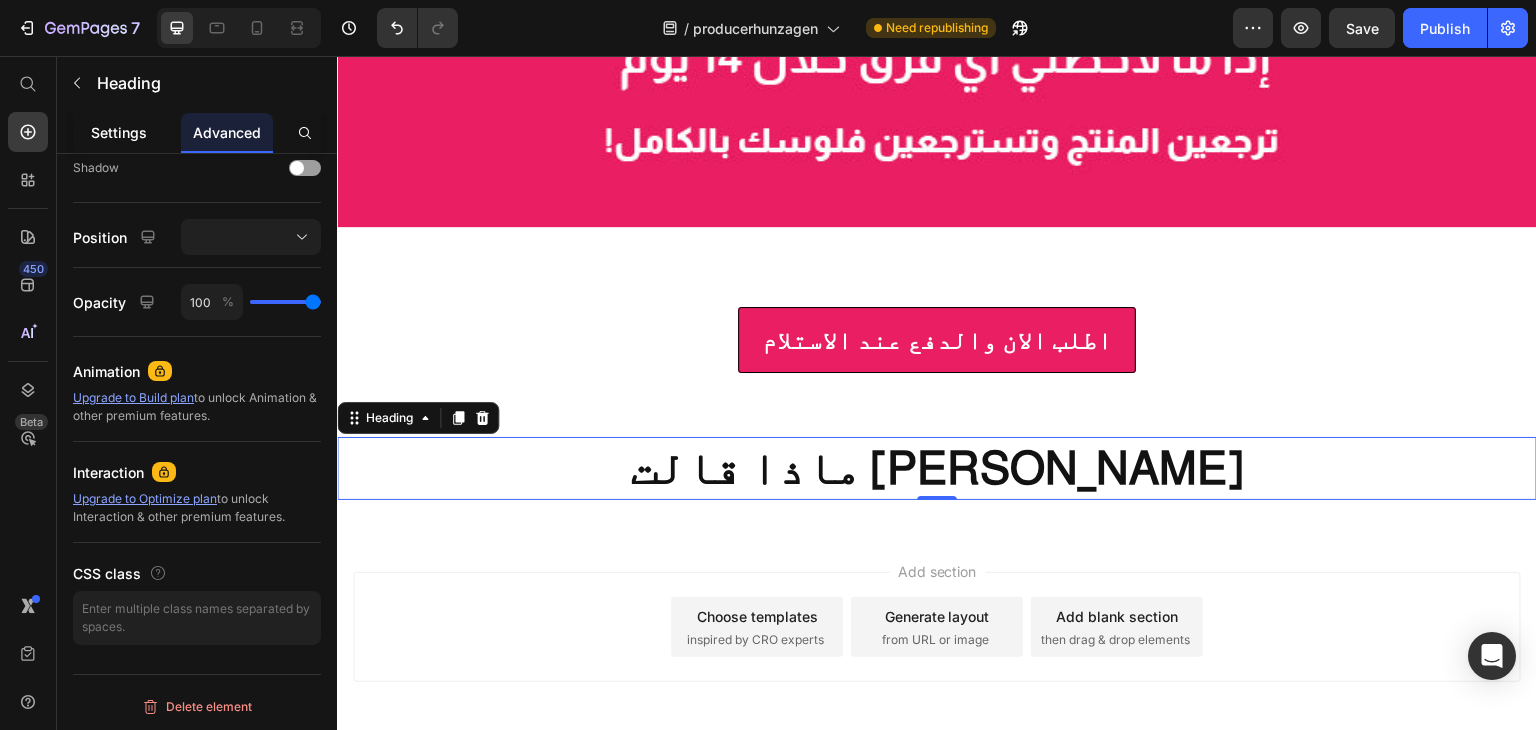 click on "Settings" at bounding box center (119, 132) 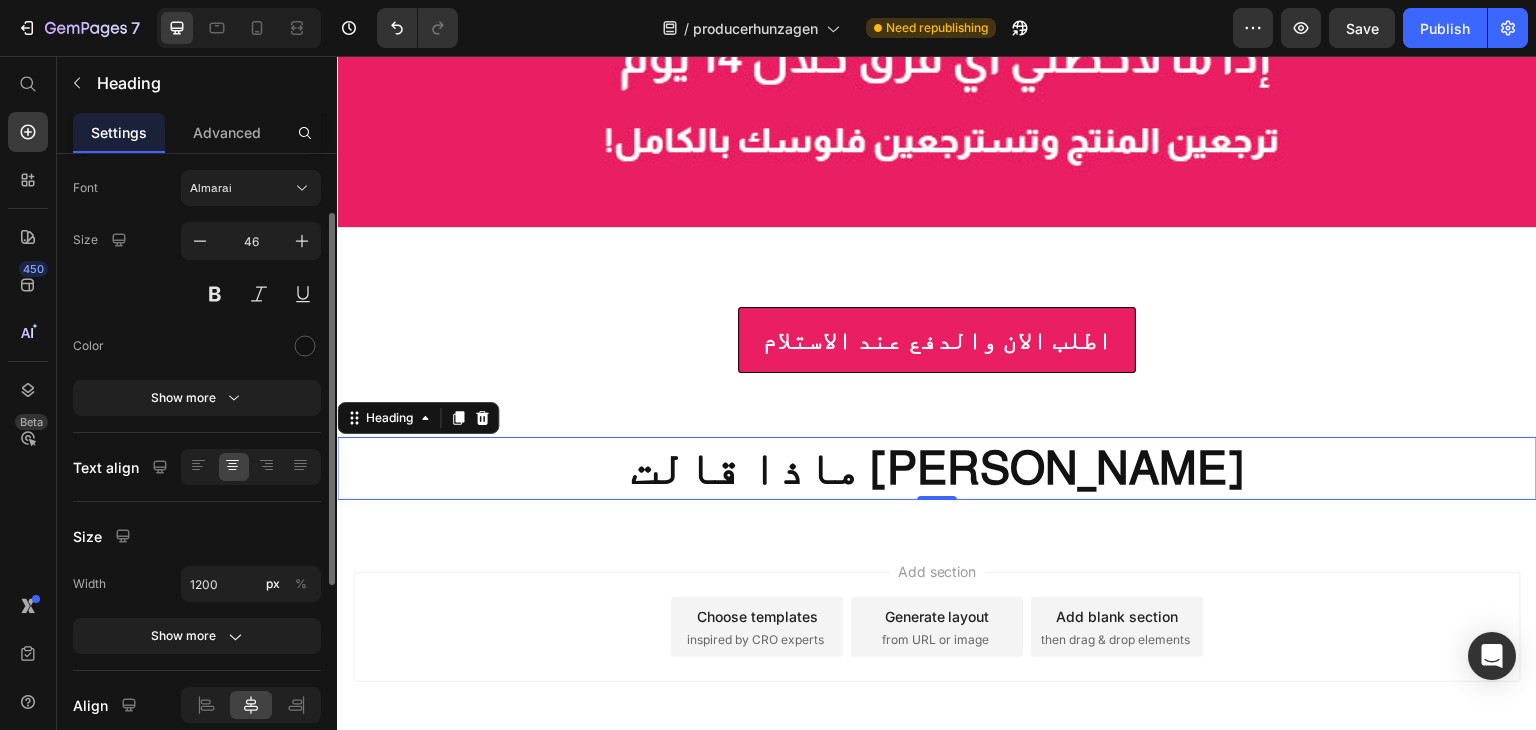 scroll, scrollTop: 200, scrollLeft: 0, axis: vertical 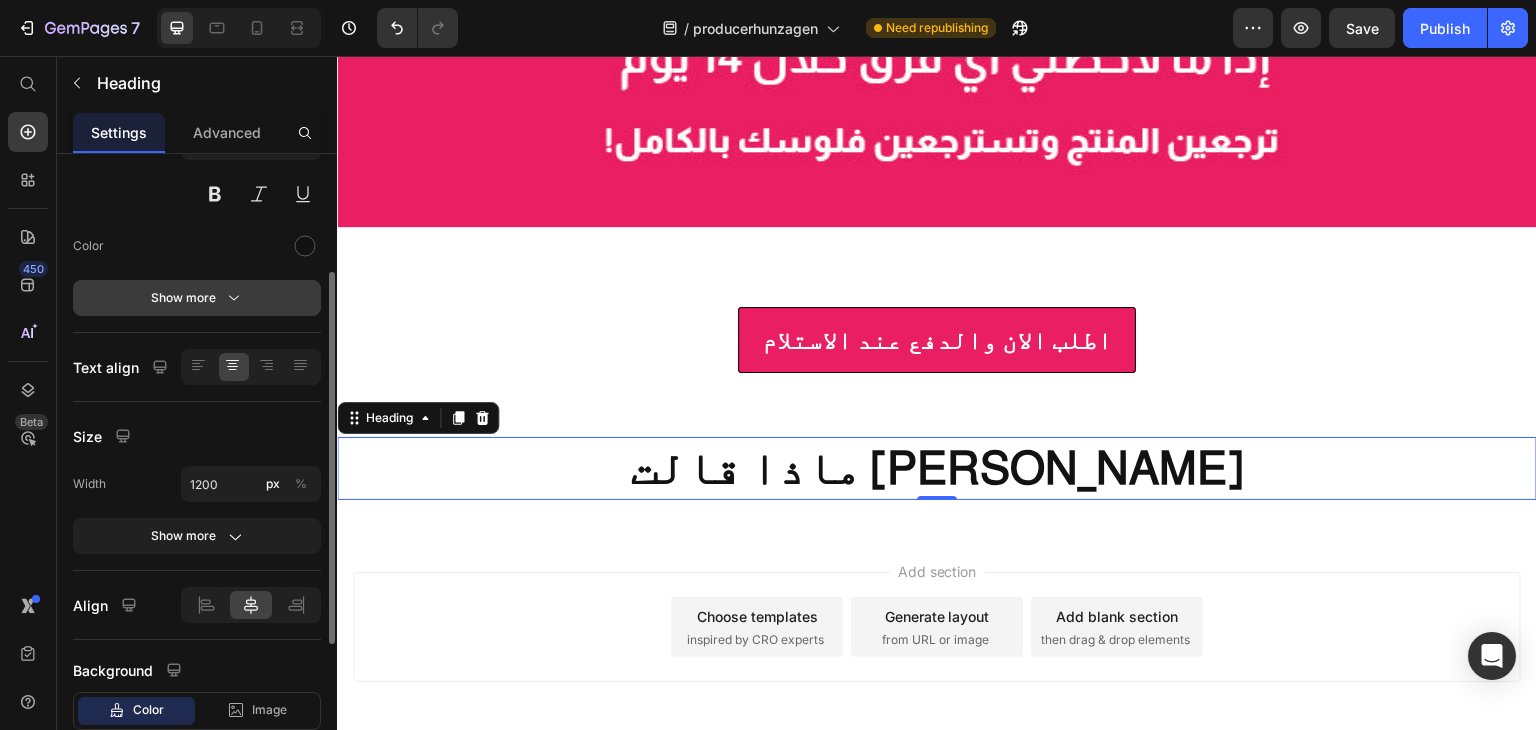 click on "Show more" at bounding box center (197, 298) 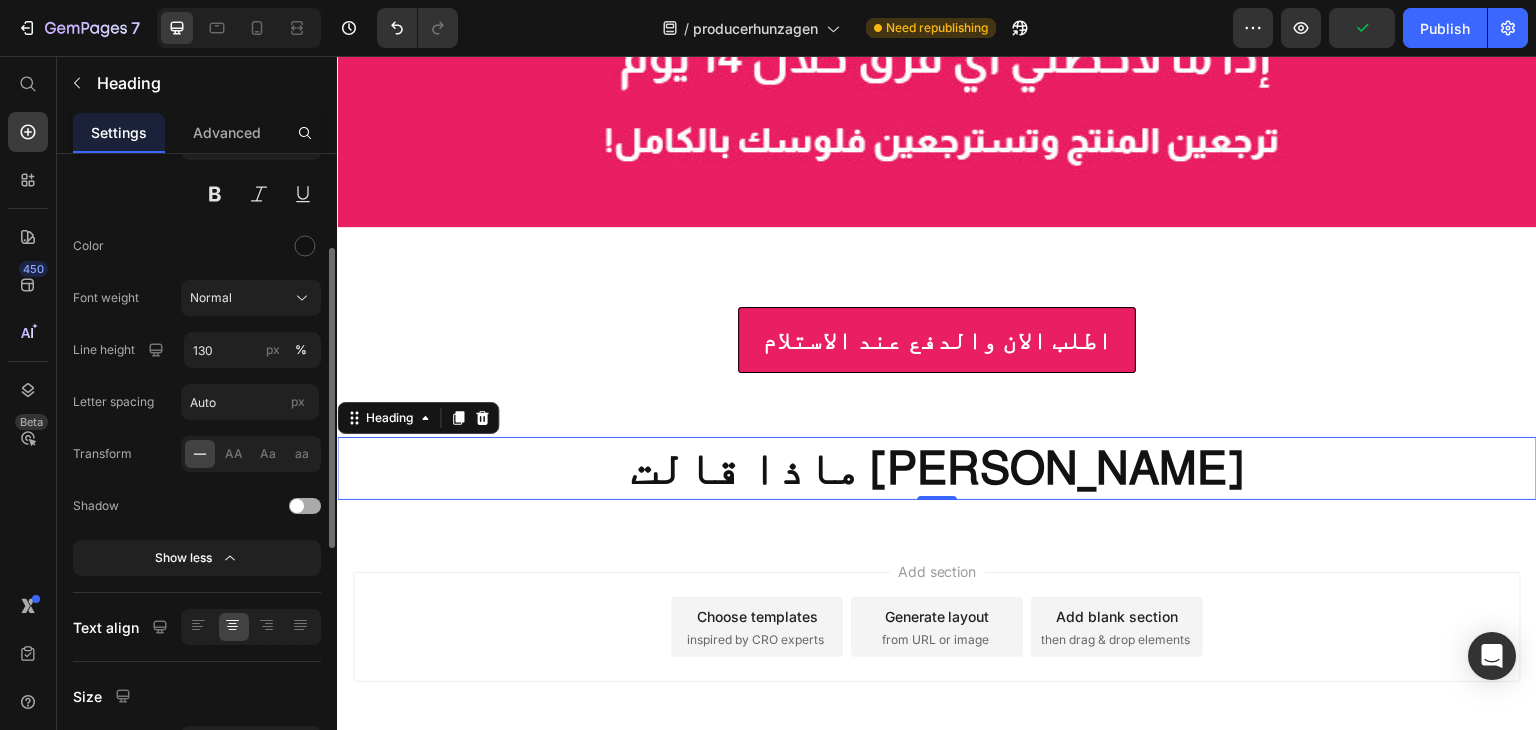 scroll, scrollTop: 100, scrollLeft: 0, axis: vertical 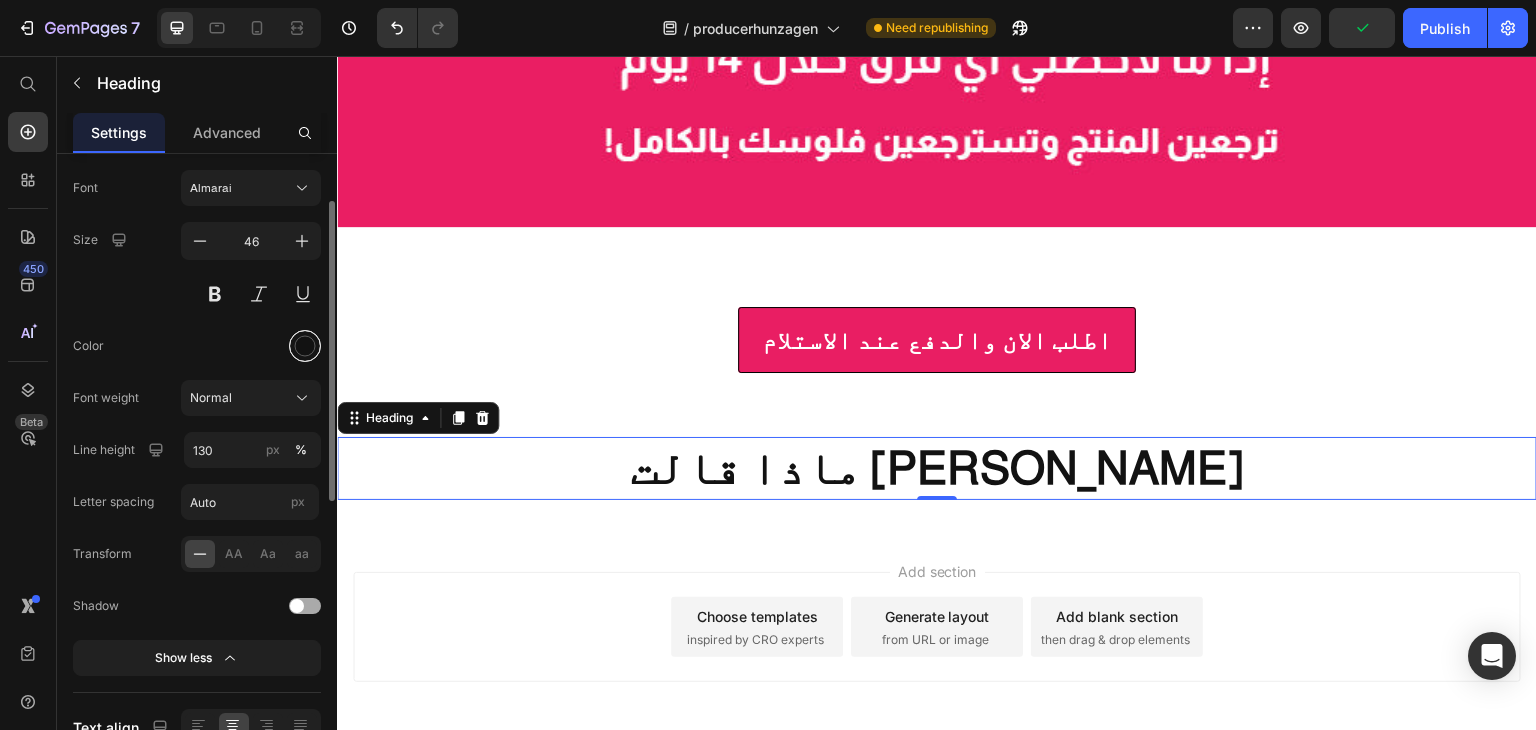 click at bounding box center (305, 346) 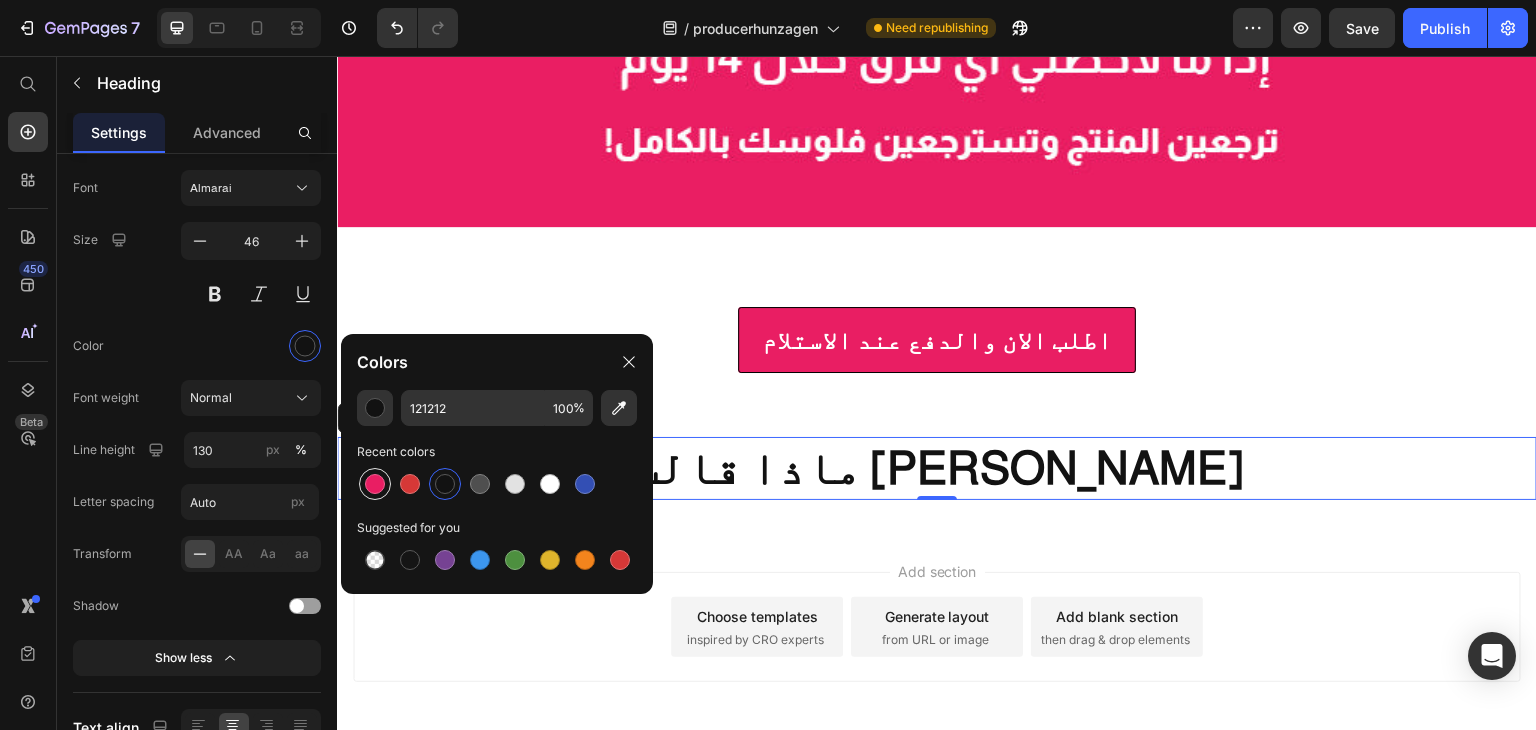 click at bounding box center (375, 484) 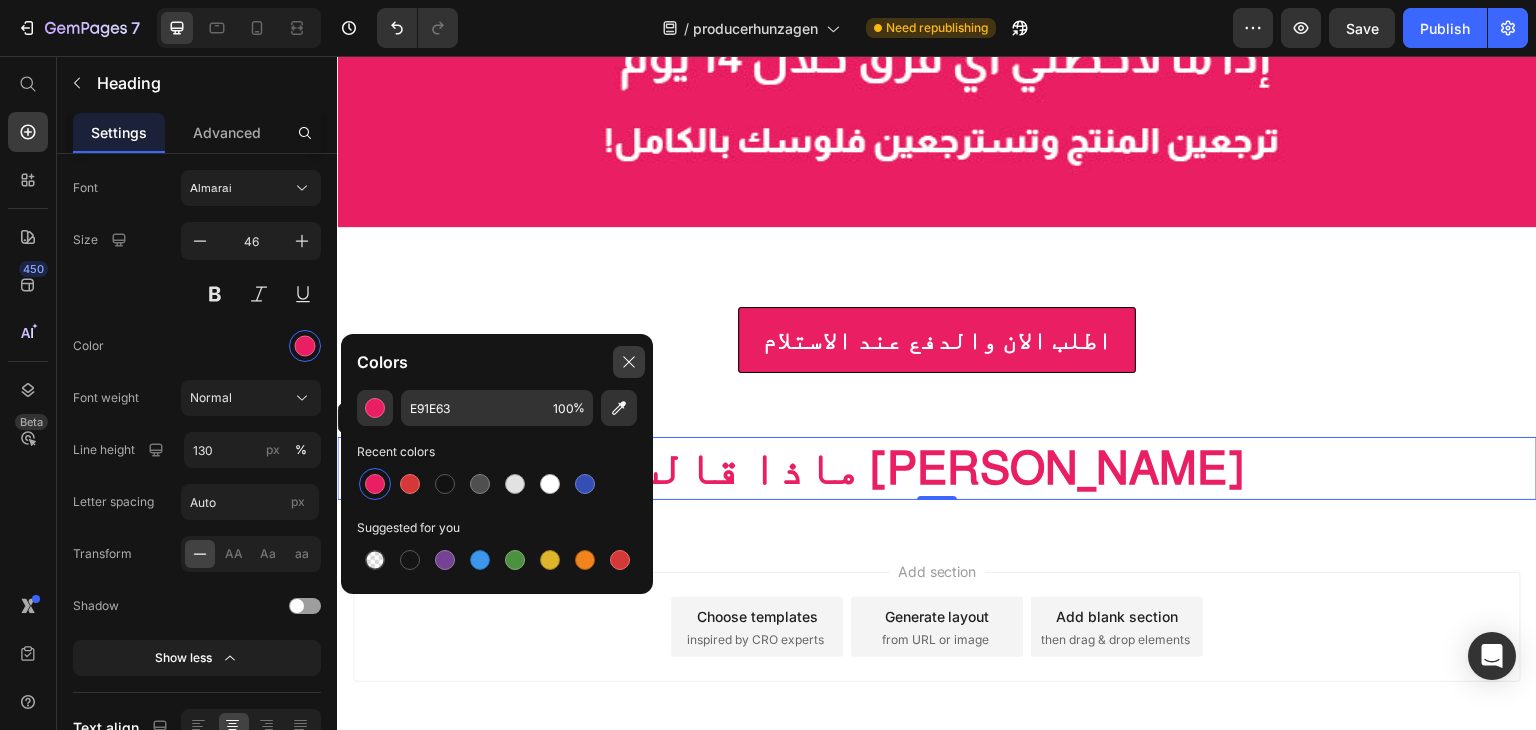 drag, startPoint x: 631, startPoint y: 361, endPoint x: 364, endPoint y: 316, distance: 270.7656 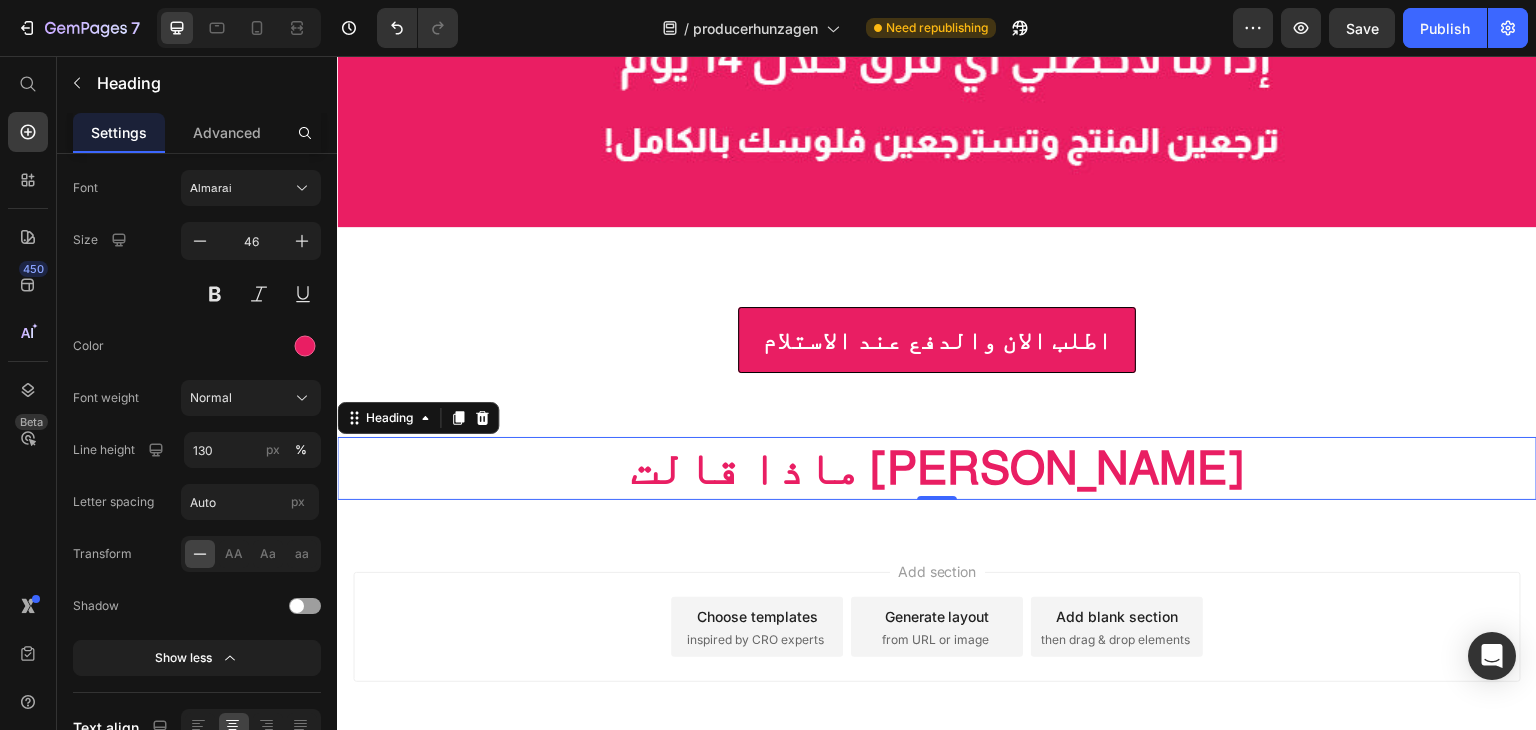 drag, startPoint x: 456, startPoint y: 386, endPoint x: 572, endPoint y: 456, distance: 135.48431 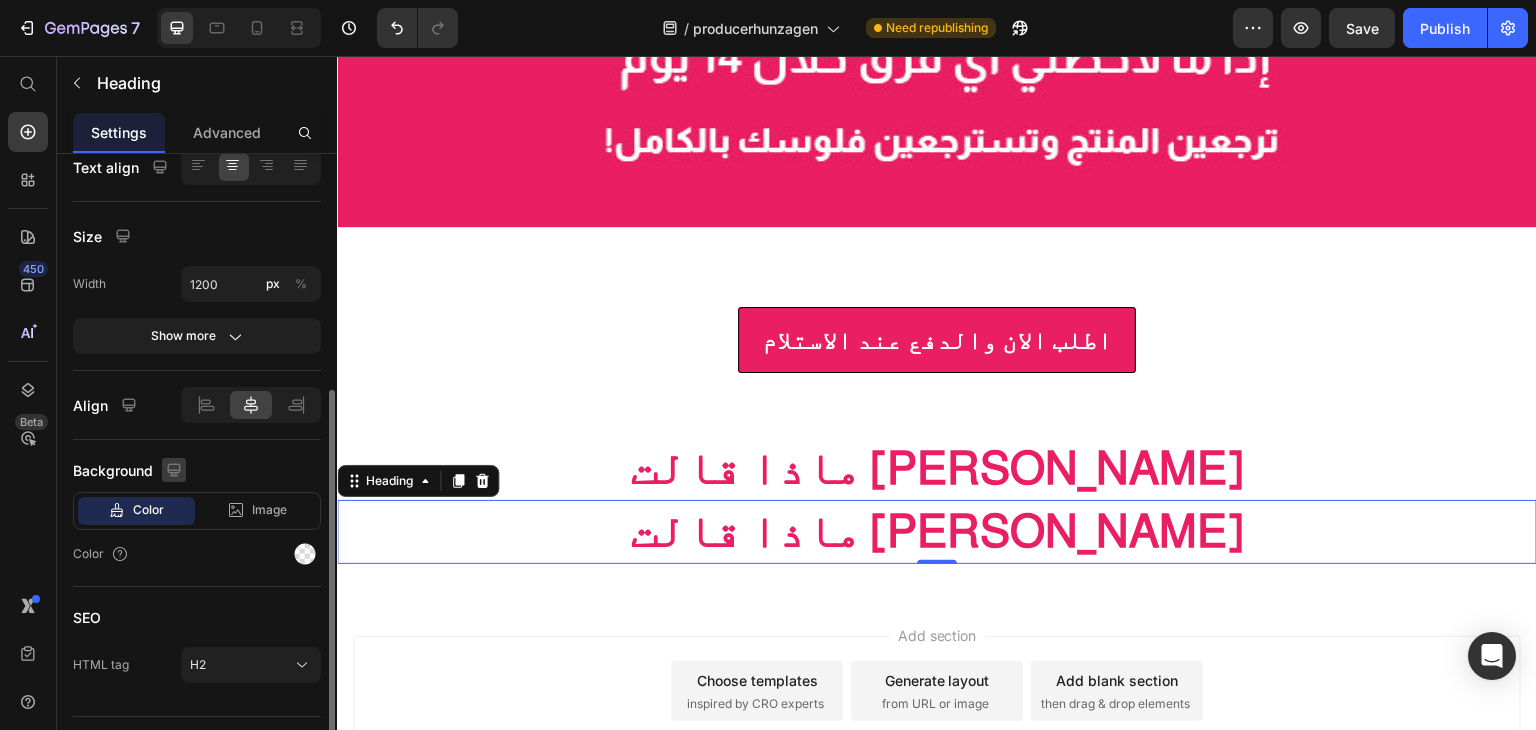 scroll, scrollTop: 0, scrollLeft: 0, axis: both 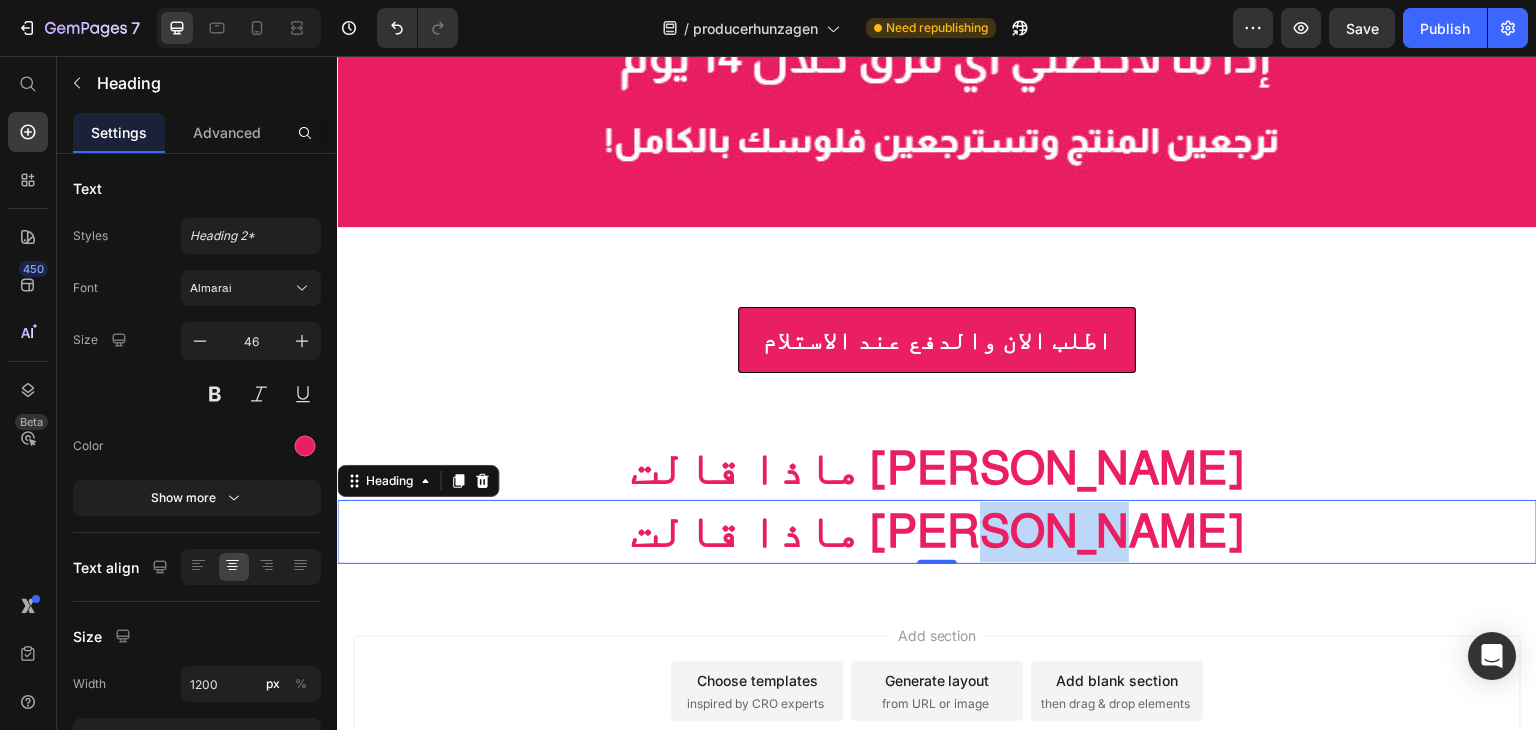 click on "ماذا قالت [PERSON_NAME]" at bounding box center (937, 531) 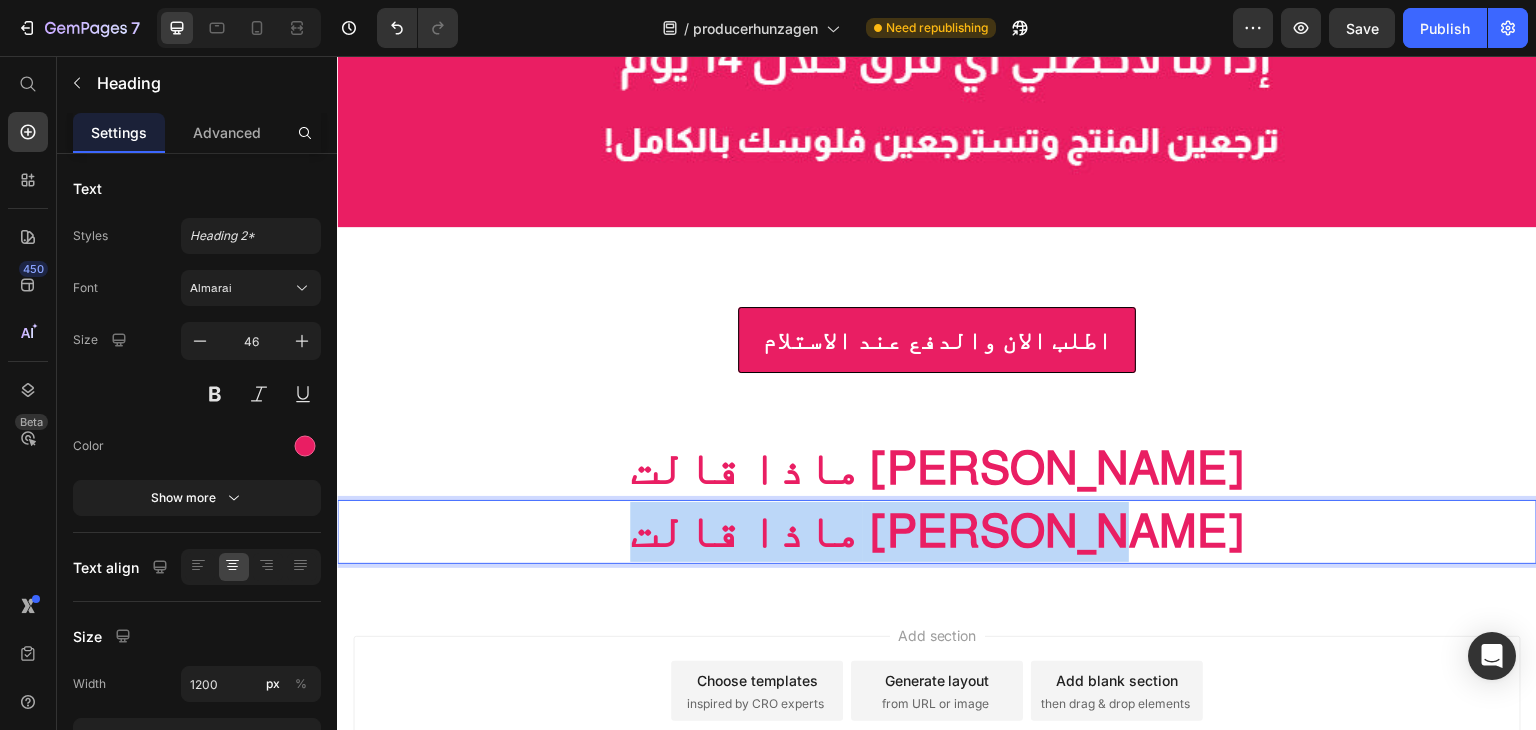 click on "ماذا قالت [PERSON_NAME]" at bounding box center (937, 531) 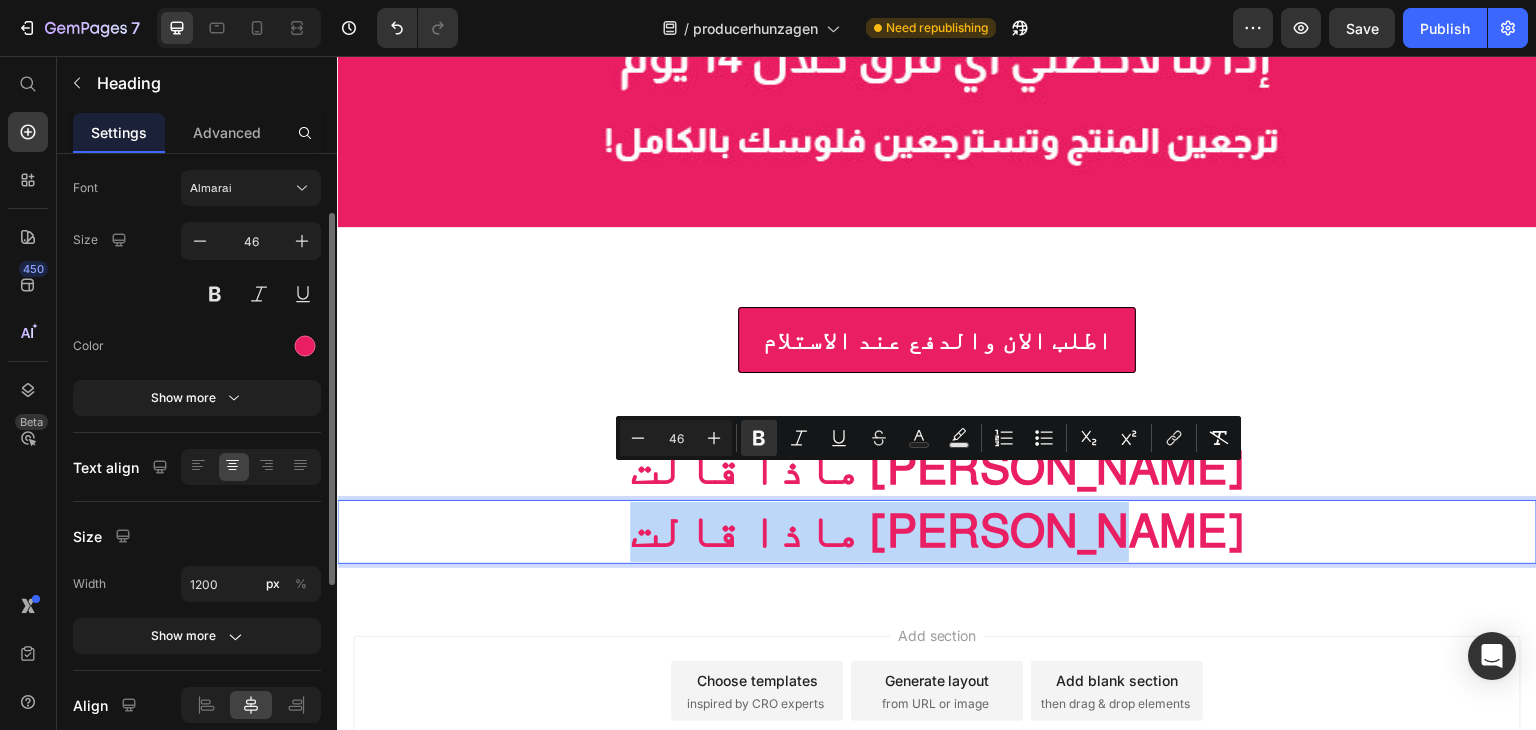 scroll, scrollTop: 0, scrollLeft: 0, axis: both 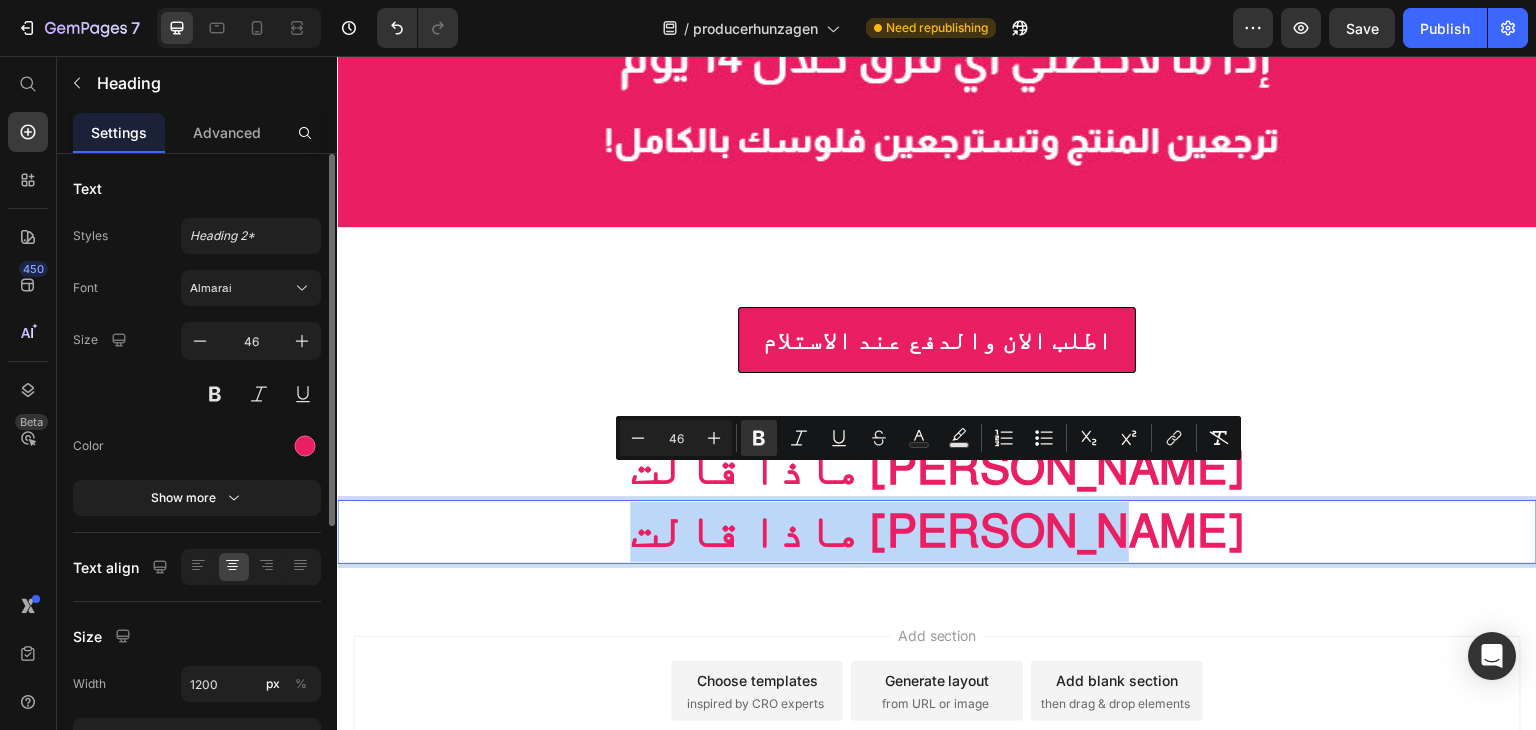 click on "ماذا قالت [PERSON_NAME]" at bounding box center [937, 531] 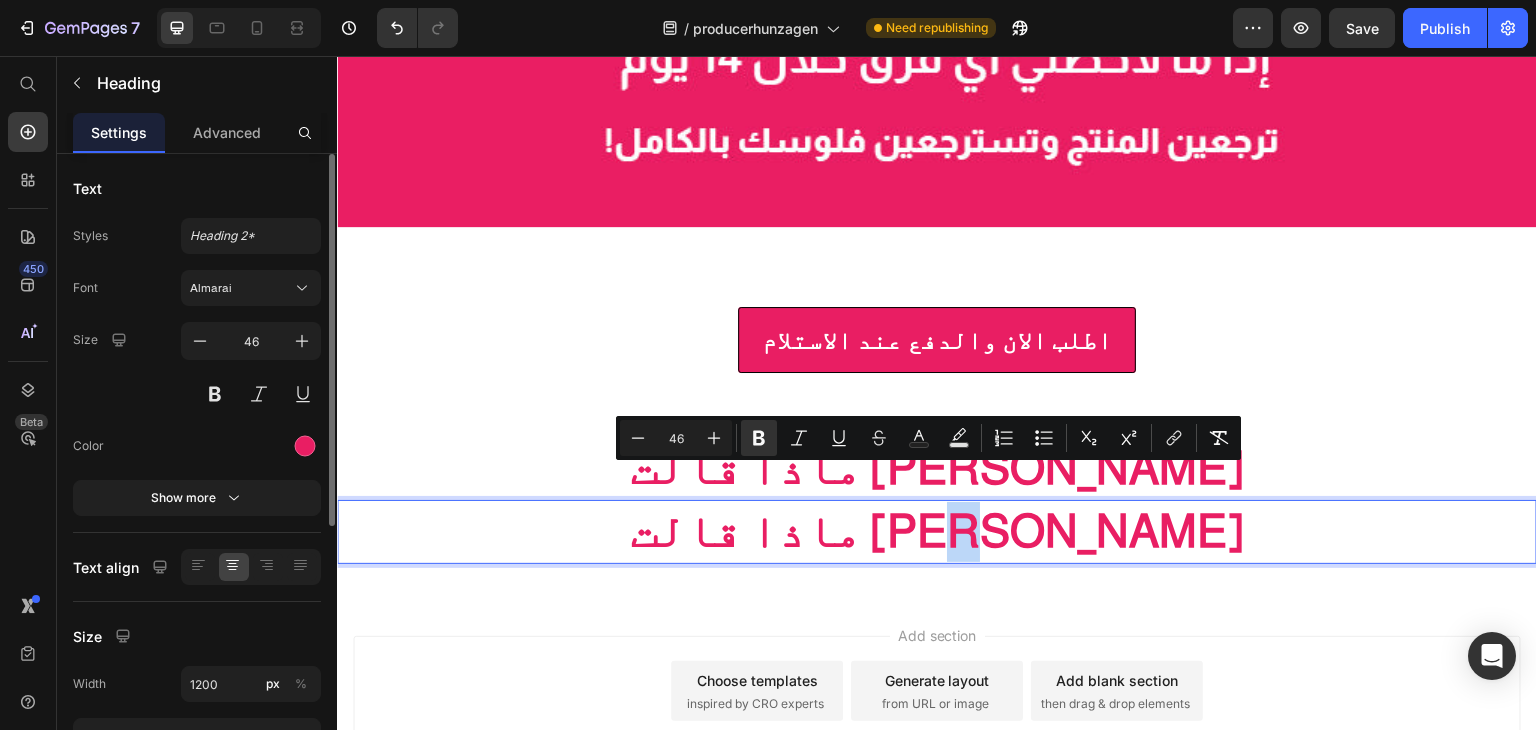 click on "ماذا قالت [PERSON_NAME]" at bounding box center [937, 531] 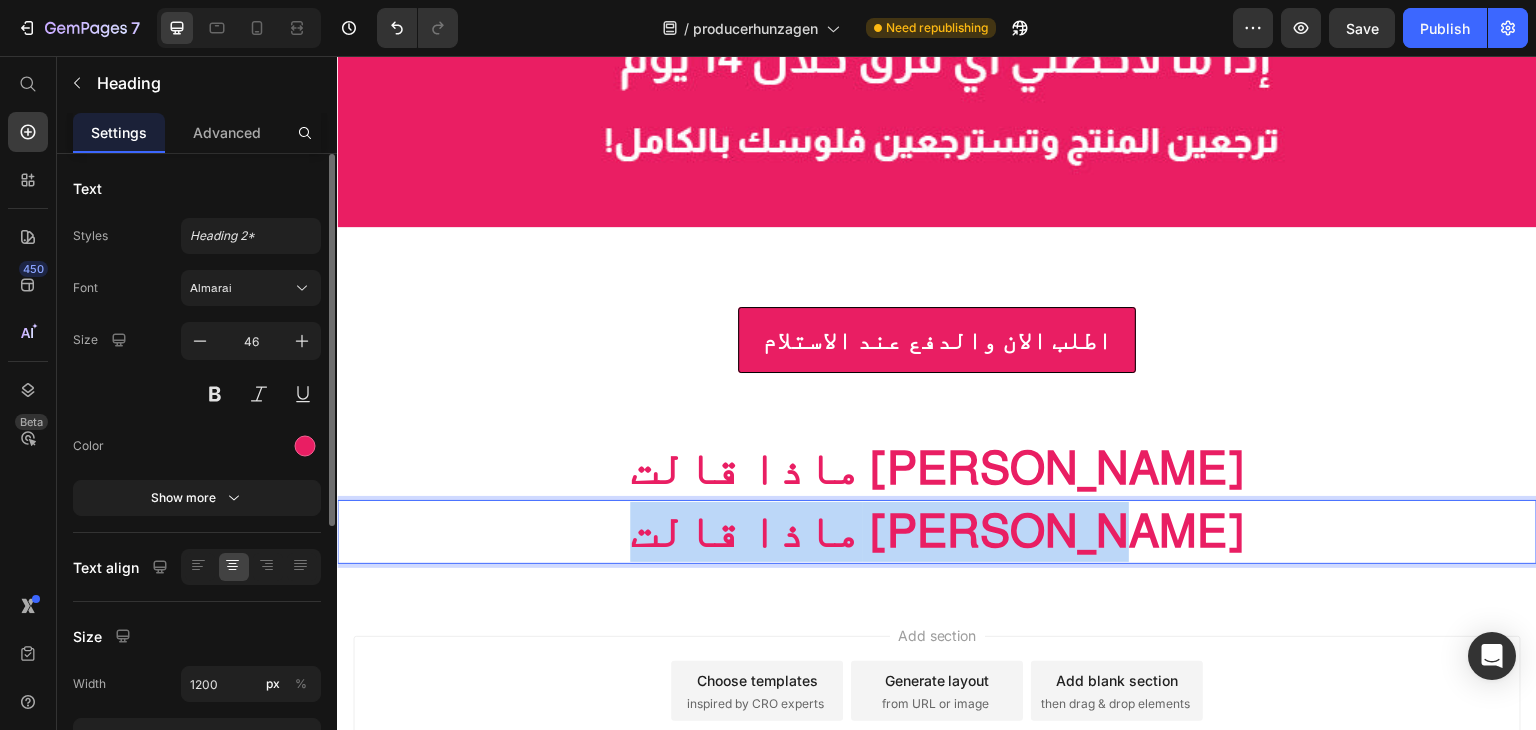 click on "ماذا قالت [PERSON_NAME]" at bounding box center (937, 531) 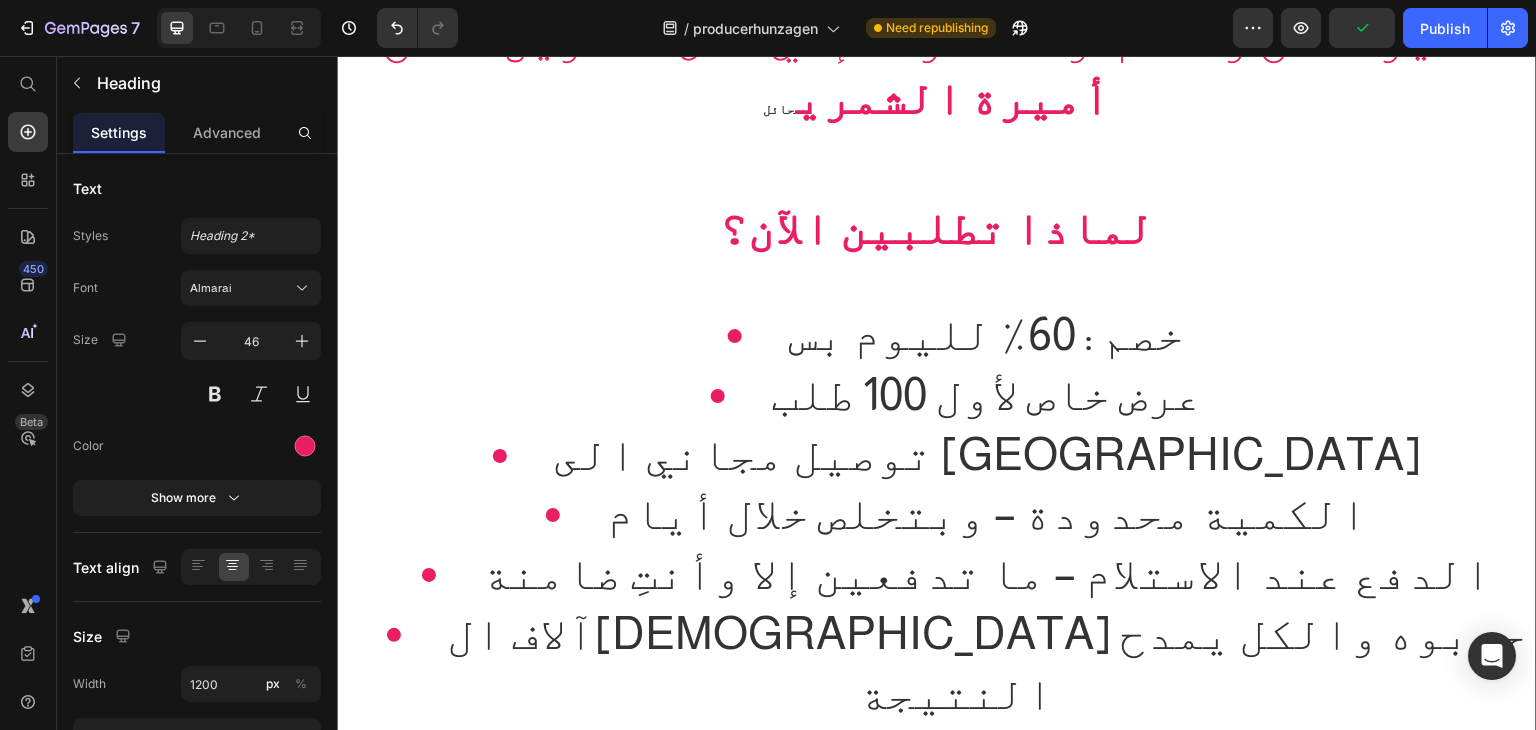 scroll, scrollTop: 2962, scrollLeft: 0, axis: vertical 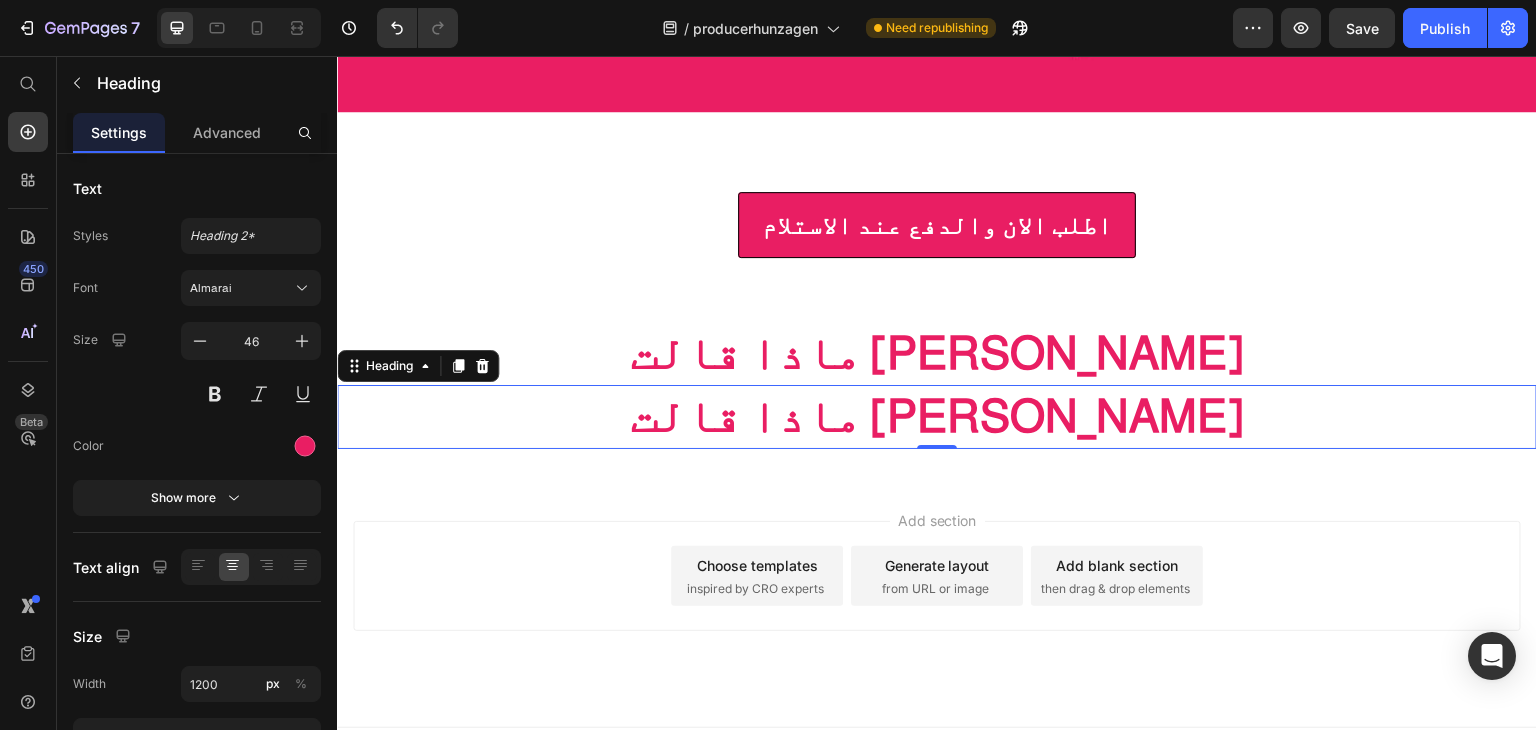 click on "ماذا قالت [PERSON_NAME]" at bounding box center (937, 416) 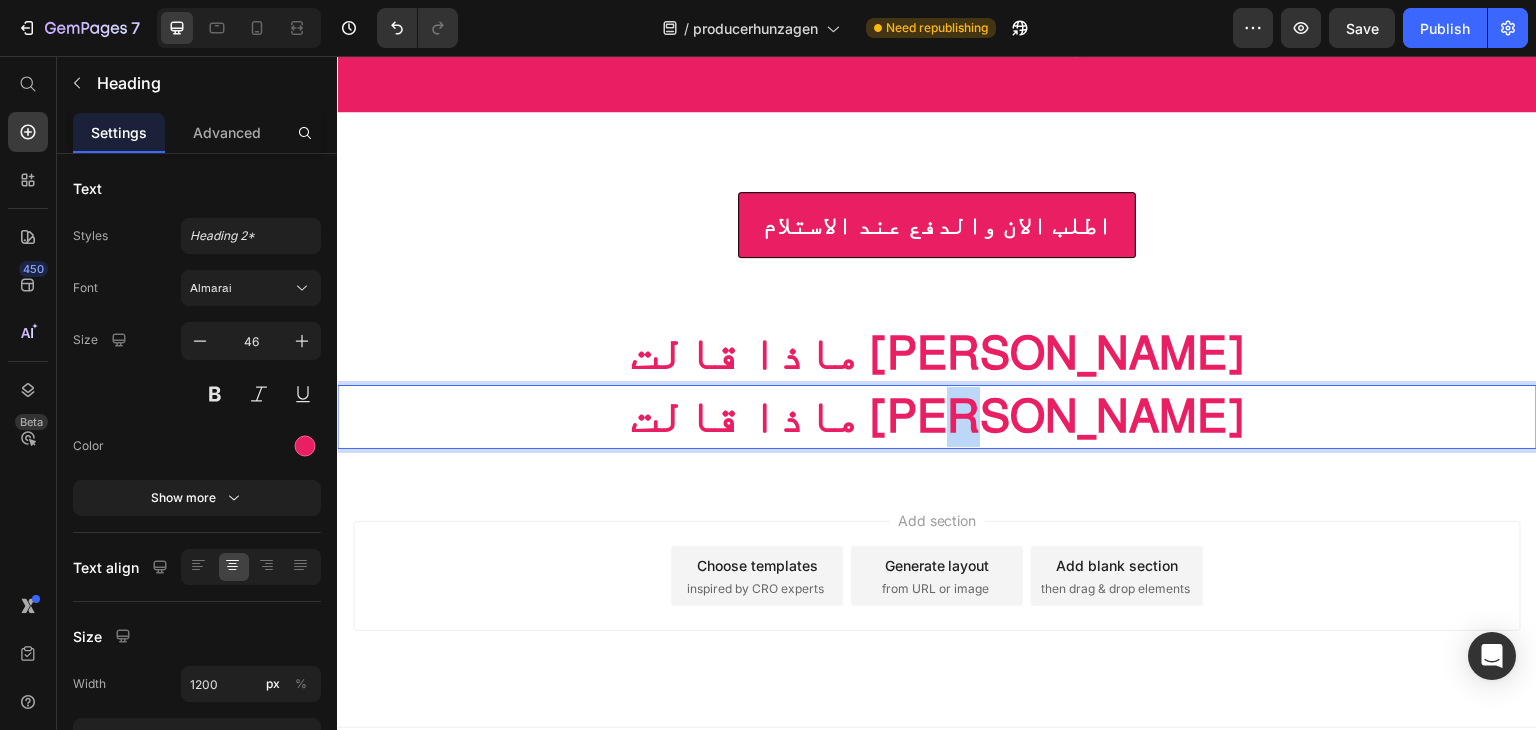 click on "ماذا قالت [PERSON_NAME]" at bounding box center (937, 416) 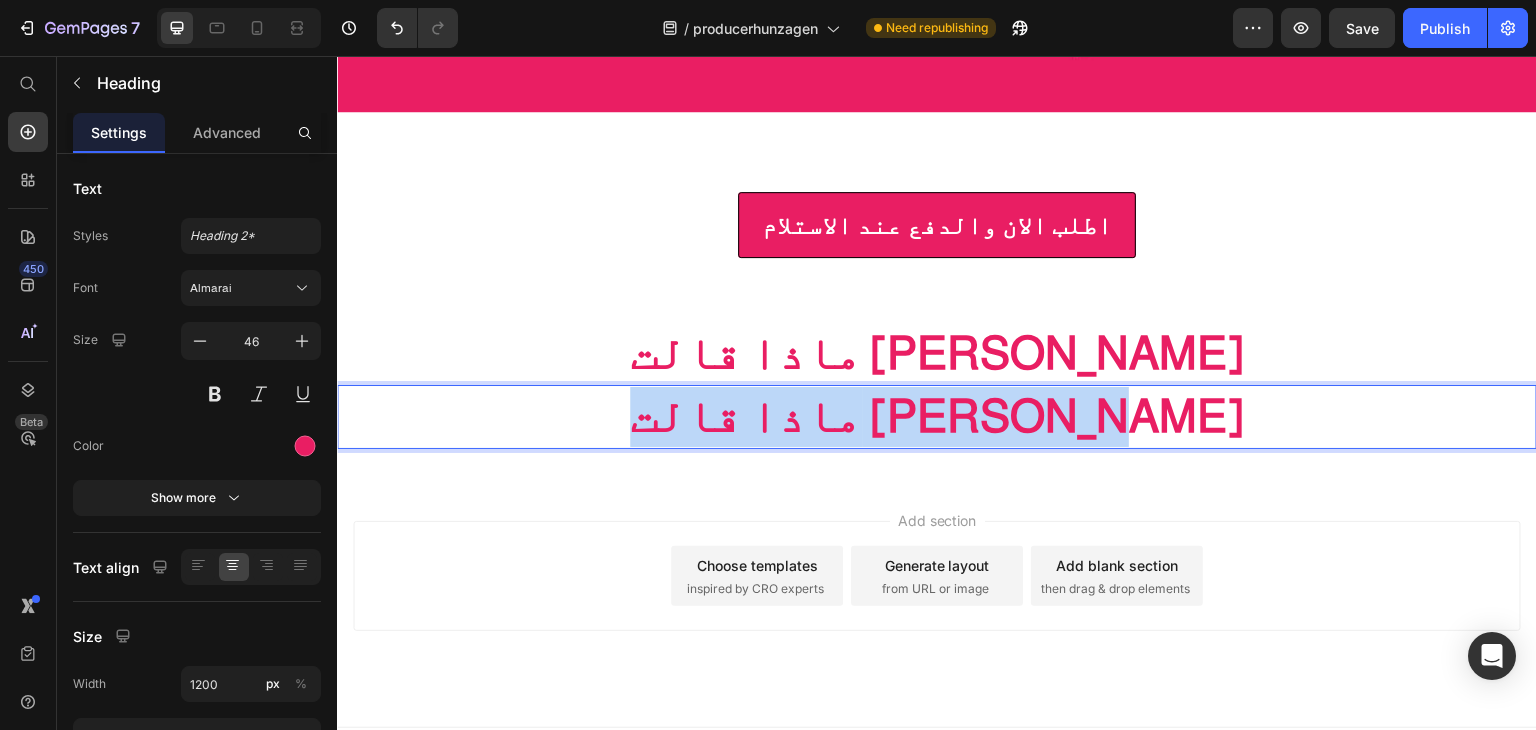 click on "ماذا قالت [PERSON_NAME]" at bounding box center [937, 416] 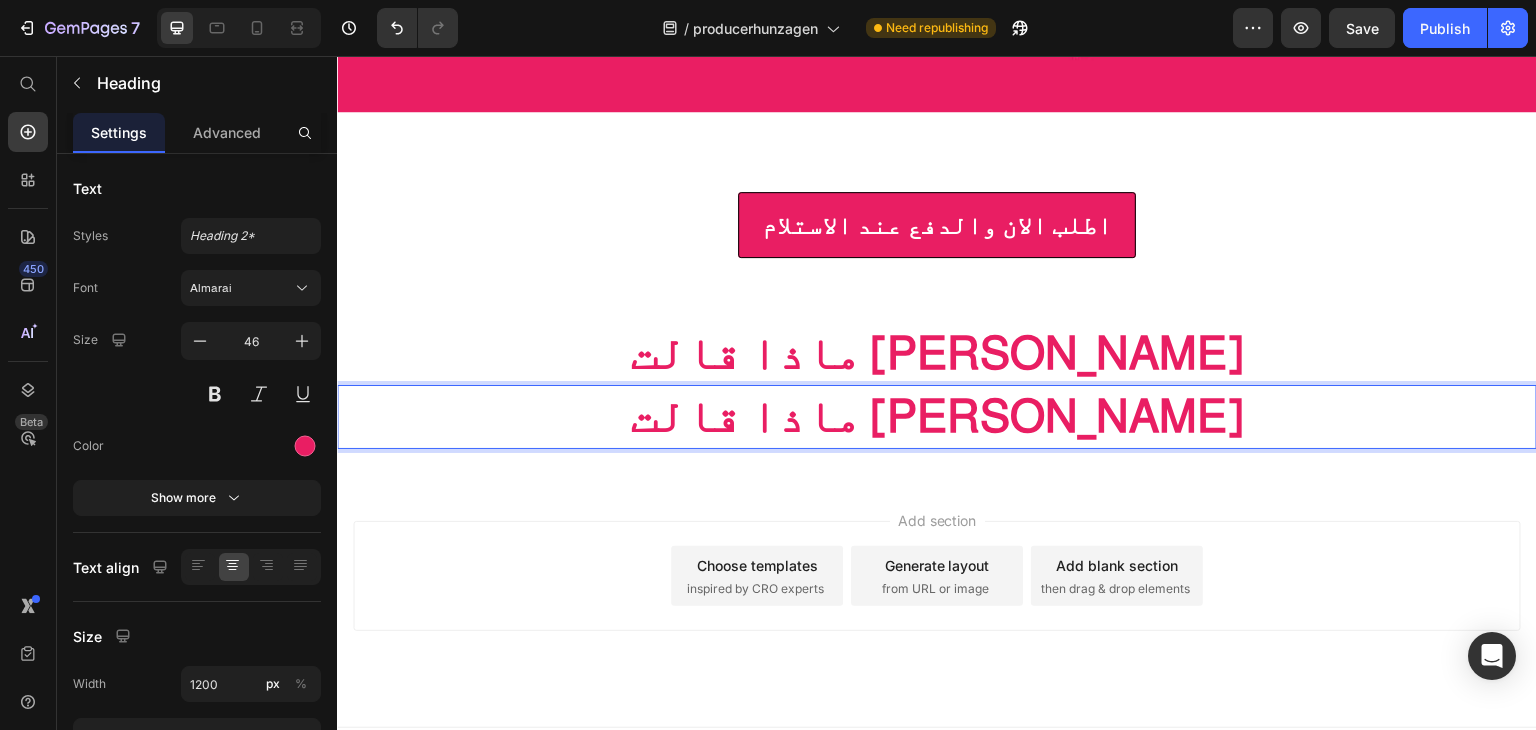 scroll, scrollTop: 2971, scrollLeft: 0, axis: vertical 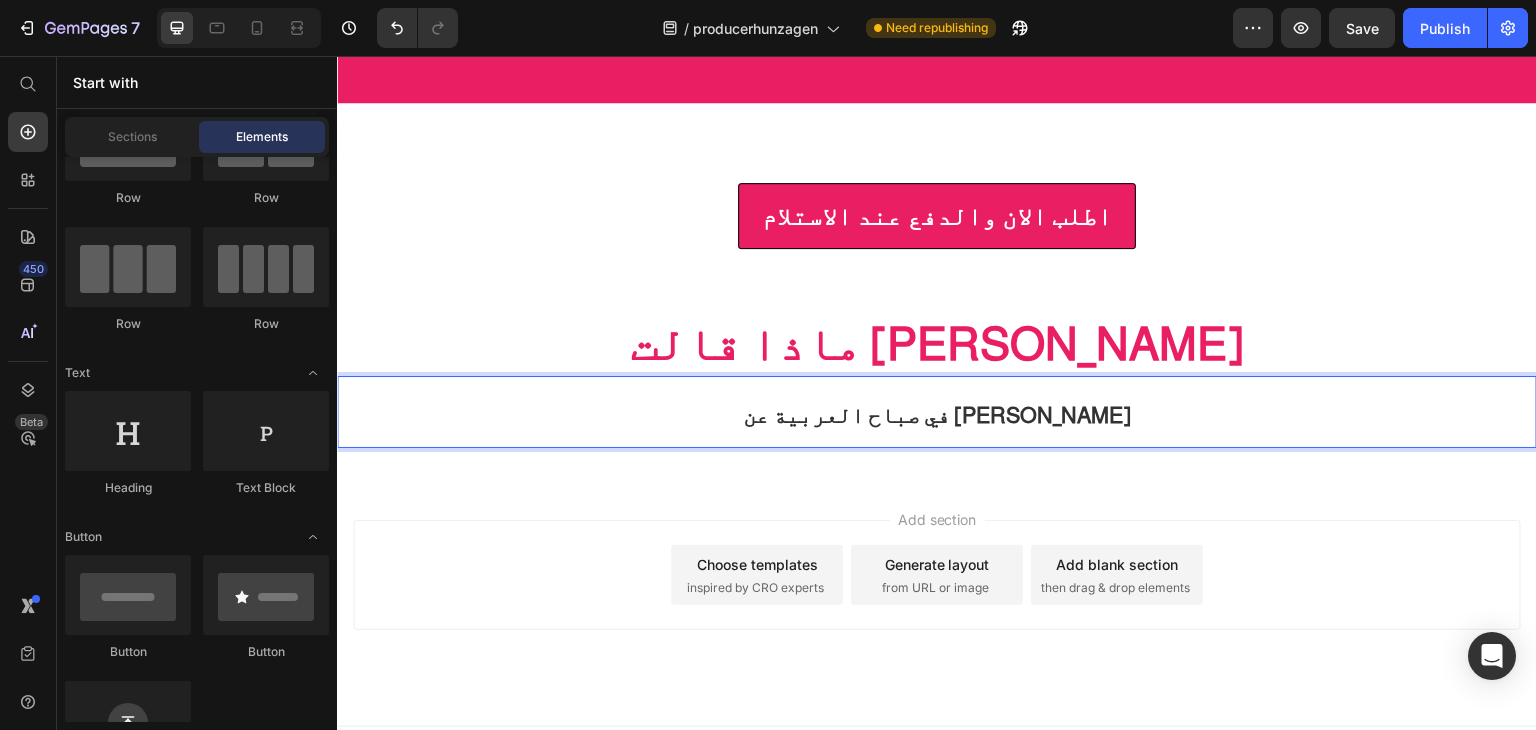 click on "Add section Choose templates inspired by CRO experts Generate layout from URL or image Add blank section then drag & drop elements" at bounding box center [937, 603] 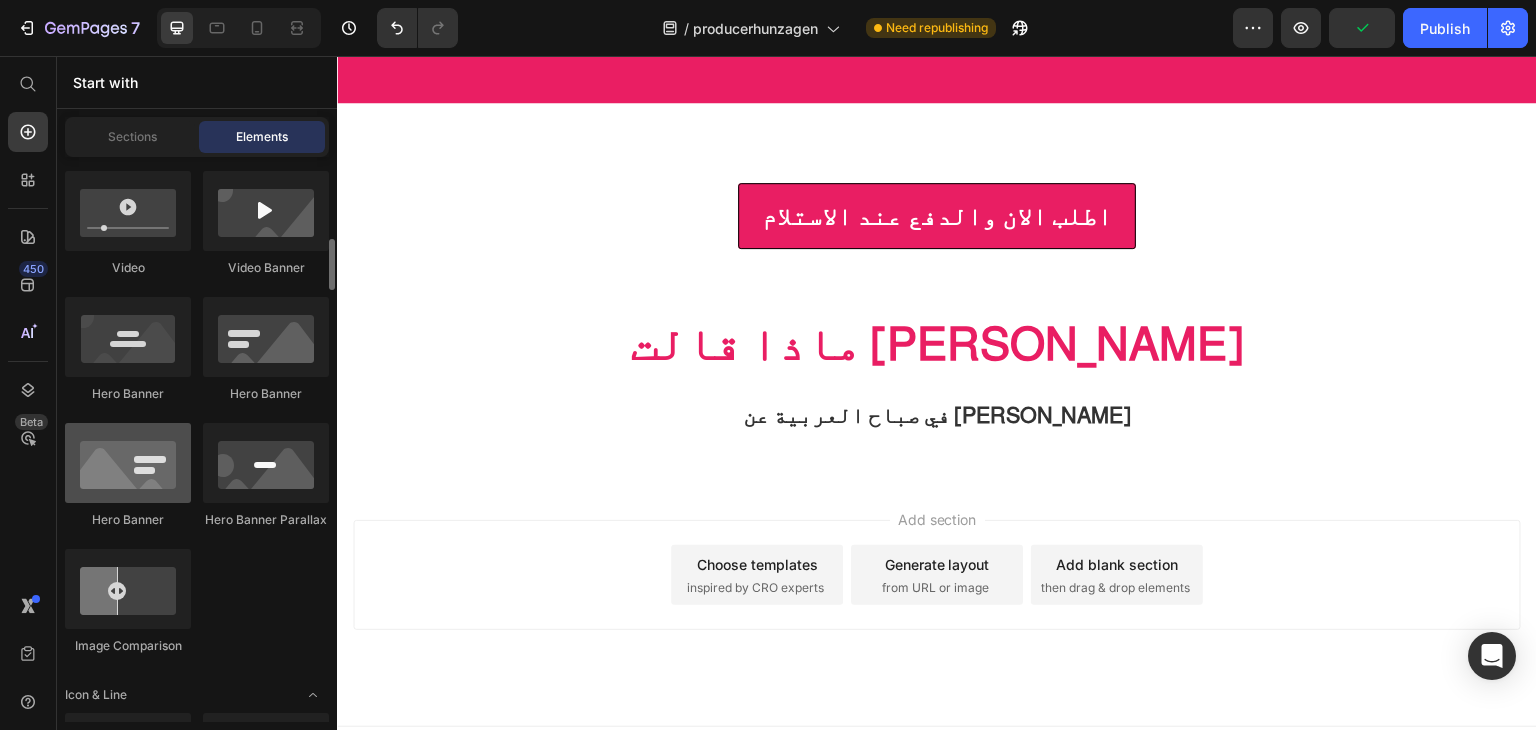 scroll, scrollTop: 700, scrollLeft: 0, axis: vertical 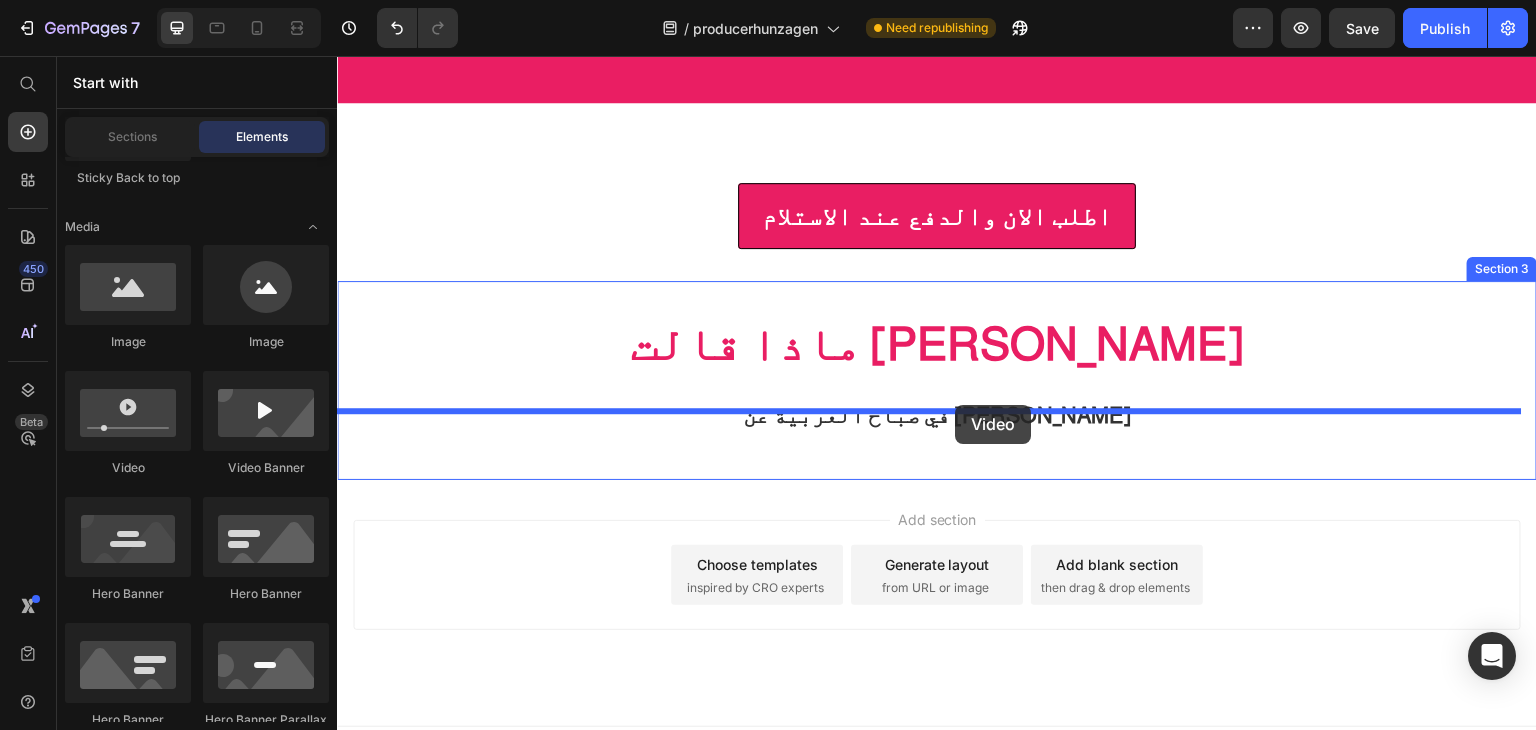 drag, startPoint x: 486, startPoint y: 462, endPoint x: 956, endPoint y: 405, distance: 473.44376 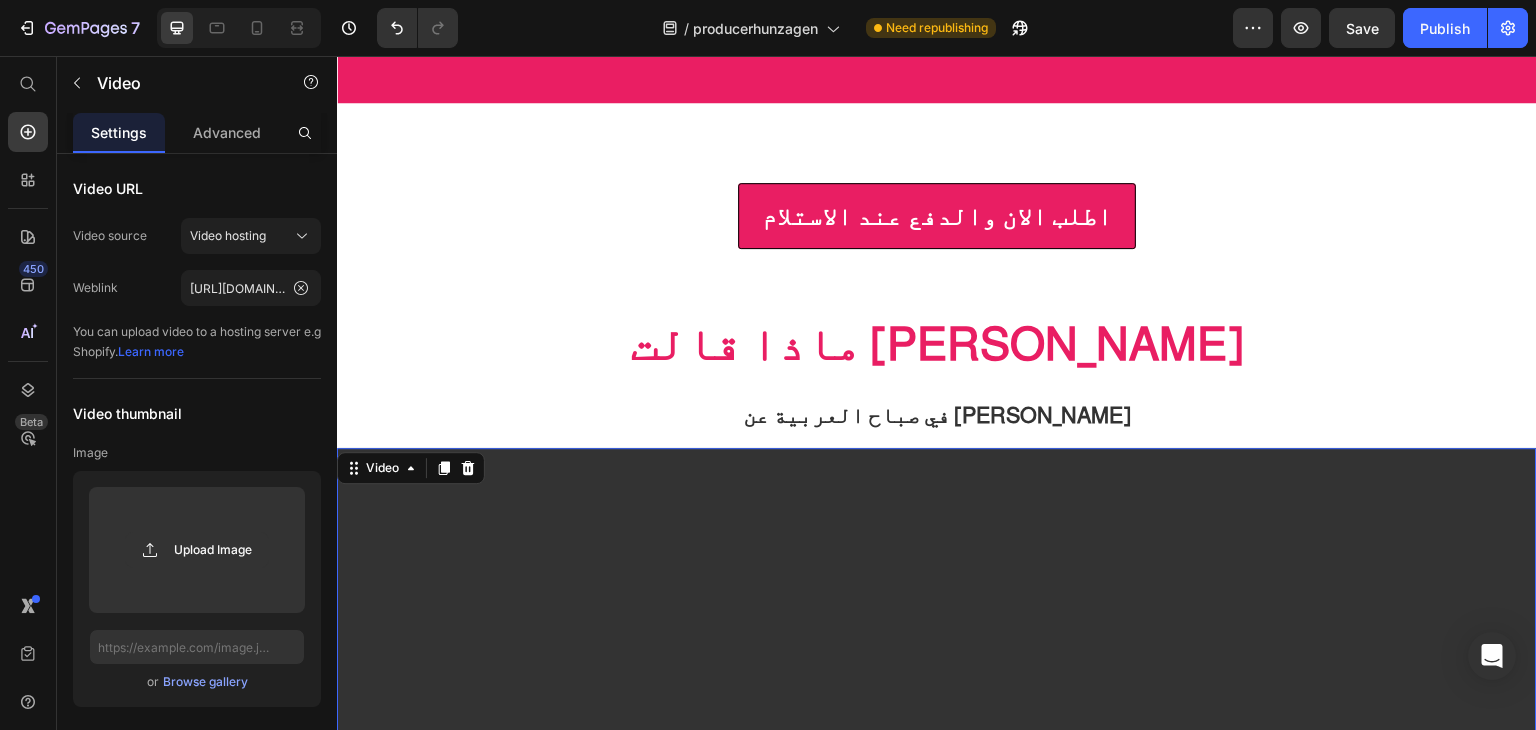 scroll, scrollTop: 3271, scrollLeft: 0, axis: vertical 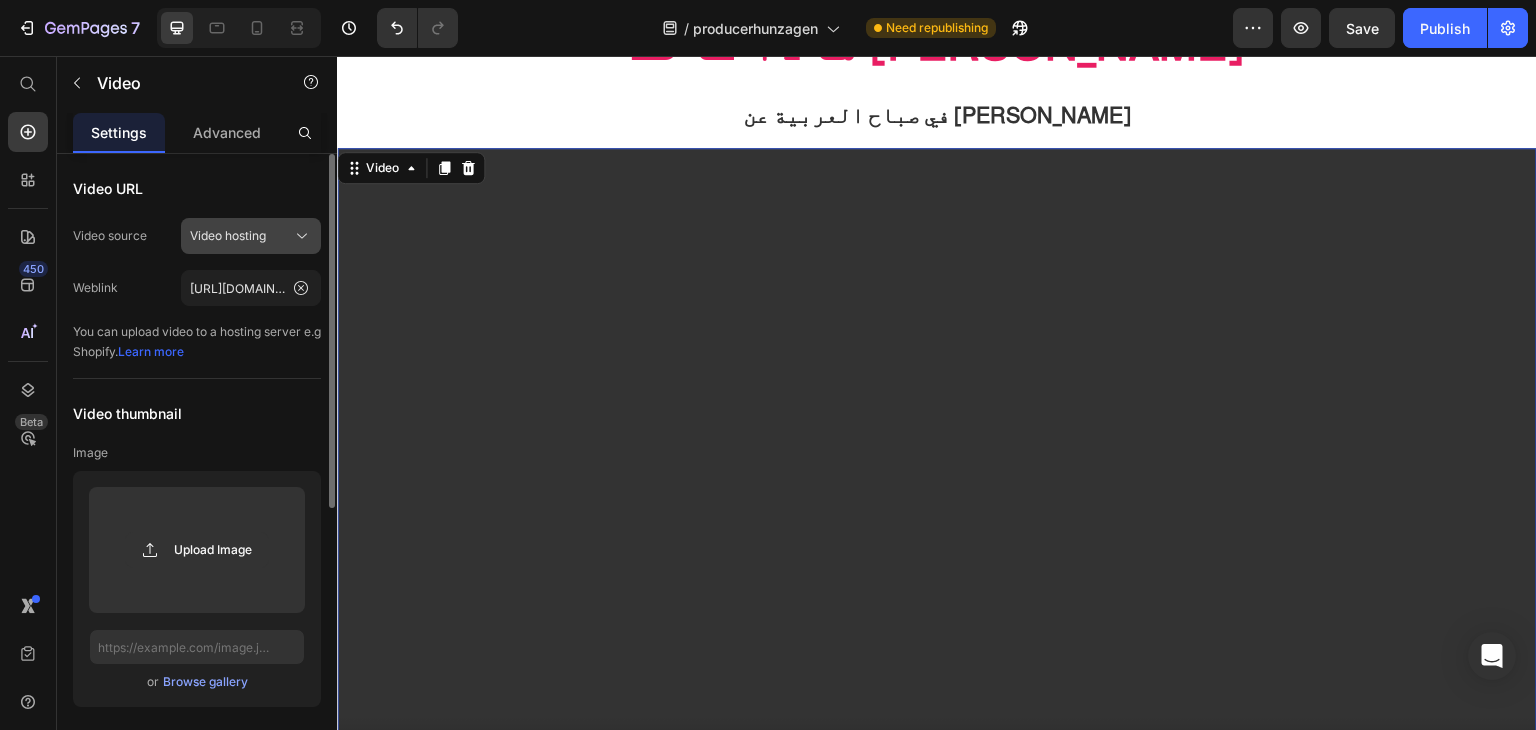 click on "Video hosting" at bounding box center (228, 236) 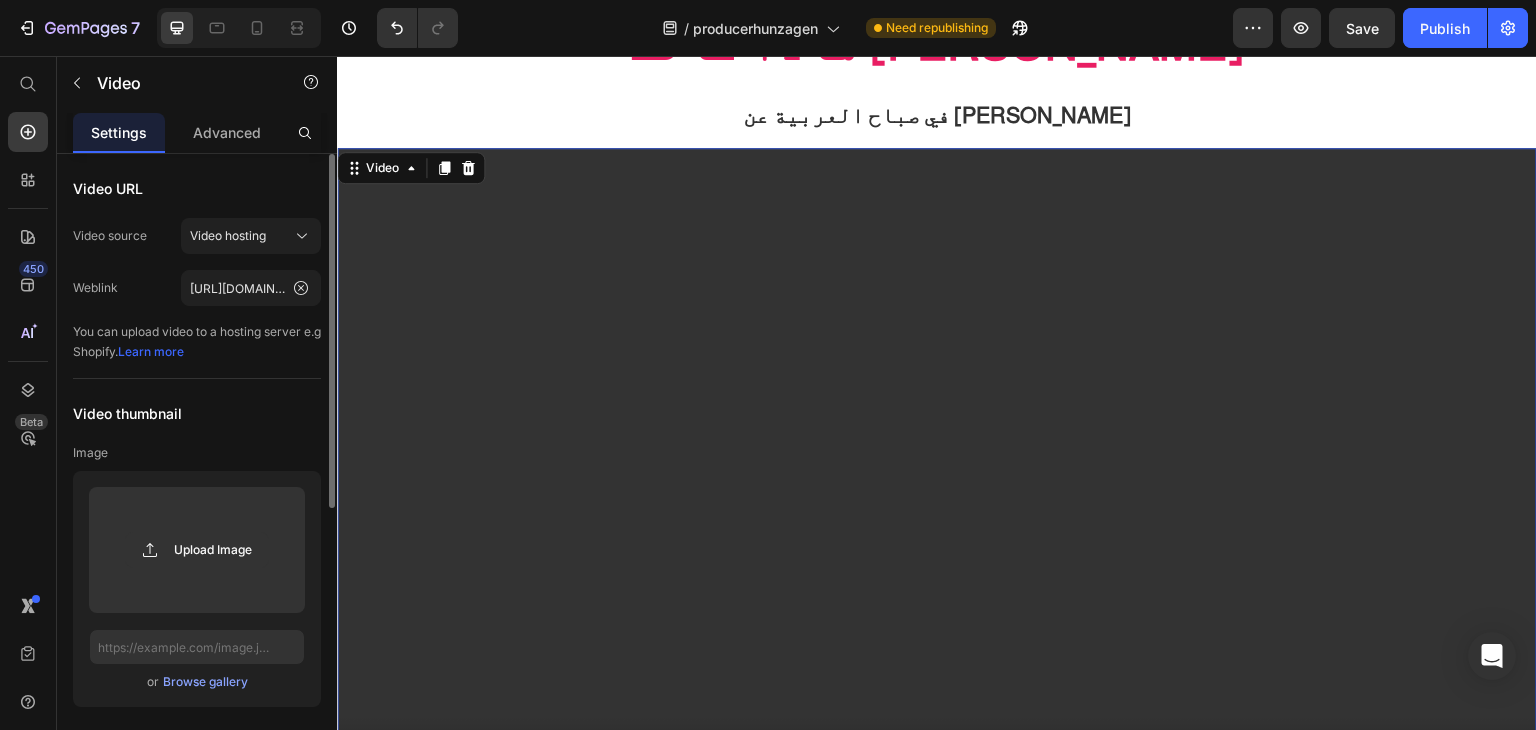 click on "Video URL" at bounding box center (197, 188) 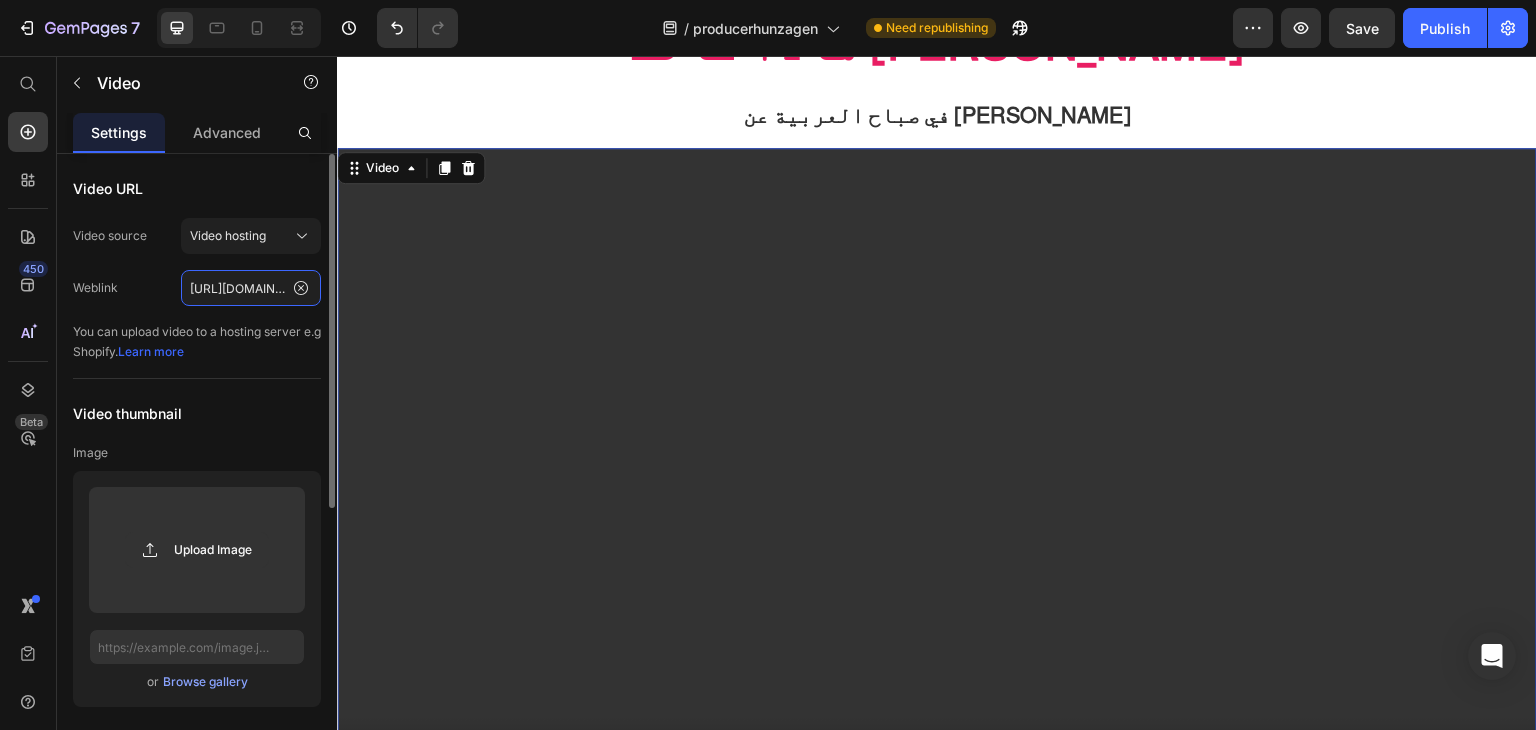 click on "https://media.w3.org/2010/05/sintel/trailer.mp4" 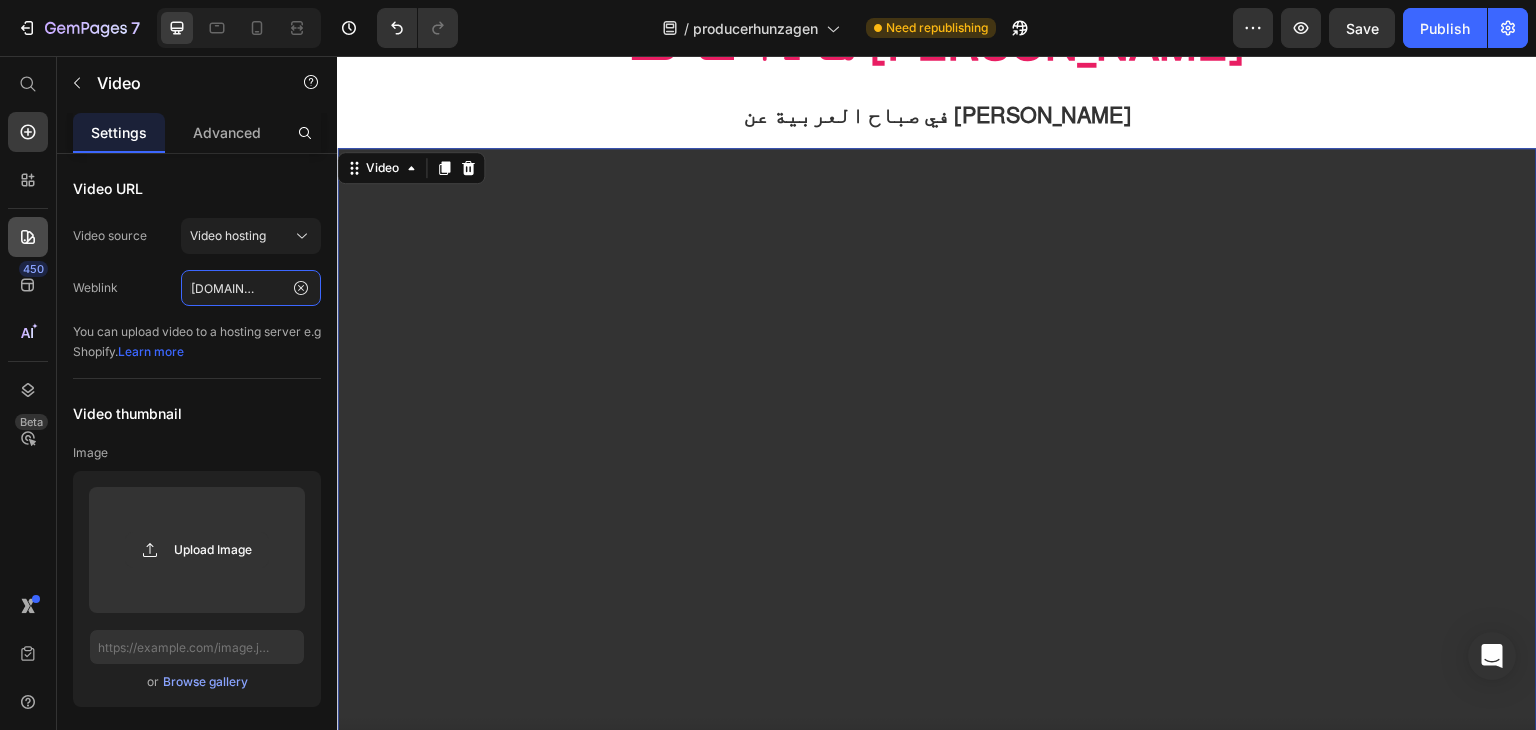 type on "https://test.hunzagen.com/producerhunzagen/wp-content/uploads/2025/07/%D8%AC%D8%A7%D9%87%D8%B2.mp4" 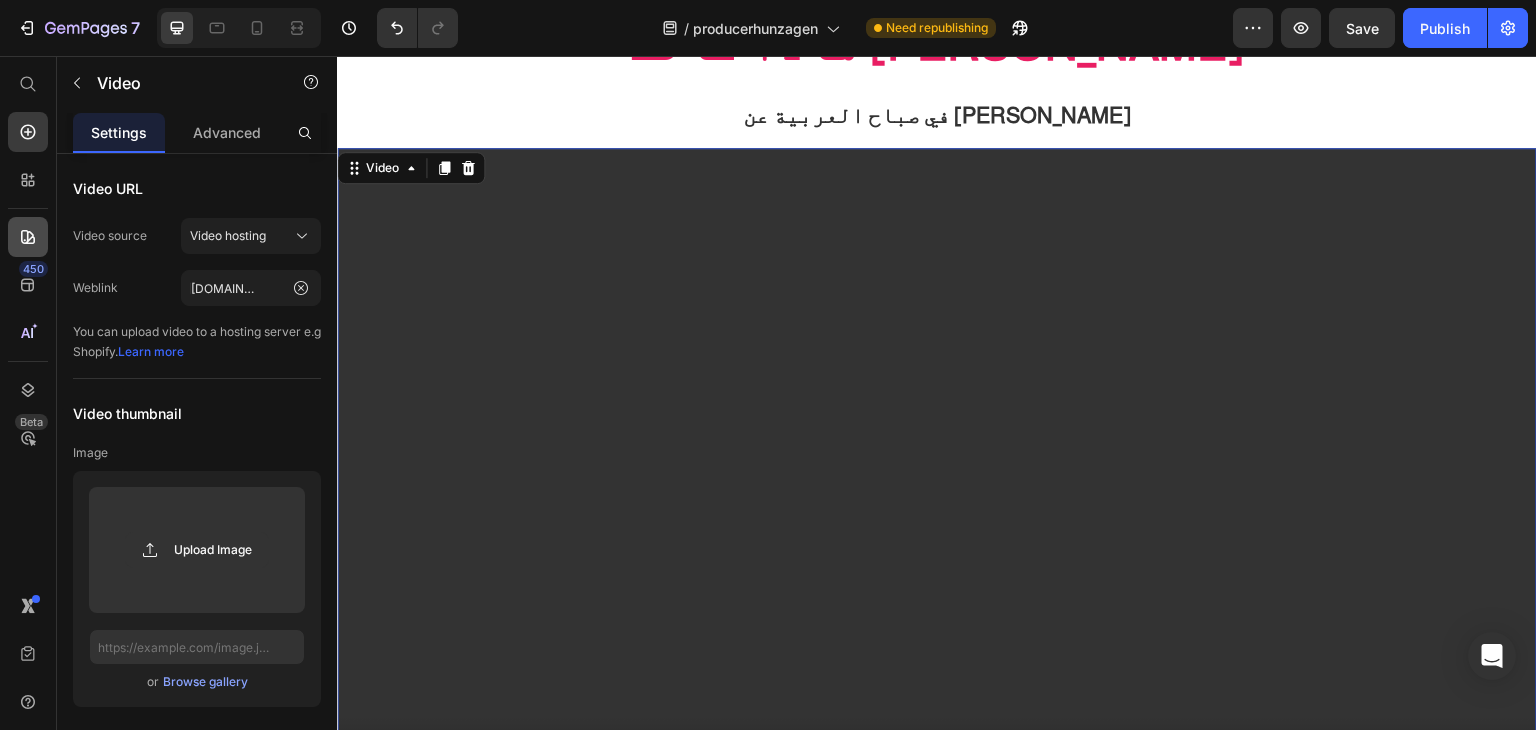 scroll, scrollTop: 0, scrollLeft: 0, axis: both 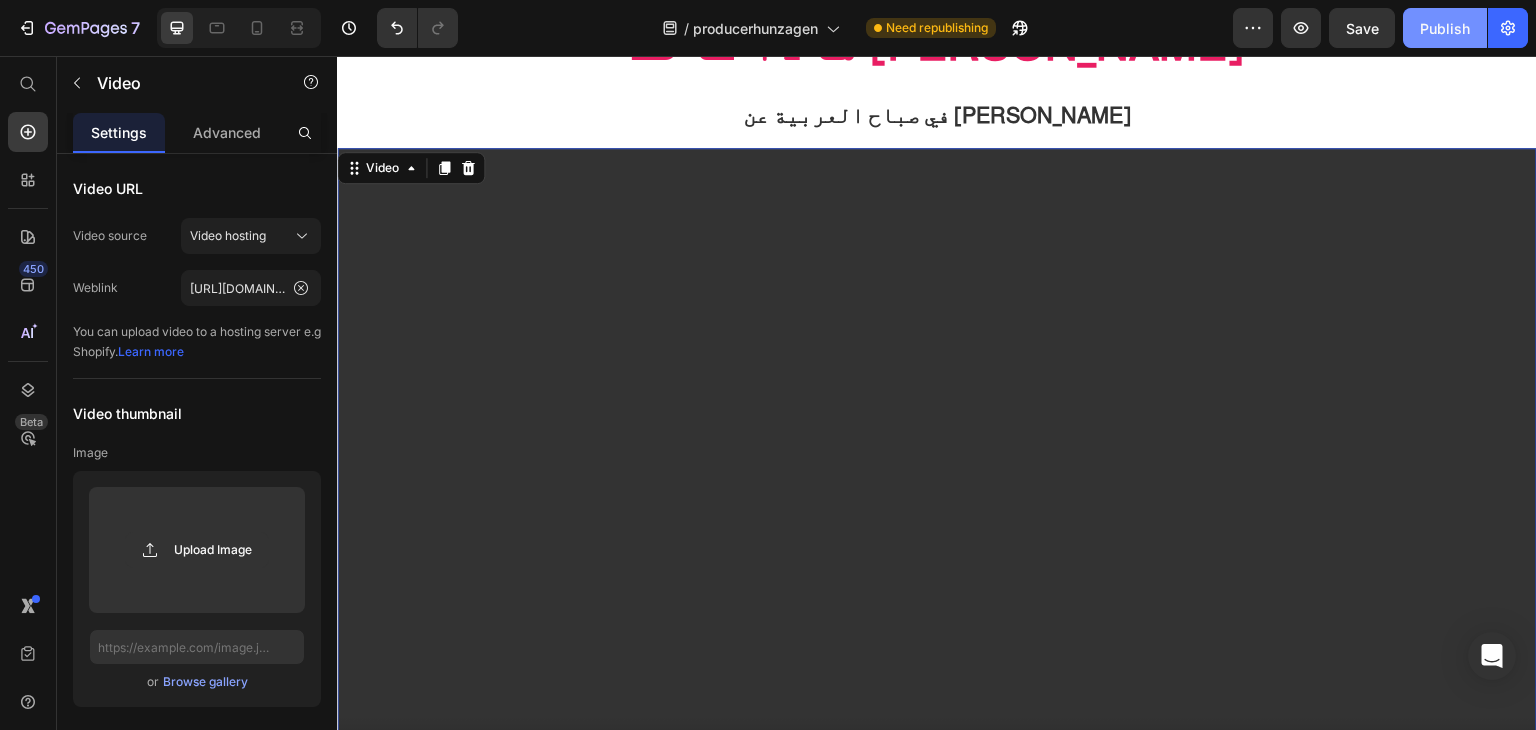 drag, startPoint x: 1440, startPoint y: 25, endPoint x: 1434, endPoint y: 47, distance: 22.803509 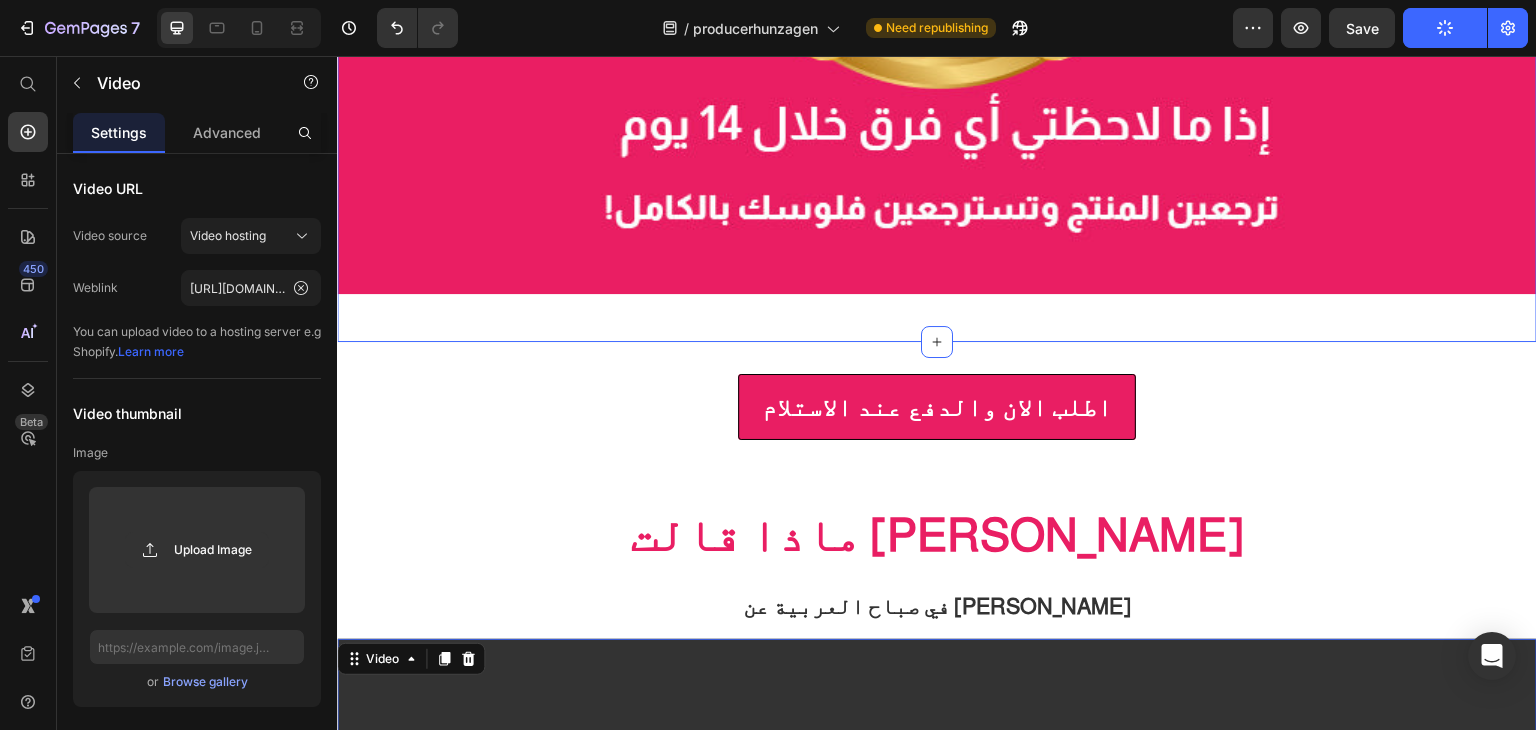 scroll, scrollTop: 2771, scrollLeft: 0, axis: vertical 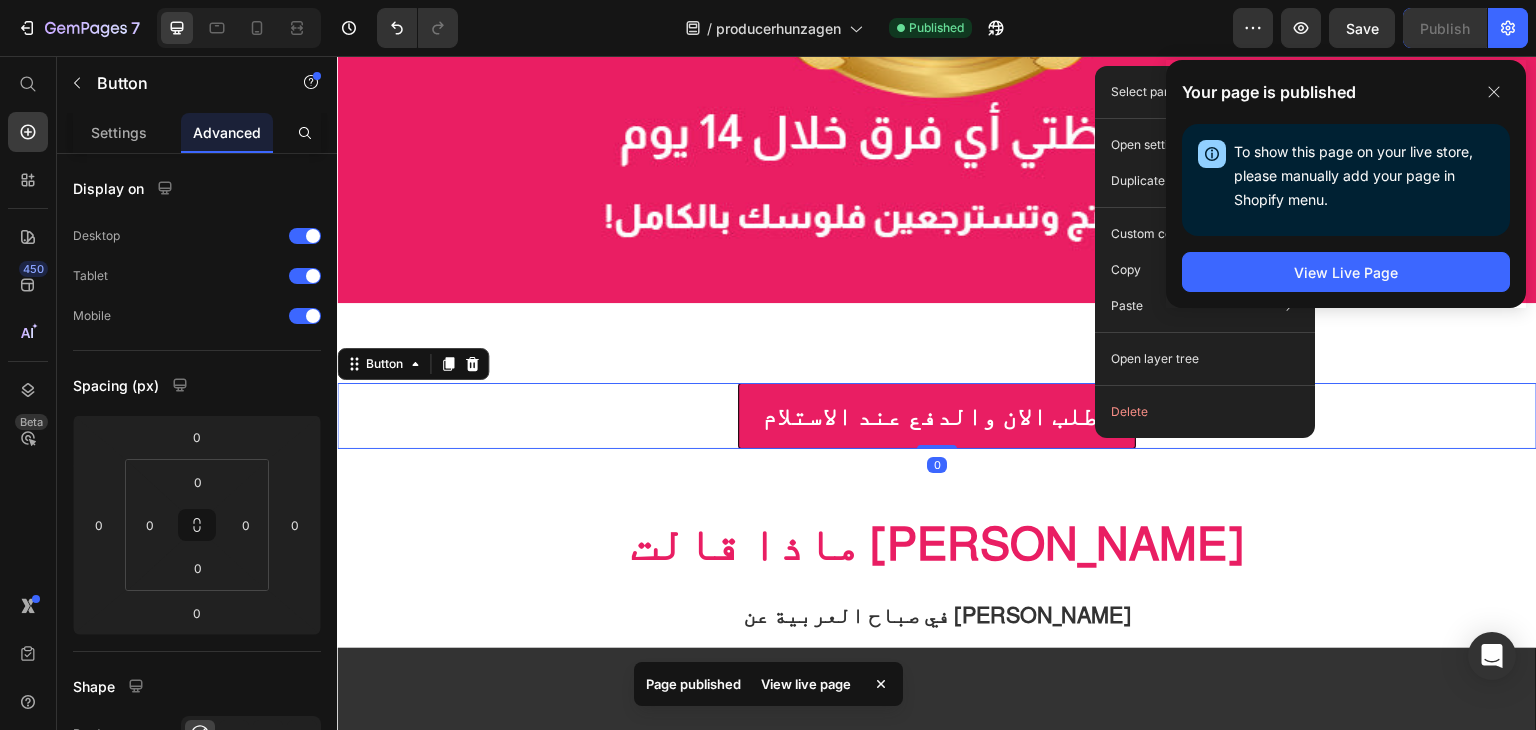 click on "Your page is published To show this page on your live store, please manually add your page in Shopify menu. Open Shopify Menu View Live Page" 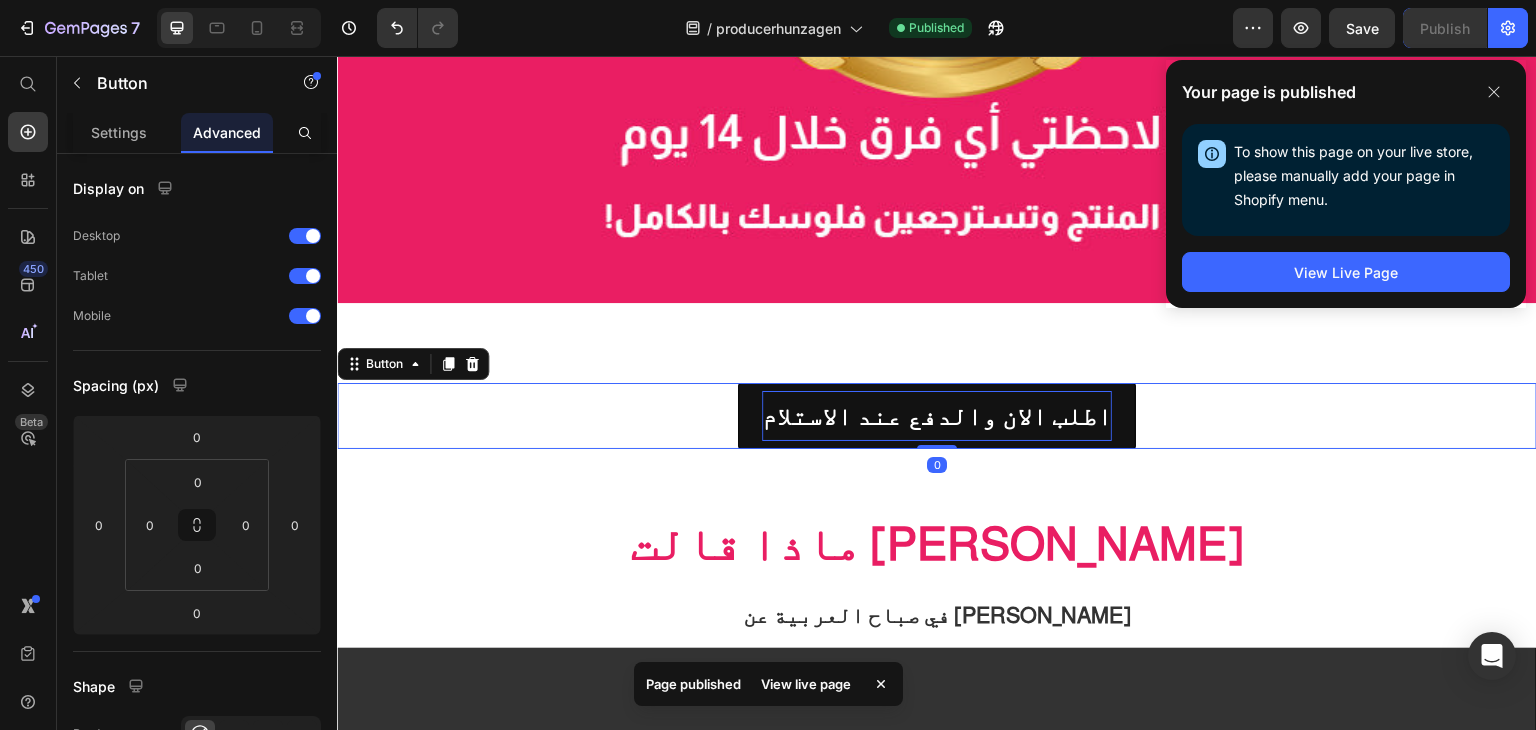 click on "اطلب الان والدفع عند الاستلام" at bounding box center (937, 416) 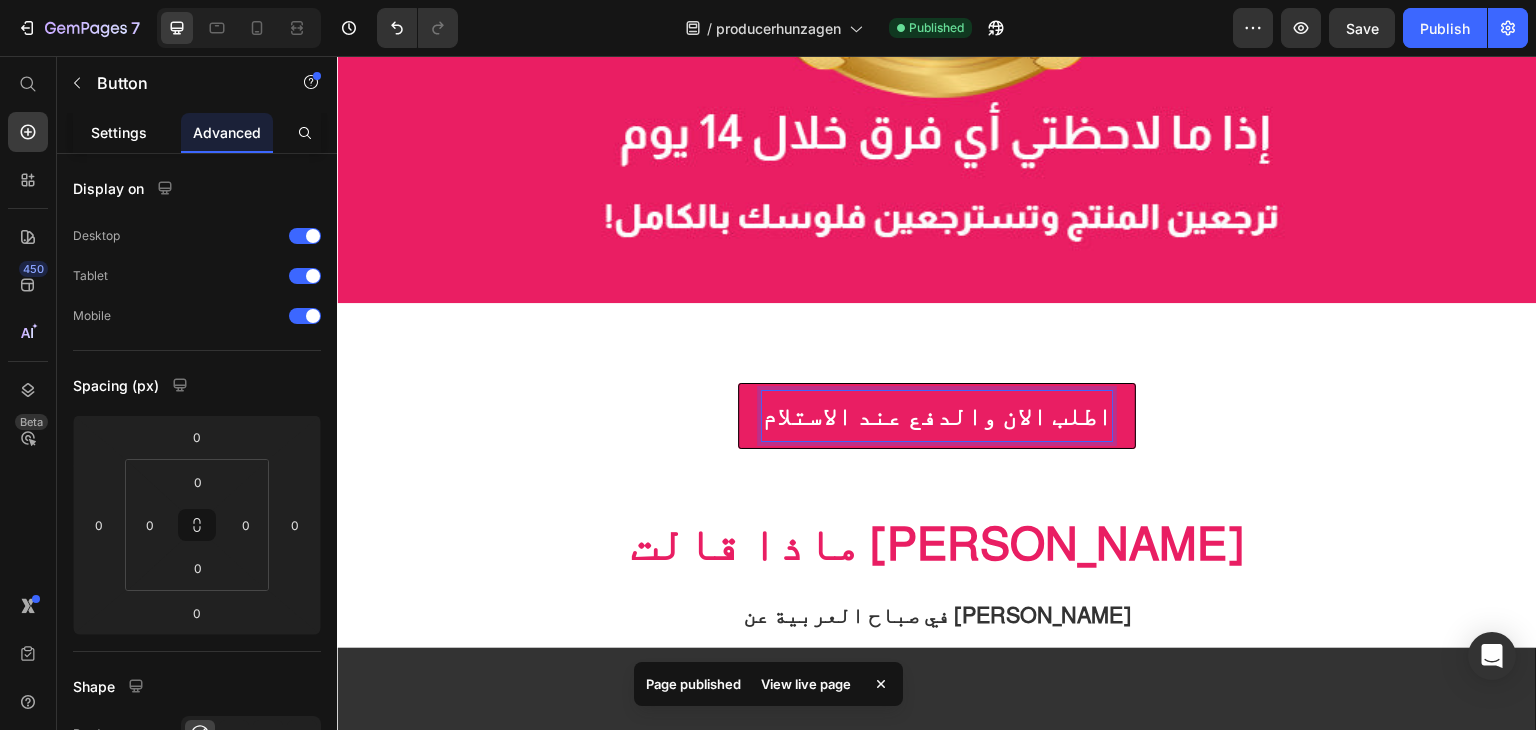 click on "Settings" at bounding box center [119, 132] 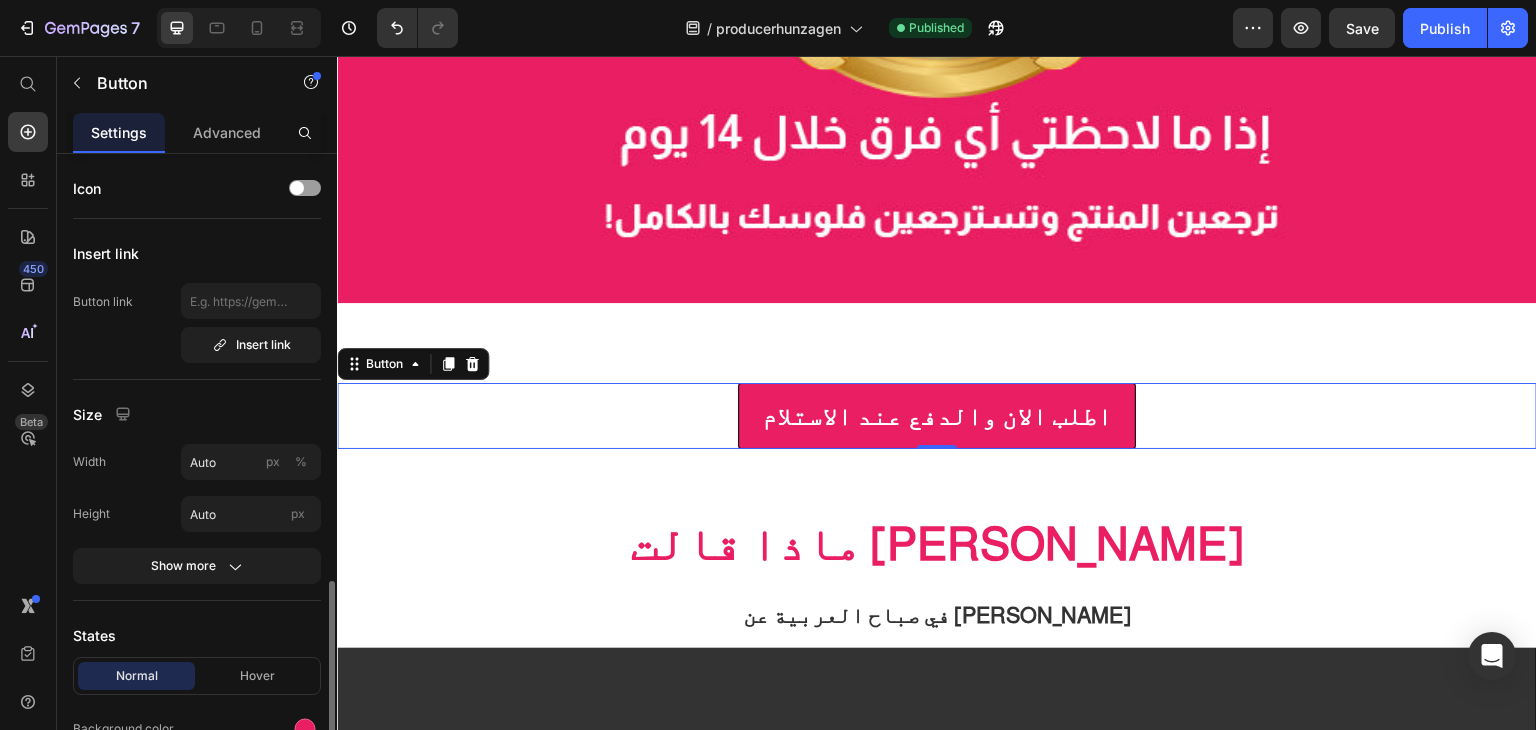 scroll, scrollTop: 400, scrollLeft: 0, axis: vertical 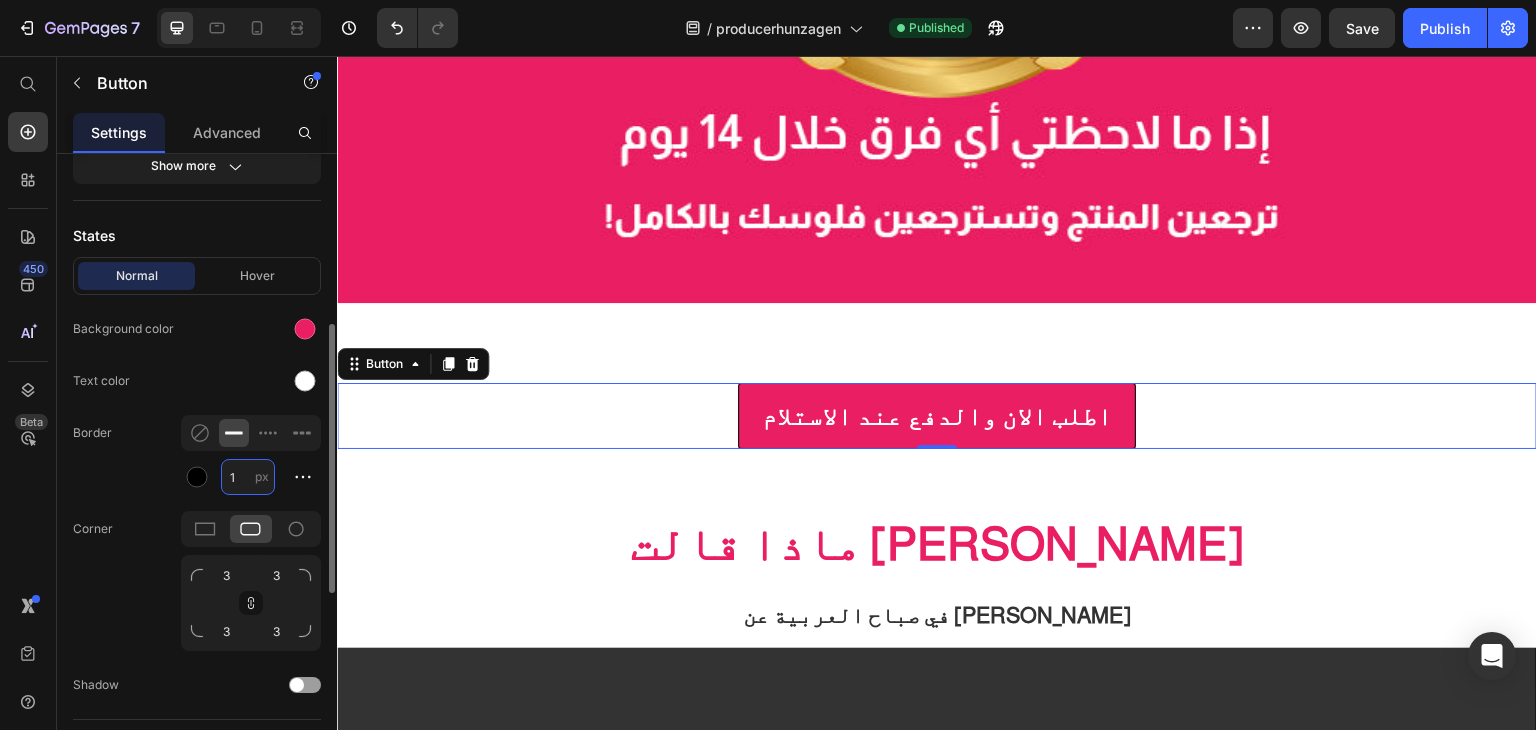 type on "0" 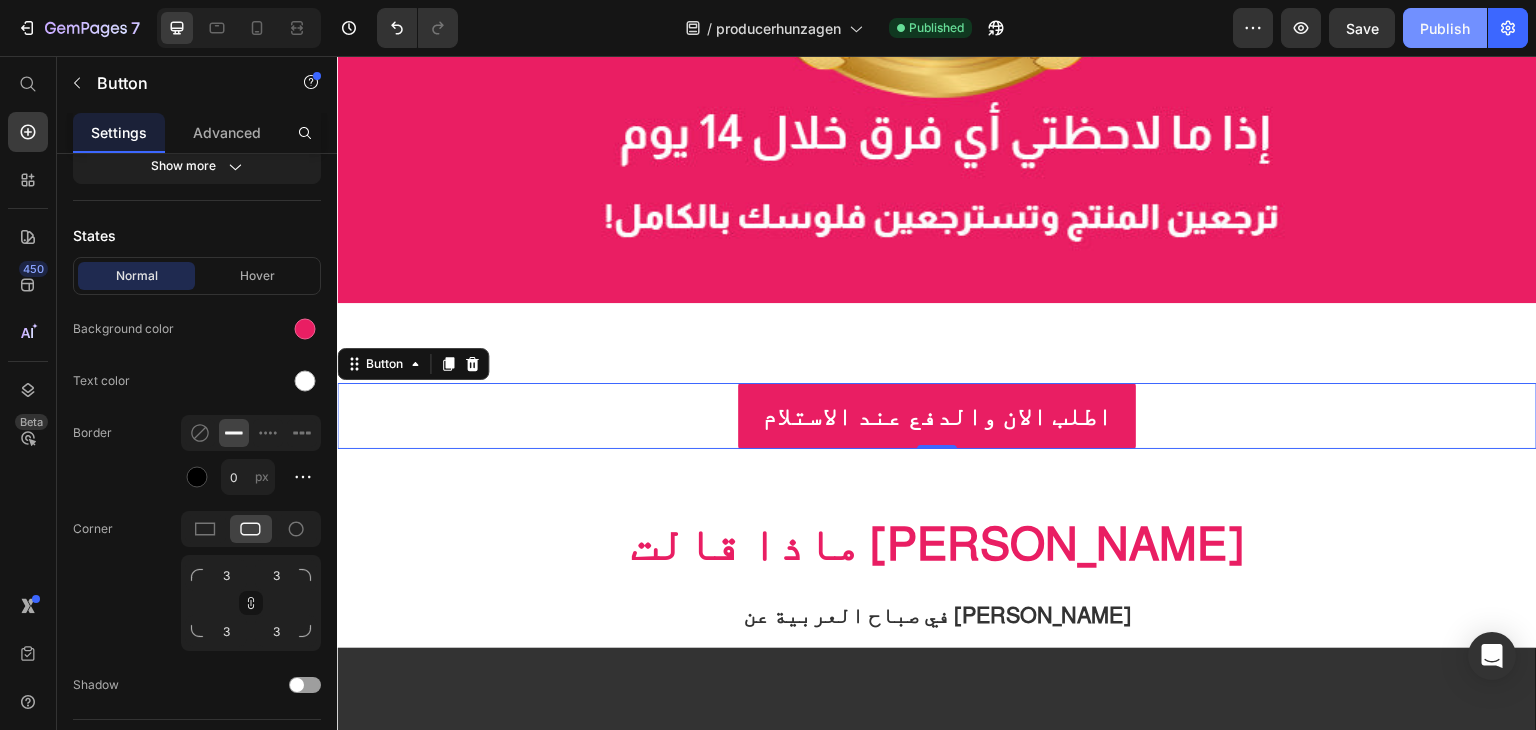 click on "Publish" at bounding box center [1445, 28] 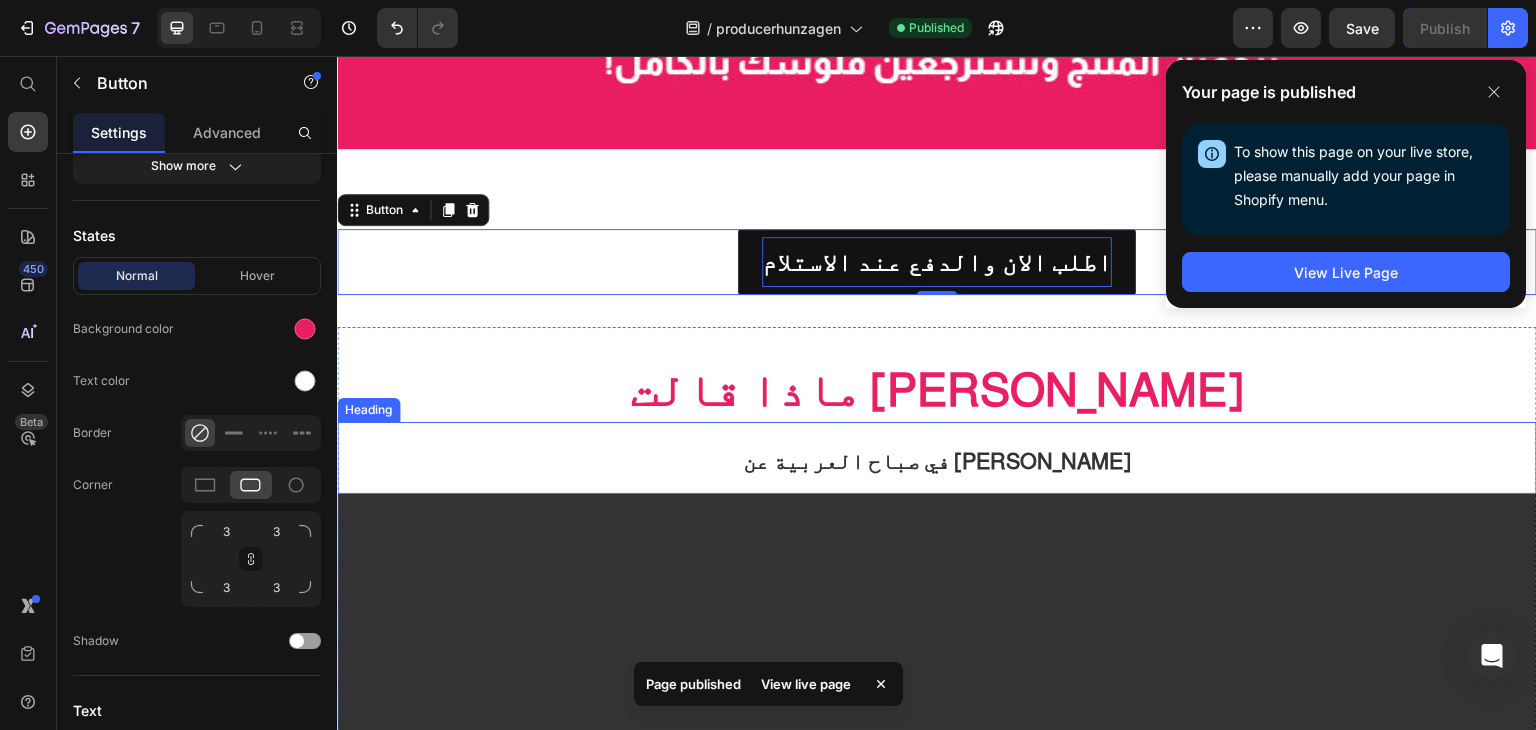 scroll, scrollTop: 2837, scrollLeft: 0, axis: vertical 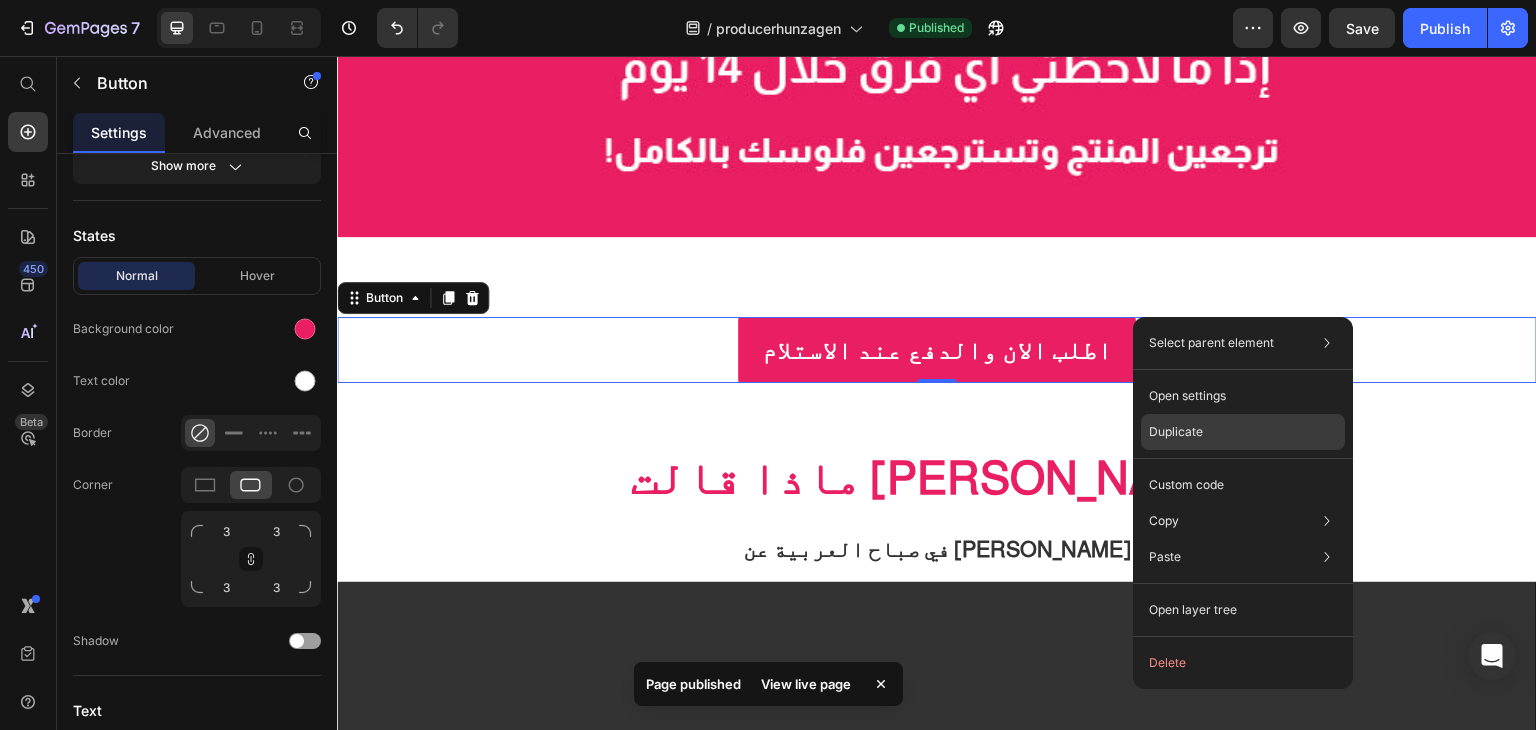 drag, startPoint x: 1194, startPoint y: 432, endPoint x: 838, endPoint y: 285, distance: 385.15582 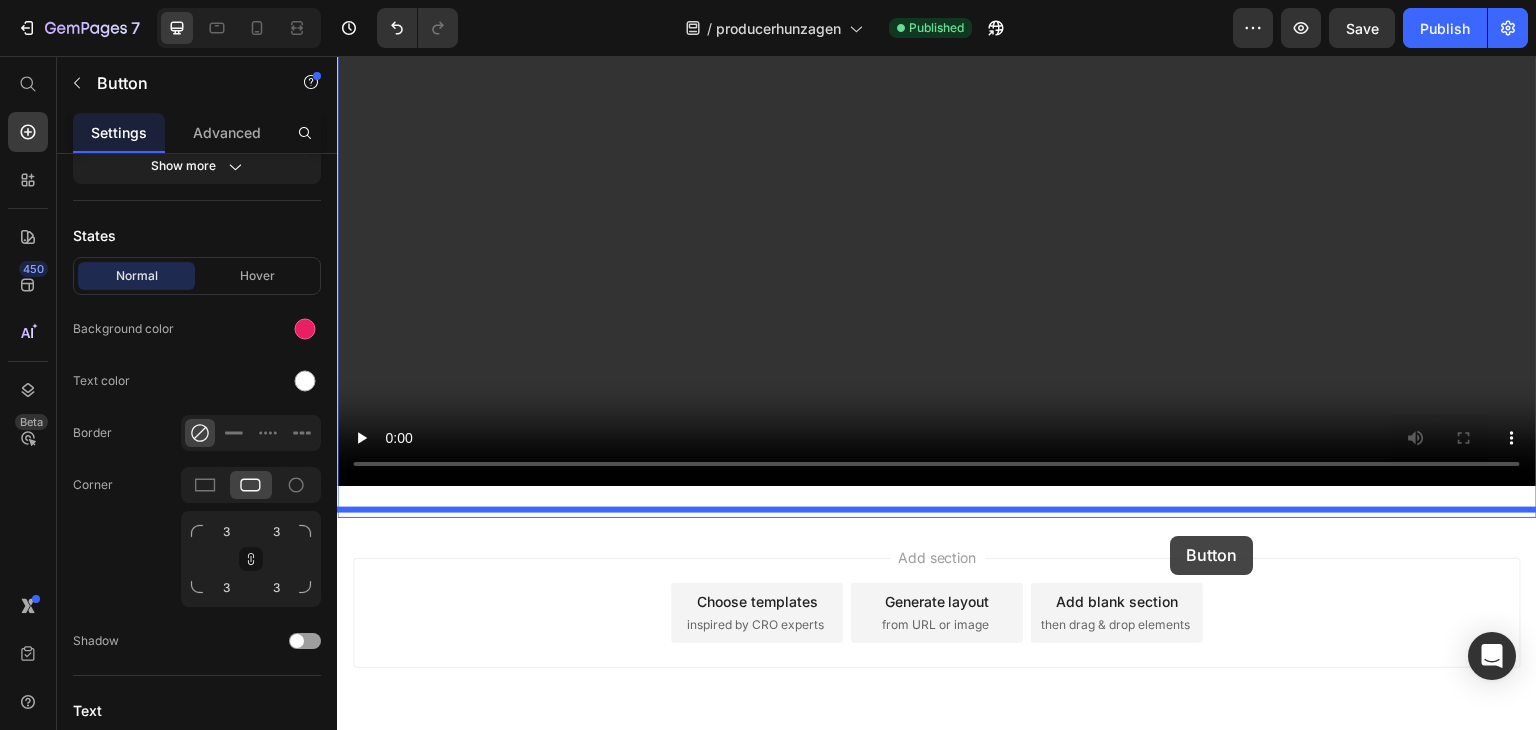 drag, startPoint x: 1236, startPoint y: 384, endPoint x: 1171, endPoint y: 536, distance: 165.31485 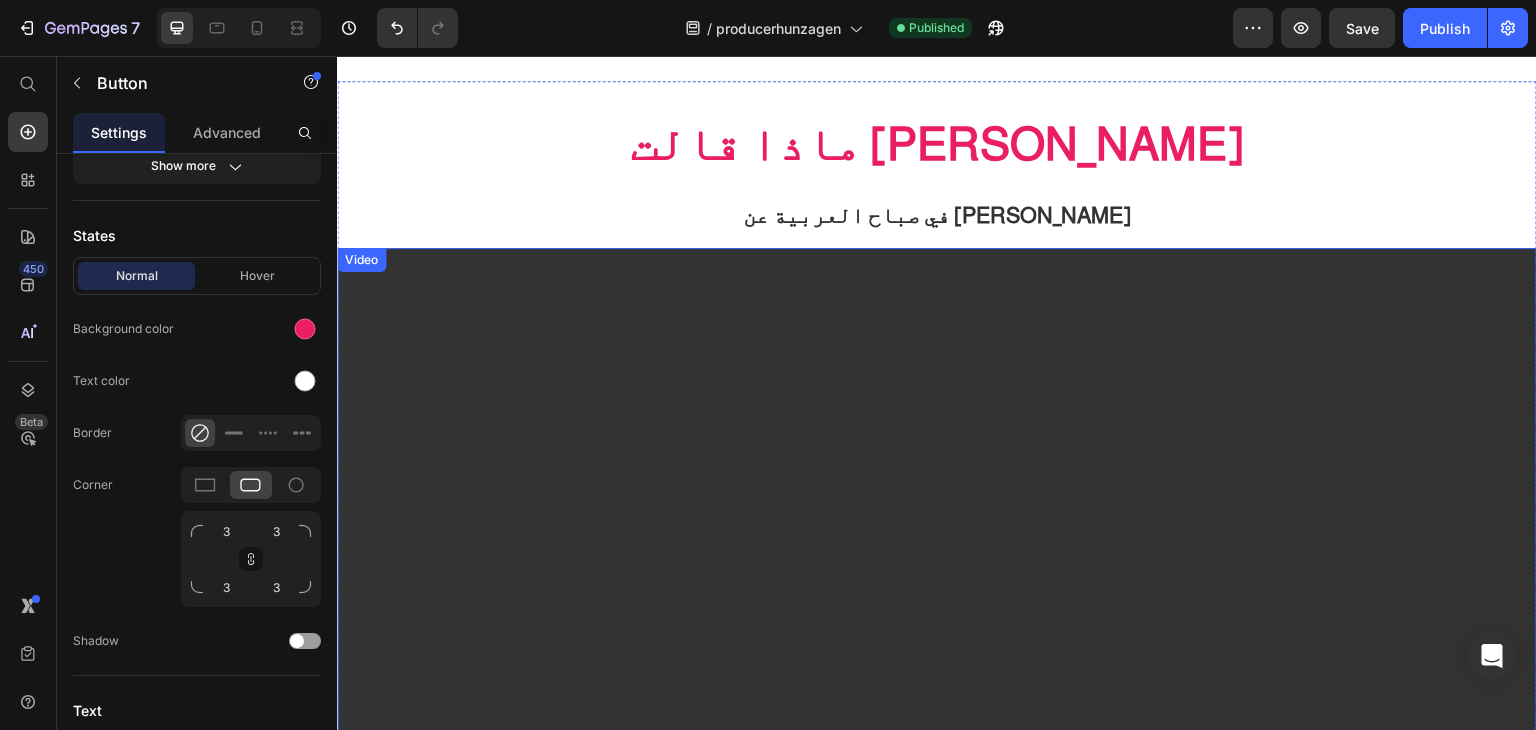 scroll, scrollTop: 2771, scrollLeft: 0, axis: vertical 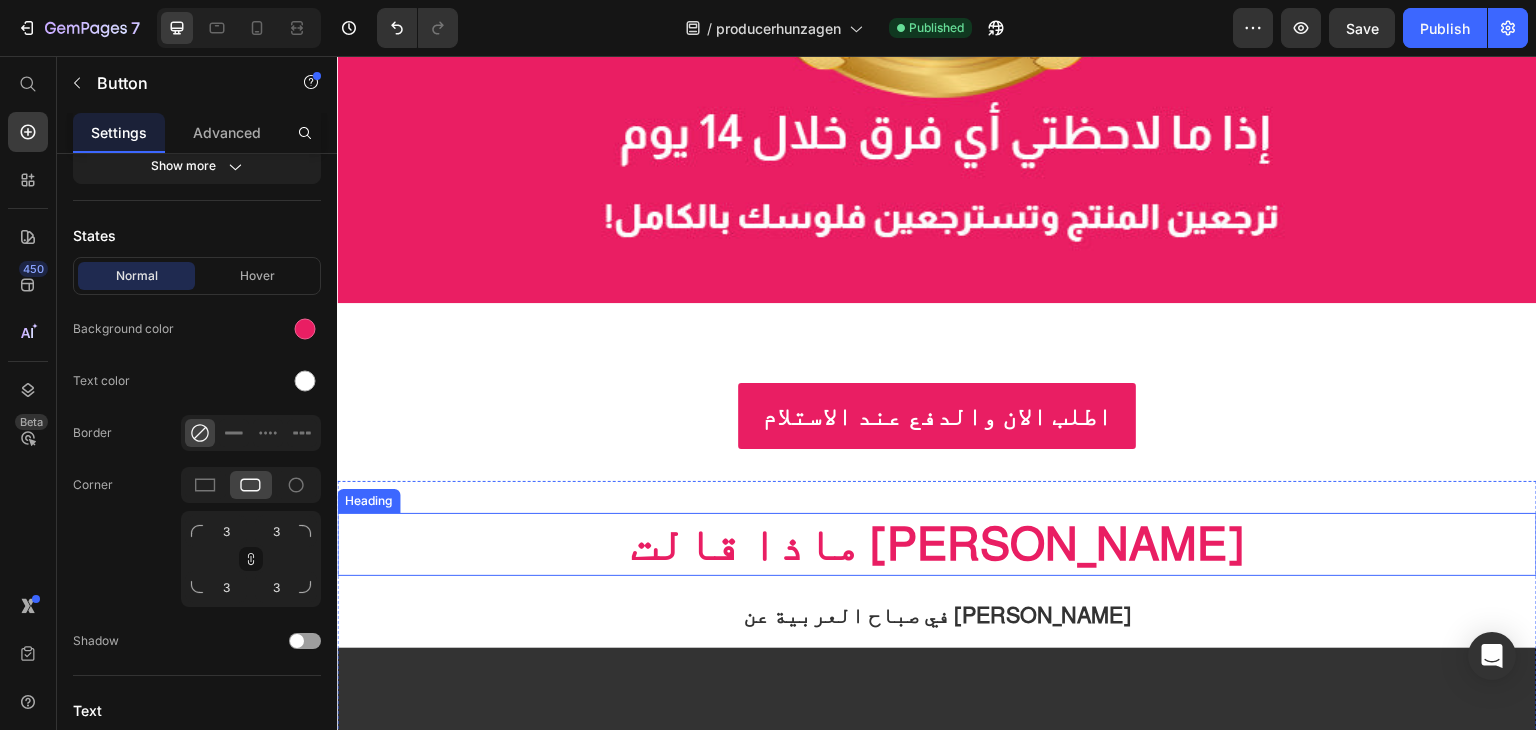 click on "⁠⁠⁠⁠⁠⁠⁠ ماذا قالت ريم بساطي" at bounding box center [937, 545] 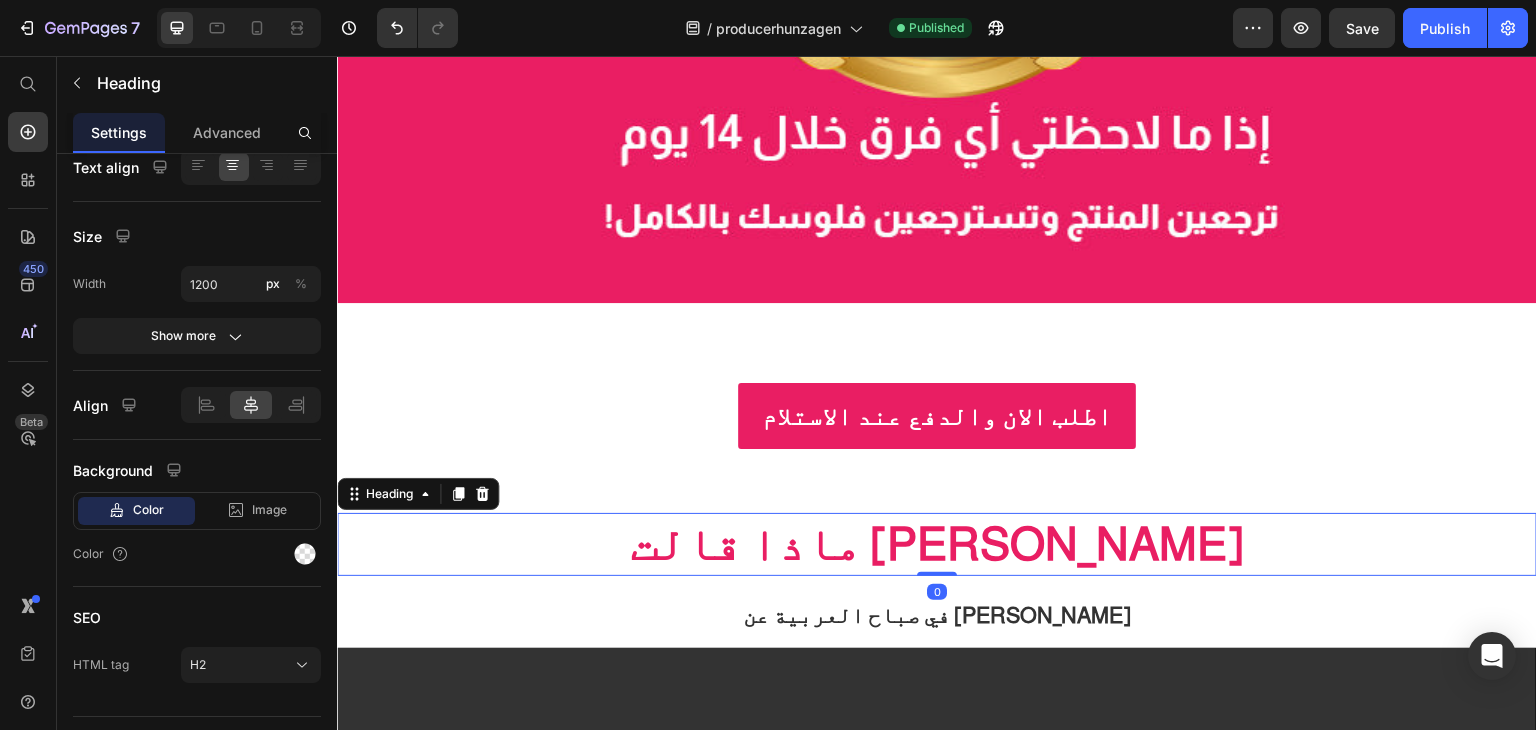 scroll, scrollTop: 0, scrollLeft: 0, axis: both 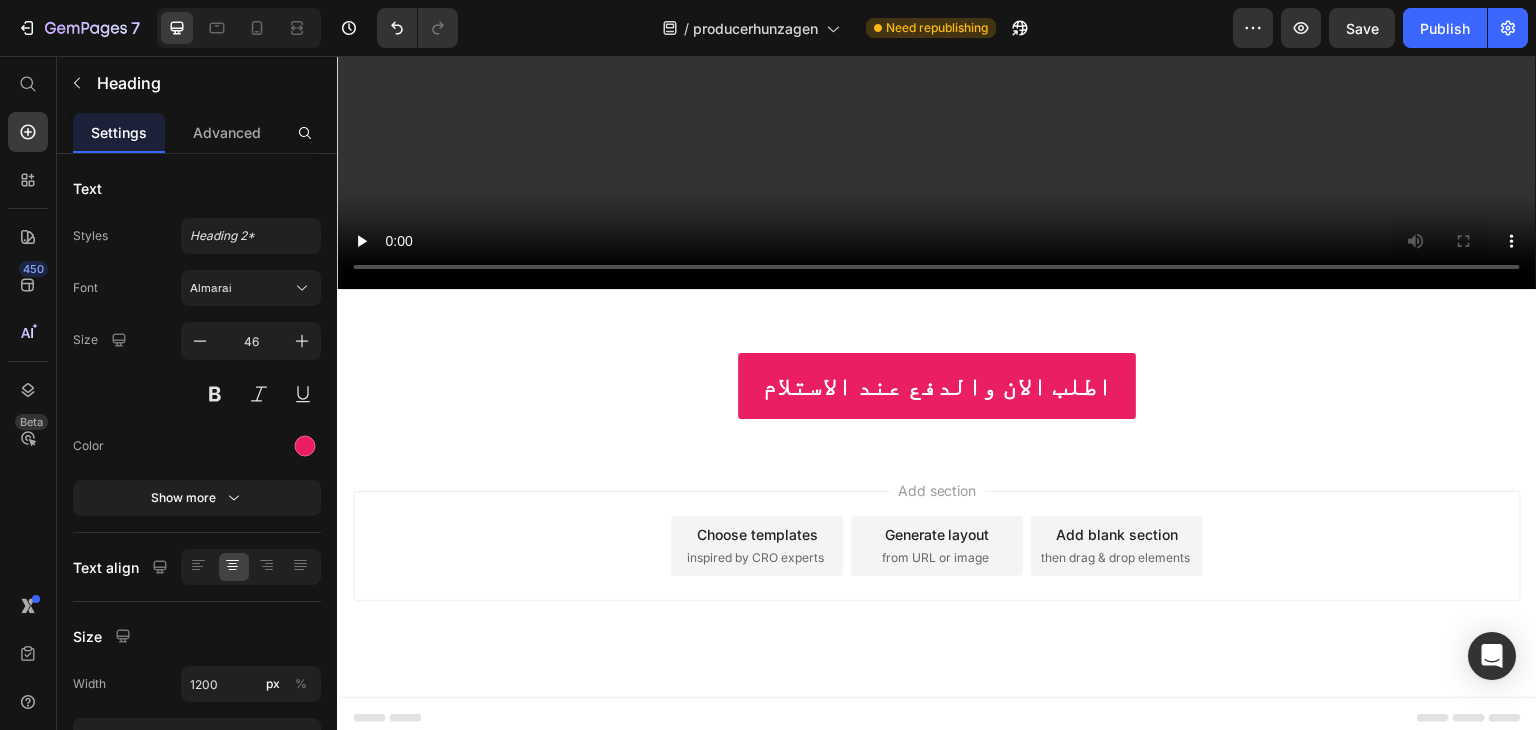 click on "Choose templates inspired by CRO experts" at bounding box center (757, 546) 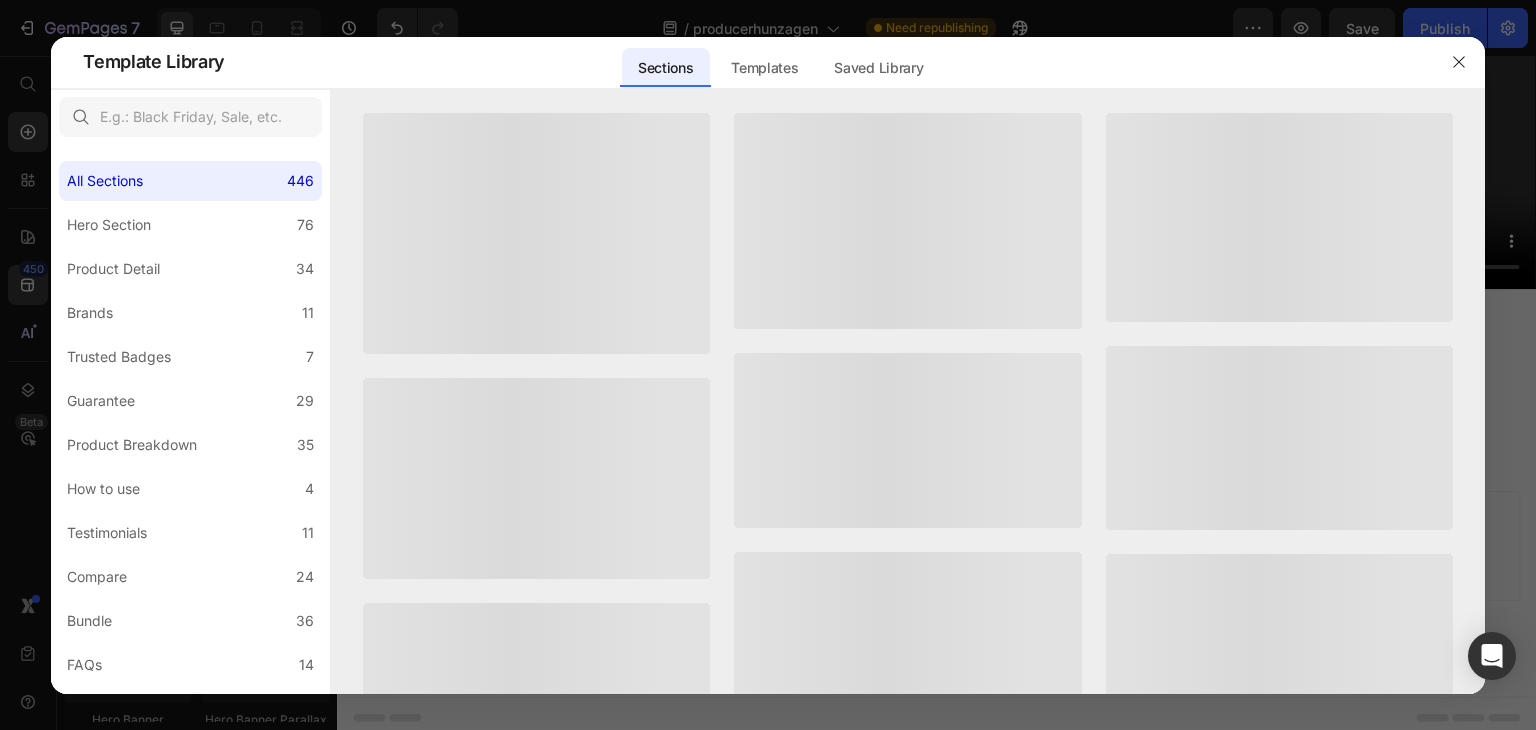 click on "Social Proof - Beauty & Fitness - Cosmetic  - Style 16 Add to page  Preview  Social Proof - Instagram - Apparel - Shoes - Style 30 Add to page  Preview  Product Detail - Beauty & Fitness - Cosmetic - Style 16 Add to page  Preview  Bundle - Food & Drink - Style 31 Add to page  Preview  Product Detail - Health - Drug - Style 43 Add to page  Preview  Bundle - Health - Vitamins - Style 34 Add to page  Preview" 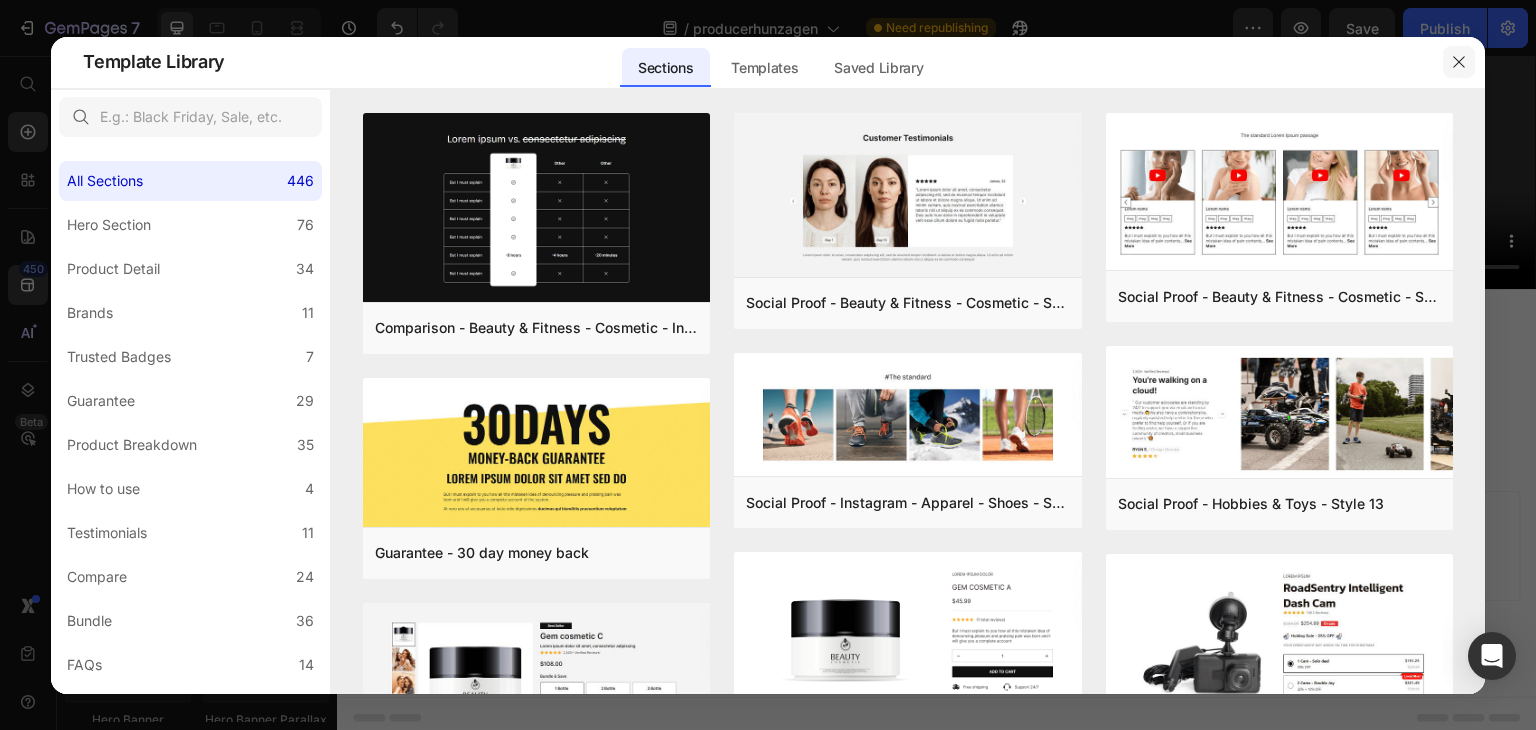 click 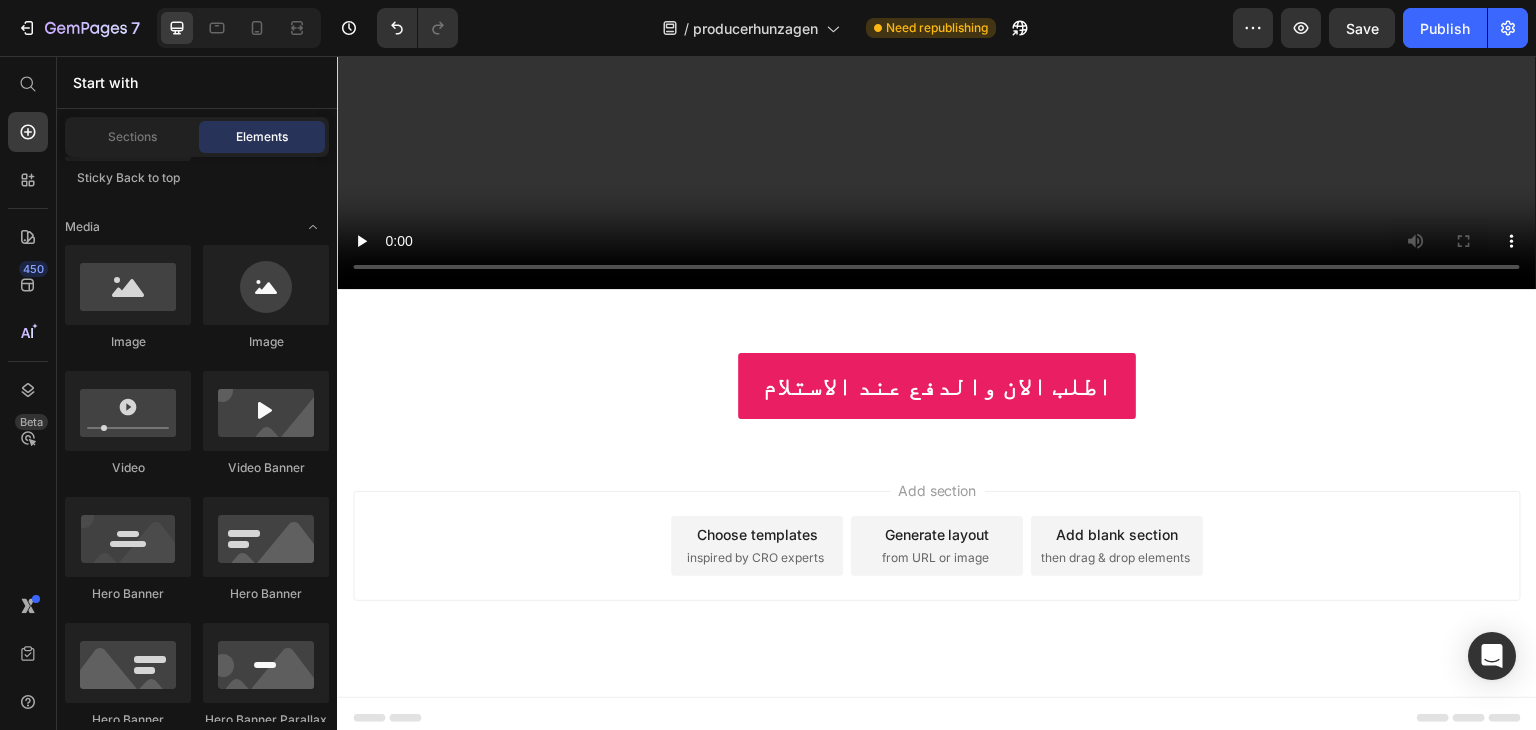 click on "from URL or image" at bounding box center (935, 558) 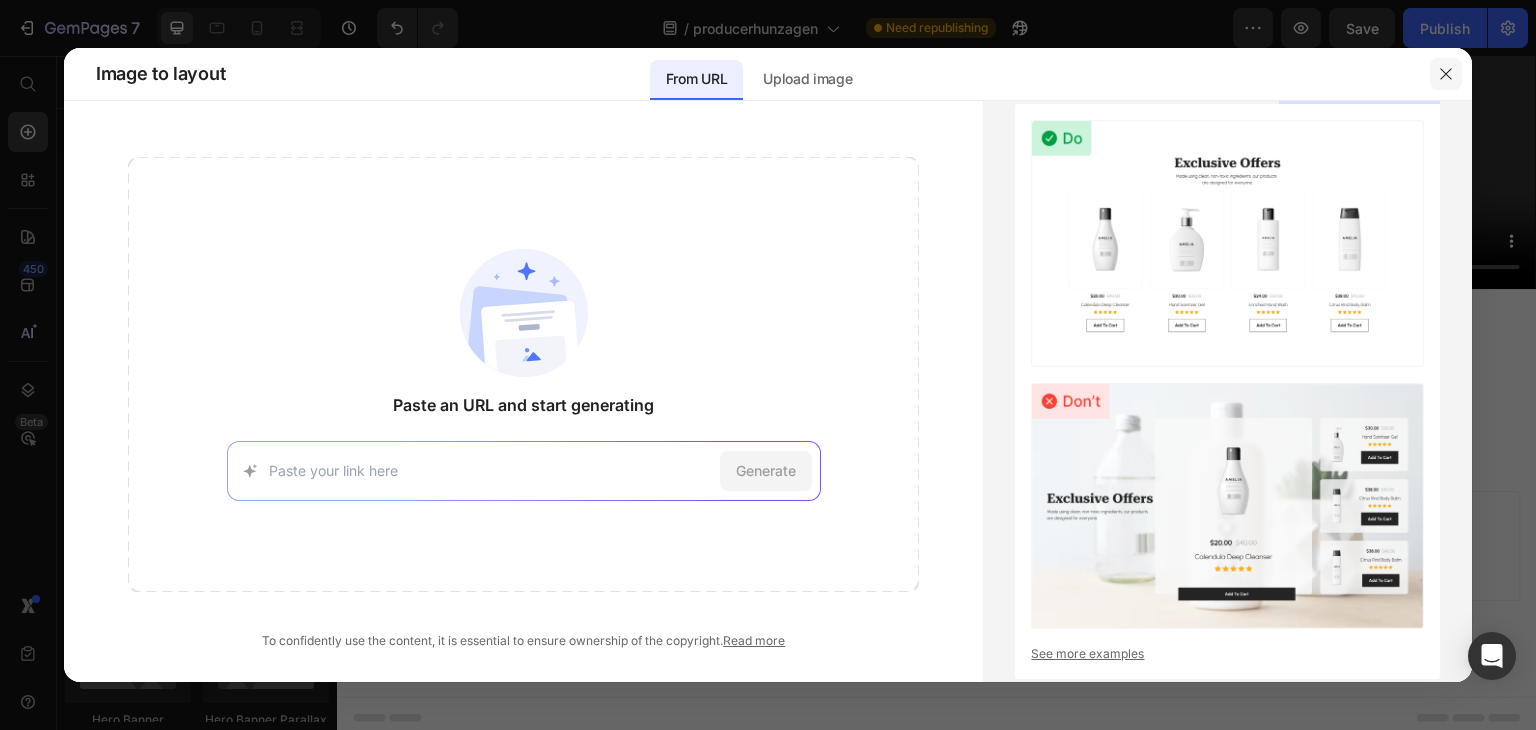 click 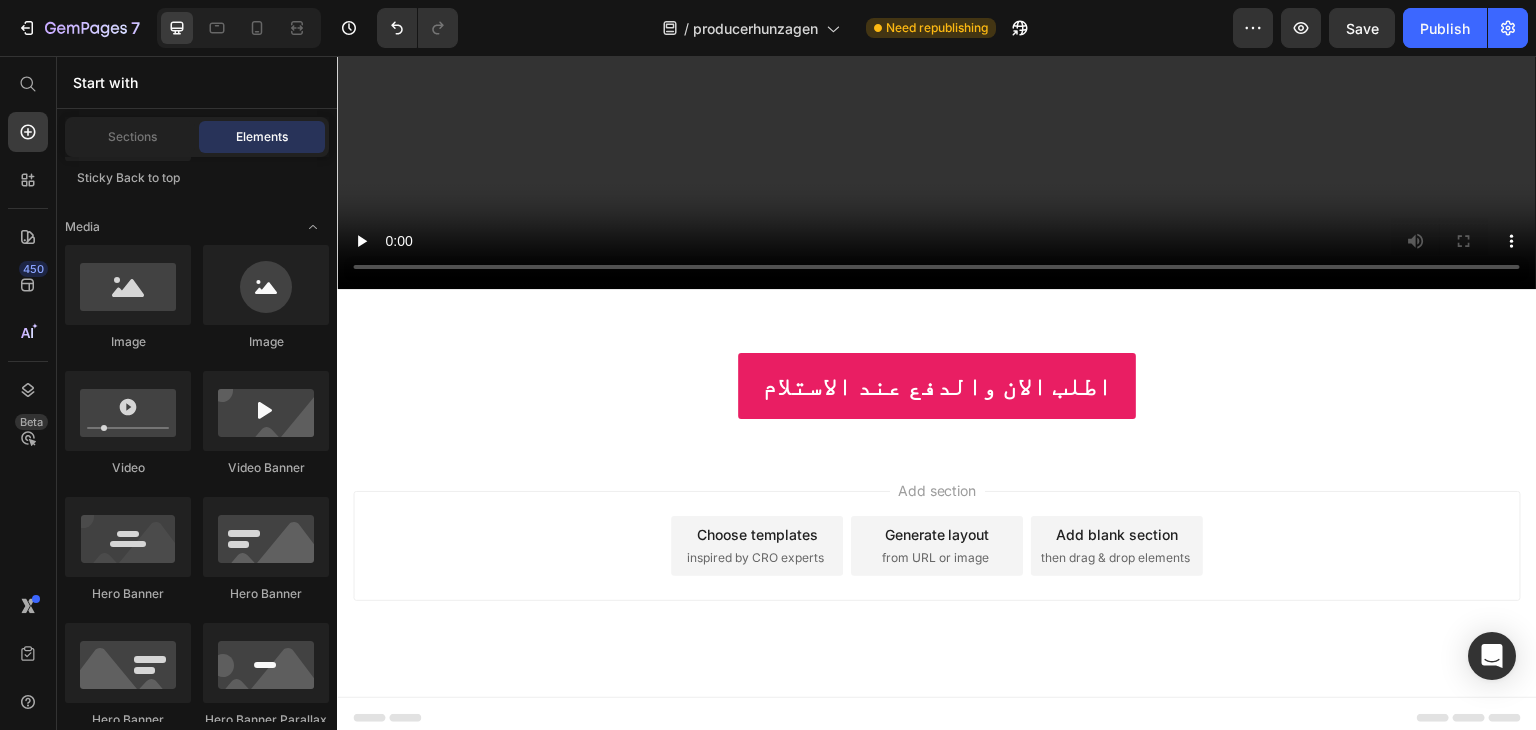click on "Add blank section" at bounding box center [1117, 534] 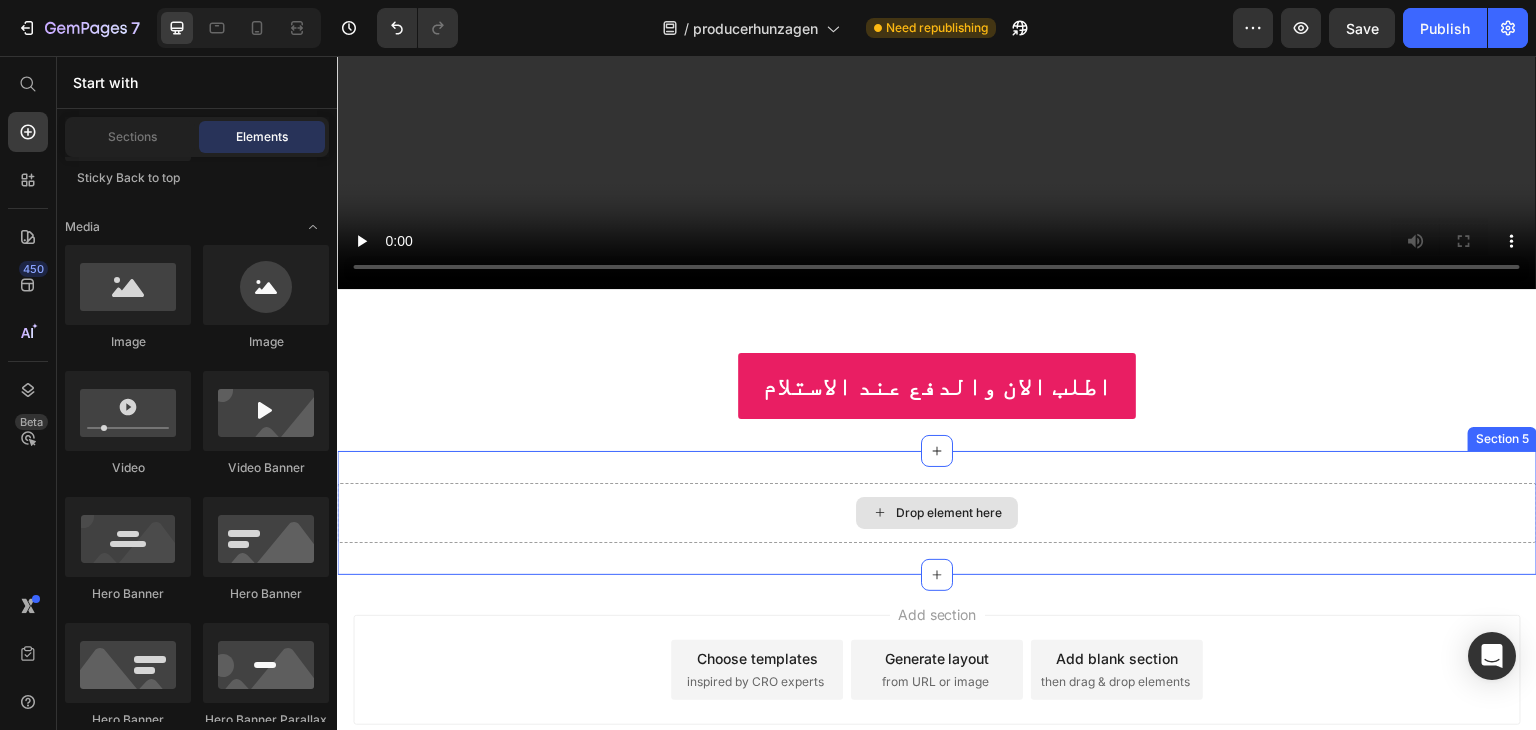 click on "Drop element here" at bounding box center [937, 513] 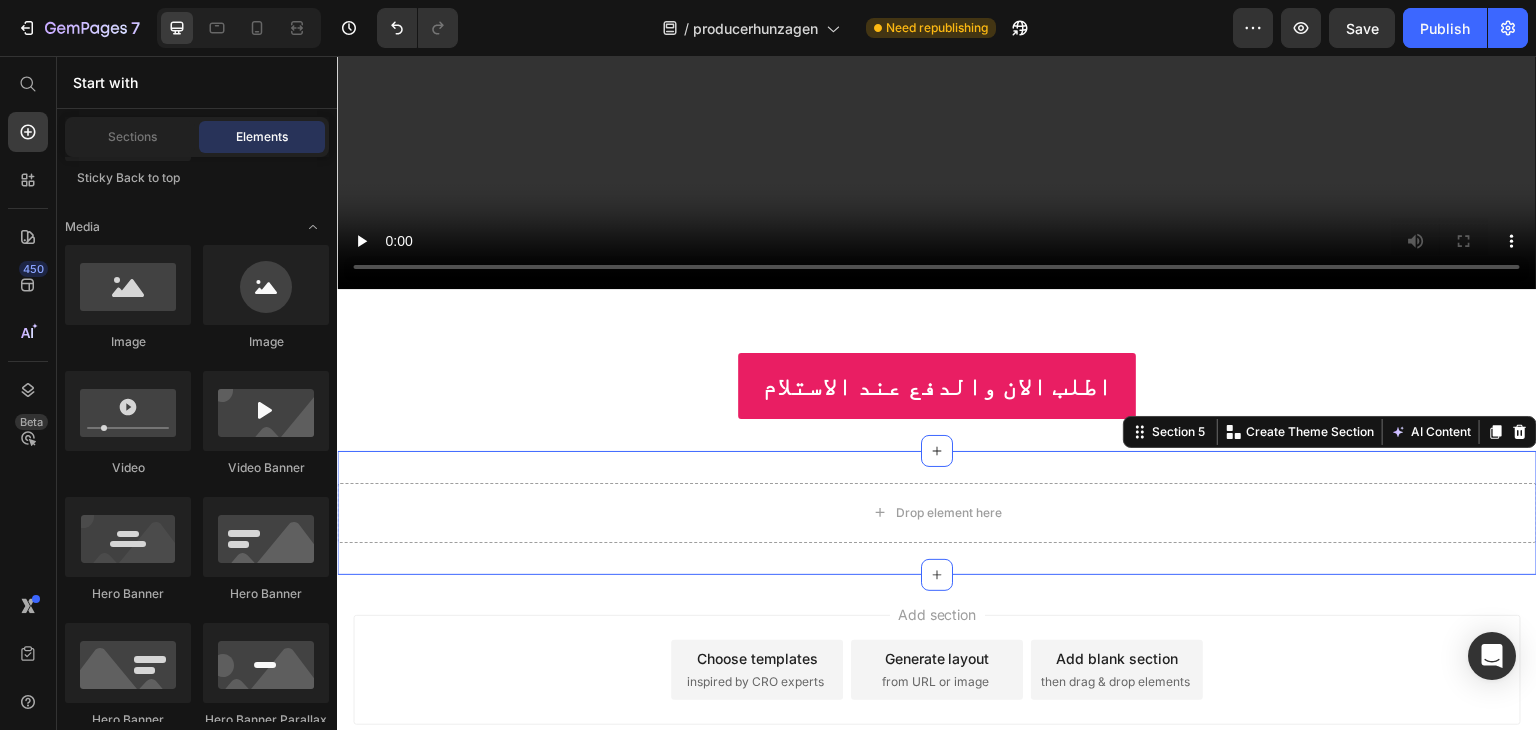 click on "Drop element here Section 5   You can create reusable sections Create Theme Section AI Content Write with GemAI What would you like to describe here? Tone and Voice Persuasive Product Getting products... Show more Generate" at bounding box center (937, 513) 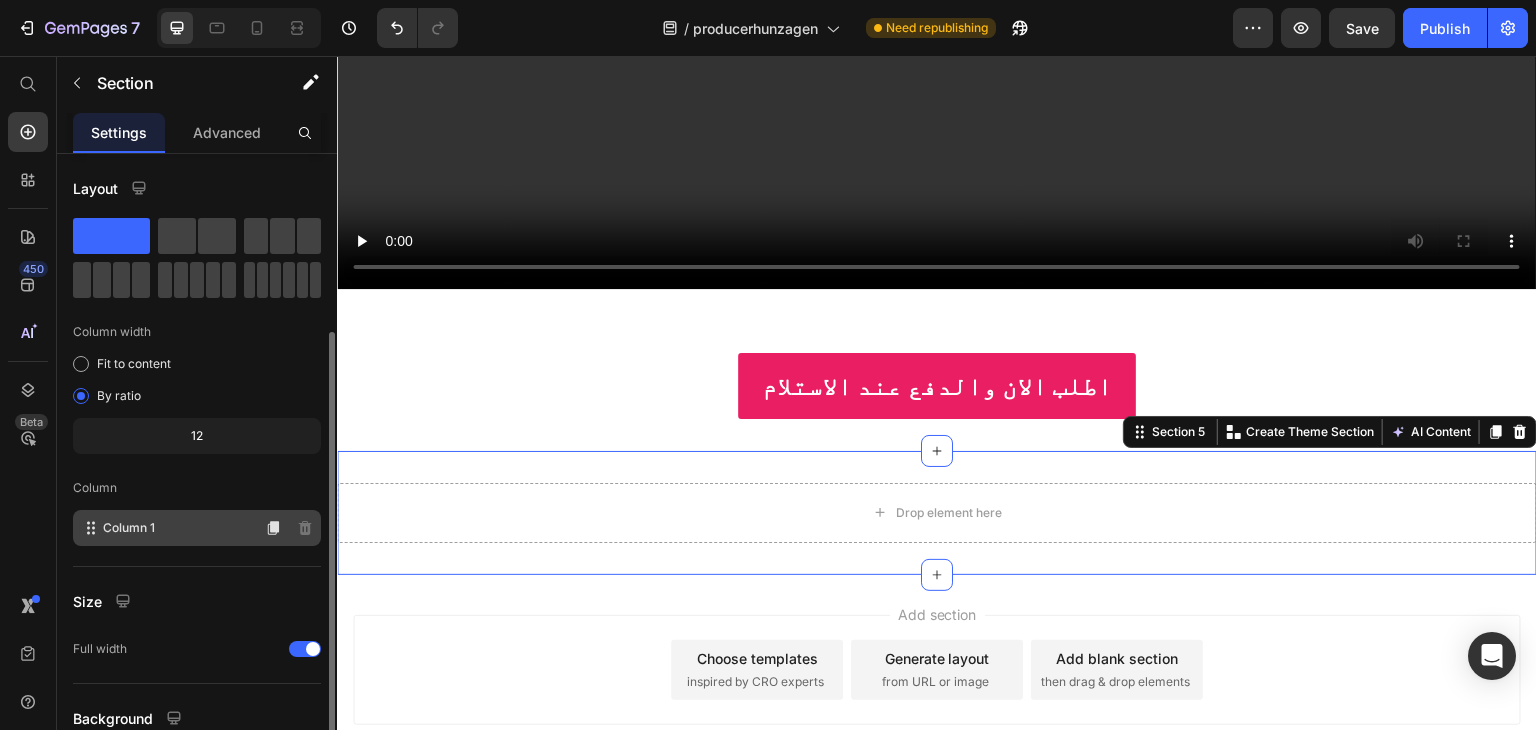 scroll, scrollTop: 173, scrollLeft: 0, axis: vertical 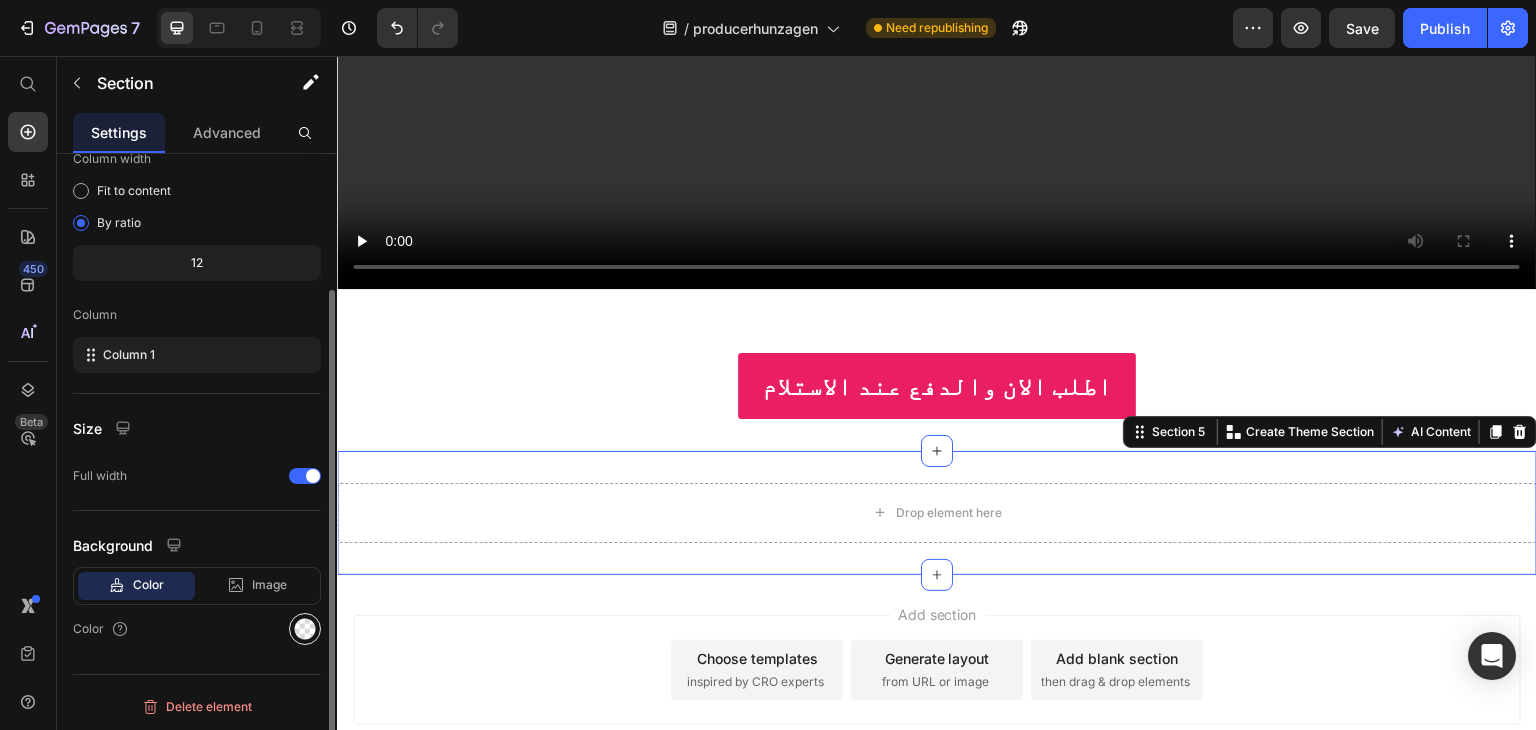 click at bounding box center [305, 629] 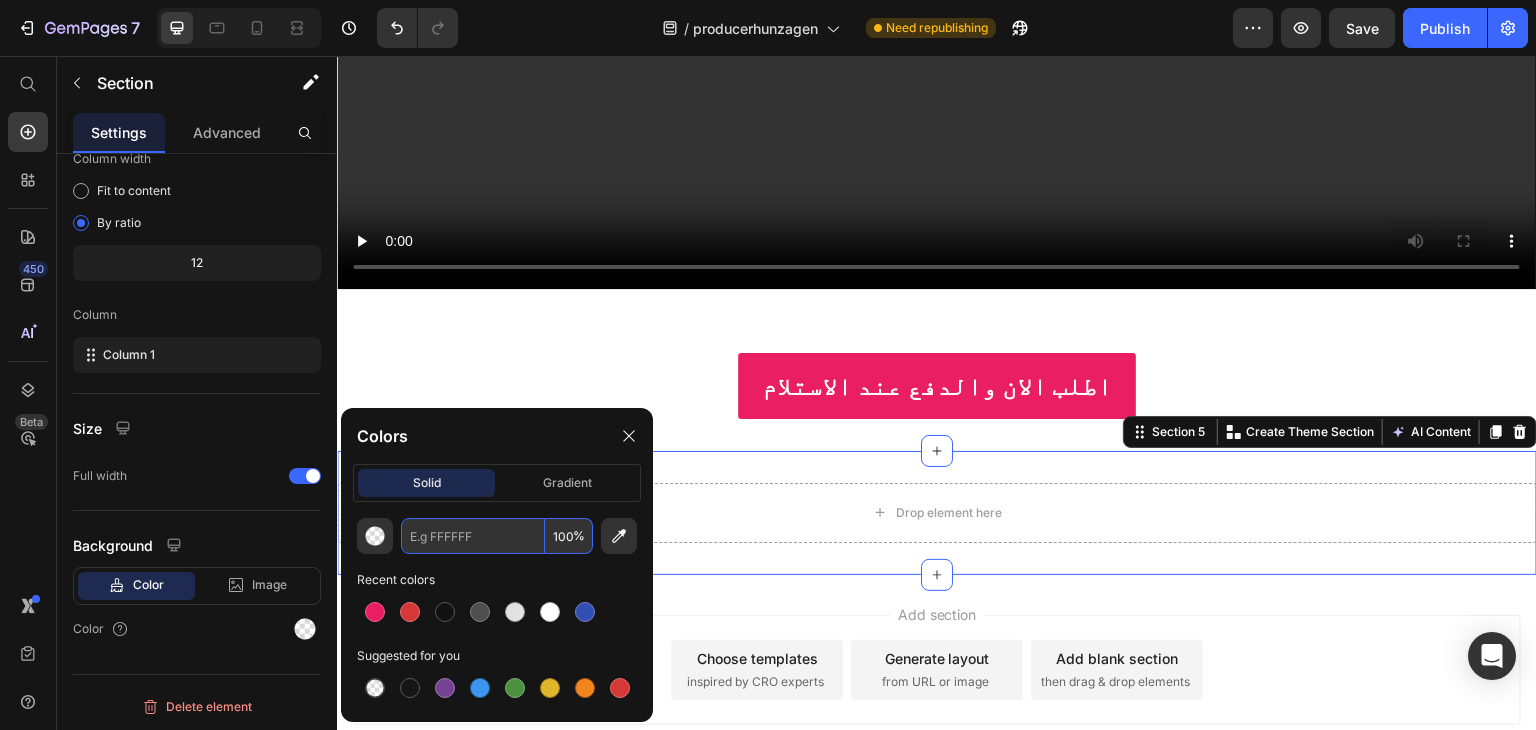 click at bounding box center [473, 536] 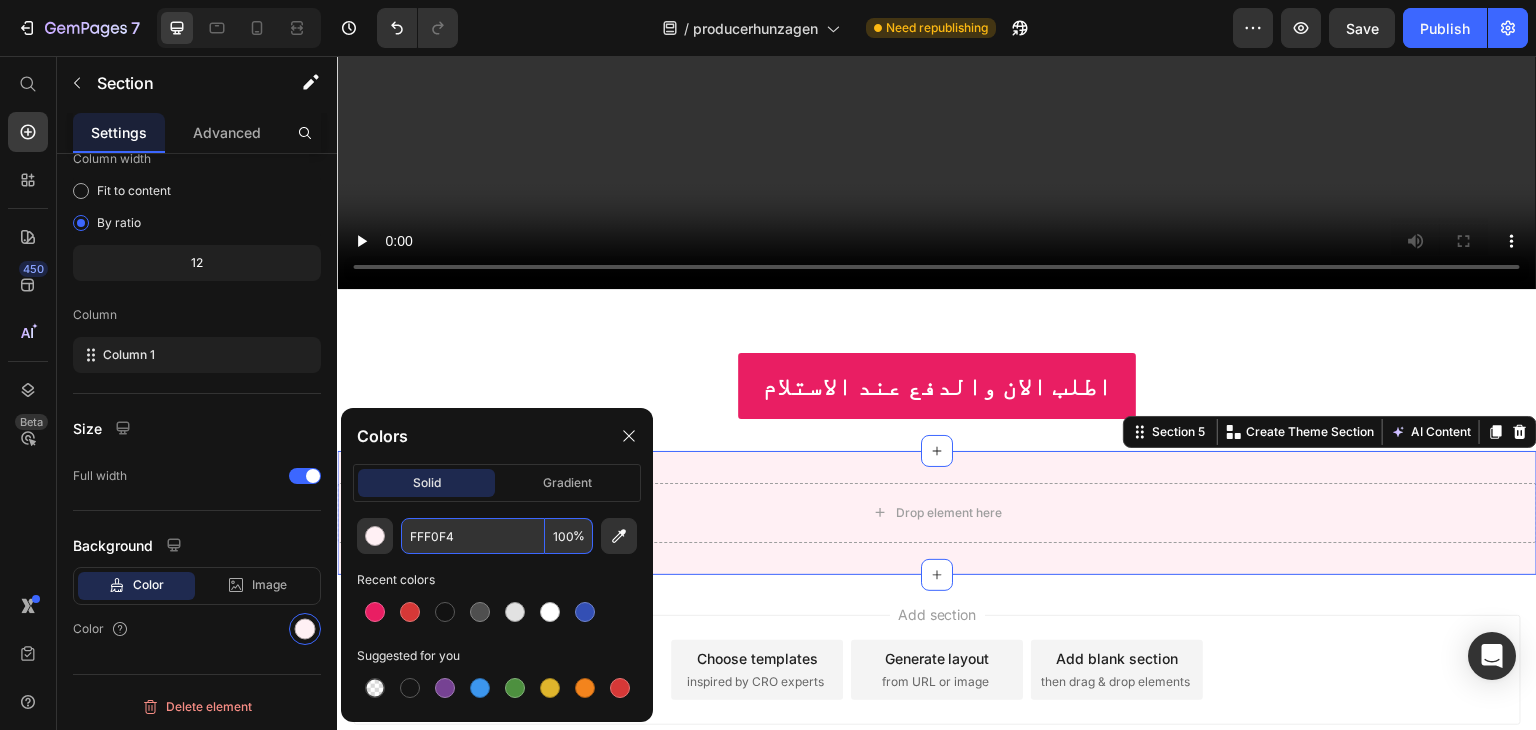 type on "FFF0F4" 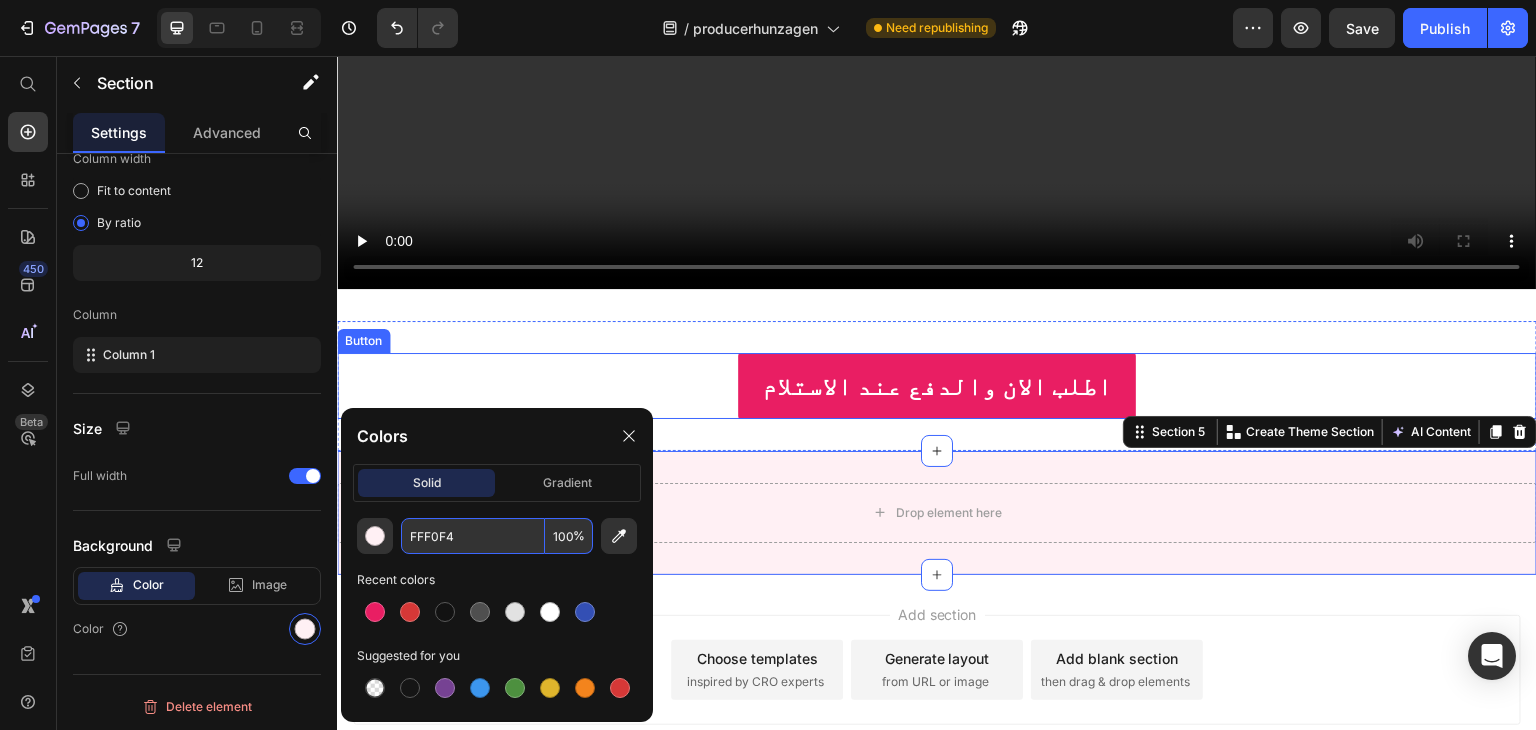click on "اطلب الان والدفع عند الاستلام Button" at bounding box center (937, 386) 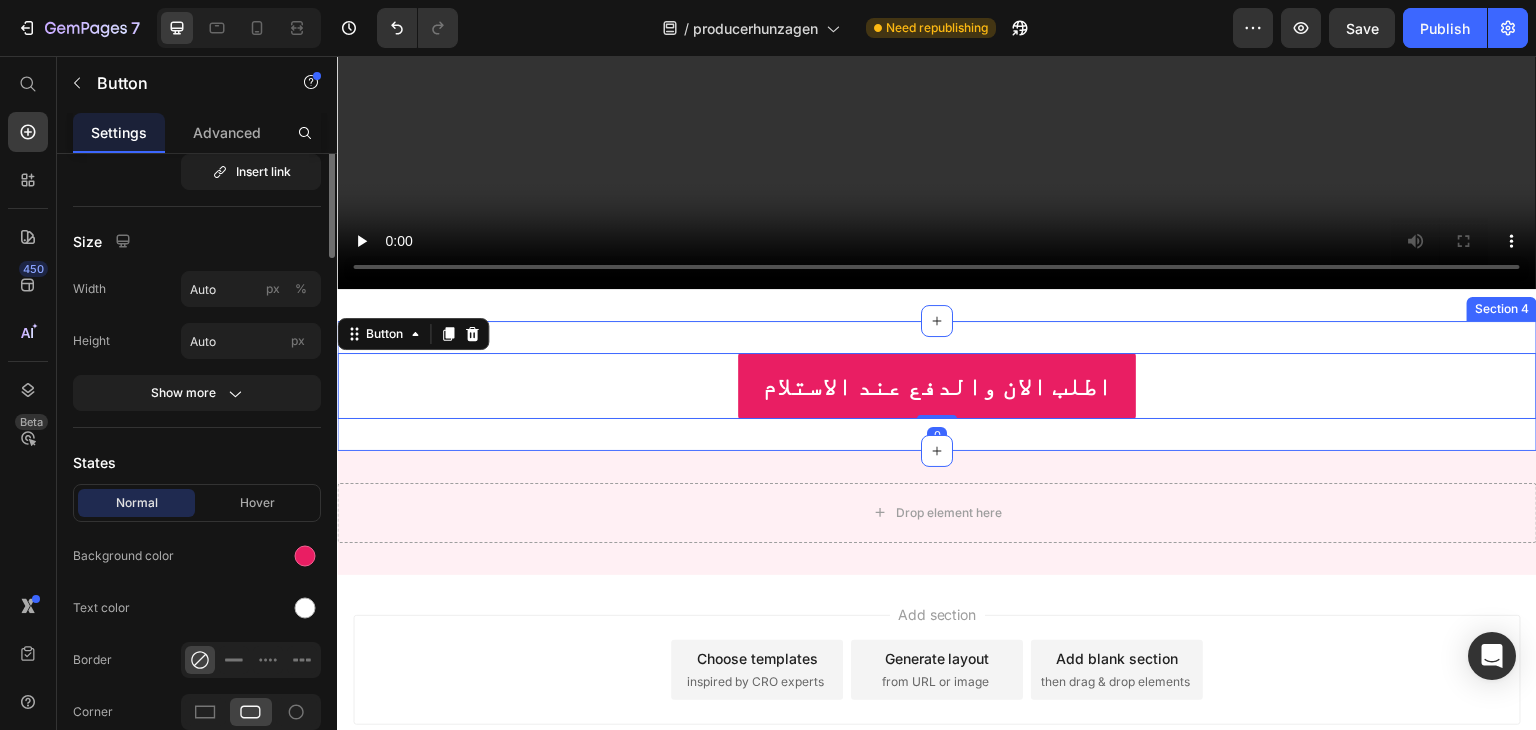 scroll, scrollTop: 0, scrollLeft: 0, axis: both 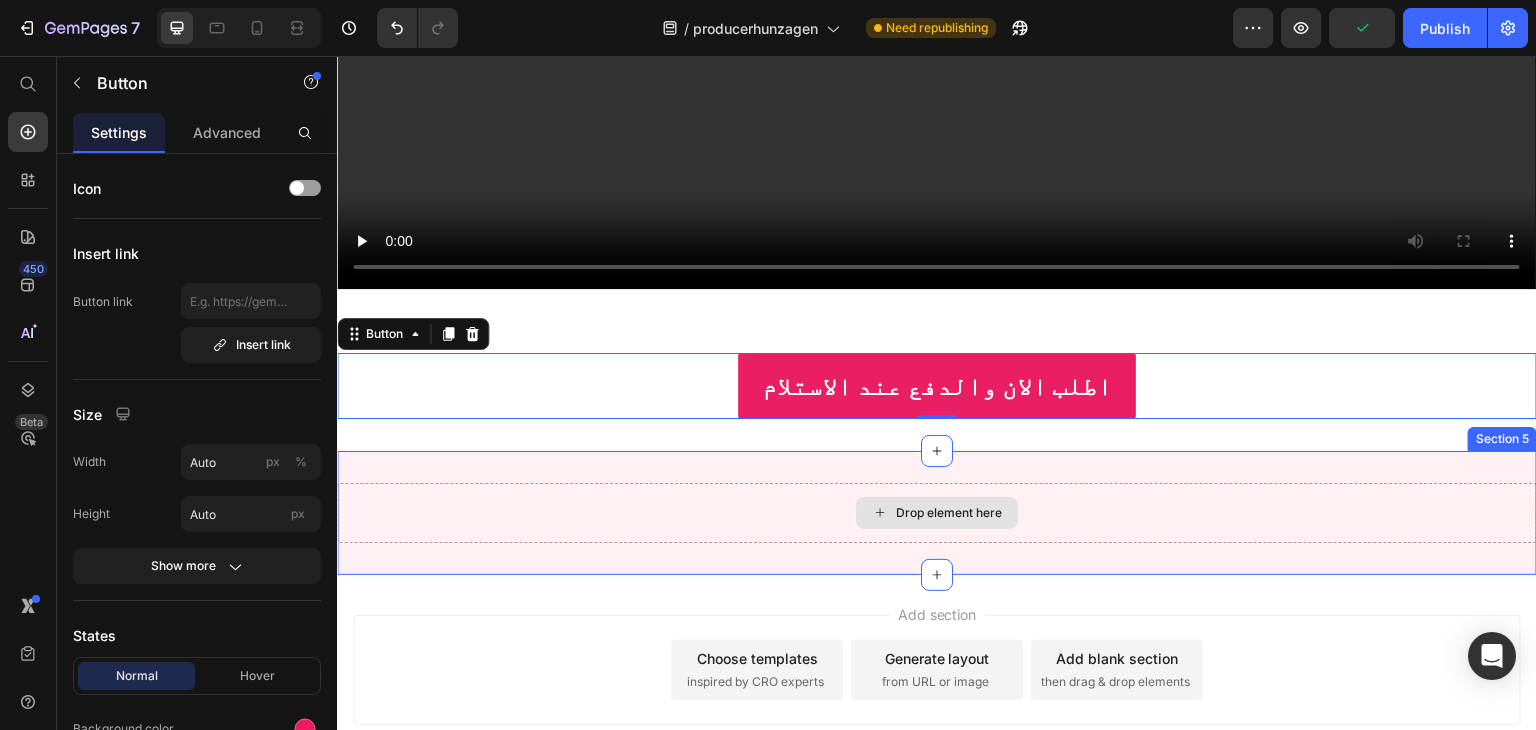 click on "Drop element here" at bounding box center [949, 513] 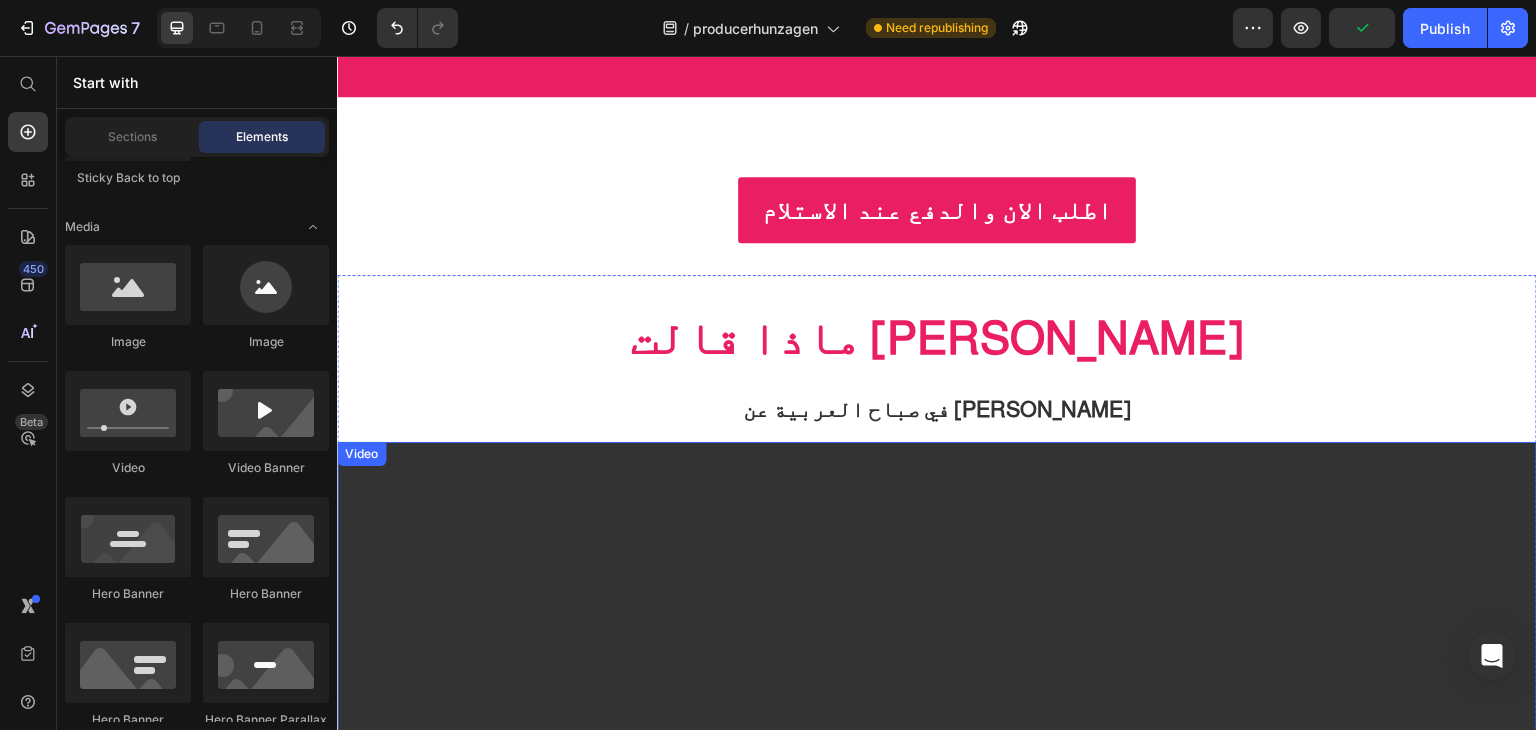 scroll, scrollTop: 2968, scrollLeft: 0, axis: vertical 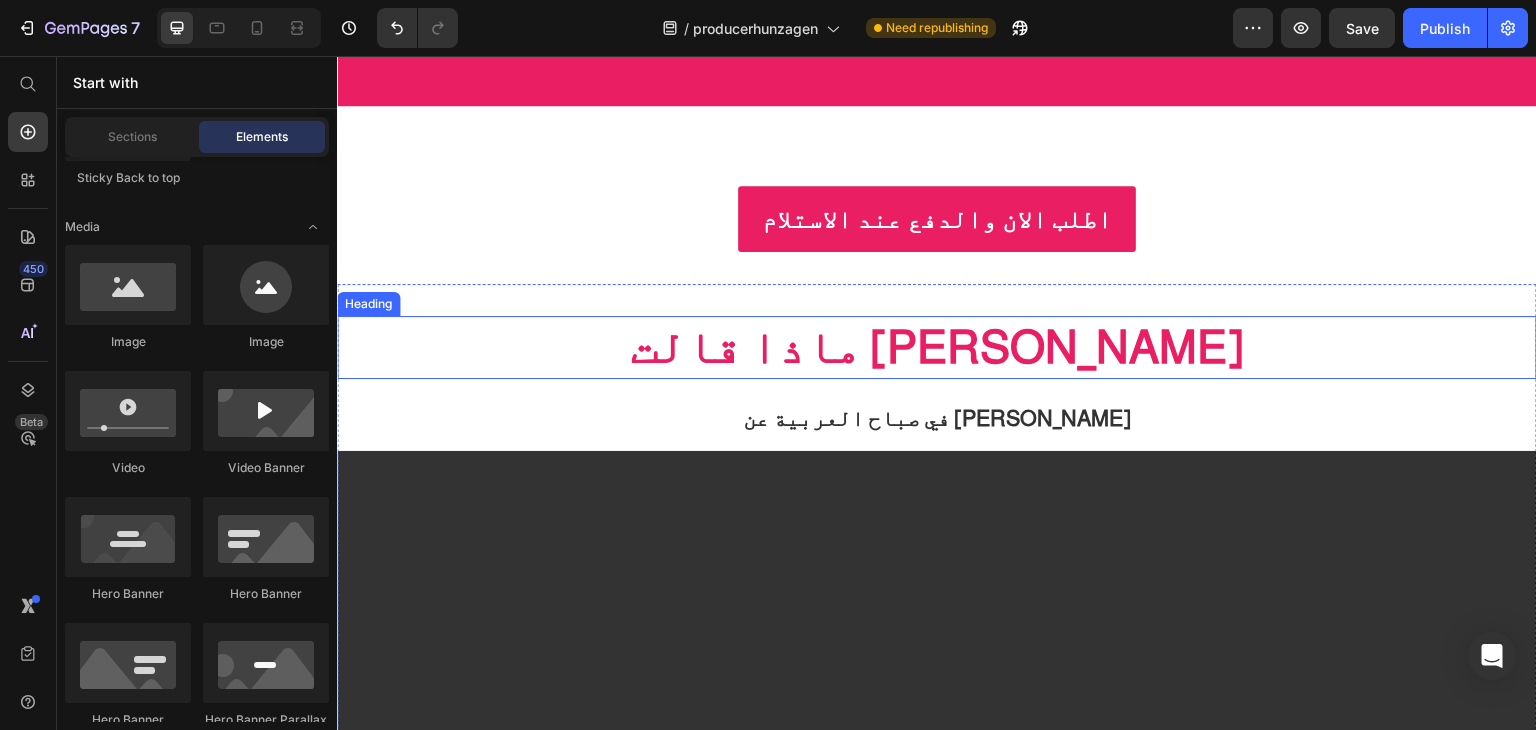 click on "ماذا قالت [PERSON_NAME]" at bounding box center [937, 347] 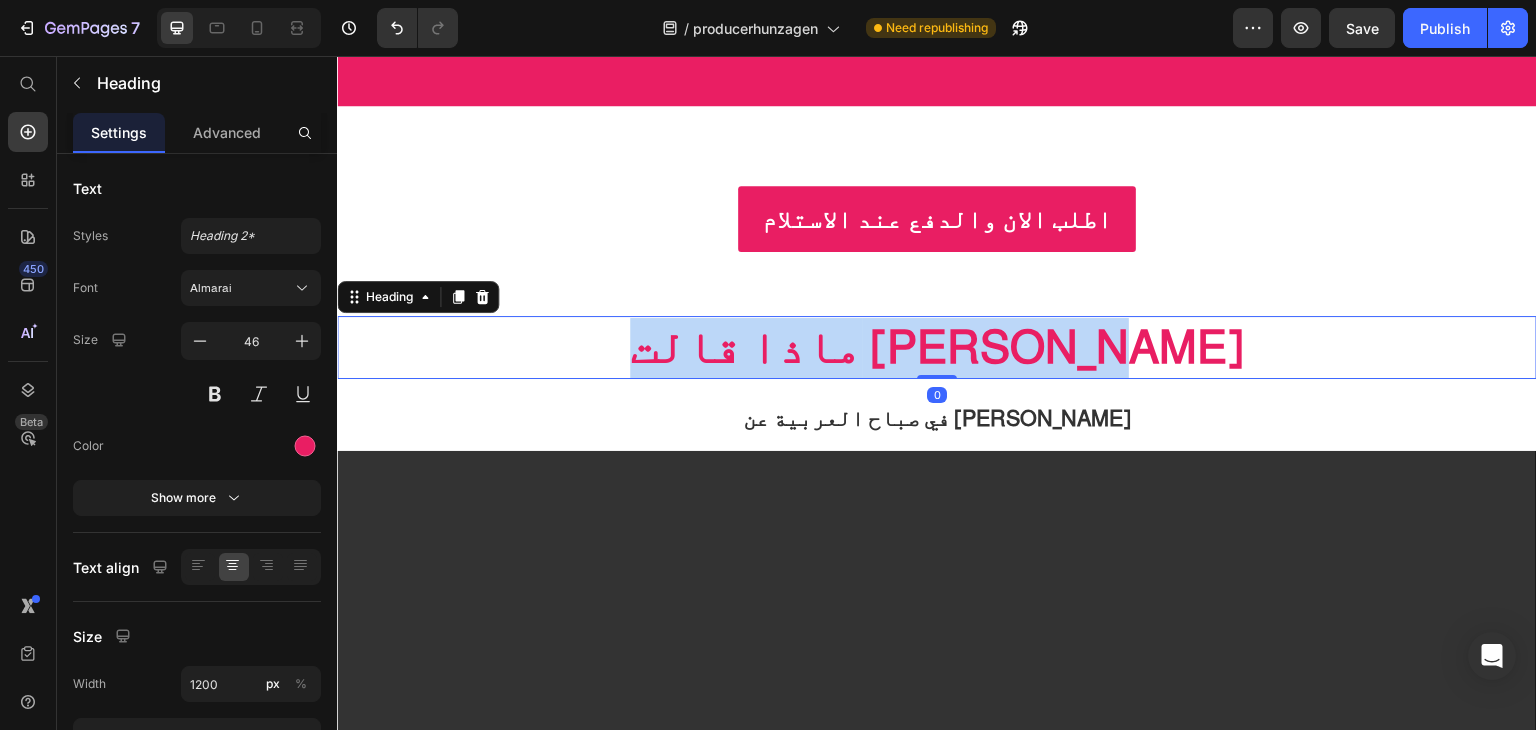 click on "ماذا قالت [PERSON_NAME]" at bounding box center (937, 347) 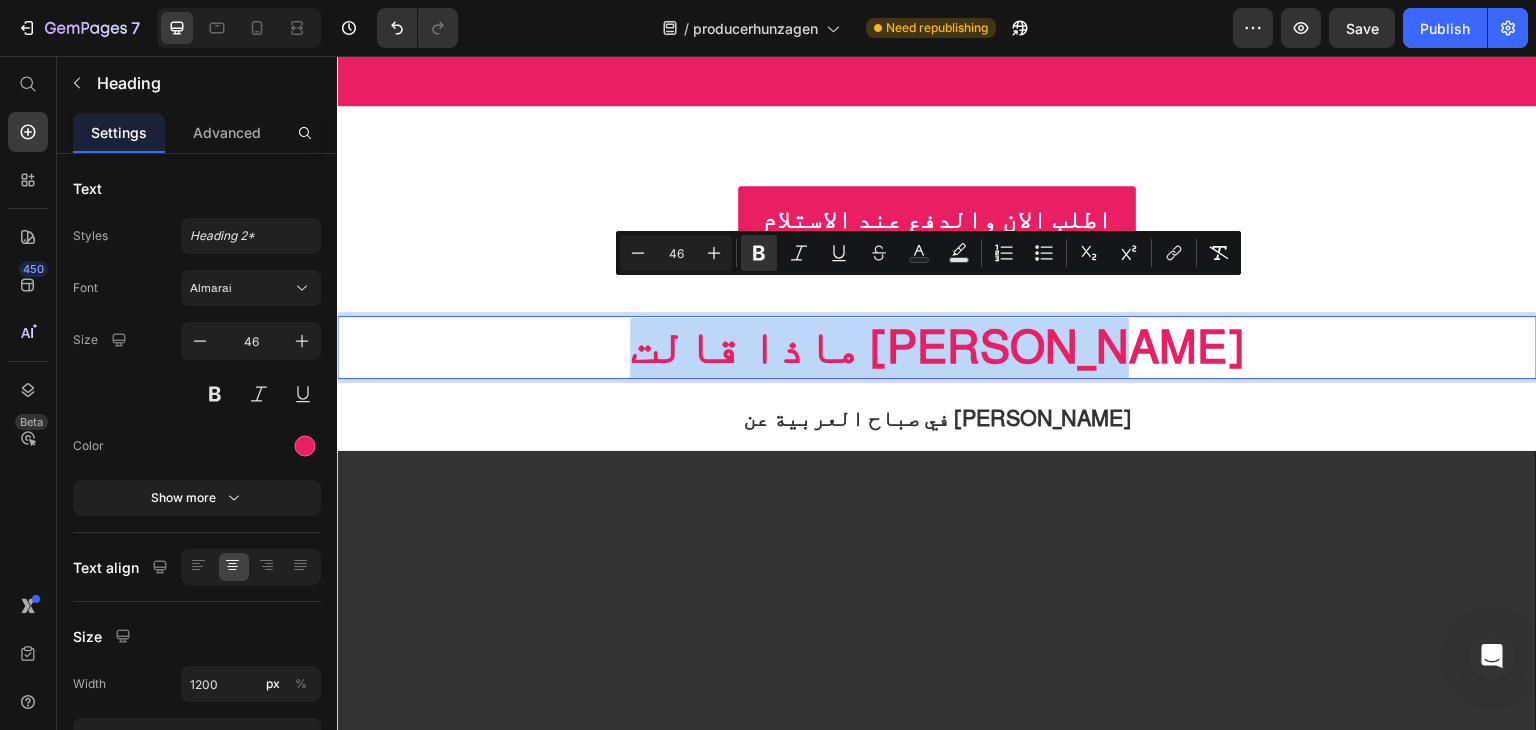 drag, startPoint x: 535, startPoint y: 300, endPoint x: 662, endPoint y: 383, distance: 151.71684 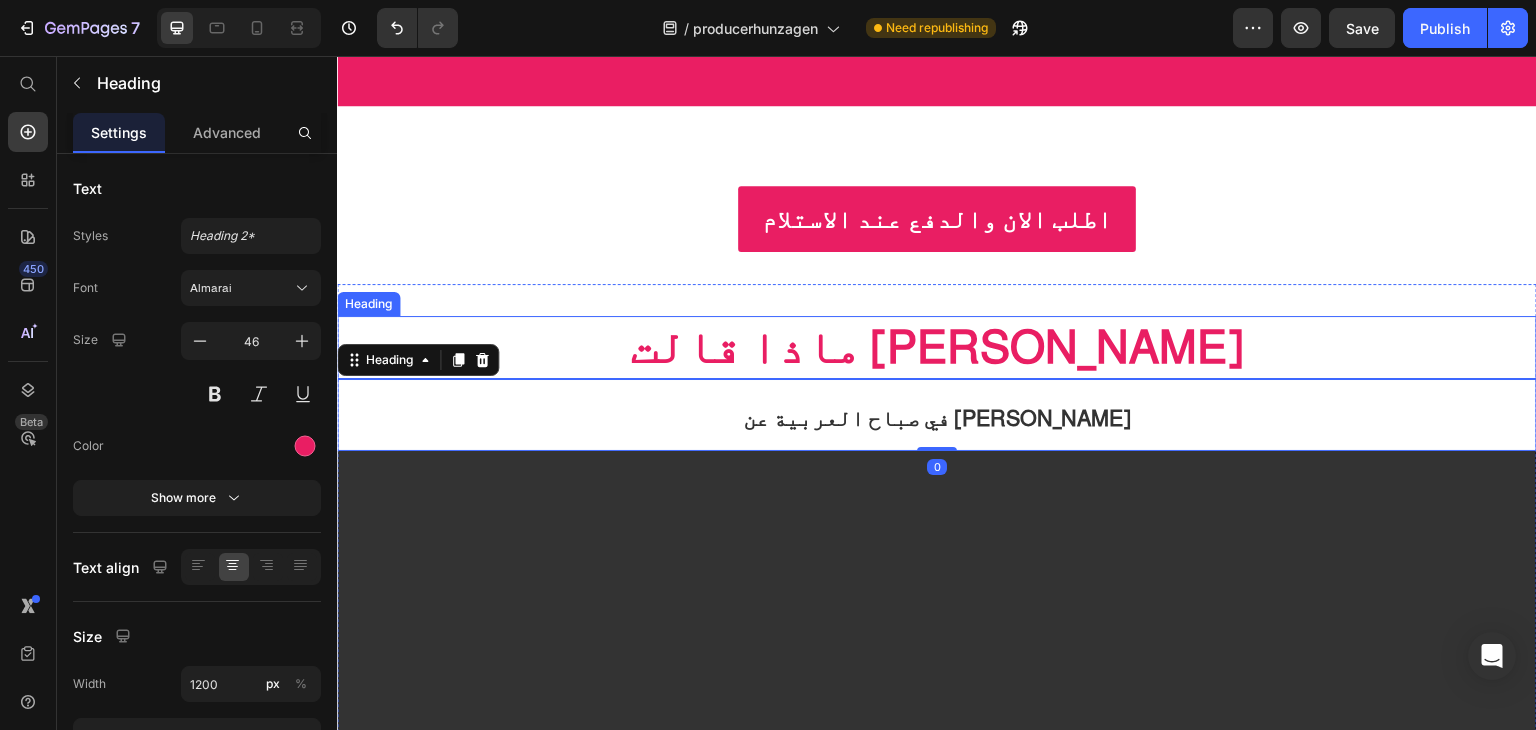 click on "⁠⁠⁠⁠⁠⁠⁠ ماذا قالت ريم بساطي" at bounding box center (937, 348) 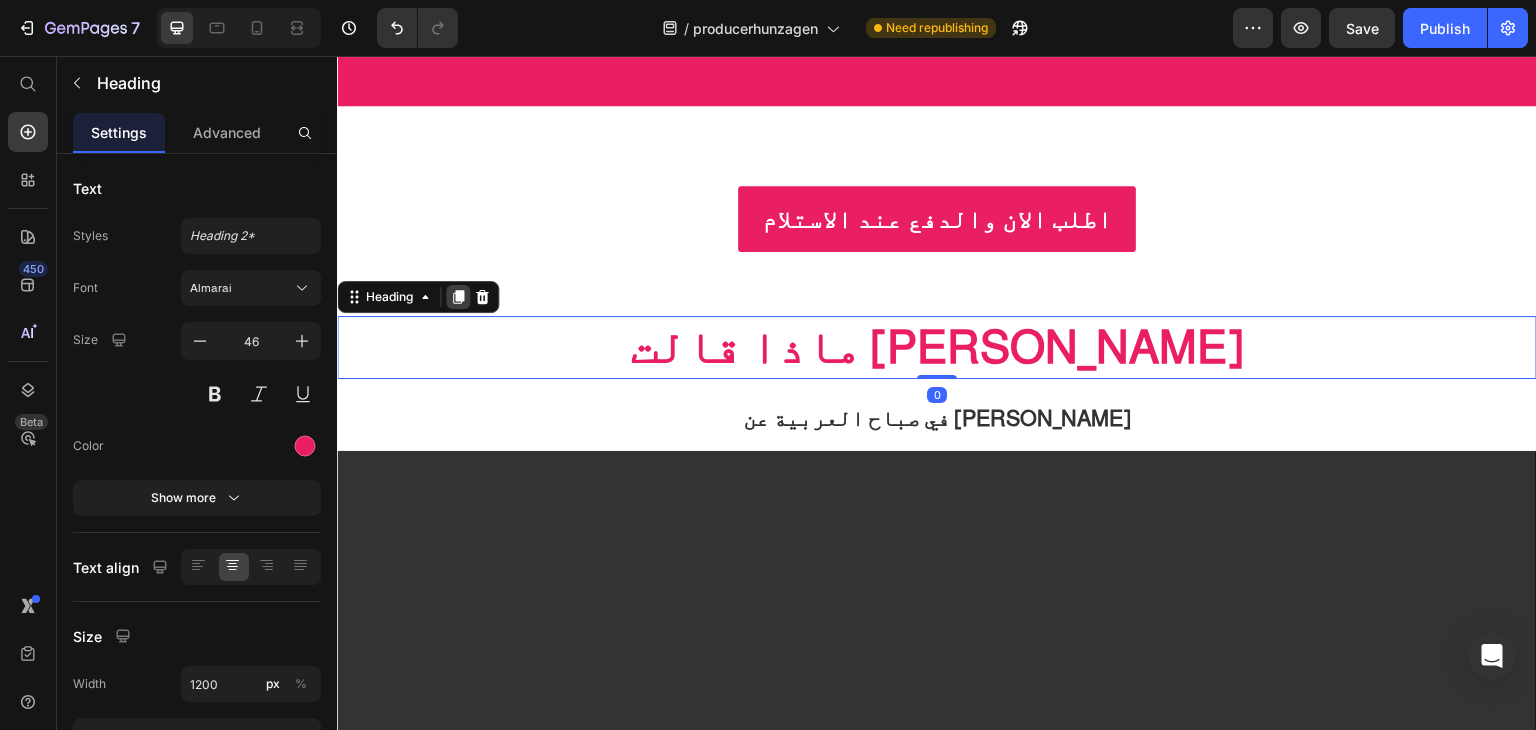 click 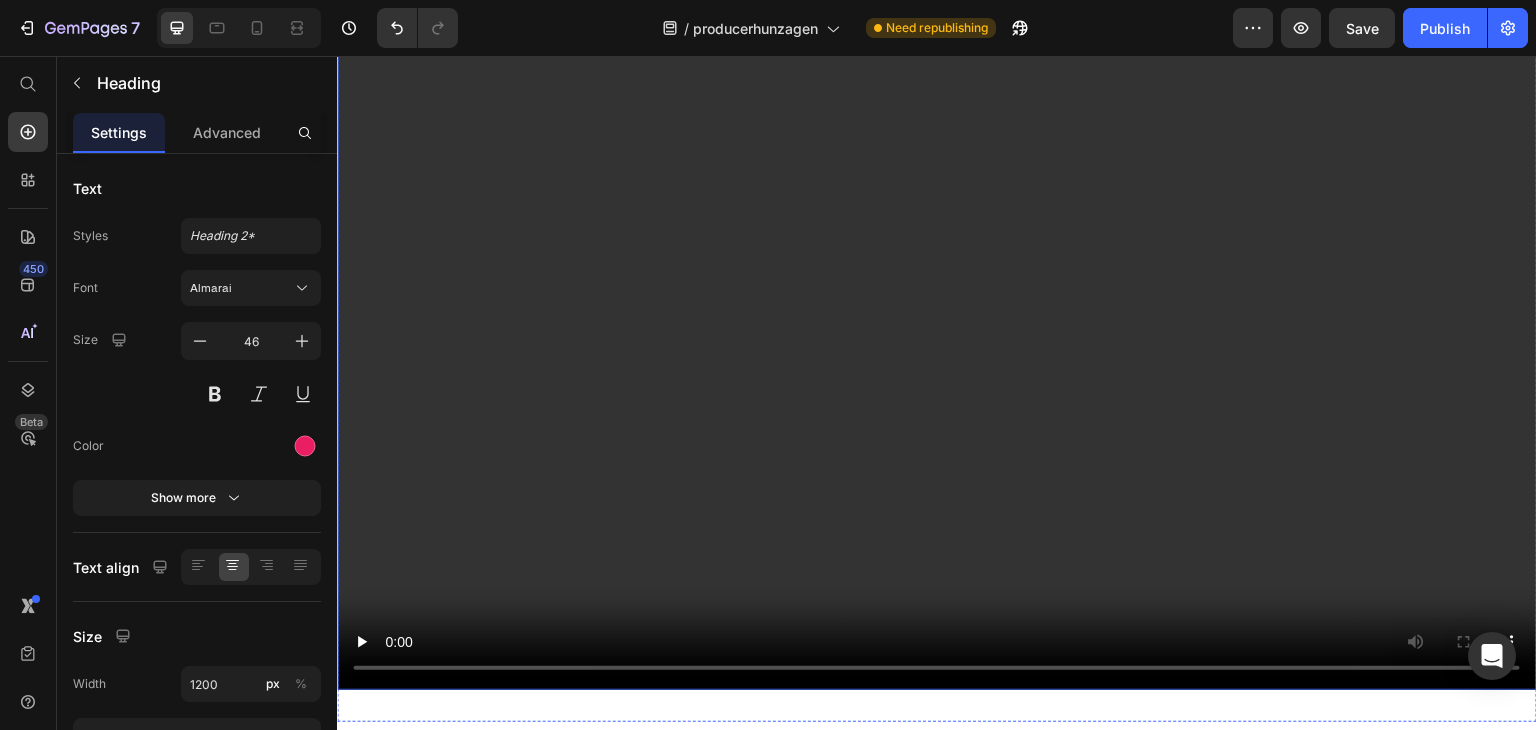 drag, startPoint x: 743, startPoint y: 274, endPoint x: 809, endPoint y: 459, distance: 196.42047 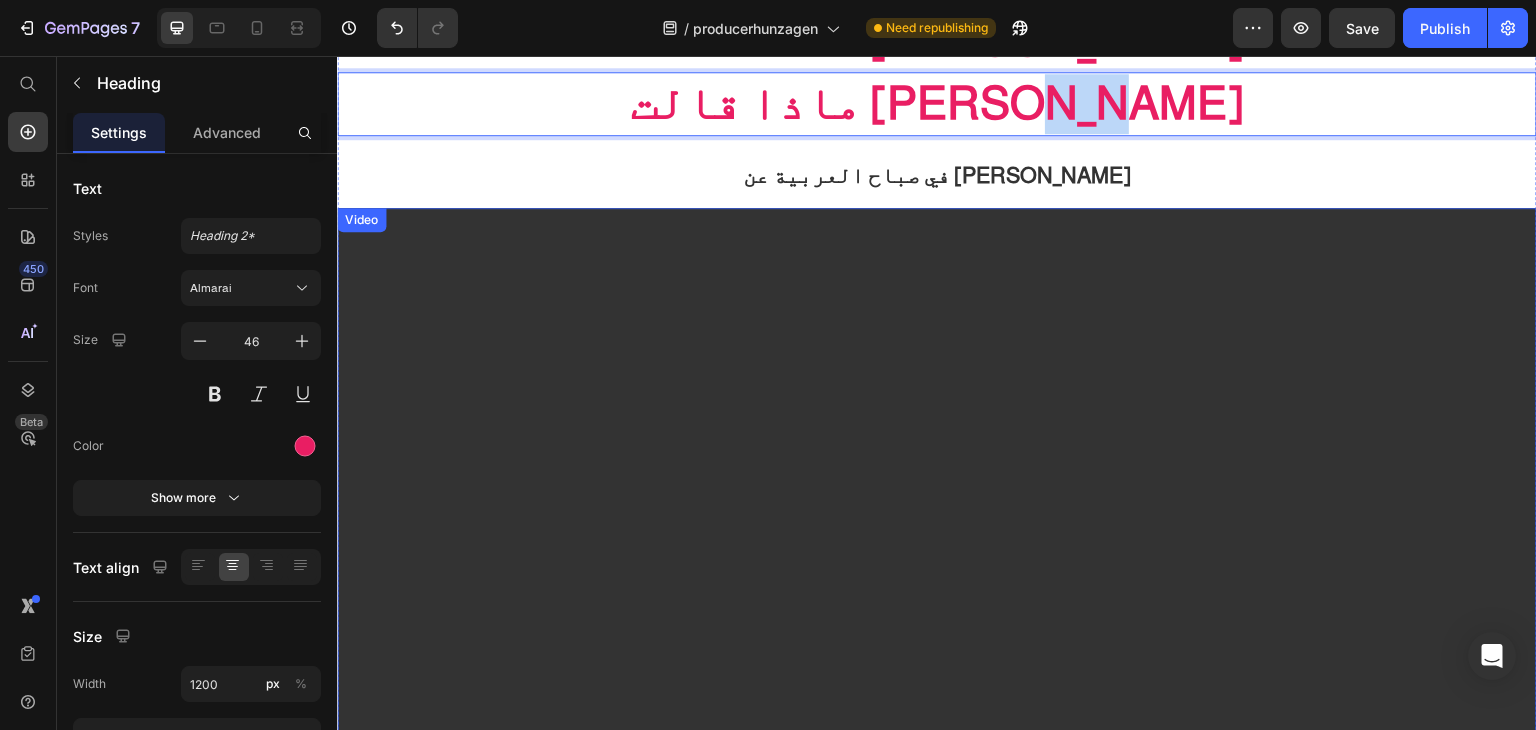 scroll, scrollTop: 3168, scrollLeft: 0, axis: vertical 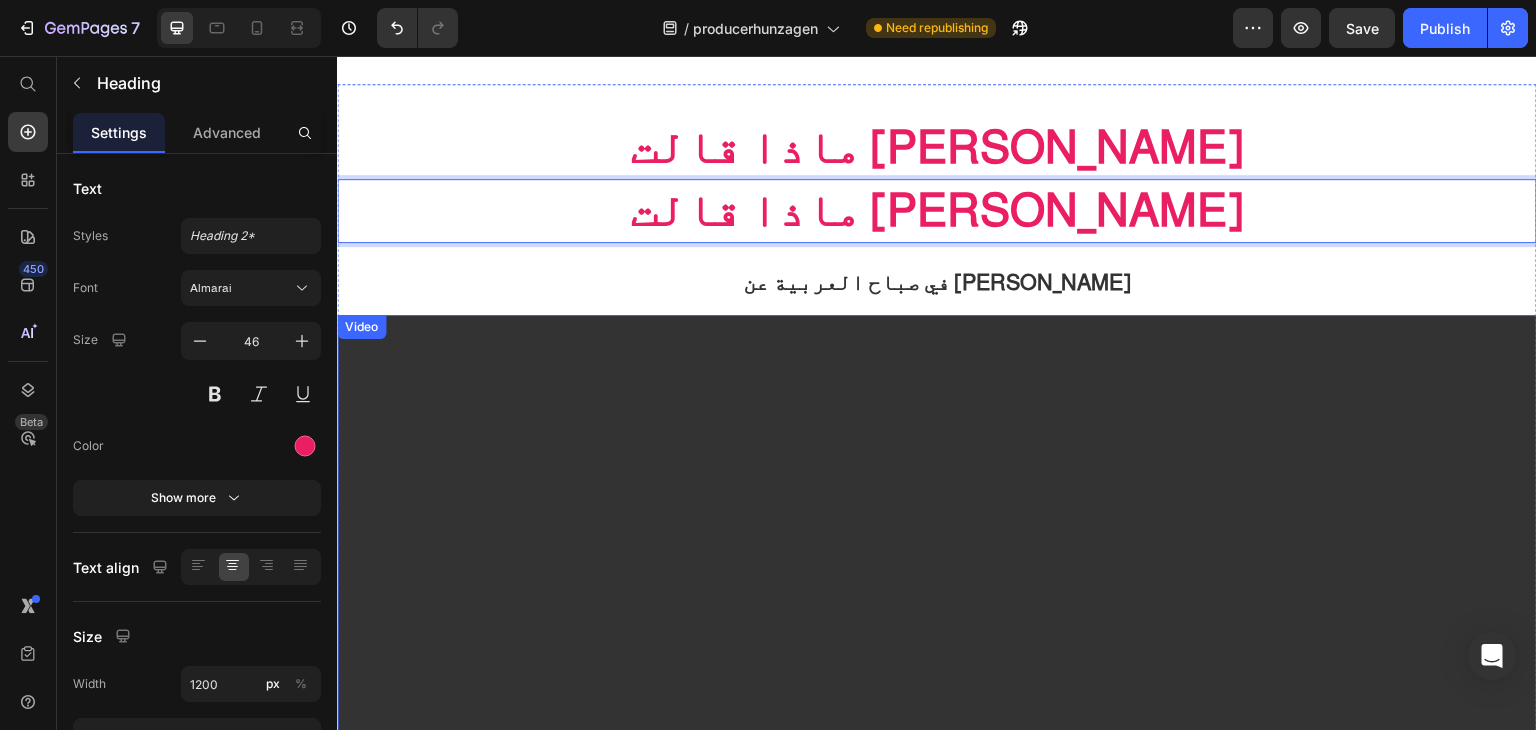 drag, startPoint x: 500, startPoint y: 169, endPoint x: 792, endPoint y: 380, distance: 360.25687 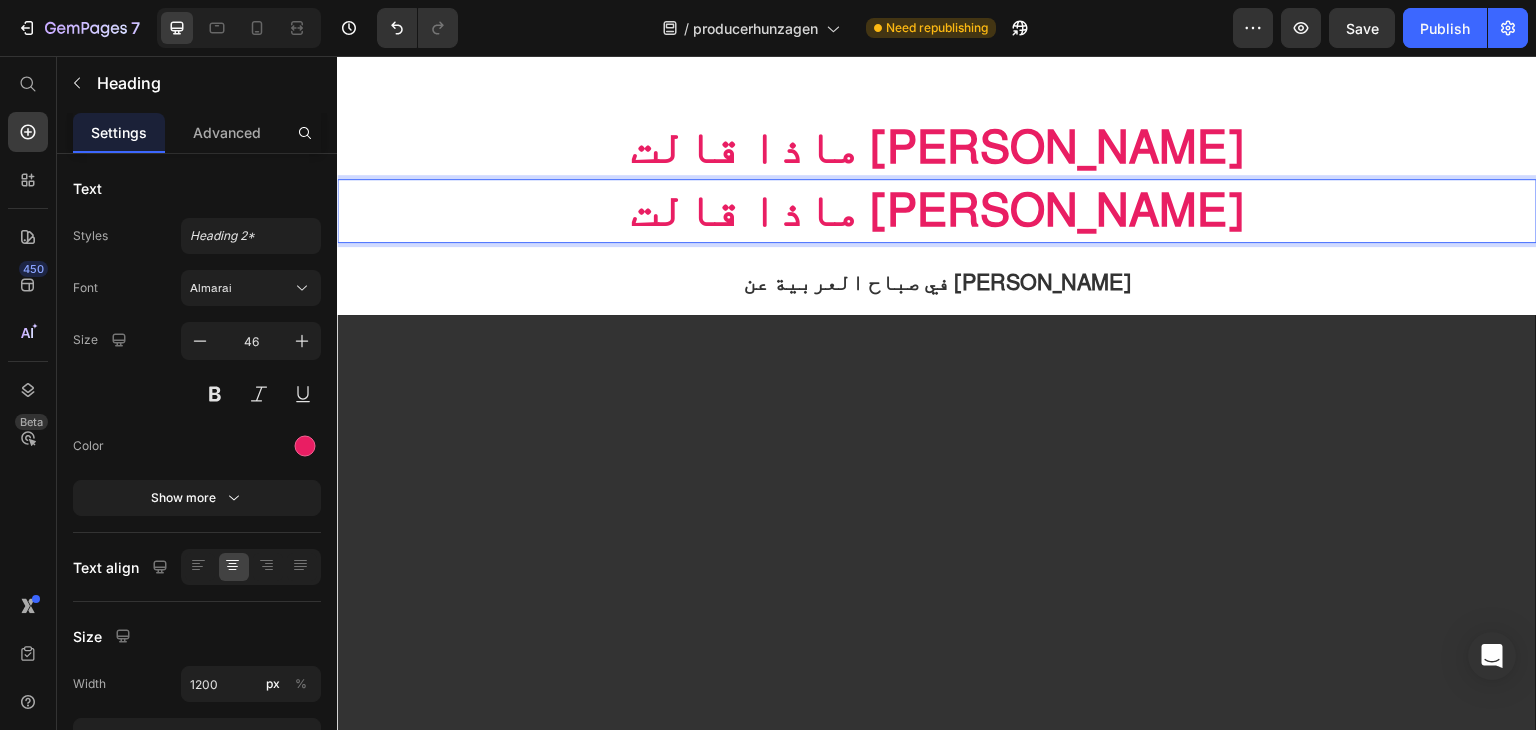 click on "ماذا قالت [PERSON_NAME]" at bounding box center [937, 211] 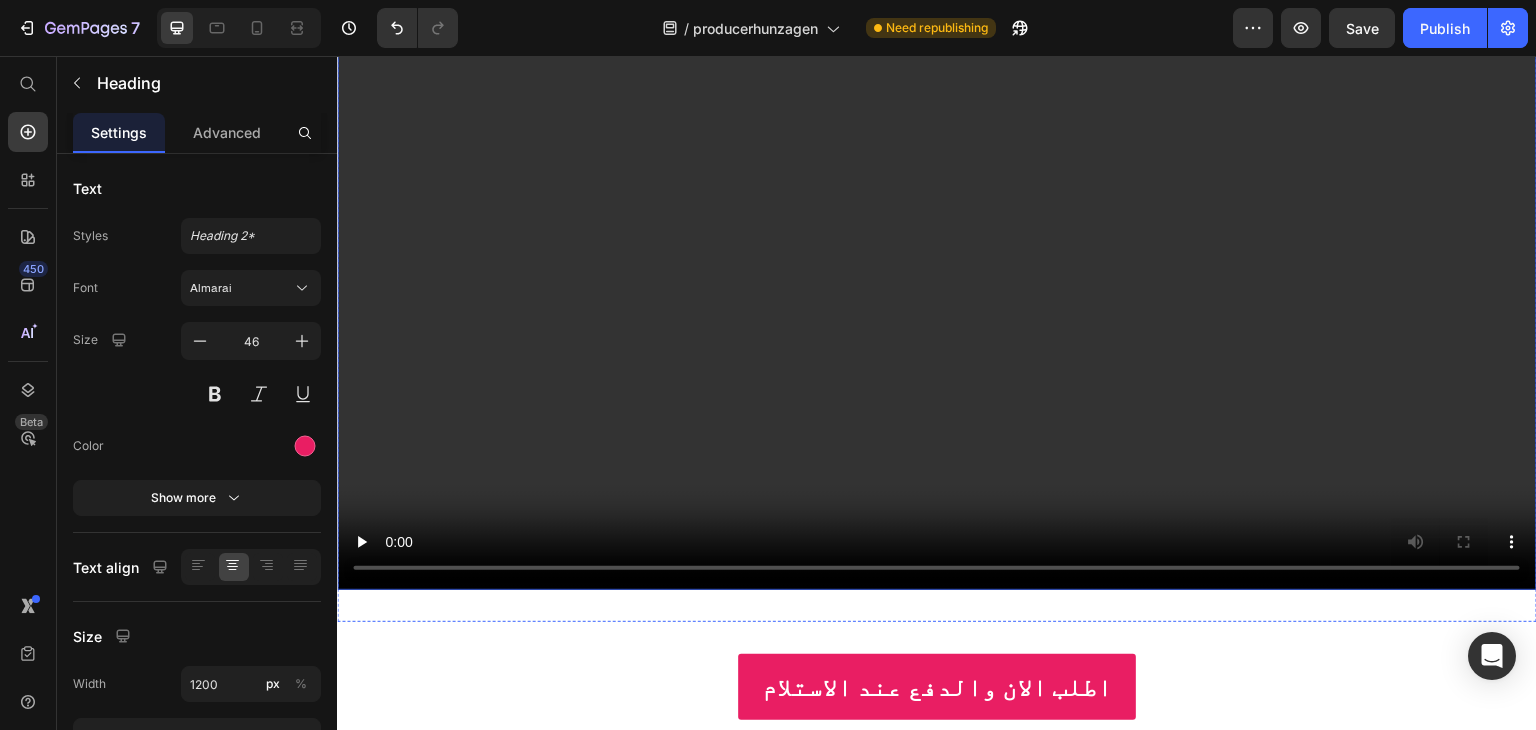 scroll, scrollTop: 3068, scrollLeft: 0, axis: vertical 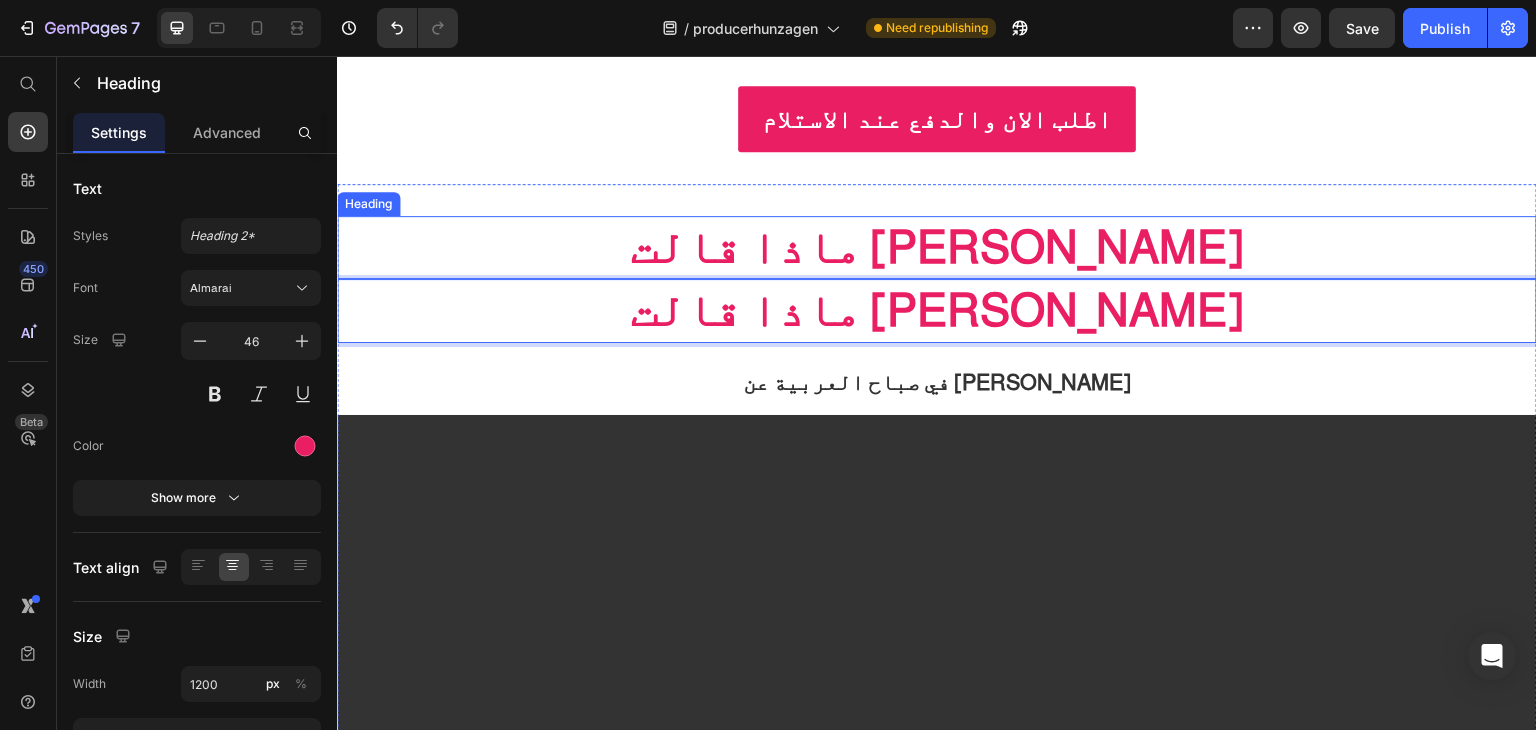 click on "⁠⁠⁠⁠⁠⁠⁠ ماذا قالت ريم بساطي" at bounding box center (937, 248) 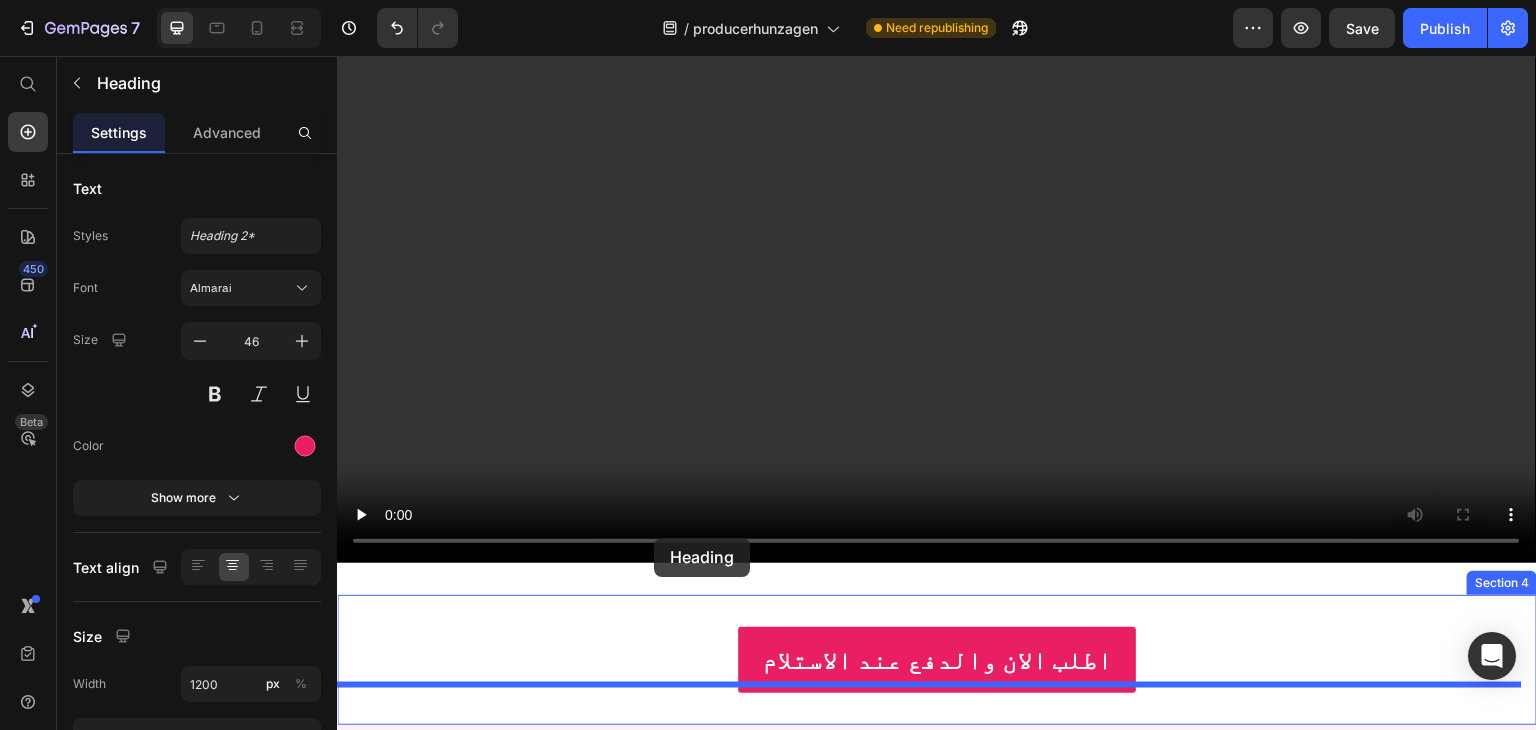 scroll, scrollTop: 3768, scrollLeft: 0, axis: vertical 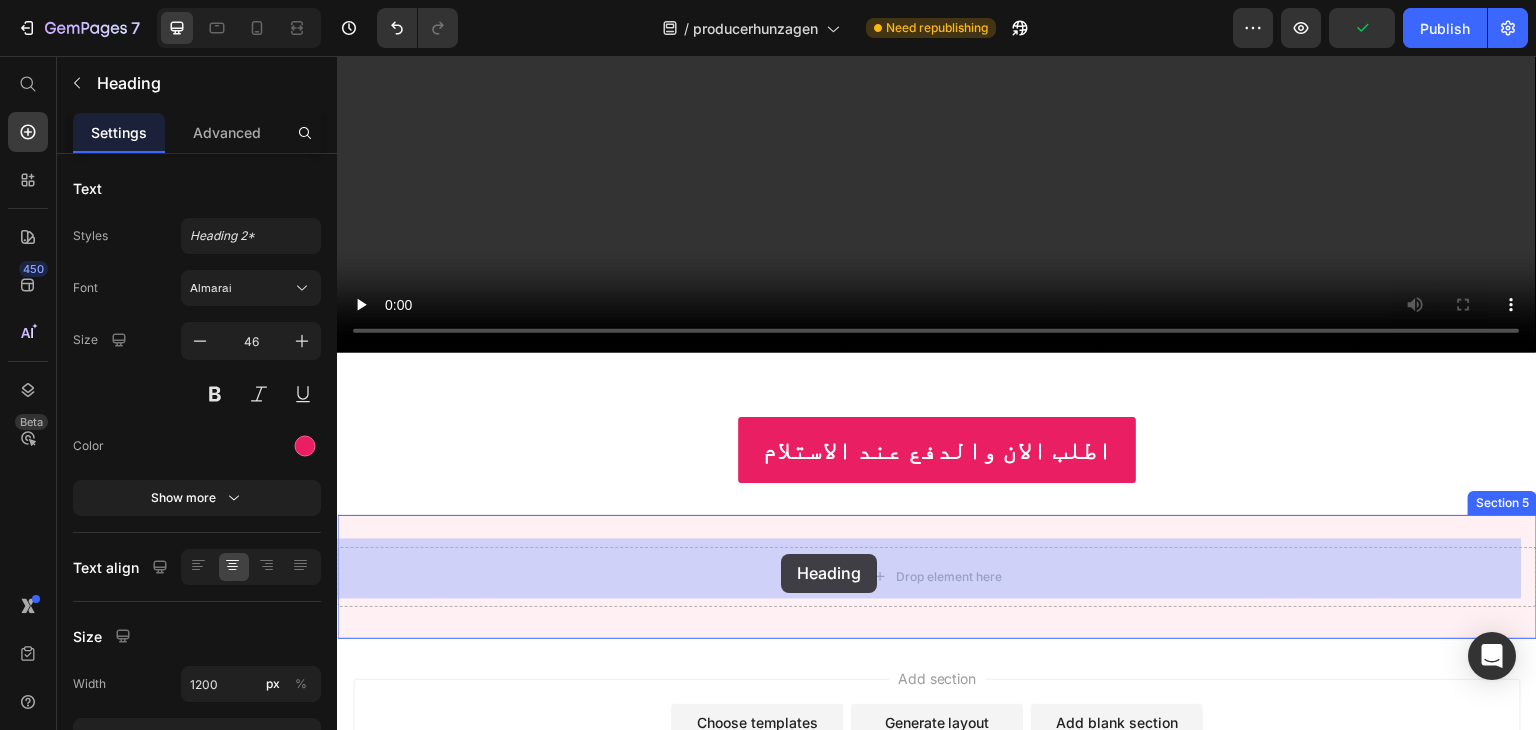 drag, startPoint x: 389, startPoint y: 165, endPoint x: 781, endPoint y: 554, distance: 552.25446 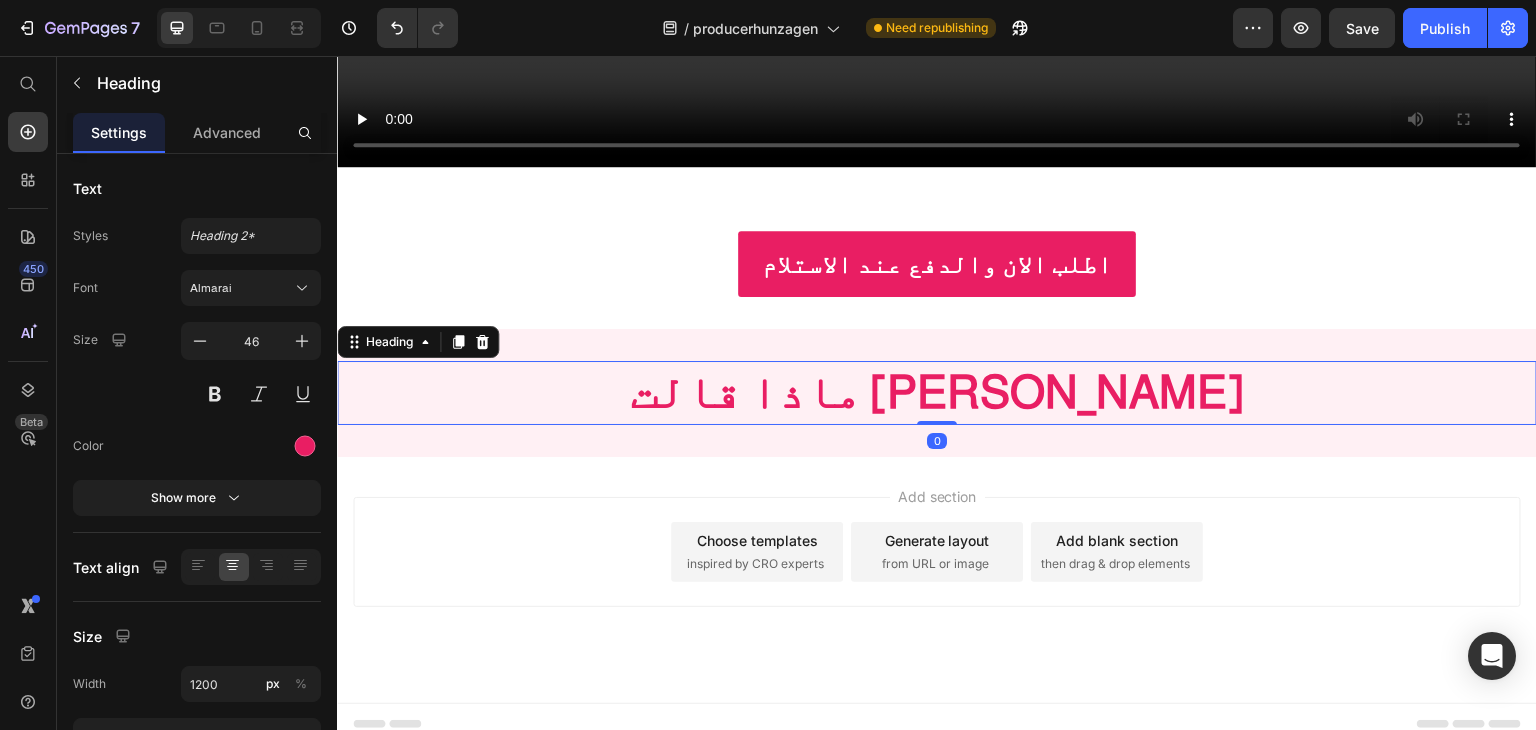 scroll, scrollTop: 3895, scrollLeft: 0, axis: vertical 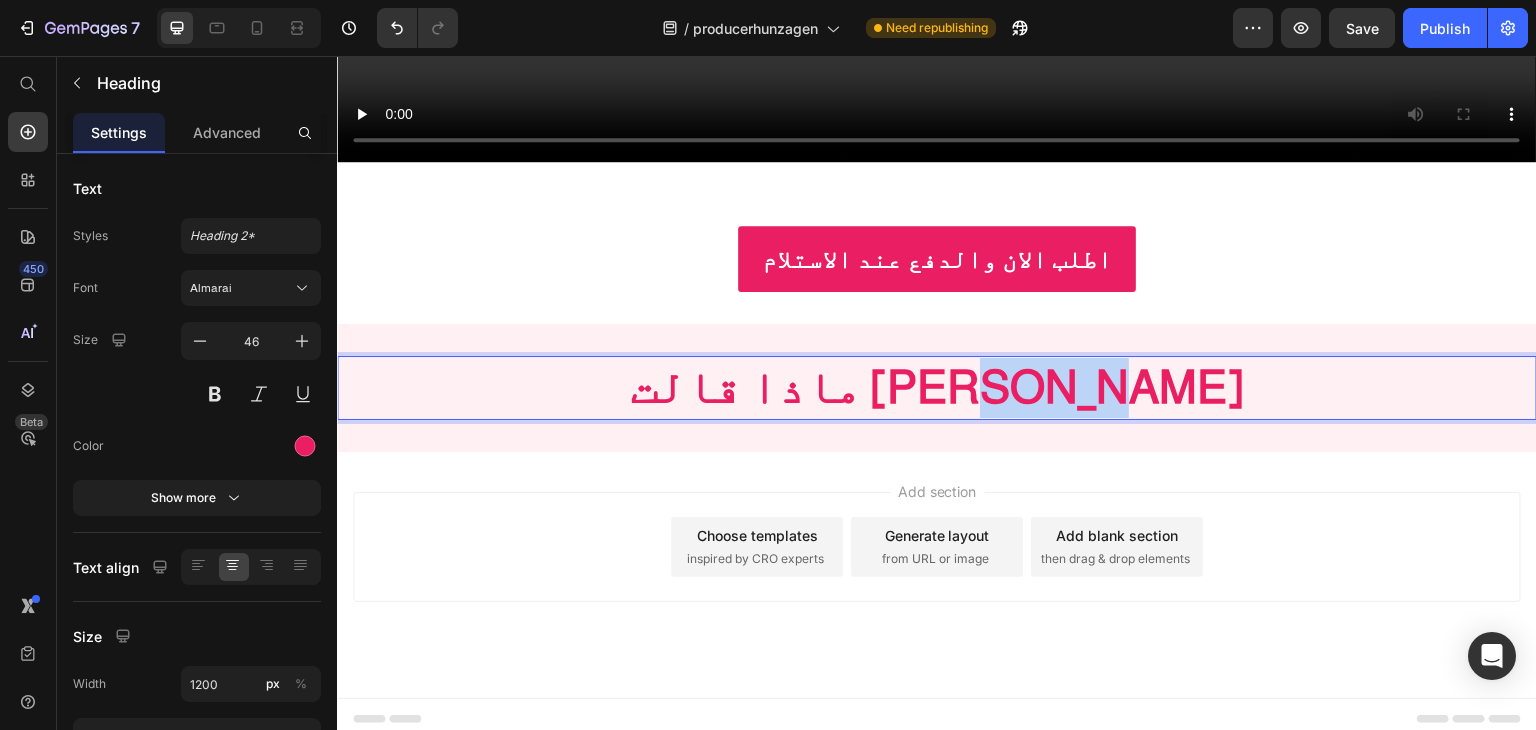 click on "ماذا قالت [PERSON_NAME]" at bounding box center (937, 387) 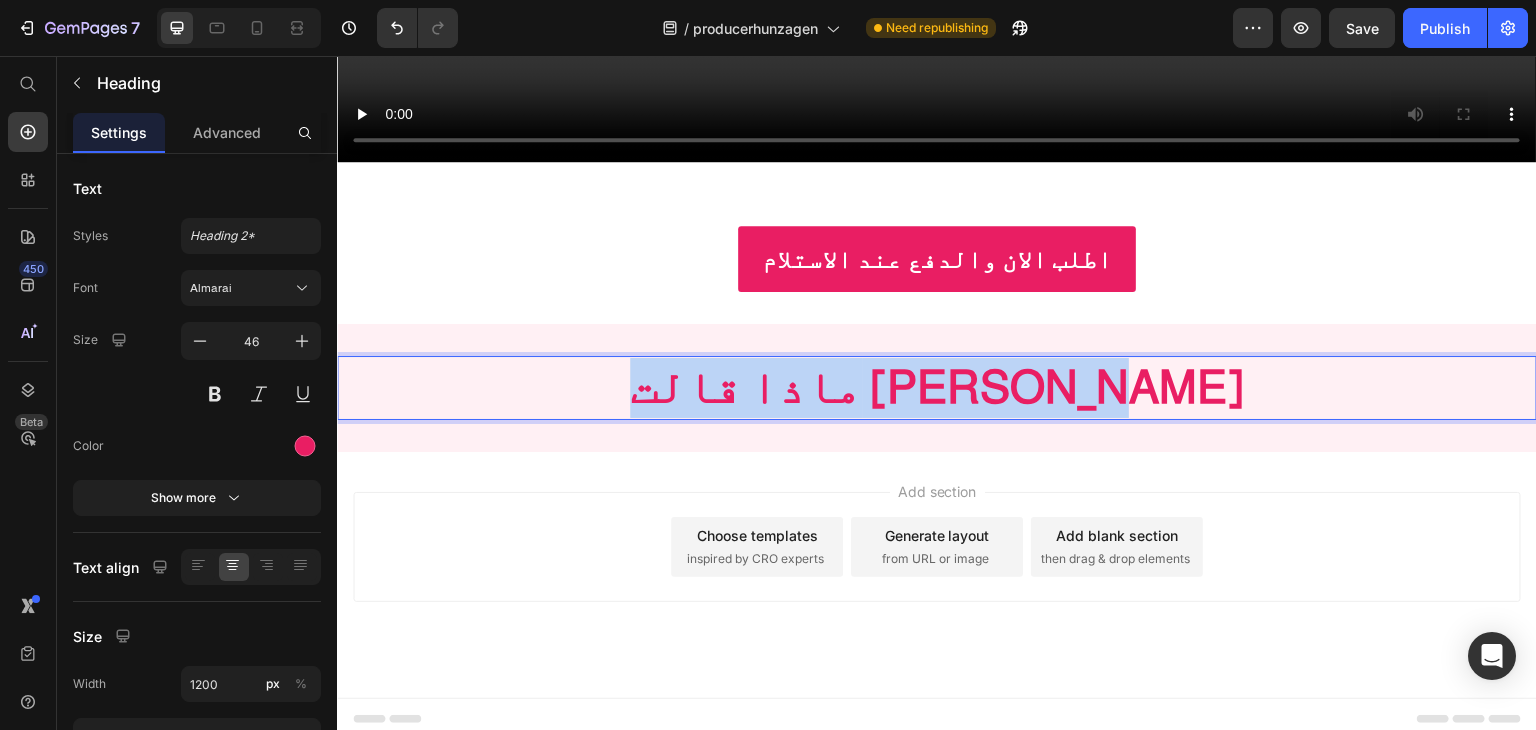 click on "ماذا قالت [PERSON_NAME]" at bounding box center [937, 387] 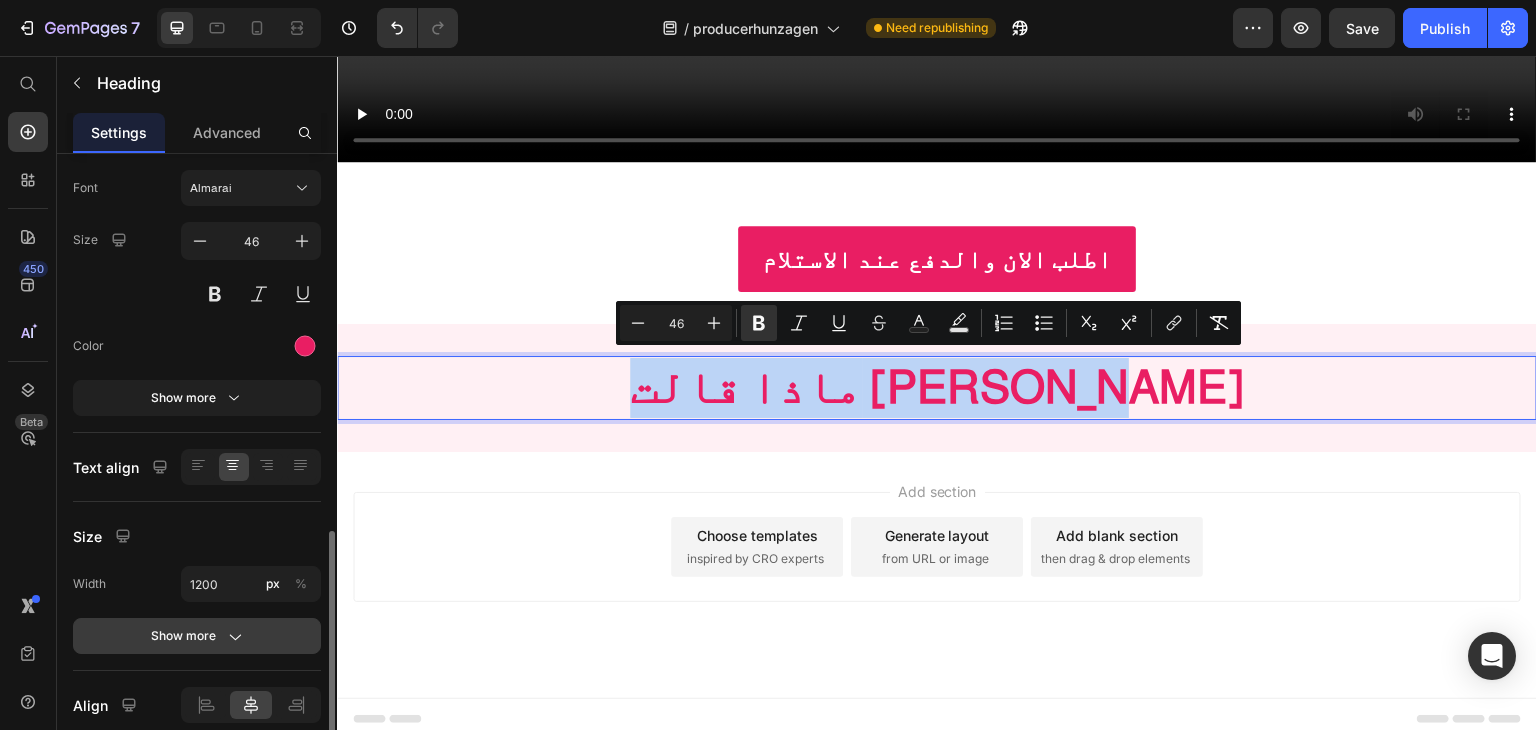 scroll, scrollTop: 0, scrollLeft: 0, axis: both 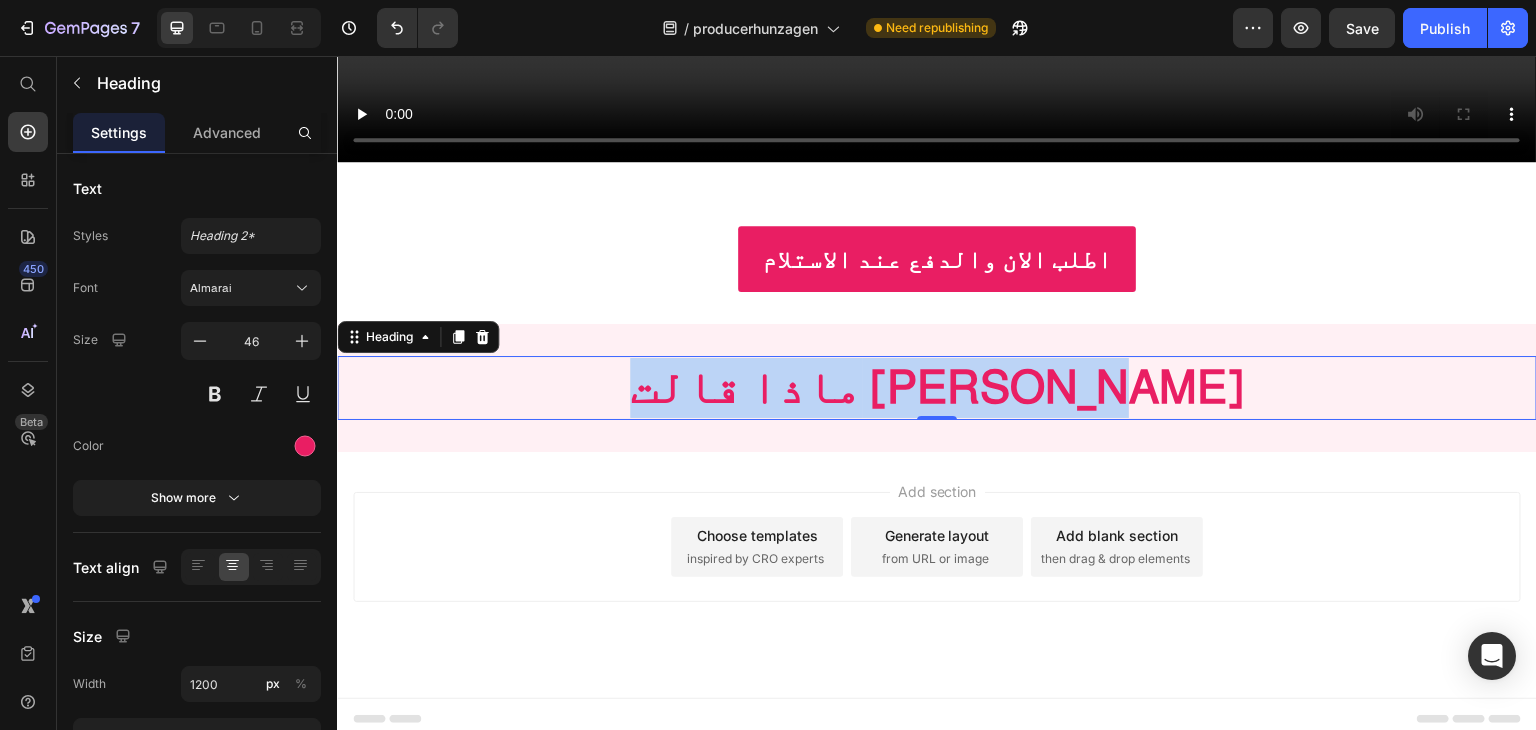click on "ماذا قالت [PERSON_NAME]" at bounding box center (937, 387) 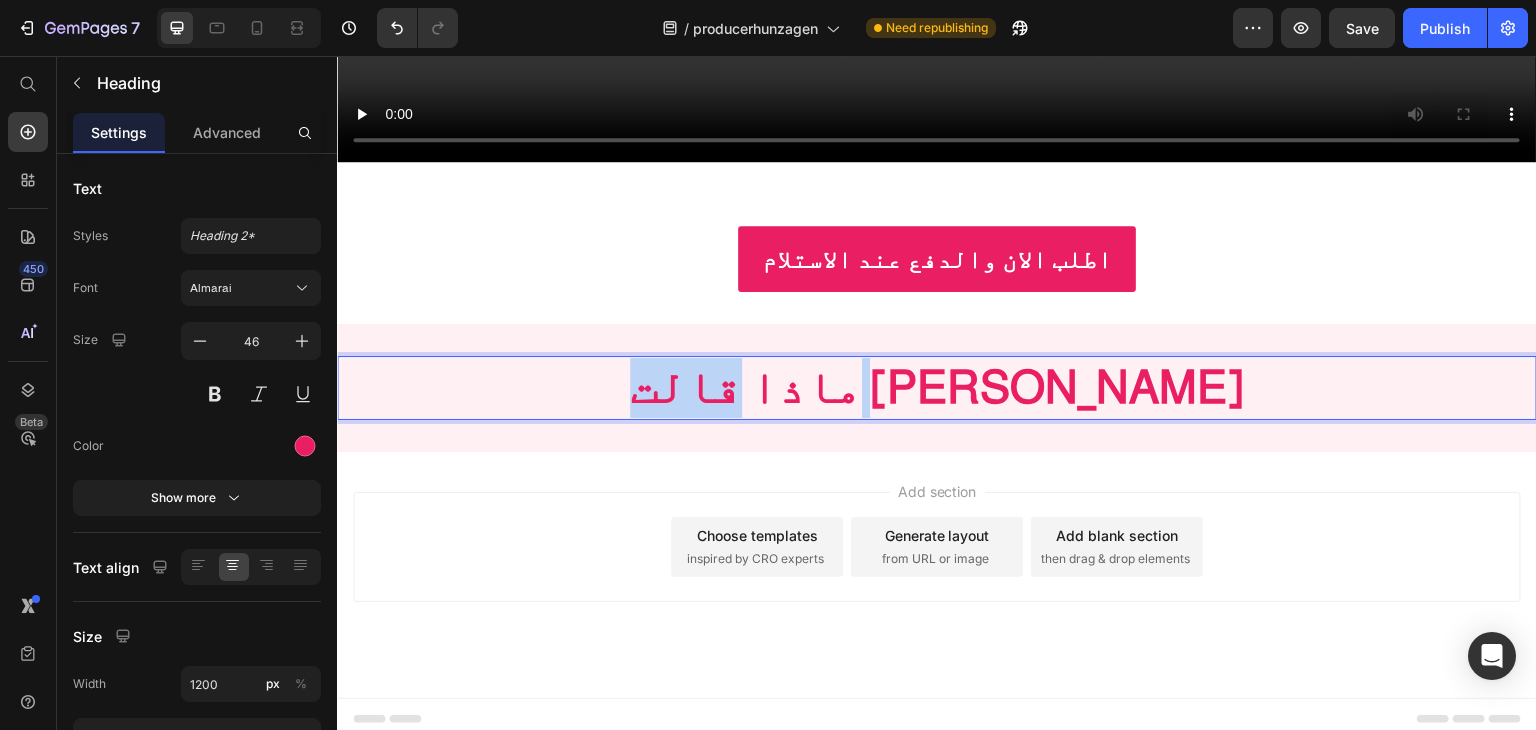 click on "ماذا قالت [PERSON_NAME]" at bounding box center (937, 387) 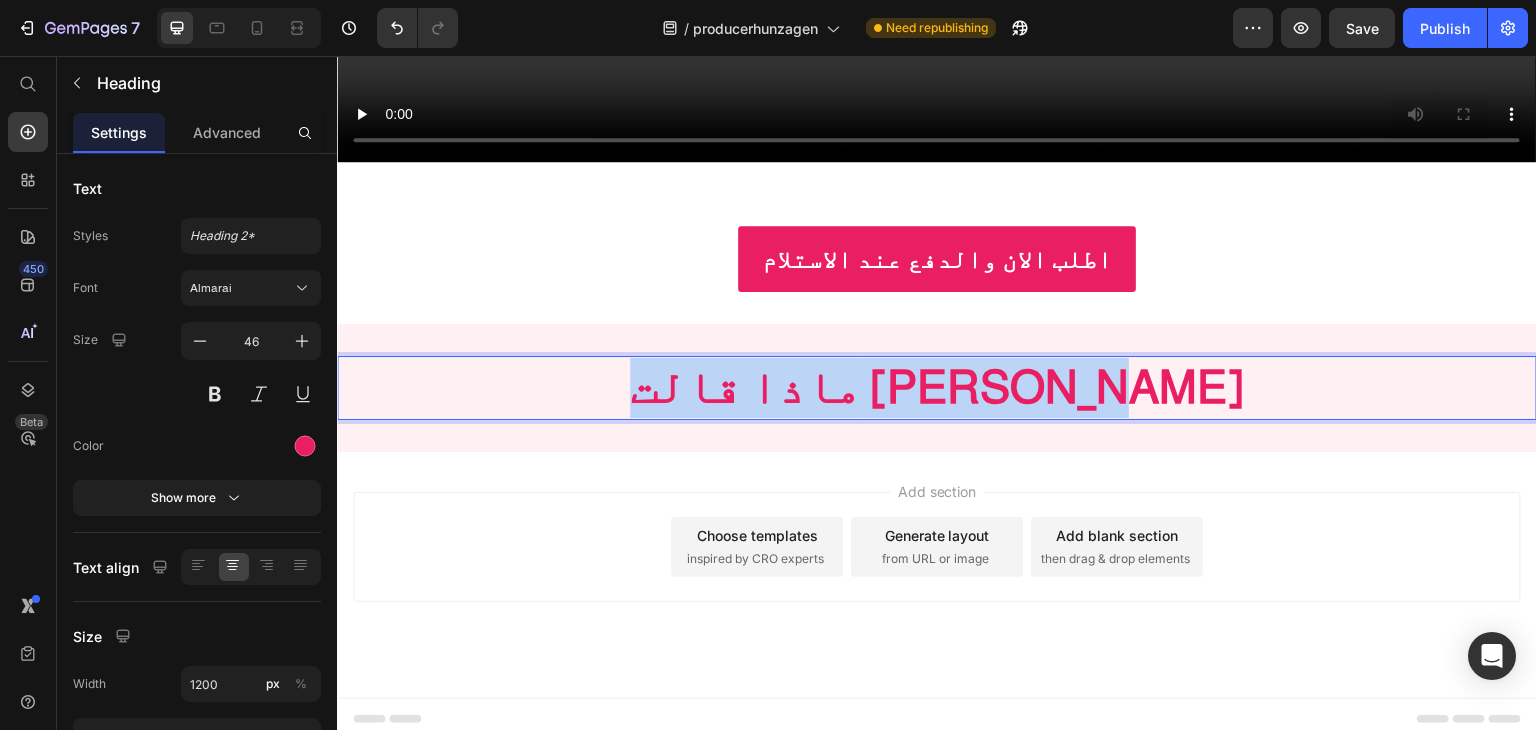 click on "ماذا قالت [PERSON_NAME]" at bounding box center (937, 387) 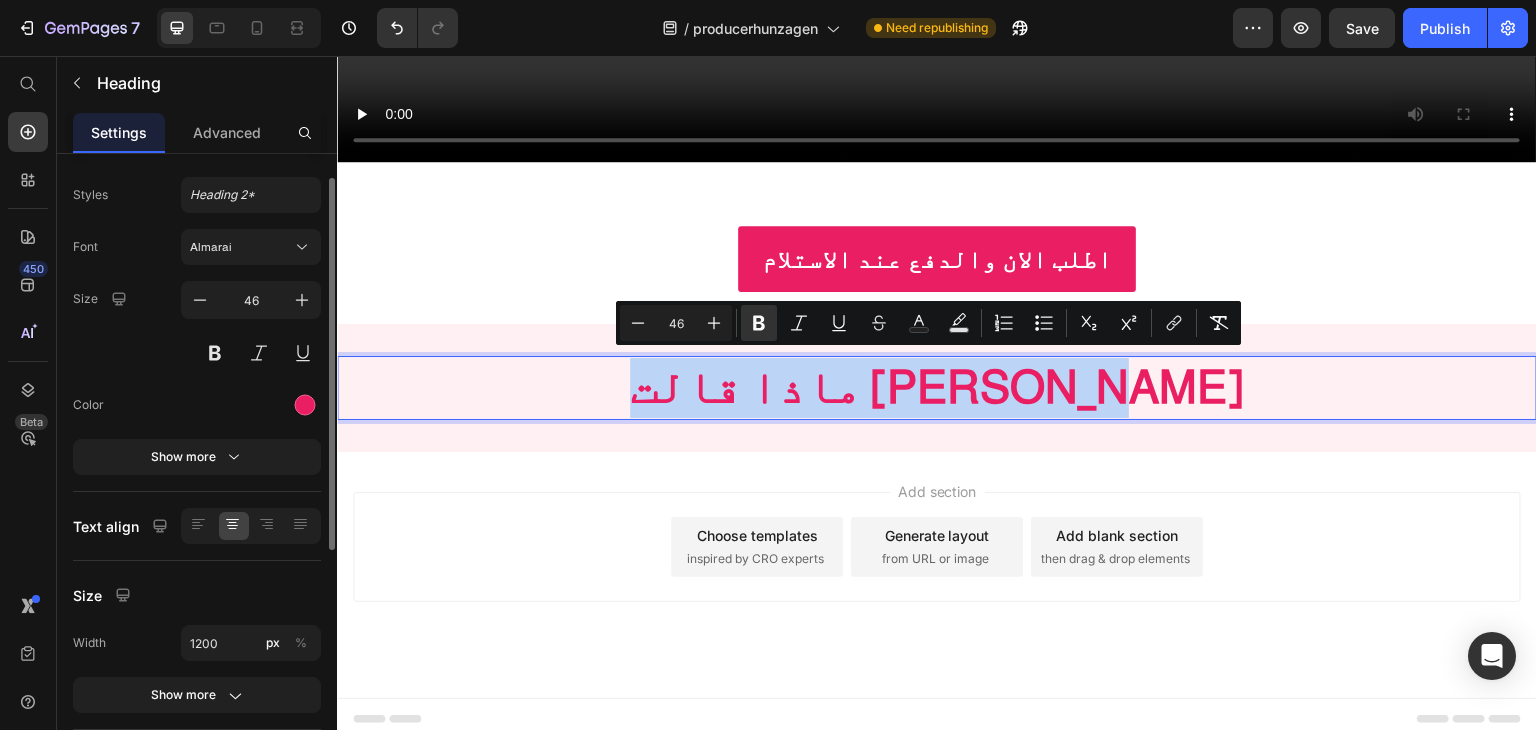 scroll, scrollTop: 0, scrollLeft: 0, axis: both 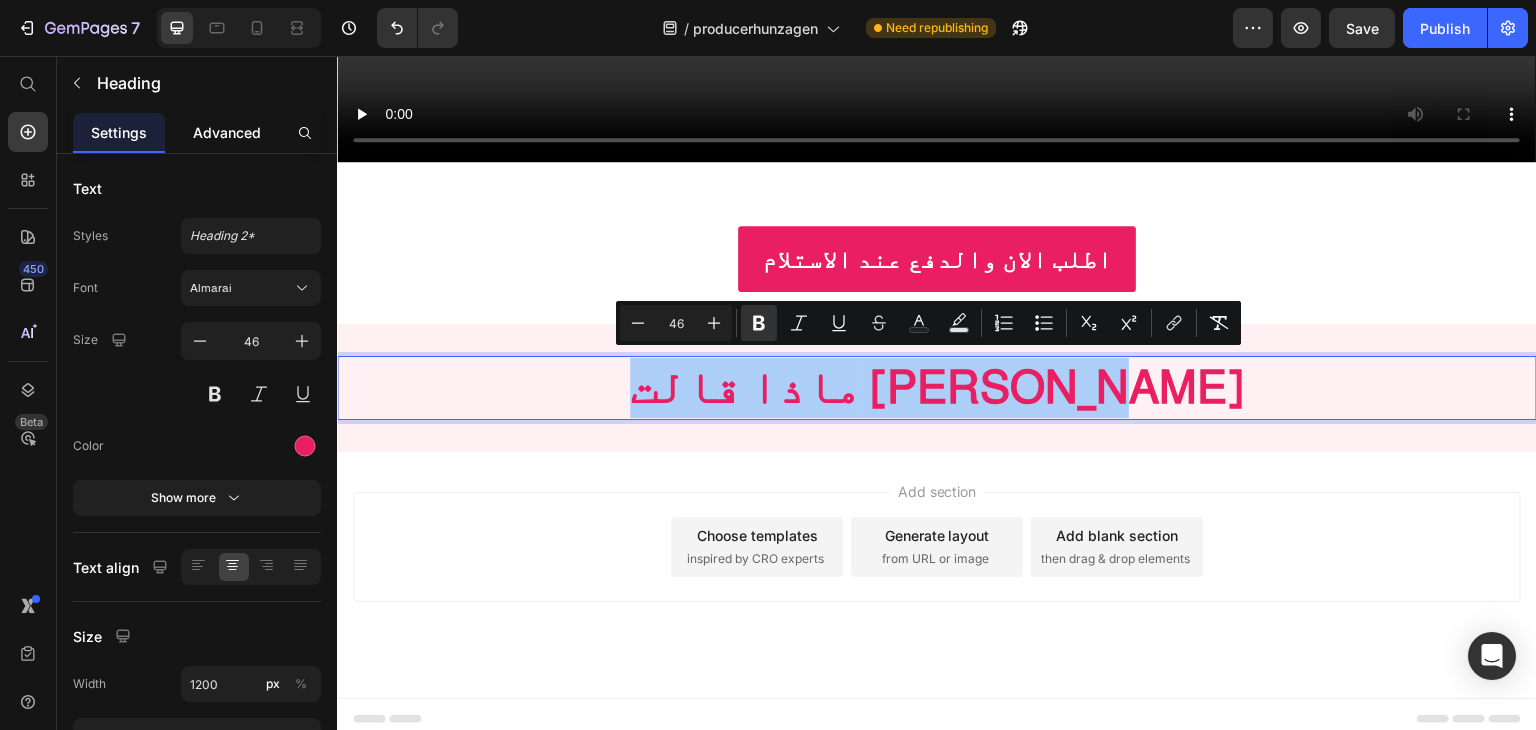 click on "Advanced" at bounding box center [227, 132] 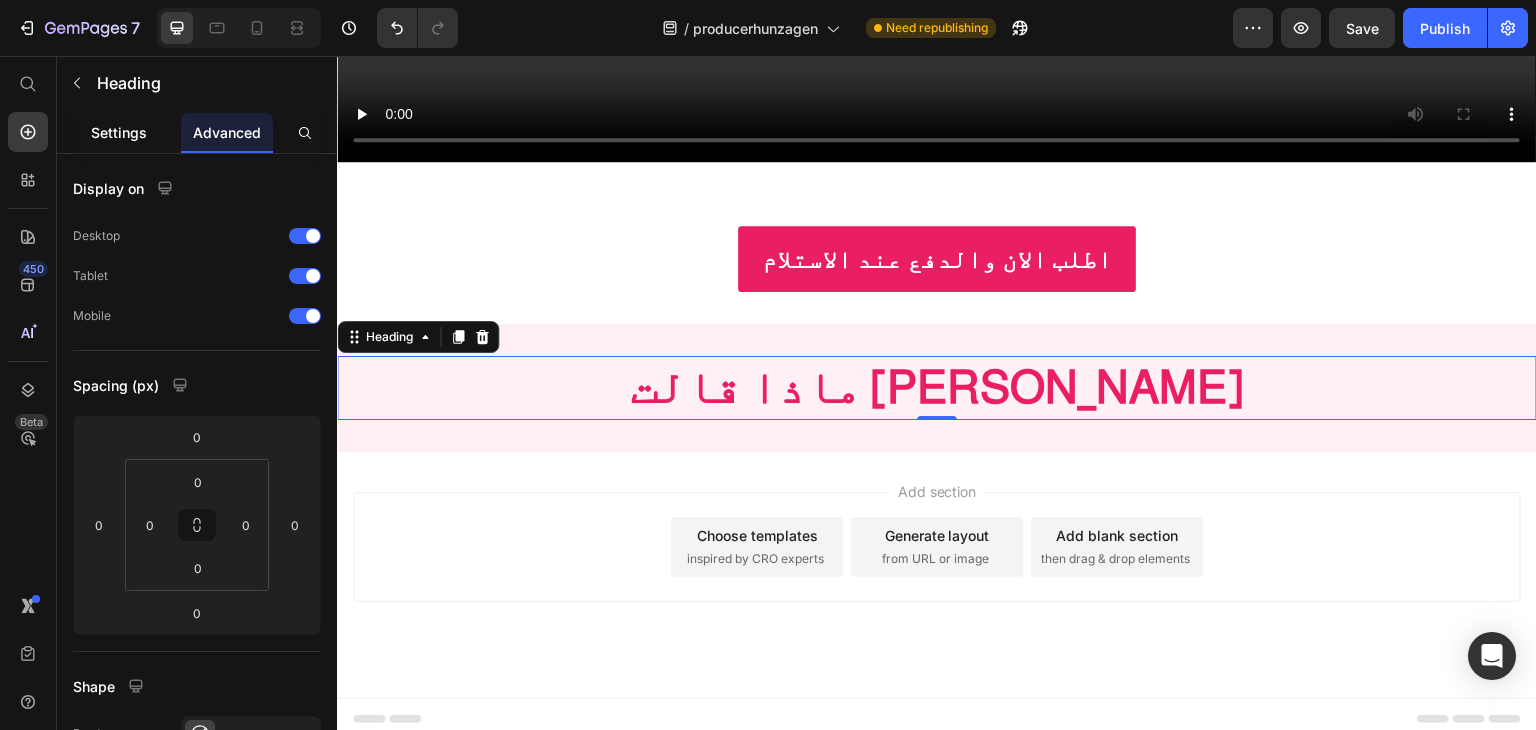 click on "Settings" at bounding box center (119, 132) 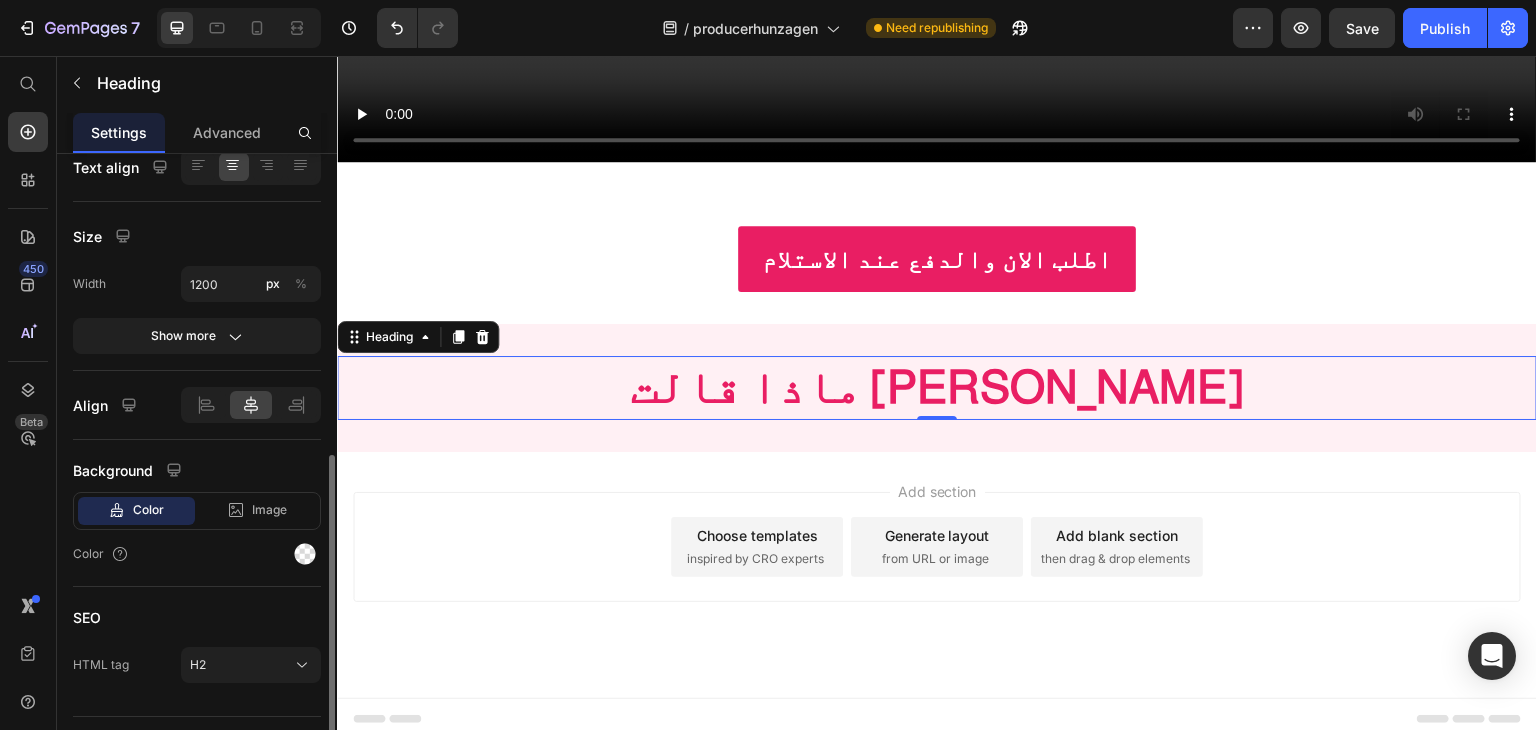 scroll, scrollTop: 441, scrollLeft: 0, axis: vertical 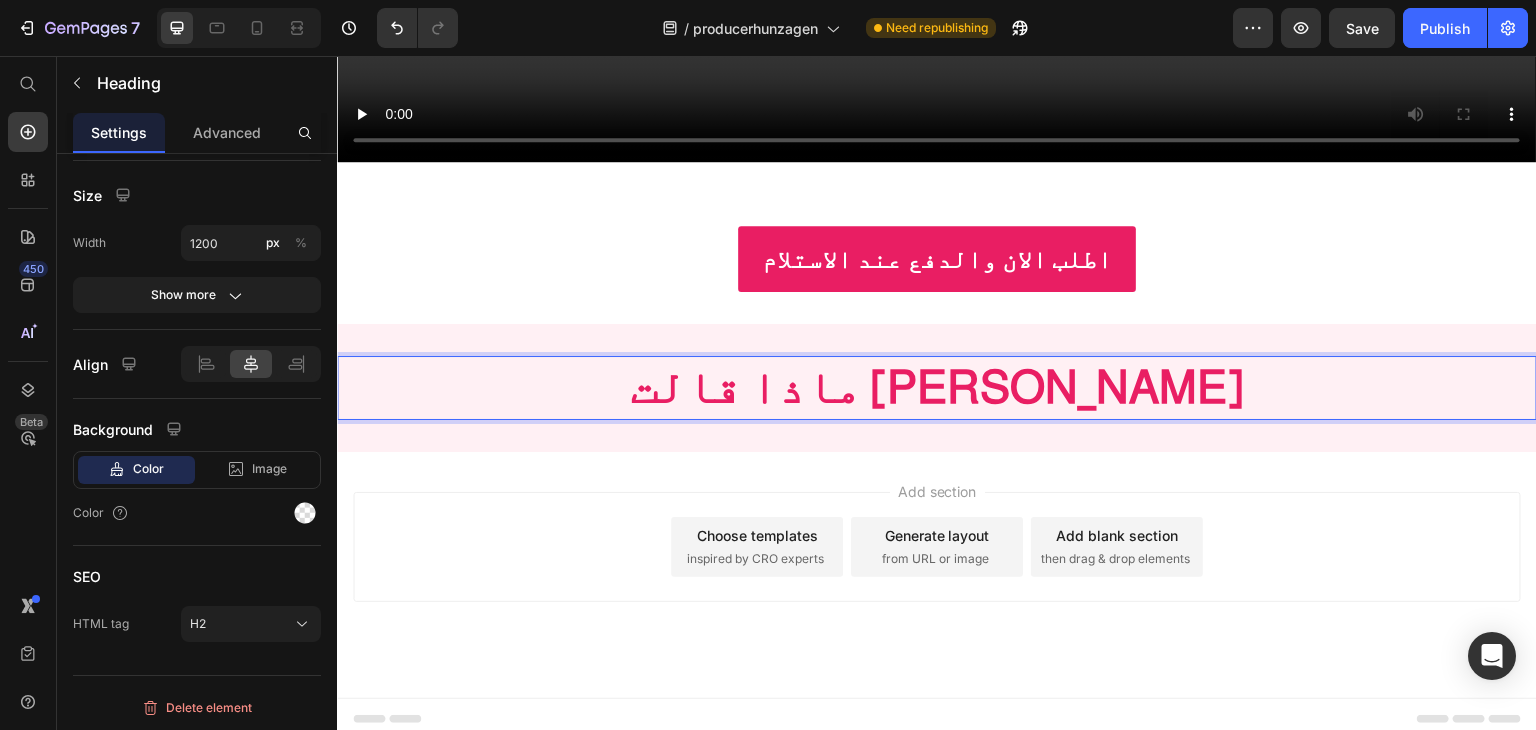 click on "ماذا قالت [PERSON_NAME]" at bounding box center [937, 387] 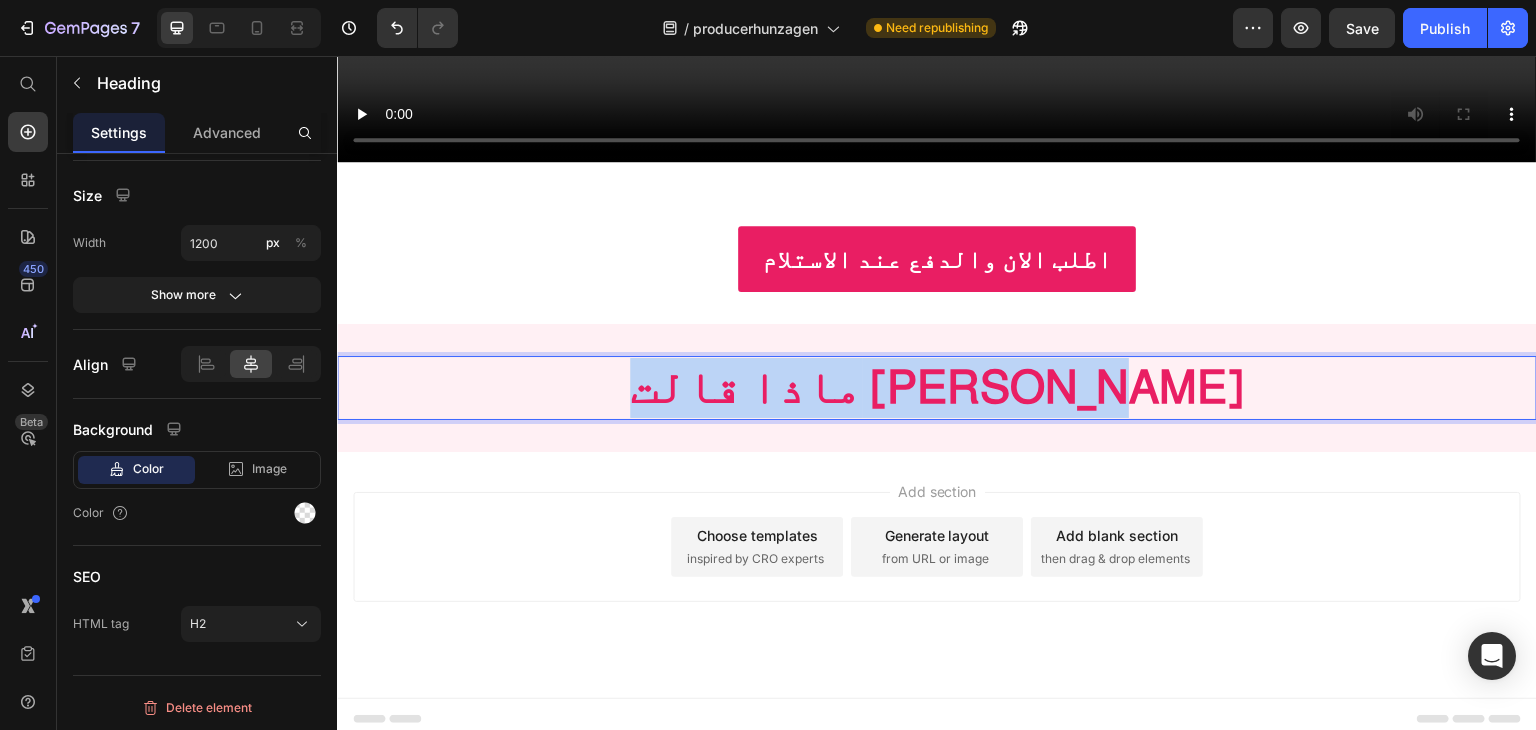 click on "ماذا قالت [PERSON_NAME]" at bounding box center [937, 387] 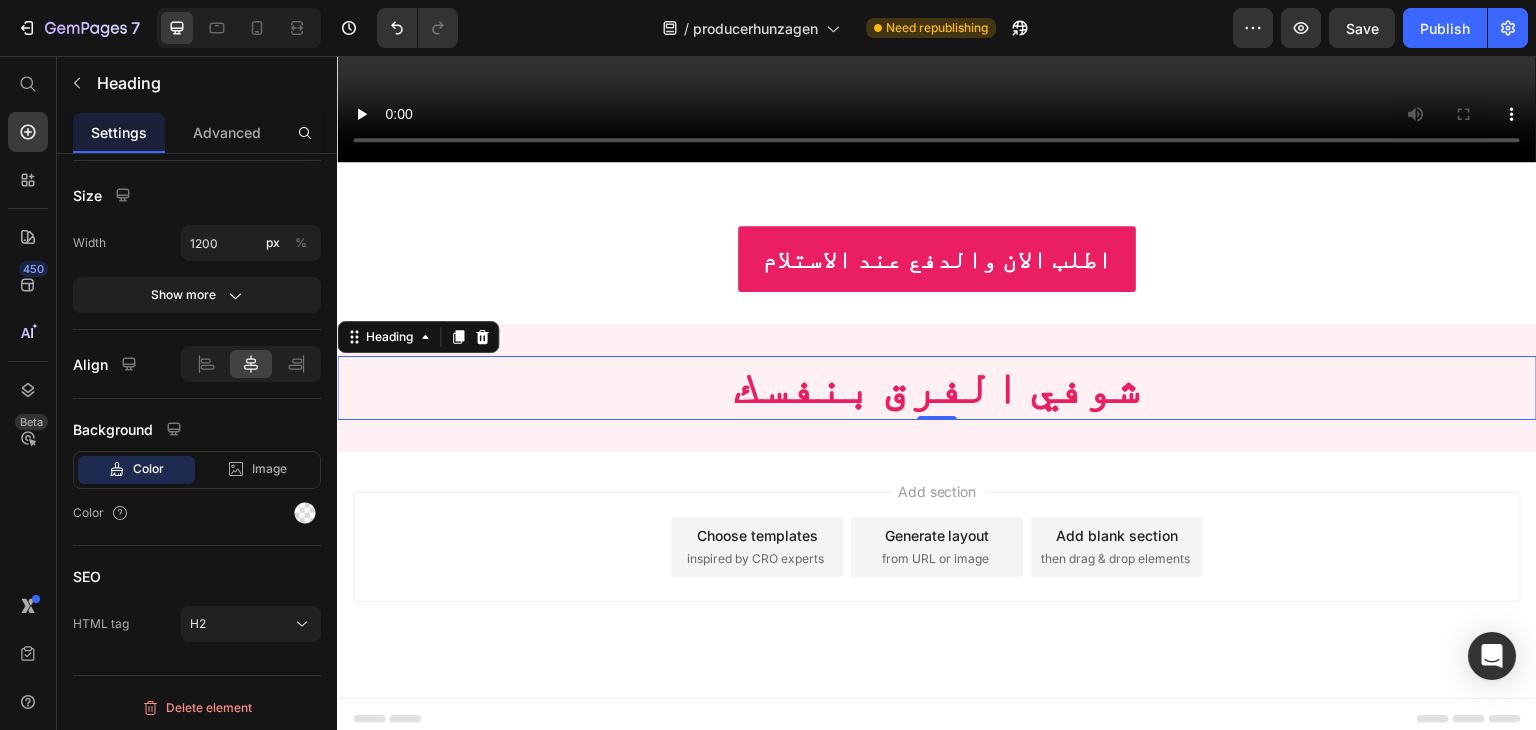 click on "شوفي الفرق بنفسك" at bounding box center [937, 387] 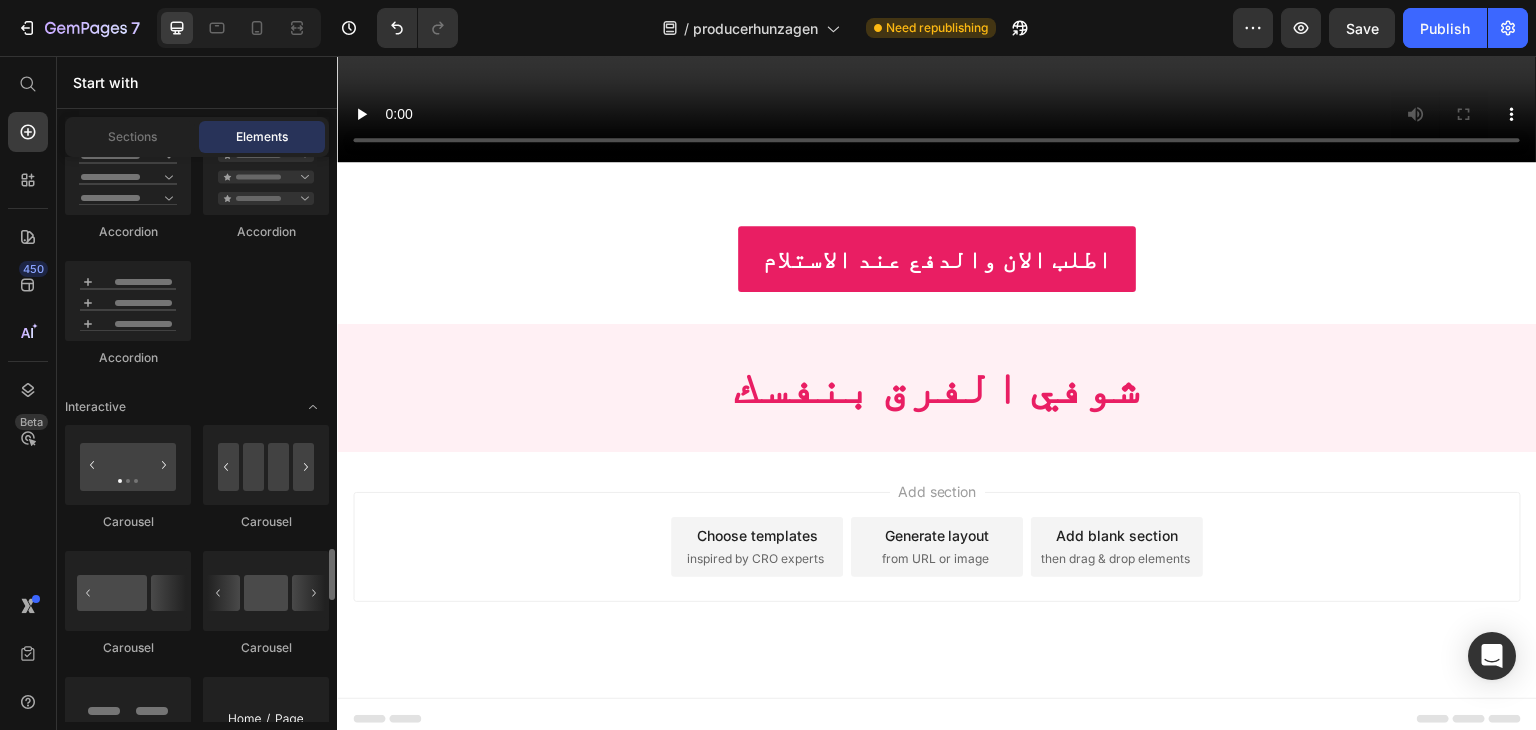 scroll, scrollTop: 2100, scrollLeft: 0, axis: vertical 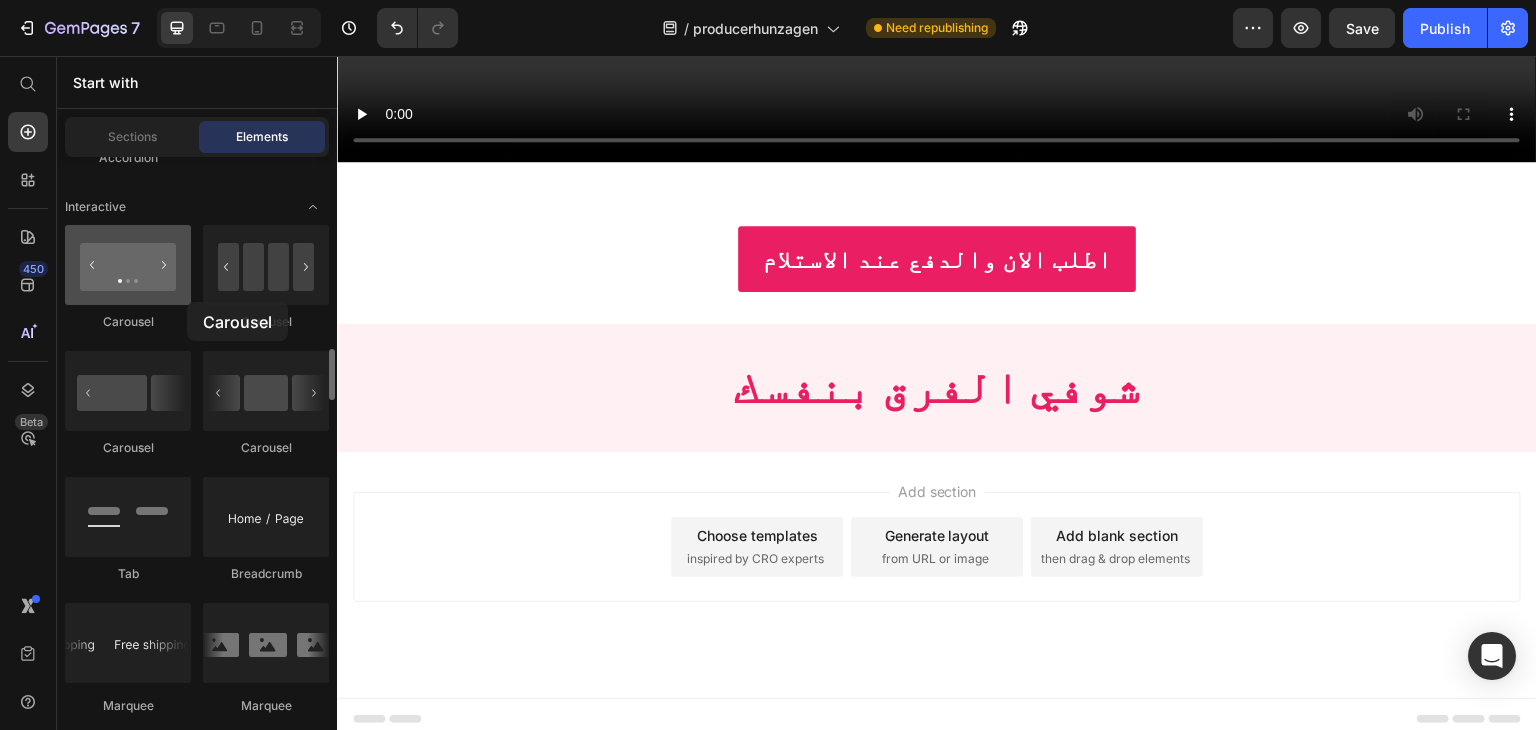 drag, startPoint x: 276, startPoint y: 290, endPoint x: 187, endPoint y: 302, distance: 89.80534 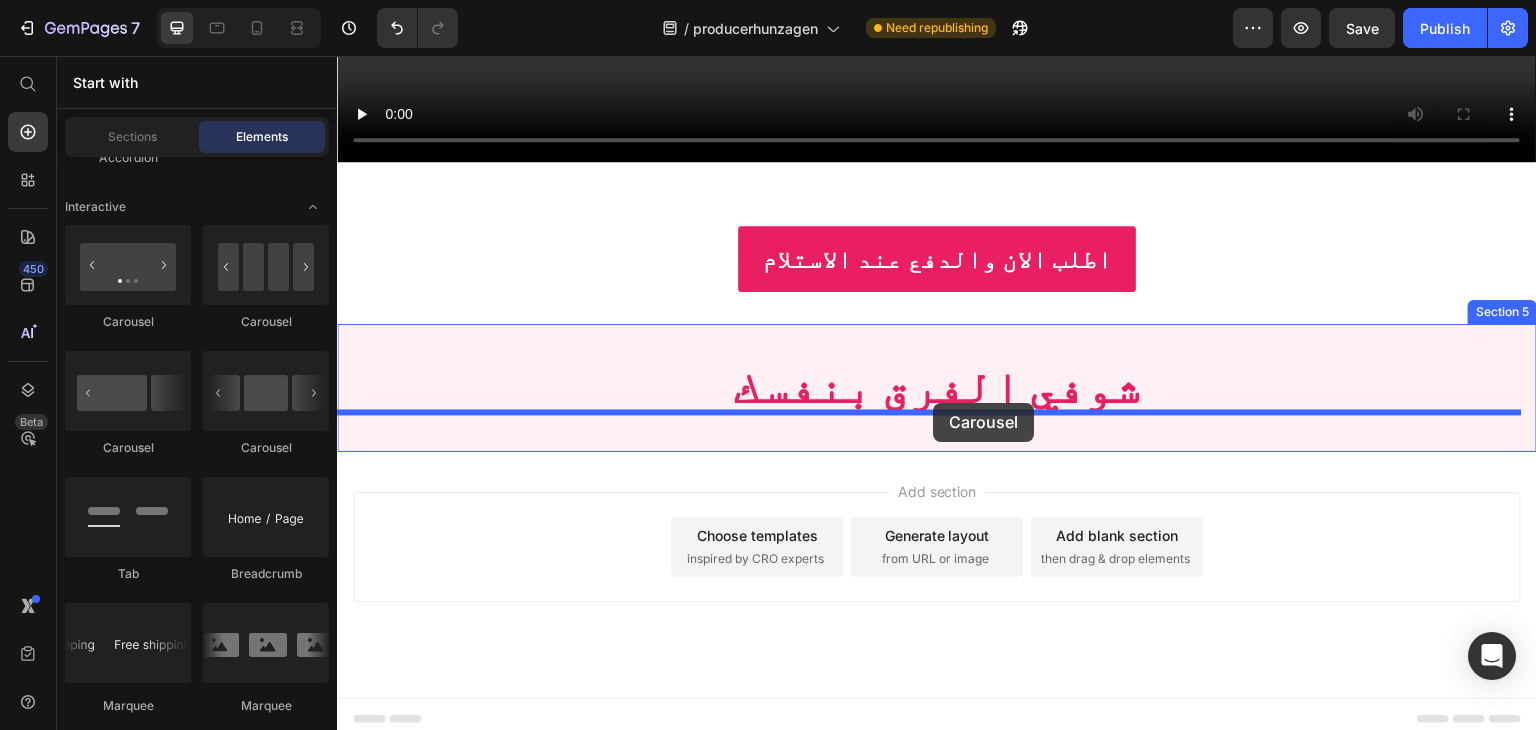 drag, startPoint x: 584, startPoint y: 470, endPoint x: 933, endPoint y: 403, distance: 355.37305 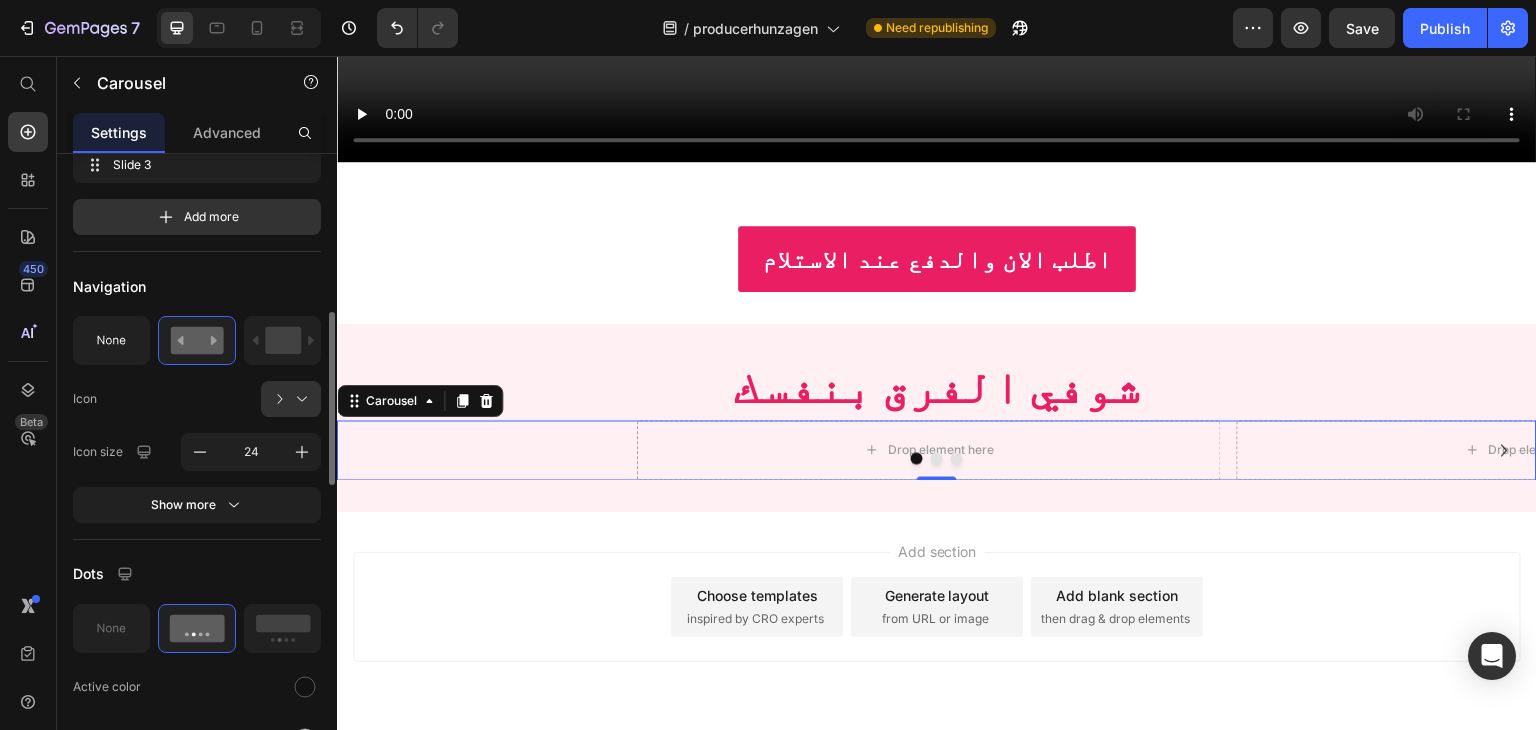 scroll, scrollTop: 278, scrollLeft: 0, axis: vertical 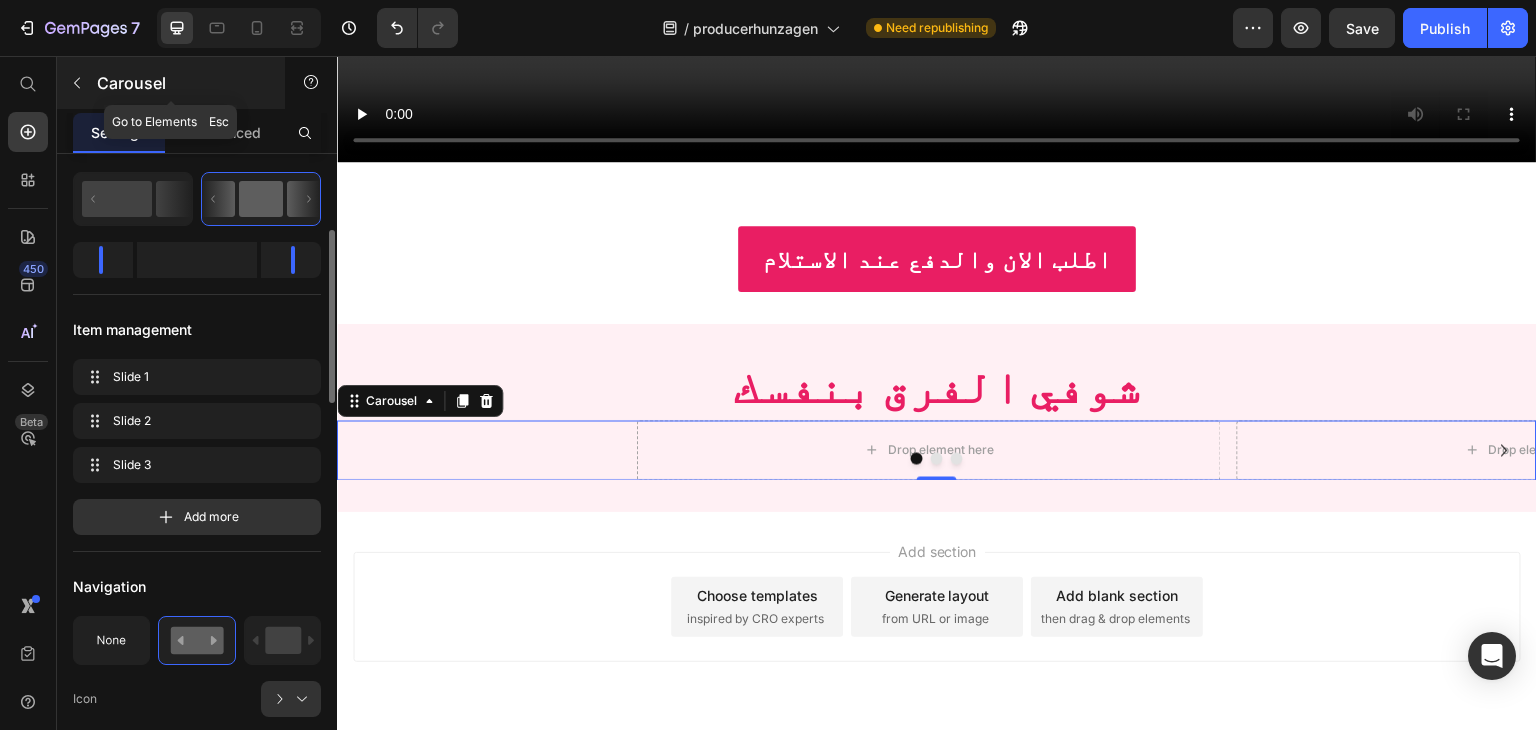 click 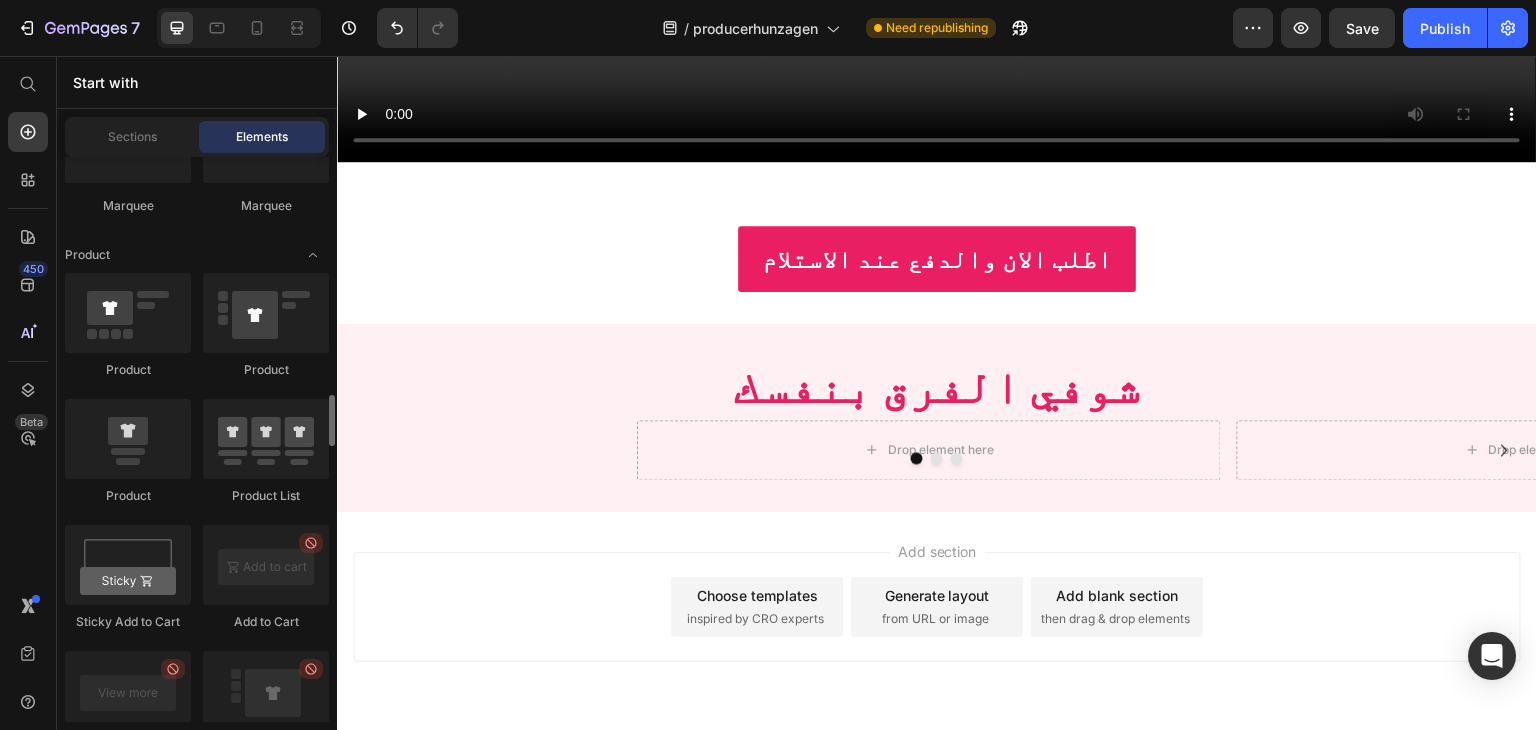 scroll, scrollTop: 2800, scrollLeft: 0, axis: vertical 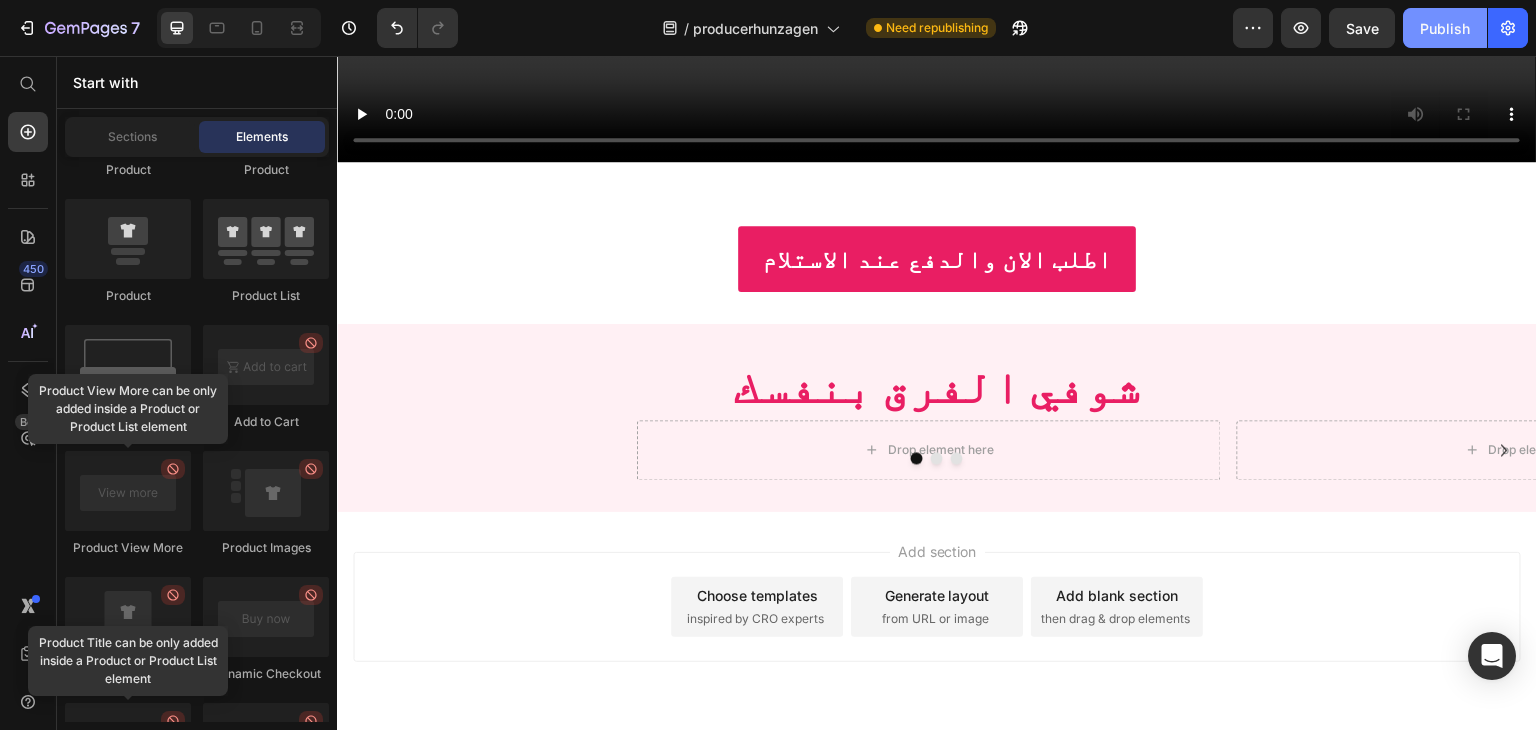 click on "Publish" at bounding box center (1445, 28) 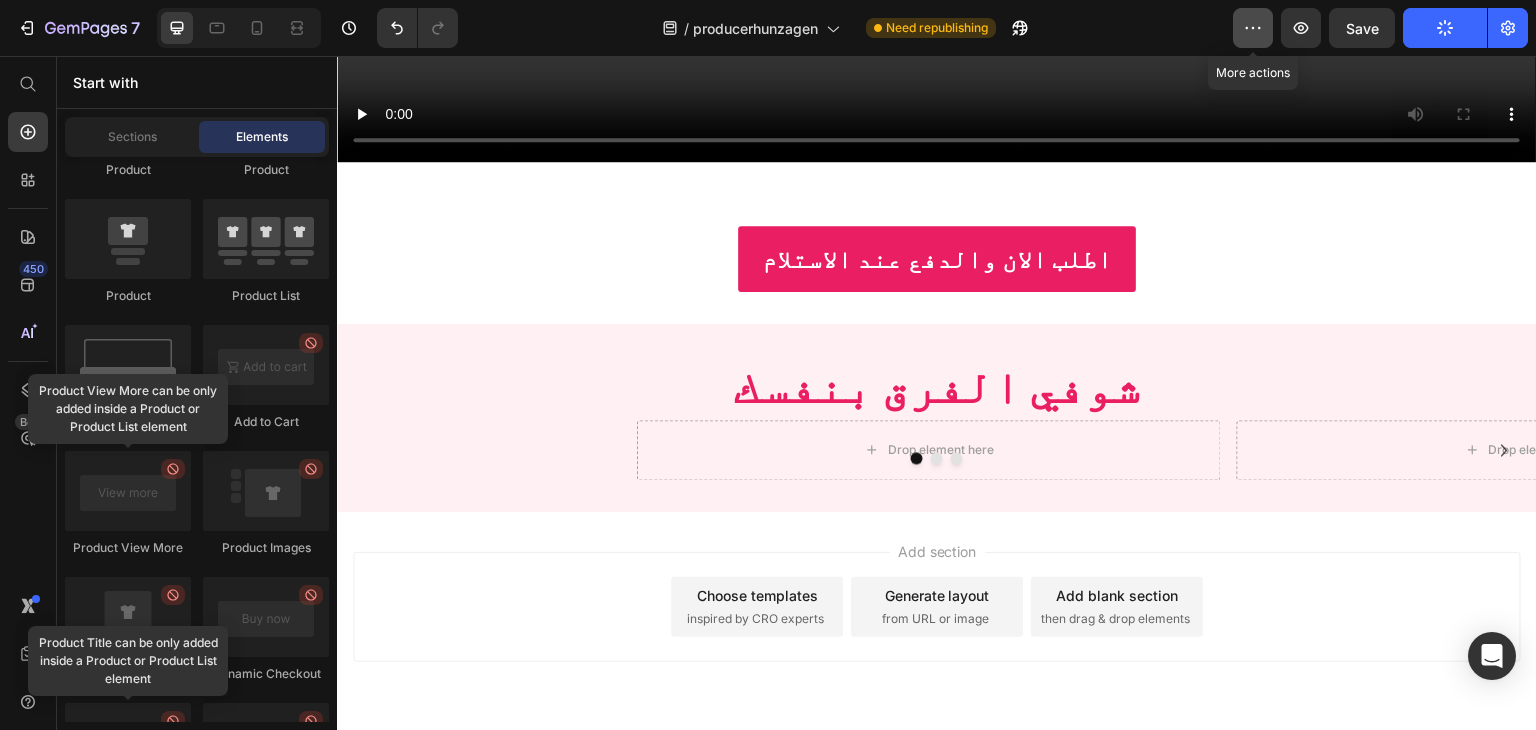 click 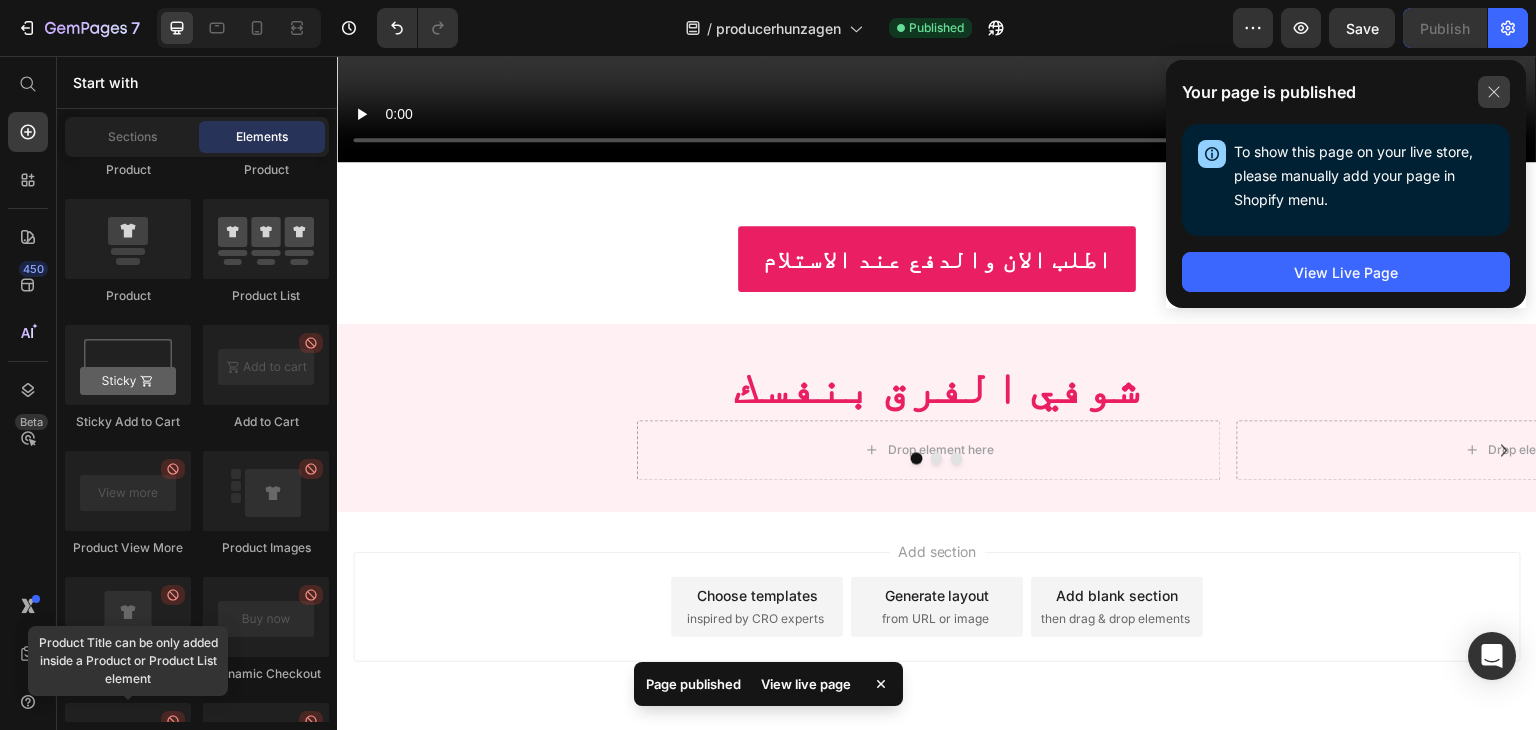 click 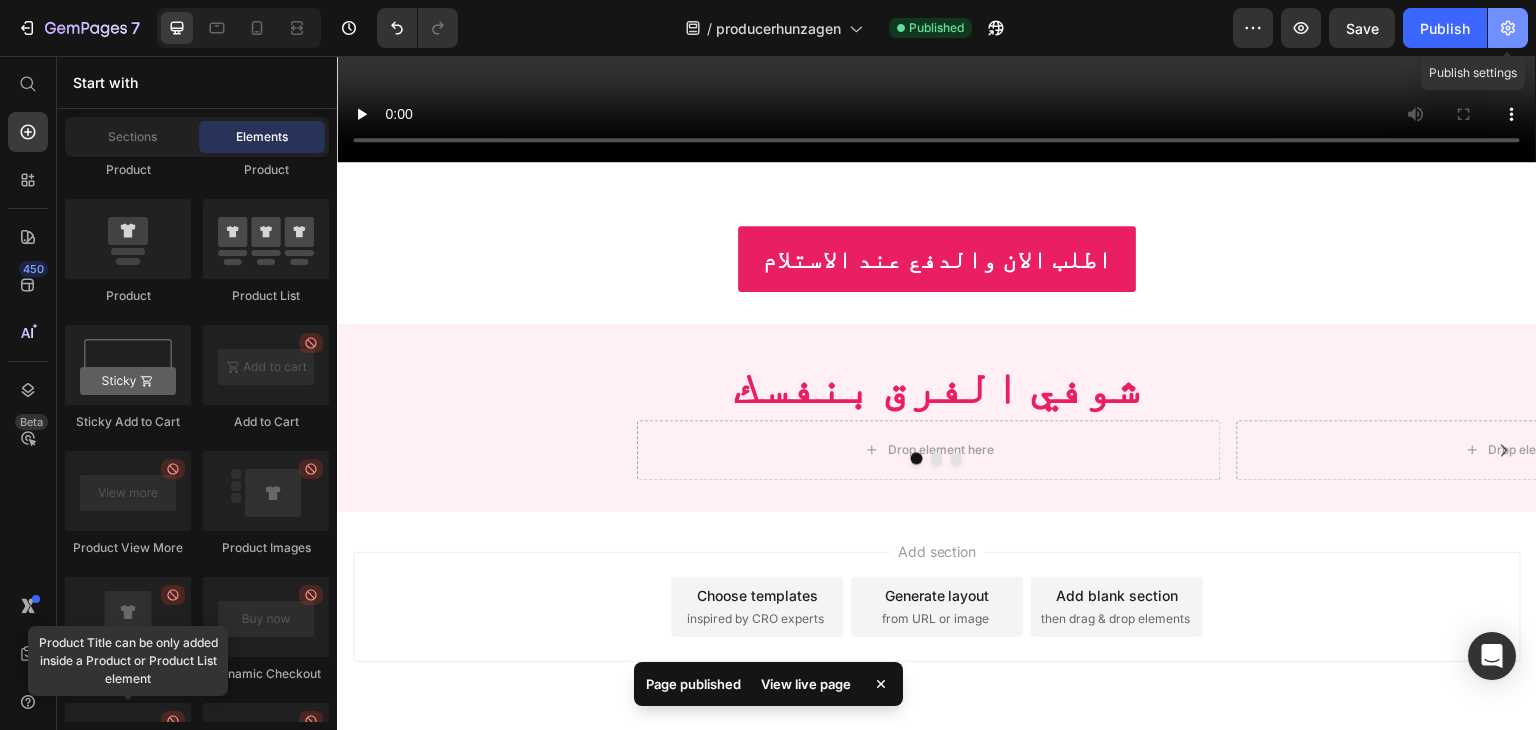 click 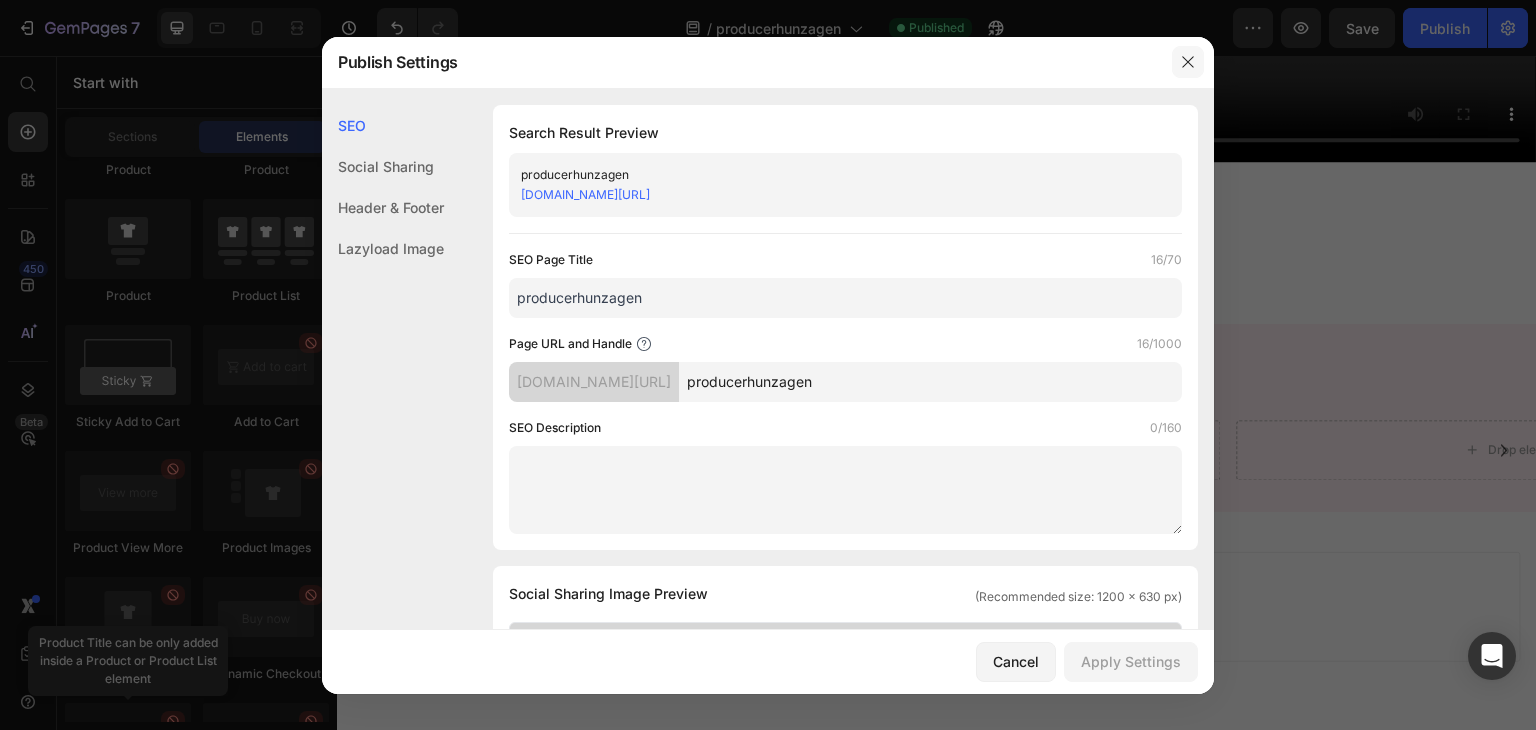 click 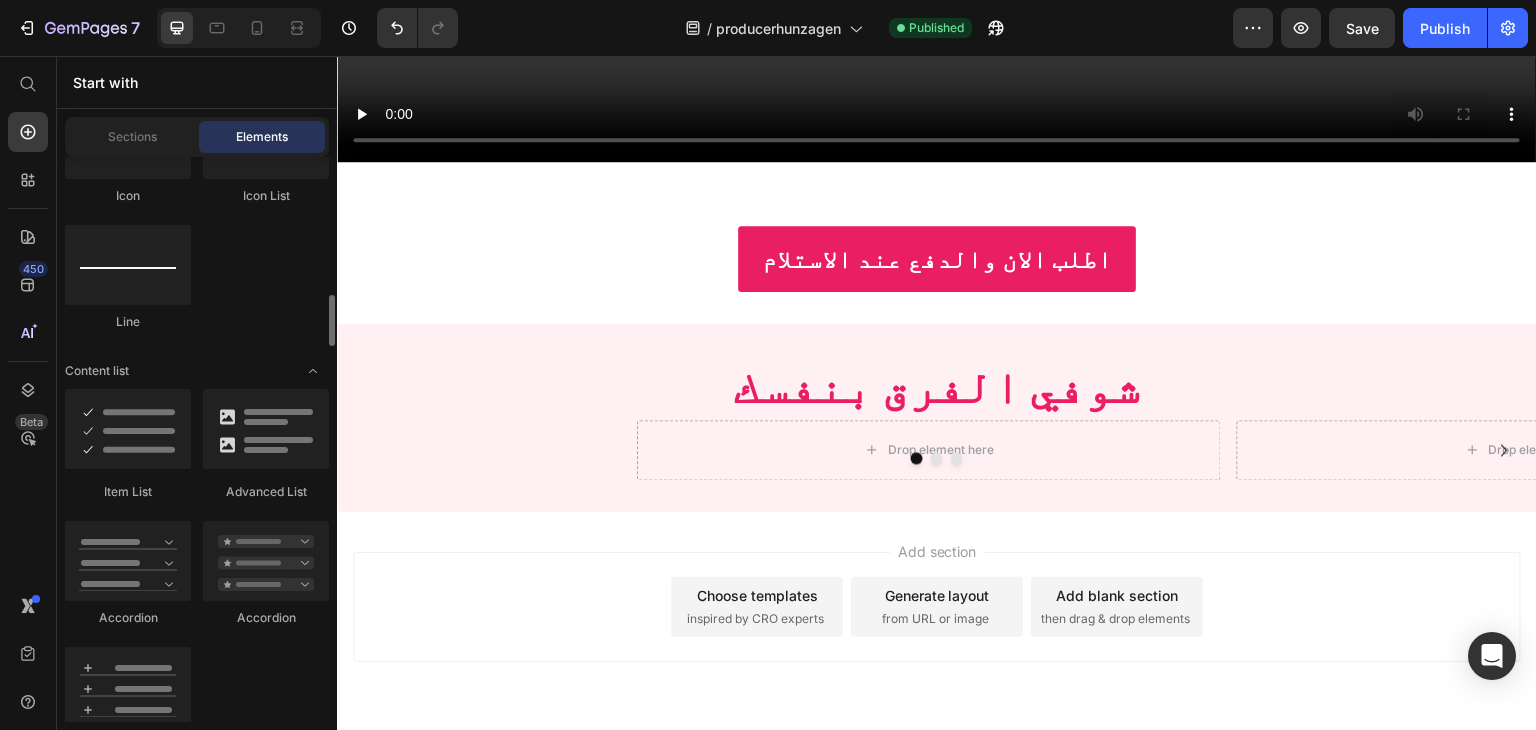 scroll, scrollTop: 1314, scrollLeft: 0, axis: vertical 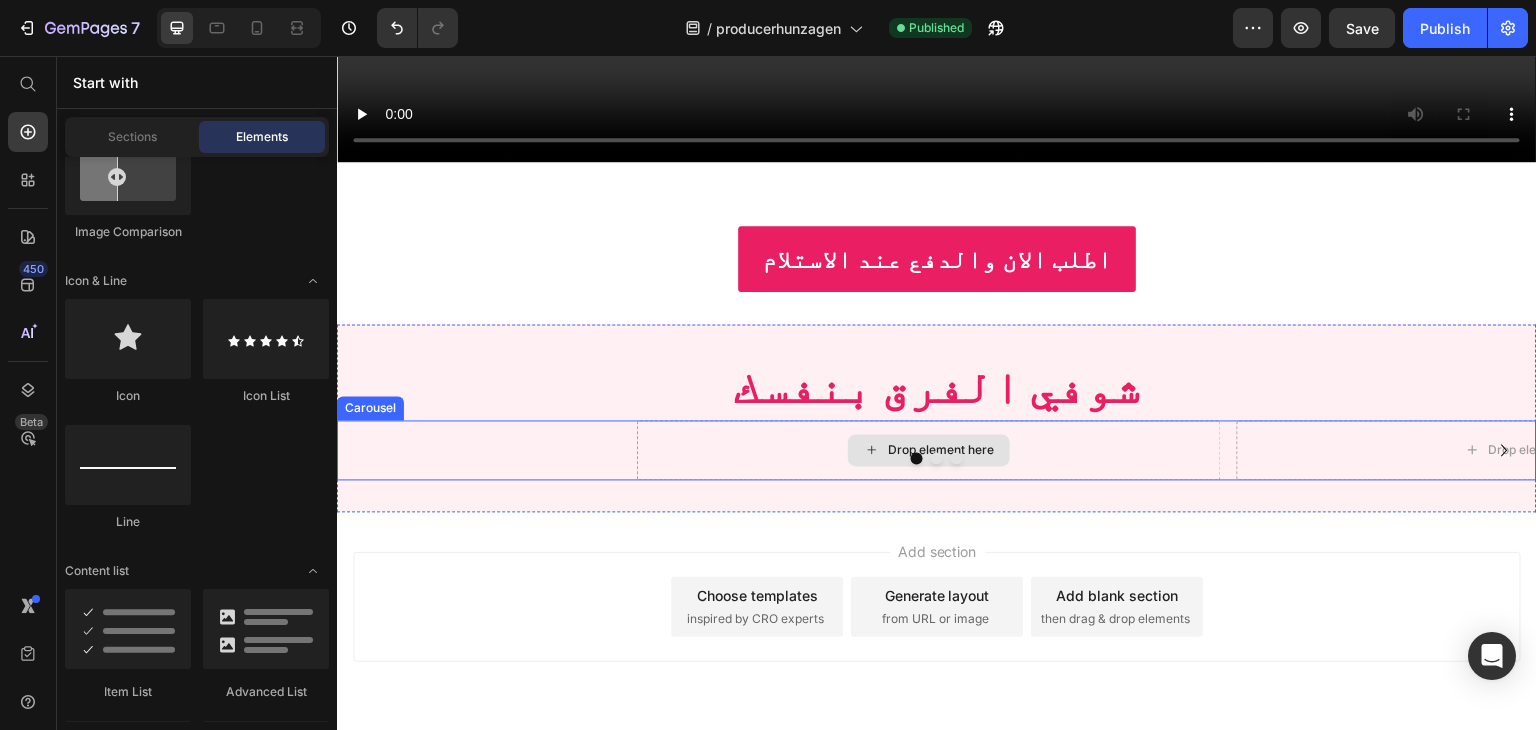drag, startPoint x: 835, startPoint y: 454, endPoint x: 818, endPoint y: 443, distance: 20.248457 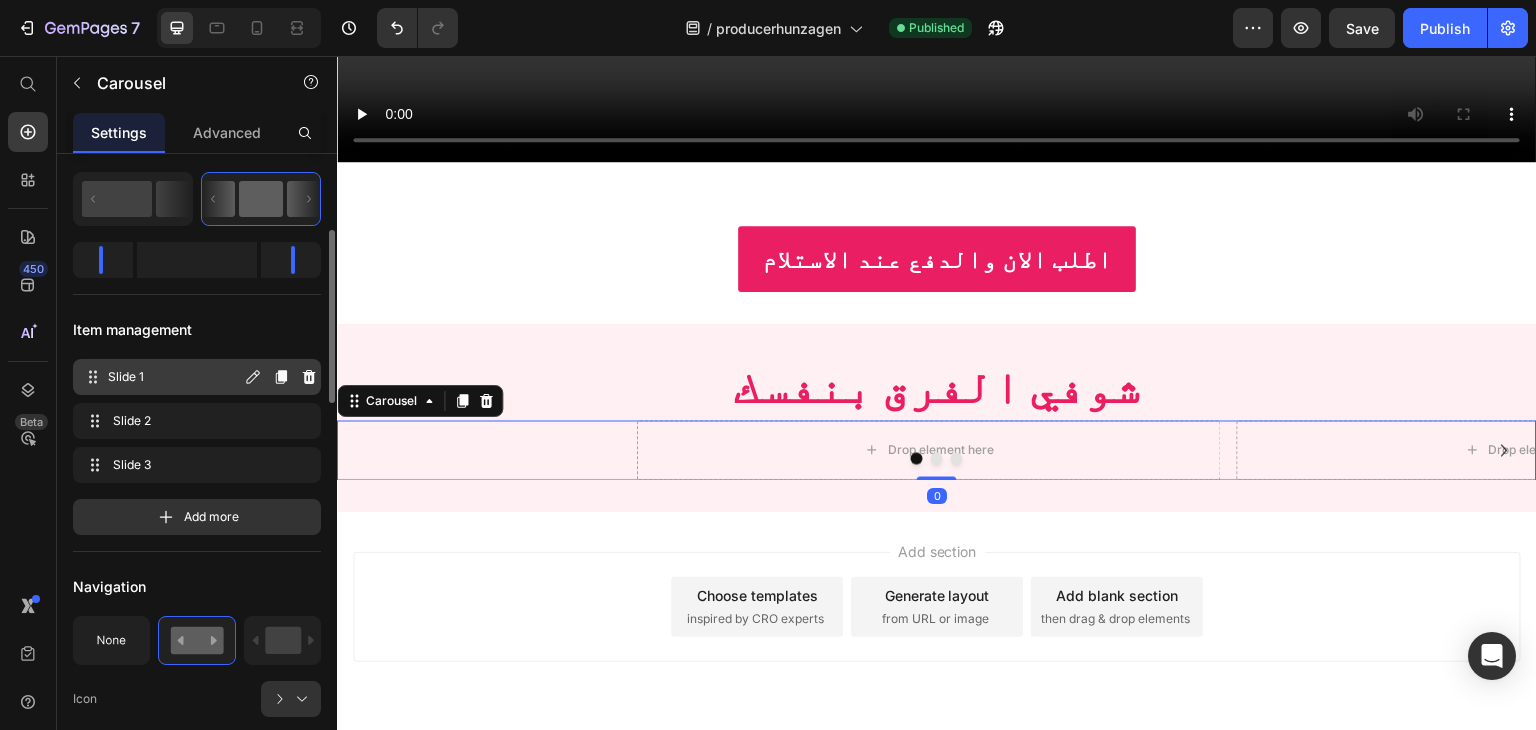 click on "Slide 1" at bounding box center (174, 377) 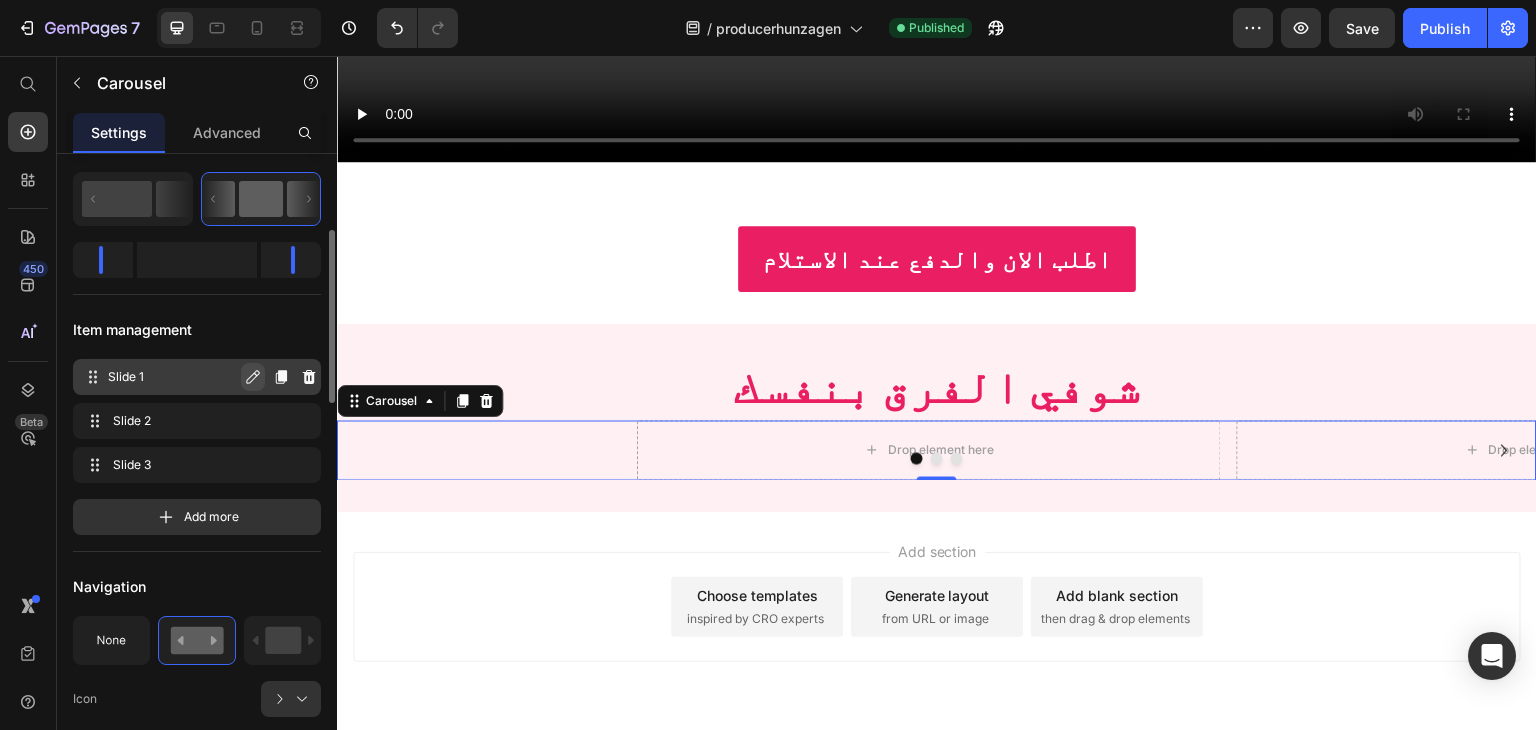 click 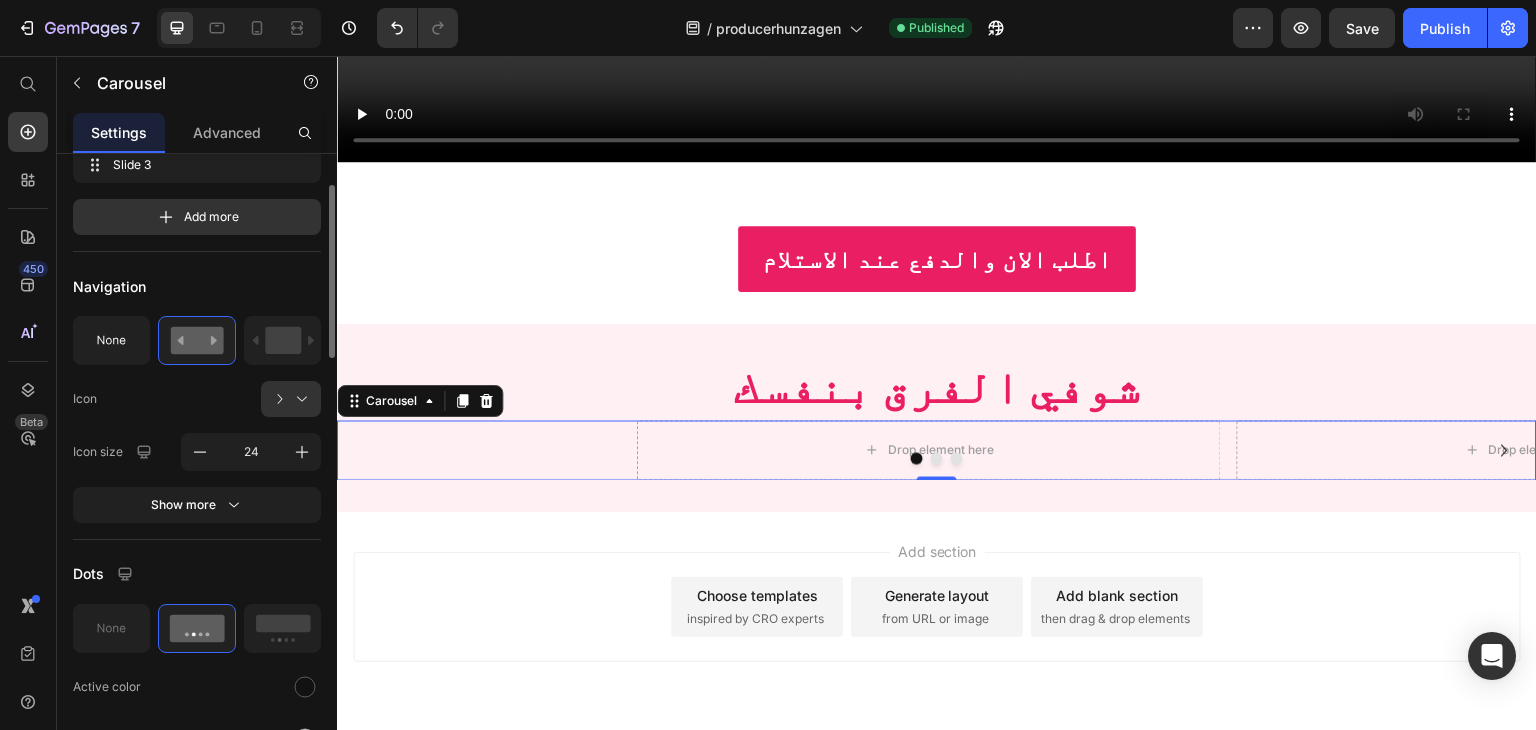 scroll, scrollTop: 278, scrollLeft: 0, axis: vertical 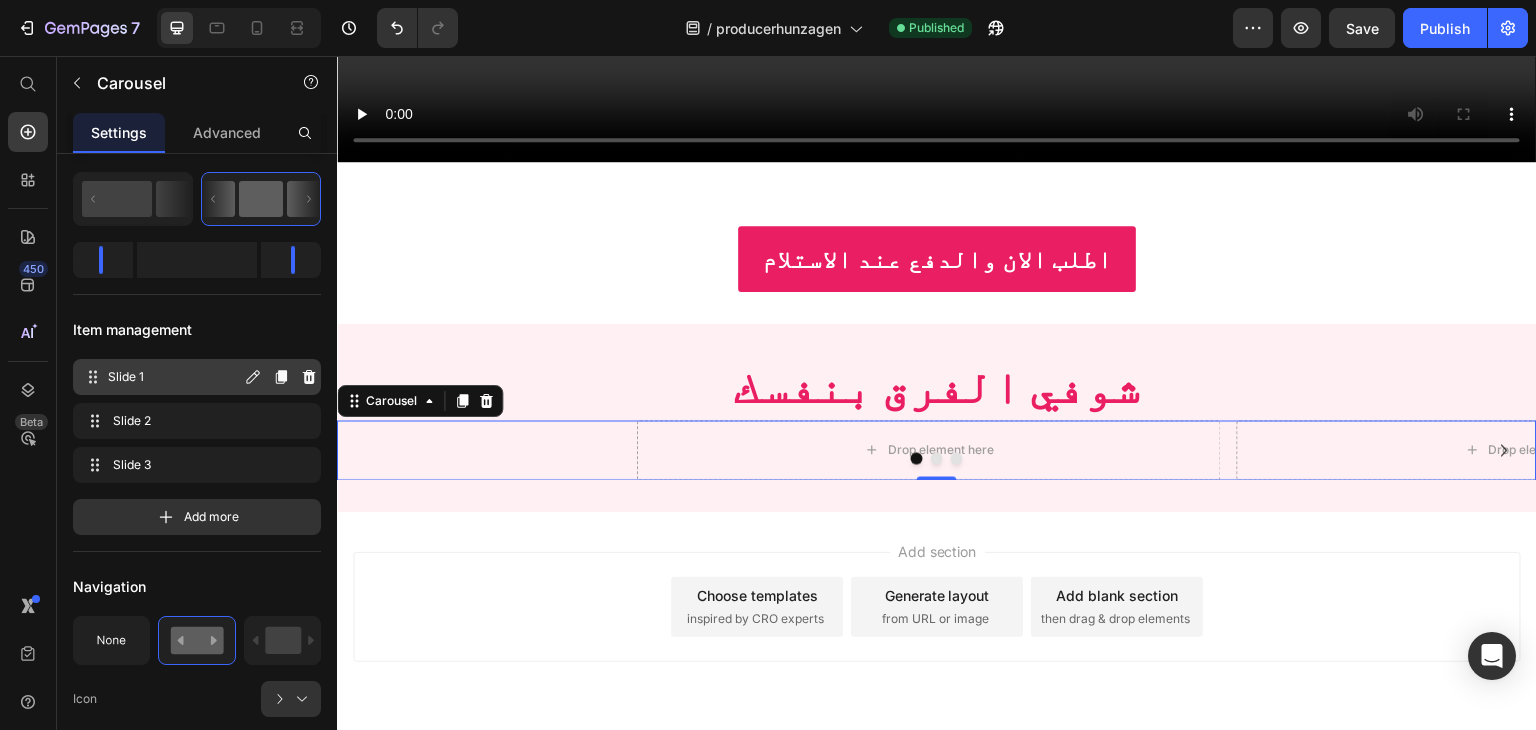 click on "Slide 1" at bounding box center [174, 377] 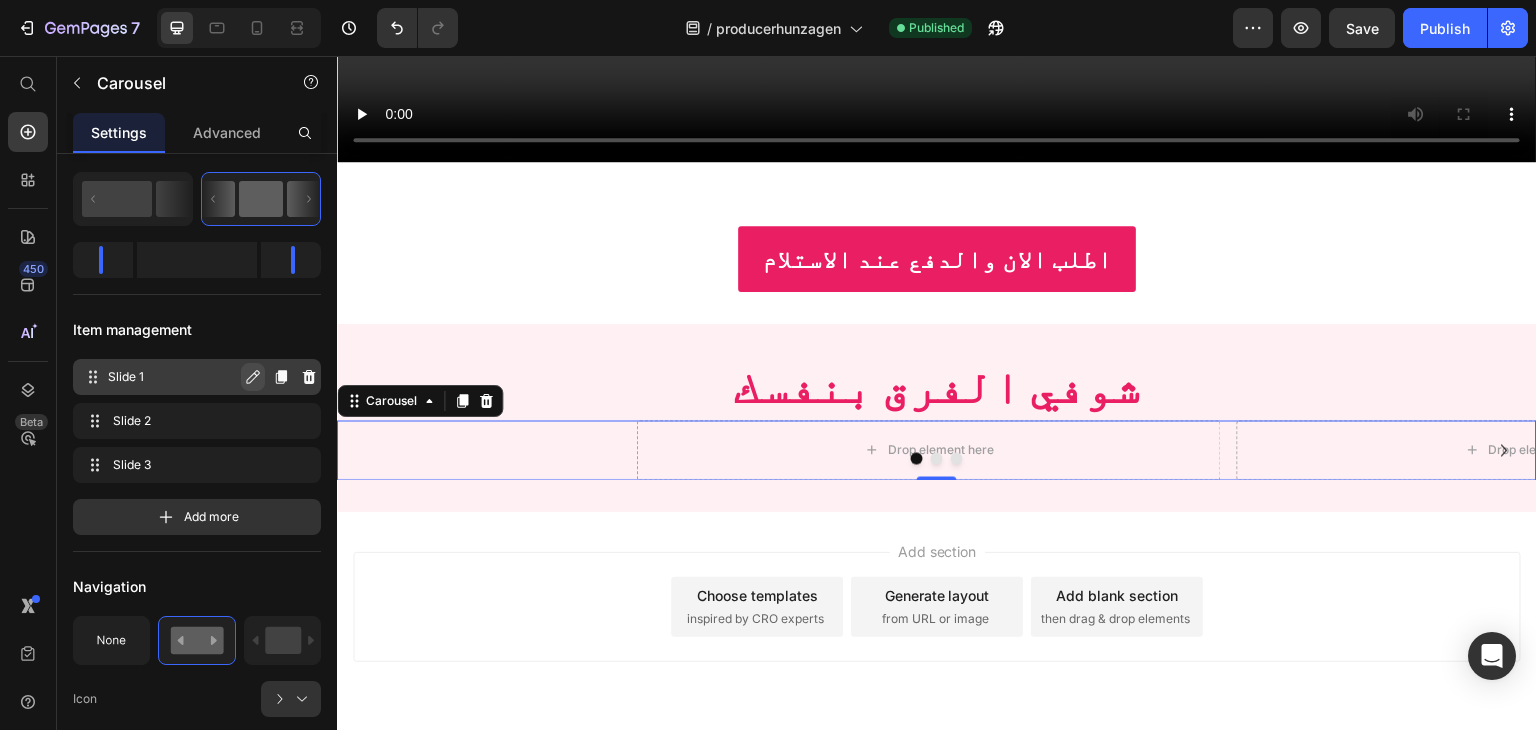 click 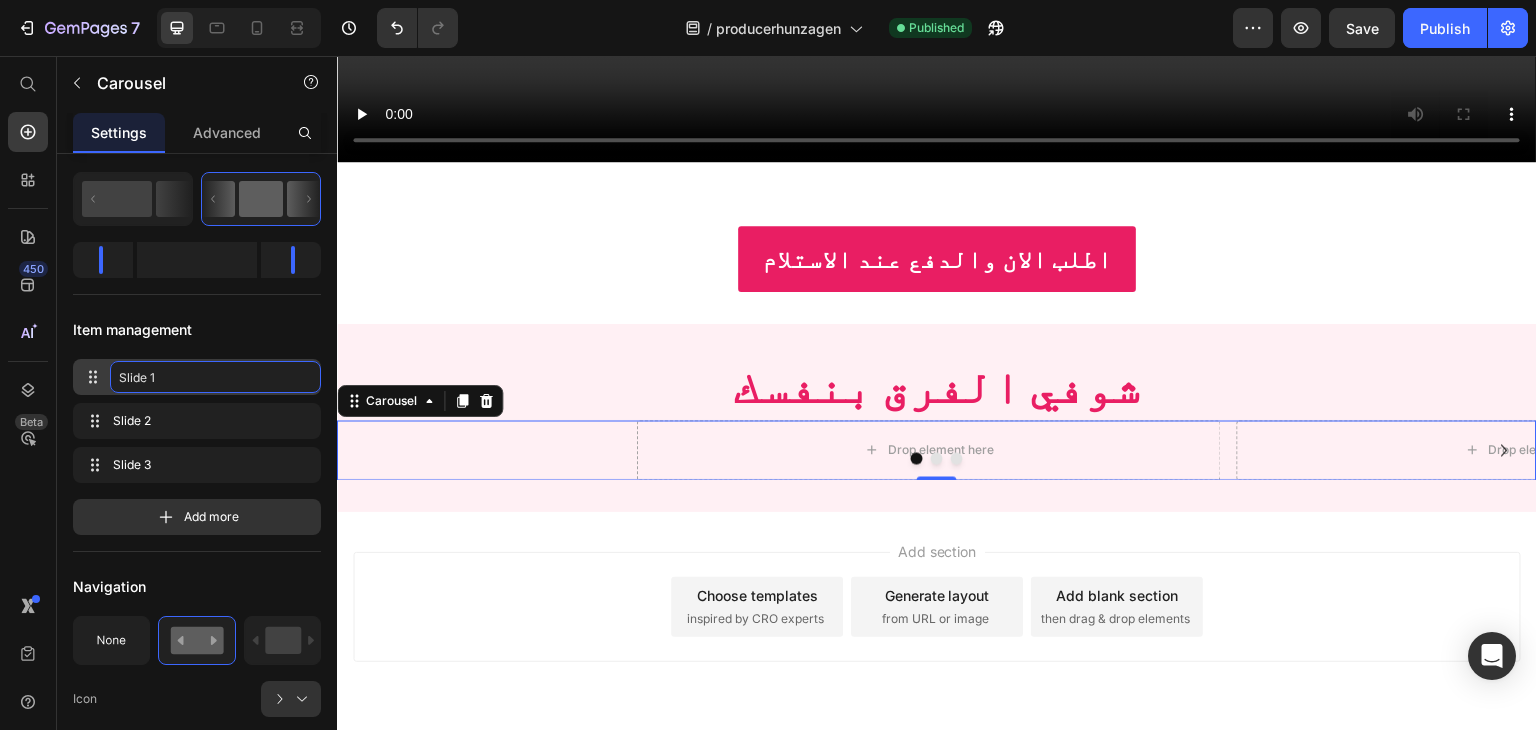 click on "Slide 1" 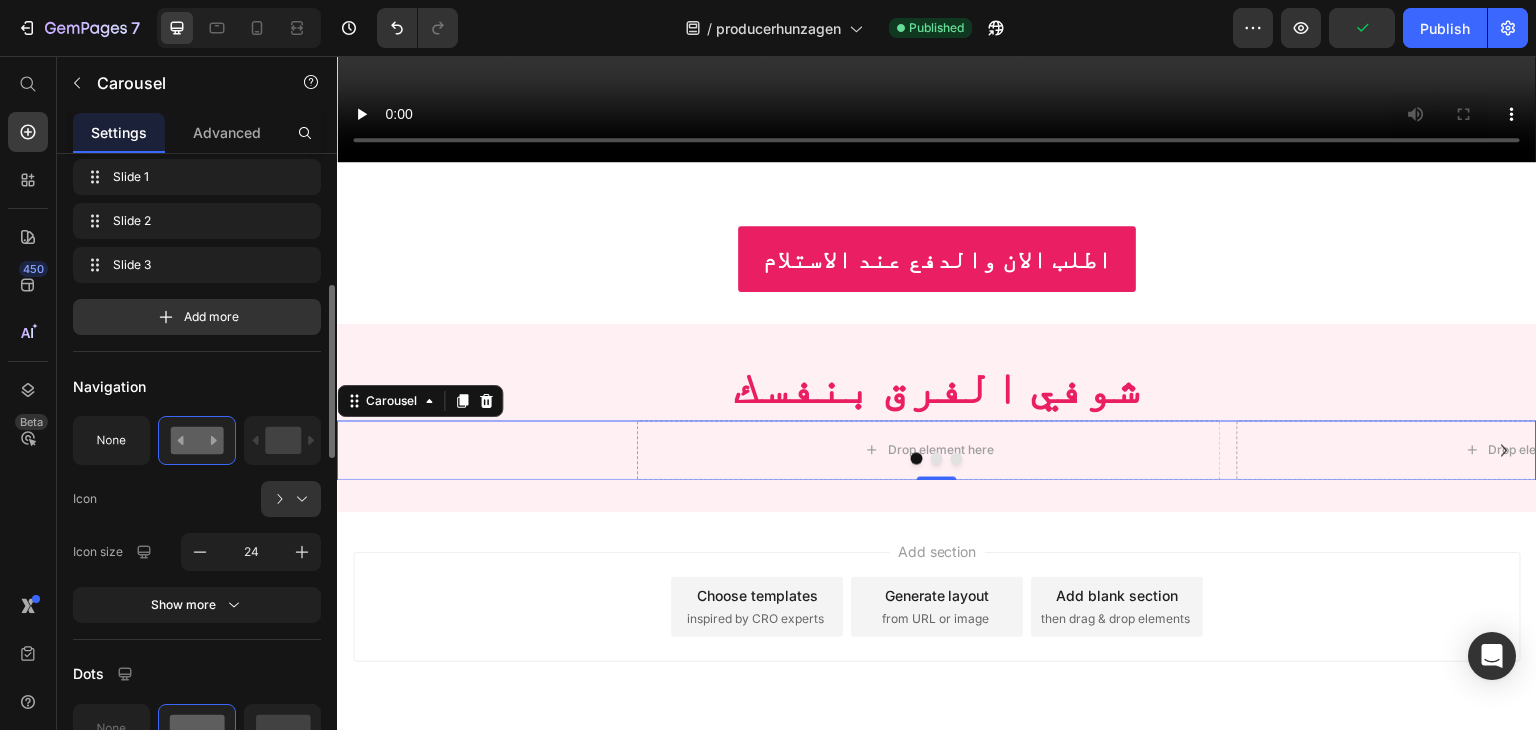 scroll, scrollTop: 278, scrollLeft: 0, axis: vertical 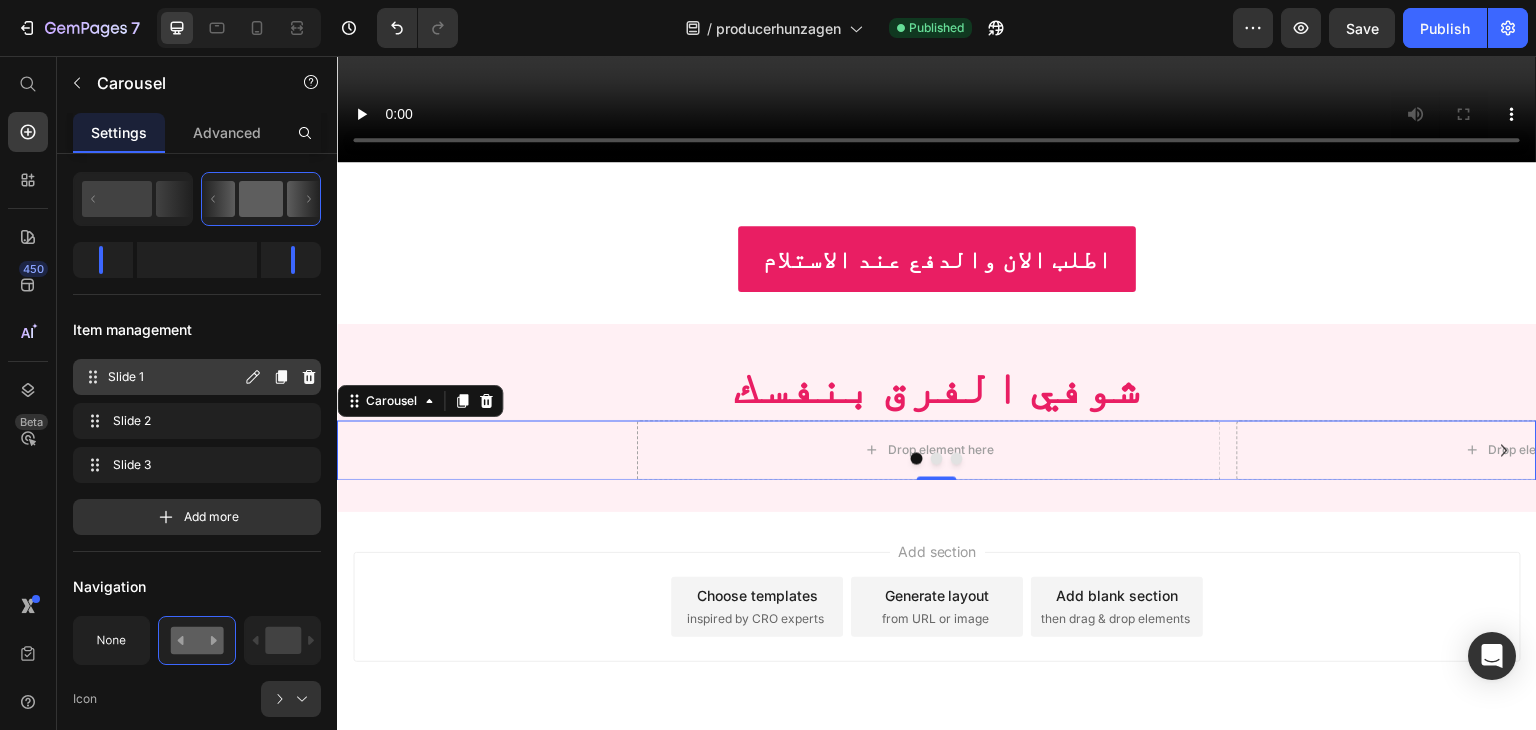 click on "Slide 1" at bounding box center (174, 377) 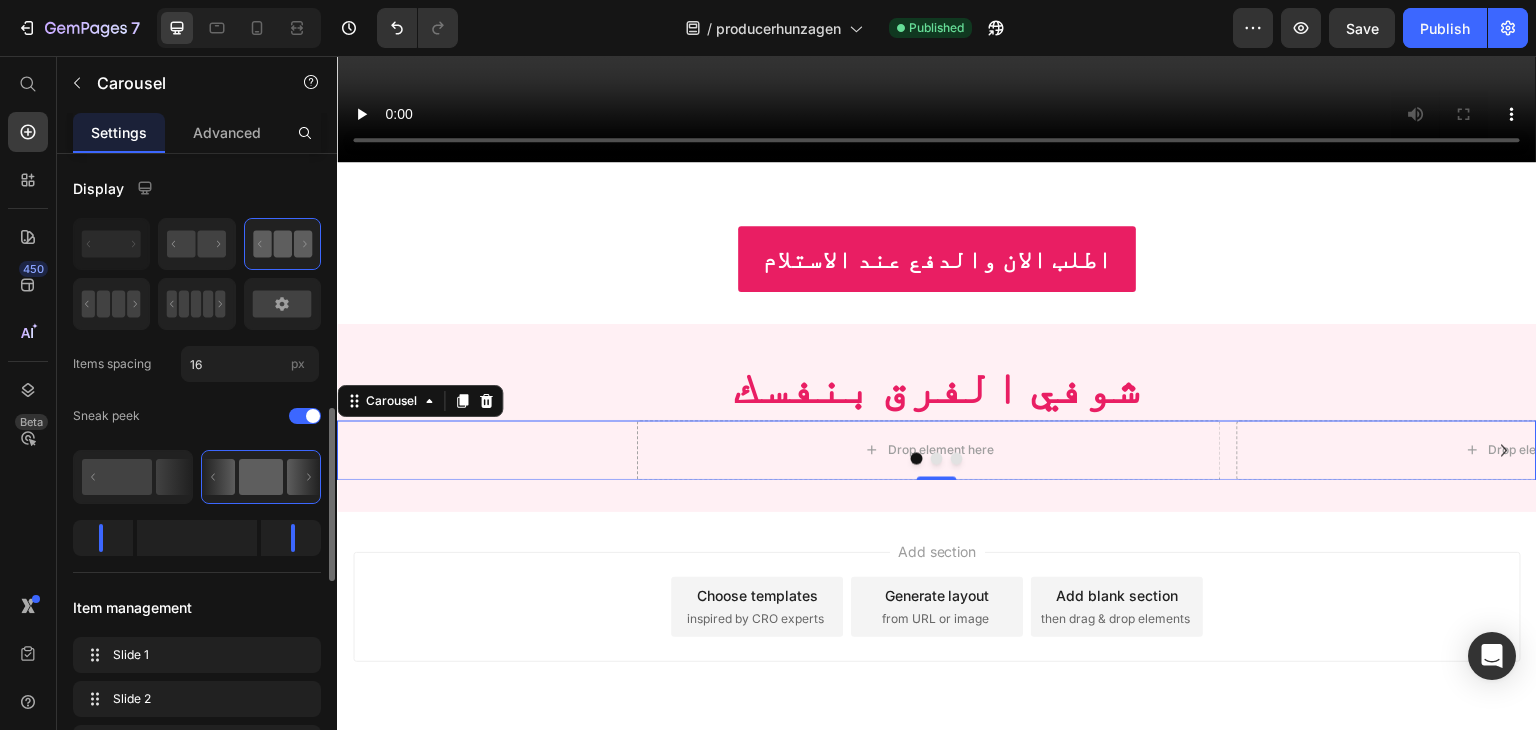 scroll, scrollTop: 300, scrollLeft: 0, axis: vertical 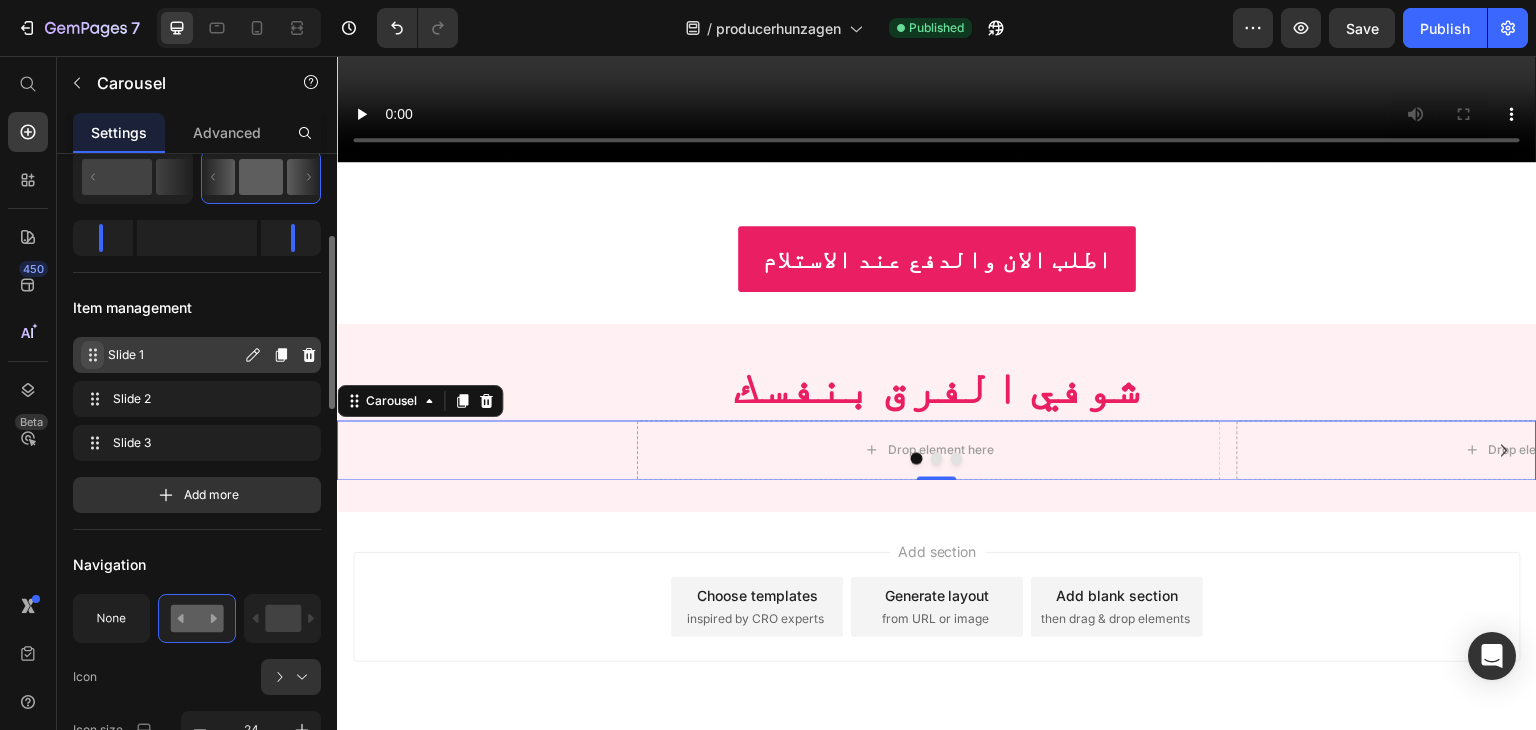 click 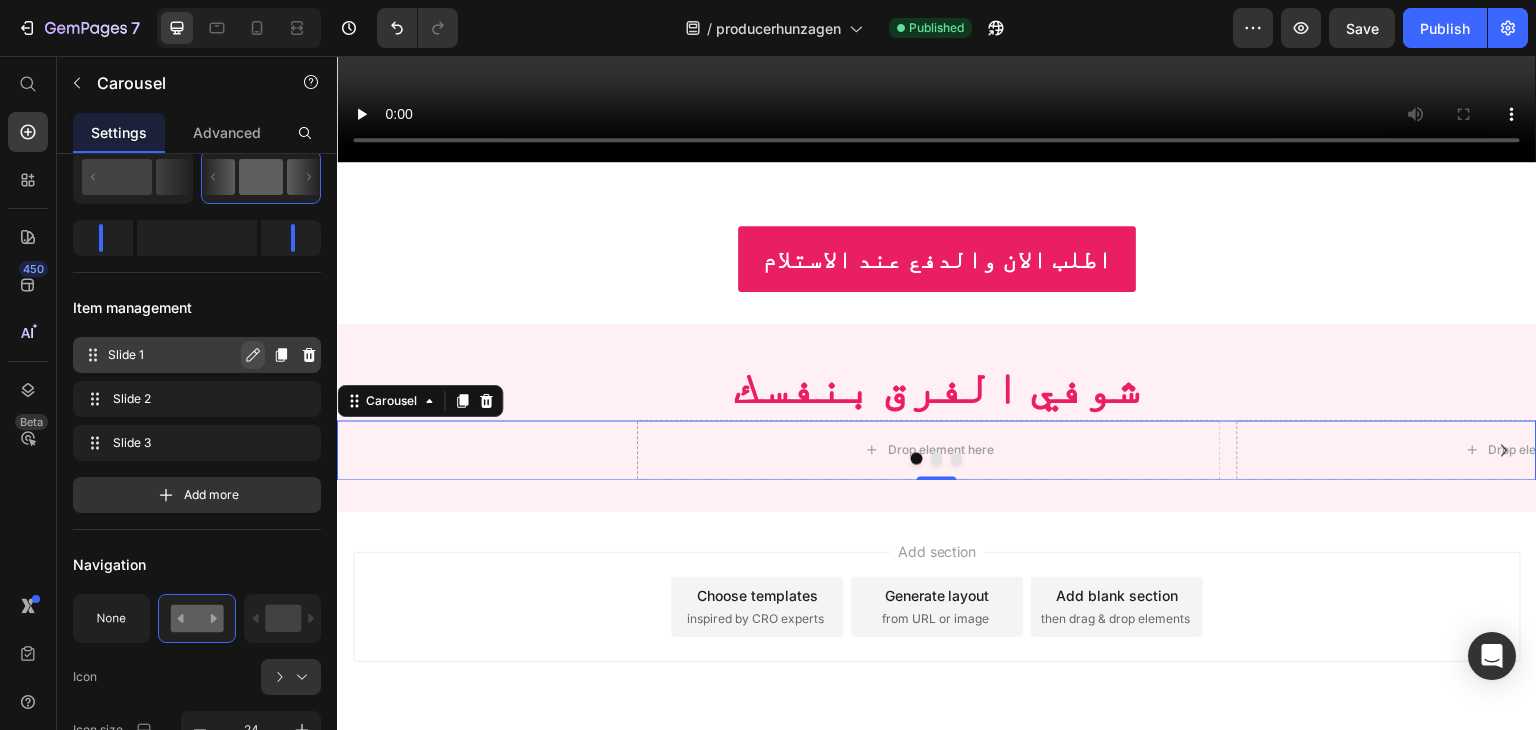click 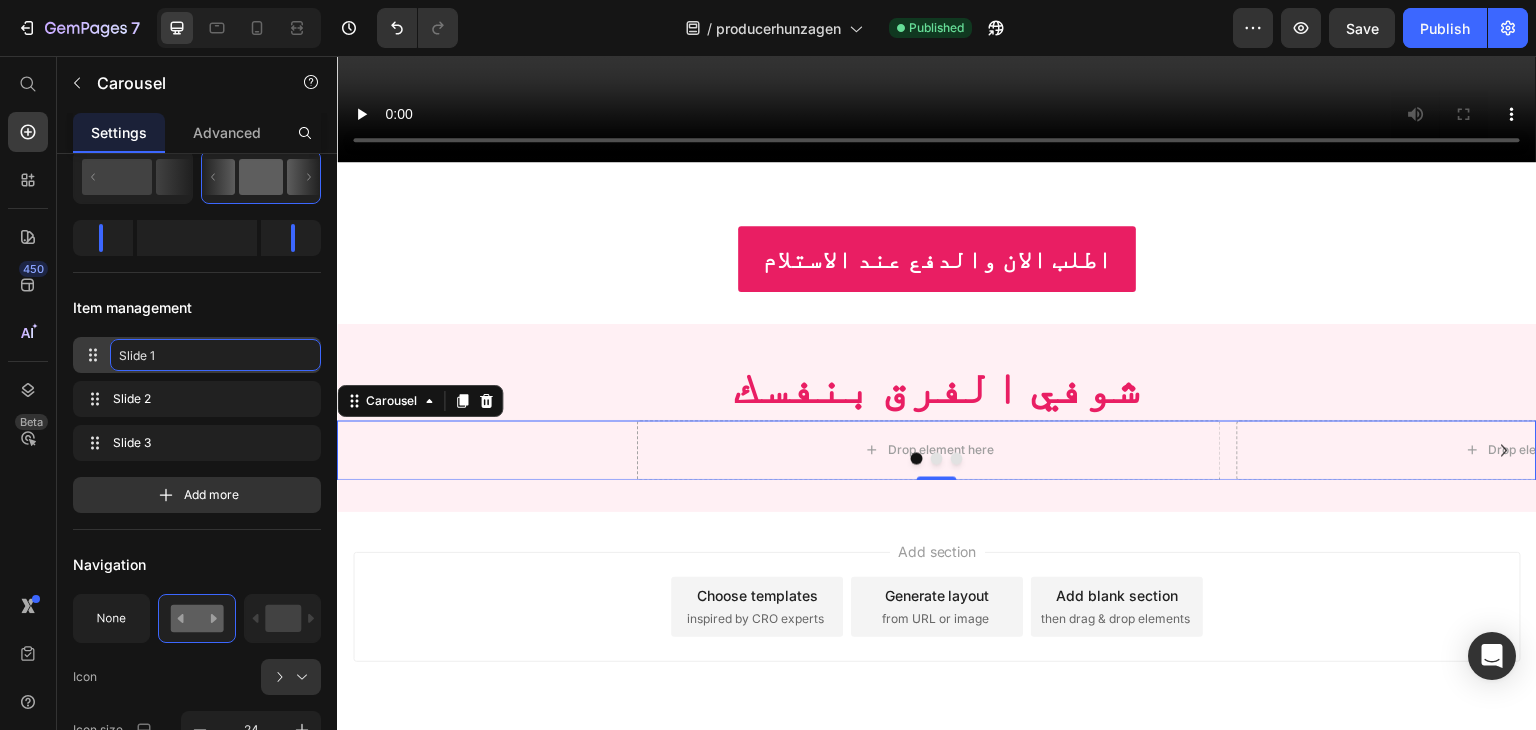 click on "Slide 1" 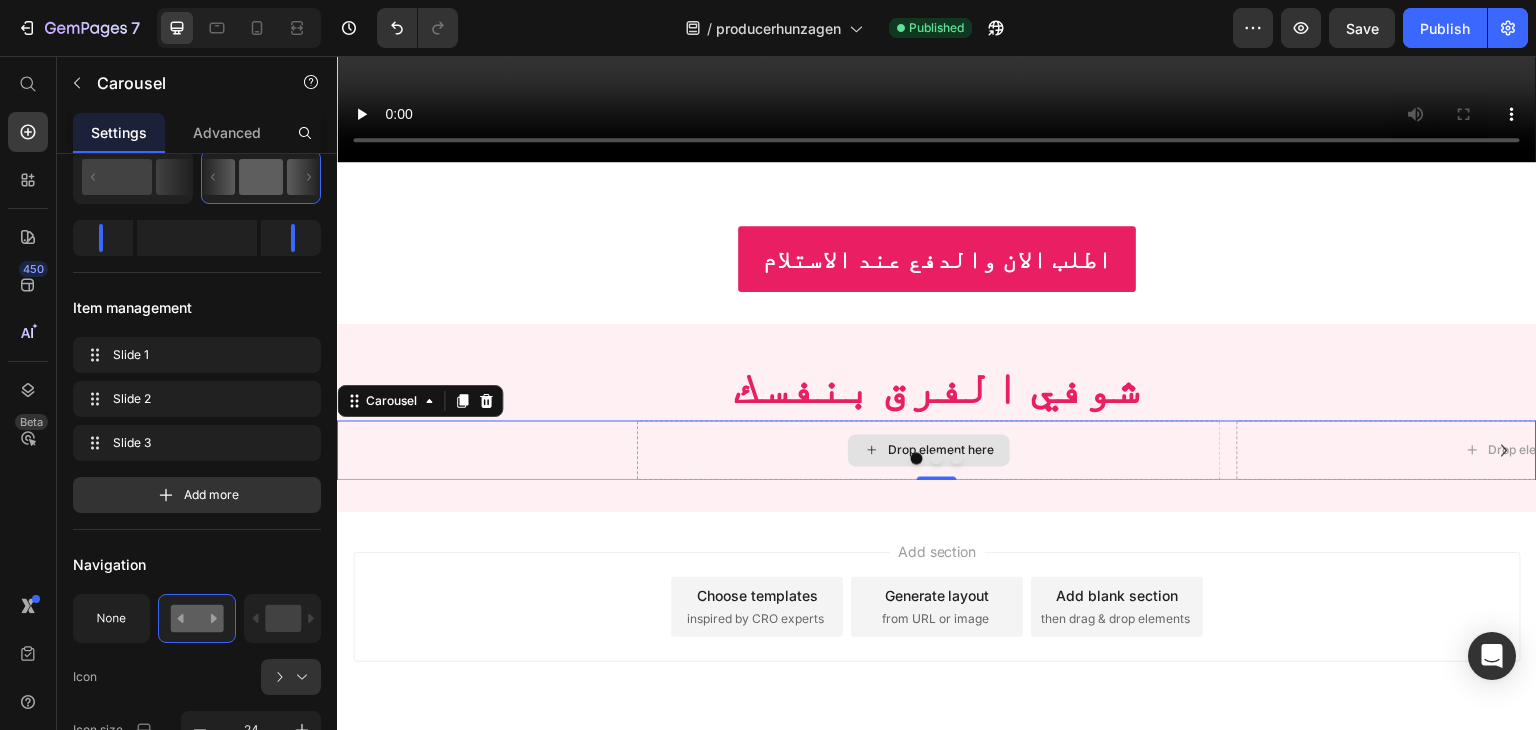 click on "Drop element here" at bounding box center [929, 450] 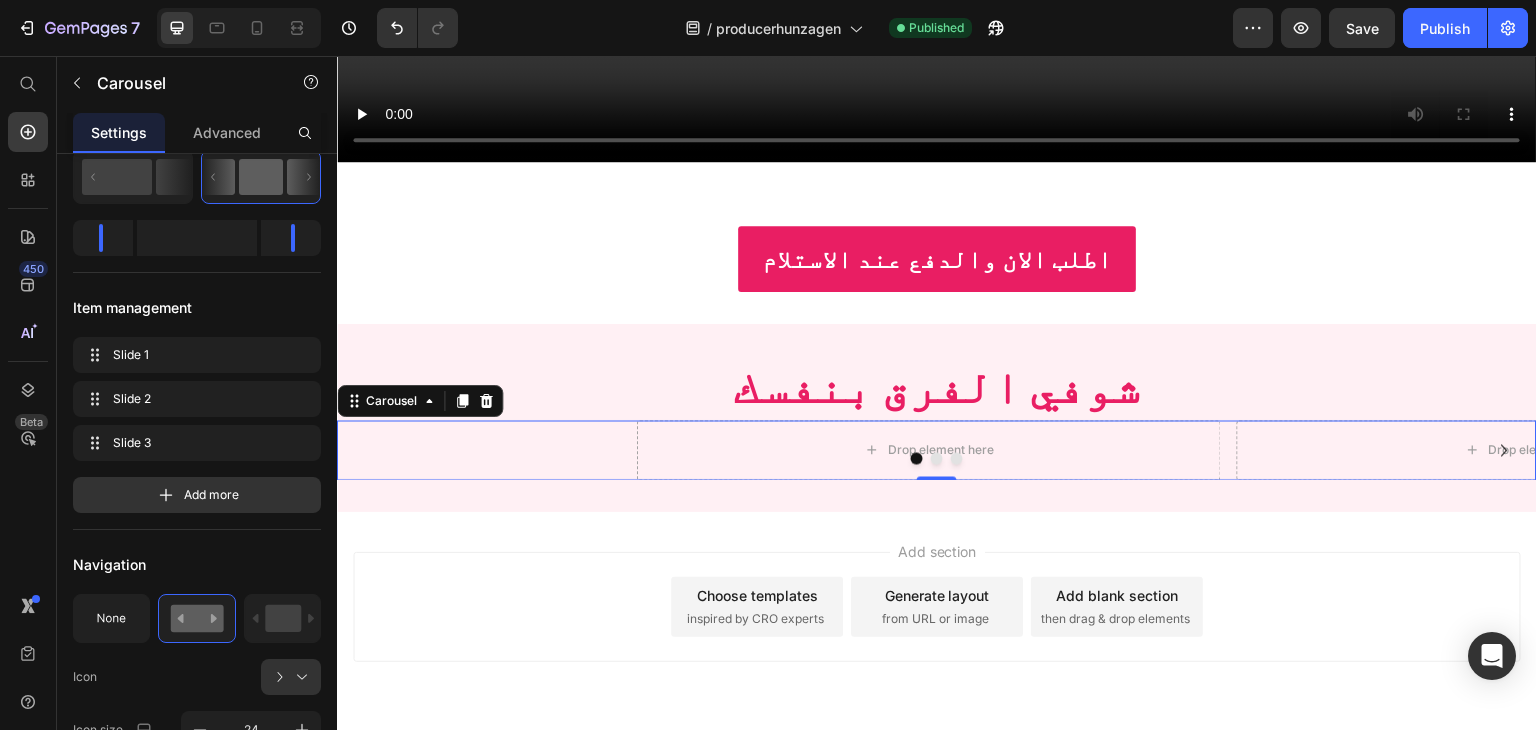 click at bounding box center (937, 458) 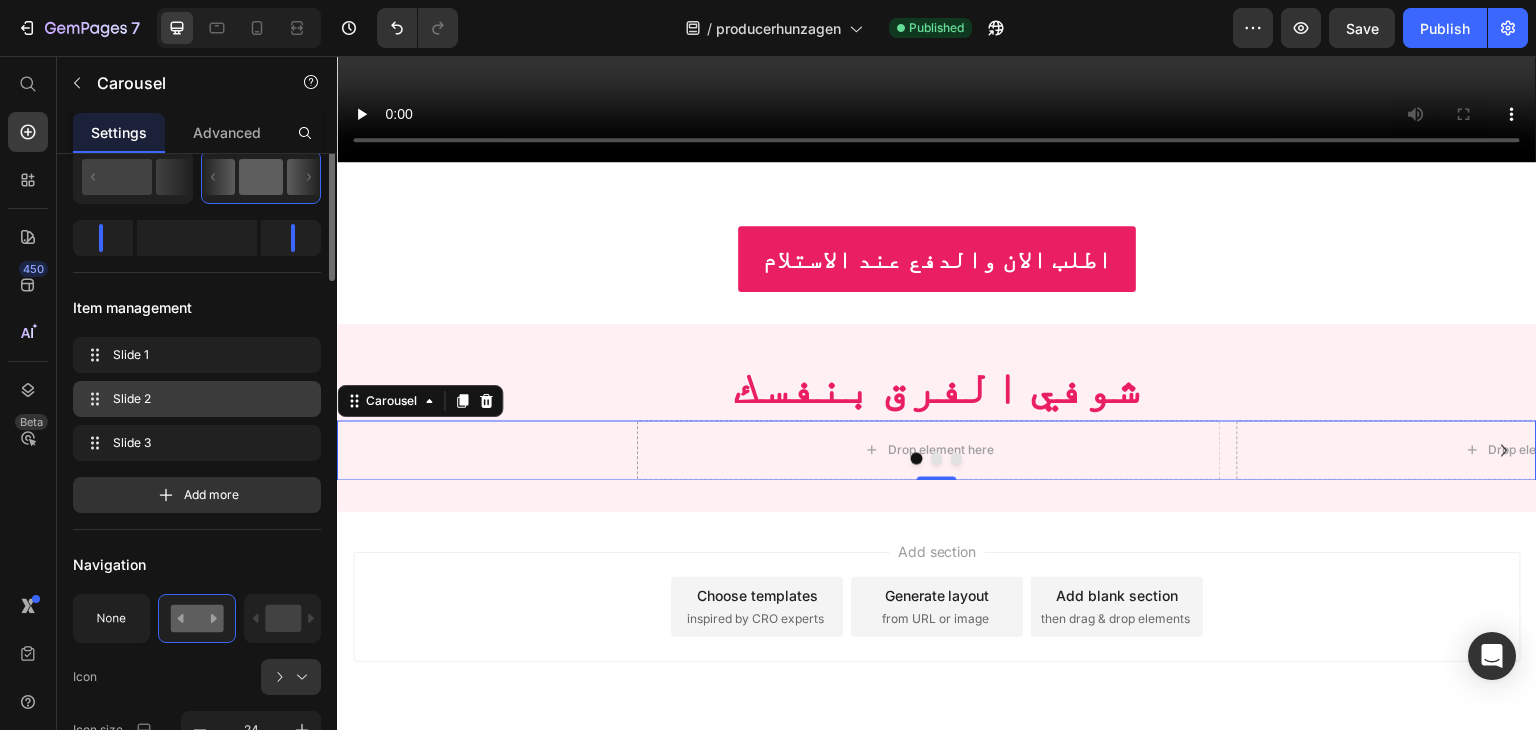 scroll, scrollTop: 0, scrollLeft: 0, axis: both 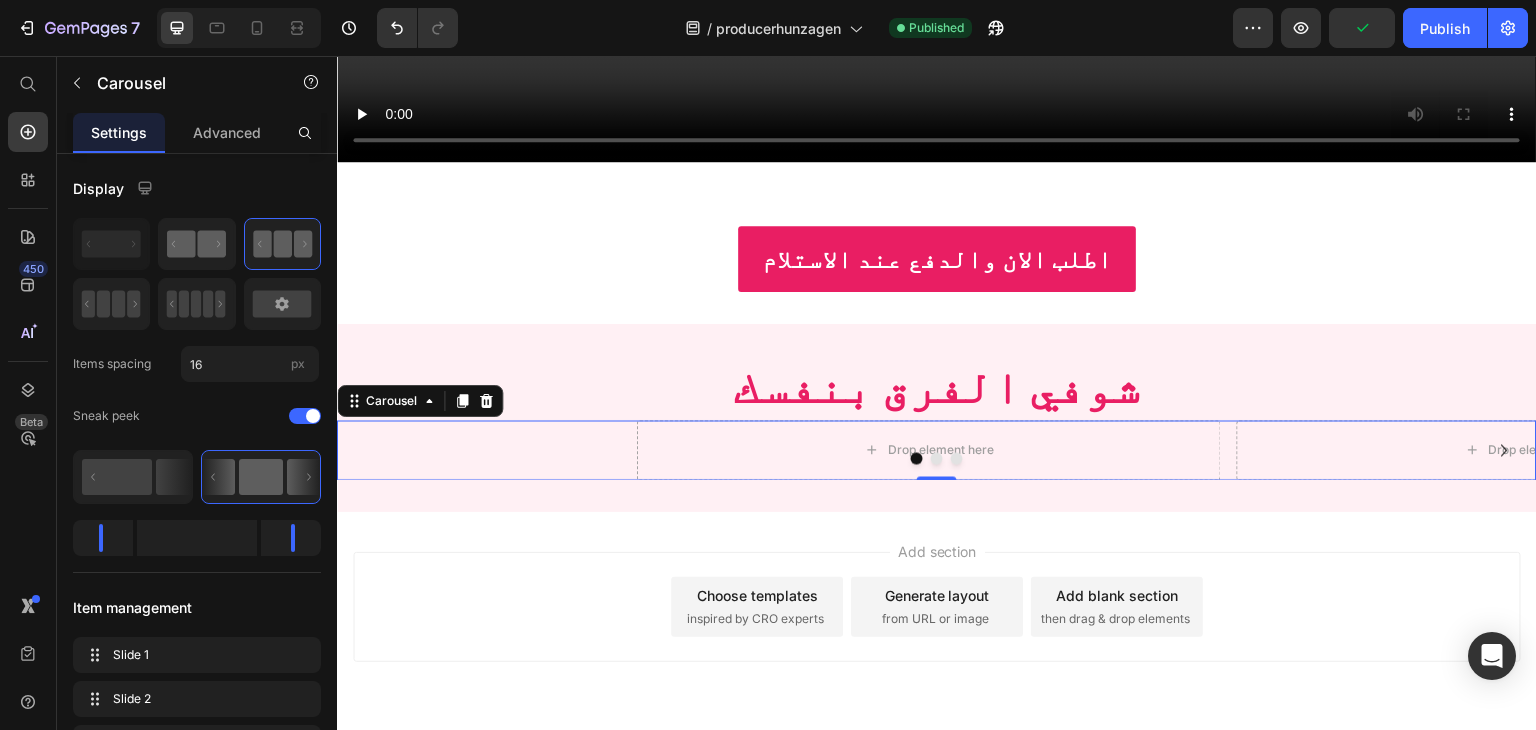 click 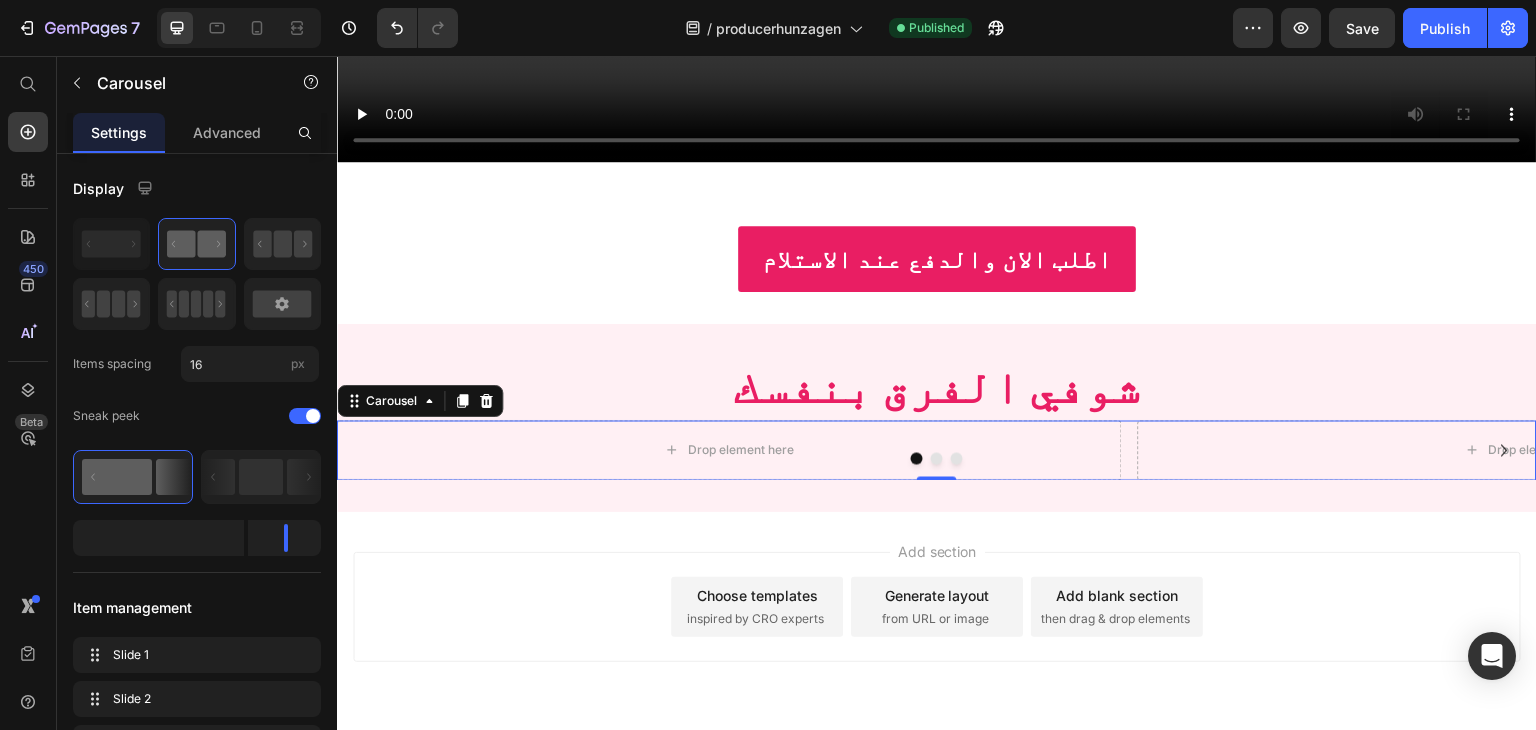 click 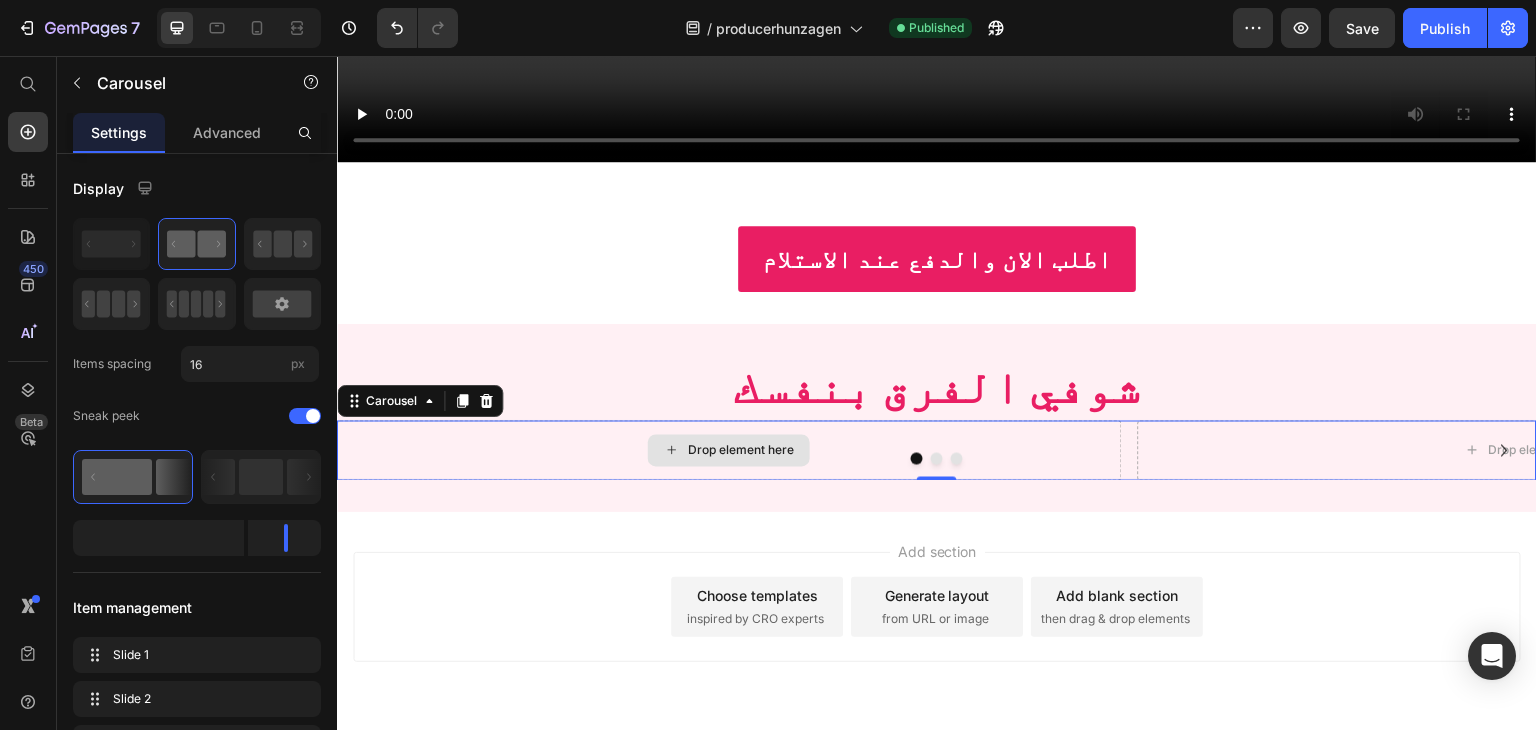 click on "Drop element here" at bounding box center [741, 450] 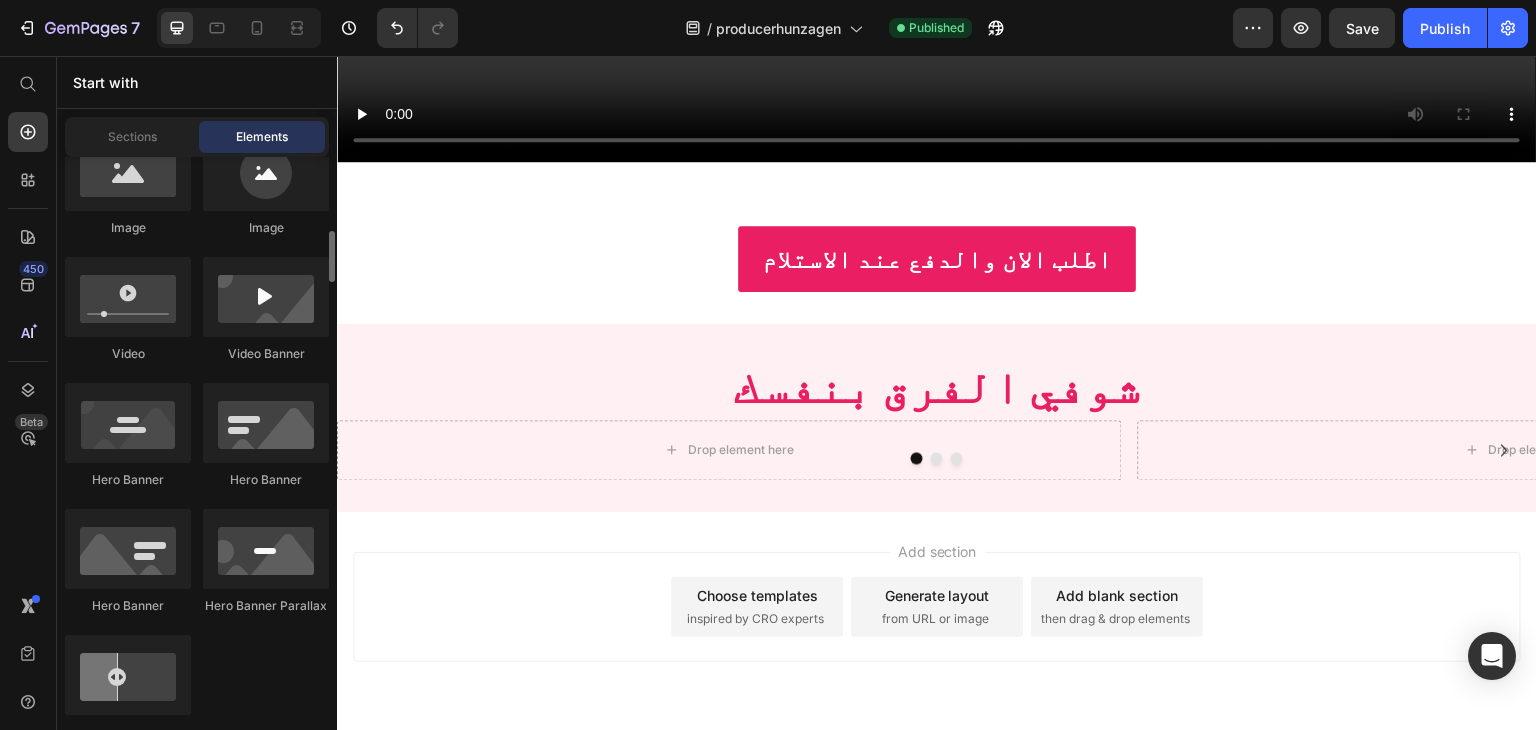 scroll, scrollTop: 614, scrollLeft: 0, axis: vertical 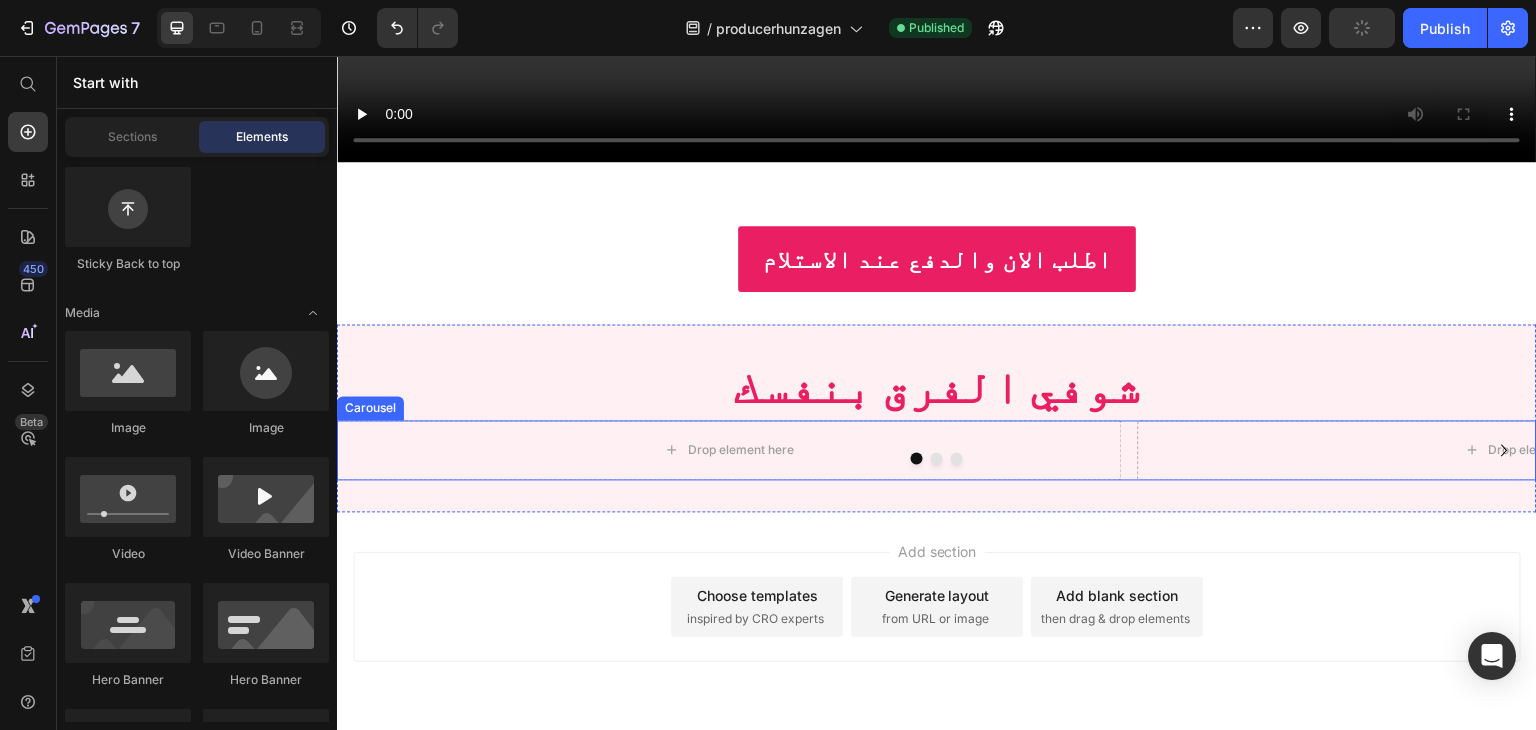 click at bounding box center (937, 458) 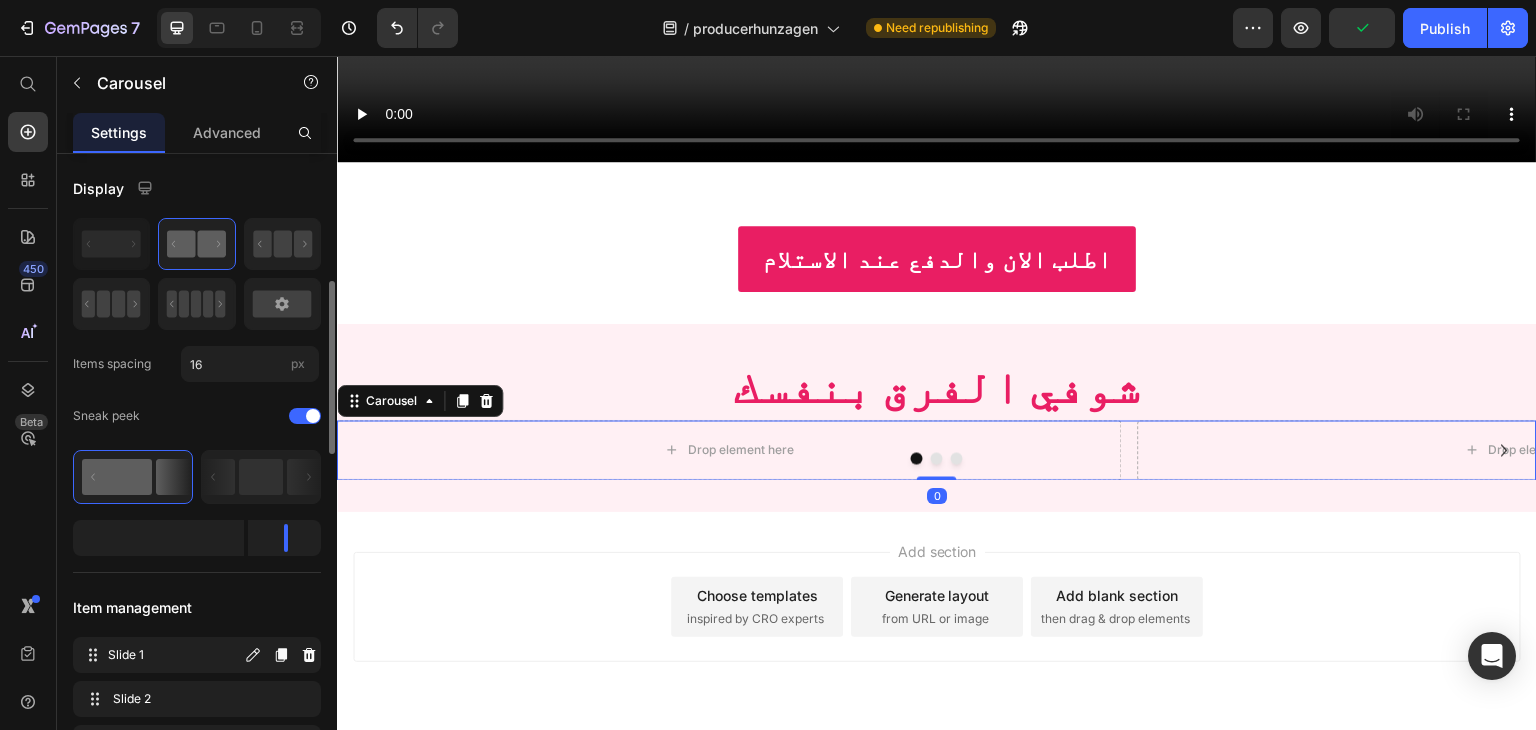scroll, scrollTop: 100, scrollLeft: 0, axis: vertical 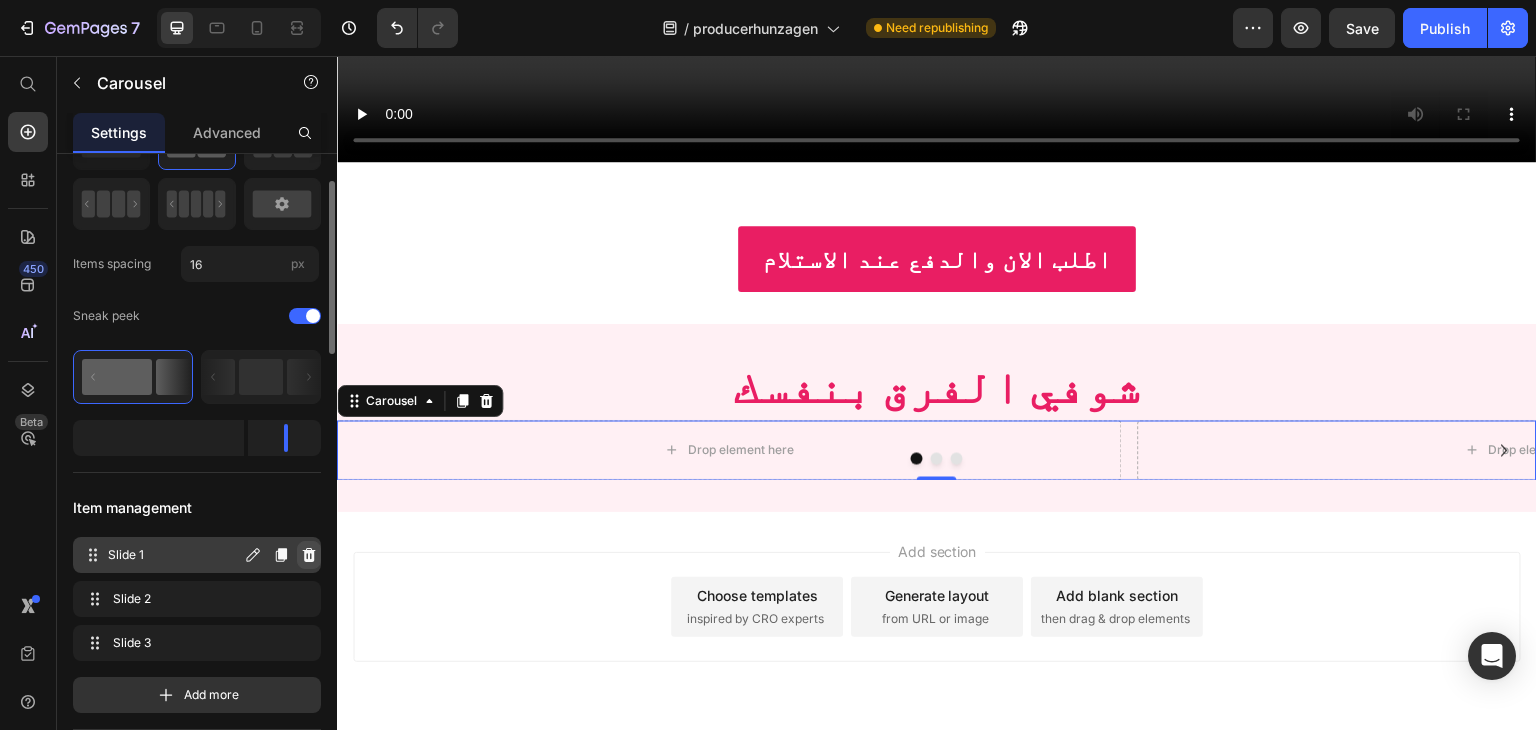 click 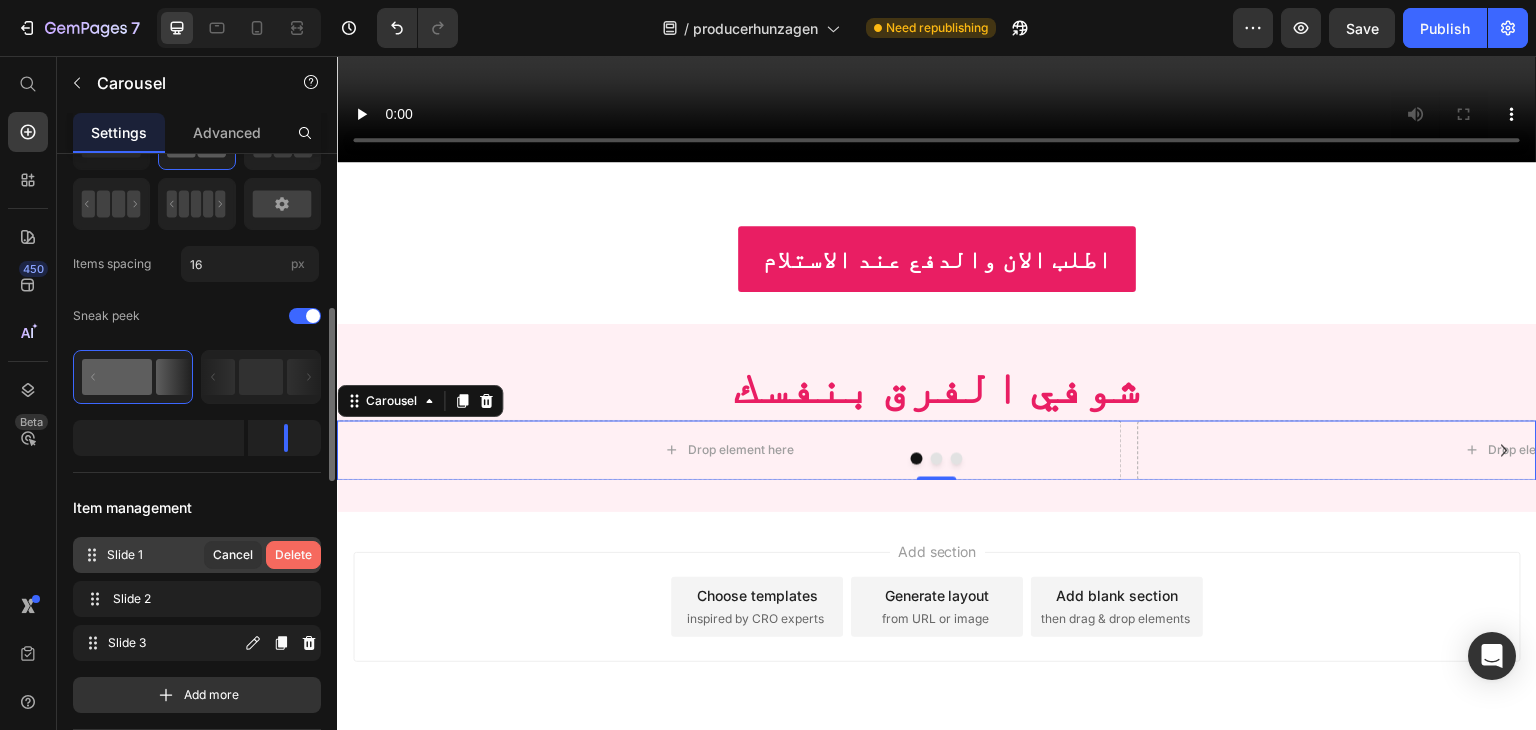 scroll, scrollTop: 300, scrollLeft: 0, axis: vertical 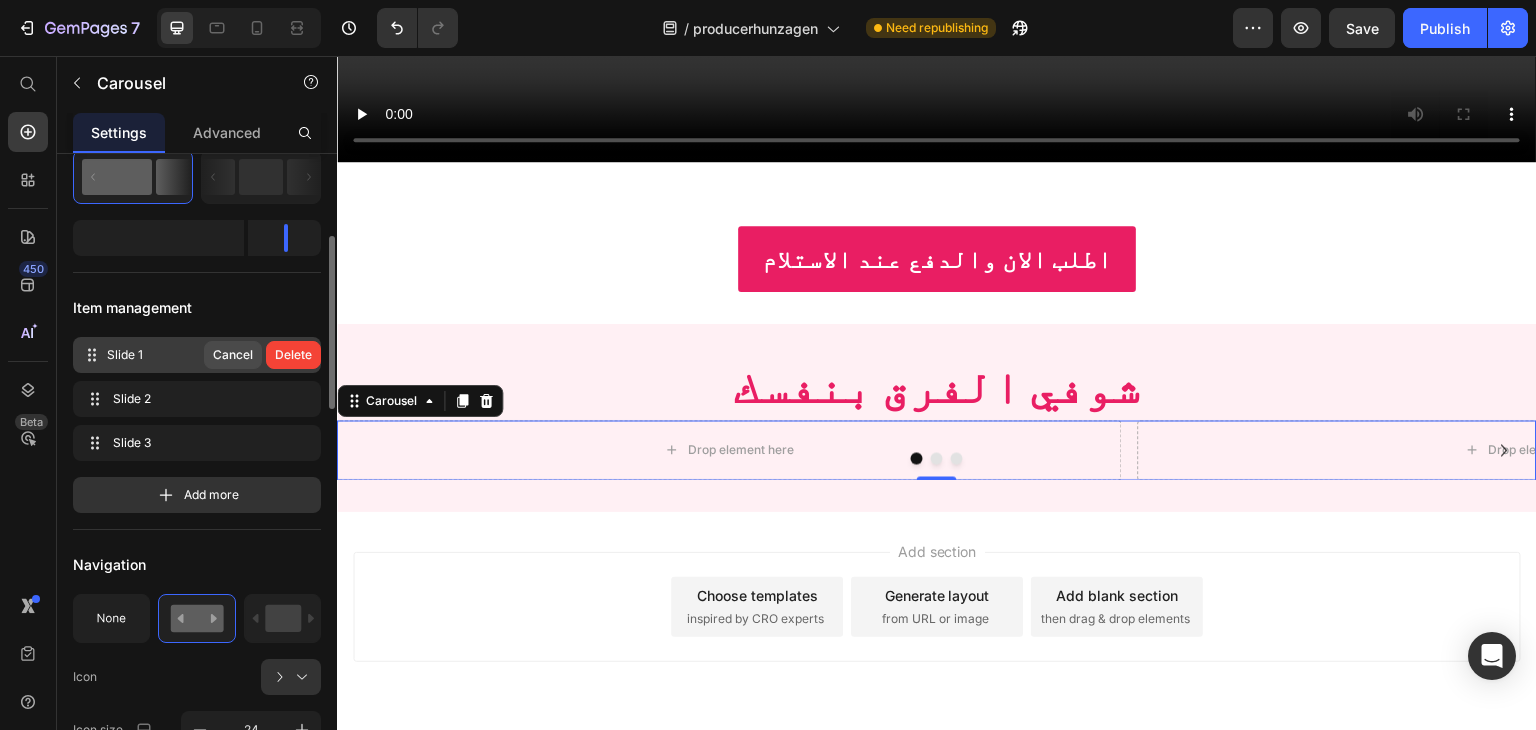 click on "Cancel" at bounding box center (233, 355) 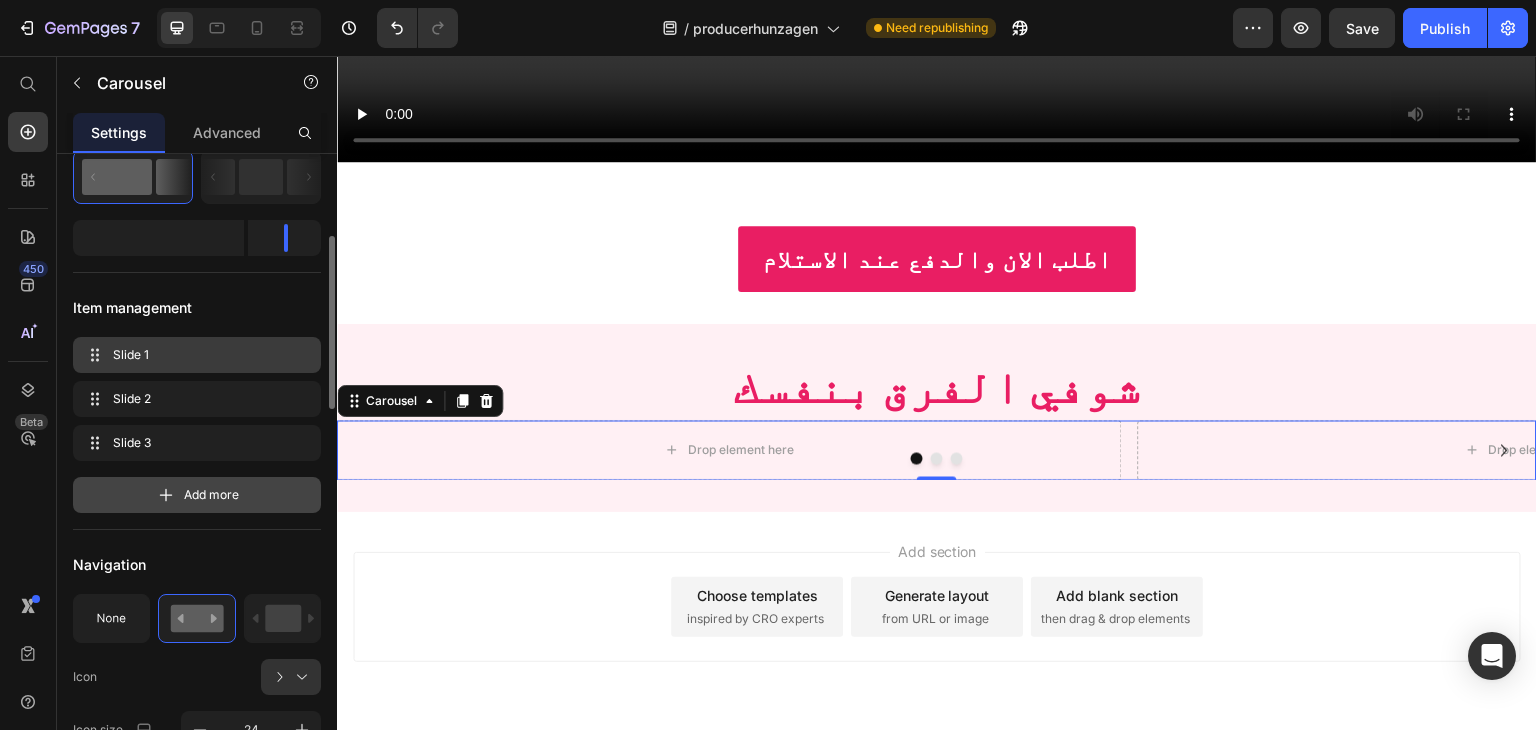 click on "Add more" at bounding box center (211, 495) 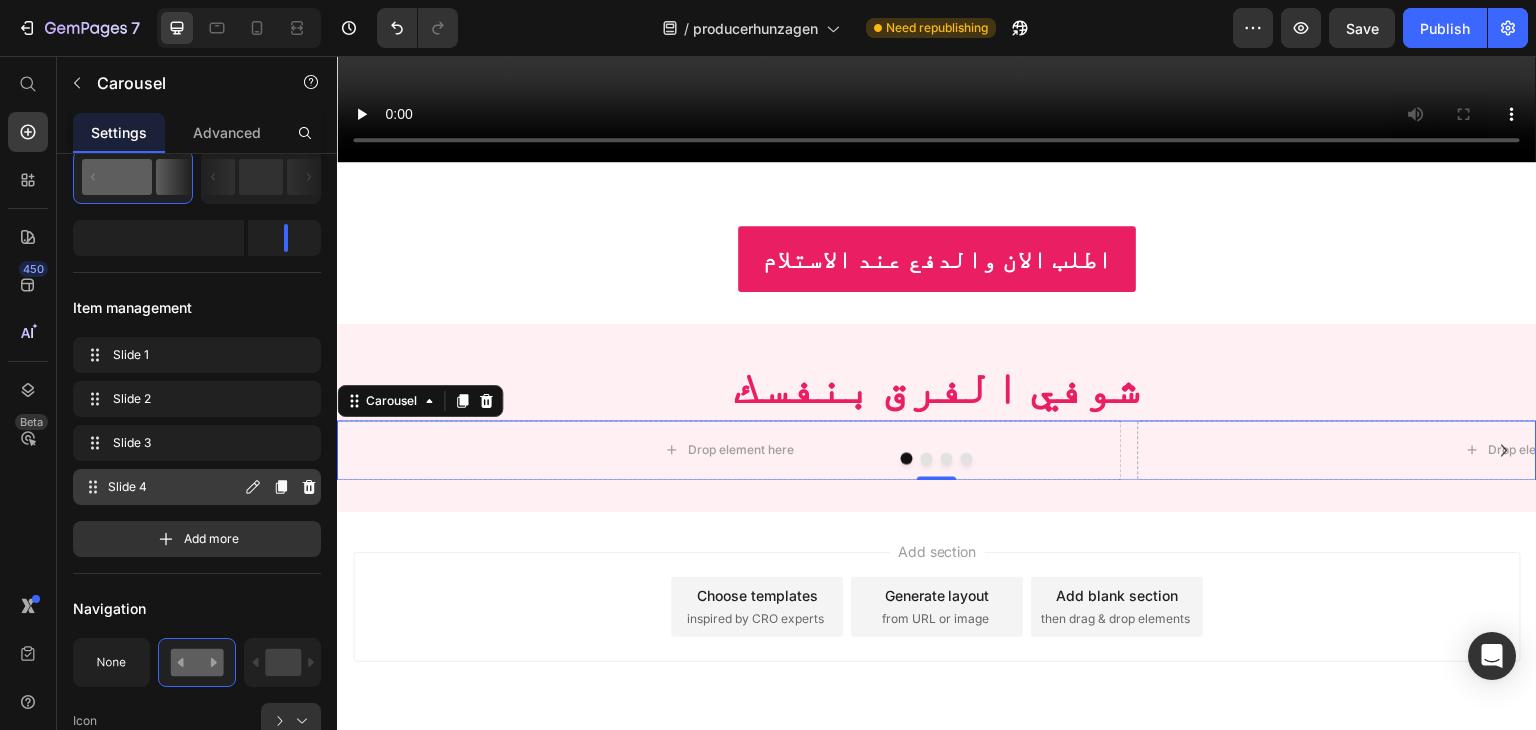 click 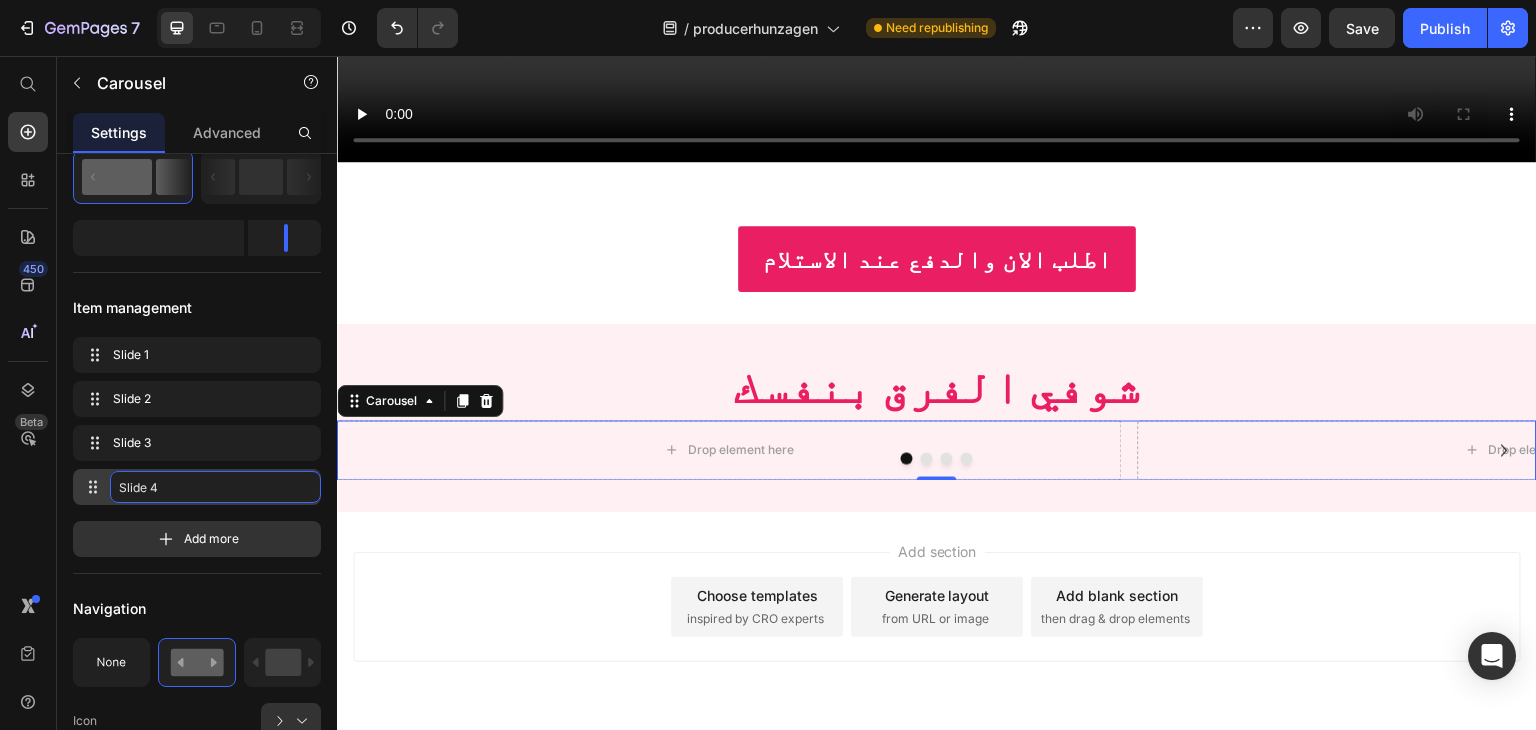 click on "Slide 4" 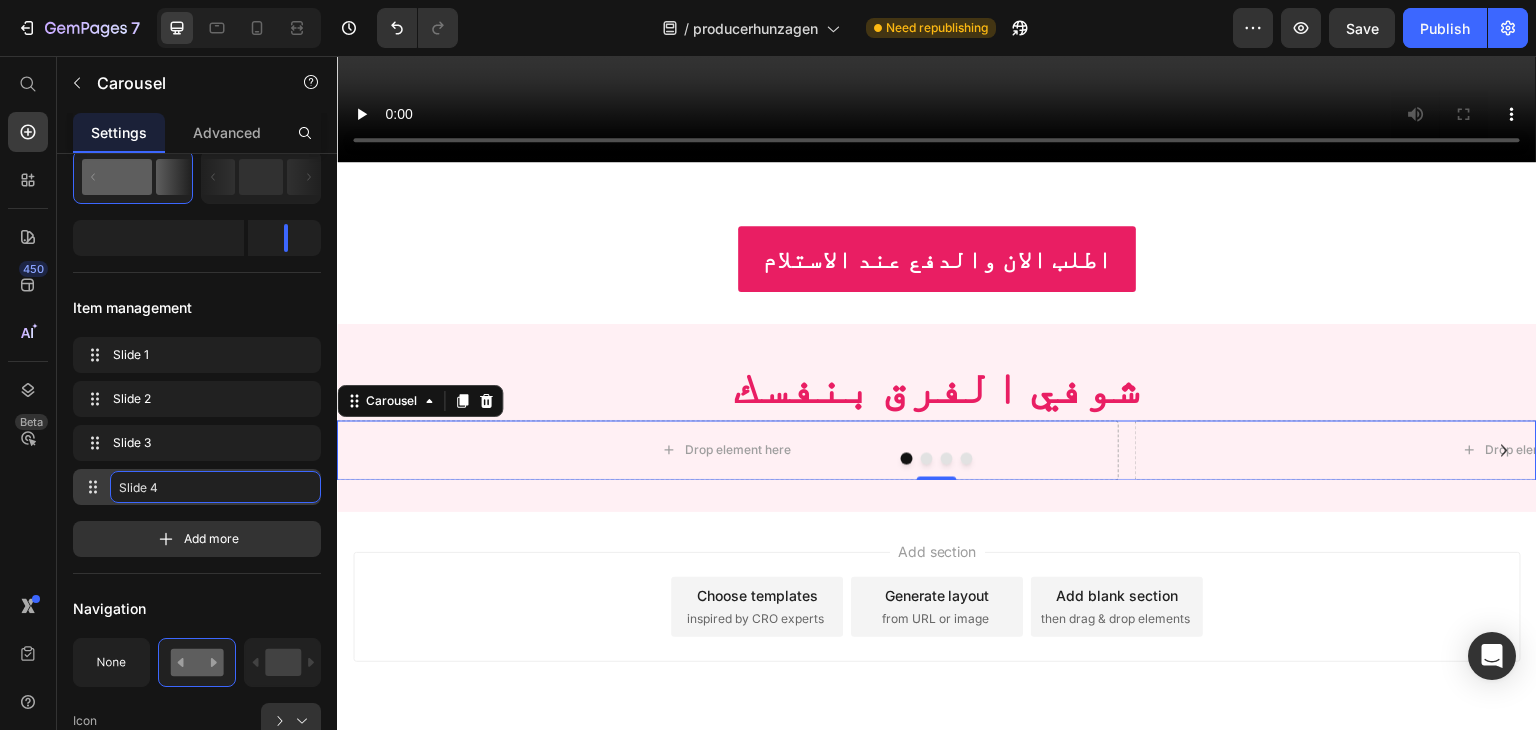 click on "Slide 4" 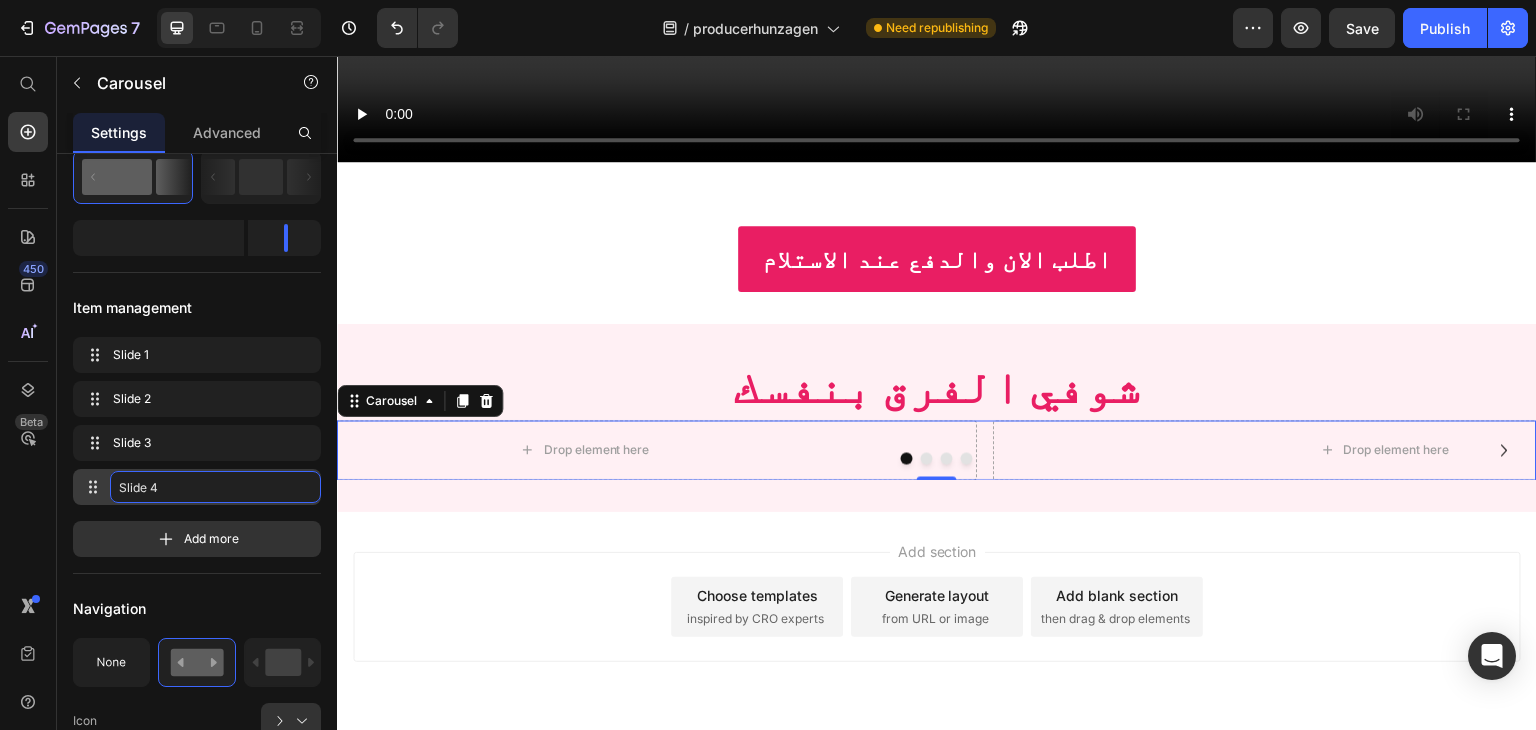 click on "Slide 4" 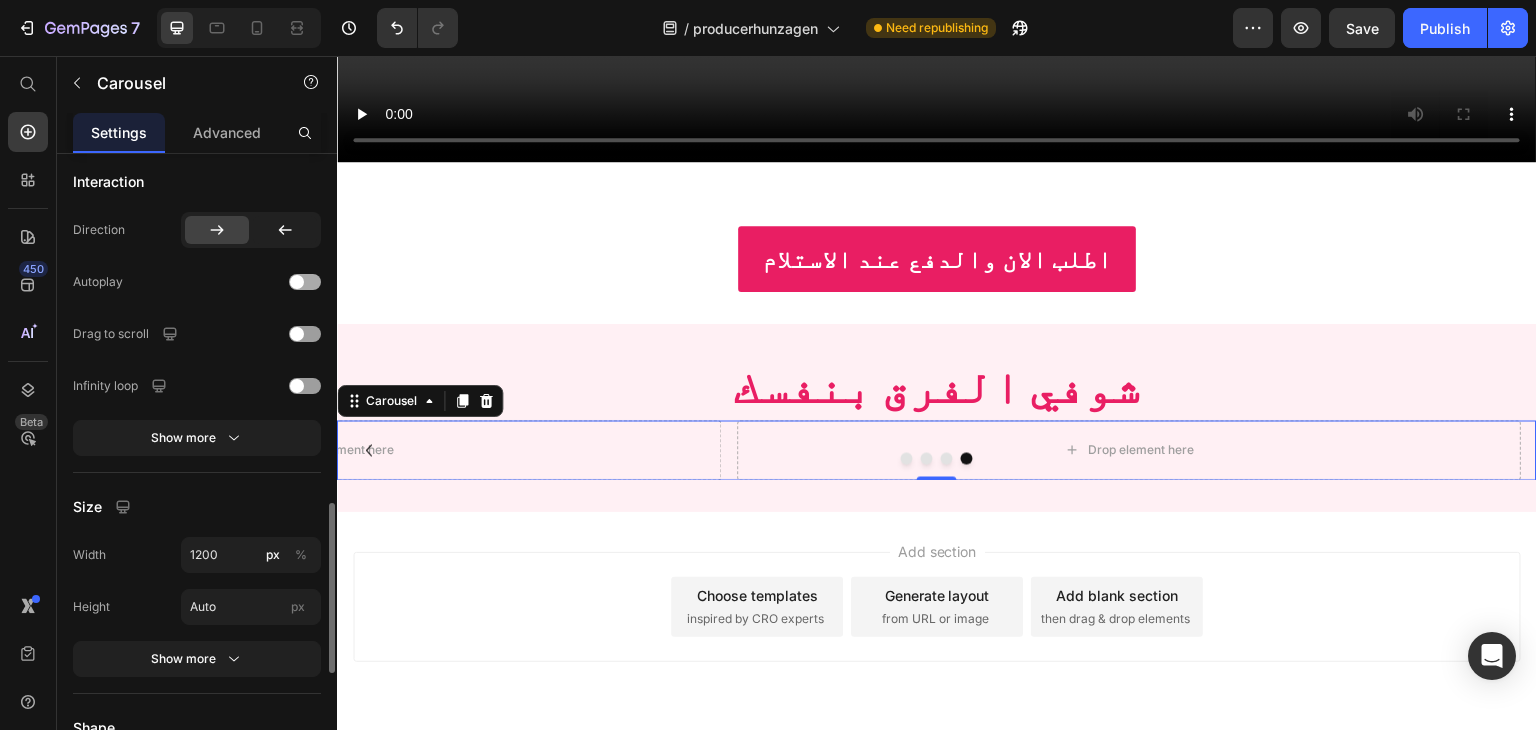 scroll, scrollTop: 1500, scrollLeft: 0, axis: vertical 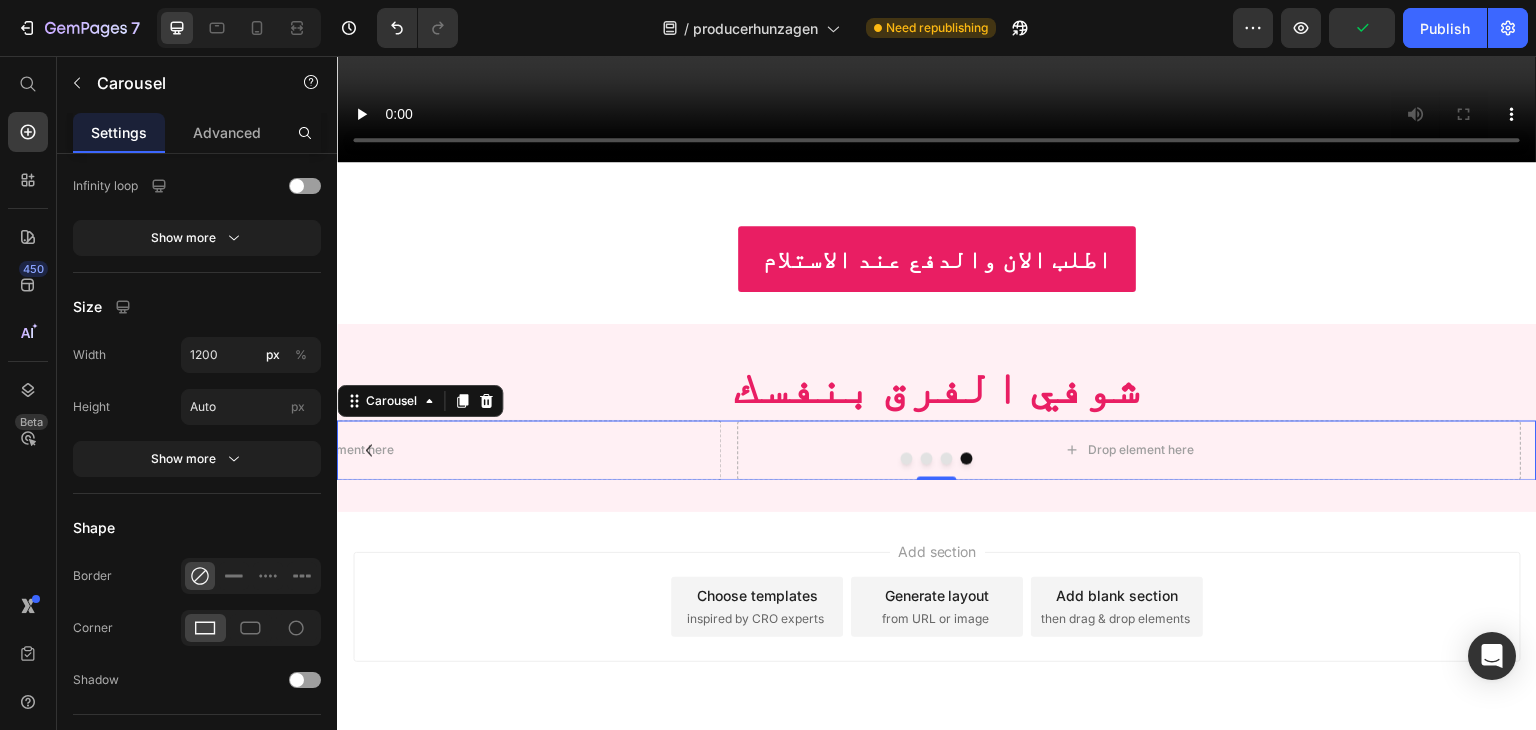 click 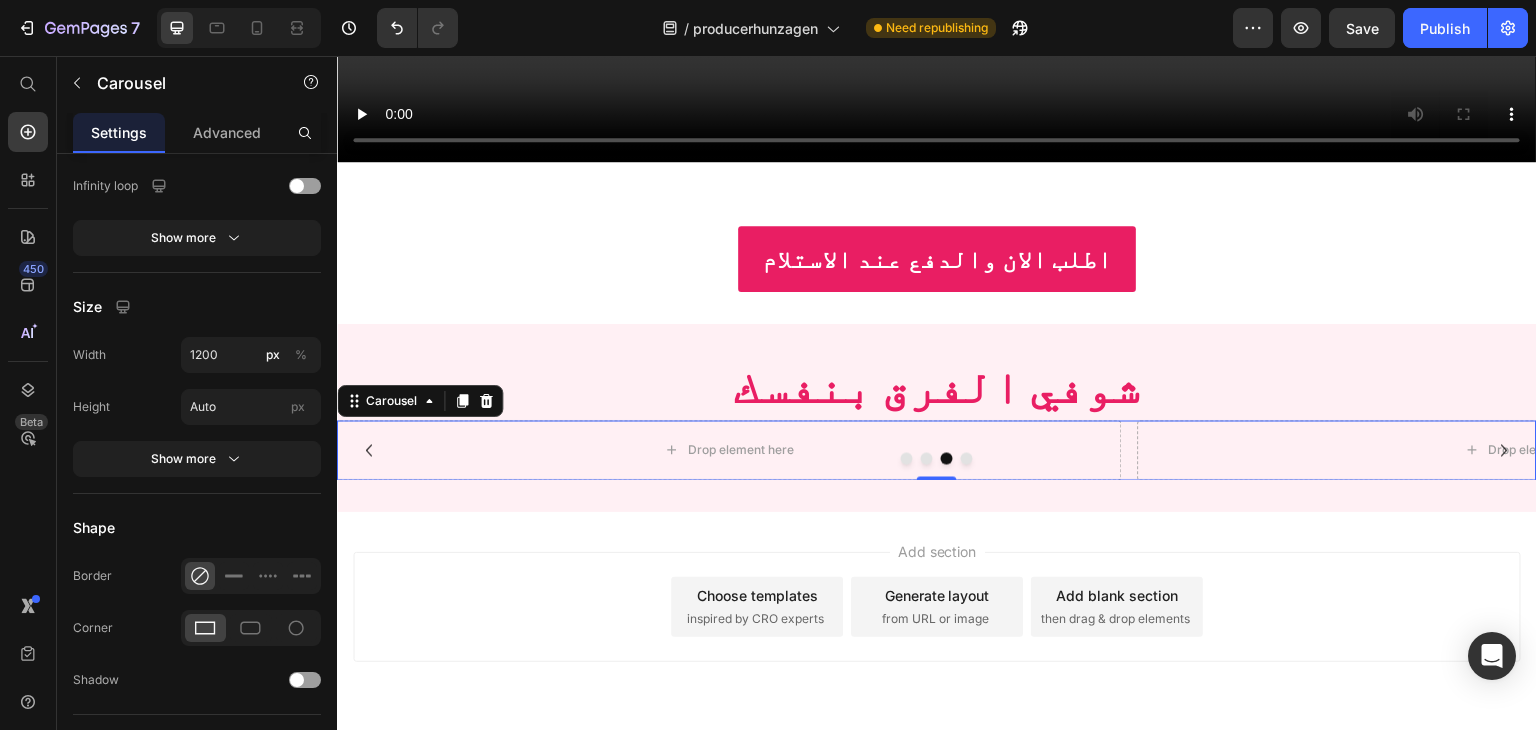 click at bounding box center [937, 458] 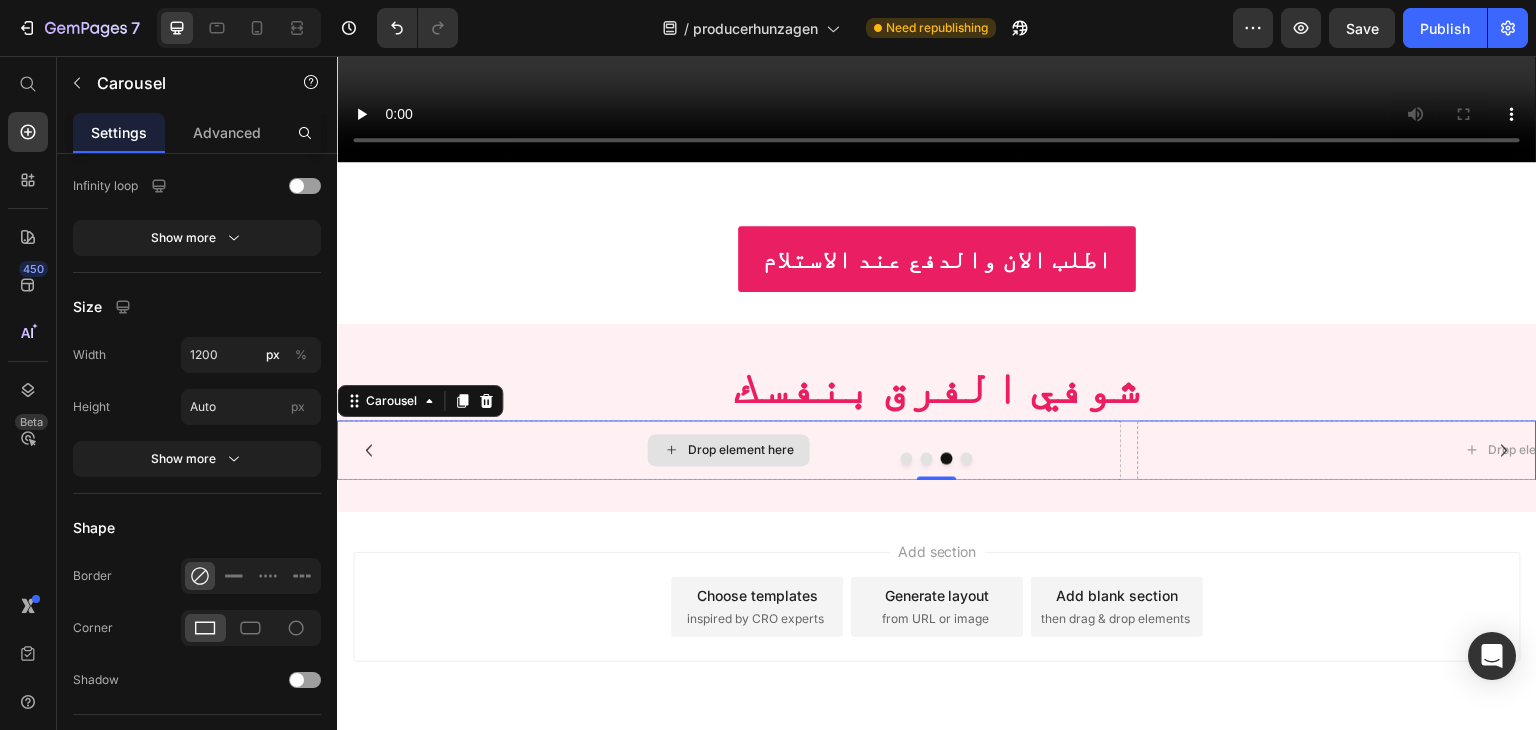 click on "Drop element here" at bounding box center [729, 450] 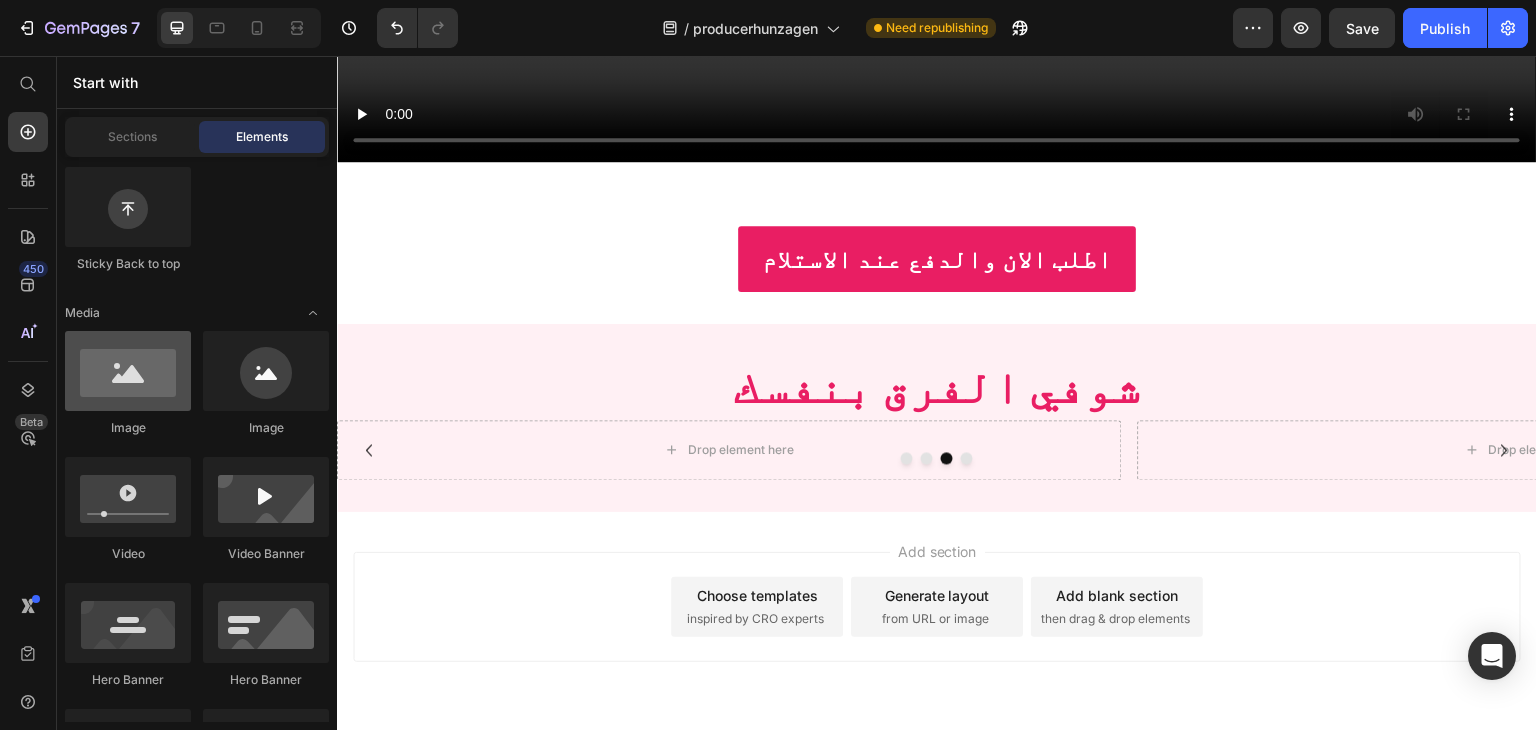 click at bounding box center [128, 371] 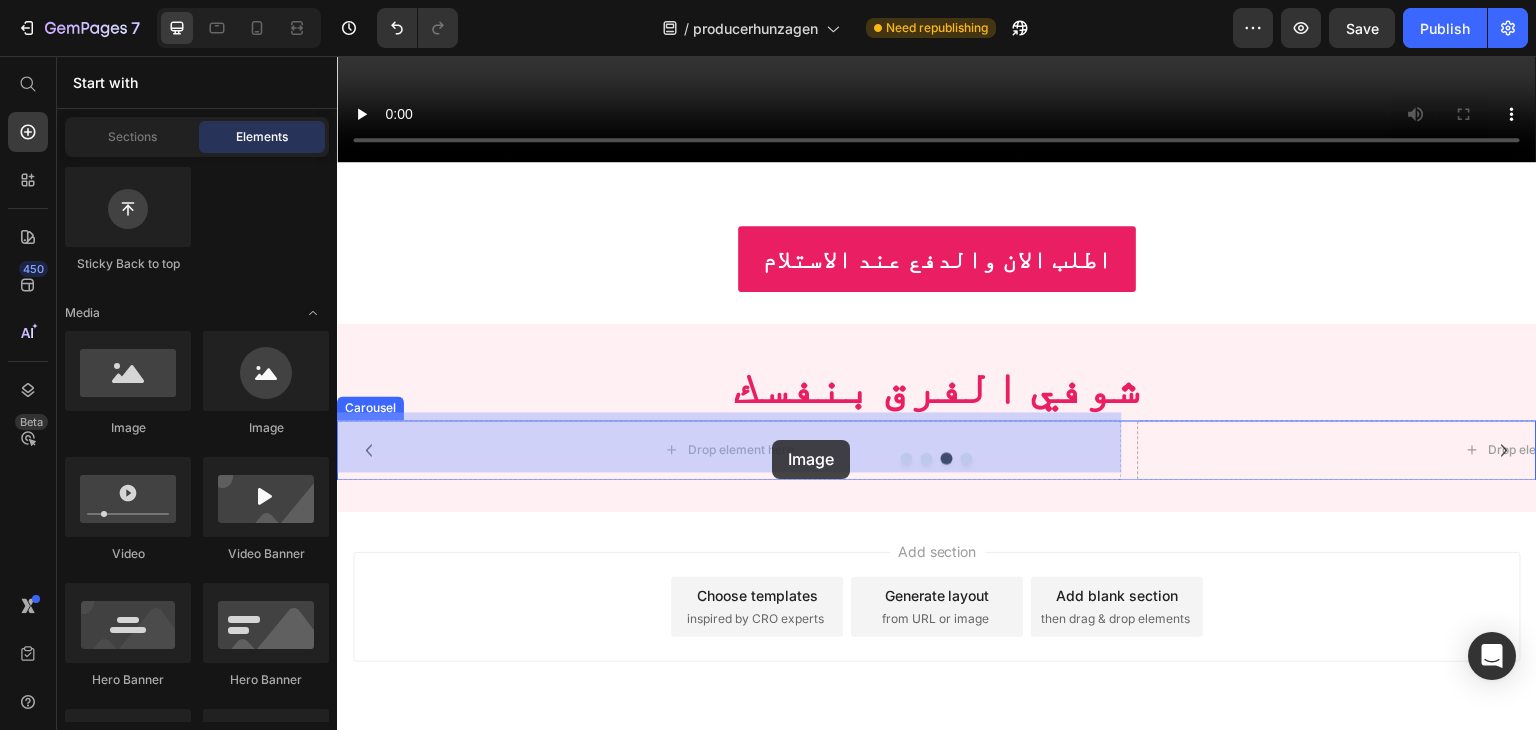 drag, startPoint x: 477, startPoint y: 458, endPoint x: 772, endPoint y: 440, distance: 295.54865 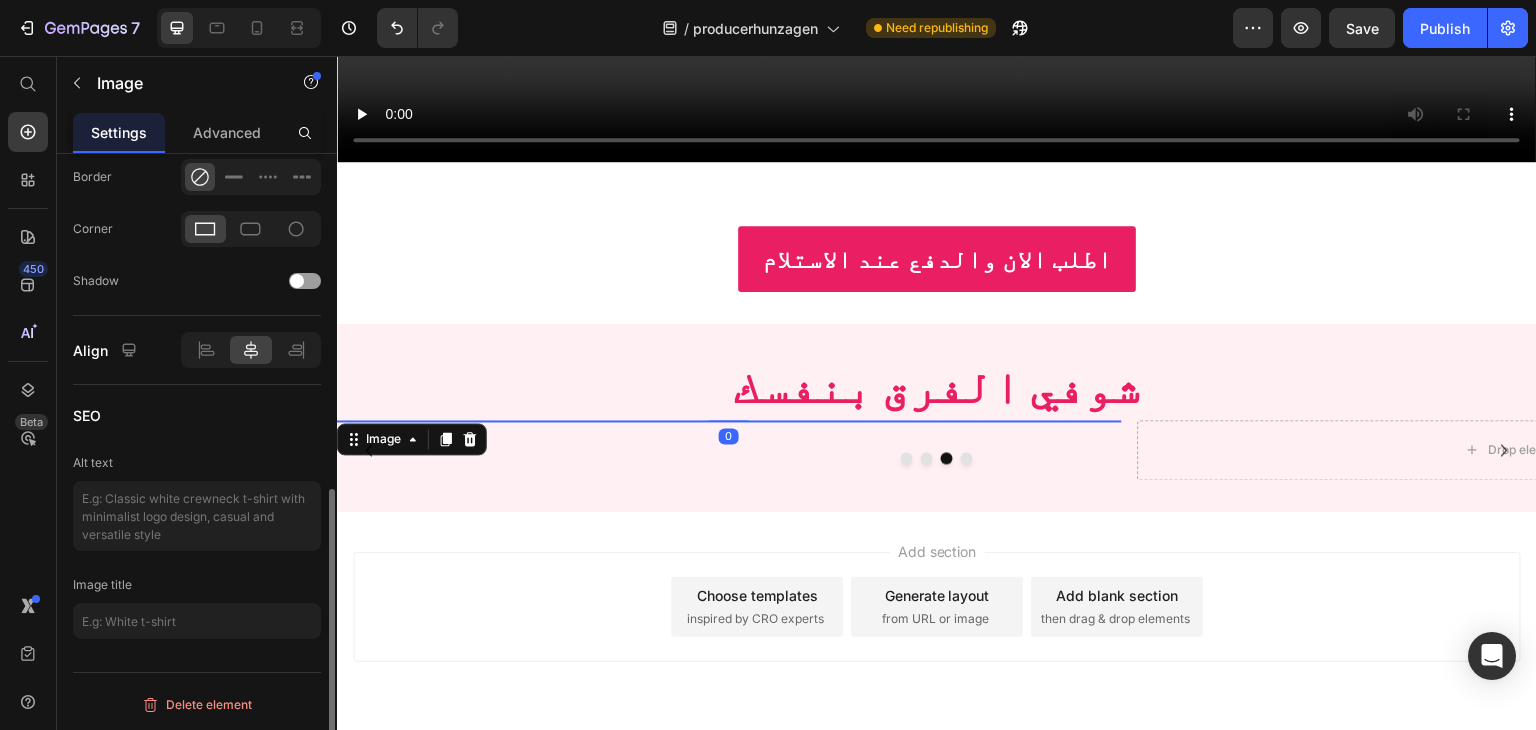 scroll, scrollTop: 0, scrollLeft: 0, axis: both 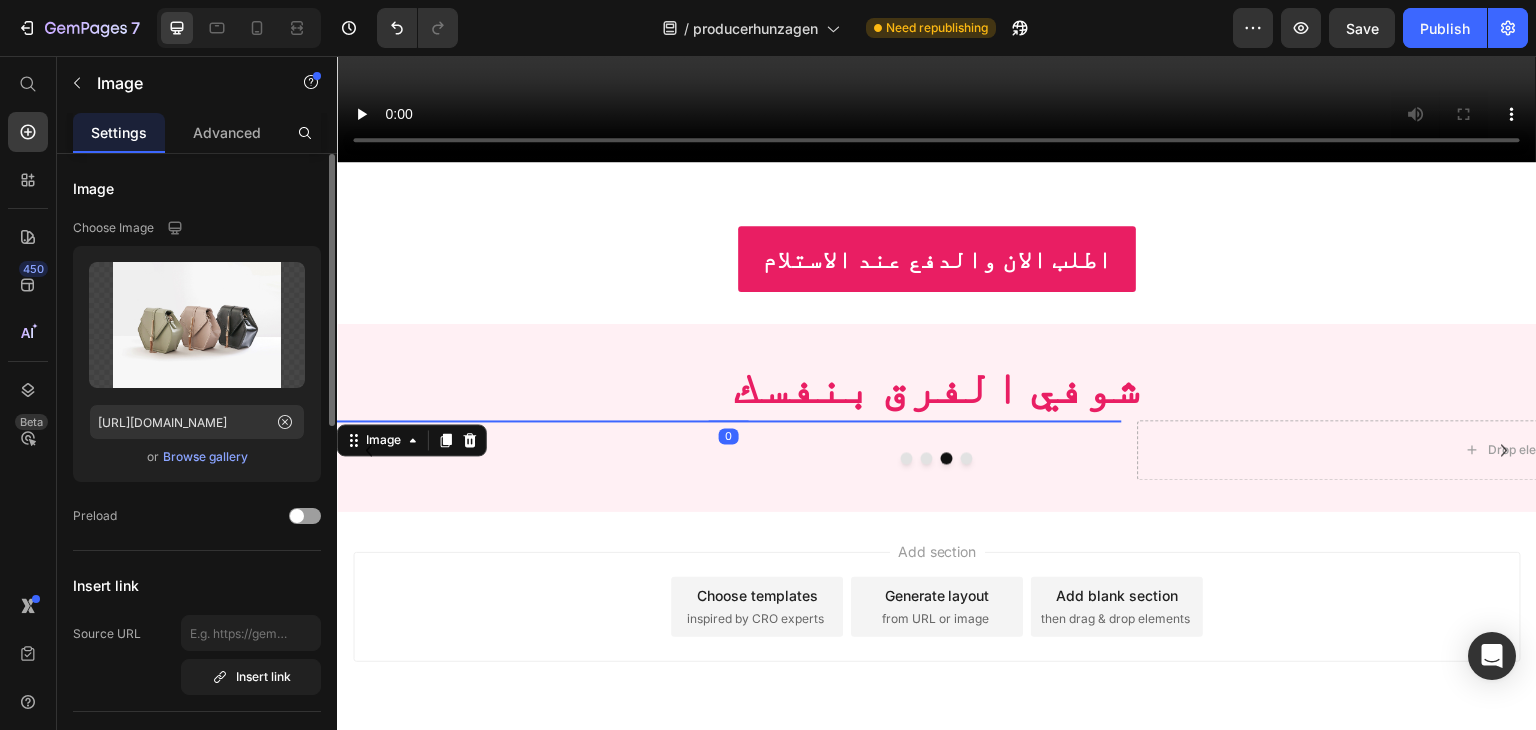 click at bounding box center (729, 420) 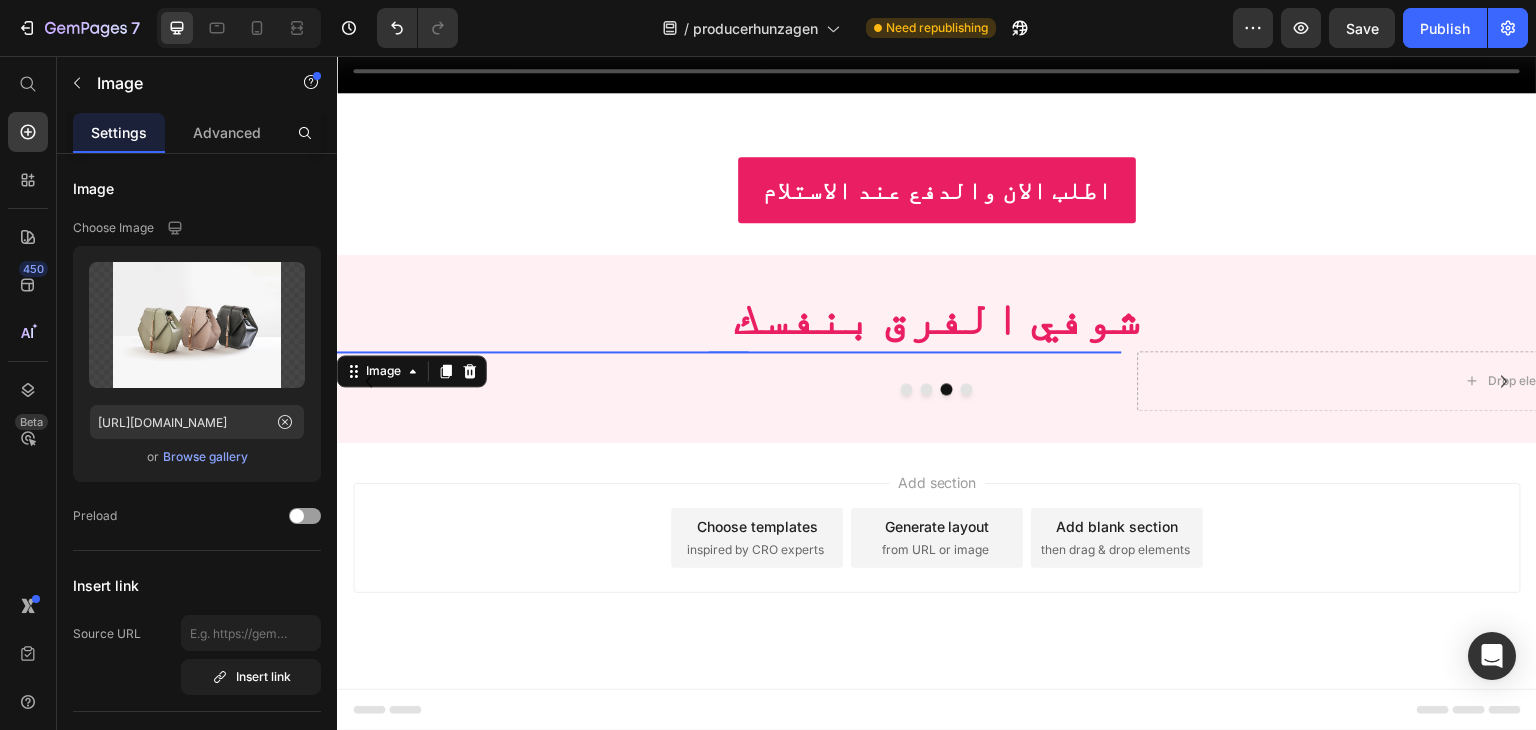scroll, scrollTop: 4395, scrollLeft: 0, axis: vertical 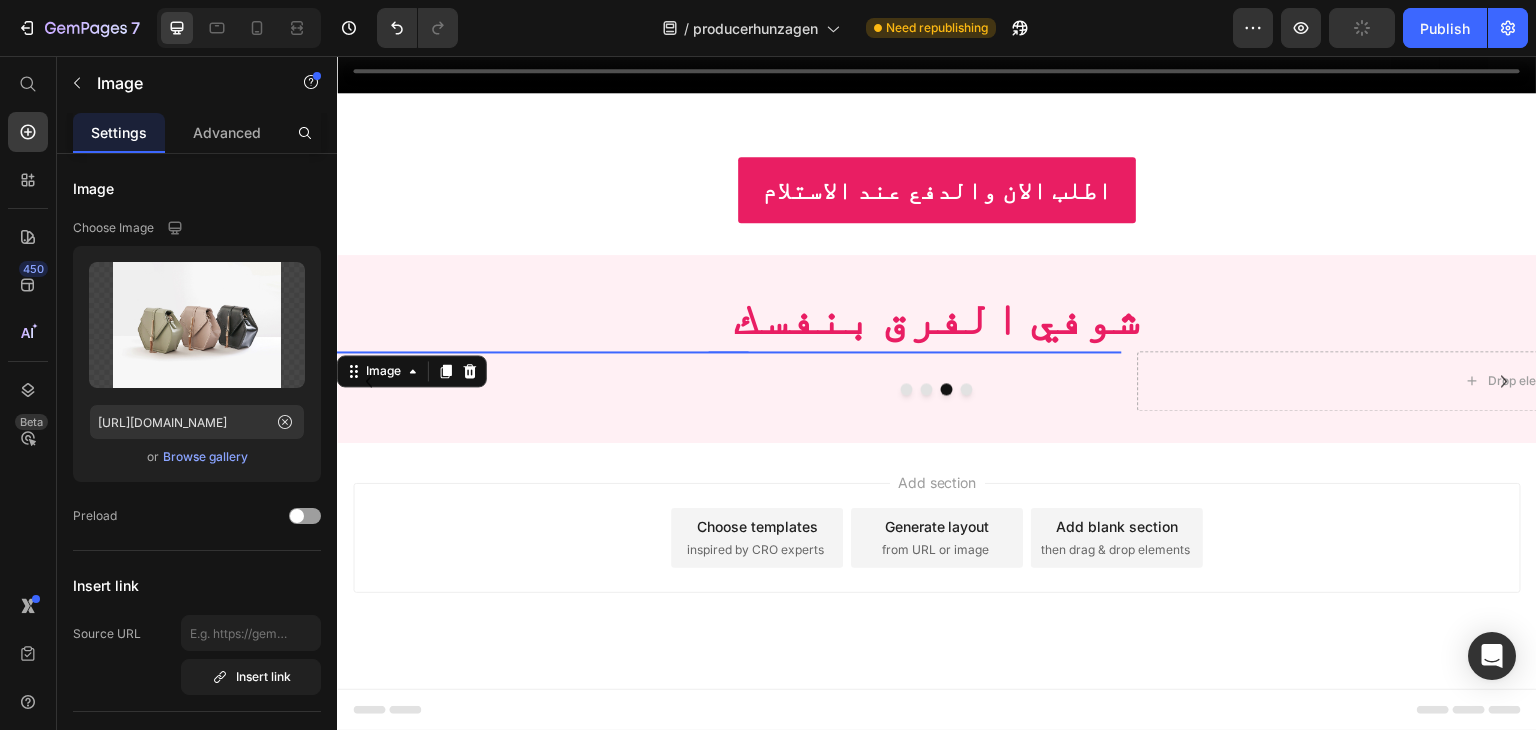 click at bounding box center [729, 351] 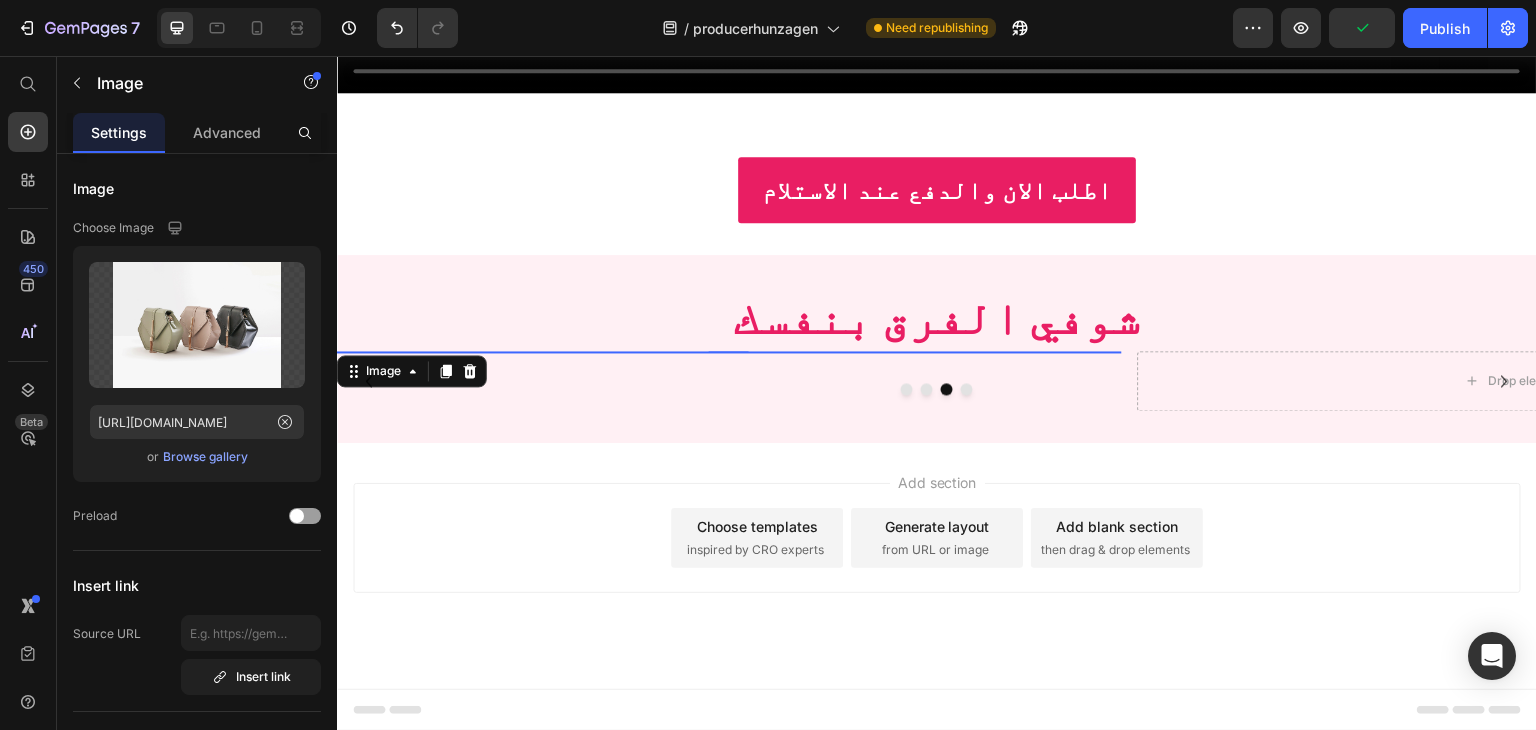 click at bounding box center (729, 351) 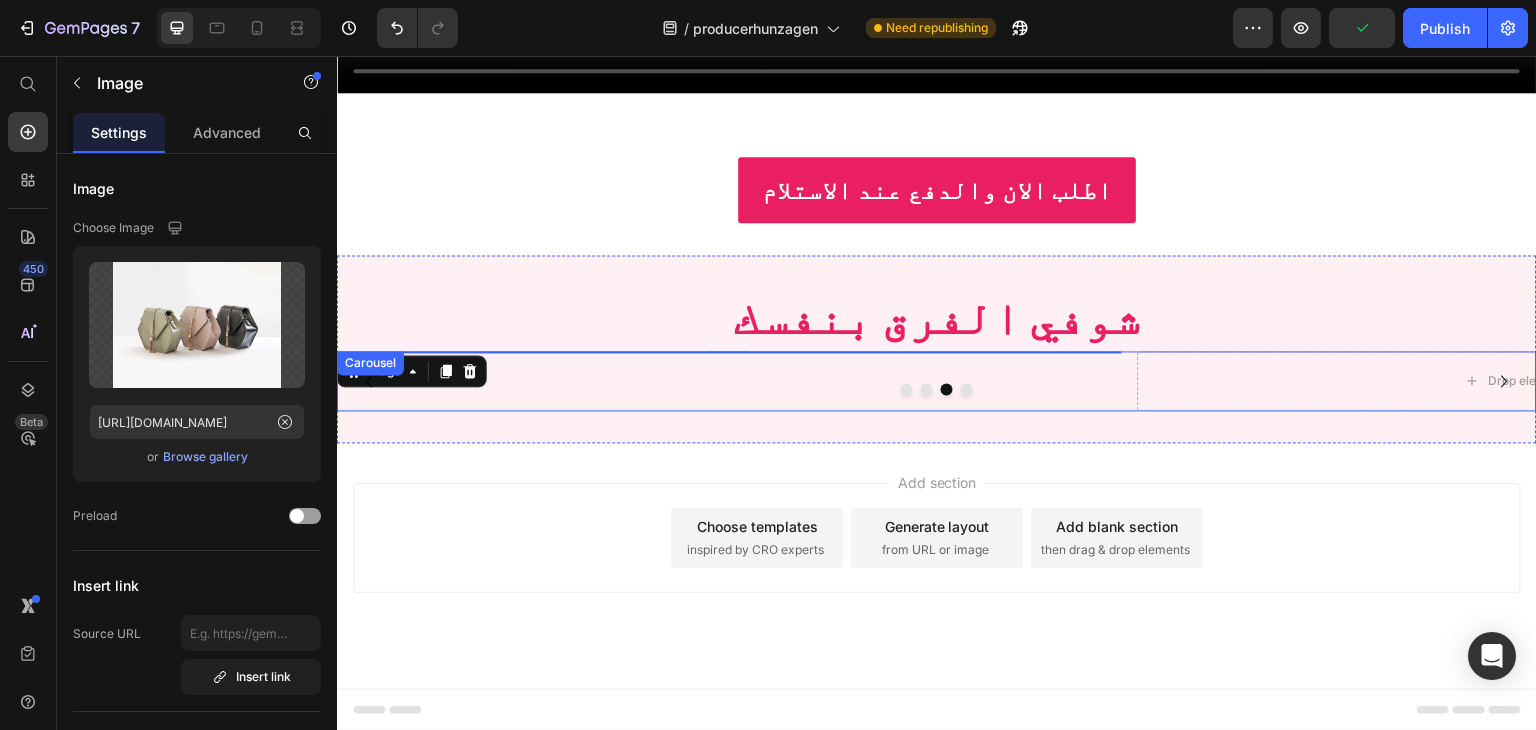 click 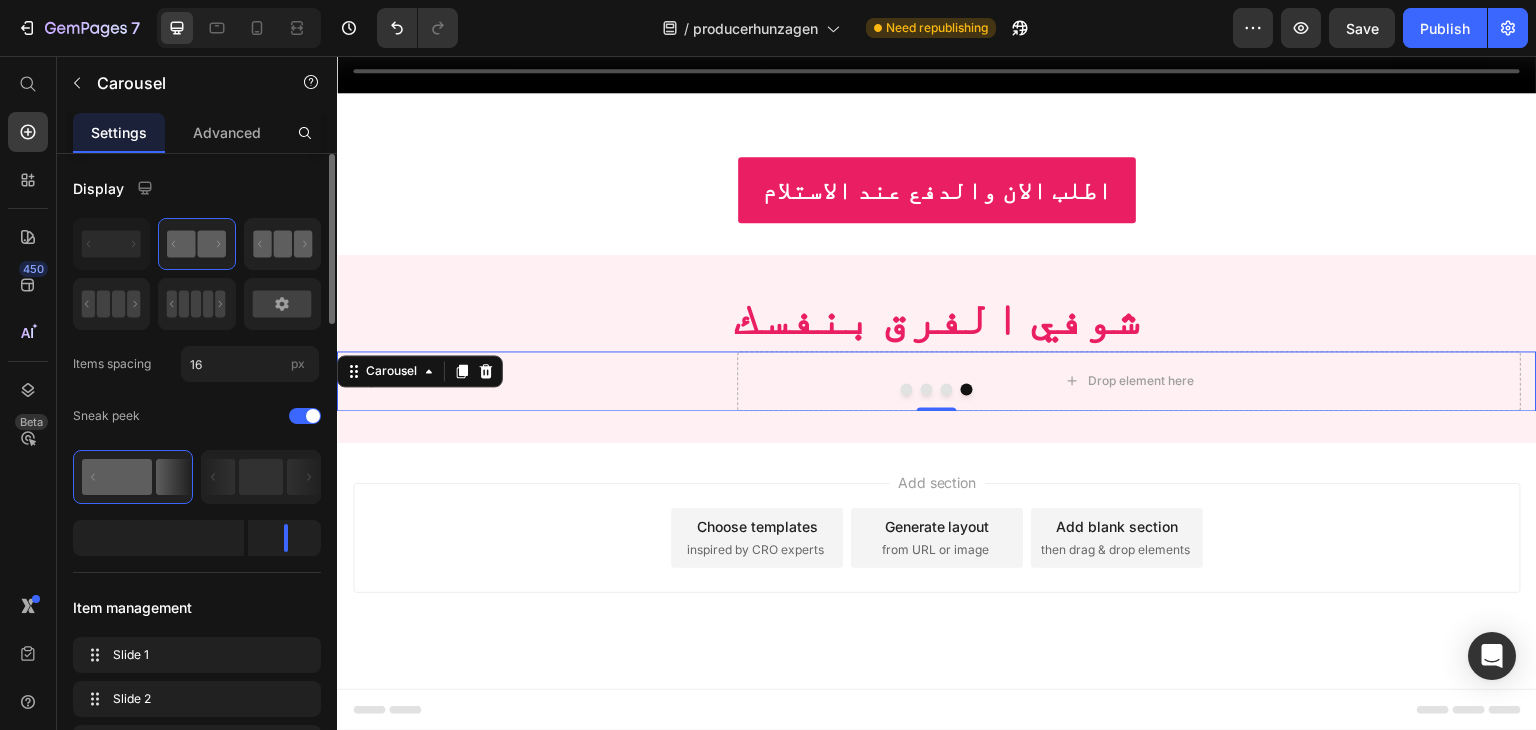 click 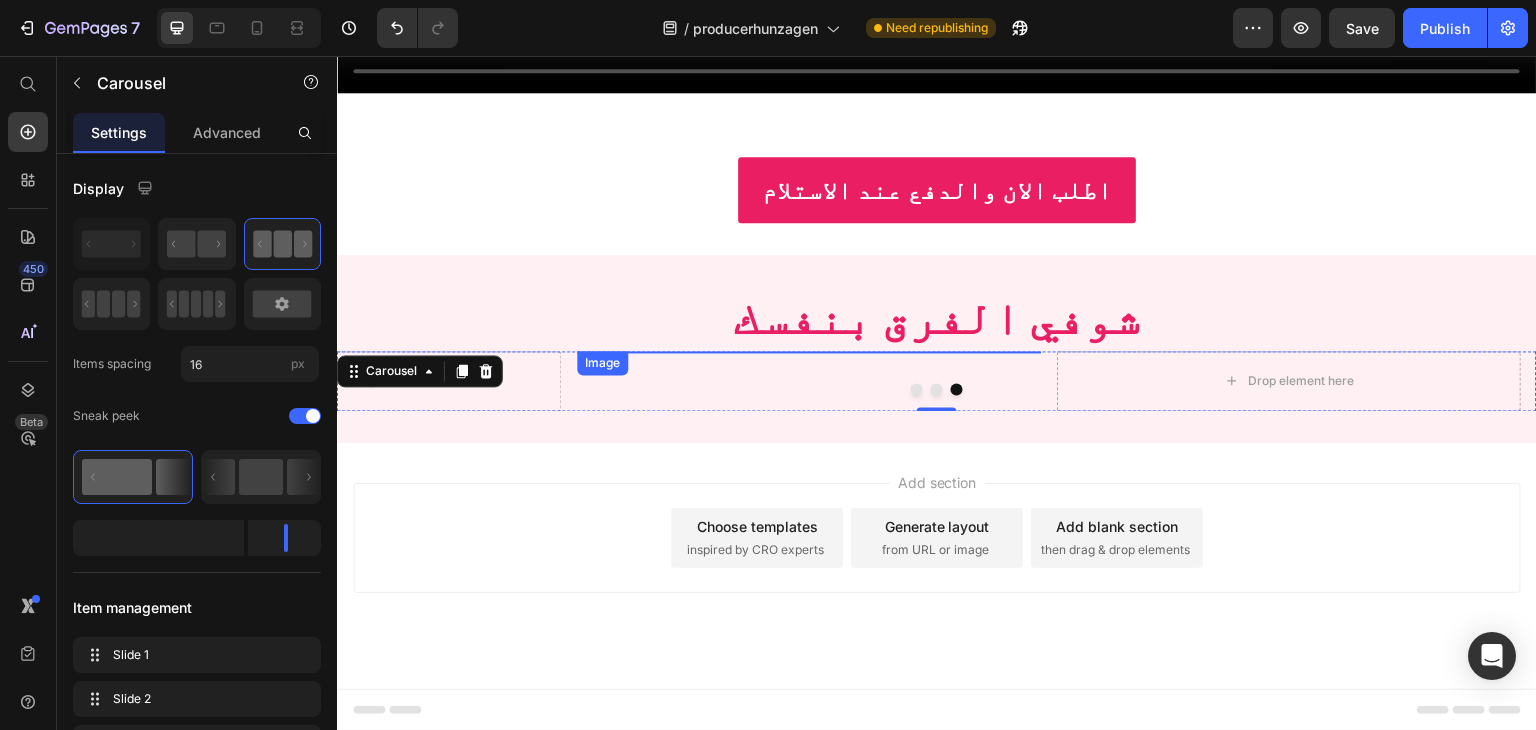 scroll, scrollTop: 4044, scrollLeft: 0, axis: vertical 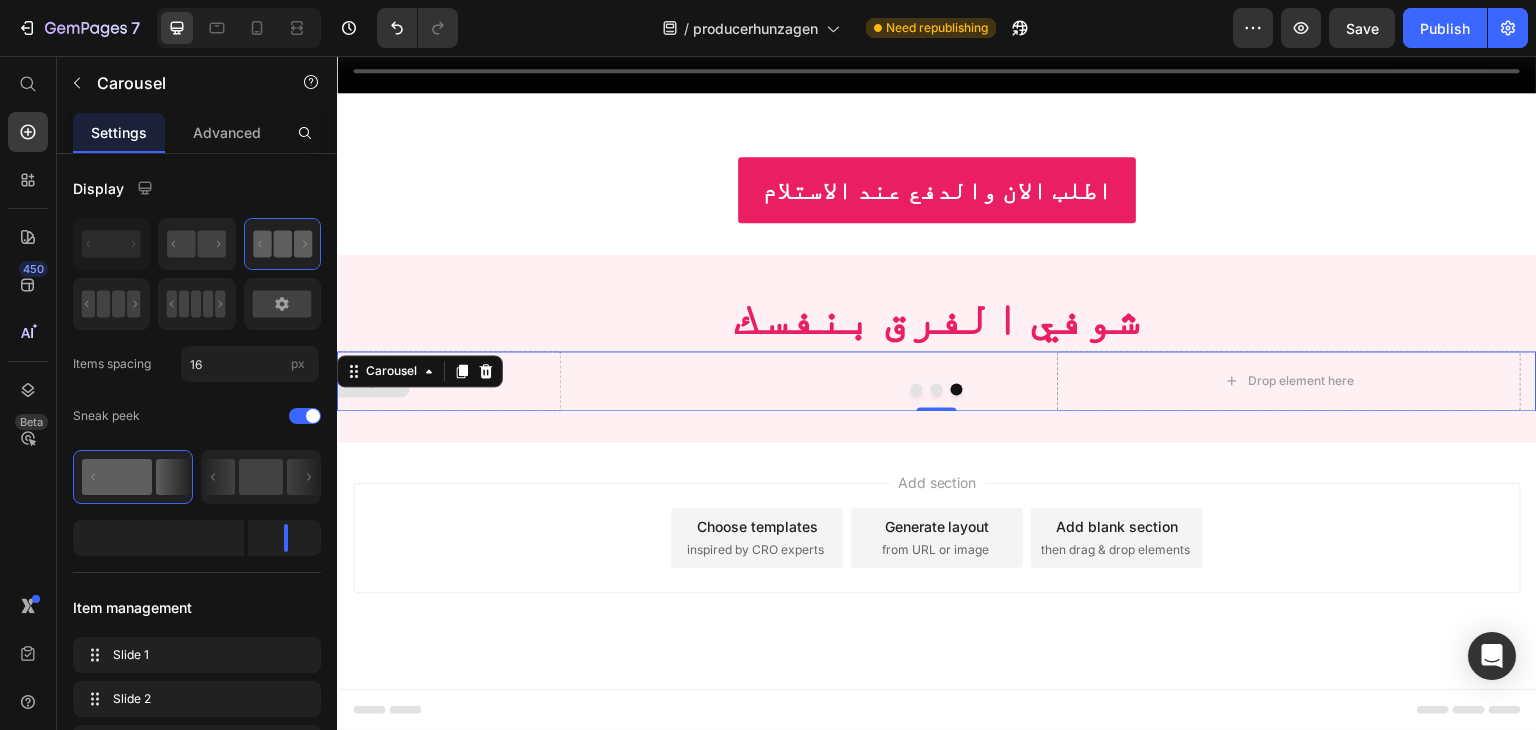 click on "Drop element here" at bounding box center (329, 381) 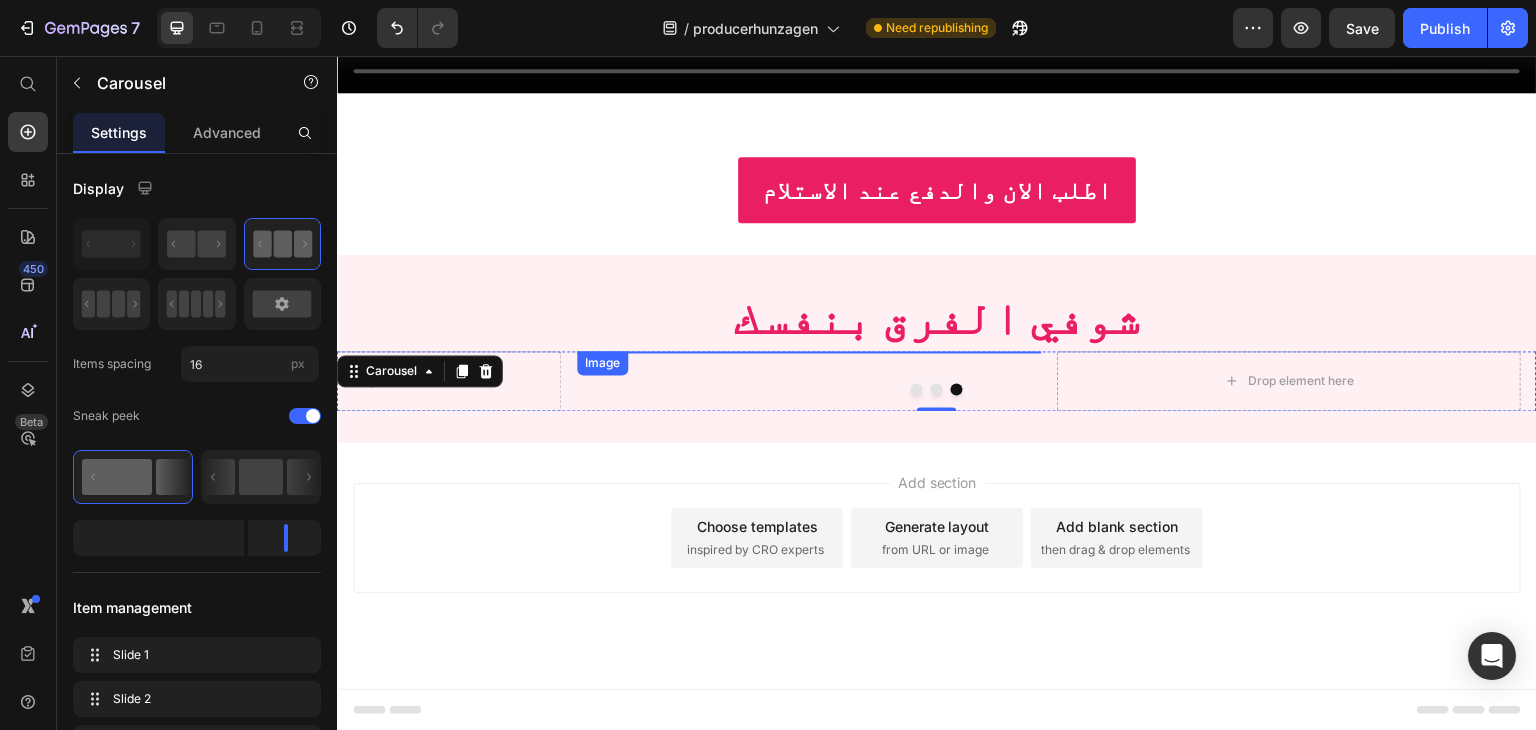 click at bounding box center (809, 351) 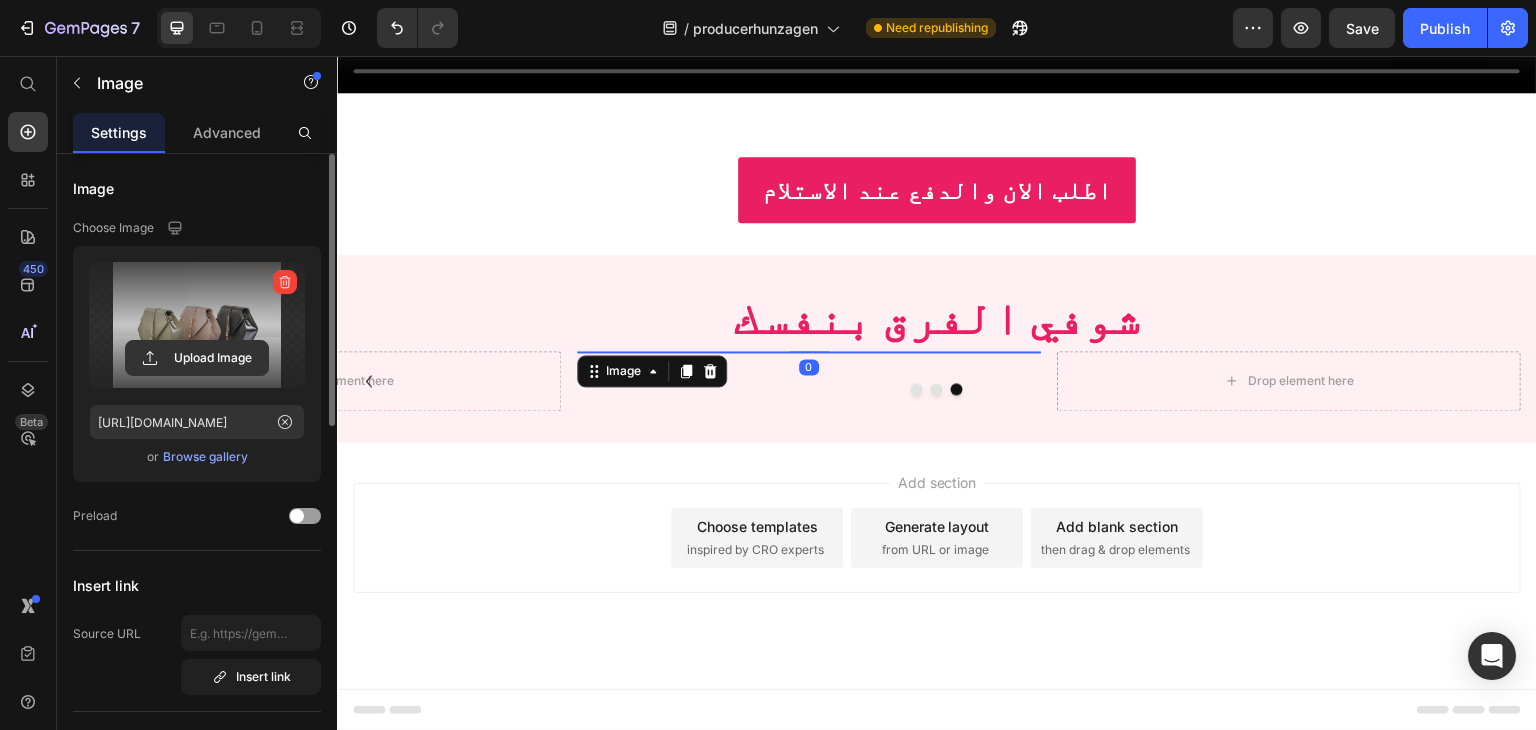 click at bounding box center (197, 325) 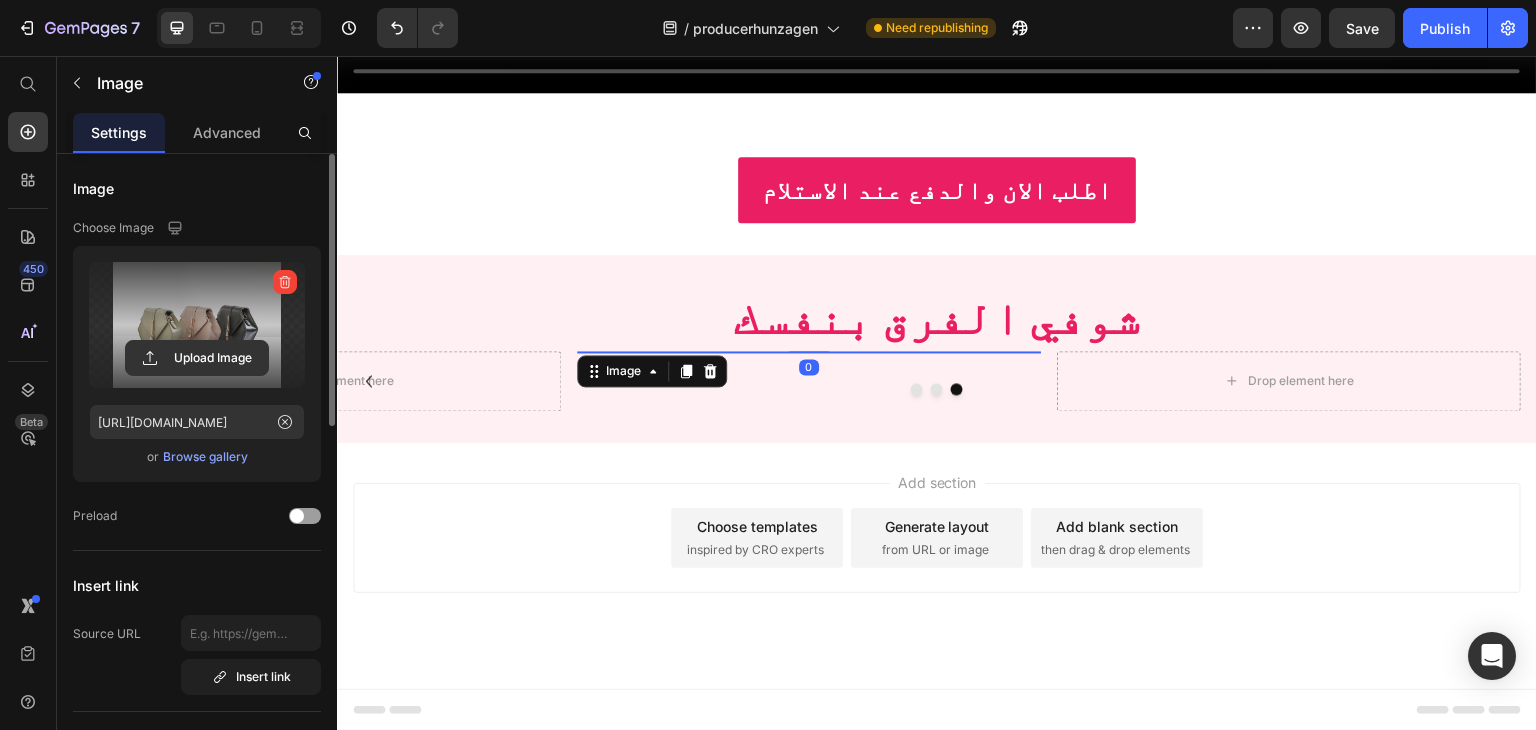 click 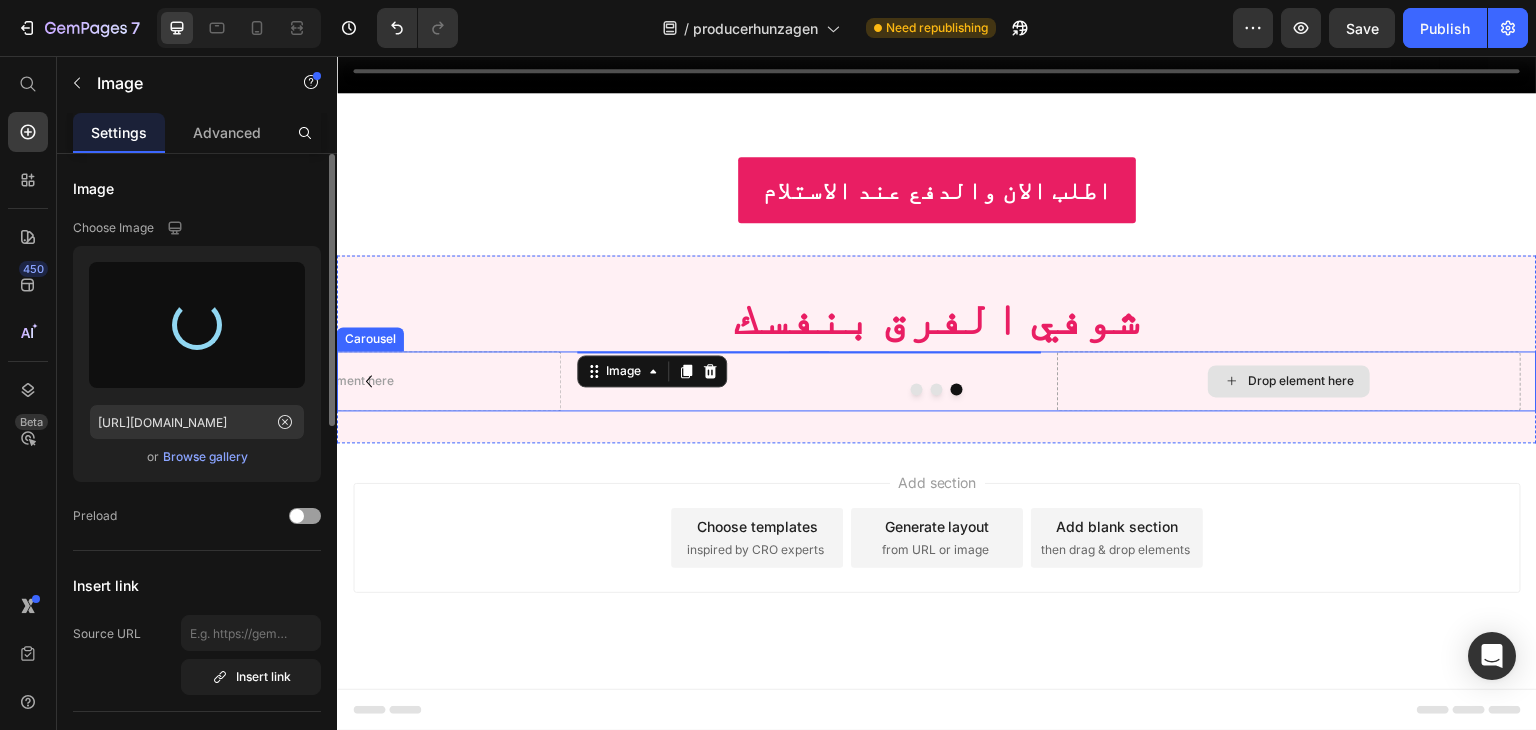 type on "https://cdn.shopify.com/s/files/1/0627/0032/2882/files/gempages_574715888318546788-b8297c62-76d8-4cec-b577-b48b88362bed.jpg" 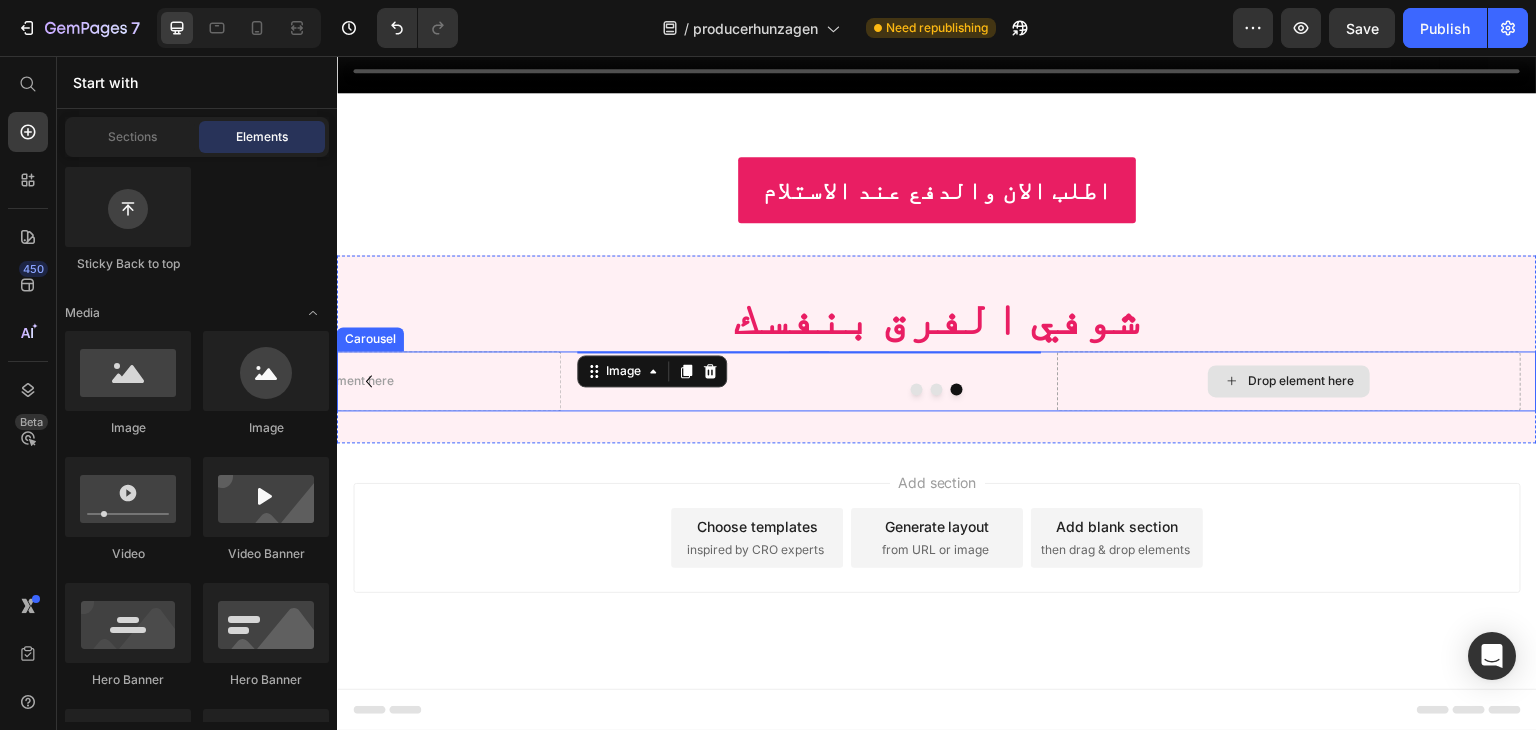 click on "Drop element here" at bounding box center (1302, 381) 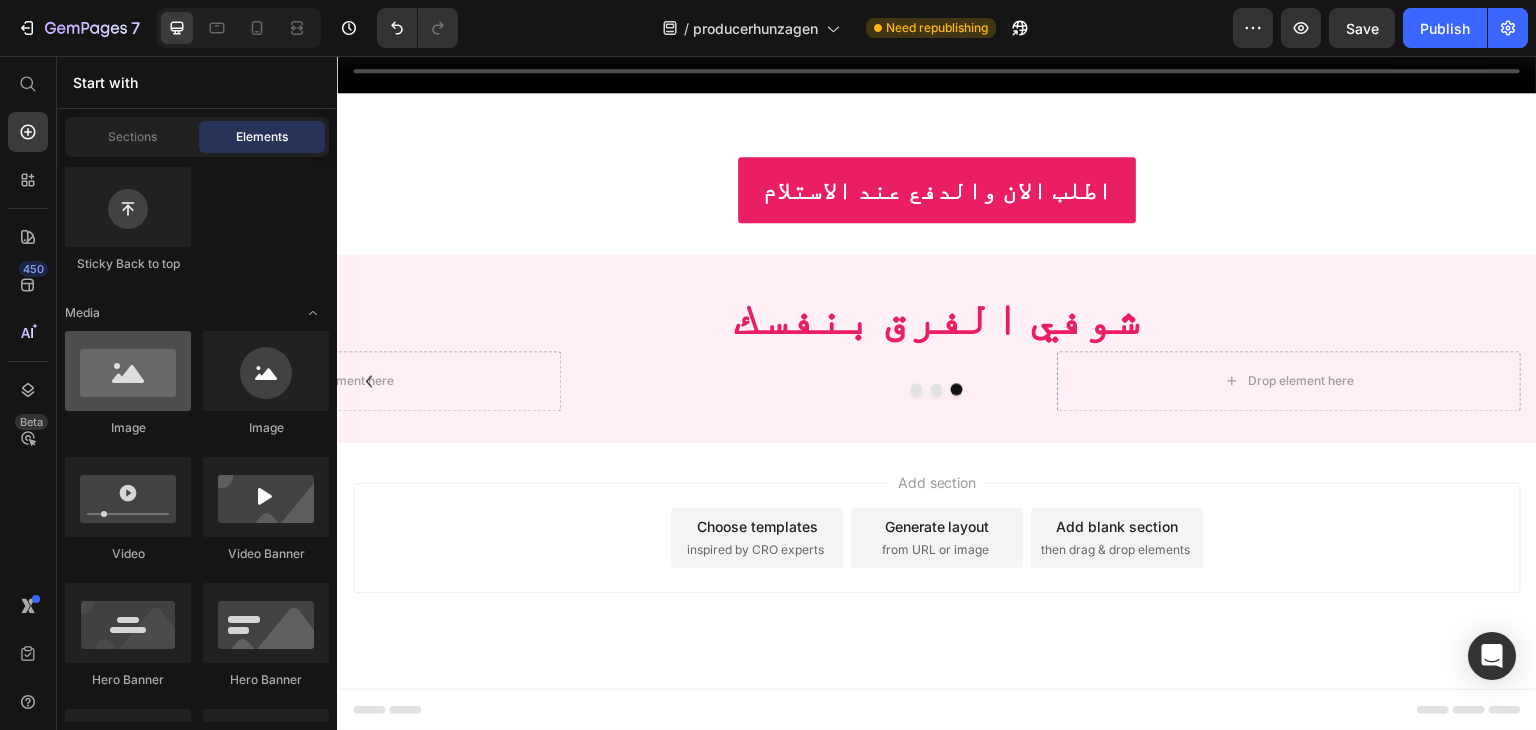 click at bounding box center [128, 371] 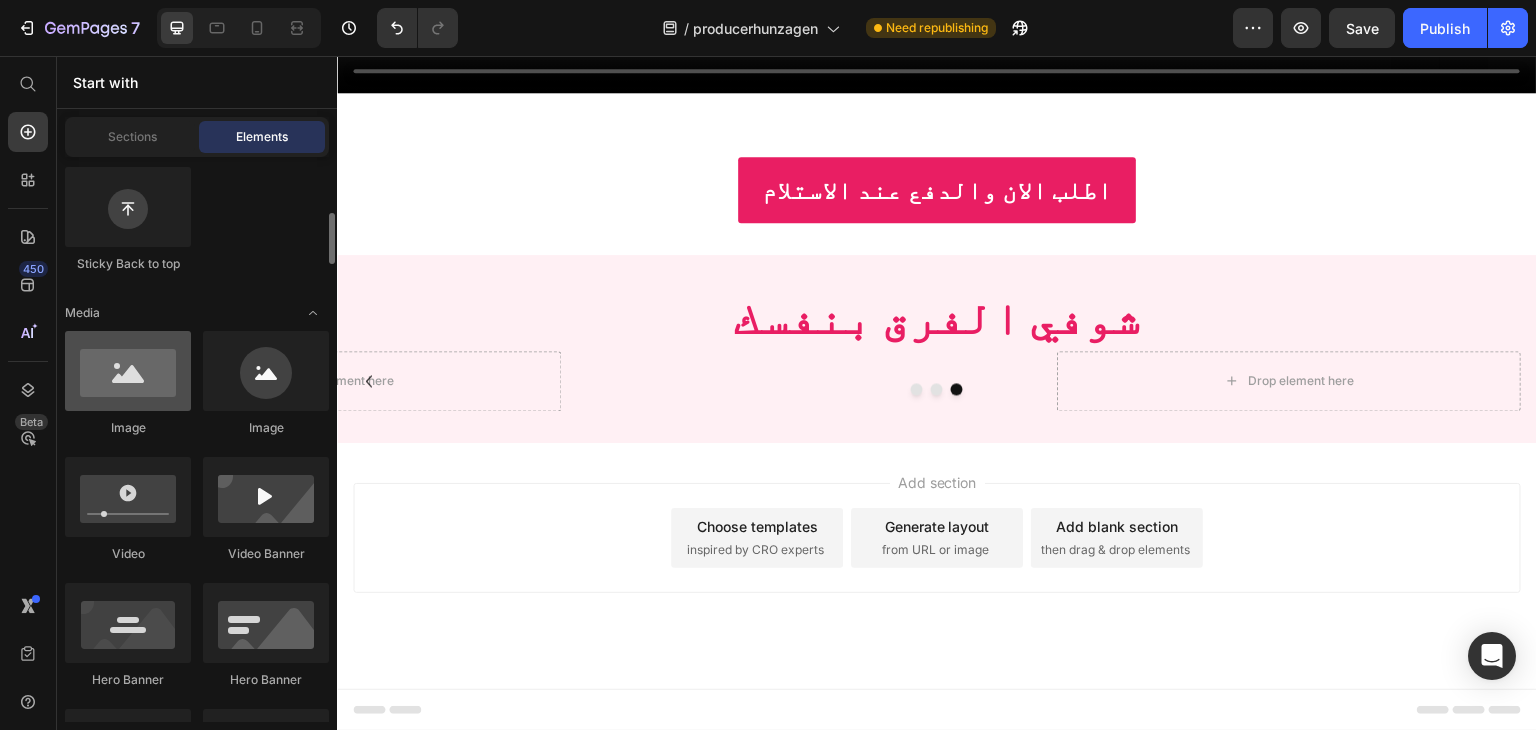 click at bounding box center [128, 371] 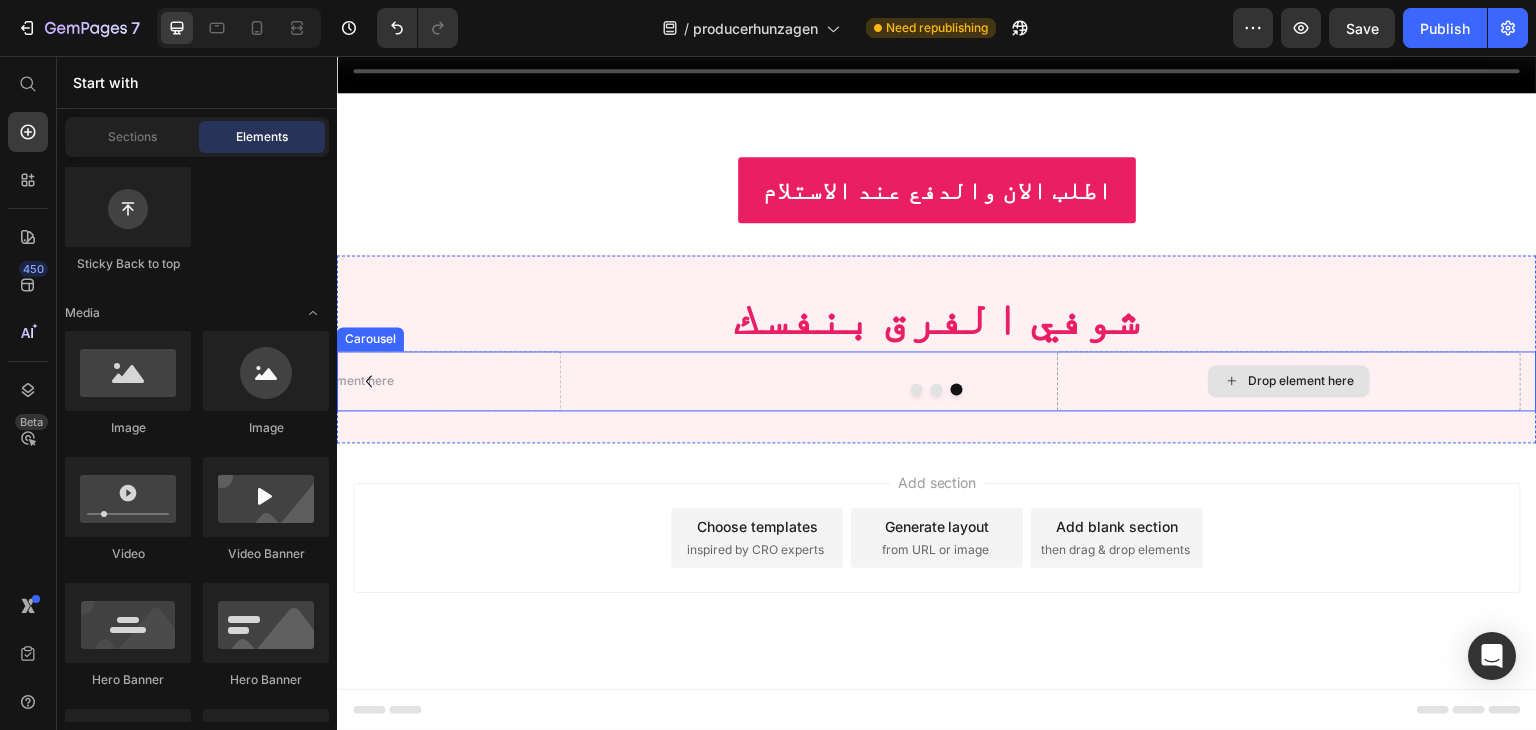 click on "Drop element here" at bounding box center (1290, 381) 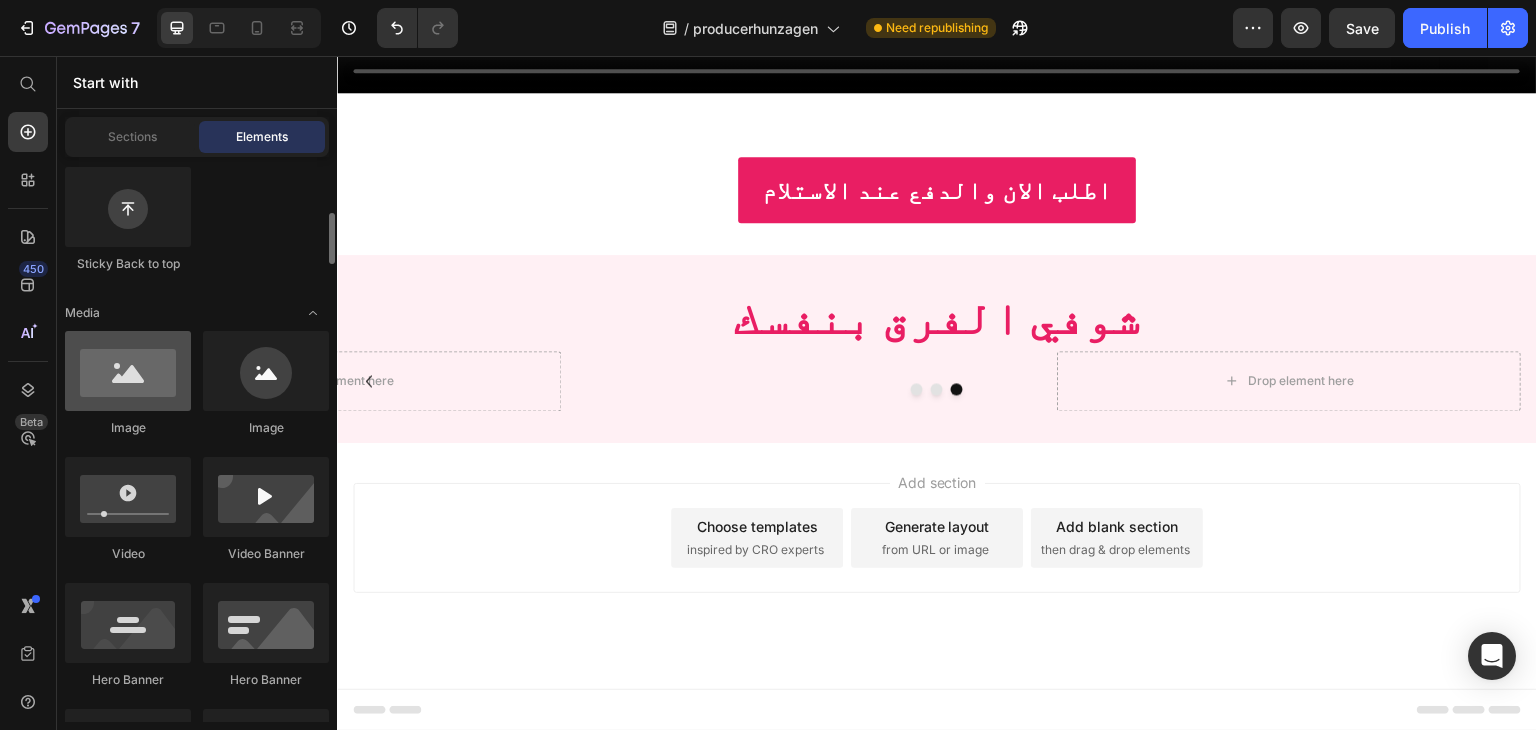 click at bounding box center (128, 371) 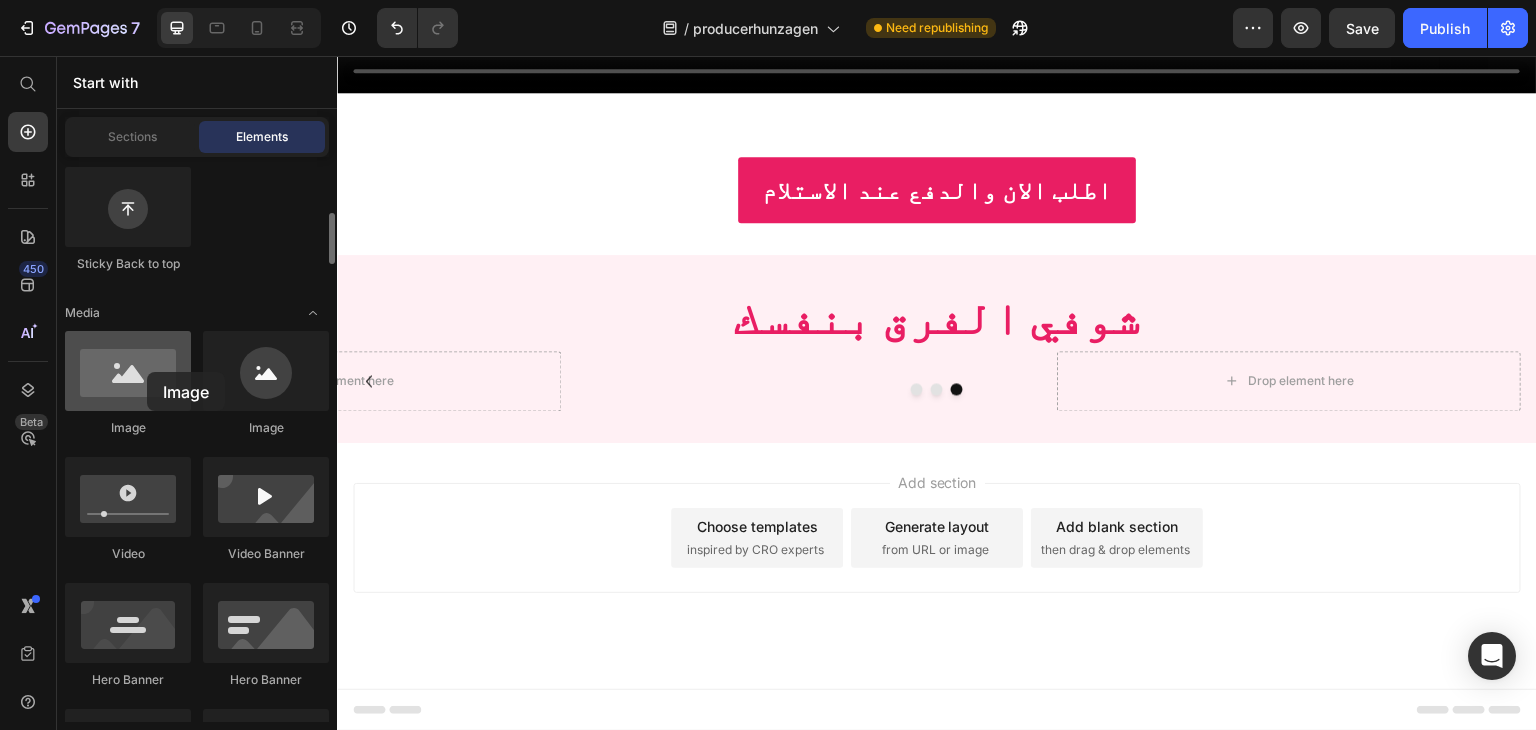 click at bounding box center (128, 371) 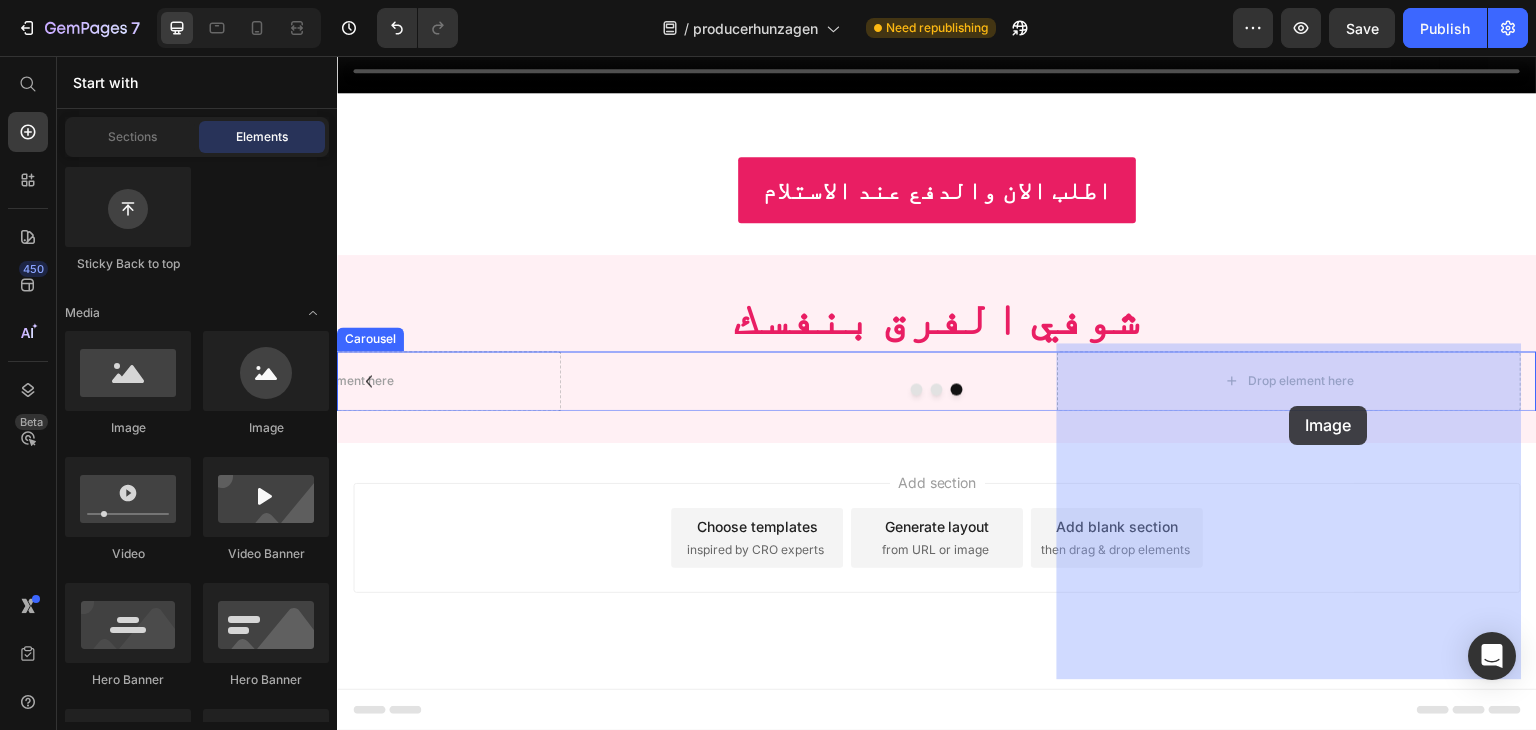 drag, startPoint x: 429, startPoint y: 440, endPoint x: 1290, endPoint y: 406, distance: 861.671 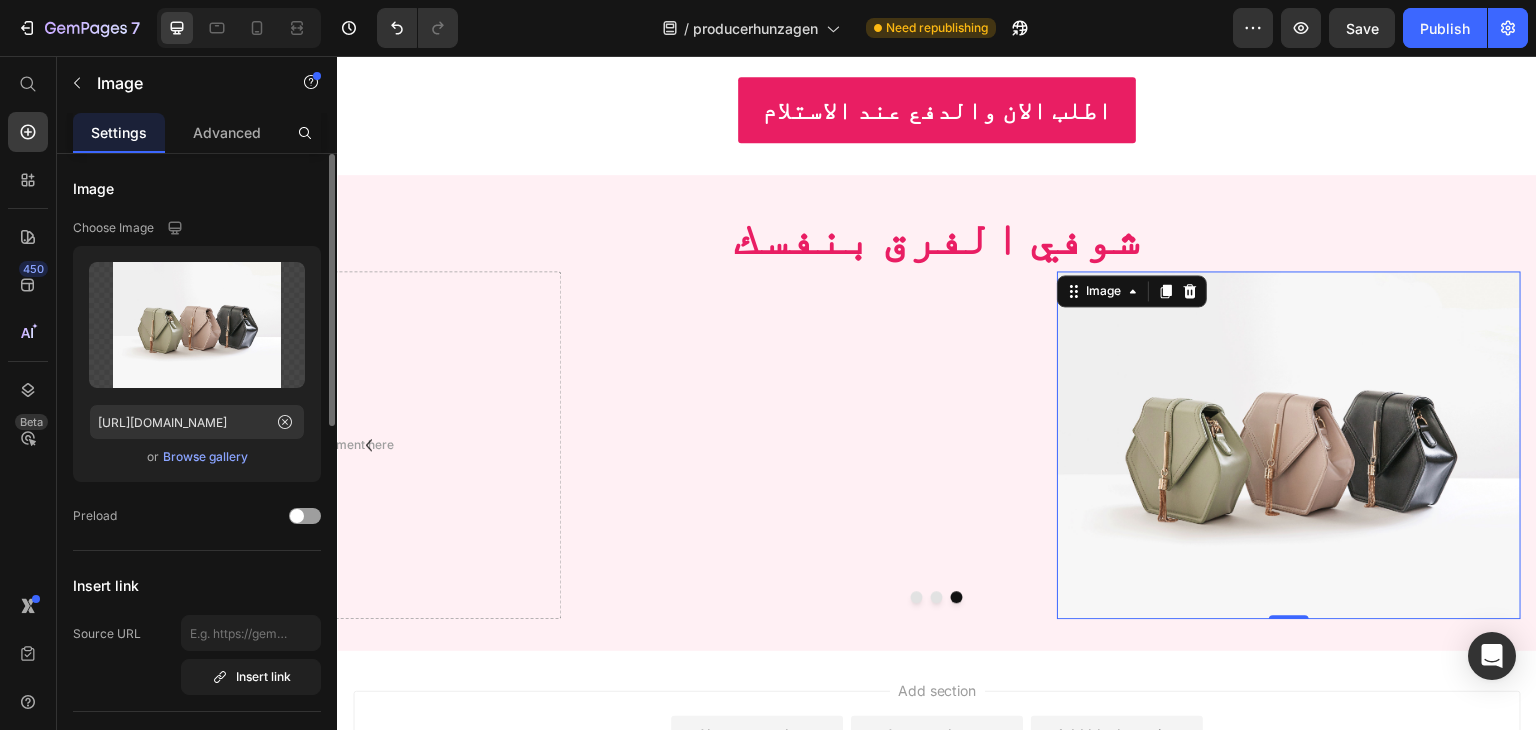 click at bounding box center (1289, 445) 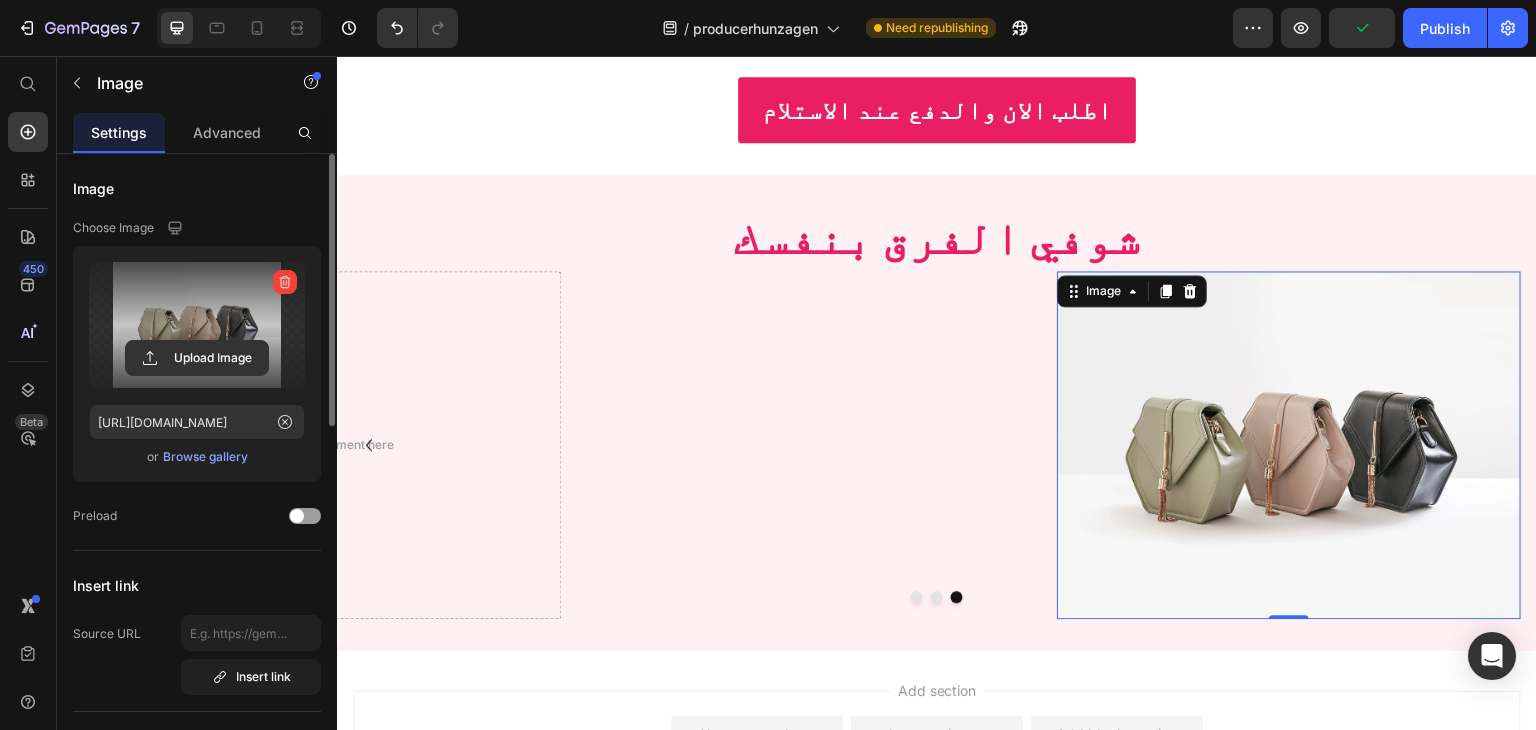 click at bounding box center [197, 325] 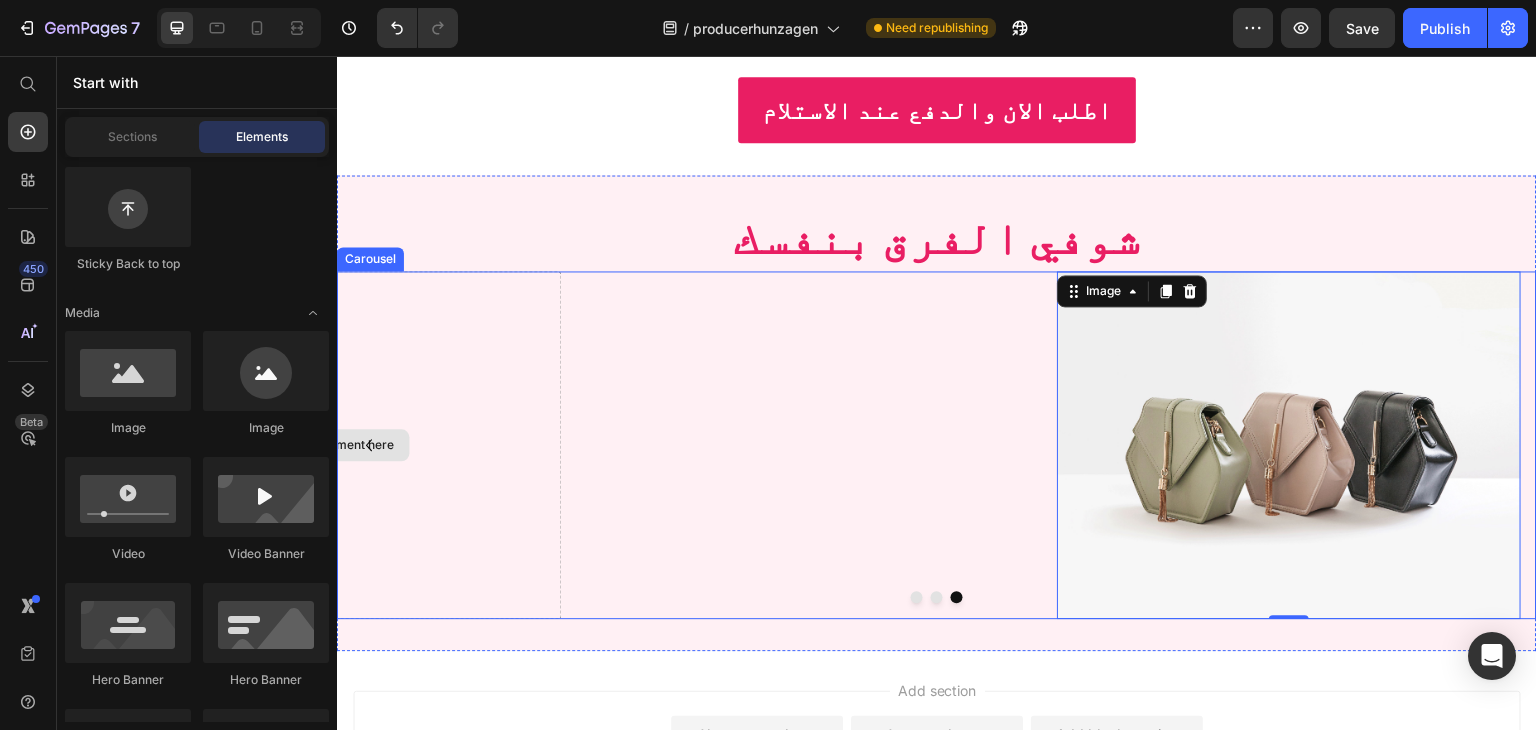 click on "Drop element here" at bounding box center [341, 445] 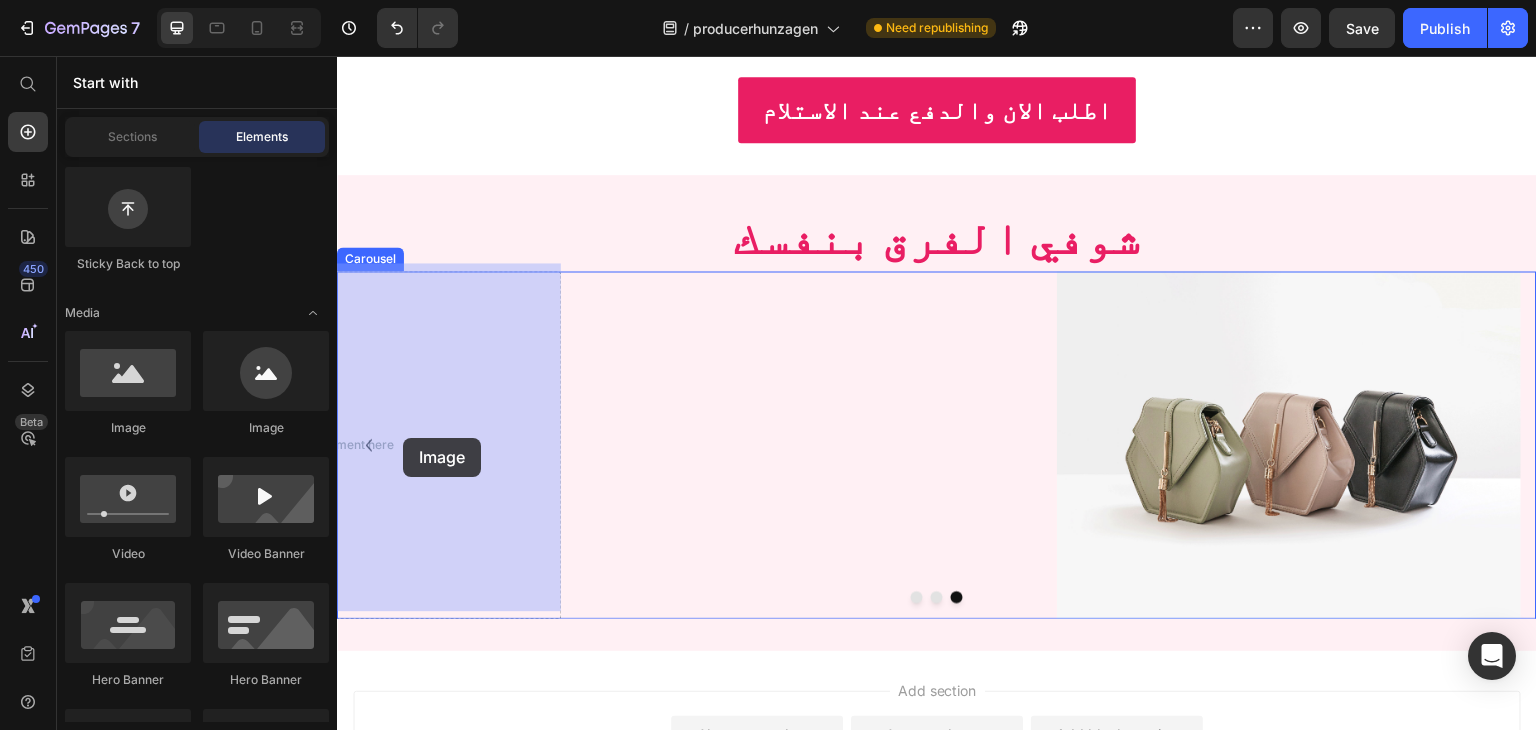drag, startPoint x: 487, startPoint y: 449, endPoint x: 388, endPoint y: 438, distance: 99.60924 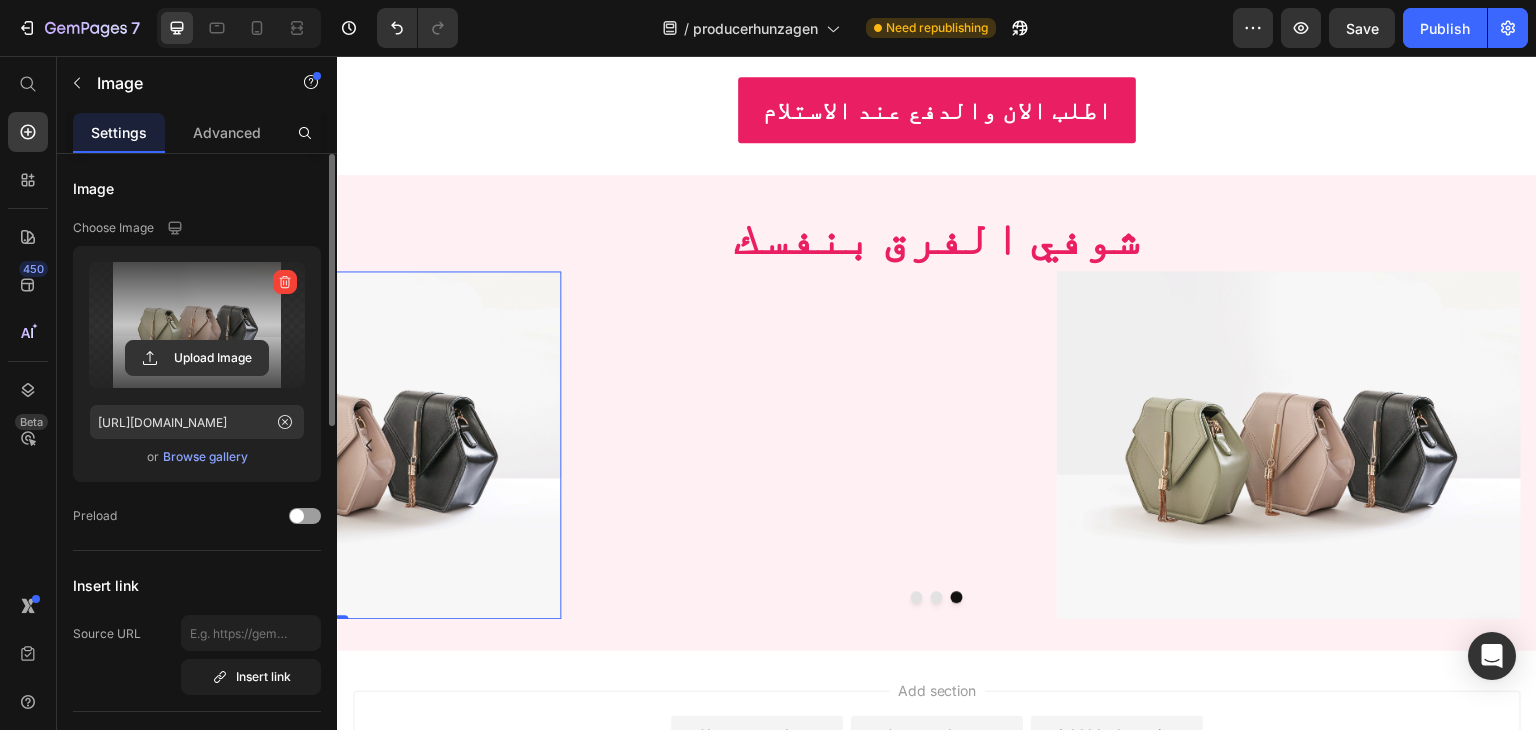 click at bounding box center (197, 325) 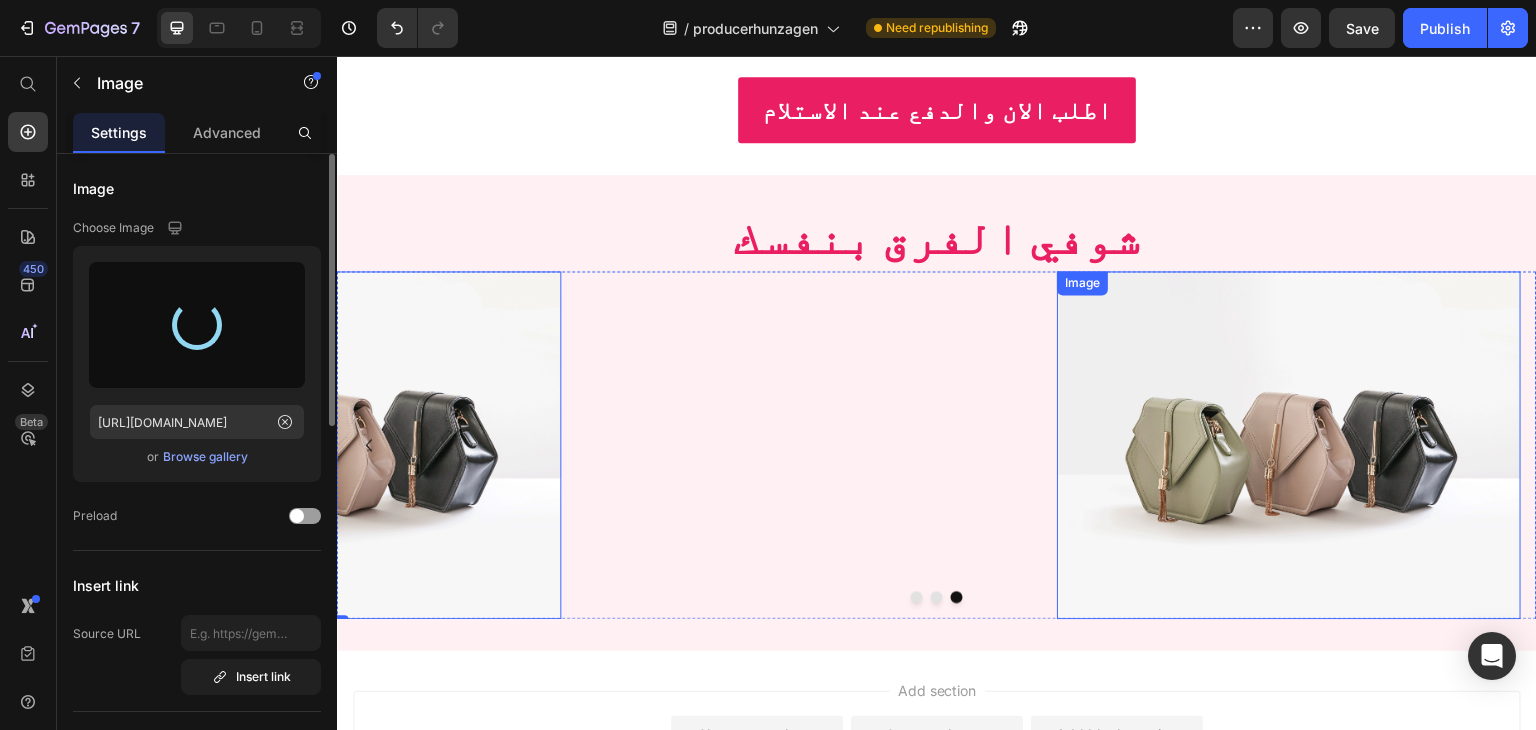 click at bounding box center (1289, 445) 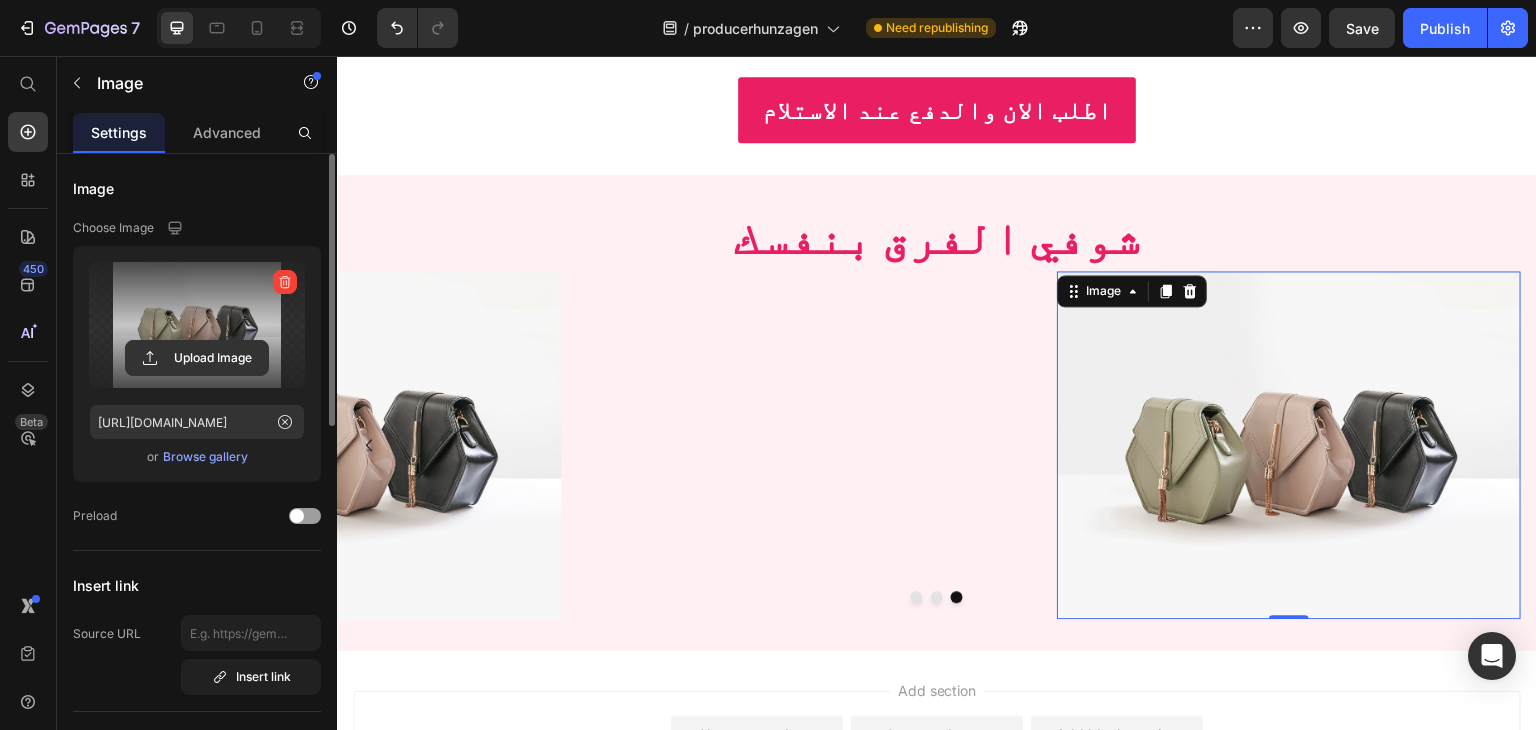 click at bounding box center [197, 325] 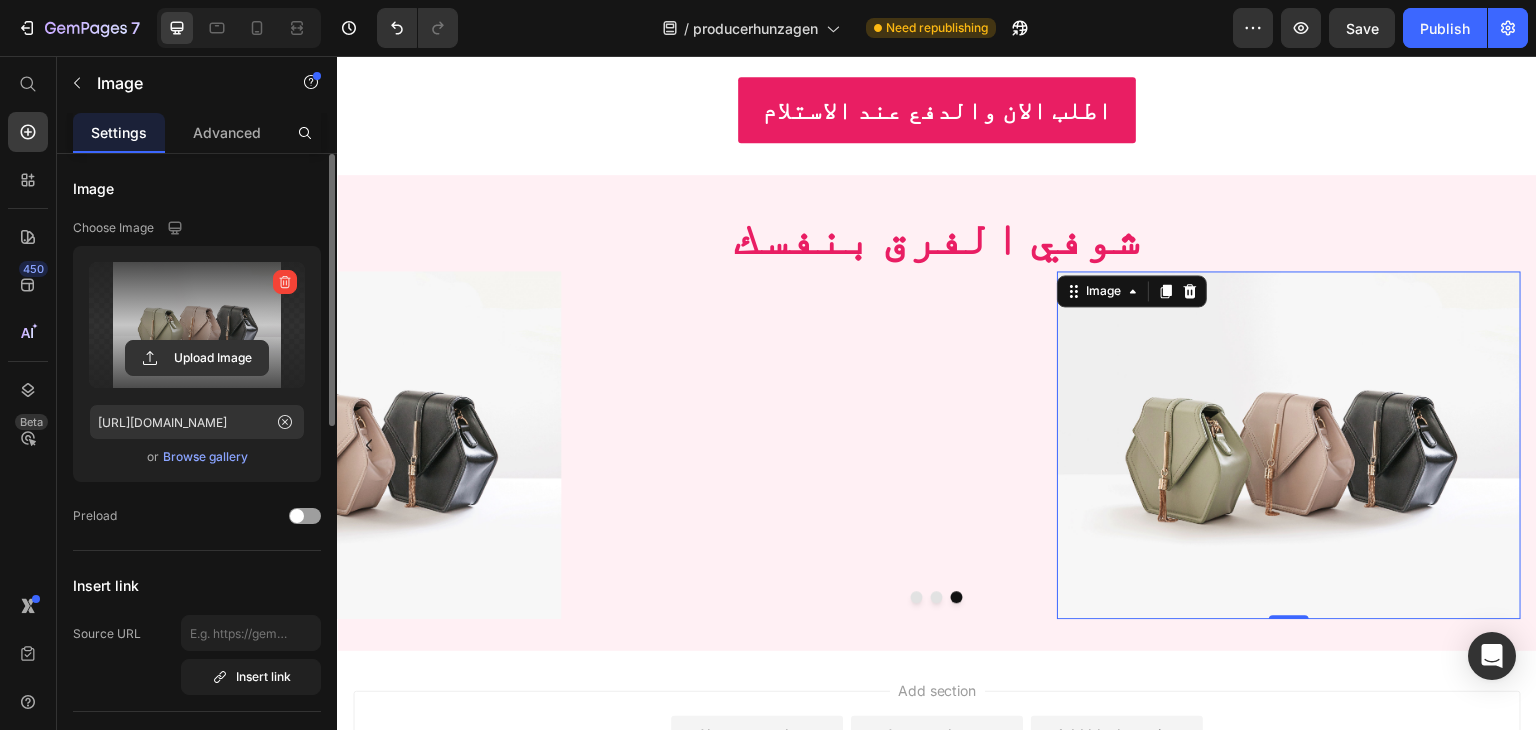 click 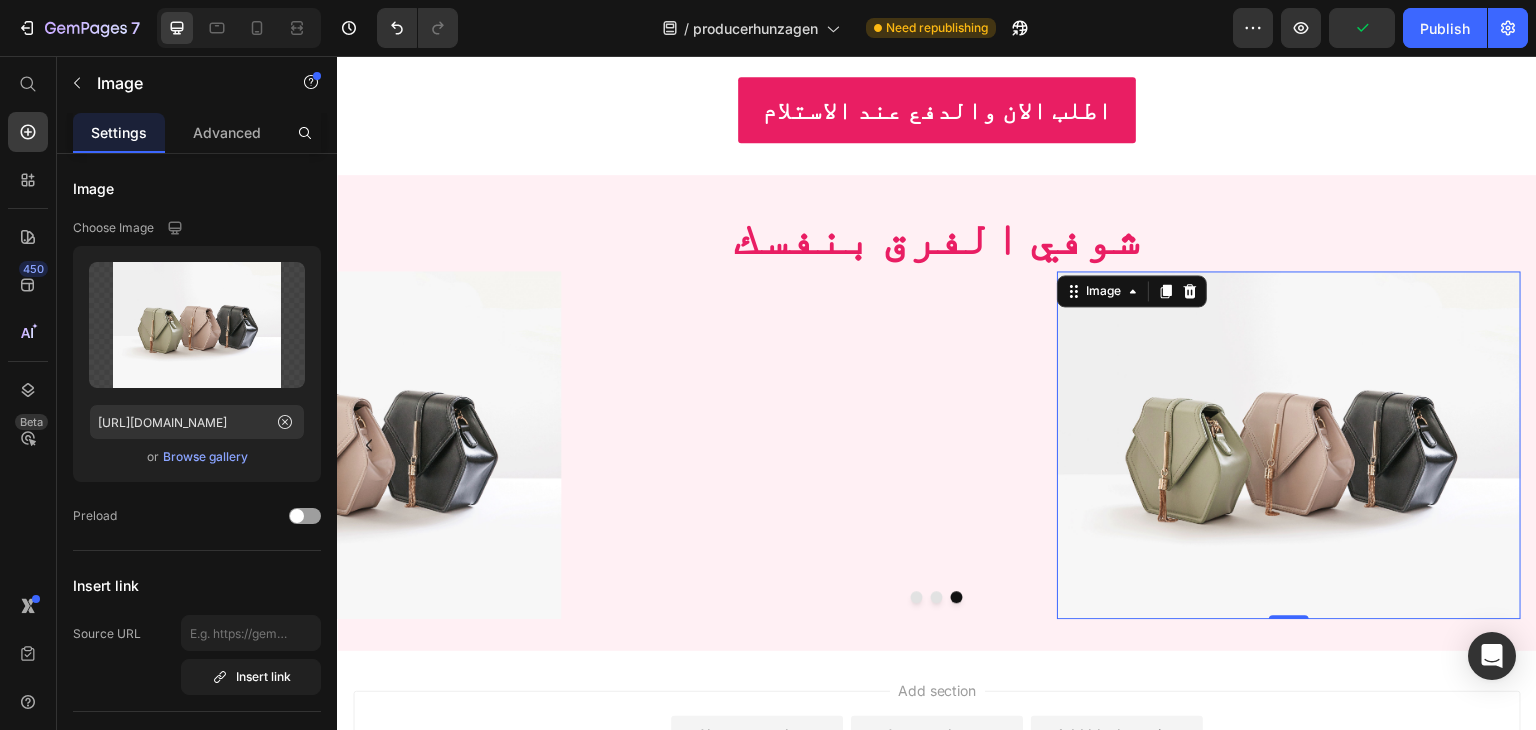 click at bounding box center (1289, 445) 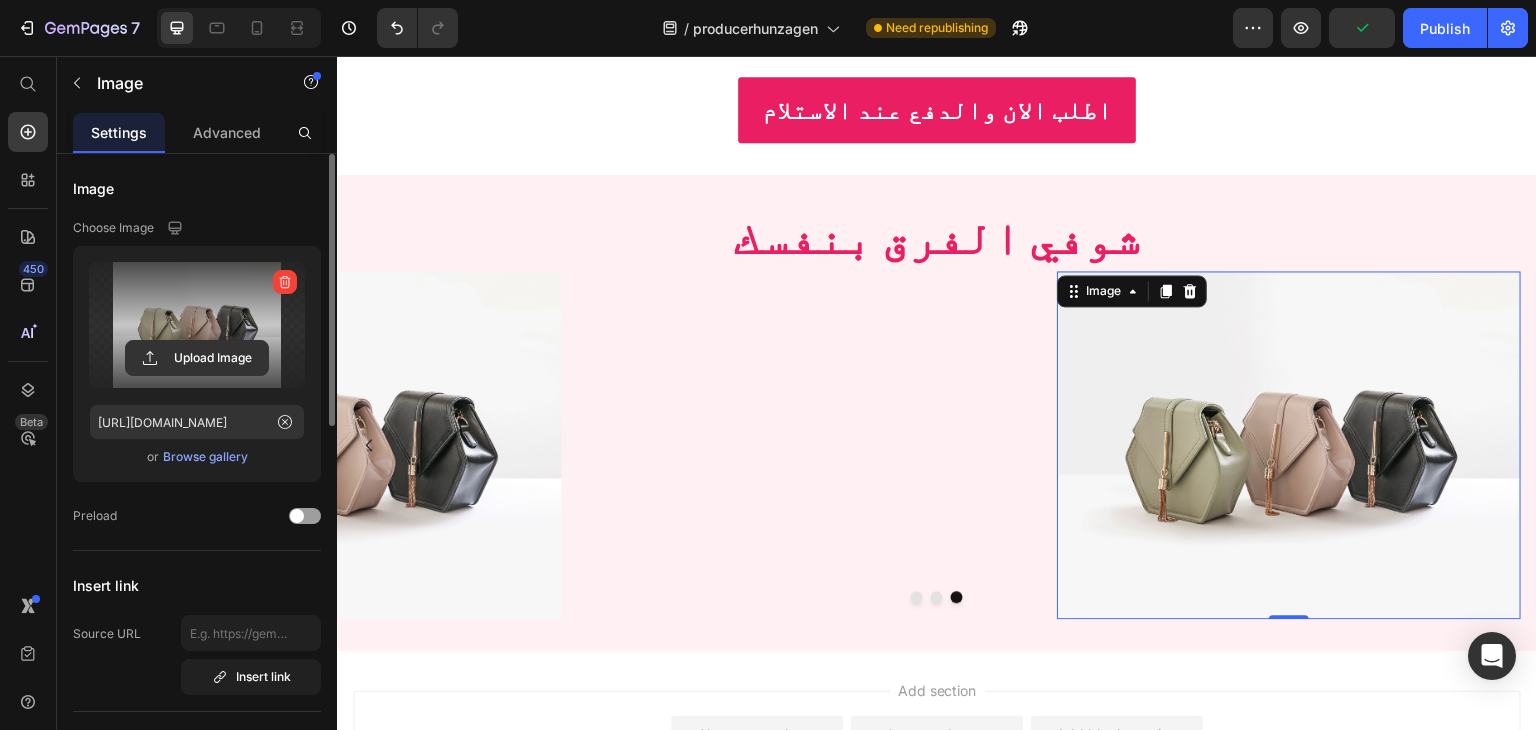 click at bounding box center [197, 325] 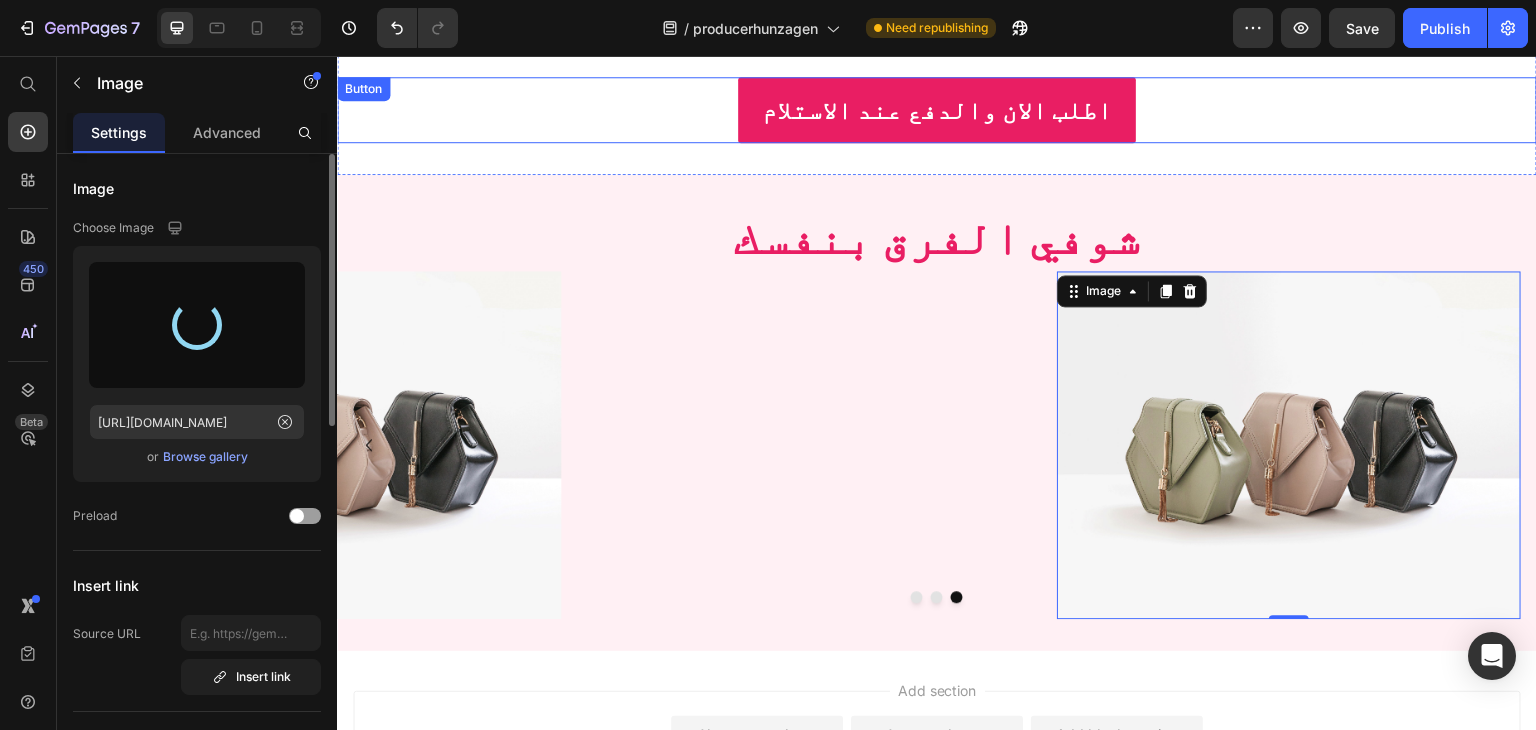 type on "https://cdn.shopify.com/s/files/1/0627/0032/2882/files/gempages_574715888318546788-b417ae3a-30bd-4ba6-827c-da87f48c9bed.jpg" 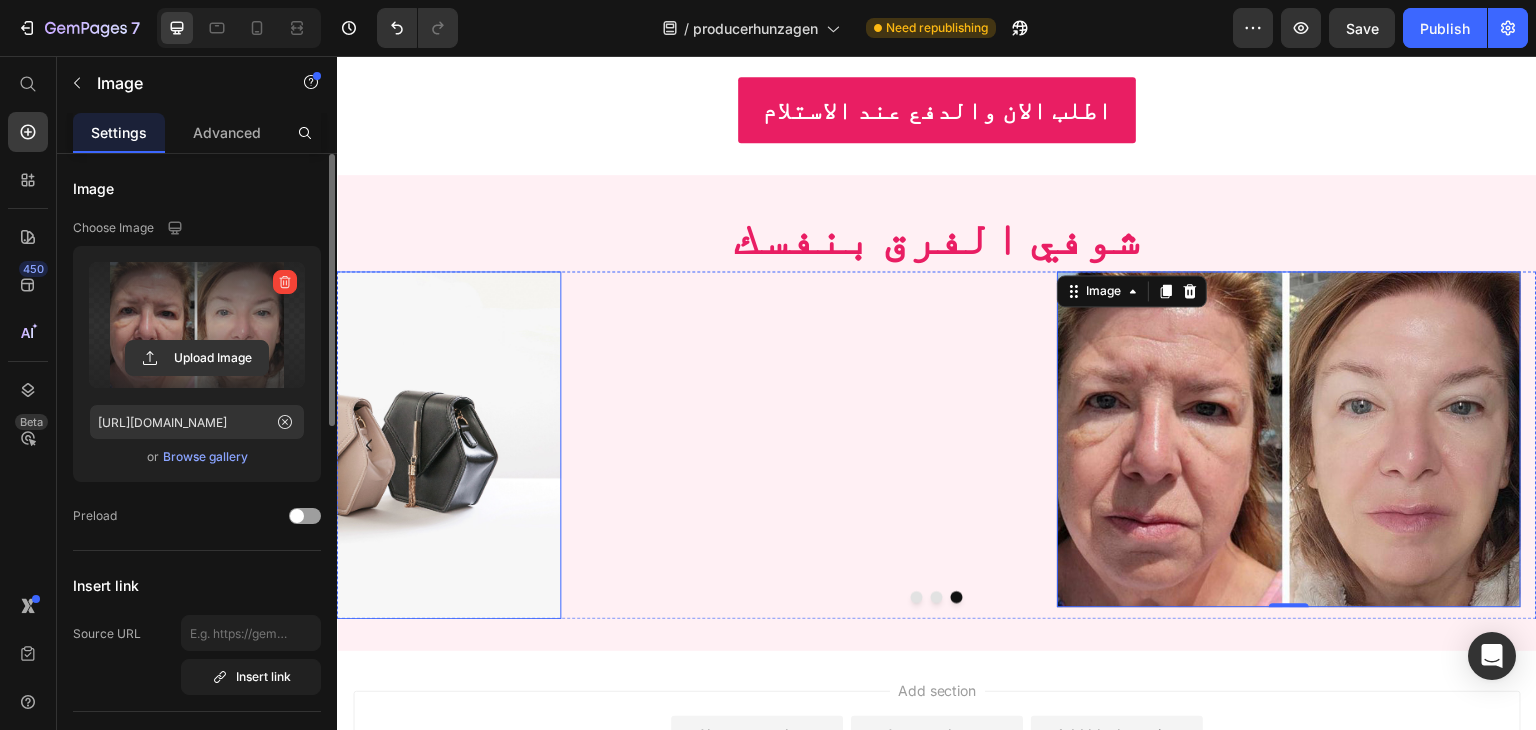 click at bounding box center [329, 445] 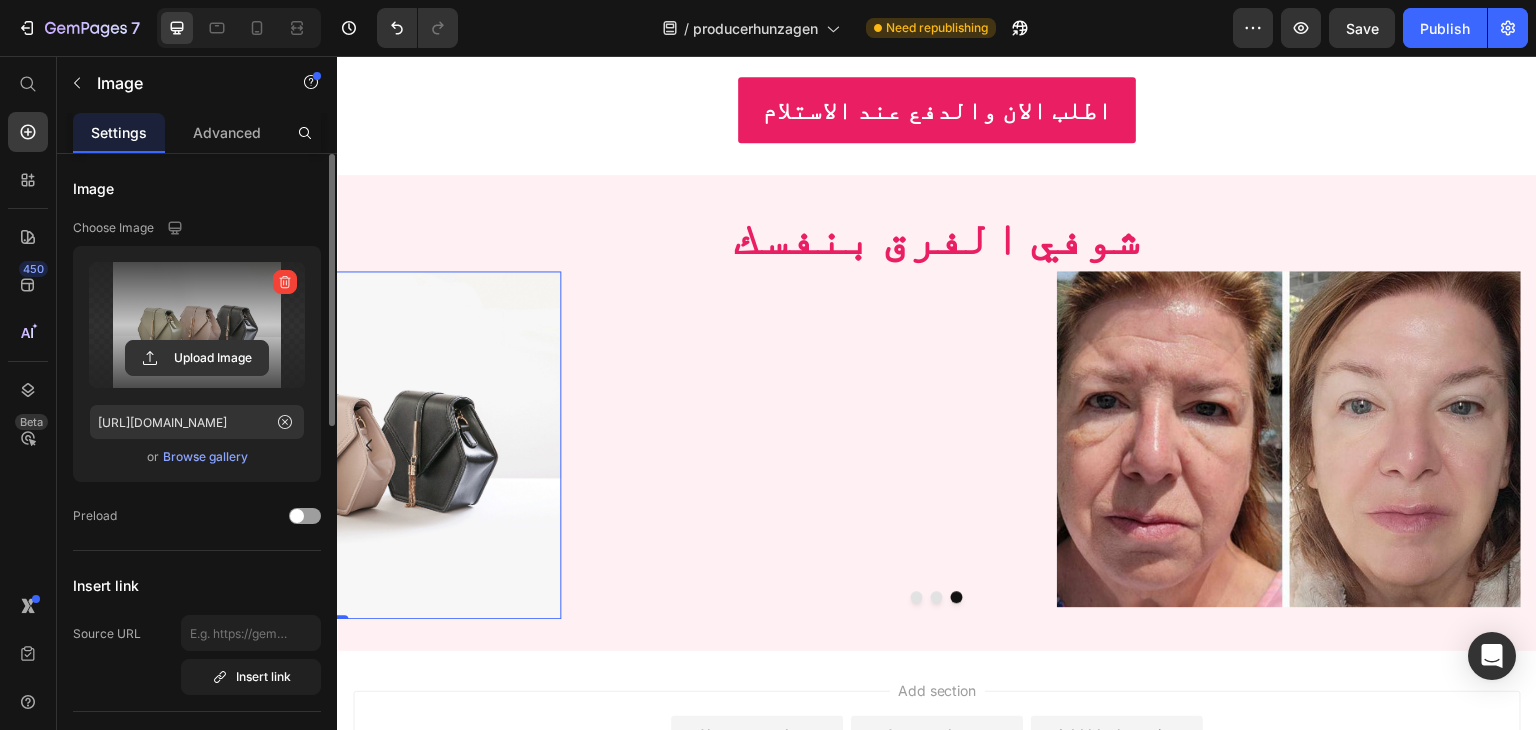 click at bounding box center [197, 325] 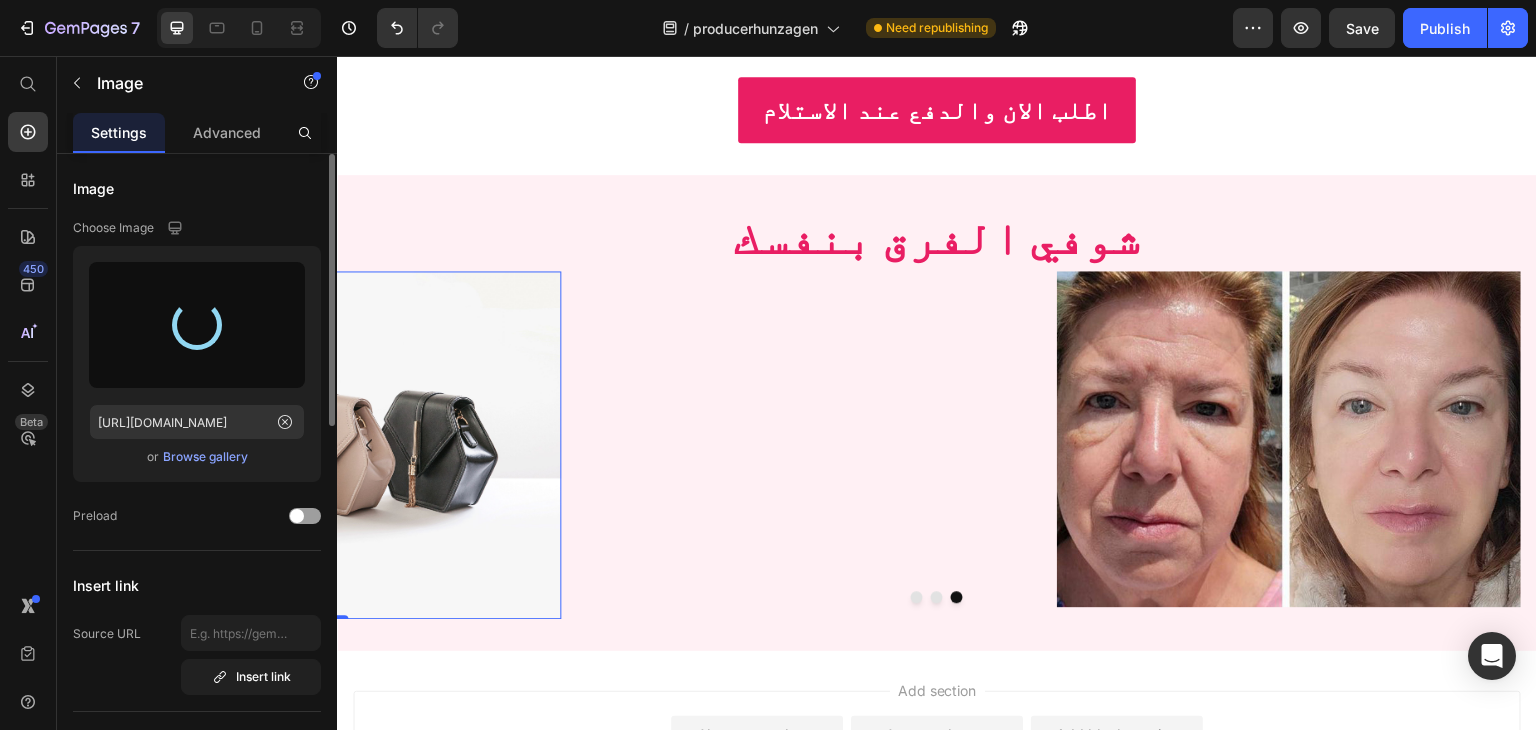 type on "https://cdn.shopify.com/s/files/1/0627/0032/2882/files/gempages_574715888318546788-a3bfabb9-2082-4291-b0ac-70168fd988b4.jpg" 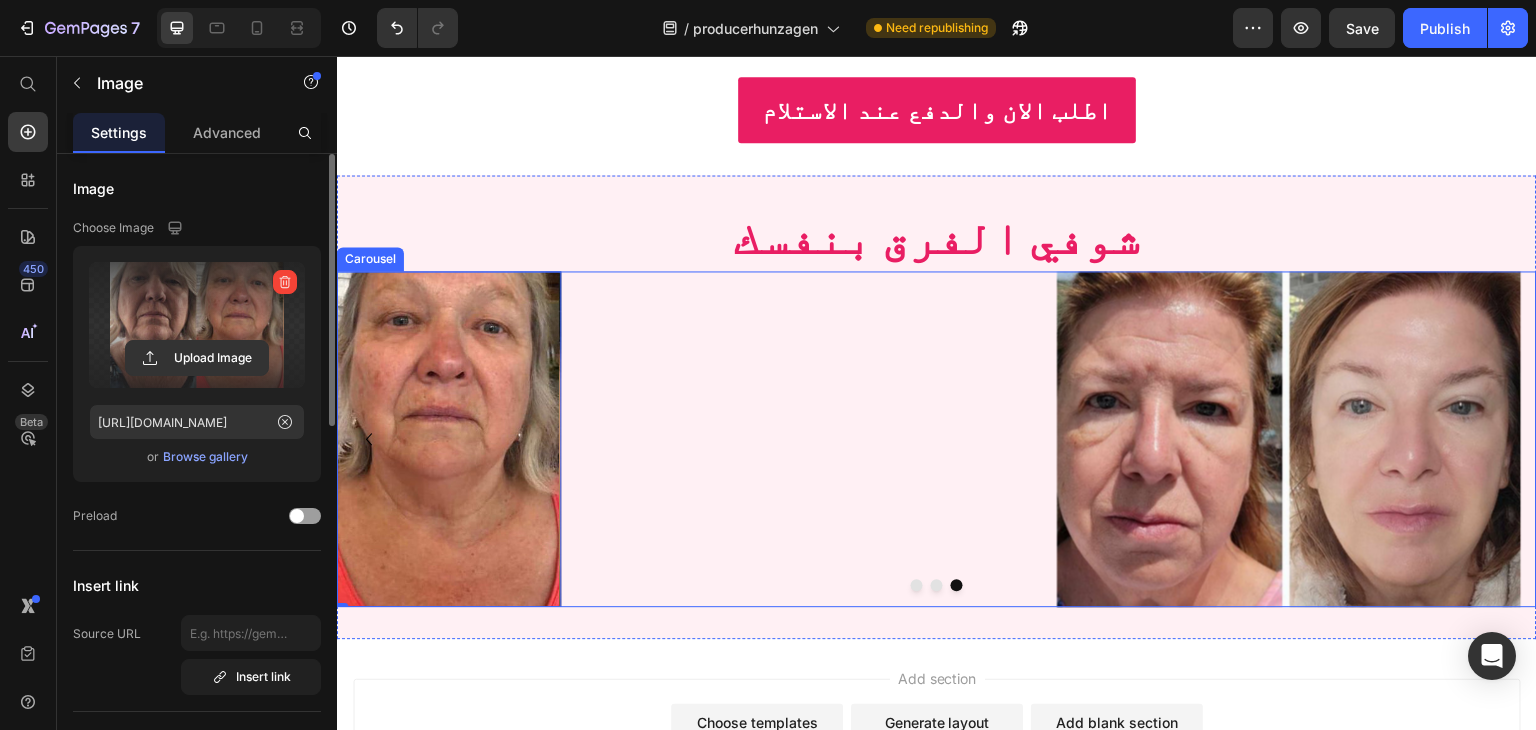 click at bounding box center [937, 585] 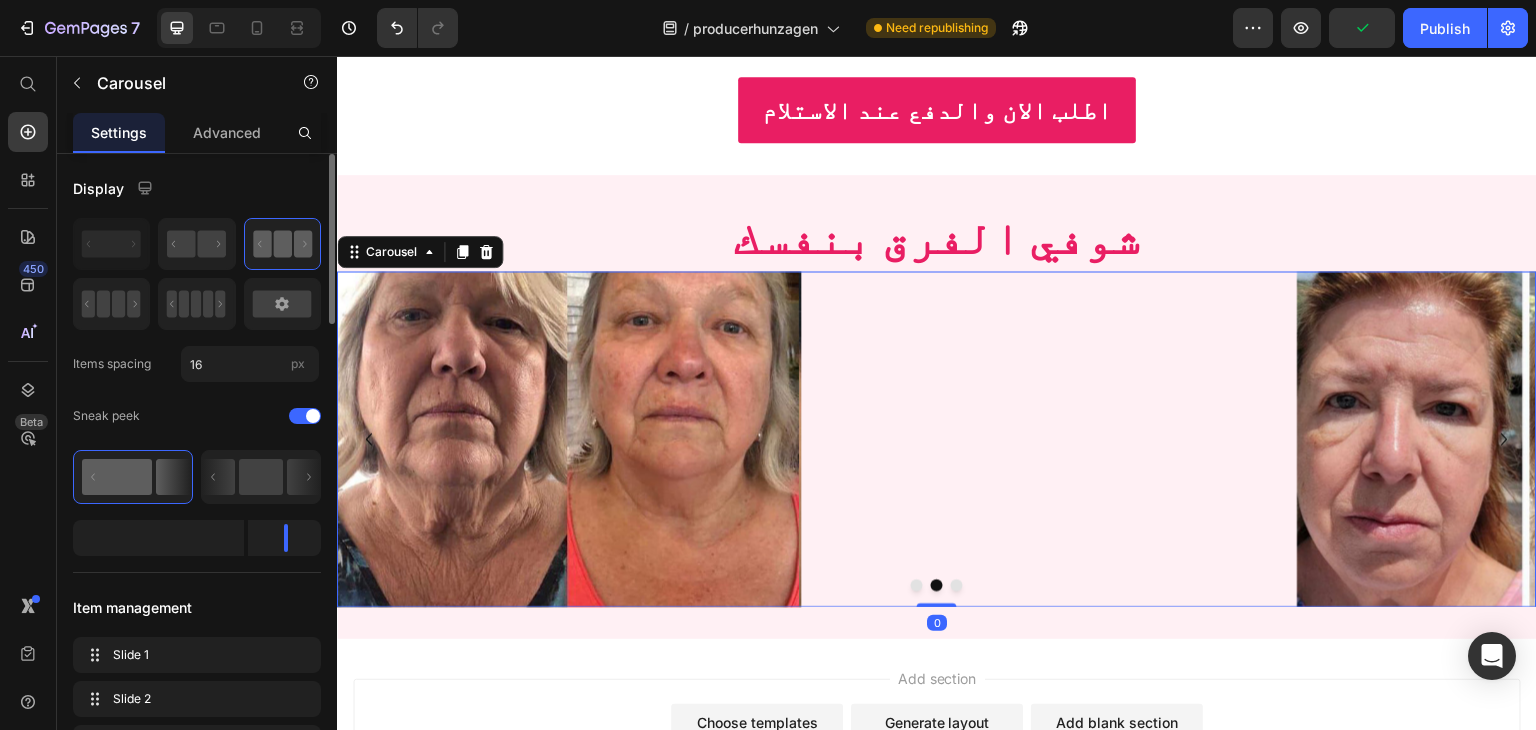 click at bounding box center (917, 585) 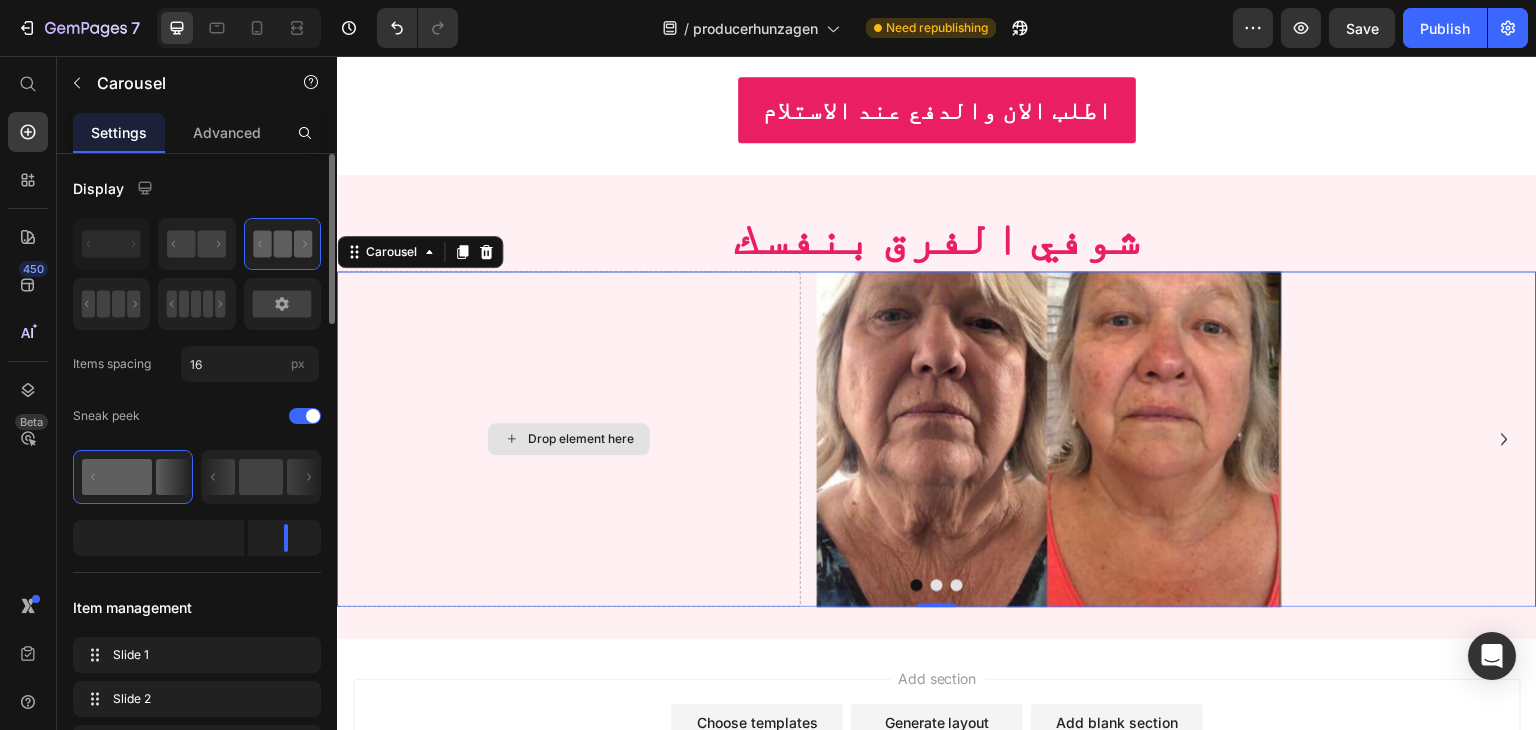 click on "Drop element here" at bounding box center (569, 439) 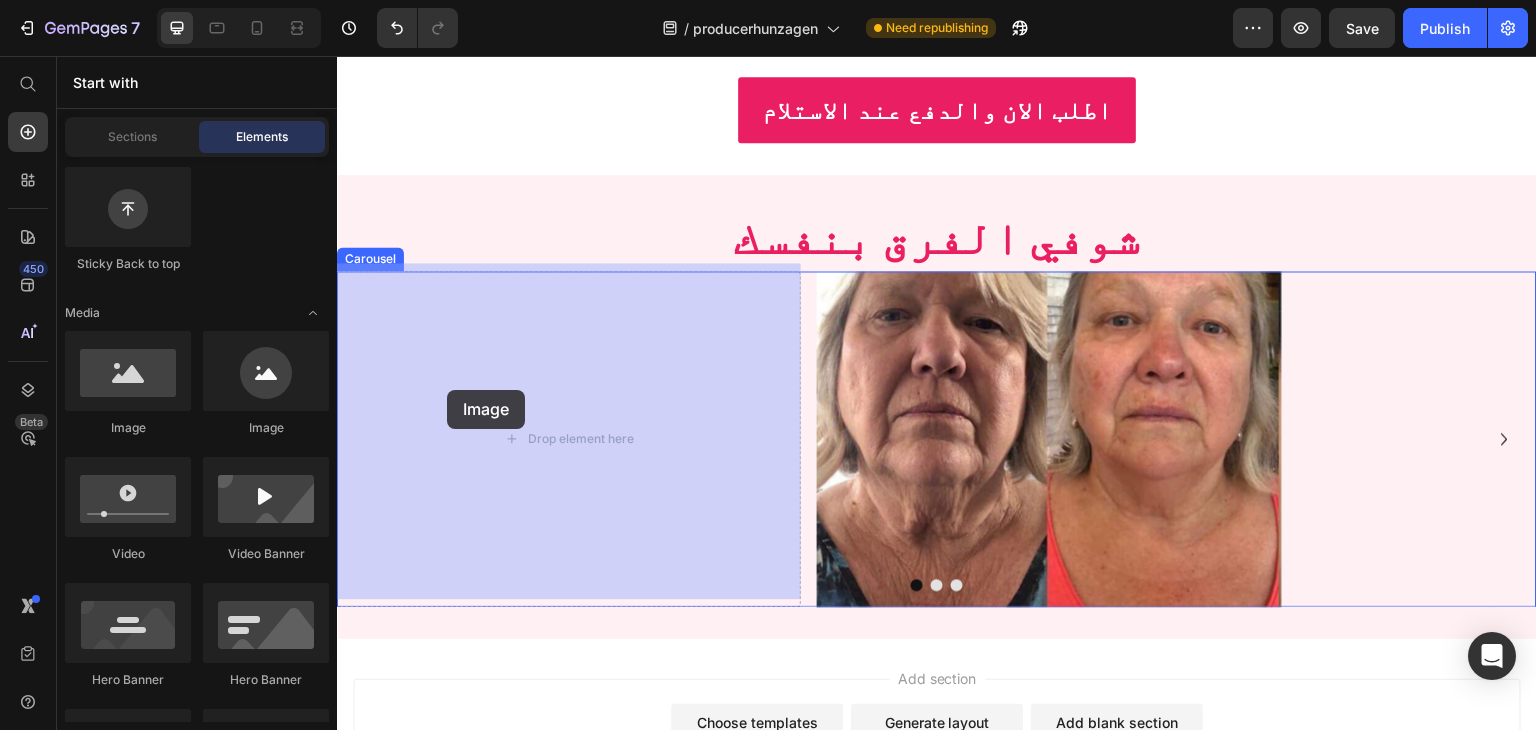 drag, startPoint x: 483, startPoint y: 432, endPoint x: 488, endPoint y: 406, distance: 26.476404 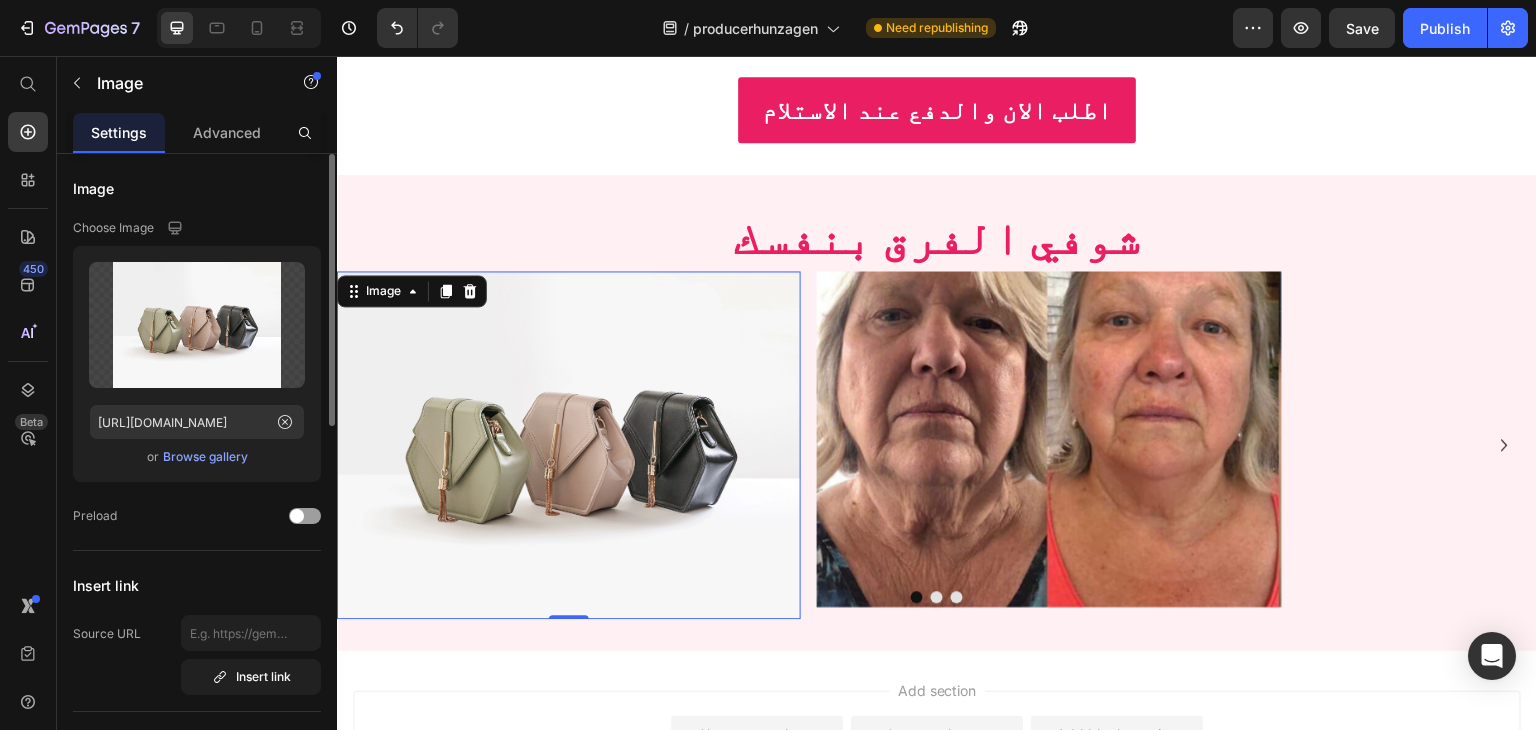 click at bounding box center [569, 445] 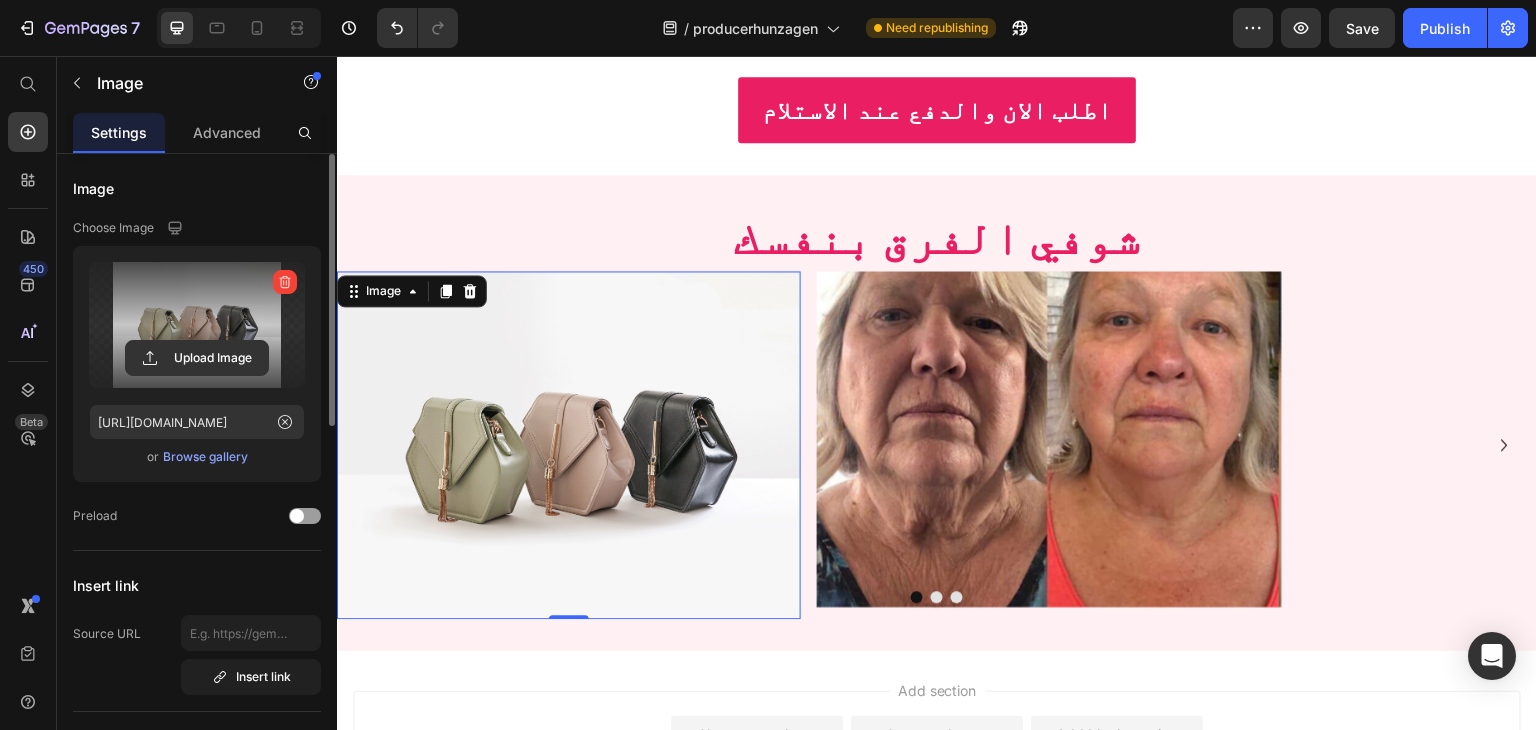 click at bounding box center (197, 325) 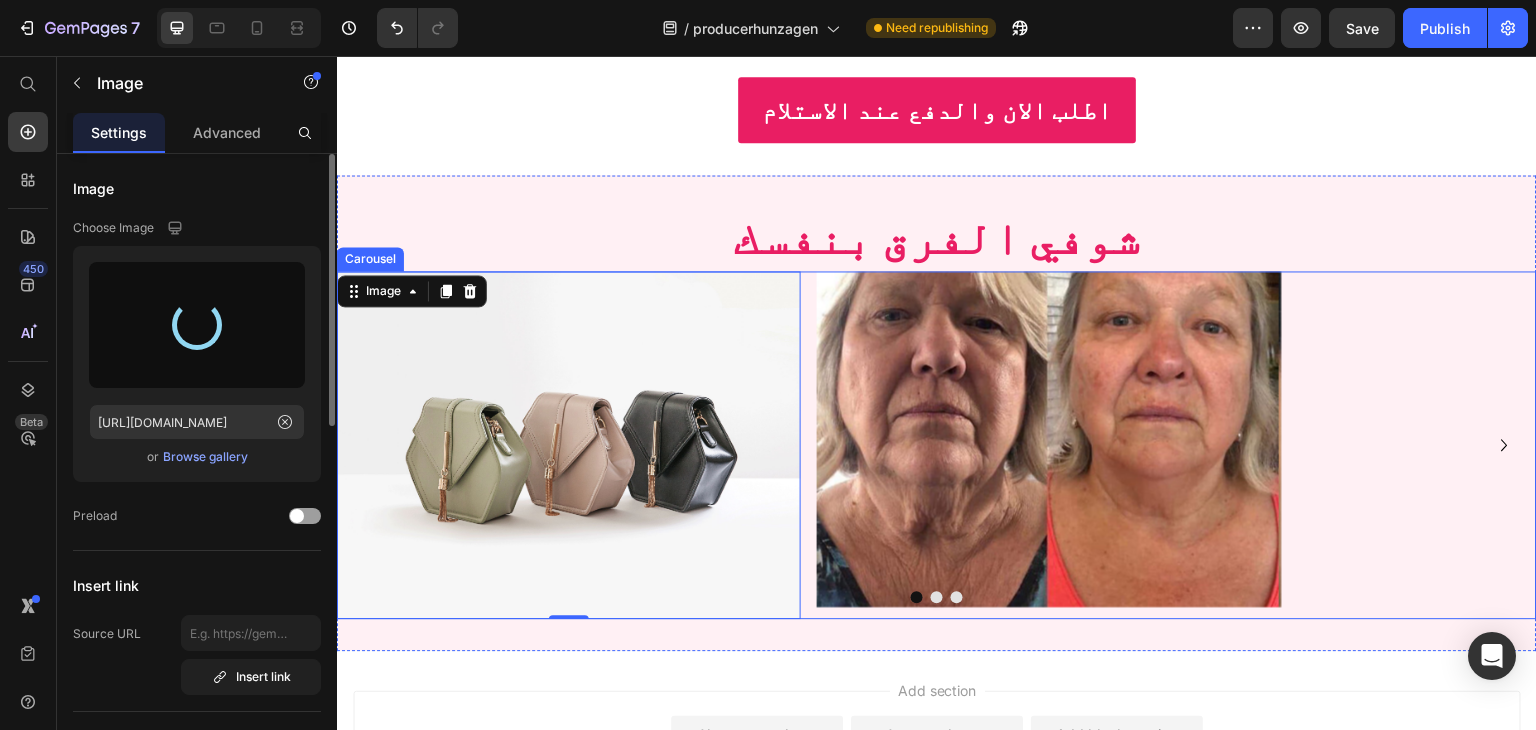 click at bounding box center (937, 597) 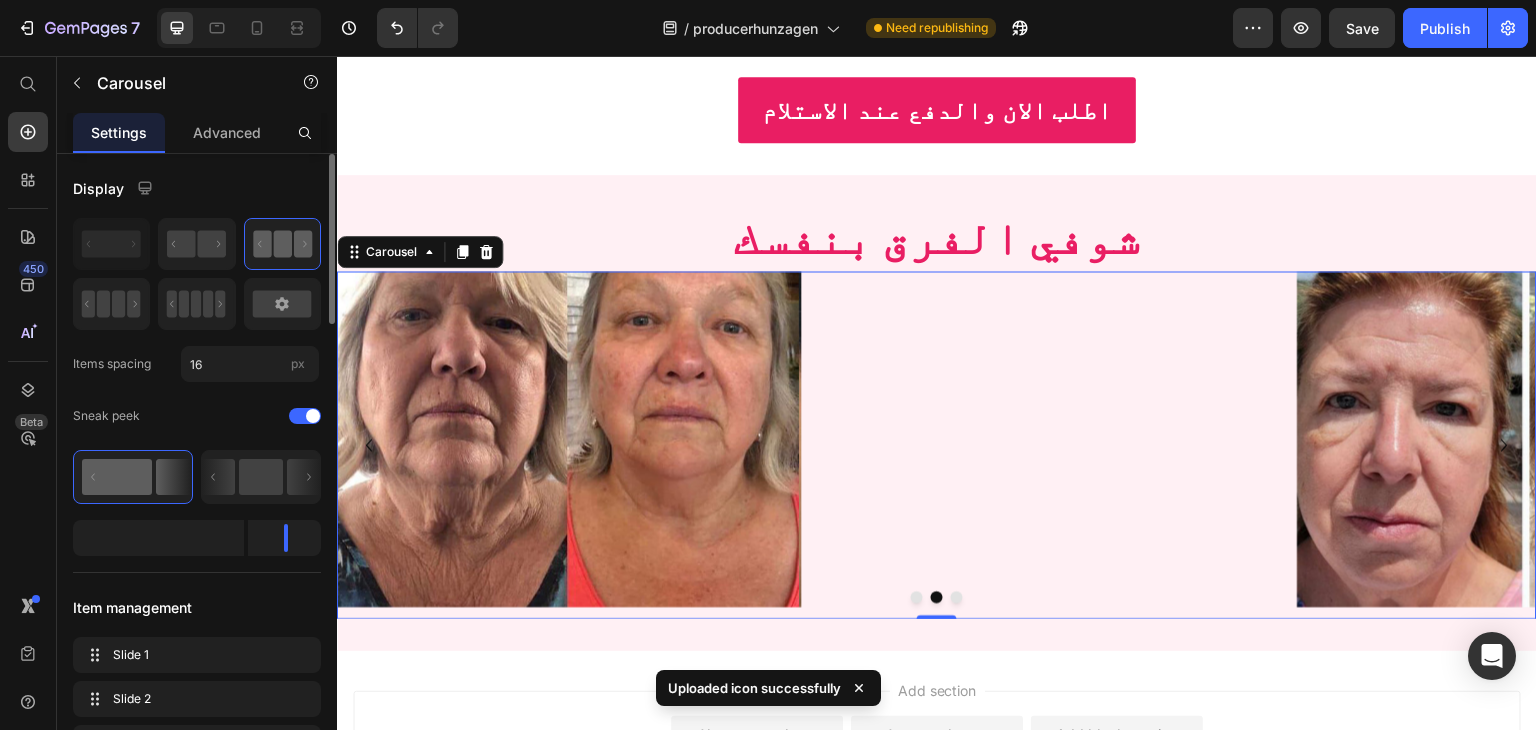 click at bounding box center [957, 597] 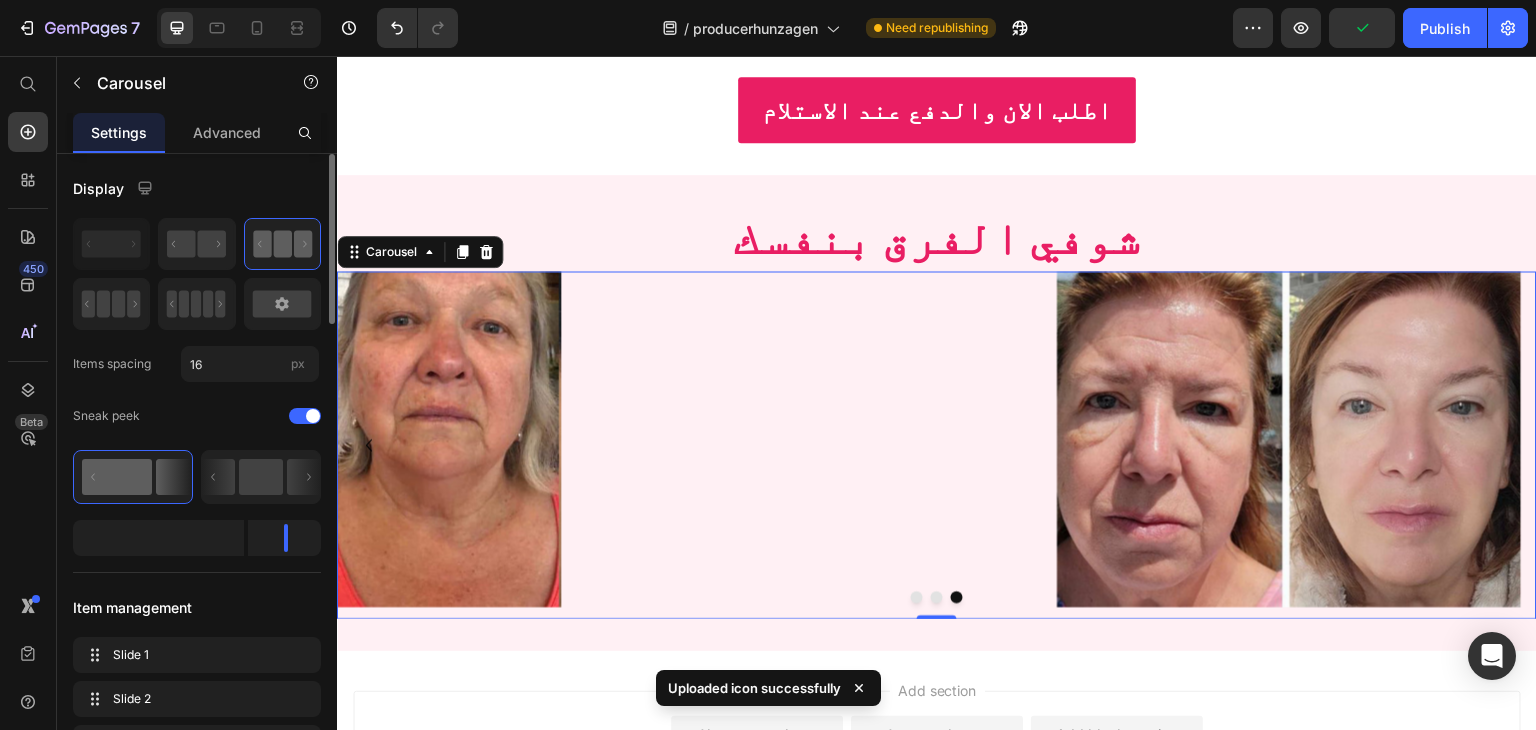 click at bounding box center [917, 597] 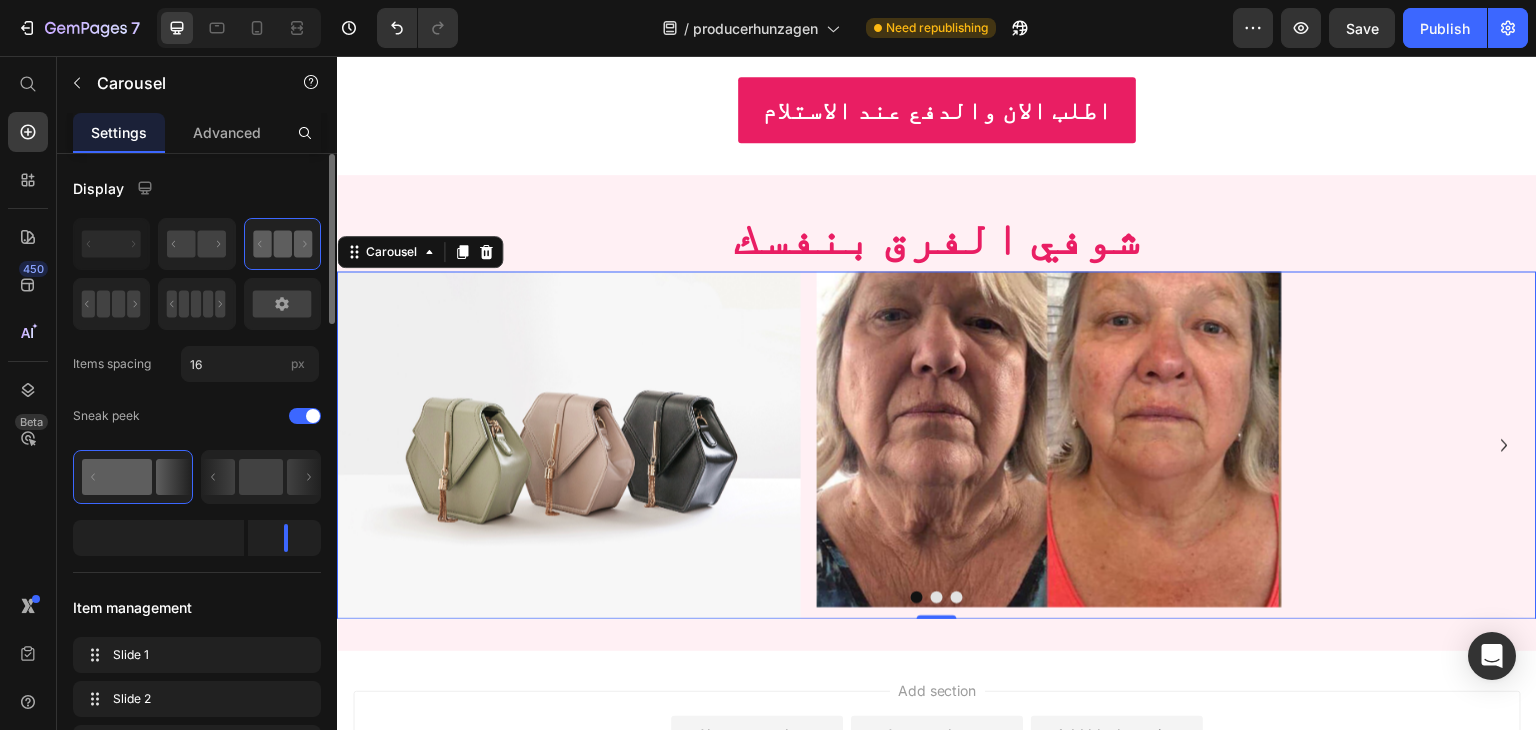 click at bounding box center (937, 597) 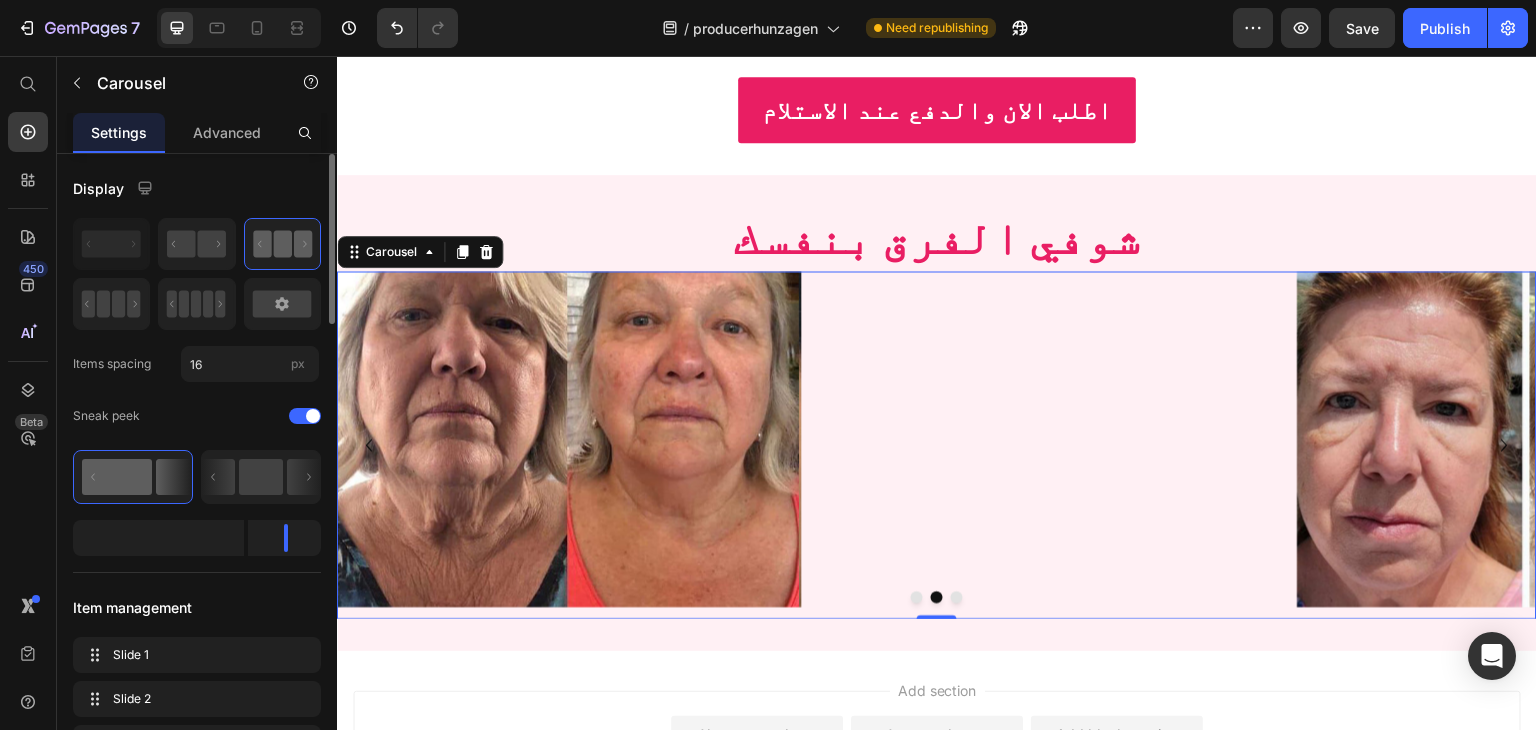 click at bounding box center [937, 597] 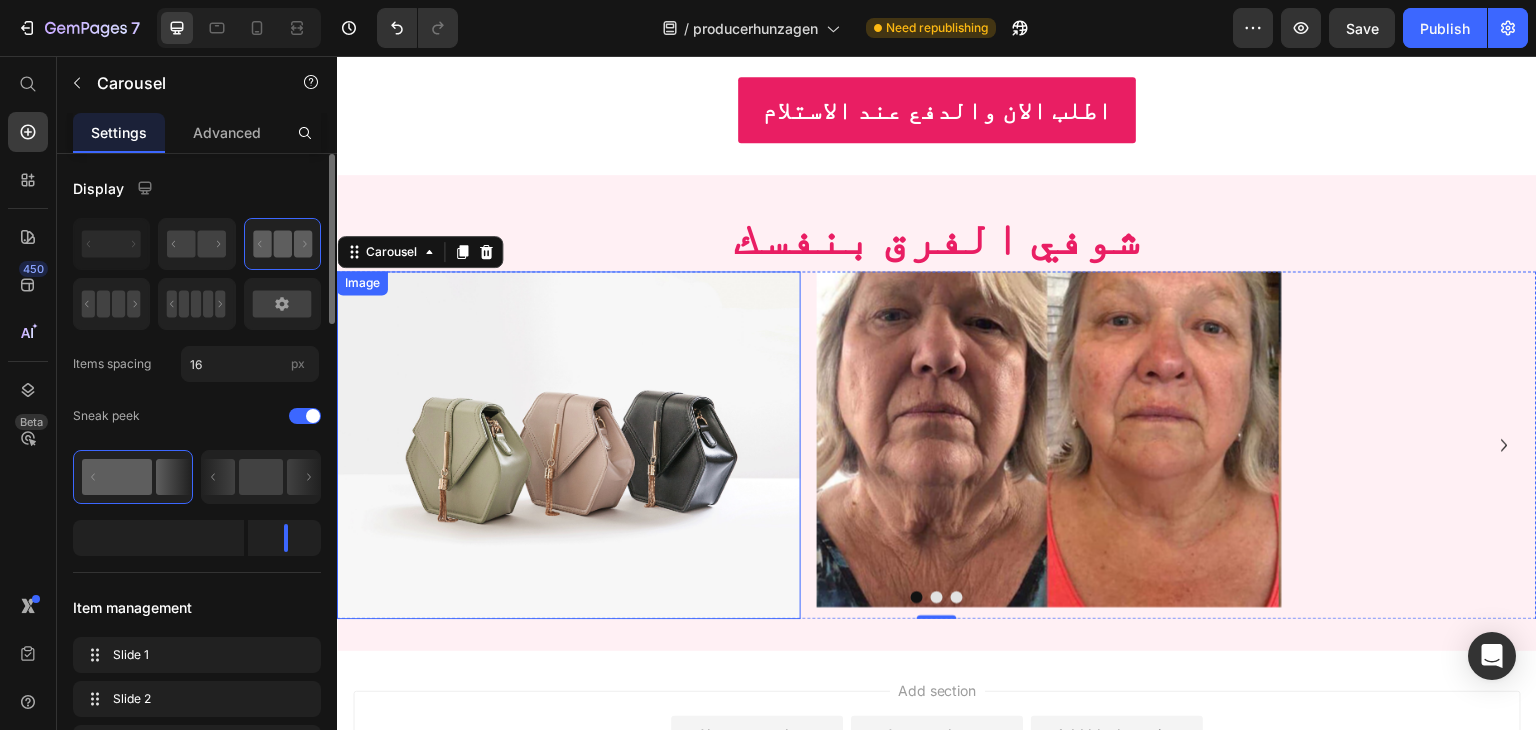 click at bounding box center (569, 445) 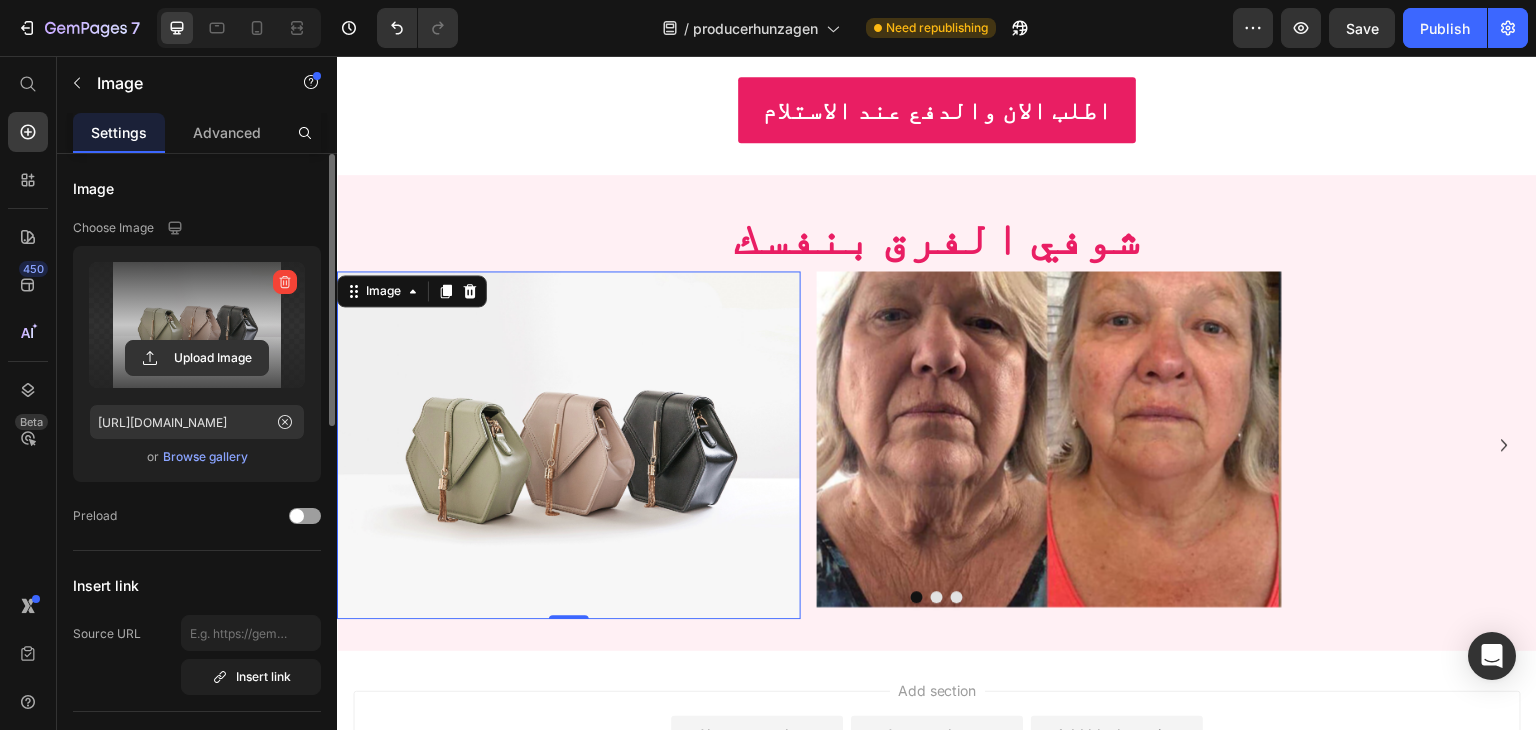 click at bounding box center (197, 325) 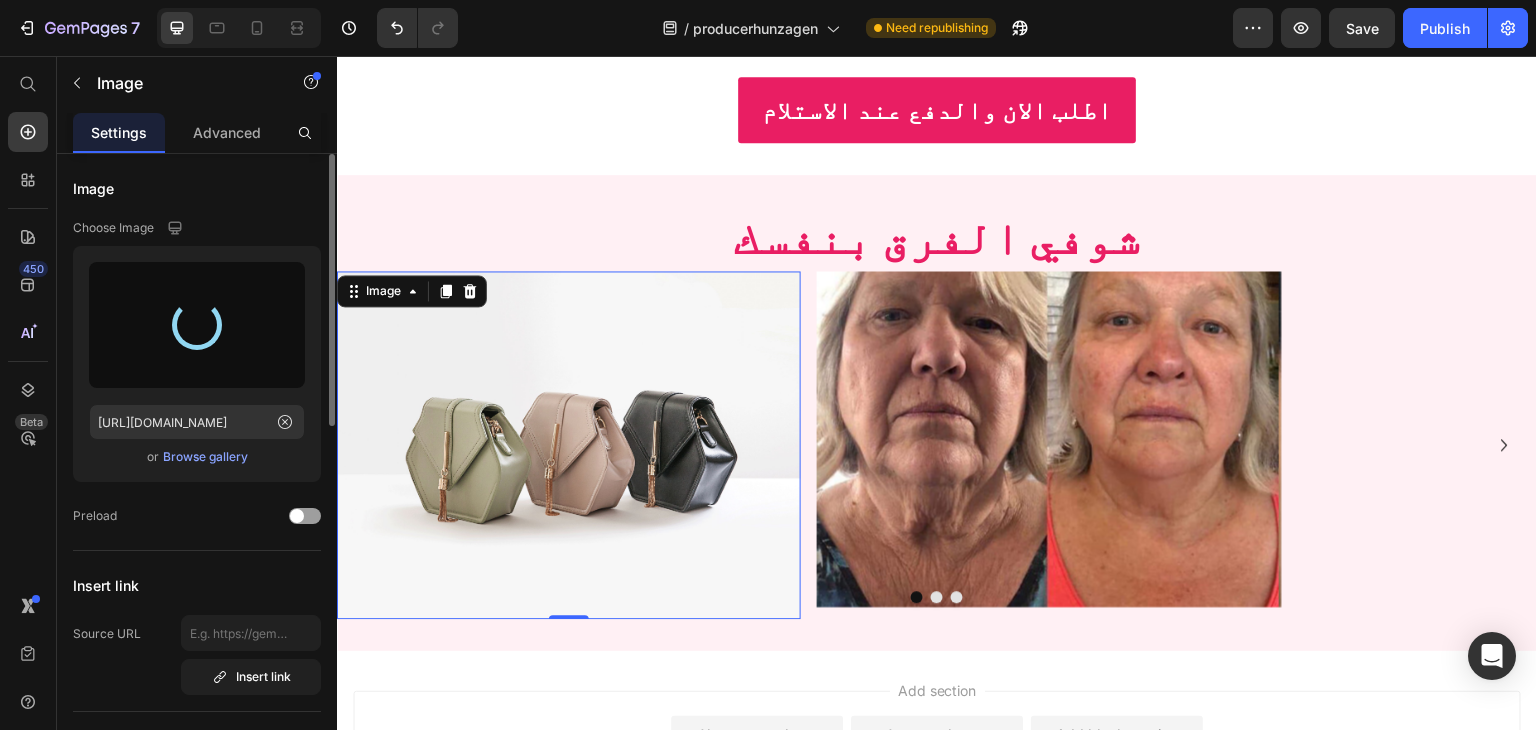type on "https://cdn.shopify.com/s/files/1/0627/0032/2882/files/gempages_574715888318546788-0c23bd1a-92b4-44aa-8f8f-f435ce070934.jpg" 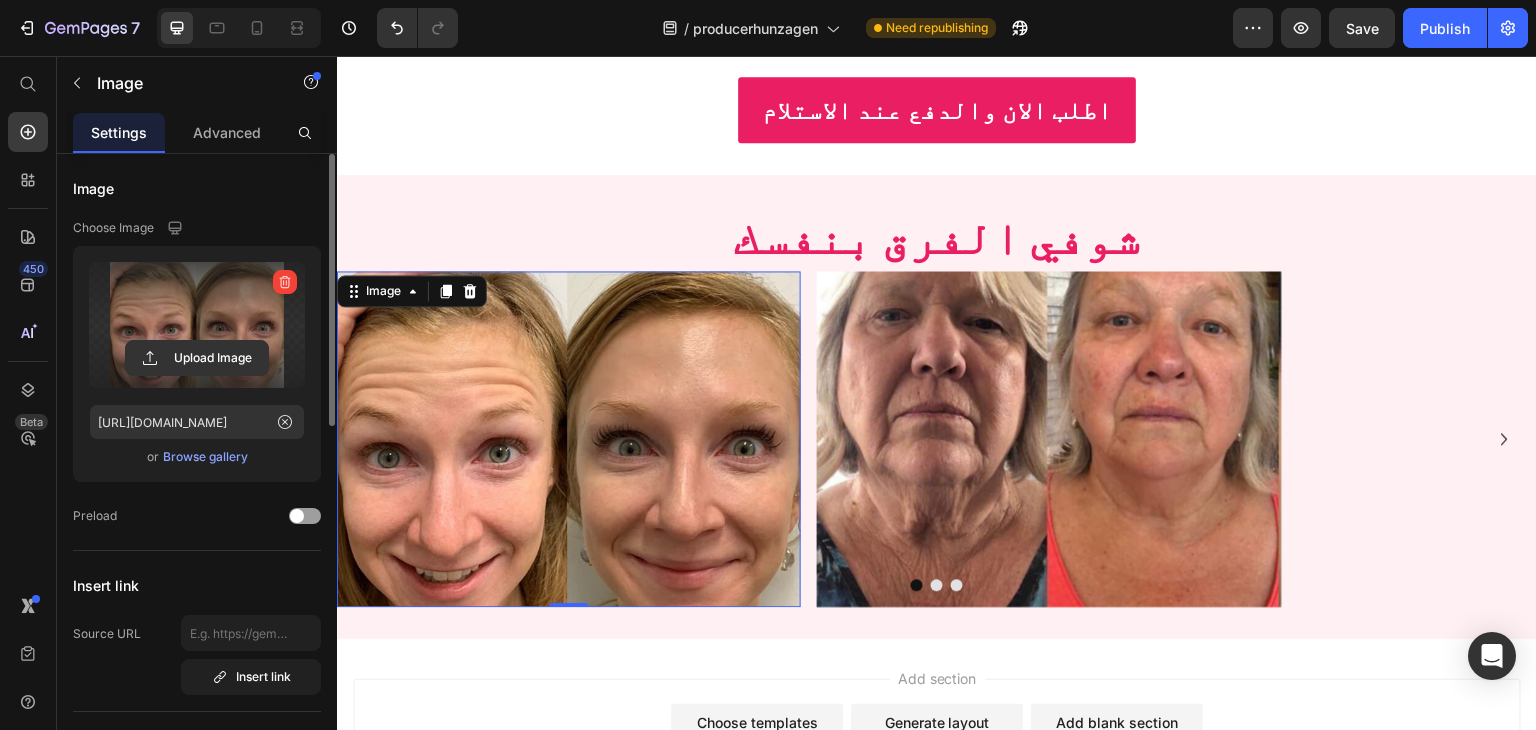 click on "Image" at bounding box center [93, 188] 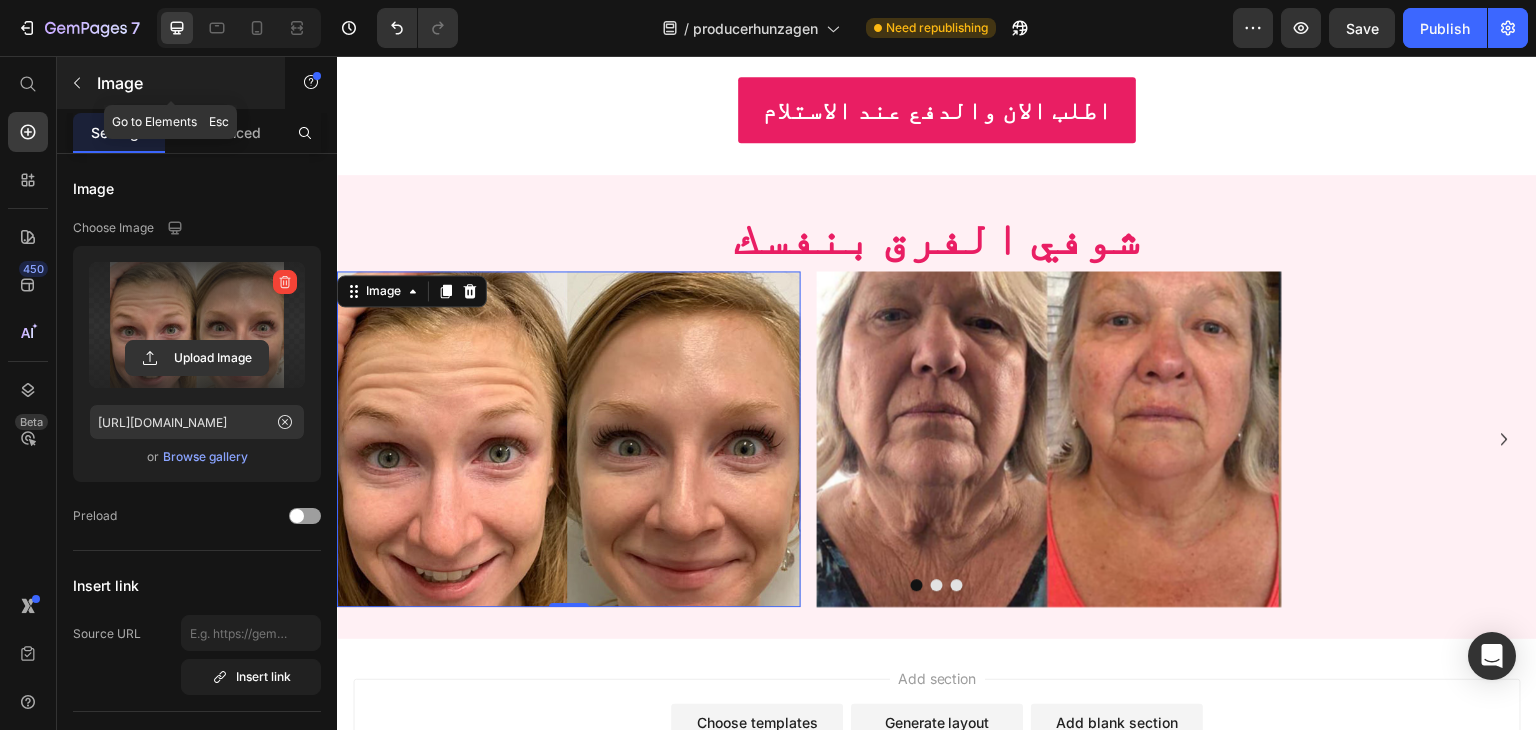 click 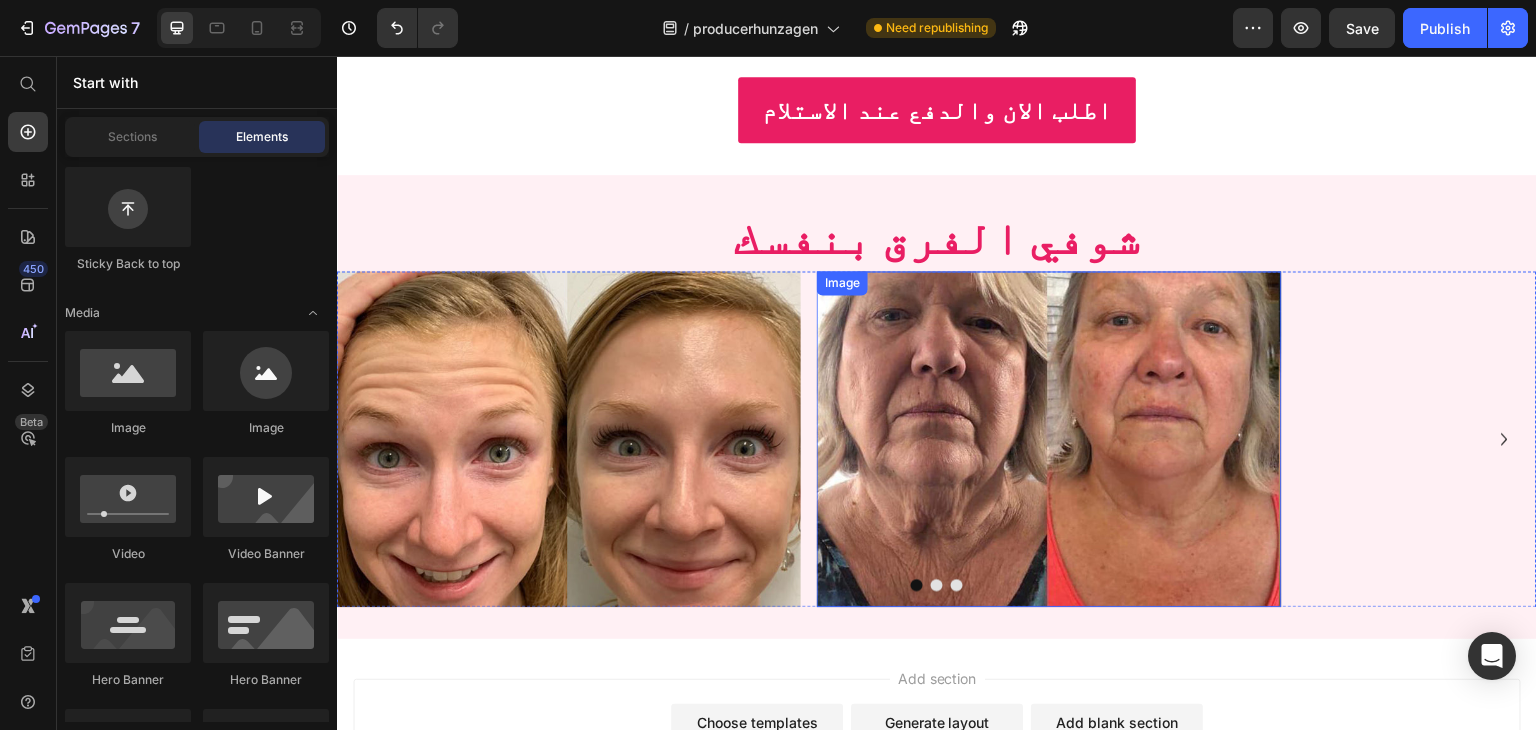 click at bounding box center (1049, 439) 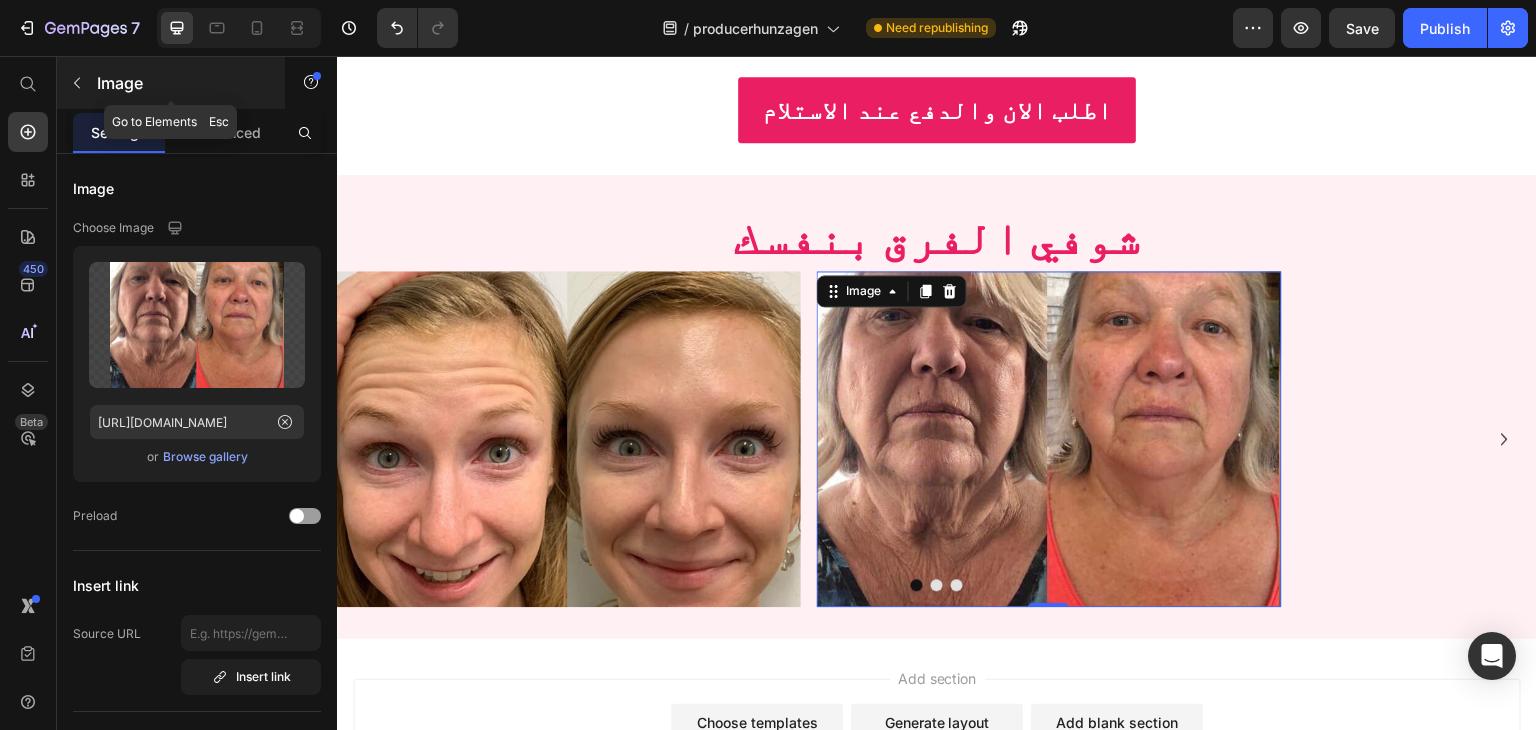 click 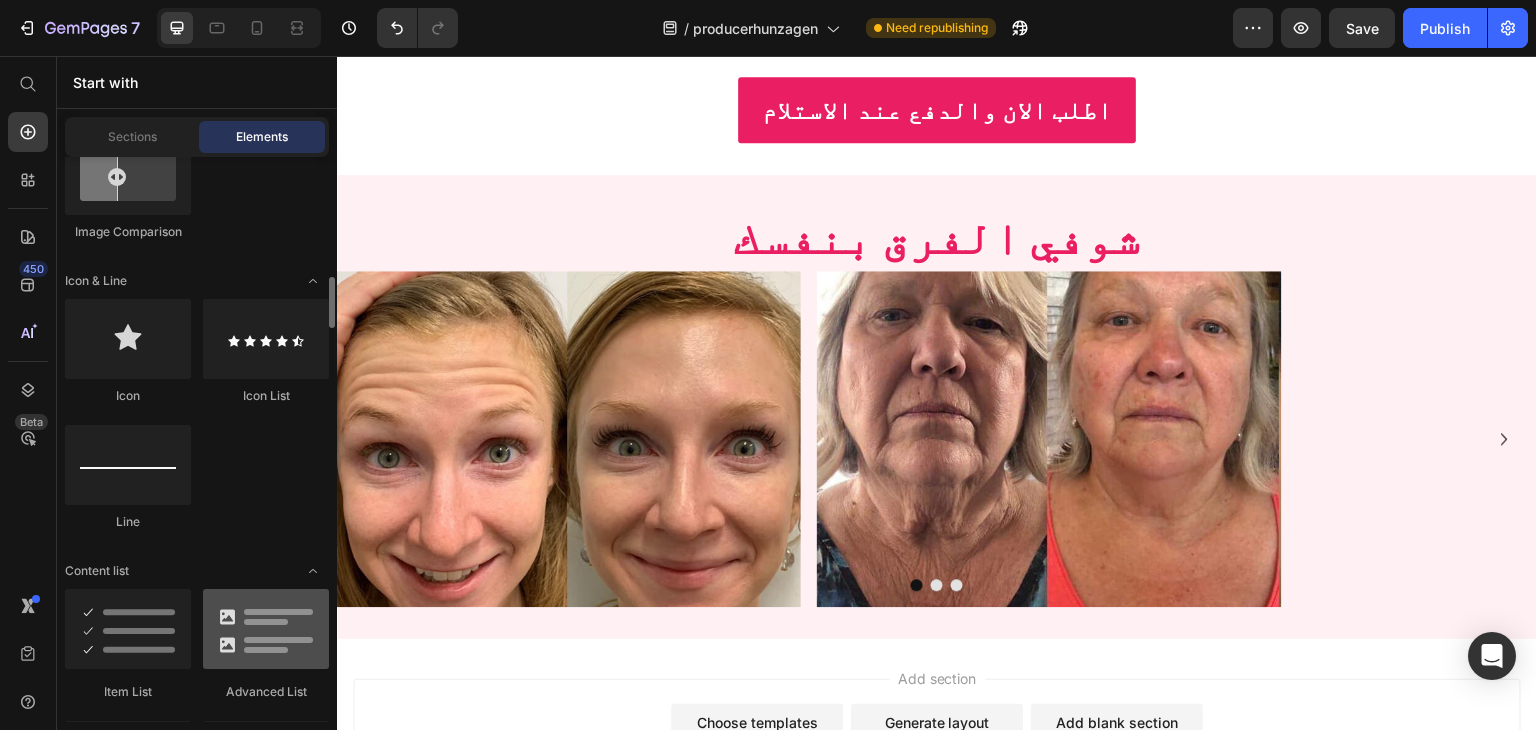 scroll, scrollTop: 1614, scrollLeft: 0, axis: vertical 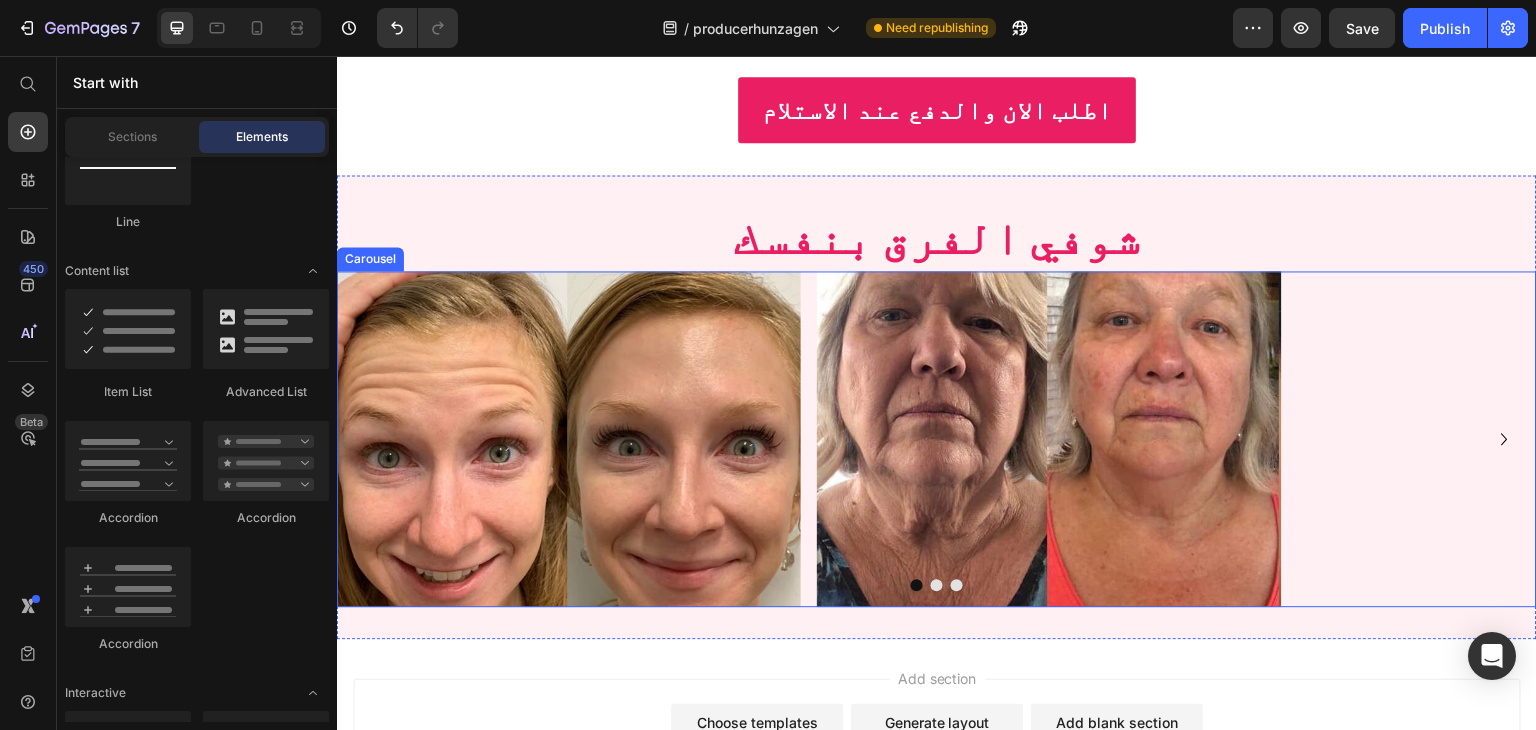 click on "Image Image Image Image" at bounding box center [937, 439] 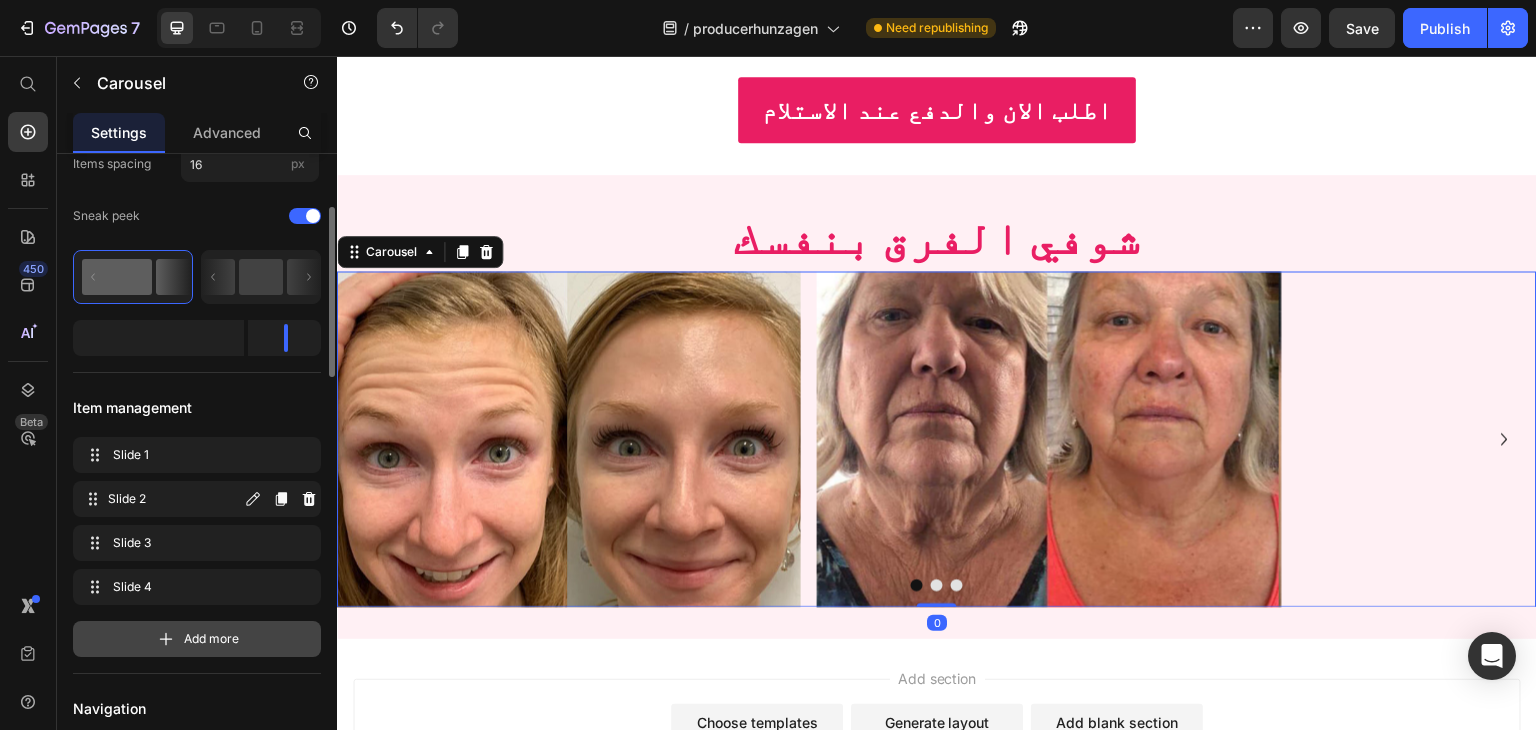 scroll, scrollTop: 300, scrollLeft: 0, axis: vertical 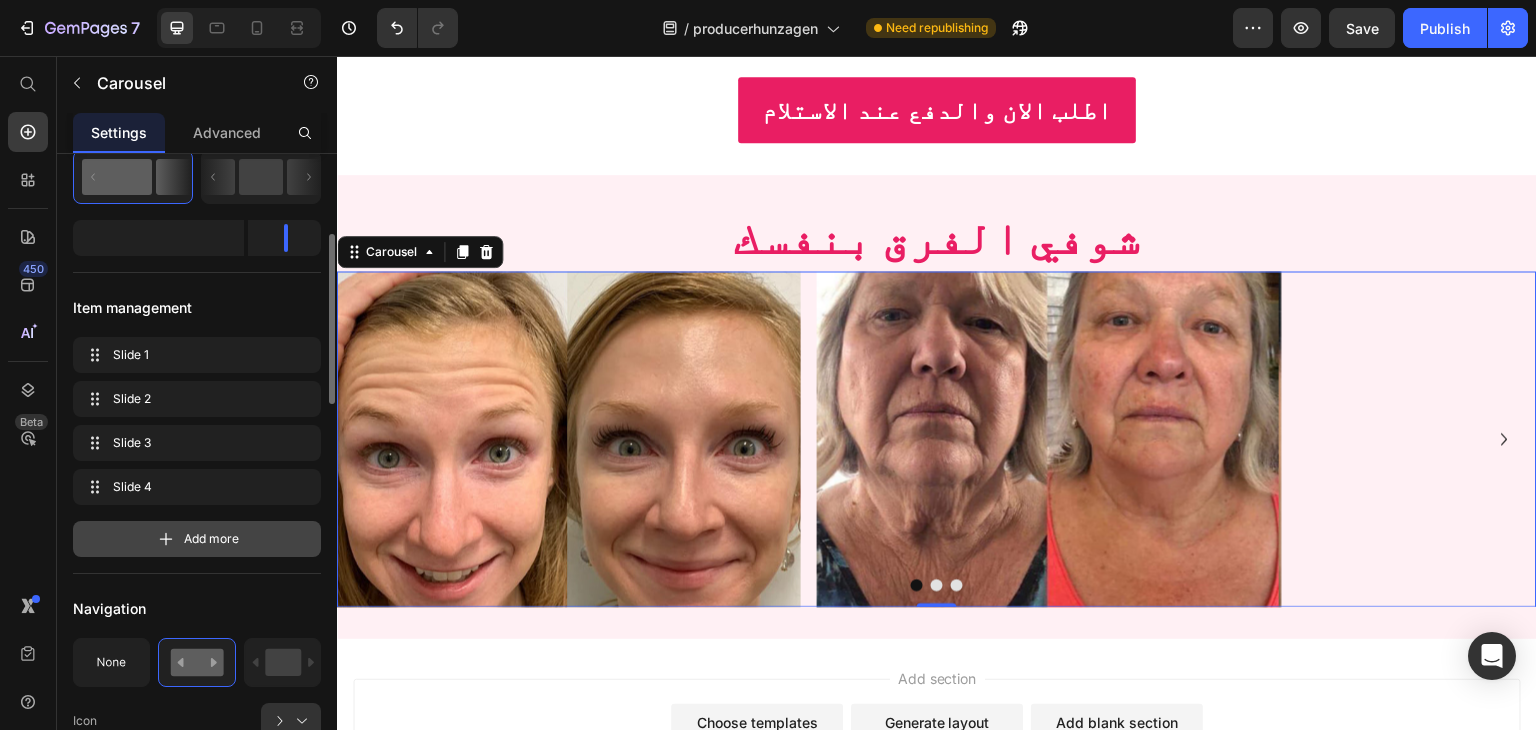 click 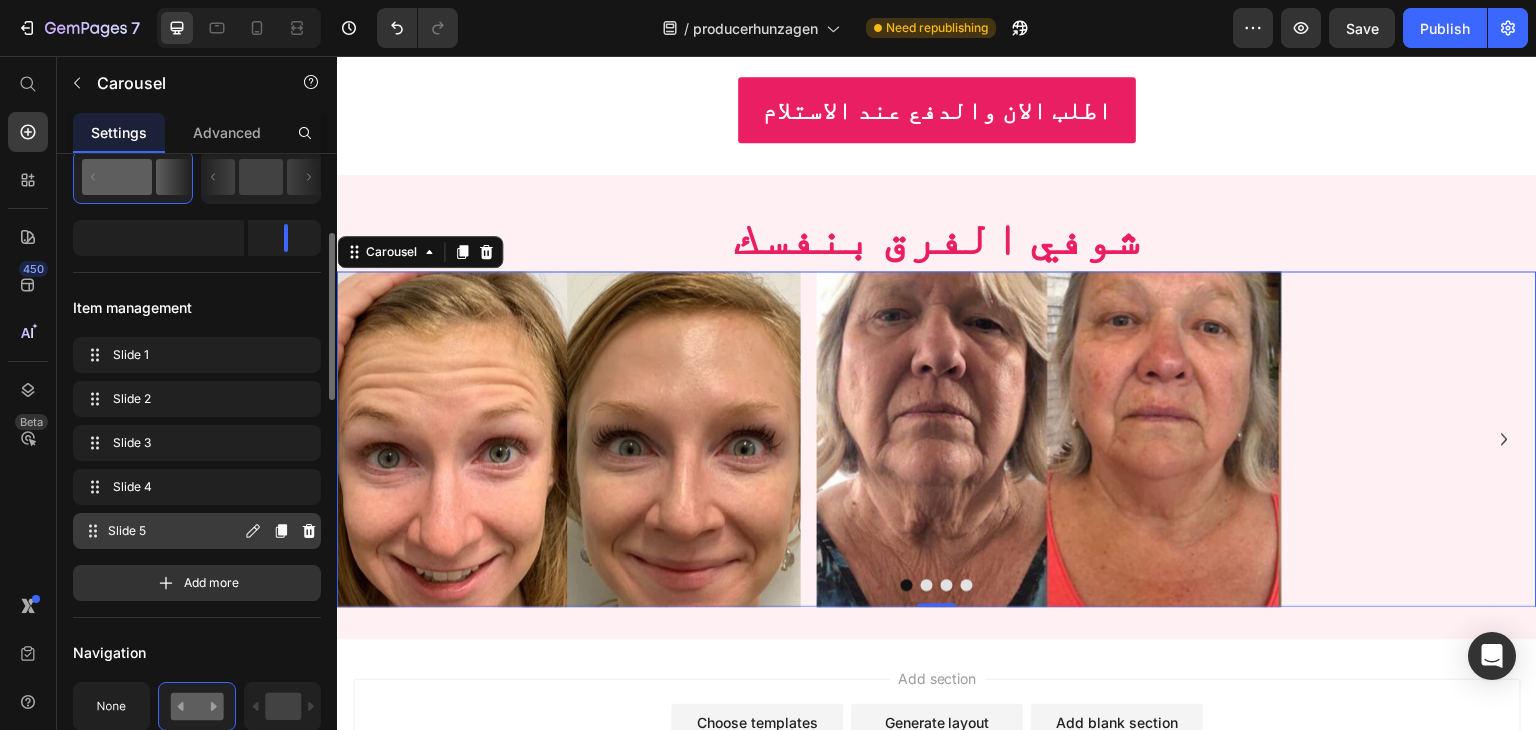 click on "Slide 5" at bounding box center (174, 531) 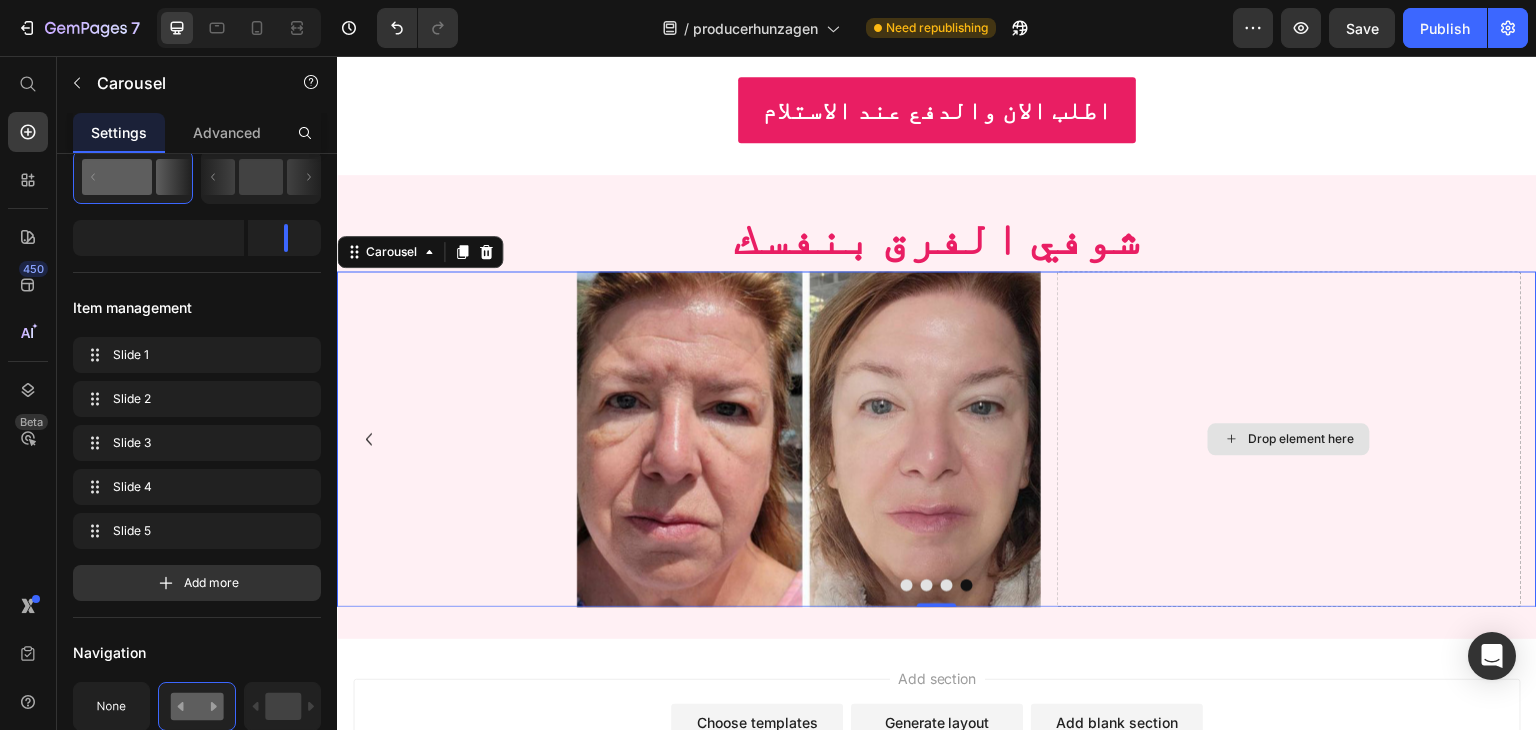 click on "Drop element here" at bounding box center (1302, 439) 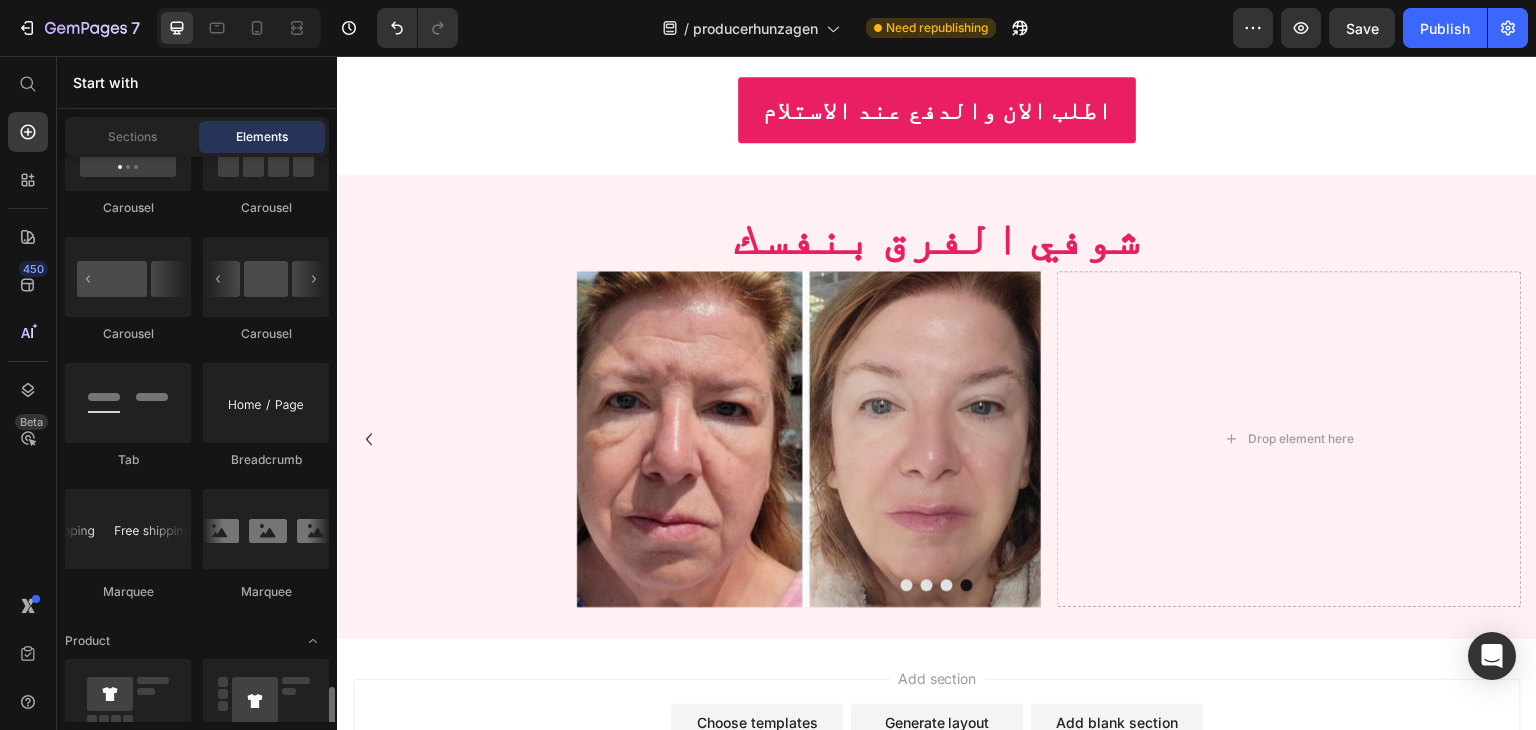 scroll, scrollTop: 2514, scrollLeft: 0, axis: vertical 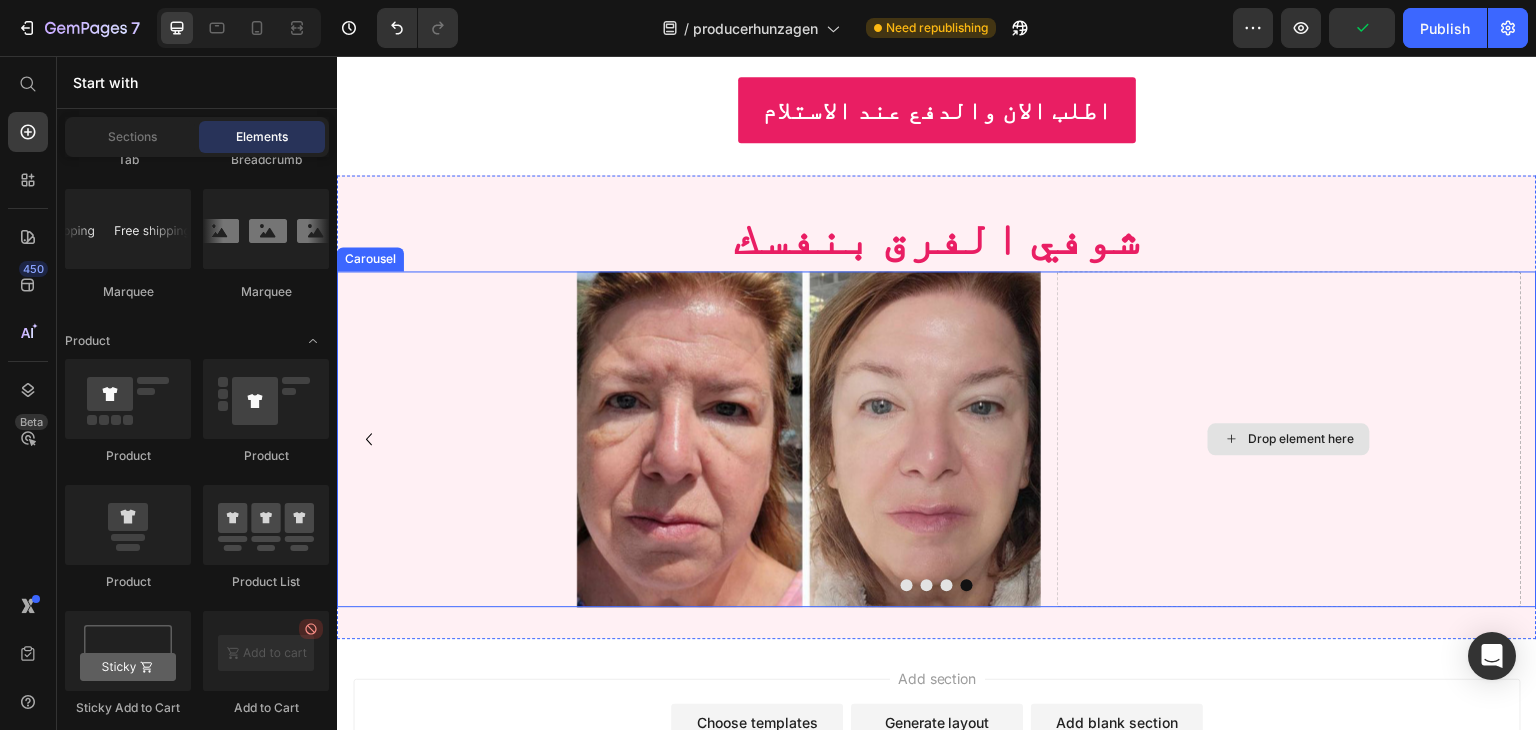 click on "Drop element here" at bounding box center [1302, 439] 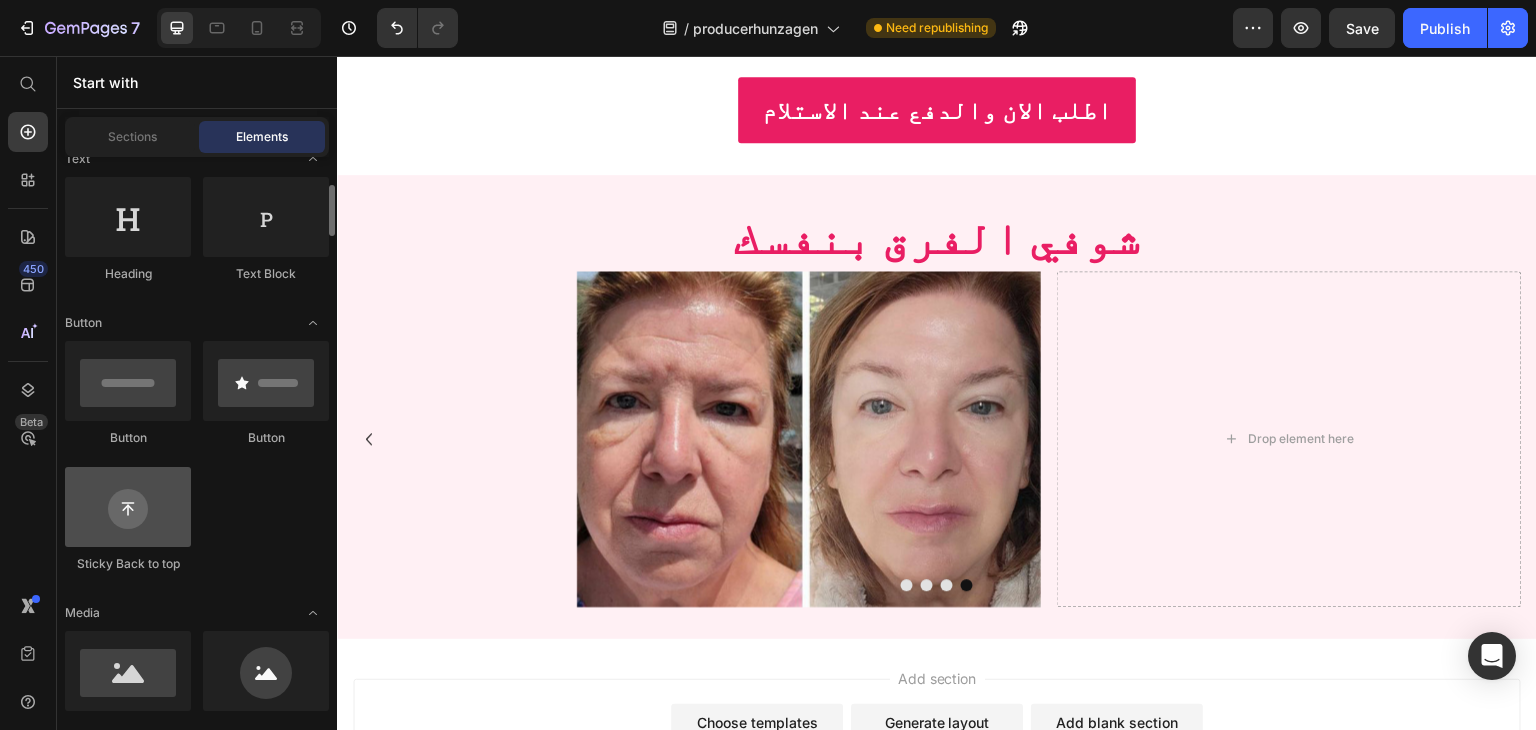 scroll, scrollTop: 514, scrollLeft: 0, axis: vertical 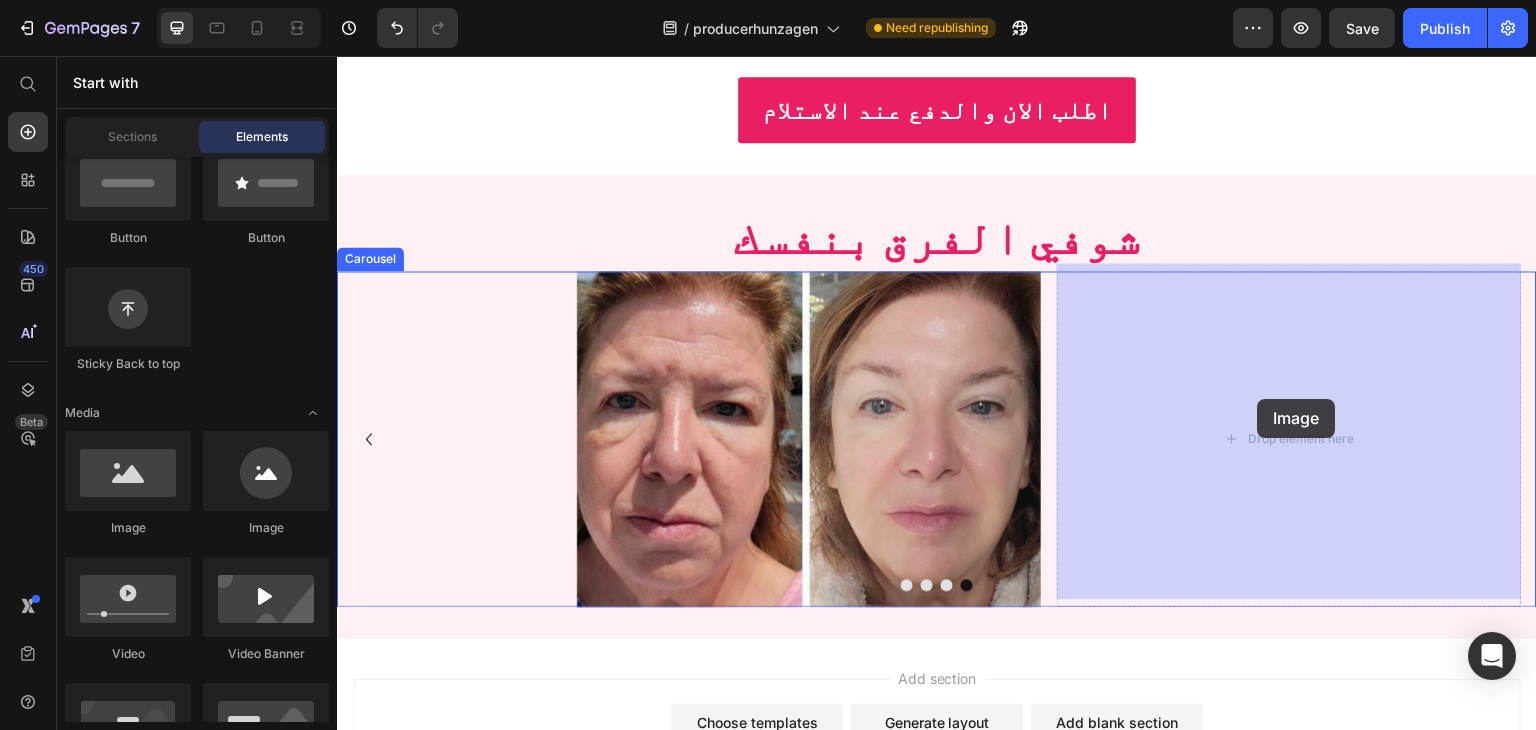 drag, startPoint x: 649, startPoint y: 572, endPoint x: 1258, endPoint y: 399, distance: 633.0956 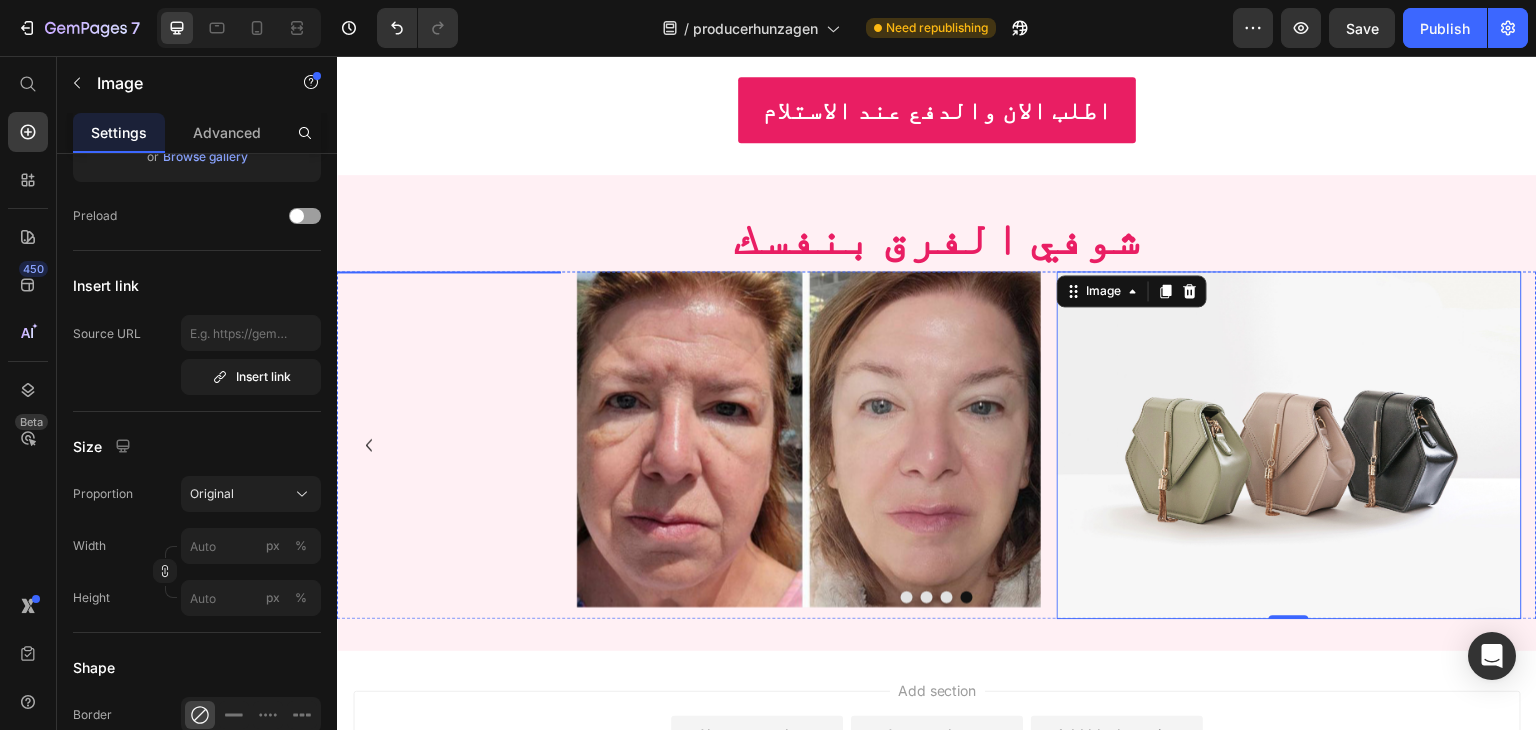 scroll, scrollTop: 0, scrollLeft: 0, axis: both 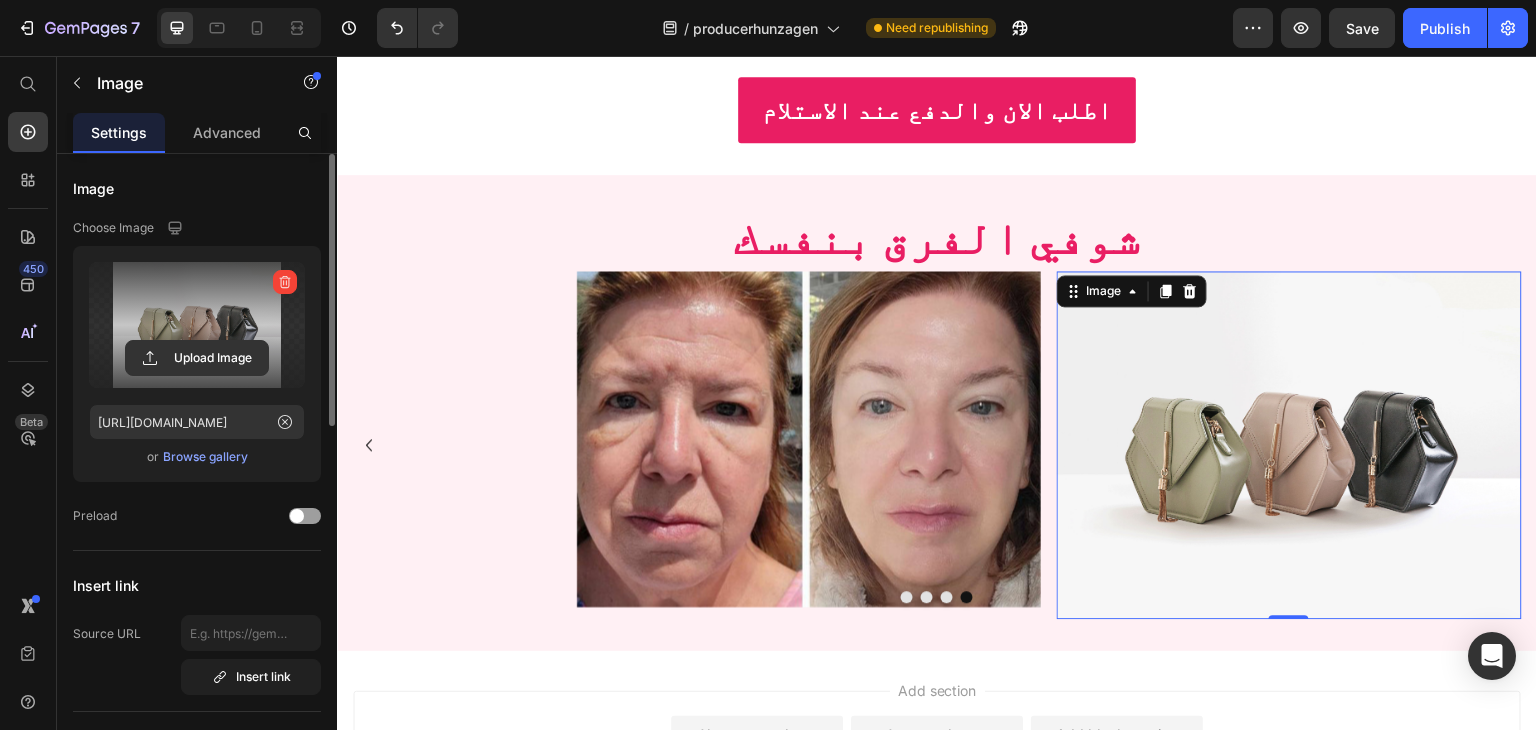 click at bounding box center [197, 325] 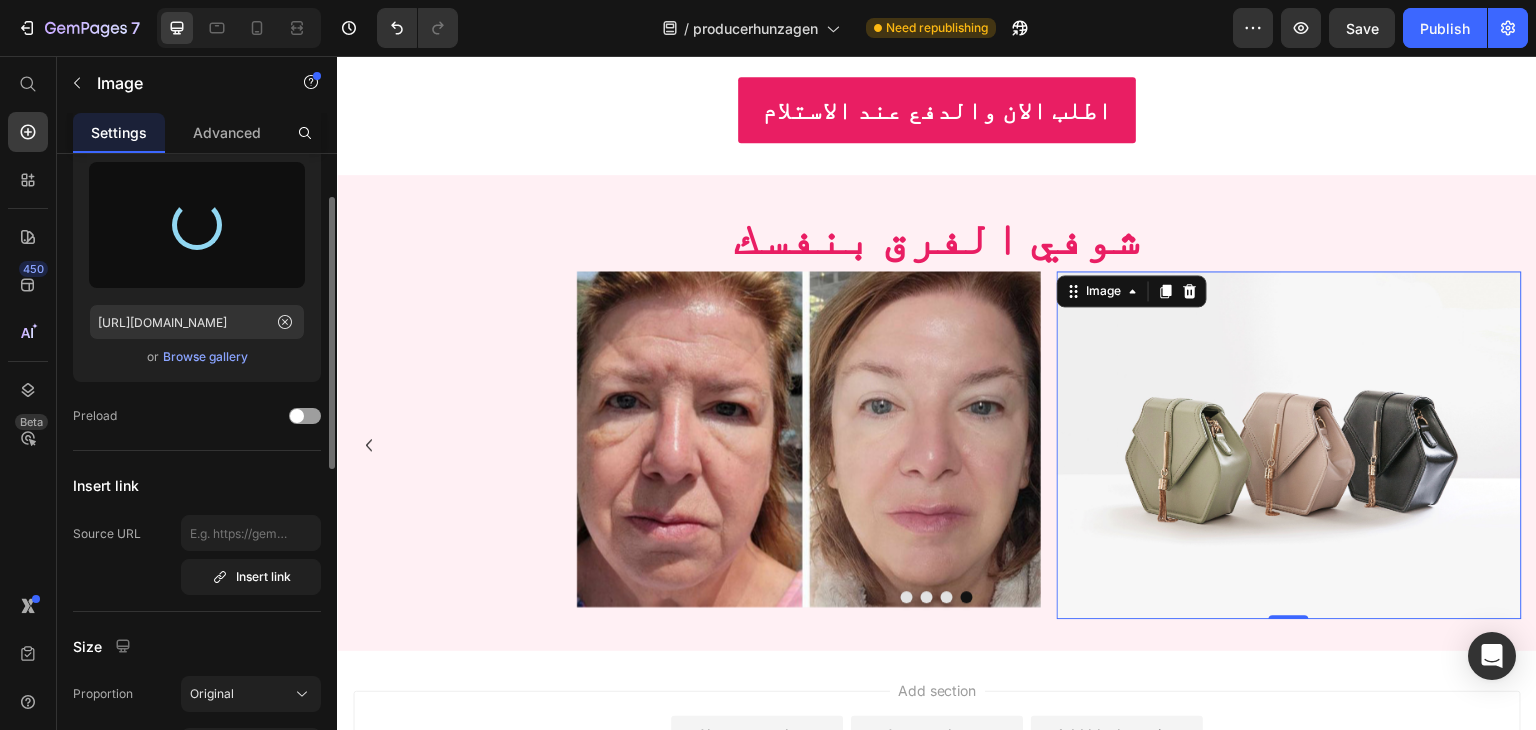 scroll, scrollTop: 0, scrollLeft: 0, axis: both 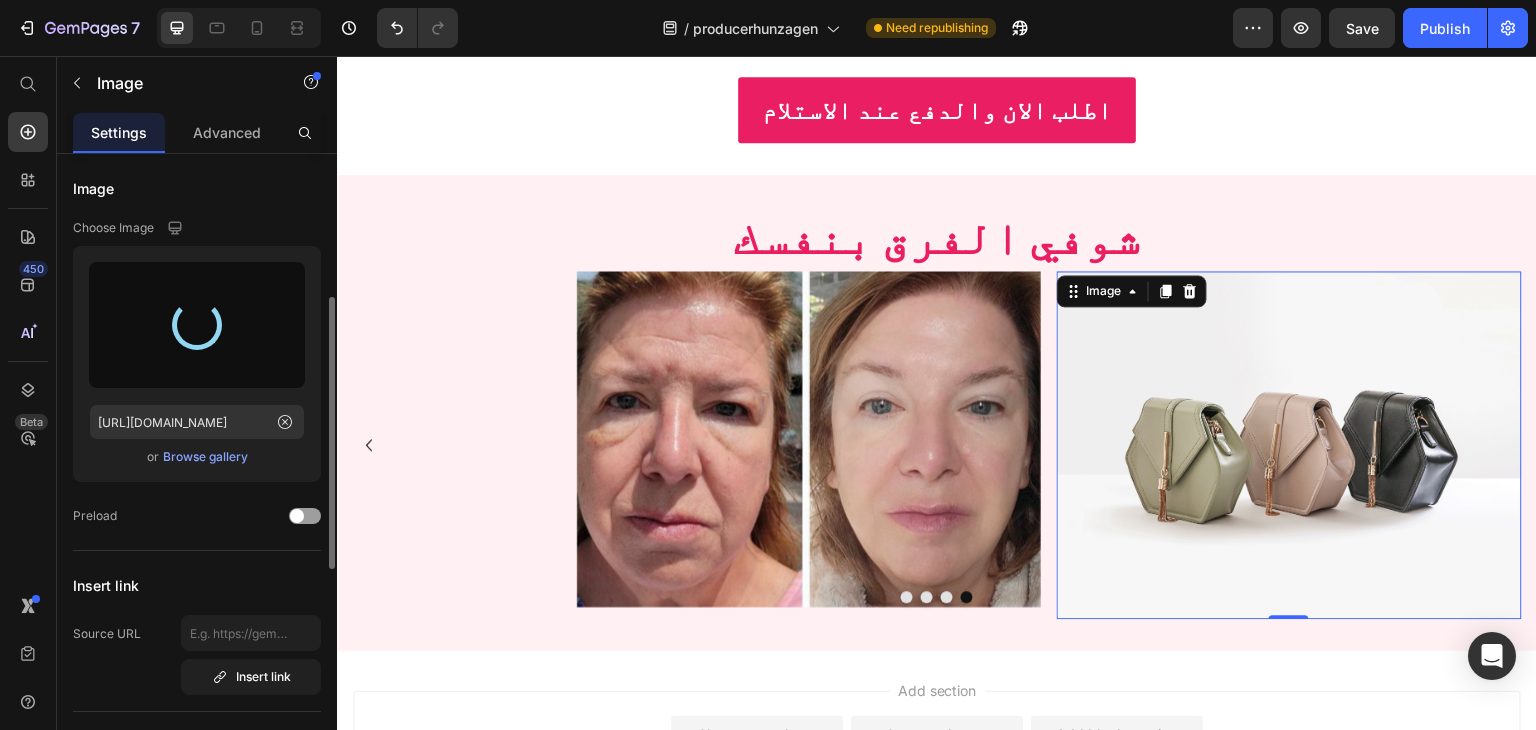 type on "https://cdn.shopify.com/s/files/1/0627/0032/2882/files/gempages_574715888318546788-cefc1f52-4ad9-43cf-b990-bc5456e6862e.jpg" 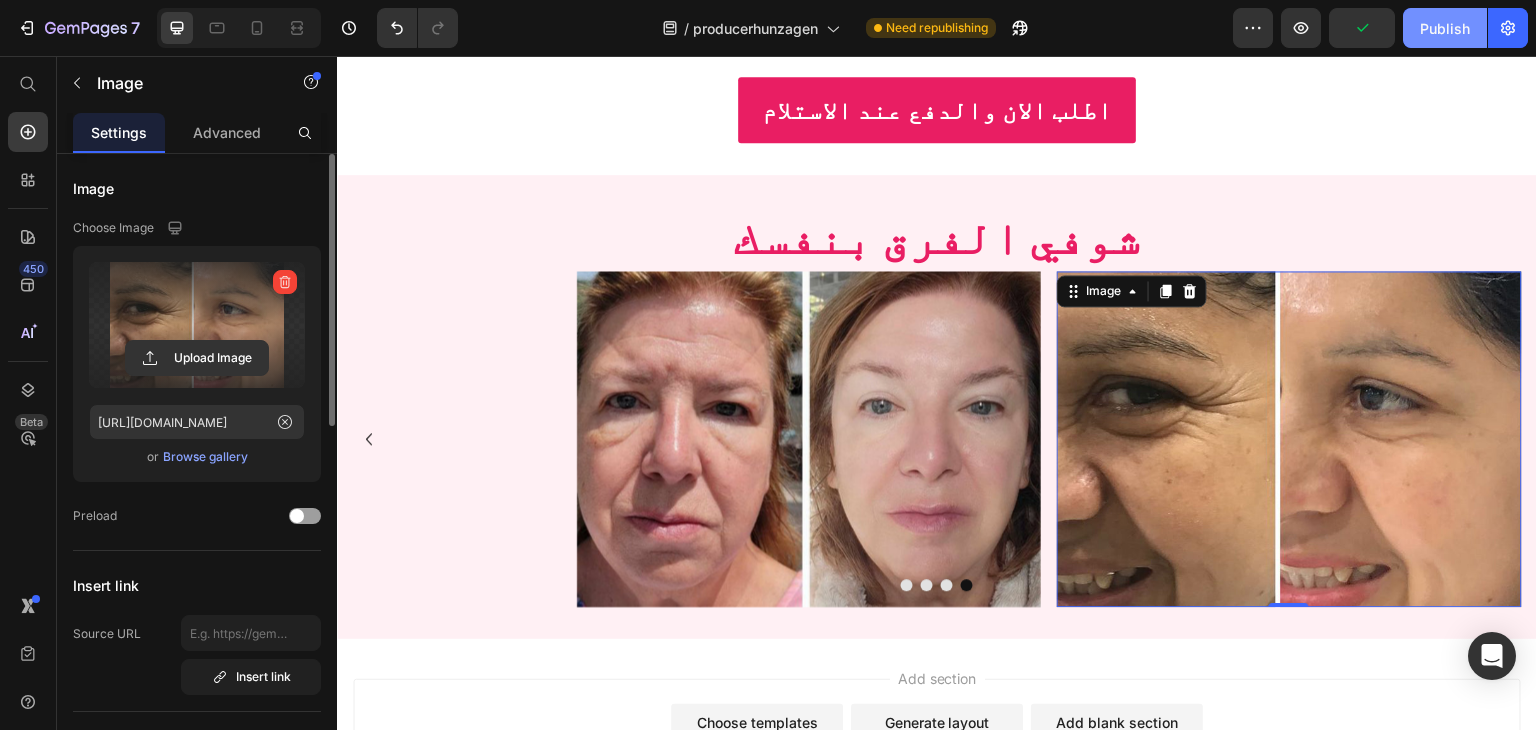 click on "Publish" 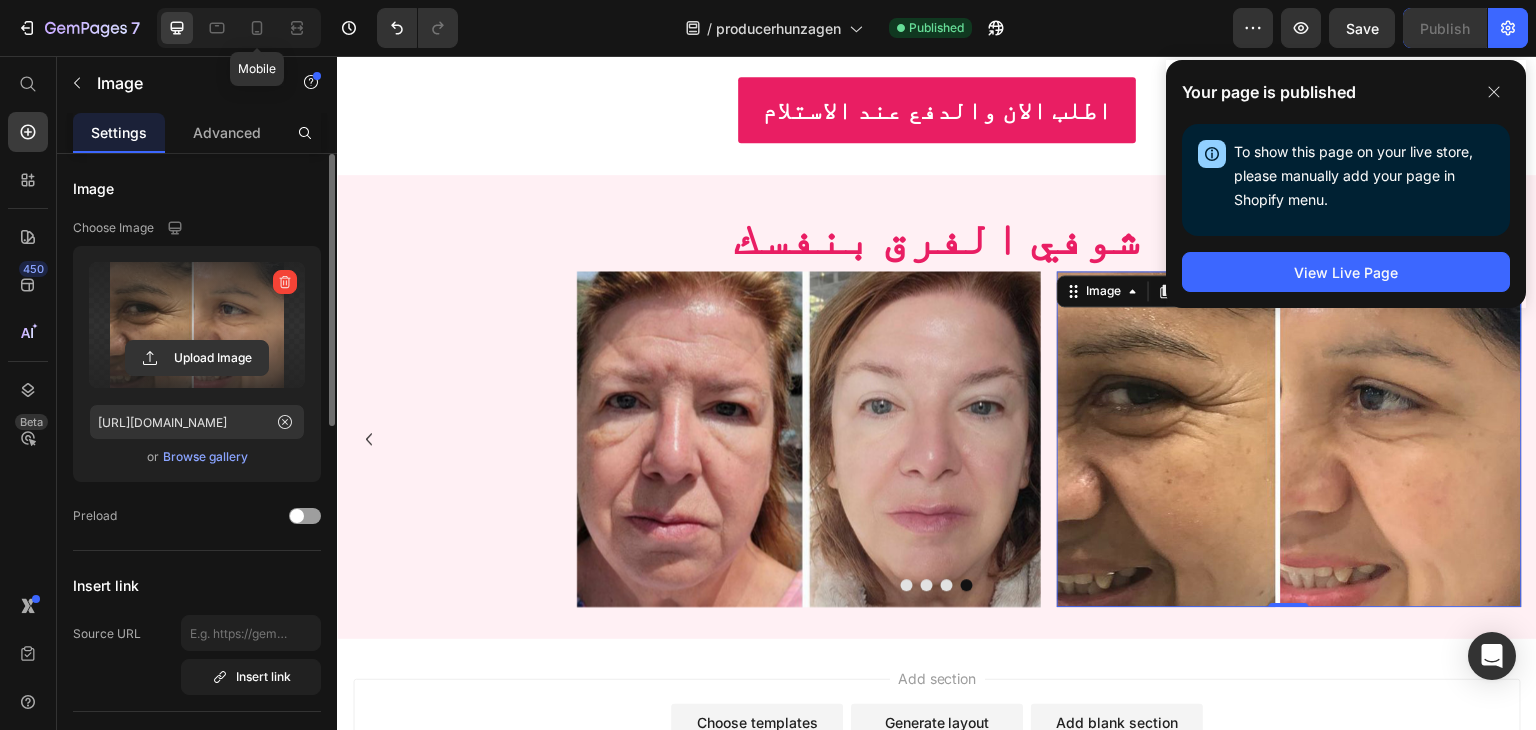 drag, startPoint x: 256, startPoint y: 33, endPoint x: 328, endPoint y: 109, distance: 104.69002 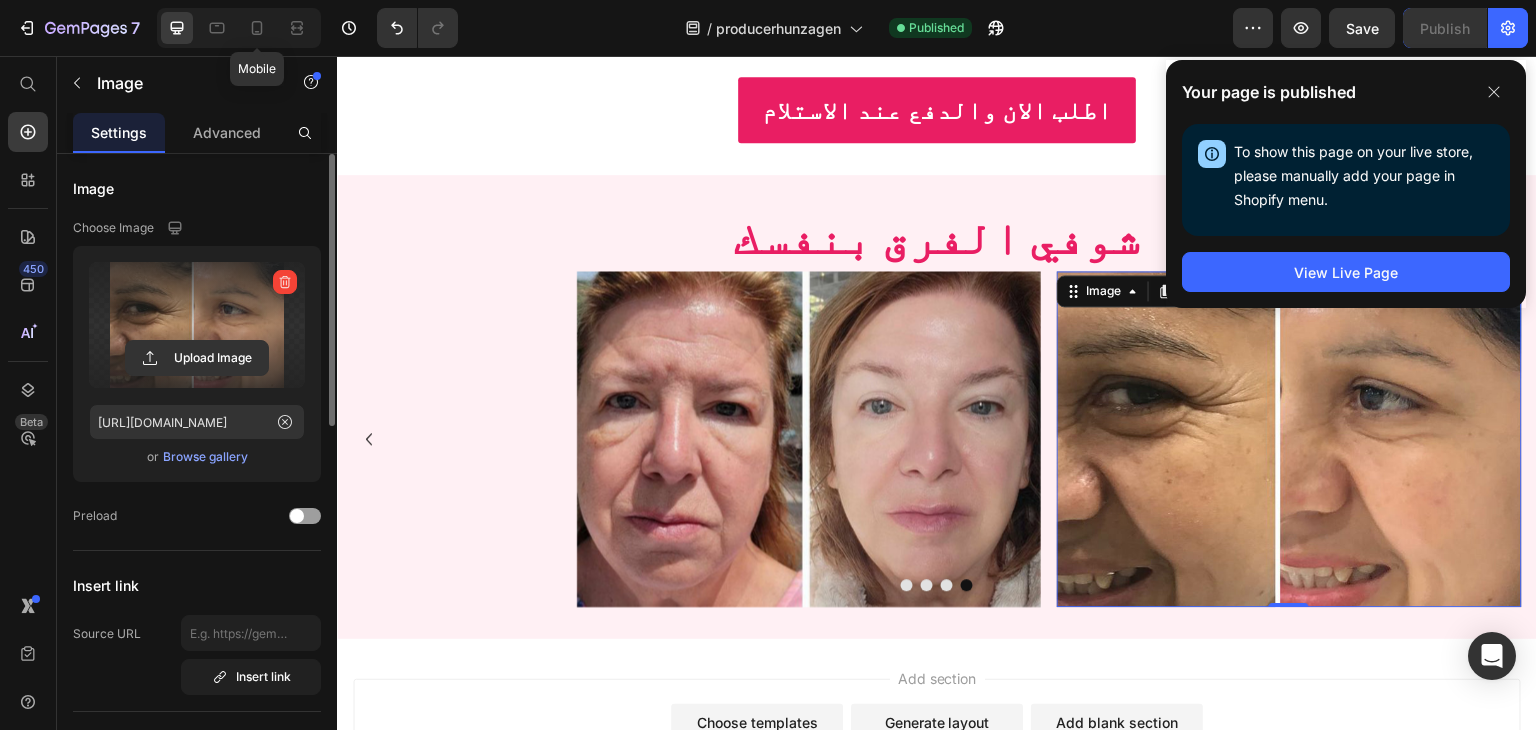 click 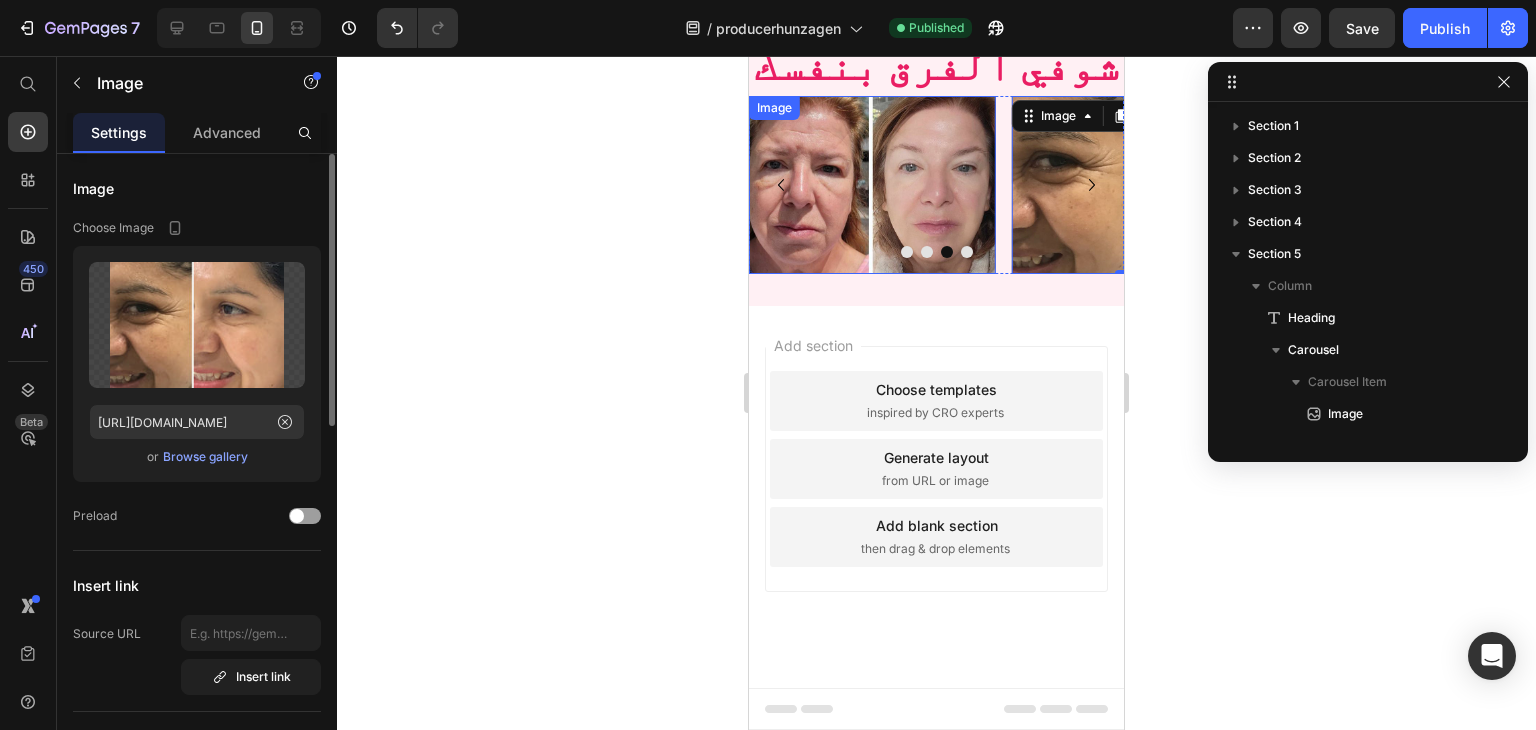 scroll, scrollTop: 3540, scrollLeft: 0, axis: vertical 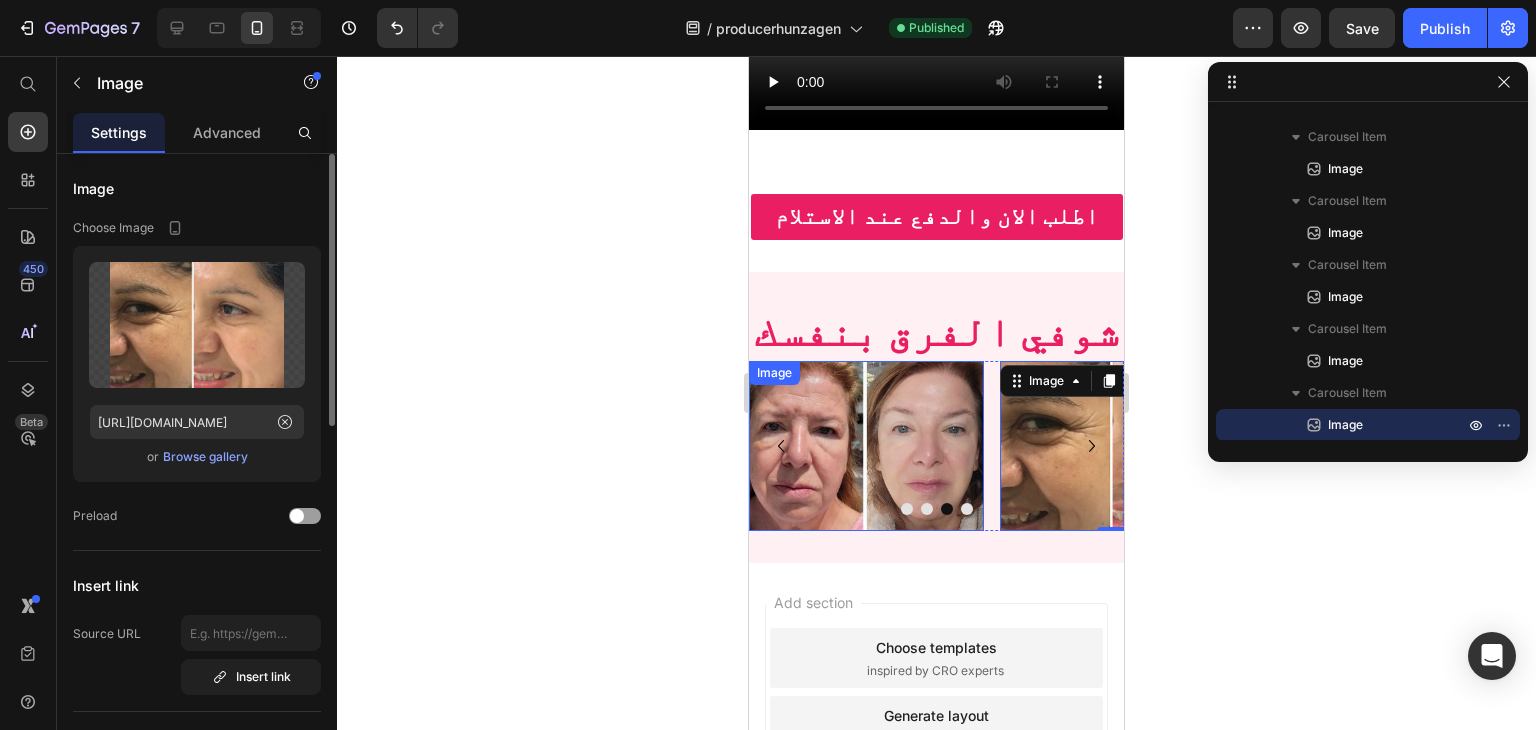 click at bounding box center [866, 446] 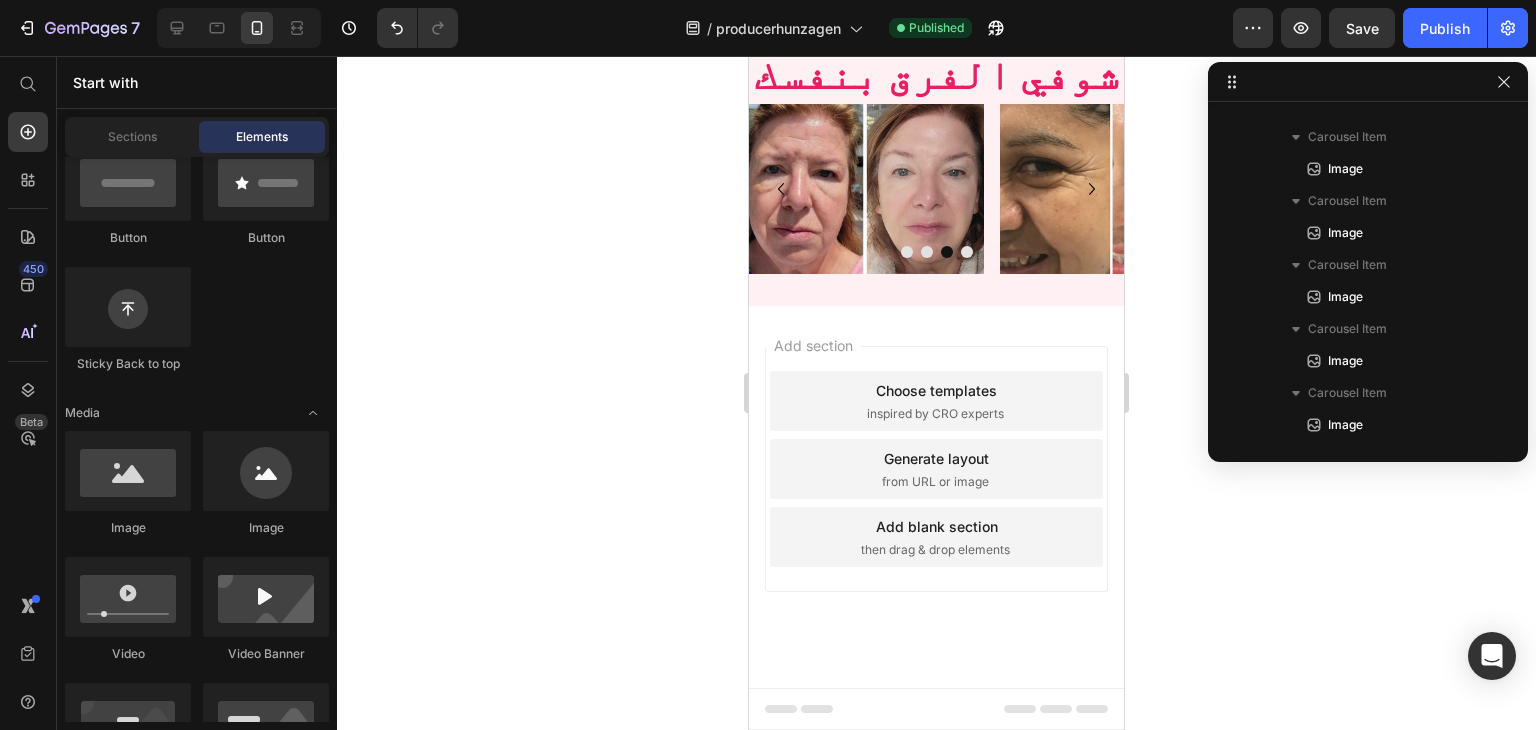 scroll, scrollTop: 1516, scrollLeft: 0, axis: vertical 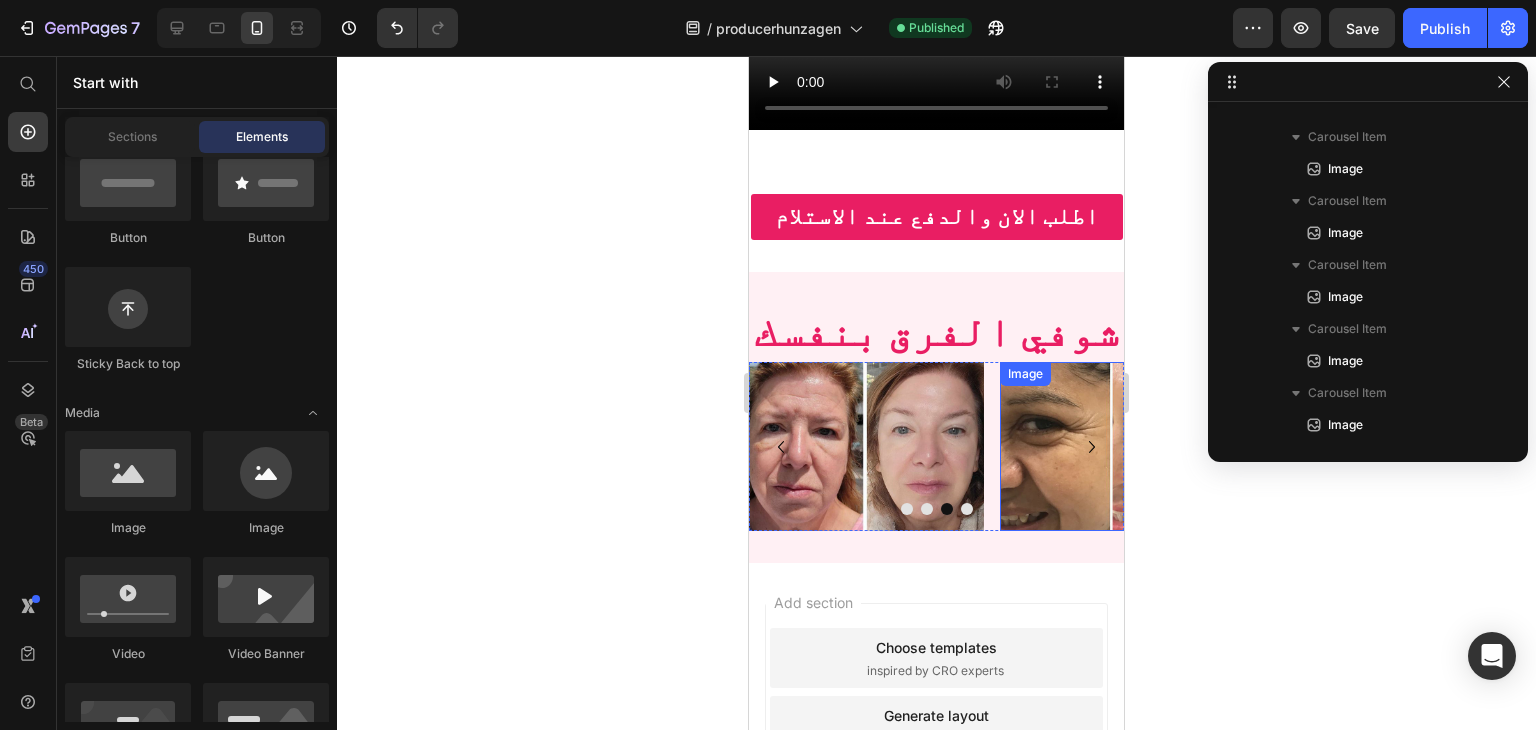 click at bounding box center [1117, 447] 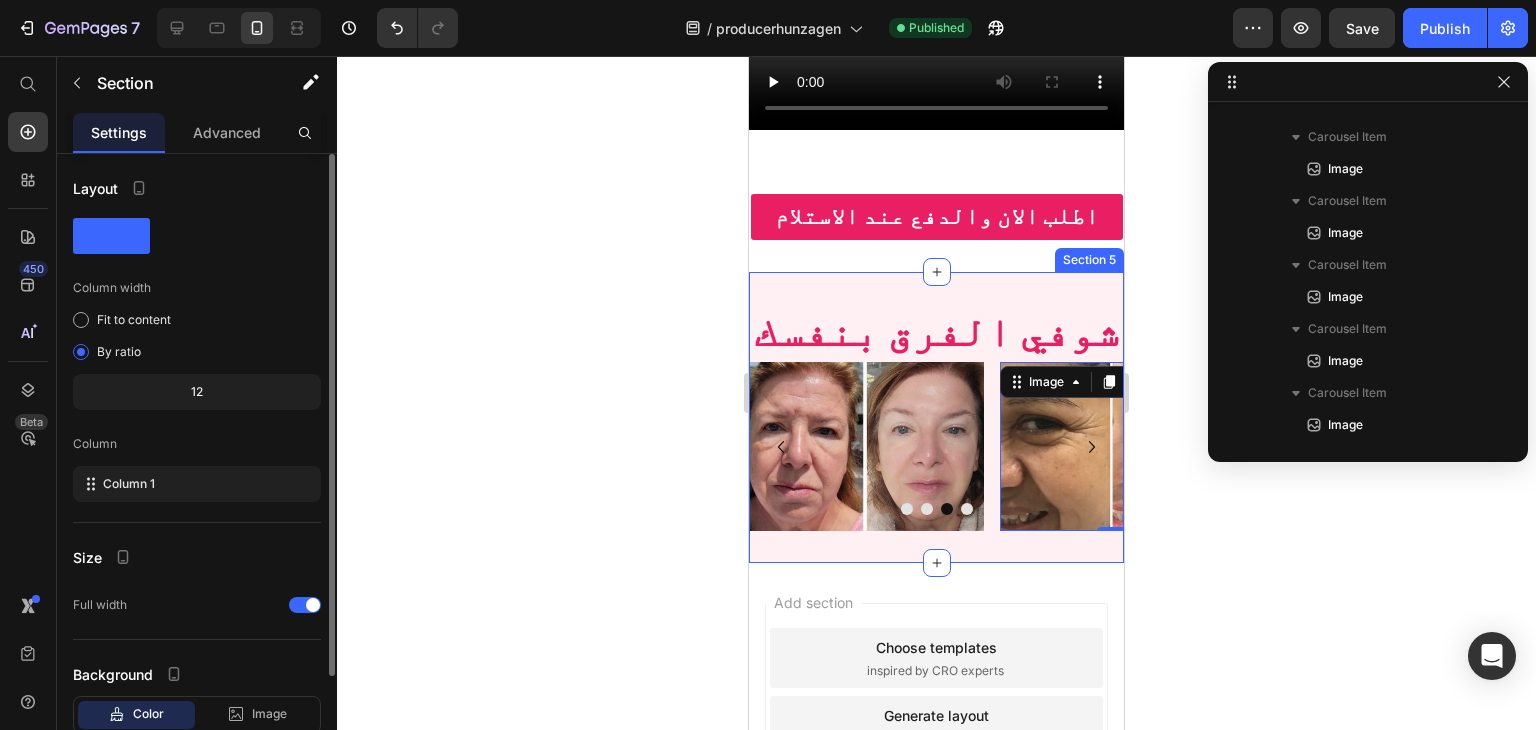 click on "⁠⁠⁠⁠⁠⁠⁠ شوفي الفرق بنفسك Heading
Image Image Image Image Image   0
Carousel Section 5" at bounding box center [936, 417] 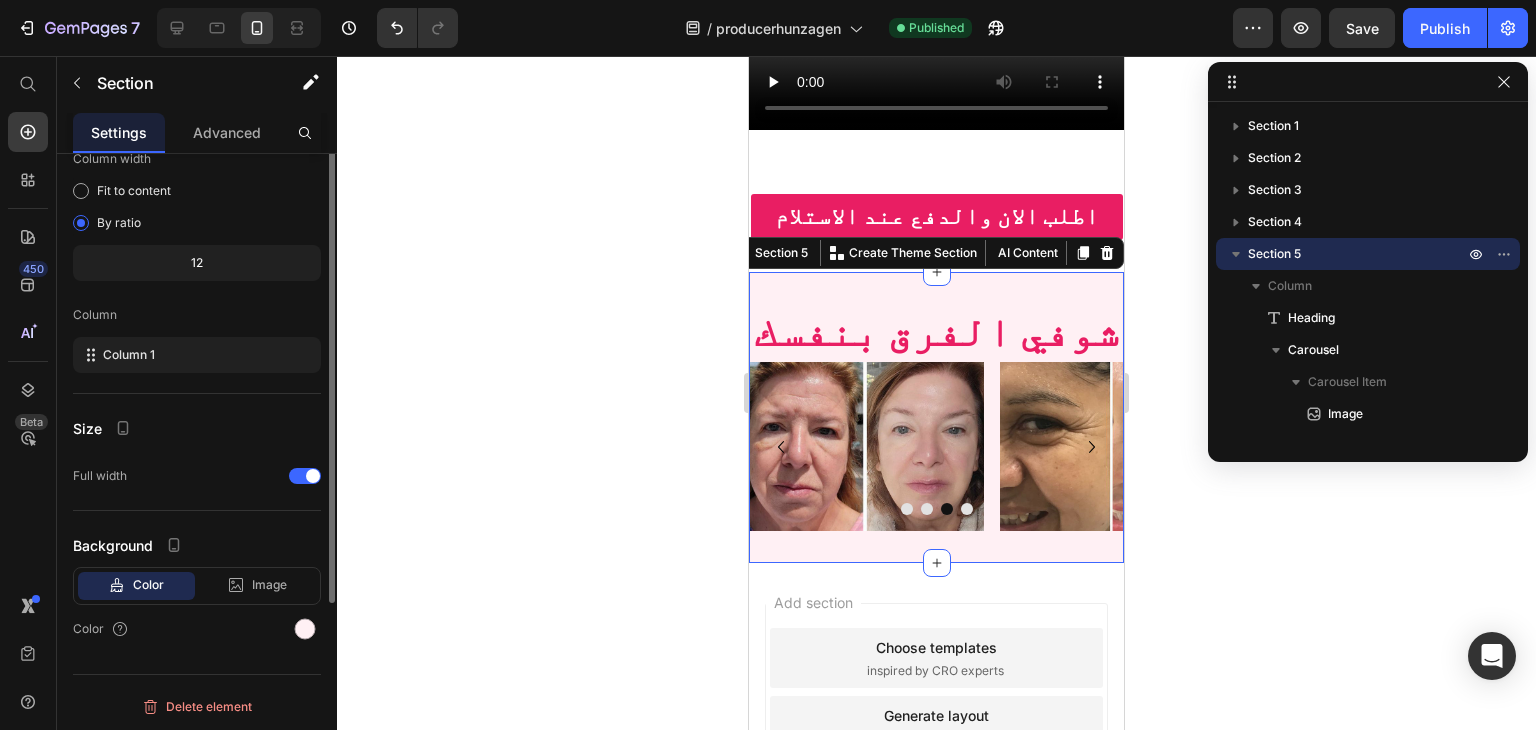 scroll, scrollTop: 29, scrollLeft: 0, axis: vertical 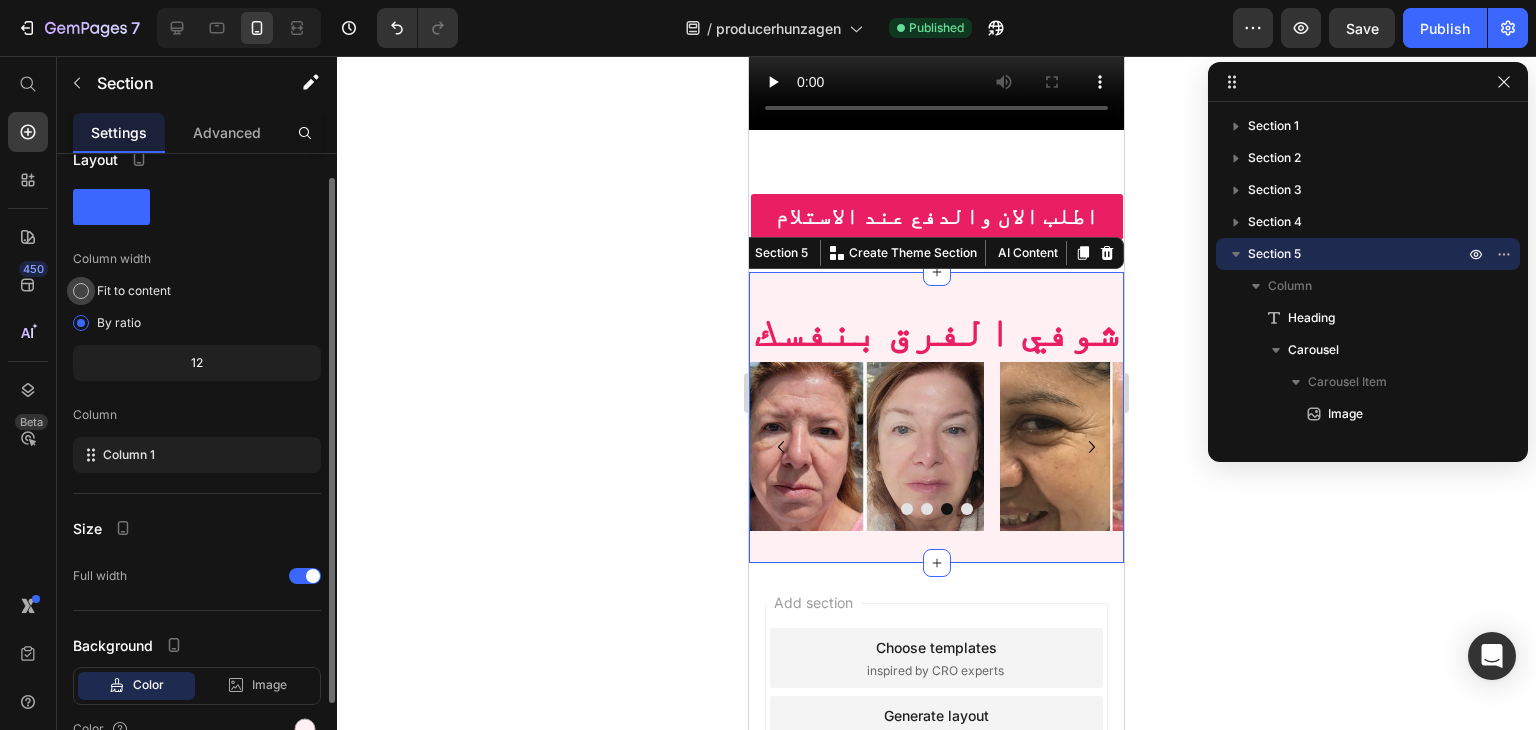 click on "Fit to content" at bounding box center [134, 291] 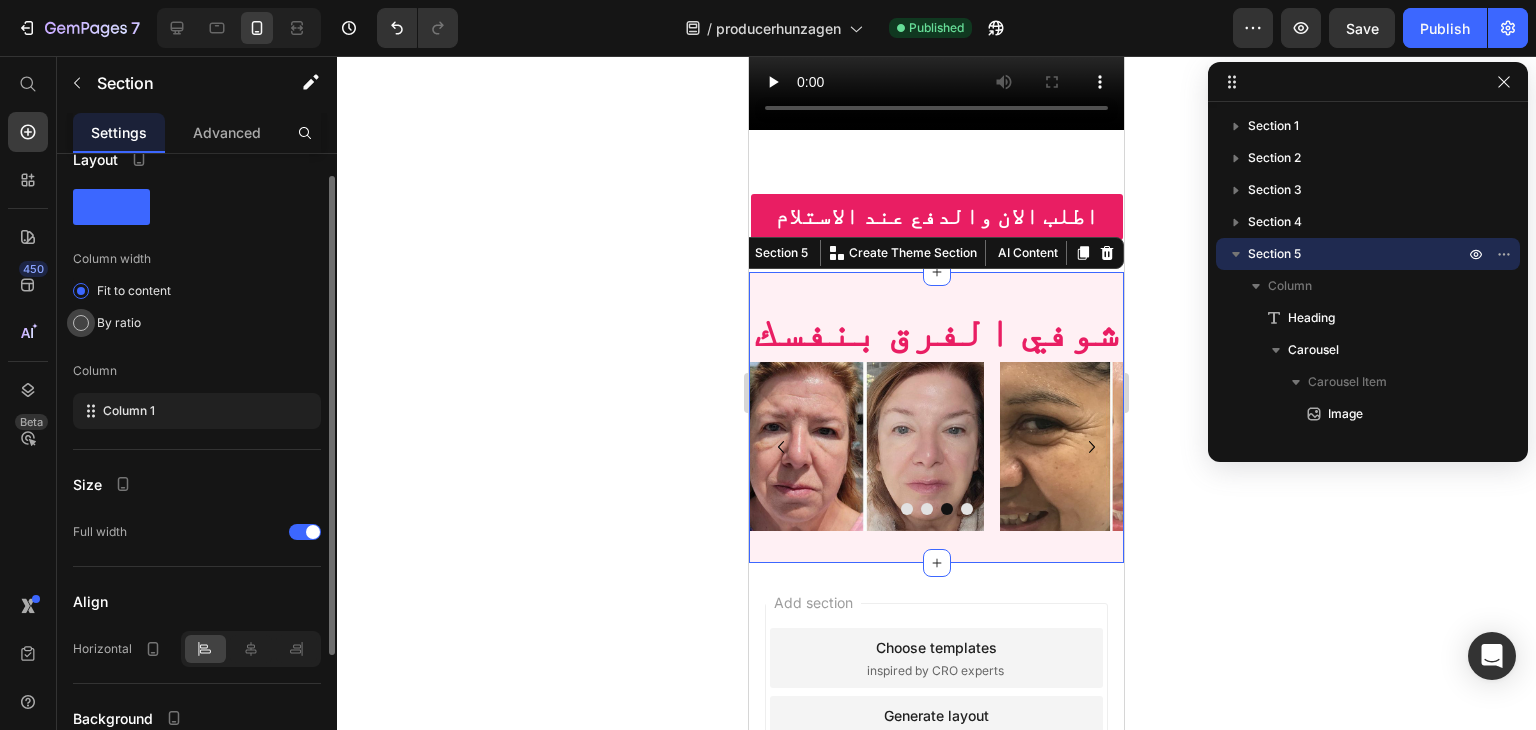 click on "By ratio" at bounding box center [119, 323] 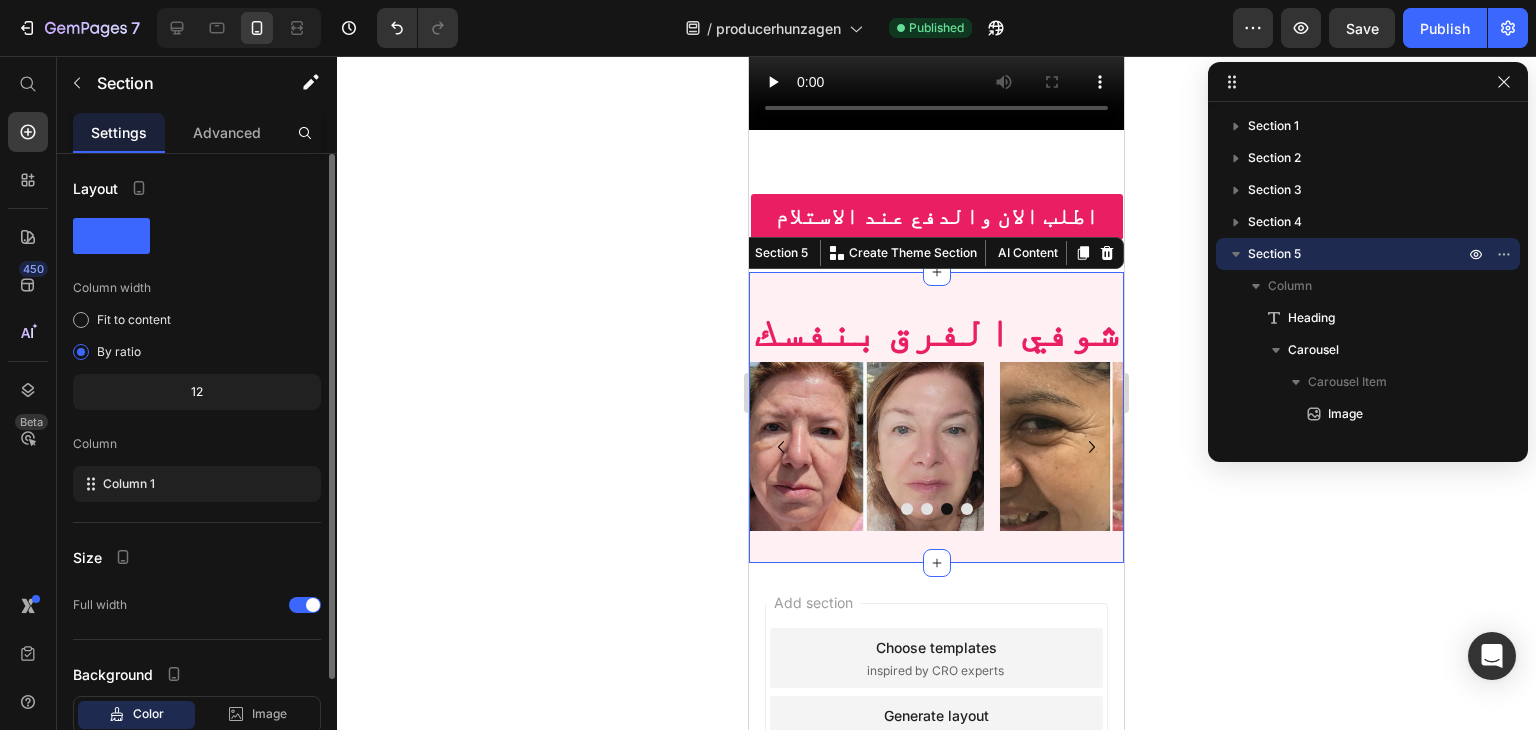 scroll, scrollTop: 129, scrollLeft: 0, axis: vertical 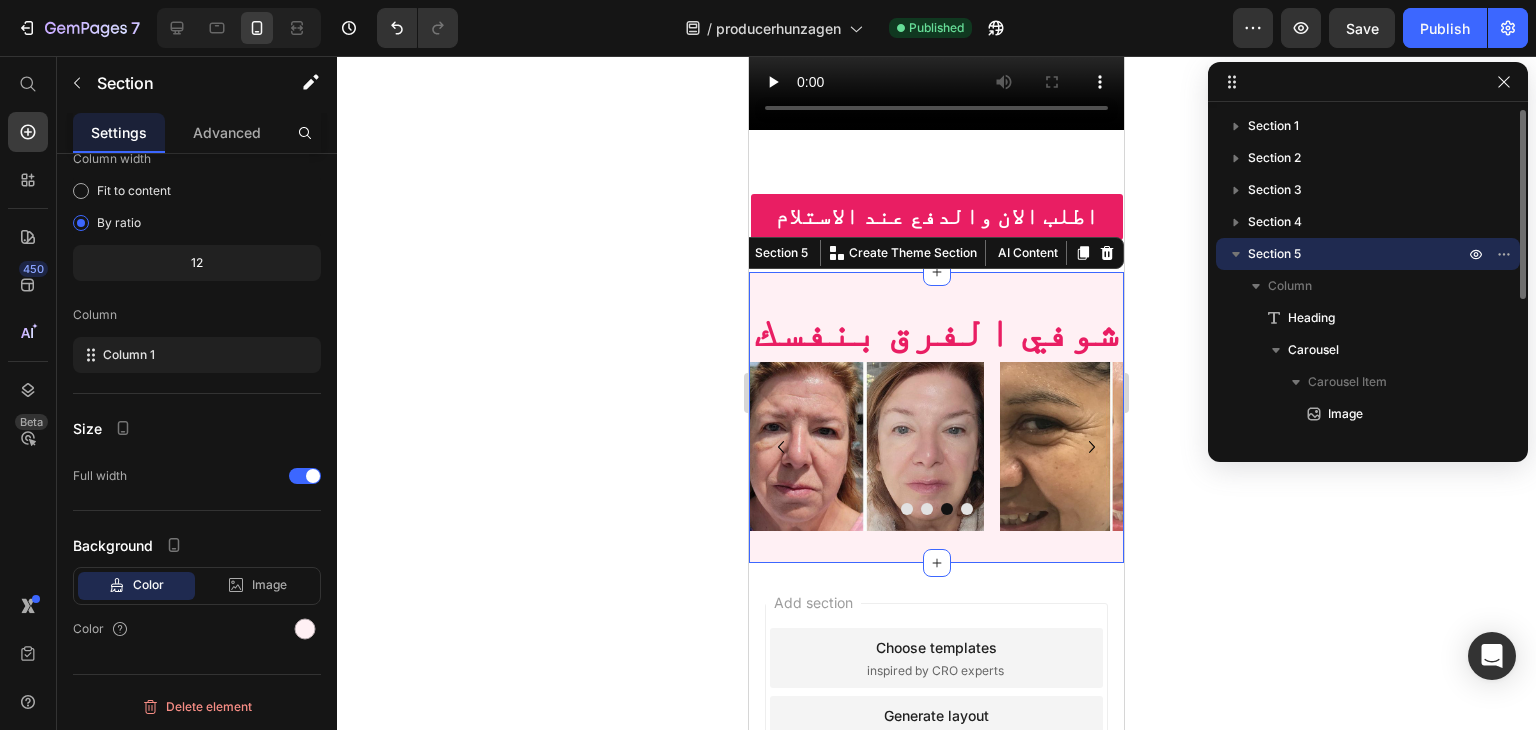 click on "Section 5" at bounding box center (1274, 254) 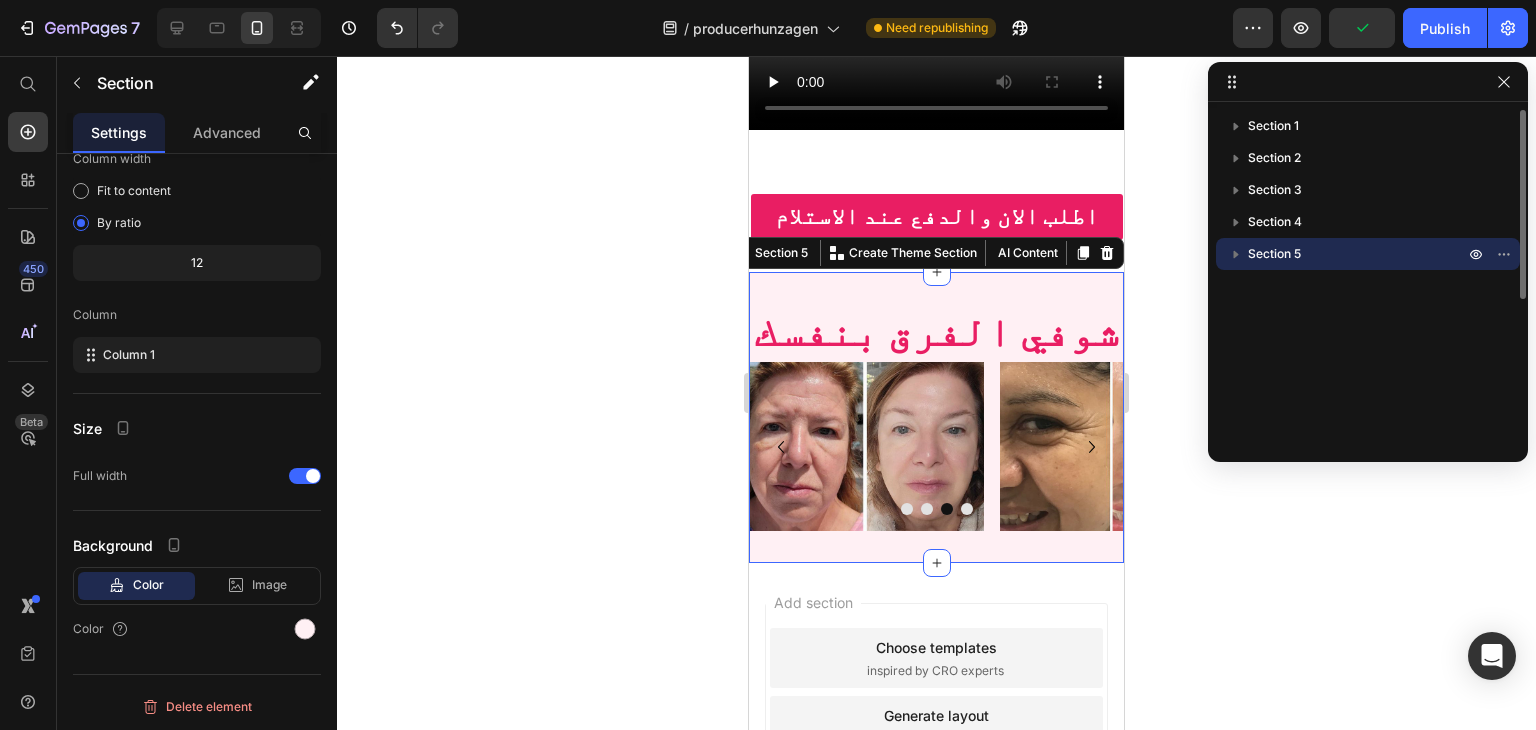 click on "Section 5" at bounding box center (1274, 254) 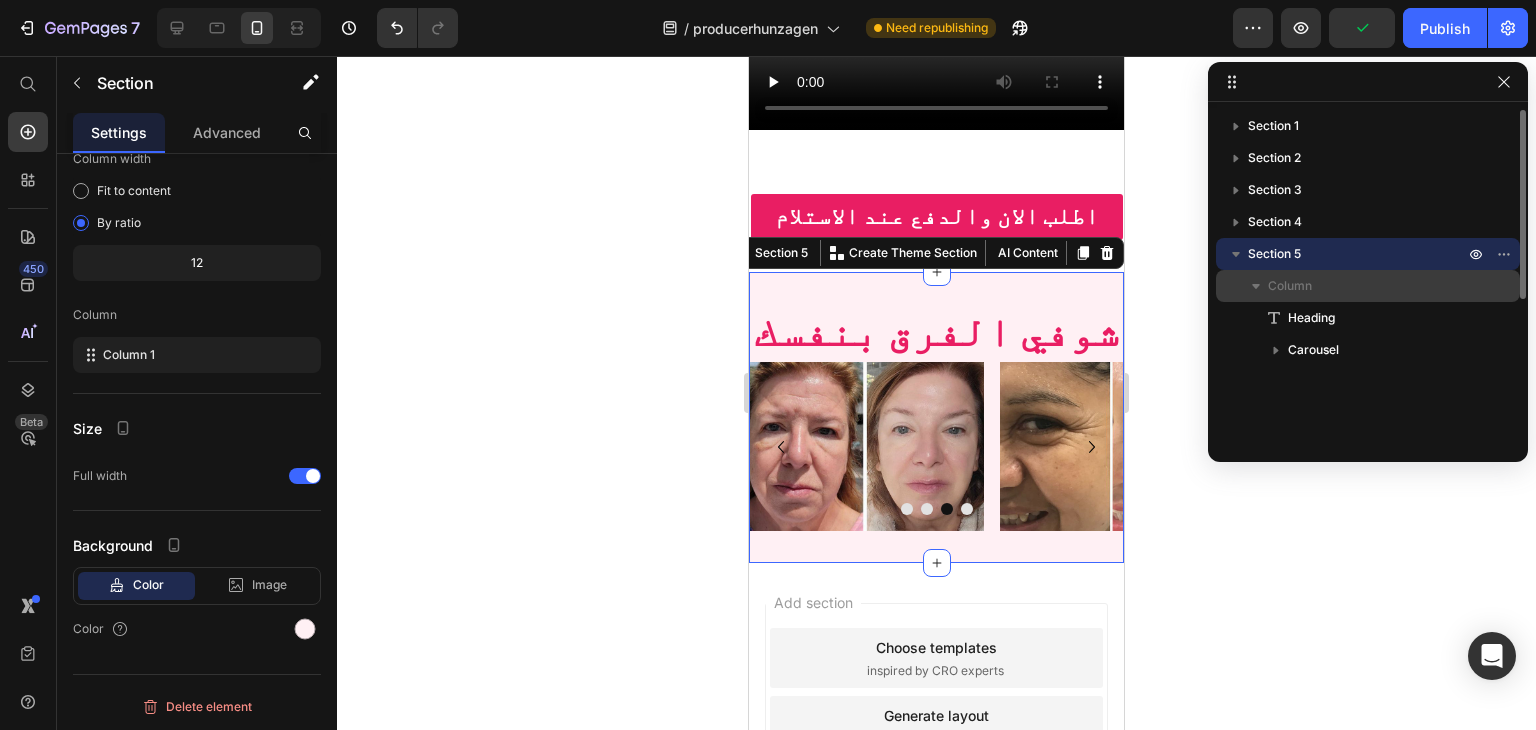 click on "Column" at bounding box center [1290, 286] 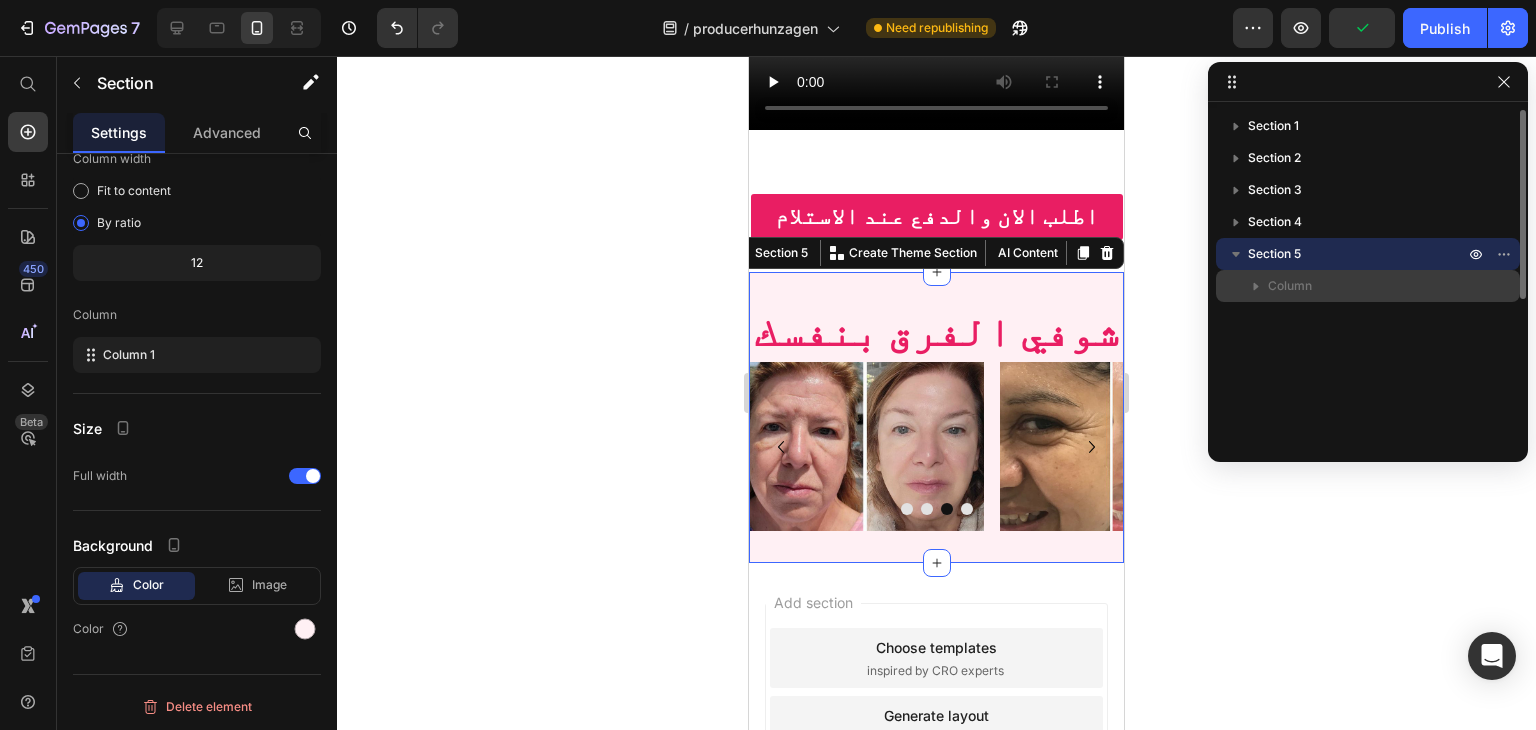 click on "Column" at bounding box center [1290, 286] 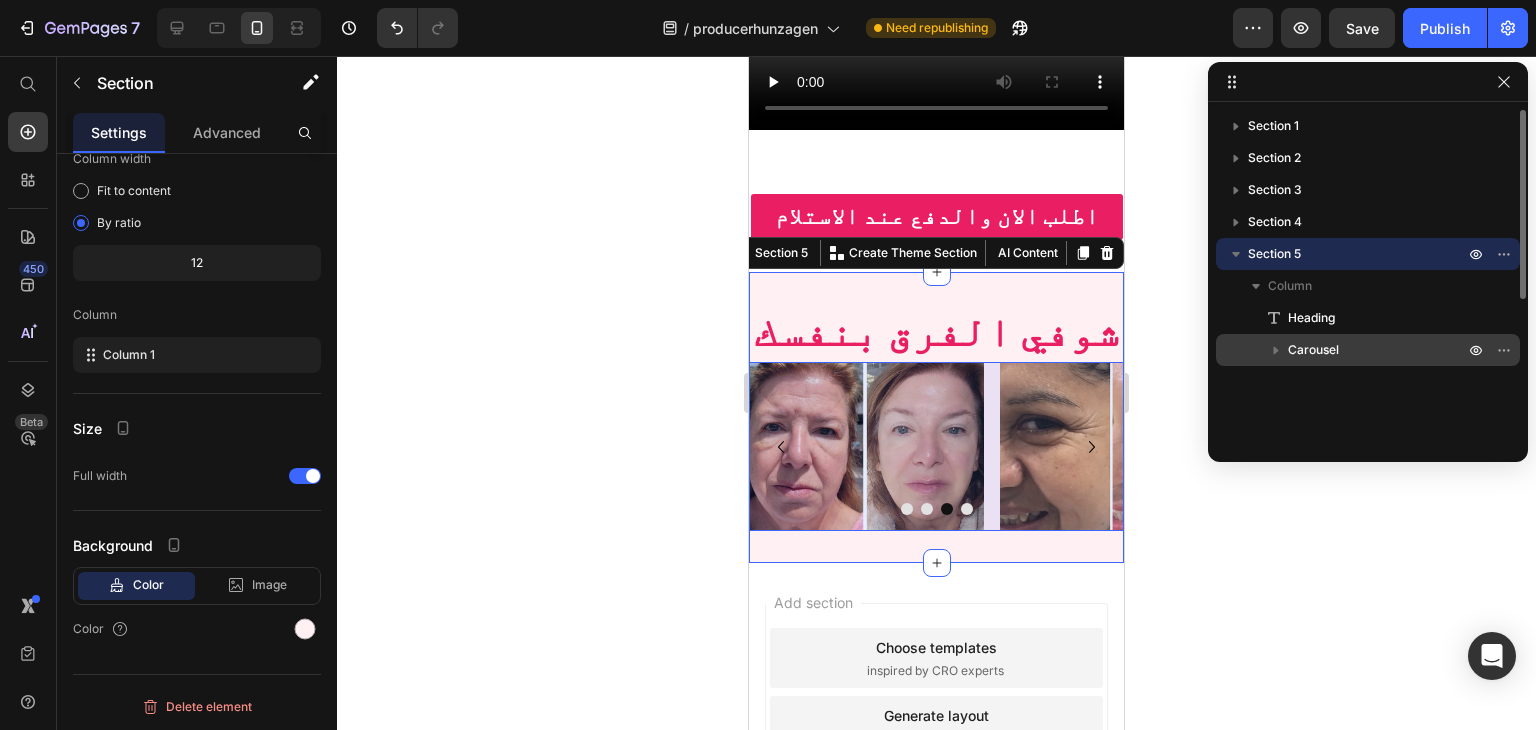 click on "Carousel" at bounding box center [1313, 350] 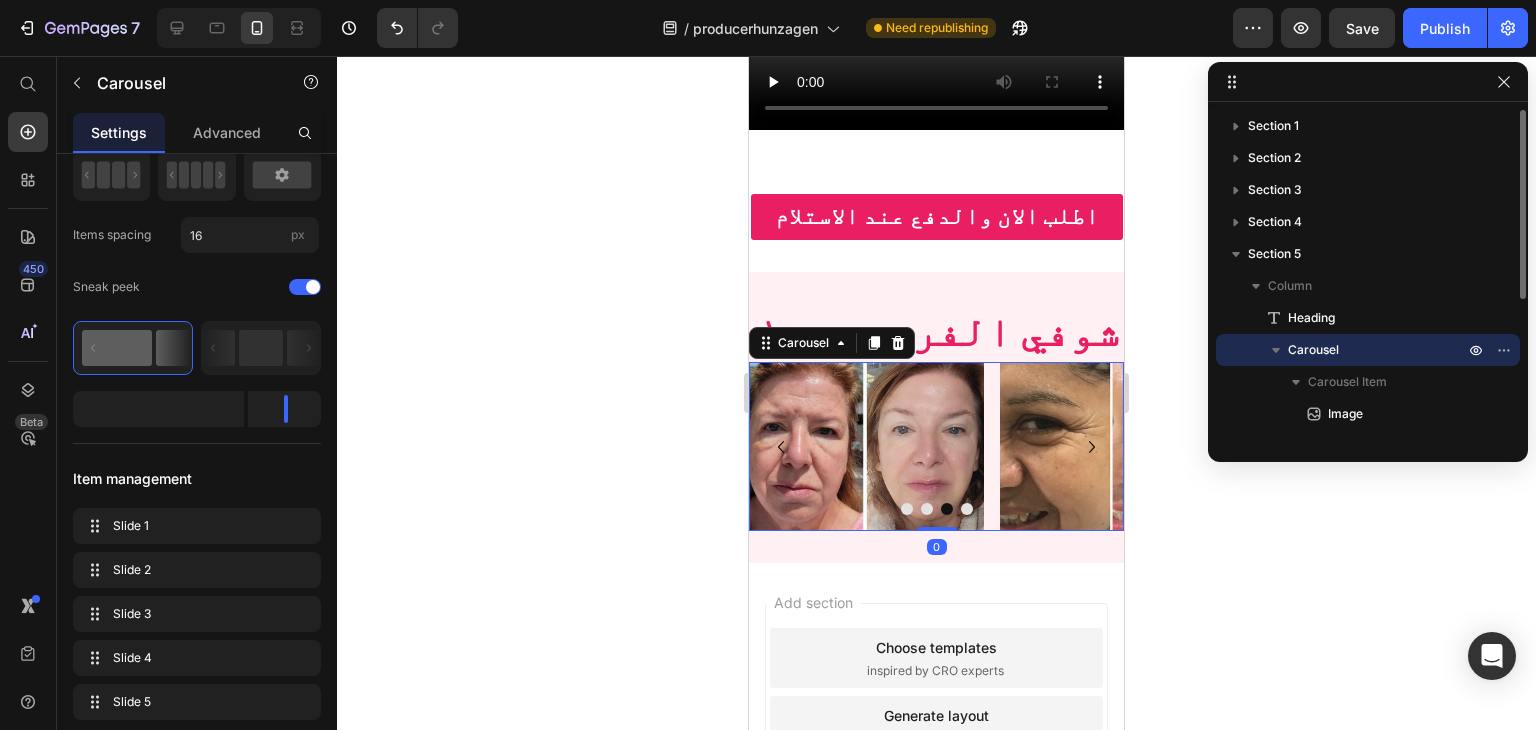 scroll, scrollTop: 0, scrollLeft: 0, axis: both 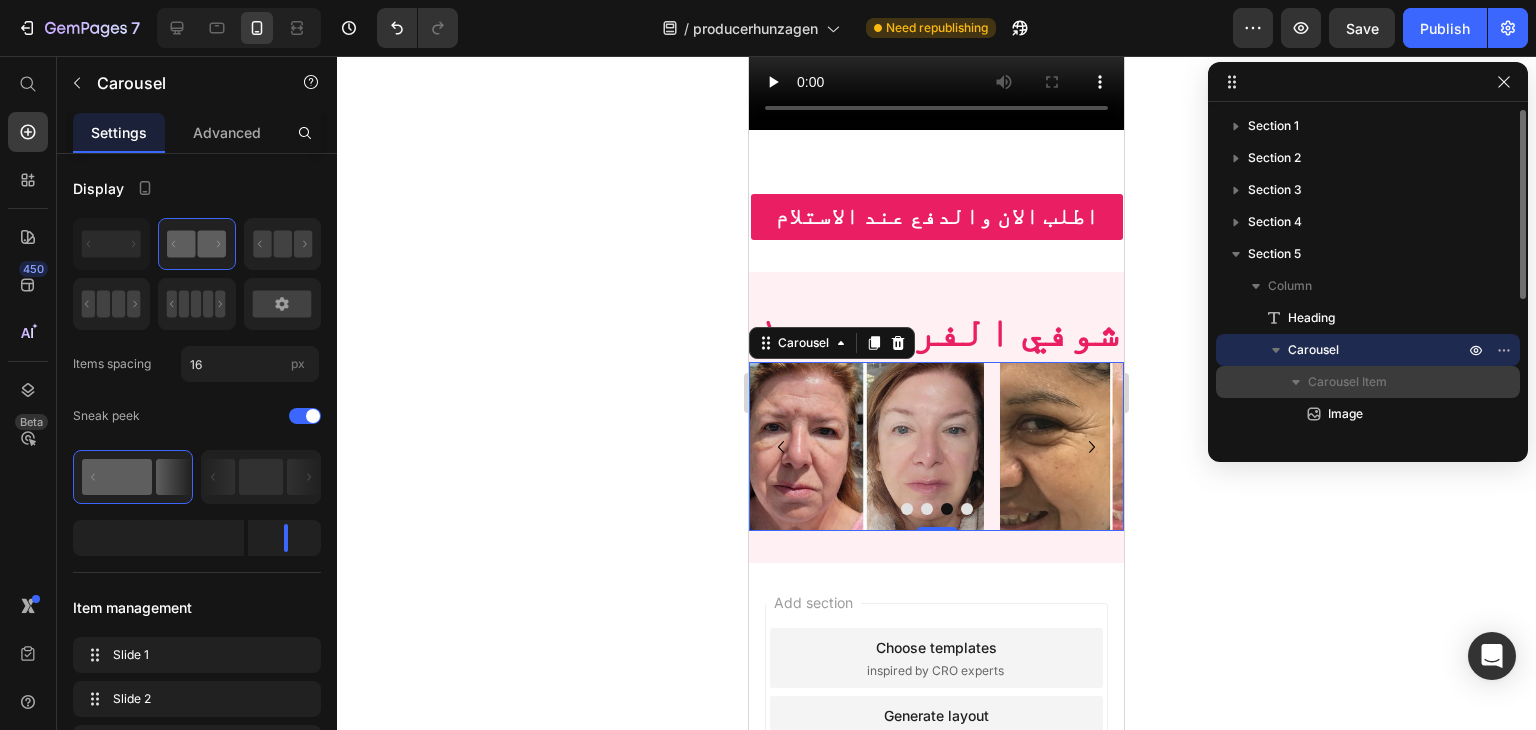 click on "Carousel Item" at bounding box center (1347, 382) 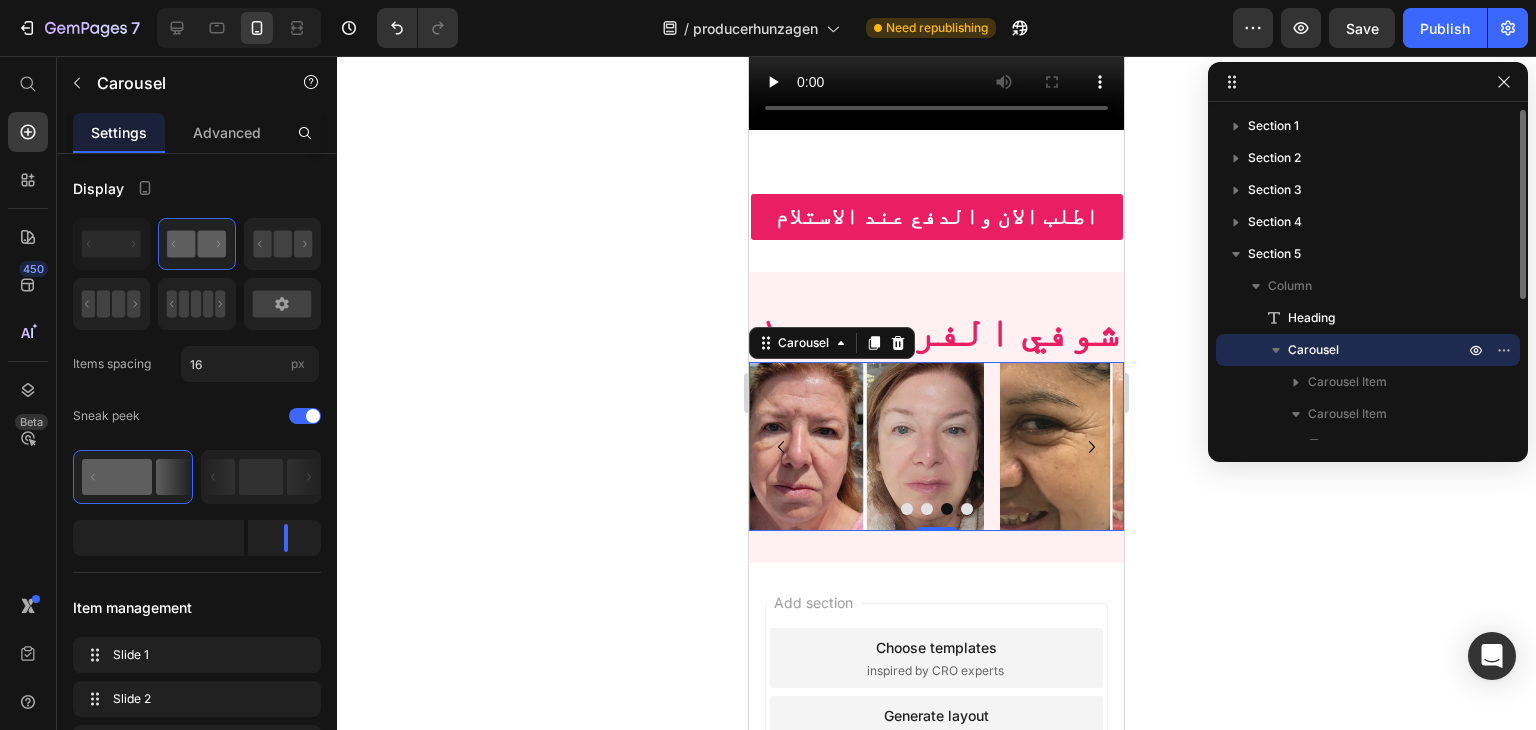 click on "Carousel" at bounding box center [1313, 350] 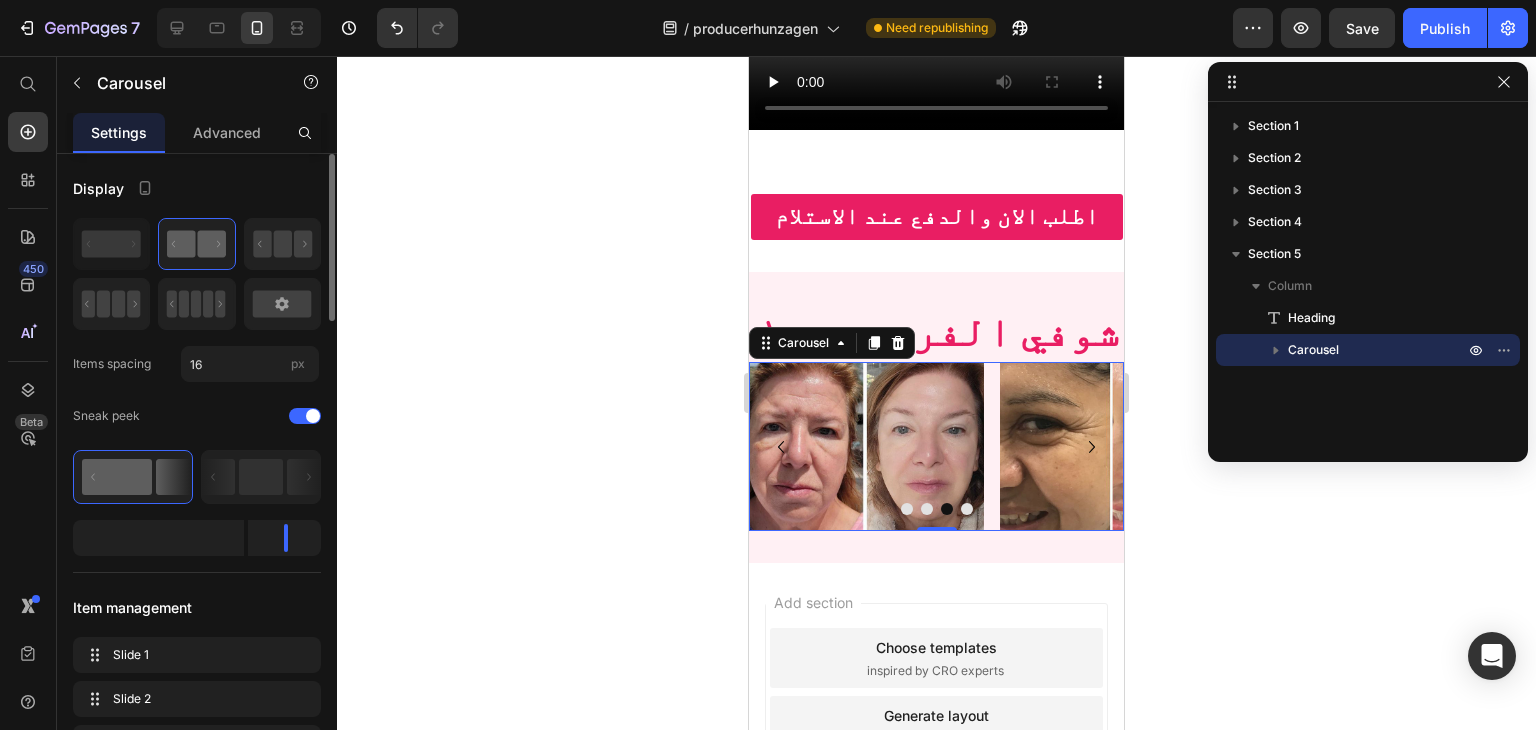 click 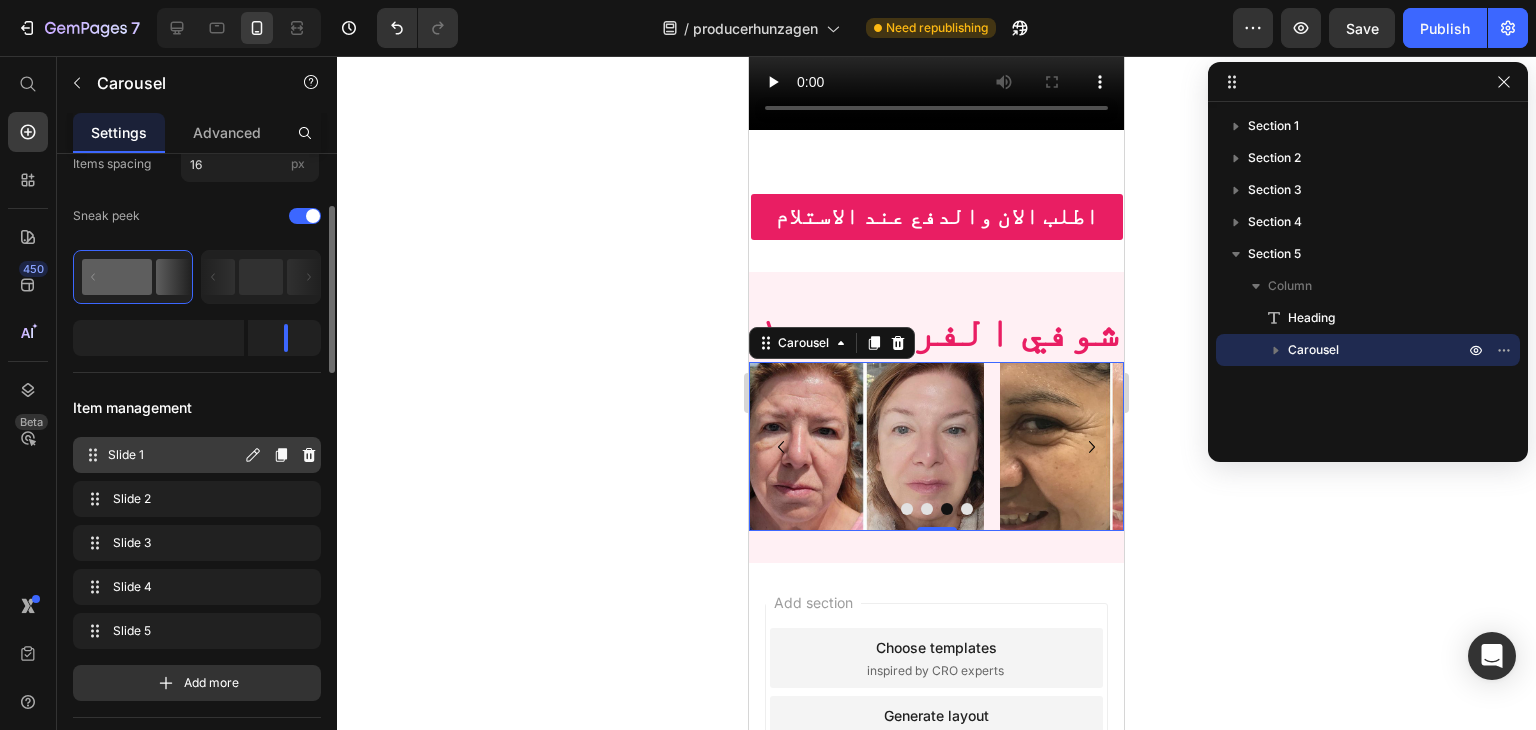 scroll, scrollTop: 0, scrollLeft: 0, axis: both 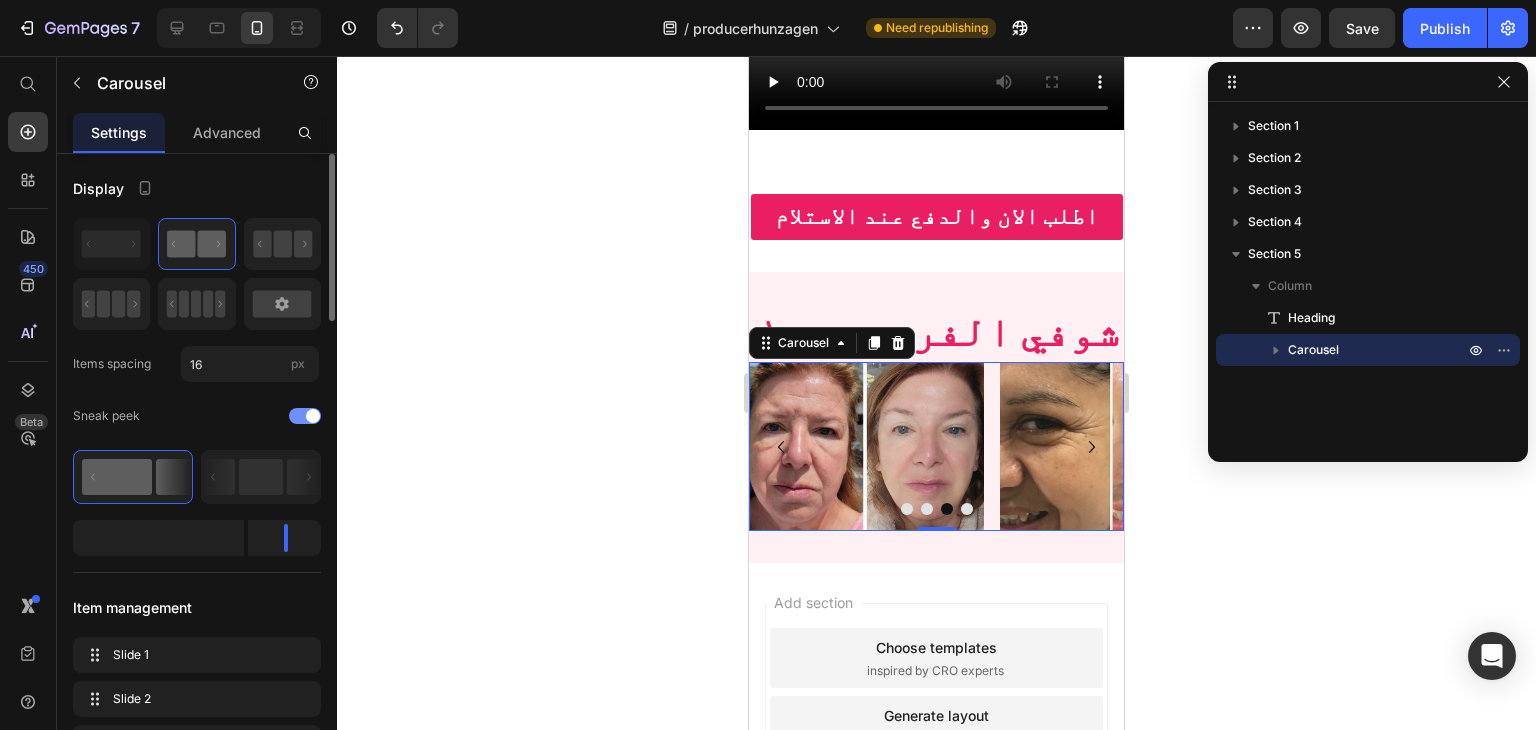 click at bounding box center (305, 416) 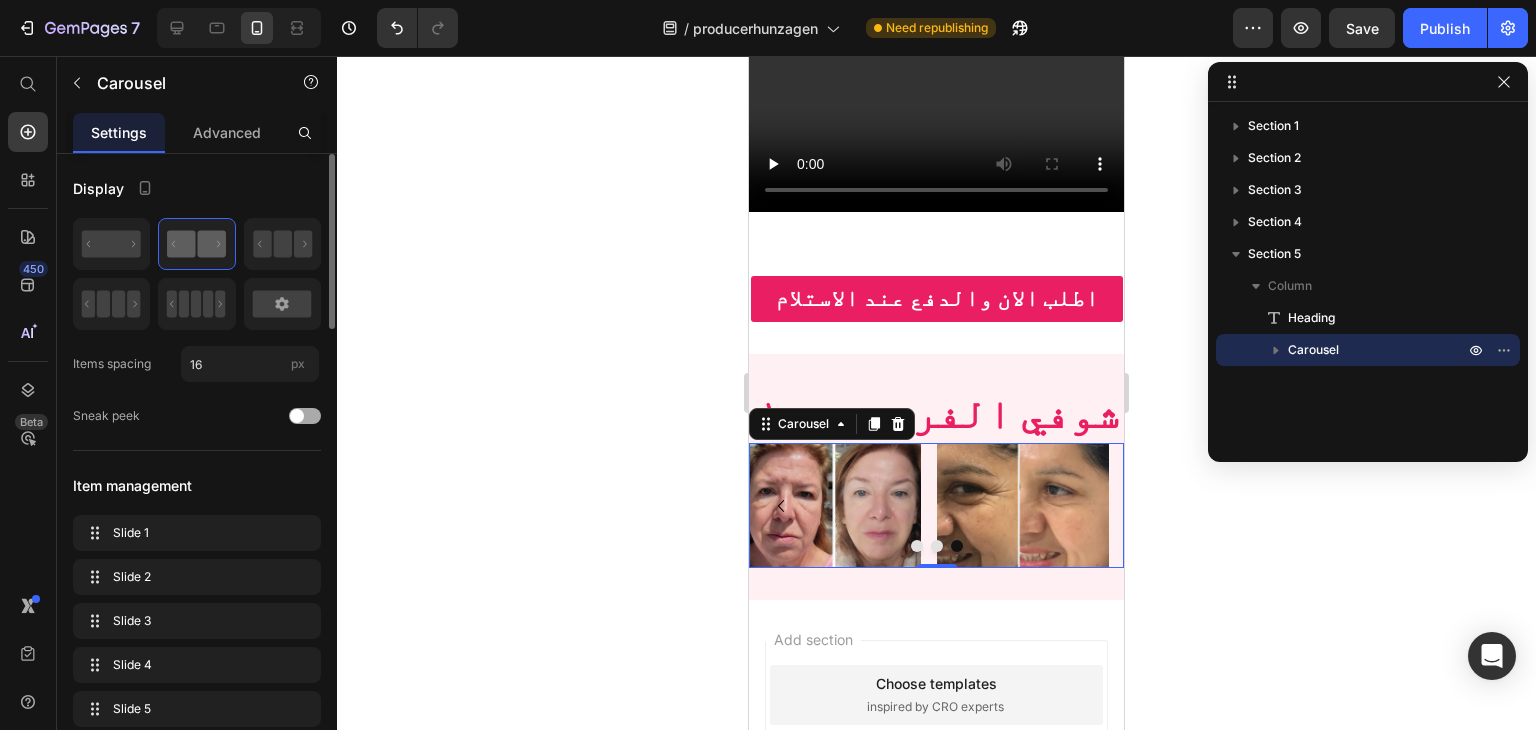 click at bounding box center (297, 416) 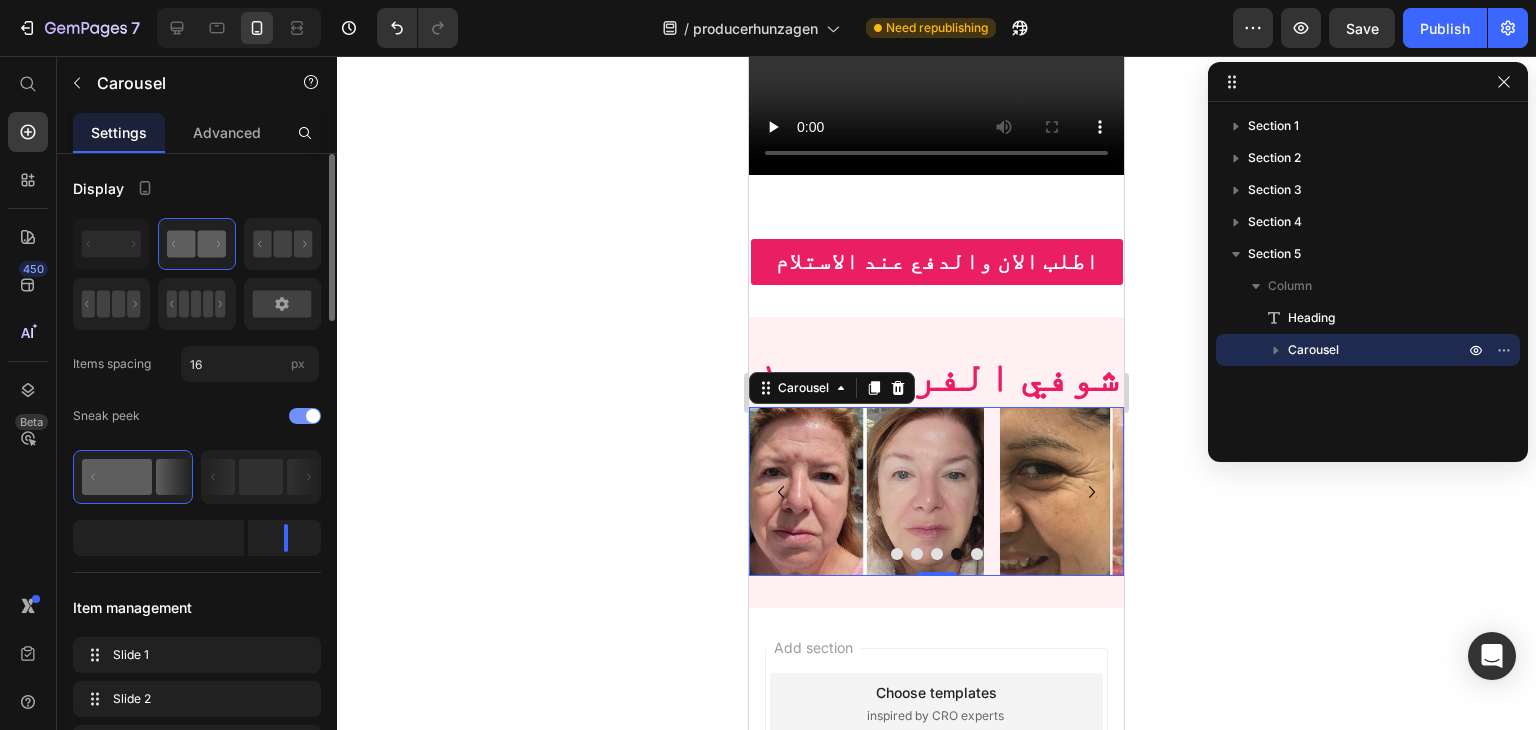 scroll, scrollTop: 1516, scrollLeft: 0, axis: vertical 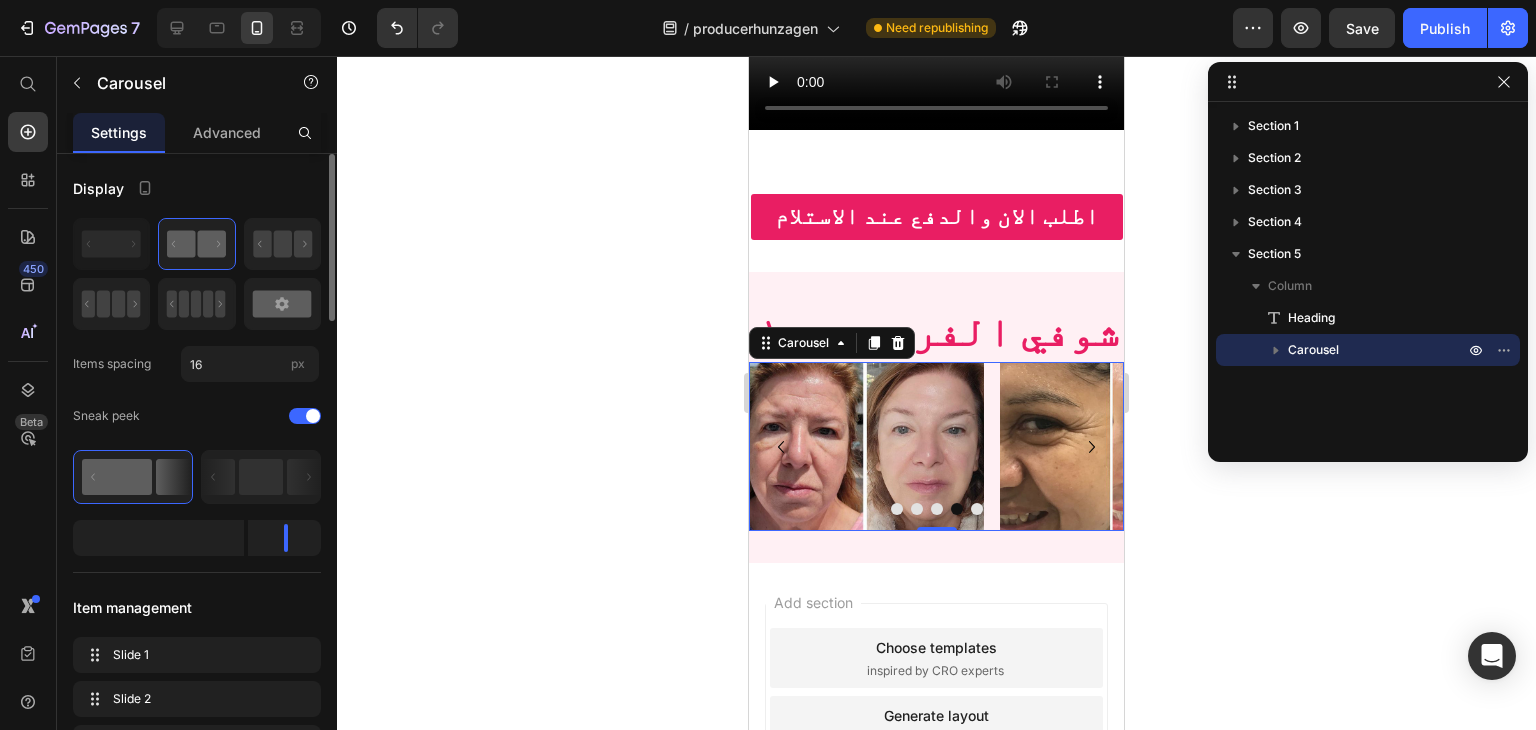 click 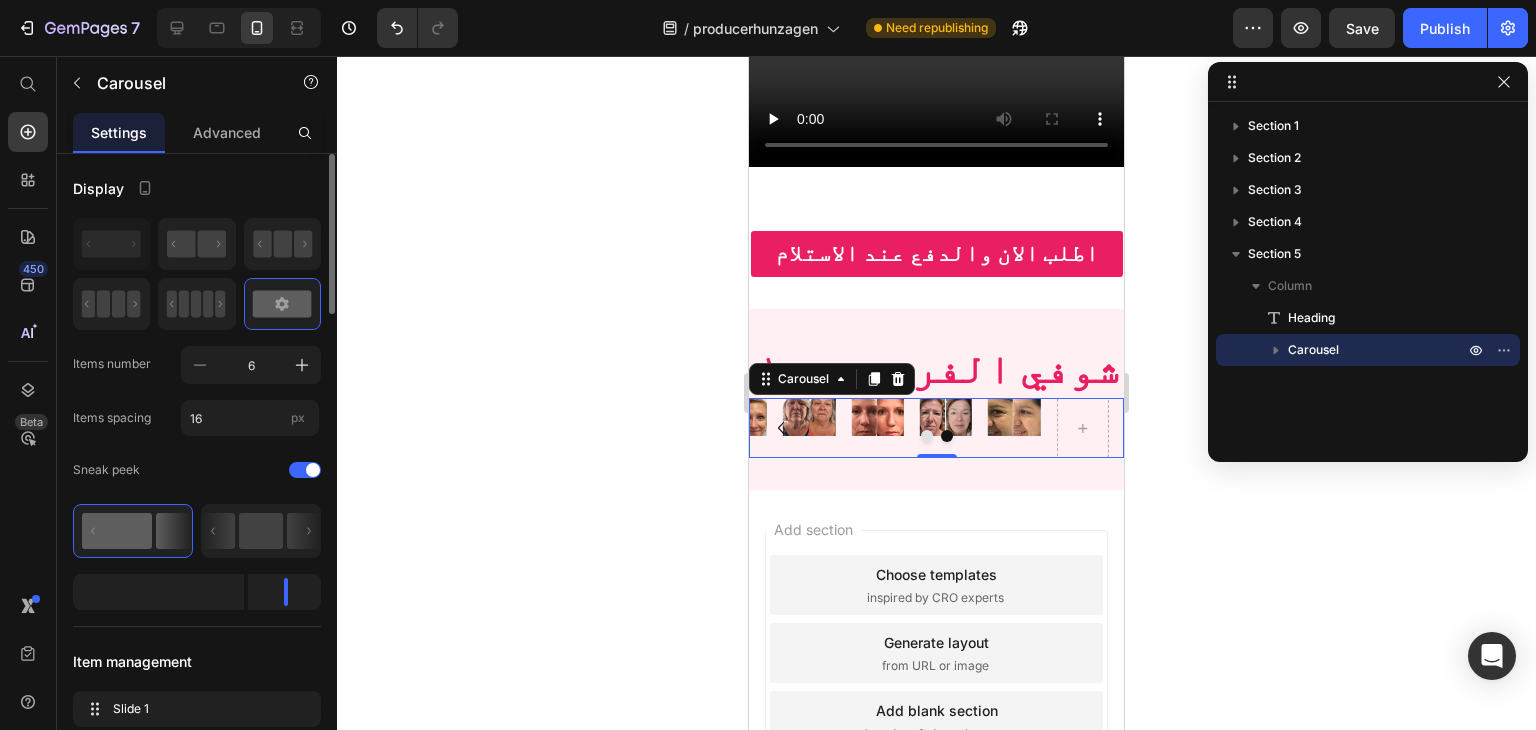 scroll, scrollTop: 1406, scrollLeft: 0, axis: vertical 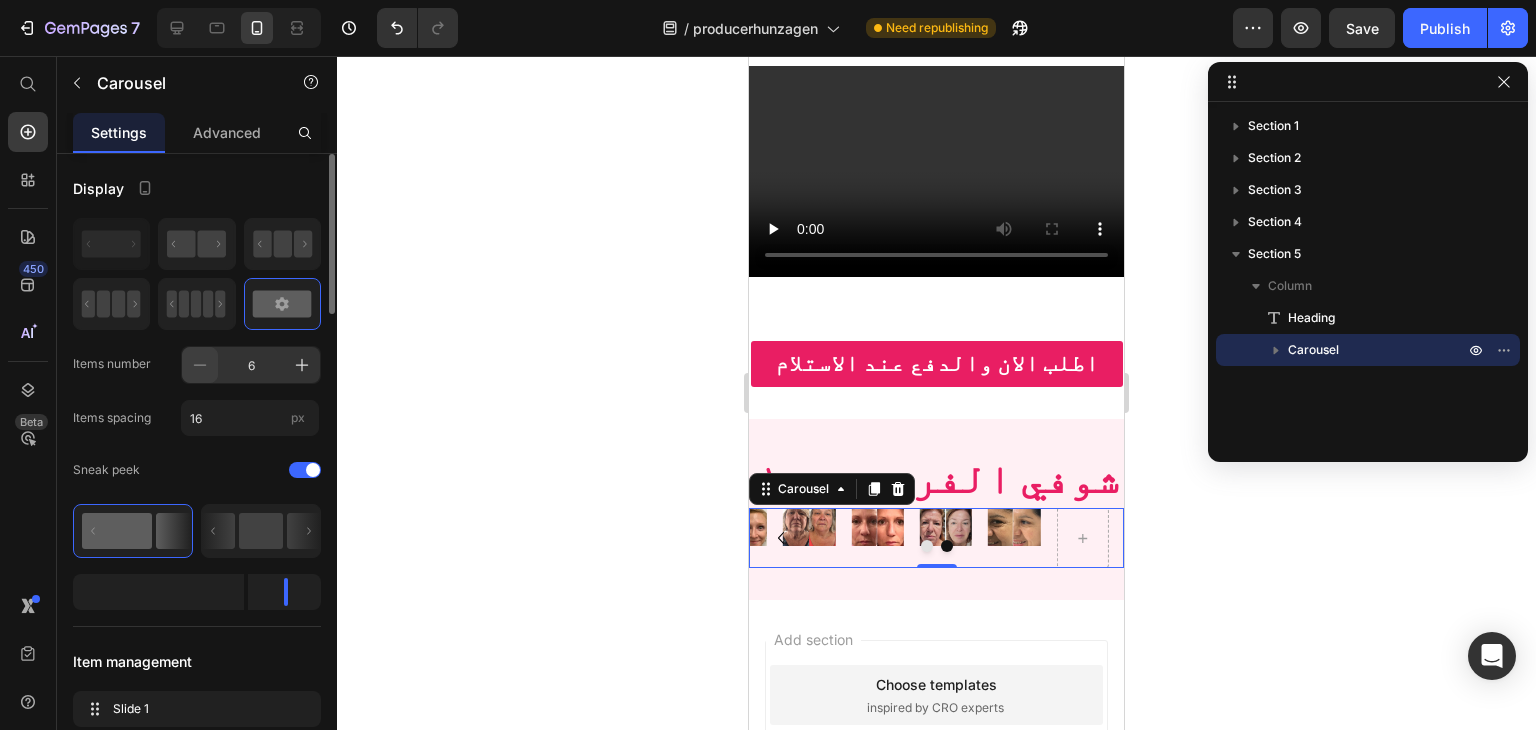 click 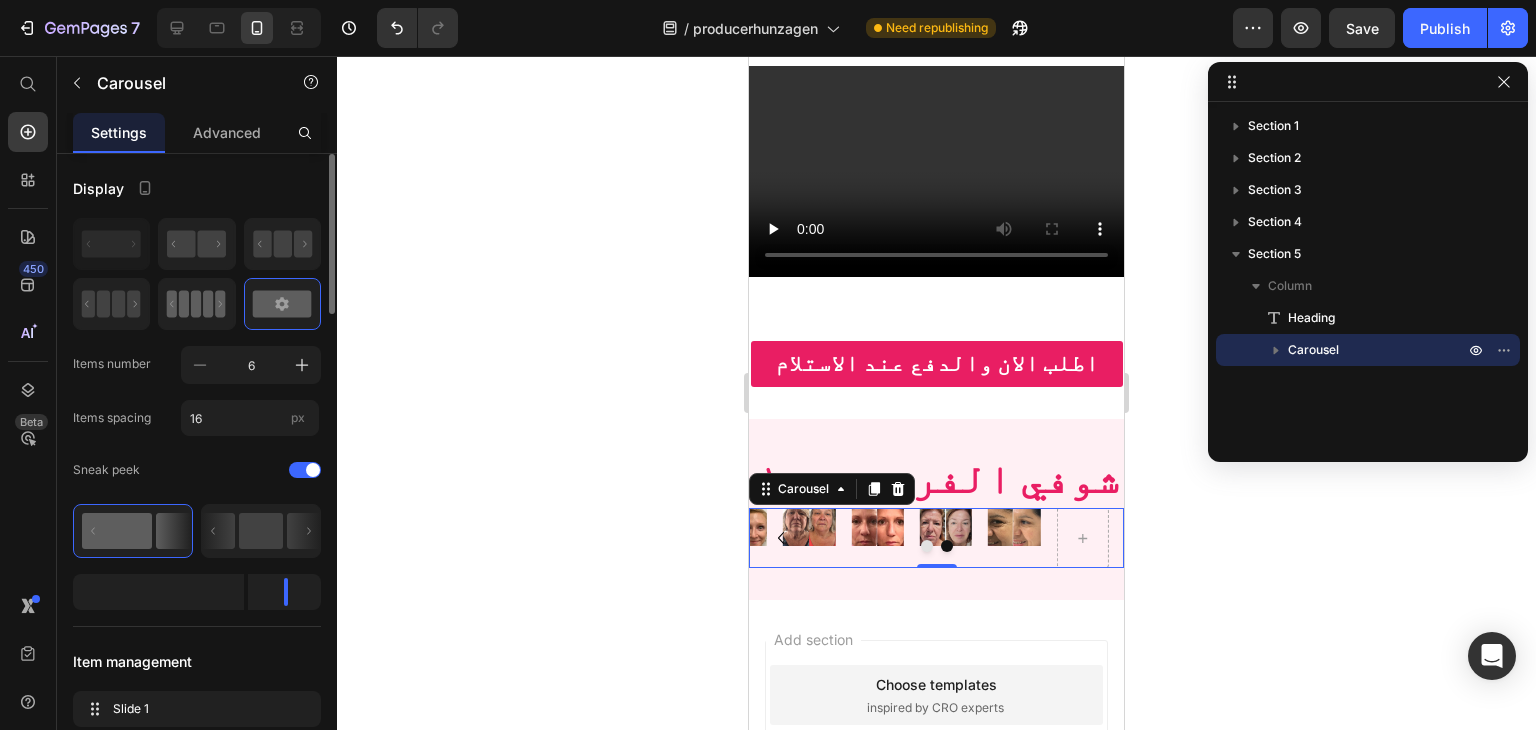 click 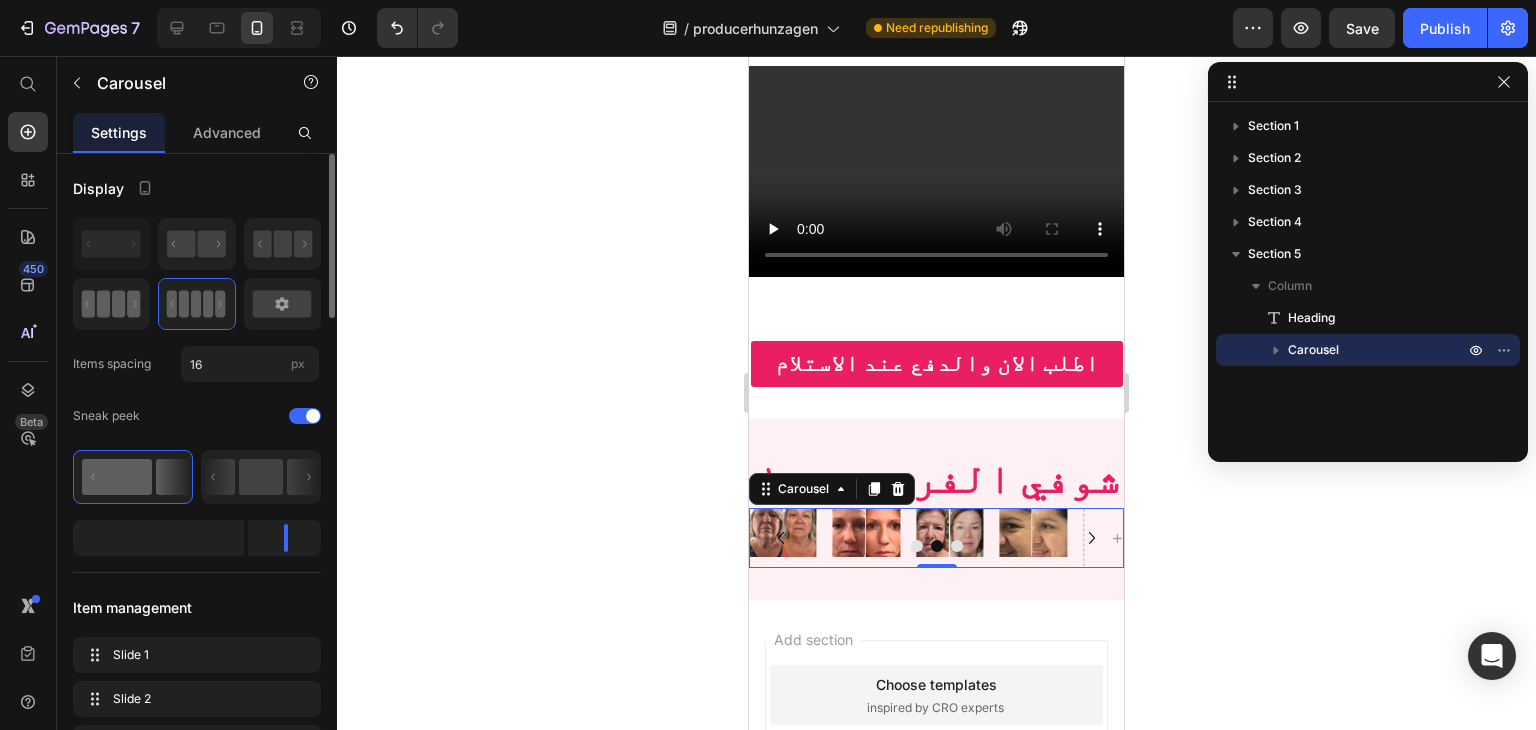 click 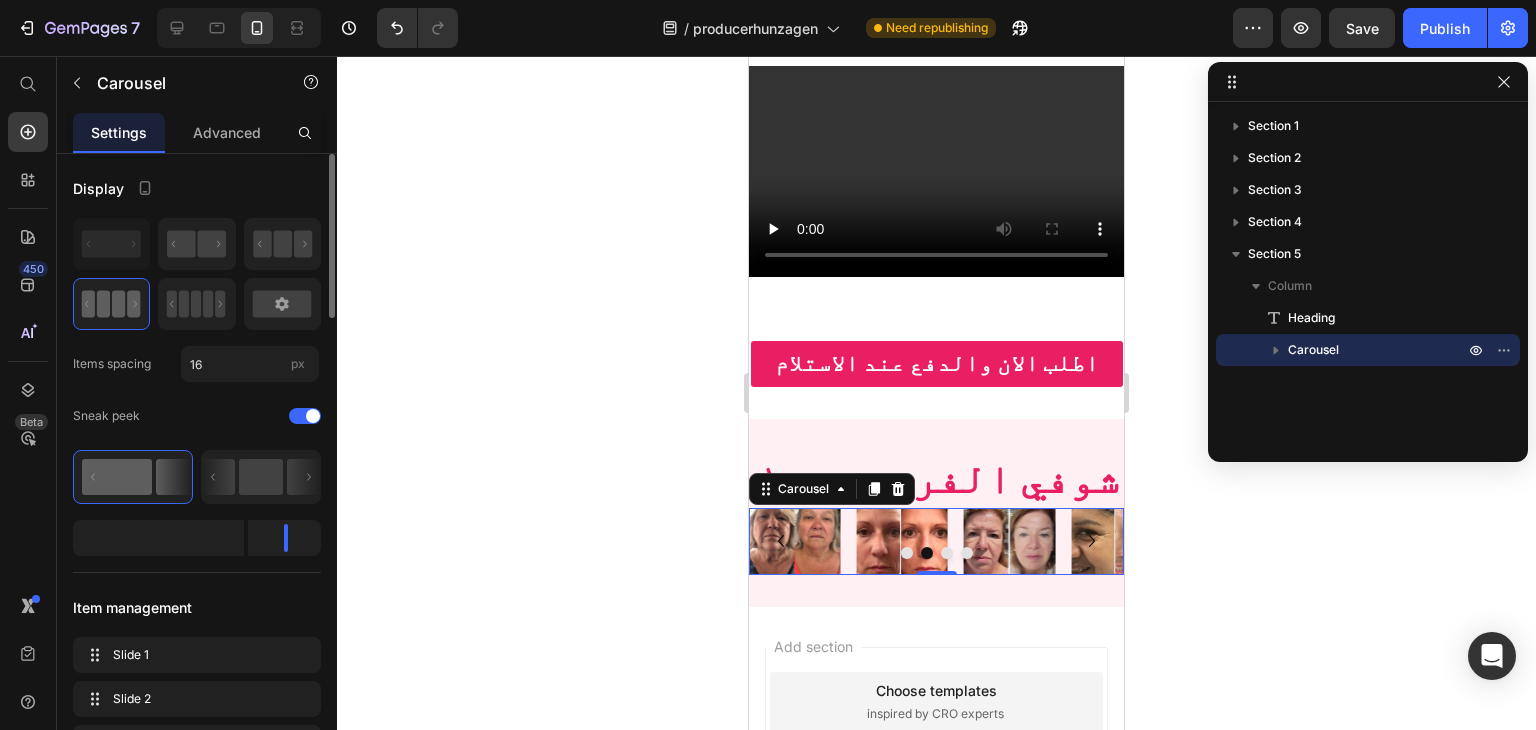 scroll, scrollTop: 1412, scrollLeft: 0, axis: vertical 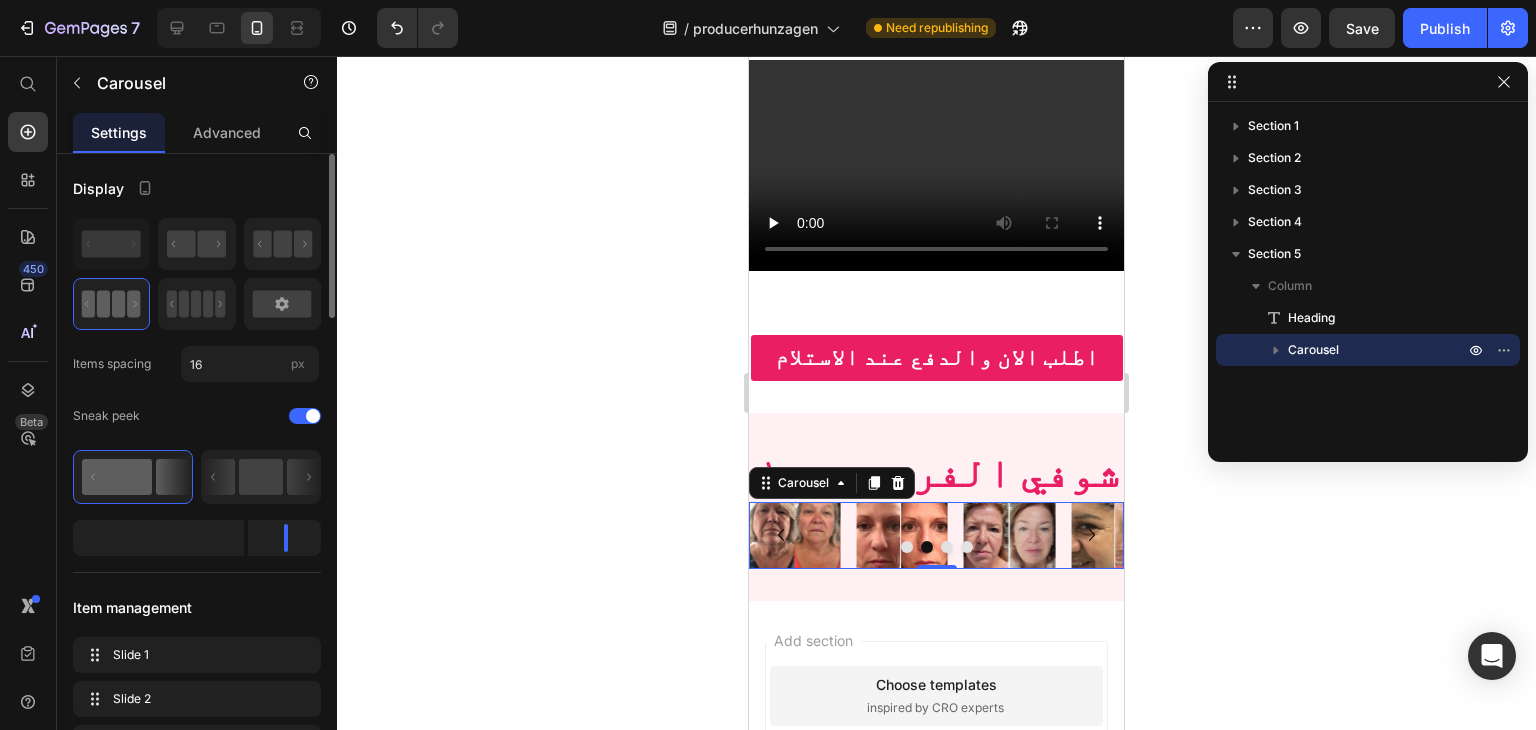 click 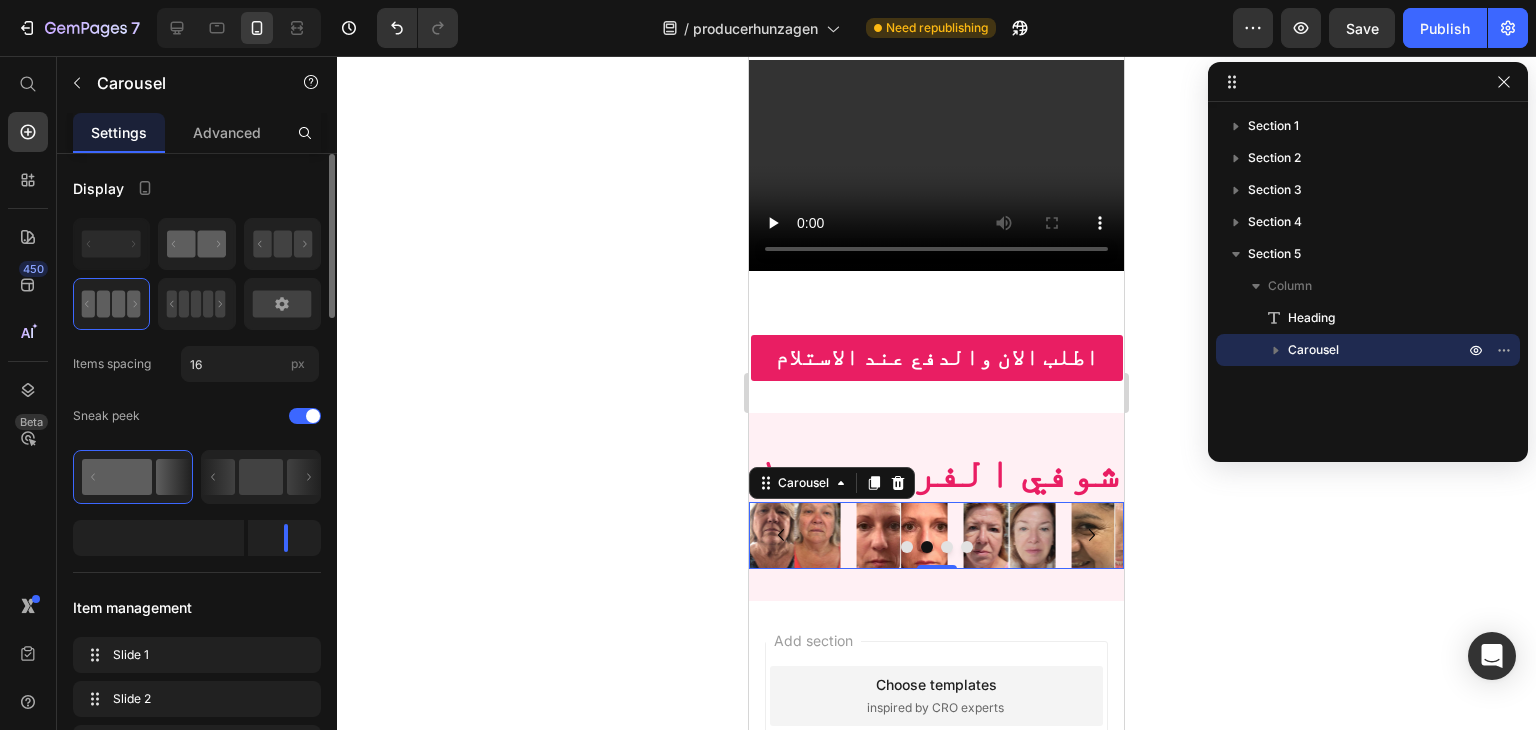 click 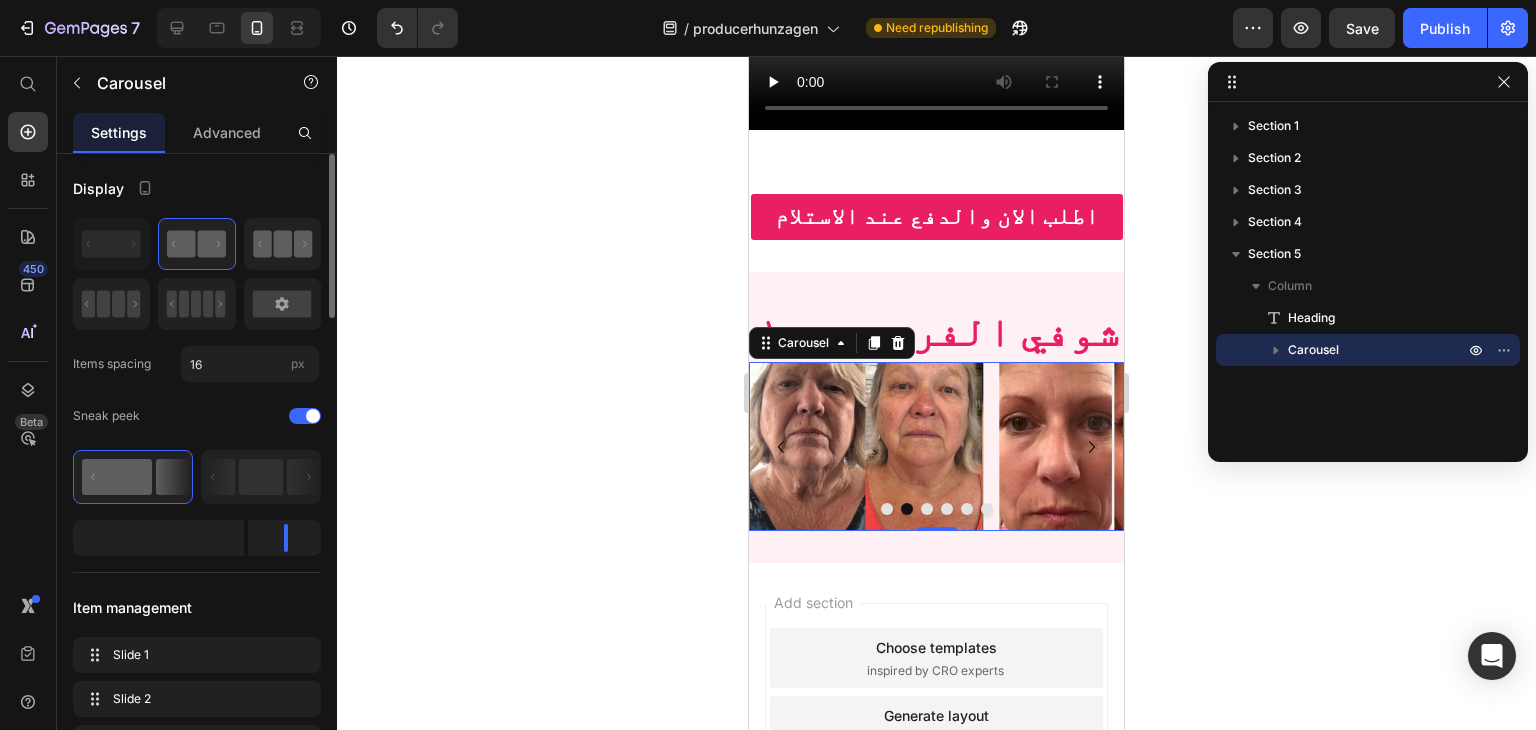 click 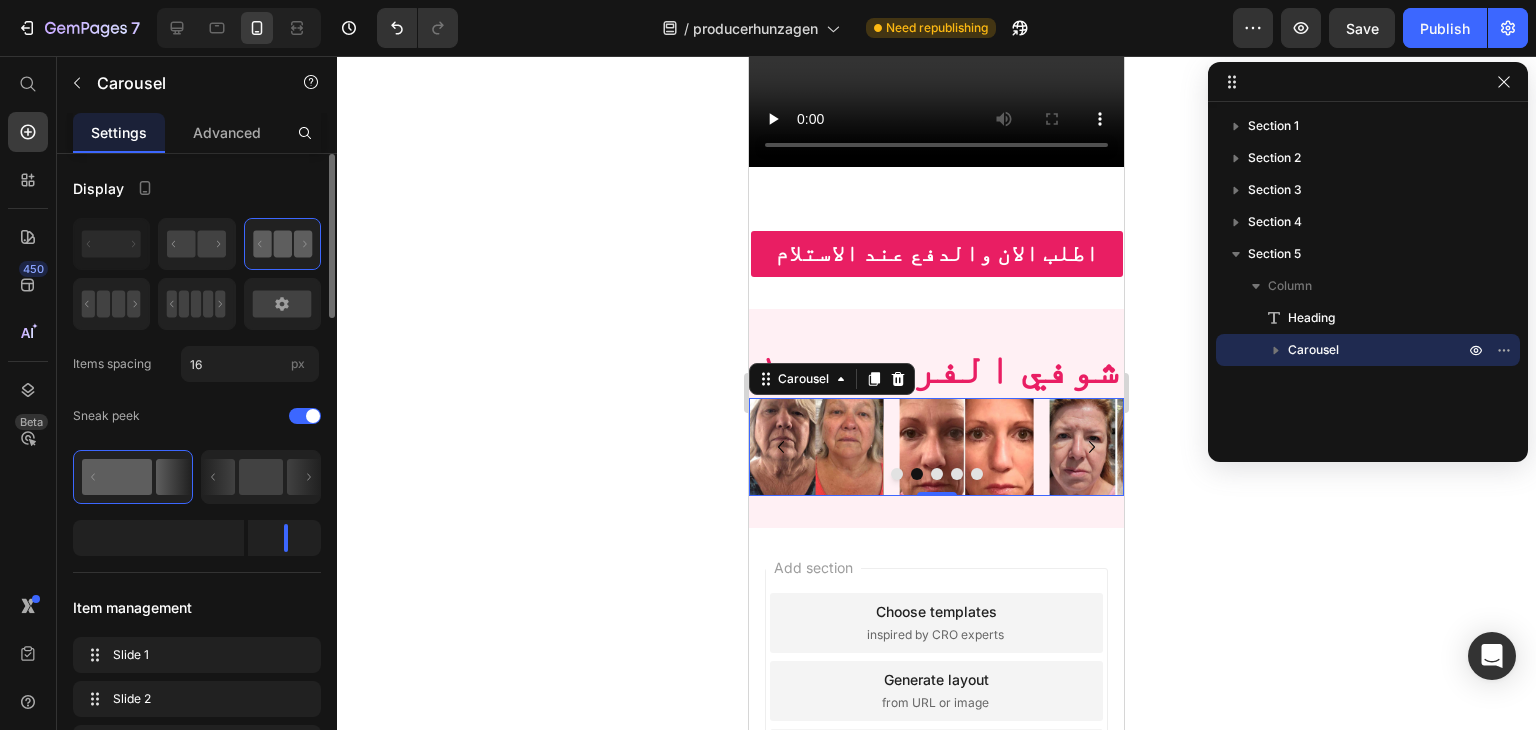 scroll, scrollTop: 1444, scrollLeft: 0, axis: vertical 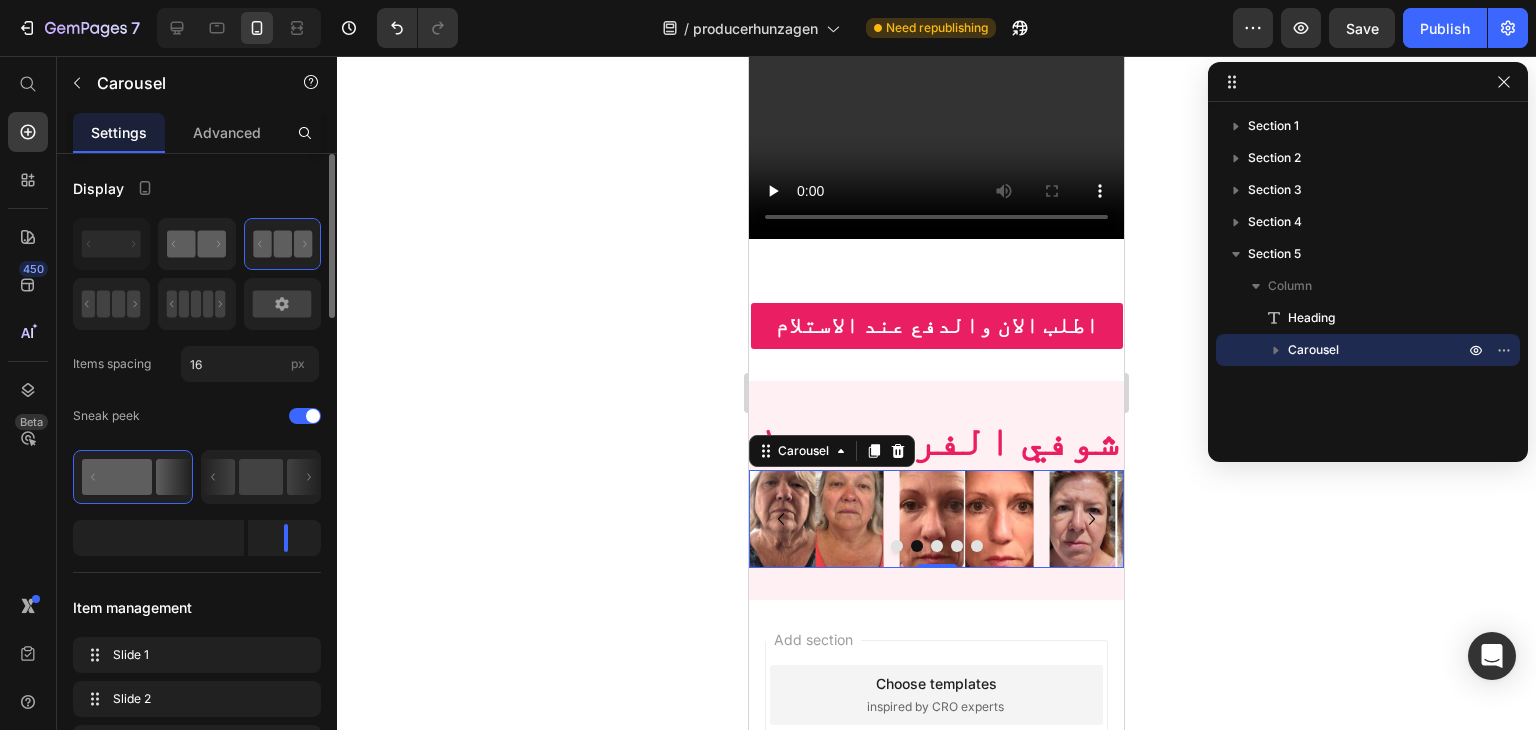 click 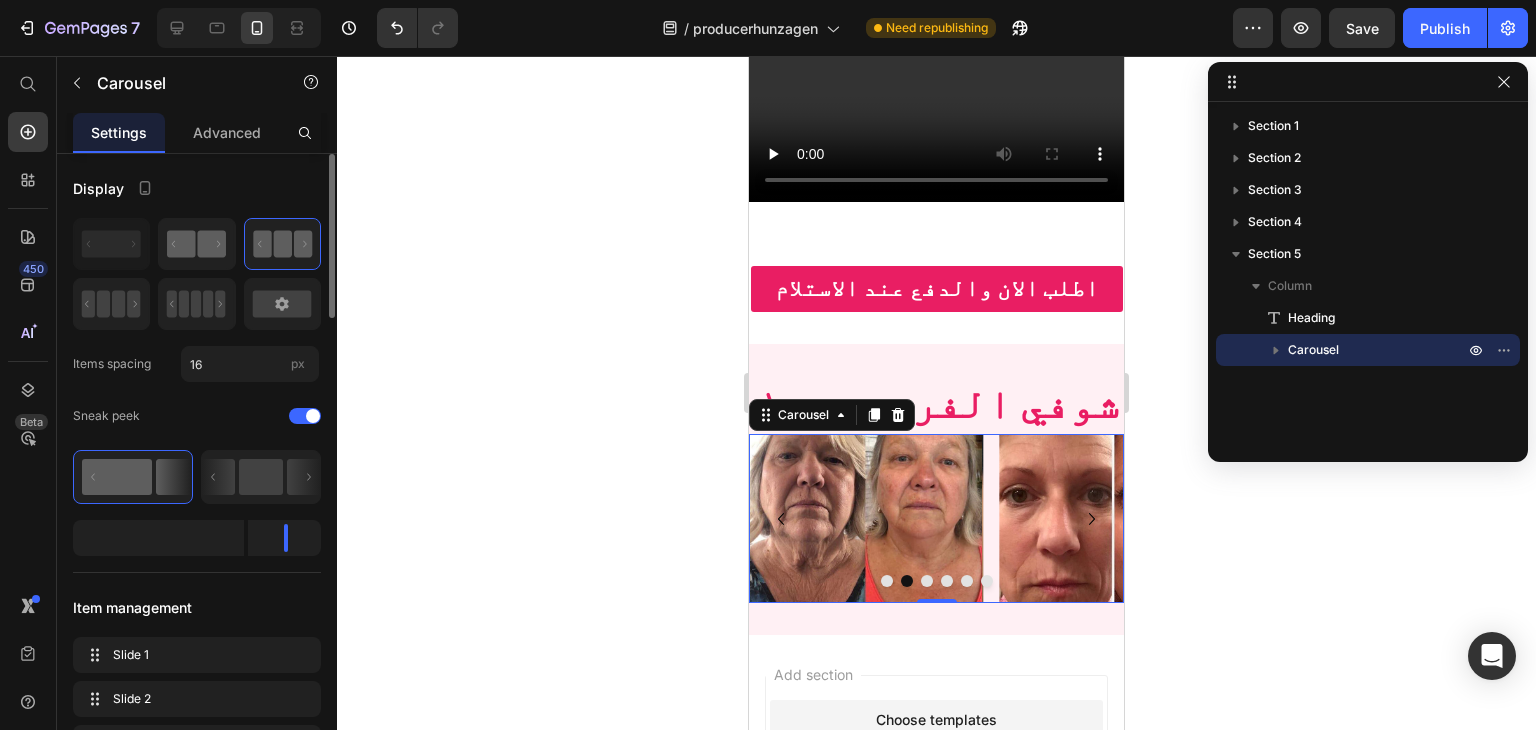 scroll, scrollTop: 1516, scrollLeft: 0, axis: vertical 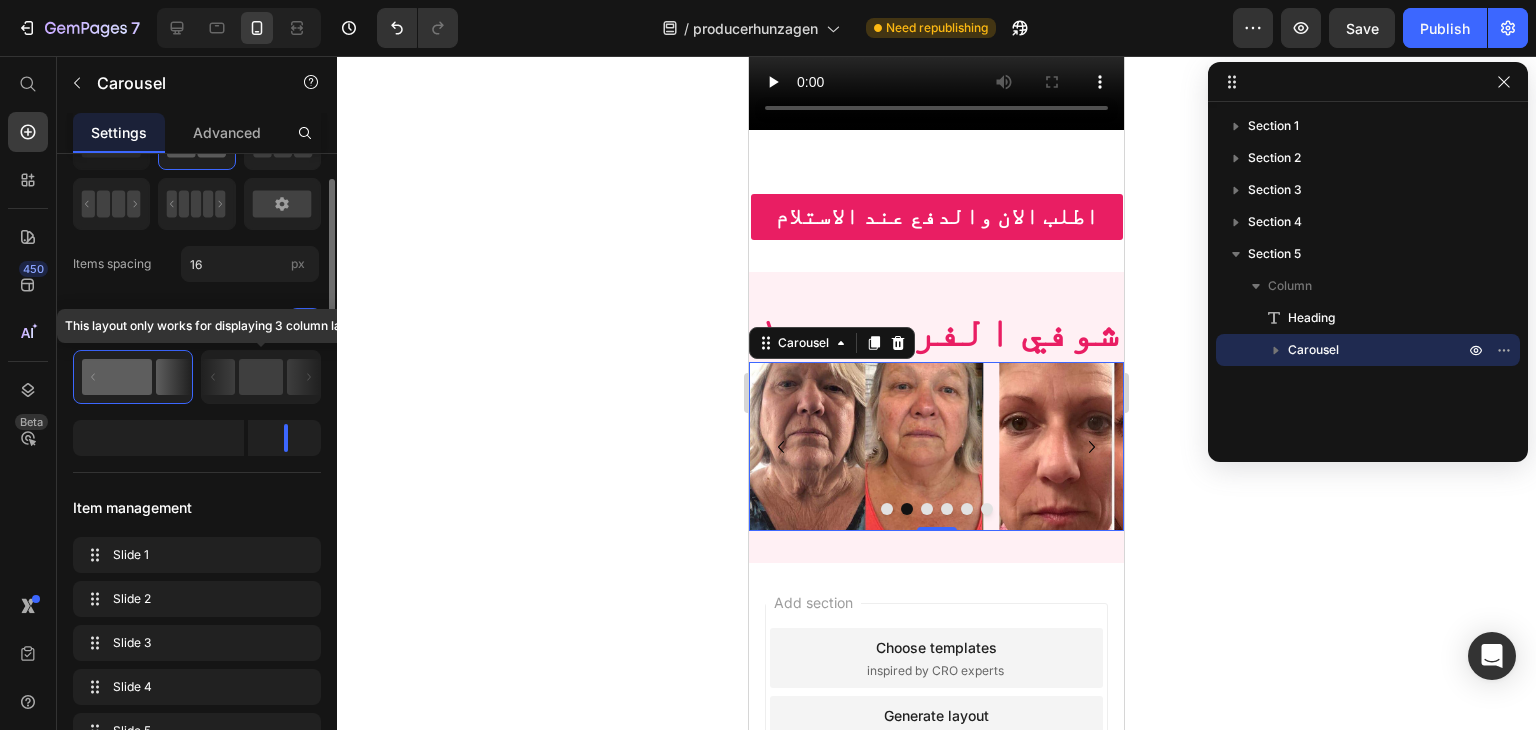click 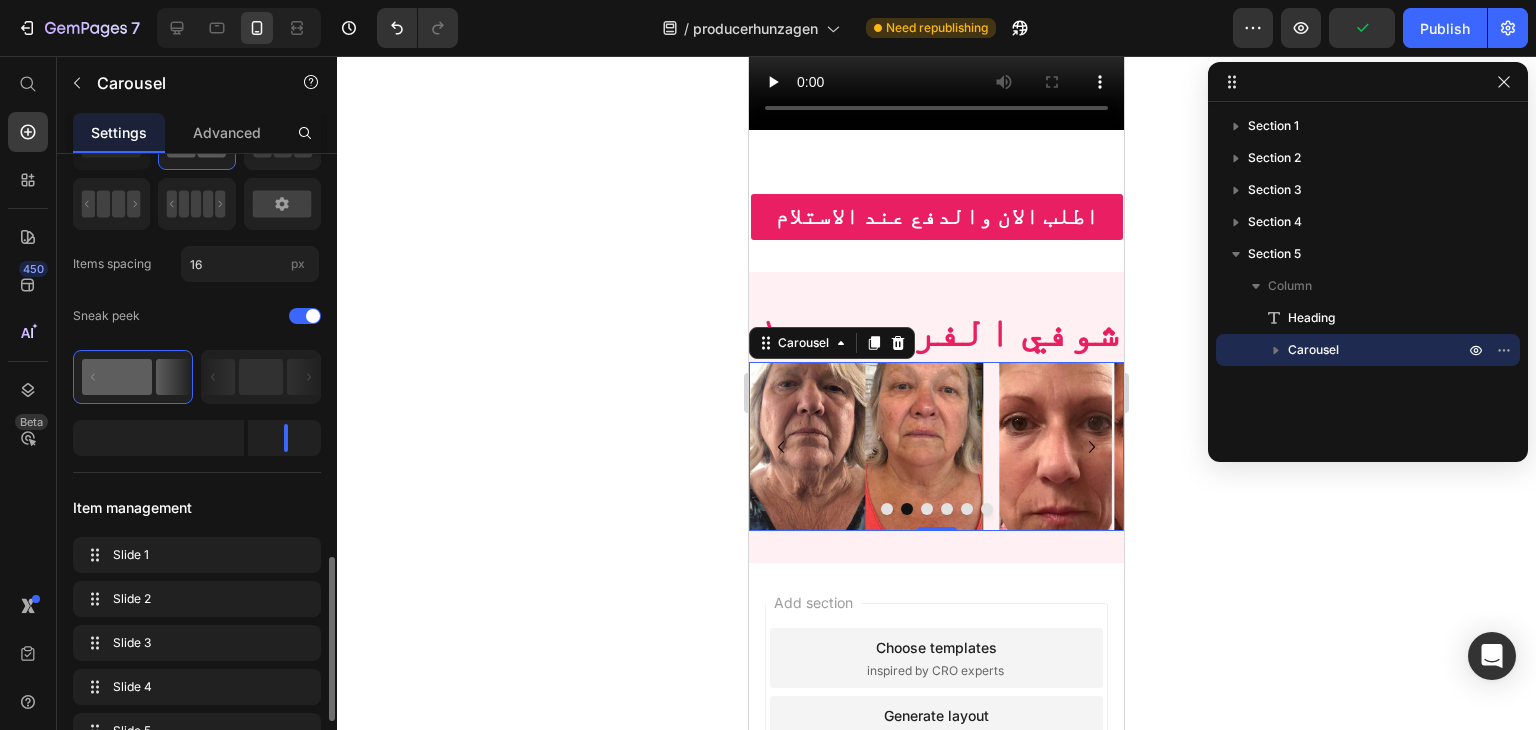 scroll, scrollTop: 500, scrollLeft: 0, axis: vertical 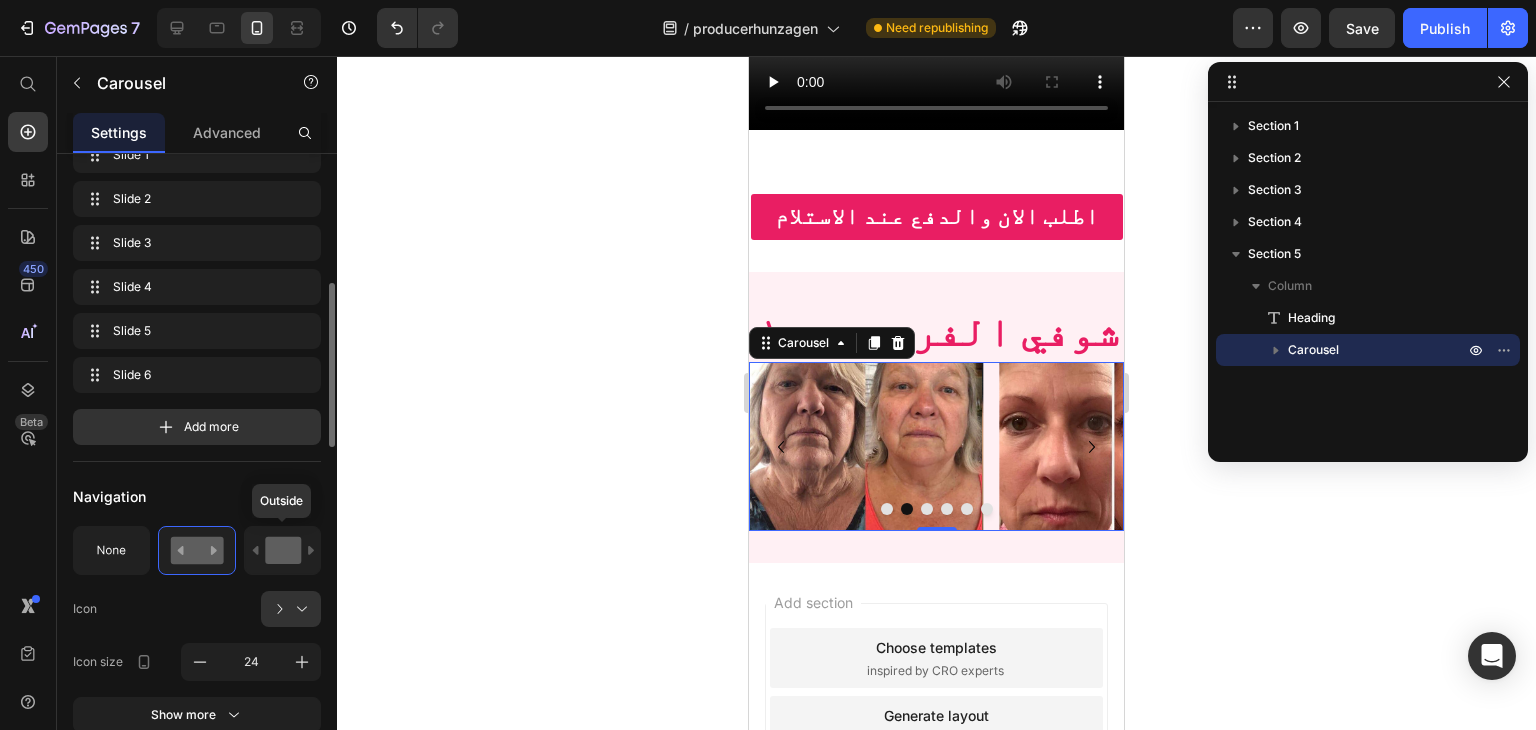 click 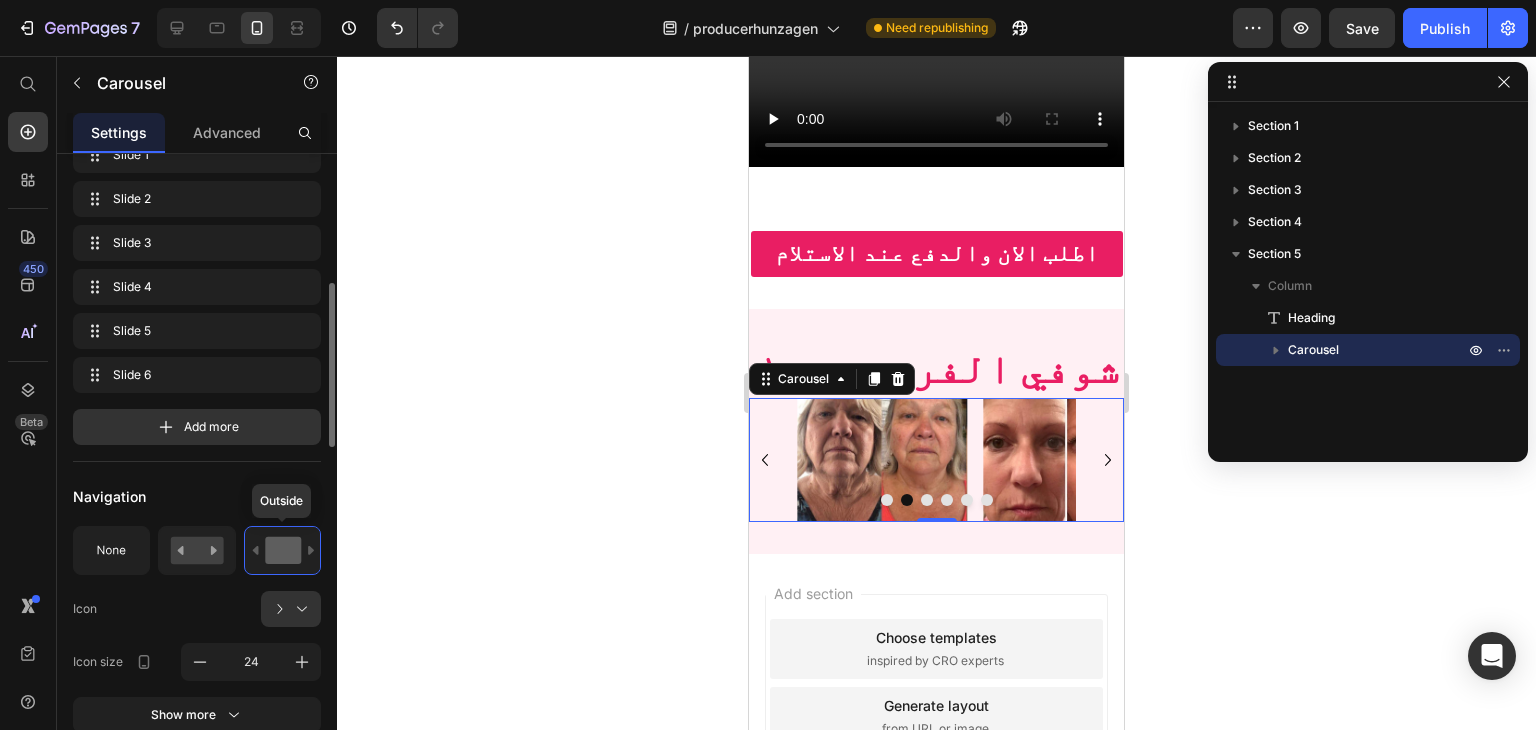 scroll, scrollTop: 1469, scrollLeft: 0, axis: vertical 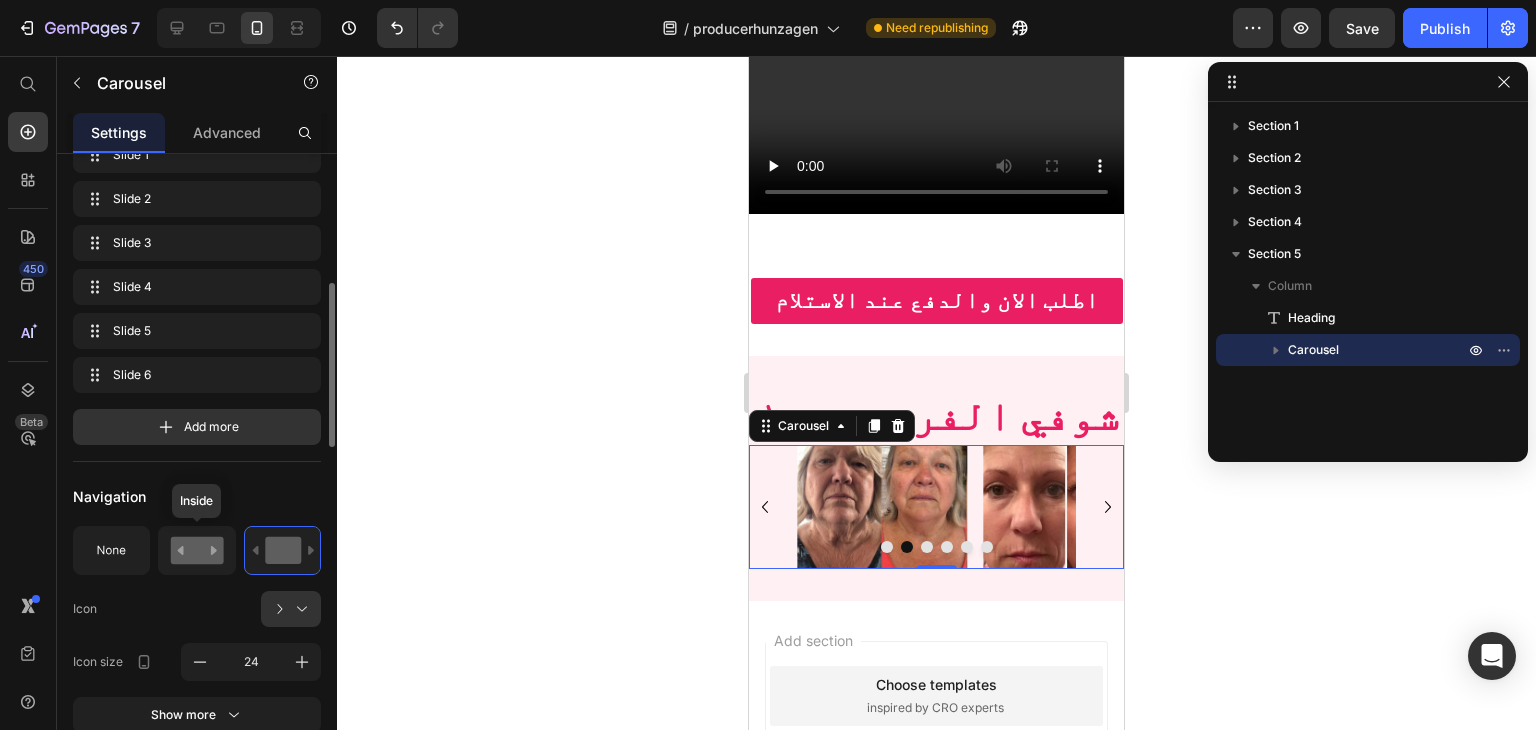 click 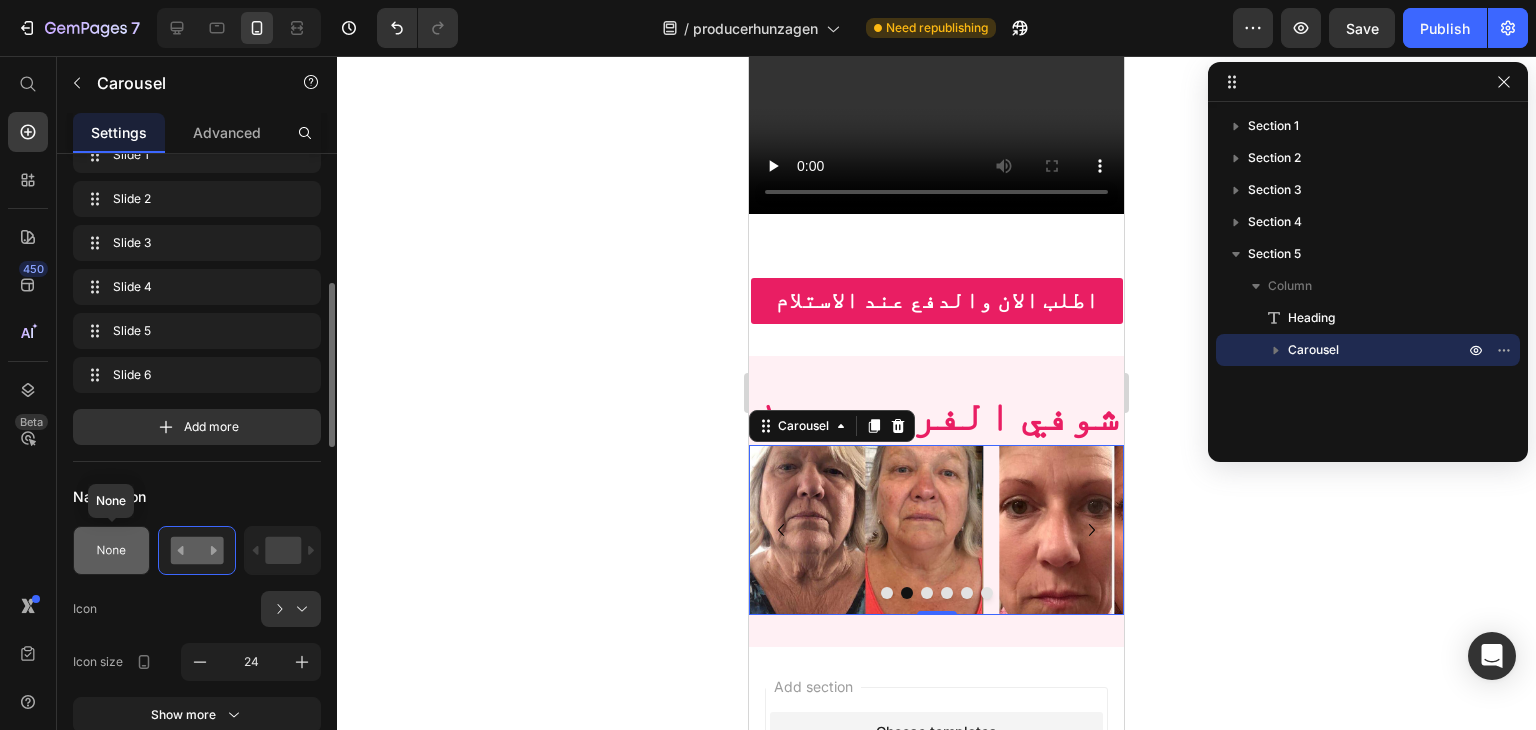 click 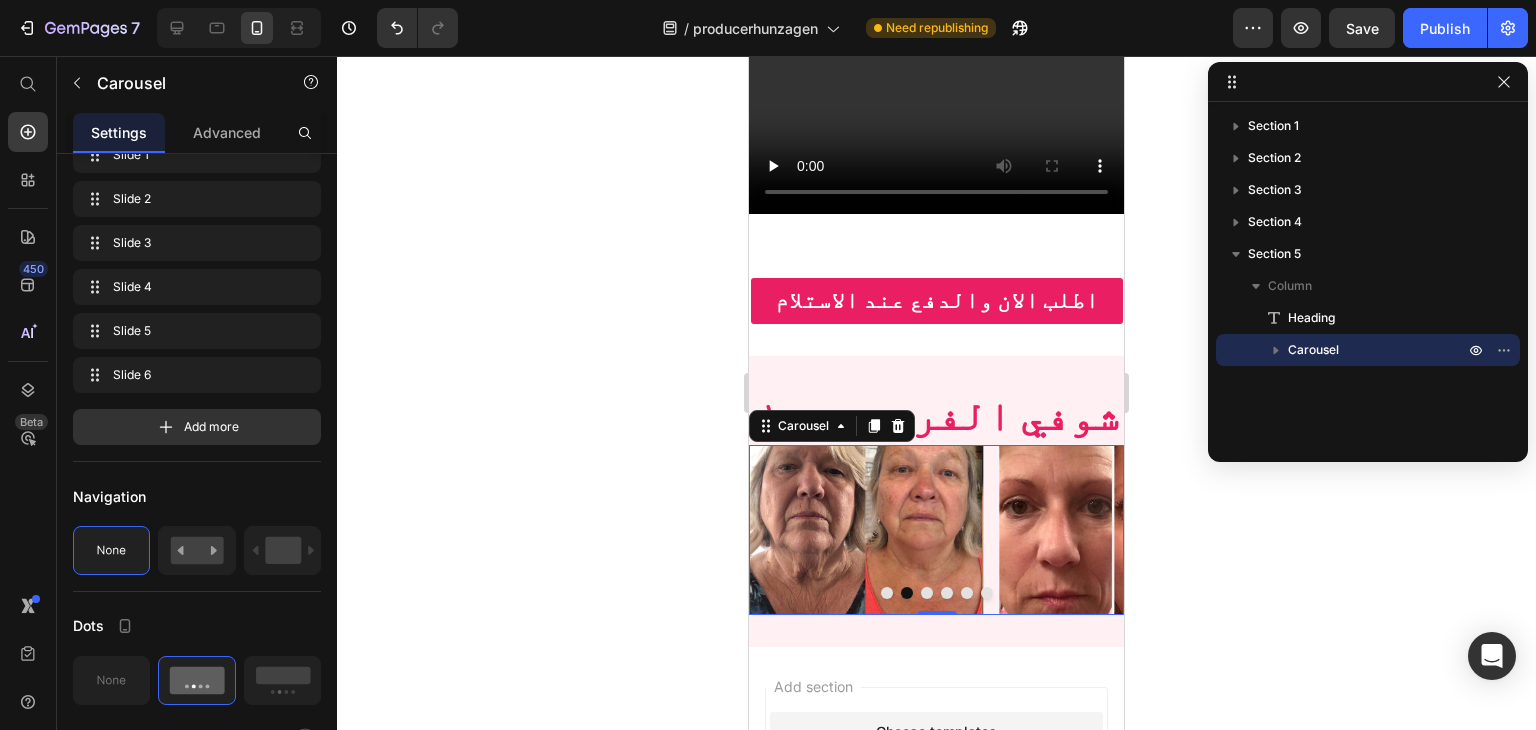 click at bounding box center (887, 593) 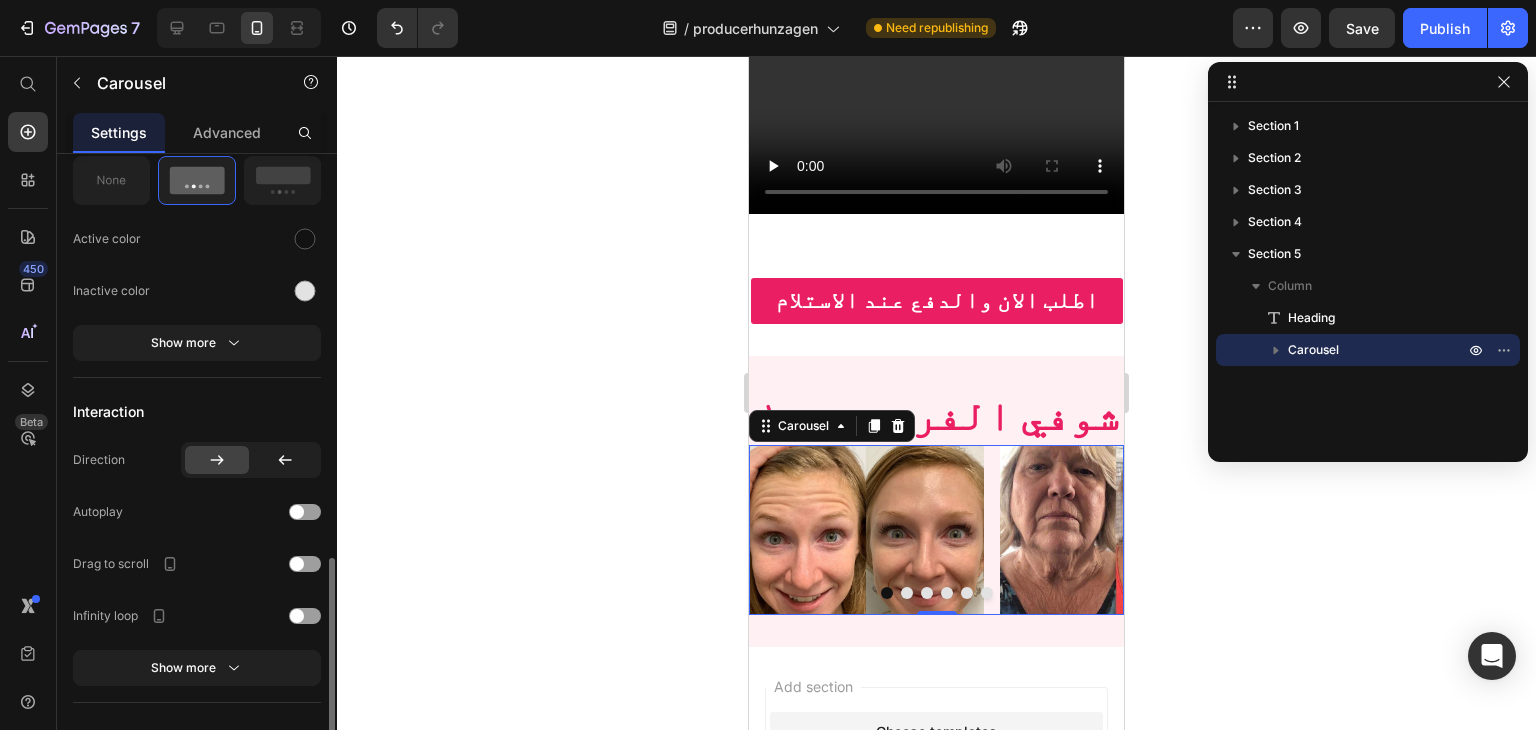 scroll, scrollTop: 1100, scrollLeft: 0, axis: vertical 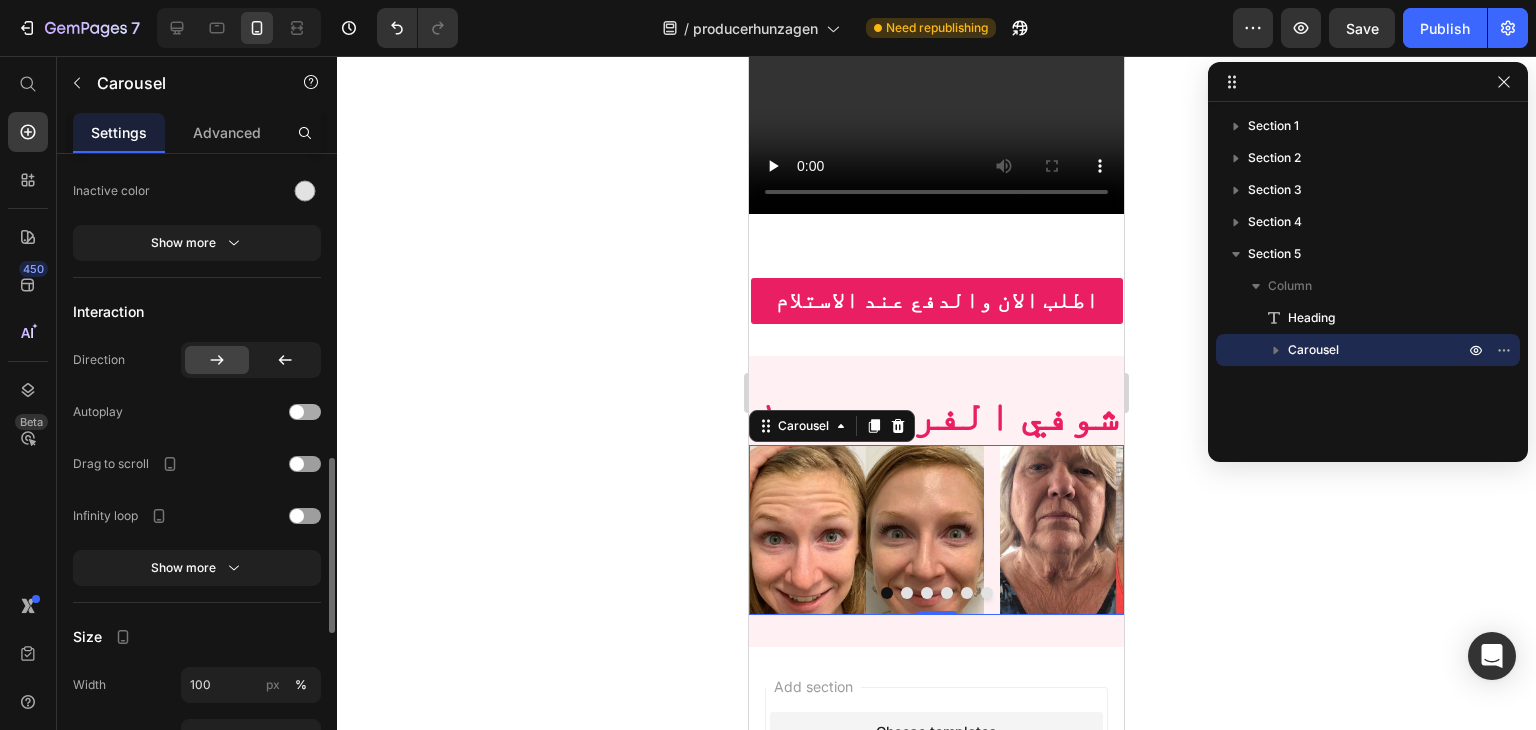 click on "Autoplay" 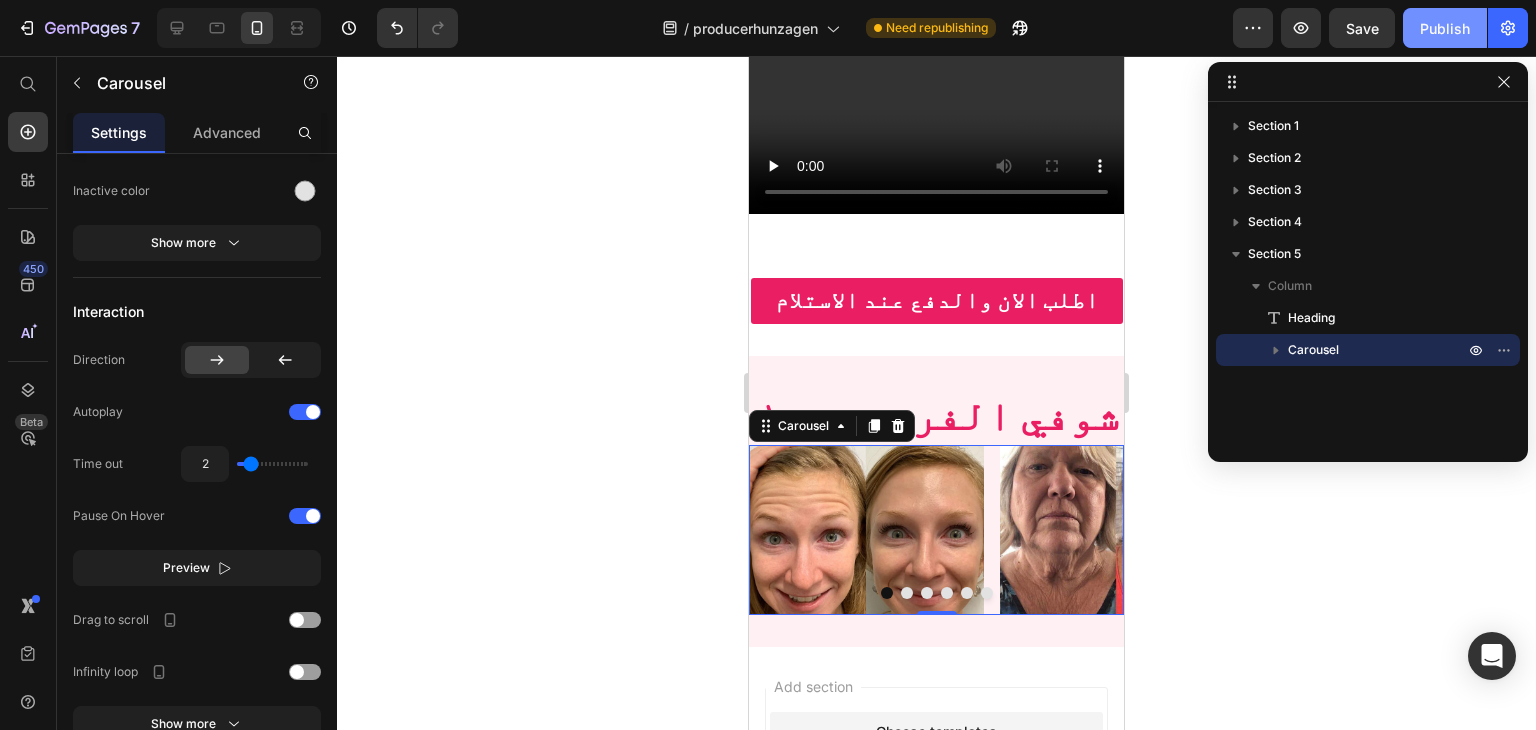 click on "Publish" 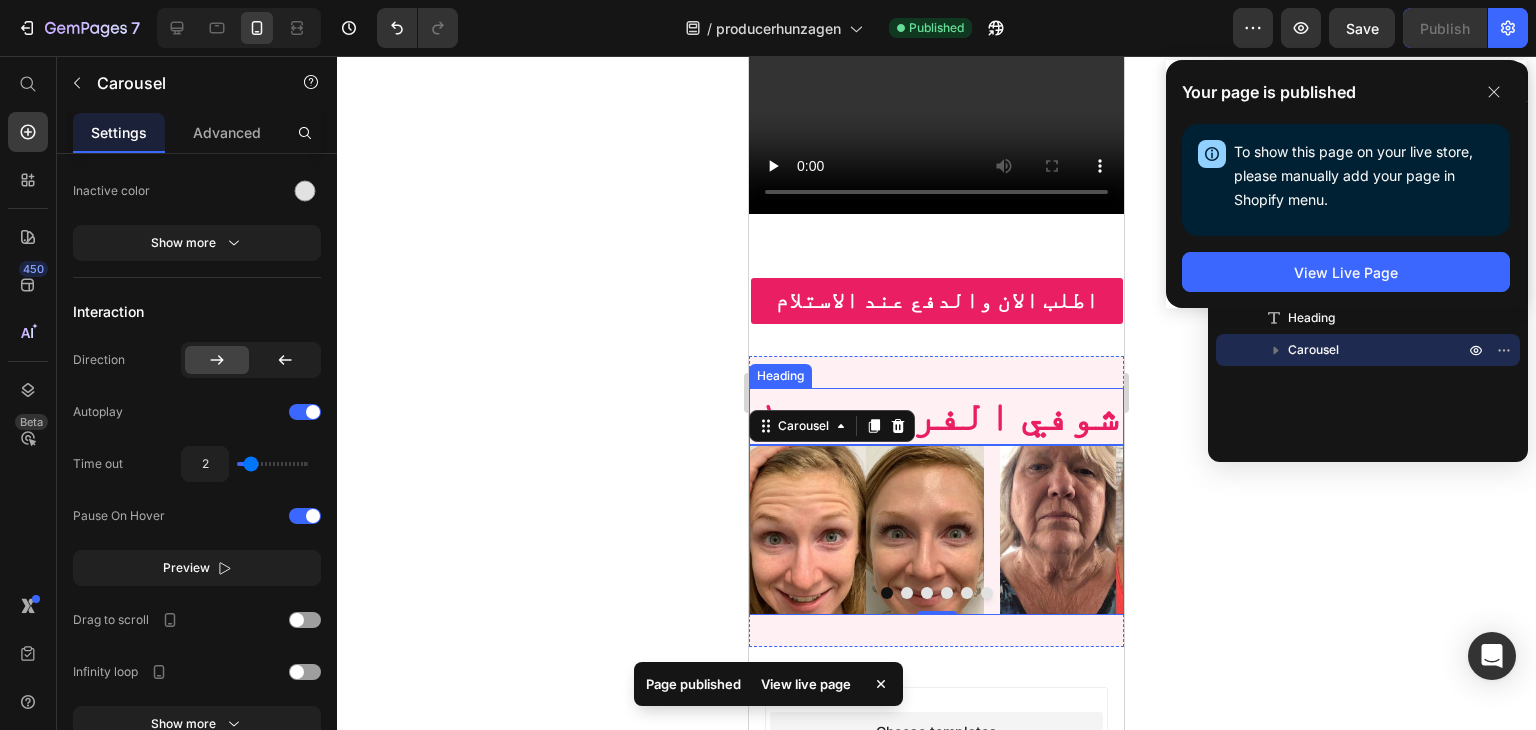 click on "شوفي الفرق بنفسك" at bounding box center [937, 416] 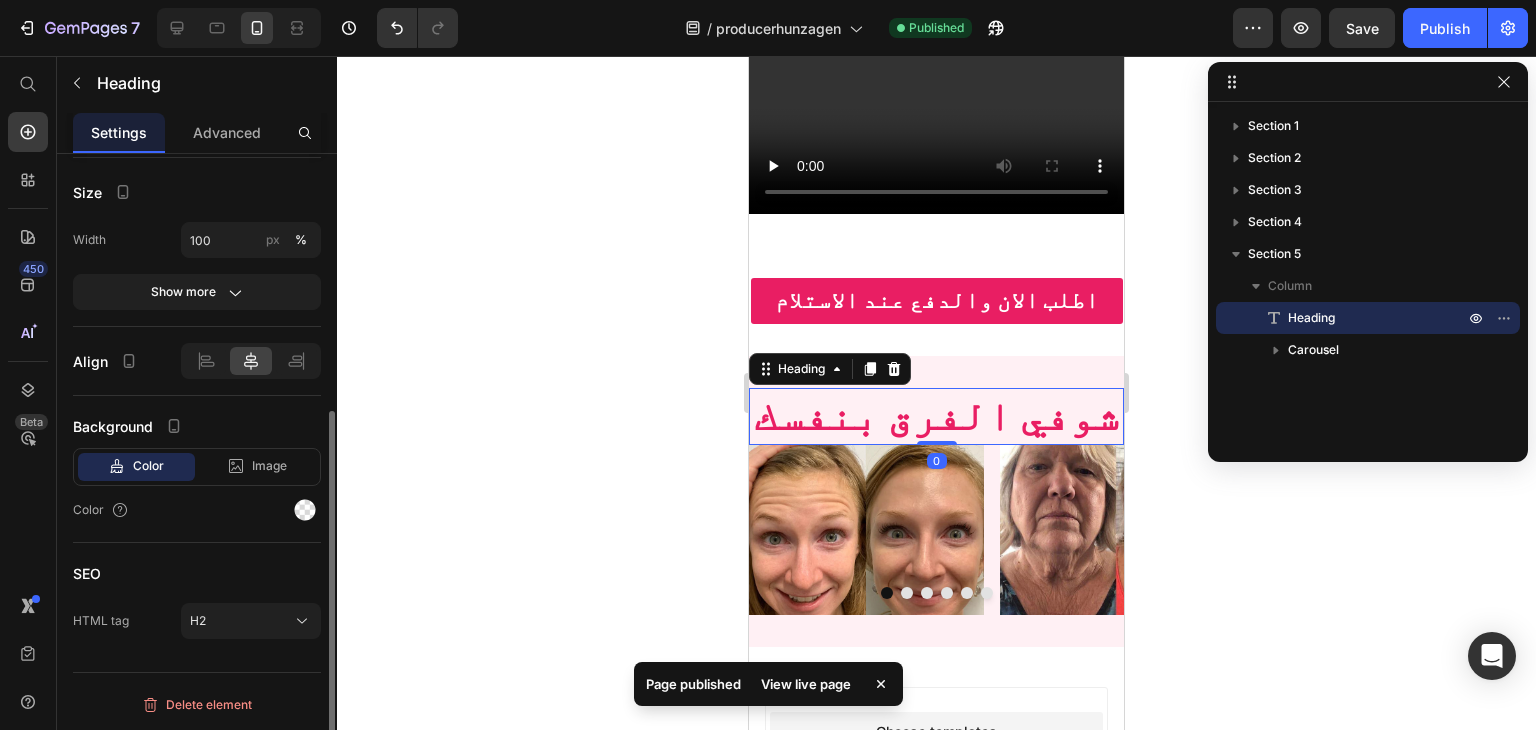 scroll, scrollTop: 0, scrollLeft: 0, axis: both 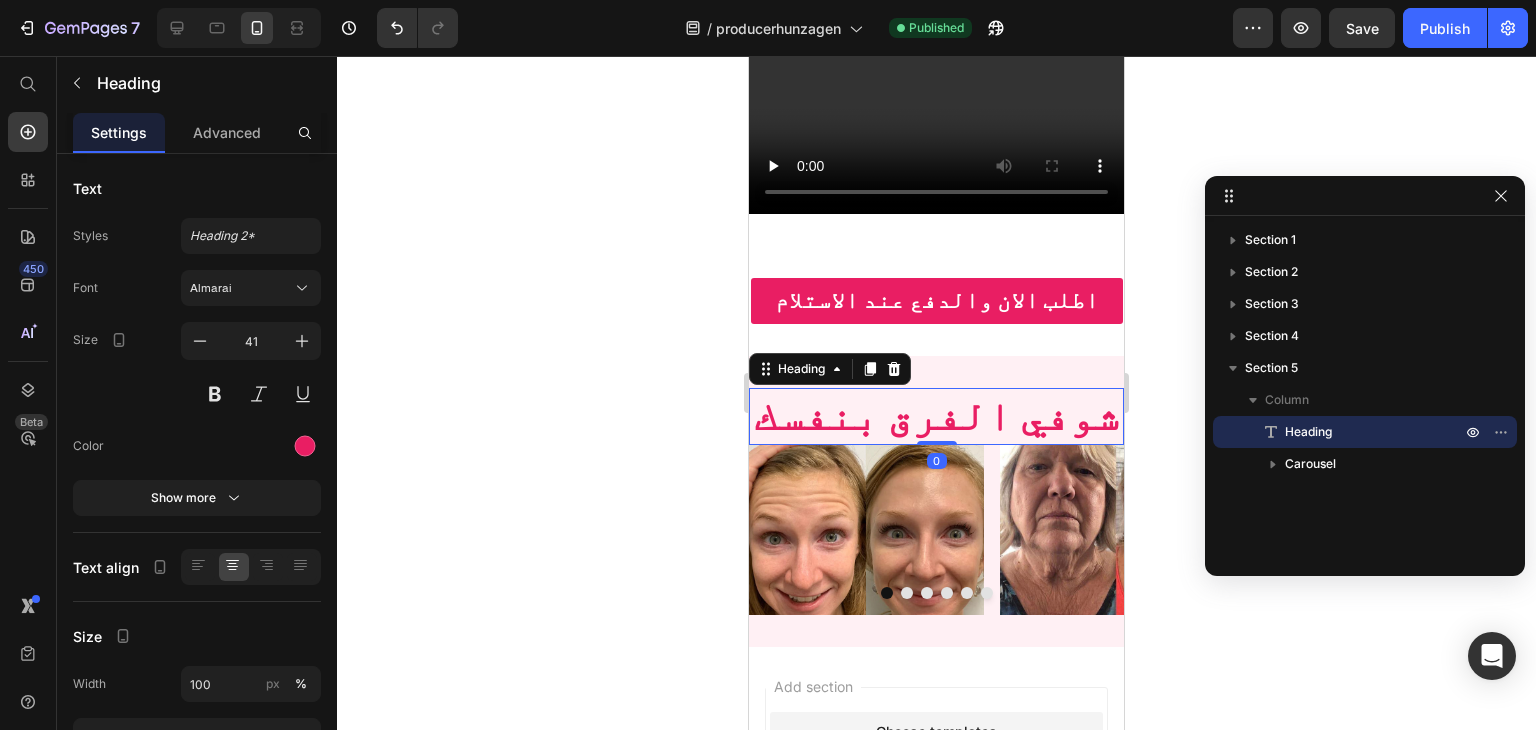 drag, startPoint x: 1443, startPoint y: 82, endPoint x: 1440, endPoint y: 199, distance: 117.03845 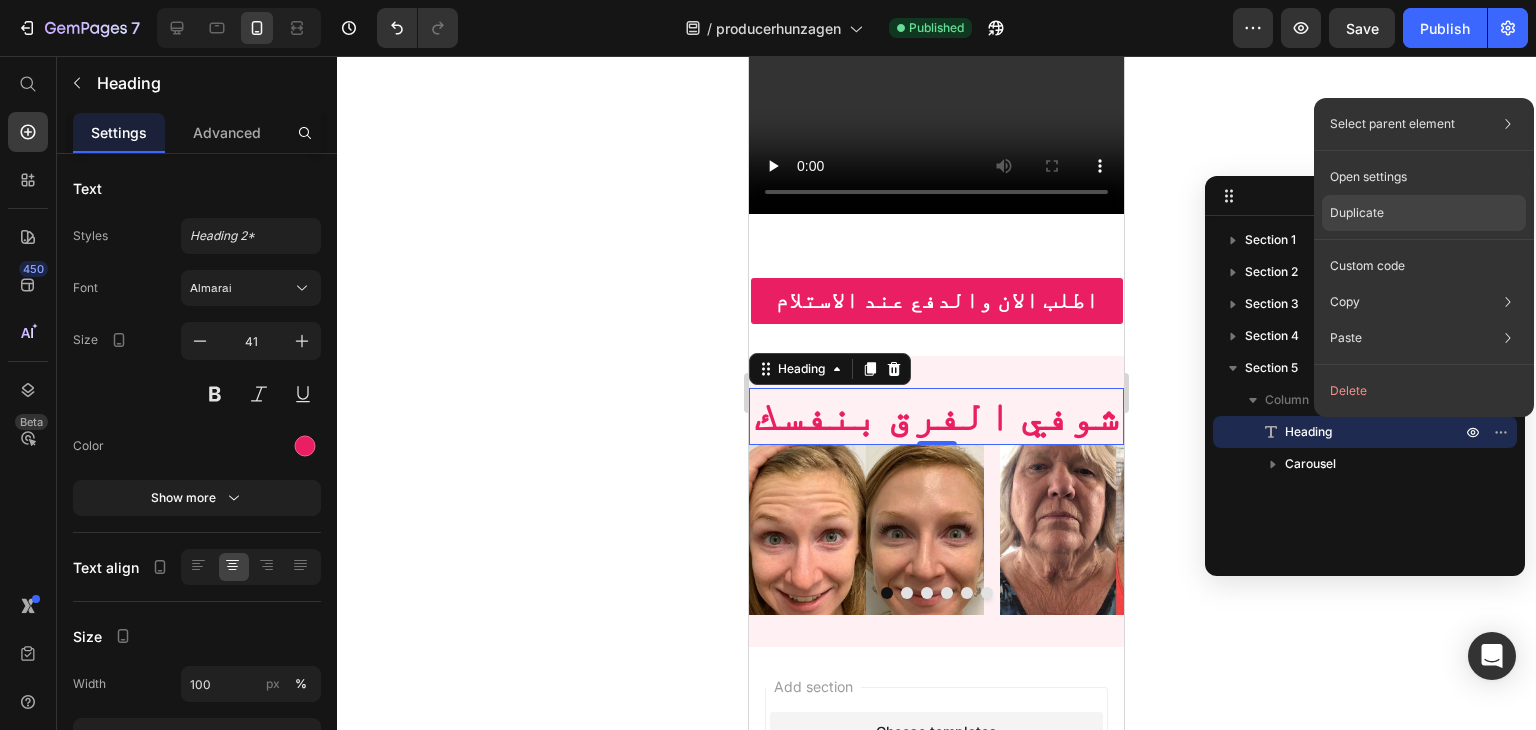 drag, startPoint x: 1361, startPoint y: 220, endPoint x: 355, endPoint y: 201, distance: 1006.1794 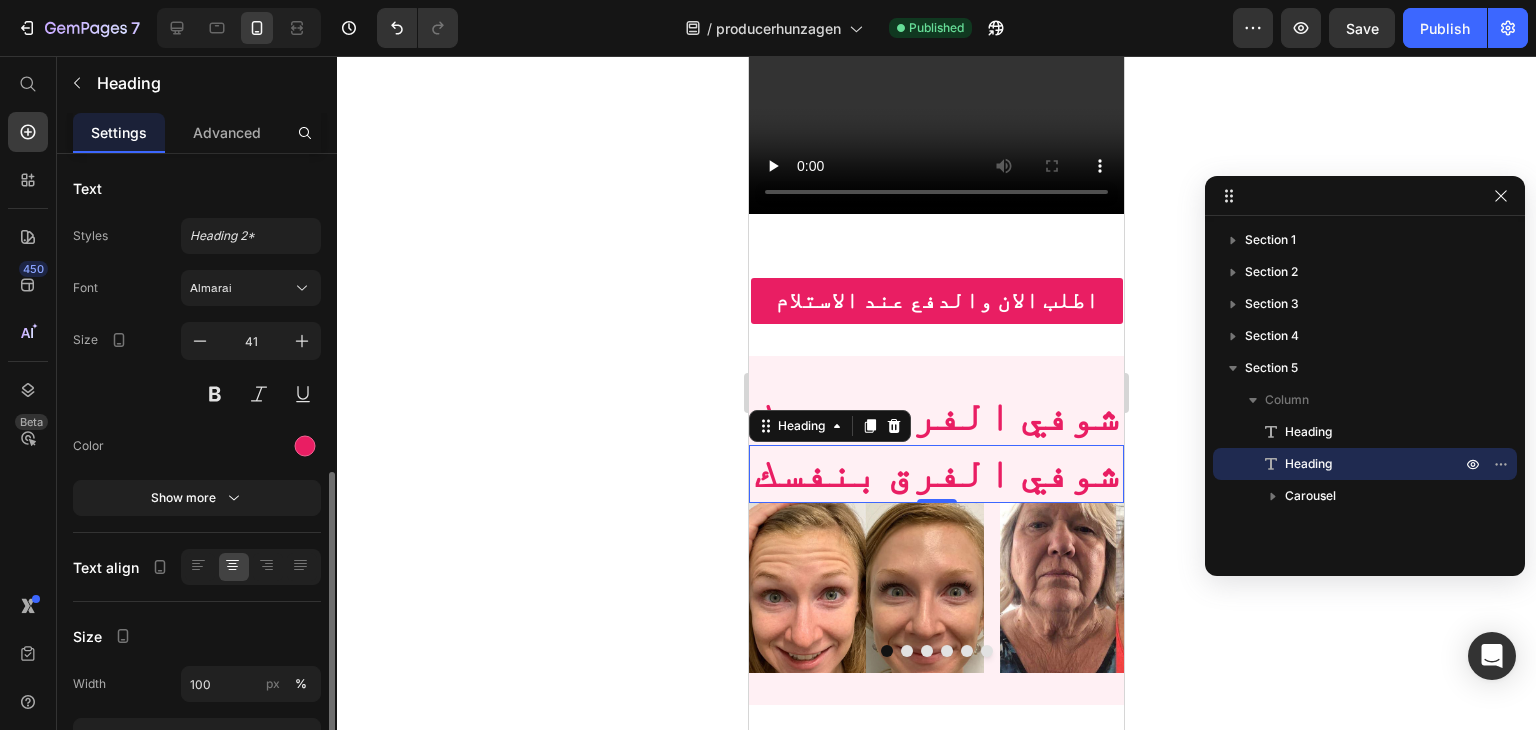 scroll, scrollTop: 200, scrollLeft: 0, axis: vertical 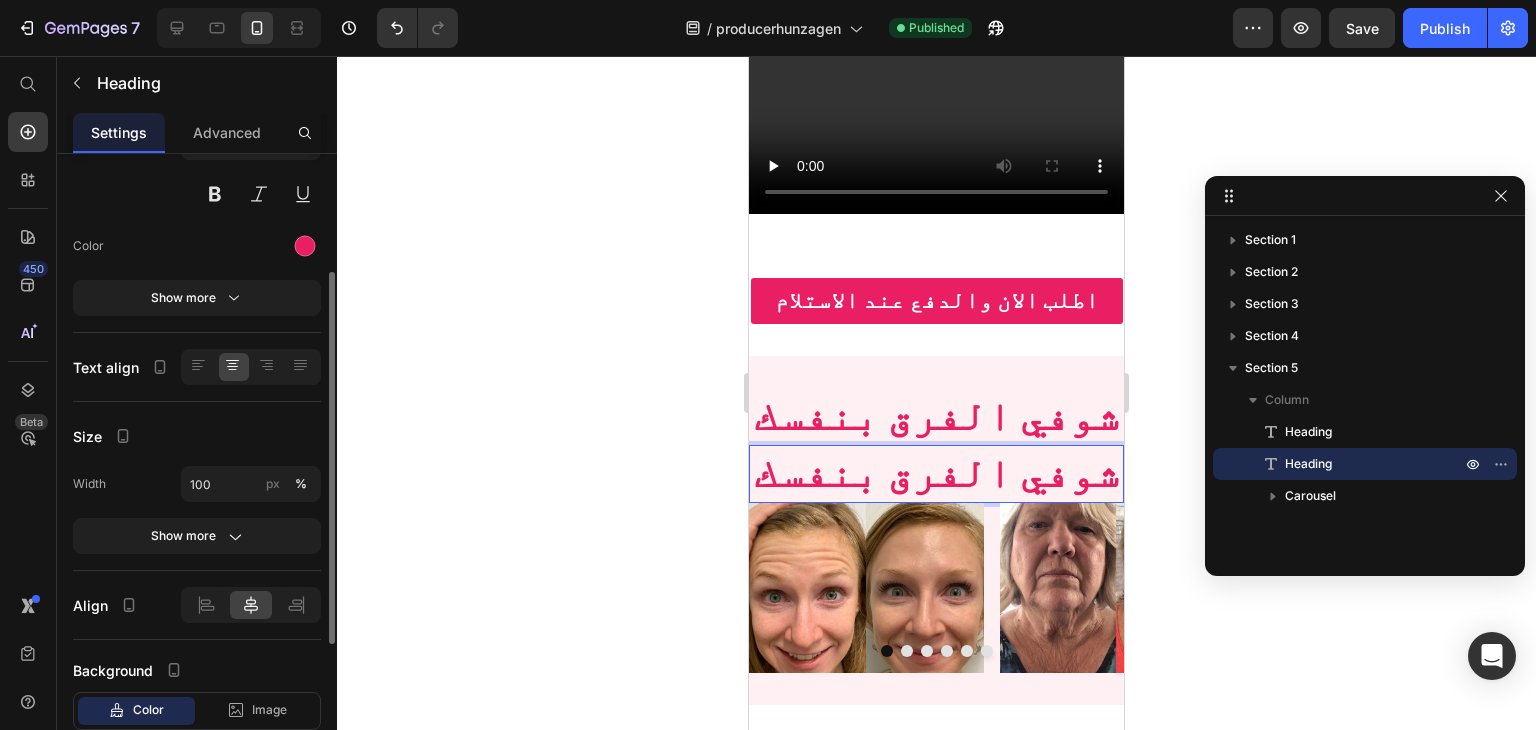 click on "شوفي الفرق بنفسك" at bounding box center (937, 473) 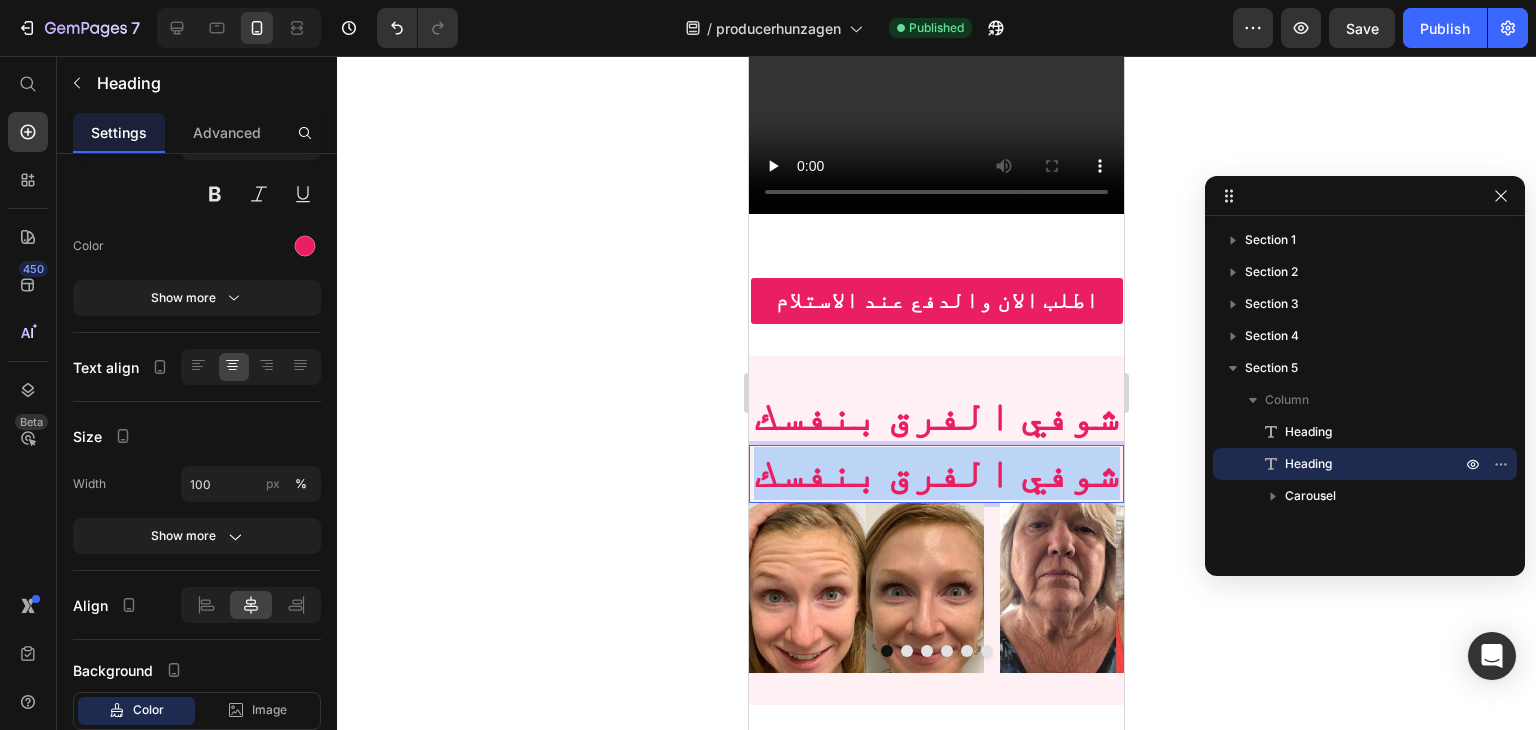 click on "شوفي الفرق بنفسك" at bounding box center (937, 473) 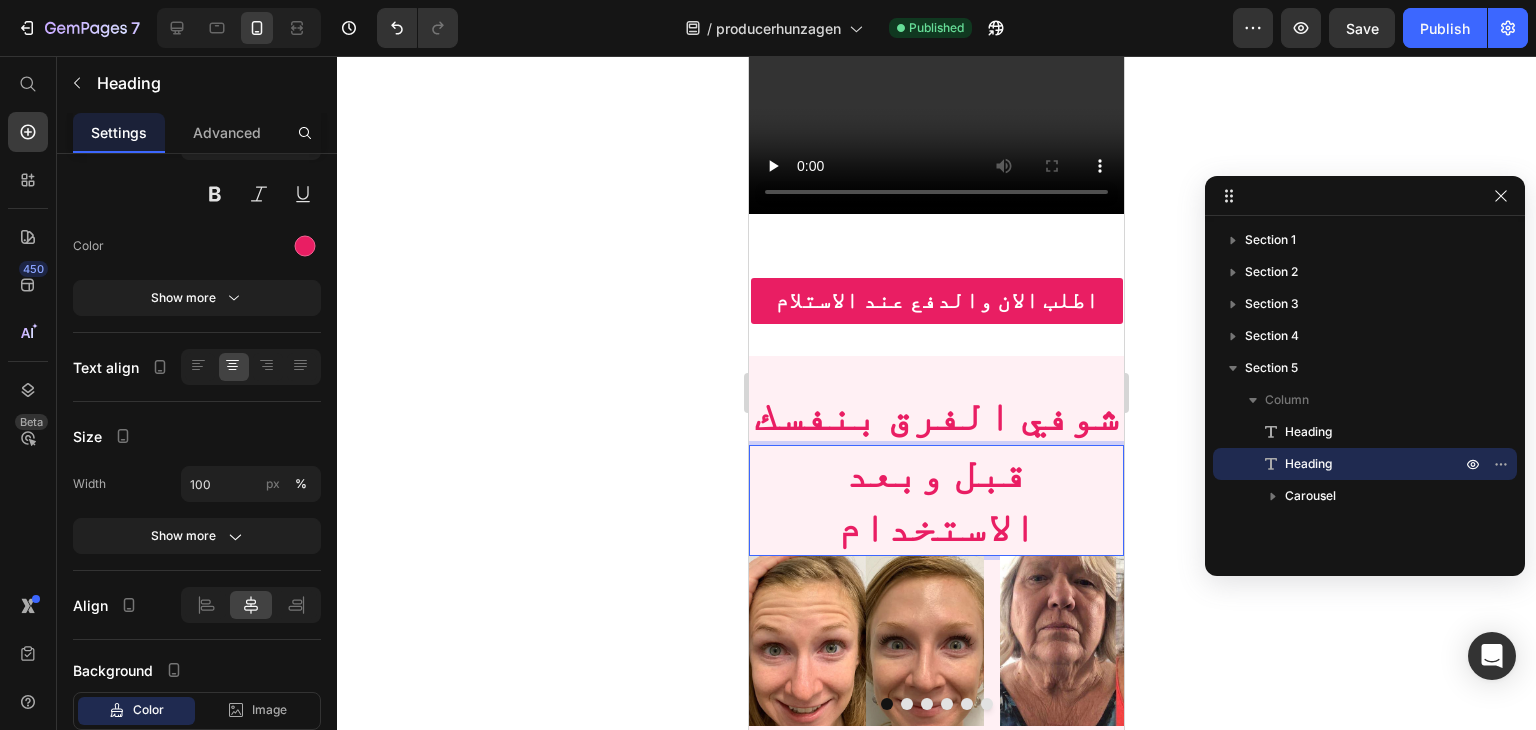 click on "قبل وبعد الاستخدام" at bounding box center [937, 499] 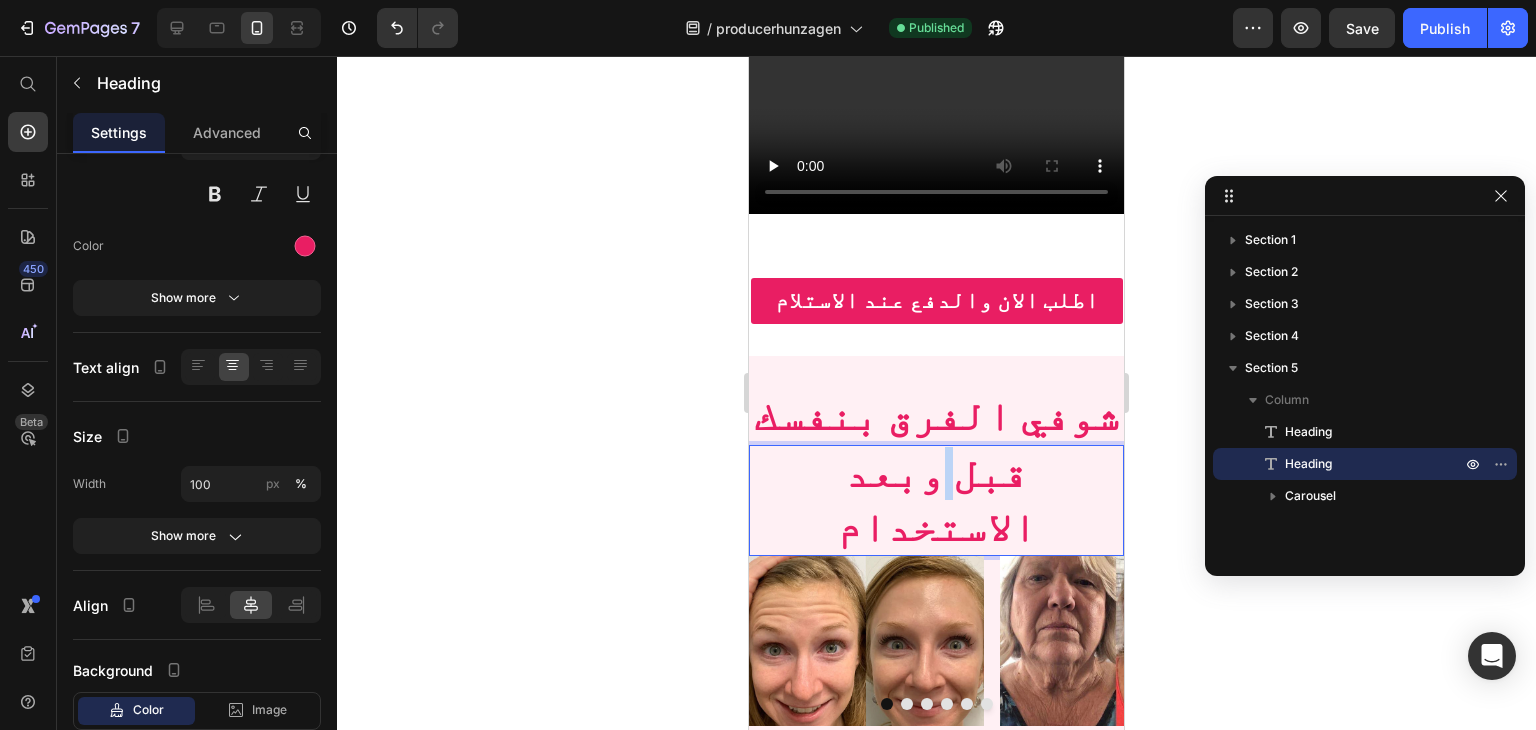 click on "قبل وبعد الاستخدام" at bounding box center [937, 499] 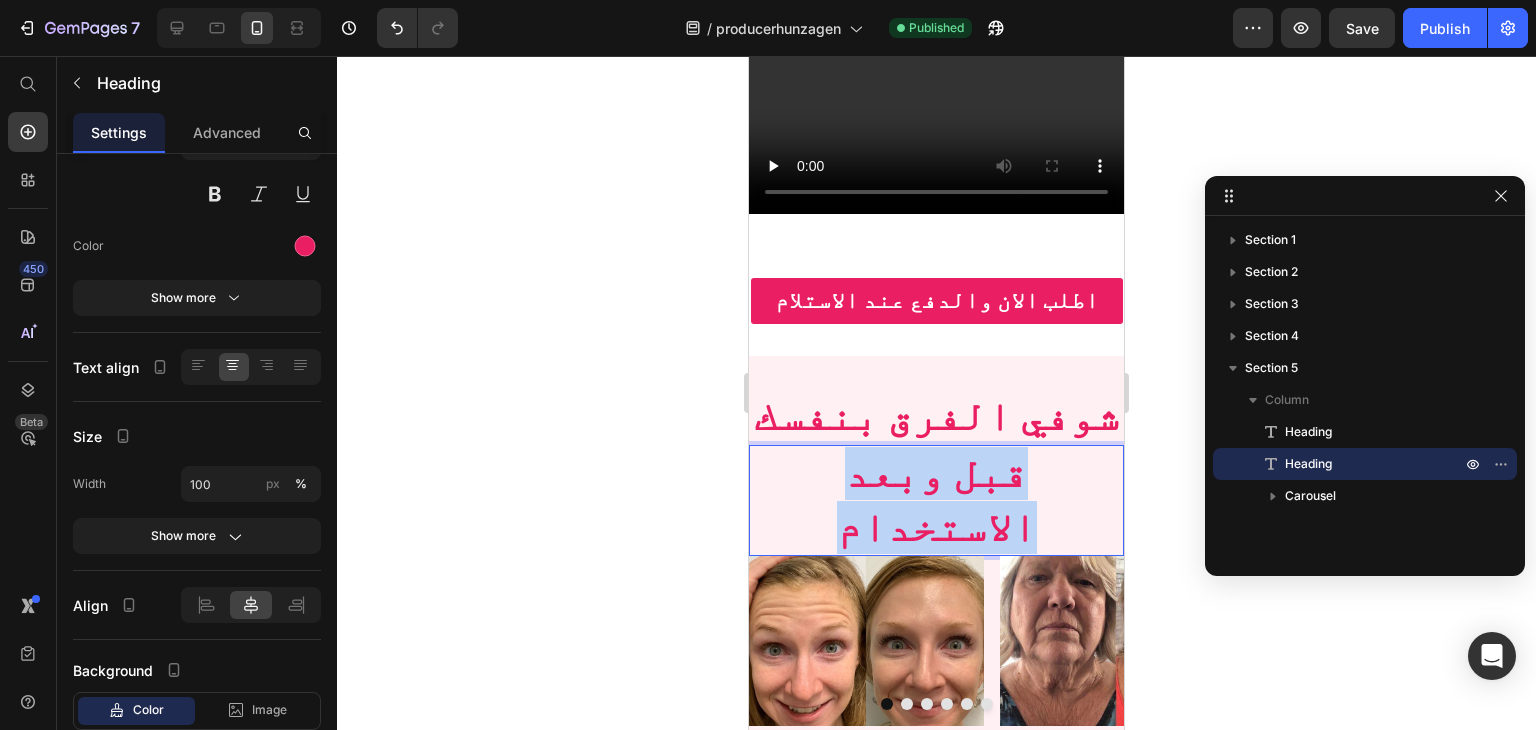 click on "قبل وبعد الاستخدام" at bounding box center [937, 499] 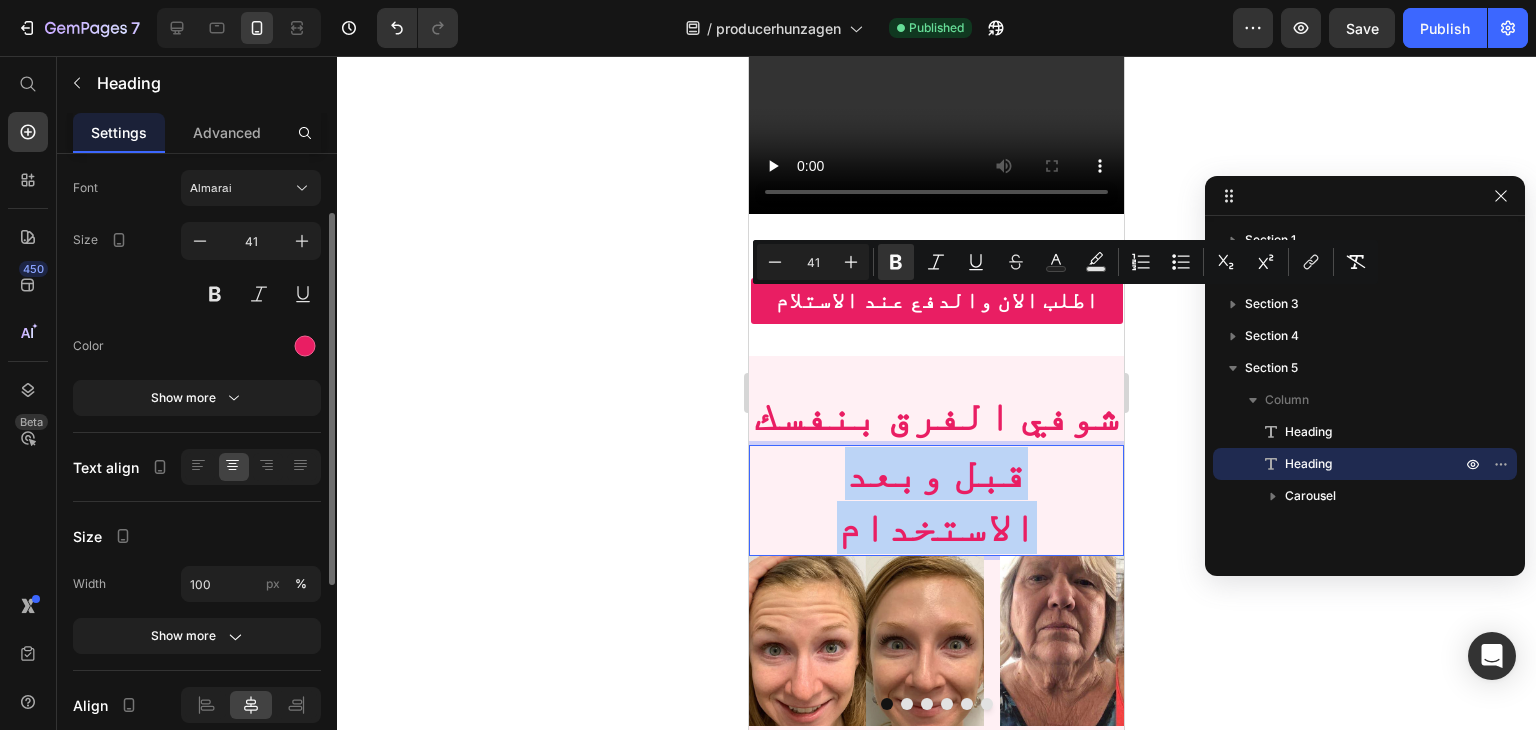 scroll, scrollTop: 0, scrollLeft: 0, axis: both 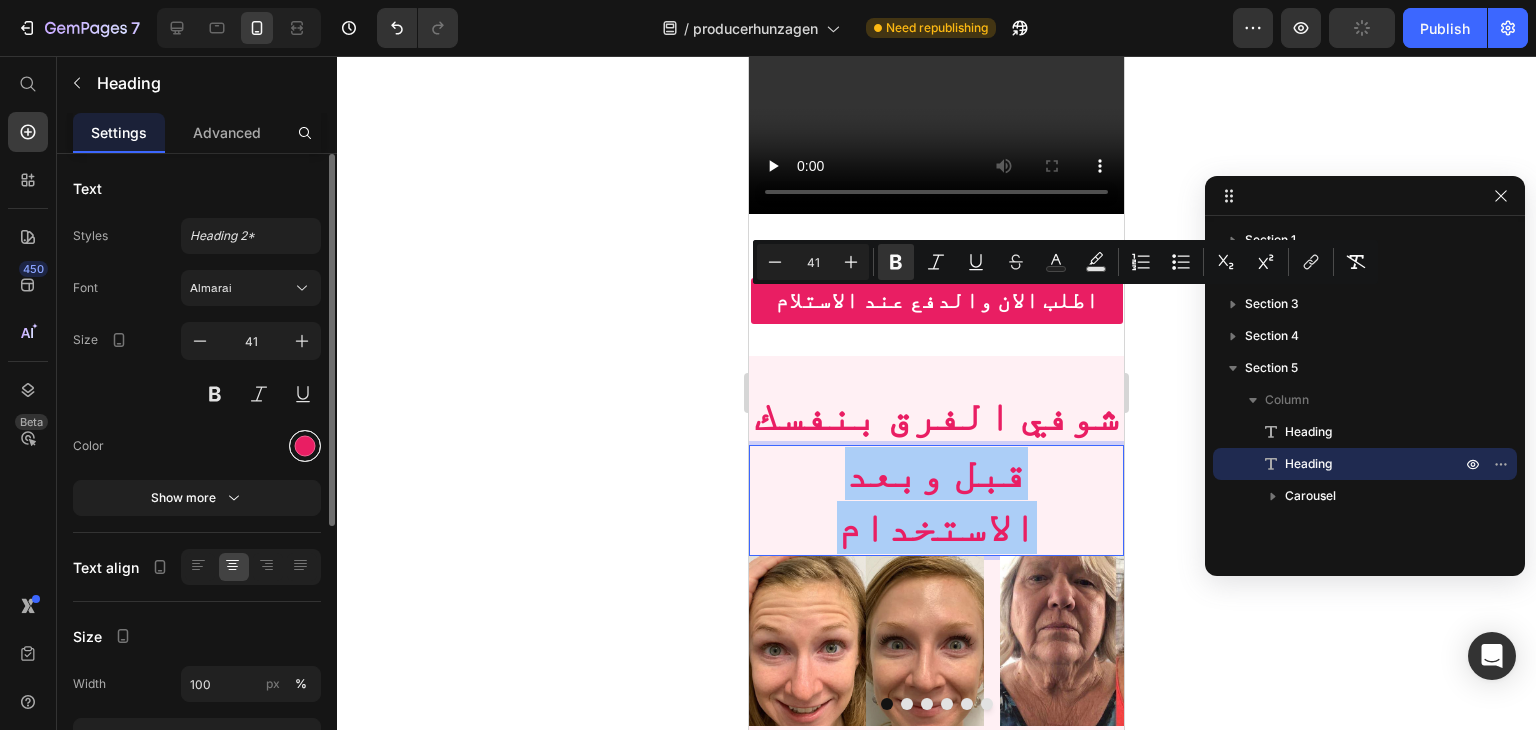 click at bounding box center (305, 446) 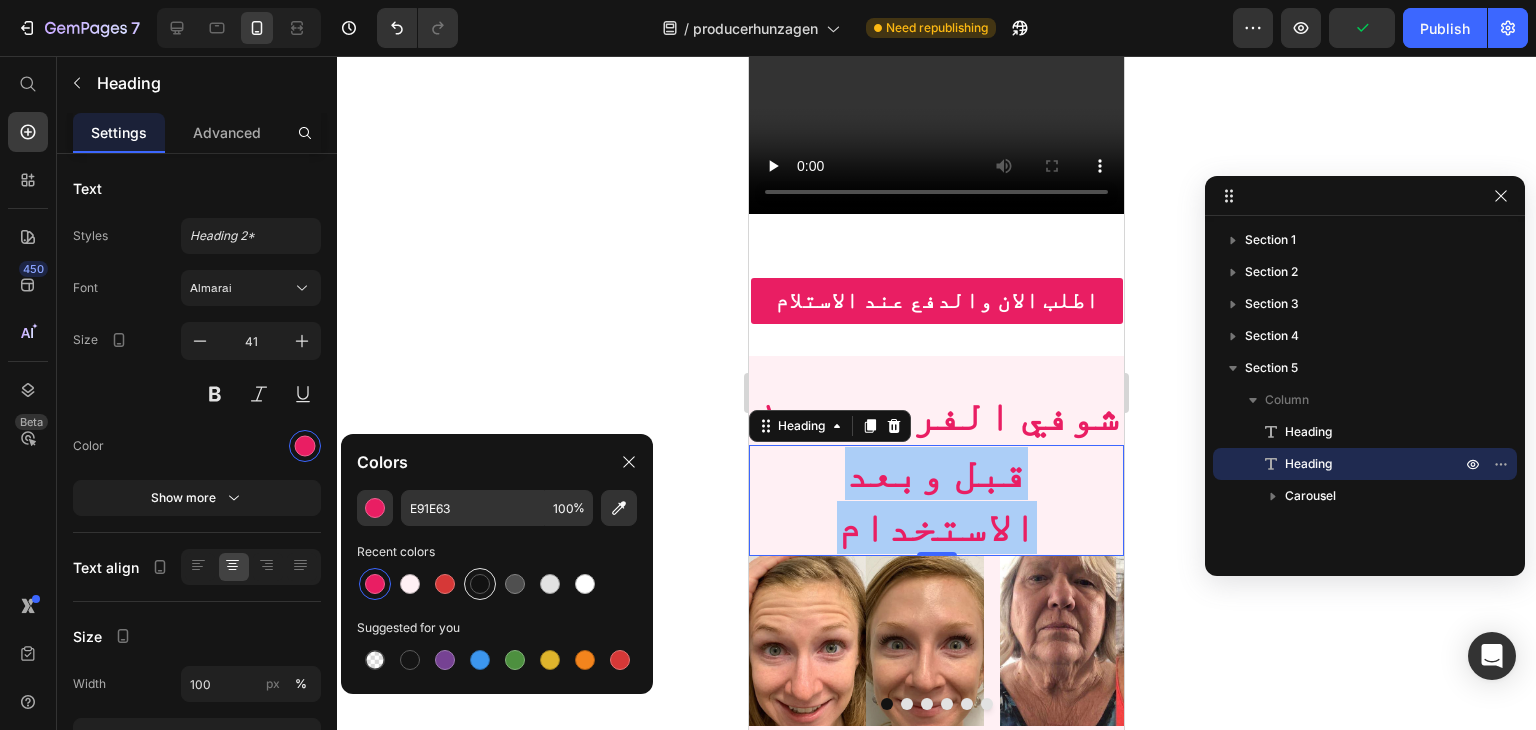 click at bounding box center [480, 584] 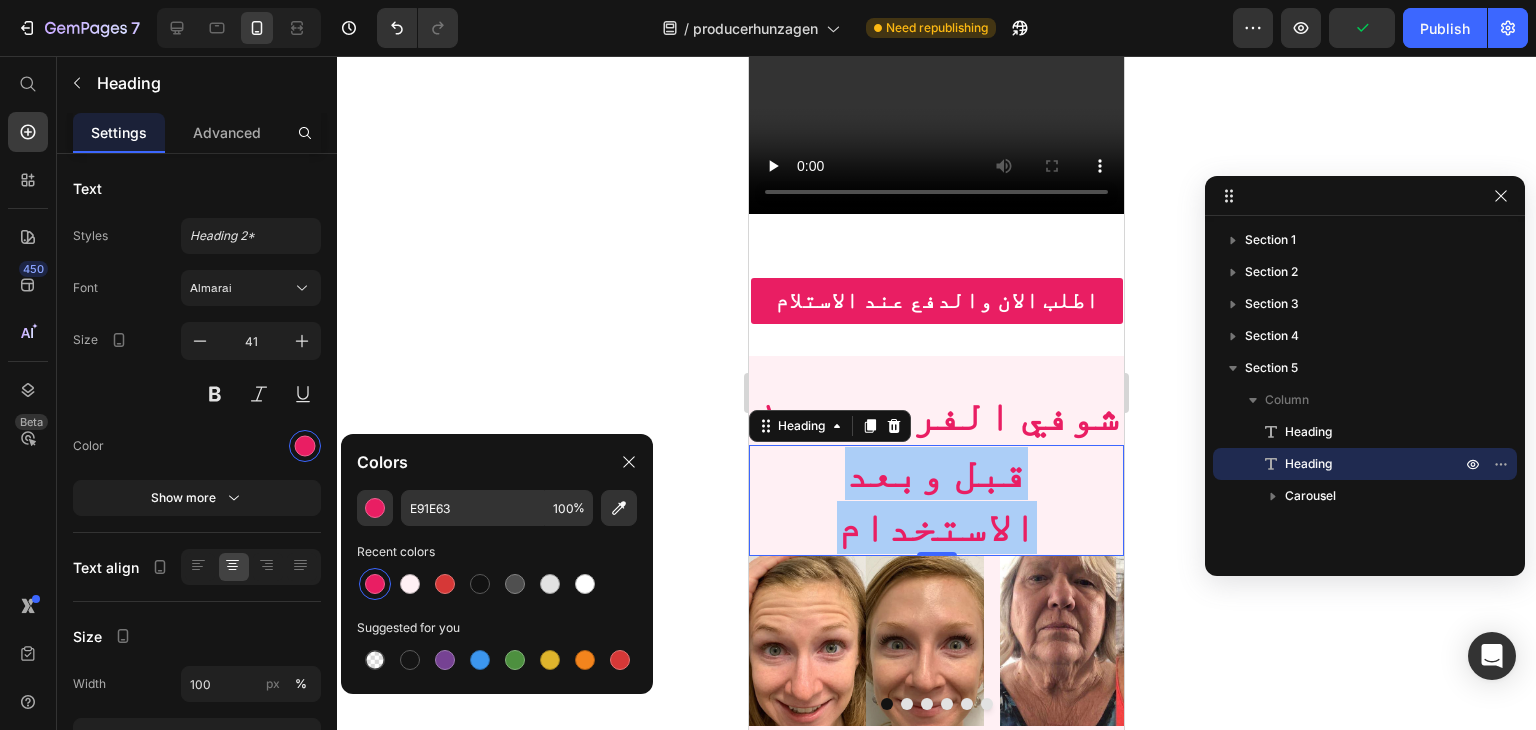 type on "121212" 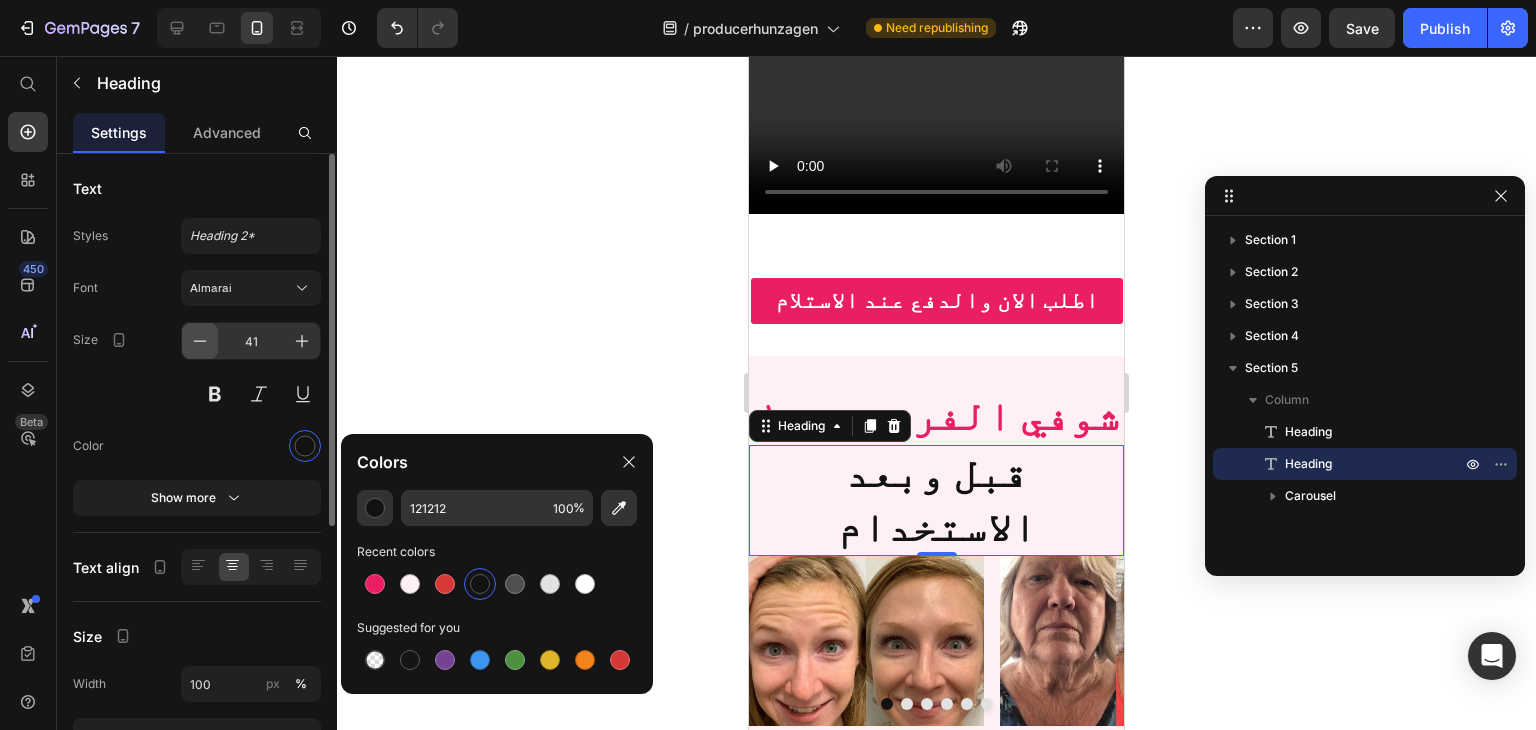 click 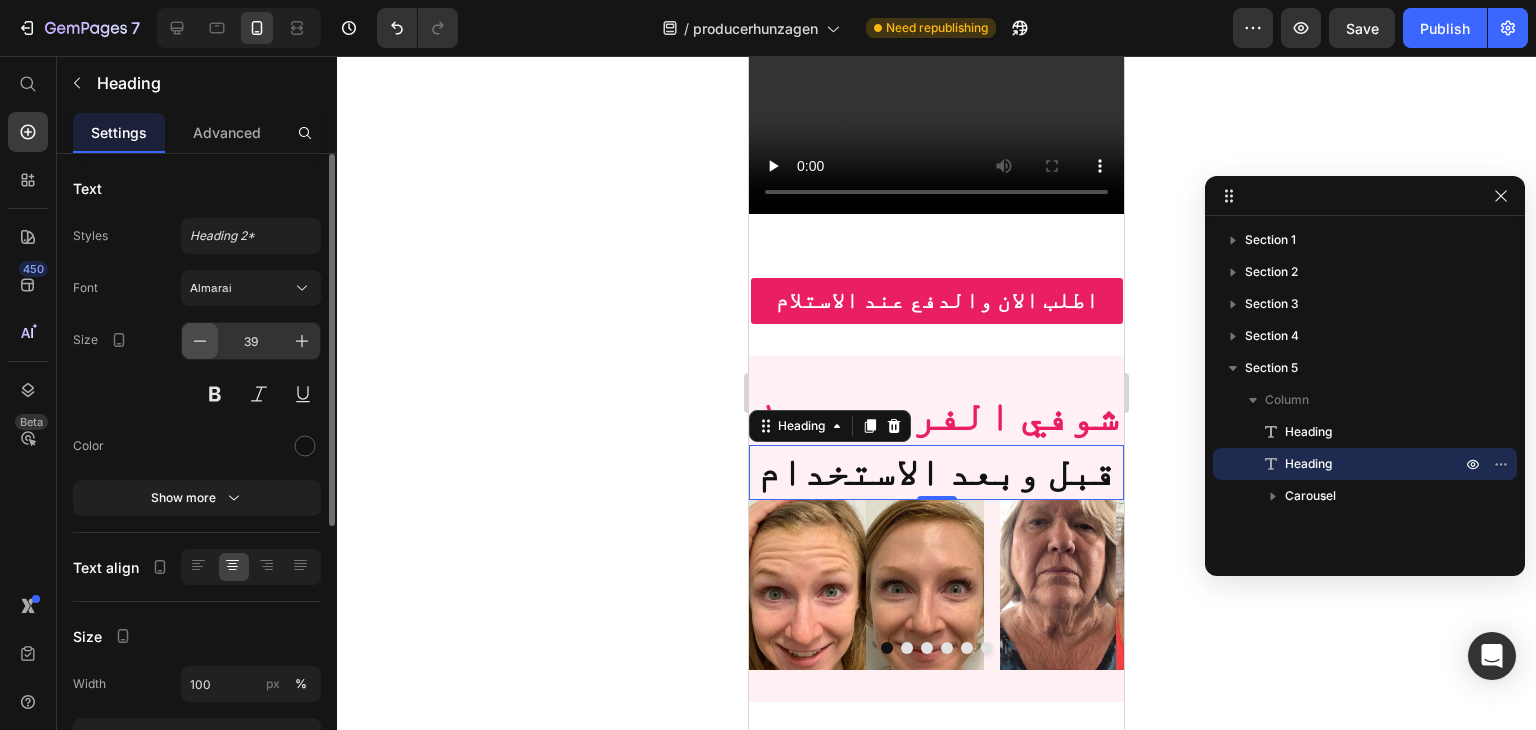 click 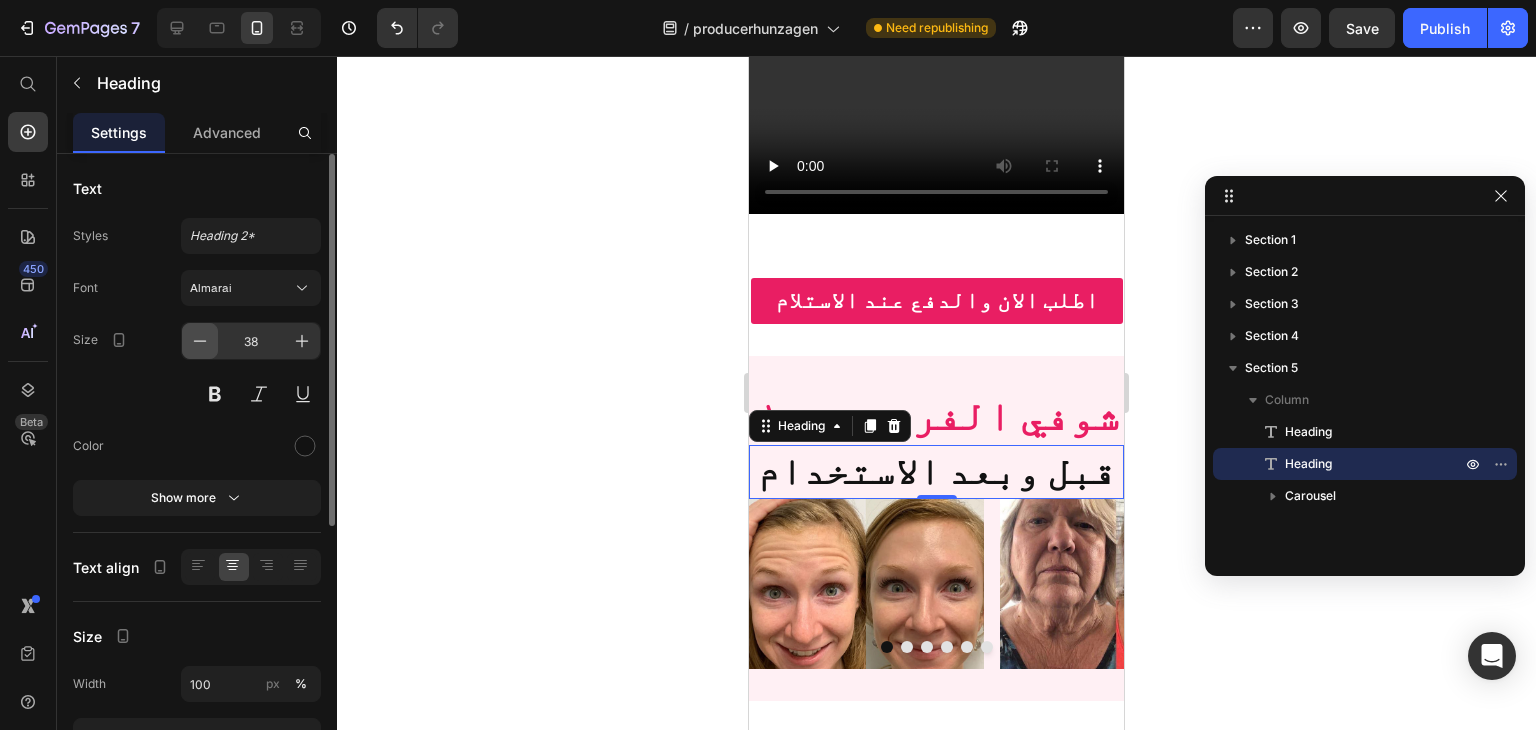 click 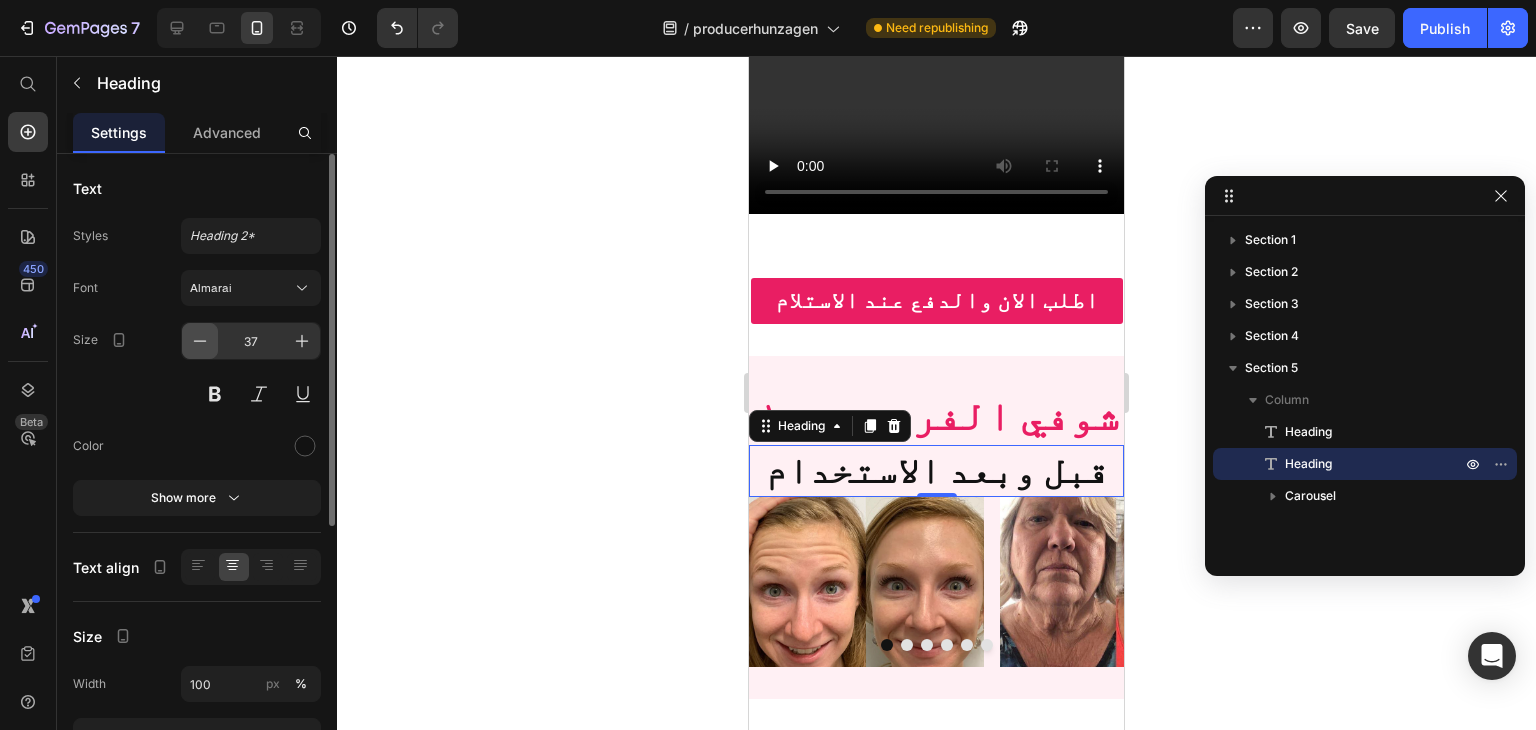 click 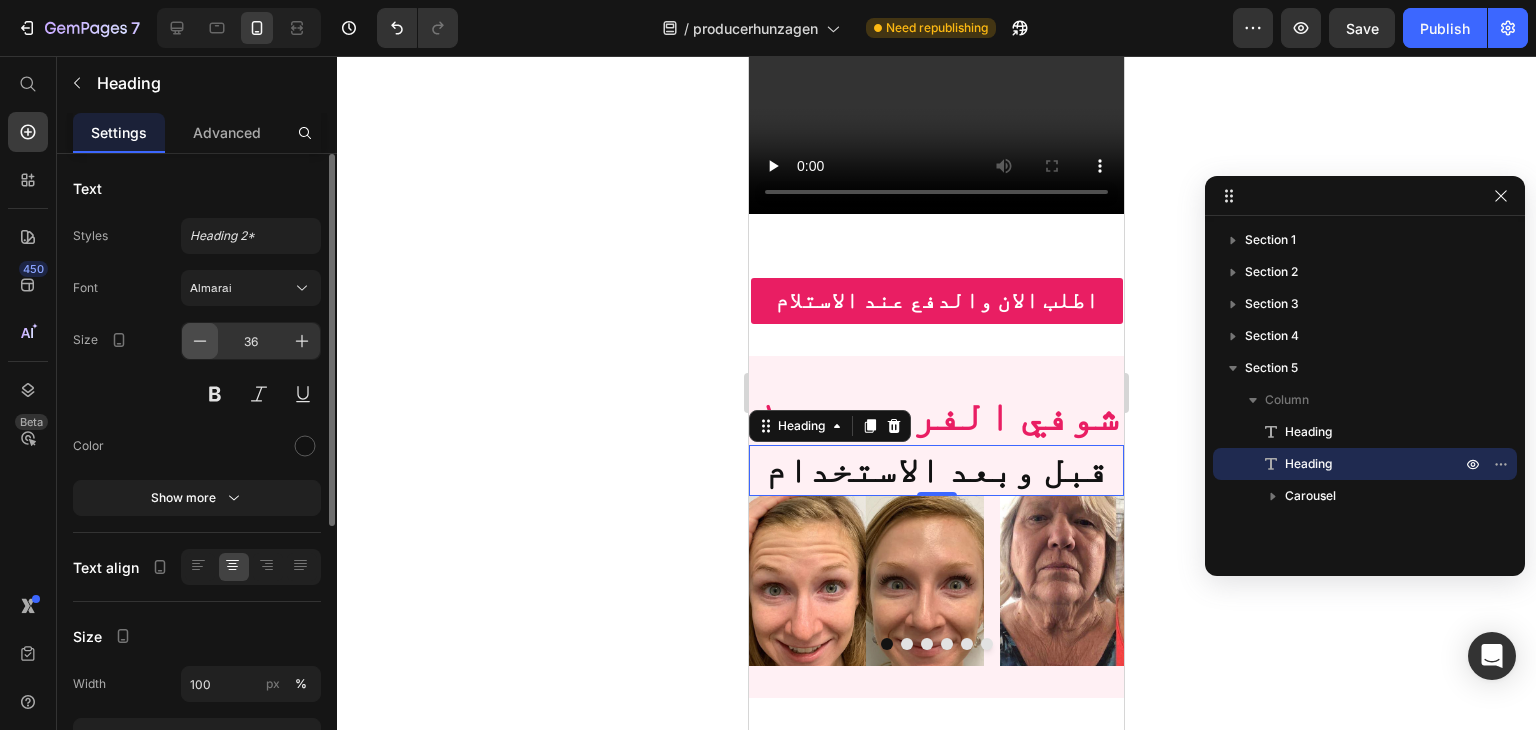 click 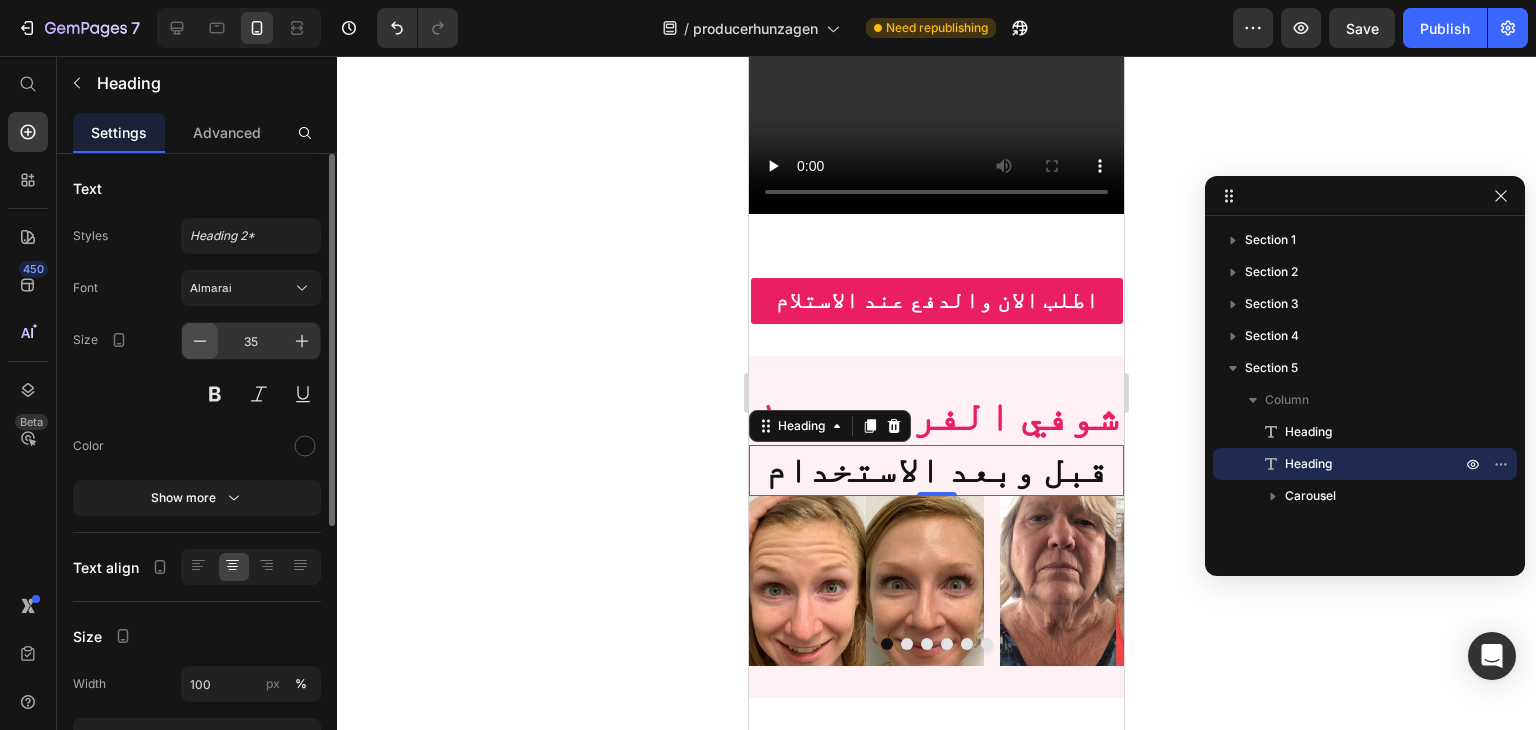 click 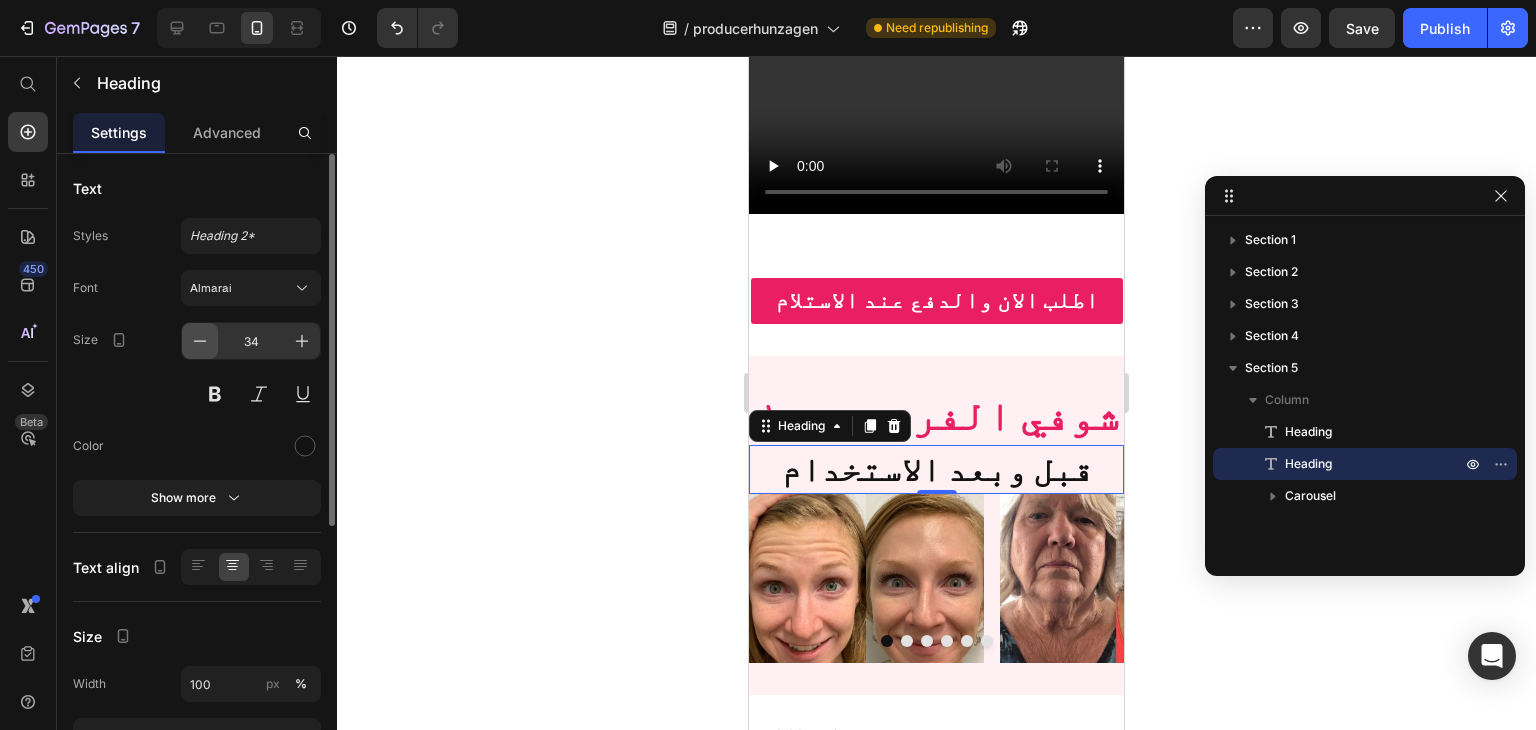 click 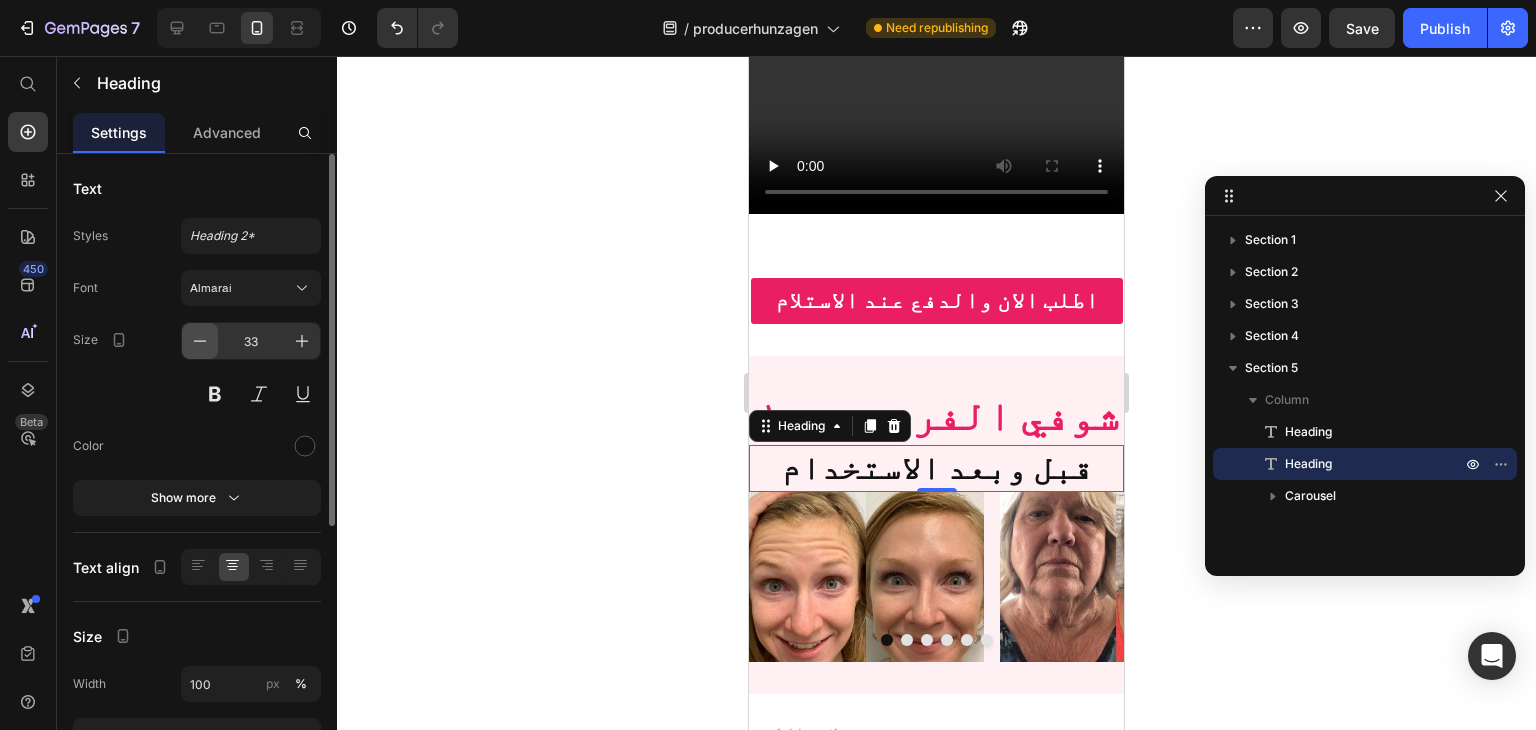 click 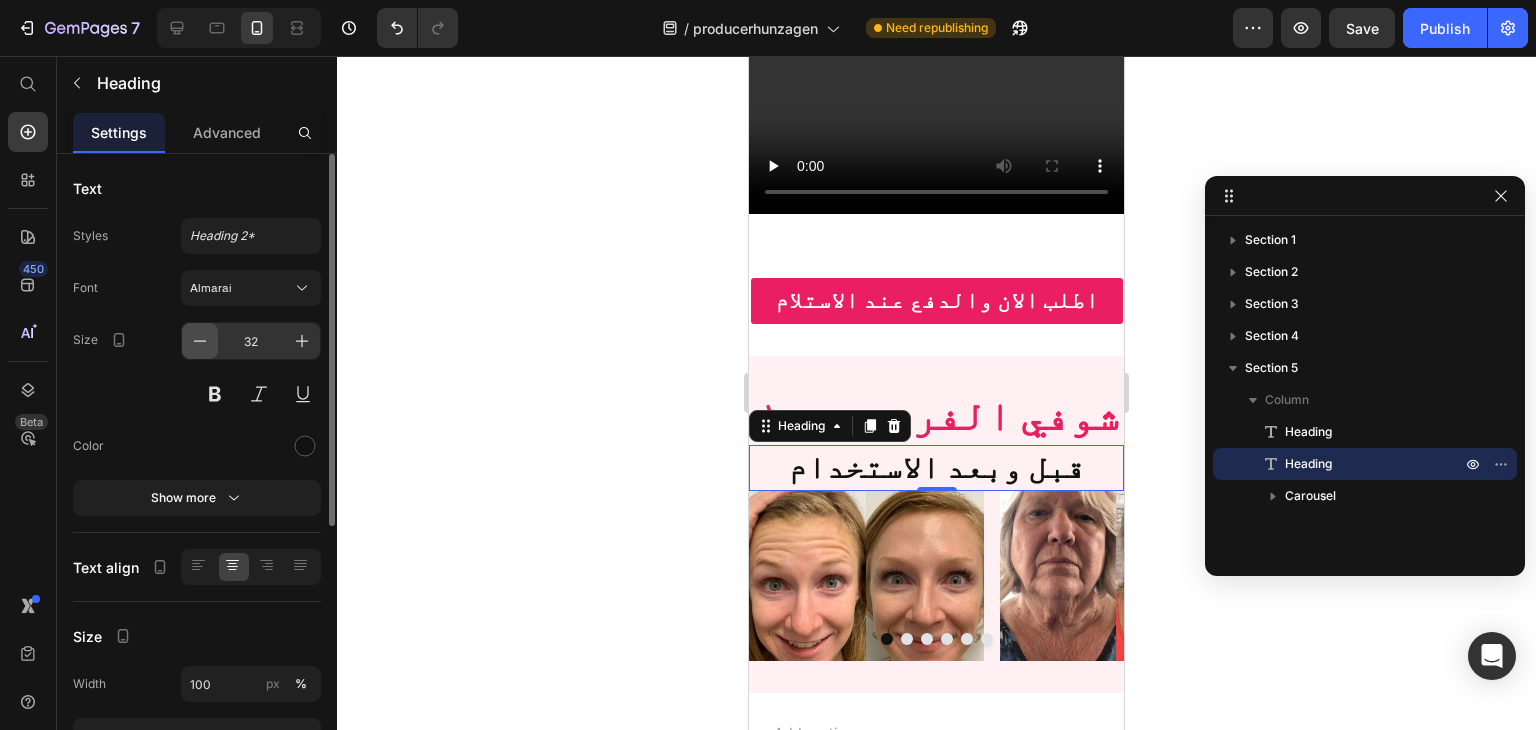 click 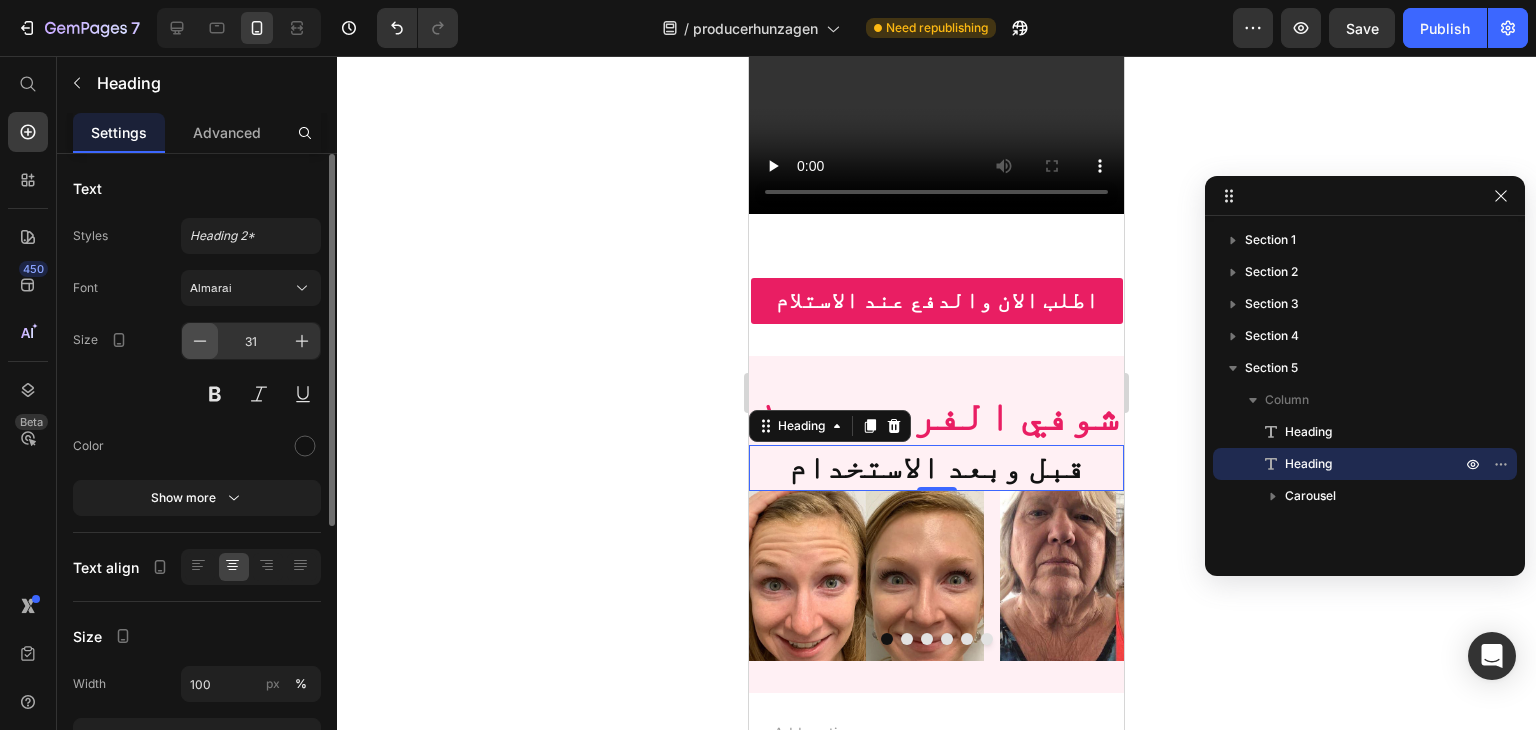 click 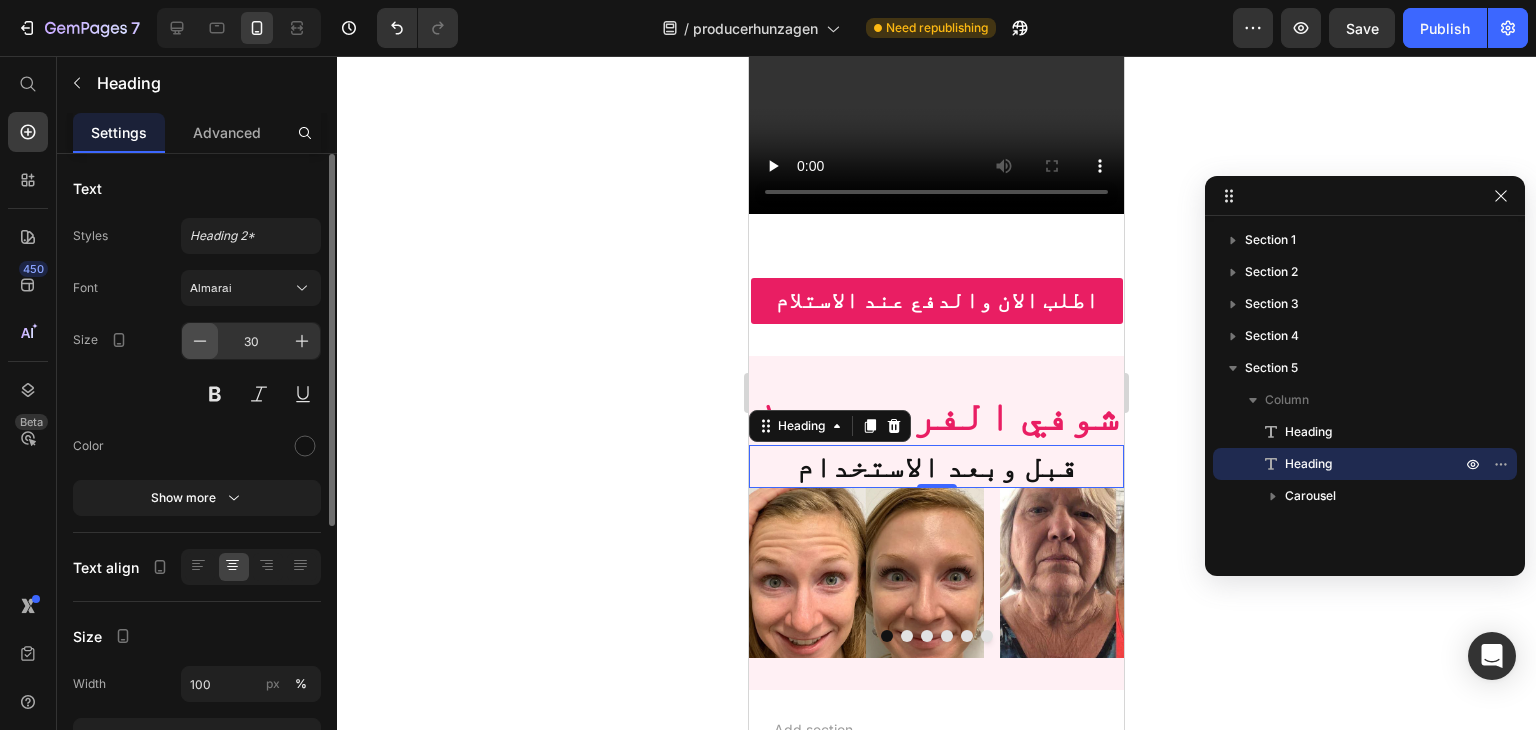 click 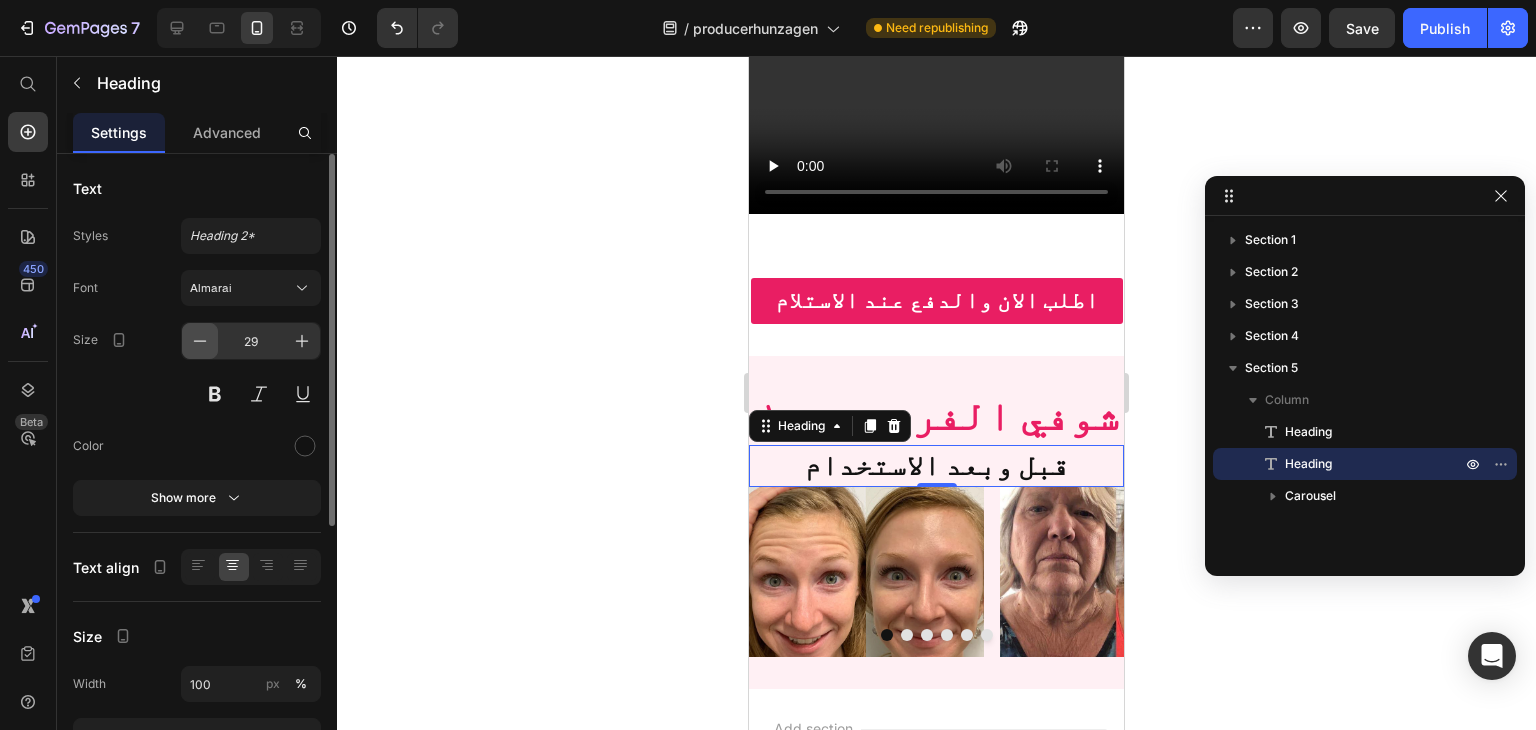 click 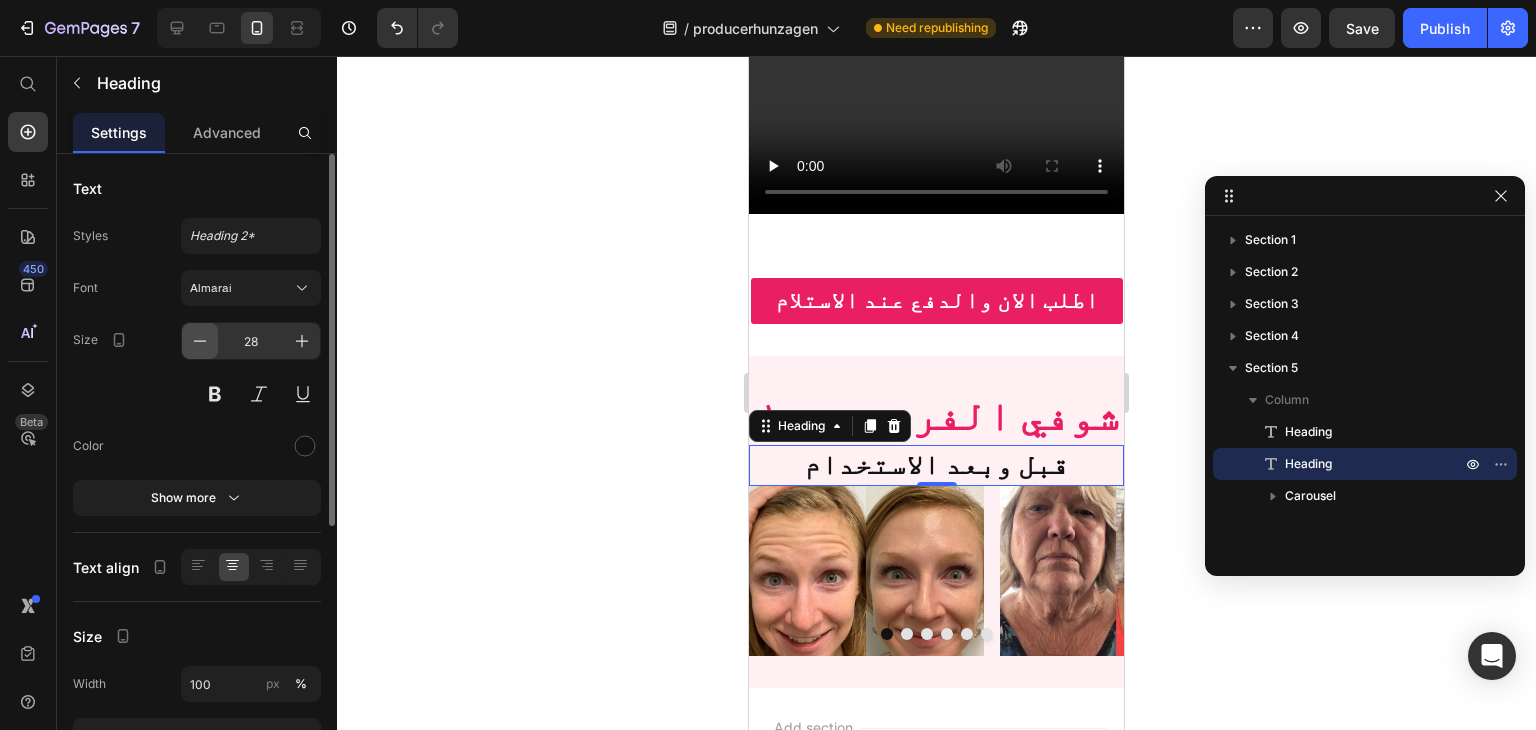 click 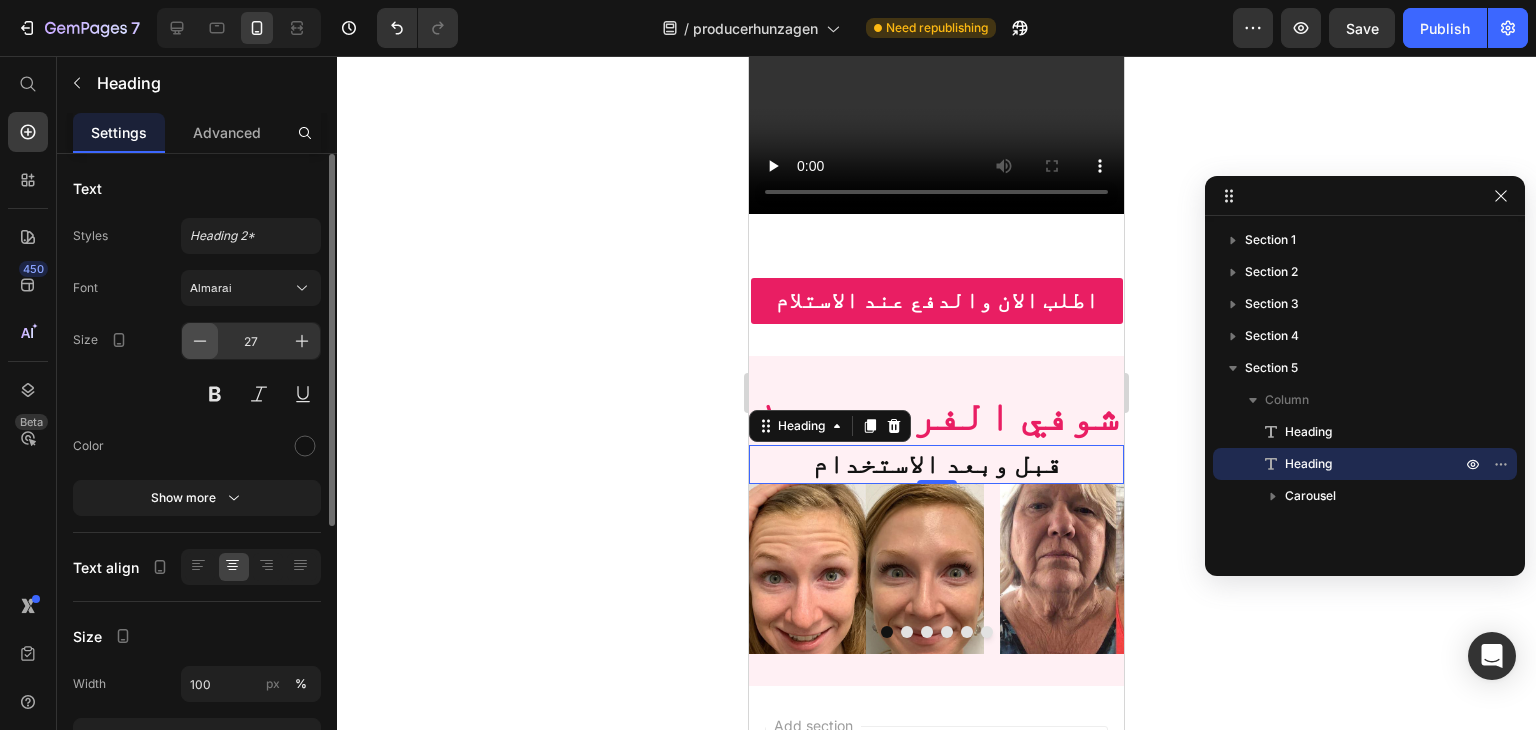 click 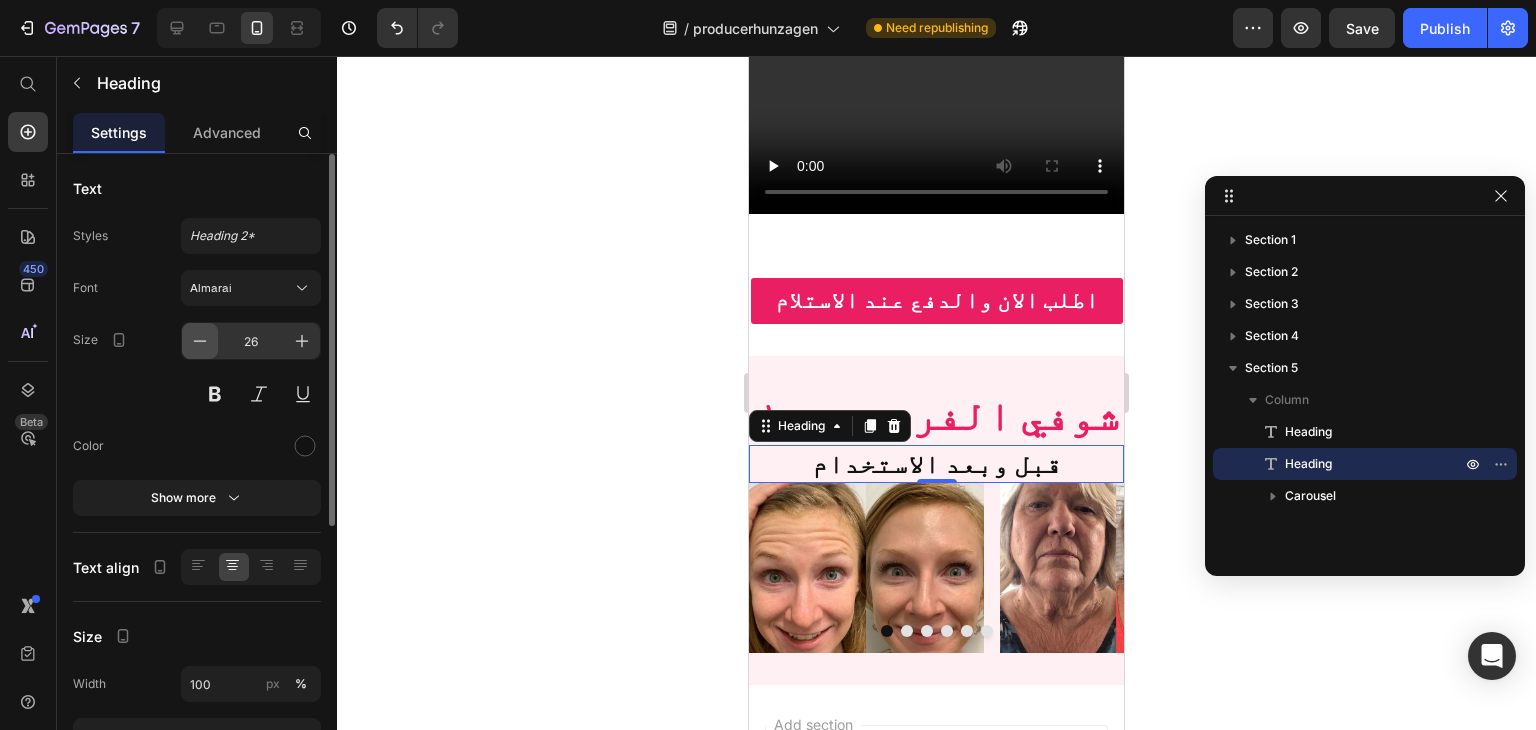 click 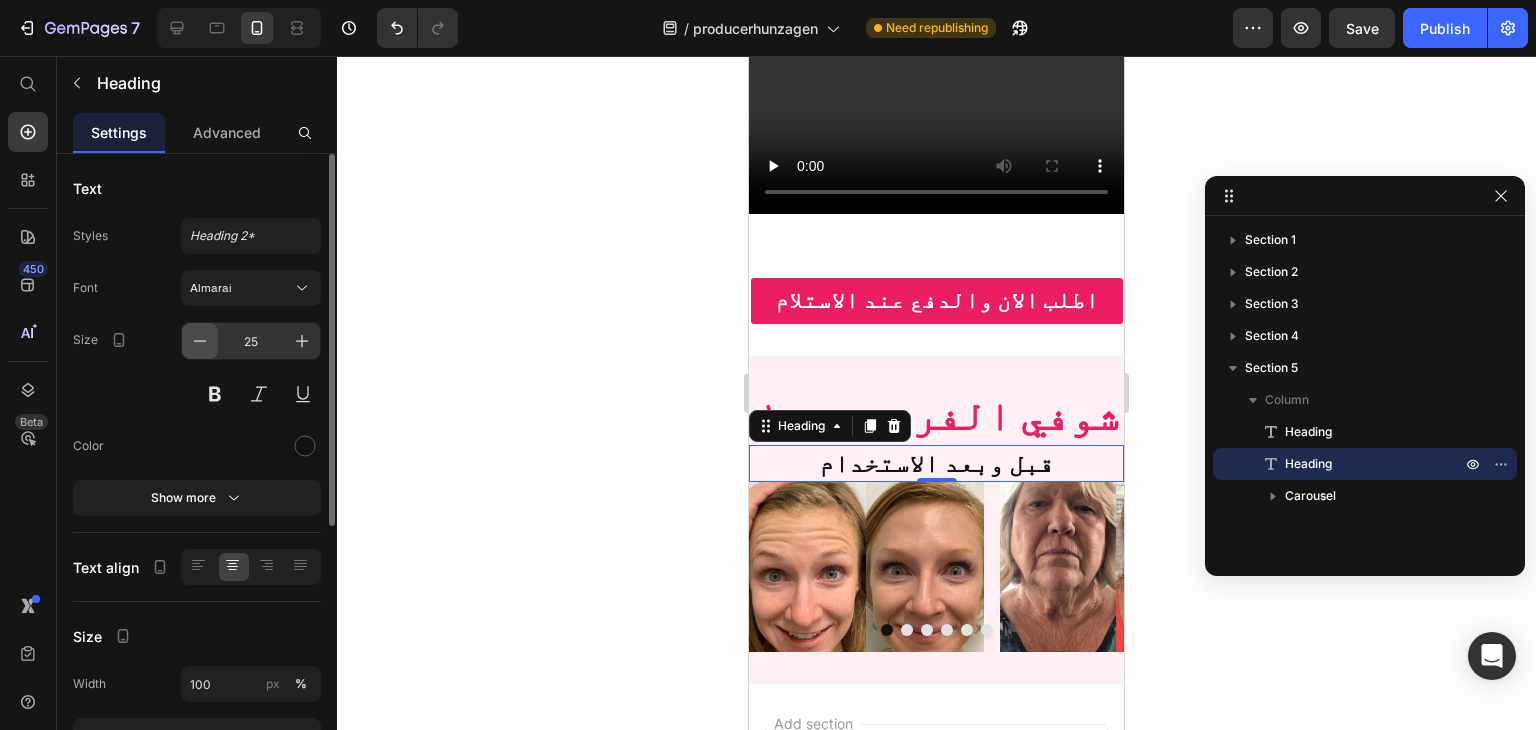click 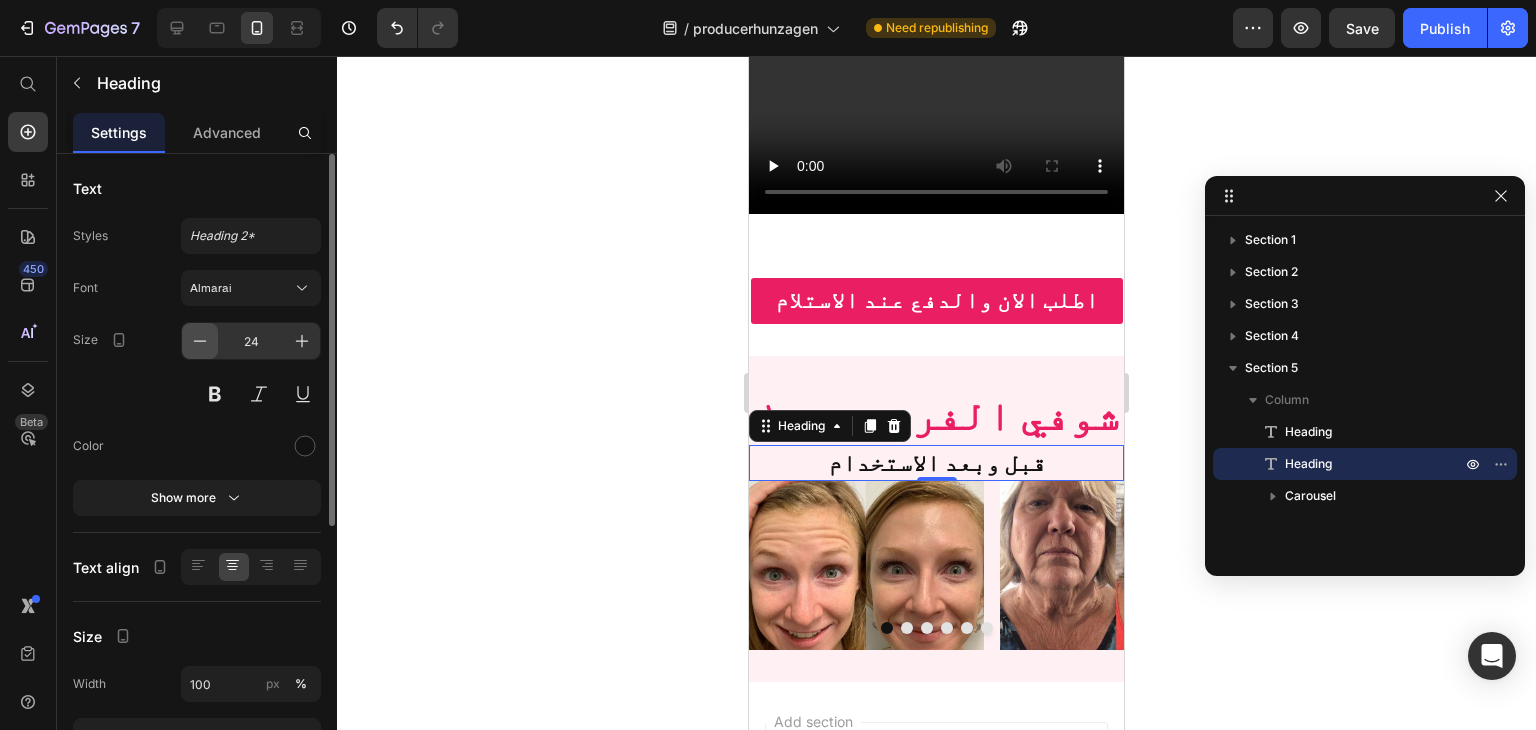 click 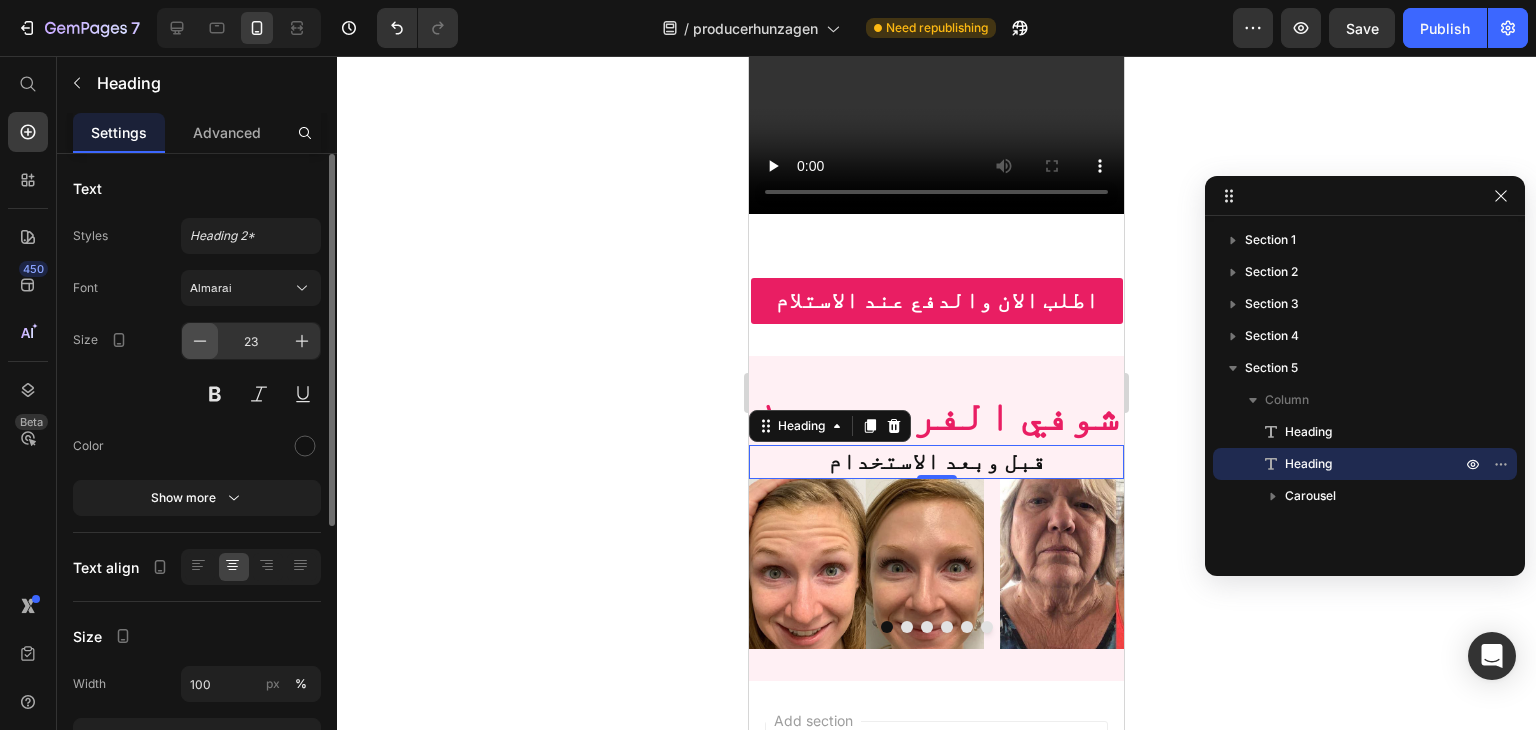 click 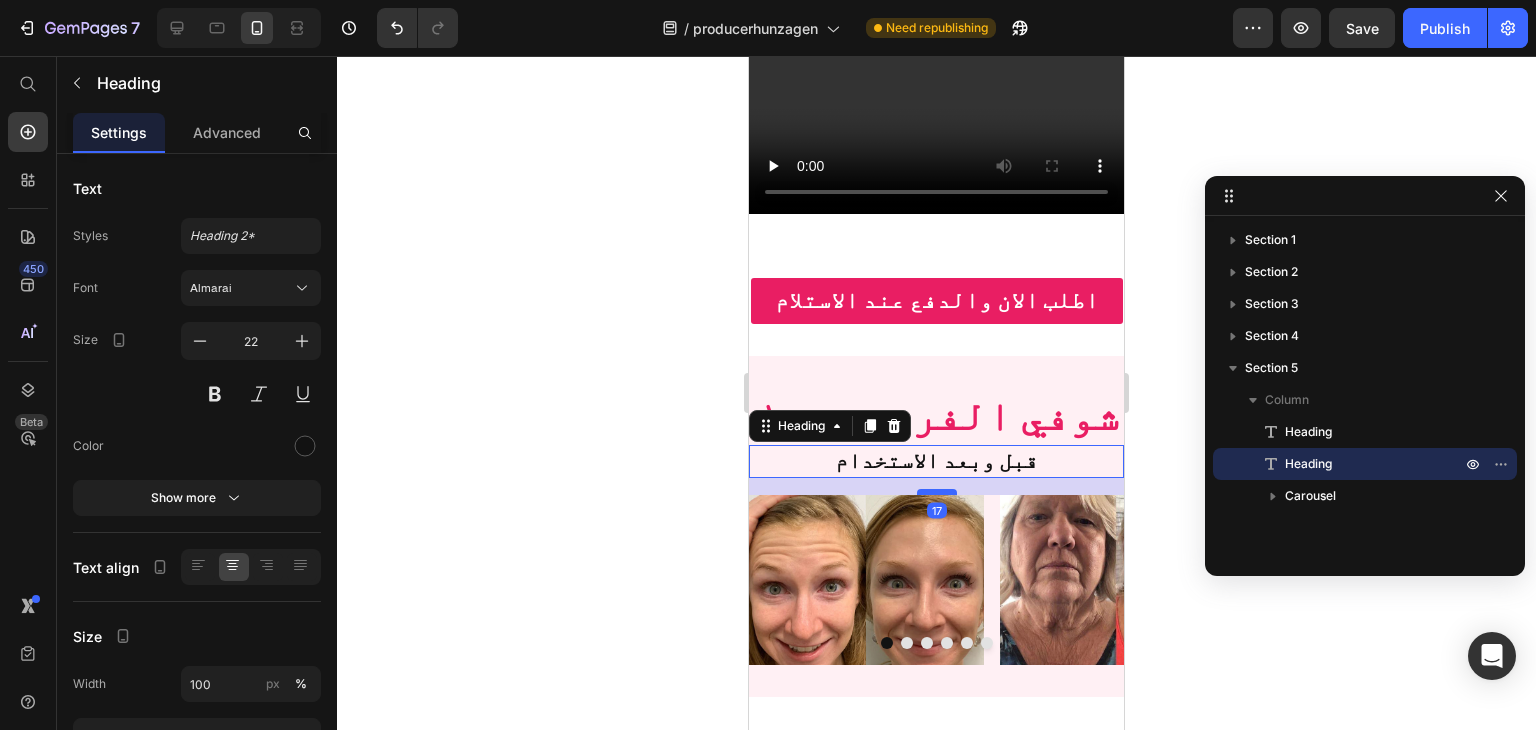 drag, startPoint x: 934, startPoint y: 316, endPoint x: 934, endPoint y: 333, distance: 17 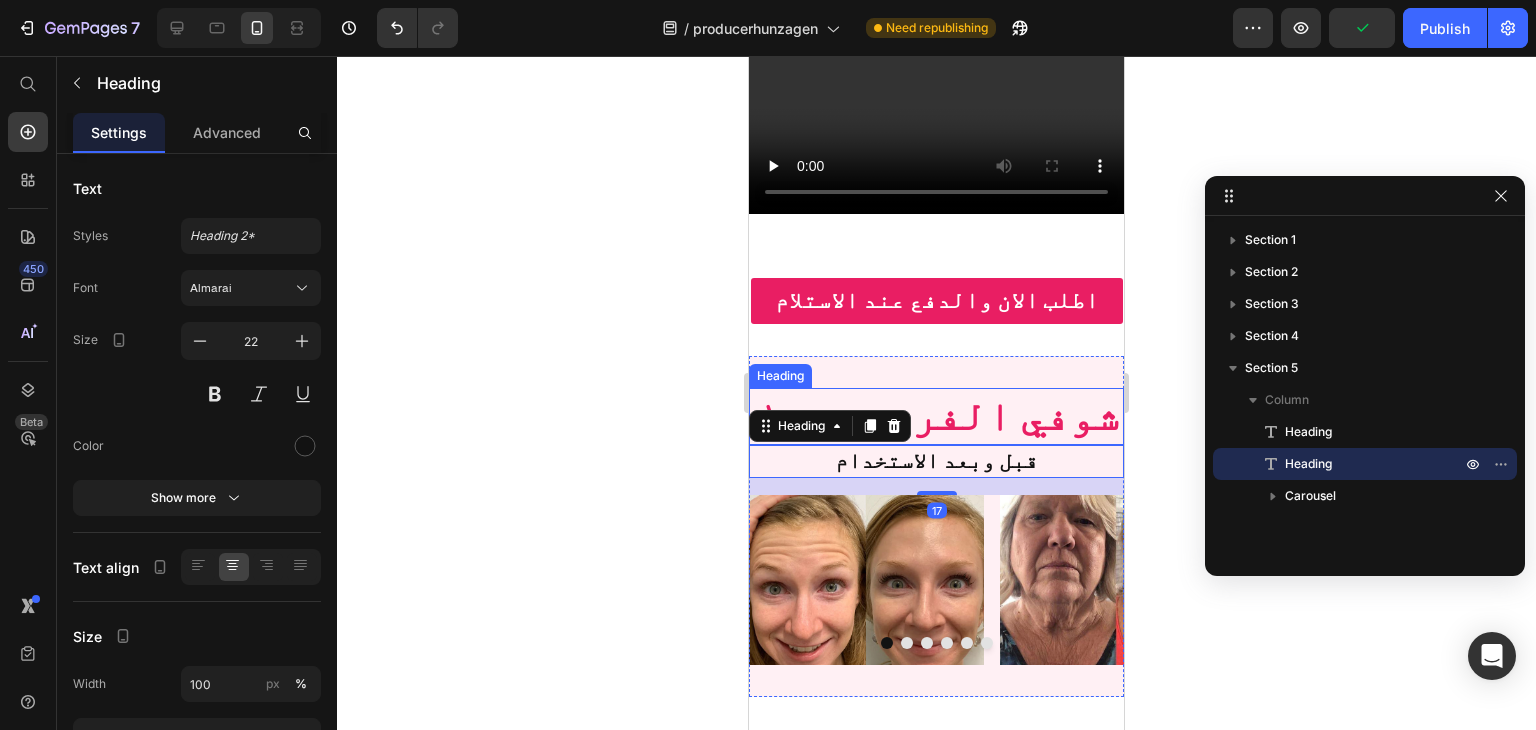 click on "شوفي الفرق بنفسك" at bounding box center [937, 416] 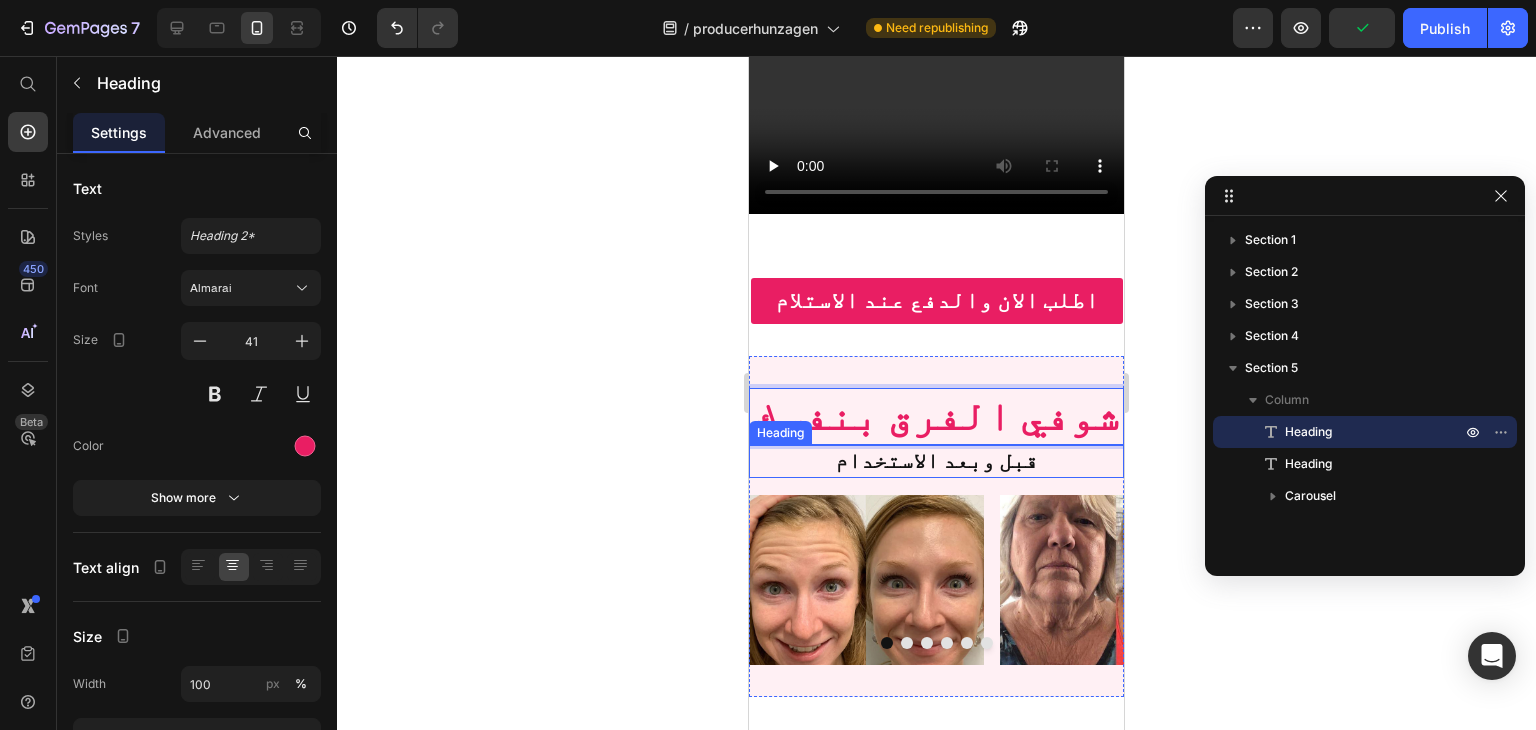 drag, startPoint x: 931, startPoint y: 281, endPoint x: 931, endPoint y: 292, distance: 11 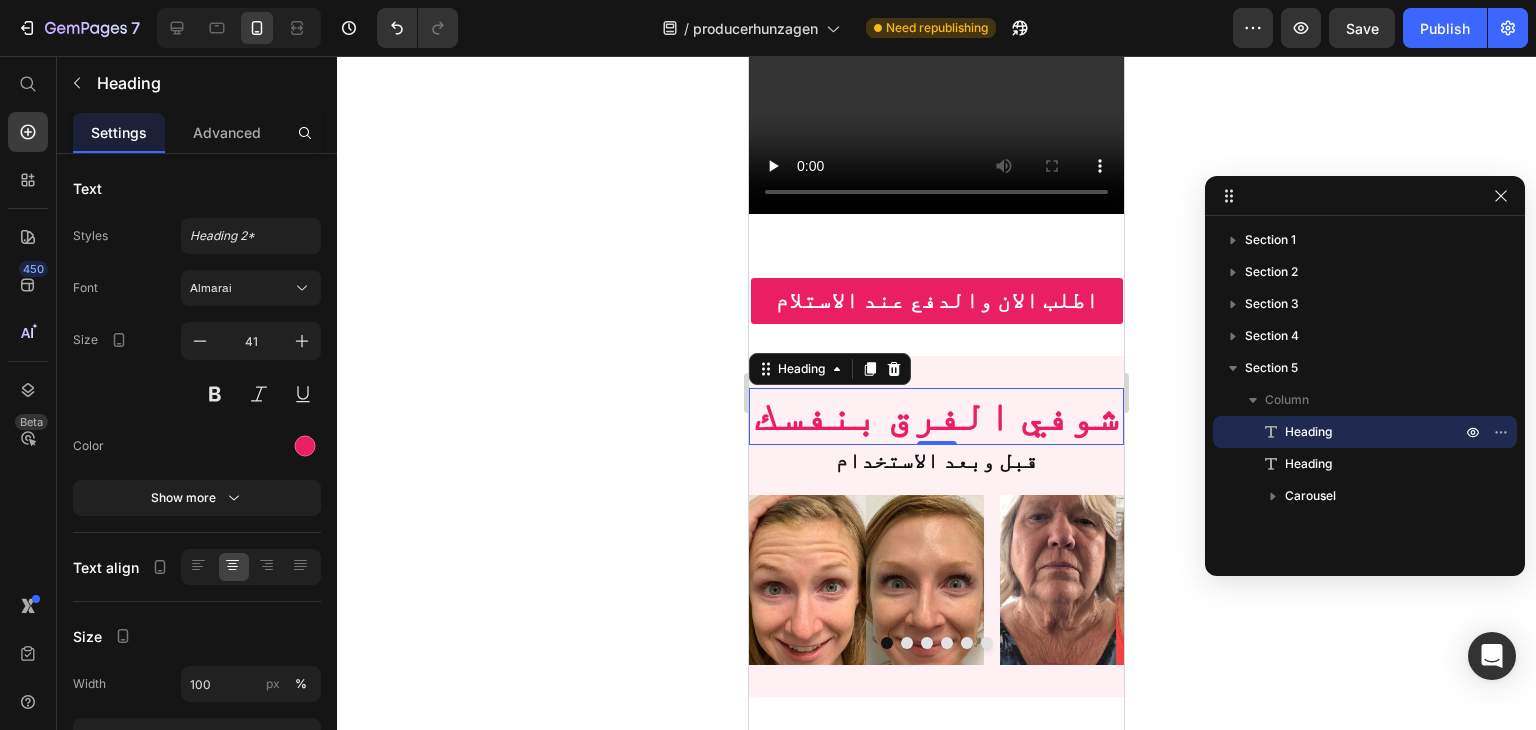 click 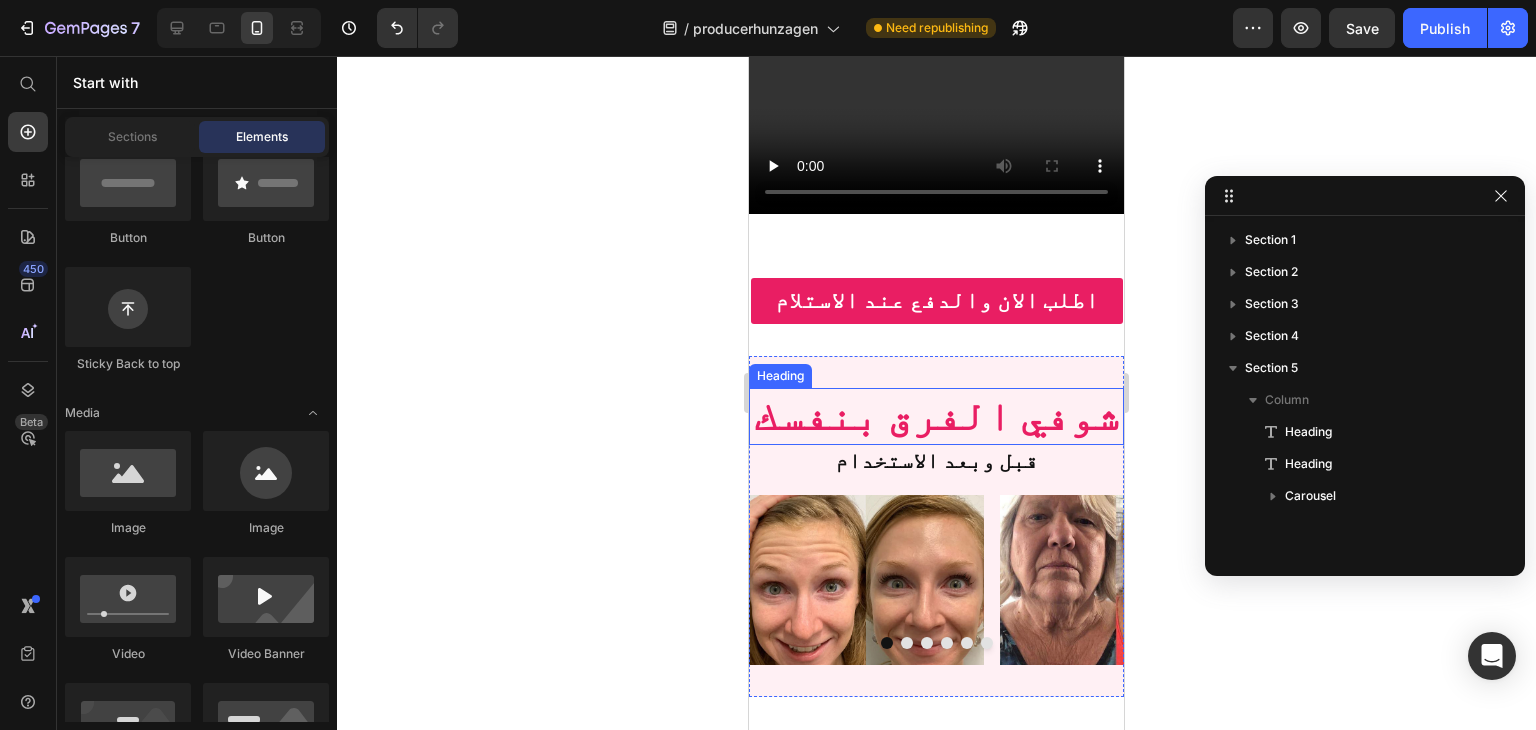 click on "شوفي الفرق بنفسك" at bounding box center [937, 416] 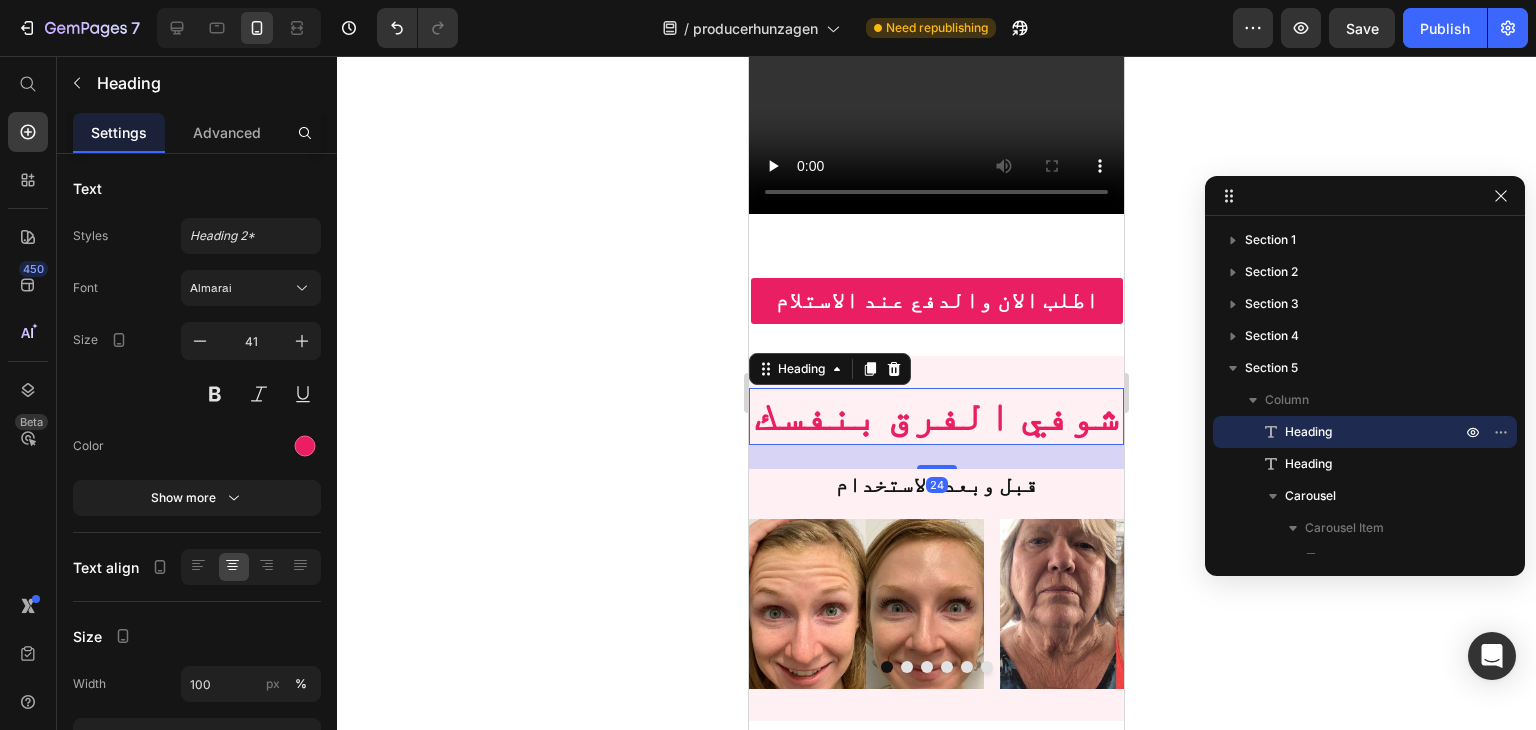 drag, startPoint x: 936, startPoint y: 286, endPoint x: 937, endPoint y: 310, distance: 24.020824 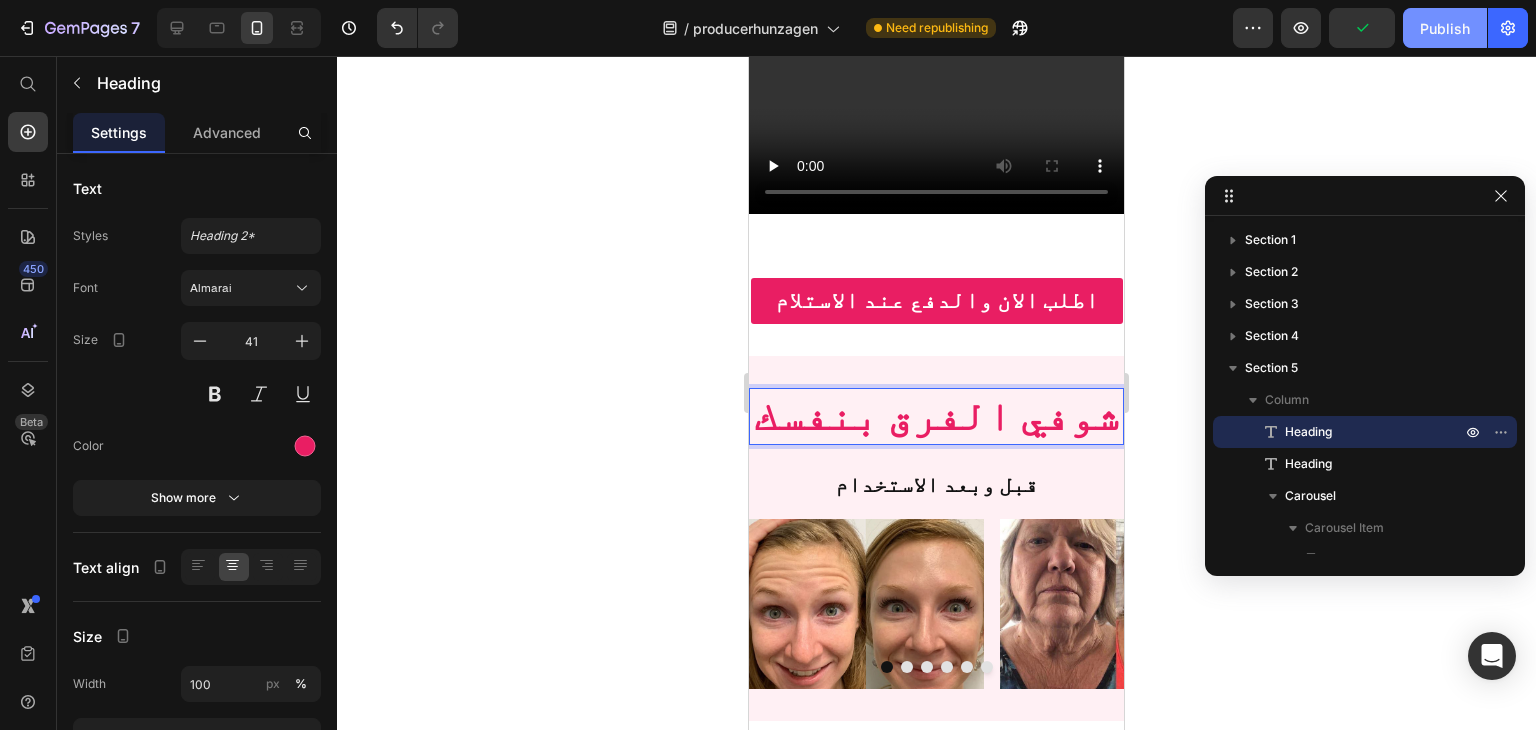 click on "Publish" 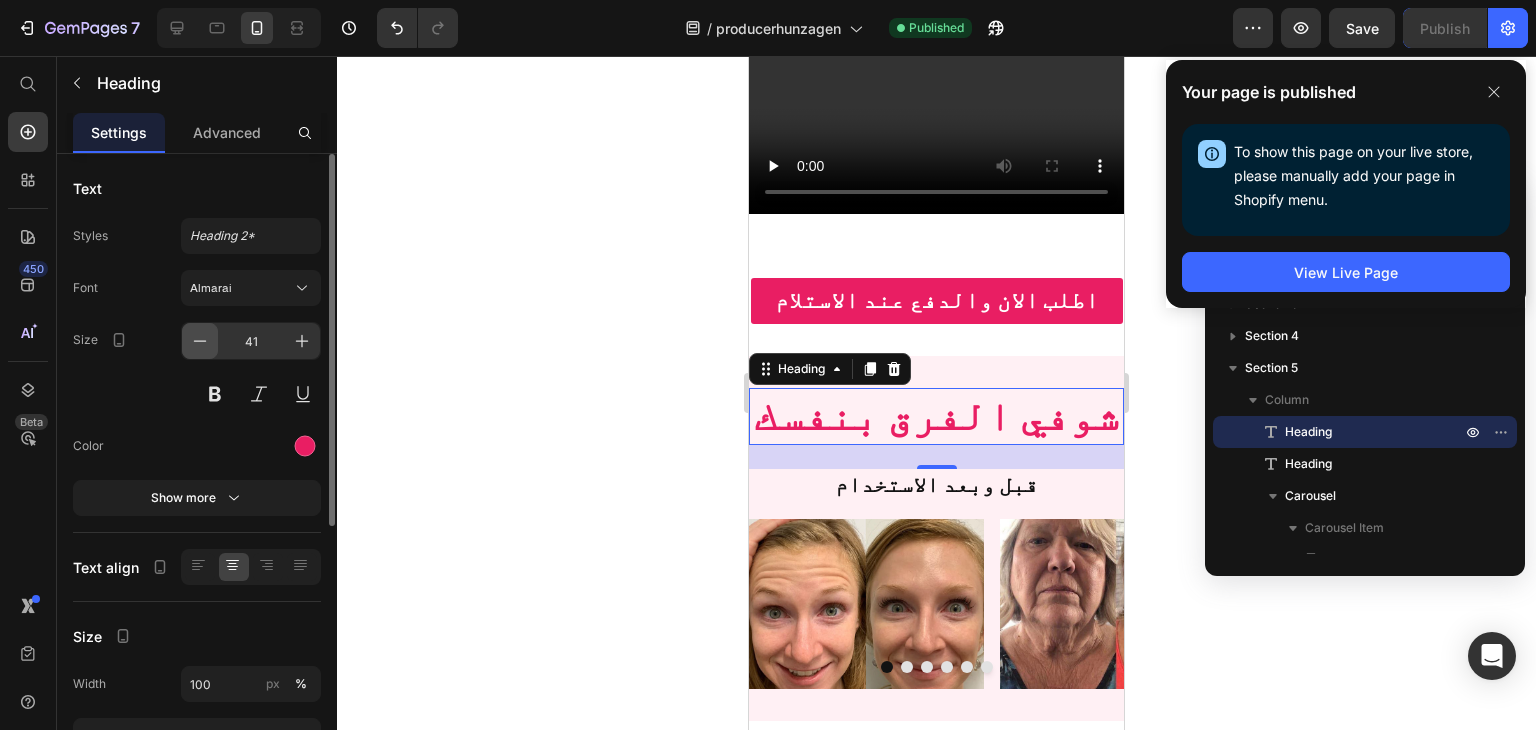 click 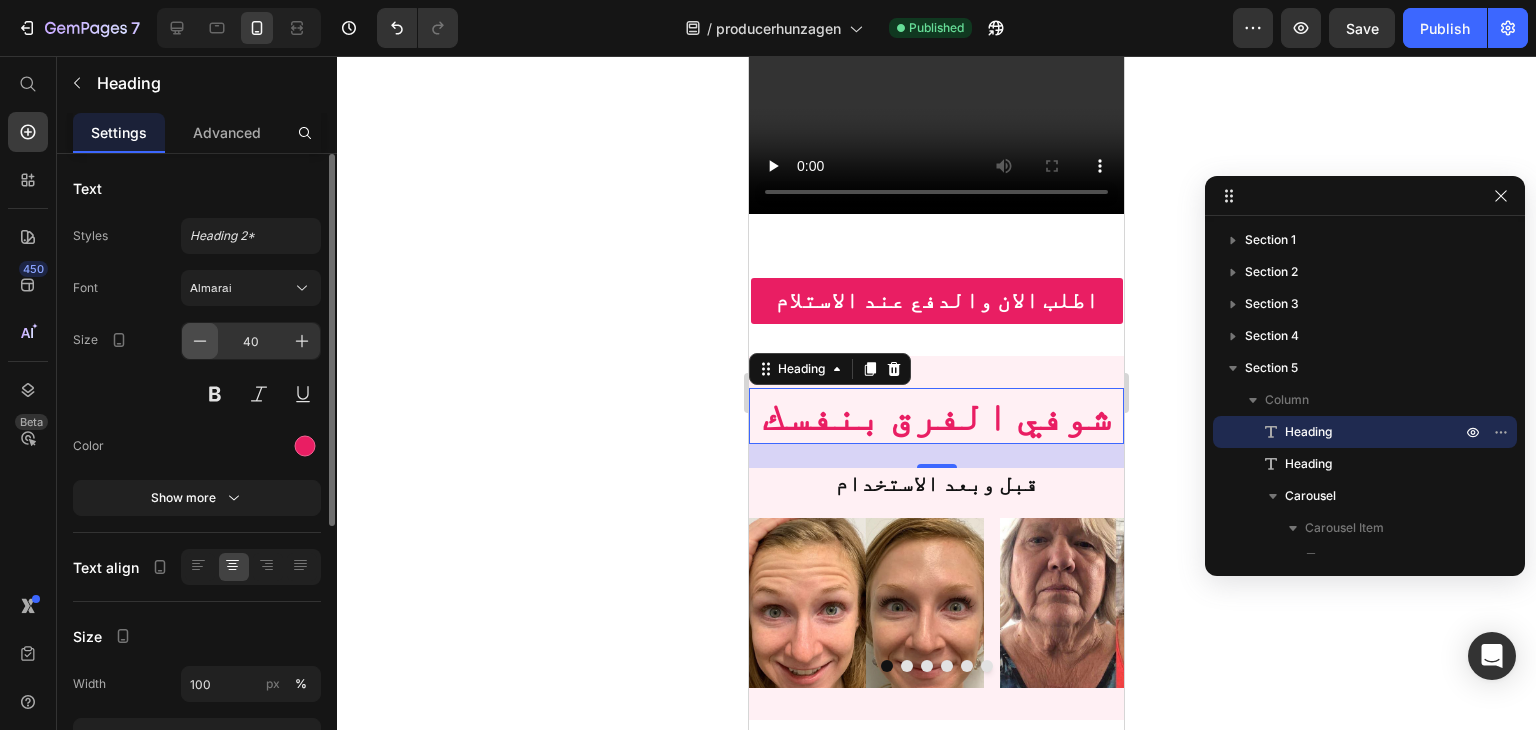 click 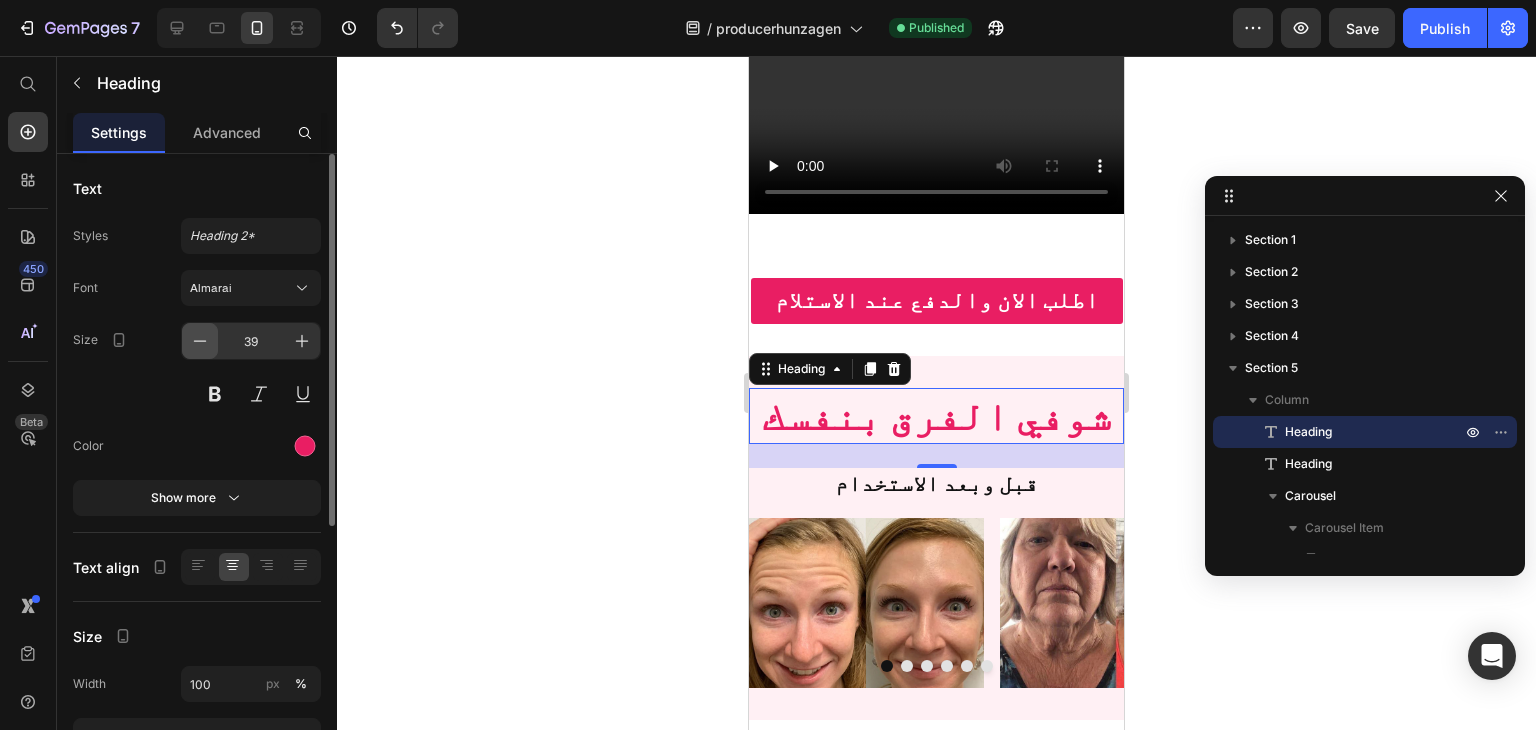 click 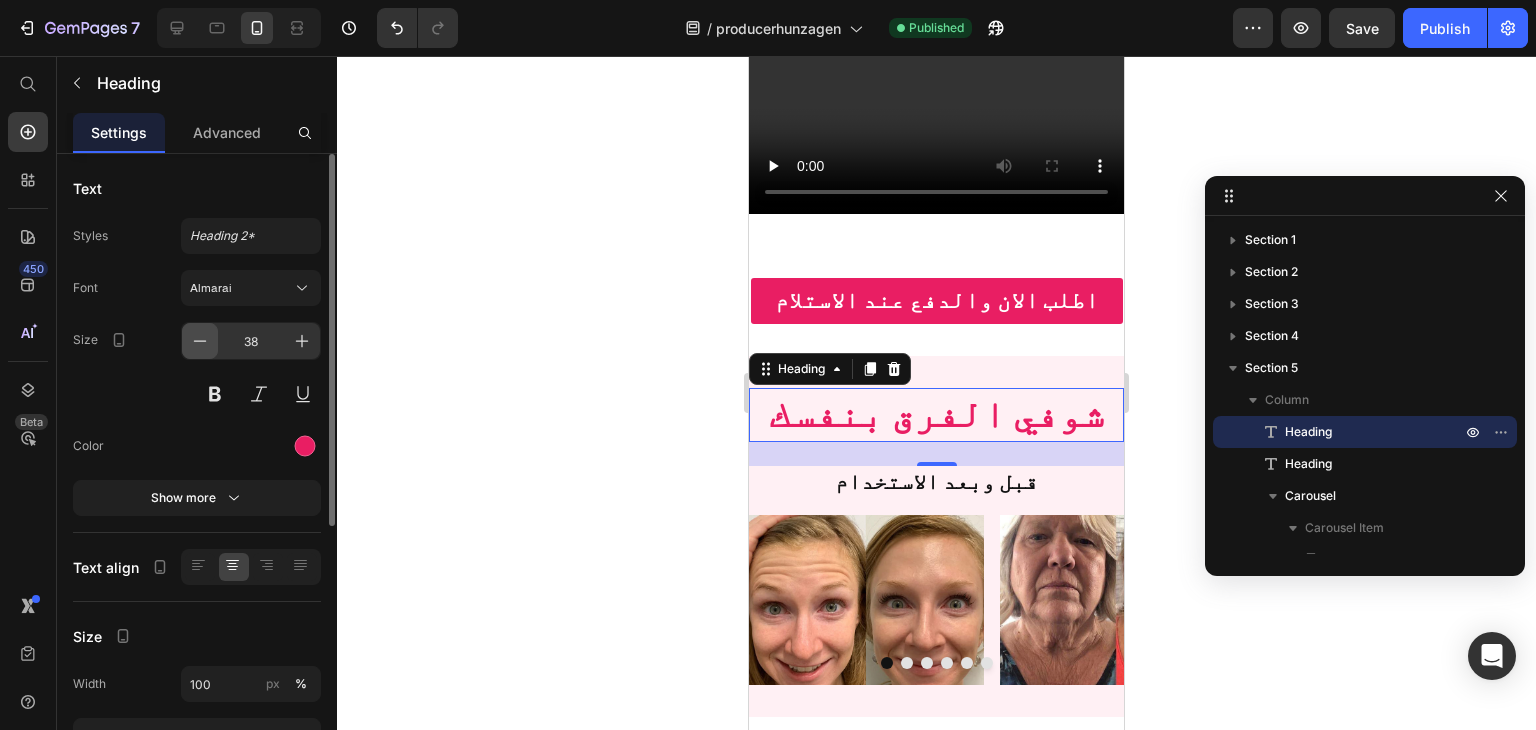 click 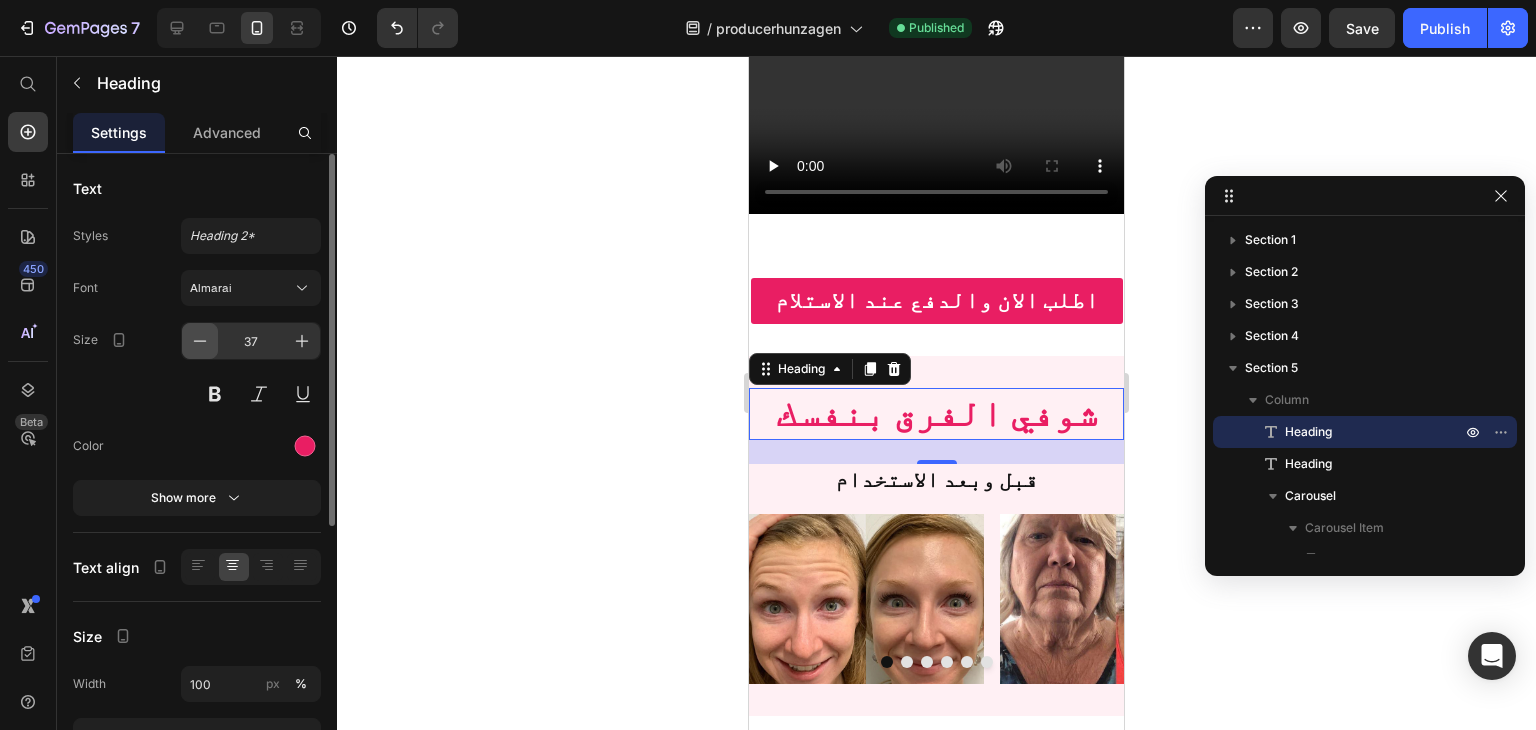 click 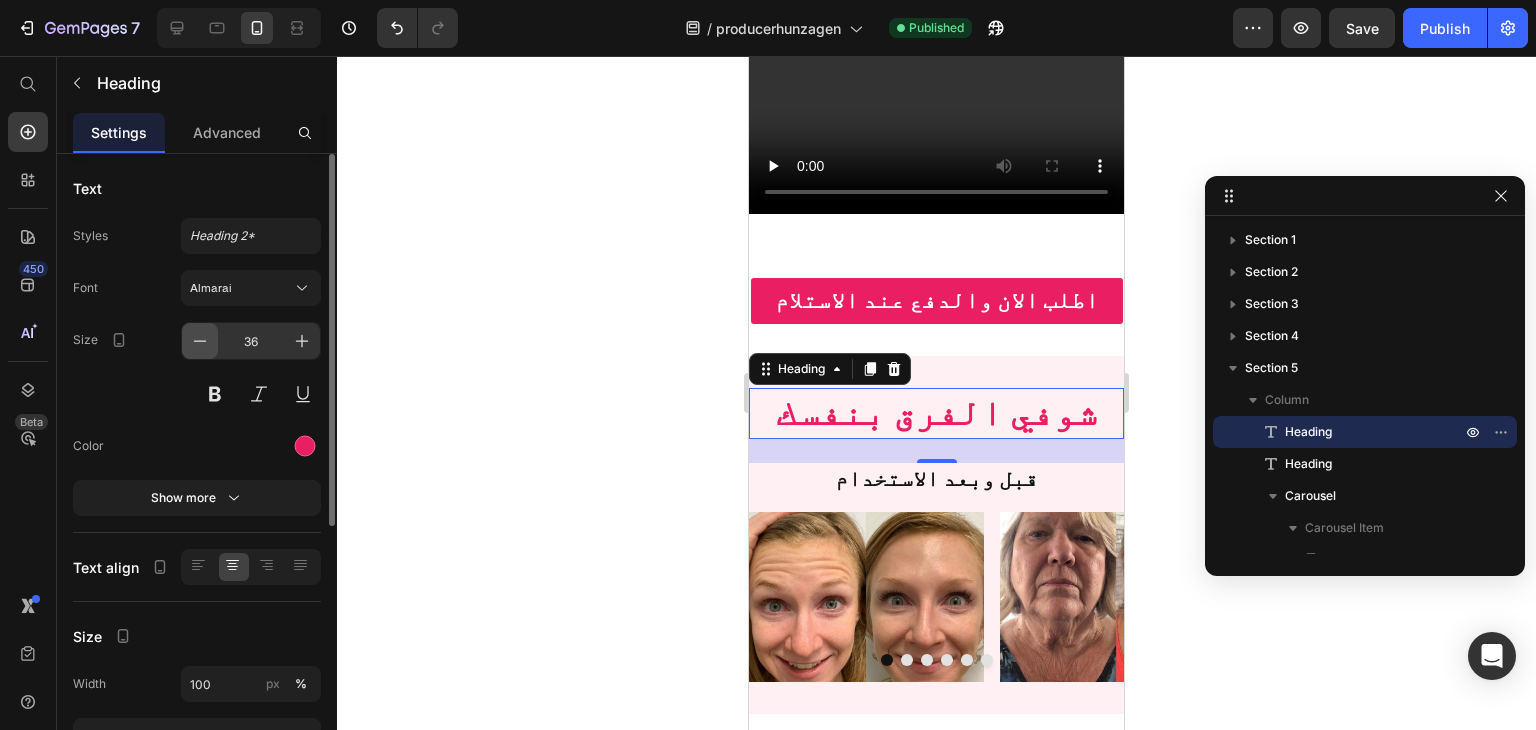 click 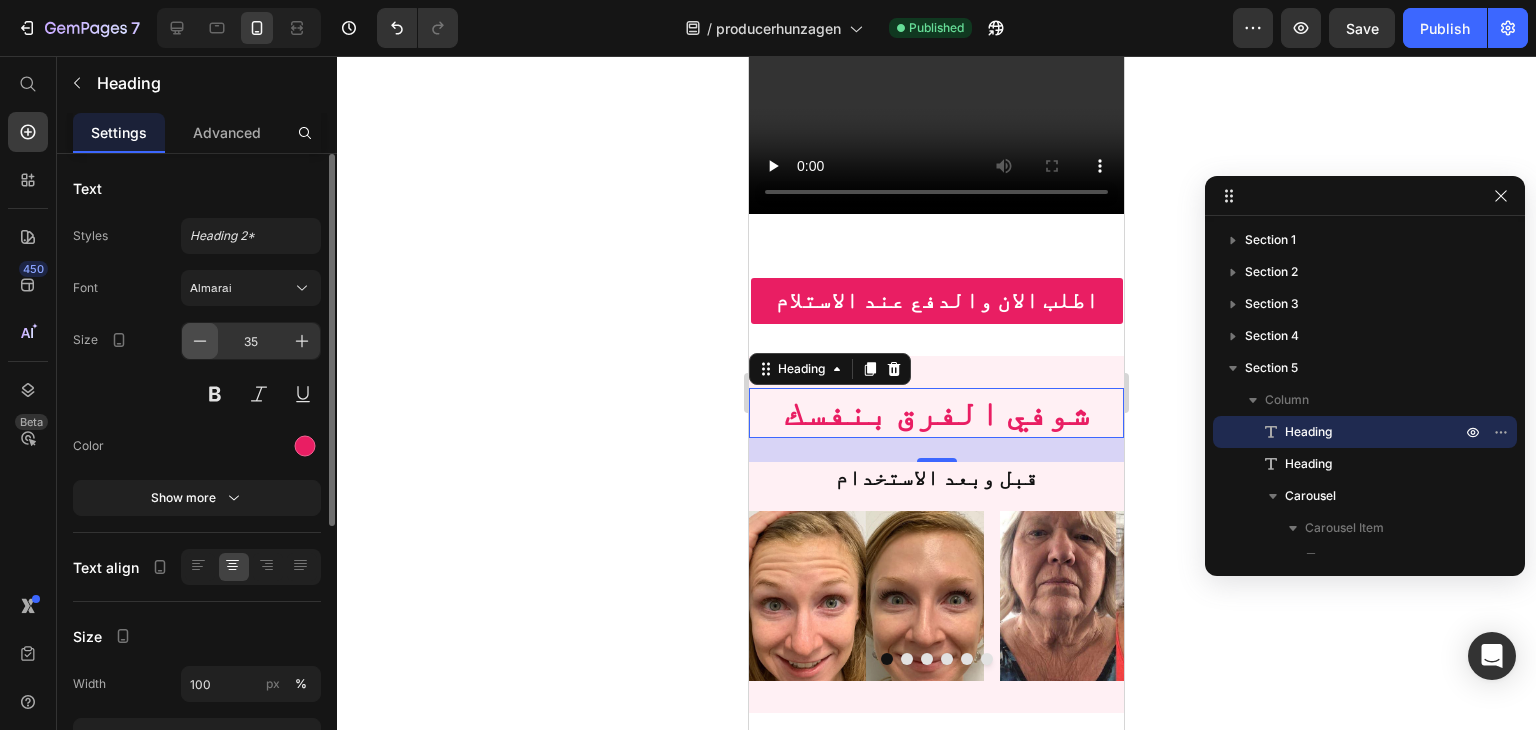 click 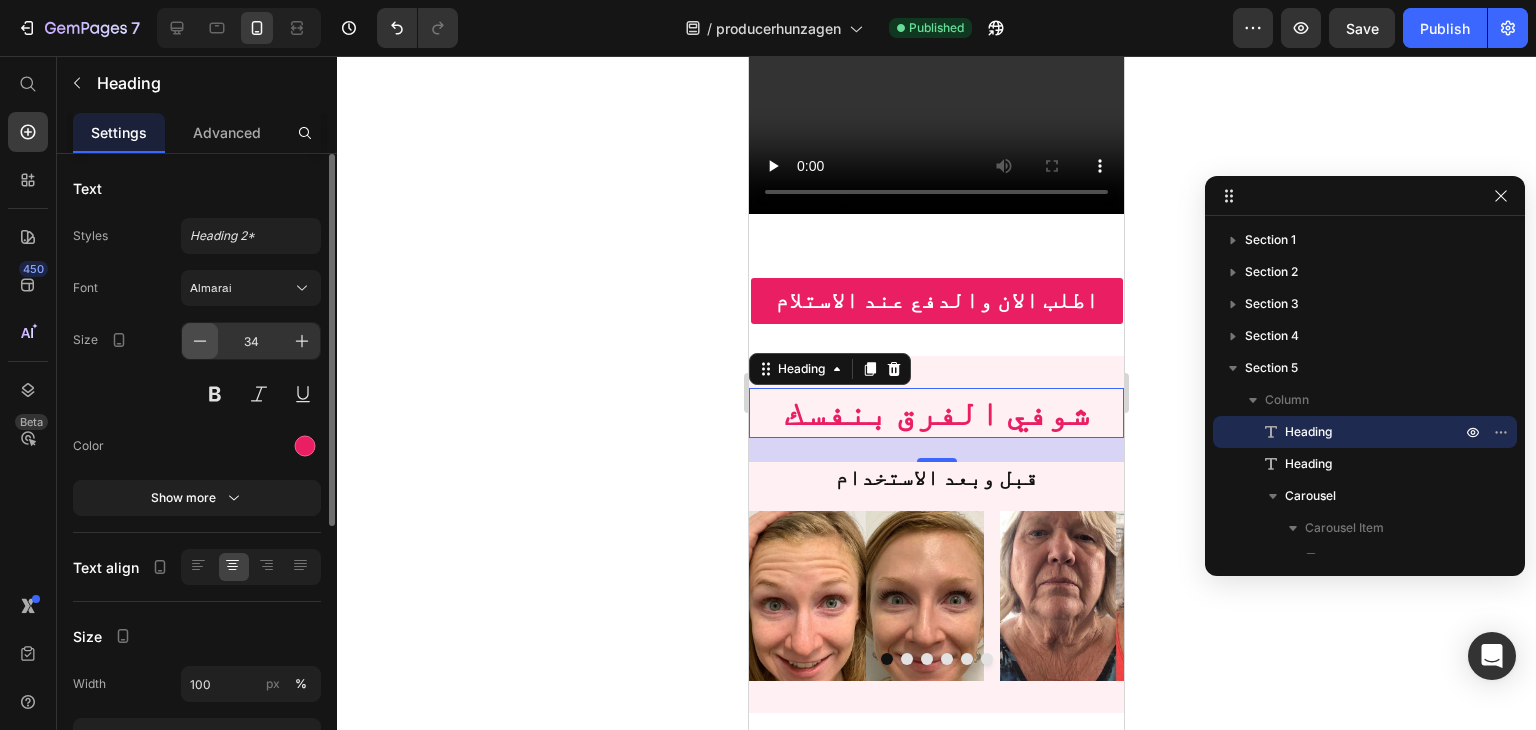click 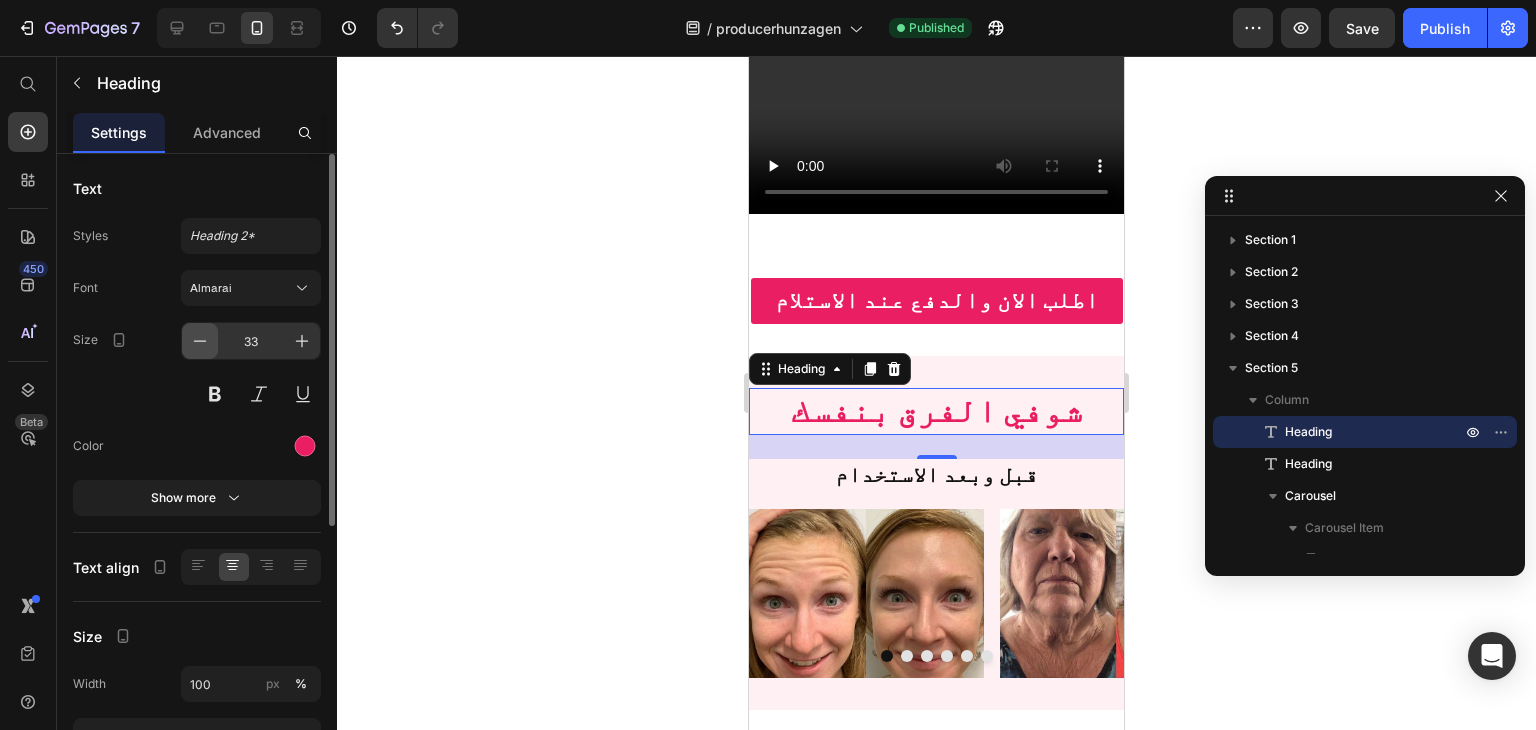 click 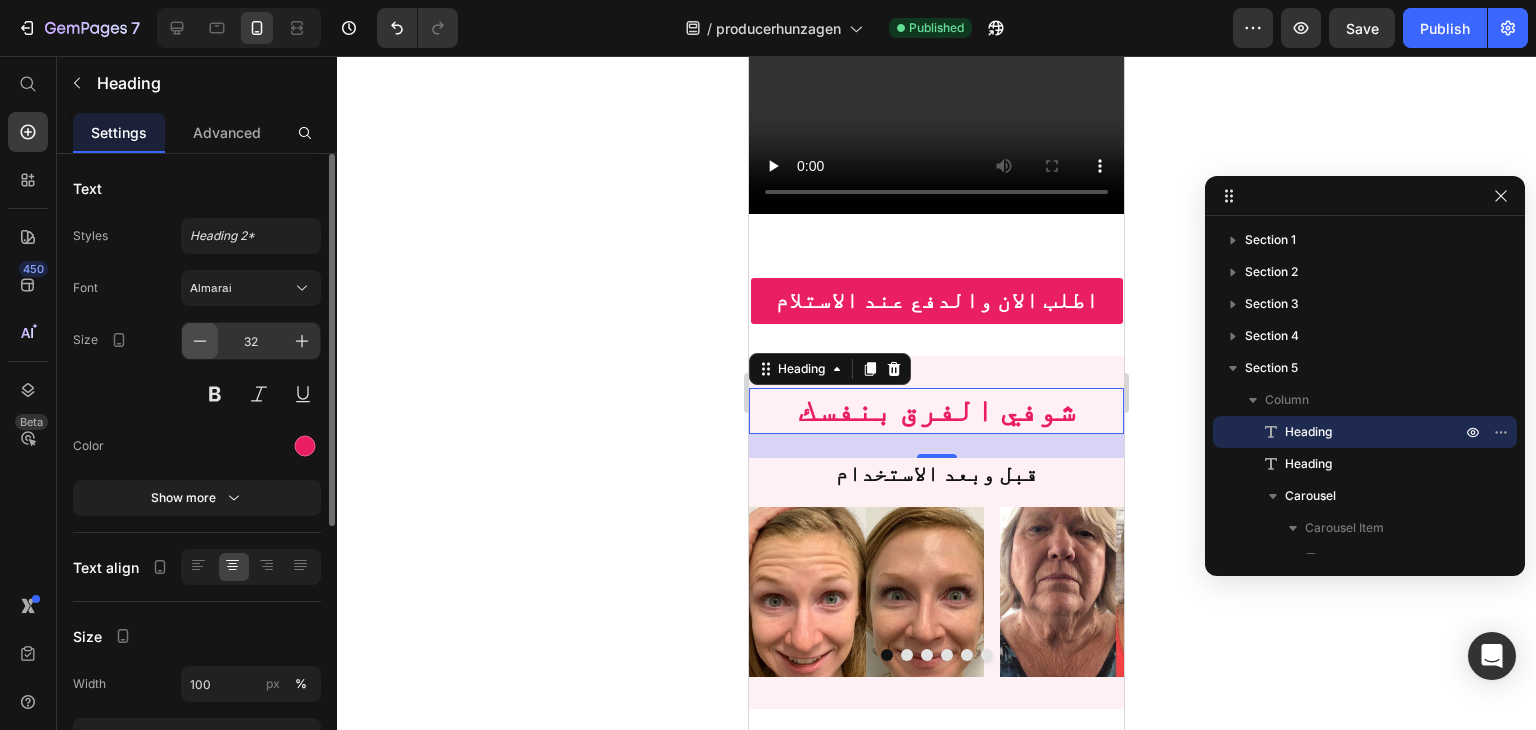 click 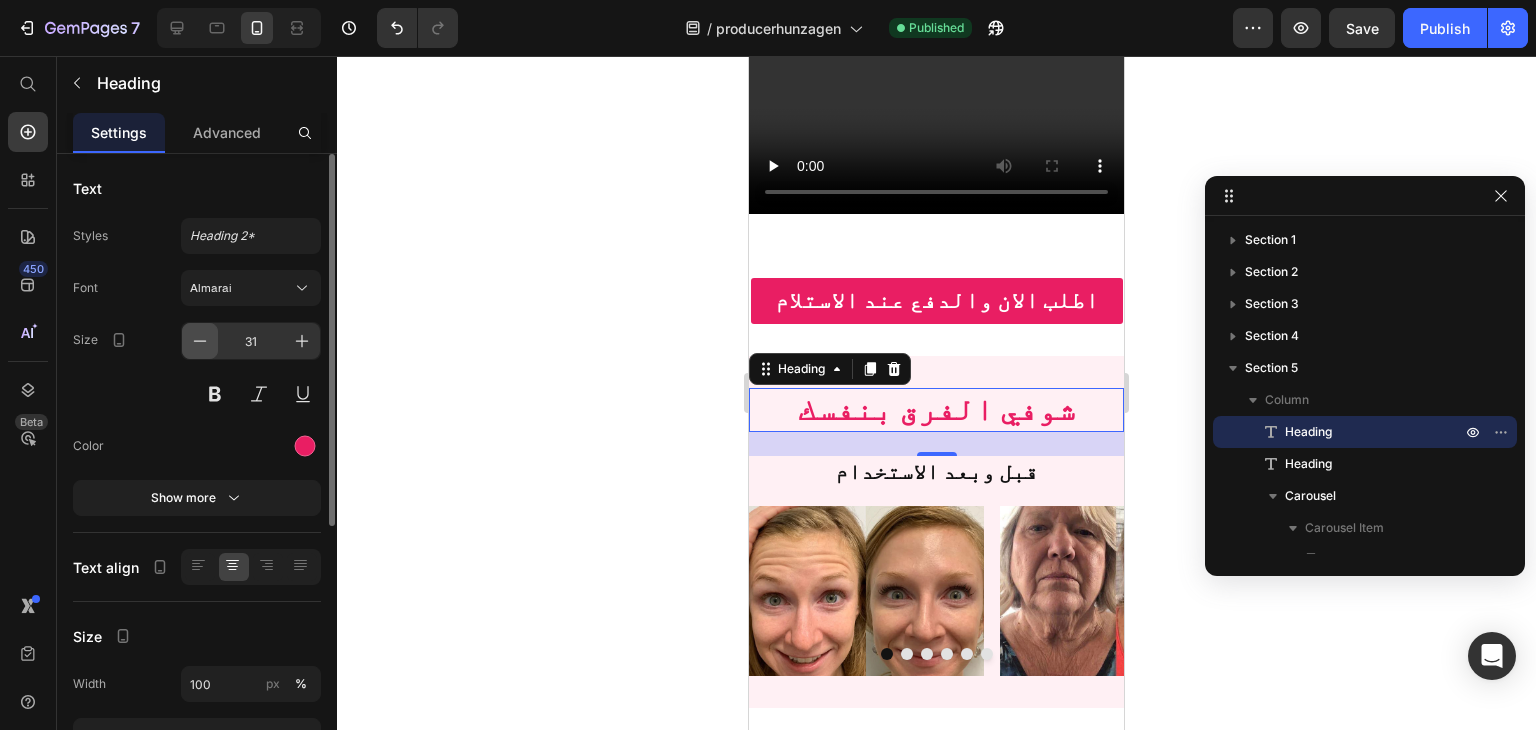 click 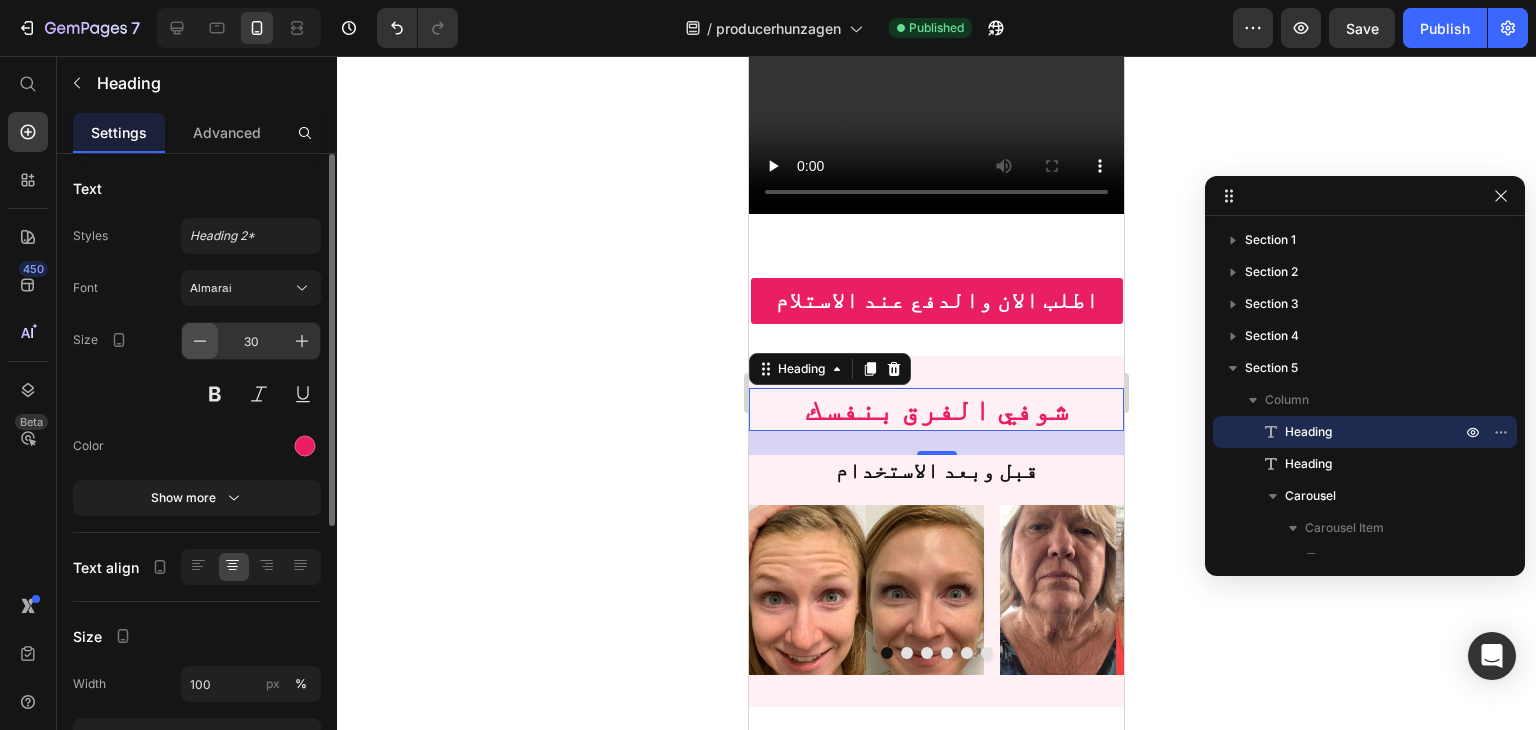 click 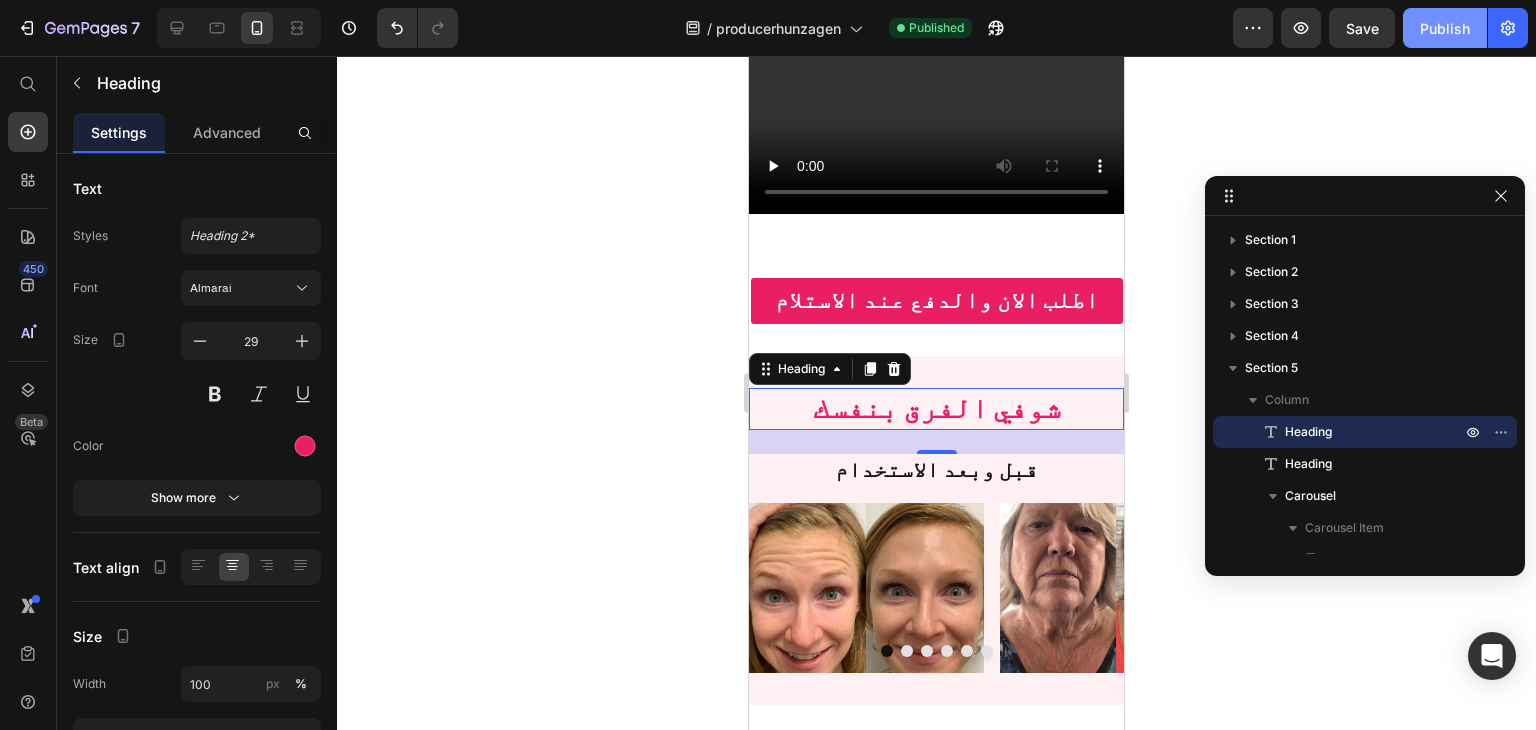 click on "Publish" at bounding box center [1445, 28] 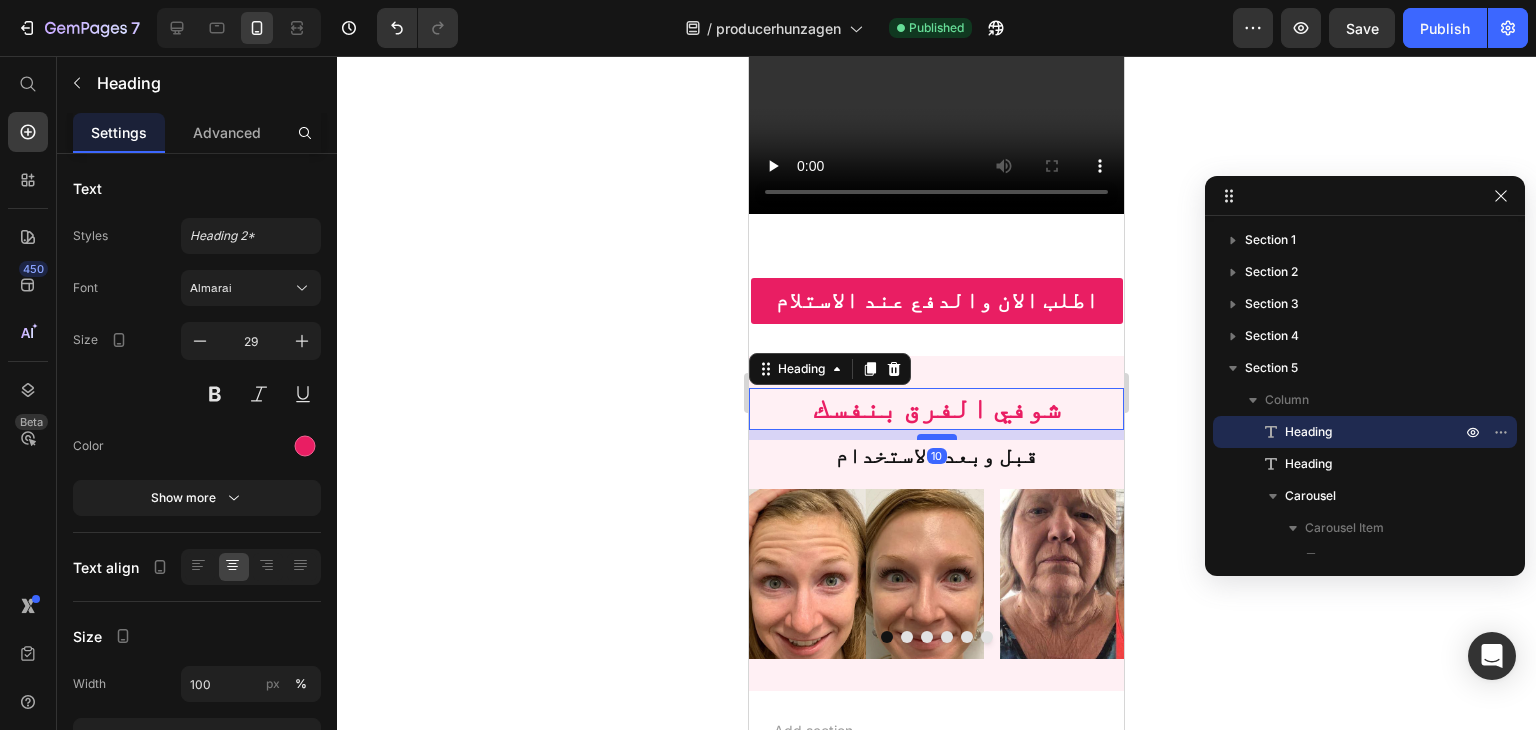 drag, startPoint x: 923, startPoint y: 292, endPoint x: 923, endPoint y: 278, distance: 14 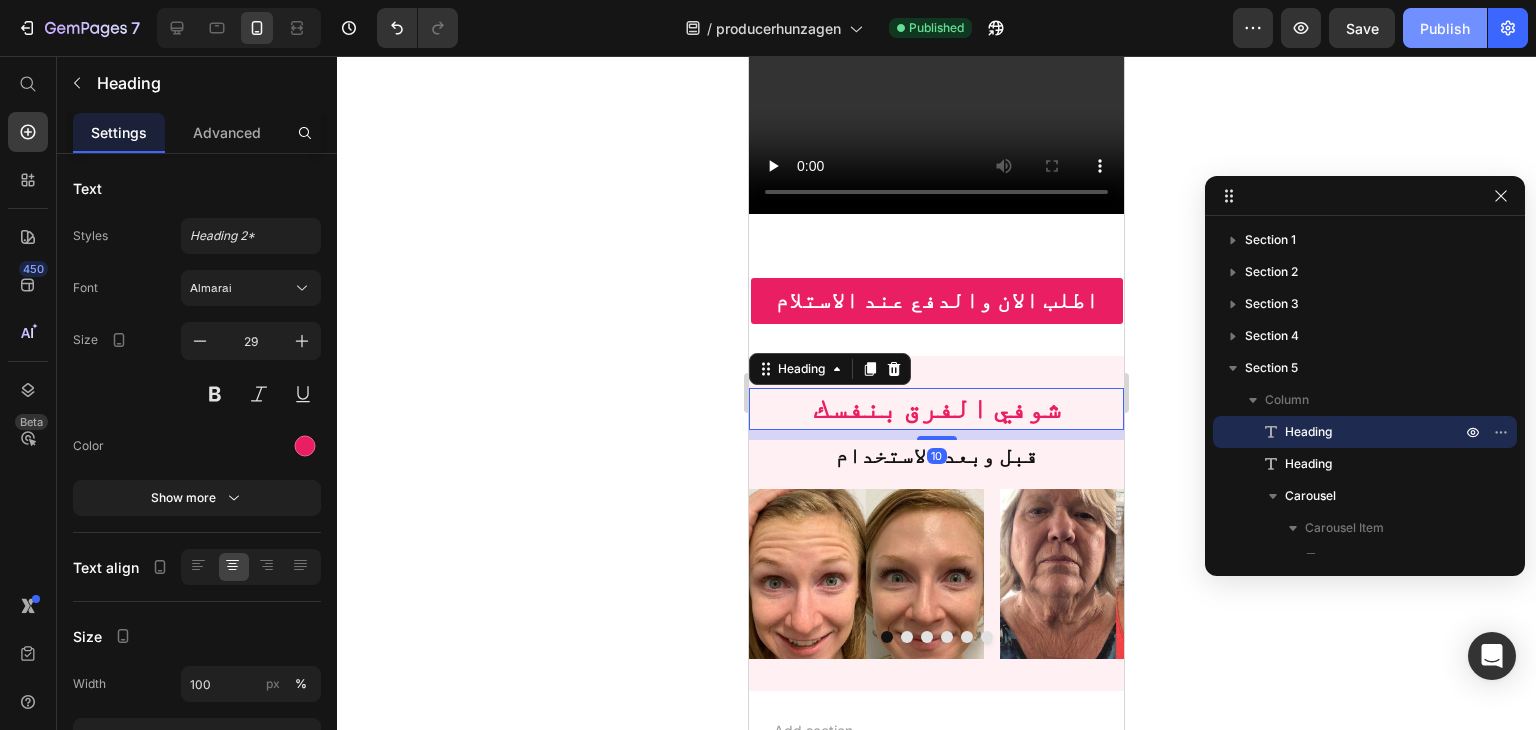 click on "Publish" at bounding box center (1445, 28) 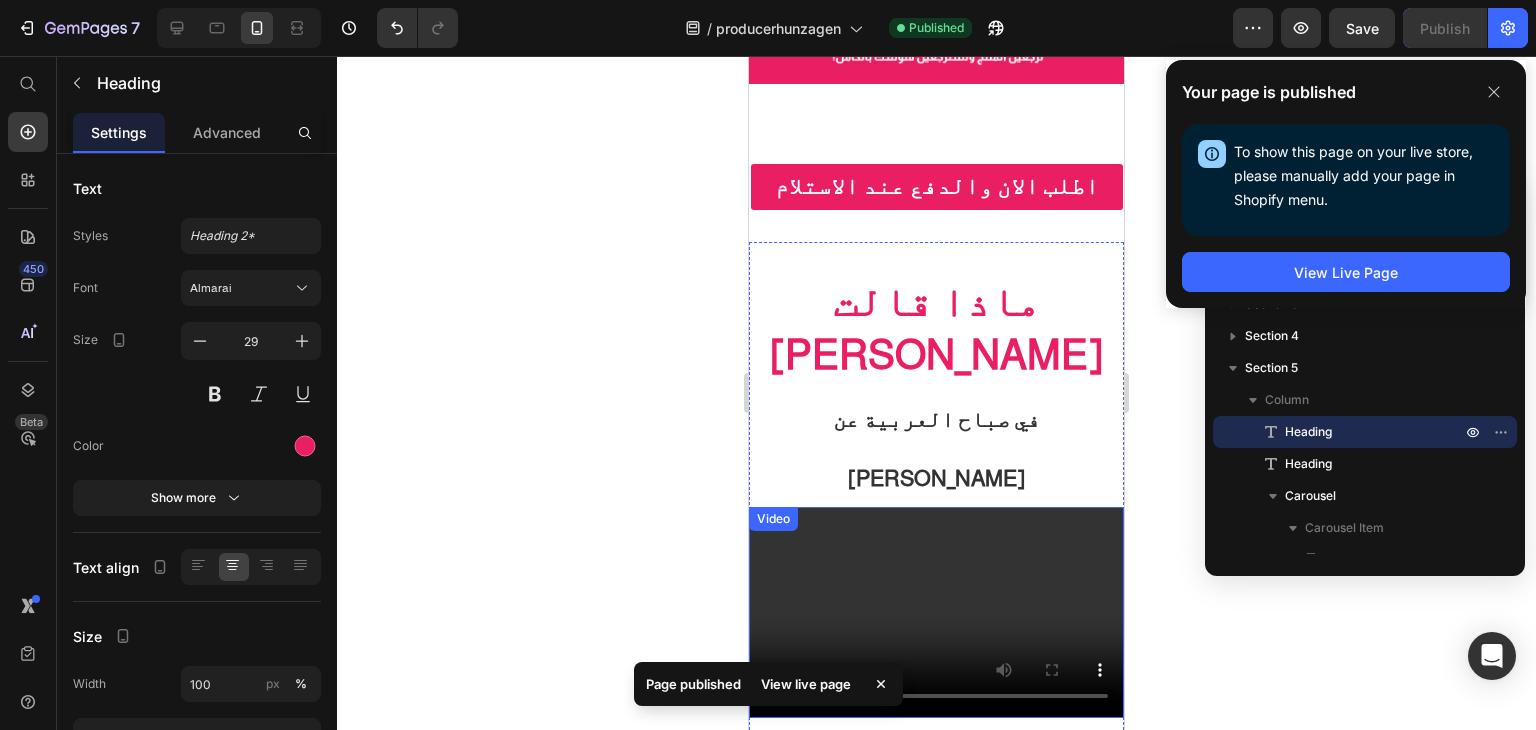 scroll, scrollTop: 869, scrollLeft: 0, axis: vertical 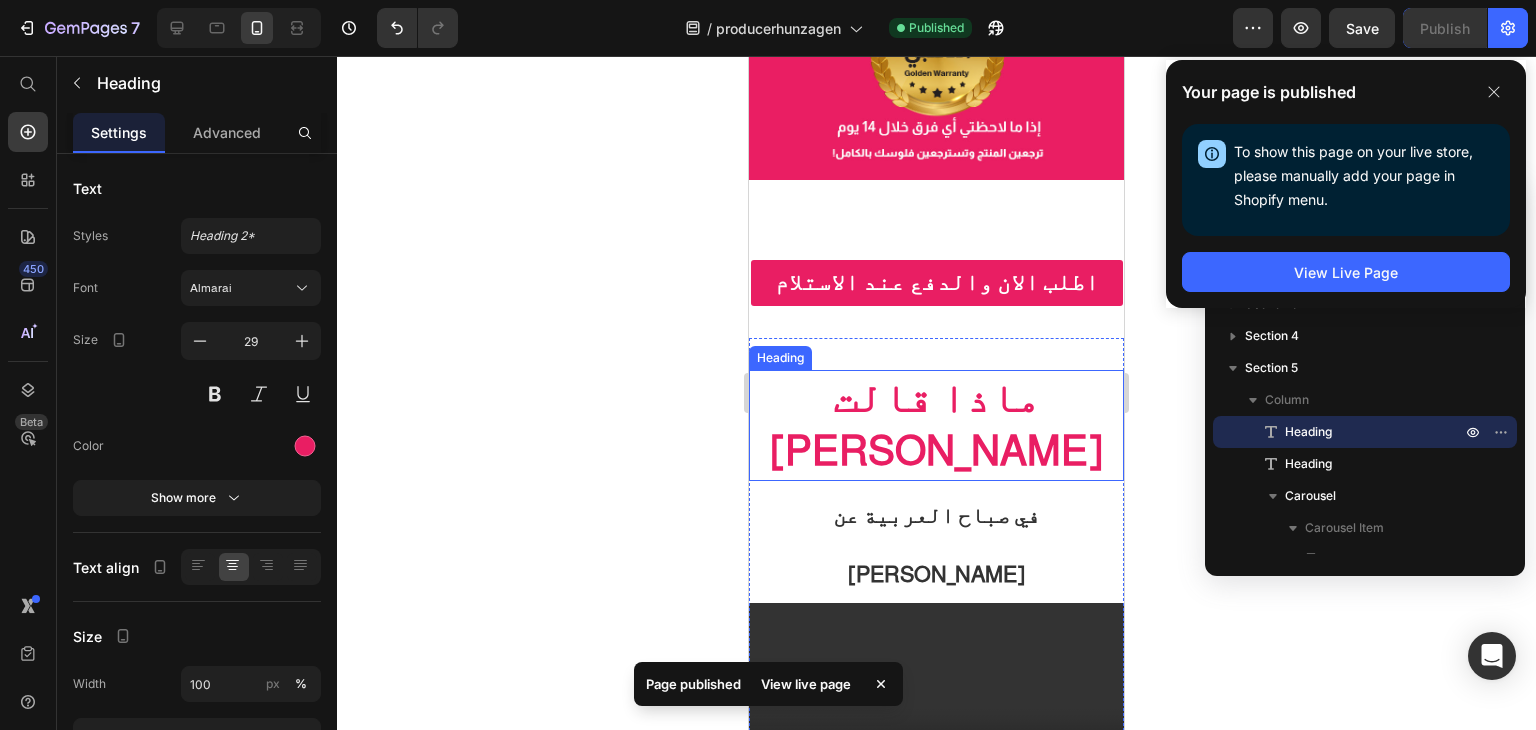 drag, startPoint x: 937, startPoint y: 361, endPoint x: 836, endPoint y: 361, distance: 101 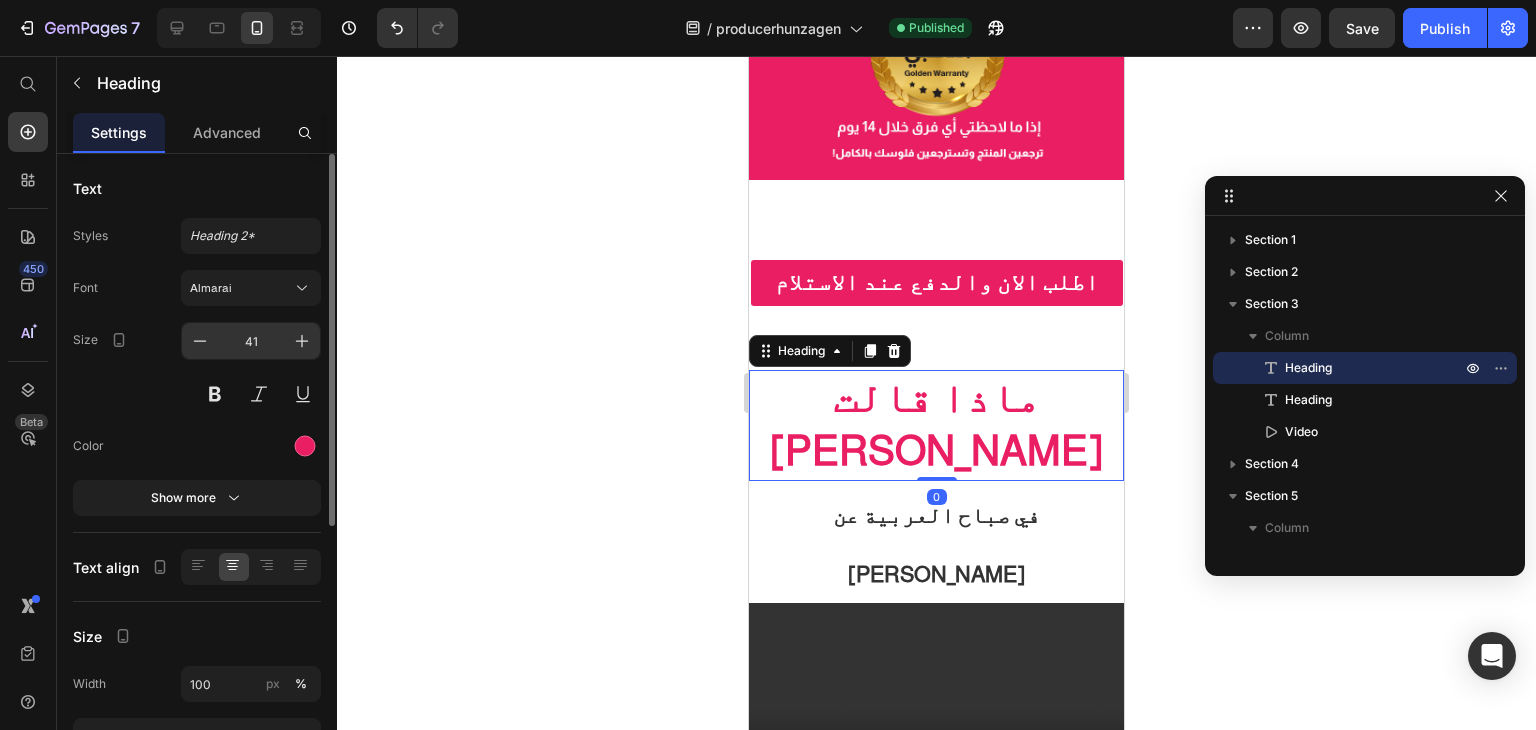 click on "41" at bounding box center [251, 341] 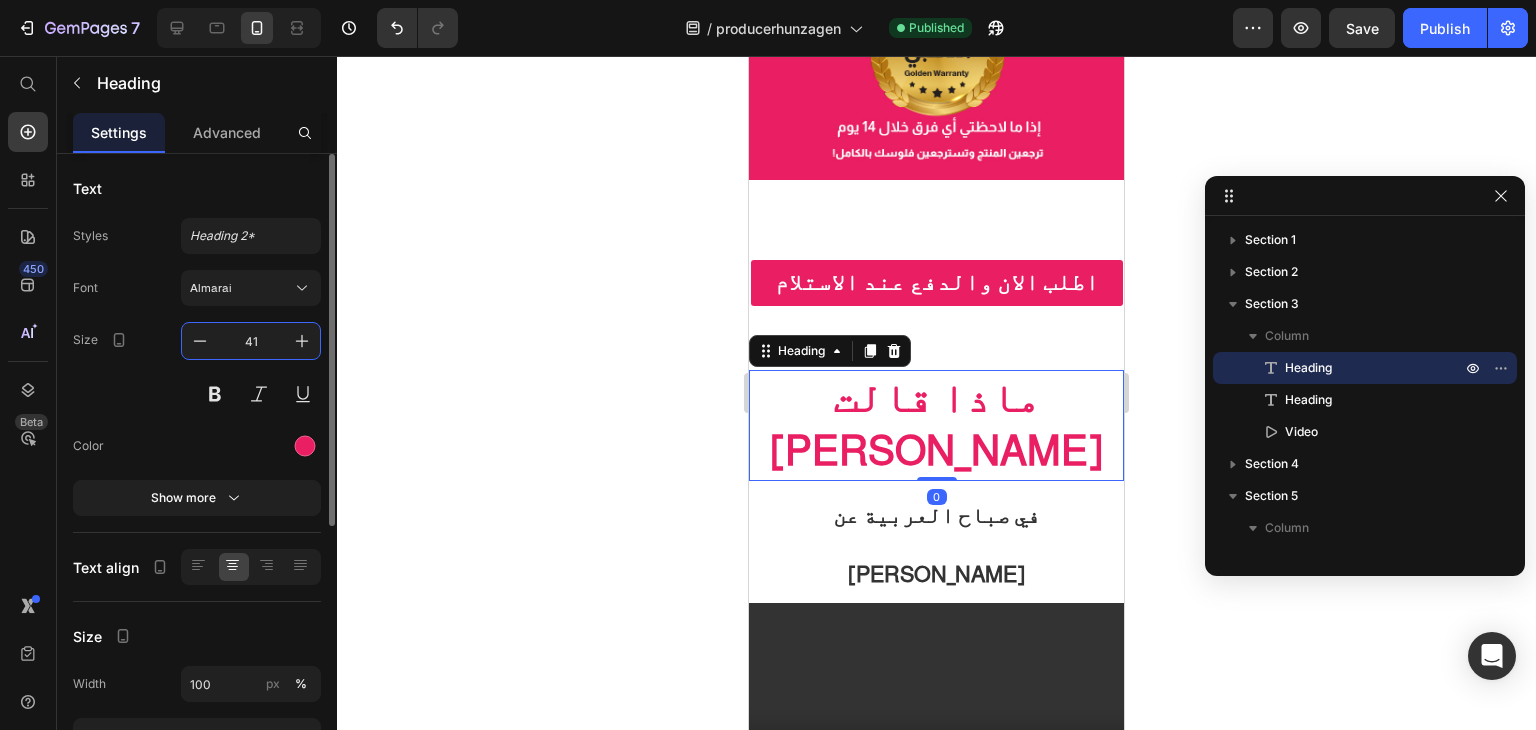 click on "41" at bounding box center [251, 341] 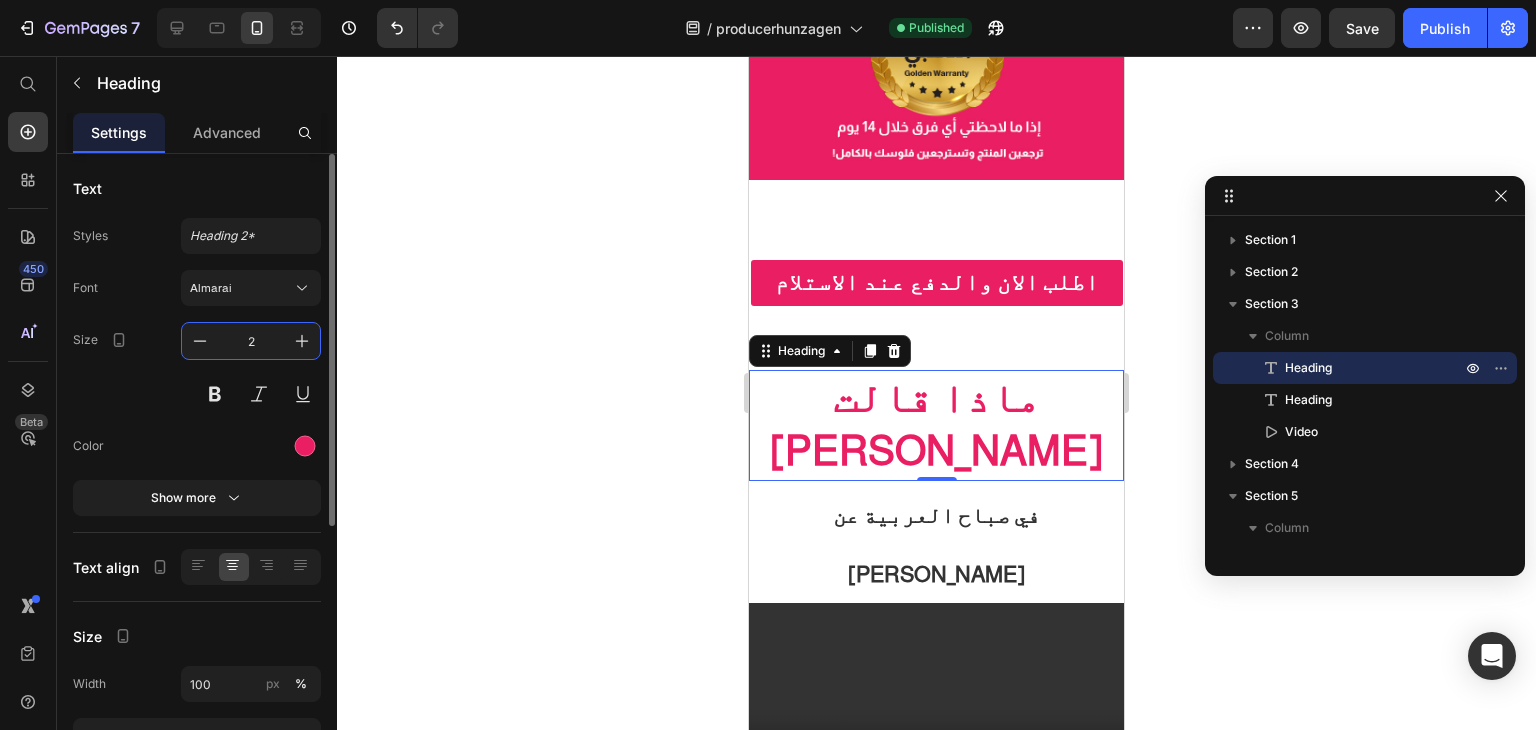 type on "26" 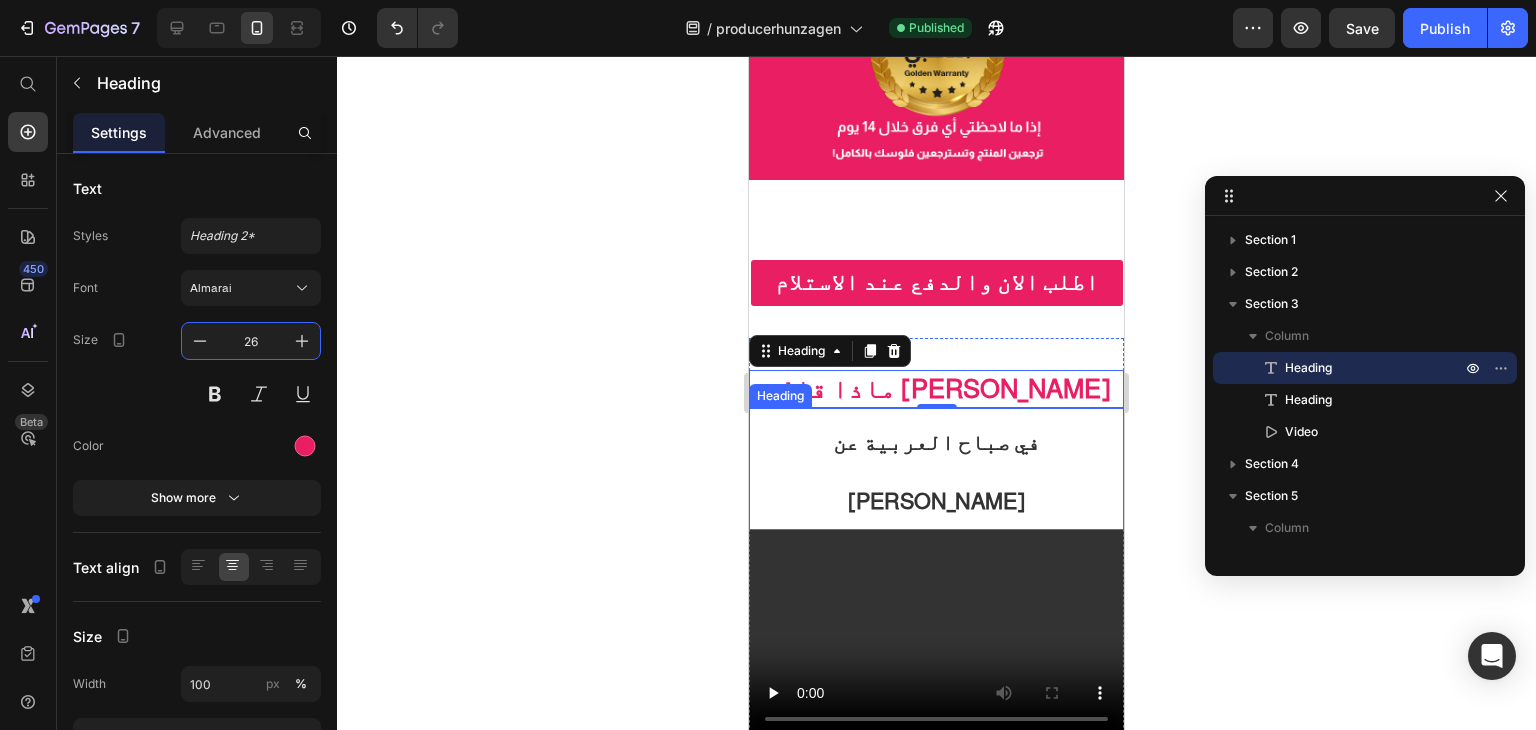 click on "في صباح العربية عن [PERSON_NAME]" at bounding box center (936, 472) 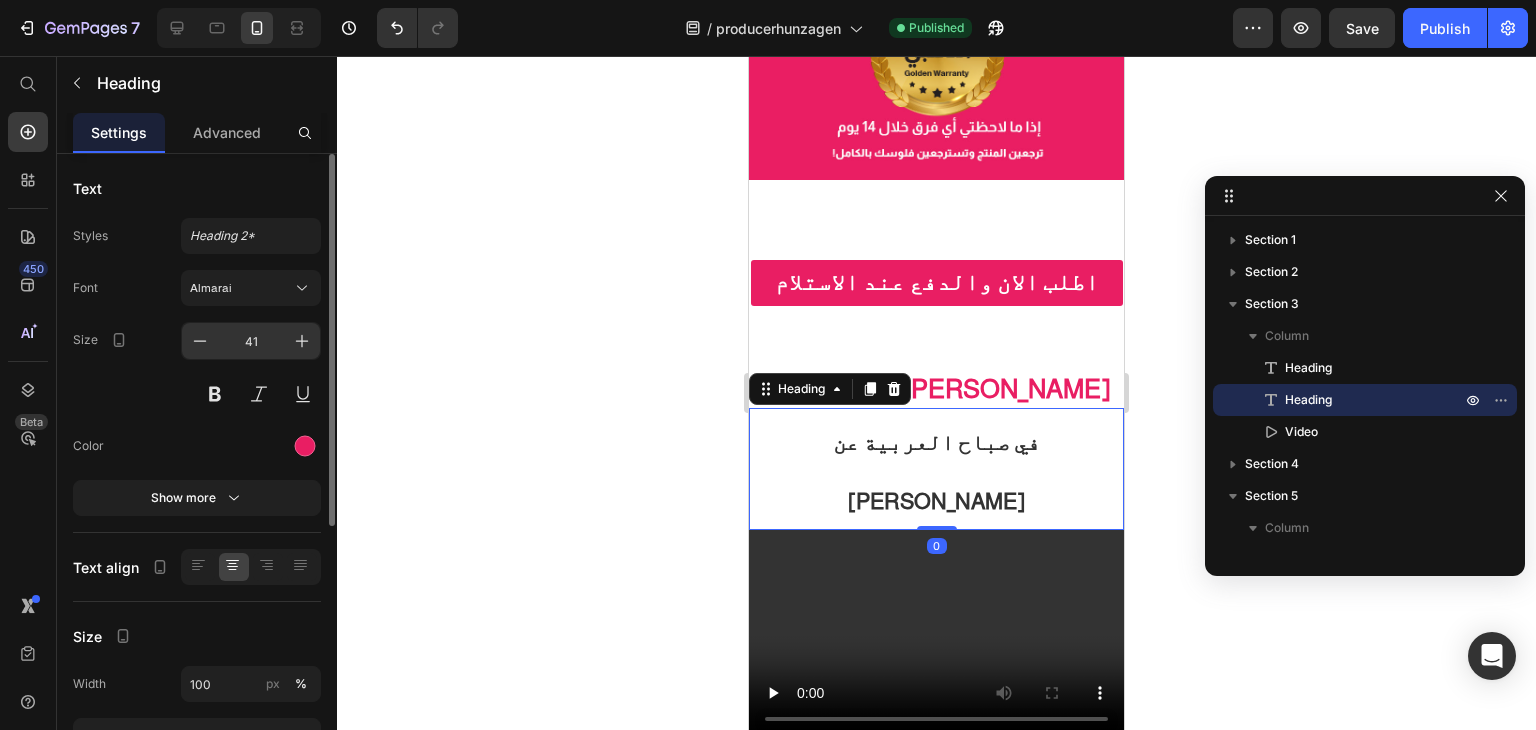 click on "41" at bounding box center [251, 341] 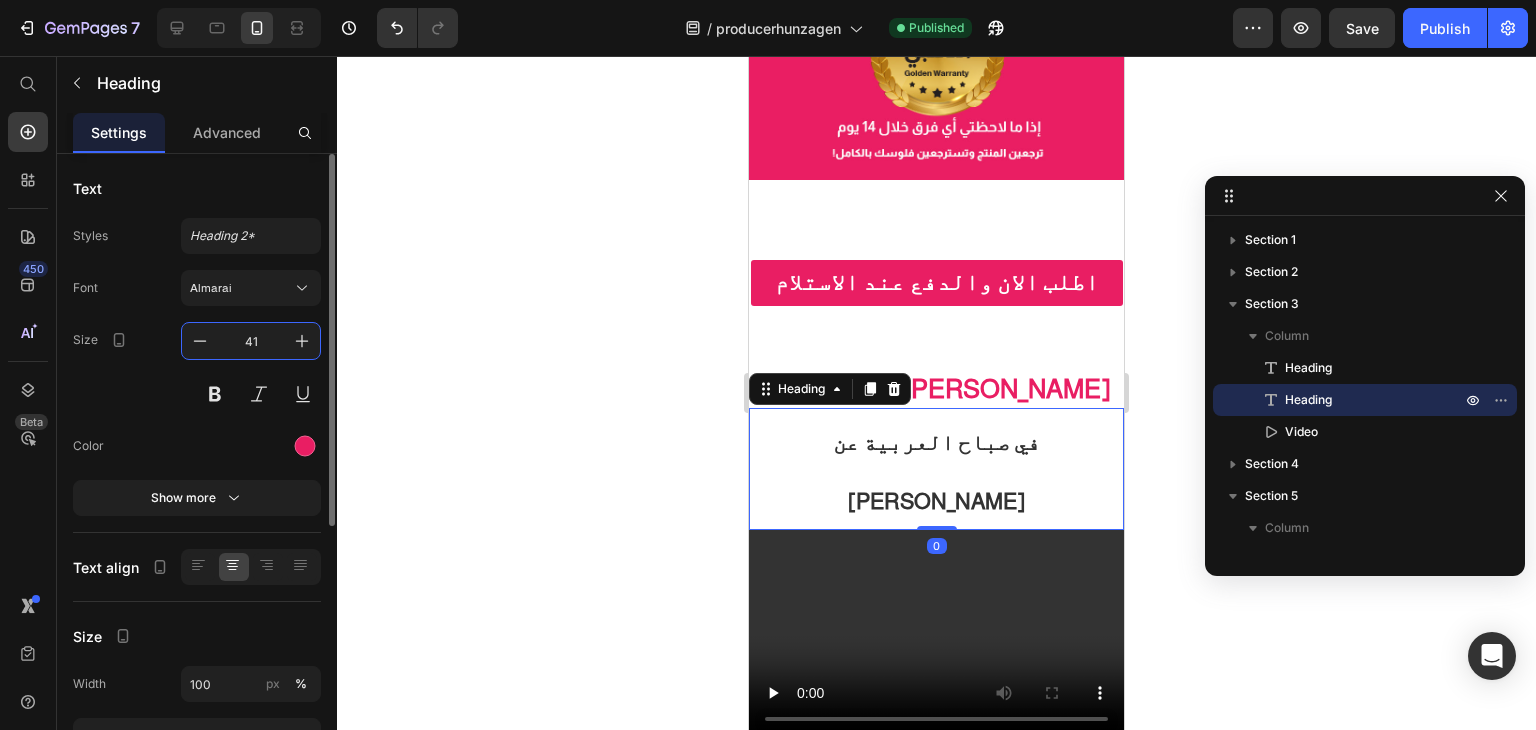 click on "41" at bounding box center [251, 341] 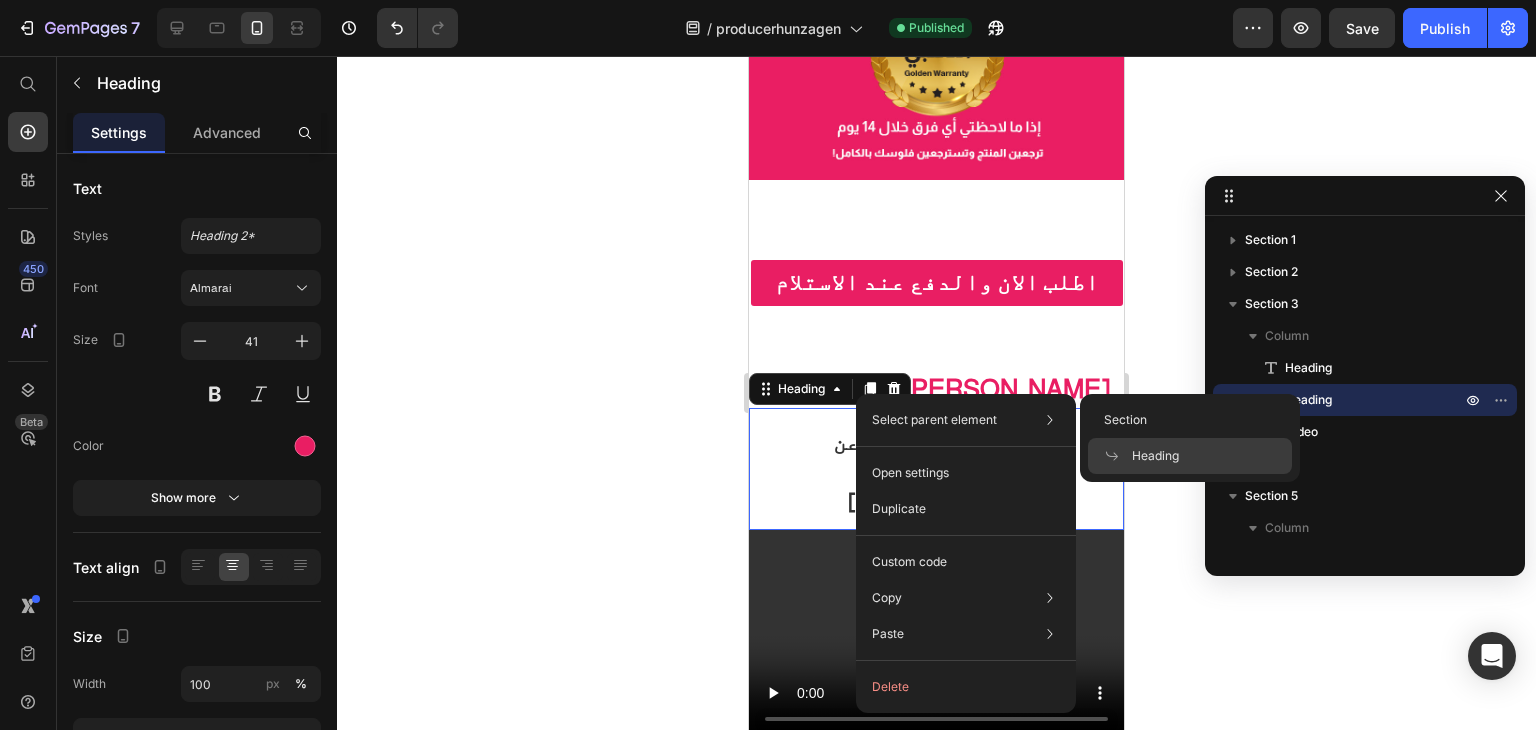 click on "Select parent element" at bounding box center (934, 420) 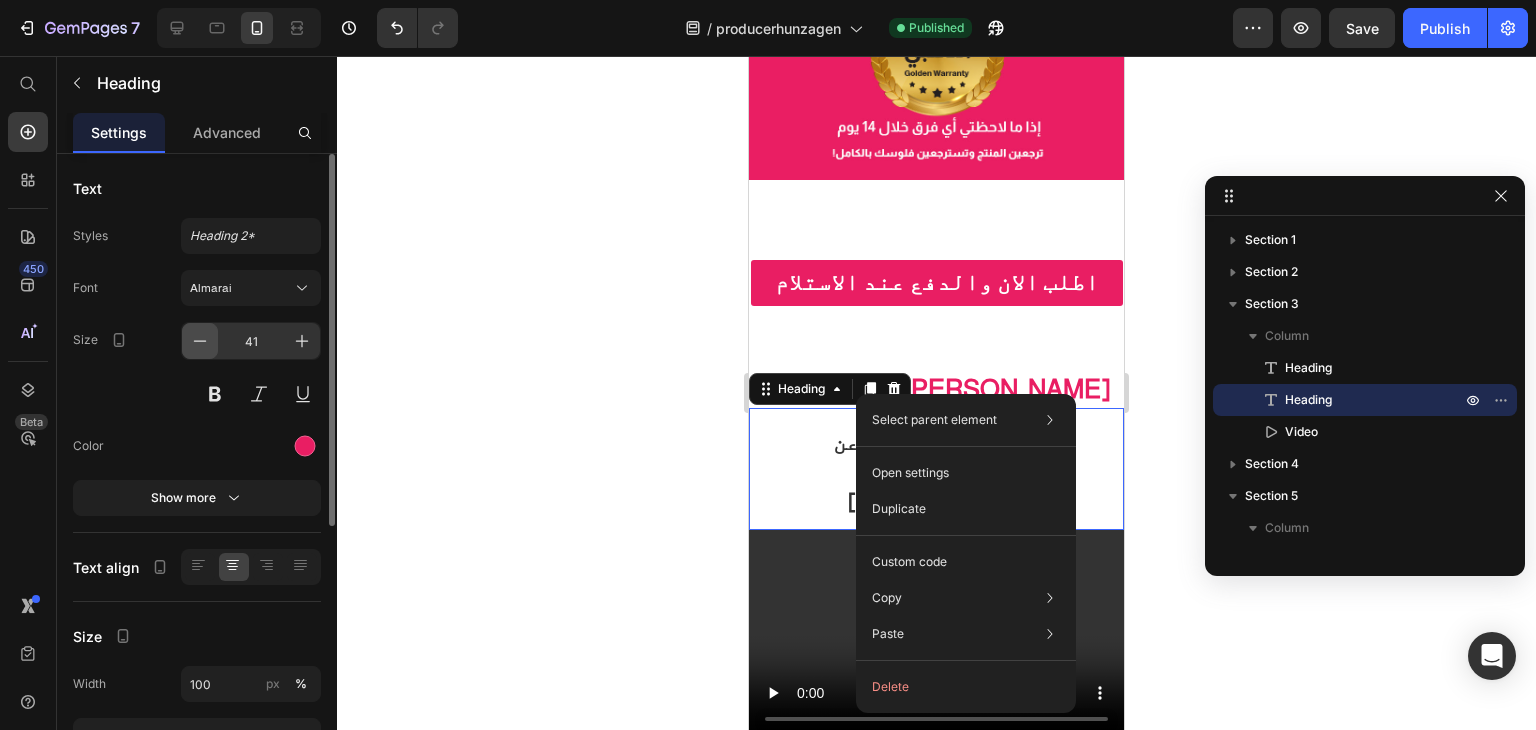 click 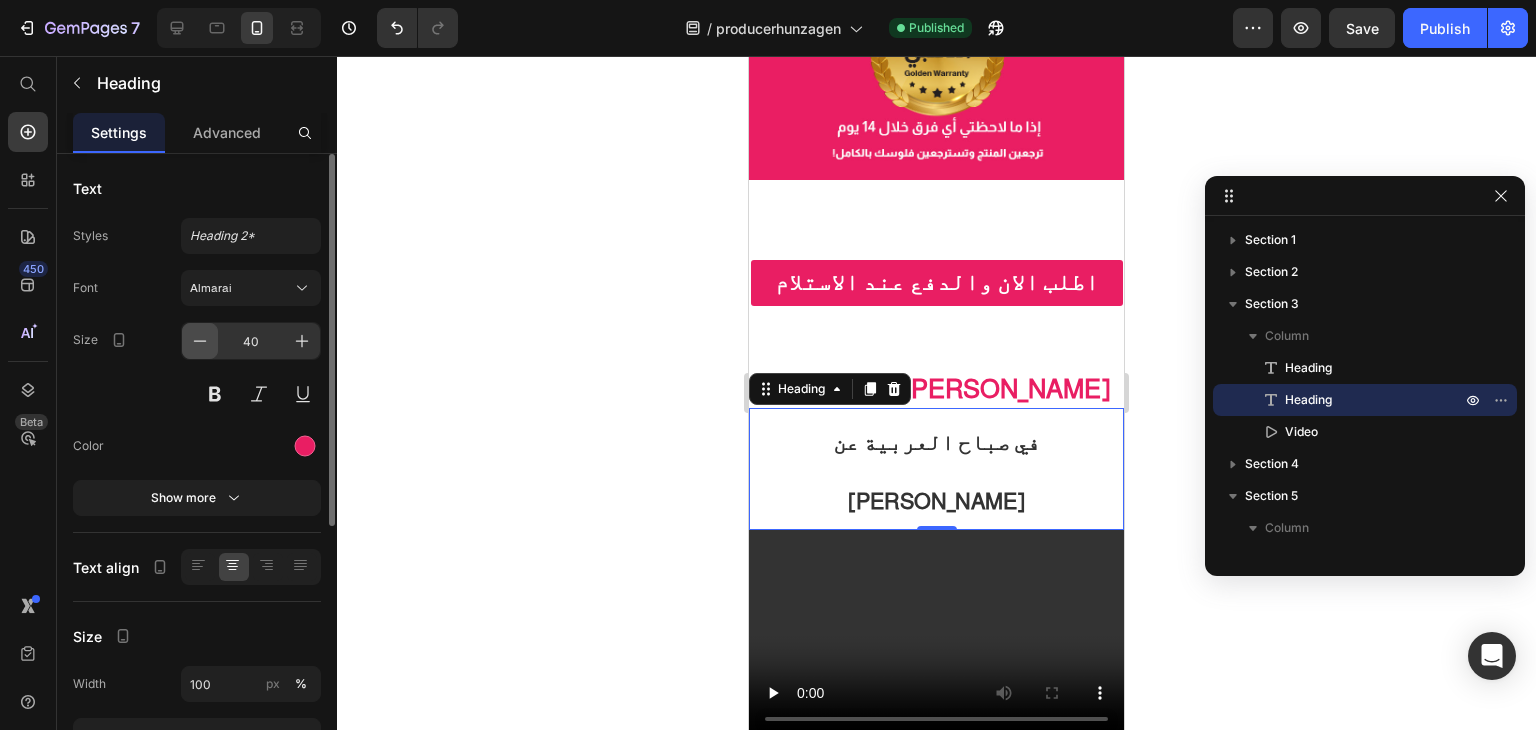 click 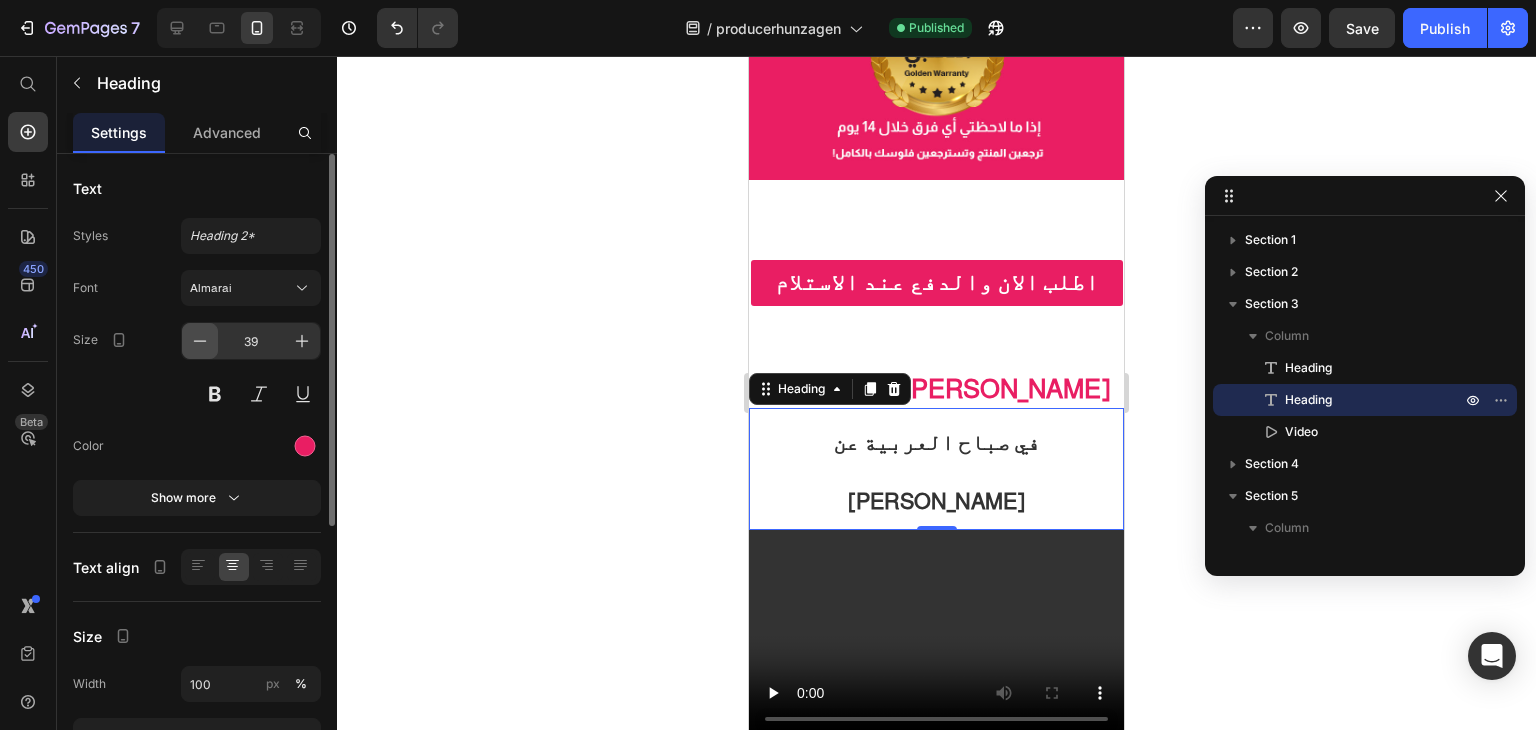 click 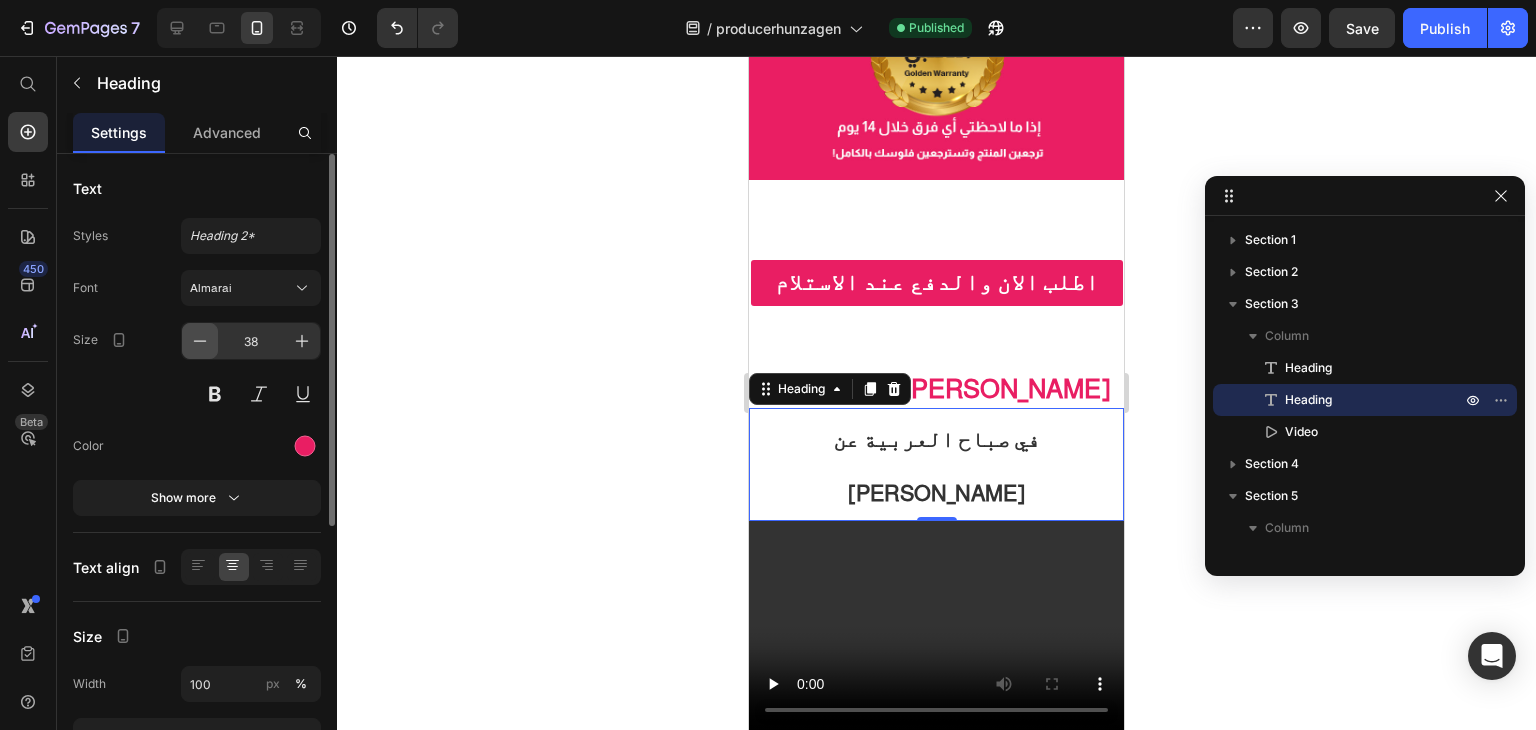 click 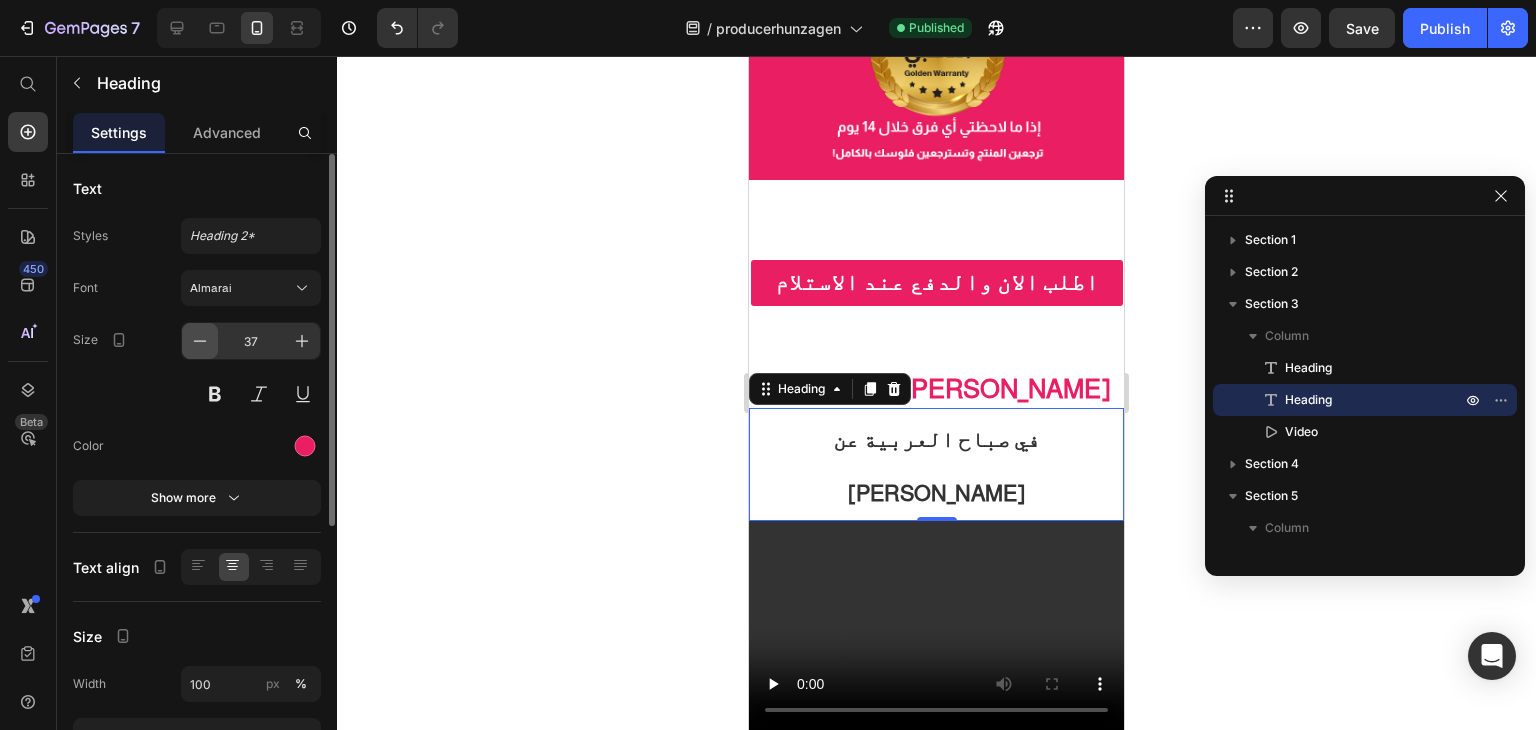 click 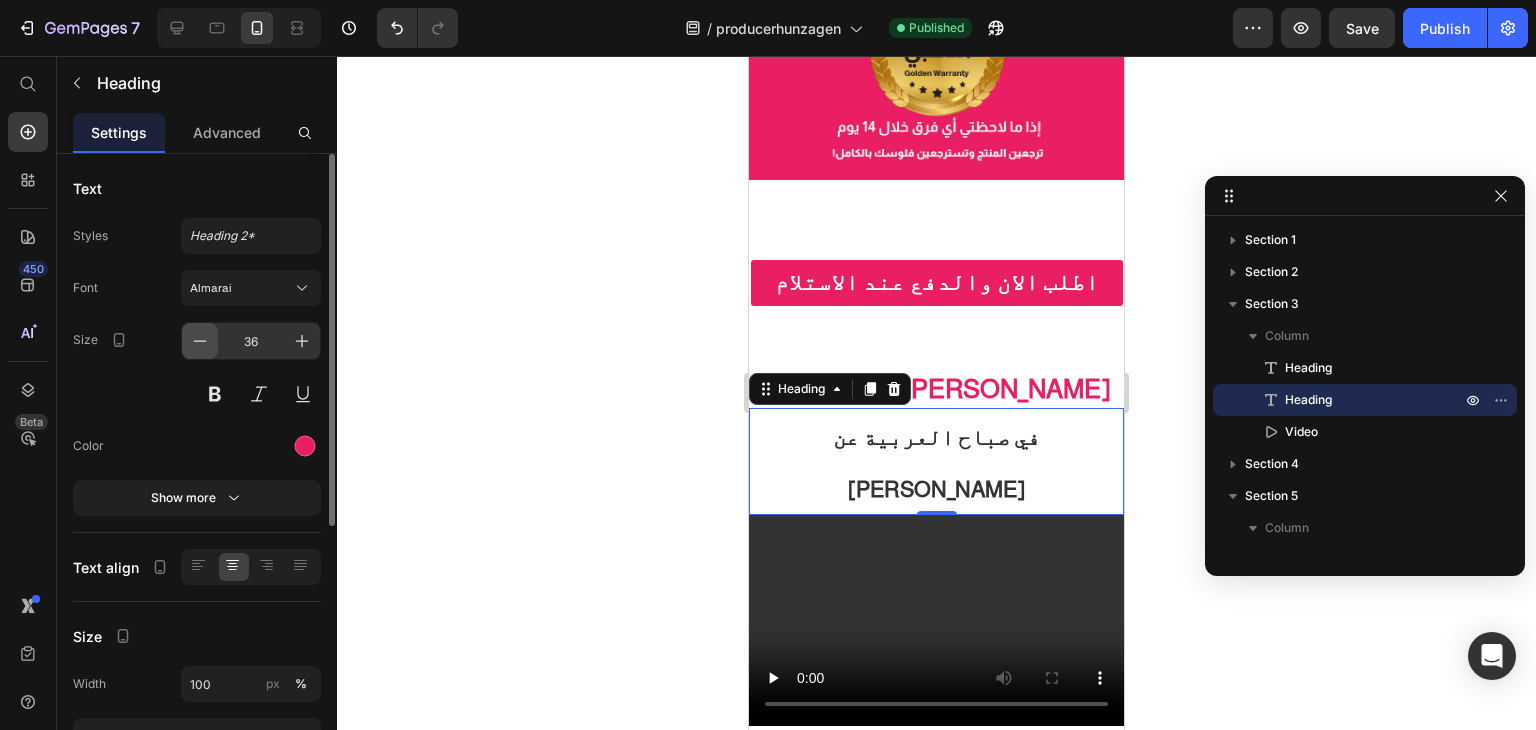 click 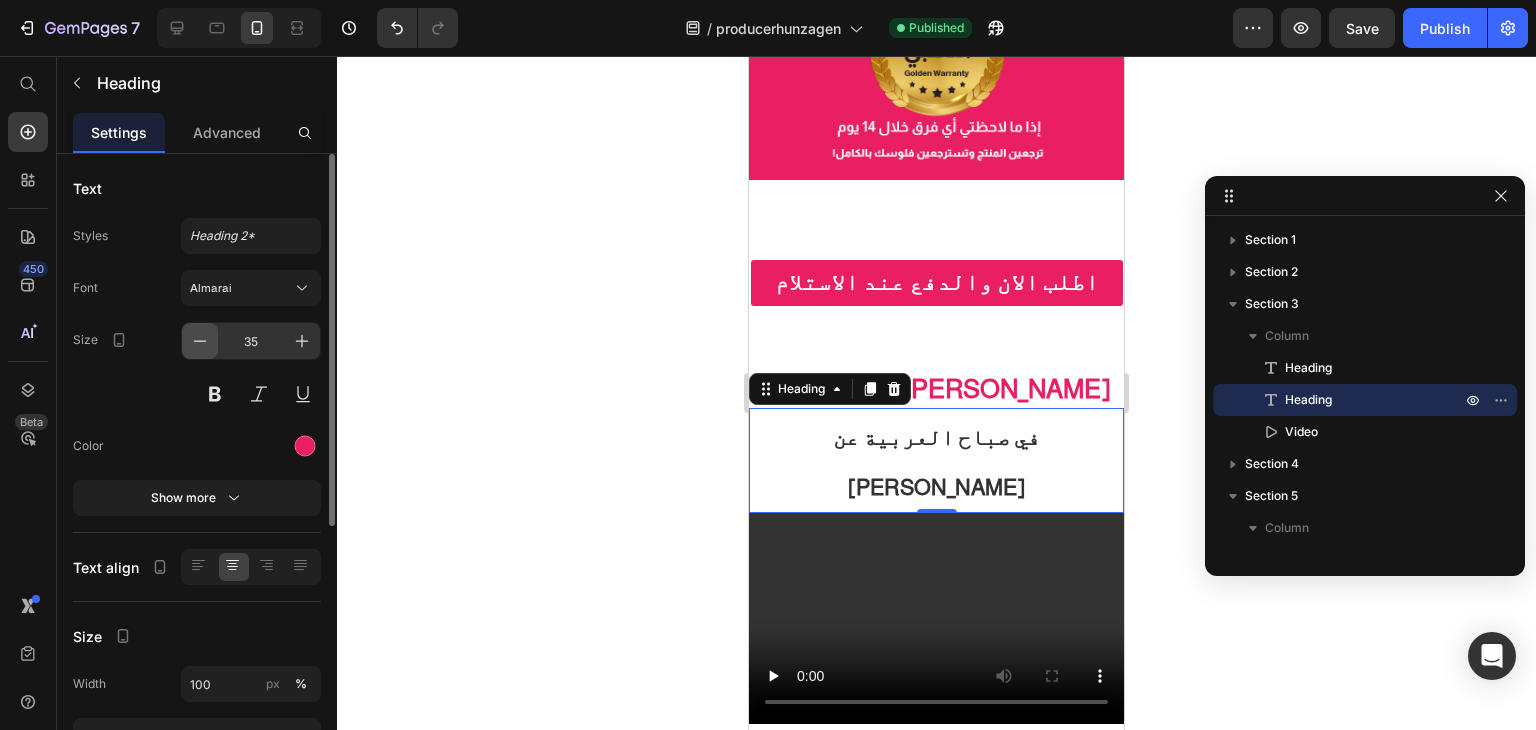 click 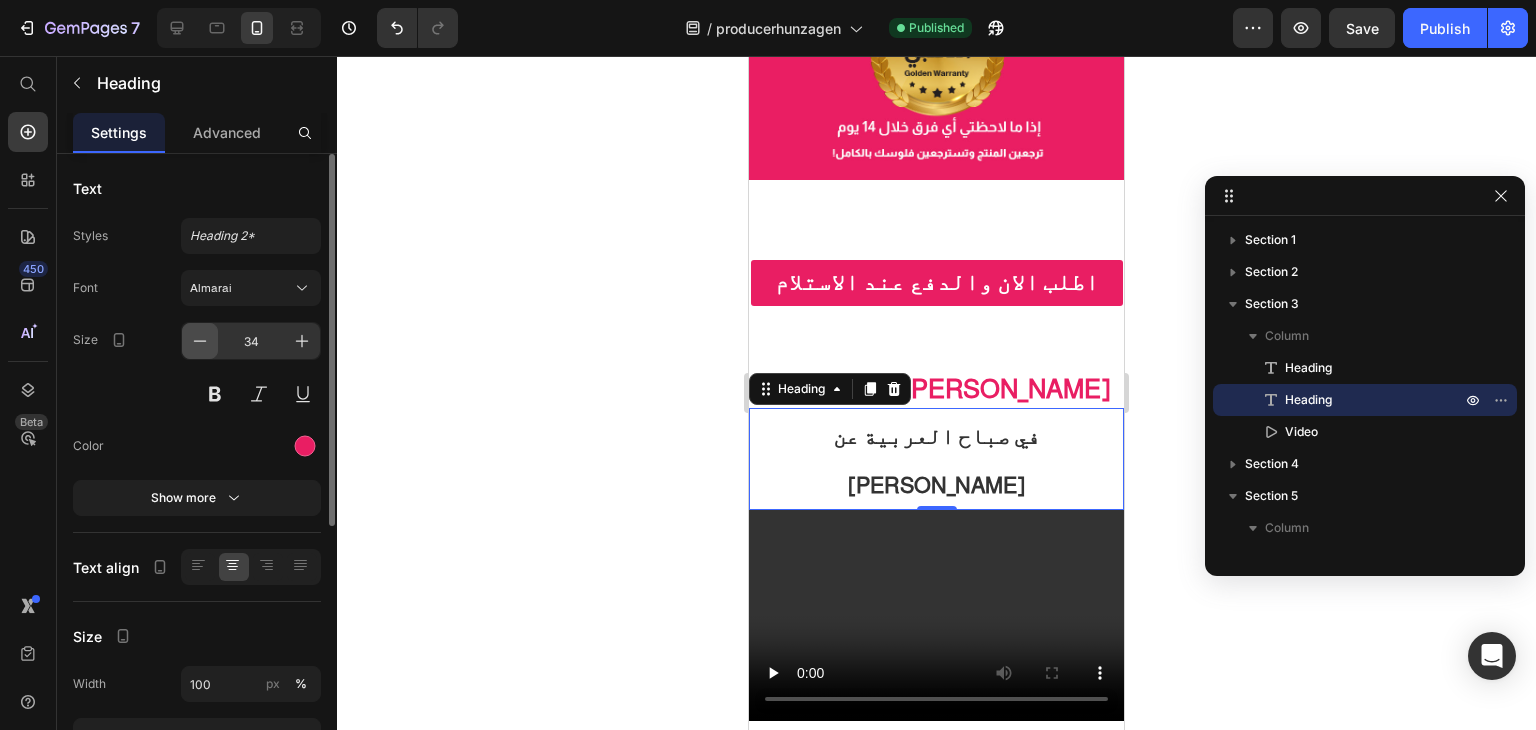 click 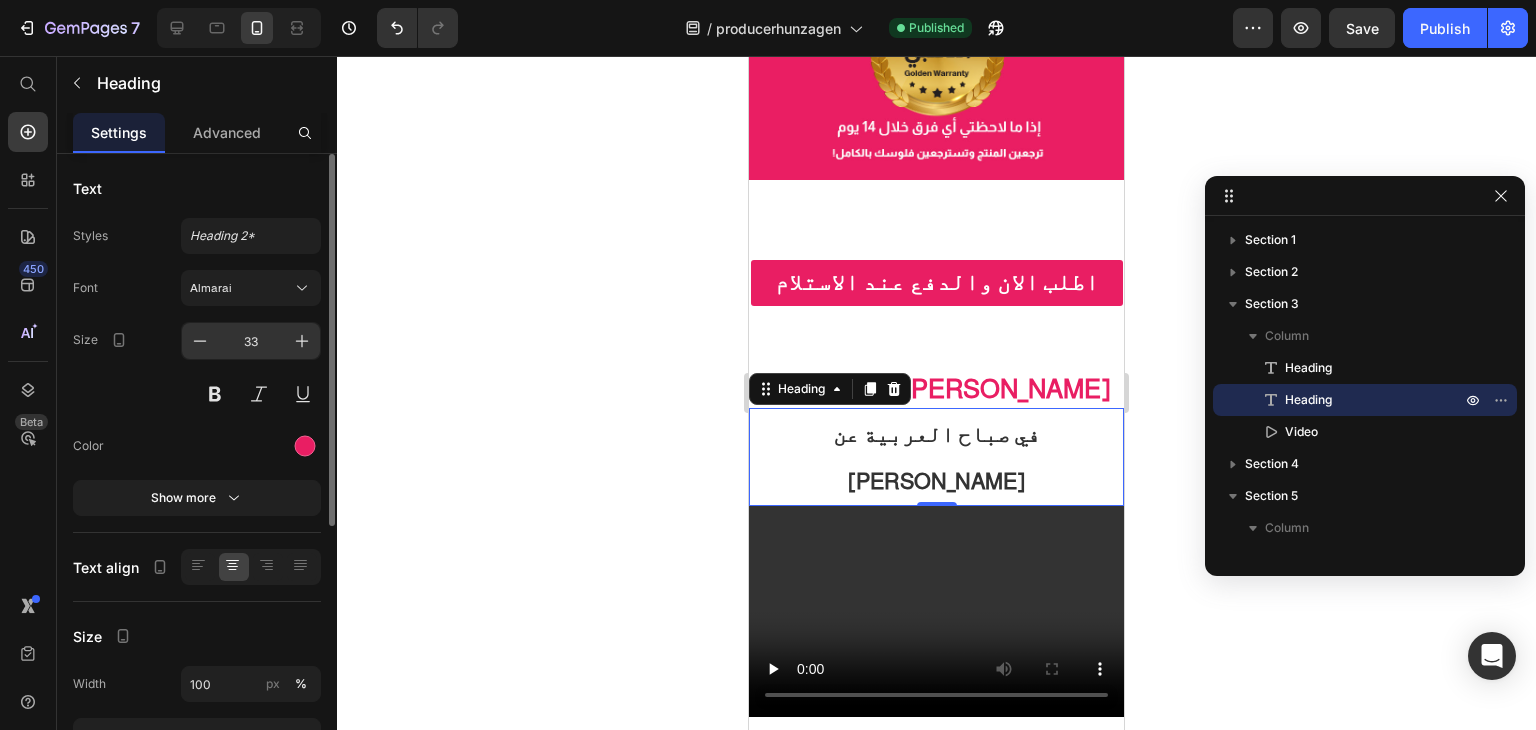 click on "33" at bounding box center [251, 341] 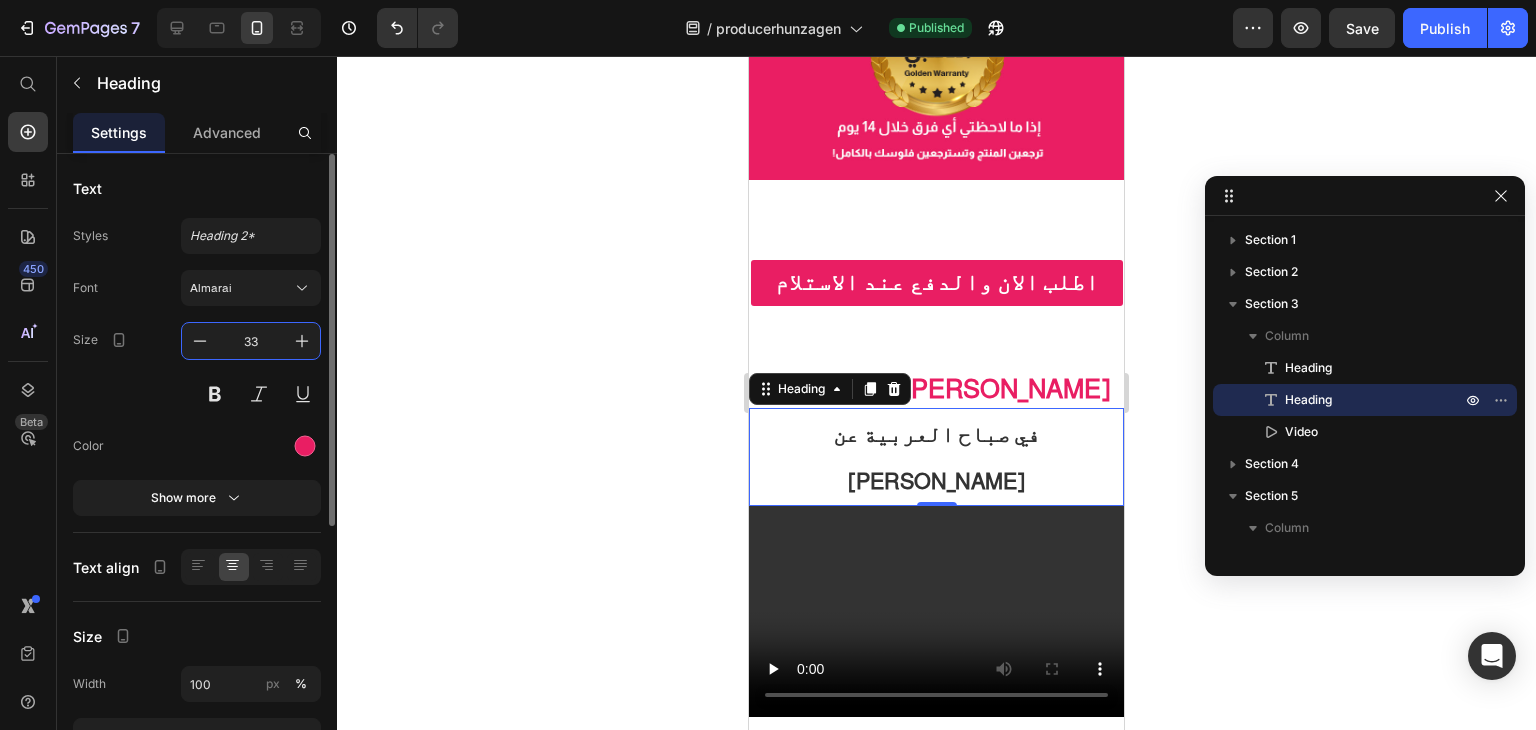 click on "33" at bounding box center [251, 341] 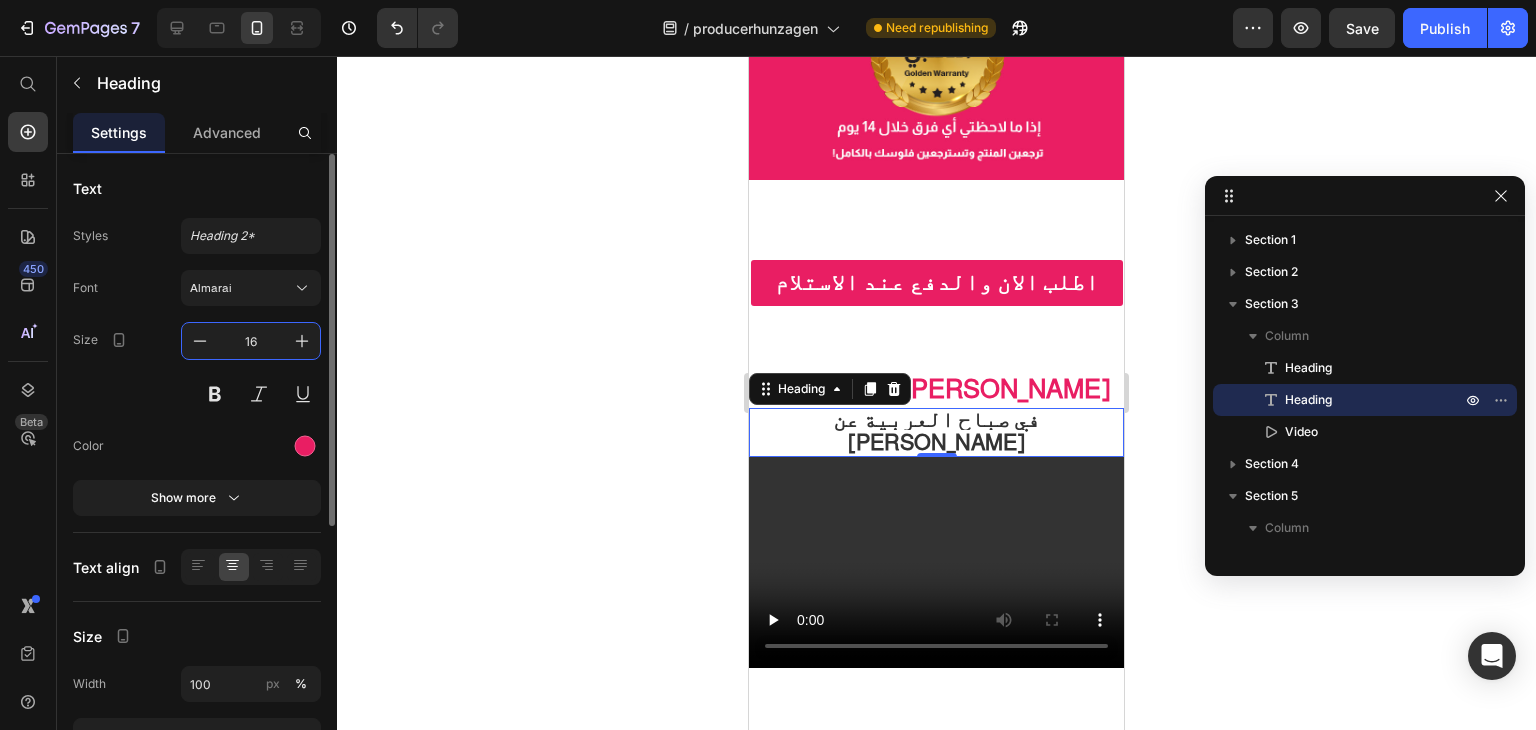 click on "16" at bounding box center (251, 341) 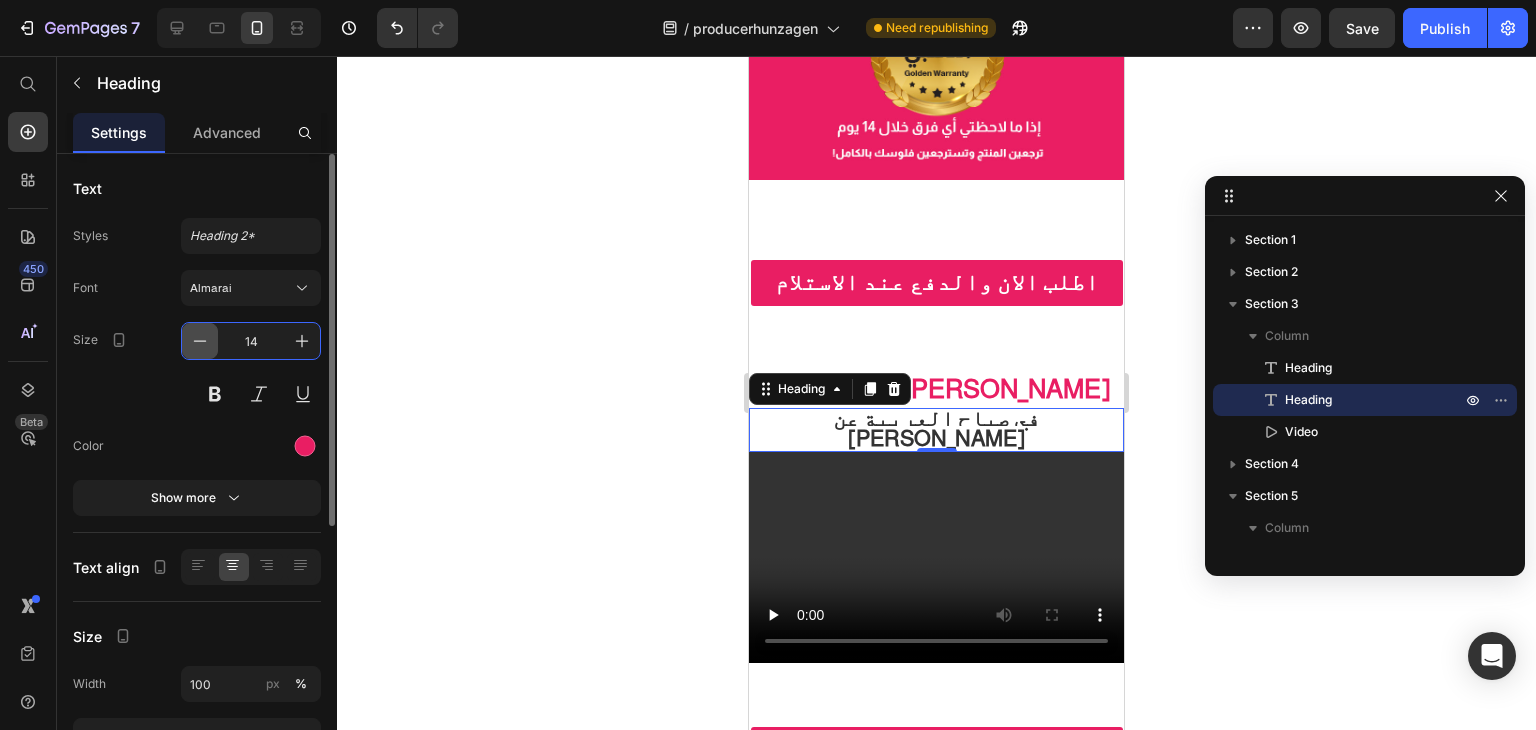 click 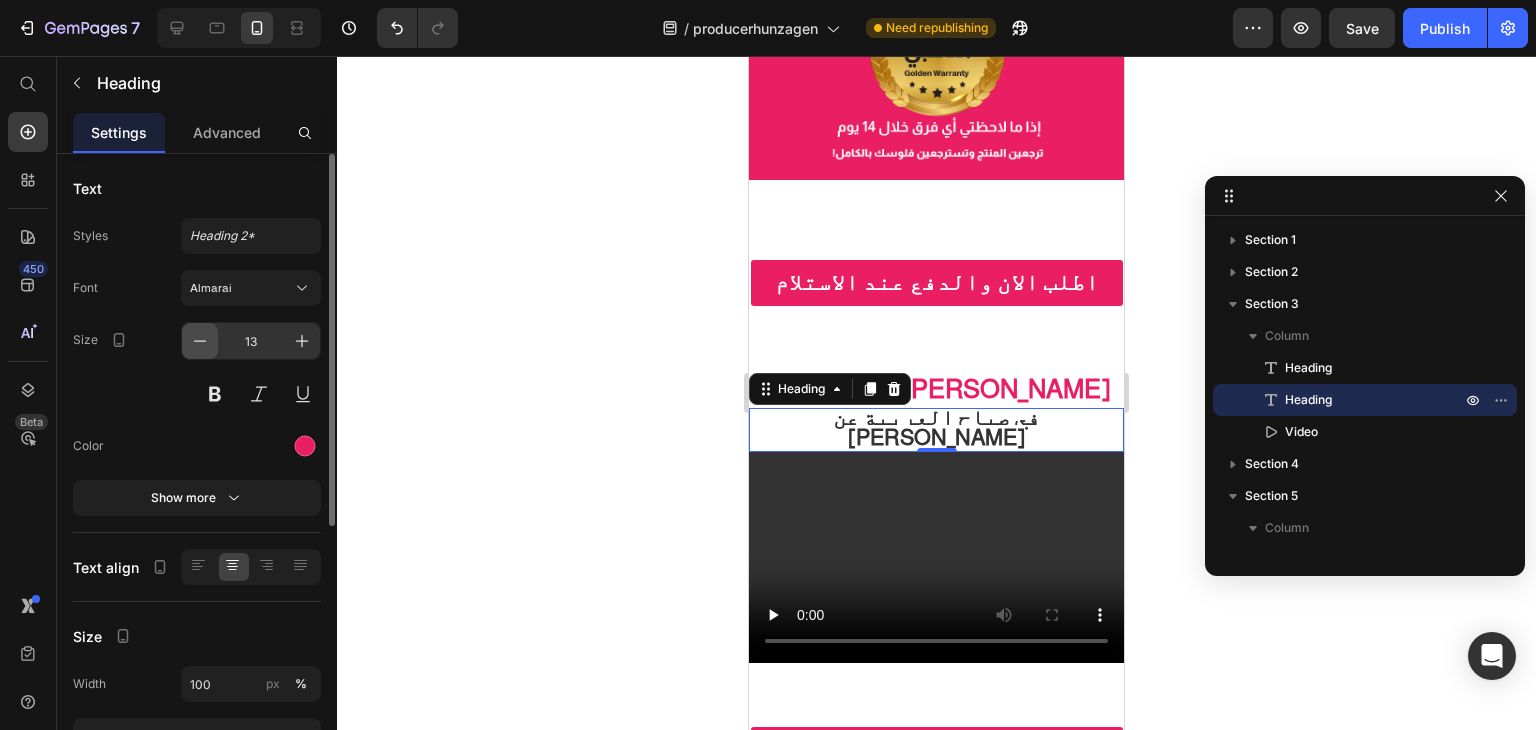 click 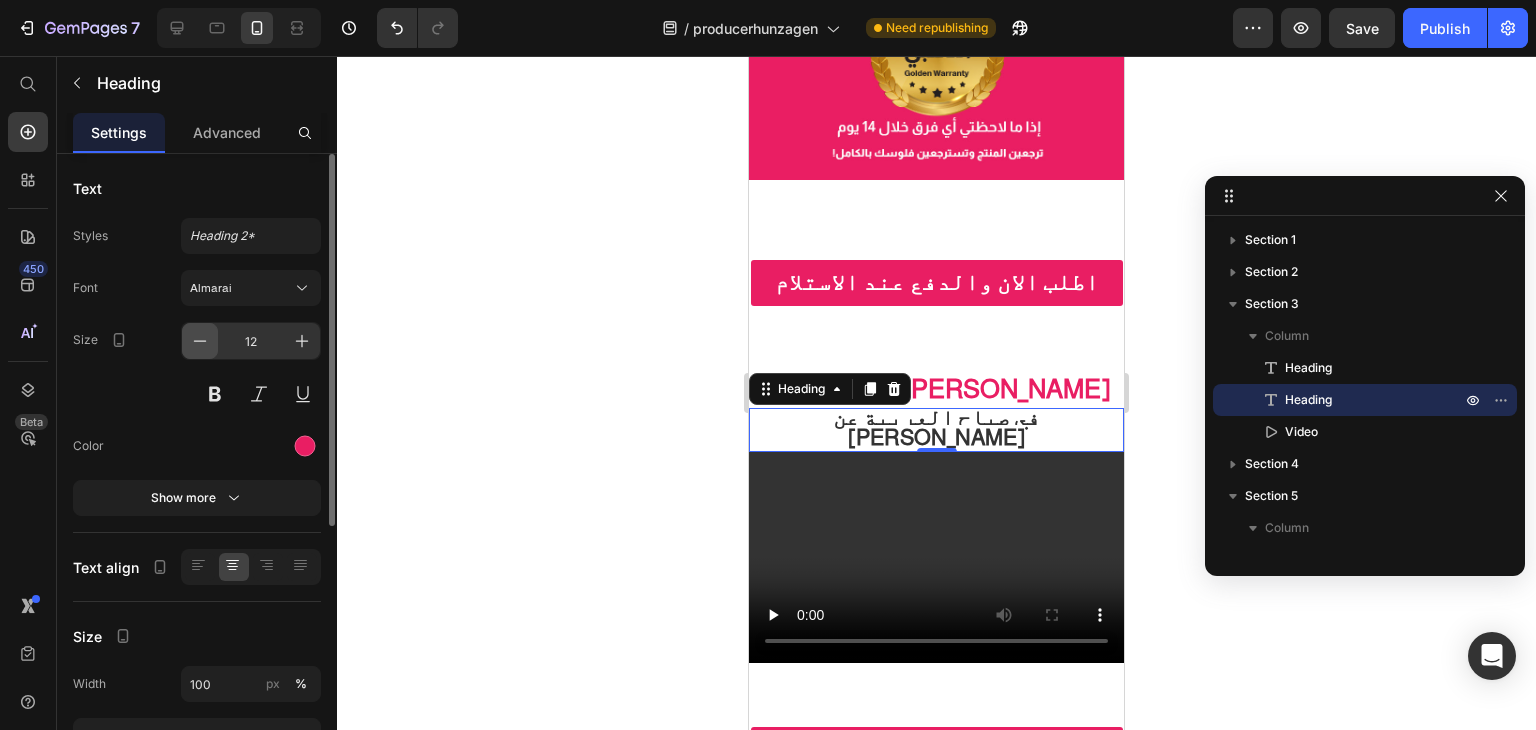 click 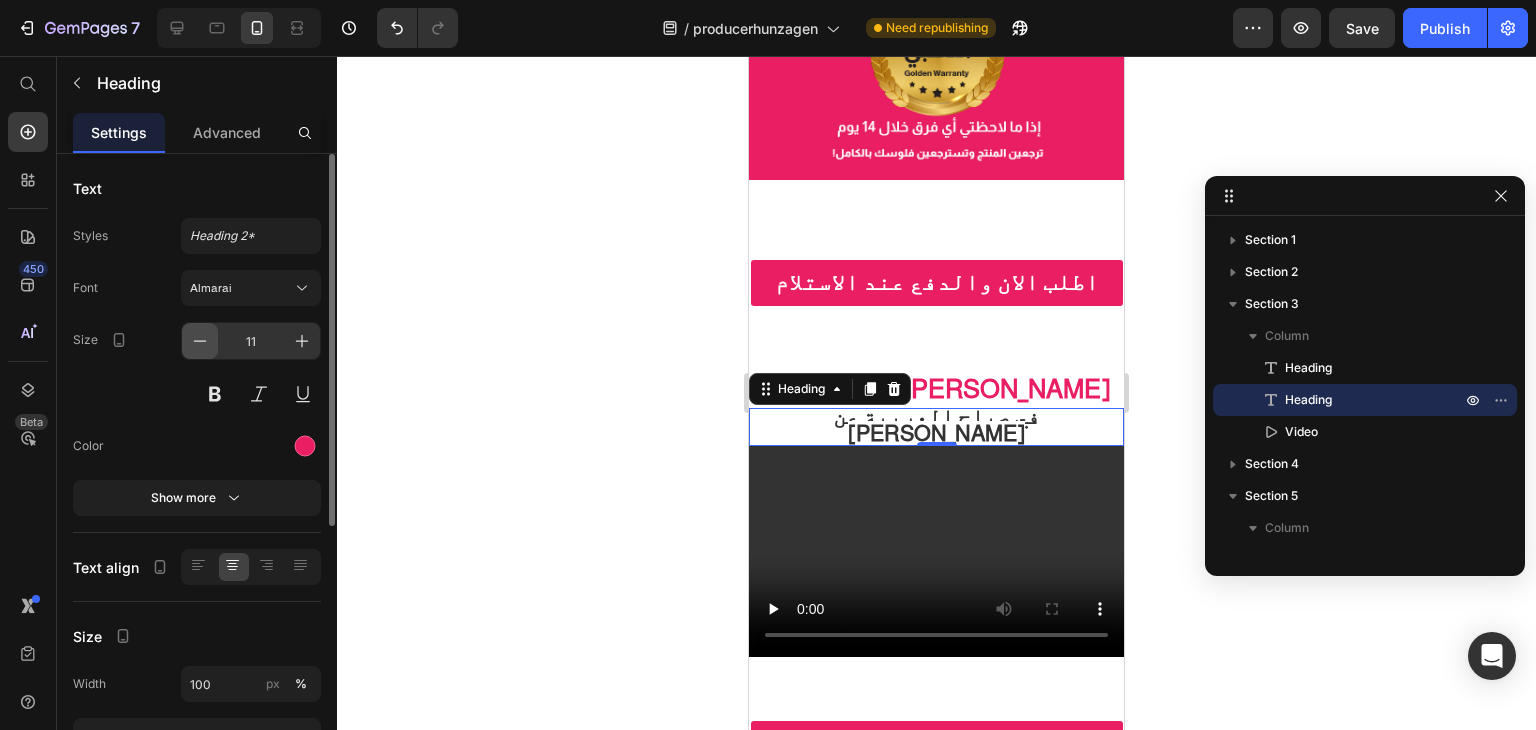click 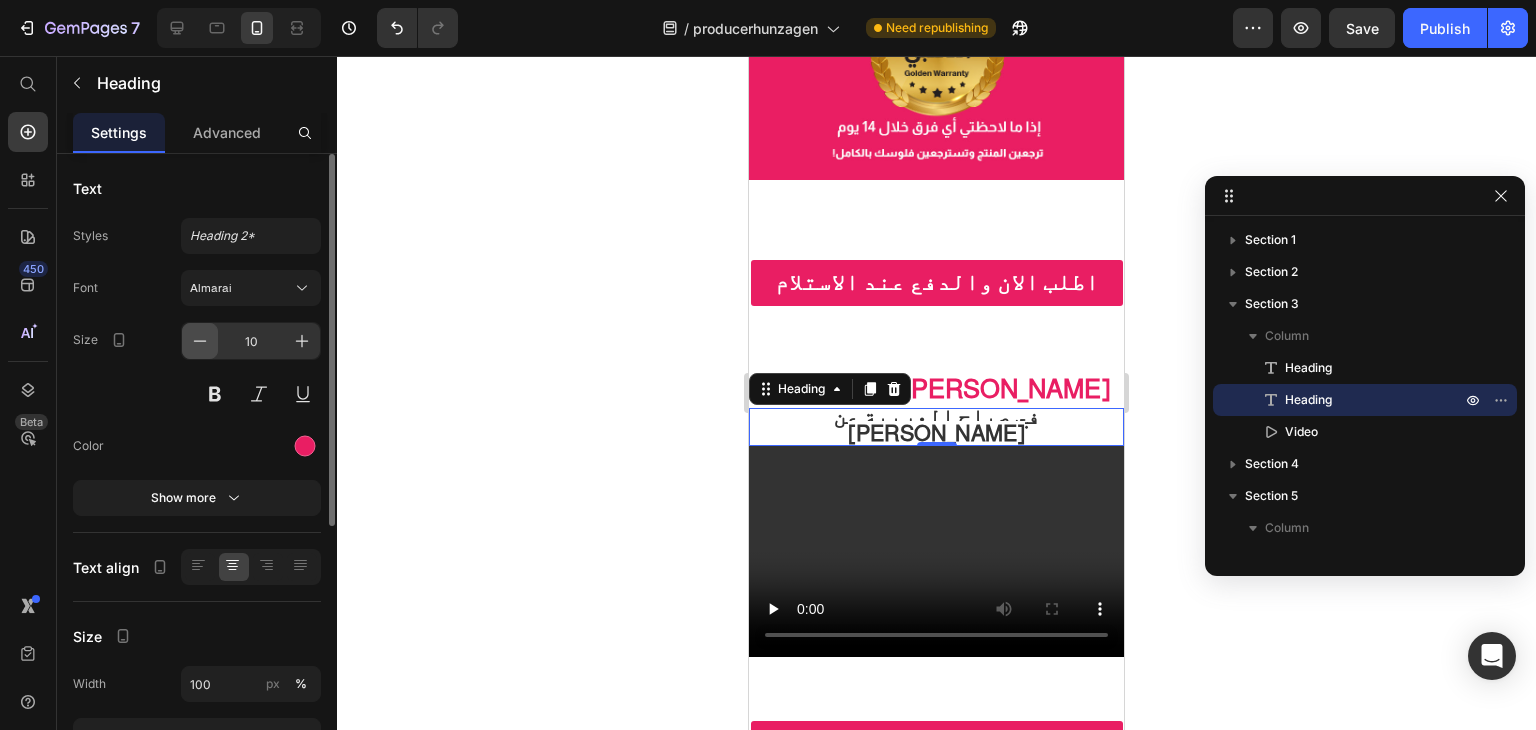 click 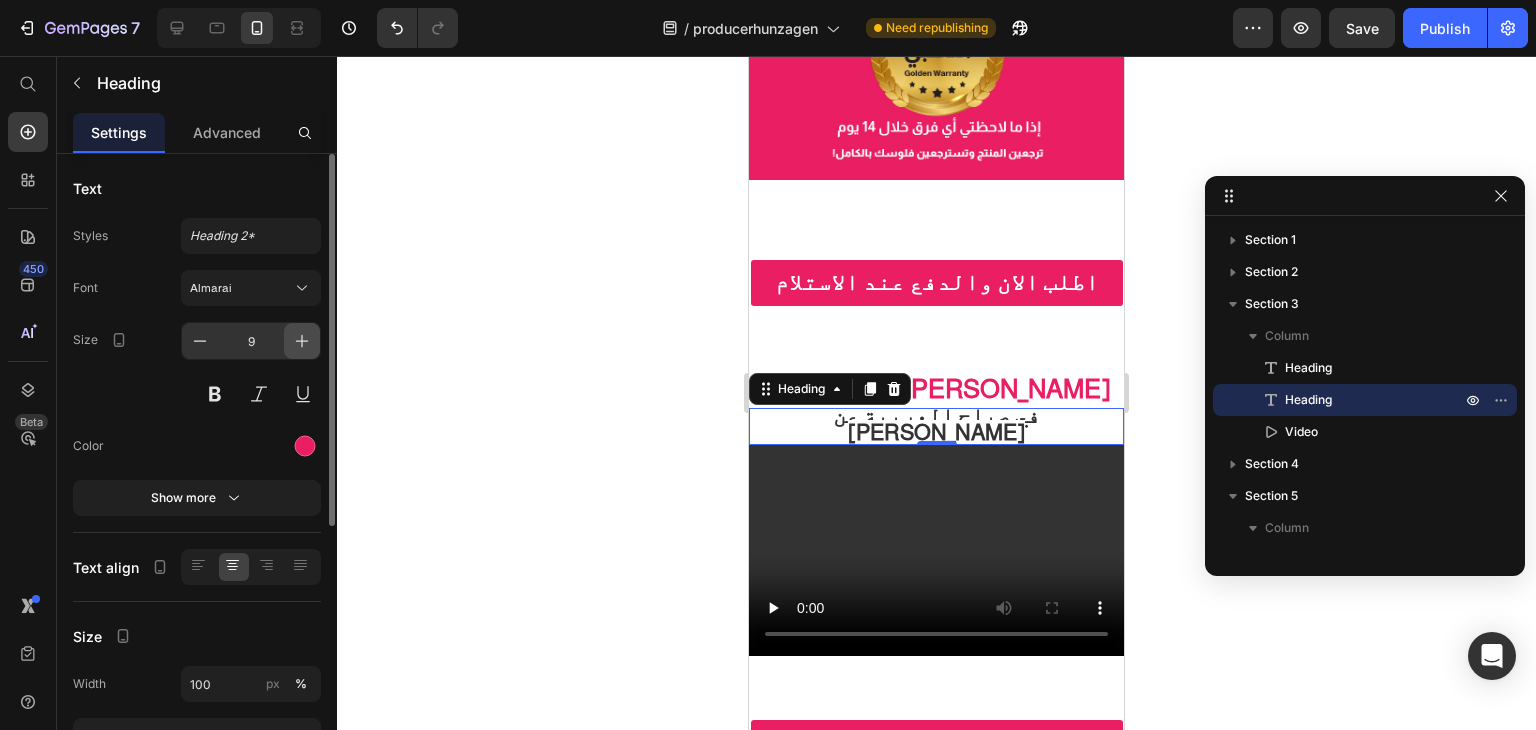 click 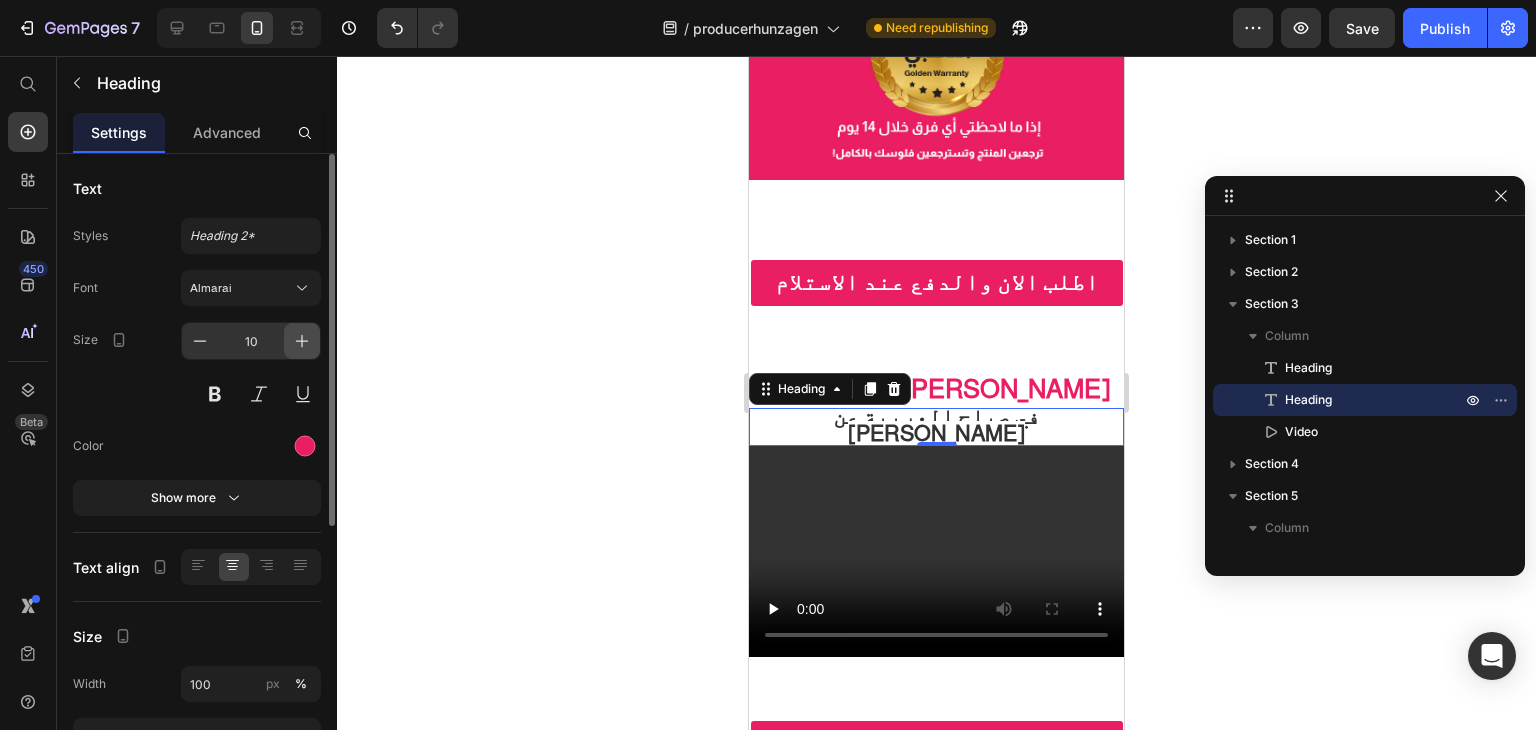 click 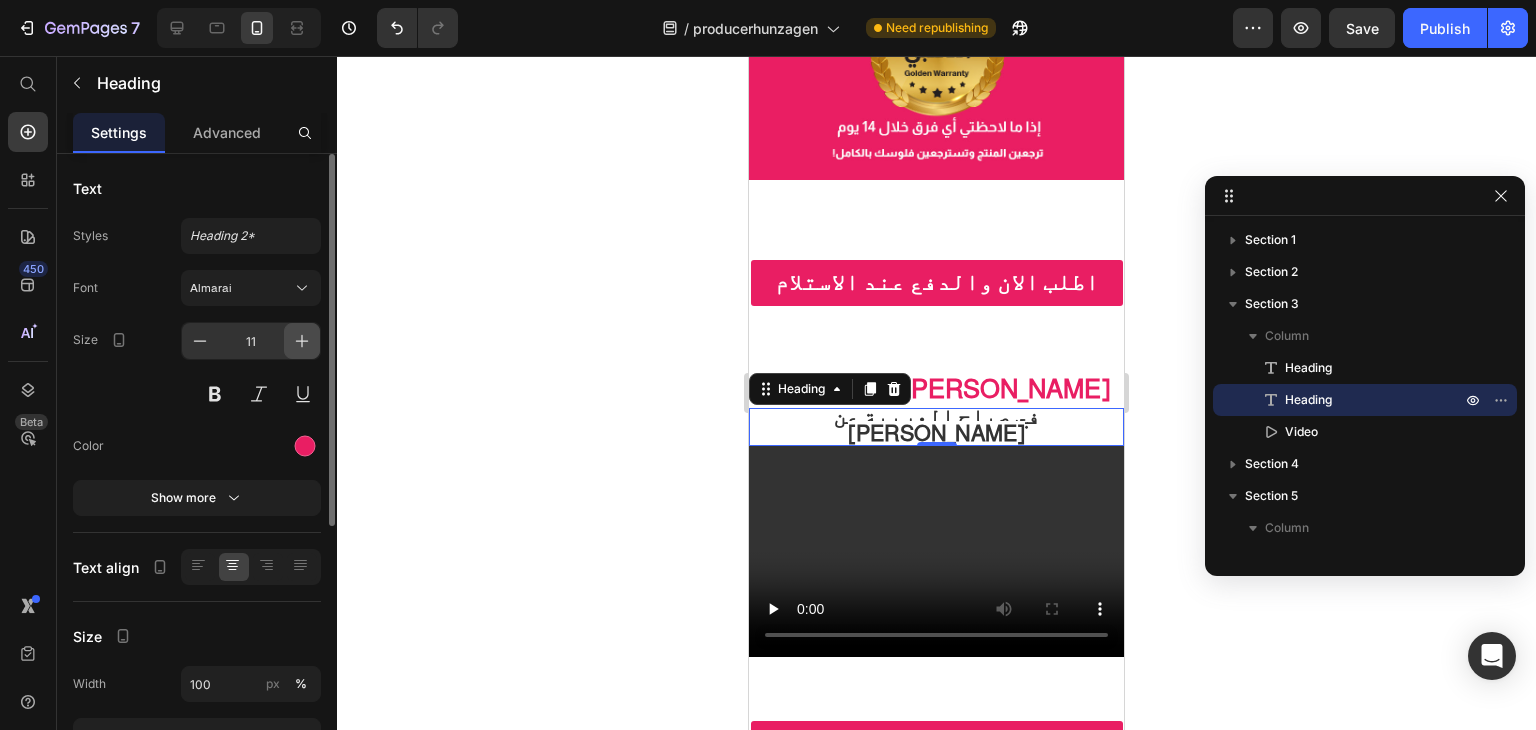 click 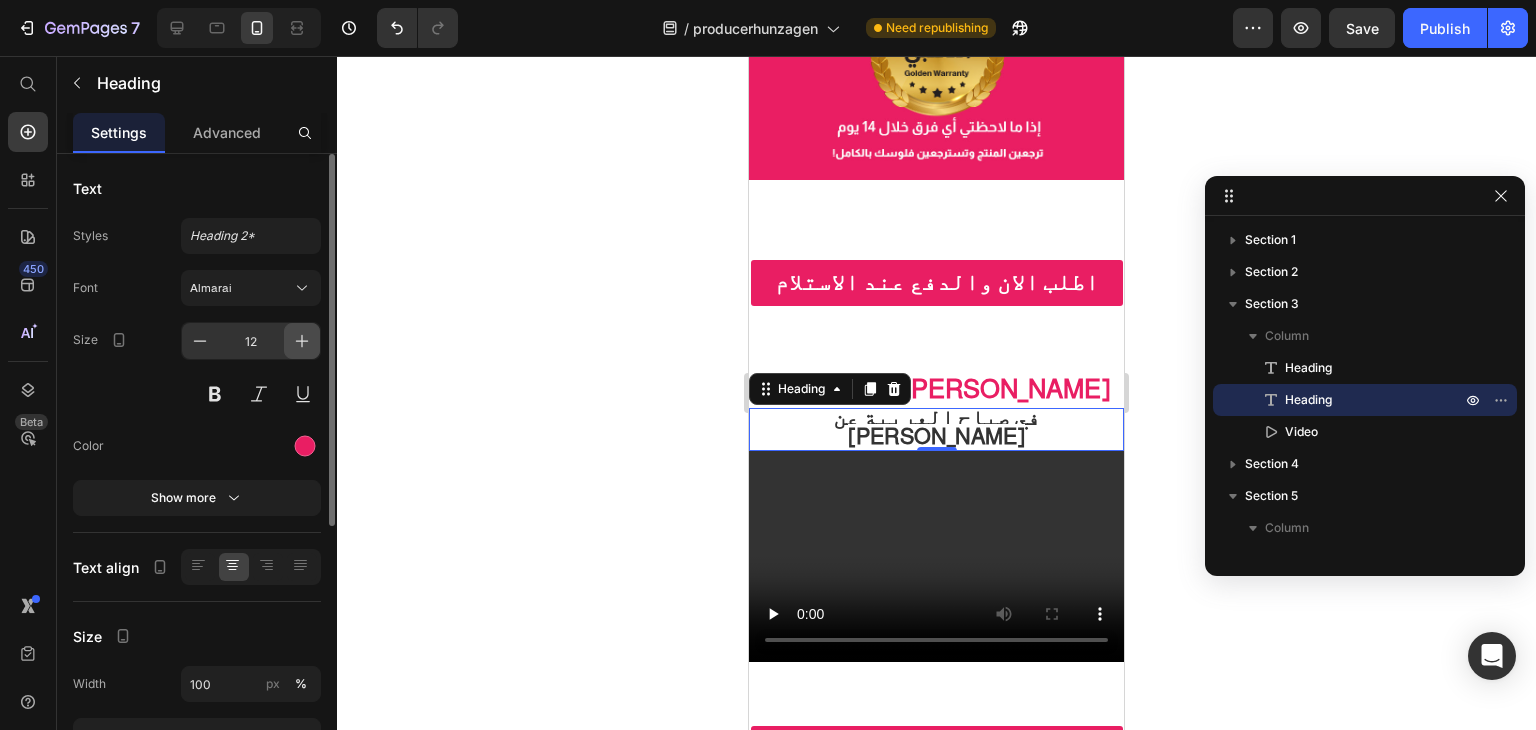 click 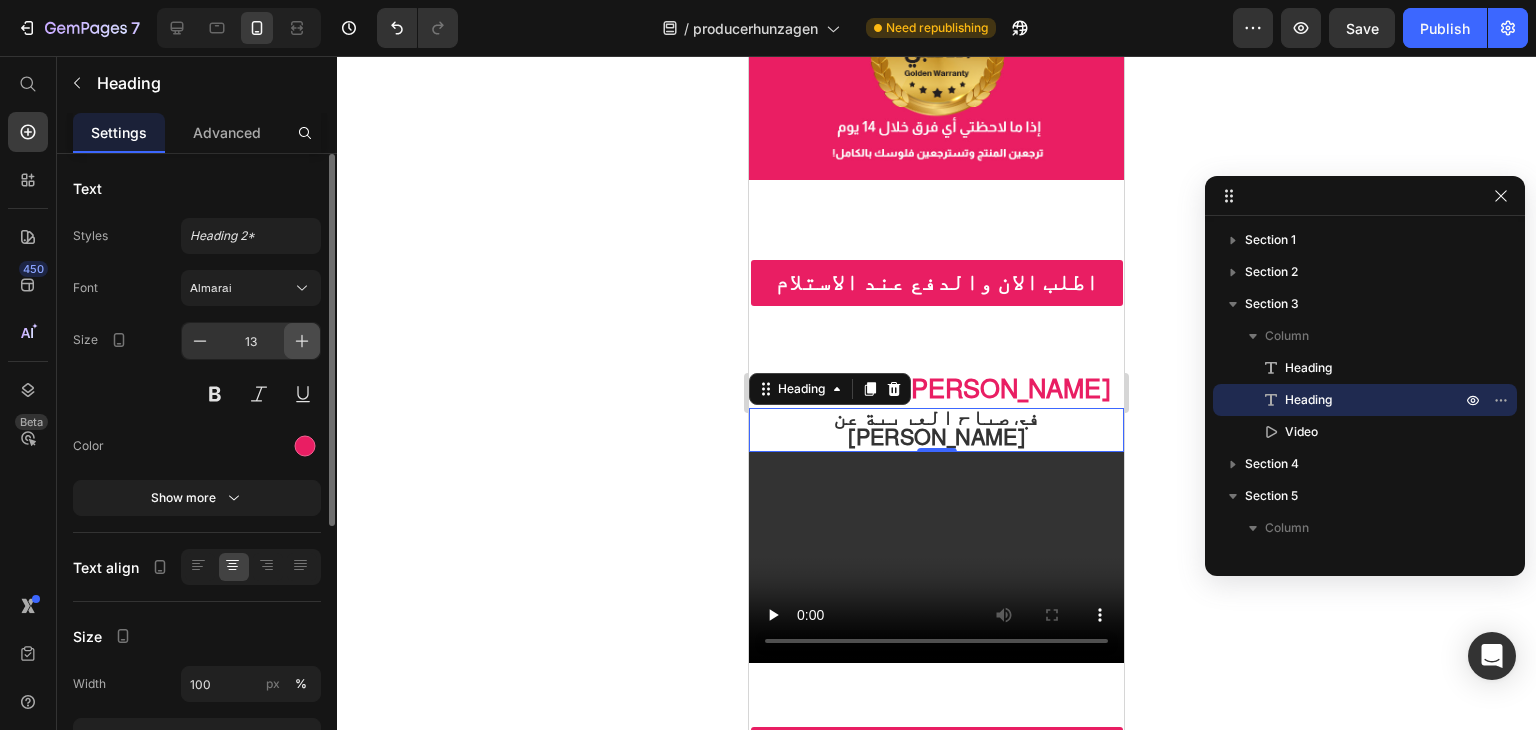 click 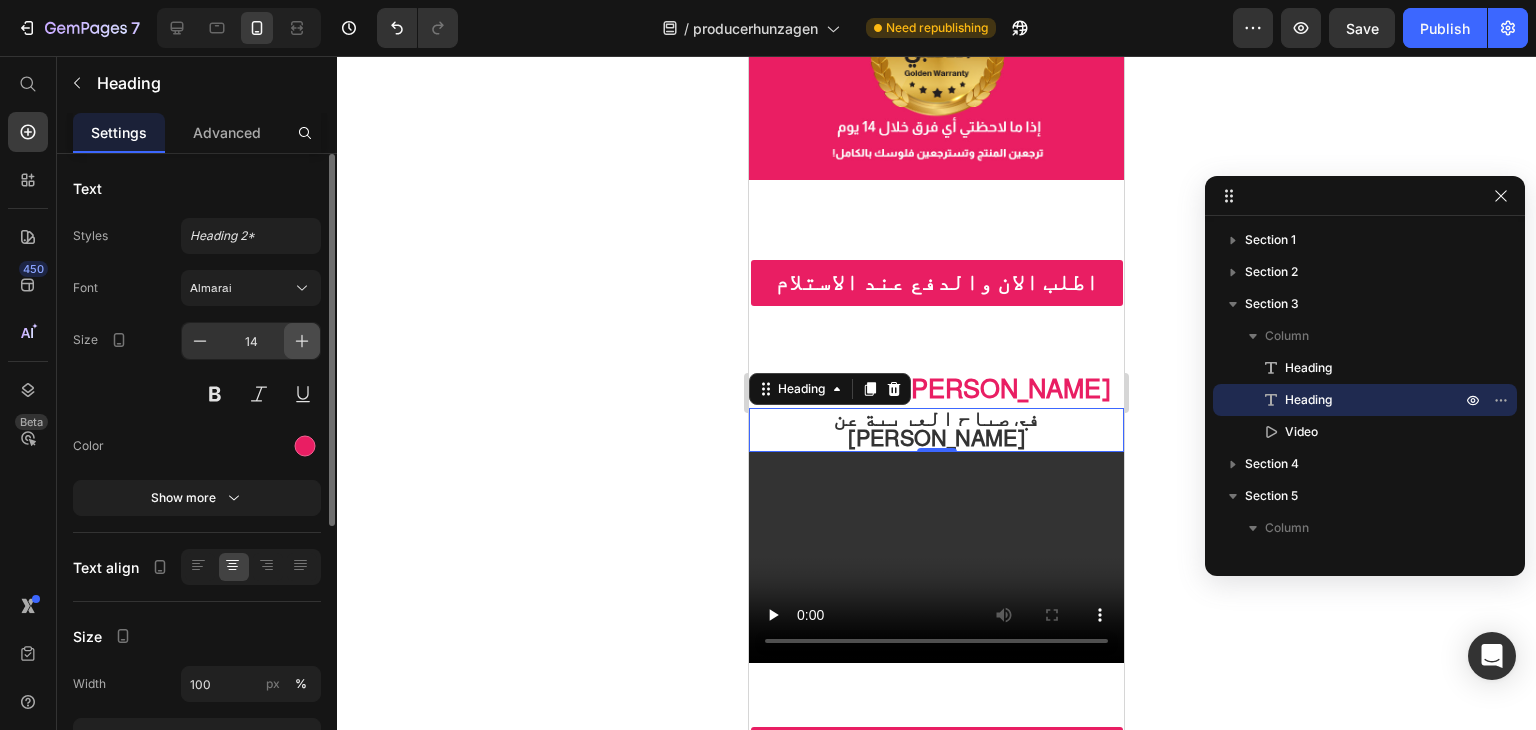 click 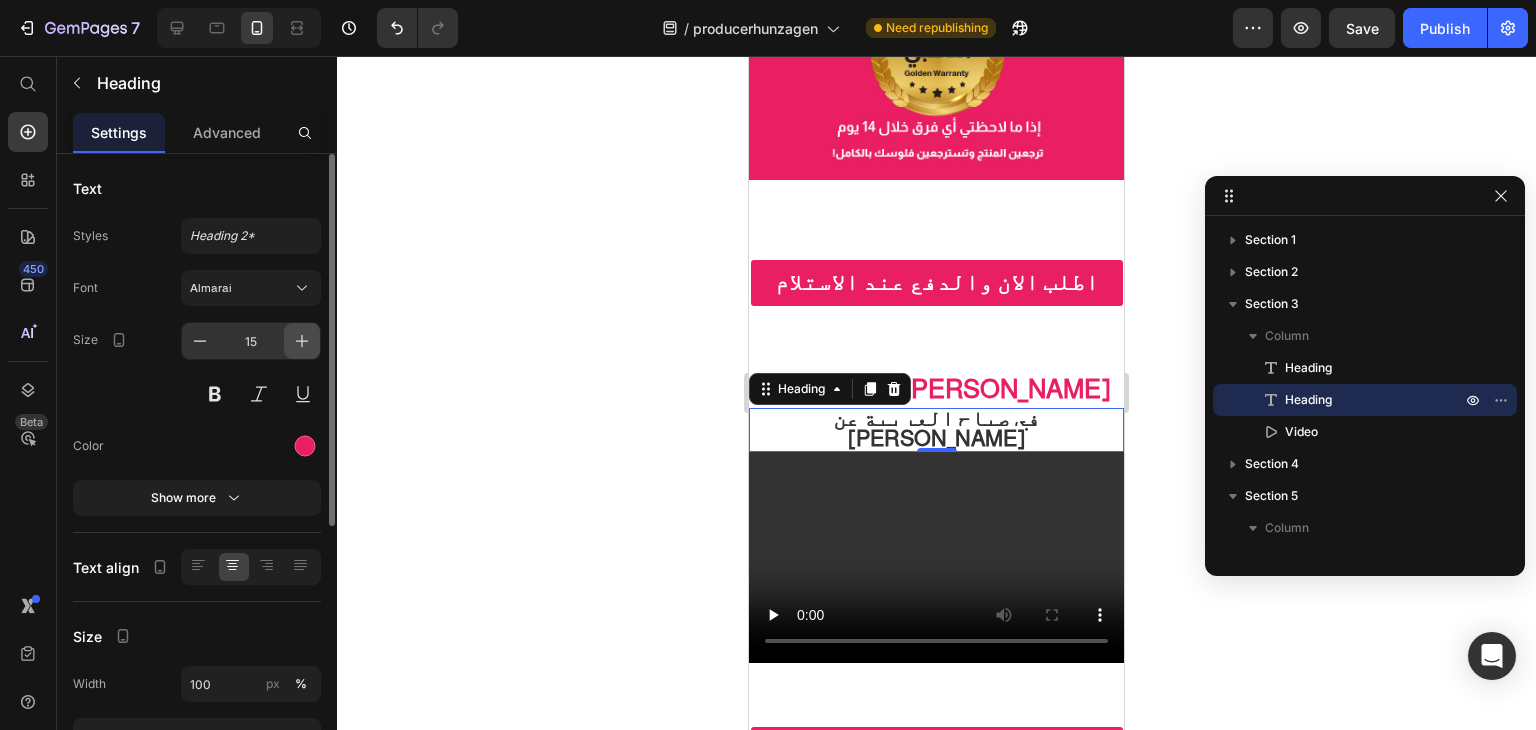click 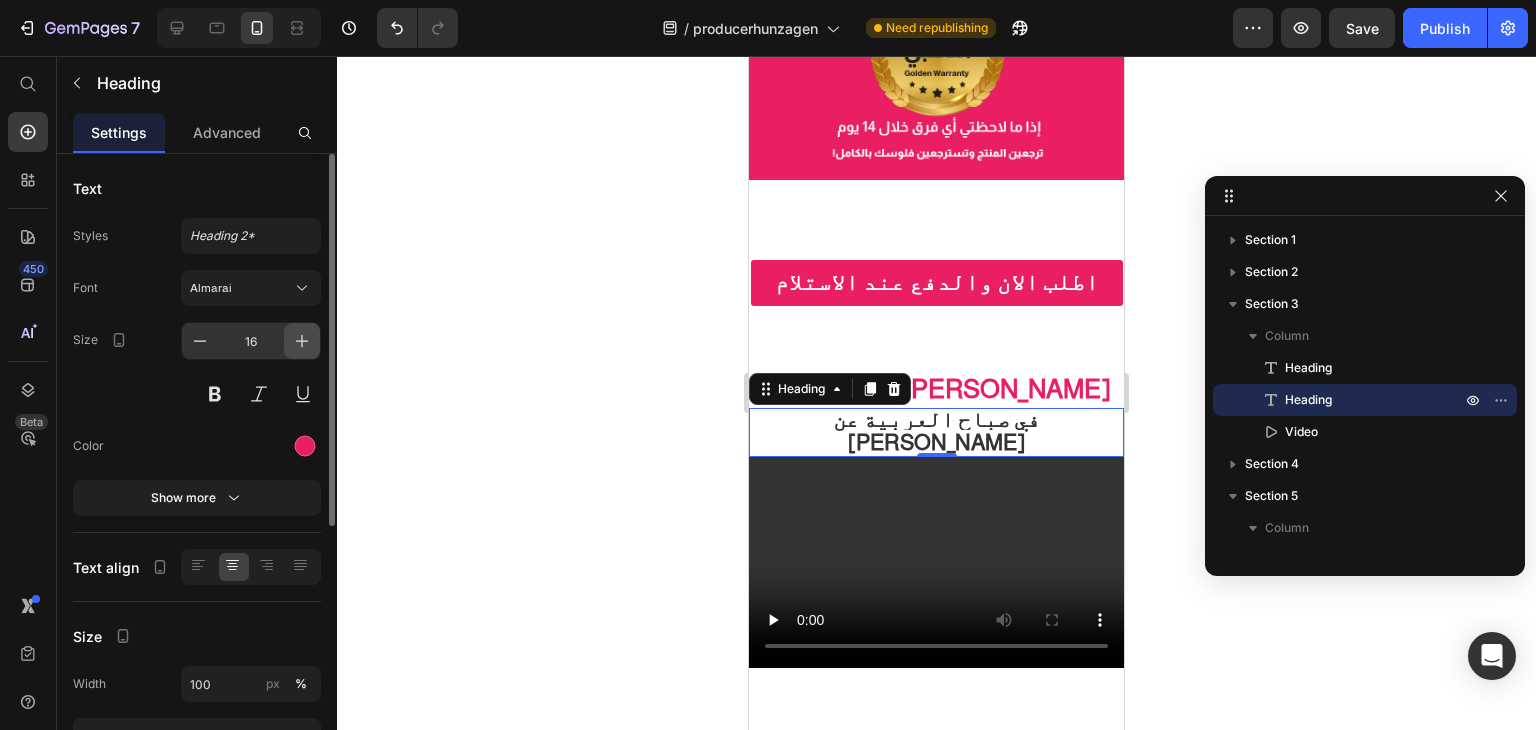 click 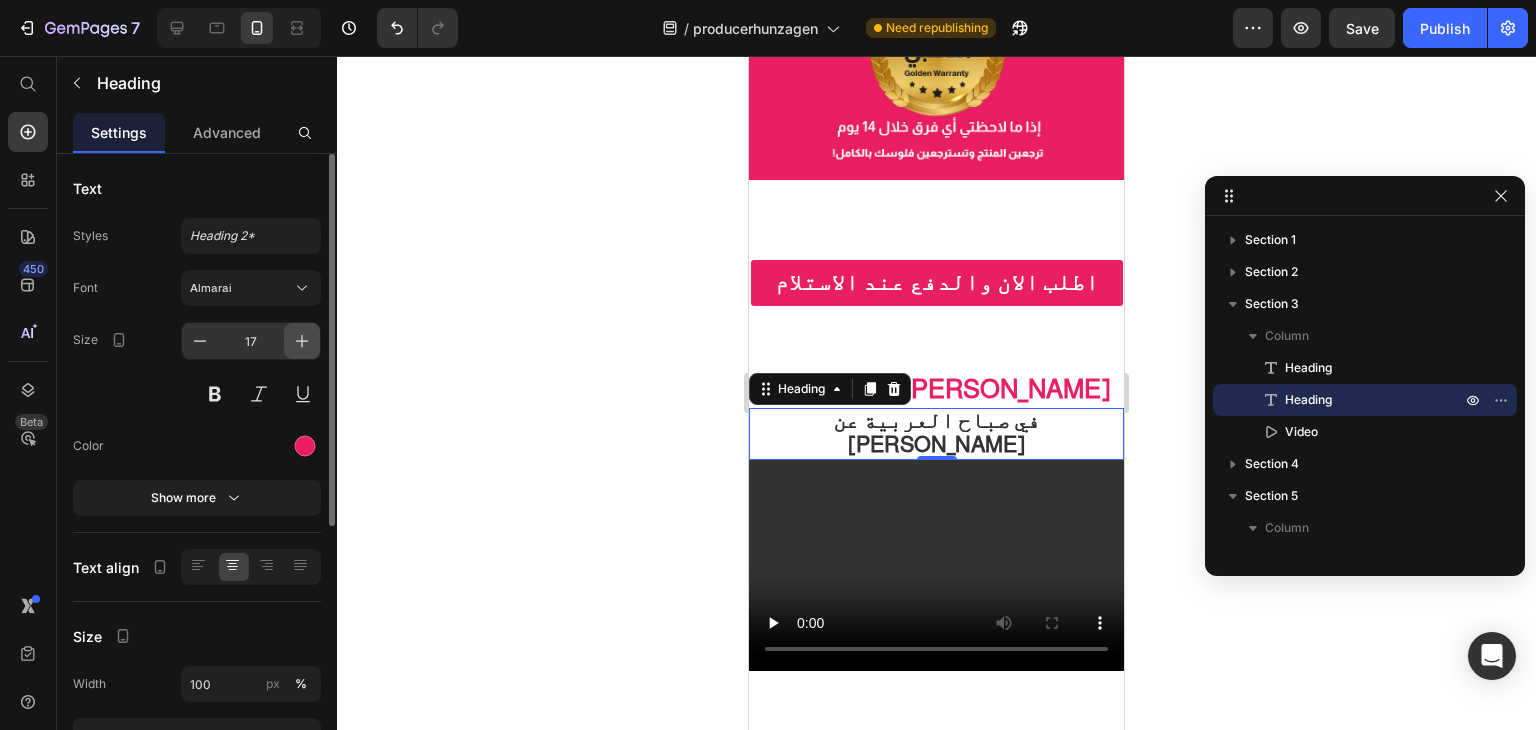 click 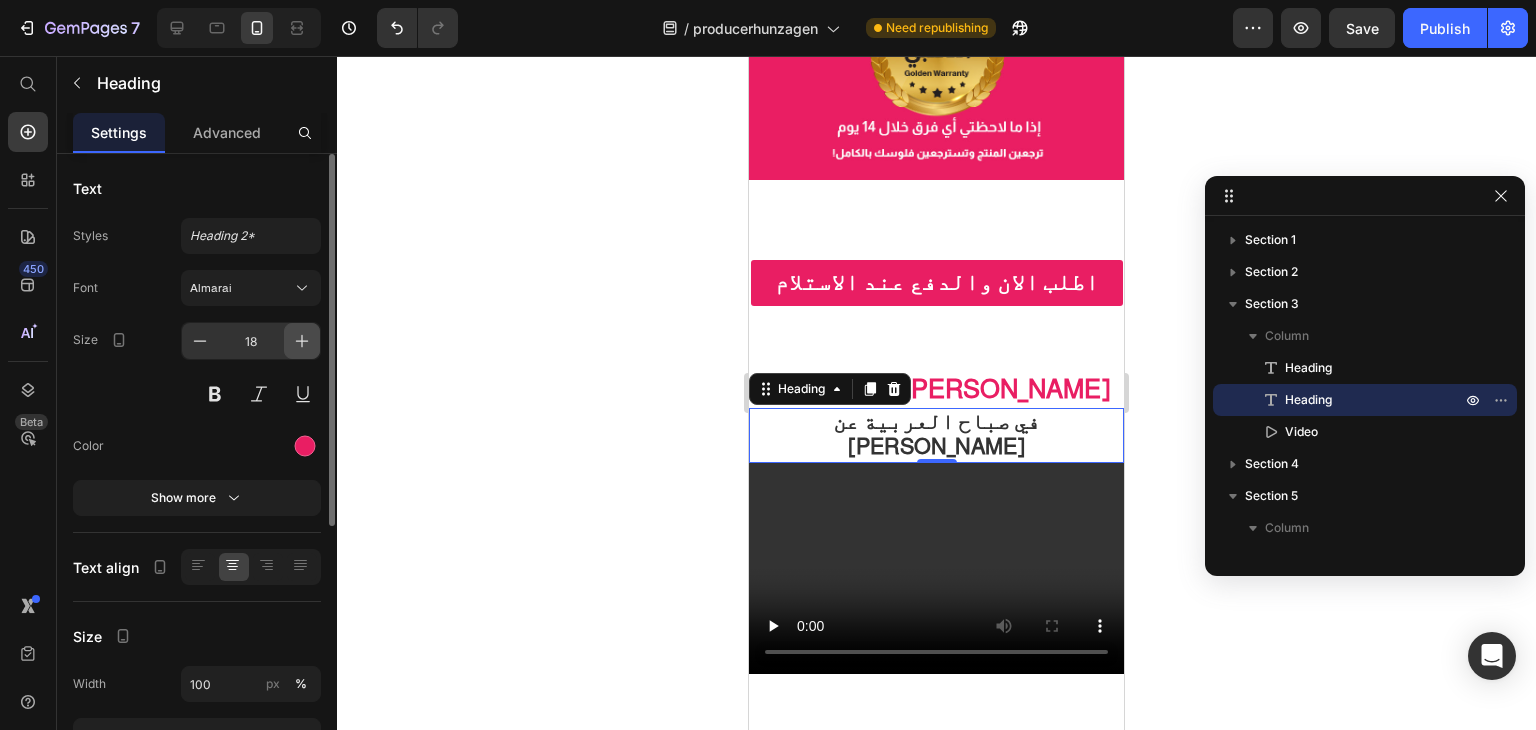click 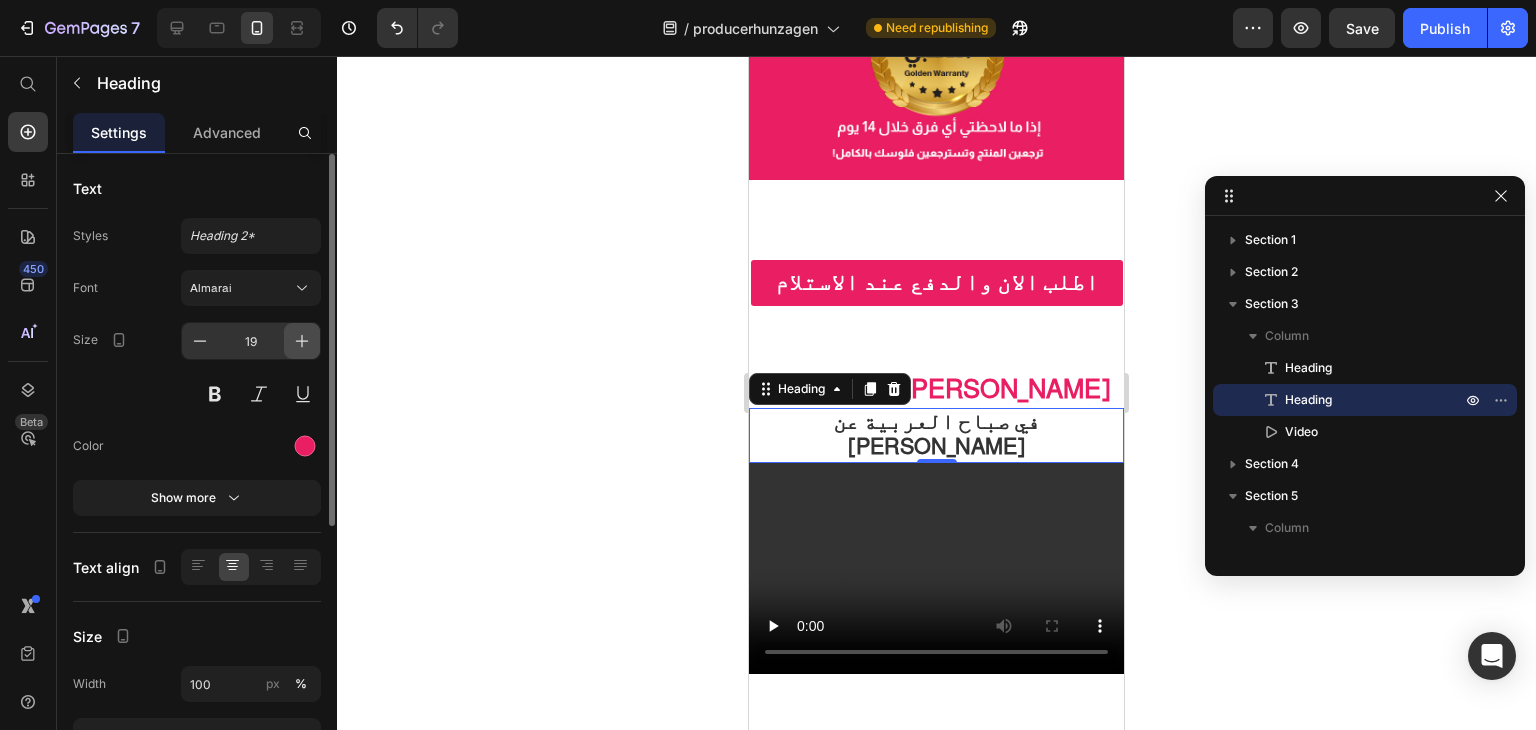 click 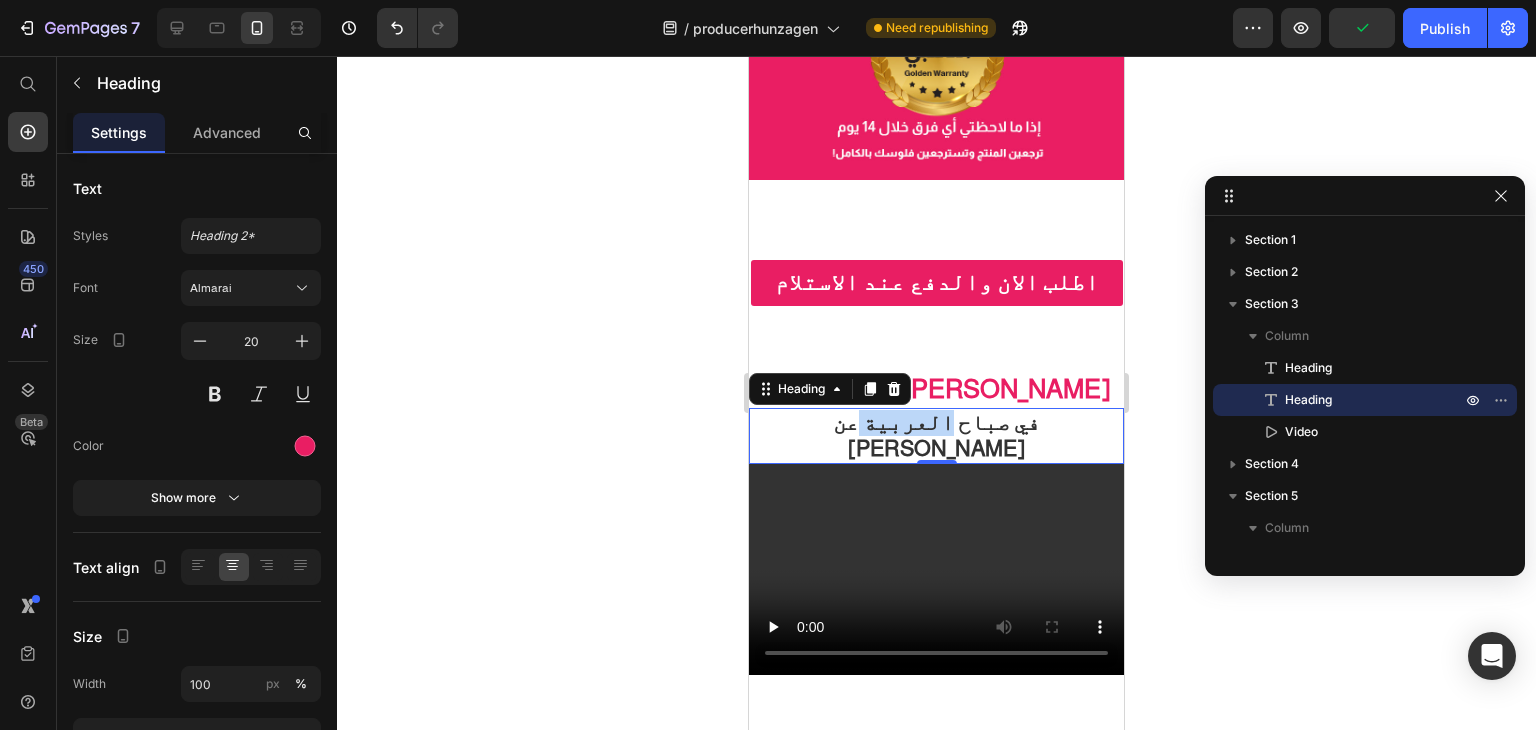 click on "في صباح العربية عن [PERSON_NAME]" at bounding box center [936, 435] 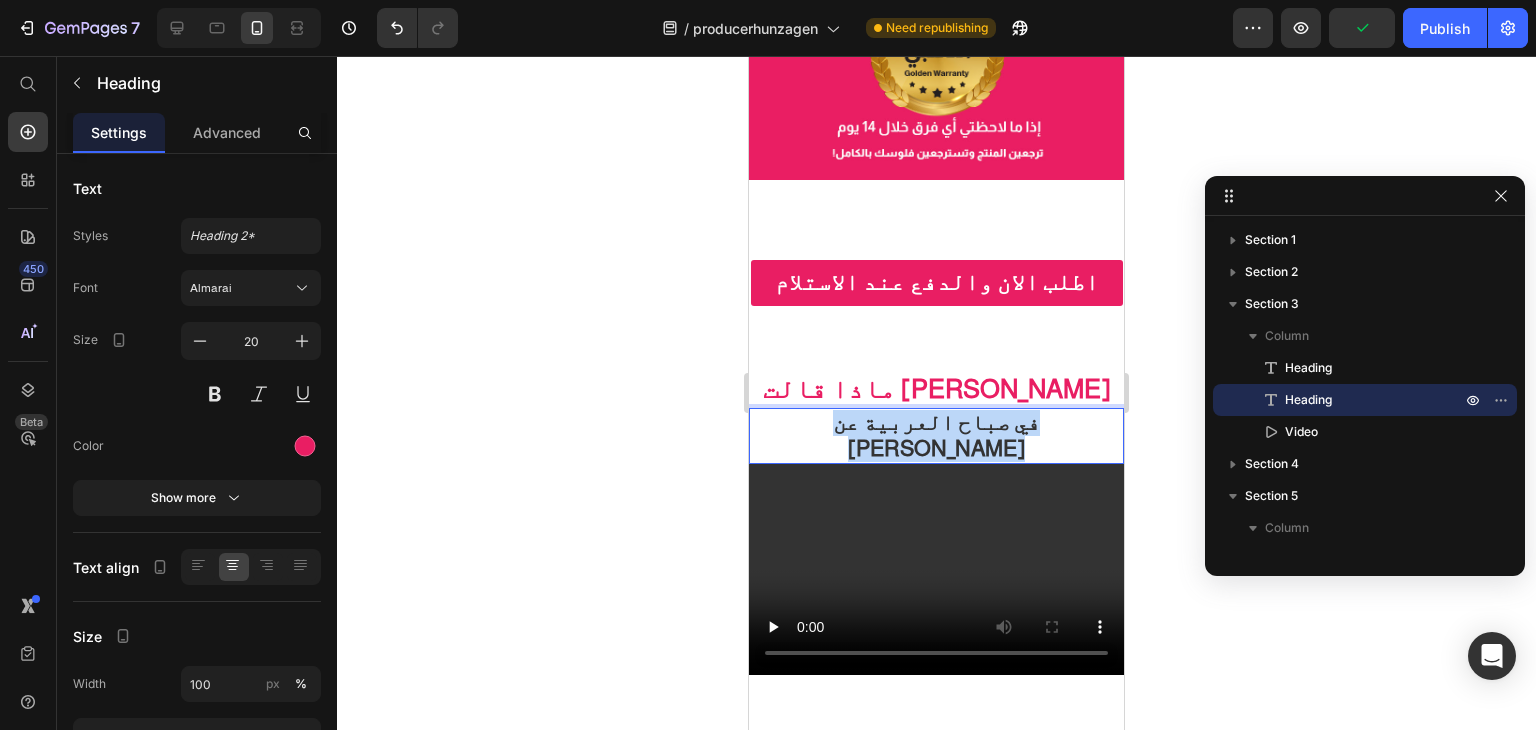 click on "في صباح العربية عن [PERSON_NAME]" at bounding box center [936, 435] 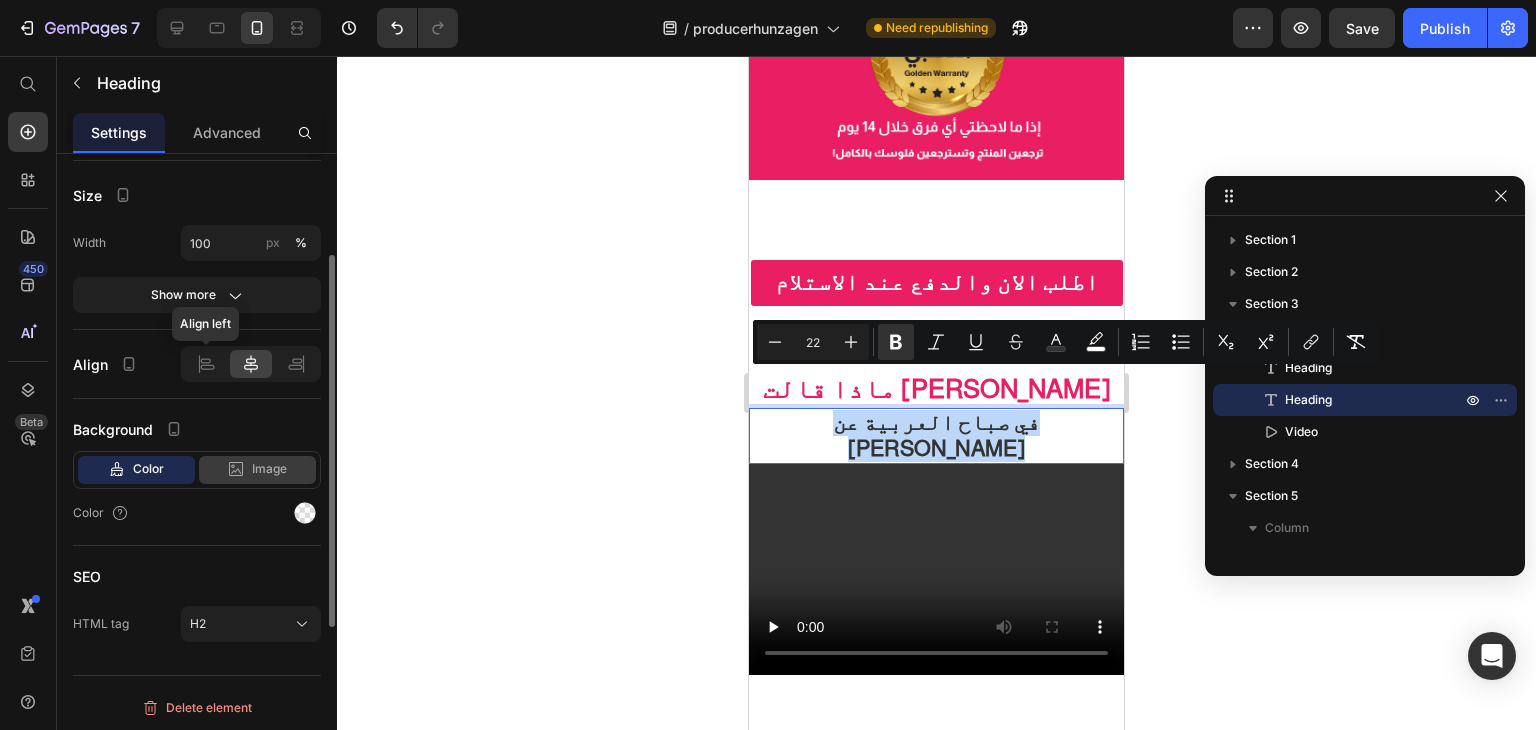 scroll, scrollTop: 341, scrollLeft: 0, axis: vertical 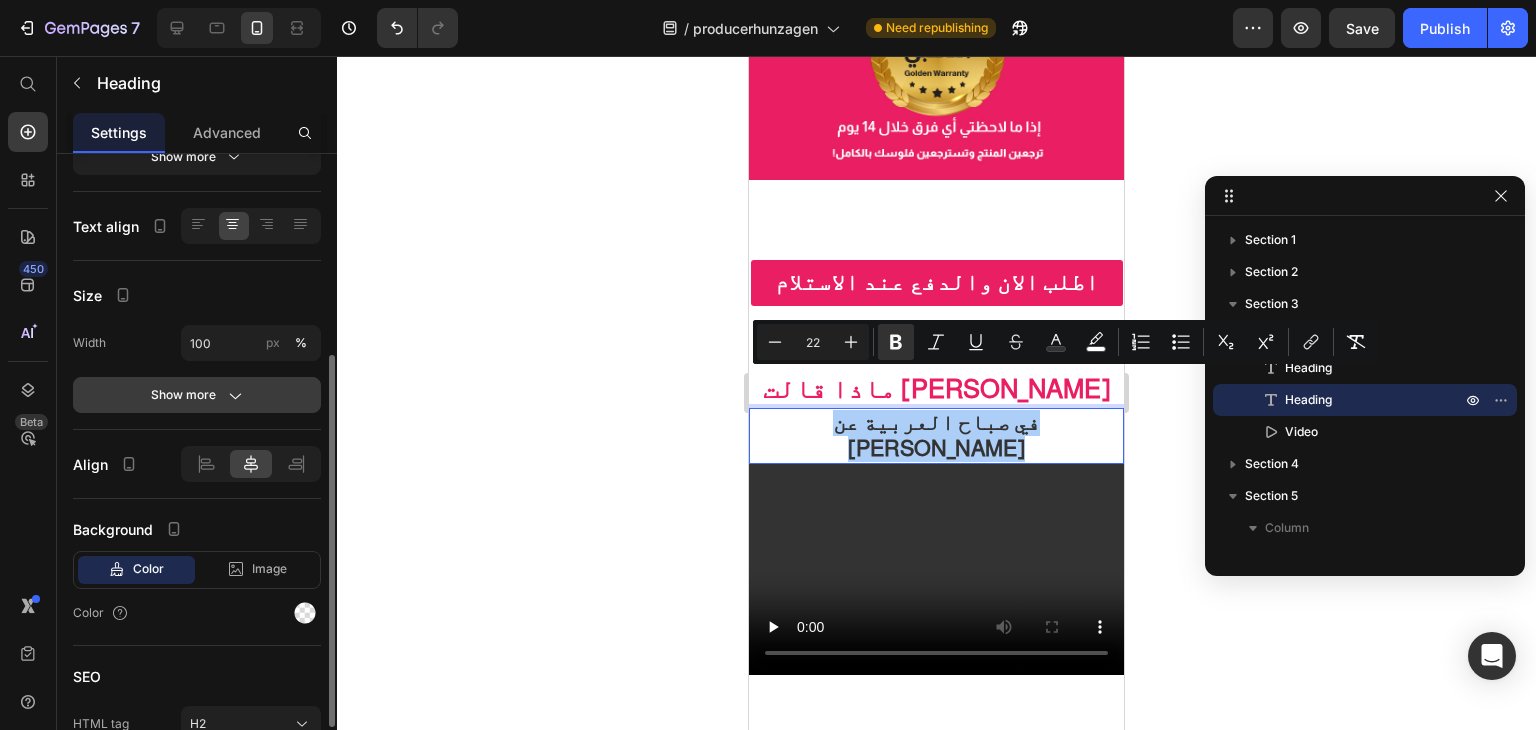 click on "Show more" 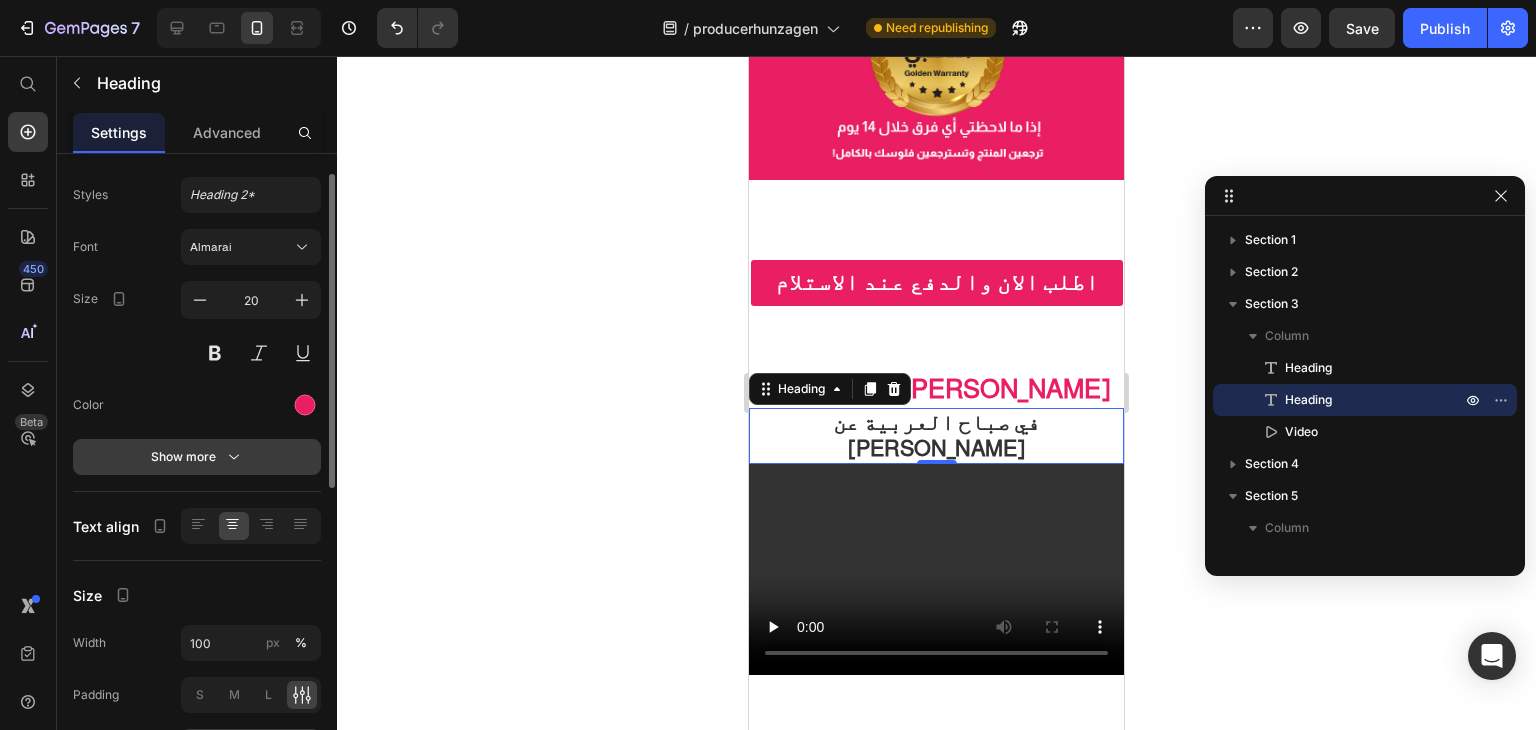 scroll, scrollTop: 0, scrollLeft: 0, axis: both 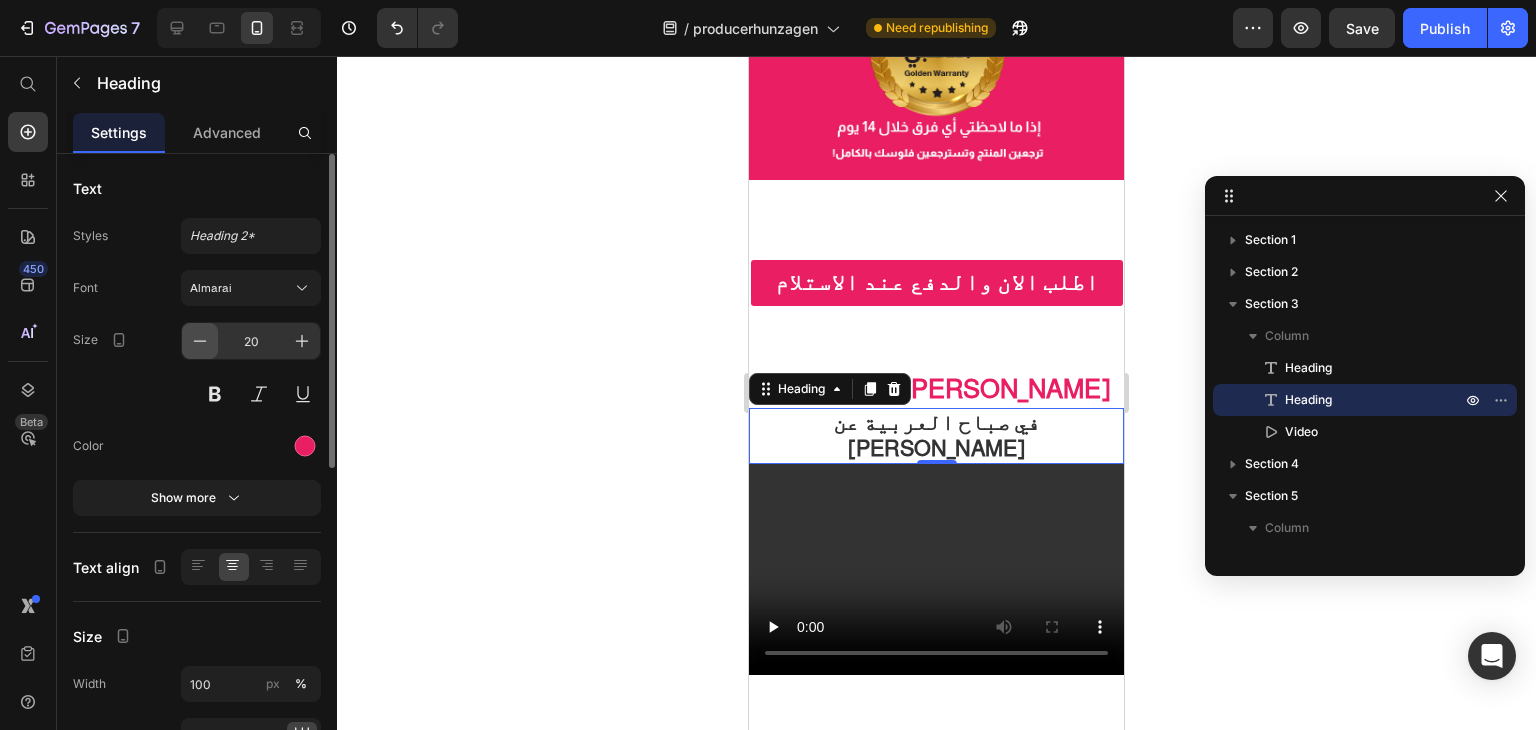 click 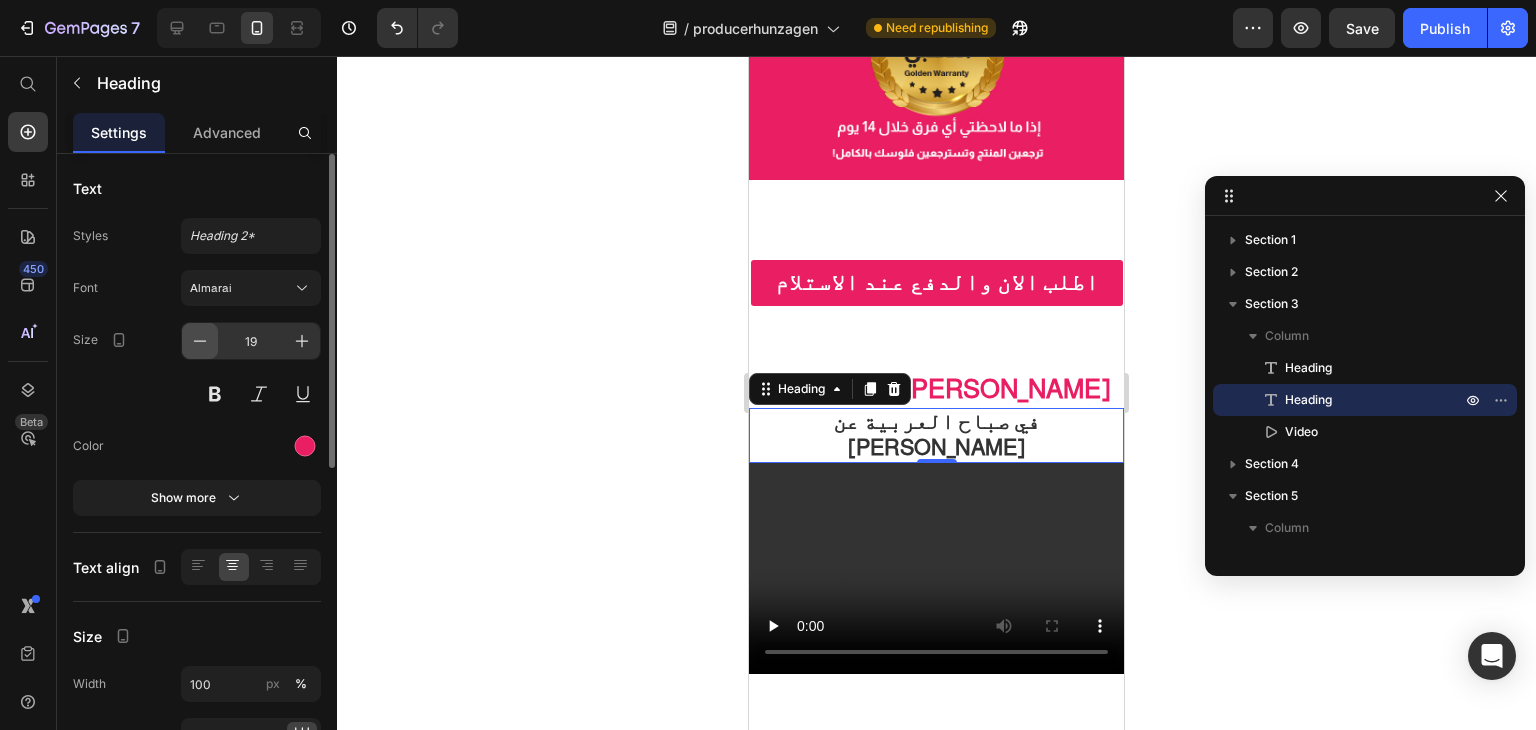 click 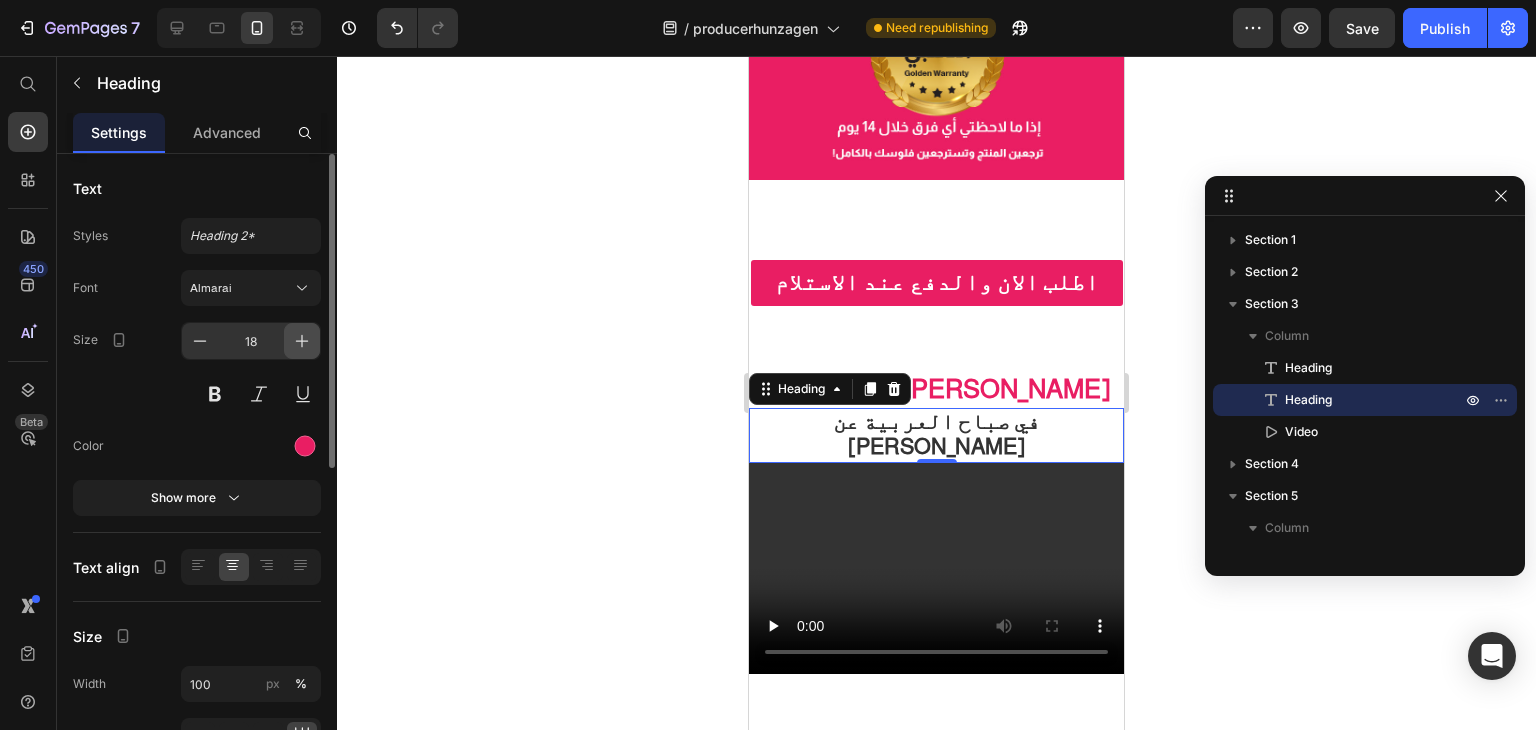click 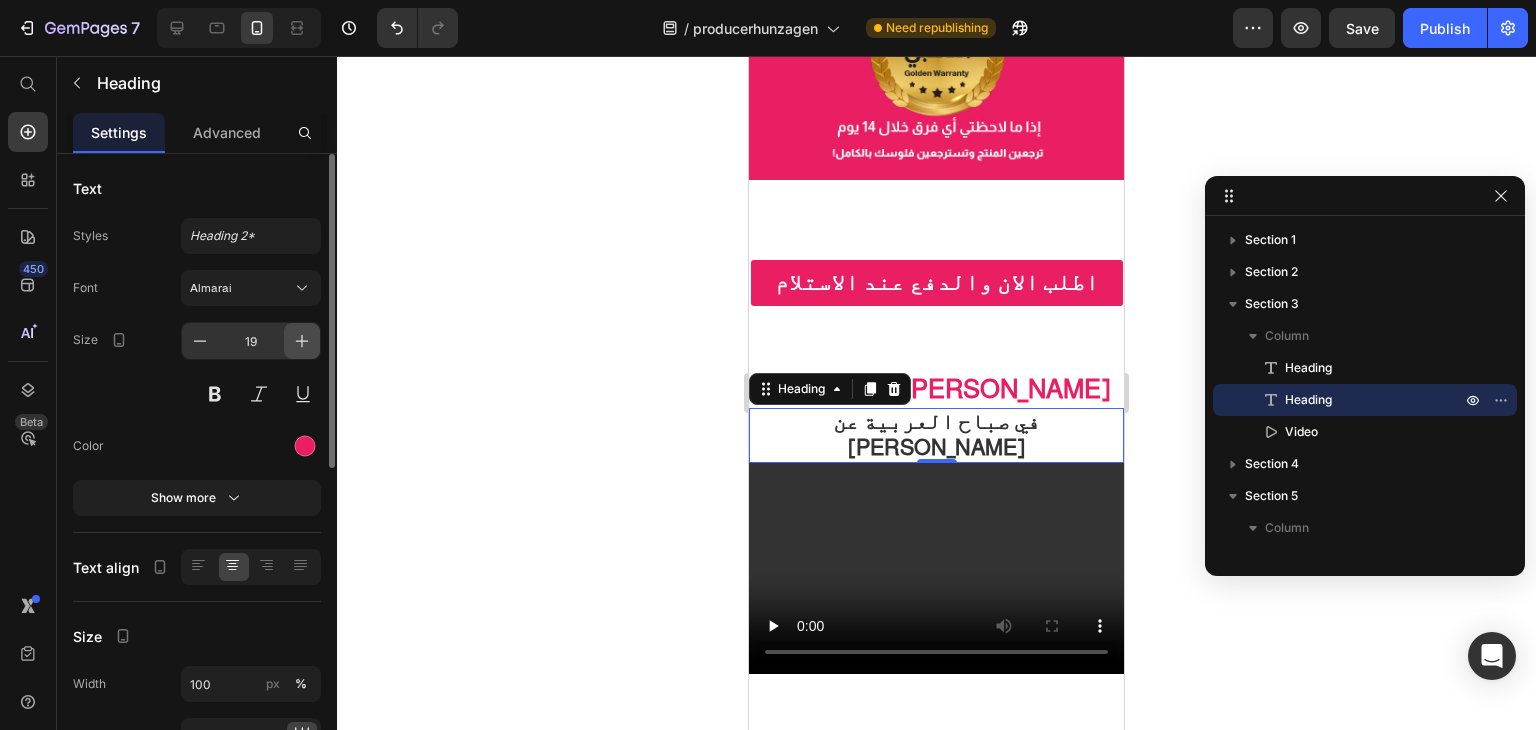 click 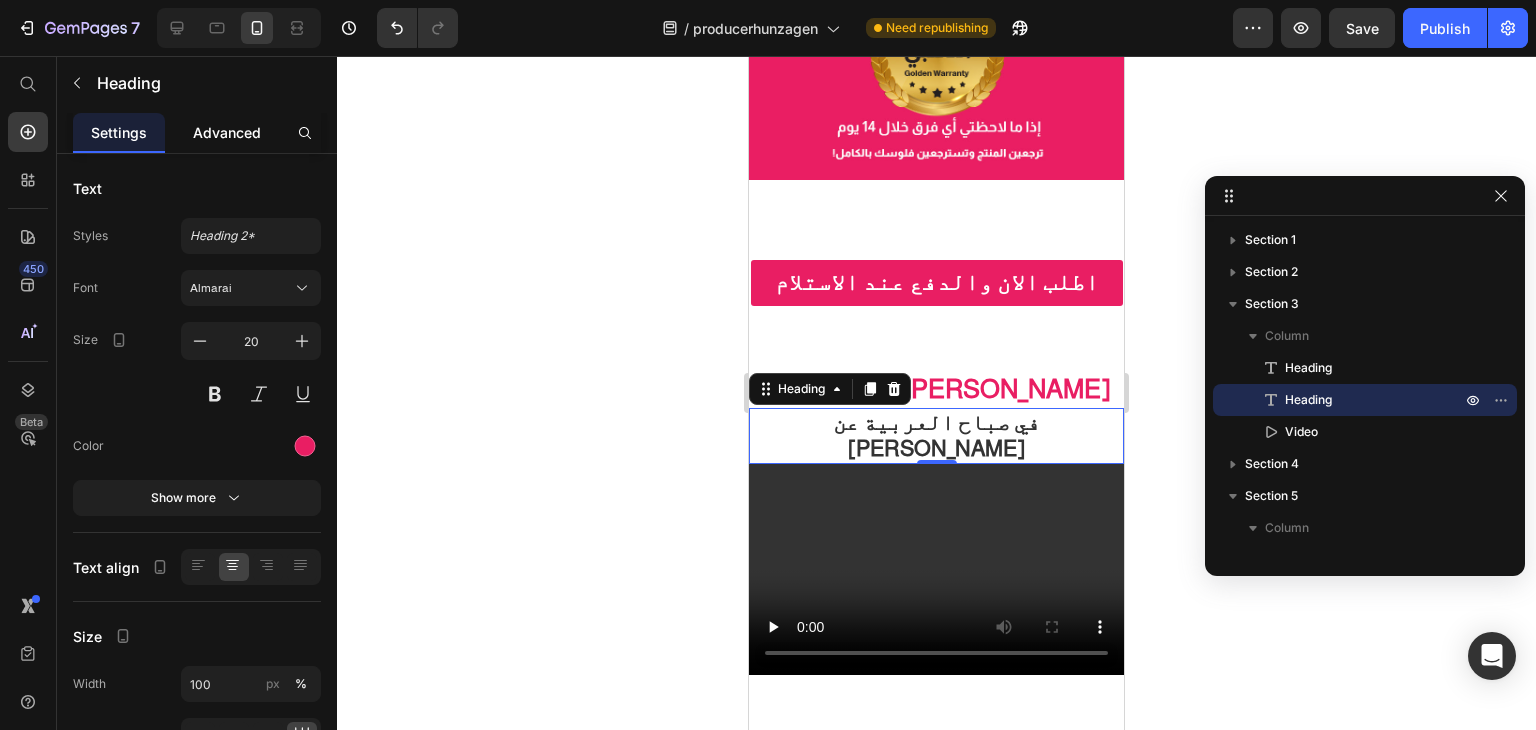 click on "Advanced" at bounding box center [227, 132] 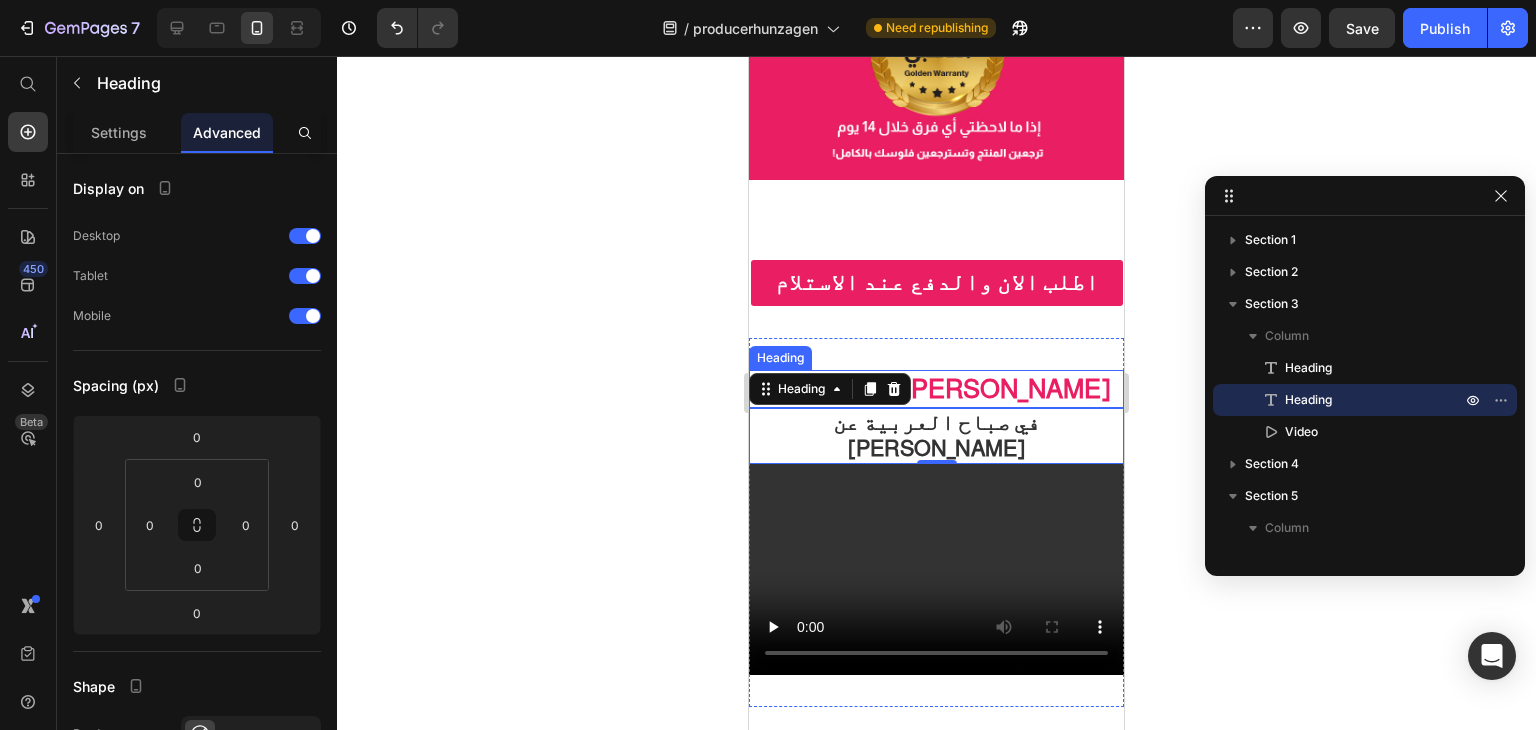 click on "ماذا قالت [PERSON_NAME]" at bounding box center [937, 388] 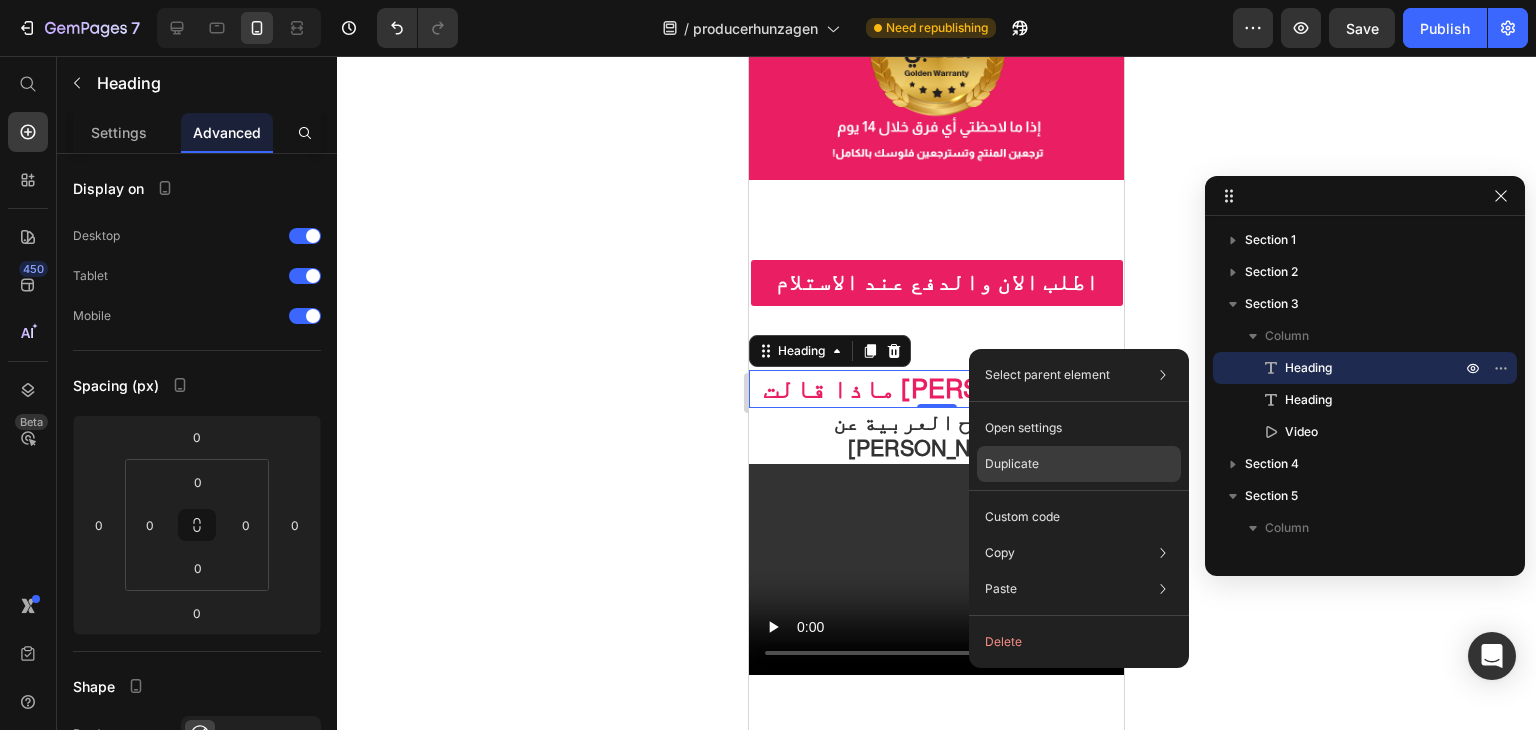 click on "Duplicate" 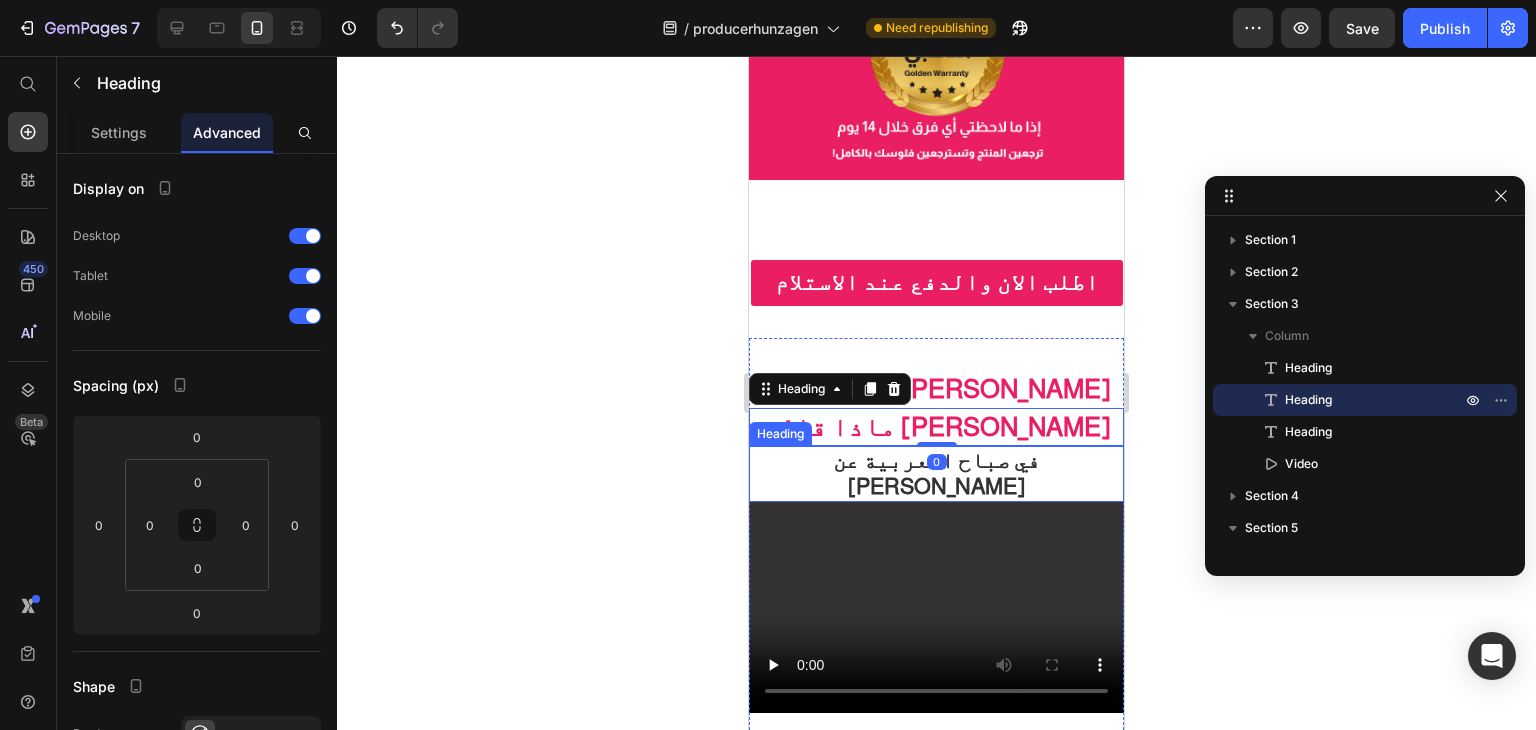 click on "في صباح العربية عن [PERSON_NAME]" at bounding box center [936, 473] 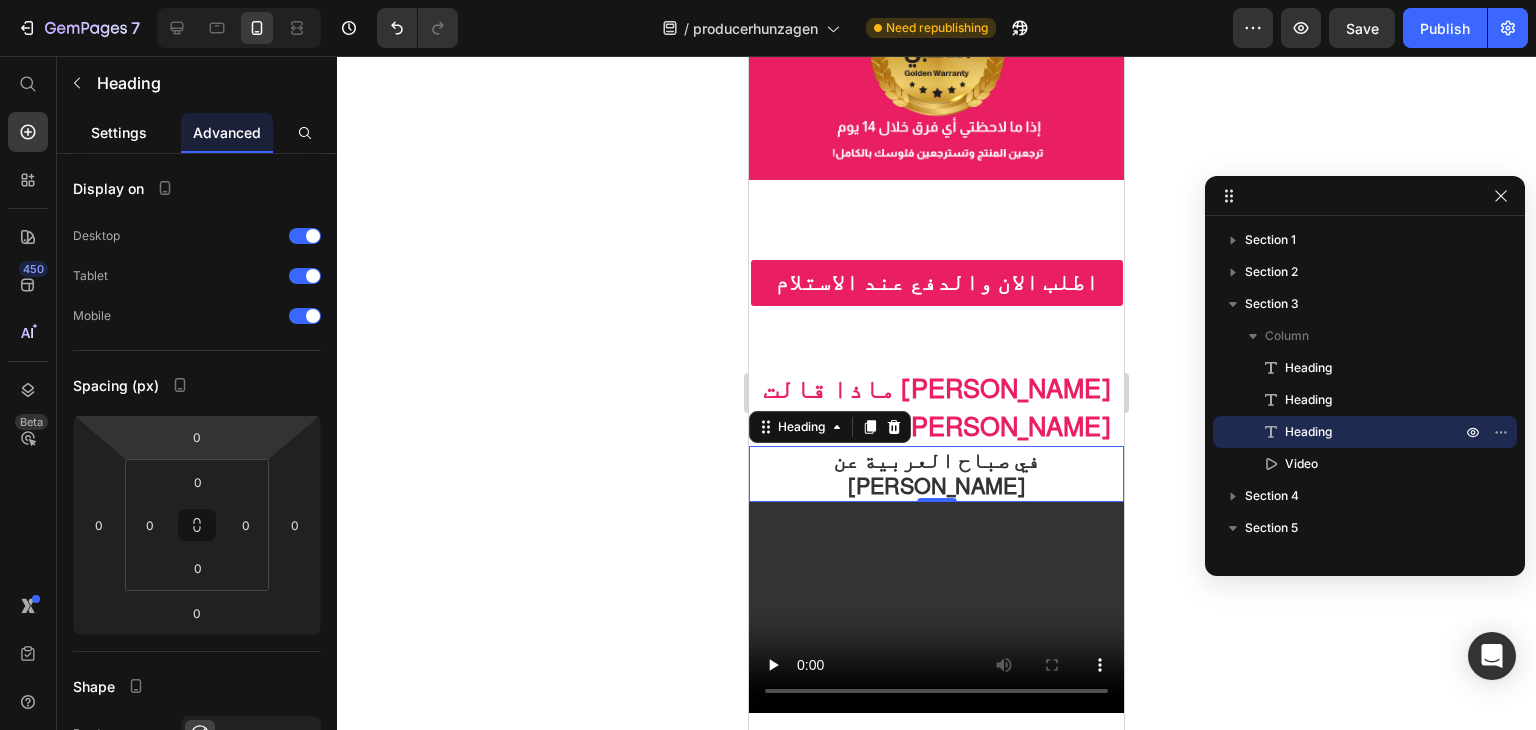 click on "Settings" at bounding box center [119, 132] 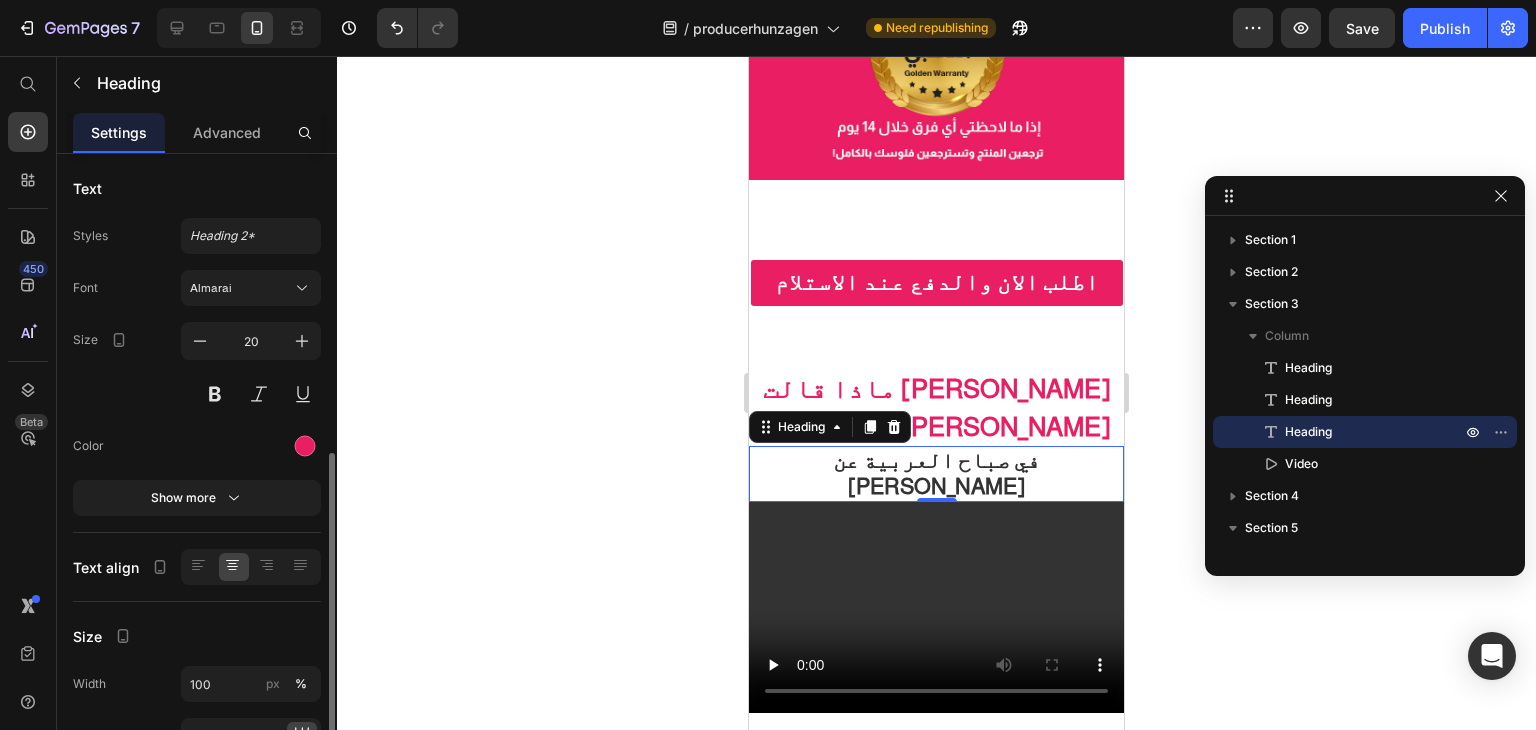 scroll, scrollTop: 400, scrollLeft: 0, axis: vertical 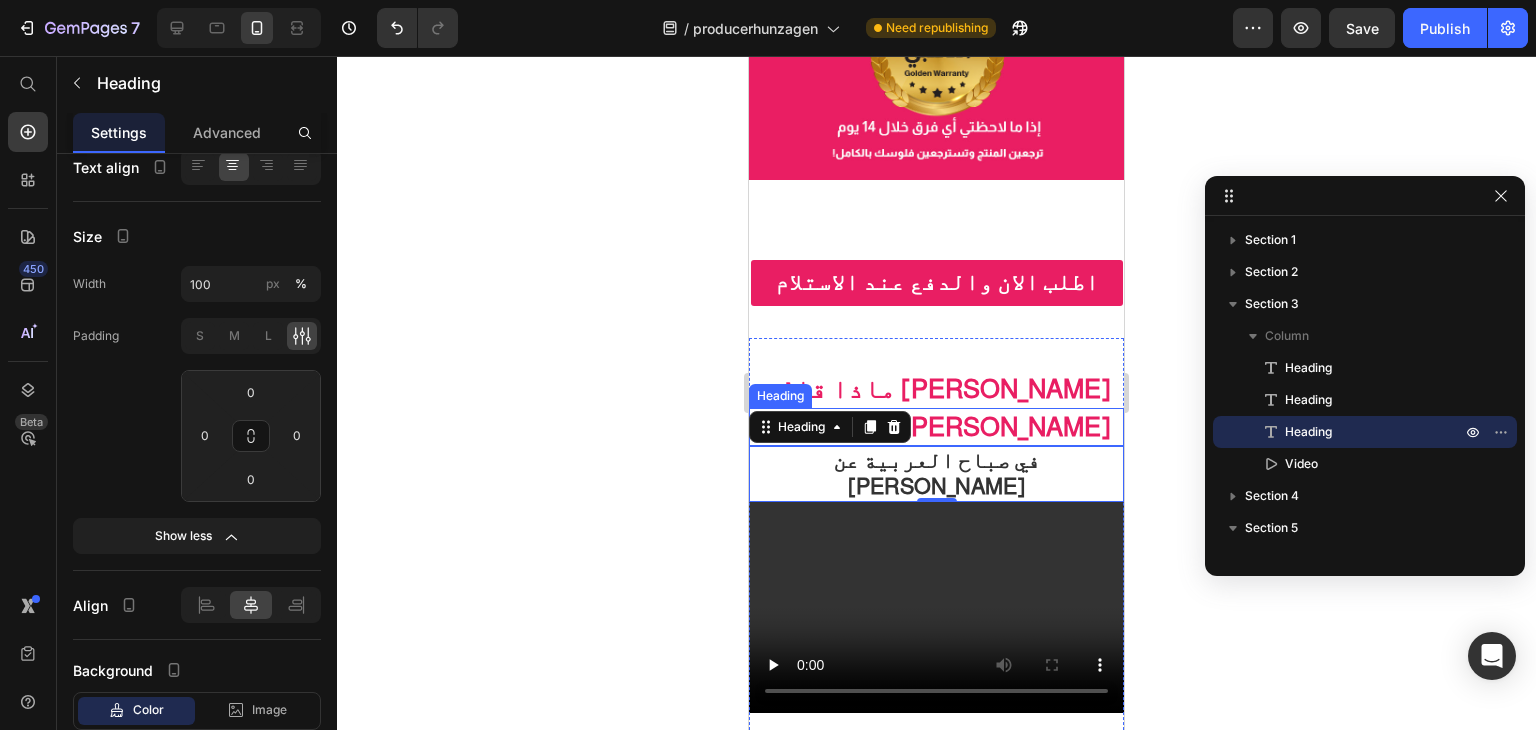 click on "ماذا قالت [PERSON_NAME]" at bounding box center (937, 426) 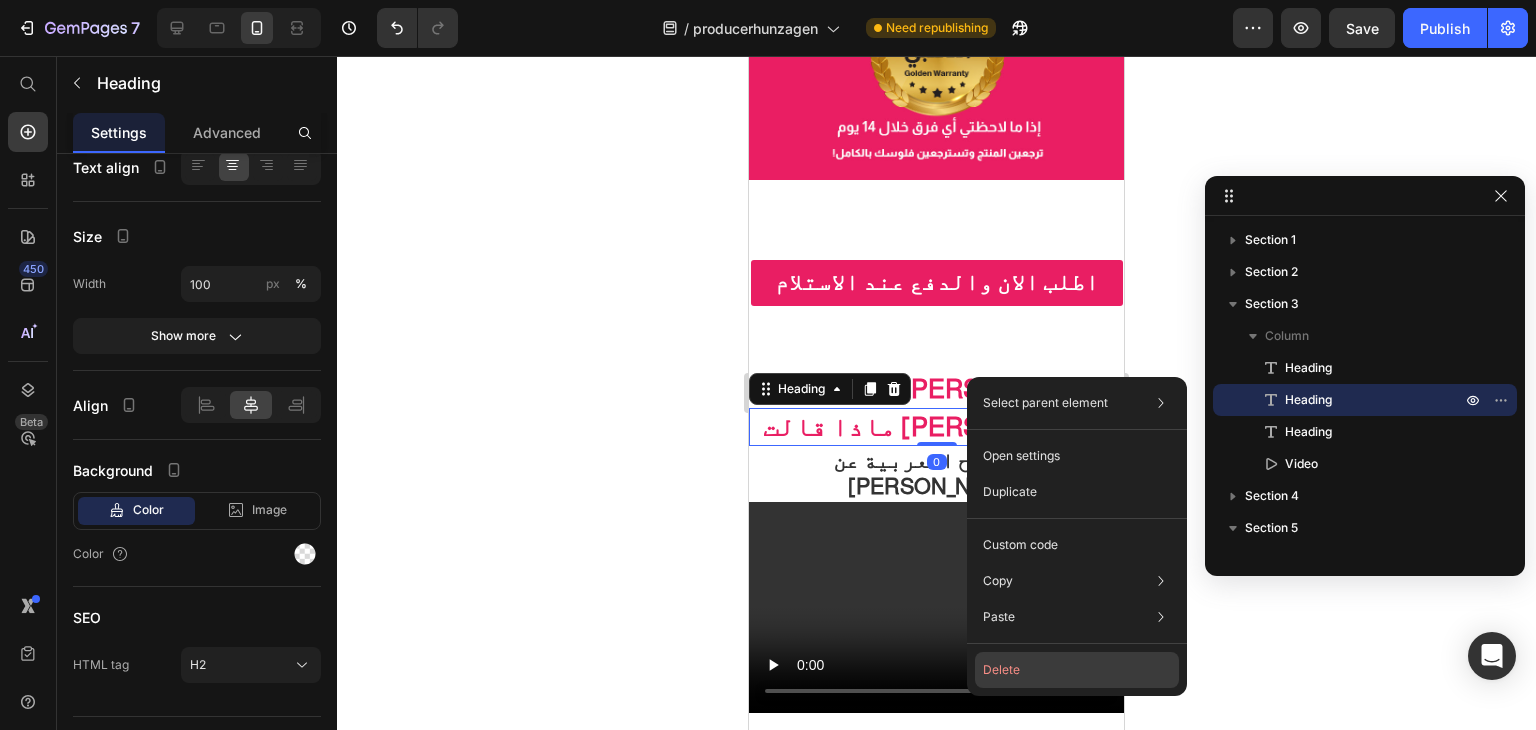 click on "Delete" 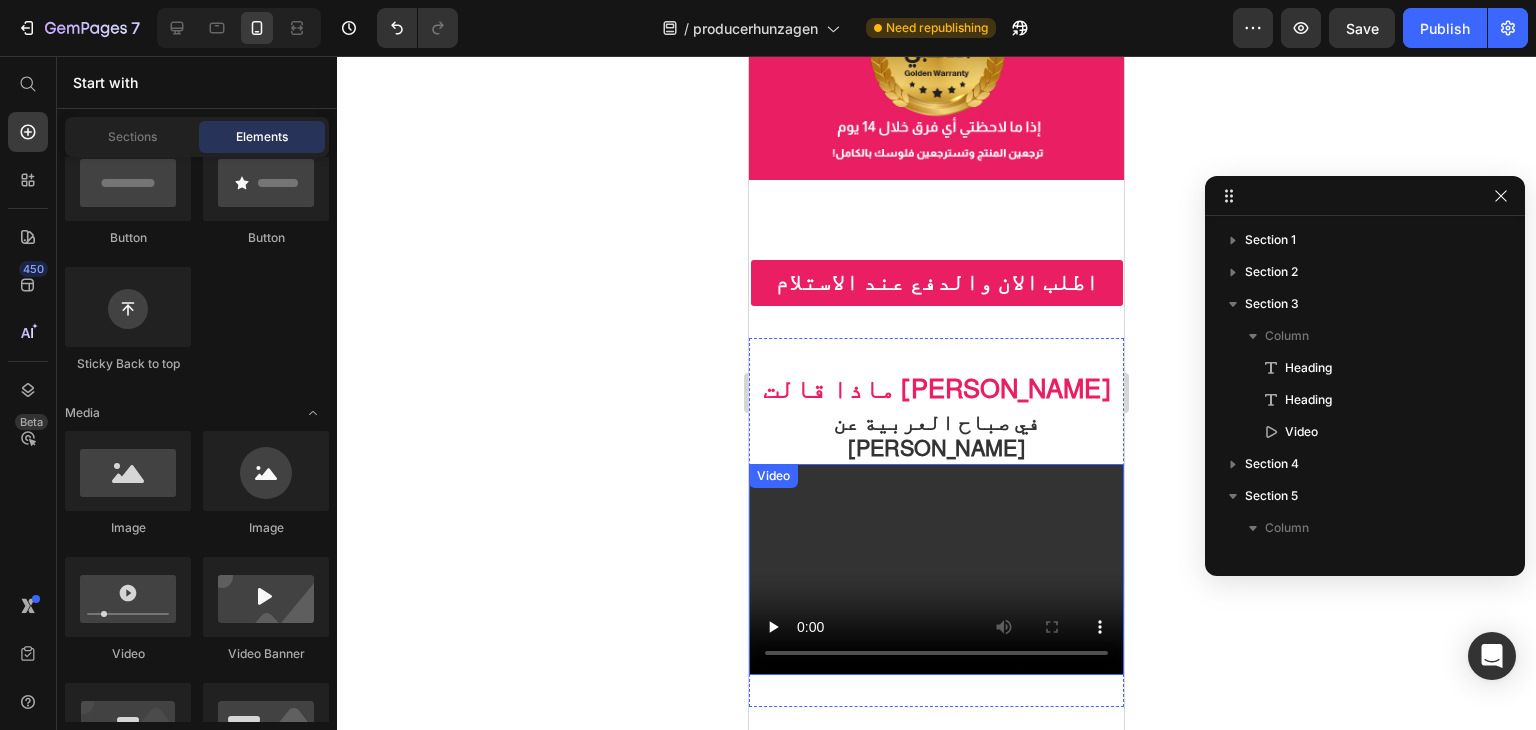click at bounding box center (936, 569) 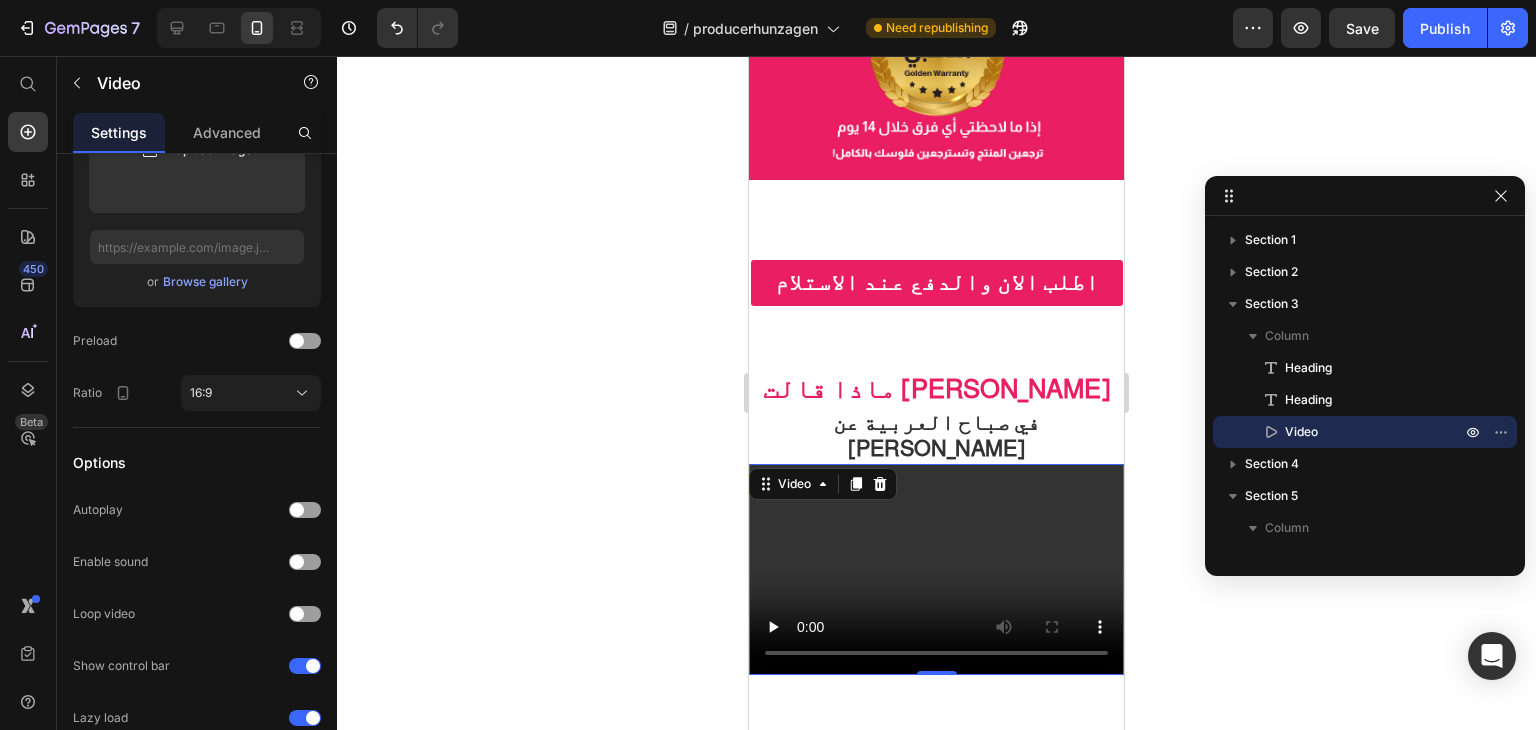 scroll, scrollTop: 0, scrollLeft: 0, axis: both 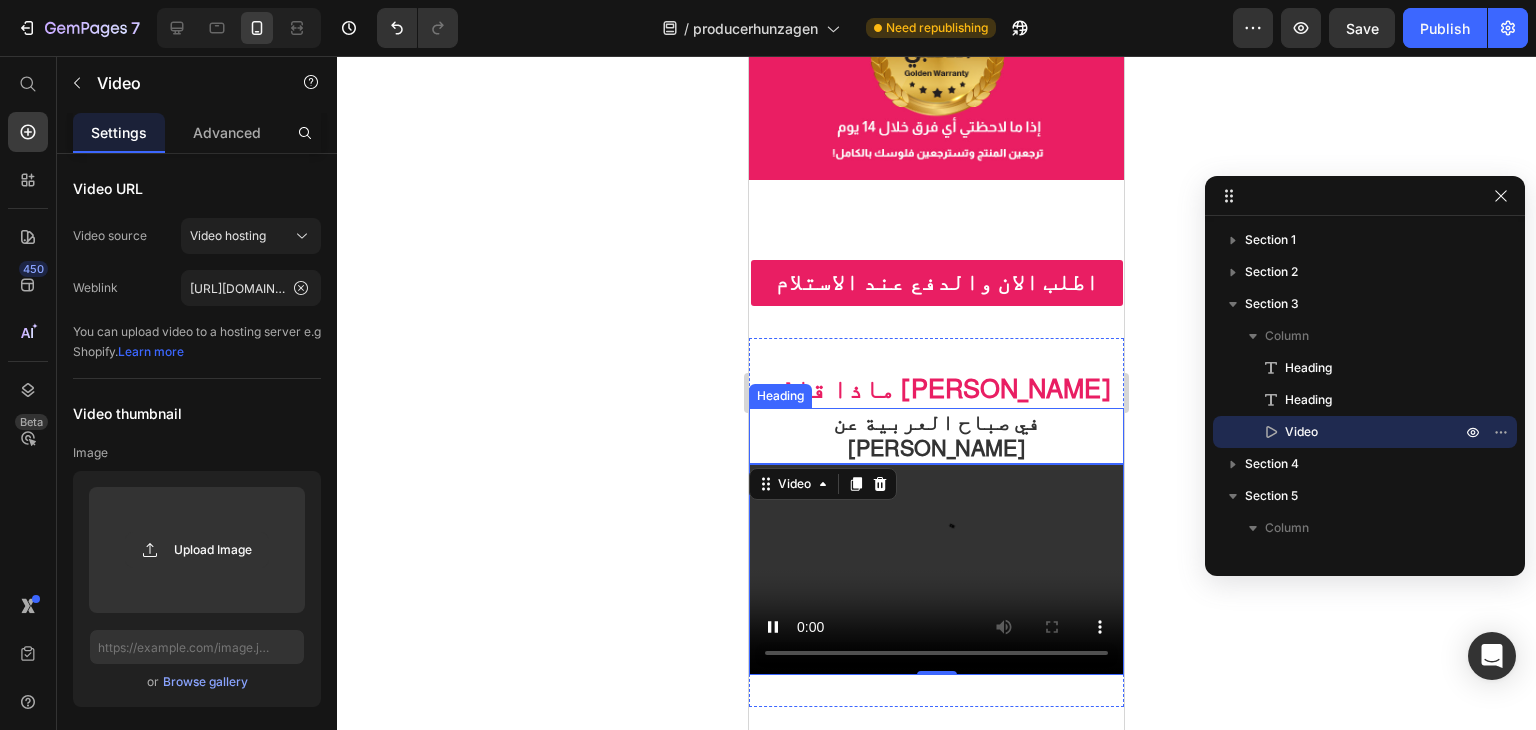 click on "في صباح العربية عن [PERSON_NAME]" at bounding box center [936, 435] 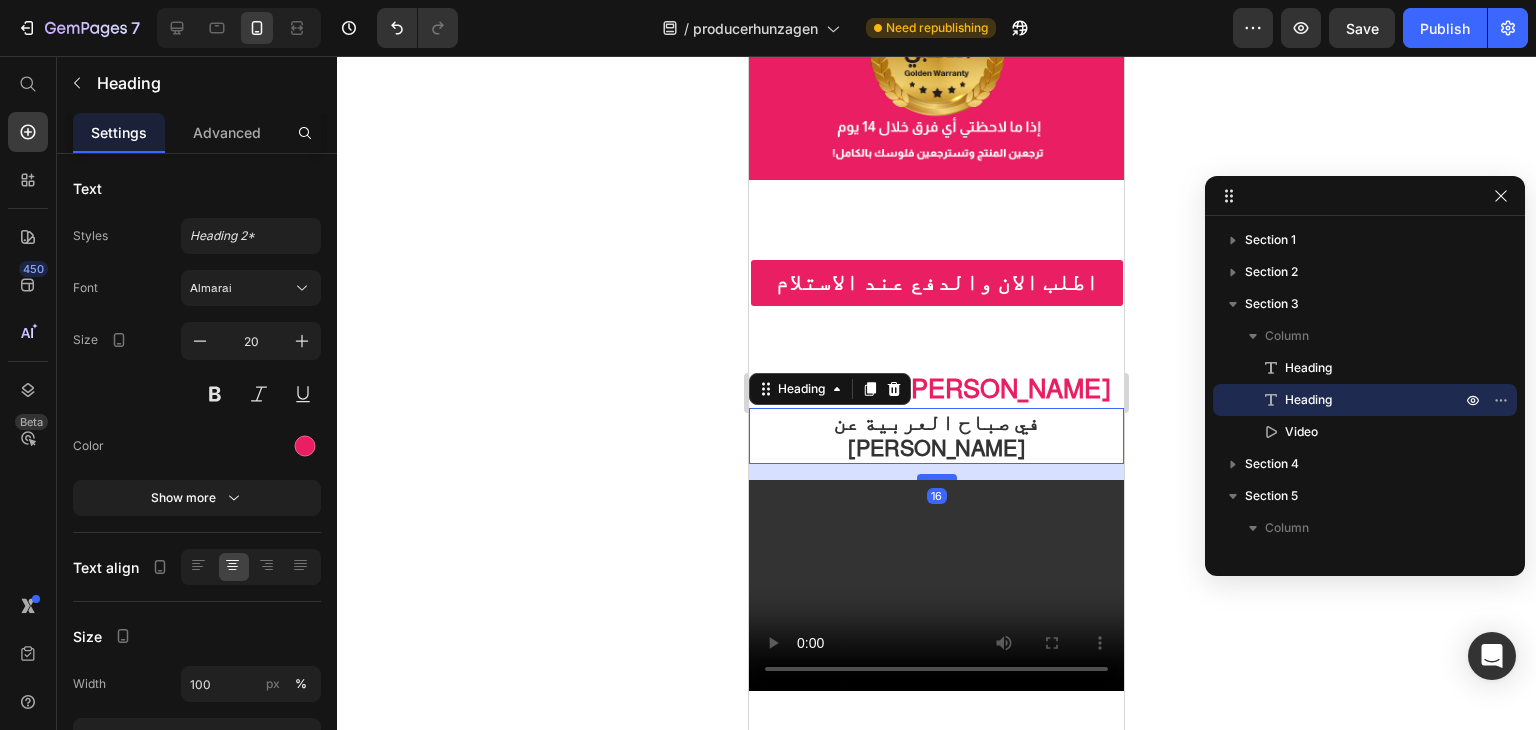drag, startPoint x: 931, startPoint y: 397, endPoint x: 936, endPoint y: 413, distance: 16.763054 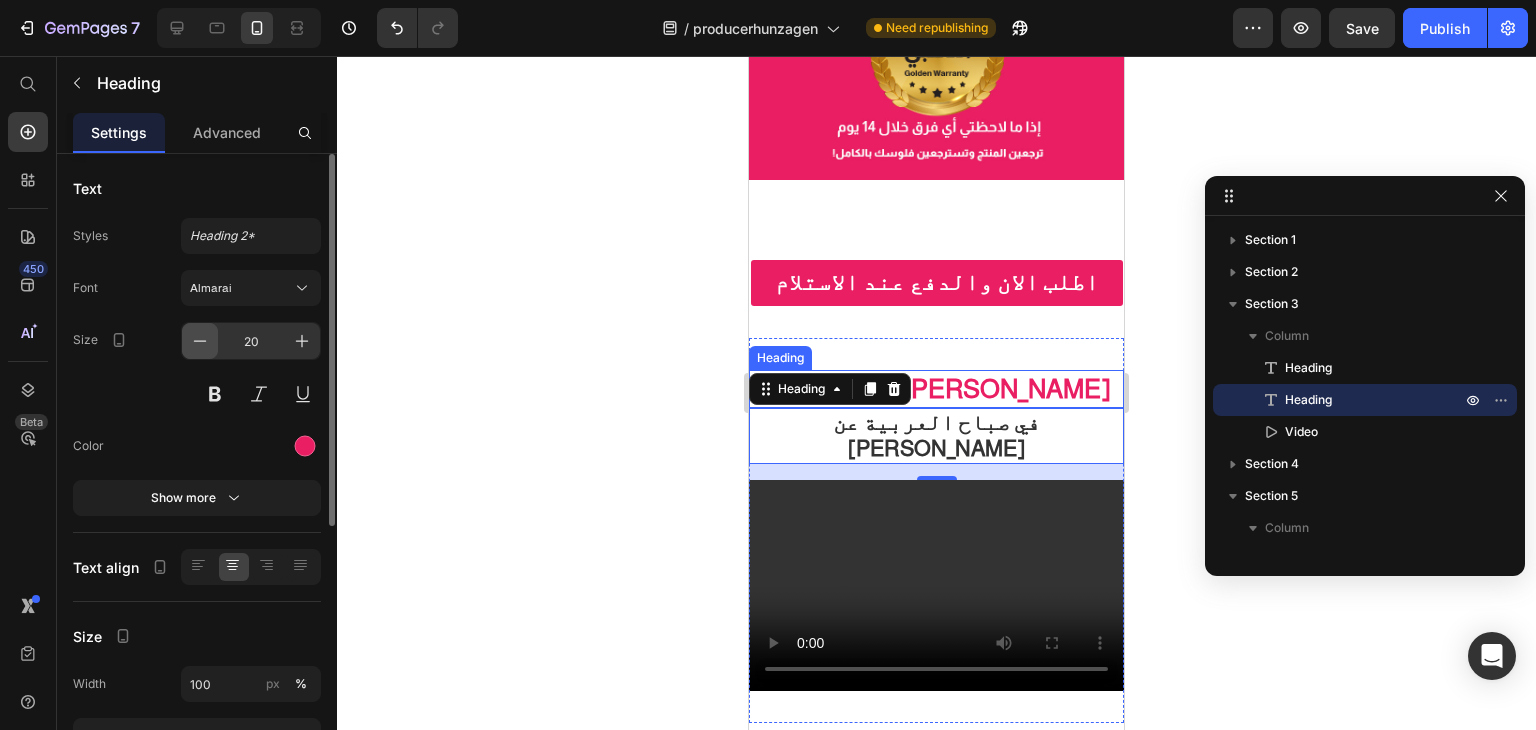 click 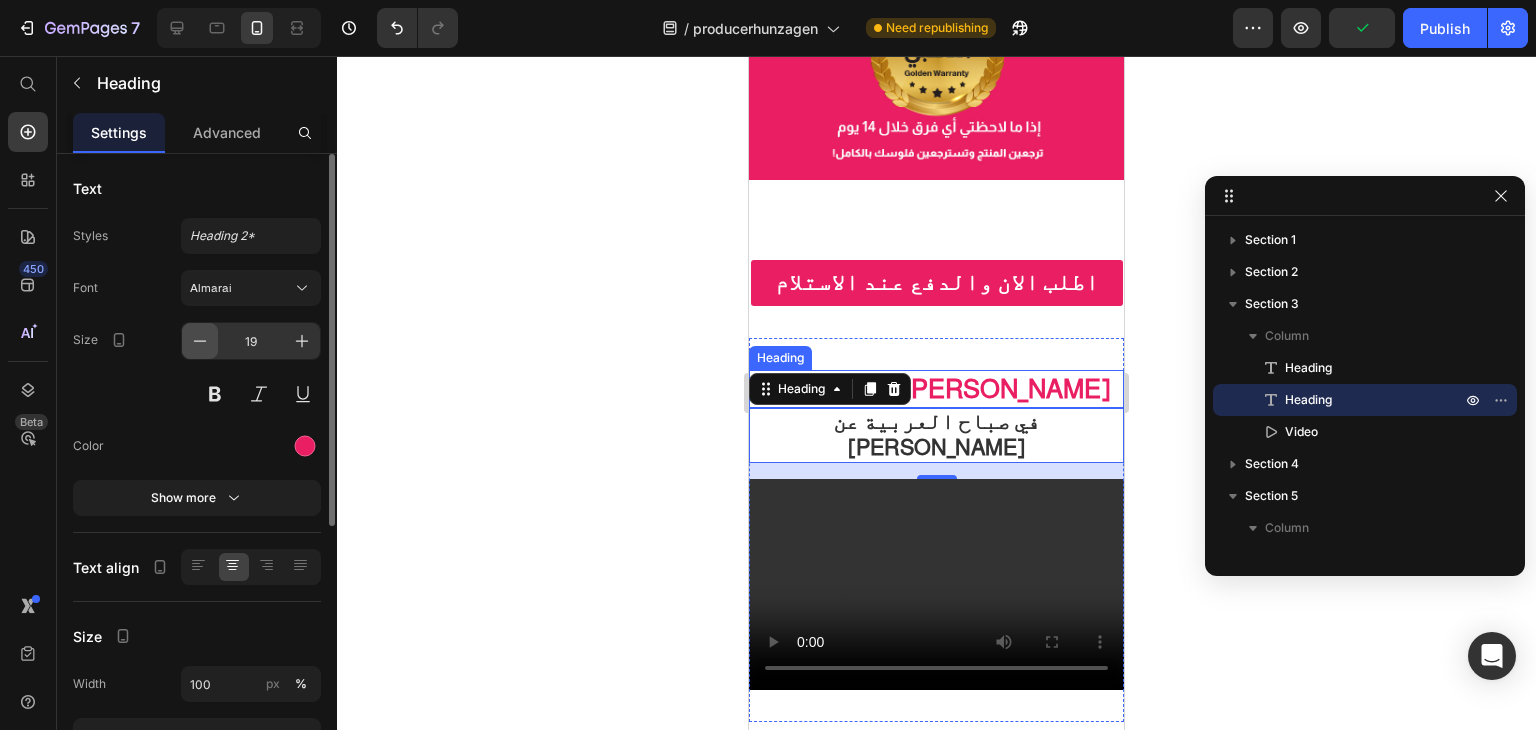 click 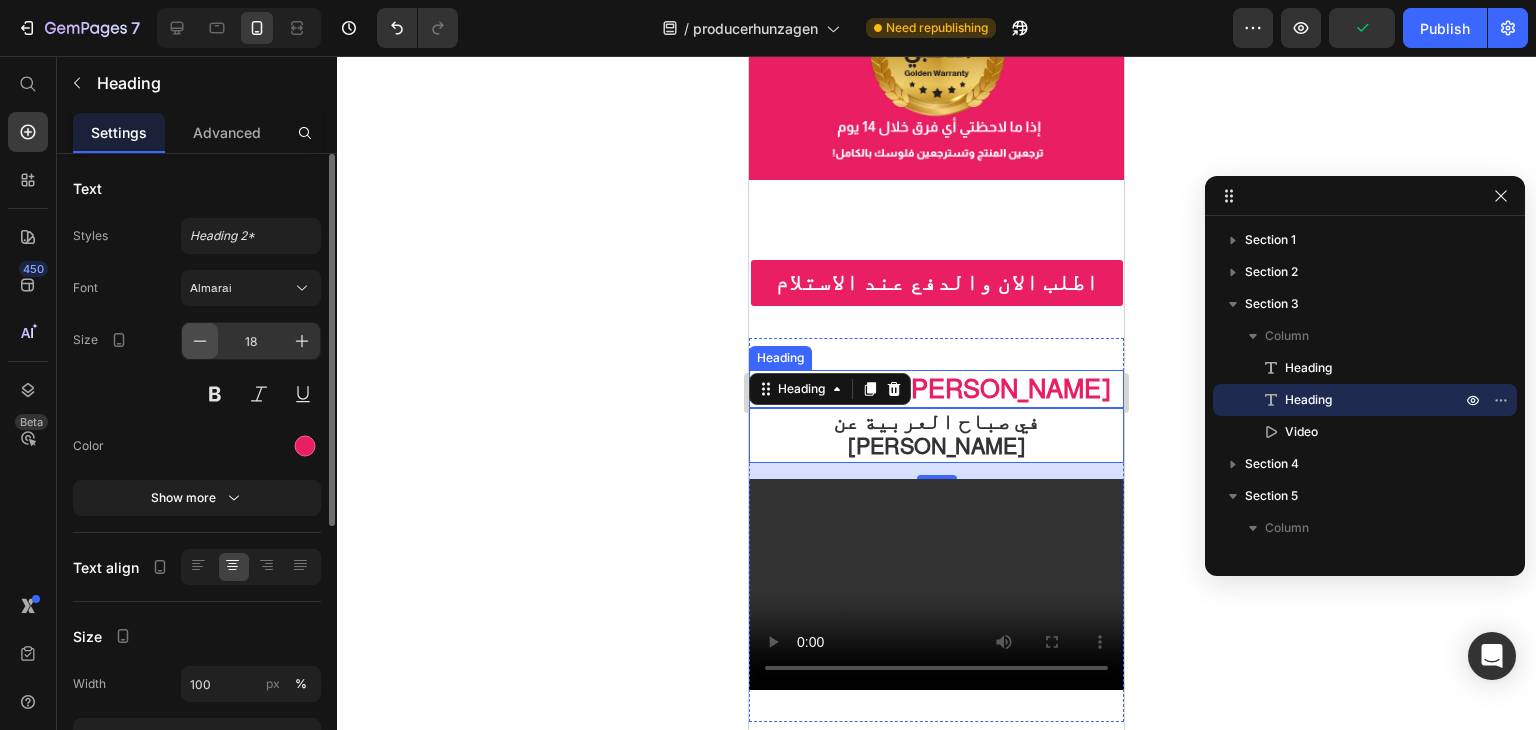 click 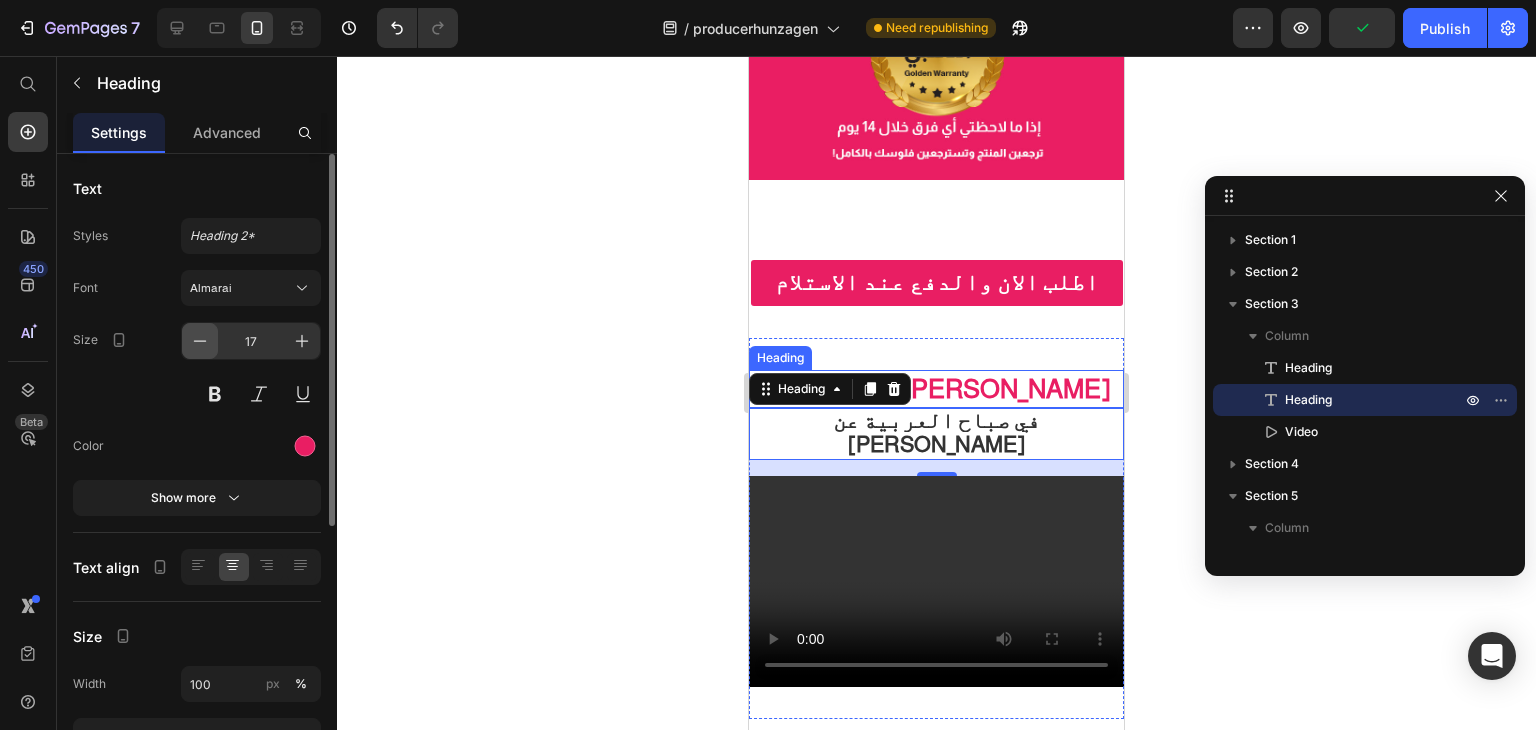 click 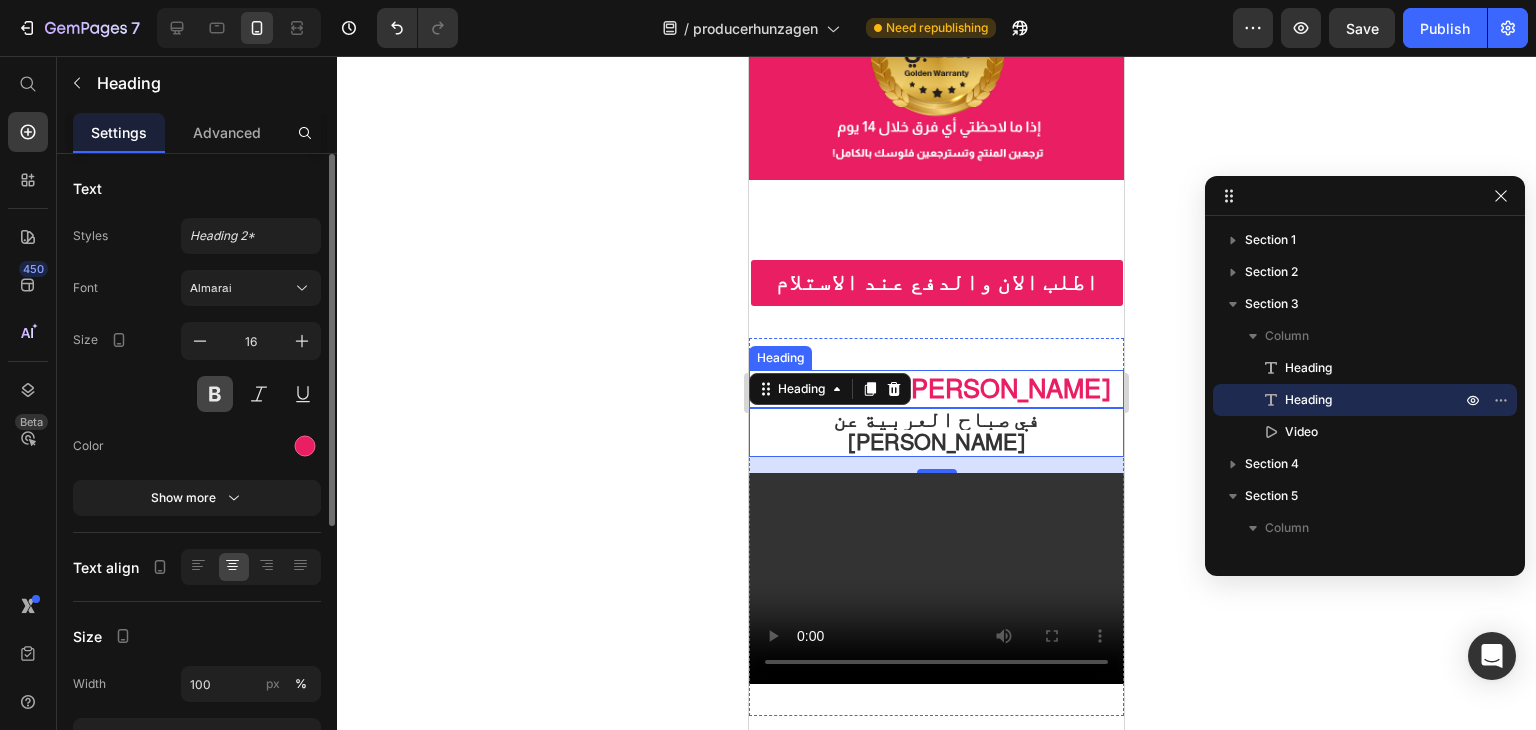 click at bounding box center (215, 394) 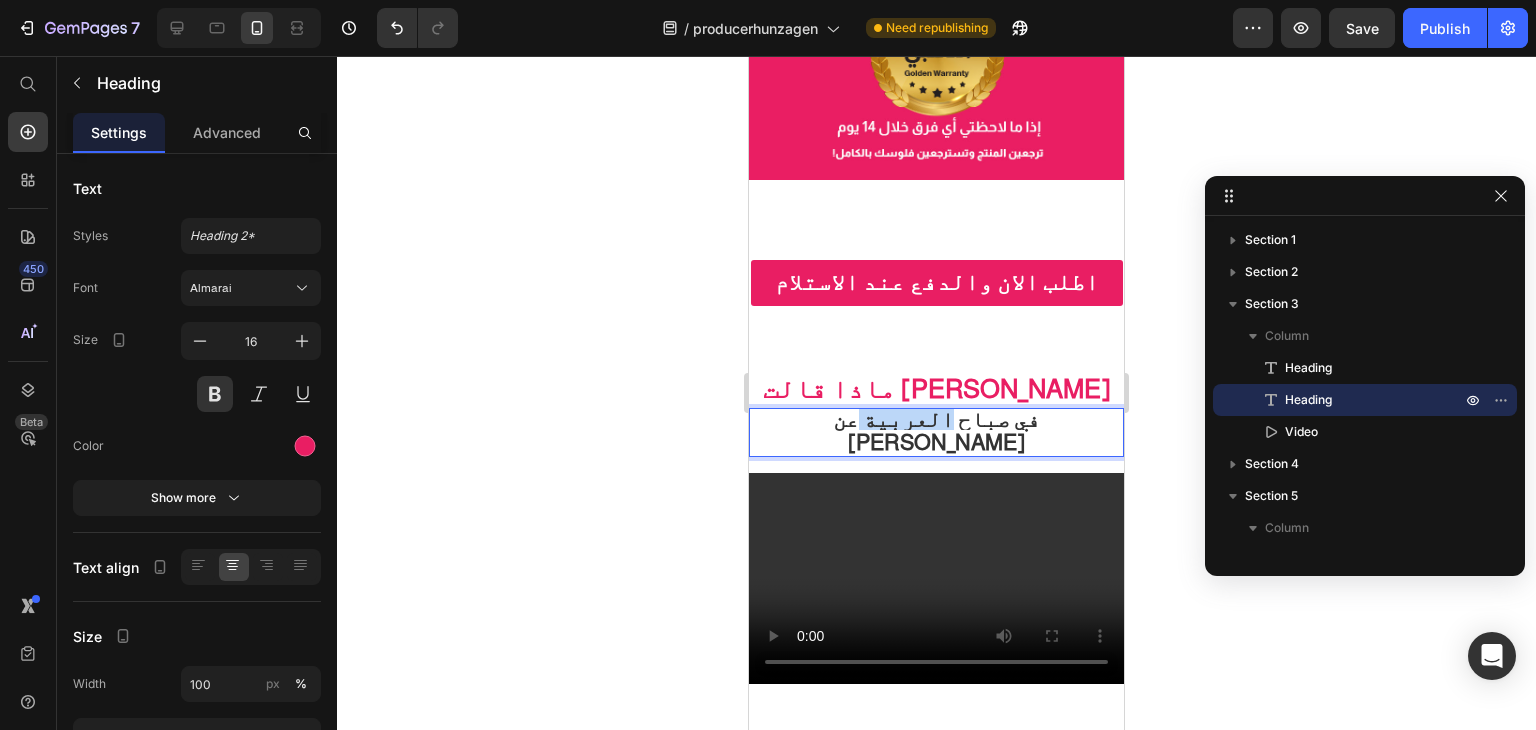 click on "في صباح العربية عن [PERSON_NAME]" at bounding box center [936, 431] 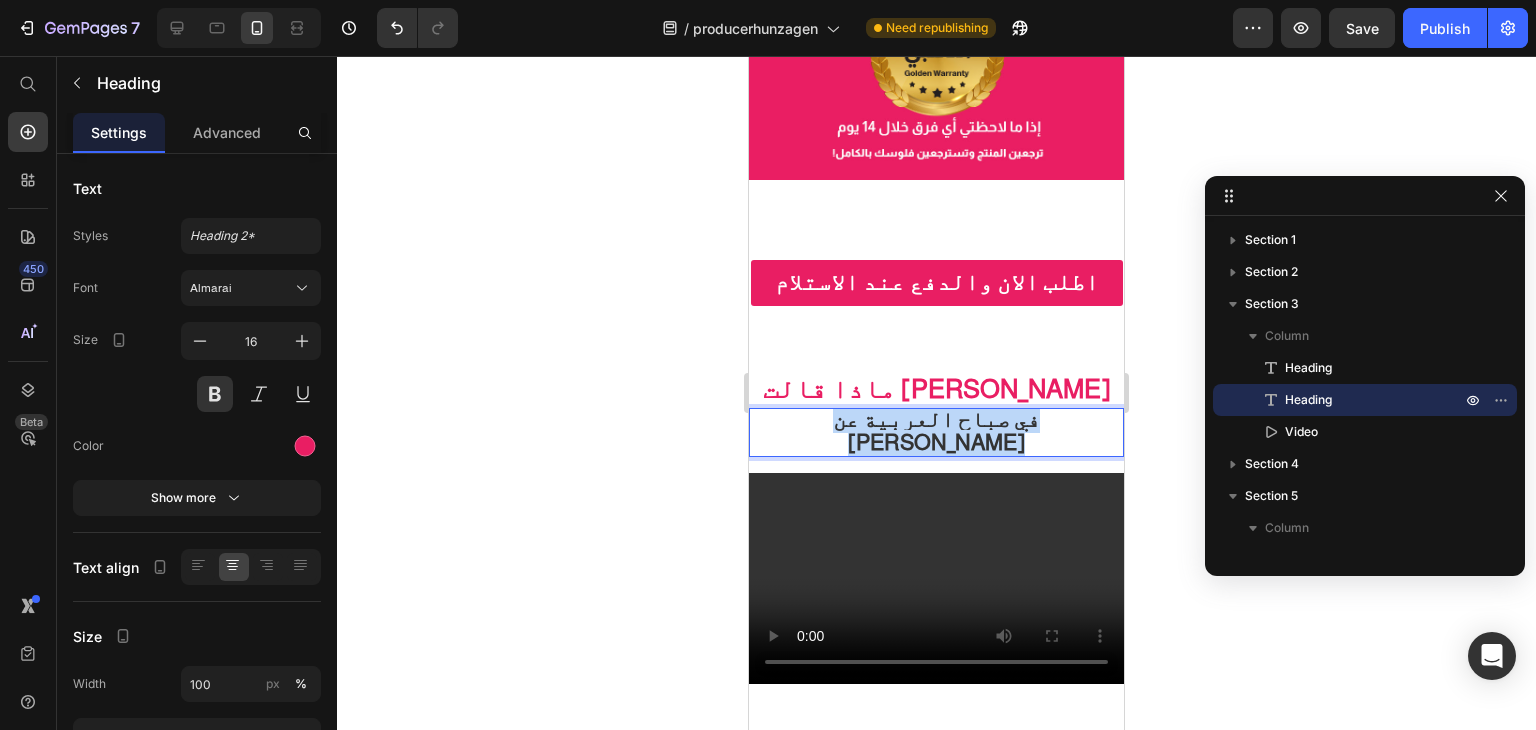 click on "في صباح العربية عن [PERSON_NAME]" at bounding box center (936, 431) 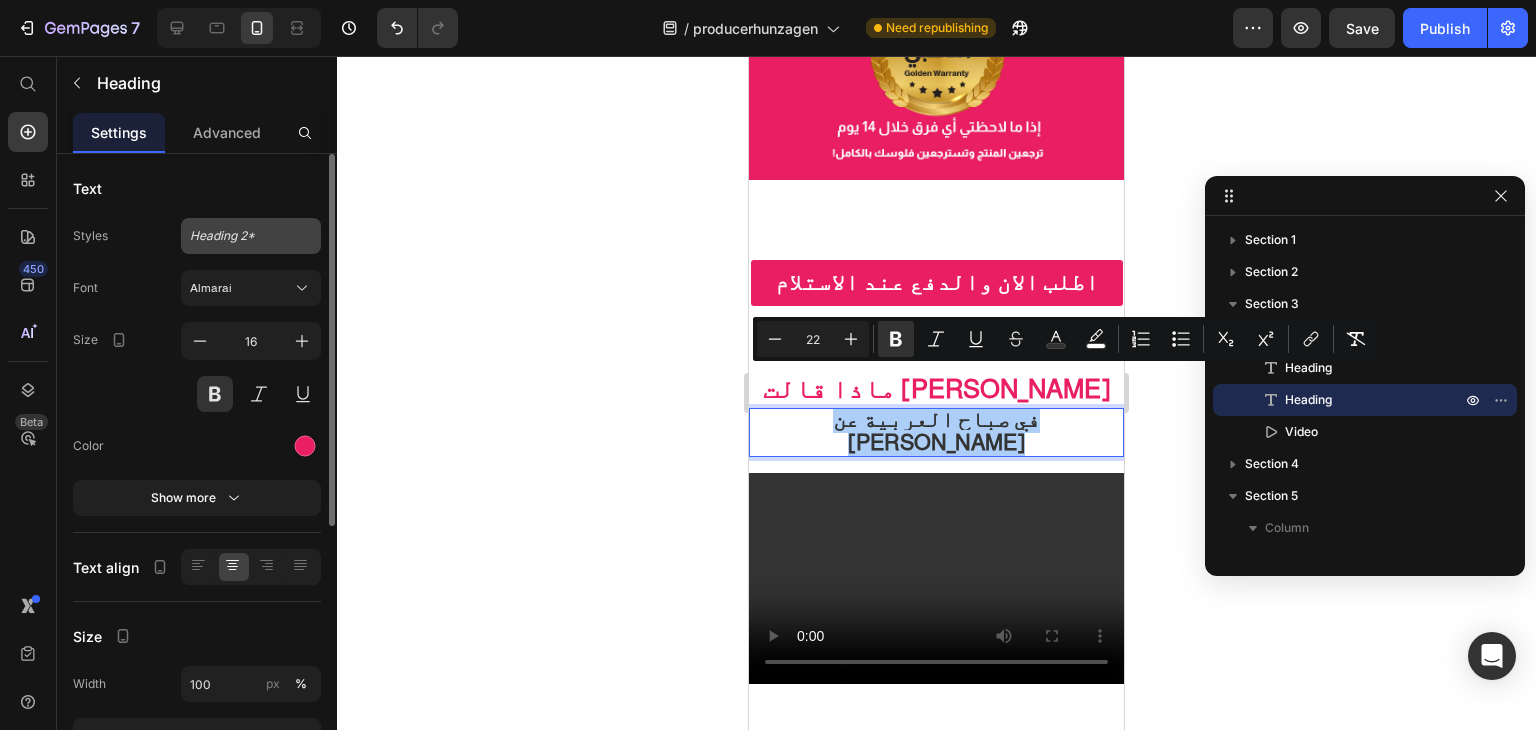 click on "Heading 2*" at bounding box center (239, 236) 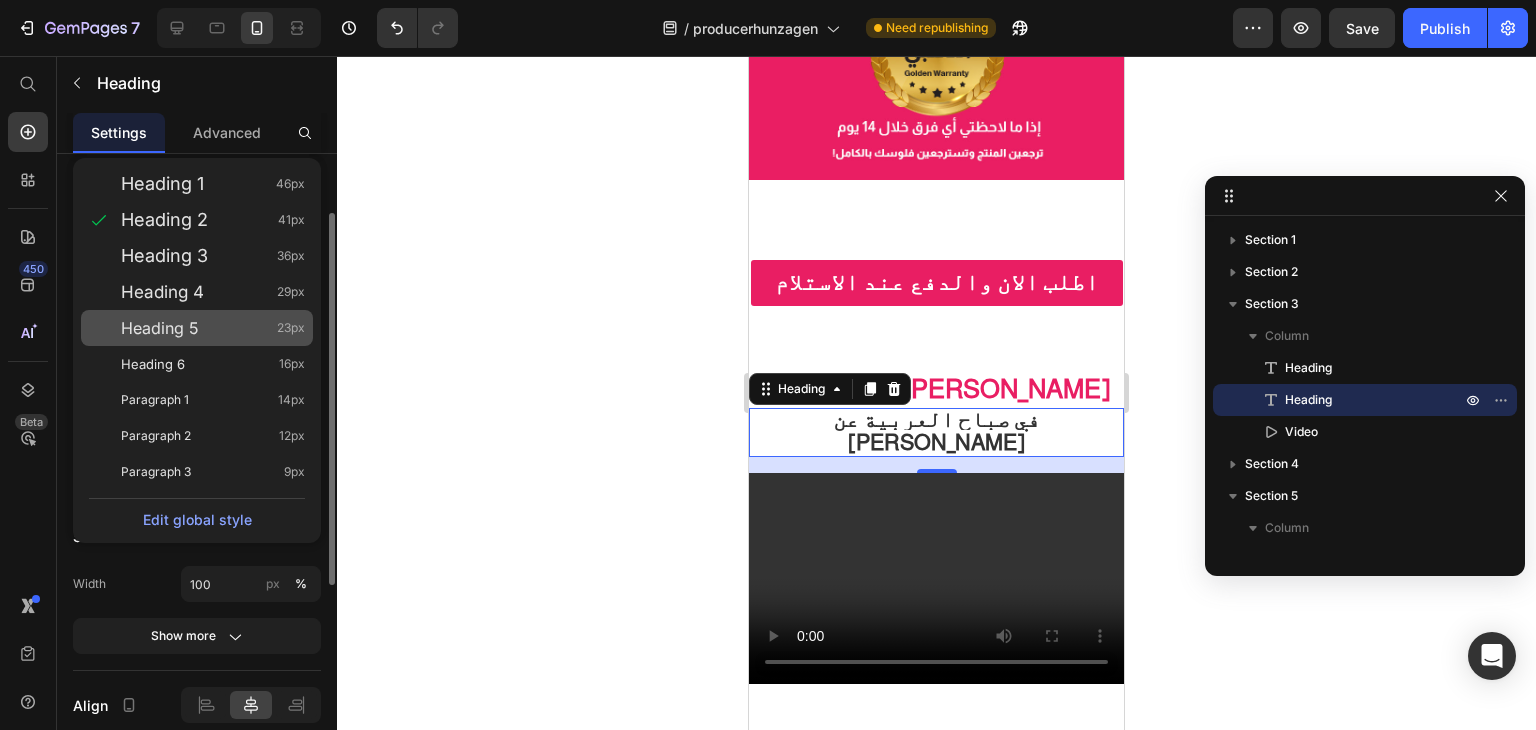 scroll, scrollTop: 0, scrollLeft: 0, axis: both 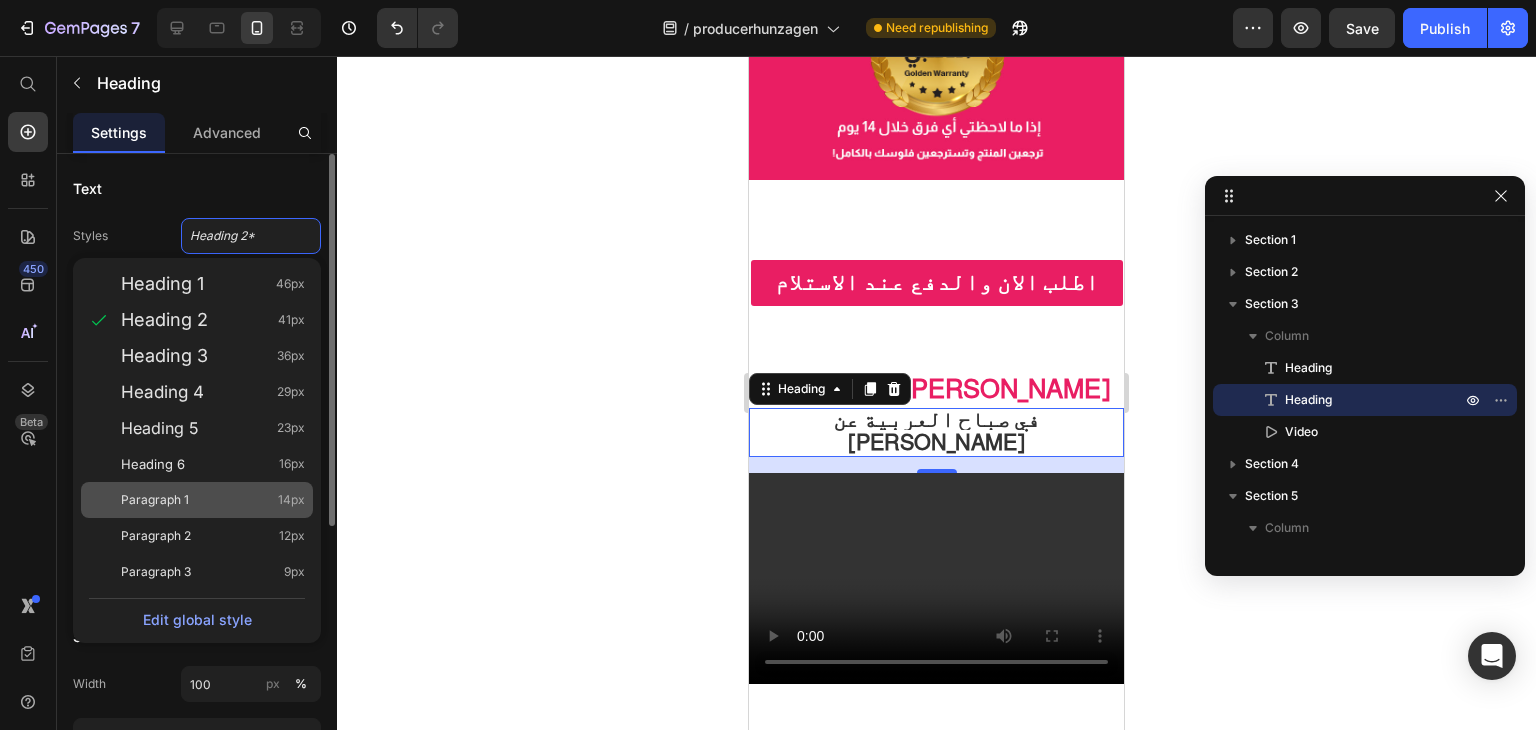 click on "Paragraph 1 14px" at bounding box center (213, 500) 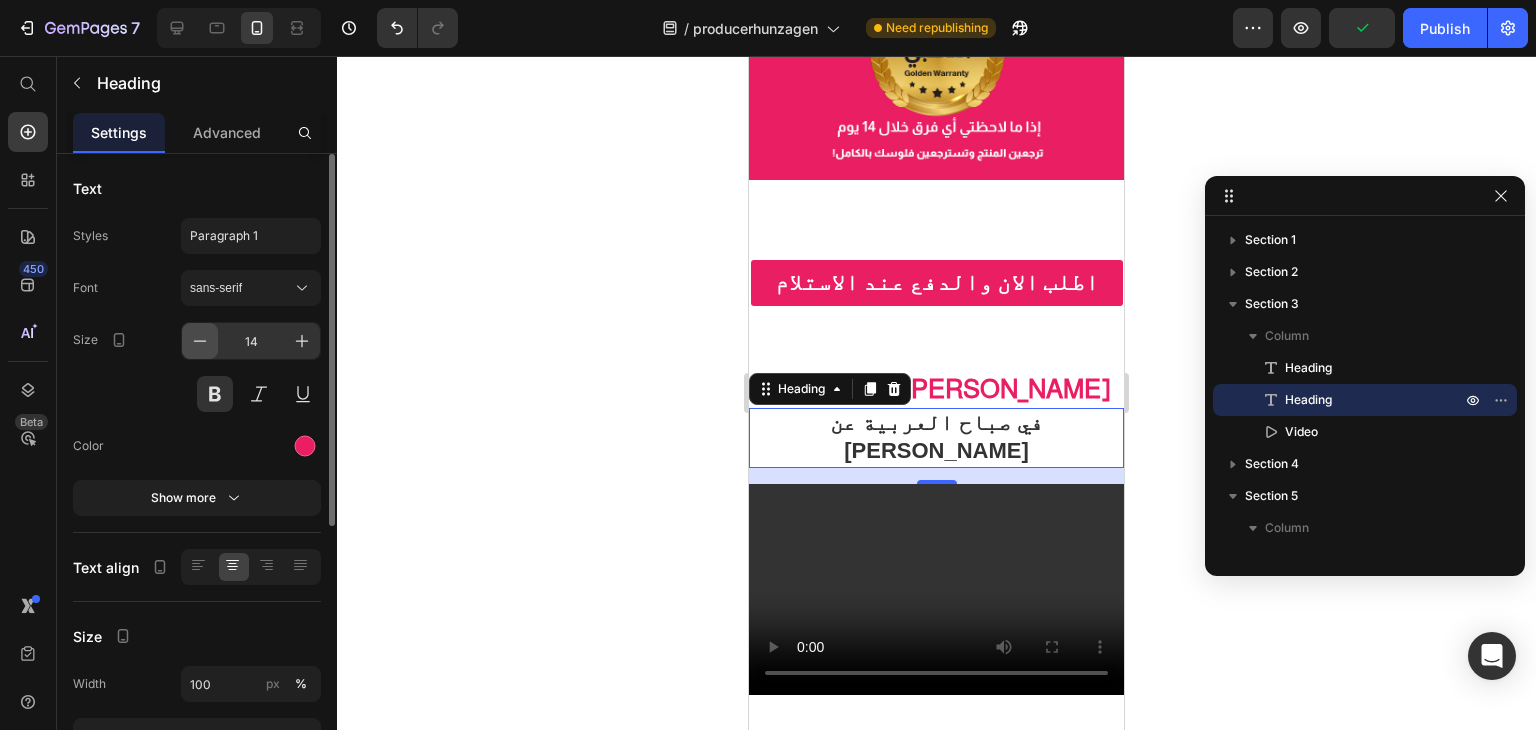 click 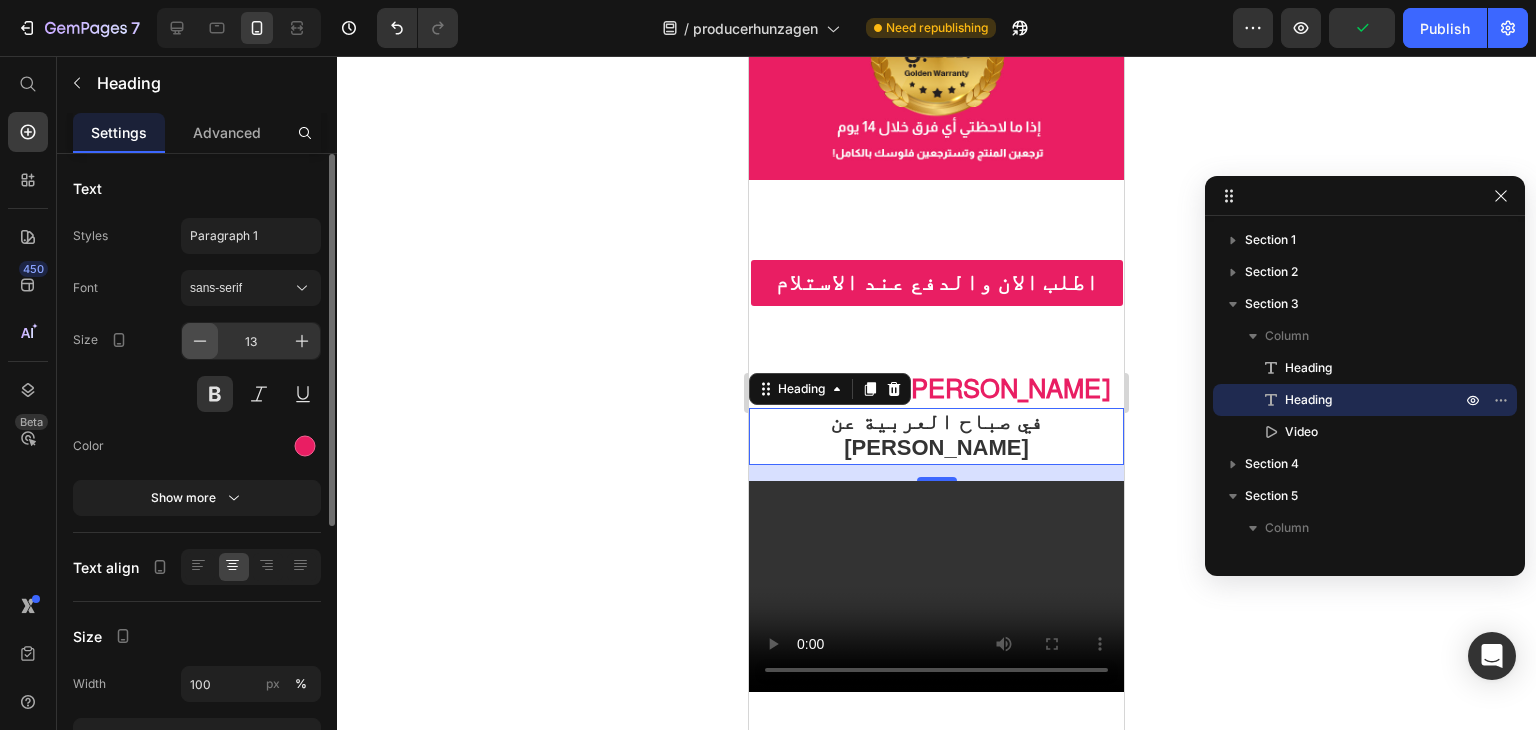 click 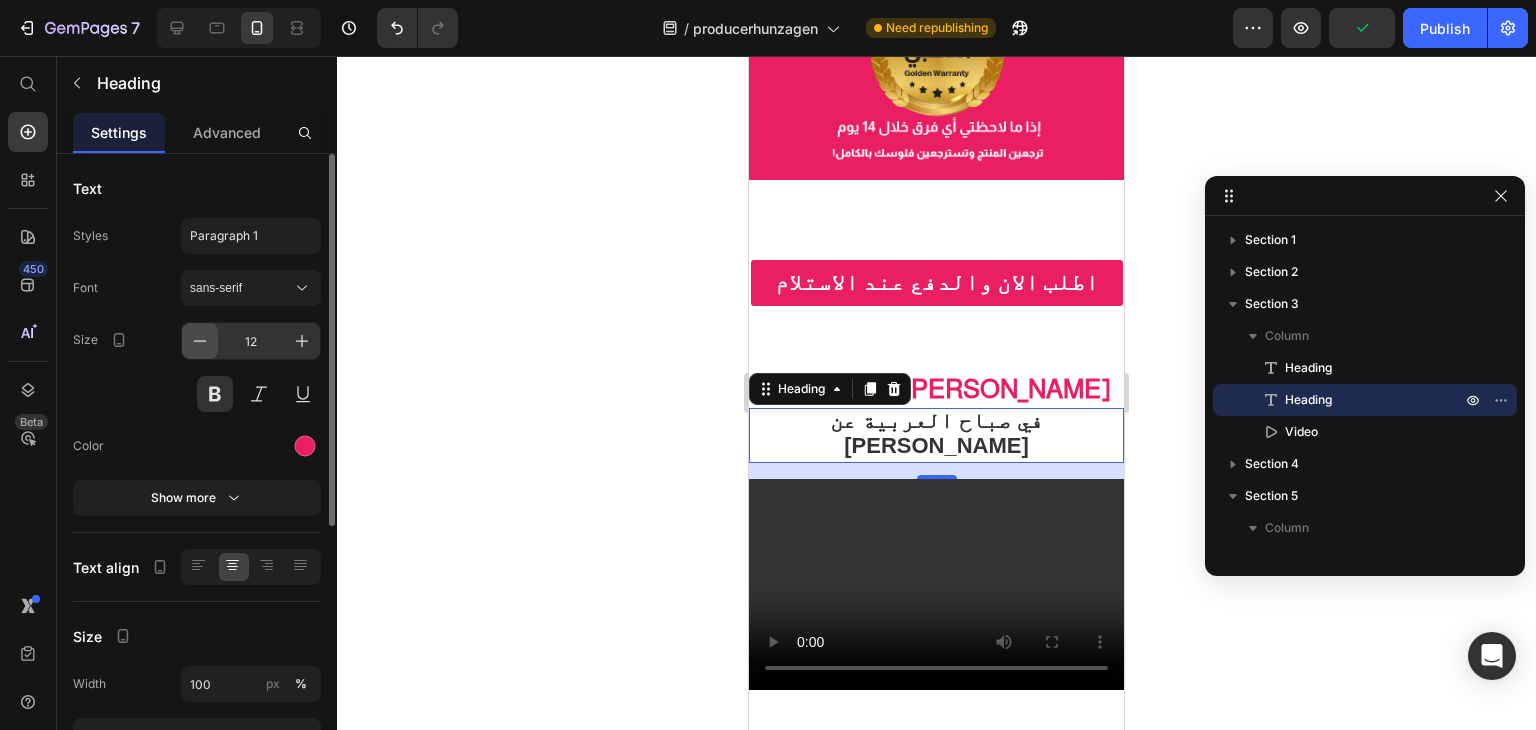 click 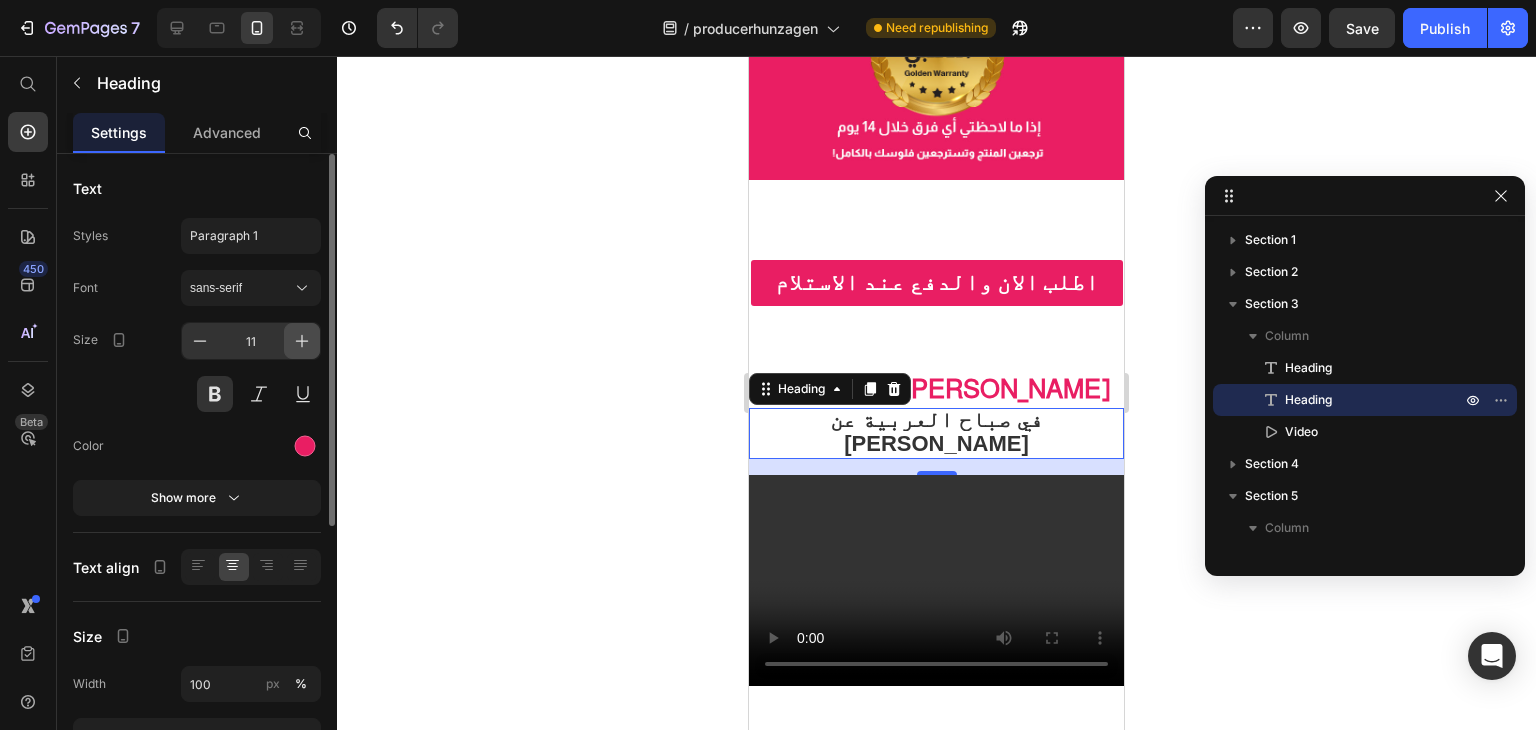 click 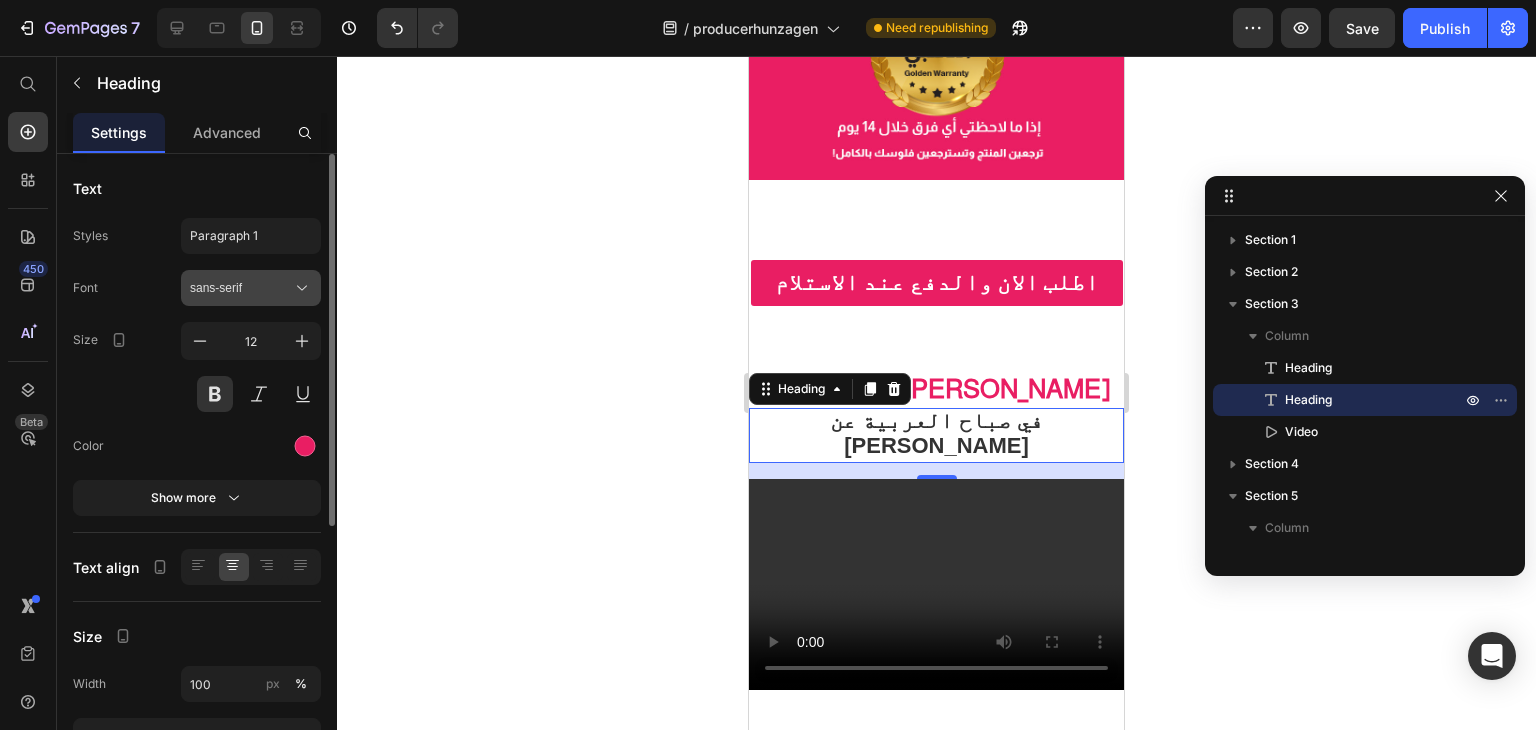 click on "sans-serif" at bounding box center (241, 288) 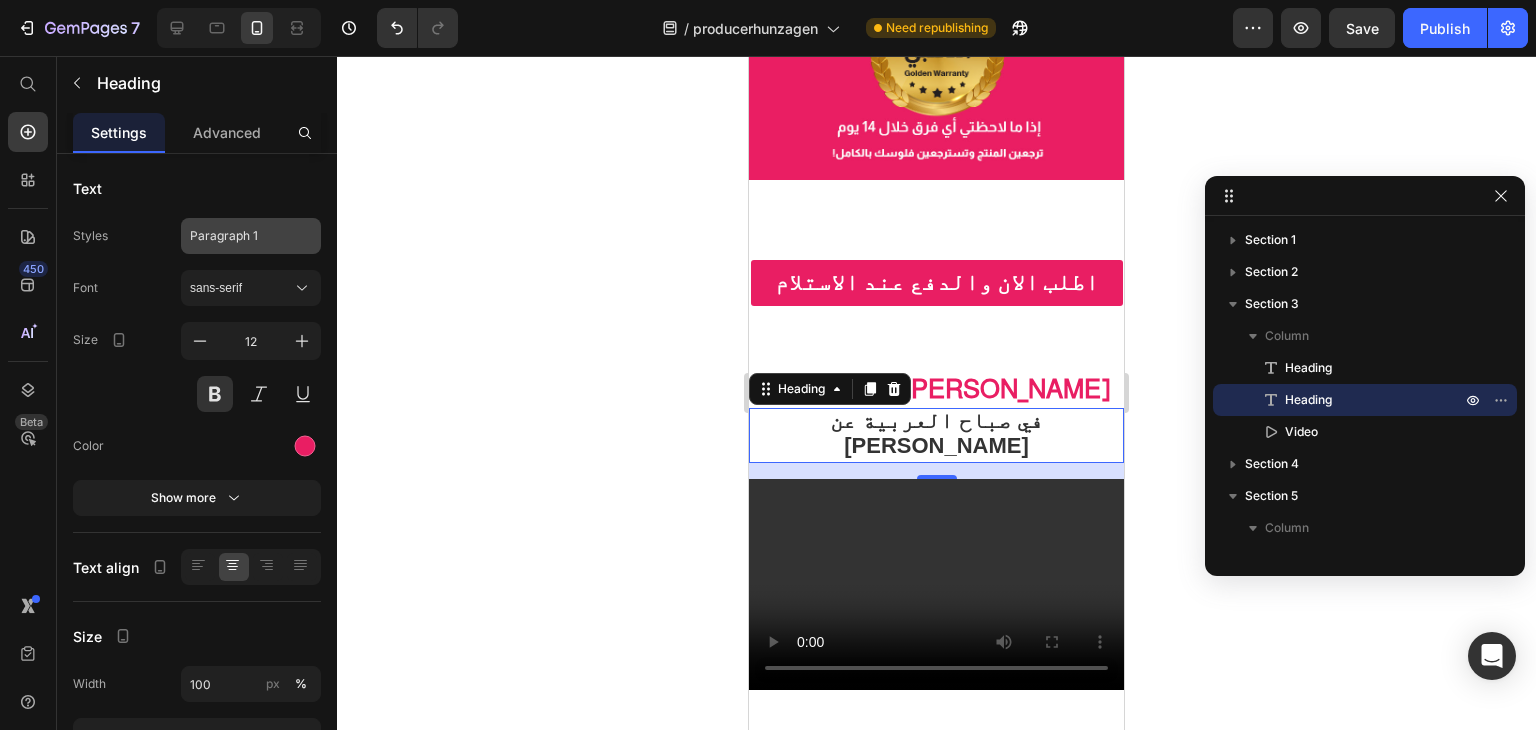 click on "Paragraph 1" at bounding box center (251, 236) 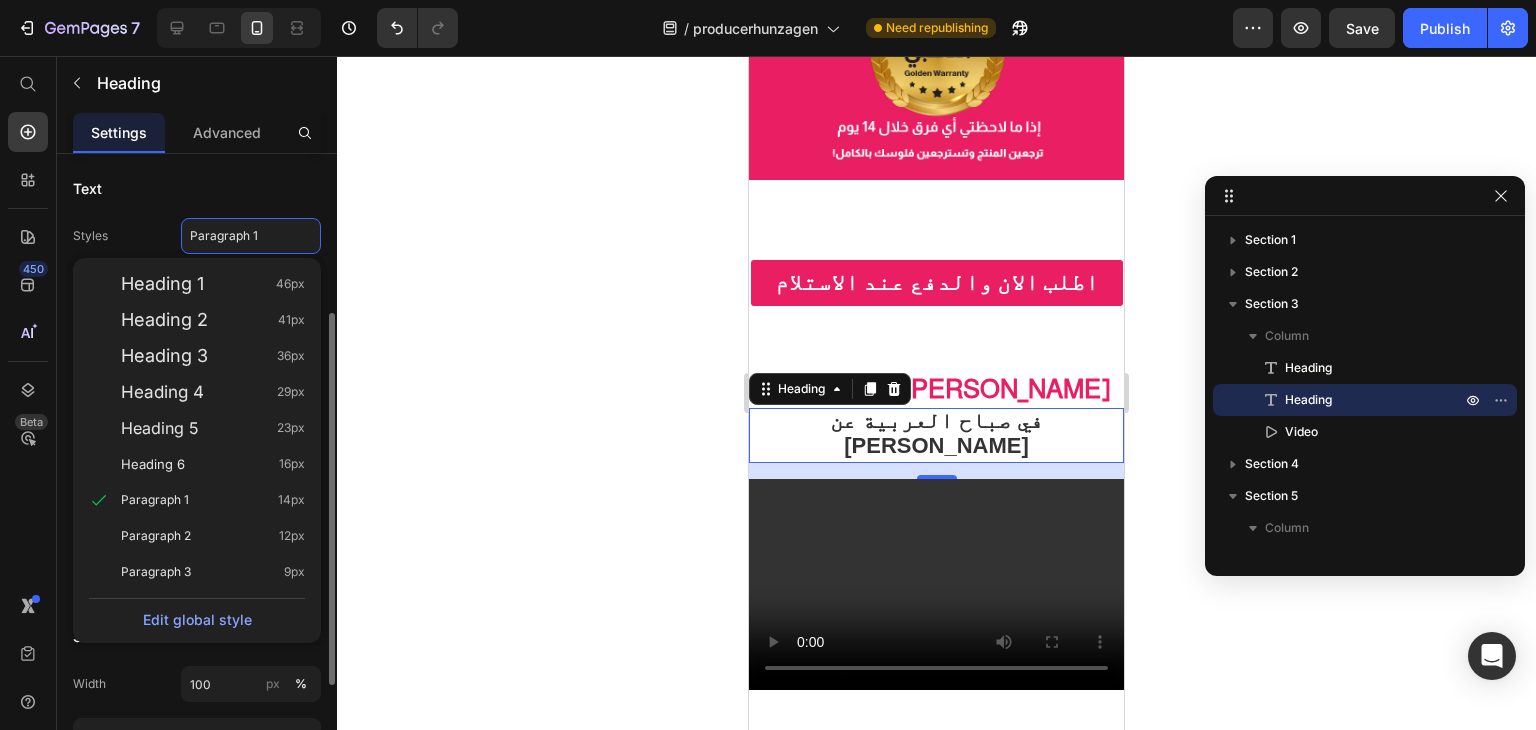 scroll, scrollTop: 200, scrollLeft: 0, axis: vertical 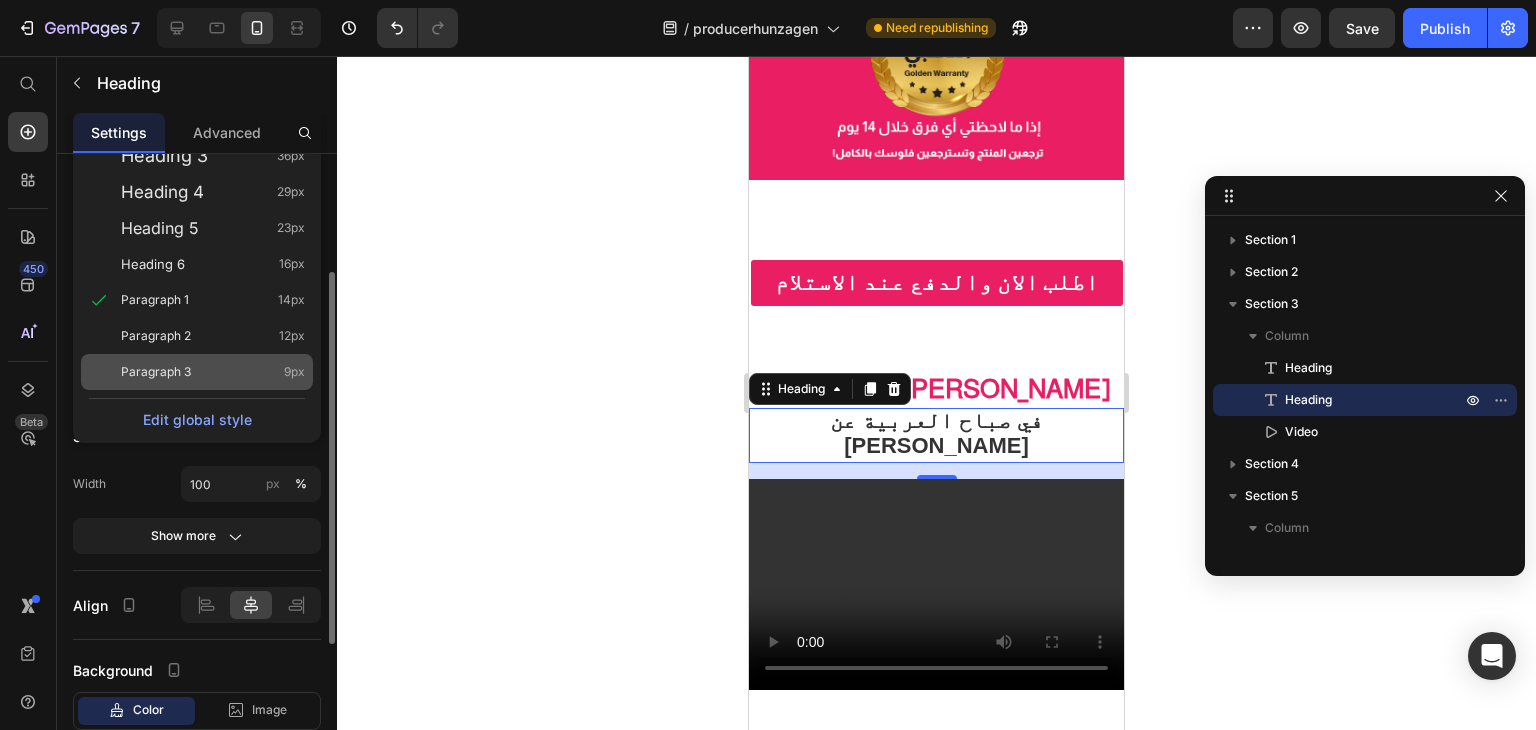click on "Paragraph 3 9px" at bounding box center [213, 372] 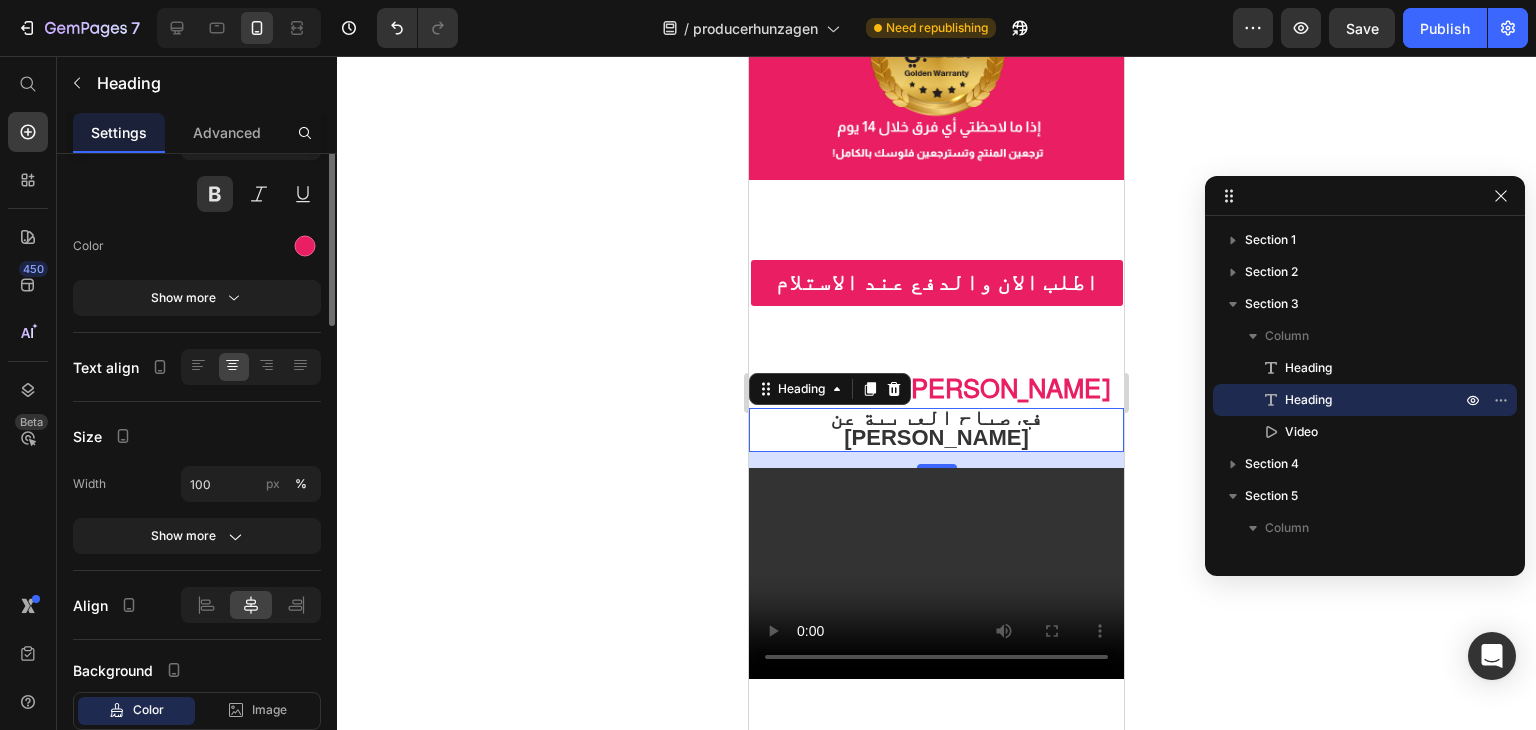 scroll, scrollTop: 0, scrollLeft: 0, axis: both 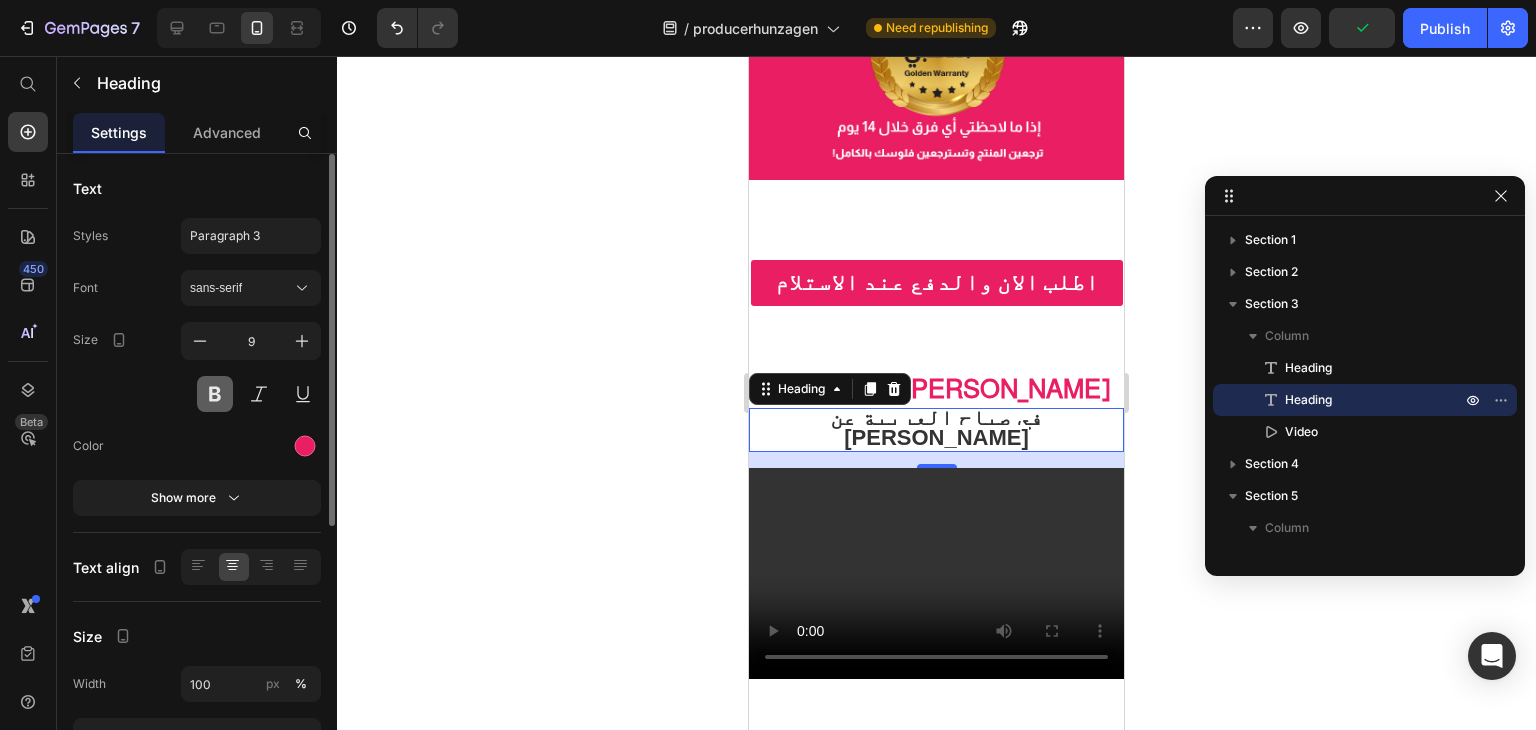click at bounding box center (215, 394) 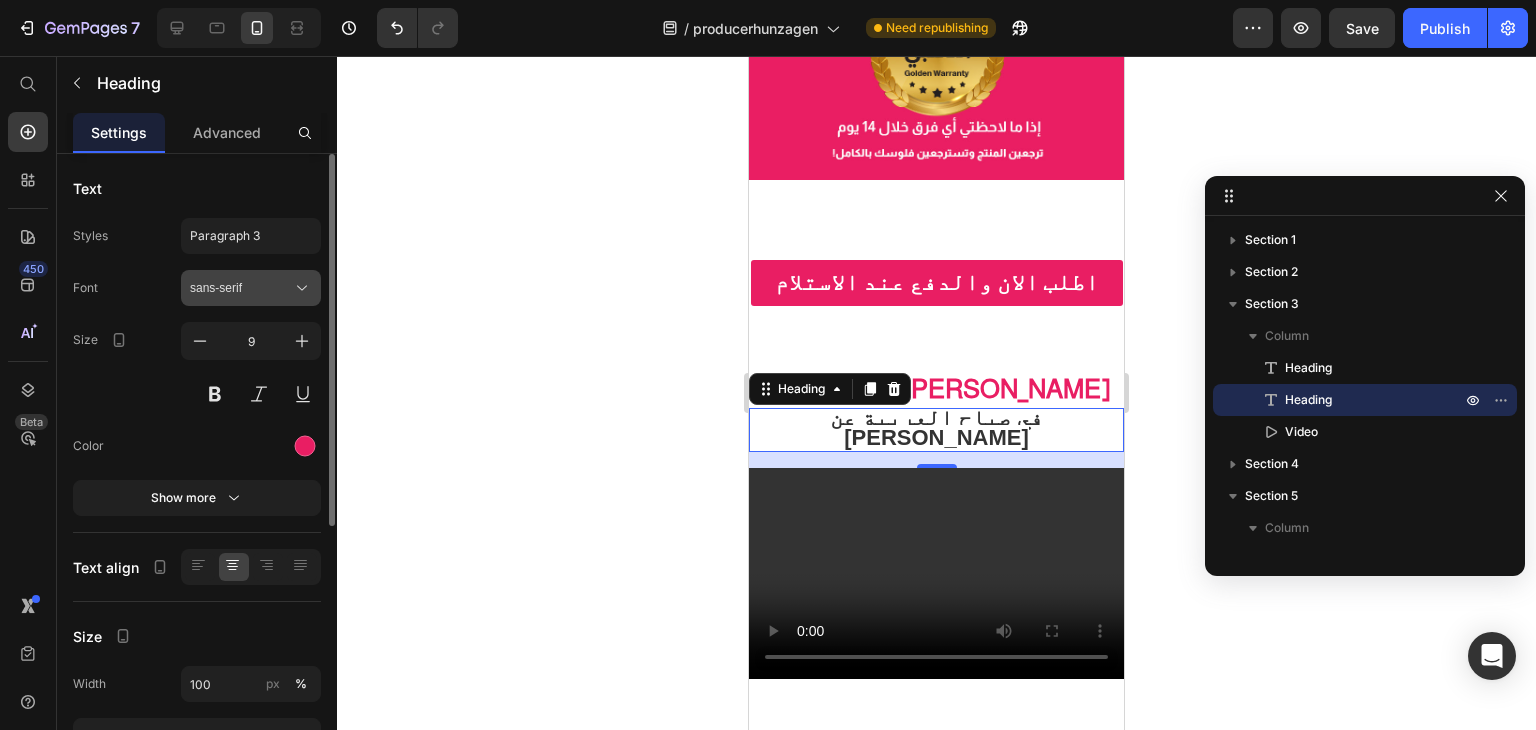 click 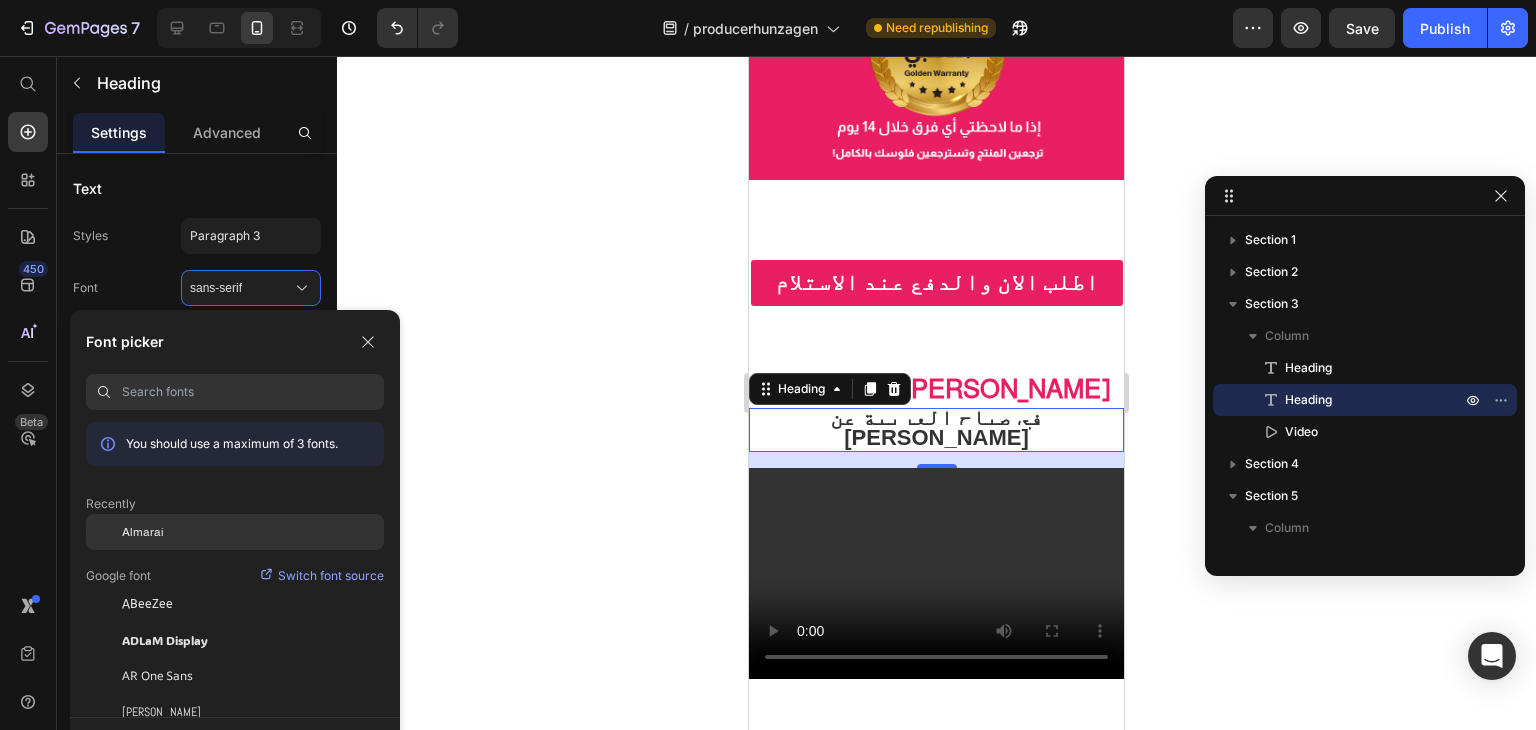 click on "Almarai" 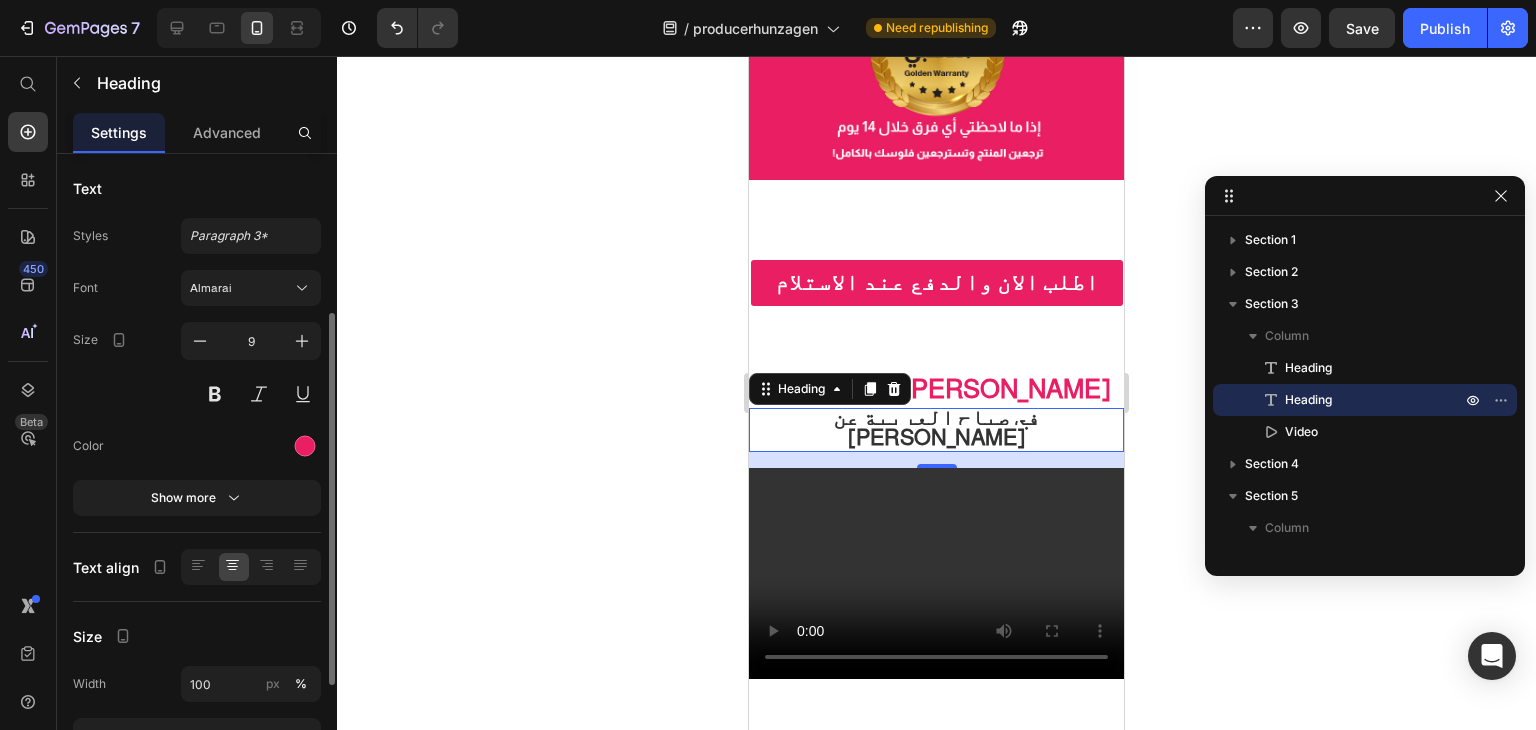 scroll, scrollTop: 200, scrollLeft: 0, axis: vertical 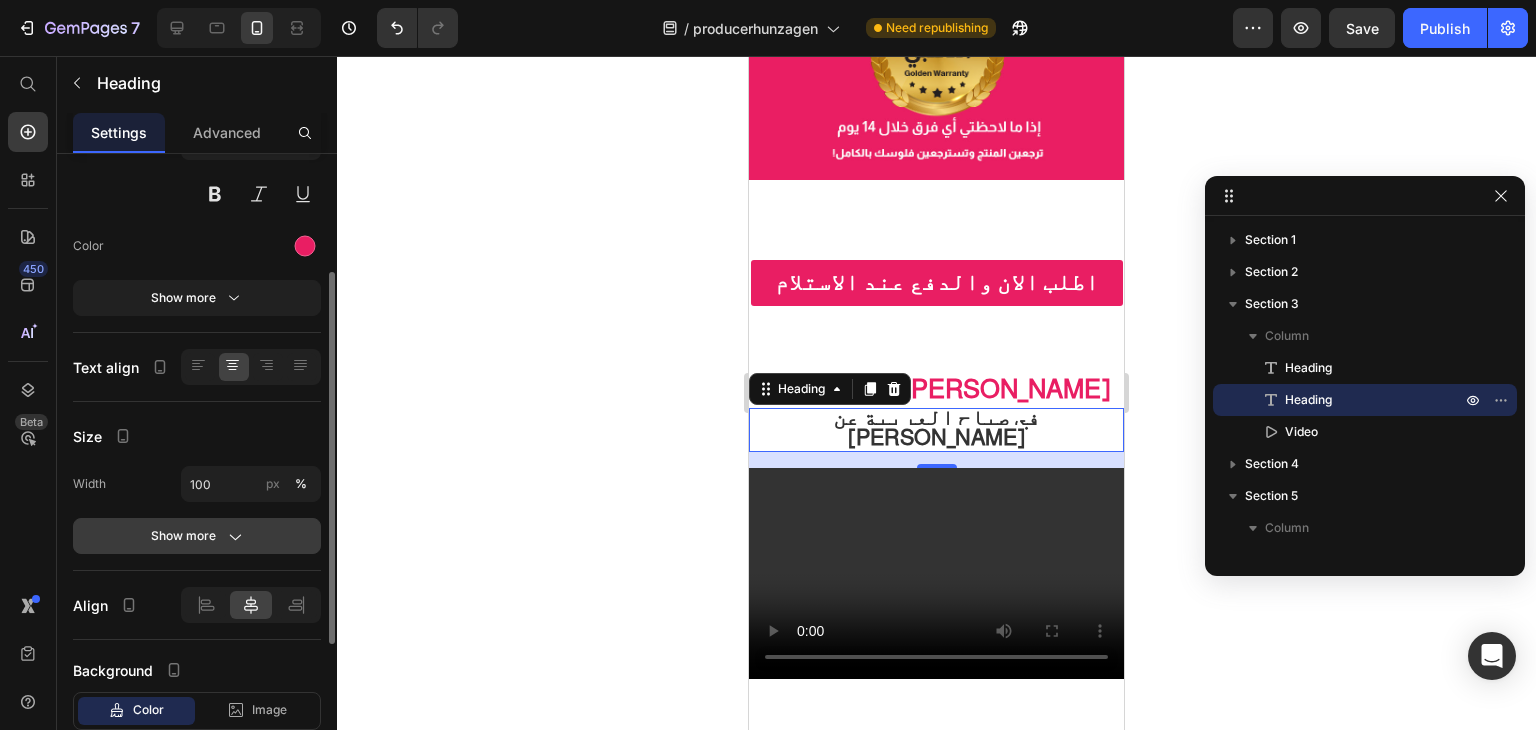 click 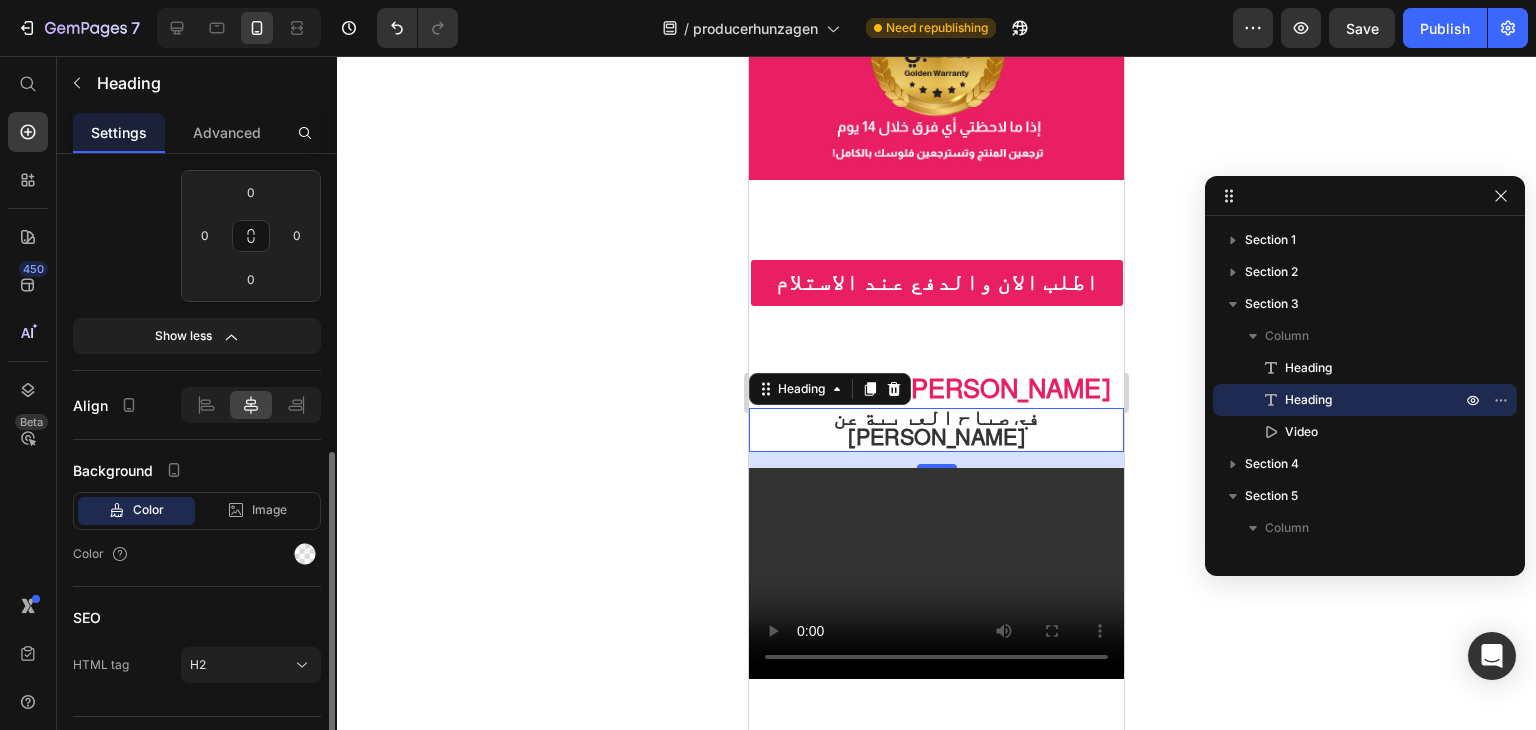 scroll, scrollTop: 641, scrollLeft: 0, axis: vertical 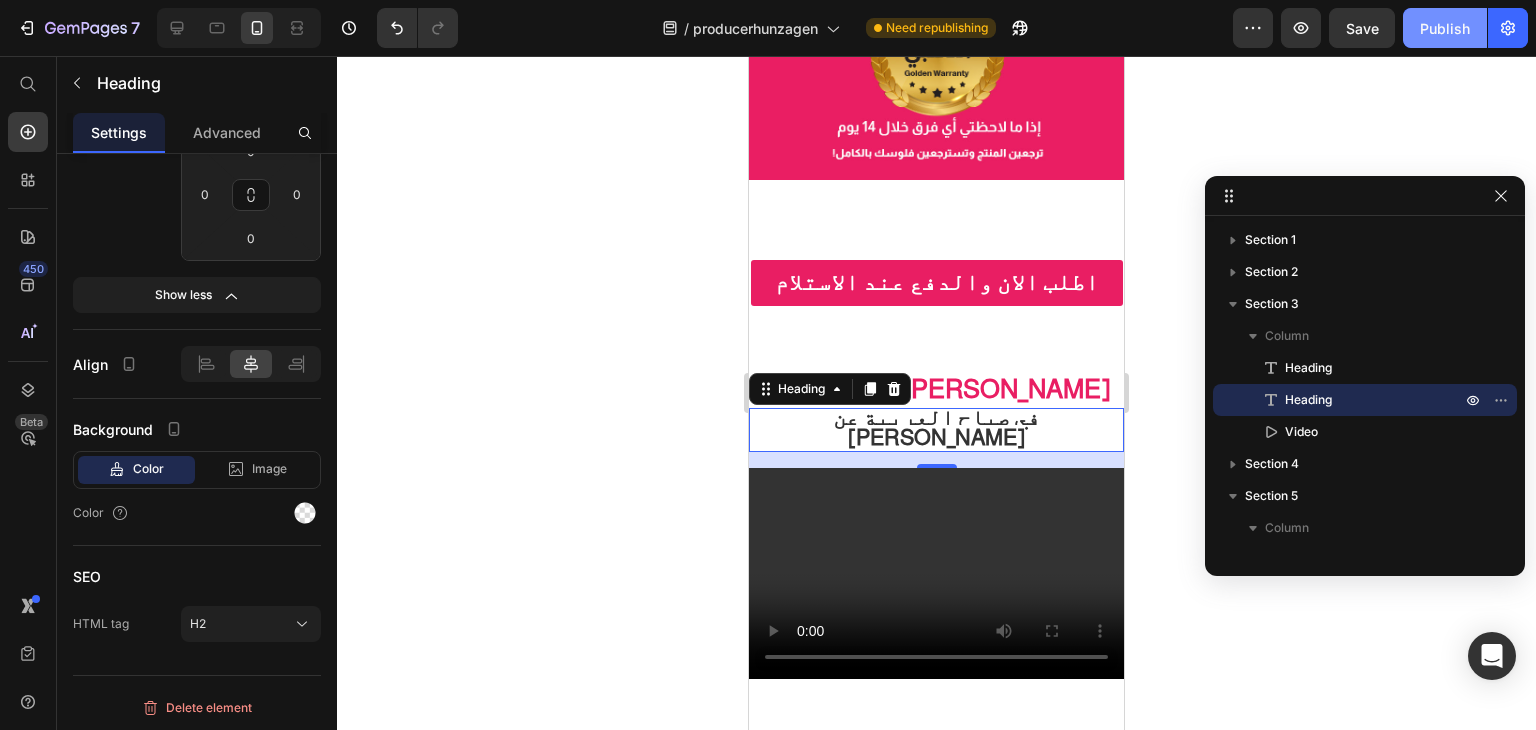 click on "Publish" at bounding box center [1445, 28] 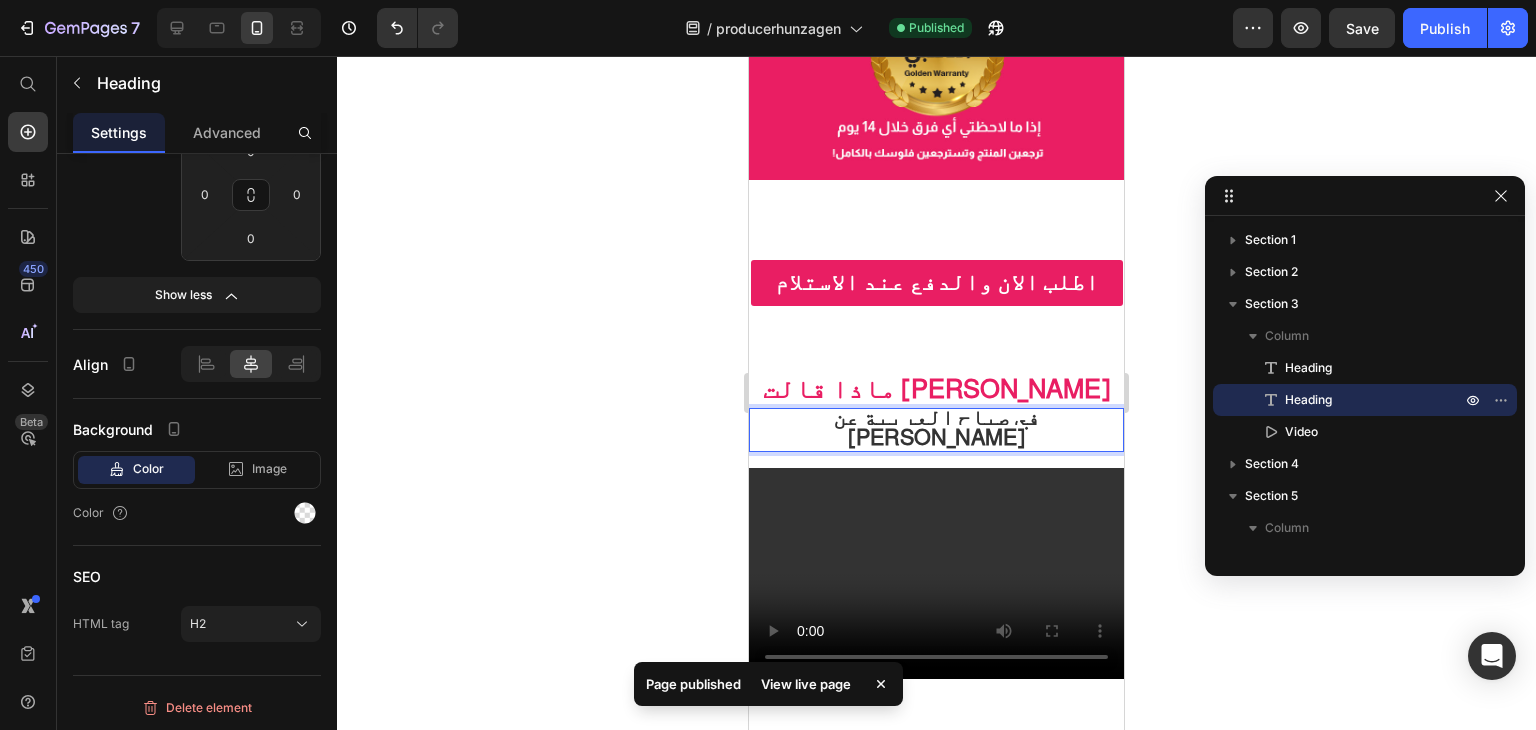 click on "في صباح العربية عن [PERSON_NAME]" at bounding box center (936, 427) 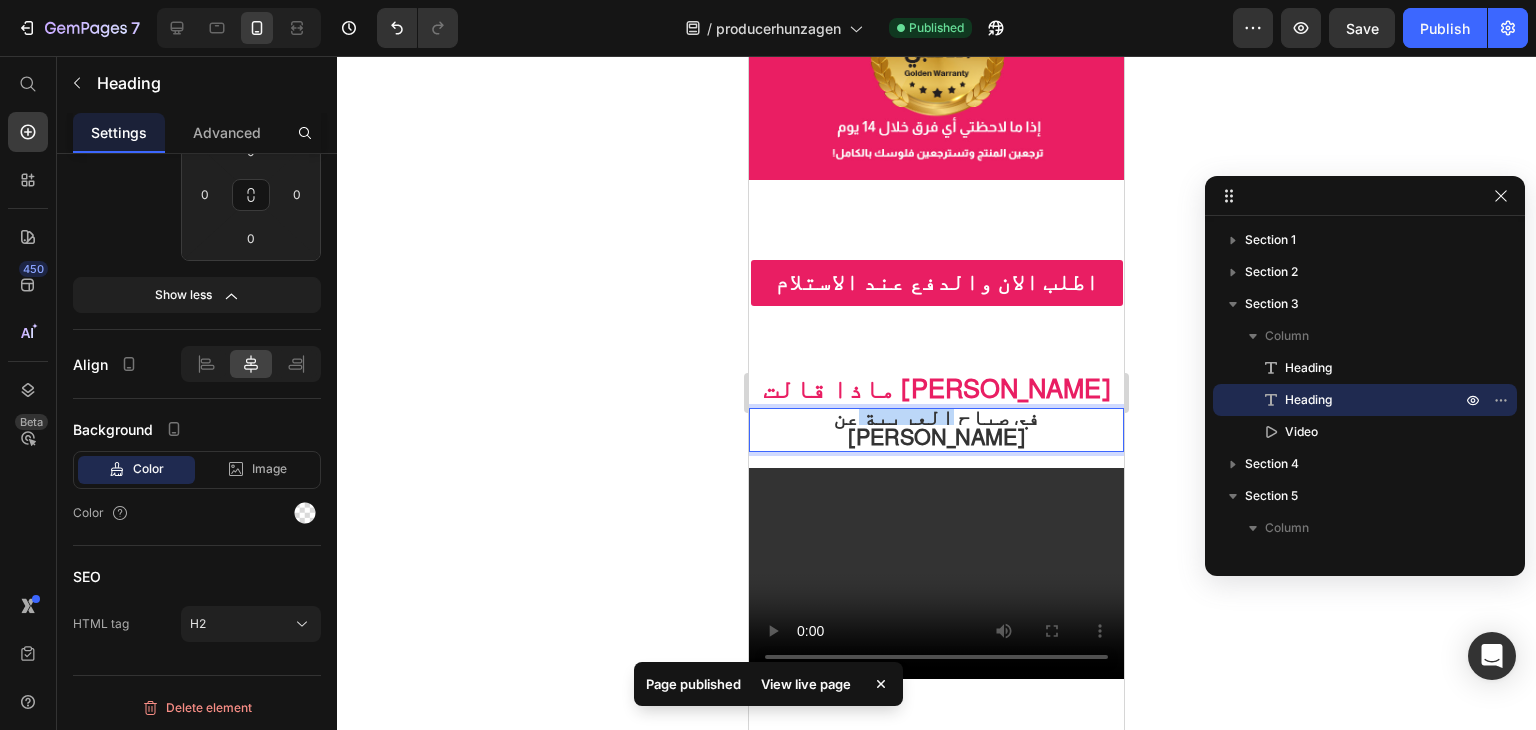 click on "في صباح العربية عن [PERSON_NAME]" at bounding box center [936, 427] 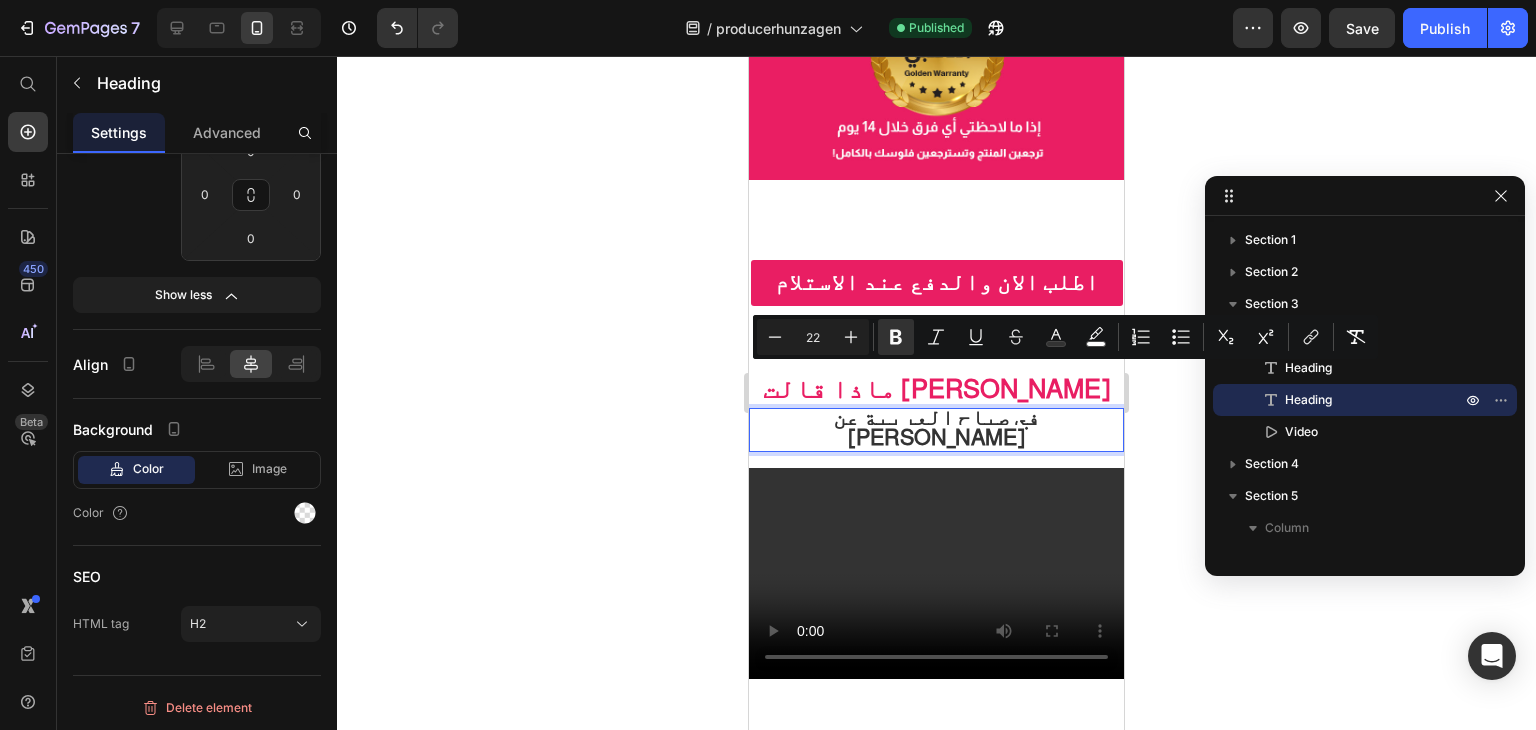 click on "في صباح العربية عن [PERSON_NAME]" at bounding box center (936, 427) 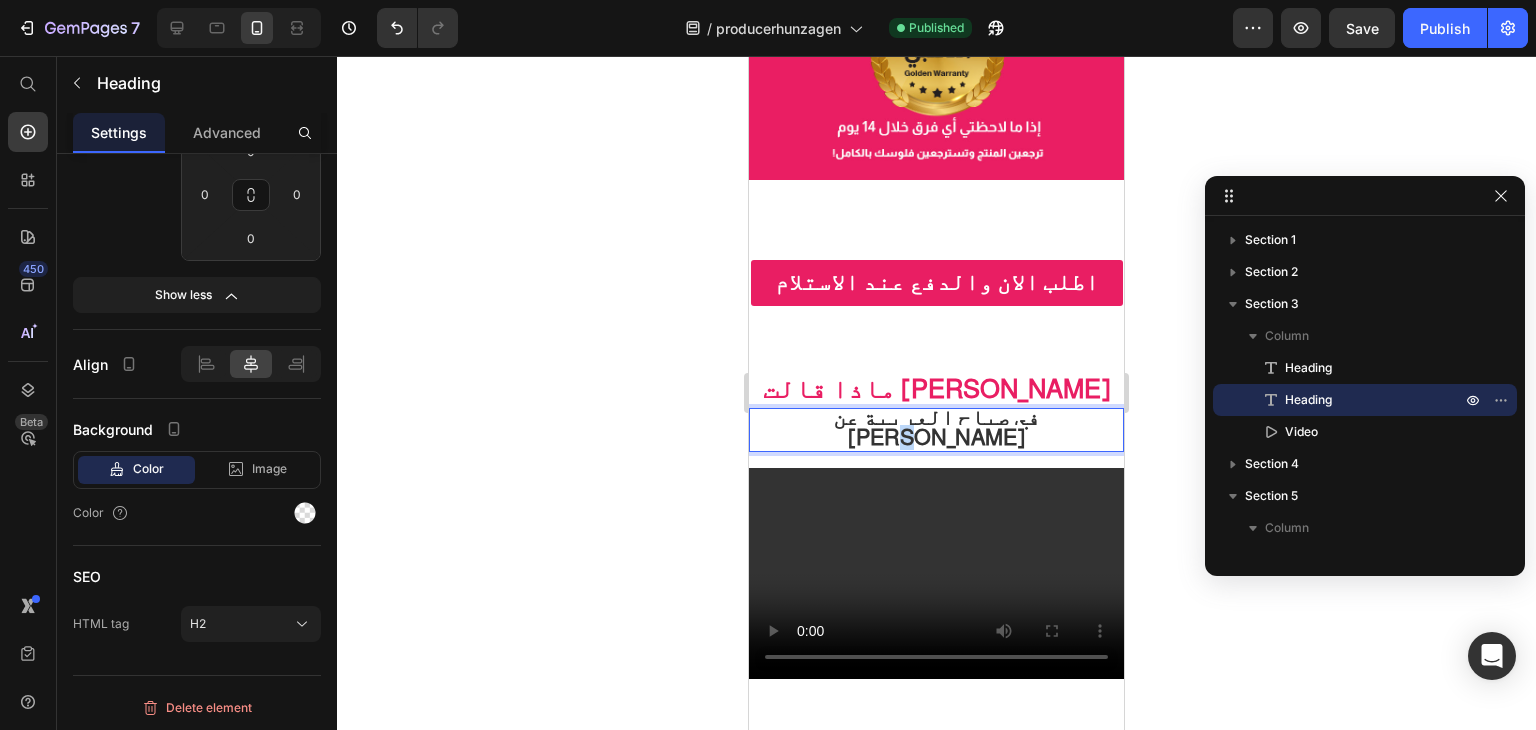 click on "في صباح العربية عن [PERSON_NAME]" at bounding box center (936, 427) 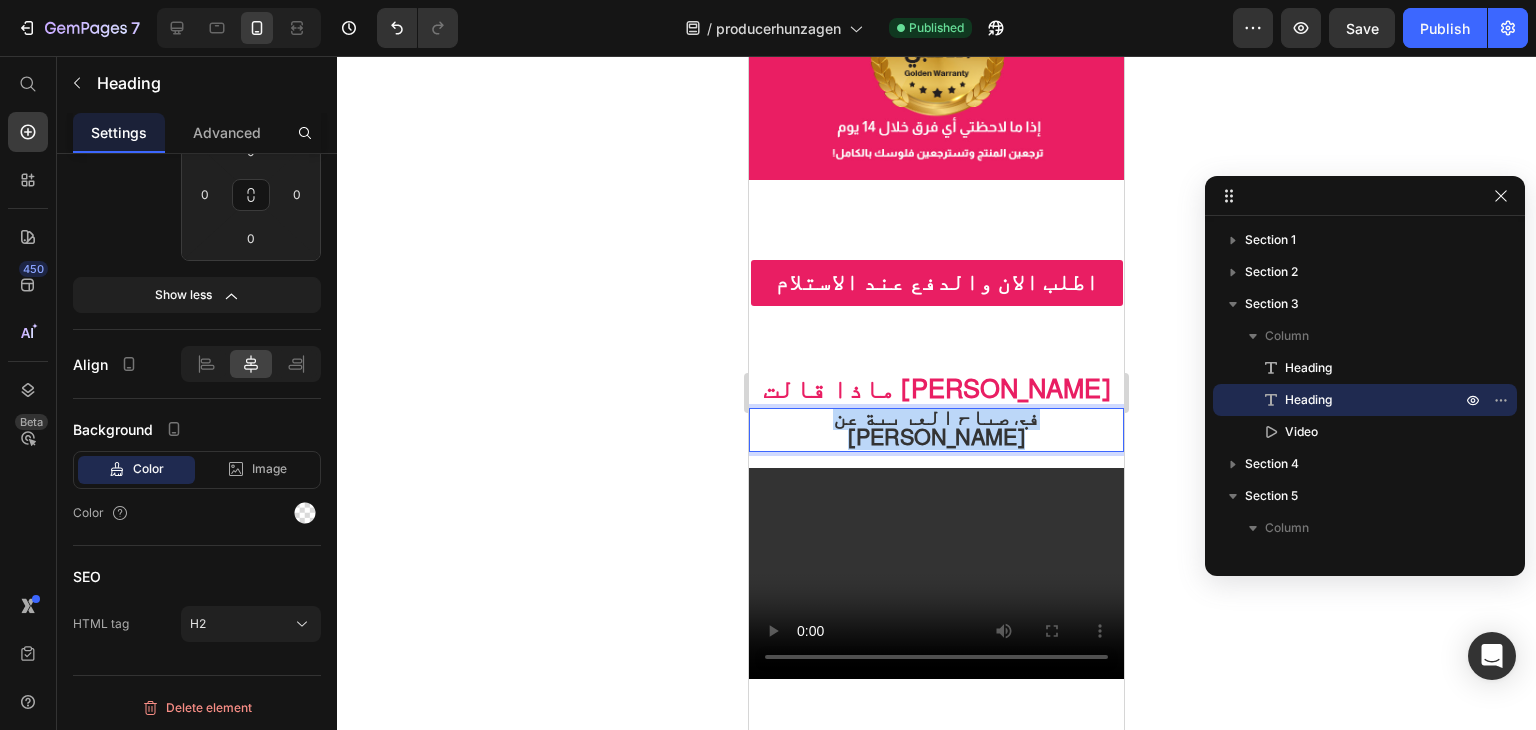 click on "في صباح العربية عن [PERSON_NAME]" at bounding box center (936, 427) 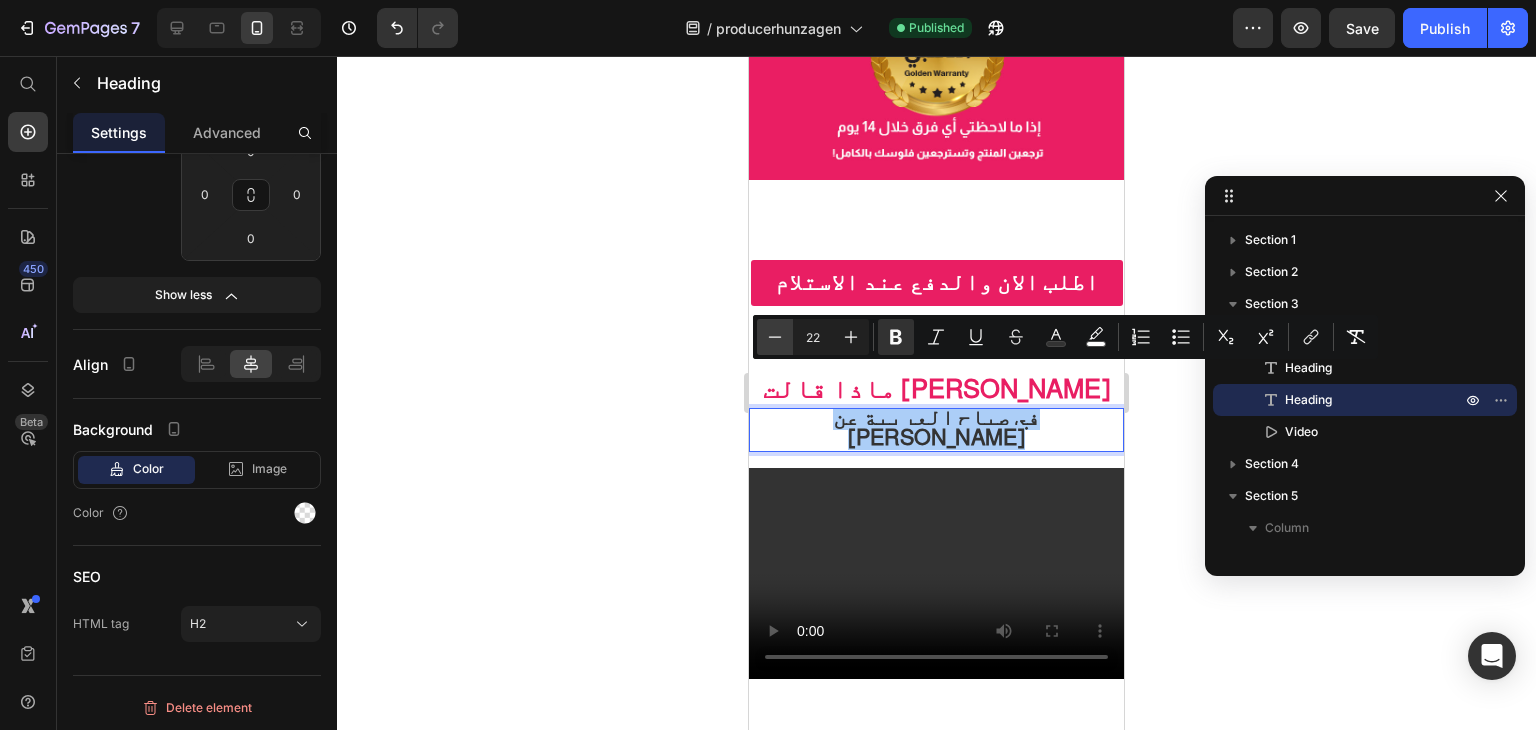 click 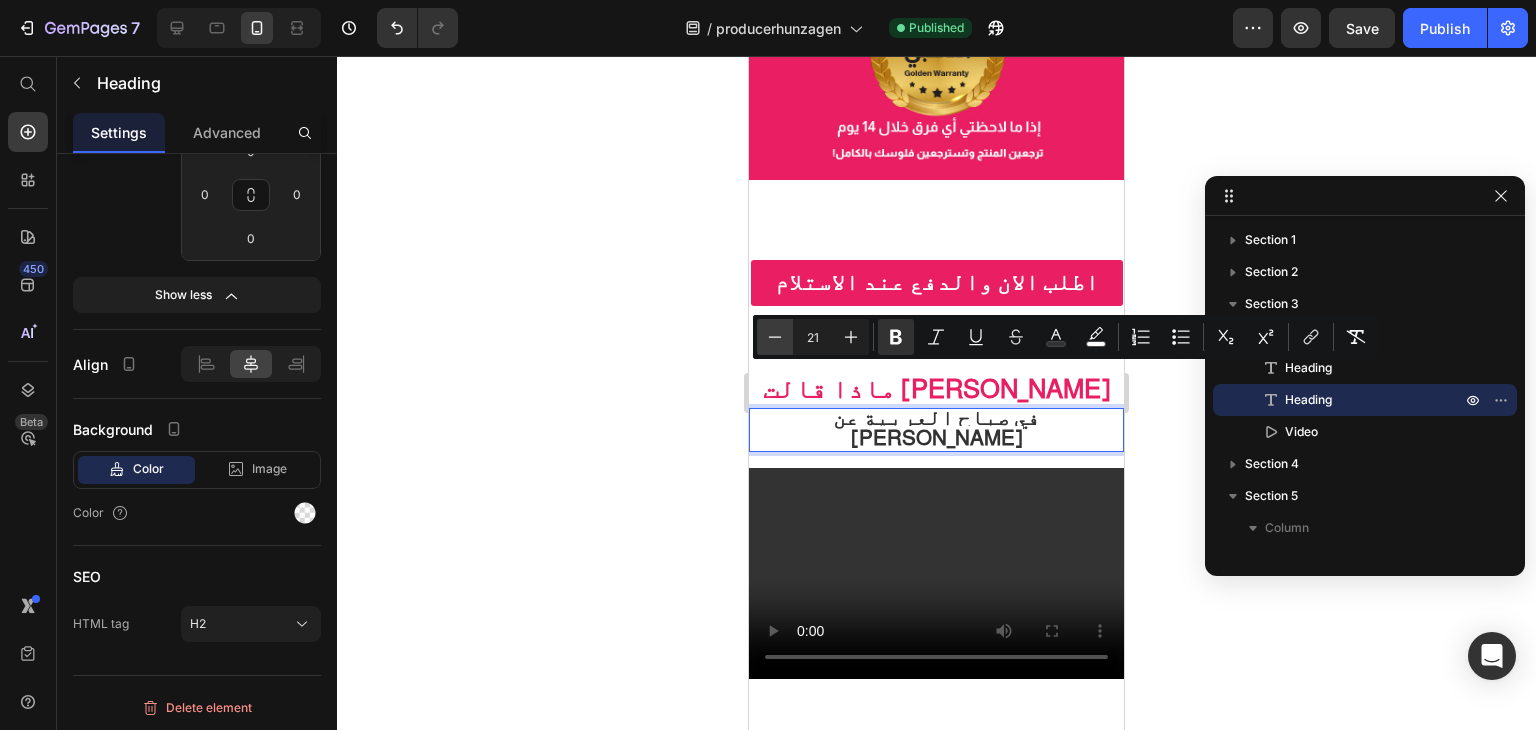 click 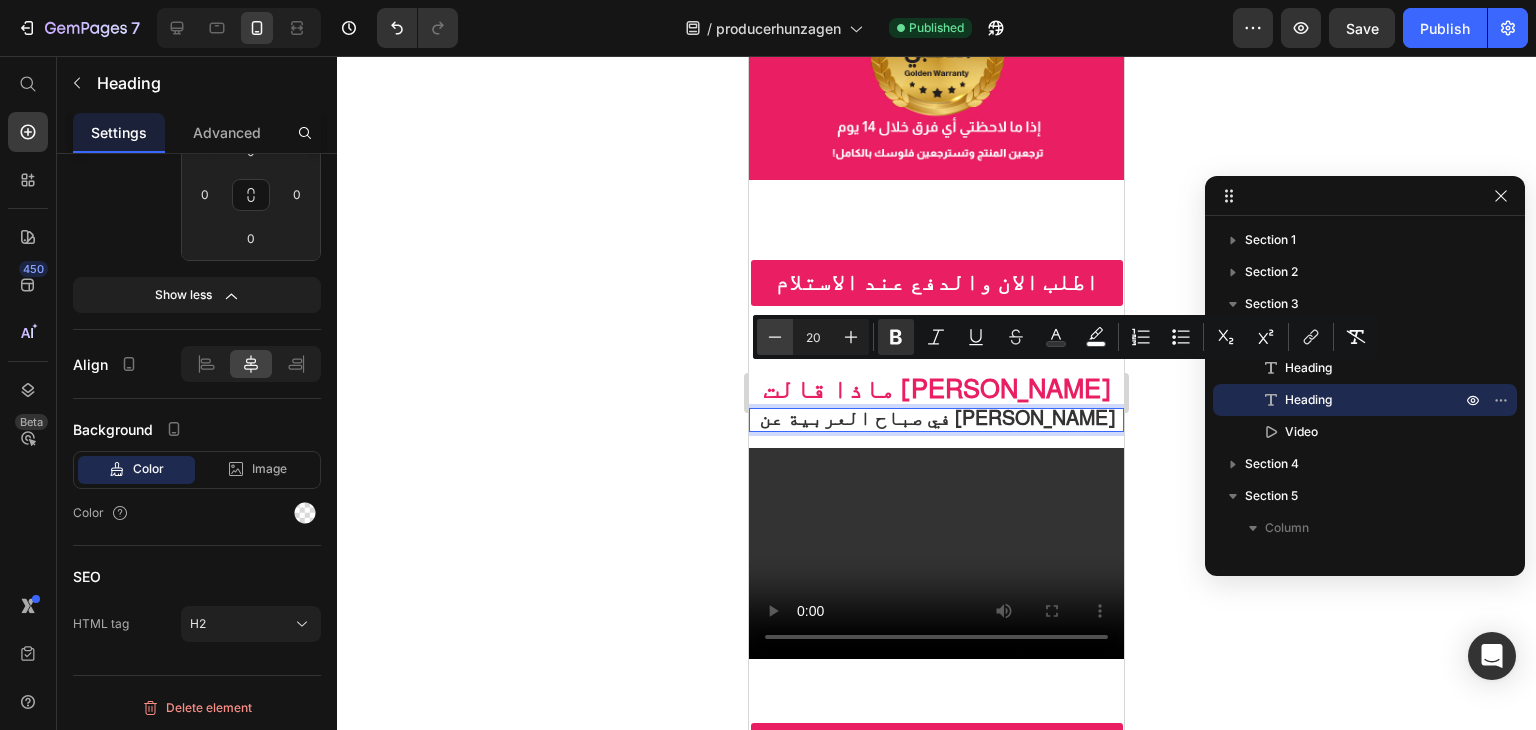click 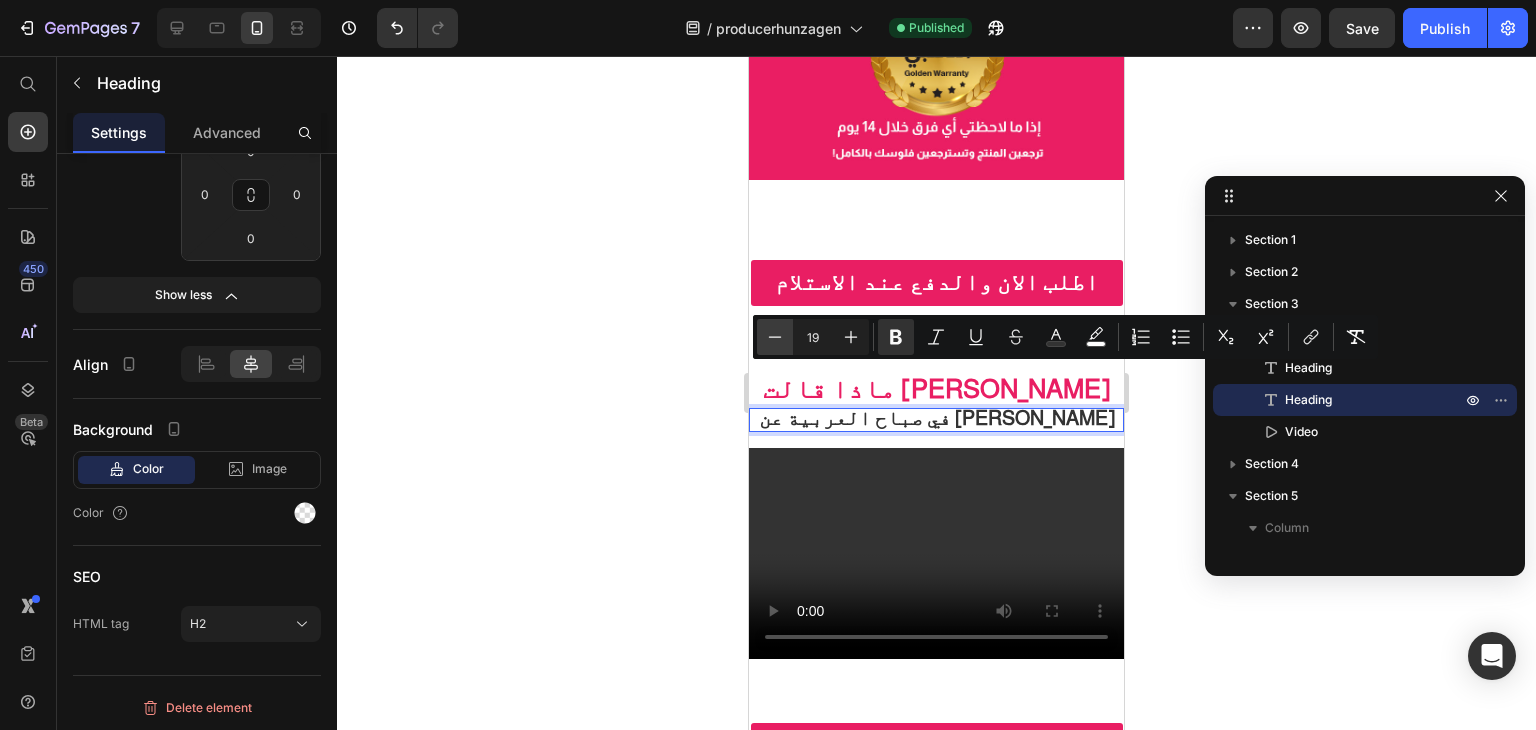 click 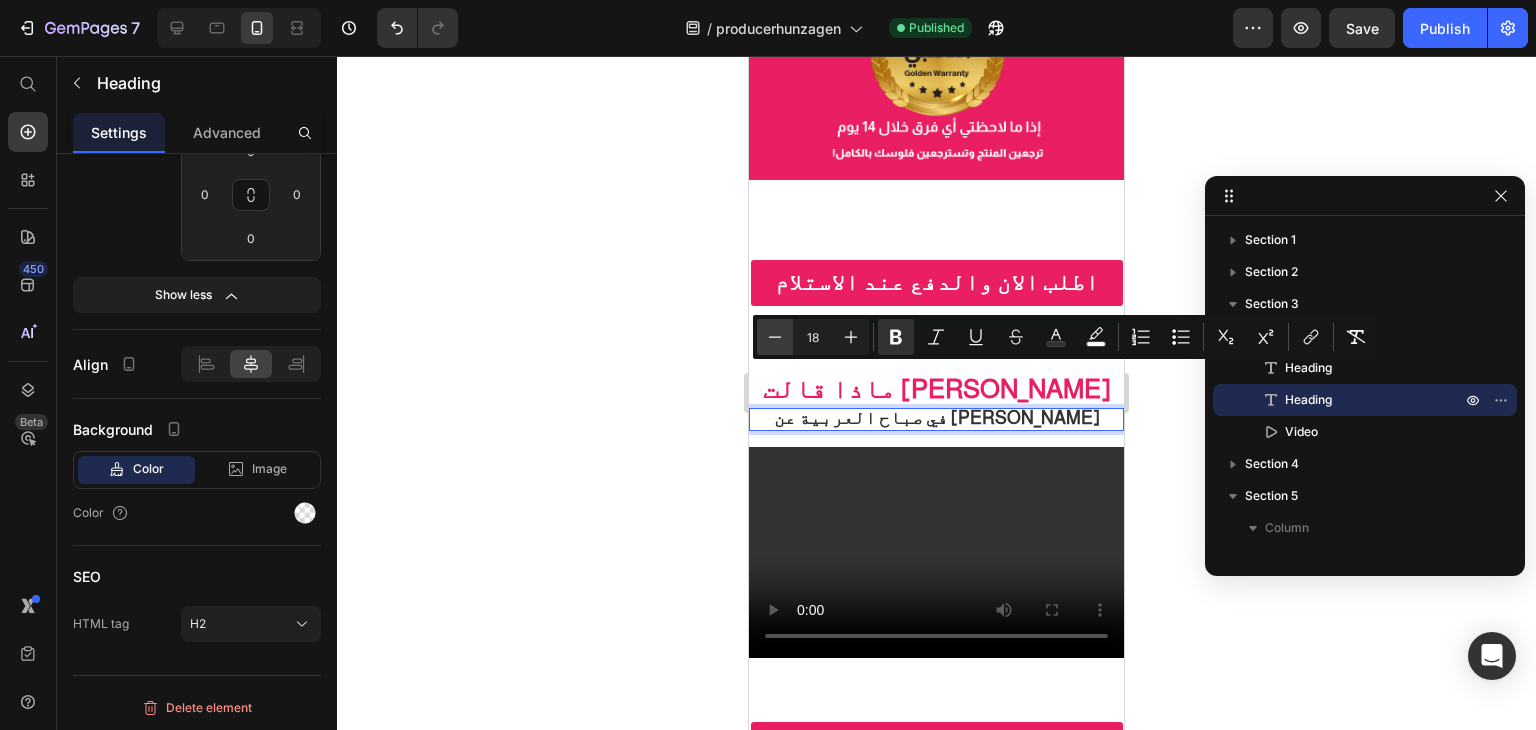 click 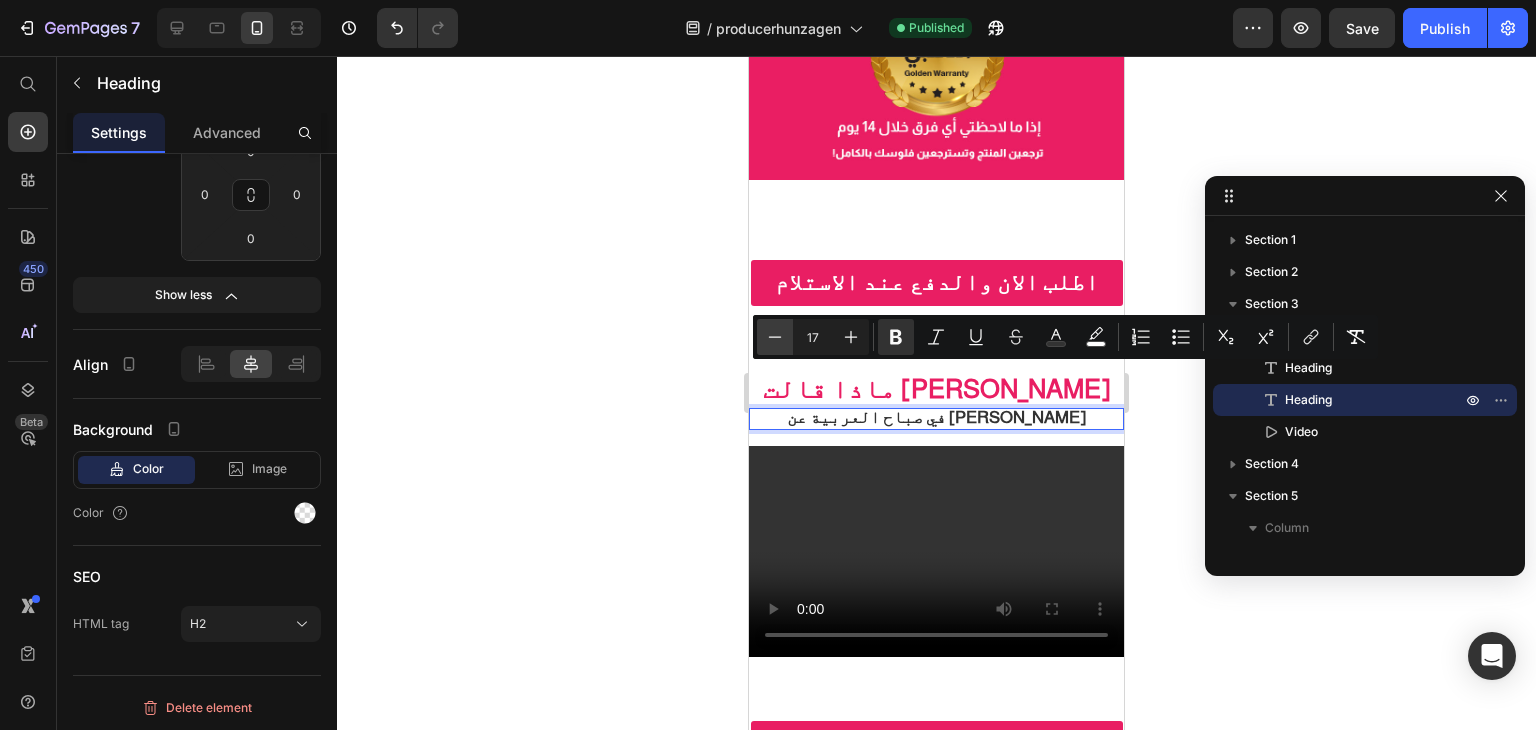 click 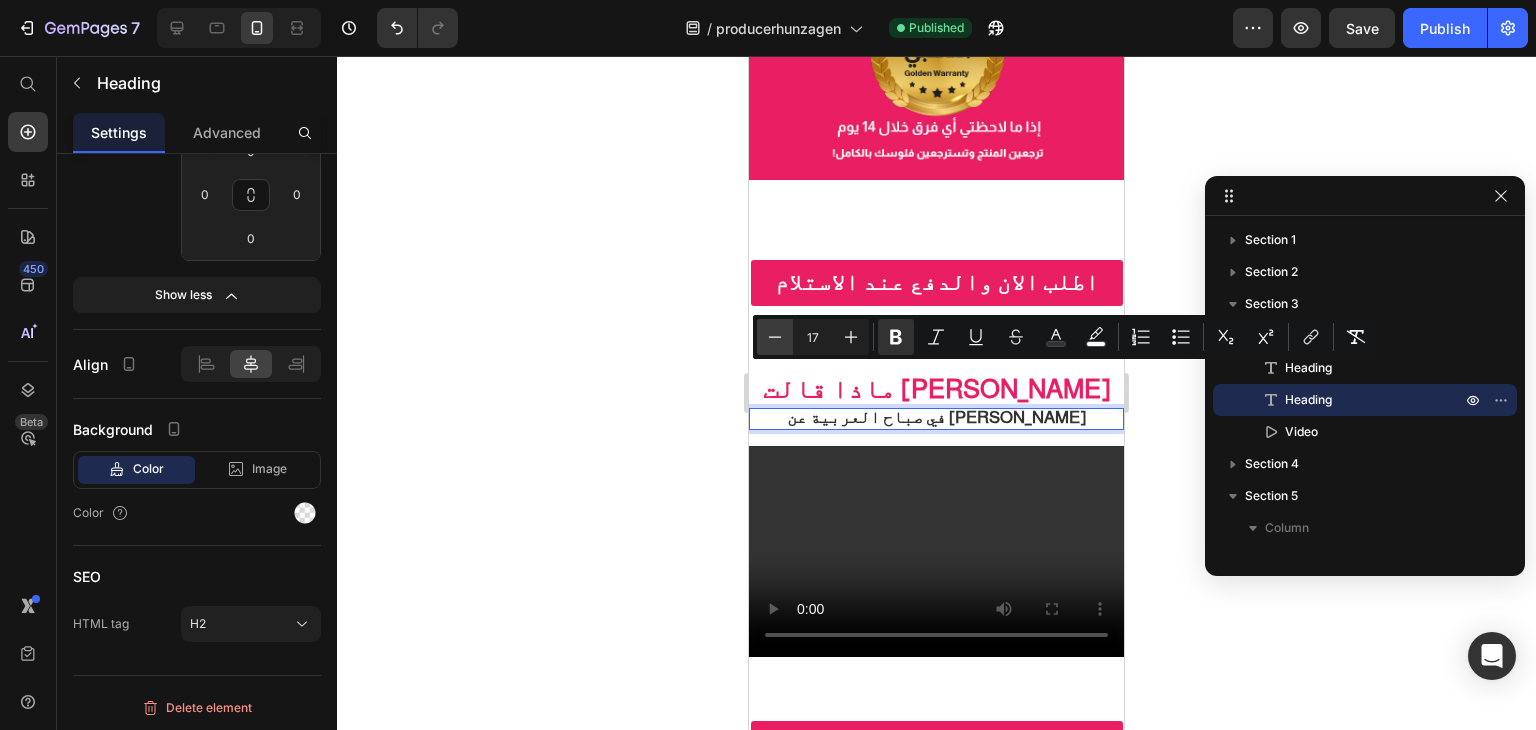 type on "16" 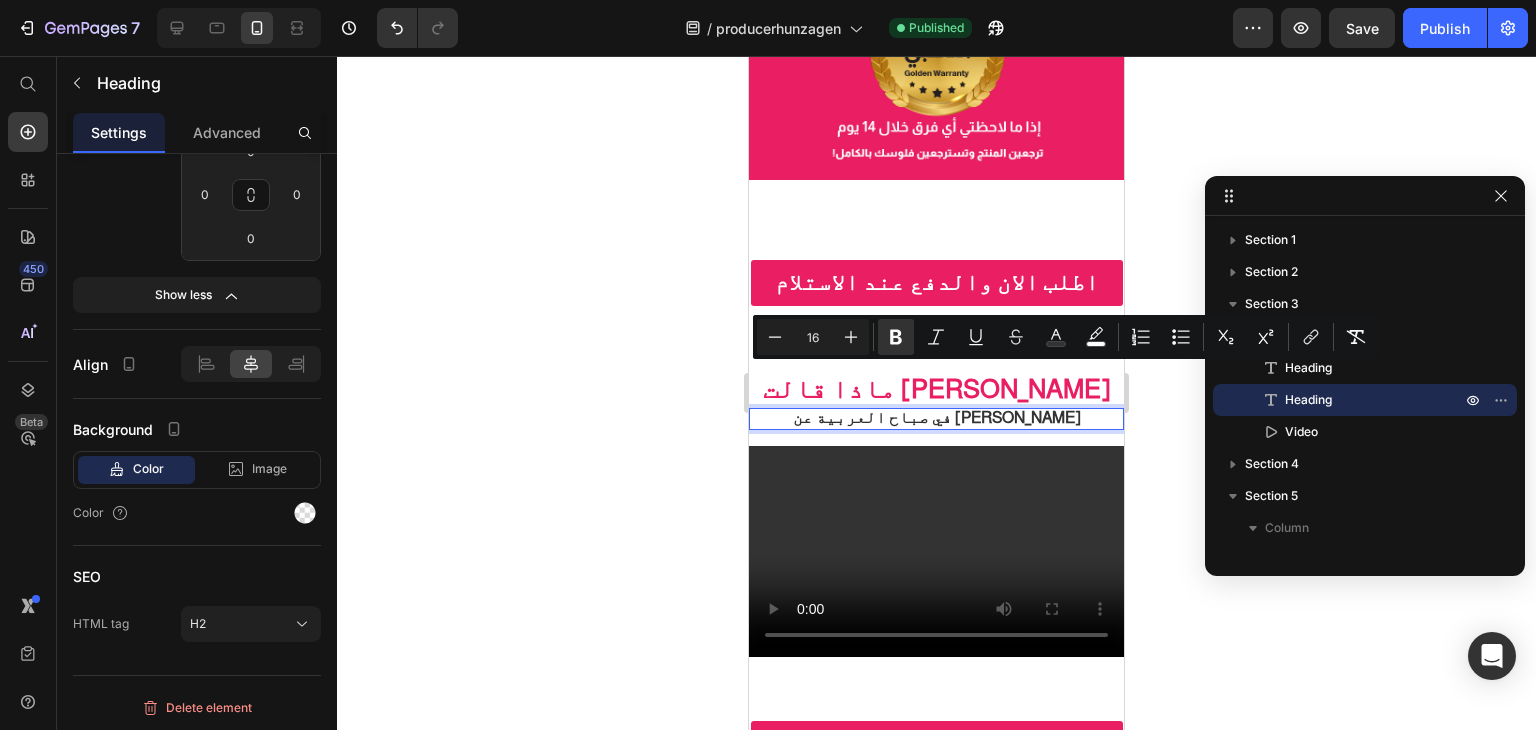 click 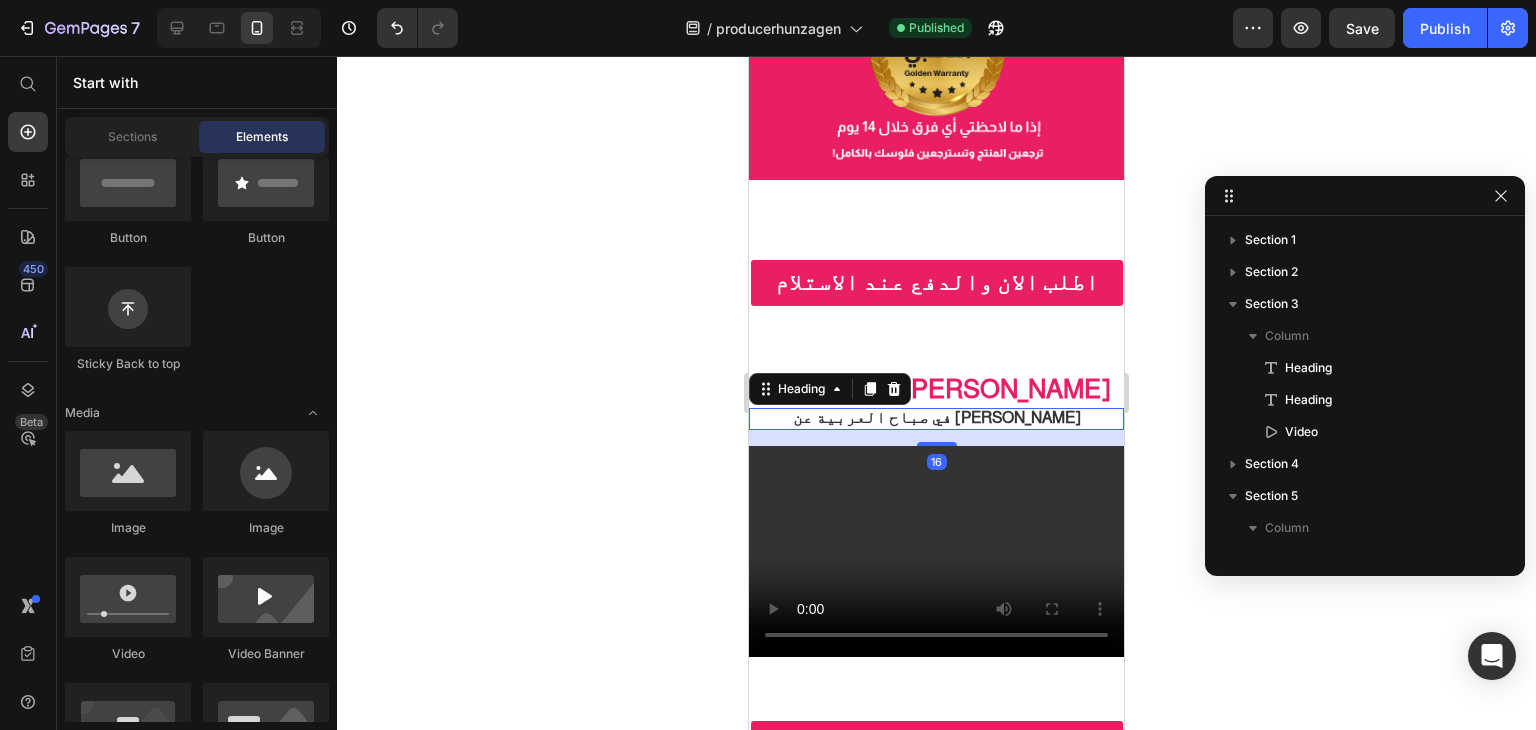 click on "في صباح العربية عن [PERSON_NAME]" at bounding box center (937, 417) 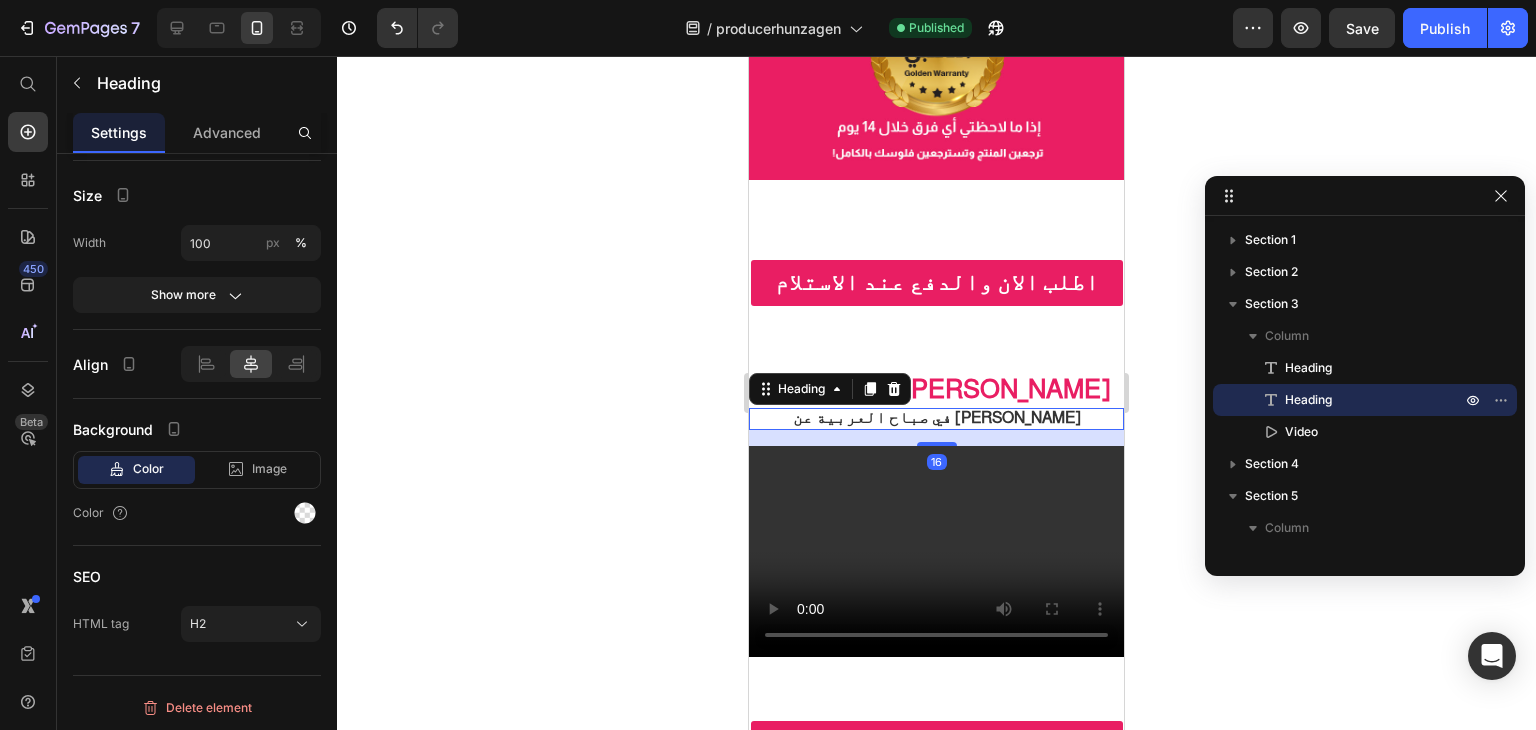 click on "7   /  producerhunzagen Published Preview  Save   Publish" 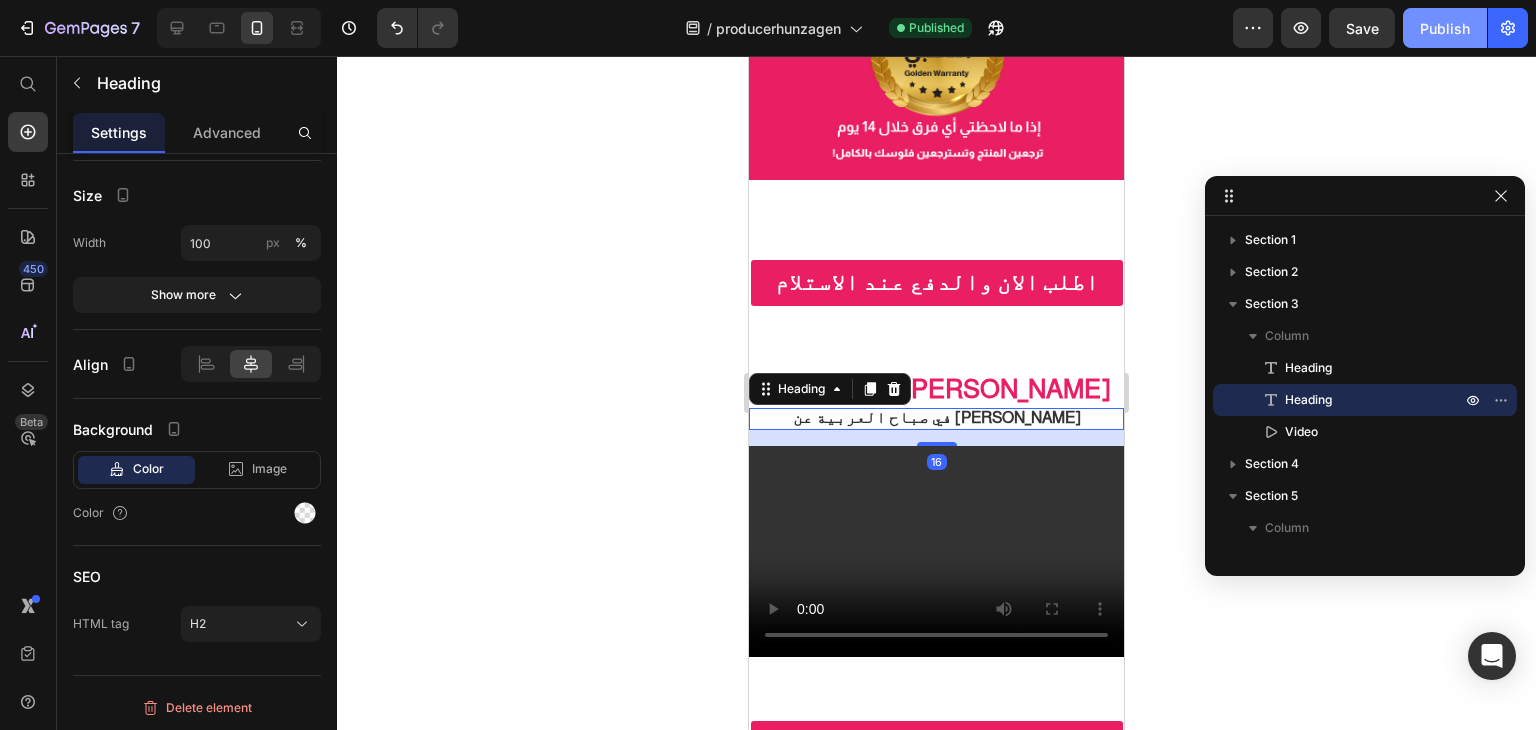 click on "Publish" at bounding box center (1445, 28) 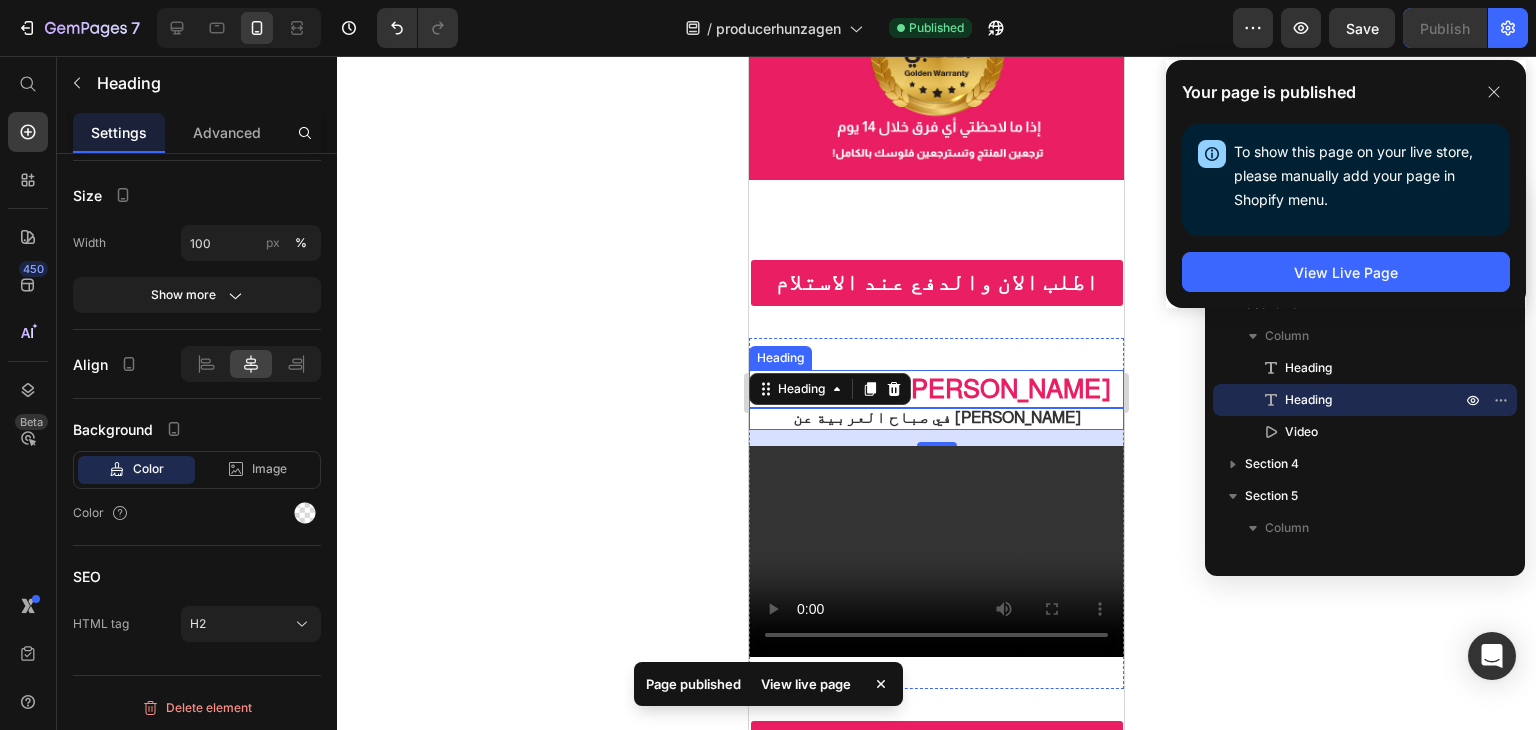 click on "⁠⁠⁠⁠⁠⁠⁠ ماذا قالت ريم بساطي" at bounding box center [936, 389] 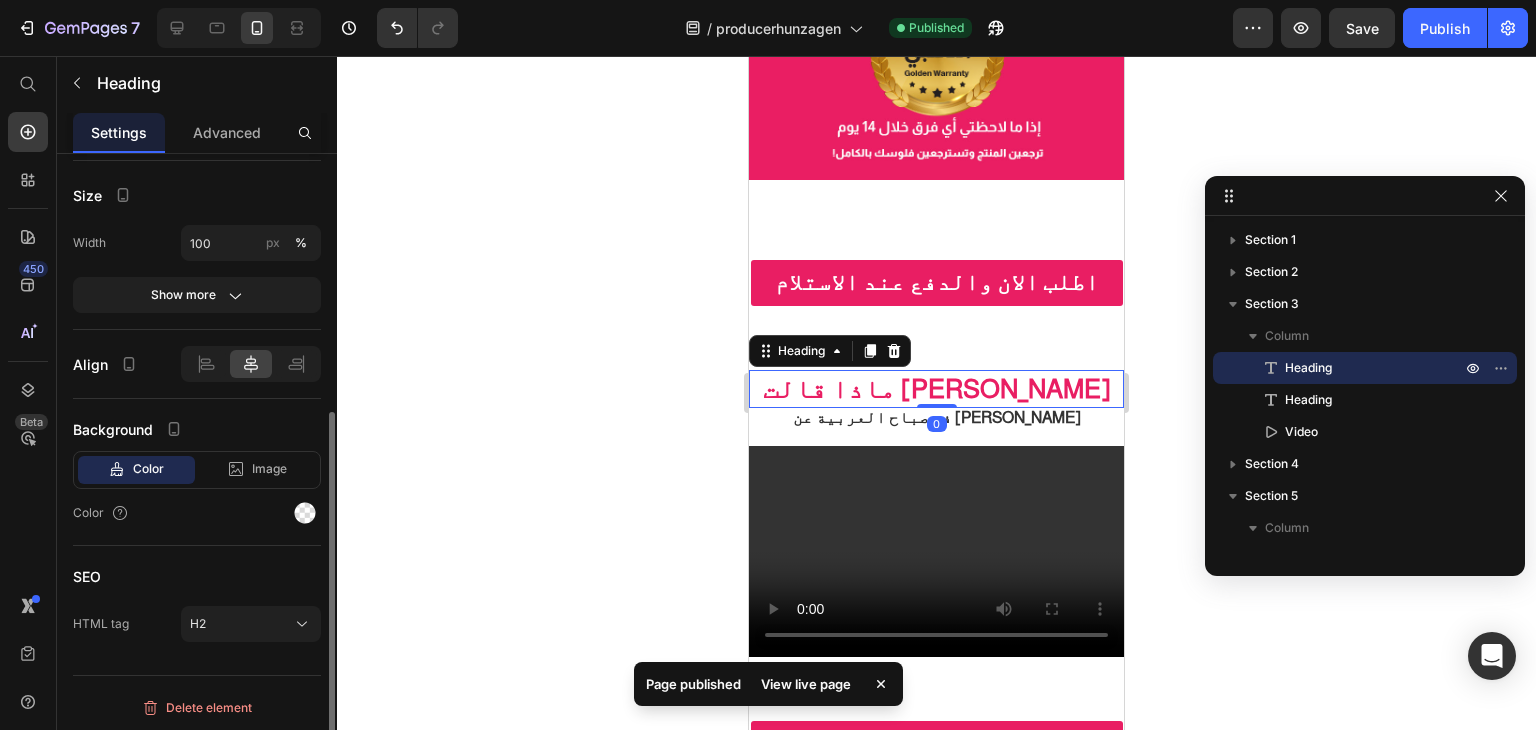 scroll, scrollTop: 440, scrollLeft: 0, axis: vertical 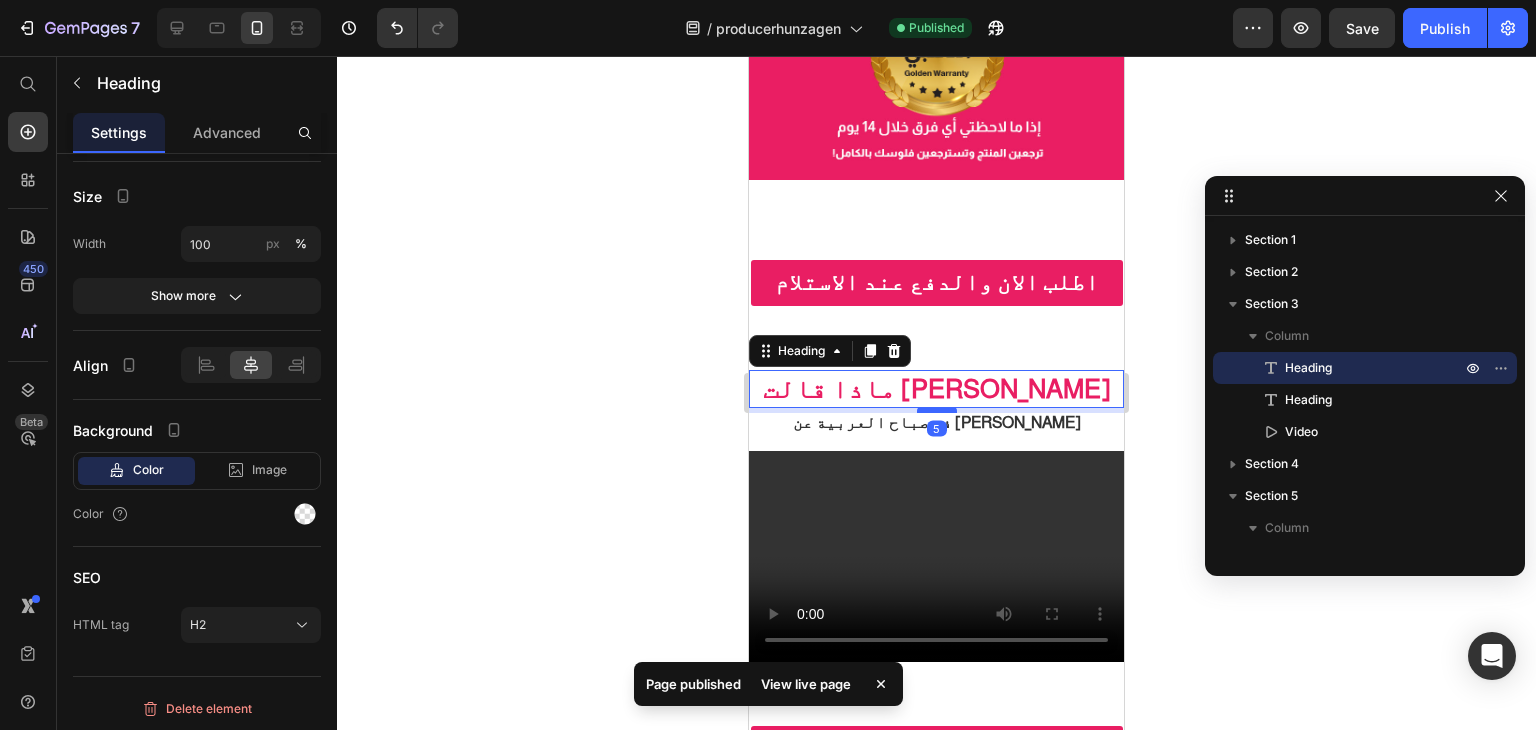 click at bounding box center (937, 410) 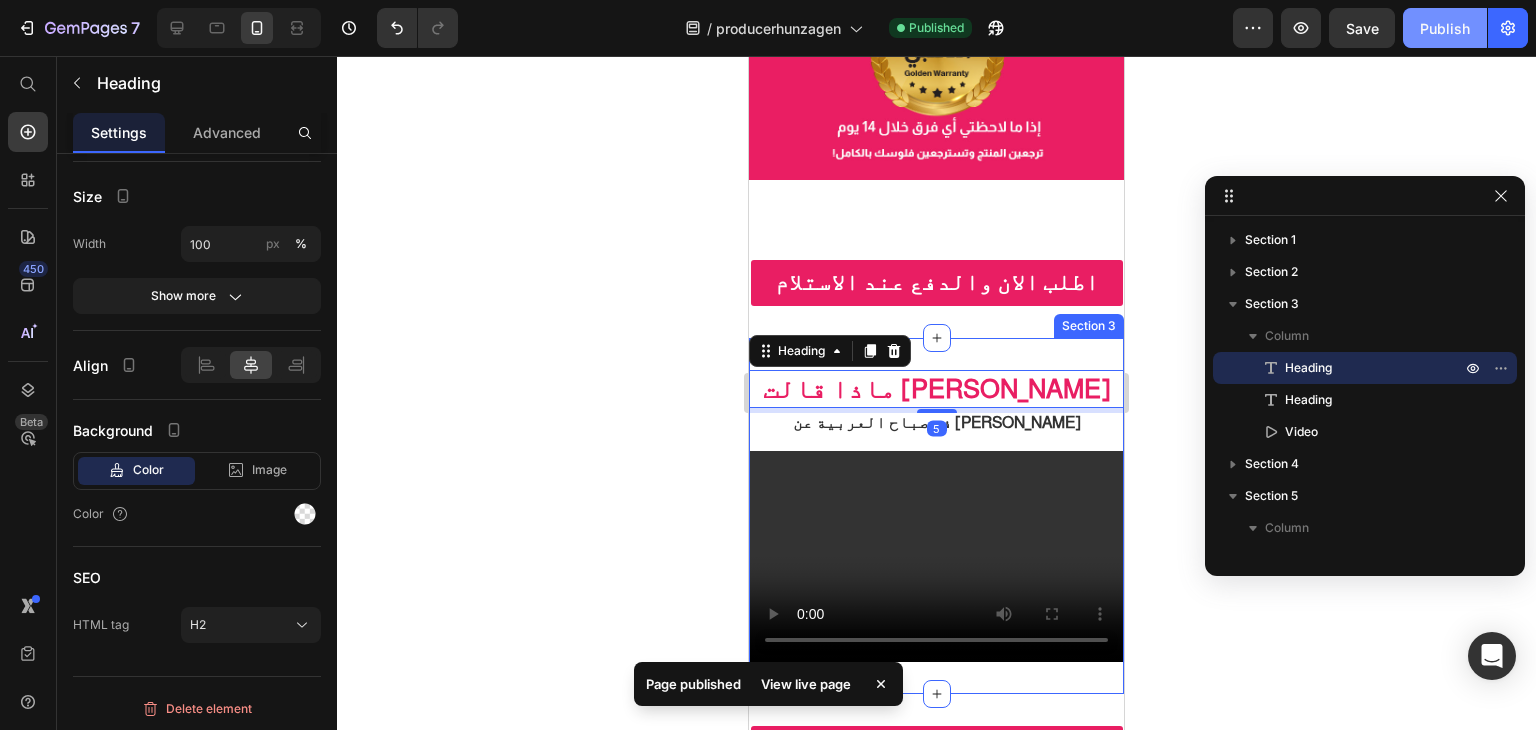 click on "Publish" at bounding box center (1445, 28) 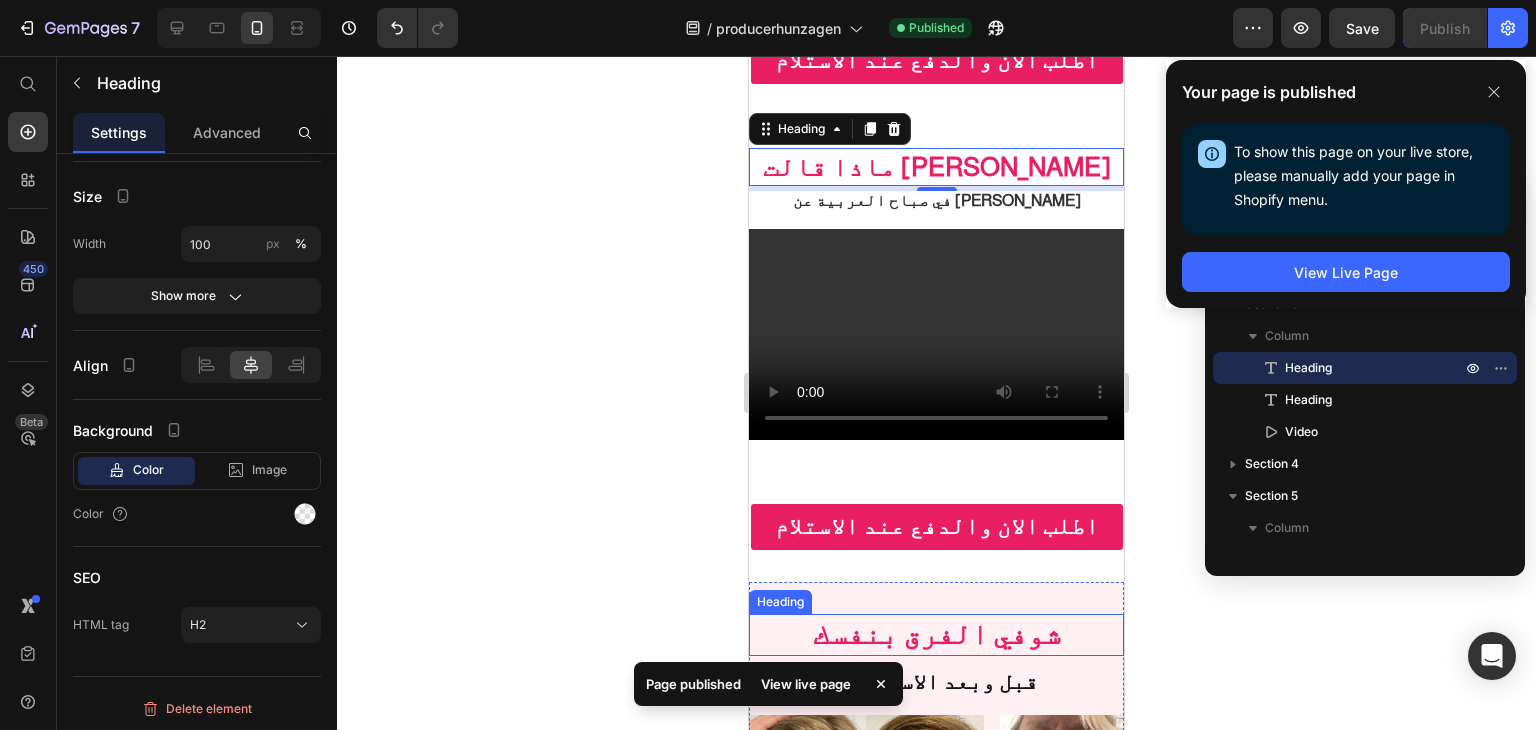 scroll, scrollTop: 1169, scrollLeft: 0, axis: vertical 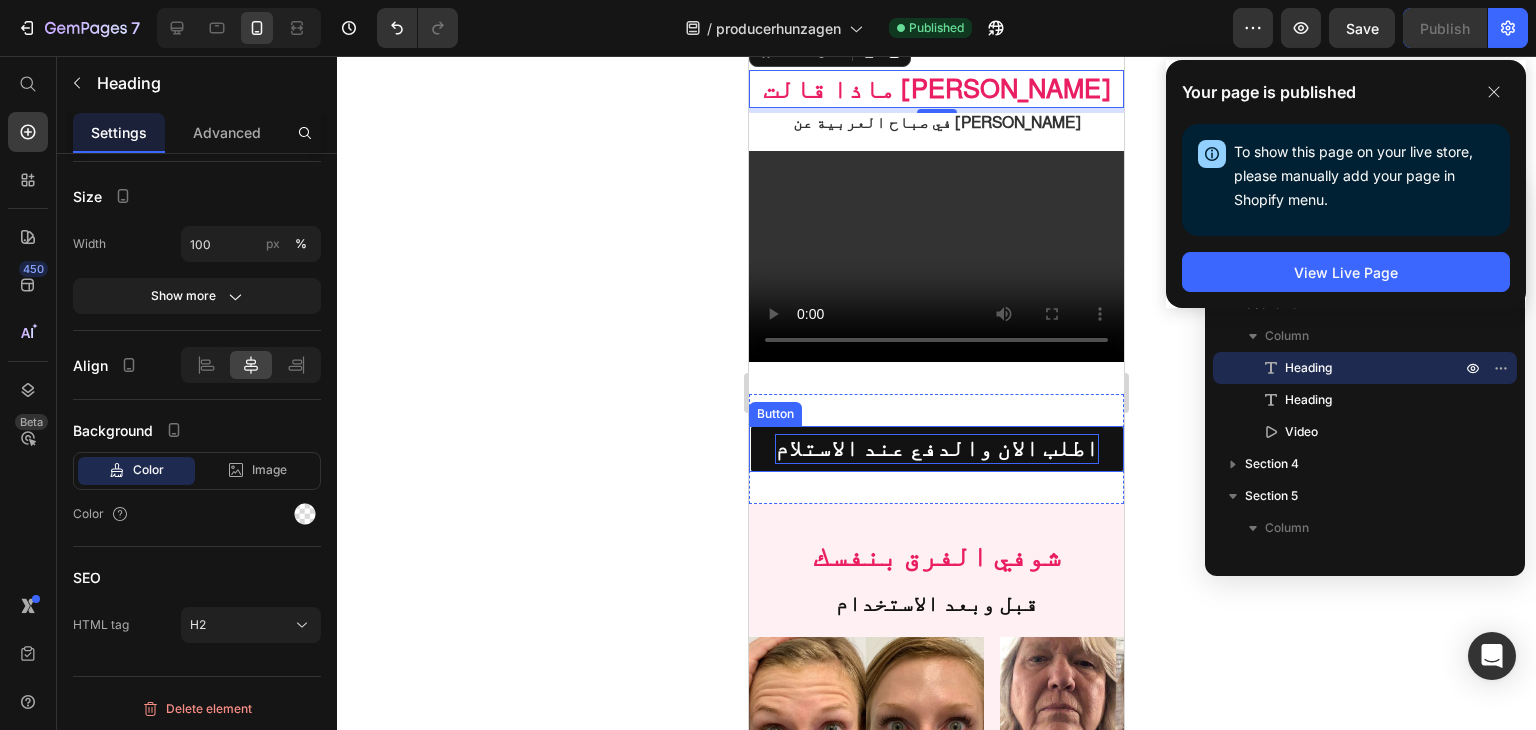click on "اطلب الان والدفع عند الاستلام" at bounding box center [937, 448] 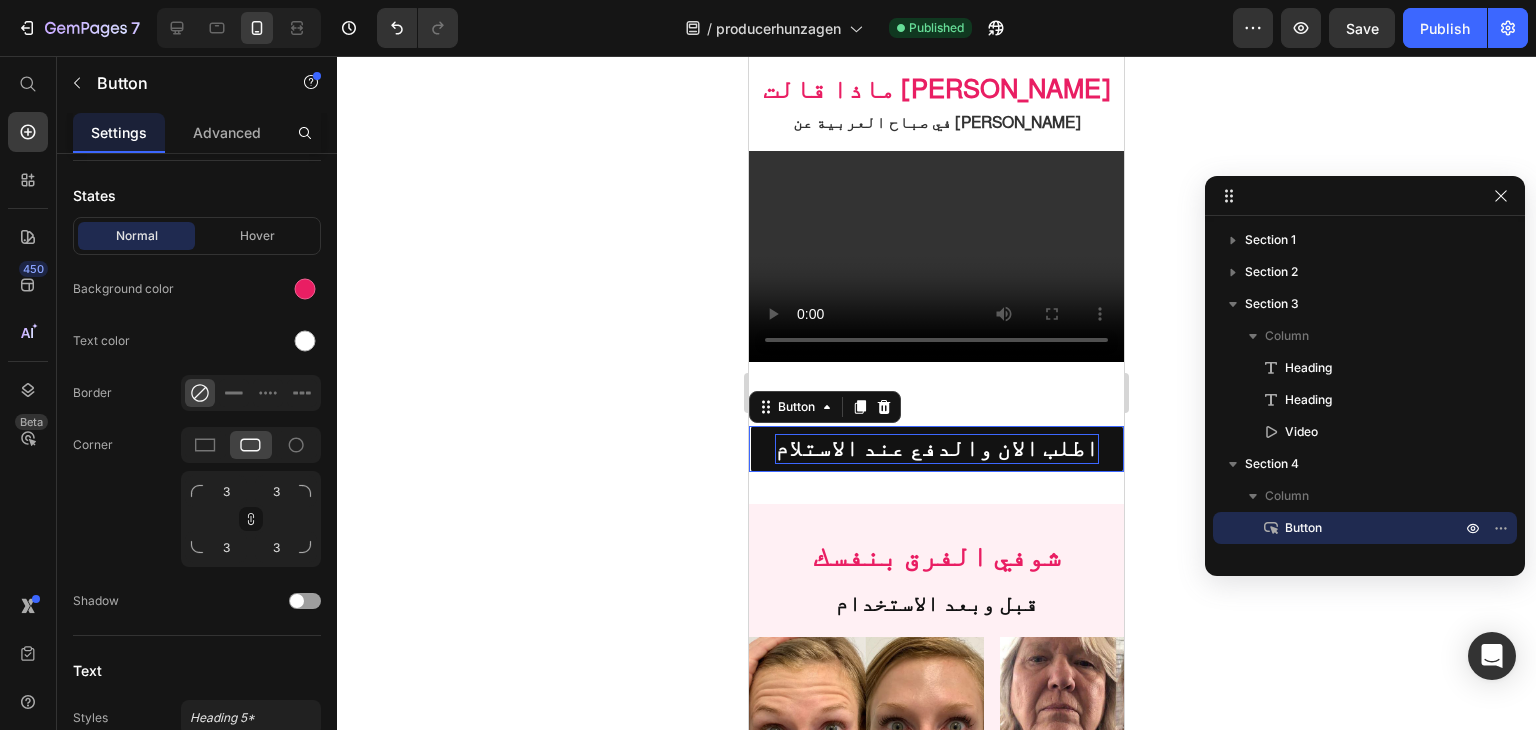 scroll, scrollTop: 0, scrollLeft: 0, axis: both 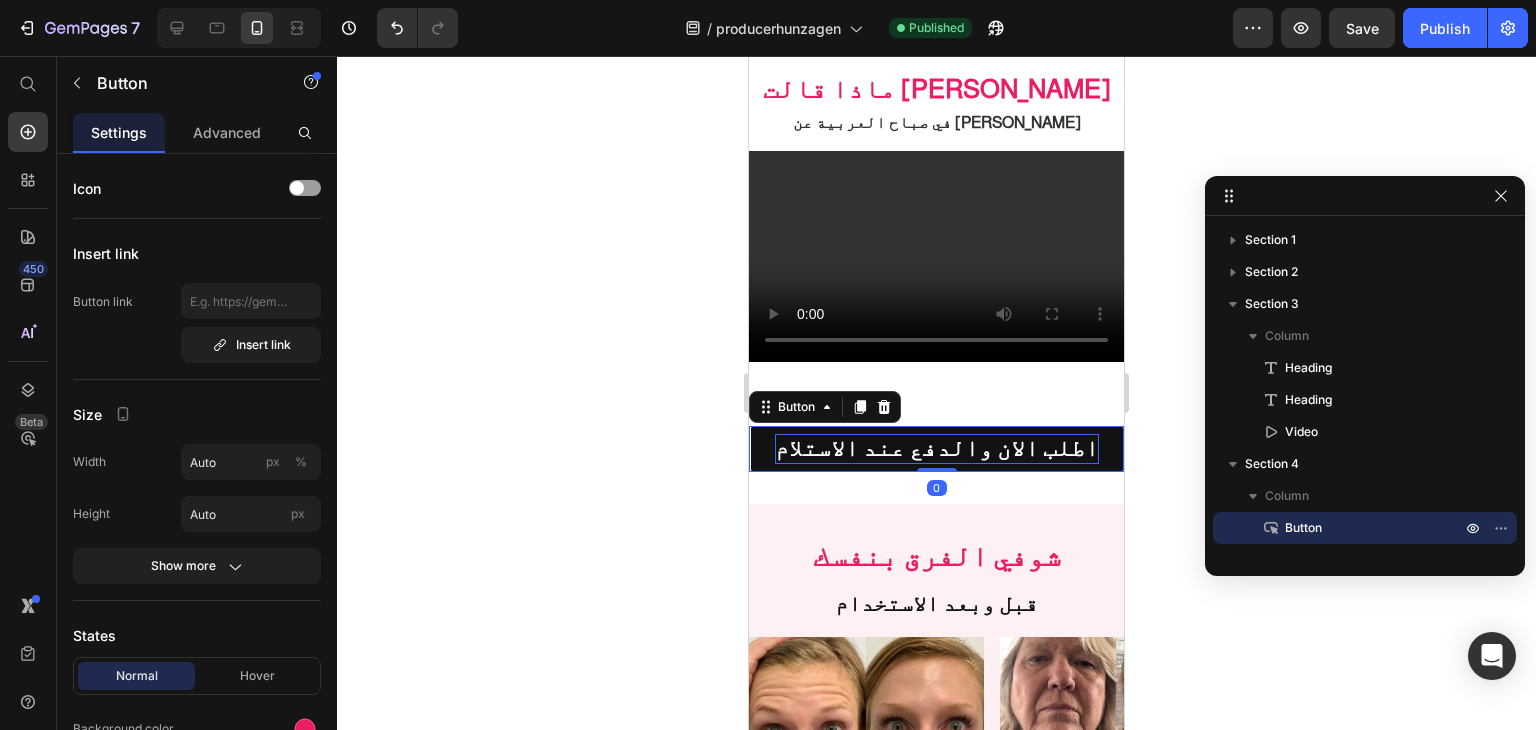 click on "اطلب الان والدفع عند الاستلام" at bounding box center (937, 448) 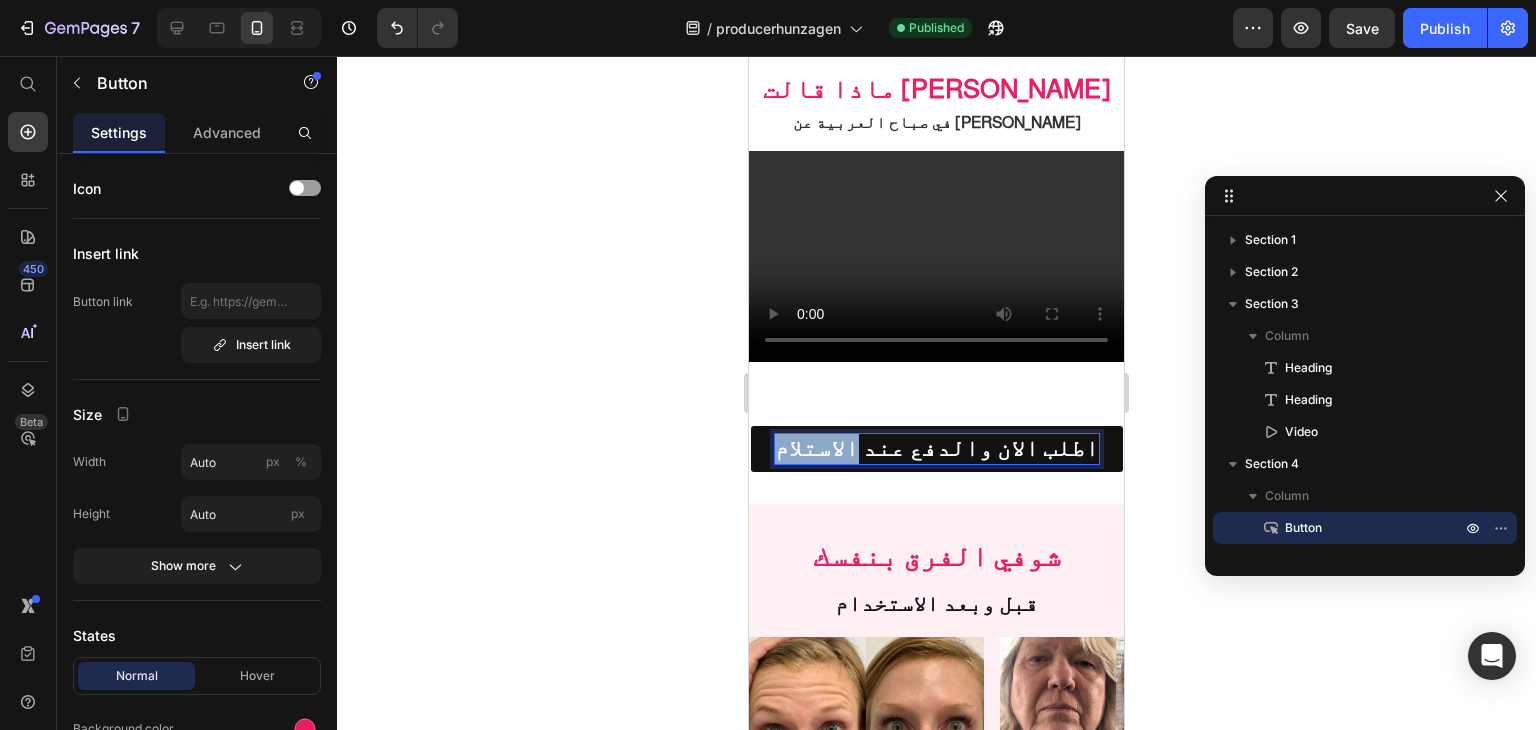 click on "اطلب الان والدفع عند الاستلام" at bounding box center [937, 448] 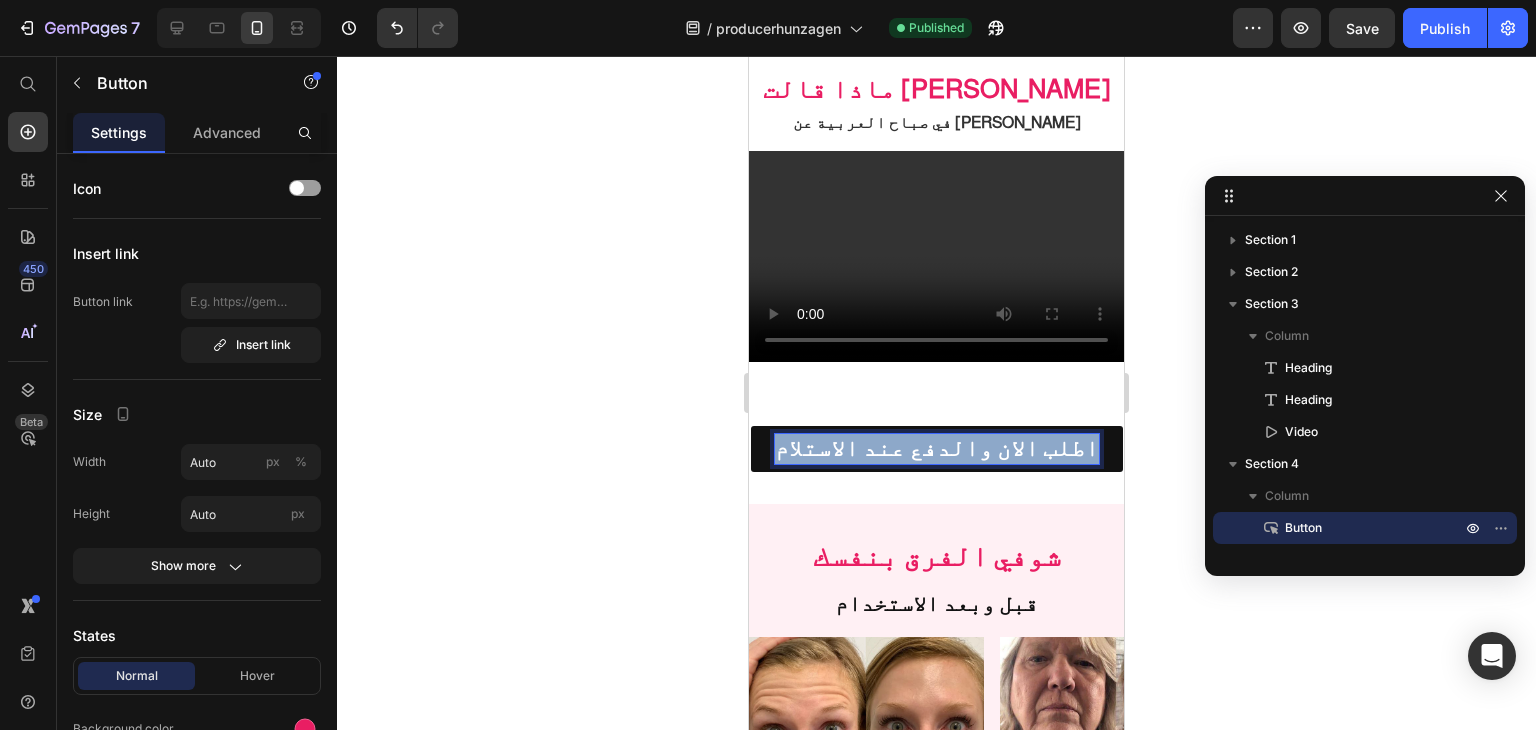 click on "اطلب الان والدفع عند الاستلام" at bounding box center [937, 448] 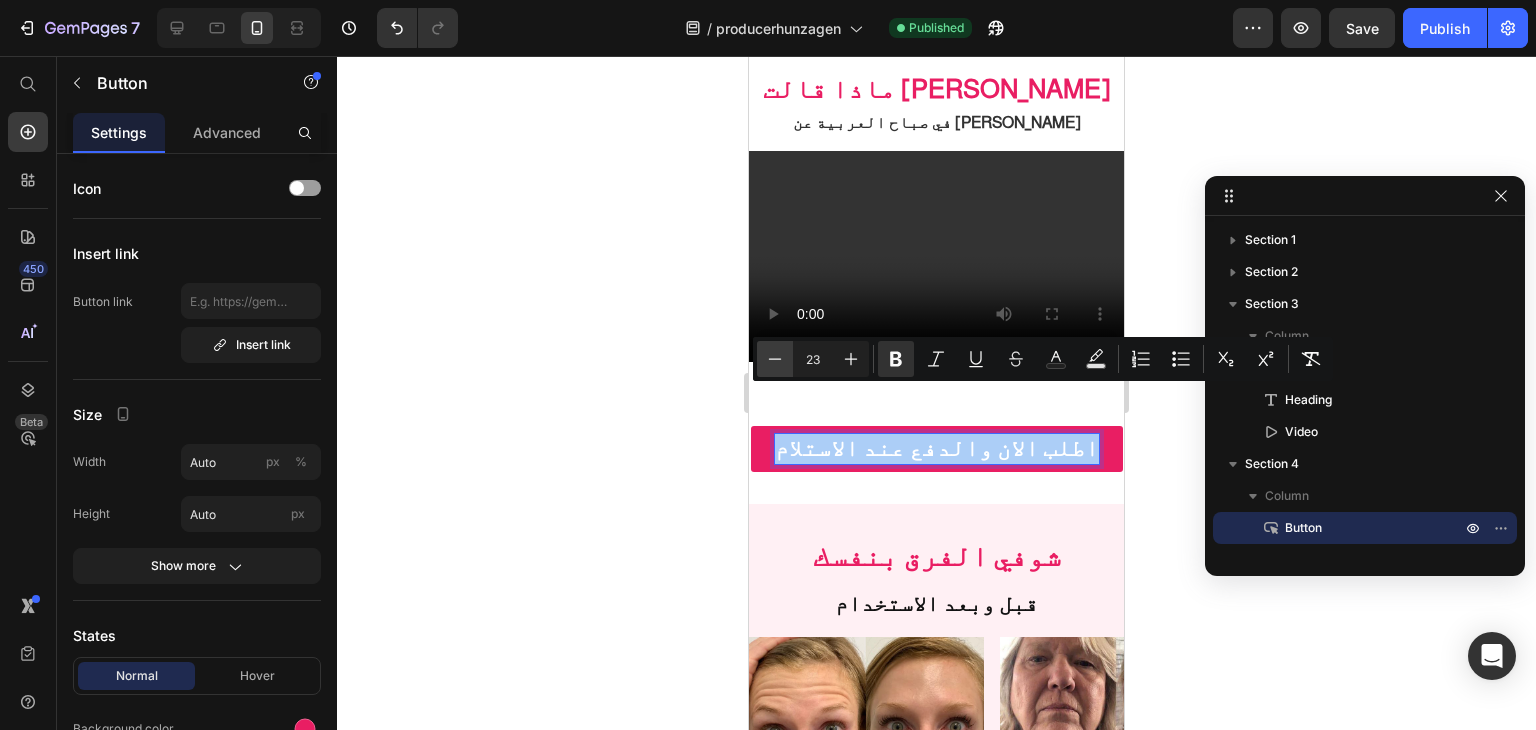 click 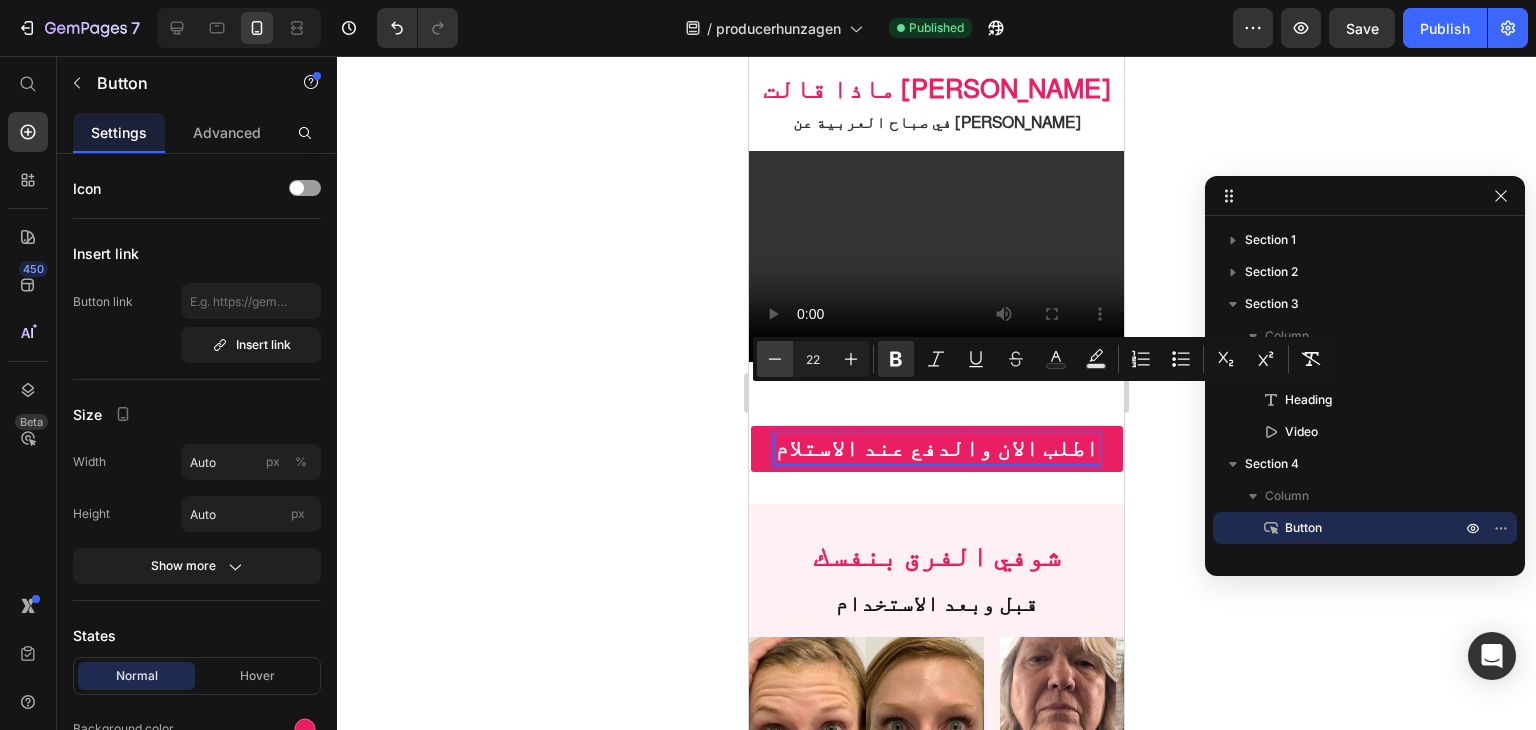 click 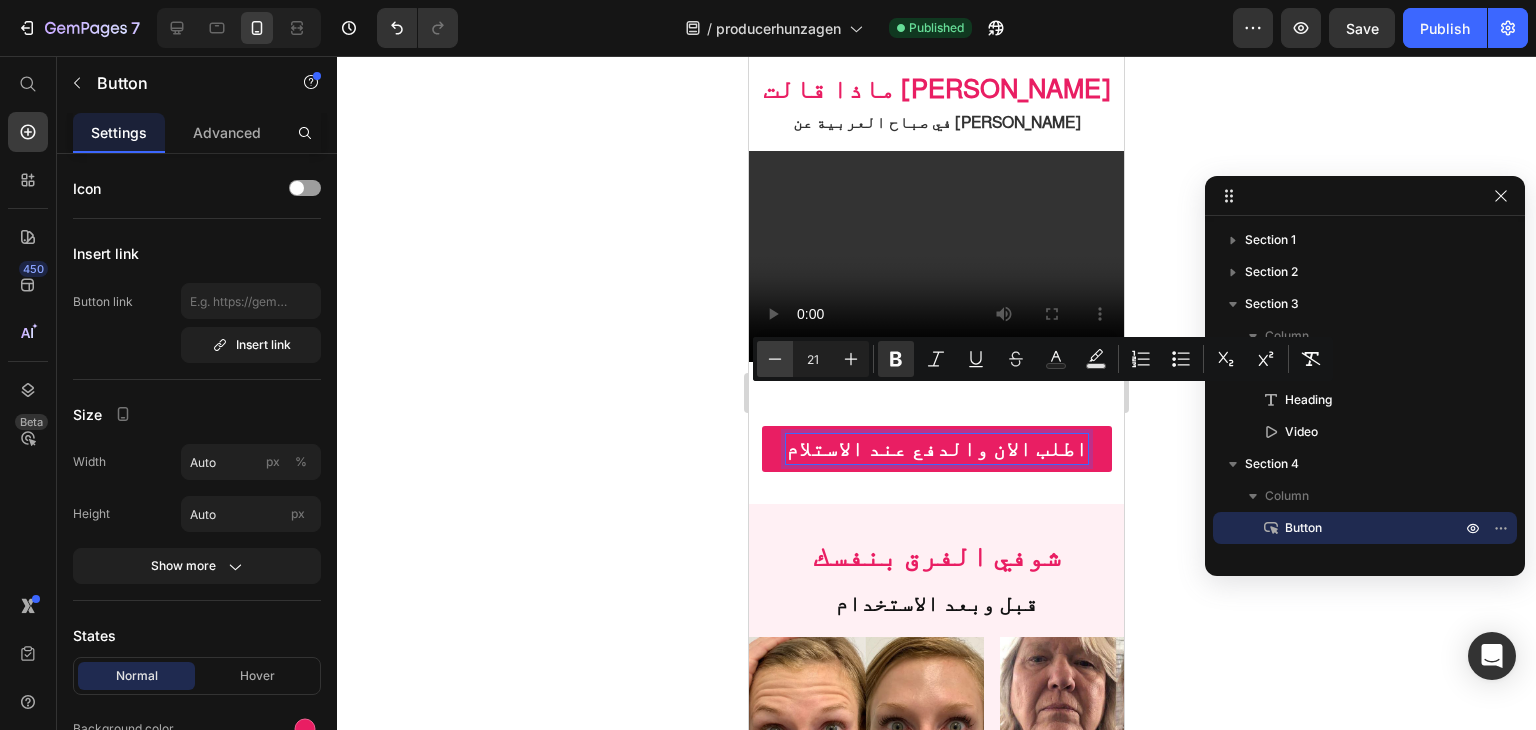 click 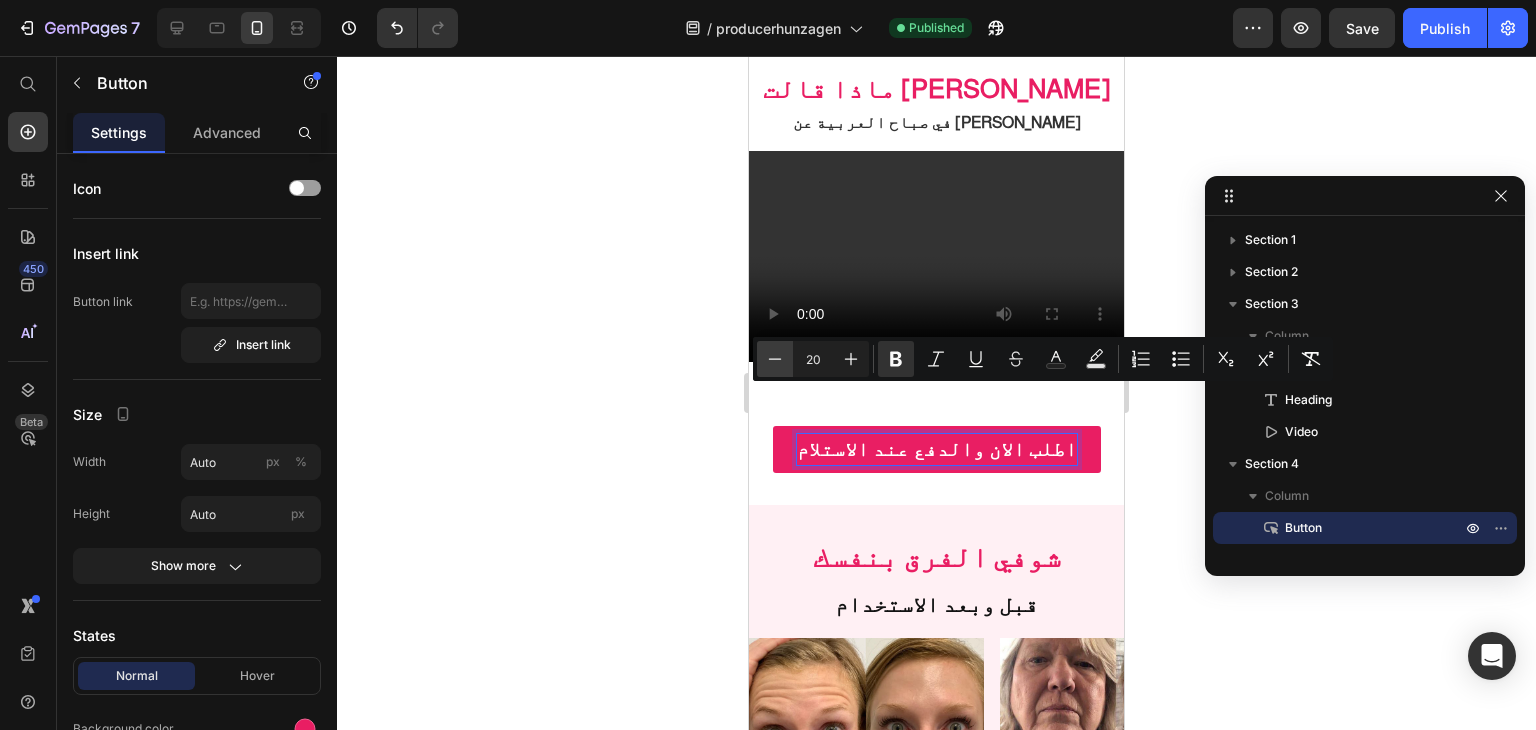 click 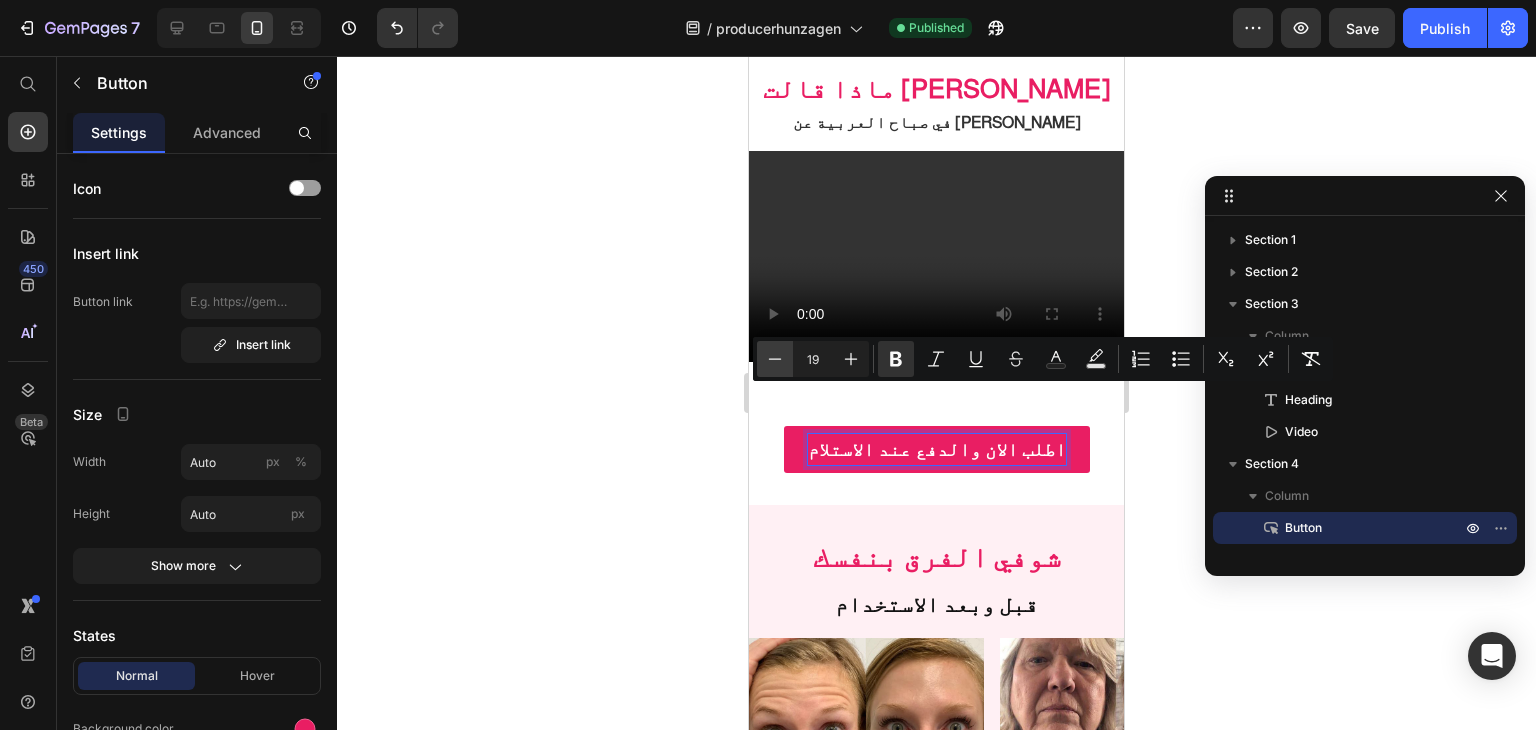 click 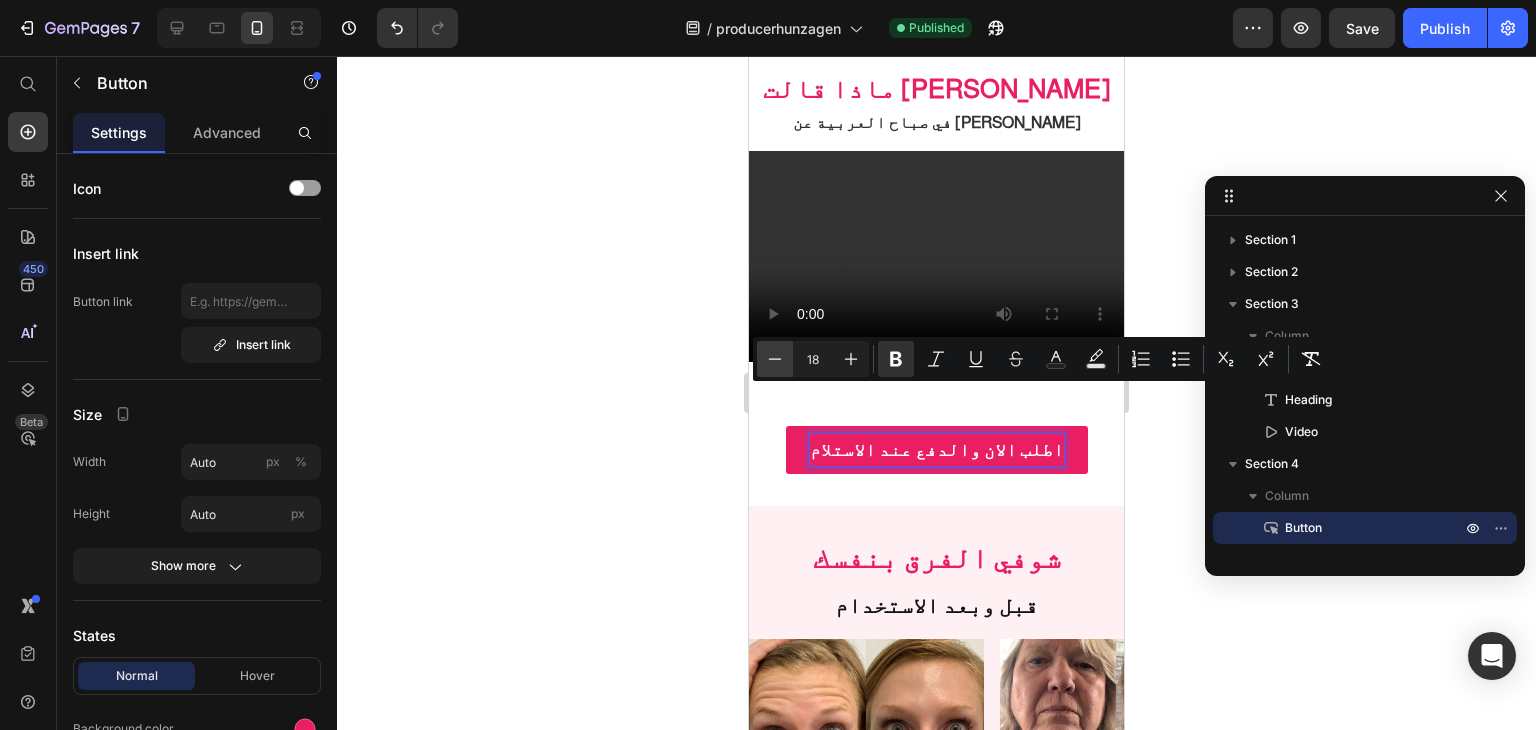 click 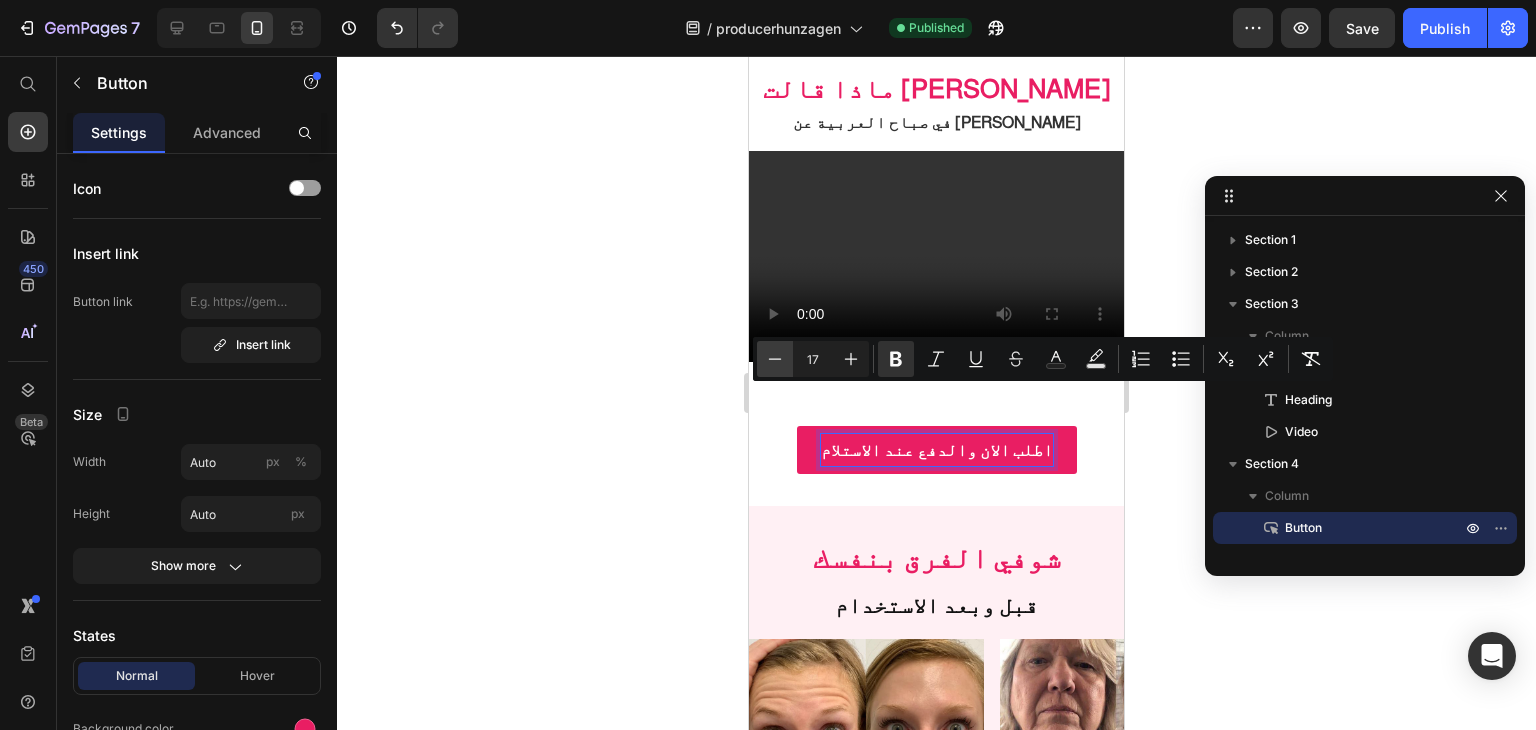 click 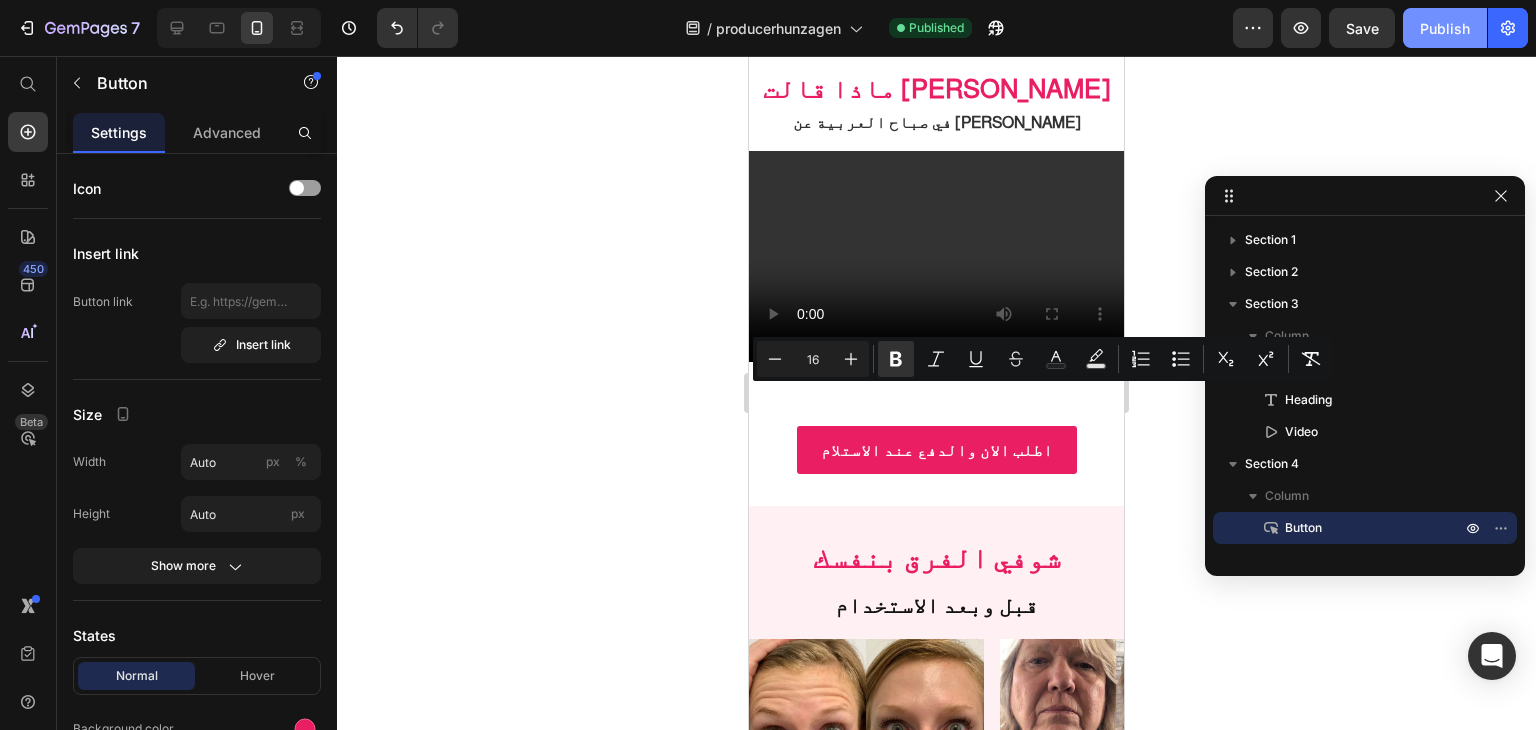 click on "Publish" at bounding box center [1445, 28] 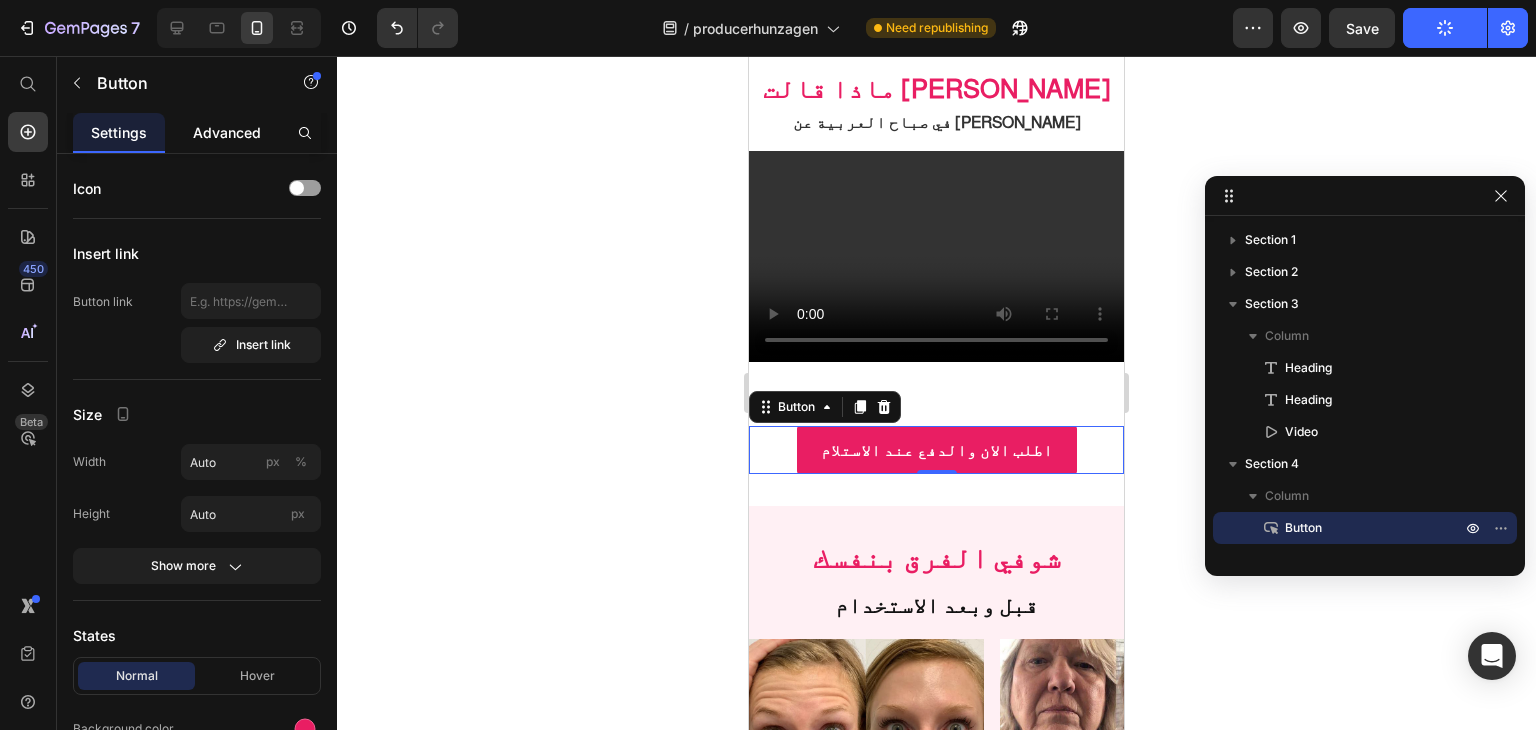 click on "Advanced" at bounding box center (227, 132) 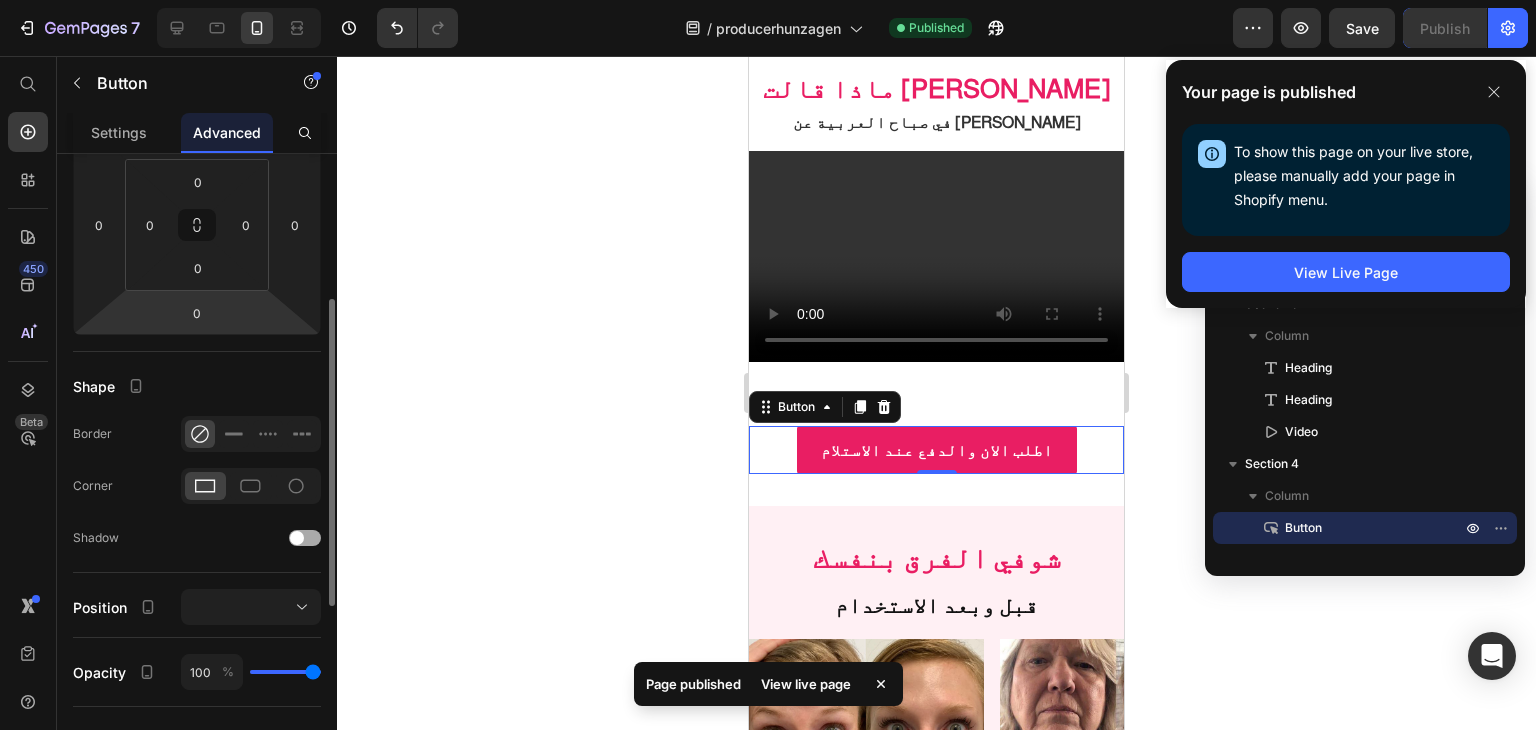 scroll, scrollTop: 400, scrollLeft: 0, axis: vertical 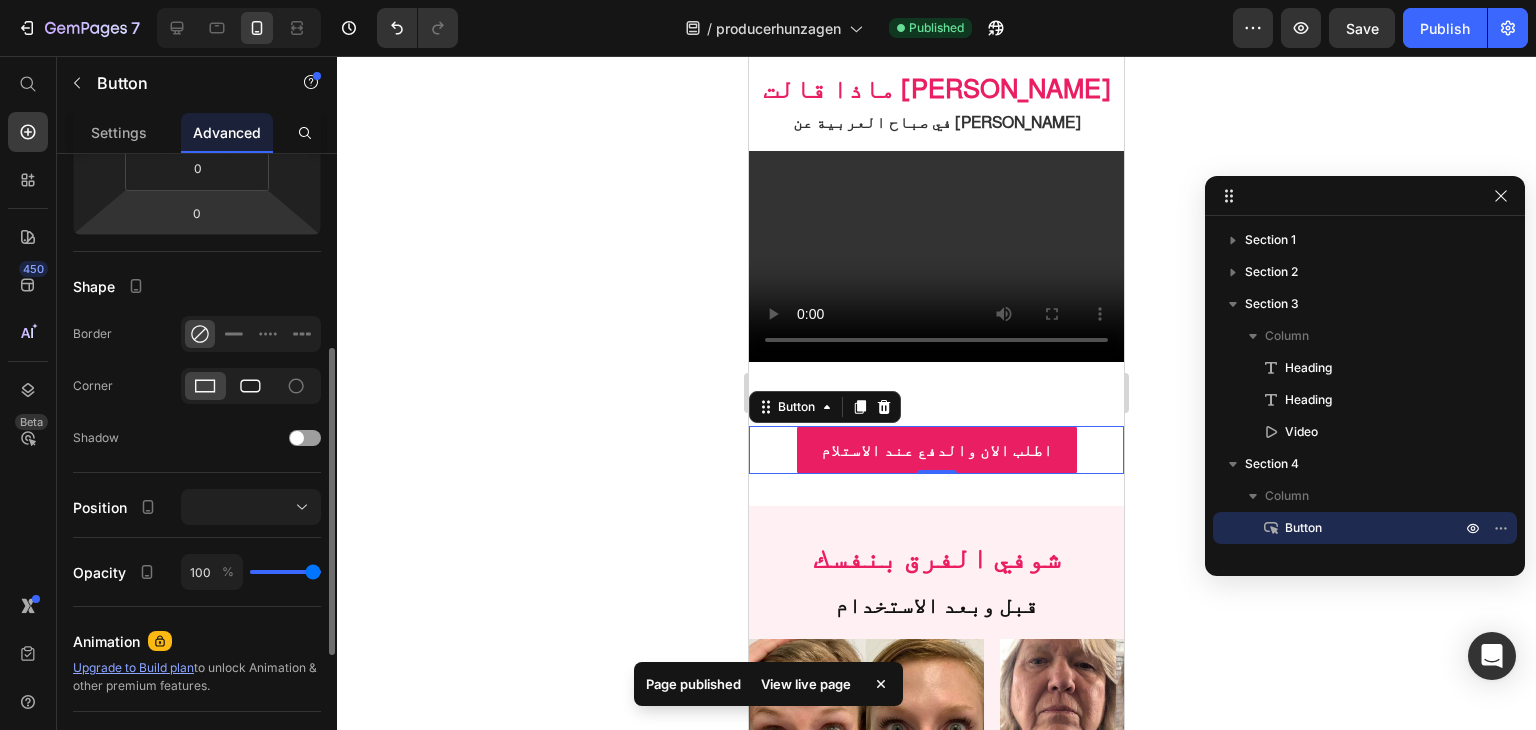 click 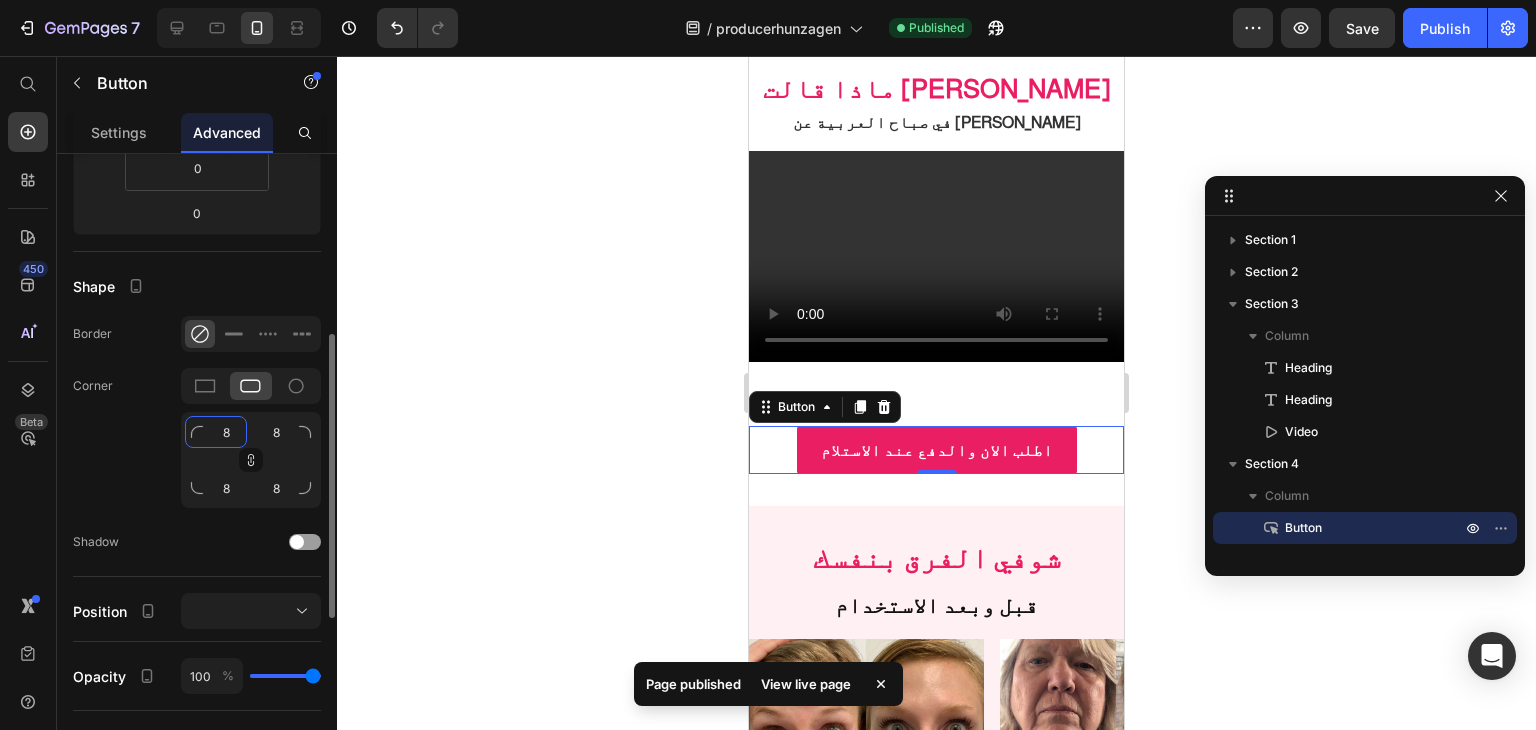 click on "8" 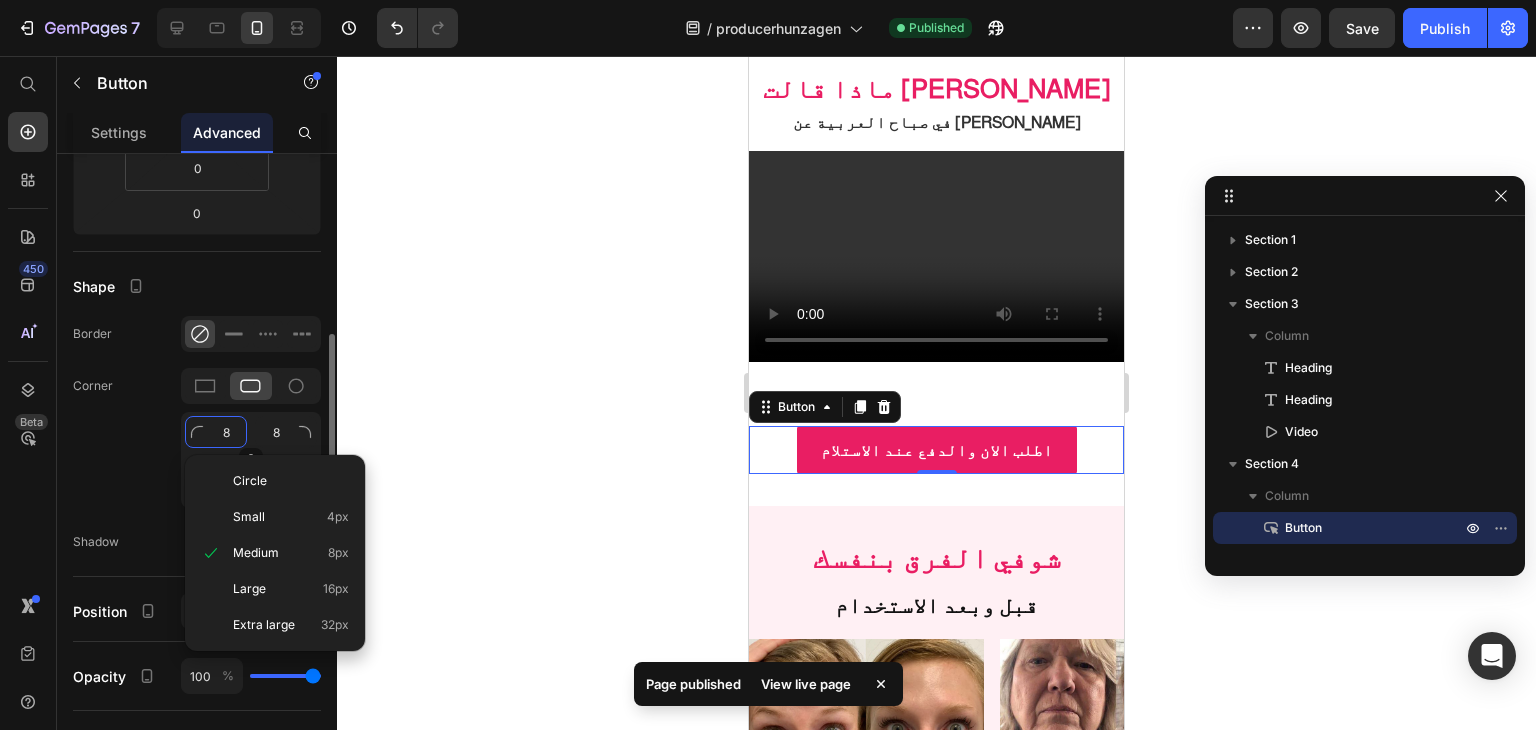 click on "8" 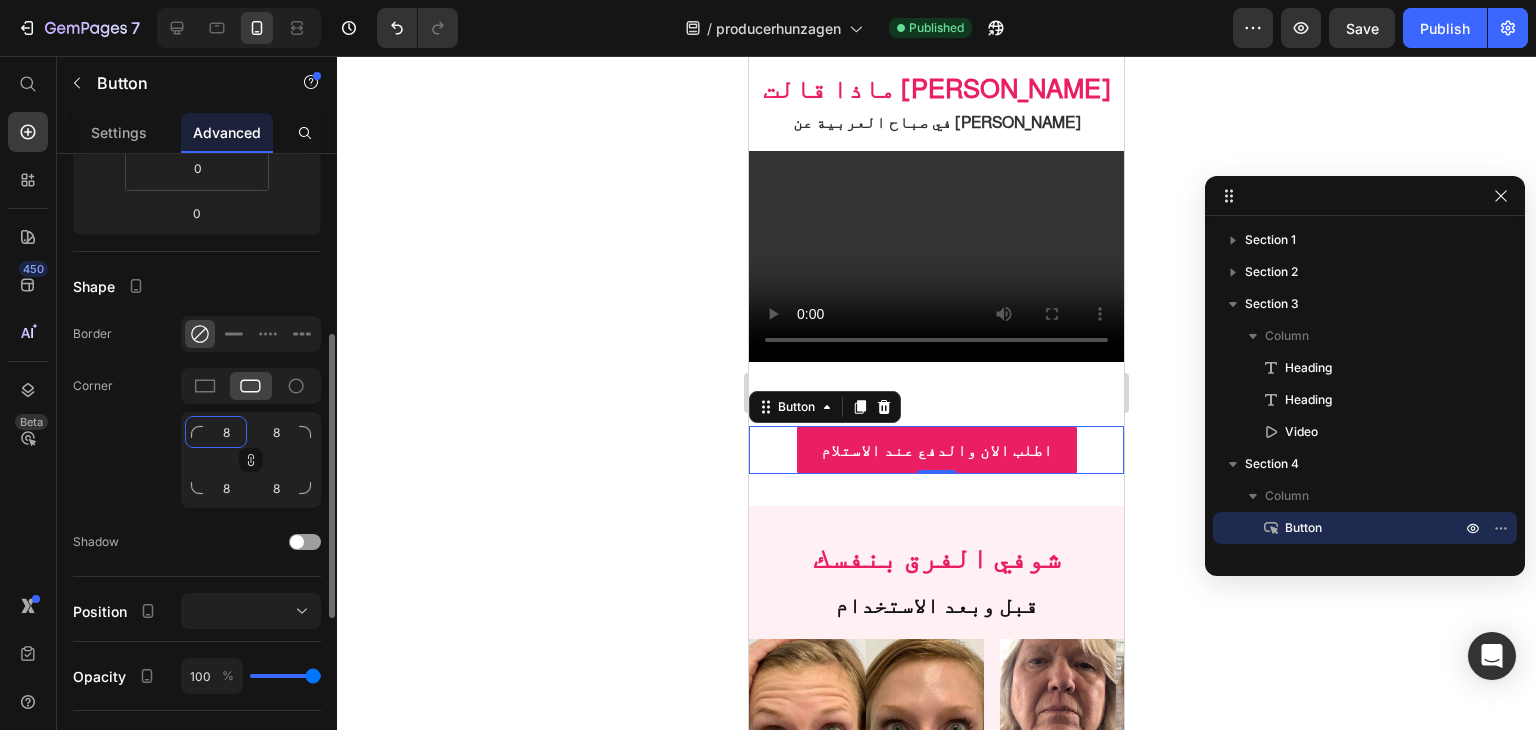 click on "8" 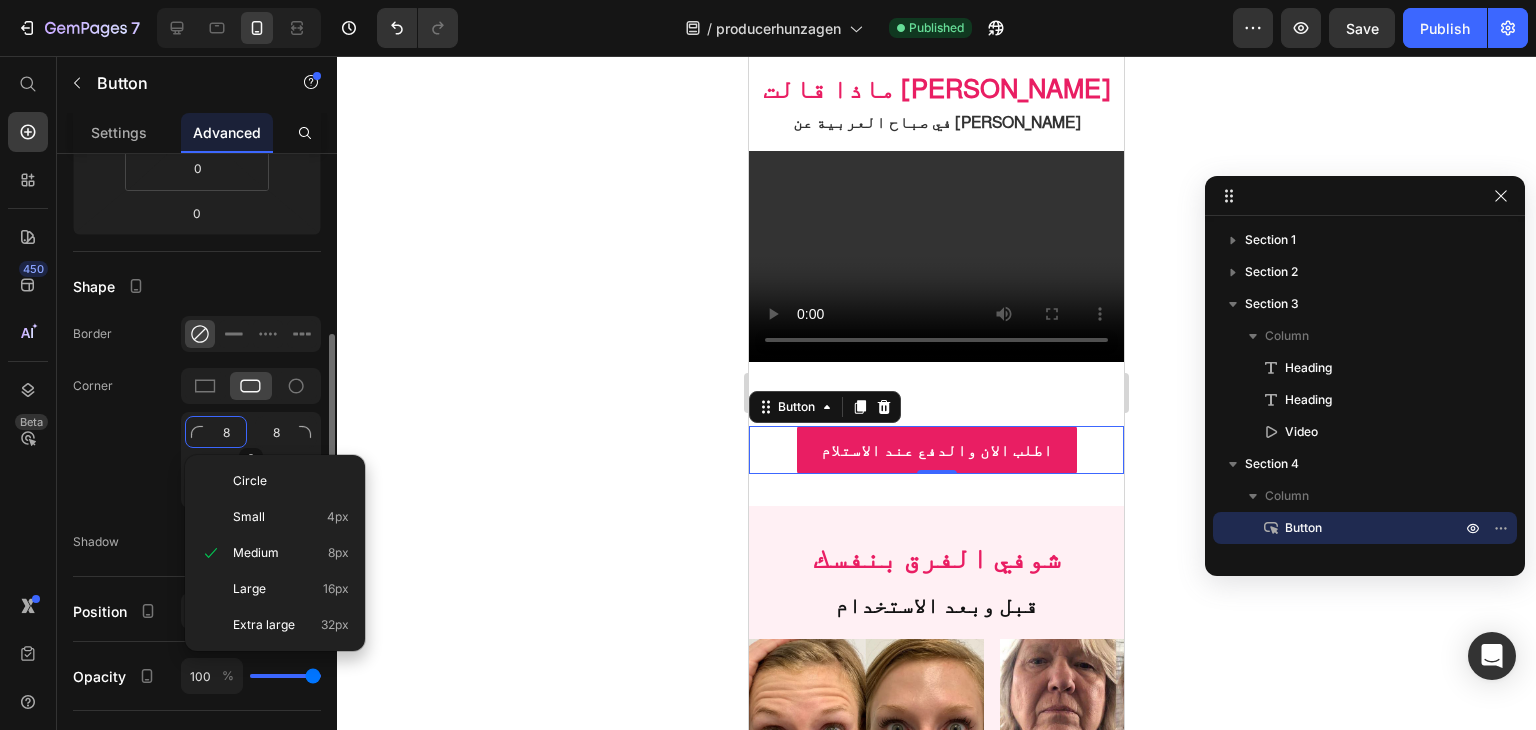 click on "8" 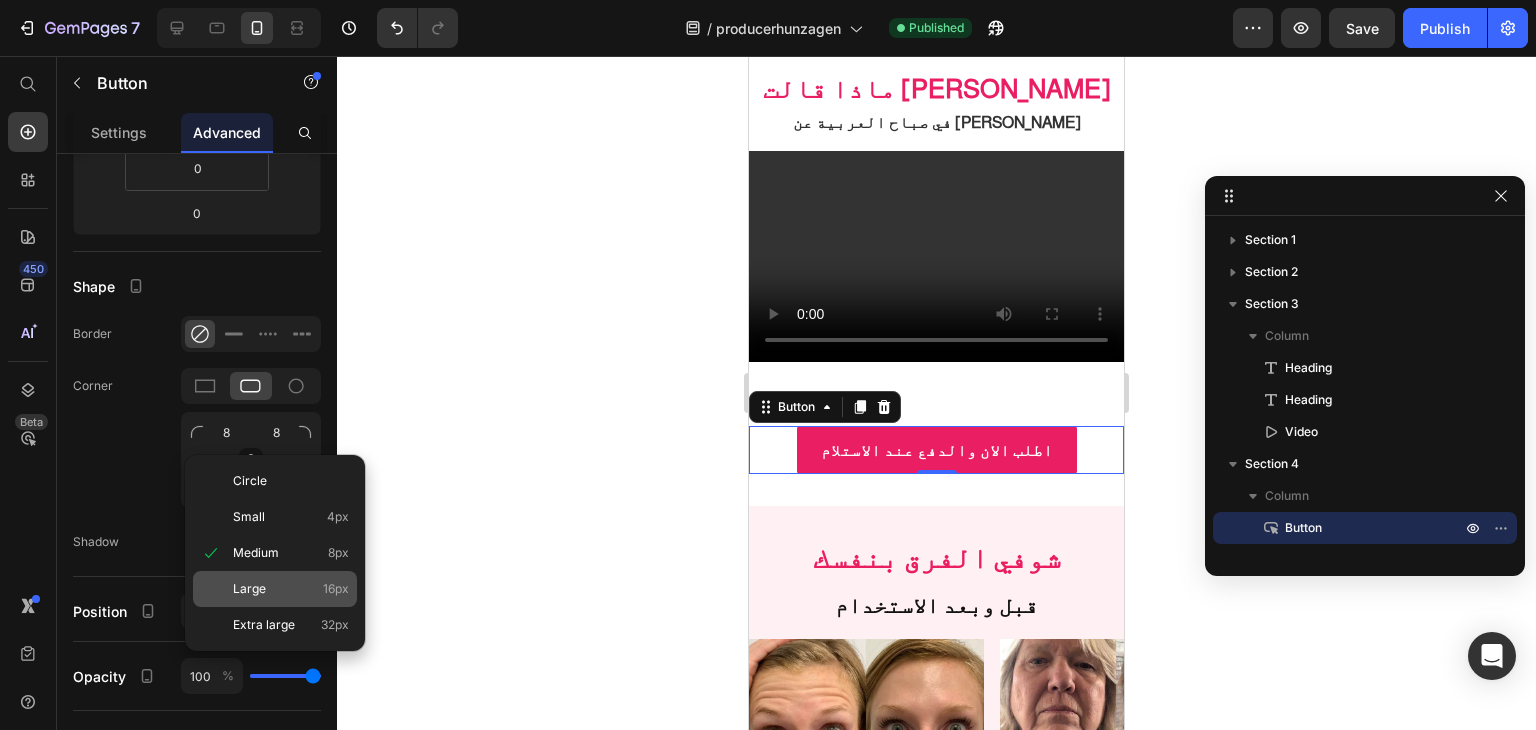 click on "Large 16px" 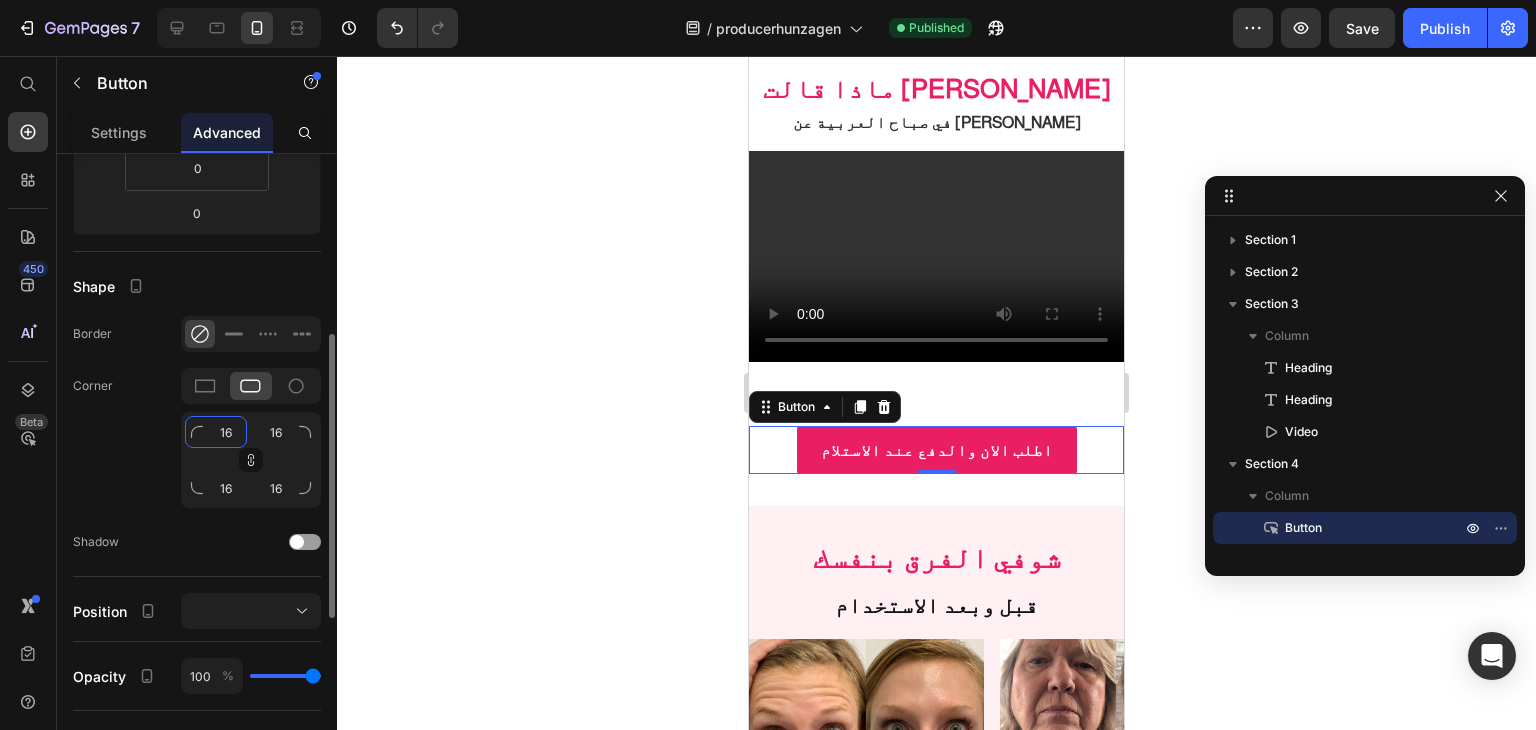 click on "16" 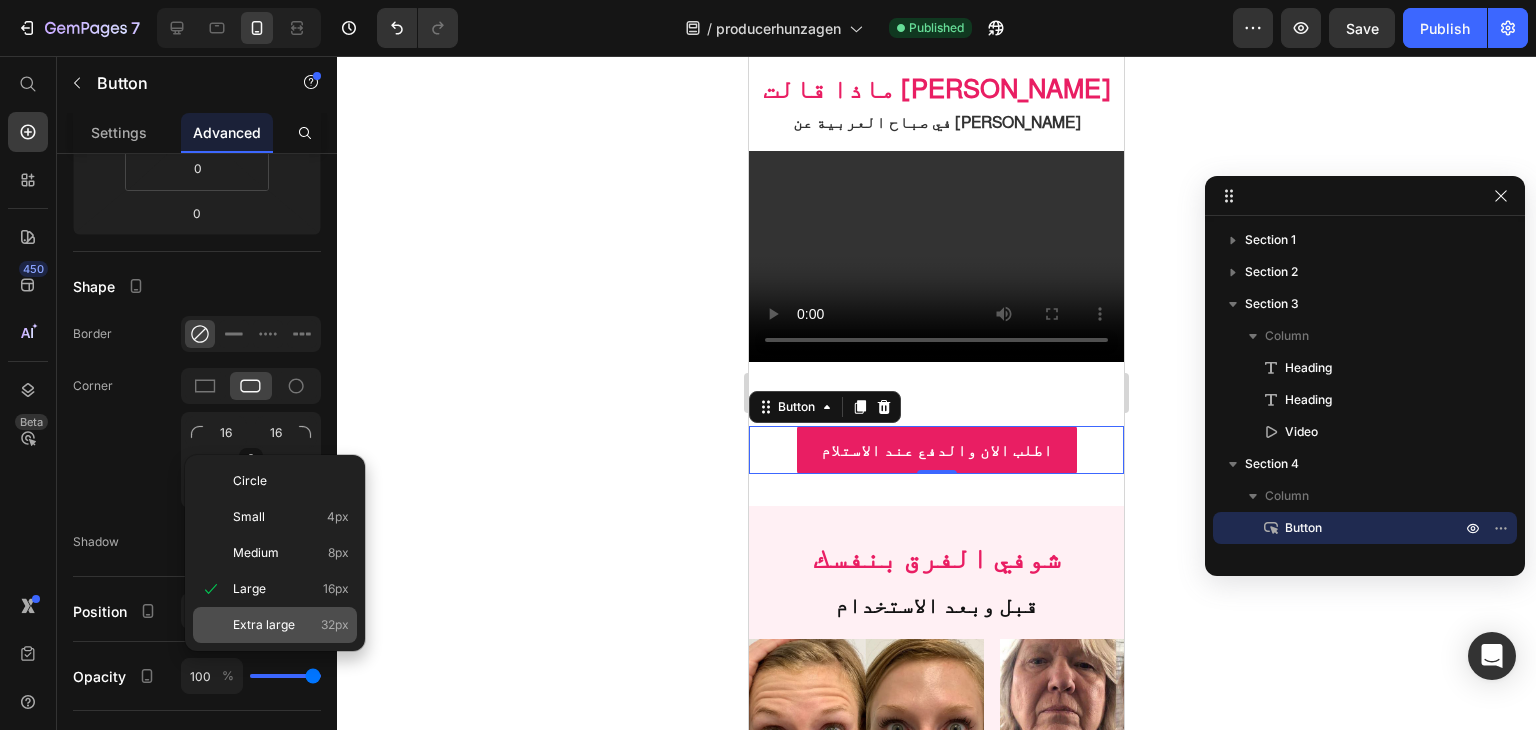 click on "Extra large" at bounding box center [264, 625] 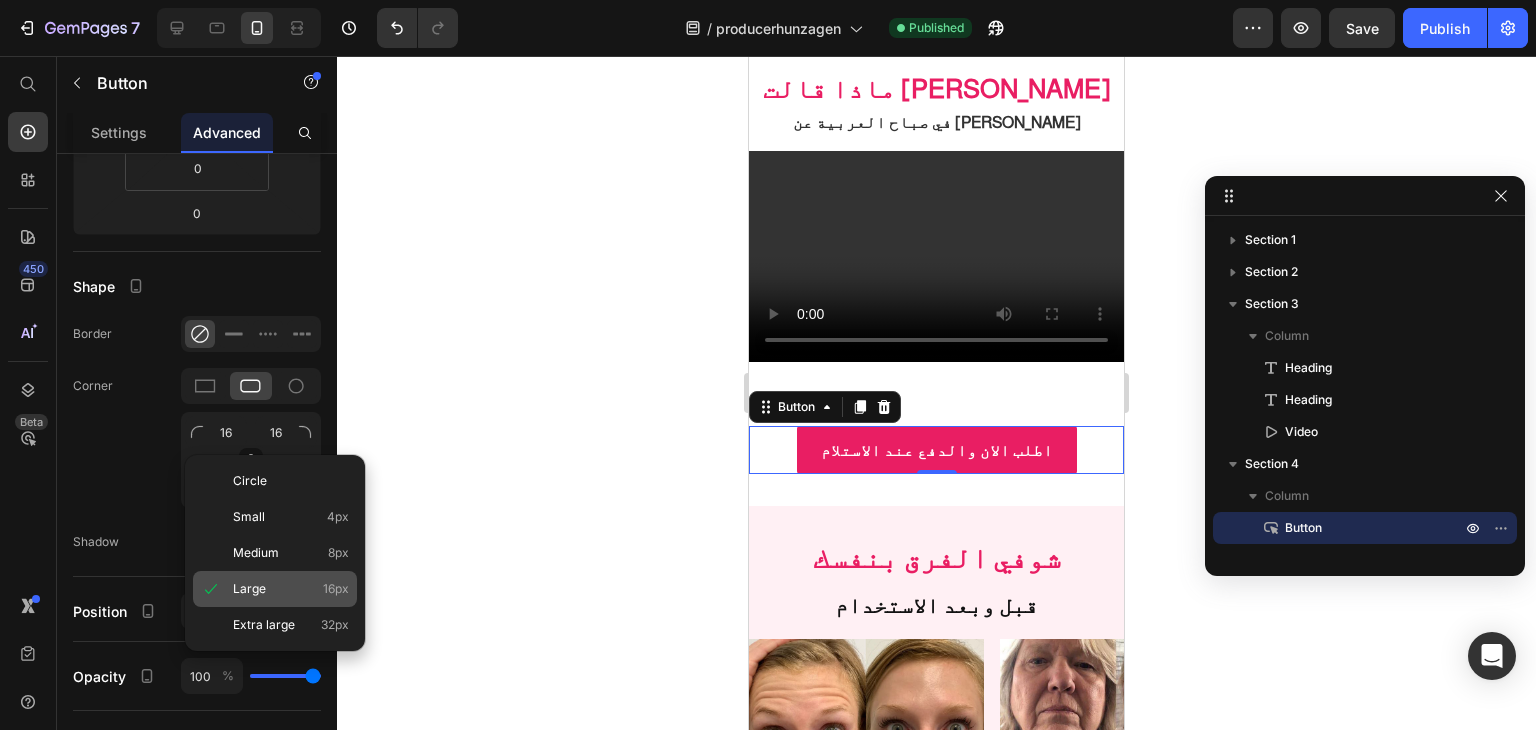 type on "32" 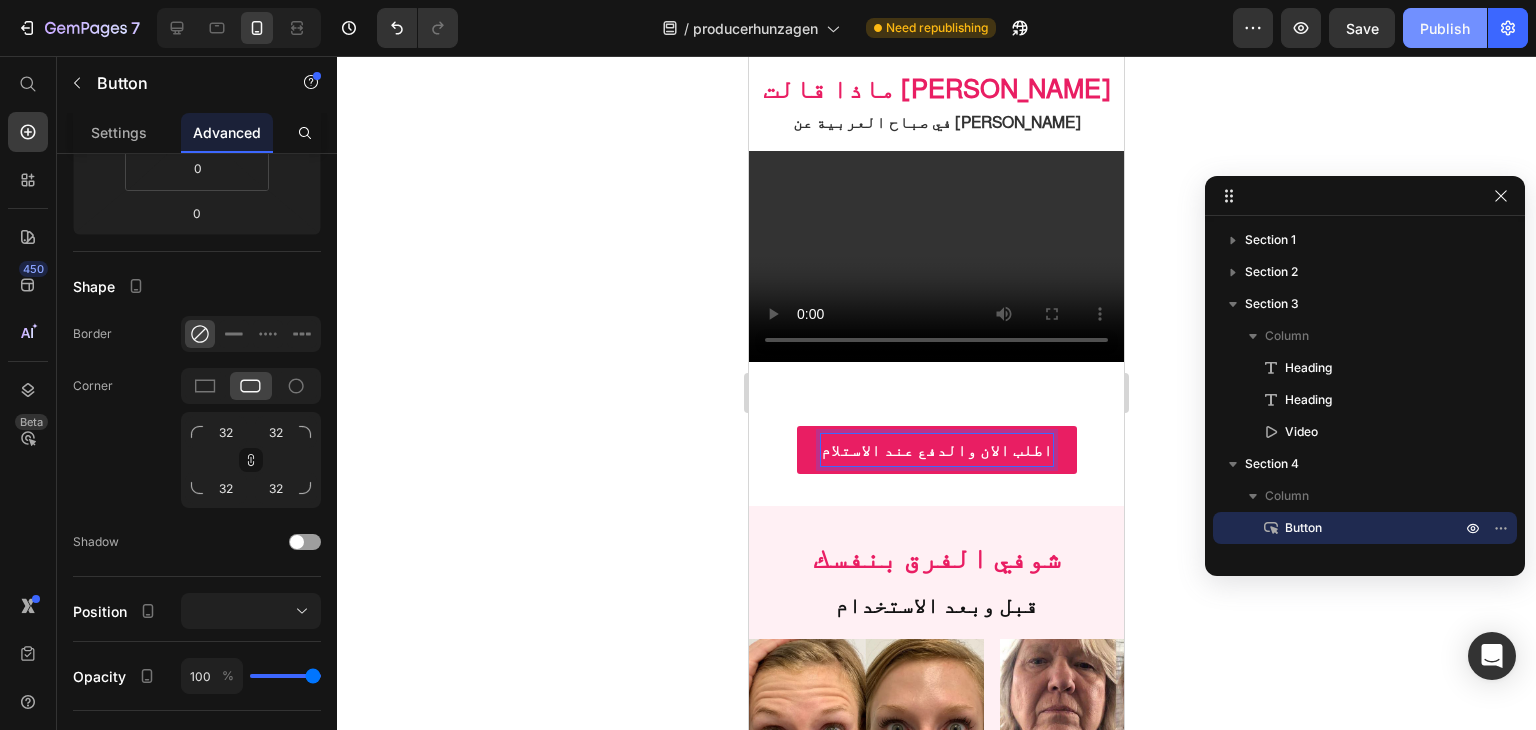 click on "Publish" 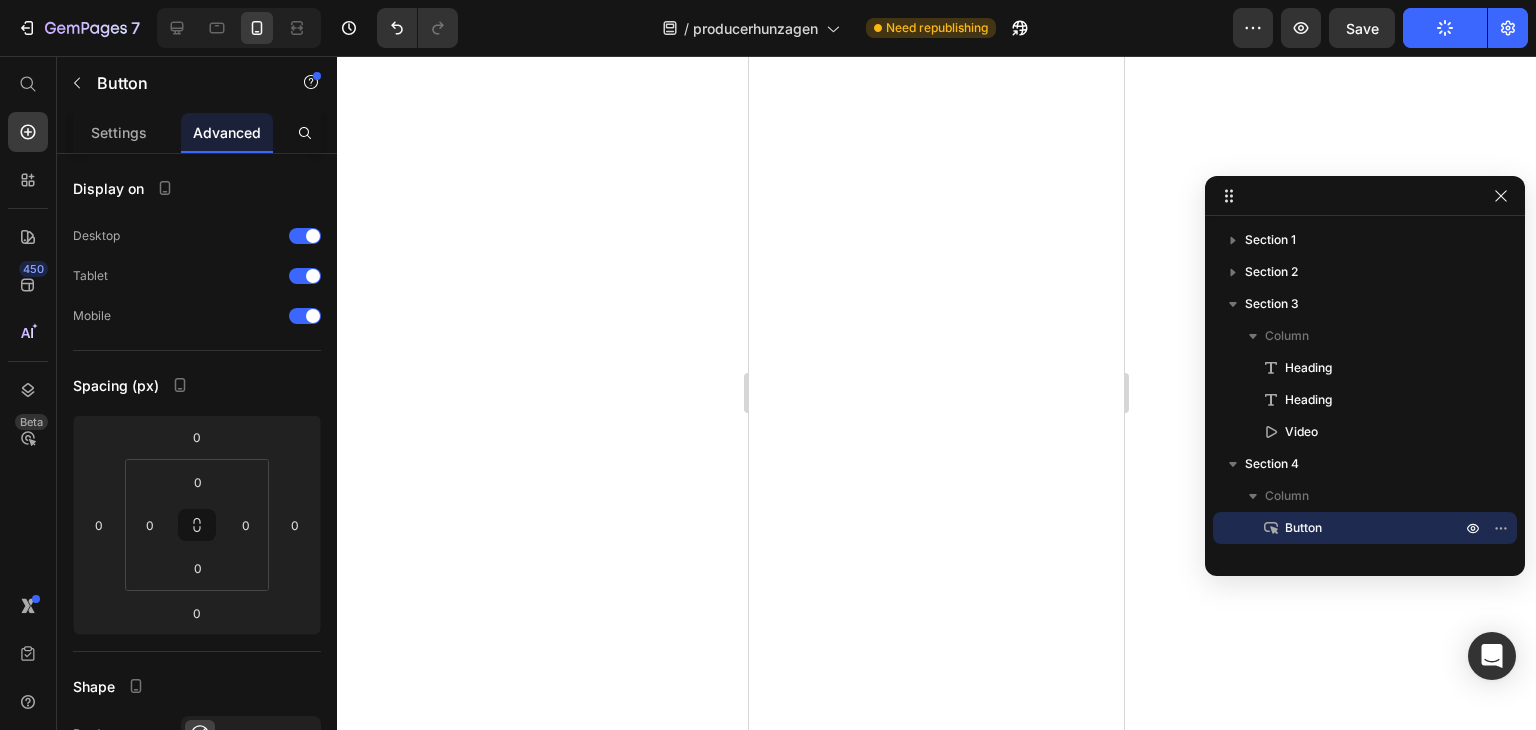 scroll, scrollTop: 0, scrollLeft: 0, axis: both 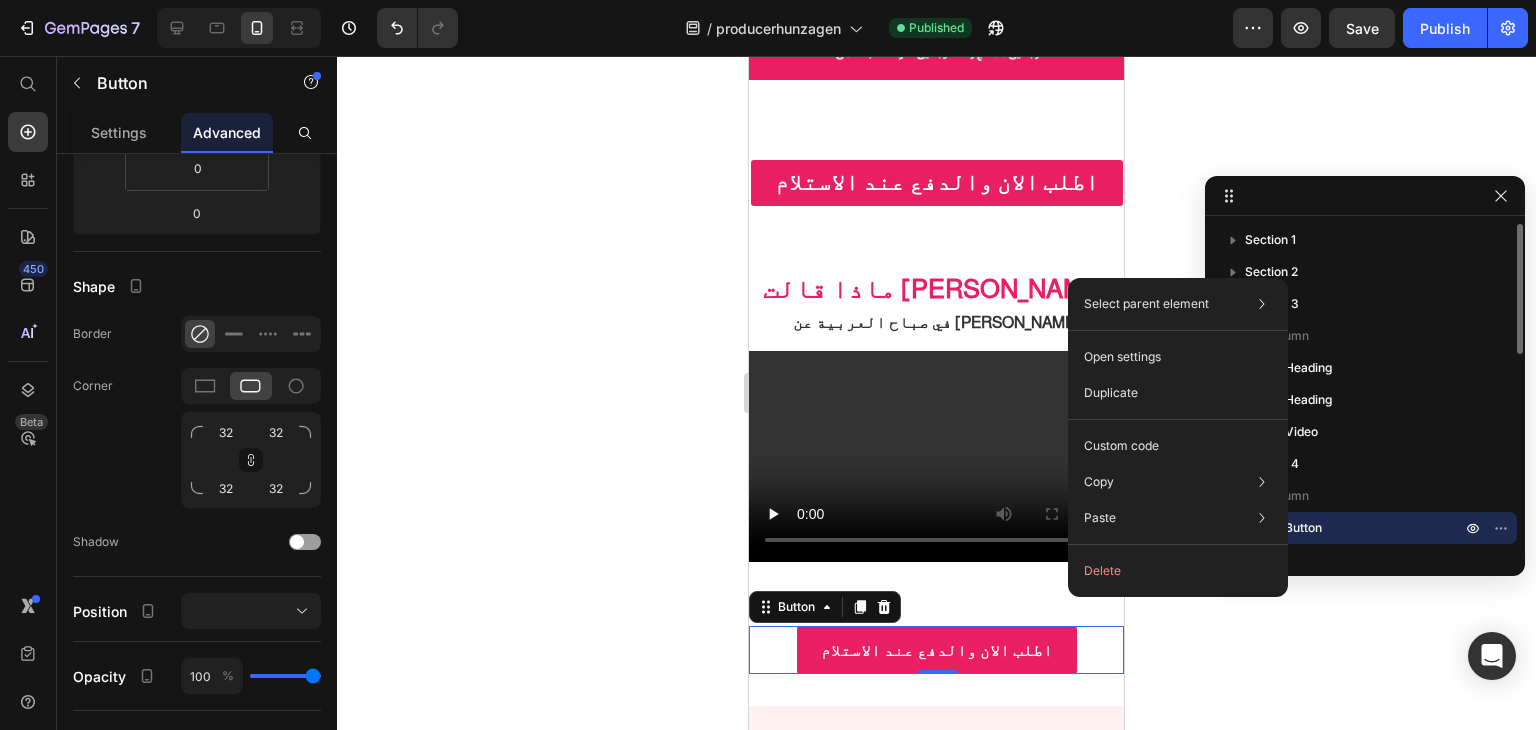 click on "Button" at bounding box center [1351, 528] 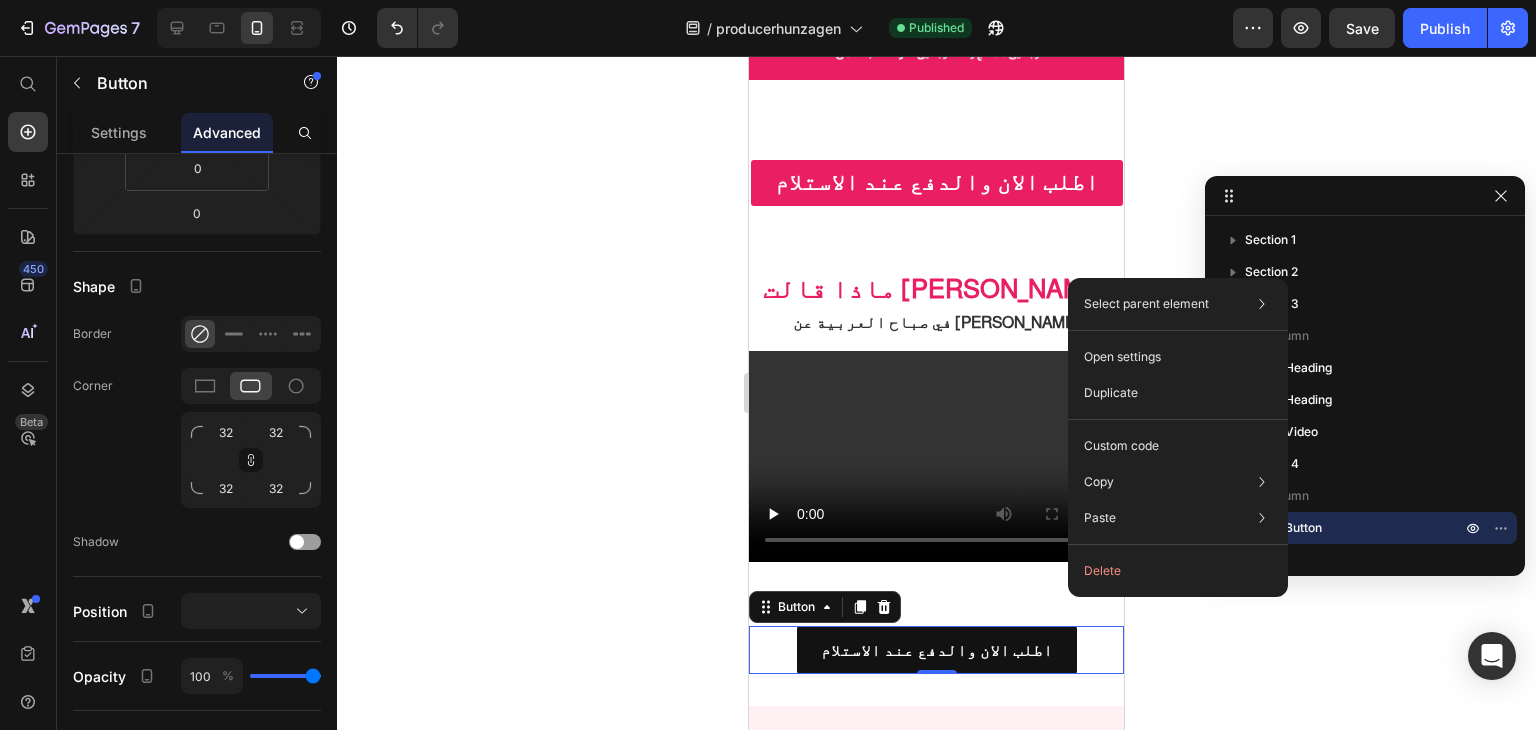 click on "اطلب الان والدفع عند الاستلام" at bounding box center (937, 650) 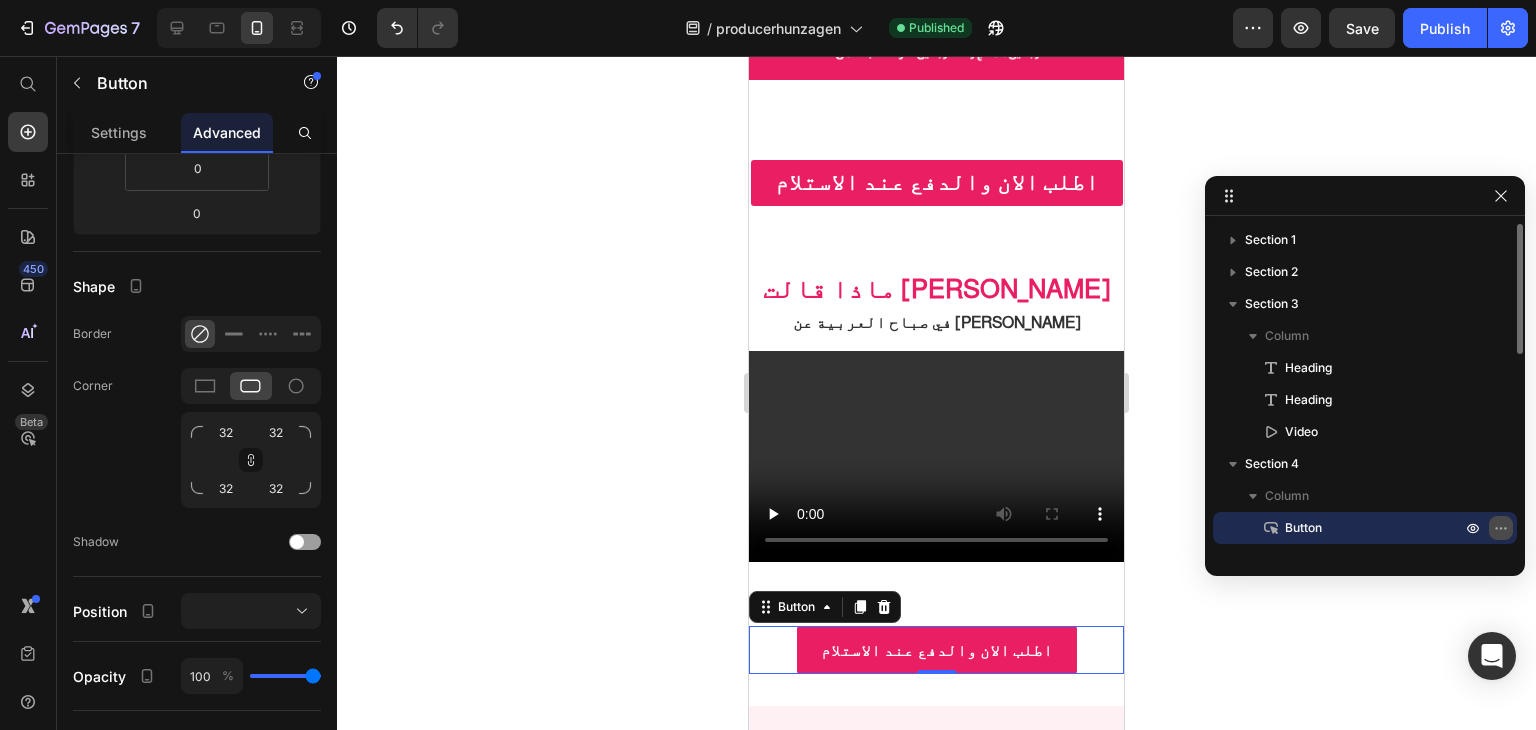 click 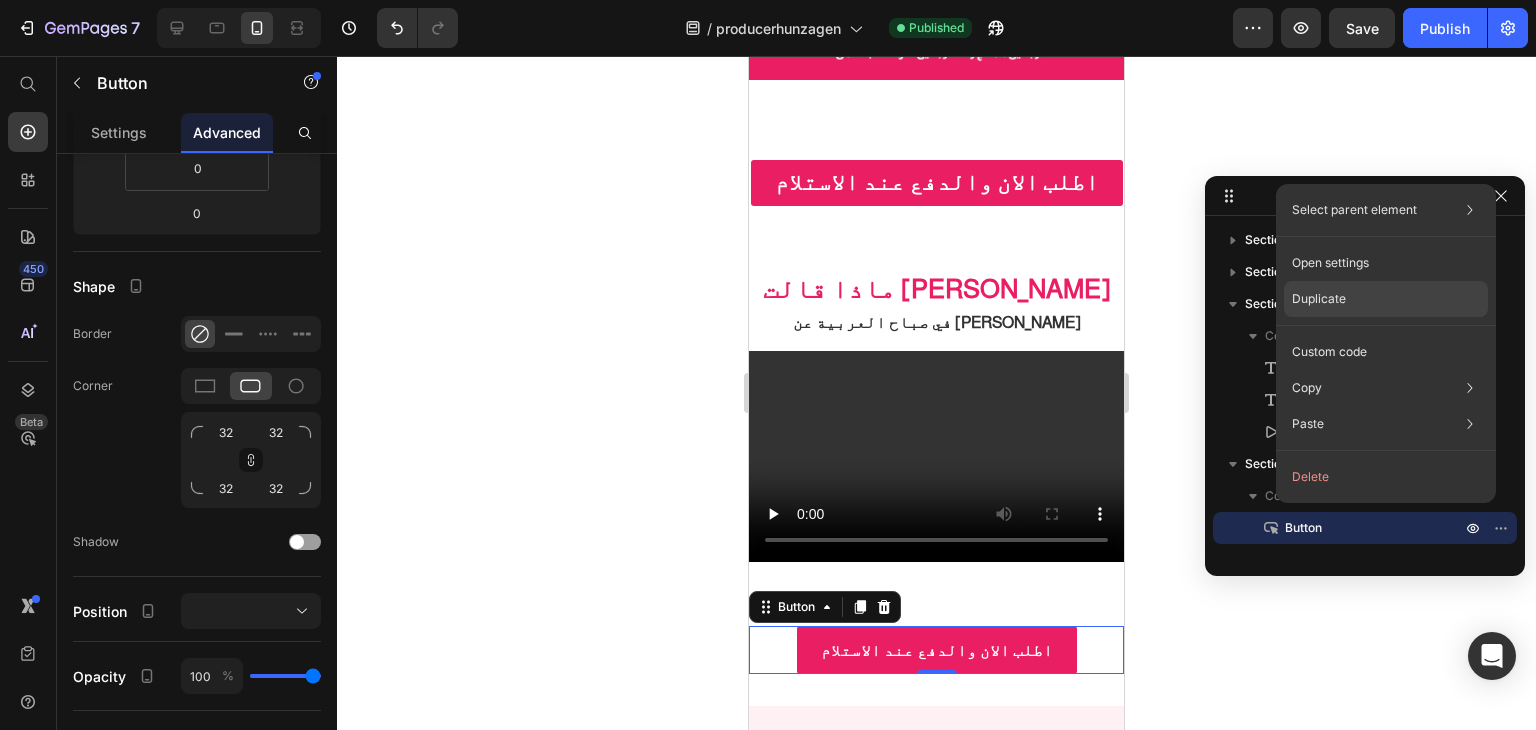 click on "Duplicate" at bounding box center (1319, 299) 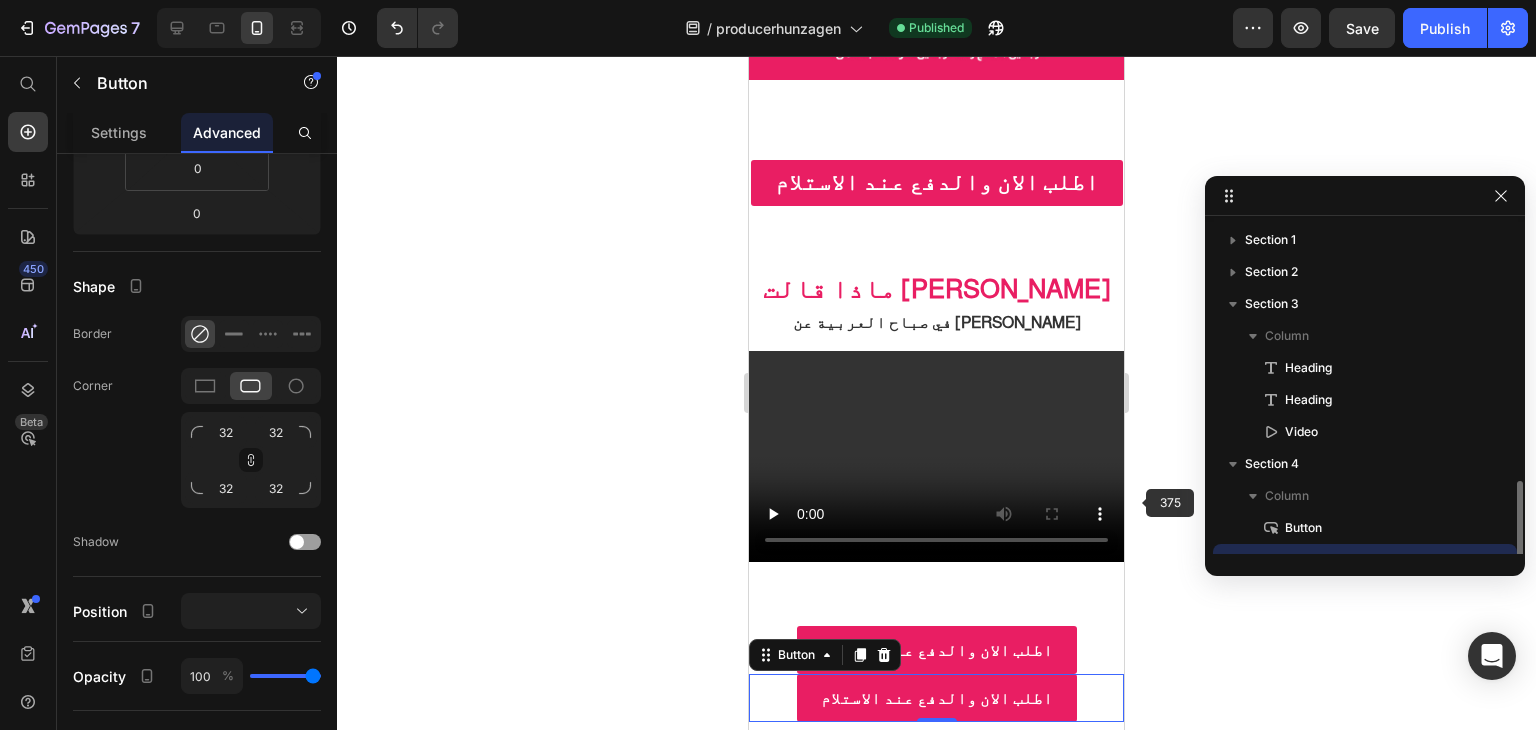 scroll, scrollTop: 186, scrollLeft: 0, axis: vertical 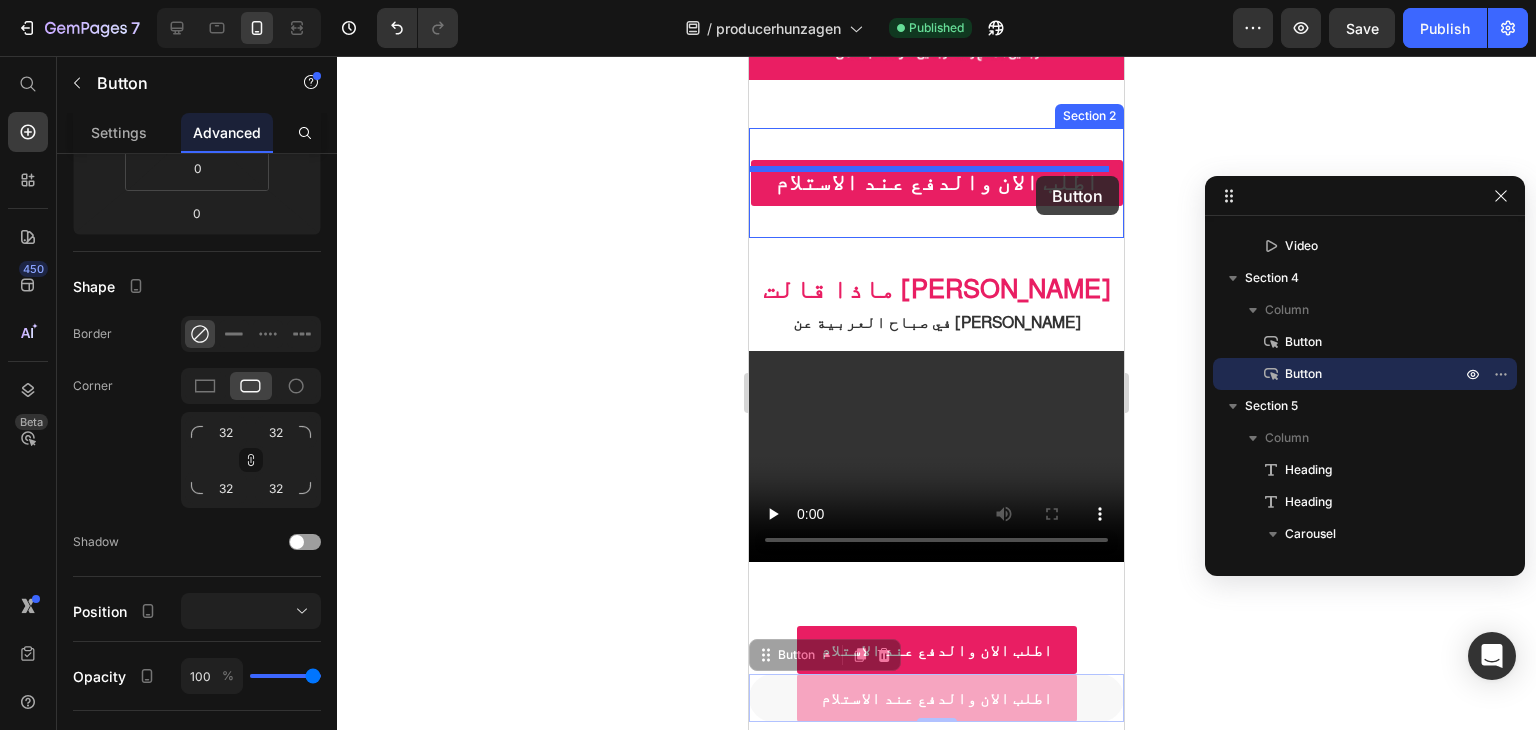 drag, startPoint x: 1072, startPoint y: 654, endPoint x: 1036, endPoint y: 176, distance: 479.35373 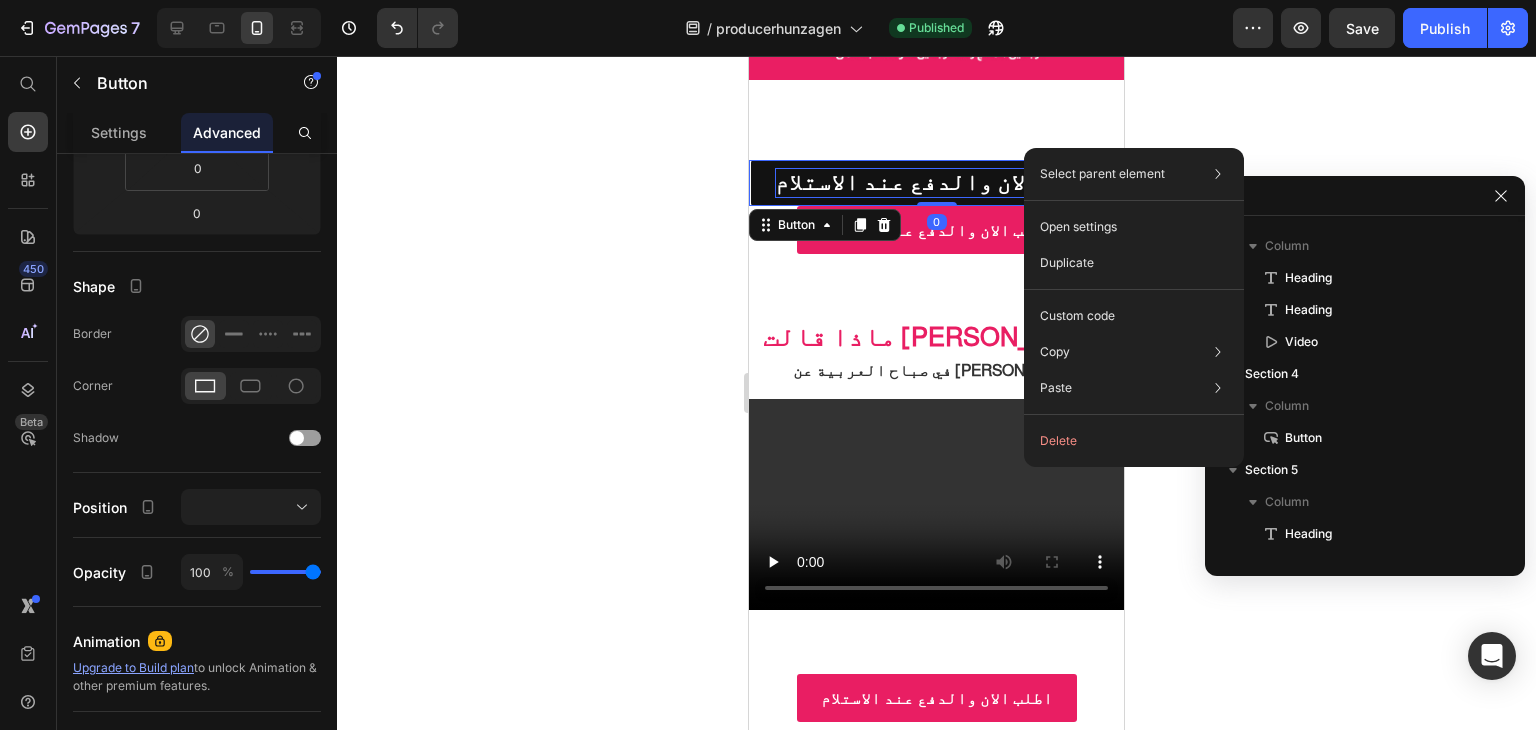 scroll, scrollTop: 0, scrollLeft: 0, axis: both 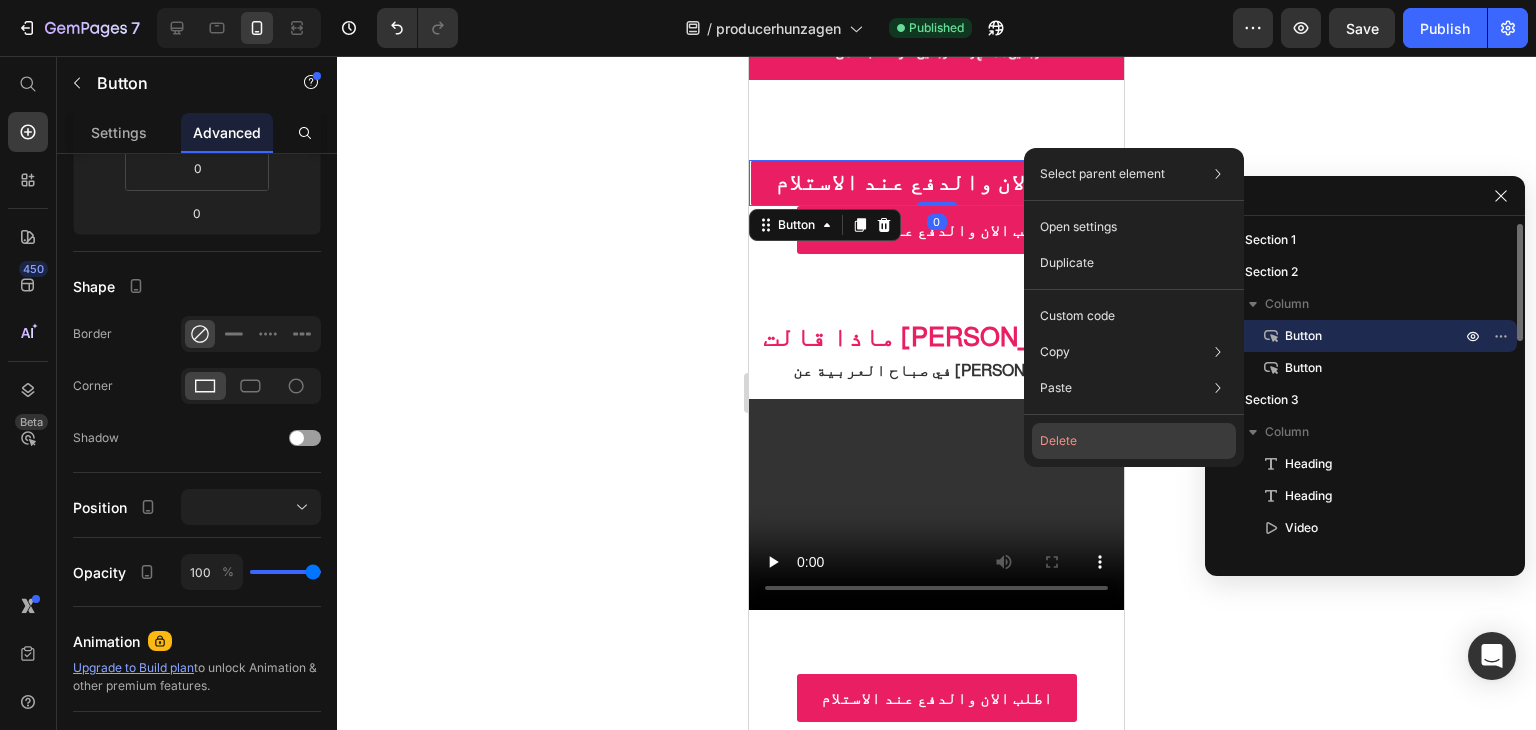 click on "Delete" 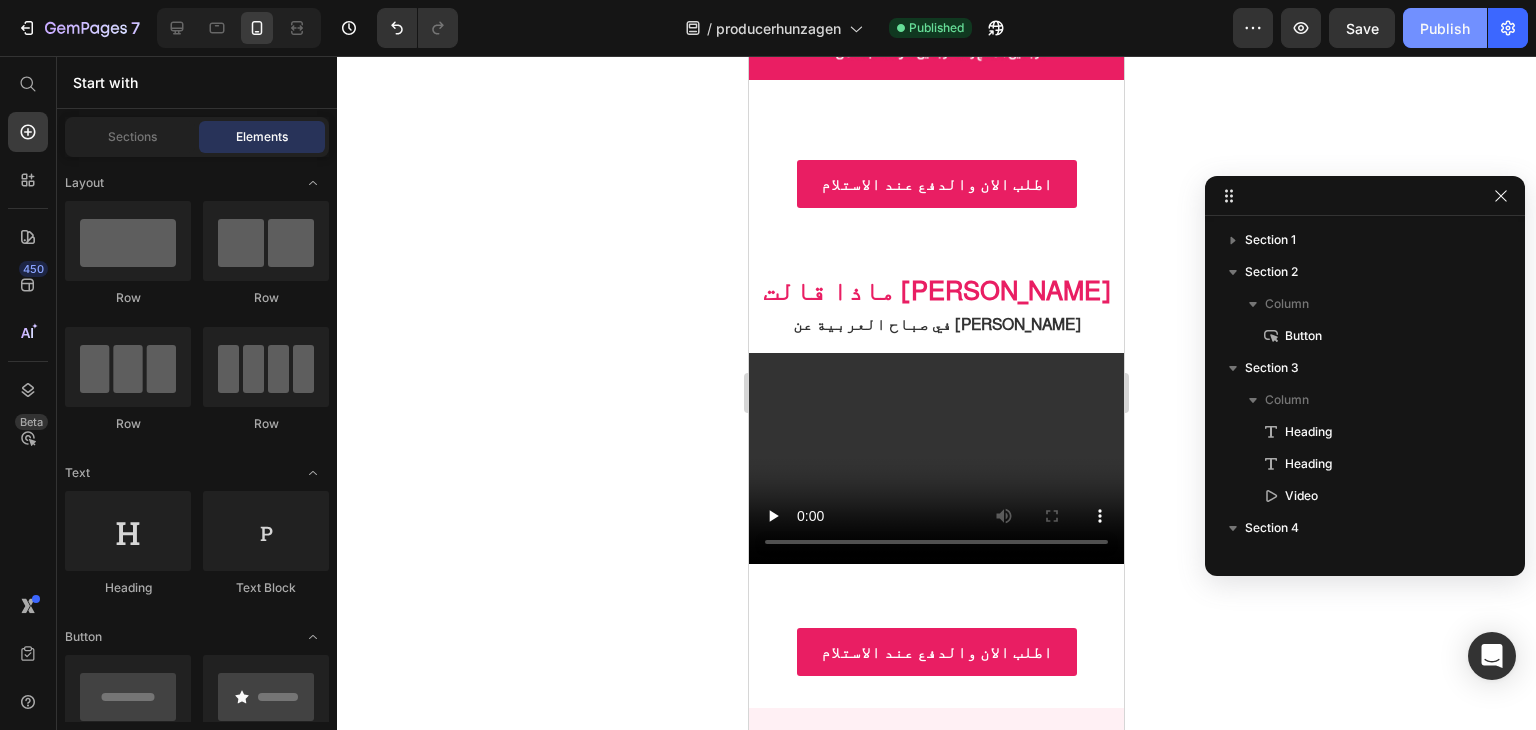 click on "Publish" at bounding box center [1445, 28] 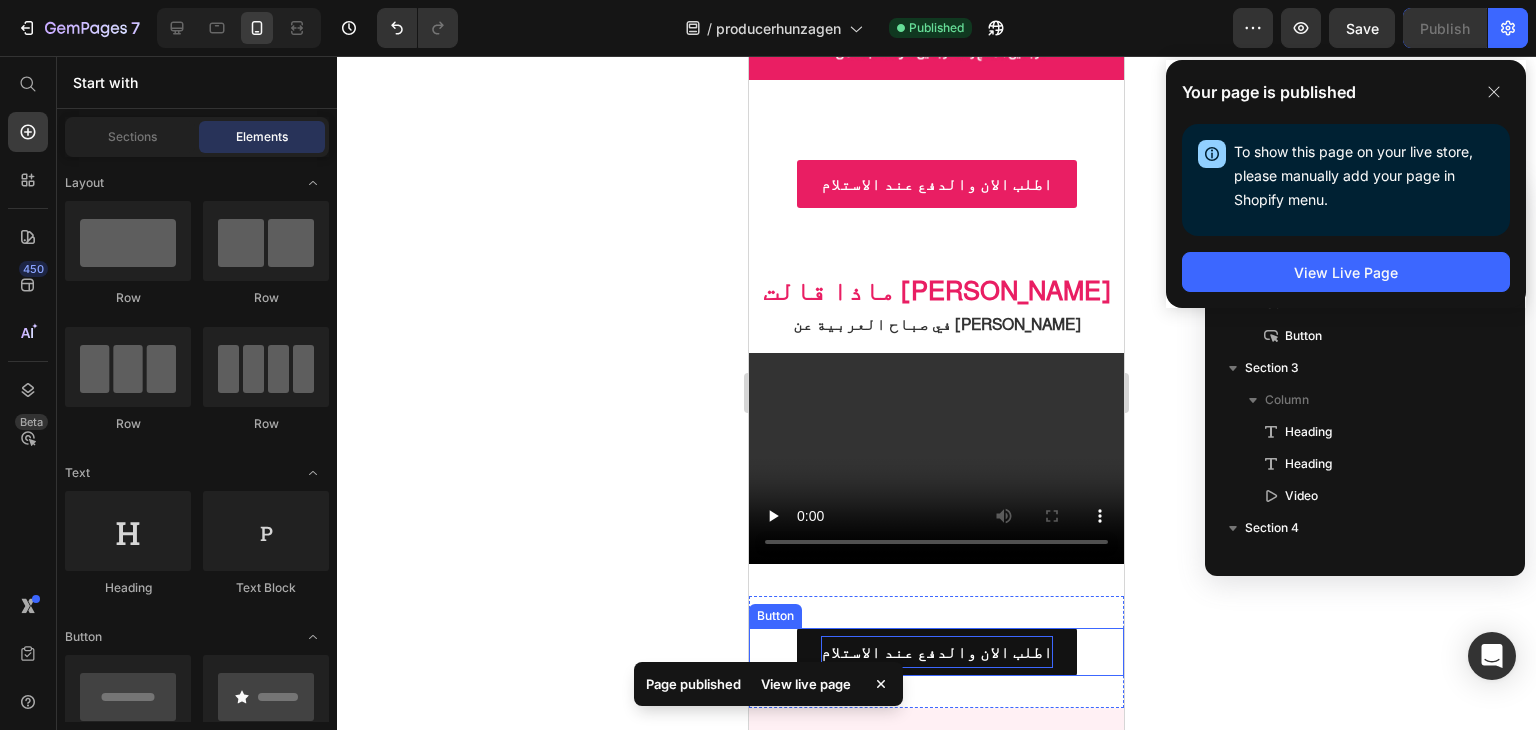 click on "اطلب الان والدفع عند الاستلام" at bounding box center (937, 652) 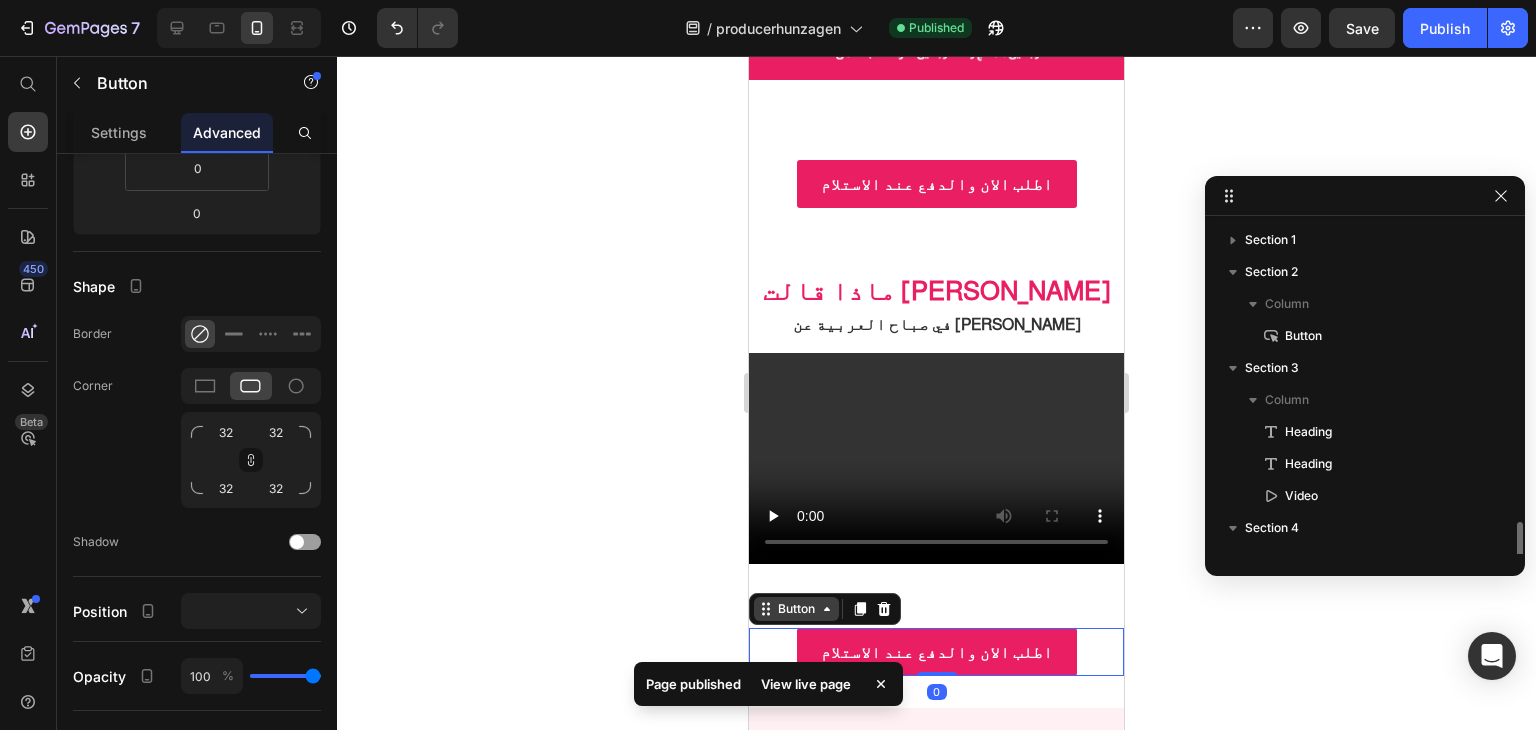 scroll, scrollTop: 218, scrollLeft: 0, axis: vertical 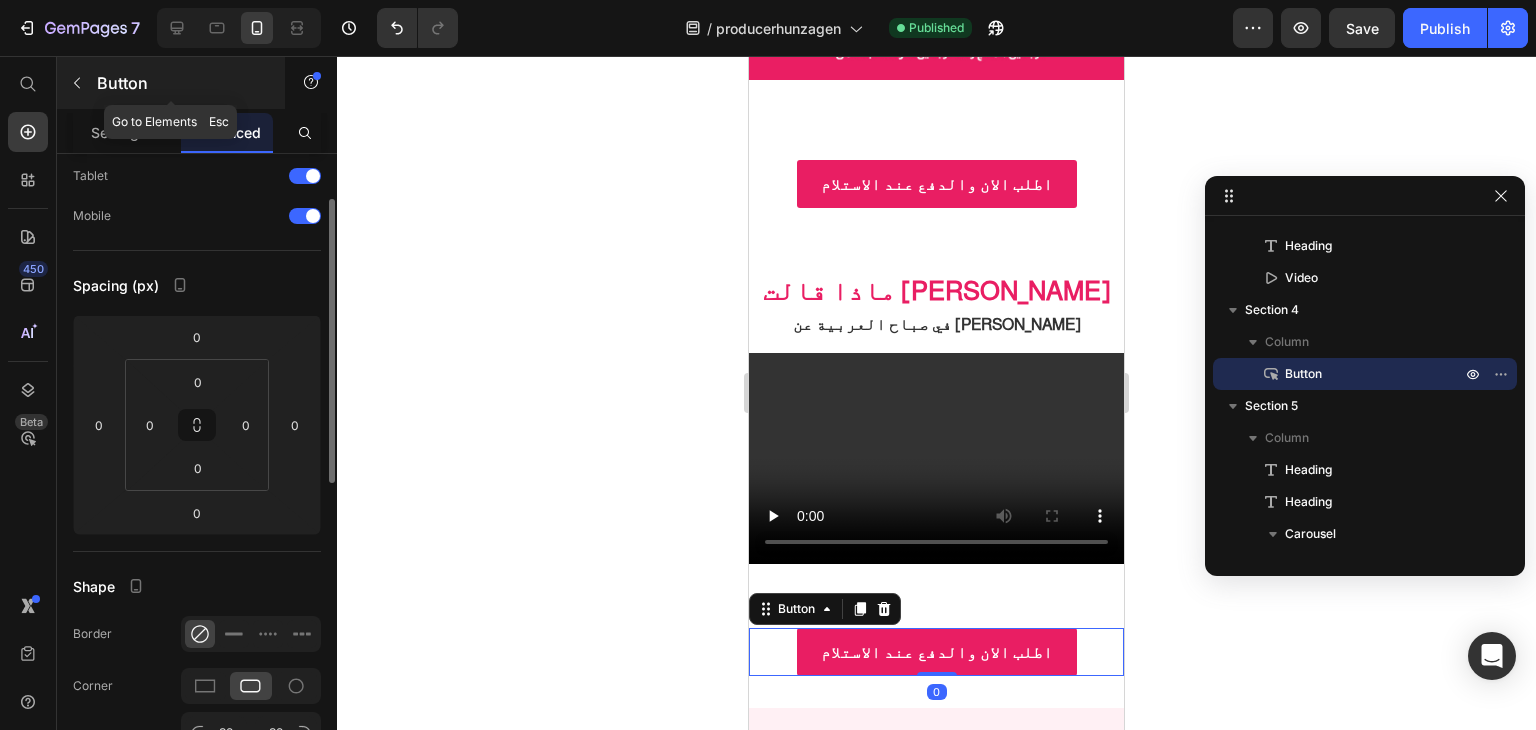click at bounding box center (77, 83) 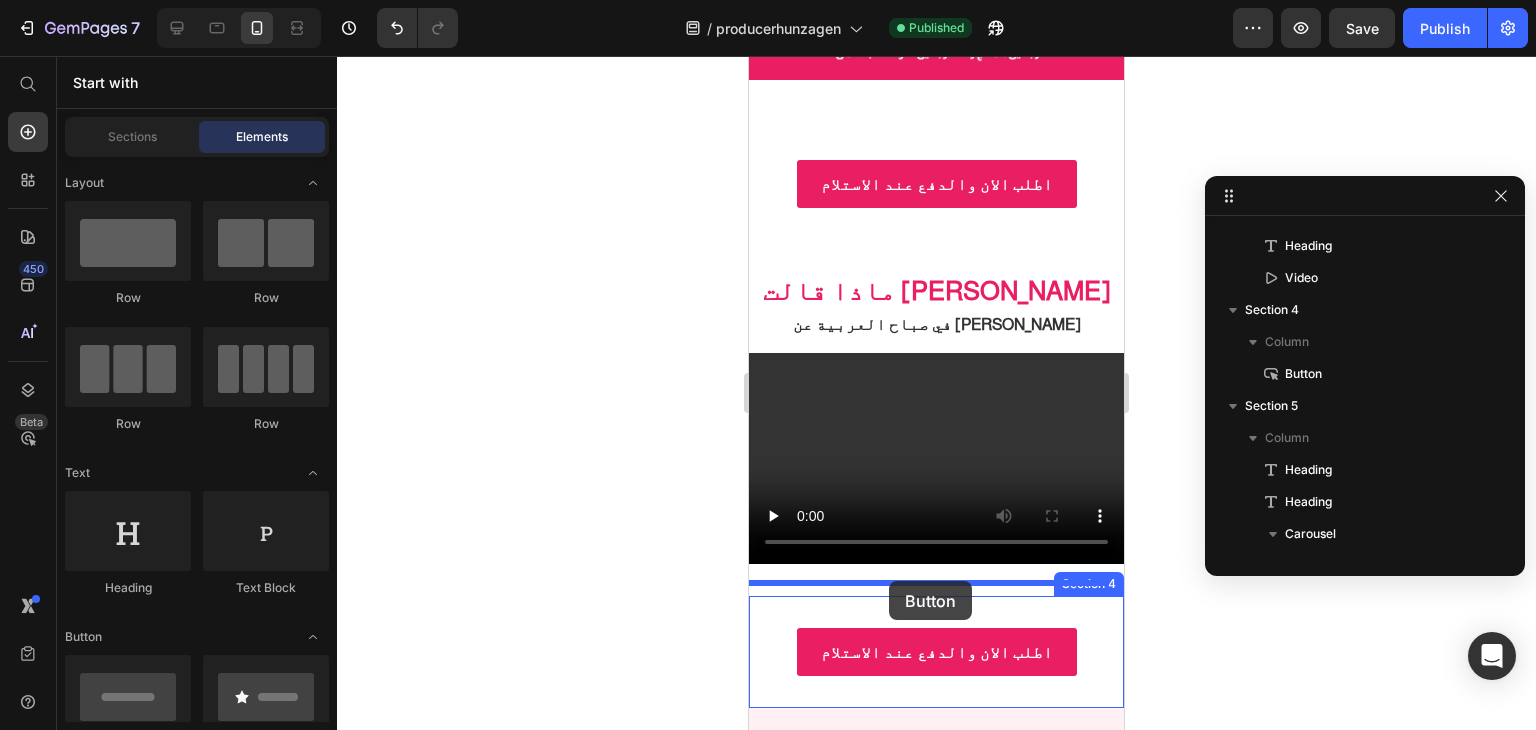 drag, startPoint x: 982, startPoint y: 256, endPoint x: 889, endPoint y: 578, distance: 335.16116 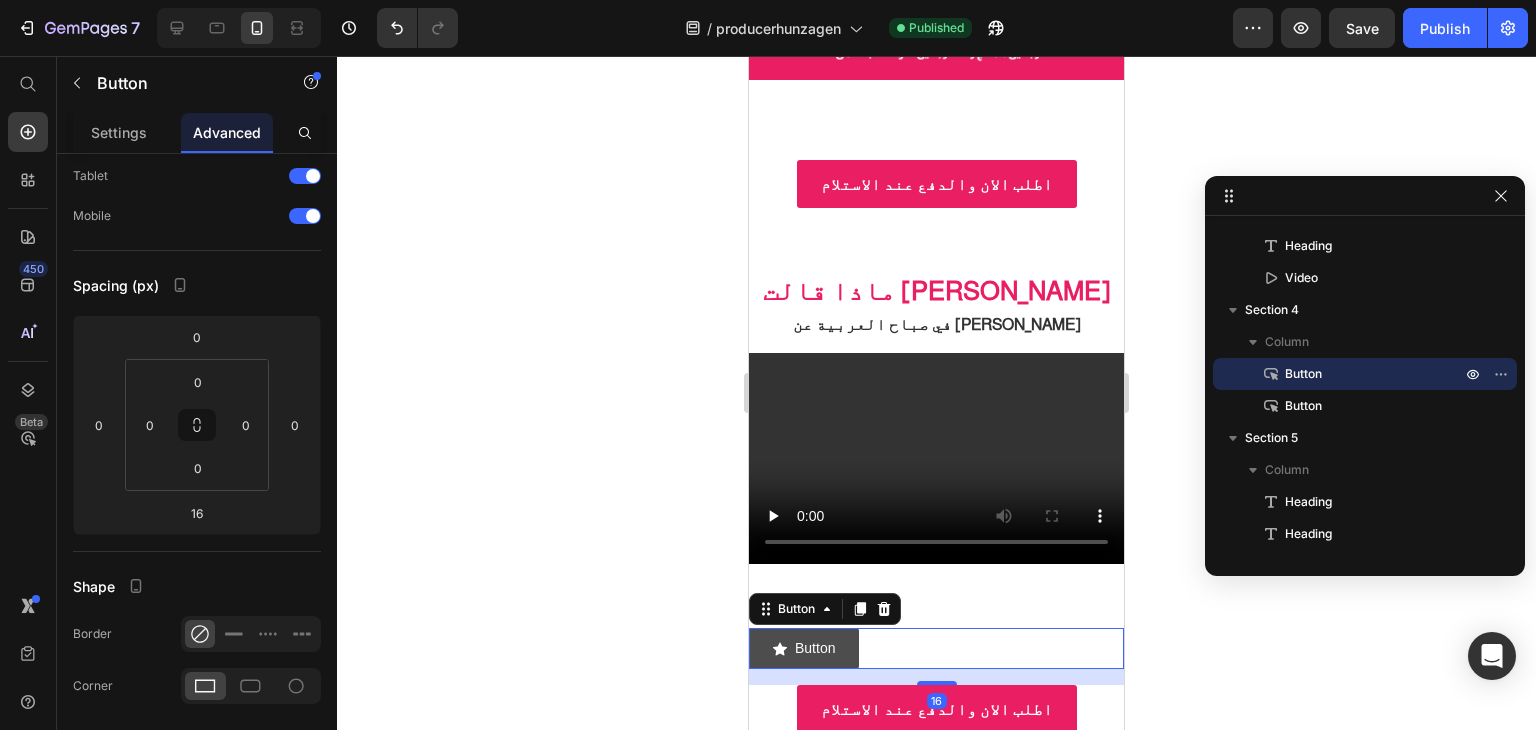click on "Button" at bounding box center (804, 648) 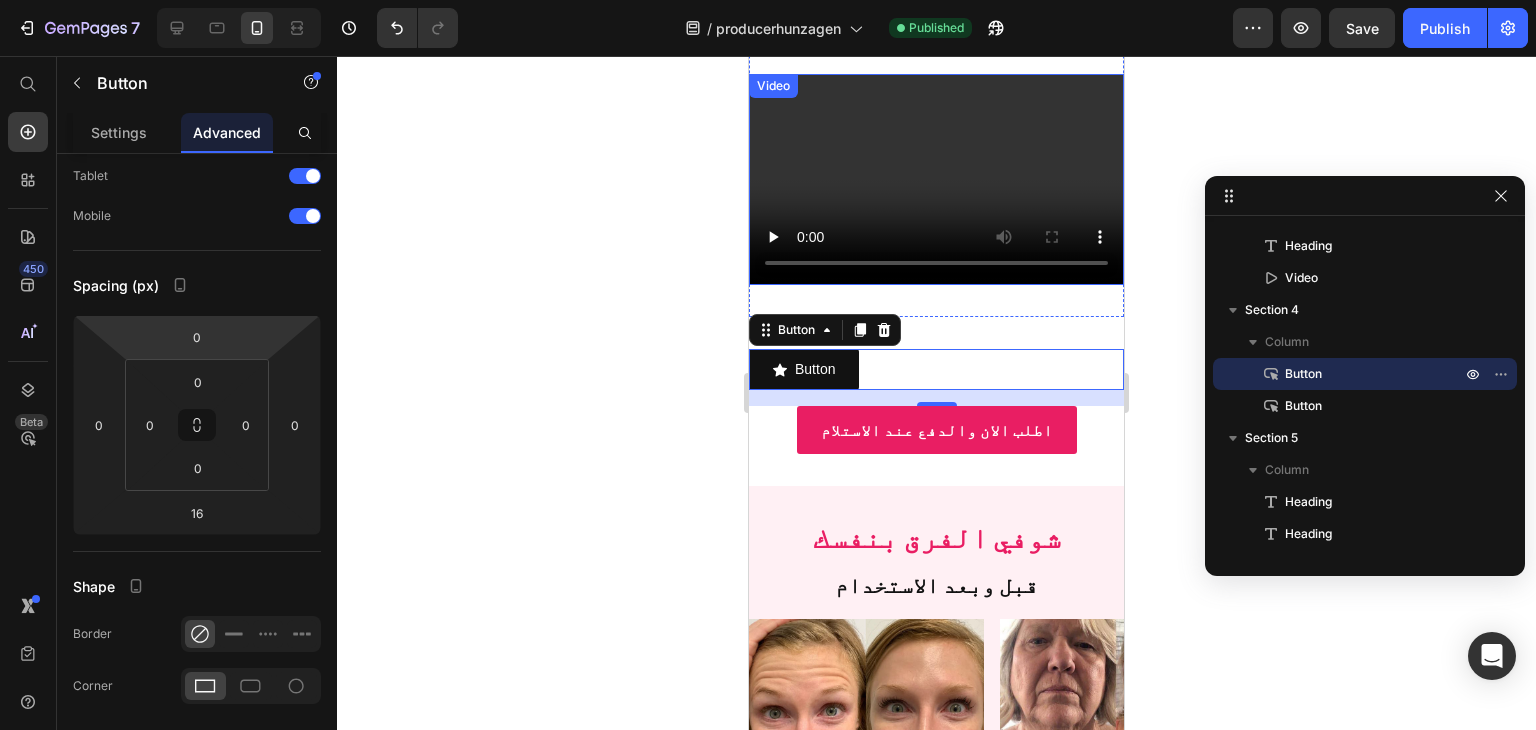 scroll, scrollTop: 1269, scrollLeft: 0, axis: vertical 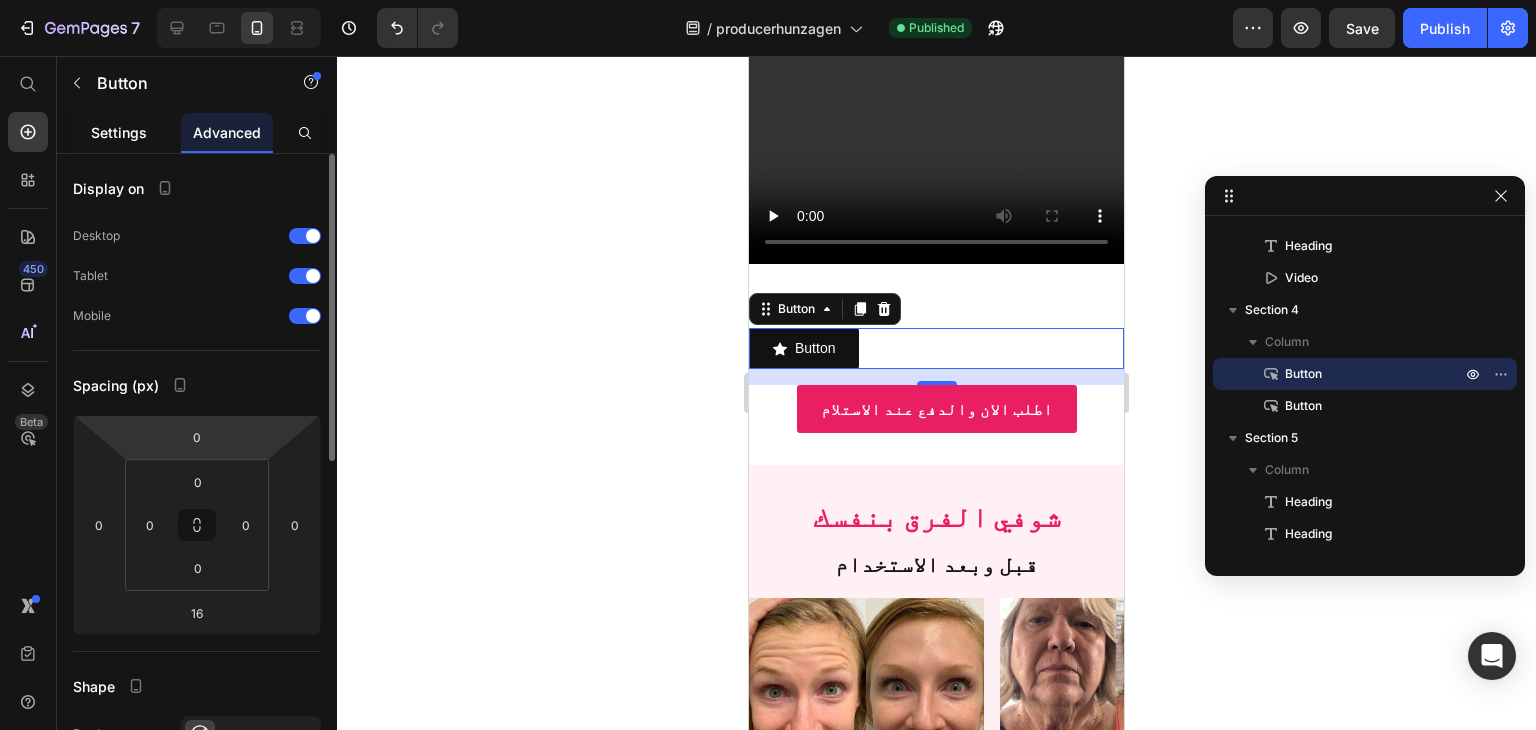 click on "Settings" at bounding box center [119, 132] 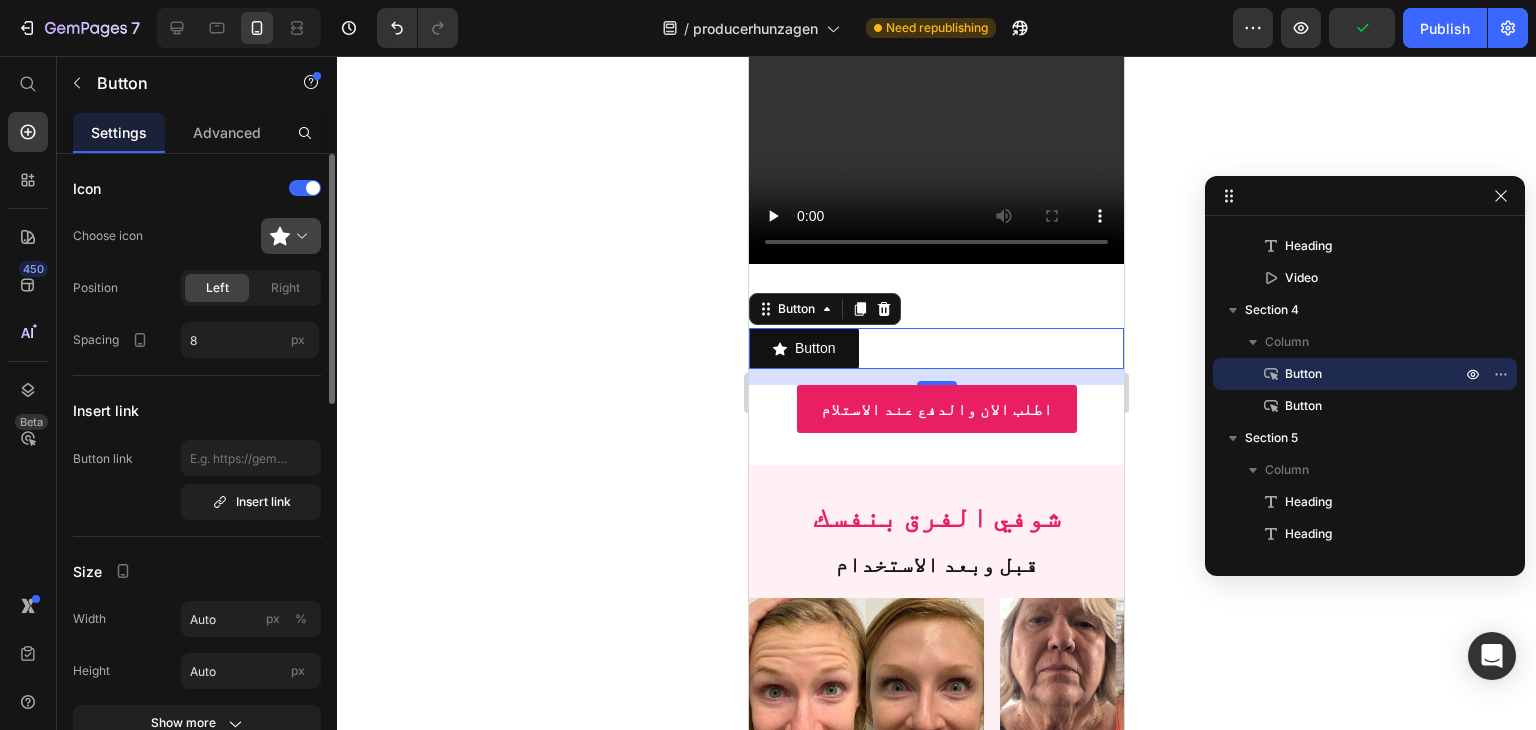 click at bounding box center [299, 236] 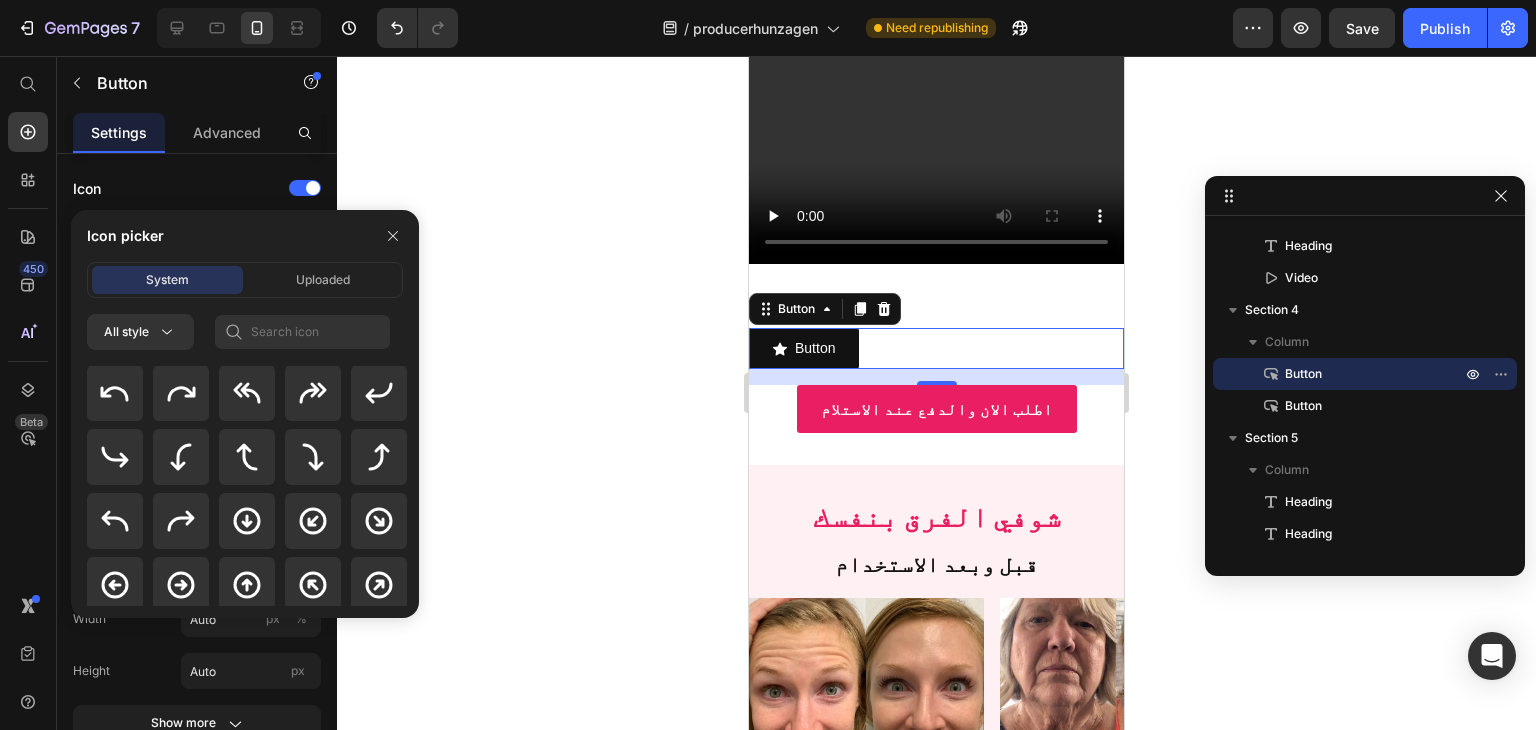 scroll, scrollTop: 600, scrollLeft: 0, axis: vertical 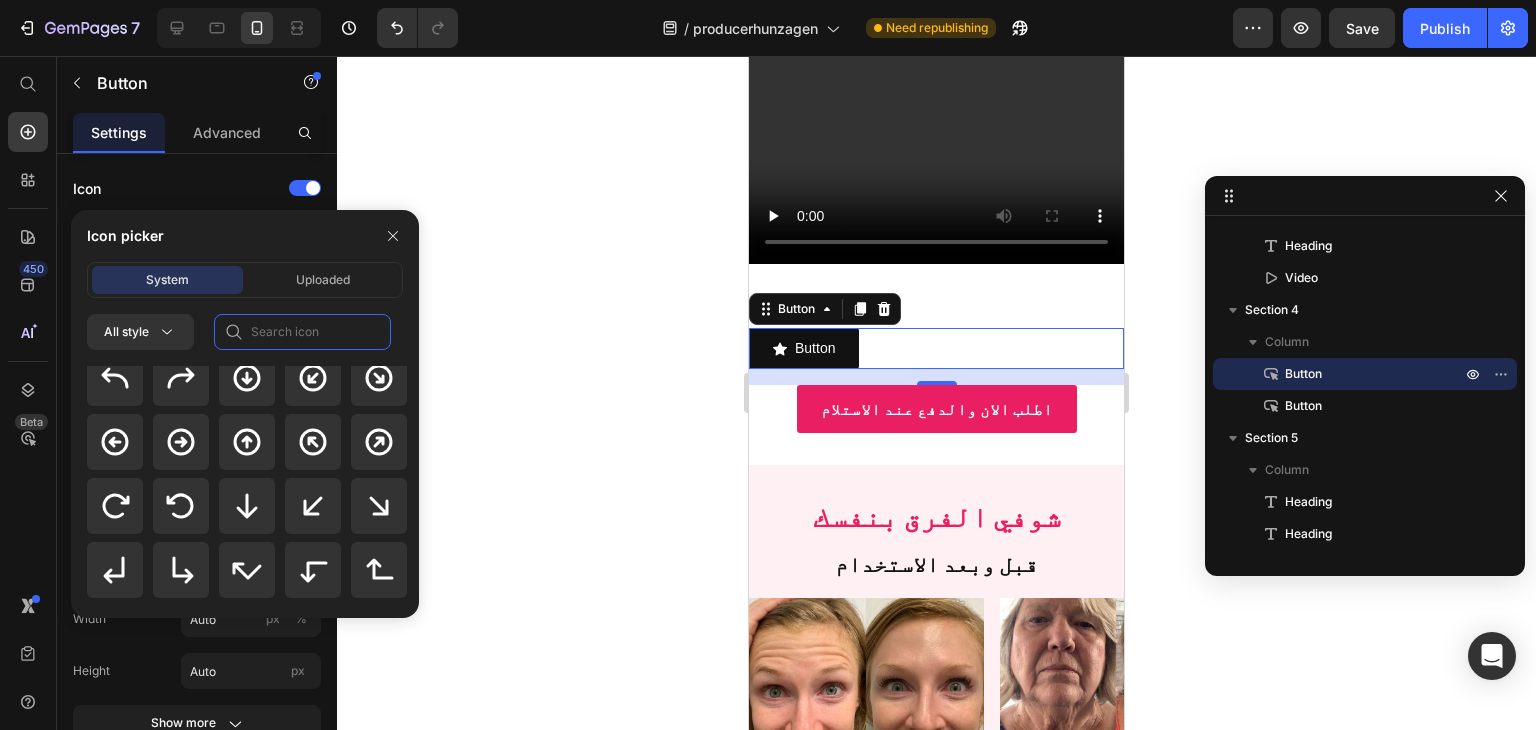 click 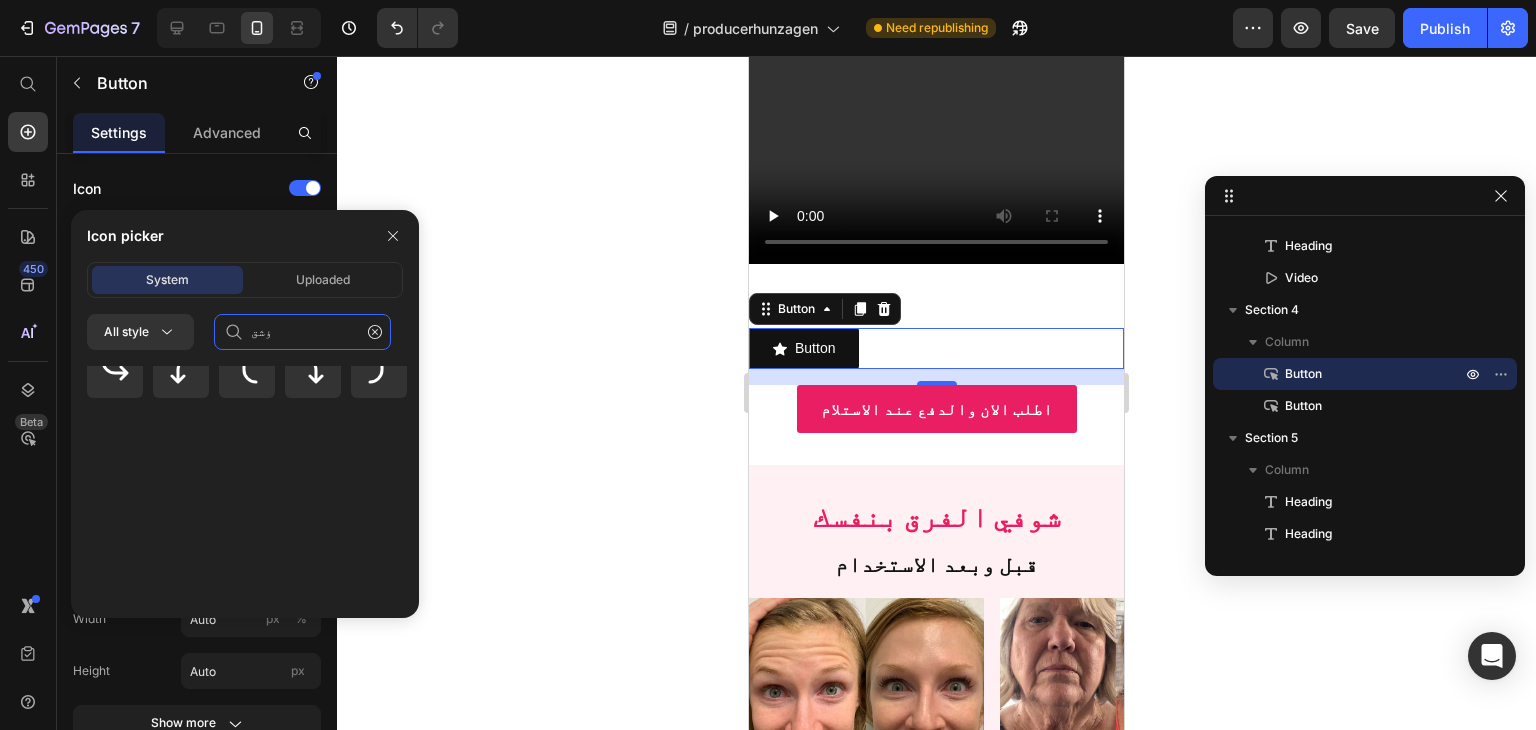 scroll, scrollTop: 0, scrollLeft: 0, axis: both 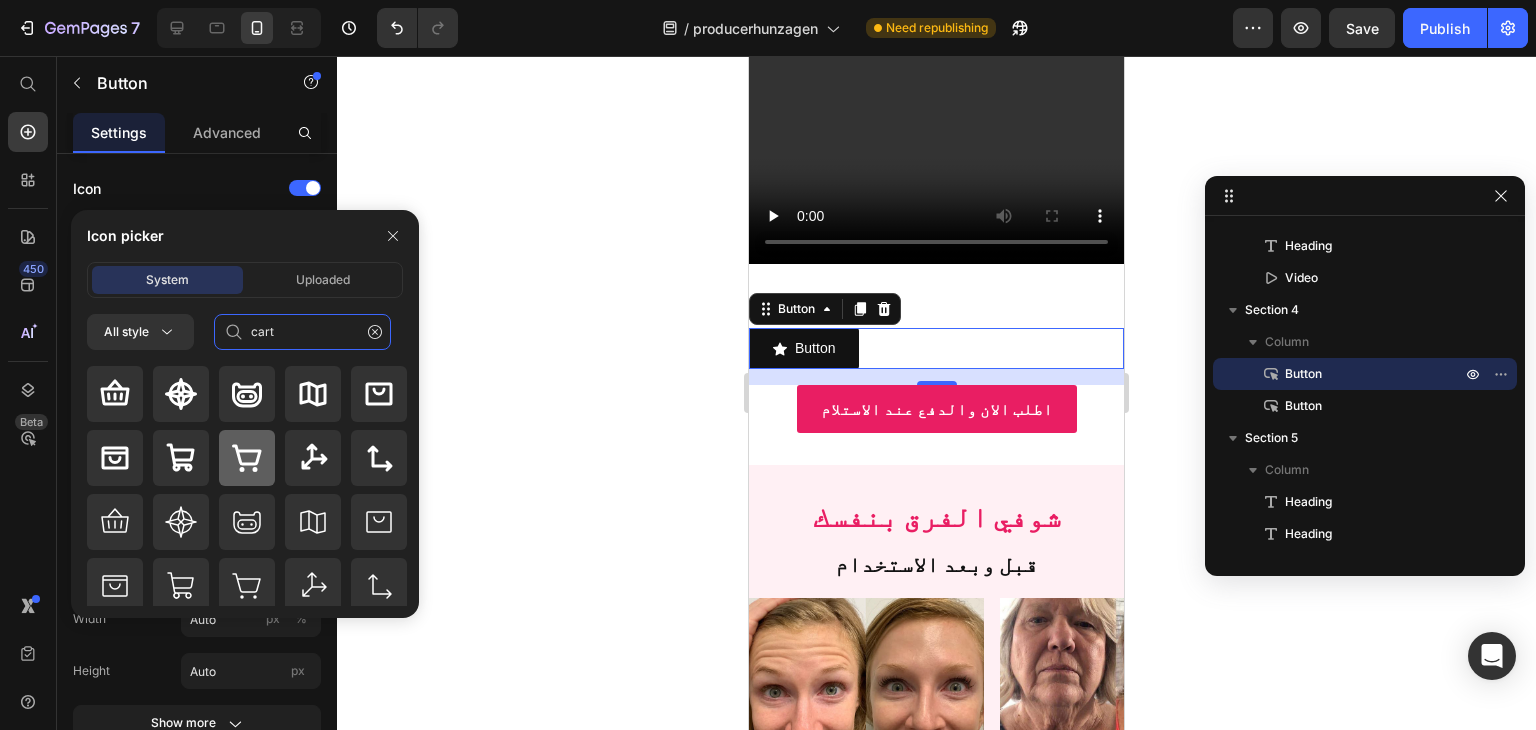 type on "cart" 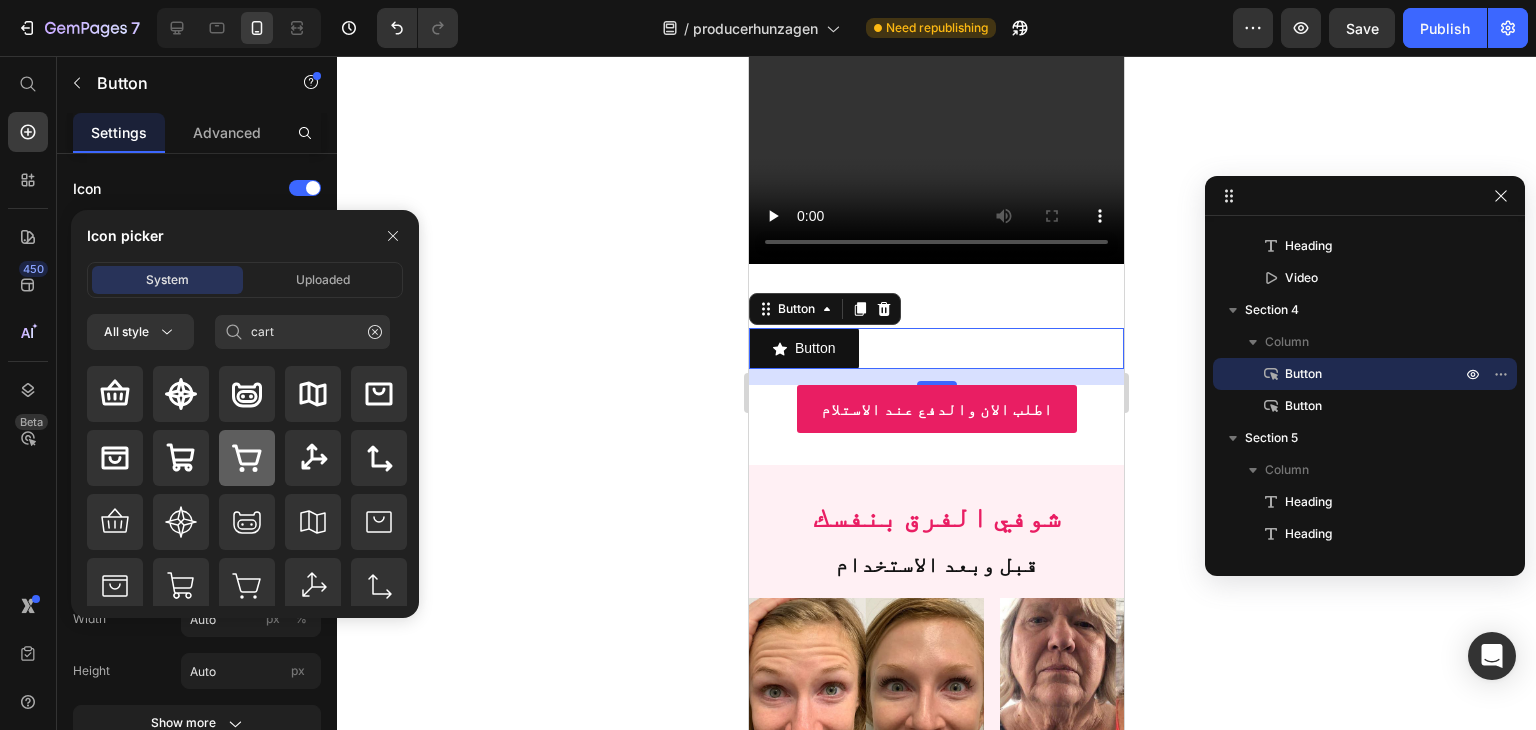 click 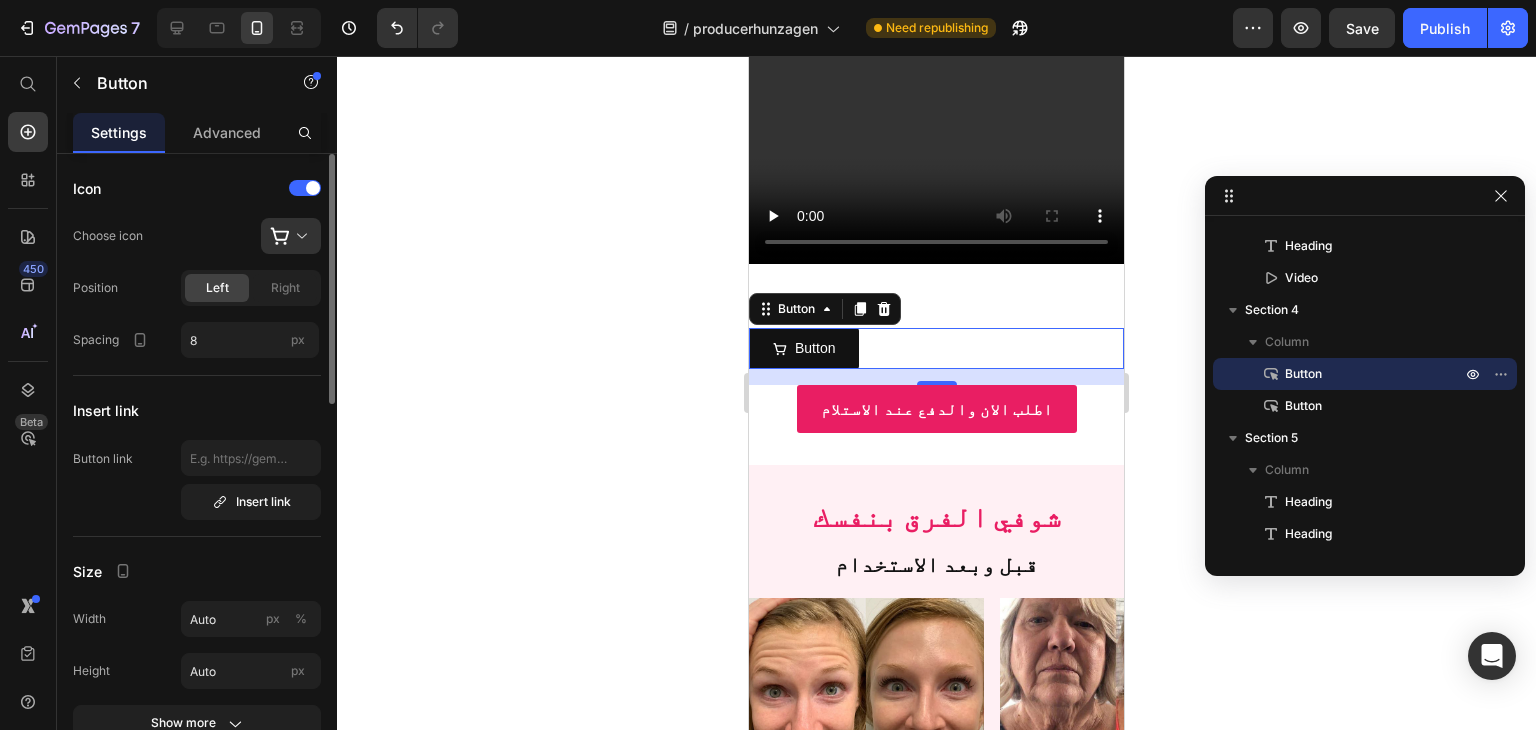 scroll, scrollTop: 0, scrollLeft: 0, axis: both 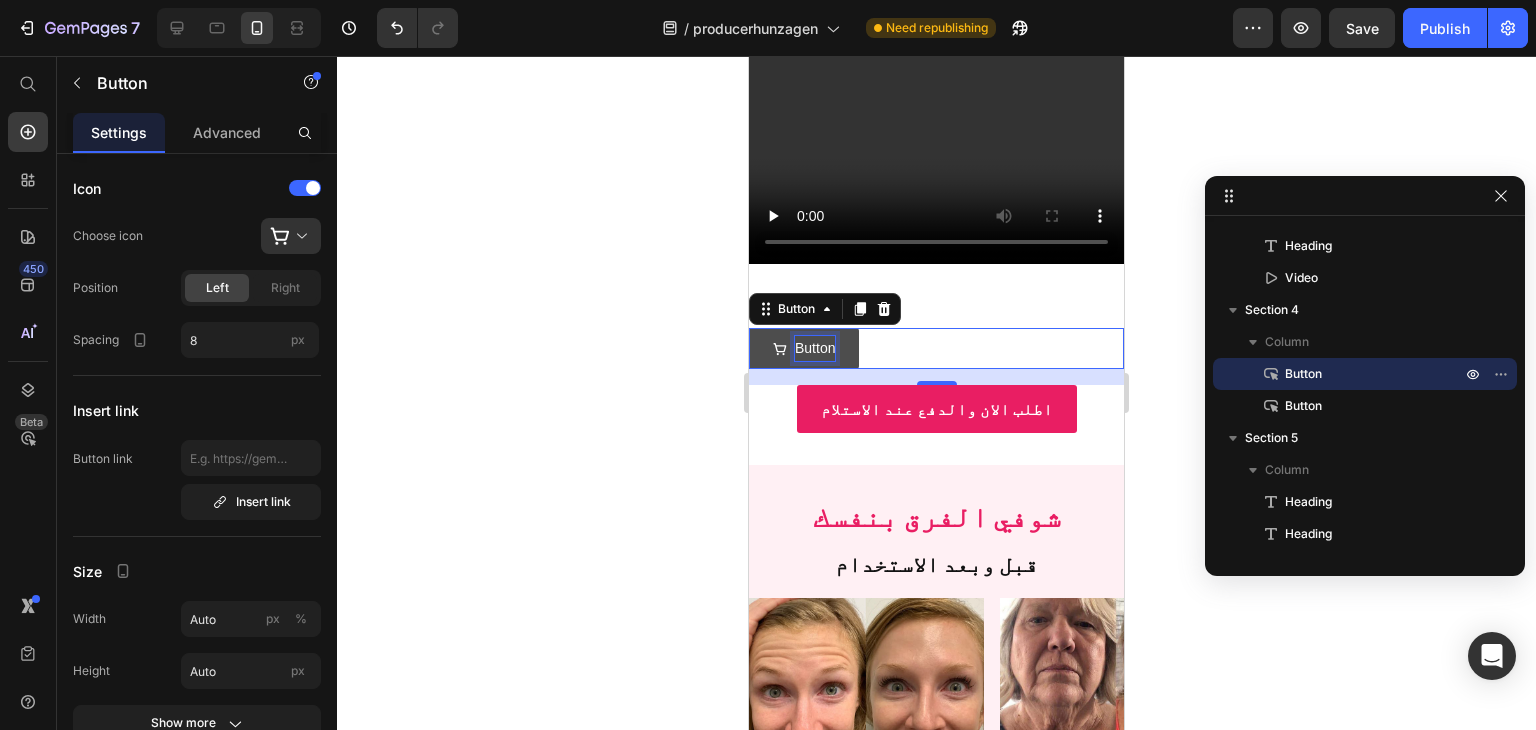 click on "Button" at bounding box center [815, 348] 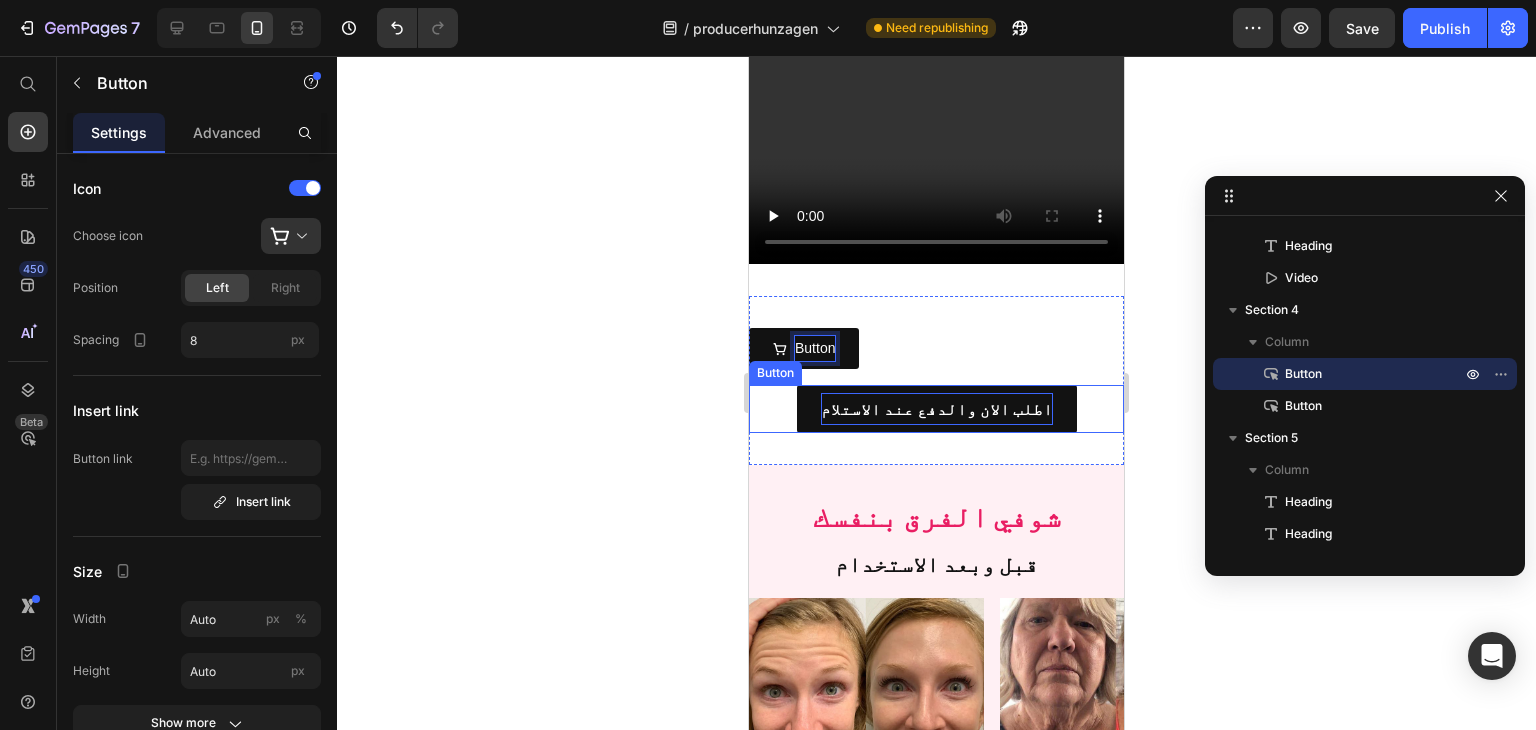 click on "اطلب الان والدفع عند الاستلام" at bounding box center [937, 409] 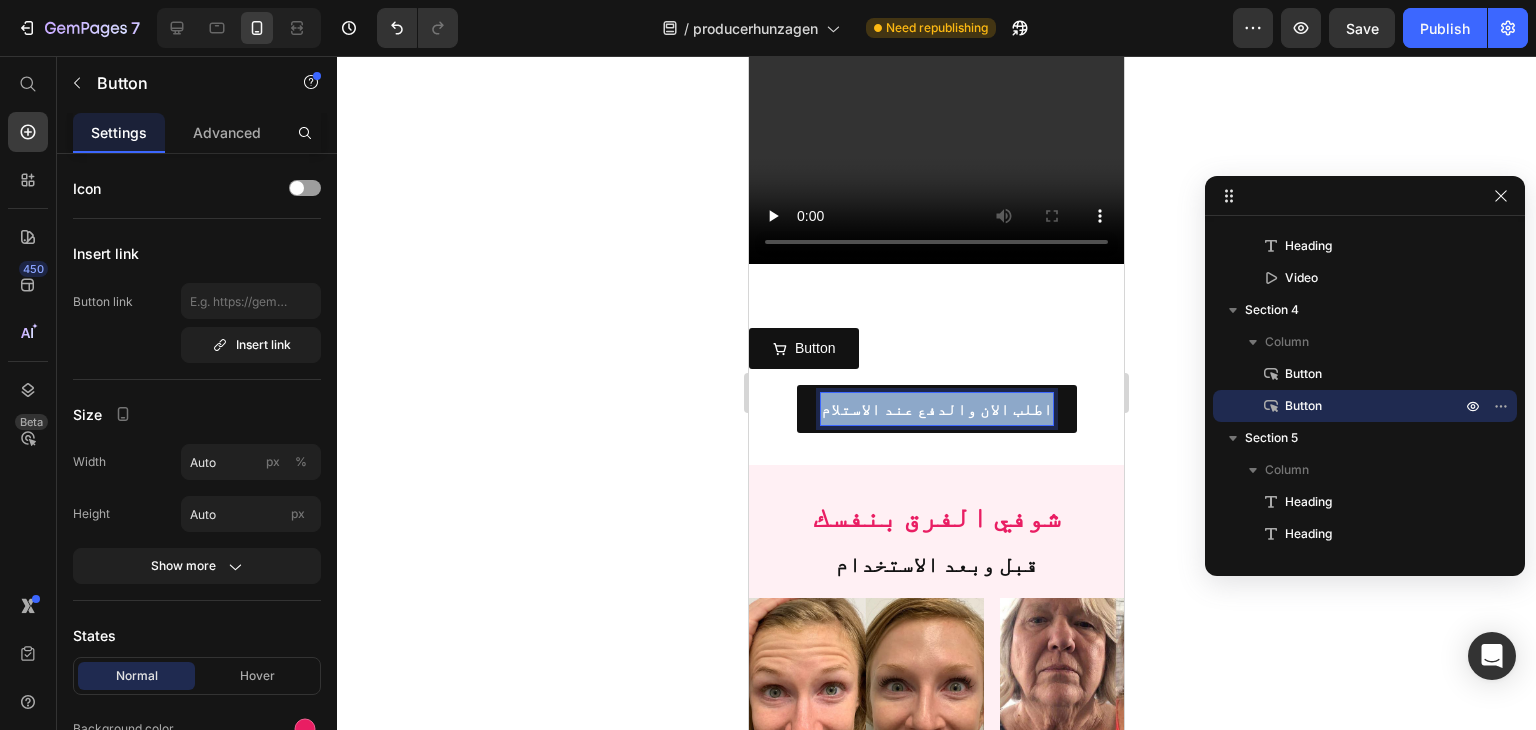 click on "اطلب الان والدفع عند الاستلام" at bounding box center [937, 409] 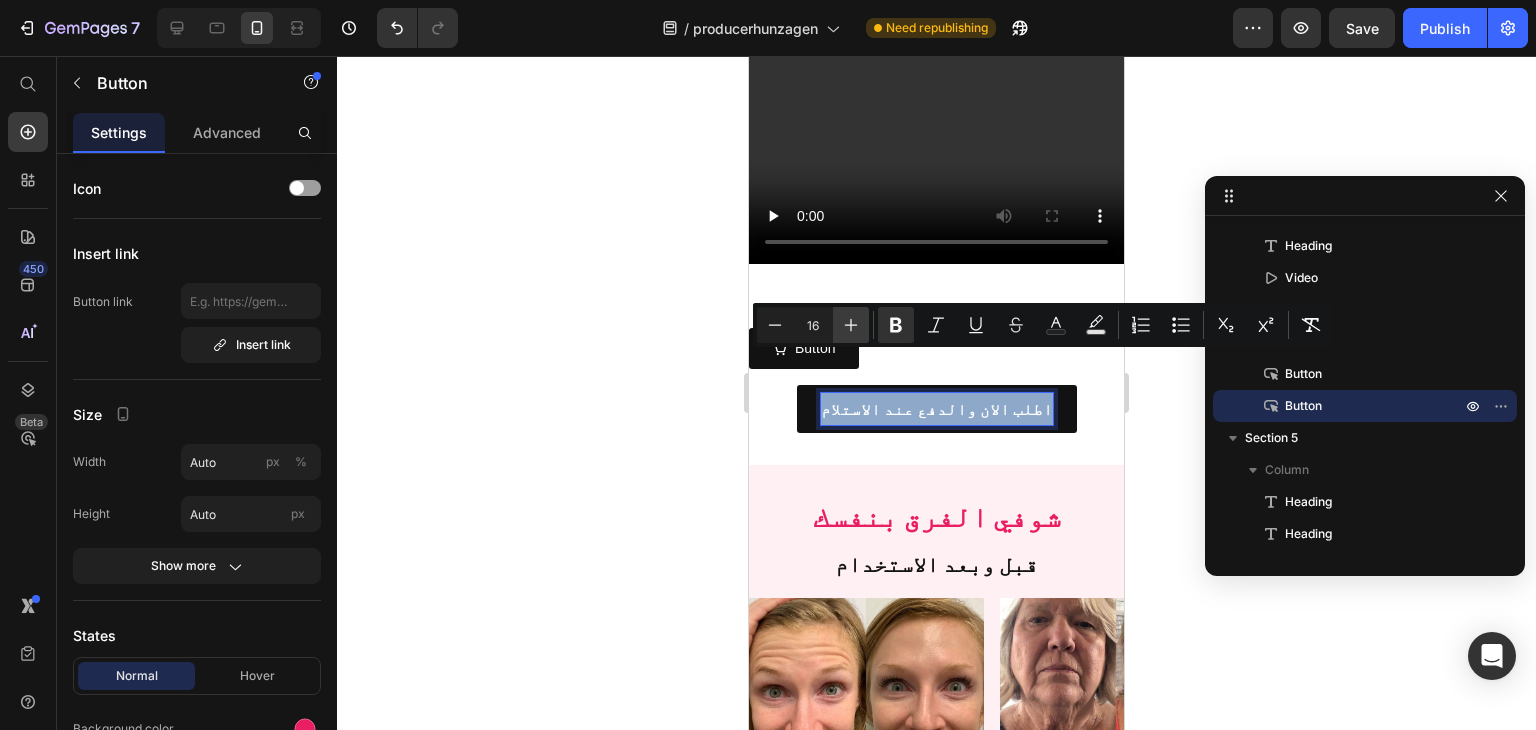 copy on "اطلب الان والدفع عند الاستلام" 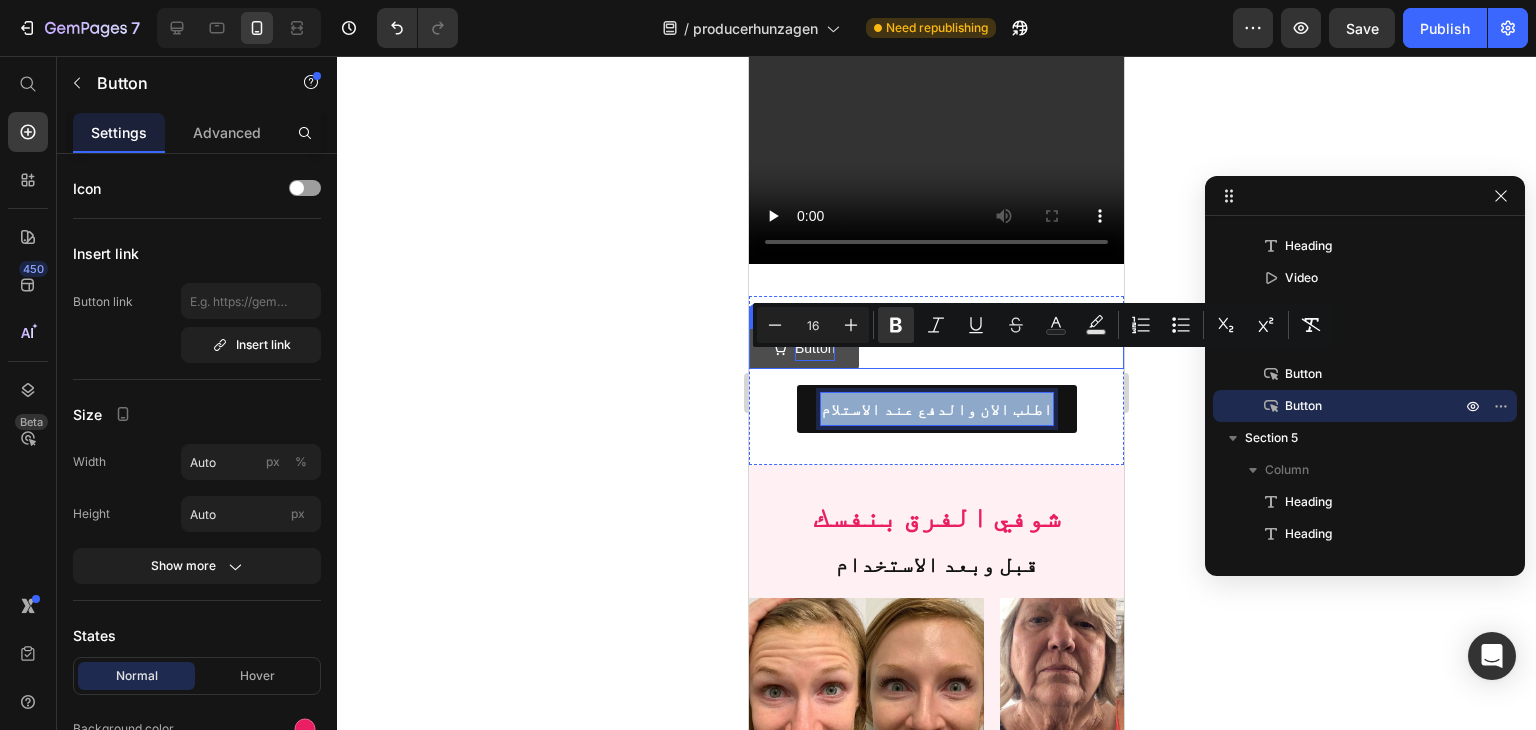 click on "Button" at bounding box center [815, 348] 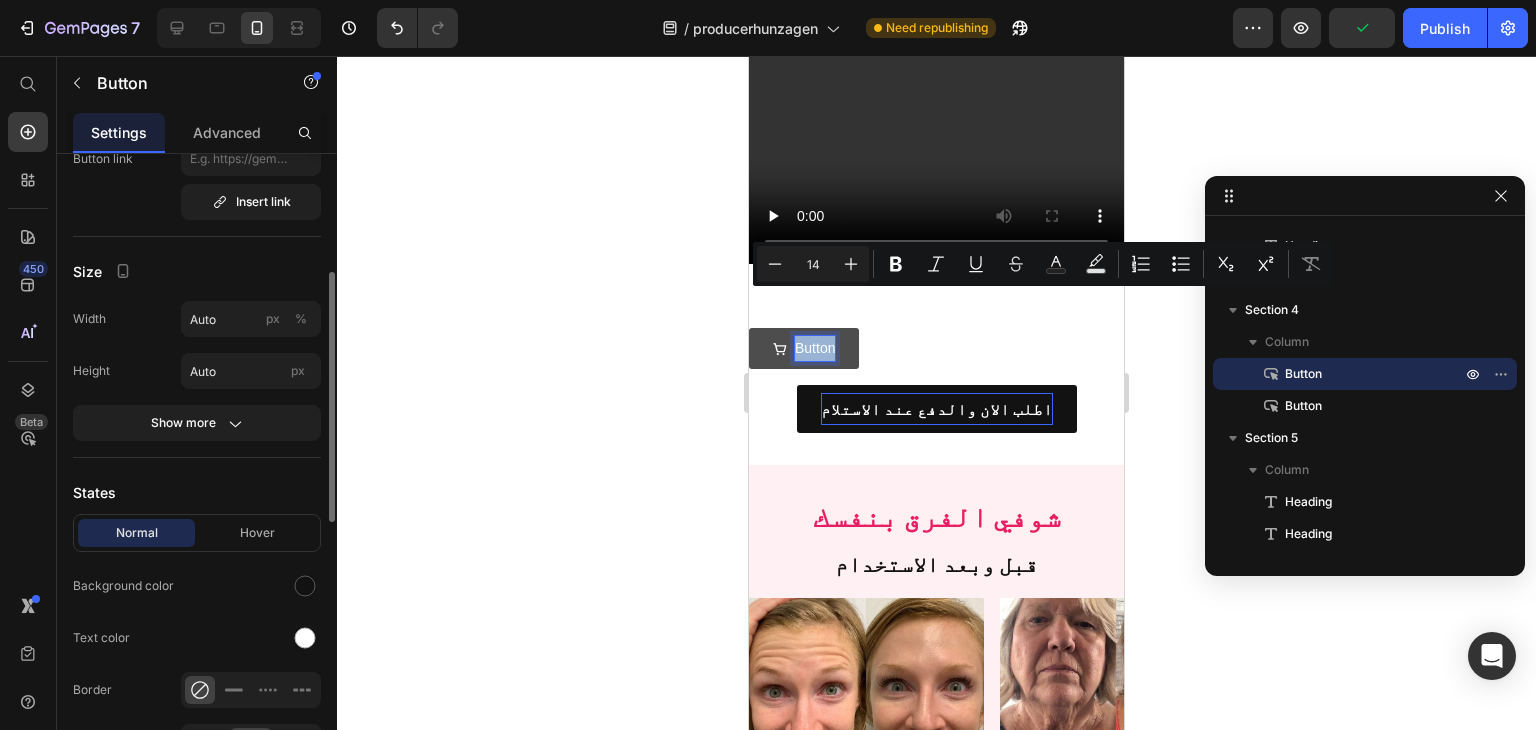 scroll, scrollTop: 0, scrollLeft: 0, axis: both 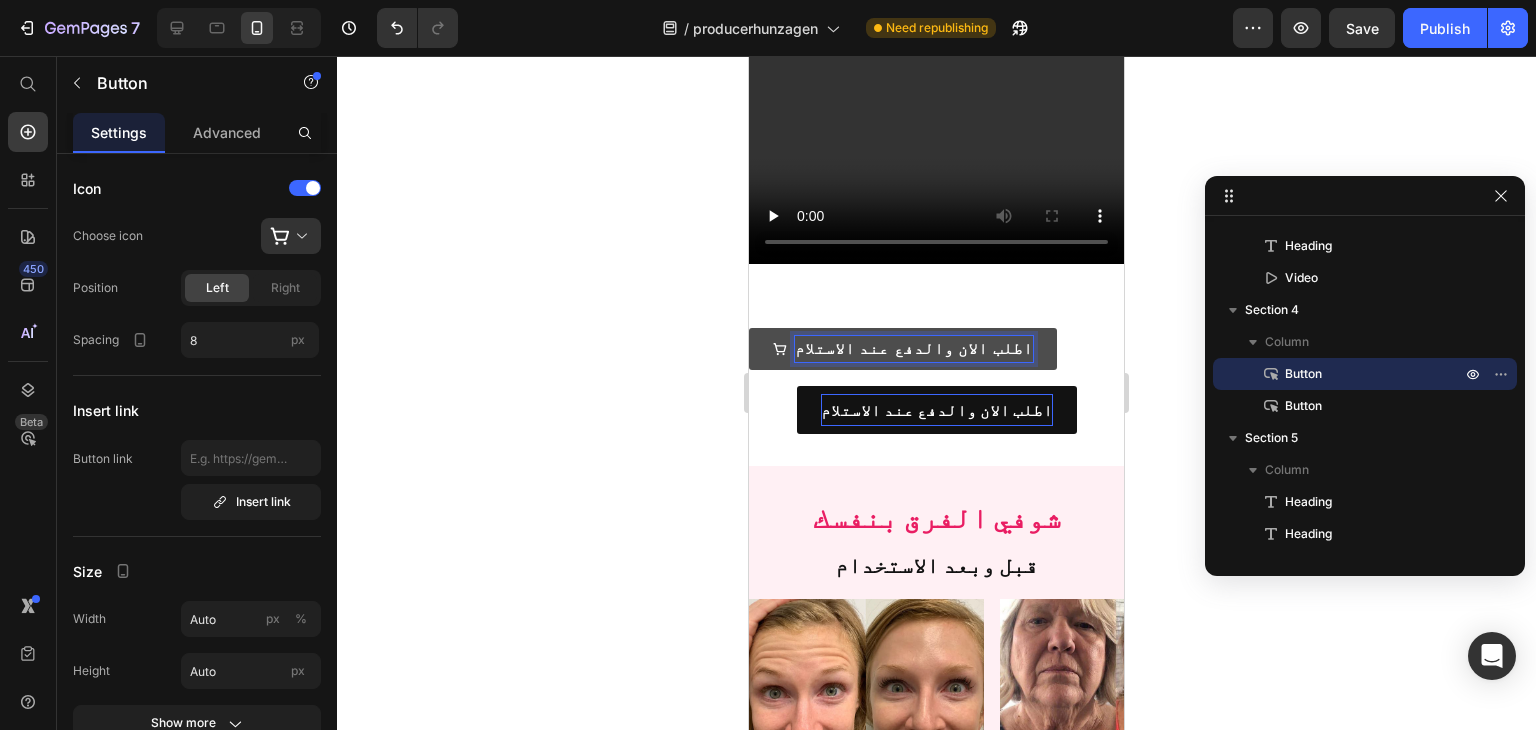 click on "اطلب الان والدفع عند الاستلام Button   16" at bounding box center (936, 349) 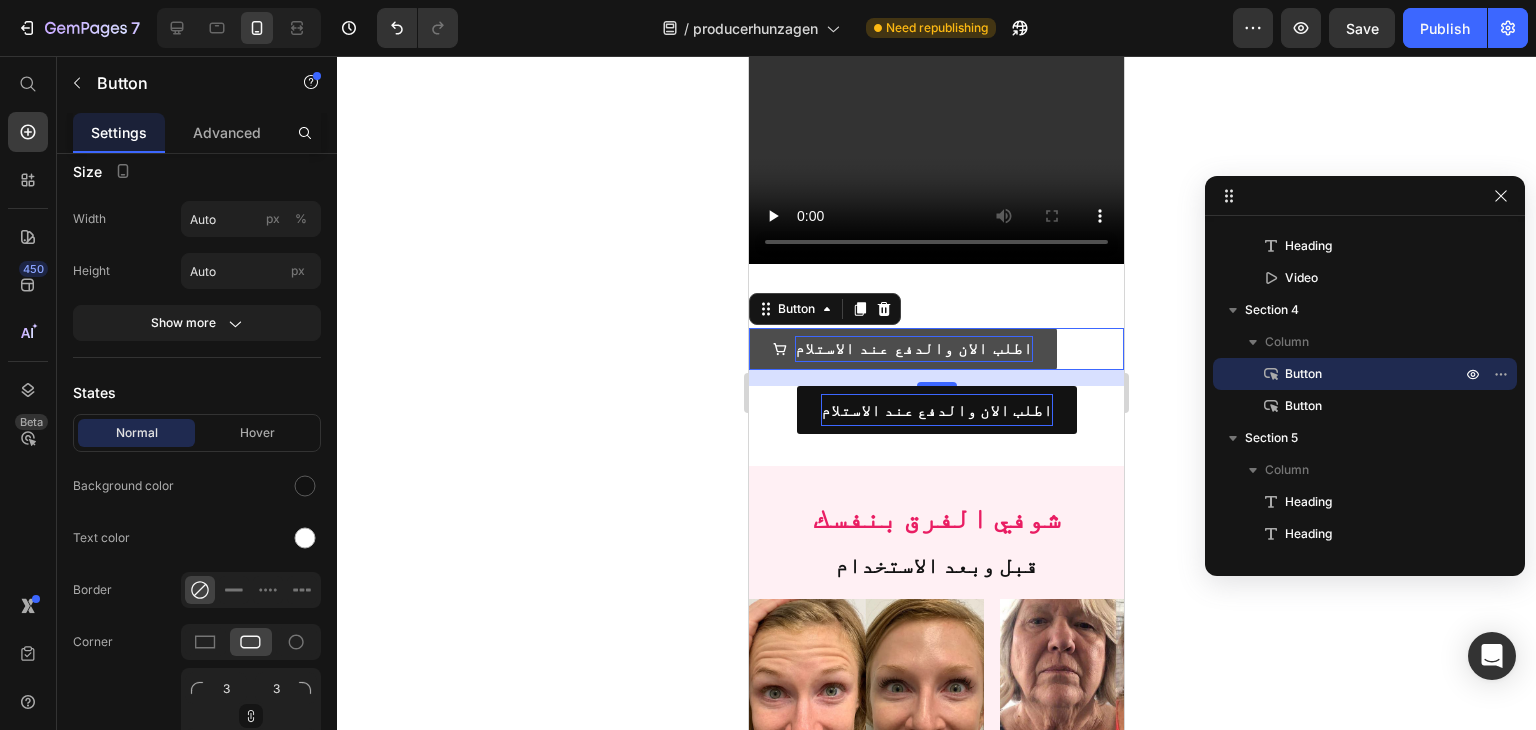 scroll, scrollTop: 0, scrollLeft: 0, axis: both 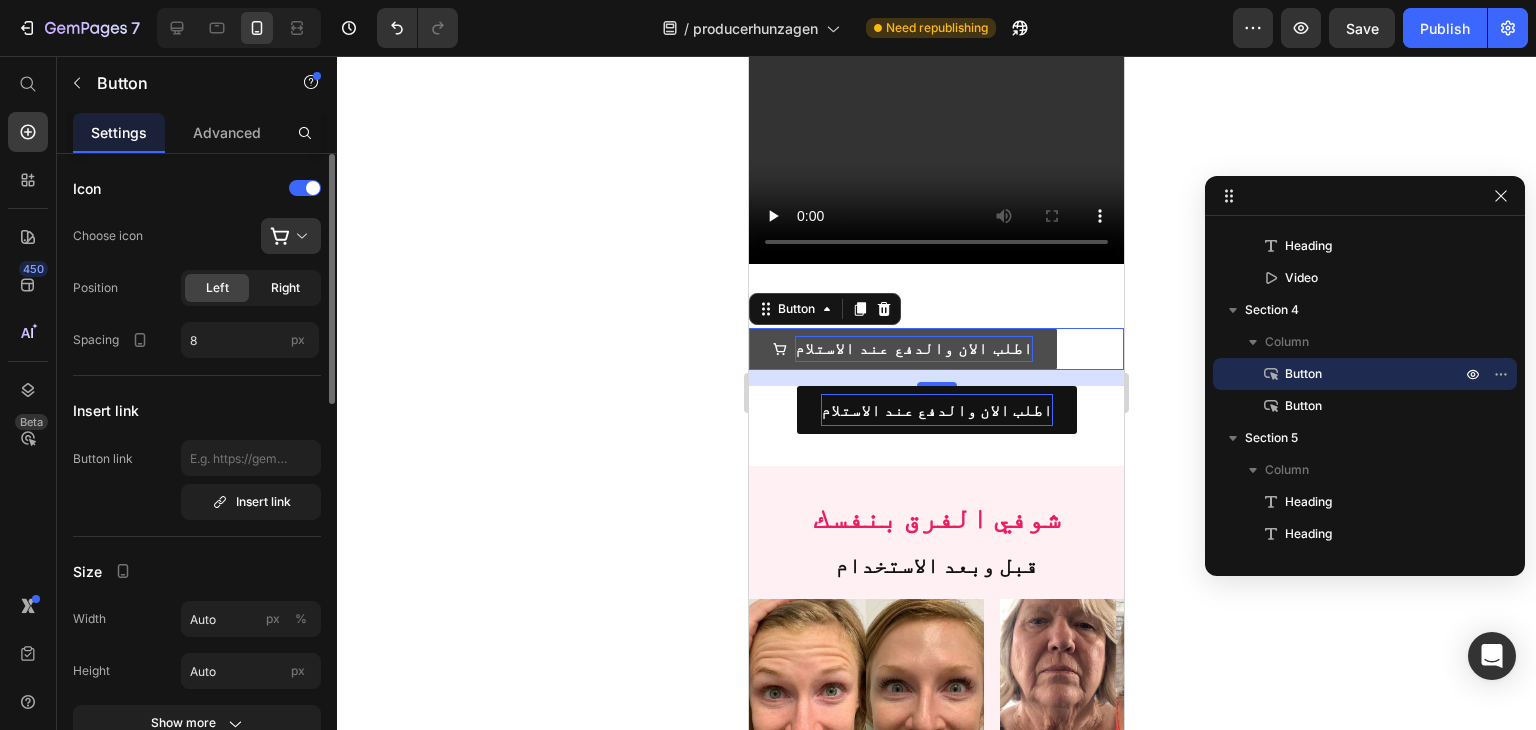 click on "Right" 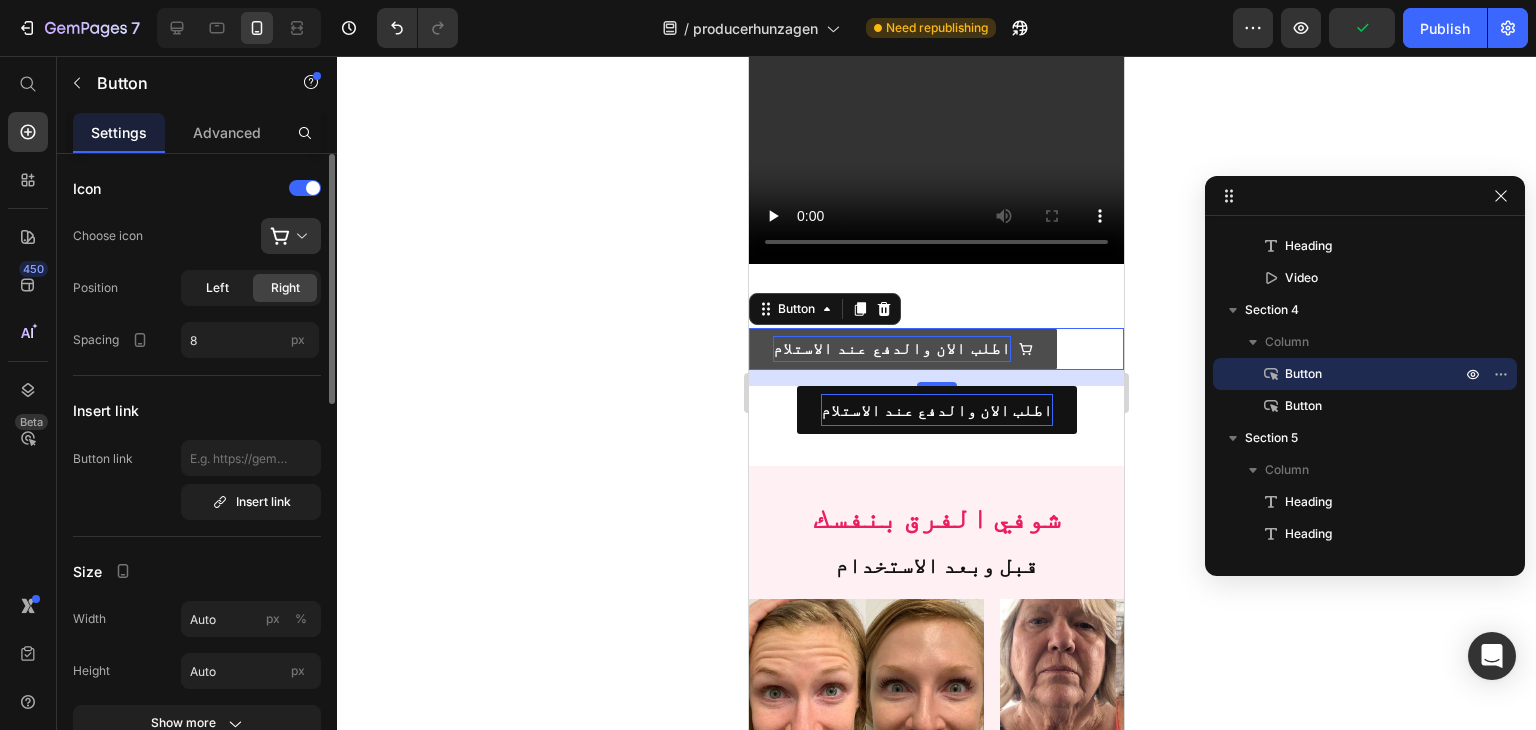 click on "Left" 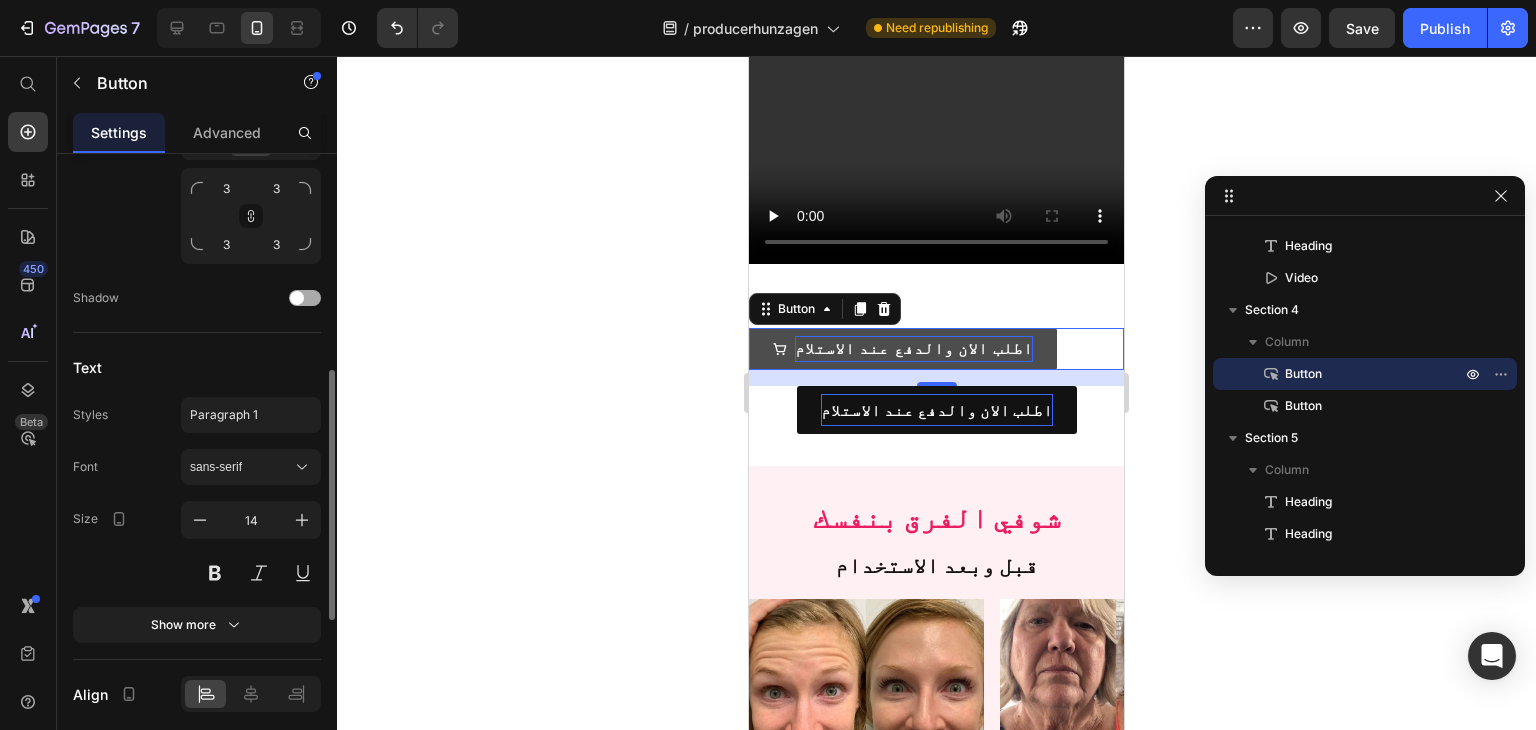 scroll, scrollTop: 967, scrollLeft: 0, axis: vertical 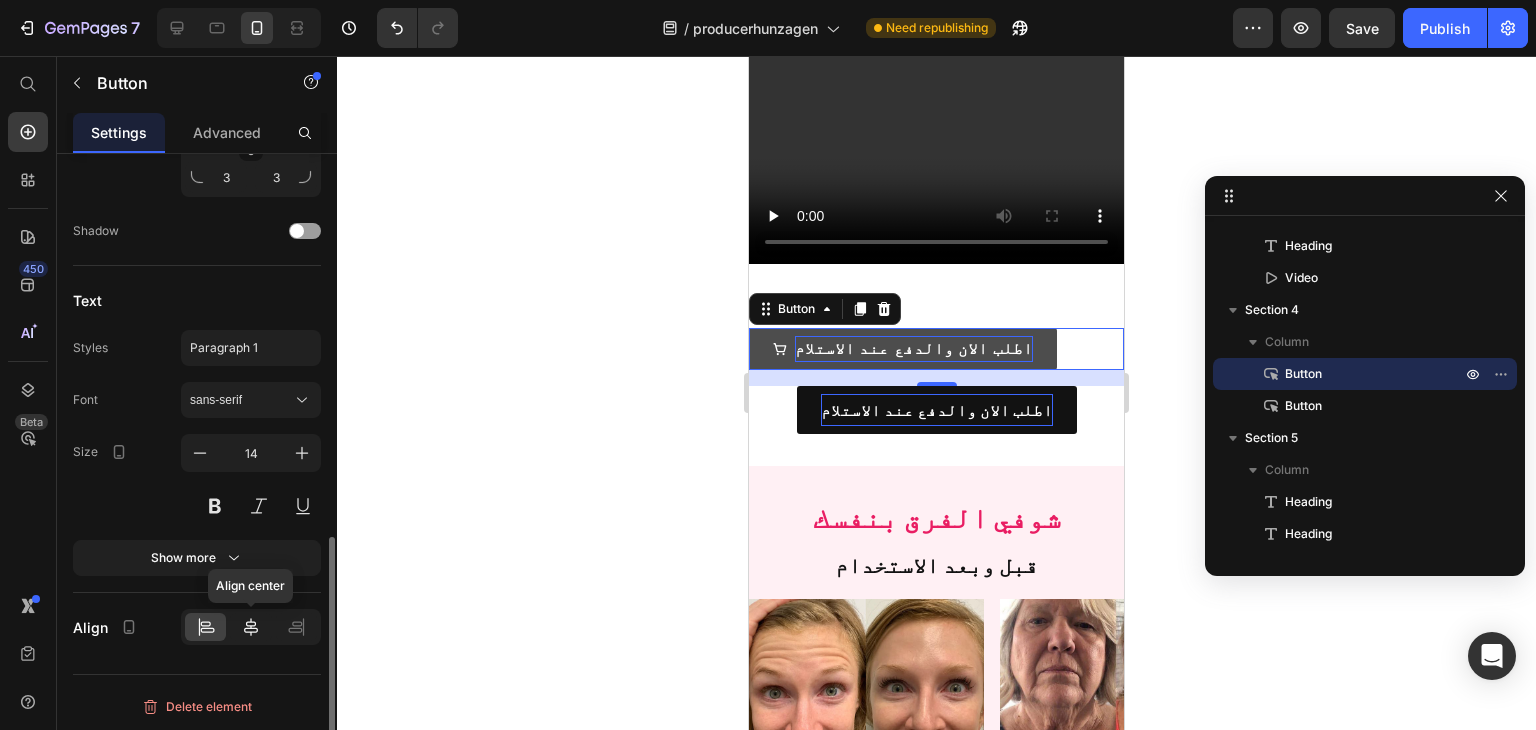 click 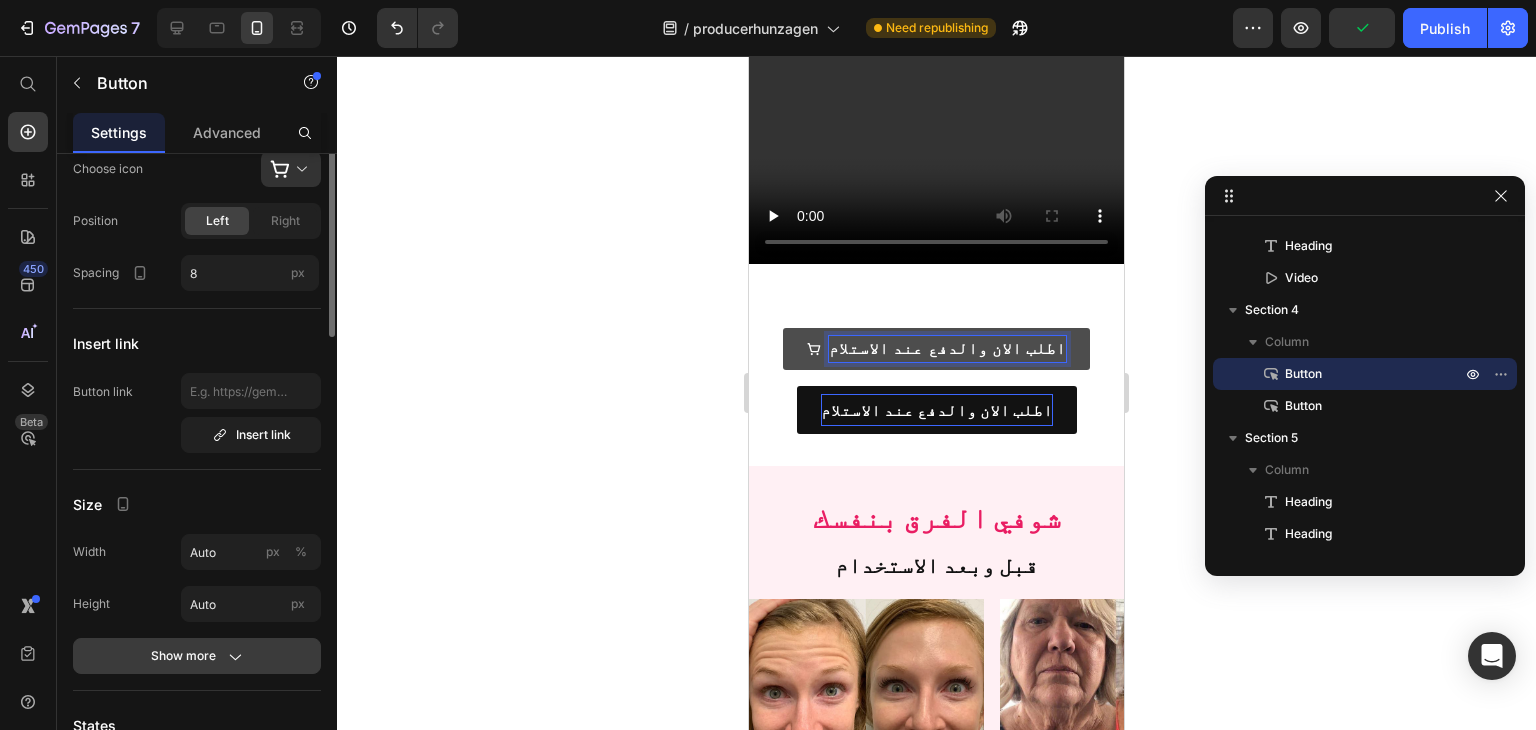 scroll, scrollTop: 0, scrollLeft: 0, axis: both 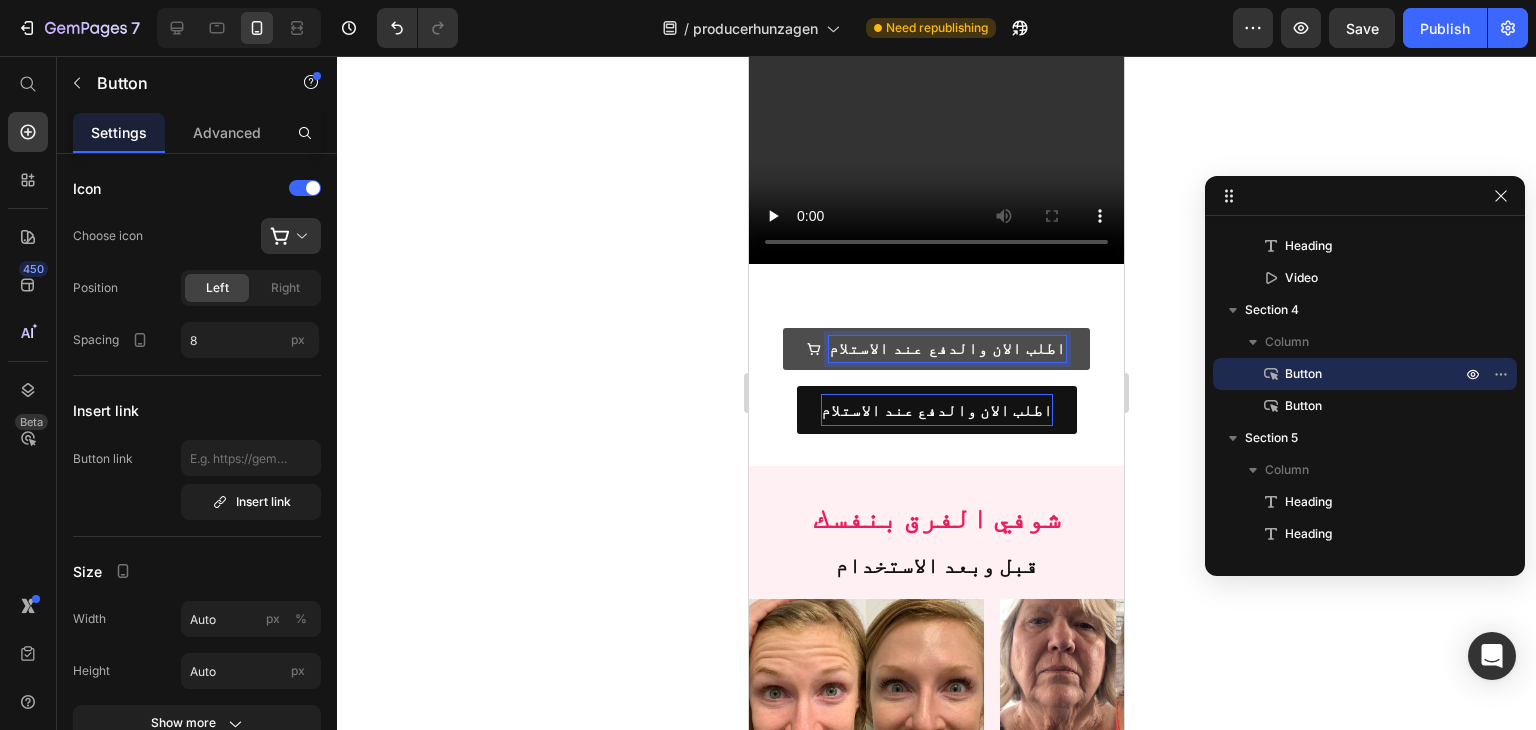 click on "اطلب الان والدفع عند الاستلام" at bounding box center (948, 348) 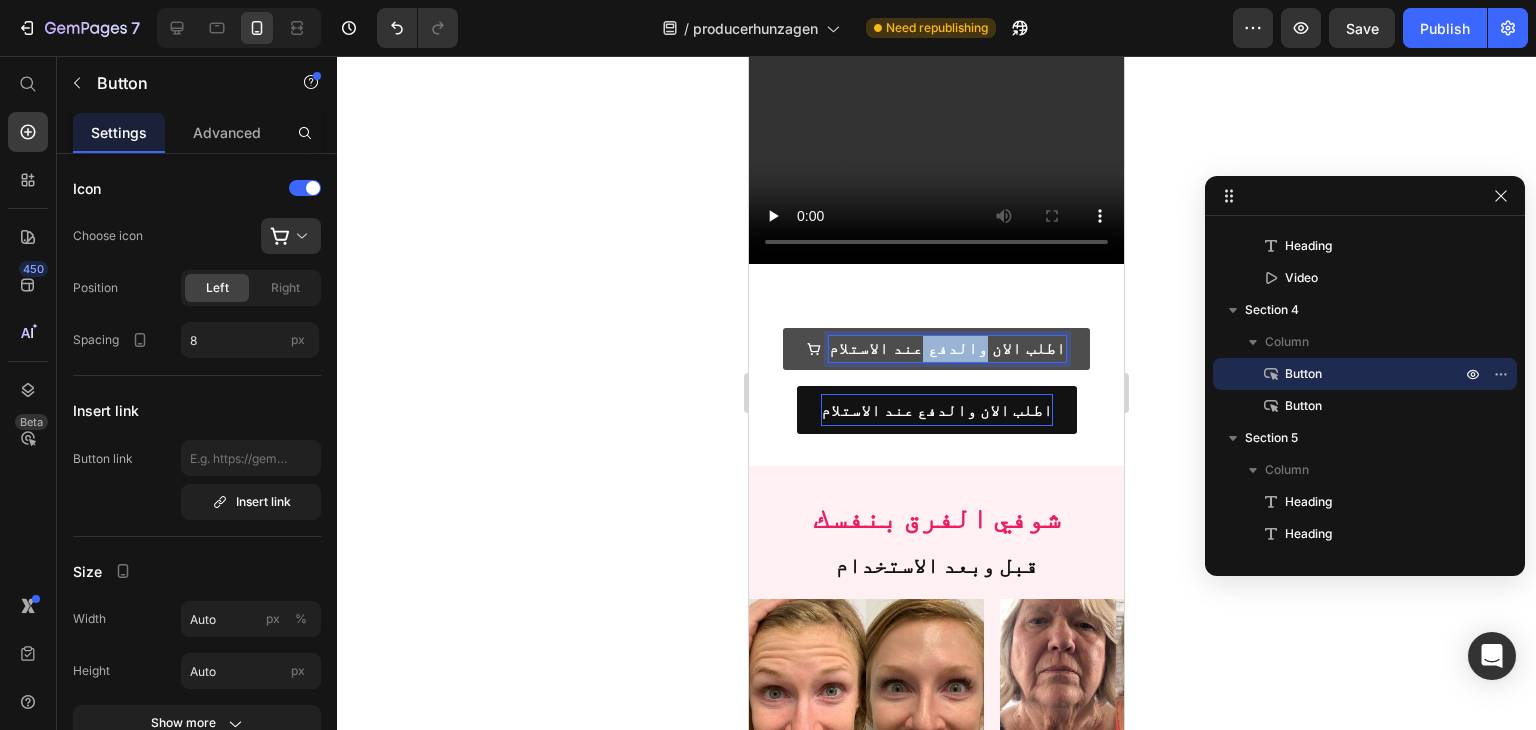 click on "اطلب الان والدفع عند الاستلام" at bounding box center [948, 348] 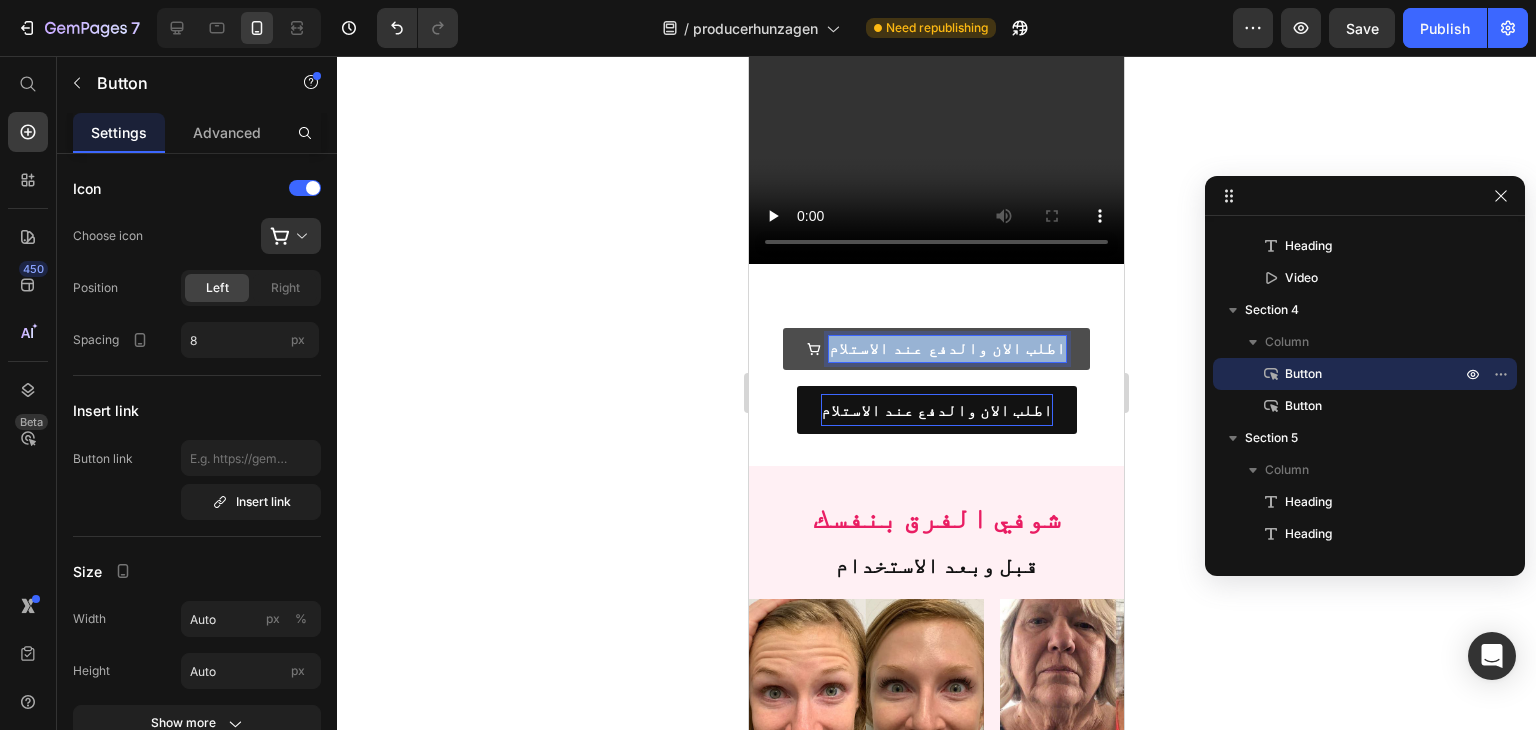 click on "اطلب الان والدفع عند الاستلام" at bounding box center (948, 348) 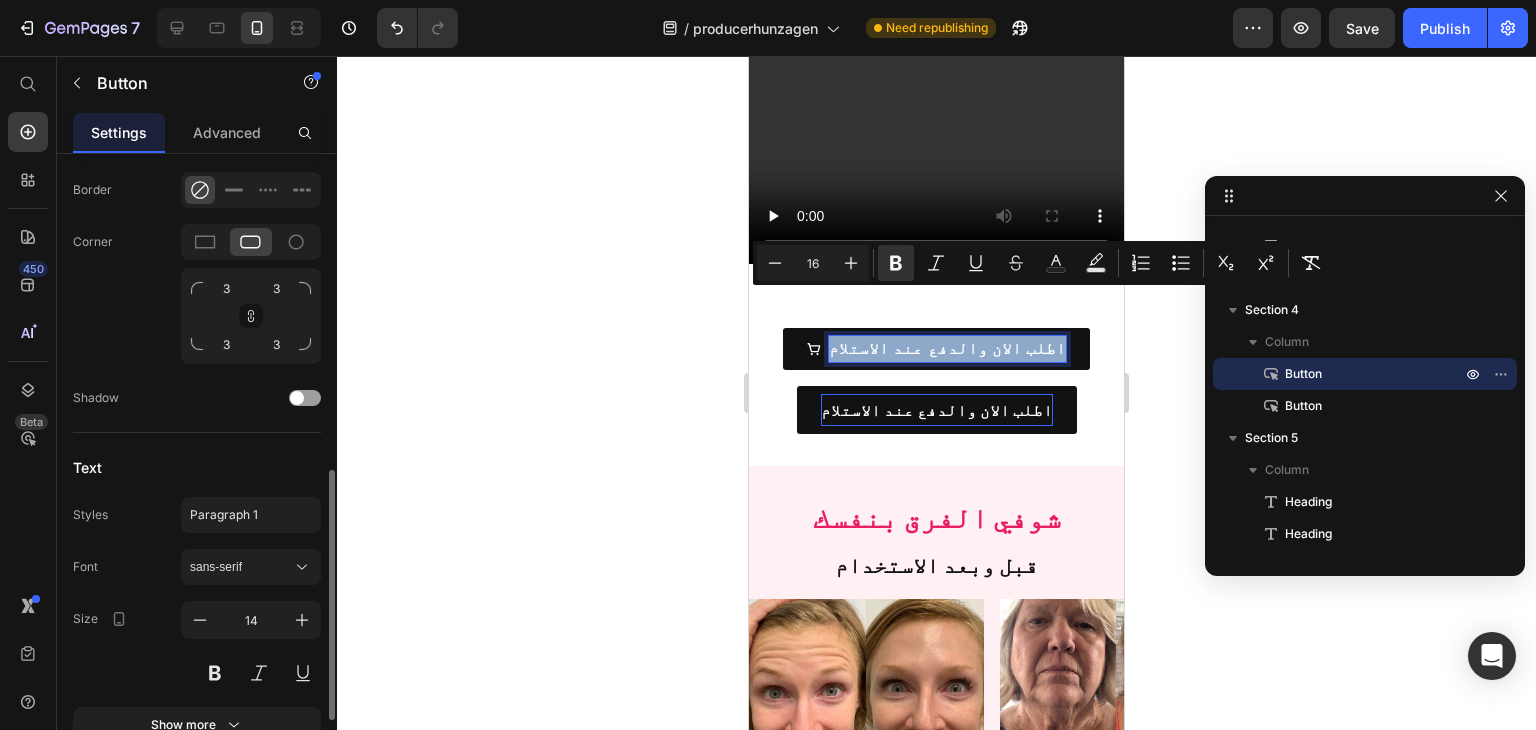 scroll, scrollTop: 500, scrollLeft: 0, axis: vertical 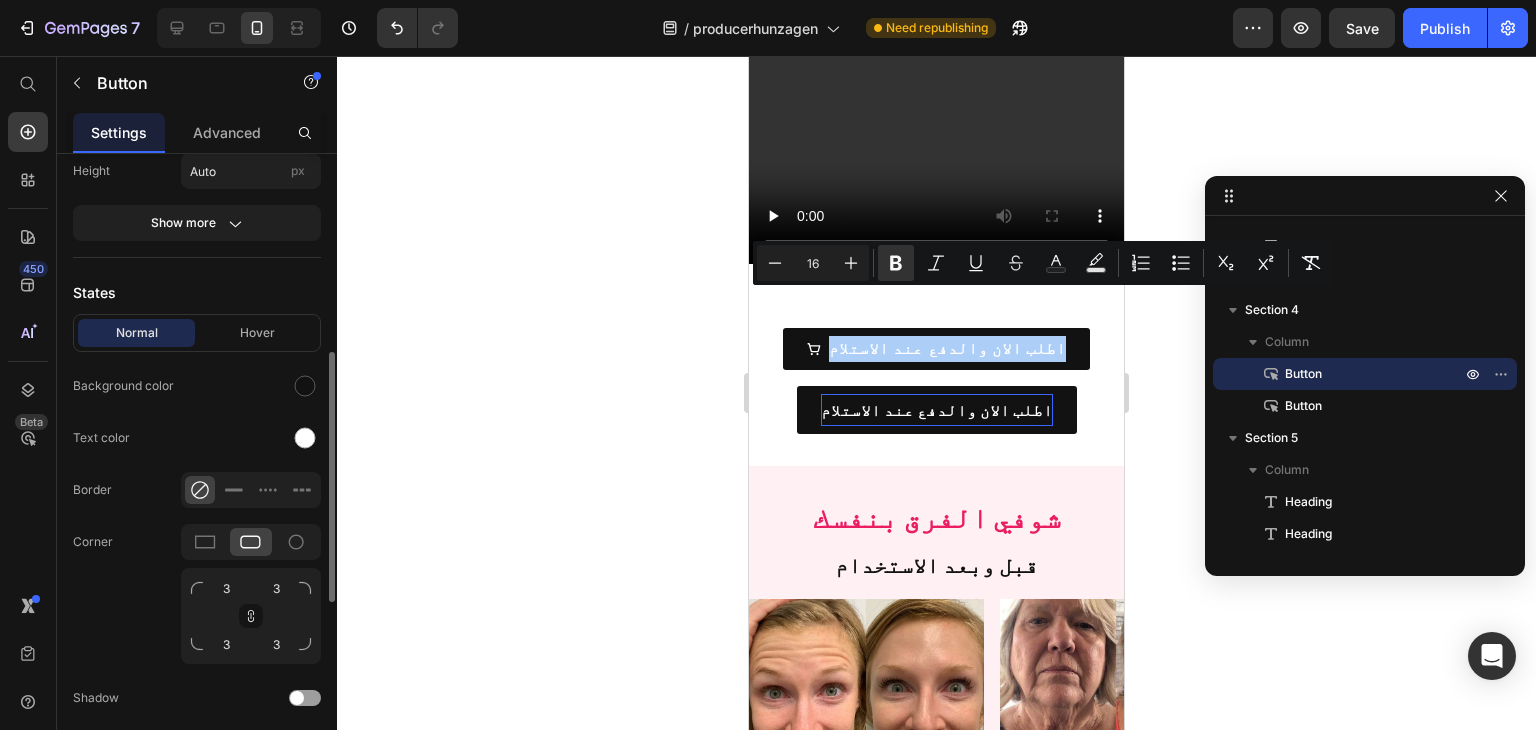 click on "Background color" at bounding box center [123, 386] 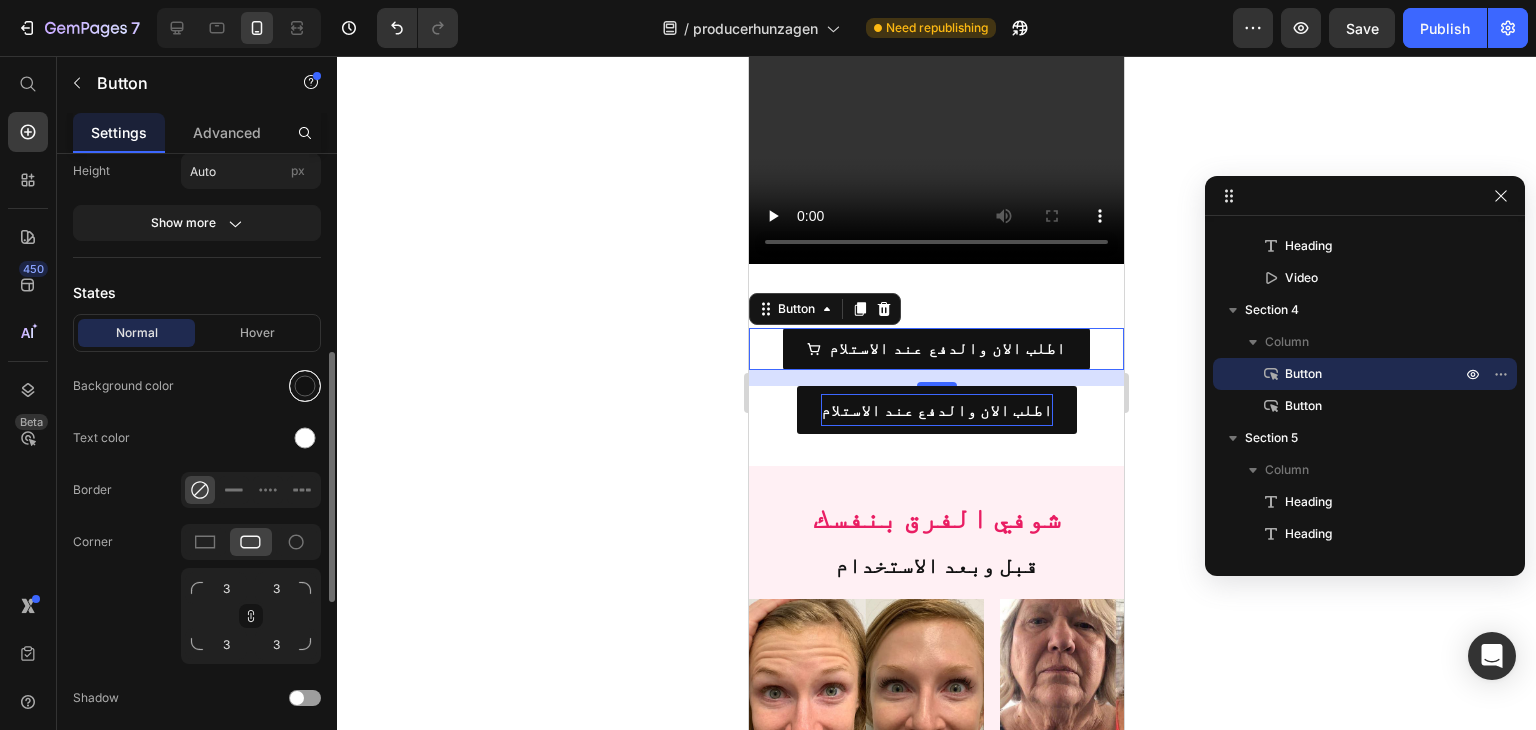 click at bounding box center [305, 386] 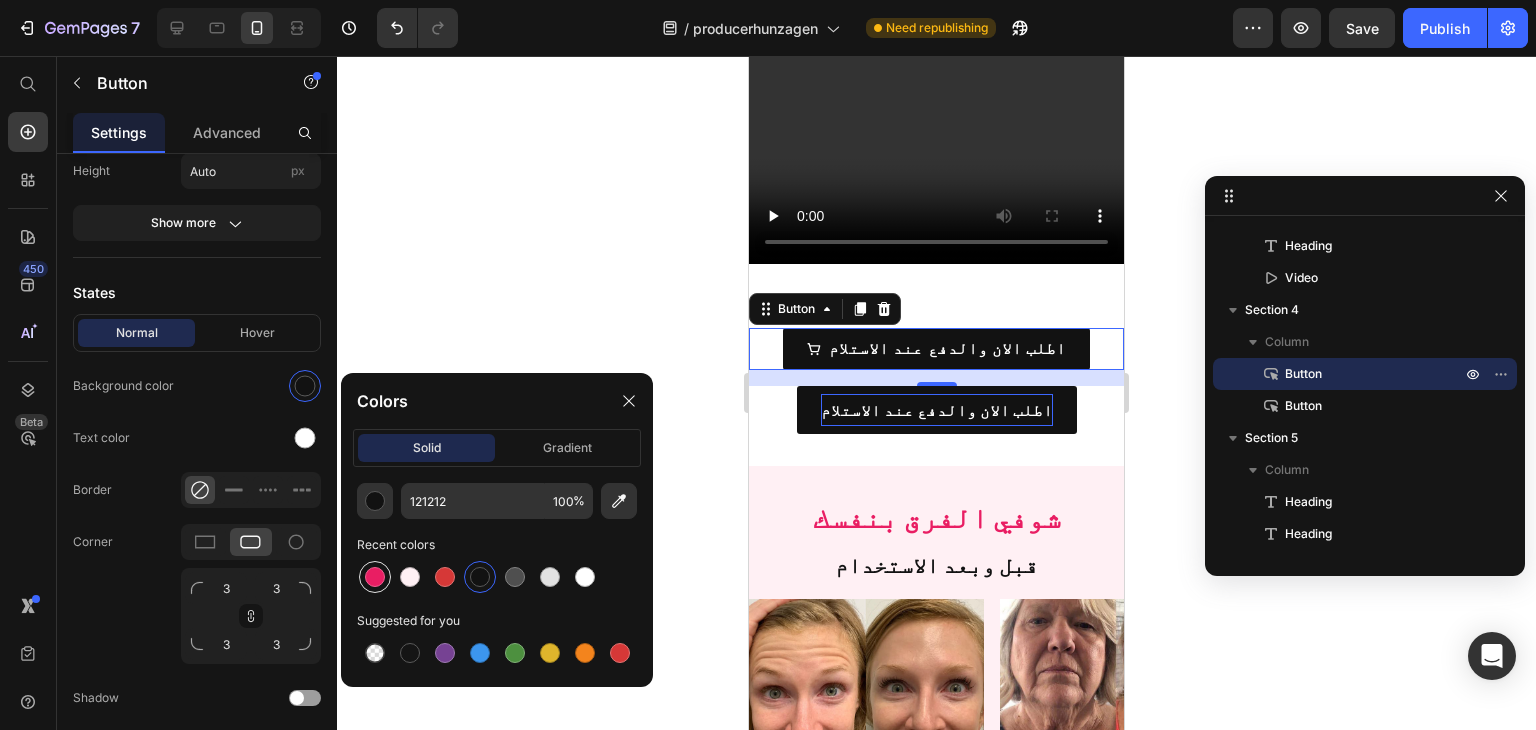 click at bounding box center (375, 577) 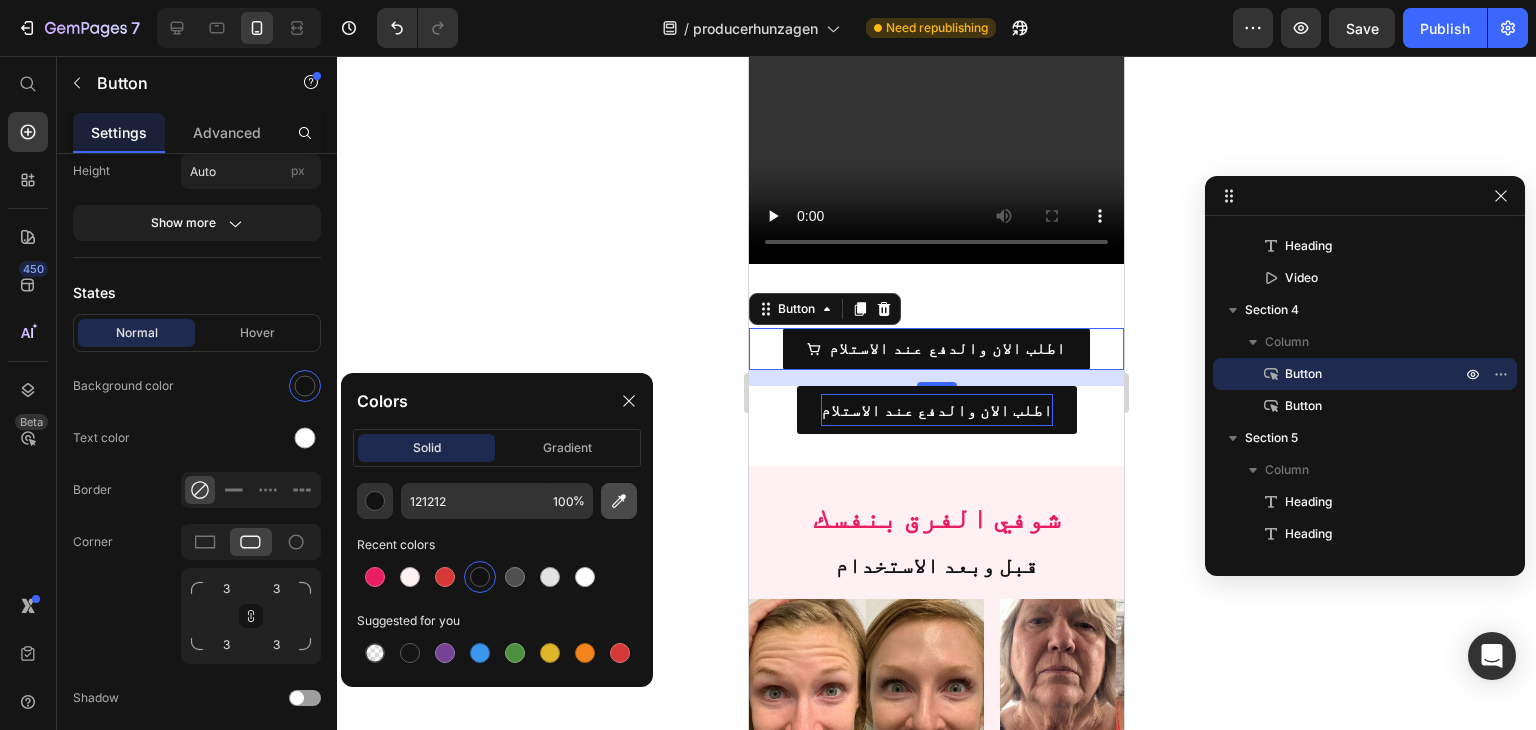 type on "E91E63" 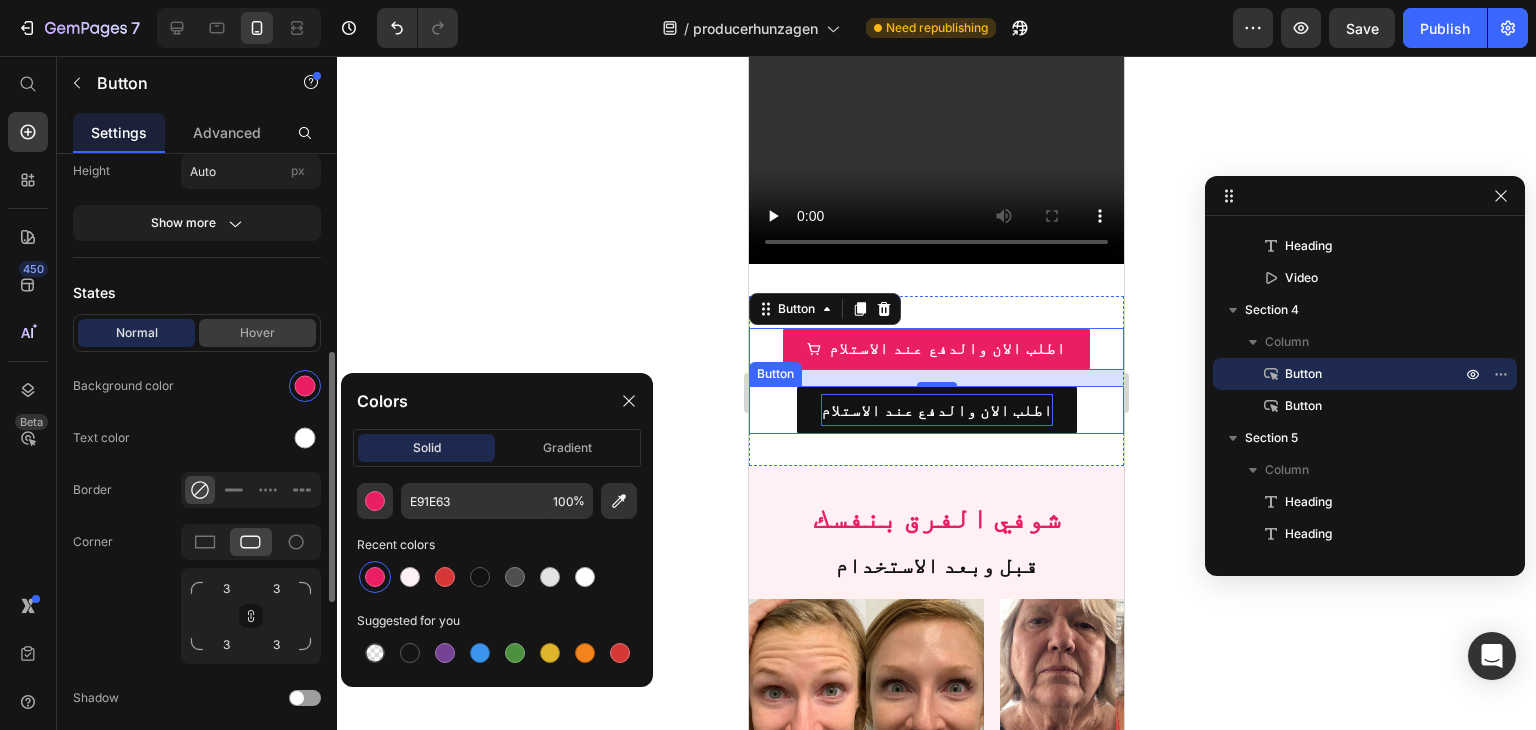 click on "Hover" at bounding box center [257, 333] 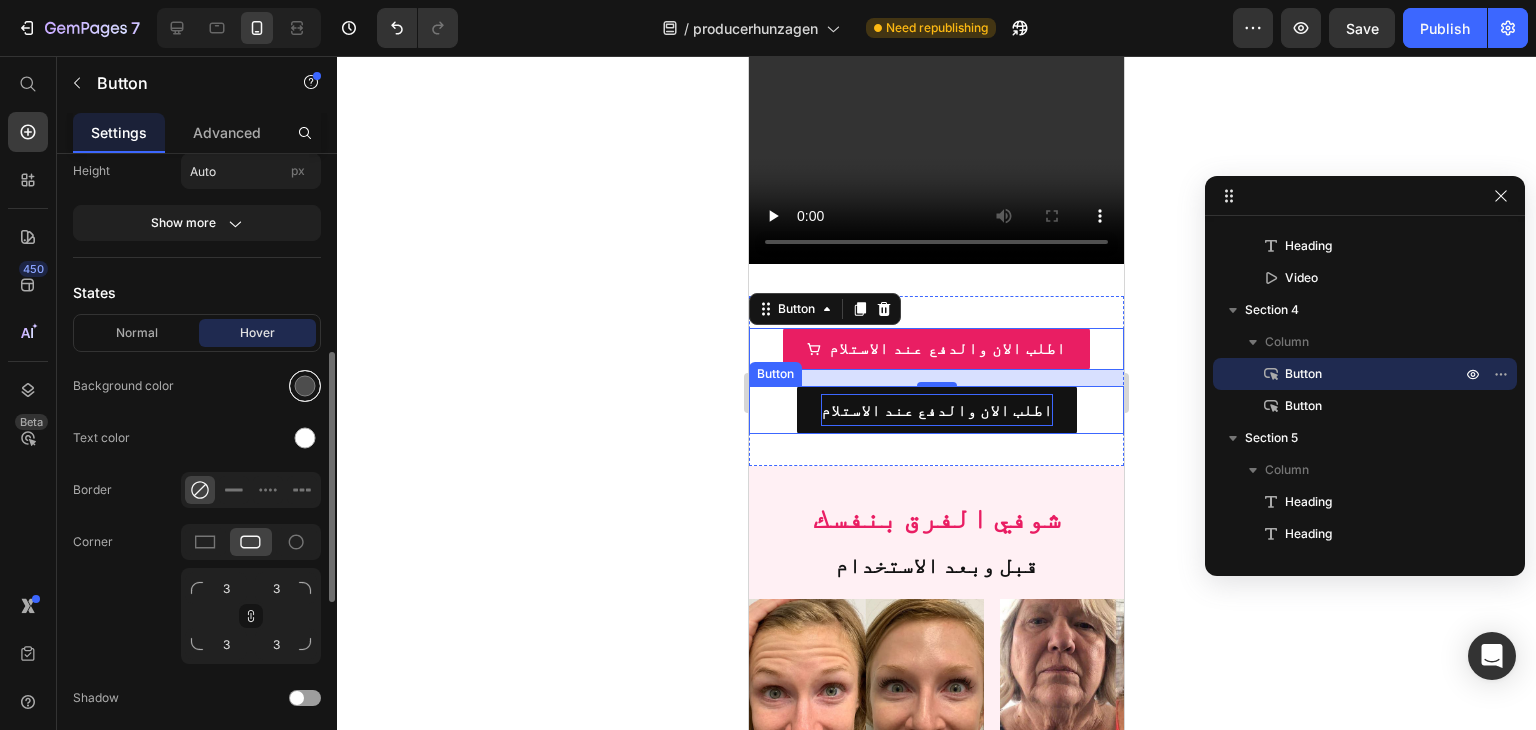 click at bounding box center (305, 386) 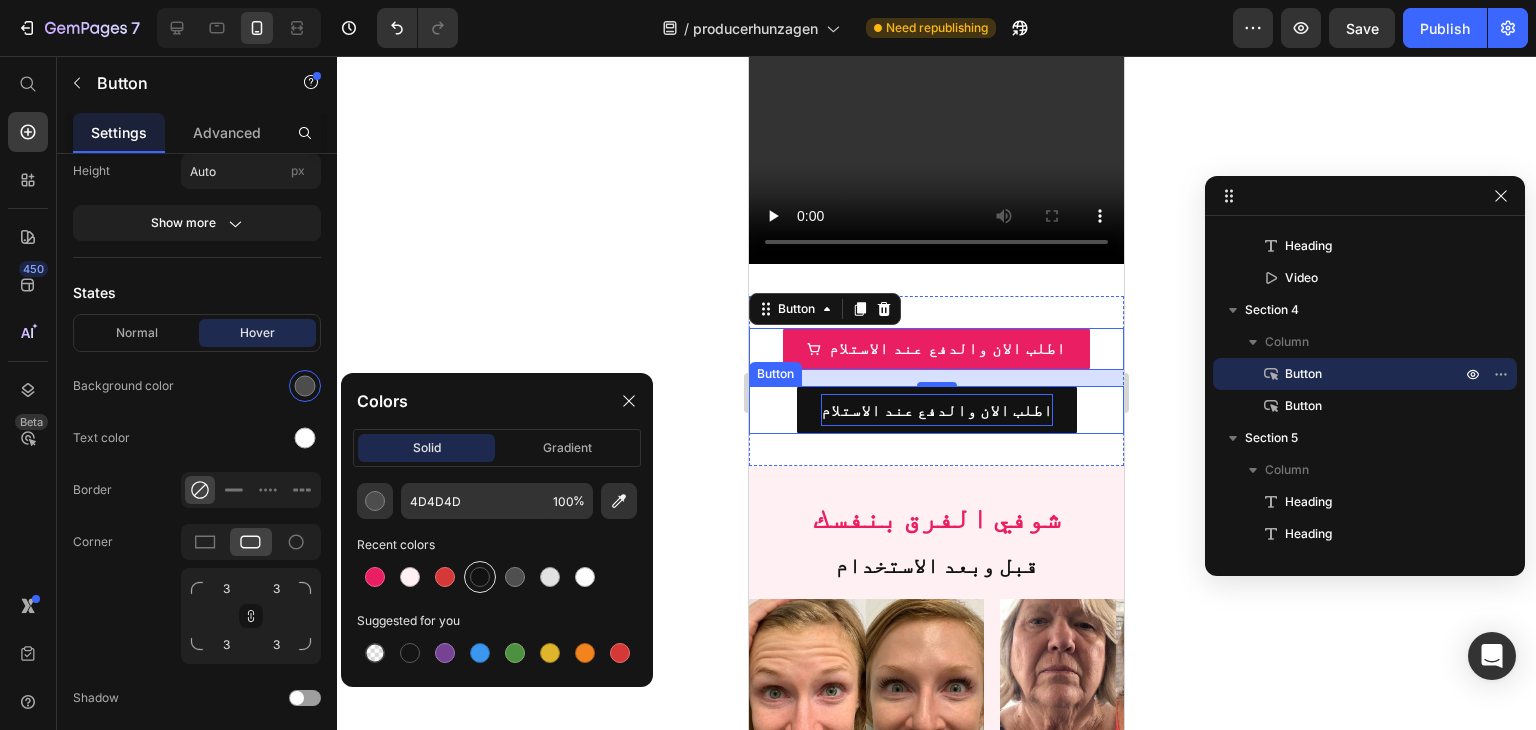 click at bounding box center (480, 577) 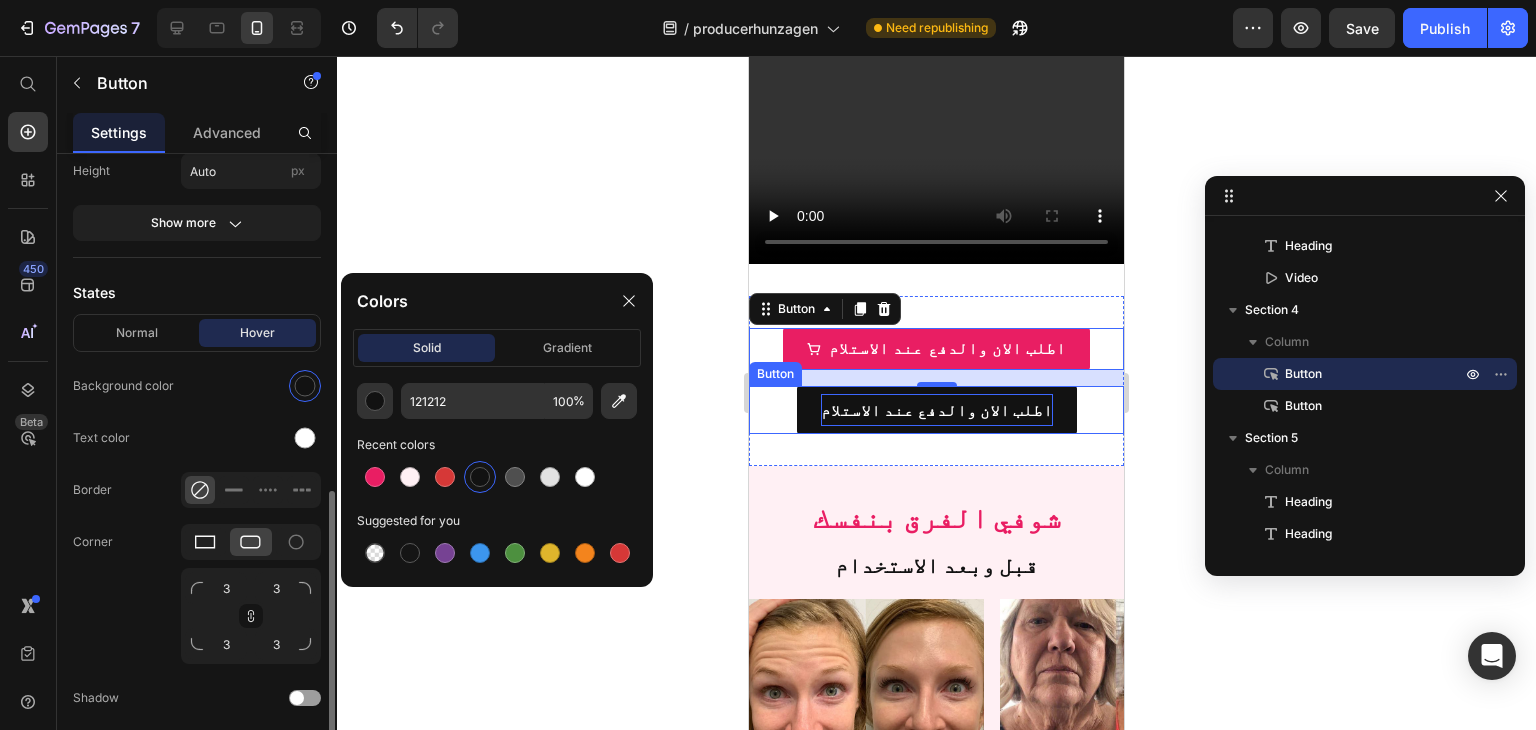 scroll, scrollTop: 600, scrollLeft: 0, axis: vertical 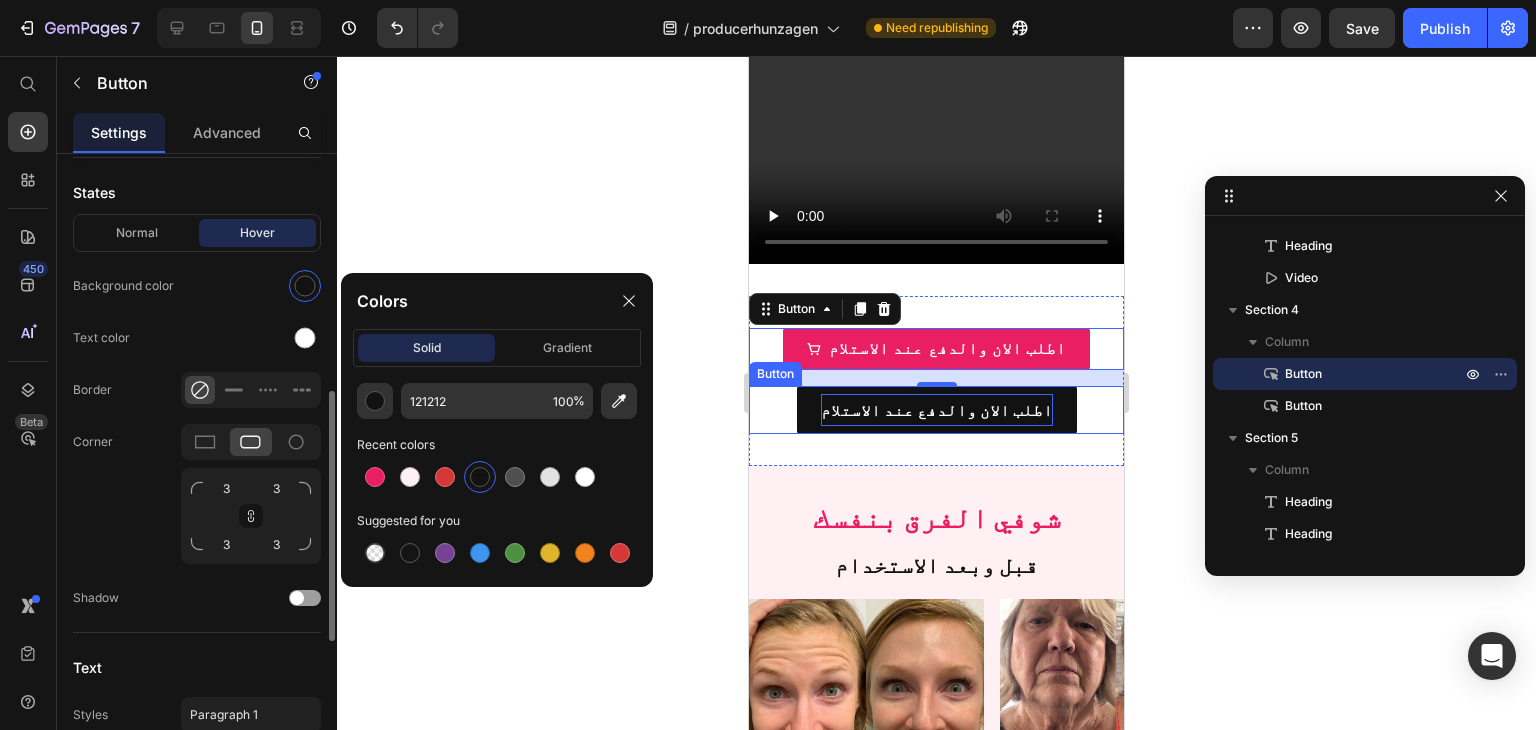 click 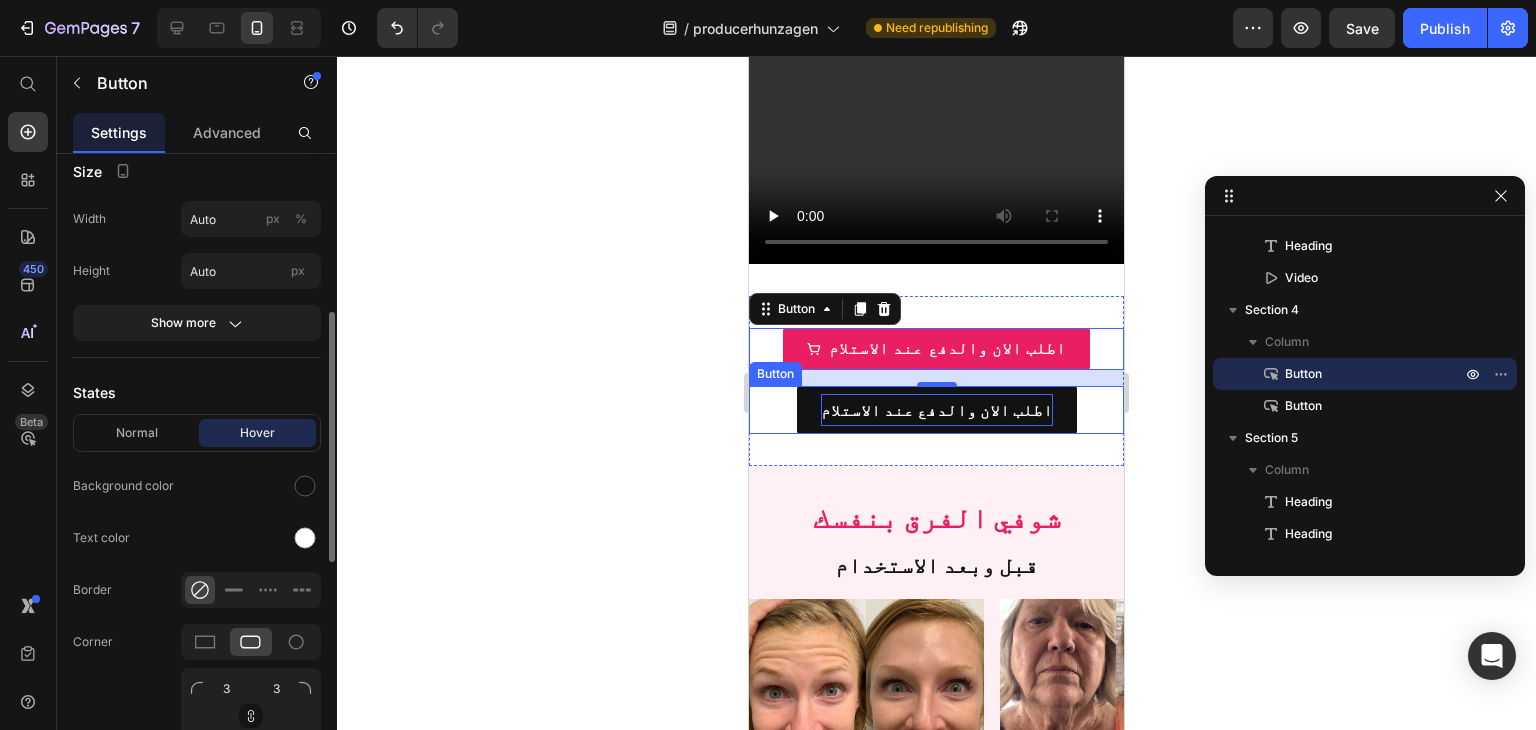 scroll, scrollTop: 500, scrollLeft: 0, axis: vertical 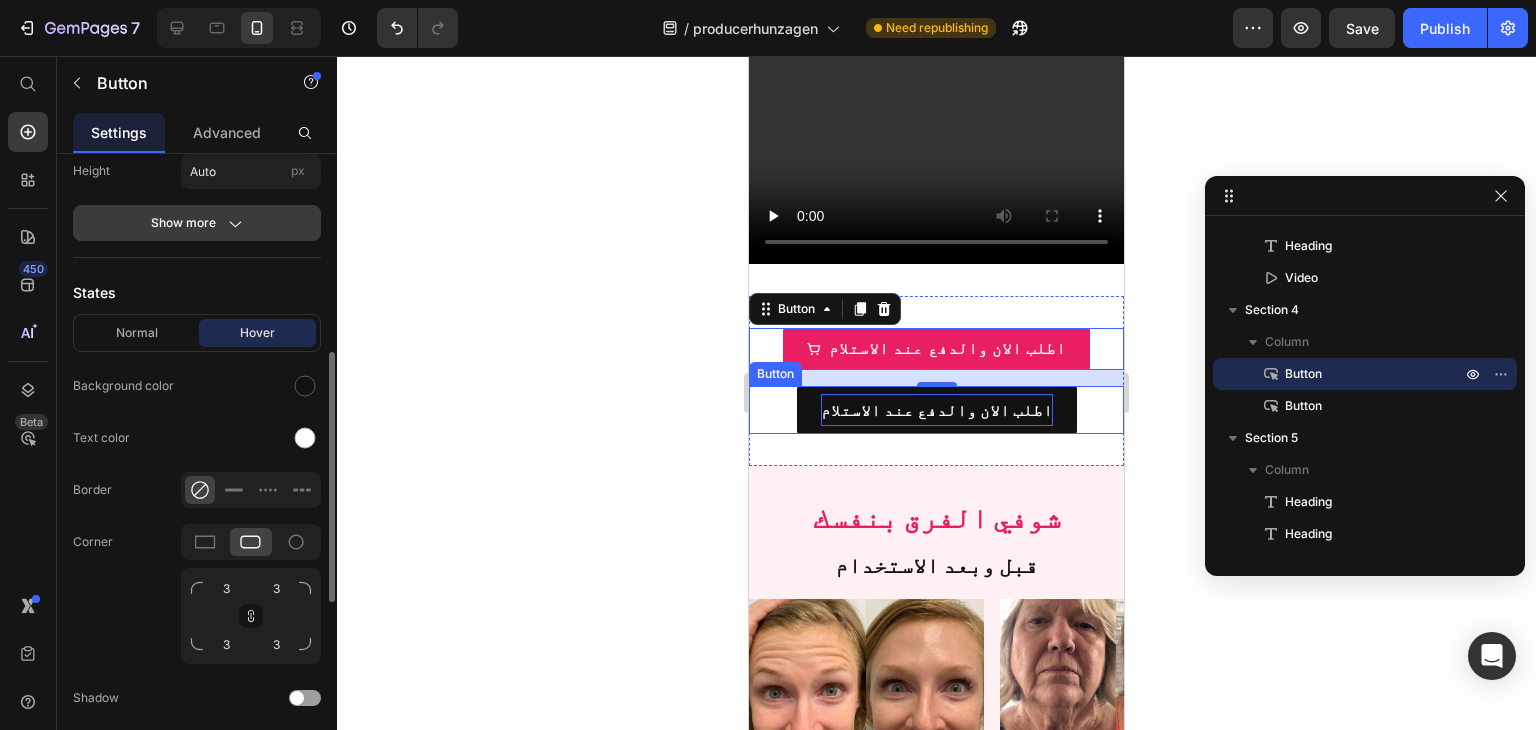click on "Show more" at bounding box center (197, 223) 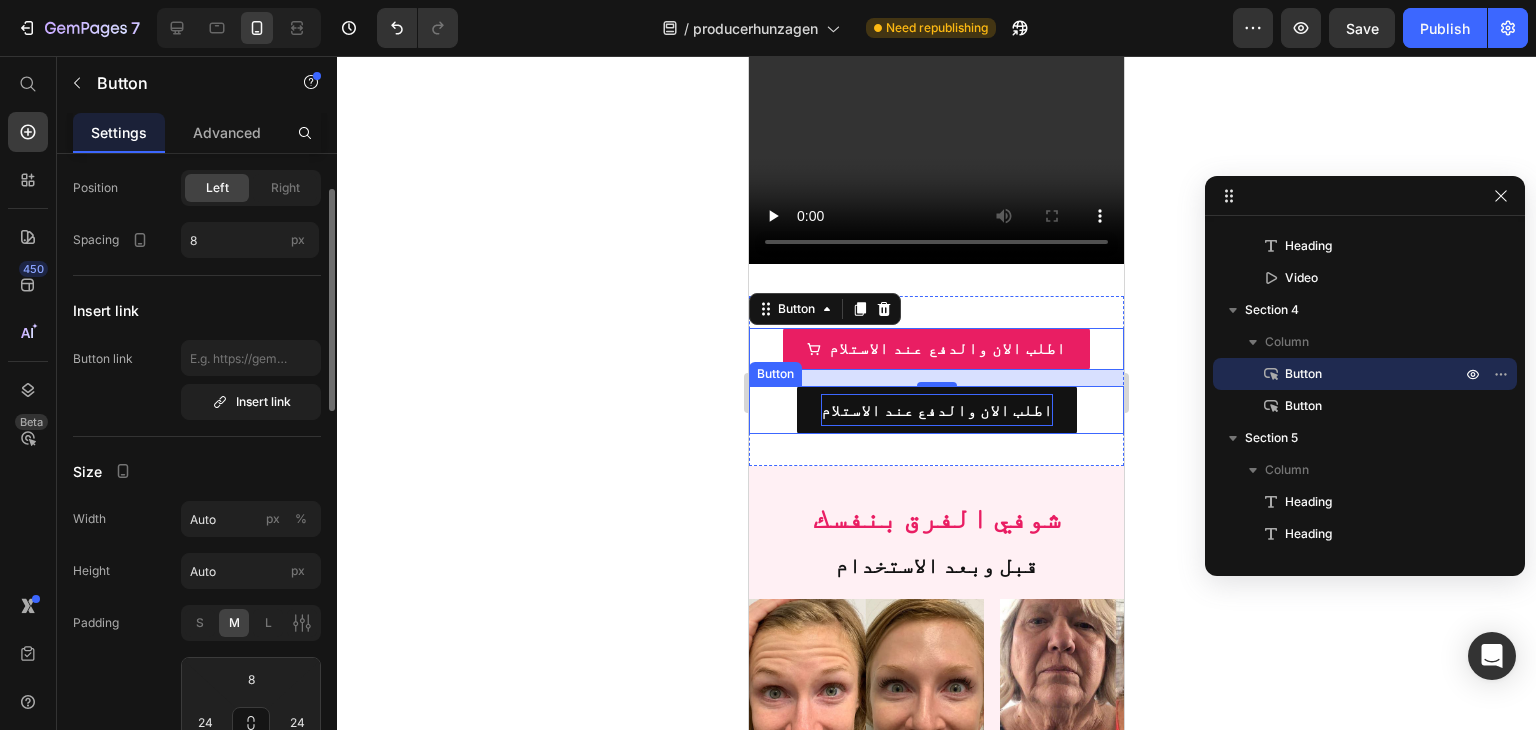 scroll, scrollTop: 0, scrollLeft: 0, axis: both 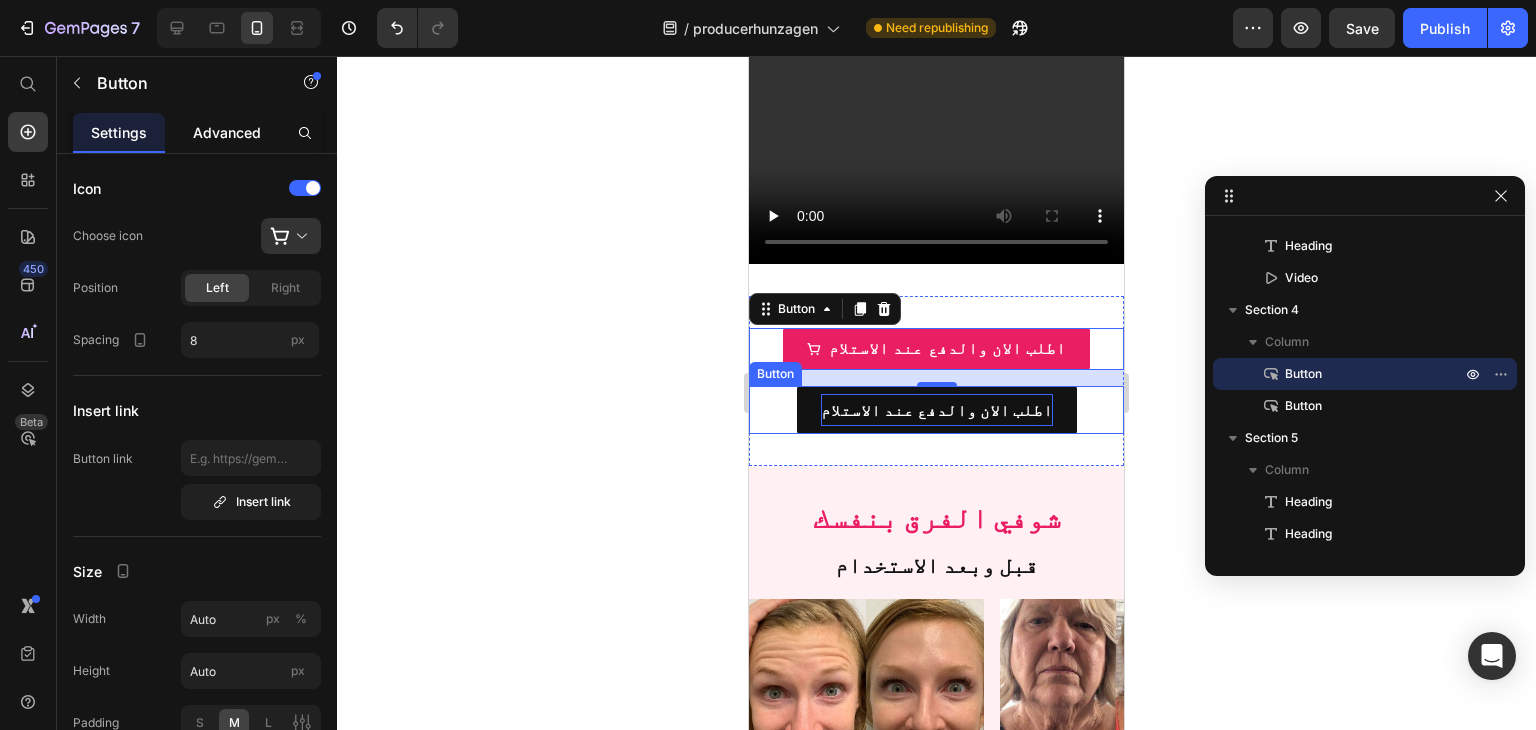 click on "Advanced" at bounding box center [227, 132] 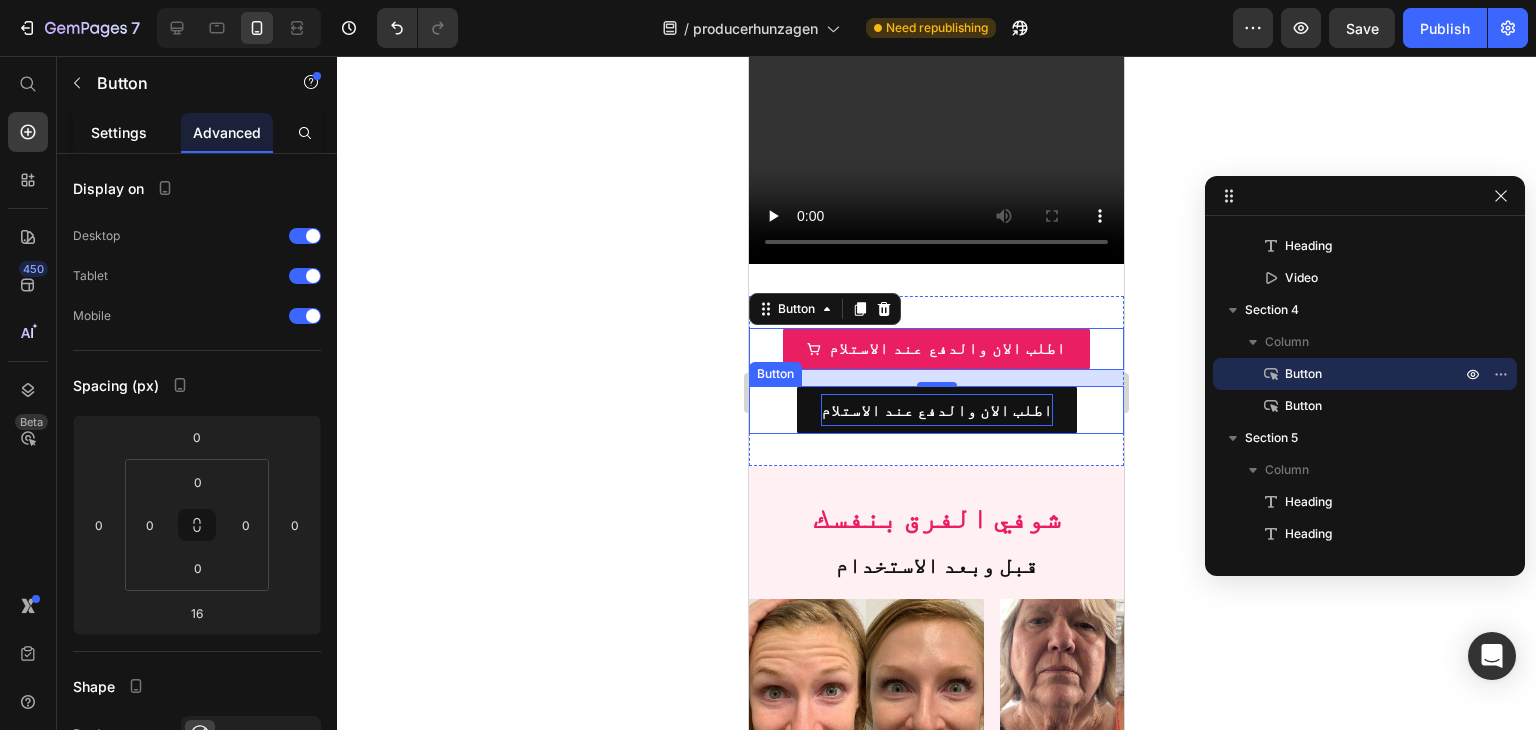 click on "Settings" 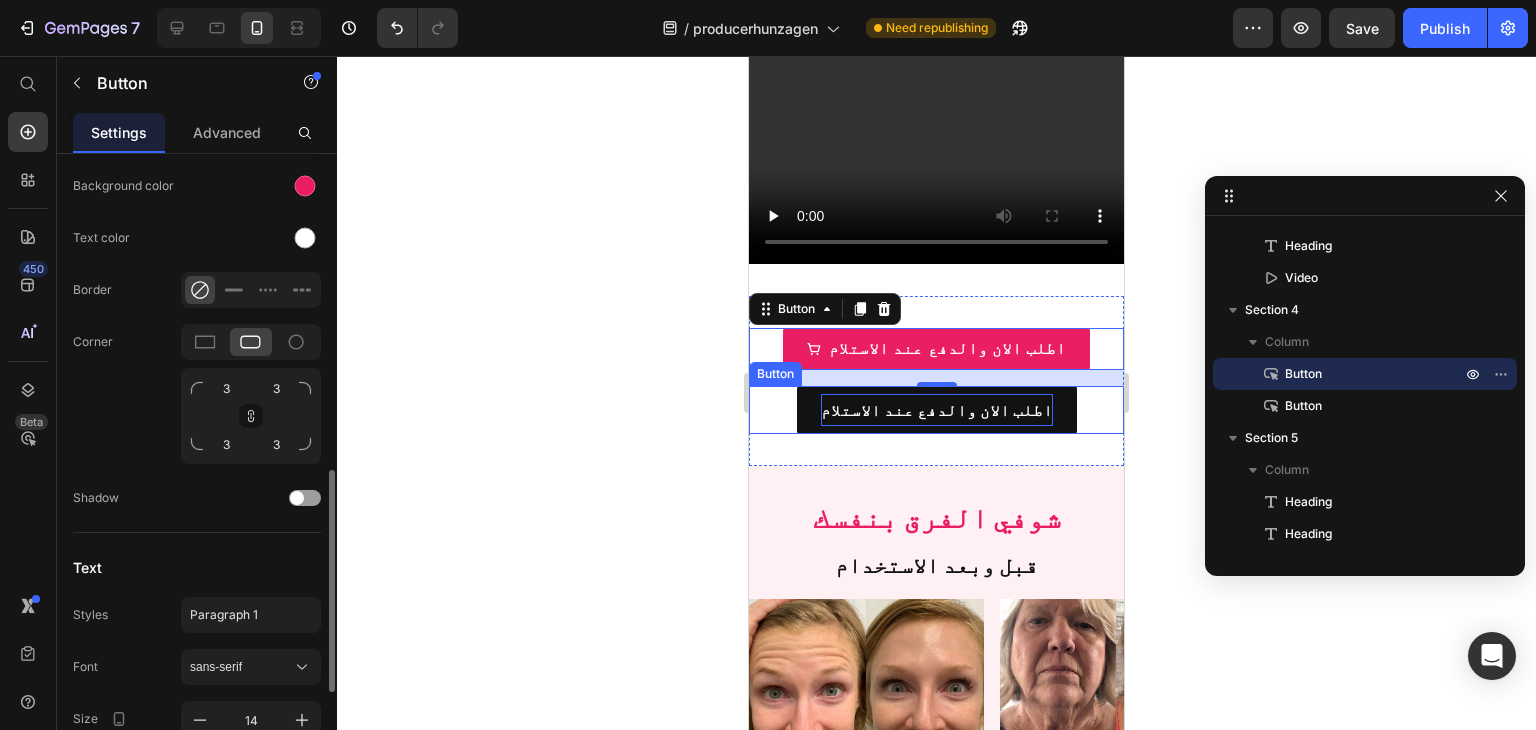 scroll, scrollTop: 1000, scrollLeft: 0, axis: vertical 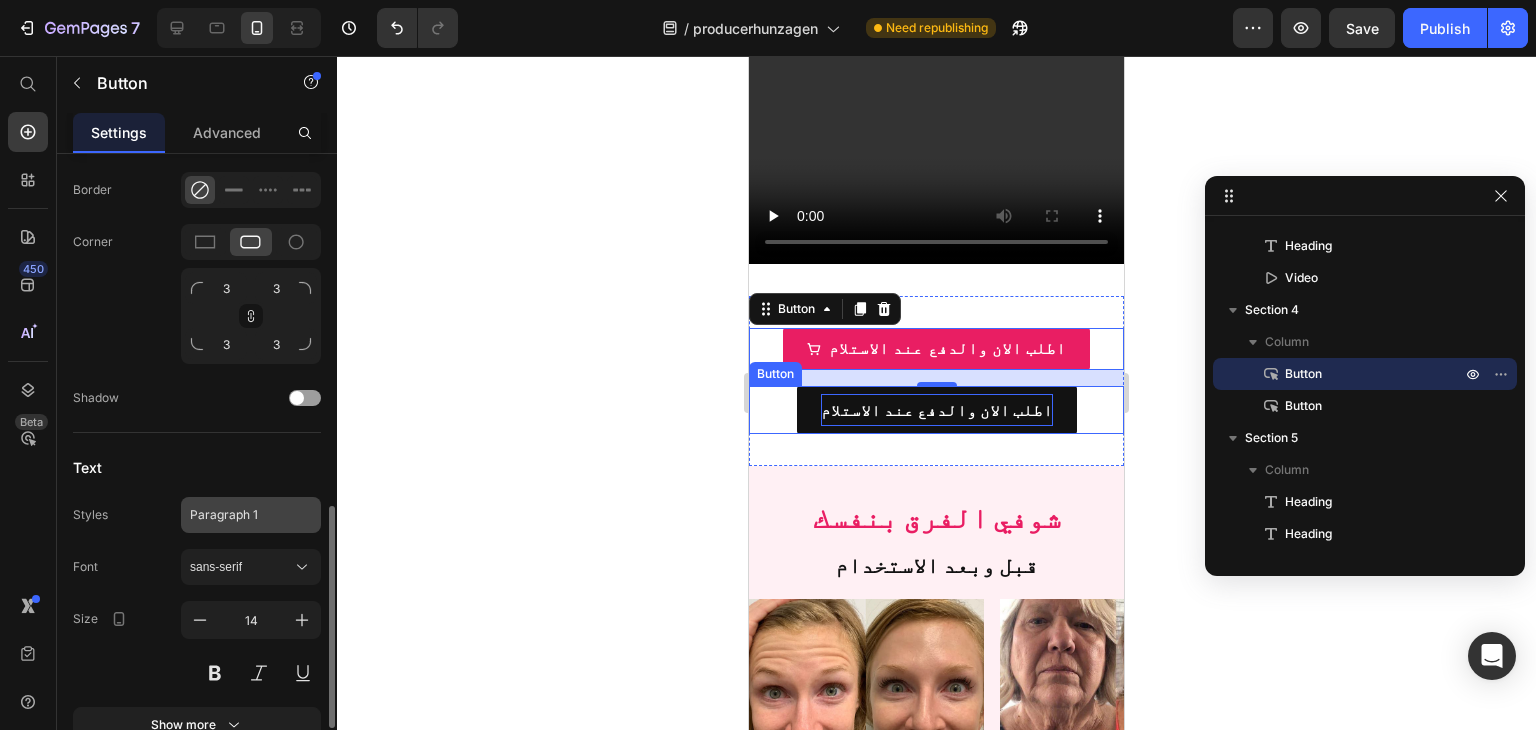 click on "Paragraph 1" 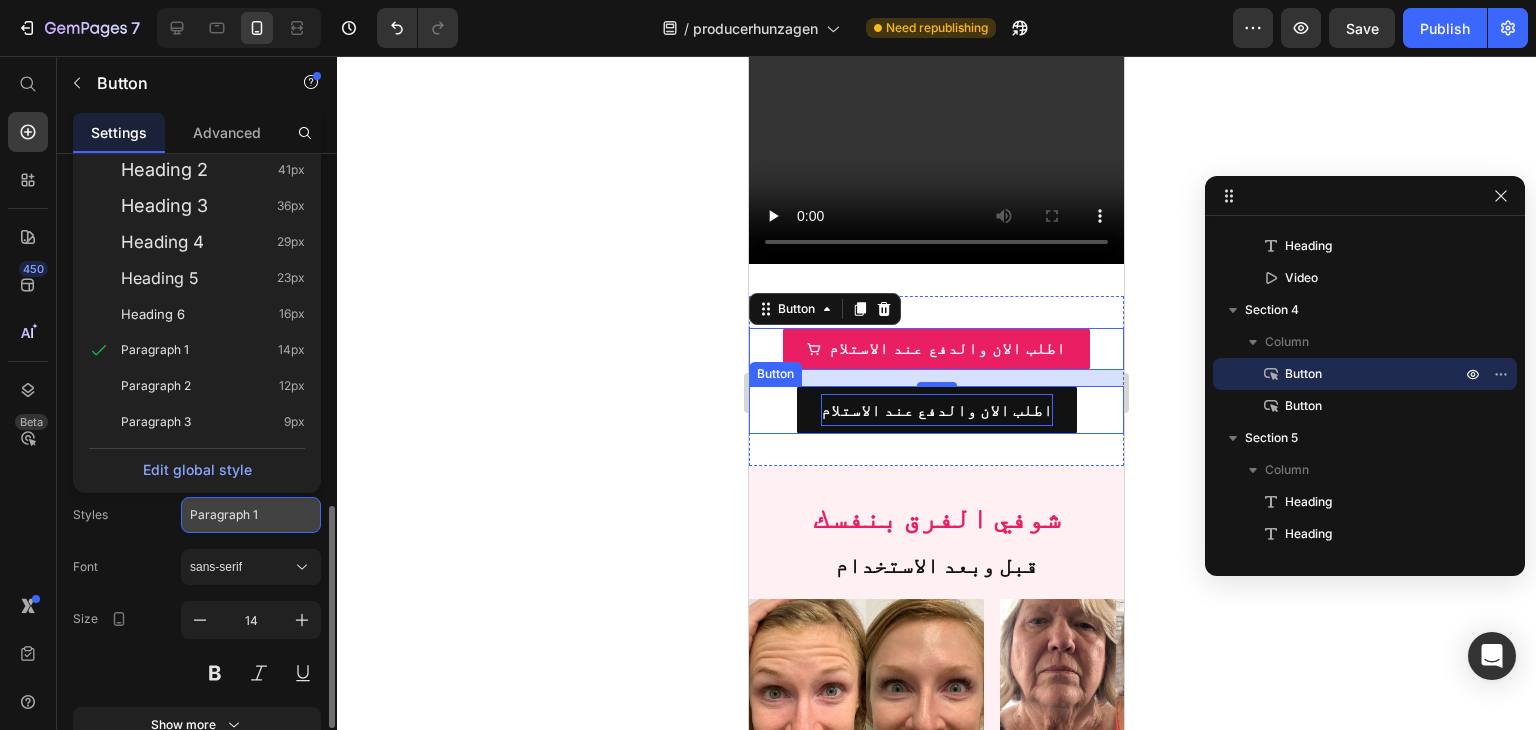 click on "Paragraph 1" 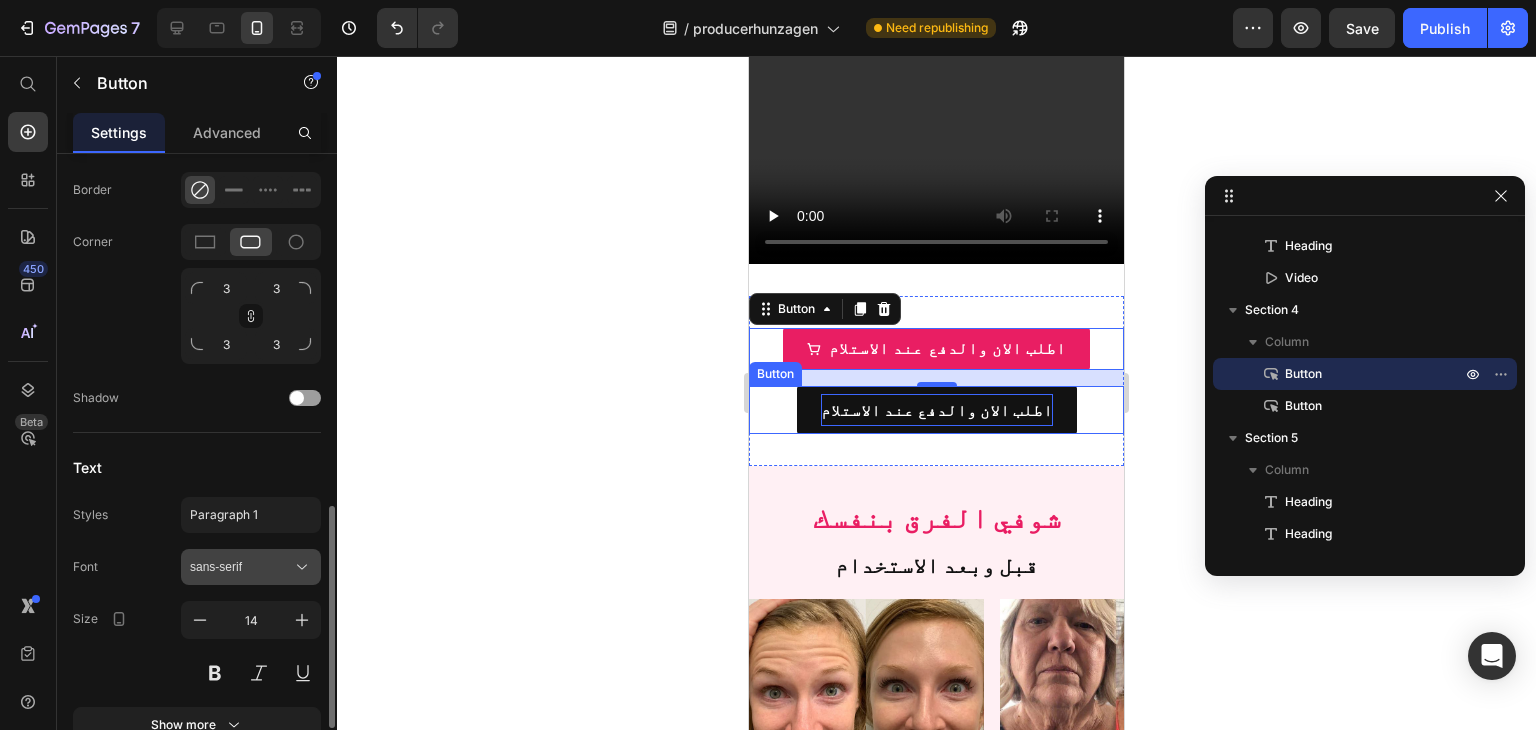 click on "sans-serif" at bounding box center [241, 567] 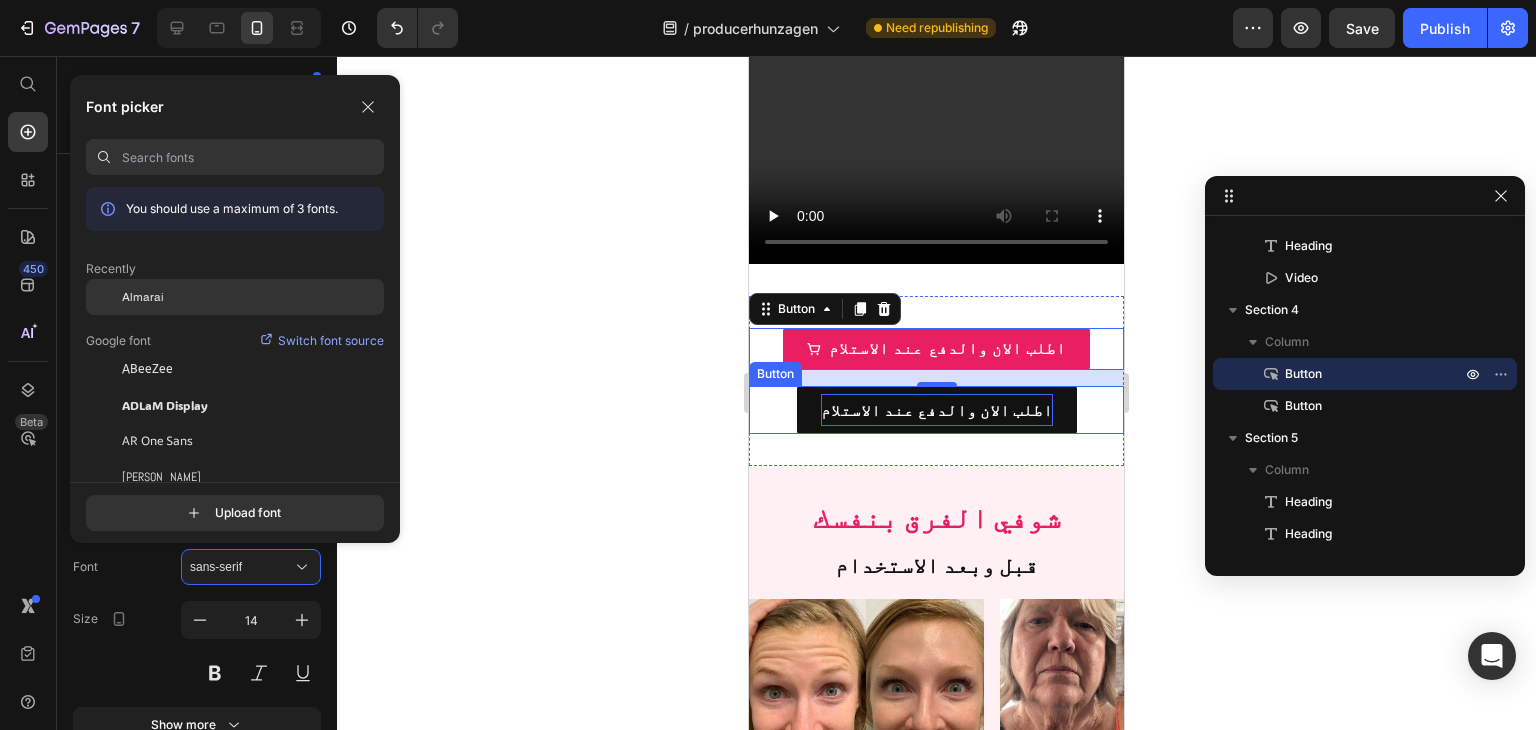 click on "Almarai" at bounding box center [143, 297] 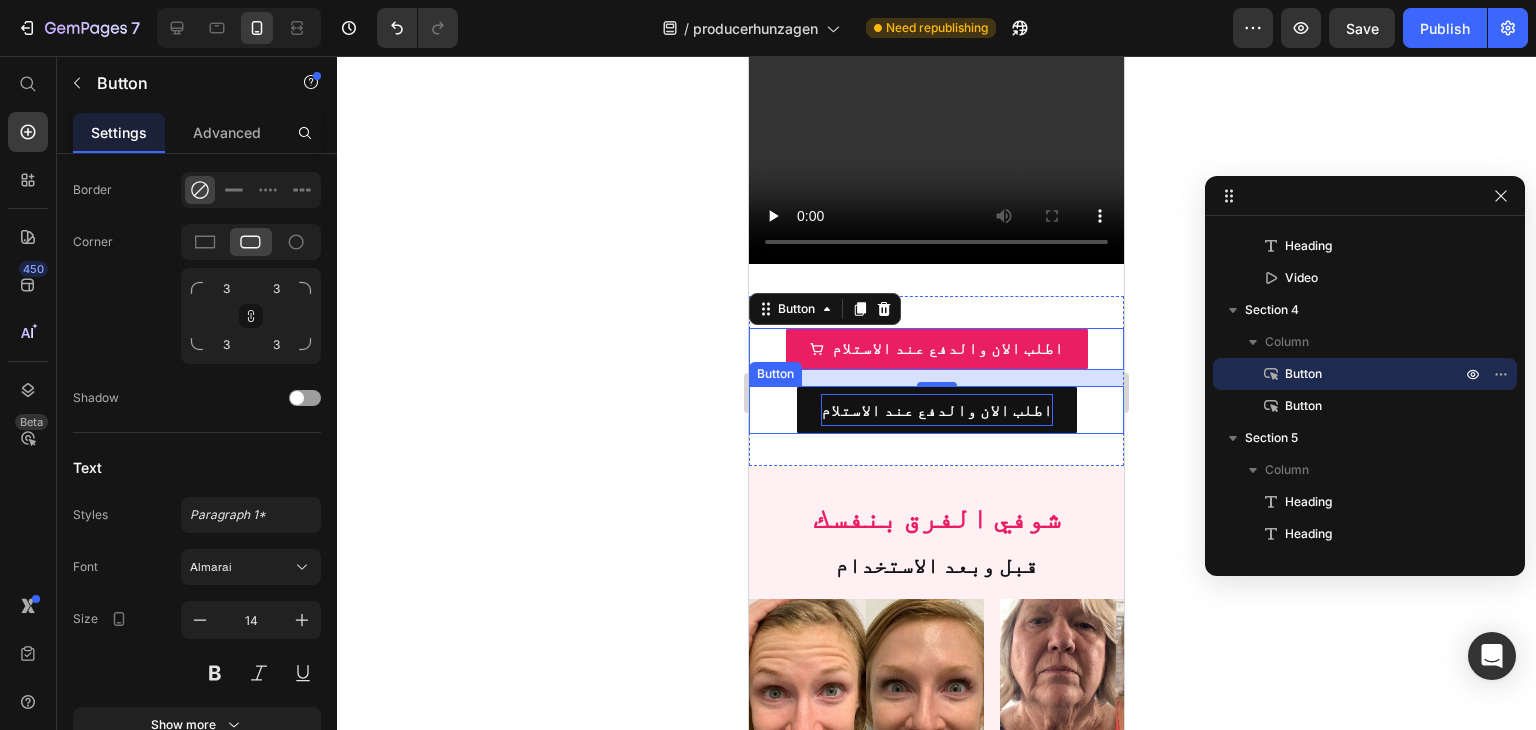 click on "اطلب الان والدفع عند الاستلام" at bounding box center [937, 410] 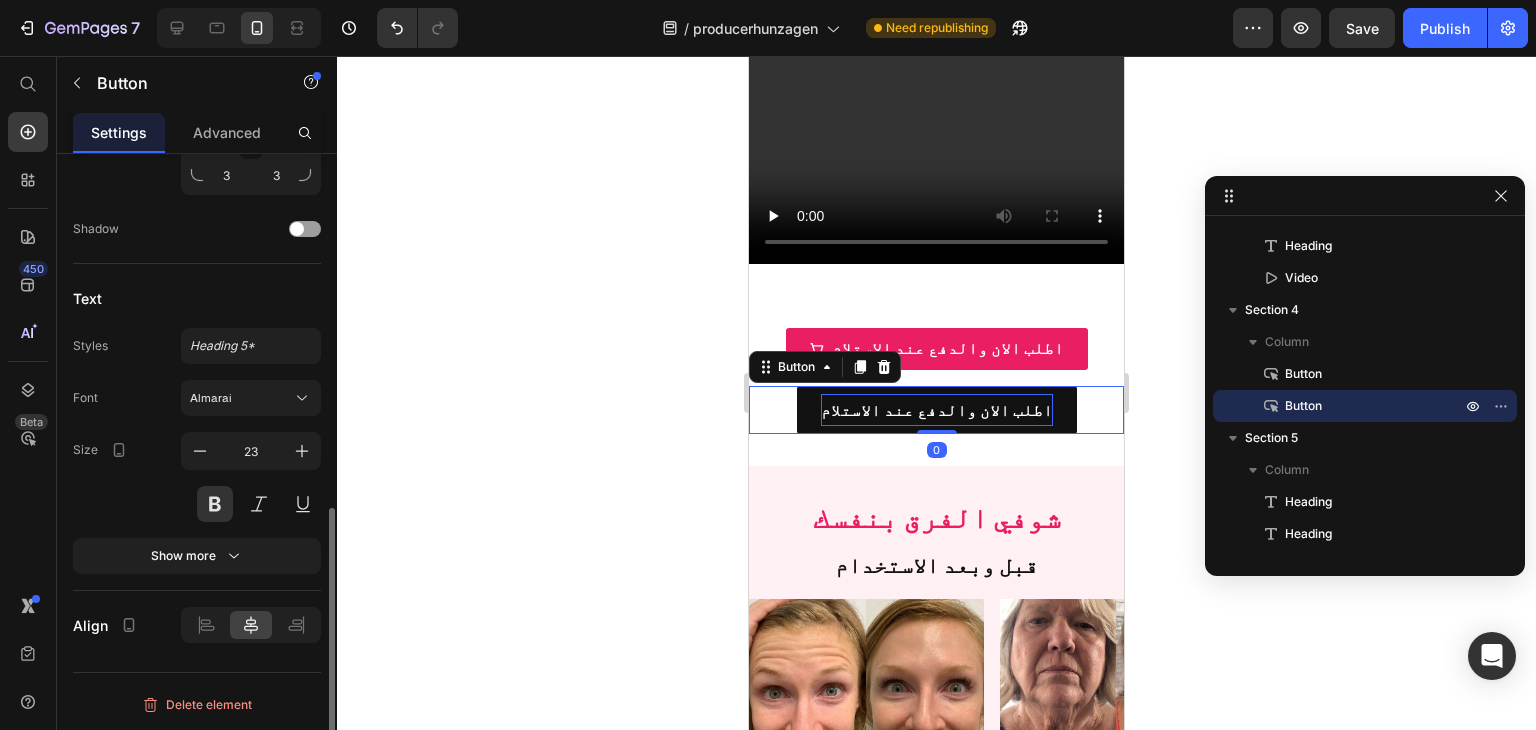 scroll, scrollTop: 810, scrollLeft: 0, axis: vertical 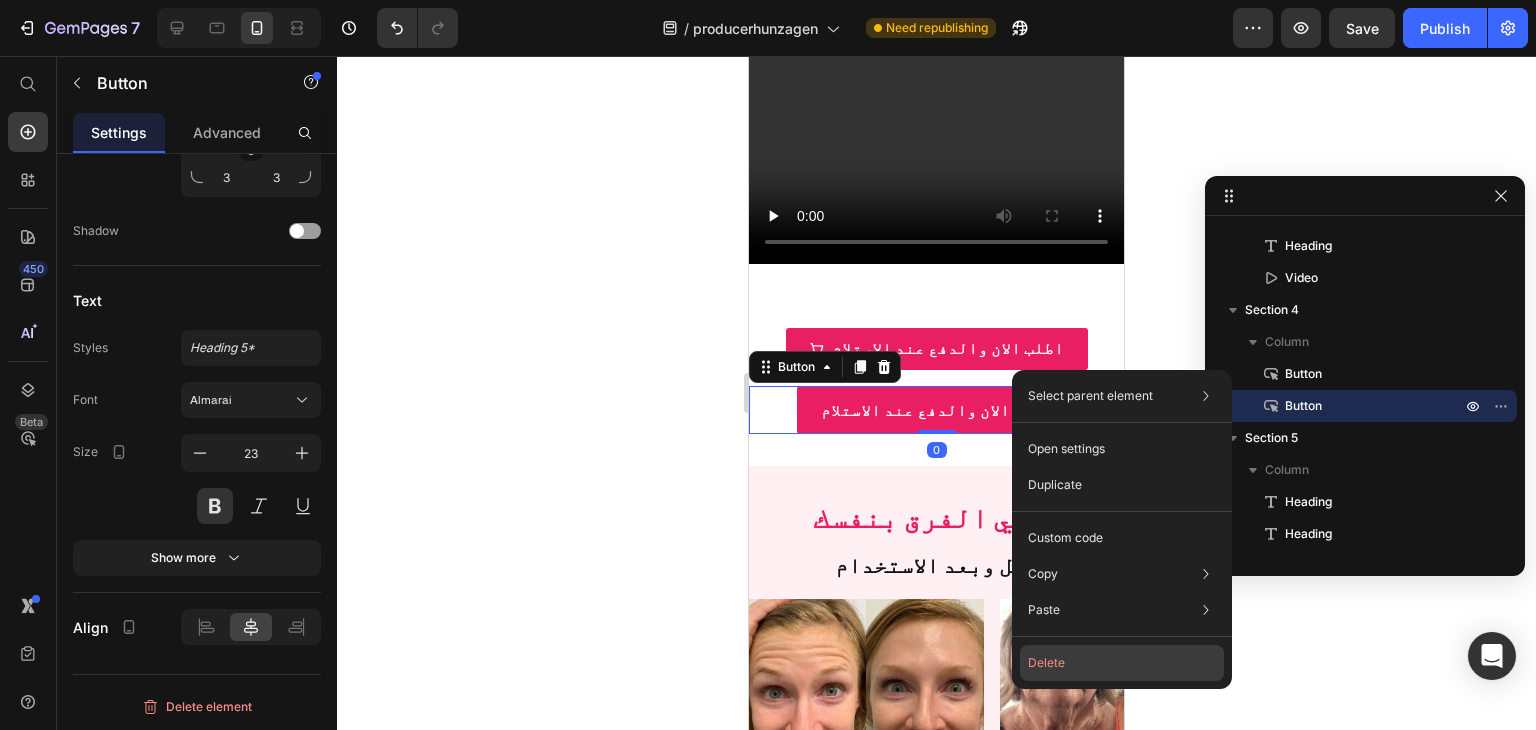 click on "Delete" 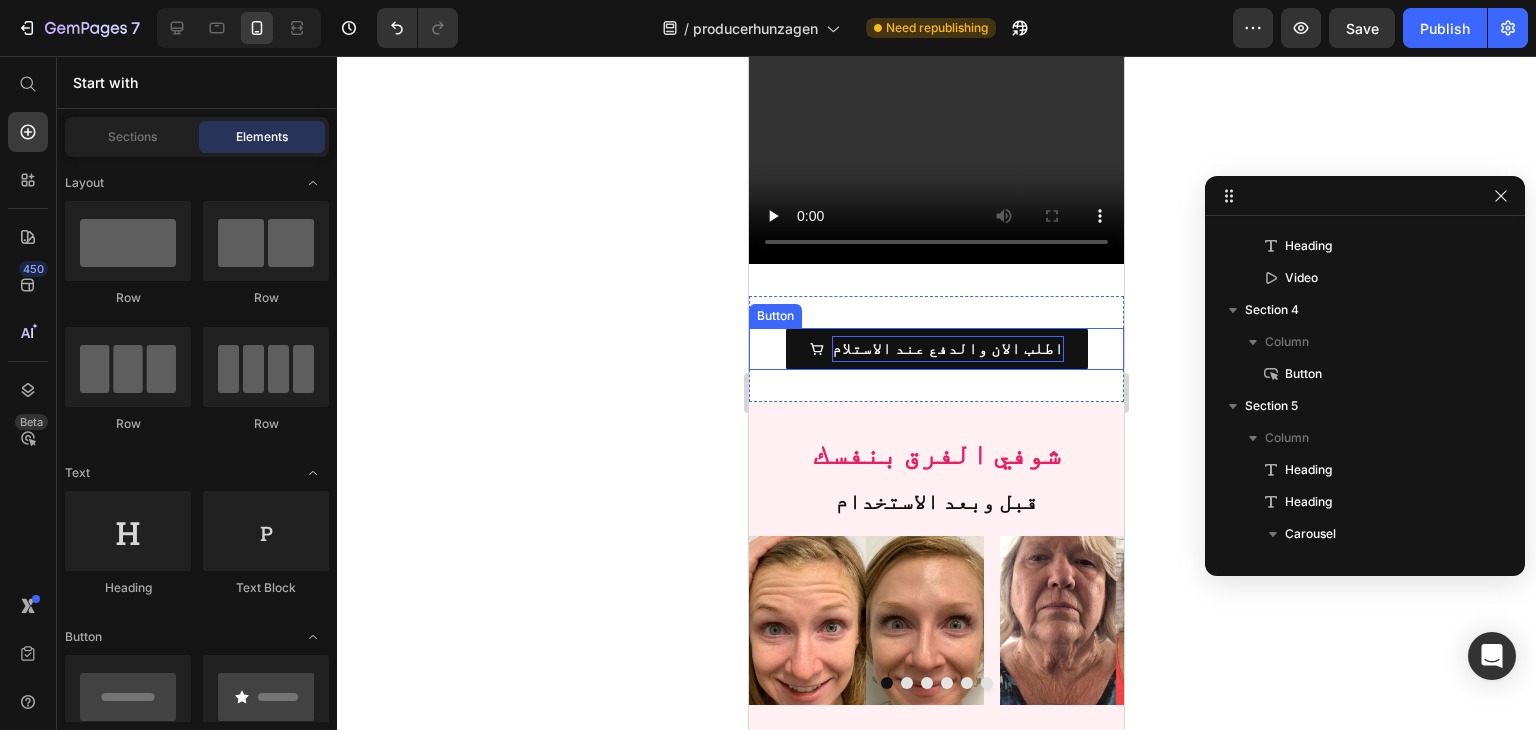 click on "اطلب الان والدفع عند الاستلام" at bounding box center (948, 348) 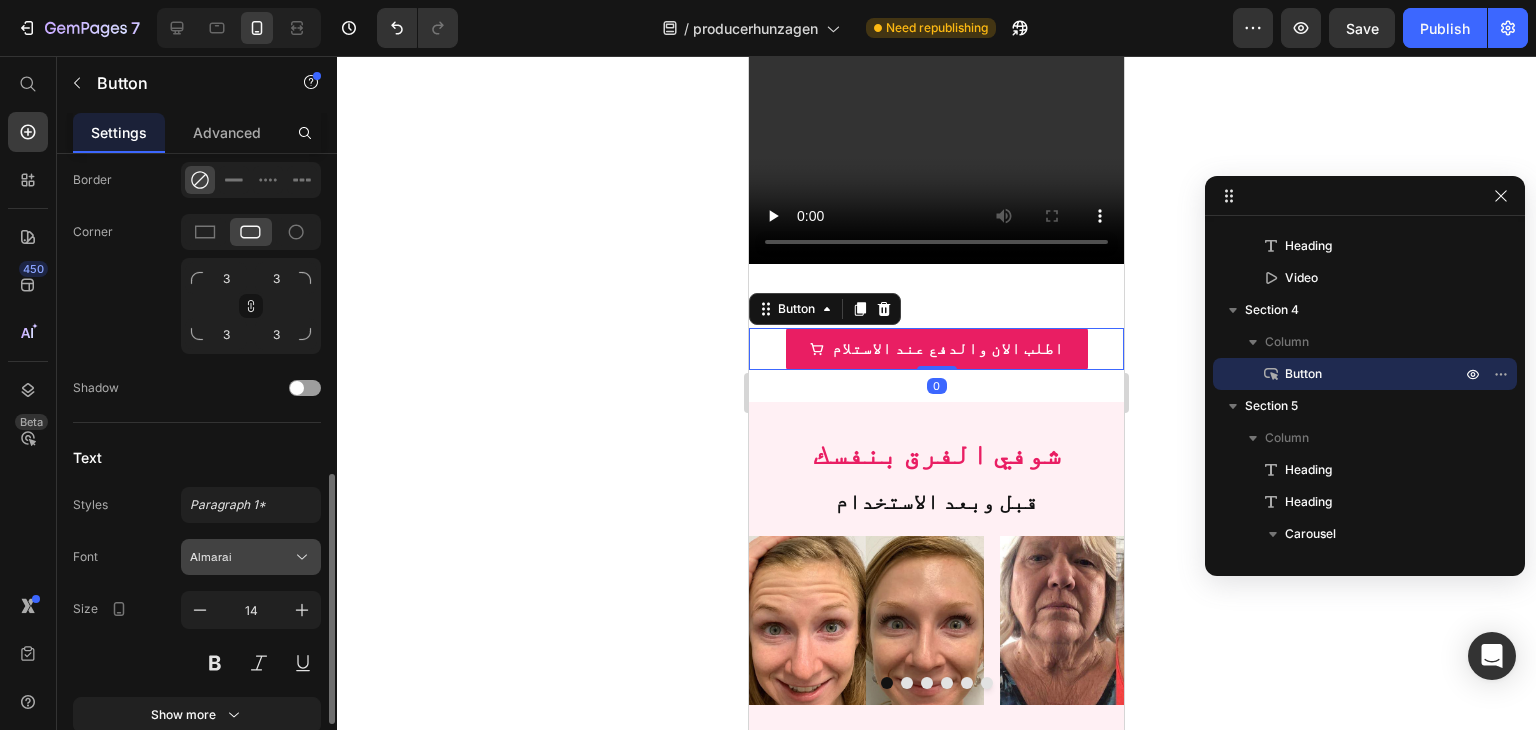 scroll, scrollTop: 967, scrollLeft: 0, axis: vertical 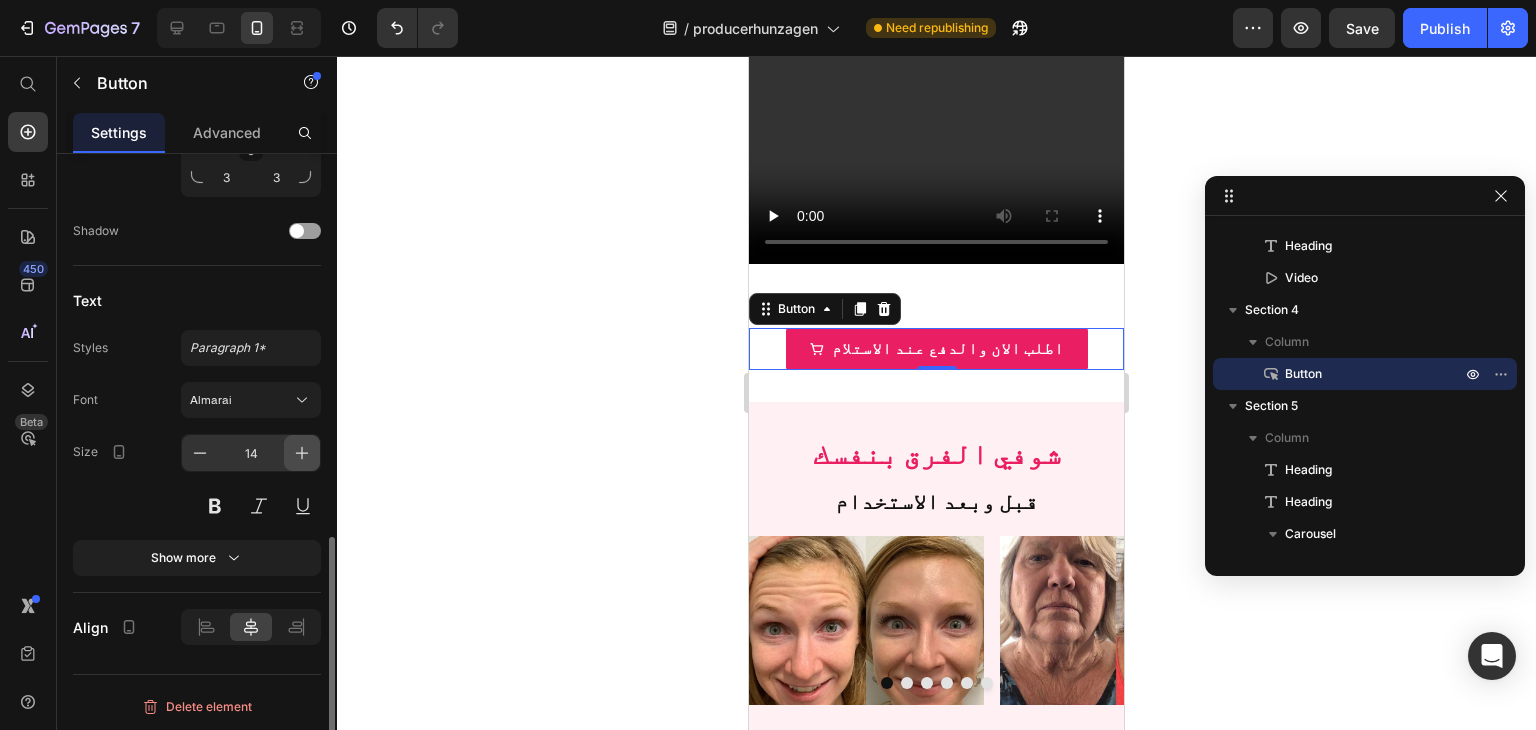 click 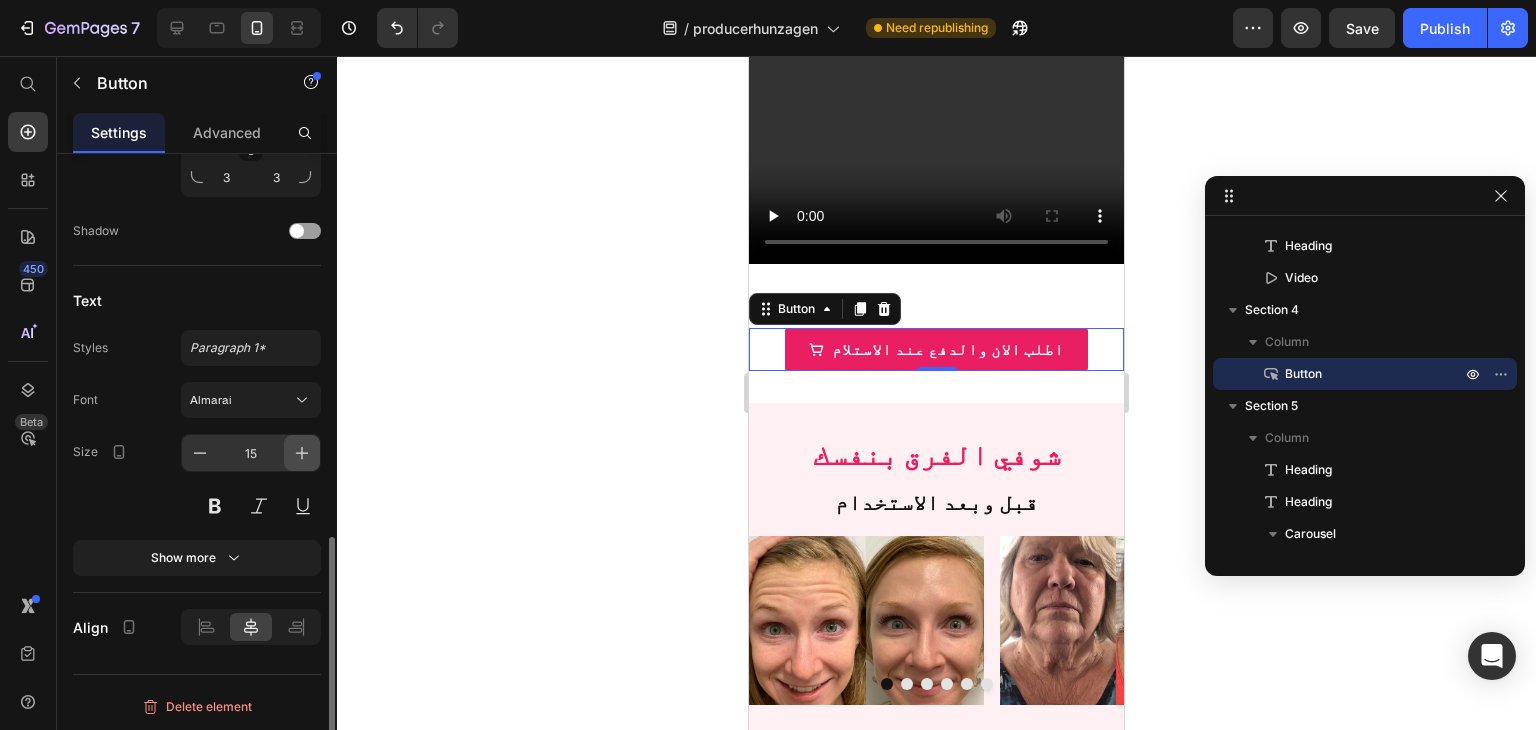 click 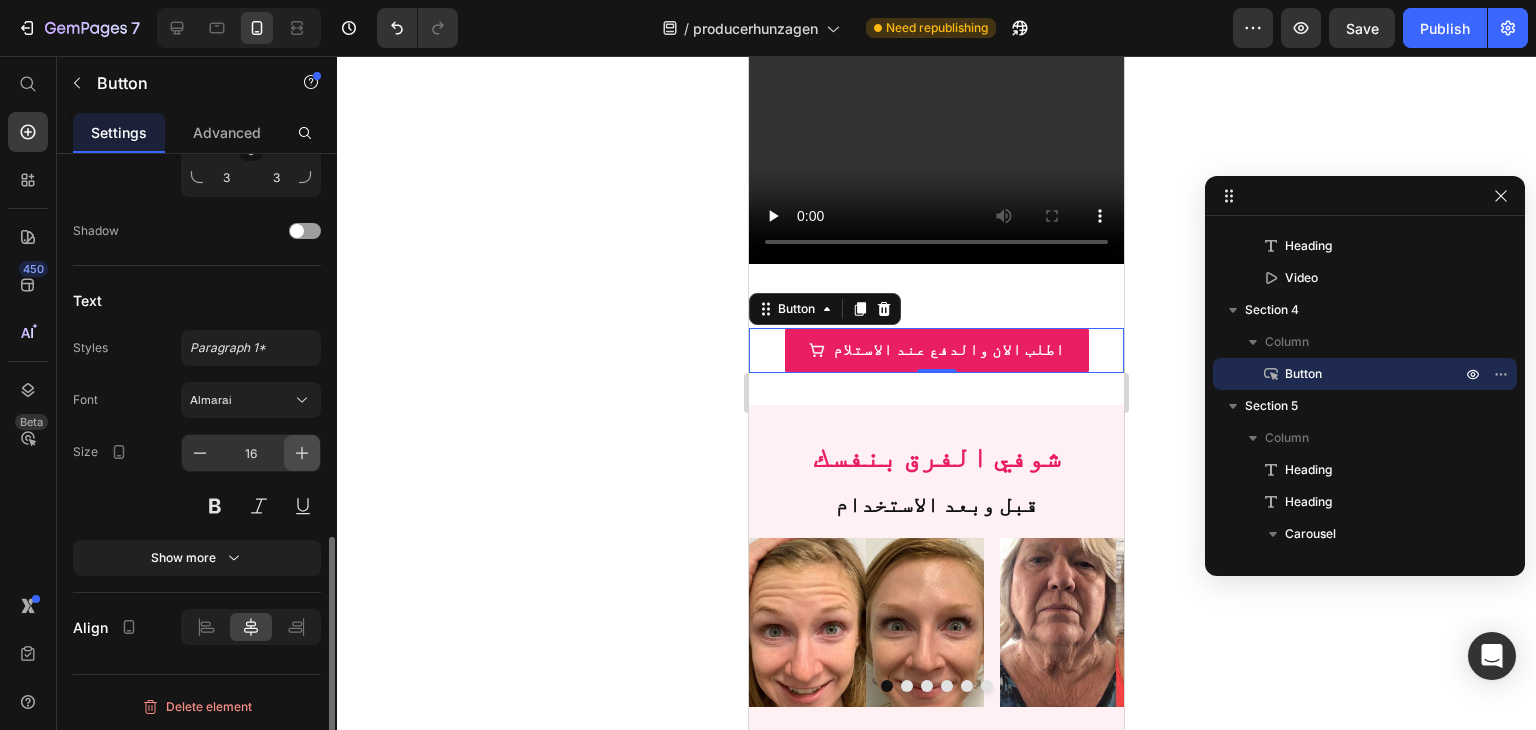 click 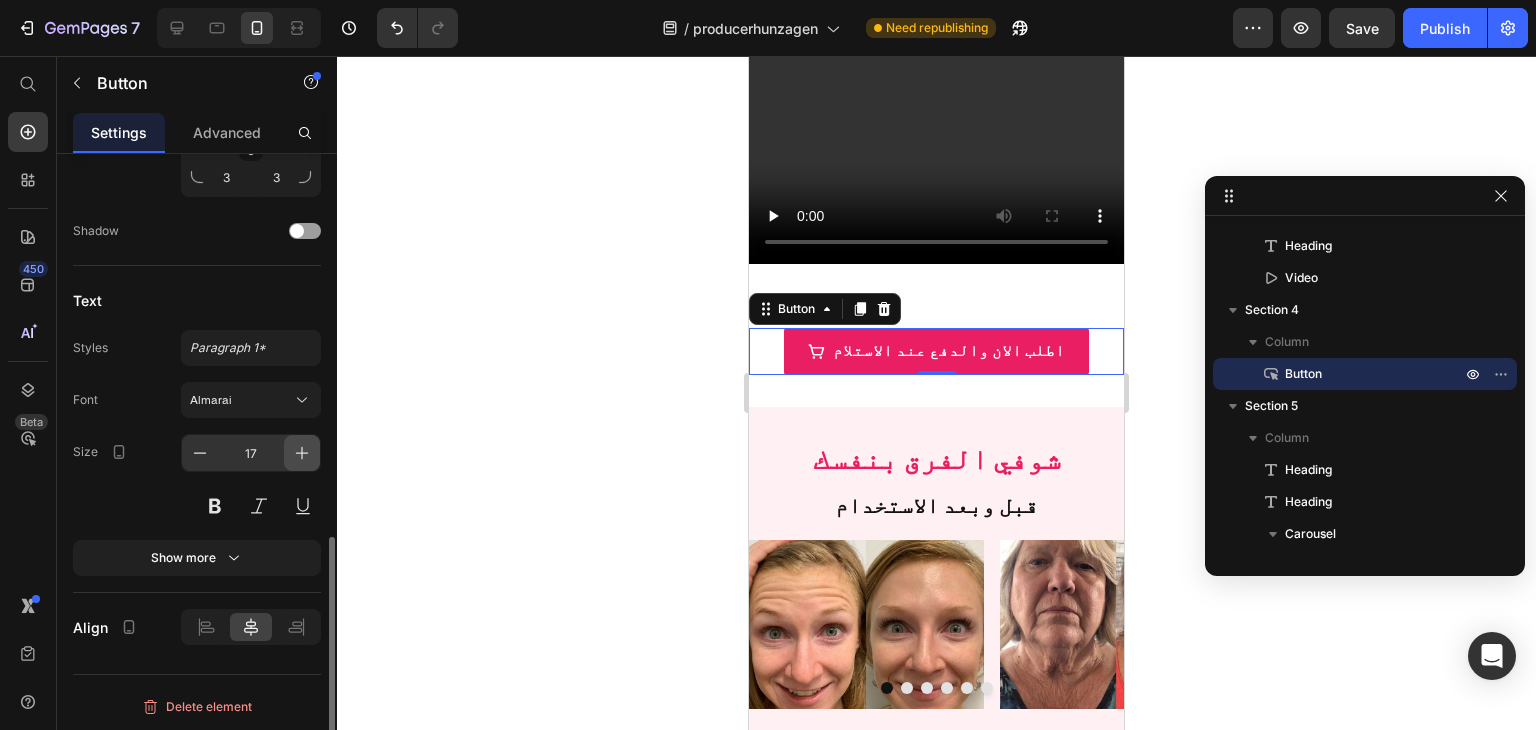 click 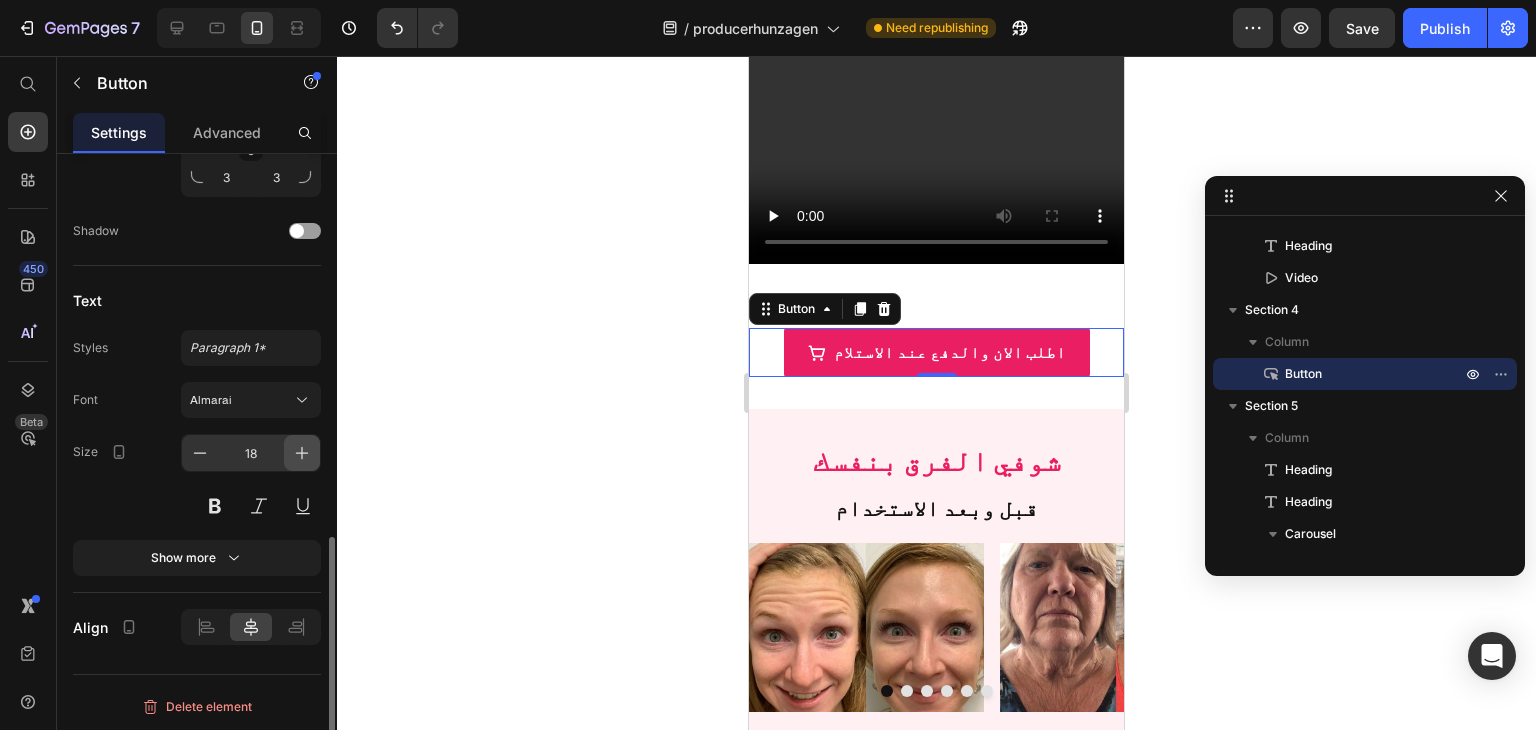 click 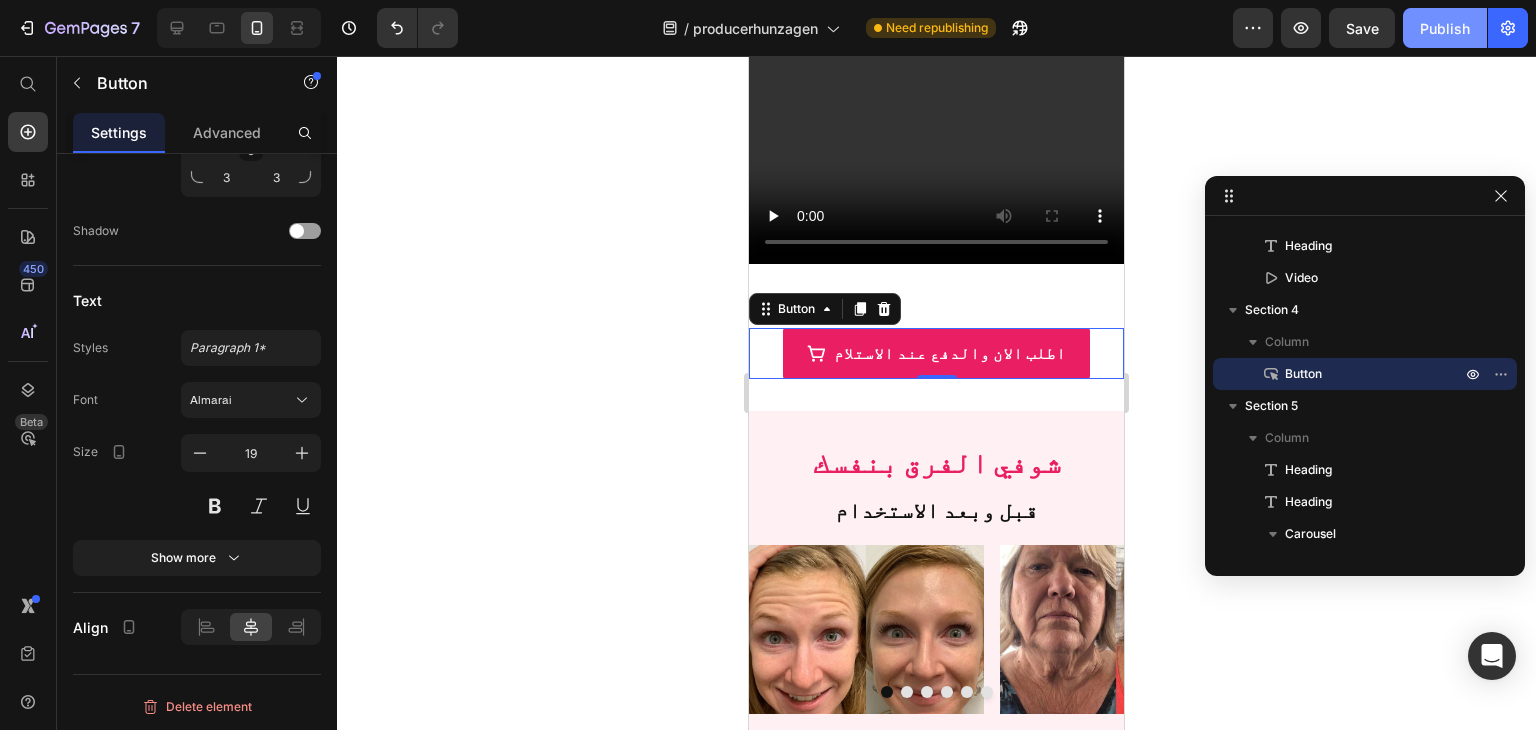 click on "Publish" 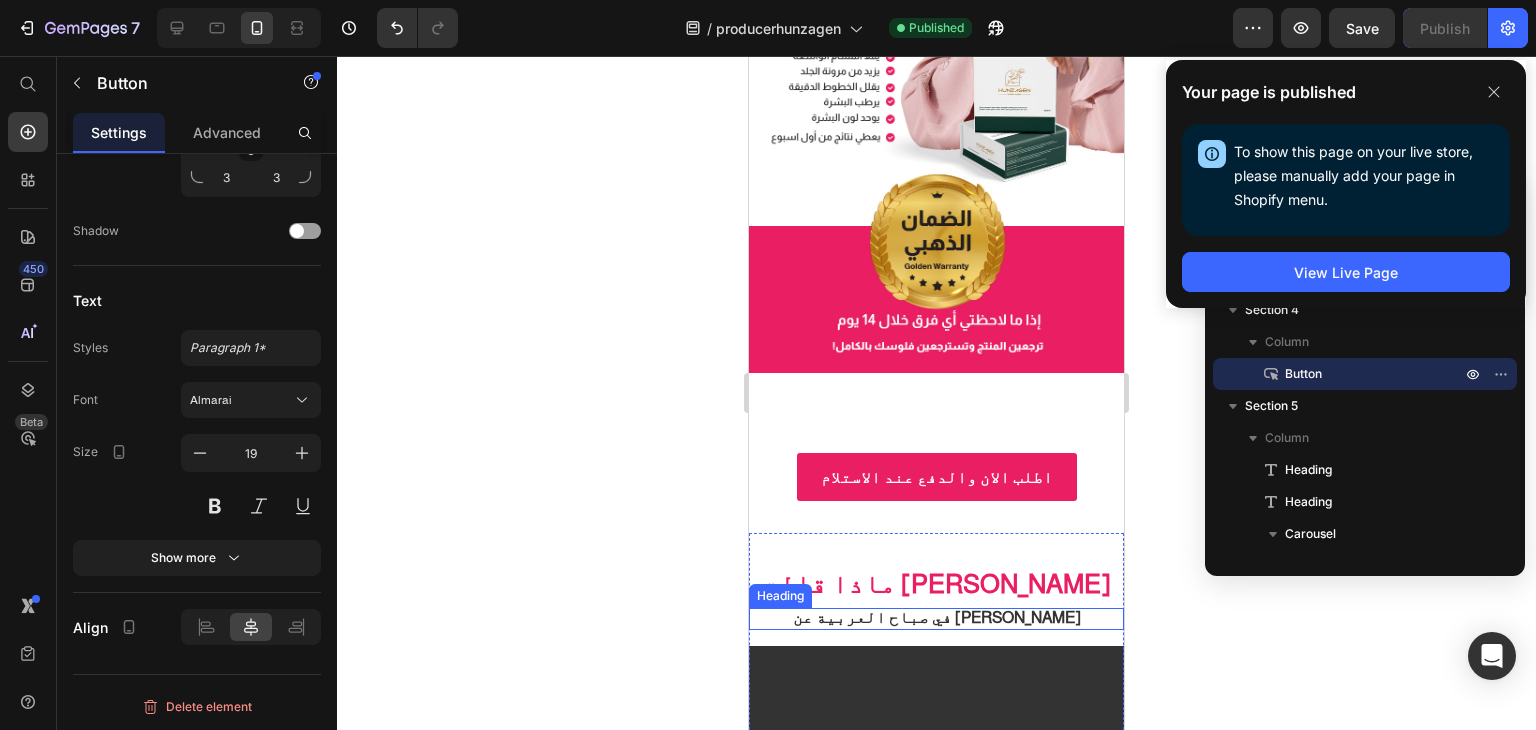 scroll, scrollTop: 669, scrollLeft: 0, axis: vertical 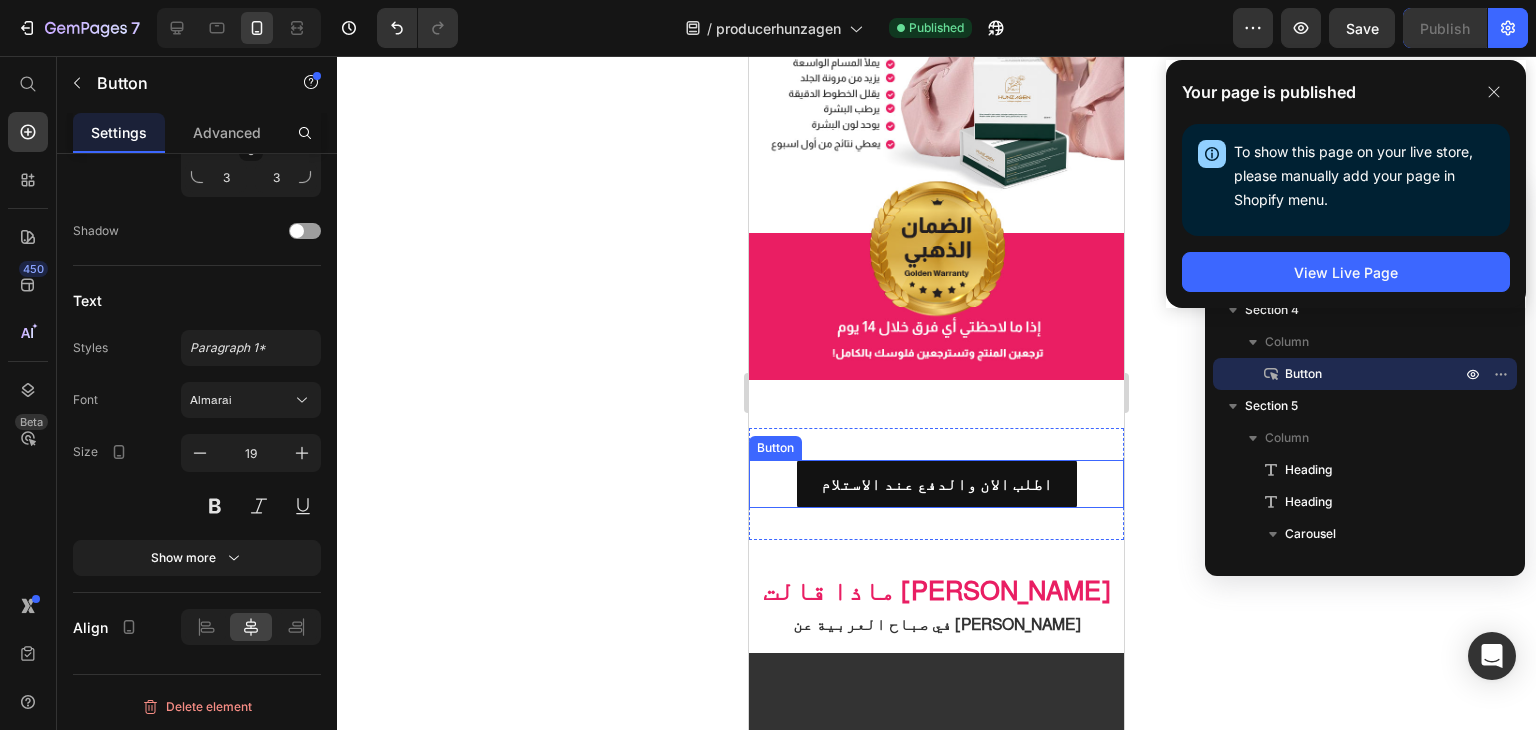 click on "اطلب الان والدفع عند الاستلام" at bounding box center [937, 484] 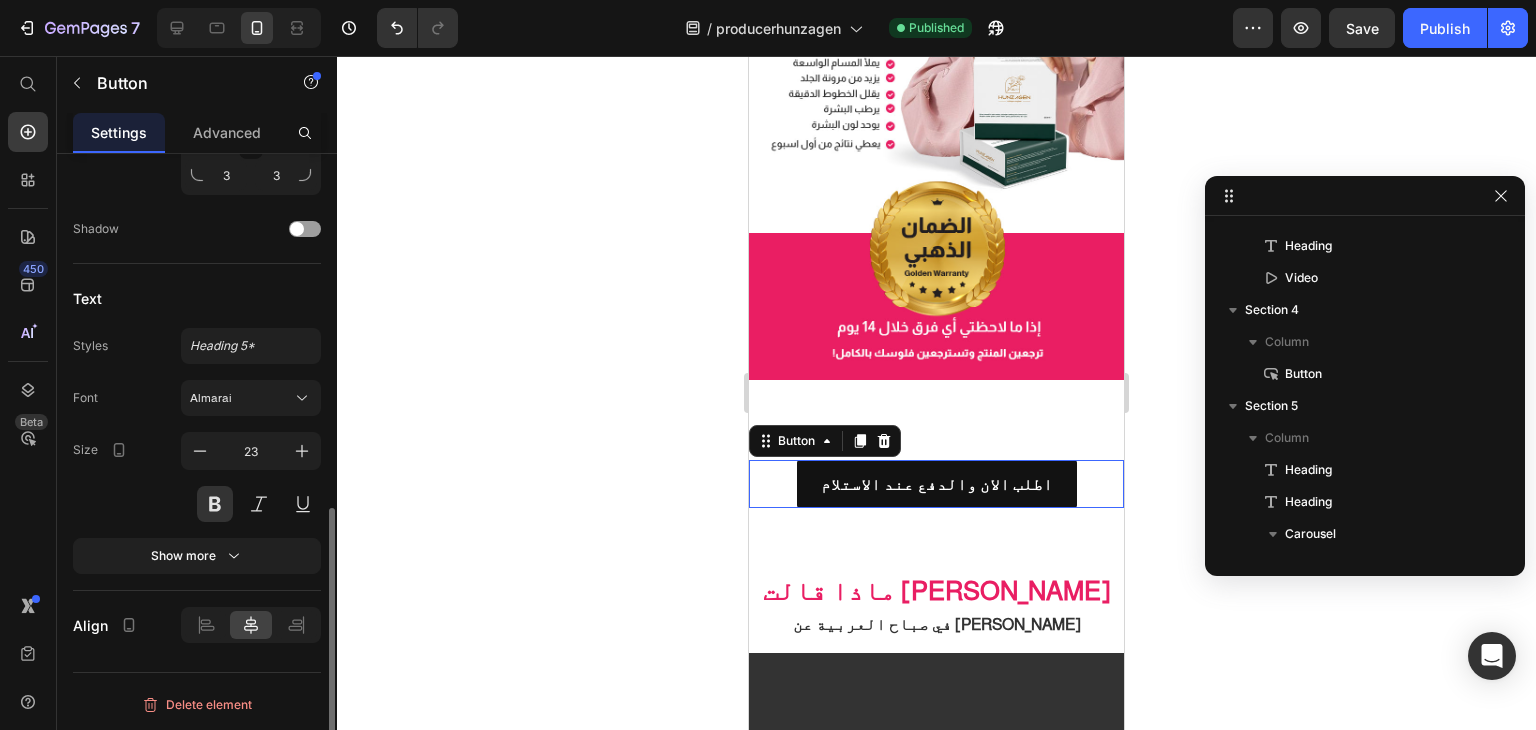 scroll, scrollTop: 0, scrollLeft: 0, axis: both 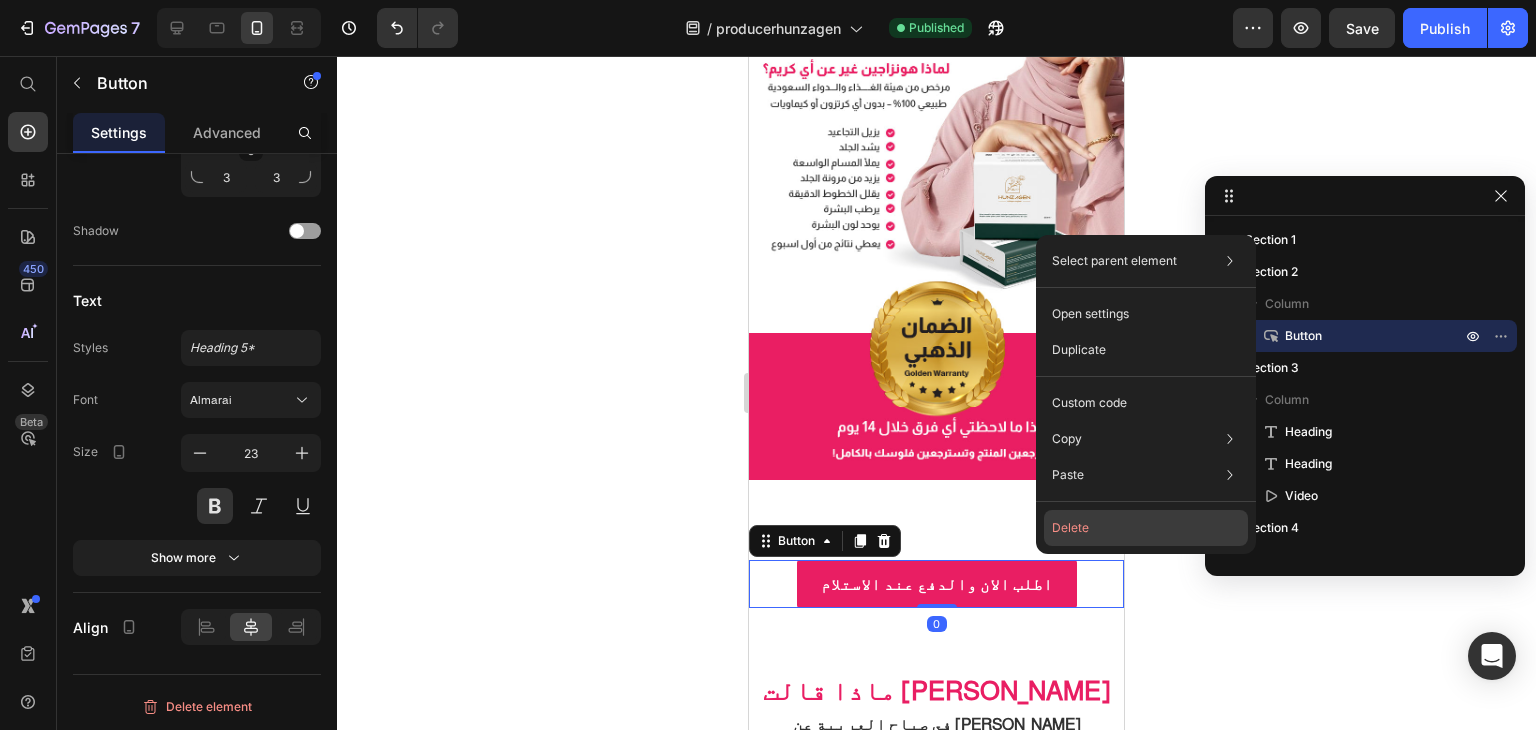 click on "Delete" 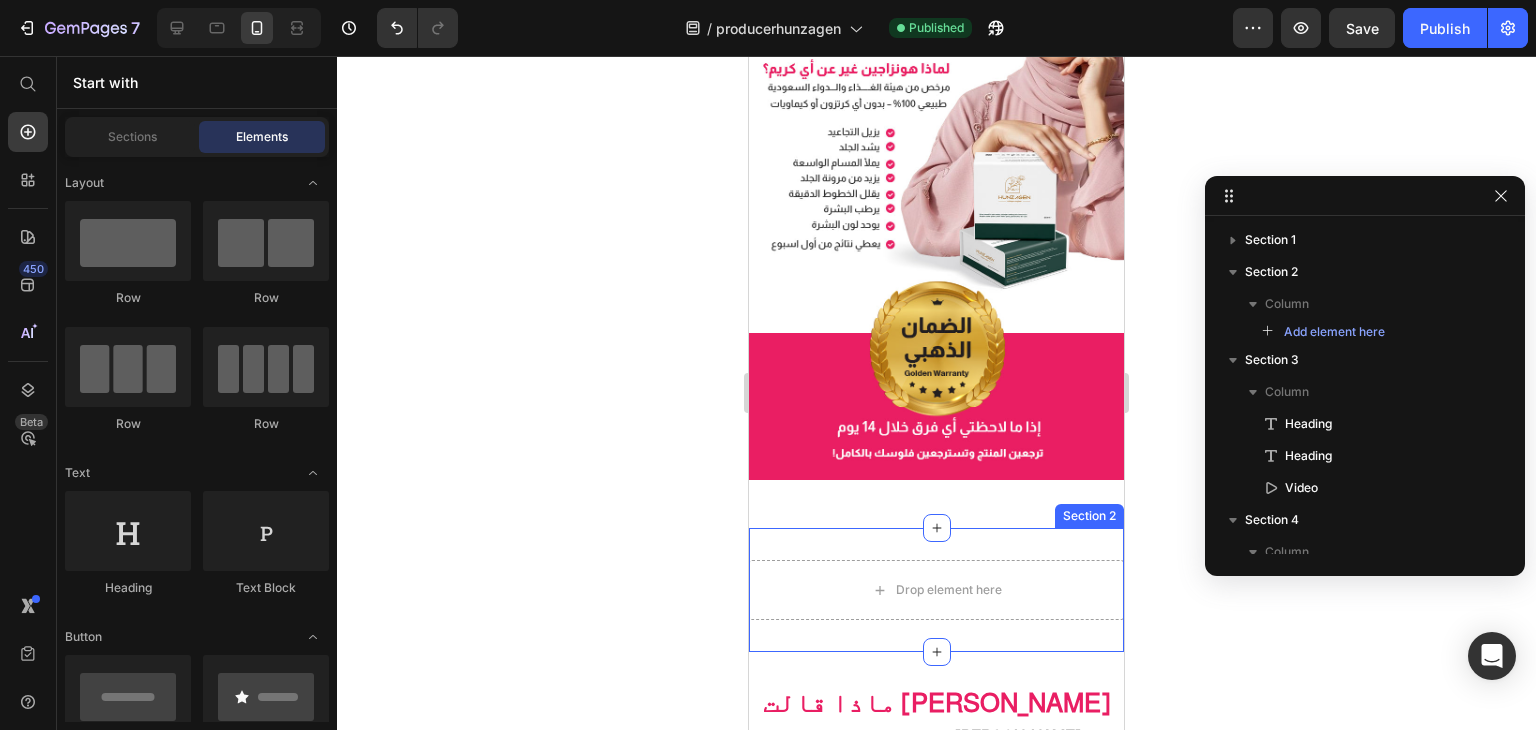 scroll, scrollTop: 1069, scrollLeft: 0, axis: vertical 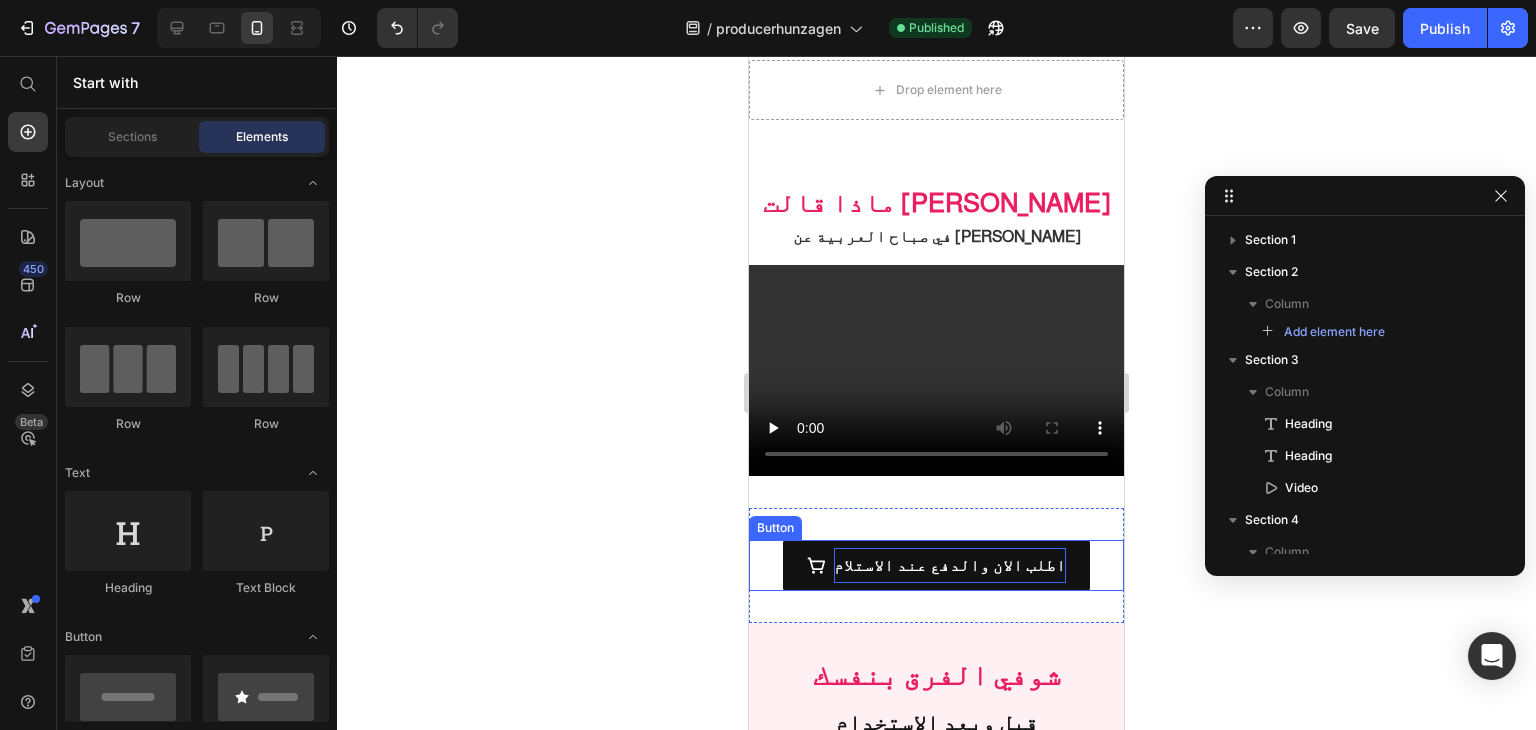 click on "اطلب الان والدفع عند الاستلام" at bounding box center (950, 565) 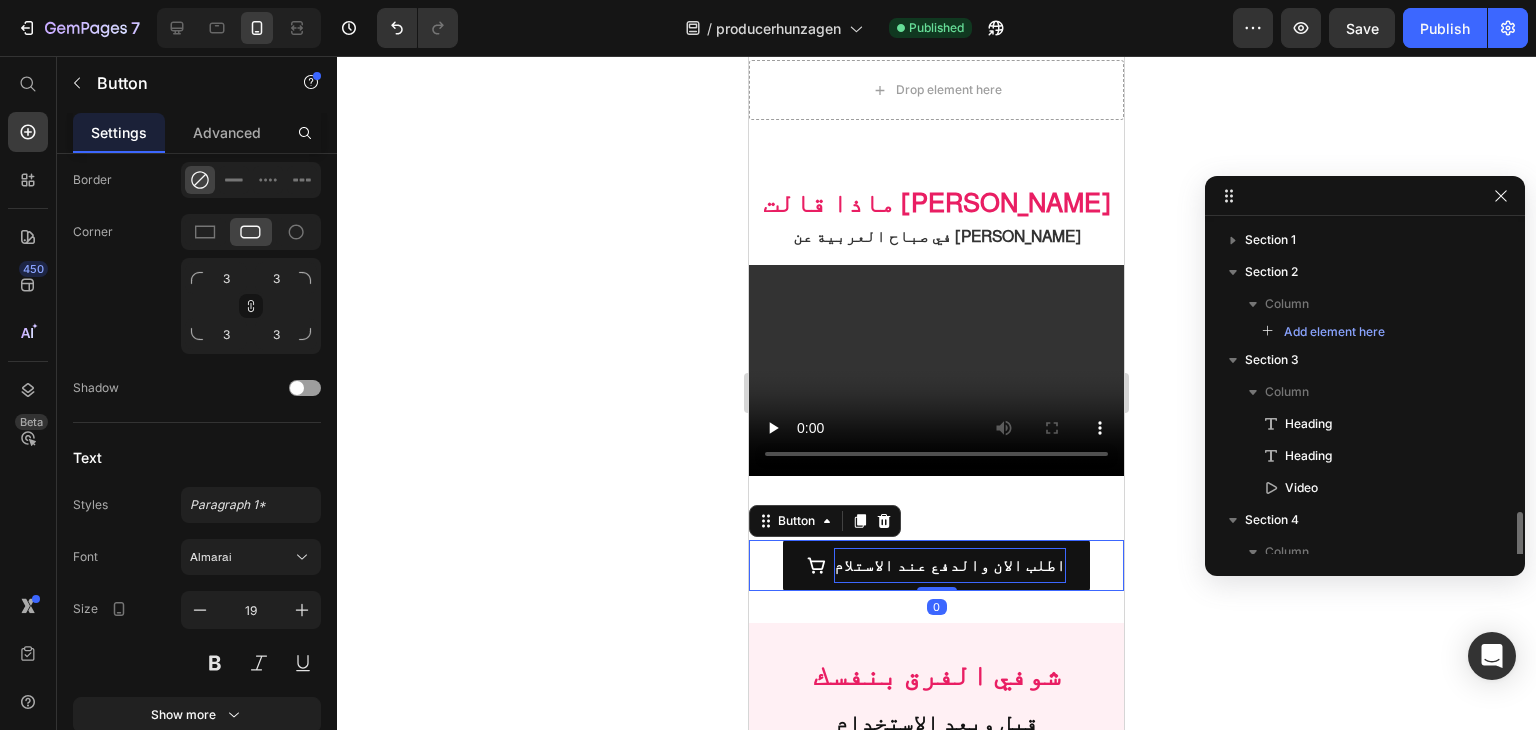 scroll, scrollTop: 210, scrollLeft: 0, axis: vertical 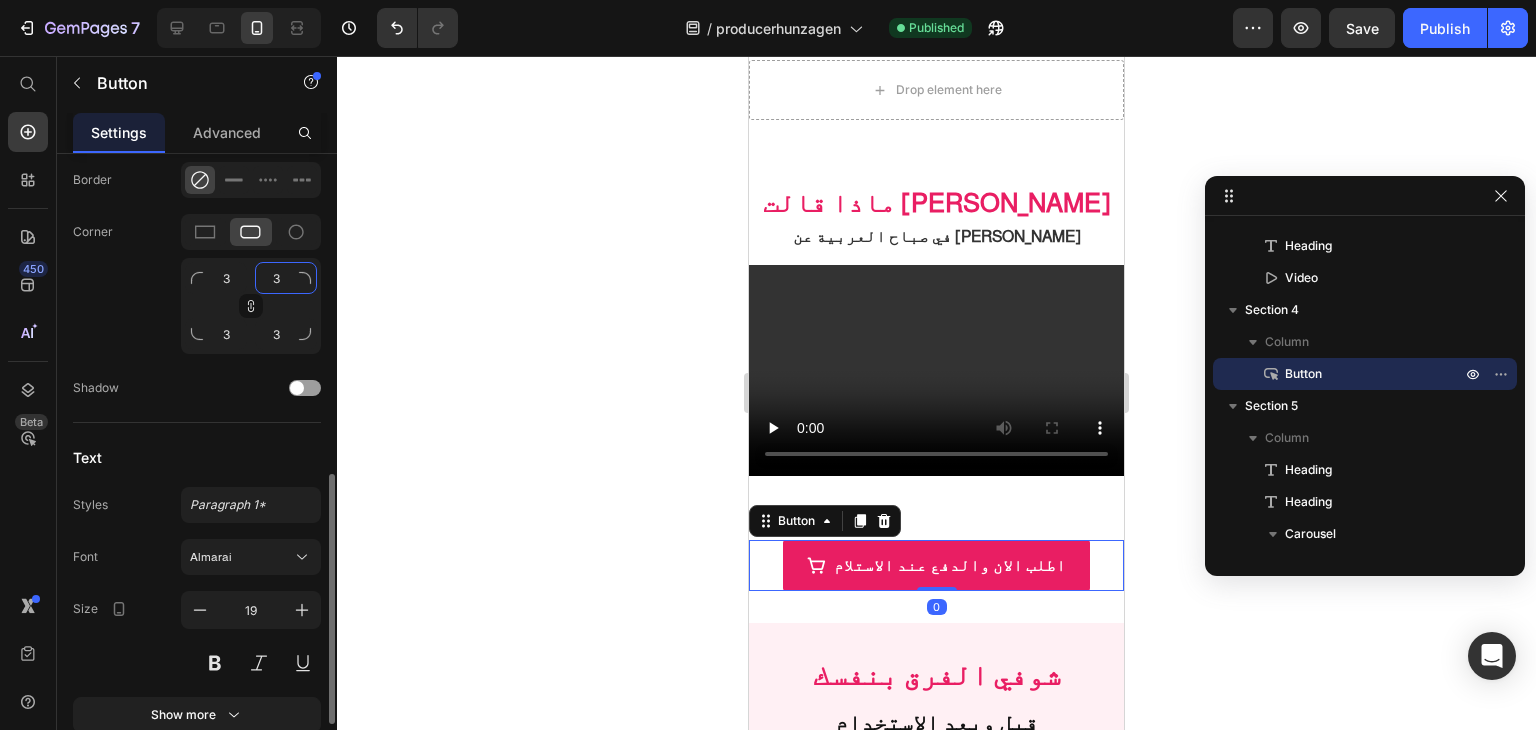 click on "3" 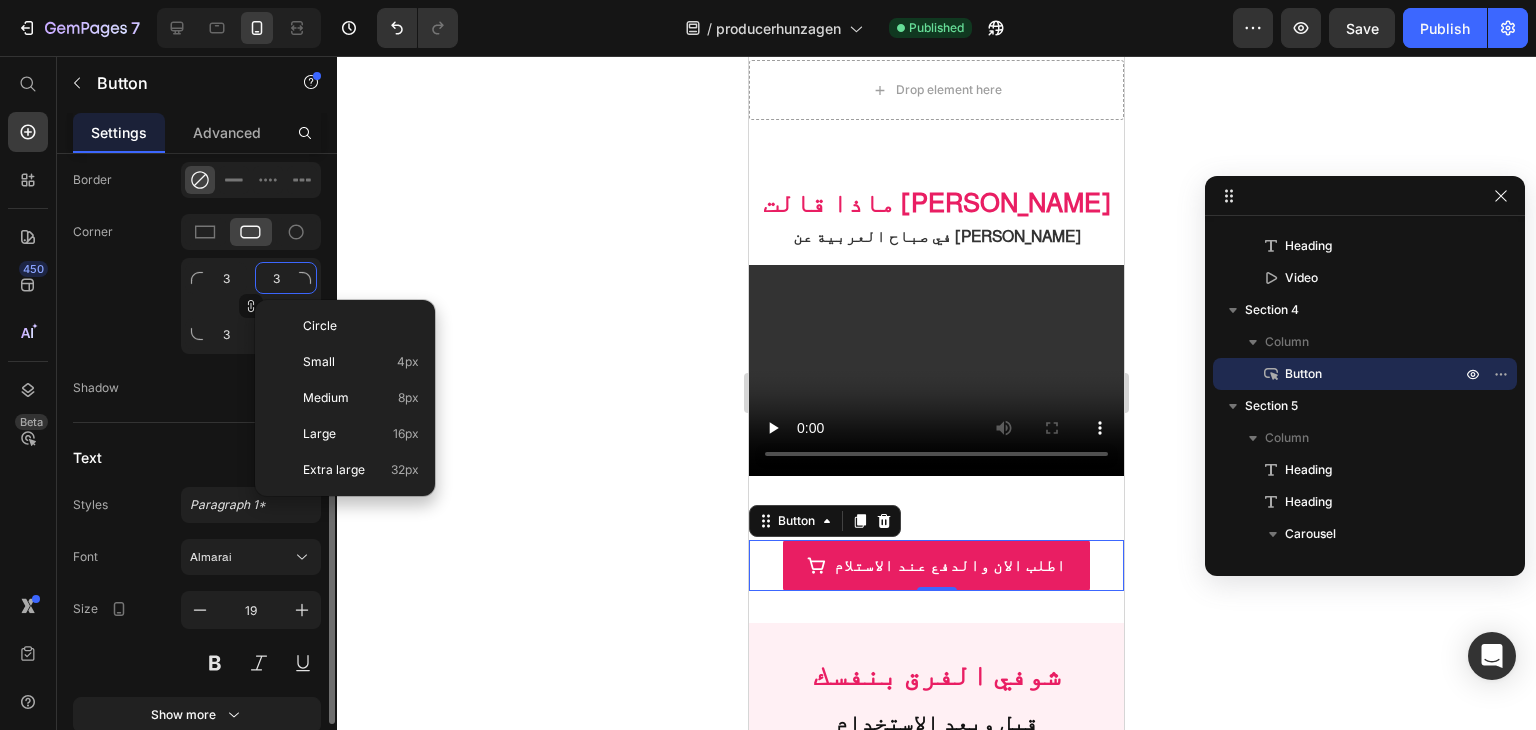 type on "2" 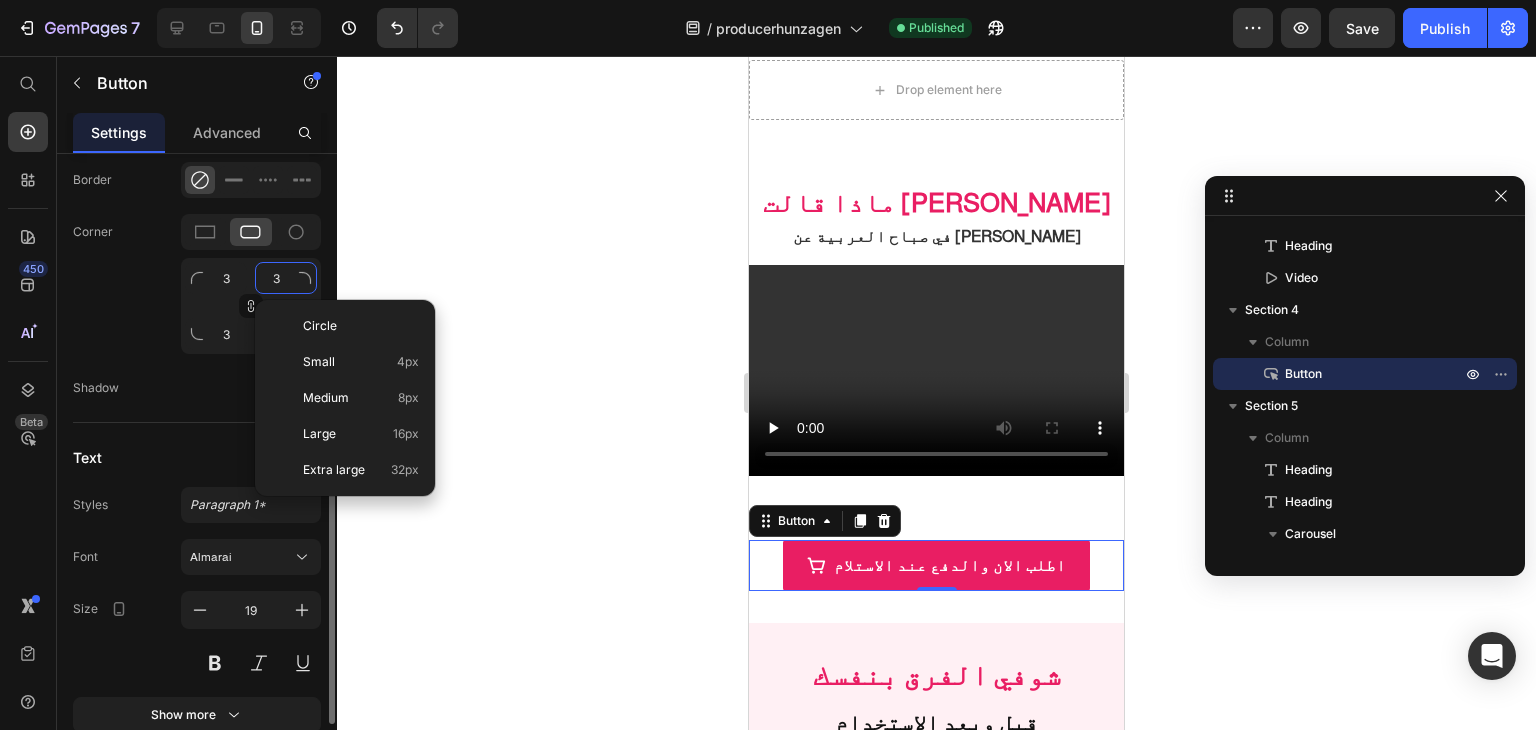type on "2" 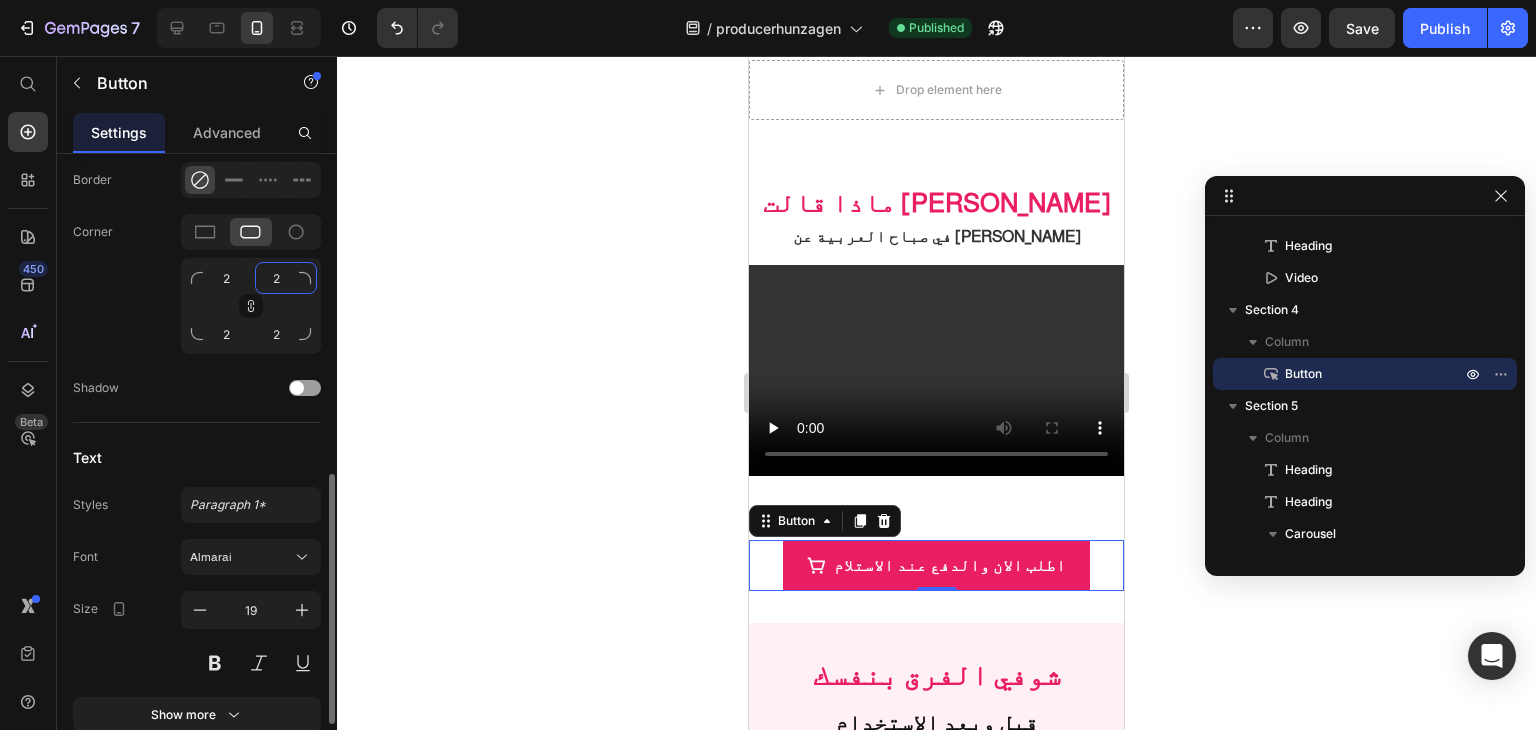 type on "20" 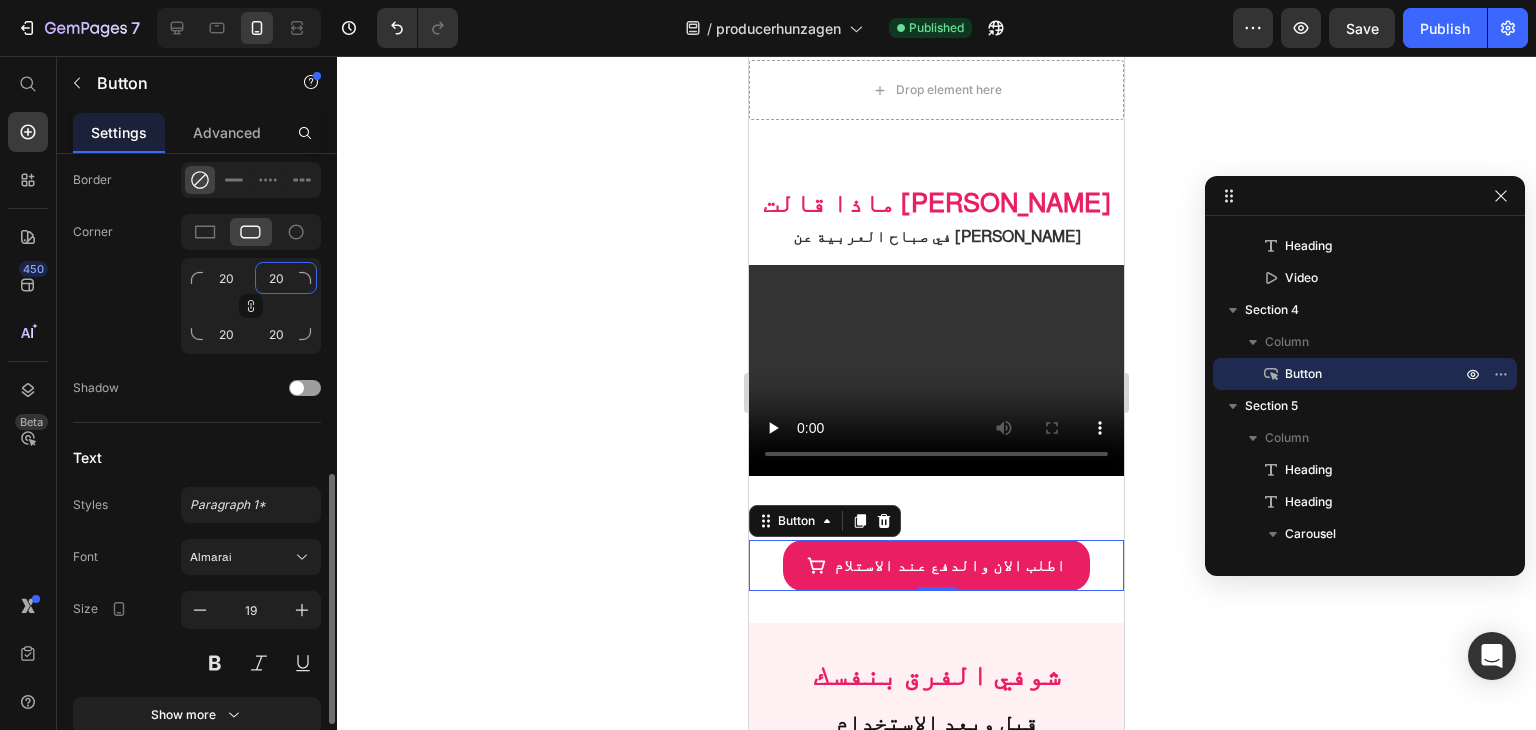type on "5" 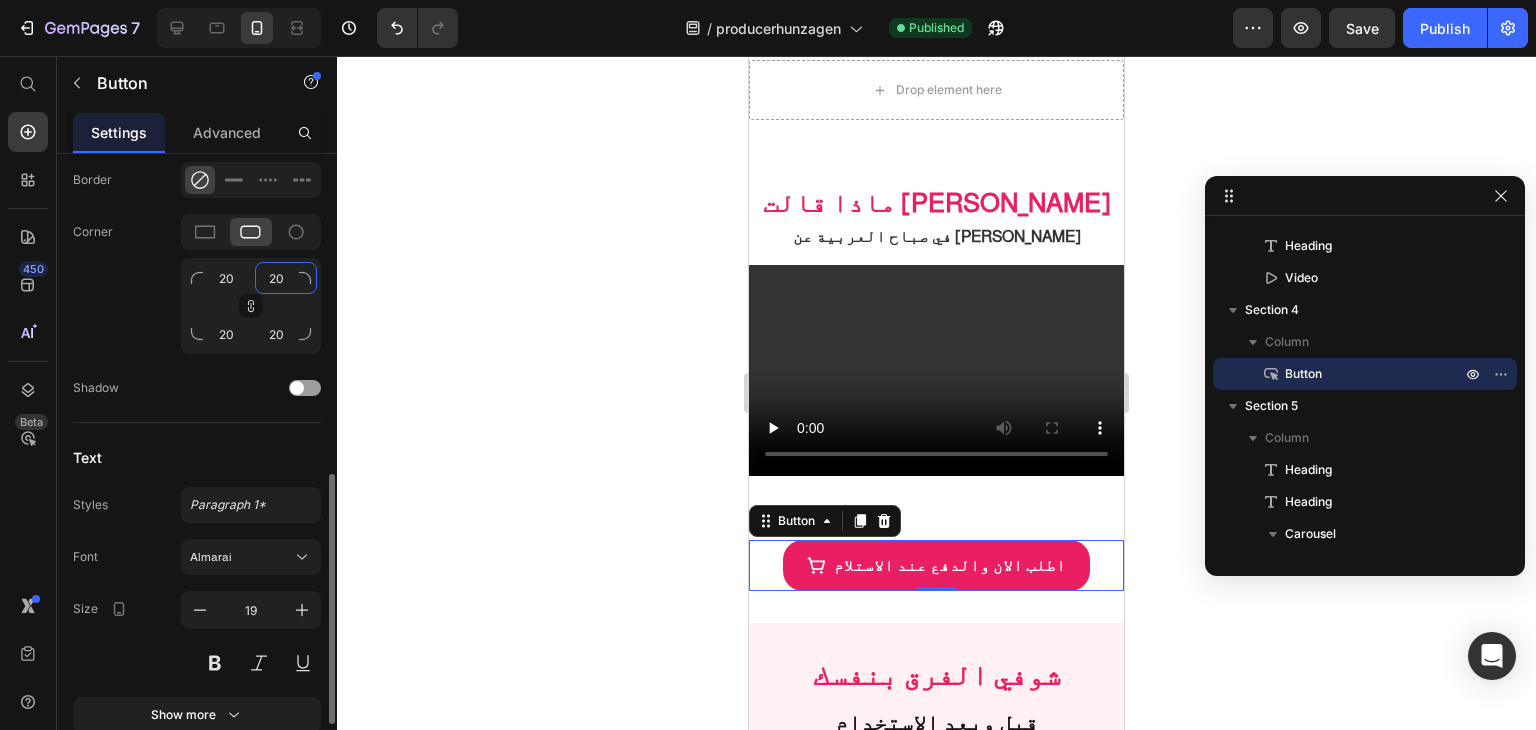 type on "5" 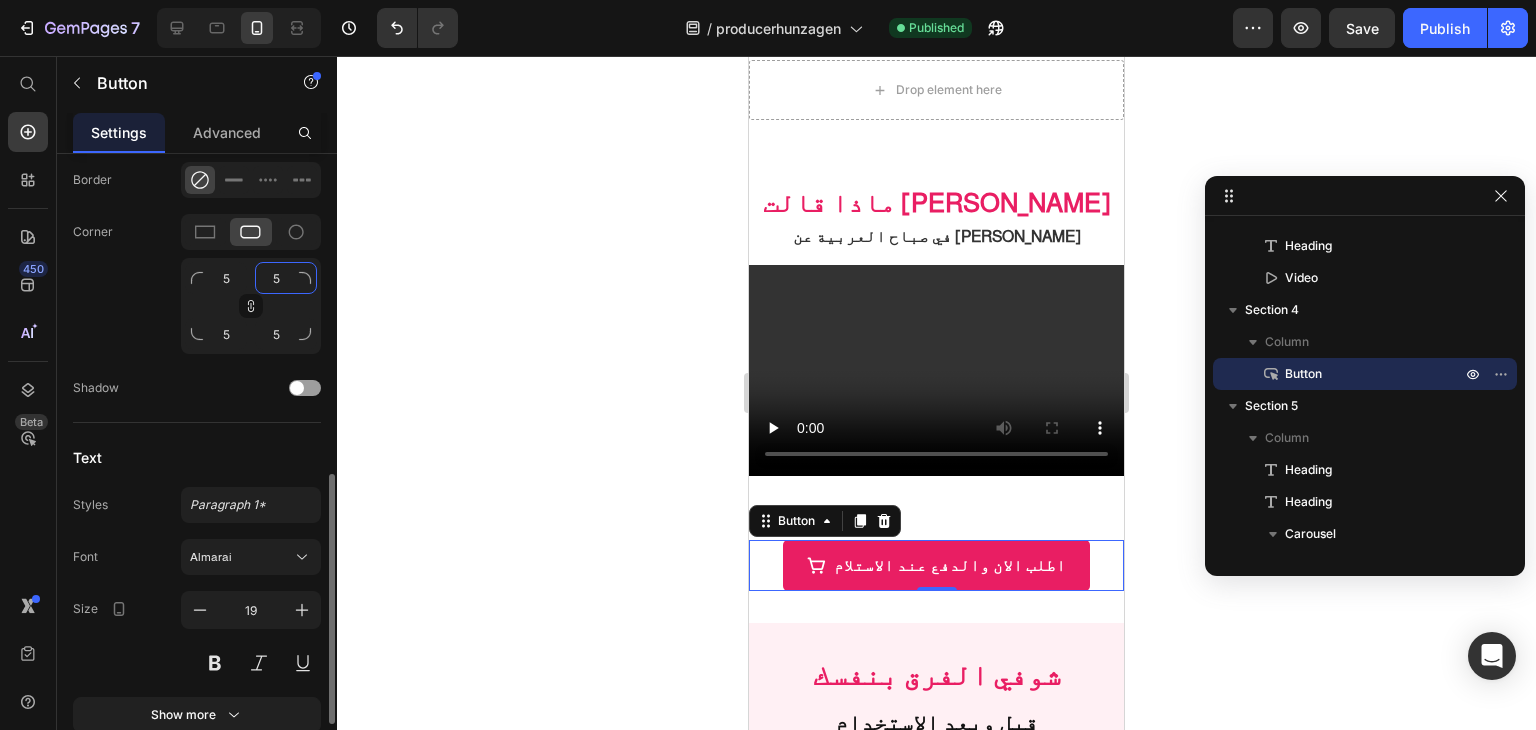 type on "1" 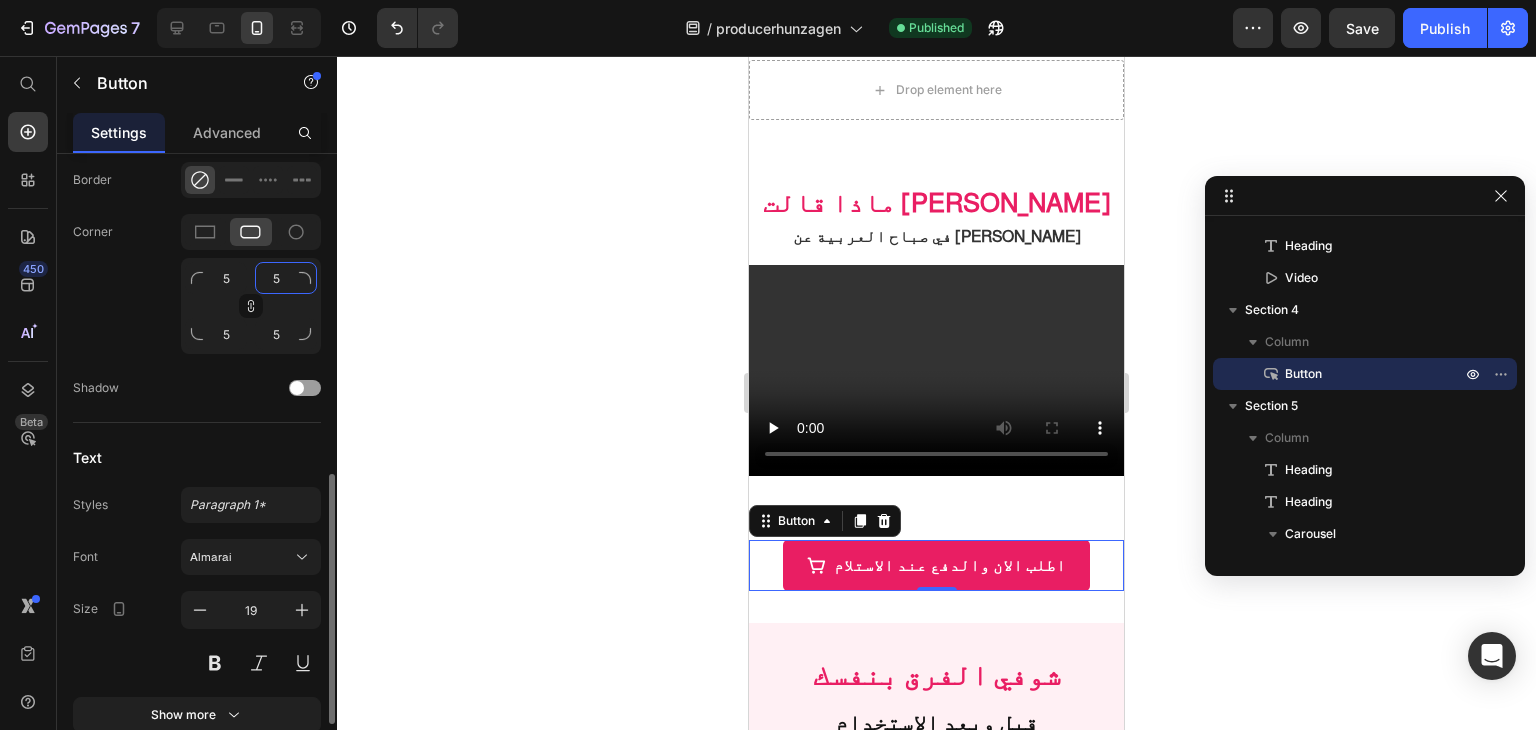 type on "1" 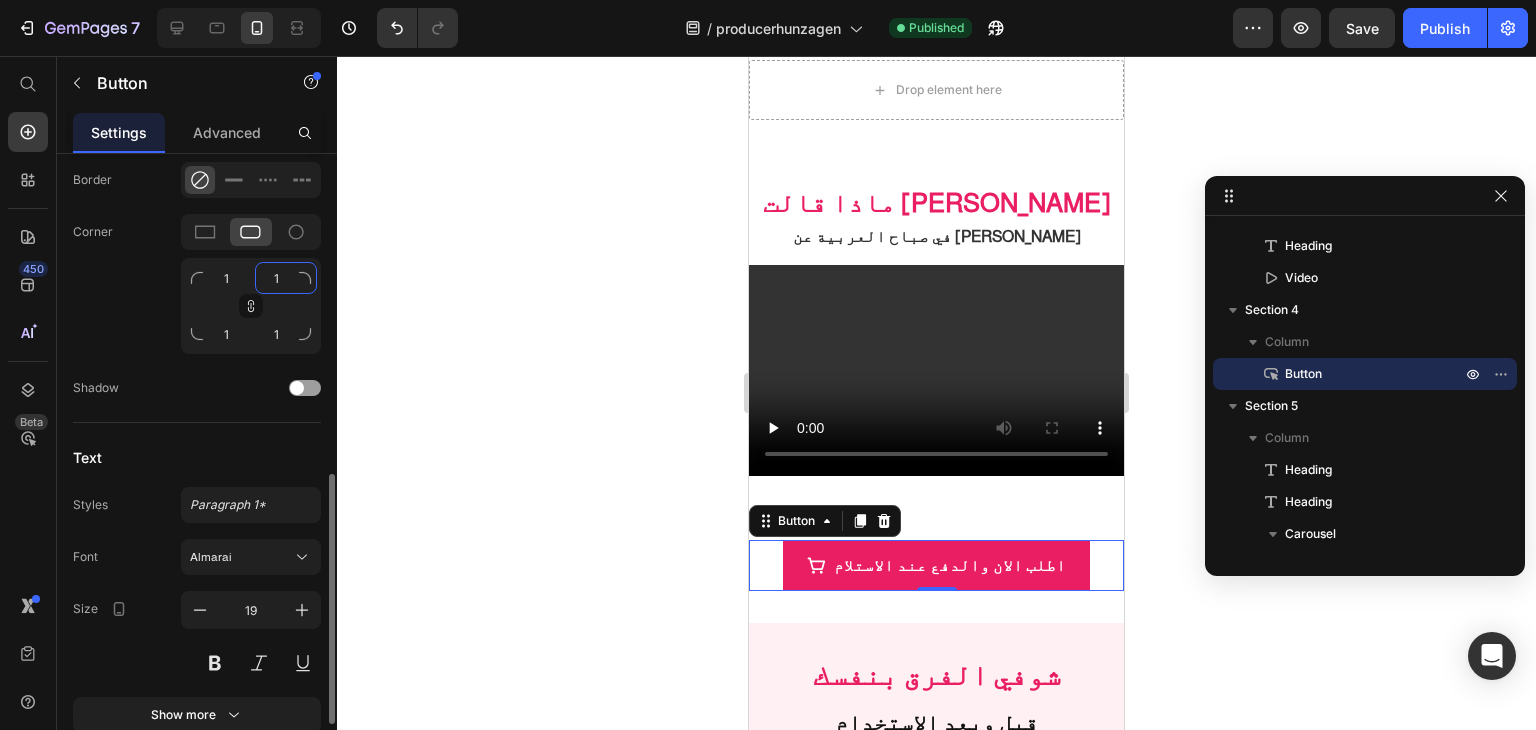 type on "10" 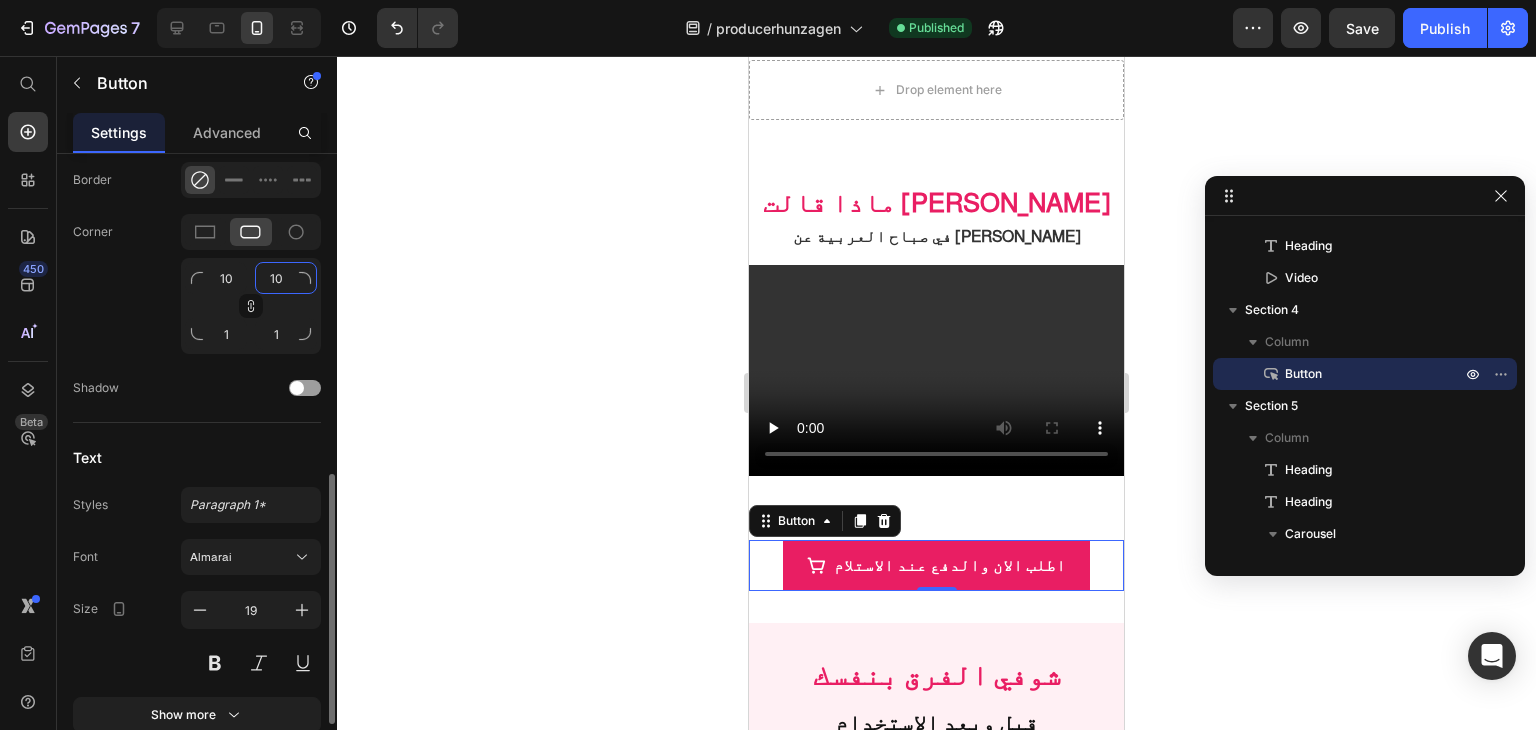type on "10" 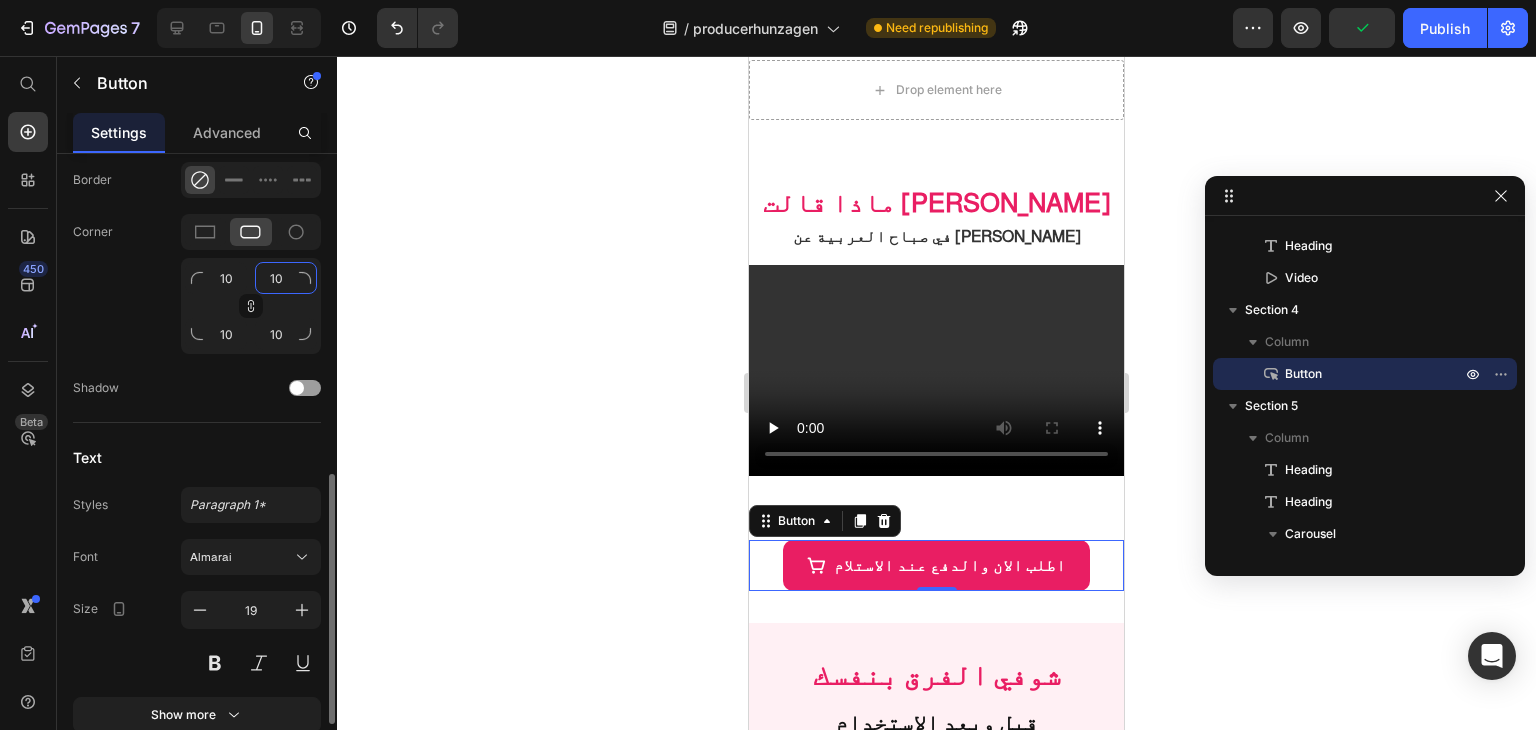 click on "10" 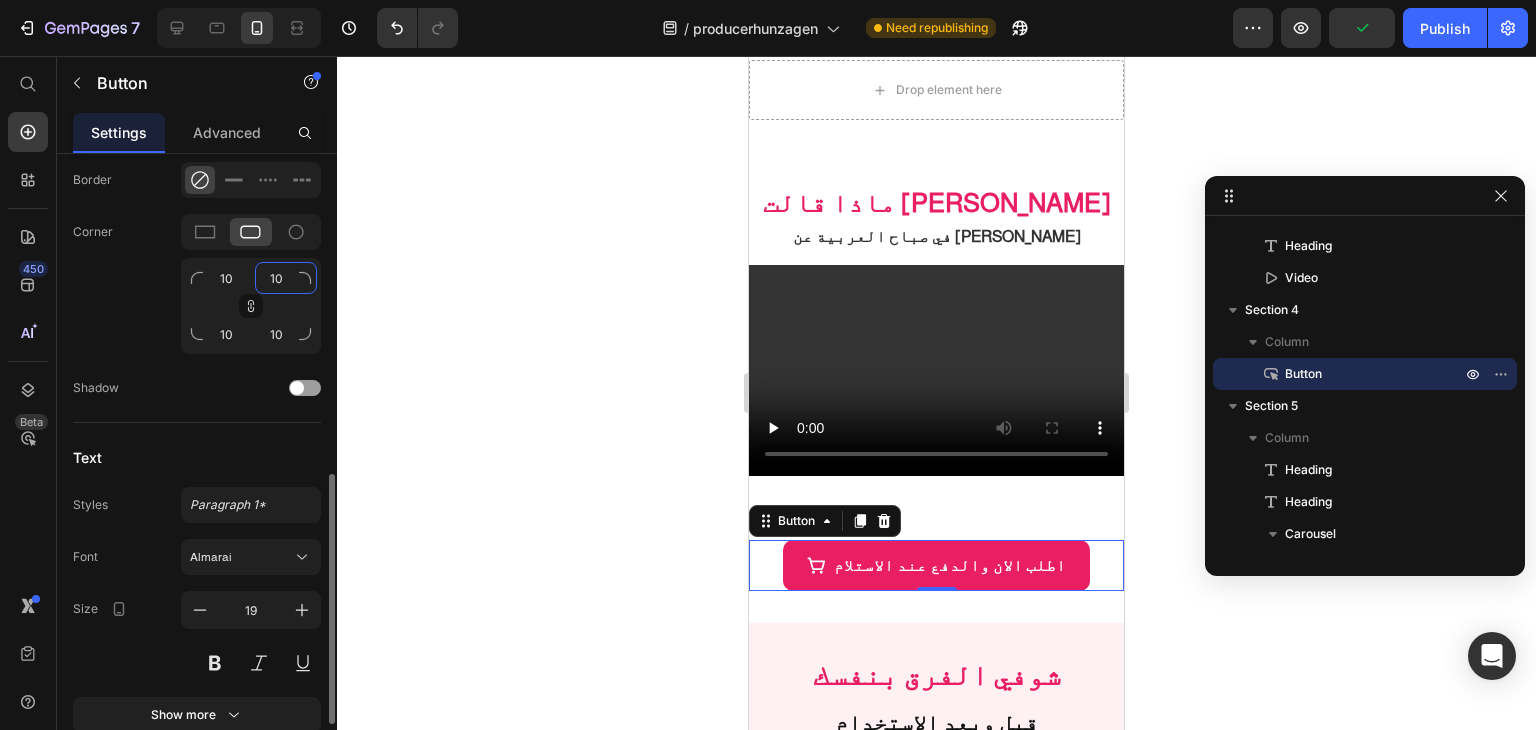 click on "10" 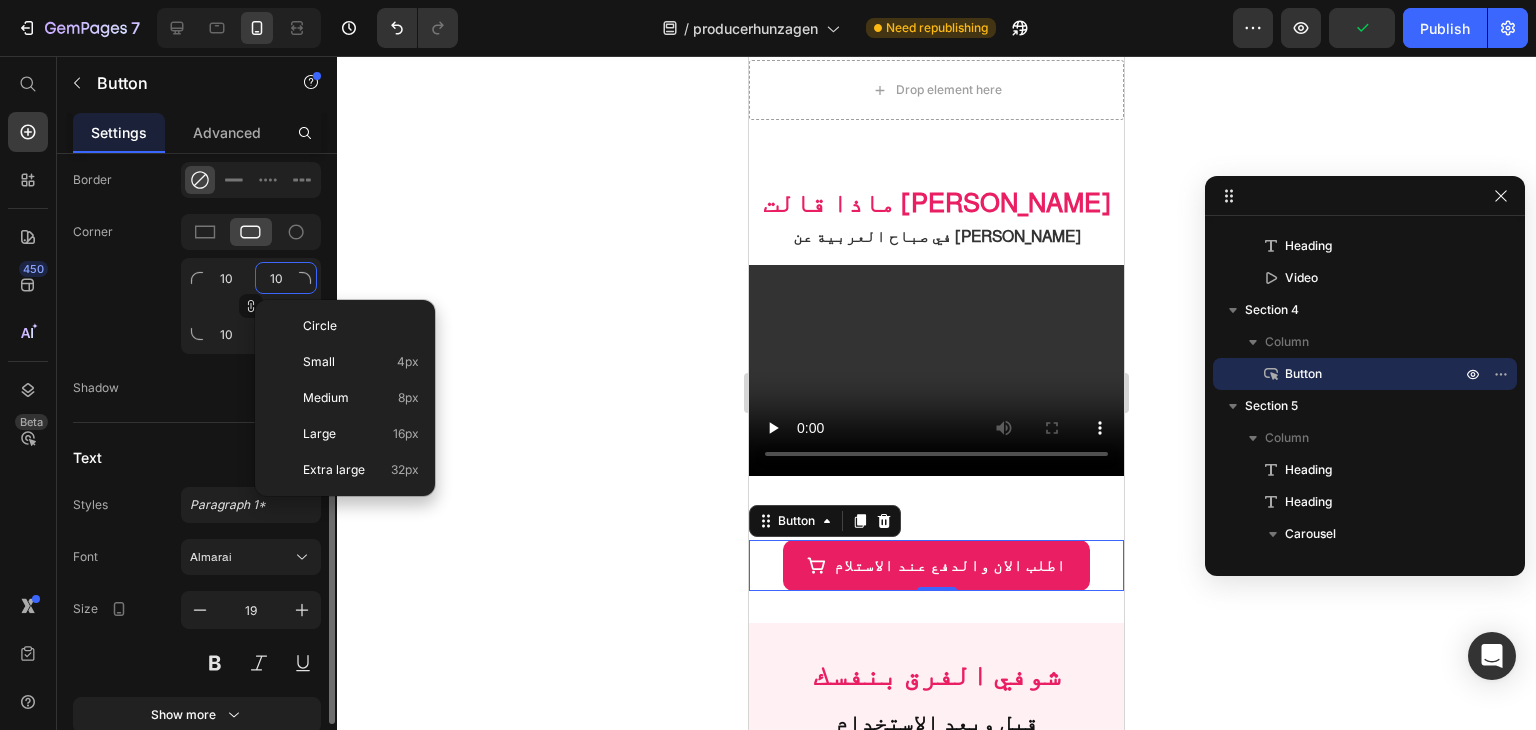 type on "1" 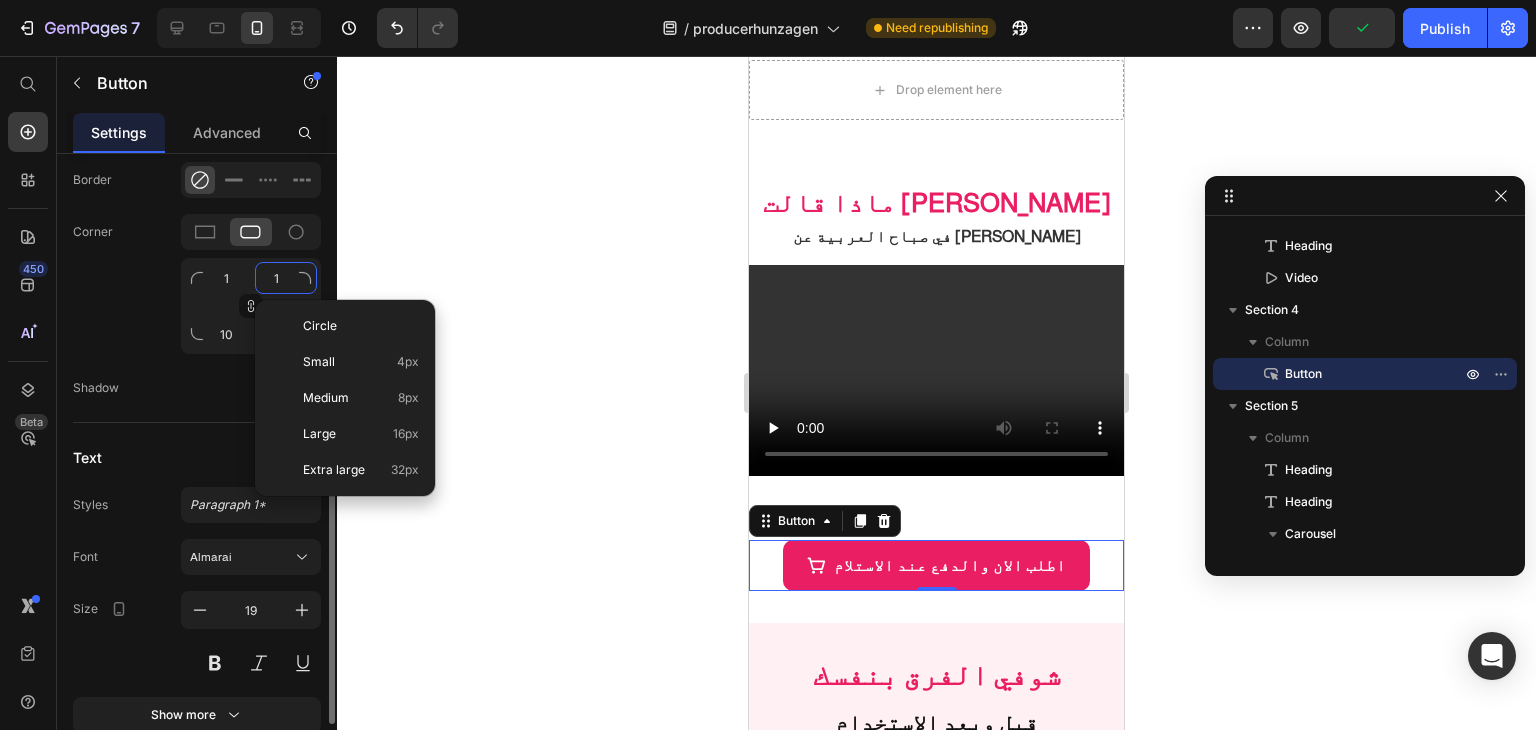 type on "1" 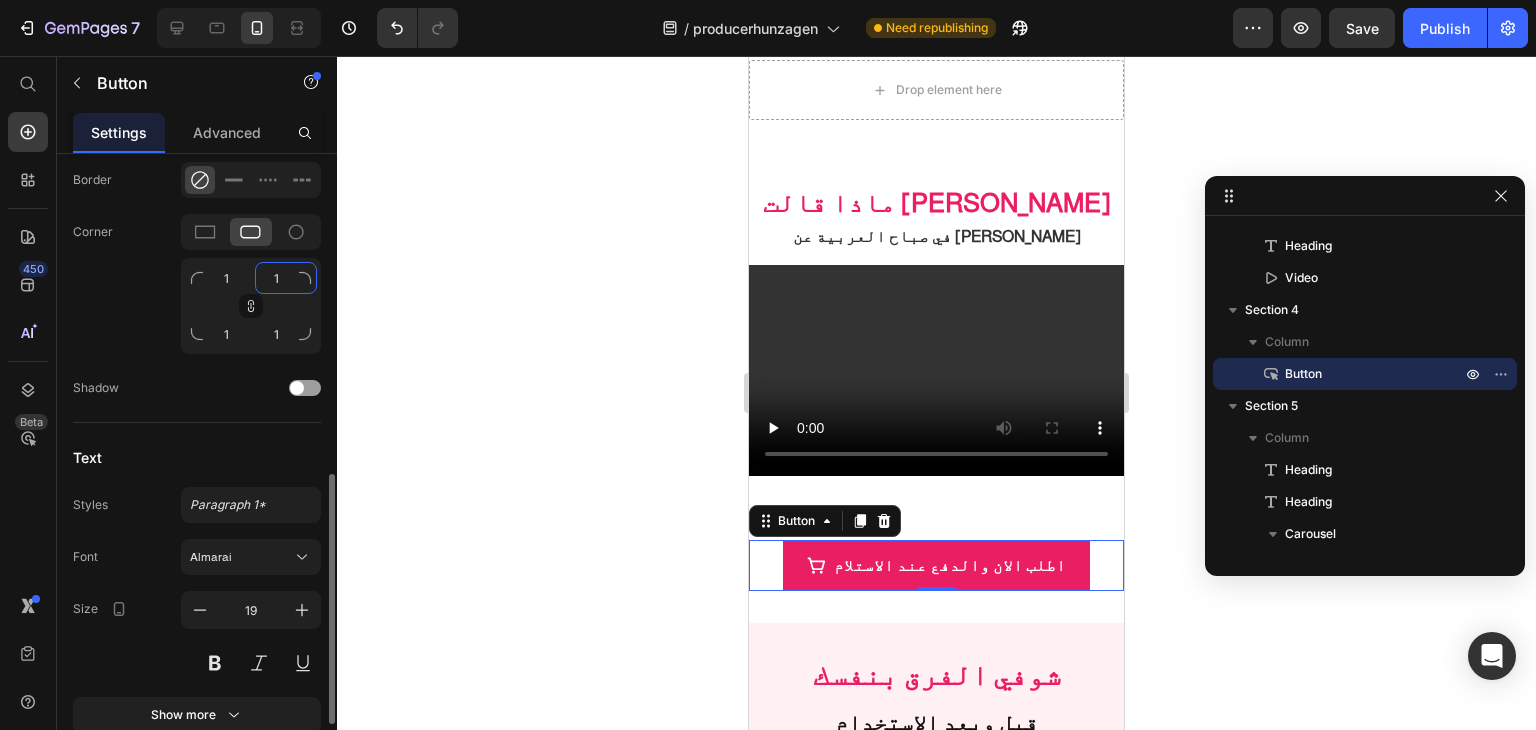 type on "15" 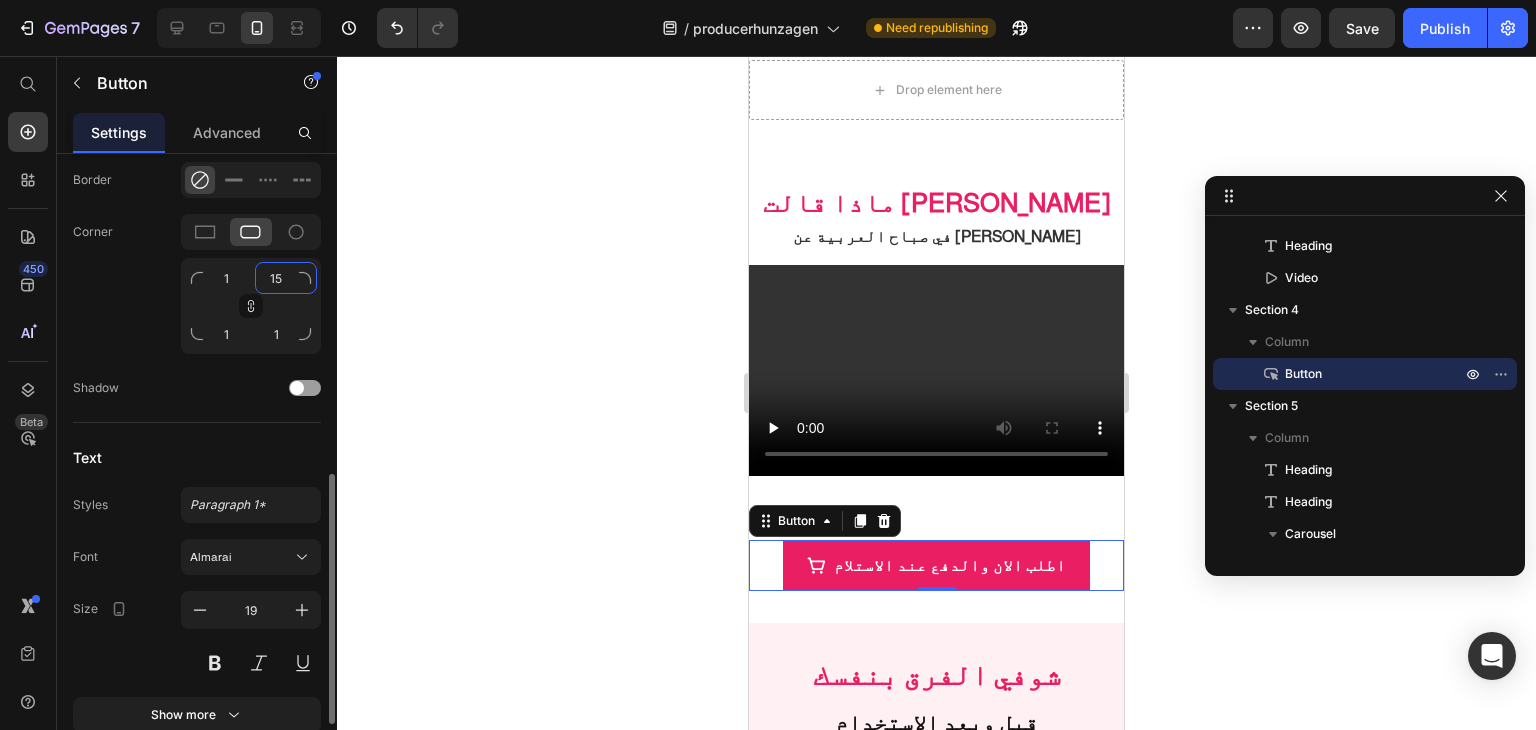 type on "15" 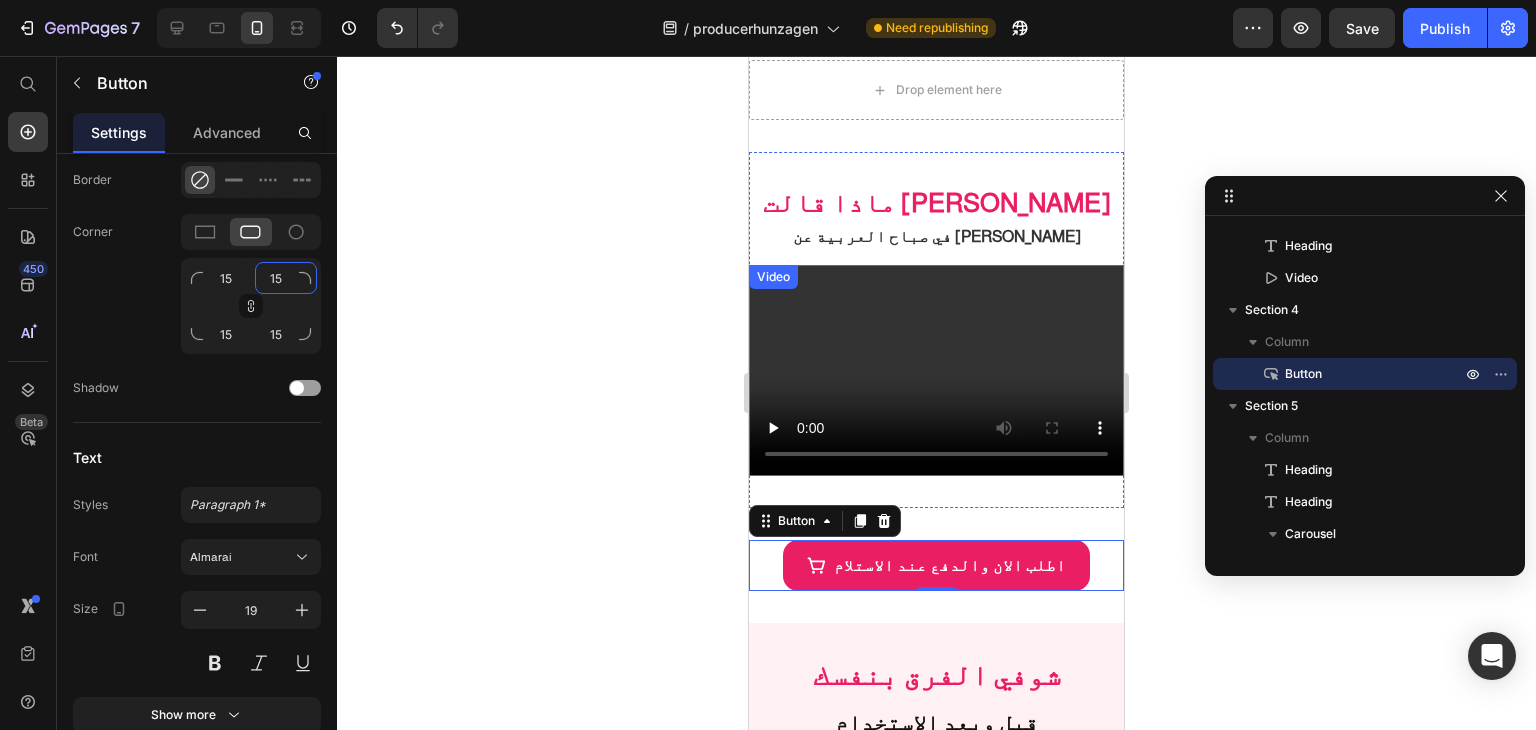 type on "3" 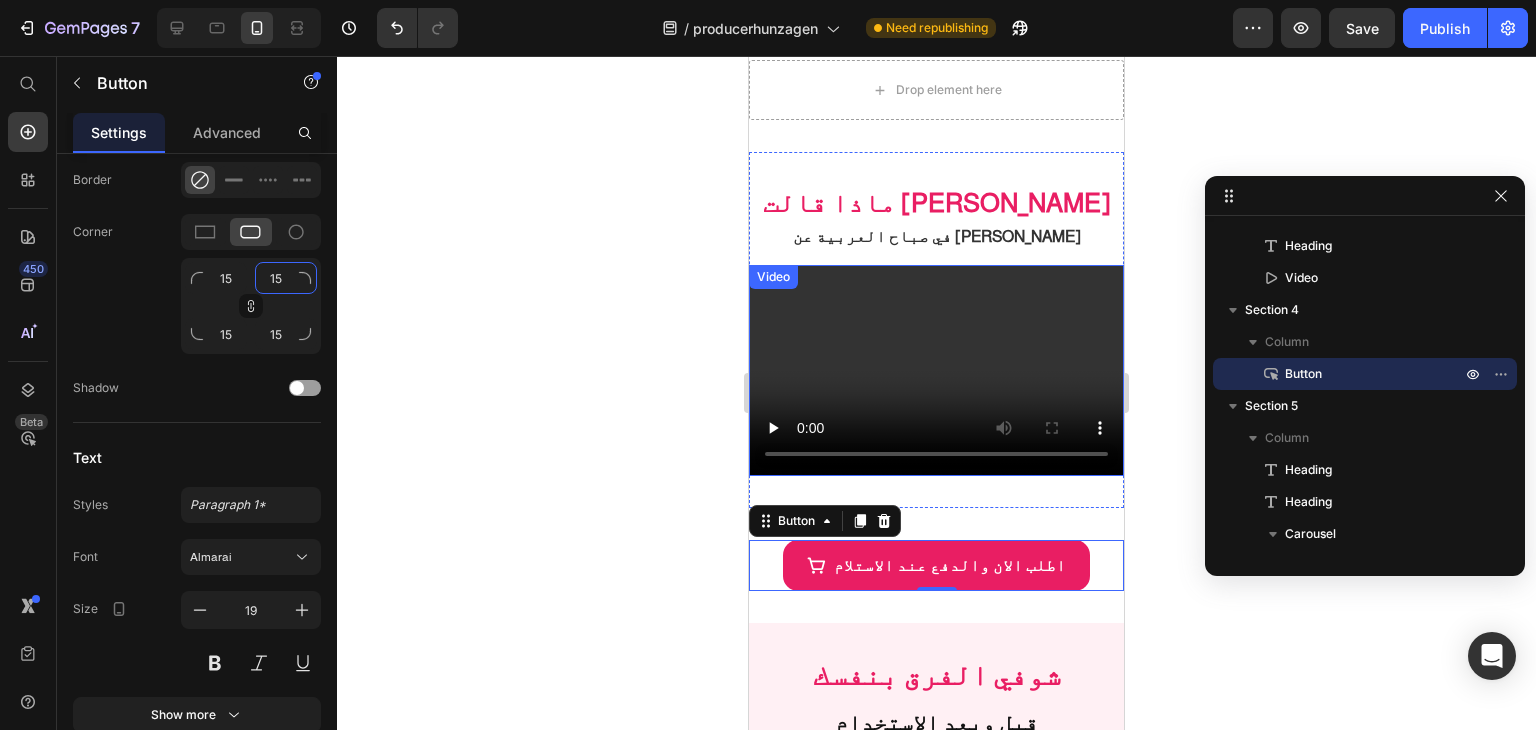 type on "3" 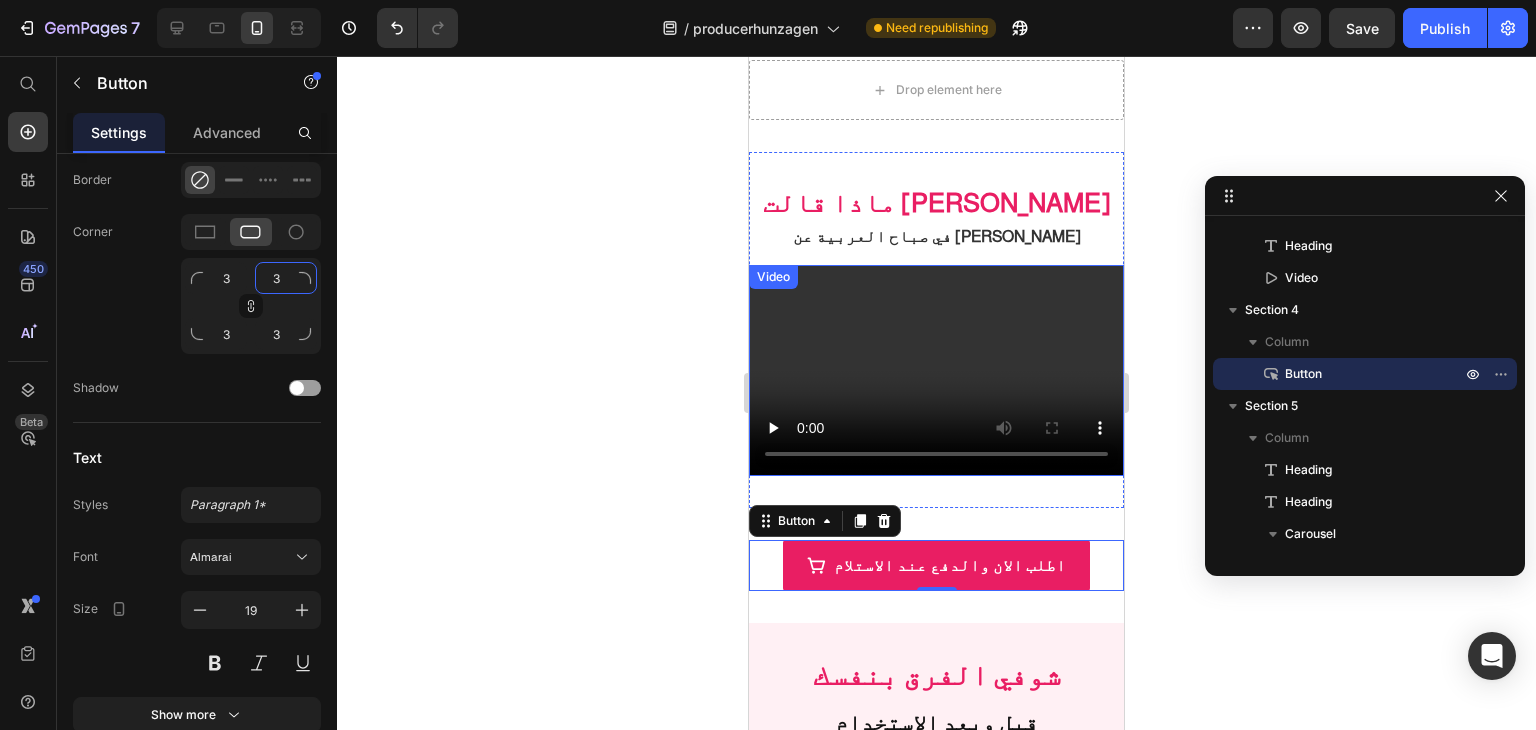 type on "5" 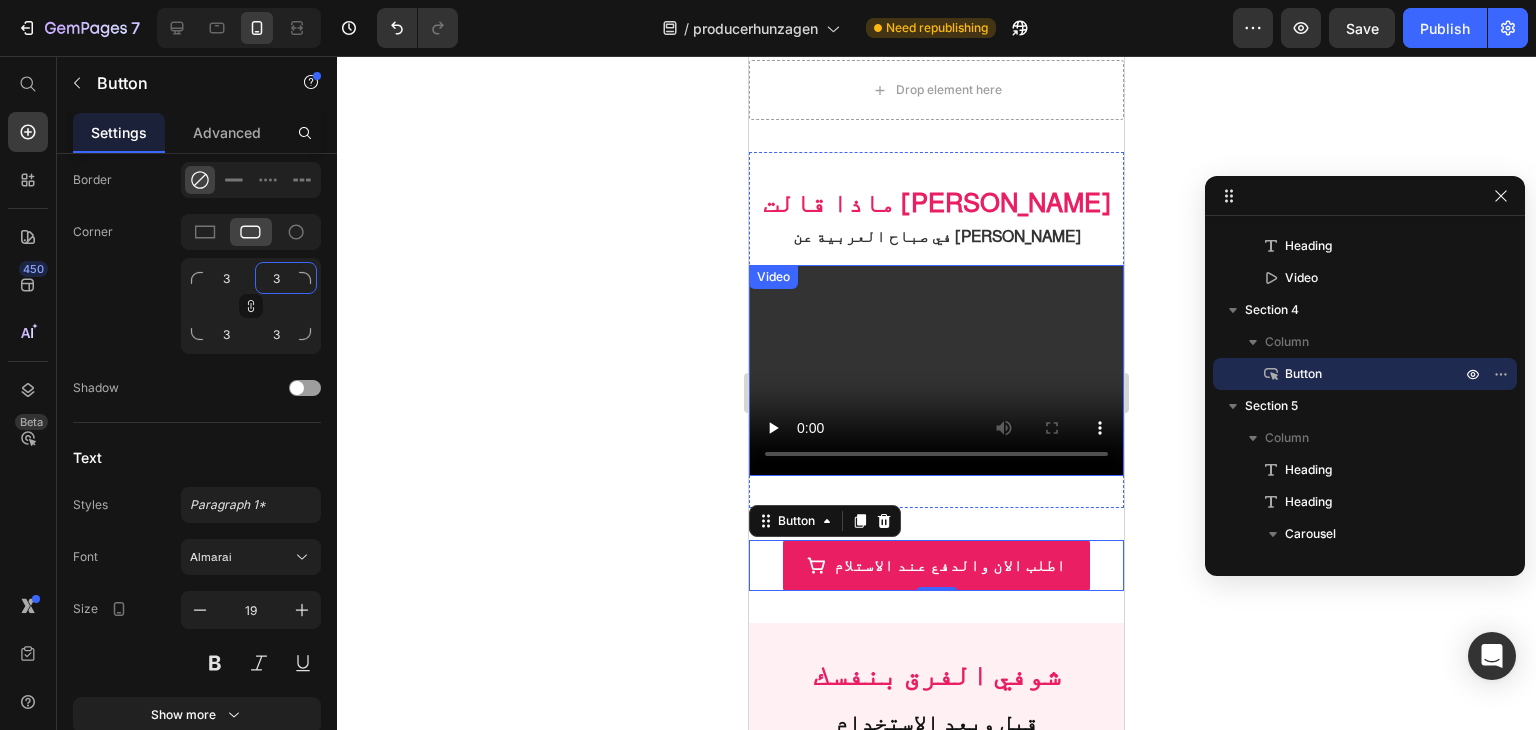 type on "5" 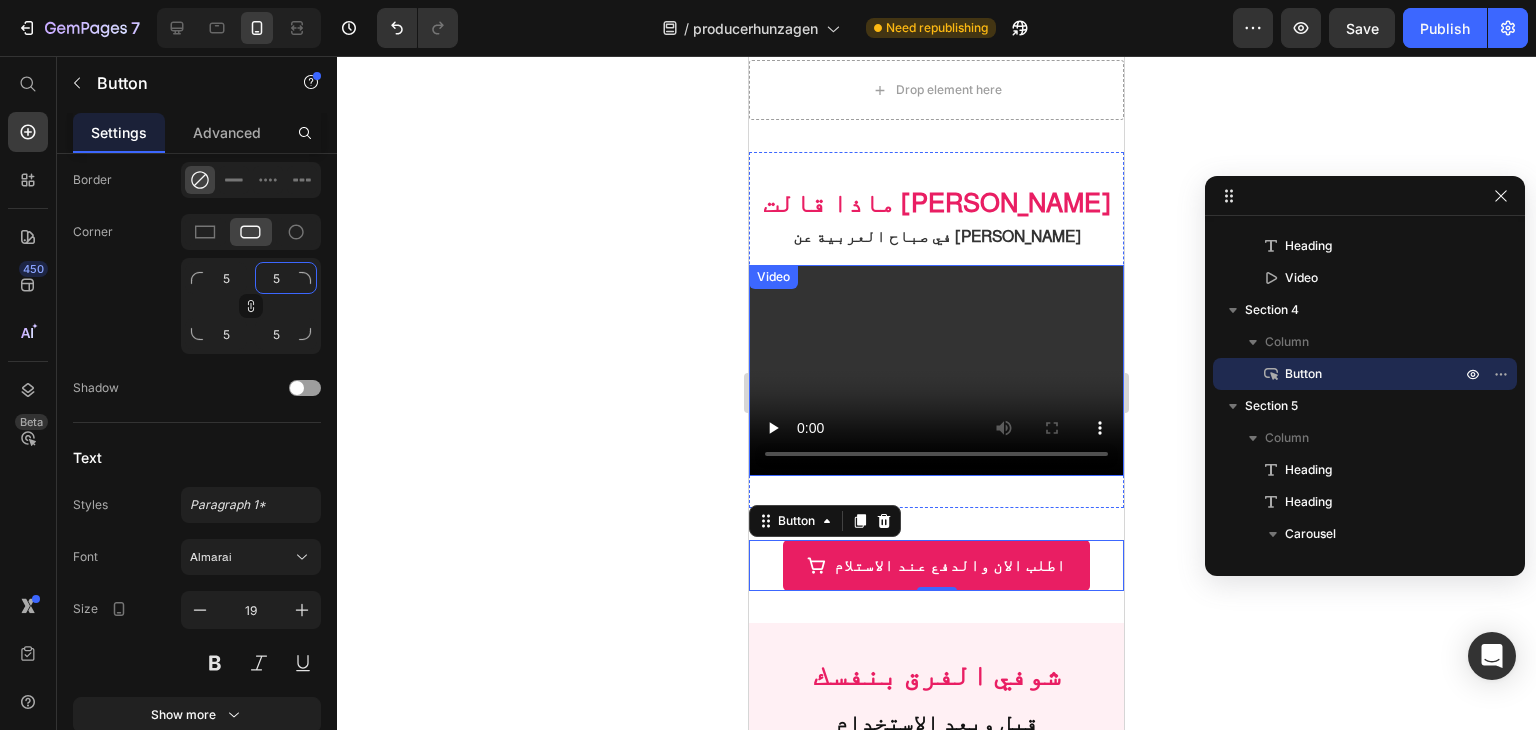 type on "7" 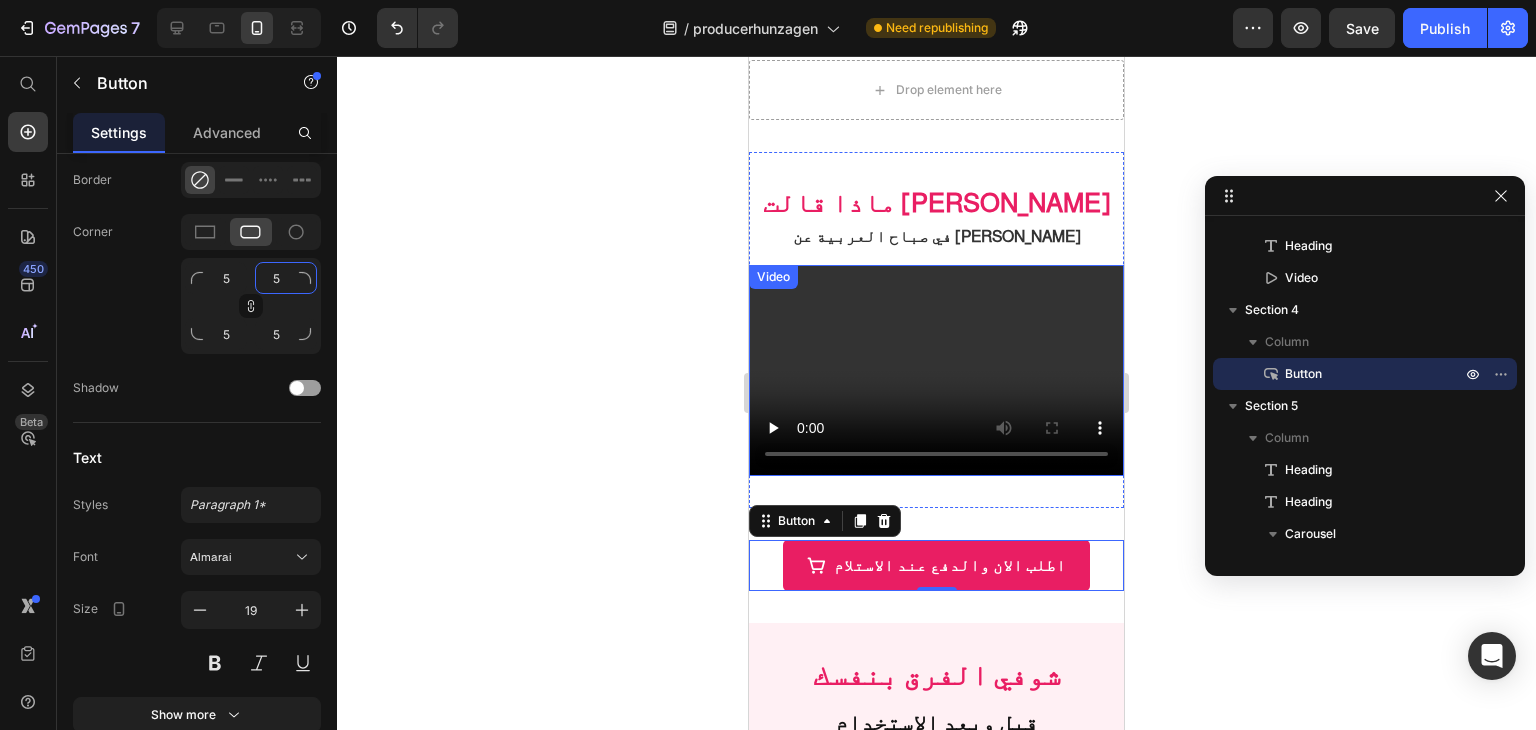 type on "7" 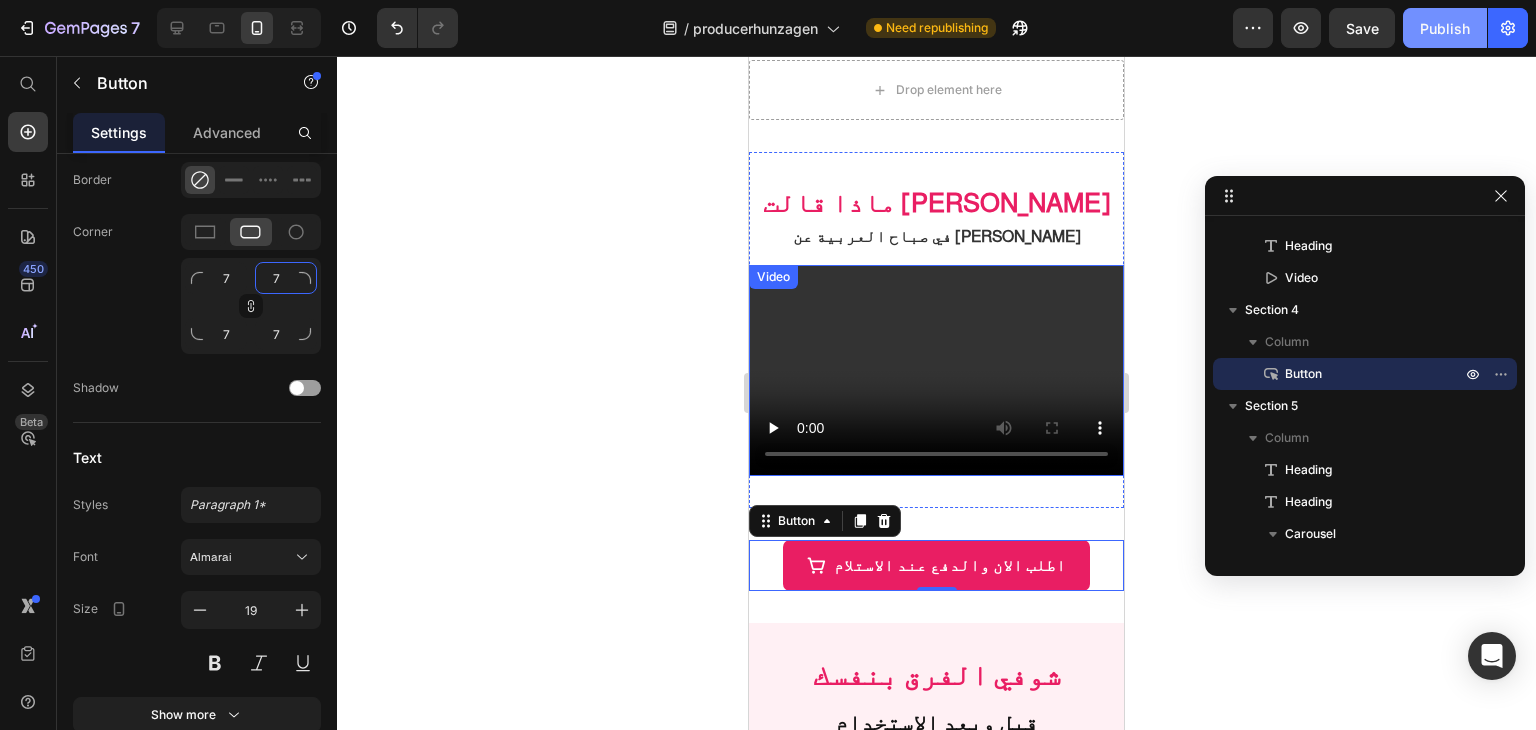 type on "7" 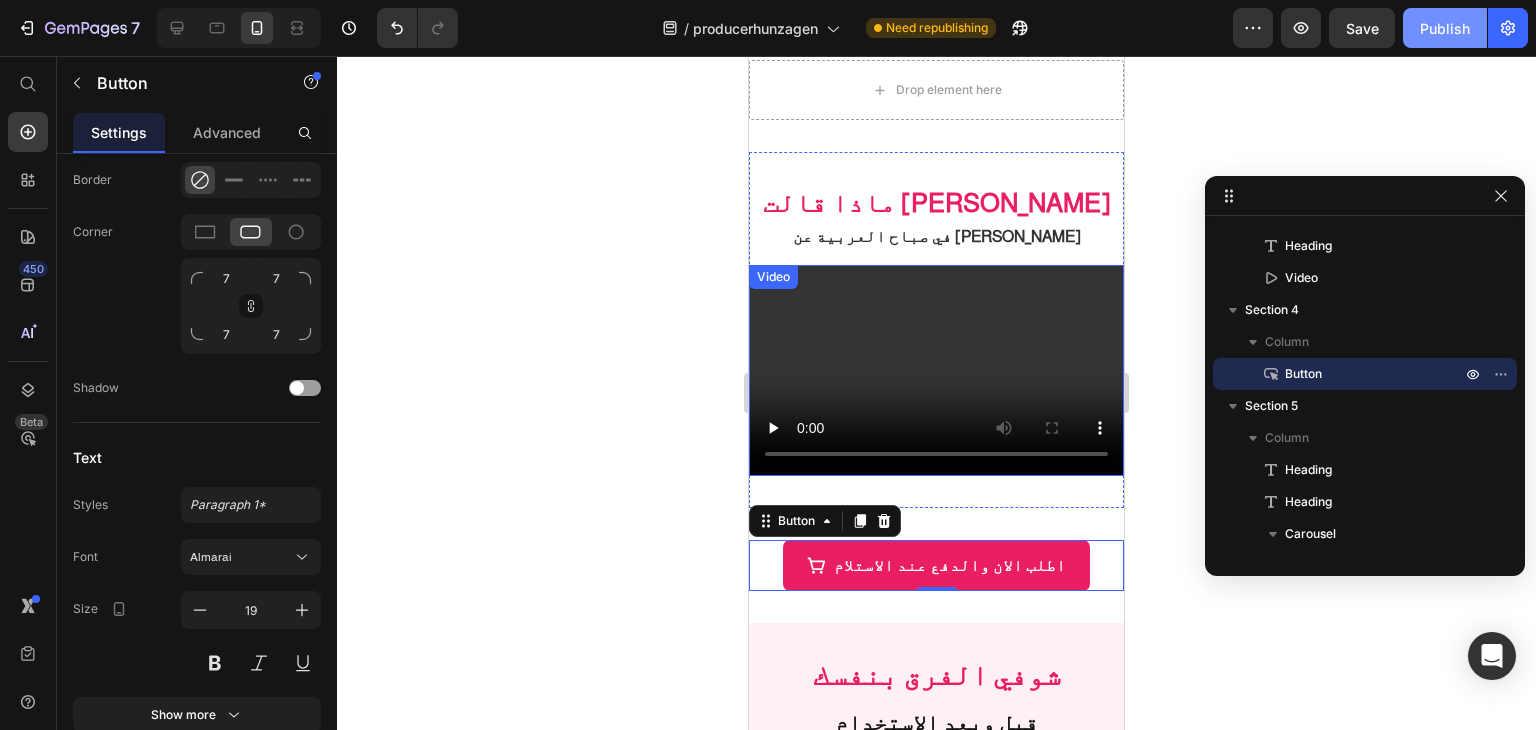 click on "Publish" 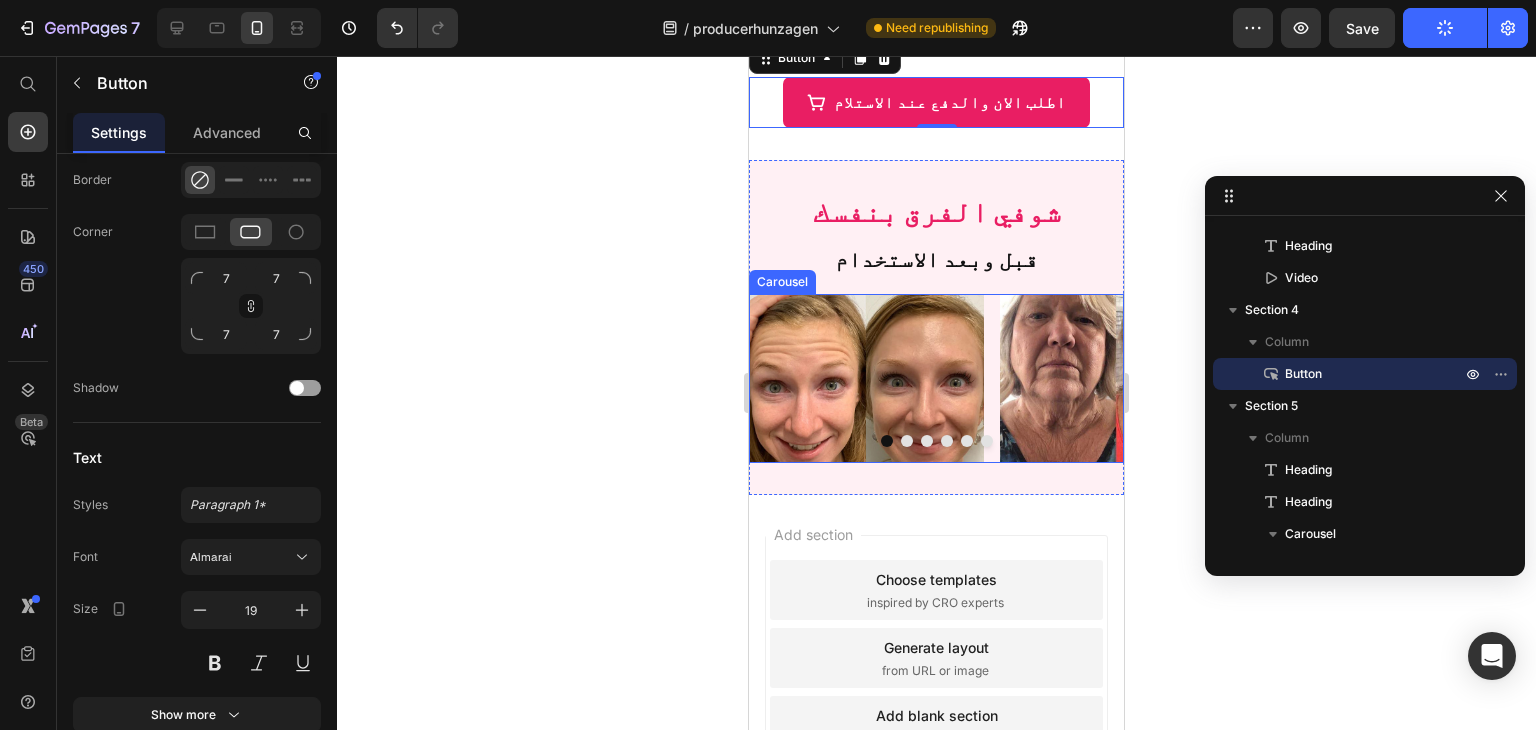 scroll, scrollTop: 1540, scrollLeft: 0, axis: vertical 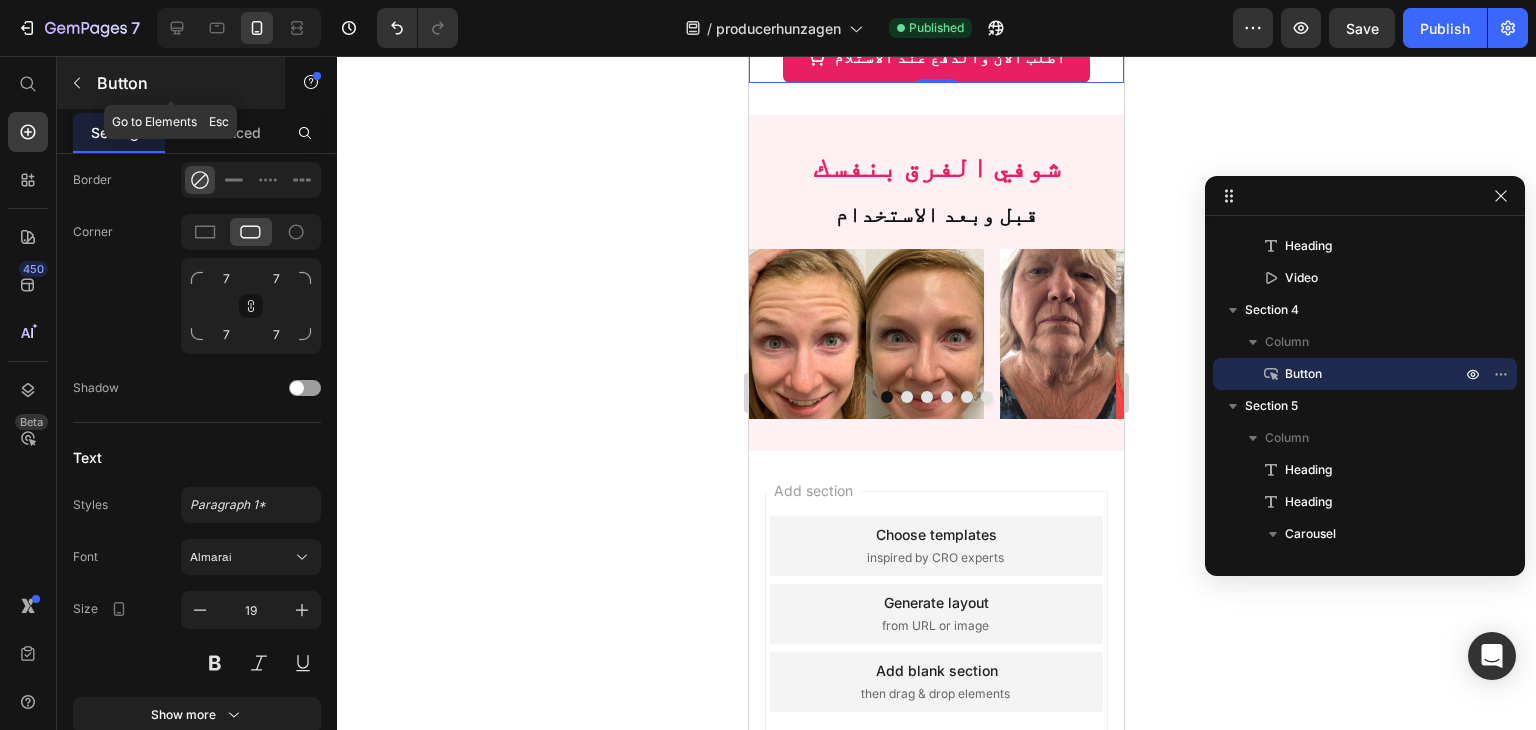 click 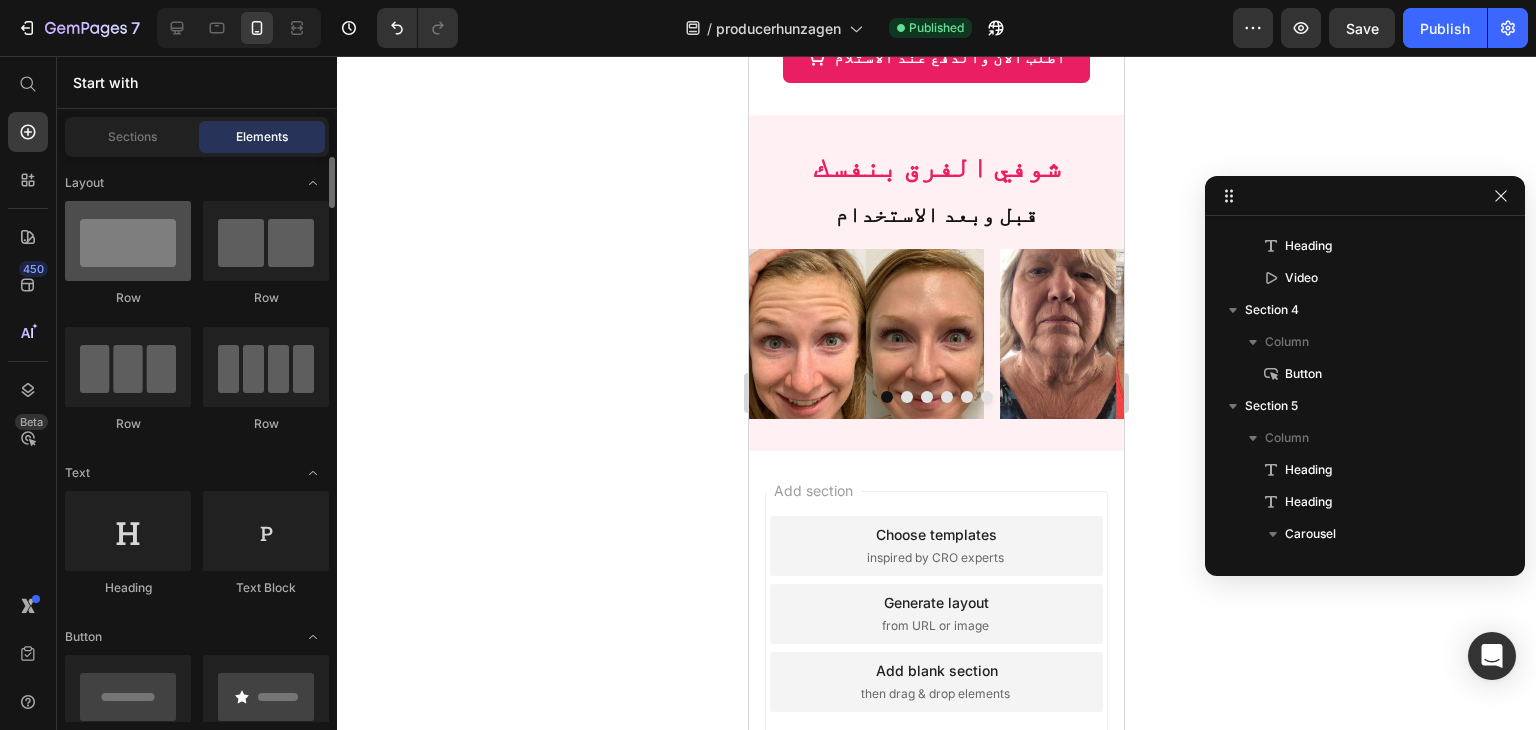 scroll, scrollTop: 0, scrollLeft: 0, axis: both 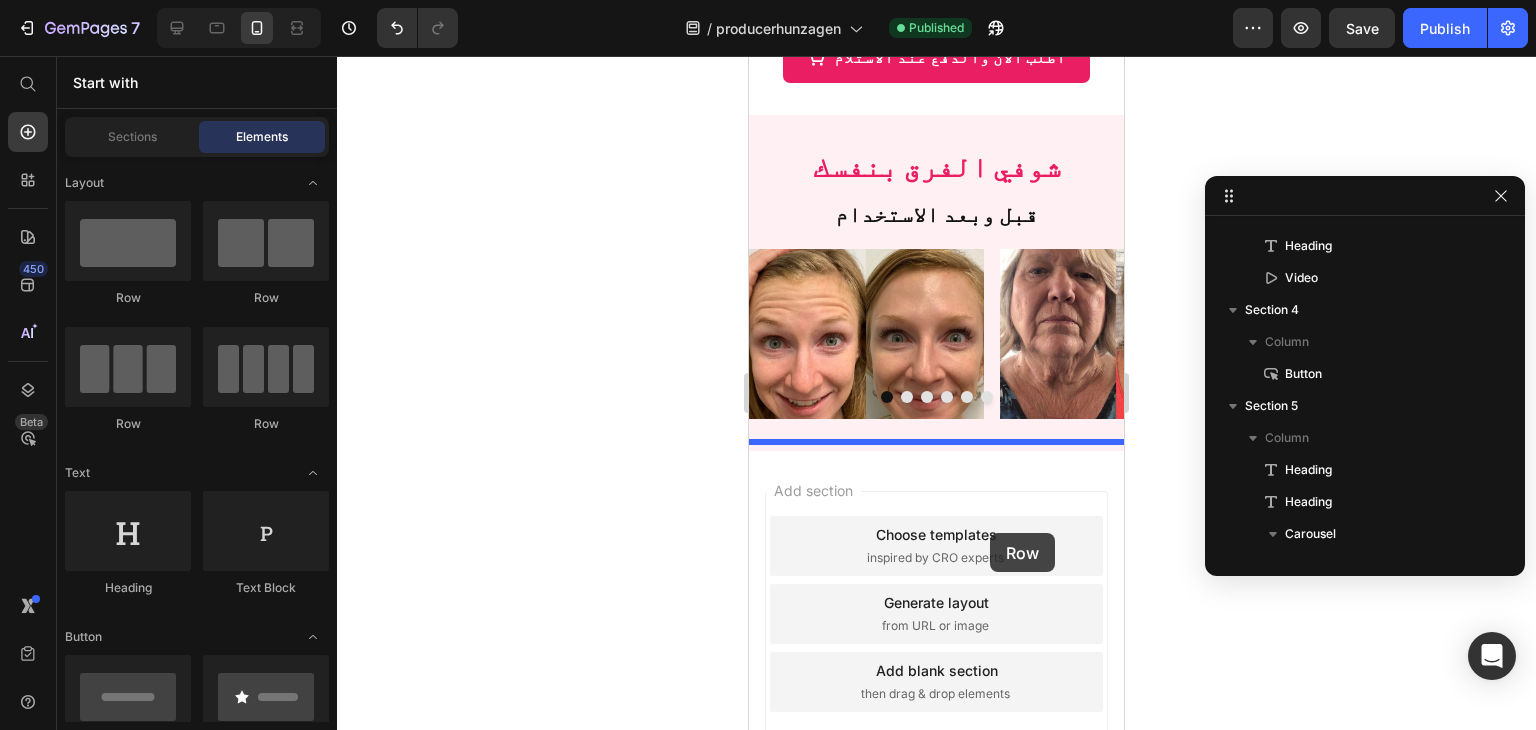 drag, startPoint x: 895, startPoint y: 333, endPoint x: 976, endPoint y: 524, distance: 207.46565 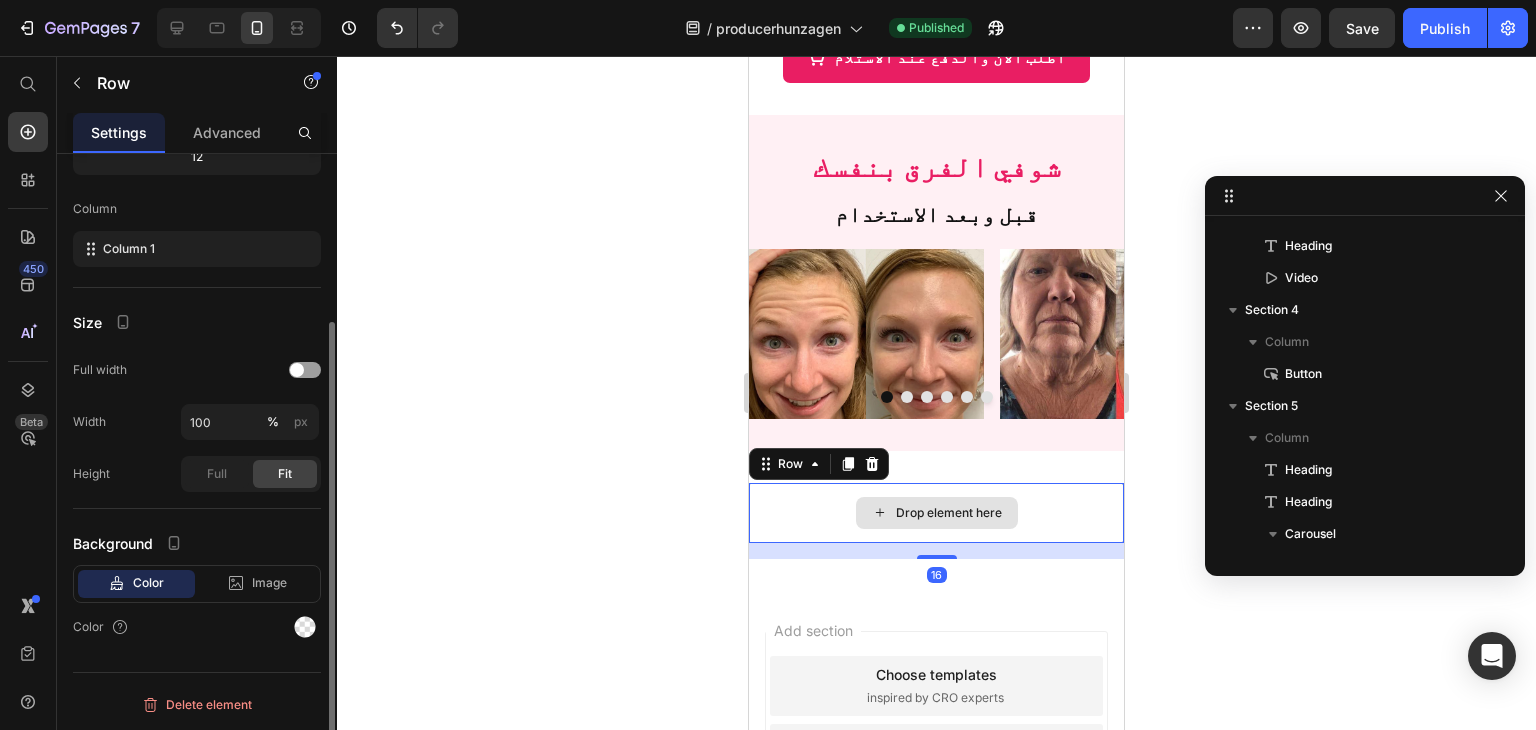 scroll, scrollTop: 653, scrollLeft: 0, axis: vertical 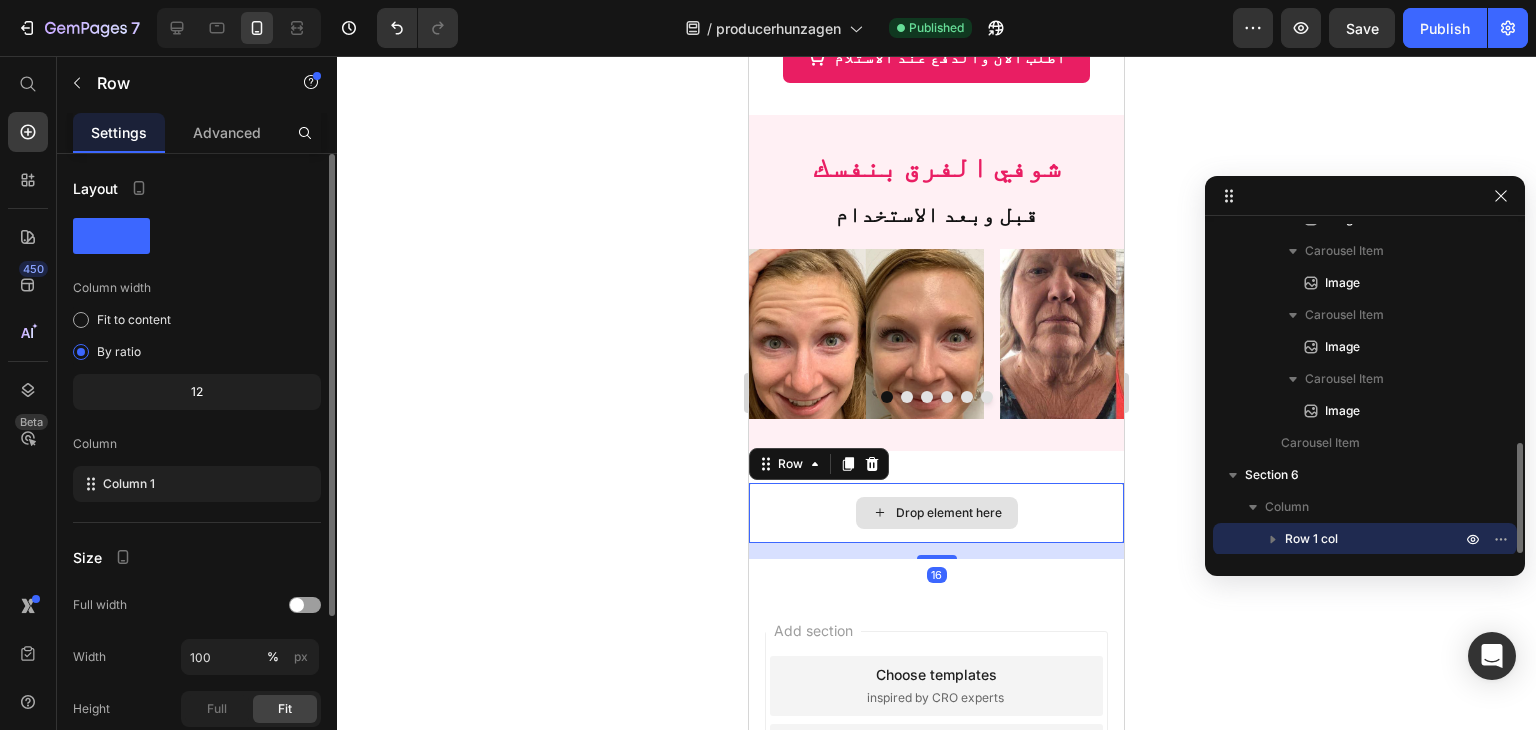 click on "Drop element here" at bounding box center (949, 513) 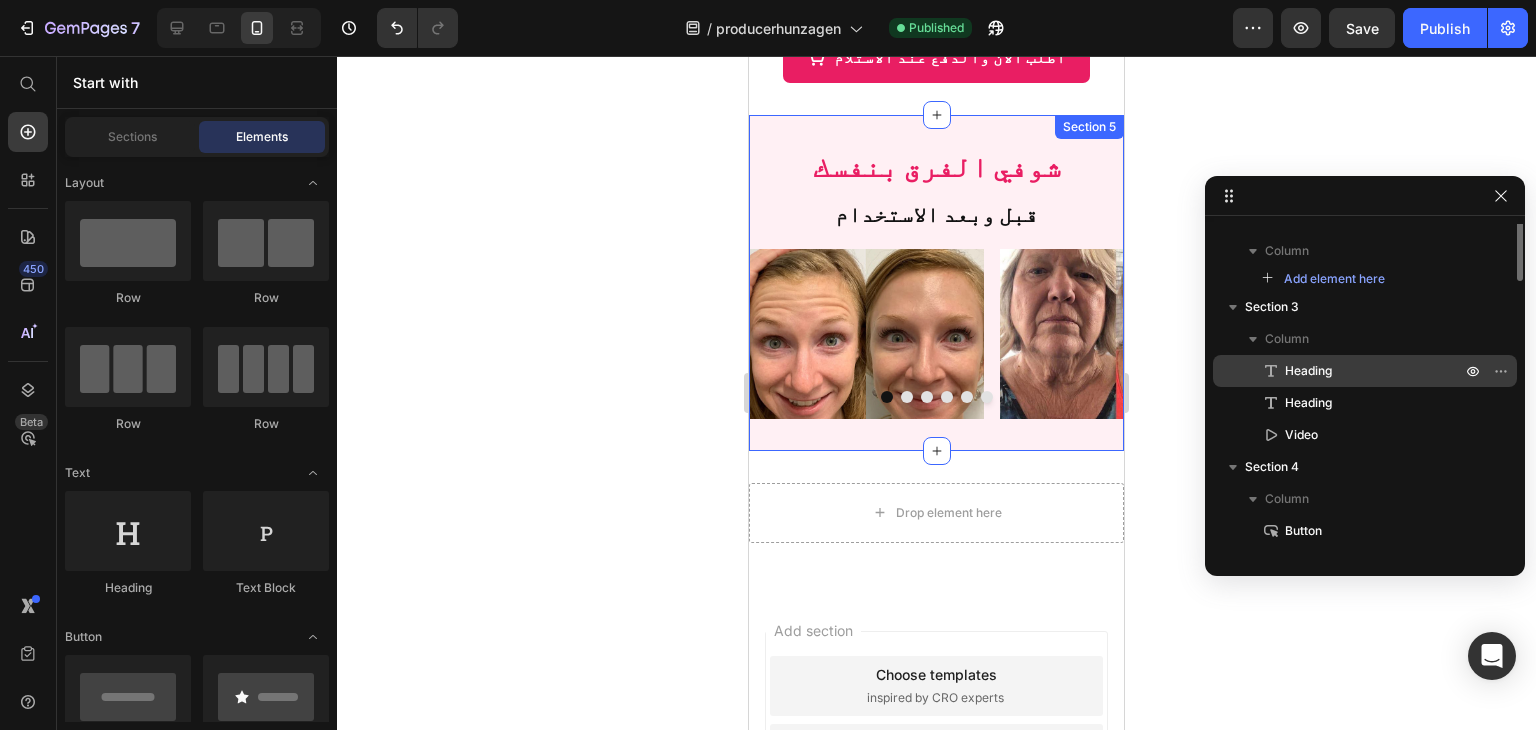 scroll, scrollTop: 0, scrollLeft: 0, axis: both 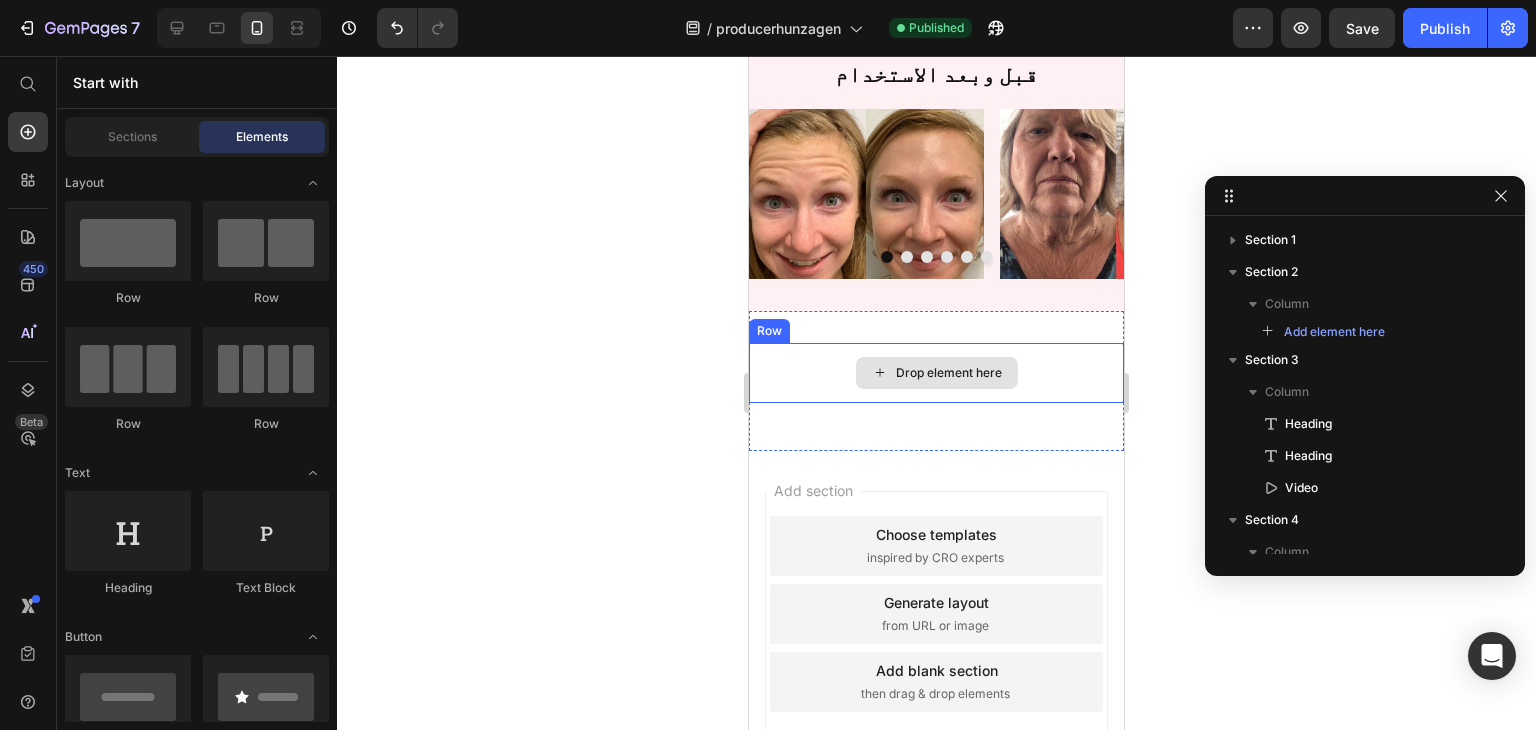 click on "Drop element here" at bounding box center (936, 373) 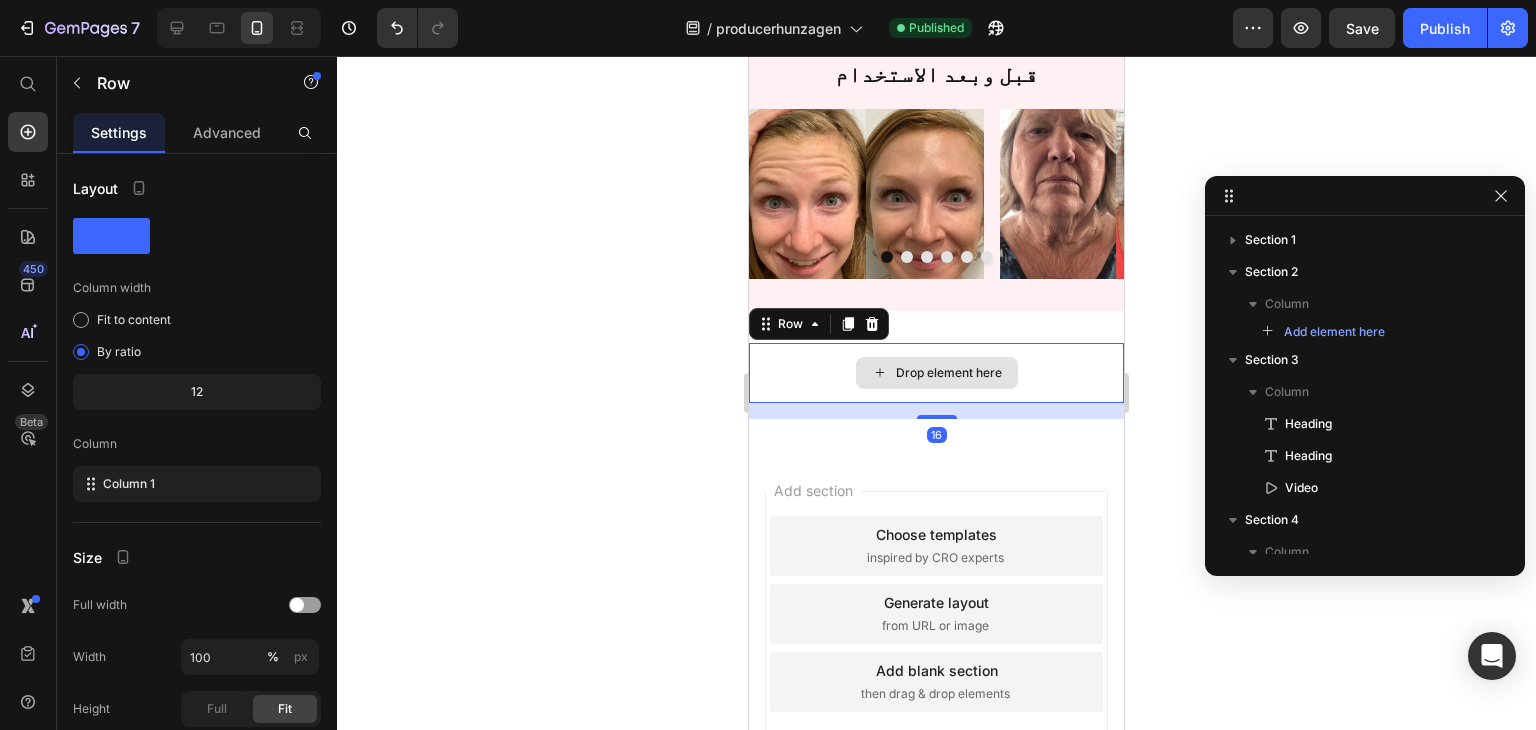 scroll, scrollTop: 709, scrollLeft: 0, axis: vertical 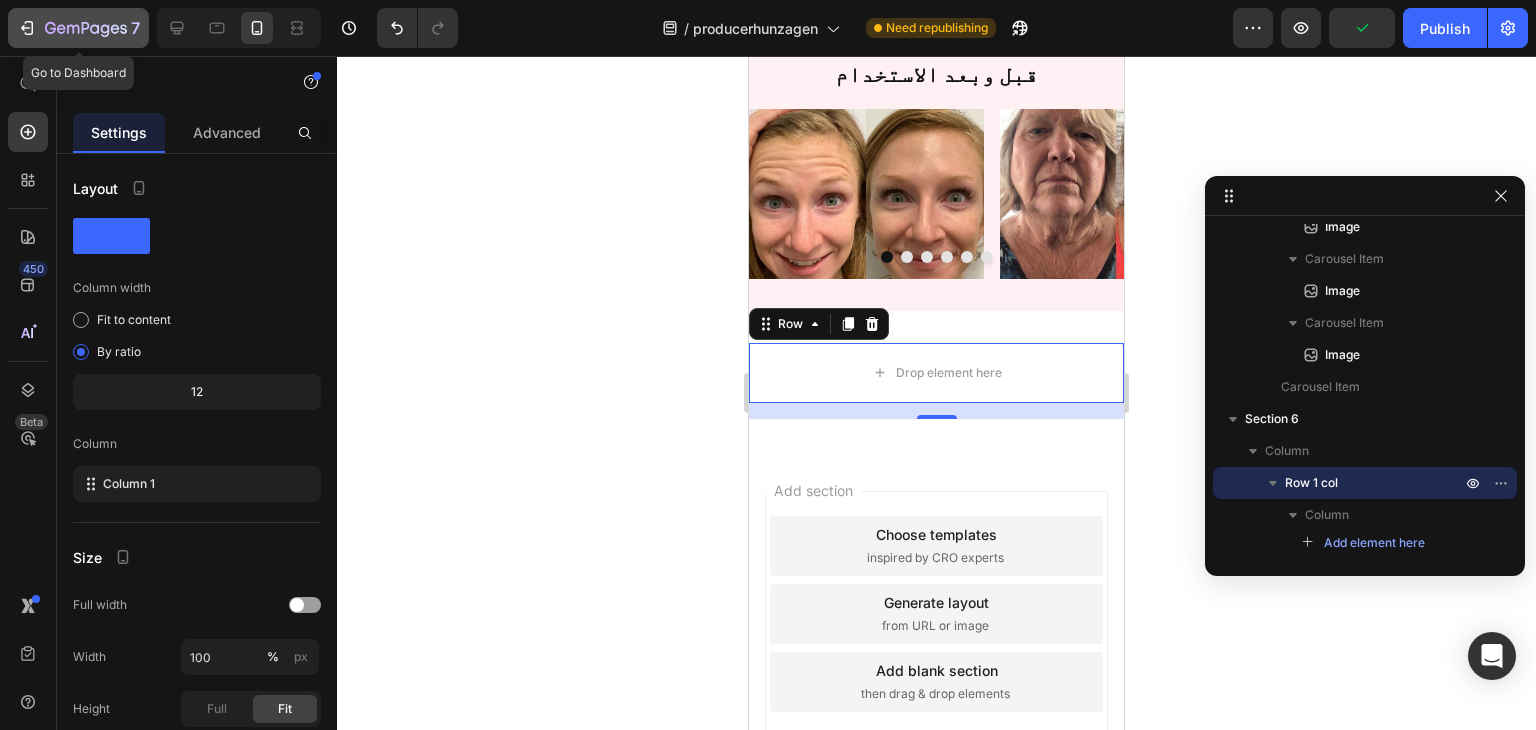 click 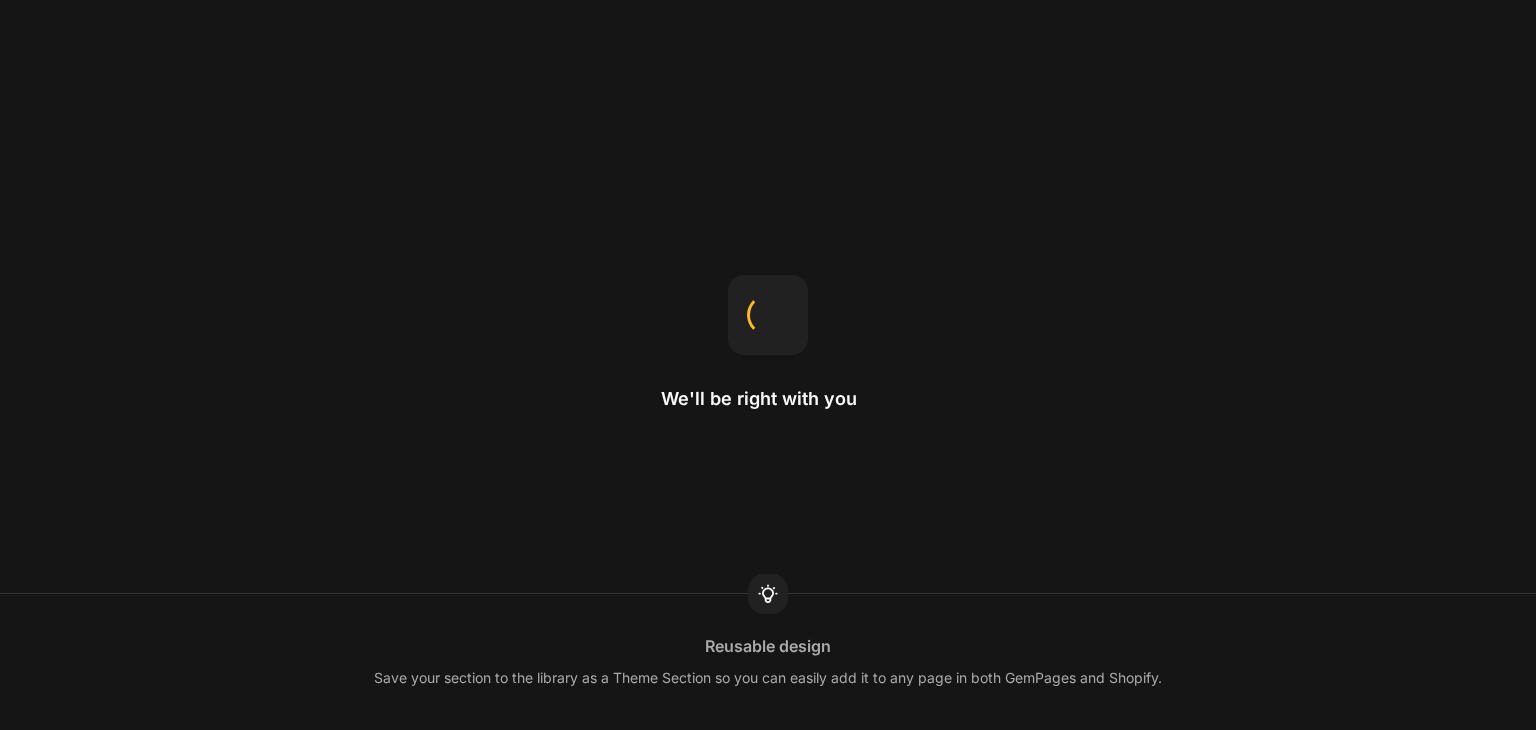 scroll, scrollTop: 0, scrollLeft: 0, axis: both 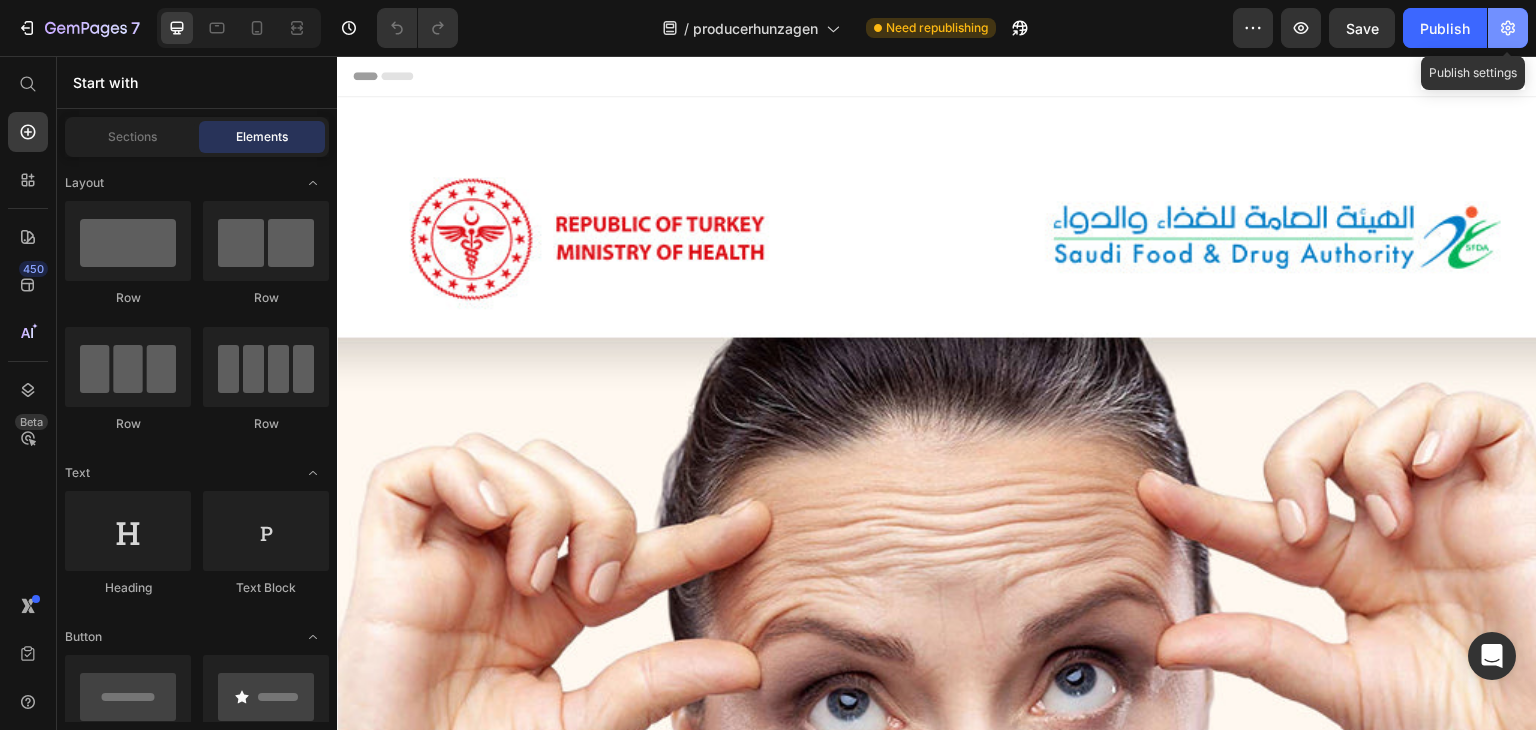 click 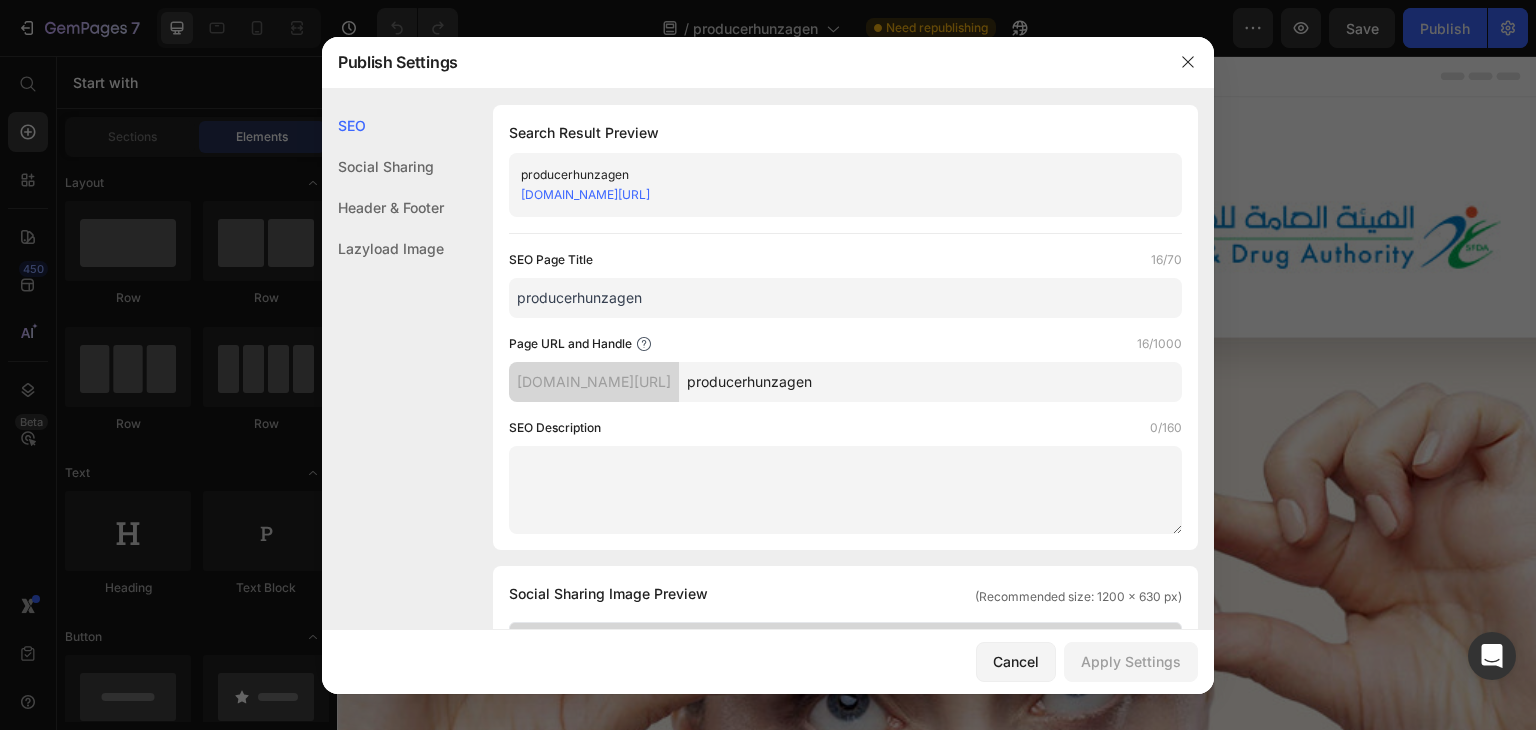 click on "Lazyload Image" 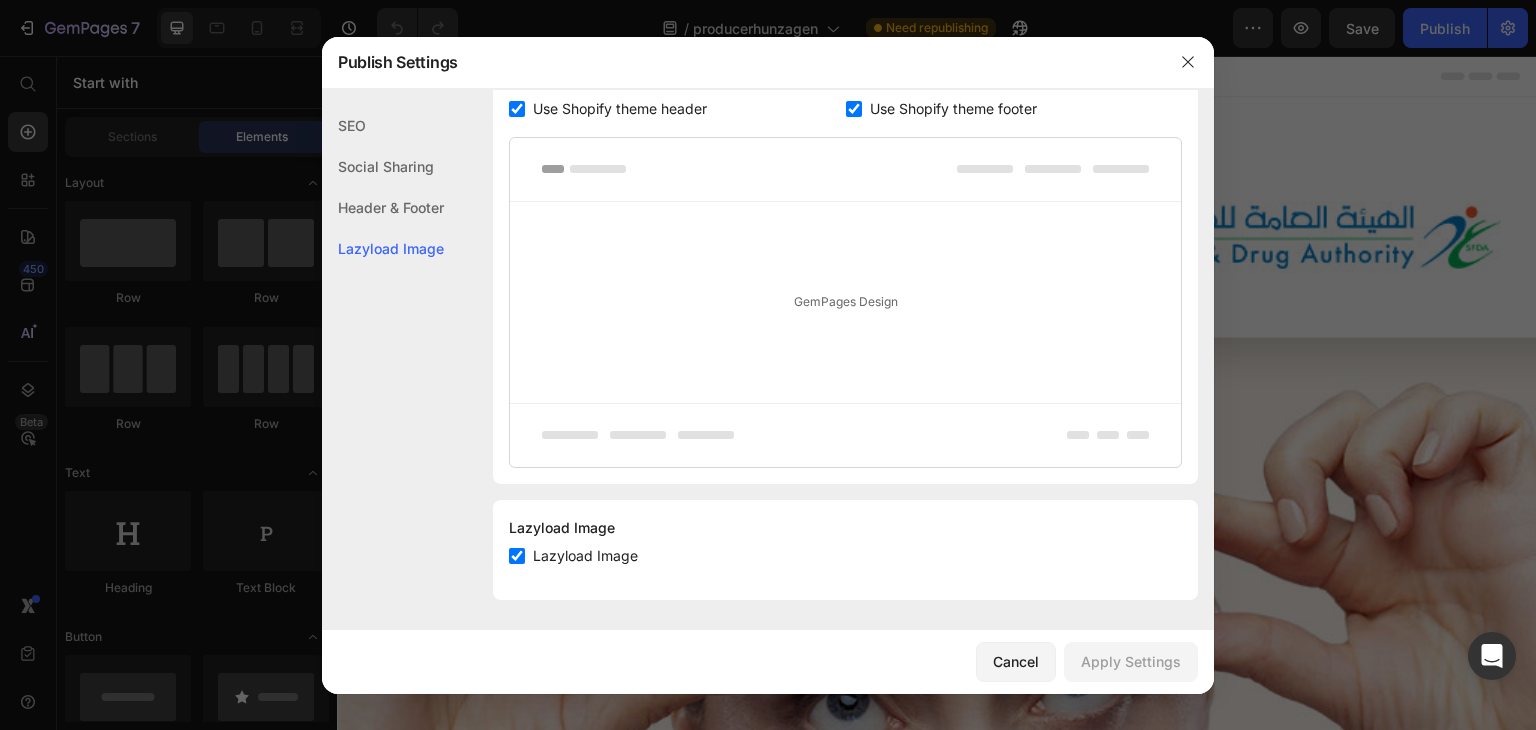 click on "Header & Footer" 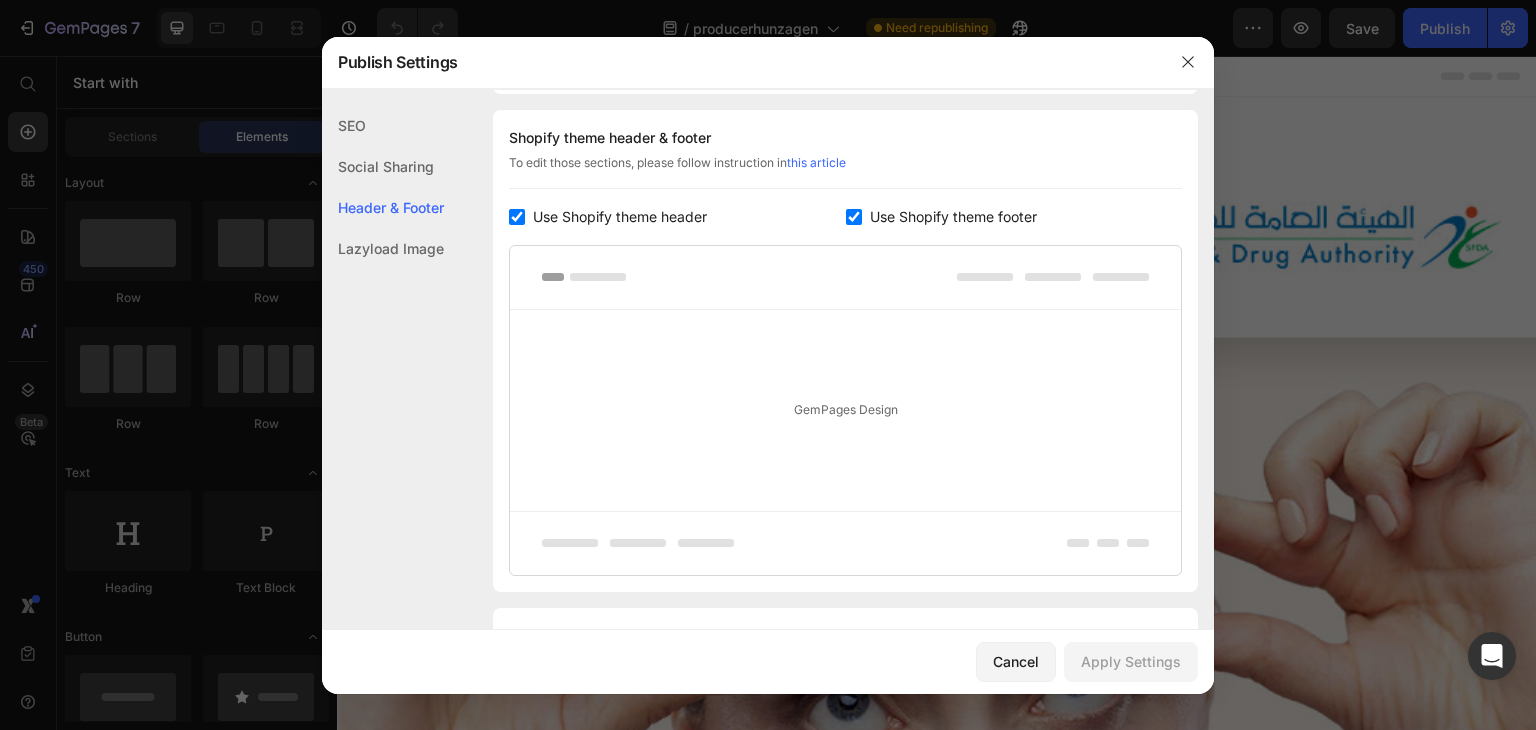 click on "Social Sharing" 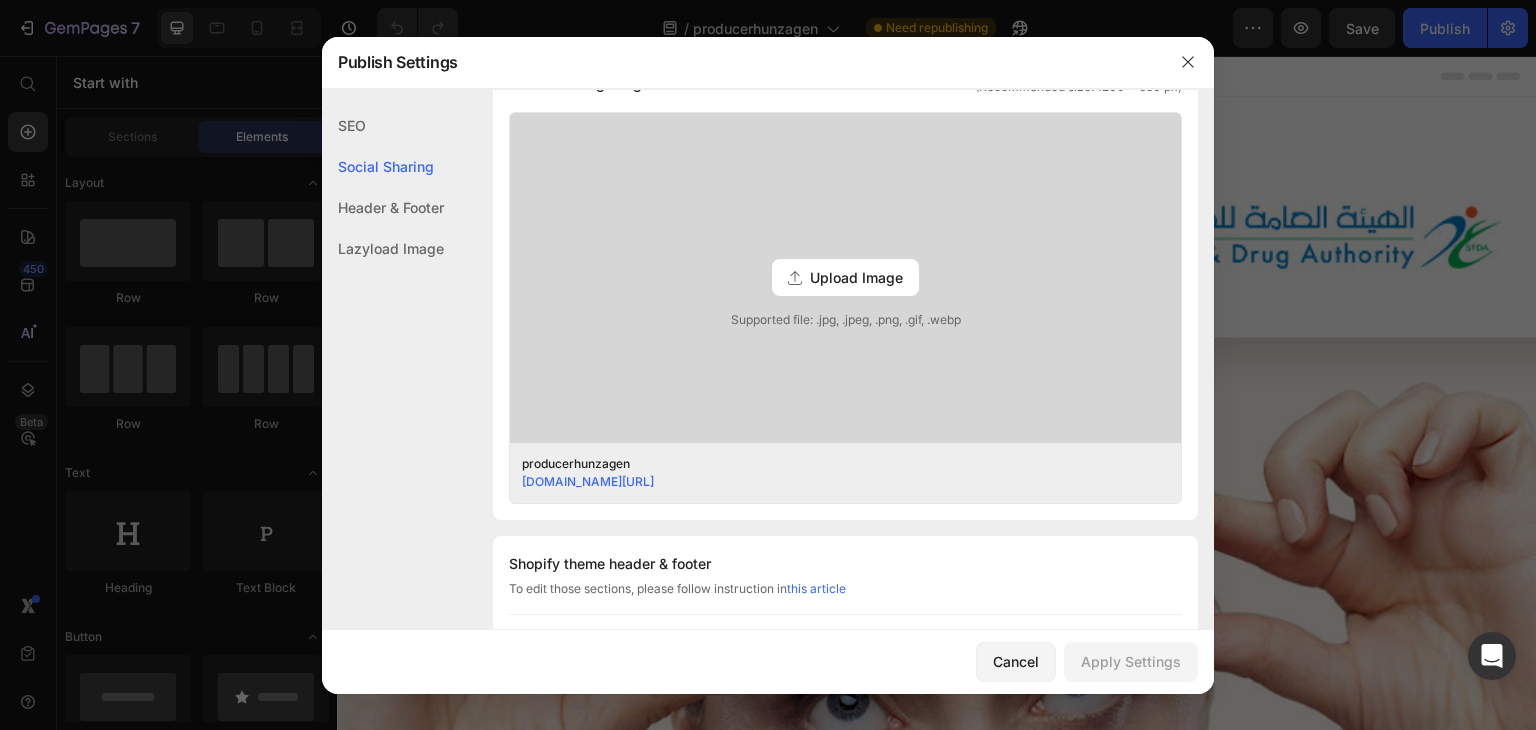 scroll, scrollTop: 456, scrollLeft: 0, axis: vertical 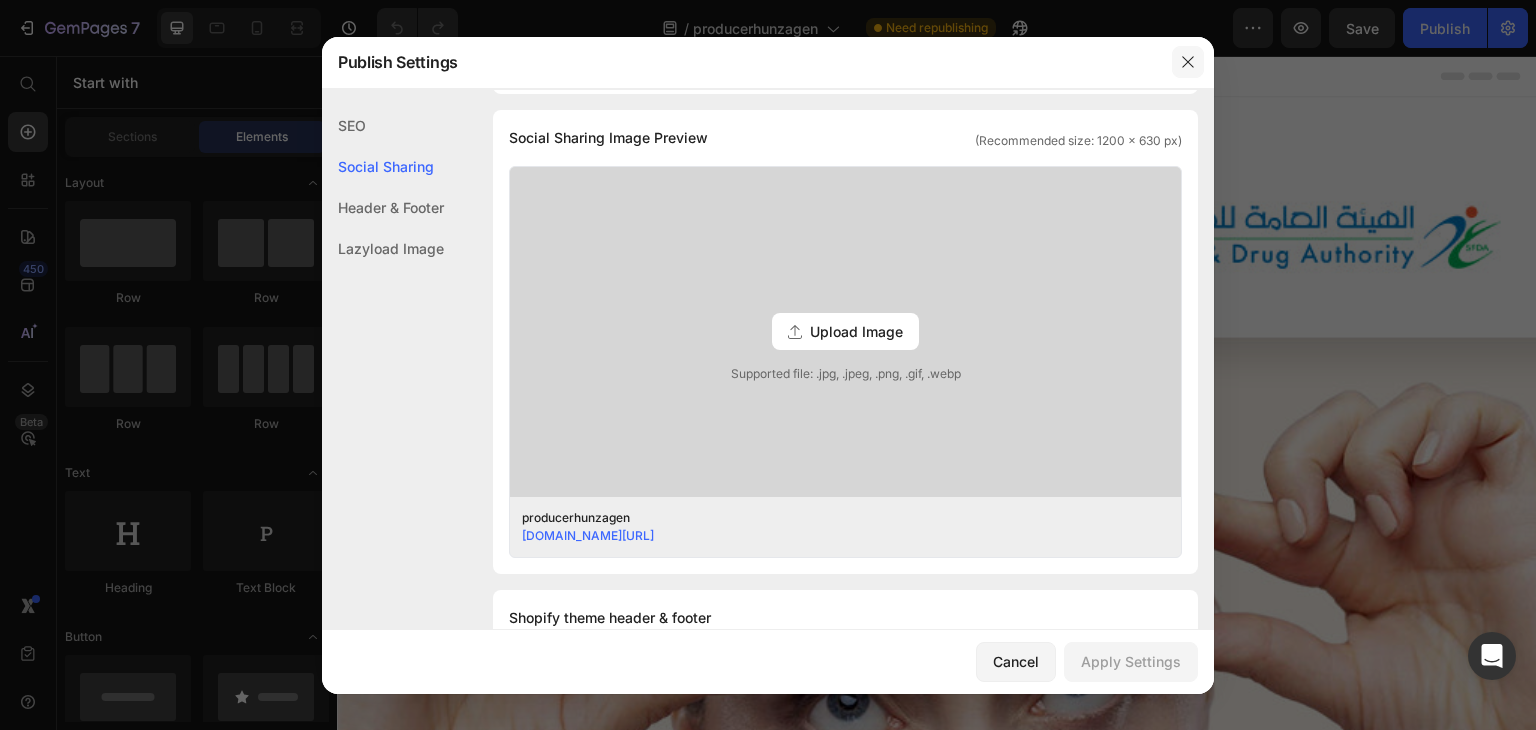 drag, startPoint x: 1182, startPoint y: 57, endPoint x: 123, endPoint y: 96, distance: 1059.7179 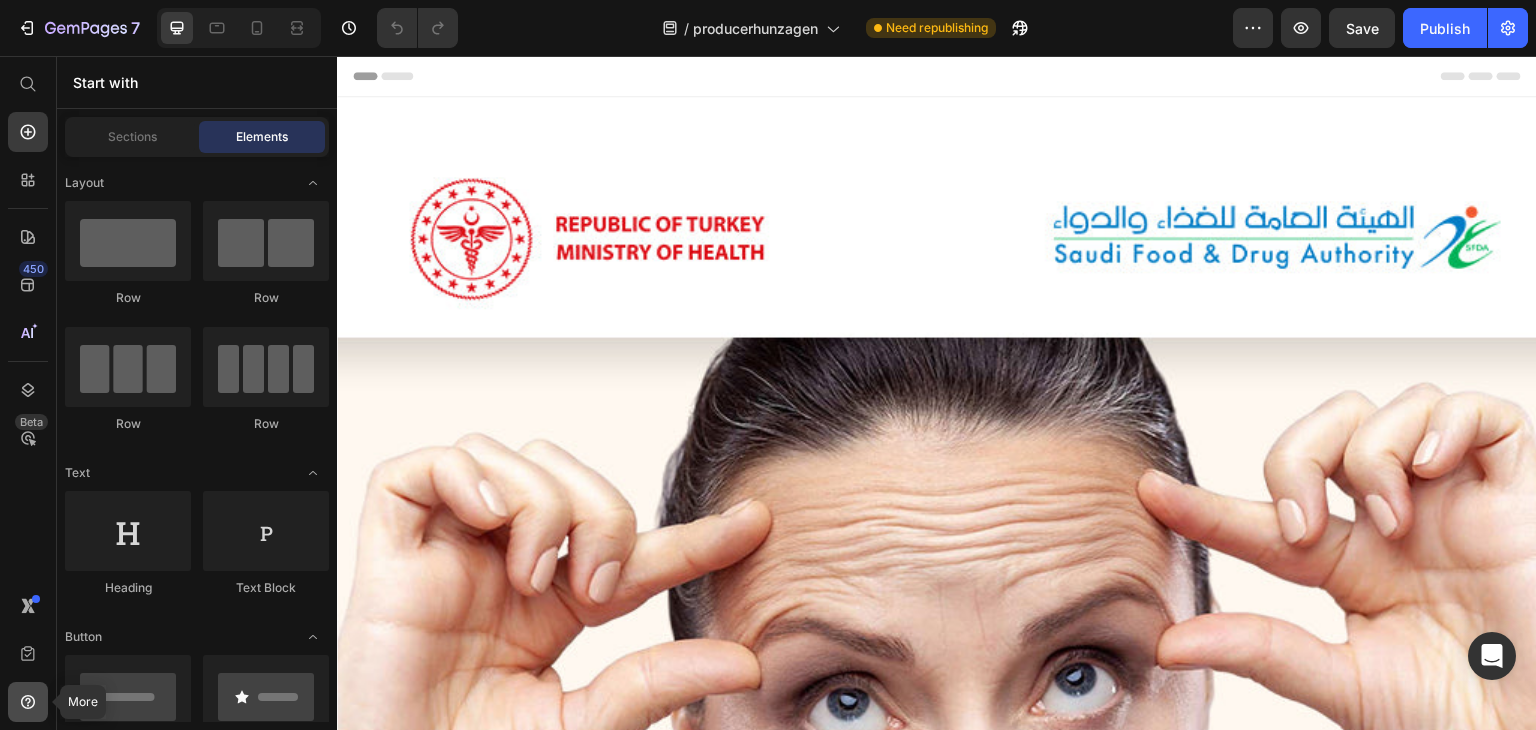 click 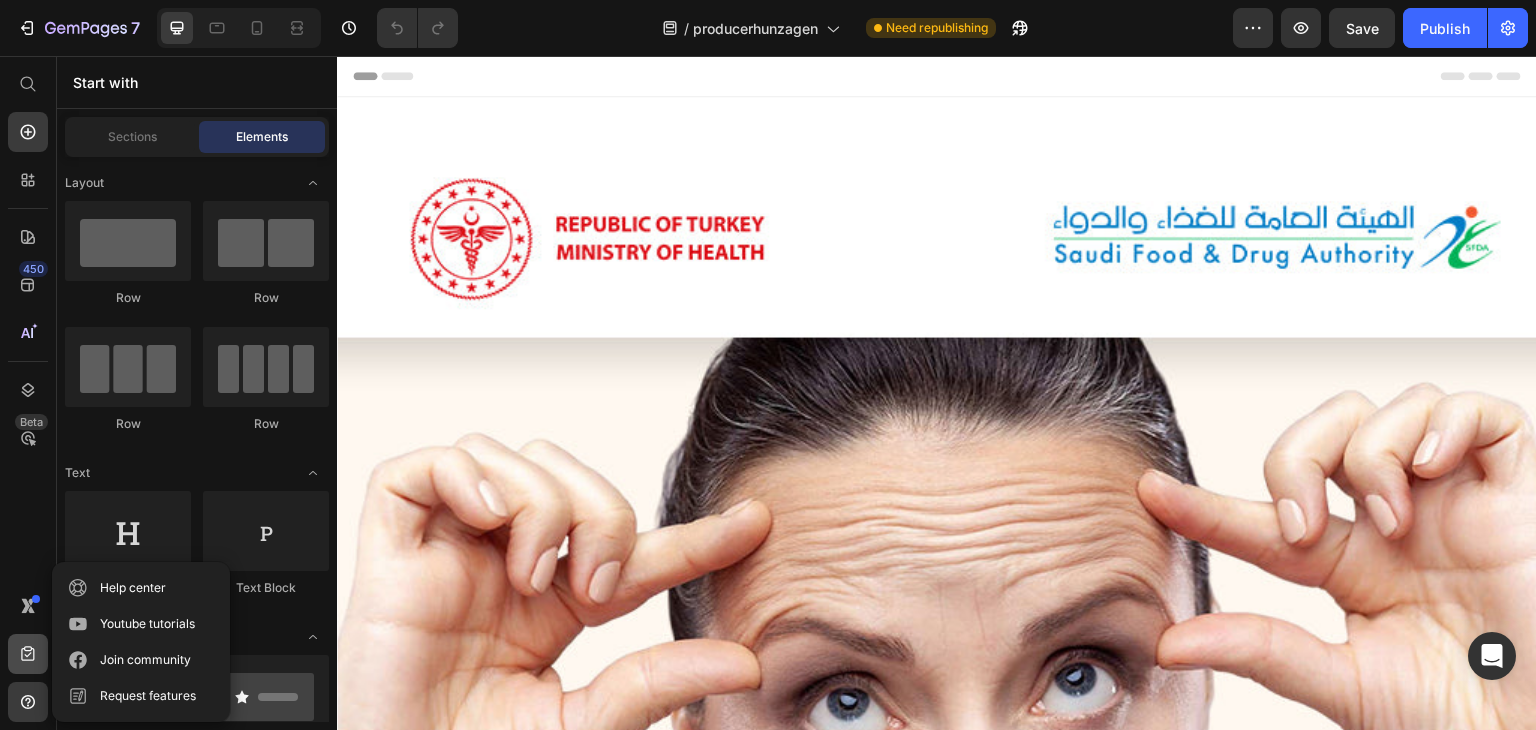 click 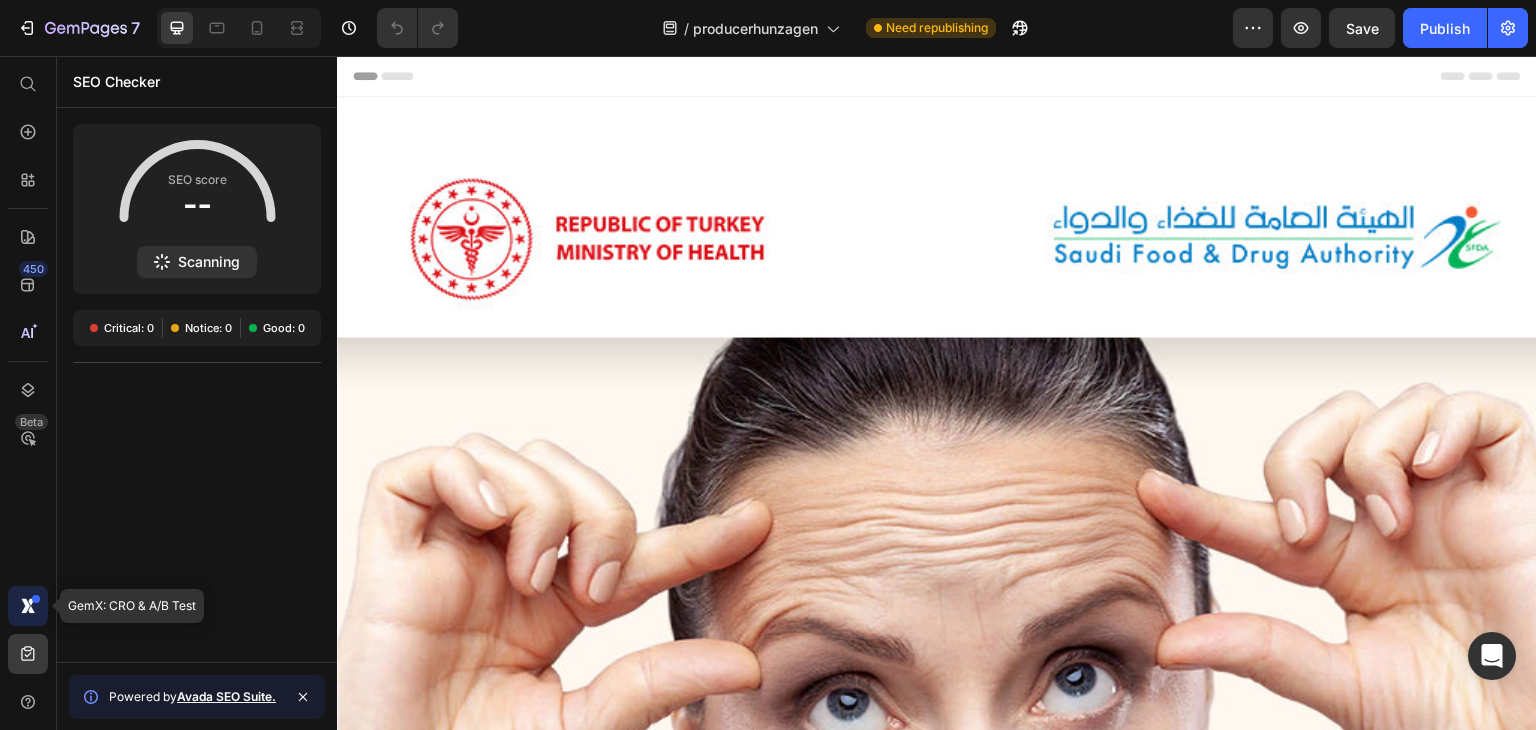 click 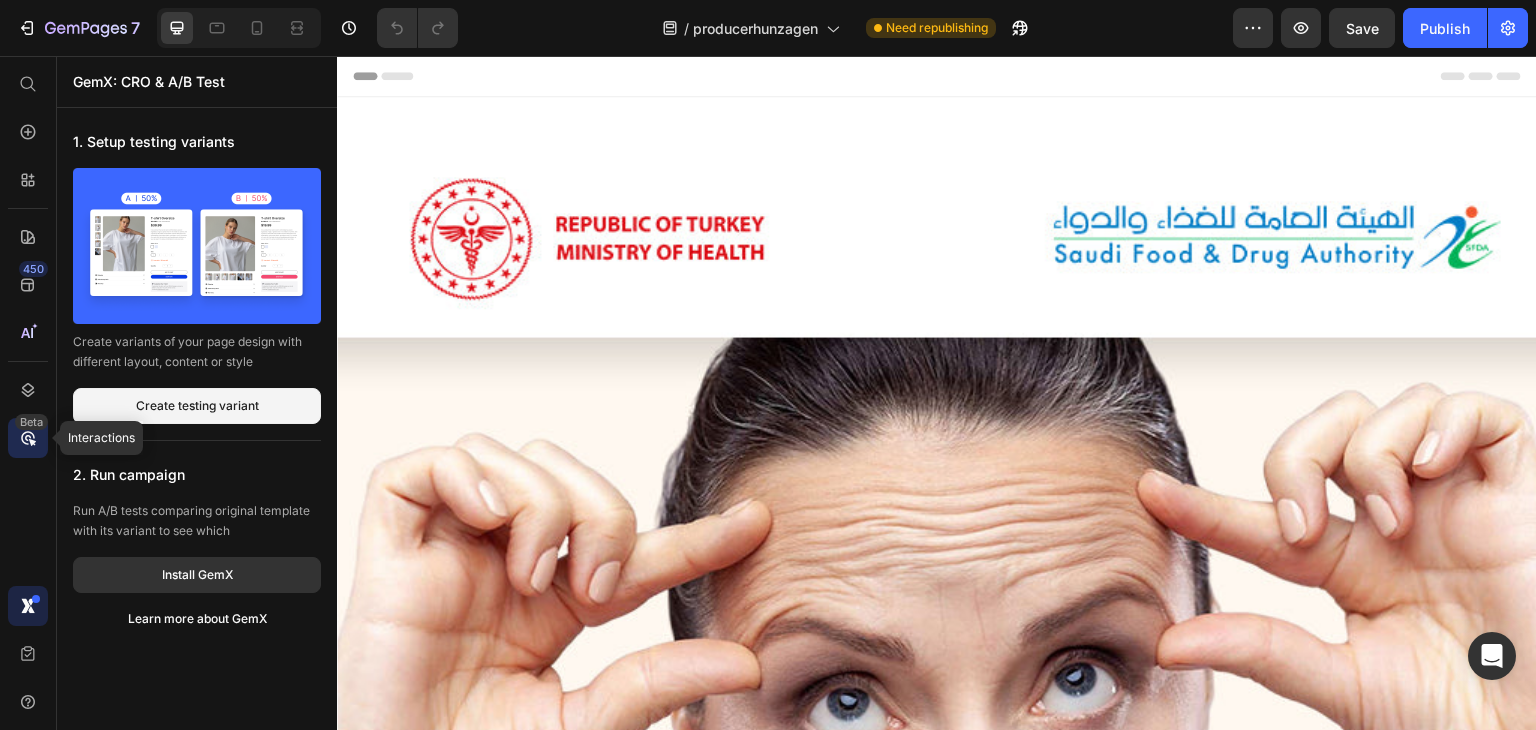 click 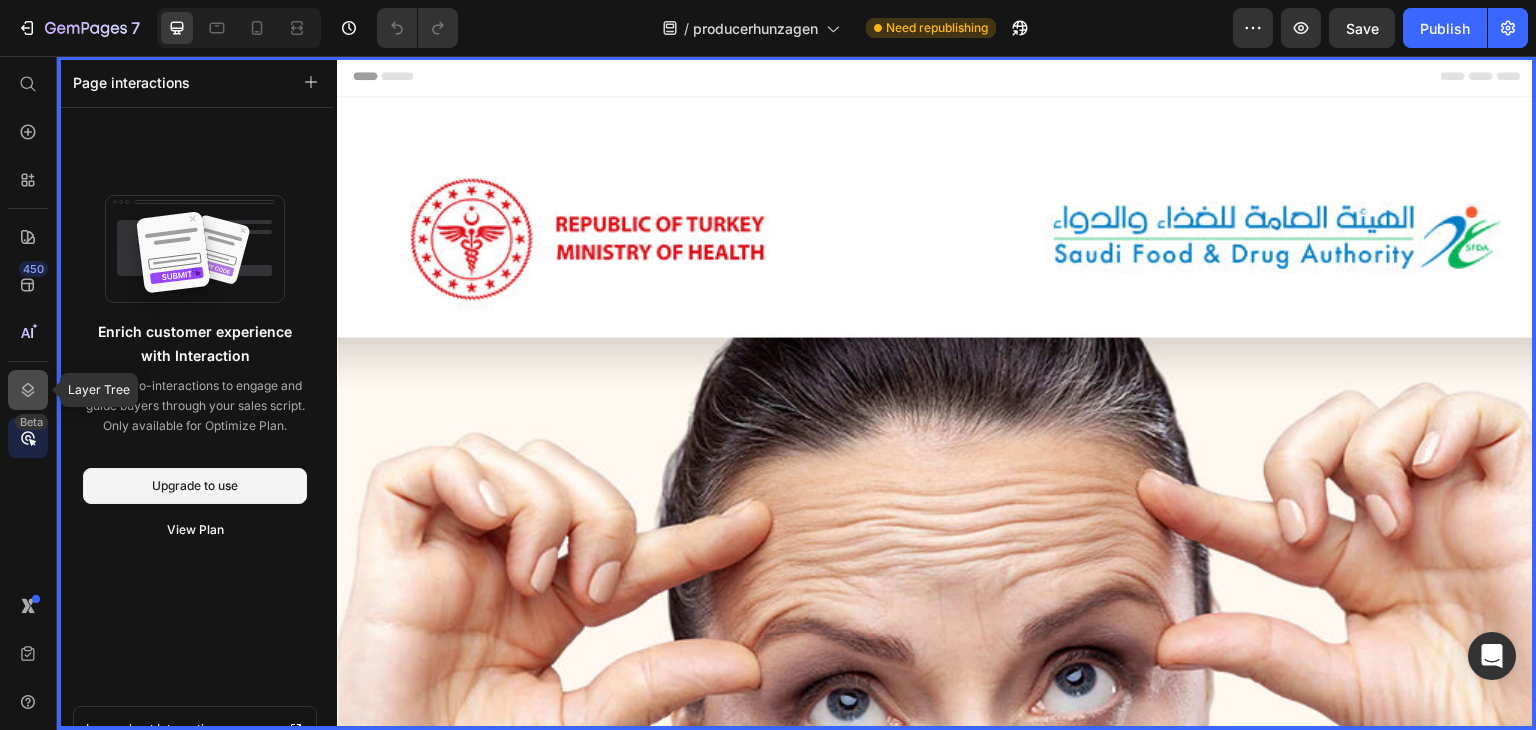 click 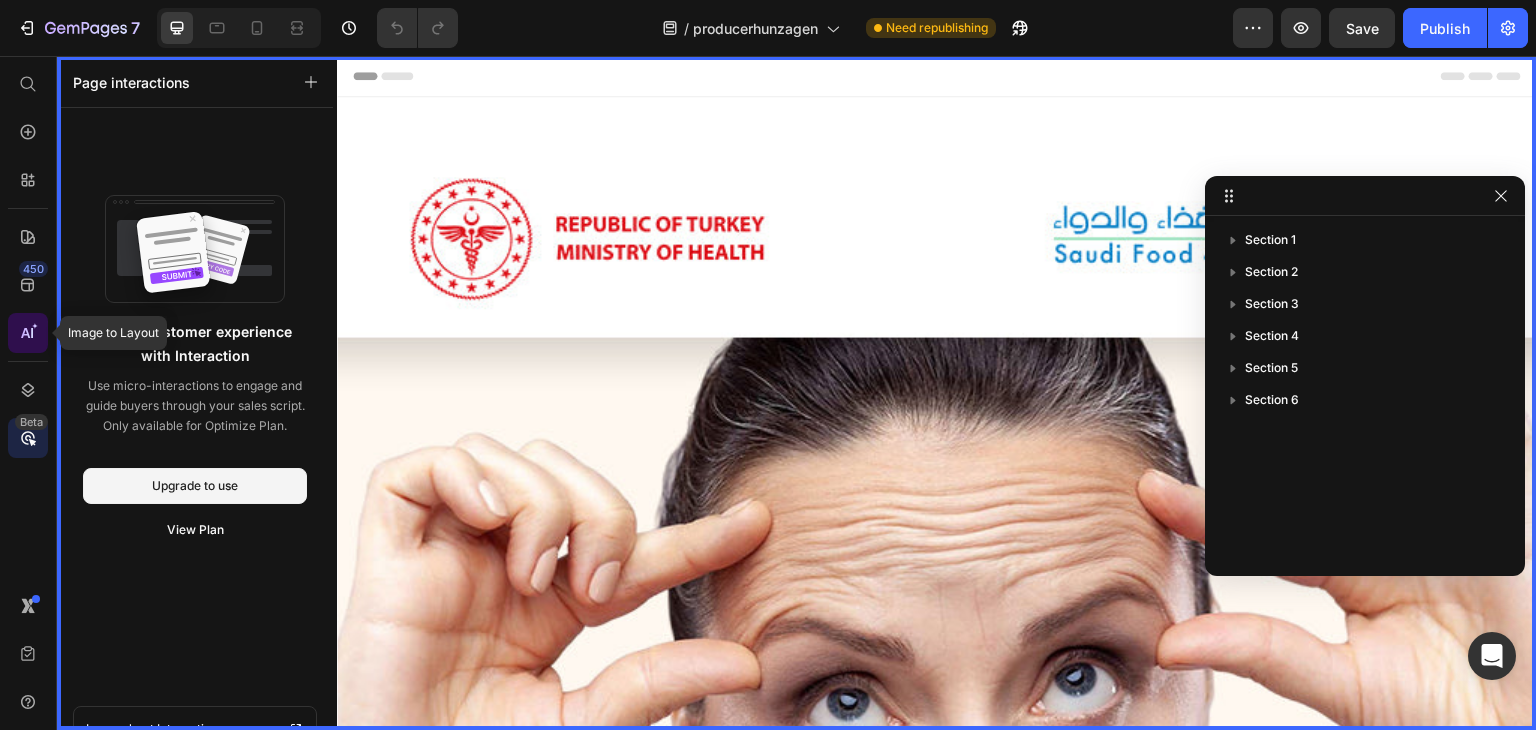 click 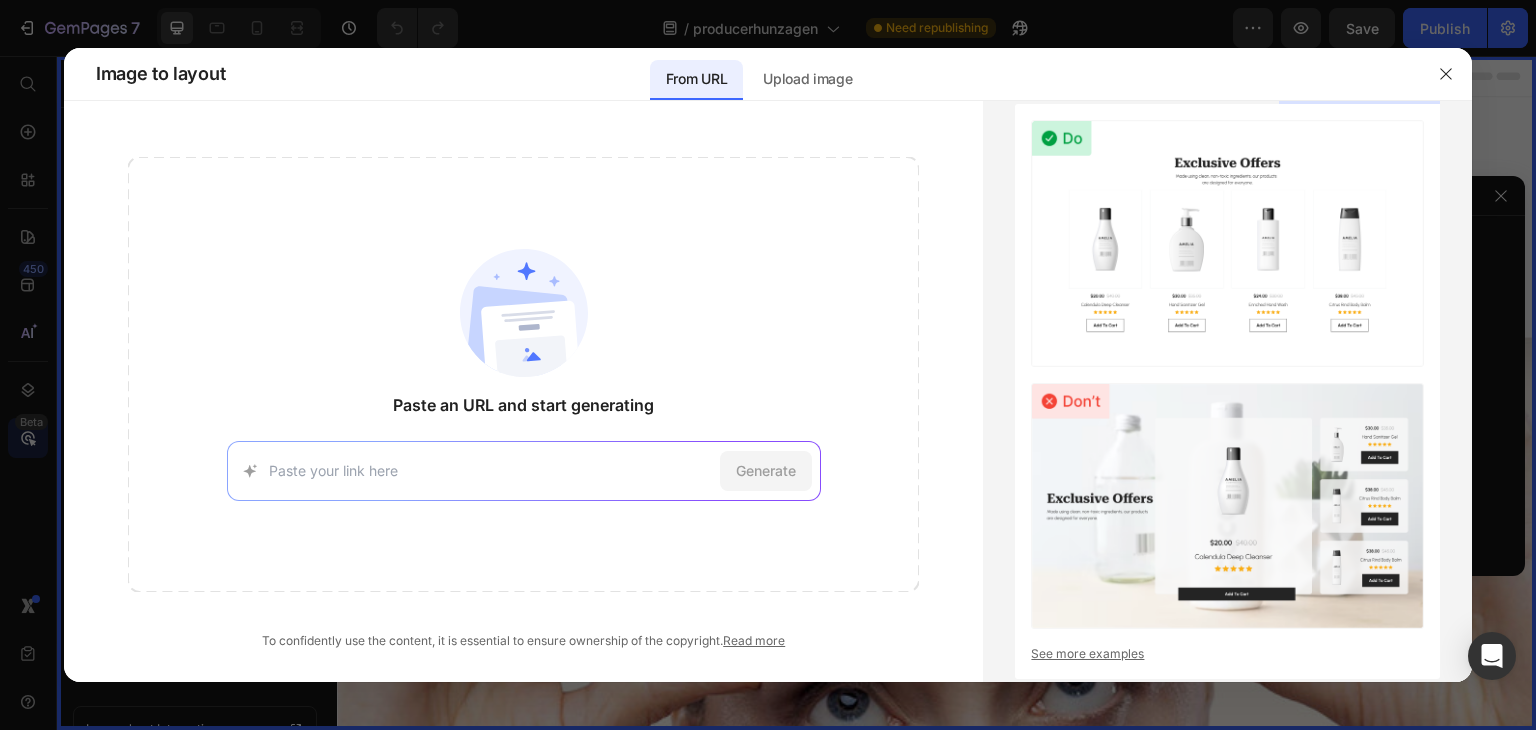 click 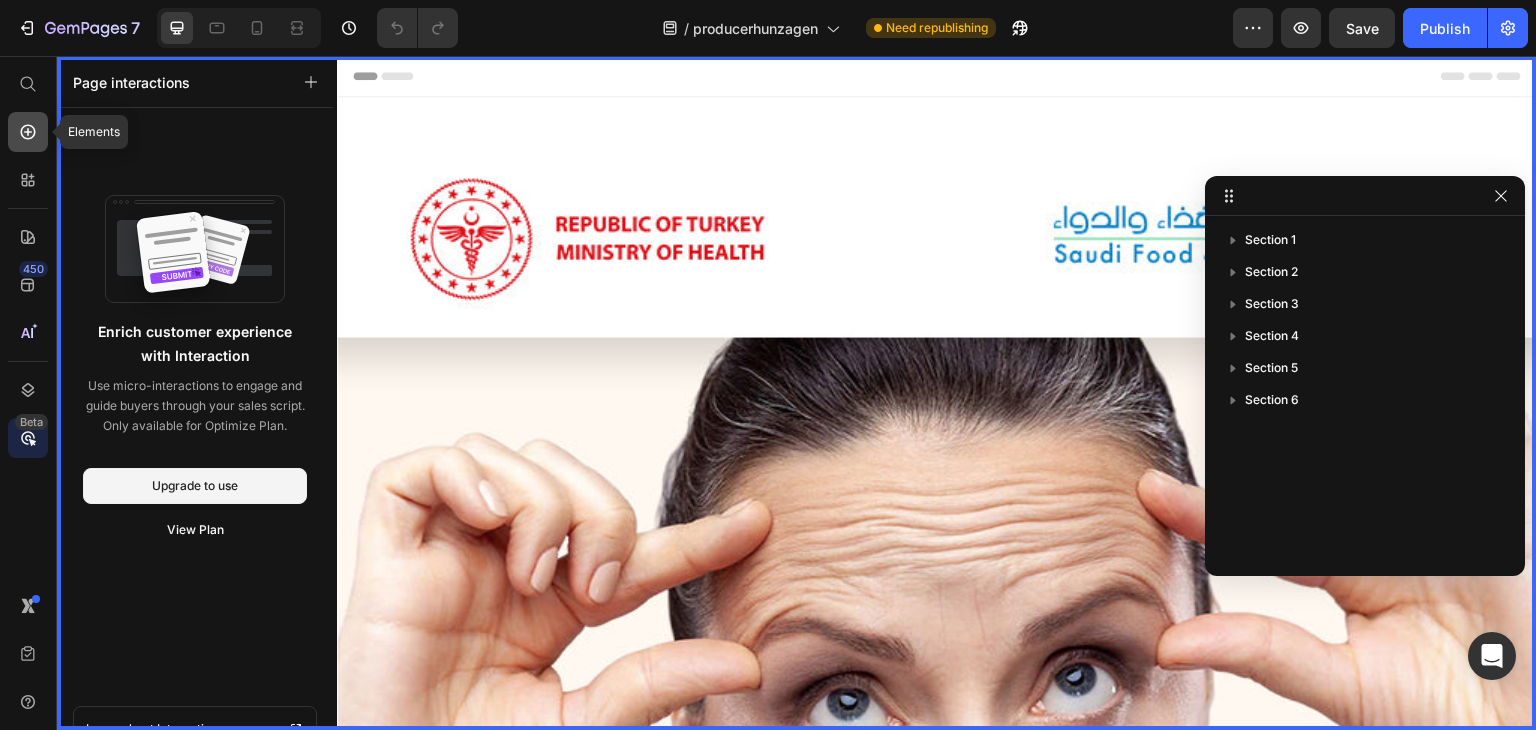 click 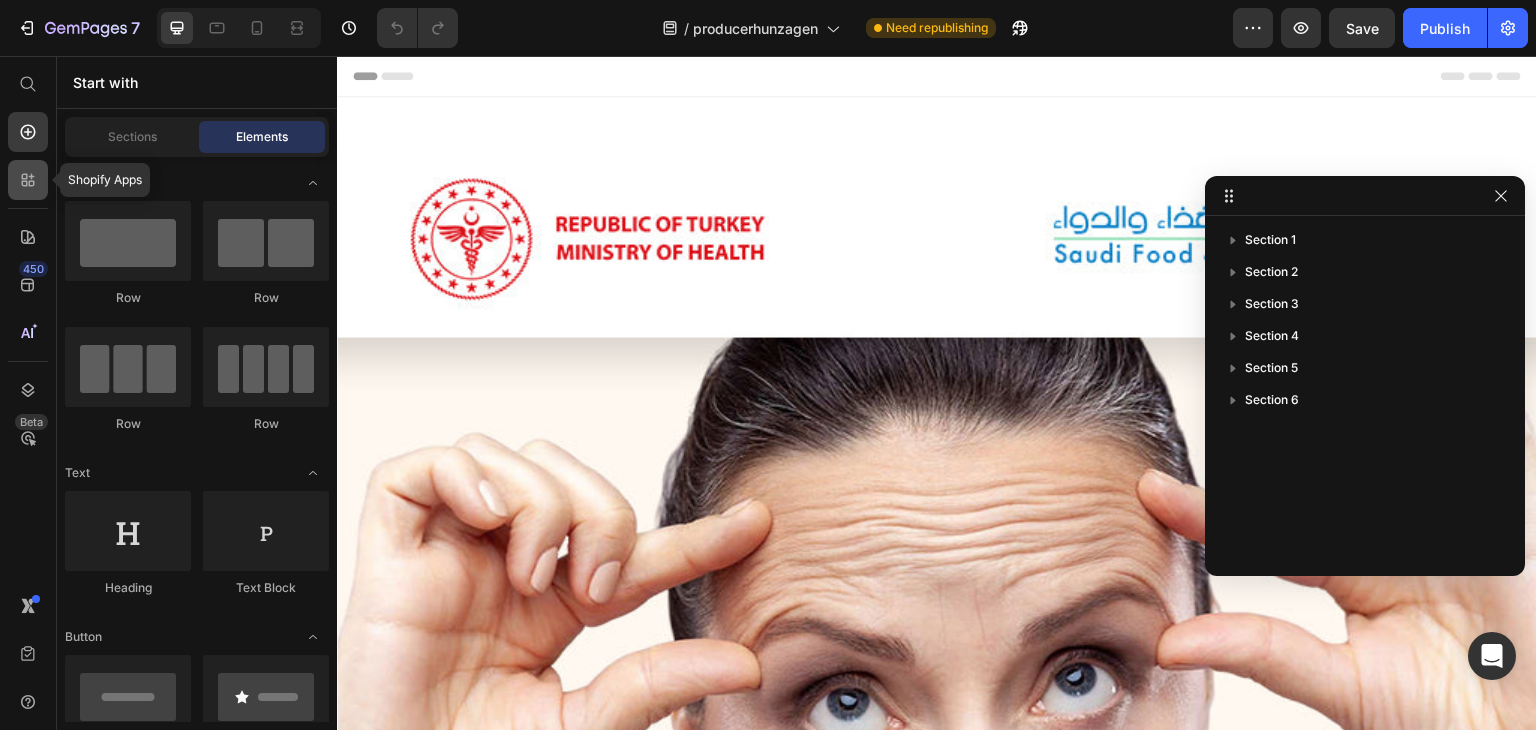 click 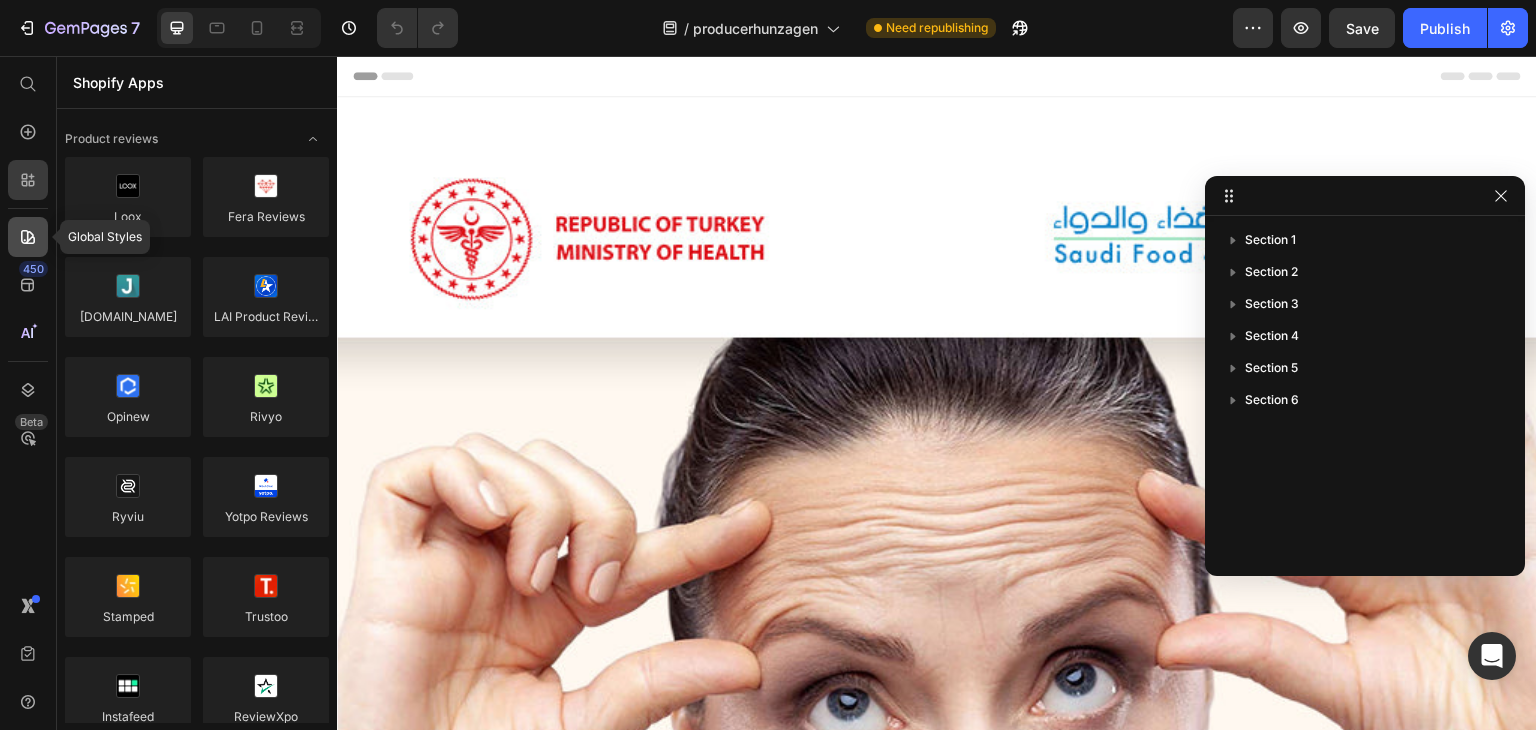 click 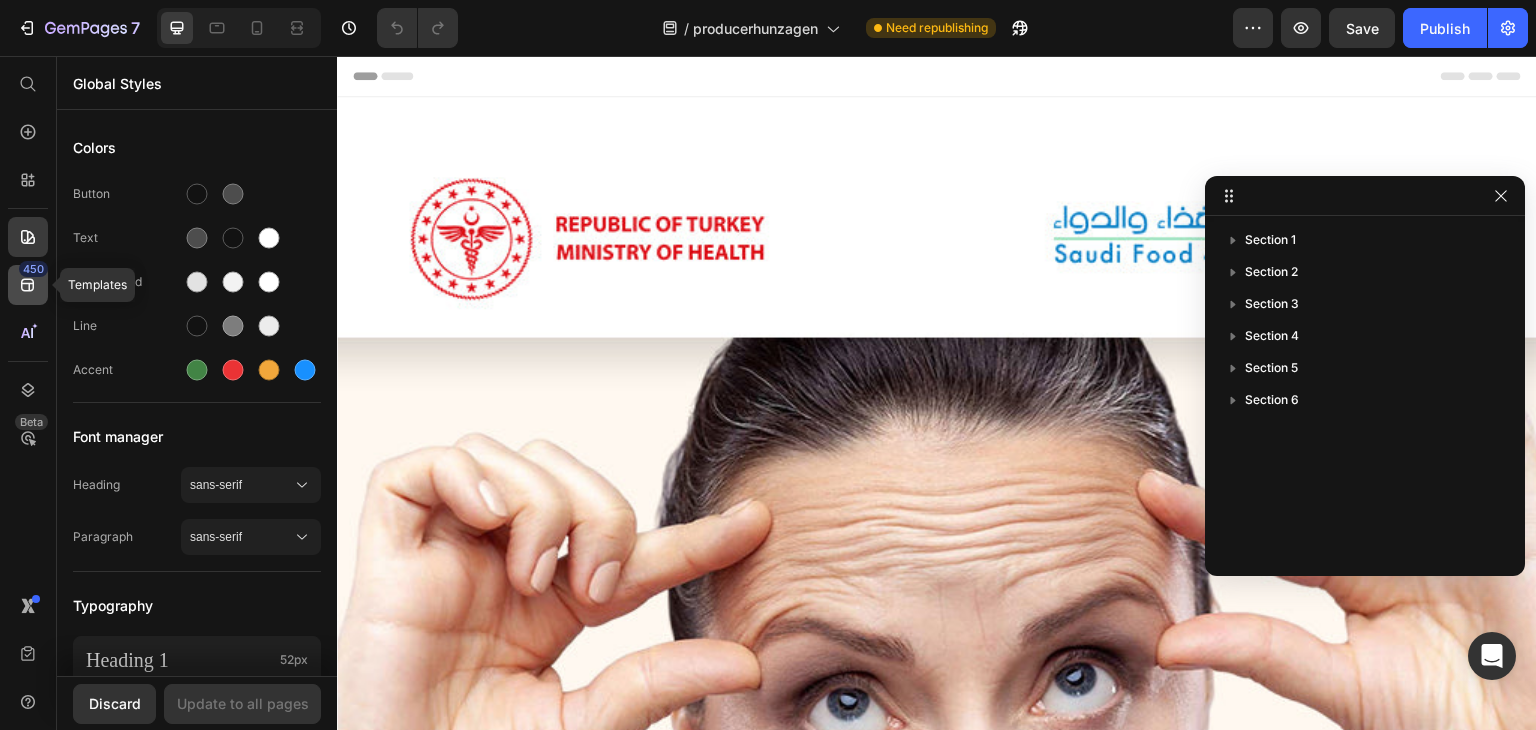 click 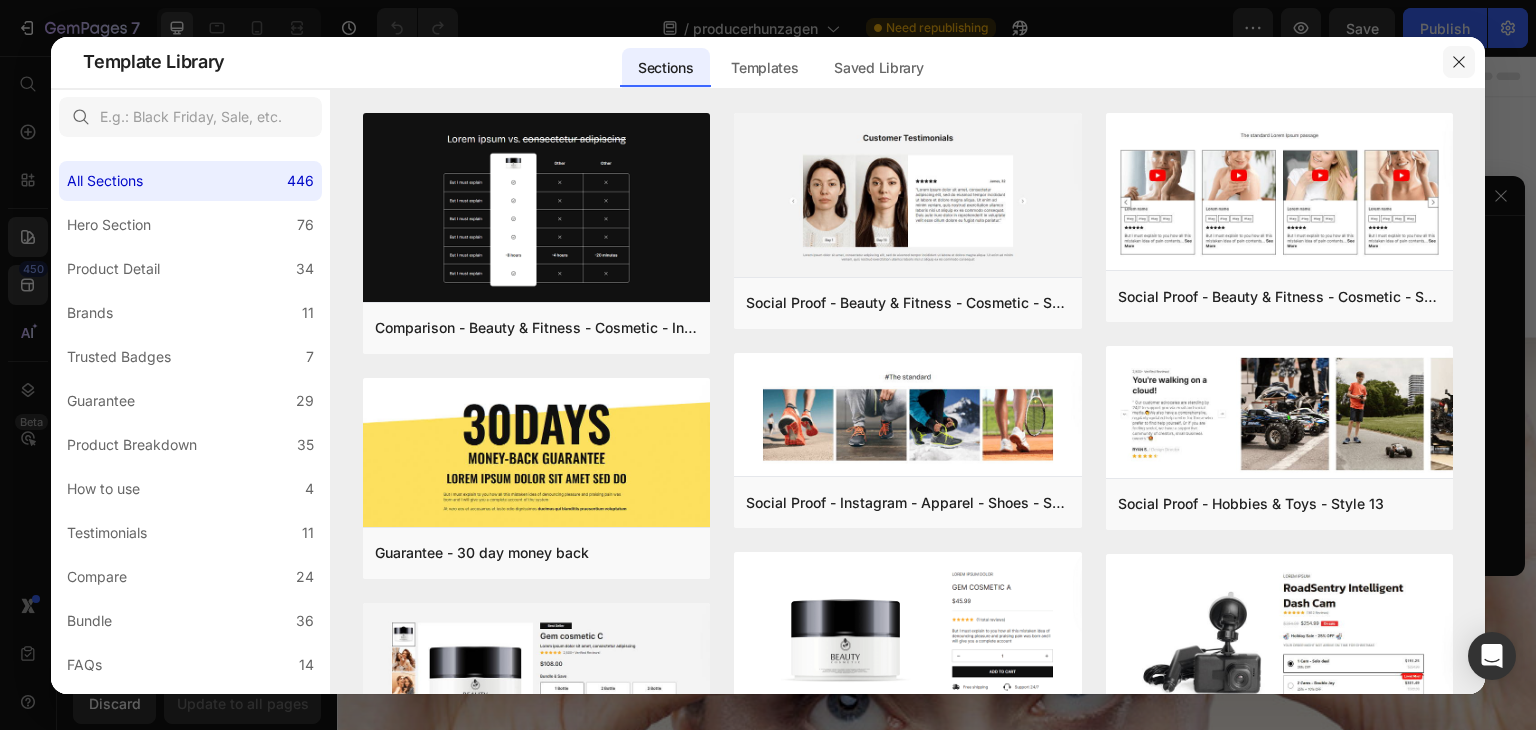 click at bounding box center (1459, 62) 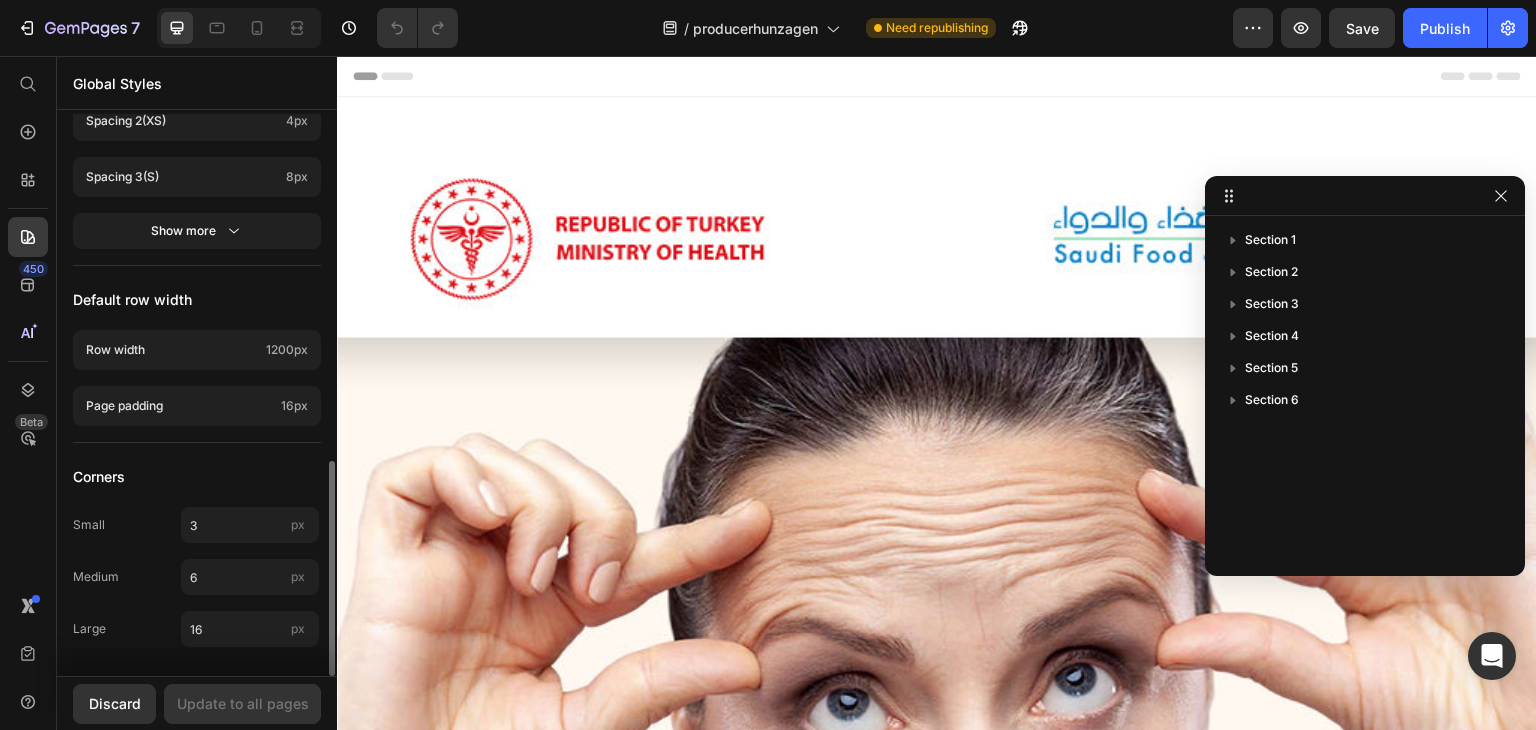 scroll, scrollTop: 901, scrollLeft: 0, axis: vertical 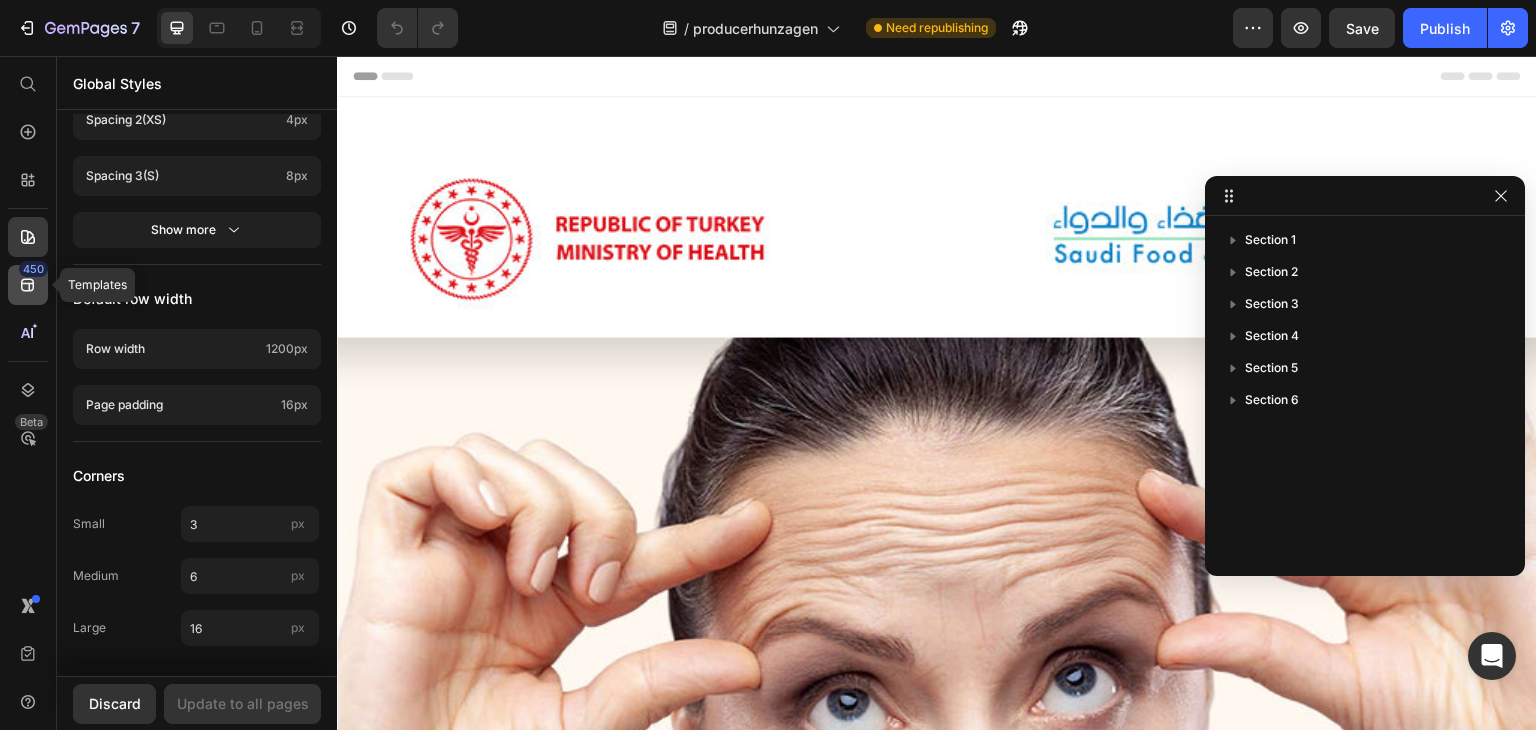 click 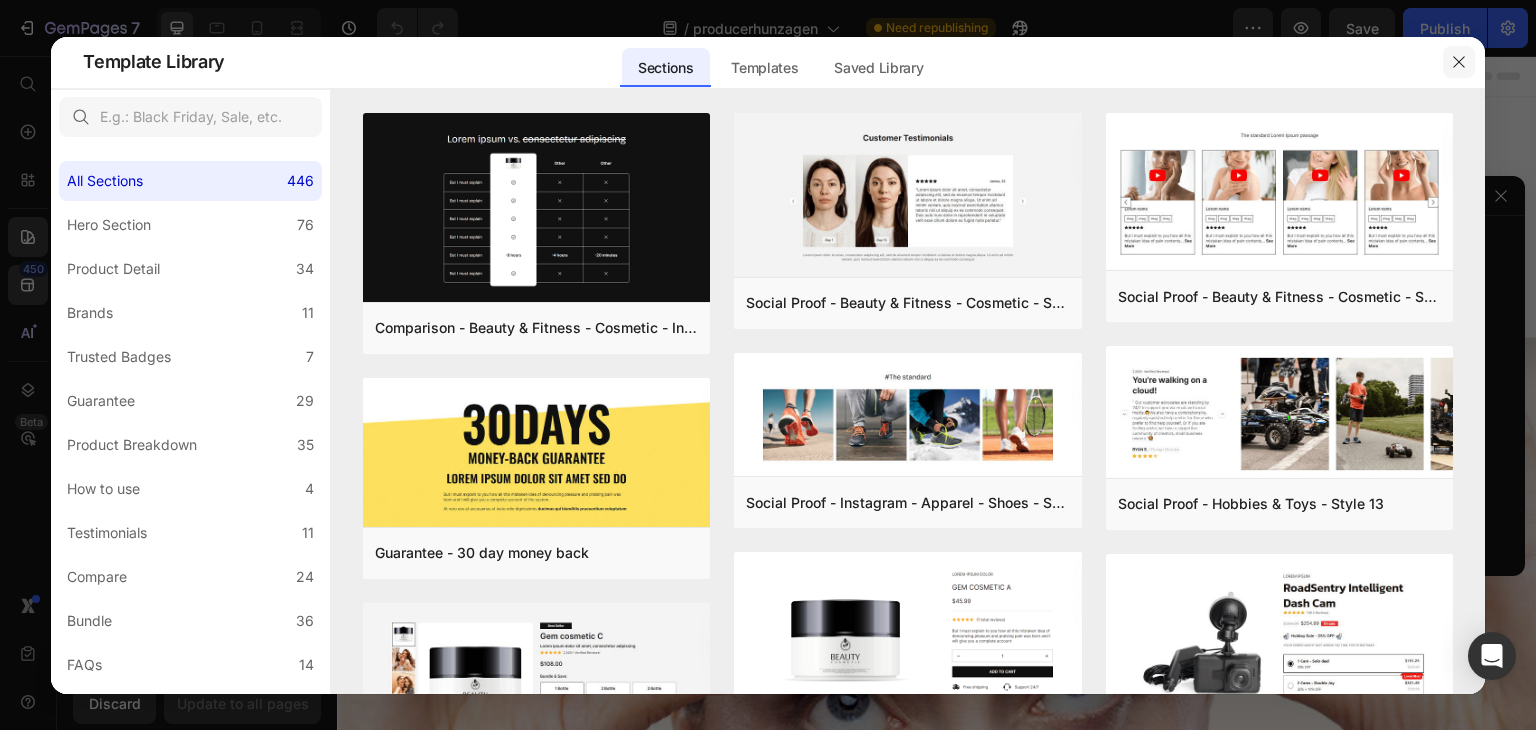click 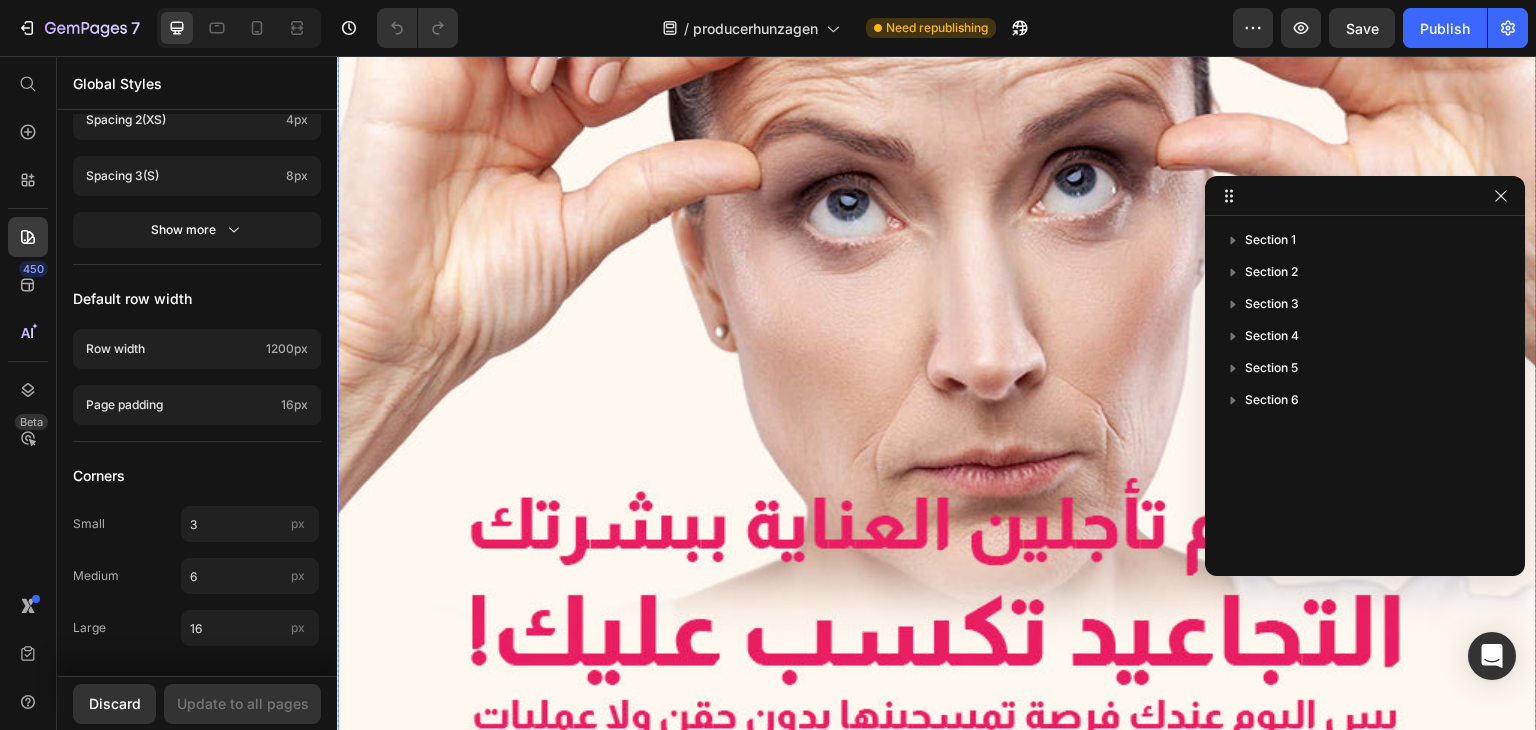 scroll, scrollTop: 100, scrollLeft: 0, axis: vertical 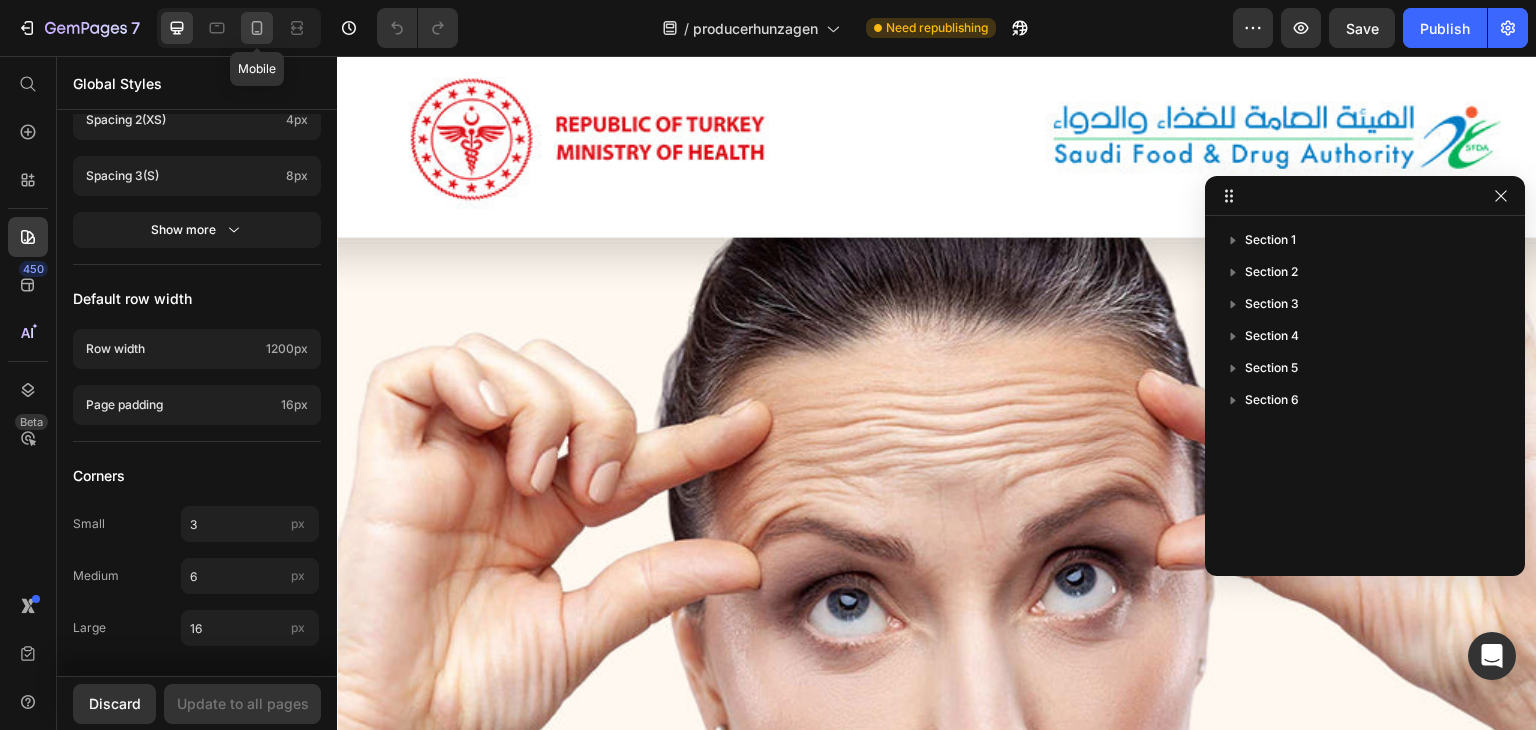 click 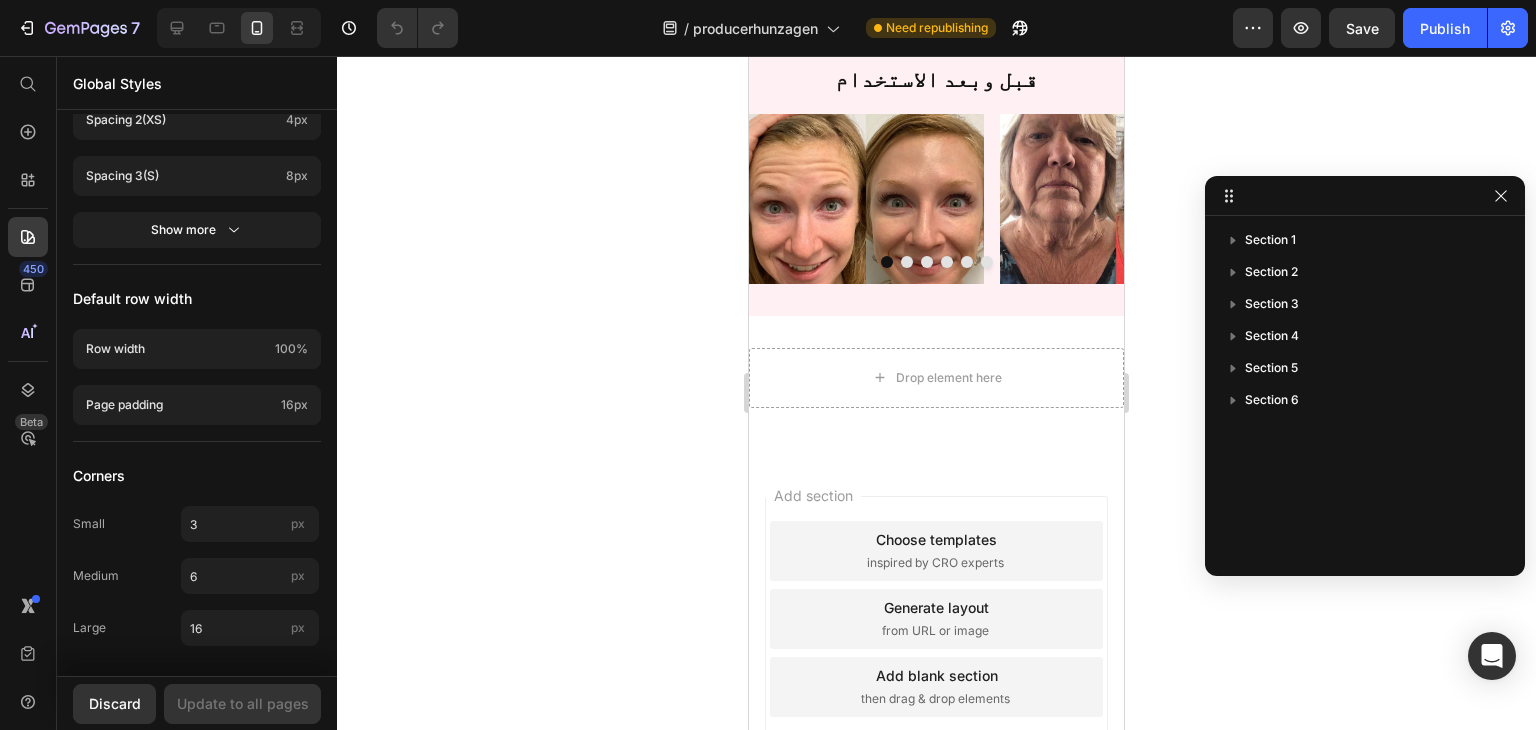 scroll, scrollTop: 1680, scrollLeft: 0, axis: vertical 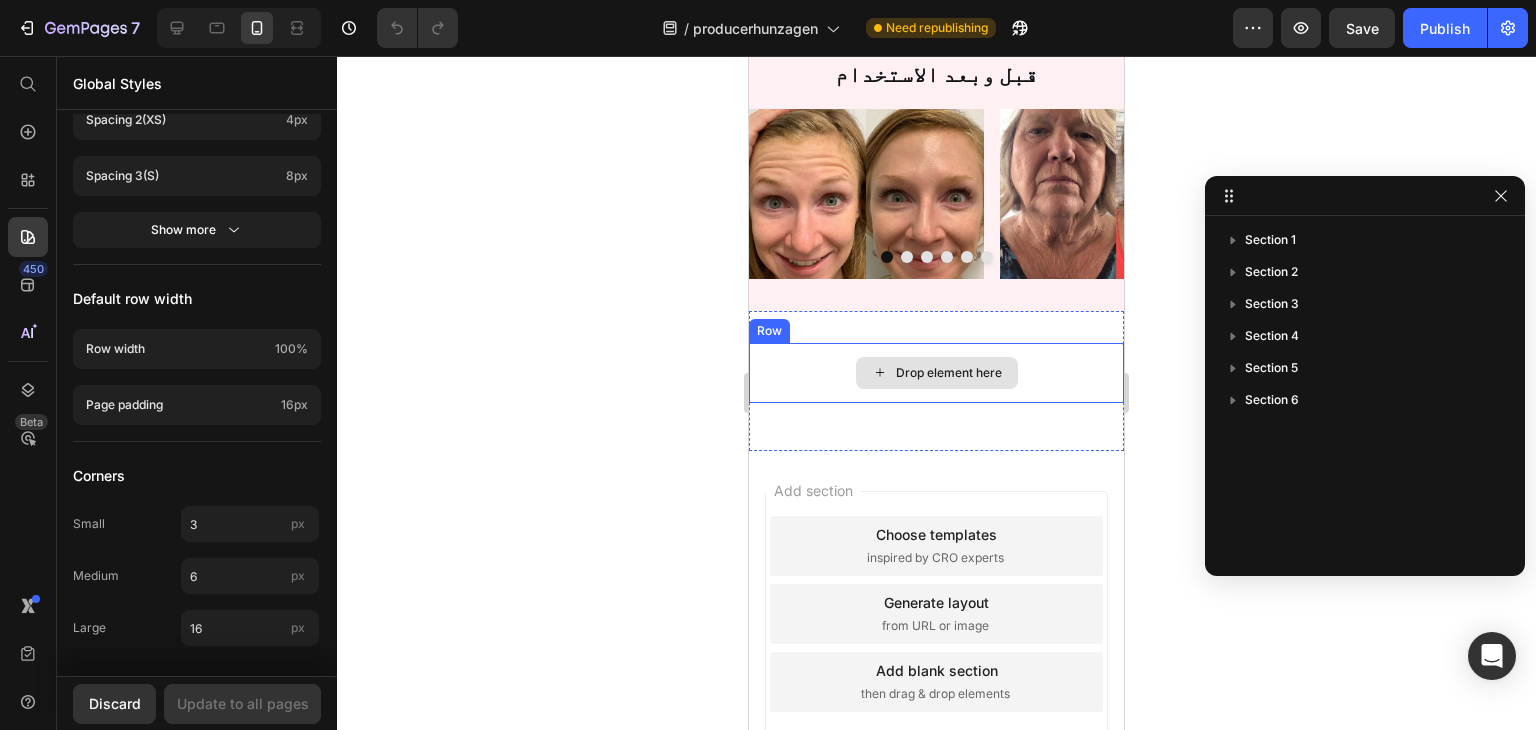 click on "Drop element here" at bounding box center (936, 373) 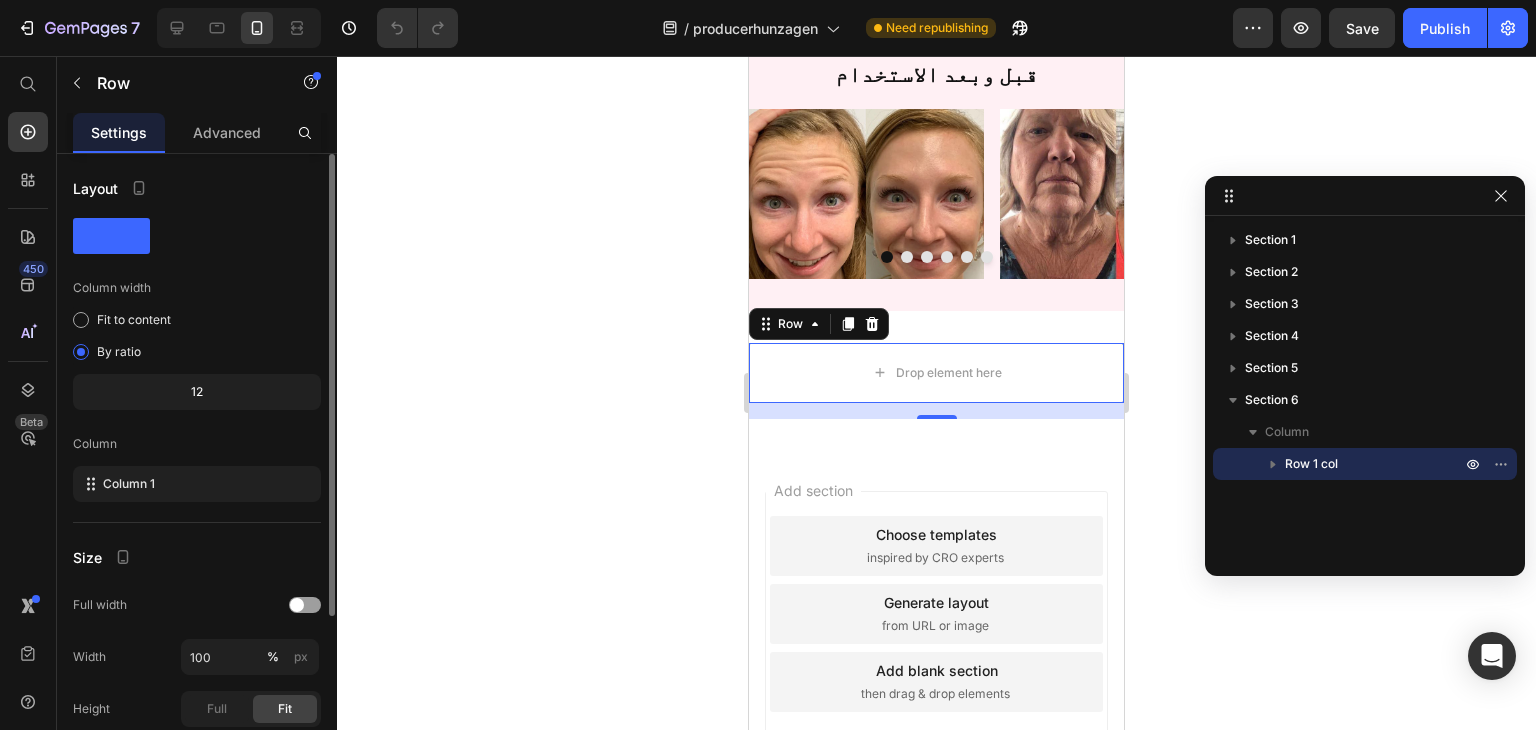 scroll, scrollTop: 233, scrollLeft: 0, axis: vertical 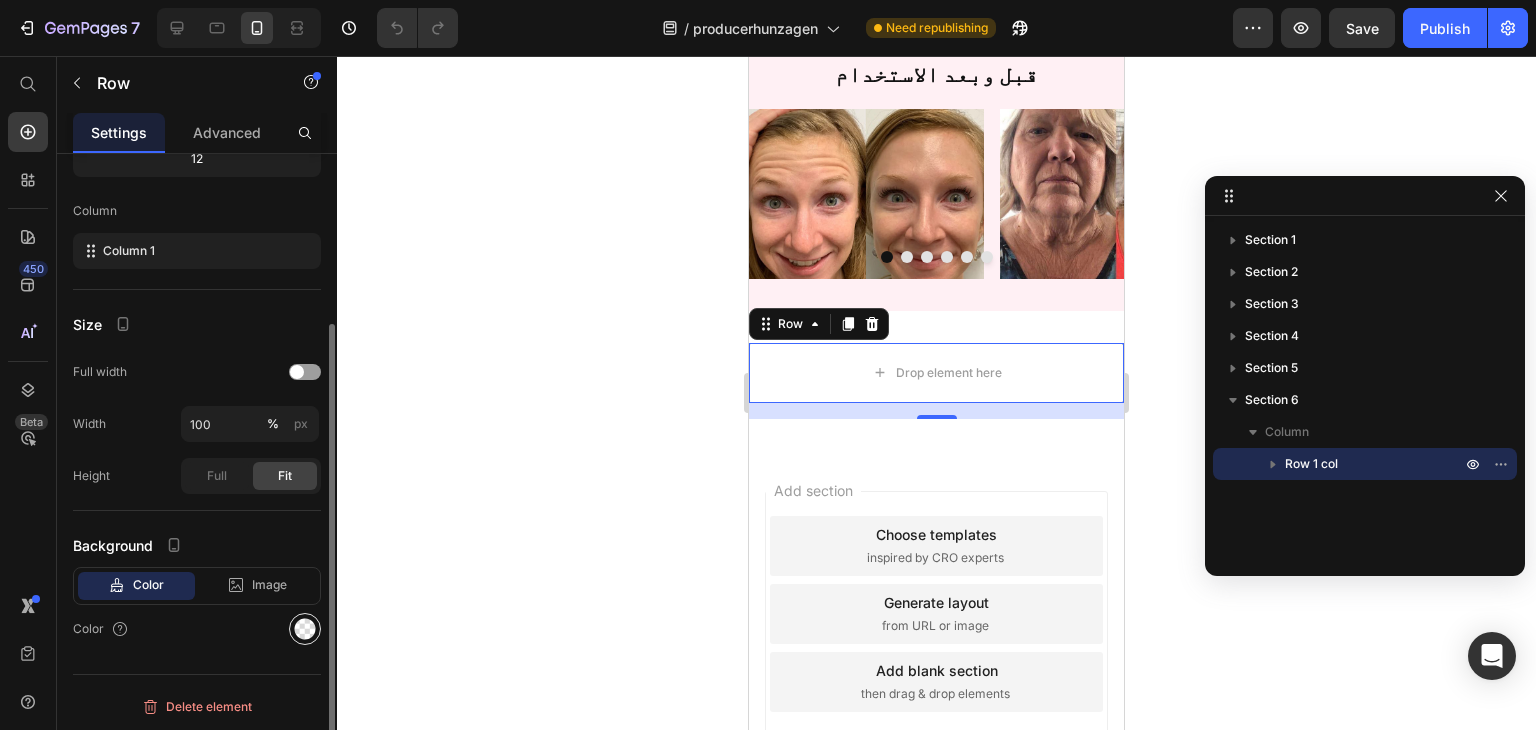 click at bounding box center (305, 629) 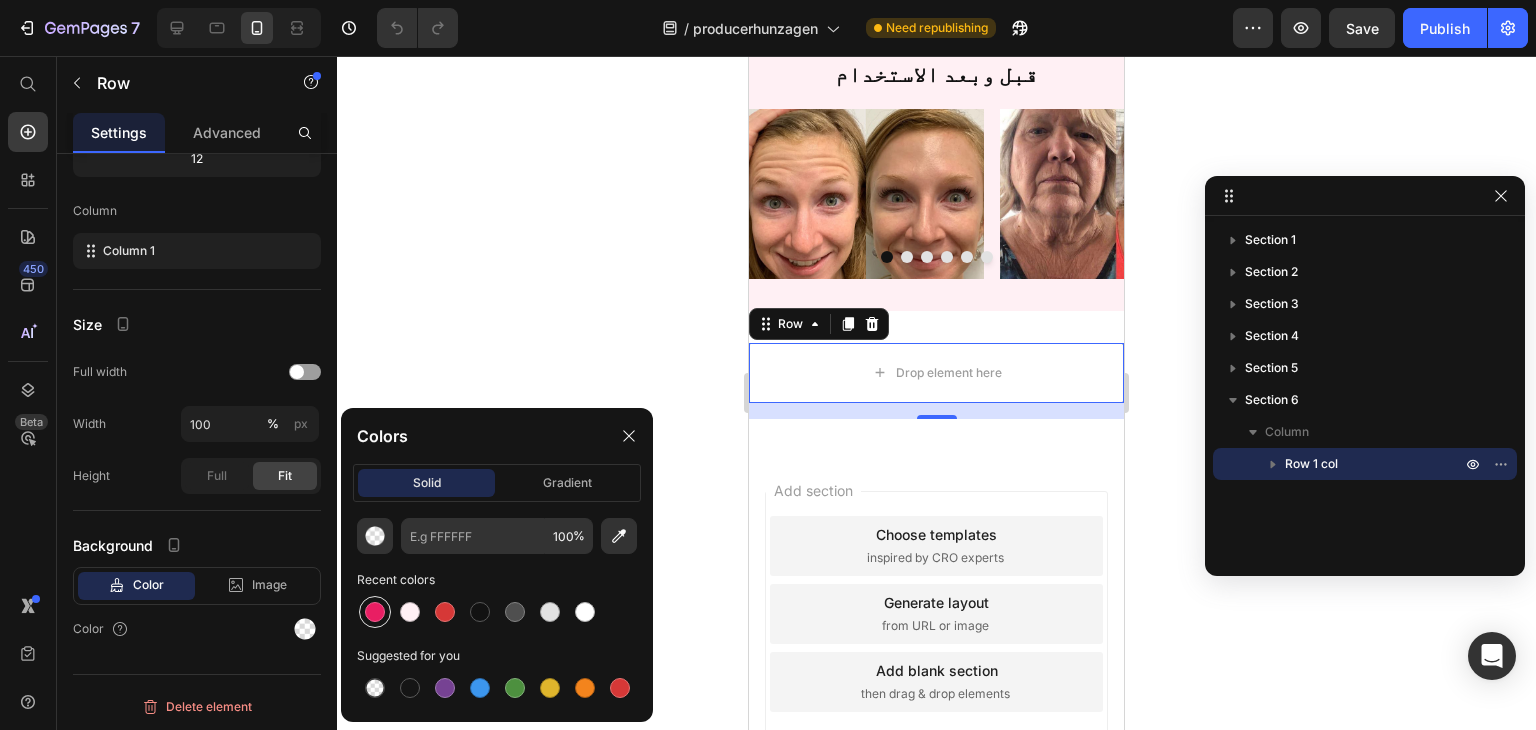 click at bounding box center (375, 612) 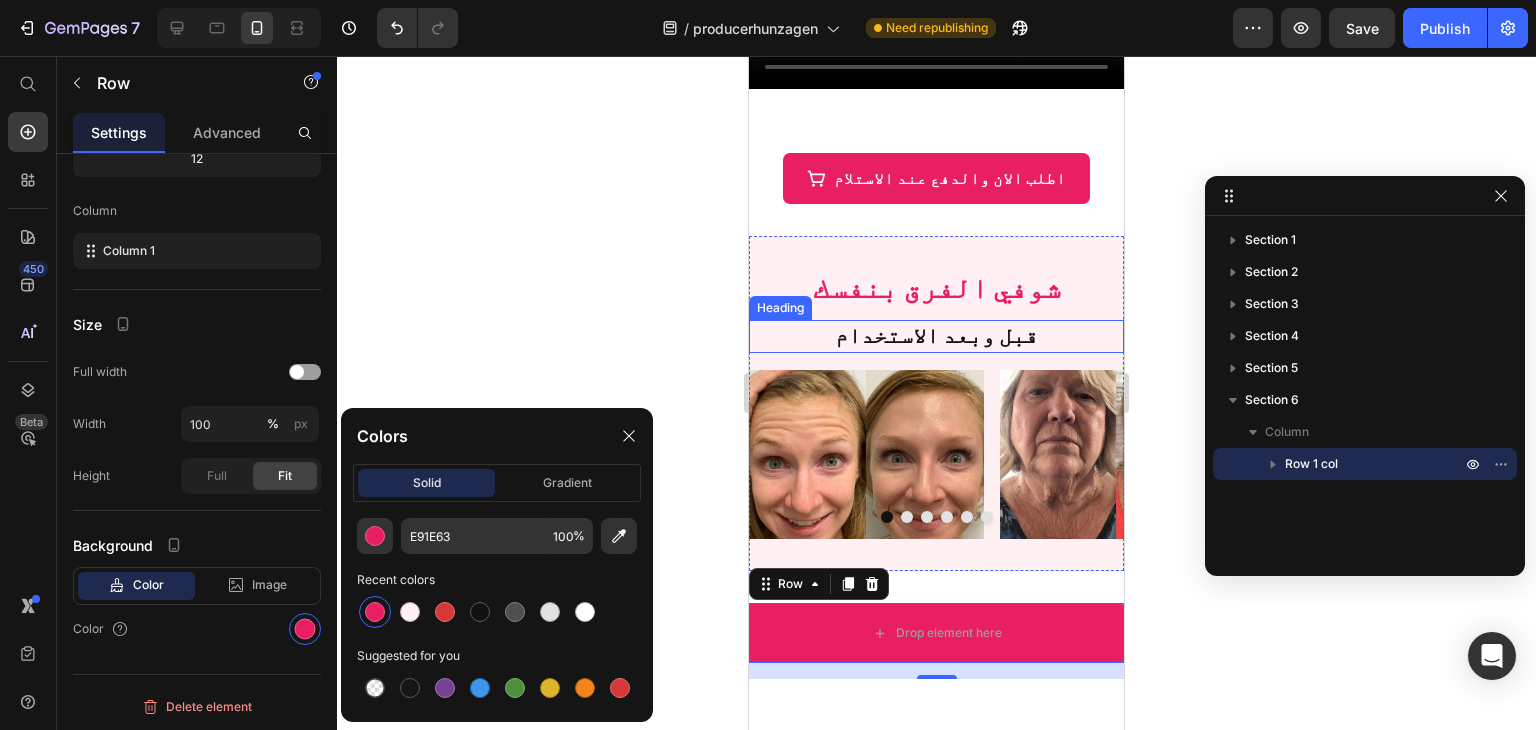 scroll, scrollTop: 1480, scrollLeft: 0, axis: vertical 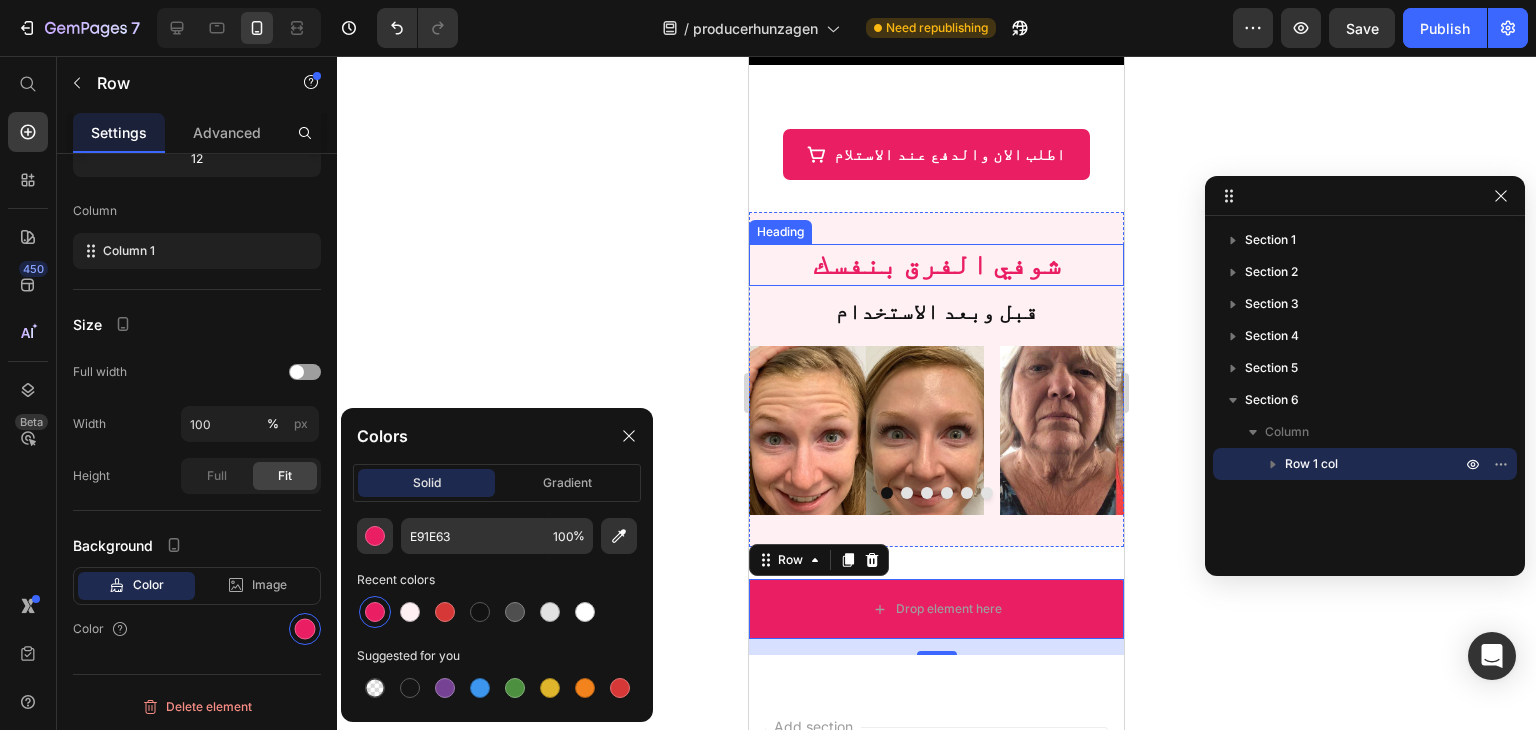 click on "شوفي الفرق بنفسك" at bounding box center (937, 264) 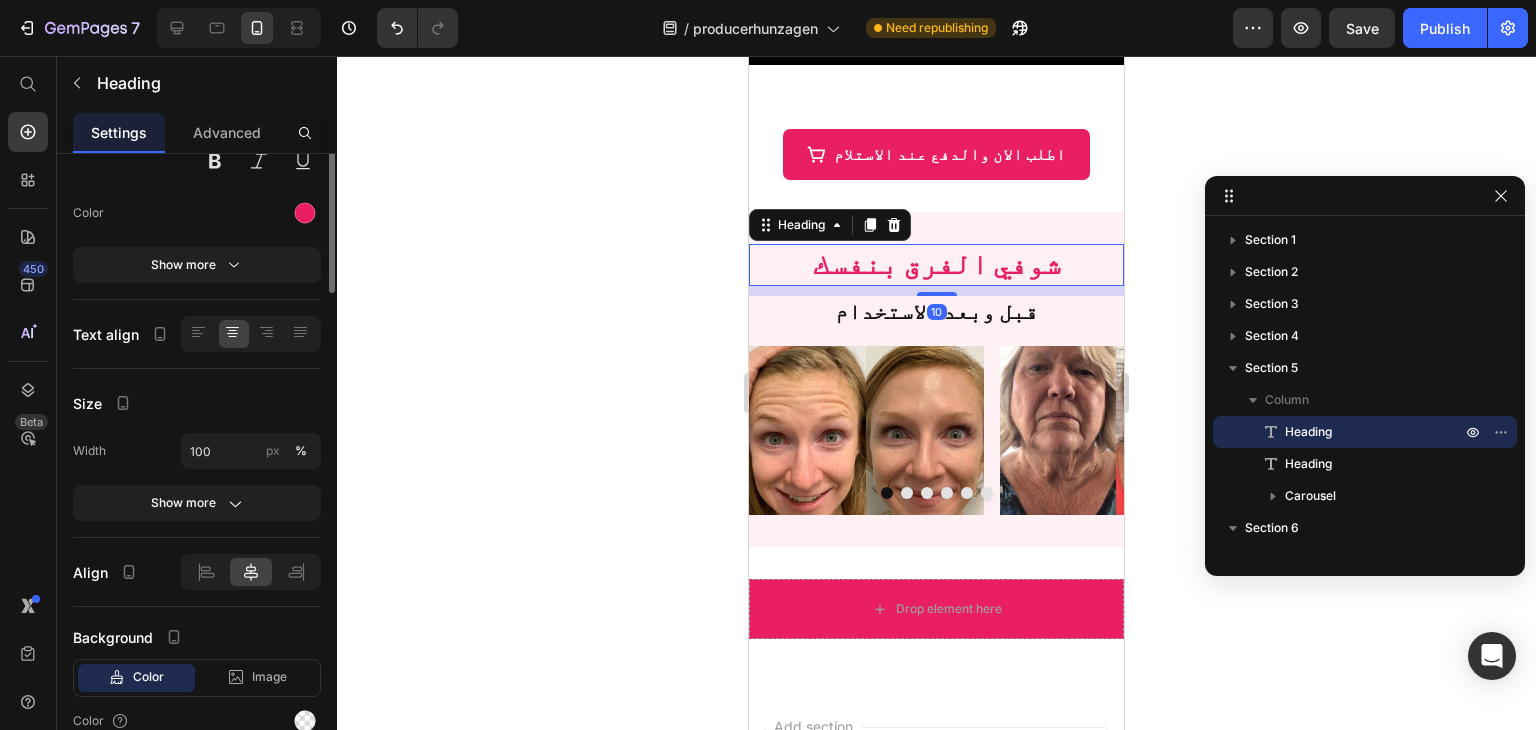 scroll, scrollTop: 0, scrollLeft: 0, axis: both 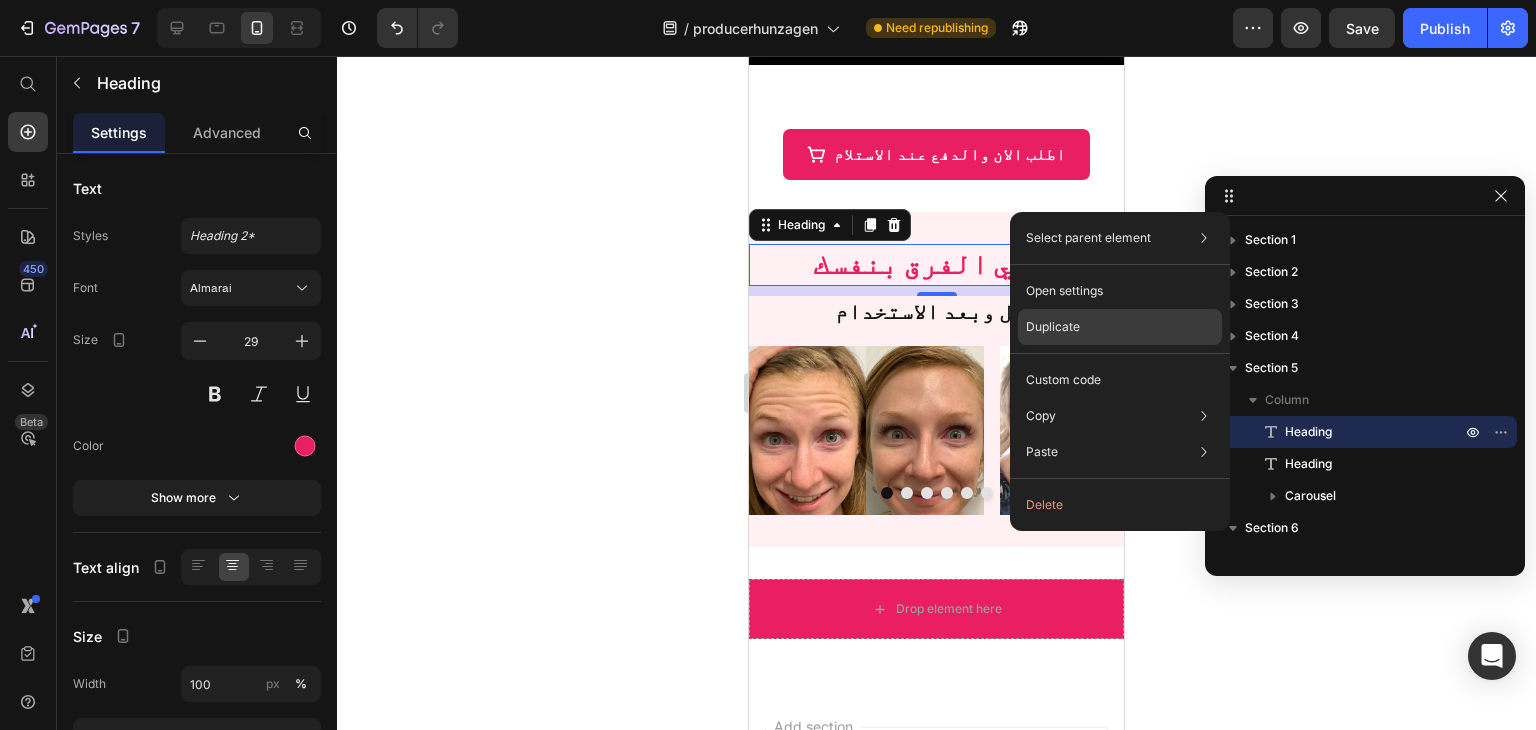 drag, startPoint x: 1064, startPoint y: 317, endPoint x: 267, endPoint y: 167, distance: 810.9926 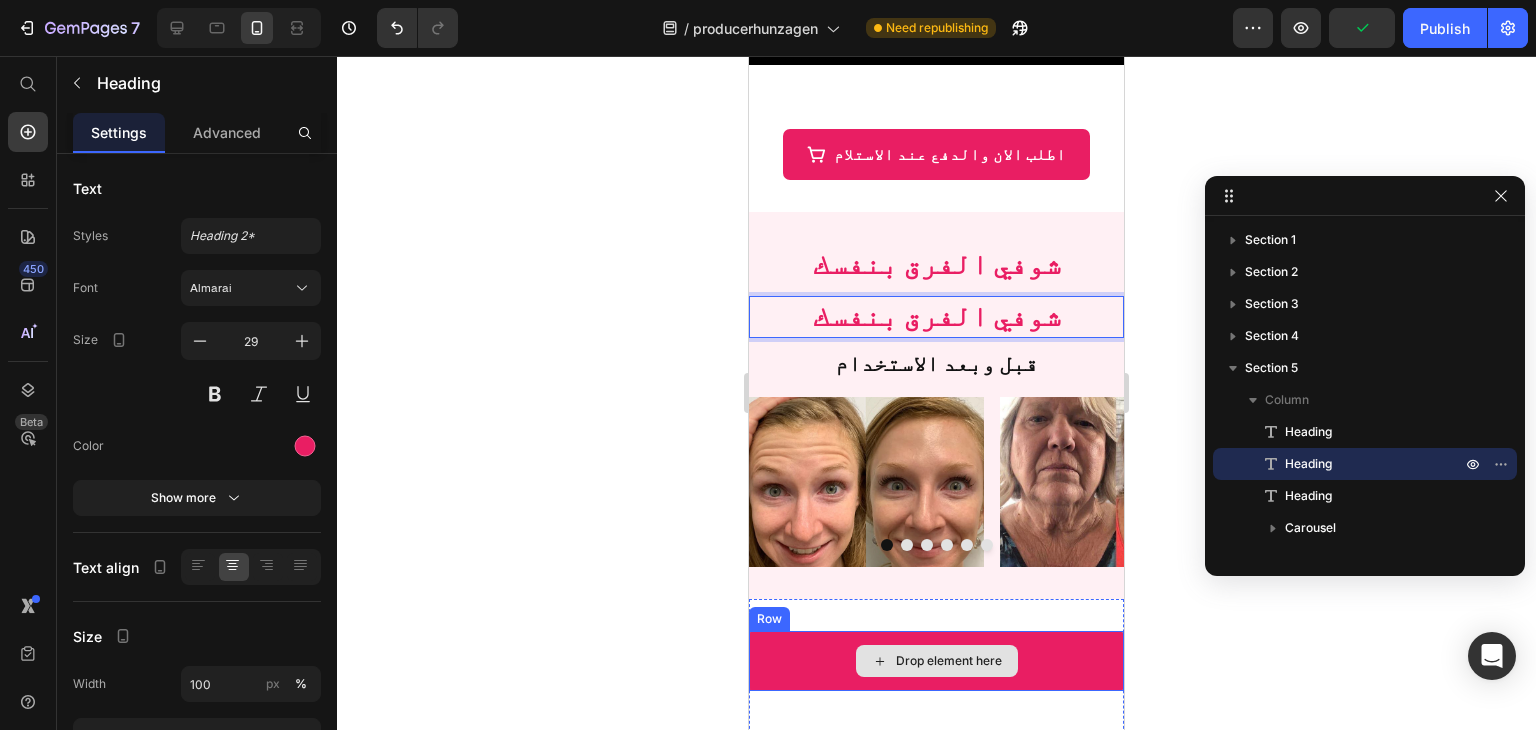 drag, startPoint x: 1016, startPoint y: 269, endPoint x: 1011, endPoint y: 609, distance: 340.03677 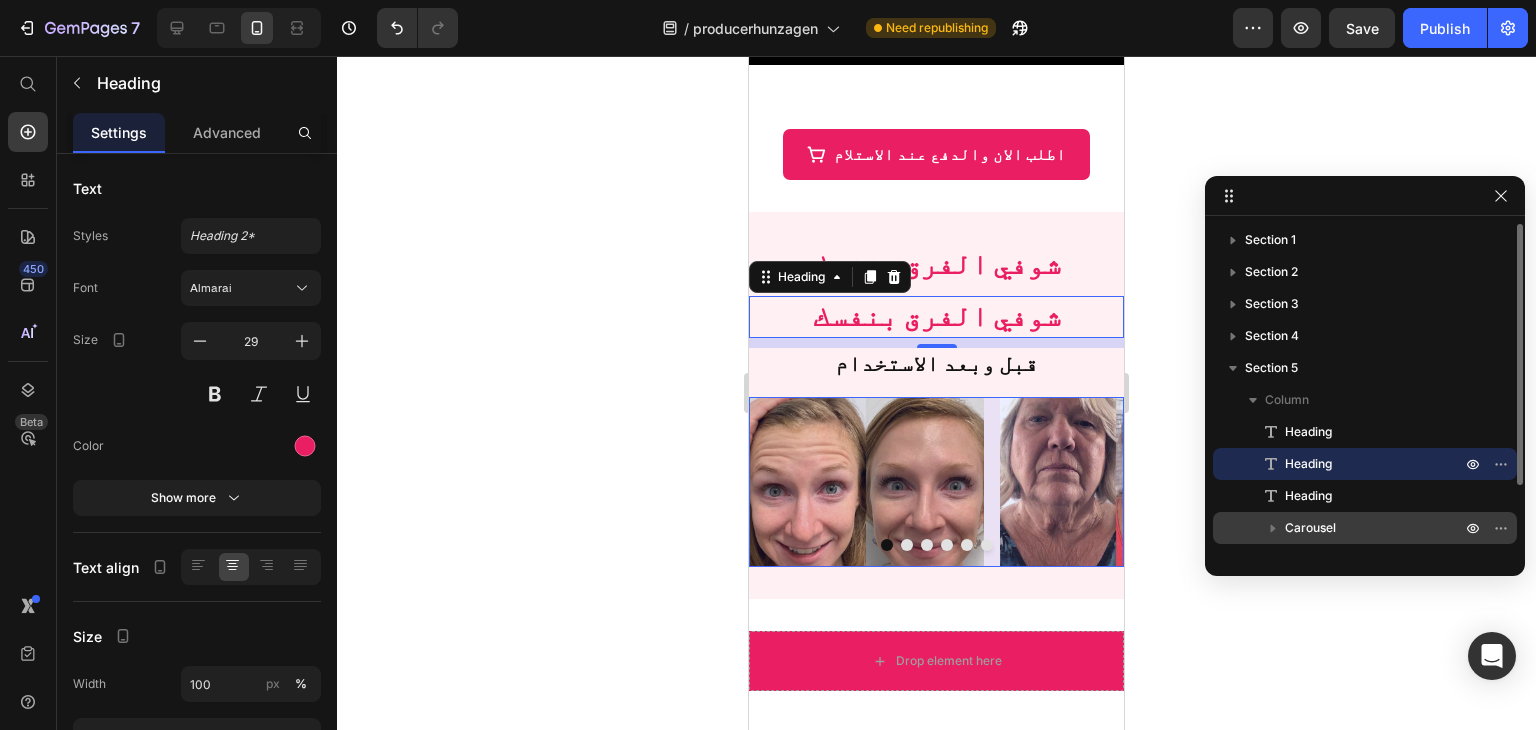 drag, startPoint x: 1332, startPoint y: 464, endPoint x: 1332, endPoint y: 536, distance: 72 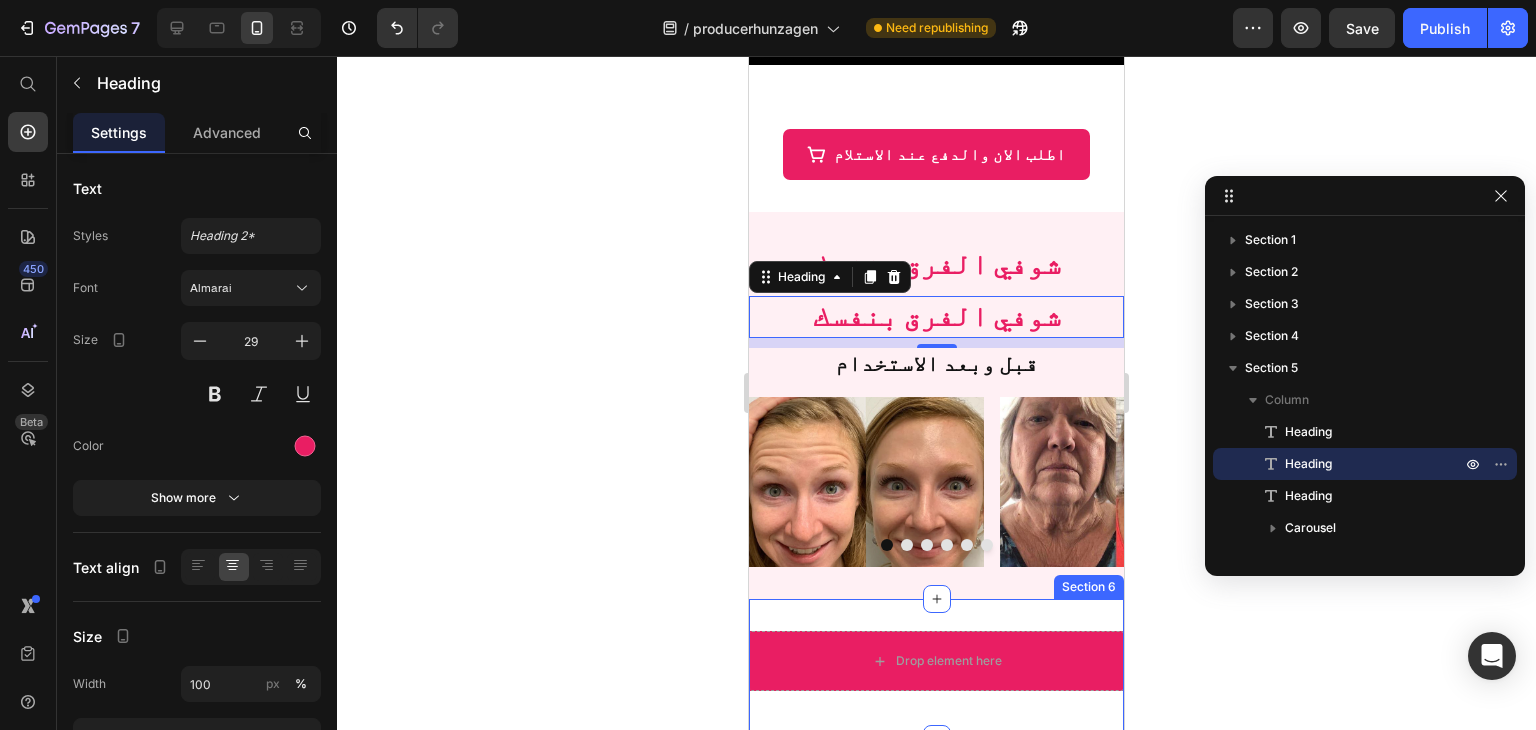 drag, startPoint x: 772, startPoint y: 237, endPoint x: 837, endPoint y: 585, distance: 354.01837 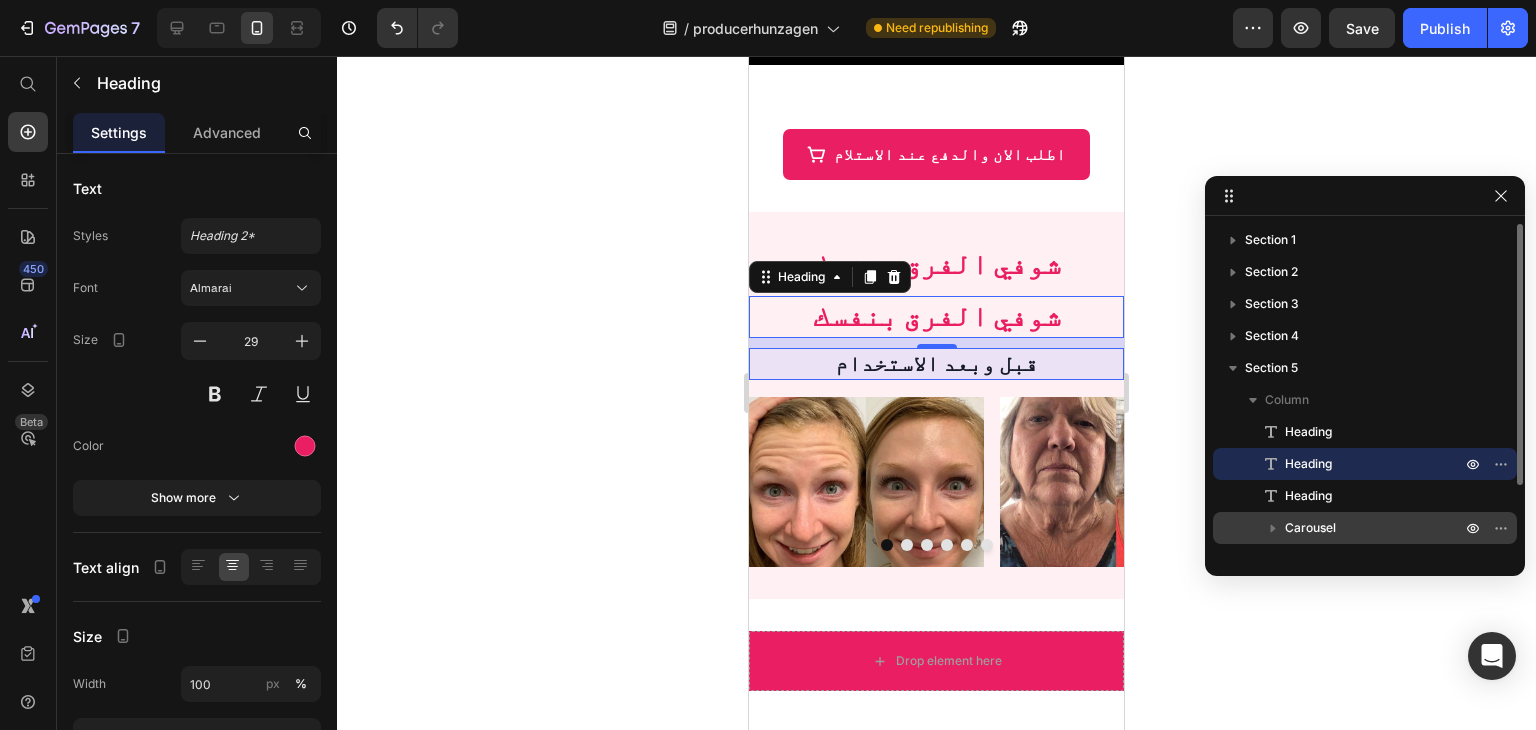 scroll, scrollTop: 85, scrollLeft: 0, axis: vertical 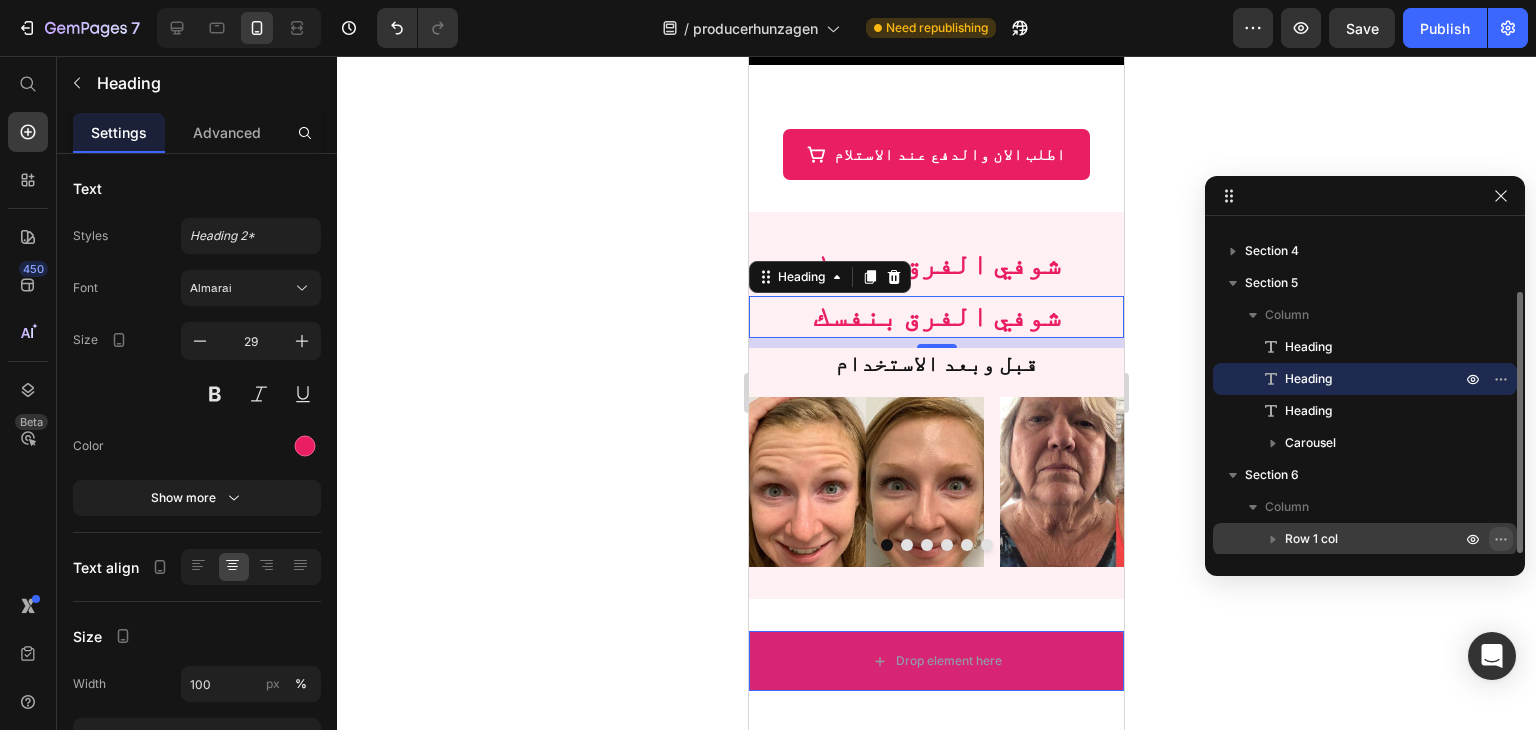 drag, startPoint x: 1506, startPoint y: 373, endPoint x: 1491, endPoint y: 546, distance: 173.64908 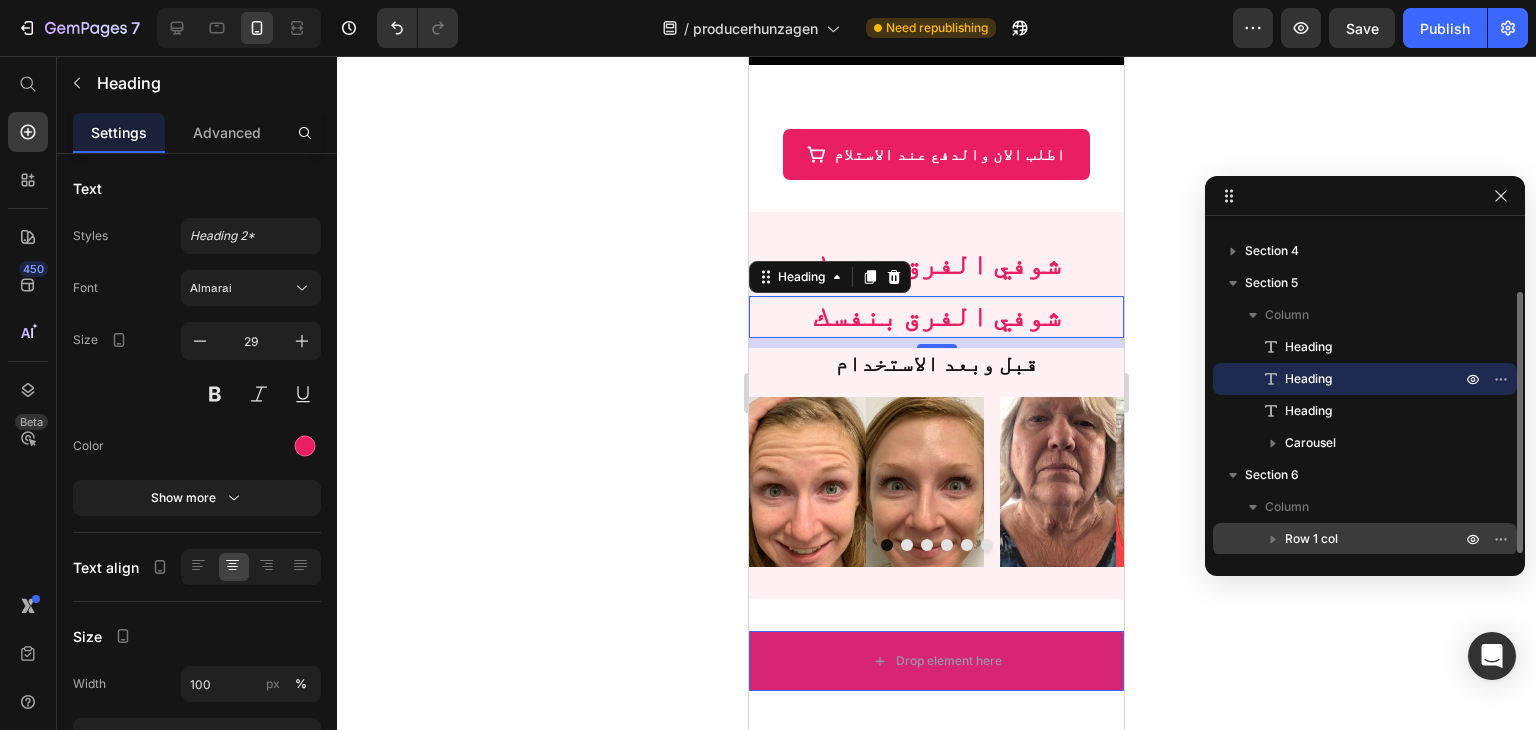 drag, startPoint x: 1272, startPoint y: 375, endPoint x: 1303, endPoint y: 525, distance: 153.16985 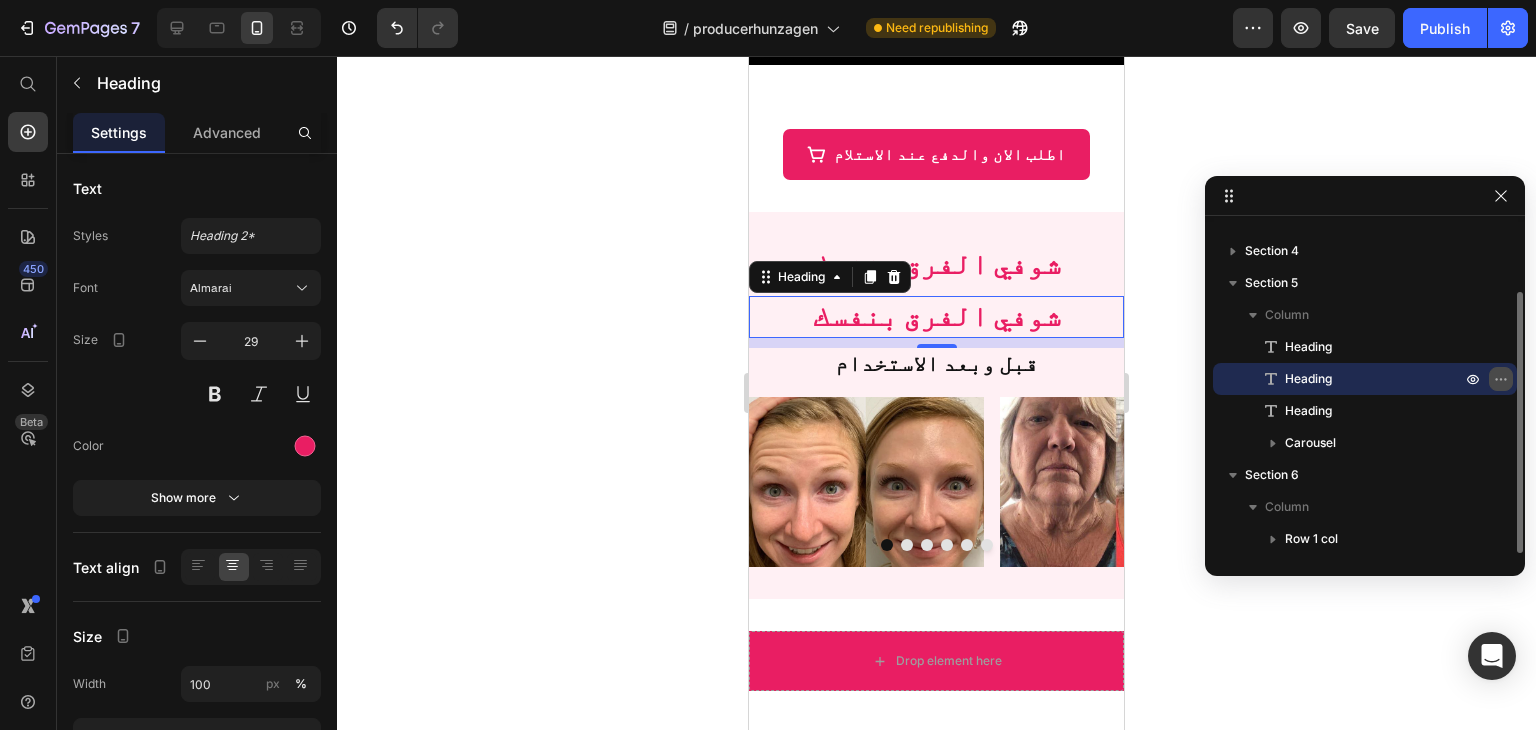 click 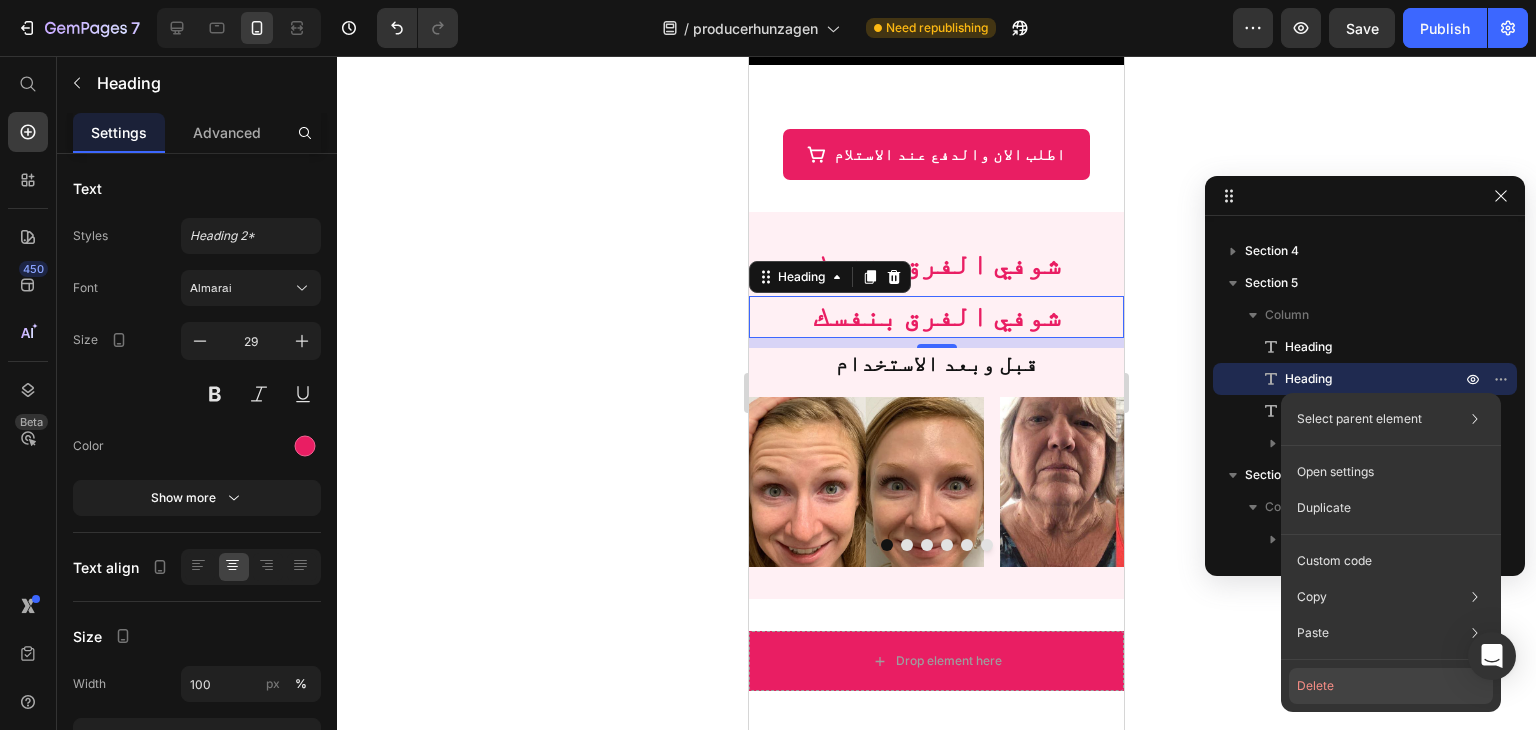 click on "Delete" 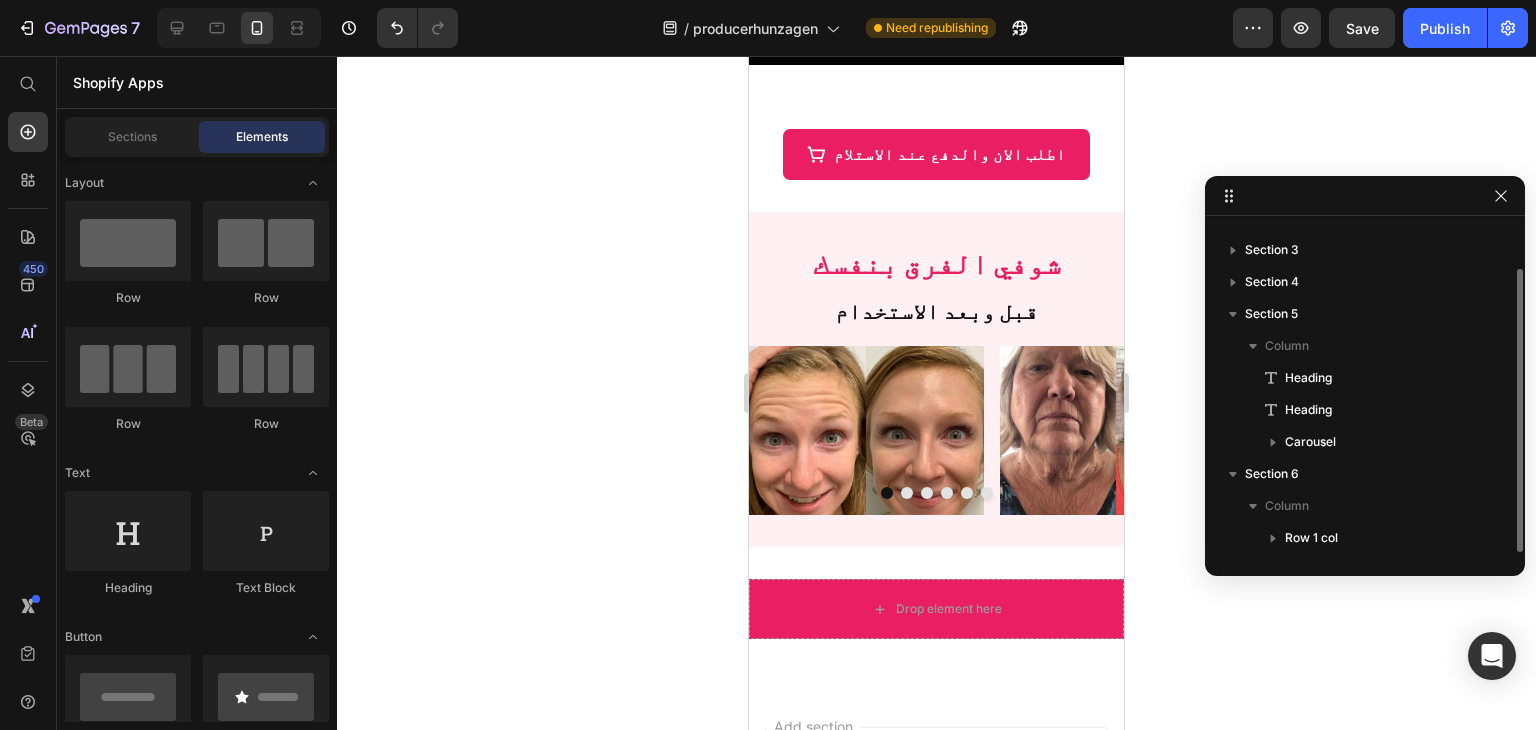 scroll, scrollTop: 53, scrollLeft: 0, axis: vertical 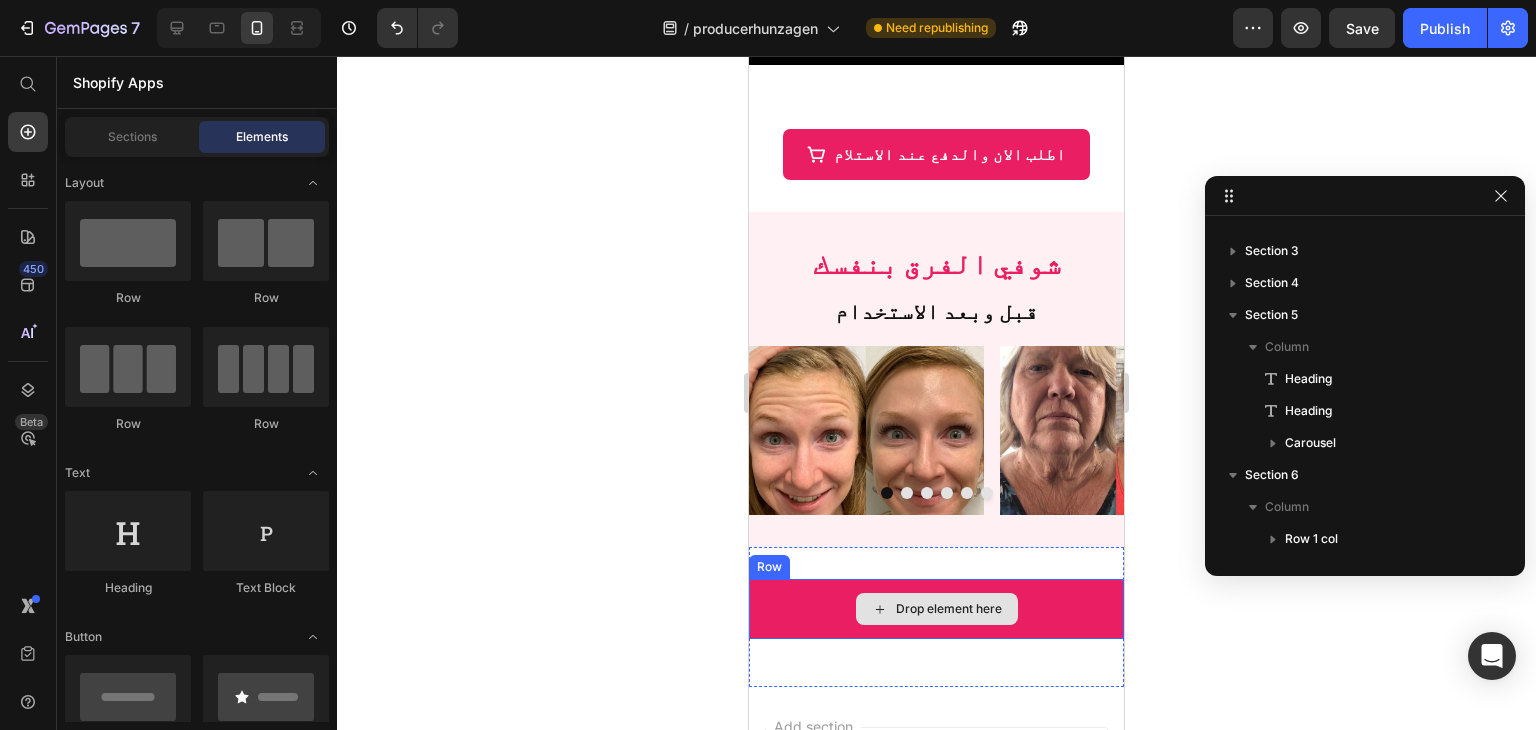 click on "Drop element here" at bounding box center (949, 609) 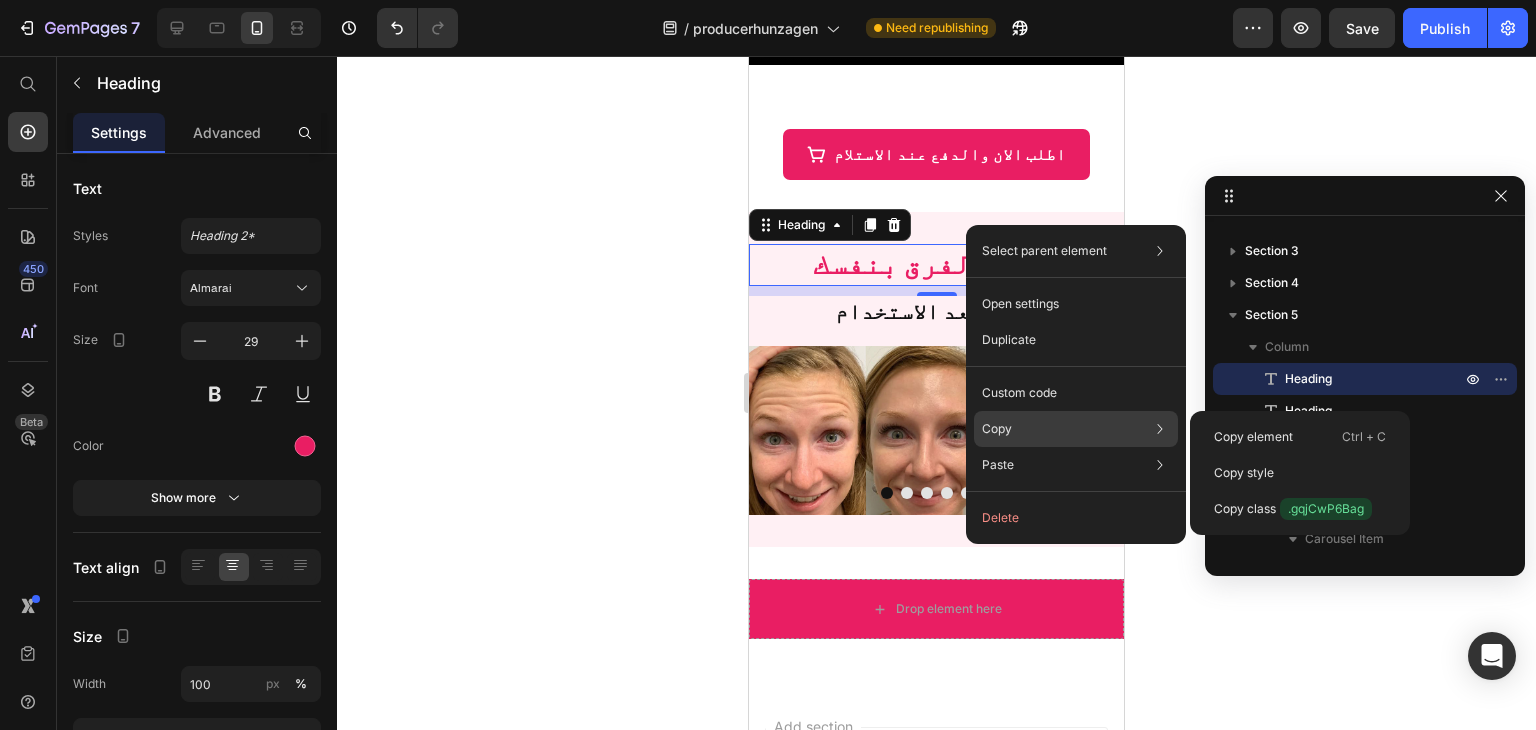 click on "Copy" at bounding box center (997, 429) 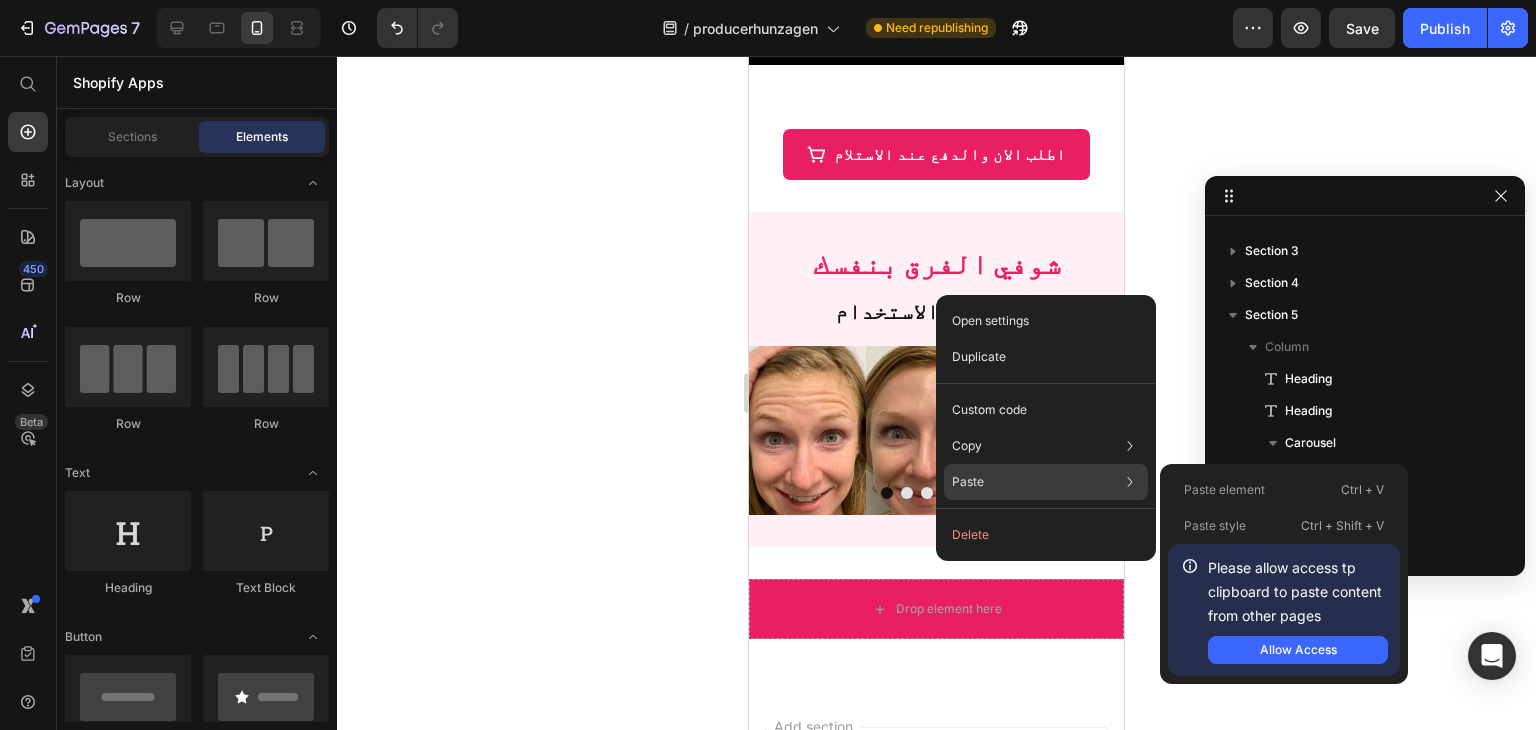click on "Paste Paste element  Ctrl + V Paste style  Ctrl + Shift + V  Please allow access tp clipboard to paste content from other pages  Allow Access" 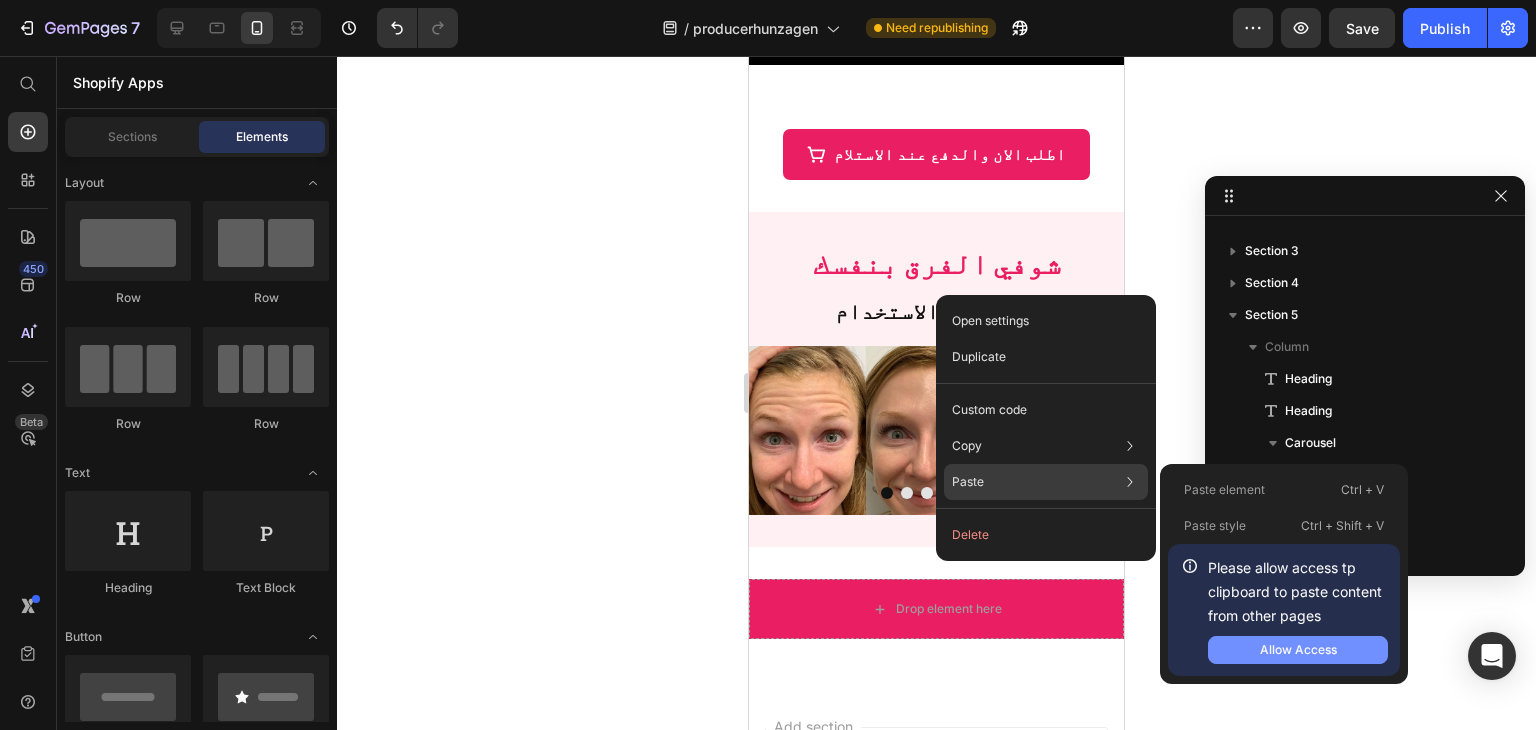 click on "Allow Access" at bounding box center [1298, 650] 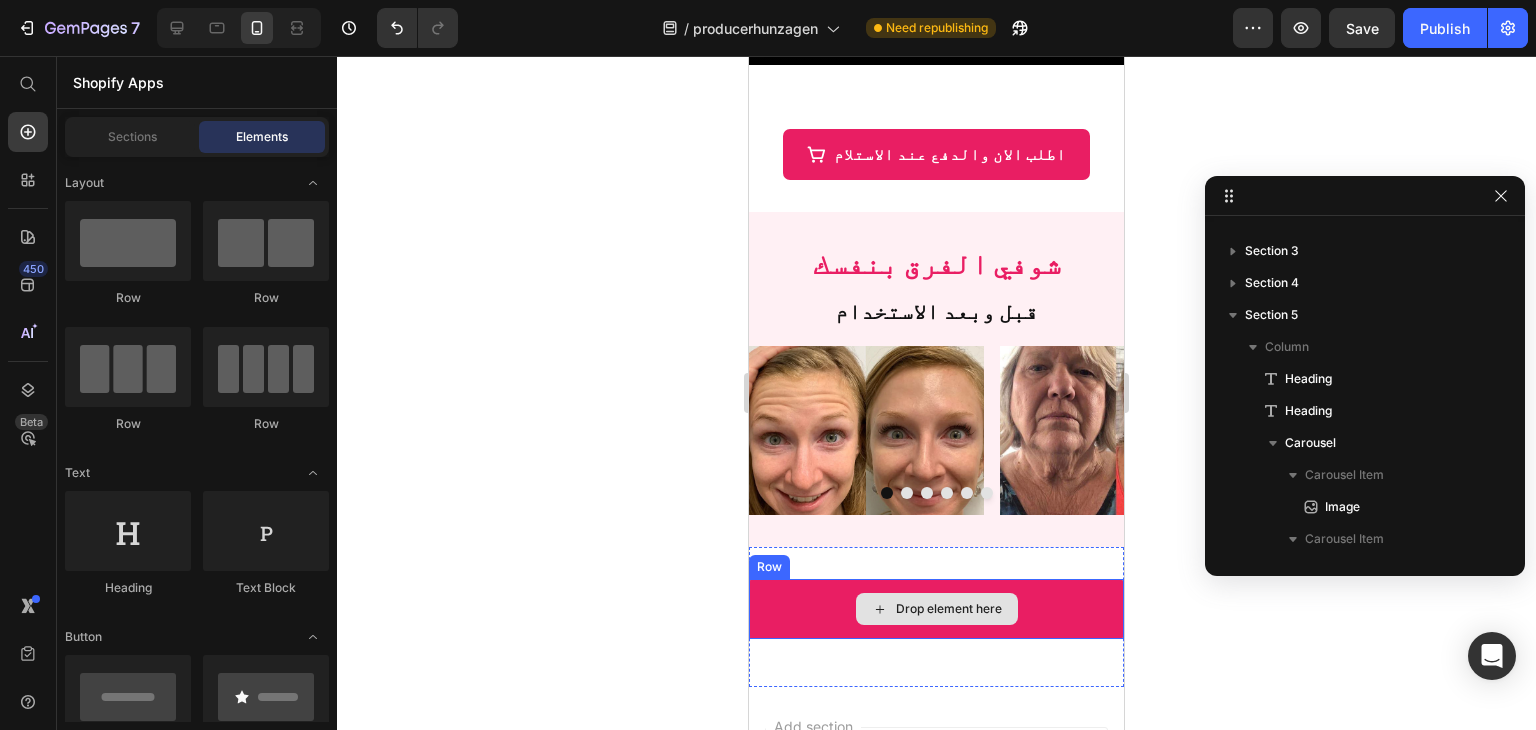 click on "Drop element here" at bounding box center [937, 609] 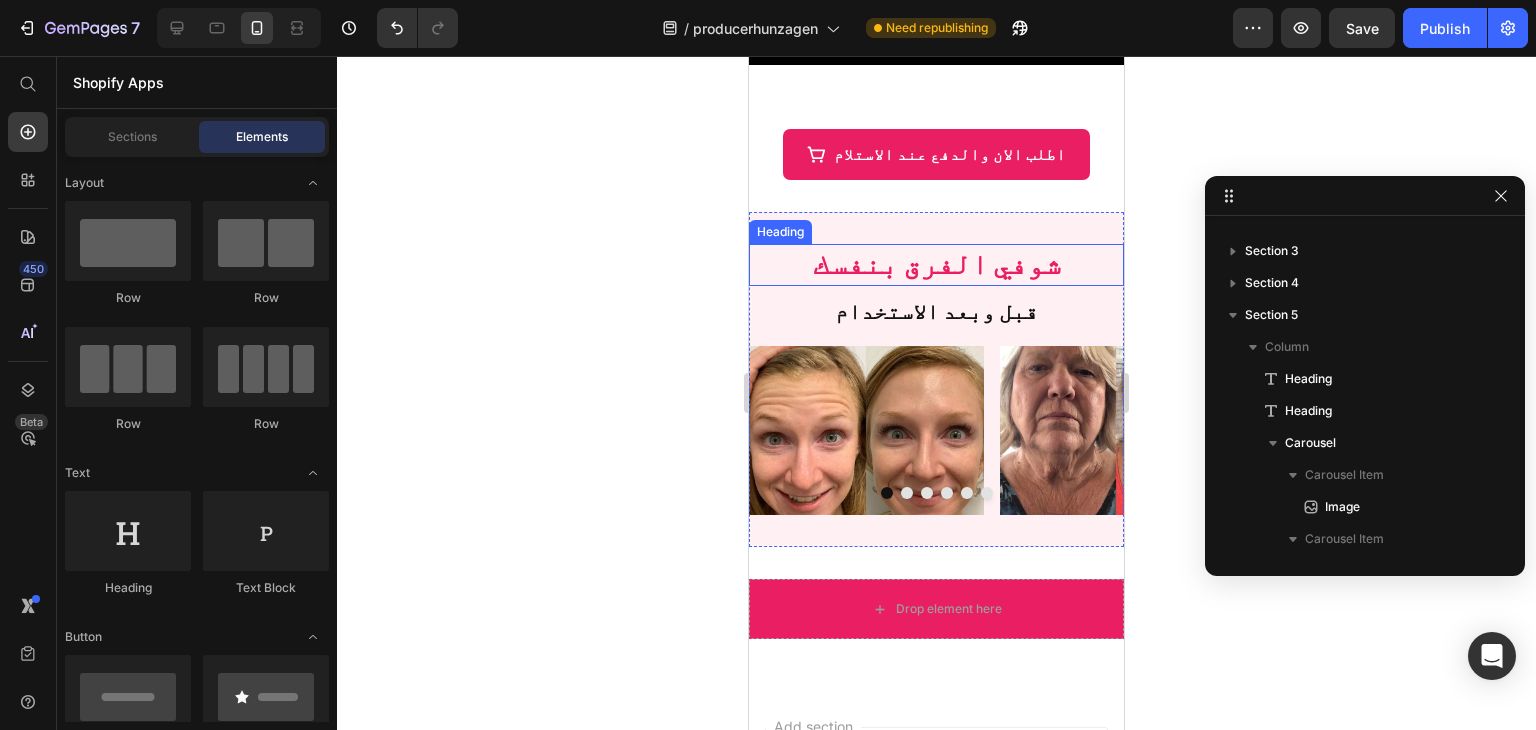 click on "شوفي الفرق بنفسك" at bounding box center (937, 264) 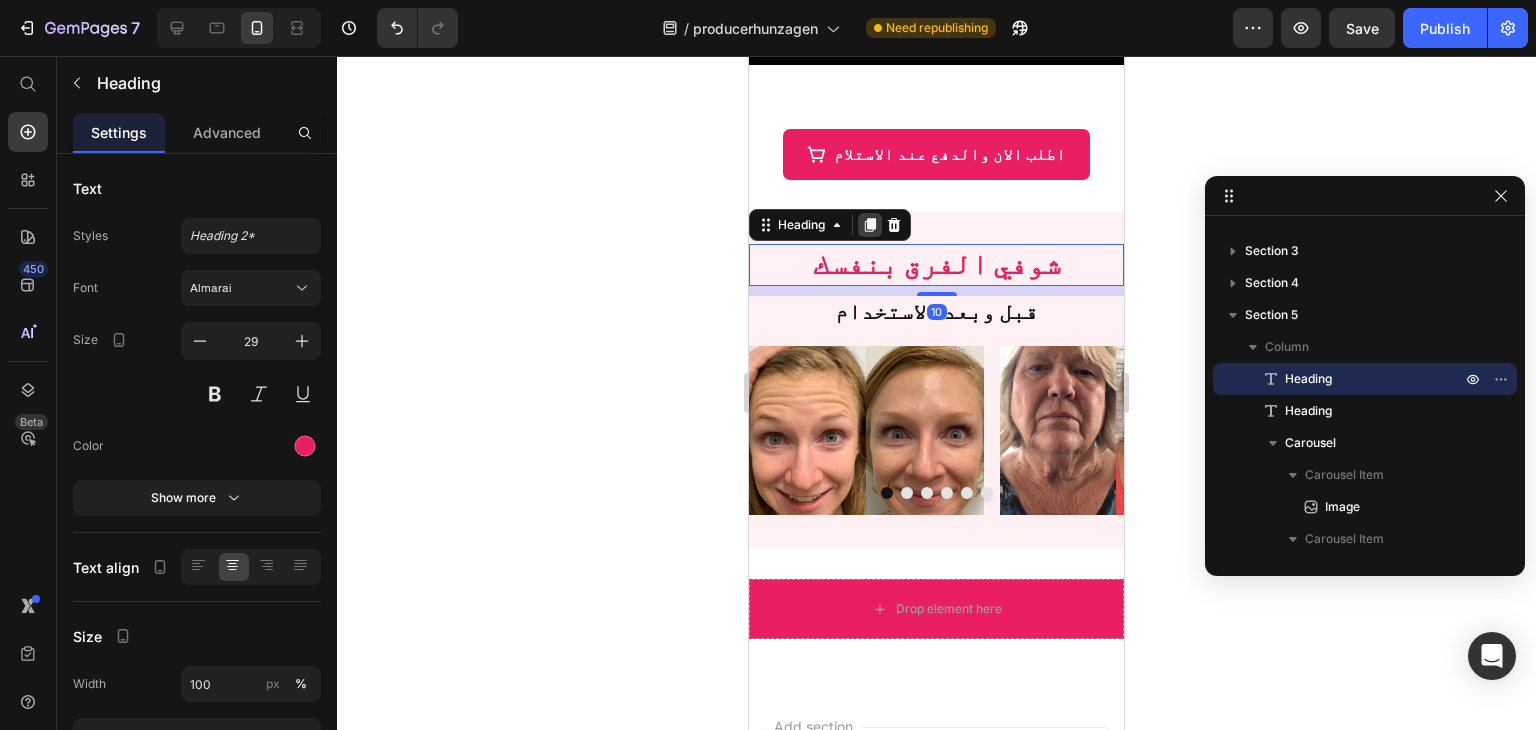 click 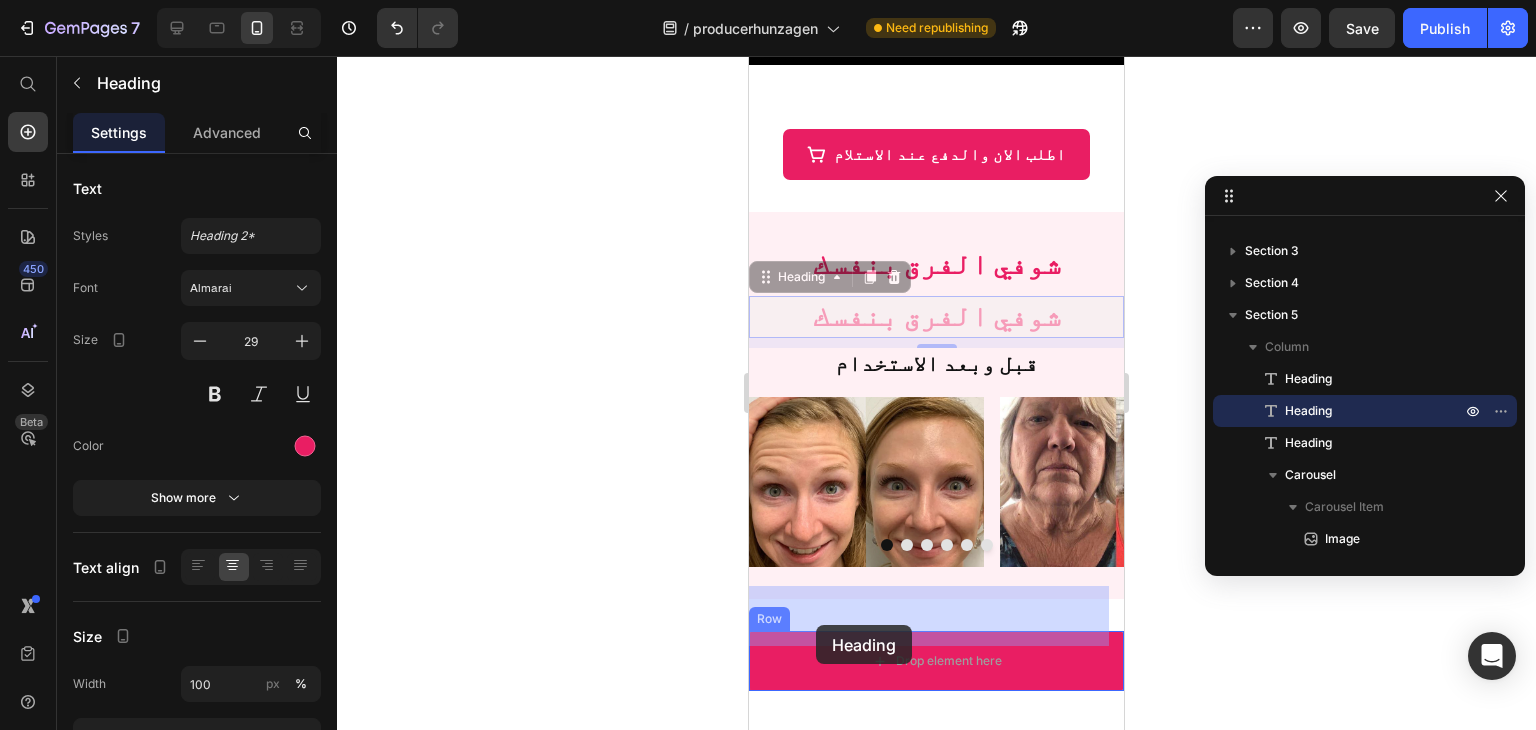 drag, startPoint x: 772, startPoint y: 237, endPoint x: 816, endPoint y: 625, distance: 390.48688 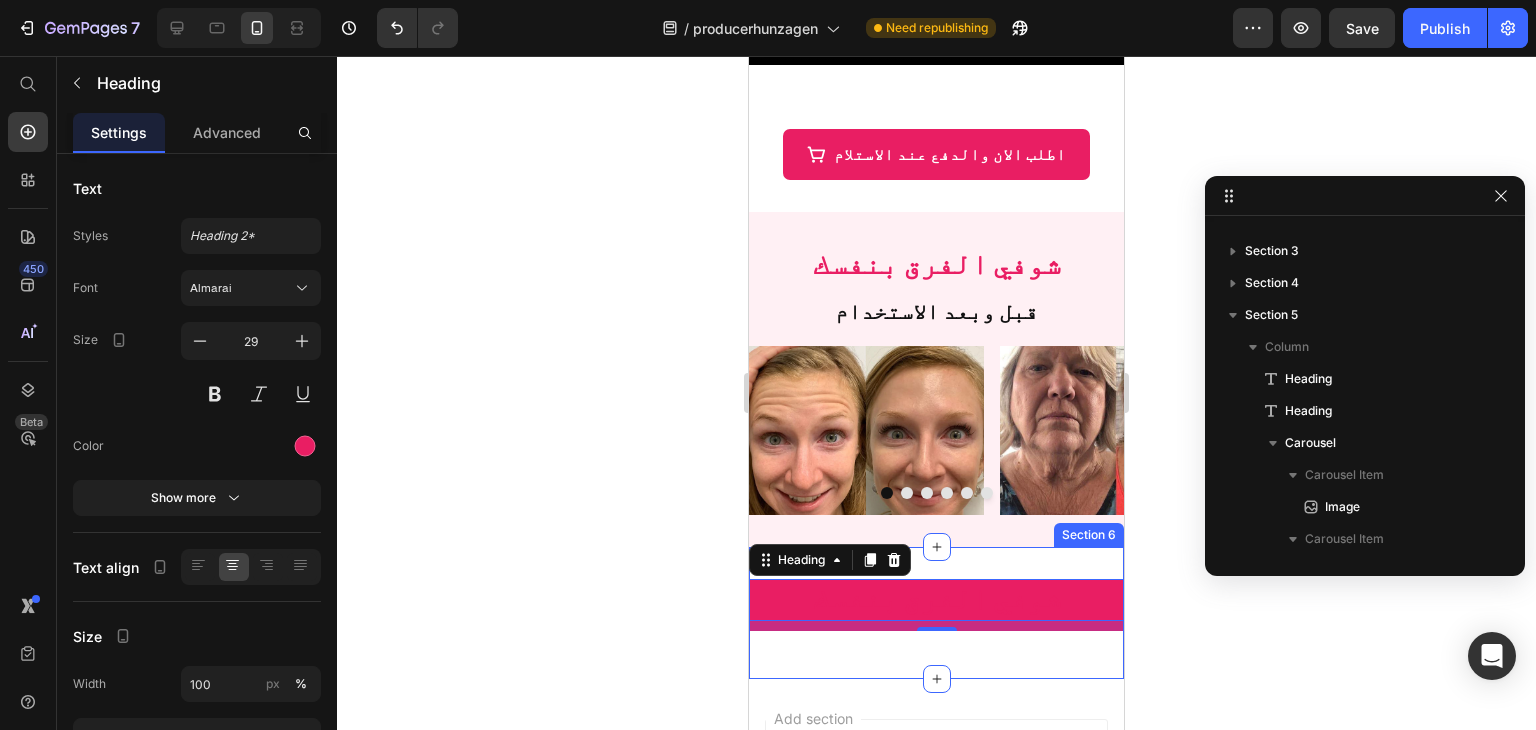 click on "شوفي الفرق بنفسك Heading   10 Row Section 6" at bounding box center (936, 613) 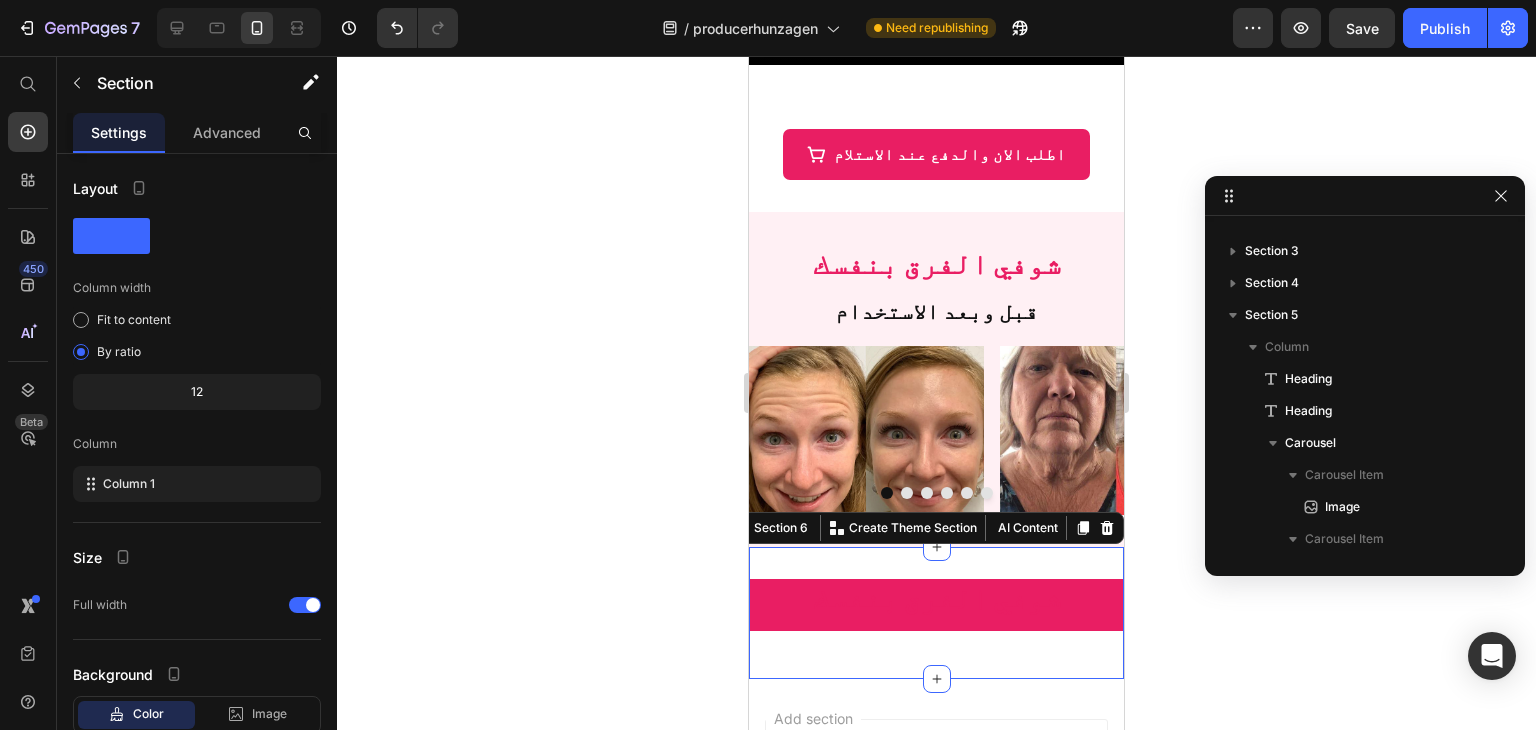 scroll, scrollTop: 469, scrollLeft: 0, axis: vertical 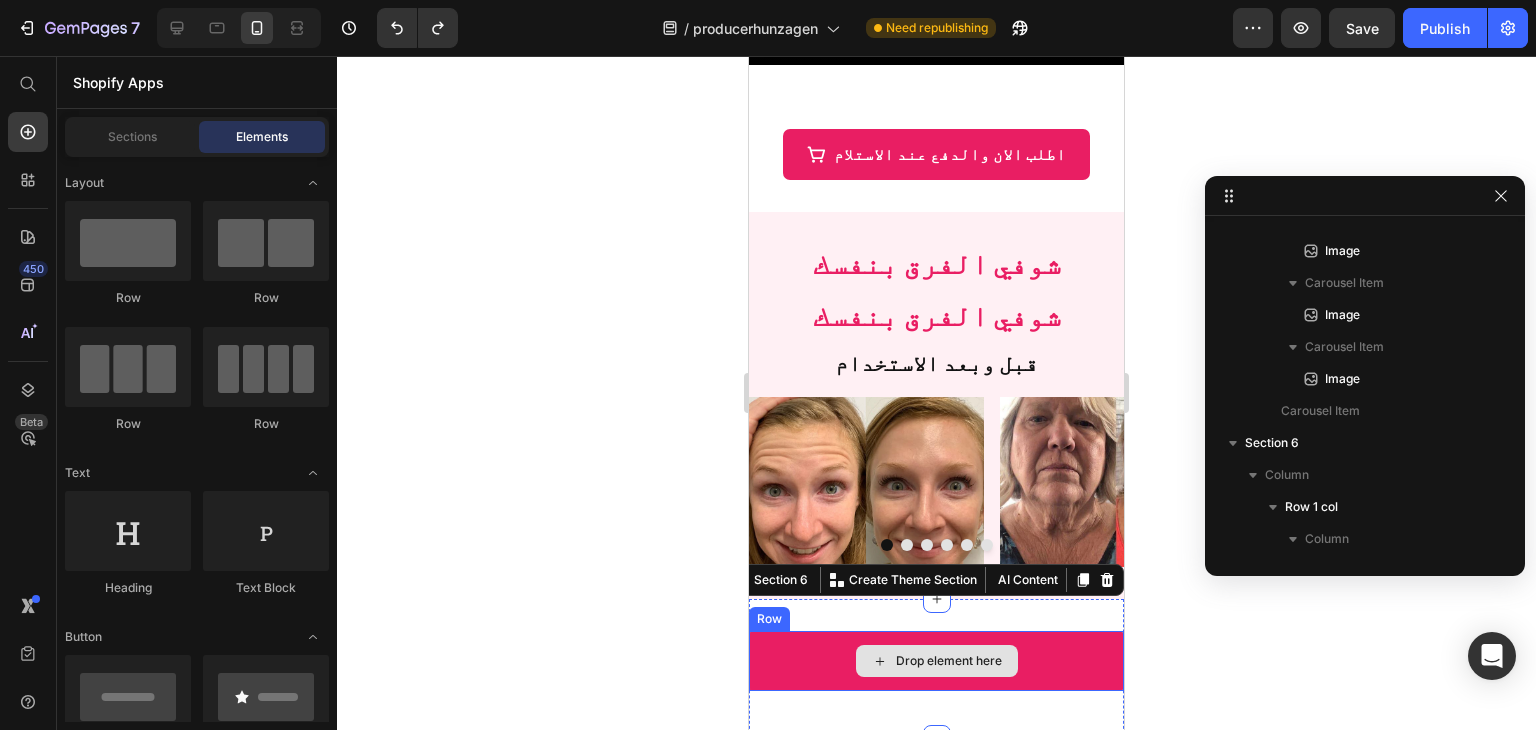 click on "Drop element here" at bounding box center (949, 661) 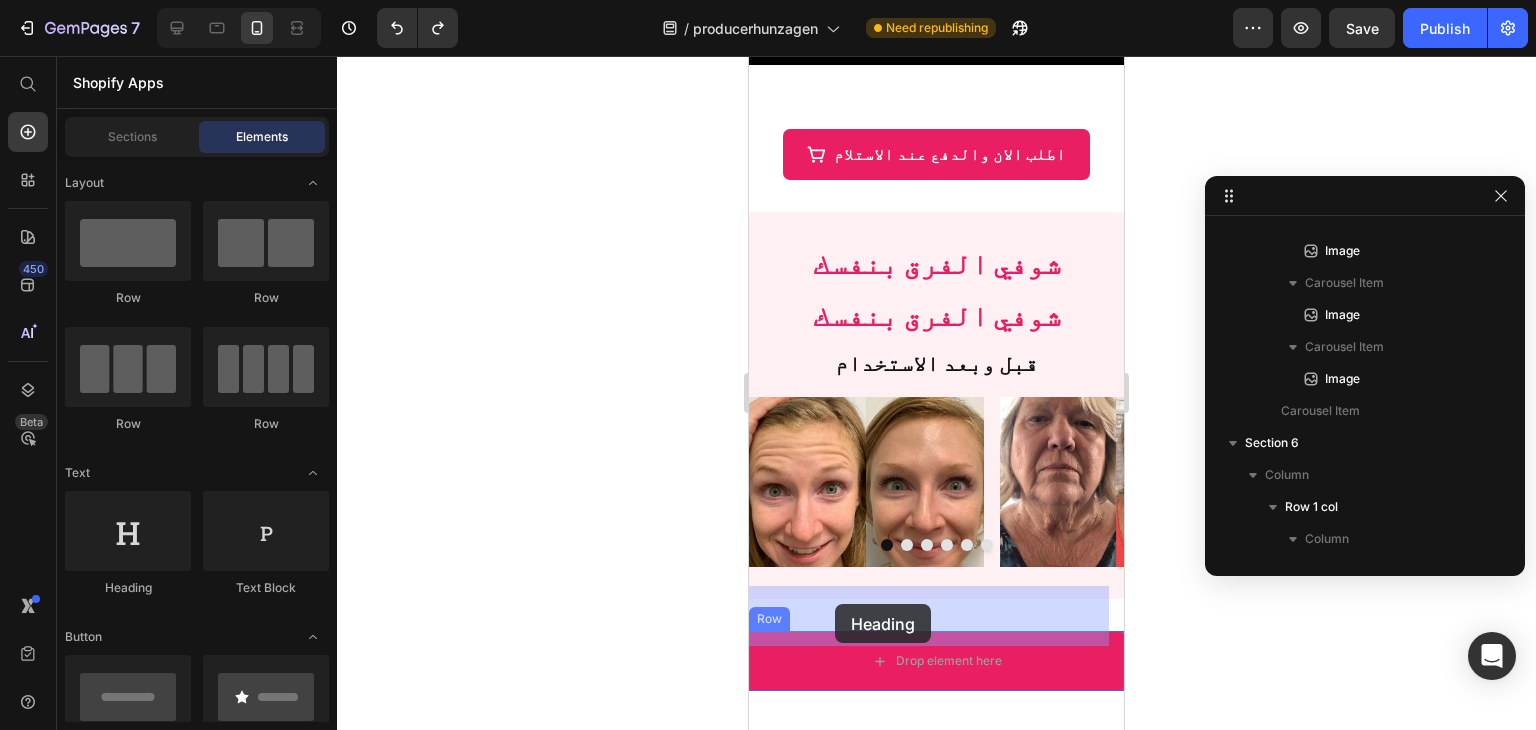 drag, startPoint x: 903, startPoint y: 604, endPoint x: 835, endPoint y: 604, distance: 68 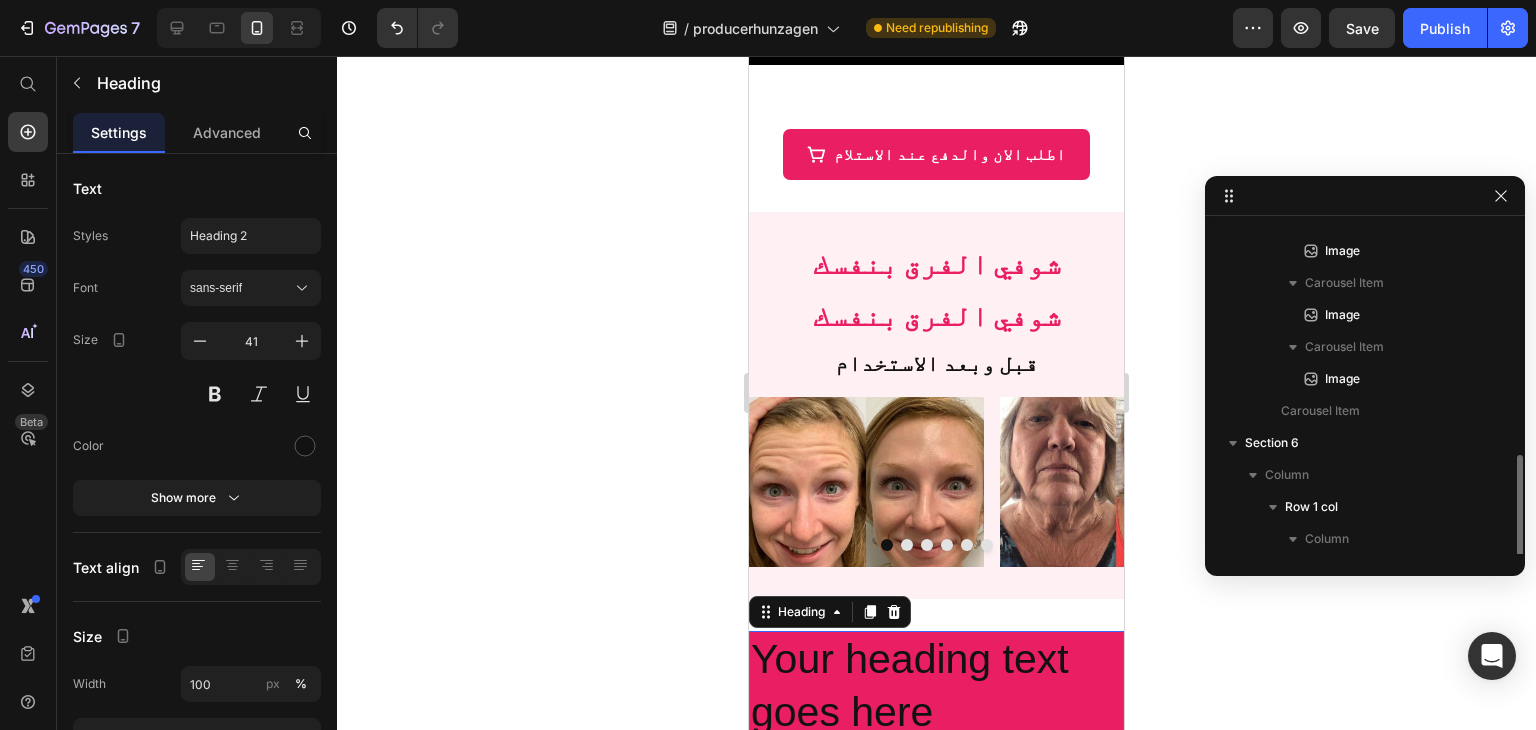 scroll, scrollTop: 501, scrollLeft: 0, axis: vertical 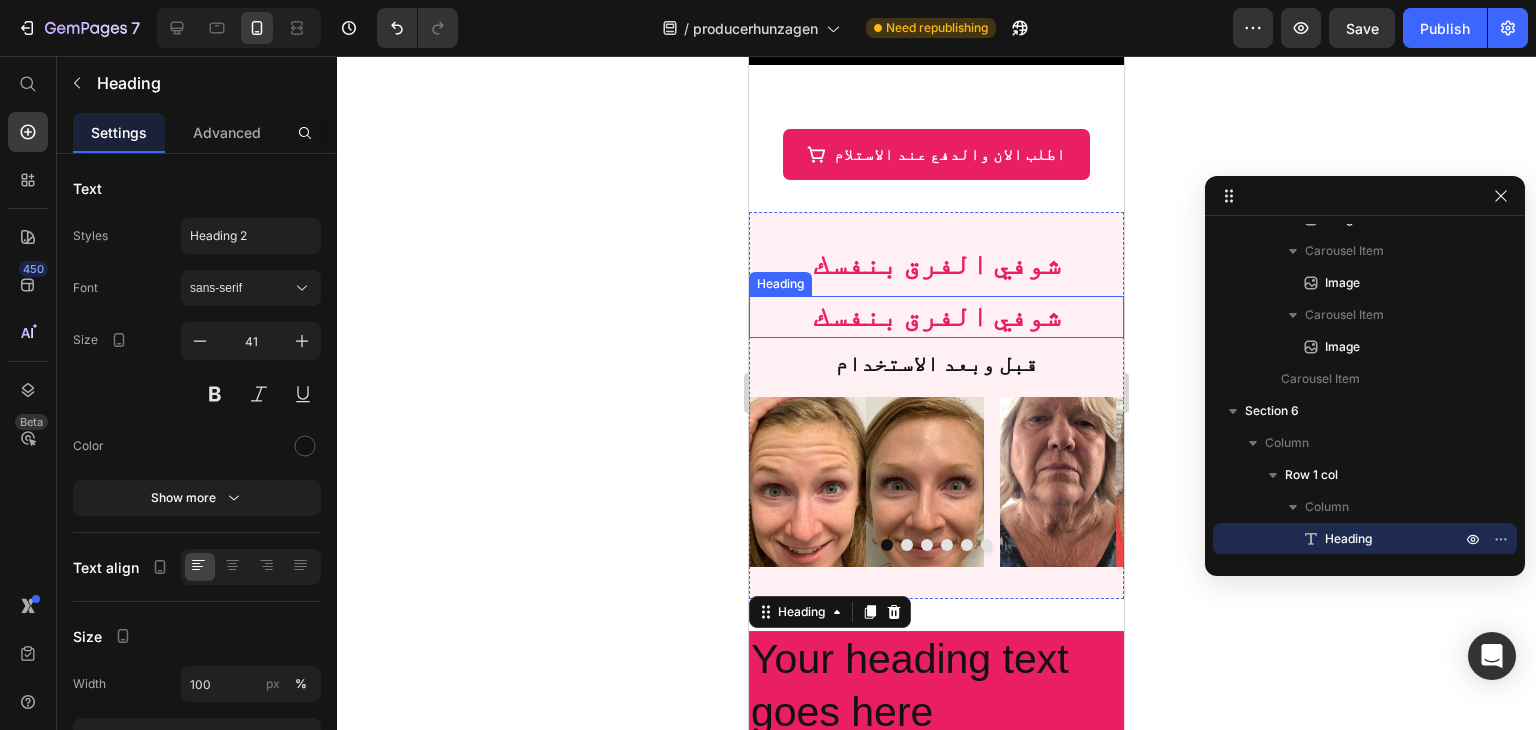 click on "شوفي الفرق بنفسك" at bounding box center (937, 316) 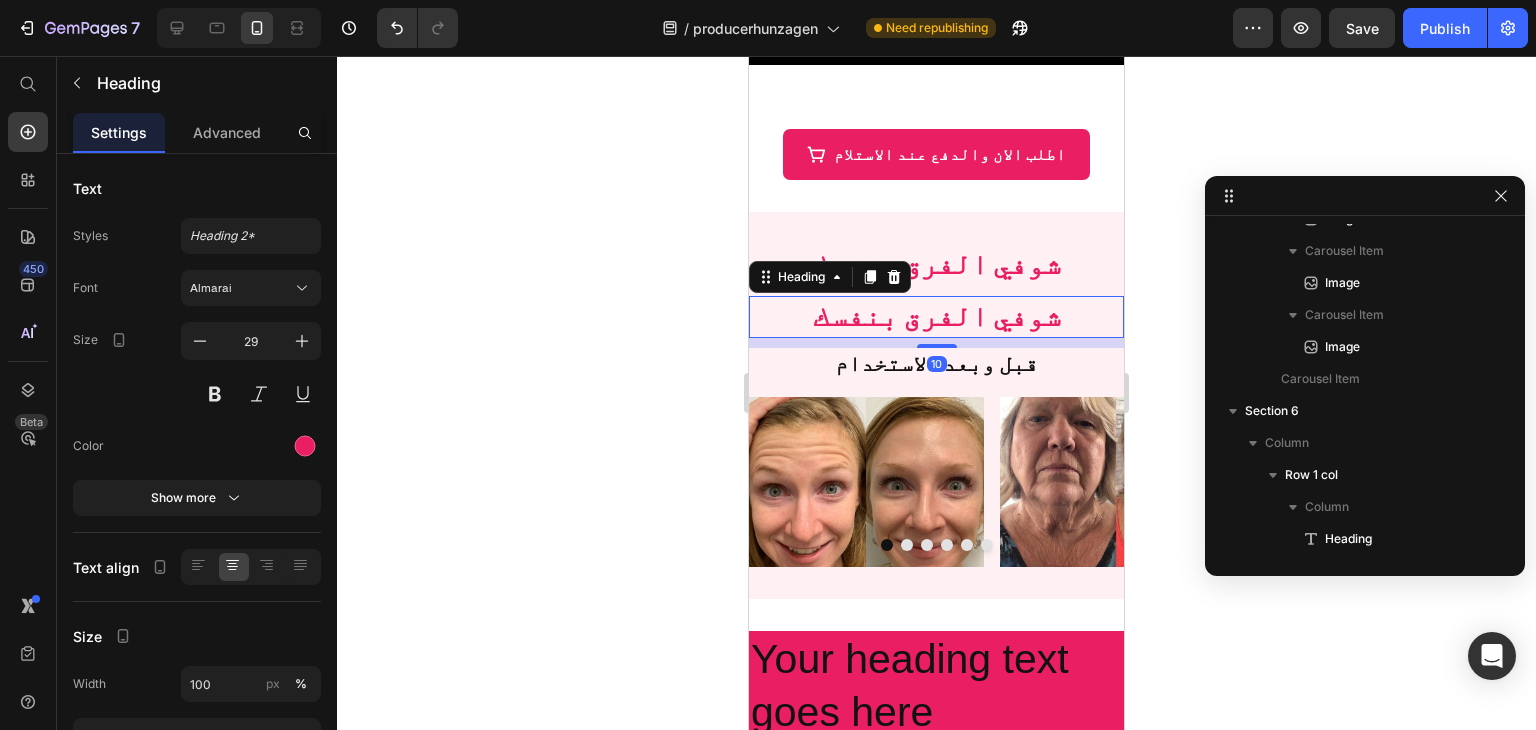 scroll, scrollTop: 90, scrollLeft: 0, axis: vertical 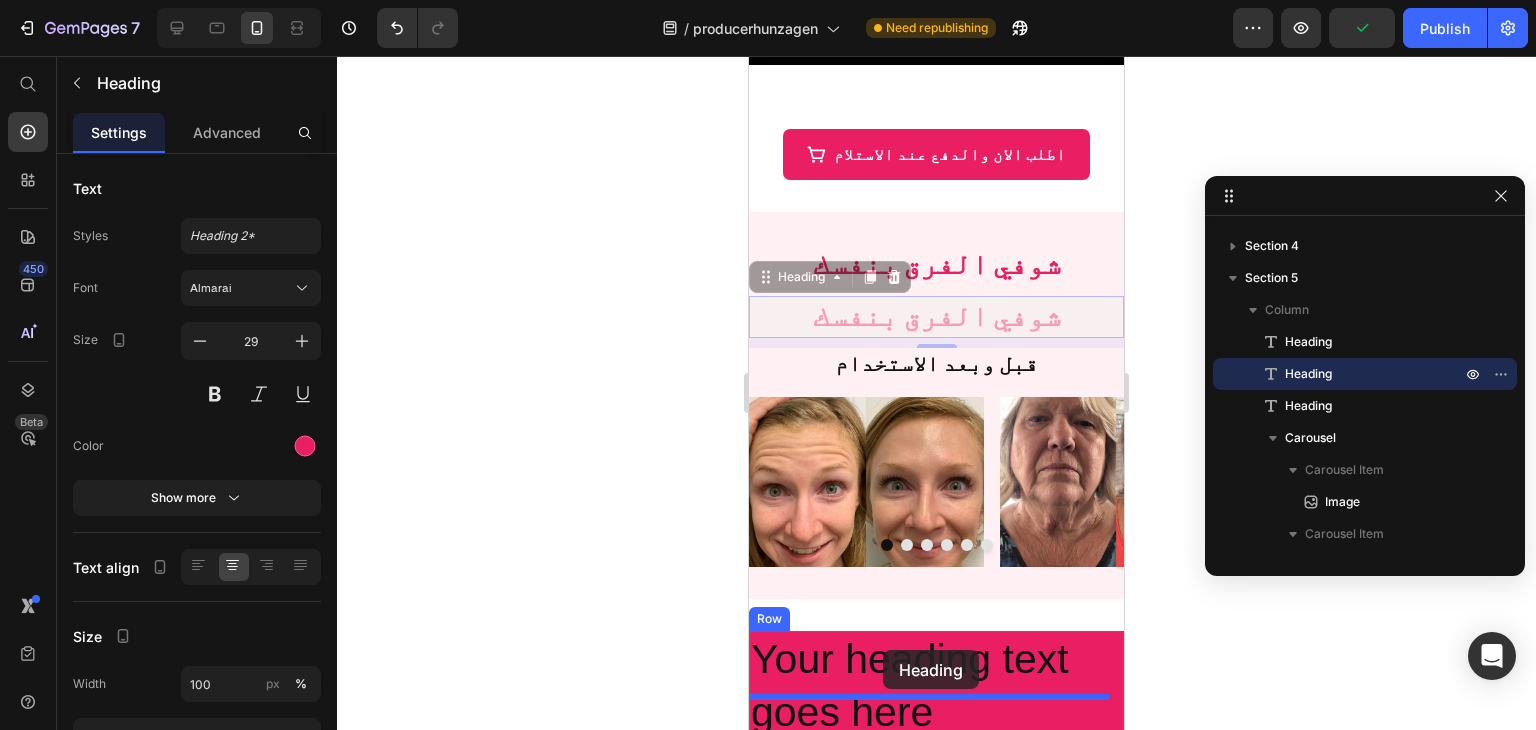 drag, startPoint x: 774, startPoint y: 237, endPoint x: 883, endPoint y: 650, distance: 427.14166 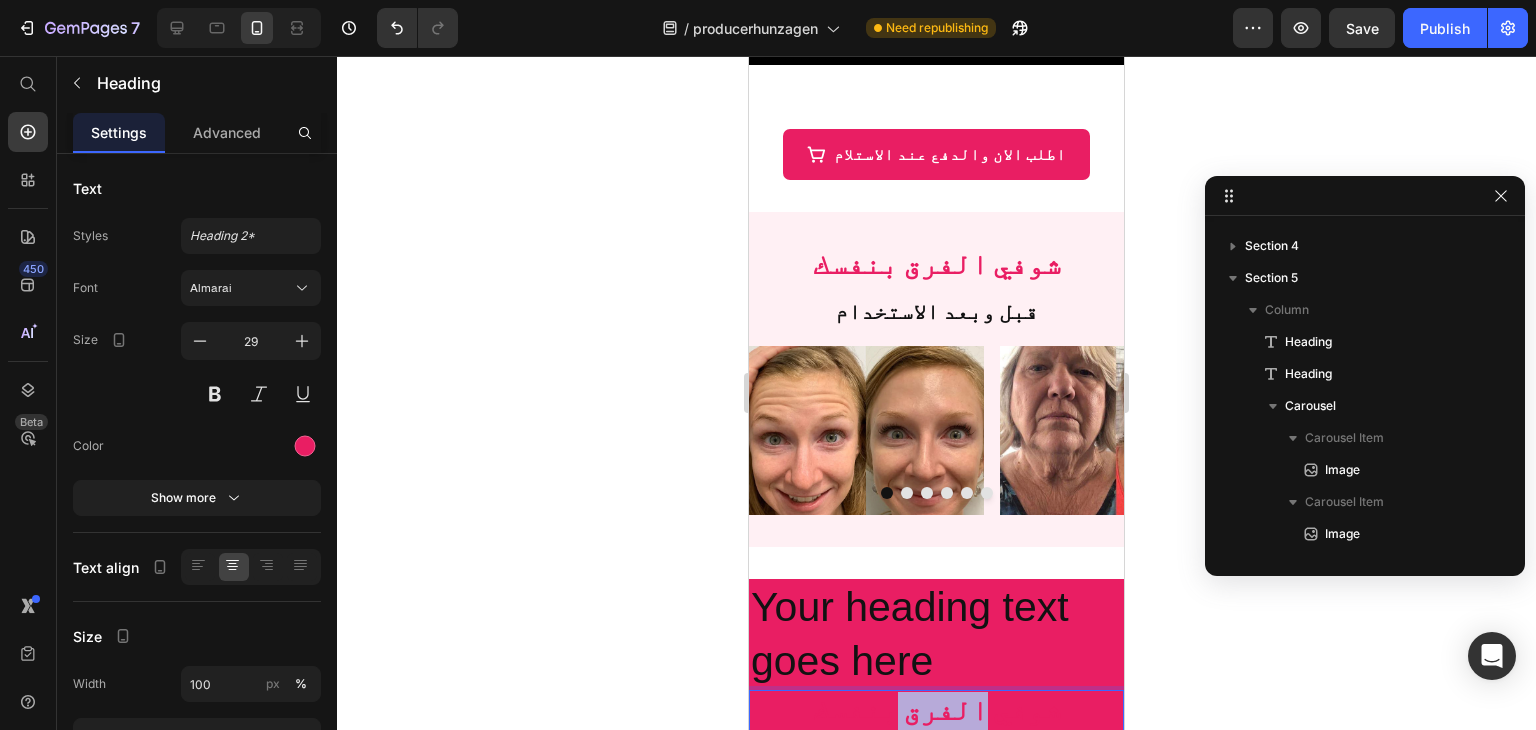 click on "شوفي الفرق بنفسك" at bounding box center (937, 710) 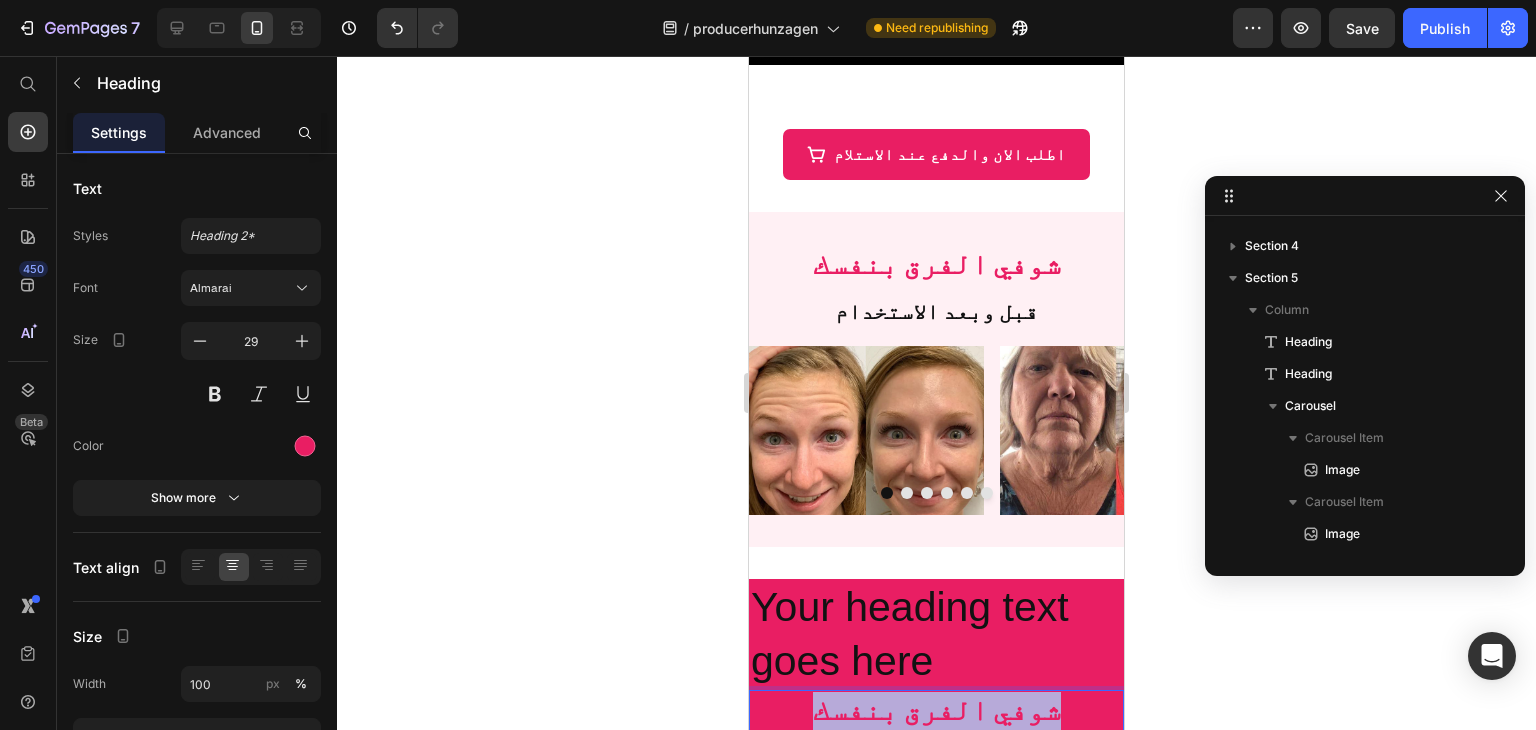 click on "شوفي الفرق بنفسك" at bounding box center [937, 710] 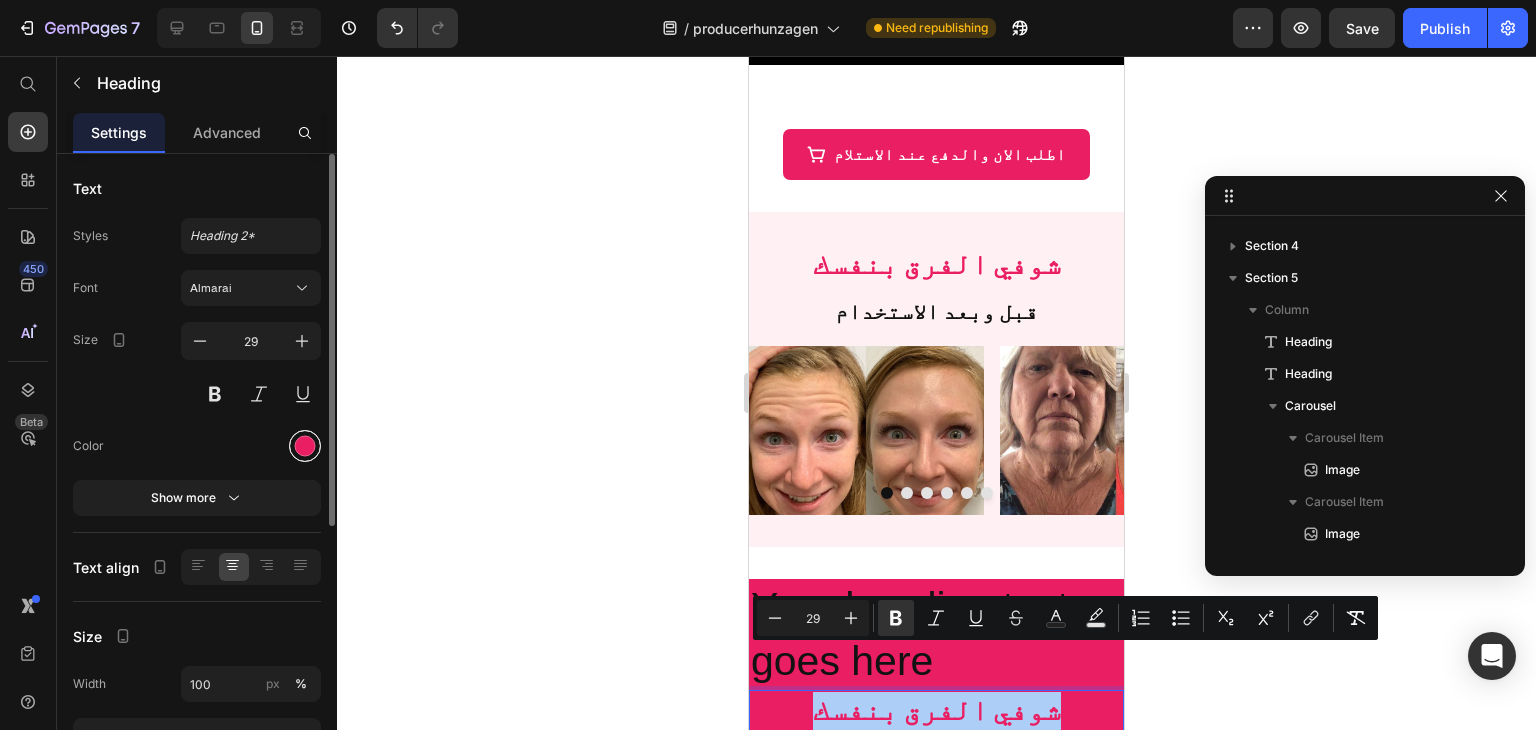 click at bounding box center [305, 446] 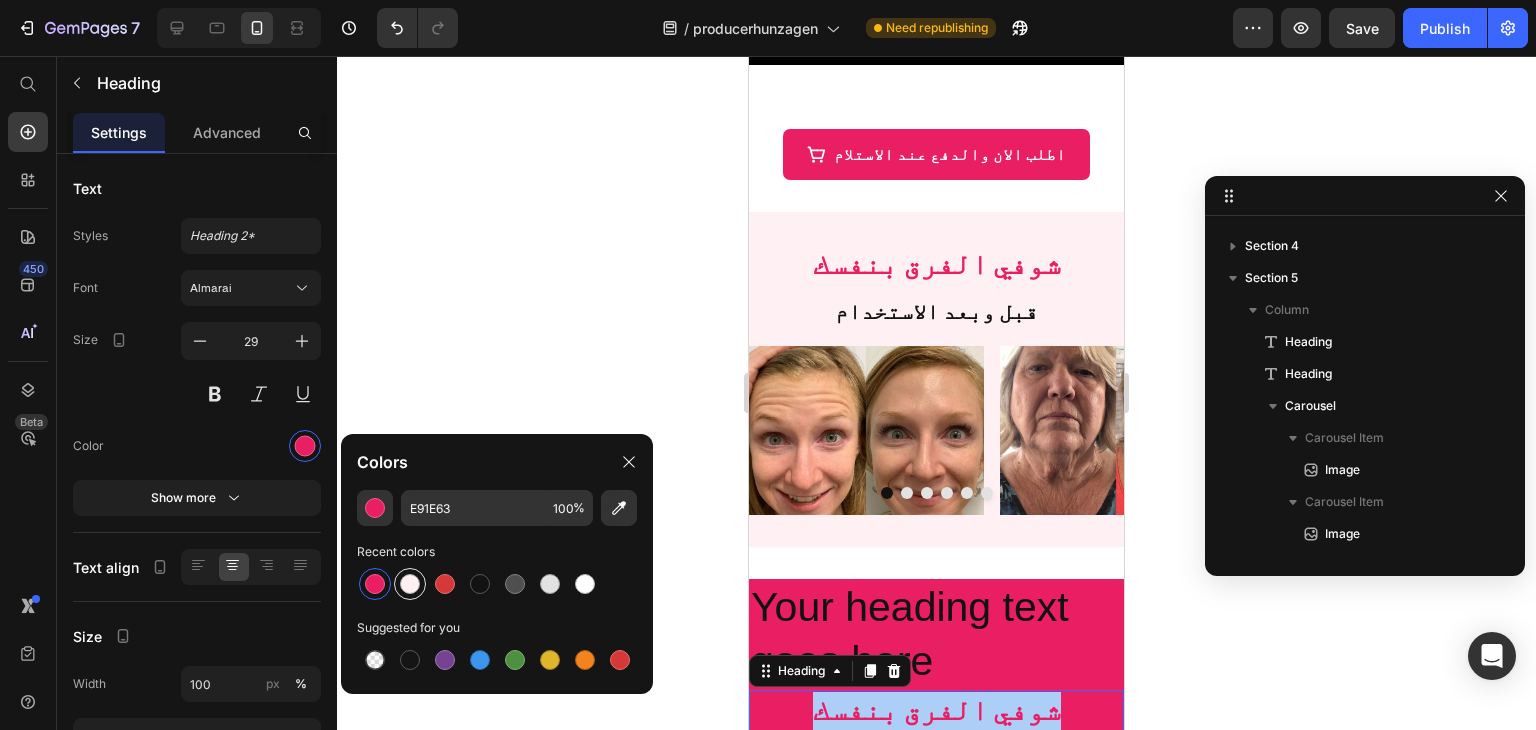 click at bounding box center (410, 584) 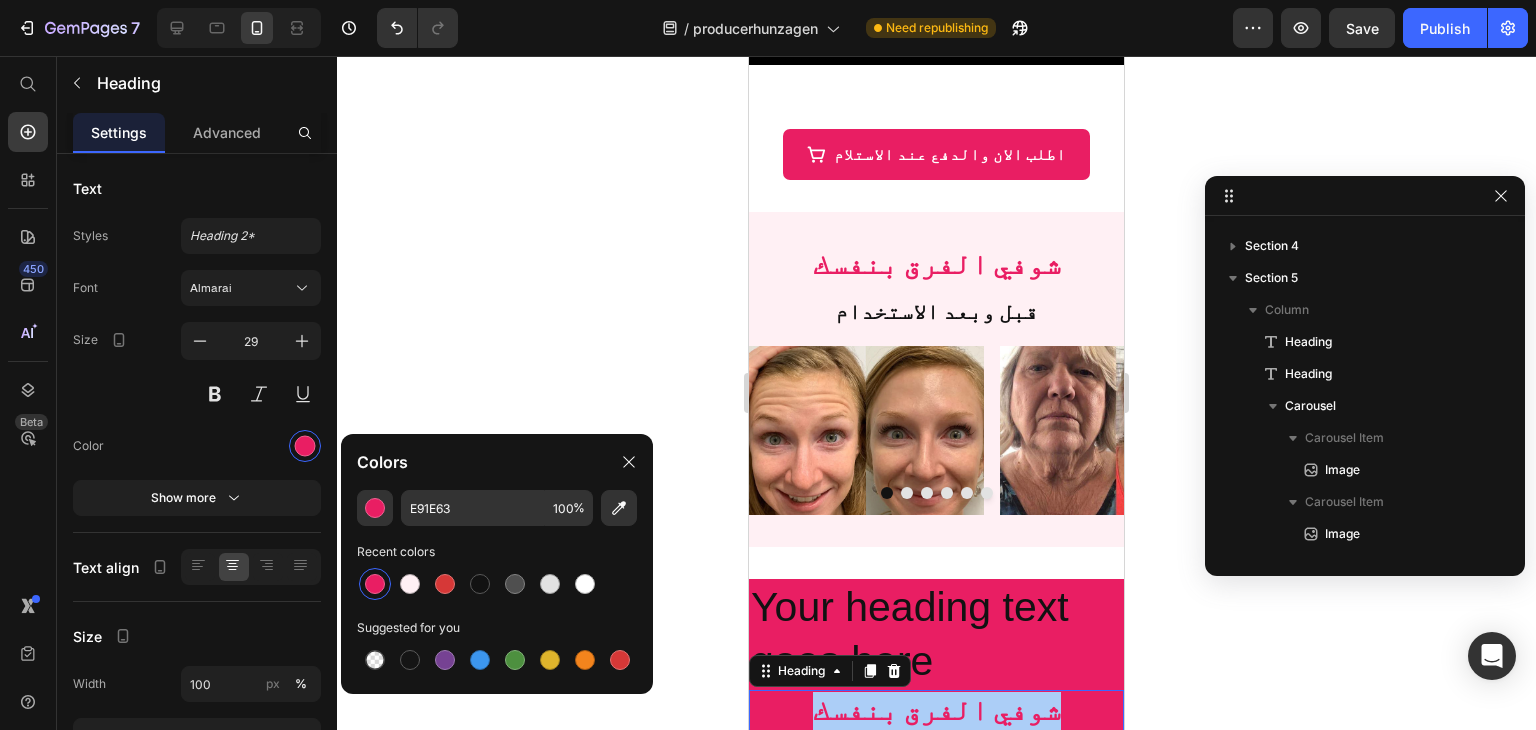 type on "FFF0F4" 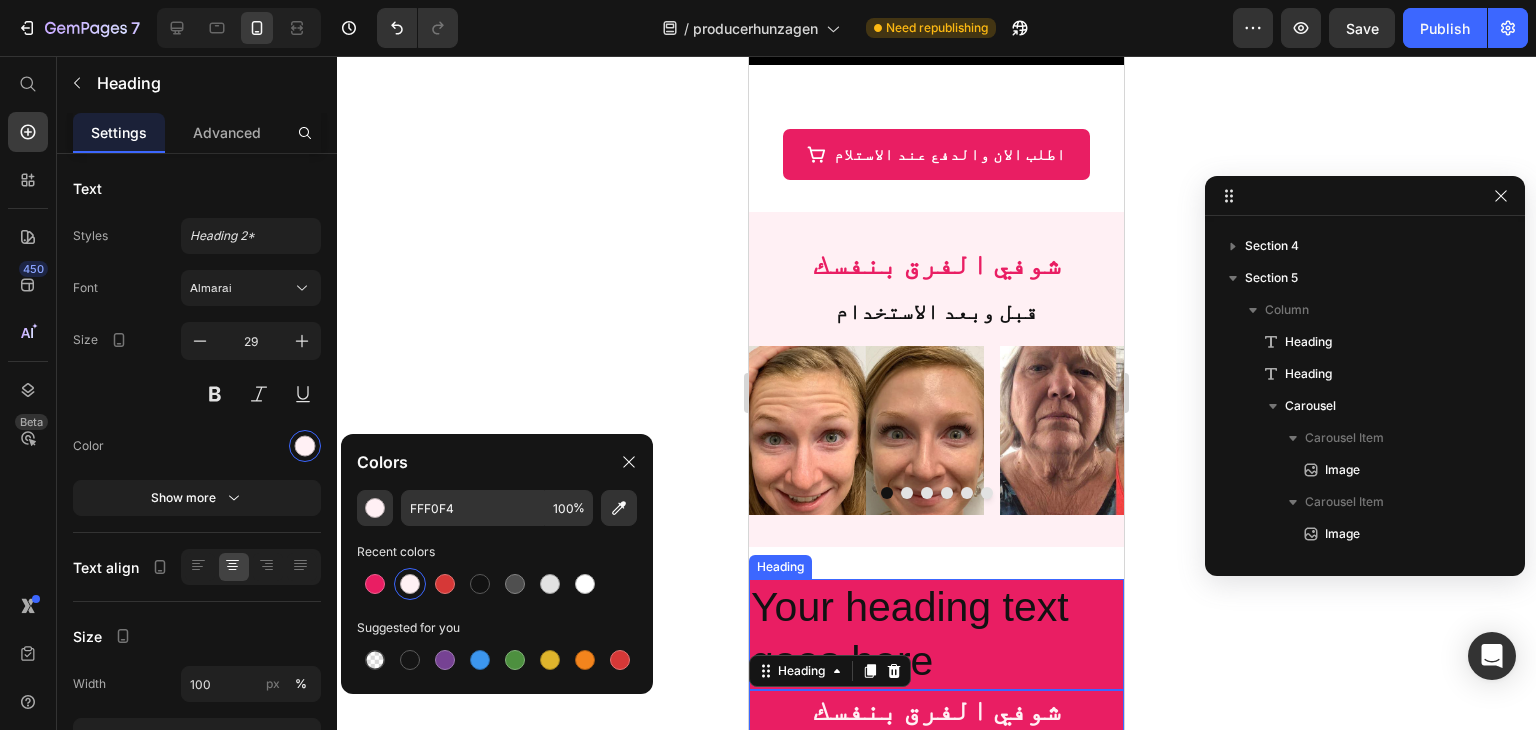 click on "Your heading text goes here" at bounding box center [936, 634] 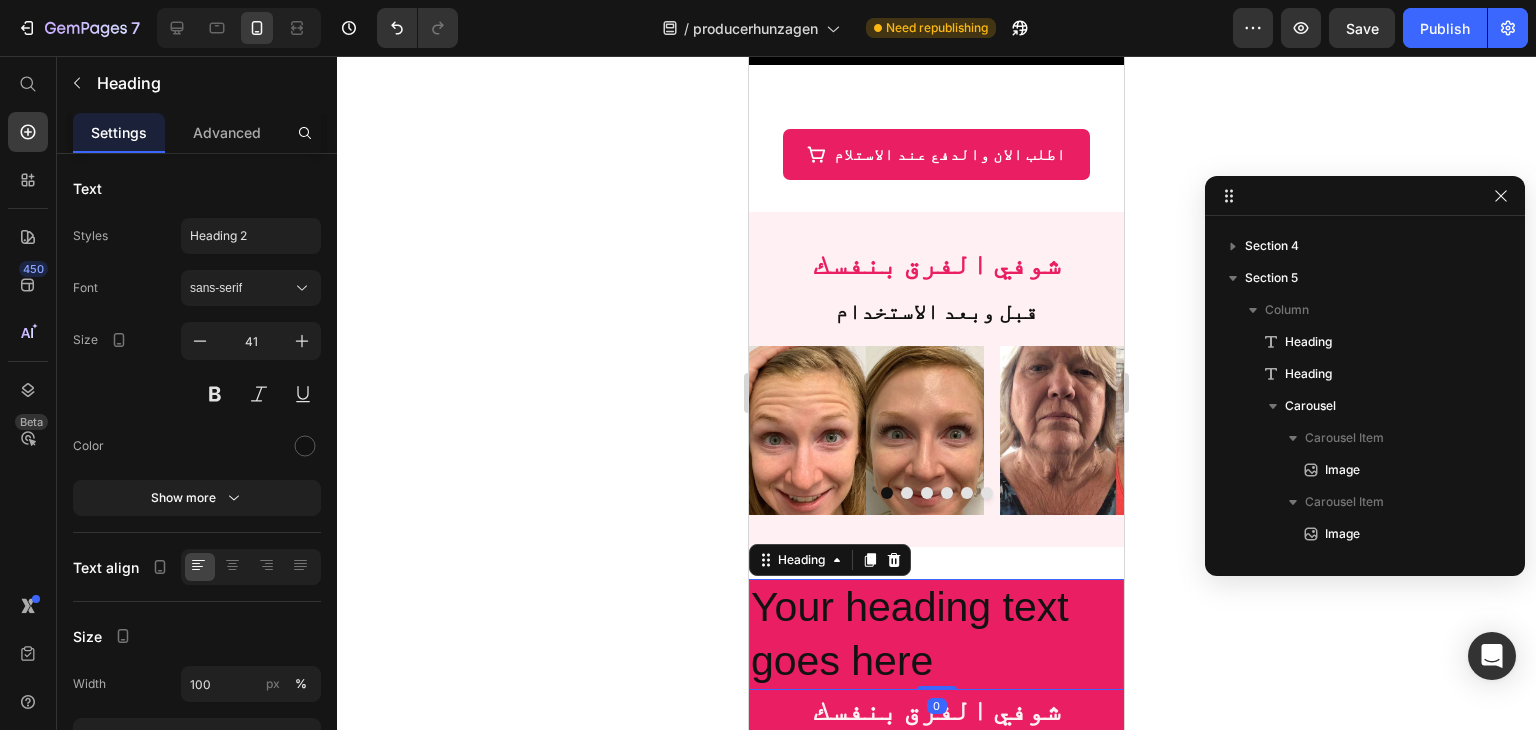 scroll, scrollTop: 501, scrollLeft: 0, axis: vertical 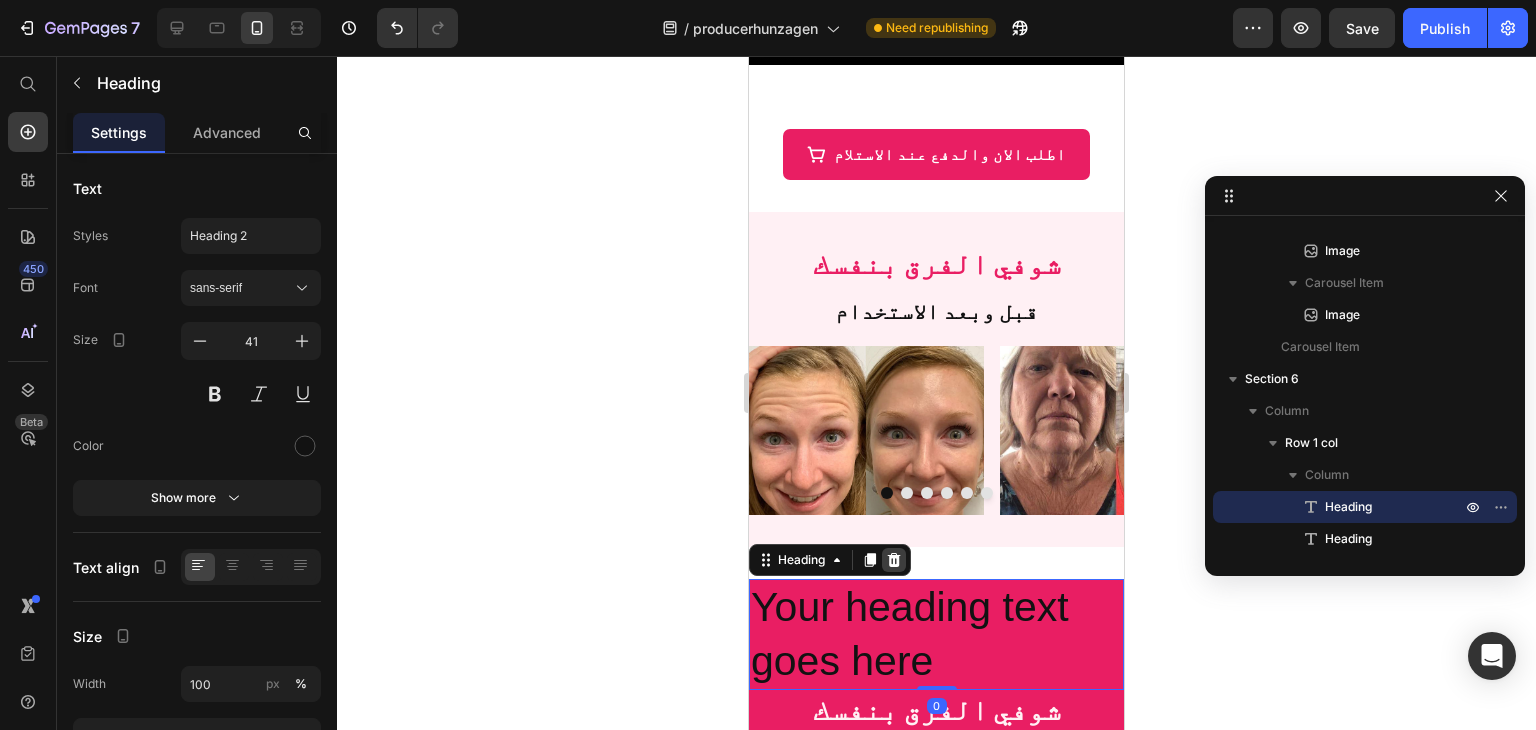 click 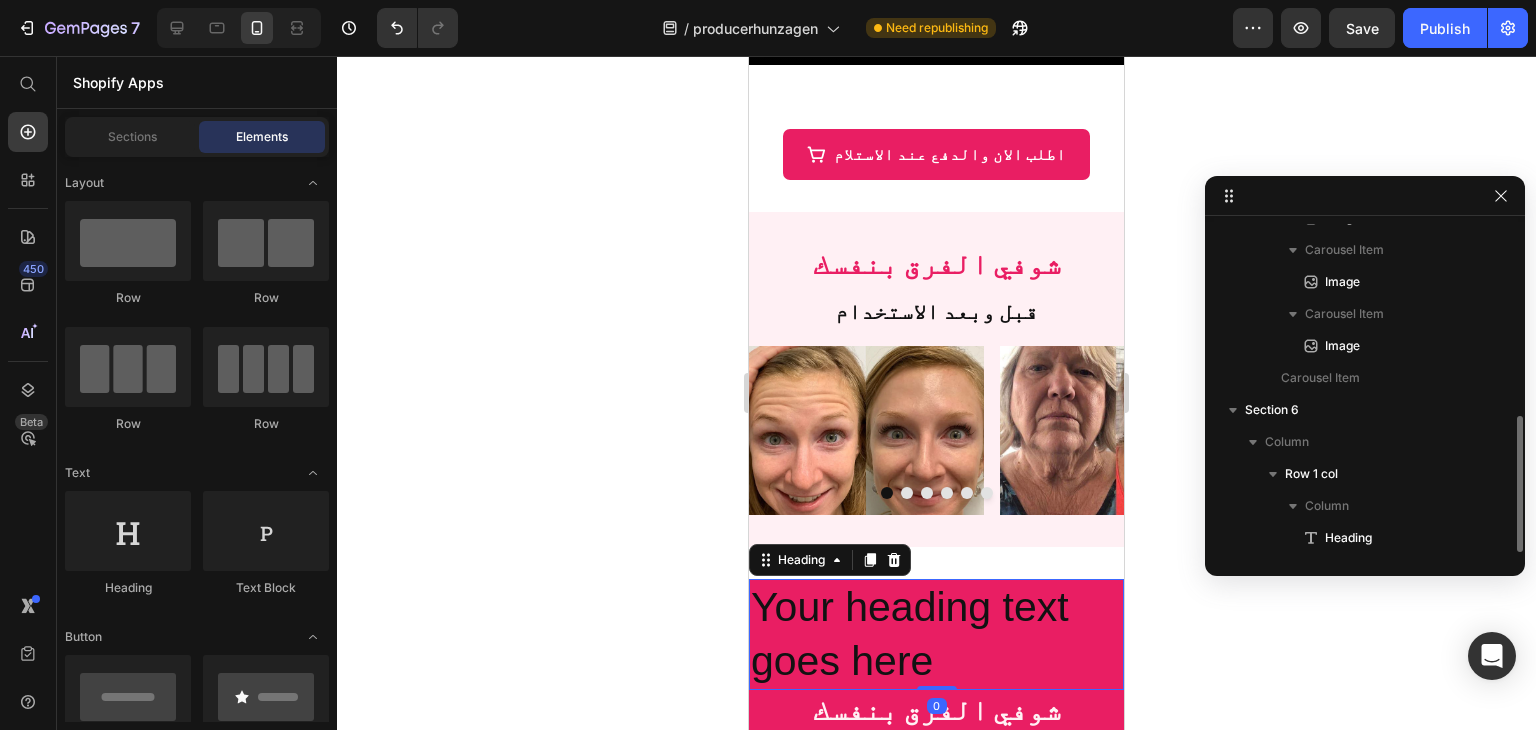 scroll, scrollTop: 469, scrollLeft: 0, axis: vertical 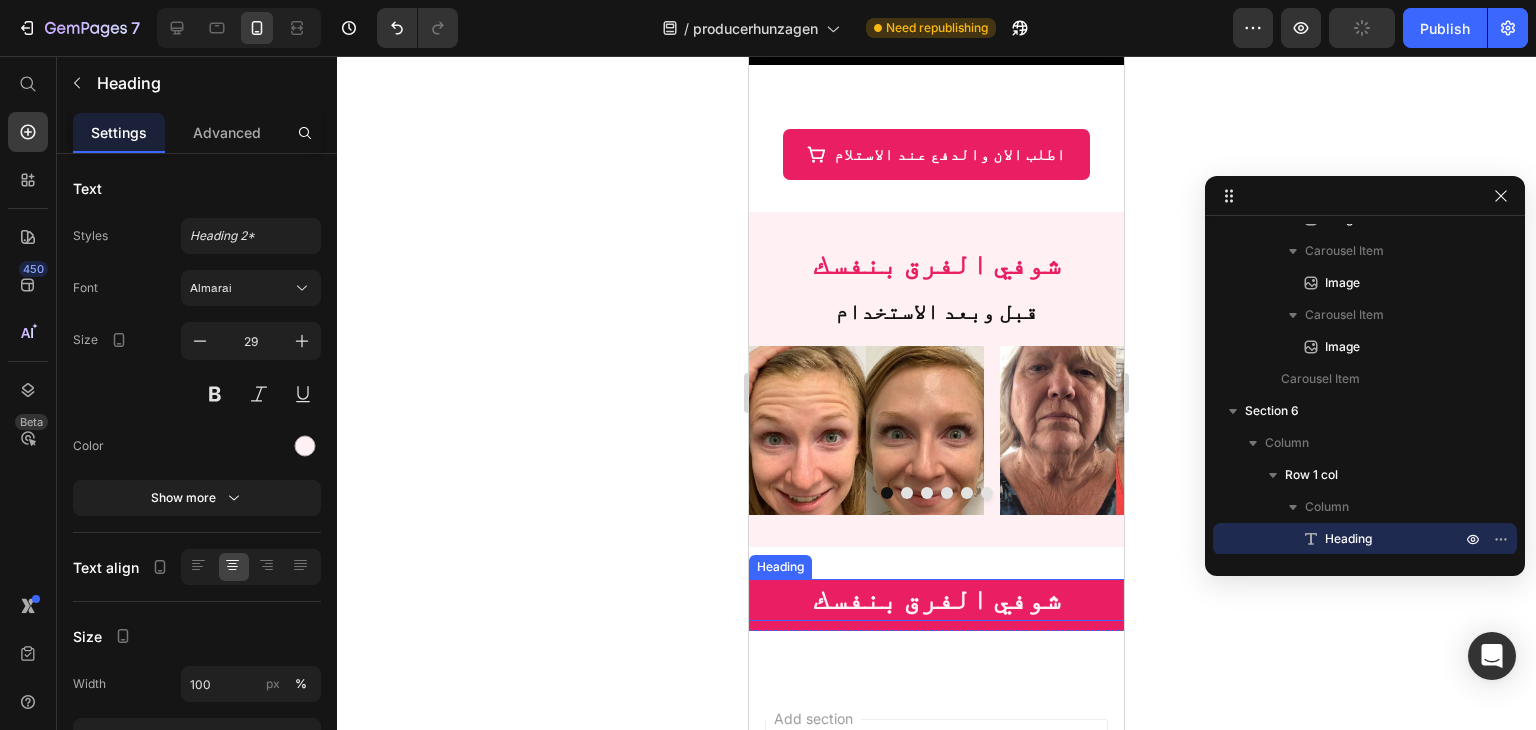 click on "شوفي الفرق بنفسك" at bounding box center [937, 599] 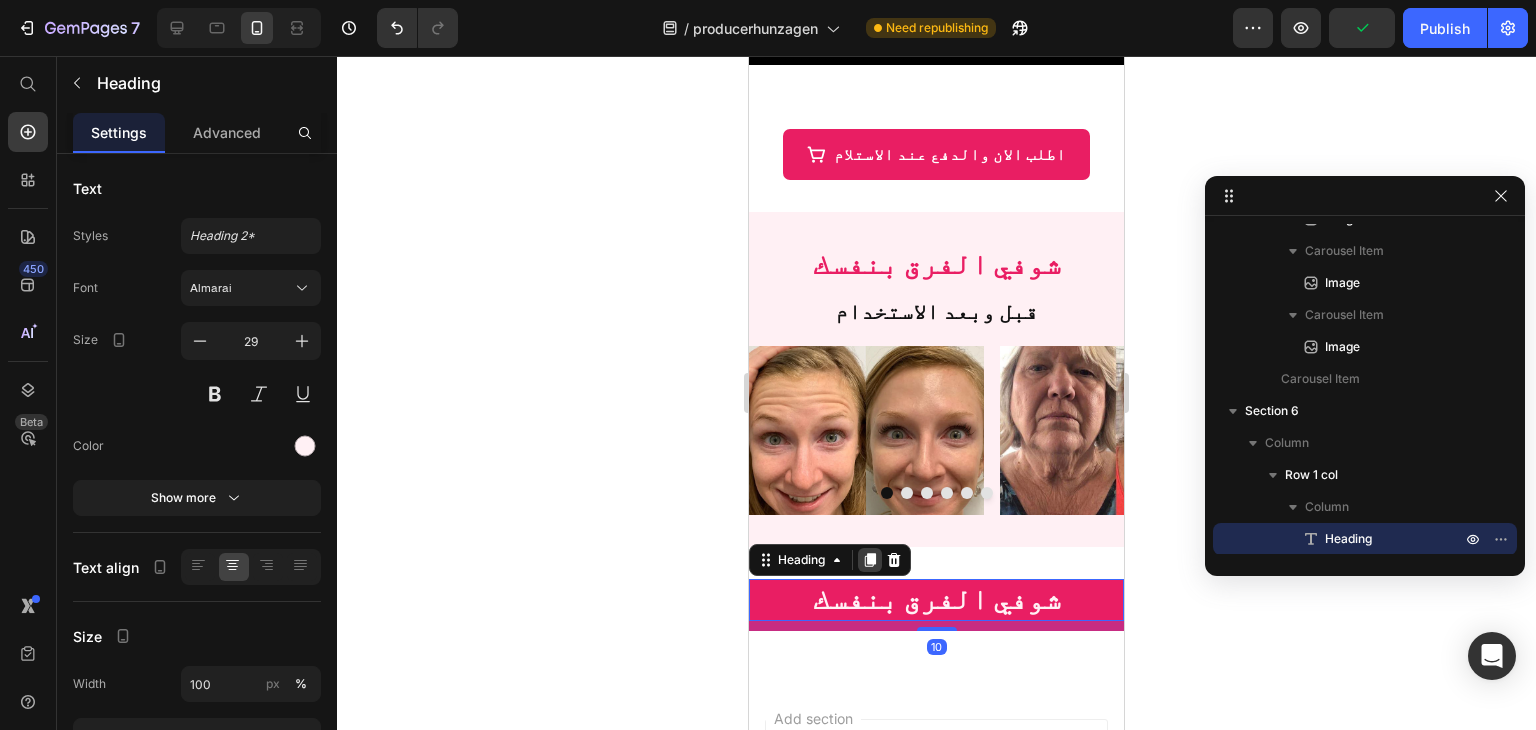 click 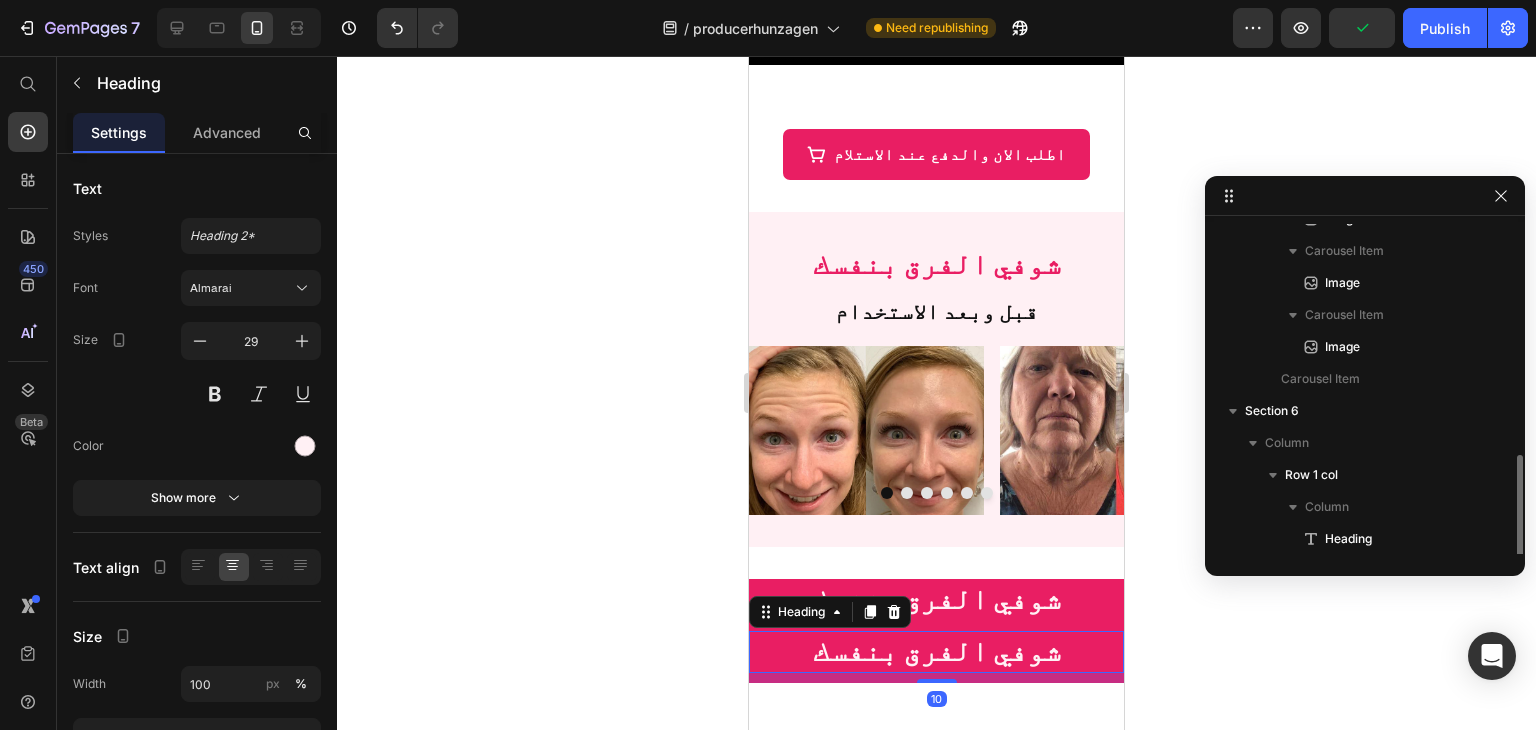 scroll, scrollTop: 501, scrollLeft: 0, axis: vertical 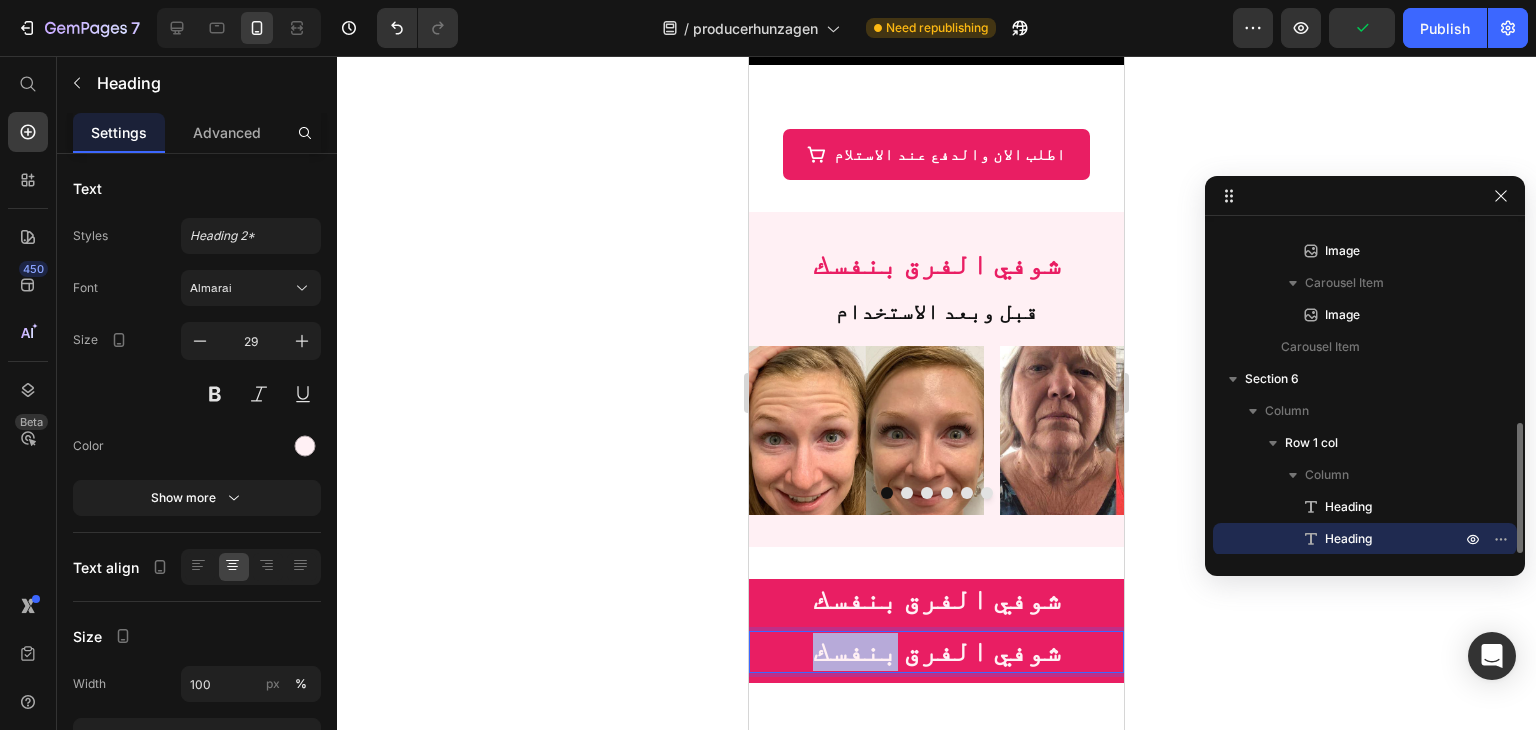 click on "شوفي الفرق بنفسك" at bounding box center (937, 651) 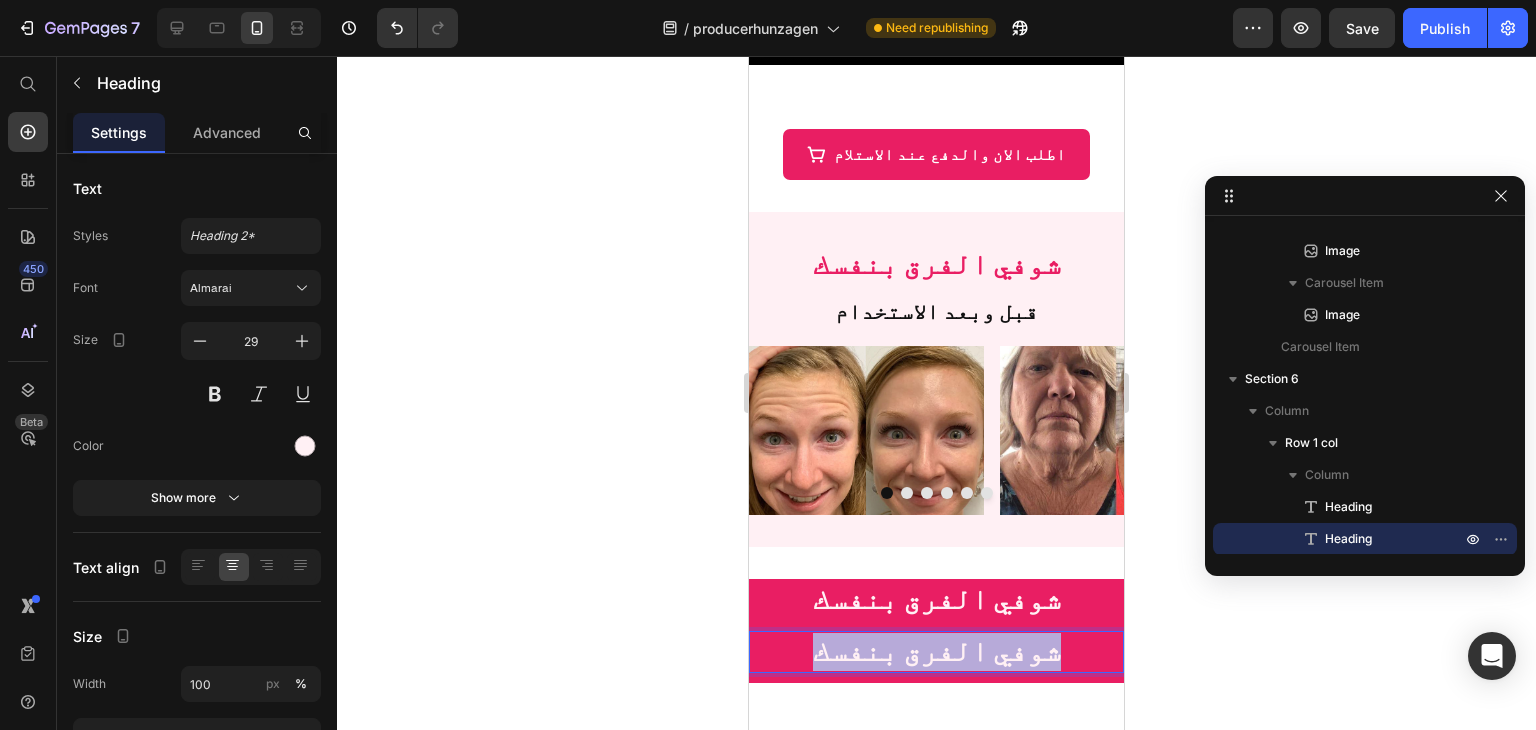 click on "شوفي الفرق بنفسك" at bounding box center (937, 651) 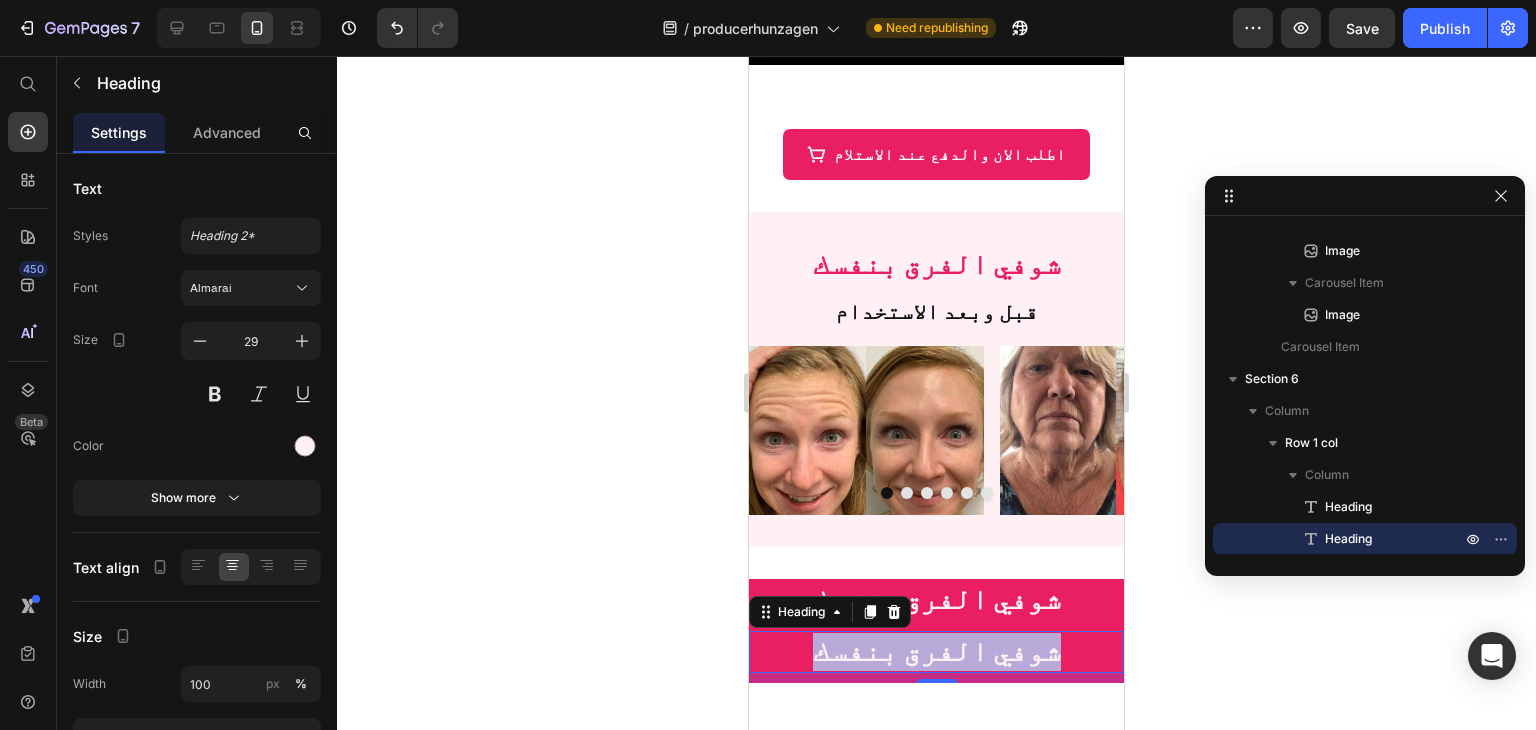 click on "شوفي الفرق بنفسك" at bounding box center (937, 651) 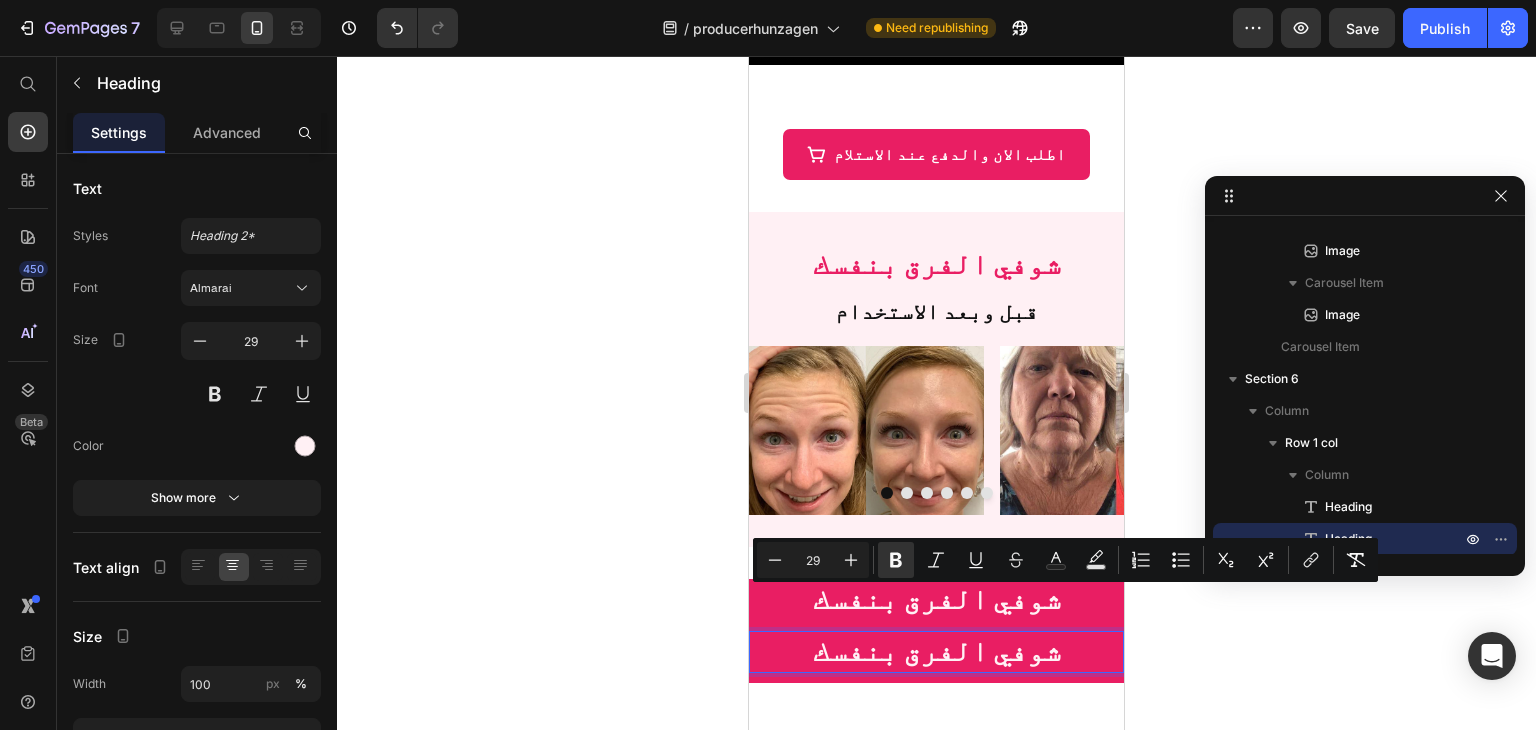 click on "شوفي الفرق بنفسك" at bounding box center (937, 651) 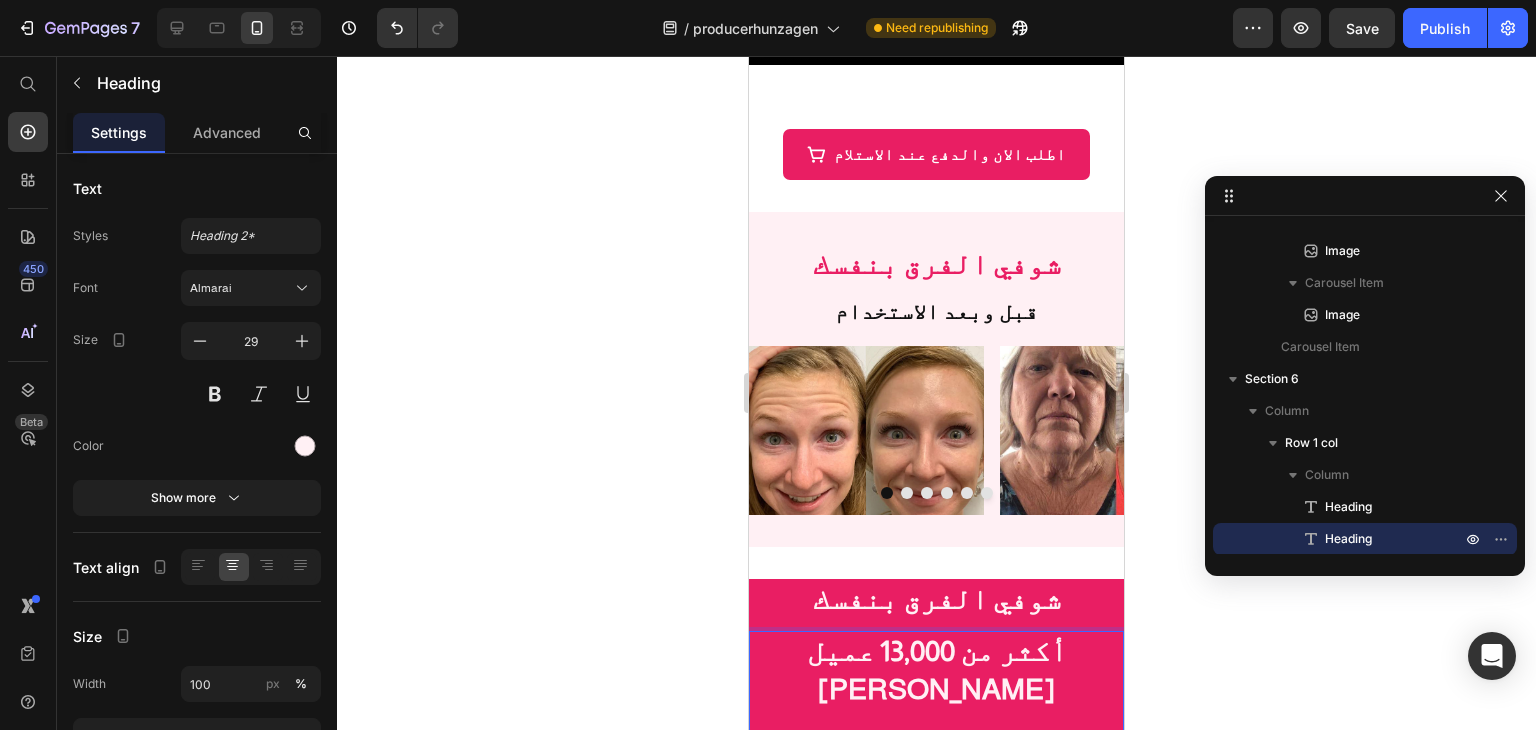 scroll, scrollTop: 1735, scrollLeft: 0, axis: vertical 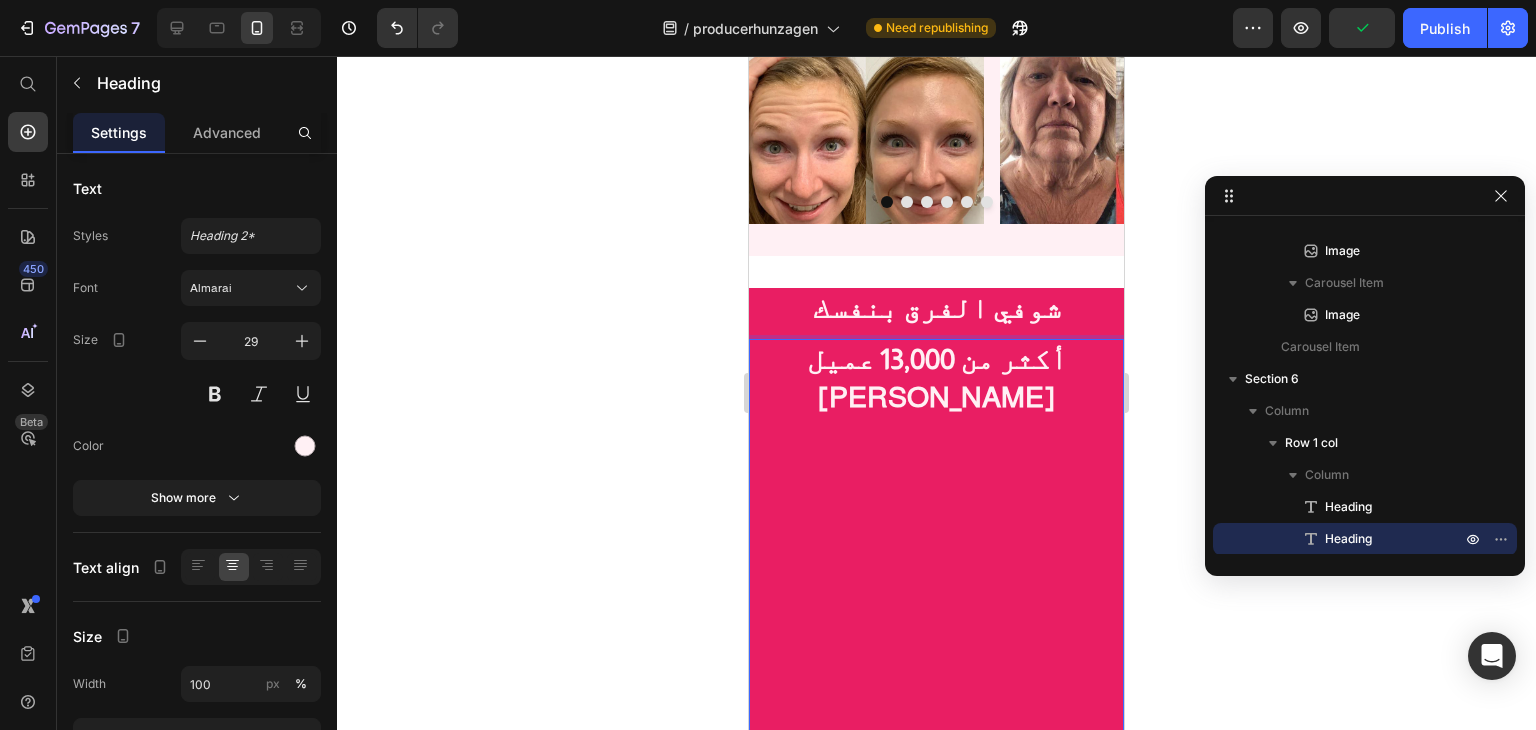 click on "أكثر من 13,000 عميل [PERSON_NAME]" at bounding box center [937, 378] 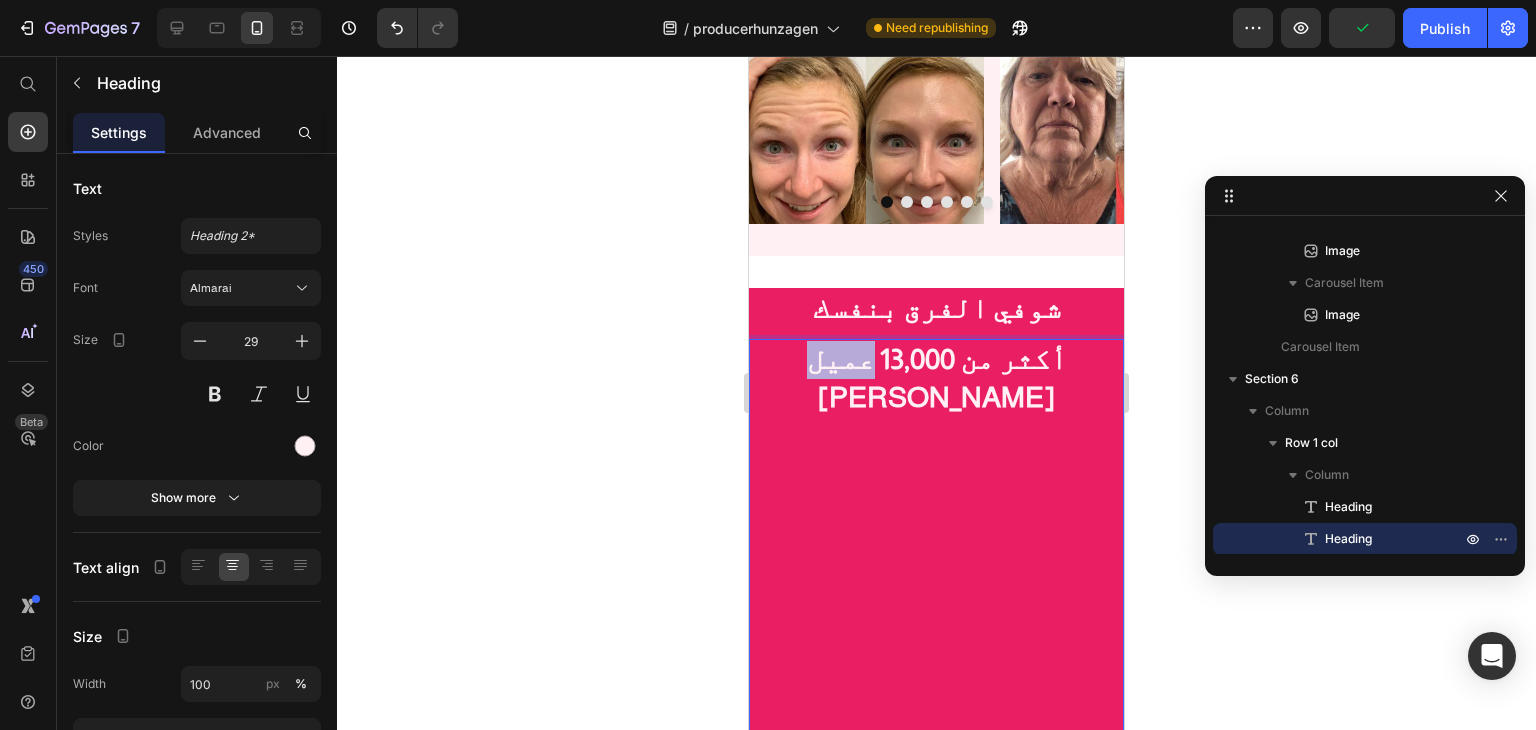 click on "أكثر من 13,000 عميل [PERSON_NAME]" at bounding box center [937, 378] 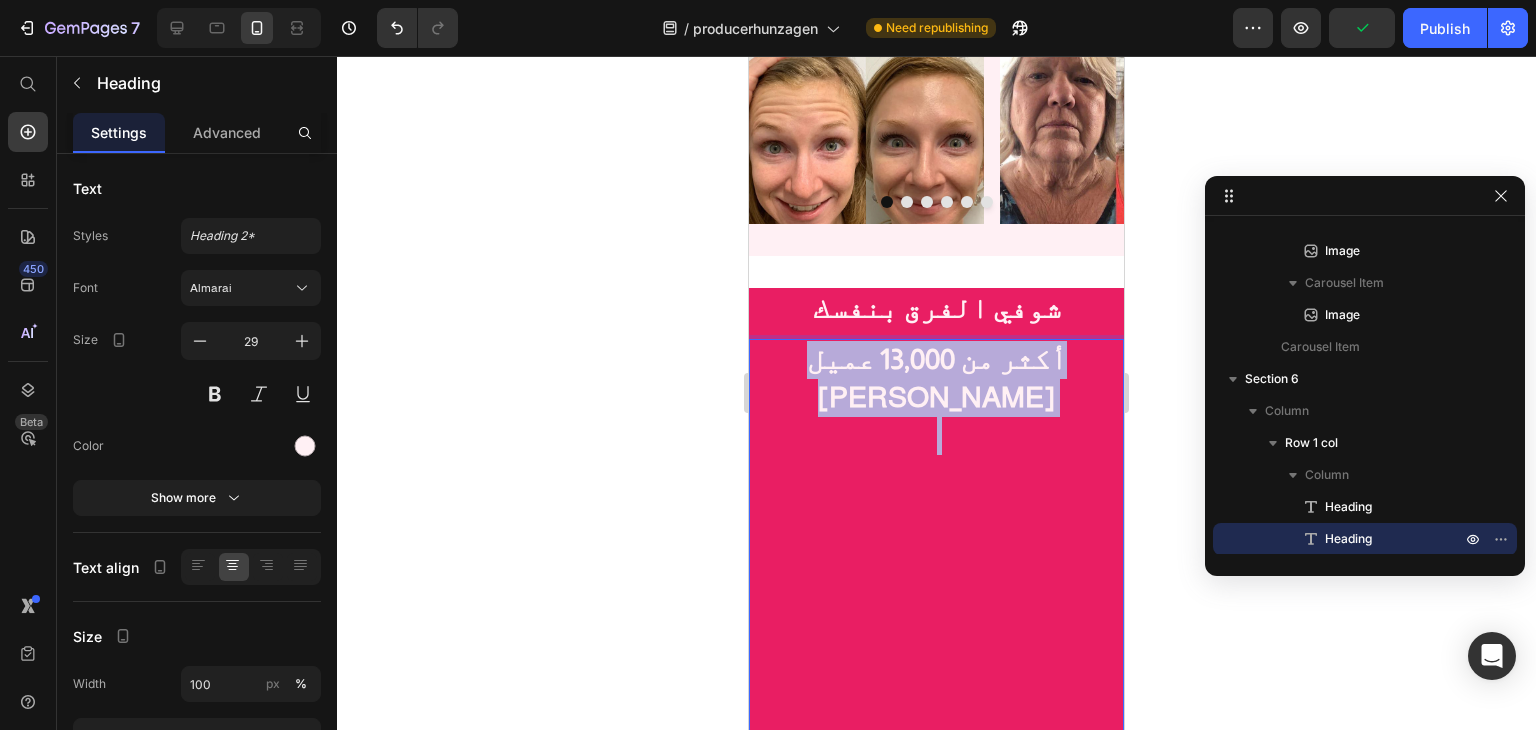click on "أكثر من 13,000 عميل [PERSON_NAME]" at bounding box center (937, 378) 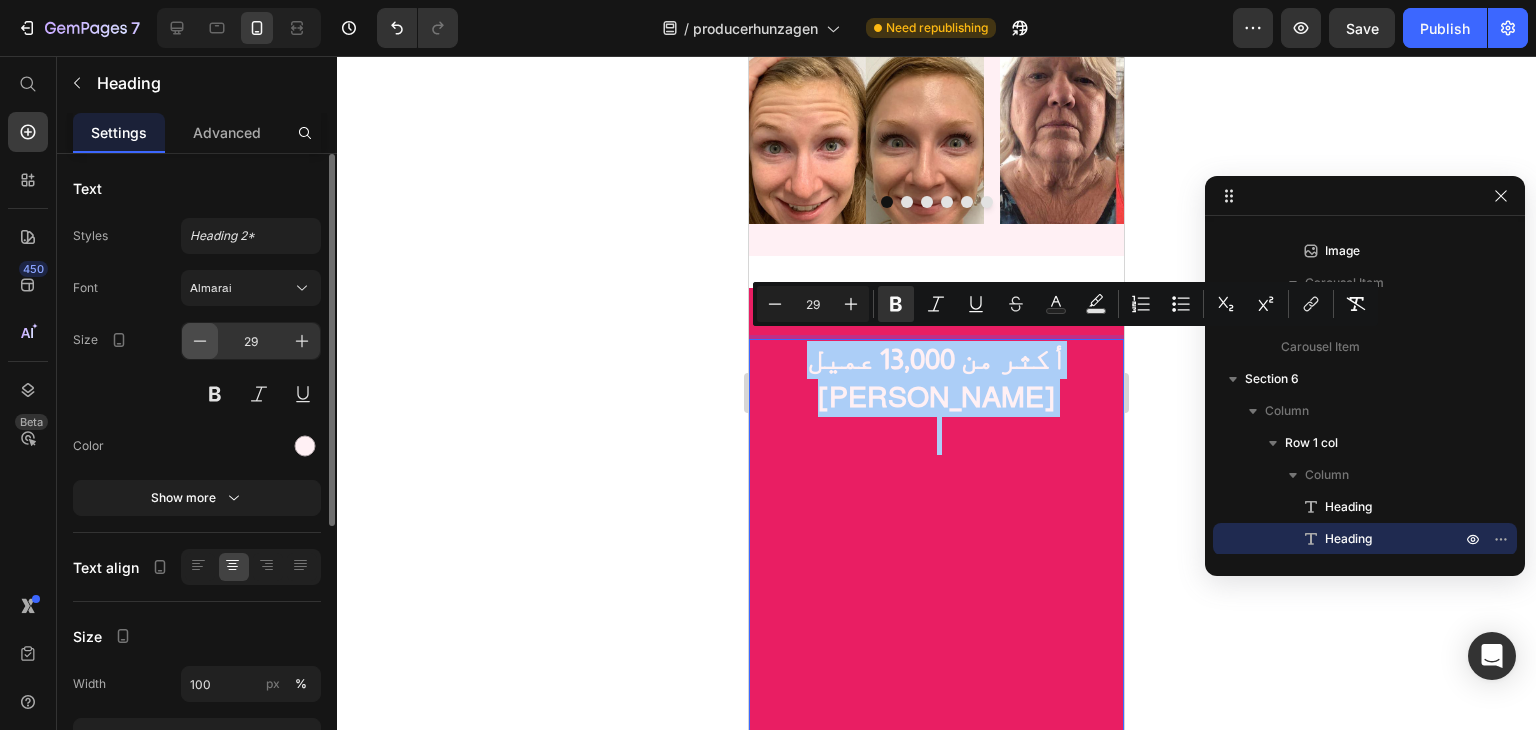 click at bounding box center (200, 341) 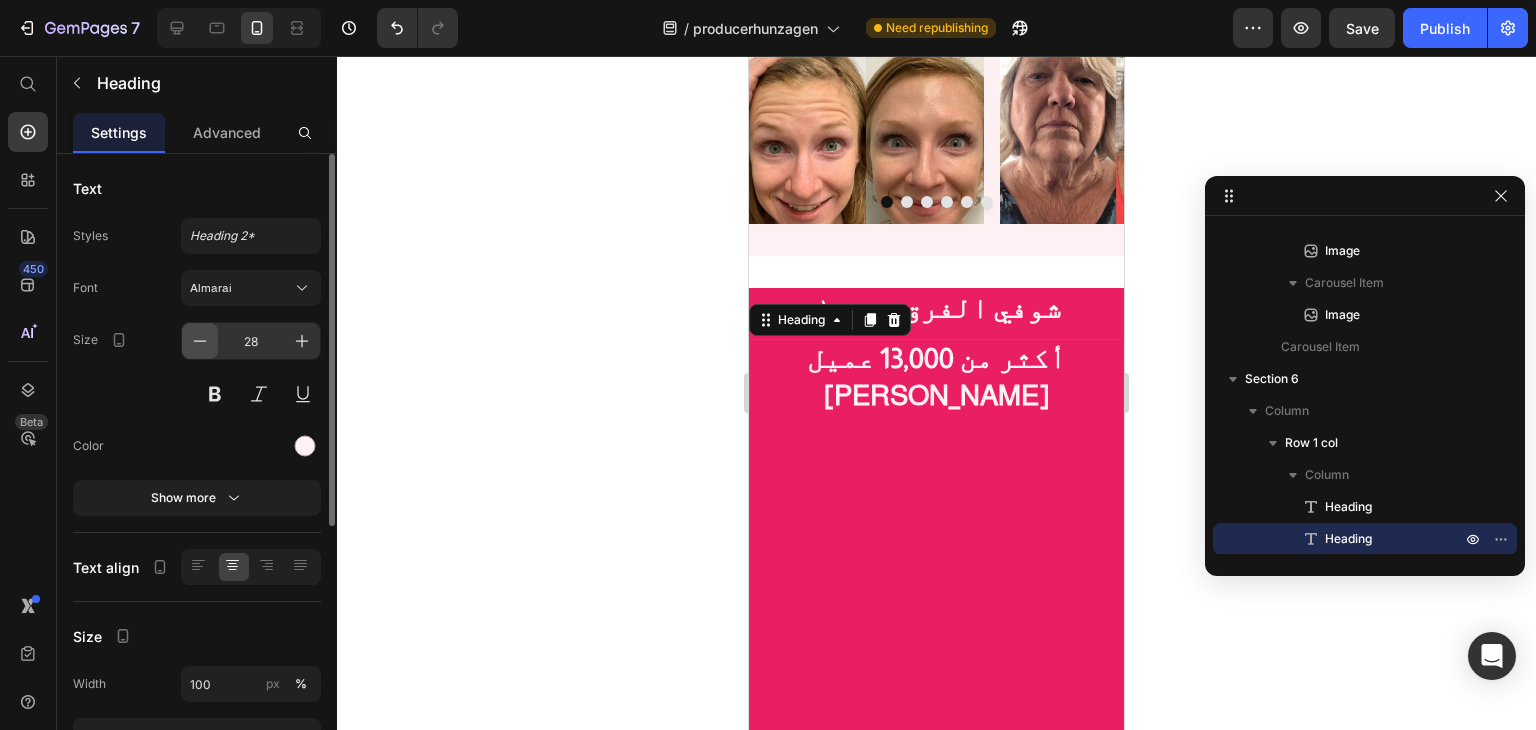 click at bounding box center (200, 341) 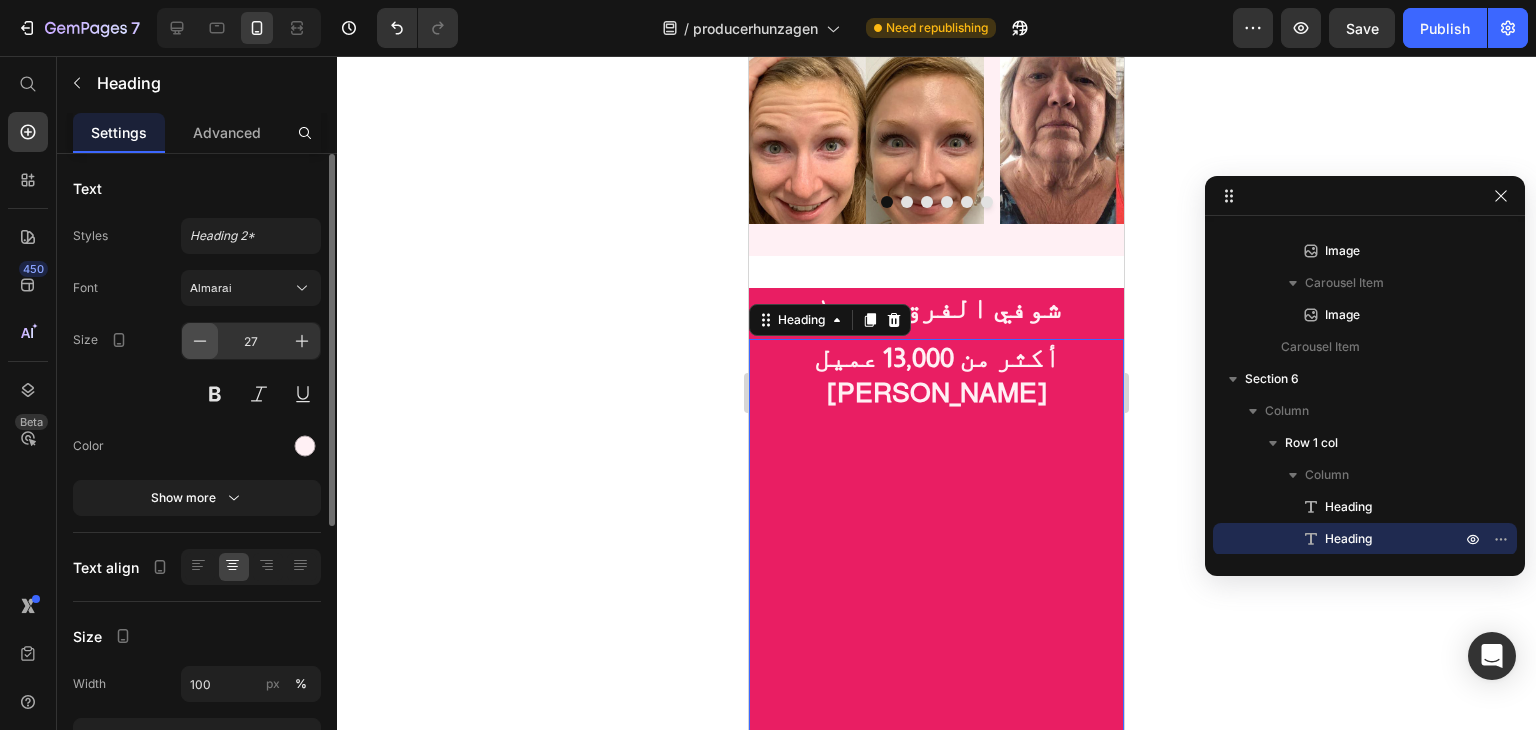 click at bounding box center (200, 341) 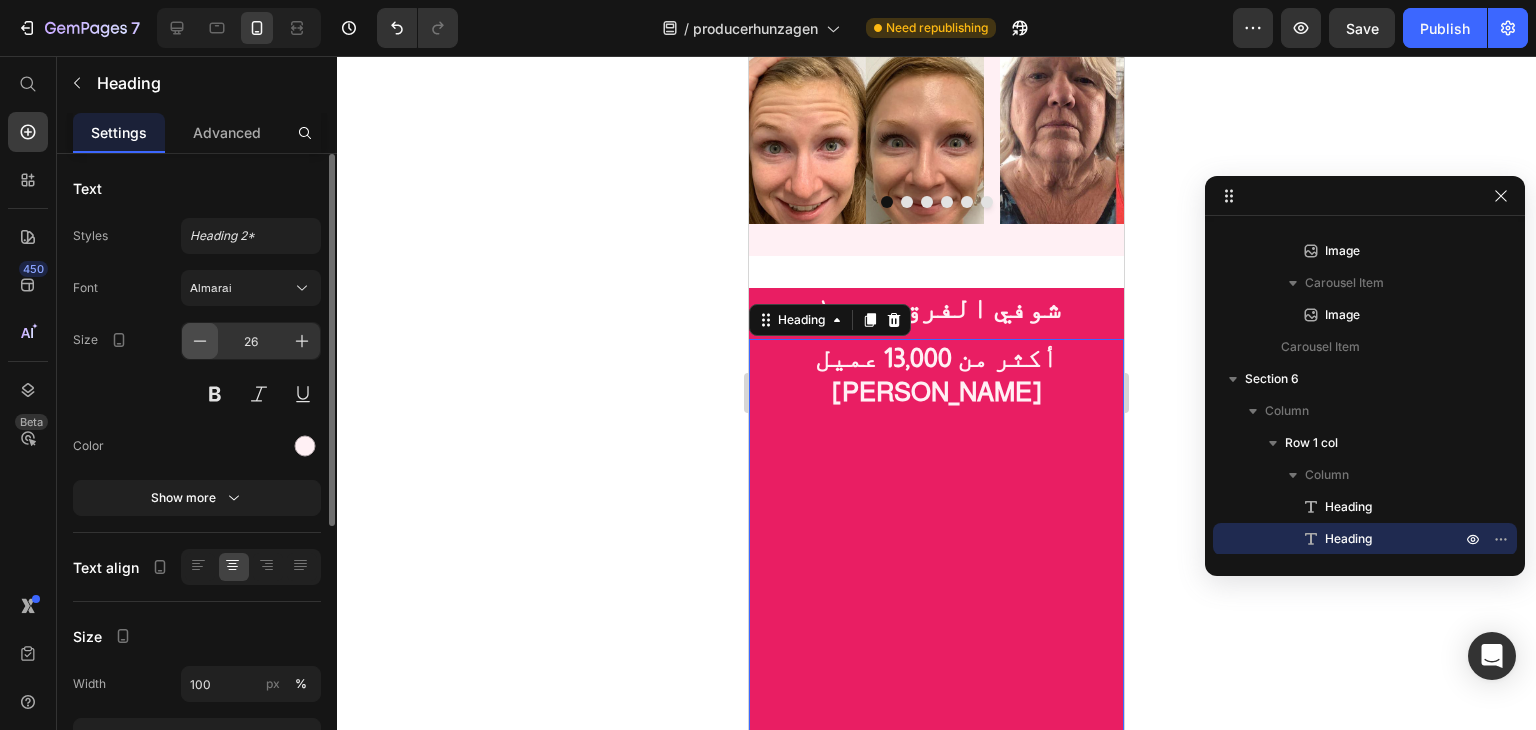 click at bounding box center (200, 341) 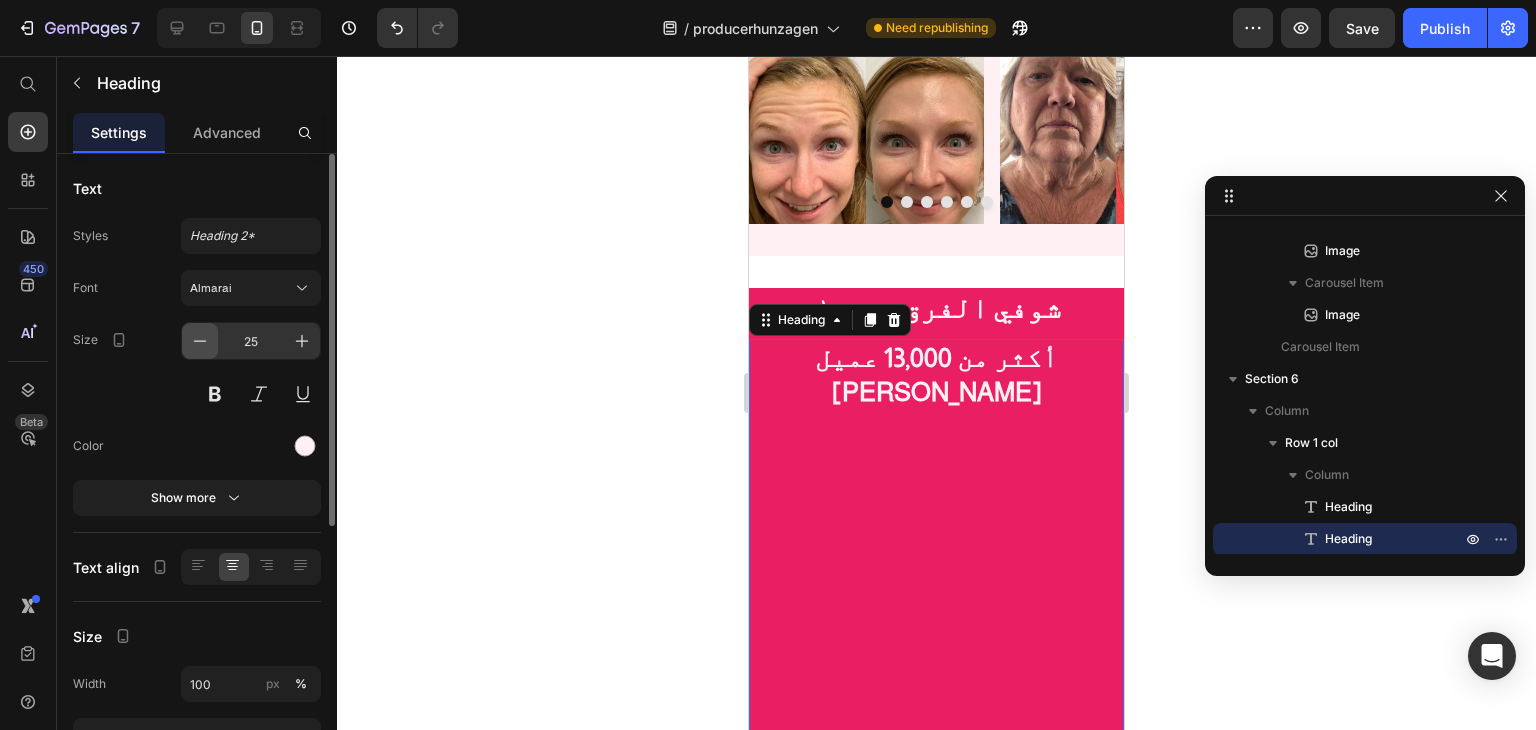 click at bounding box center (200, 341) 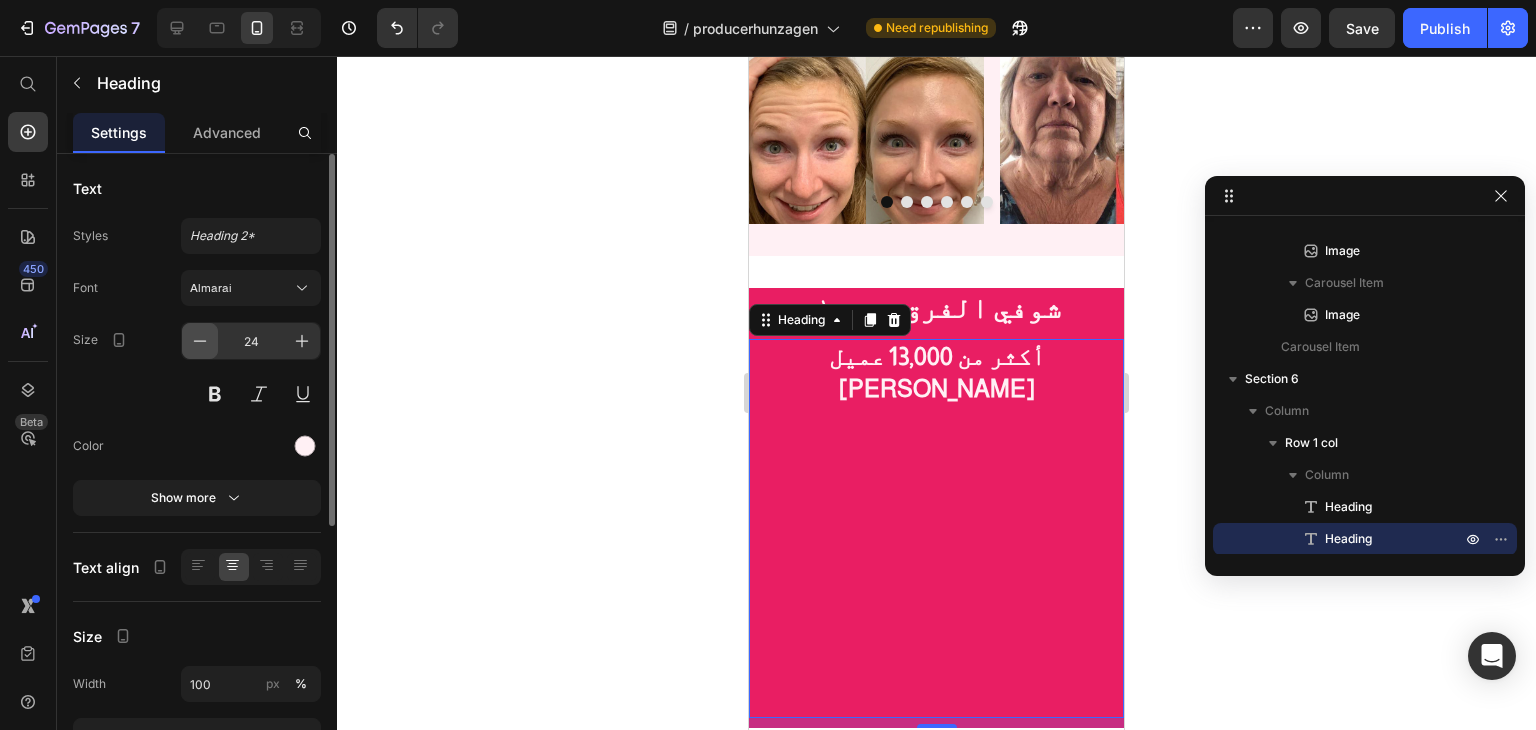 click at bounding box center (200, 341) 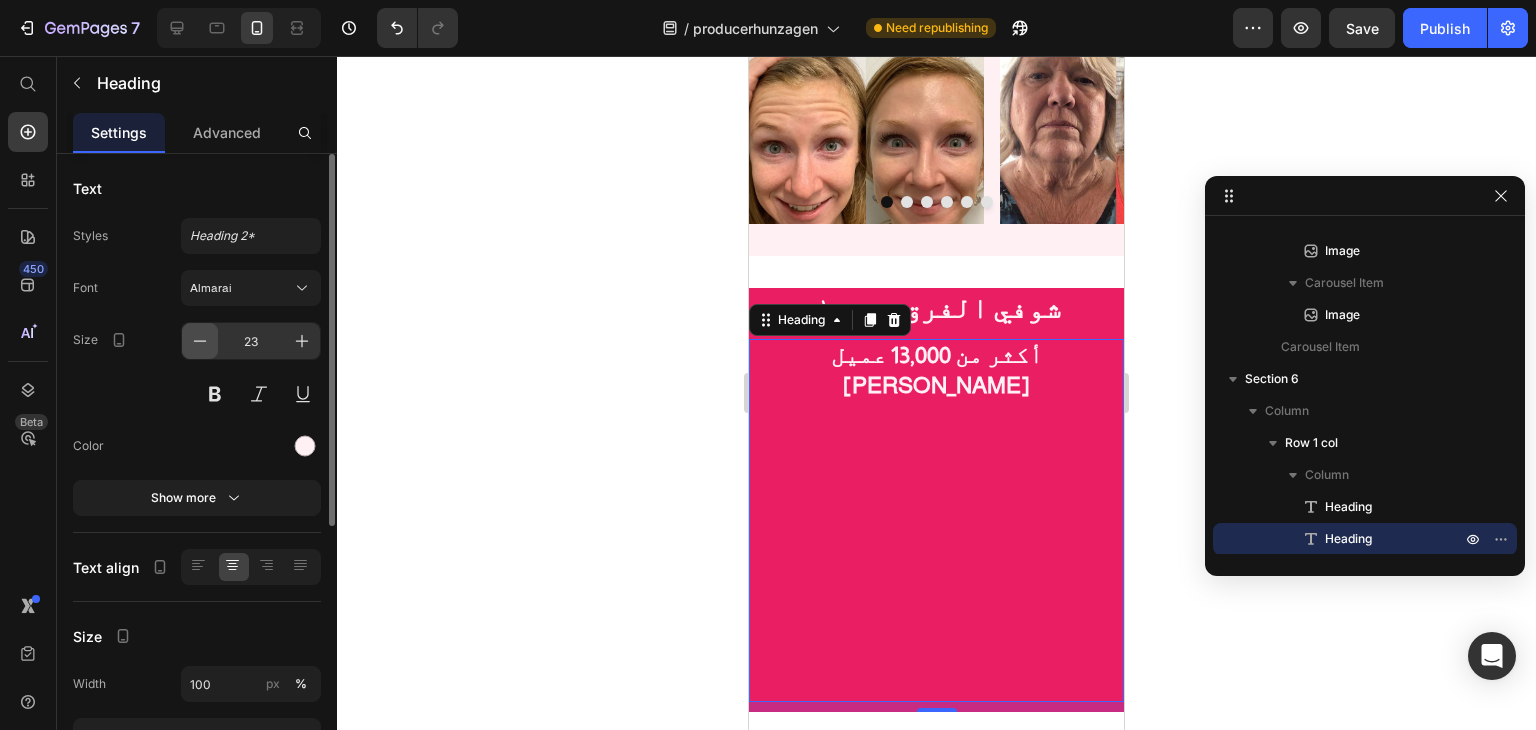 click at bounding box center (200, 341) 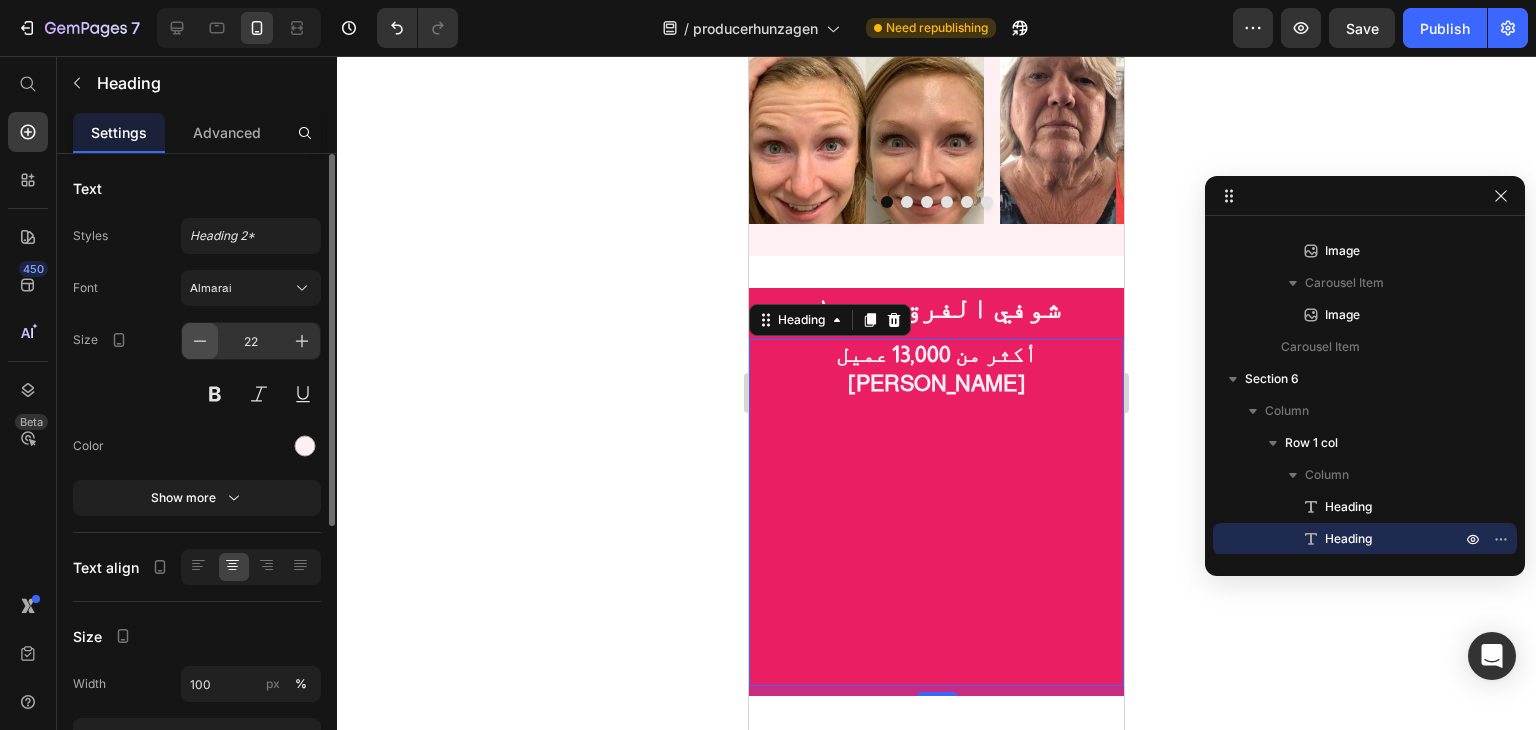 click at bounding box center [200, 341] 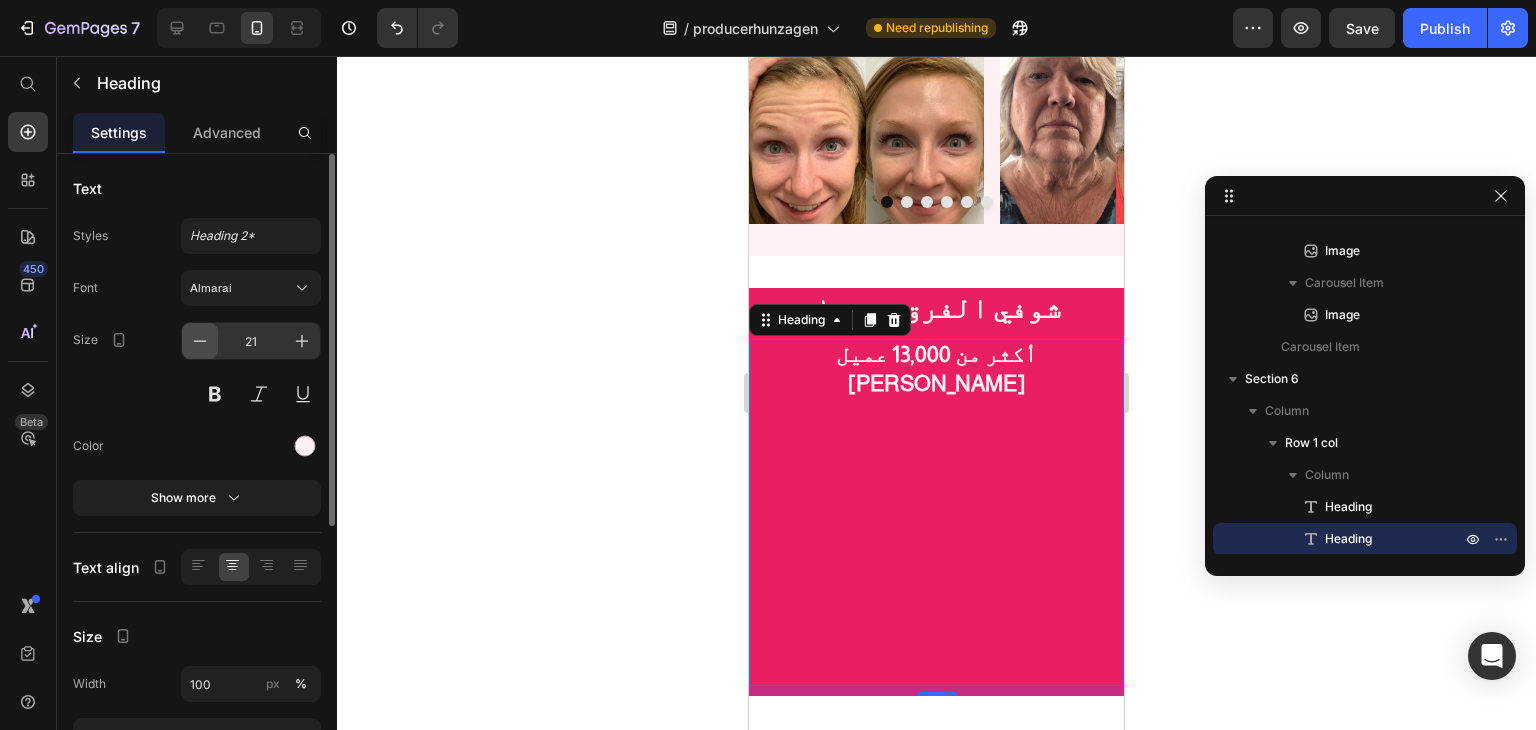 click at bounding box center (200, 341) 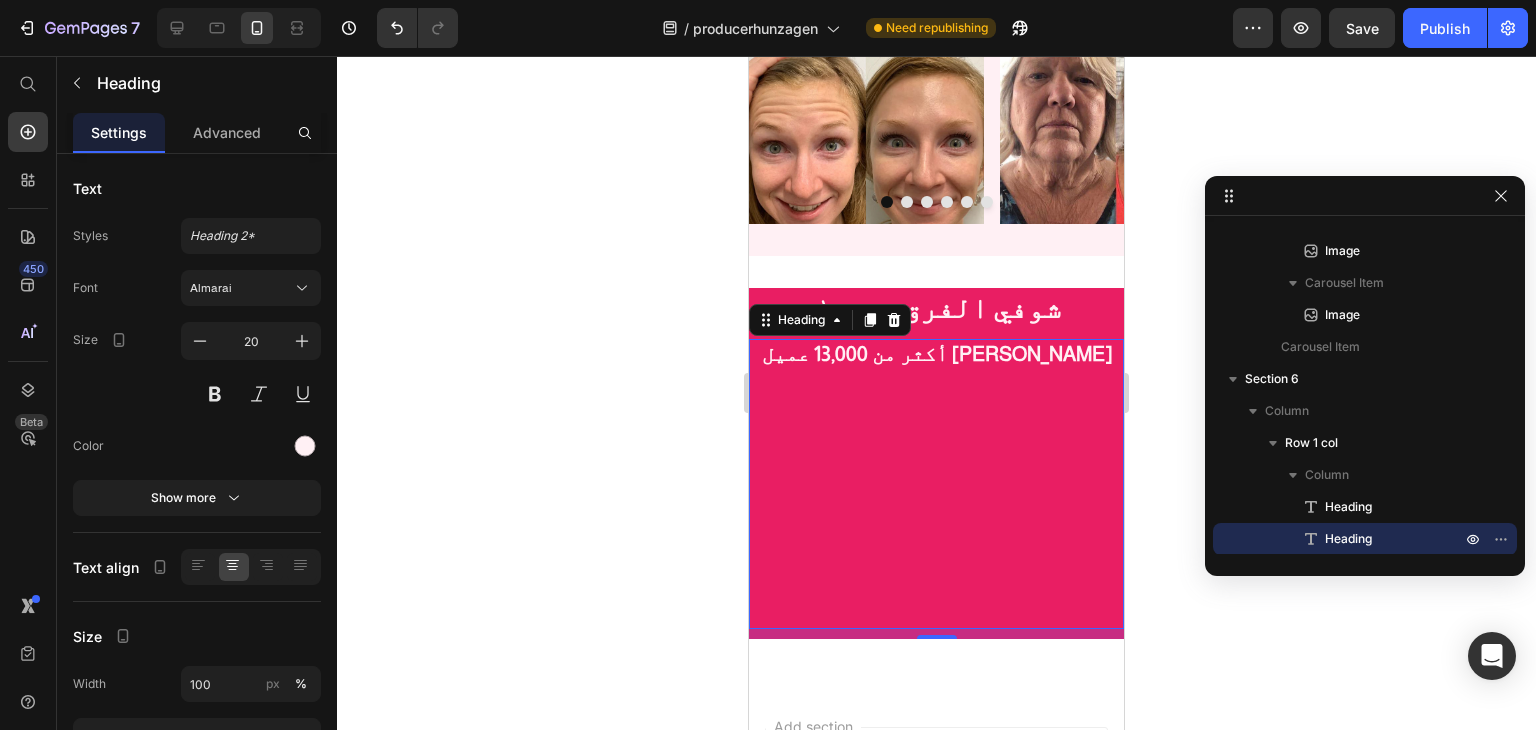 click 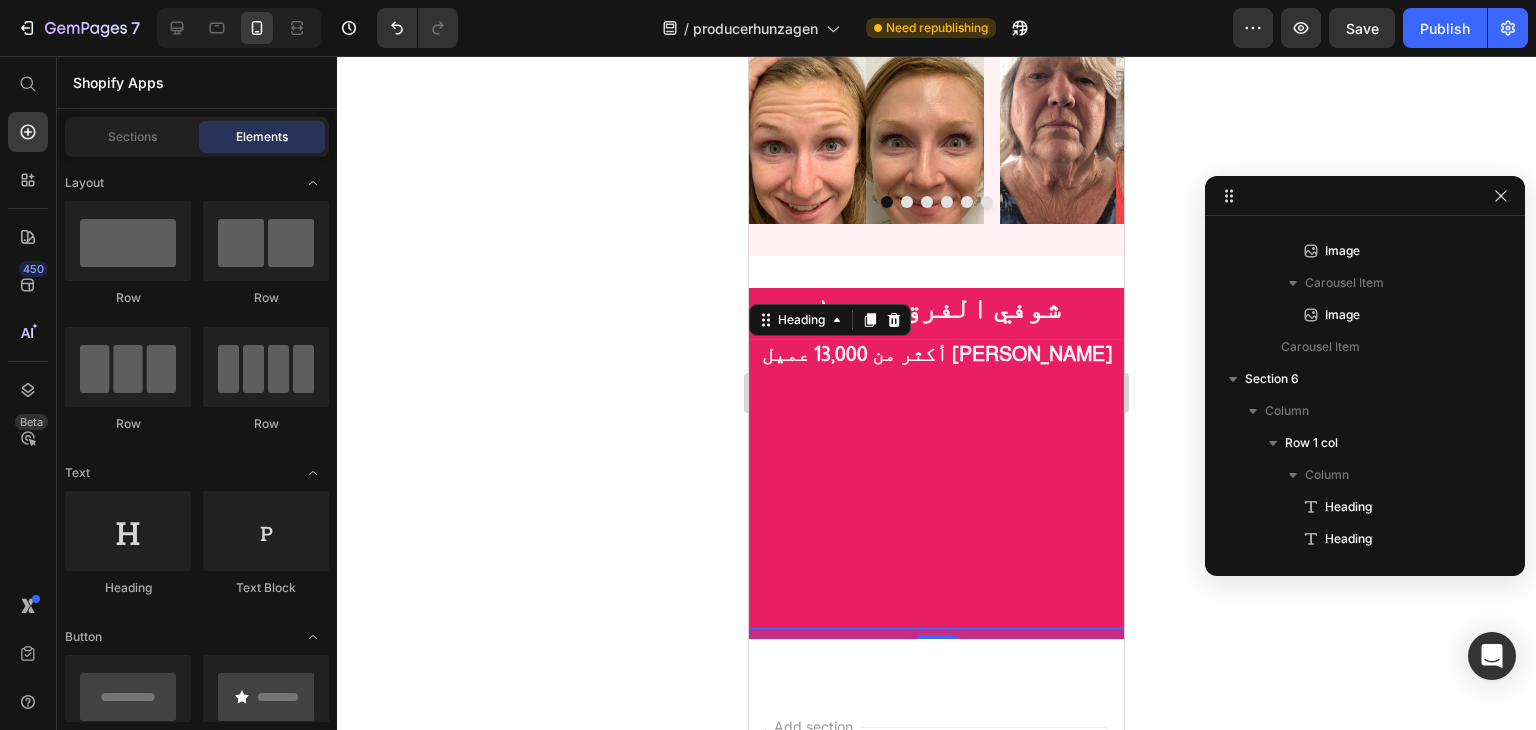 scroll, scrollTop: 0, scrollLeft: 0, axis: both 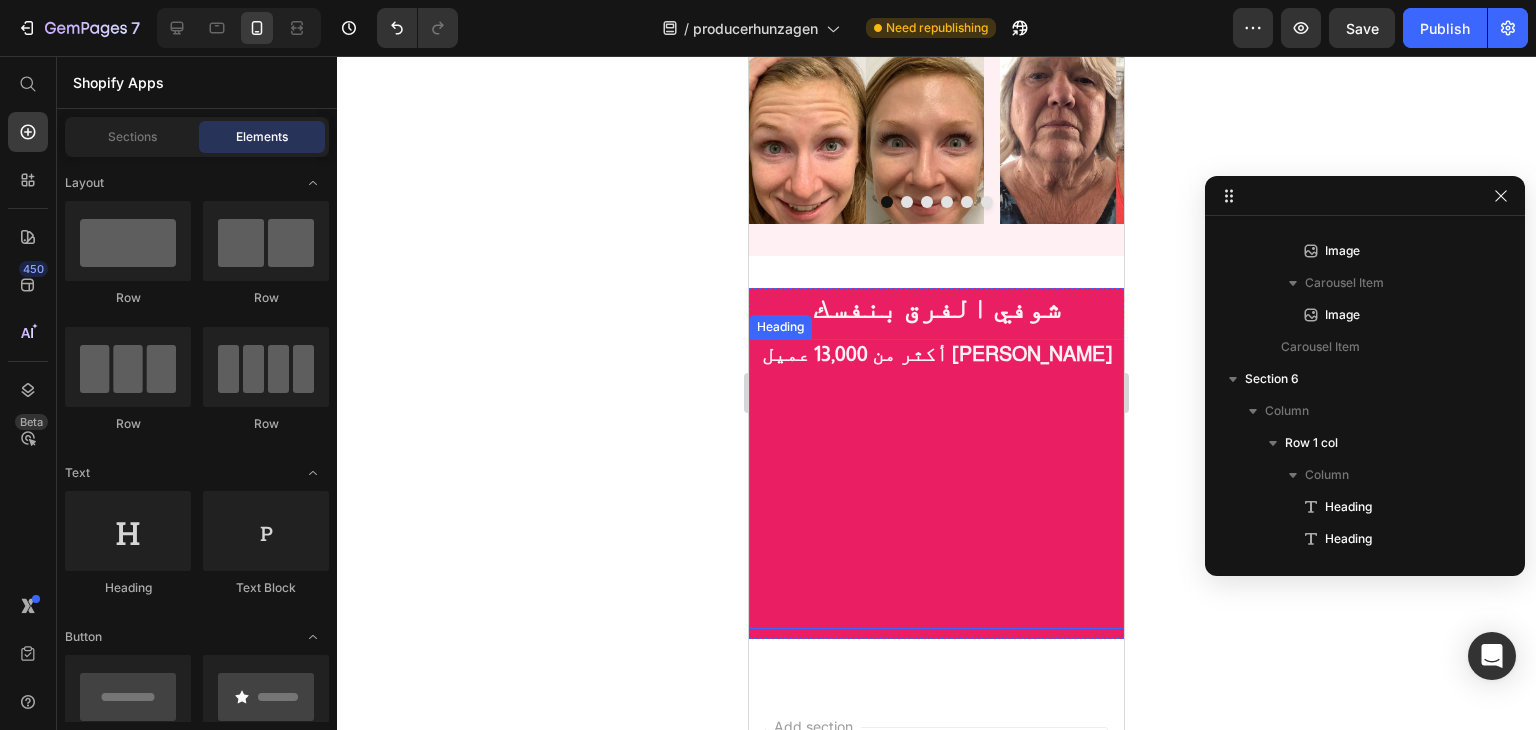 click on "أكثر من 13,000 عميل [PERSON_NAME]" at bounding box center [936, 484] 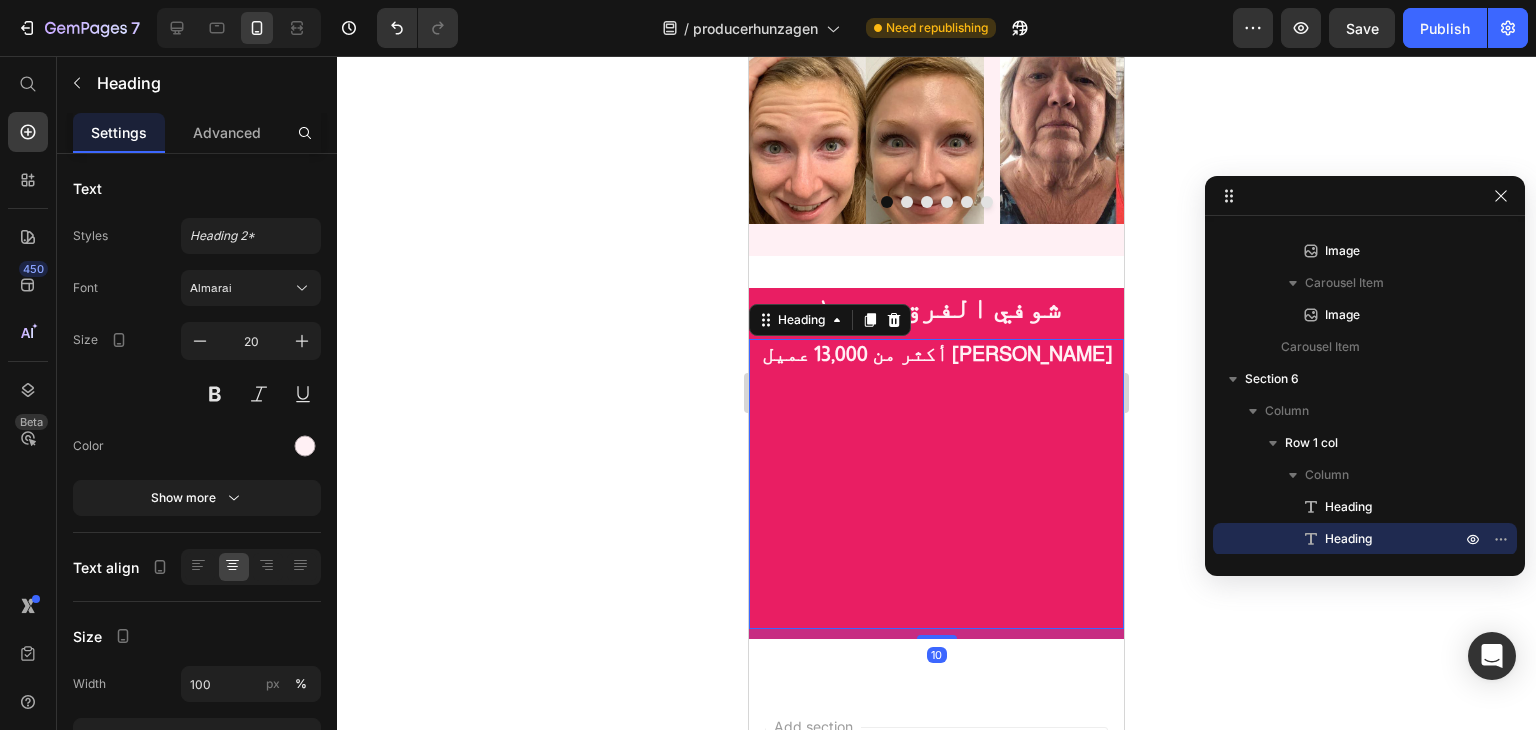 click on "أكثر من 13,000 عميل [PERSON_NAME]" at bounding box center (936, 484) 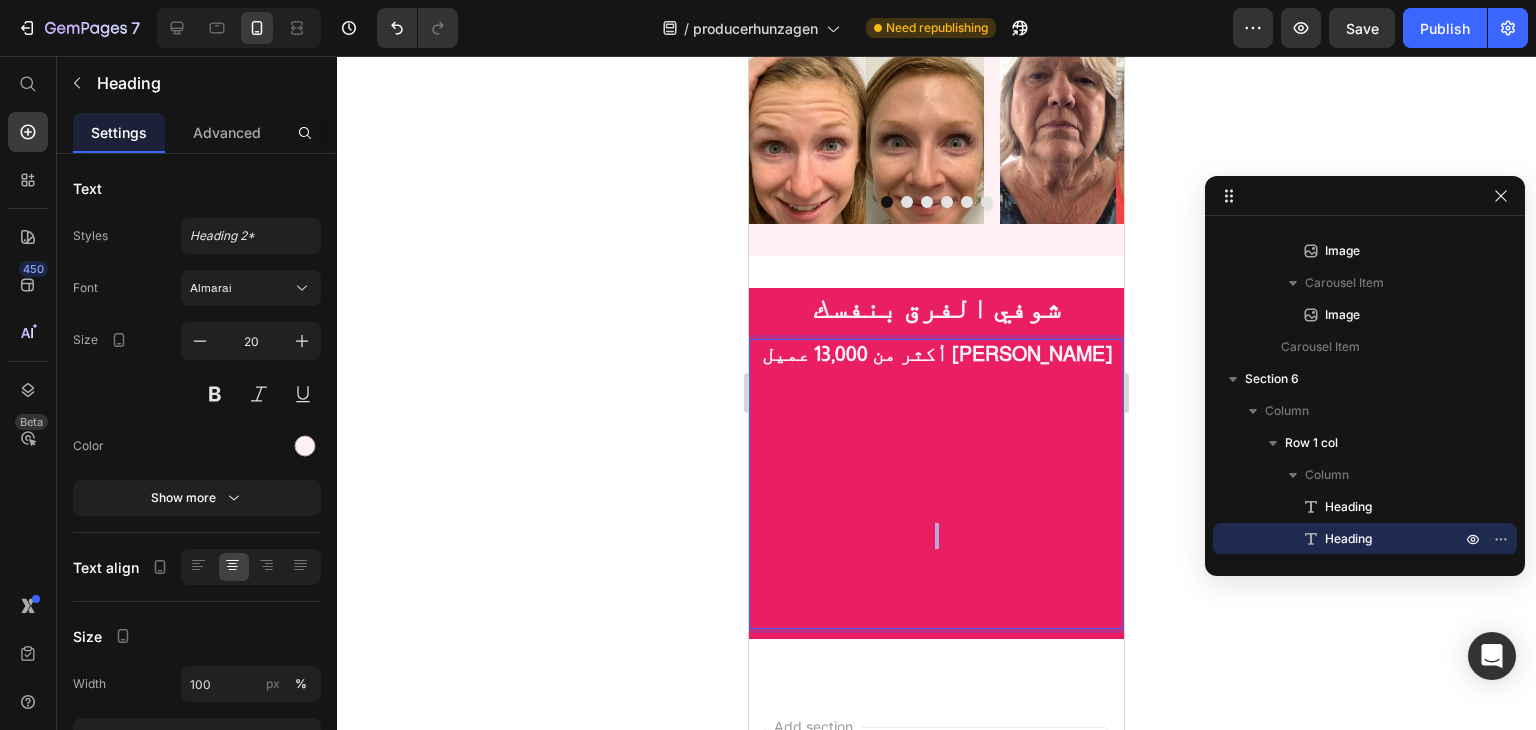 click on "أكثر من 13,000 عميل [PERSON_NAME]" at bounding box center [936, 484] 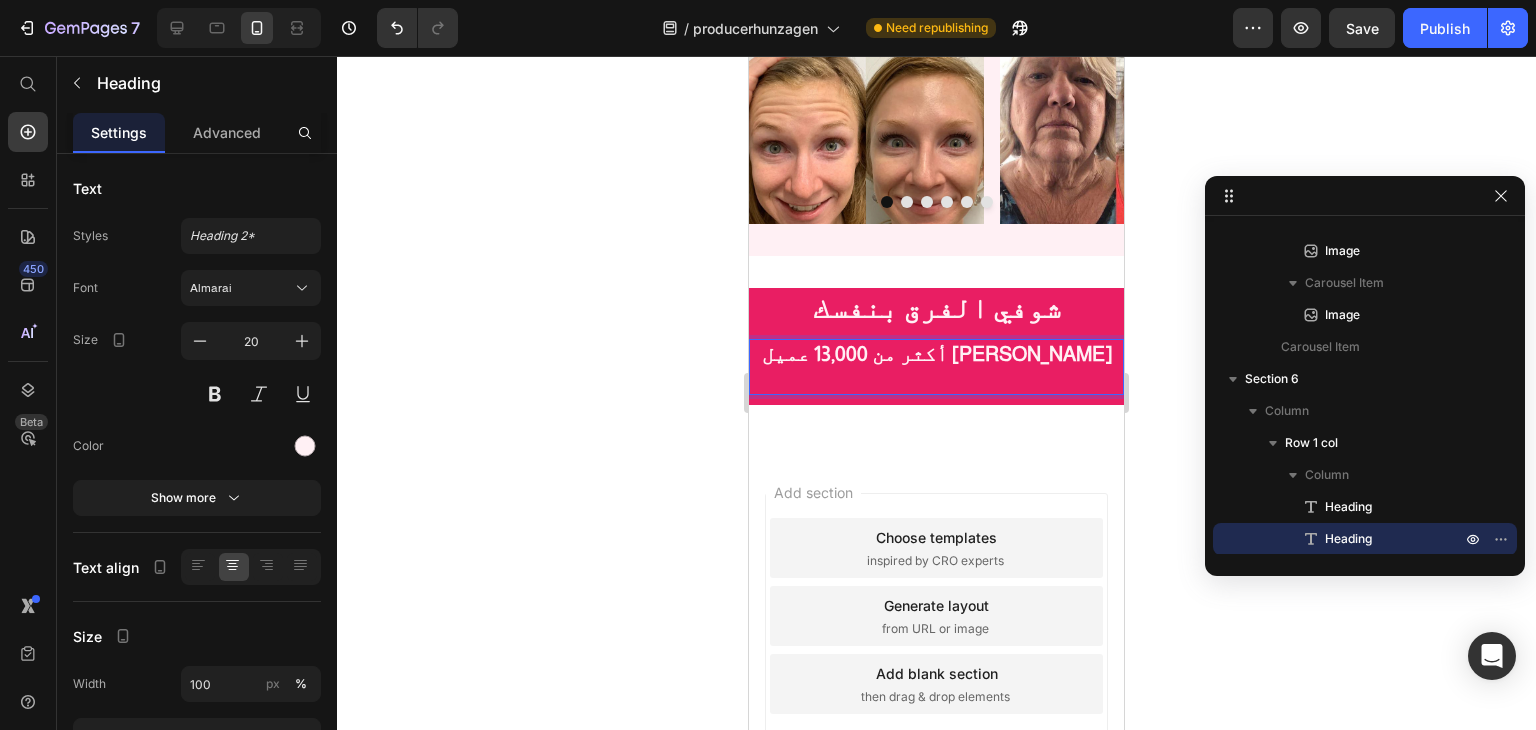 scroll, scrollTop: 1711, scrollLeft: 0, axis: vertical 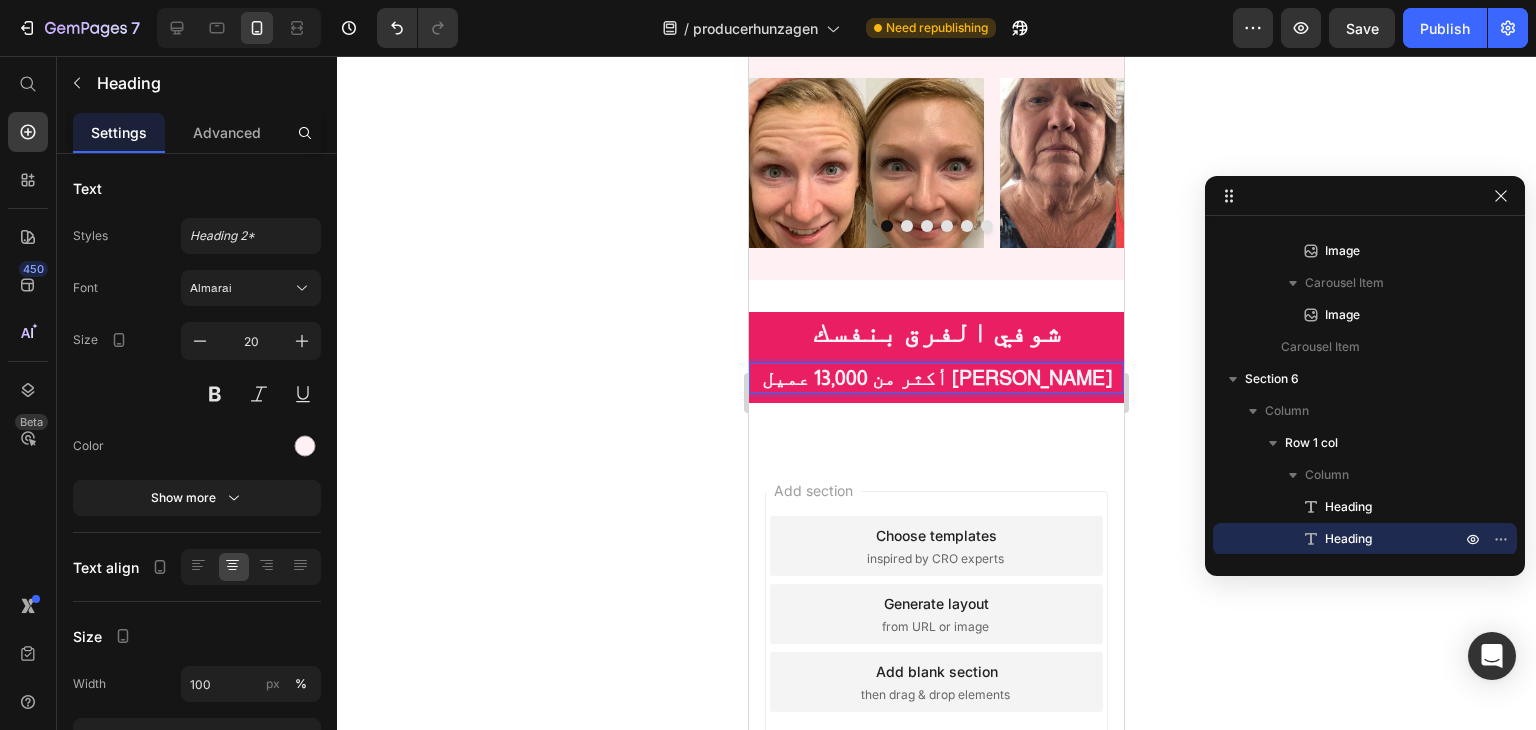 click 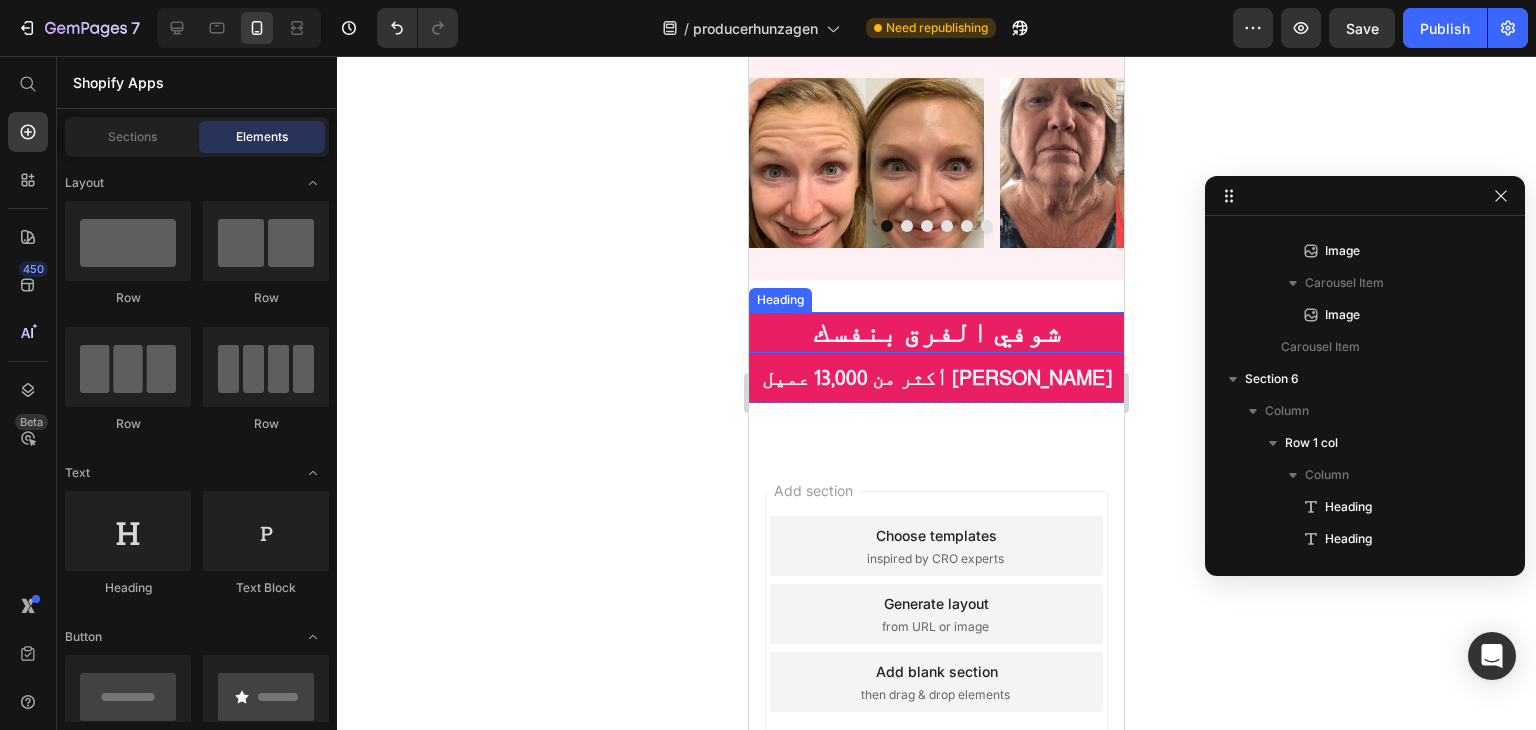 click on "⁠⁠⁠⁠⁠⁠⁠ شوفي الفرق بنفسك" at bounding box center (936, 333) 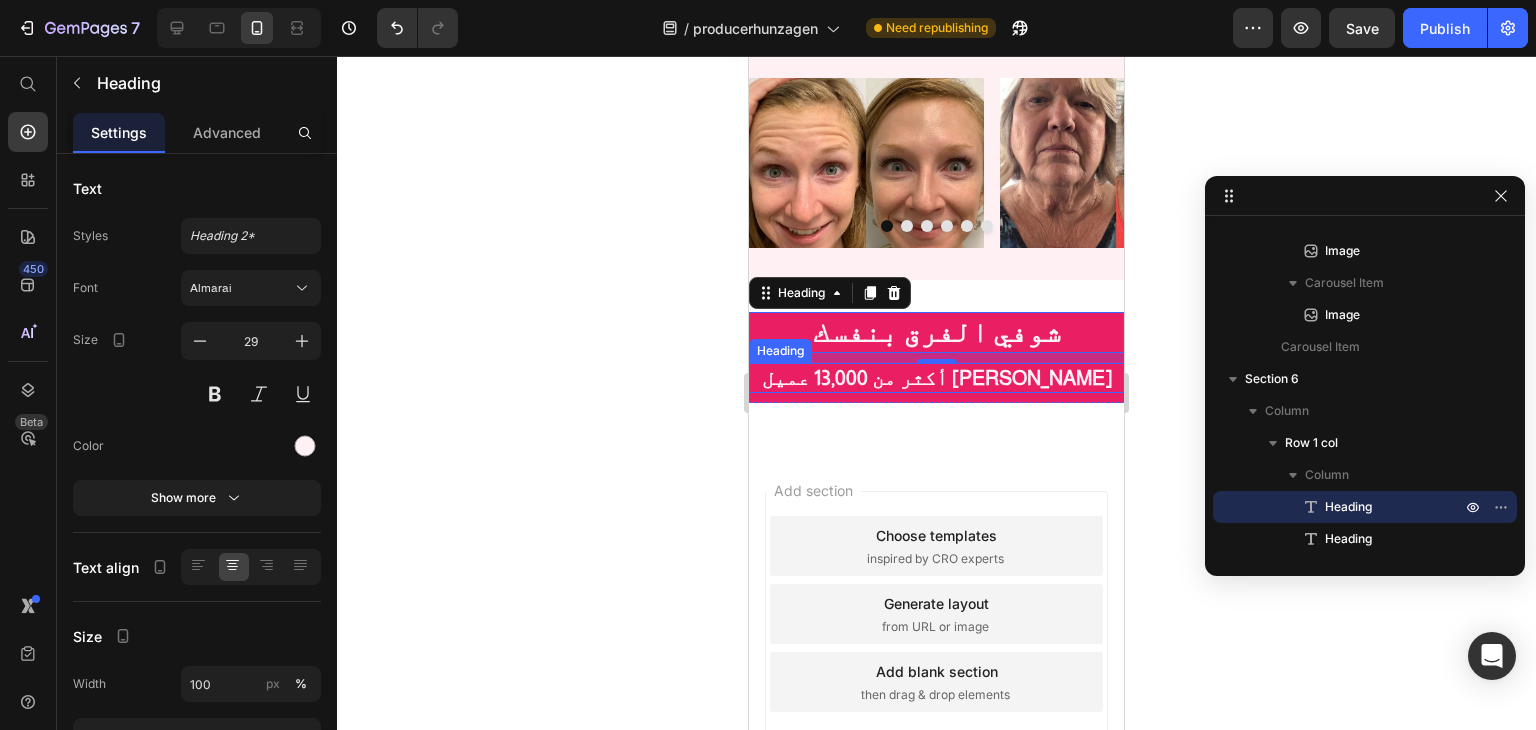 click on "⁠⁠⁠⁠⁠⁠⁠ أكثر من 13,000 عميل سعيد" at bounding box center (936, 378) 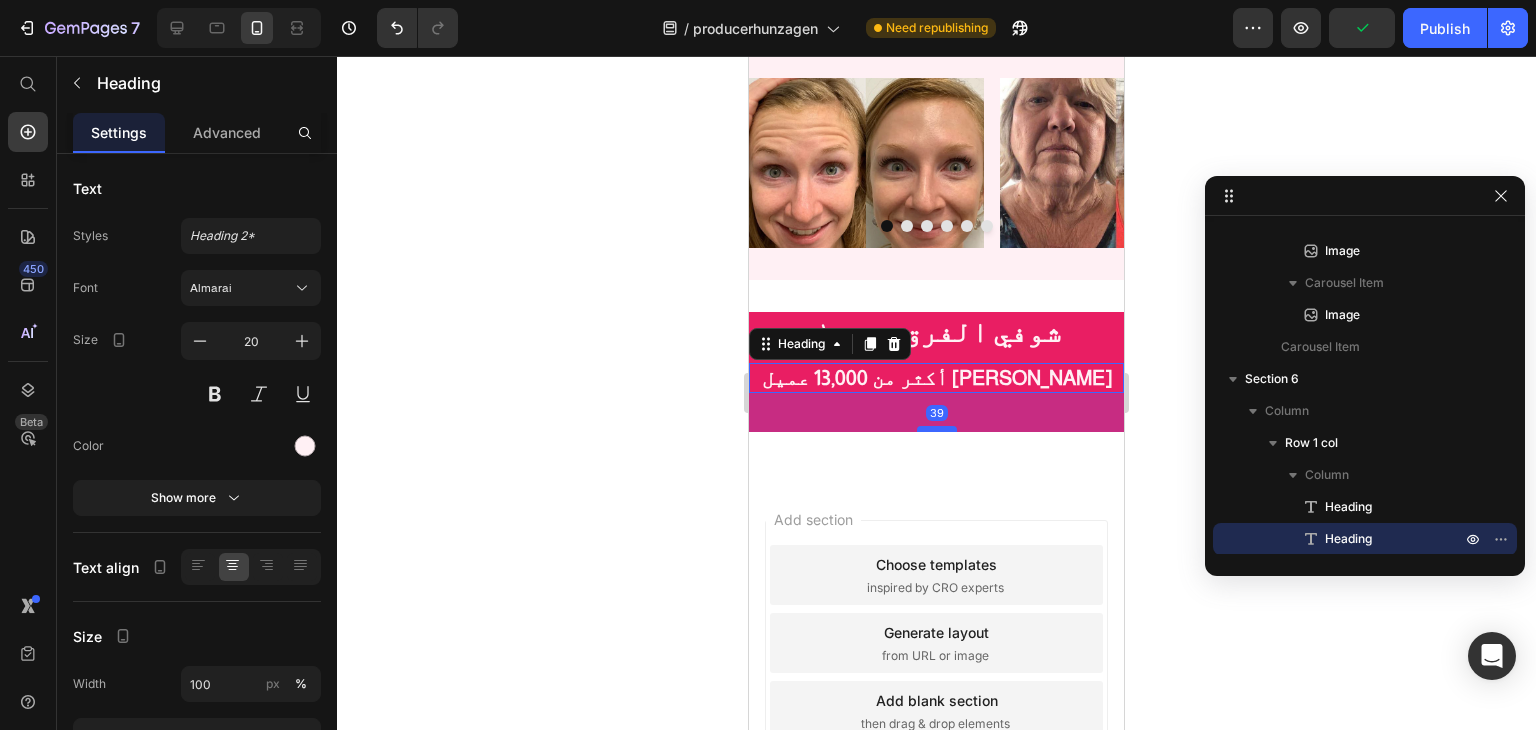 drag, startPoint x: 947, startPoint y: 394, endPoint x: 948, endPoint y: 418, distance: 24.020824 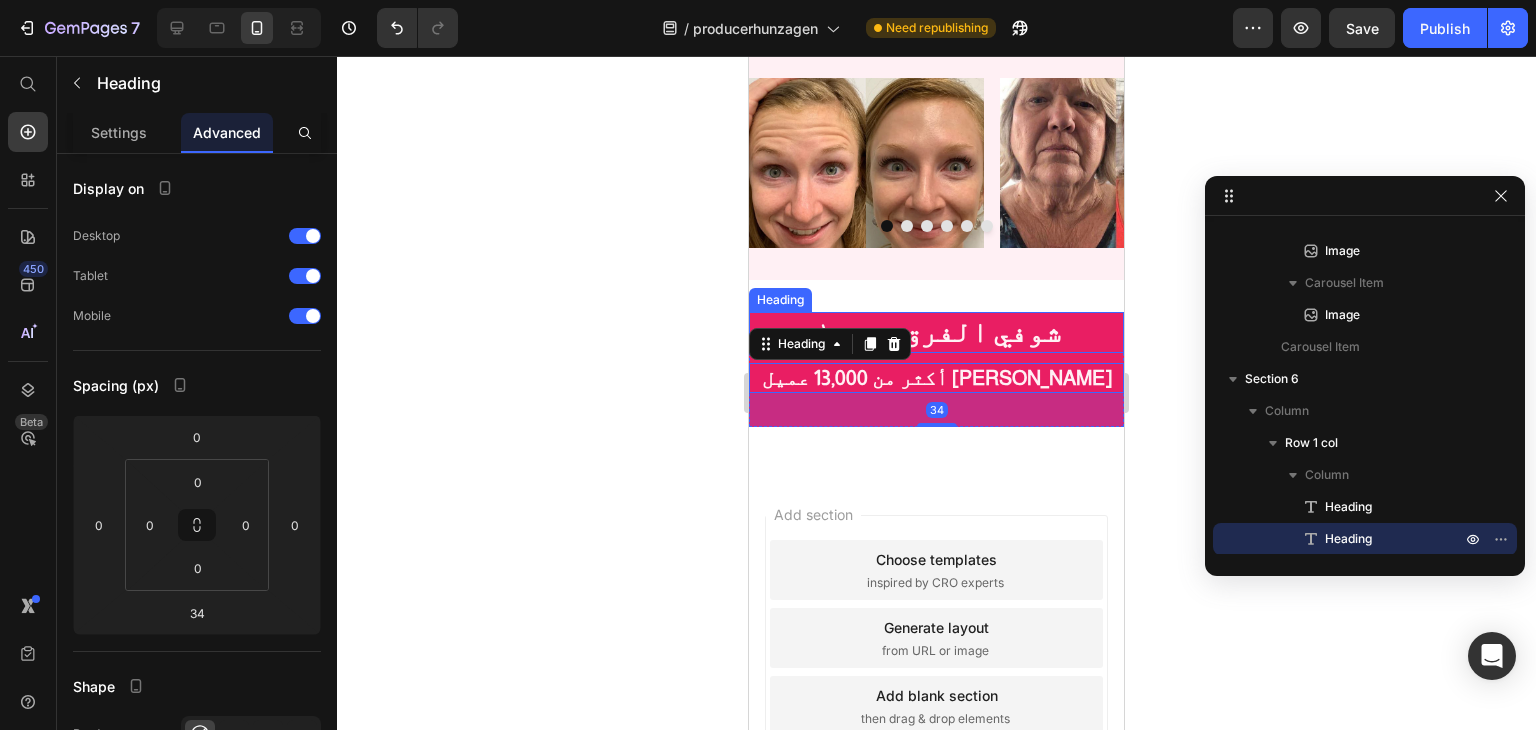 click on "⁠⁠⁠⁠⁠⁠⁠ شوفي الفرق بنفسك" at bounding box center [936, 333] 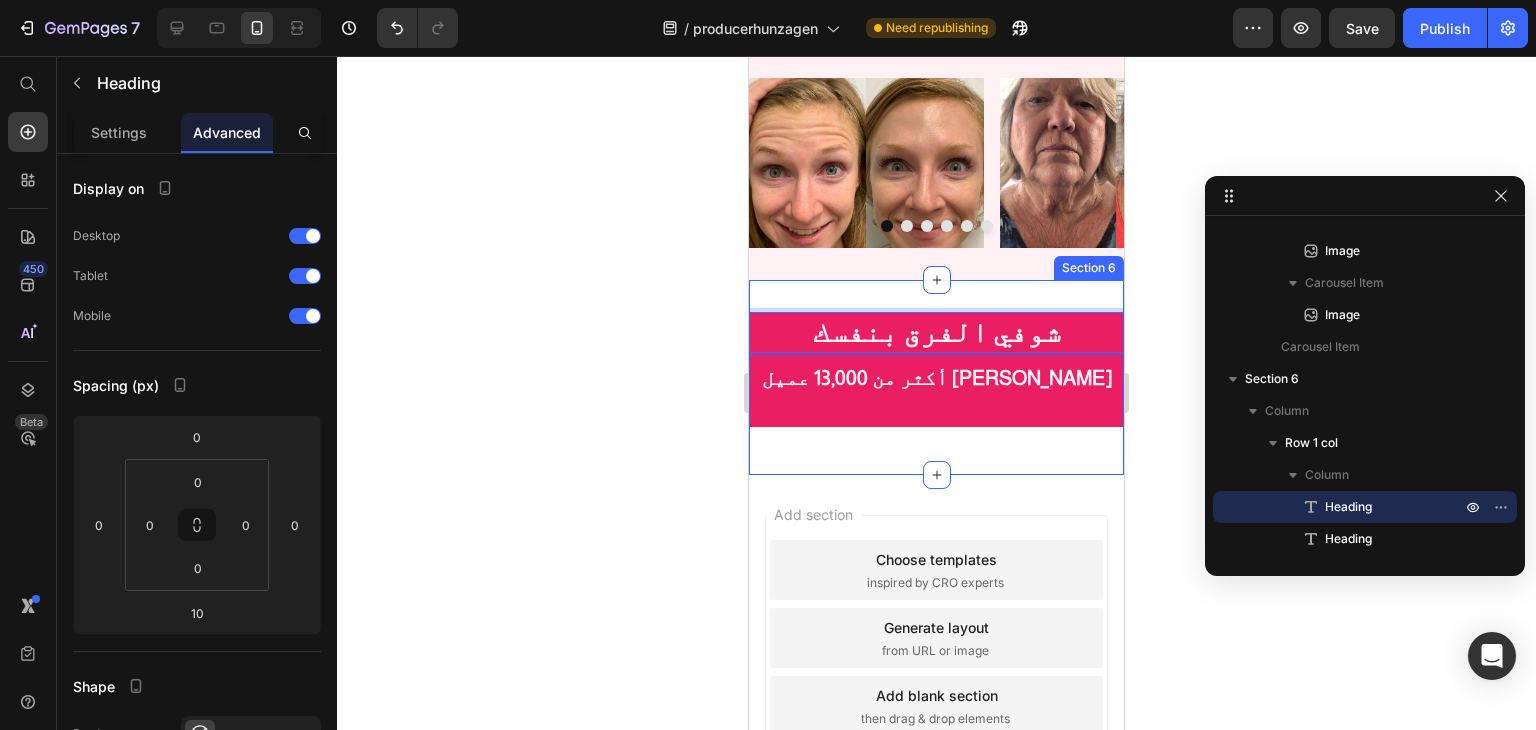 click on "شوفي الفرق بنفسك Heading   10 ⁠⁠⁠⁠⁠⁠⁠ أكثر من 13,000 عميل سعيد Heading Row Section 6" at bounding box center [936, 378] 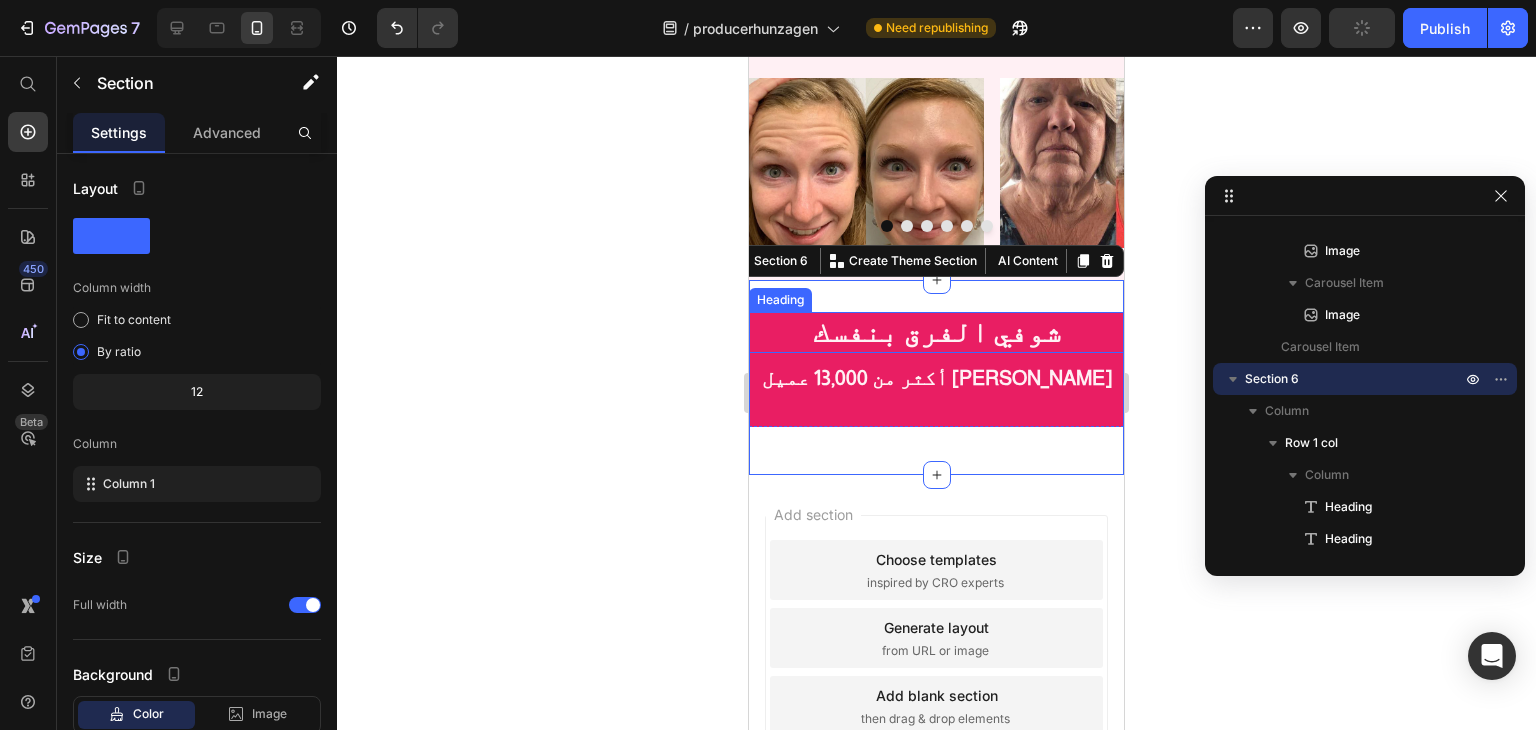 click on "شوفي الفرق بنفسك" at bounding box center (937, 332) 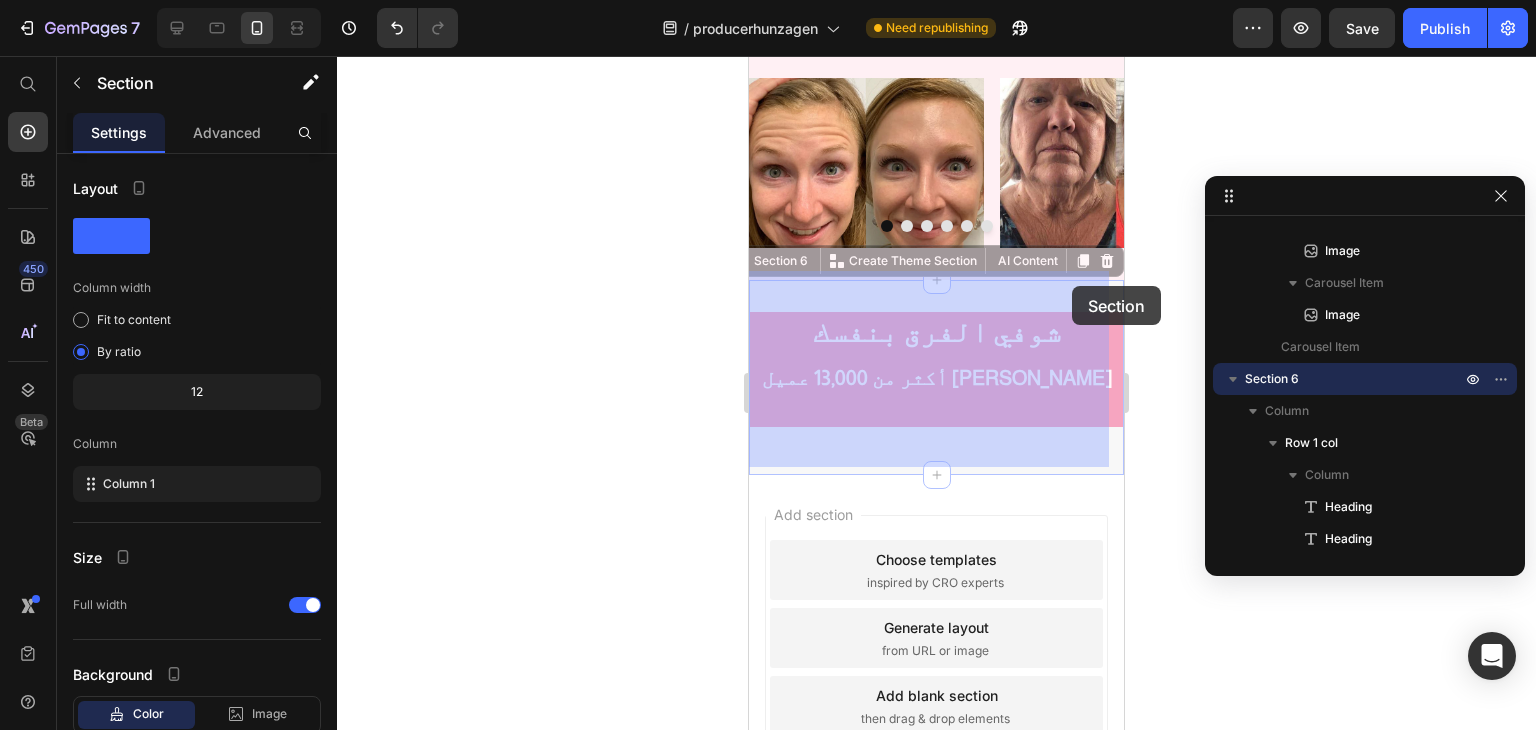 drag, startPoint x: 1072, startPoint y: 301, endPoint x: 1072, endPoint y: 289, distance: 12 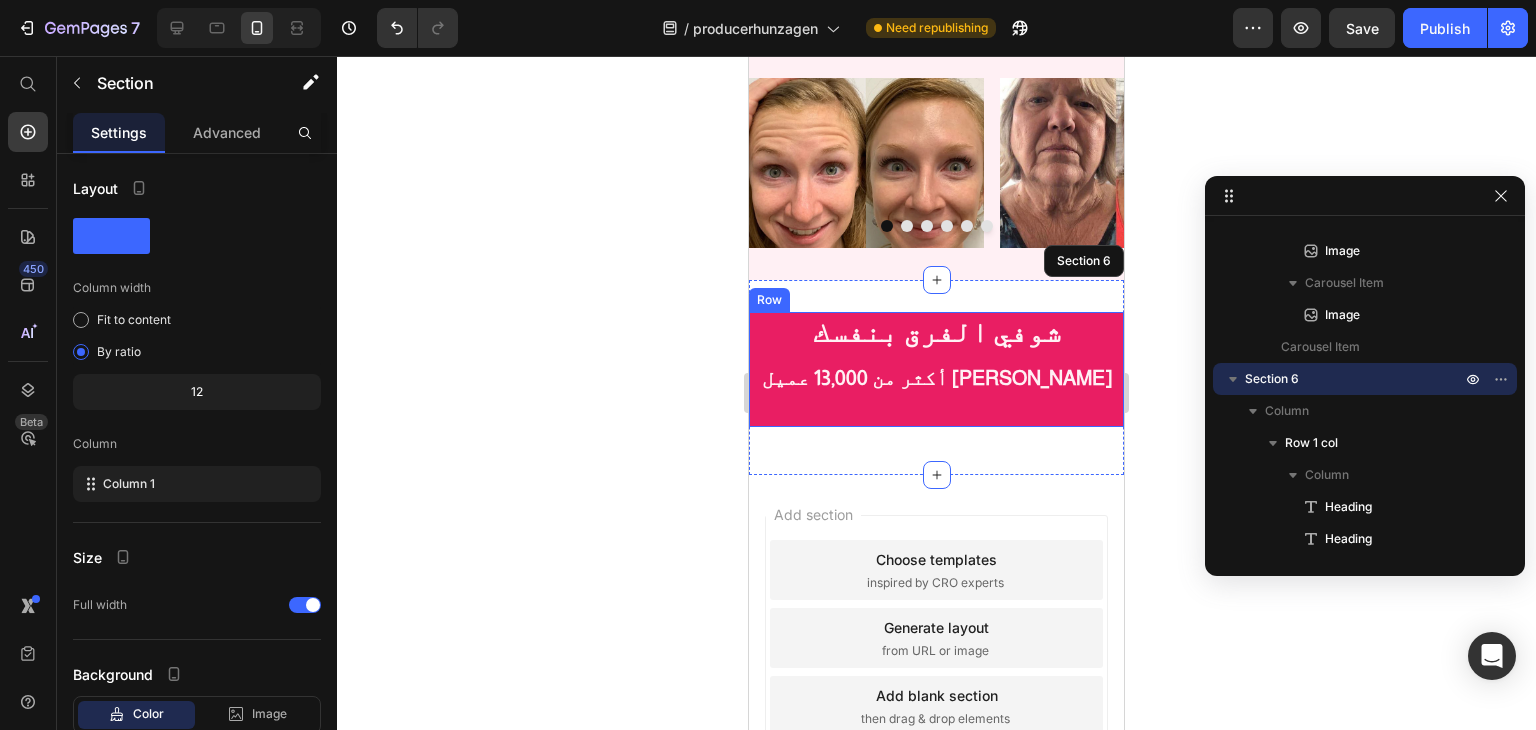 click on "شوفي الفرق بنفسك Heading أكثر من 13,000 عميل سعيد Heading" at bounding box center [936, 370] 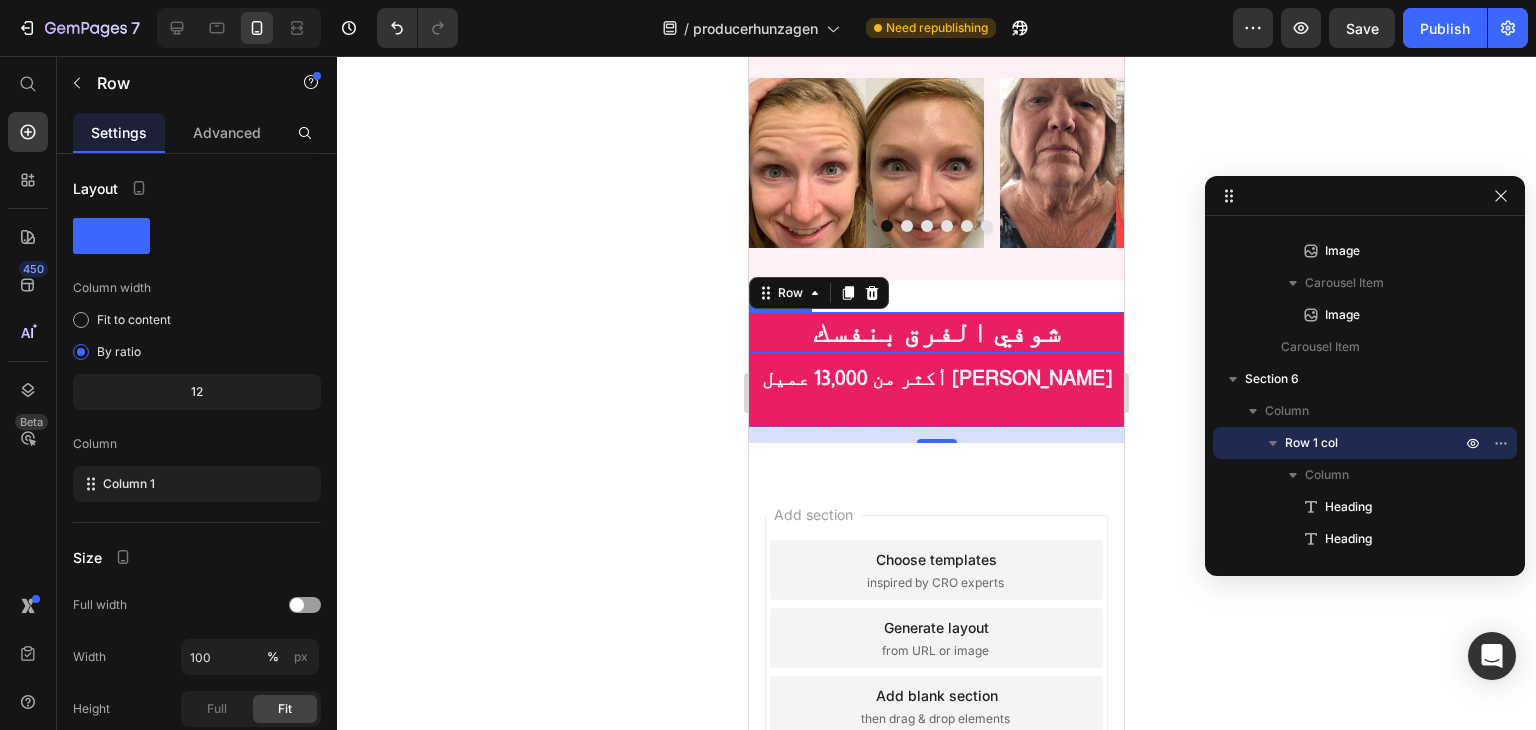 click on "شوفي الفرق بنفسك" at bounding box center [936, 333] 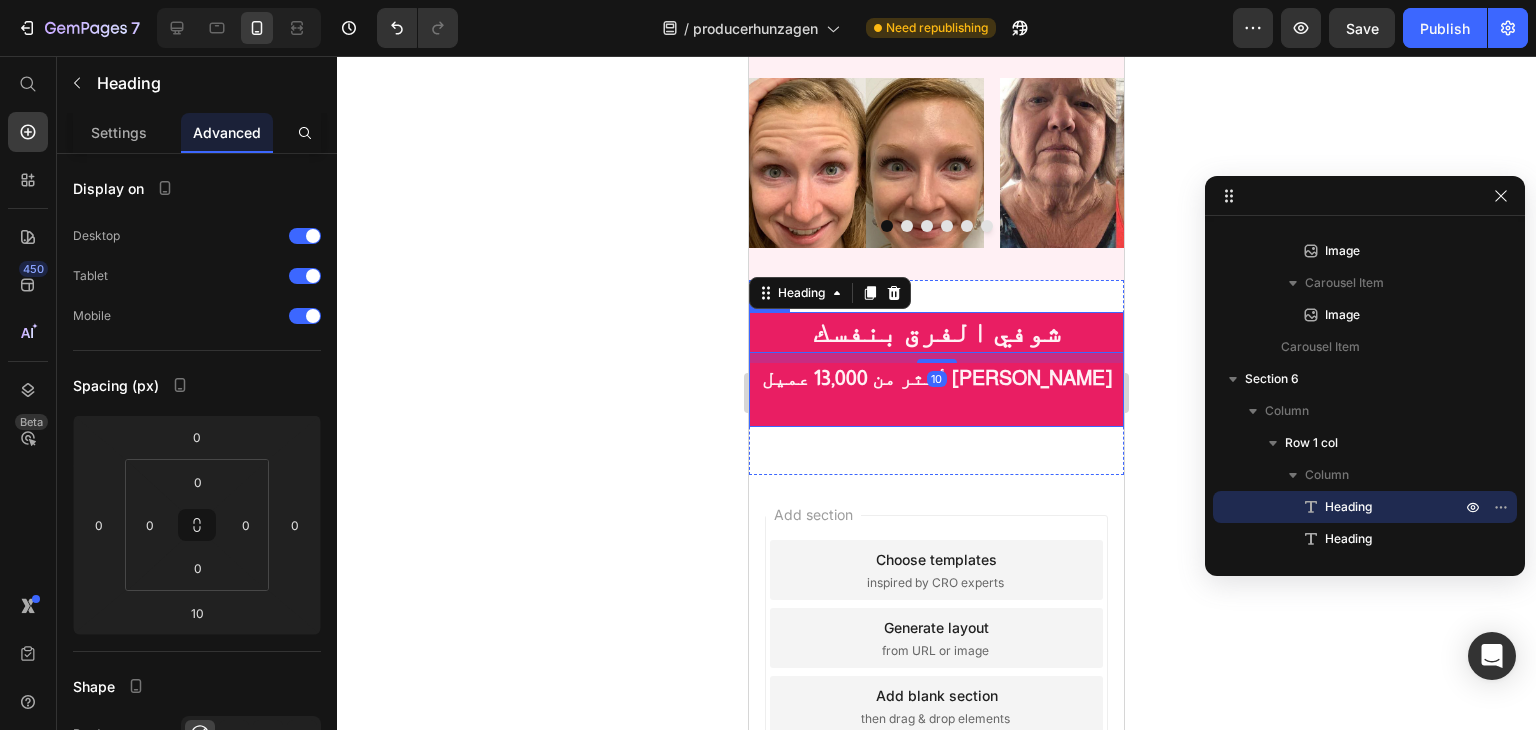 click on "شوفي الفرق بنفسك Heading   10 أكثر من 13,000 عميل سعيد Heading" at bounding box center (936, 370) 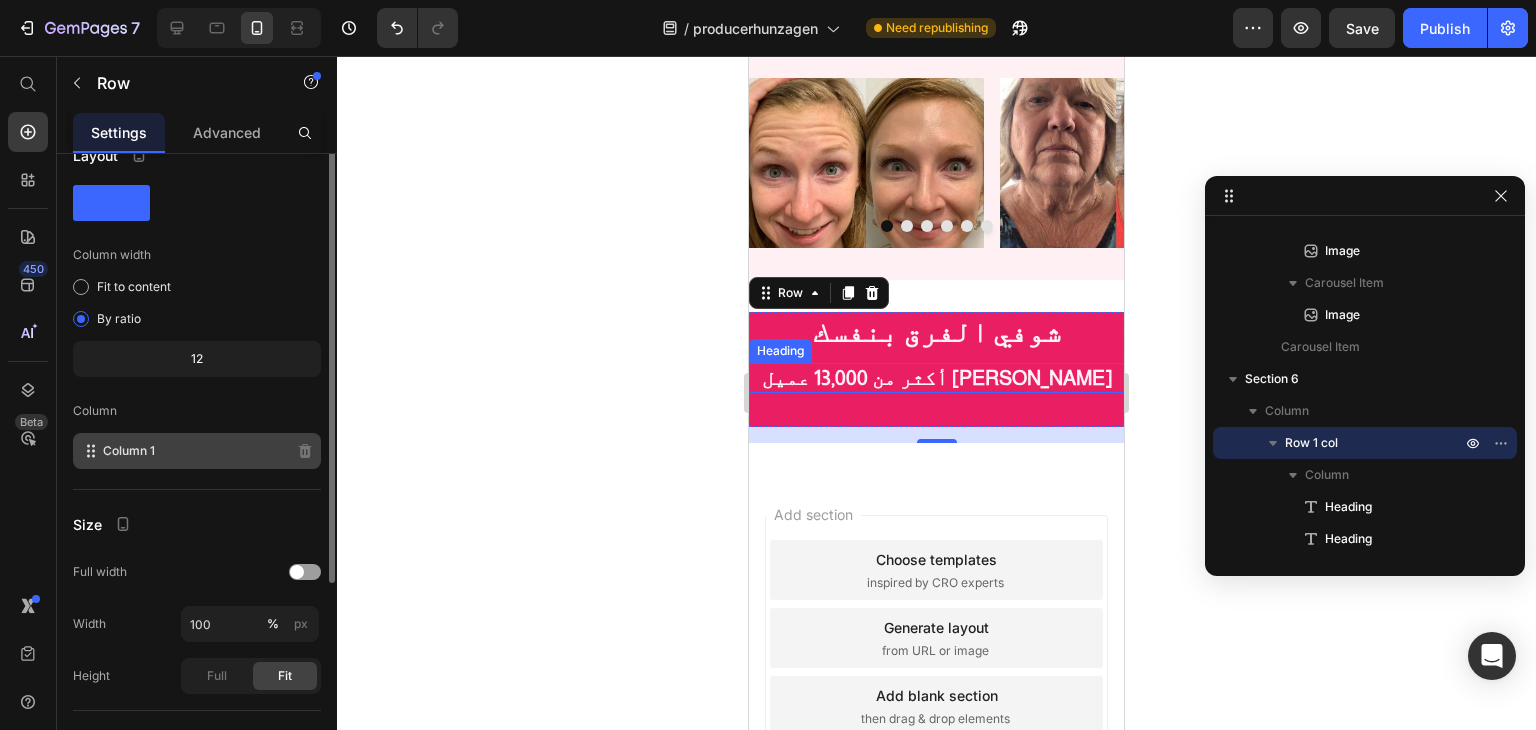 scroll, scrollTop: 0, scrollLeft: 0, axis: both 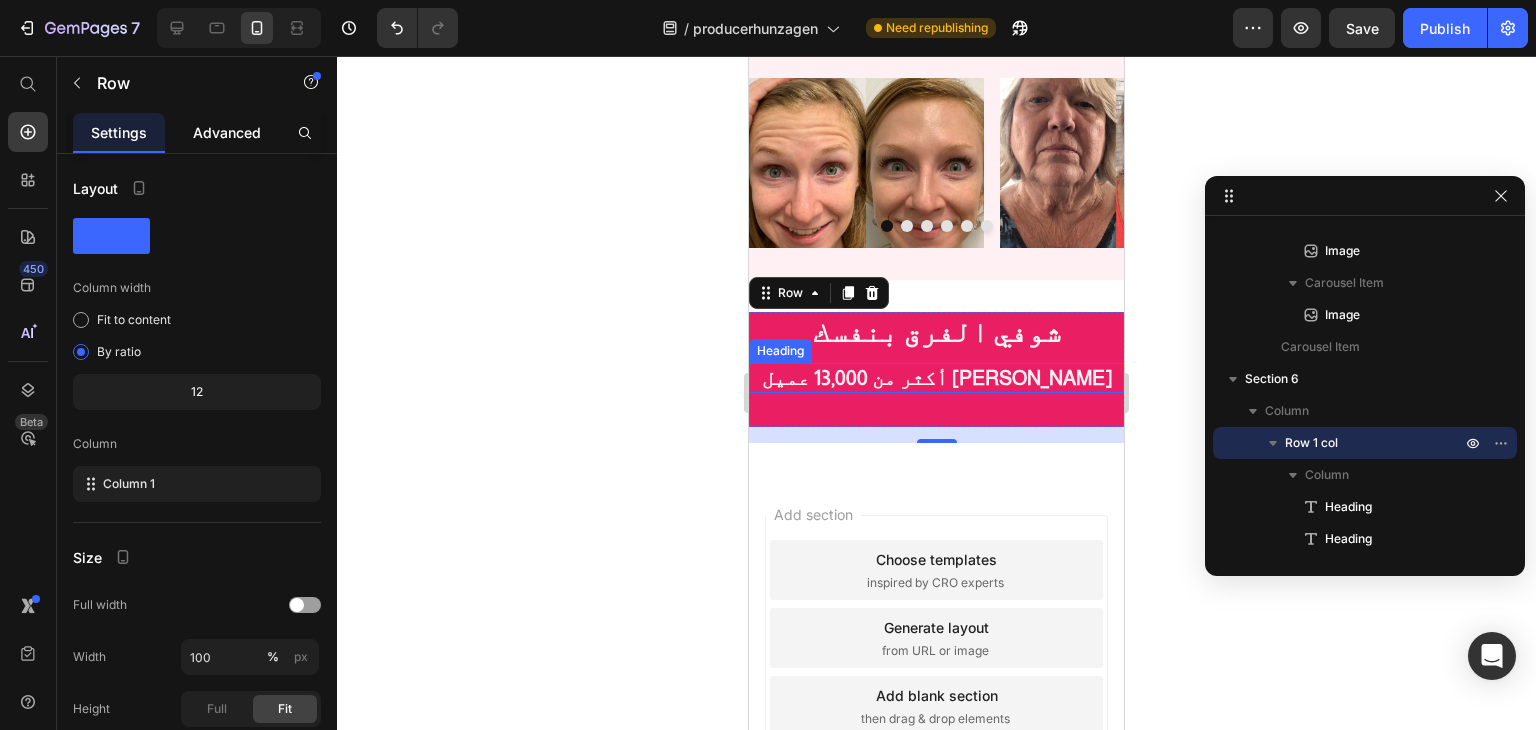 click on "Advanced" at bounding box center (227, 132) 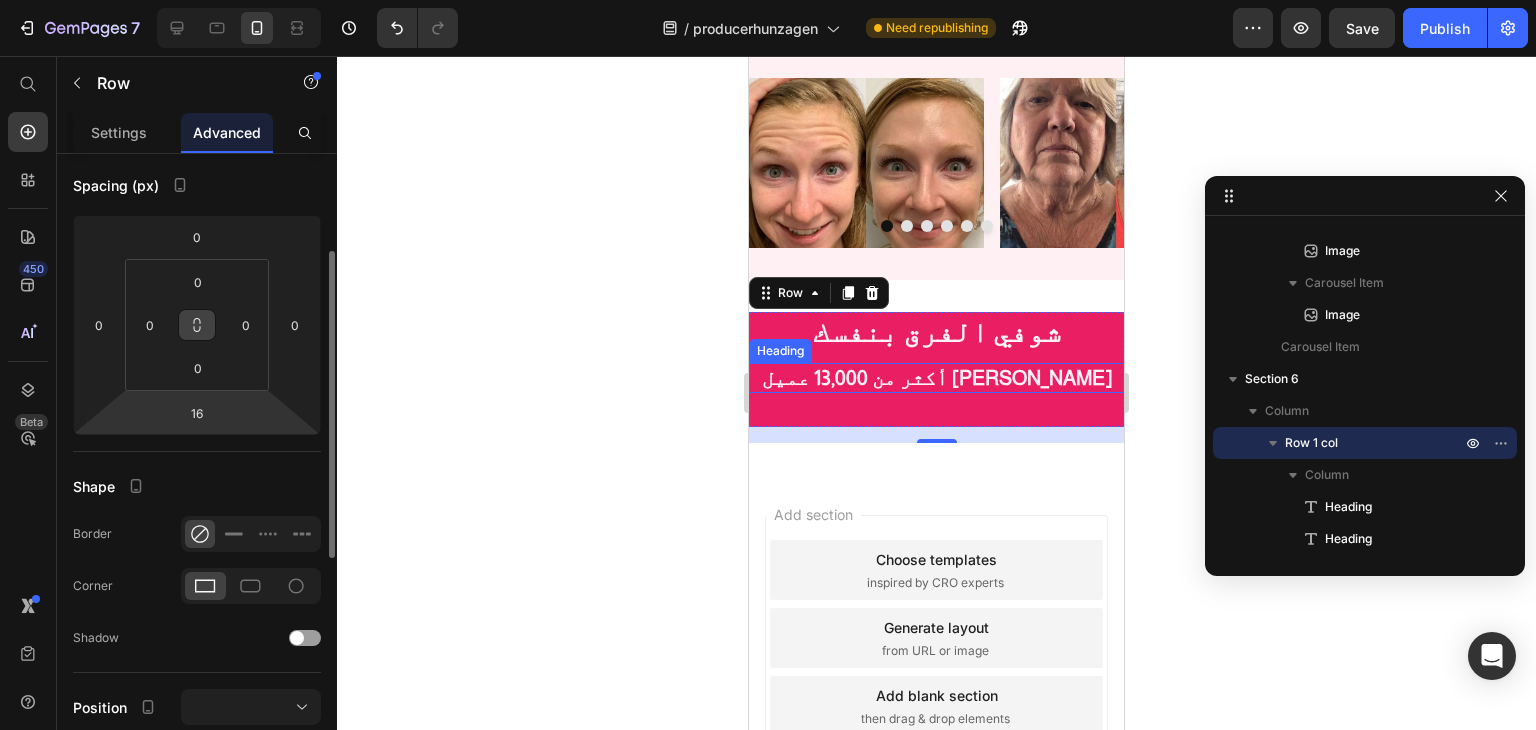 scroll, scrollTop: 100, scrollLeft: 0, axis: vertical 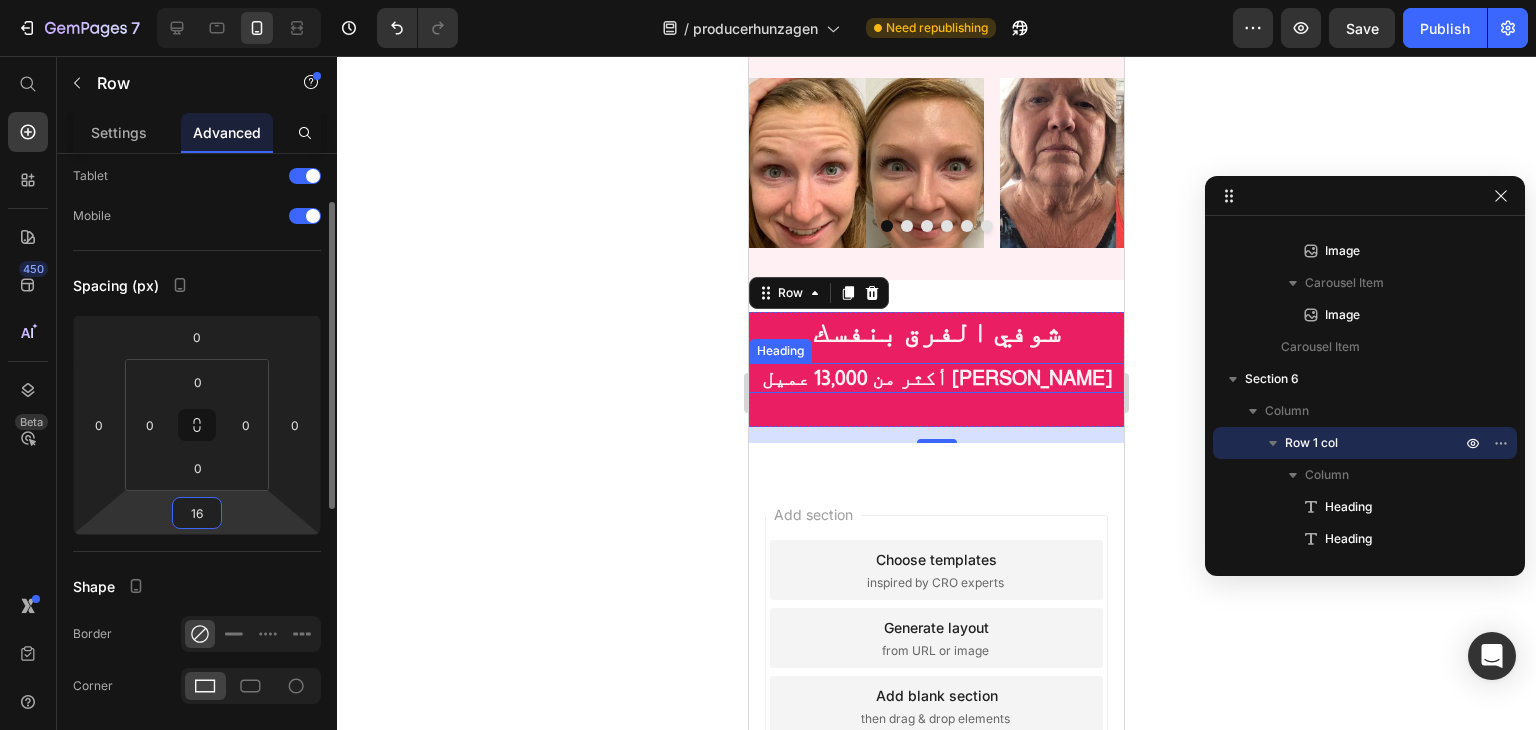 click on "16" at bounding box center [197, 513] 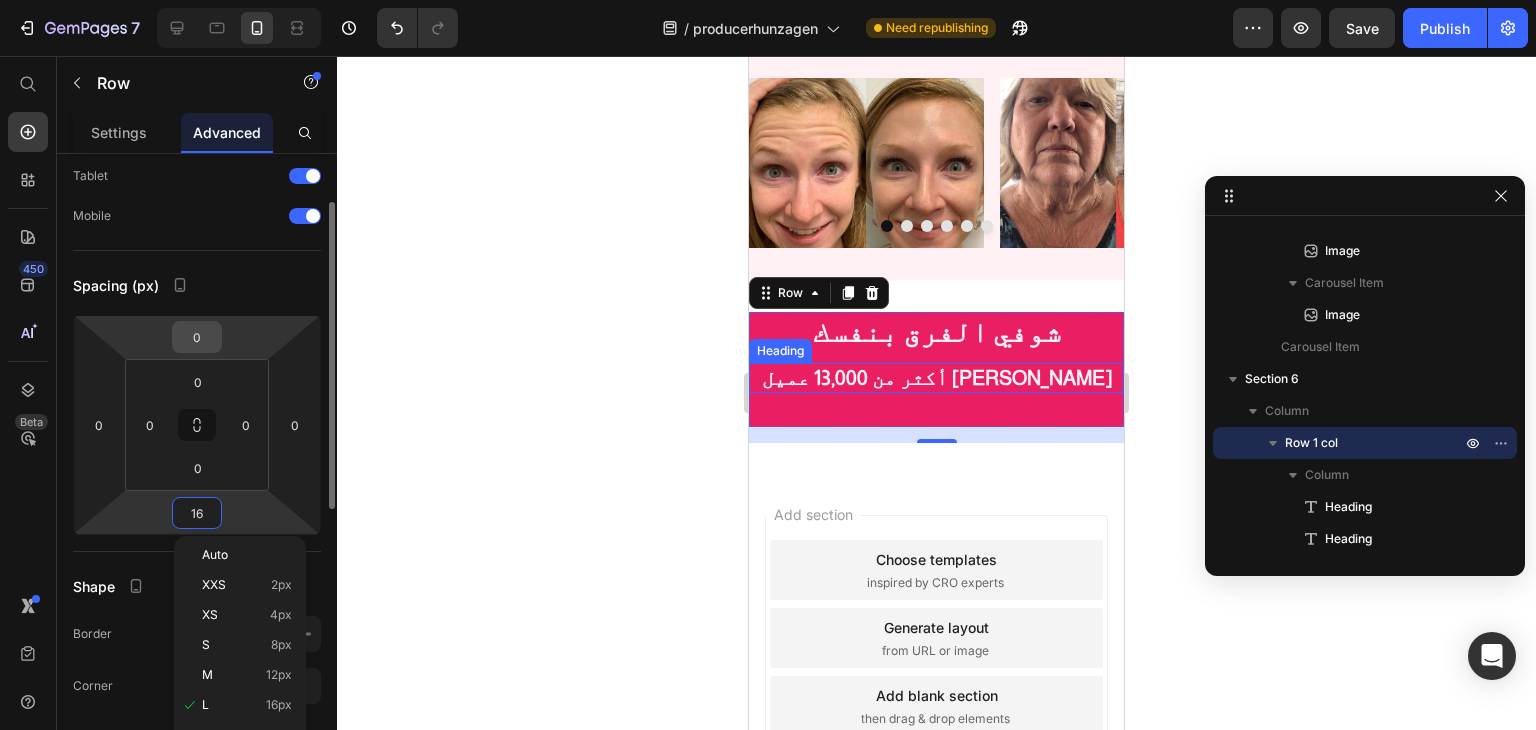 click on "0" at bounding box center (197, 337) 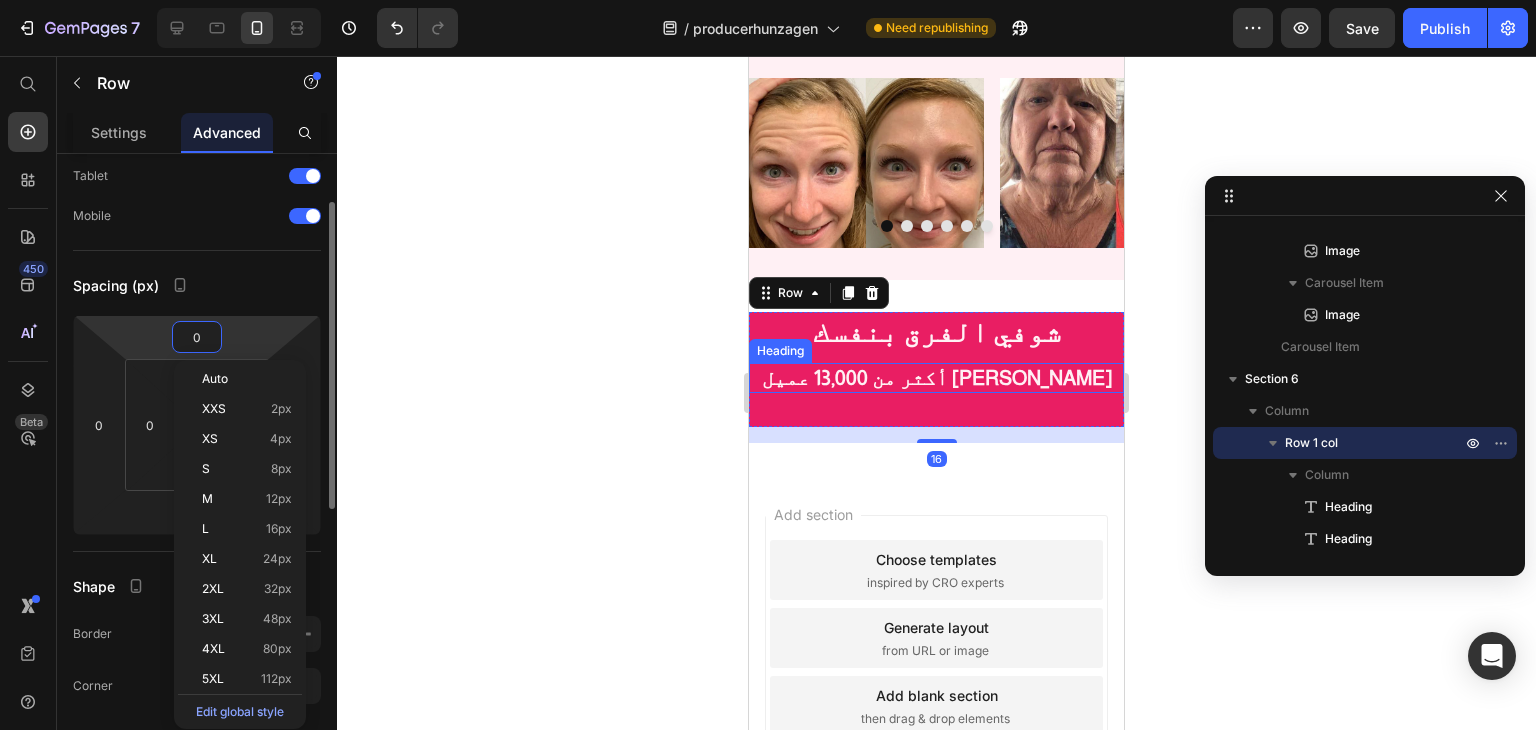 paste on "16" 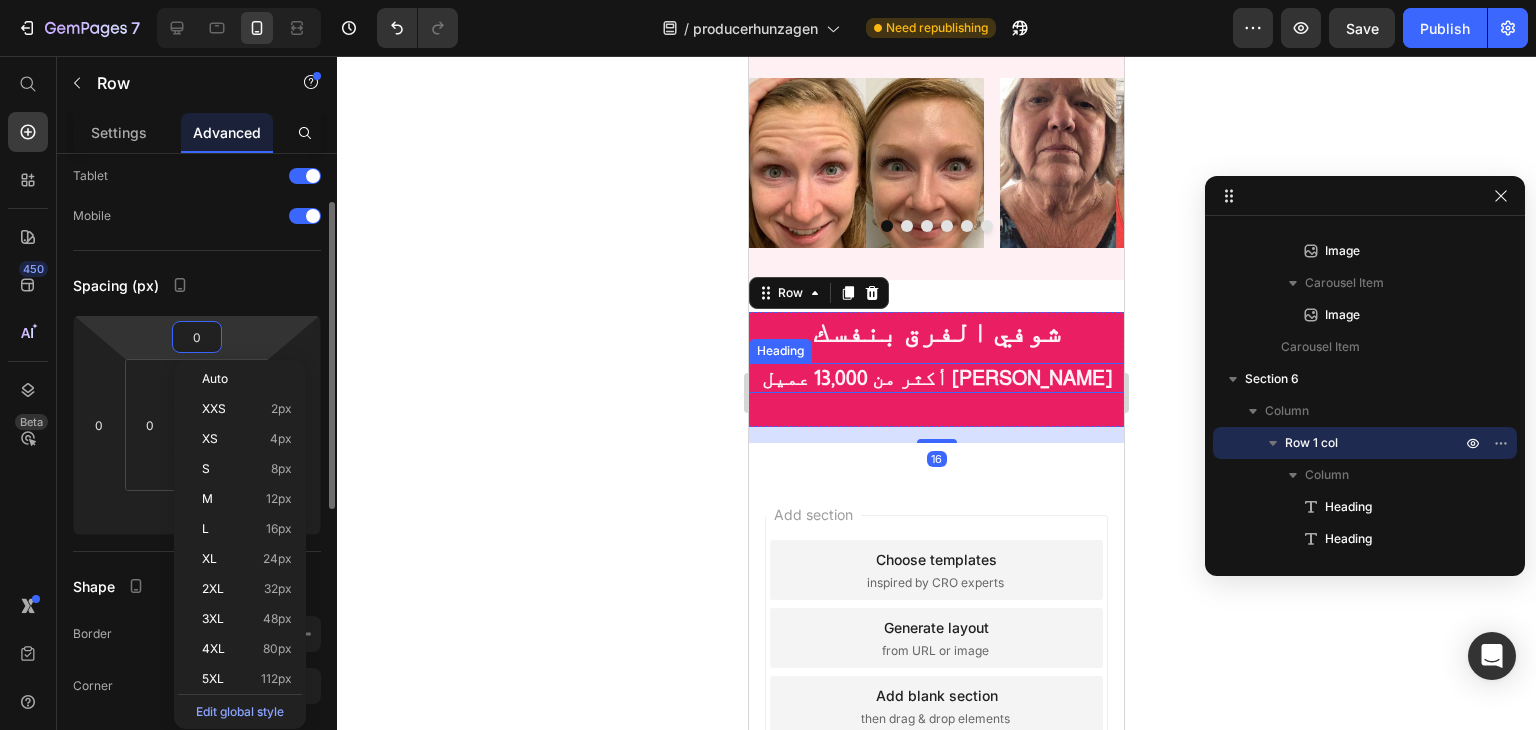 type on "16" 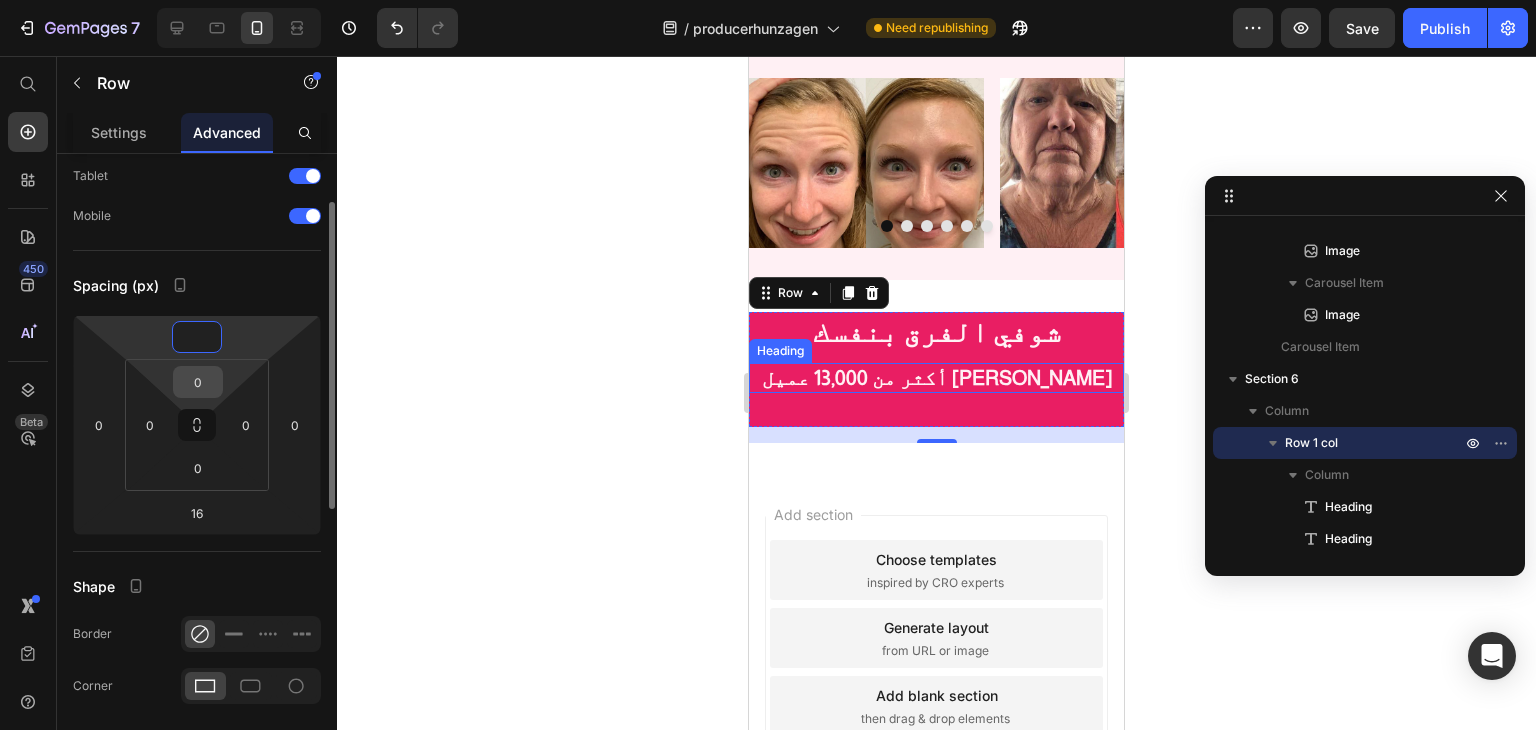 click on "0" at bounding box center (198, 382) 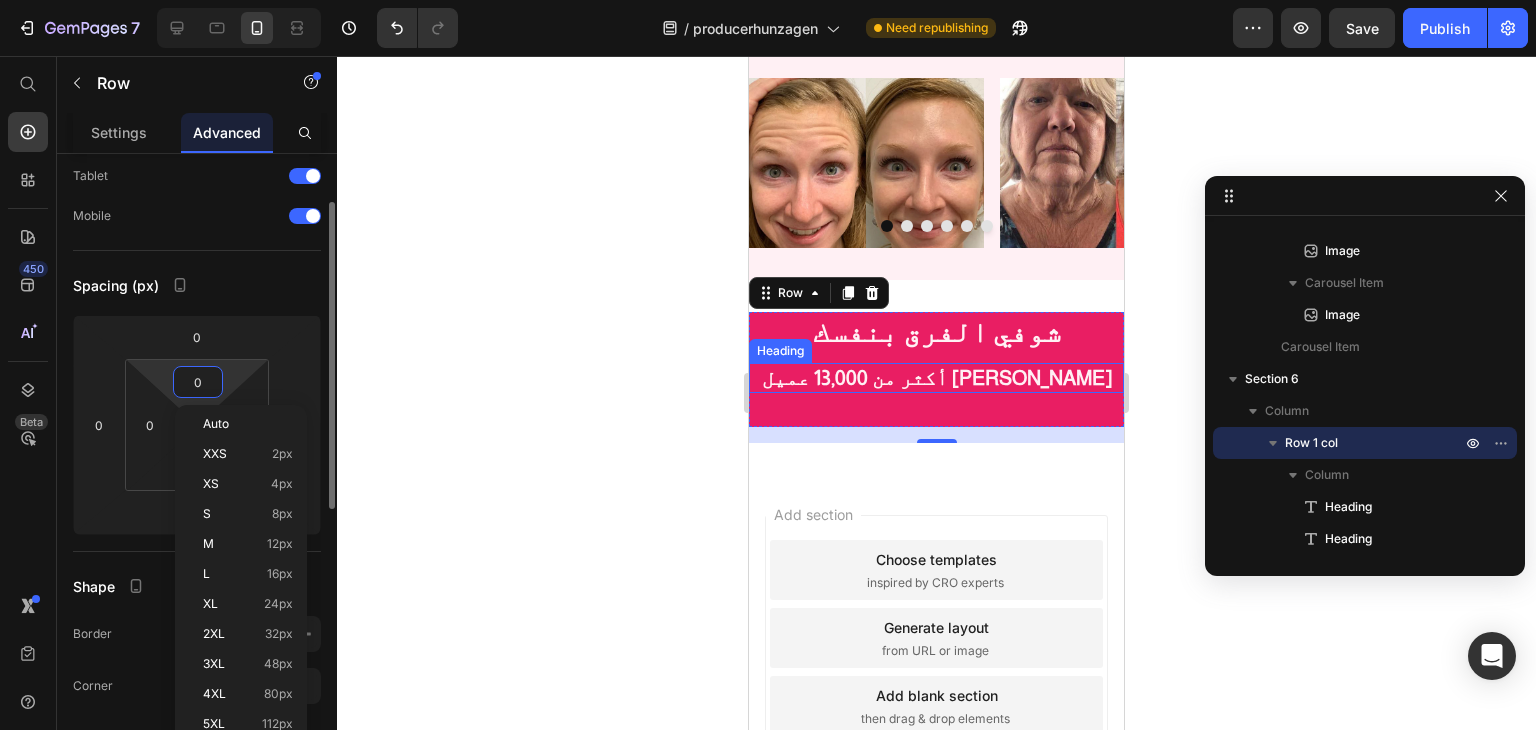 paste on "16" 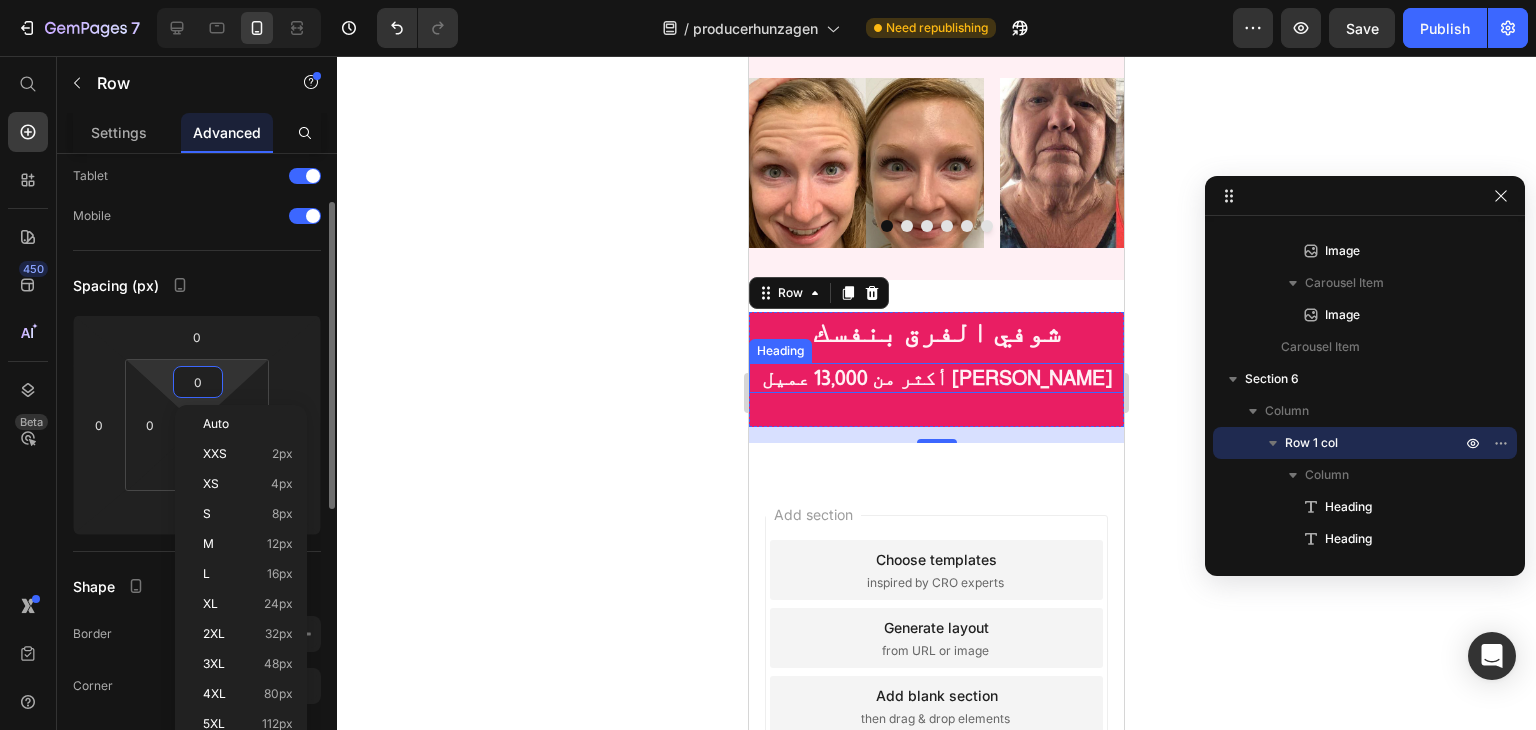 type on "16" 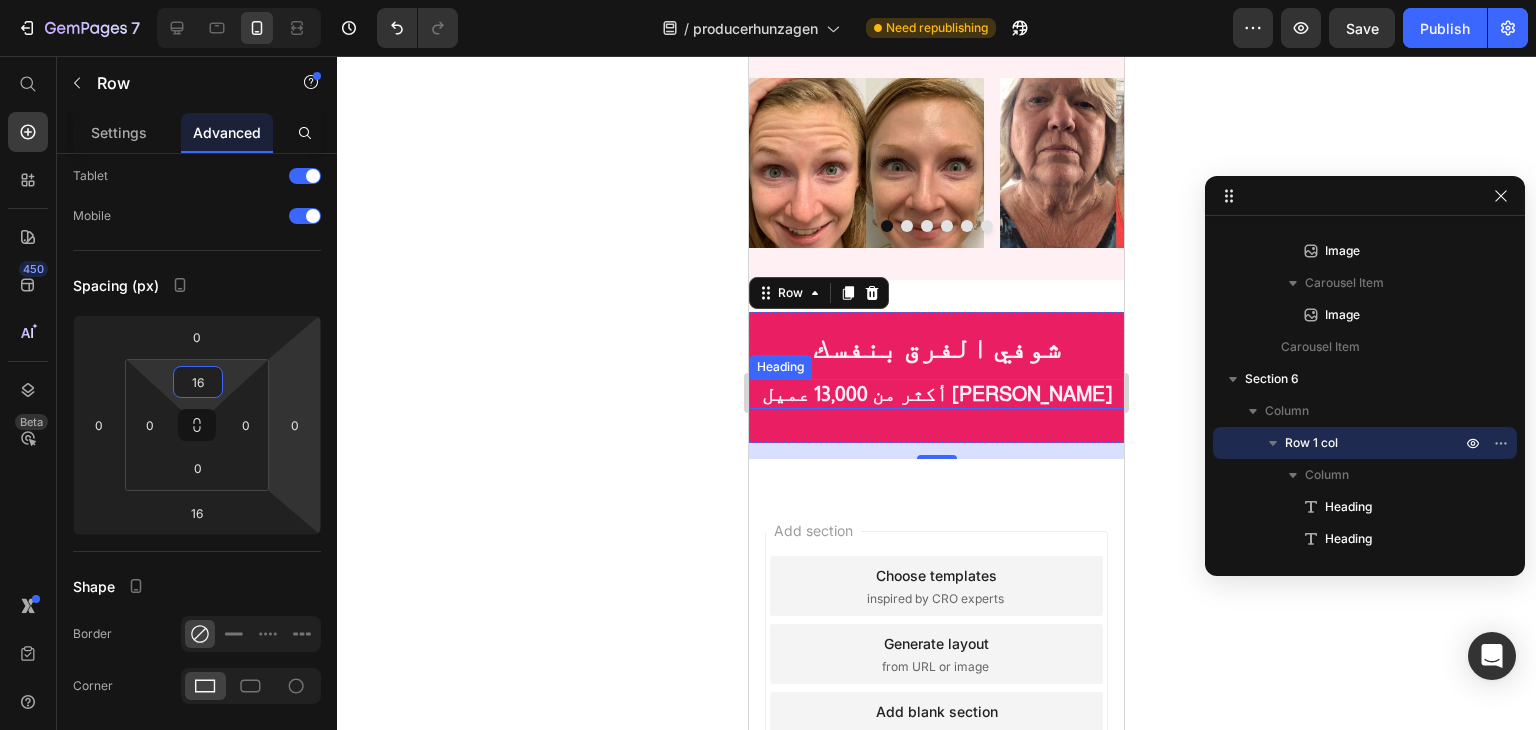 click 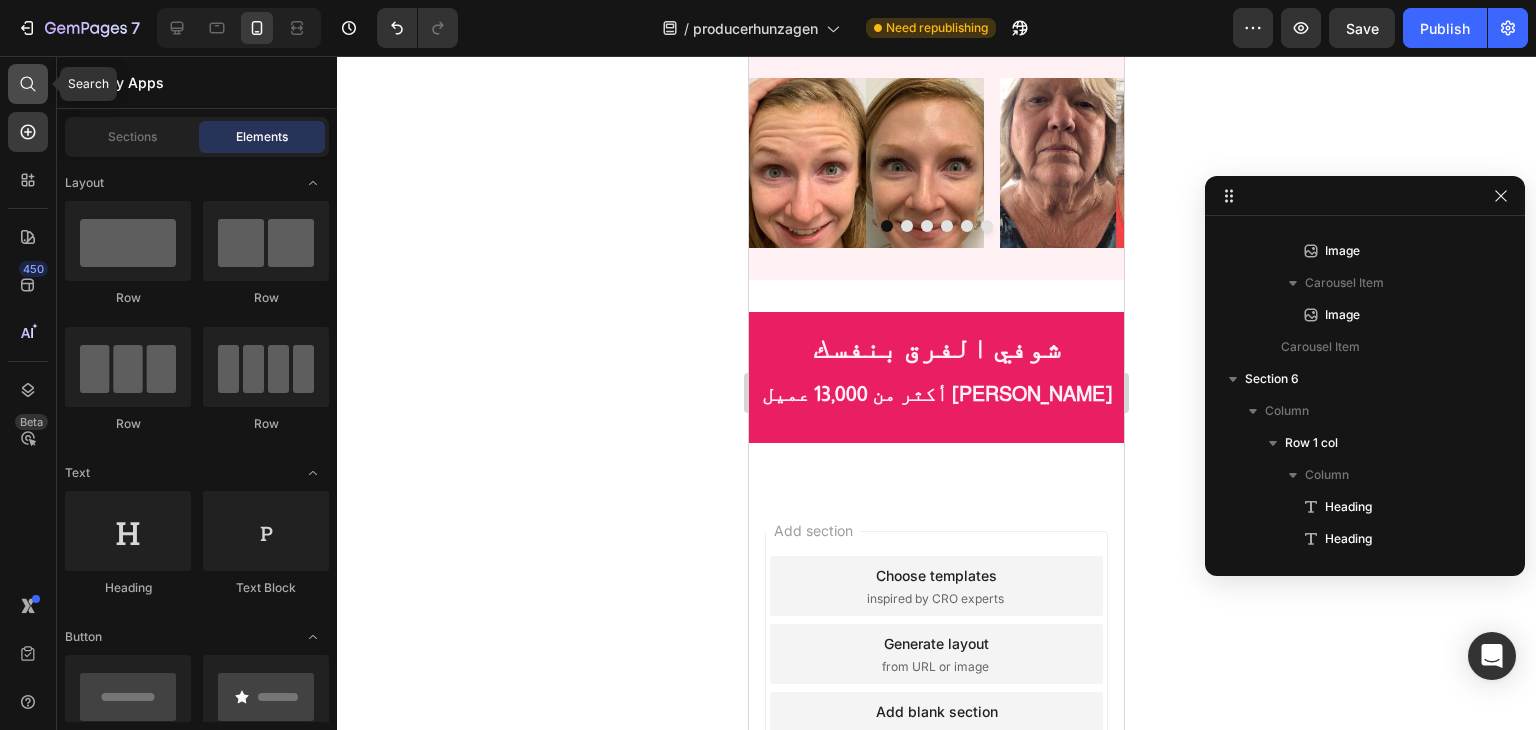 click 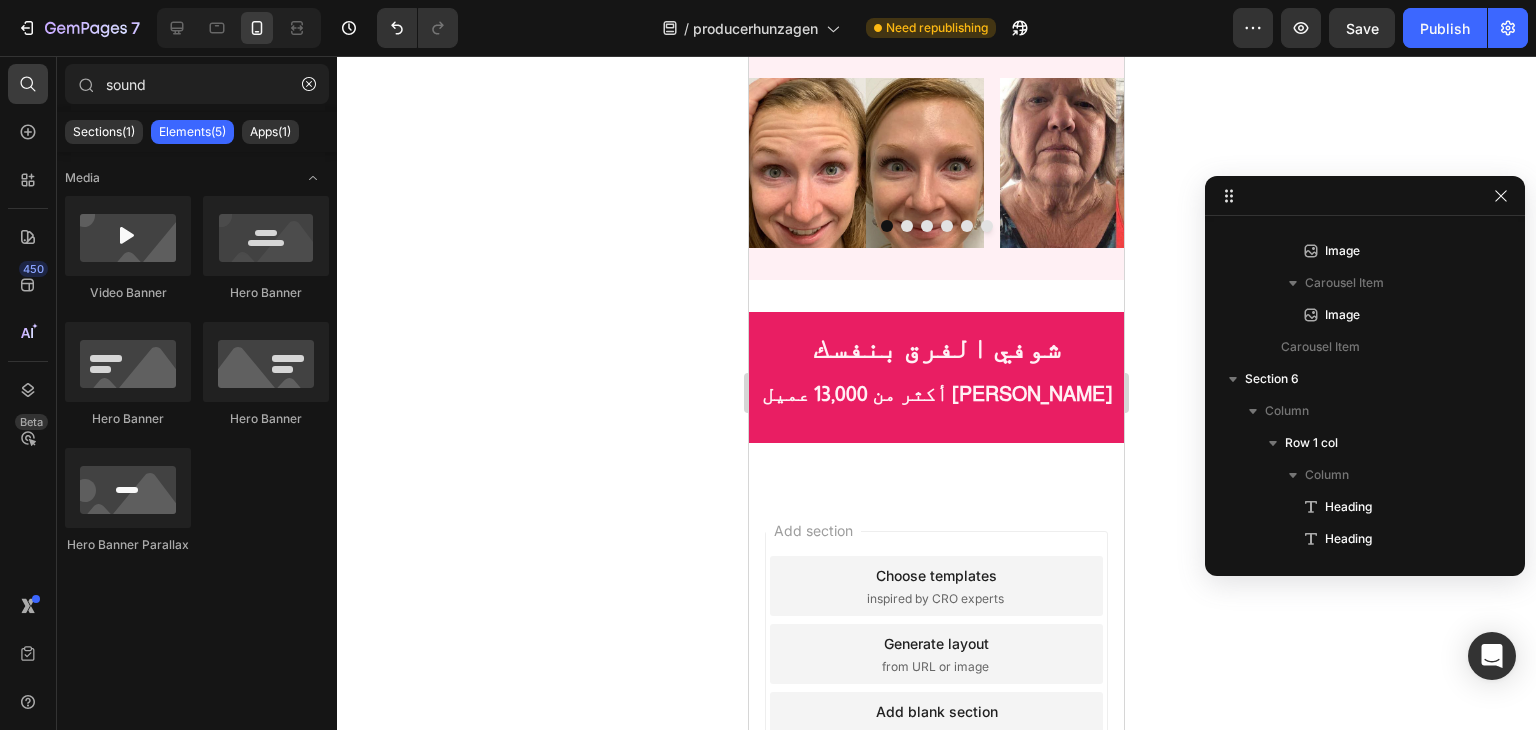 type on "sound" 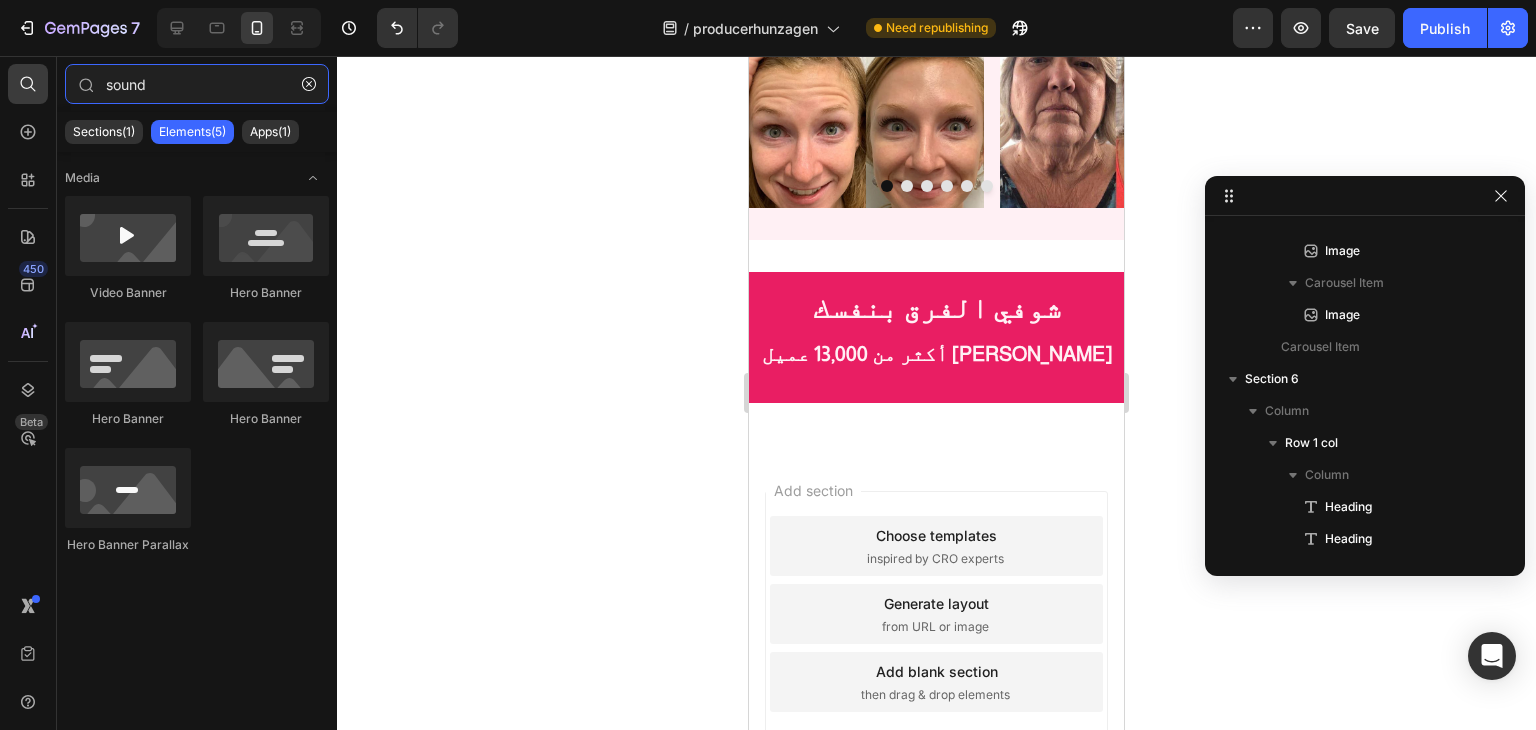scroll, scrollTop: 1651, scrollLeft: 0, axis: vertical 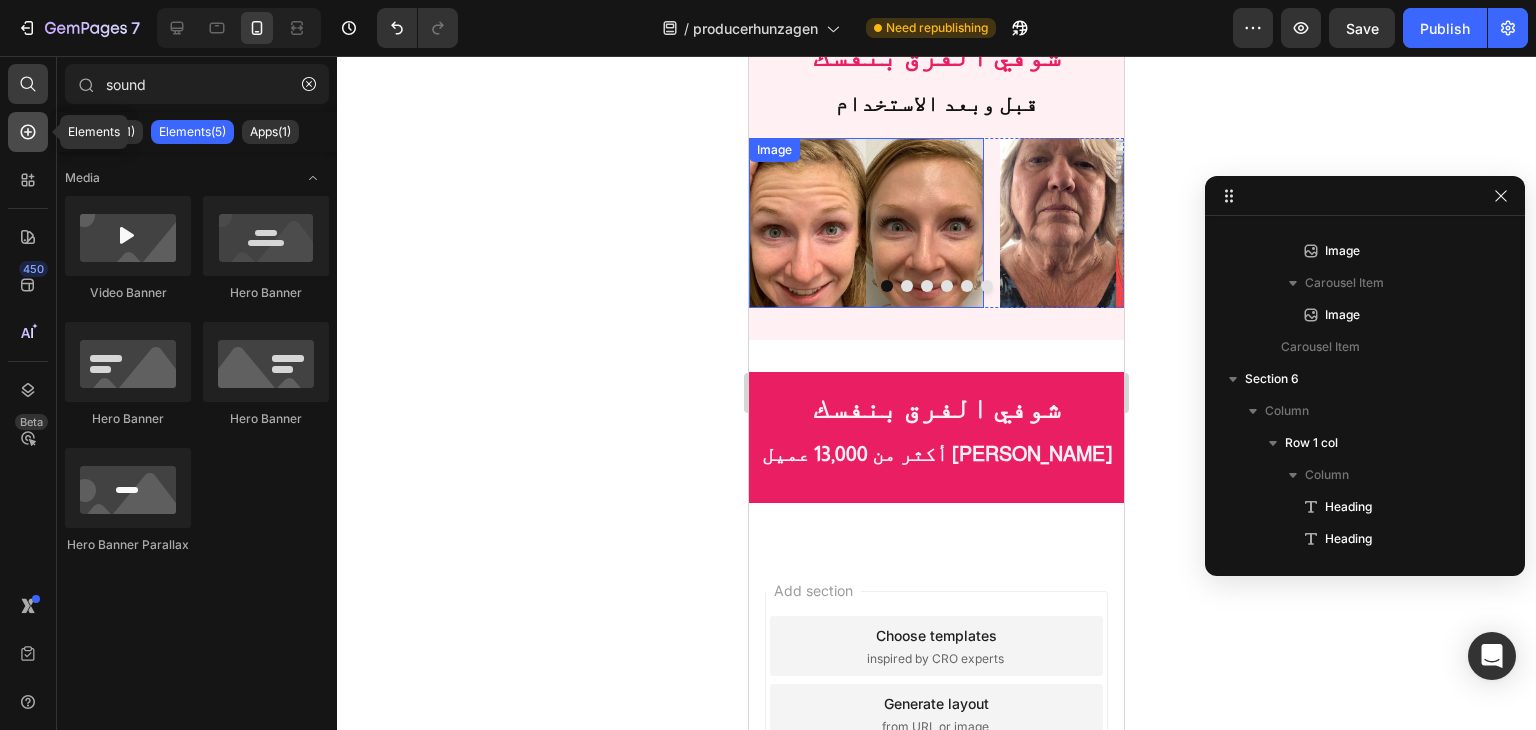 click 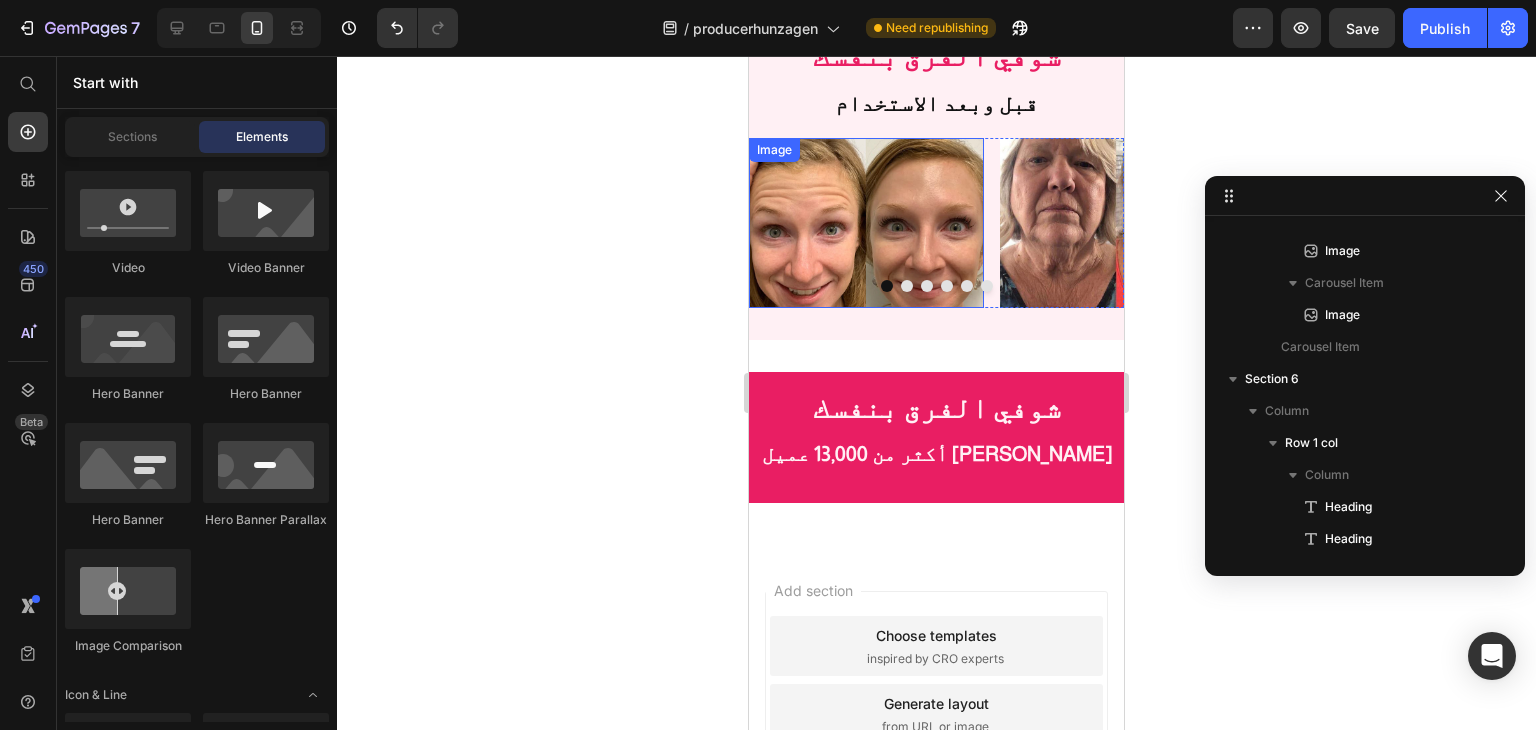 scroll, scrollTop: 500, scrollLeft: 0, axis: vertical 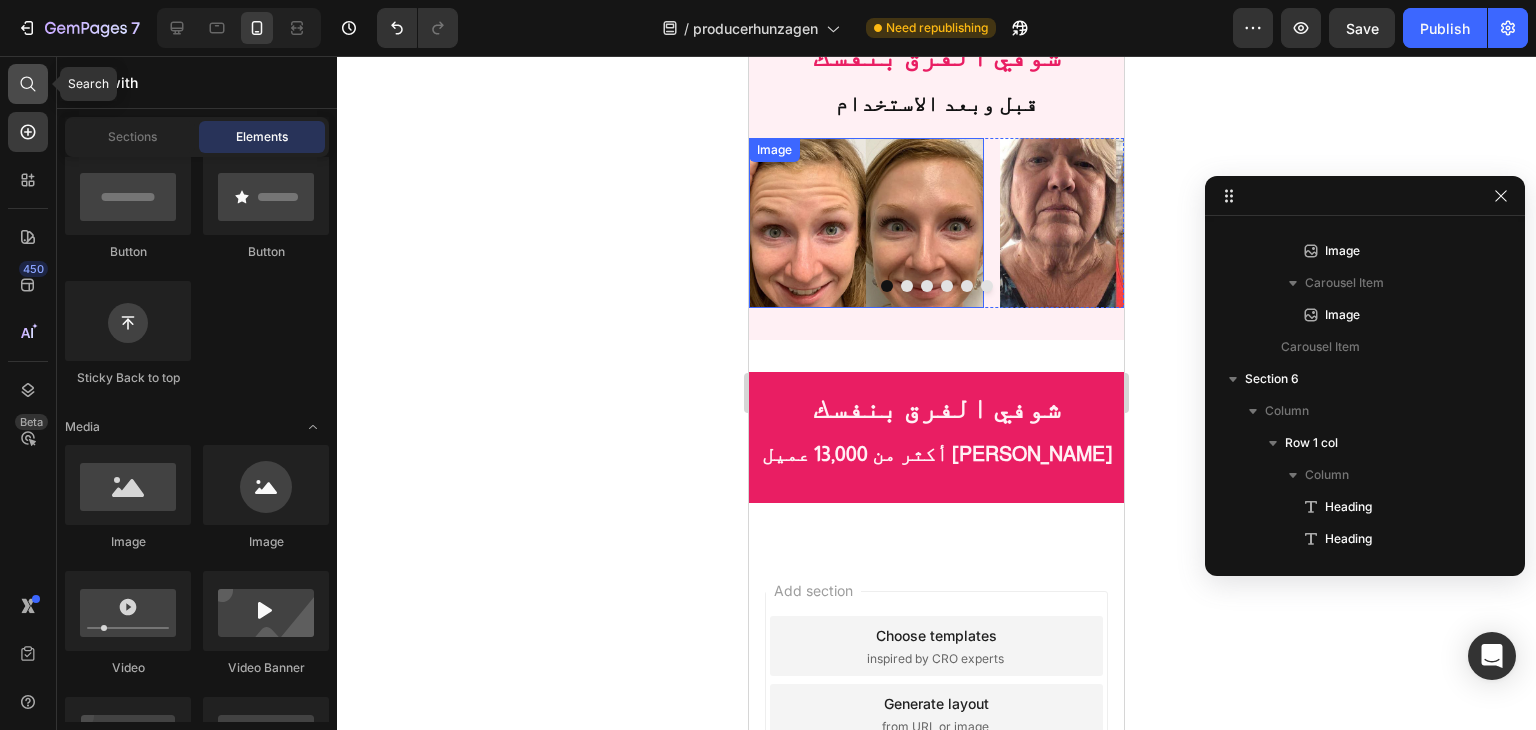 click 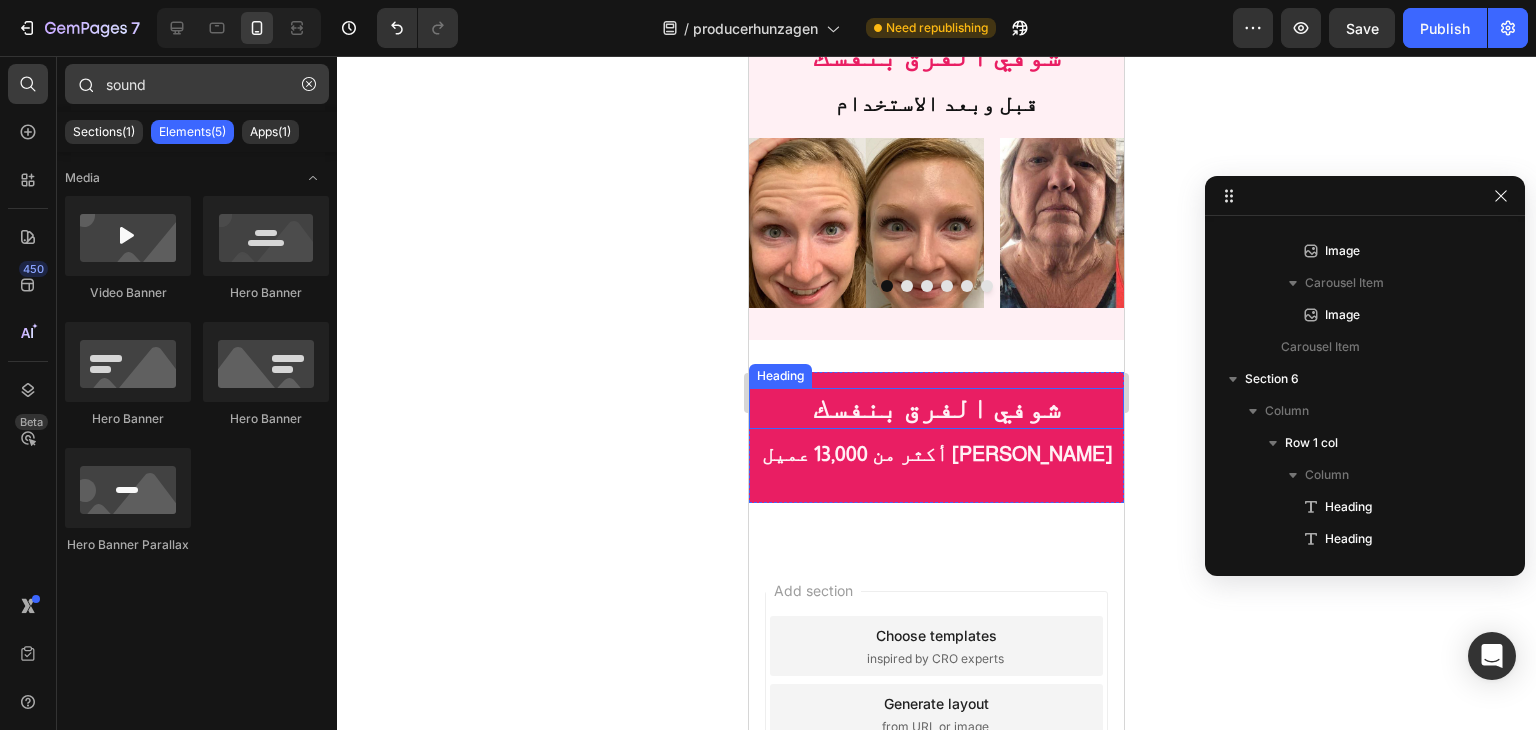 click on "sound" at bounding box center (197, 84) 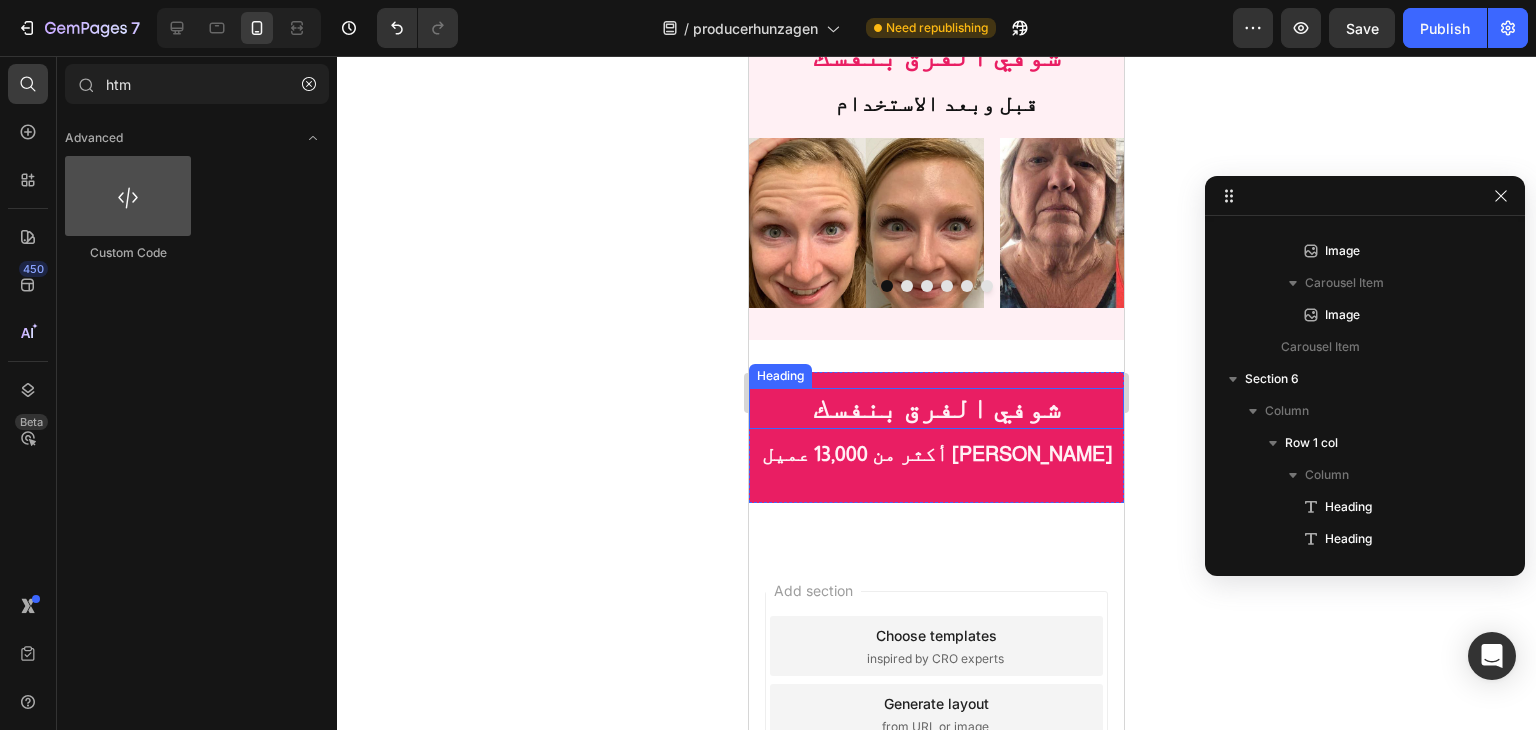 type on "htm" 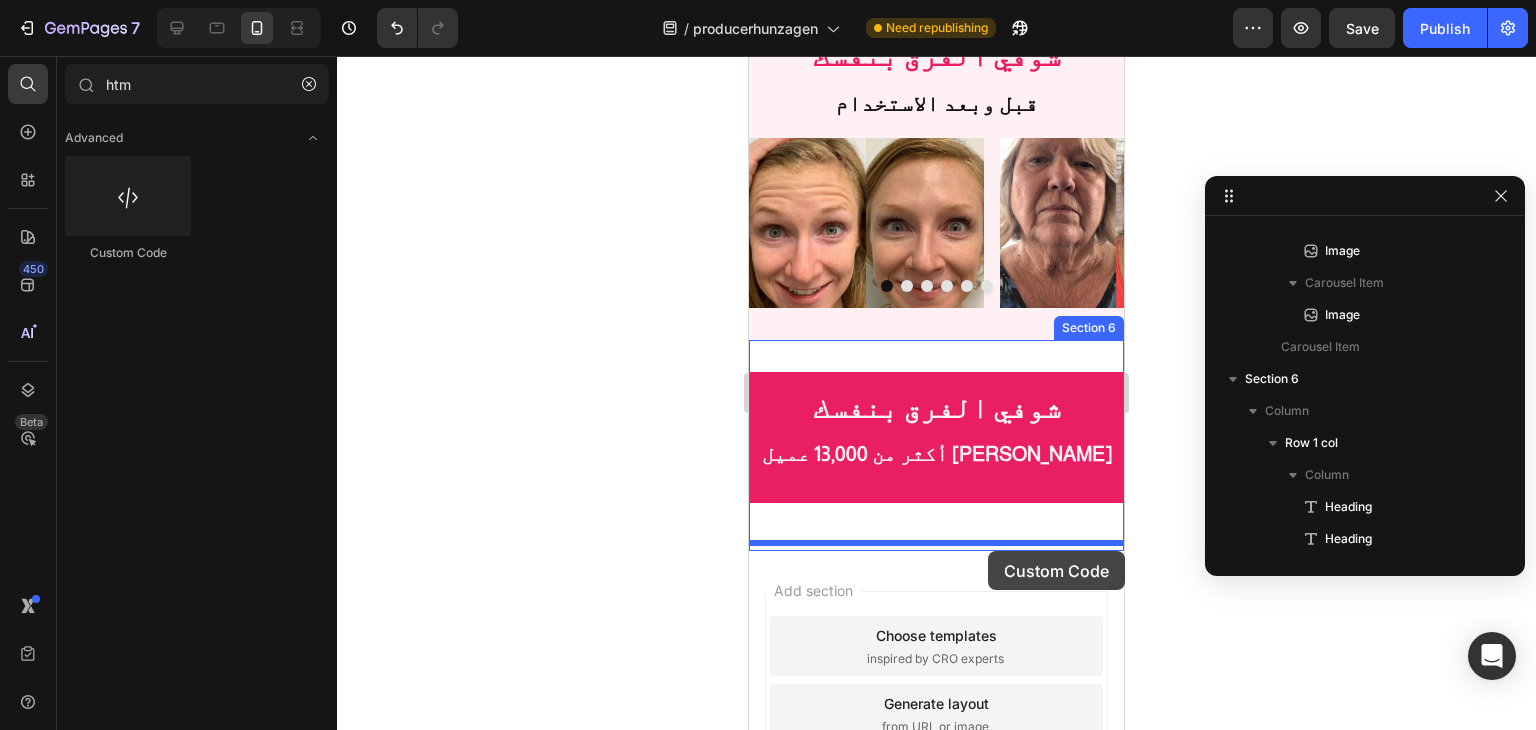 drag, startPoint x: 888, startPoint y: 269, endPoint x: 988, endPoint y: 551, distance: 299.20563 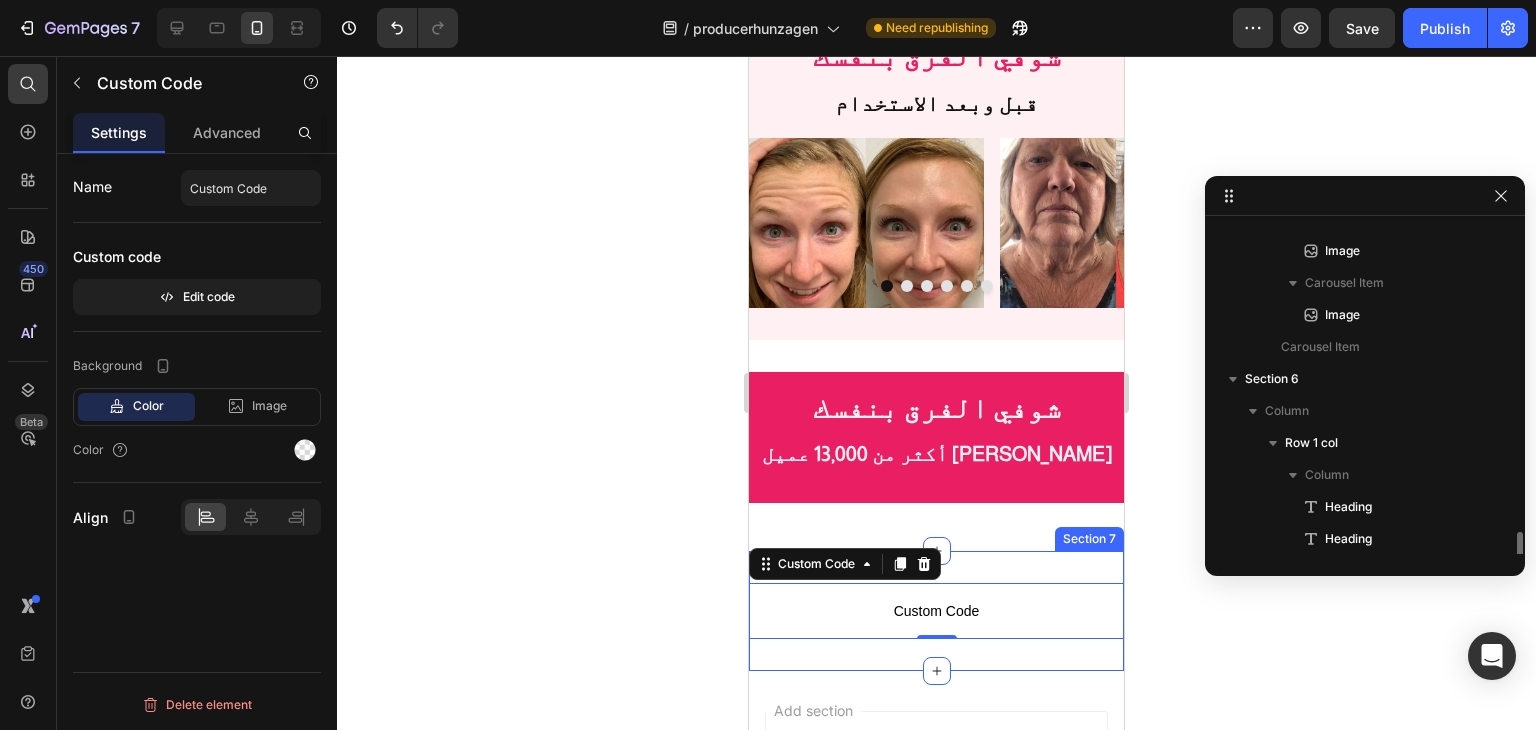 scroll, scrollTop: 597, scrollLeft: 0, axis: vertical 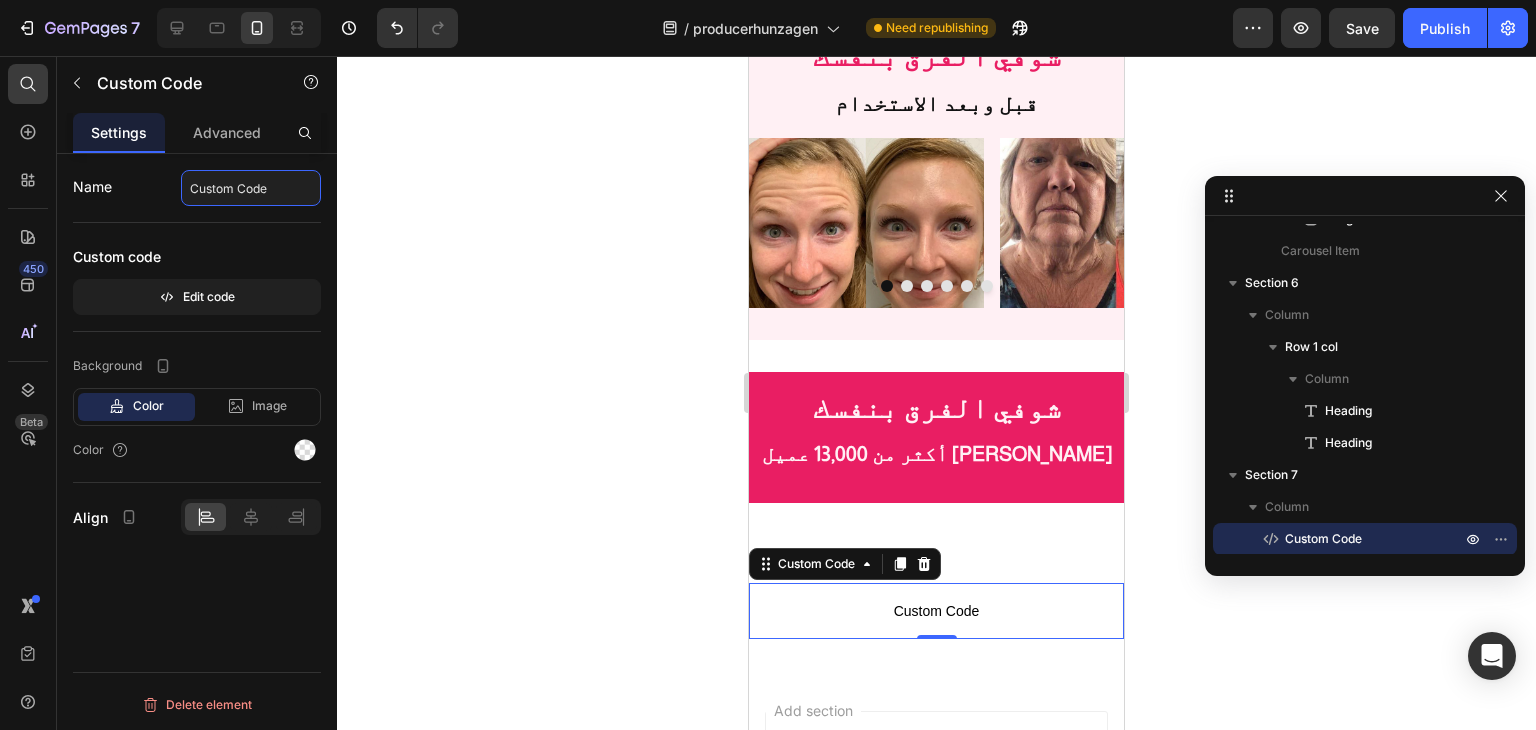 click on "Custom Code" 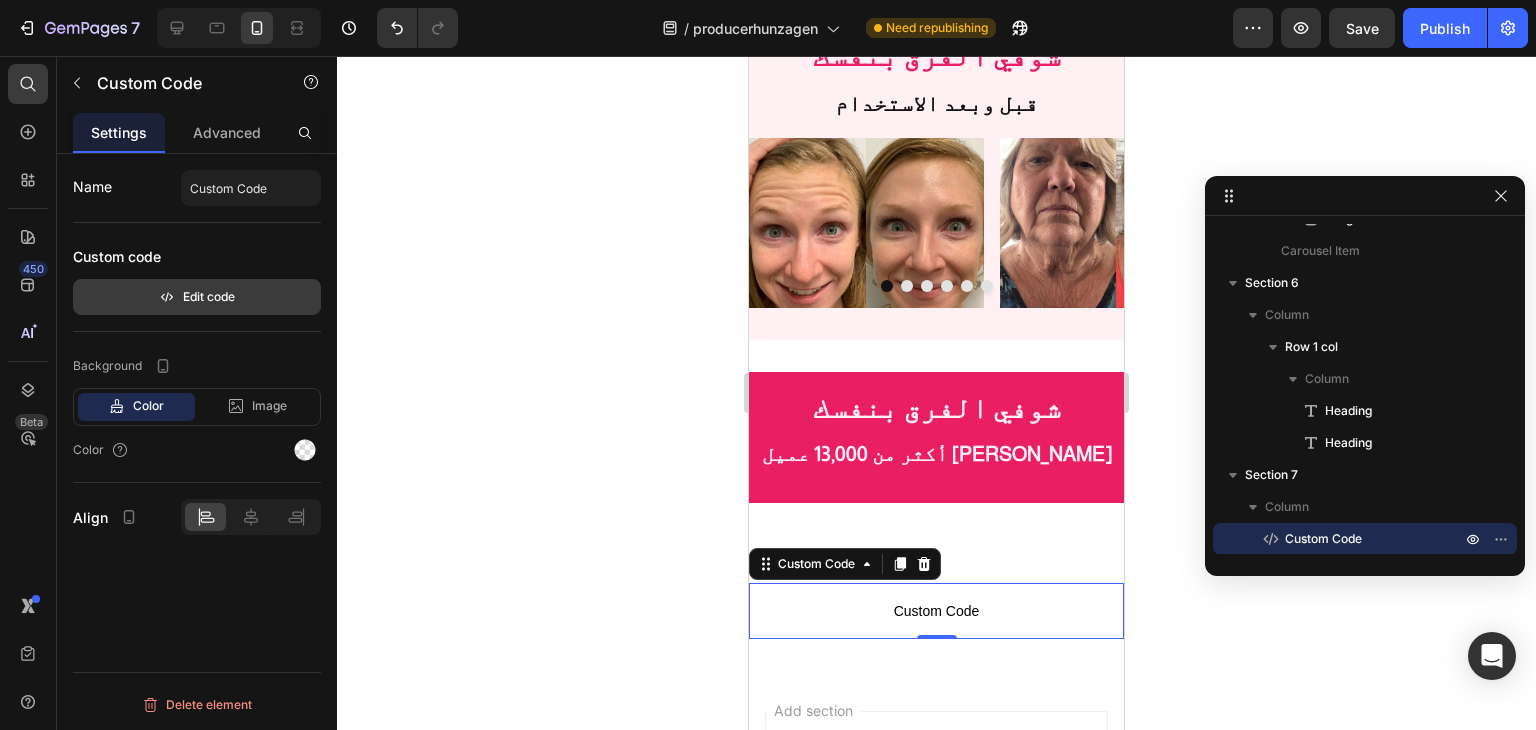 click on "Edit code" at bounding box center (197, 297) 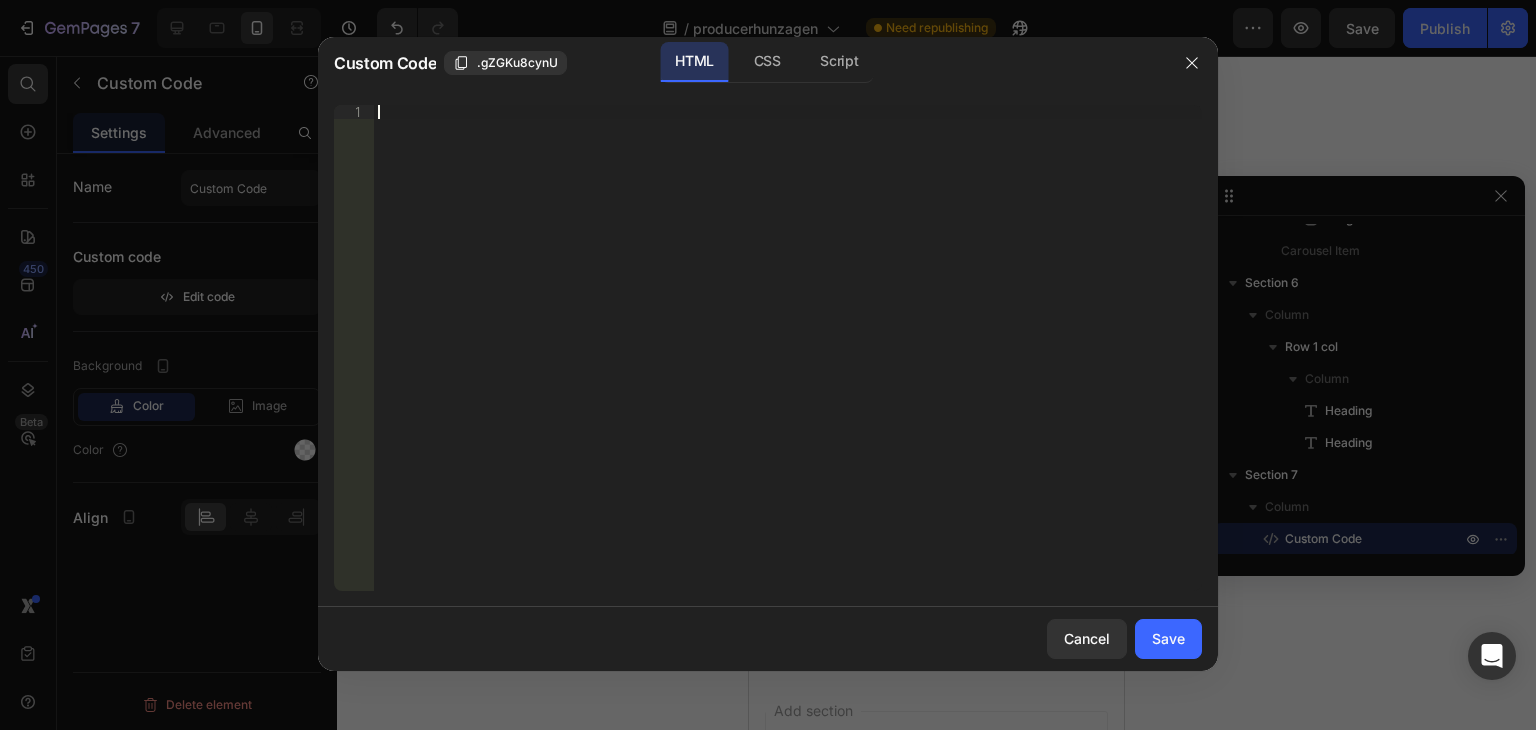 click on "Insert the 3rd-party installation code, HTML code, or Liquid code to display custom content." at bounding box center (788, 362) 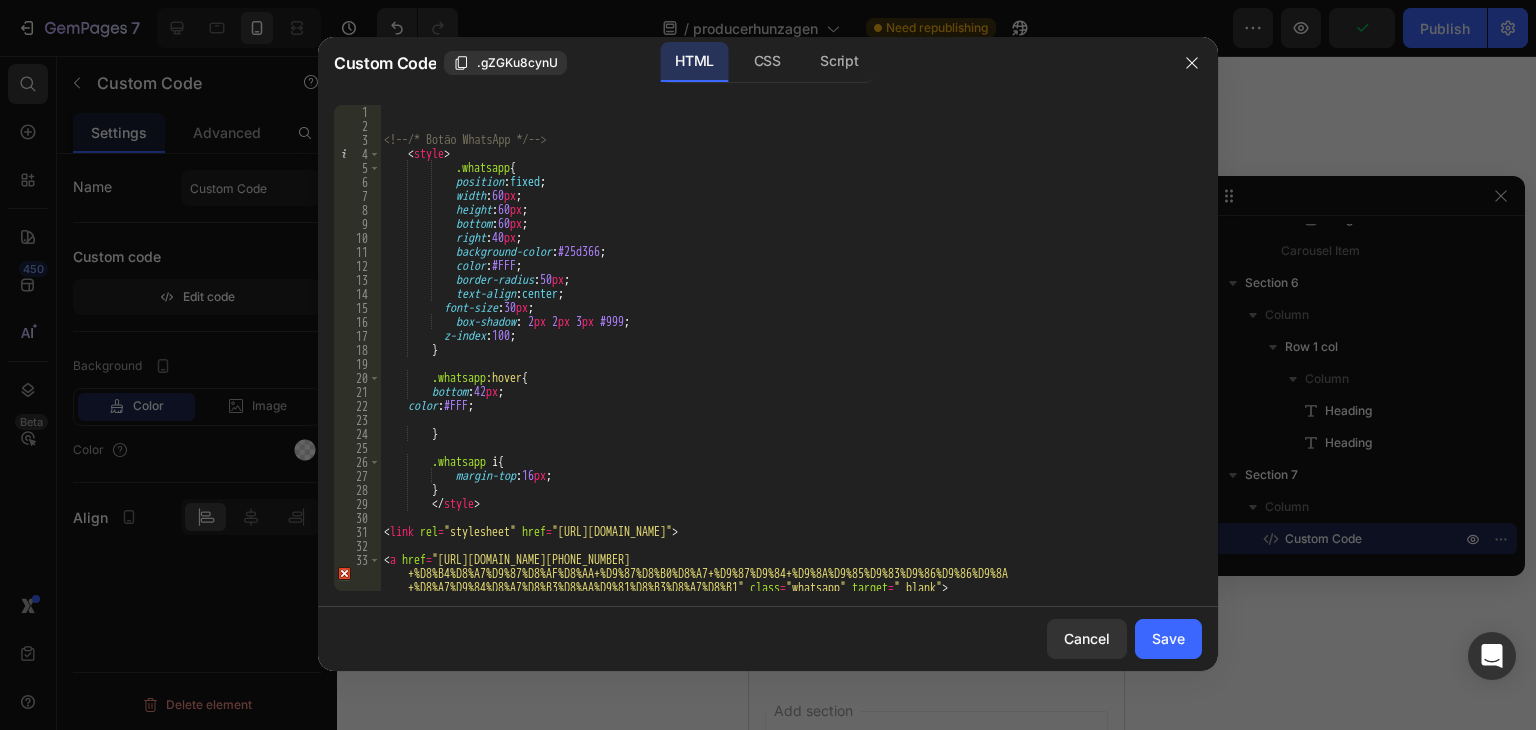 scroll, scrollTop: 32, scrollLeft: 0, axis: vertical 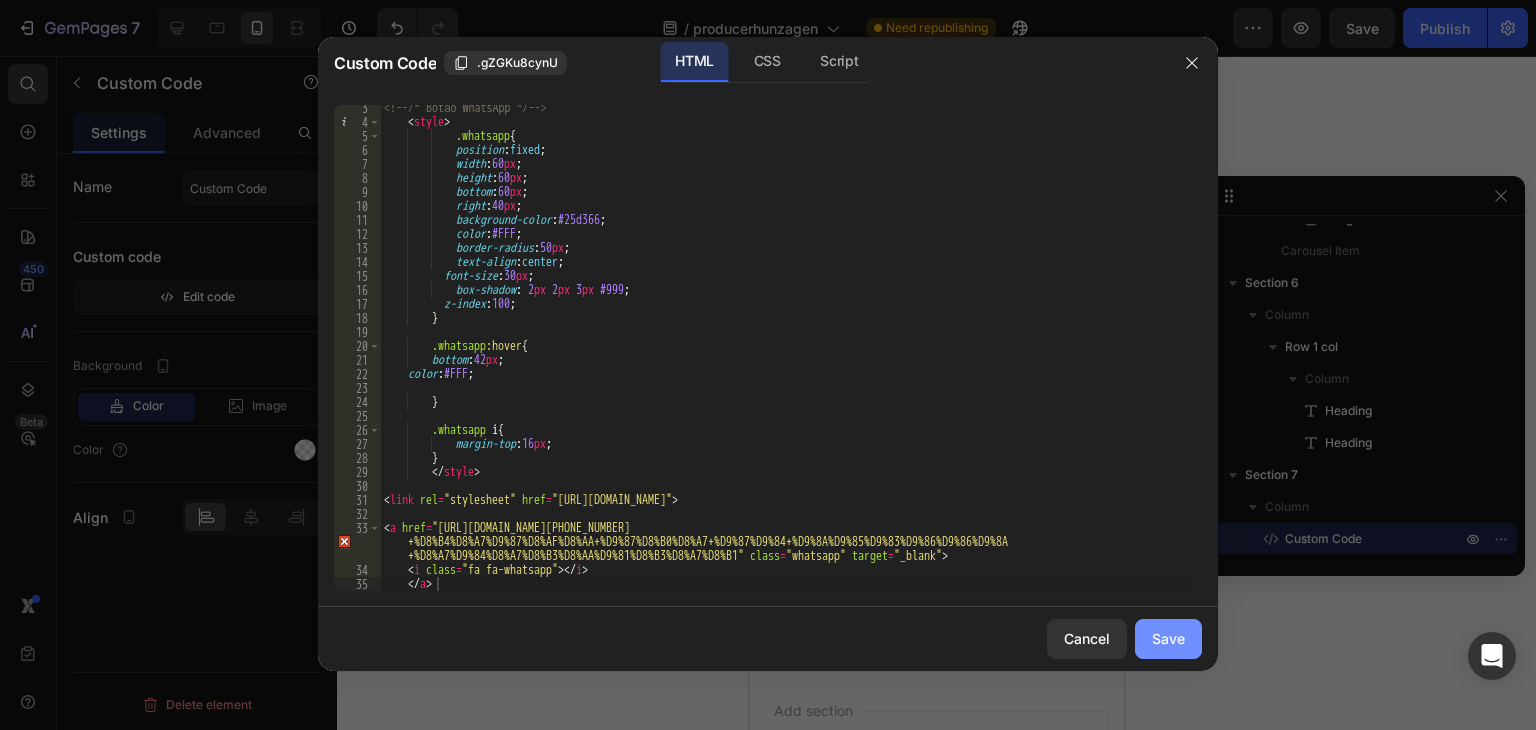 click on "Save" 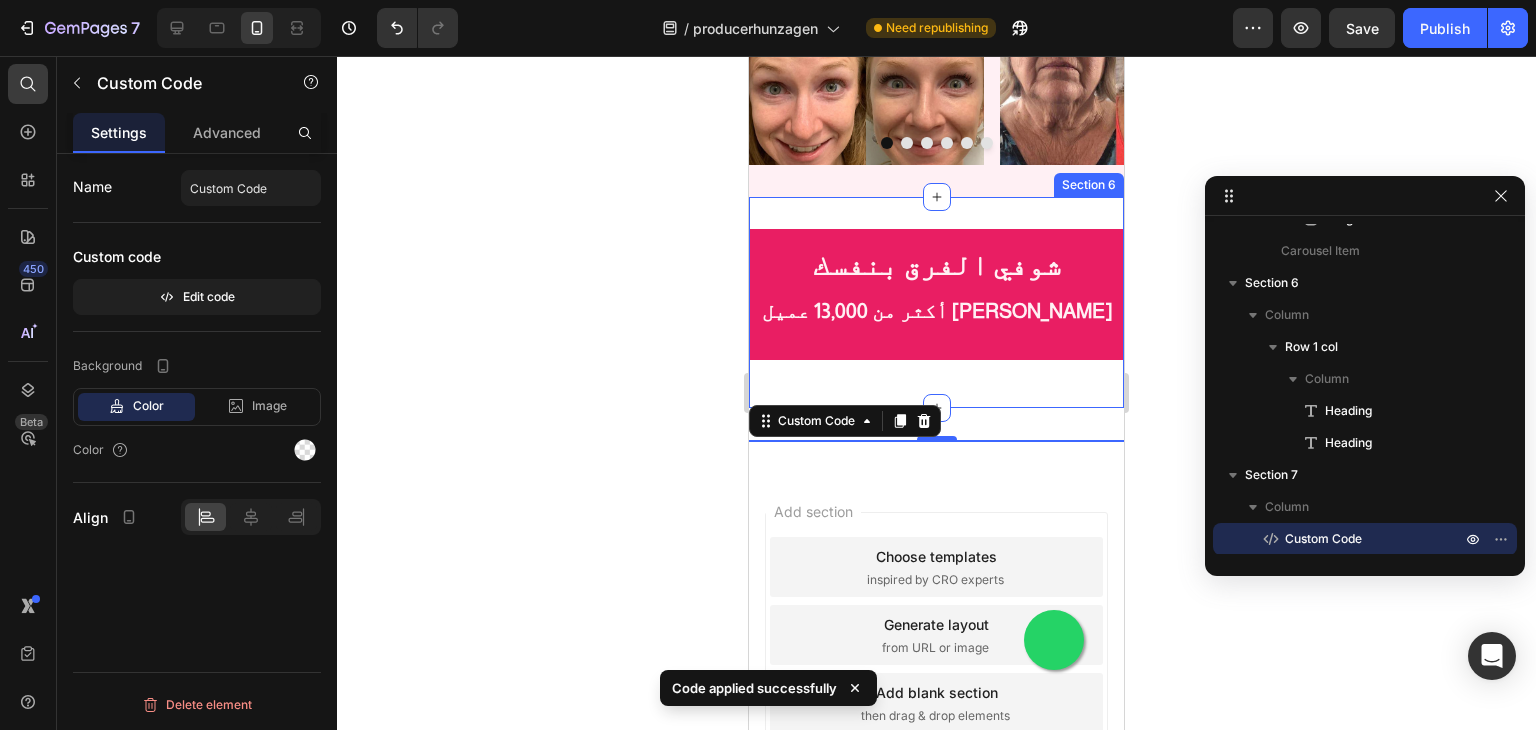 scroll, scrollTop: 1815, scrollLeft: 0, axis: vertical 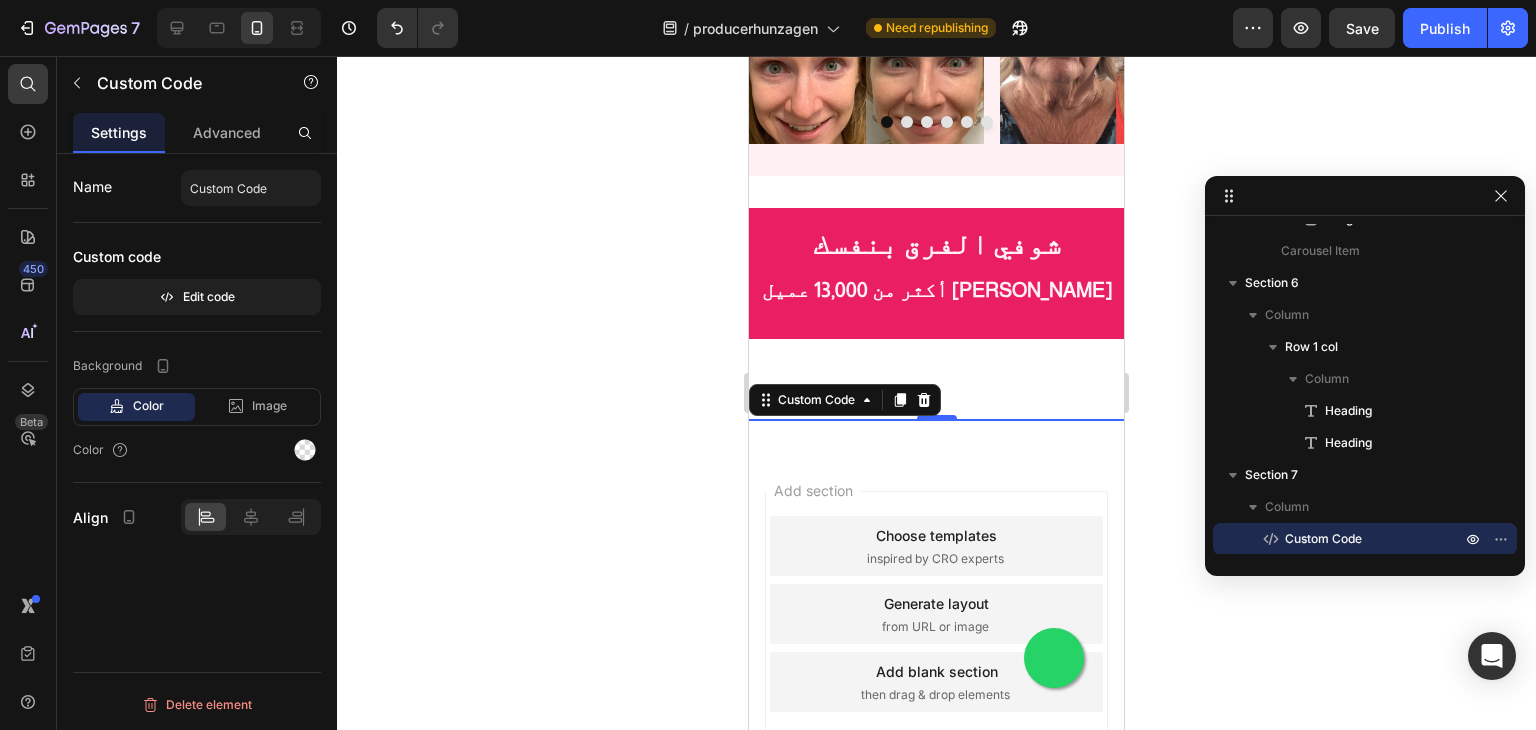 click at bounding box center (1054, 658) 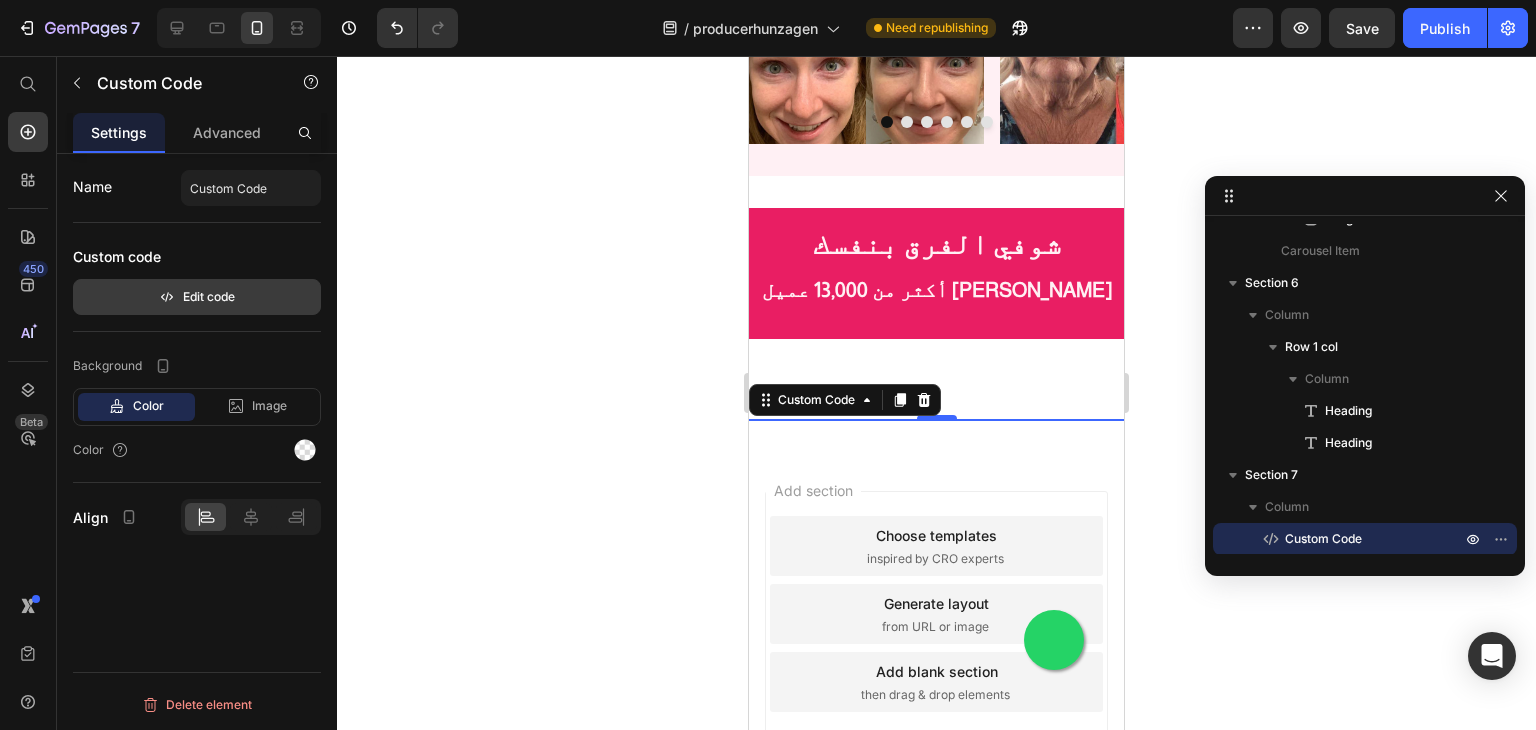 click on "Edit code" at bounding box center [197, 297] 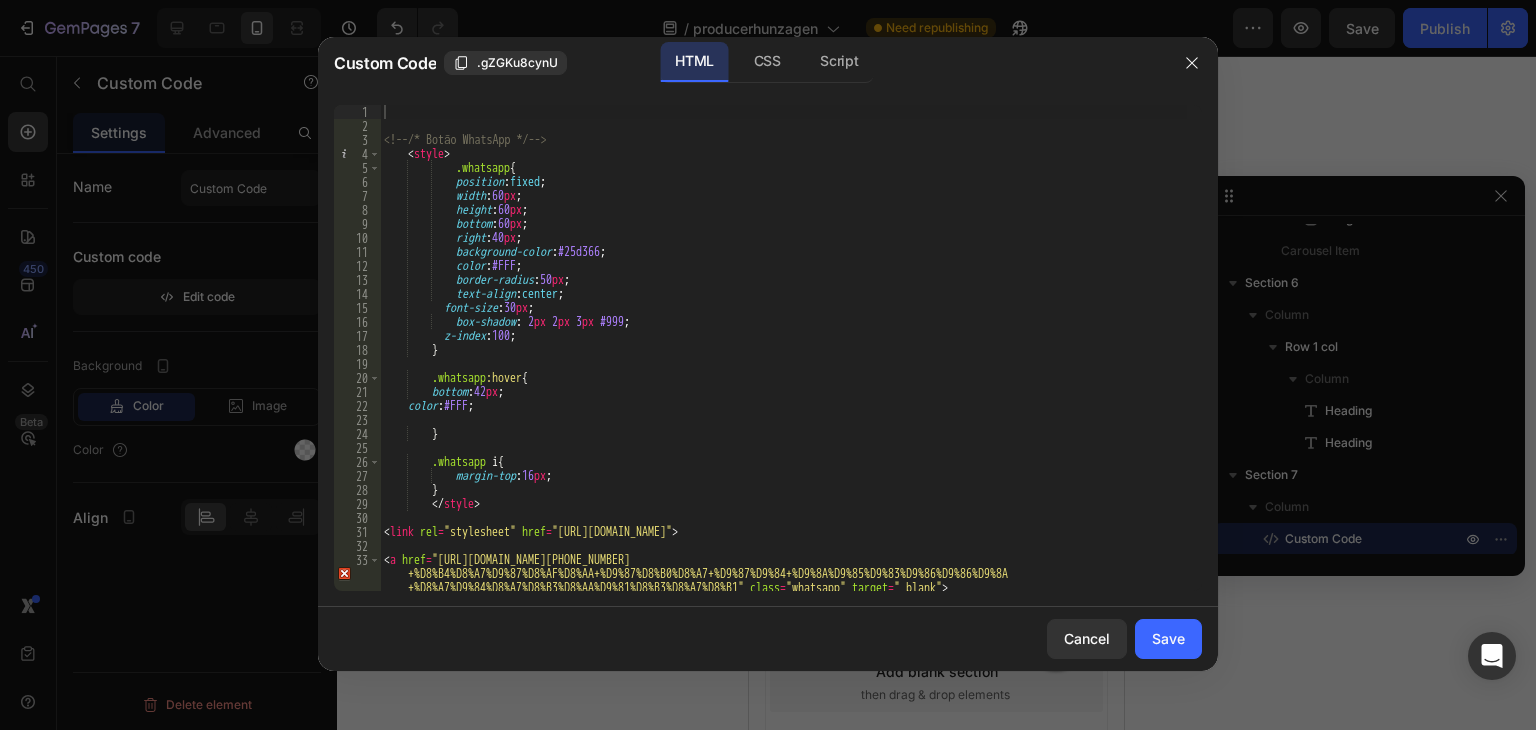click on "<!-- /* Botão WhatsApp */  -->      < style >                .whatsapp {                position : fixed ;                width : 60 px ;                height : 60 px ;                bottom : 60 px ;                right : 40 px ;                background-color : #25d366 ;                color : #FFF ;                border-radius : 50 px ;                text-align : center ;              font-size : 30 px ;                box-shadow :   2 px   2 px   3 px   #999 ;              z-index : 100 ;           }           .whatsapp :hover {           bottom : 42 px ;      color : #FFF ;           }           .whatsapp   i {                margin-top : 16 px ;           }           </ style > < link   rel = "stylesheet"   href = "https://maxcdn.bootstrapcdn.com/font-awesome/4.5.0/css/font-awesome.min.css" > < a   href = "https://api.whatsapp.com/send?phone=905068545014&text=%D9%85%D8%B1%D8%AD%D8%A8%D8%A7%D9%8B           +%D8%A7%D9%84%D8%A7%D8%B3%D8%AA%D9%81%D8%B3%D8%A7%D8%B1"   class = "whatsapp"   = > <" at bounding box center (783, 362) 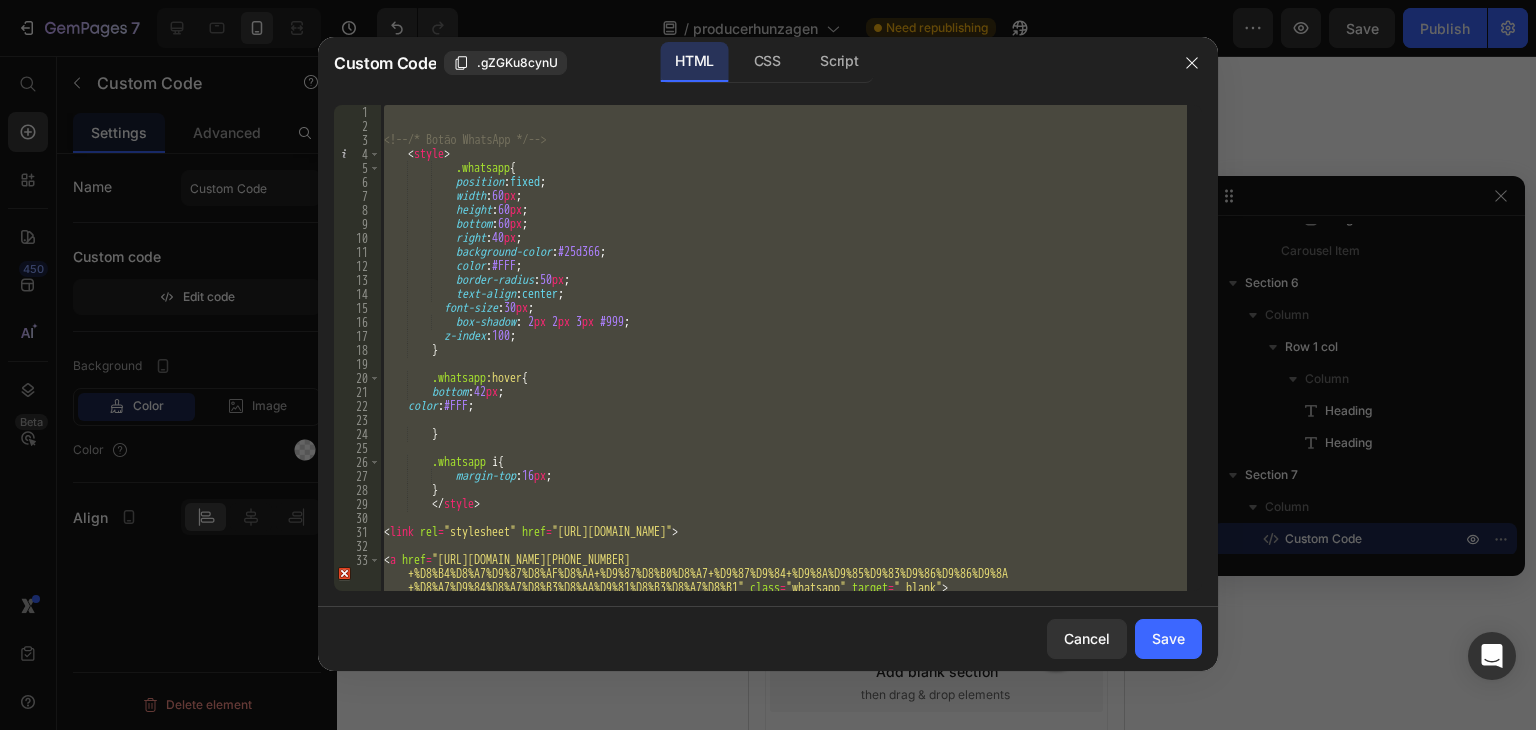 paste on "</audio" 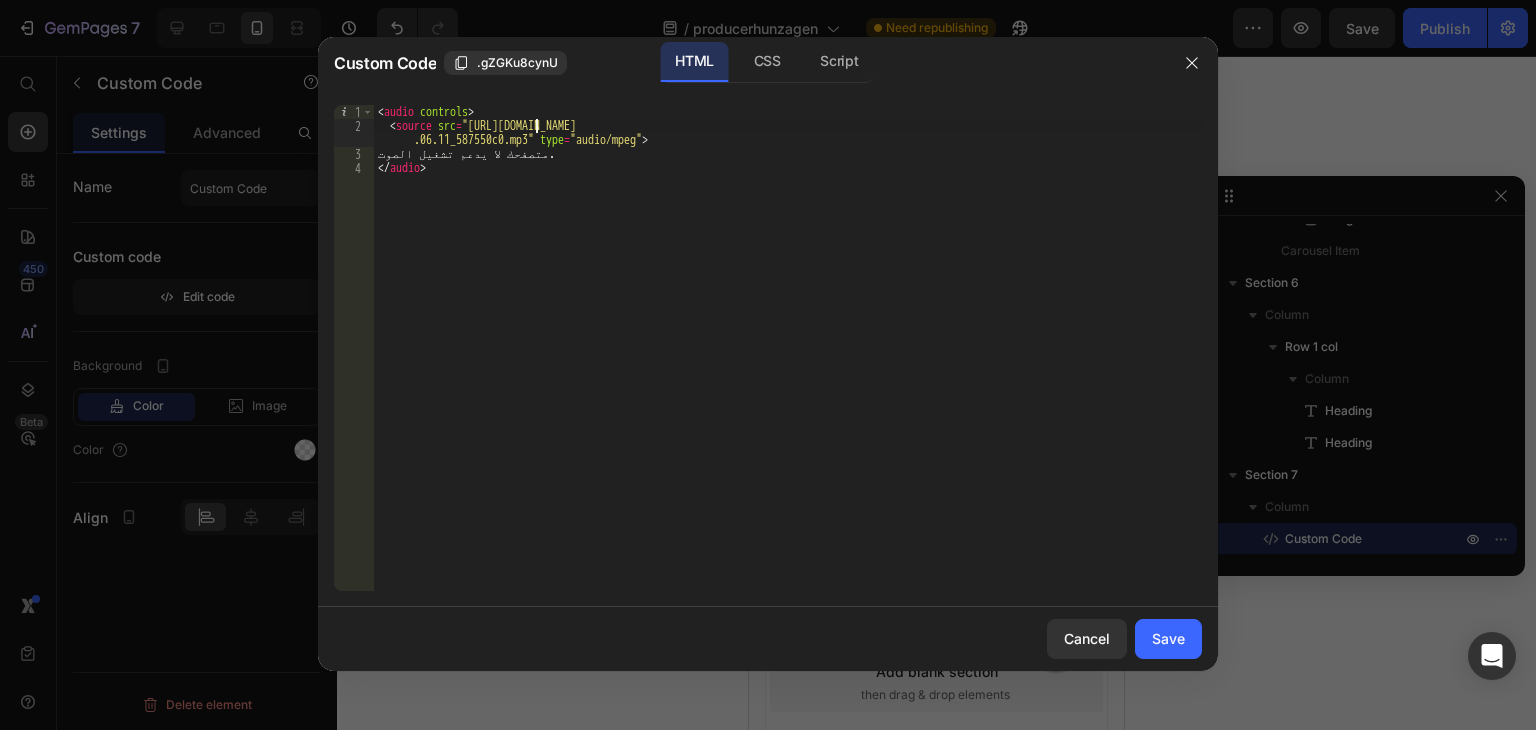 click on "< audio   controls >    < source   src = "https://sa.hunzagen.com/producerhunzagen/wp-content/uploads/2025/07/مقطع-صوتي-واتساب-بتاريخ-2024-10-19-في-22        .06.11_587550c0.mp3"   type = "audio/mpeg" >   متصفحك لا يدعم تشغيل الصوت. </ audio >" at bounding box center (788, 362) 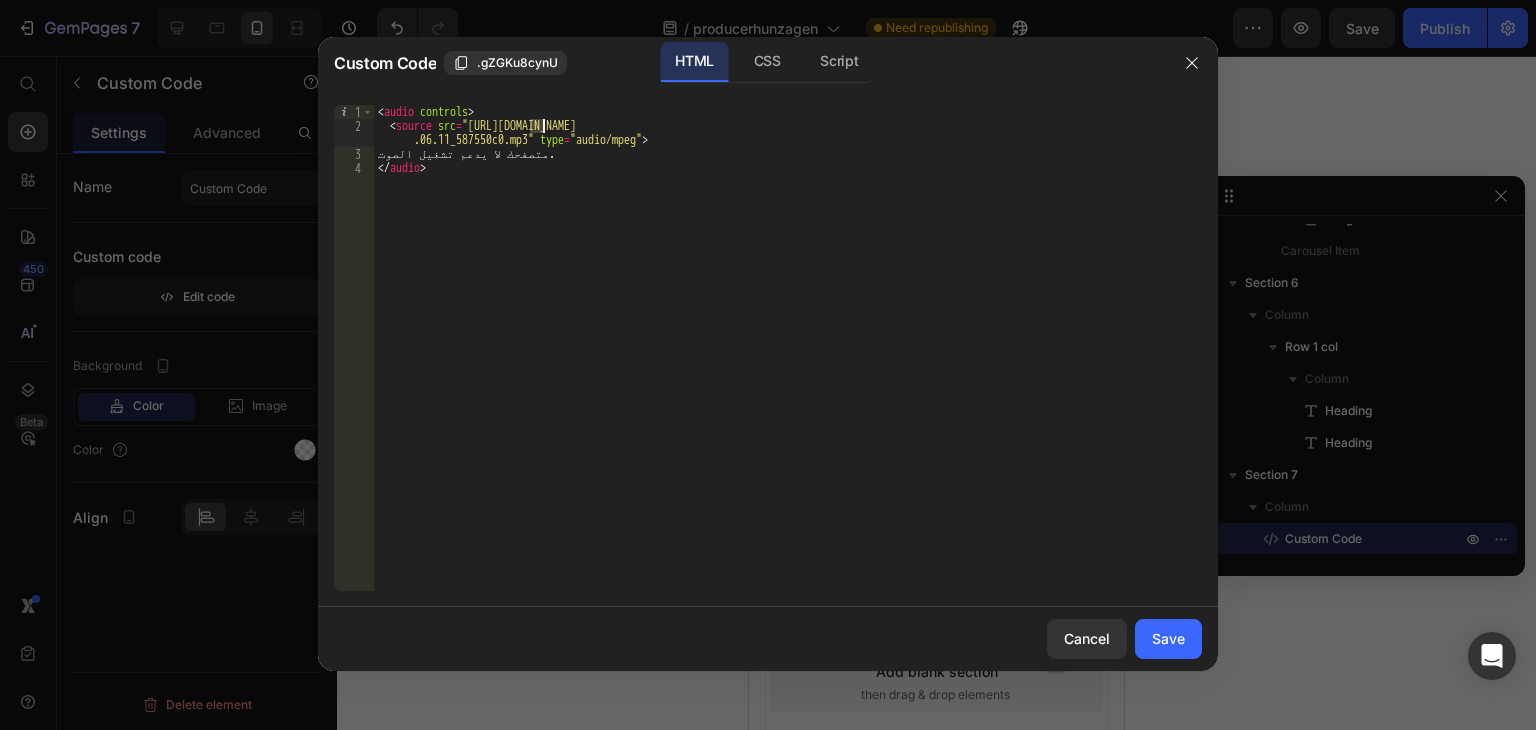 click on "< audio   controls >    < source   src = "https://sa.hunzagen.com/producerhunzagen/wp-content/uploads/2025/07/مقطع-صوتي-واتساب-بتاريخ-2024-10-19-في-22        .06.11_587550c0.mp3"   type = "audio/mpeg" >   متصفحك لا يدعم تشغيل الصوت. </ audio >" at bounding box center [788, 362] 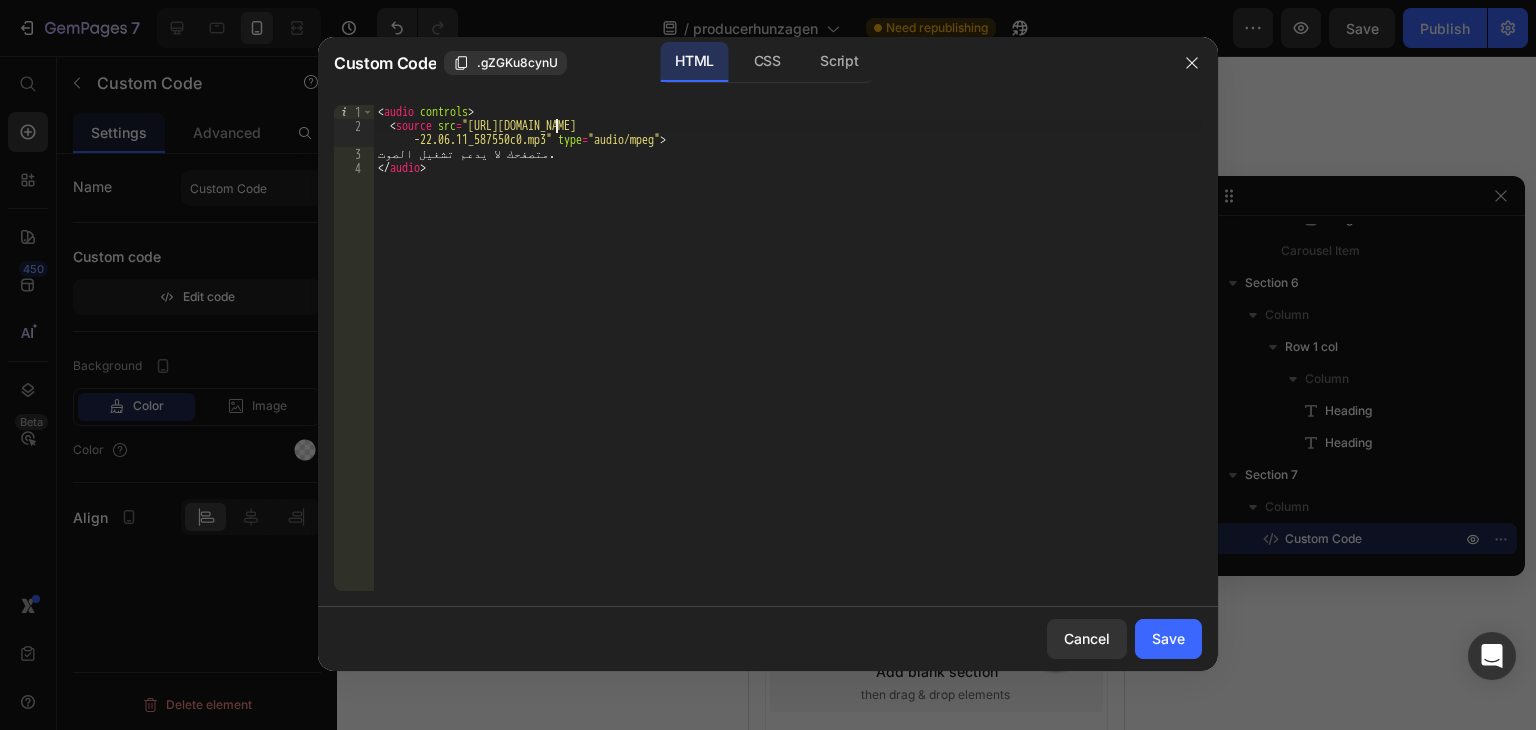 scroll, scrollTop: 0, scrollLeft: 15, axis: horizontal 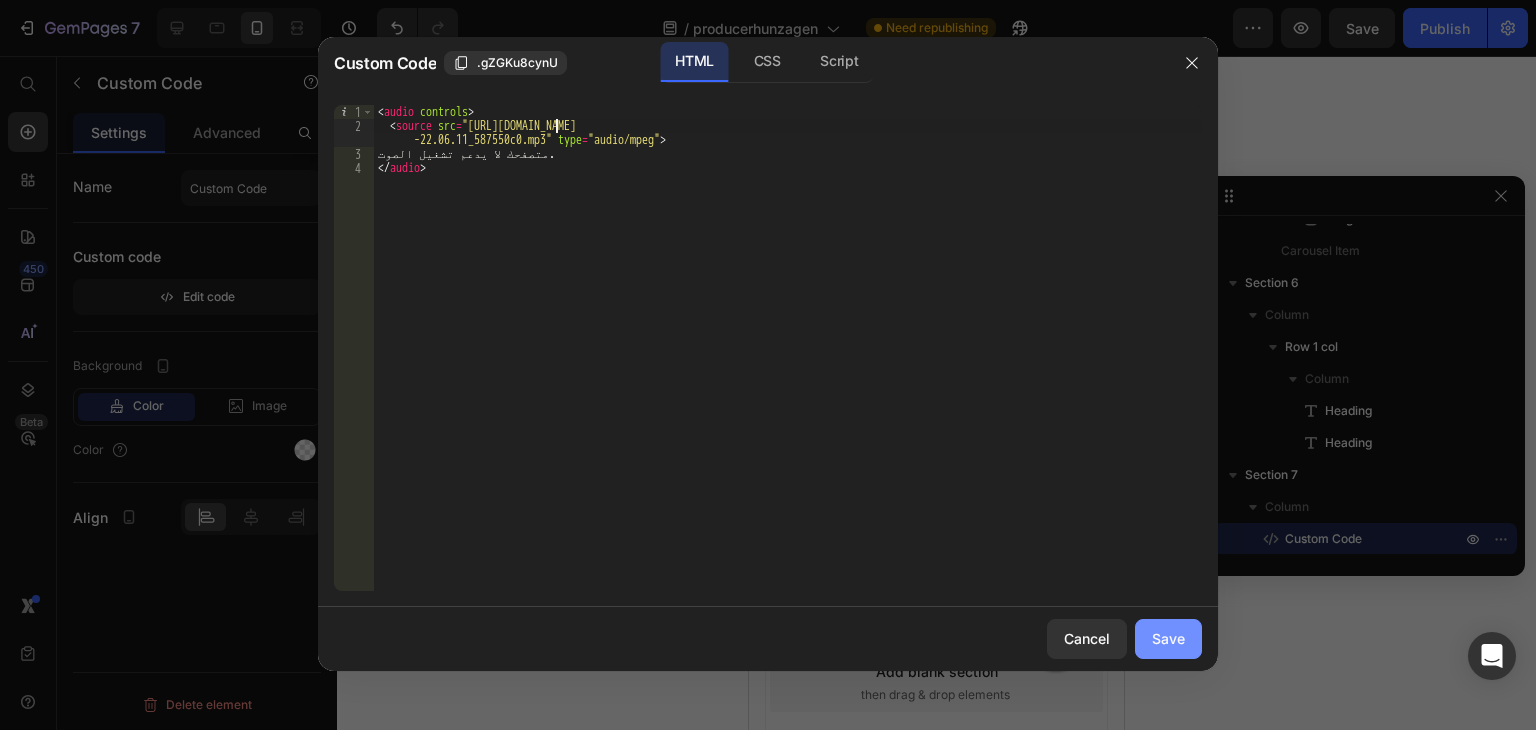 type on "<source src="https://test.hunzagen.com/producerhunzagen/wp-content/uploads/2025/07/مقطع-صوتي-واتساب-بتاريخ-2024-10-19-في-22.06.11_587550c0.mp3" type="audio/mpeg">" 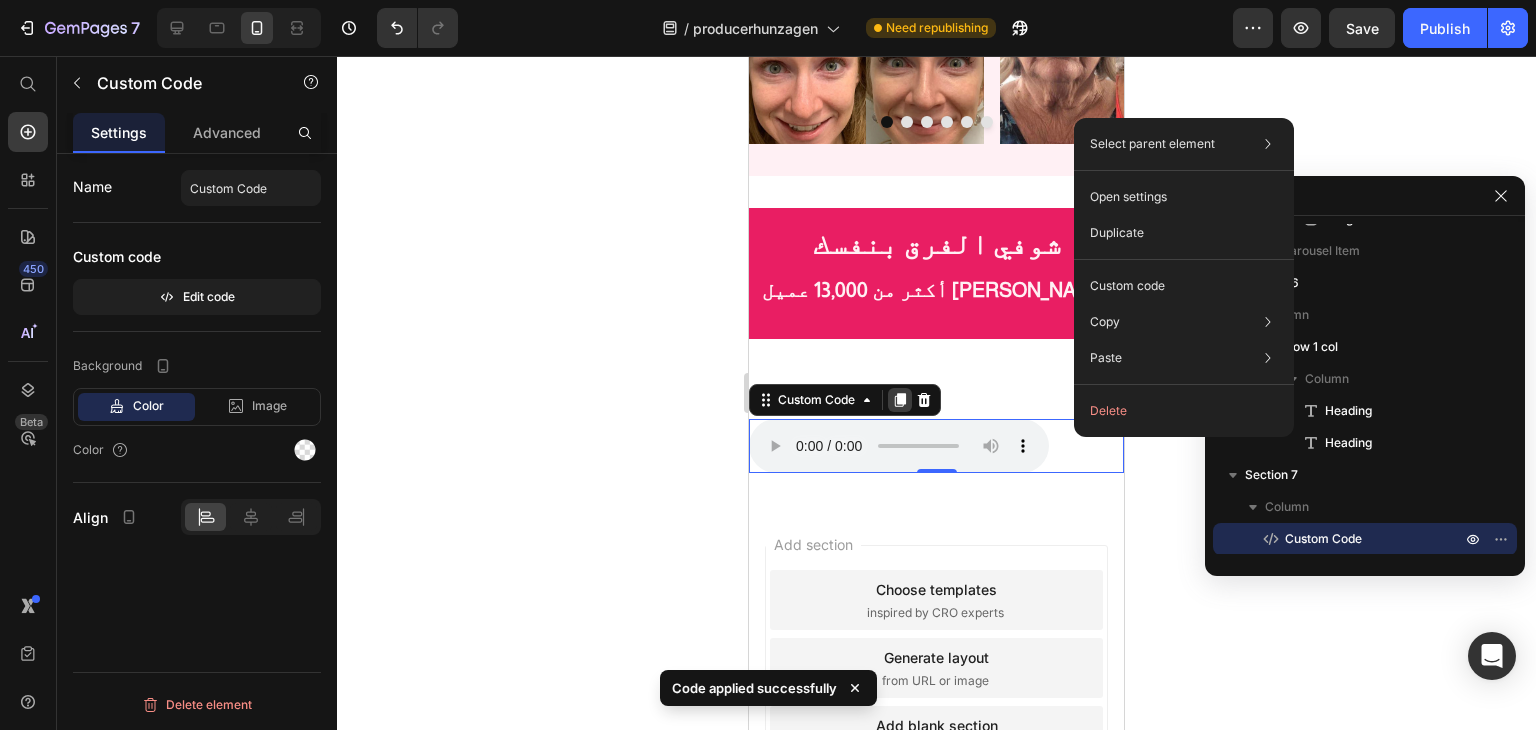 click at bounding box center (900, 400) 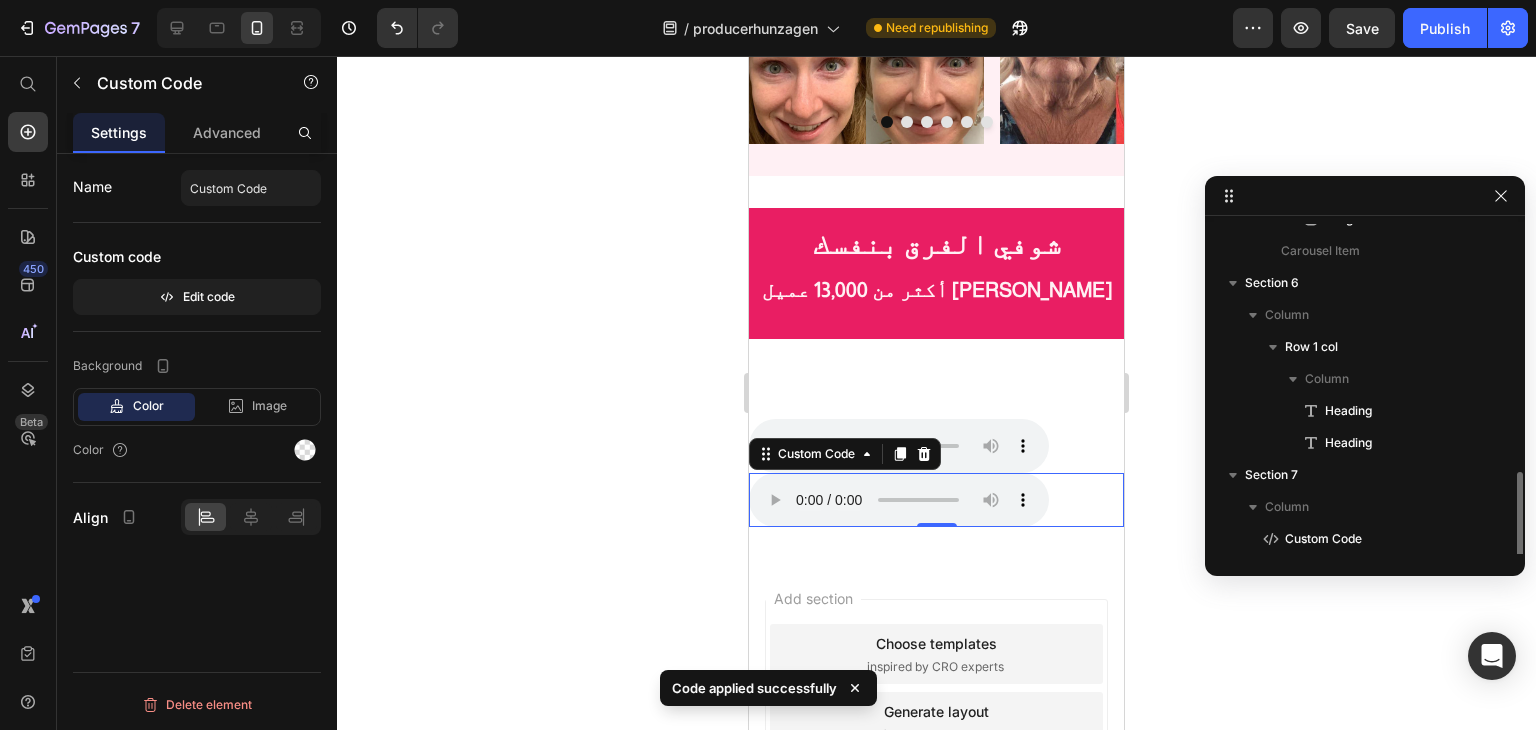 scroll, scrollTop: 629, scrollLeft: 0, axis: vertical 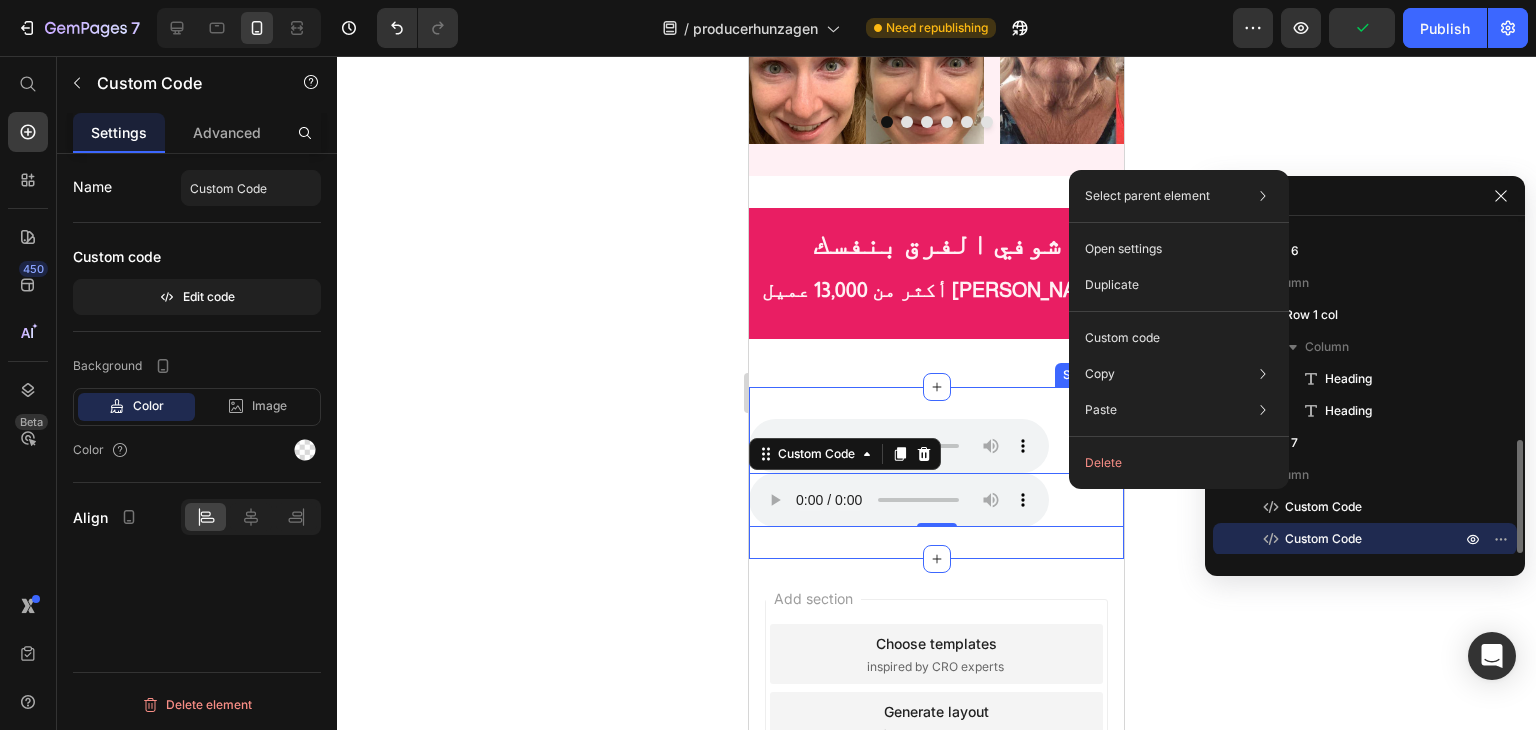 click on "Custom Code" at bounding box center (1323, 539) 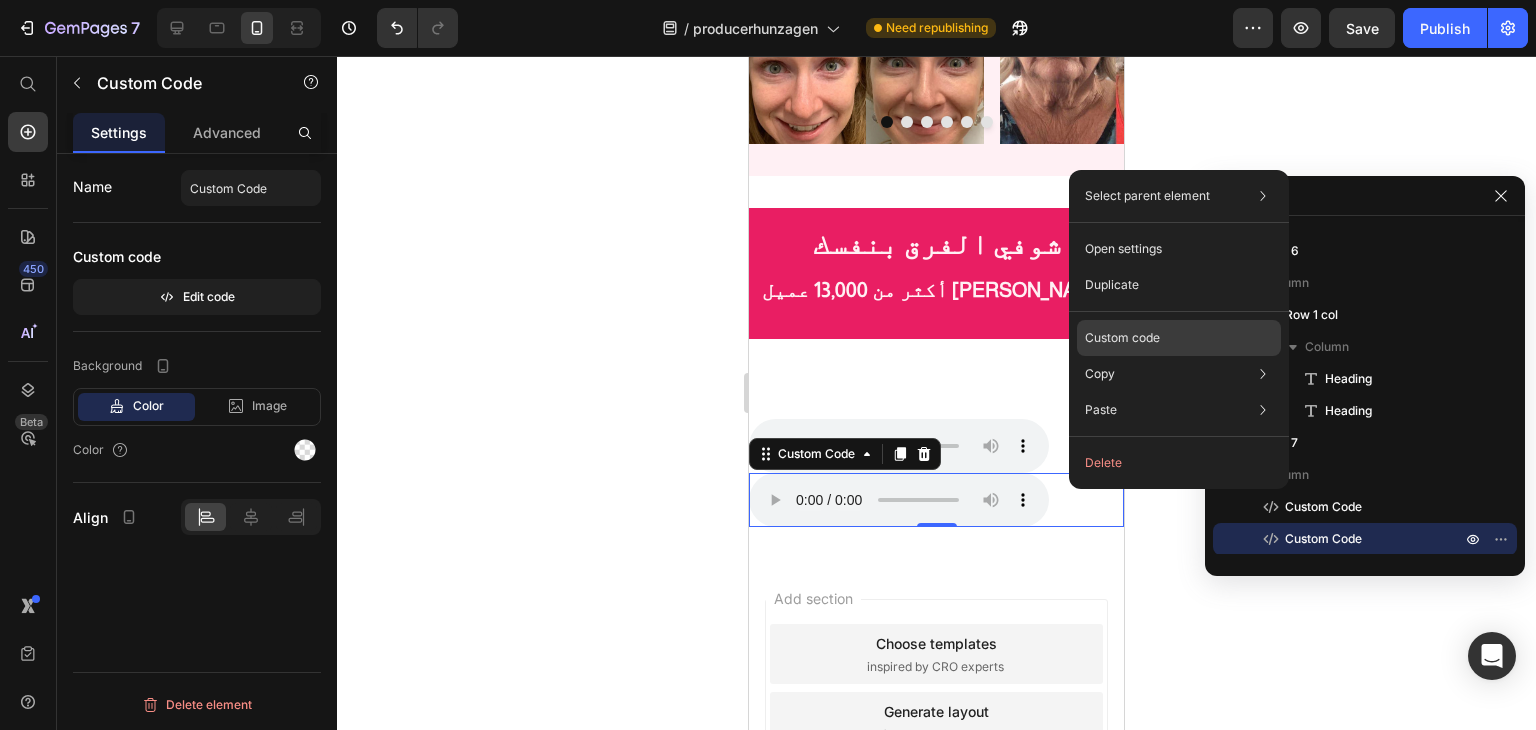 click on "Custom code" 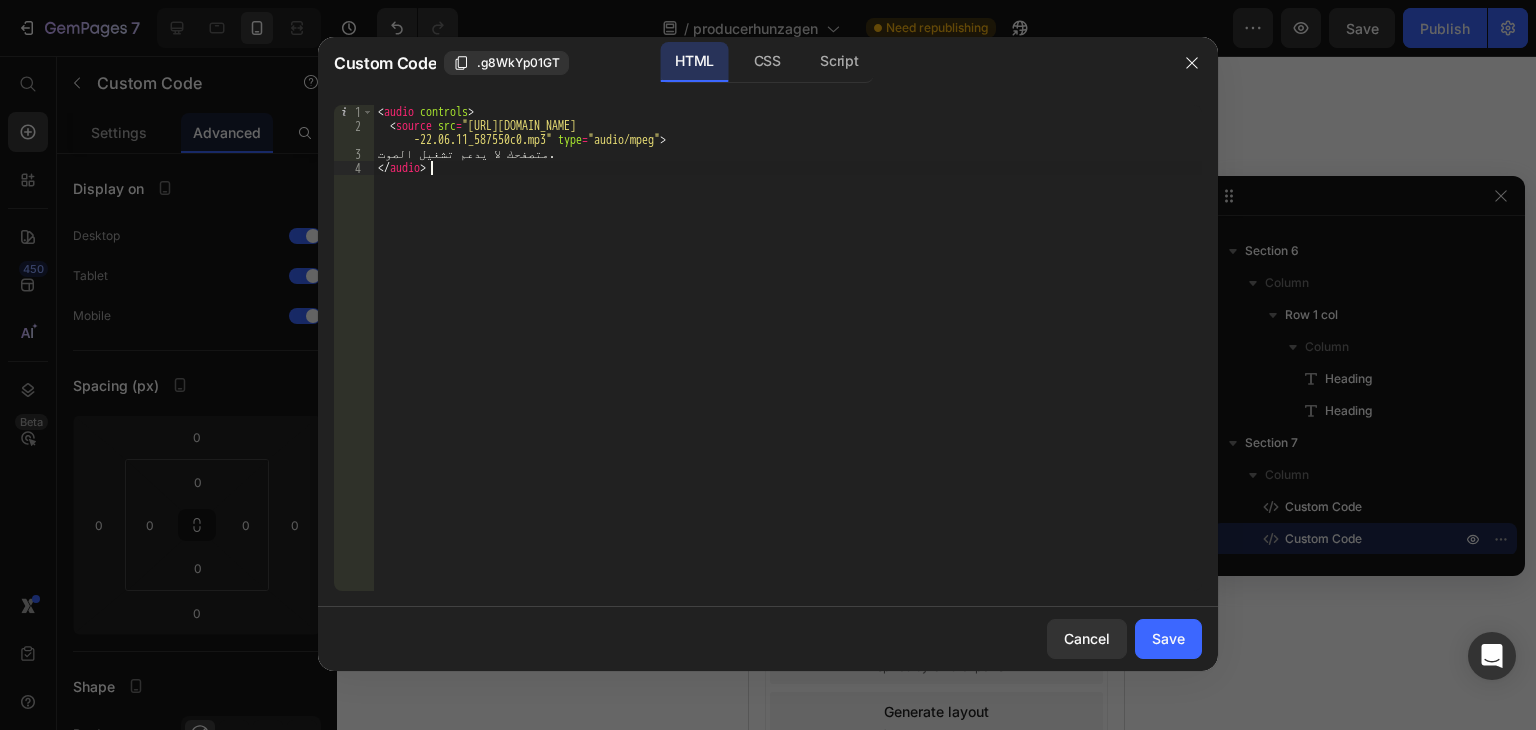 click on "< audio   controls >    < source   src = "https://test.hunzagen.com/producerhunzagen/wp-content/uploads/2025/07/مقطع-صوتي-واتساب-بتاريخ-2024-10-19-في        -22.06.11_587550c0.mp3"   type = "audio/mpeg" >   متصفحك لا يدعم تشغيل الصوت. </ audio >" at bounding box center (788, 362) 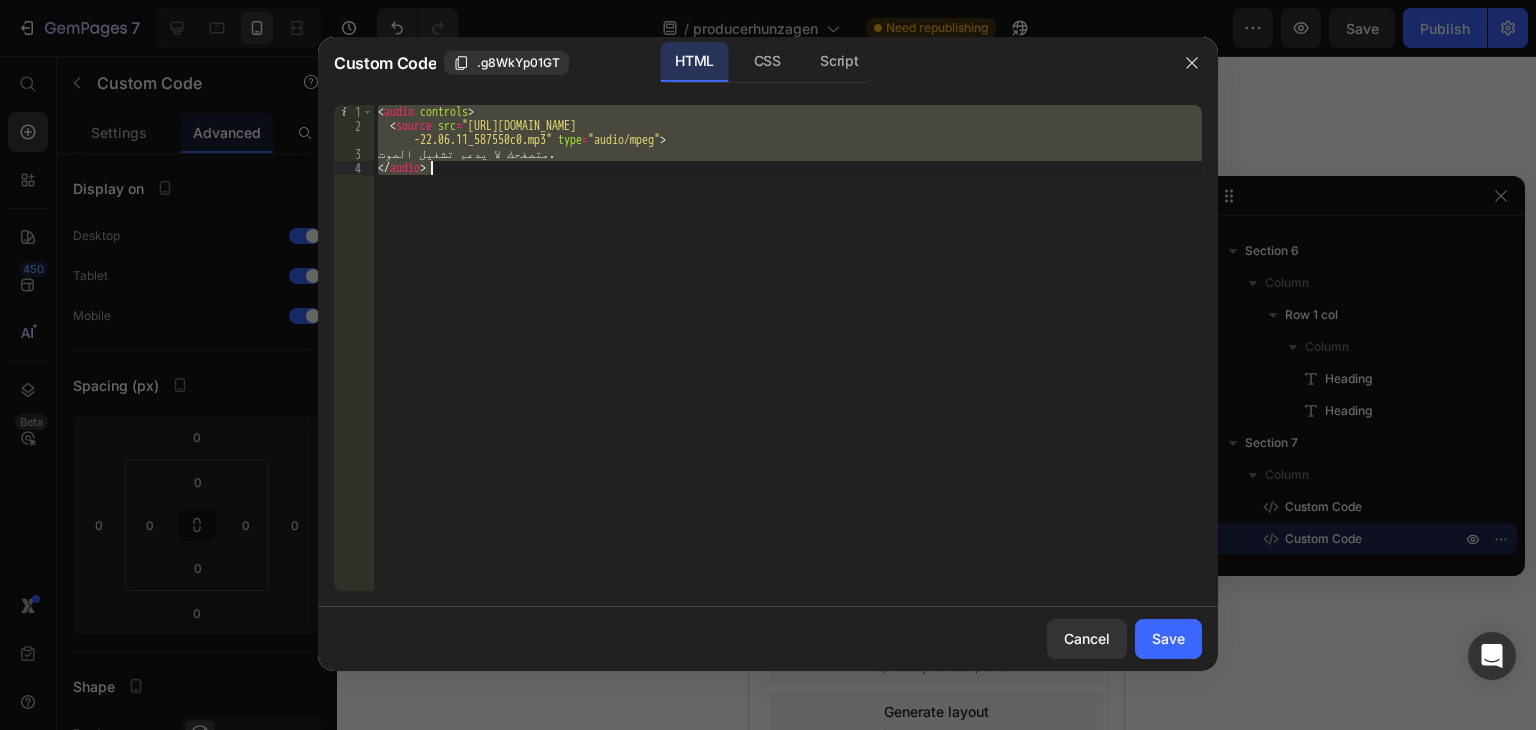 paste 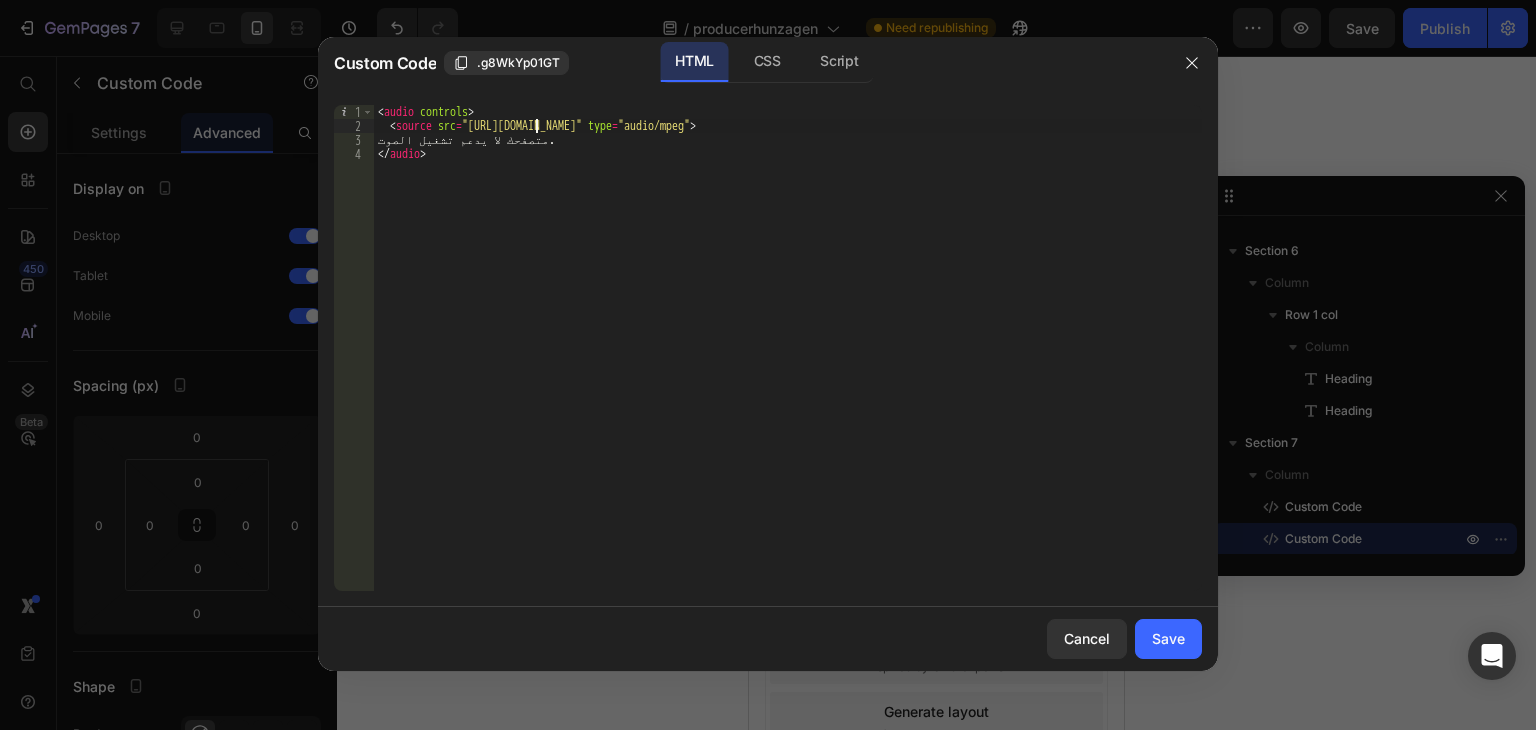 click on "< audio   controls >    < source   src = "https://sa.hunzagen.com/producerhunzagen/wp-content/uploads/2025/07/5553.mp3"   type = "audio/mpeg" >   متصفحك لا يدعم تشغيل الصوت. </ audio >" at bounding box center [788, 362] 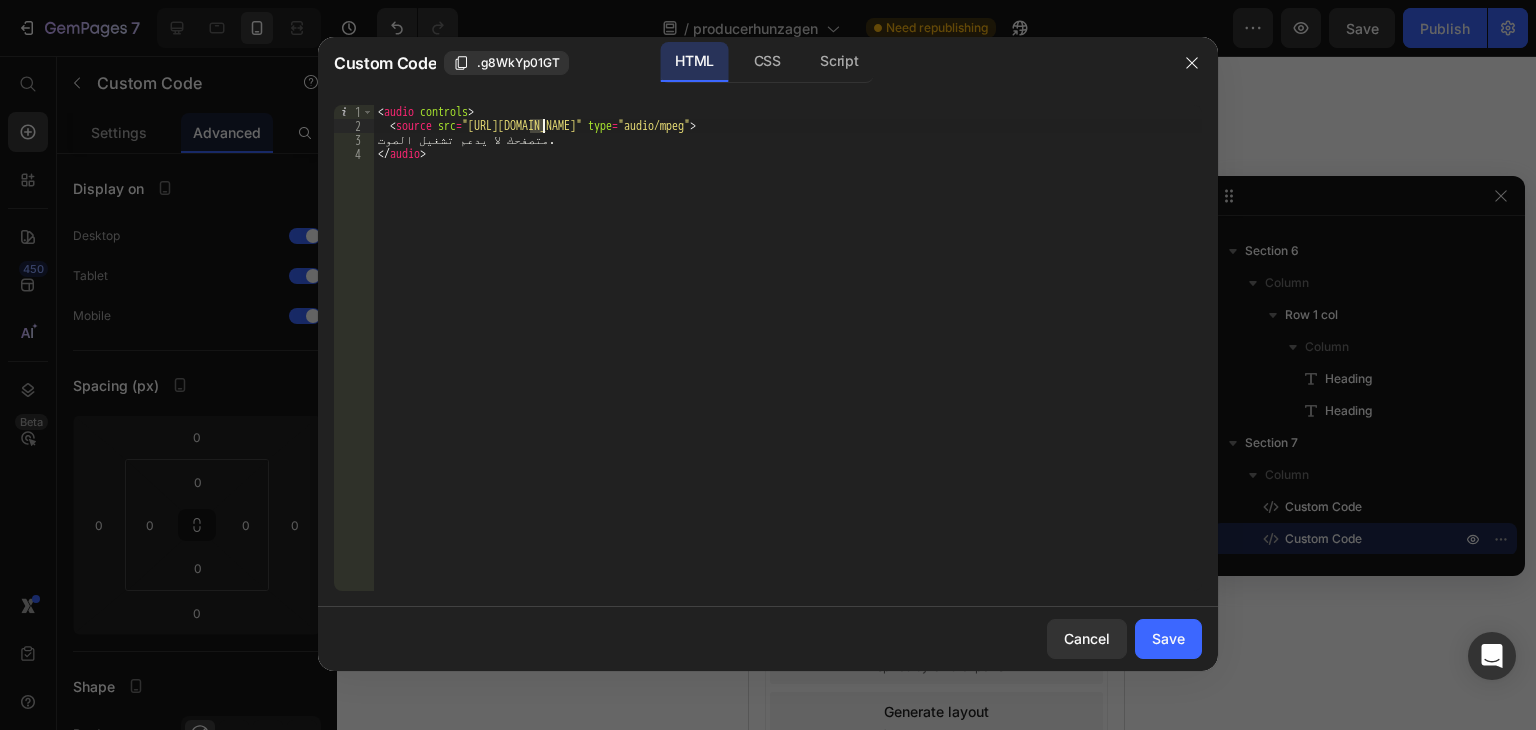 click on "< audio   controls >    < source   src = "https://sa.hunzagen.com/producerhunzagen/wp-content/uploads/2025/07/5553.mp3"   type = "audio/mpeg" >   متصفحك لا يدعم تشغيل الصوت. </ audio >" at bounding box center (788, 362) 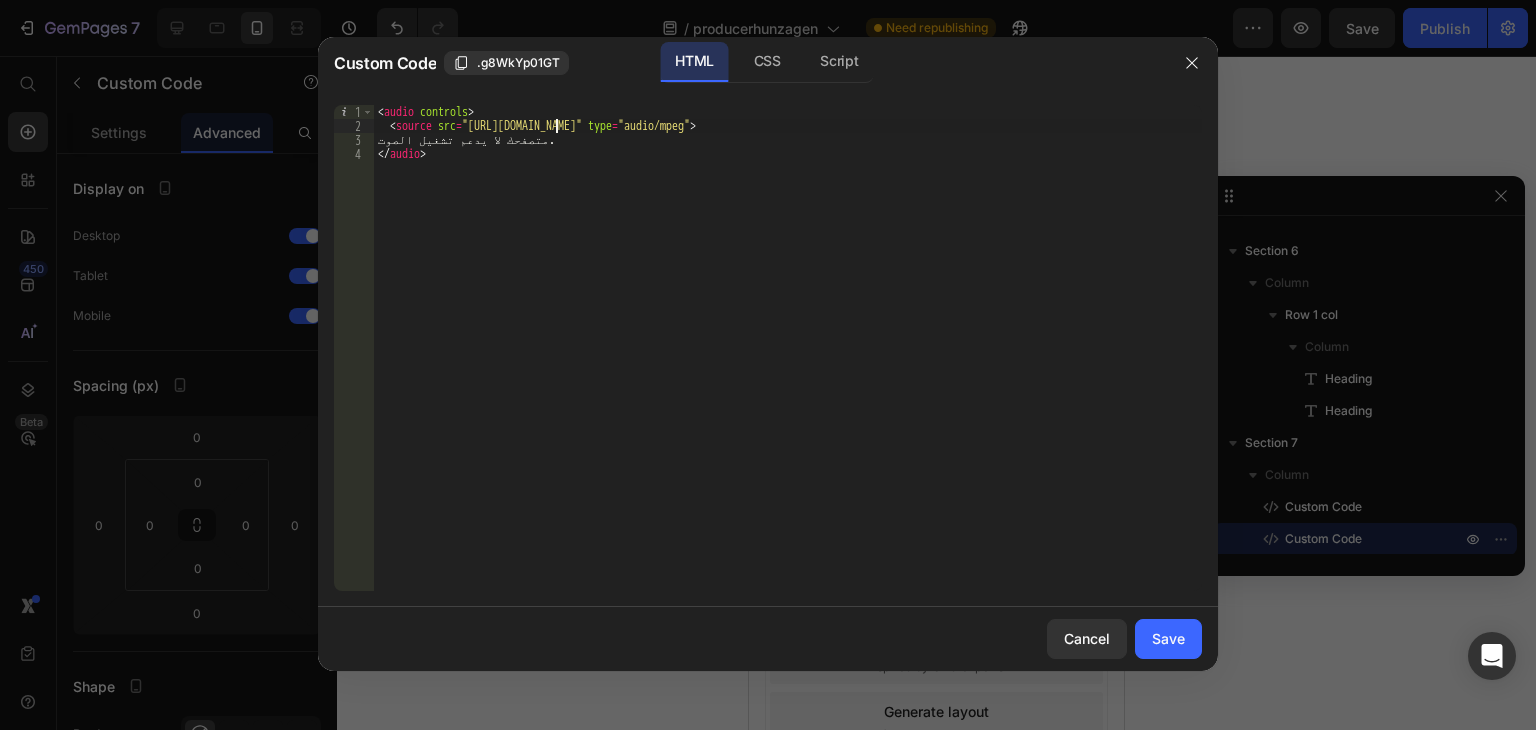 scroll, scrollTop: 0, scrollLeft: 15, axis: horizontal 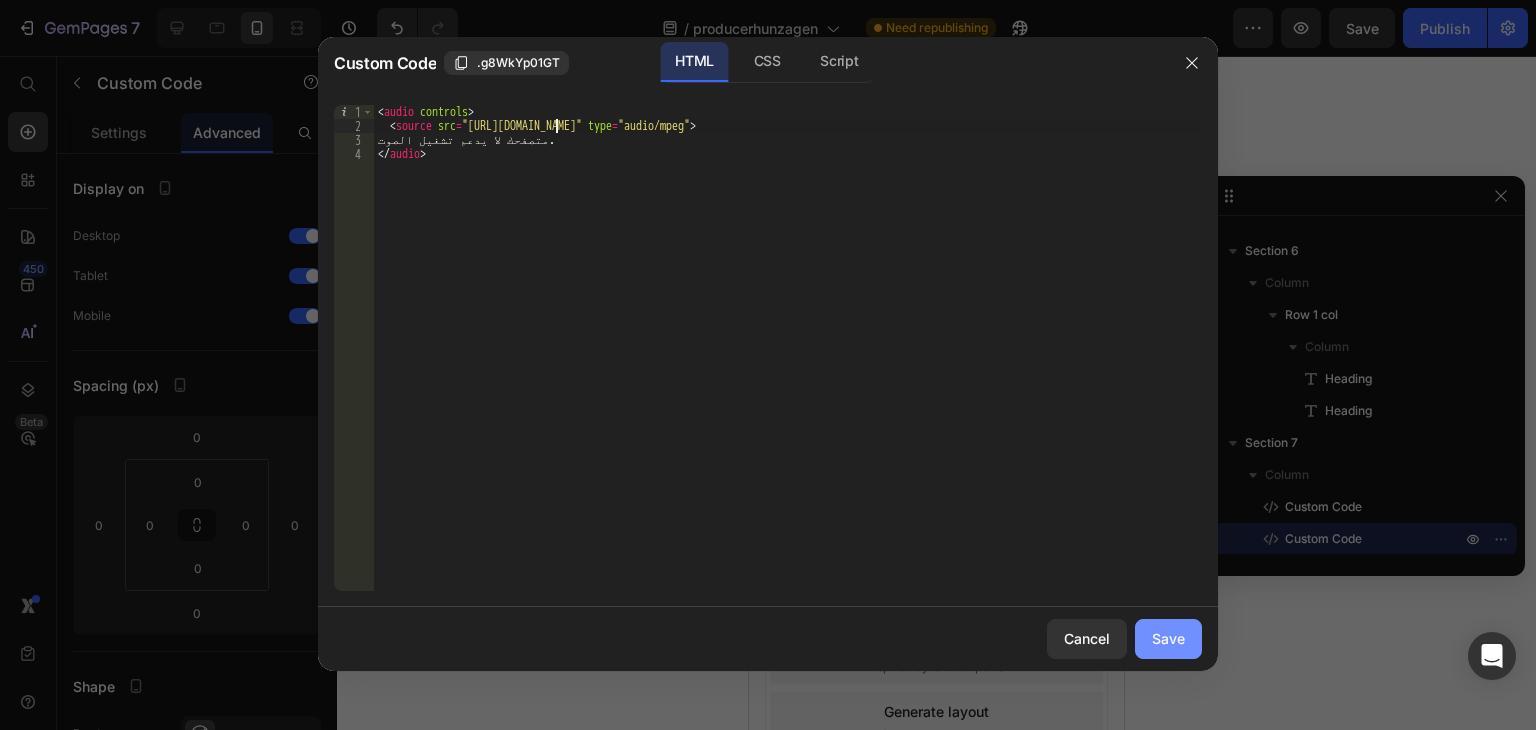 type on "<source src="https://test.hunzagen.com/producerhunzagen/wp-content/uploads/2025/07/5553.mp3" type="audio/mpeg">" 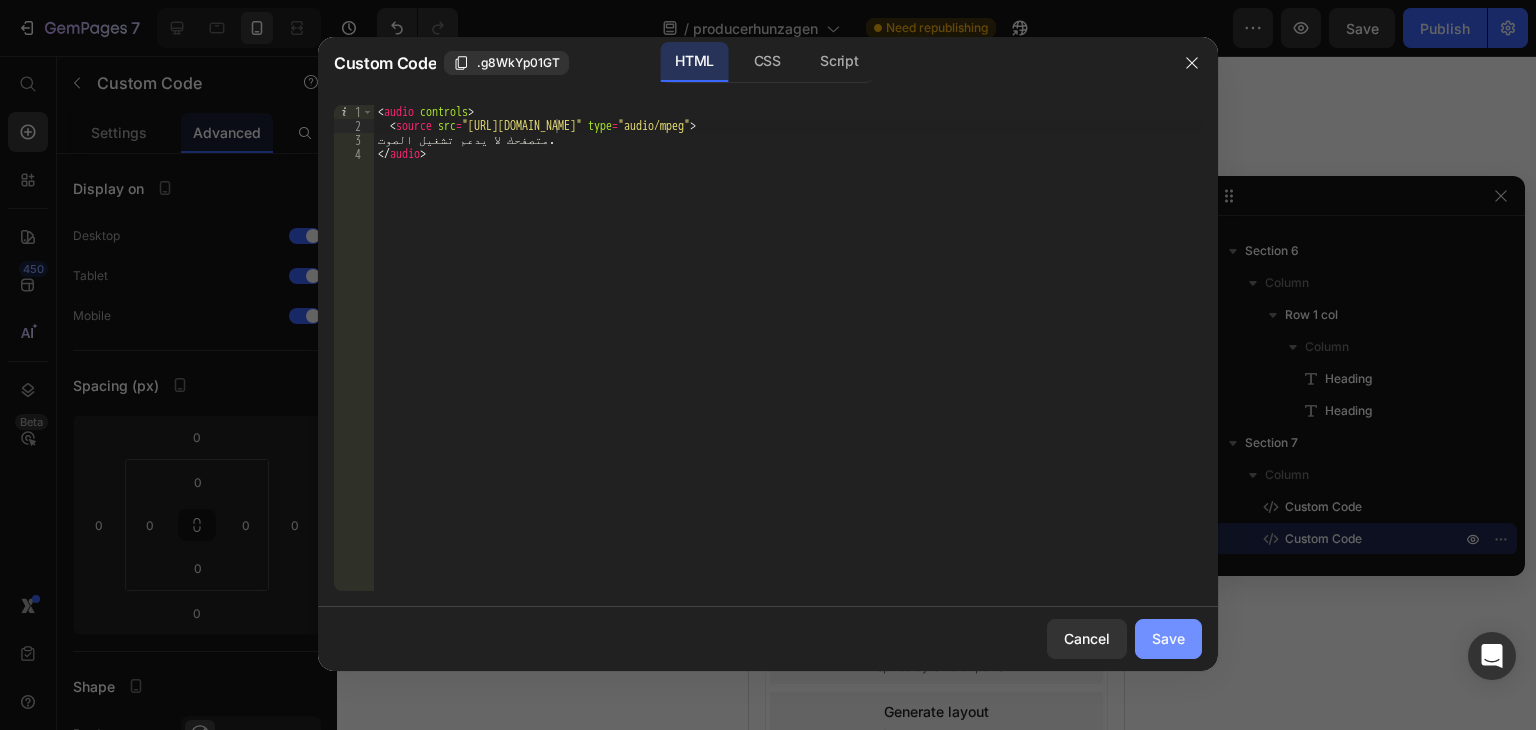 click on "Save" 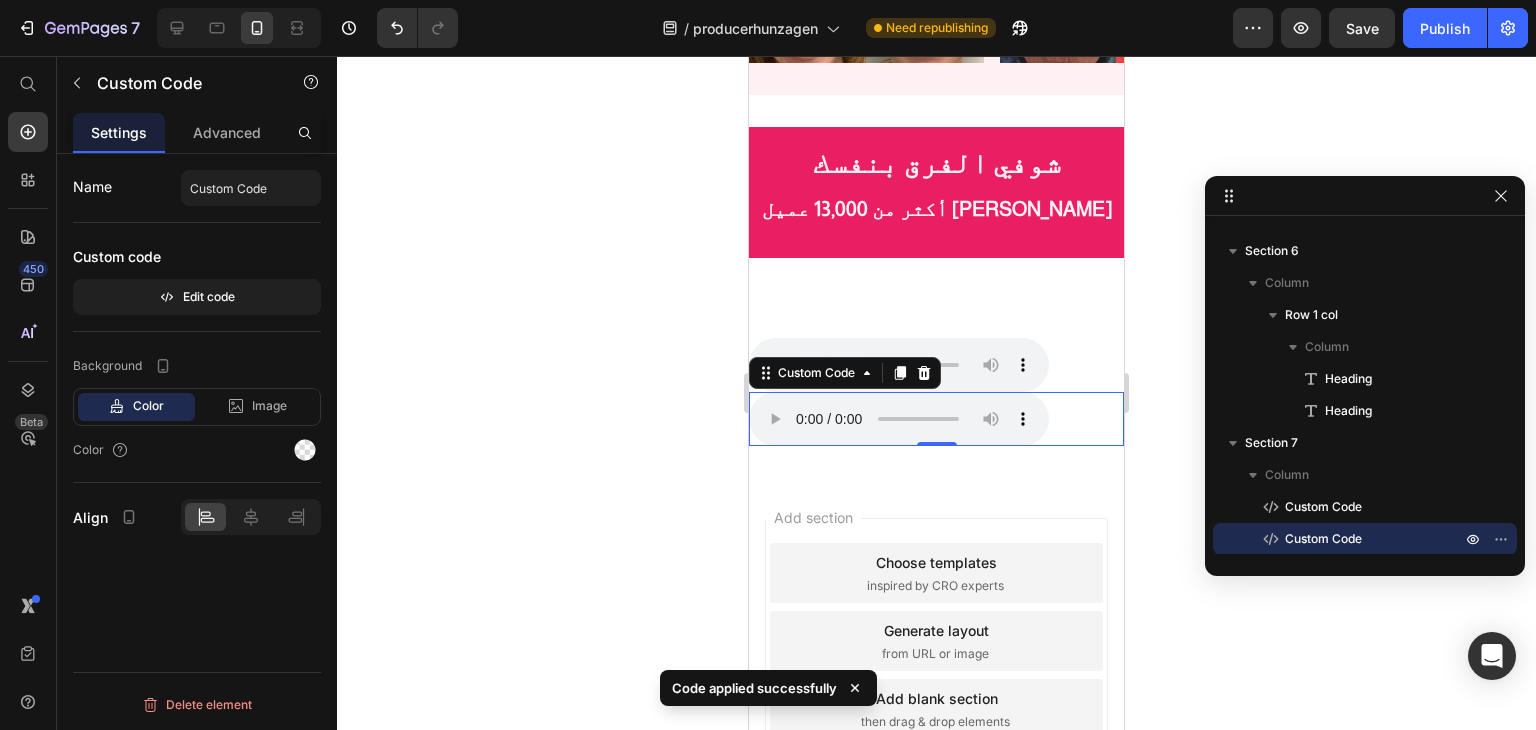 scroll, scrollTop: 1923, scrollLeft: 0, axis: vertical 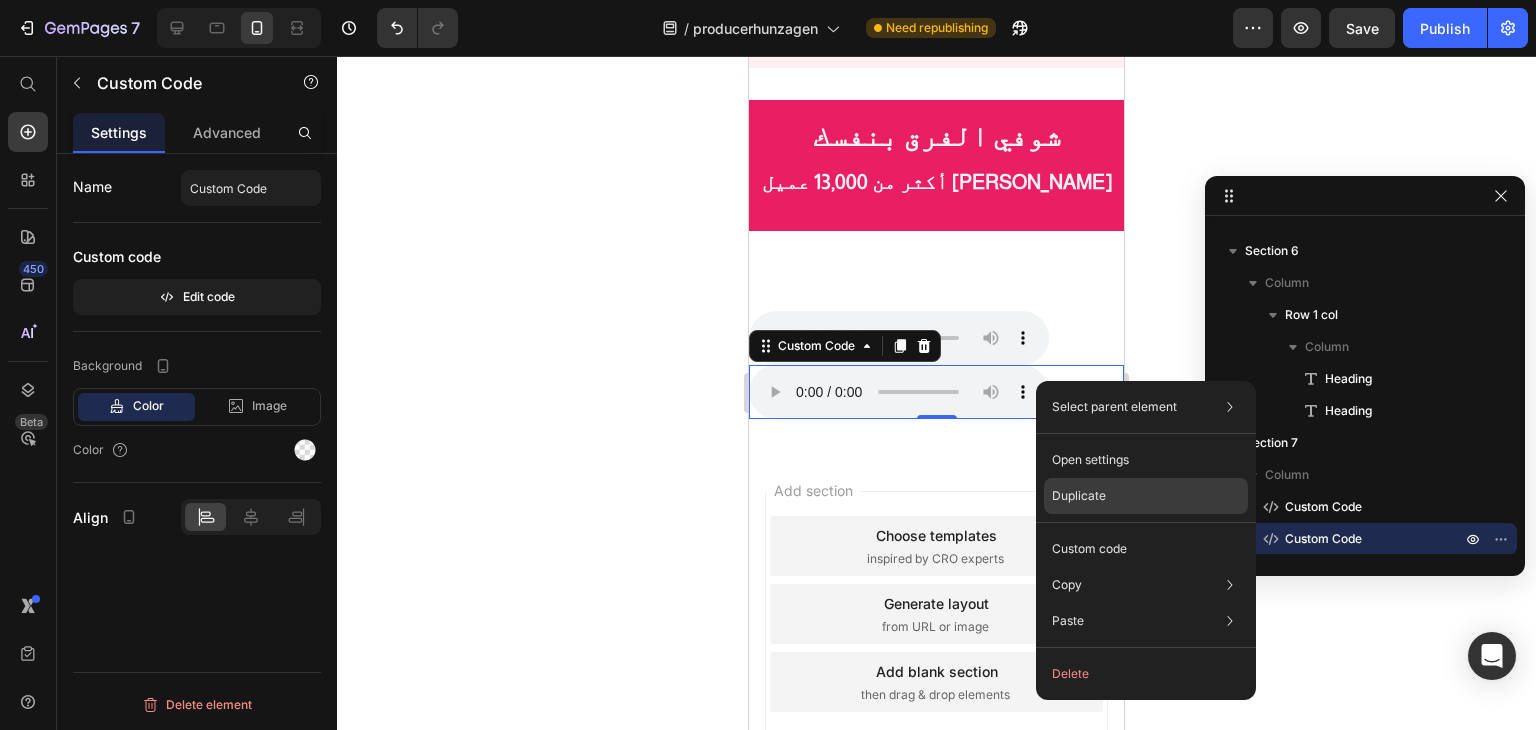 drag, startPoint x: 1085, startPoint y: 481, endPoint x: 336, endPoint y: 426, distance: 751.01666 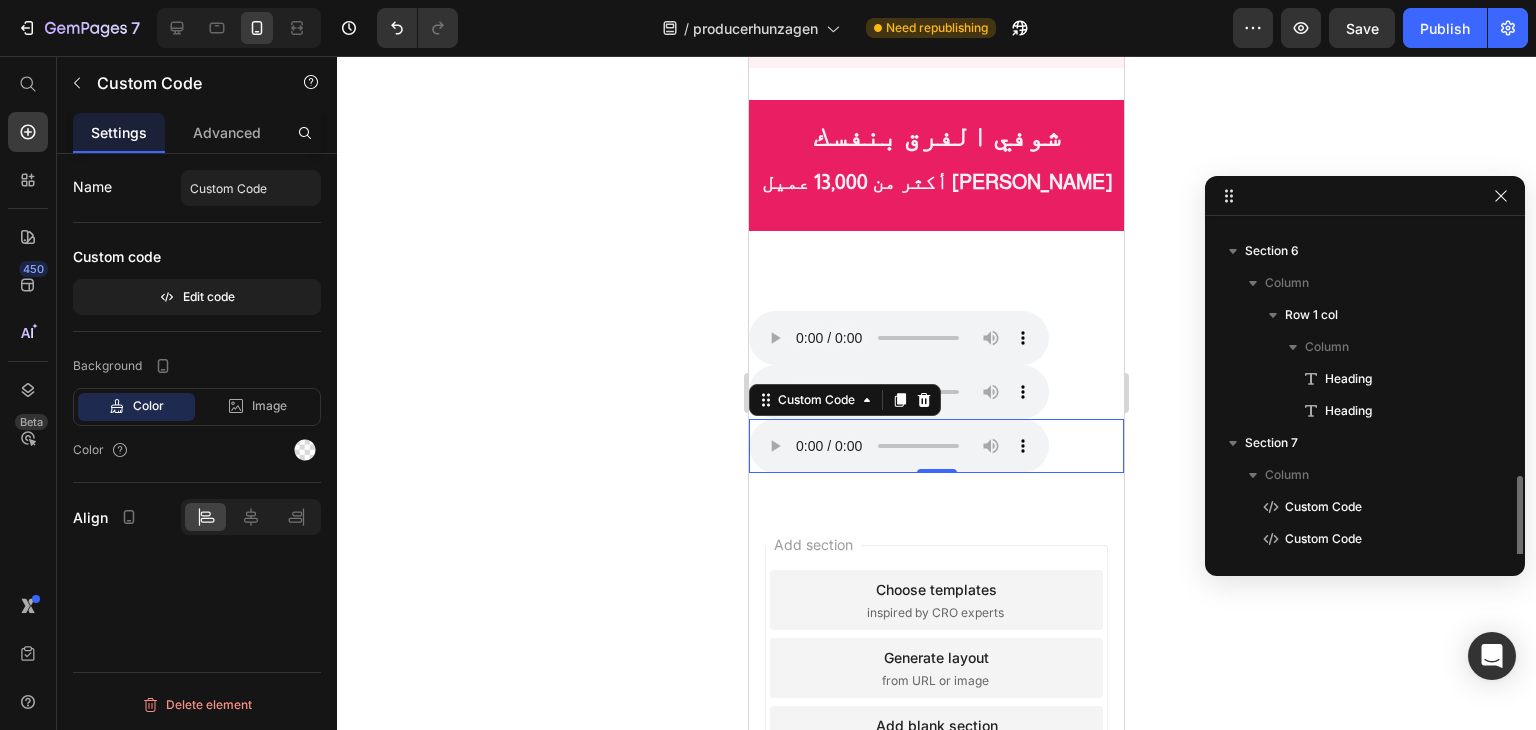 scroll, scrollTop: 661, scrollLeft: 0, axis: vertical 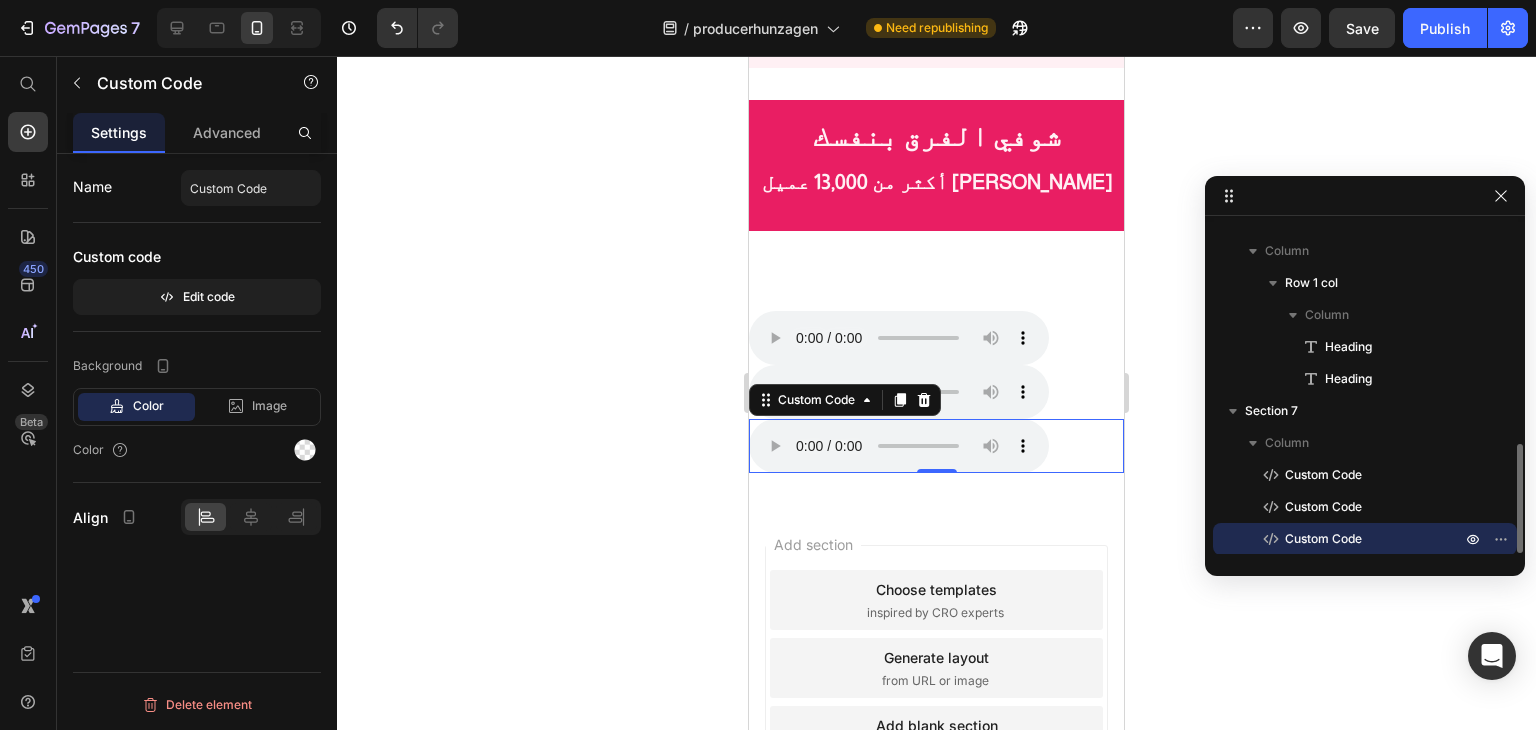click on "متصفحك لا يدعم تشغيل الصوت." at bounding box center (936, 446) 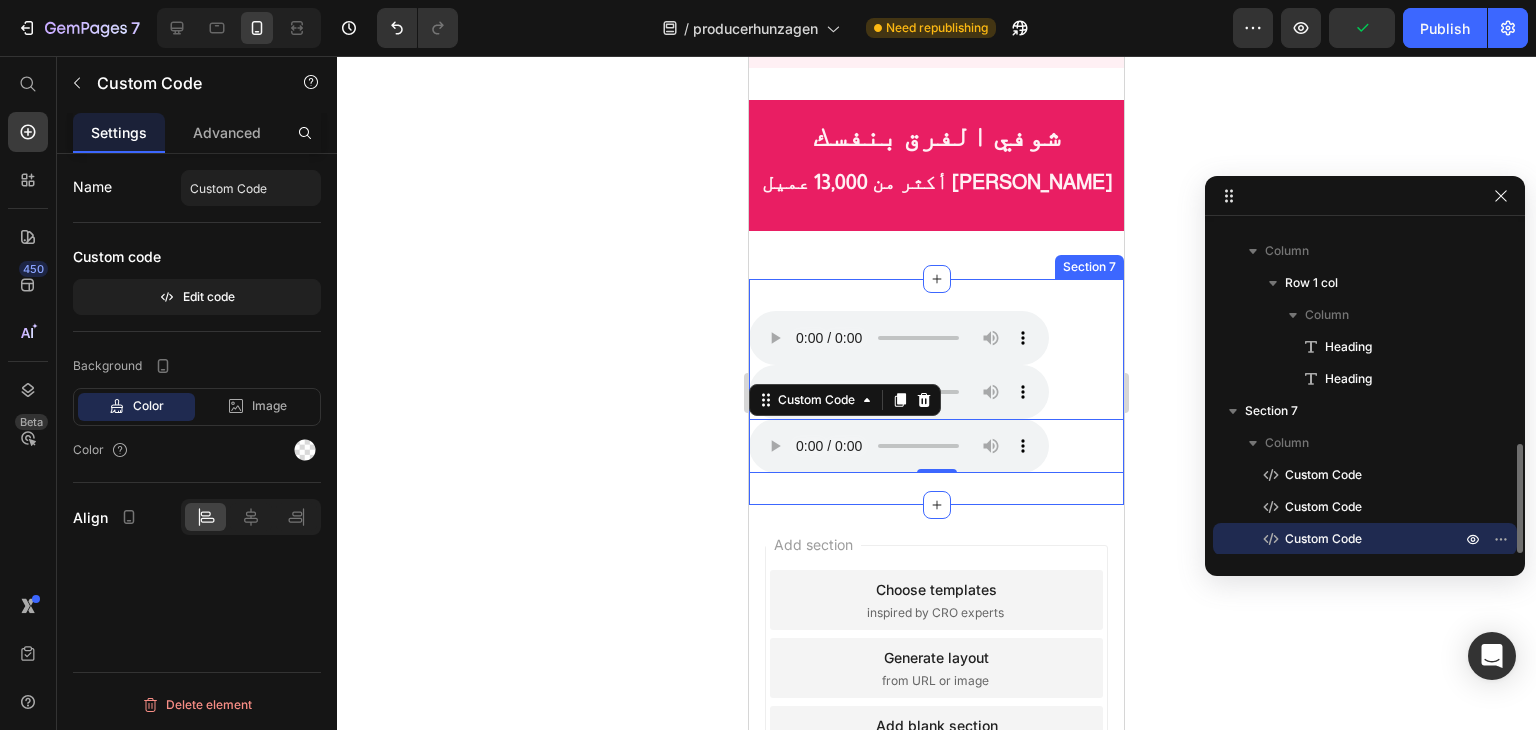 click on "Custom Code" at bounding box center [1323, 539] 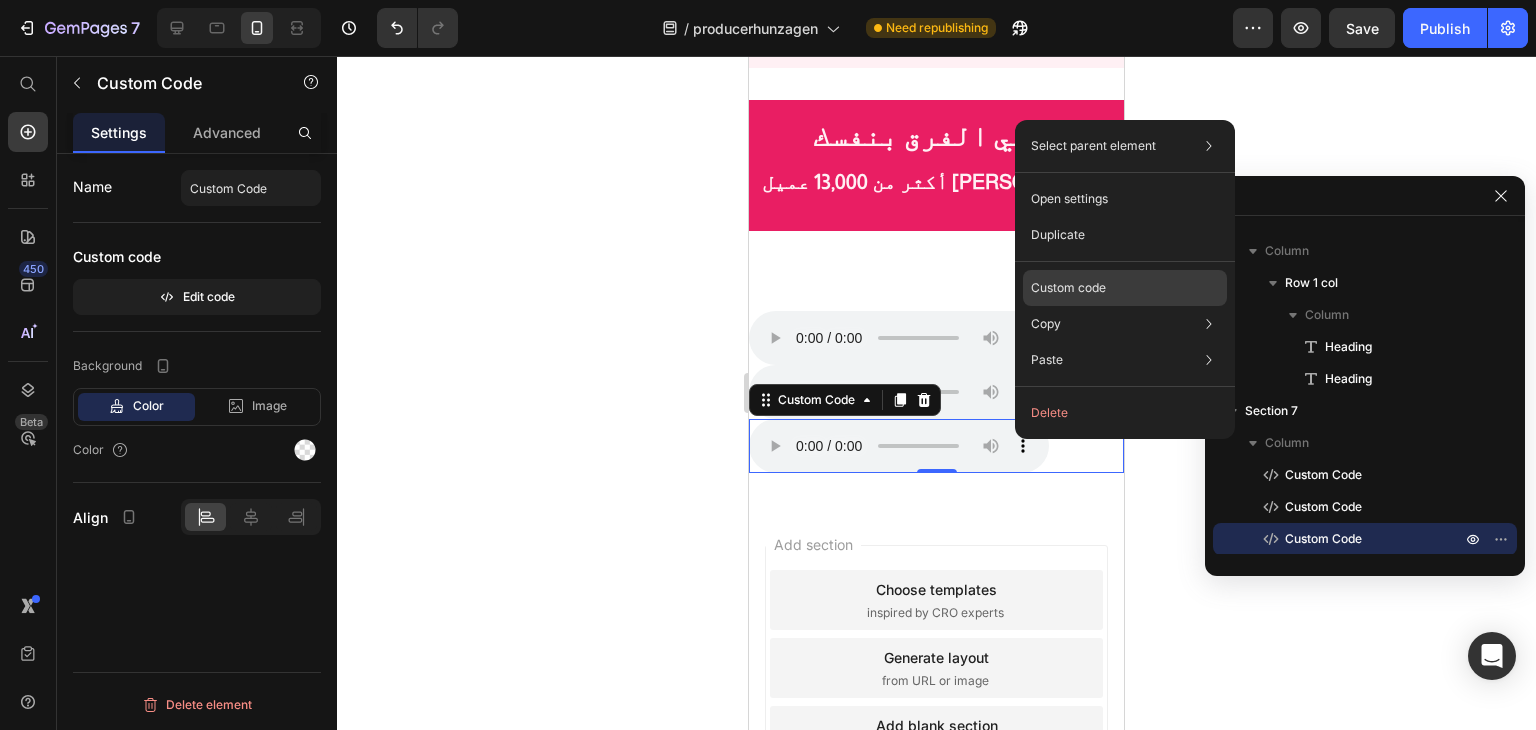 drag, startPoint x: 1048, startPoint y: 286, endPoint x: 239, endPoint y: 273, distance: 809.10443 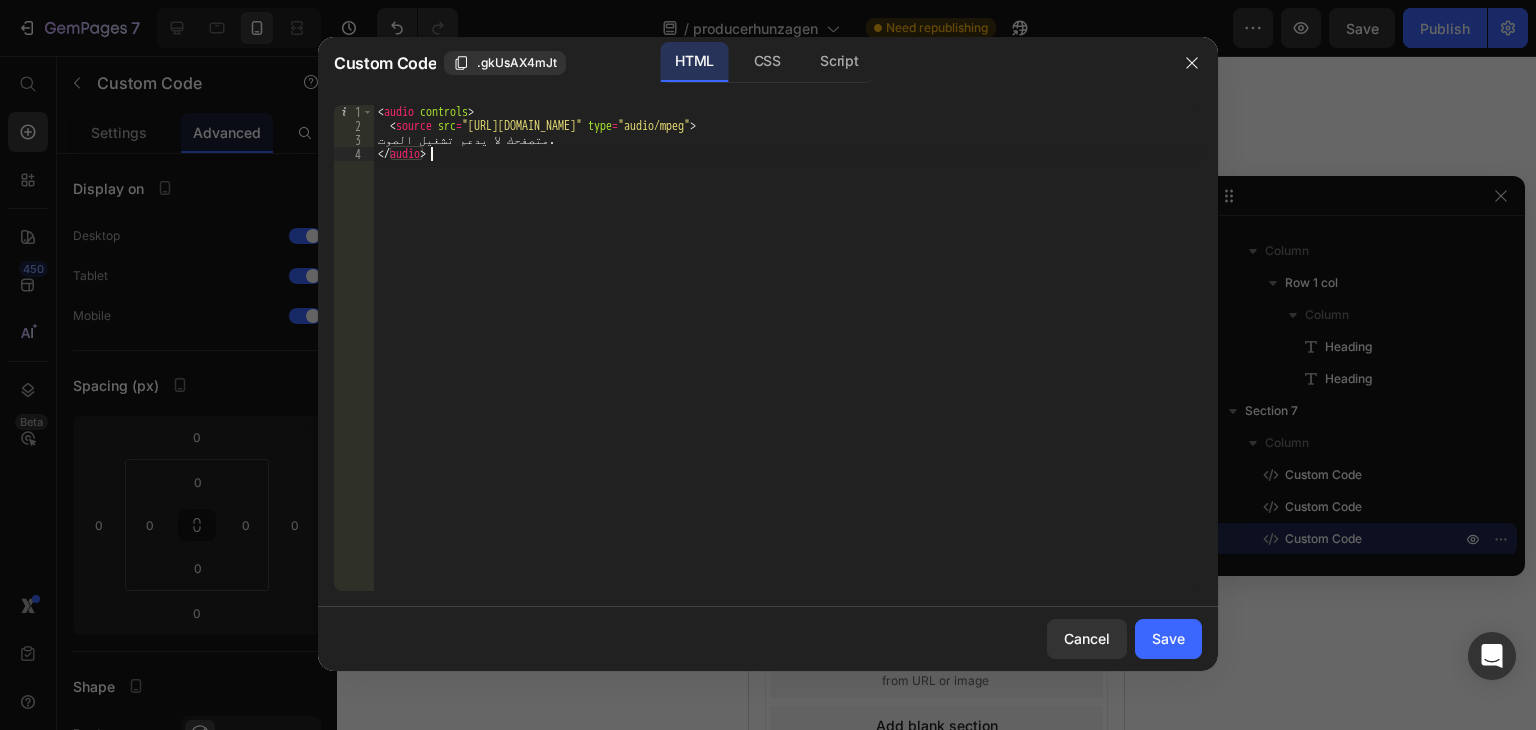 click on "< audio   controls >    < source   src = "https://test.hunzagen.com/producerhunzagen/wp-content/uploads/2025/07/5553.mp3"   type = "audio/mpeg" >   متصفحك لا يدعم تشغيل الصوت. </ audio >" at bounding box center [788, 362] 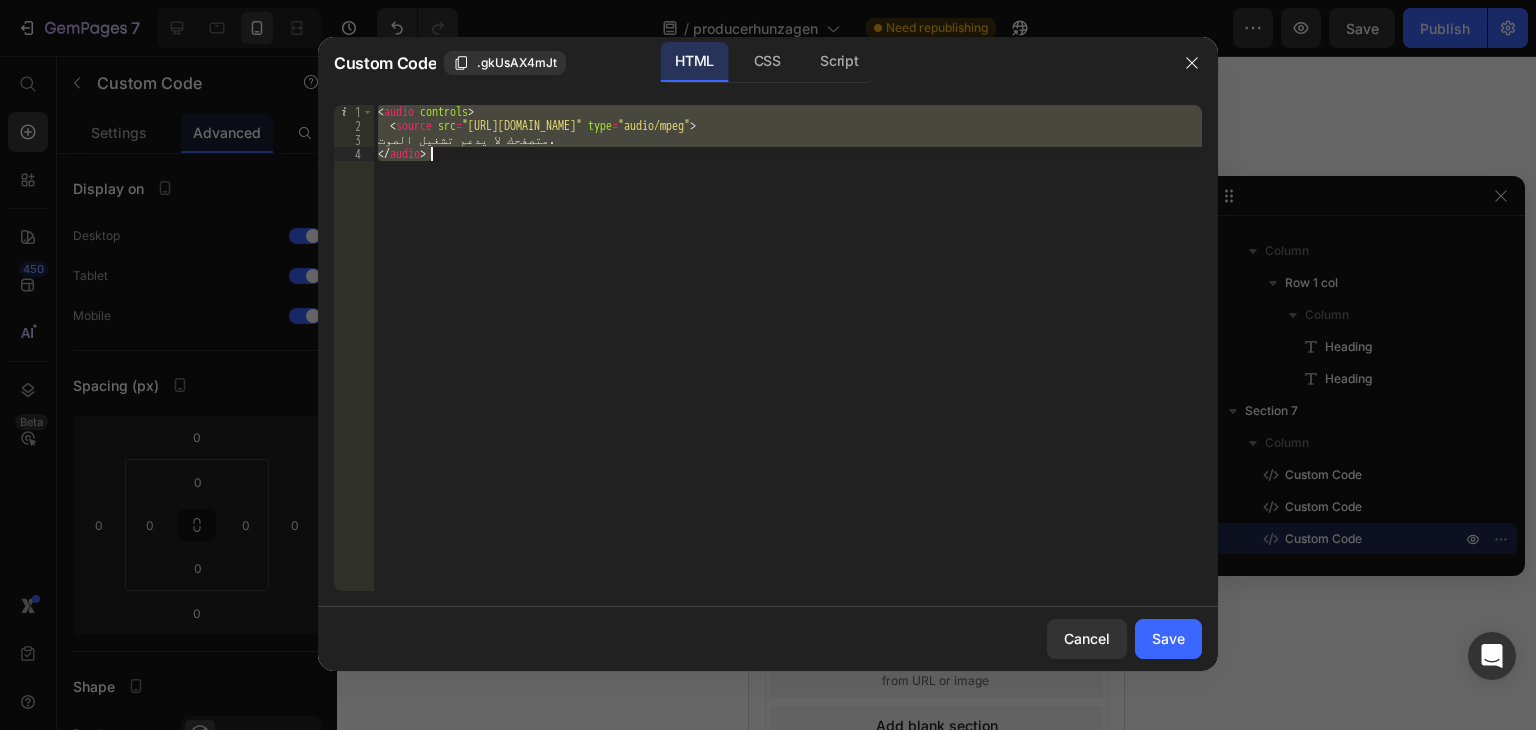 paste 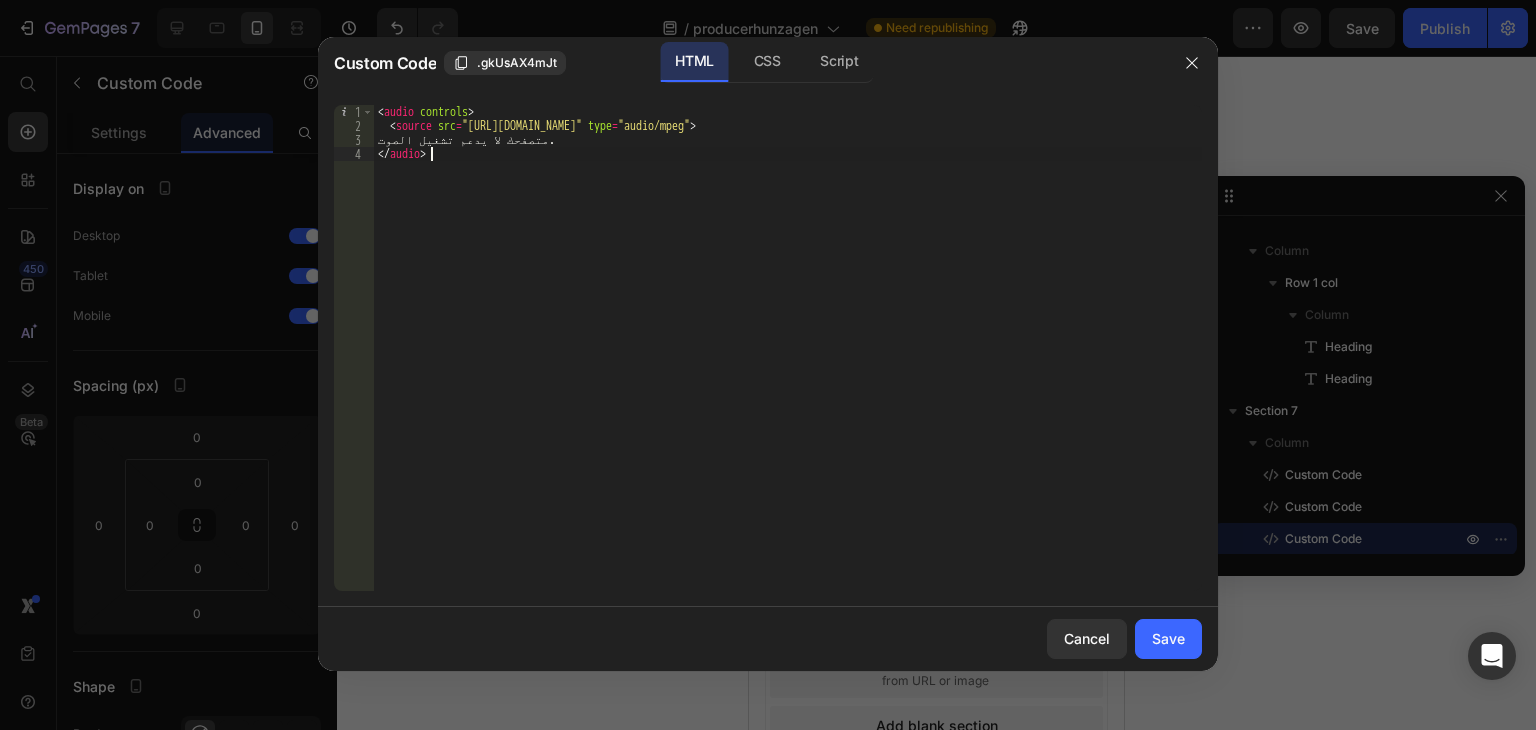click on "< audio   controls >    < source   src = "https://sa.hunzagen.com/producerhunzagen/wp-content/uploads/2025/07/3.mp3"   type = "audio/mpeg" >   متصفحك لا يدعم تشغيل الصوت. </ audio >" at bounding box center [788, 362] 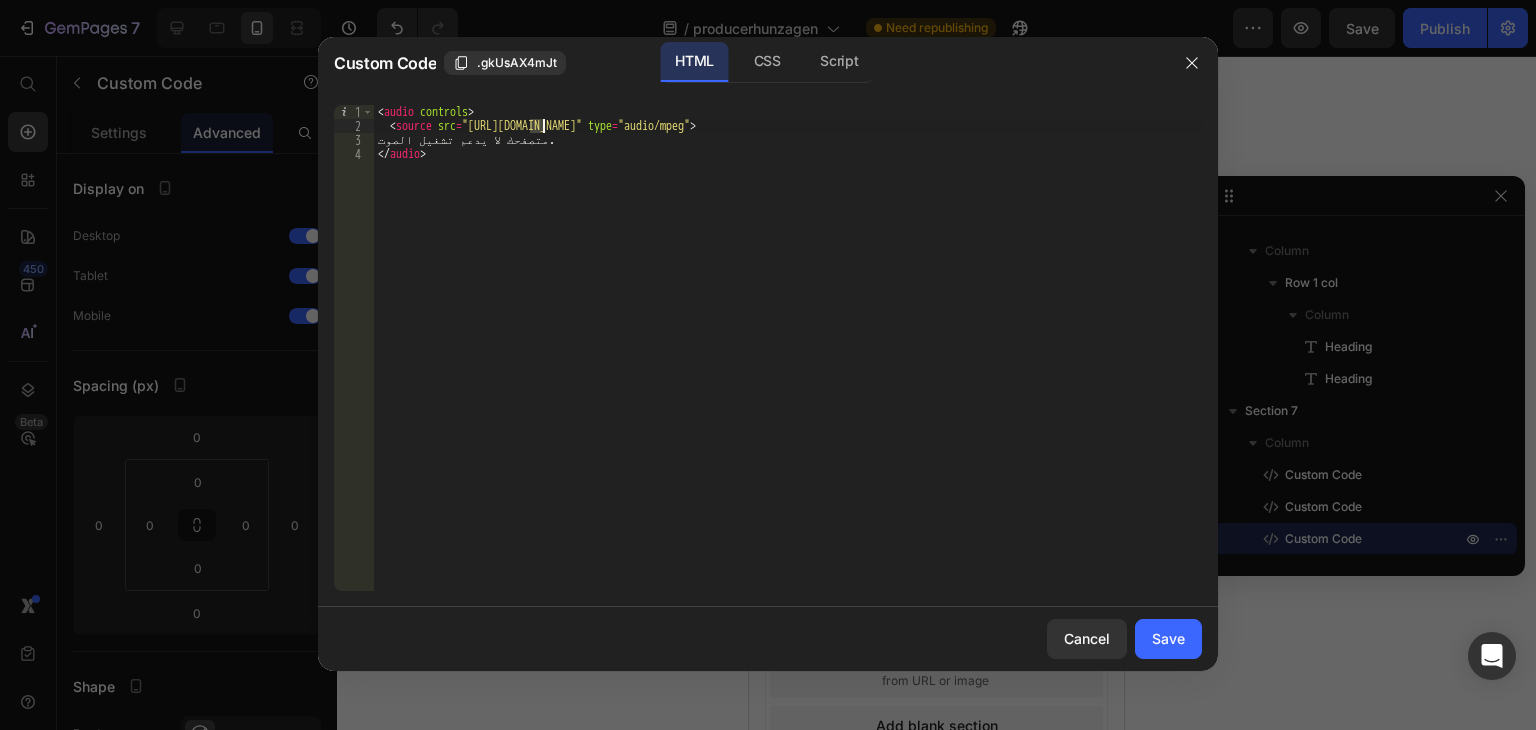 click on "< audio   controls >    < source   src = "https://sa.hunzagen.com/producerhunzagen/wp-content/uploads/2025/07/3.mp3"   type = "audio/mpeg" >   متصفحك لا يدعم تشغيل الصوت. </ audio >" at bounding box center [788, 362] 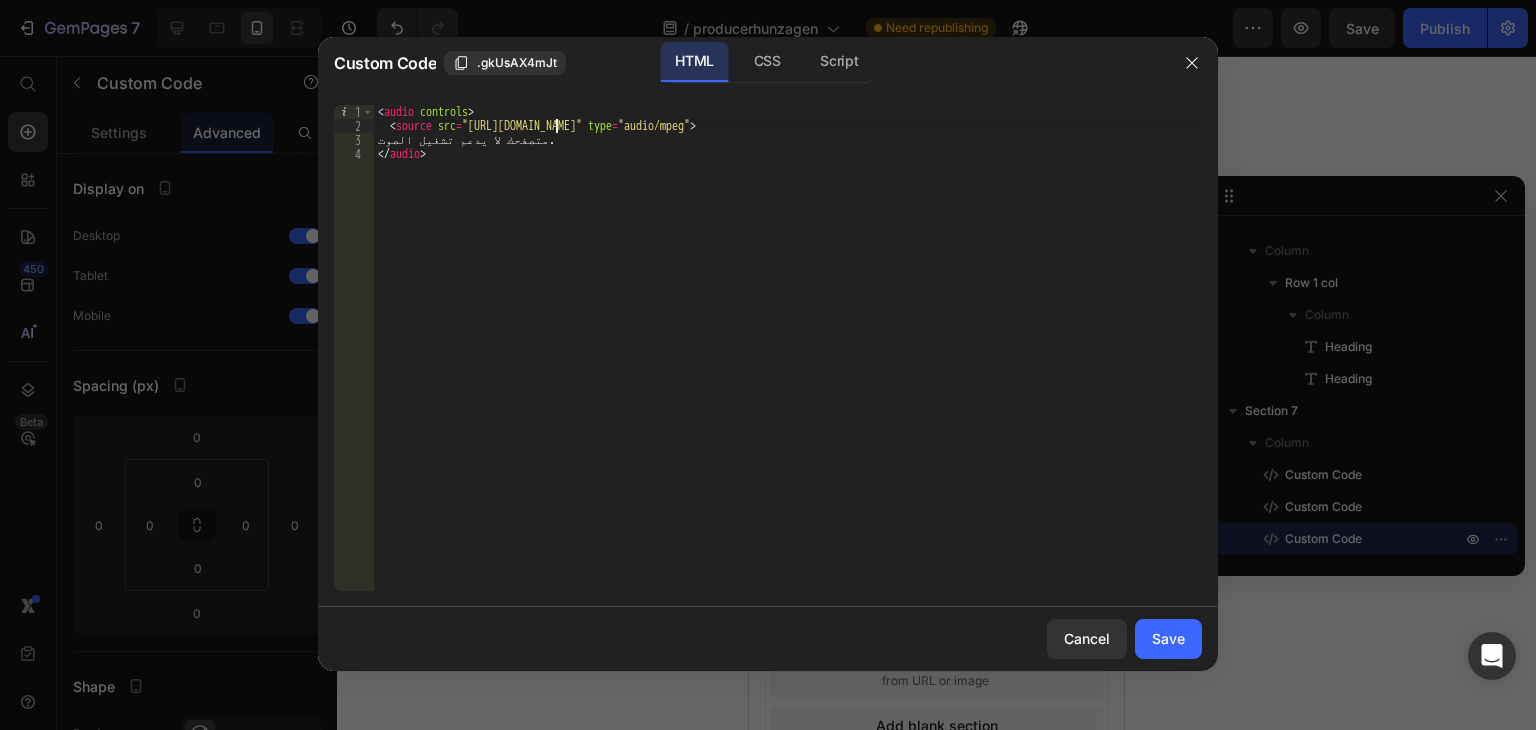 scroll, scrollTop: 0, scrollLeft: 15, axis: horizontal 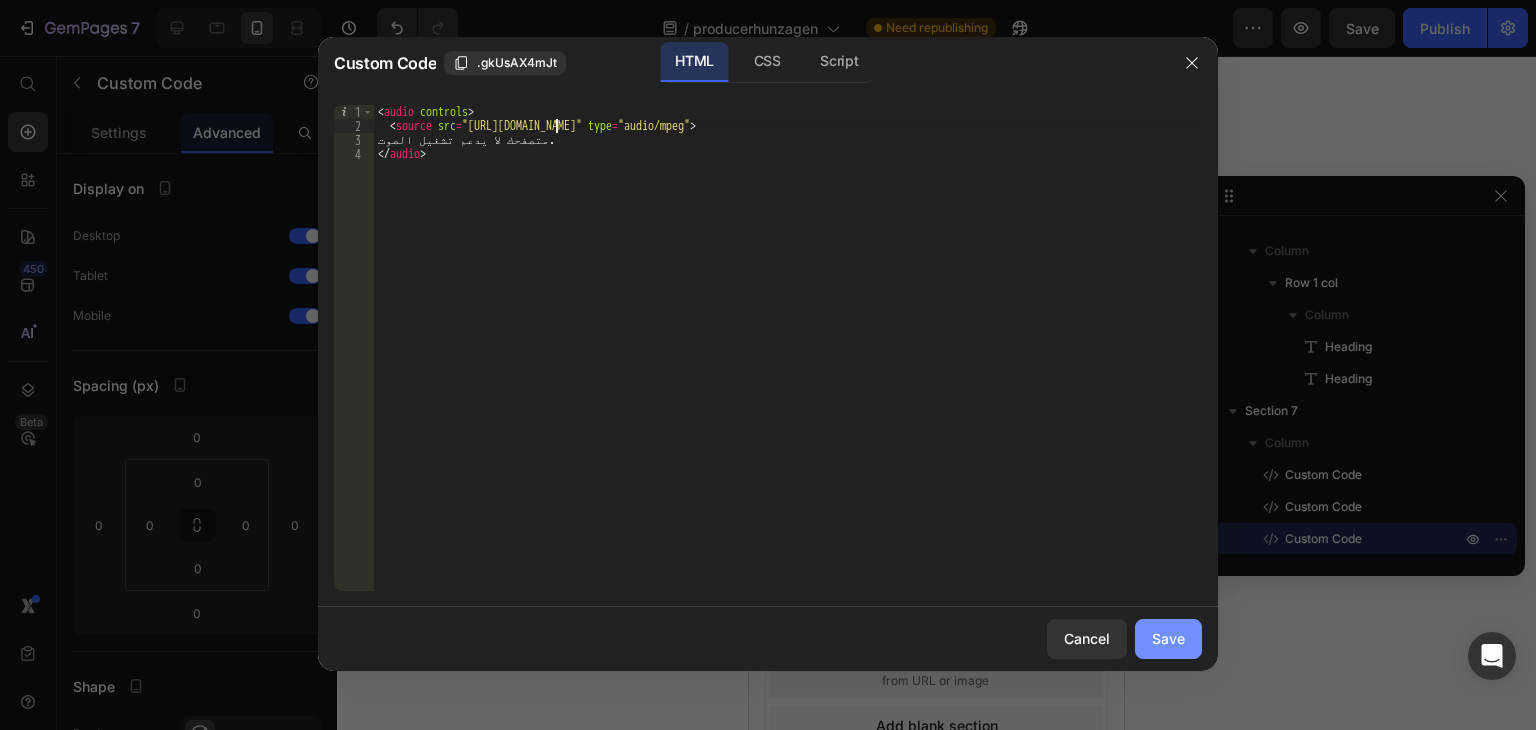 type on "<source src="https://test.hunzagen.com/producerhunzagen/wp-content/uploads/2025/07/3.mp3" type="audio/mpeg">" 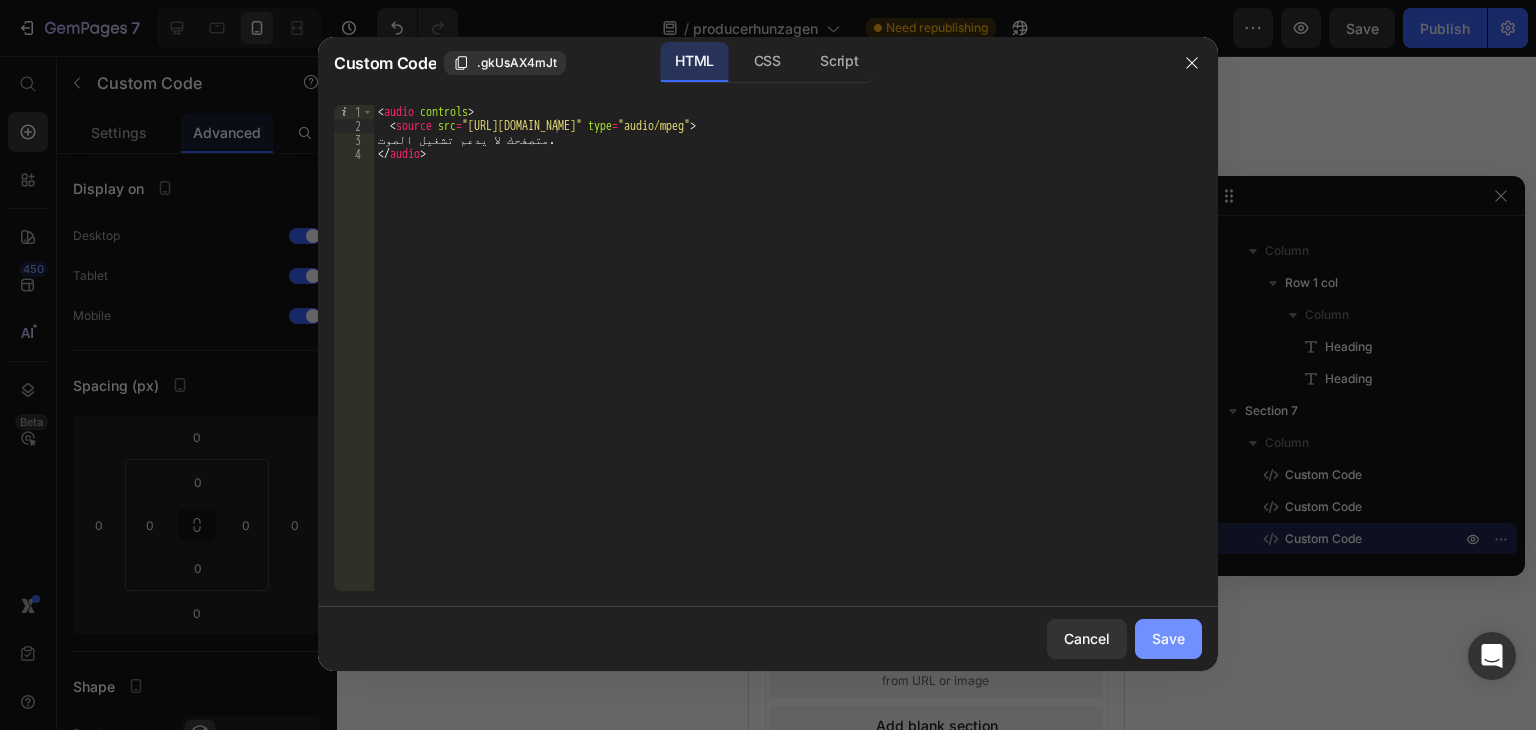 click on "Save" 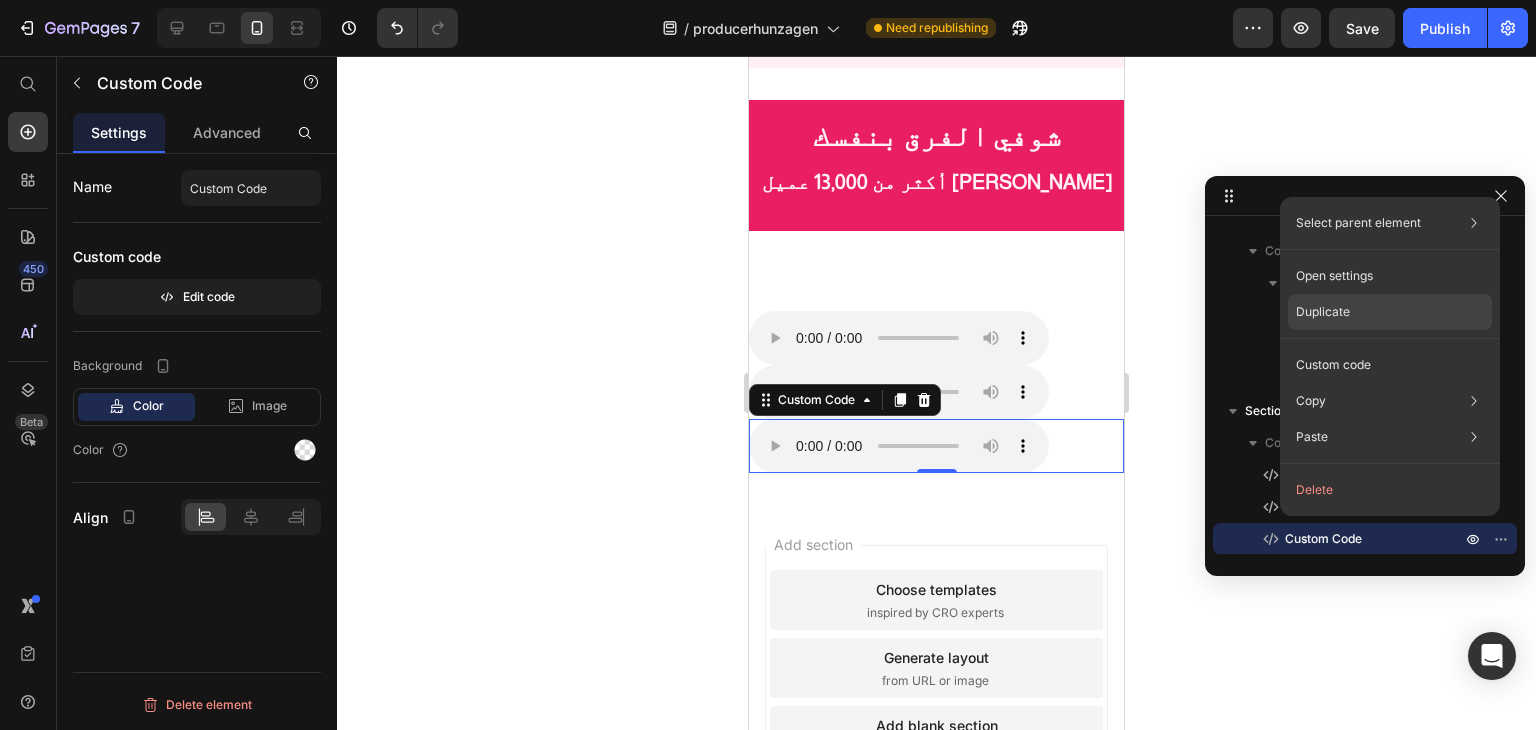 click on "Duplicate" at bounding box center (1323, 312) 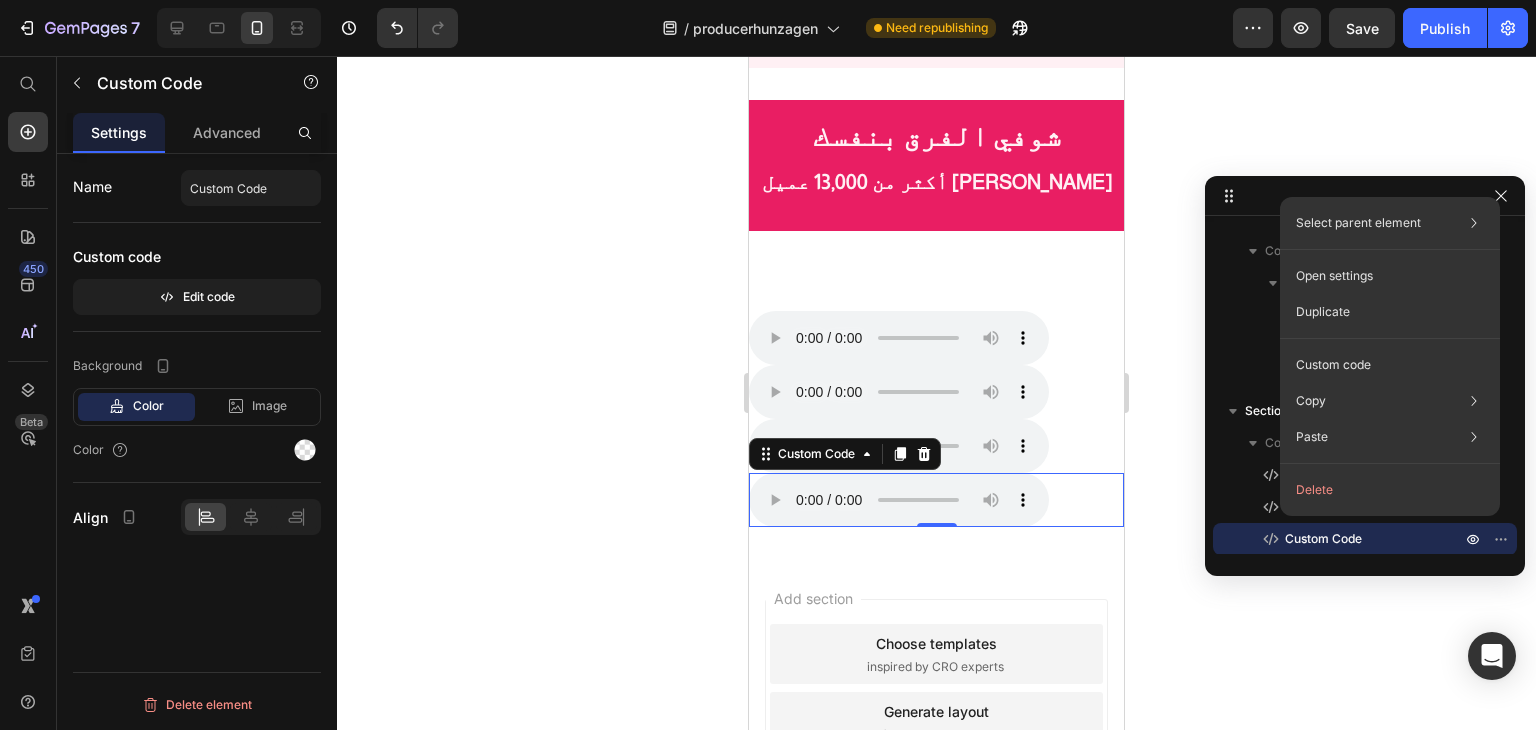 scroll, scrollTop: 693, scrollLeft: 0, axis: vertical 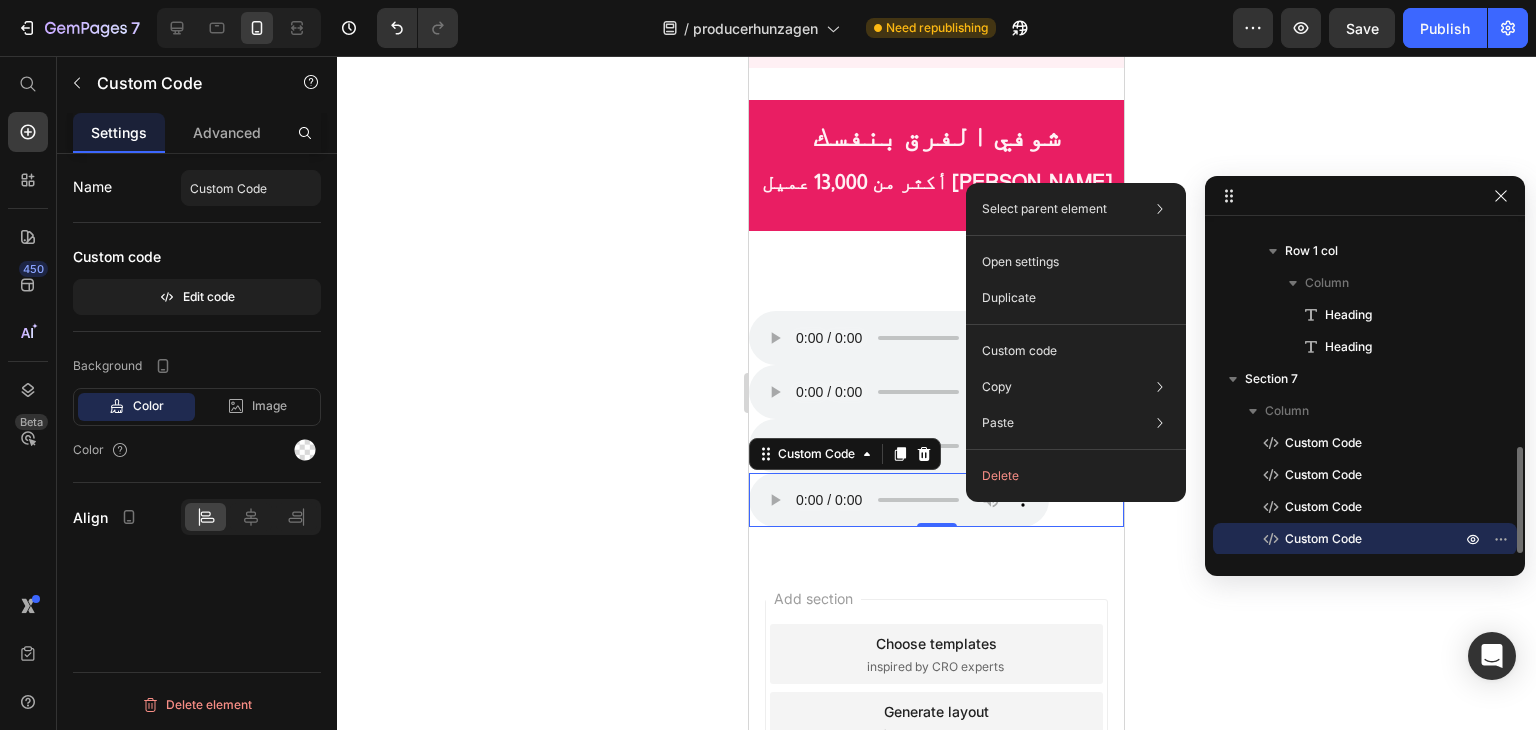 click 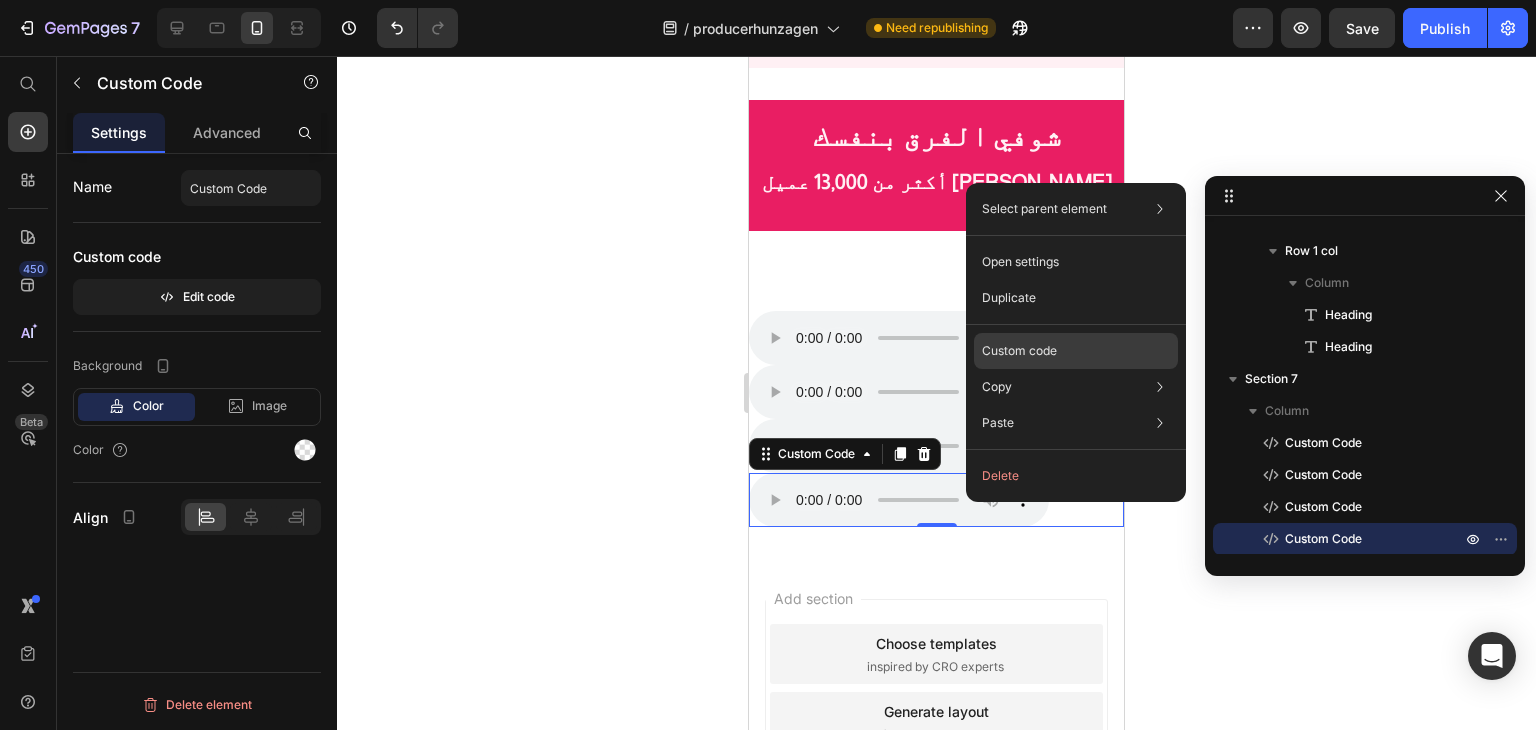 click on "Custom code" 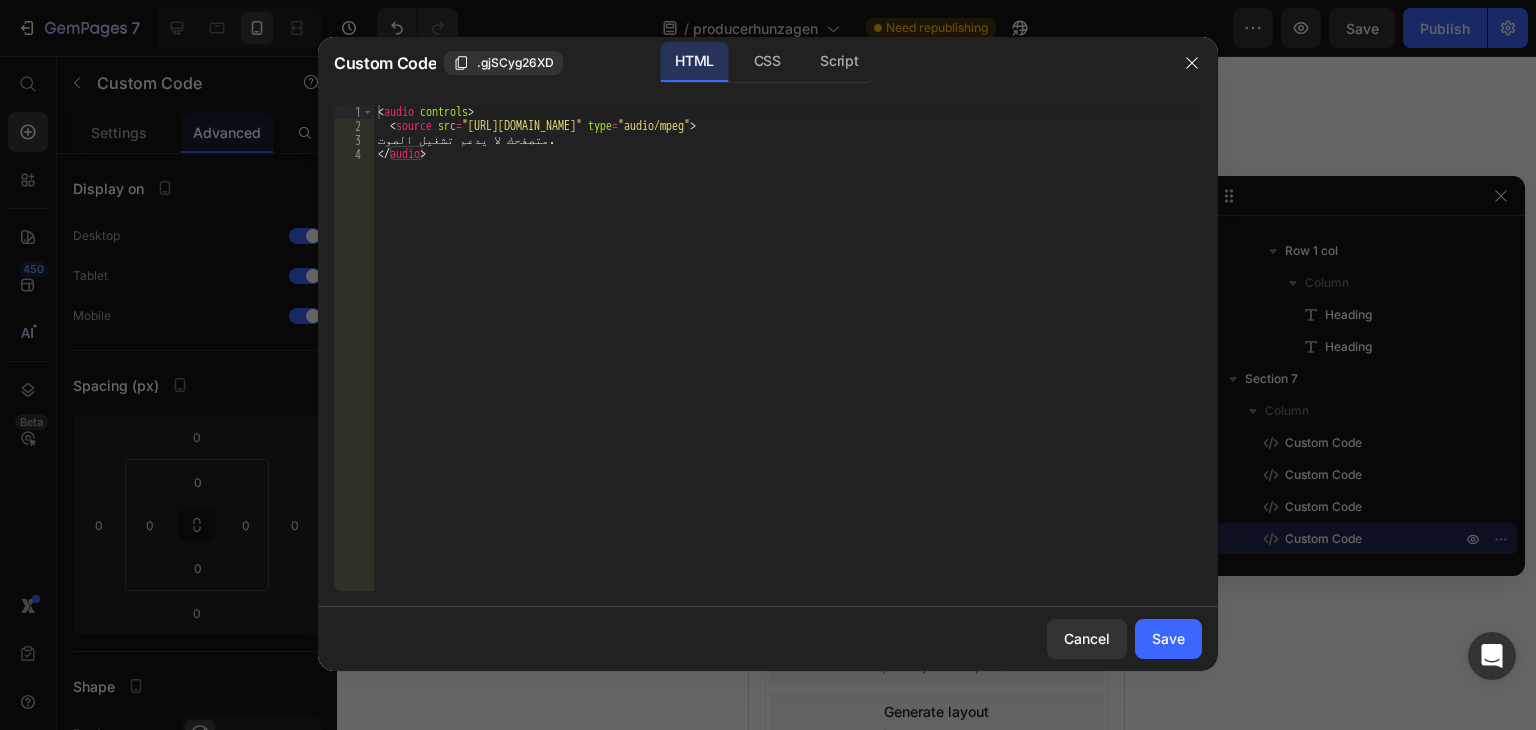 click on "< audio   controls >    < source   src = "https://test.hunzagen.com/producerhunzagen/wp-content/uploads/2025/07/3.mp3"   type = "audio/mpeg" >   متصفحك لا يدعم تشغيل الصوت. </ audio >" at bounding box center (788, 362) 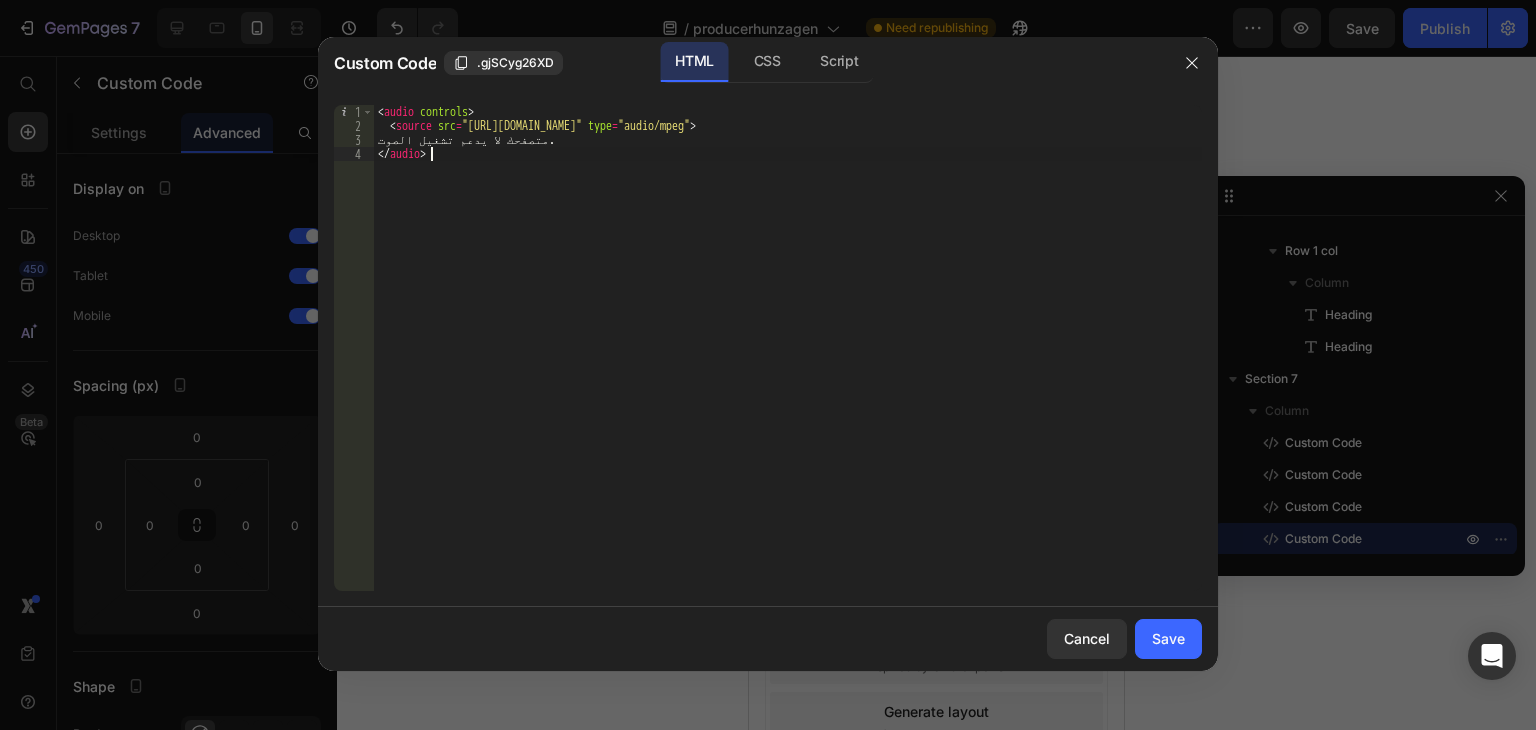 paste 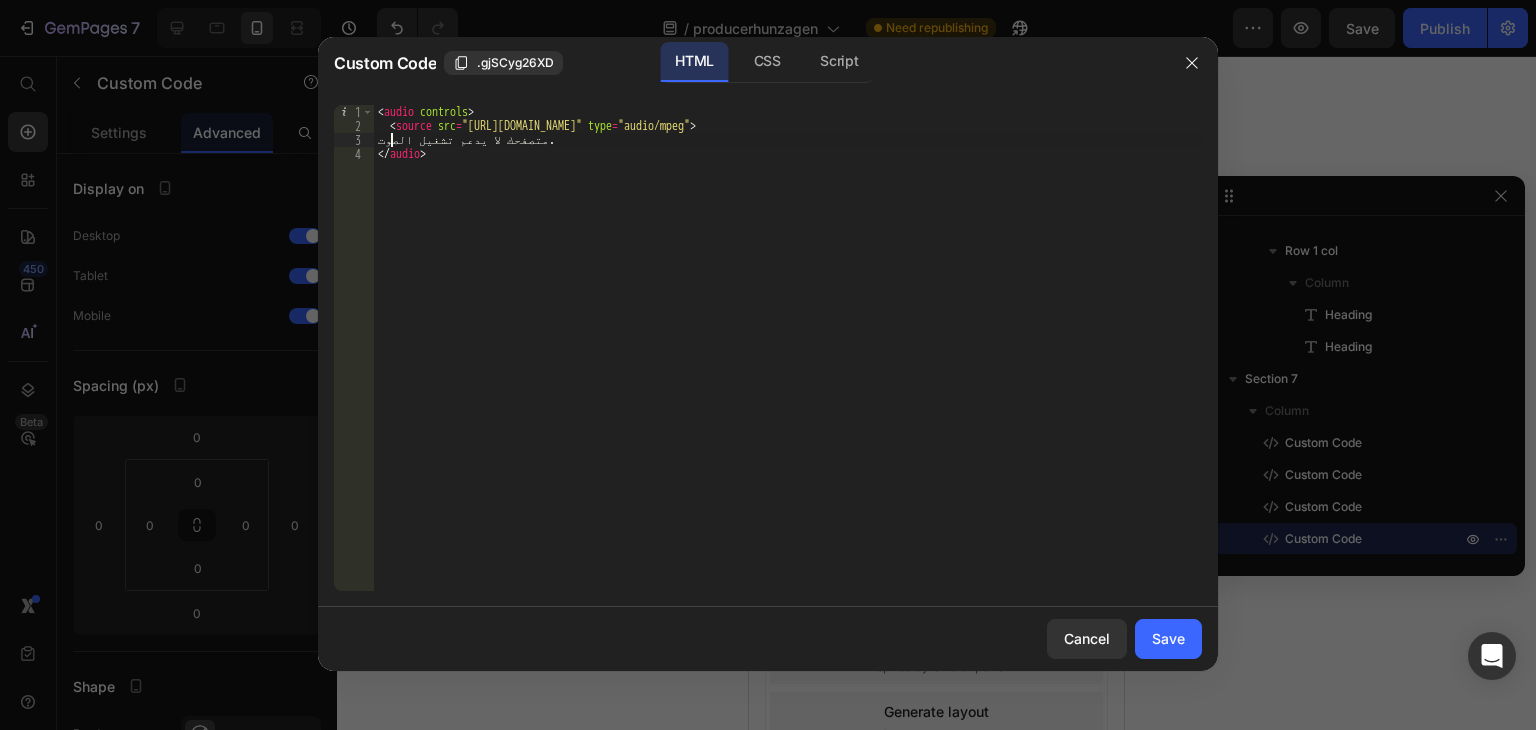 click on "< audio   controls >    < source   src = "https://sa.hunzagen.com/producerhunzagen/wp-content/uploads/2025/07/خدجية.mp3"   type = "audio/mpeg" >   متصفحك لا يدعم تشغيل الصوت. </ audio >" at bounding box center [788, 362] 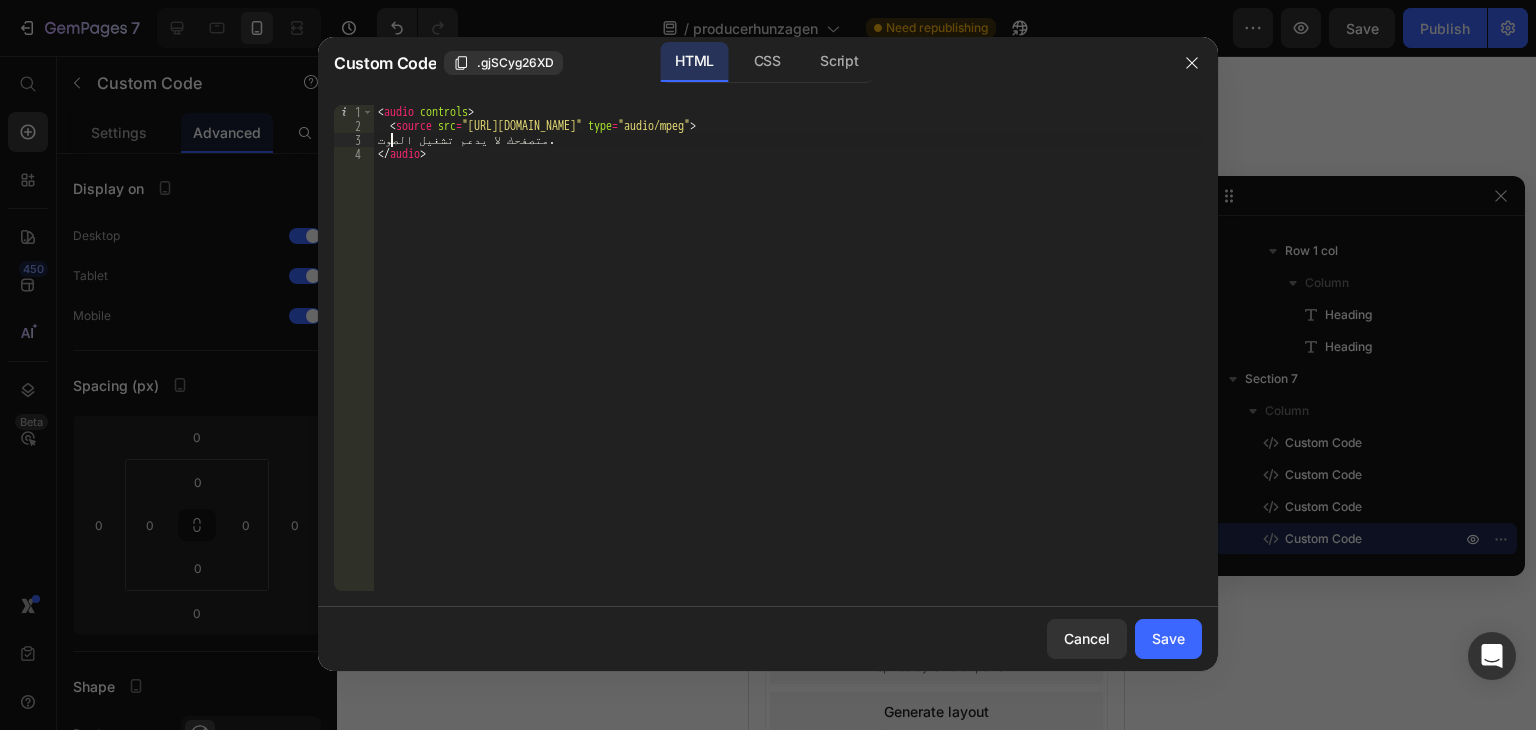 click on "< audio   controls >    < source   src = "https://sa.hunzagen.com/producerhunzagen/wp-content/uploads/2025/07/خدجية.mp3"   type = "audio/mpeg" >   متصفحك لا يدعم تشغيل الصوت. </ audio >" at bounding box center [788, 362] 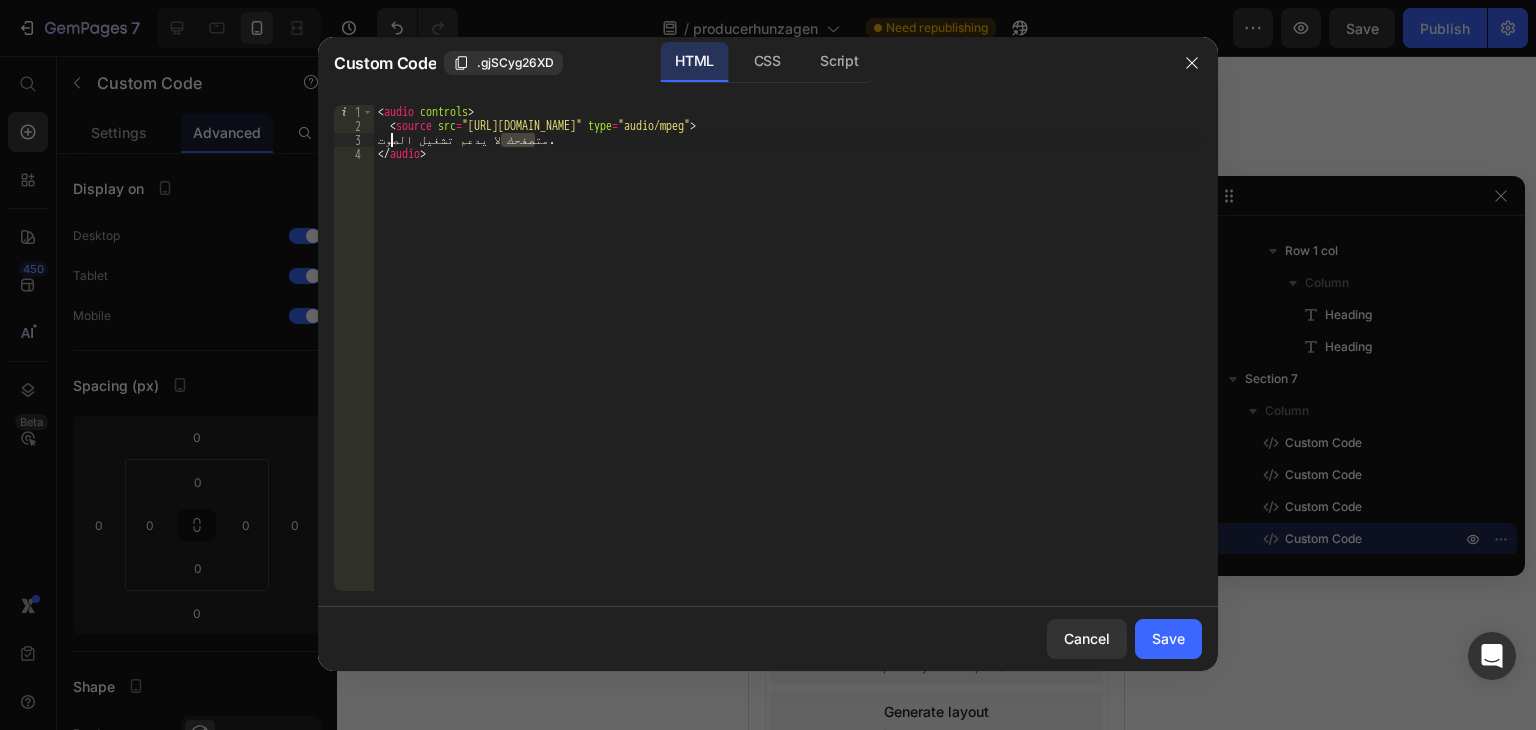 click on "< audio   controls >    < source   src = "https://sa.hunzagen.com/producerhunzagen/wp-content/uploads/2025/07/خدجية.mp3"   type = "audio/mpeg" >   متصفحك لا يدعم تشغيل الصوت. </ audio >" at bounding box center [788, 362] 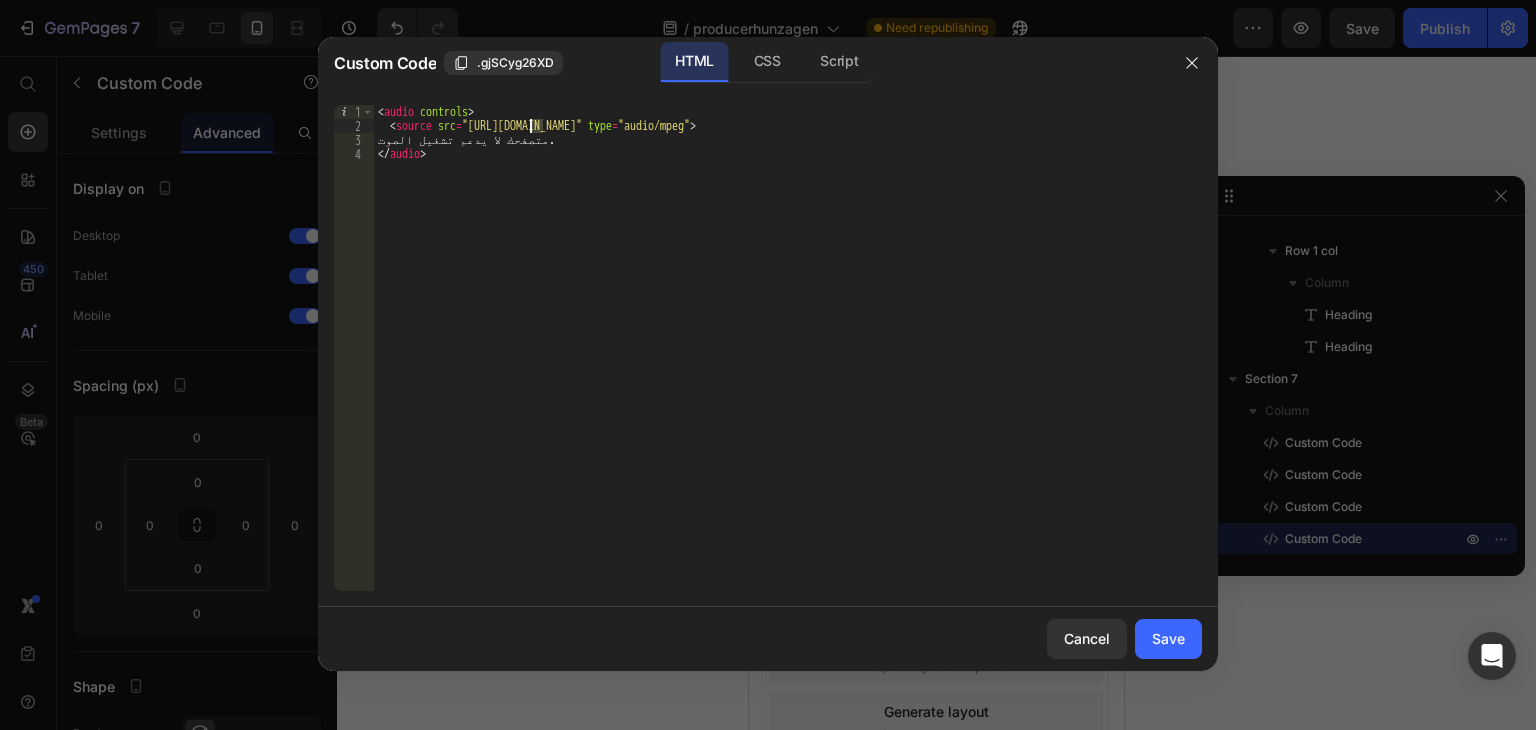 click on "< audio   controls >    < source   src = "https://sa.hunzagen.com/producerhunzagen/wp-content/uploads/2025/07/خدجية.mp3"   type = "audio/mpeg" >   متصفحك لا يدعم تشغيل الصوت. </ audio >" at bounding box center [788, 362] 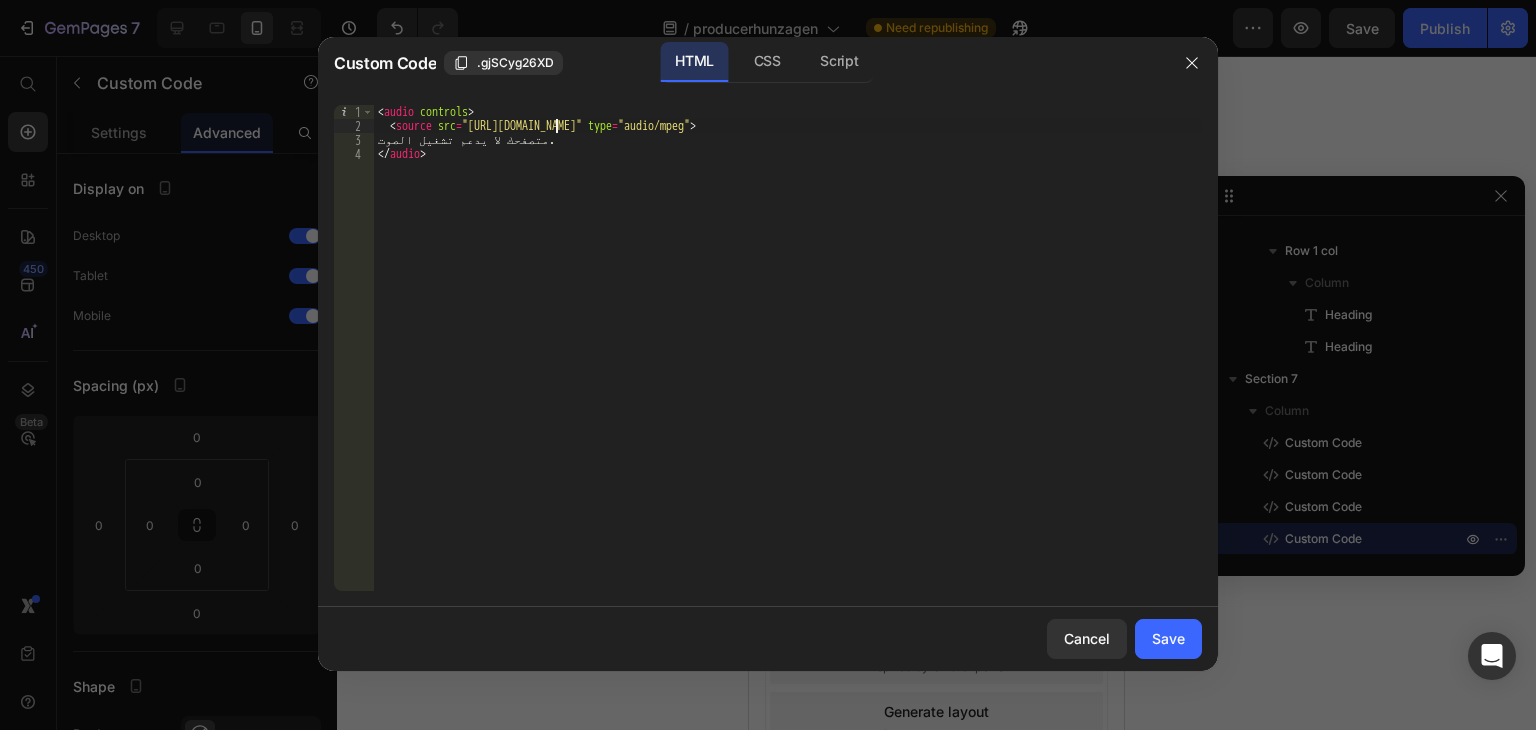 scroll, scrollTop: 0, scrollLeft: 15, axis: horizontal 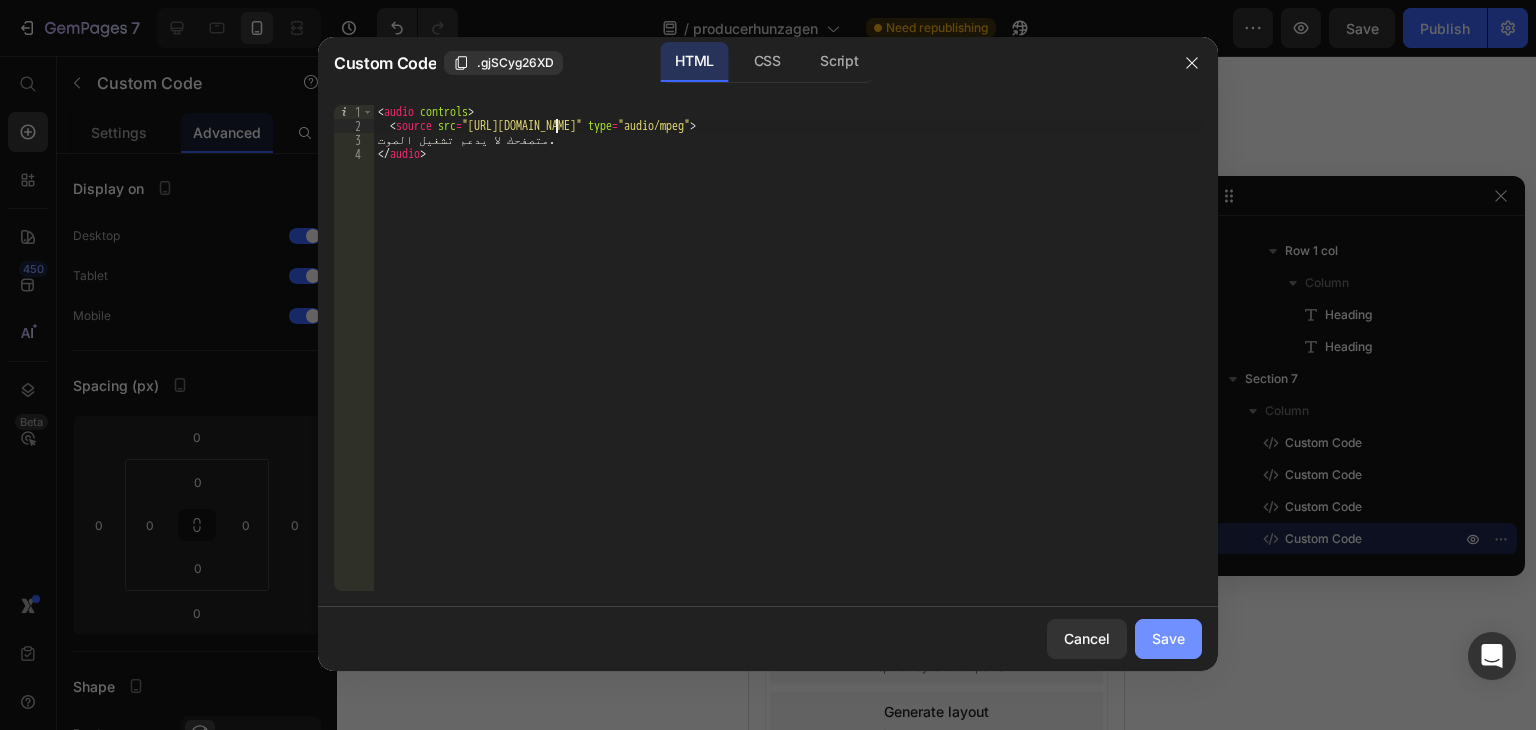 type on "<source src="https://test.hunzagen.com/producerhunzagen/wp-content/uploads/2025/07/خدجية.mp3" type="audio/mpeg">" 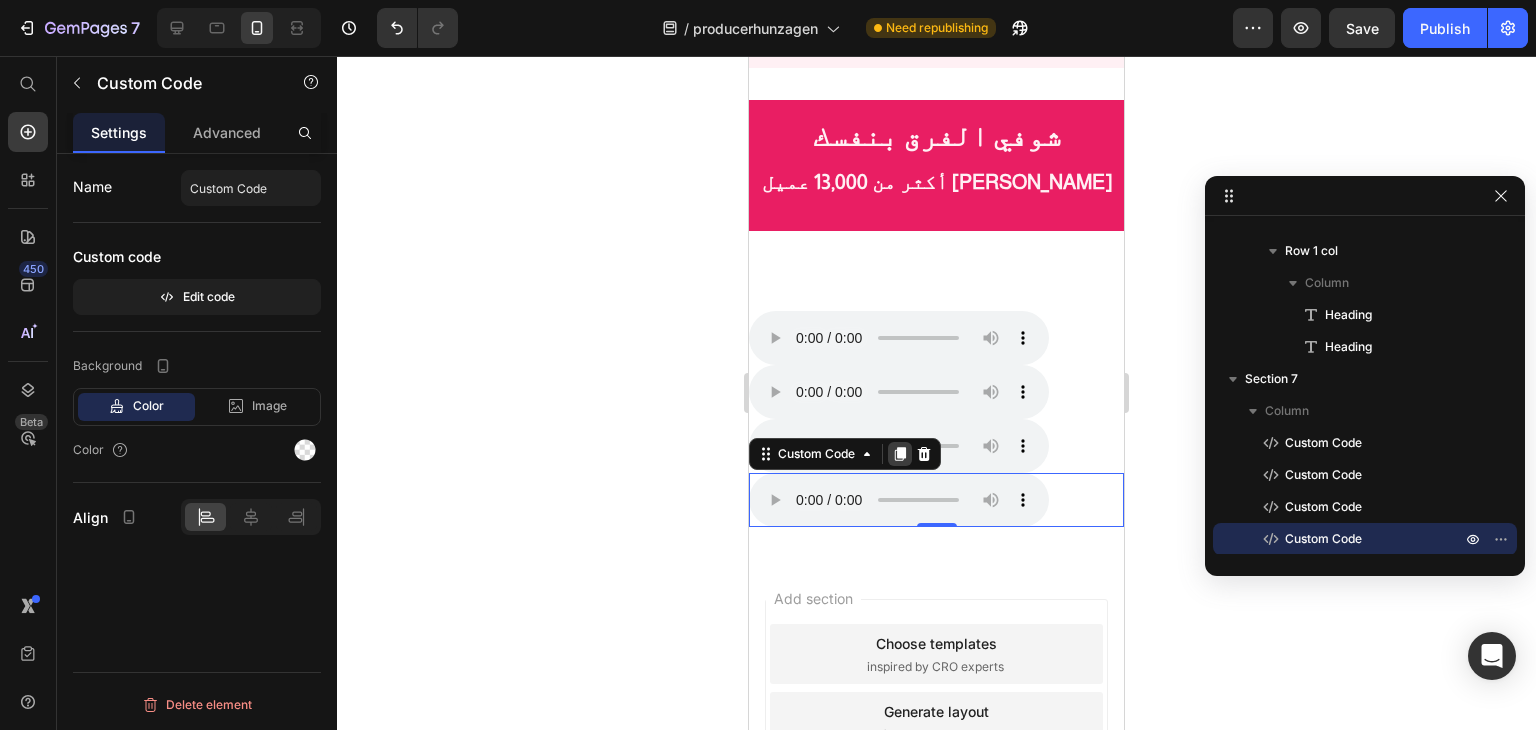 click at bounding box center [900, 454] 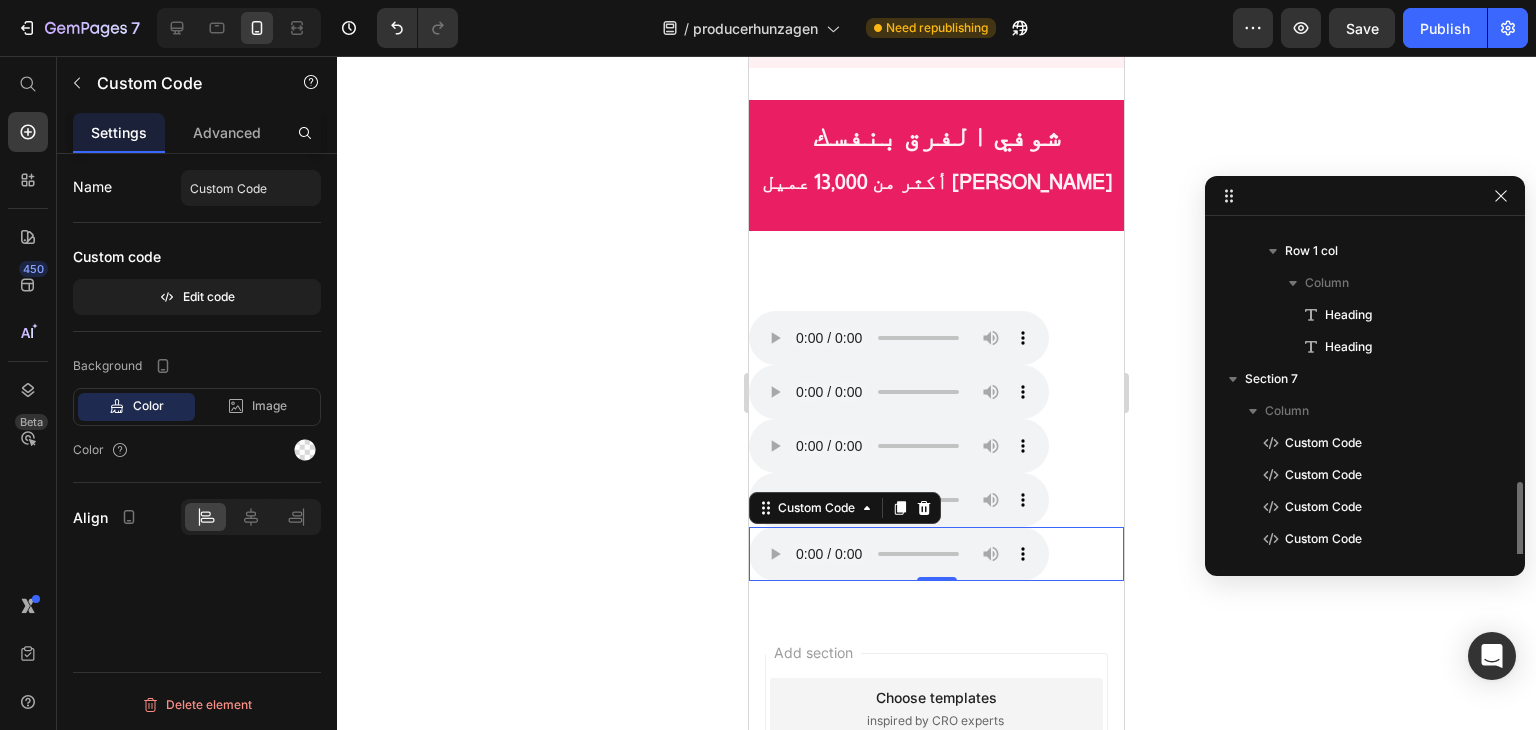scroll, scrollTop: 725, scrollLeft: 0, axis: vertical 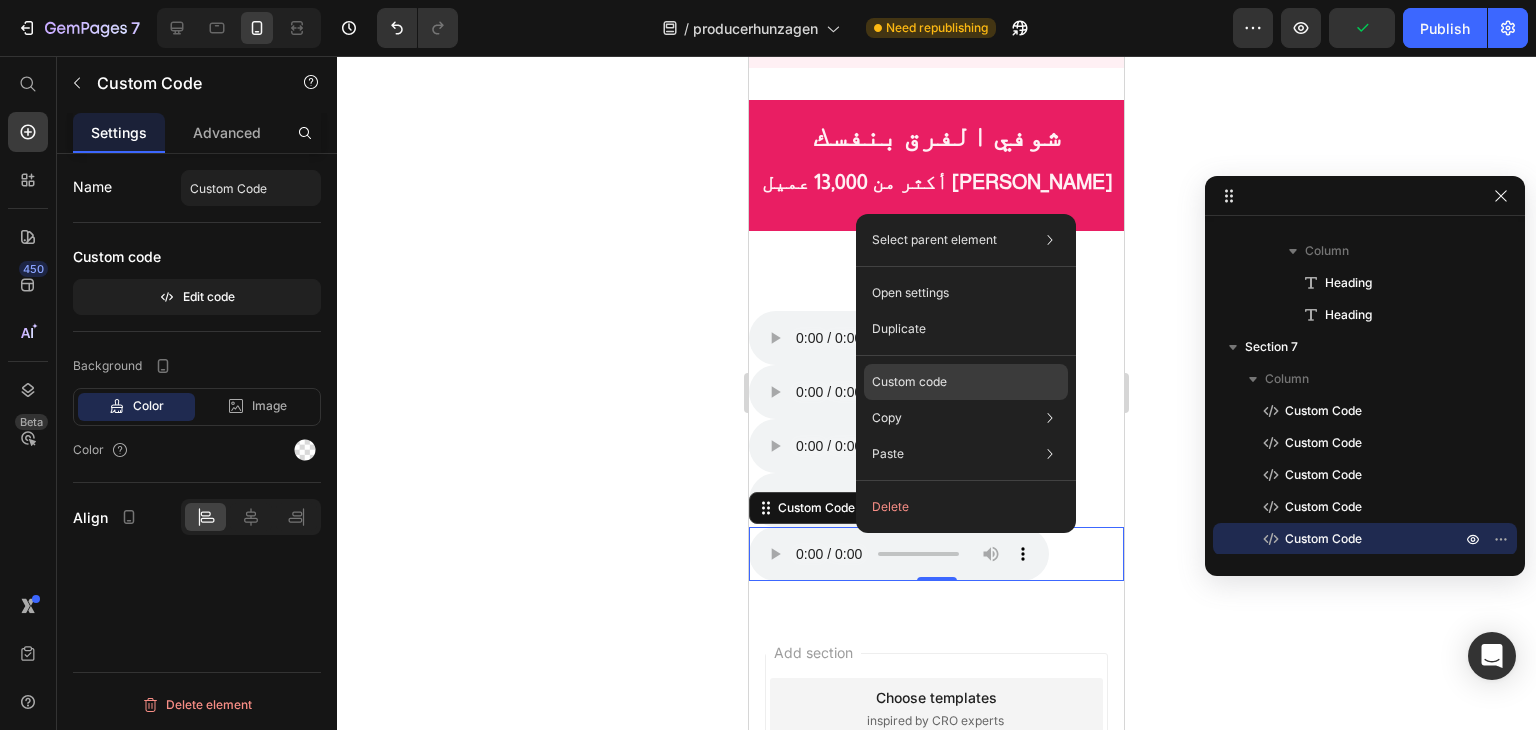 click on "Custom code" at bounding box center [909, 382] 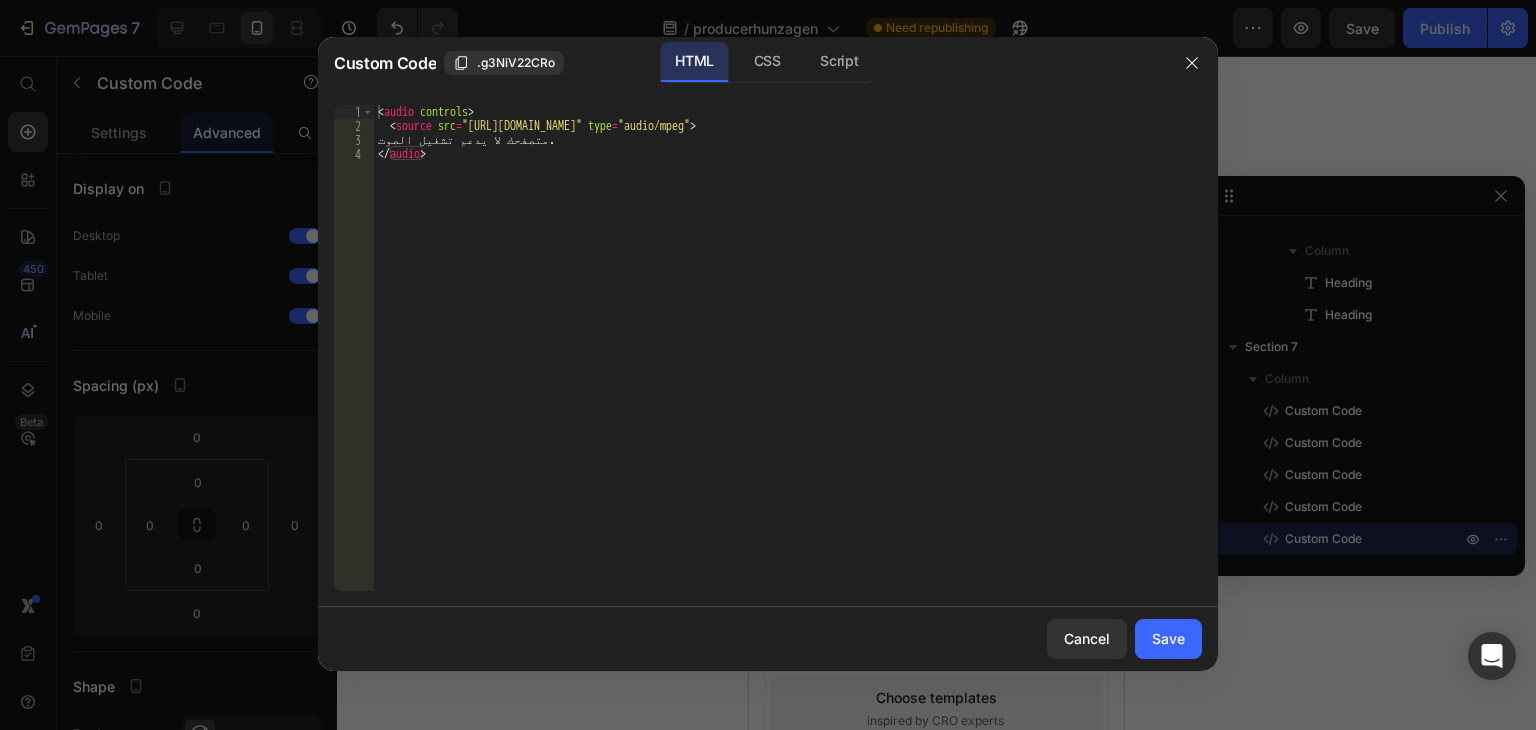 click on "< audio   controls >    < source   src = "https://test.hunzagen.com/producerhunzagen/wp-content/uploads/2025/07/خدجية.mp3"   type = "audio/mpeg" >   متصفحك لا يدعم تشغيل الصوت. </ audio >" at bounding box center [788, 362] 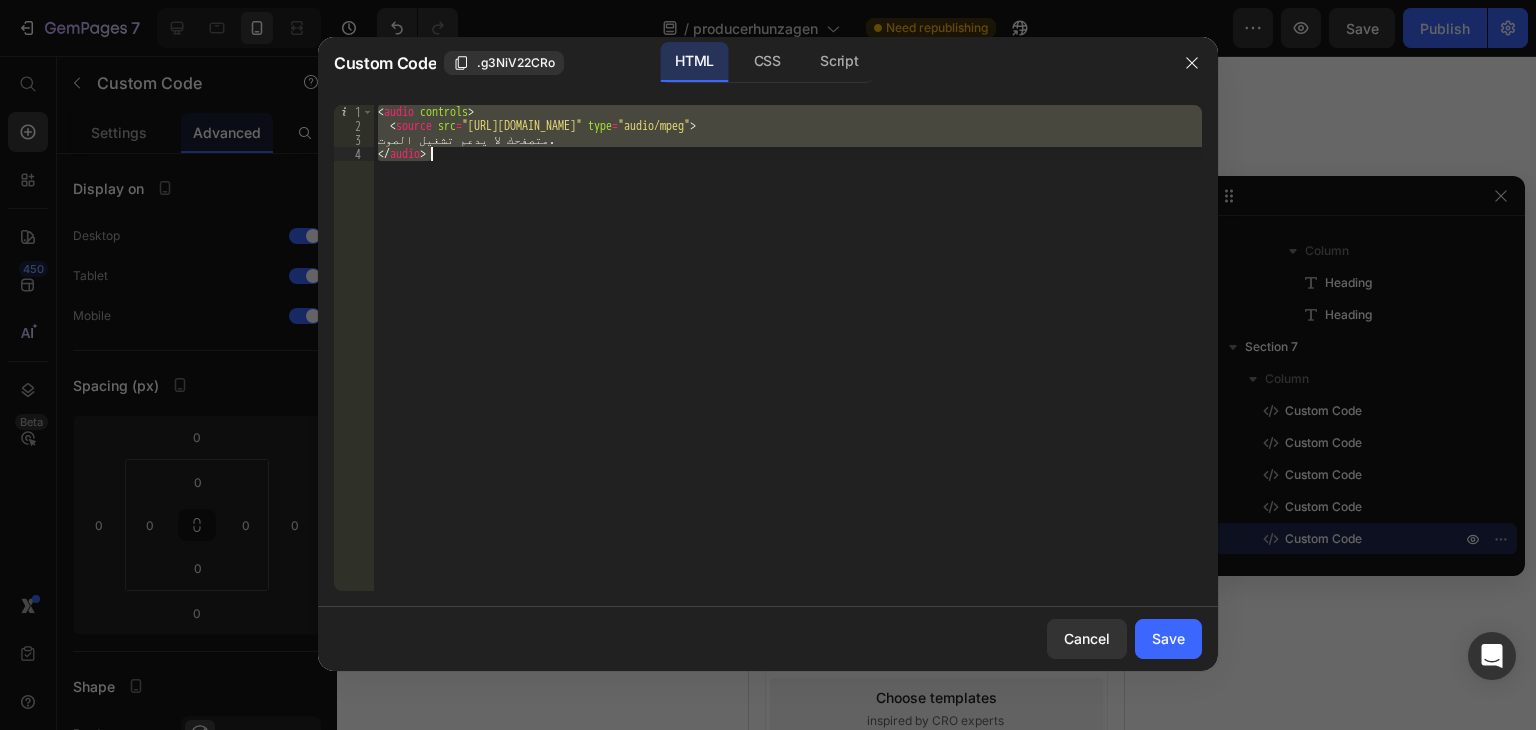 paste 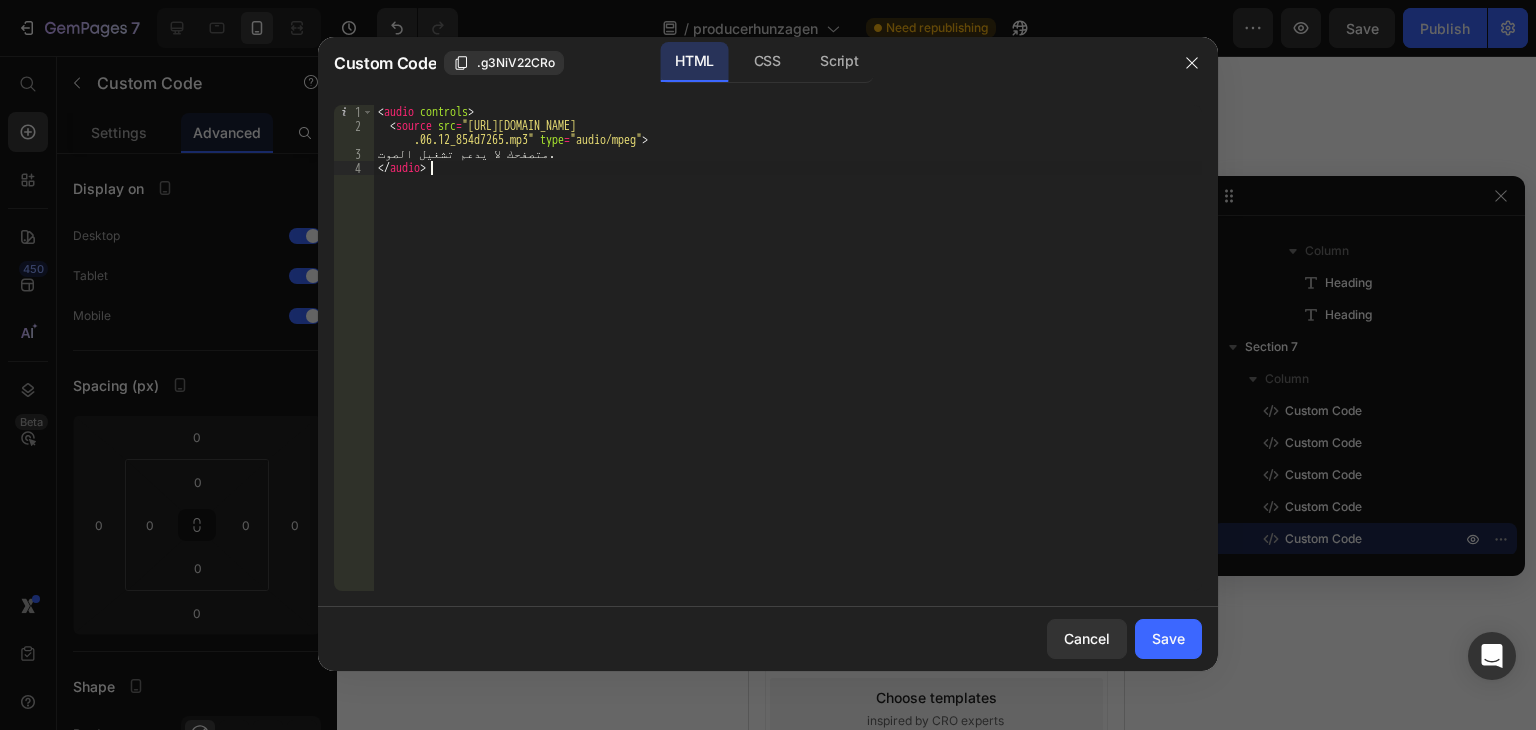 click on "< audio   controls >    < source   src = "https://sa.hunzagen.com/producerhunzagen/wp-content/uploads/2025/07/مقطع-صوتي-واتساب-بتاريخ-2024-10-19-في-22        .06.12_854d7265.mp3"   type = "audio/mpeg" >   متصفحك لا يدعم تشغيل الصوت. </ audio >" at bounding box center (788, 362) 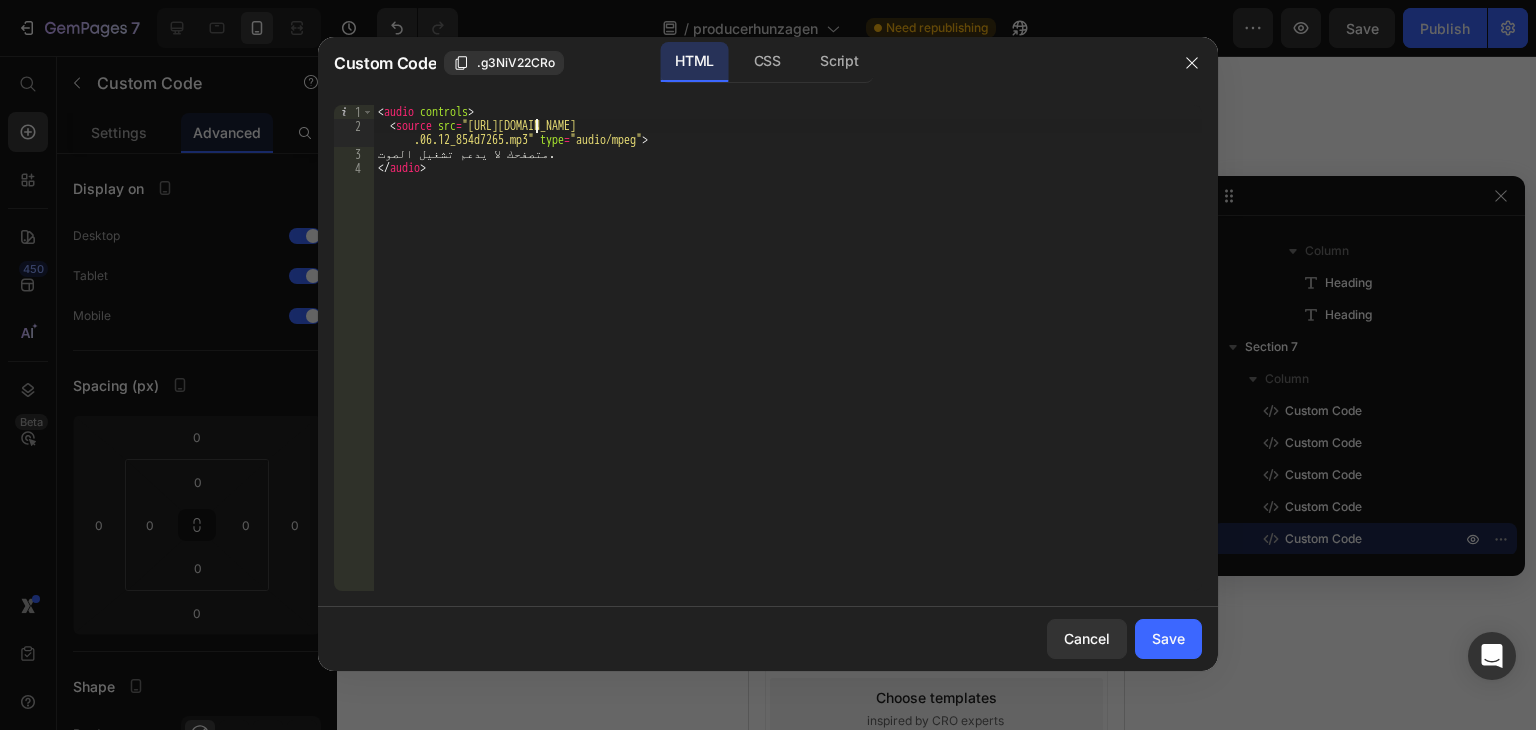 click on "< audio   controls >    < source   src = "https://sa.hunzagen.com/producerhunzagen/wp-content/uploads/2025/07/مقطع-صوتي-واتساب-بتاريخ-2024-10-19-في-22        .06.12_854d7265.mp3"   type = "audio/mpeg" >   متصفحك لا يدعم تشغيل الصوت. </ audio >" at bounding box center [788, 362] 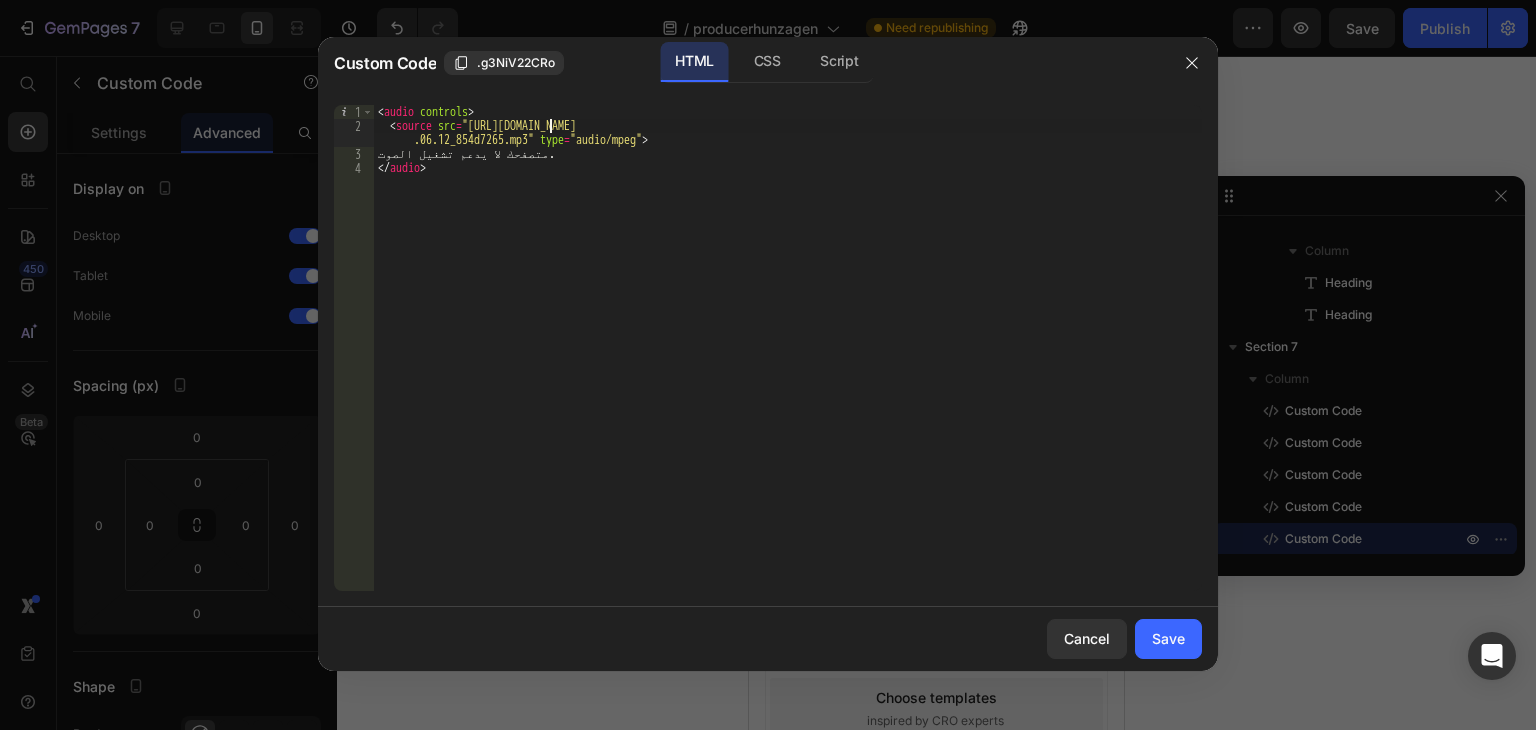 scroll, scrollTop: 0, scrollLeft: 15, axis: horizontal 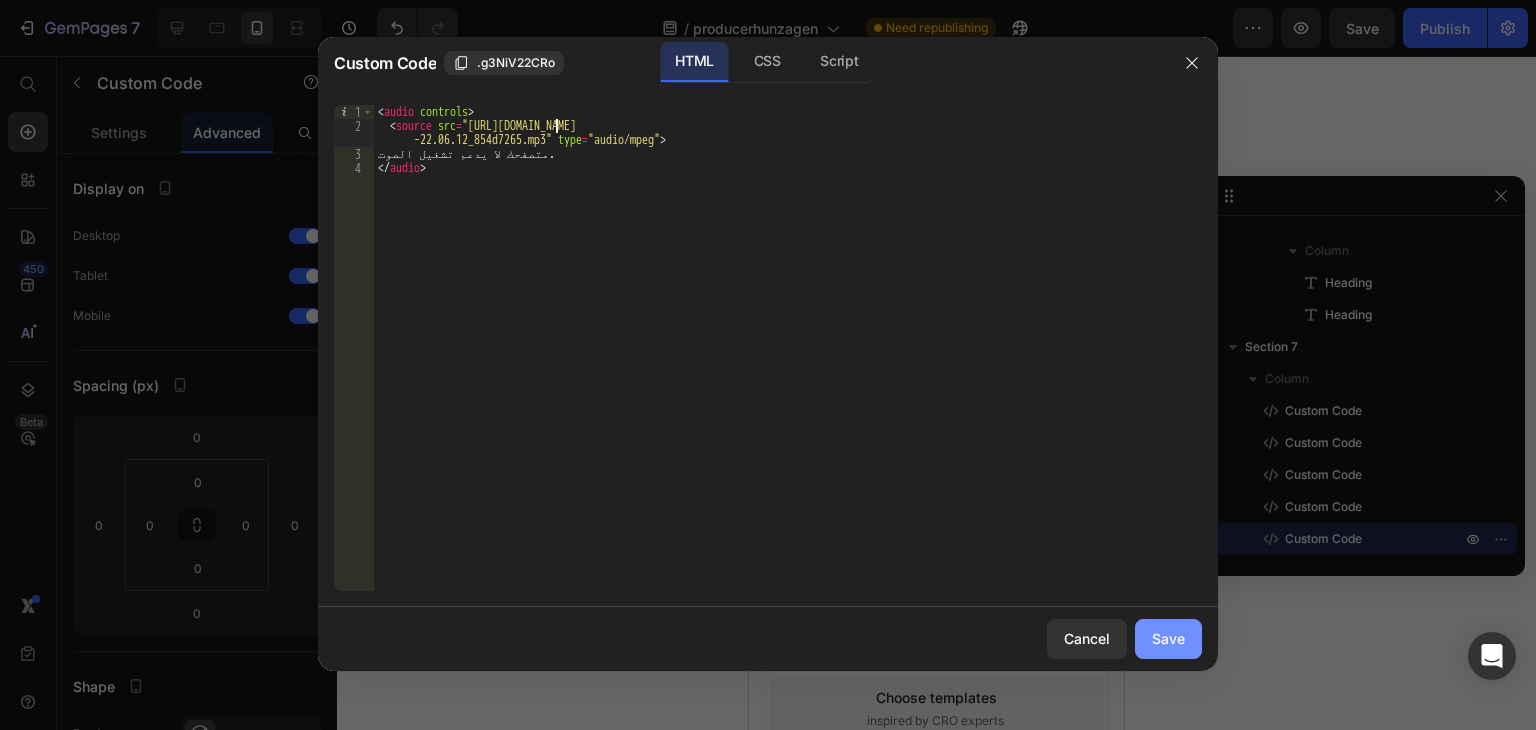 type on "<source src="https://test.hunzagen.com/producerhunzagen/wp-content/uploads/2025/07/مقطع-صوتي-واتساب-بتاريخ-2024-10-19-في-22.06.12_854d7265.mp3" type="audio/mpeg">" 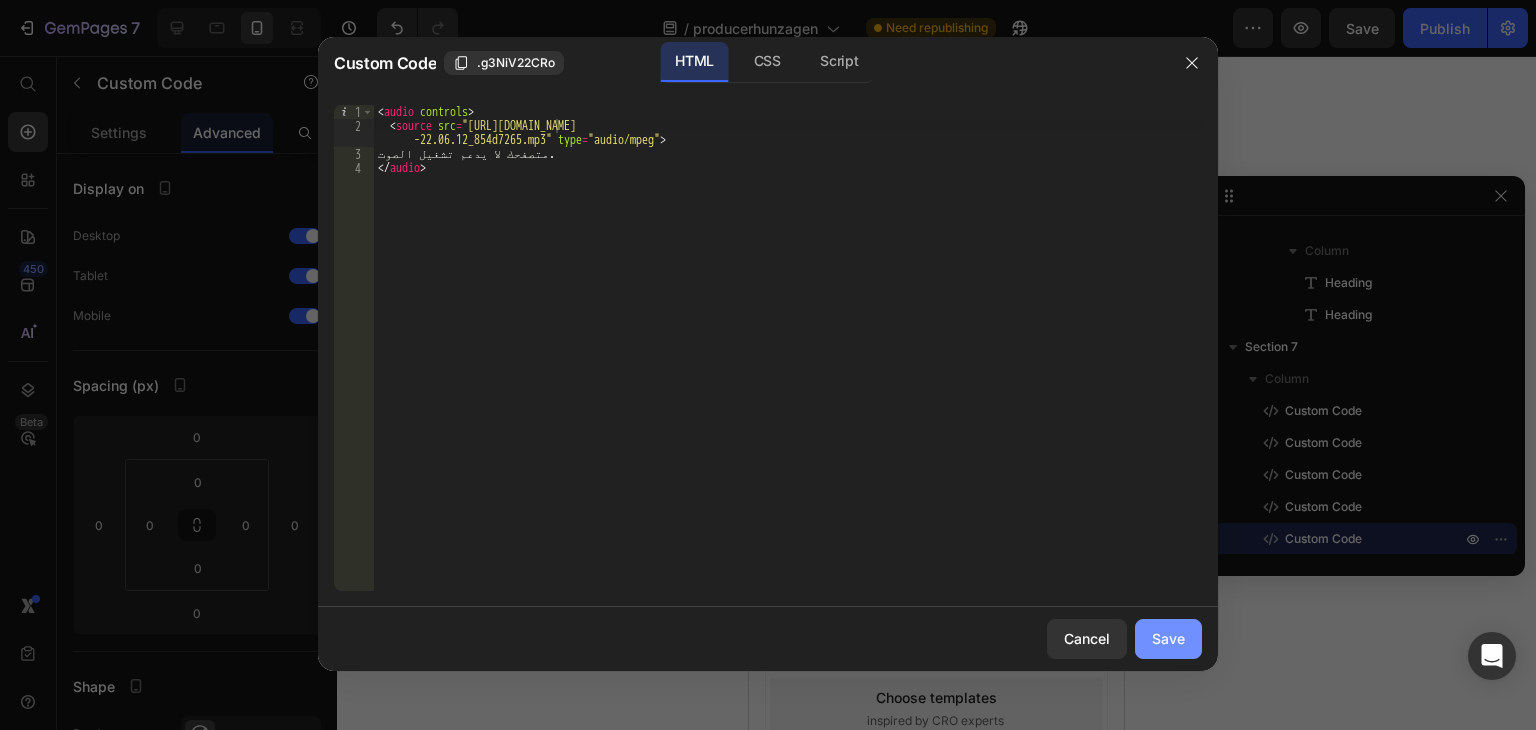 drag, startPoint x: 1161, startPoint y: 627, endPoint x: 248, endPoint y: 541, distance: 917.04144 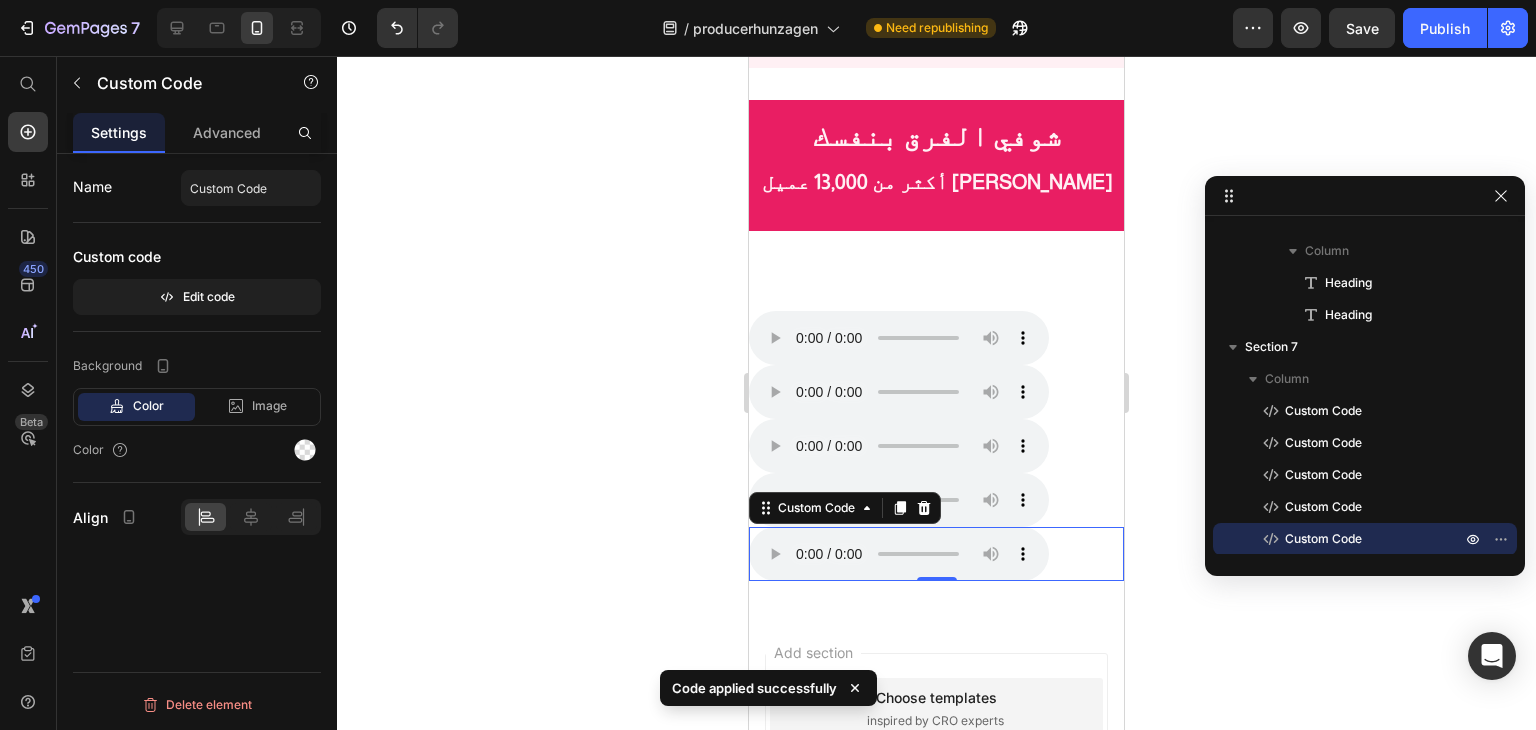 click 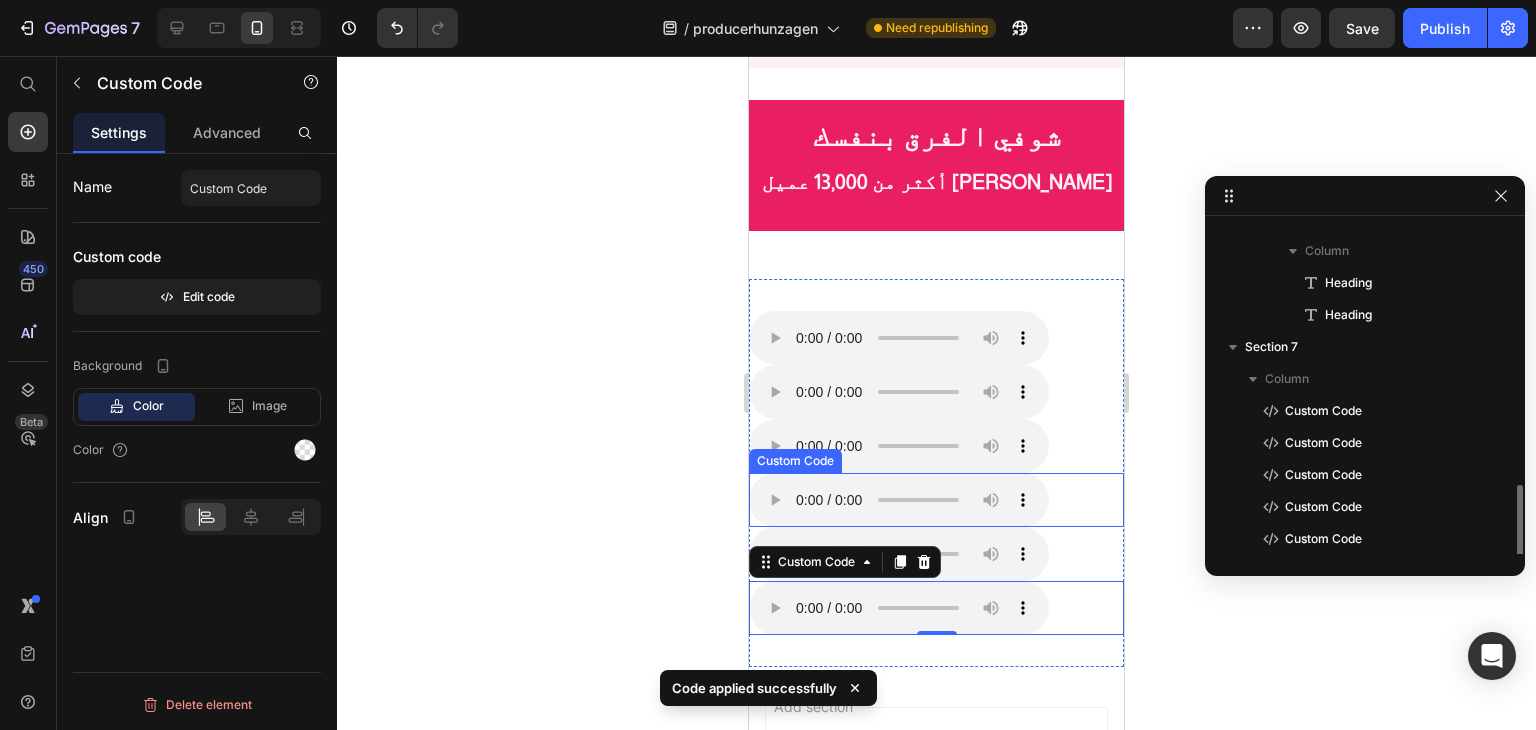 scroll, scrollTop: 757, scrollLeft: 0, axis: vertical 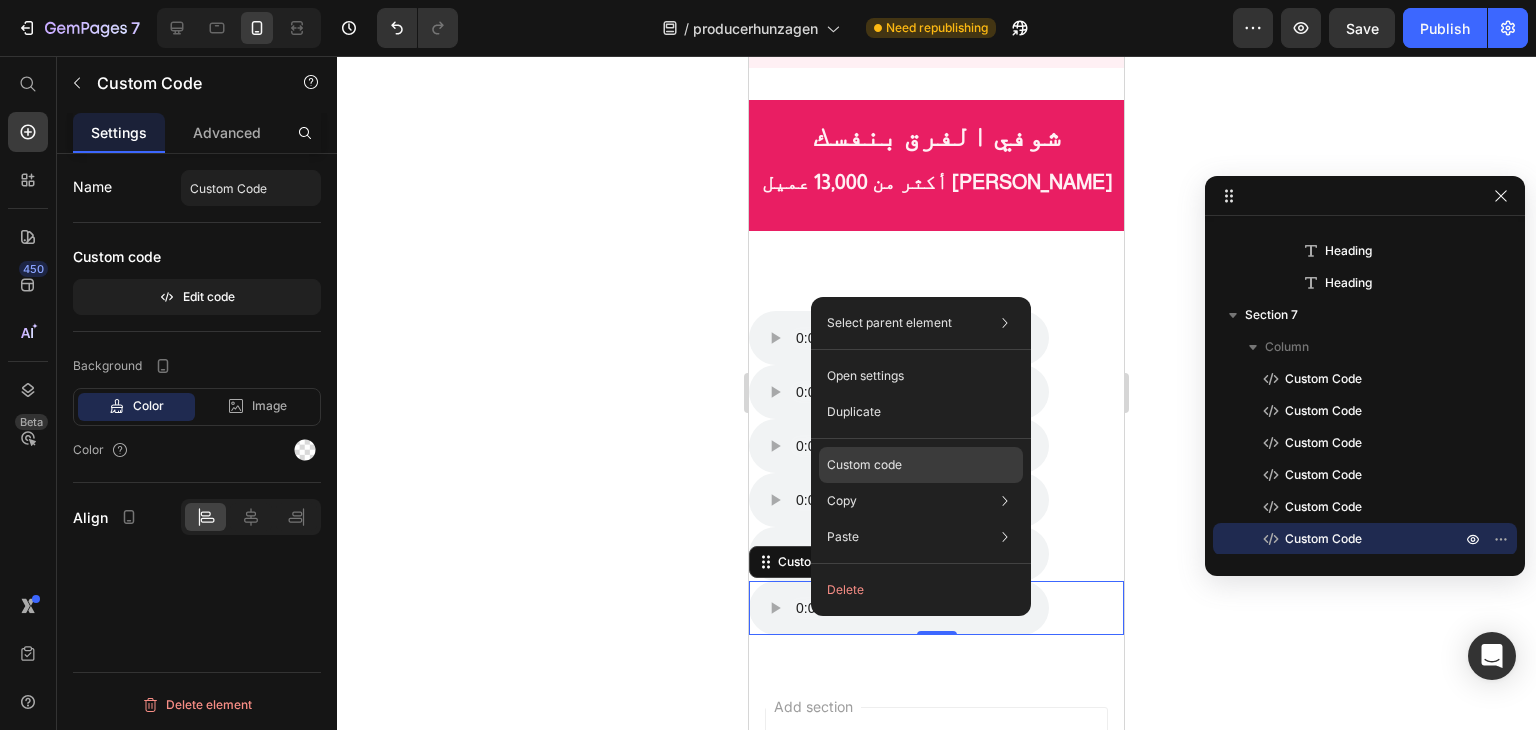 click on "Custom code" at bounding box center [864, 465] 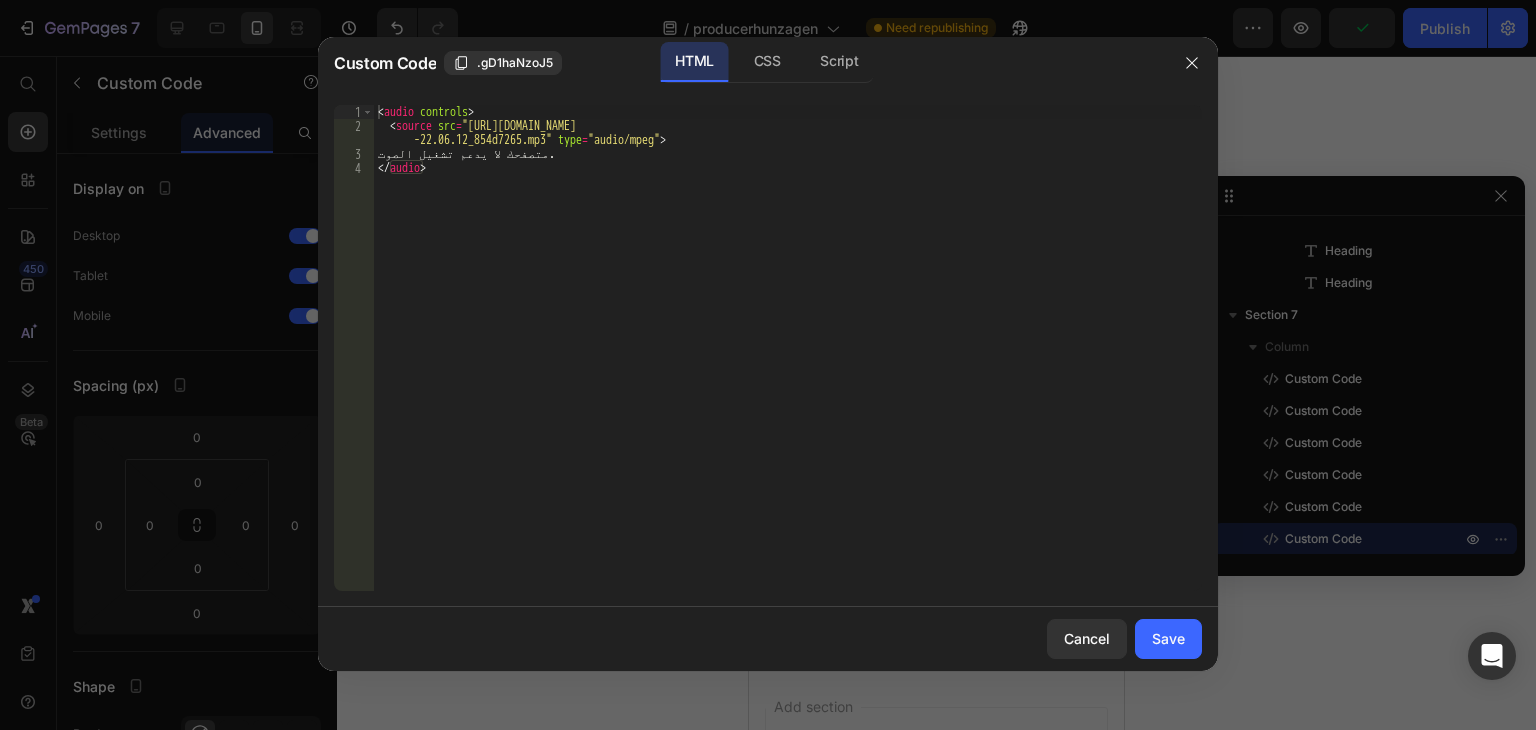 click on "< audio   controls >    < source   src = "https://test.hunzagen.com/producerhunzagen/wp-content/uploads/2025/07/مقطع-صوتي-واتساب-بتاريخ-2024-10-19-في        -22.06.12_854d7265.mp3"   type = "audio/mpeg" >   متصفحك لا يدعم تشغيل الصوت. </ audio >" at bounding box center (788, 362) 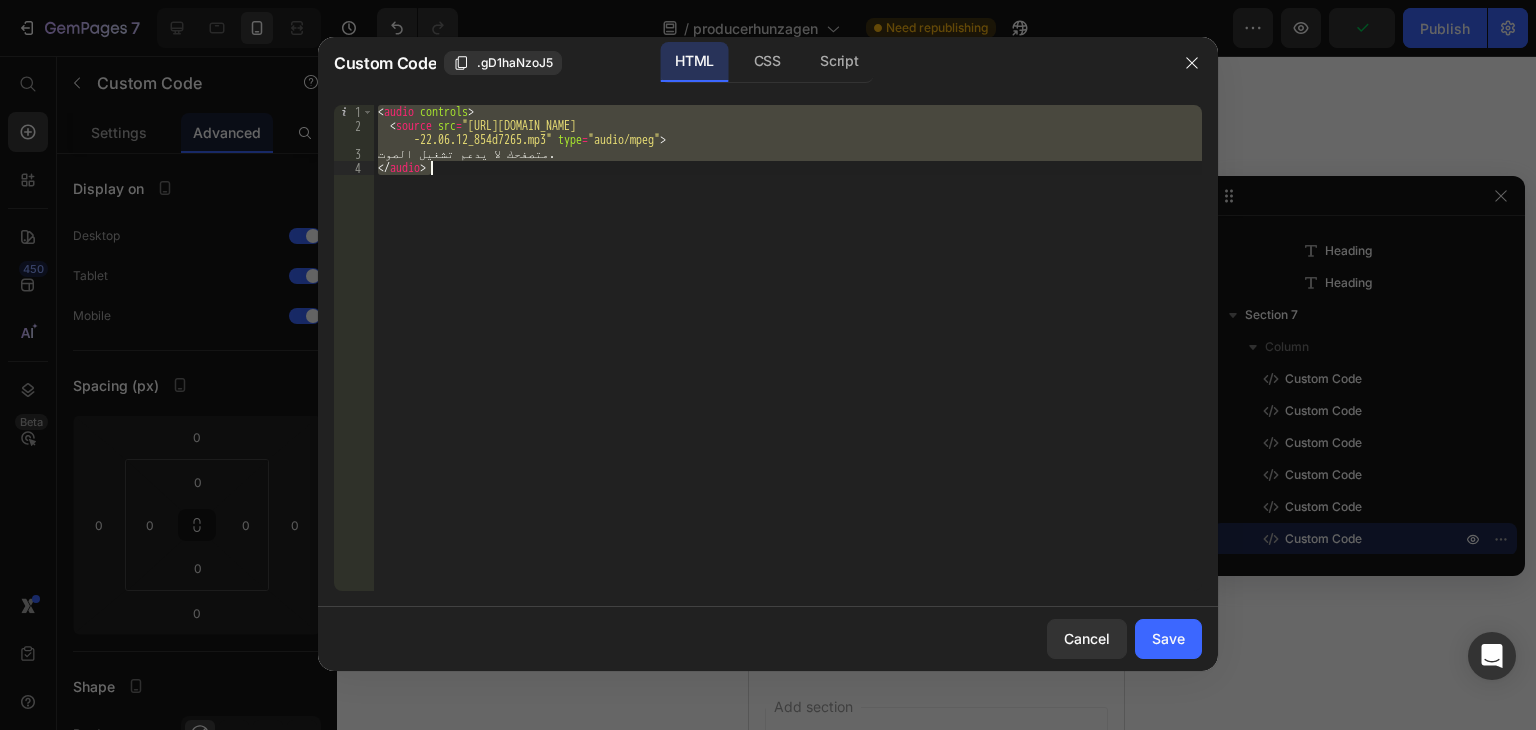 paste 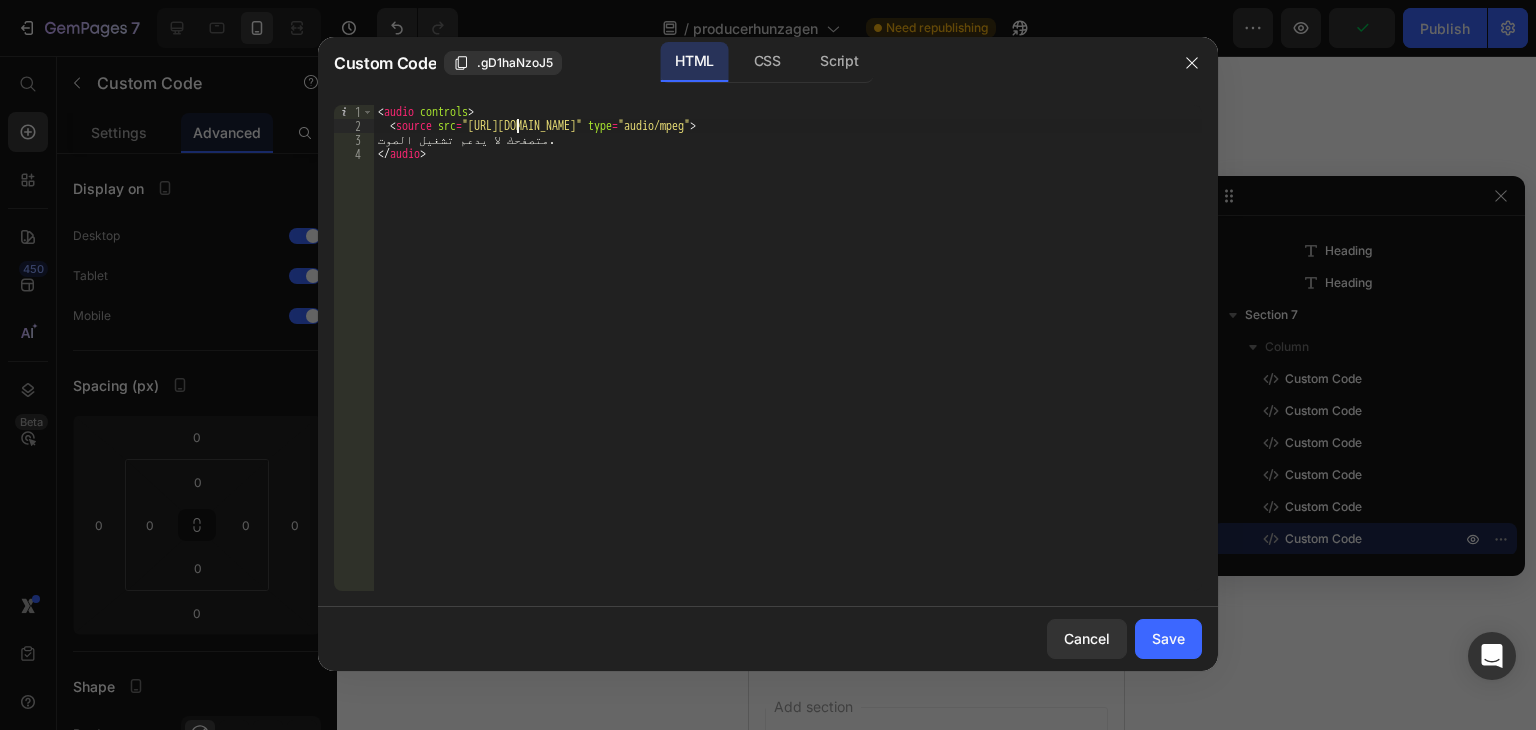 click on "< audio   controls >    < source   src = "https://sa.hunzagen.com/producerhunzagen/wp-content/uploads/2025/07/12.mp3"   type = "audio/mpeg" >   متصفحك لا يدعم تشغيل الصوت. </ audio >" at bounding box center [788, 362] 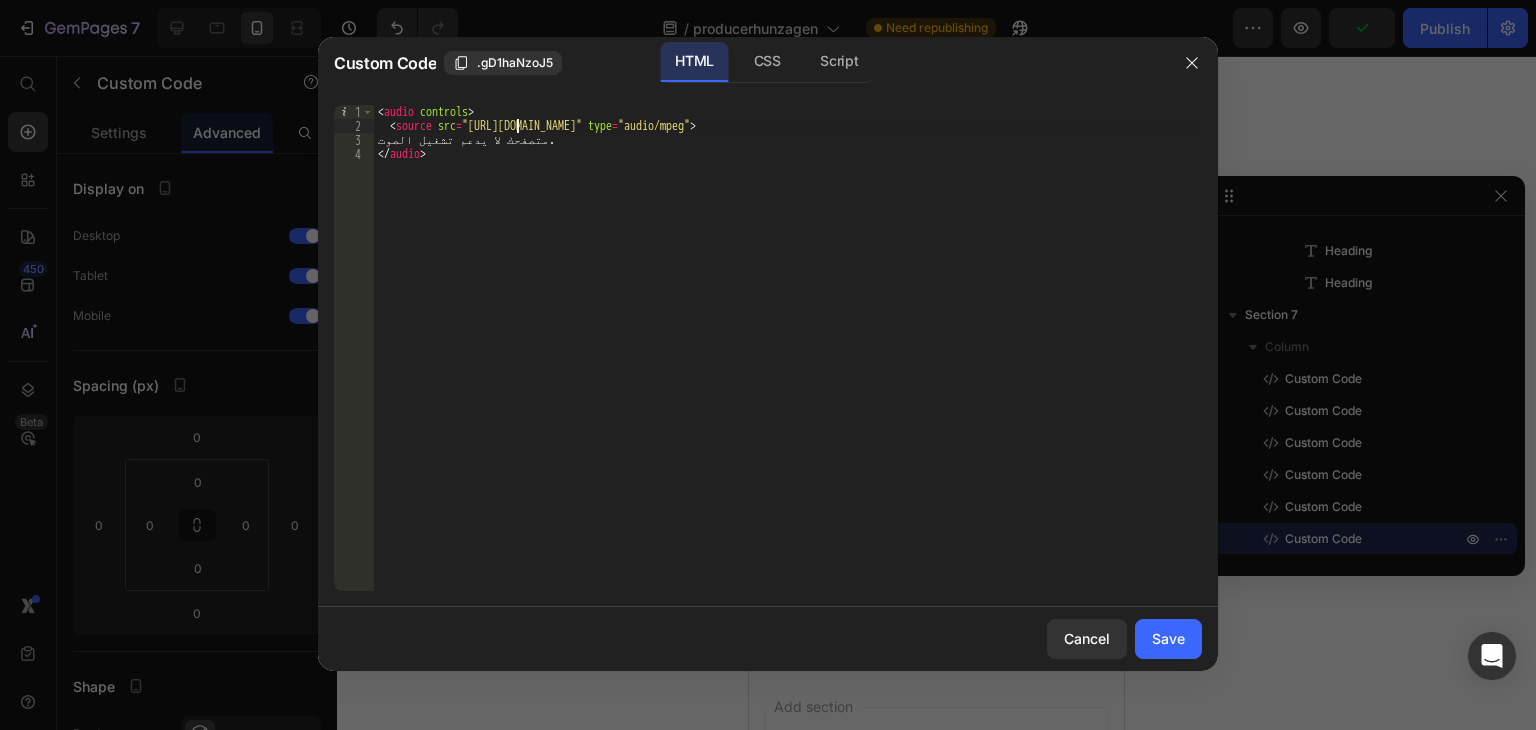 click on "< audio   controls >    < source   src = "https://sa.hunzagen.com/producerhunzagen/wp-content/uploads/2025/07/12.mp3"   type = "audio/mpeg" >   متصفحك لا يدعم تشغيل الصوت. </ audio >" at bounding box center (788, 362) 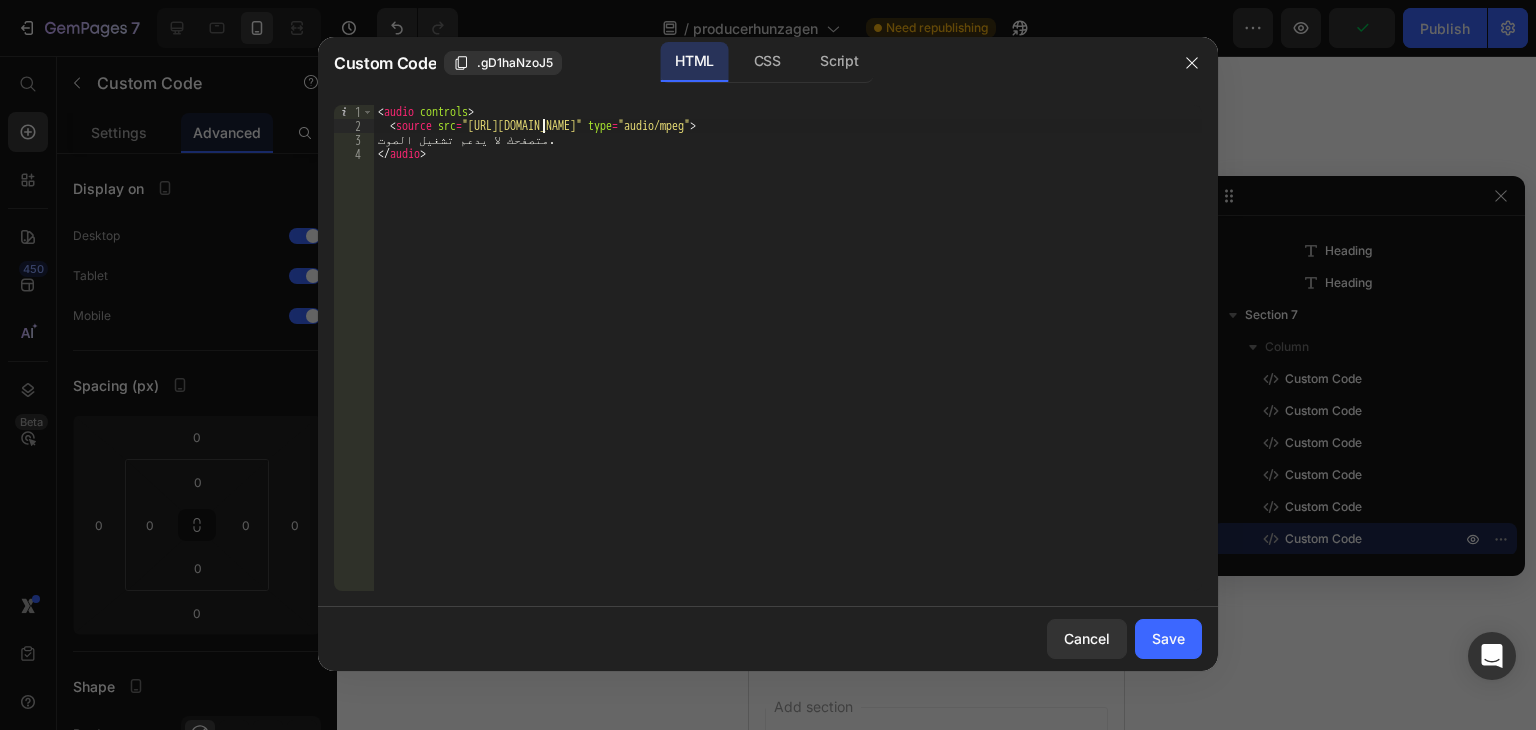 click on "< audio   controls >    < source   src = "https://sa.hunzagen.com/producerhunzagen/wp-content/uploads/2025/07/12.mp3"   type = "audio/mpeg" >   متصفحك لا يدعم تشغيل الصوت. </ audio >" at bounding box center (788, 362) 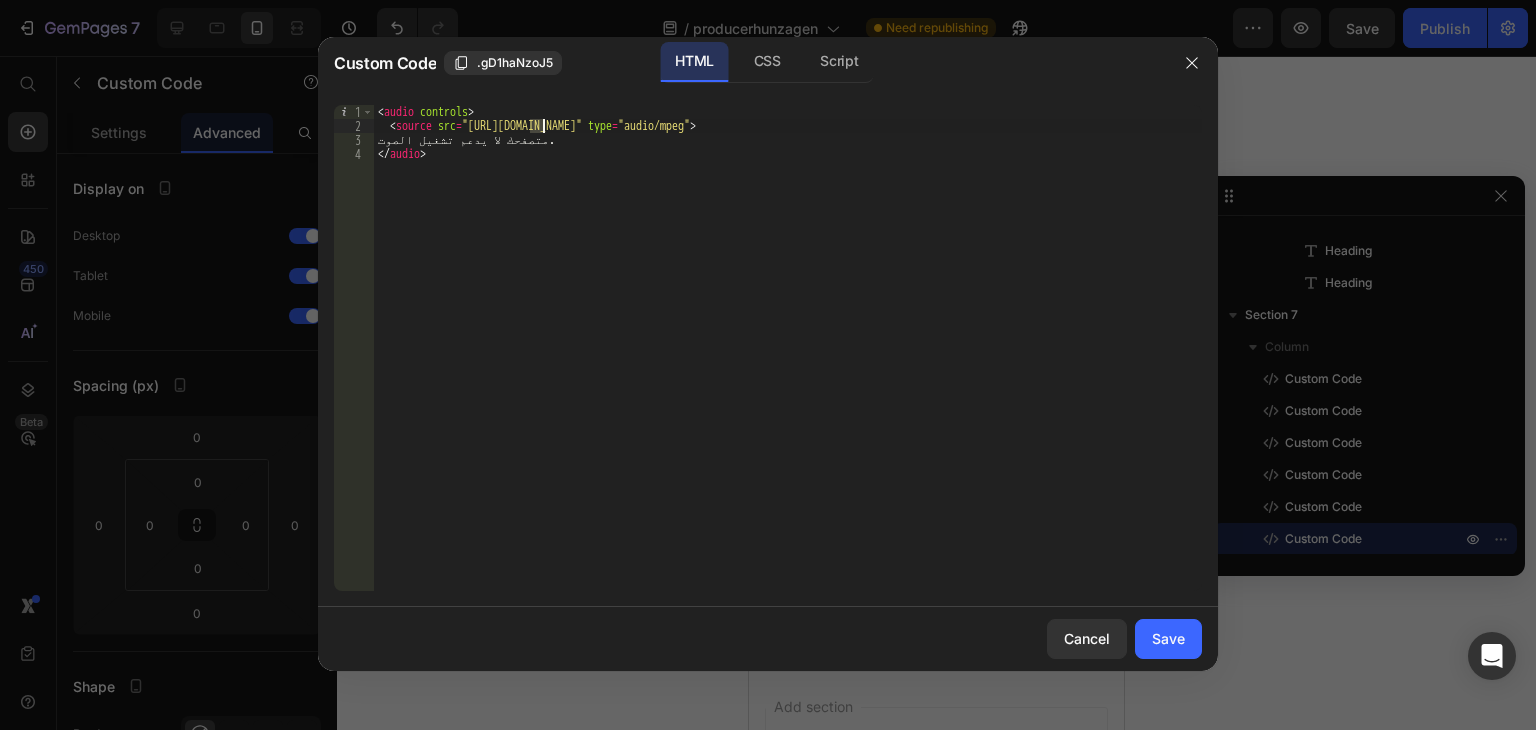 click on "< audio   controls >    < source   src = "https://sa.hunzagen.com/producerhunzagen/wp-content/uploads/2025/07/12.mp3"   type = "audio/mpeg" >   متصفحك لا يدعم تشغيل الصوت. </ audio >" at bounding box center (788, 362) 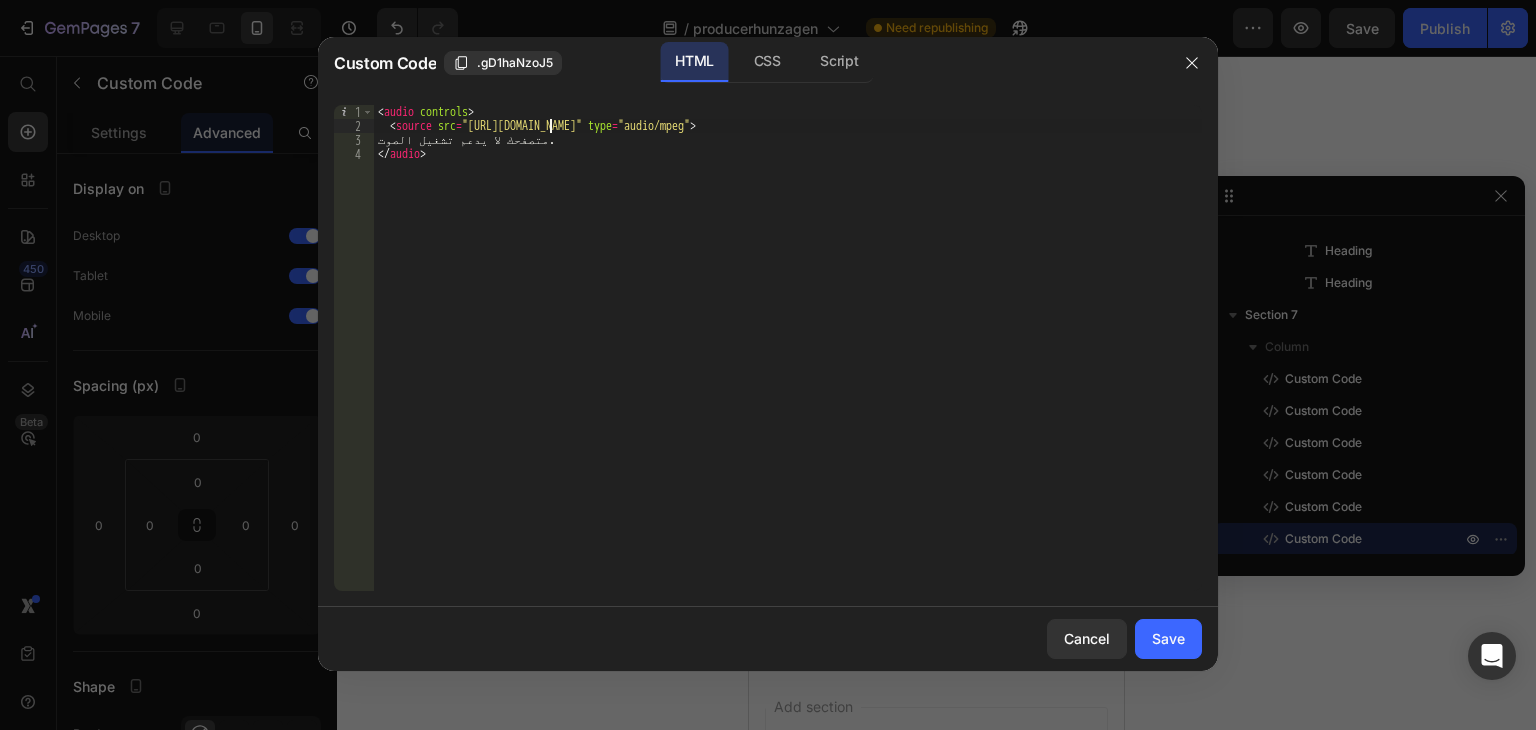 scroll, scrollTop: 0, scrollLeft: 15, axis: horizontal 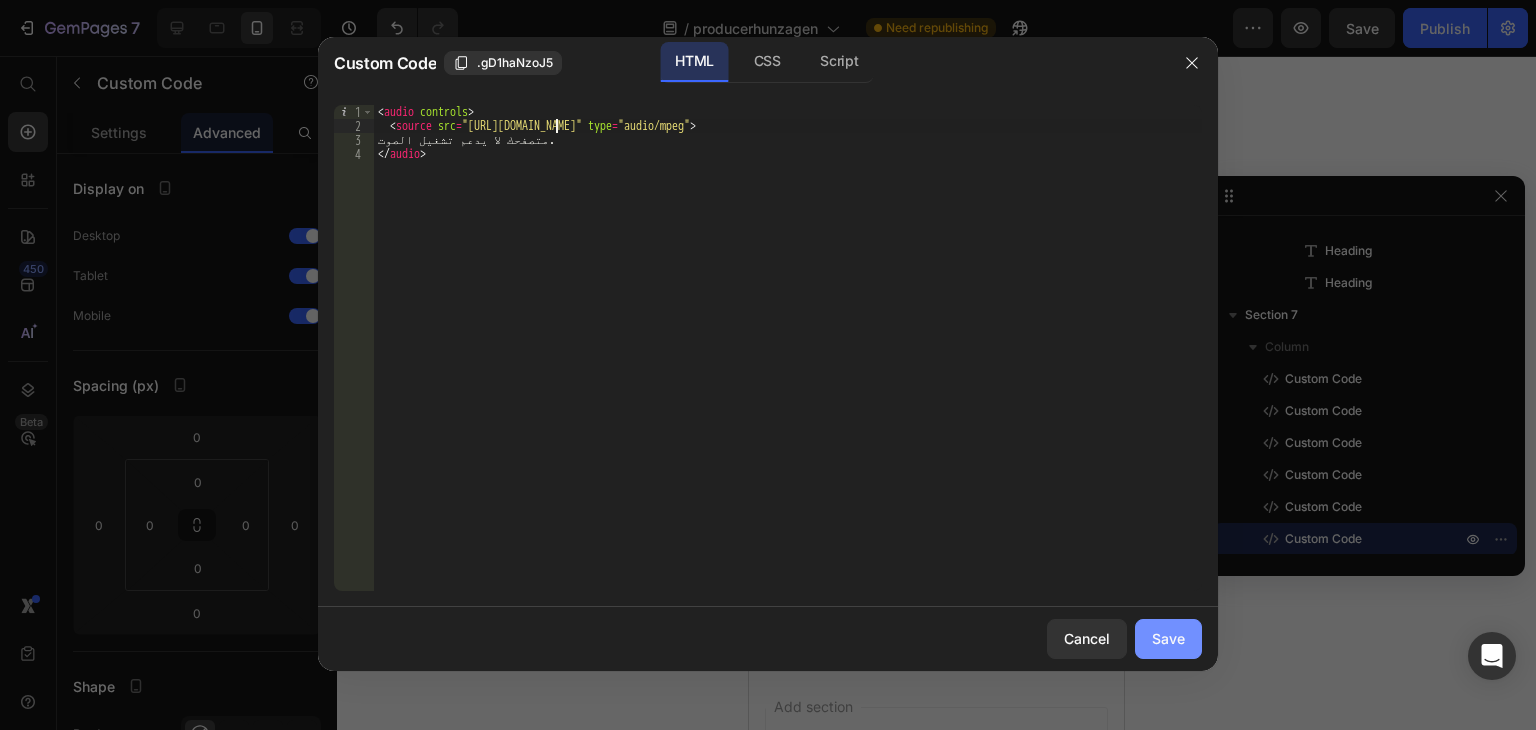 type on "<source src="https://test.hunzagen.com/producerhunzagen/wp-content/uploads/2025/07/12.mp3" type="audio/mpeg">" 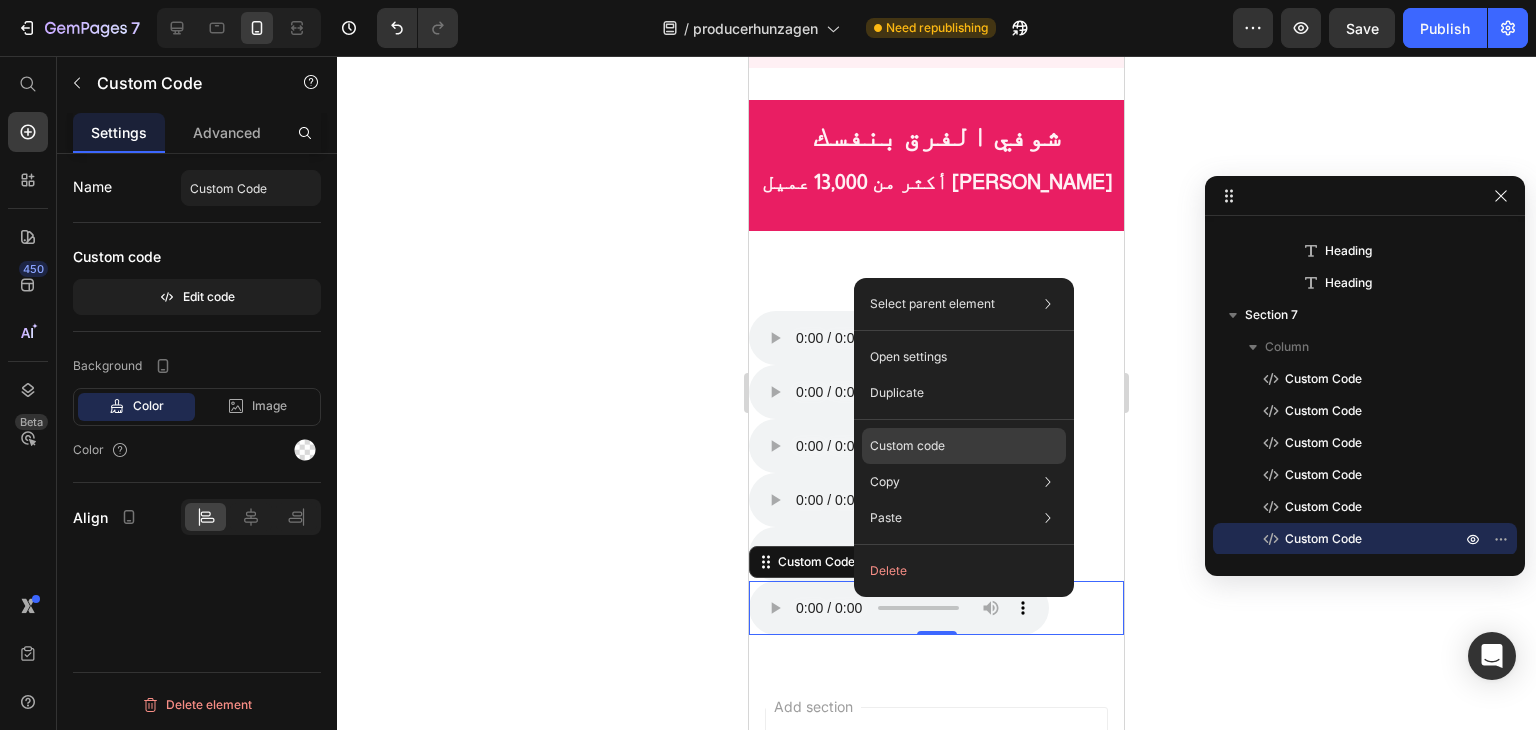 click on "Custom code" at bounding box center (907, 446) 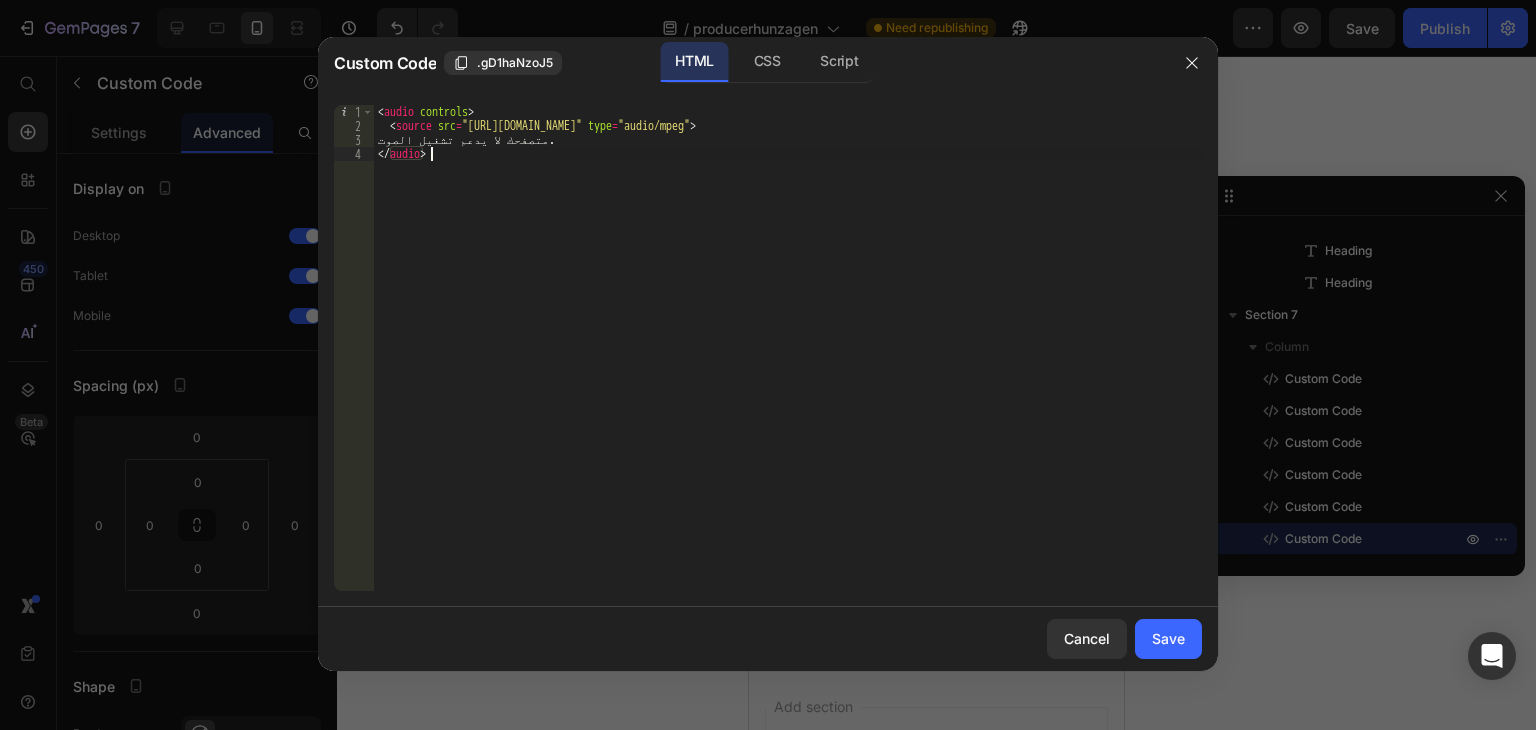 click on "< audio   controls >    < source   src = "https://test.hunzagen.com/producerhunzagen/wp-content/uploads/2025/07/12.mp3"   type = "audio/mpeg" >   متصفحك لا يدعم تشغيل الصوت. </ audio >" at bounding box center (788, 362) 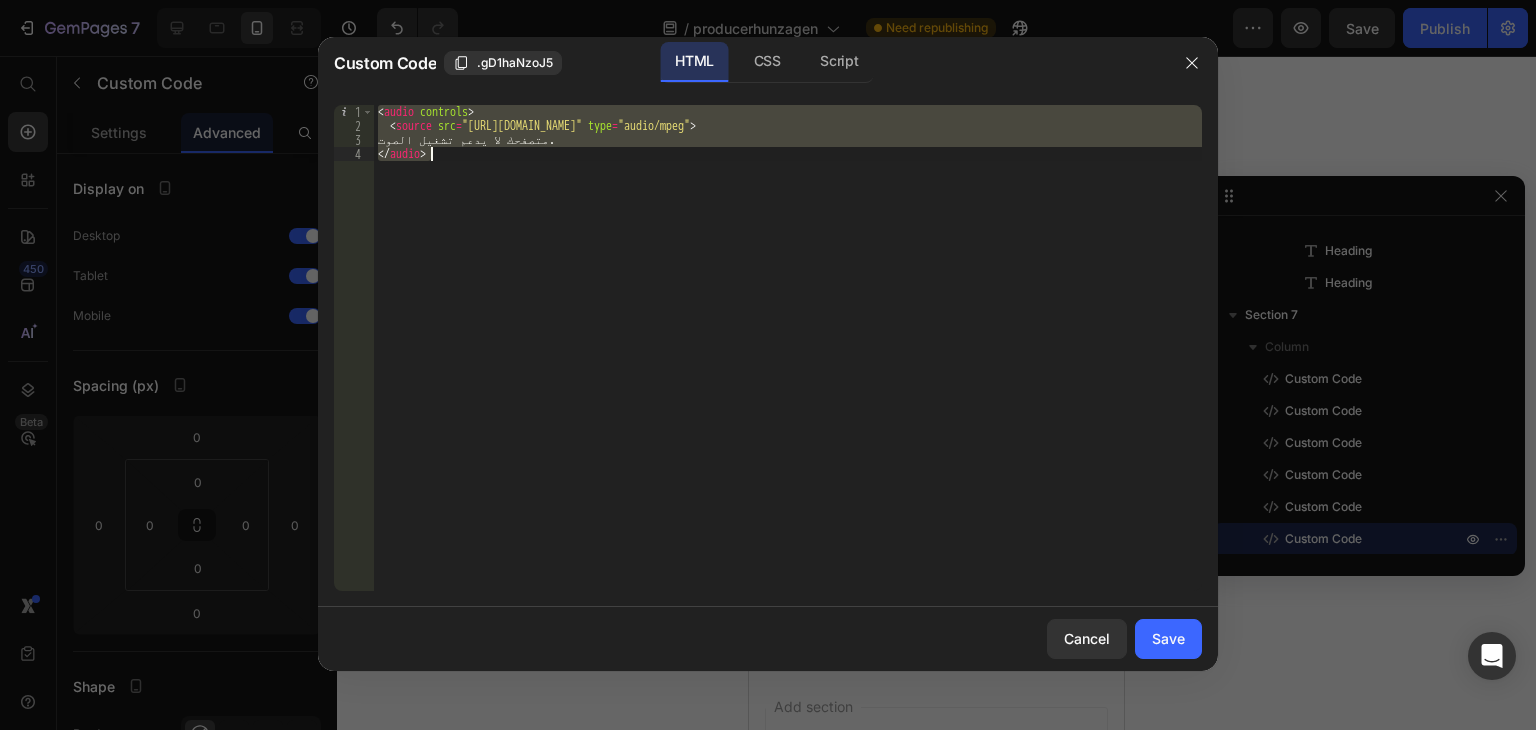 paste 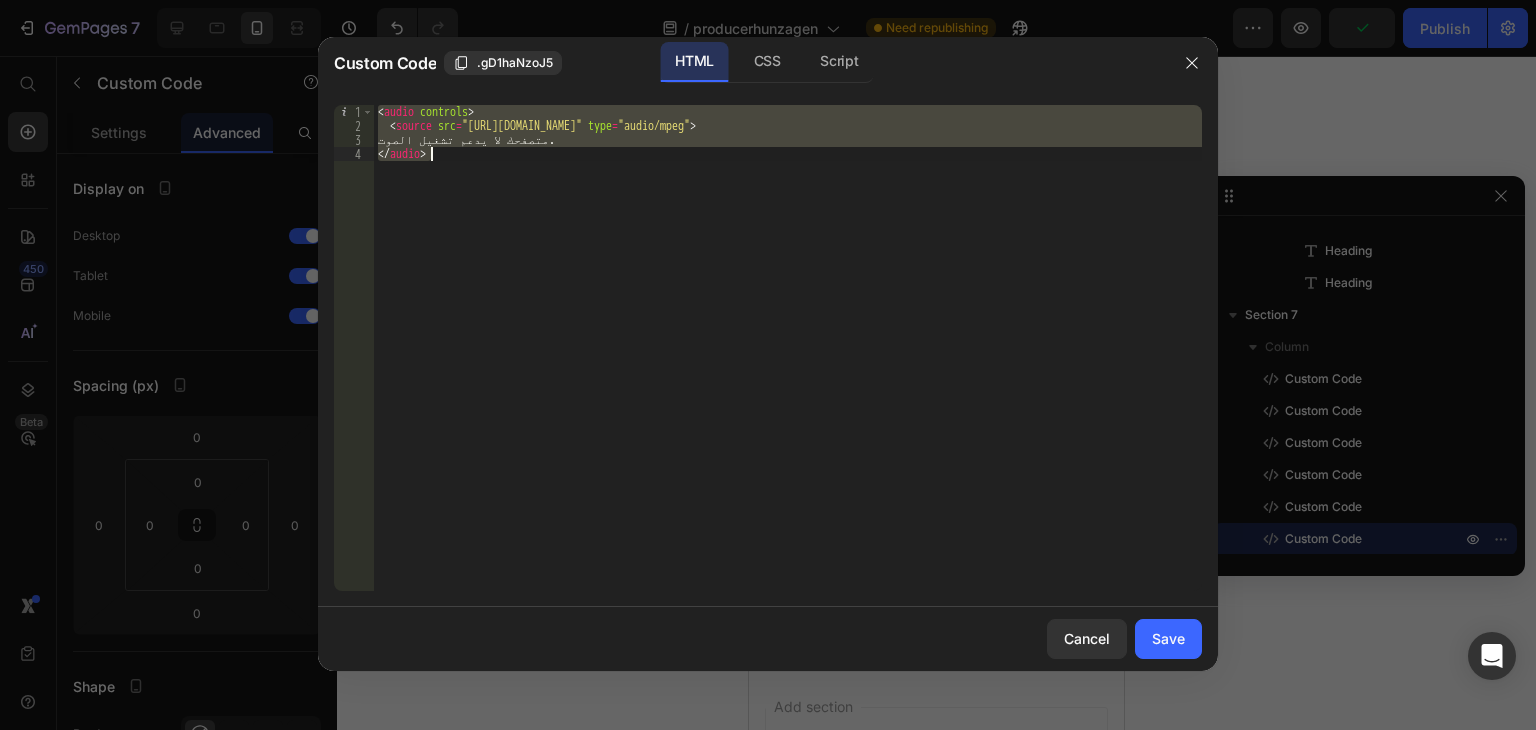 paste 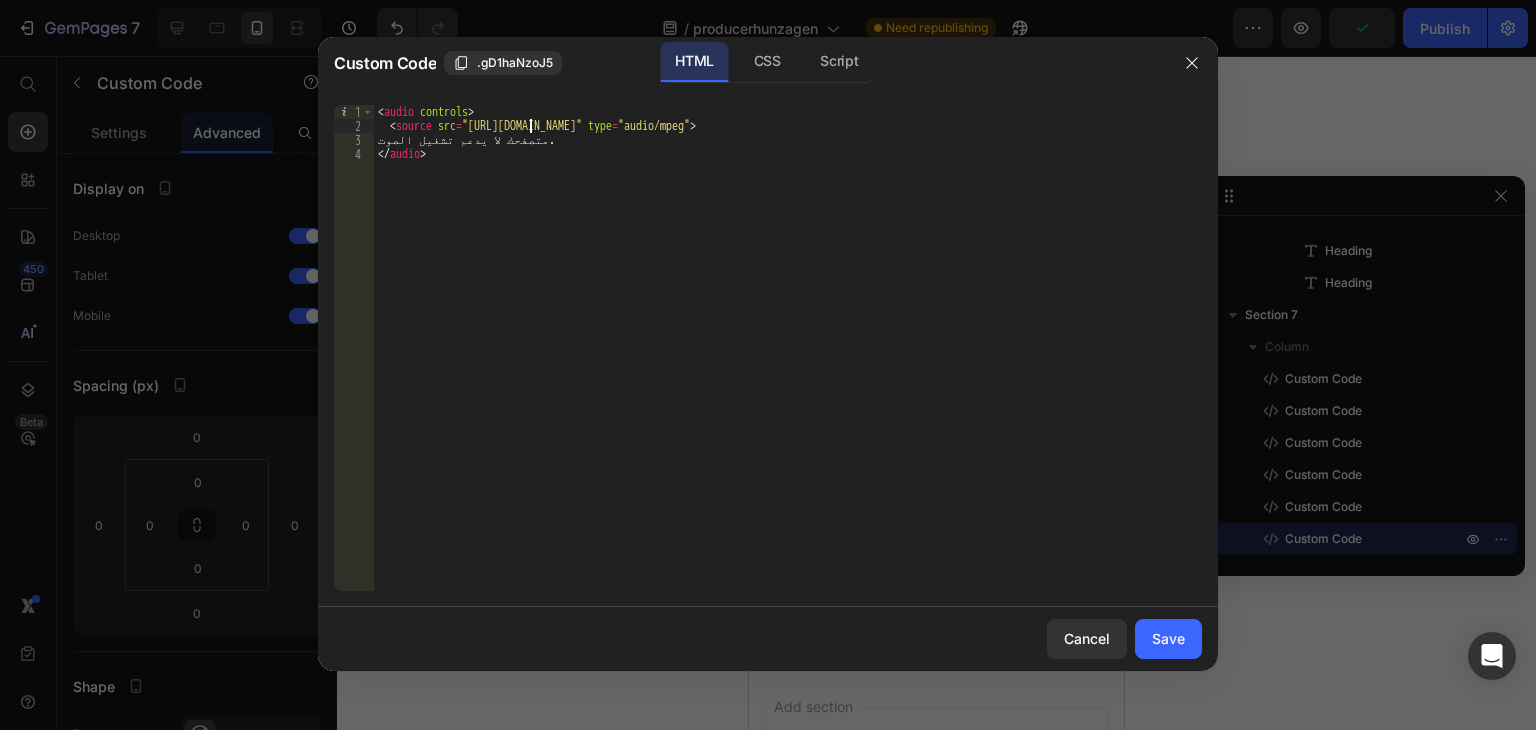 click on "< audio   controls >    < source   src = "https://sa.hunzagen.com/producerhunzagen/wp-content/uploads/2025/07/1.mp3"   type = "audio/mpeg" >   متصفحك لا يدعم تشغيل الصوت. </ audio >" at bounding box center [788, 362] 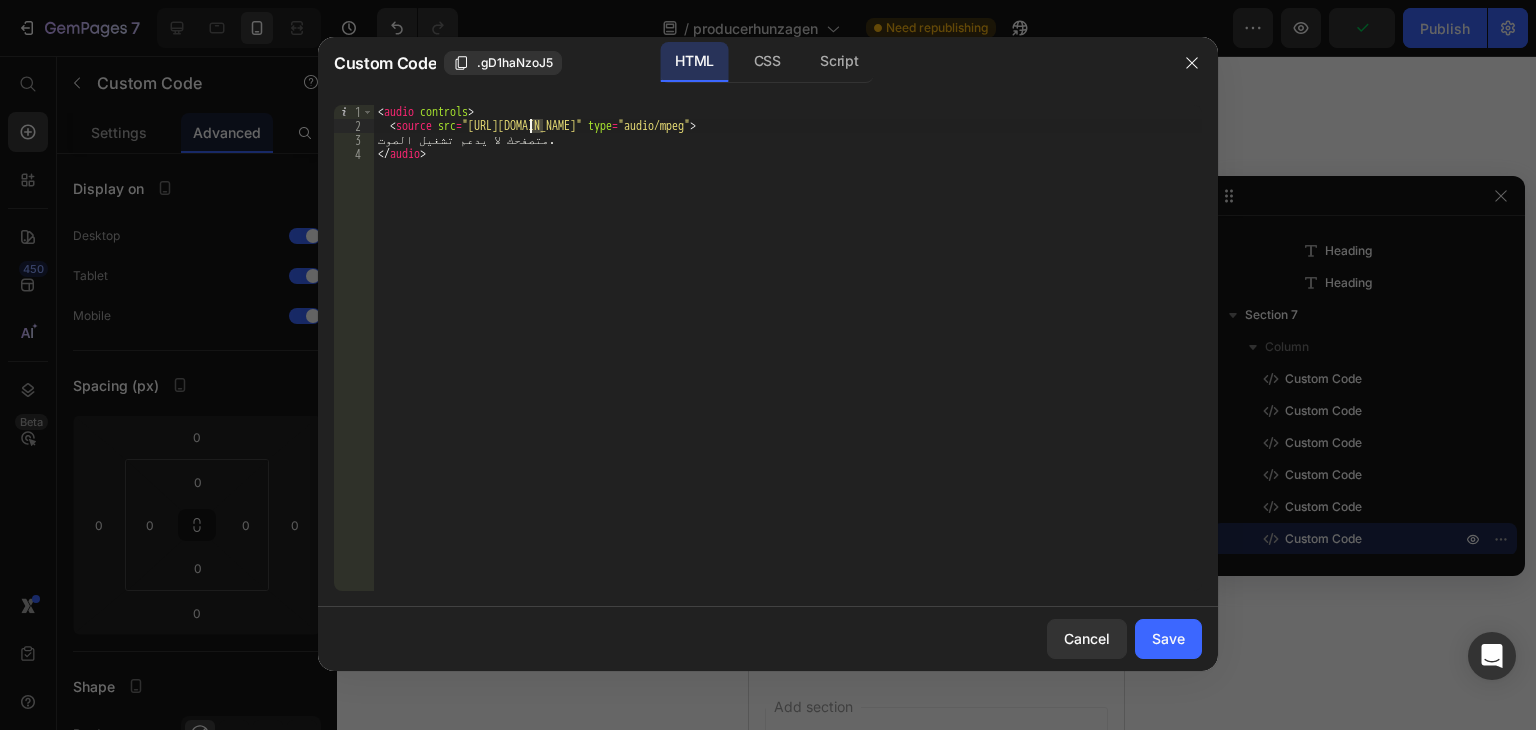 click on "< audio   controls >    < source   src = "https://sa.hunzagen.com/producerhunzagen/wp-content/uploads/2025/07/1.mp3"   type = "audio/mpeg" >   متصفحك لا يدعم تشغيل الصوت. </ audio >" at bounding box center (788, 362) 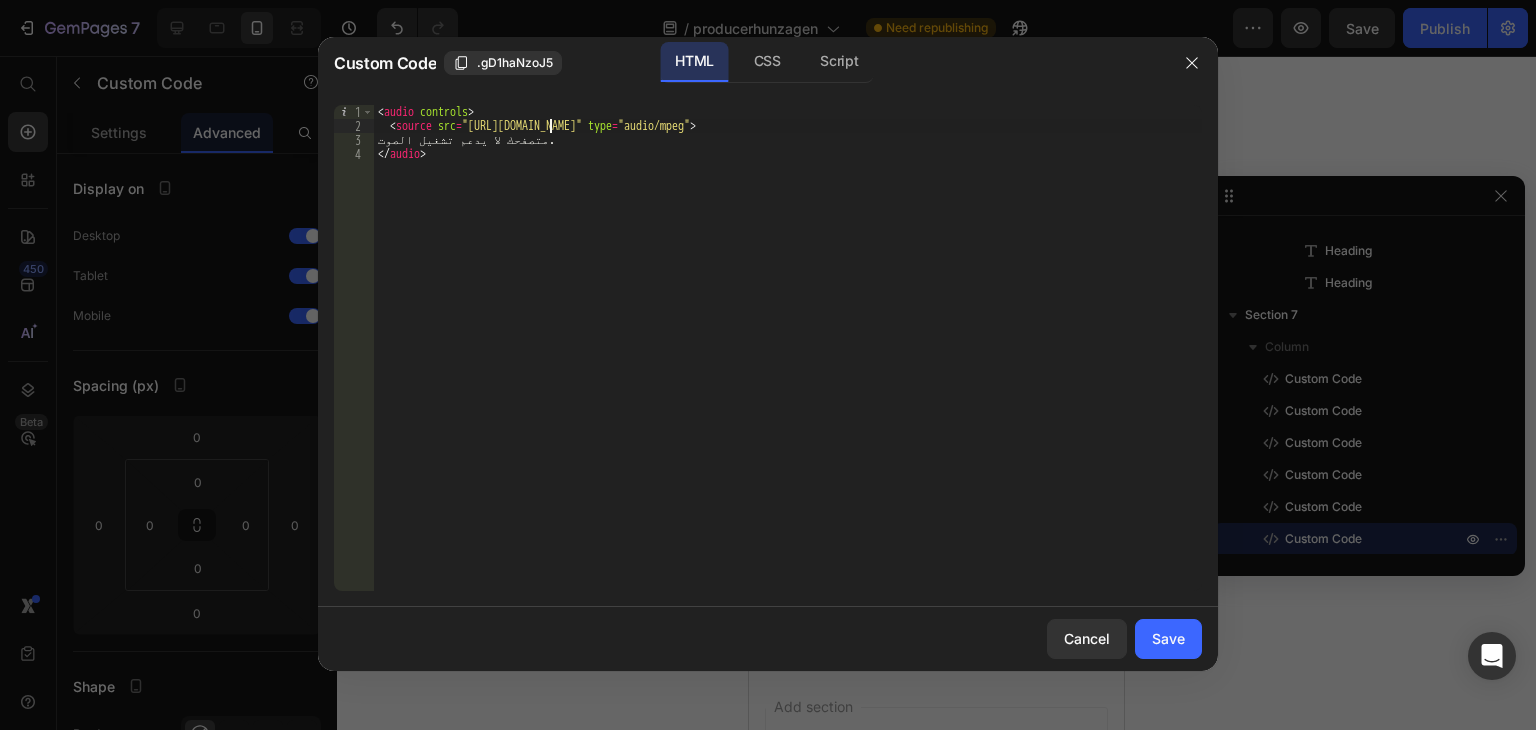 scroll, scrollTop: 0, scrollLeft: 15, axis: horizontal 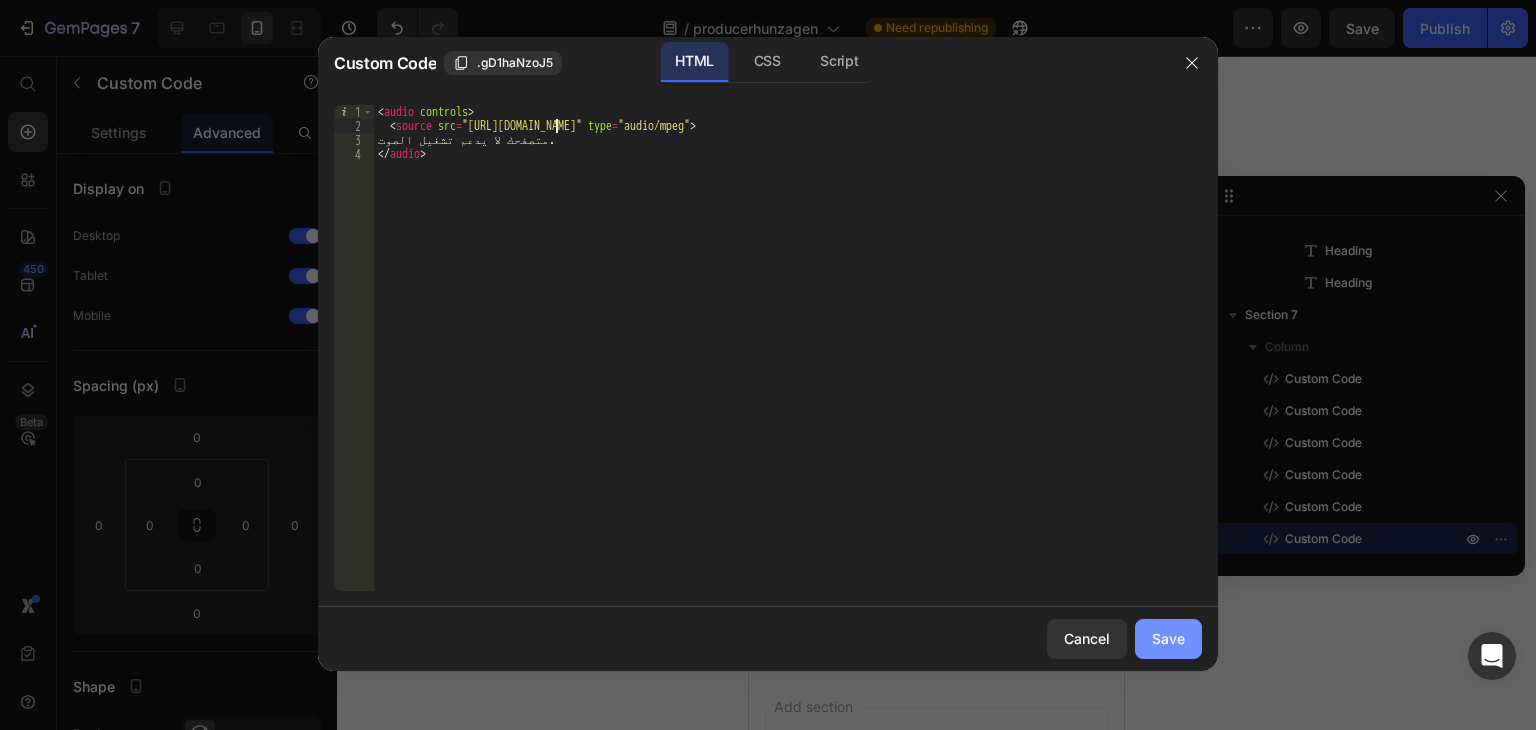 type on "<source src="https://test.hunzagen.com/producerhunzagen/wp-content/uploads/2025/07/1.mp3" type="audio/mpeg">" 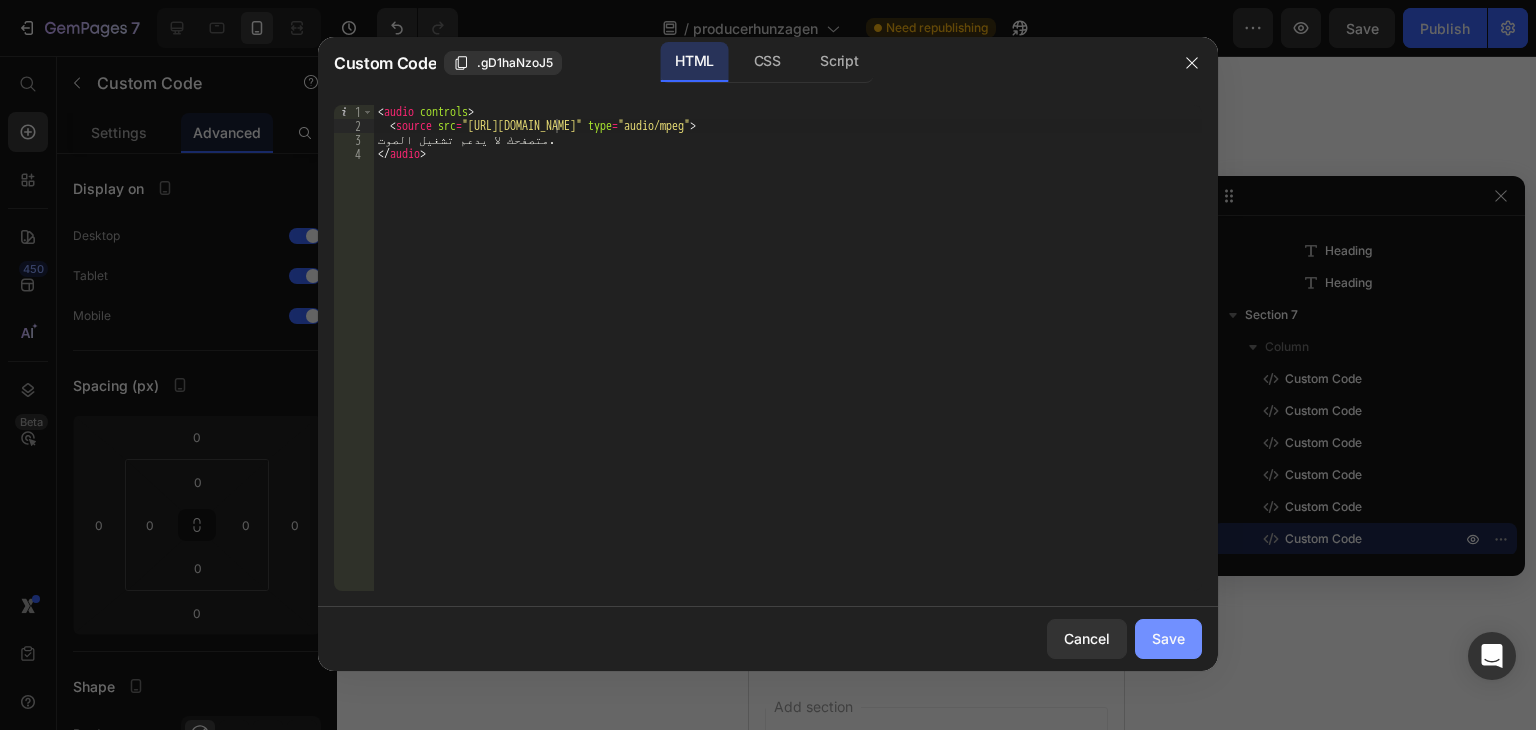 click on "Save" at bounding box center [1168, 638] 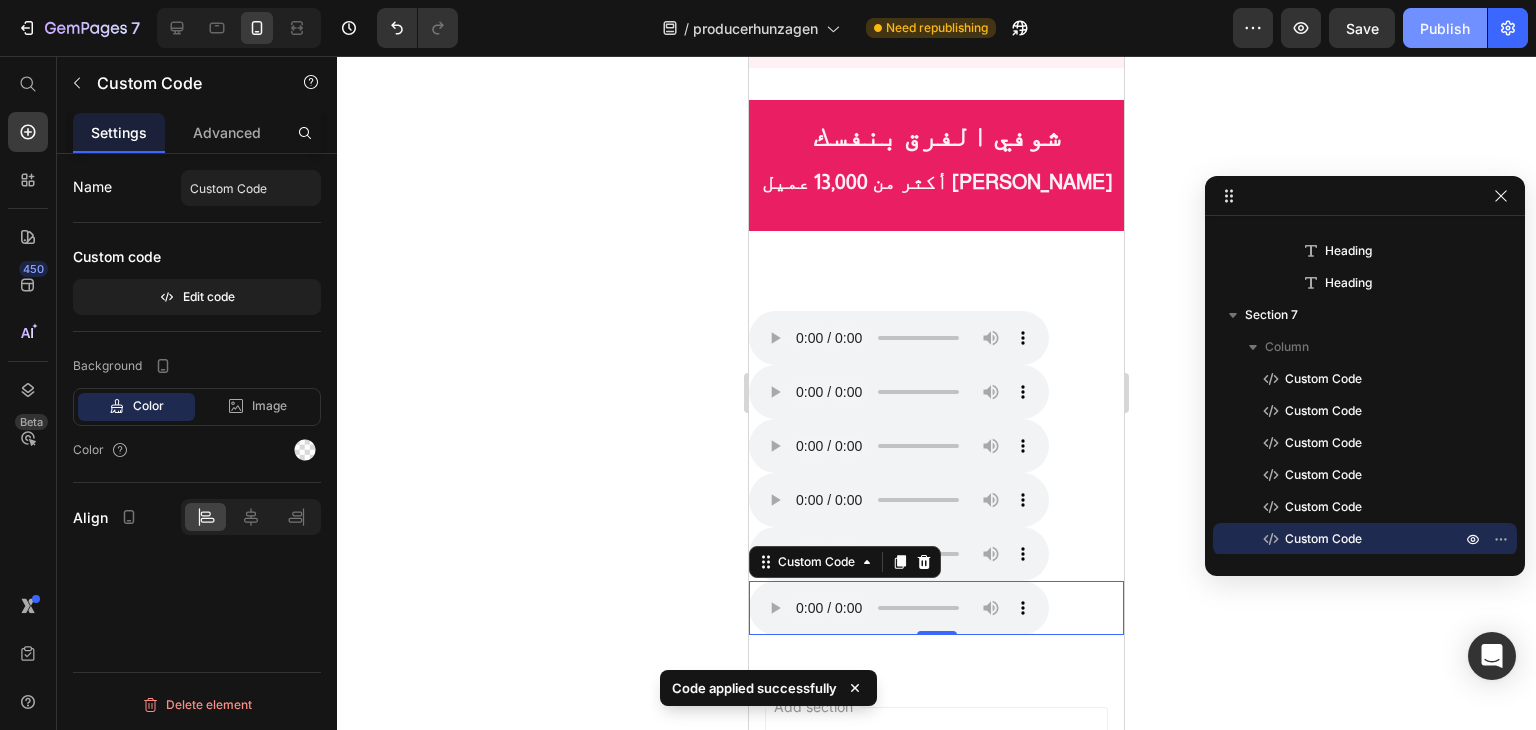 click on "Publish" at bounding box center (1445, 28) 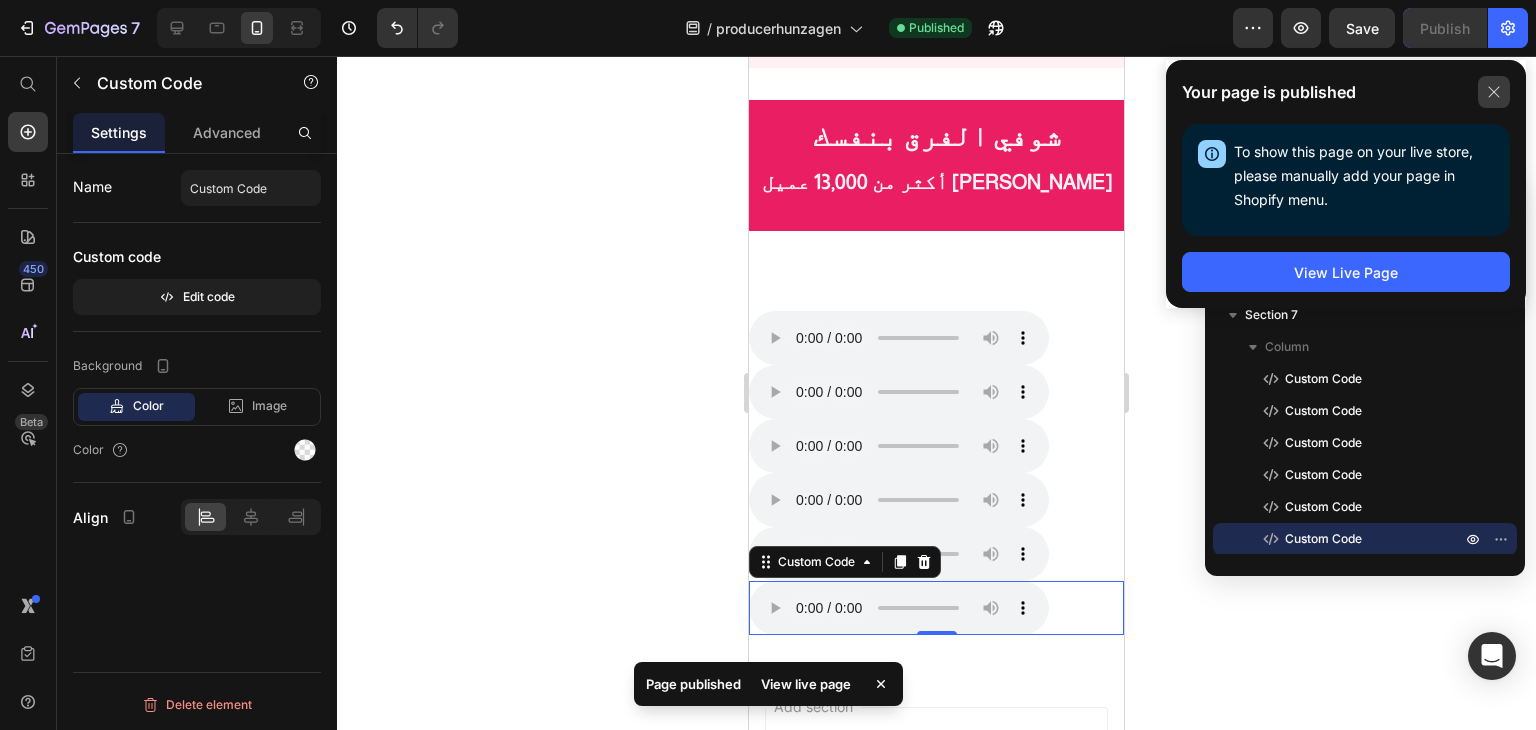 click 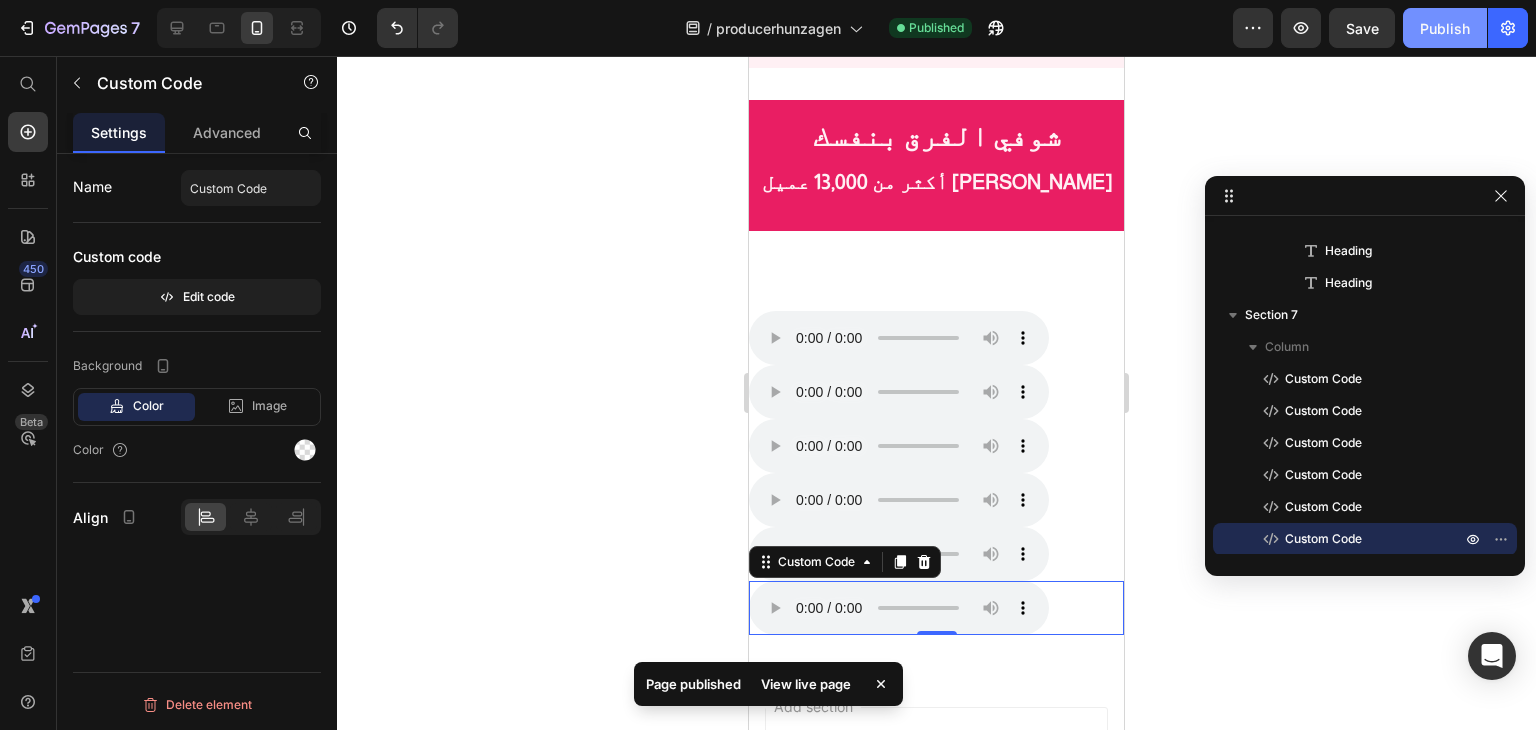 click on "Publish" at bounding box center (1445, 28) 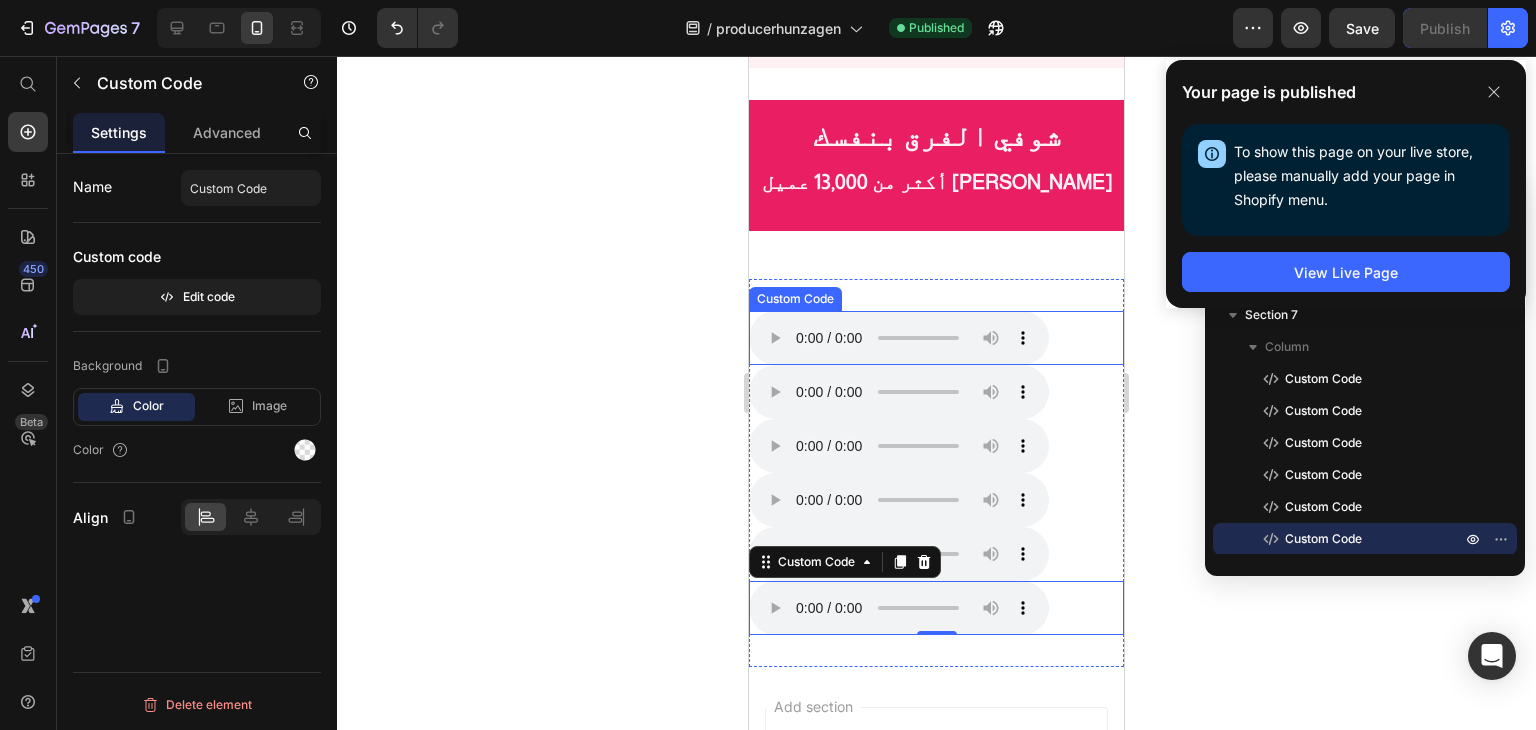 click on "متصفحك لا يدعم تشغيل الصوت." at bounding box center [936, 338] 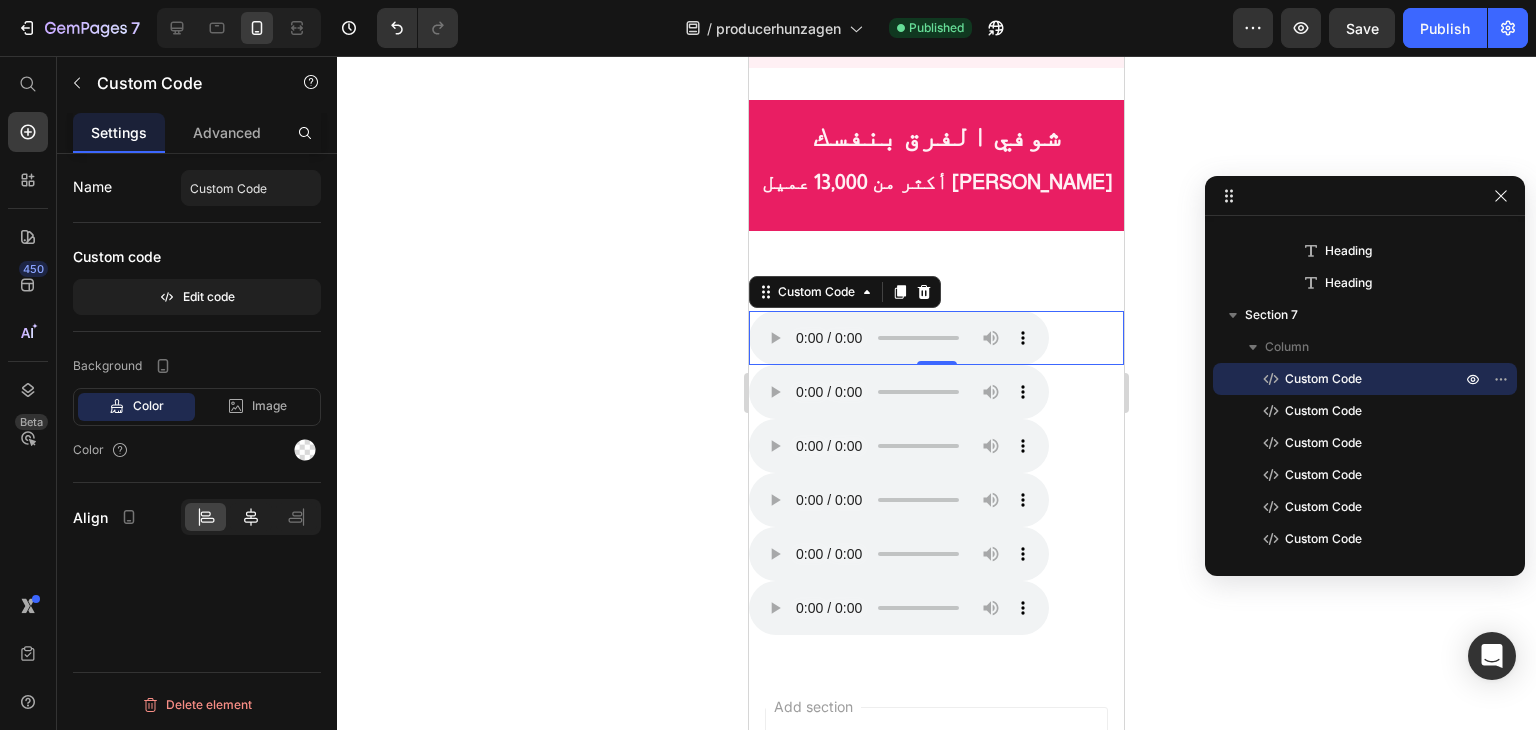 click 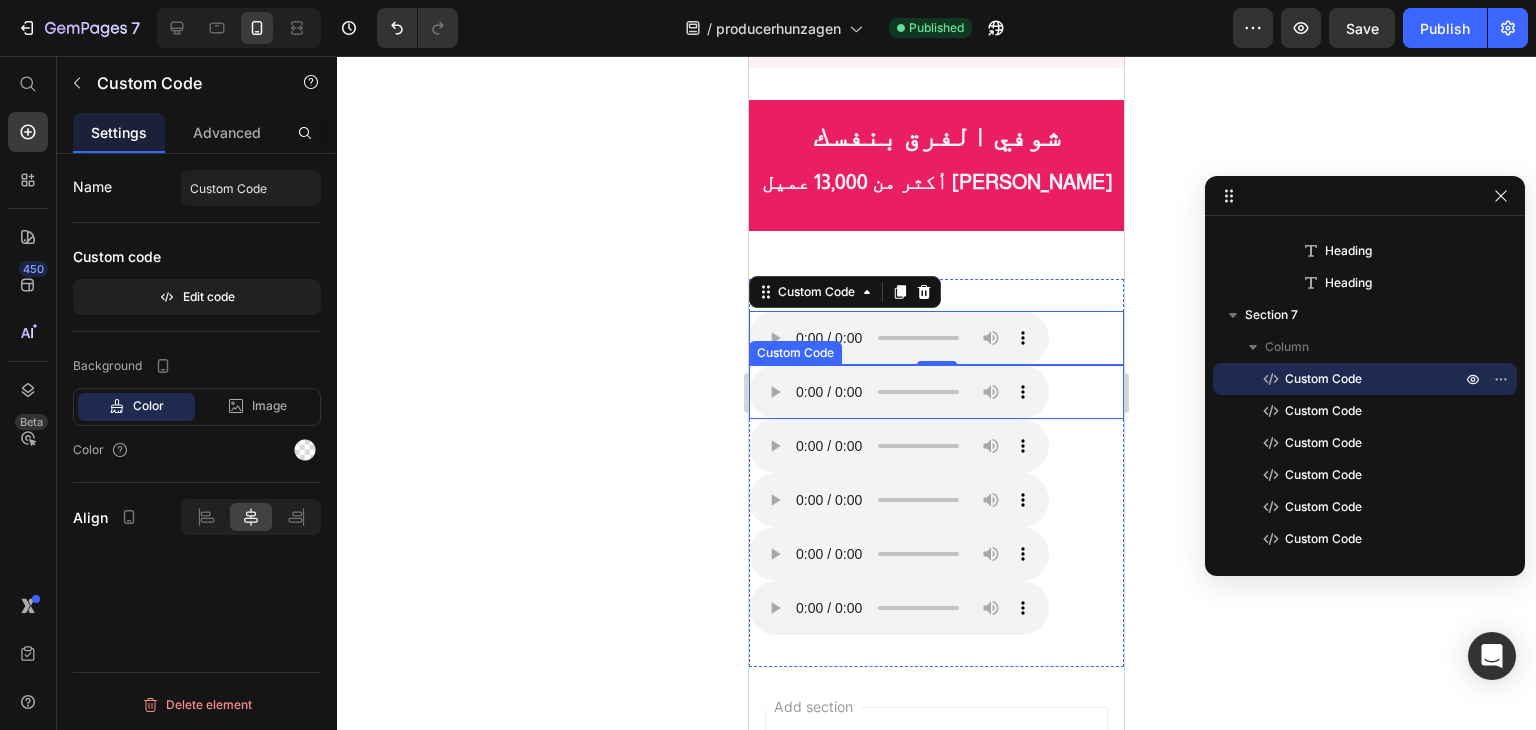 click on "متصفحك لا يدعم تشغيل الصوت." at bounding box center [936, 392] 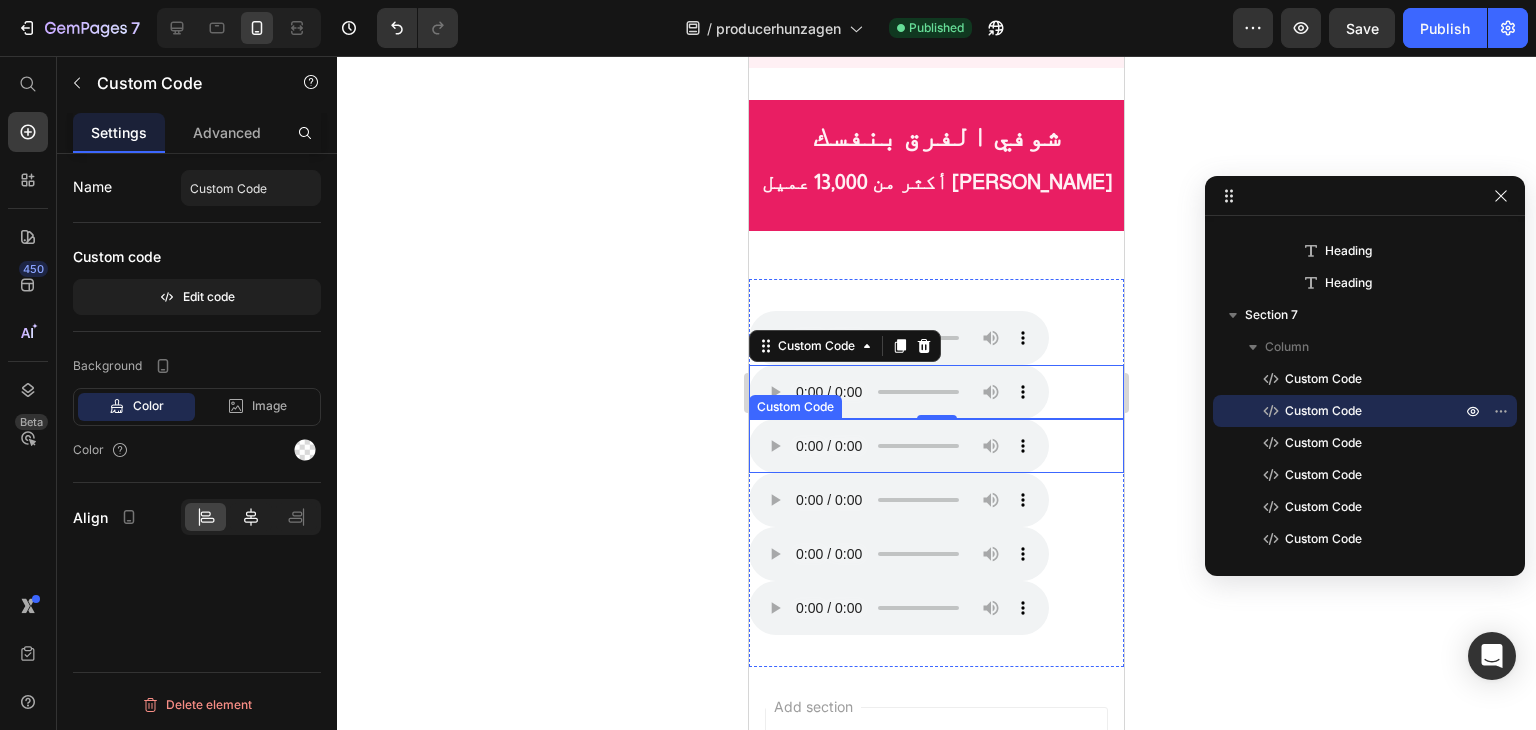 click 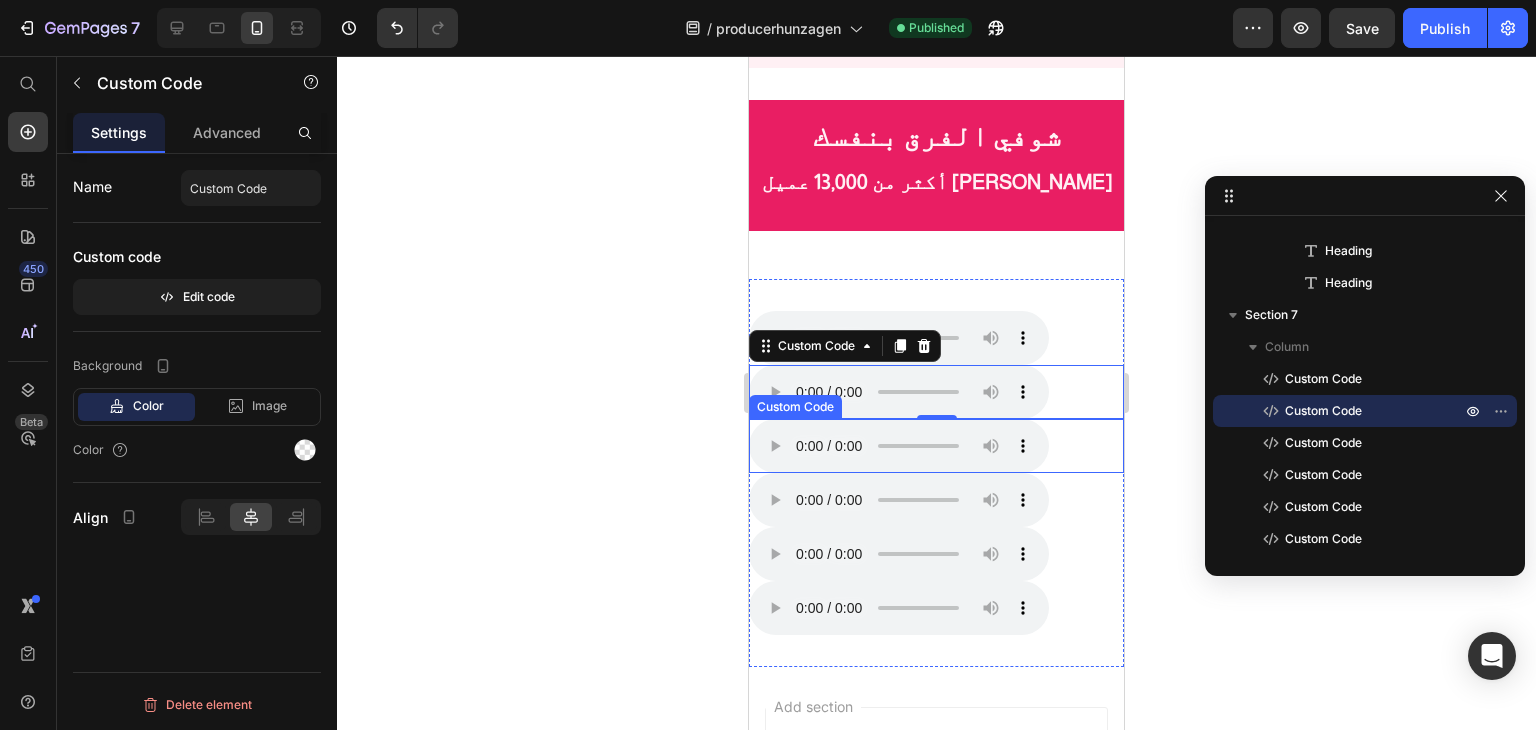 click on "متصفحك لا يدعم تشغيل الصوت." at bounding box center [936, 446] 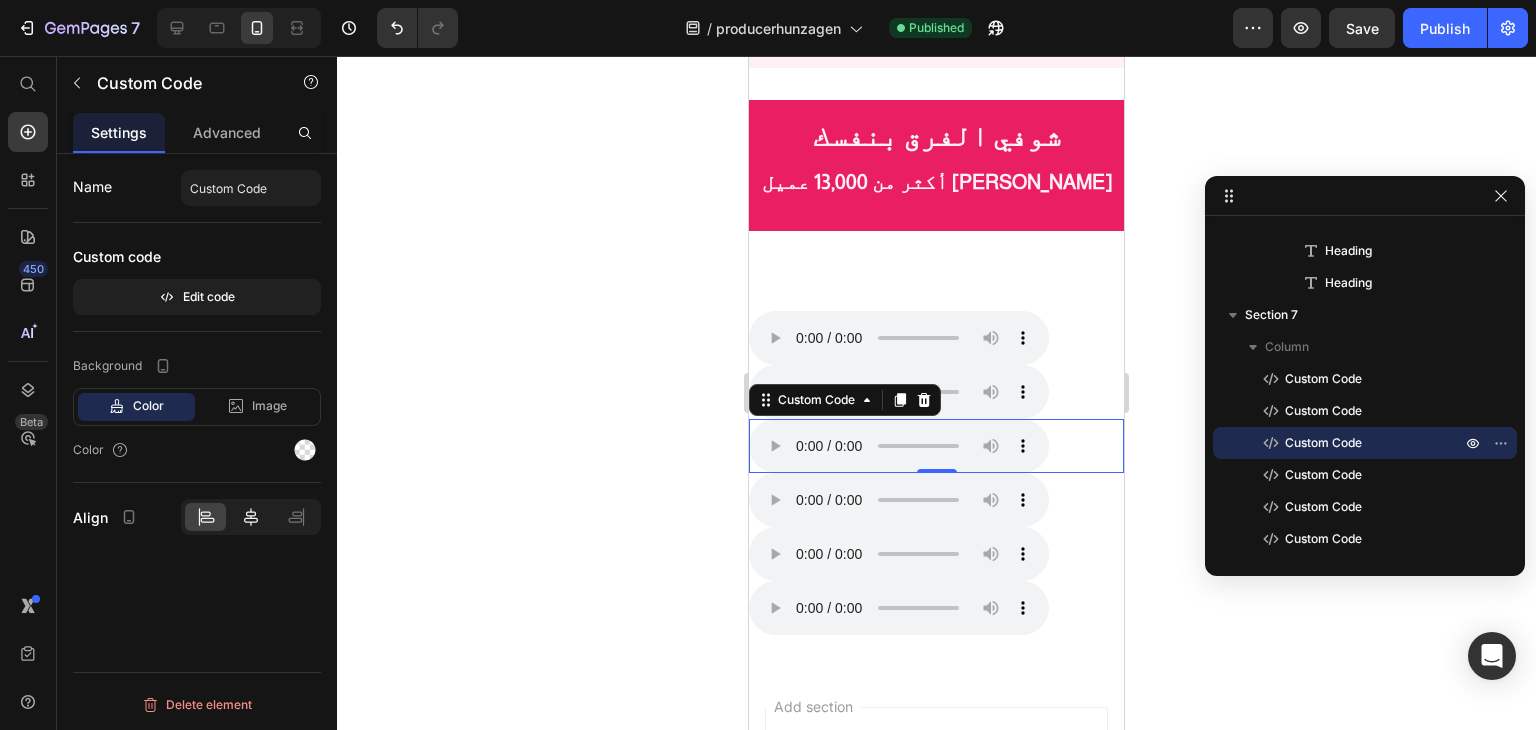 click 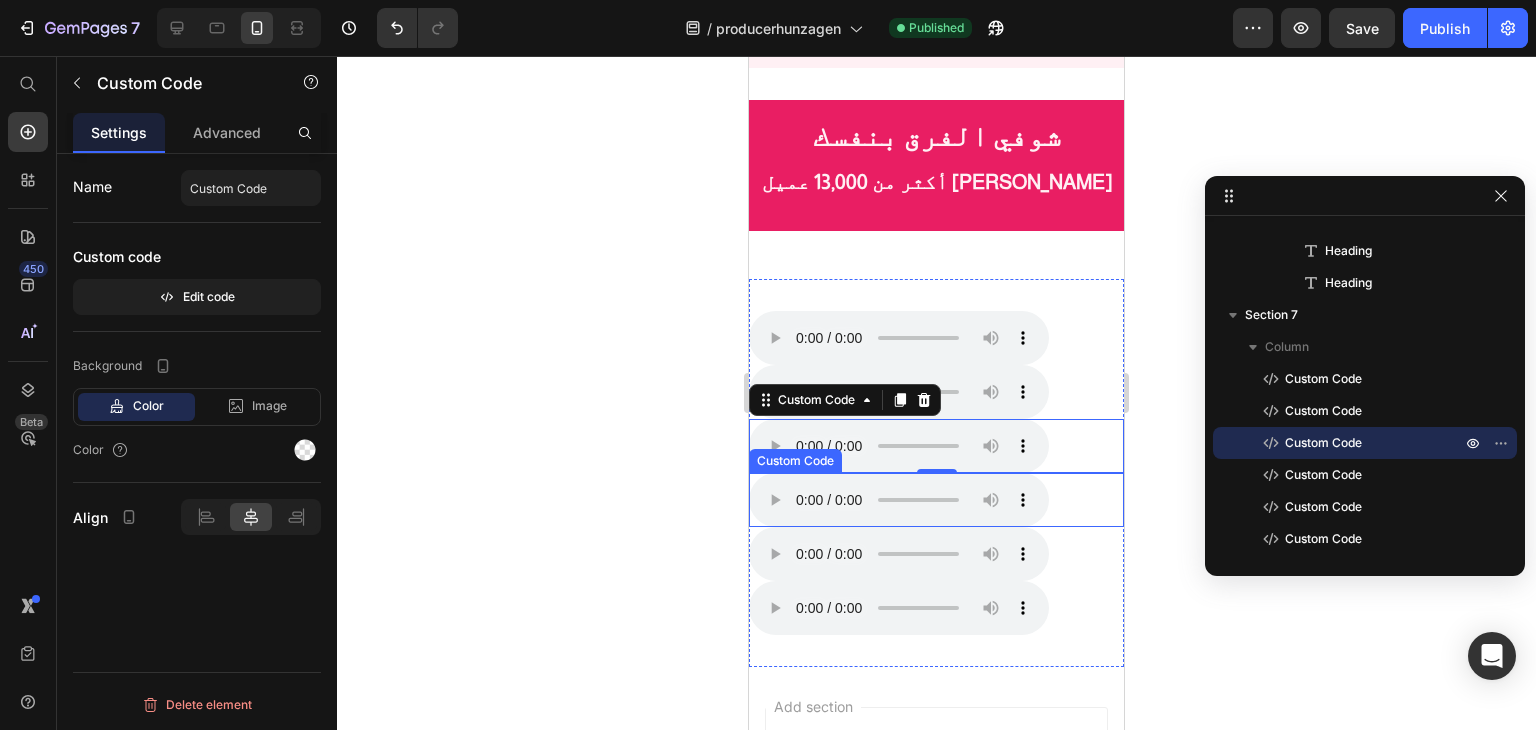 click on "متصفحك لا يدعم تشغيل الصوت." at bounding box center (936, 500) 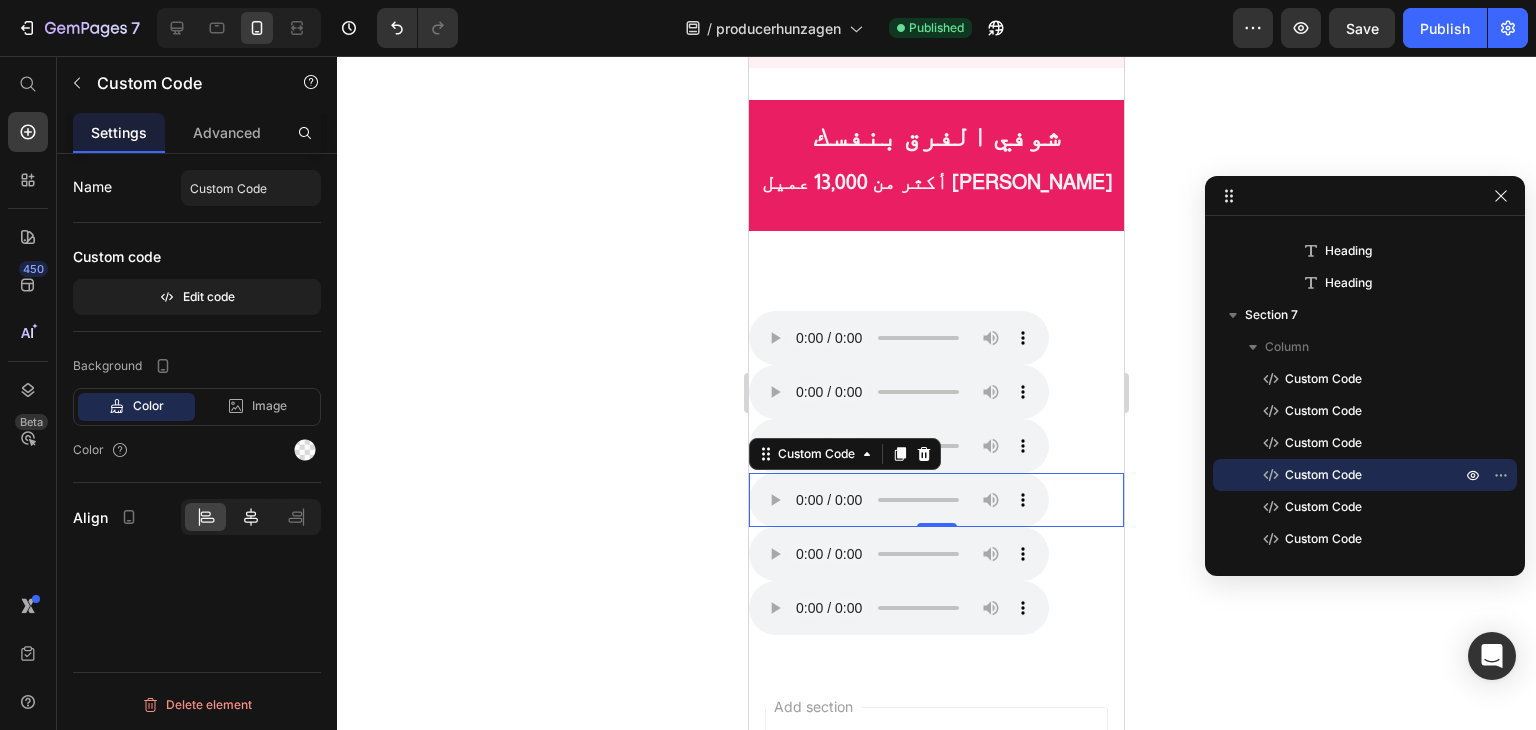 click 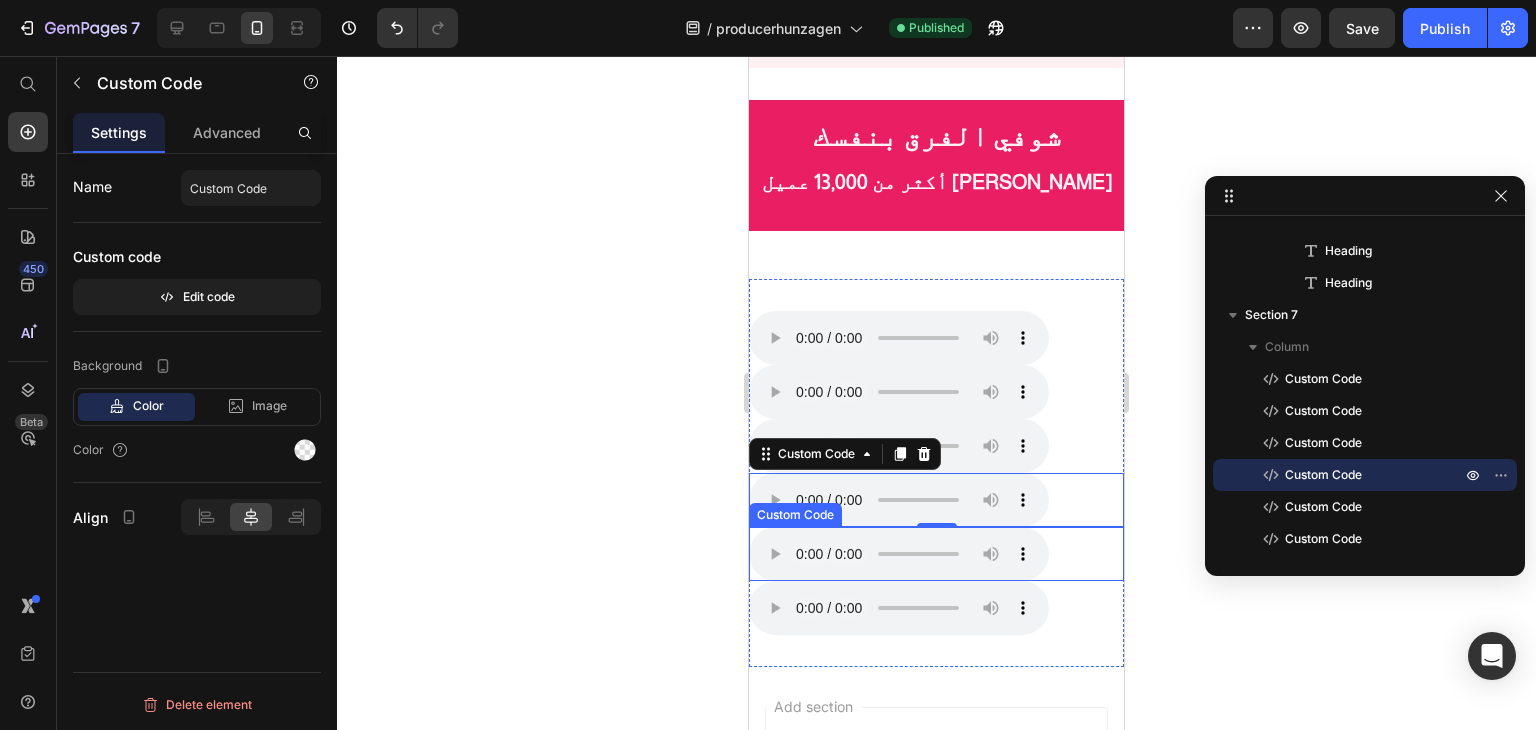 click on "متصفحك لا يدعم تشغيل الصوت." at bounding box center [936, 554] 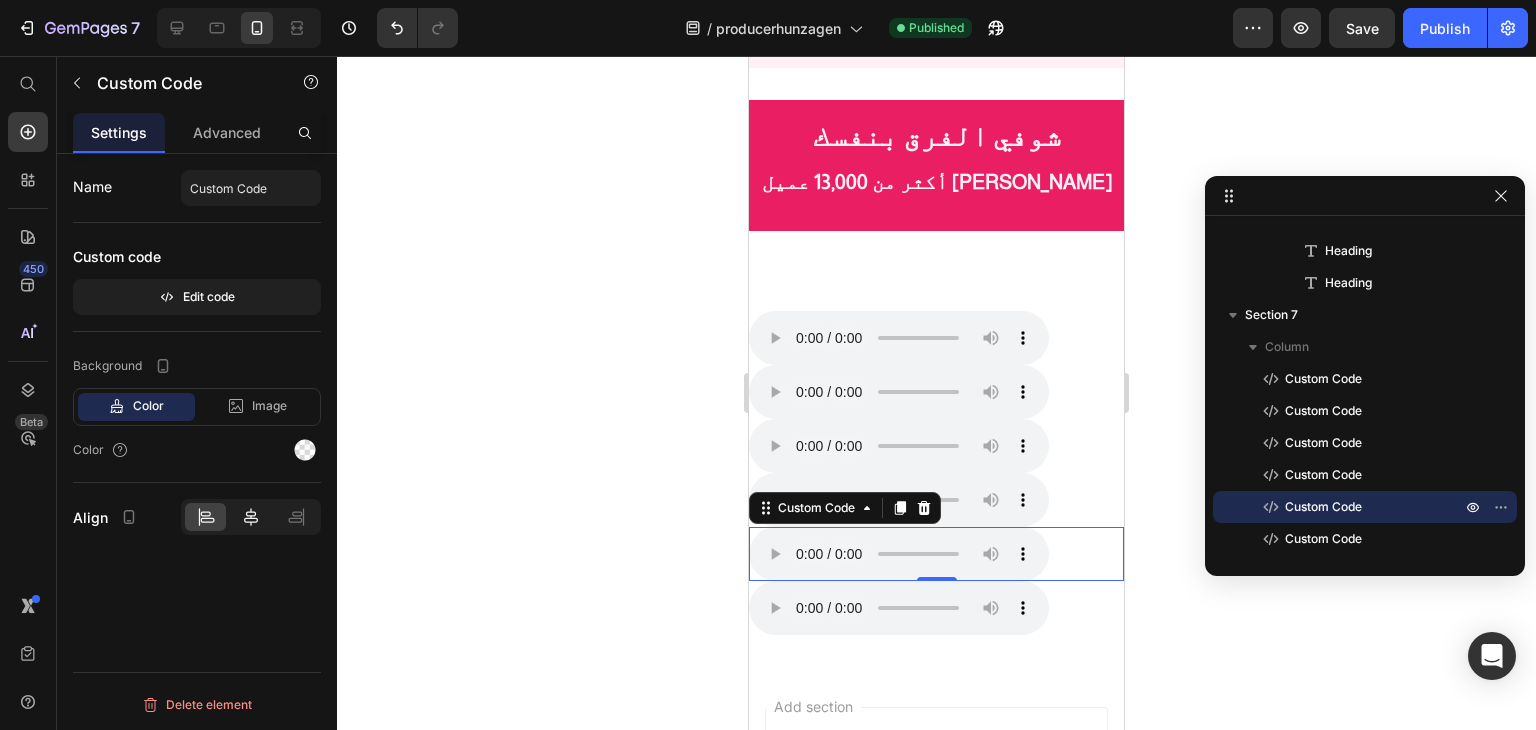 click 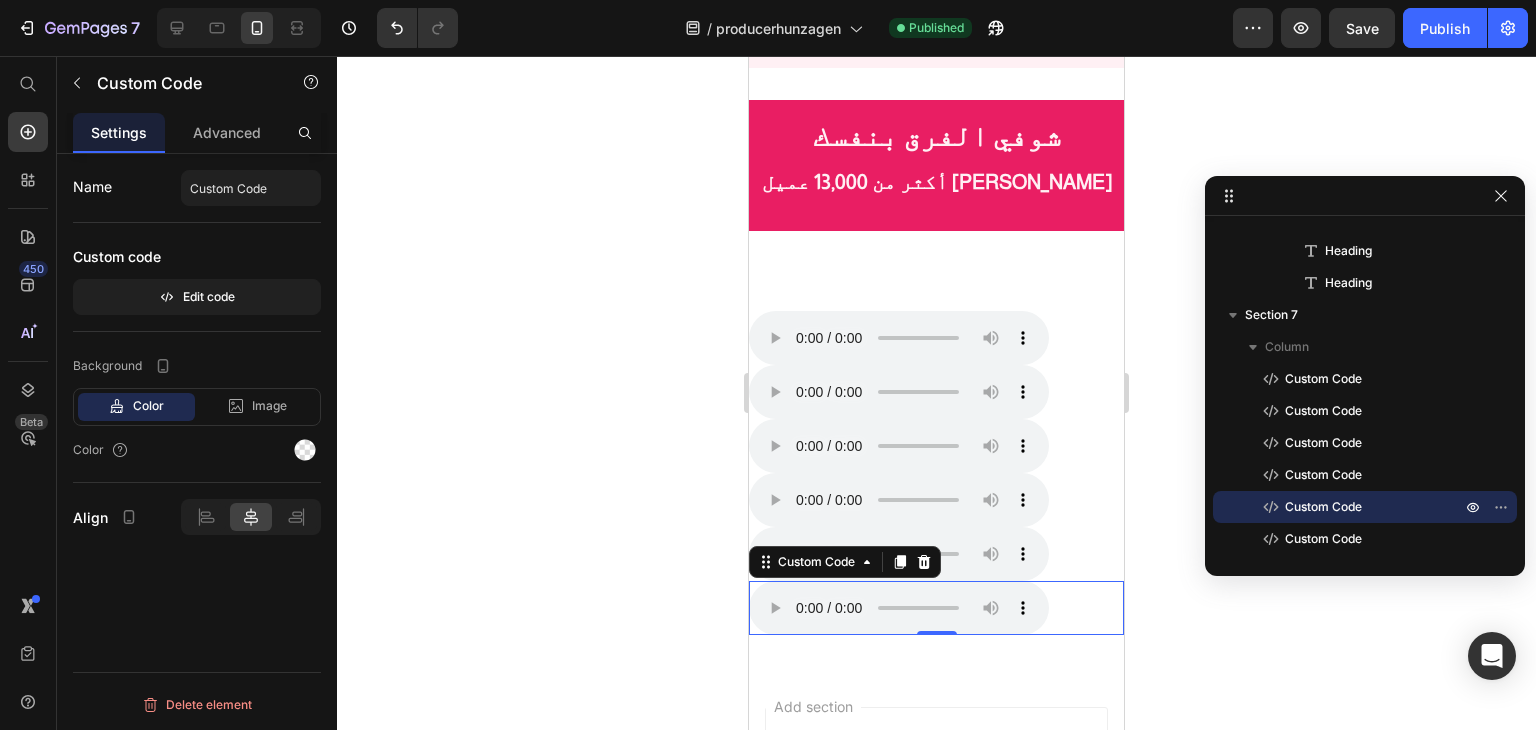 click on "متصفحك لا يدعم تشغيل الصوت." at bounding box center [936, 608] 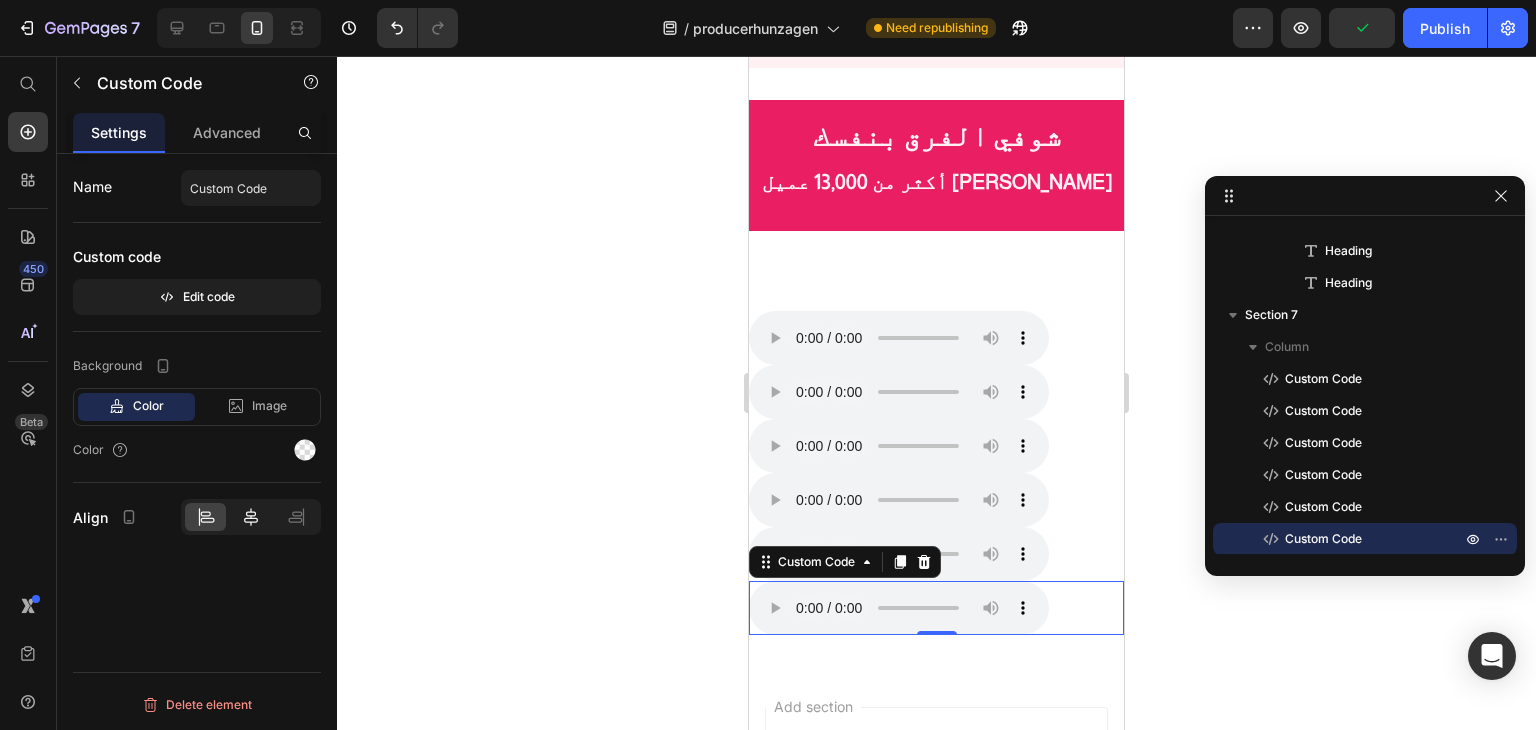 click 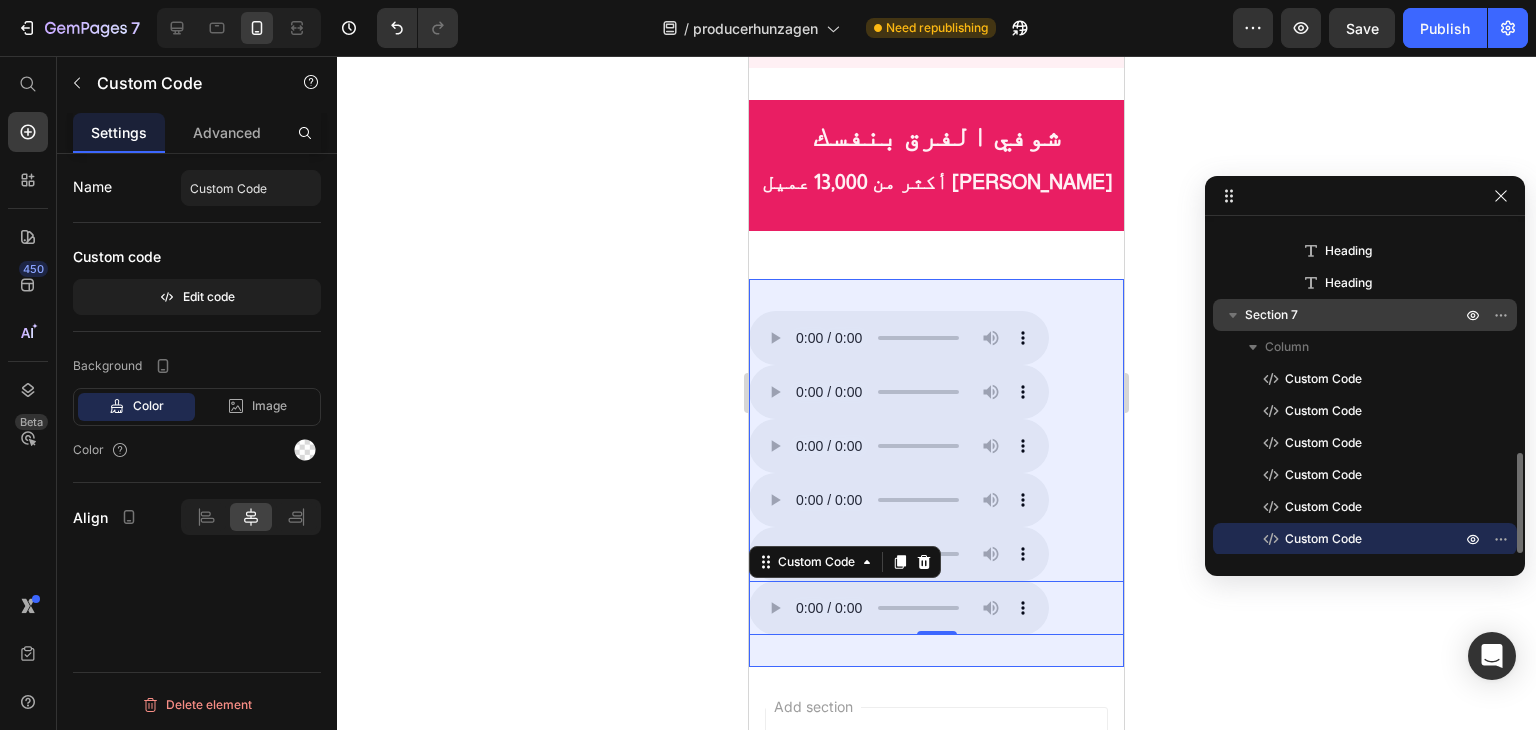 click on "Section 7" at bounding box center [1355, 315] 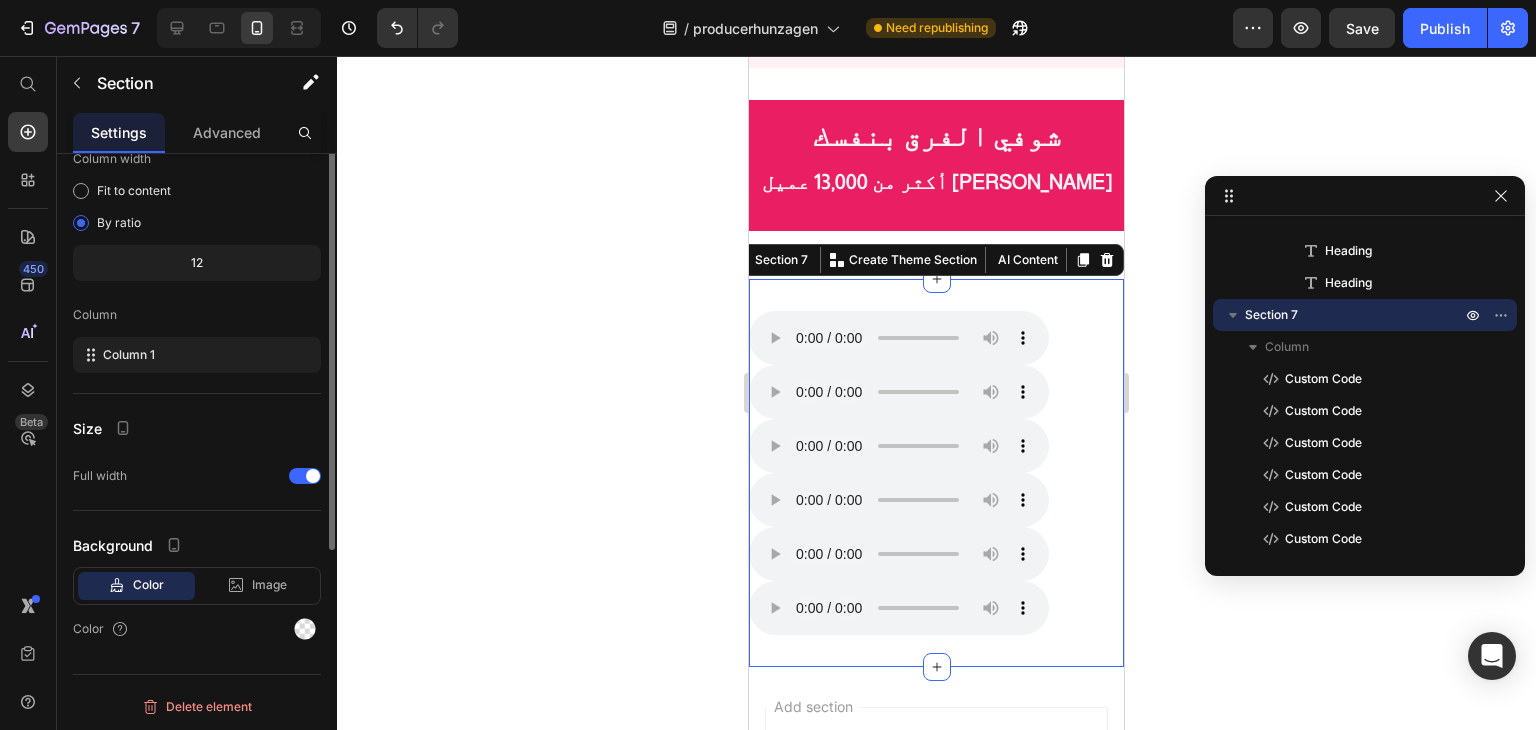 scroll, scrollTop: 0, scrollLeft: 0, axis: both 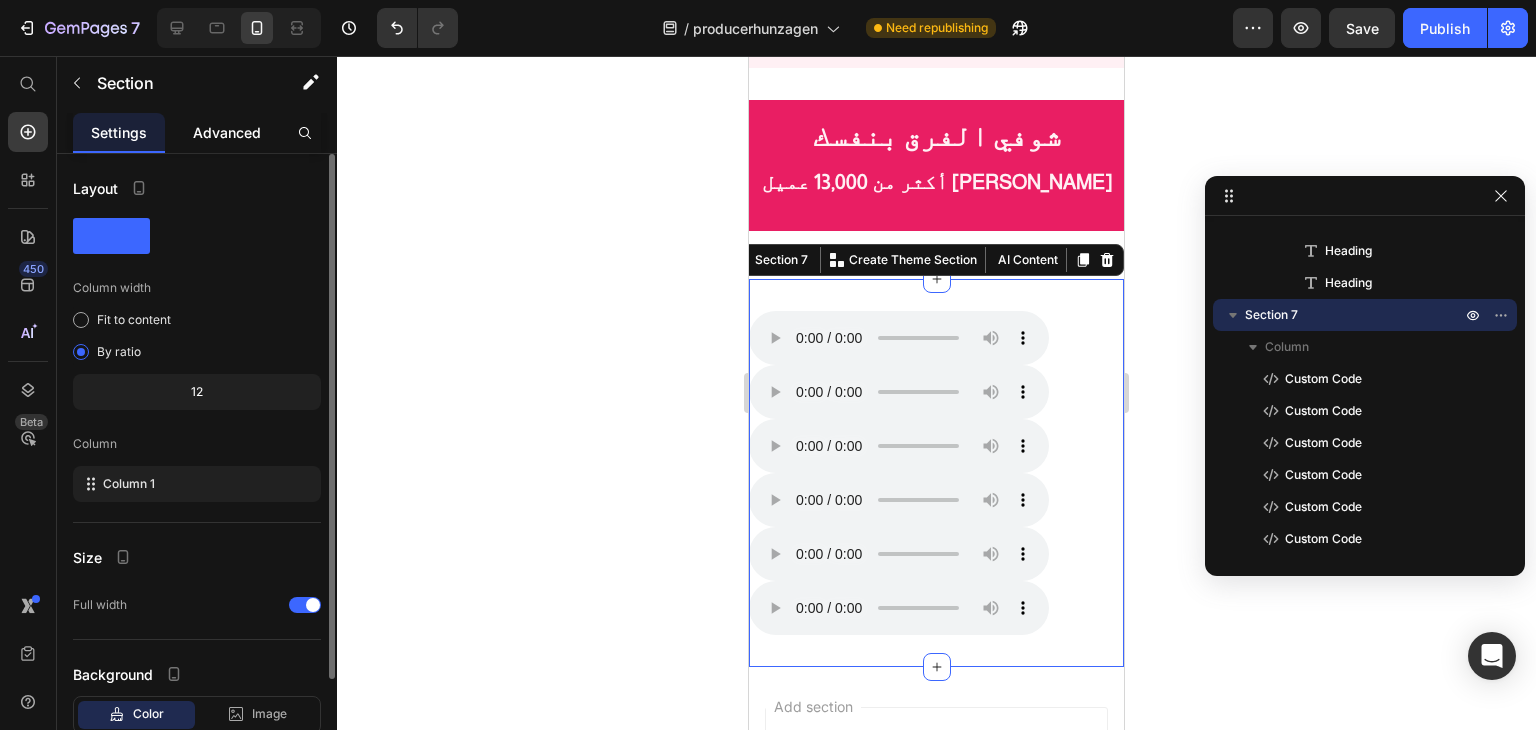 click on "Advanced" at bounding box center (227, 132) 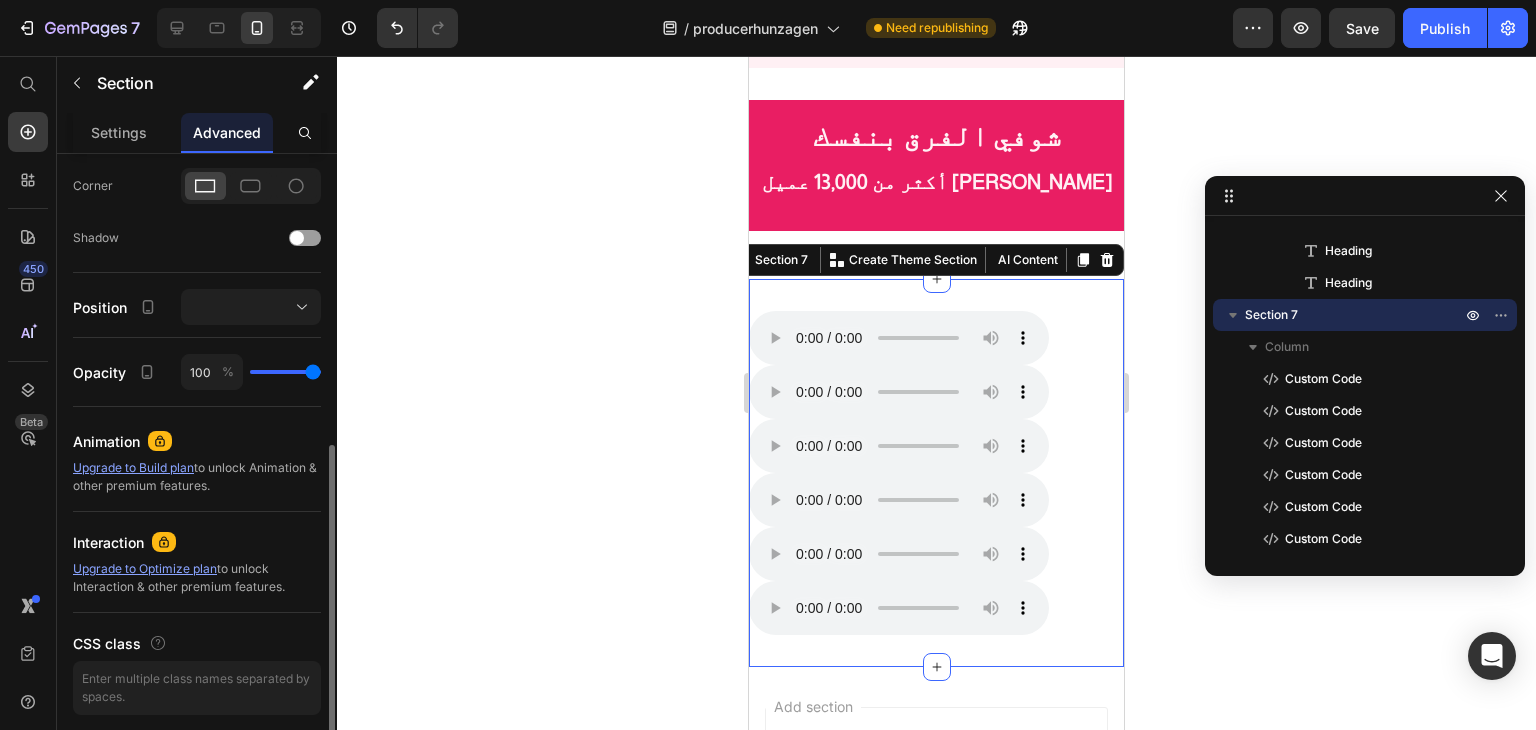 scroll, scrollTop: 670, scrollLeft: 0, axis: vertical 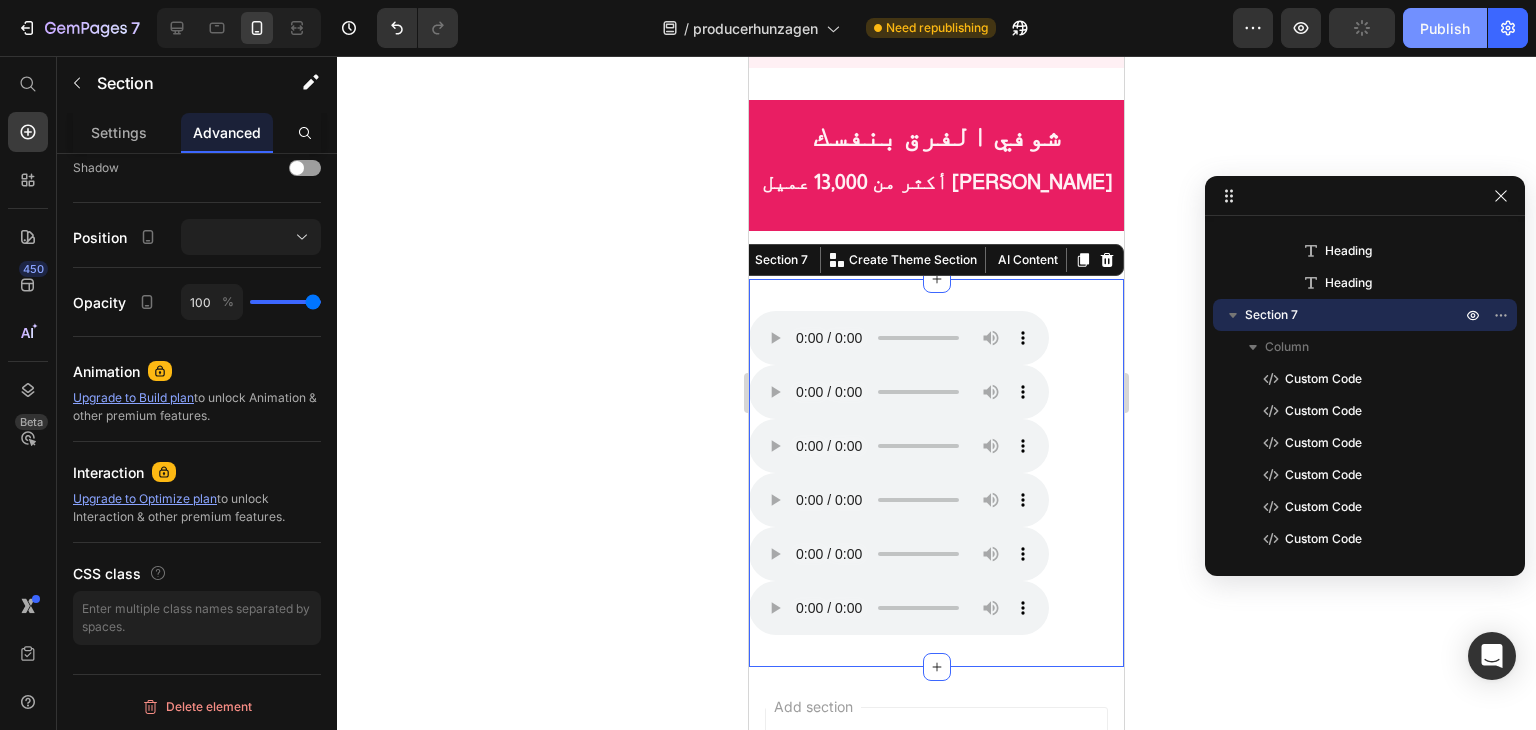 click on "Publish" 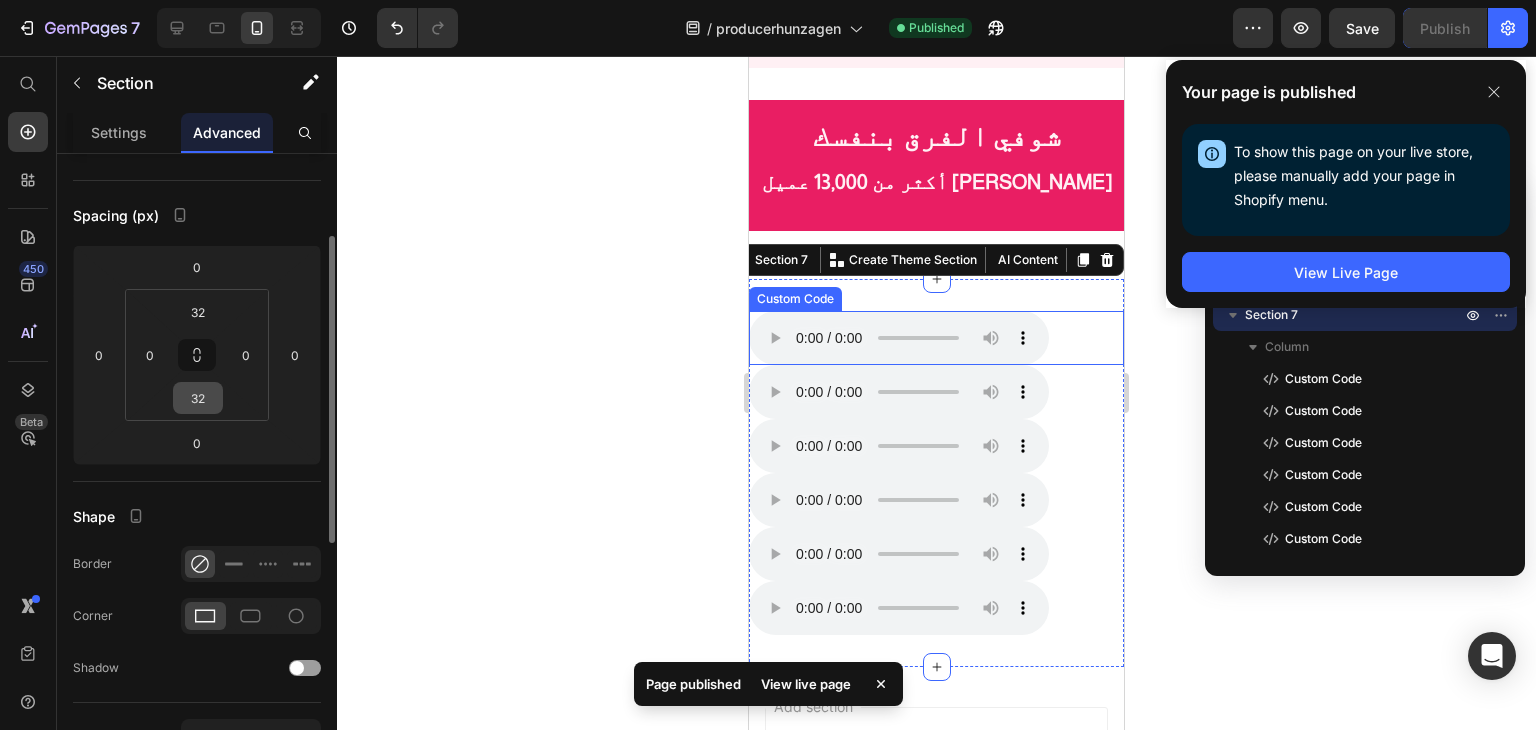 scroll, scrollTop: 70, scrollLeft: 0, axis: vertical 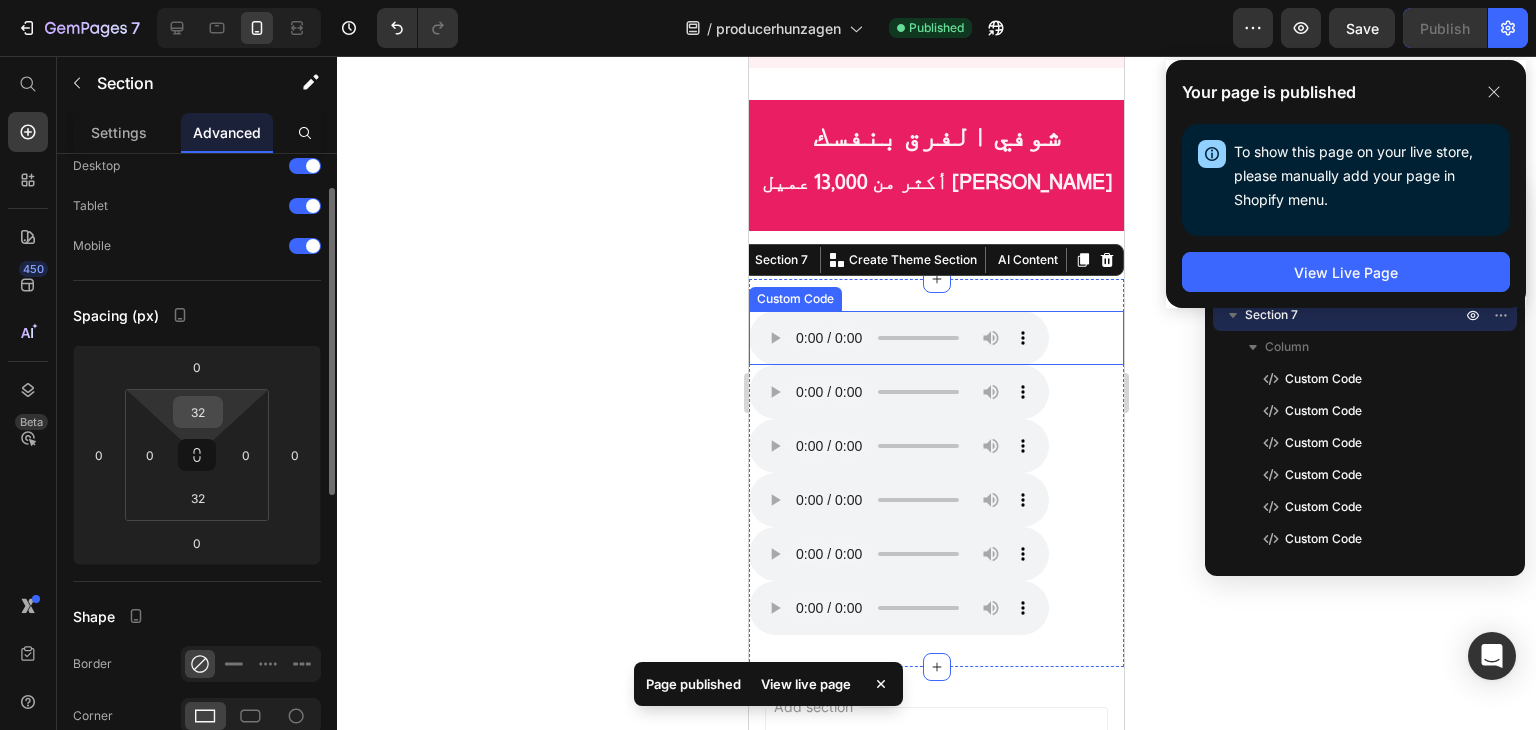 click on "32" at bounding box center (198, 412) 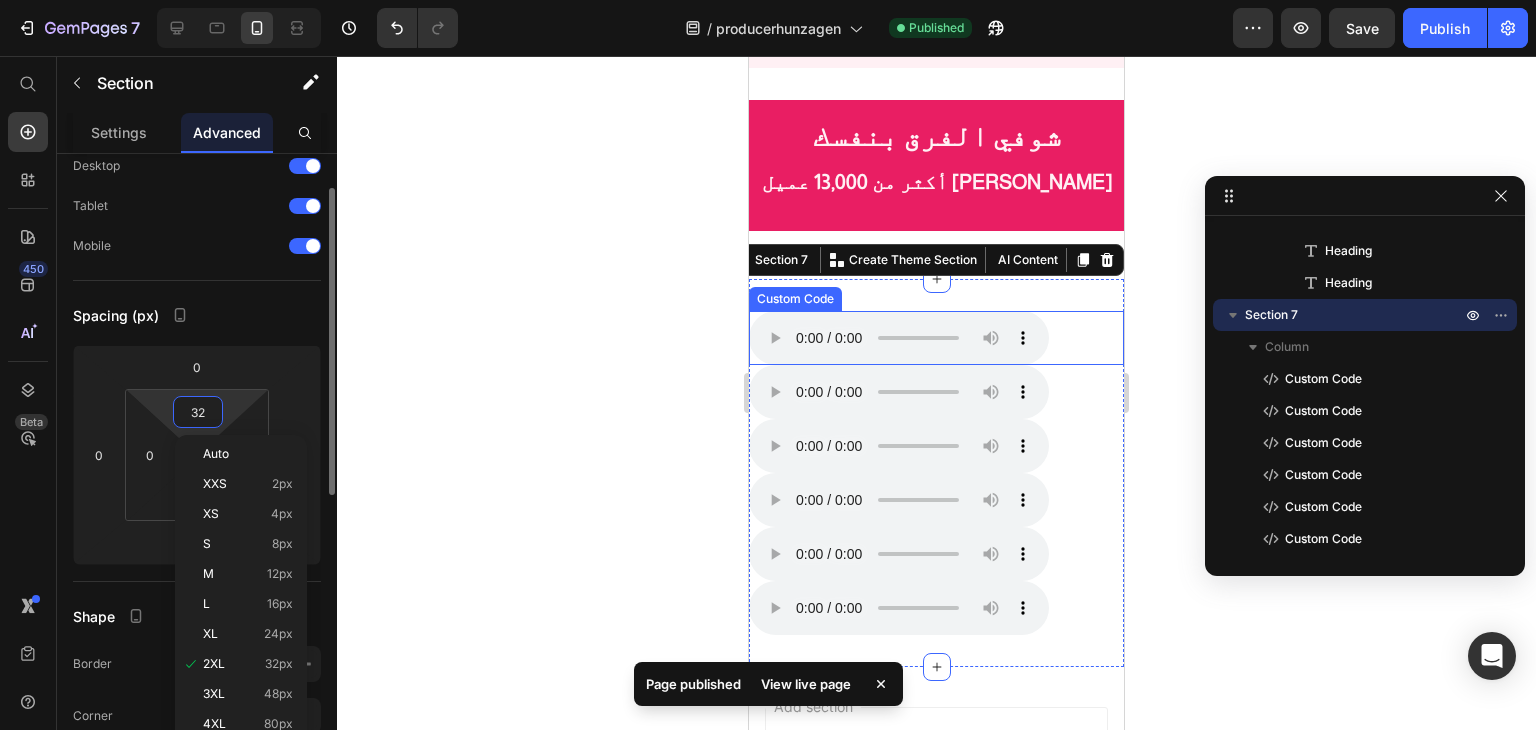 click on "32" at bounding box center [198, 412] 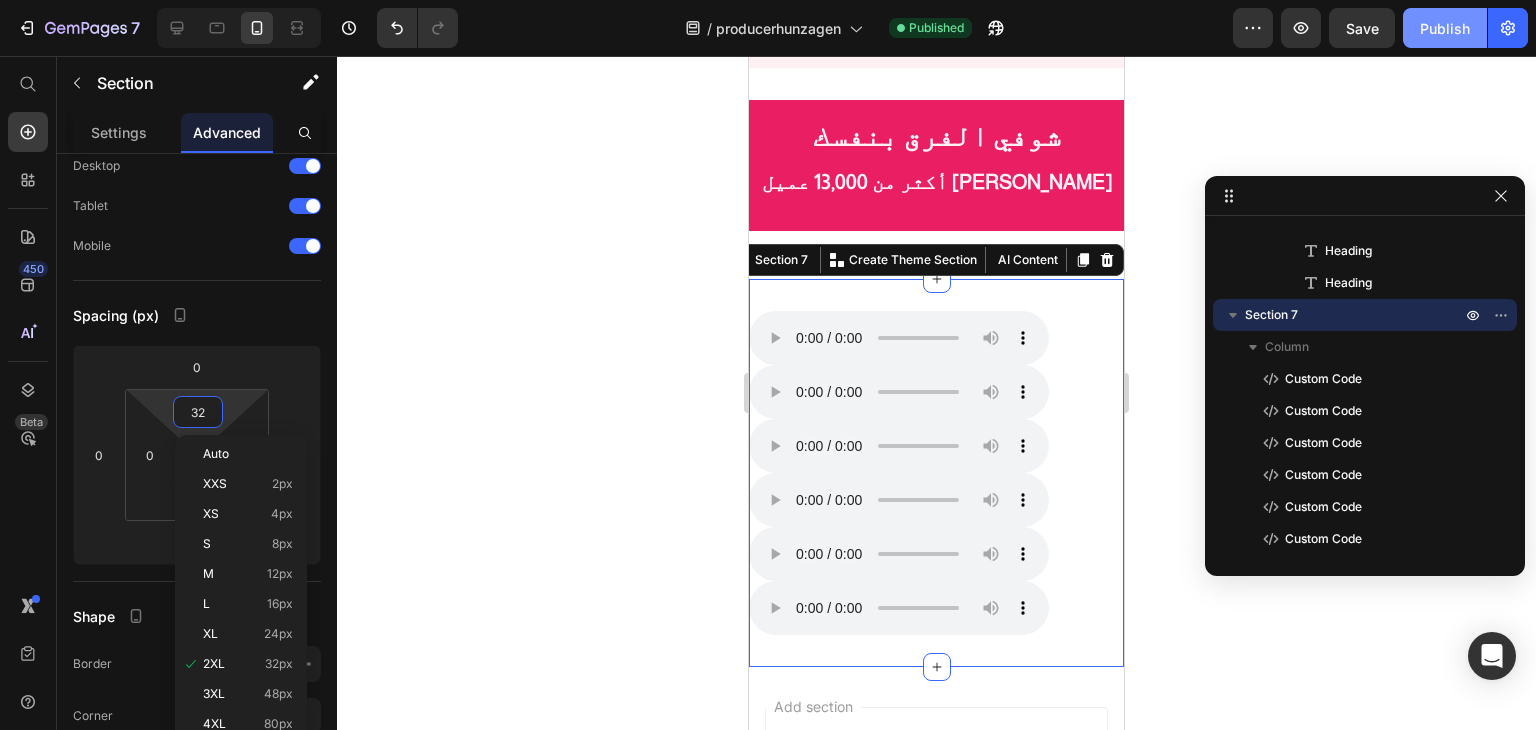 click on "Publish" at bounding box center [1445, 28] 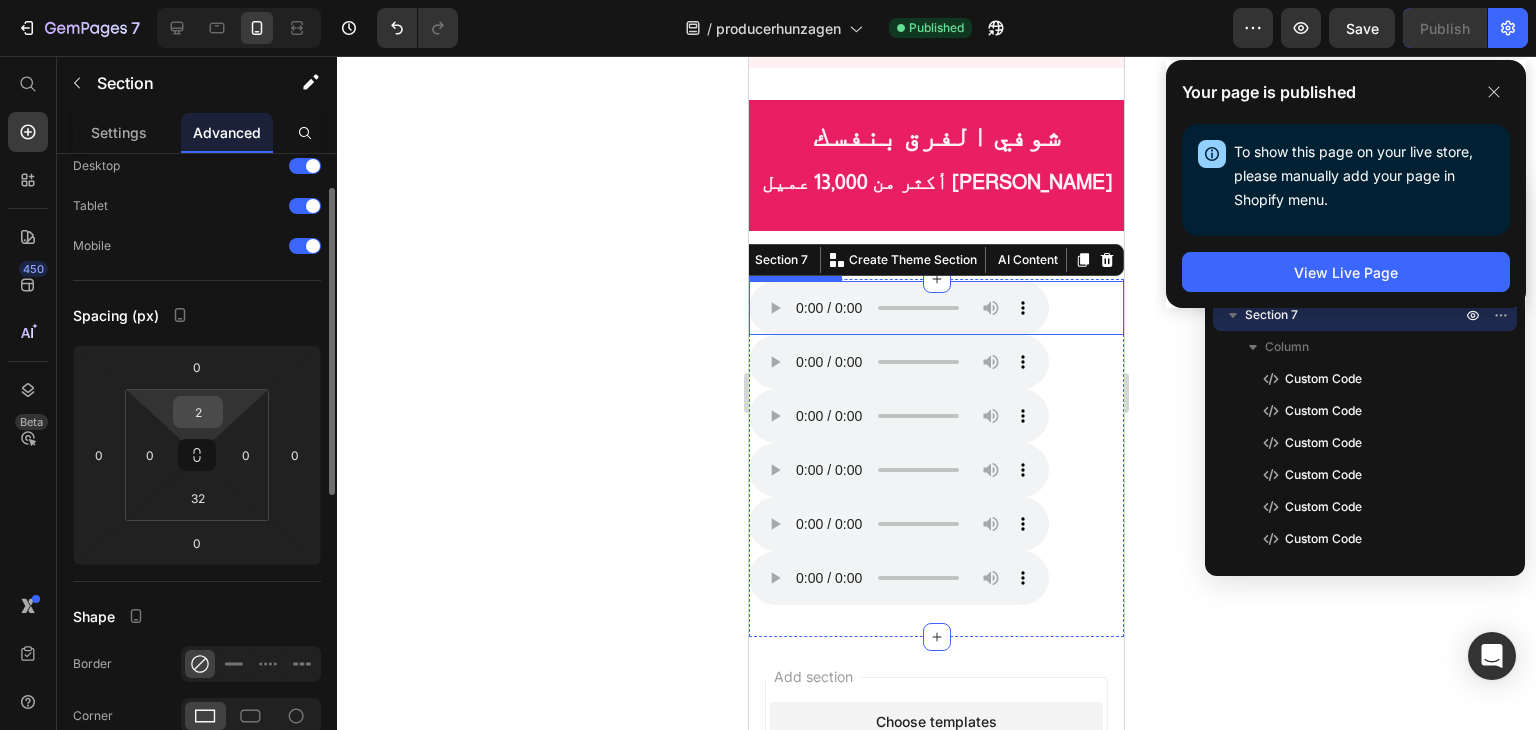 click on "2" at bounding box center (198, 412) 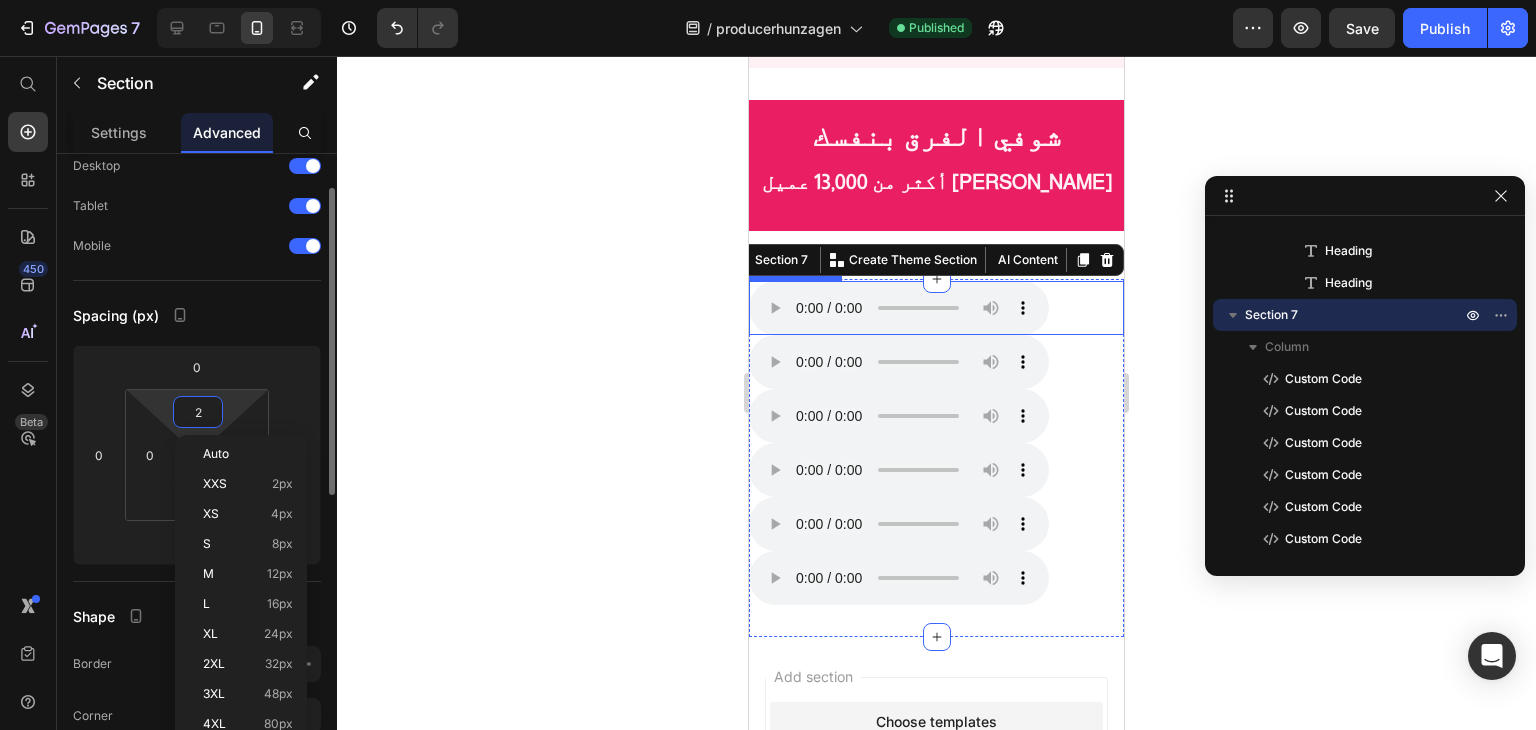 click on "2" at bounding box center (198, 412) 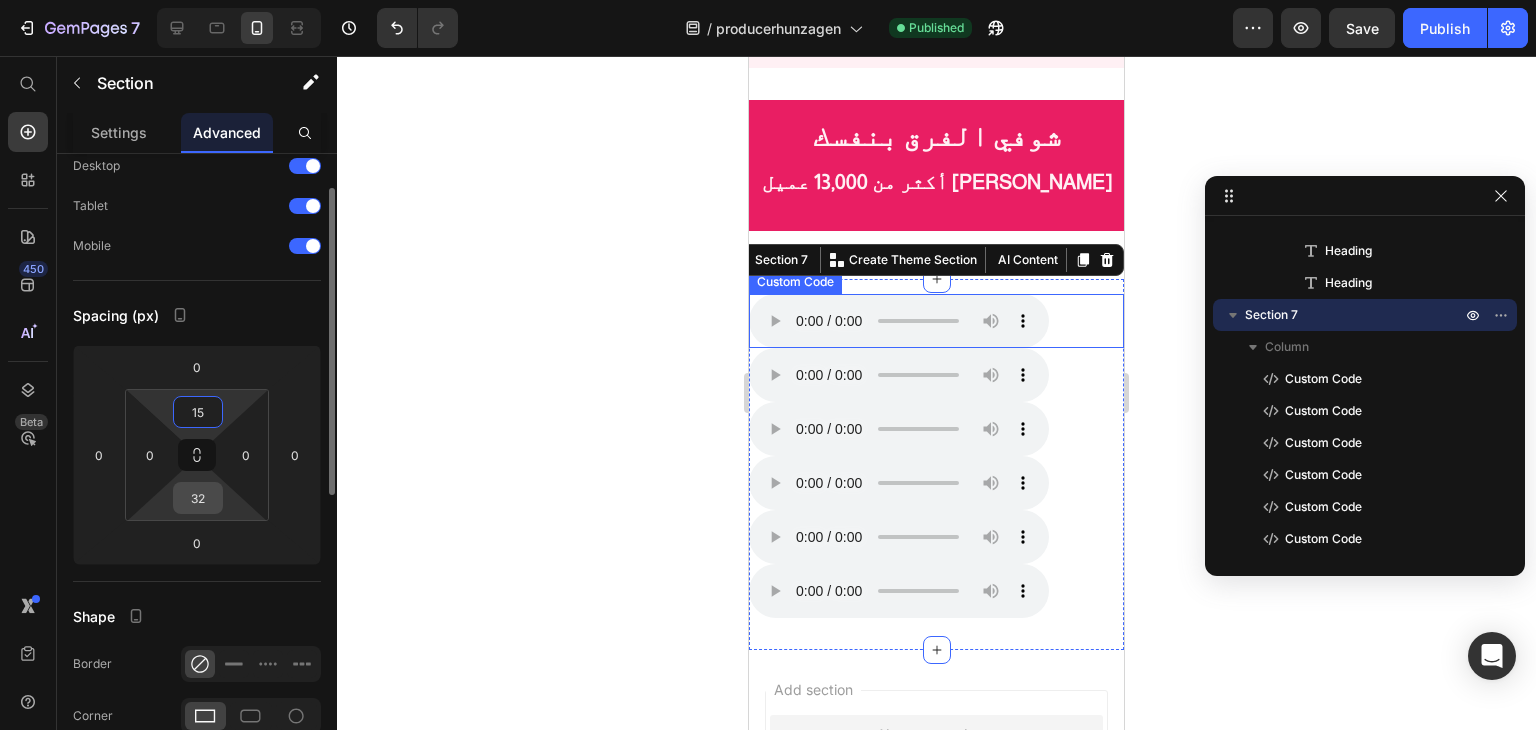 type on "15" 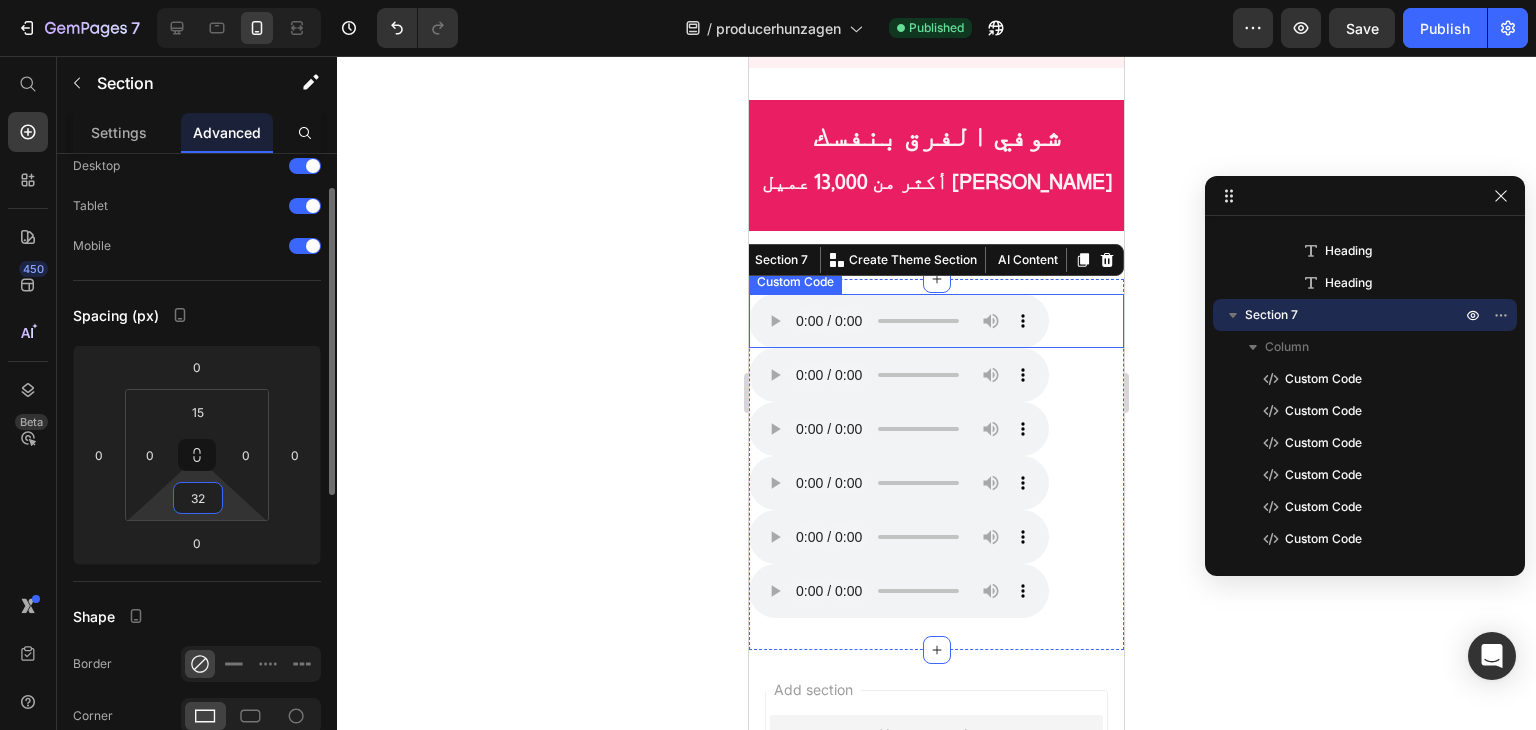 click on "32" at bounding box center (198, 498) 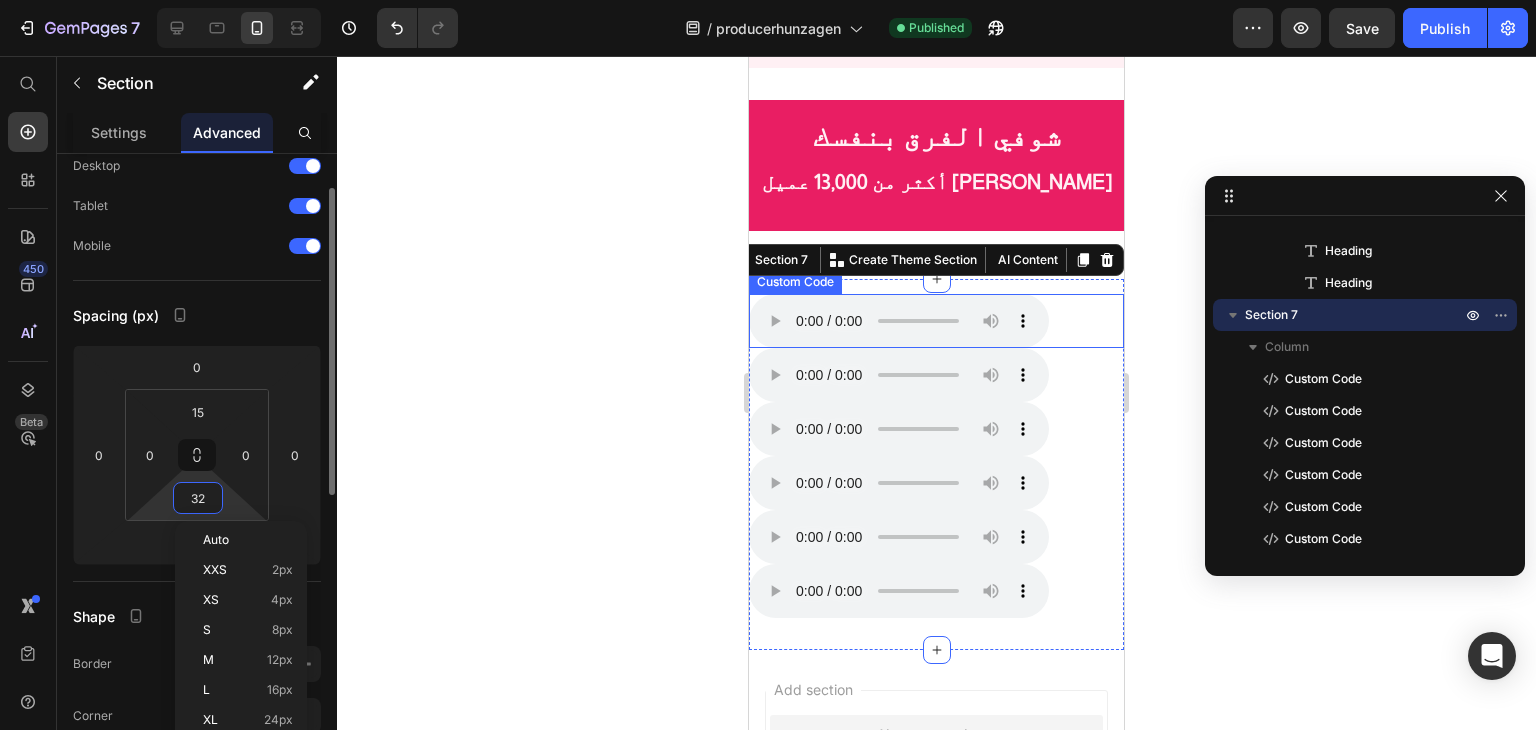 paste on "15" 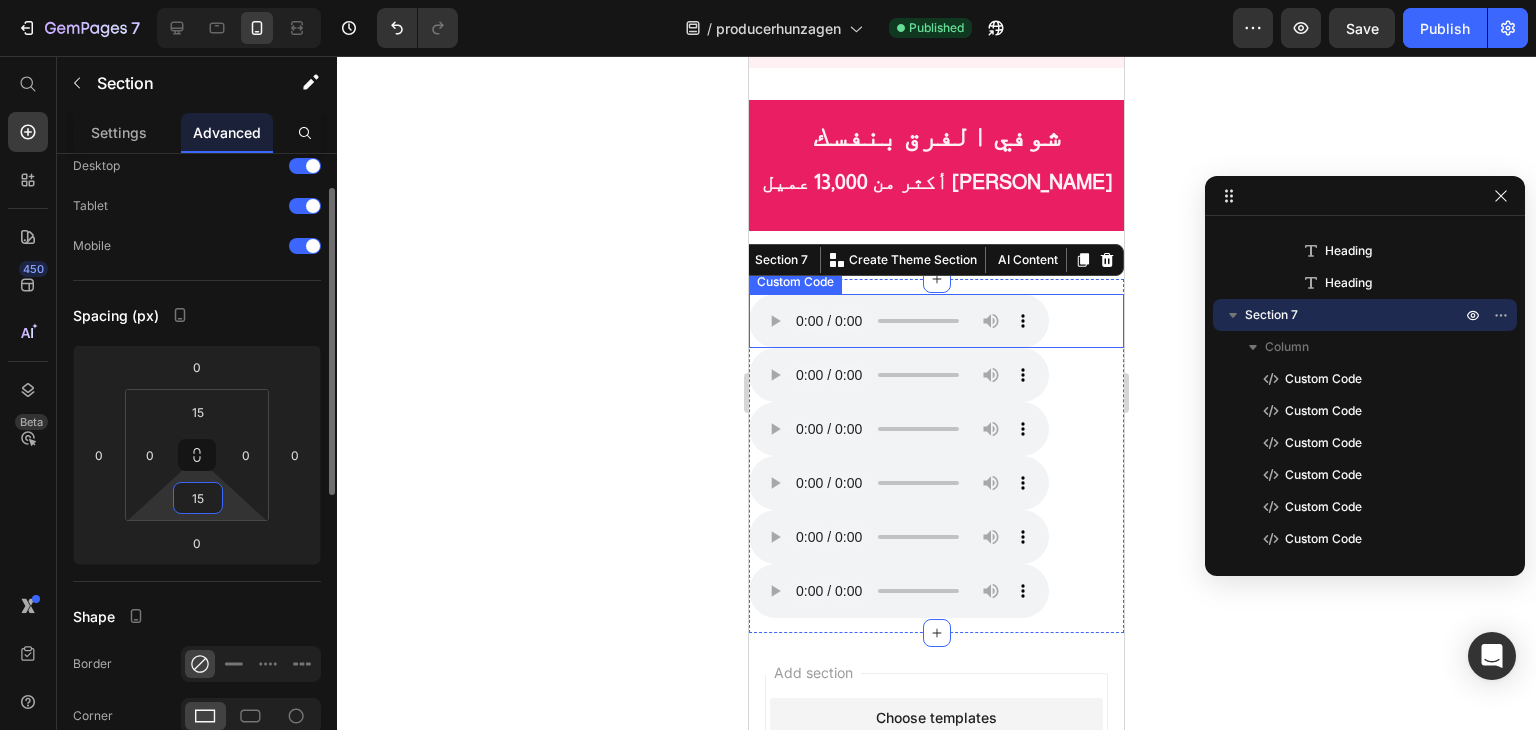 type on "32" 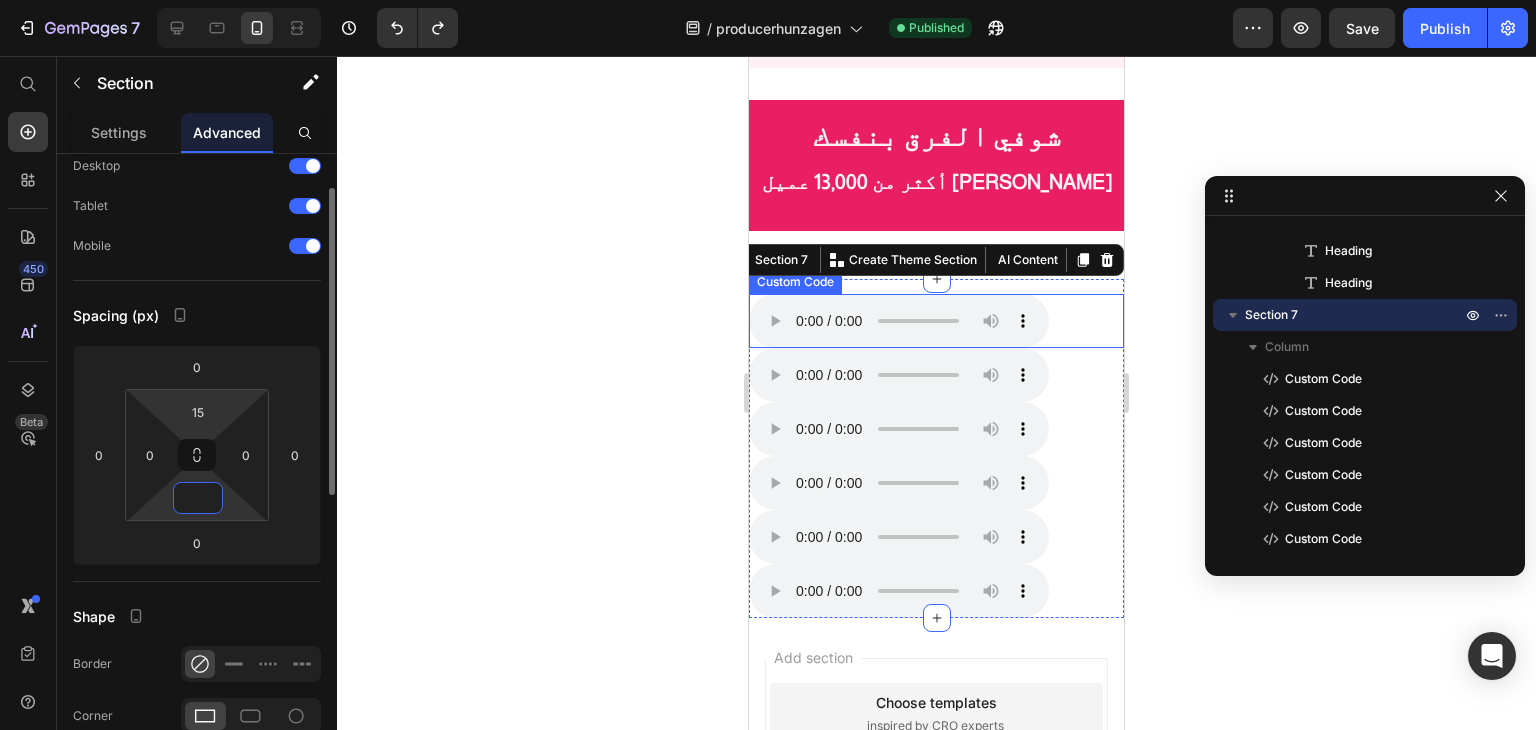 click on "7   /  producerhunzagen Published Preview  Save   Publish  450 Beta Start with Sections Elements Hero Section Product Detail Brands Trusted Badges Guarantee Product Breakdown How to use Testimonials Compare Bundle FAQs Social Proof Brand Story Product List Collection Blog List Contact Sticky Add to Cart Custom Footer Browse Library 450 Layout
Row
Row
Row
Row Text
Heading
Text Block Button
Button
Button
Sticky Back to top Media
Image" at bounding box center [768, 0] 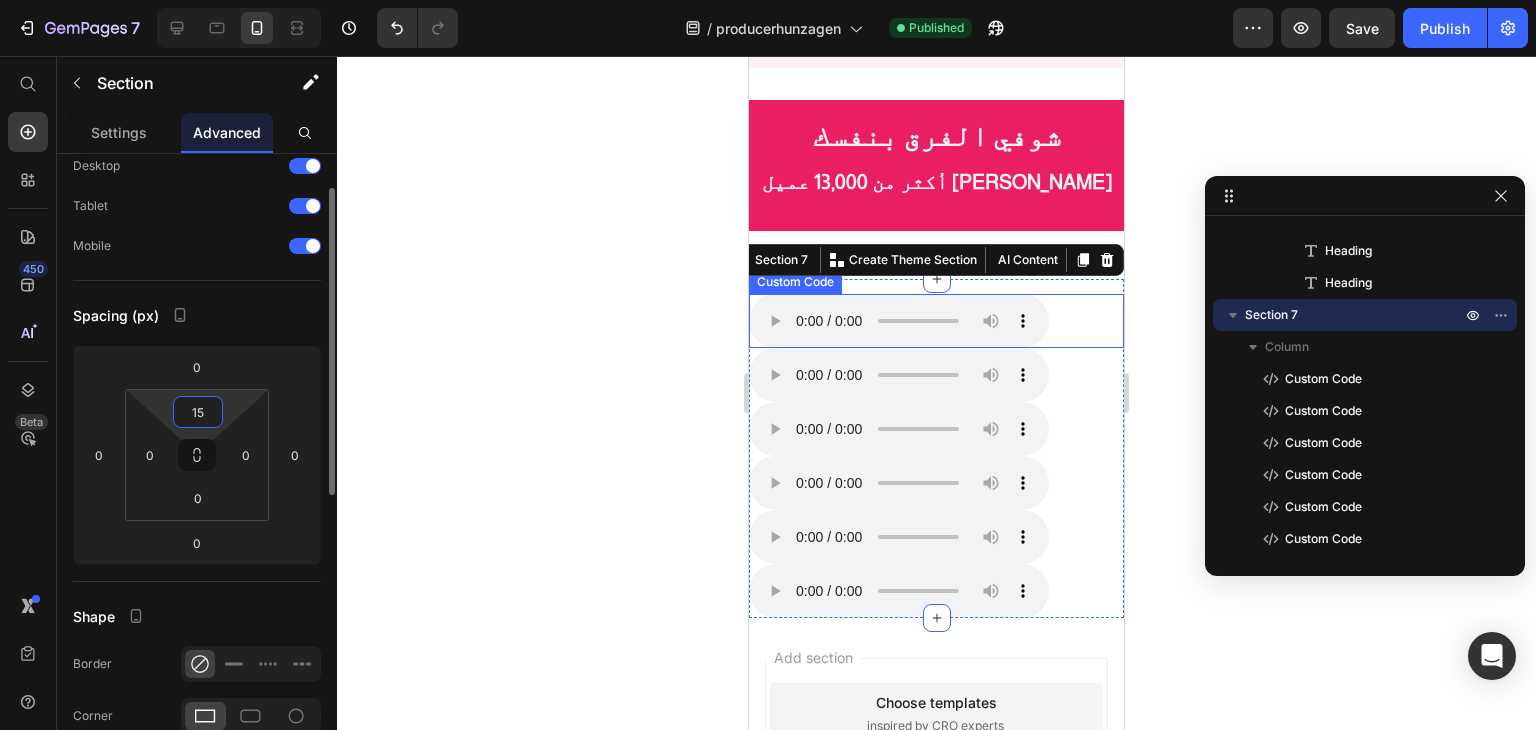 click on "15" at bounding box center (198, 412) 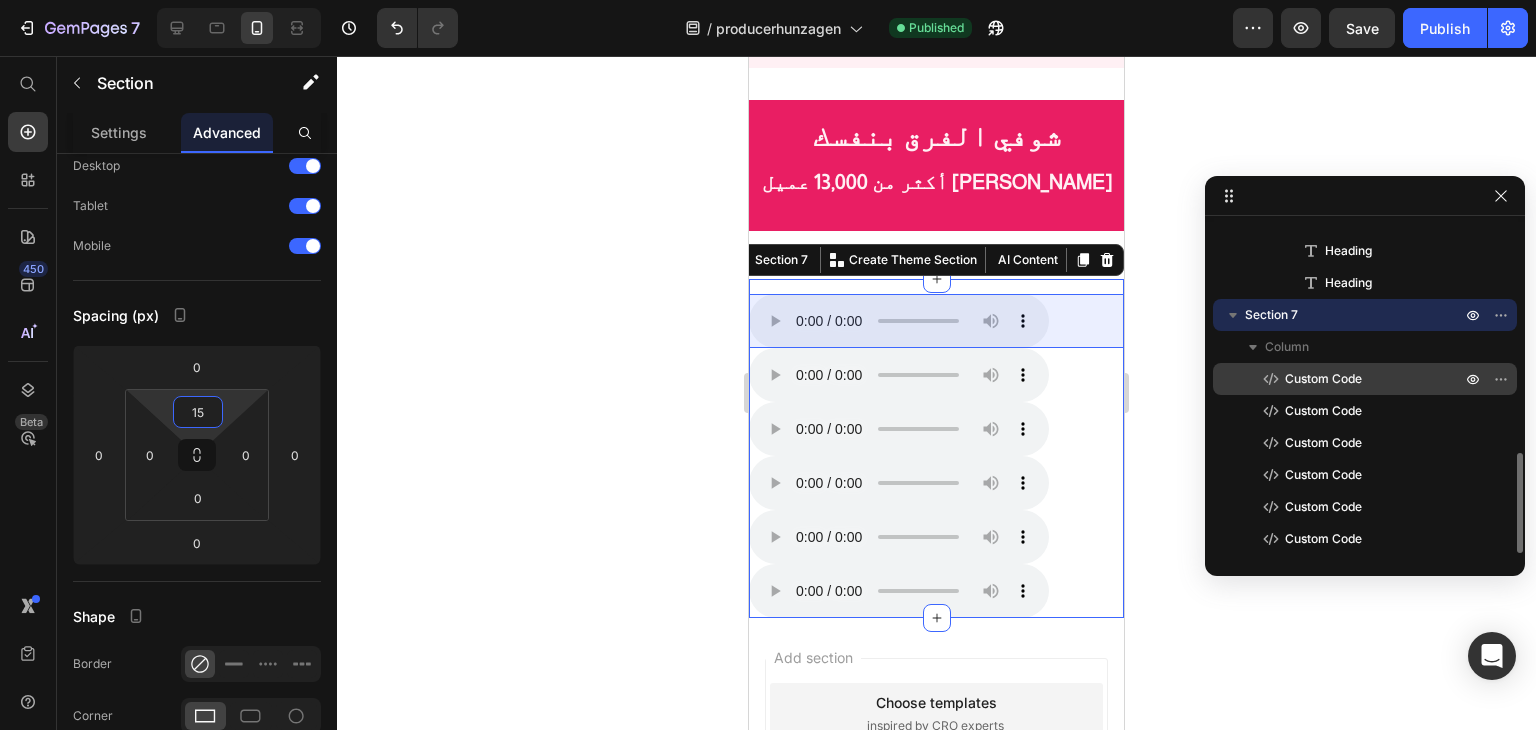 click on "Custom Code" at bounding box center [1351, 379] 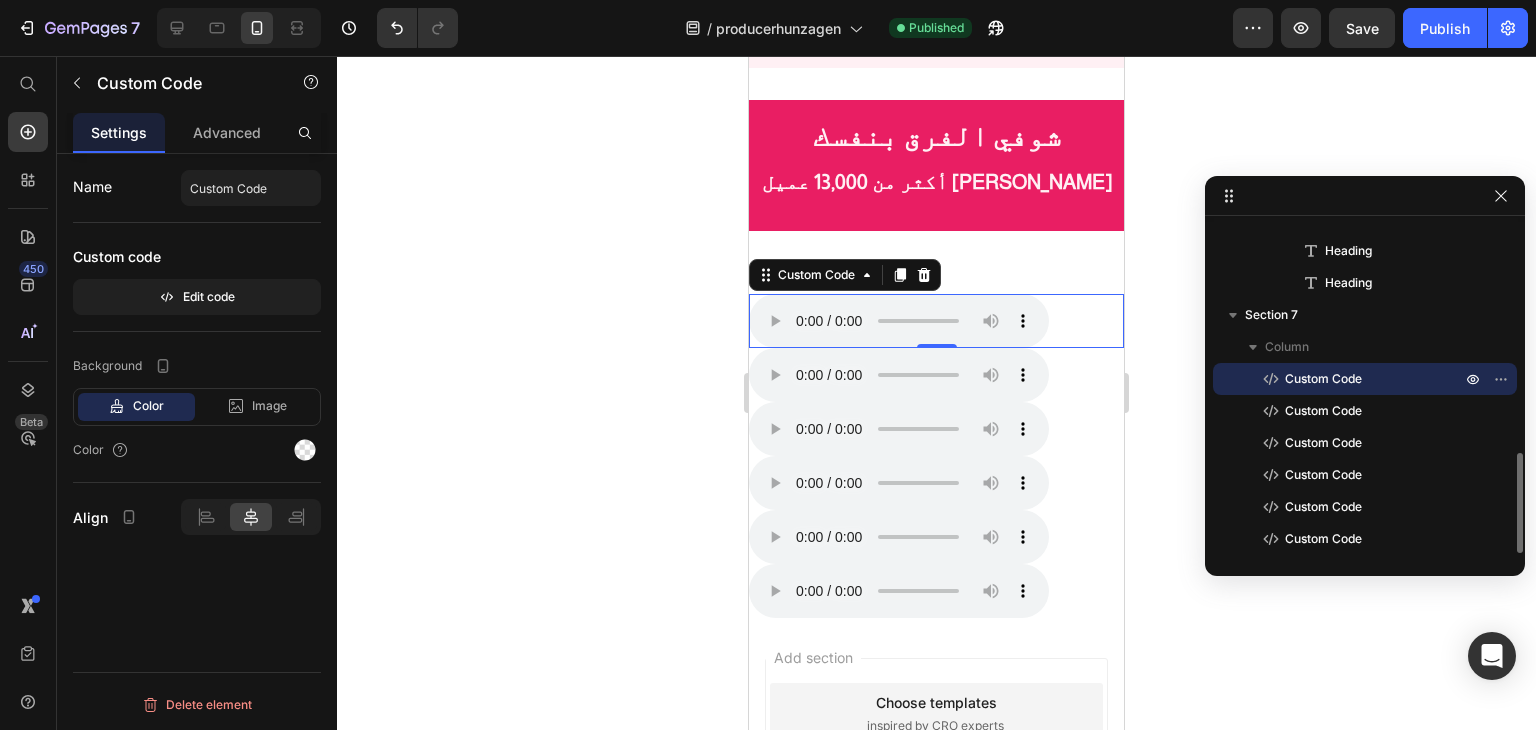 scroll, scrollTop: 0, scrollLeft: 0, axis: both 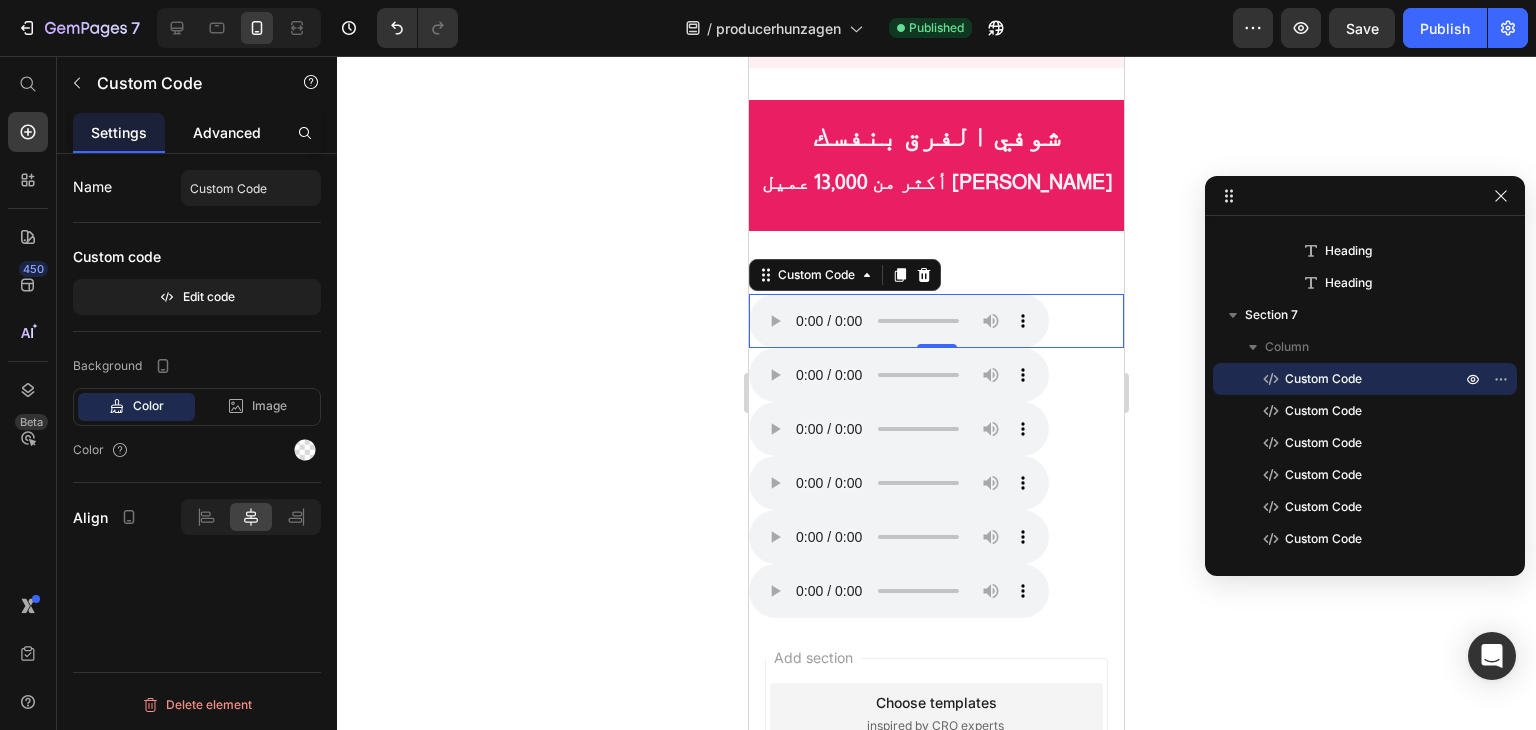 click on "Advanced" at bounding box center [227, 132] 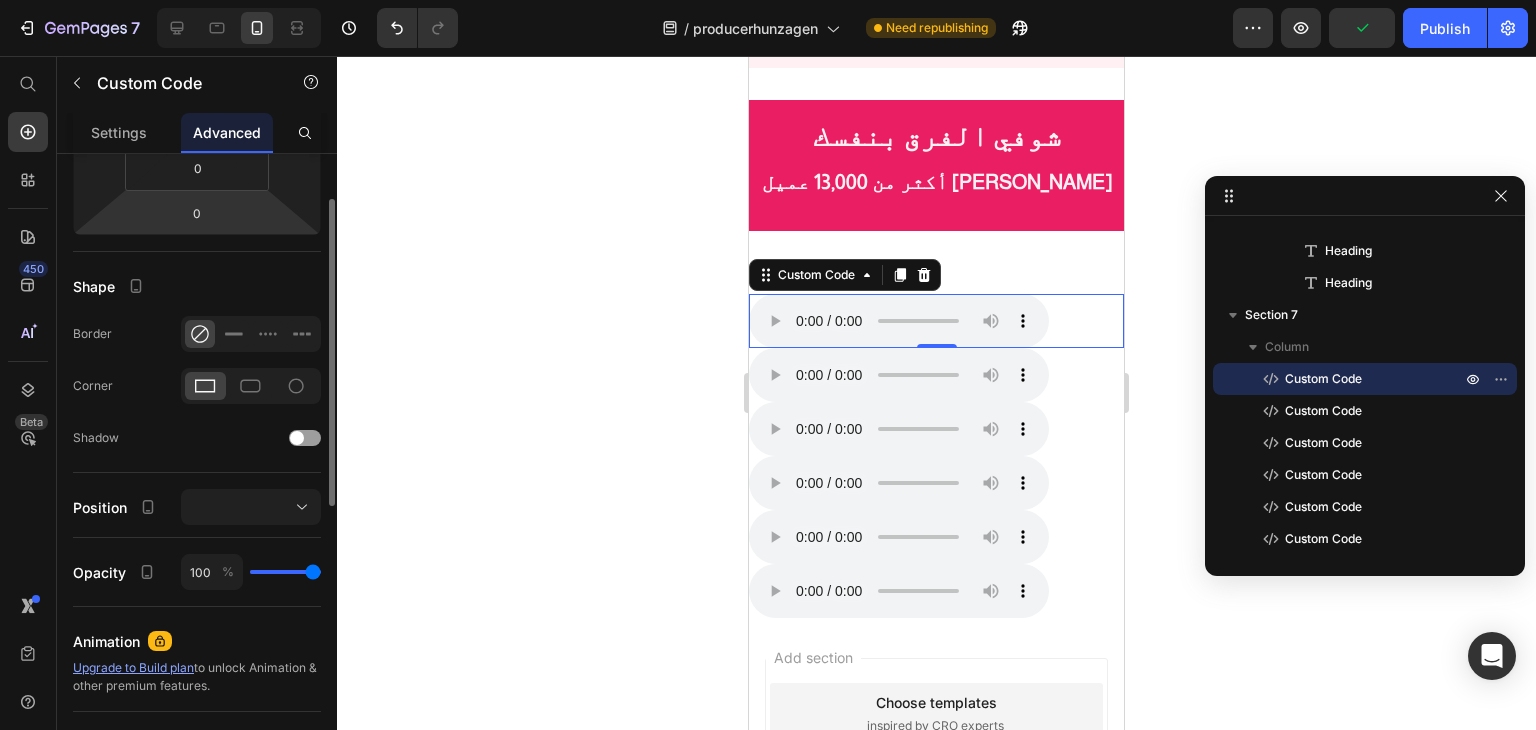 scroll, scrollTop: 300, scrollLeft: 0, axis: vertical 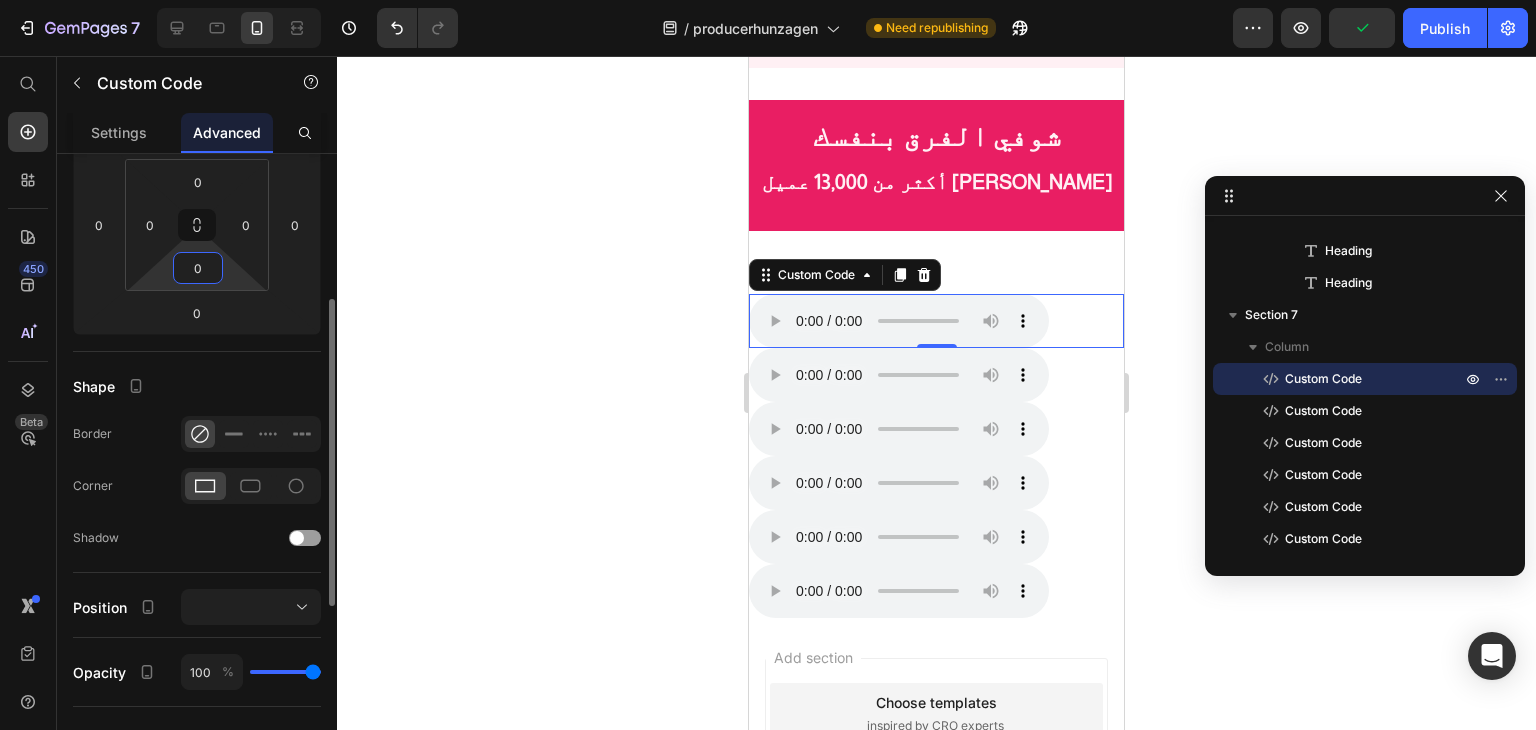 click on "0" at bounding box center (198, 268) 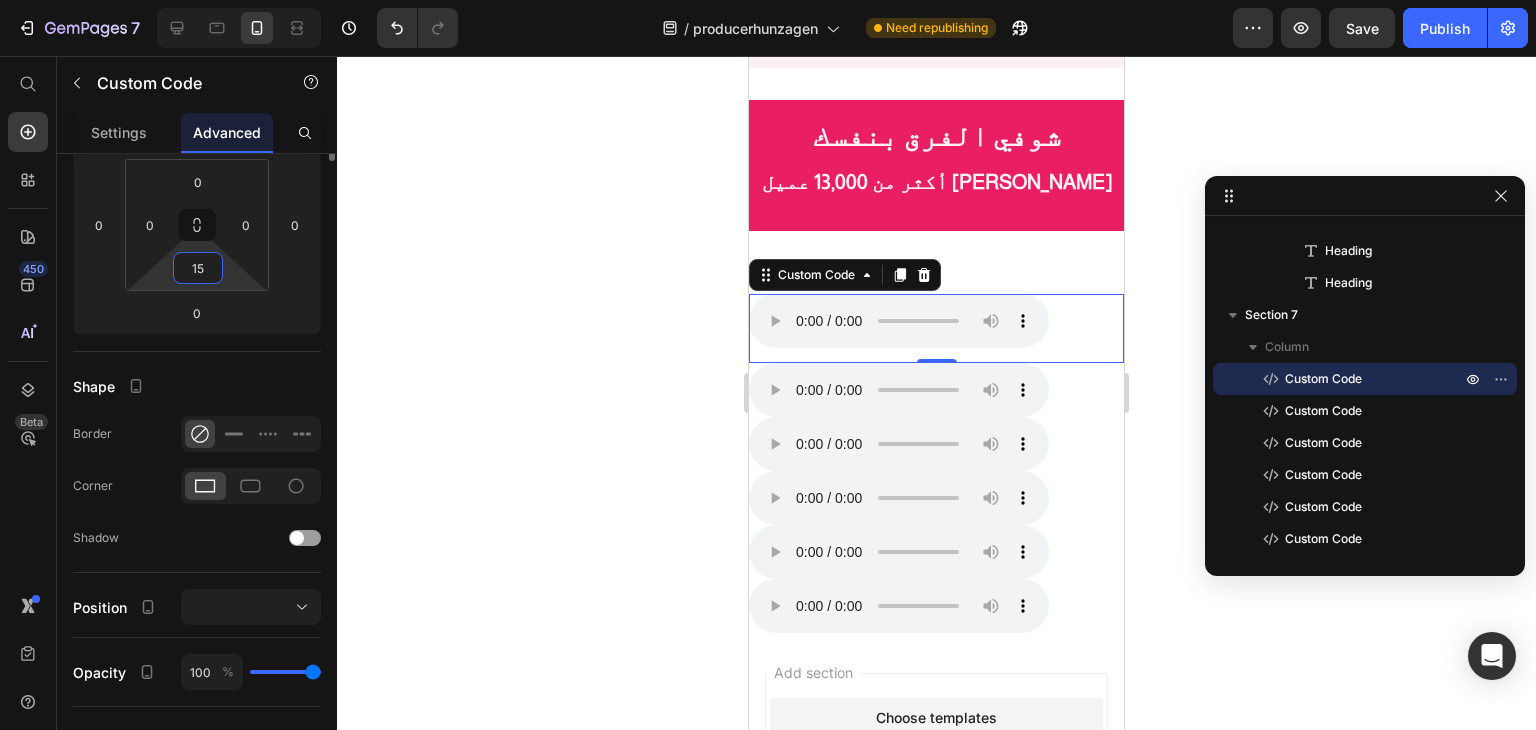 scroll, scrollTop: 0, scrollLeft: 0, axis: both 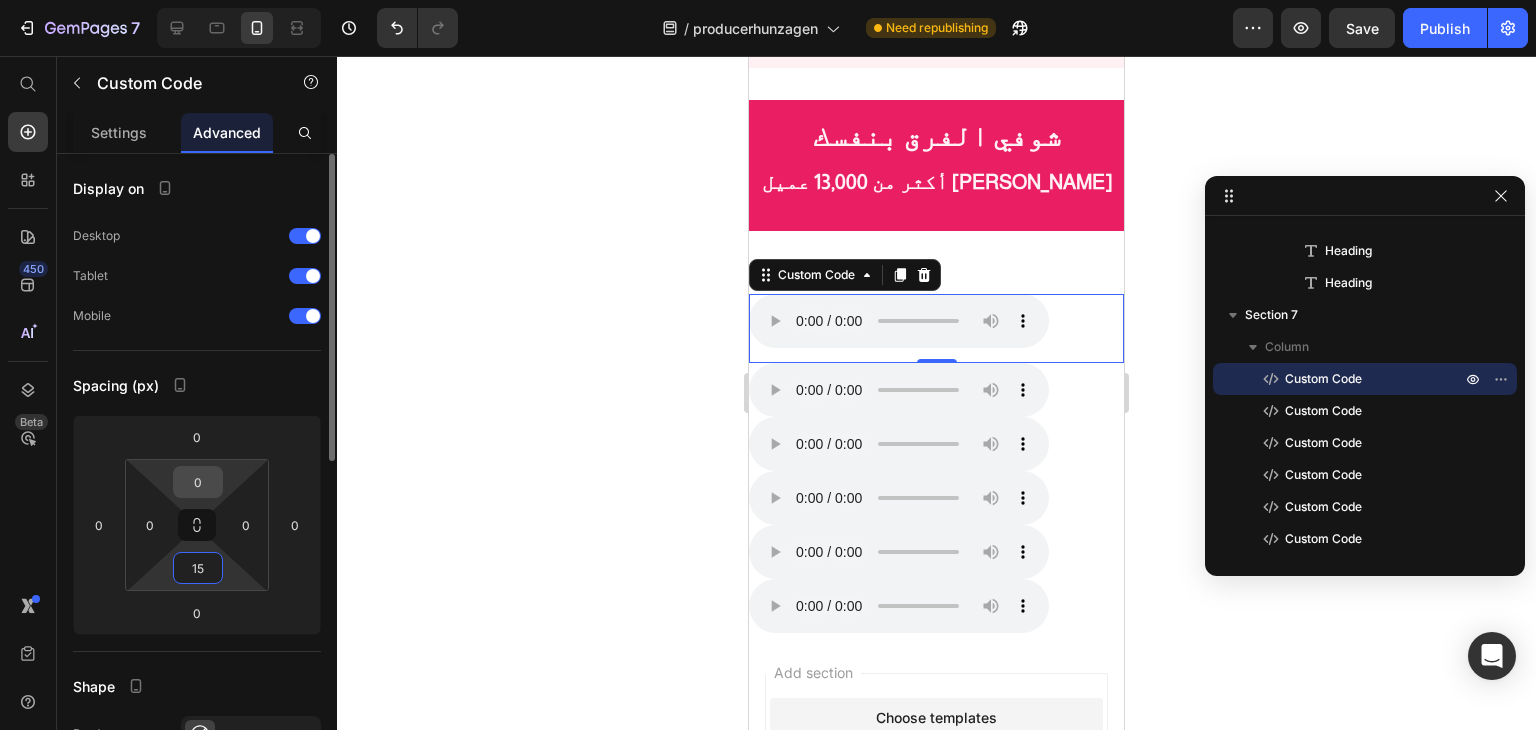 type on "15" 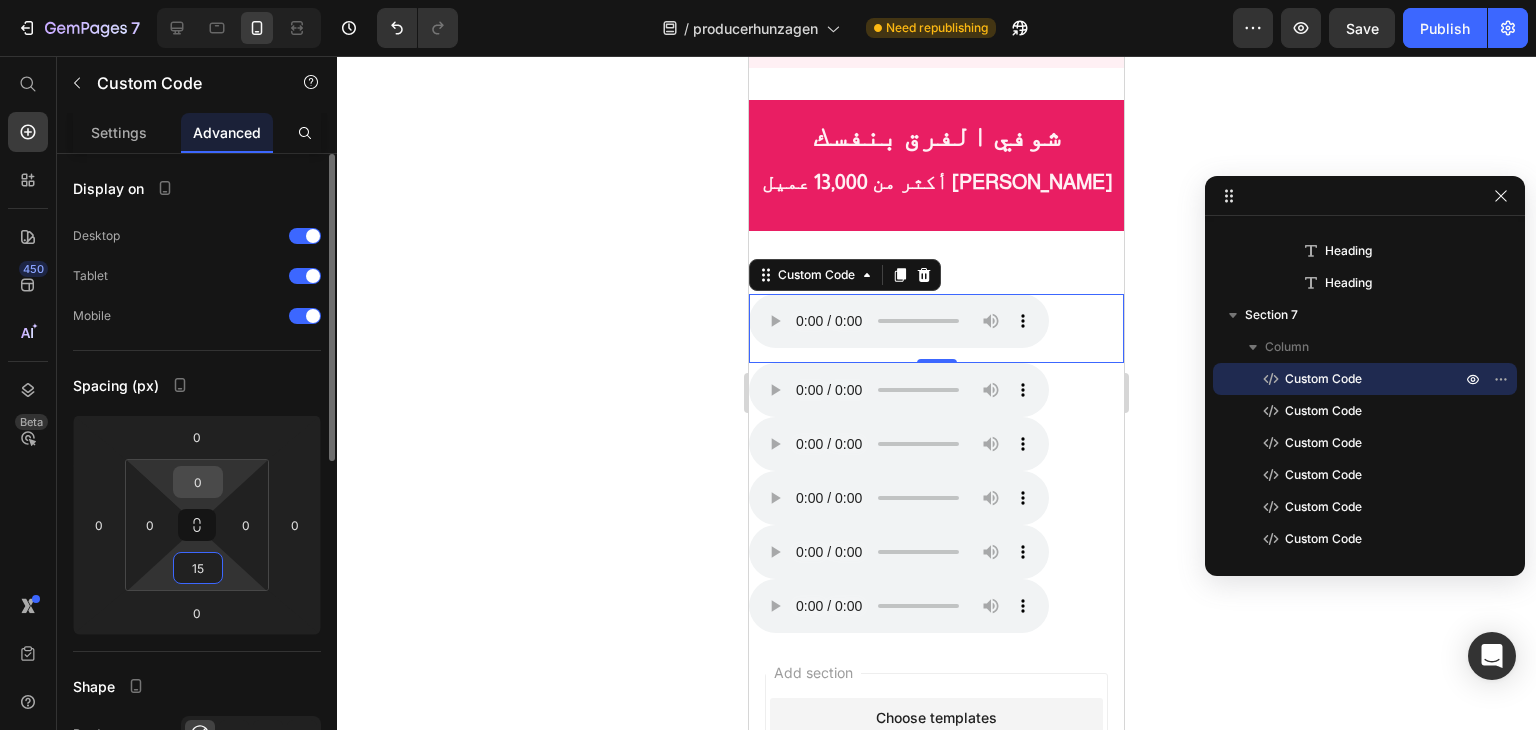 click on "0" at bounding box center [198, 482] 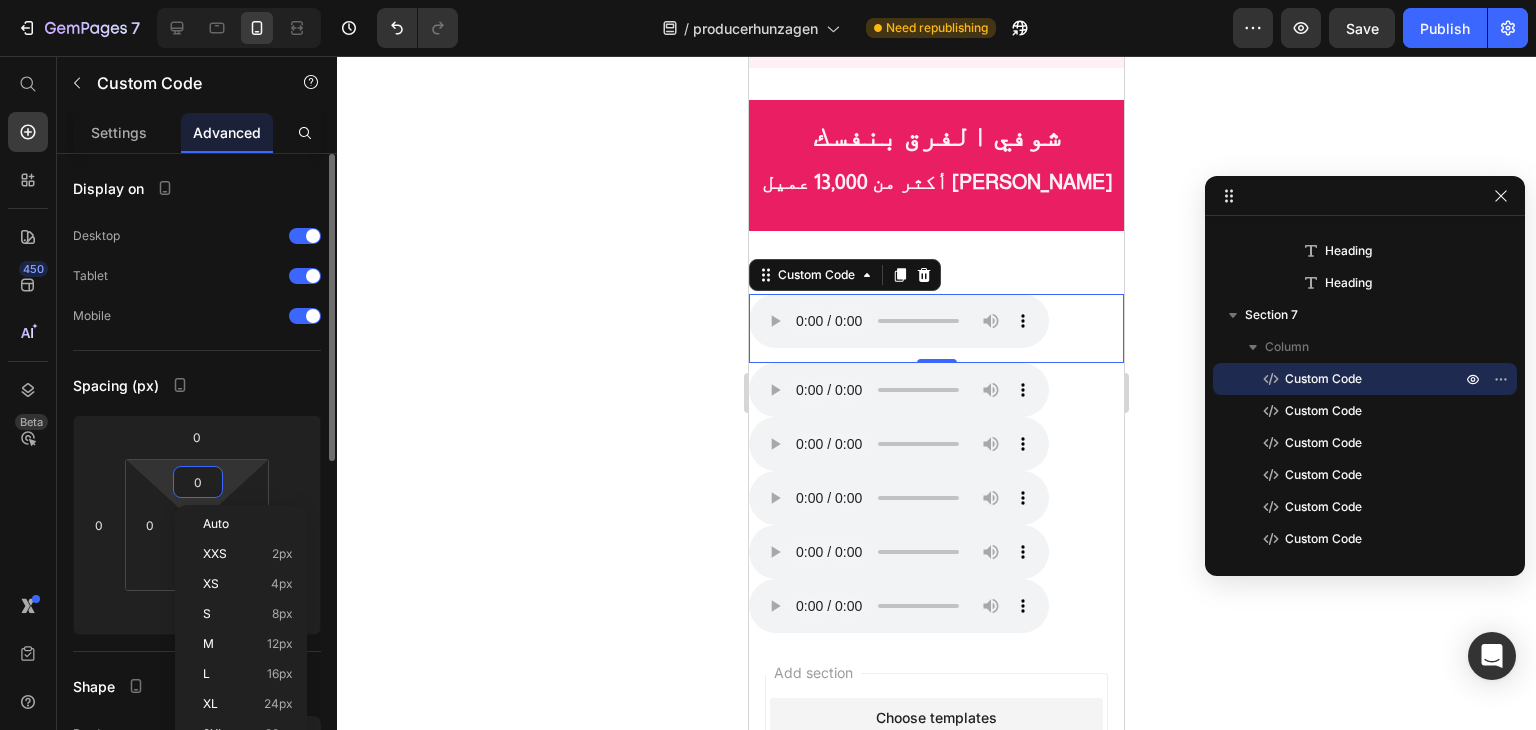 paste on "15" 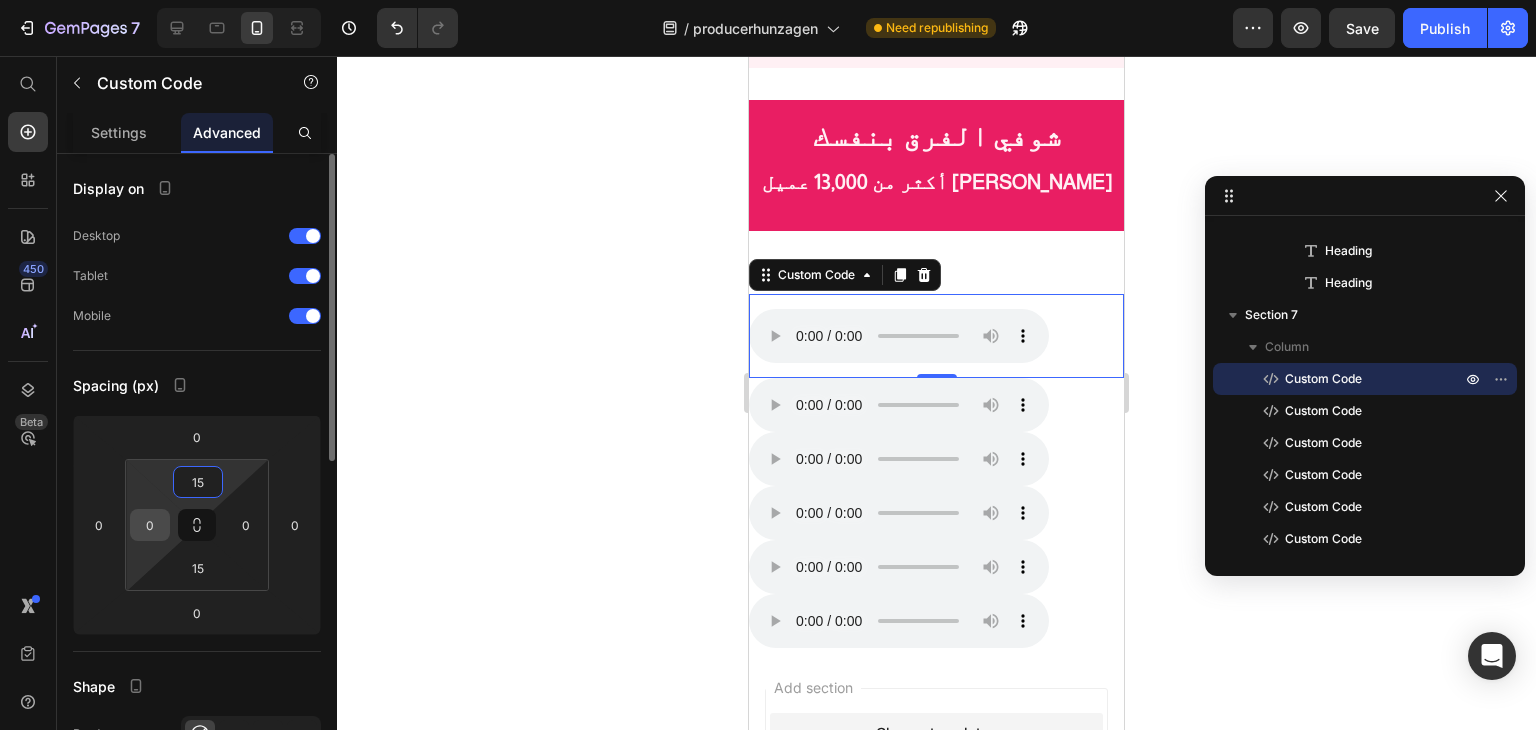type on "15" 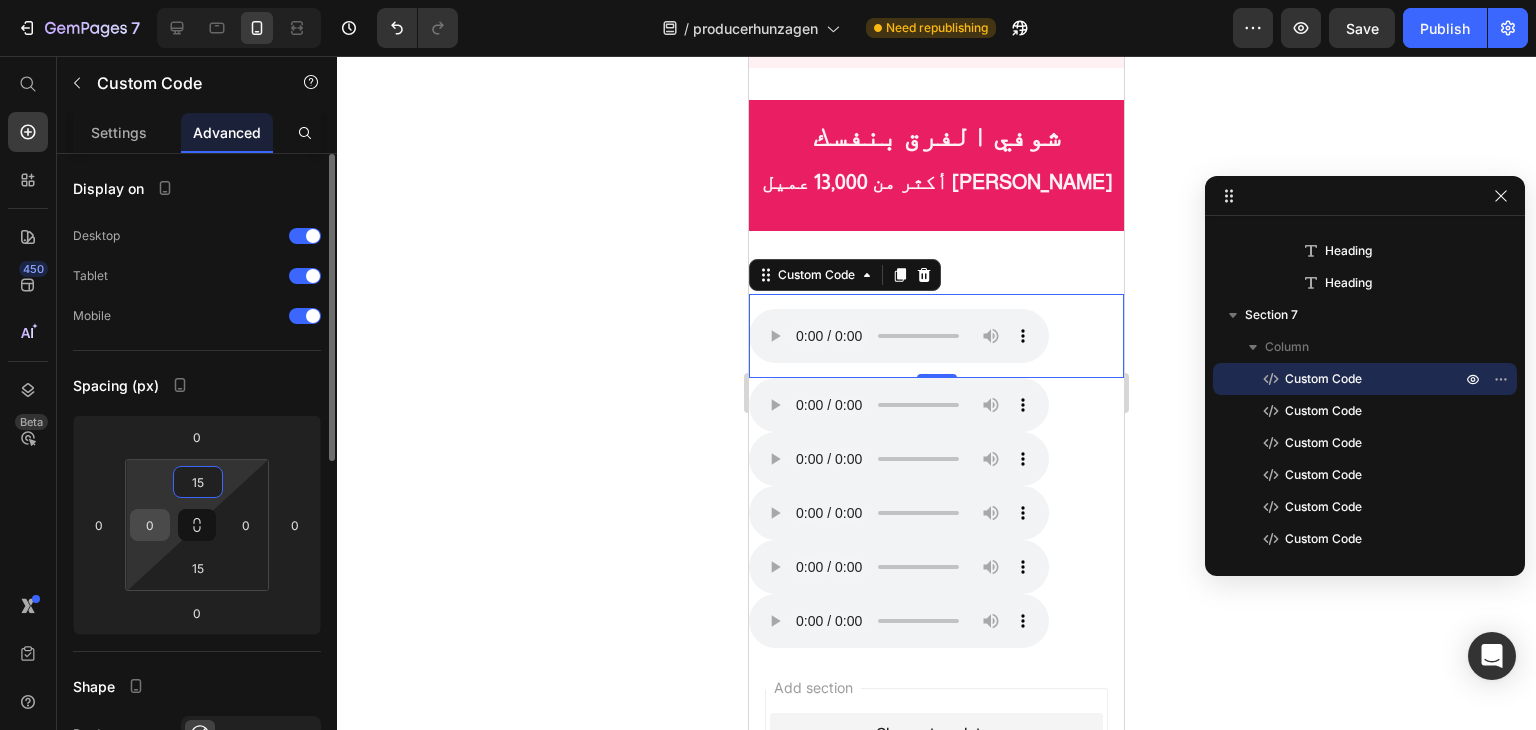 click on "0" at bounding box center [150, 525] 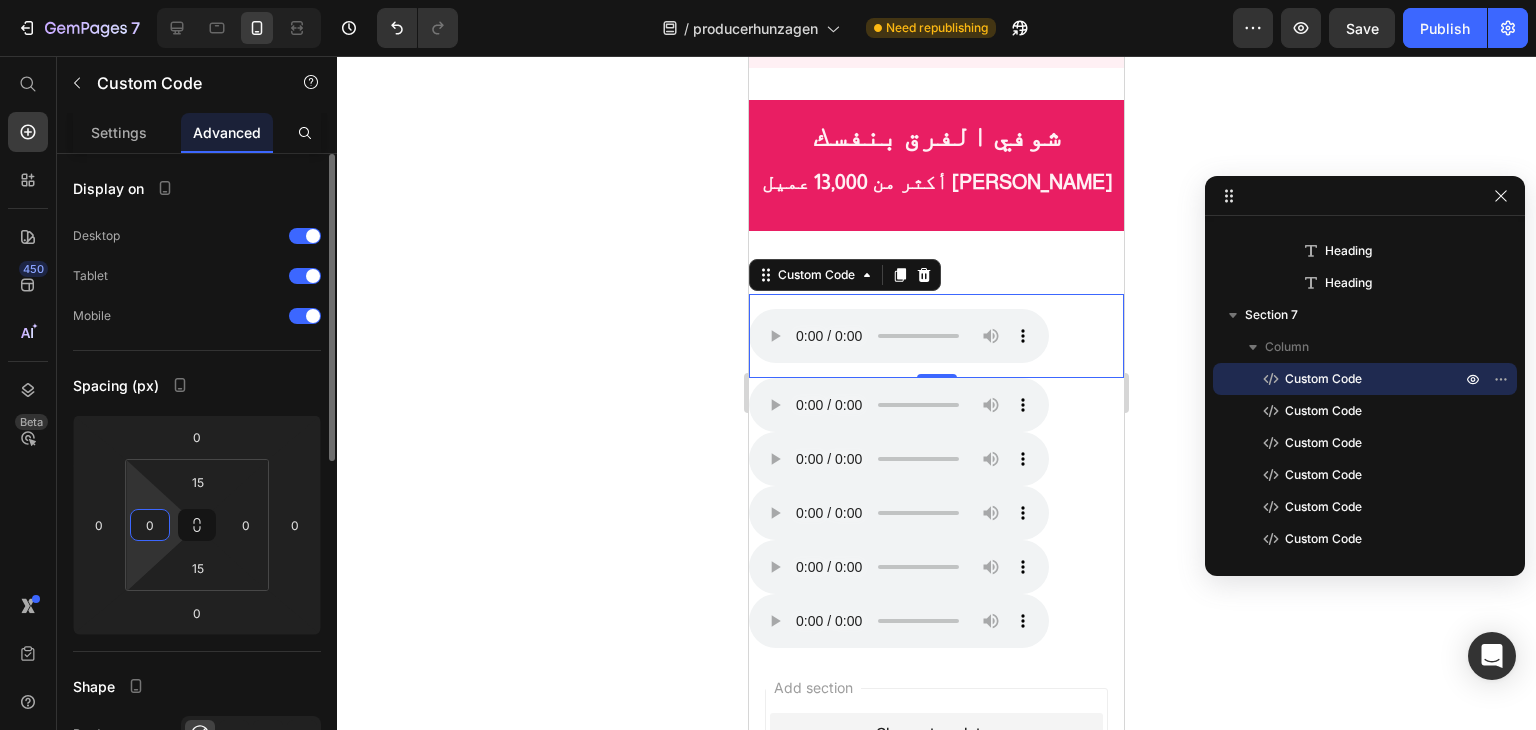 click on "0" at bounding box center [150, 525] 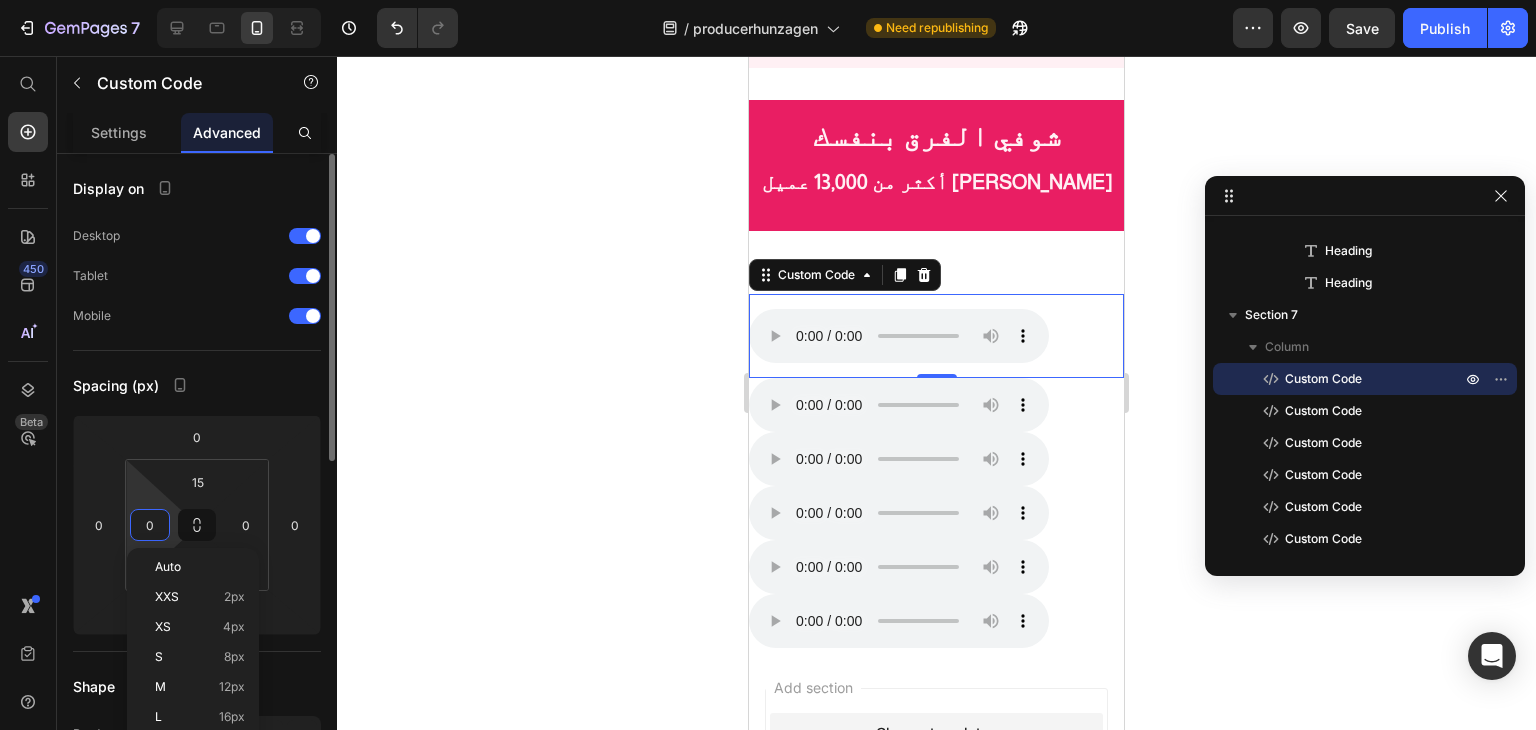 paste on "15" 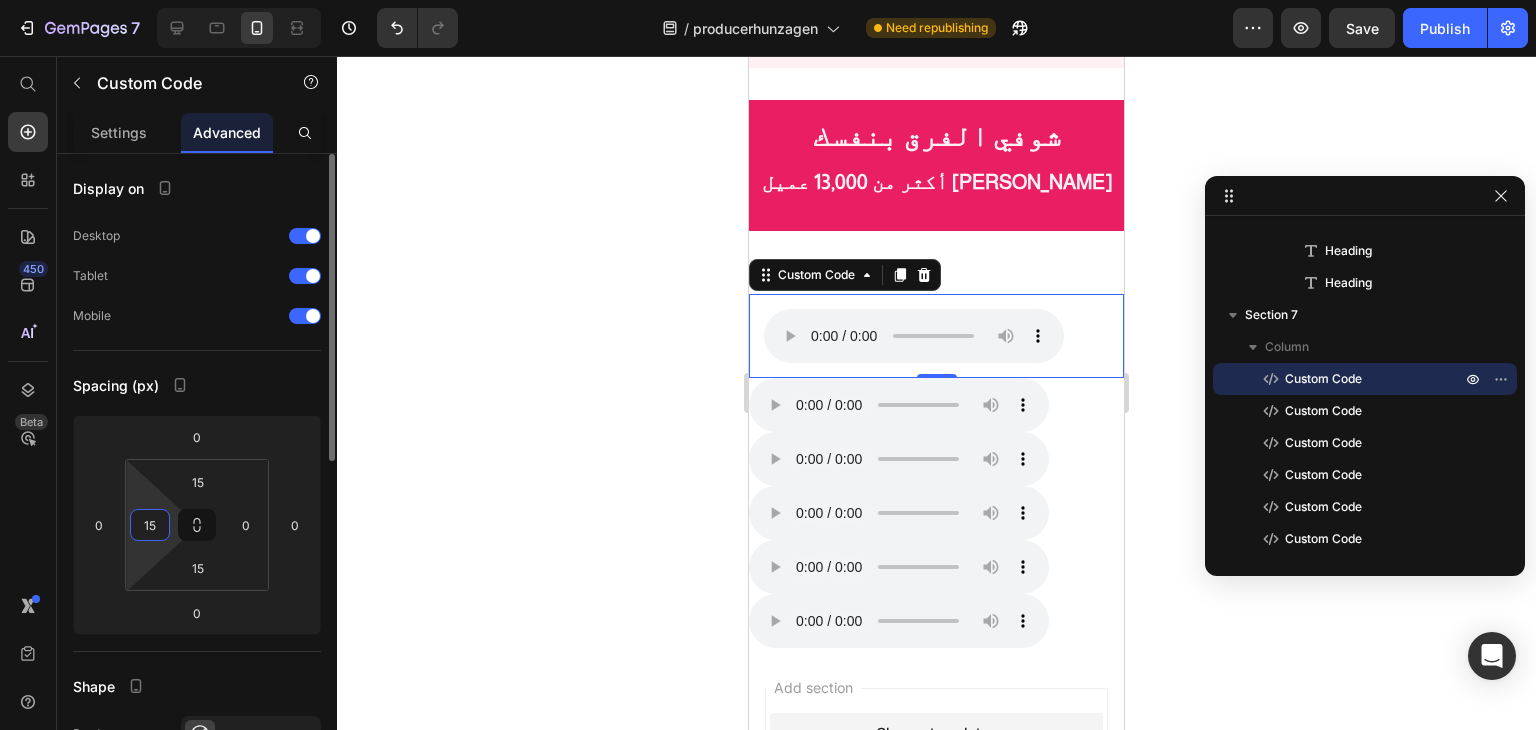 click on "15" at bounding box center [150, 525] 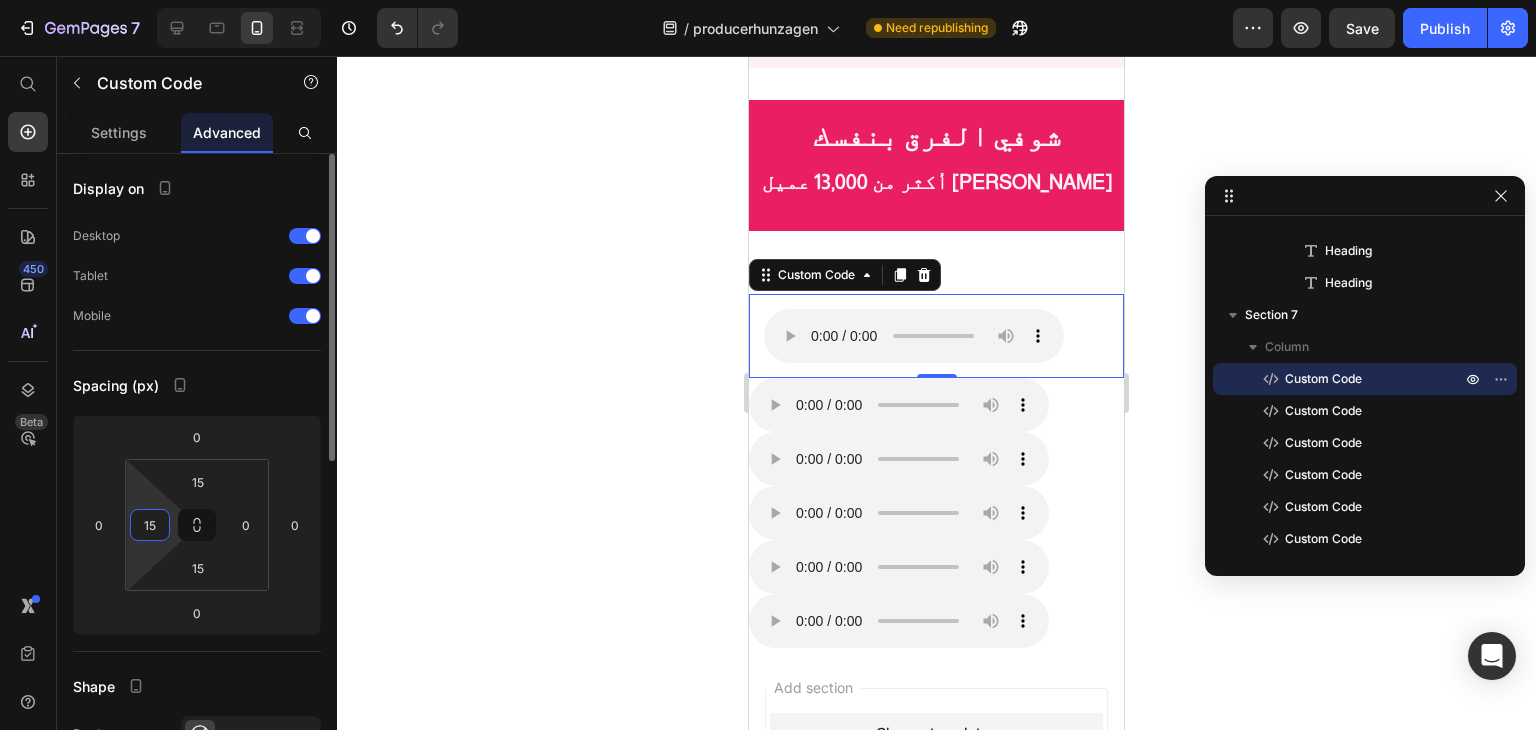 click on "15" at bounding box center [150, 525] 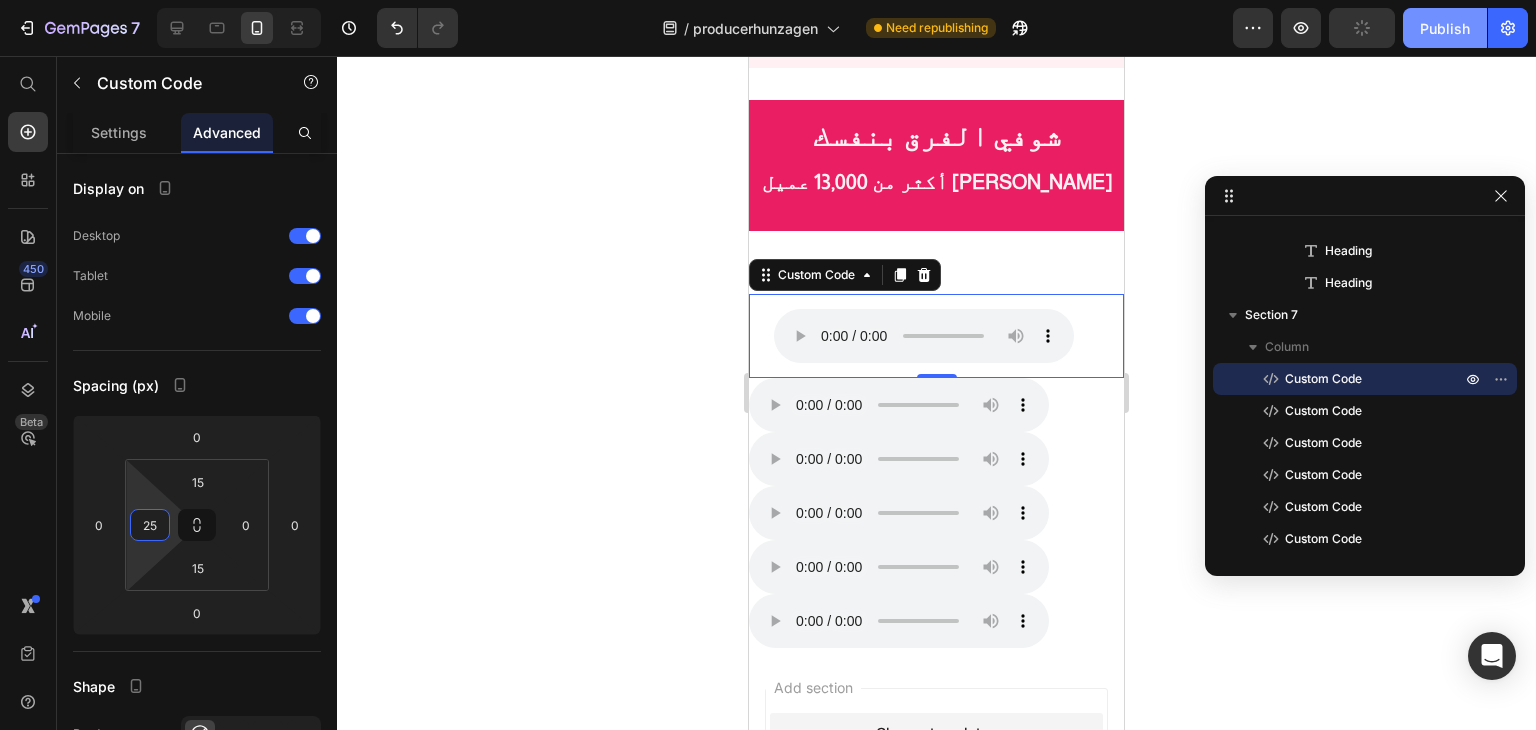 type on "25" 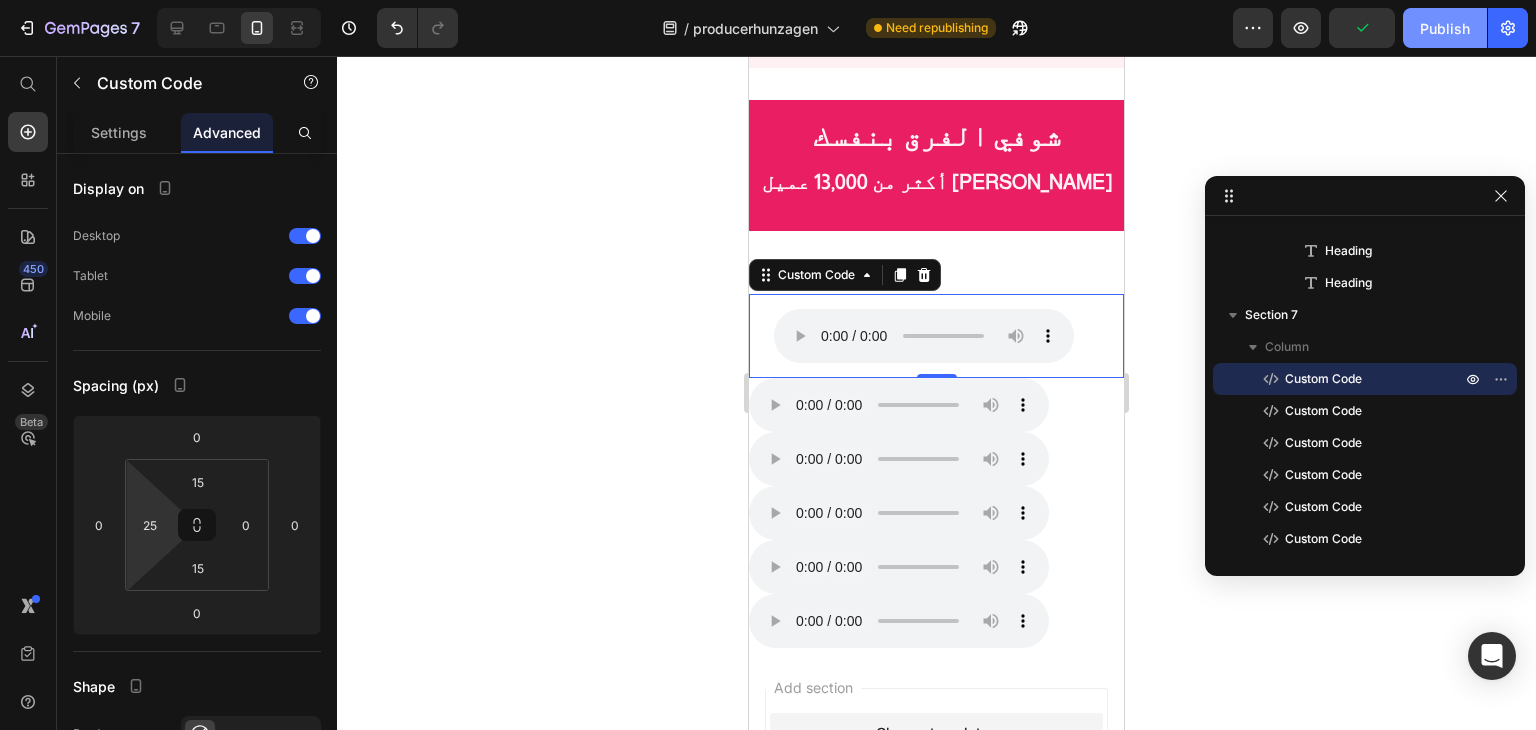 click on "Publish" 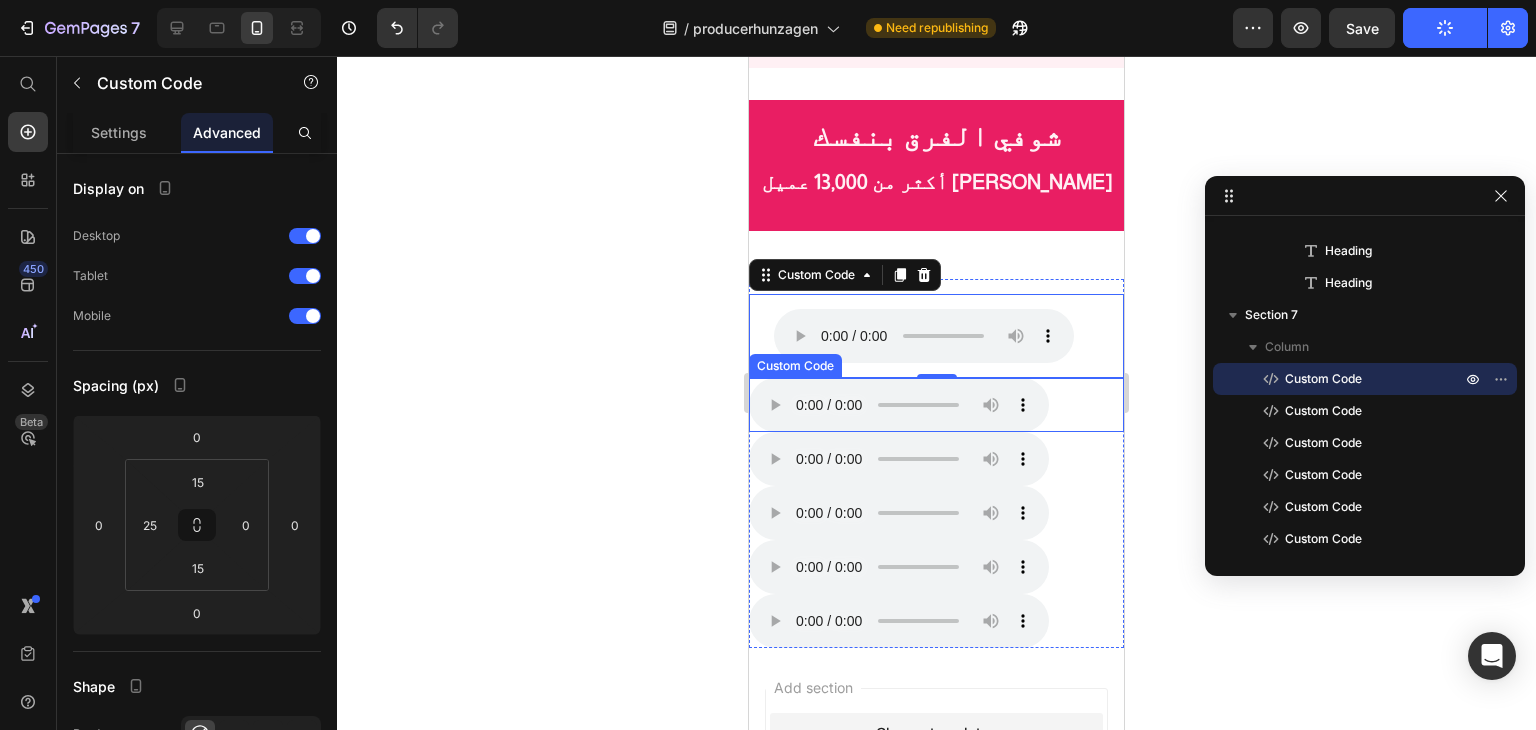 click on "متصفحك لا يدعم تشغيل الصوت." at bounding box center [936, 405] 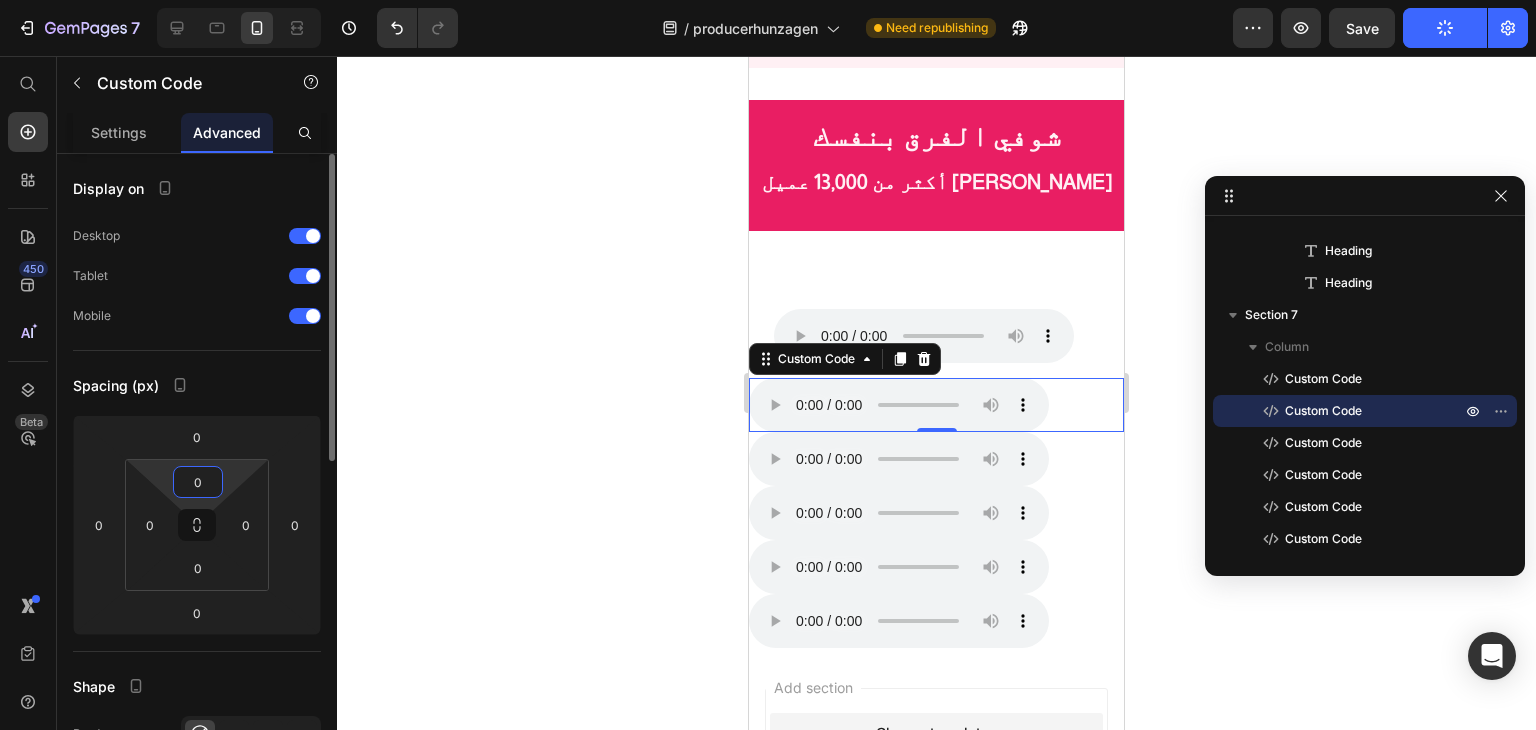 click on "0" at bounding box center (198, 482) 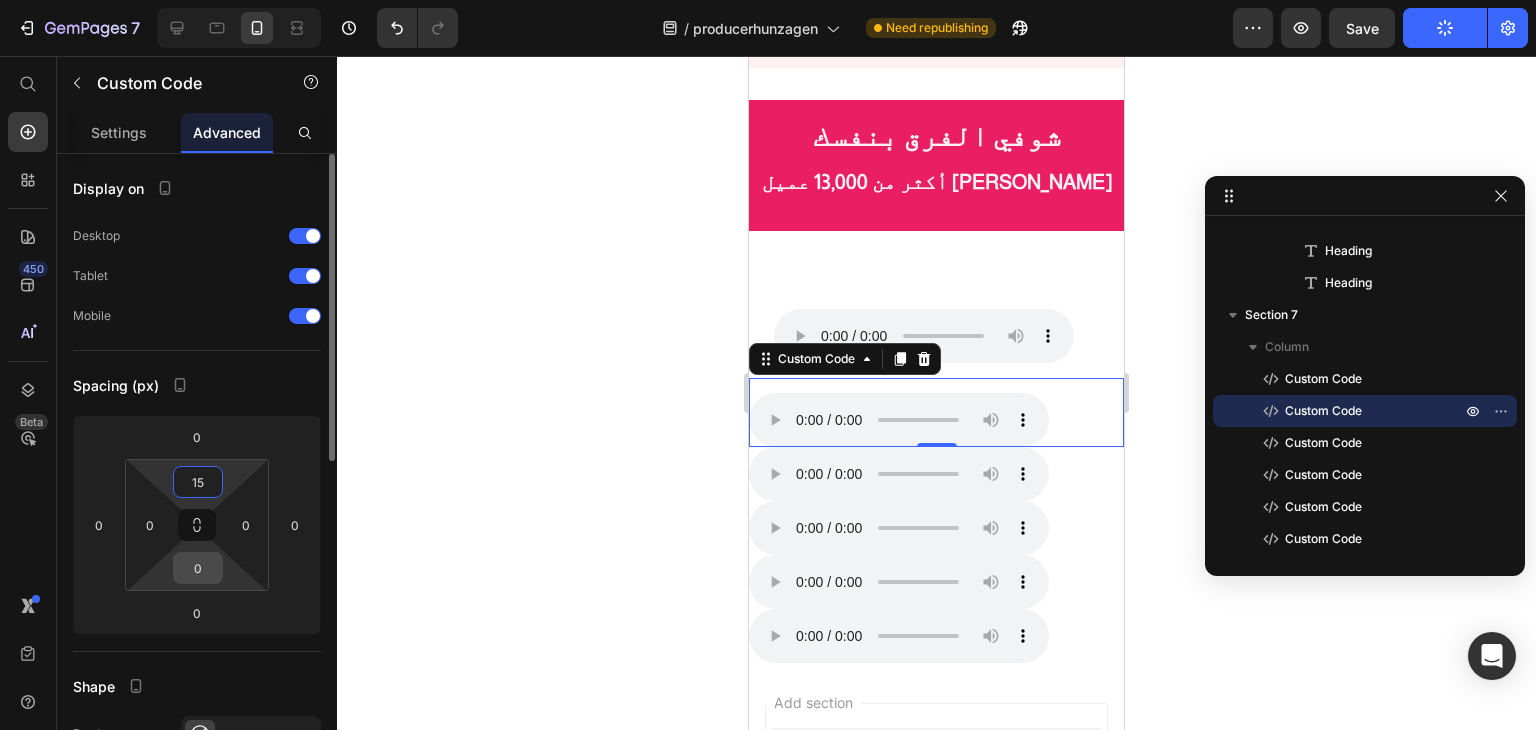 type on "15" 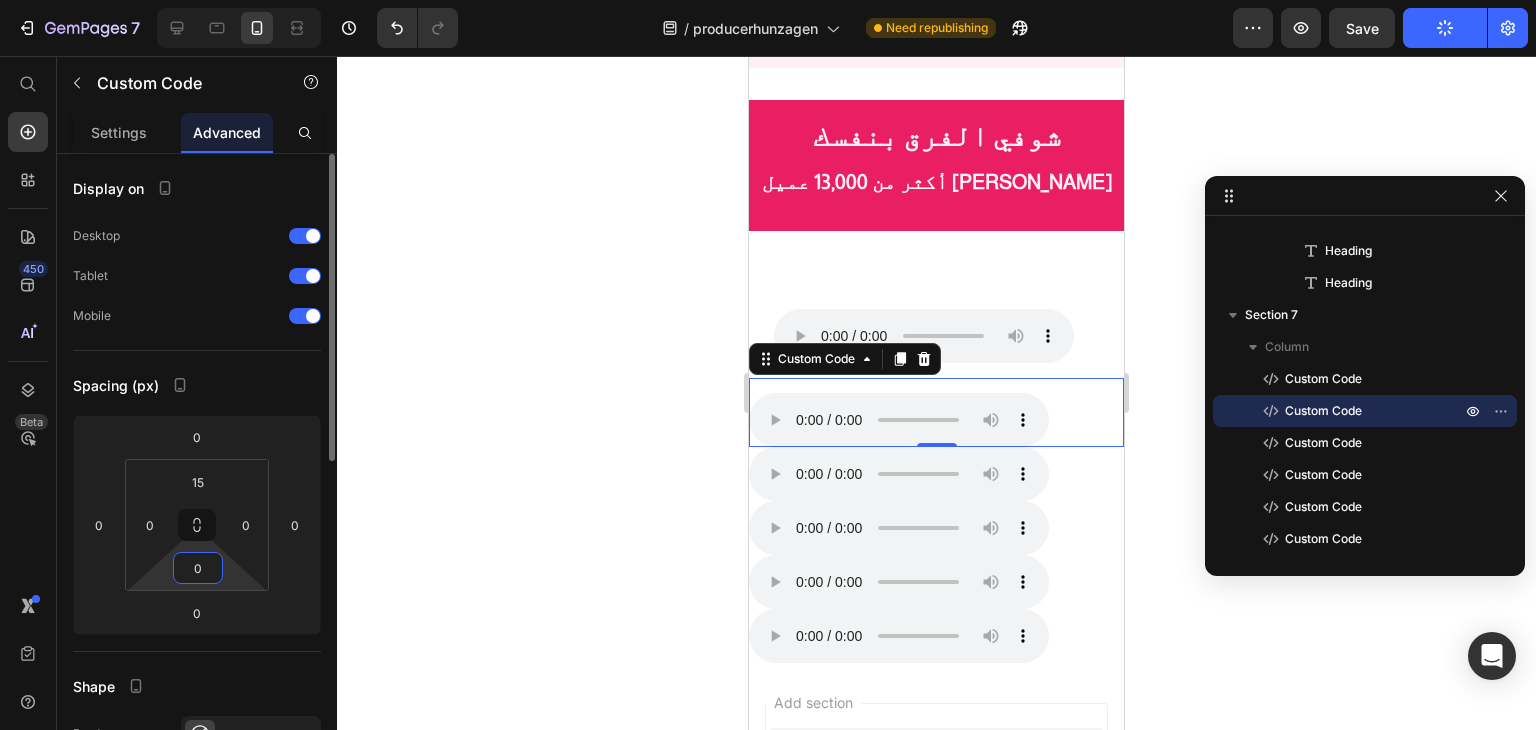 click on "0" at bounding box center [198, 568] 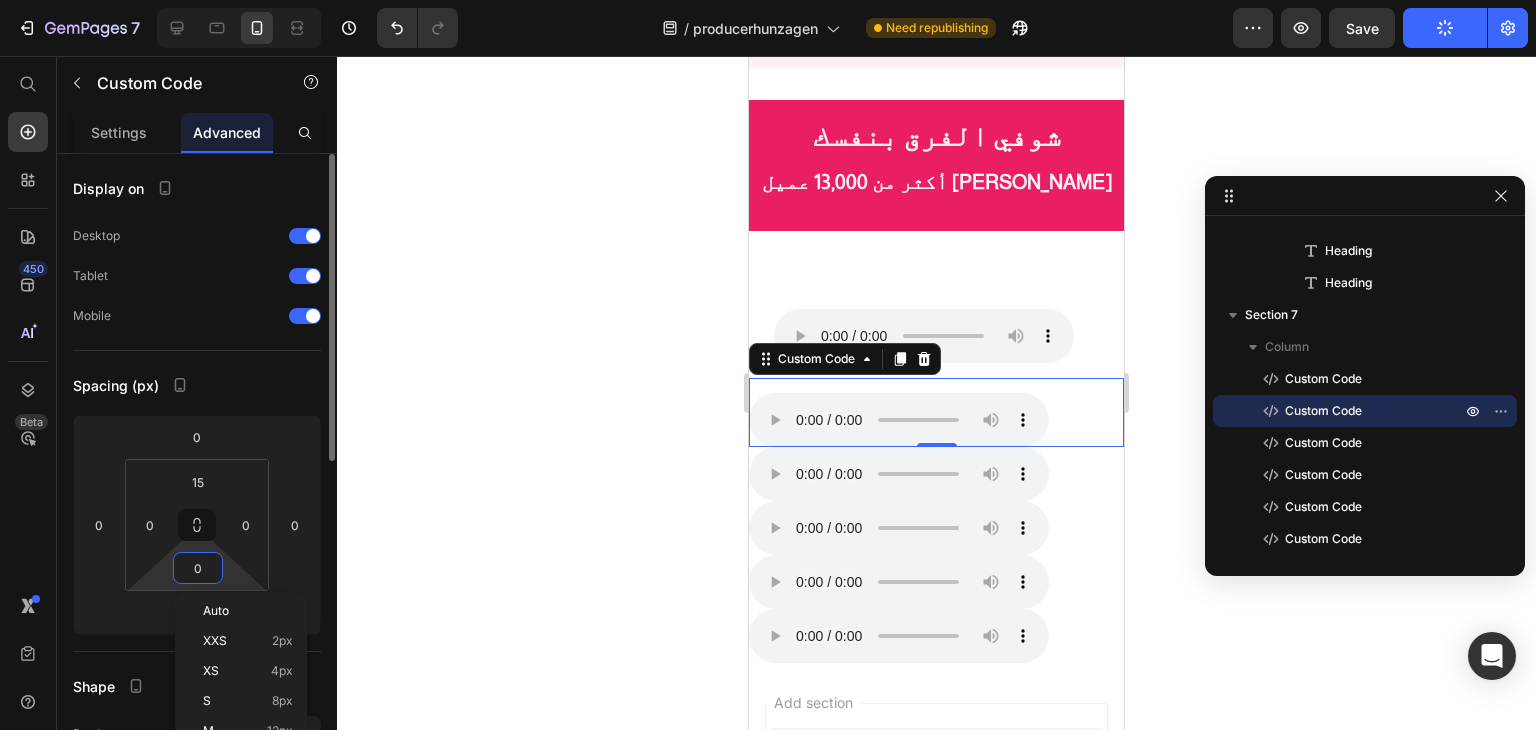 paste on "15" 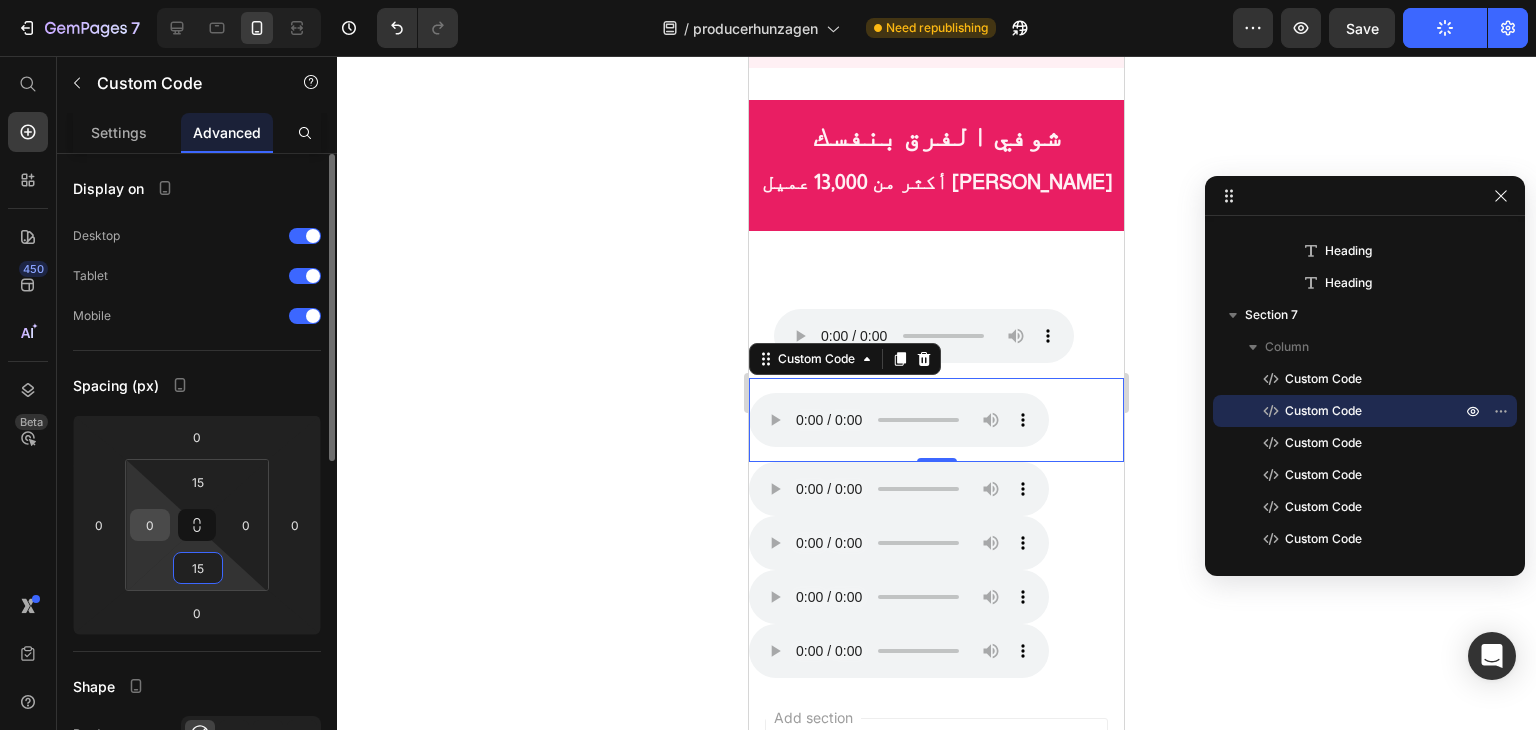 type on "15" 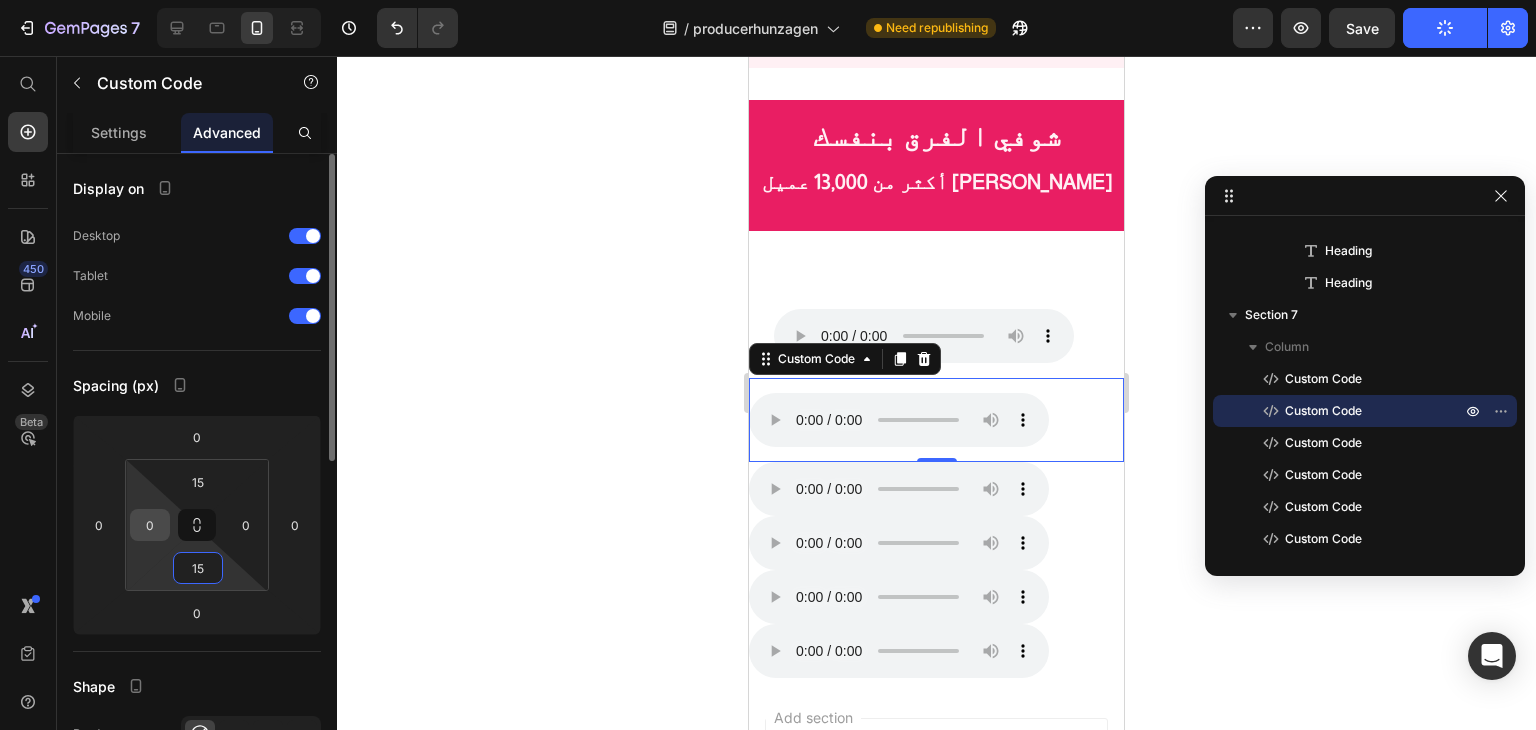 click on "0" at bounding box center (150, 525) 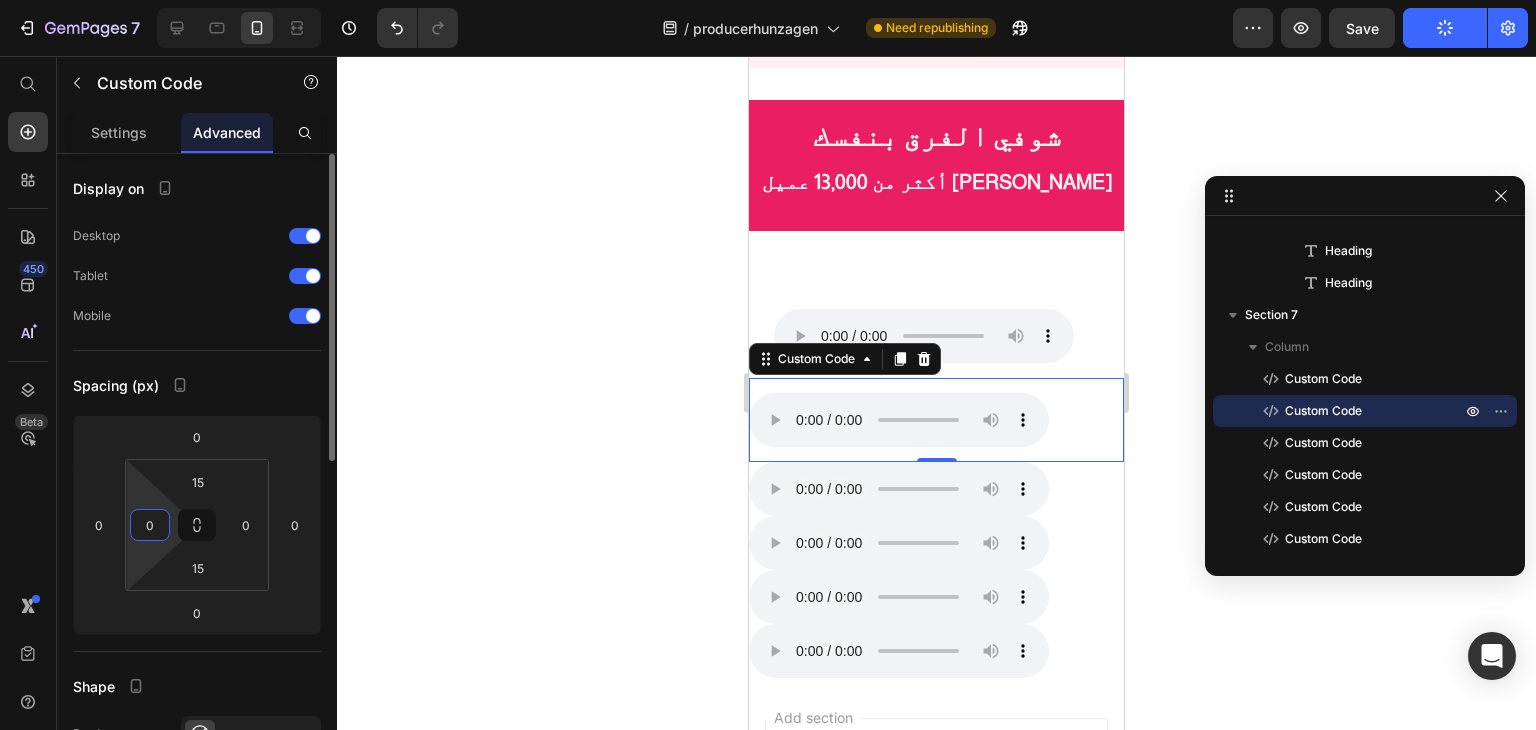 click on "0" at bounding box center (150, 525) 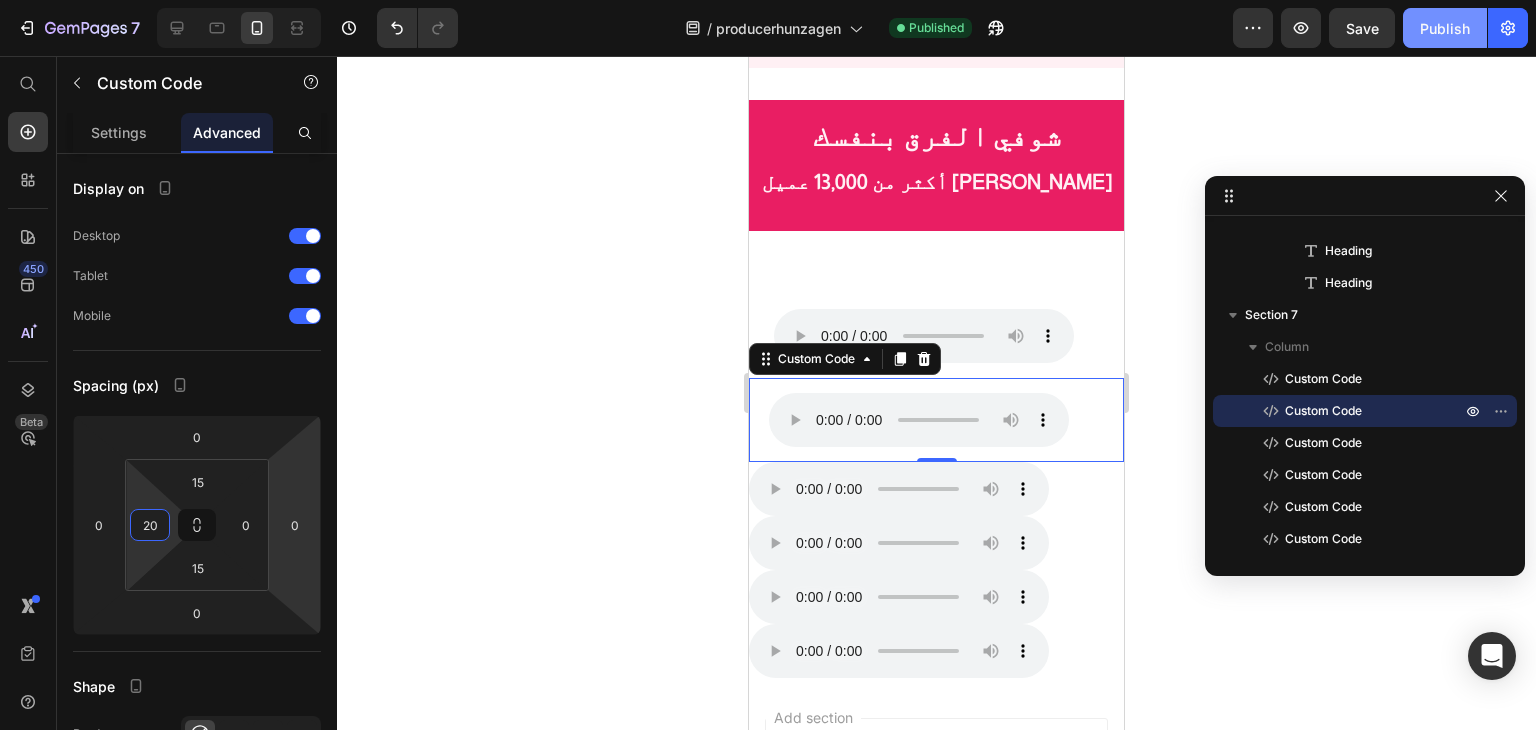 type on "20" 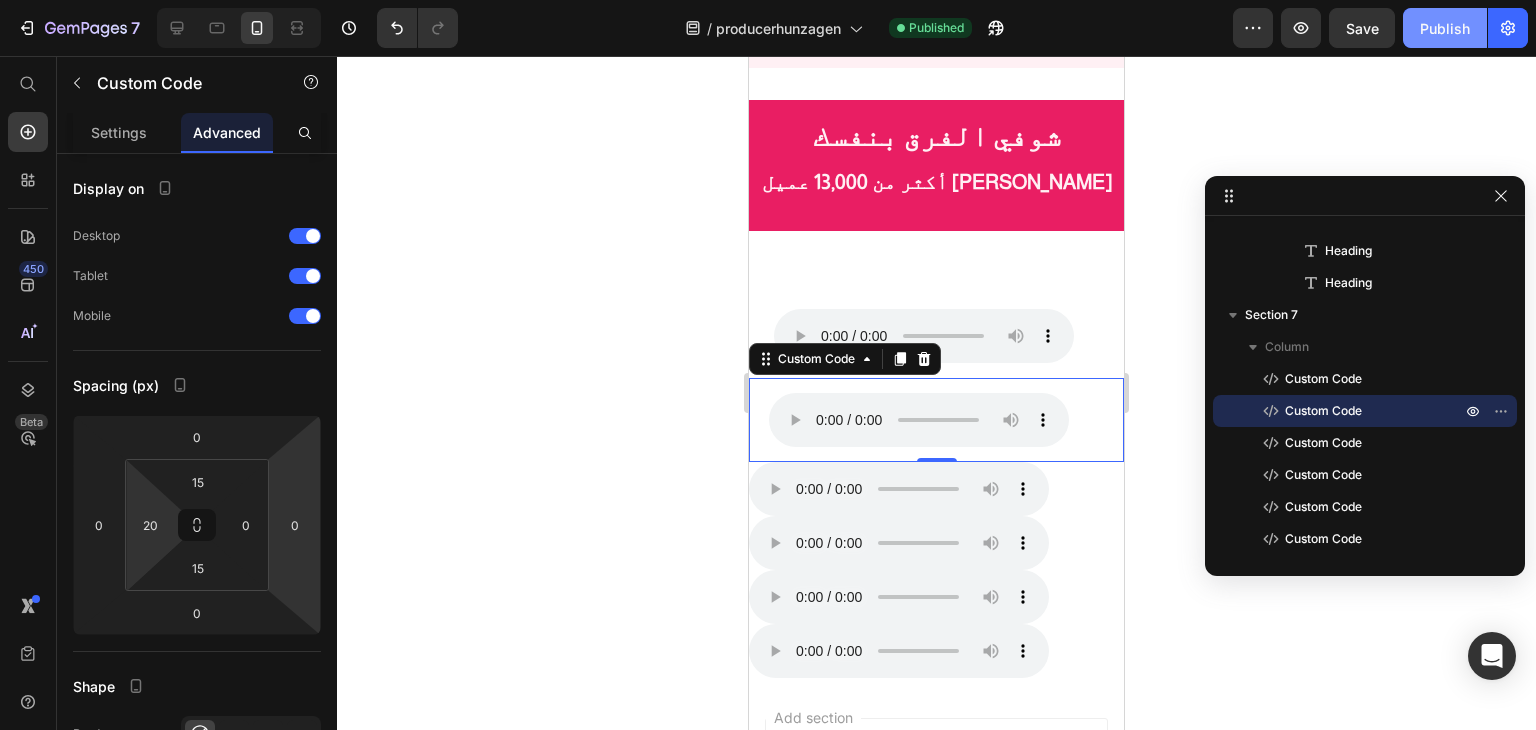 click on "Publish" at bounding box center (1445, 28) 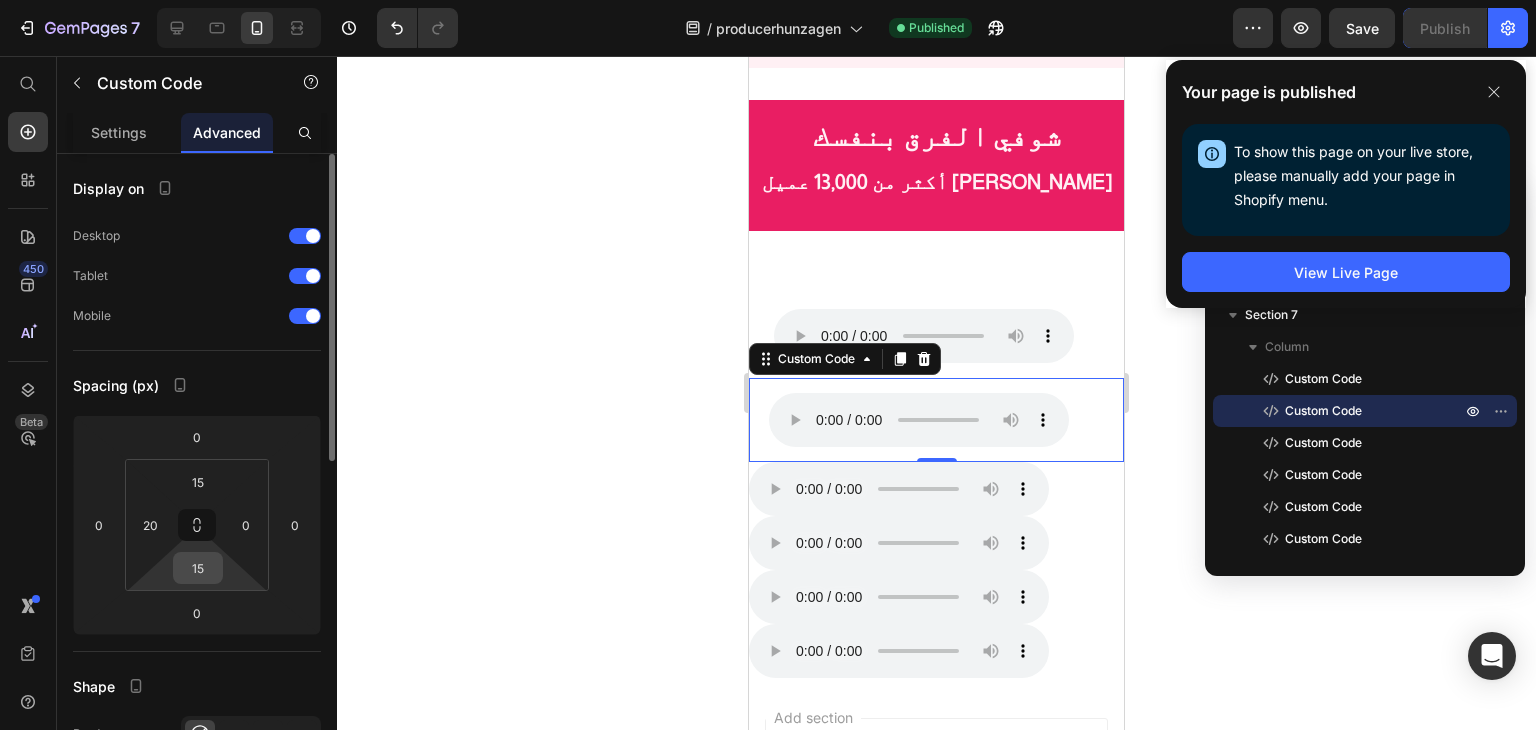 click on "15" at bounding box center (198, 568) 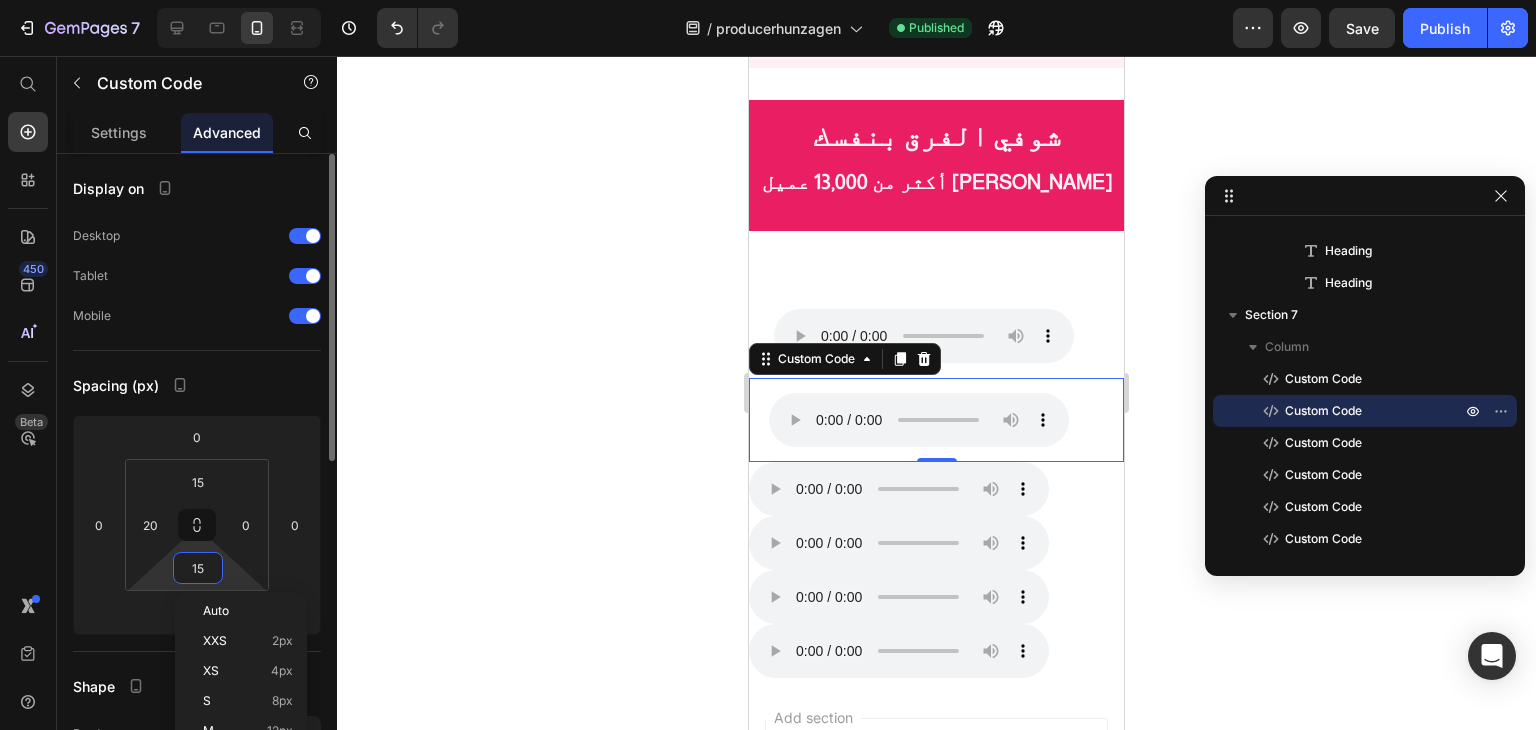 click on "15" at bounding box center [198, 568] 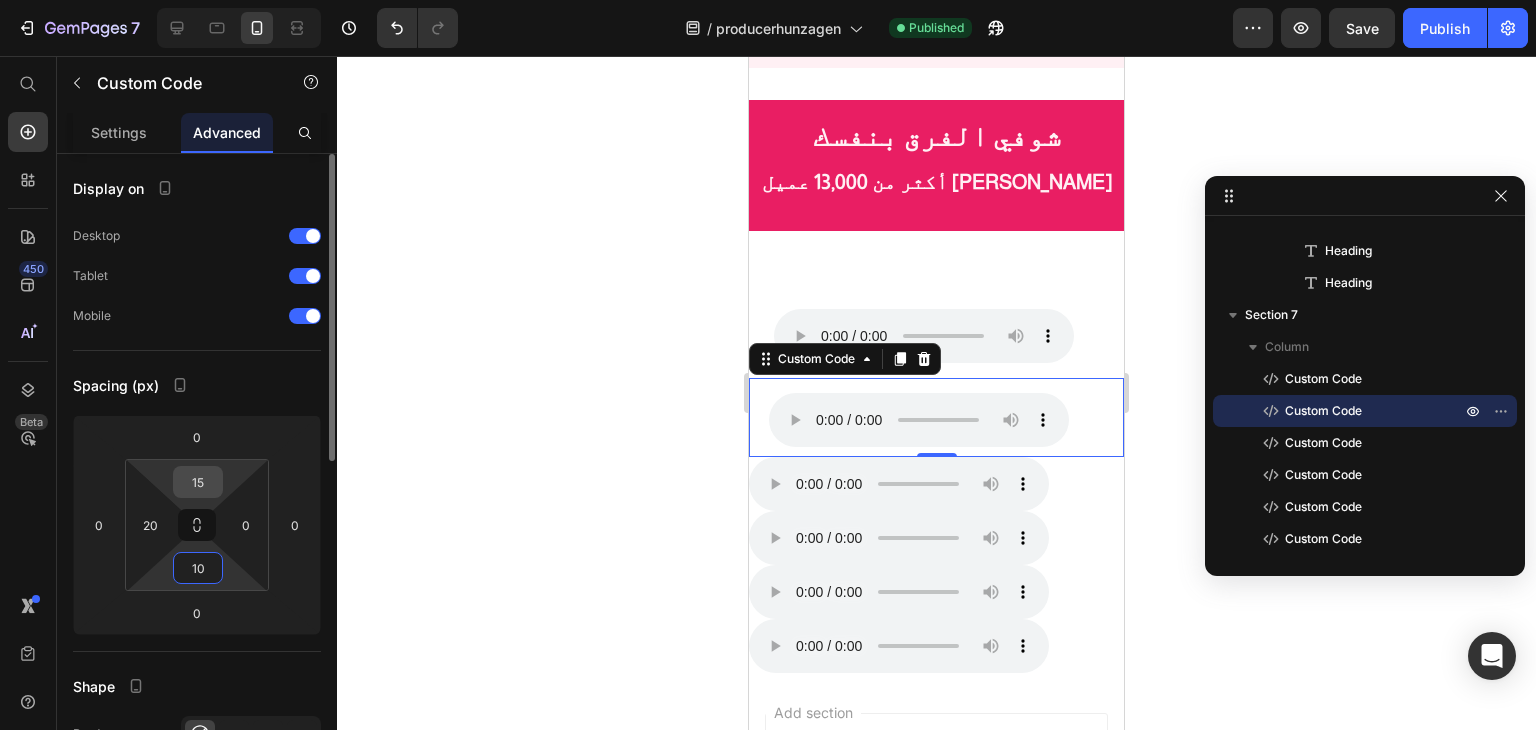 type on "10" 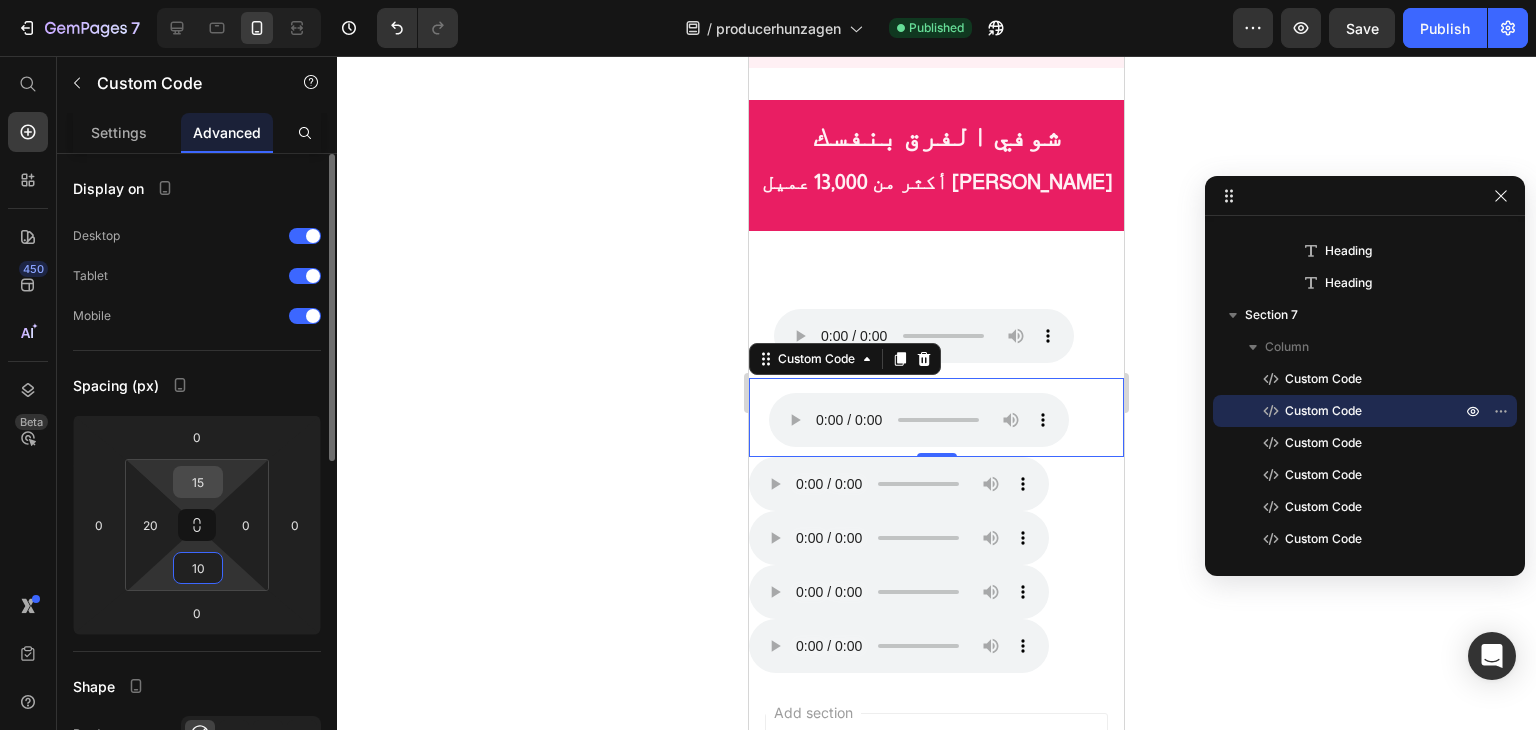 click on "15" at bounding box center (198, 482) 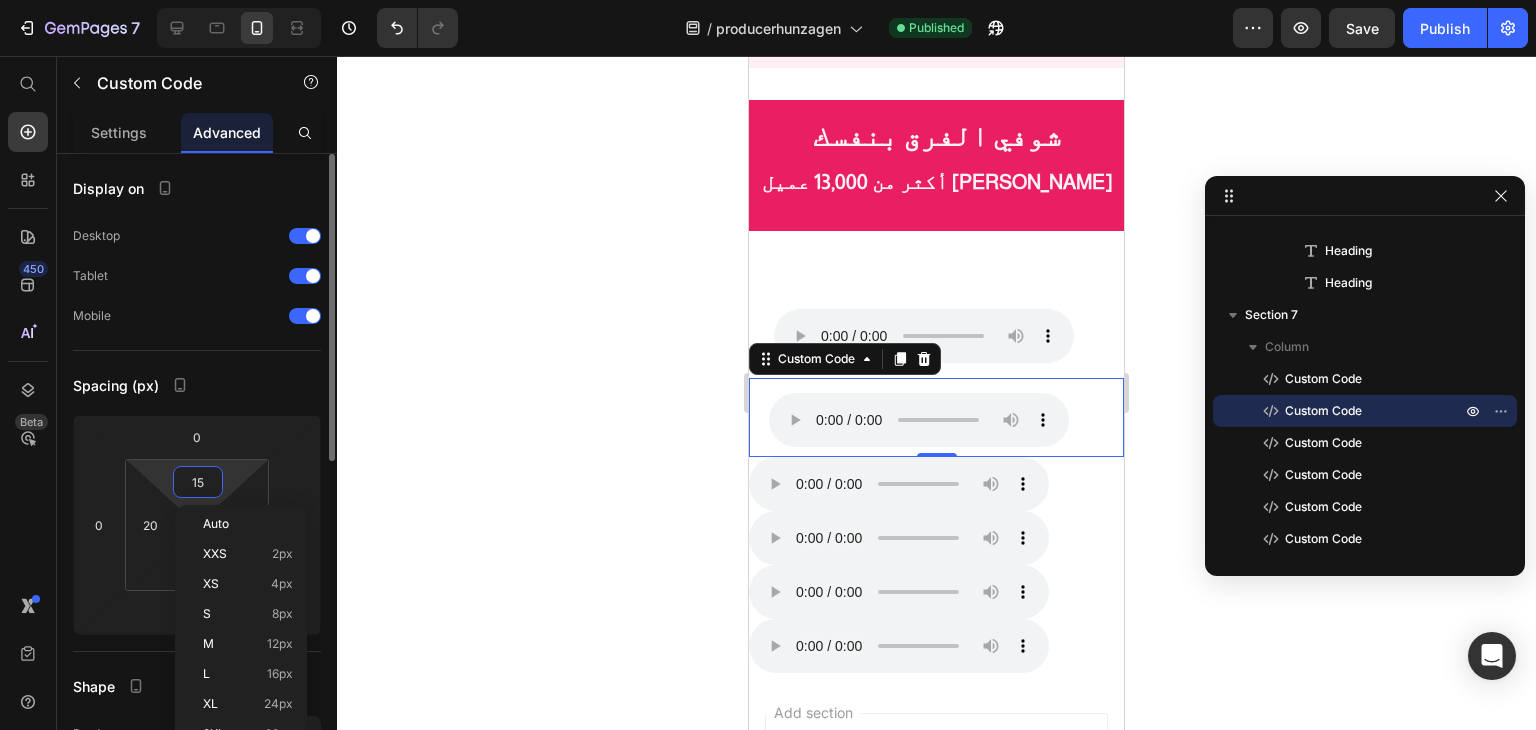 paste on "0" 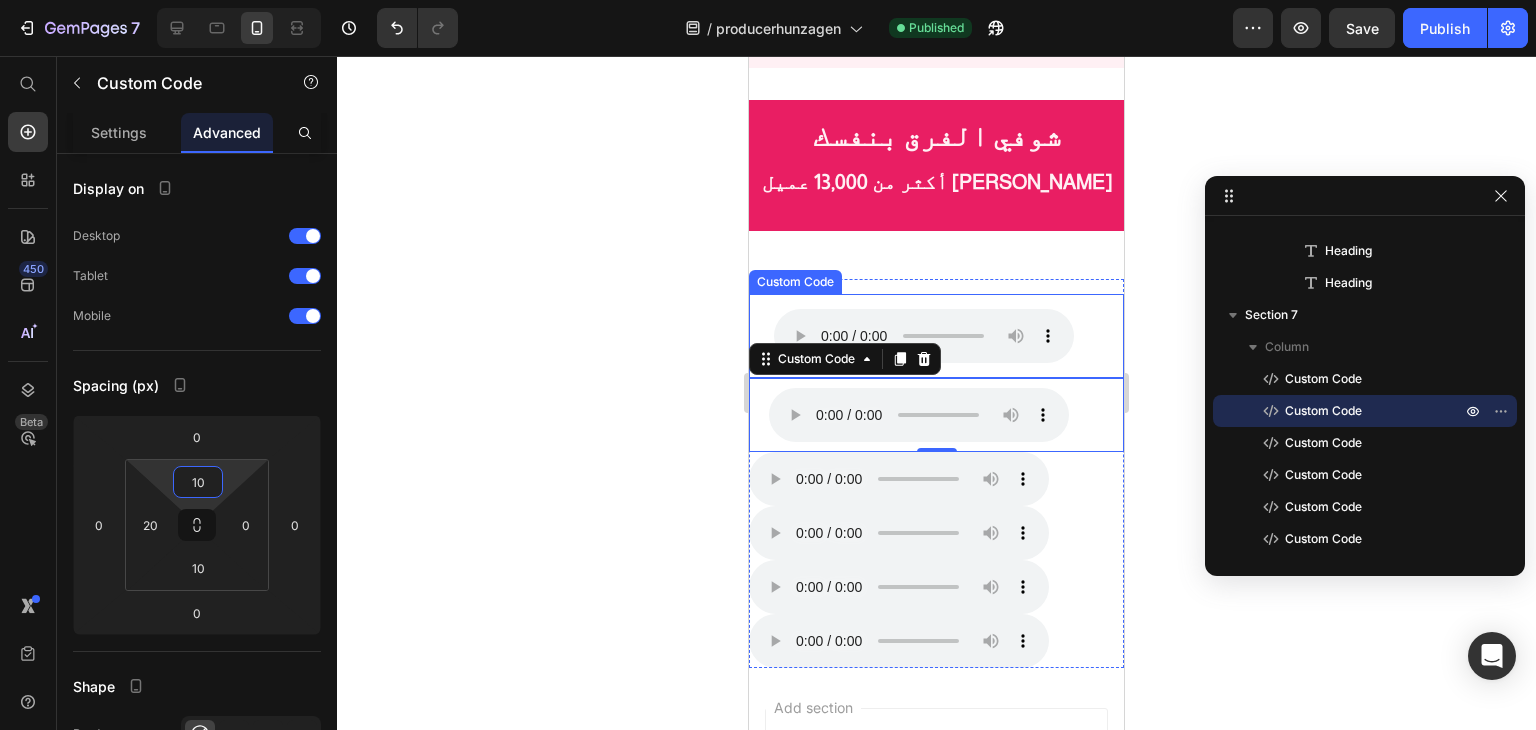 type on "10" 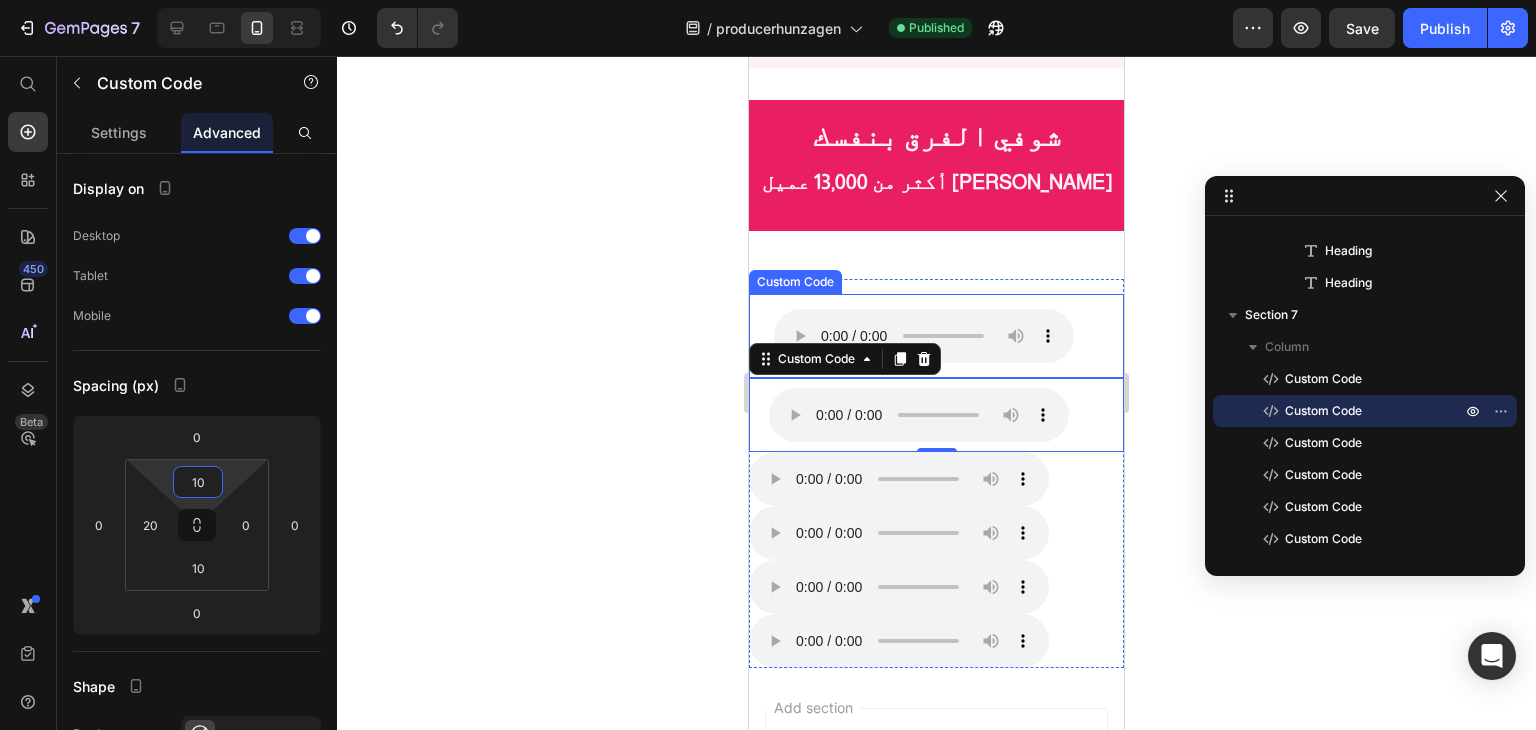 click on "Publish" 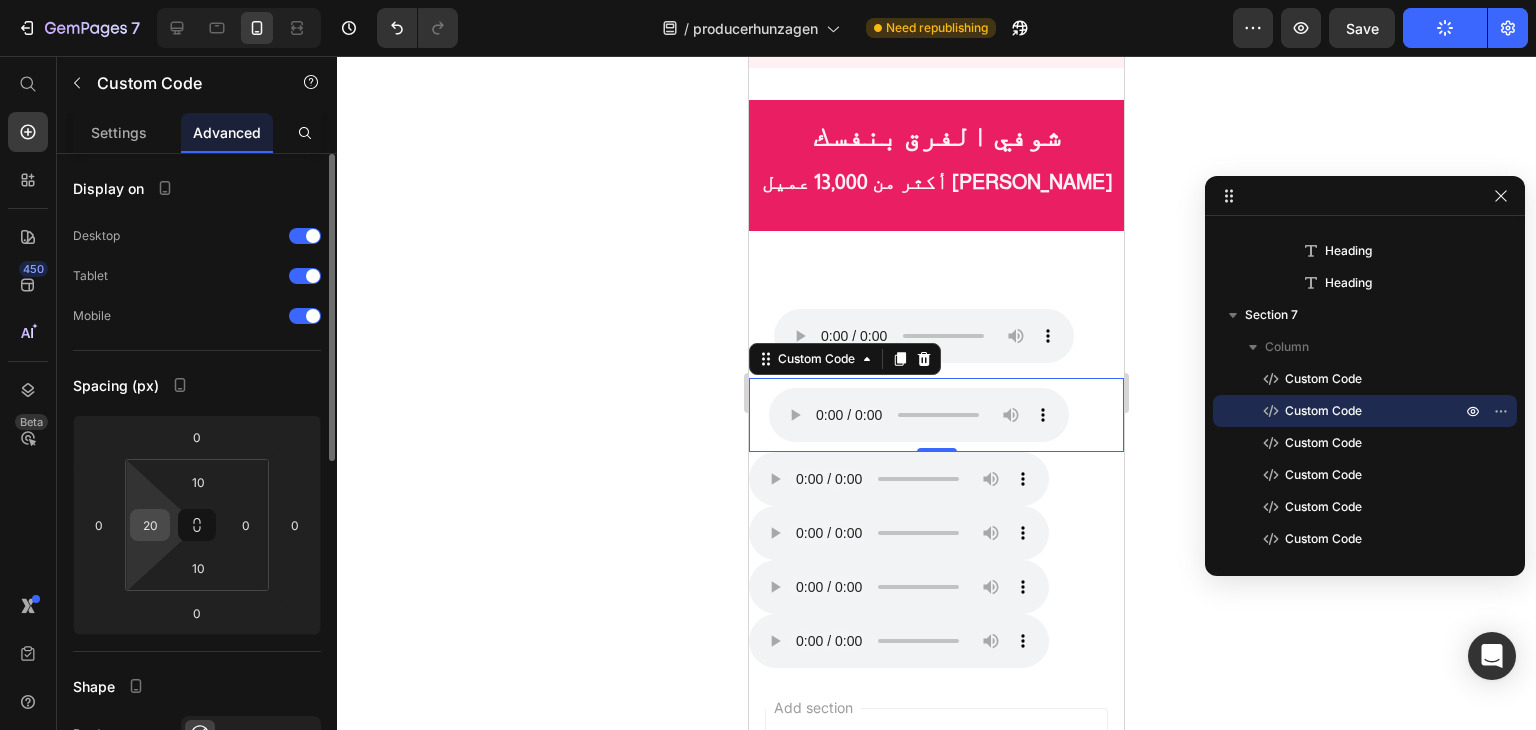 click on "20" at bounding box center [150, 525] 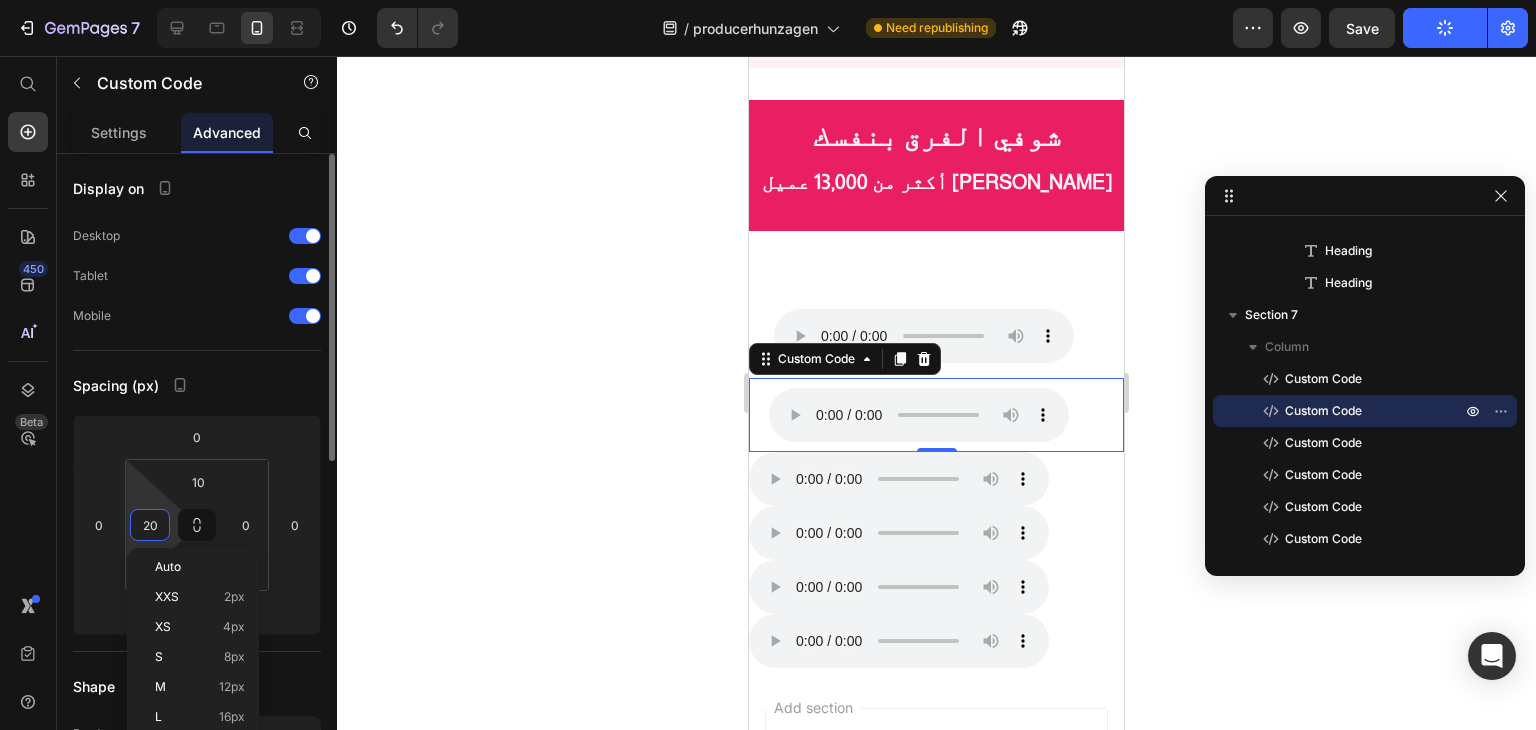 click on "20" at bounding box center [150, 525] 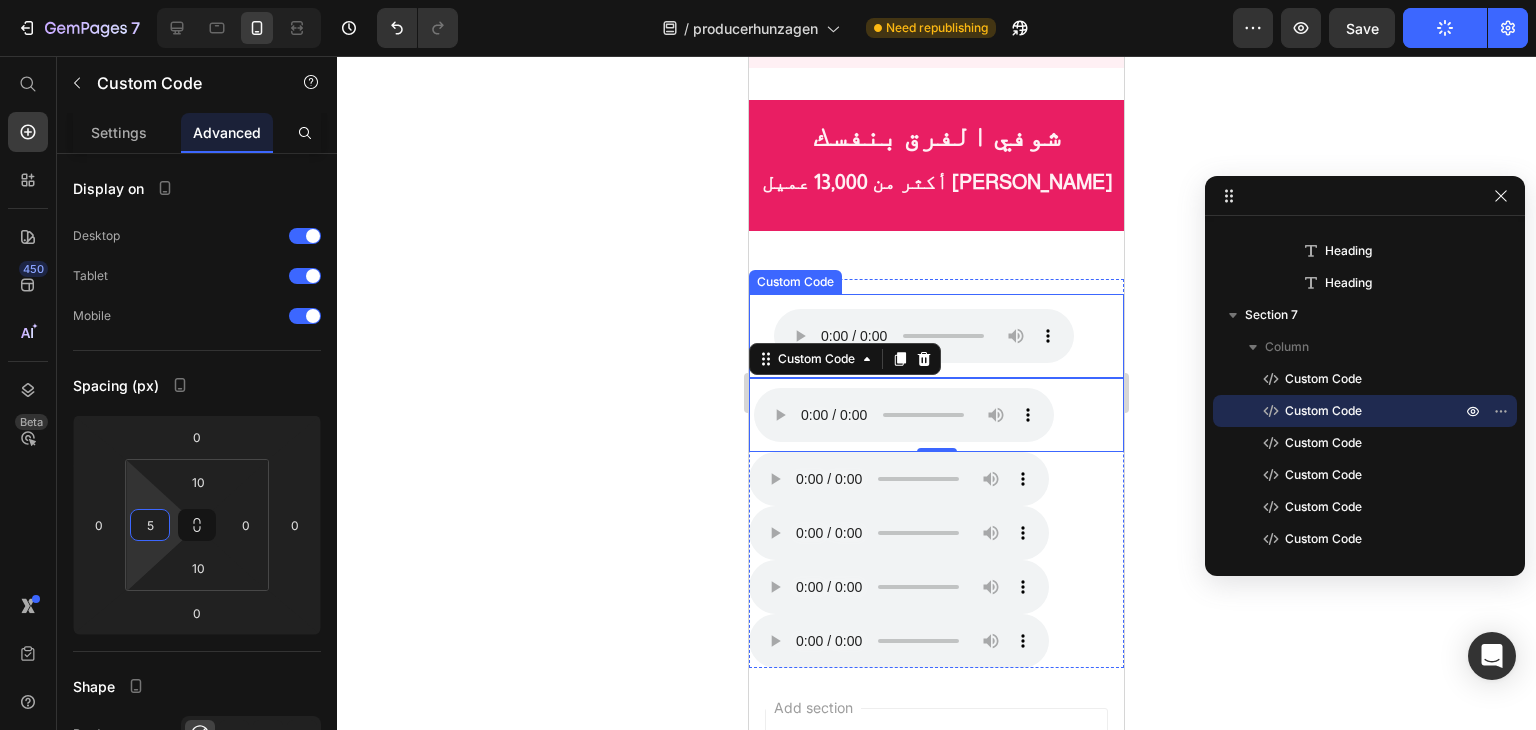 click on "متصفحك لا يدعم تشغيل الصوت." at bounding box center (949, 336) 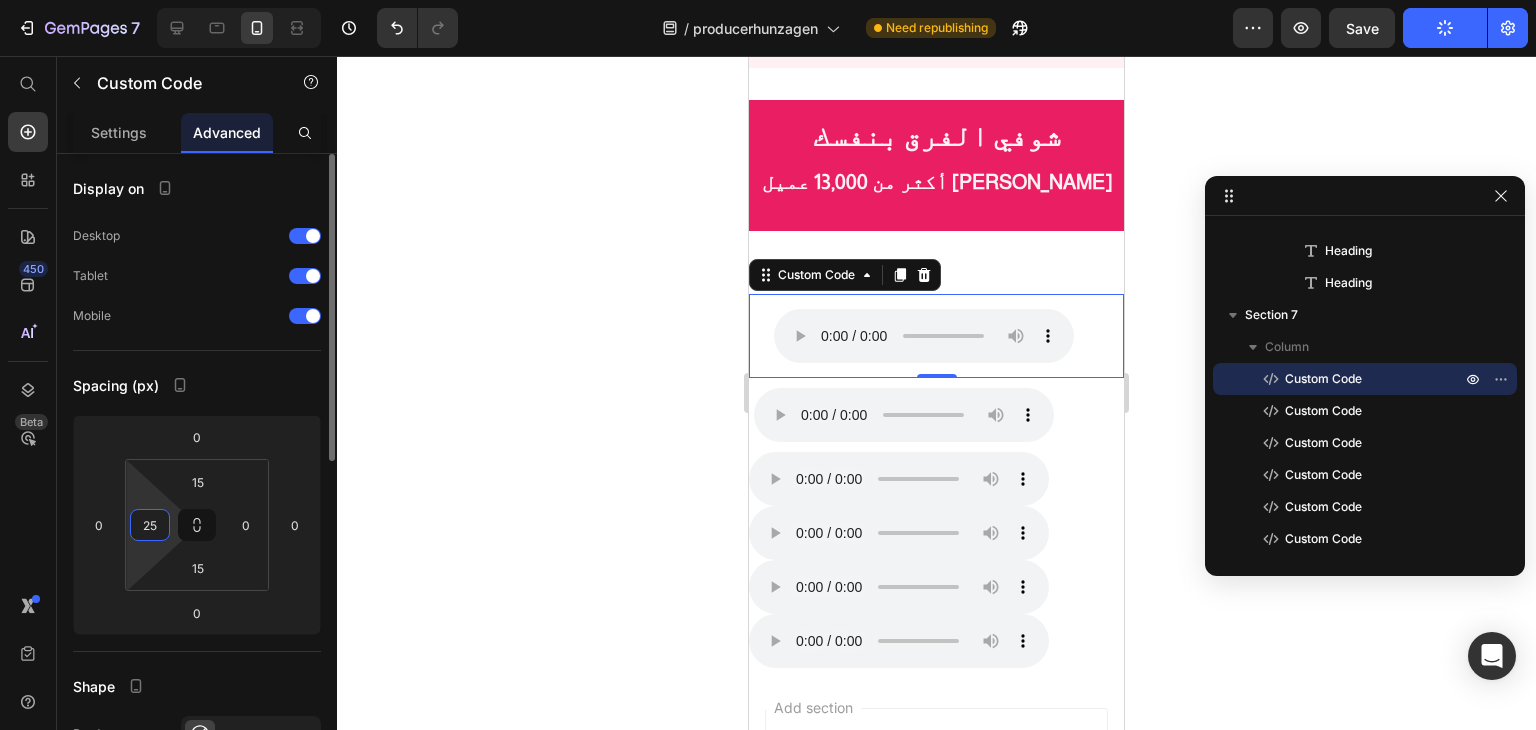 click on "25" at bounding box center [150, 525] 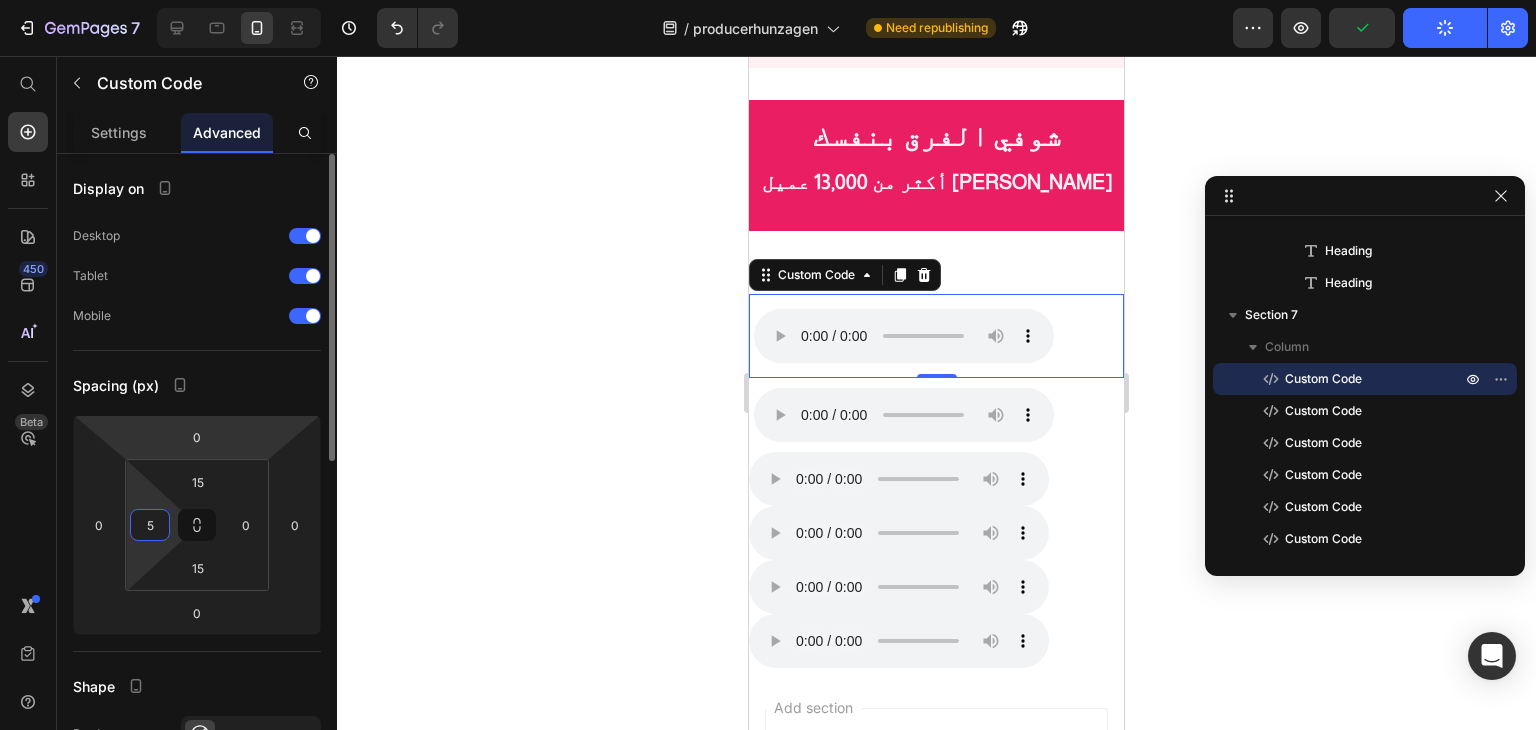 scroll, scrollTop: 400, scrollLeft: 0, axis: vertical 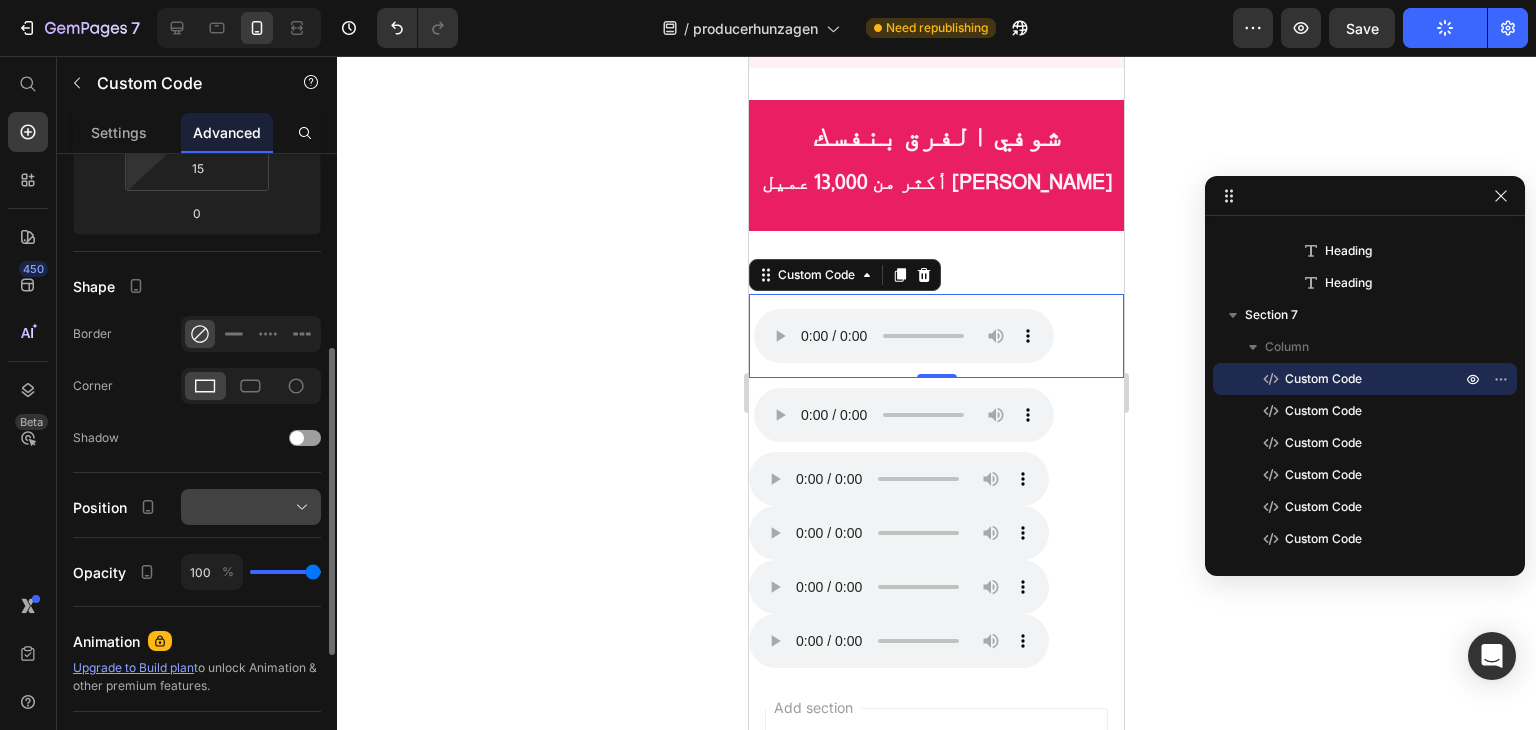 type on "5" 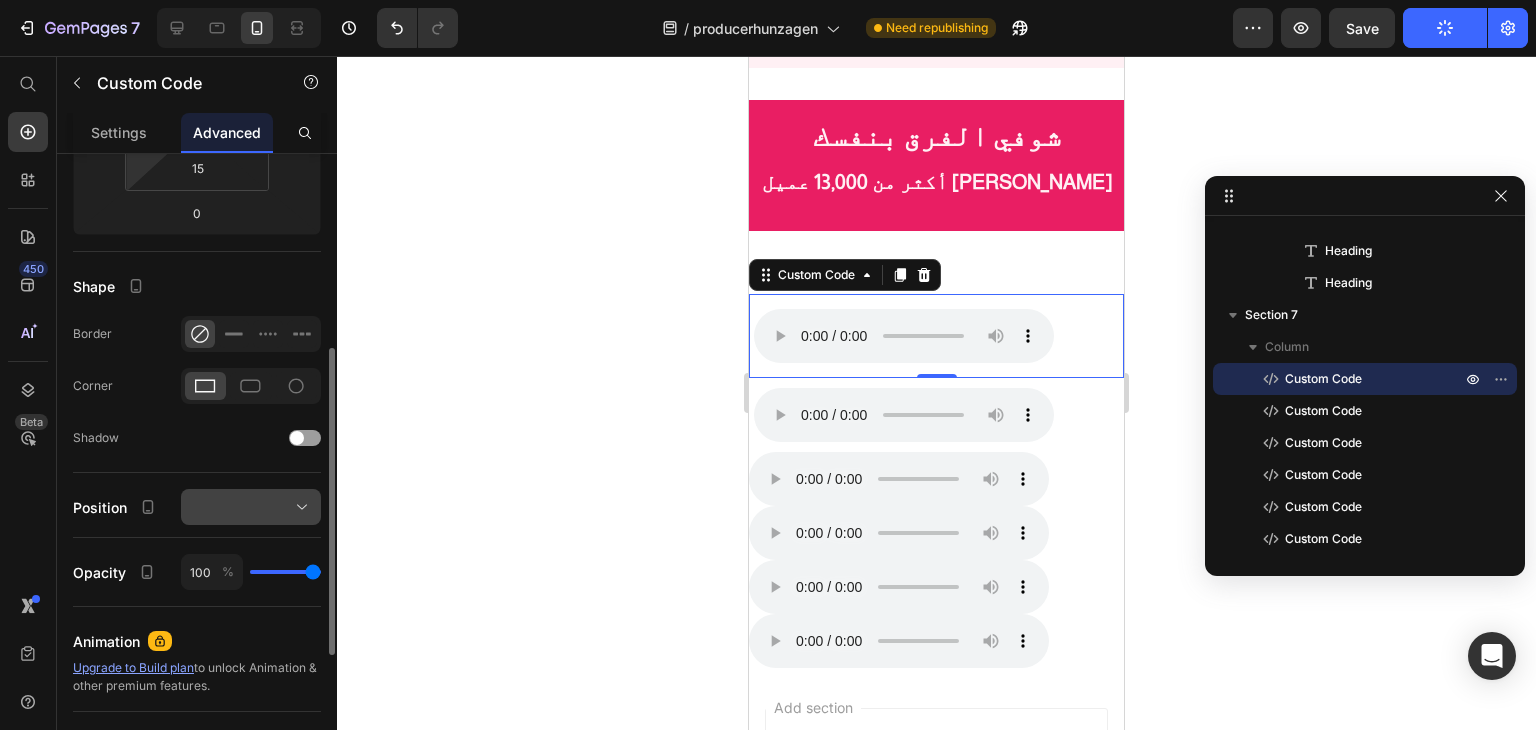 click at bounding box center (251, 507) 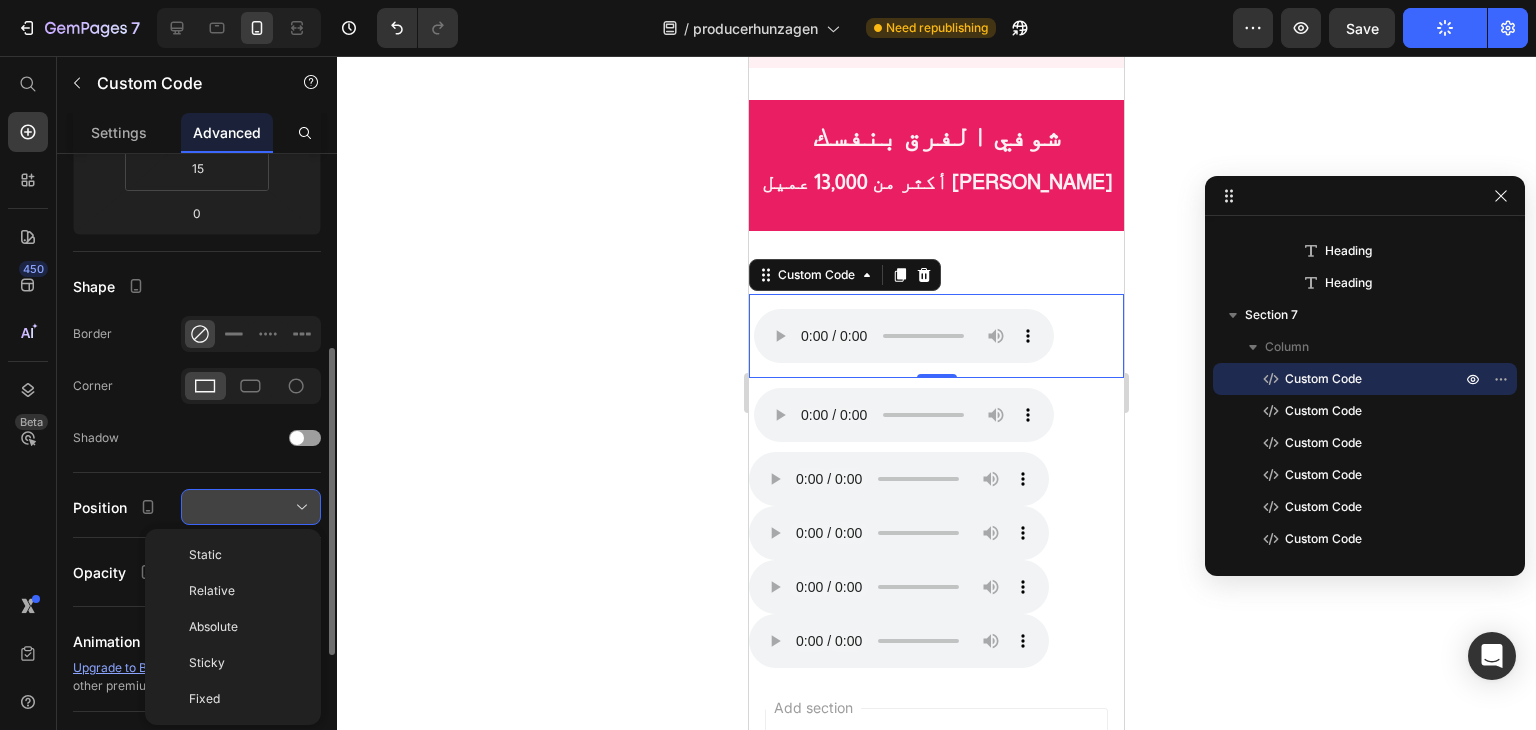 click at bounding box center [251, 507] 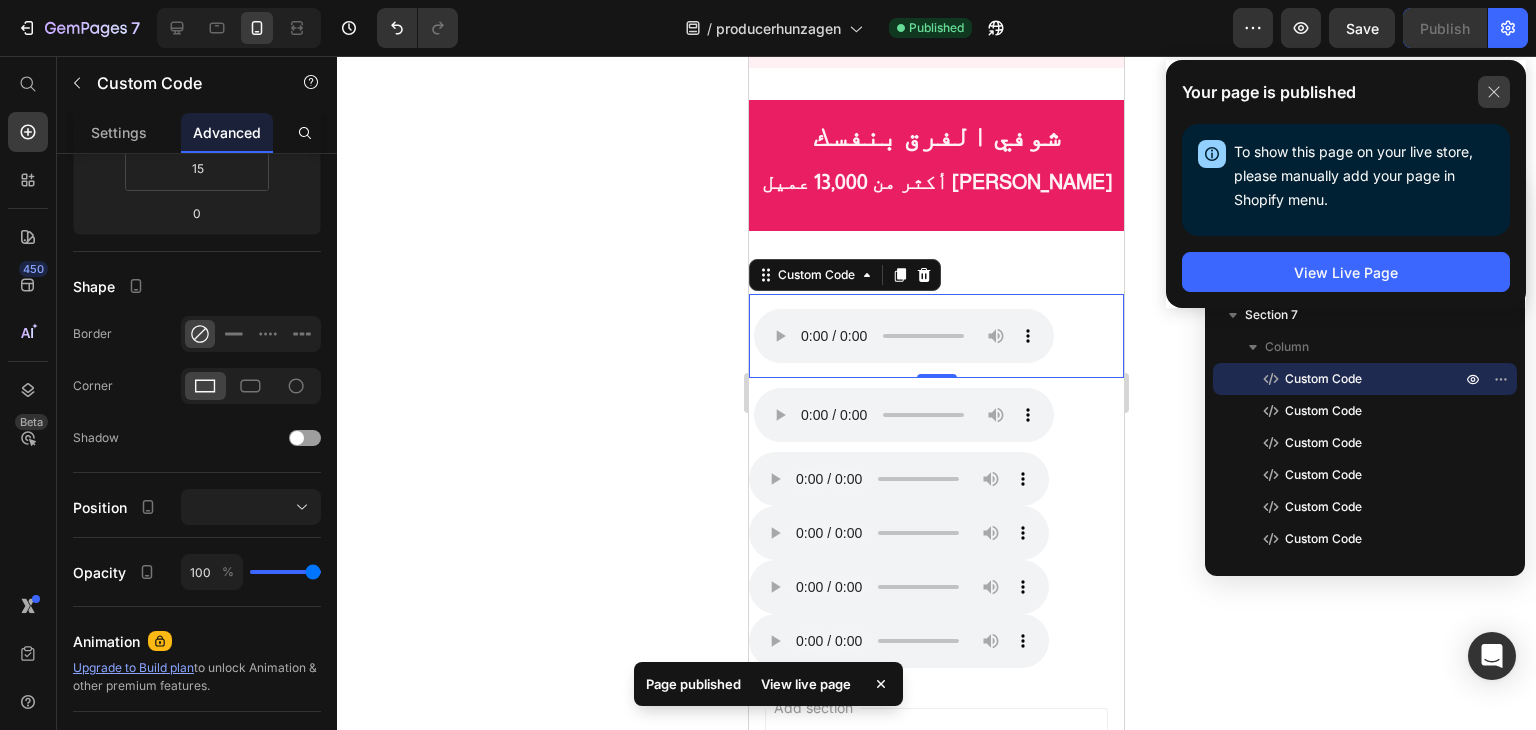 click 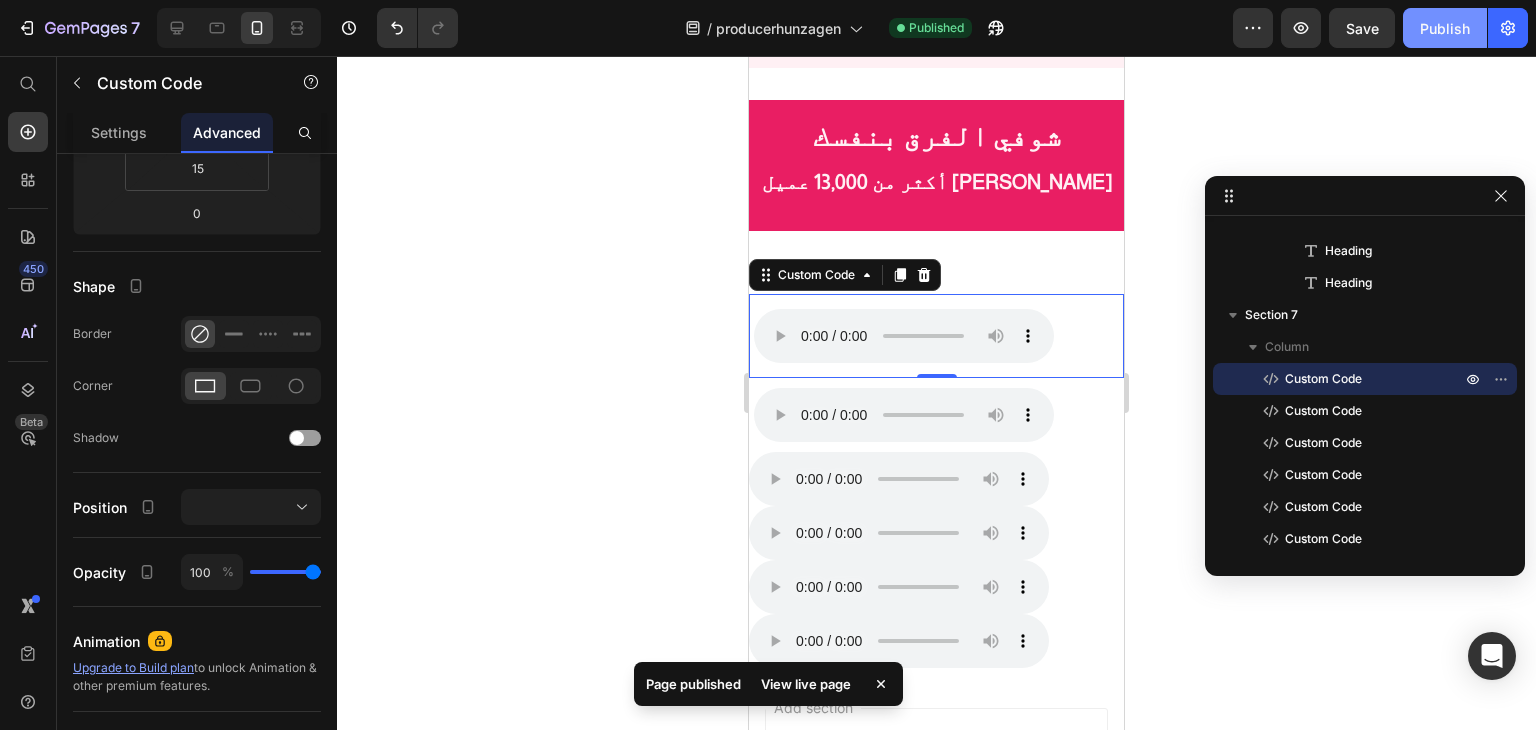 click on "Publish" at bounding box center (1445, 28) 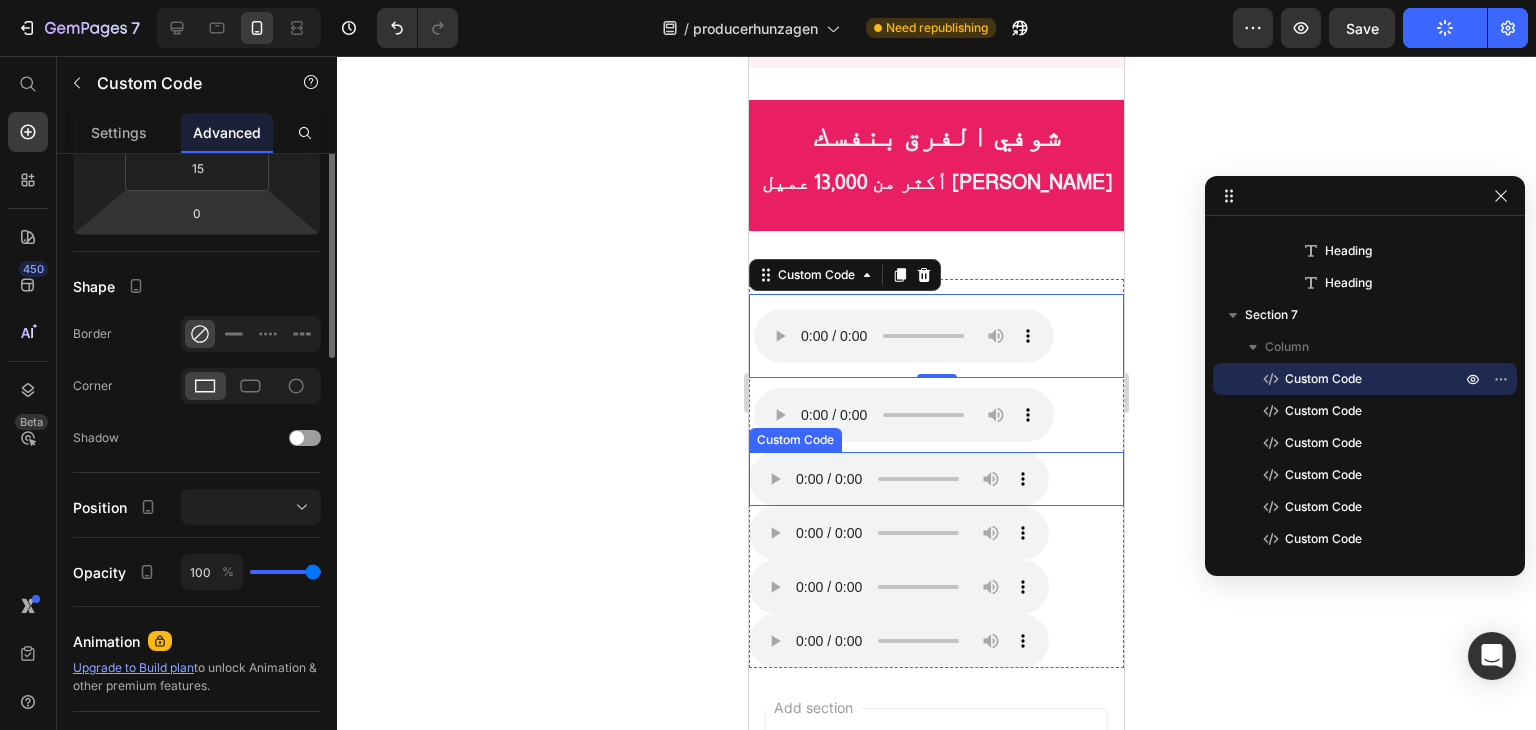 scroll, scrollTop: 100, scrollLeft: 0, axis: vertical 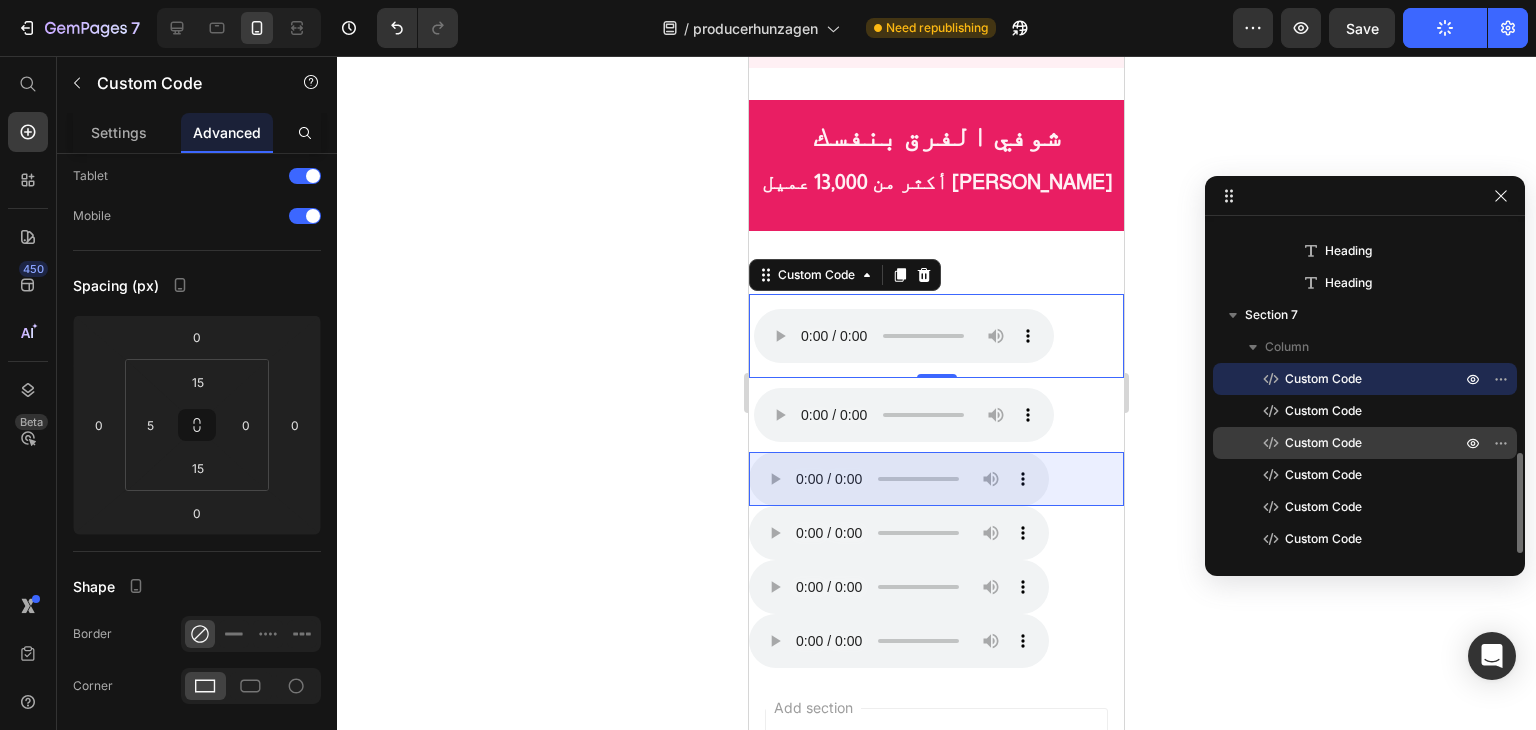 click on "Custom Code" at bounding box center [1323, 443] 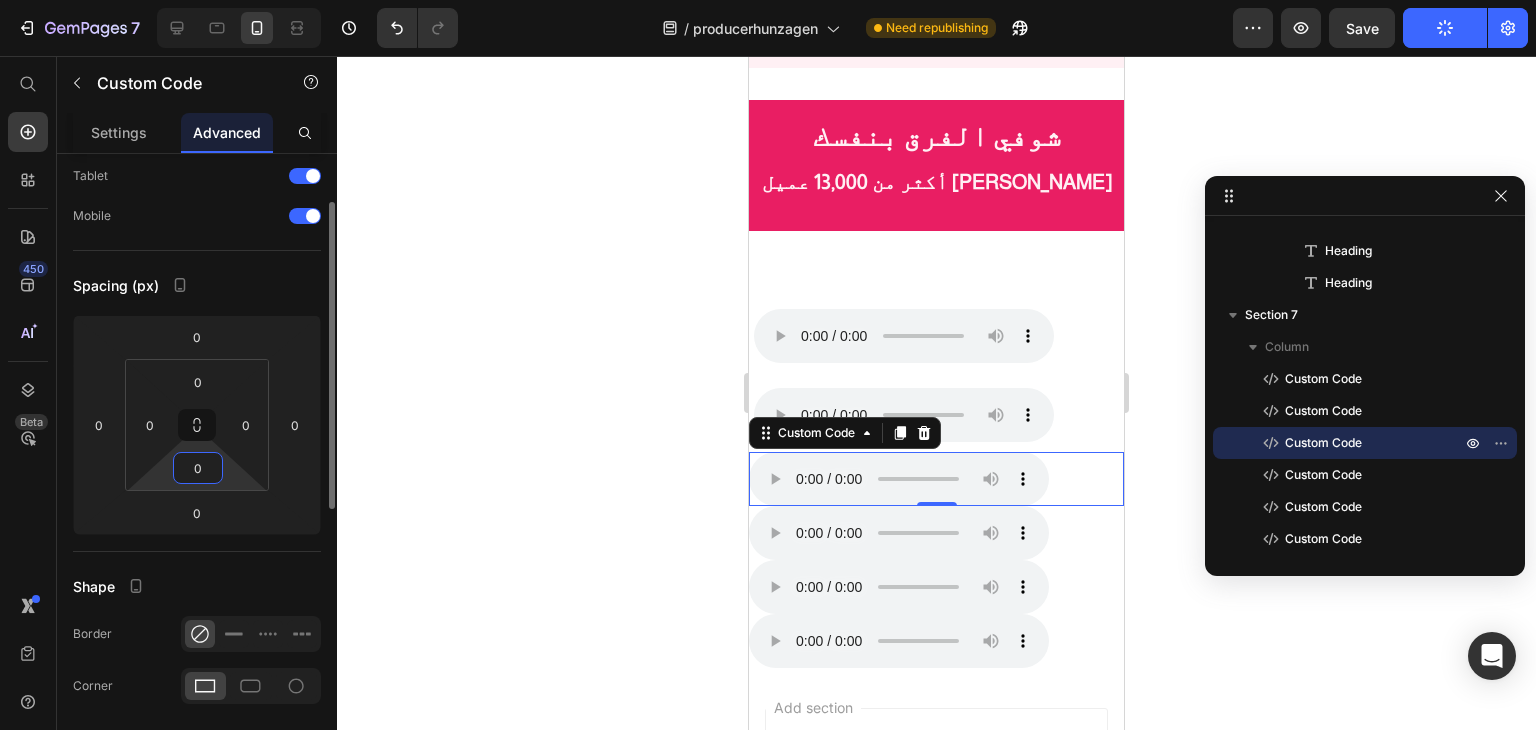paste on "1" 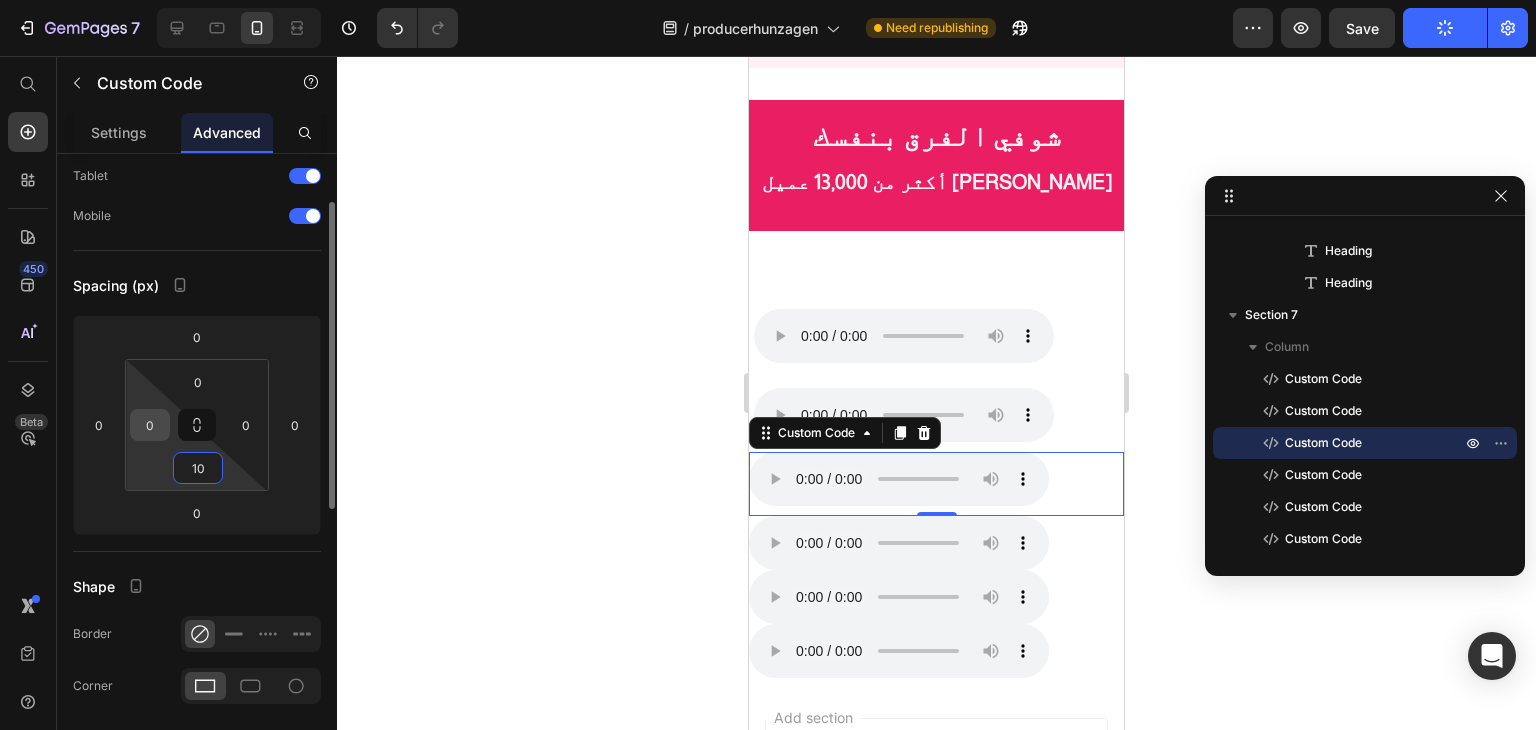 type on "10" 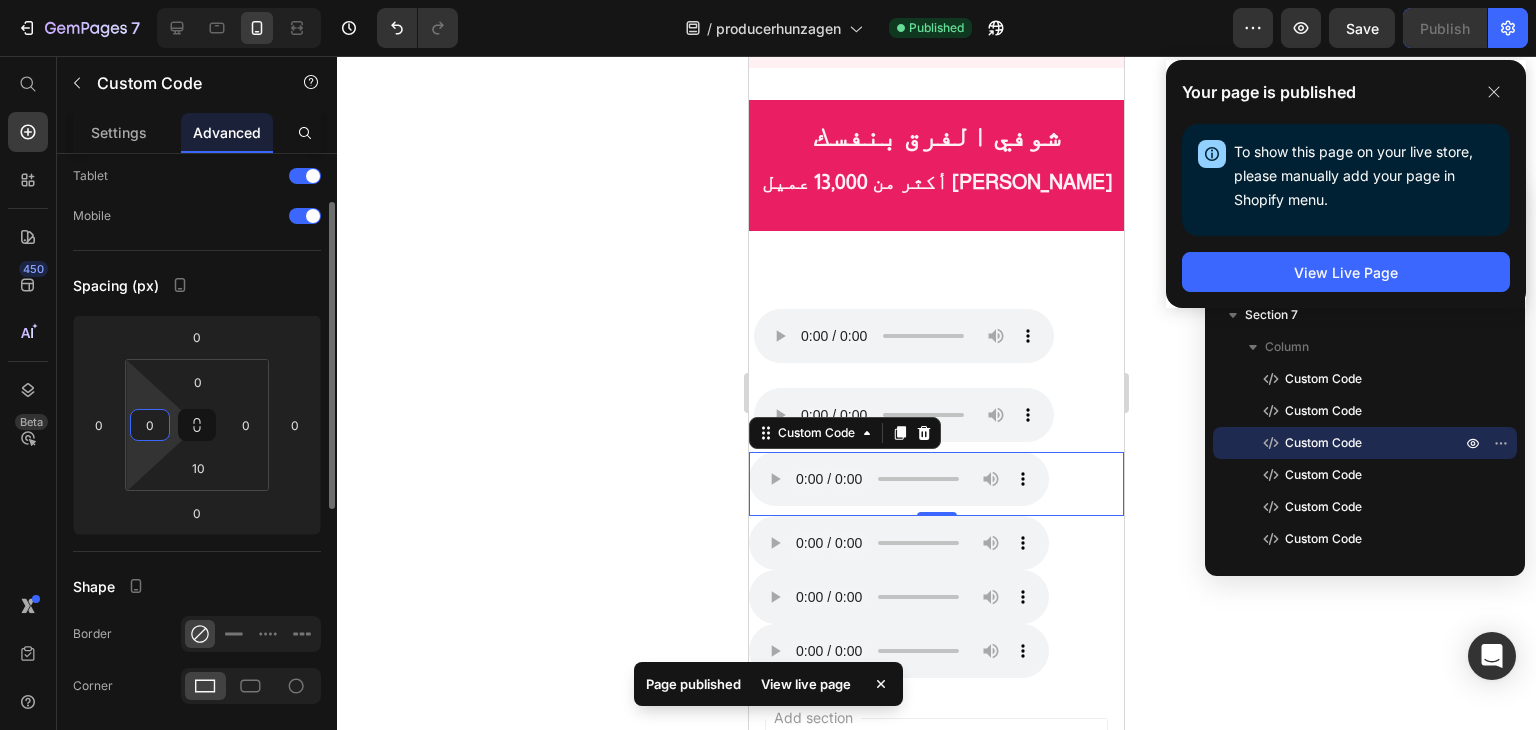 type on "5" 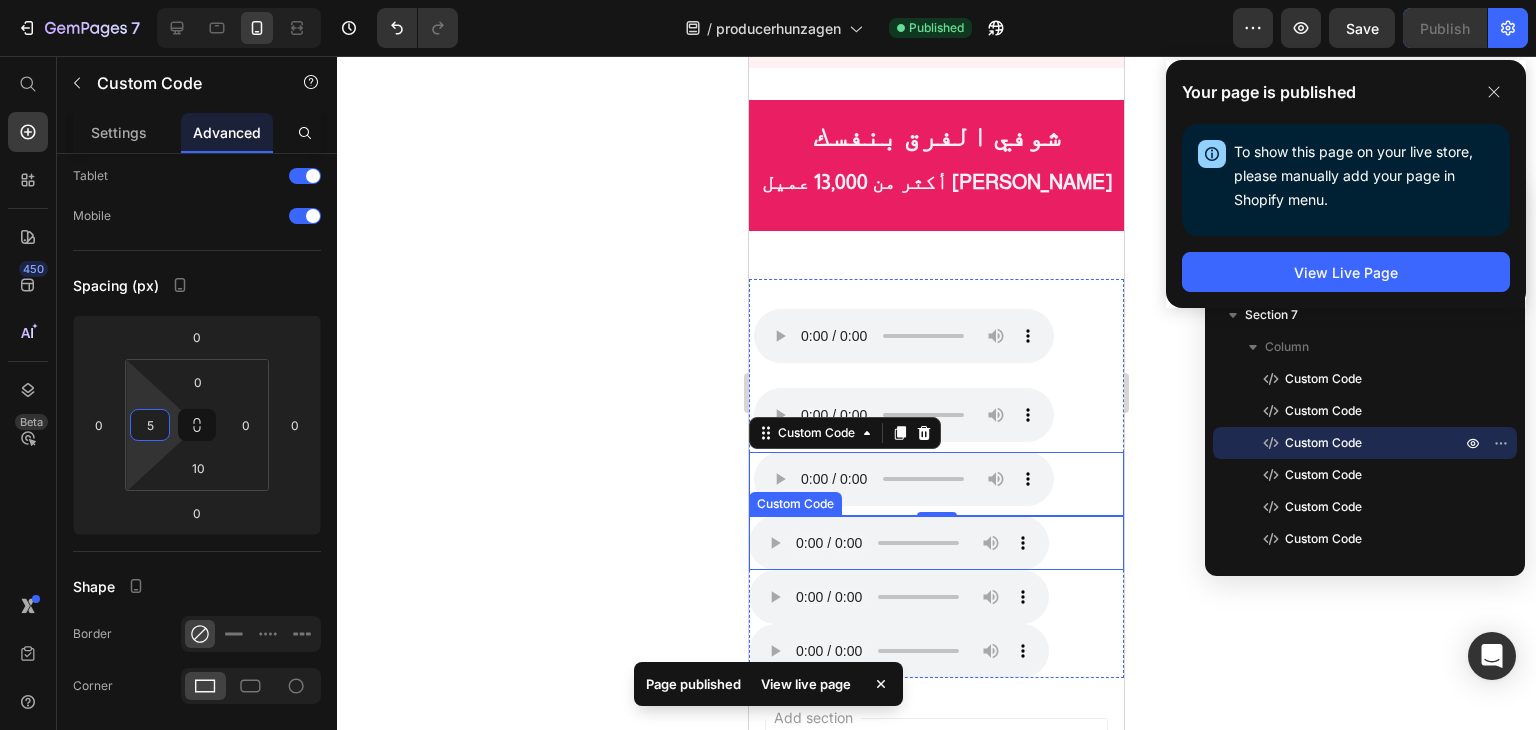 click on "متصفحك لا يدعم تشغيل الصوت." at bounding box center (936, 543) 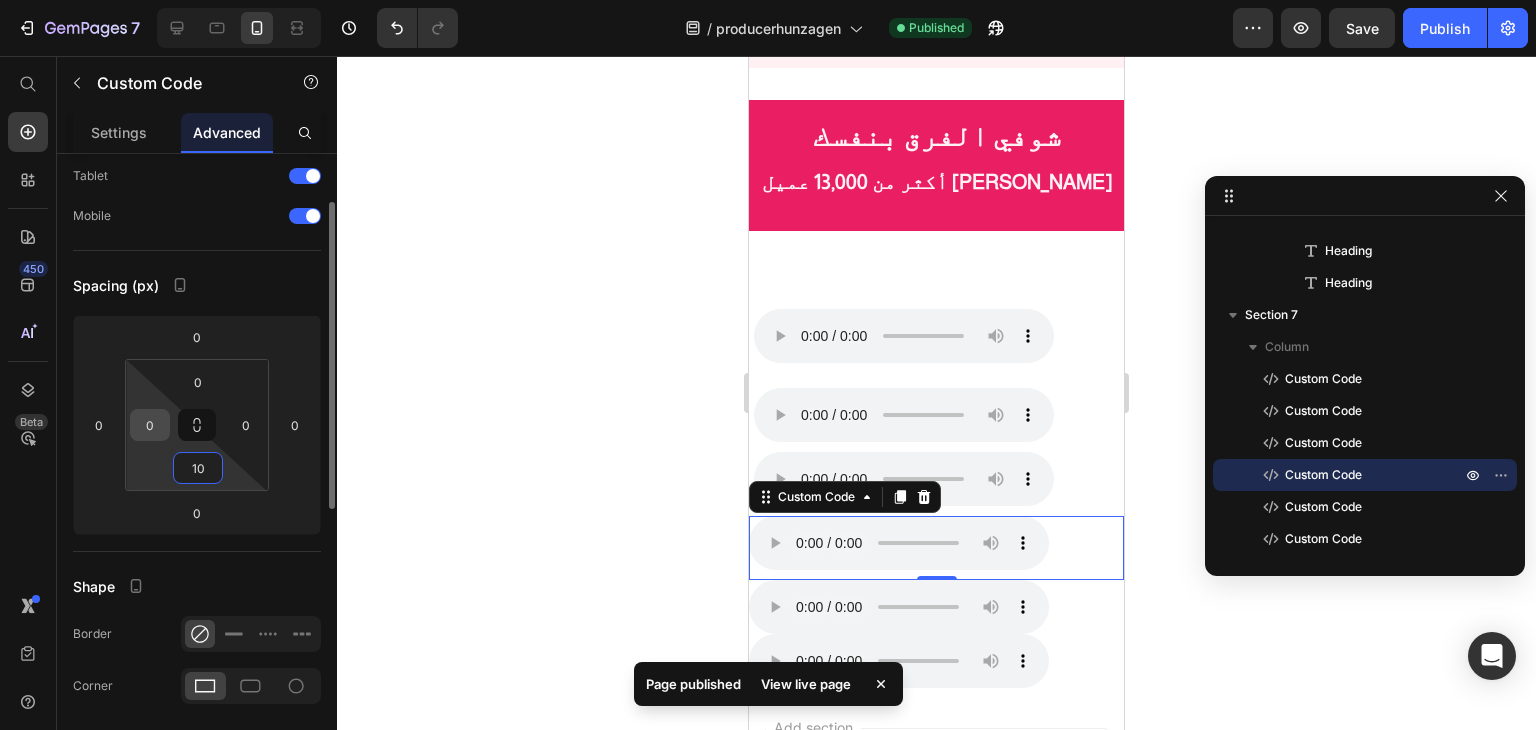 type on "10" 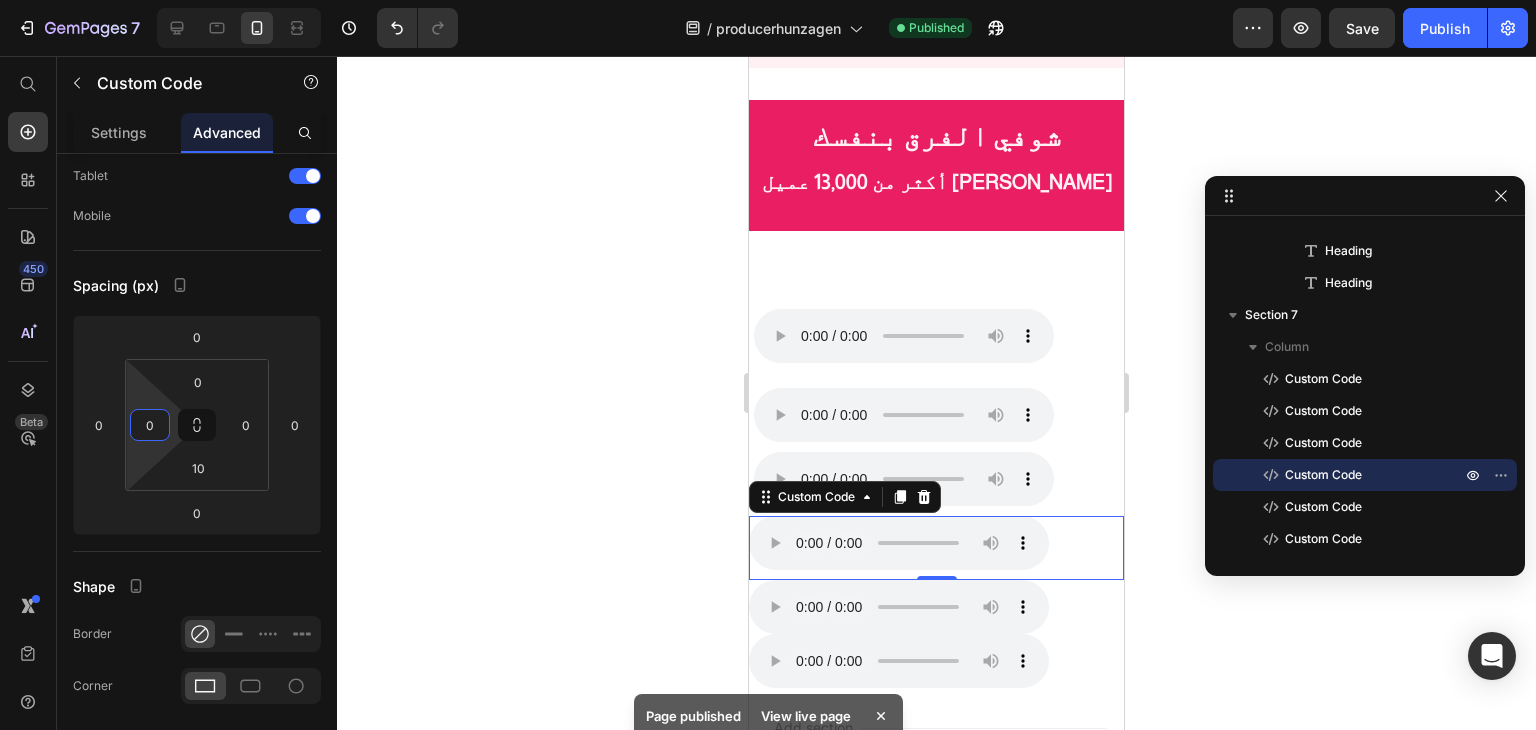 type on "5" 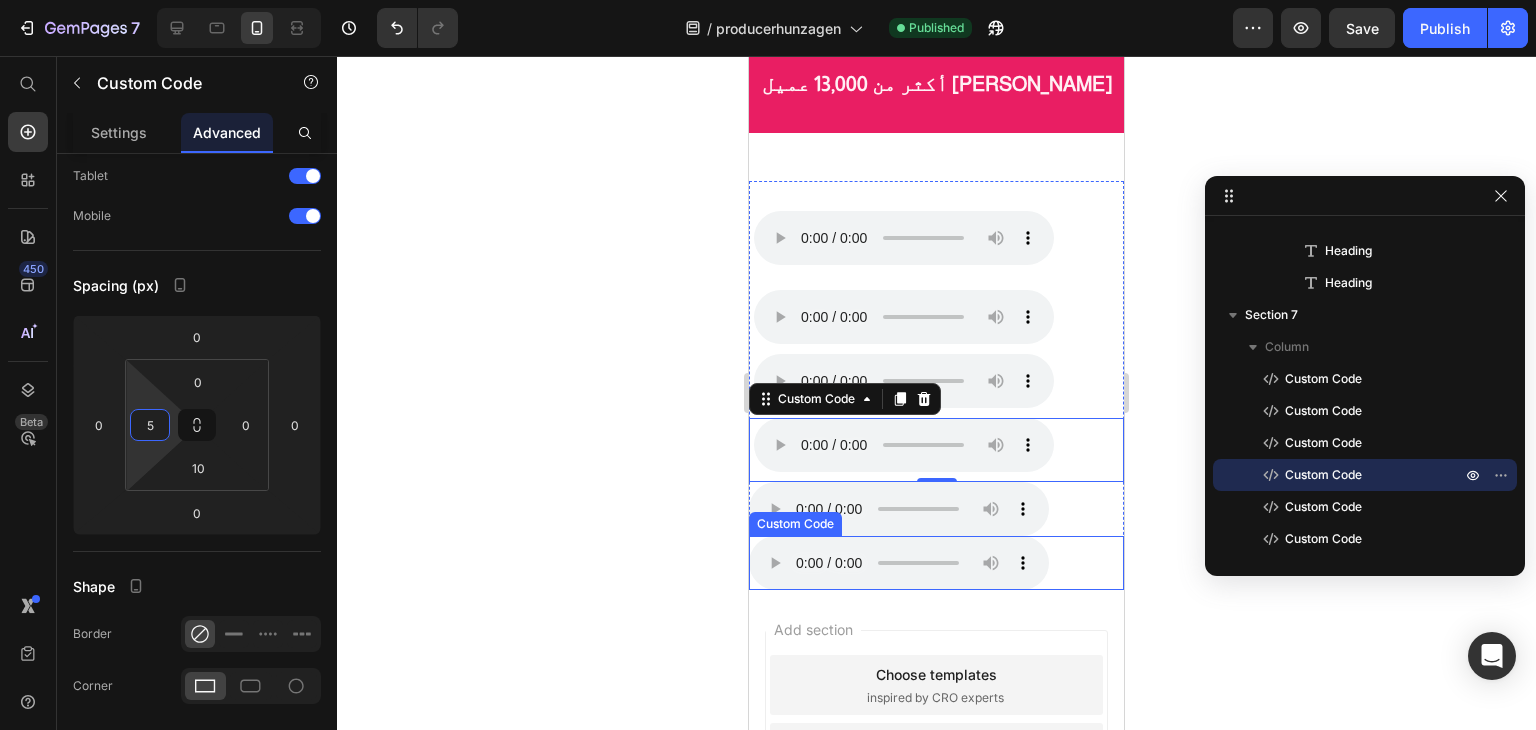 scroll, scrollTop: 2023, scrollLeft: 0, axis: vertical 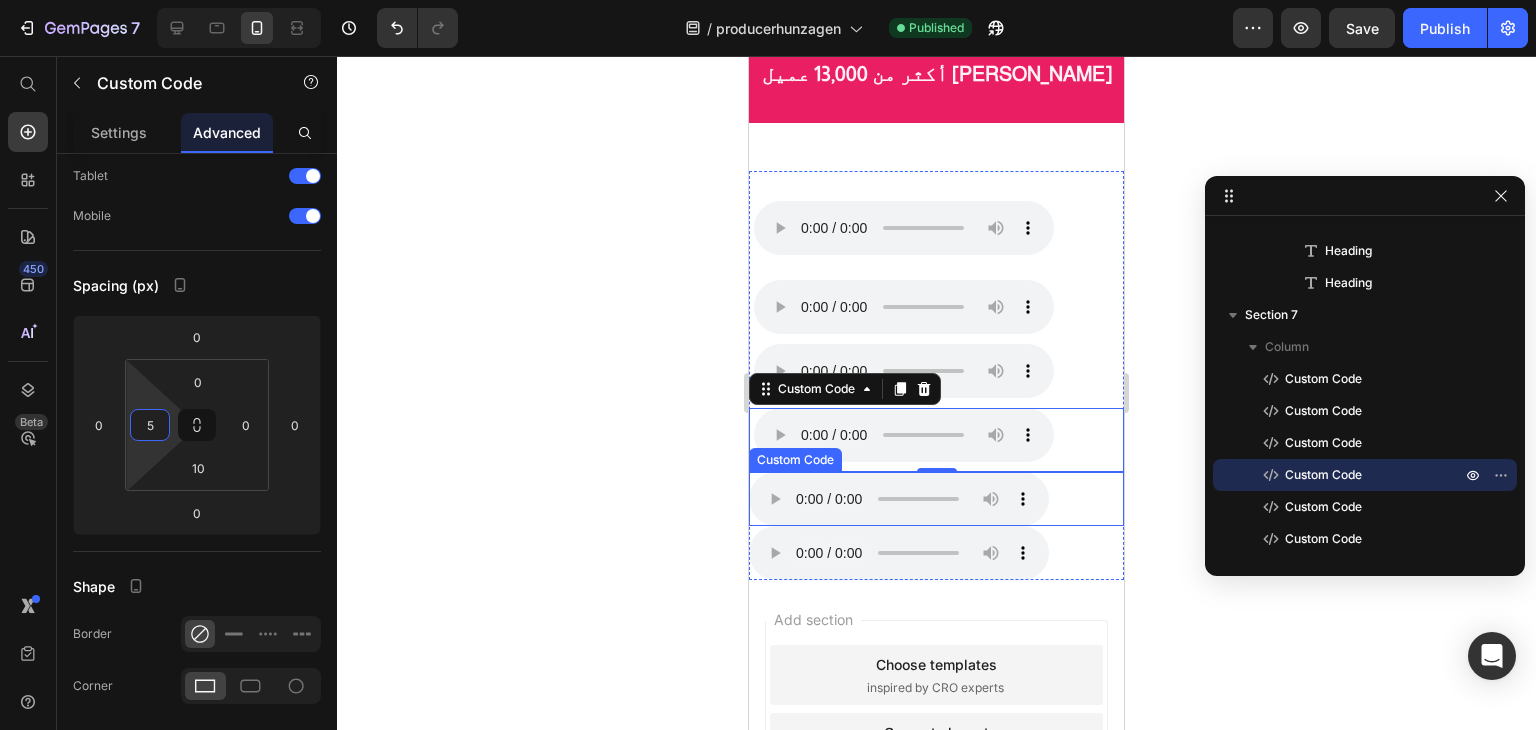 click on "متصفحك لا يدعم تشغيل الصوت." at bounding box center [936, 499] 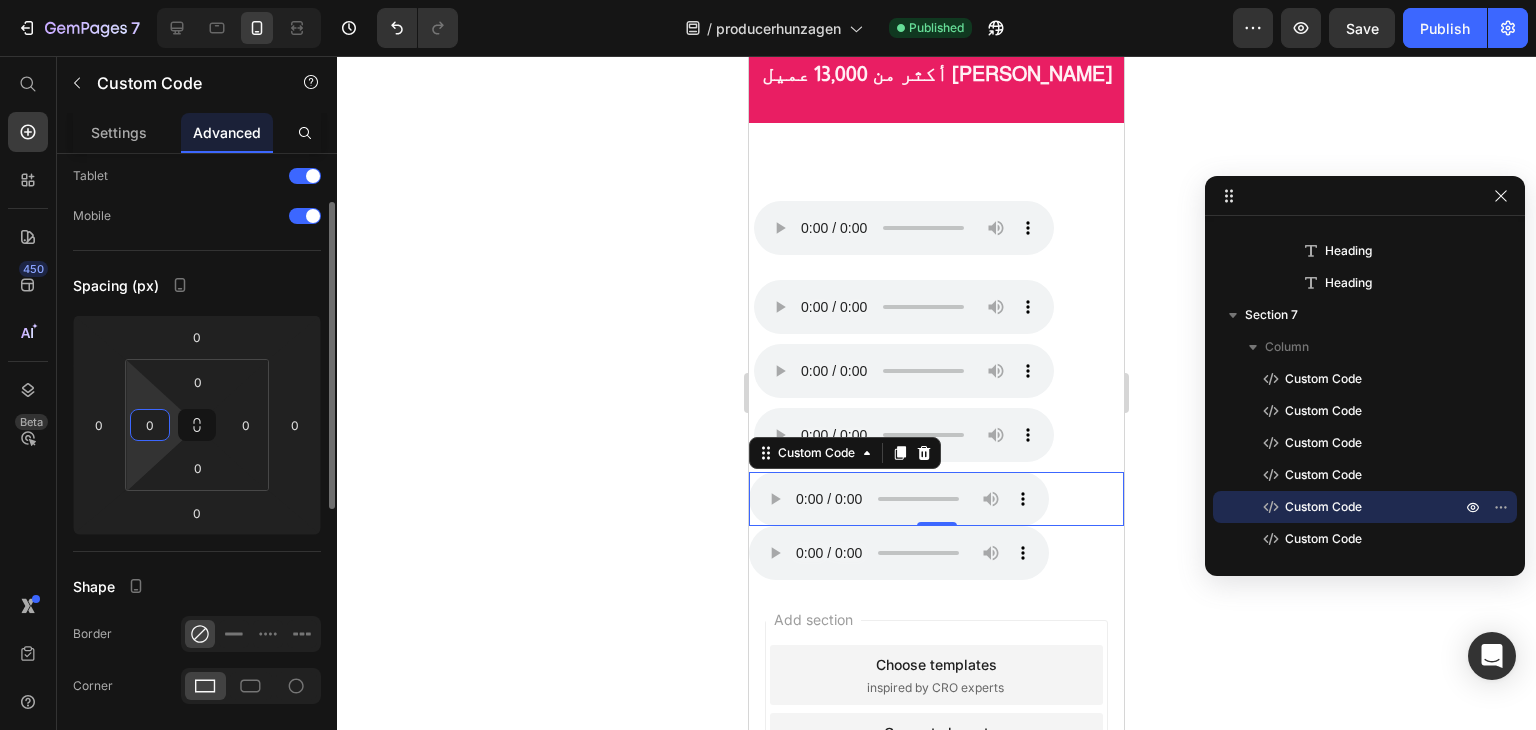 click on "0" at bounding box center [150, 425] 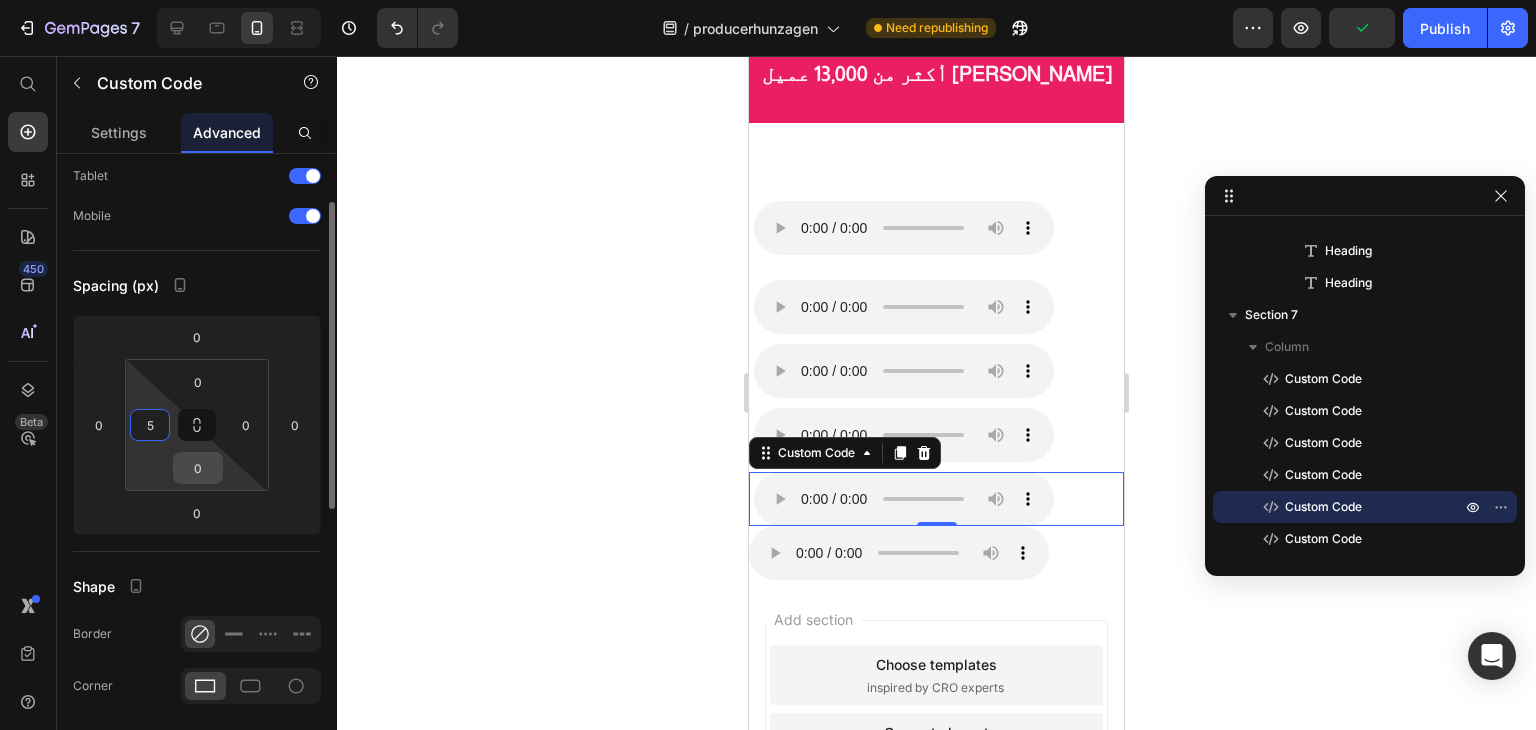 type on "5" 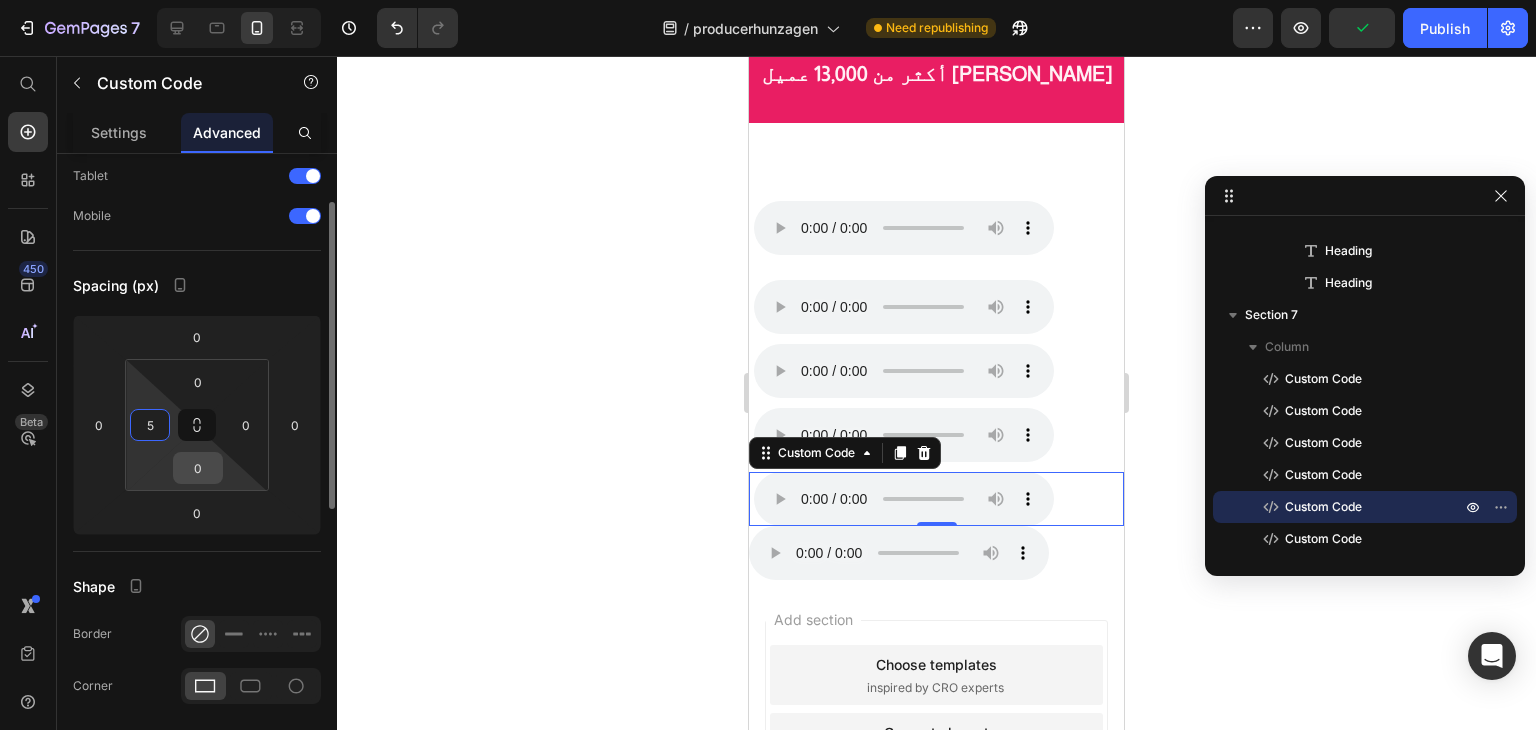 click on "0" at bounding box center (198, 468) 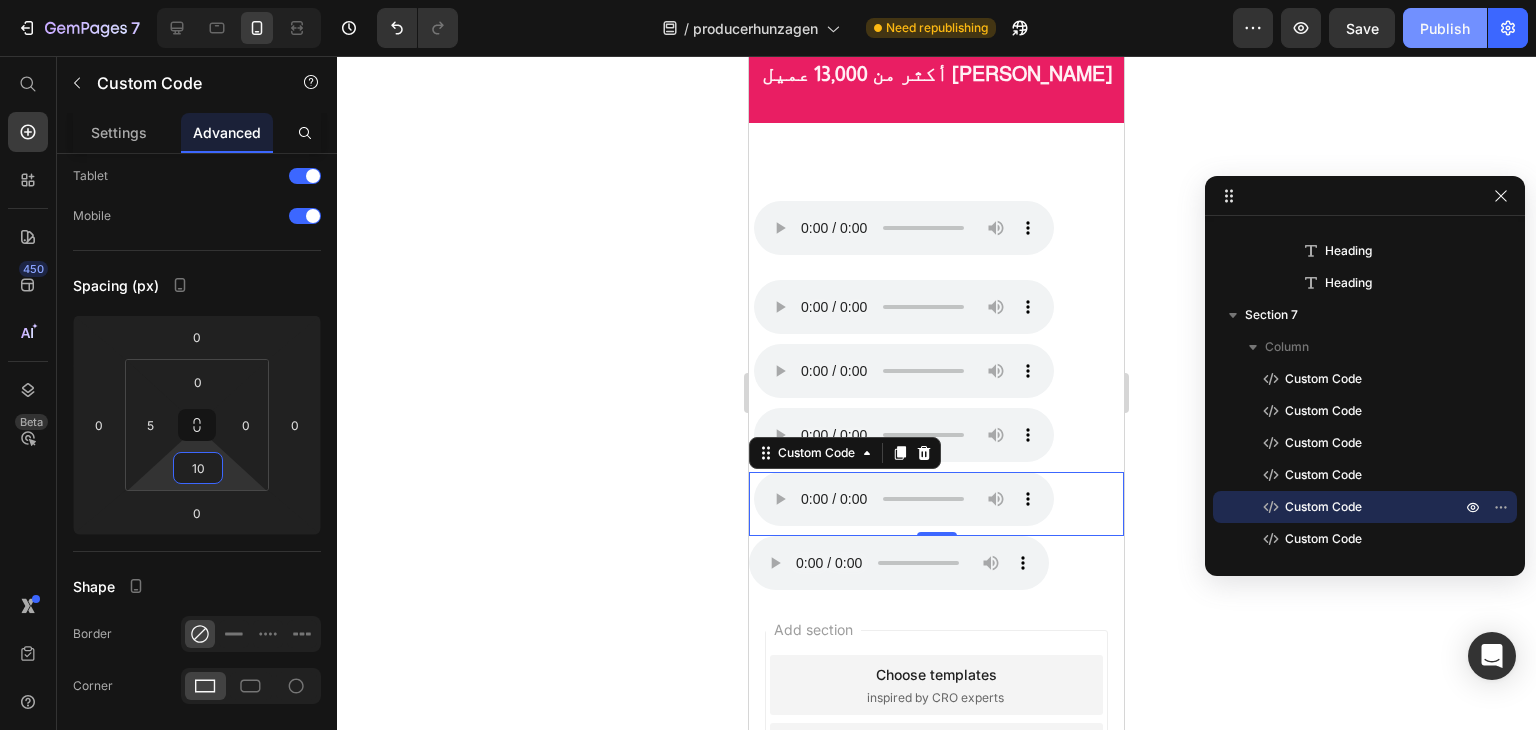 type on "10" 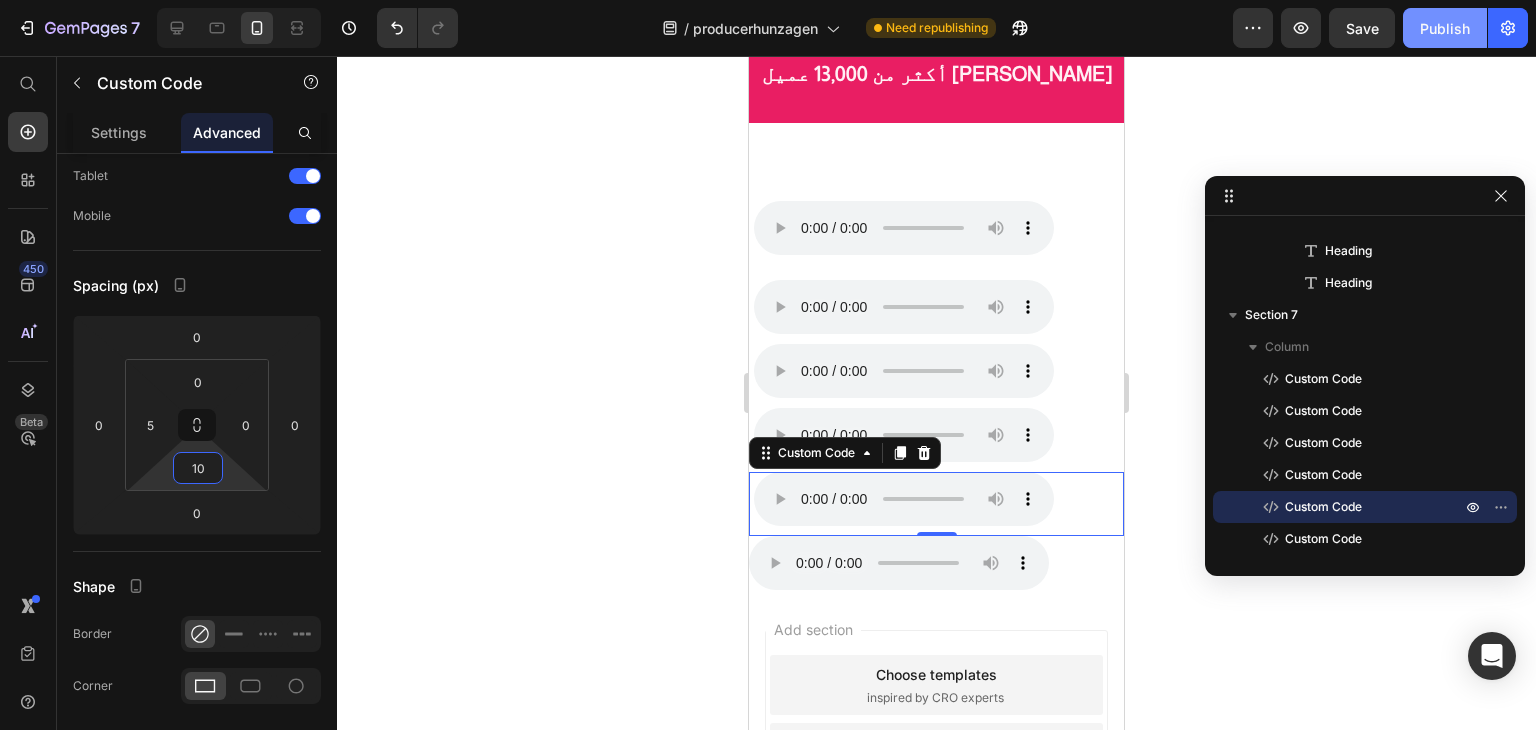 click on "Publish" at bounding box center [1445, 28] 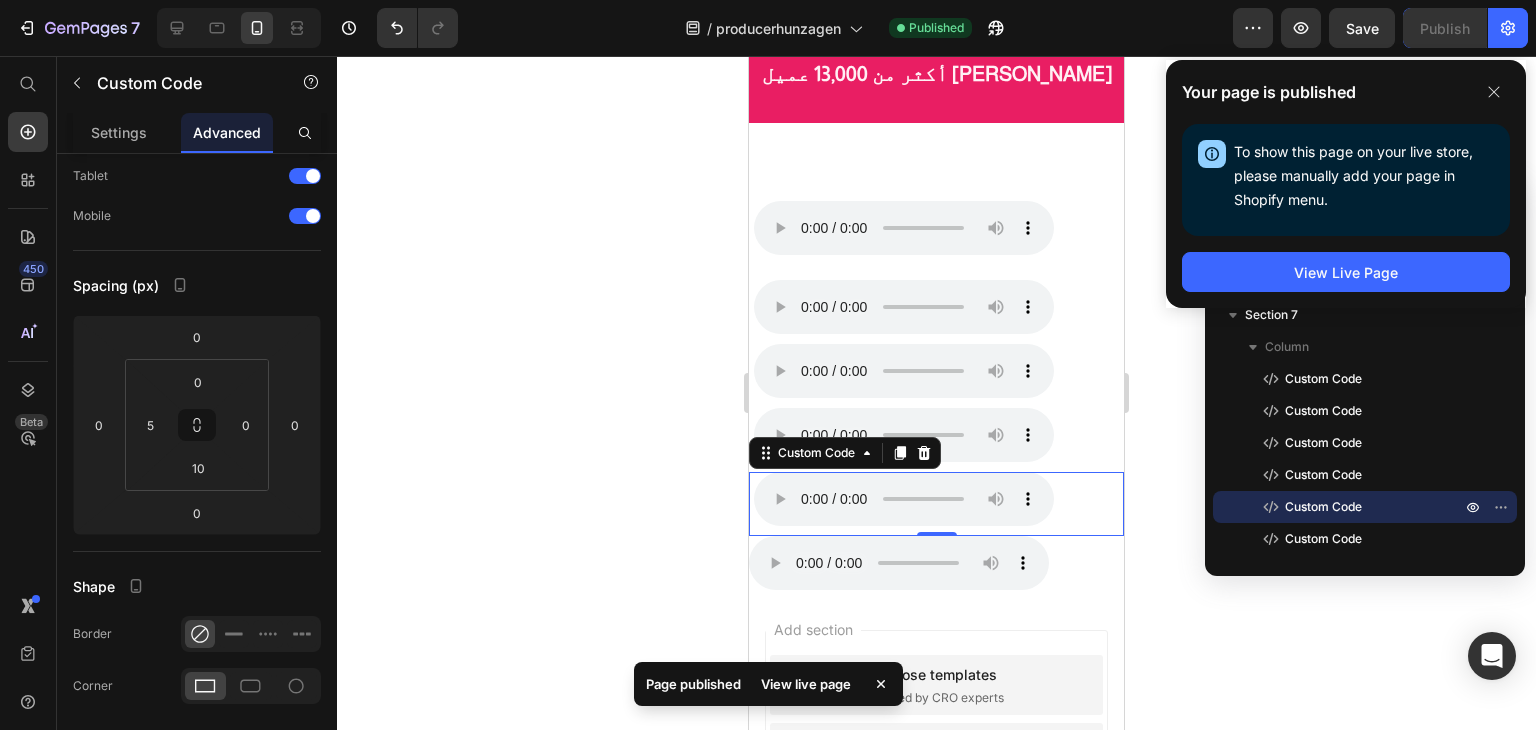 click on "Your page is published To show this page on your live store, please manually add your page in Shopify menu. Open Shopify Menu View Live Page" 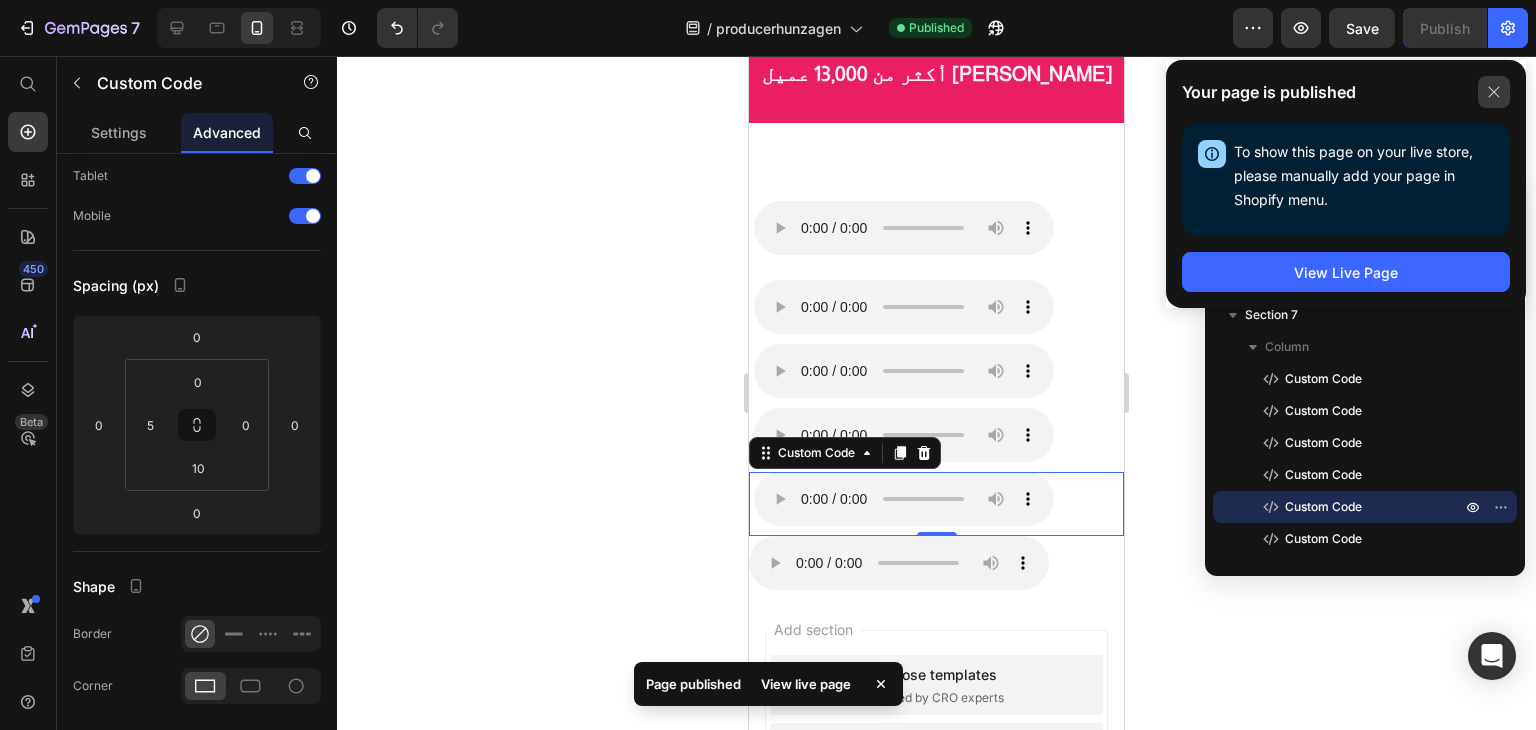 click 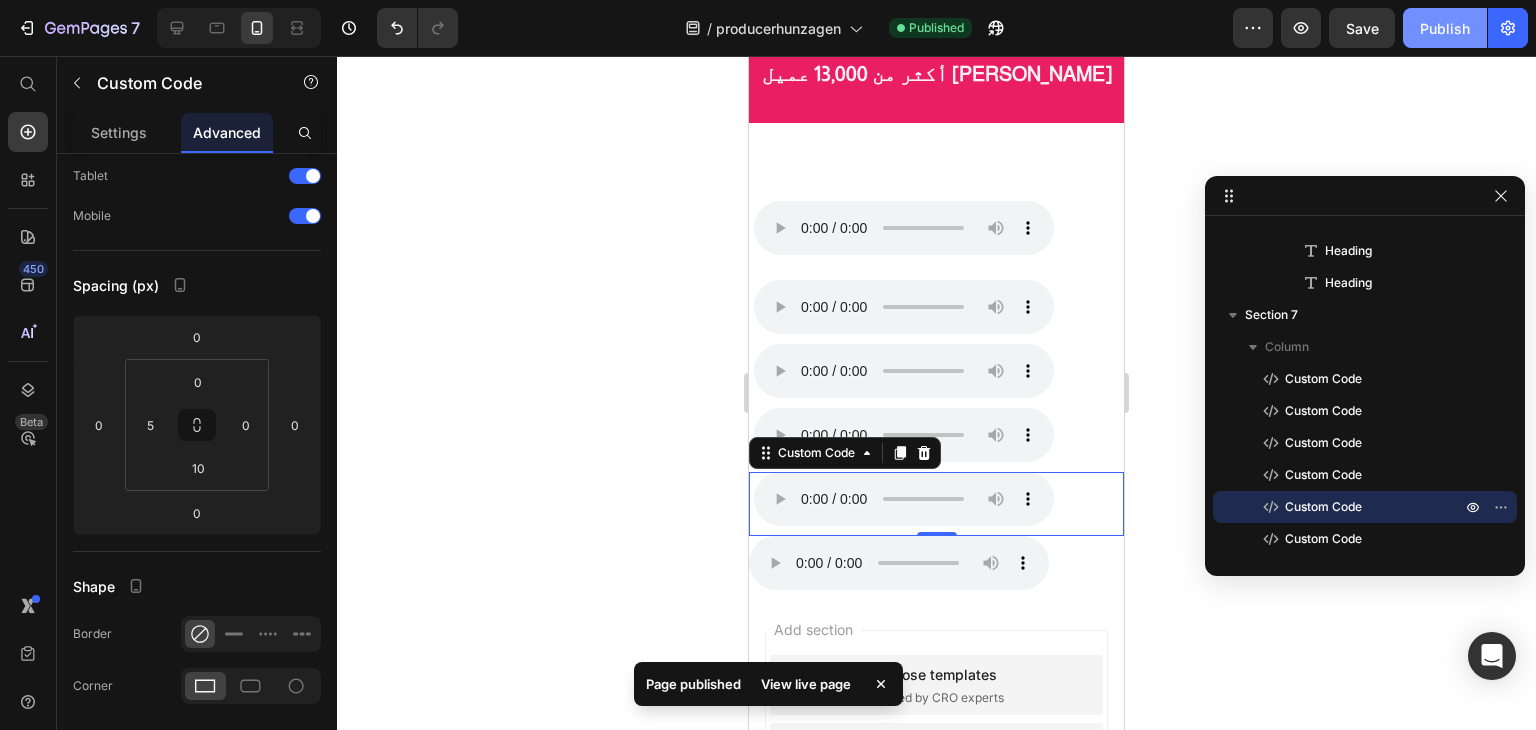 click on "Publish" at bounding box center (1445, 28) 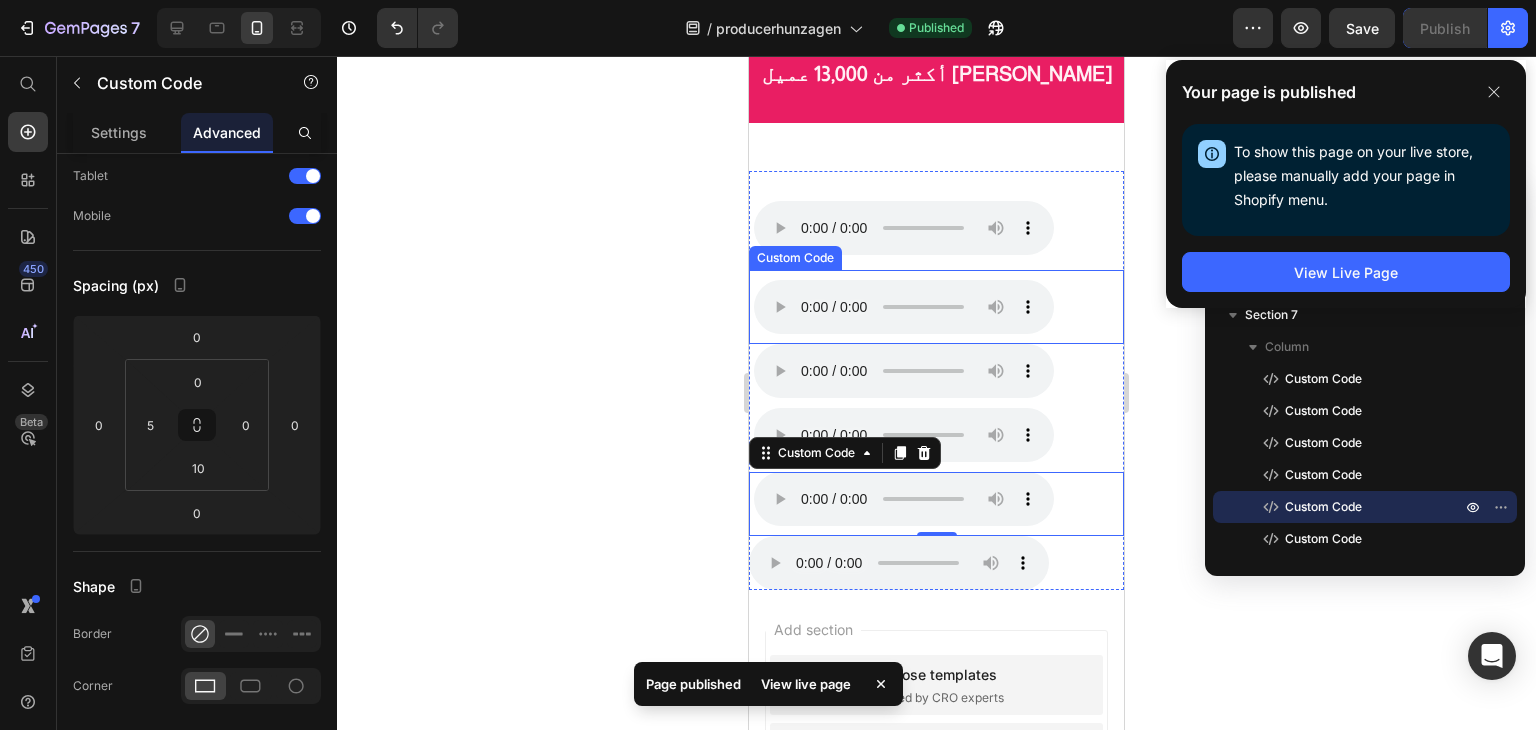 click on "متصفحك لا يدعم تشغيل الصوت." at bounding box center [939, 307] 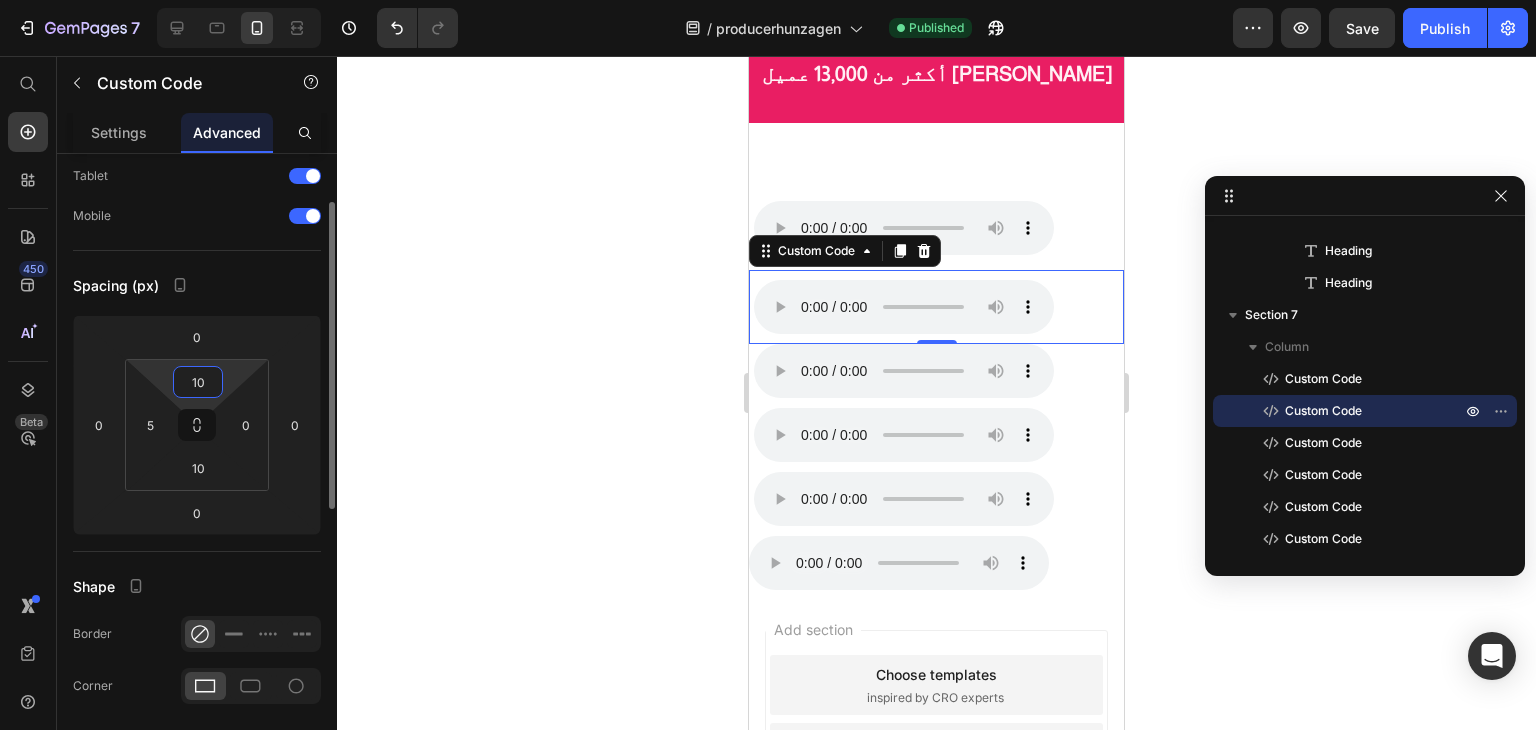click on "10" at bounding box center [198, 382] 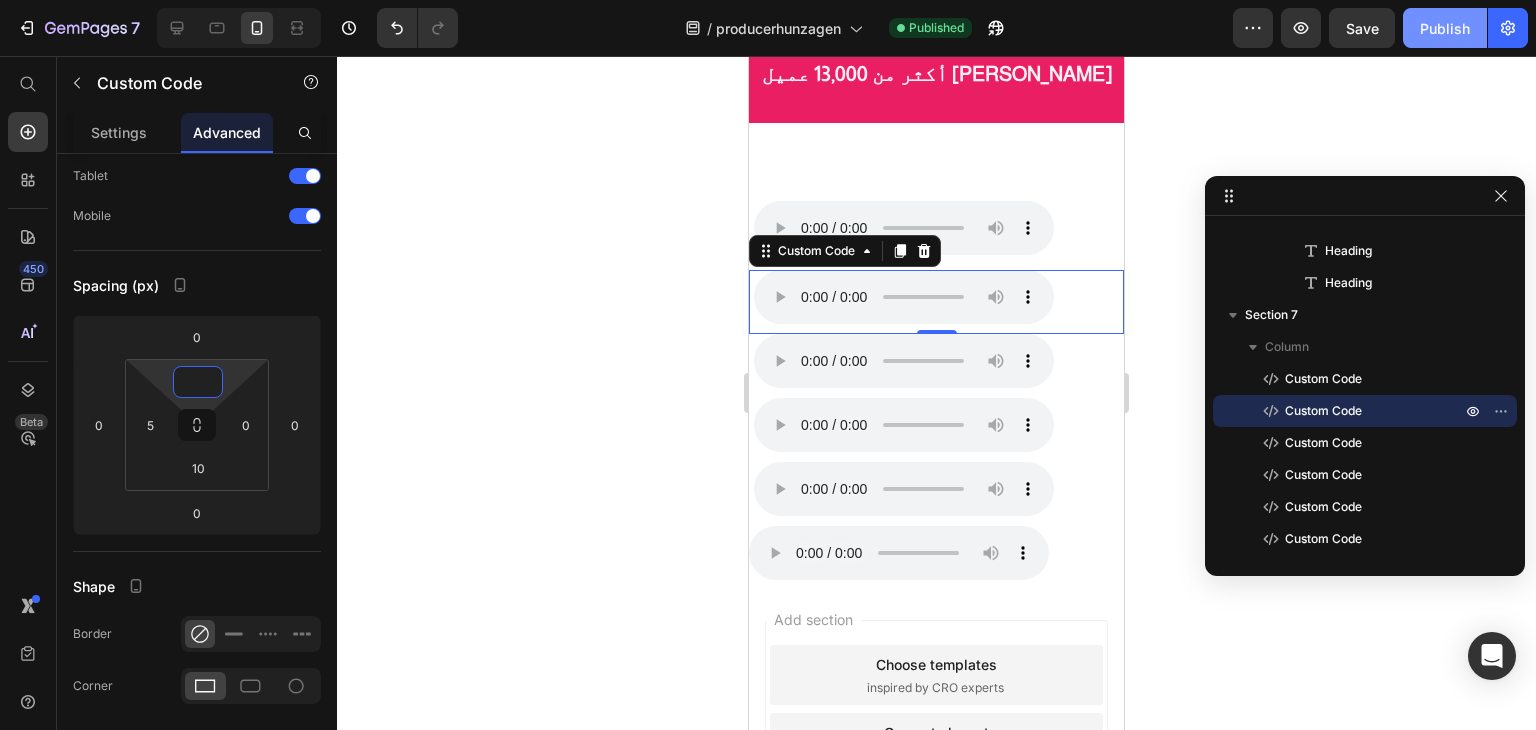 type on "0" 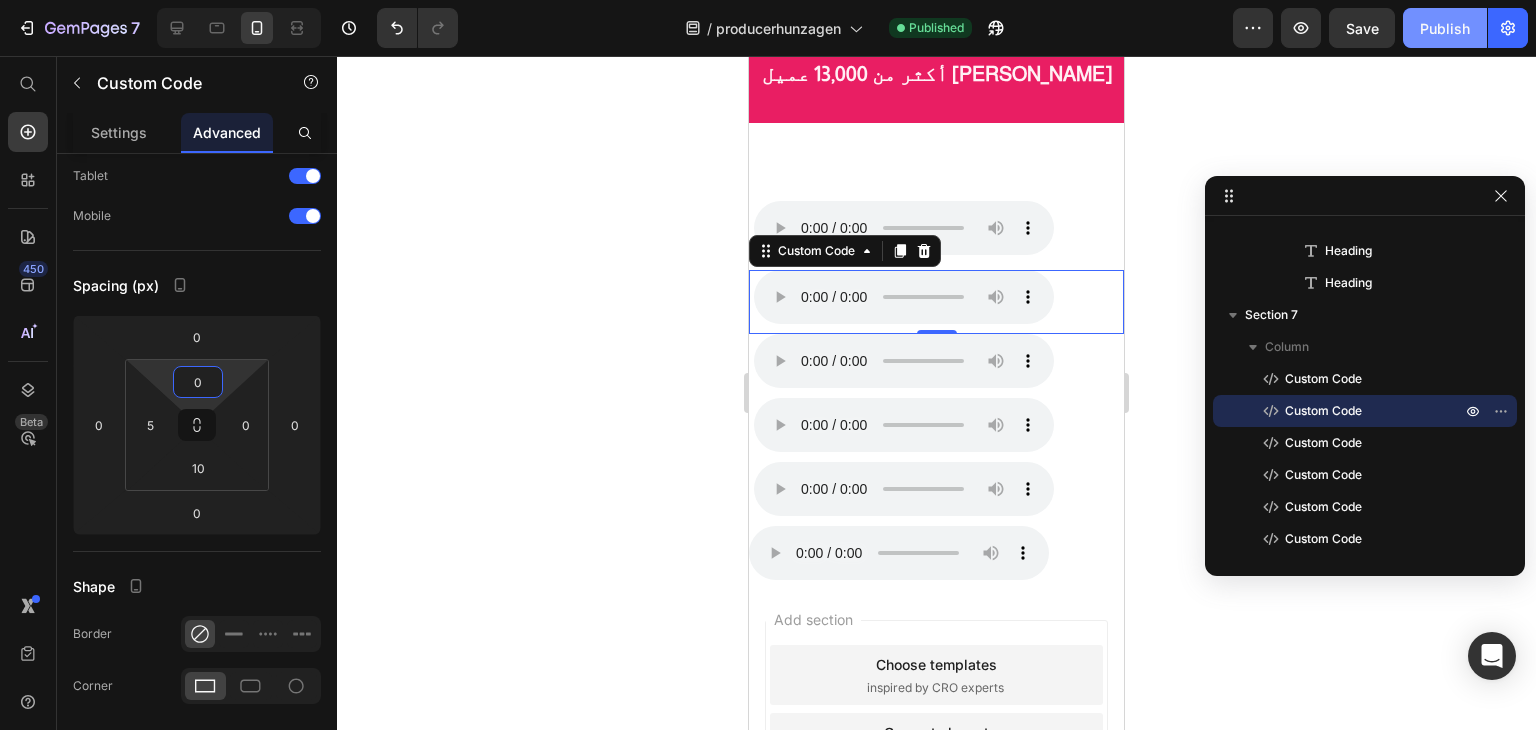 click on "Publish" at bounding box center [1445, 28] 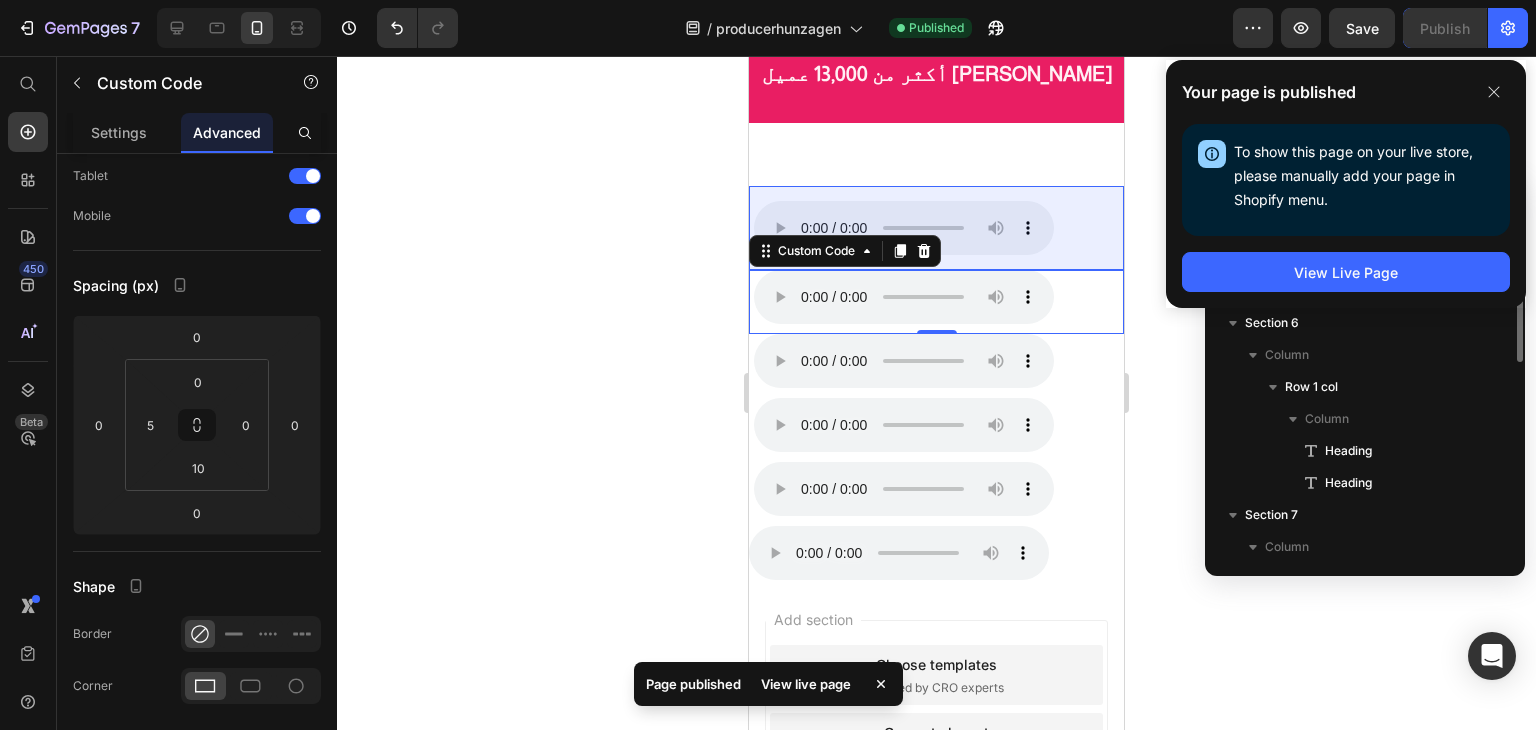 scroll, scrollTop: 457, scrollLeft: 0, axis: vertical 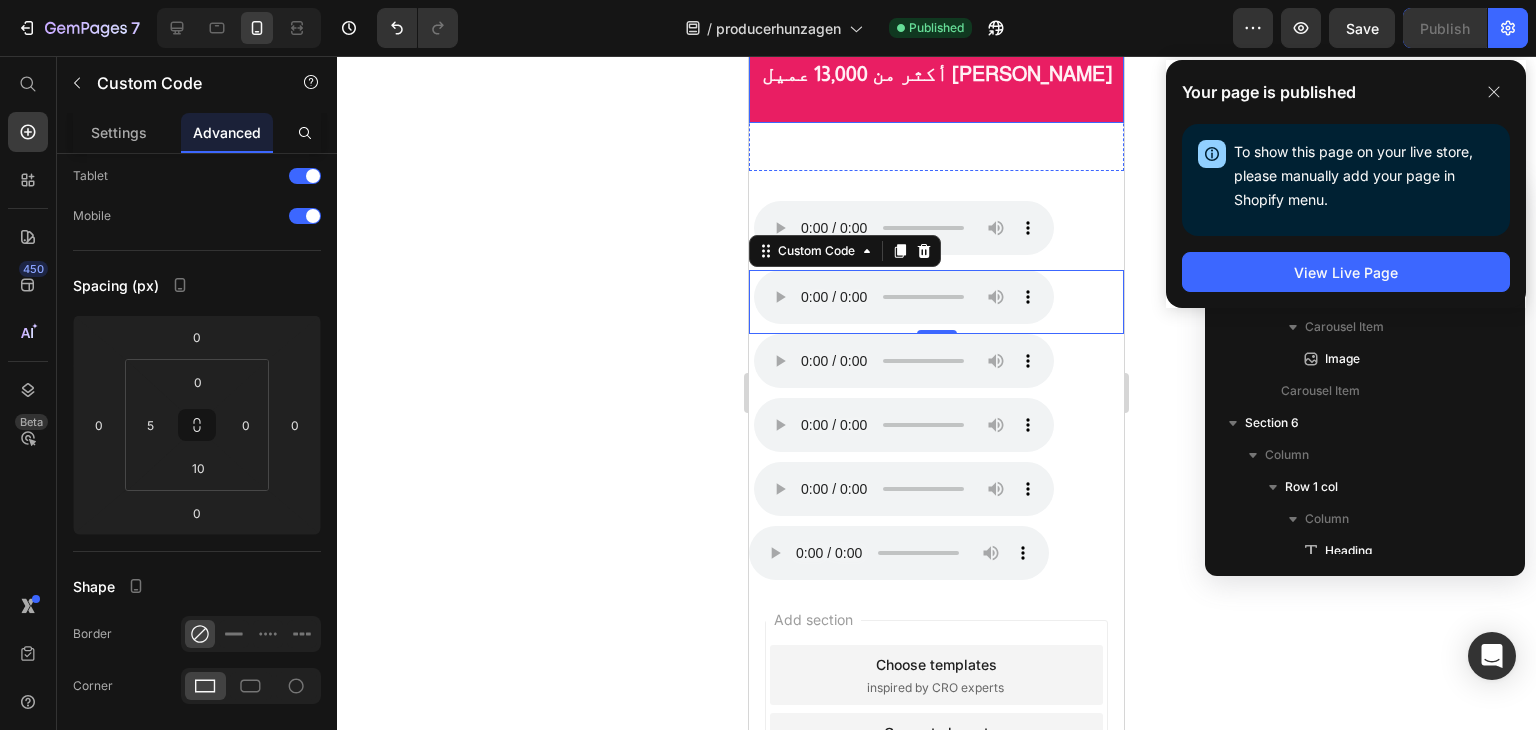 click on "شوفي الفرق بنفسك Heading أكثر من 13,000 عميل سعيد Heading" at bounding box center [936, 66] 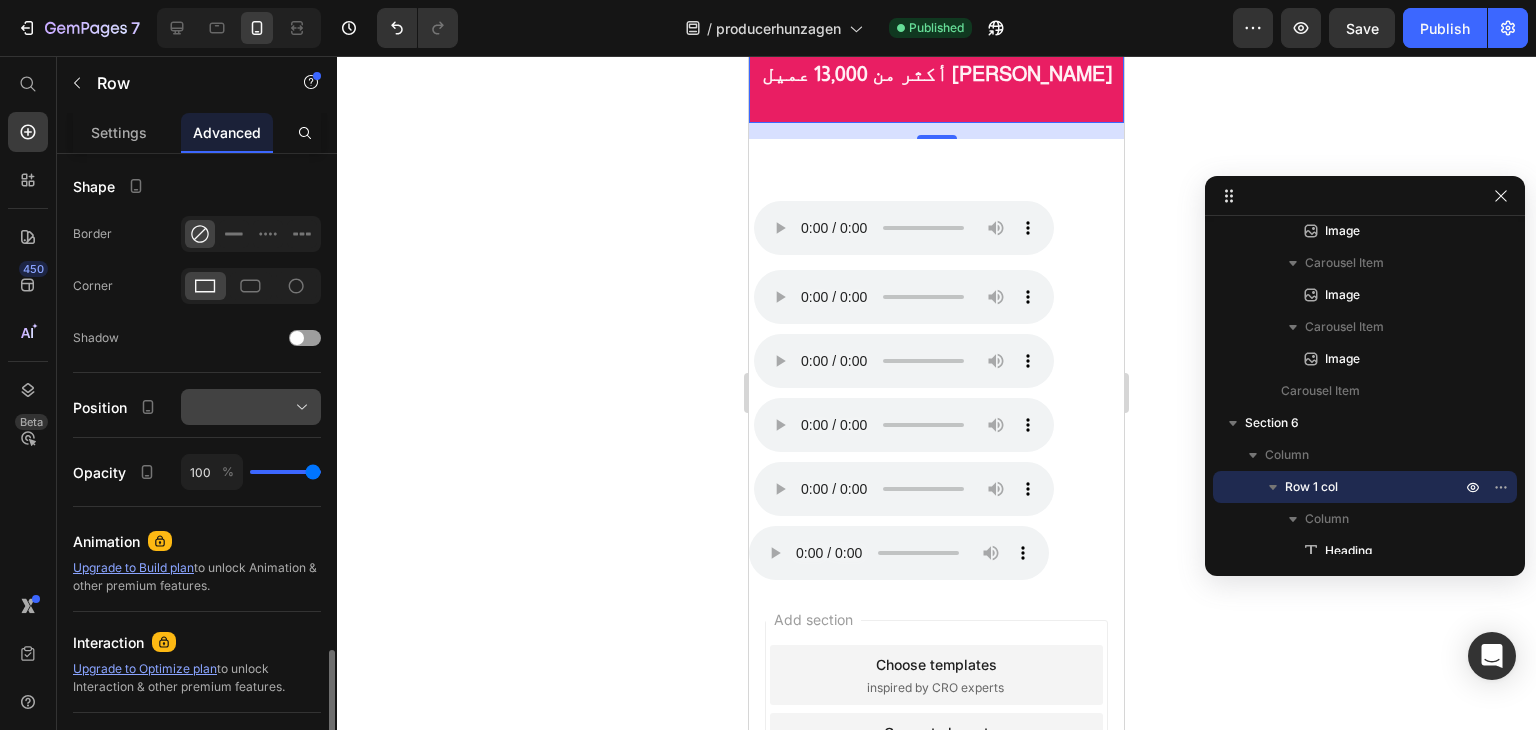 scroll, scrollTop: 670, scrollLeft: 0, axis: vertical 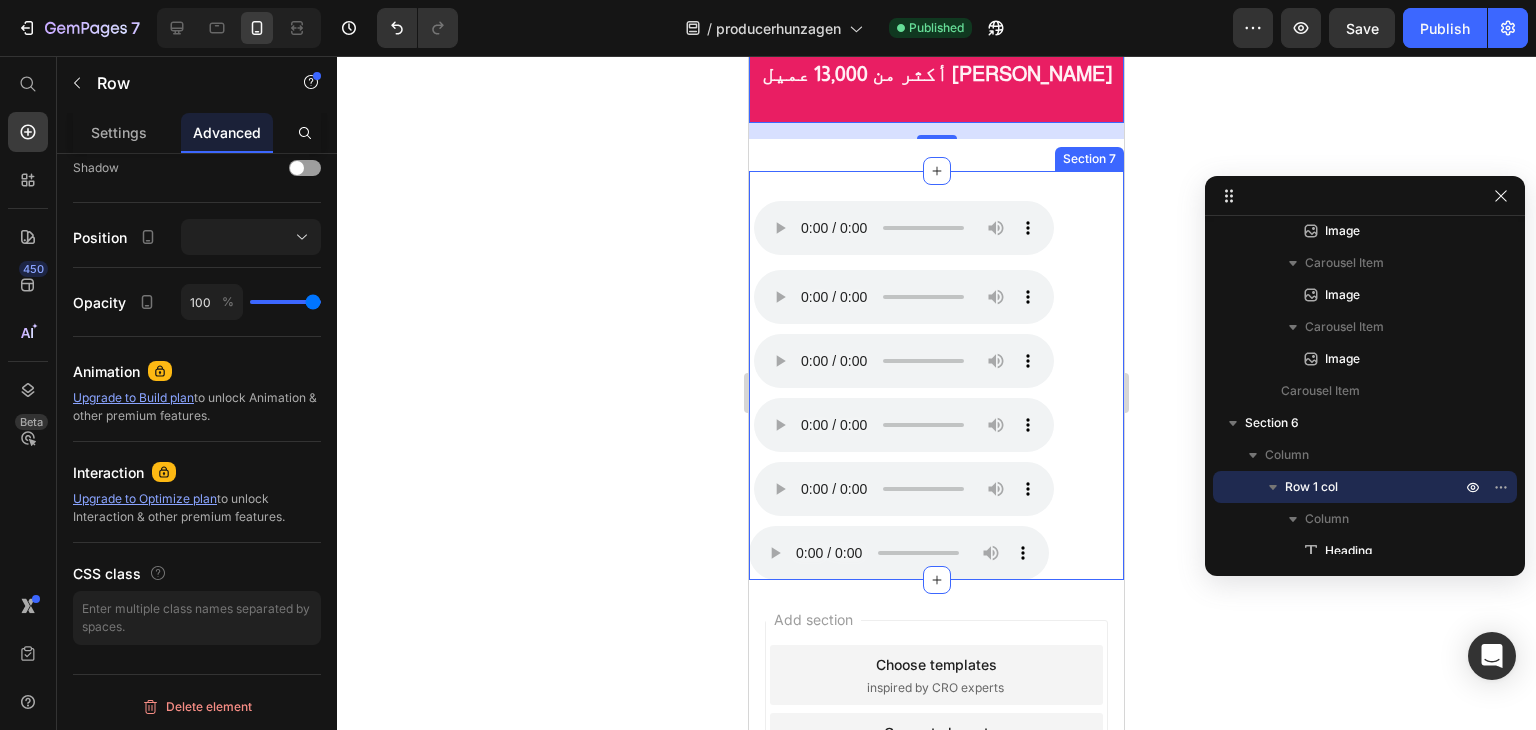 click on "Section 7" at bounding box center (1089, 159) 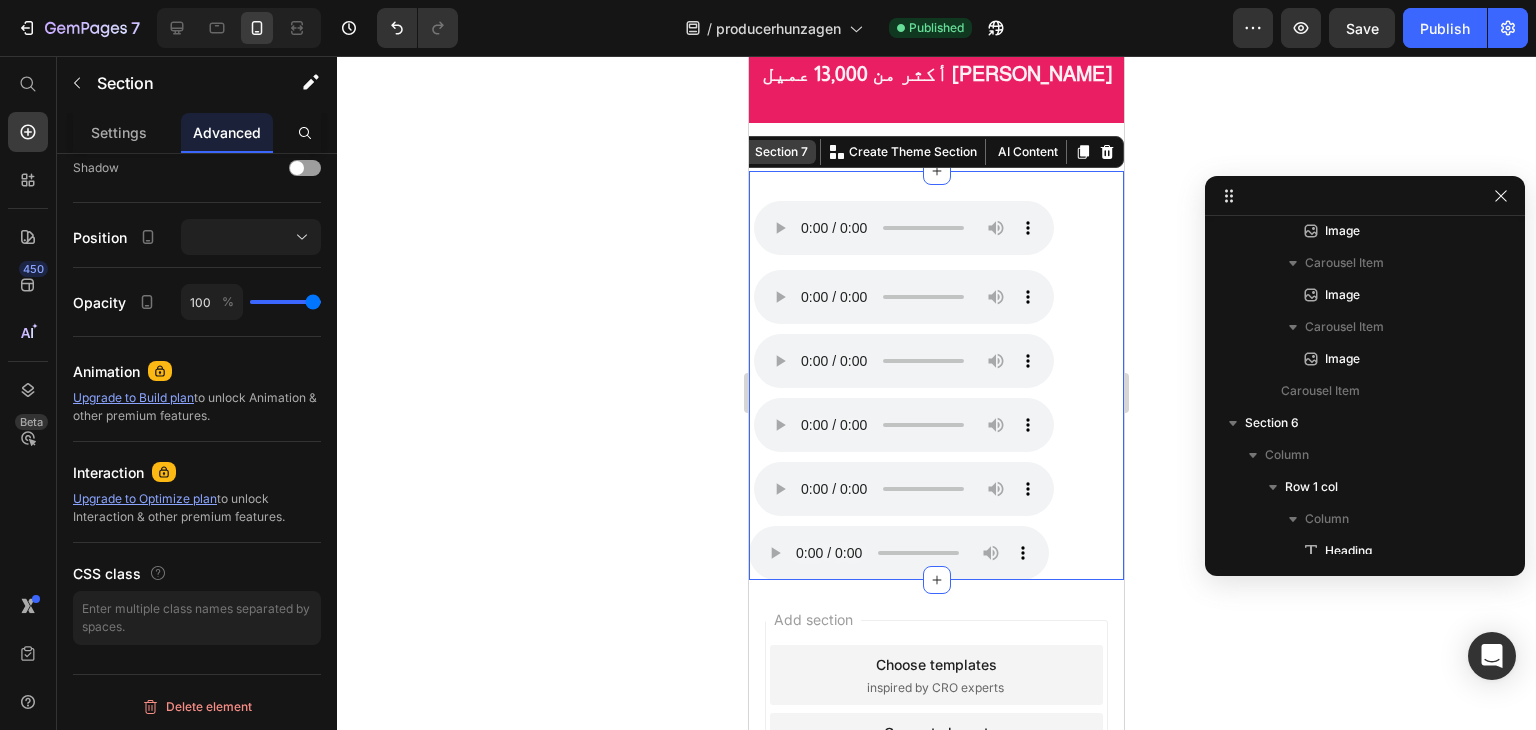 scroll, scrollTop: 698, scrollLeft: 0, axis: vertical 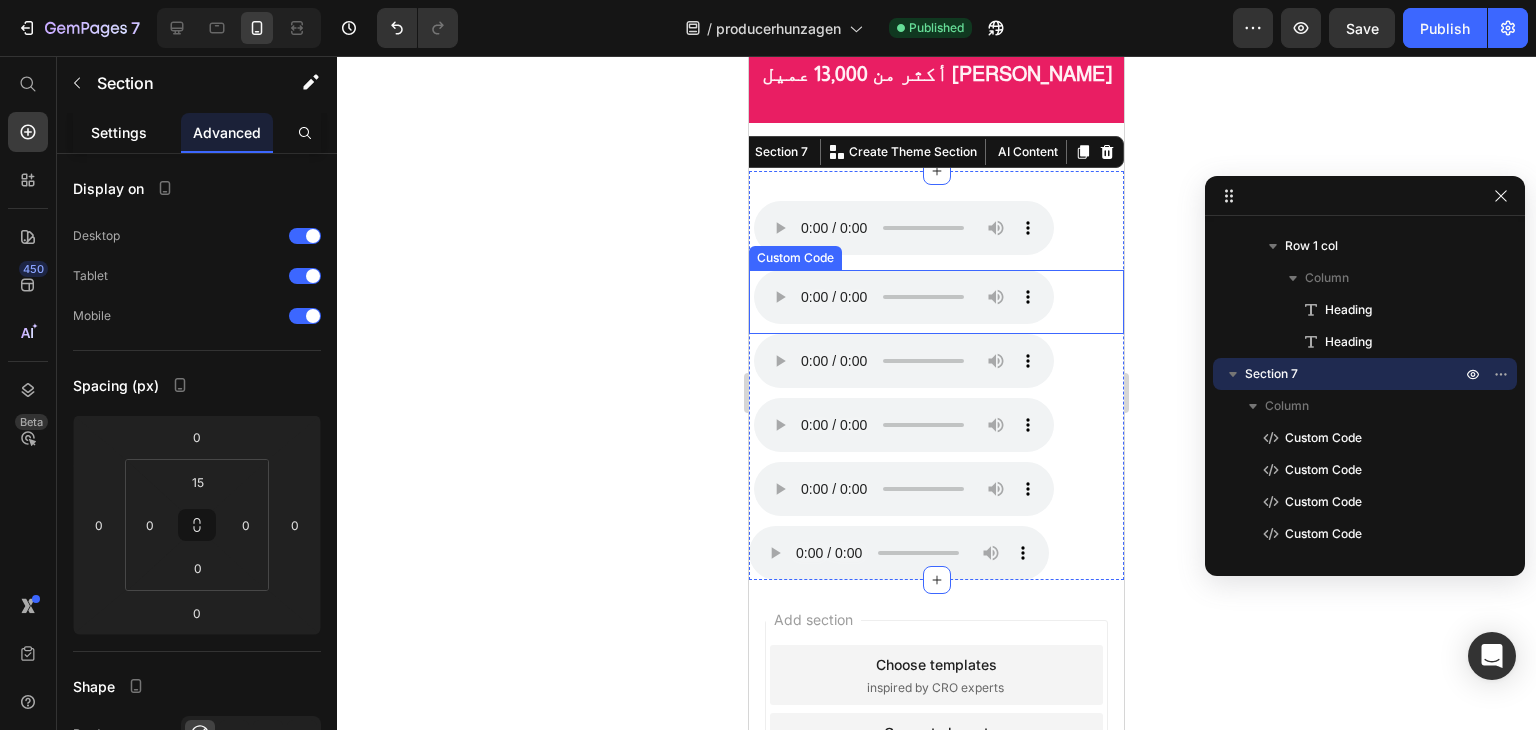 click on "Settings" 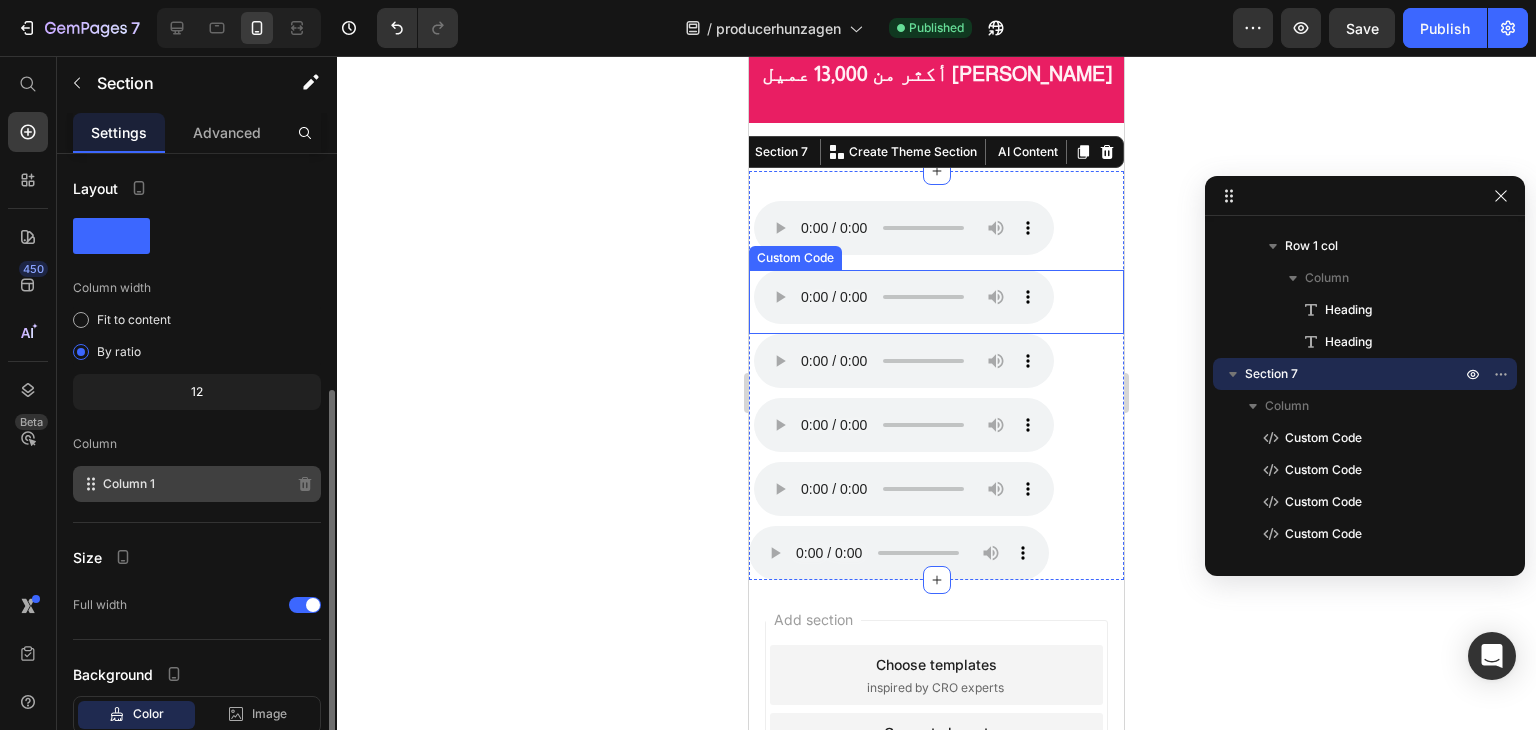 scroll, scrollTop: 129, scrollLeft: 0, axis: vertical 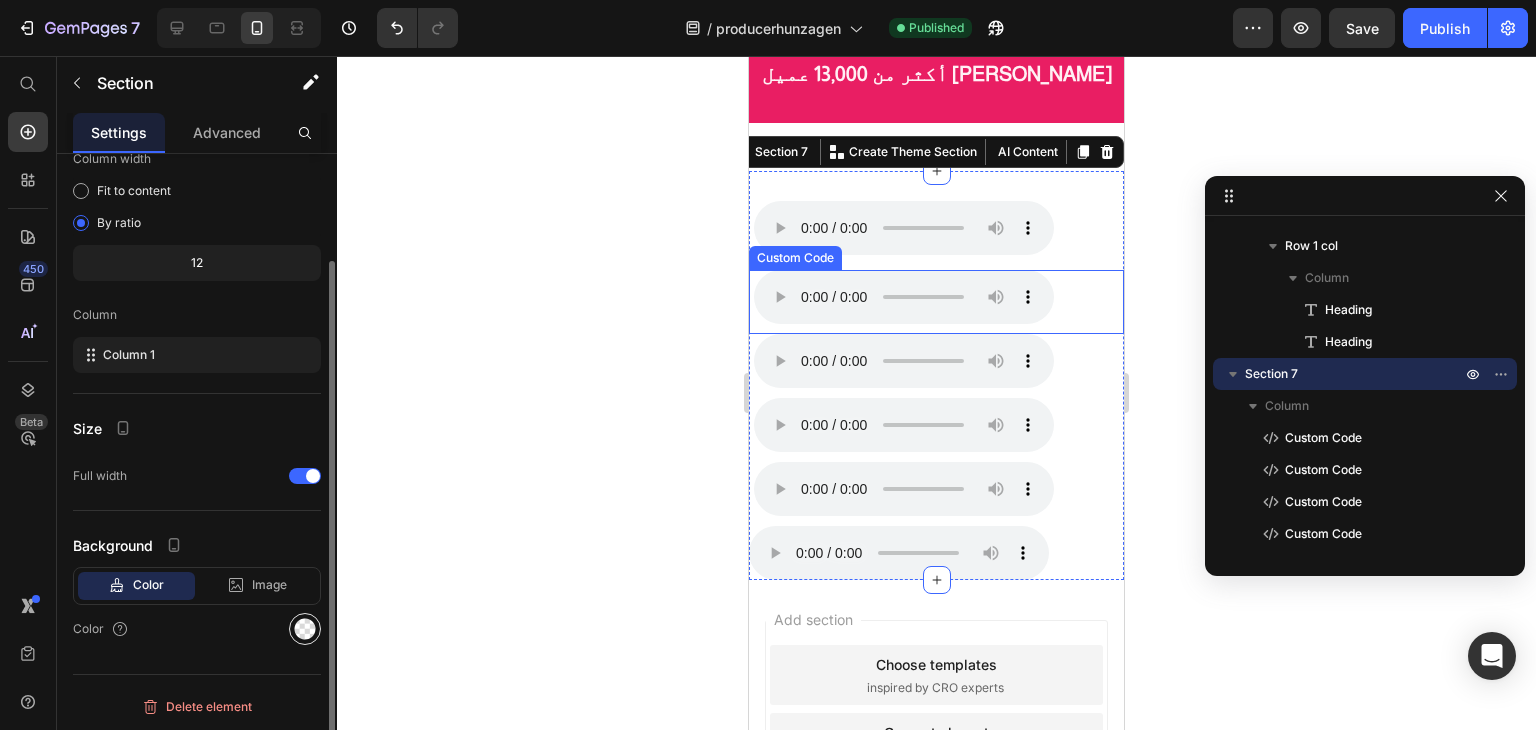 click at bounding box center (305, 629) 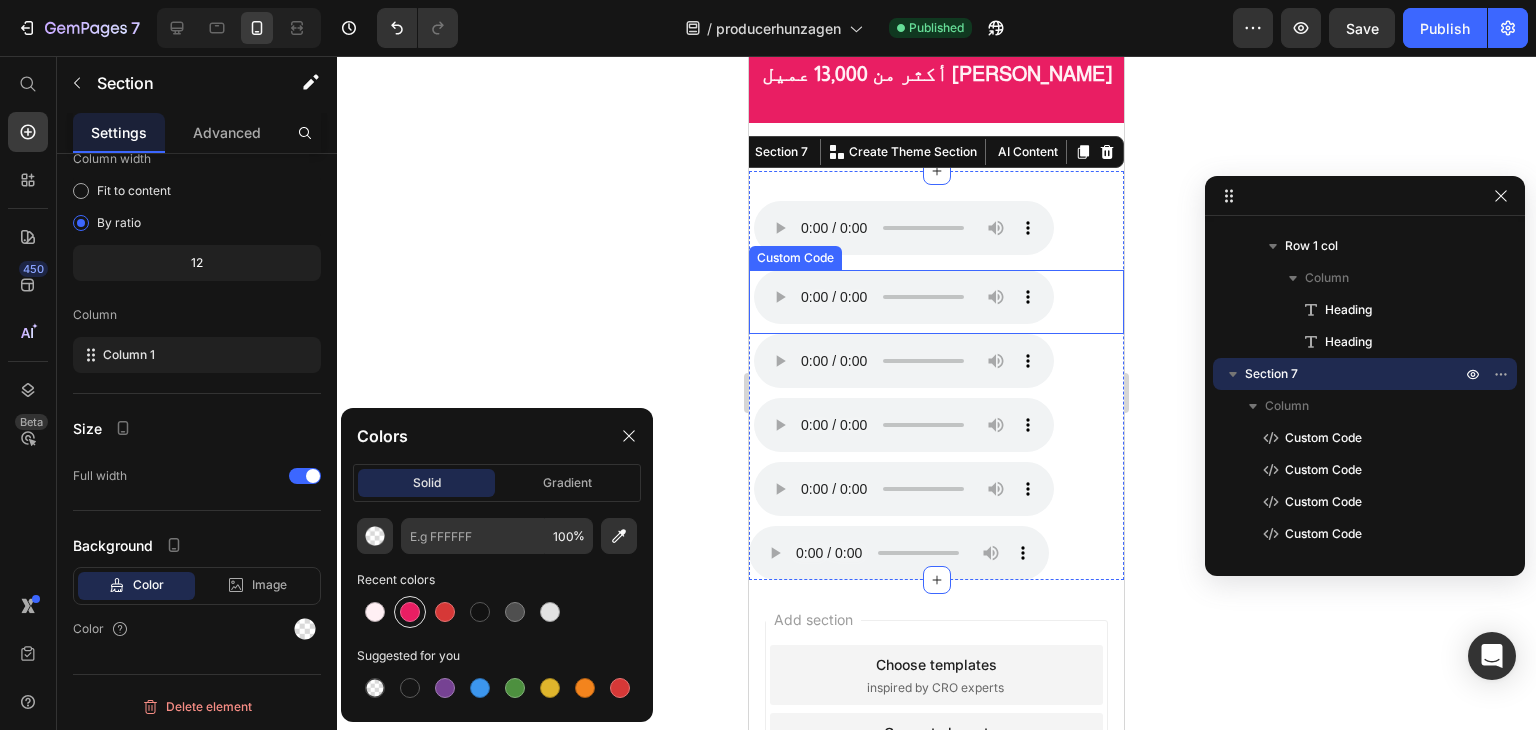click at bounding box center [410, 612] 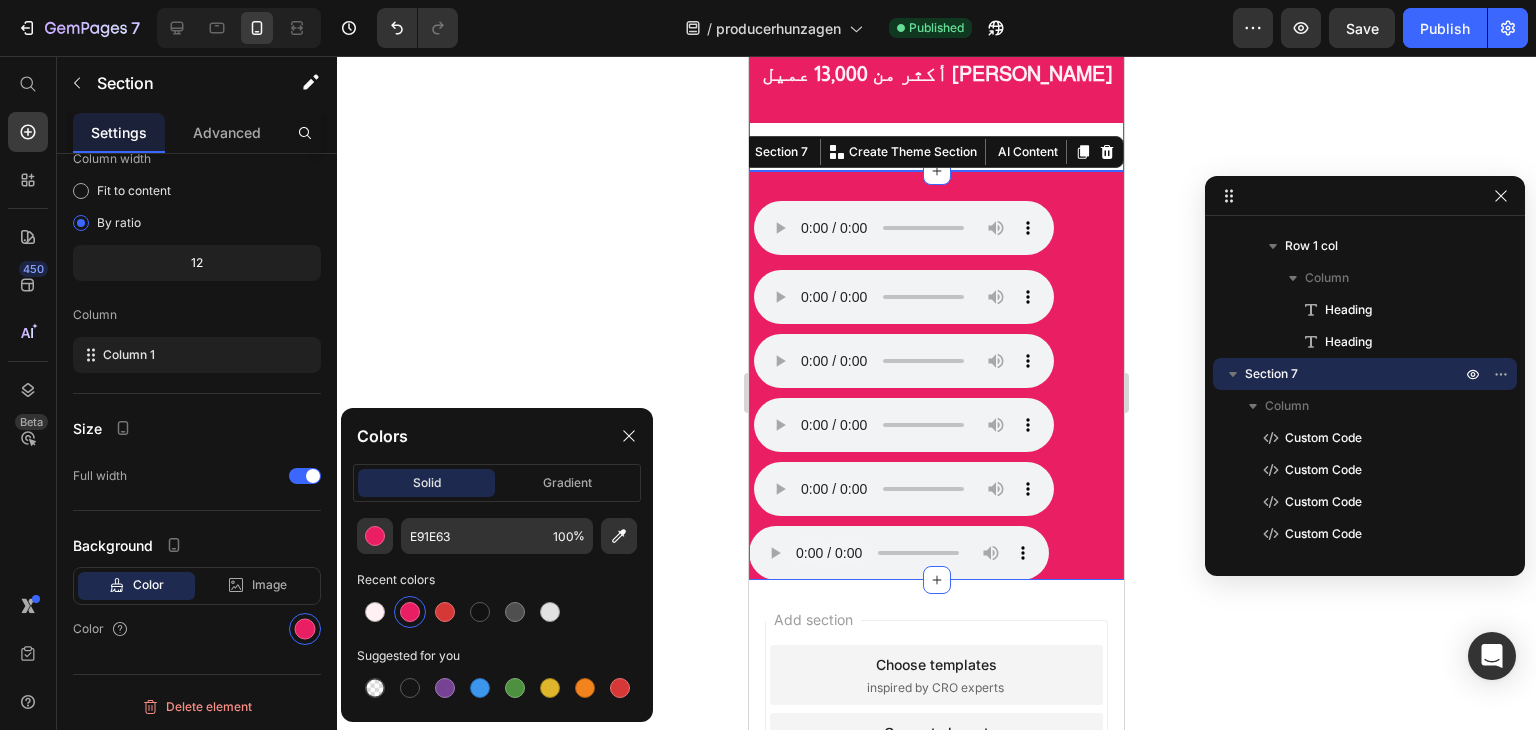 click on "شوفي الفرق بنفسك Heading أكثر من 13,000 عميل سعيد Heading Row" at bounding box center (936, 66) 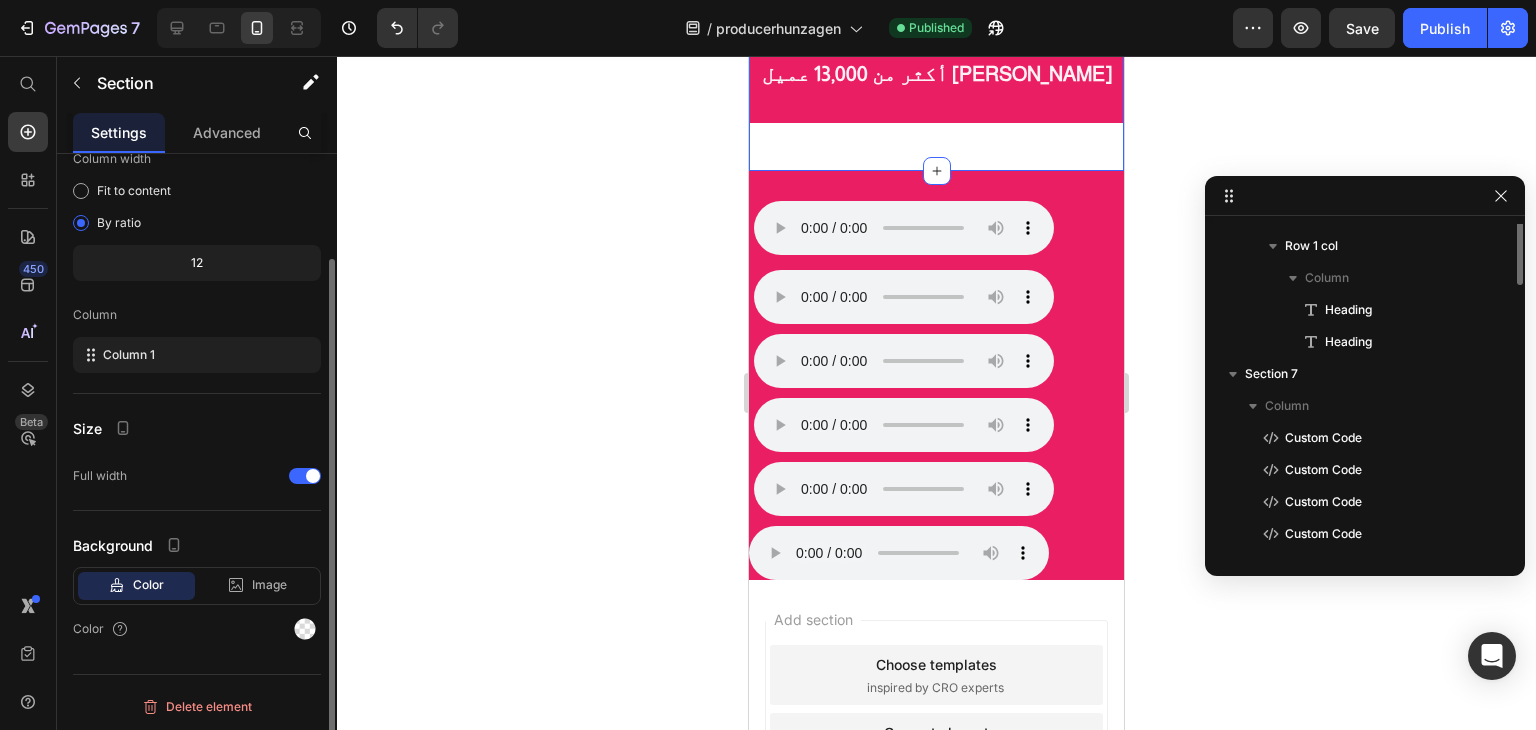 scroll, scrollTop: 128, scrollLeft: 0, axis: vertical 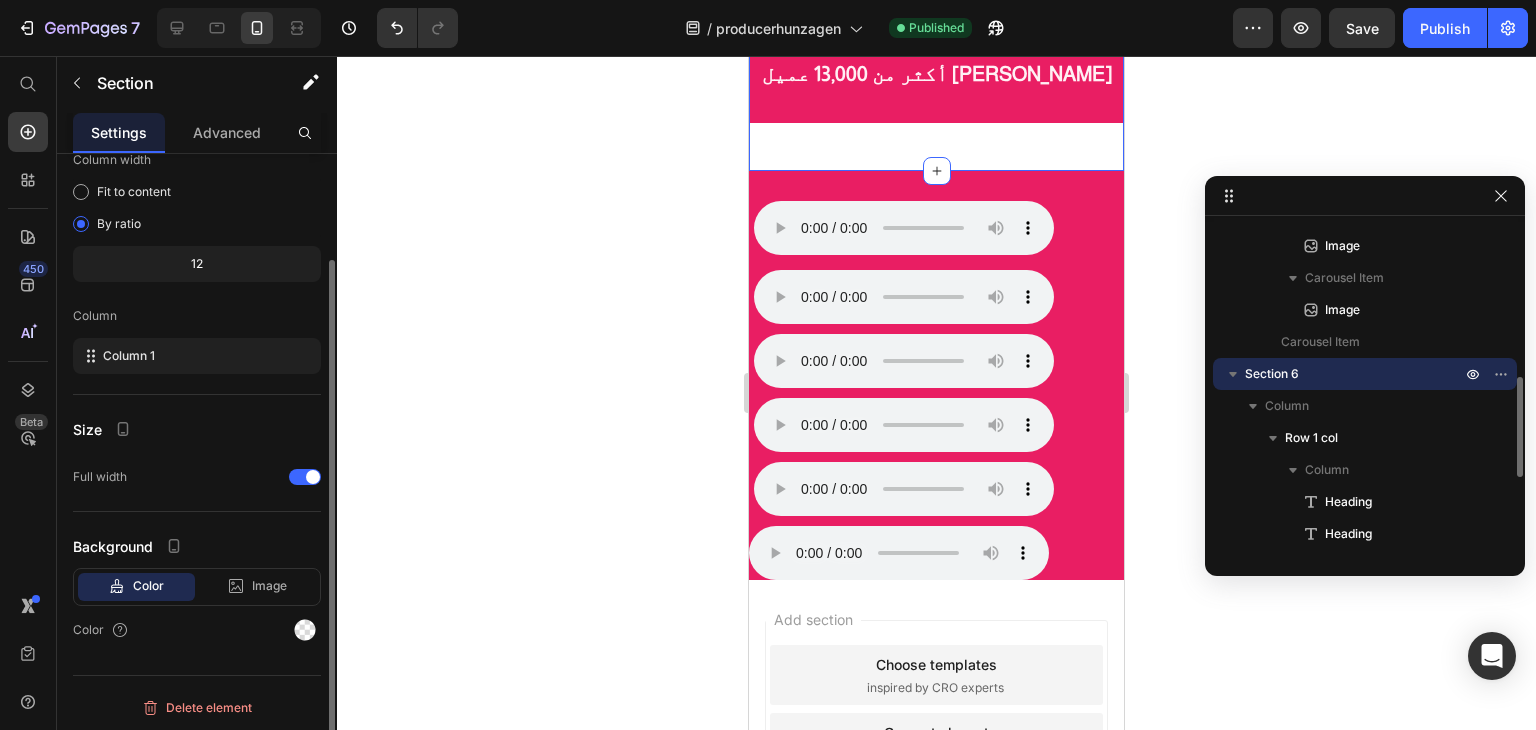 click on "شوفي الفرق بنفسك Heading أكثر من 13,000 عميل سعيد Heading Row" at bounding box center [936, 66] 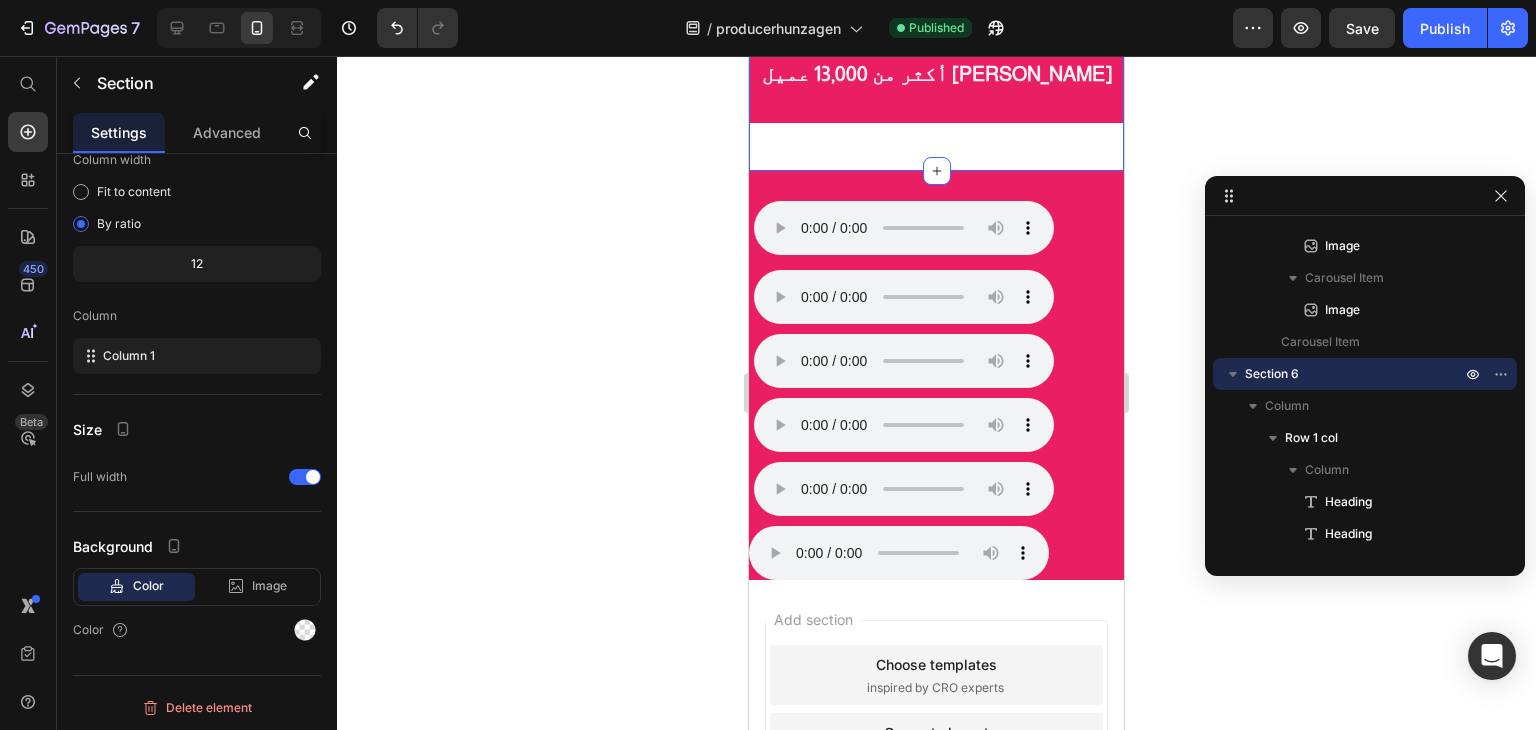 click on "شوفي الفرق بنفسك Heading أكثر من 13,000 عميل سعيد Heading Row Section 6   You can create reusable sections Create Theme Section AI Content Write with GemAI What would you like to describe here? Tone and Voice Persuasive Product prodcerhunzagen Show more Generate" at bounding box center (936, 66) 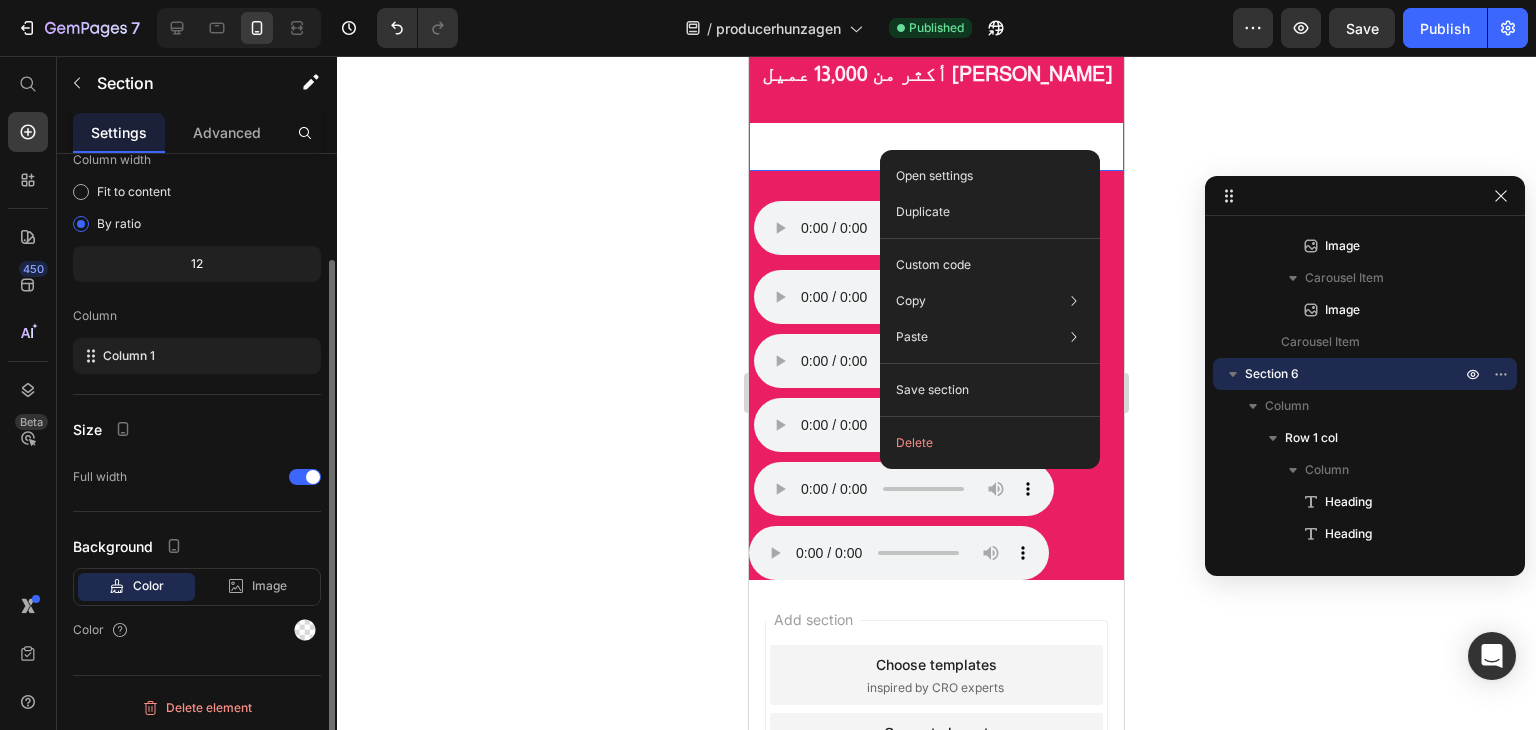 click on "12" 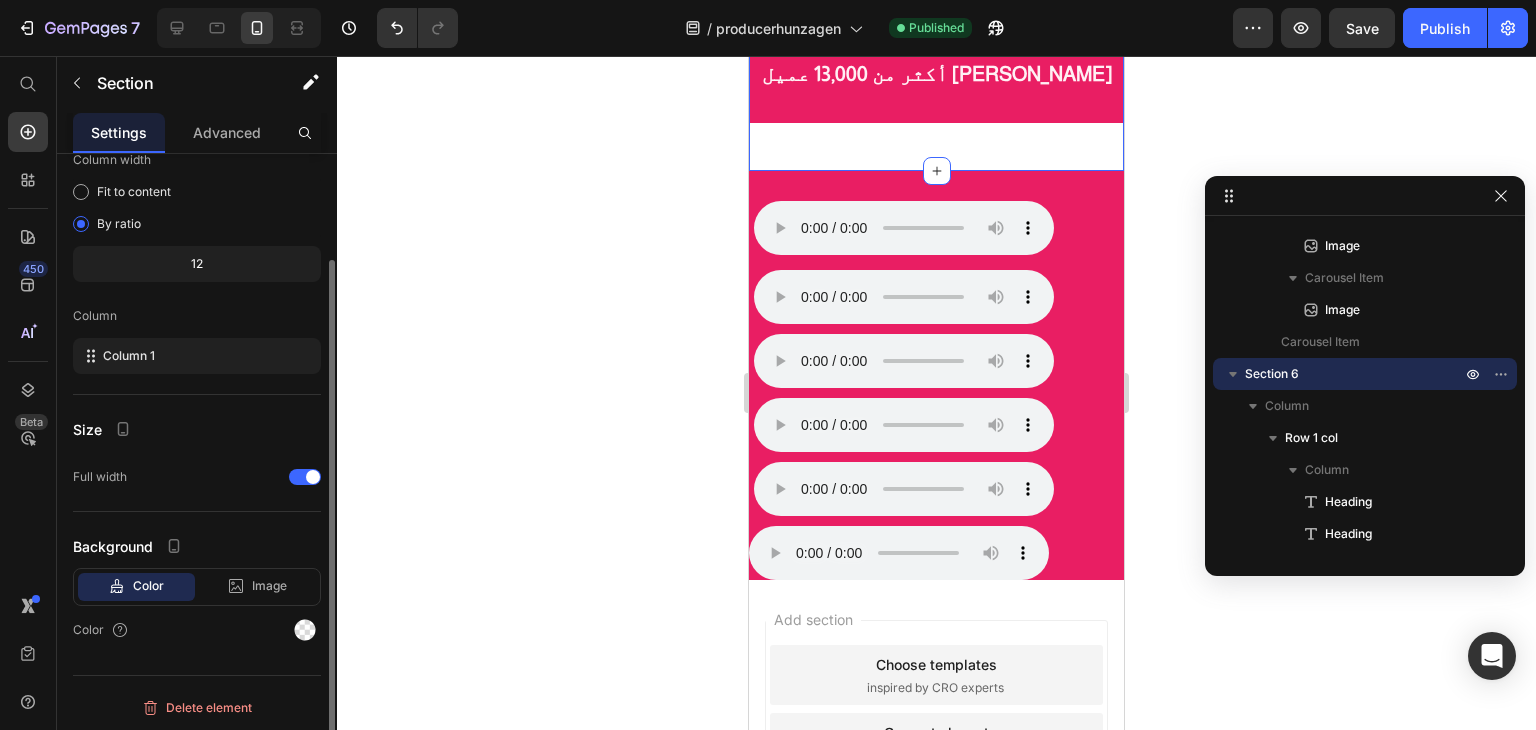 click on "12" 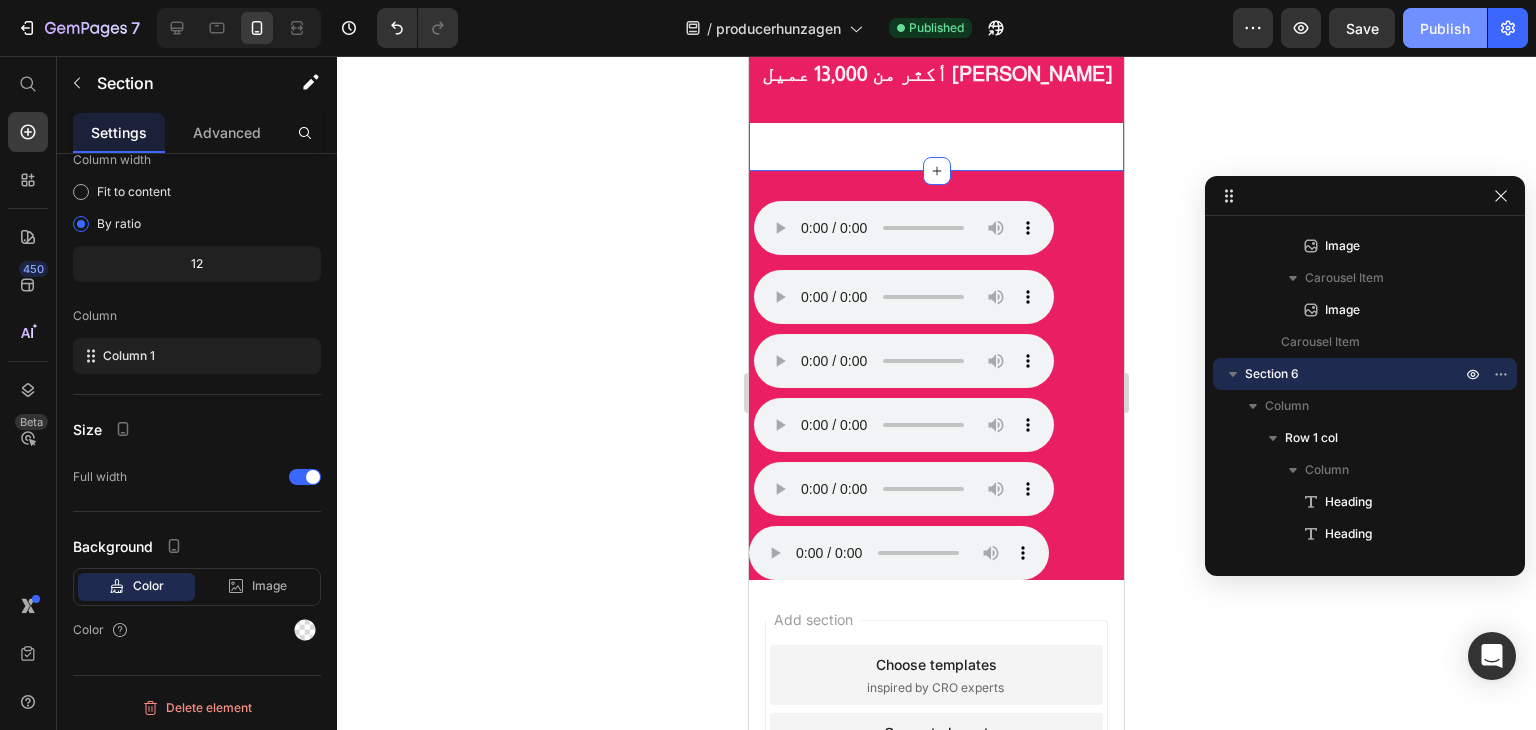 click on "Publish" at bounding box center [1445, 28] 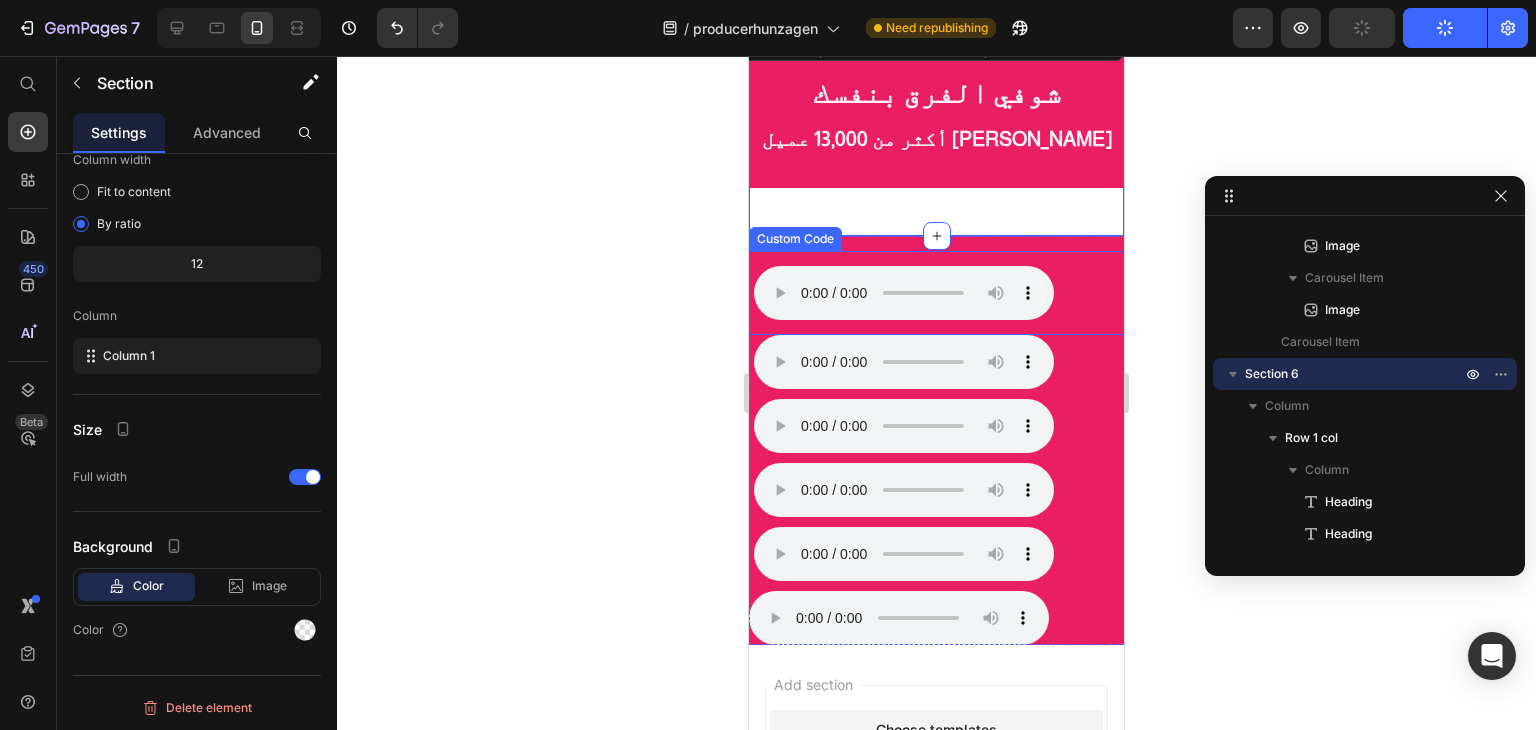 scroll, scrollTop: 1823, scrollLeft: 0, axis: vertical 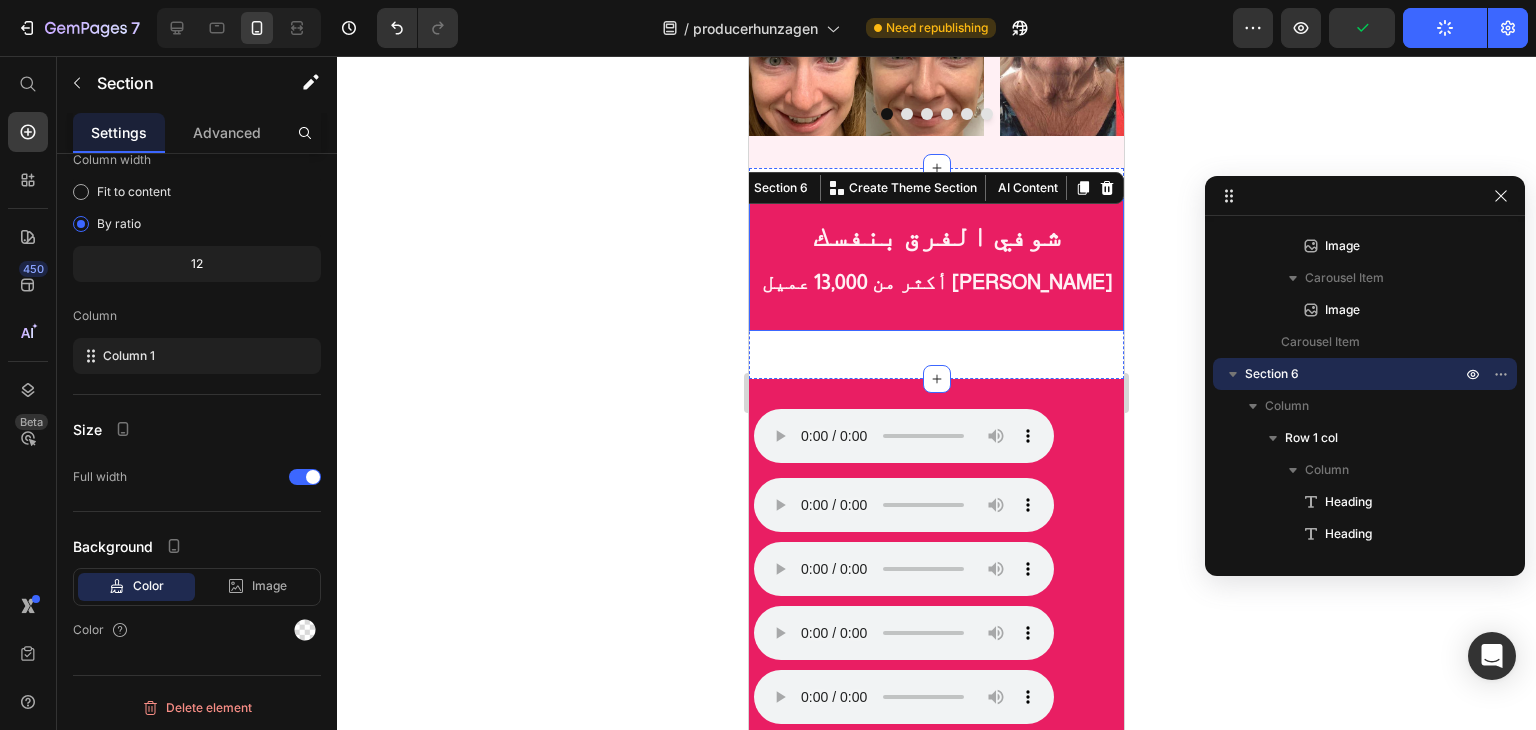 click on "شوفي الفرق بنفسك Heading أكثر من 13,000 عميل سعيد Heading" at bounding box center (936, 274) 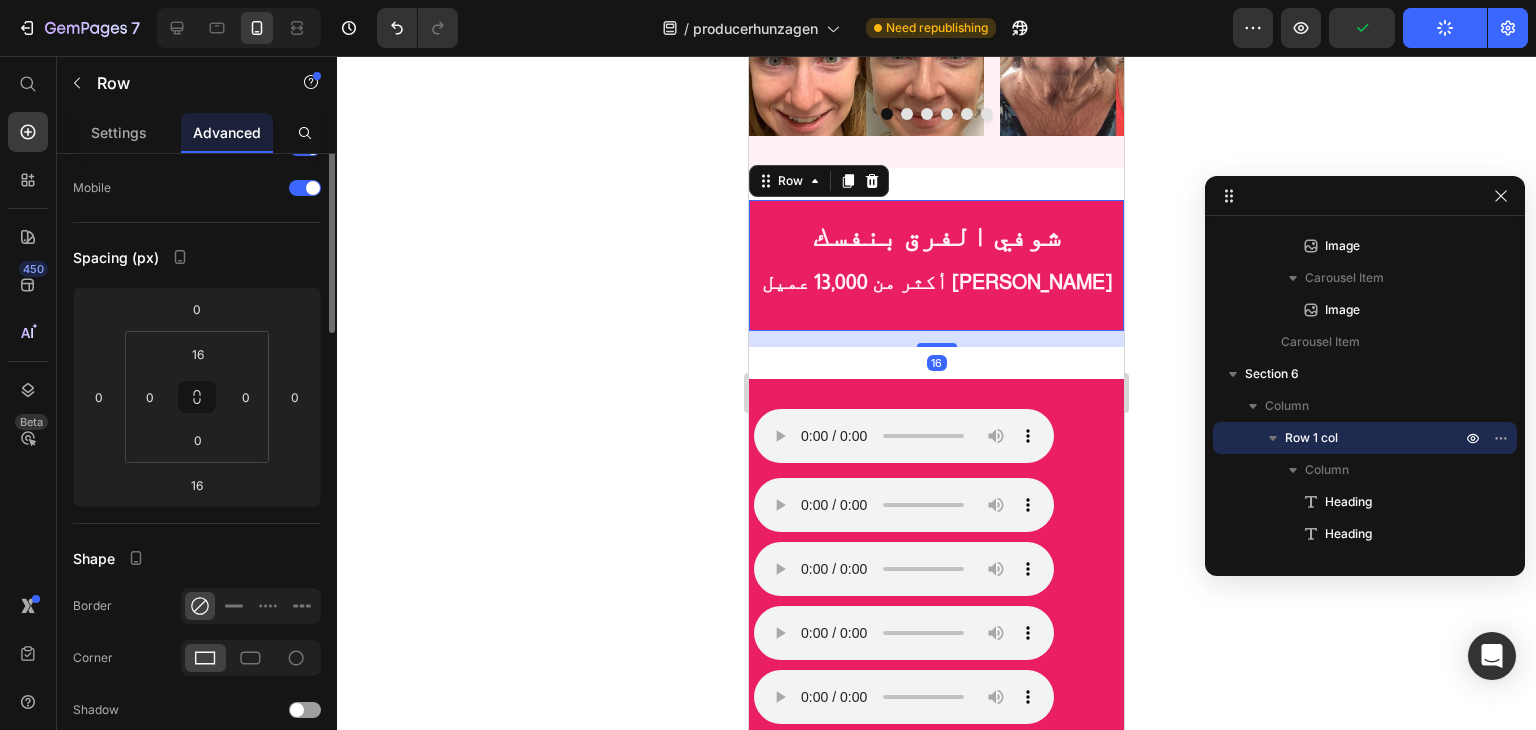 scroll, scrollTop: 0, scrollLeft: 0, axis: both 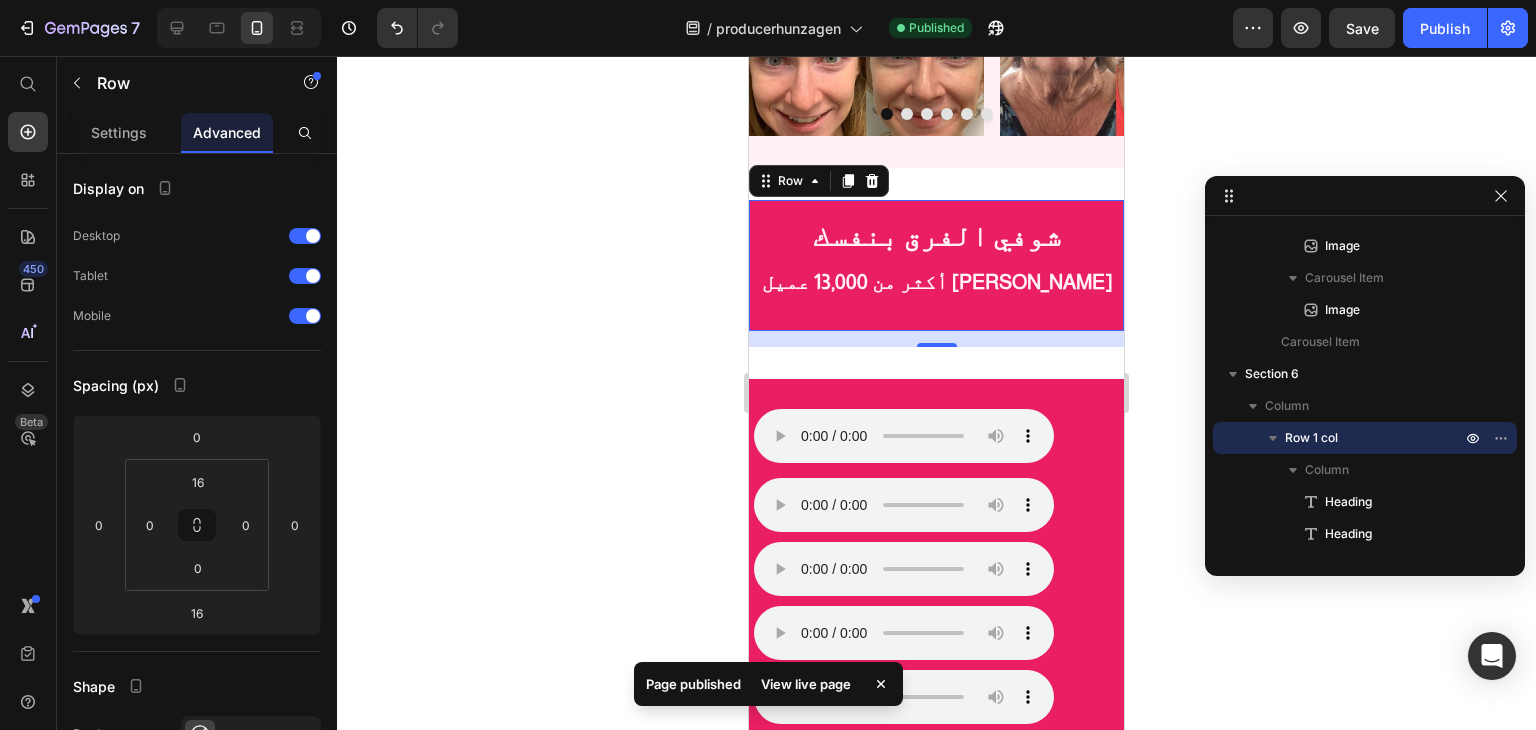 drag, startPoint x: 937, startPoint y: 338, endPoint x: 937, endPoint y: 318, distance: 20 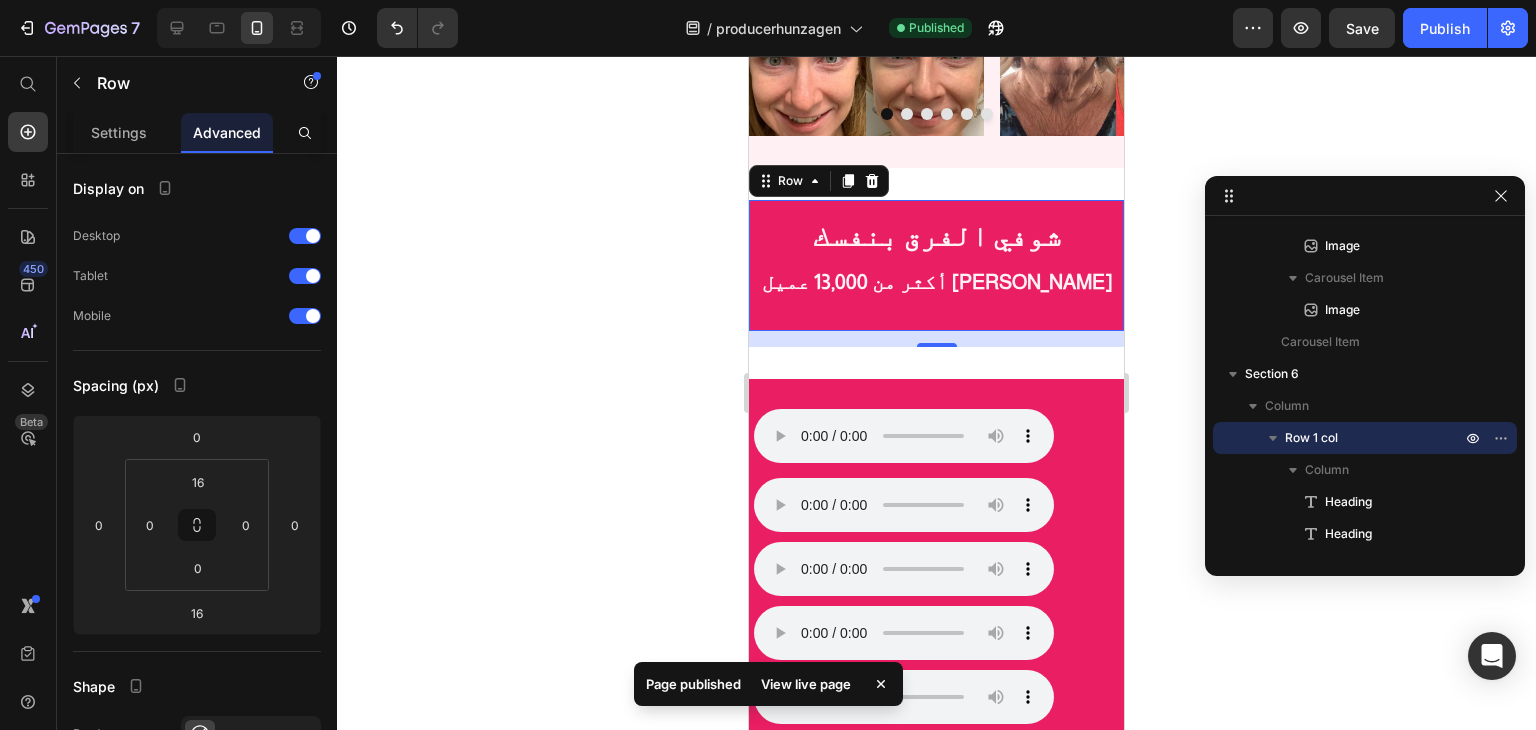 click on "شوفي الفرق بنفسك Heading أكثر من 13,000 عميل سعيد Heading Row   16" at bounding box center (936, 266) 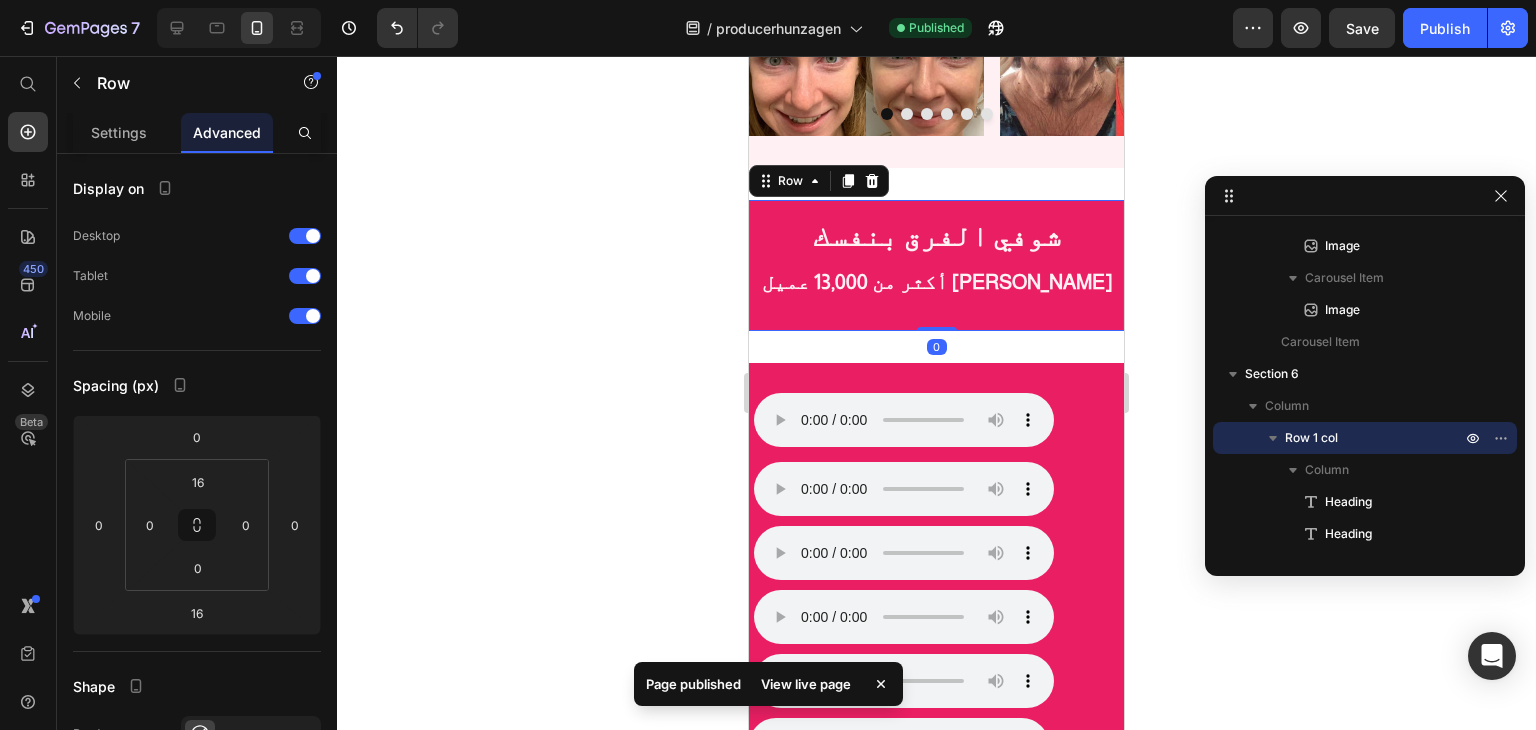 drag, startPoint x: 937, startPoint y: 336, endPoint x: 940, endPoint y: 293, distance: 43.104523 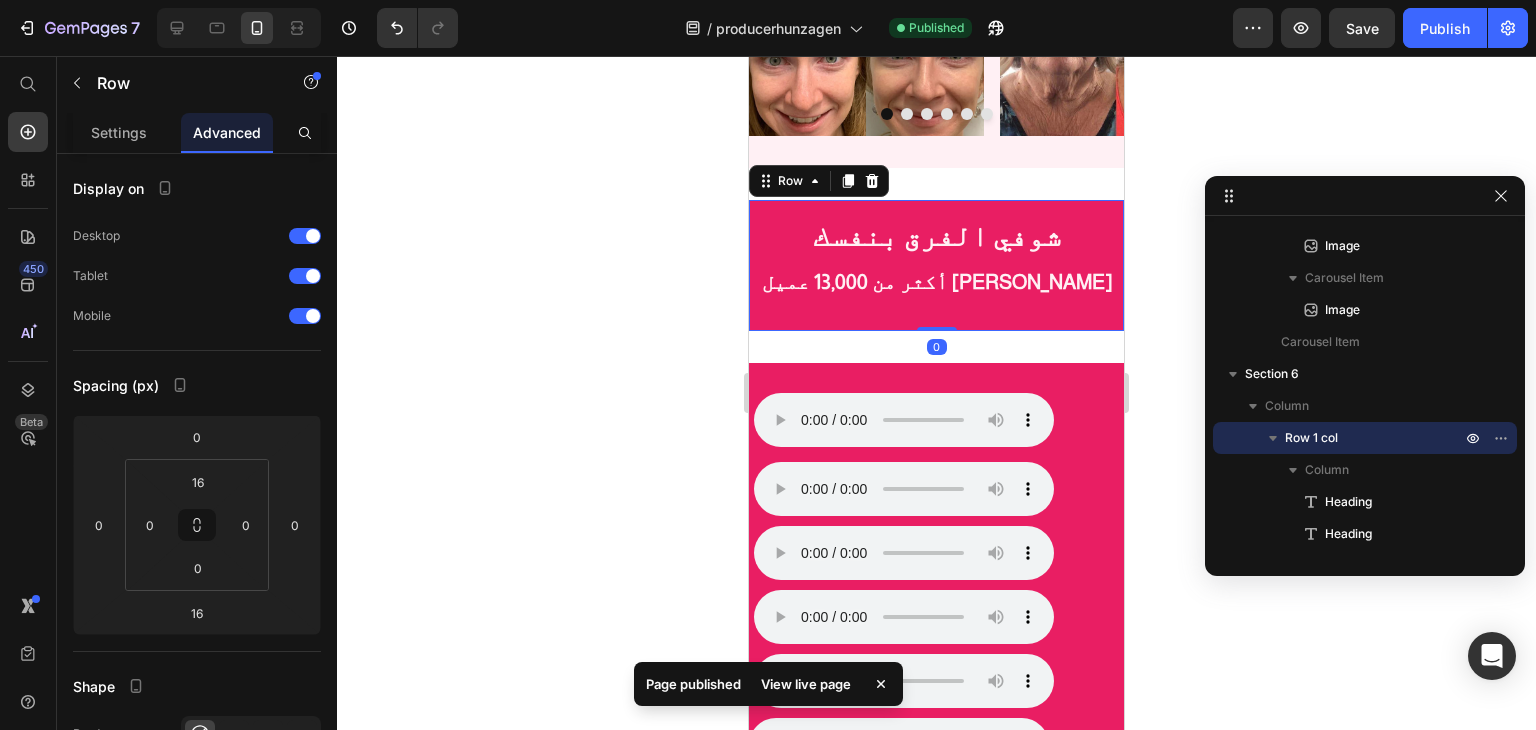 click on "شوفي الفرق بنفسك Heading أكثر من 13,000 عميل سعيد Heading Row   0" at bounding box center (936, 266) 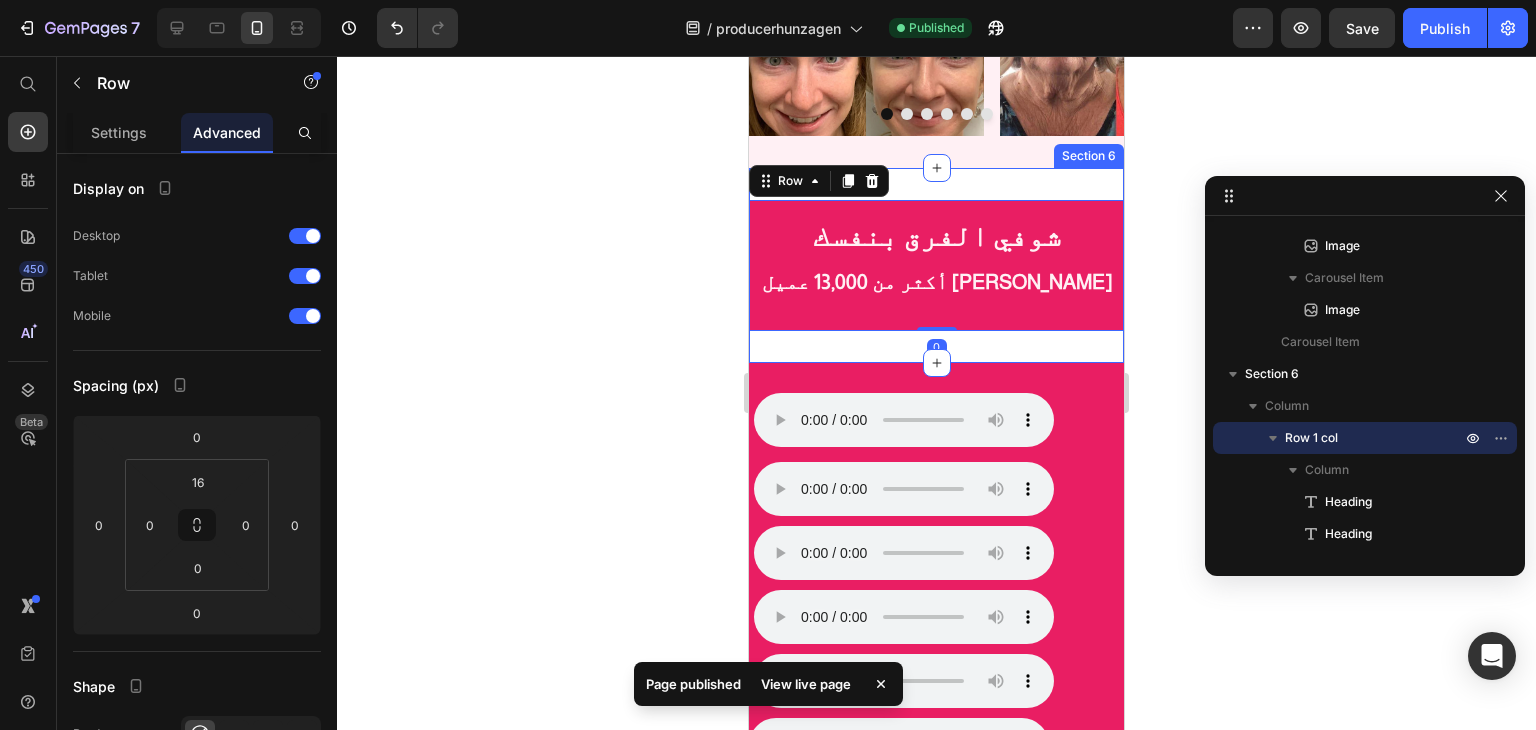 click on "شوفي الفرق بنفسك Heading أكثر من 13,000 عميل سعيد Heading Row   0 Section 6" at bounding box center [936, 266] 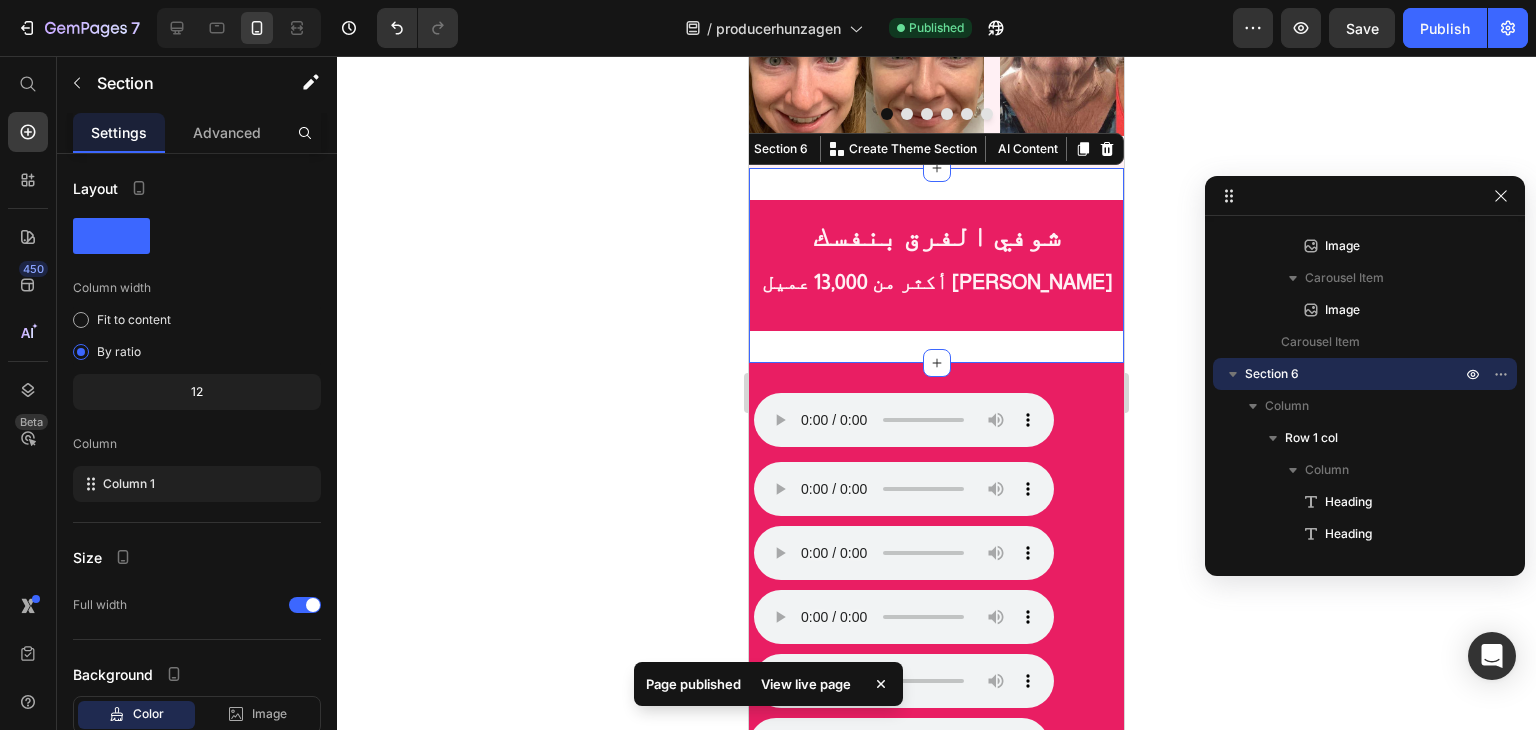 click on "شوفي الفرق بنفسك Heading أكثر من 13,000 عميل سعيد Heading Row Section 6   You can create reusable sections Create Theme Section AI Content Write with GemAI What would you like to describe here? Tone and Voice Persuasive Product prodcerhunzagen Show more Generate" at bounding box center (936, 266) 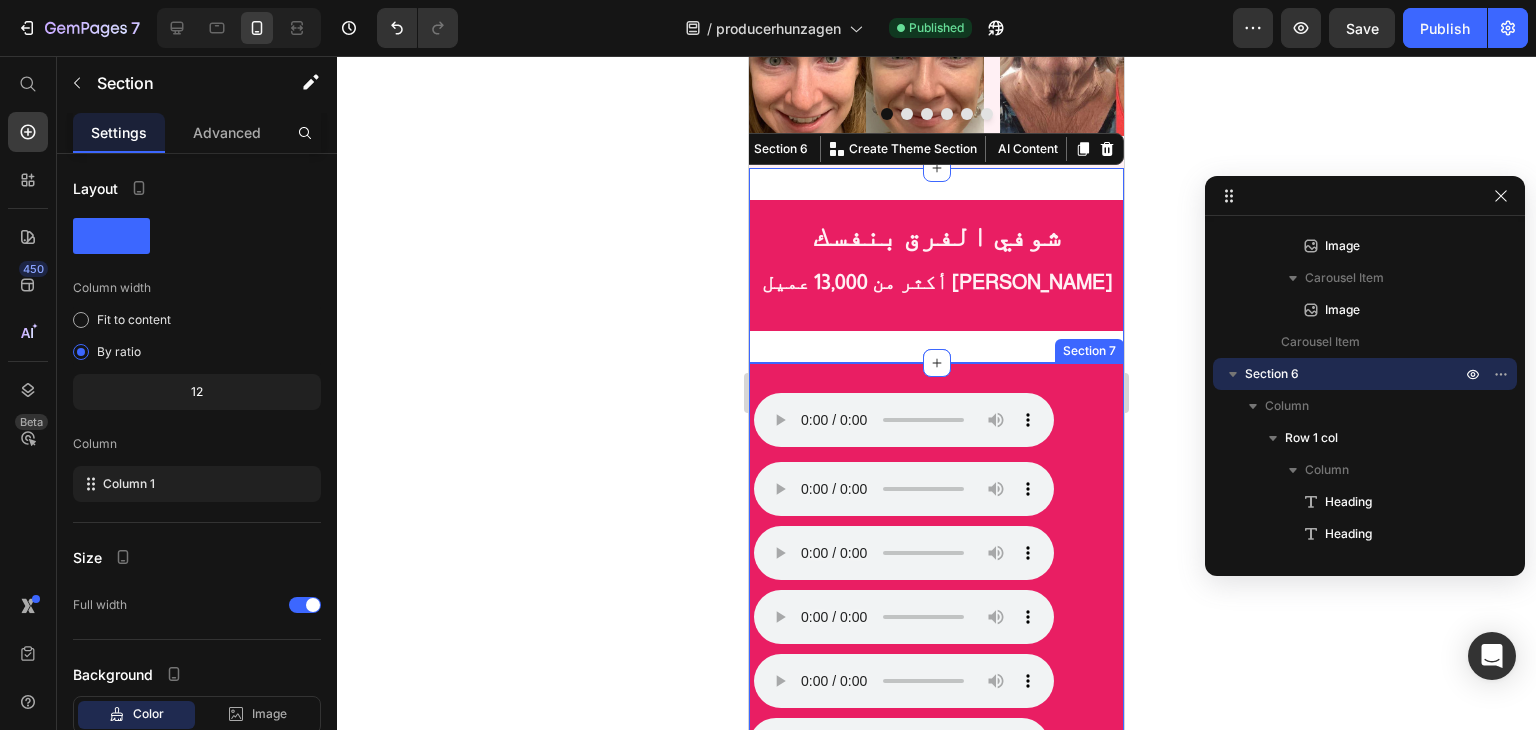 click on "متصفحك لا يدعم تشغيل الصوت.
Custom Code
متصفحك لا يدعم تشغيل الصوت.
Custom Code
متصفحك لا يدعم تشغيل الصوت.
Custom Code
متصفحك لا يدعم تشغيل الصوت.
Custom Code
متصفحك لا يدعم تشغيل الصوت.
Custom Code
متصفحك لا يدعم تشغيل الصوت.
Custom Code Section 7" at bounding box center [936, 567] 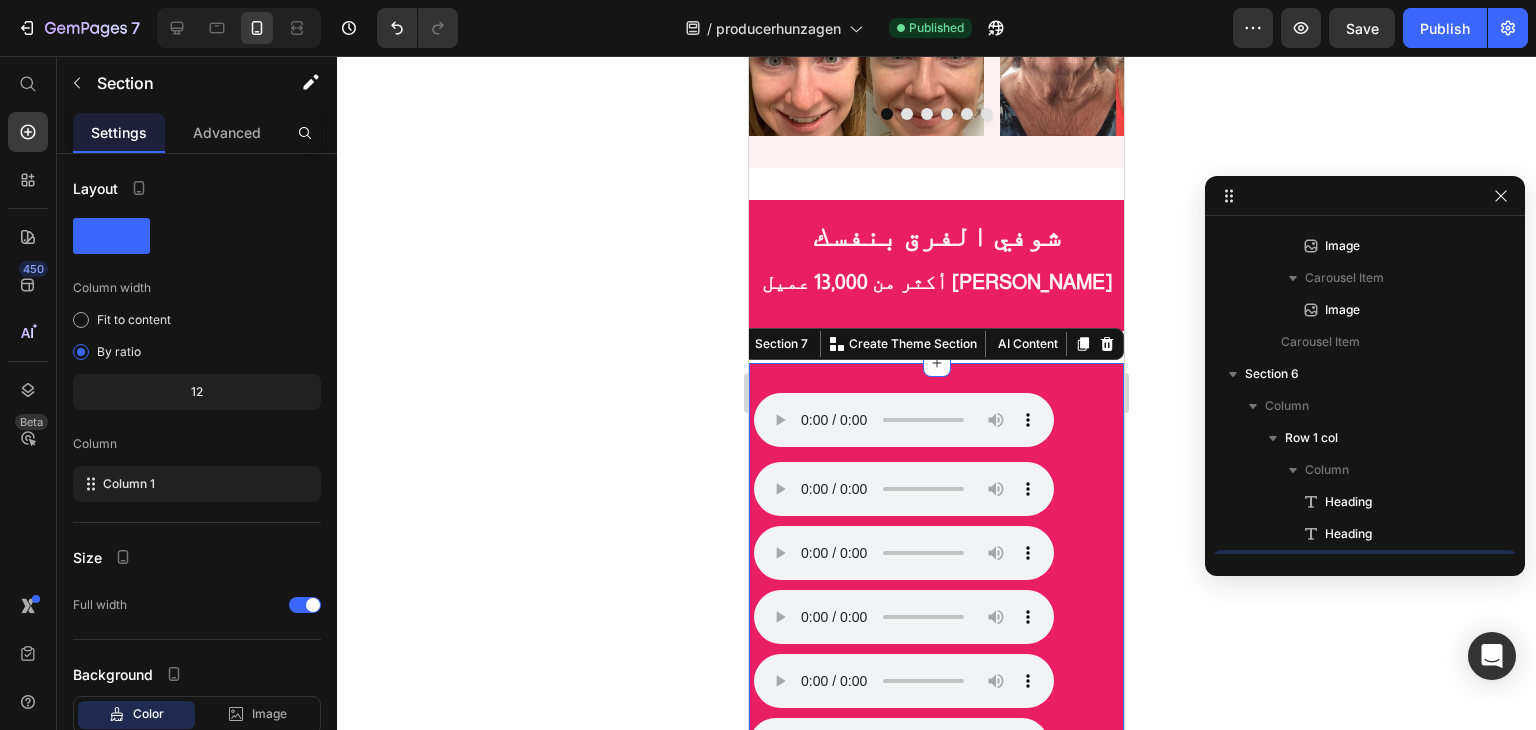 scroll, scrollTop: 698, scrollLeft: 0, axis: vertical 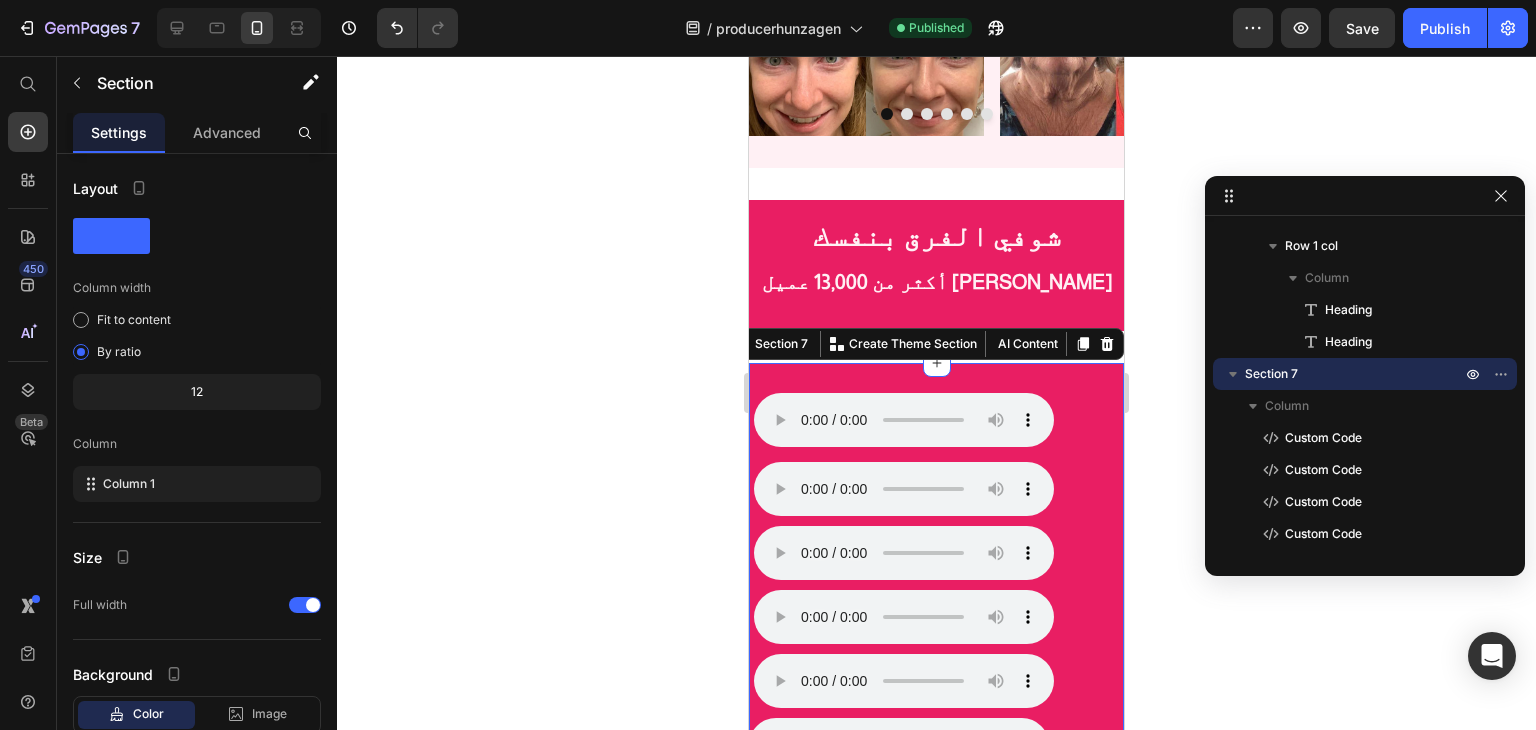 click on "متصفحك لا يدعم تشغيل الصوت.
Custom Code
متصفحك لا يدعم تشغيل الصوت.
Custom Code
متصفحك لا يدعم تشغيل الصوت.
Custom Code
متصفحك لا يدعم تشغيل الصوت.
Custom Code
متصفحك لا يدعم تشغيل الصوت.
Custom Code
متصفحك لا يدعم تشغيل الصوت.
Custom Code Section 7   You can create reusable sections Create Theme Section AI Content Write with GemAI What would you like to describe here? Tone and Voice Persuasive Product prodcerhunzagen Show more Generate" at bounding box center [936, 567] 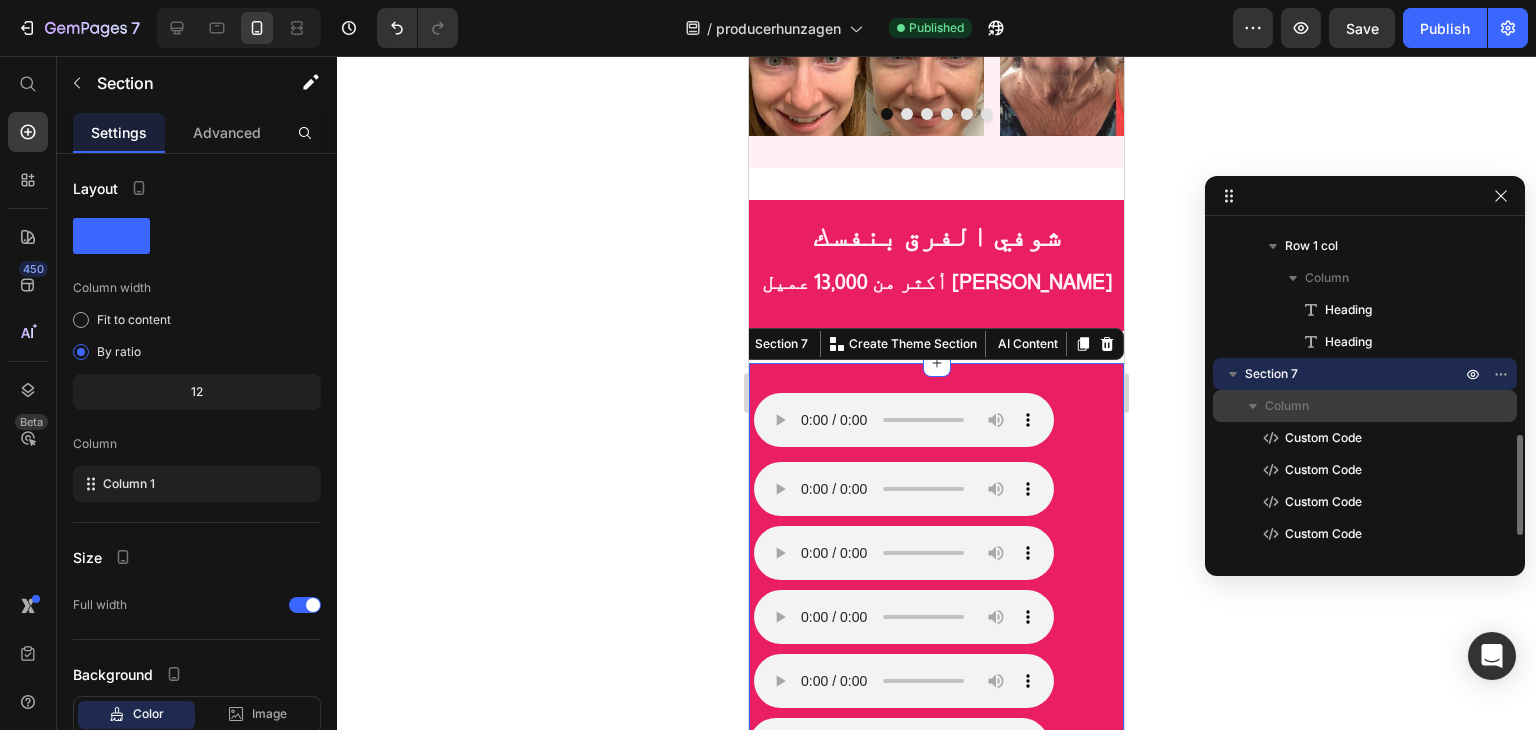 click on "Column" at bounding box center [1365, 406] 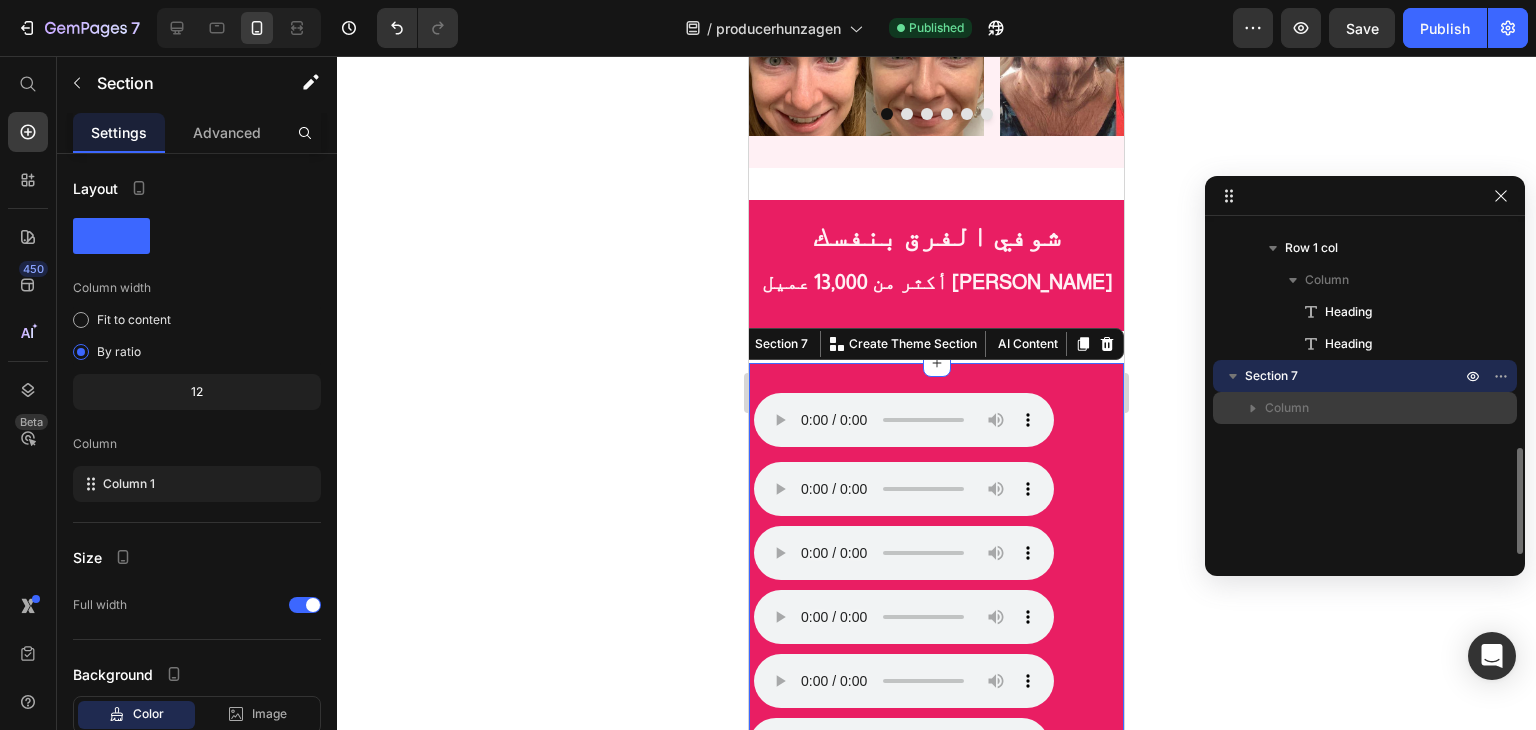 click on "Column" at bounding box center (1365, 408) 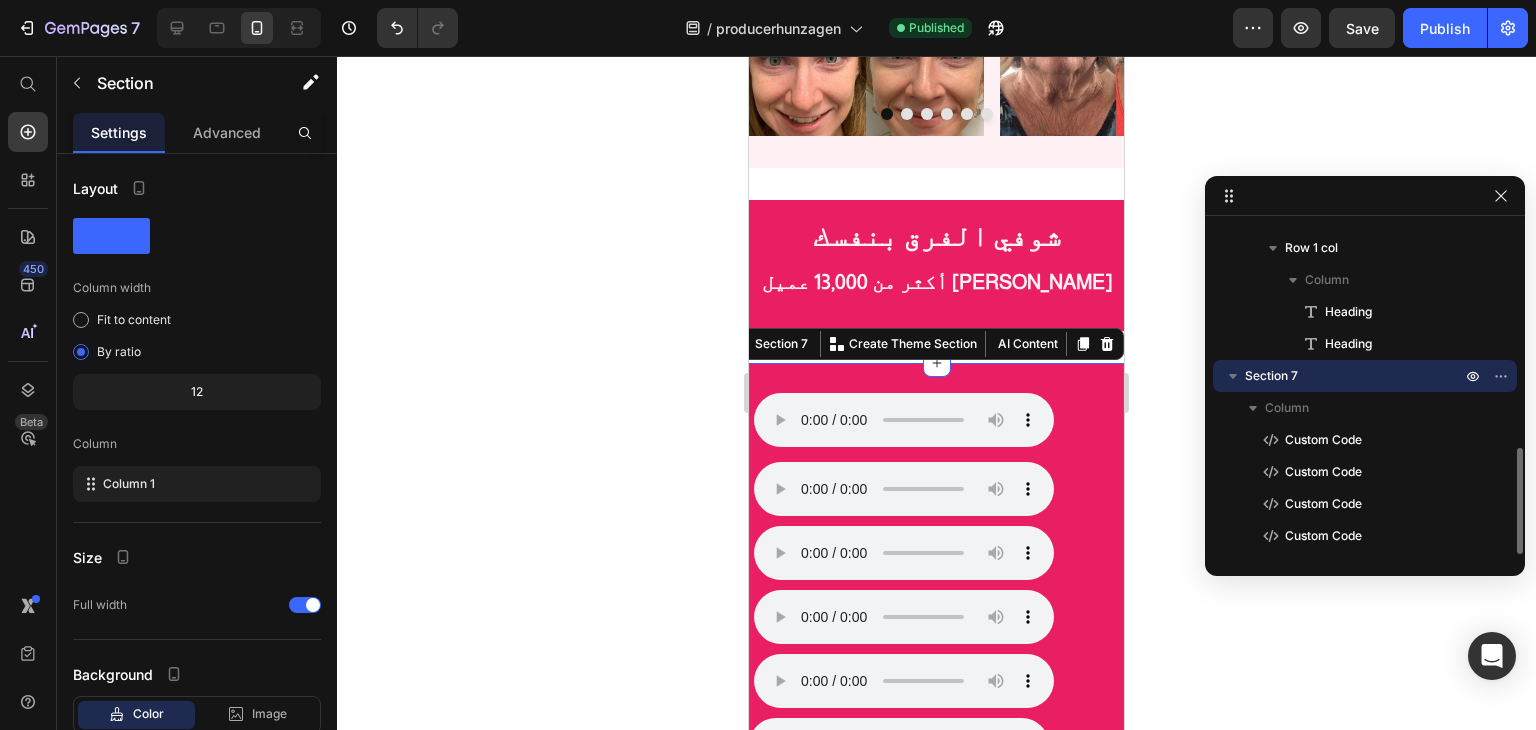 click on "Section 7" at bounding box center (1355, 376) 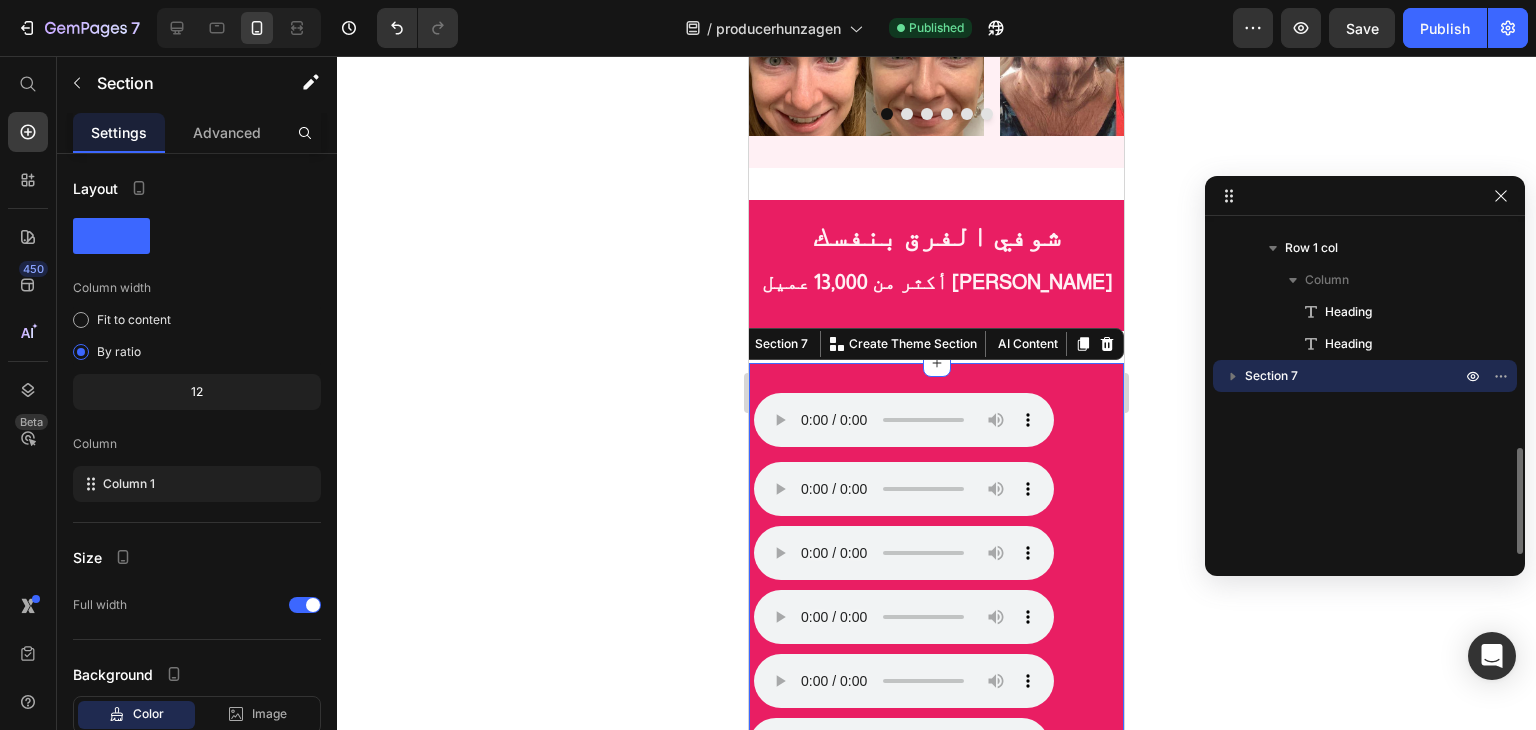 click 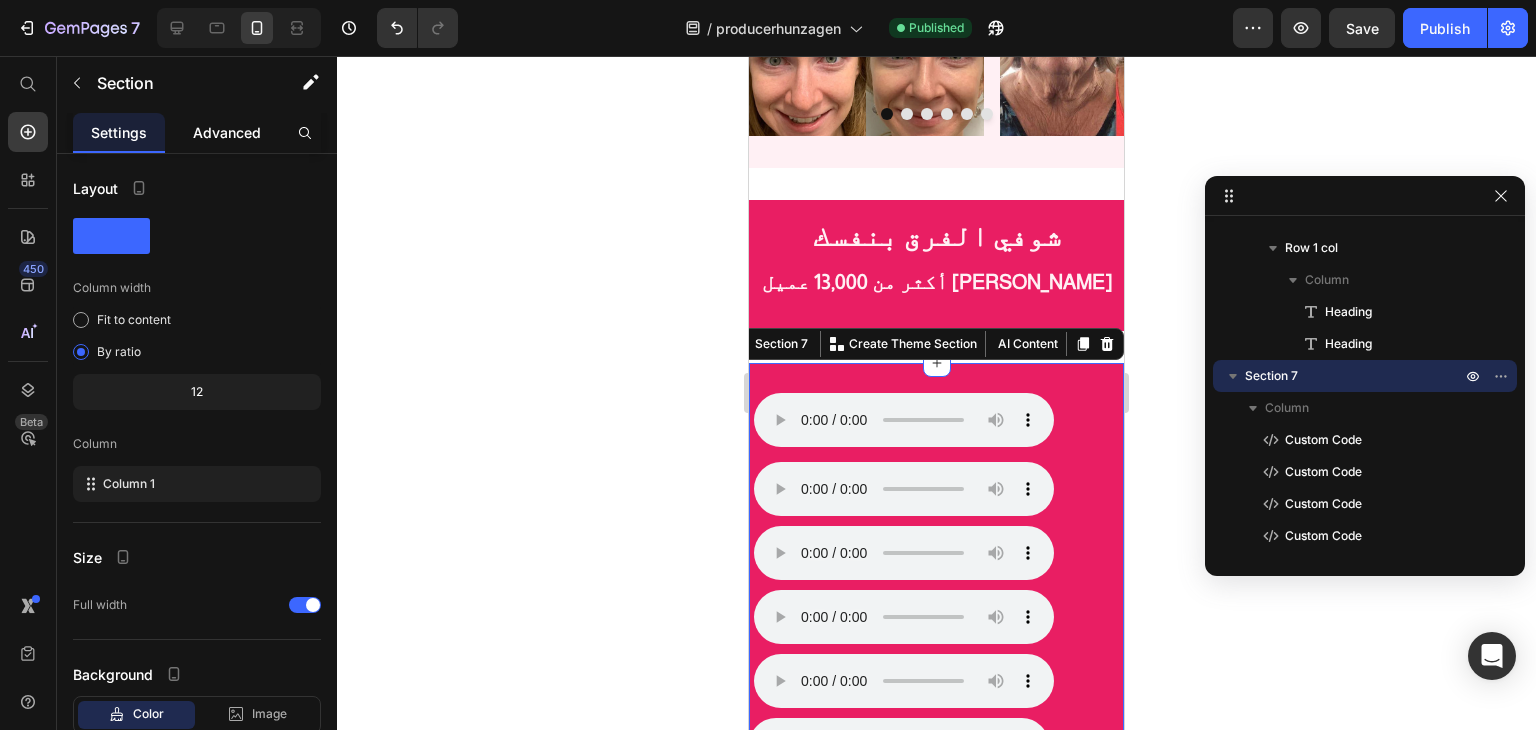 click on "Advanced" at bounding box center (227, 132) 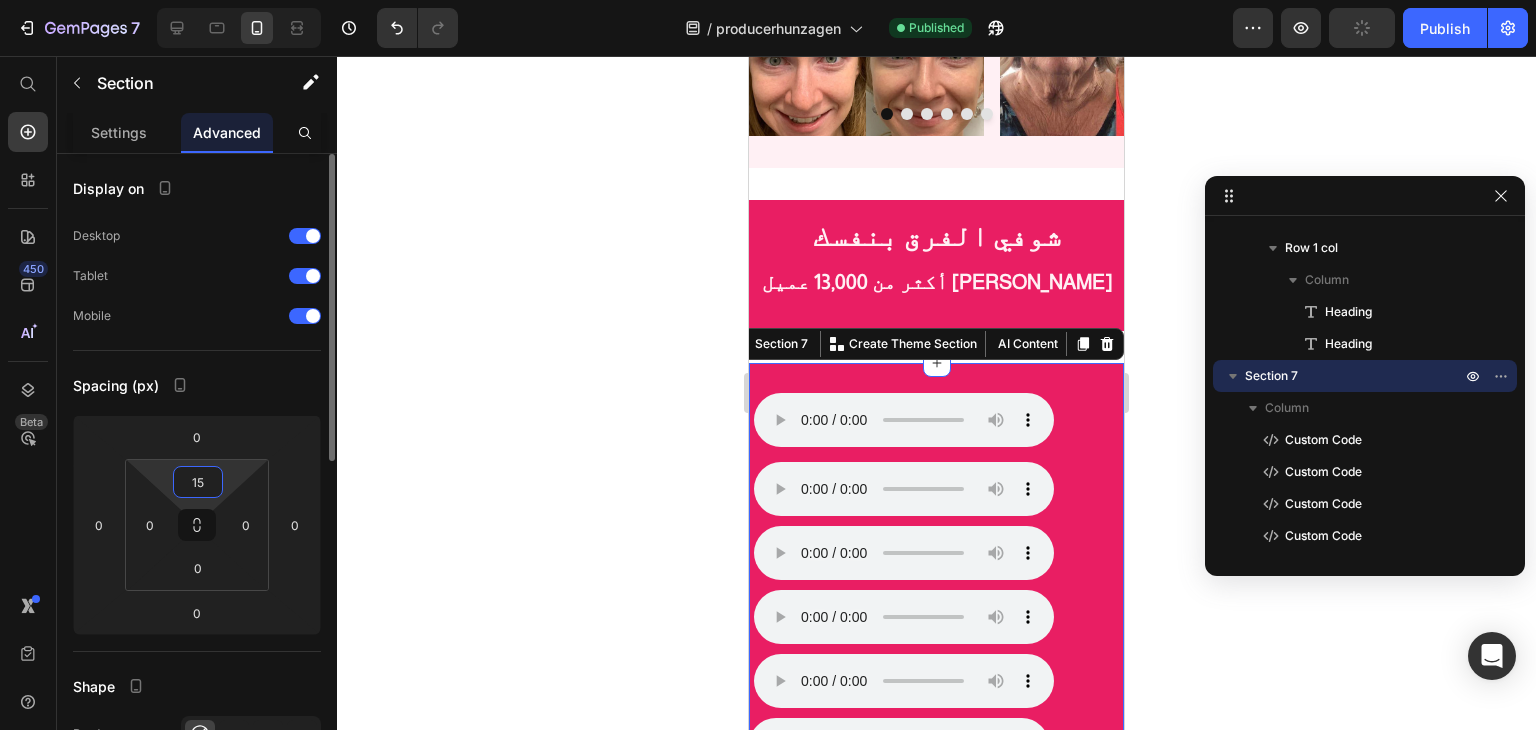 click on "15" at bounding box center [198, 482] 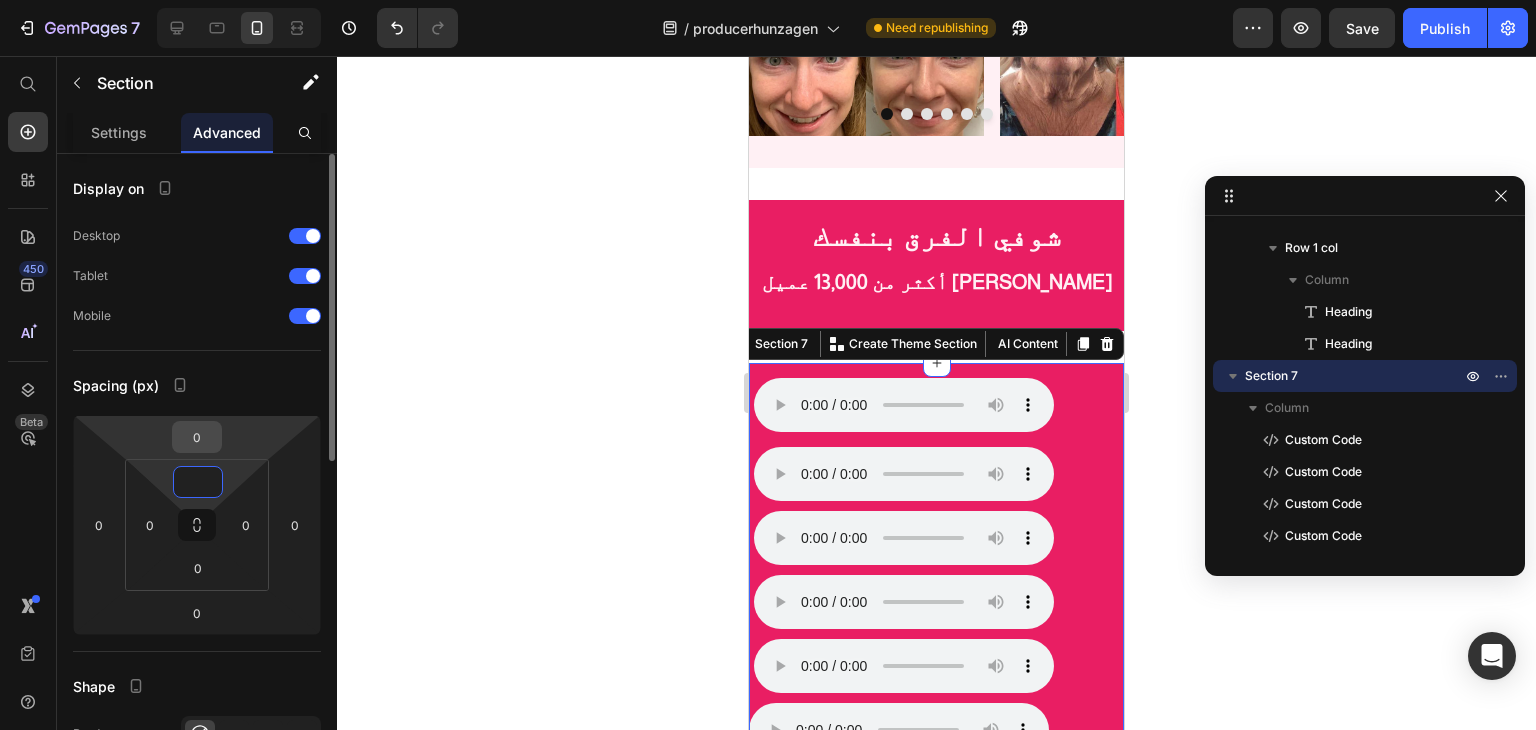 type on "0" 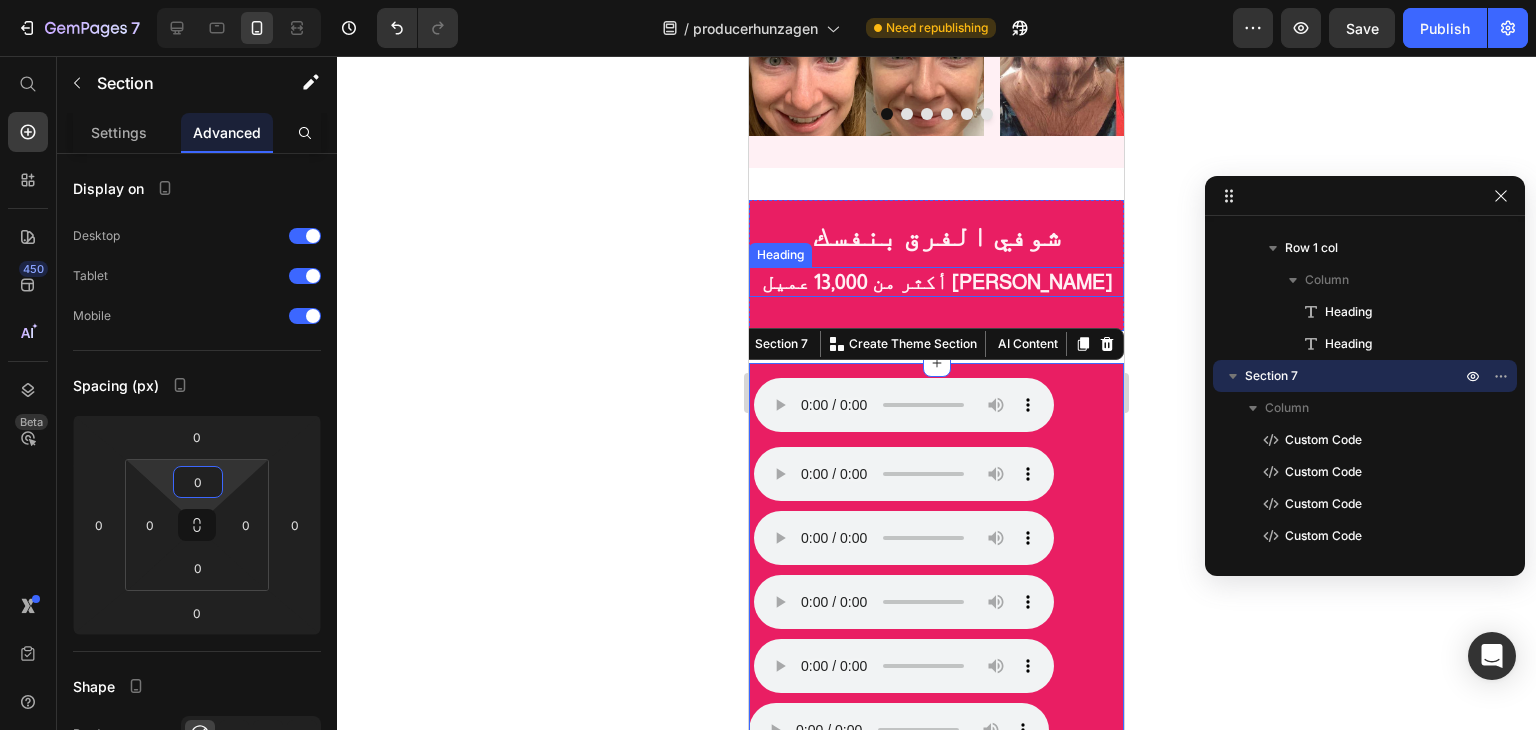 click on "أكثر من 13,000 عميل [PERSON_NAME]" at bounding box center [936, 282] 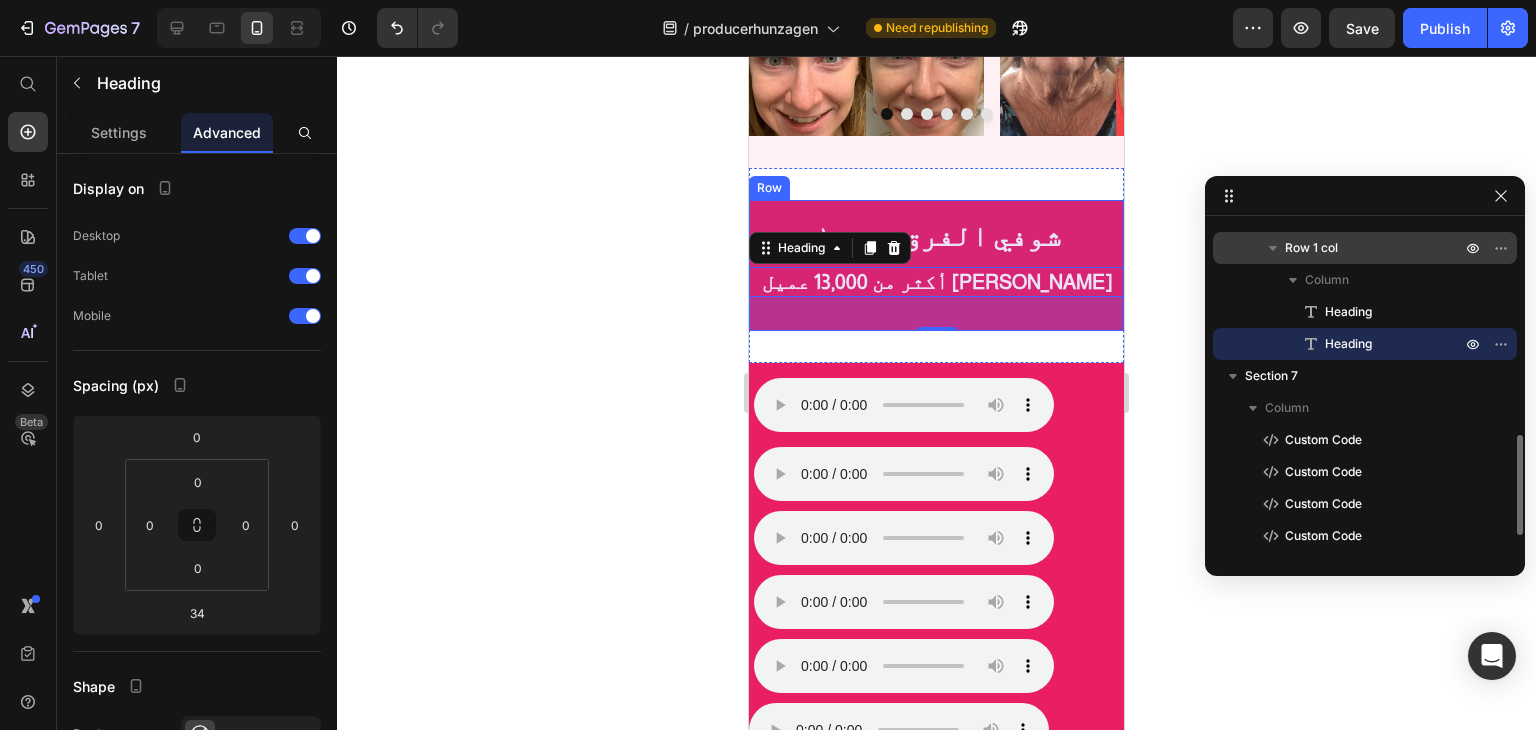click on "Row 1 col" at bounding box center (1375, 248) 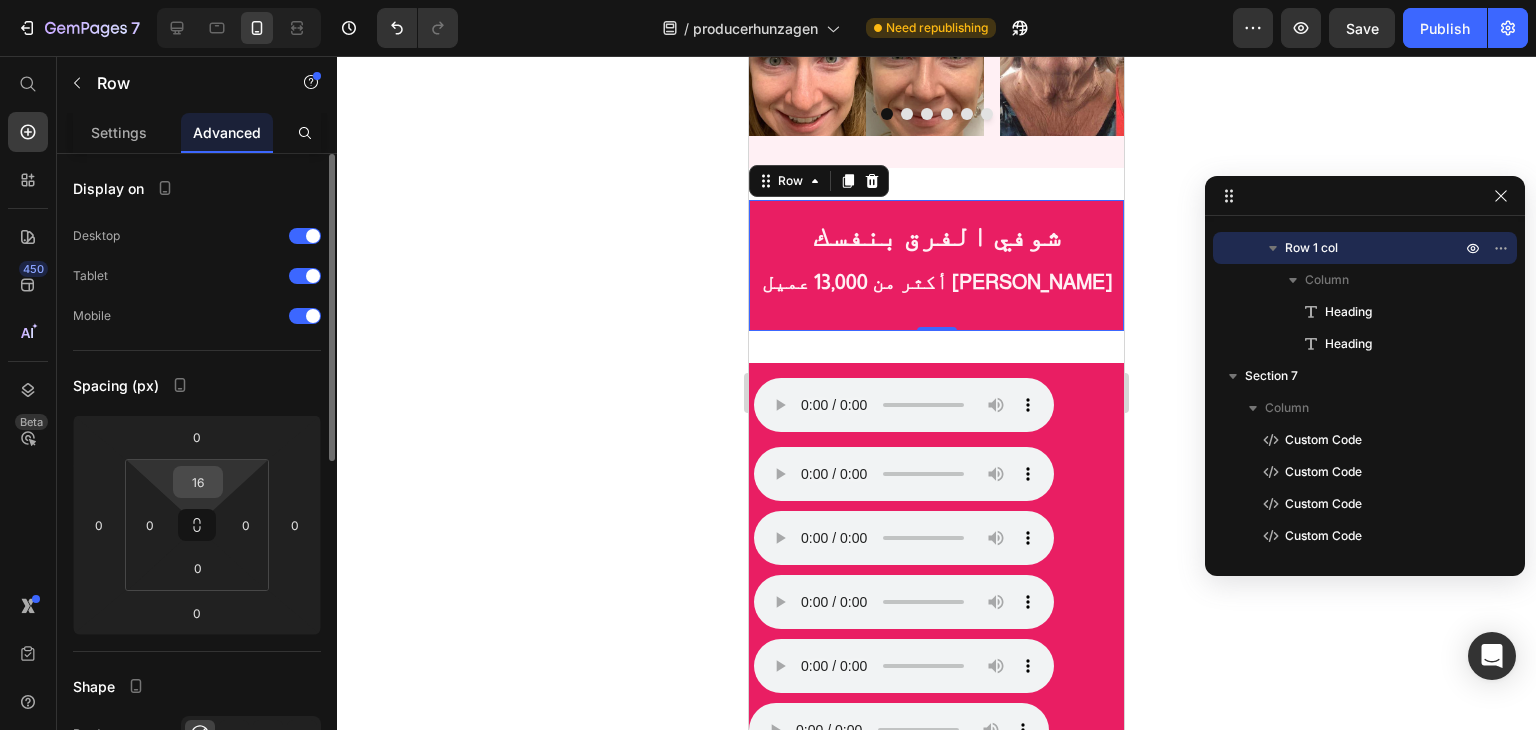 click on "16" at bounding box center [198, 482] 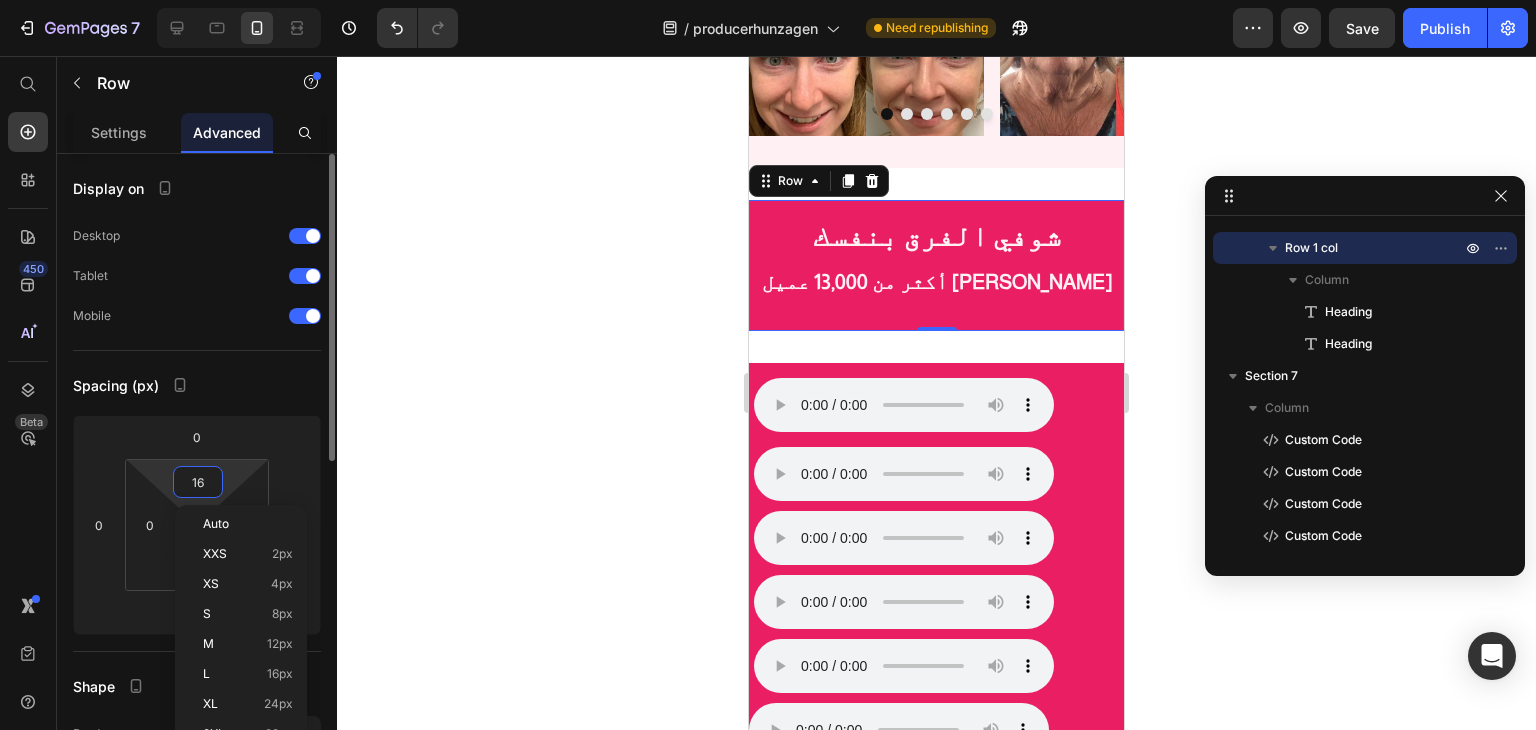 click on "16" at bounding box center [198, 482] 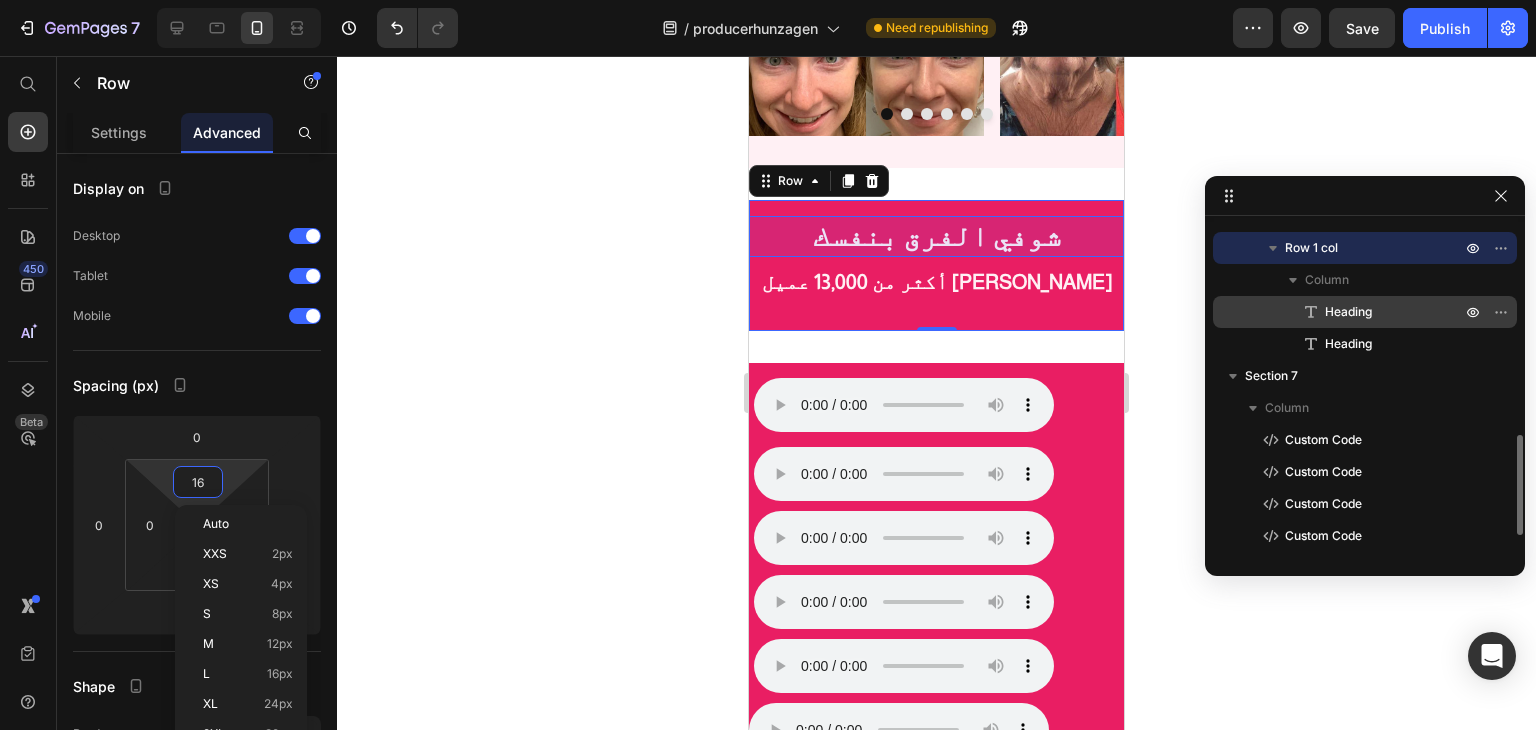 click on "Heading" at bounding box center (1348, 312) 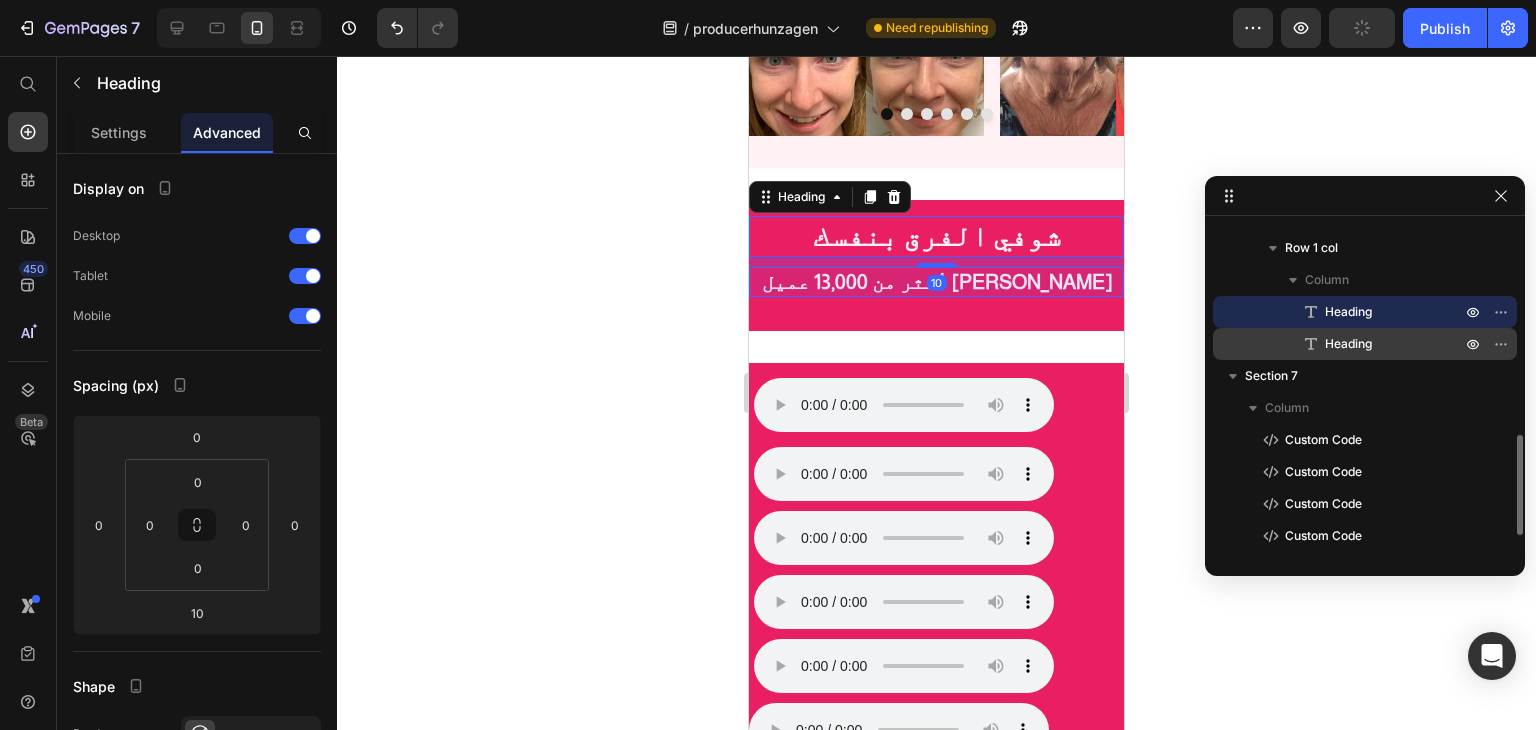 click on "Heading" at bounding box center (1348, 344) 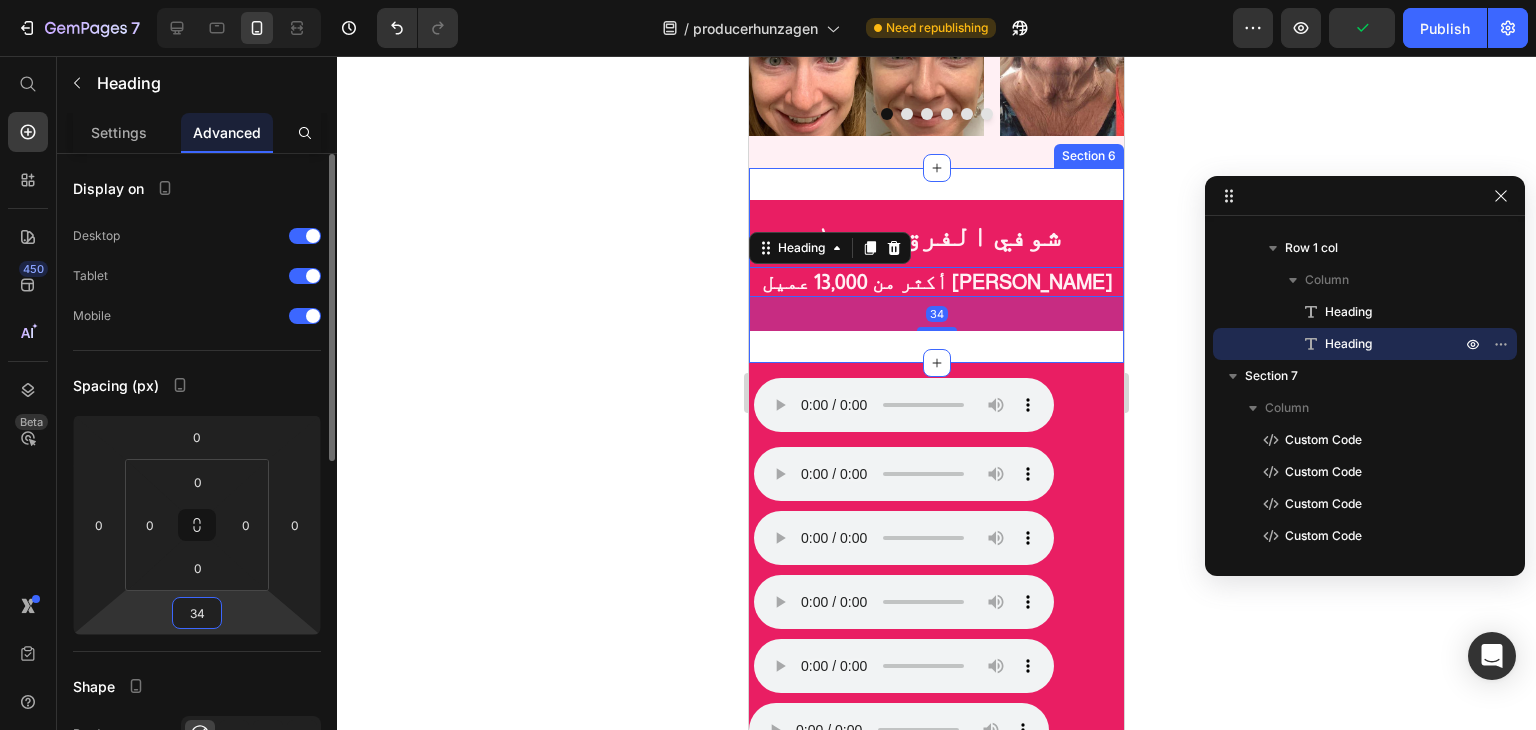 click on "34" at bounding box center (197, 613) 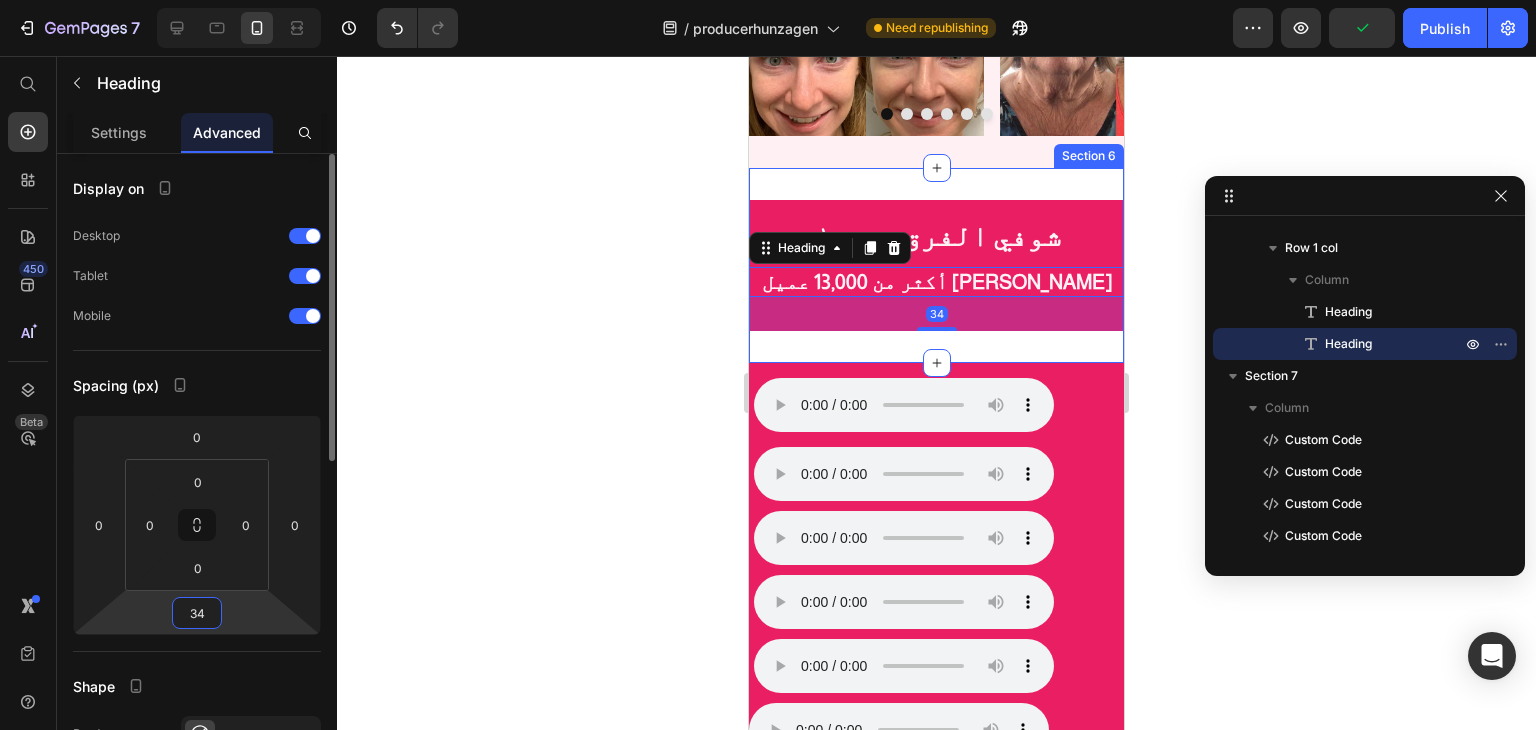 click on "34" at bounding box center [197, 613] 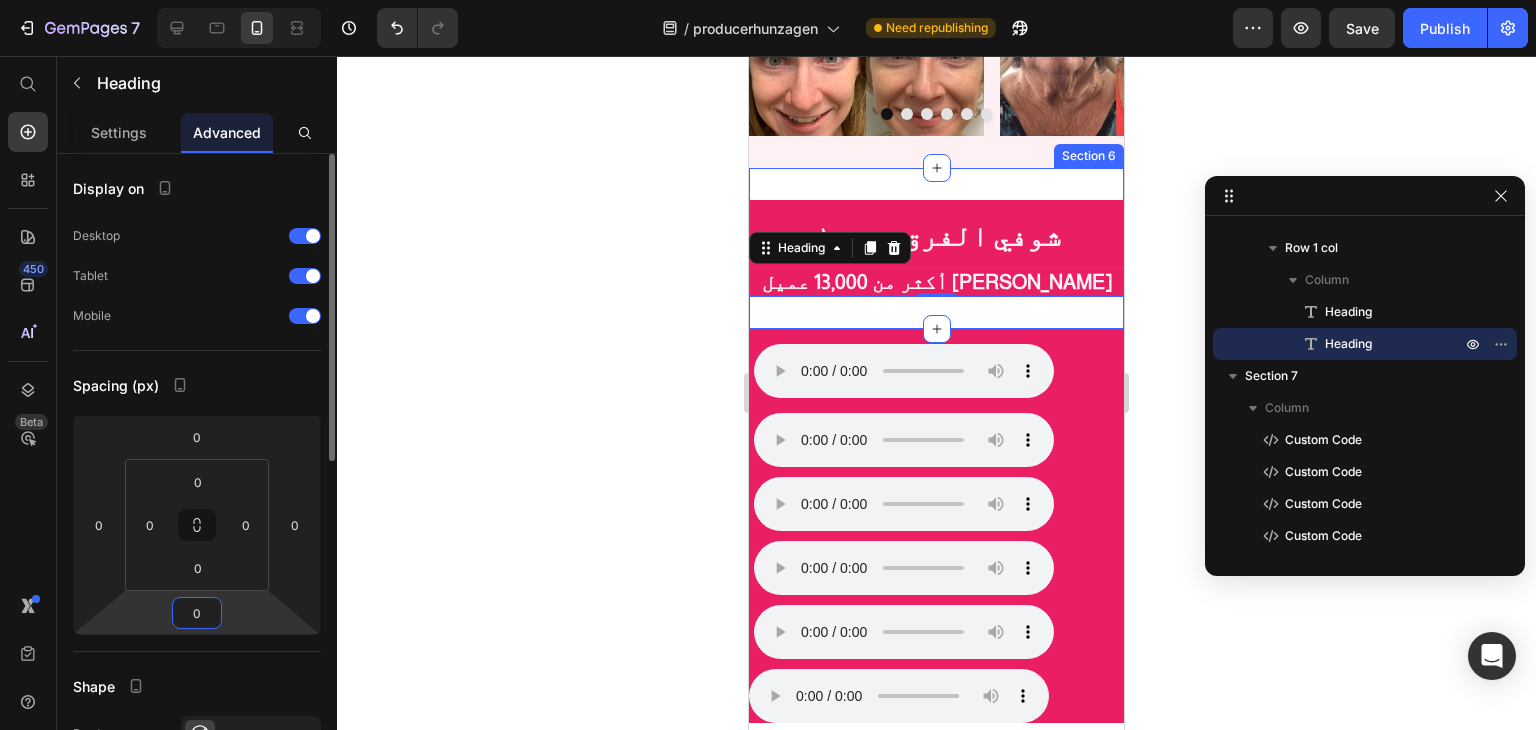type on "34" 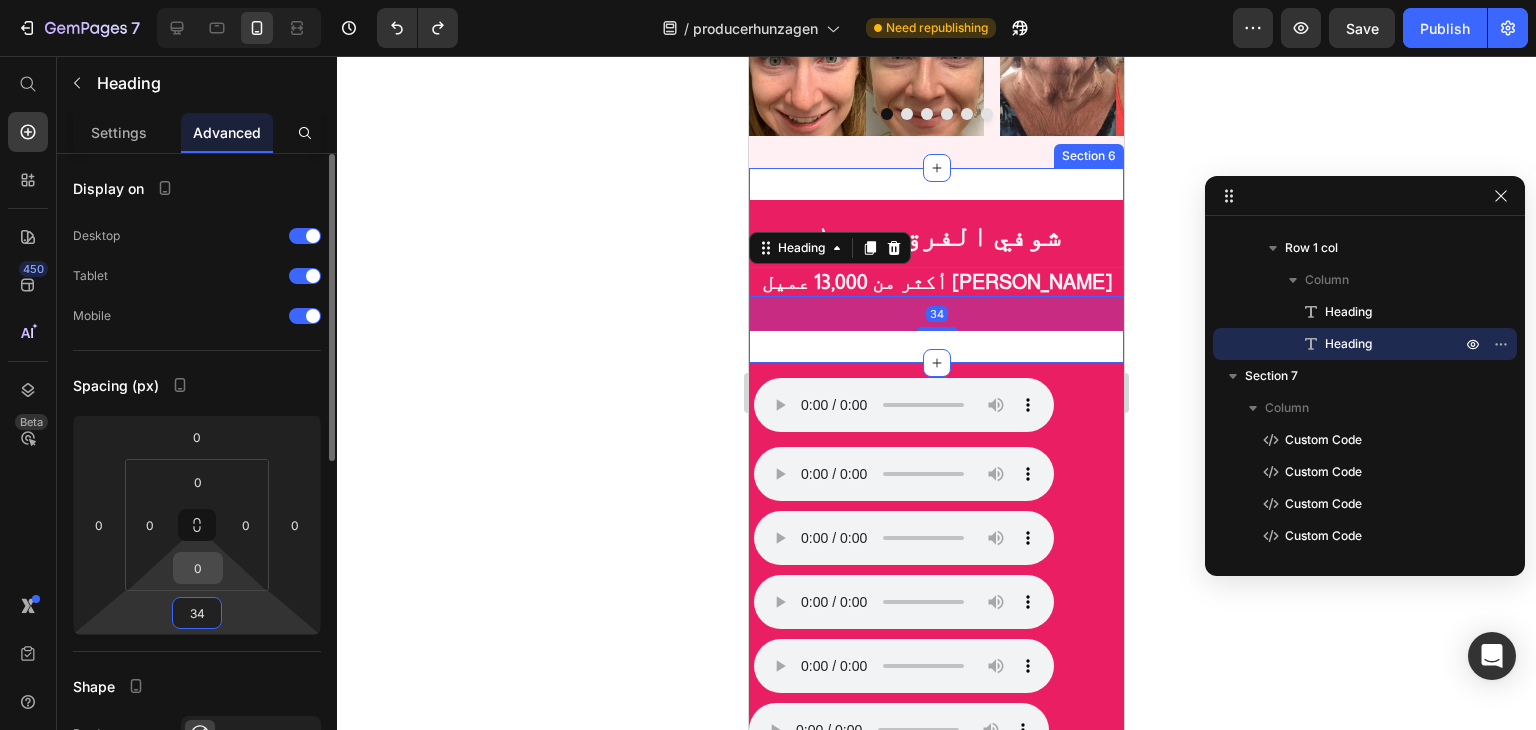 scroll, scrollTop: 100, scrollLeft: 0, axis: vertical 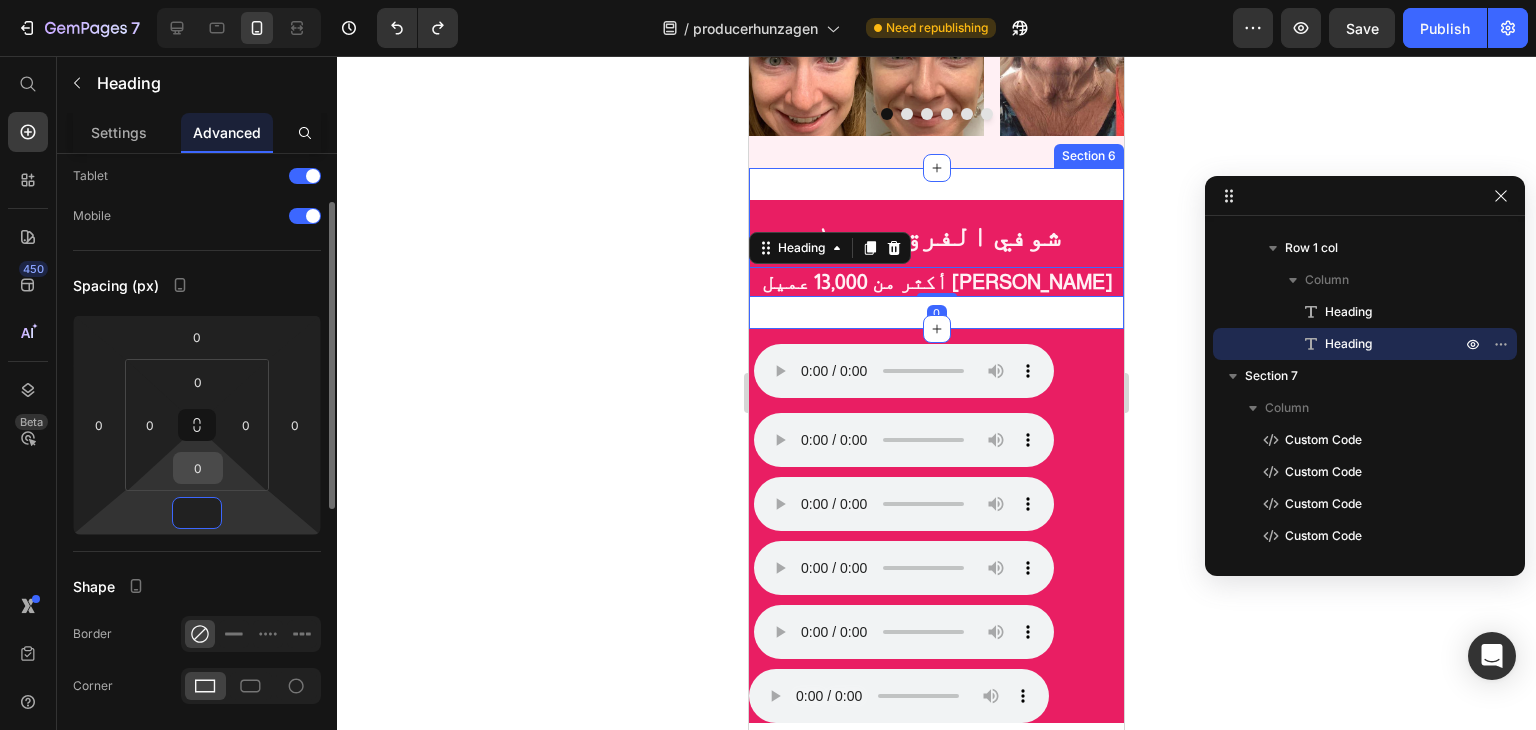 type on "0" 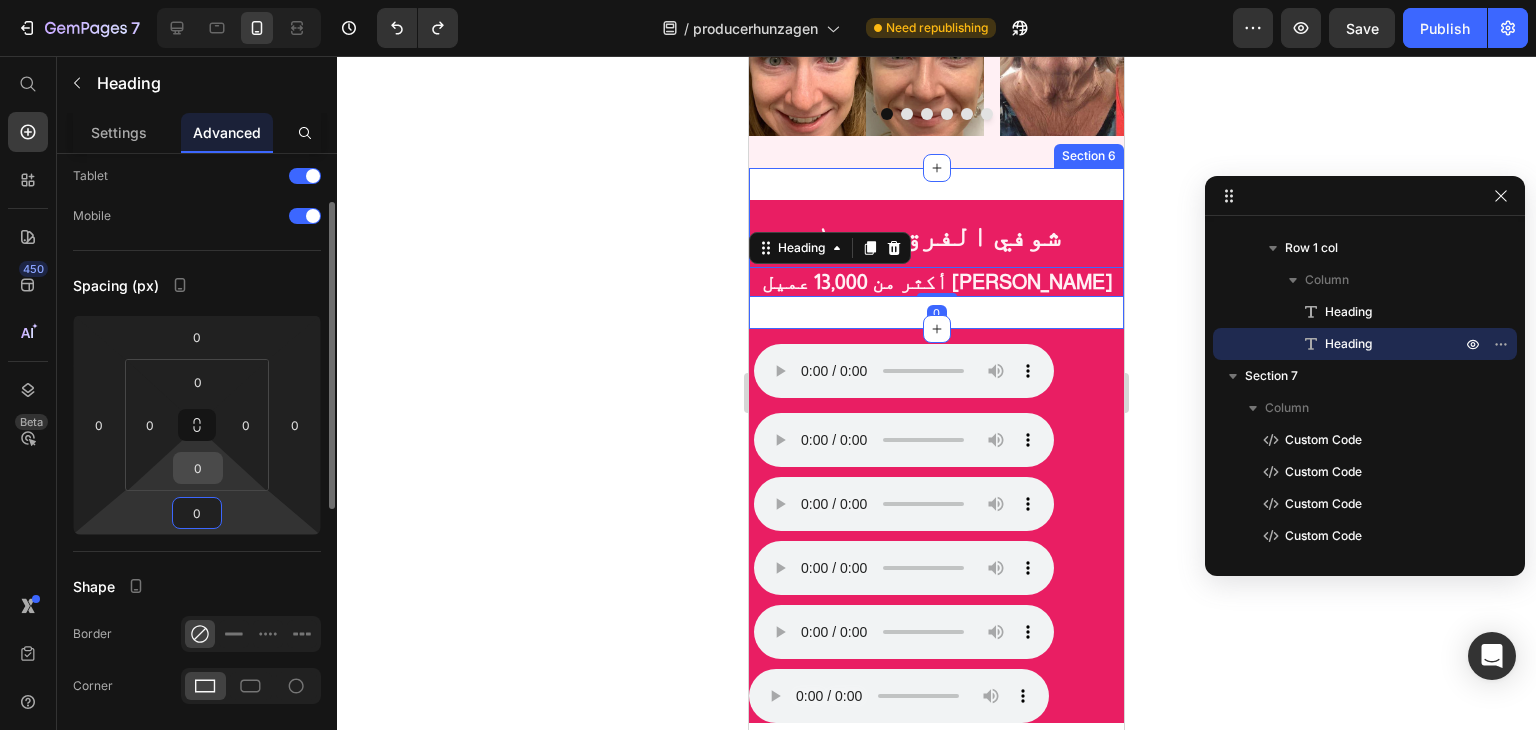 click on "0" at bounding box center (198, 468) 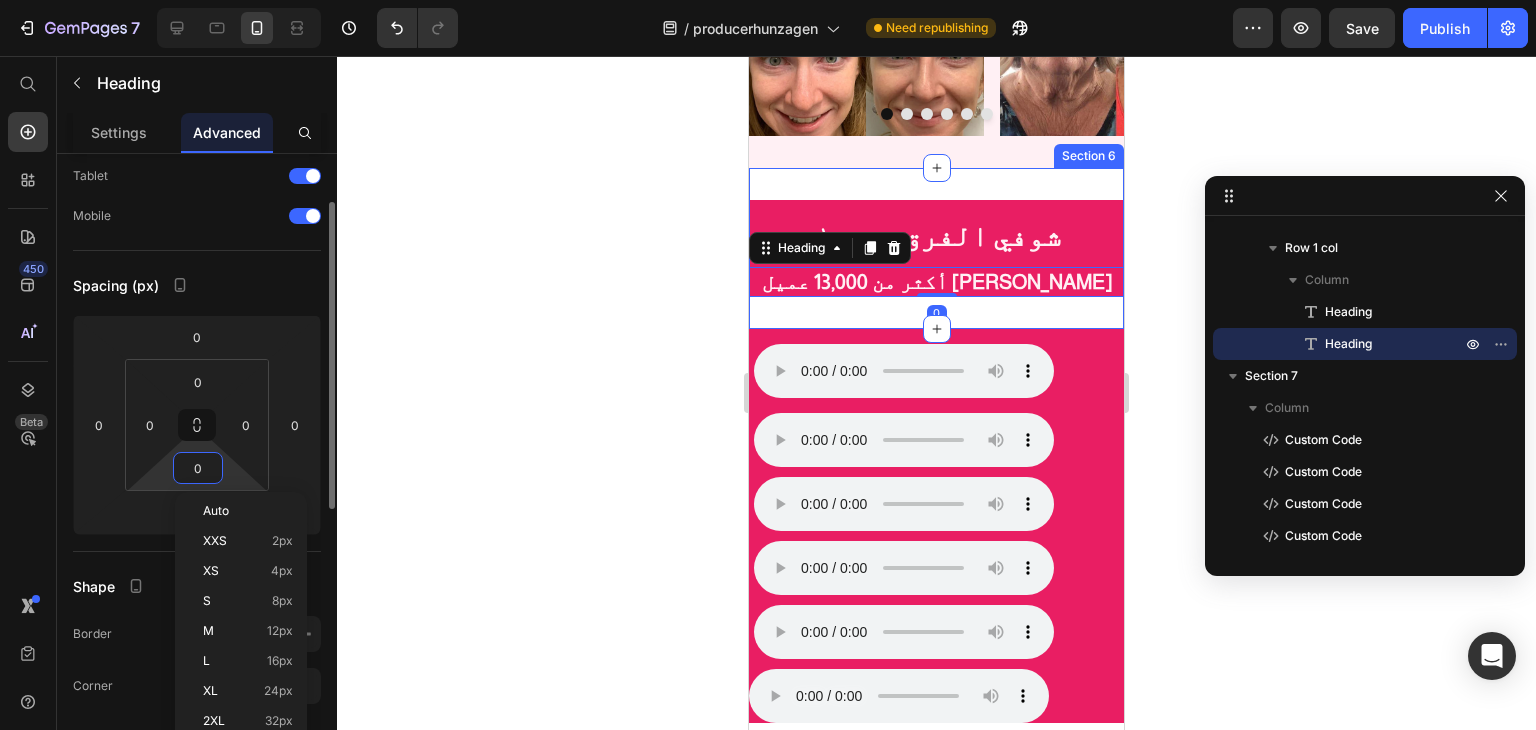 paste on "34" 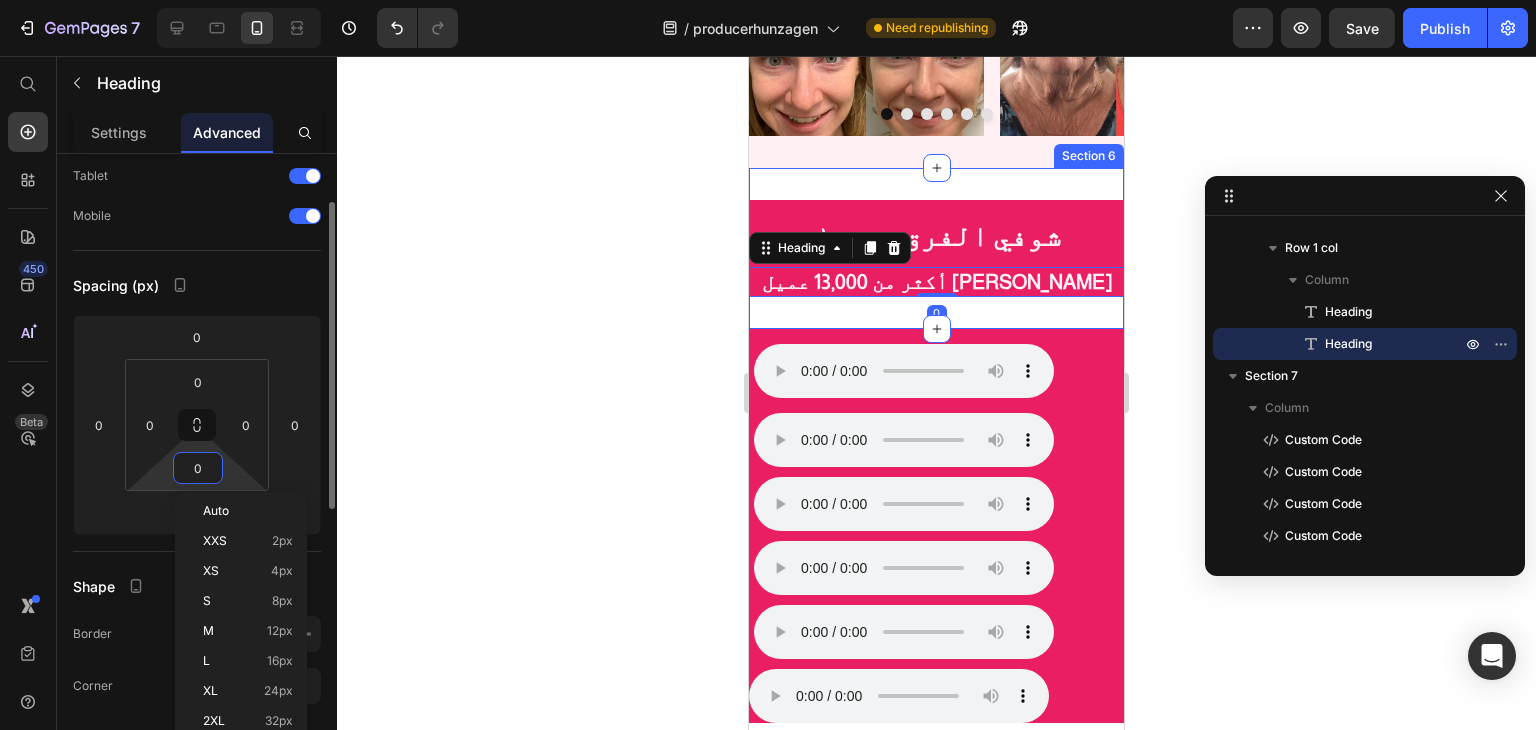 type on "34" 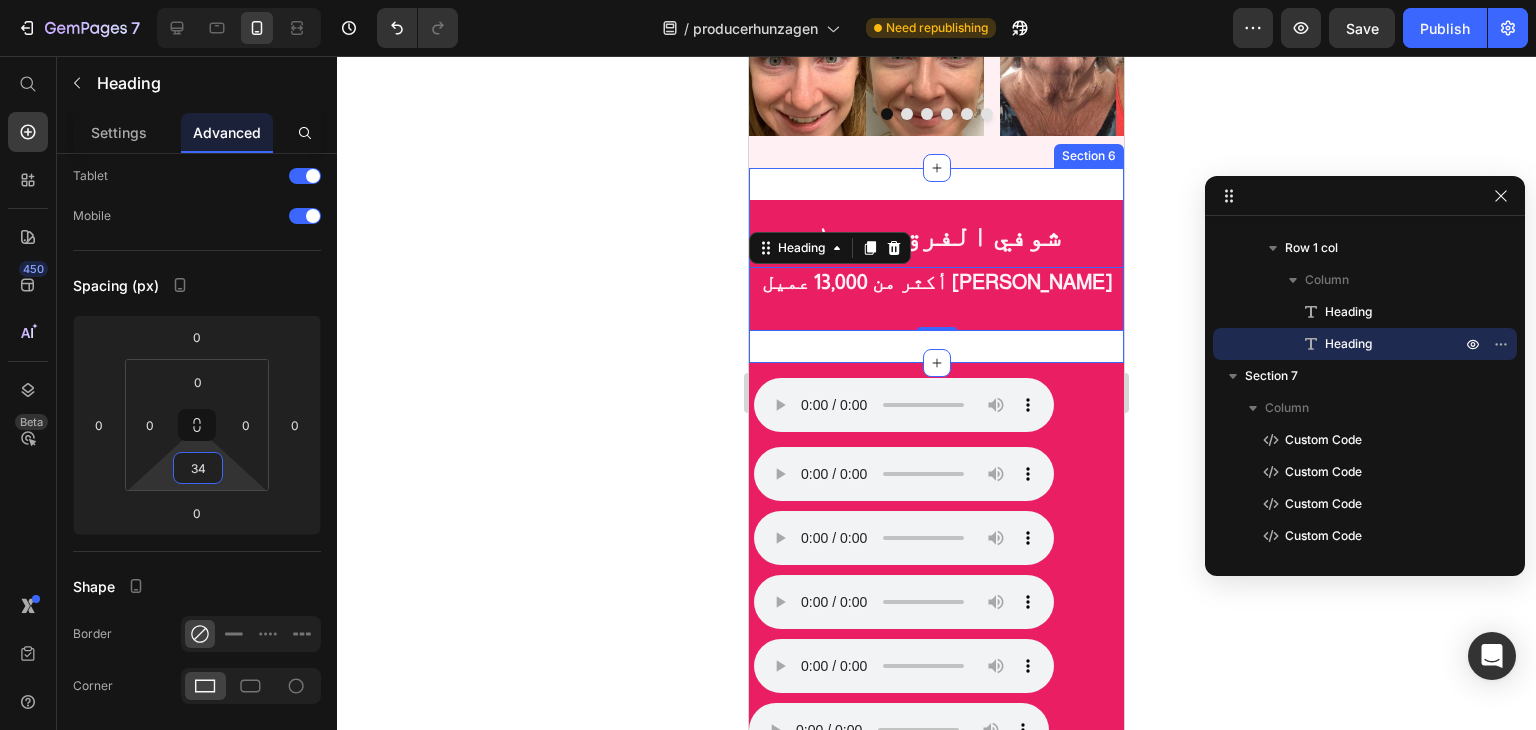 click on "شوفي الفرق بنفسك Heading أكثر من 13,000 عميل سعيد Heading   0 Row Section 6" at bounding box center [936, 266] 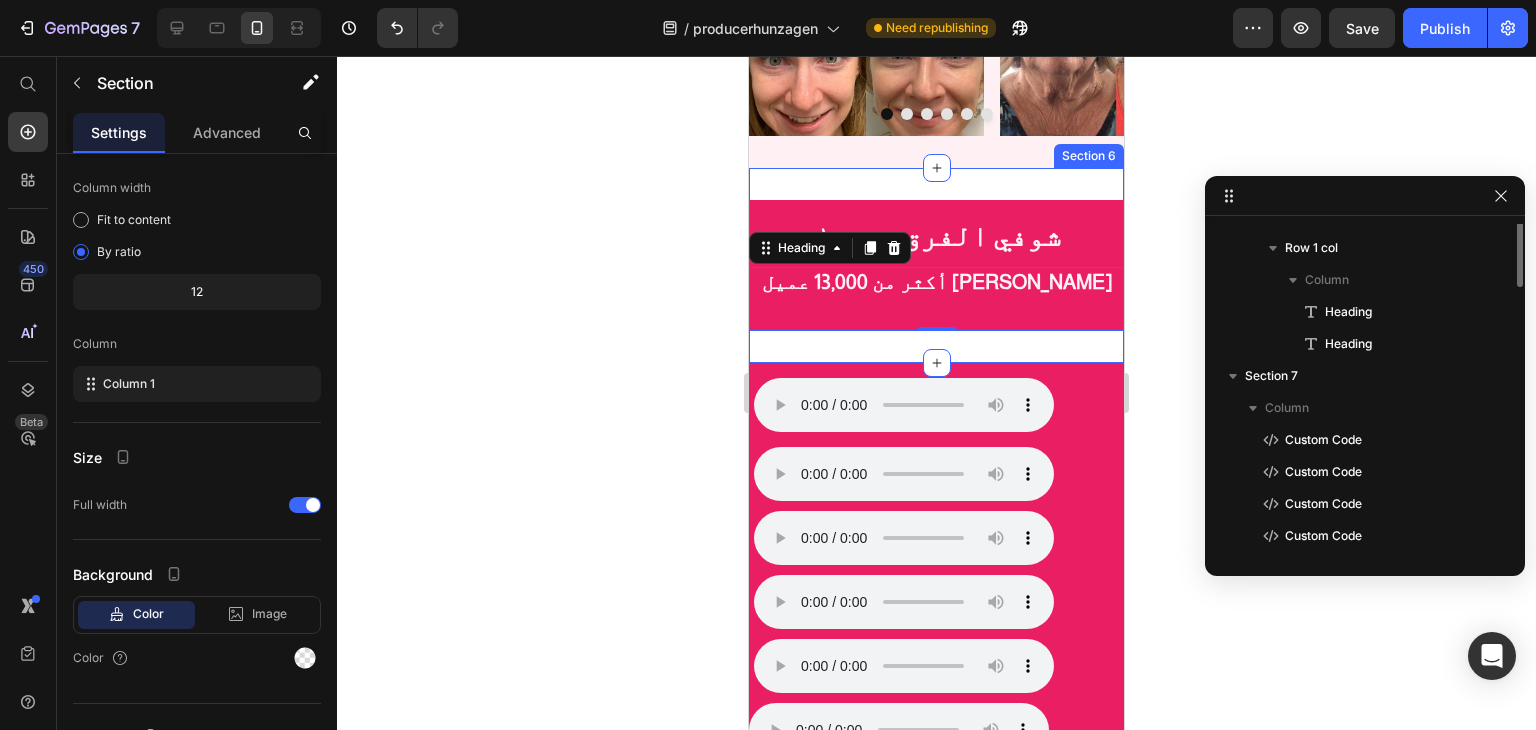 scroll, scrollTop: 506, scrollLeft: 0, axis: vertical 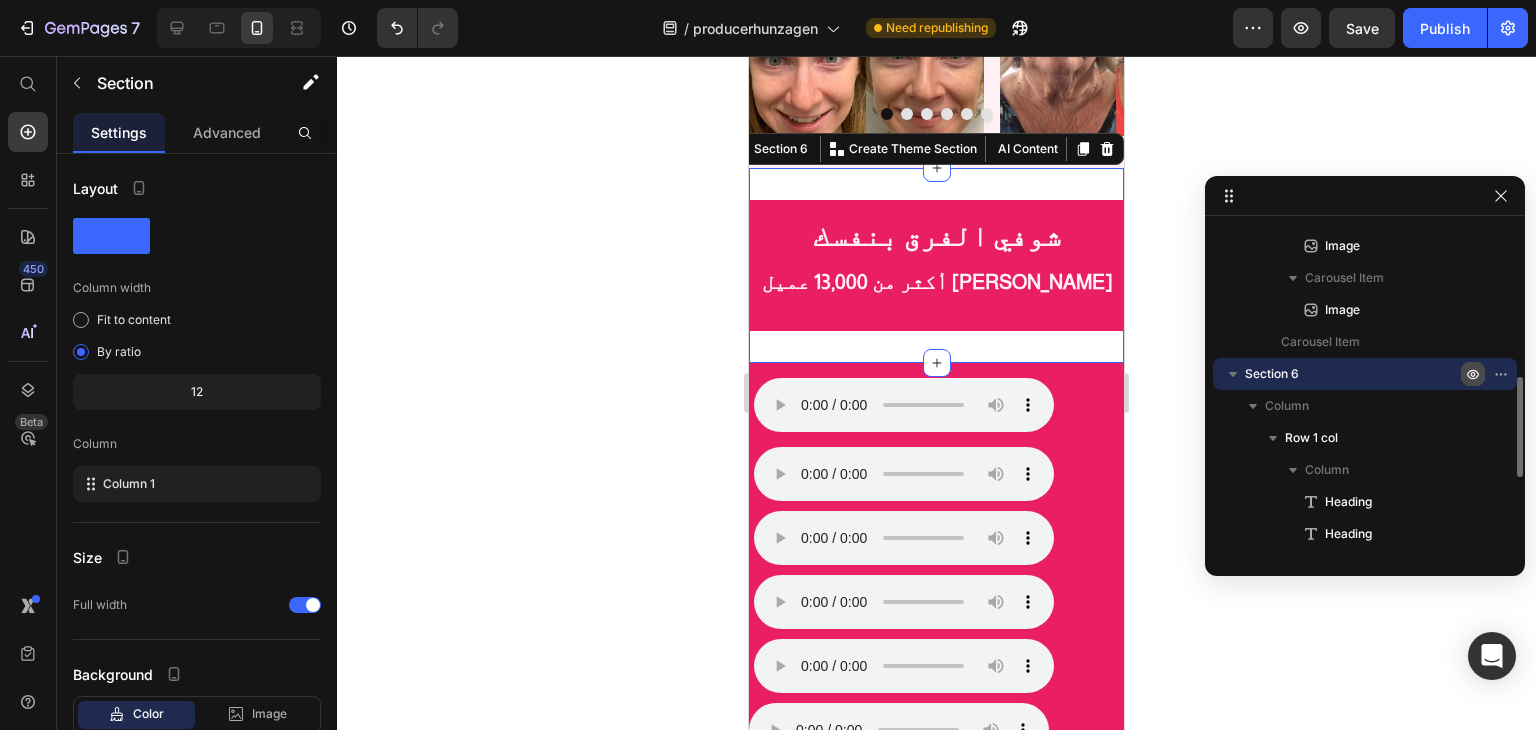 click 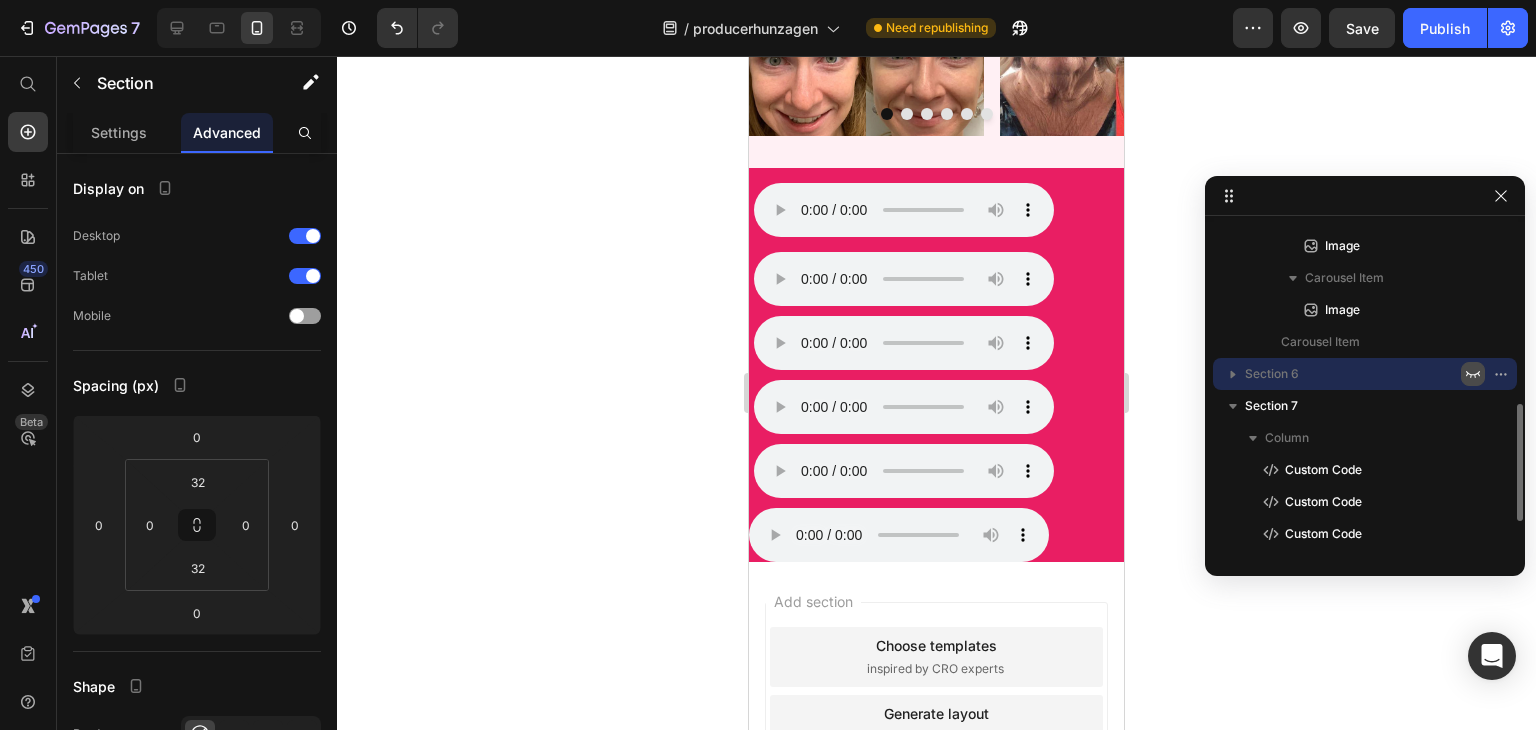 click 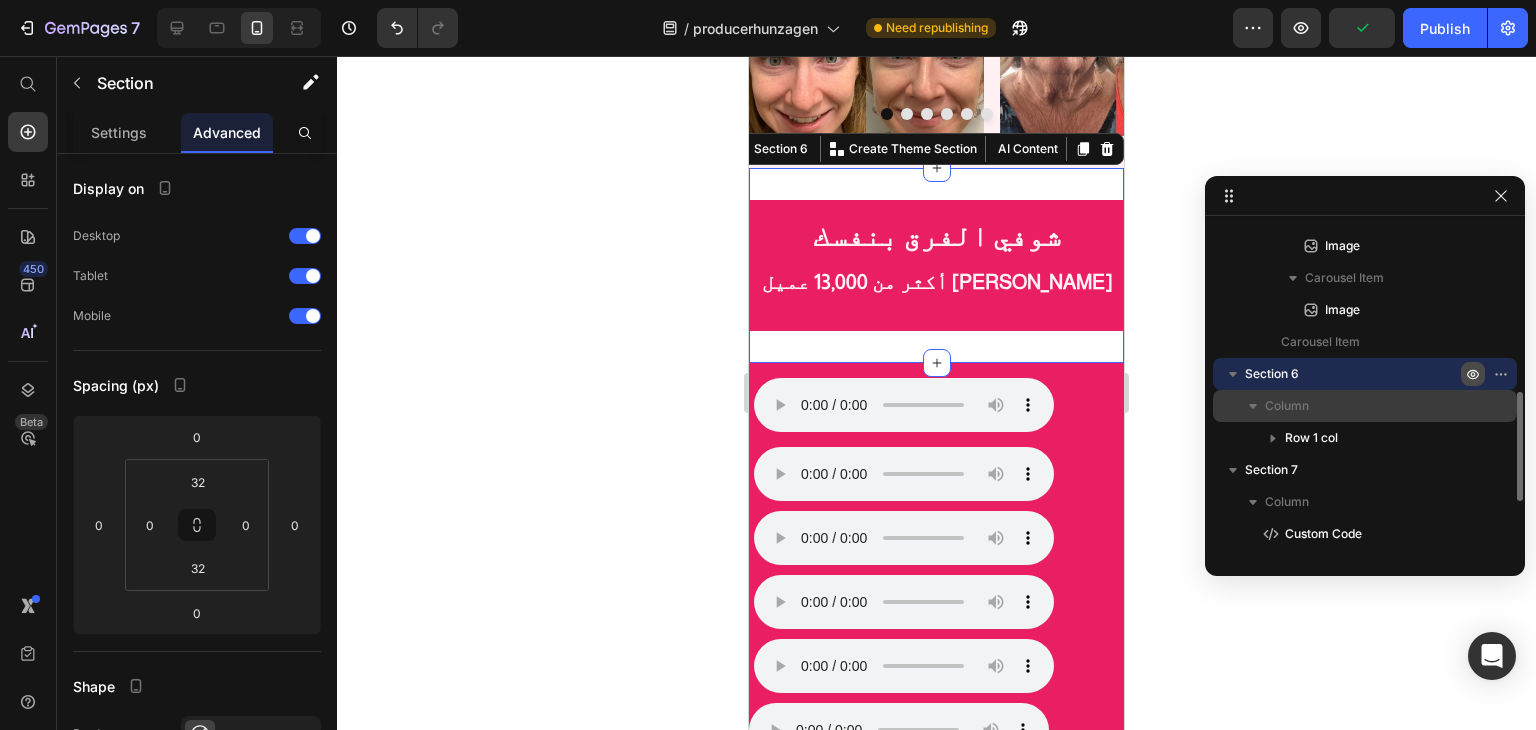 click on "Column" at bounding box center (1287, 406) 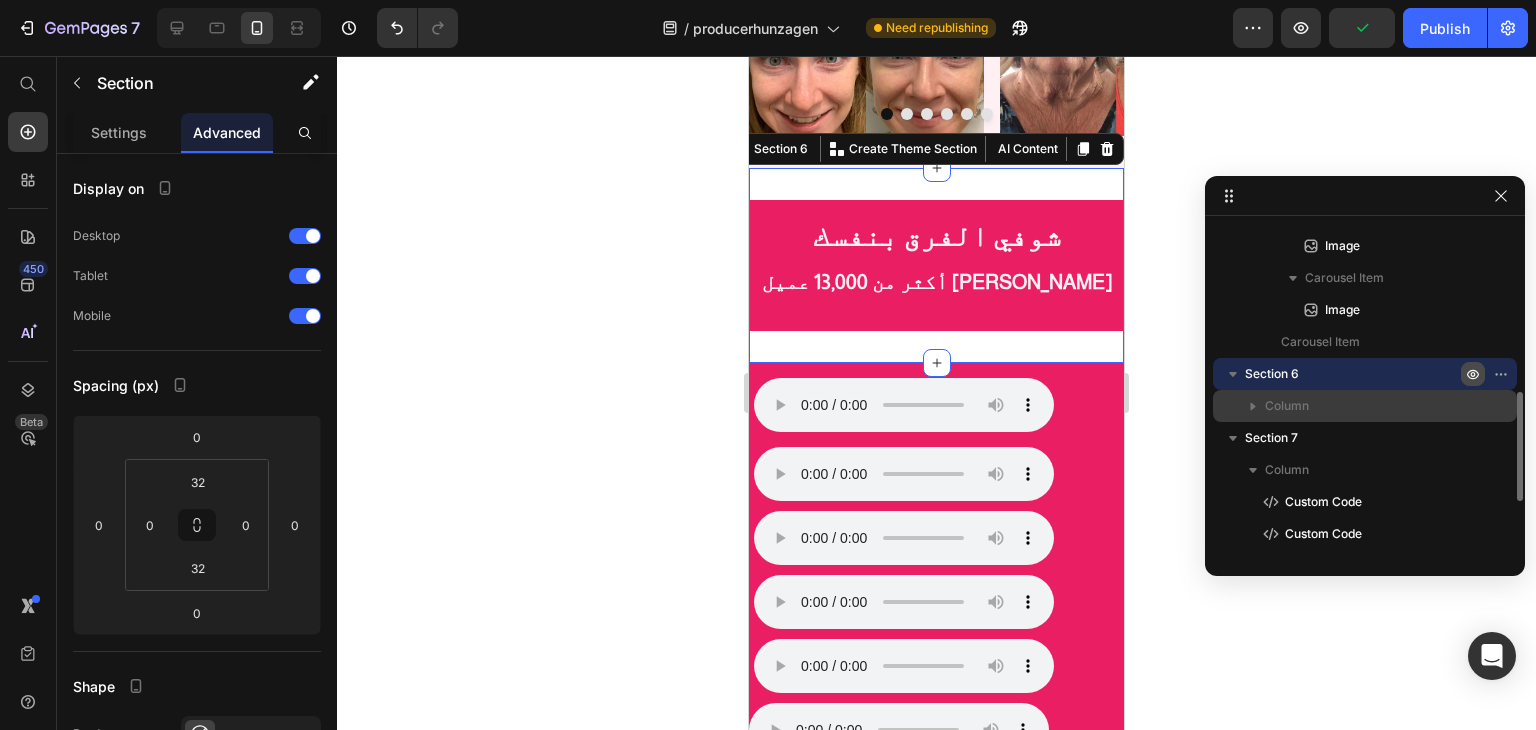 click 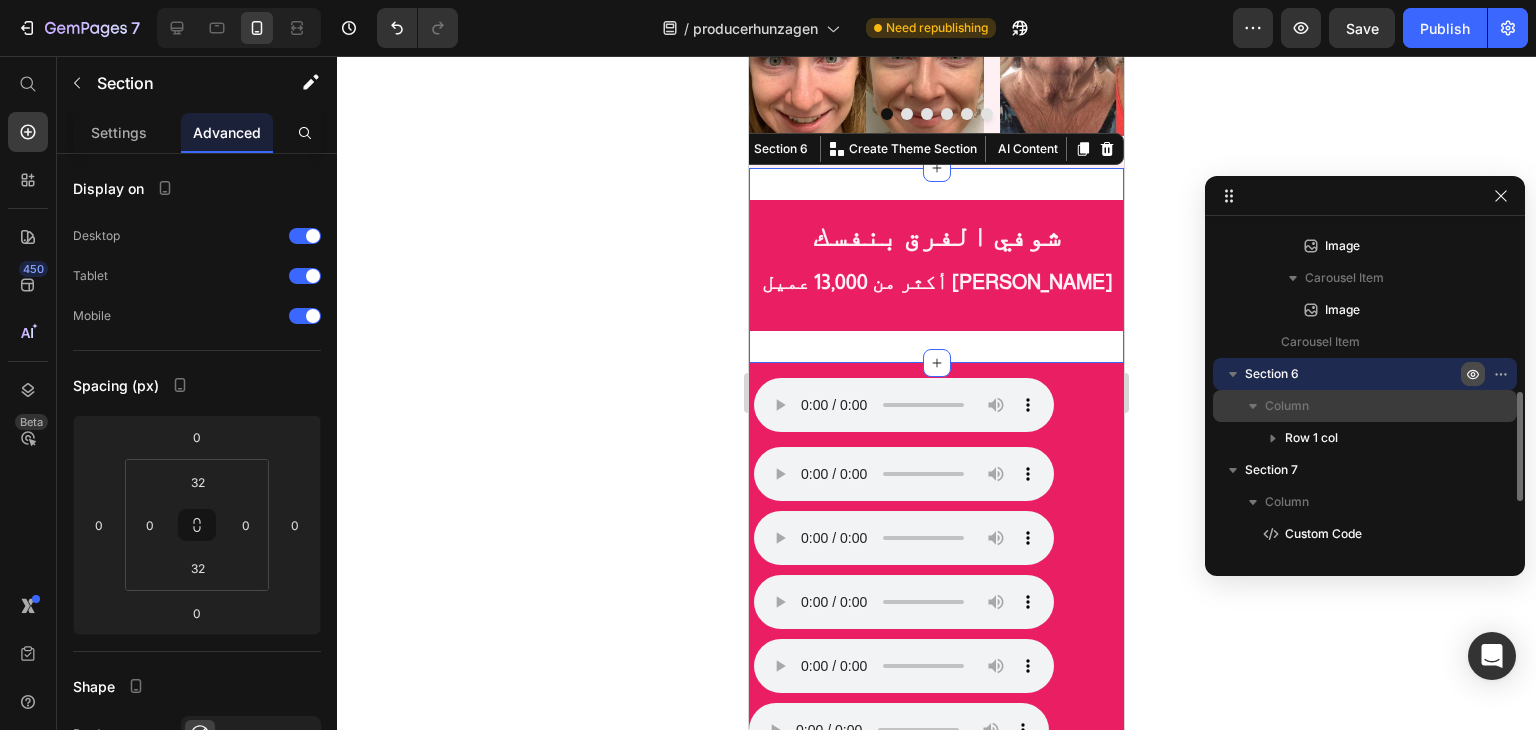 click 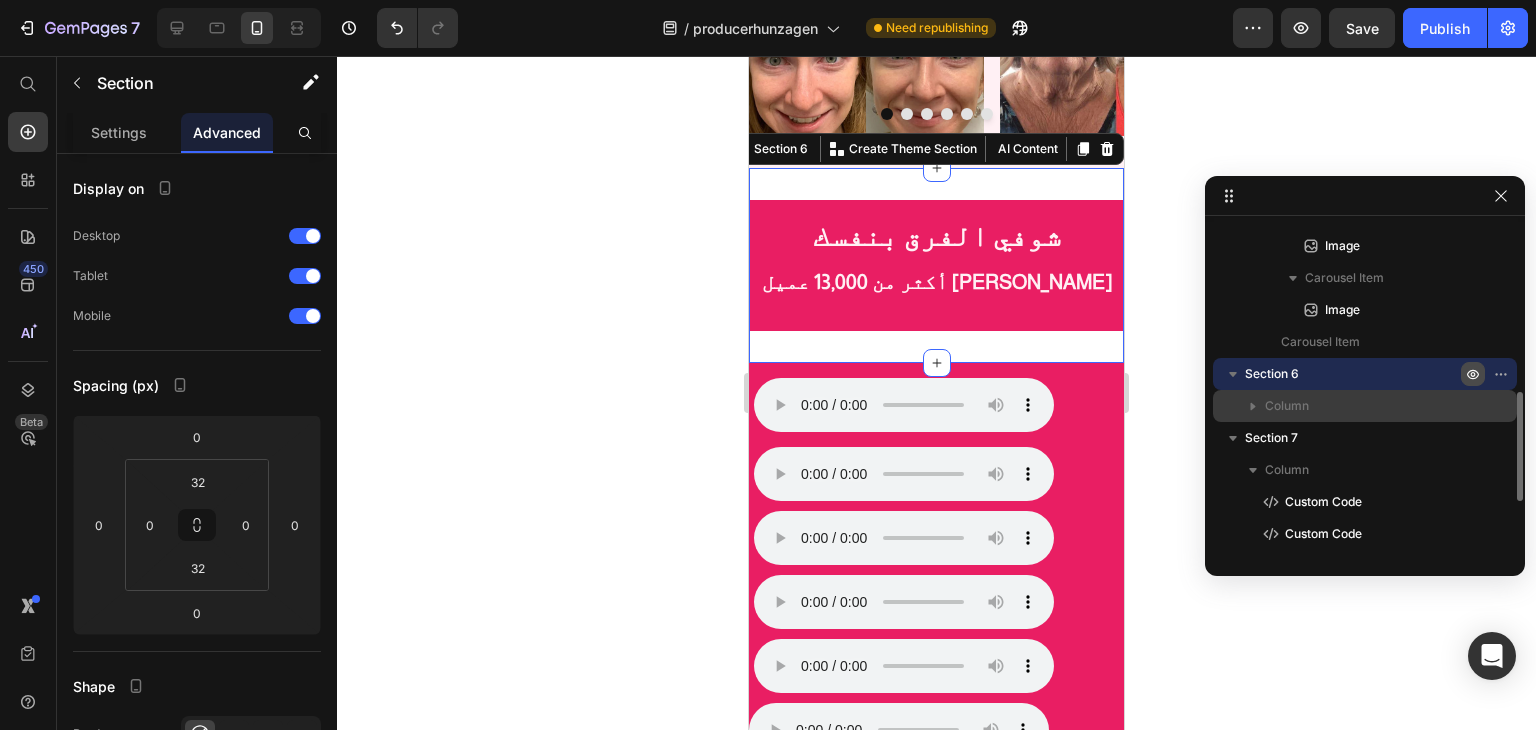 click 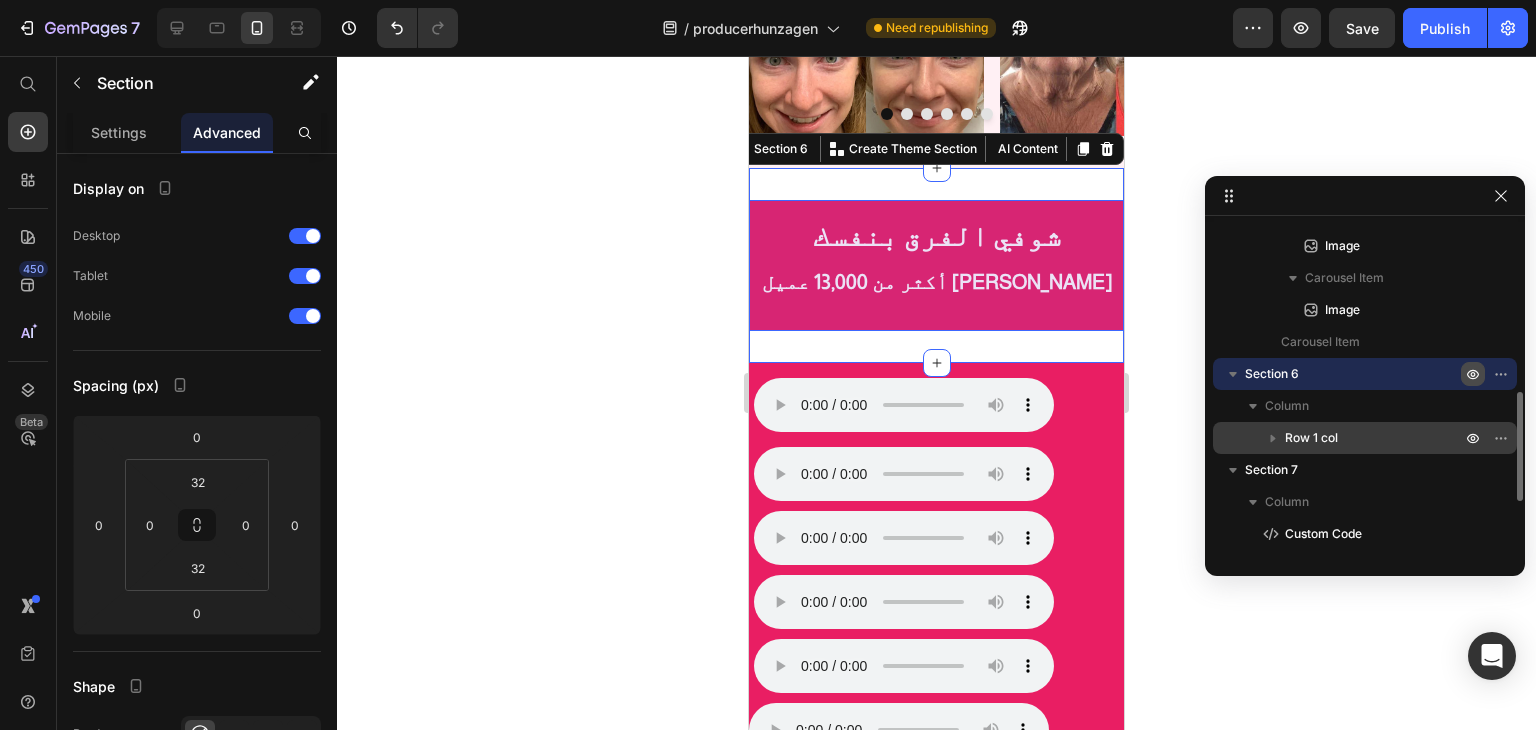 click on "Row 1 col" at bounding box center [1365, 438] 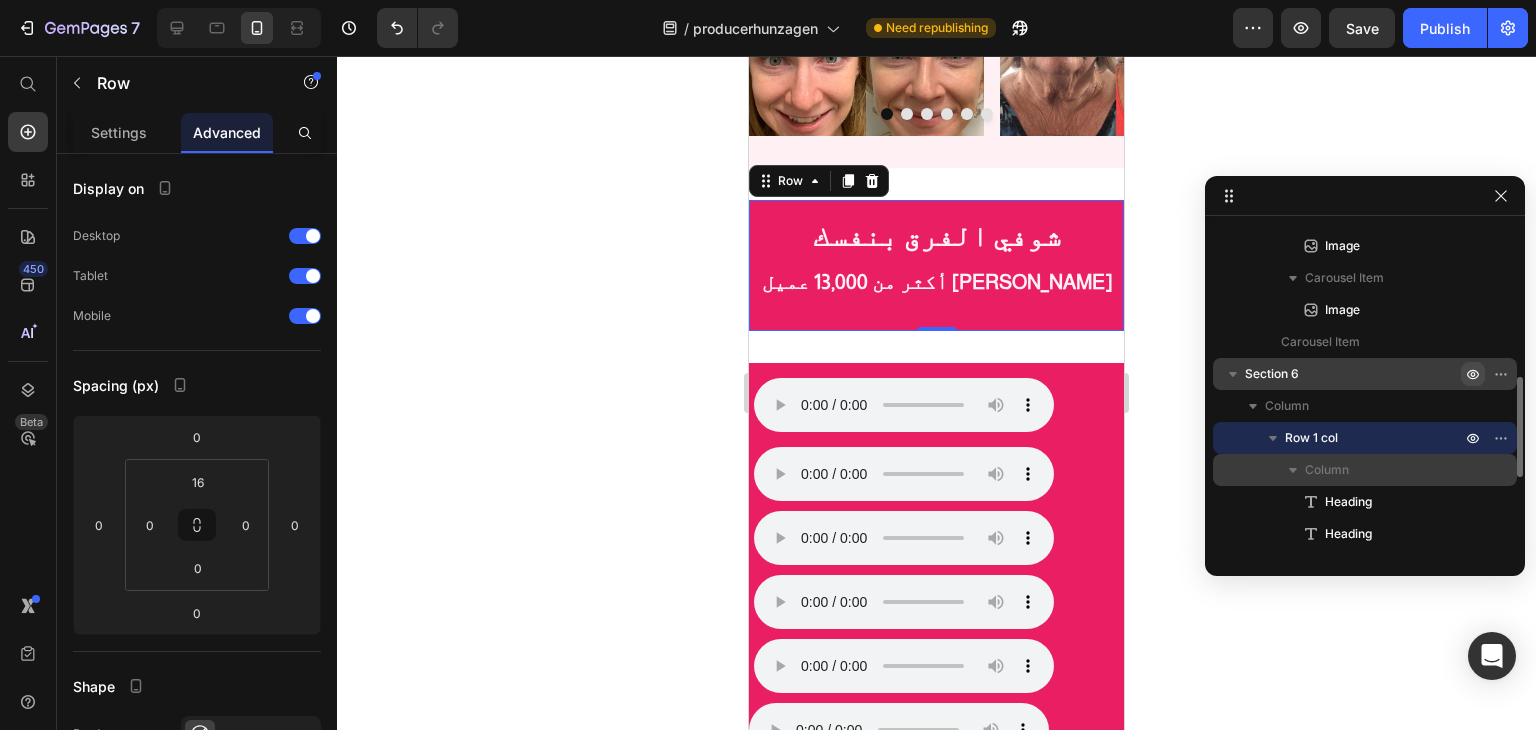 click on "Column" at bounding box center (1327, 470) 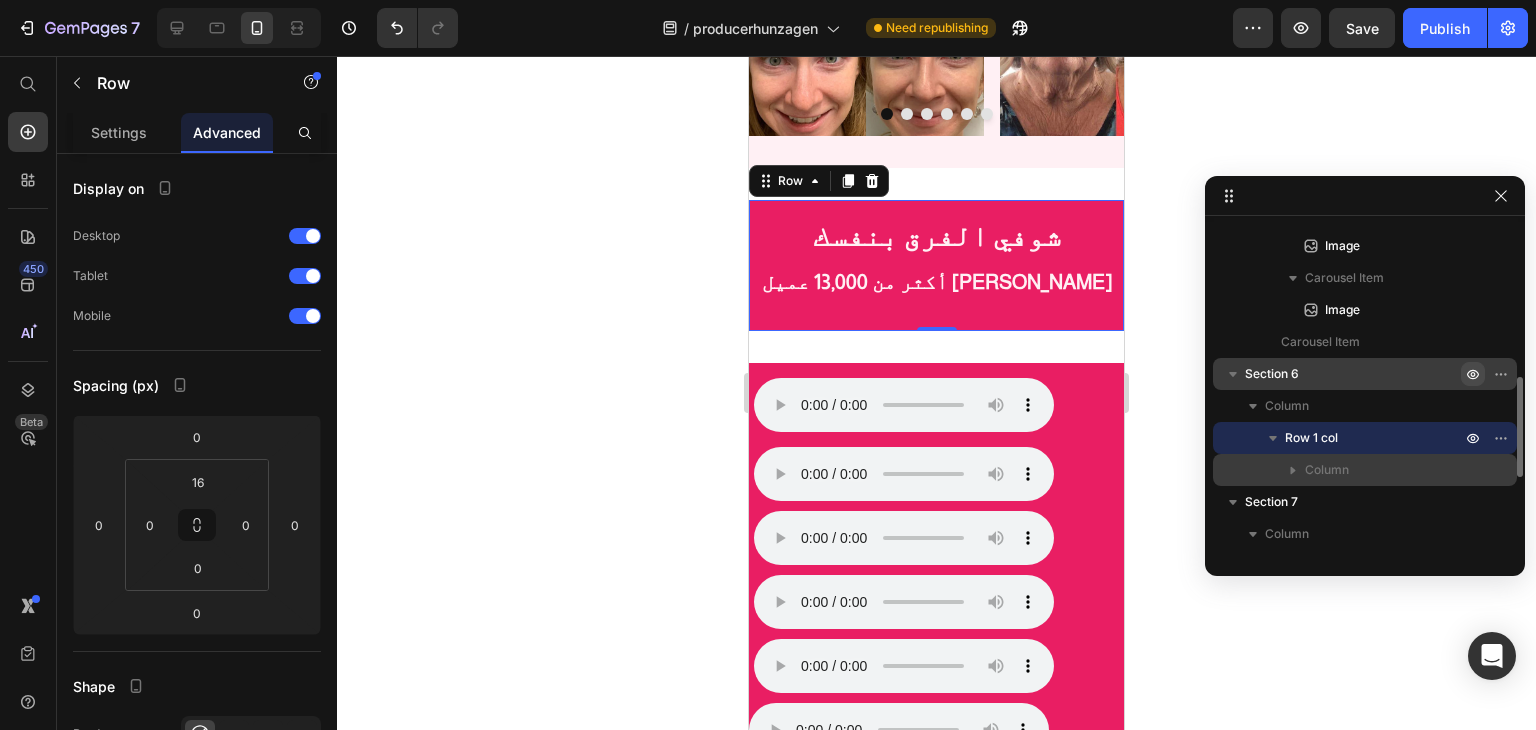 click on "Column" at bounding box center [1327, 470] 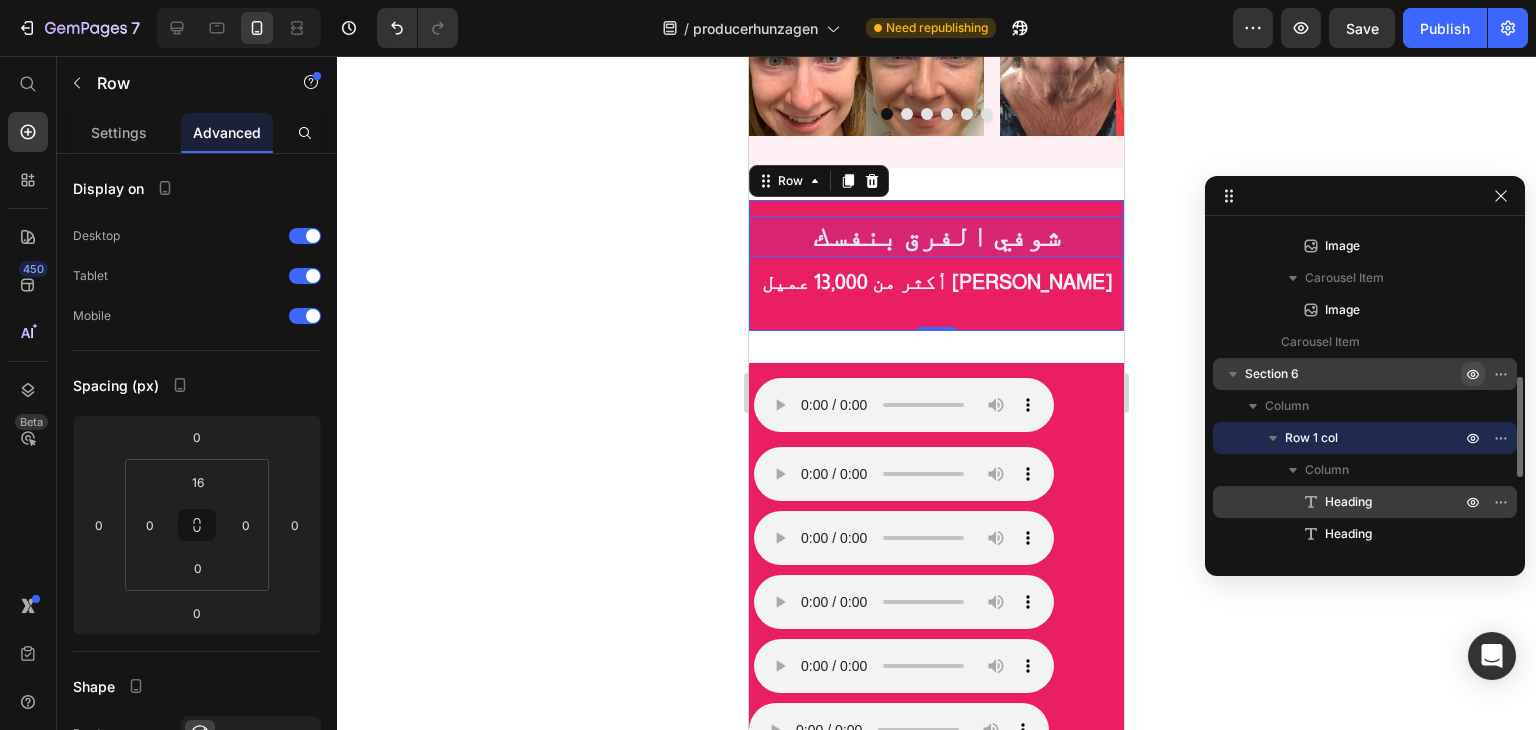 scroll, scrollTop: 606, scrollLeft: 0, axis: vertical 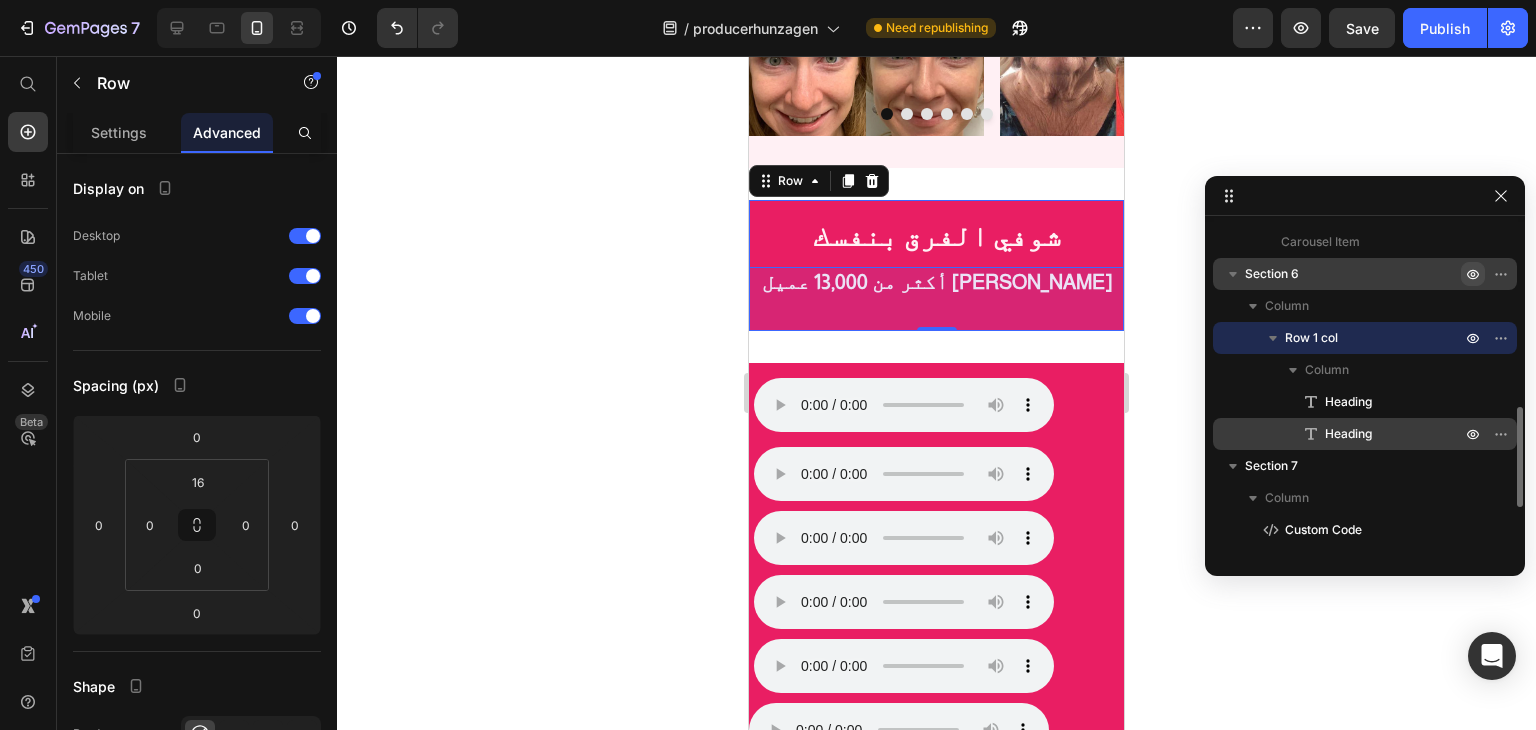 click on "Heading" at bounding box center [1348, 434] 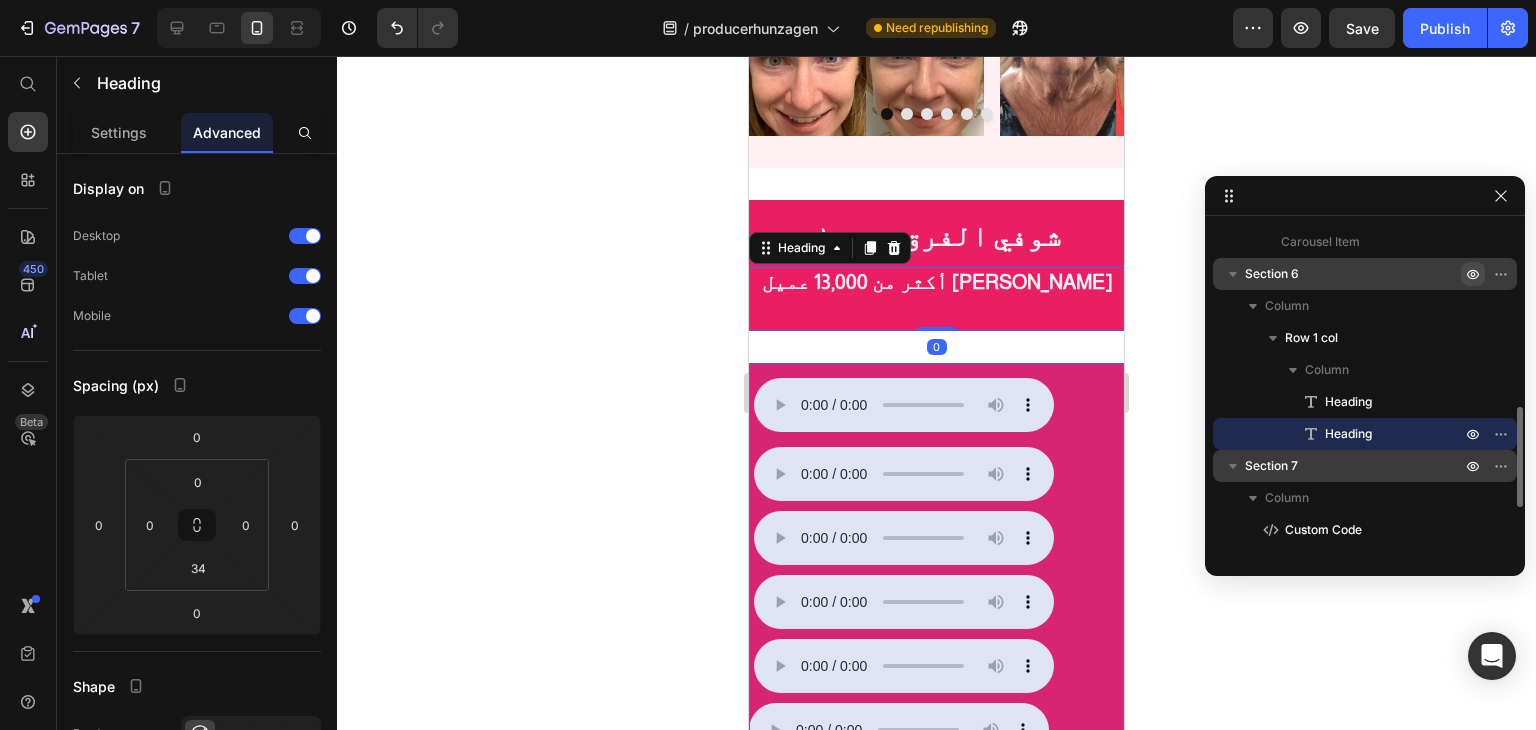 click on "Section 7" at bounding box center (1355, 466) 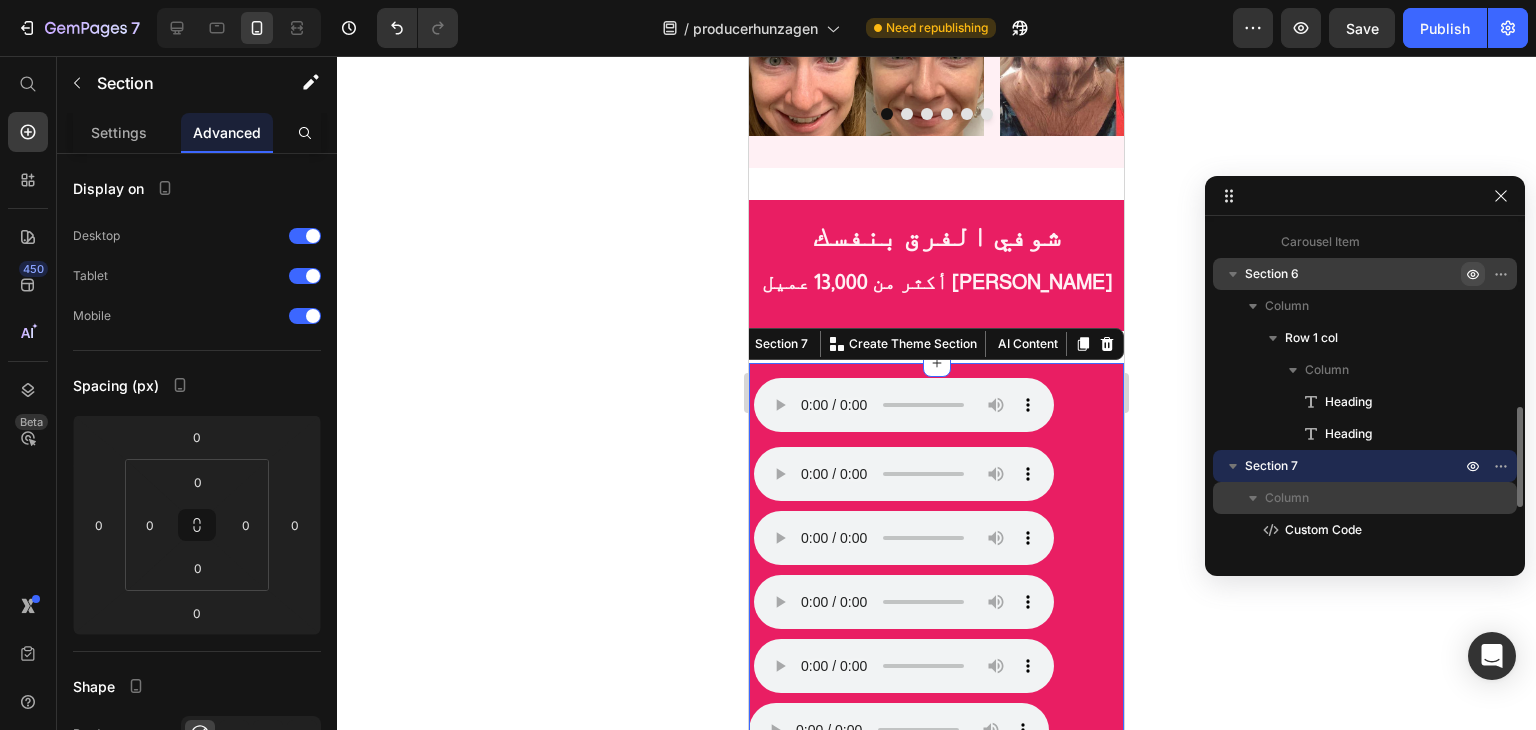 click 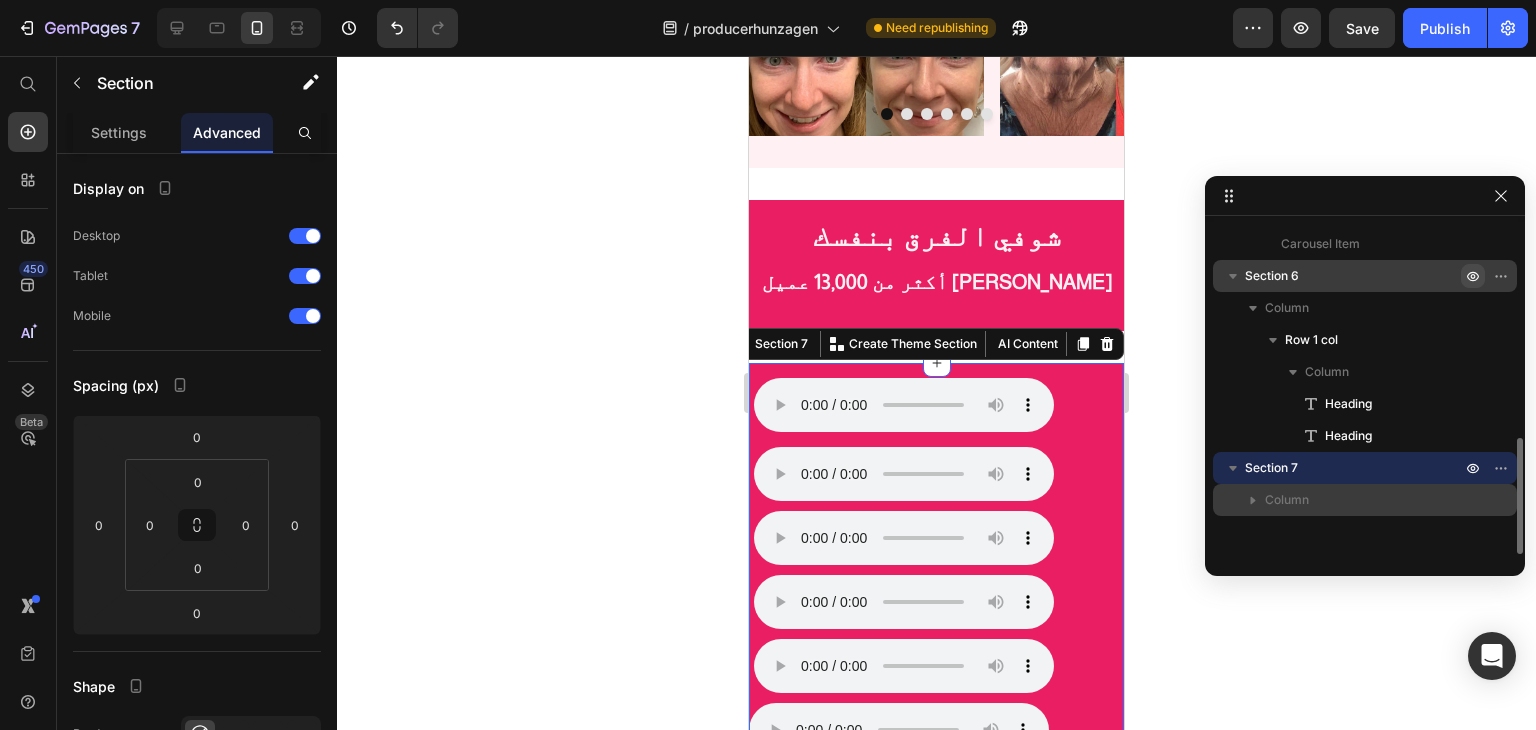 click 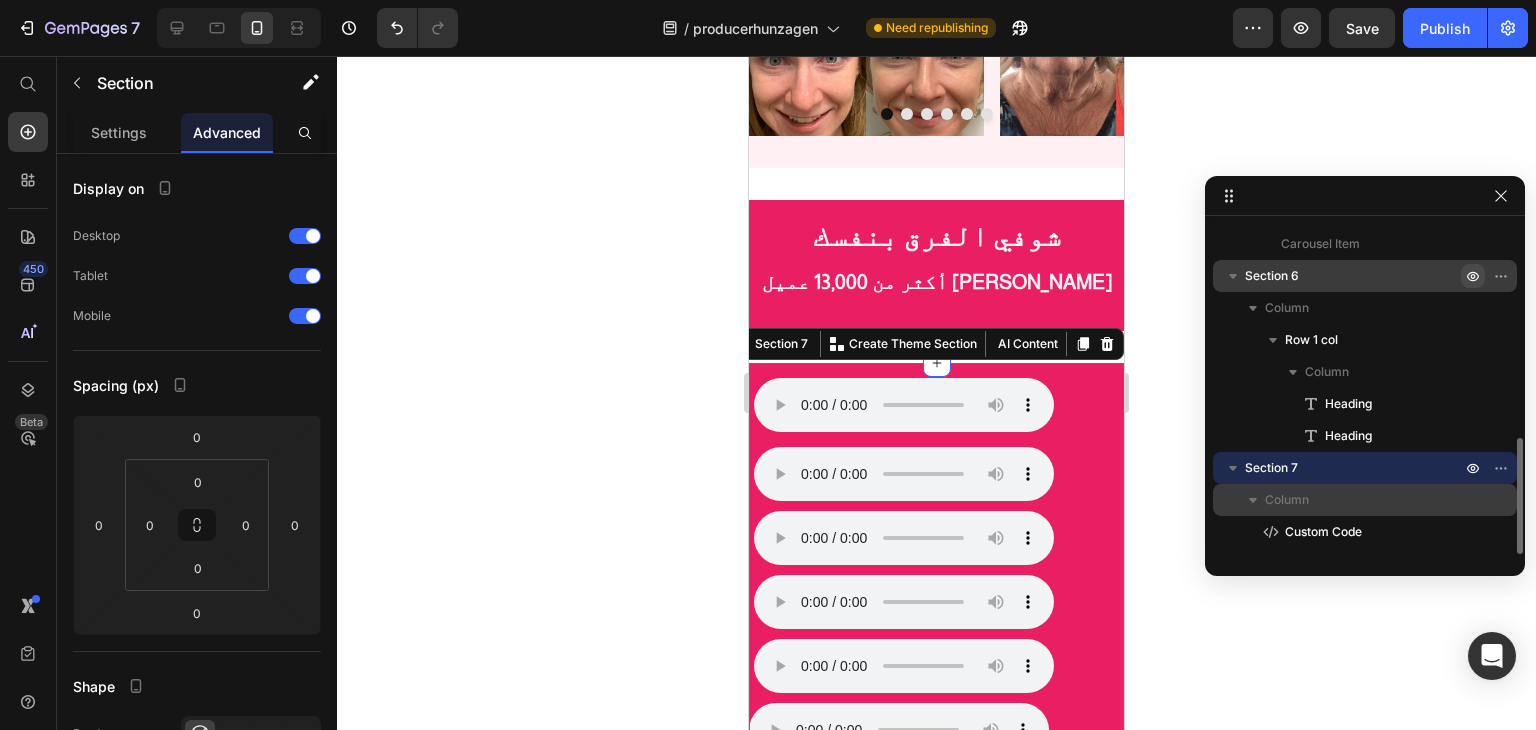 click on "Column" at bounding box center (1365, 500) 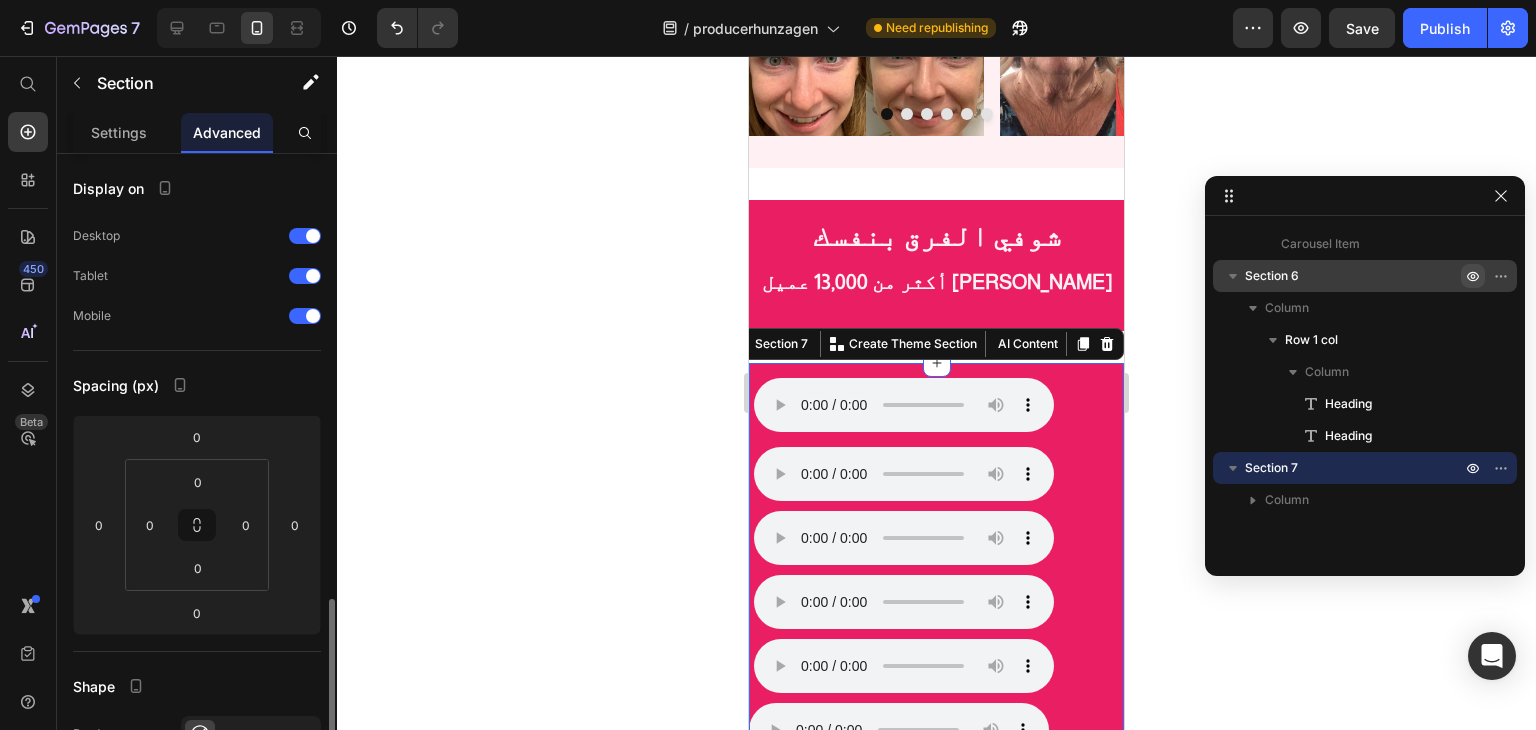 scroll, scrollTop: 400, scrollLeft: 0, axis: vertical 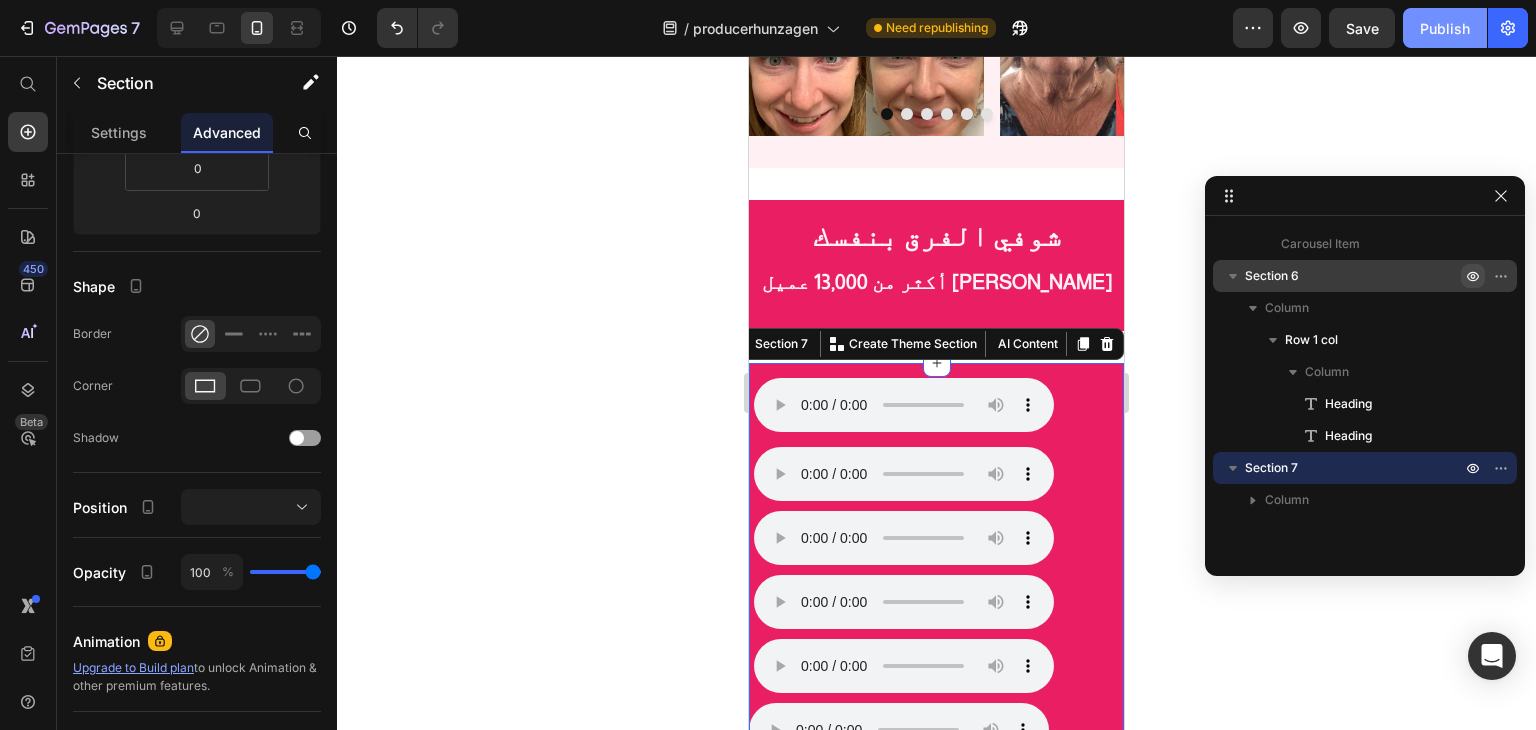 click on "Publish" 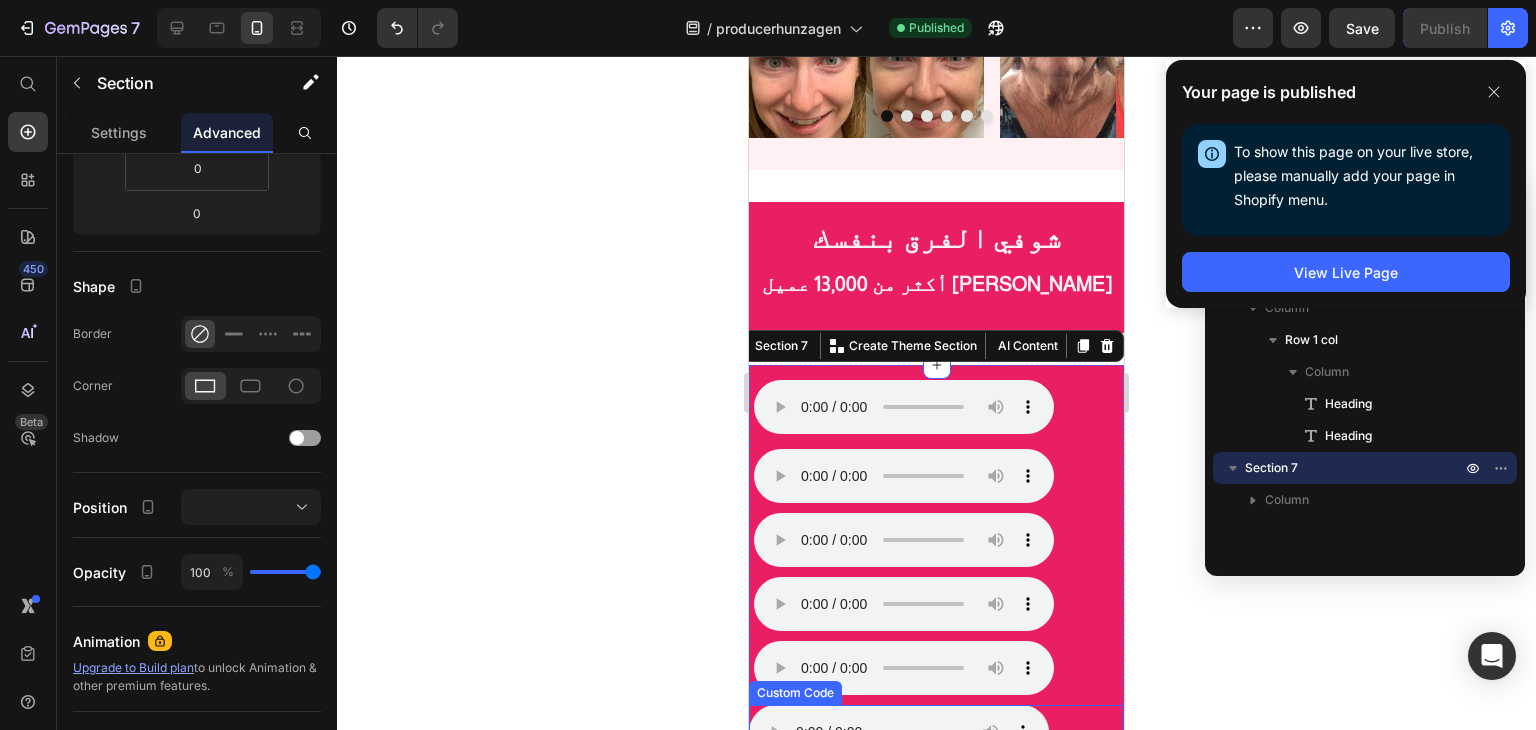 scroll, scrollTop: 1729, scrollLeft: 0, axis: vertical 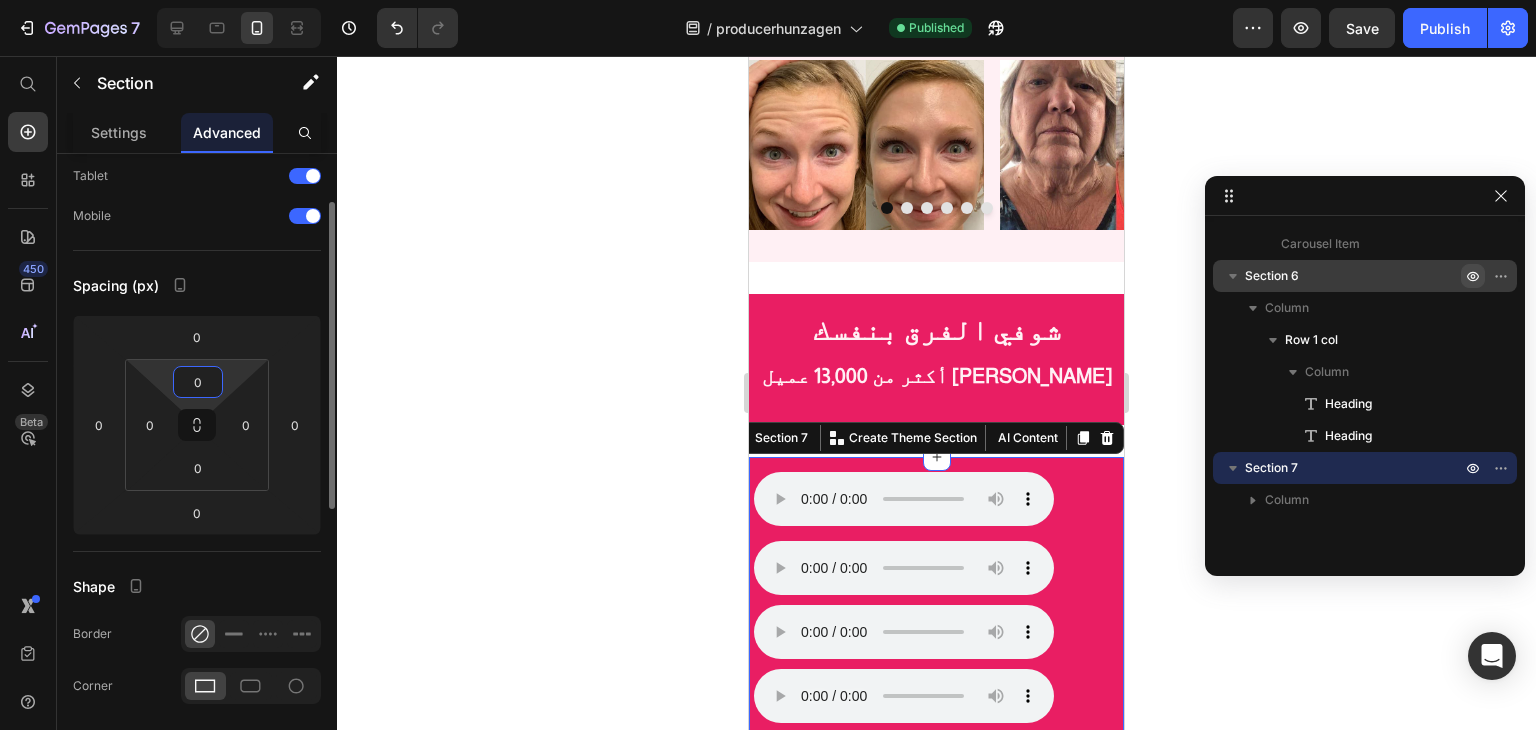 click on "0" at bounding box center [198, 382] 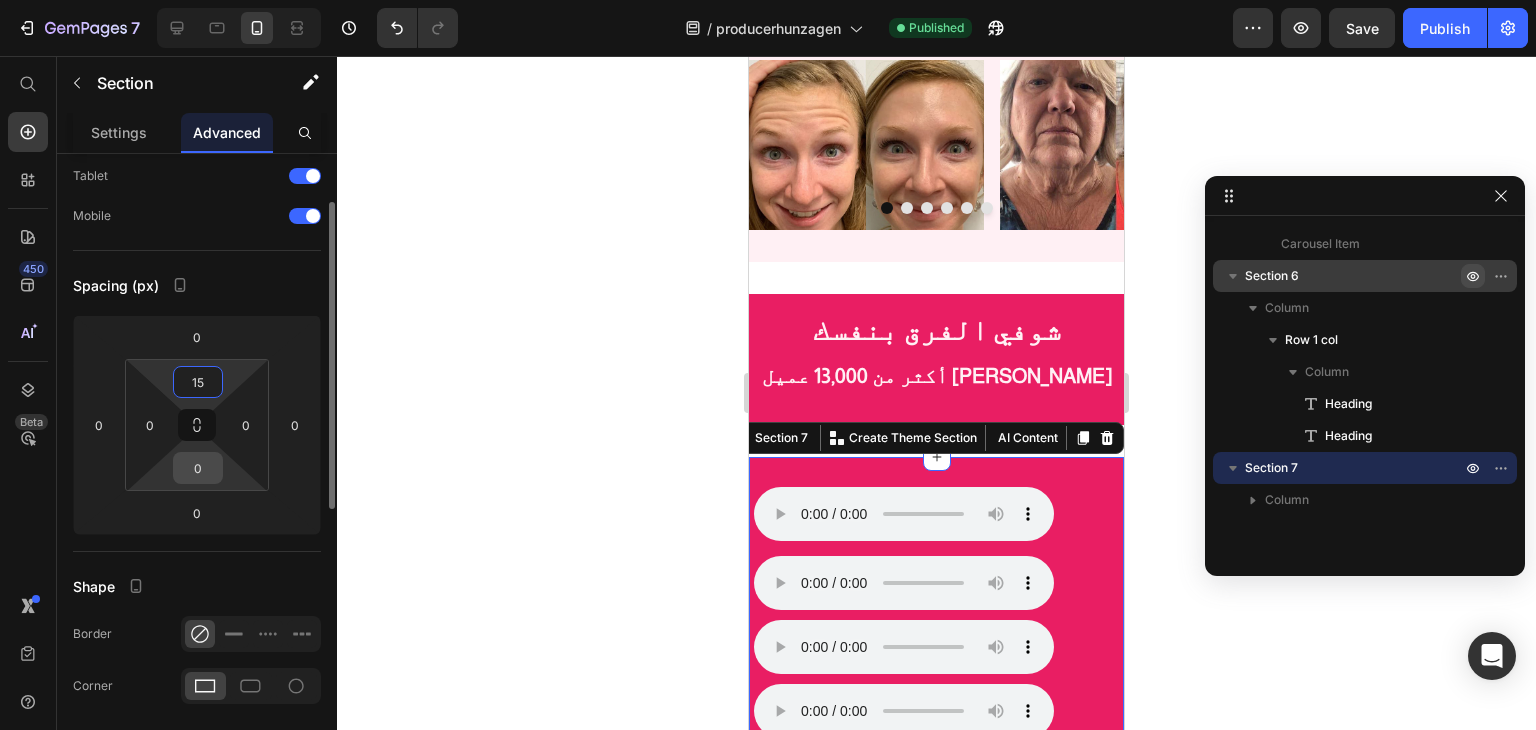type on "15" 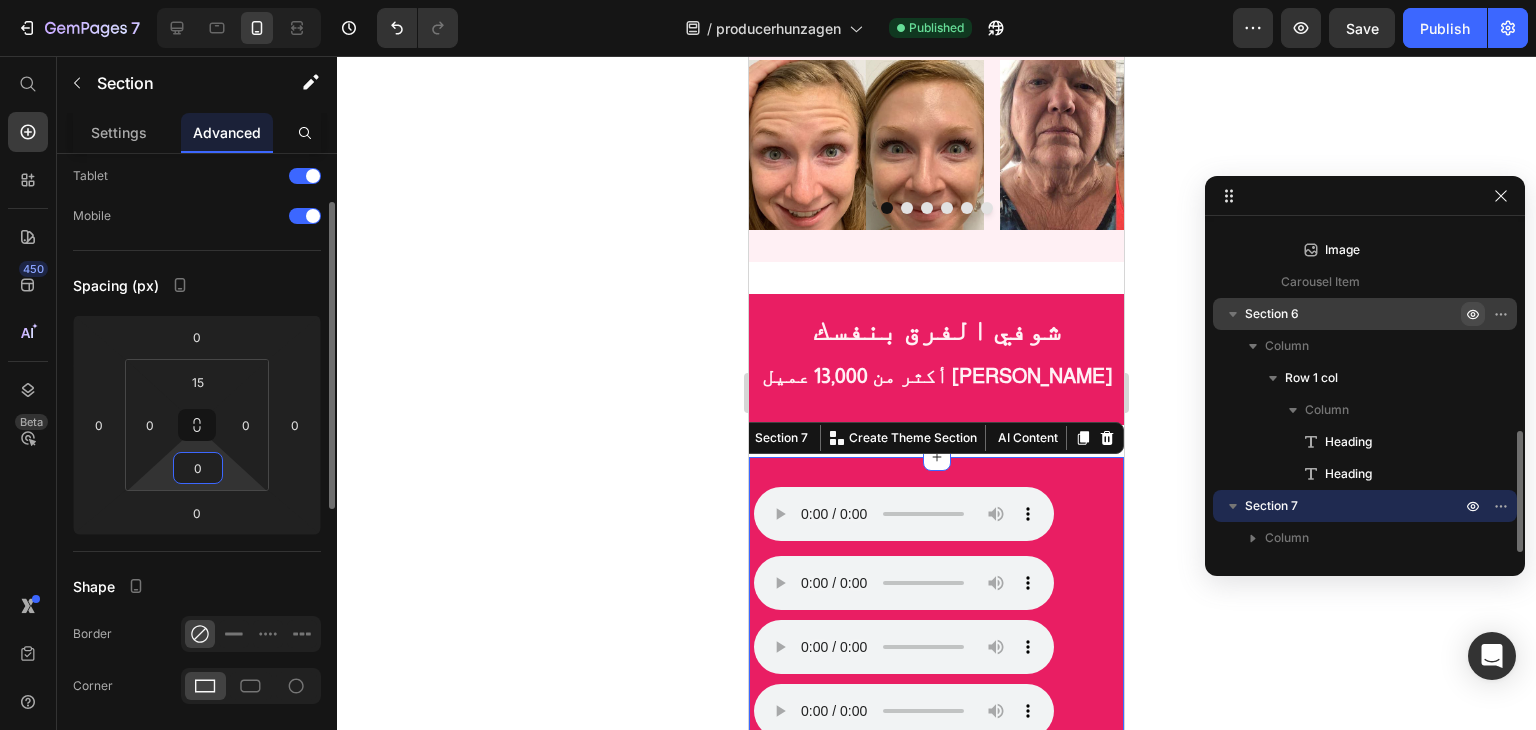 scroll, scrollTop: 565, scrollLeft: 0, axis: vertical 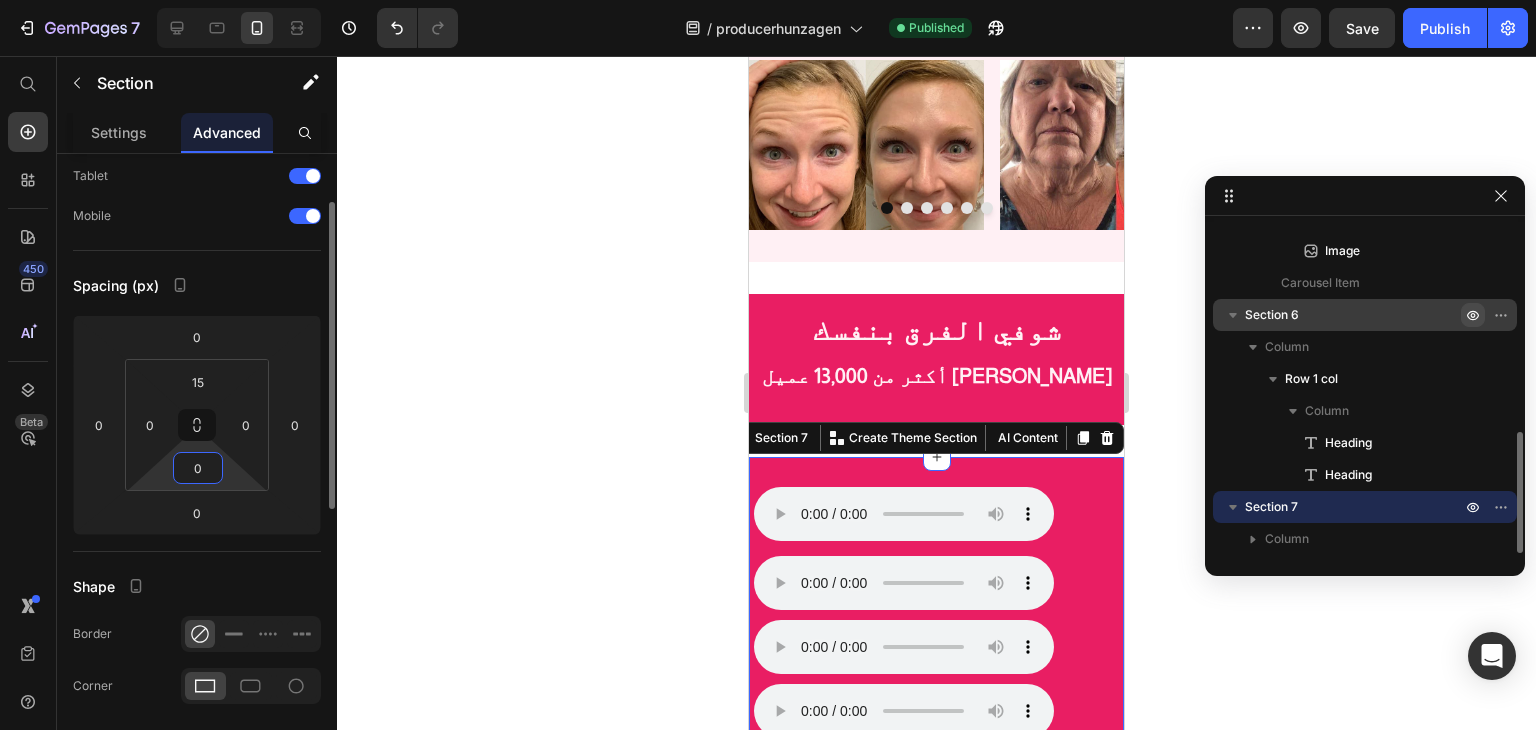 drag, startPoint x: 189, startPoint y: 465, endPoint x: 216, endPoint y: 465, distance: 27 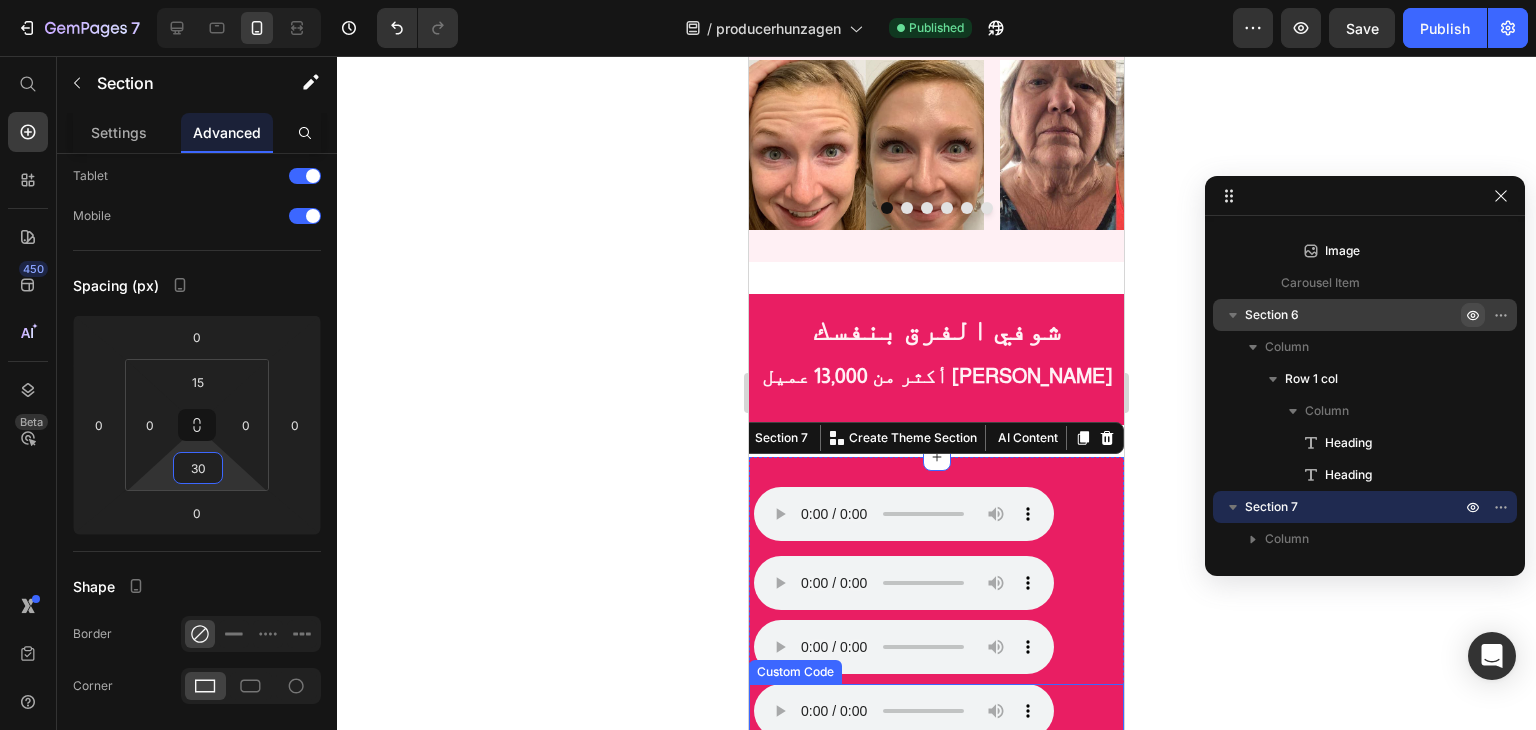 scroll, scrollTop: 2174, scrollLeft: 0, axis: vertical 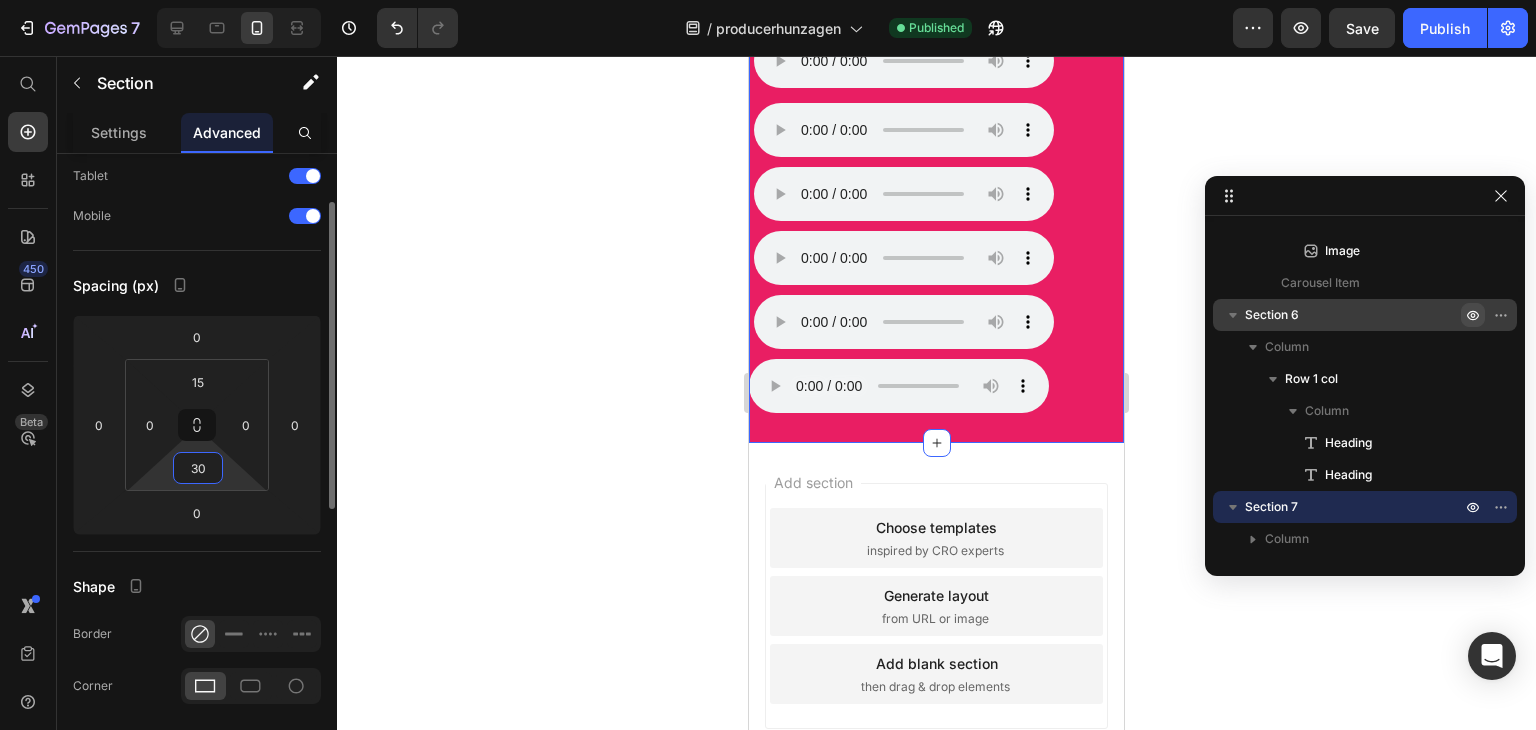 click on "30" at bounding box center [198, 468] 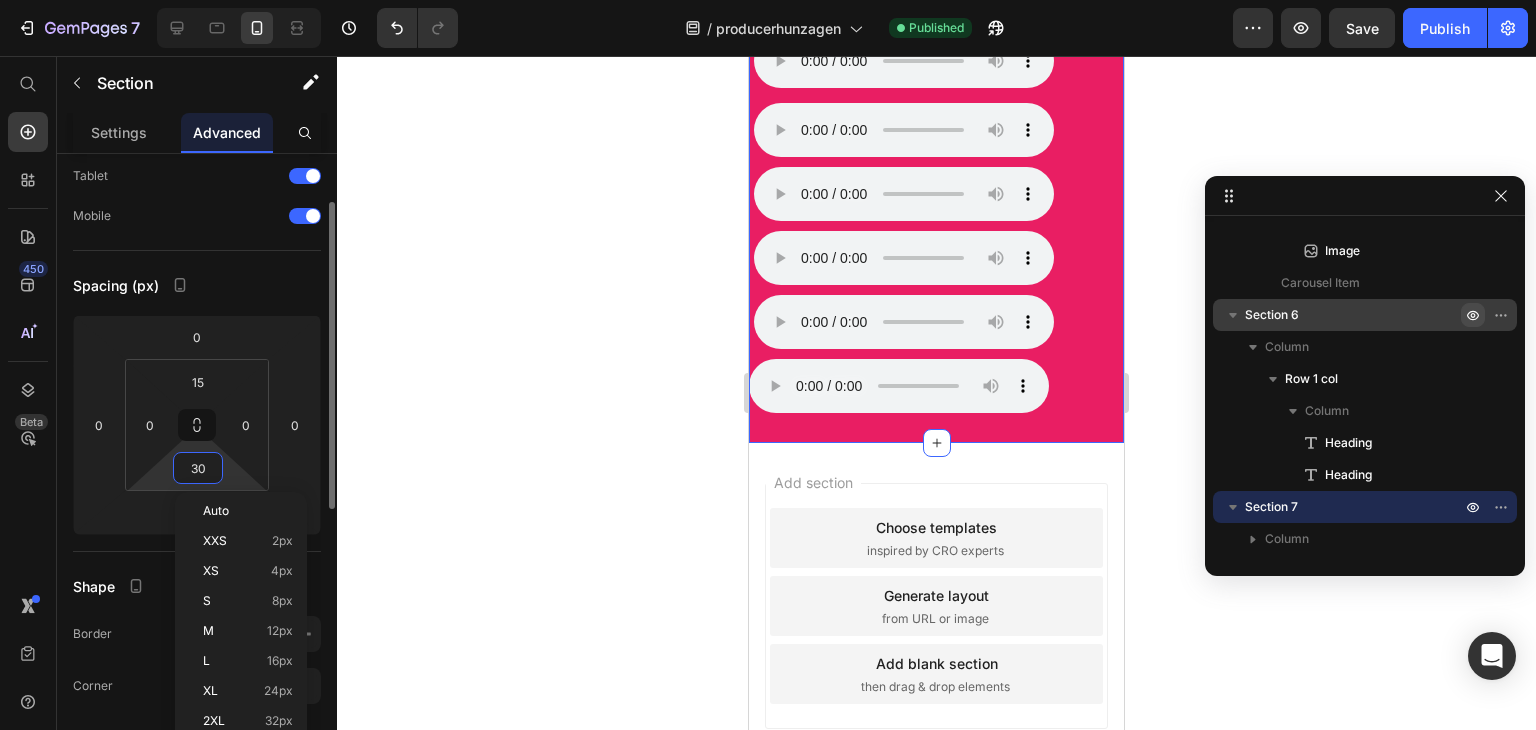 click on "30" at bounding box center [198, 468] 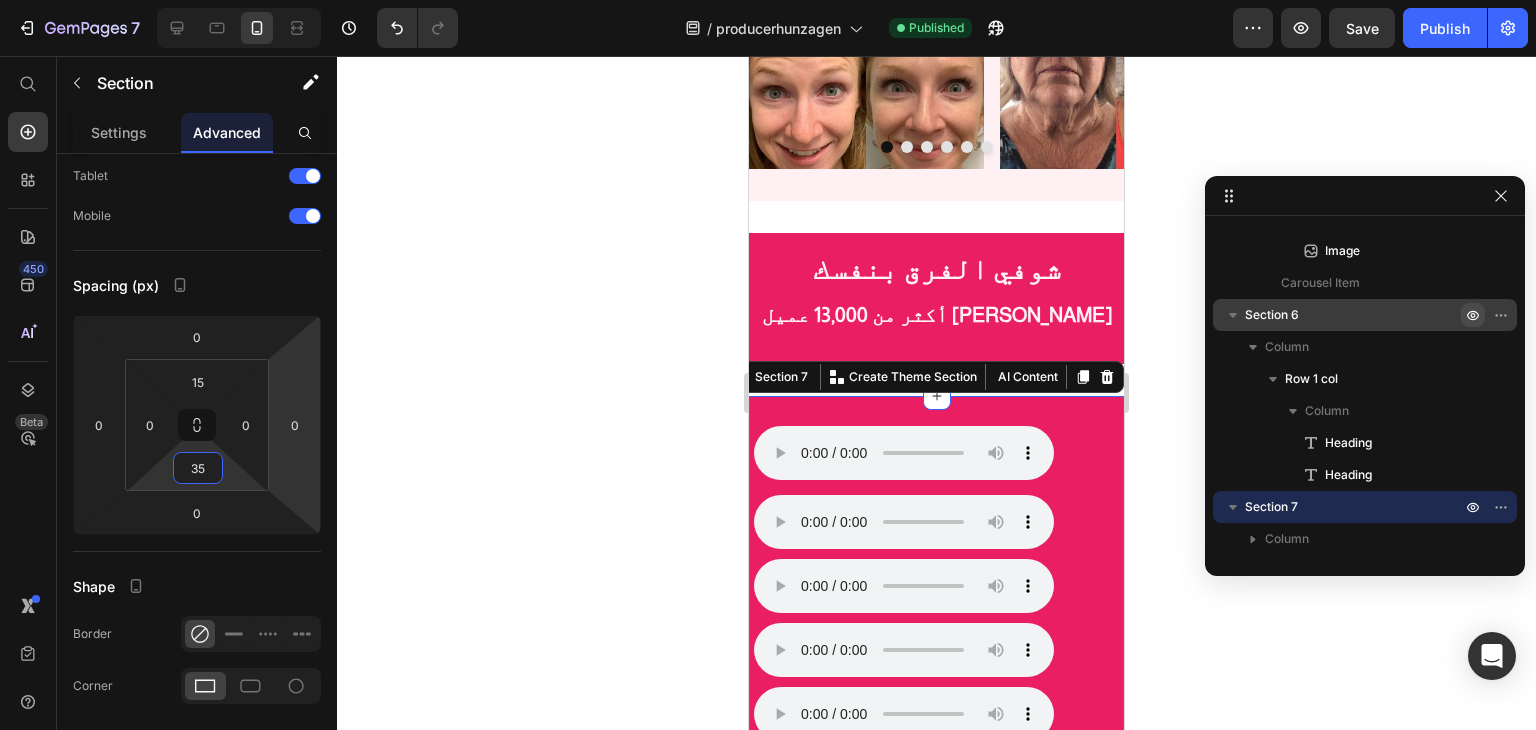 scroll, scrollTop: 1747, scrollLeft: 0, axis: vertical 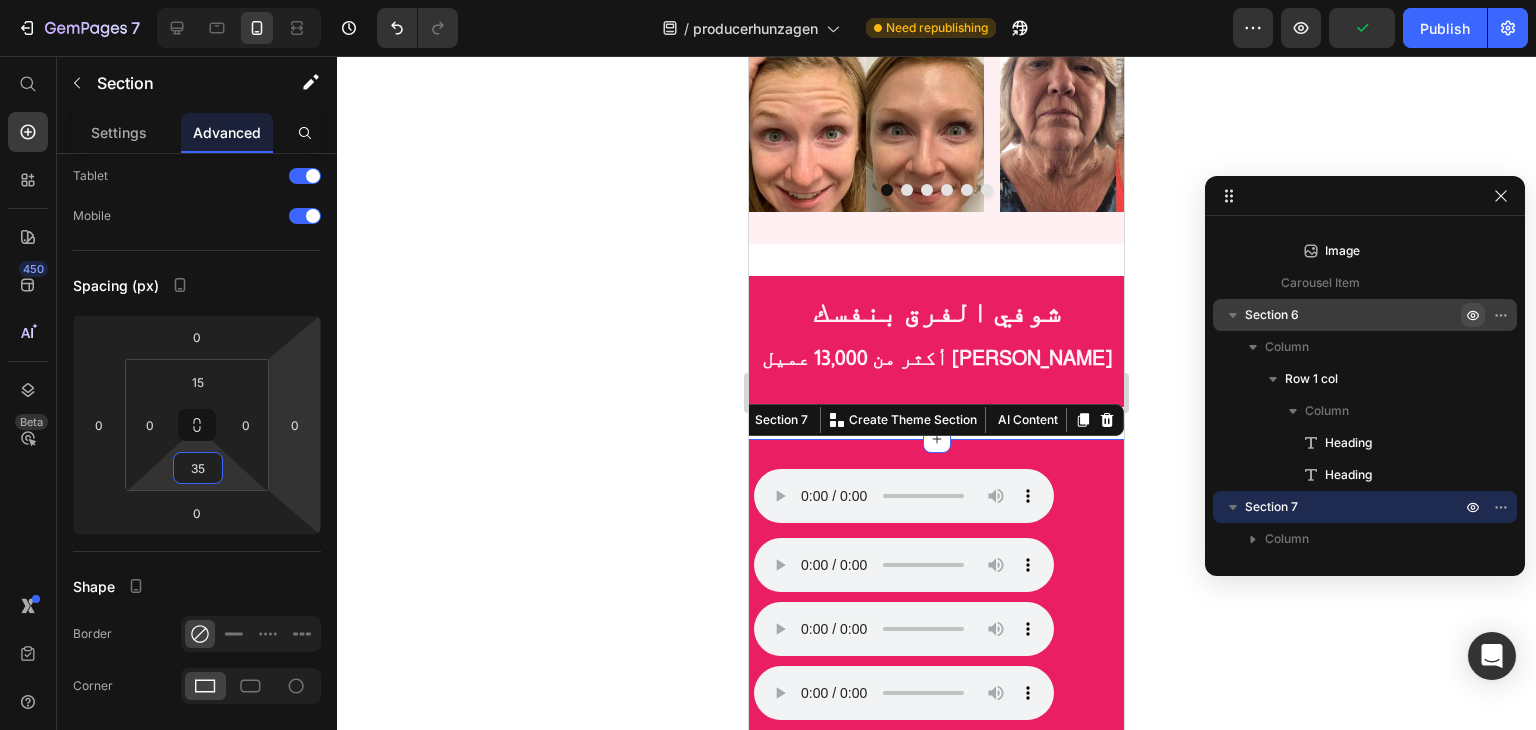 type on "35" 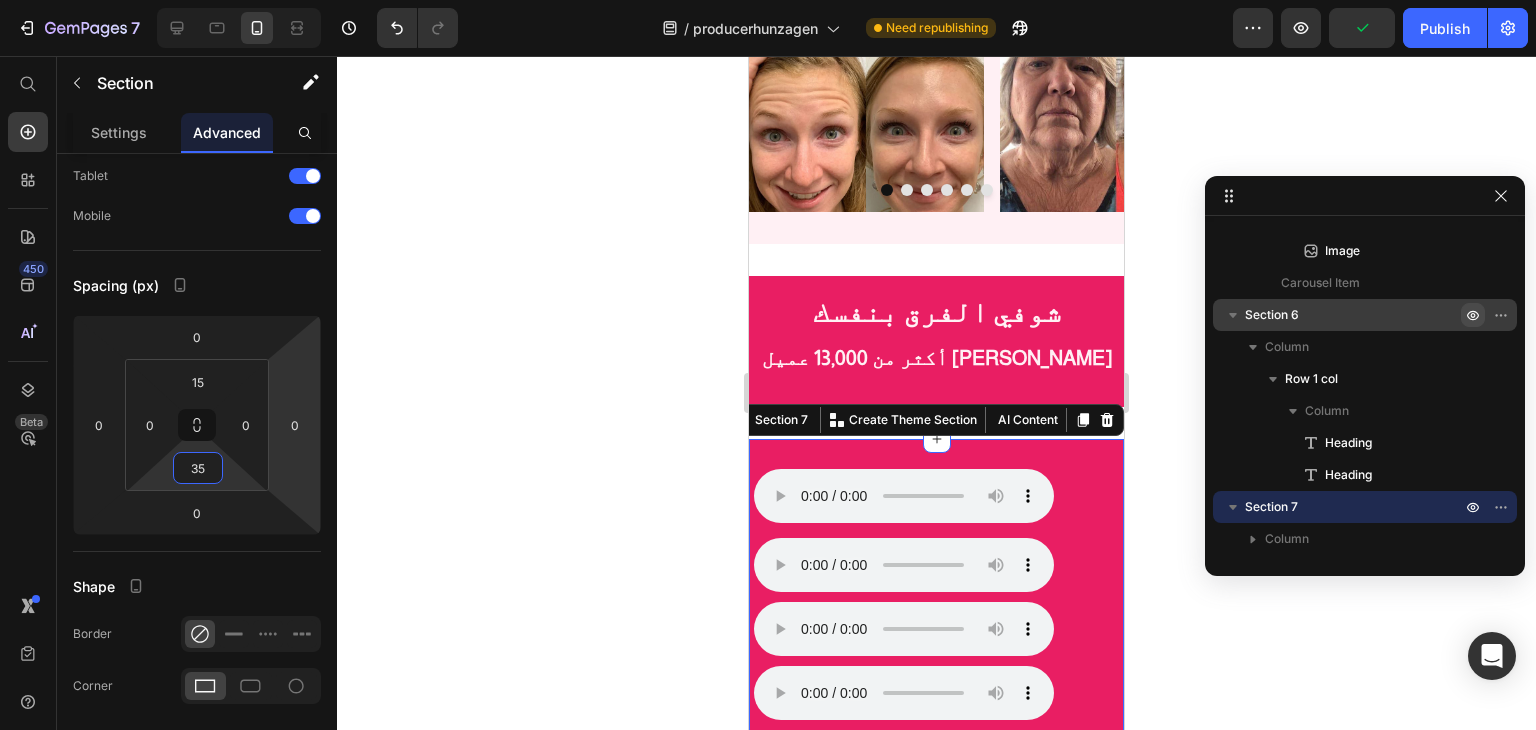 click on "متصفحك لا يدعم تشغيل الصوت.
Custom Code
متصفحك لا يدعم تشغيل الصوت.
Custom Code
متصفحك لا يدعم تشغيل الصوت.
Custom Code
متصفحك لا يدعم تشغيل الصوت.
Custom Code
متصفحك لا يدعم تشغيل الصوت.
Custom Code
متصفحك لا يدعم تشغيل الصوت.
Custom Code Section 7   You can create reusable sections Create Theme Section AI Content Write with GemAI What would you like to describe here? Tone and Voice Persuasive Product prodcerhunzagen Show more Generate" at bounding box center (936, 661) 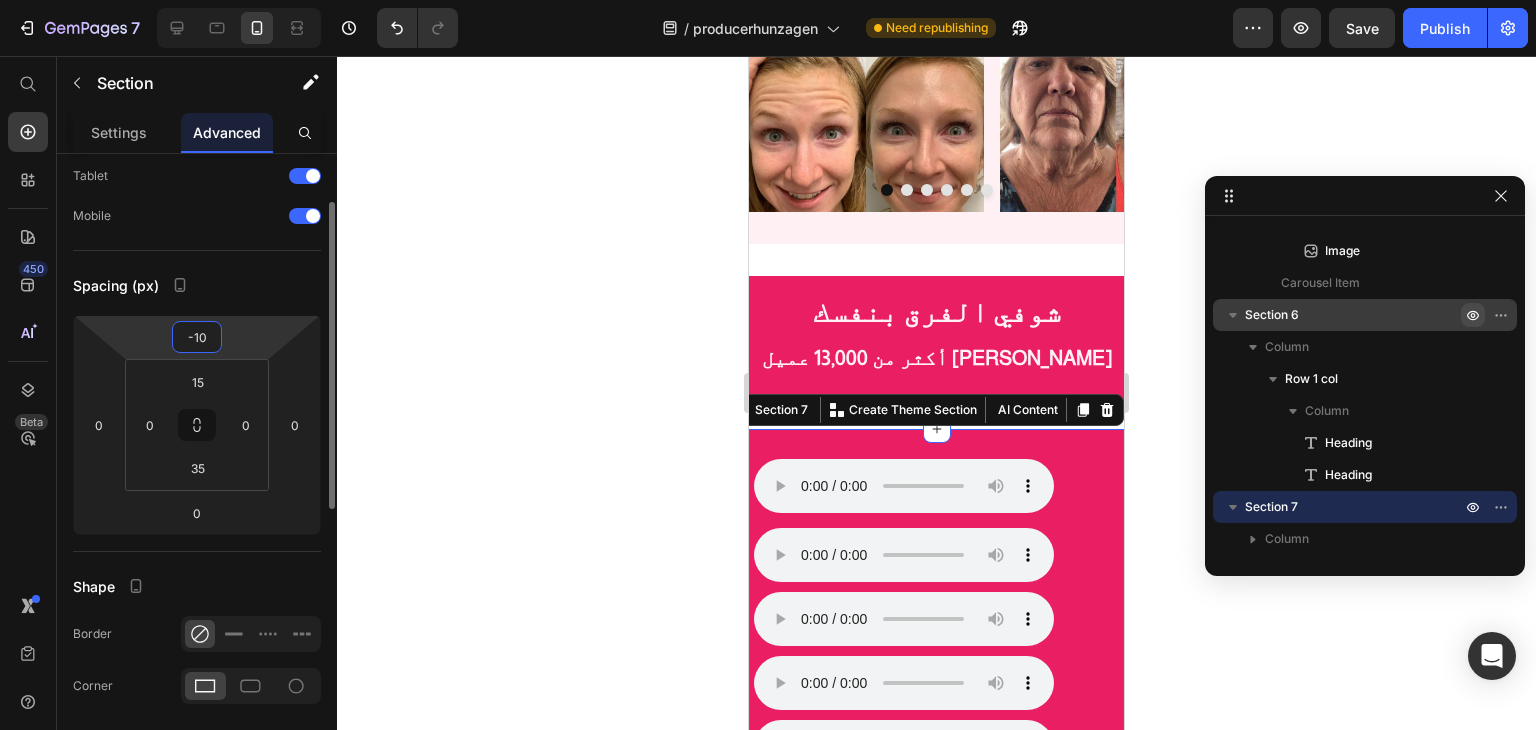 type on "-1" 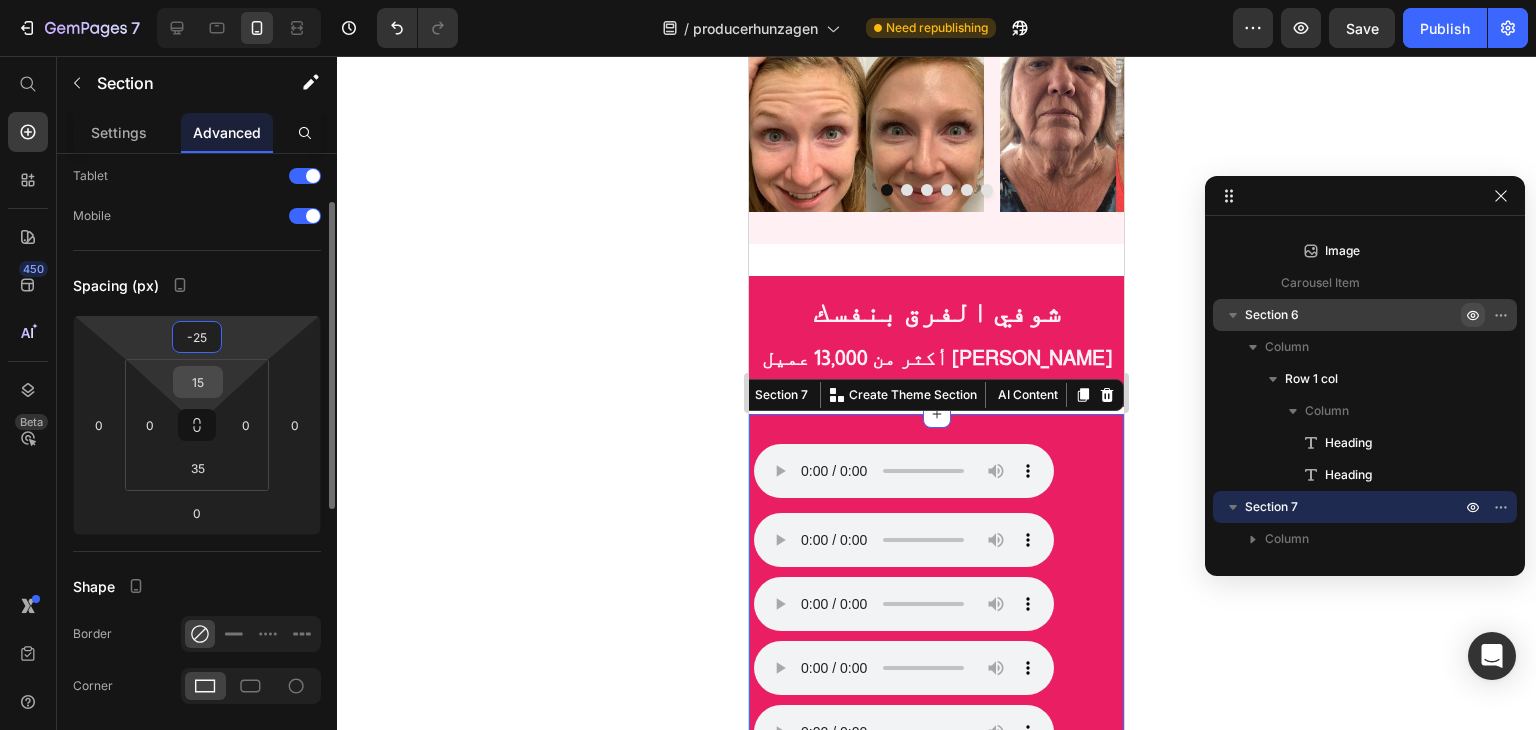 type on "-25" 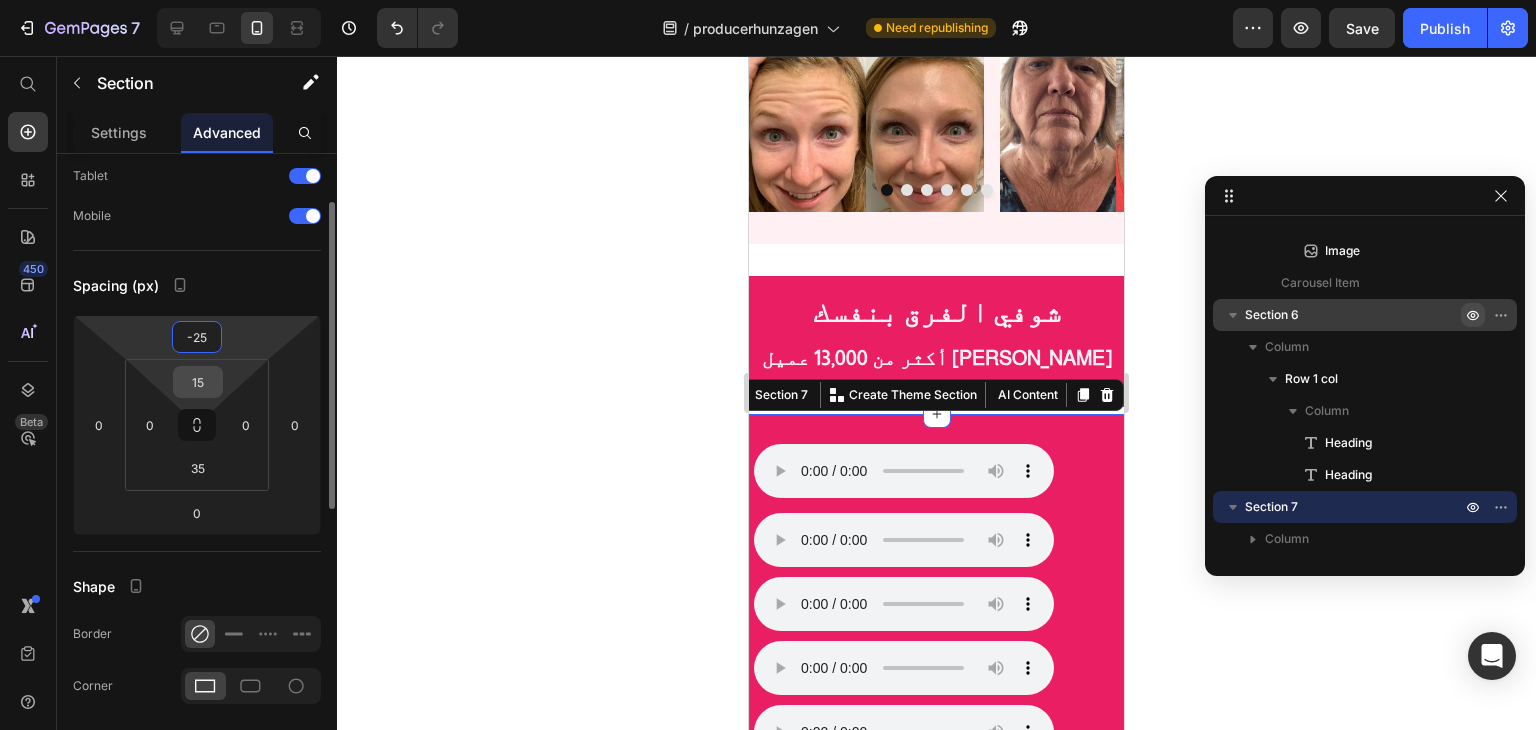 click on "15" at bounding box center (198, 382) 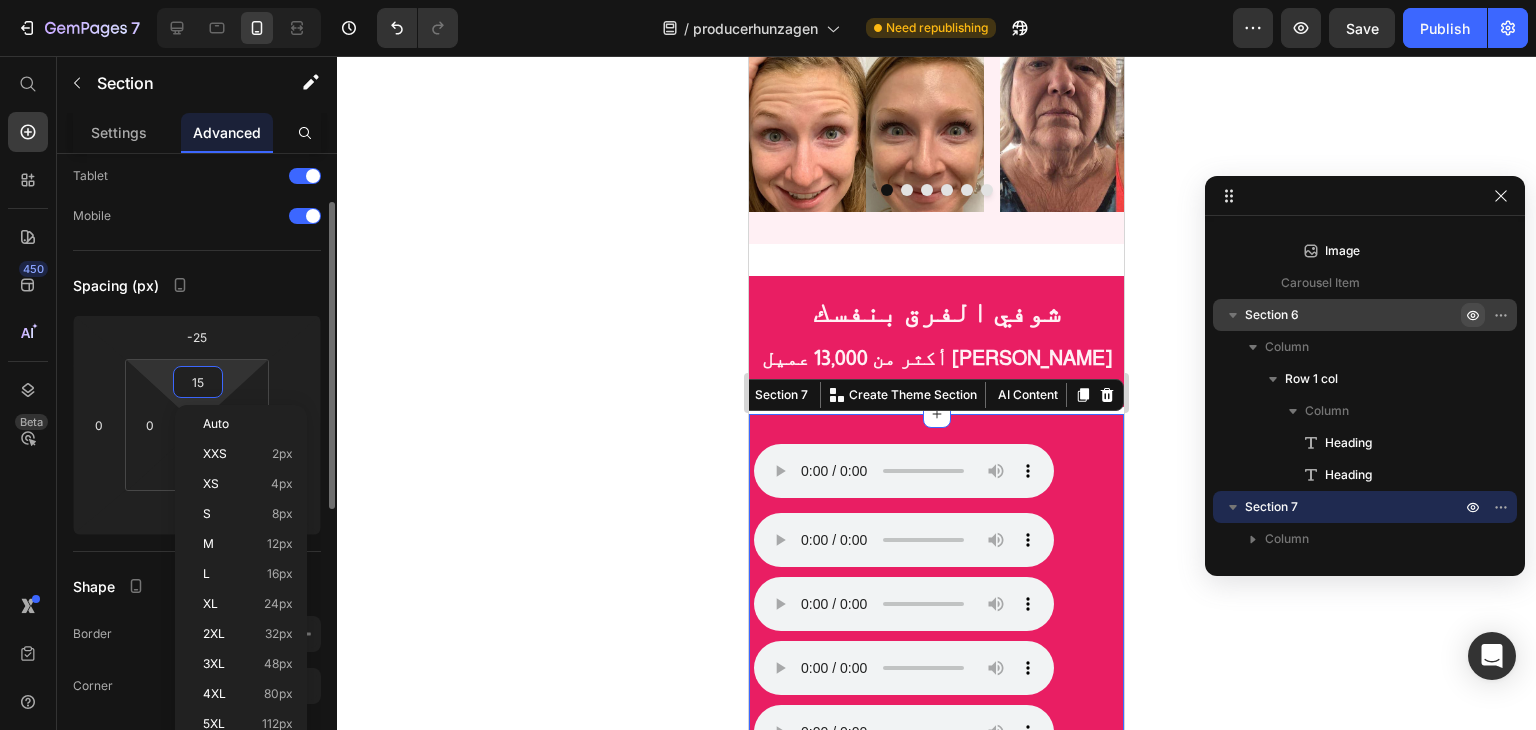 click on "15" at bounding box center (198, 382) 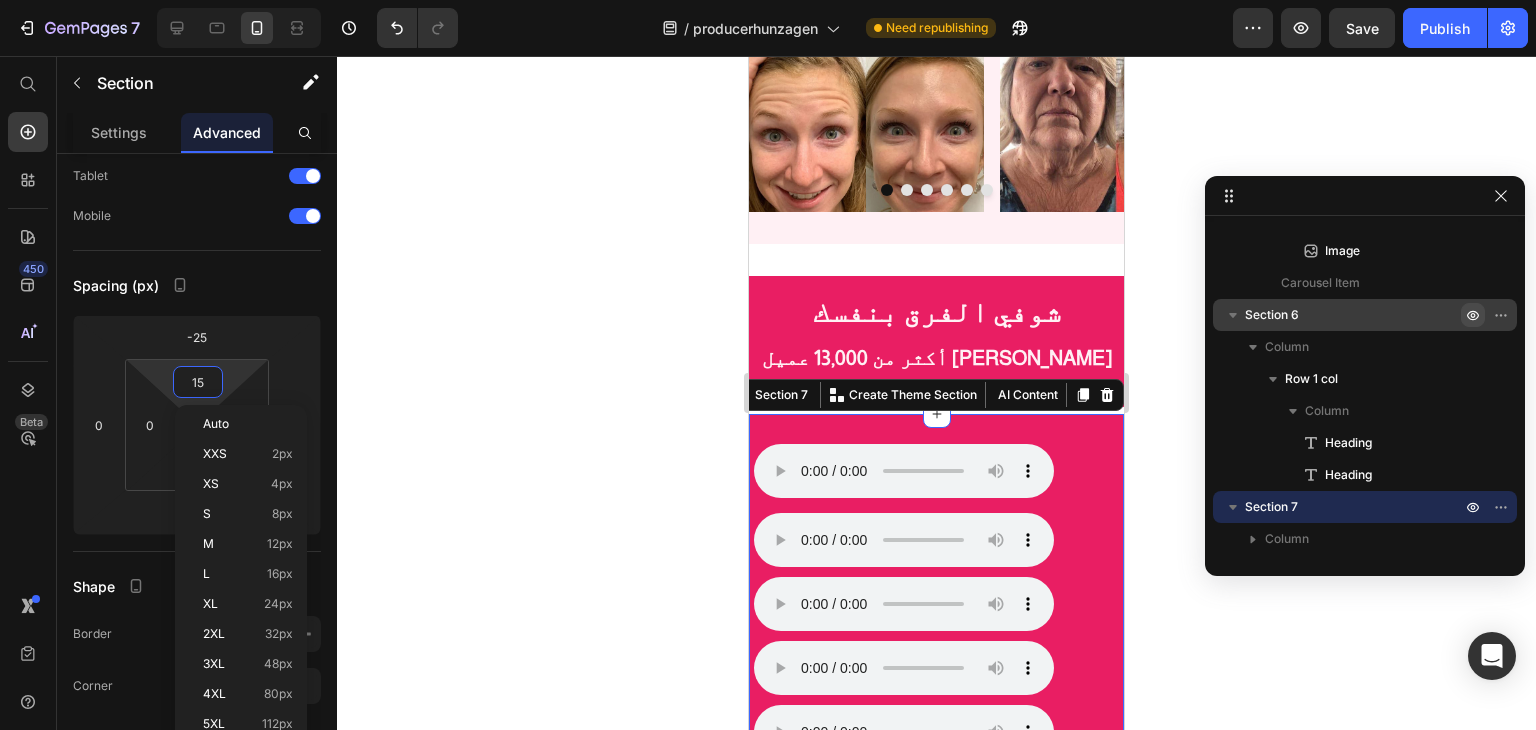 click 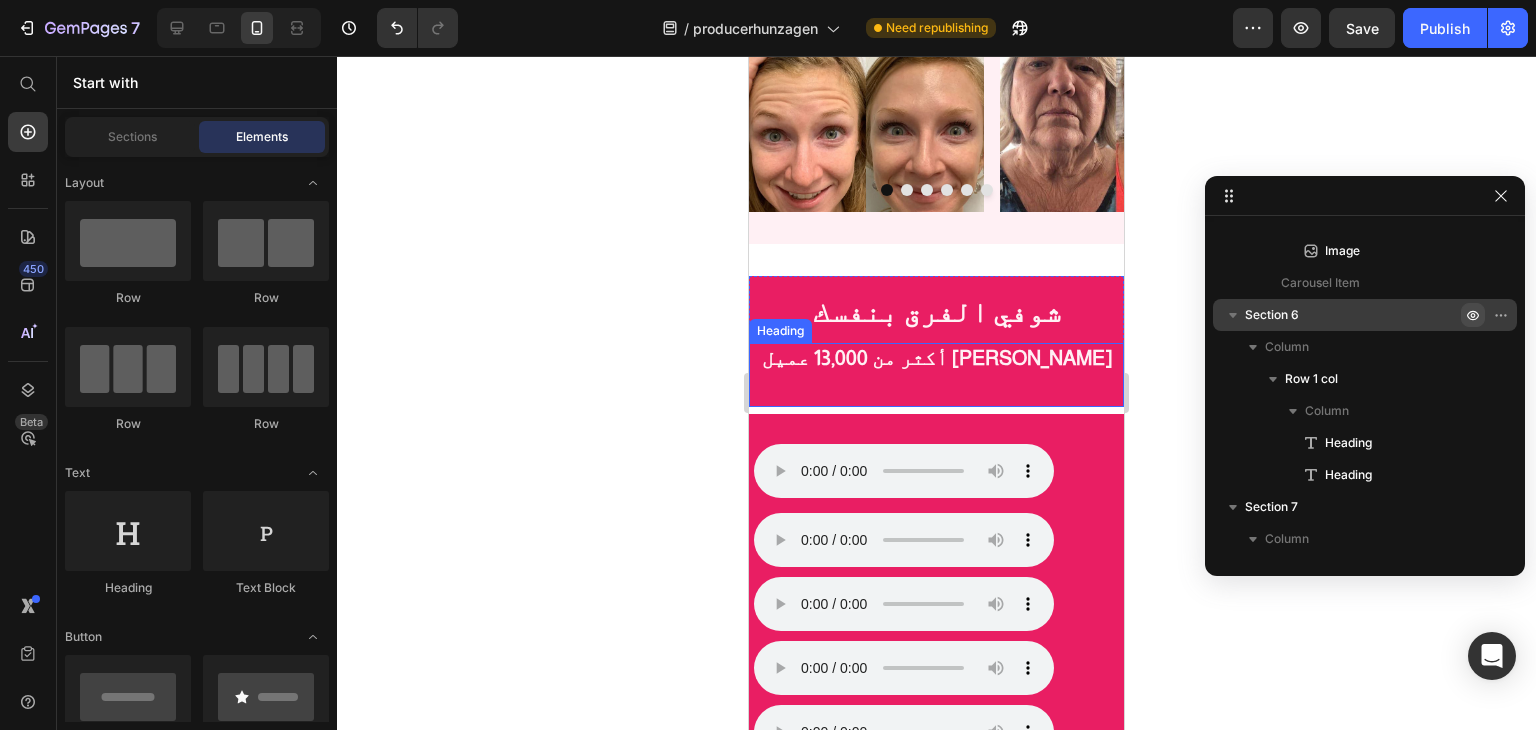 scroll, scrollTop: 1947, scrollLeft: 0, axis: vertical 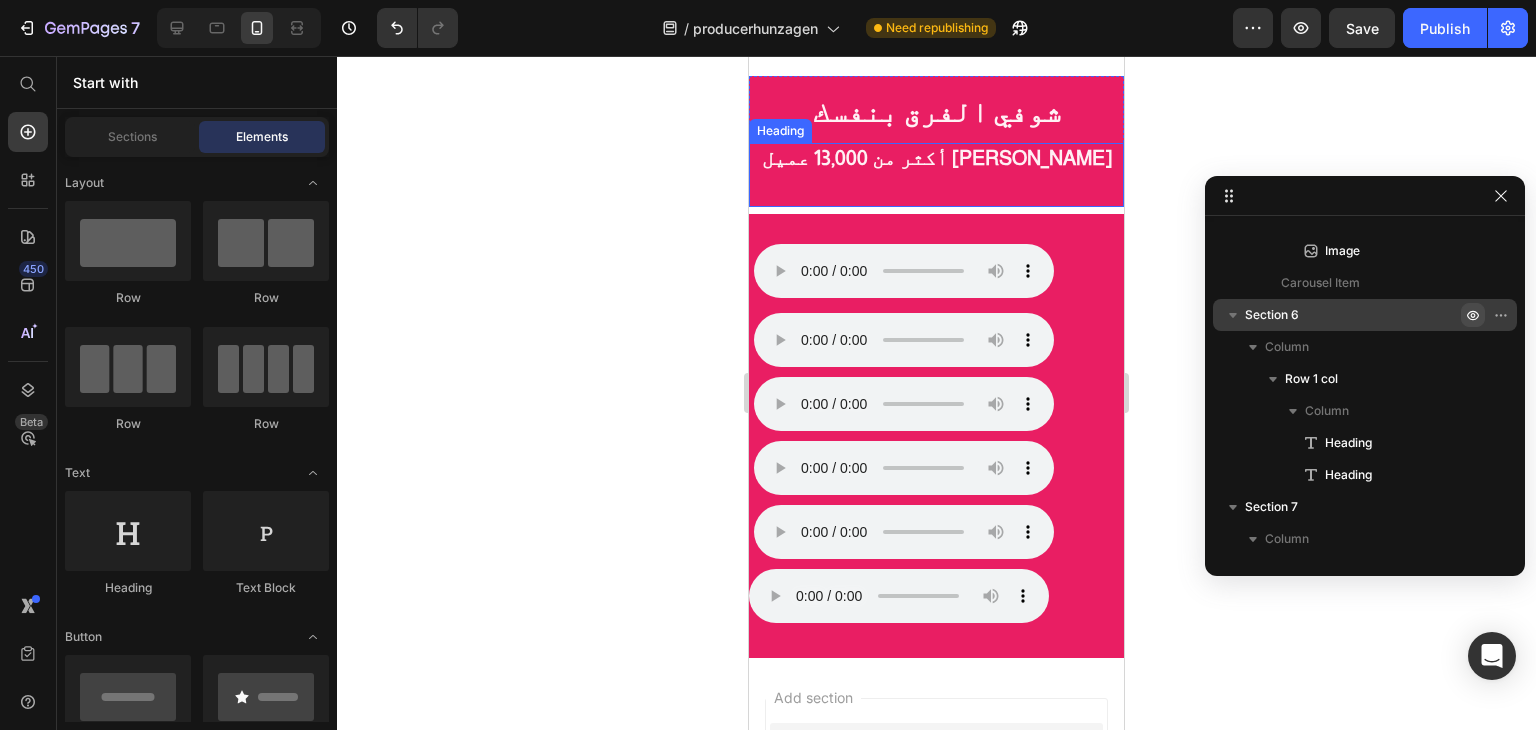 click on "أكثر من 13,000 عميل سعيد Heading" at bounding box center (936, 175) 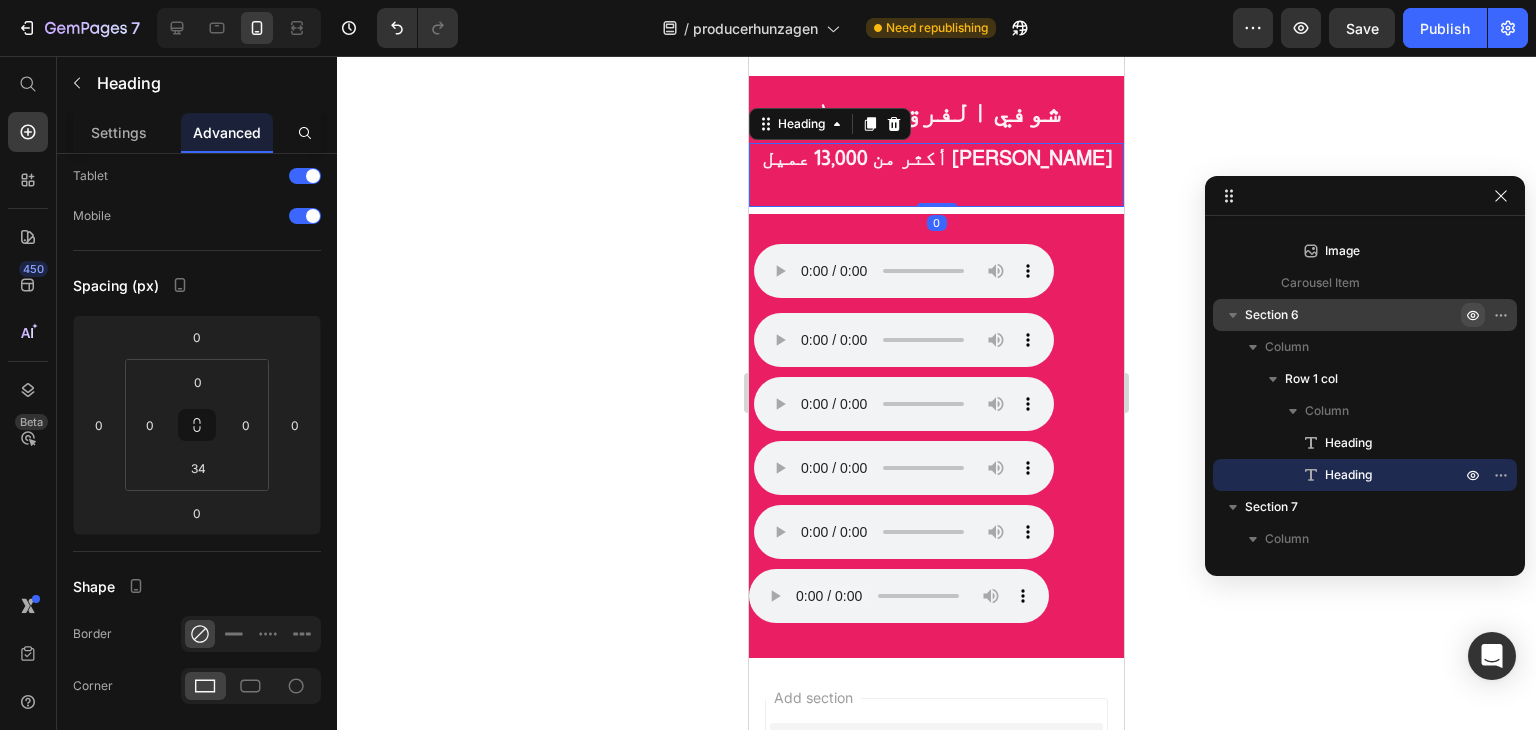 scroll, scrollTop: 0, scrollLeft: 0, axis: both 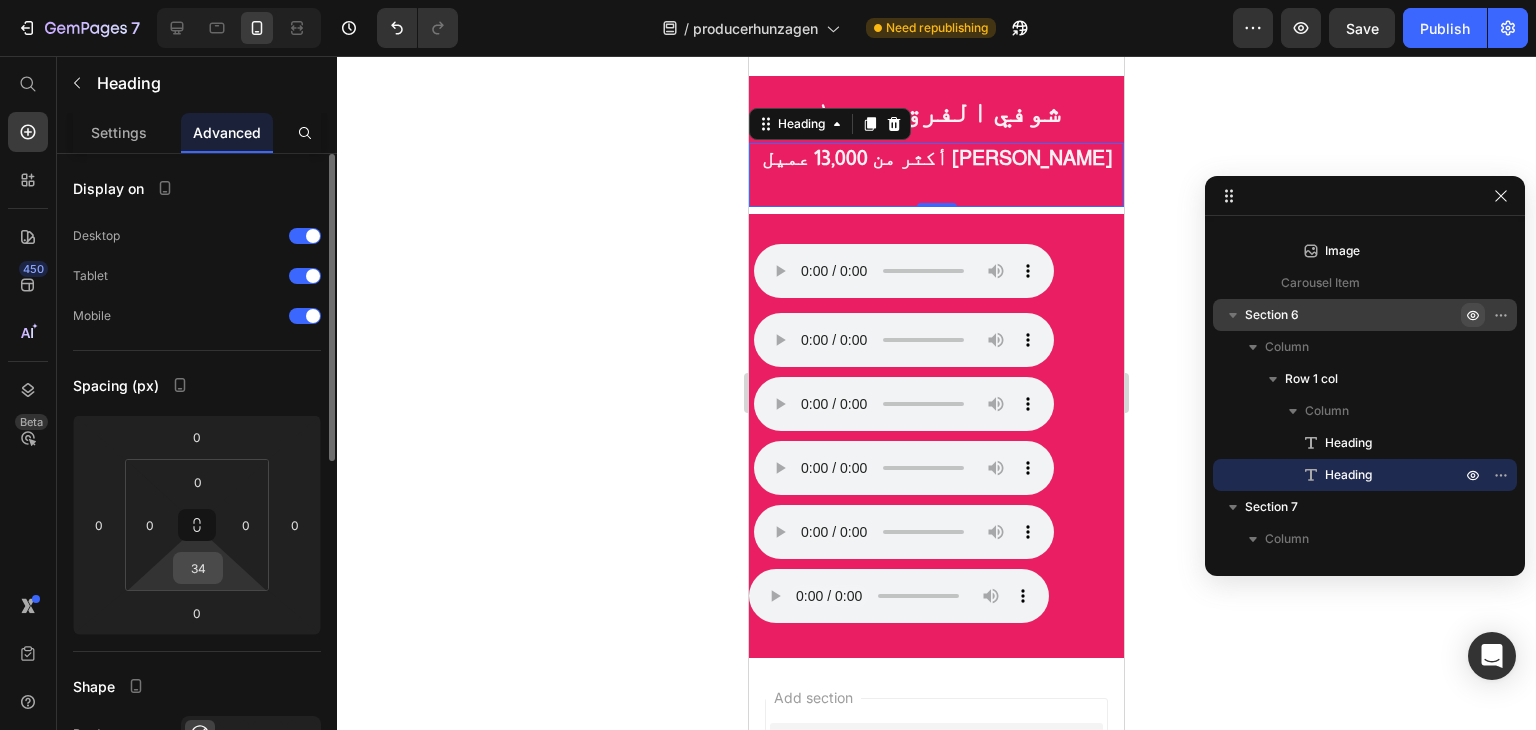 click on "34" at bounding box center [198, 568] 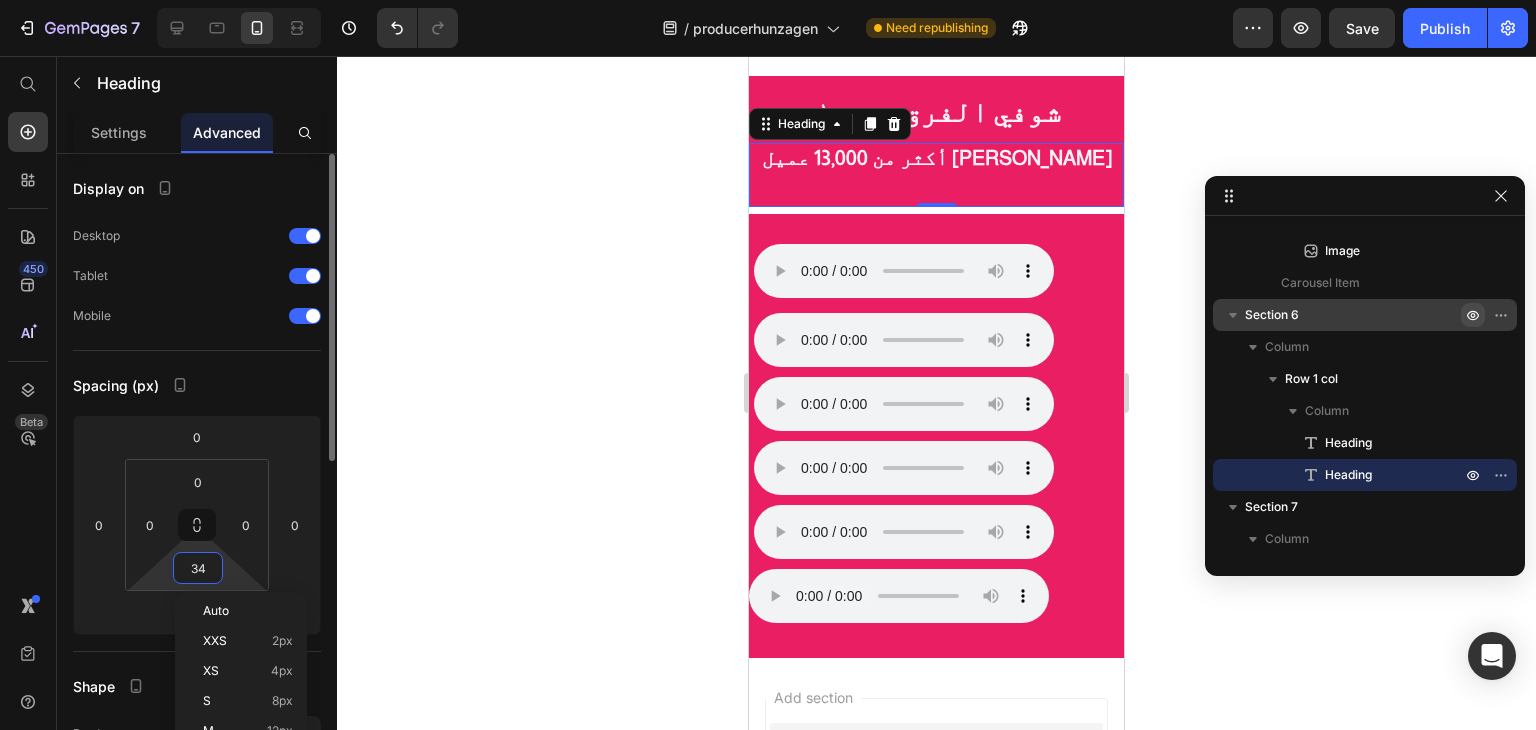 click on "34" at bounding box center (198, 568) 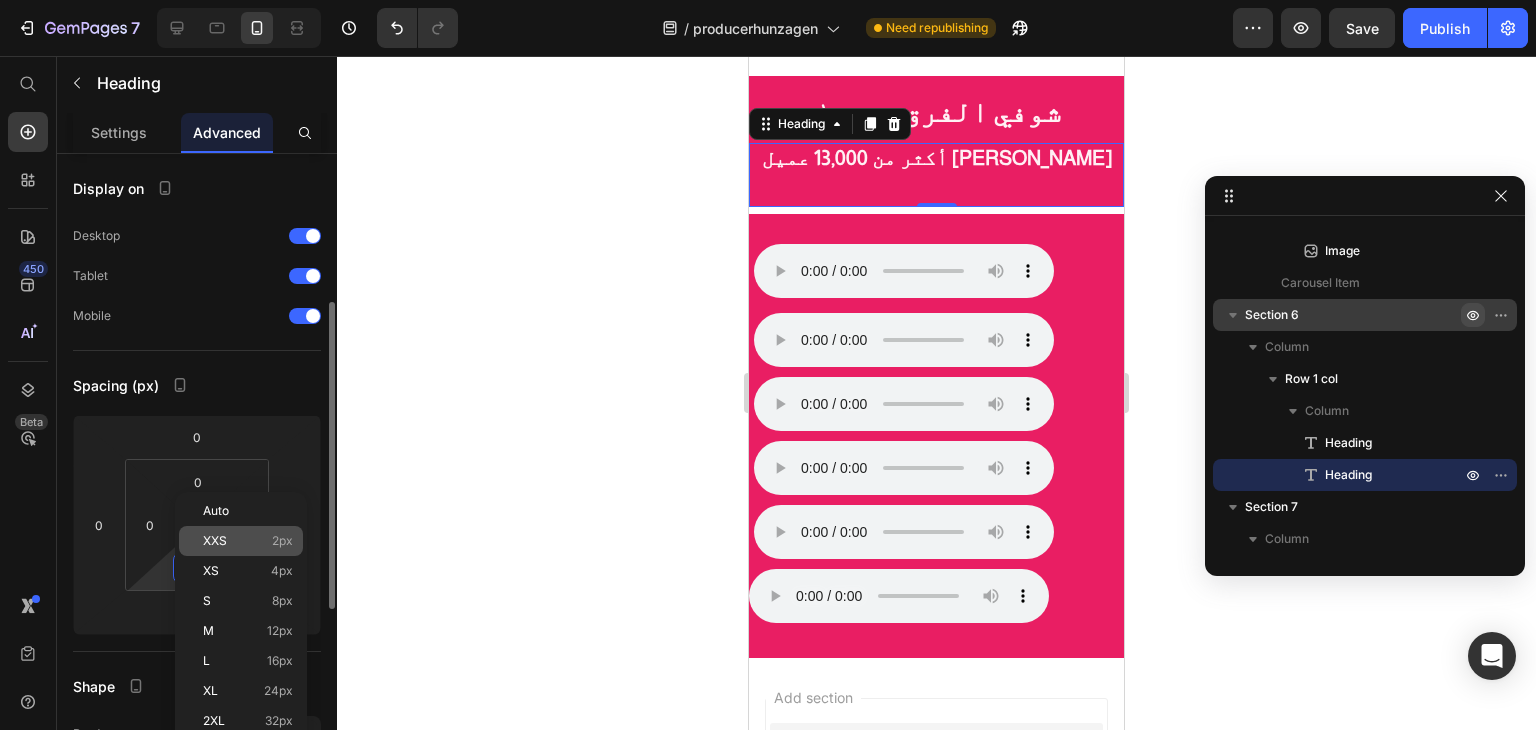 scroll, scrollTop: 100, scrollLeft: 0, axis: vertical 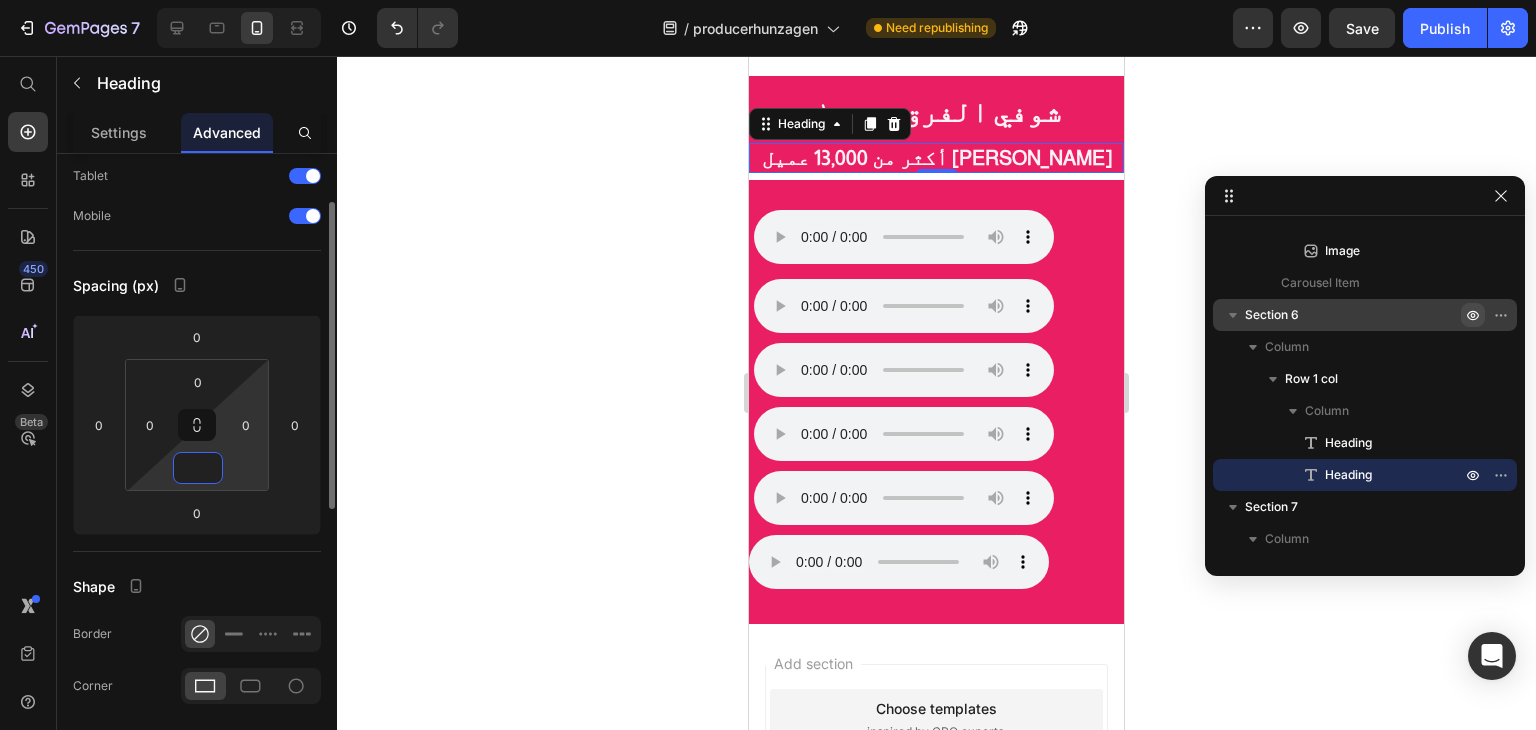 type on "34" 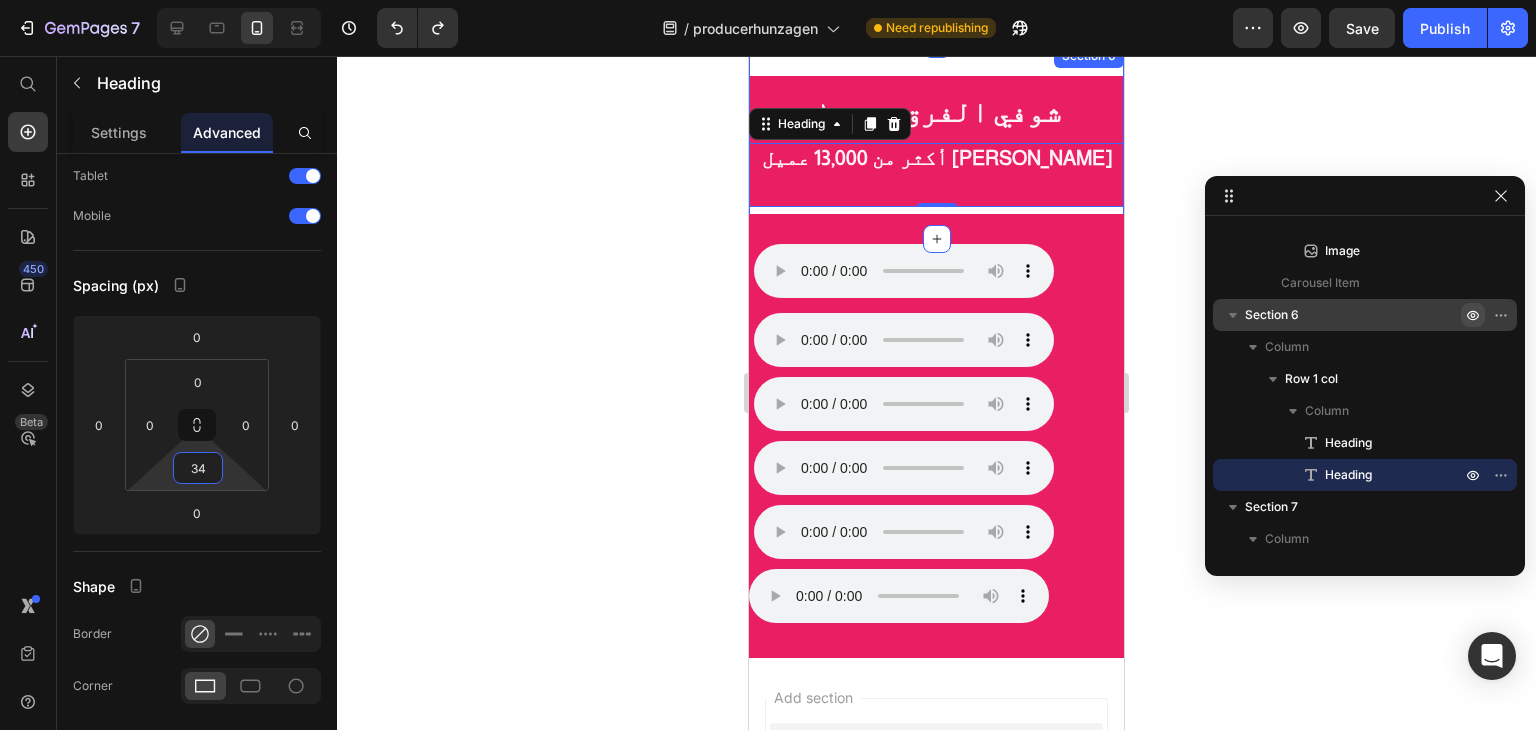 click on "شوفي الفرق بنفسك Heading أكثر من 13,000 عميل سعيد Heading   0 Row Section 6" at bounding box center [936, 142] 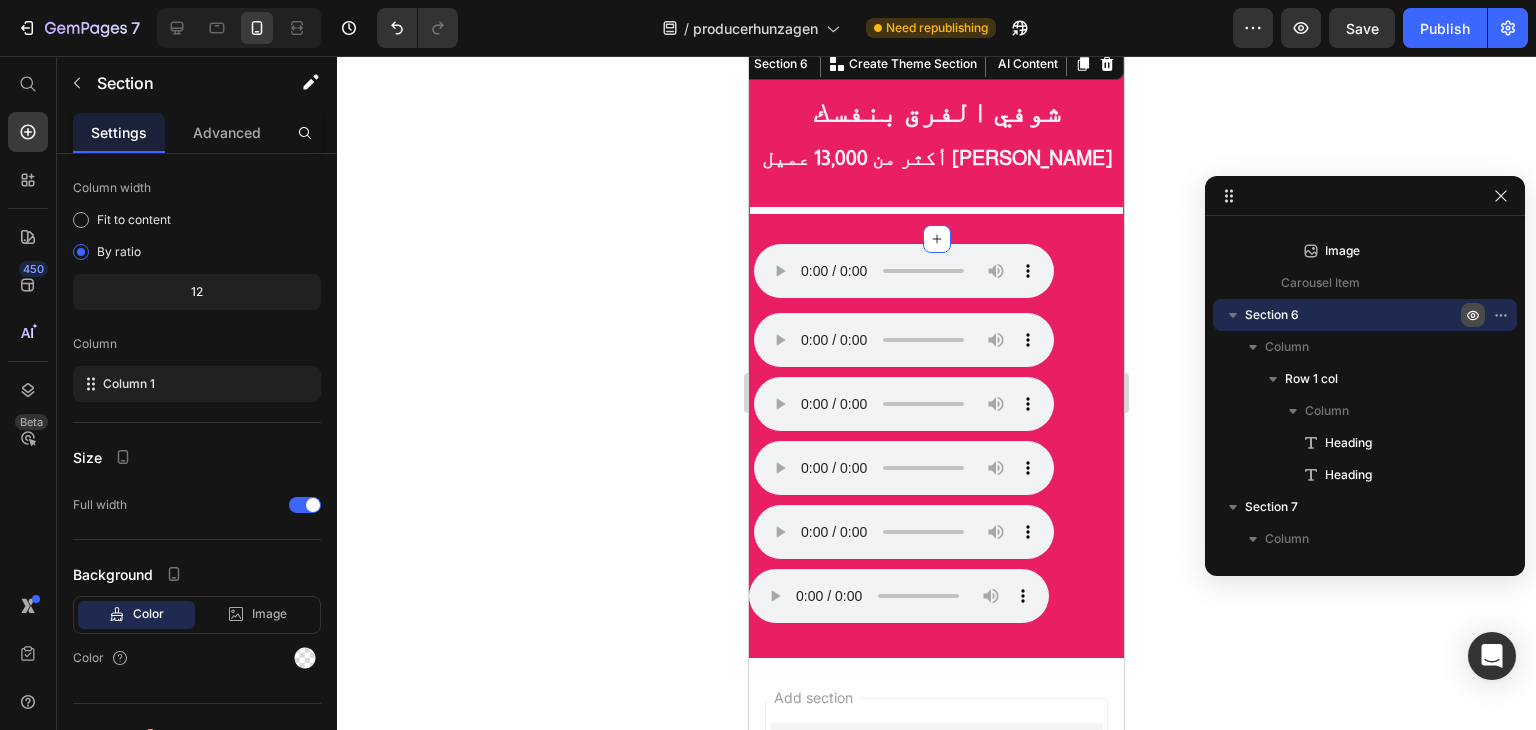 scroll, scrollTop: 0, scrollLeft: 0, axis: both 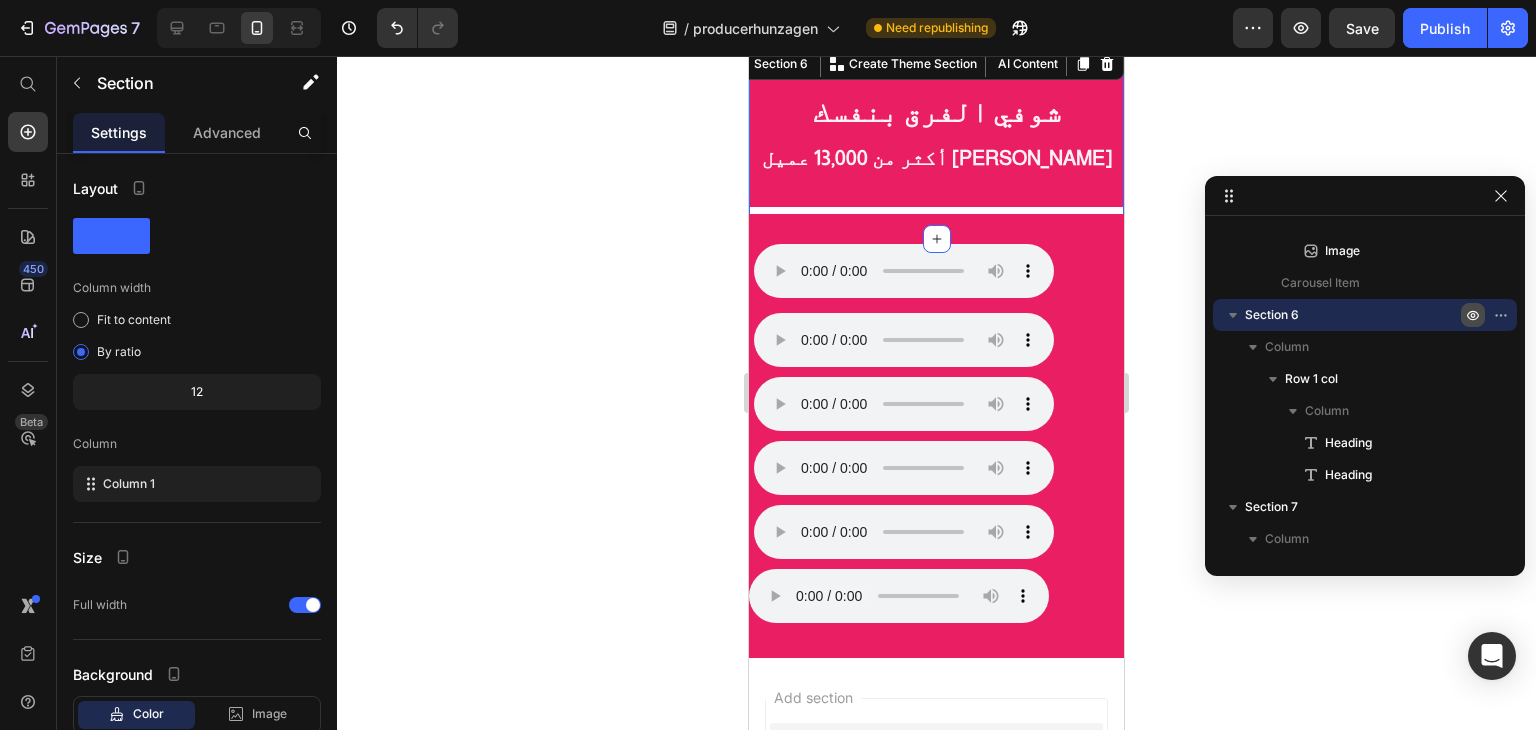 click 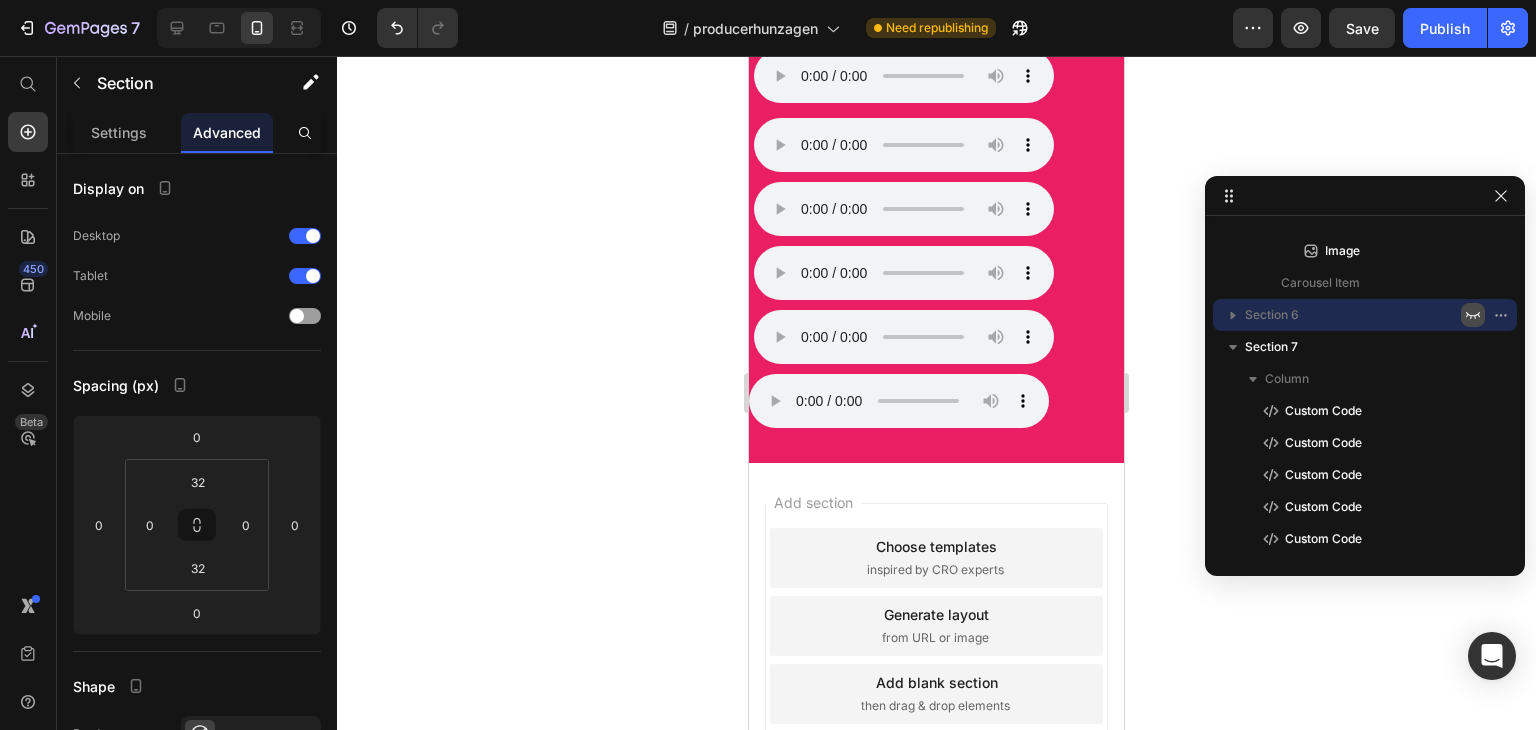 click 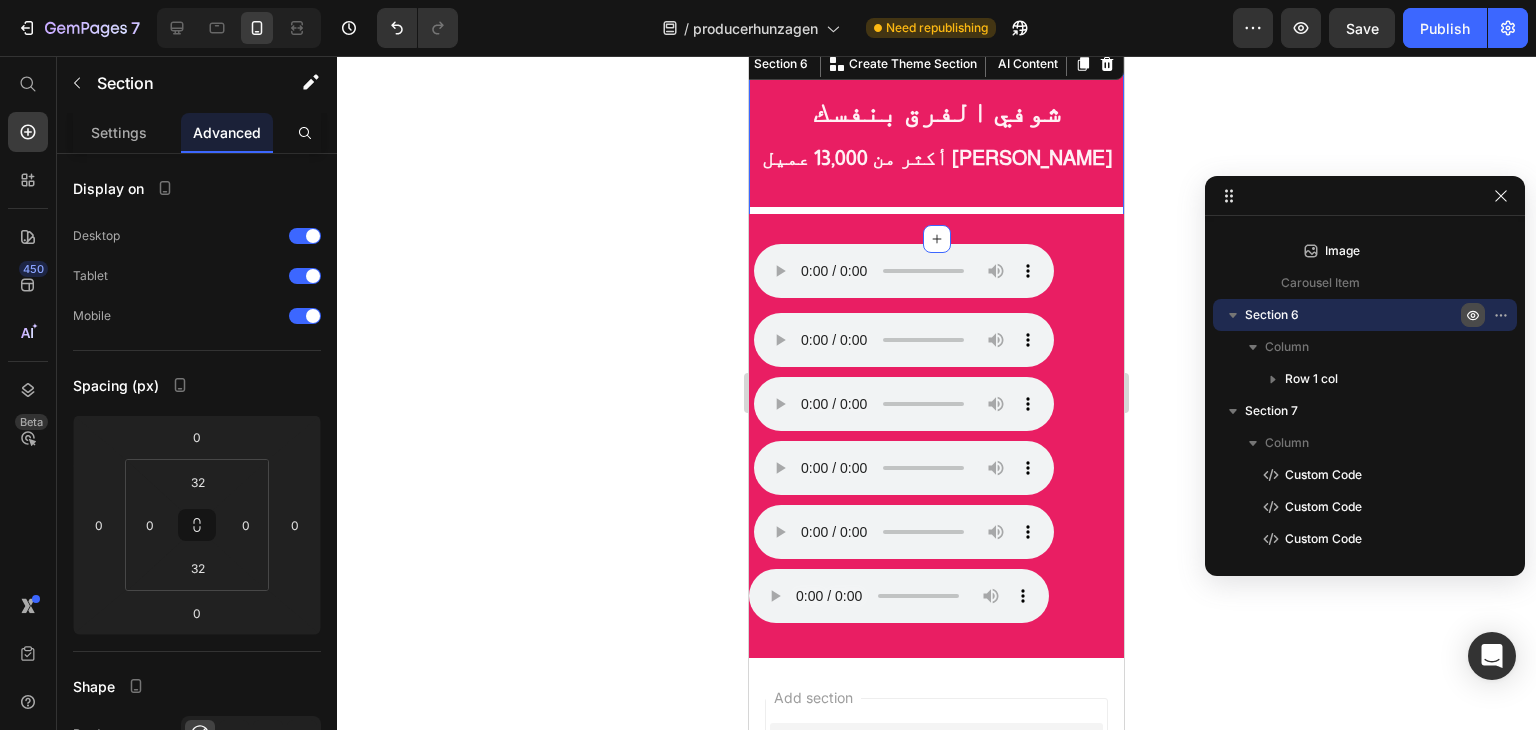 click 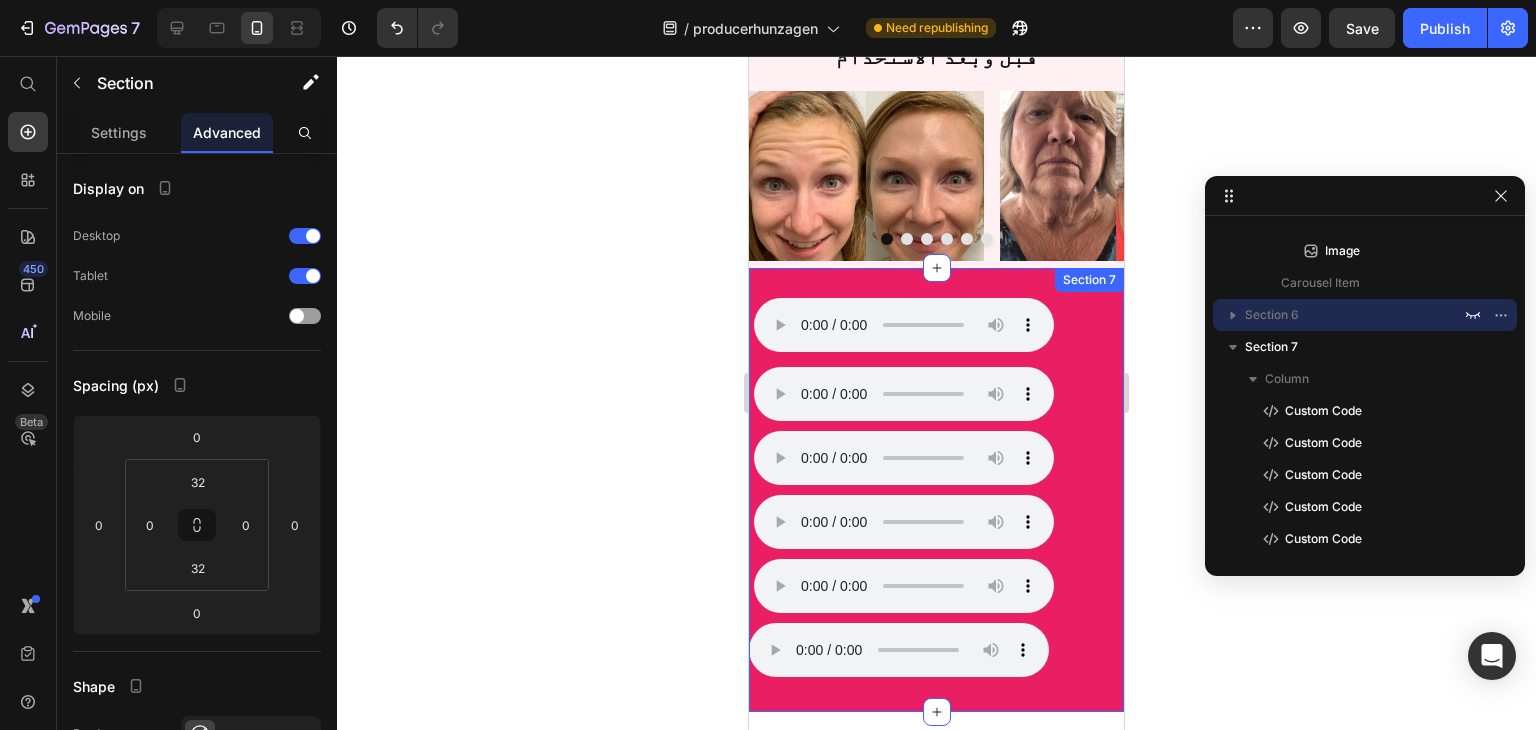 scroll, scrollTop: 1647, scrollLeft: 0, axis: vertical 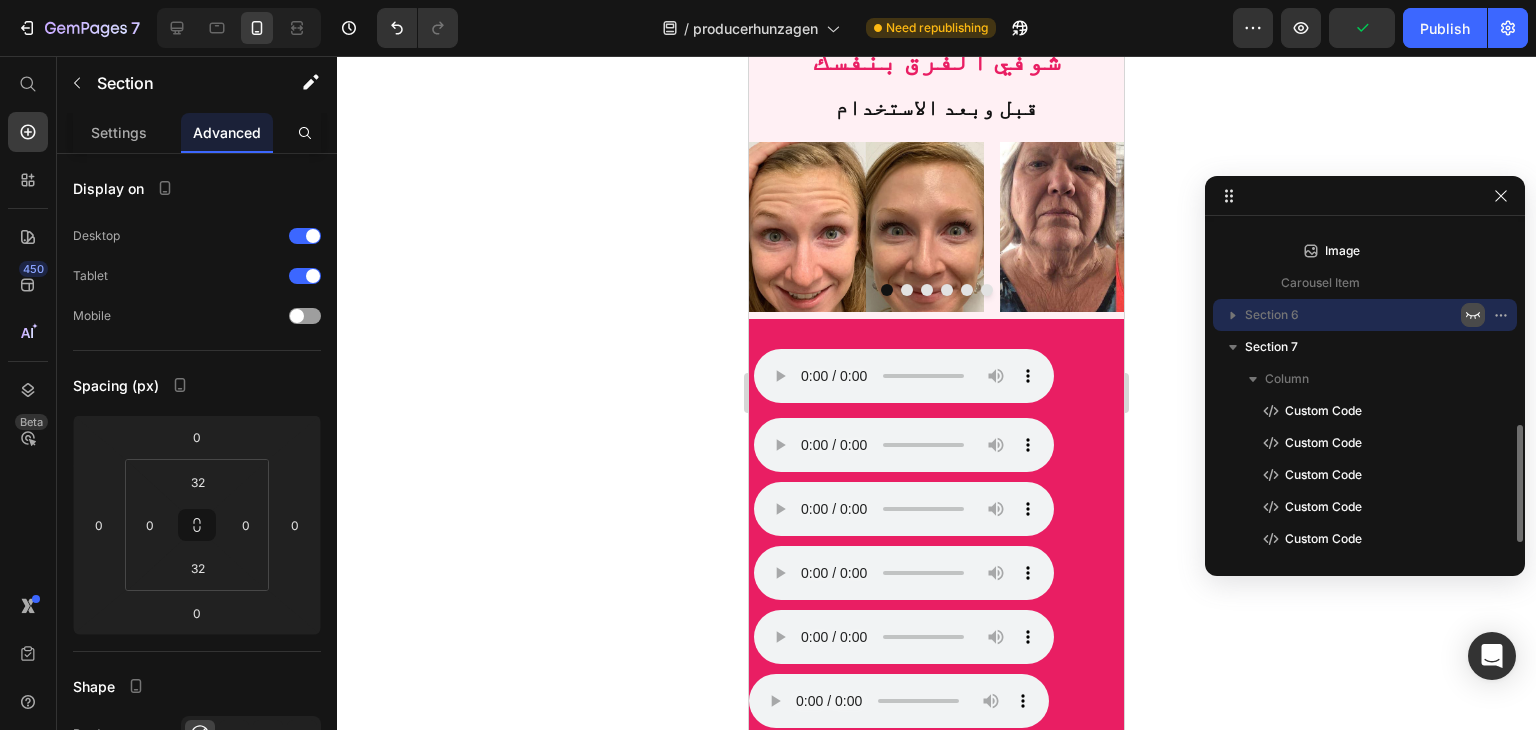 click 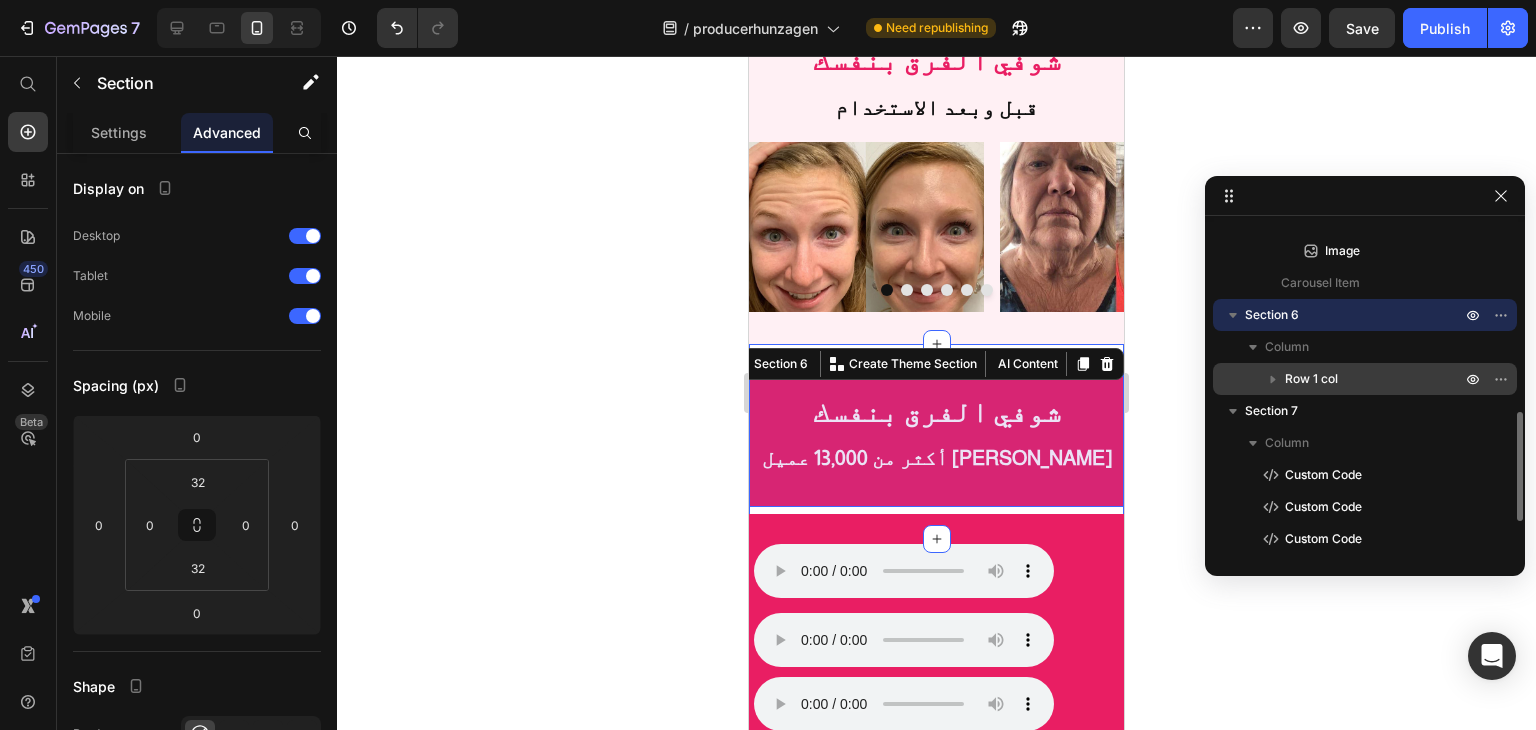click on "Row 1 col" at bounding box center (1375, 379) 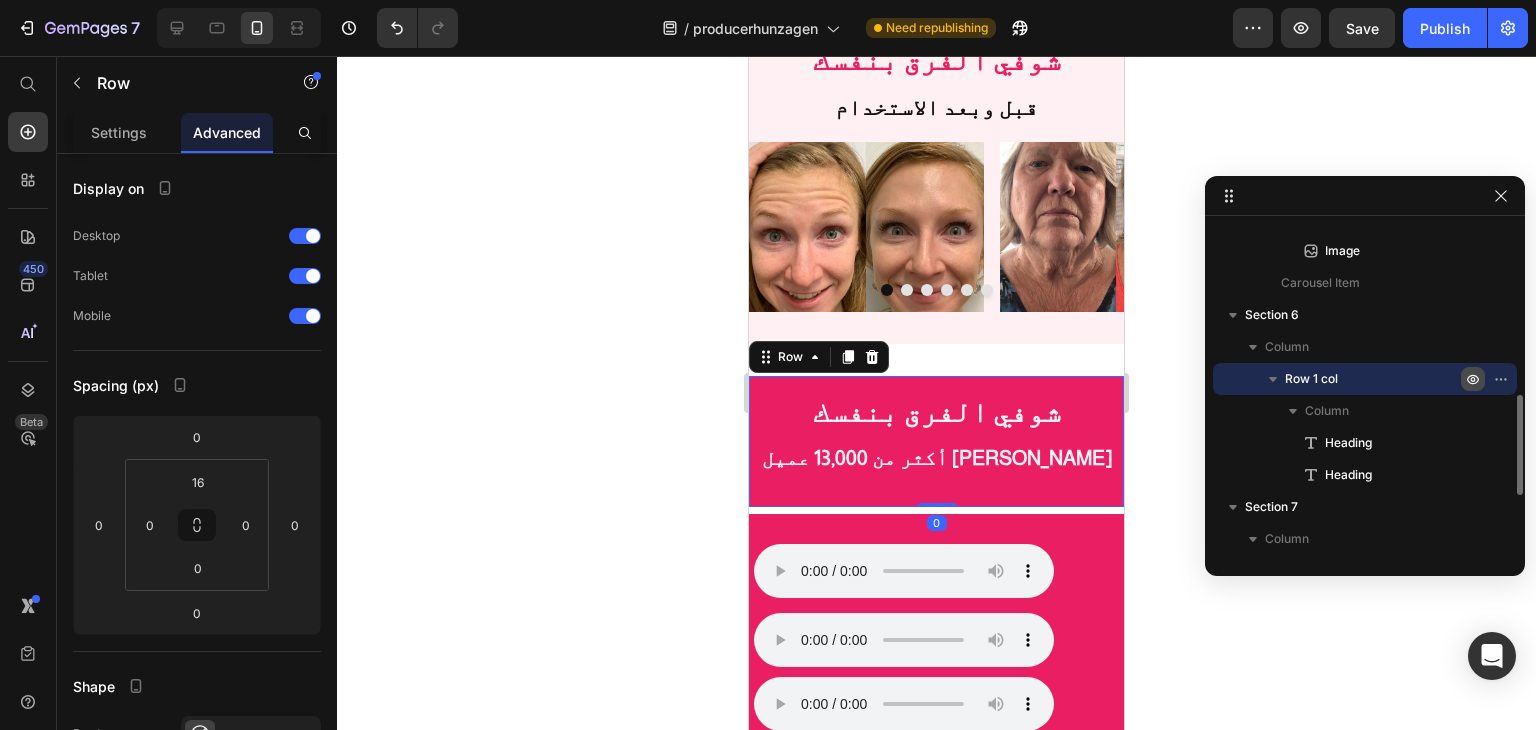 click 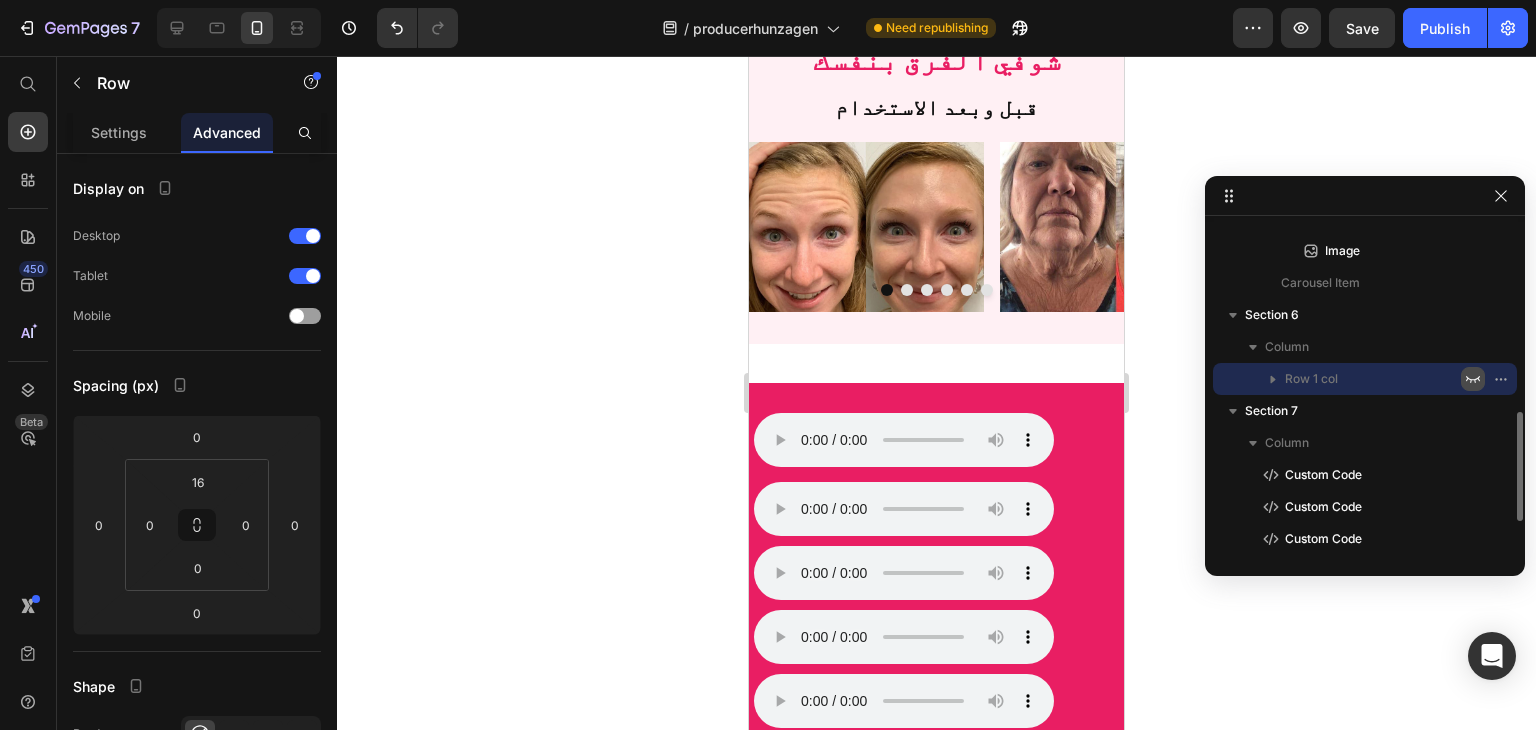 click at bounding box center (1473, 379) 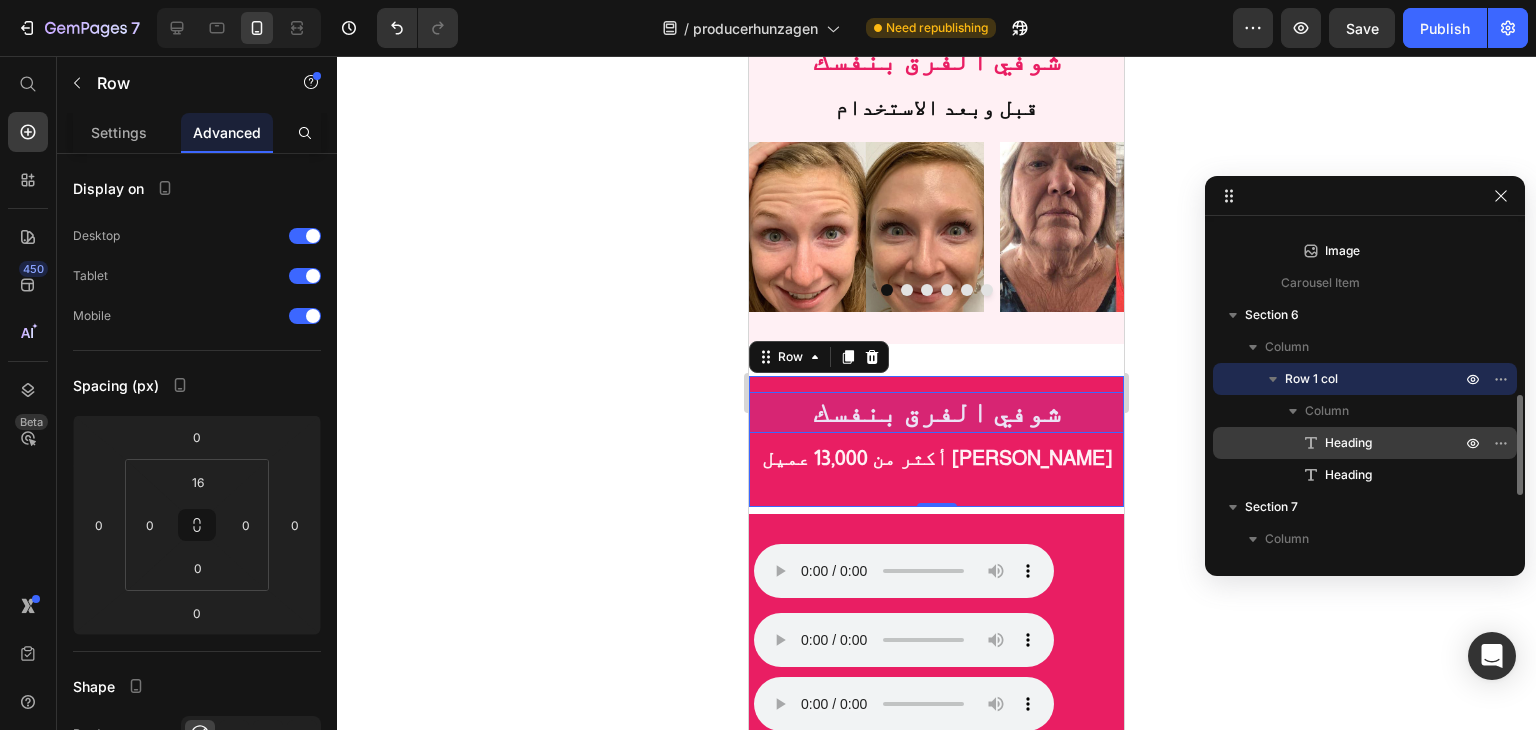click on "Heading" at bounding box center (1348, 443) 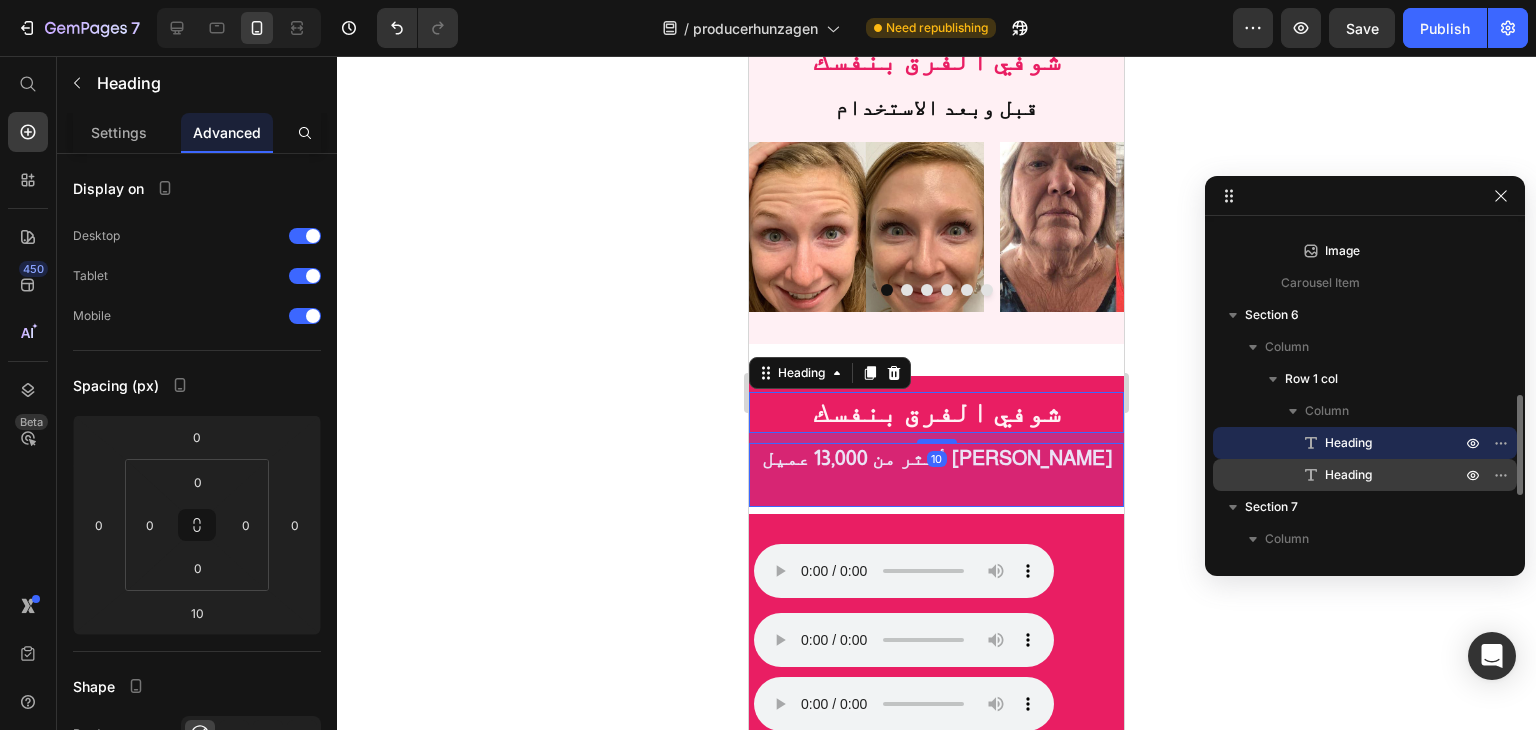 click on "Heading" at bounding box center [1348, 475] 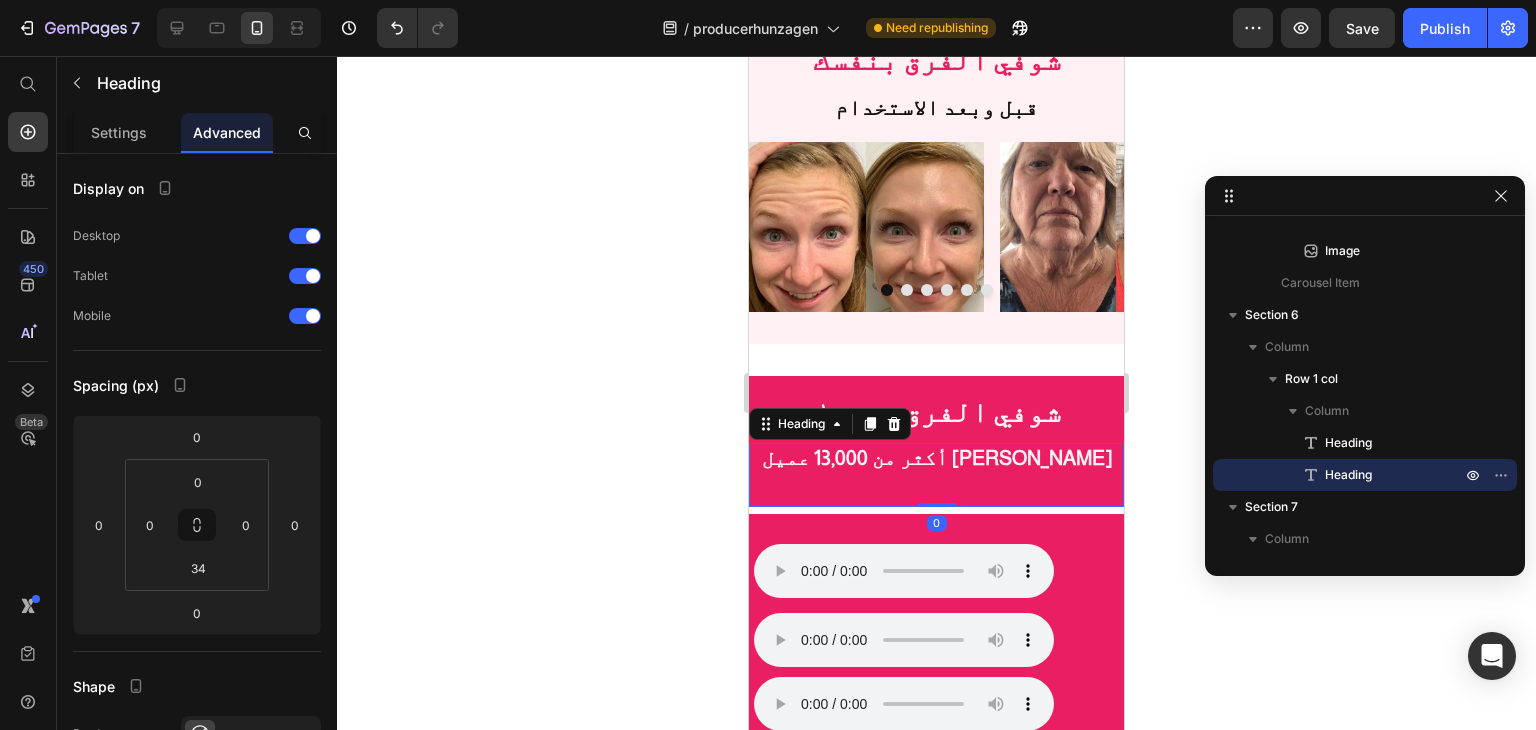 drag, startPoint x: 925, startPoint y: 495, endPoint x: 925, endPoint y: 461, distance: 34 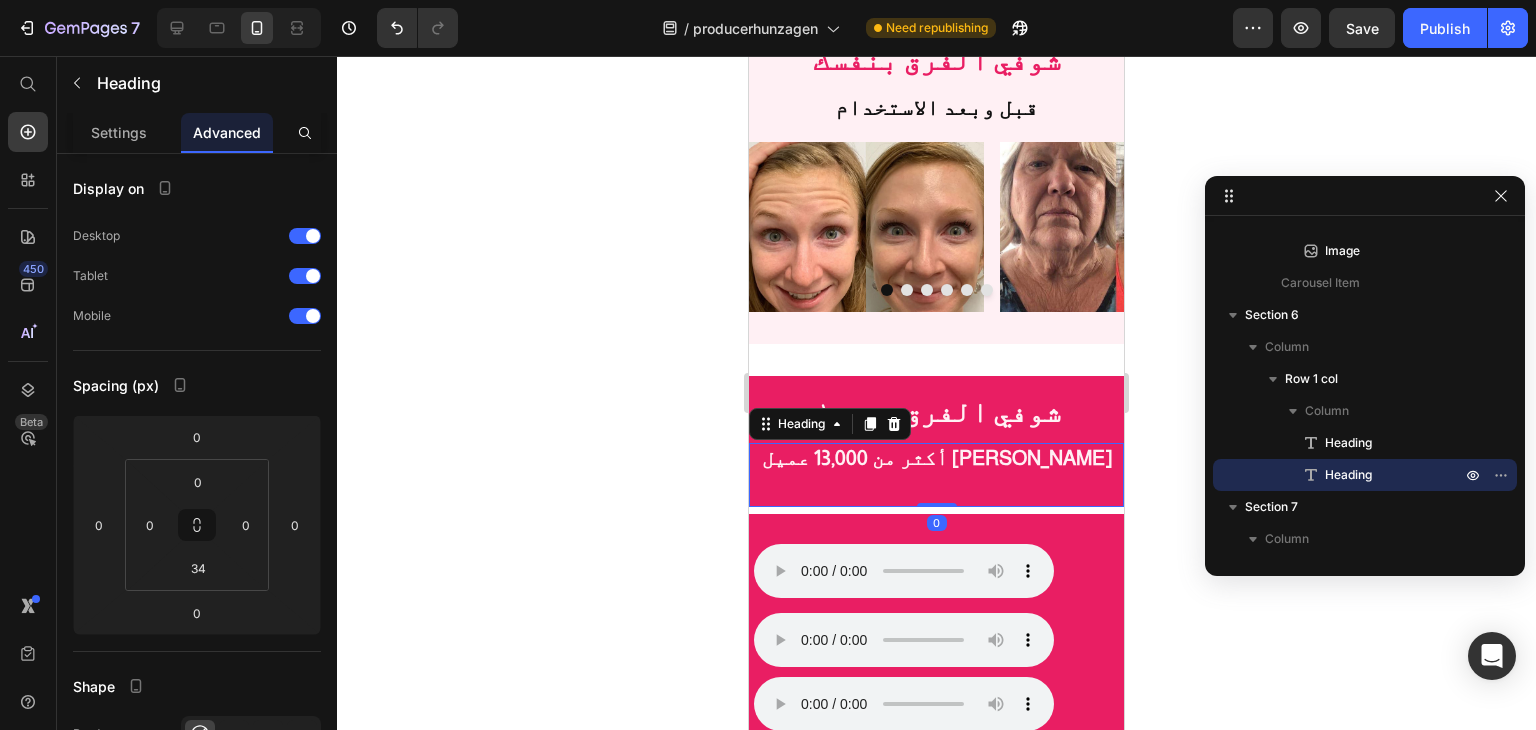 click on "أكثر من 13,000 عميل سعيد Heading   0" at bounding box center [936, 475] 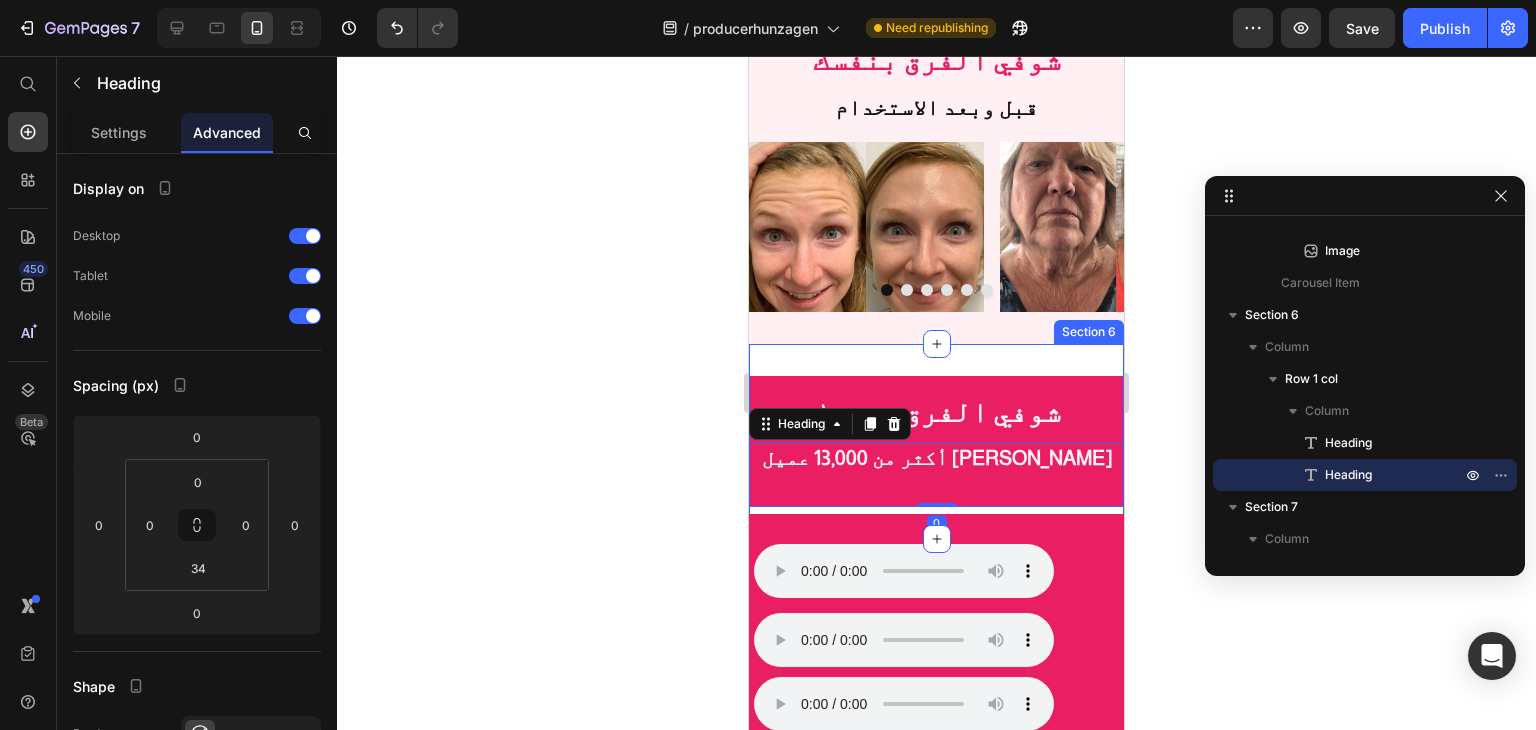 click on "شوفي الفرق بنفسك Heading أكثر من 13,000 عميل سعيد Heading   0 Row Section 6" at bounding box center (936, 442) 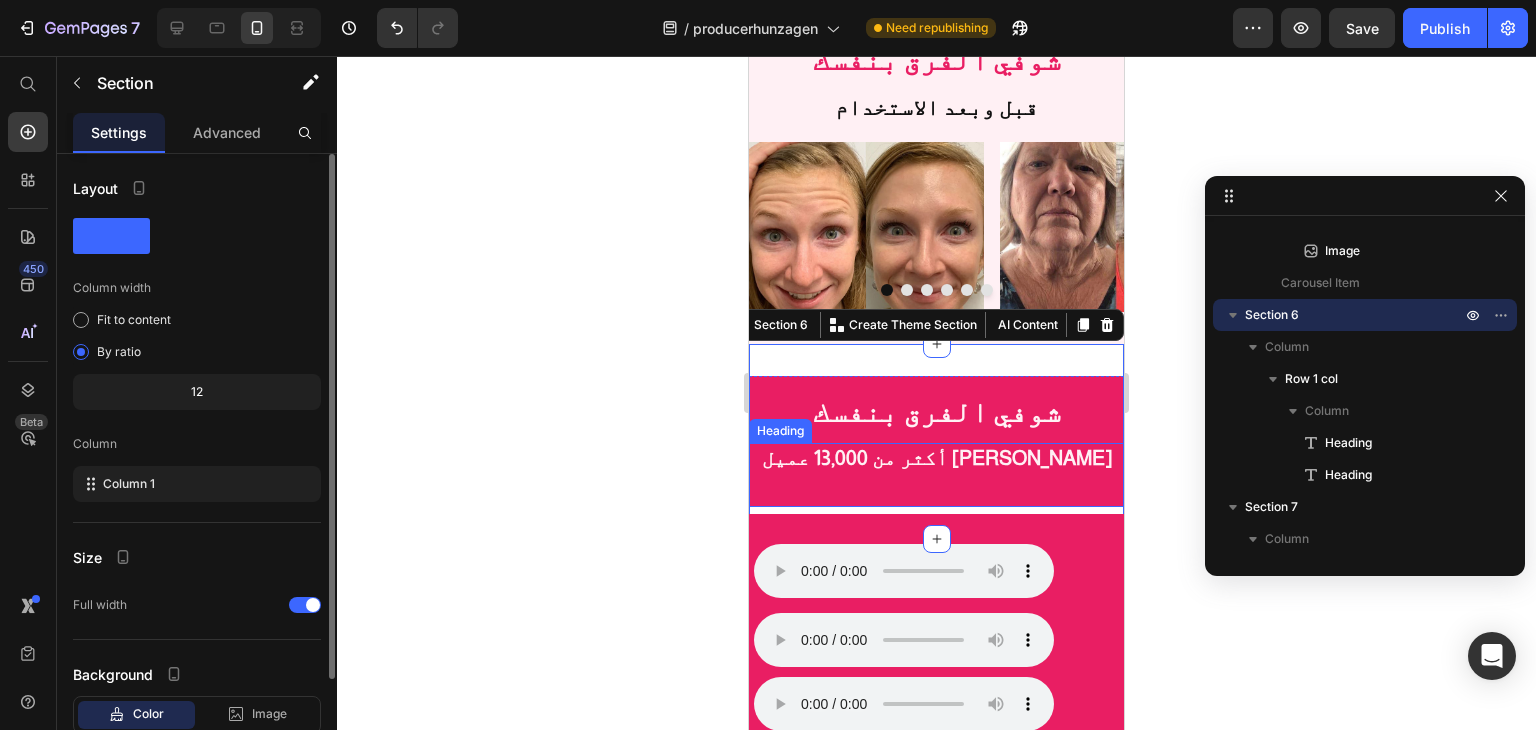 click on "12" 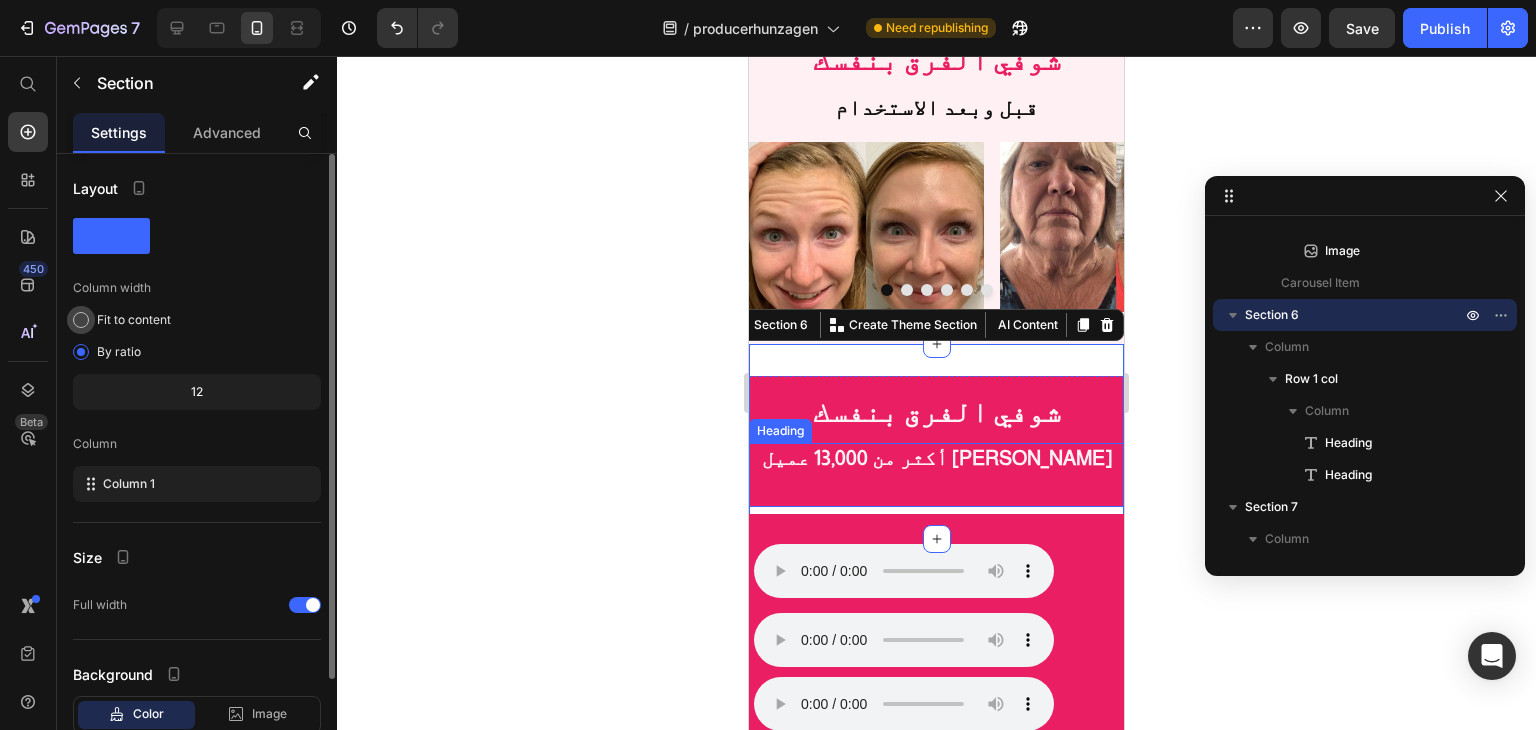 click on "Fit to content" at bounding box center [134, 320] 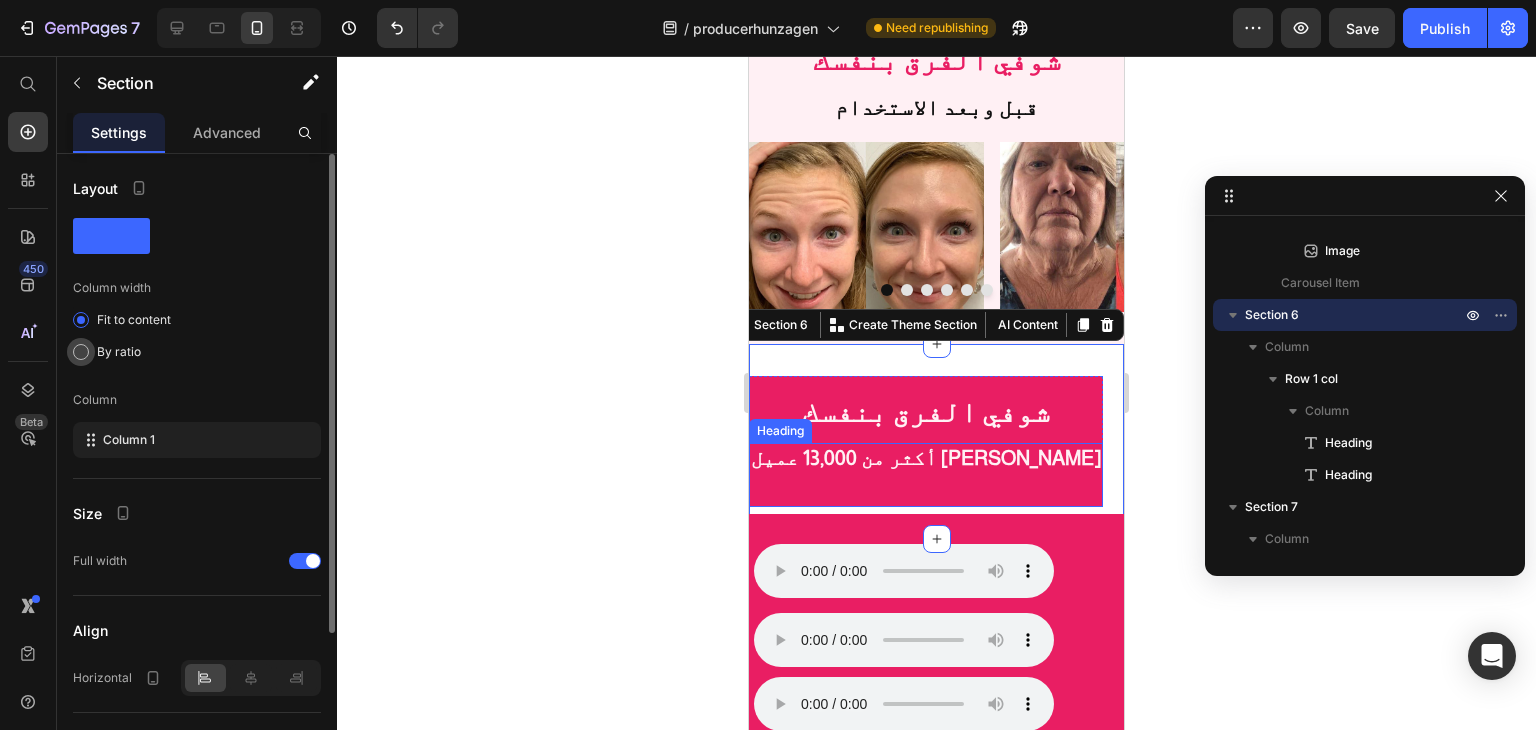 click on "By ratio" at bounding box center [119, 352] 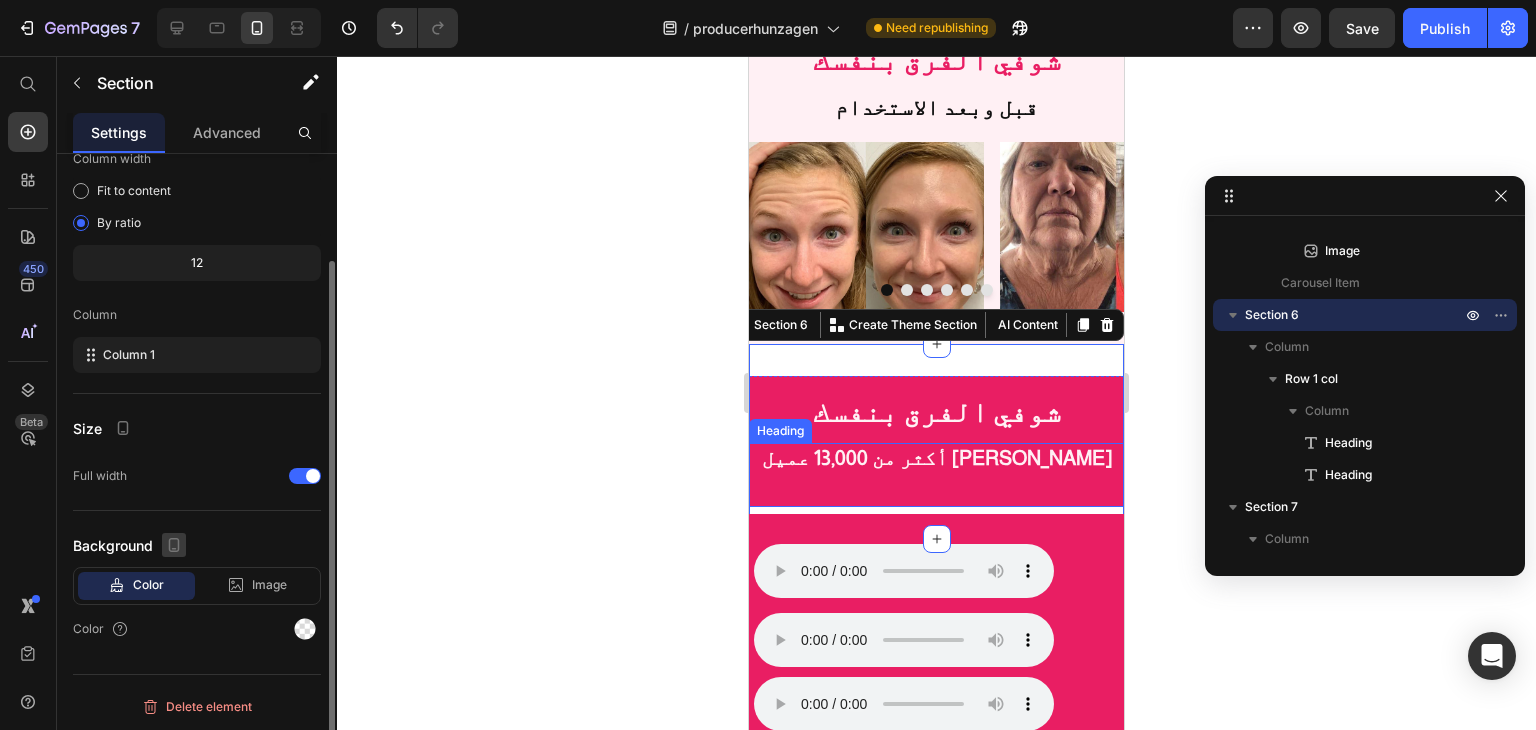 scroll, scrollTop: 0, scrollLeft: 0, axis: both 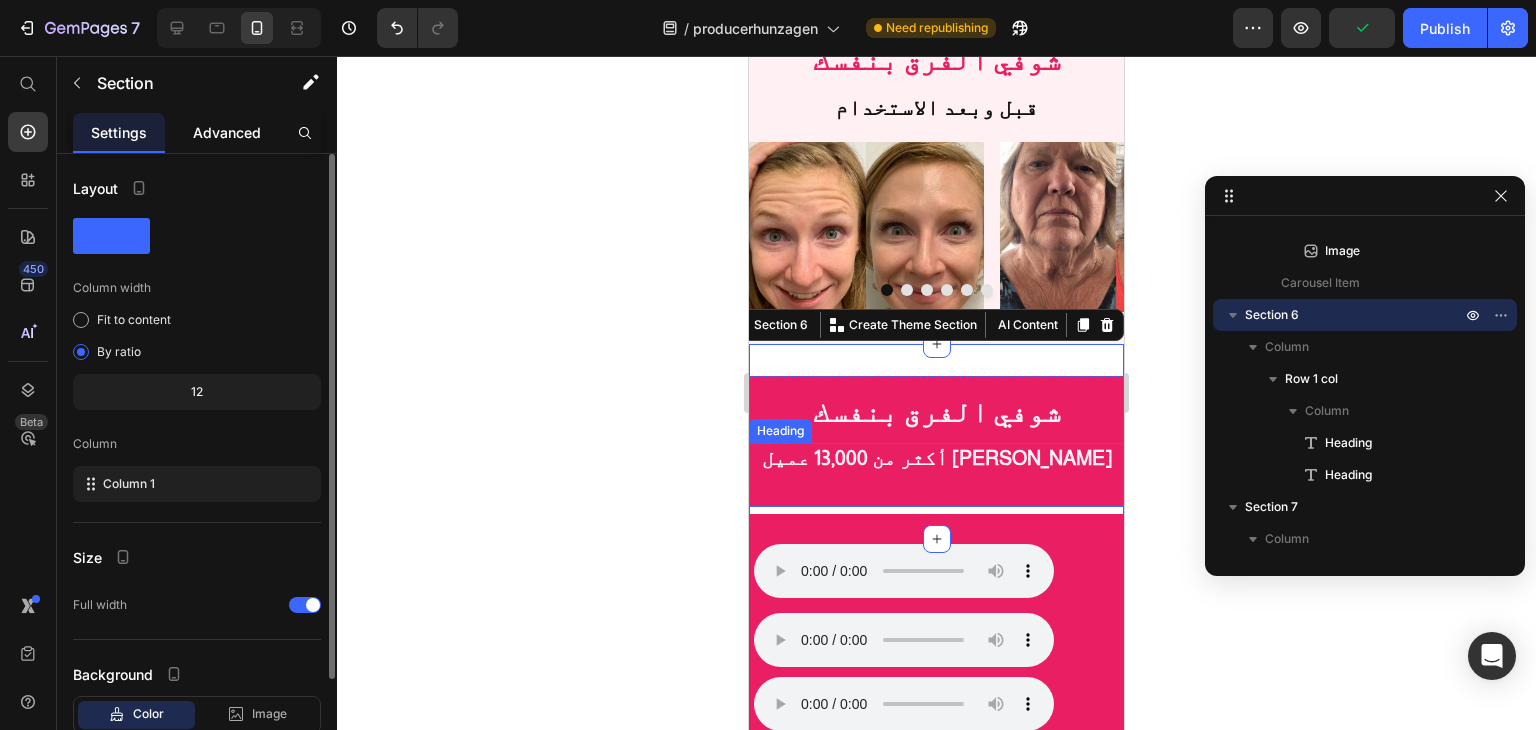 click on "Advanced" at bounding box center (227, 132) 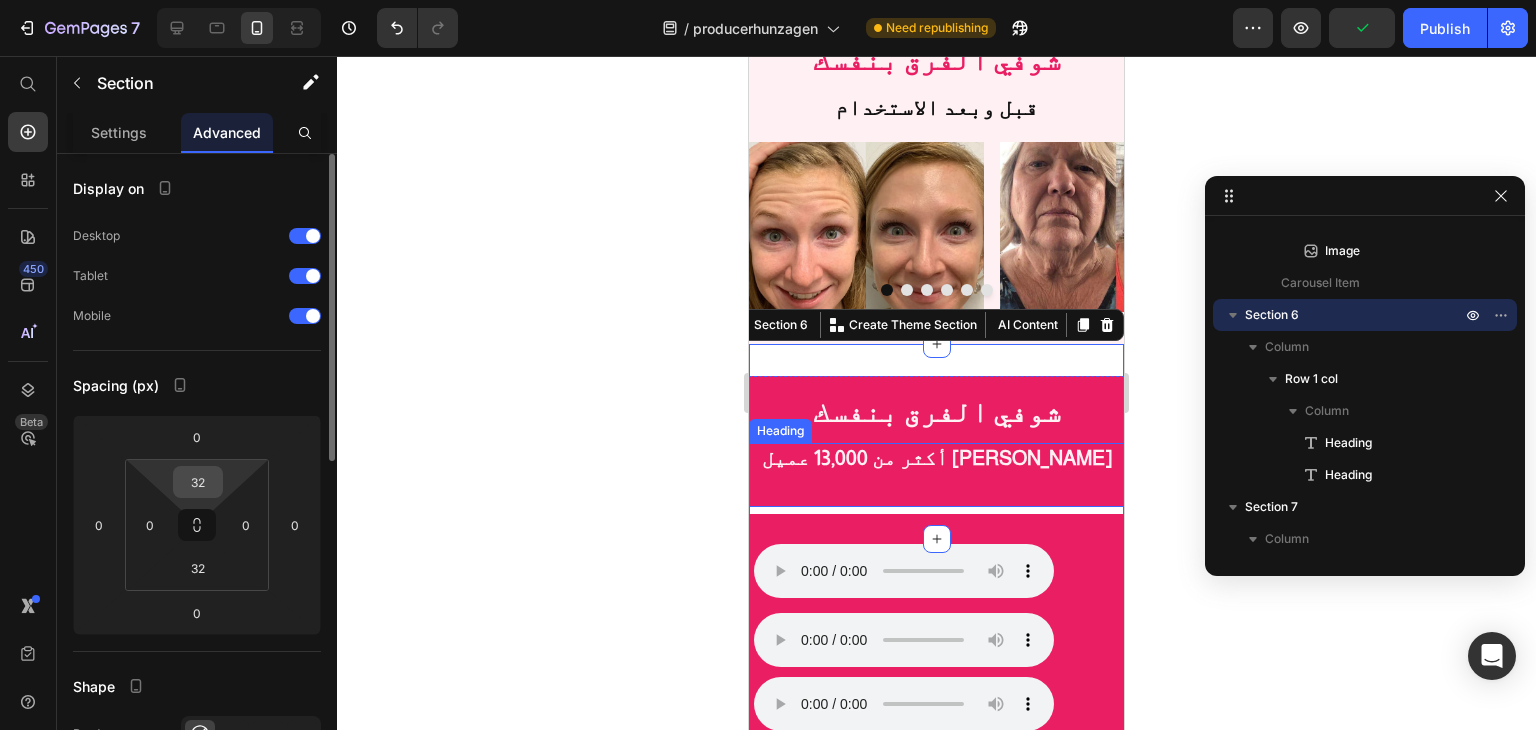 click on "32" at bounding box center [198, 482] 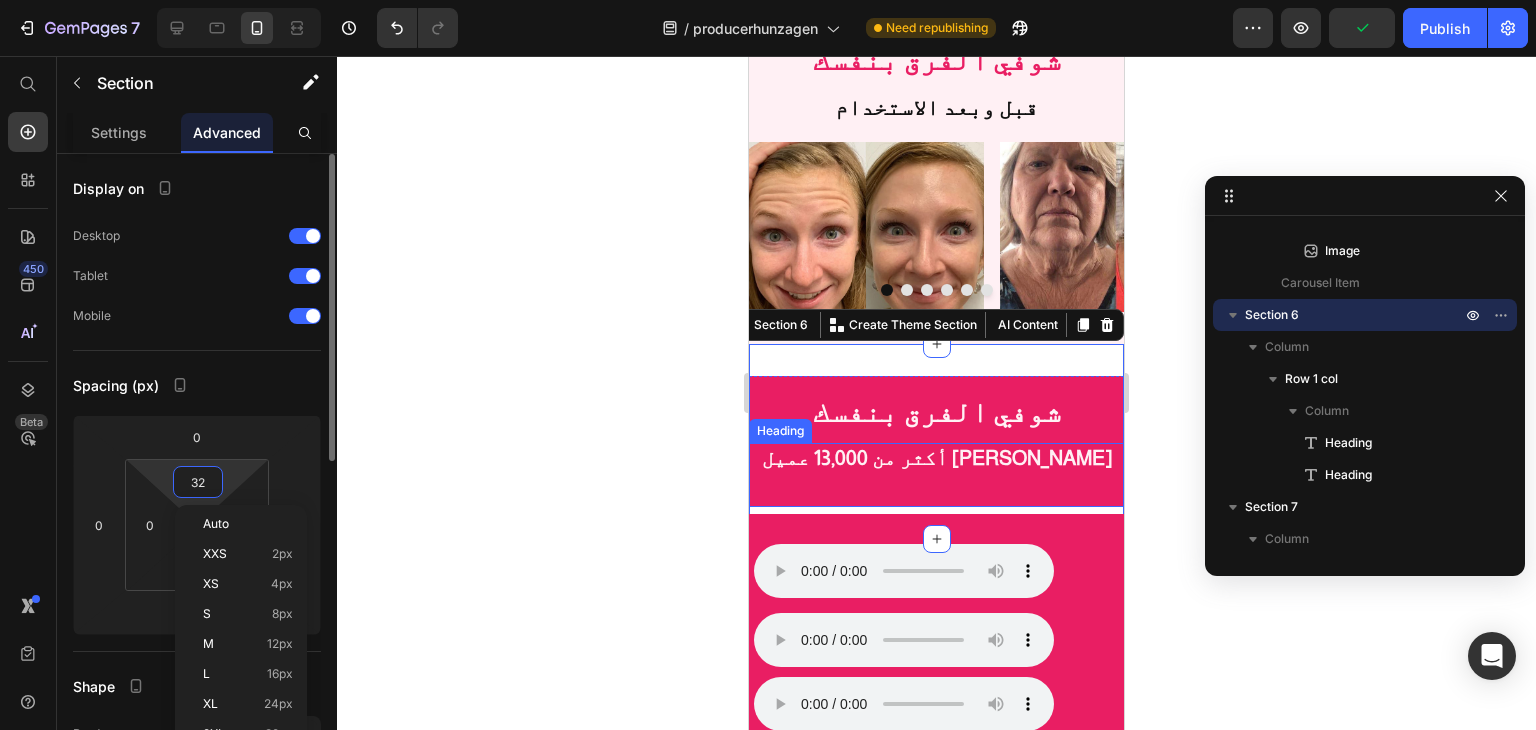 click on "32" at bounding box center [198, 482] 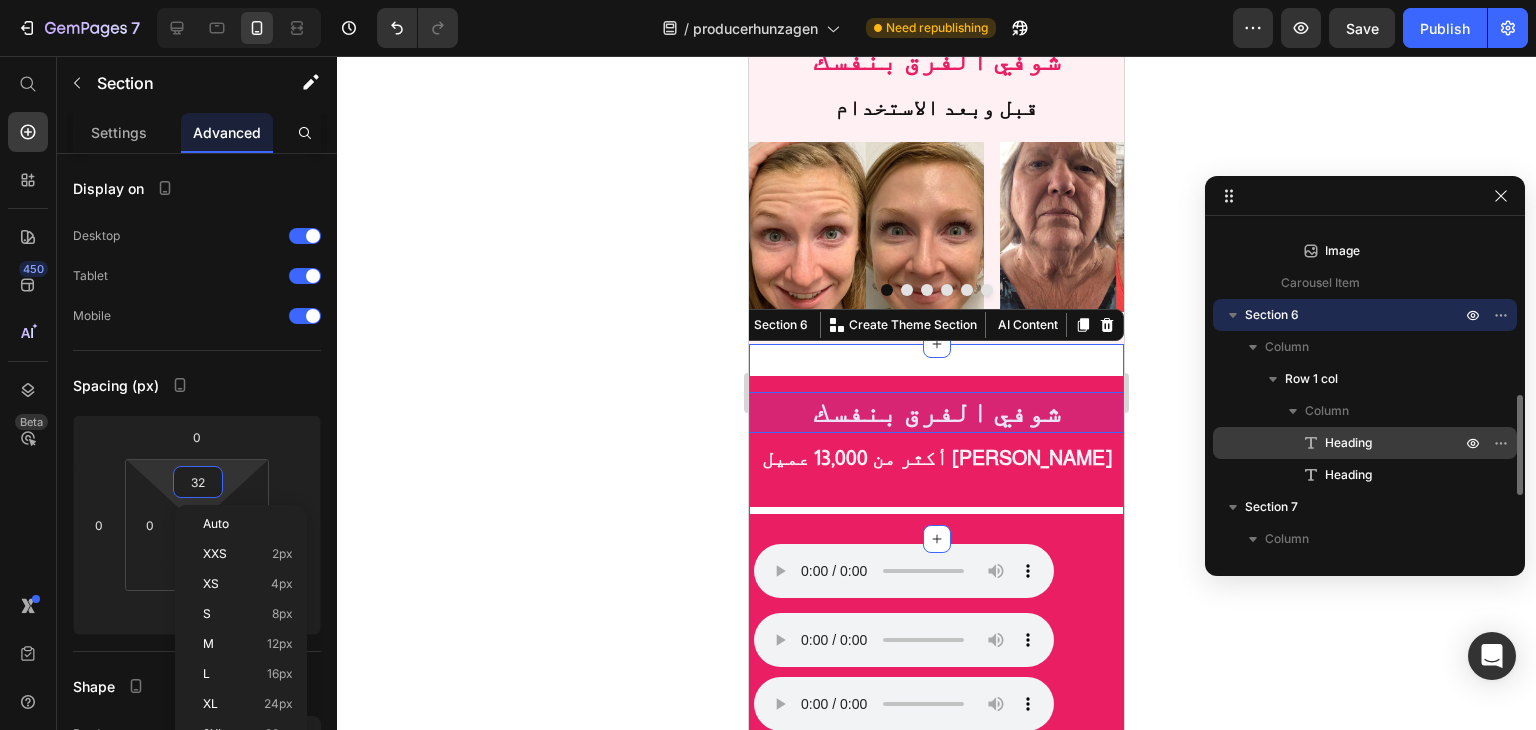 click on "Heading" at bounding box center (1348, 443) 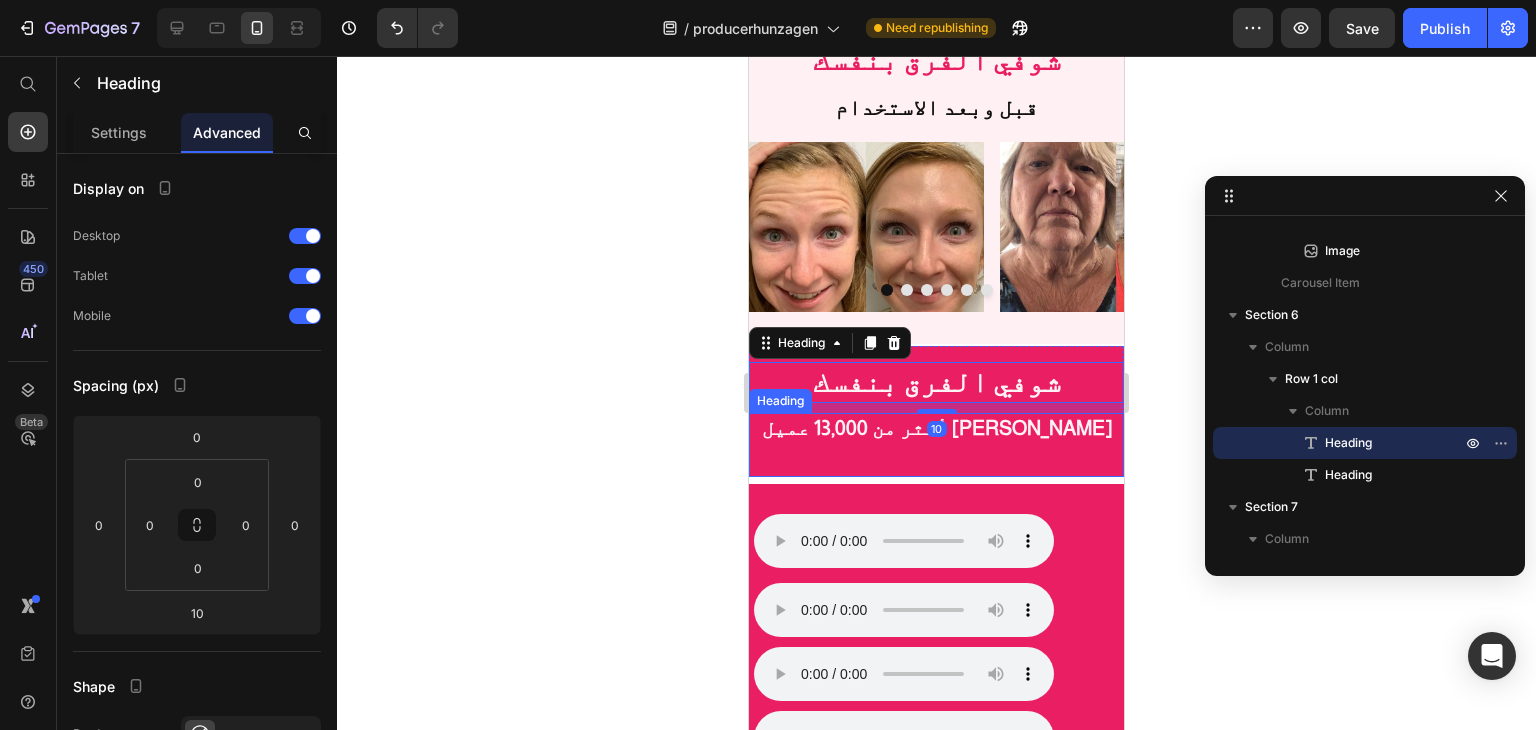 click on "أكثر من 13,000 عميل سعيد Heading" at bounding box center (936, 445) 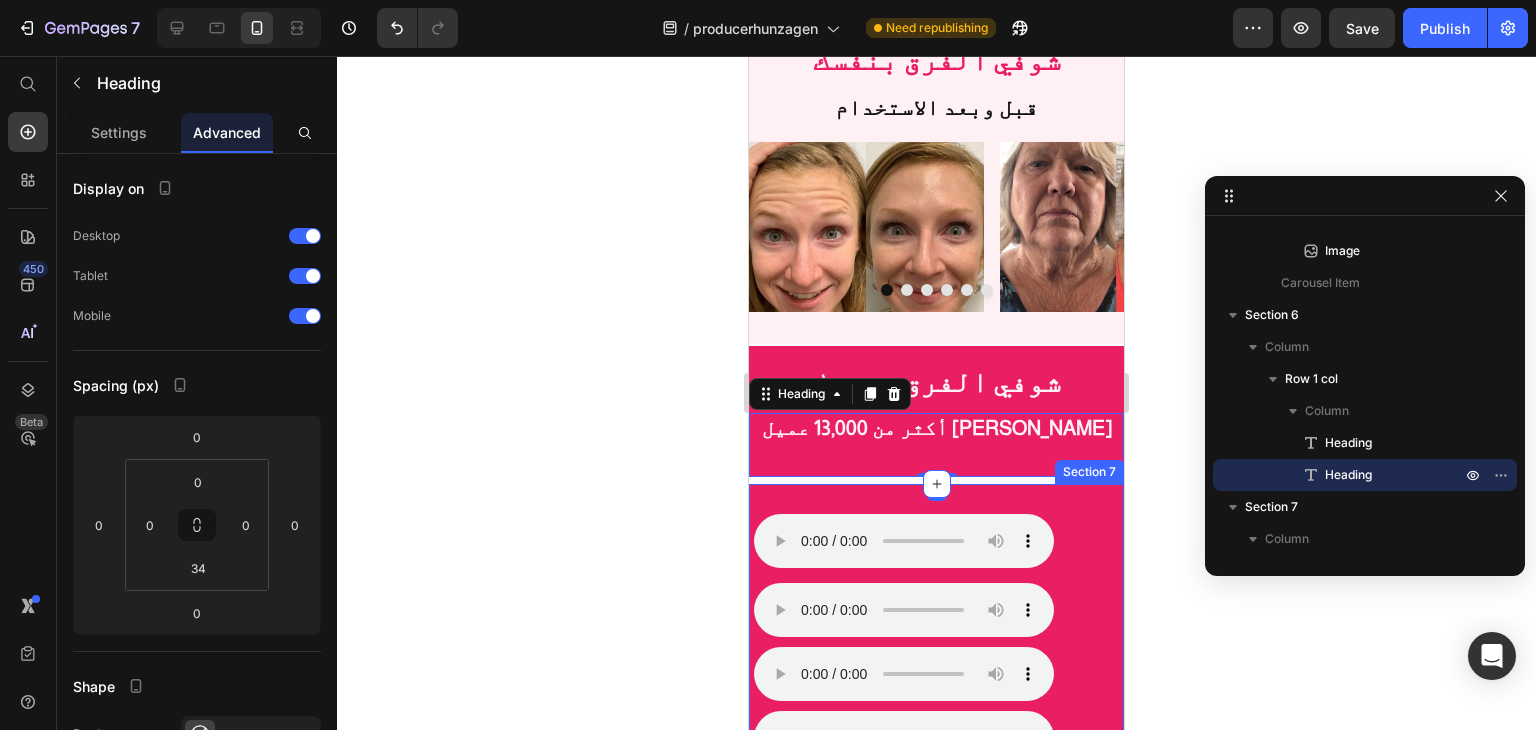 click on "متصفحك لا يدعم تشغيل الصوت.
Custom Code
متصفحك لا يدعم تشغيل الصوت.
Custom Code
متصفحك لا يدعم تشغيل الصوت.
Custom Code
متصفحك لا يدعم تشغيل الصوت.
Custom Code
متصفحك لا يدعم تشغيل الصوت.
Custom Code
متصفحك لا يدعم تشغيل الصوت.
Custom Code Section 7" at bounding box center [936, 706] 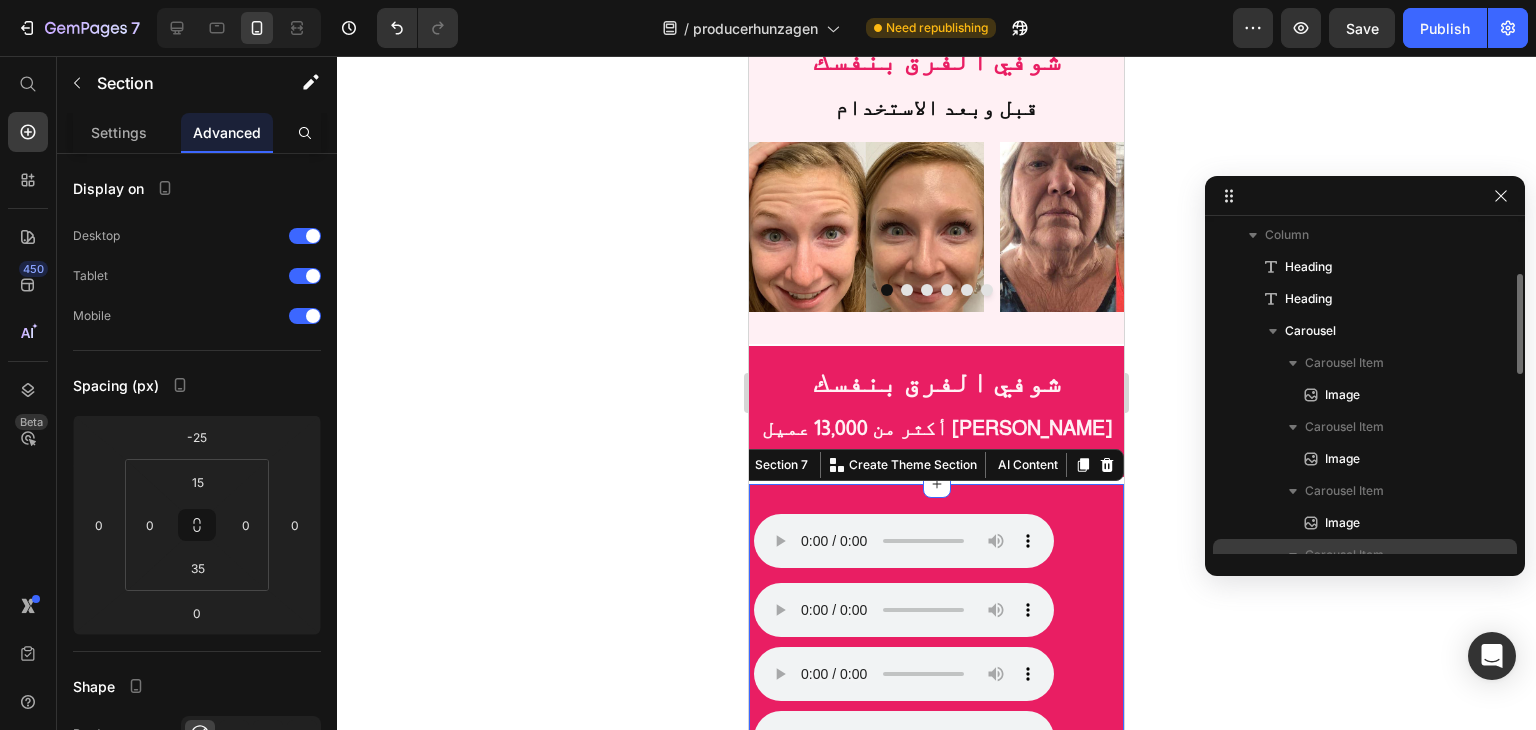 scroll, scrollTop: 565, scrollLeft: 0, axis: vertical 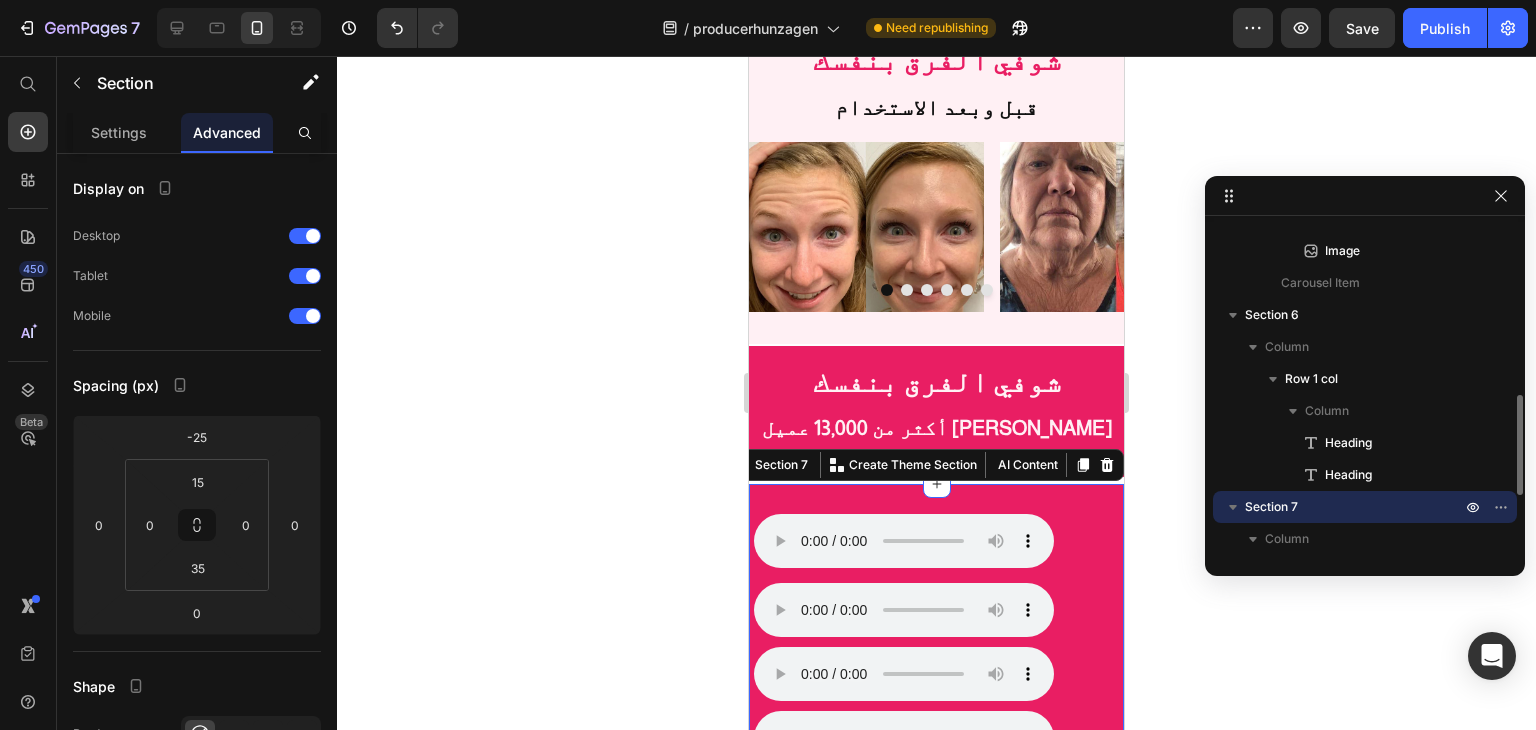 click on "Section 7" at bounding box center (1355, 507) 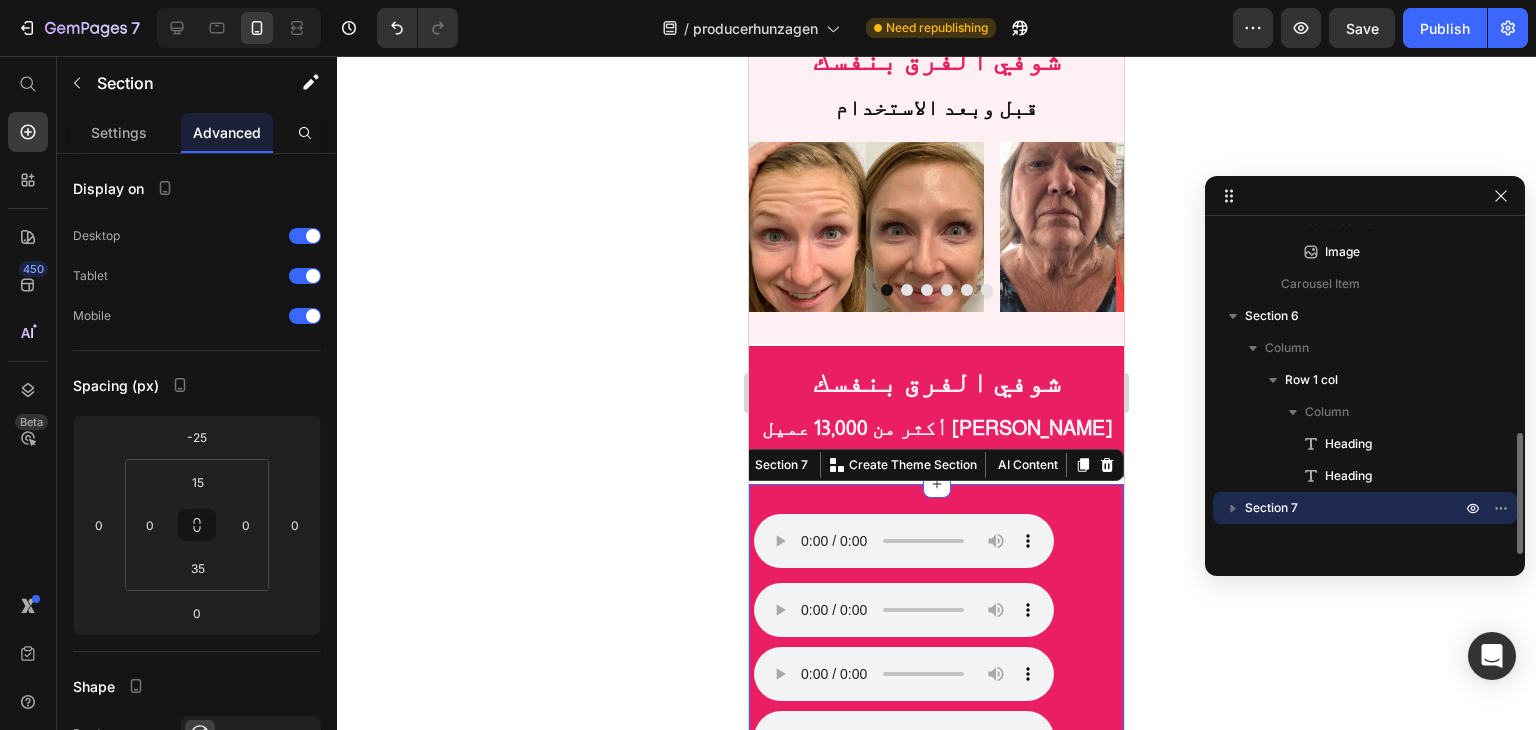 scroll, scrollTop: 564, scrollLeft: 0, axis: vertical 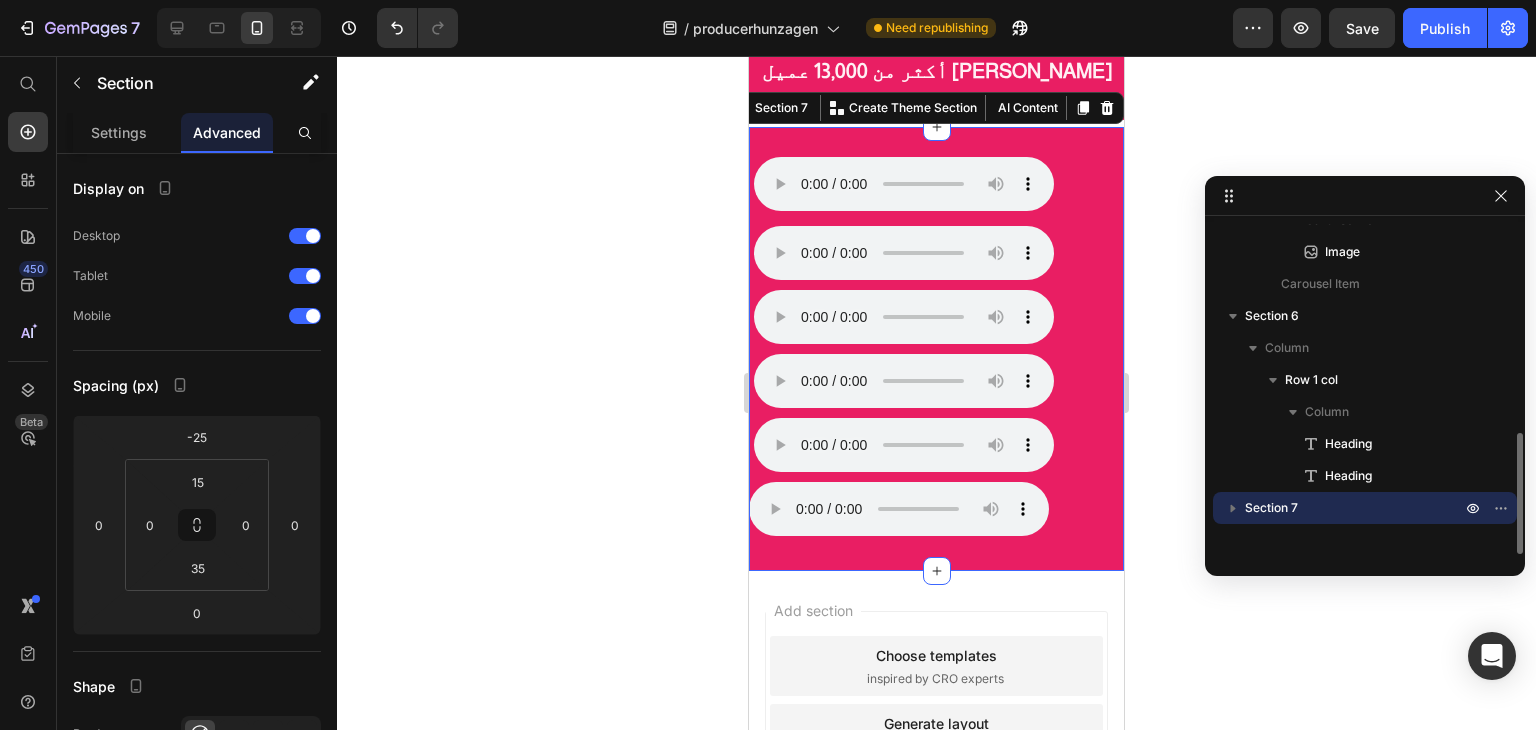 click 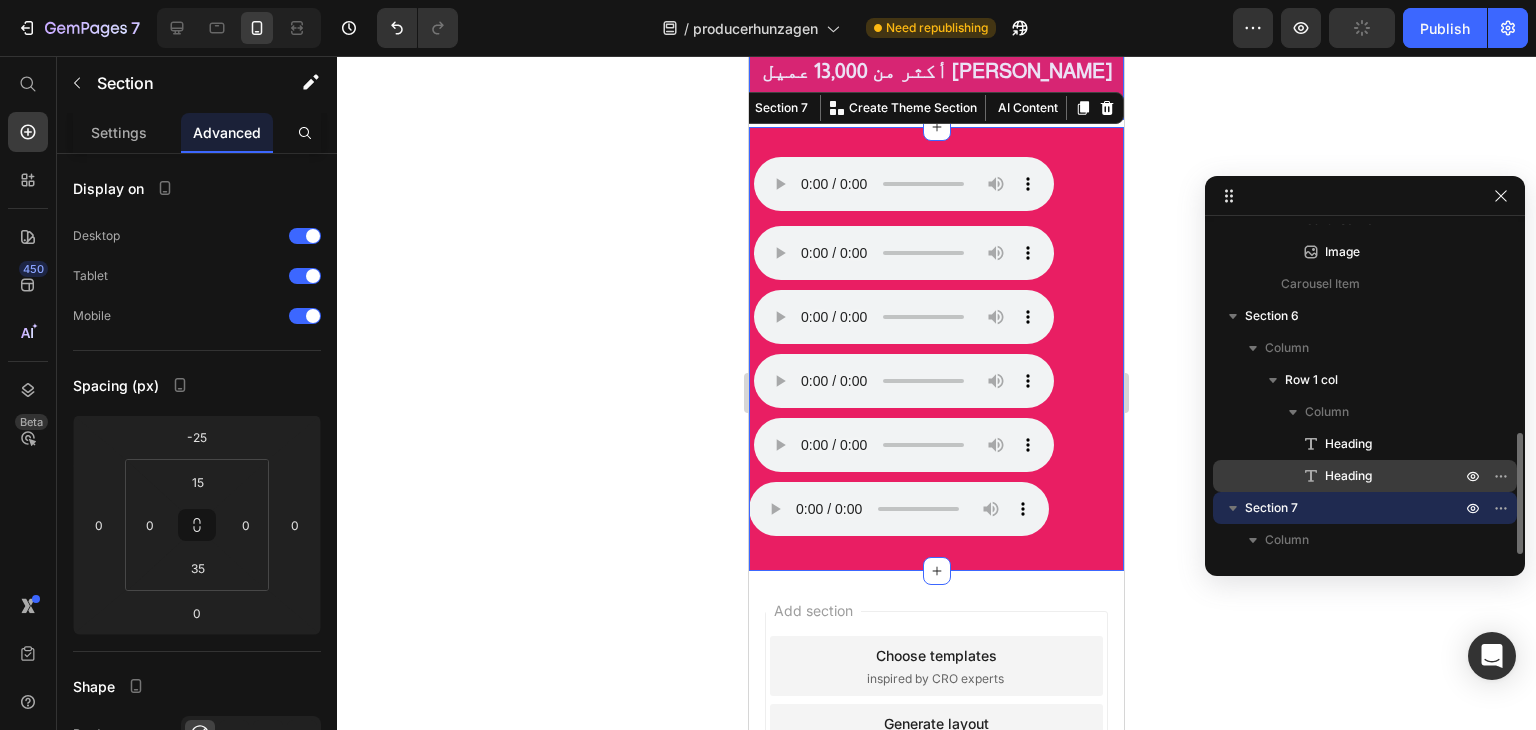 scroll, scrollTop: 757, scrollLeft: 0, axis: vertical 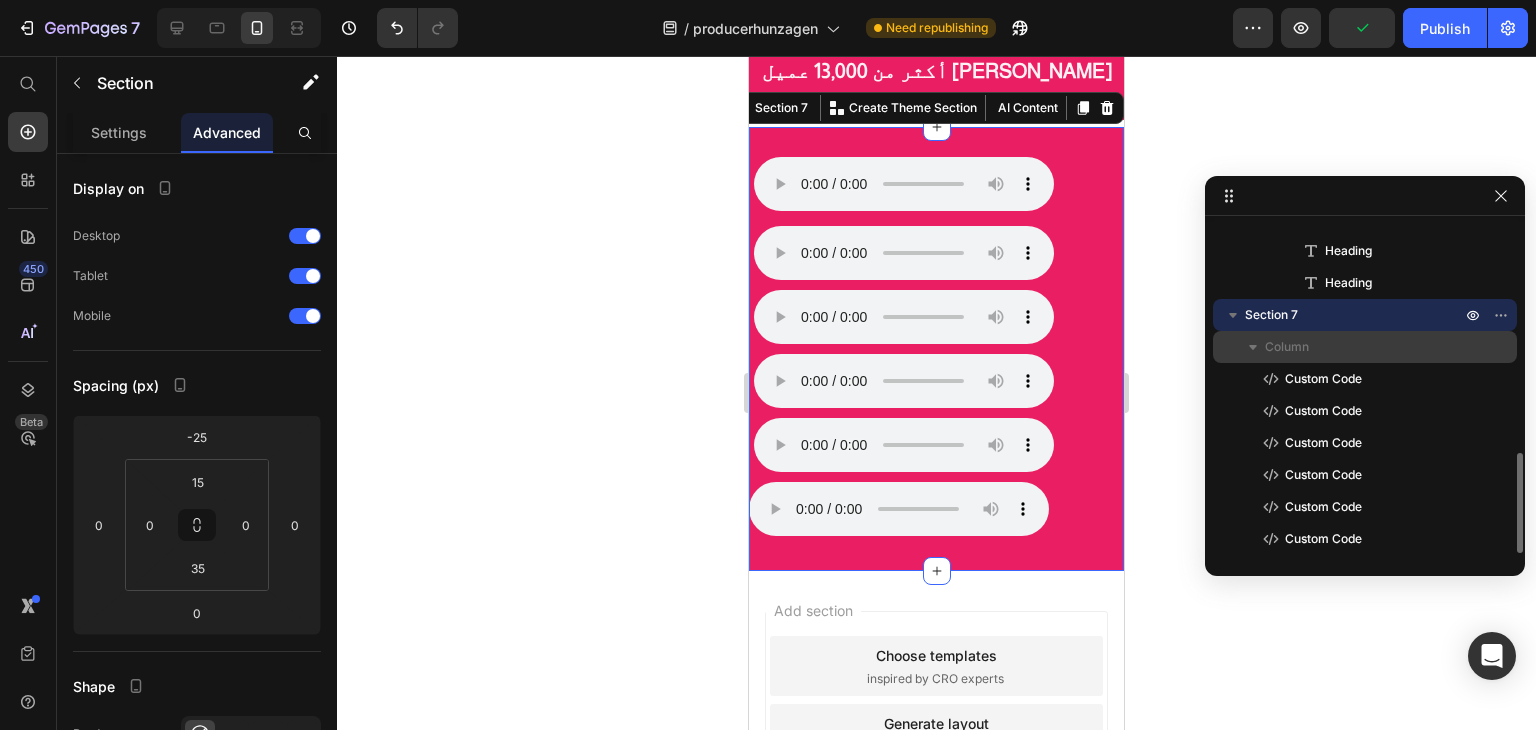 click on "Column" at bounding box center [1365, 347] 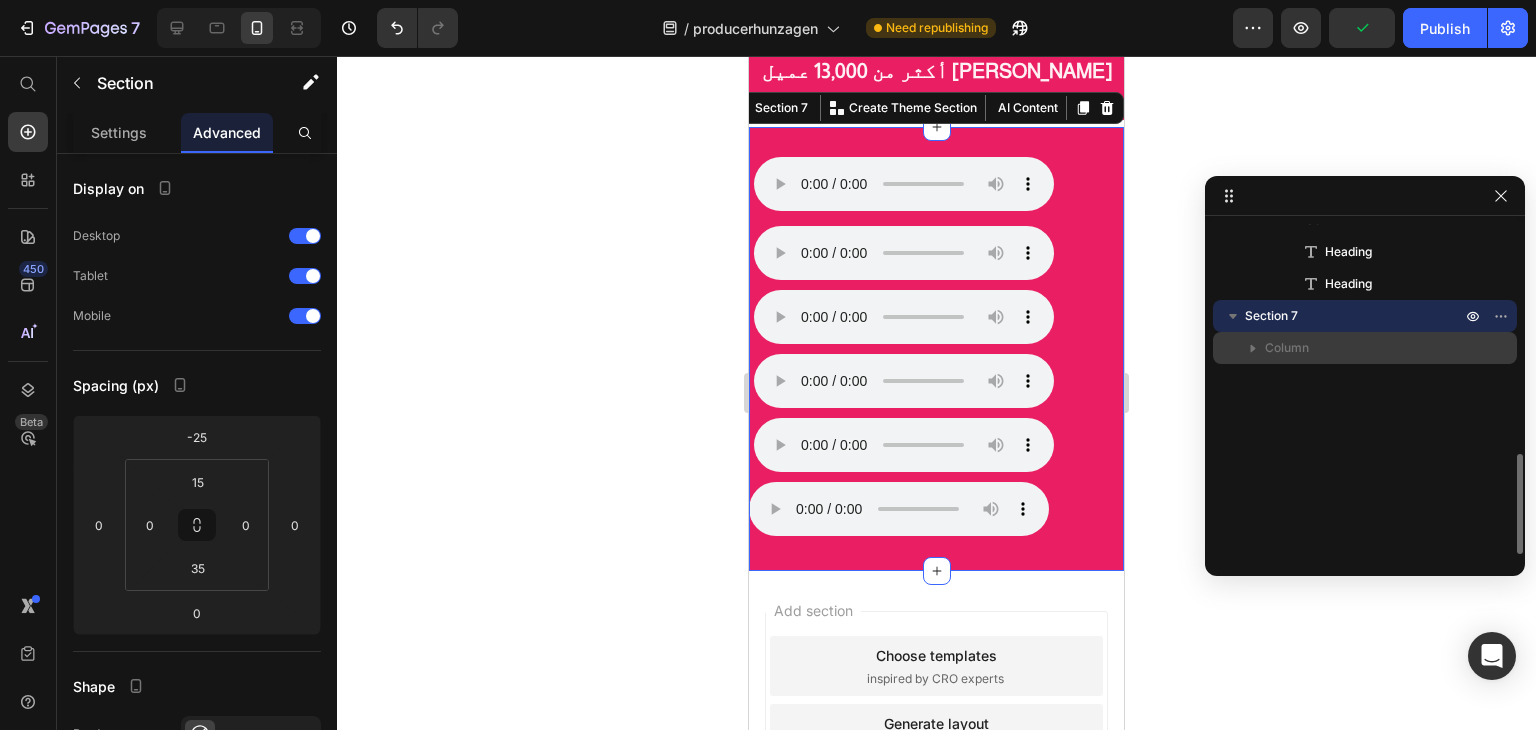 scroll, scrollTop: 756, scrollLeft: 0, axis: vertical 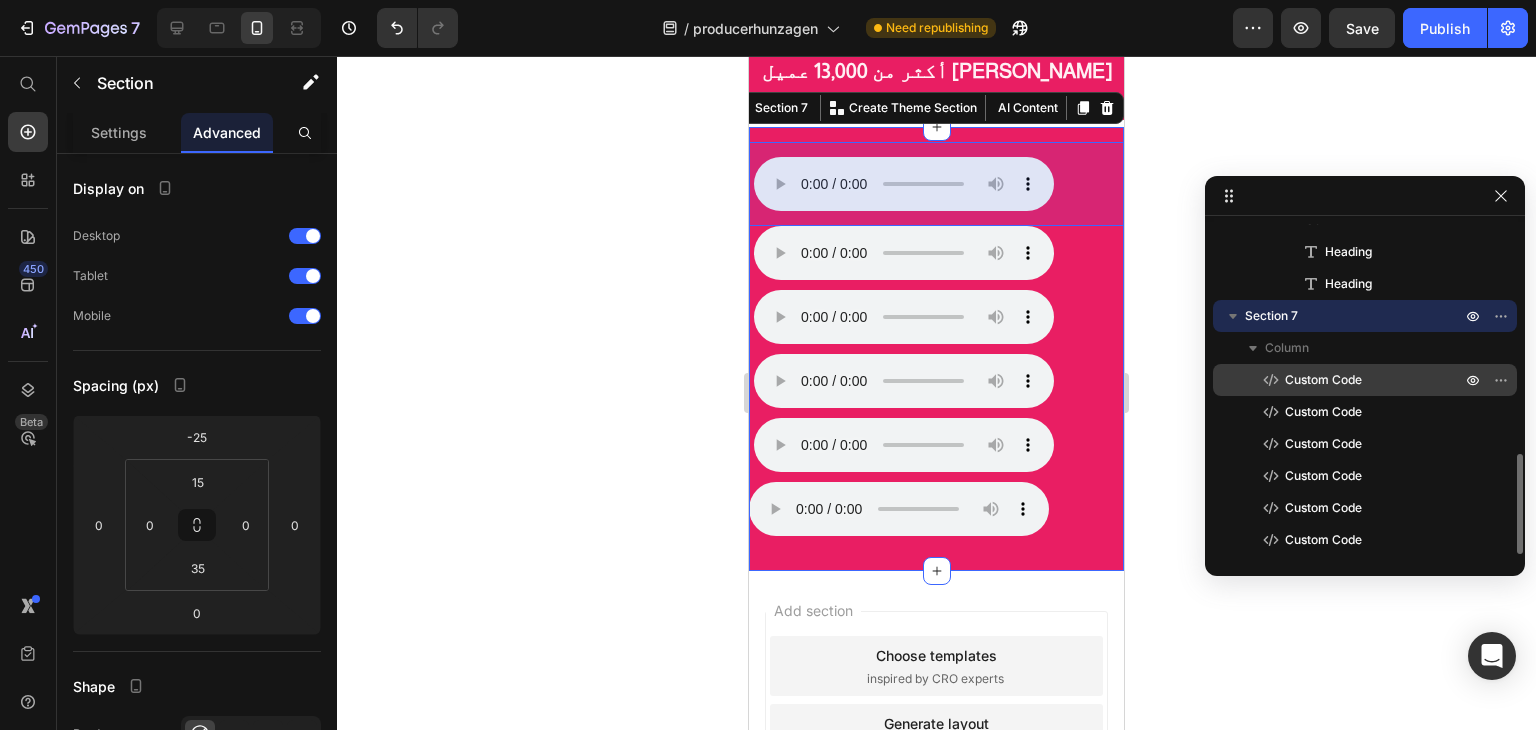 click on "Custom Code" at bounding box center (1323, 380) 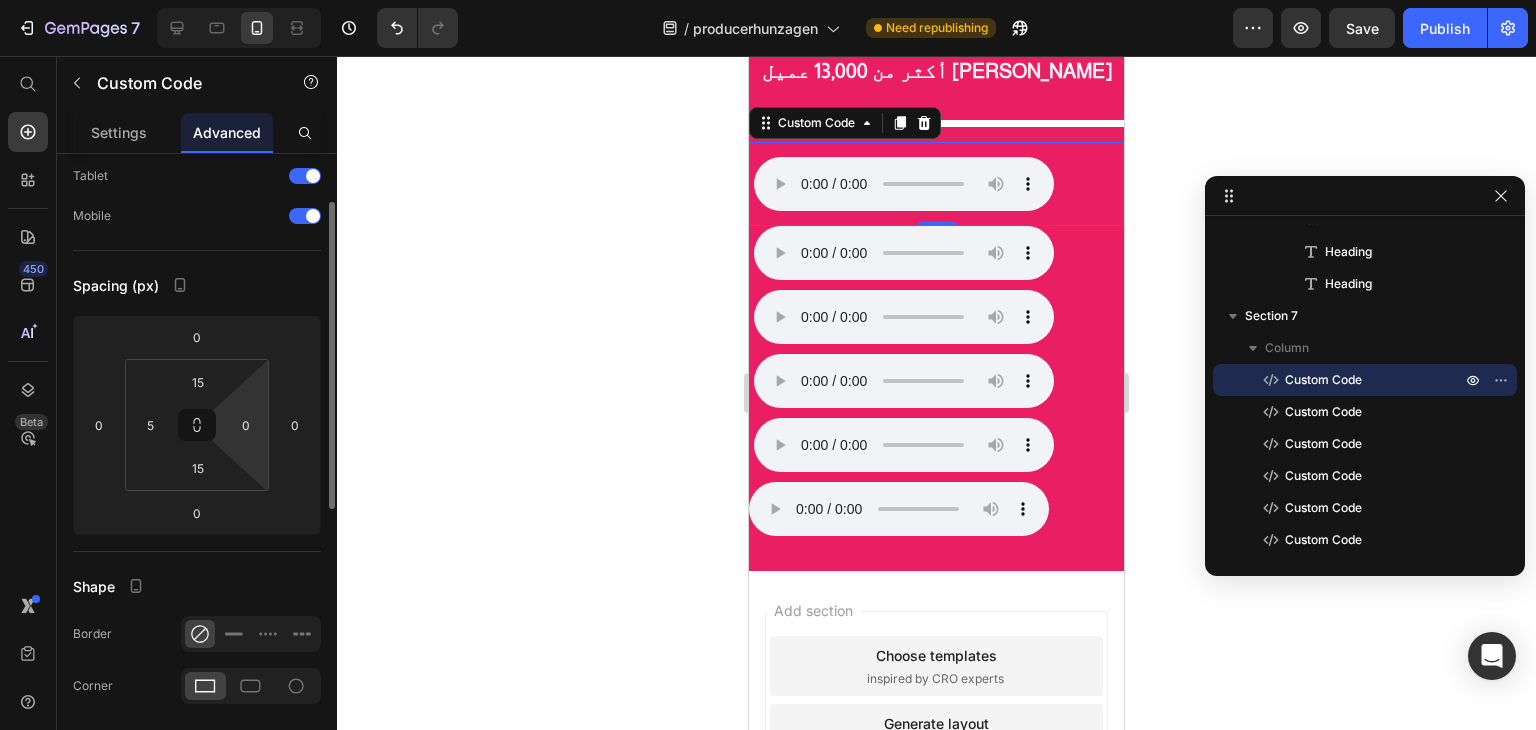 scroll, scrollTop: 200, scrollLeft: 0, axis: vertical 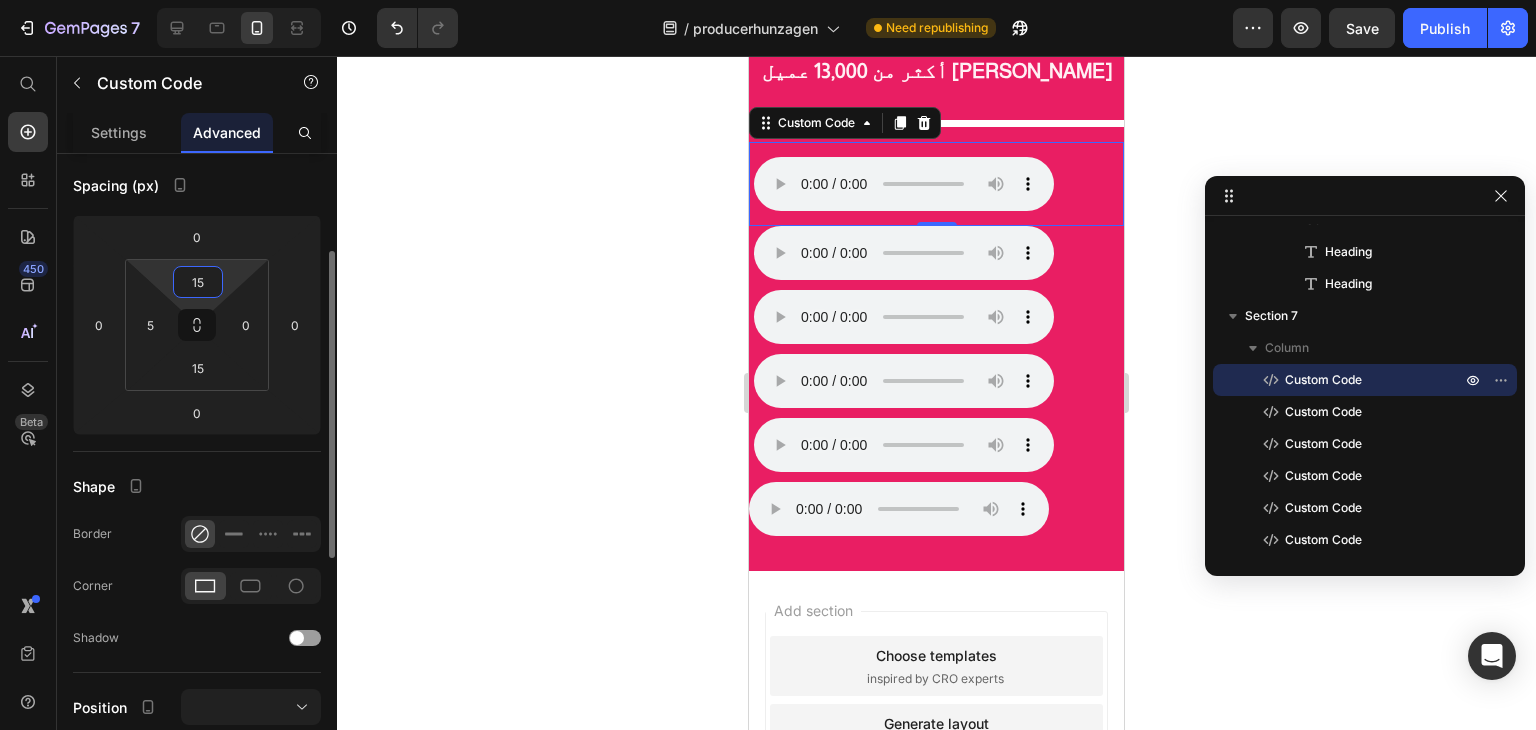 click on "15" at bounding box center (198, 282) 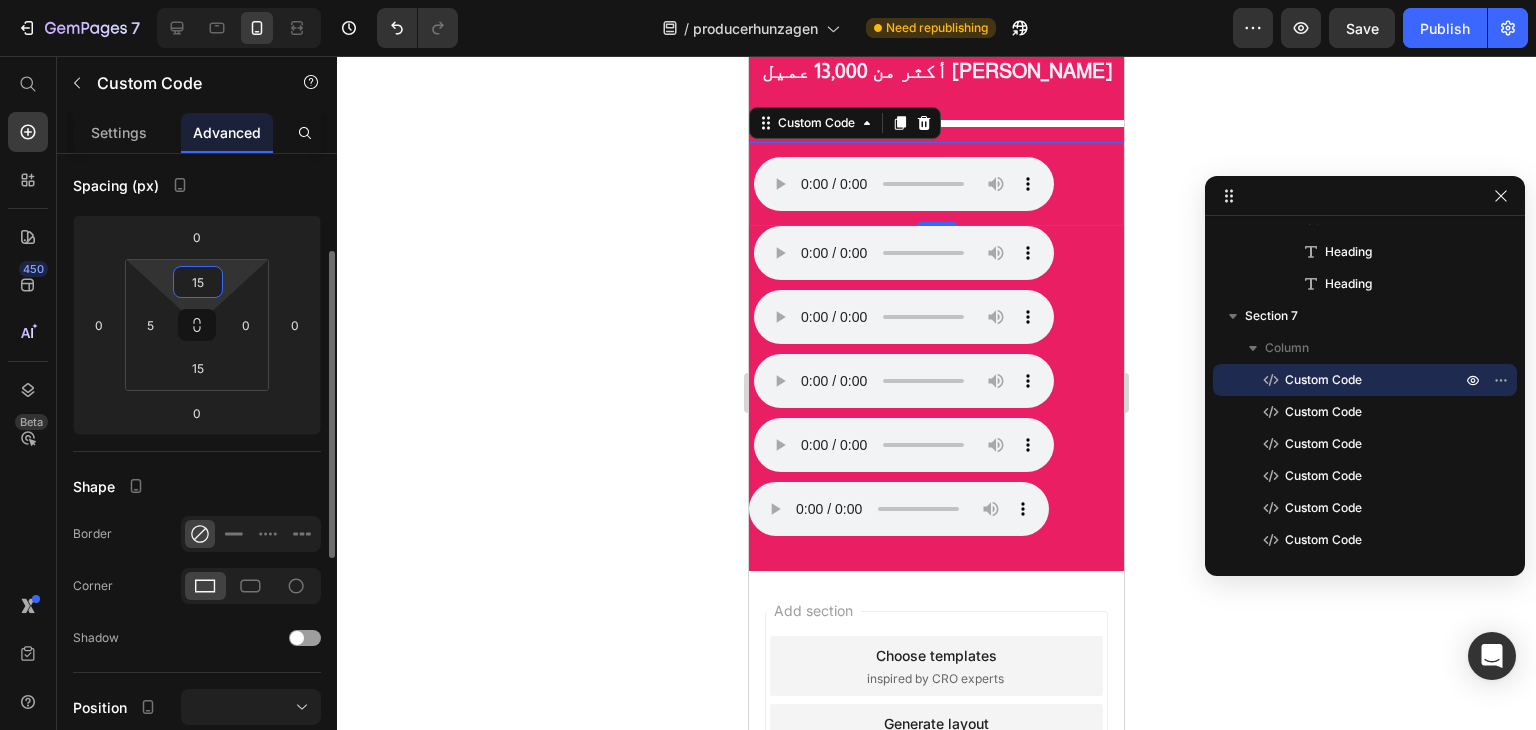 click on "15" at bounding box center (198, 282) 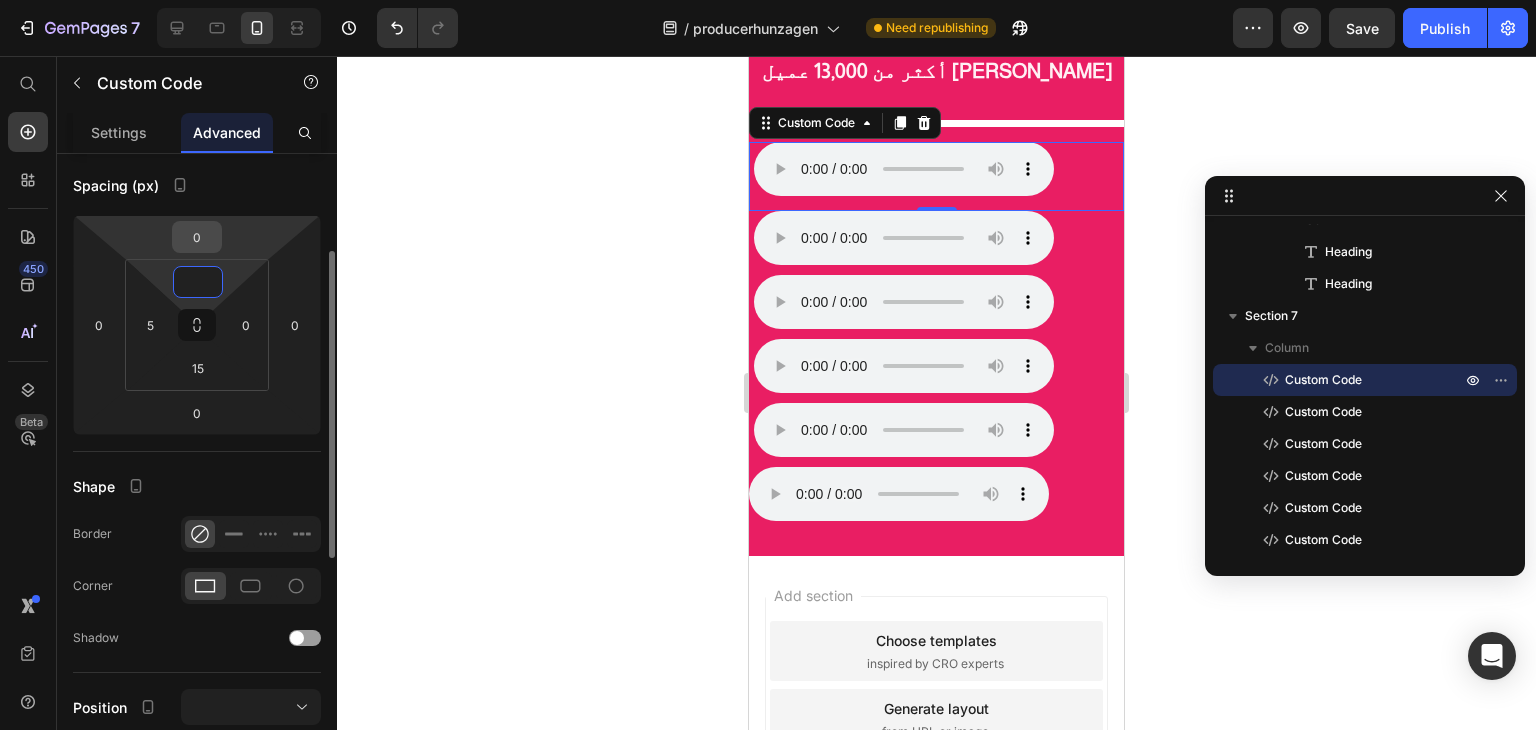 type on "0" 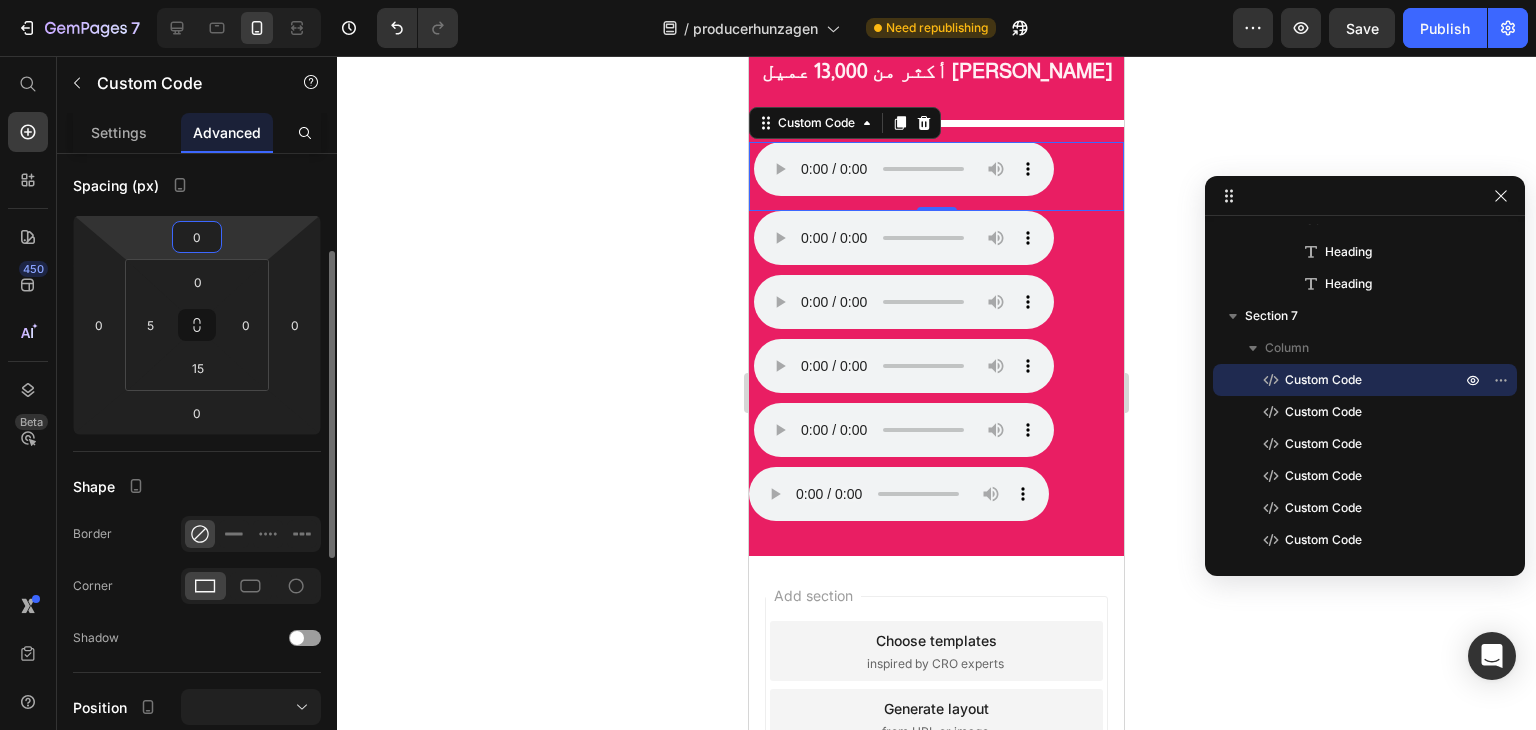 drag, startPoint x: 186, startPoint y: 237, endPoint x: 224, endPoint y: 237, distance: 38 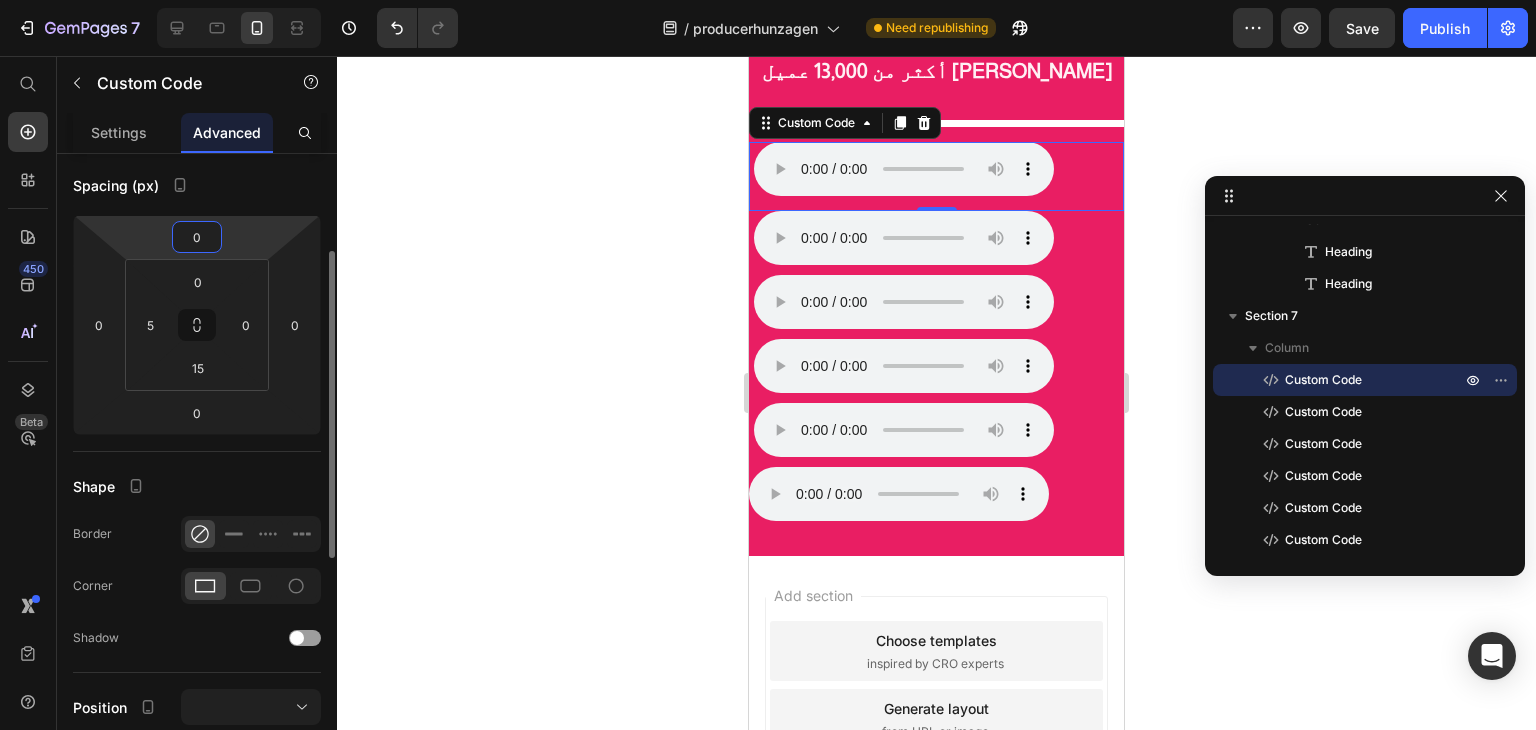 click on "0 0 0 0" at bounding box center (197, 325) 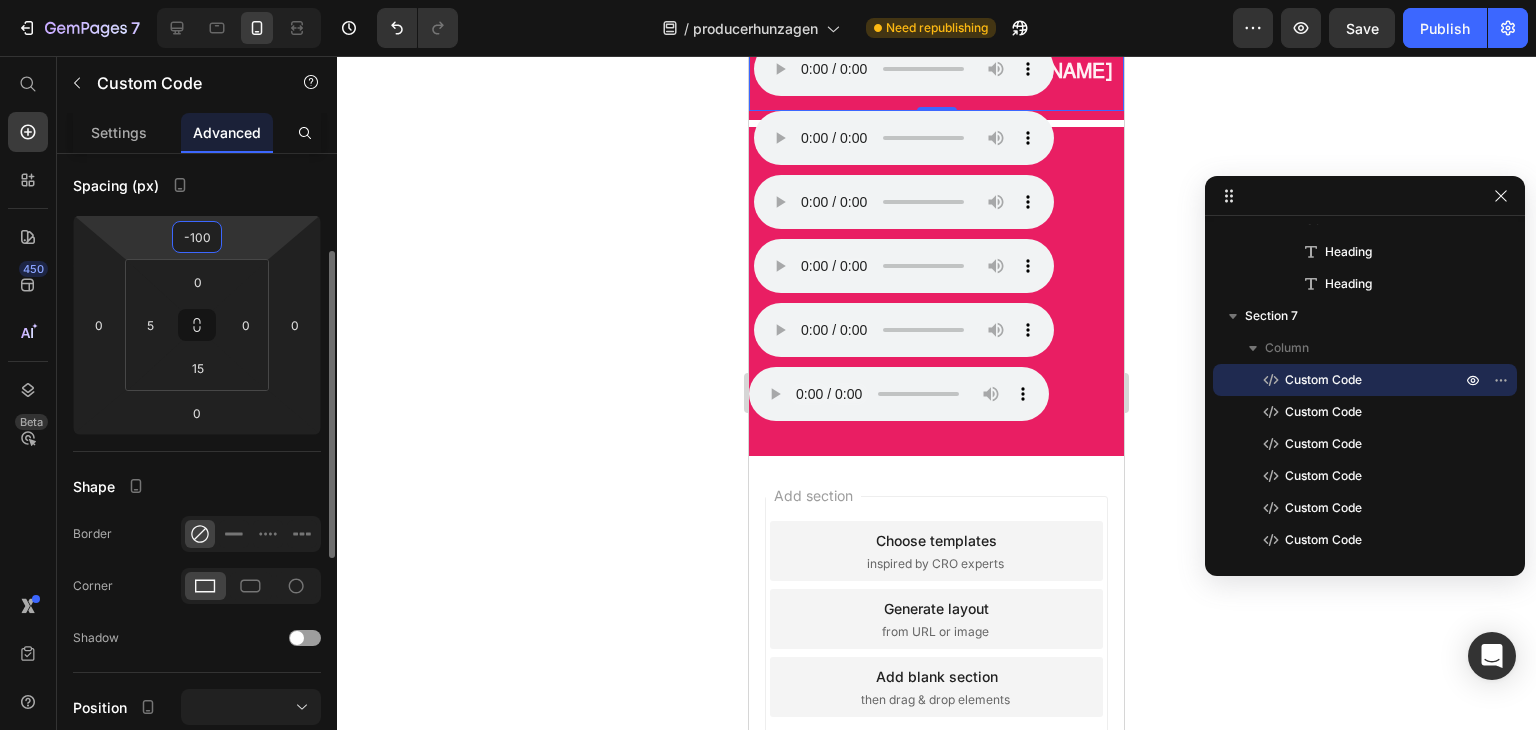type on "-1000" 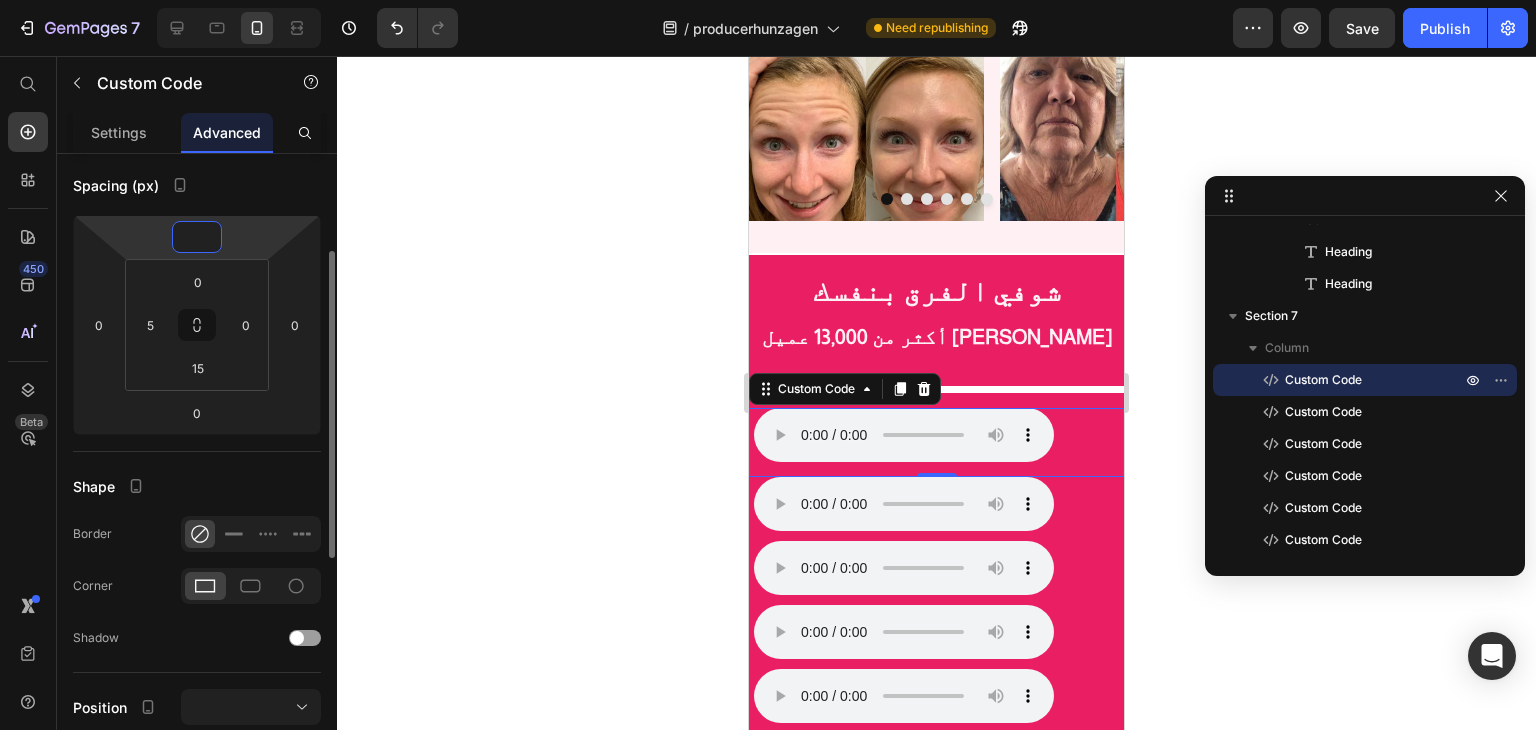 scroll, scrollTop: 1996, scrollLeft: 0, axis: vertical 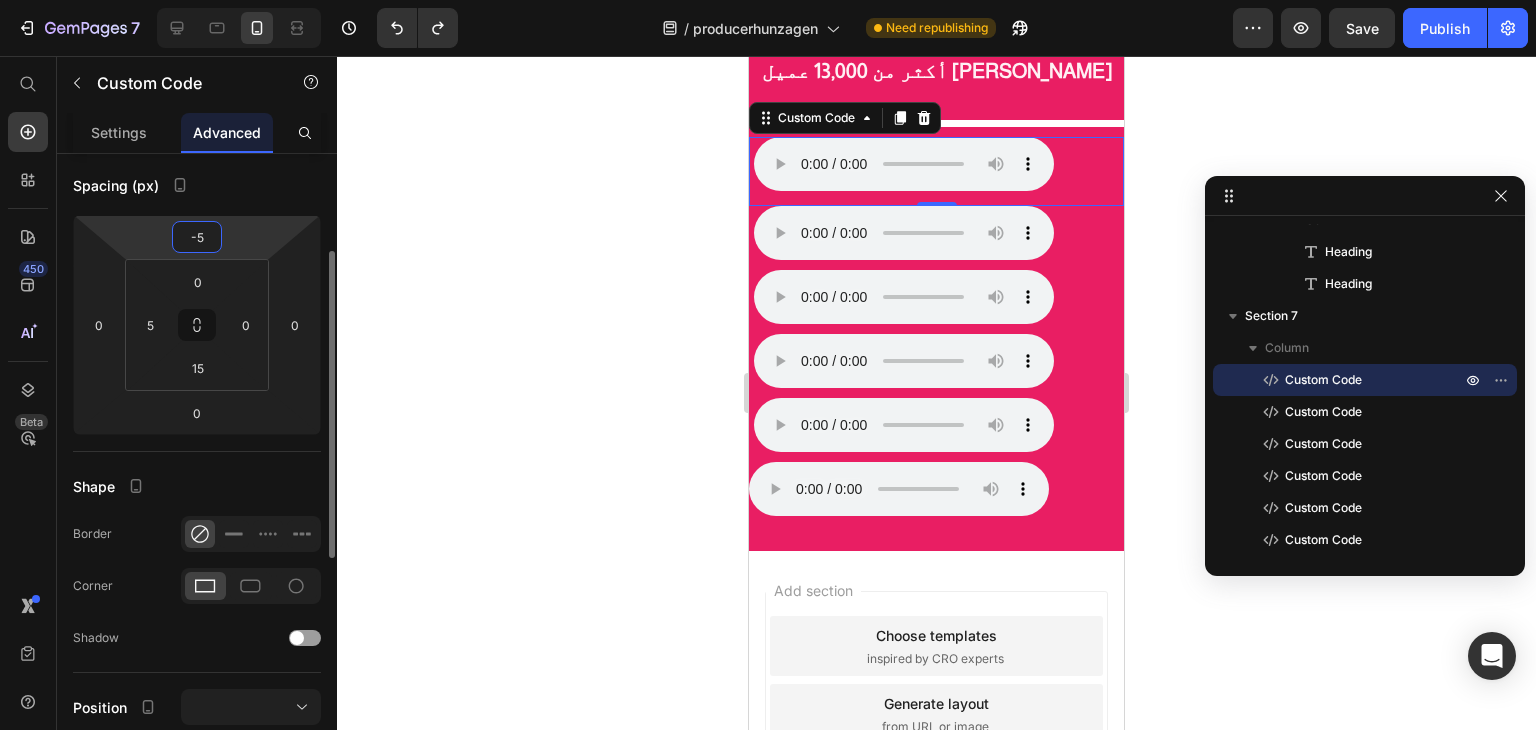 type on "-1000" 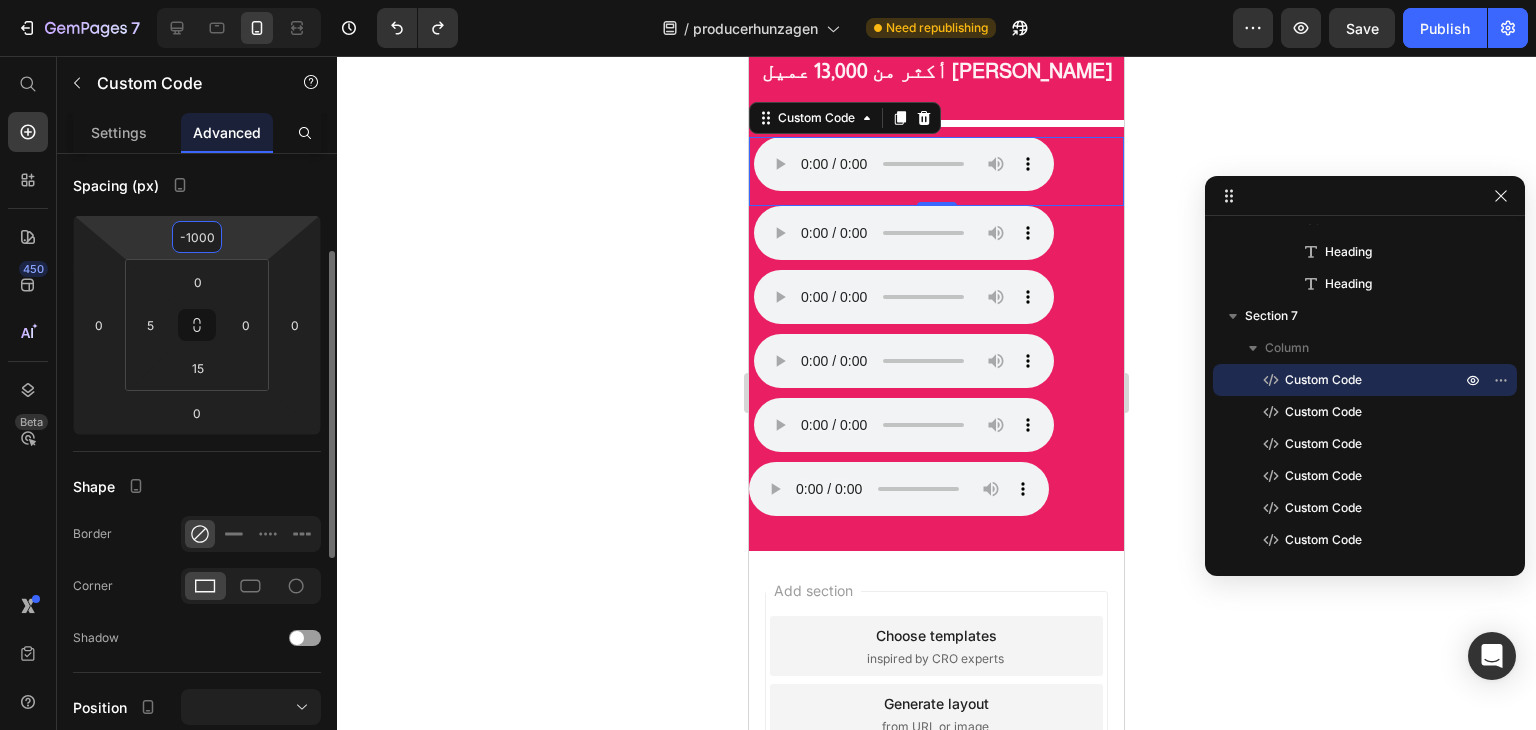 type on "15" 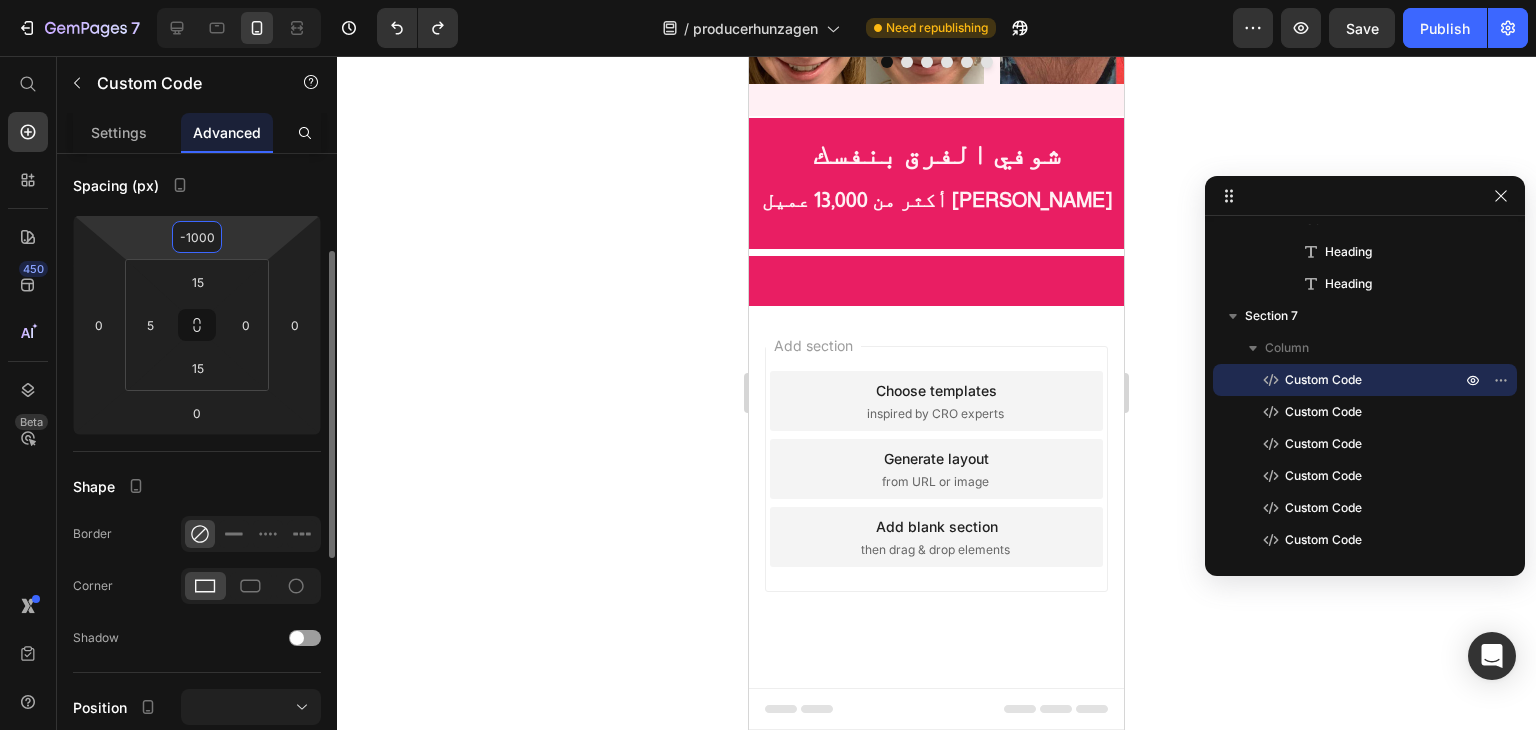 scroll, scrollTop: 1730, scrollLeft: 0, axis: vertical 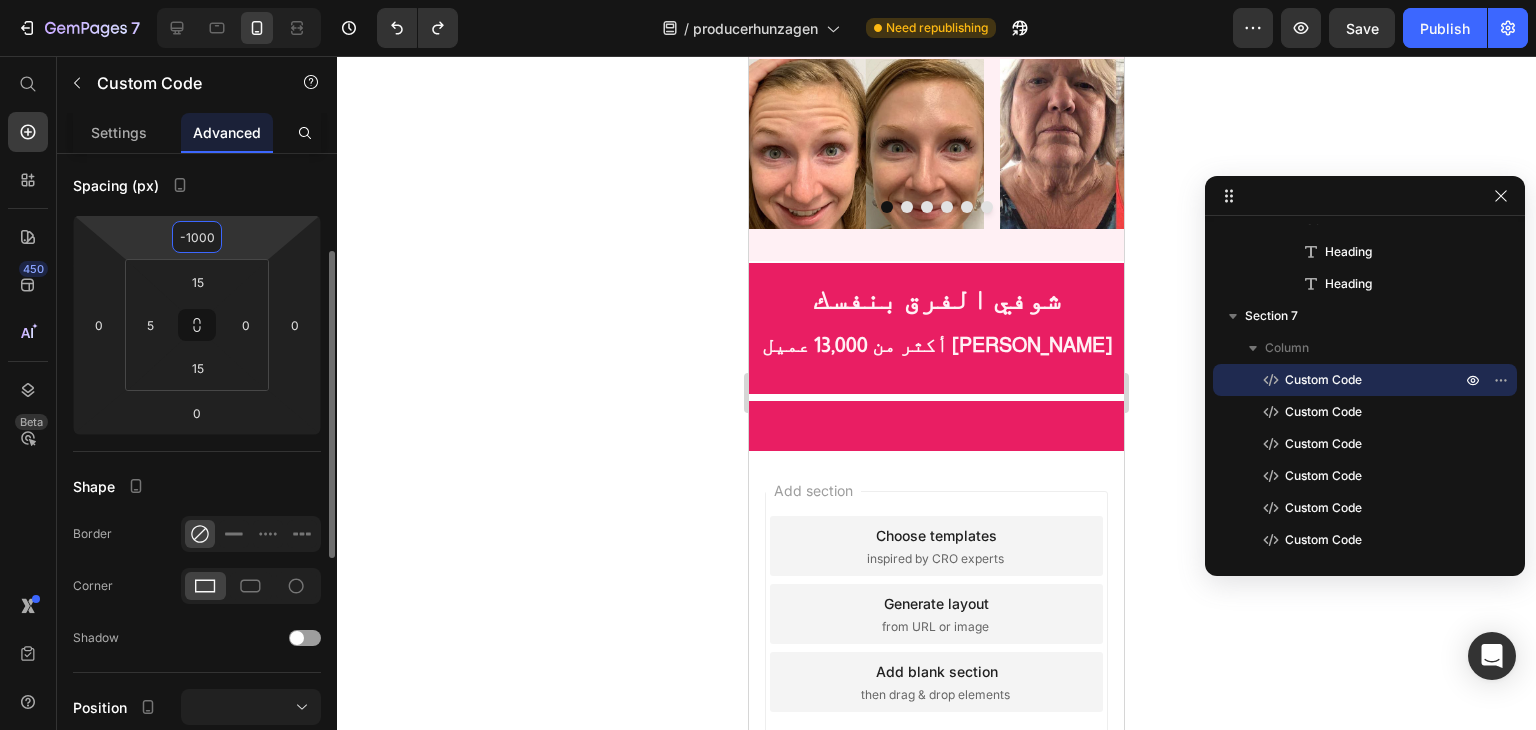 type 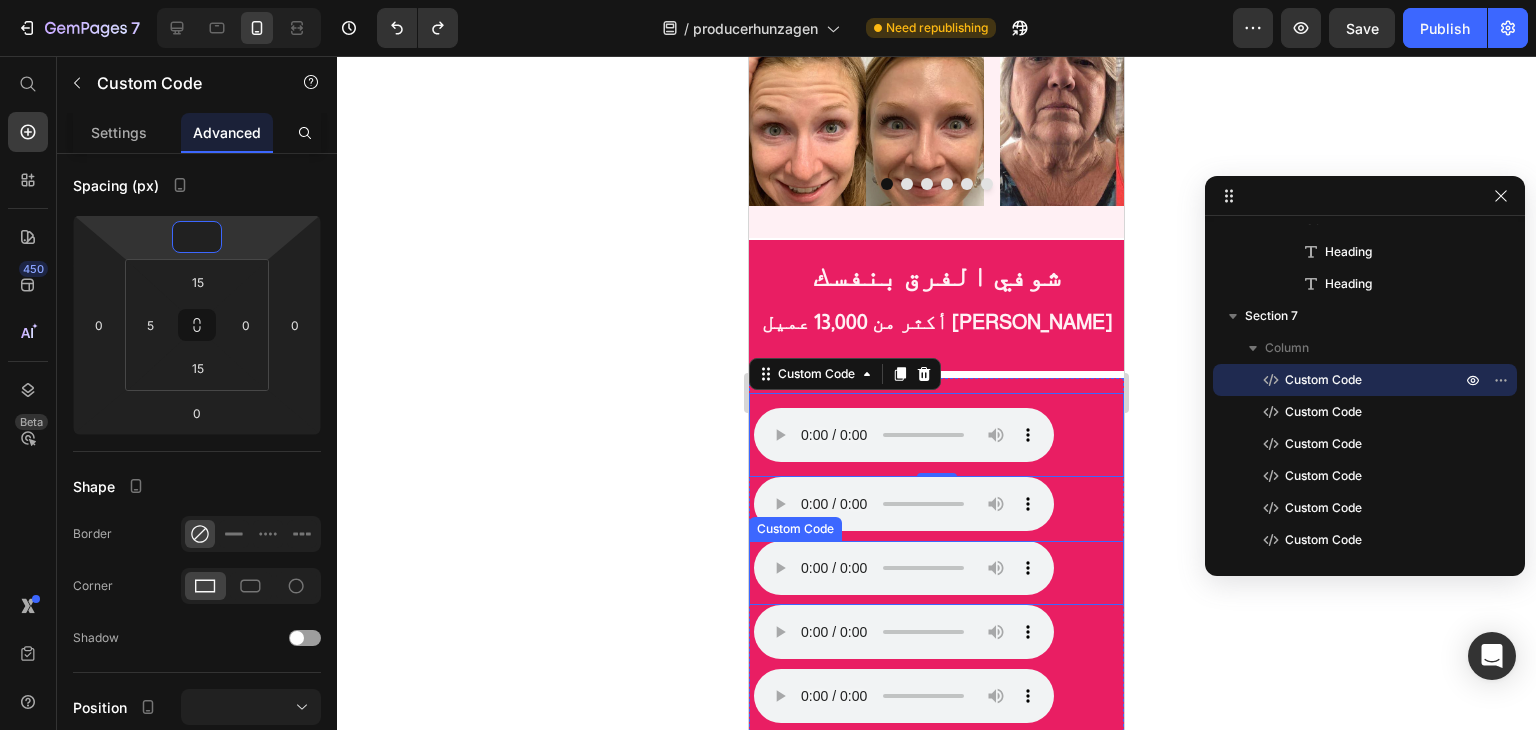 scroll, scrollTop: 1696, scrollLeft: 0, axis: vertical 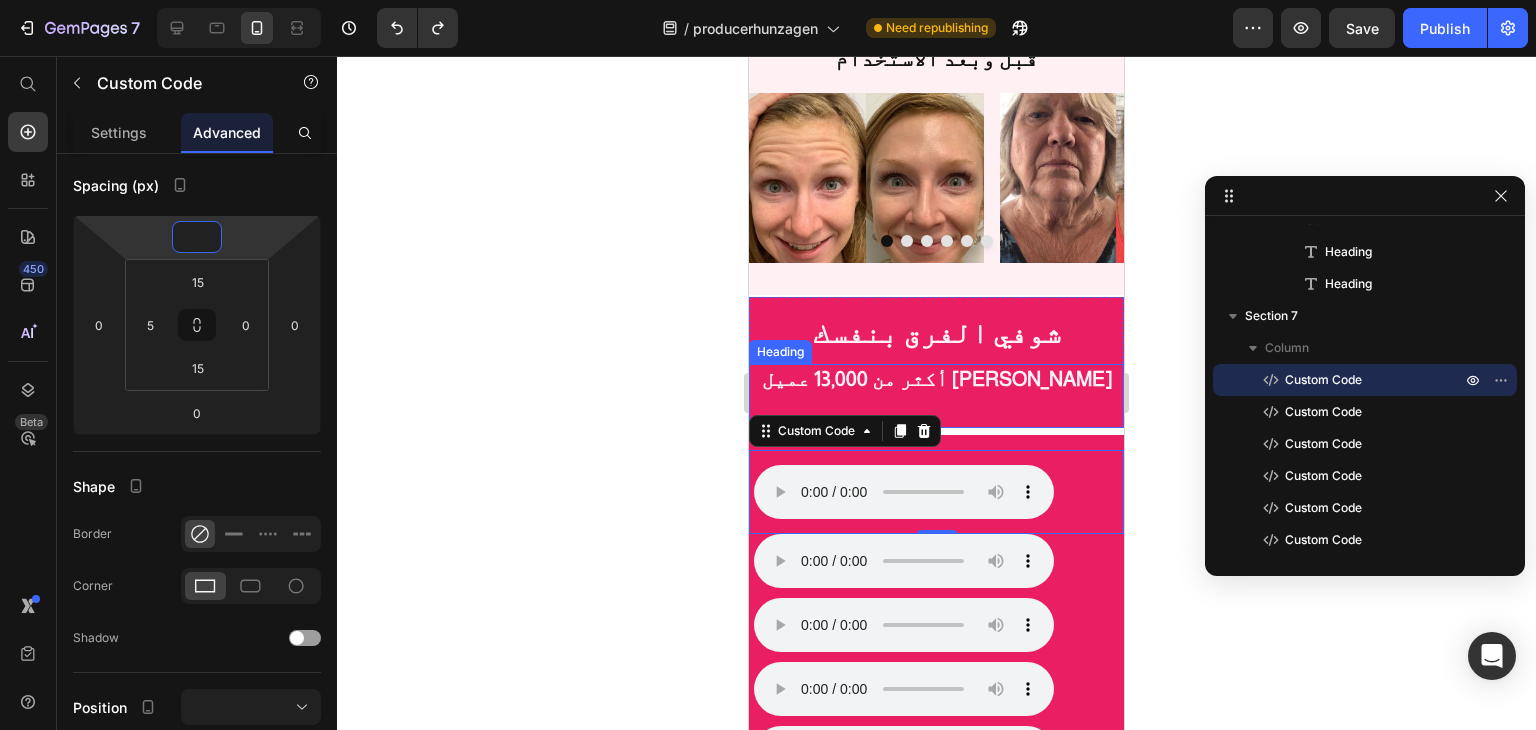 click on "أكثر من 13,000 عميل سعيد Heading" at bounding box center [936, 396] 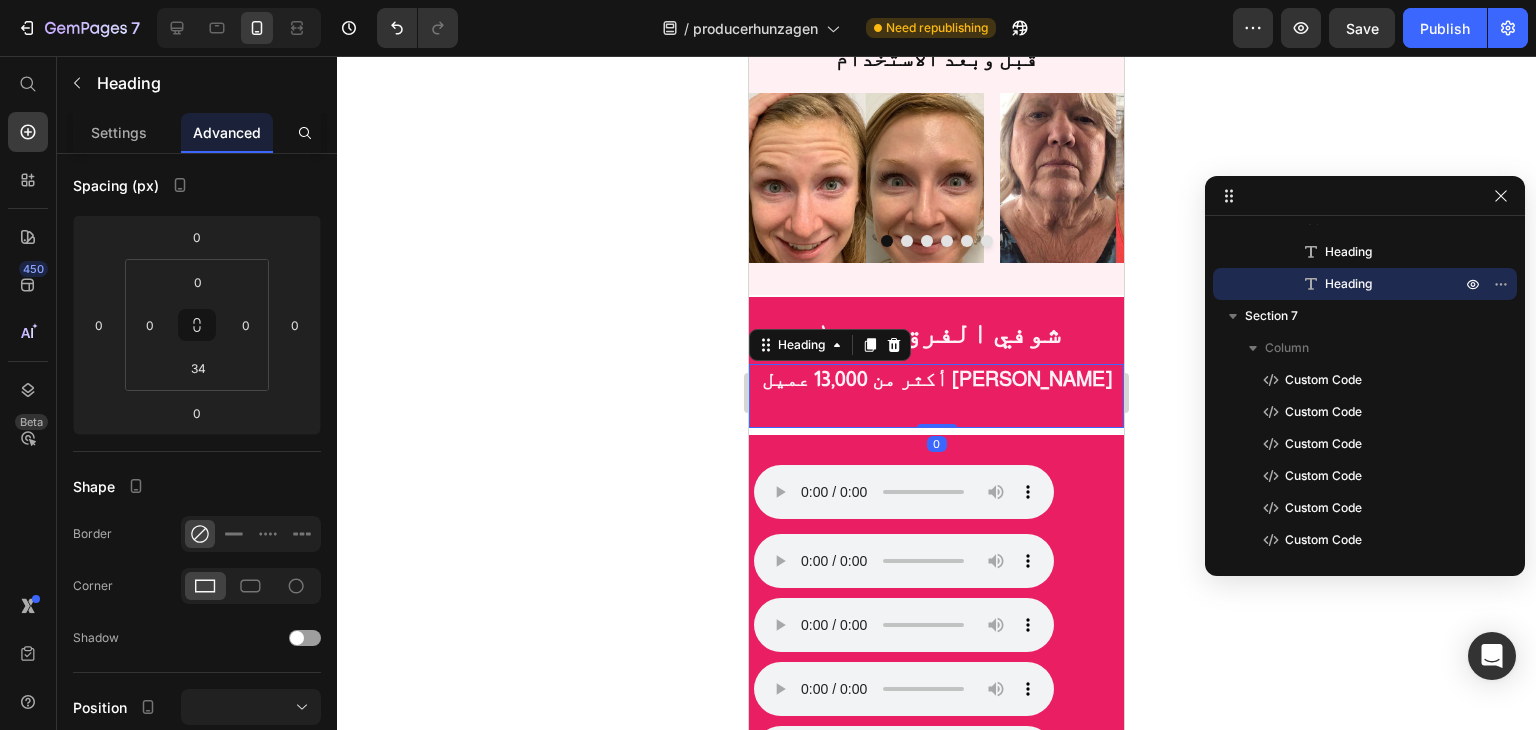 scroll, scrollTop: 0, scrollLeft: 0, axis: both 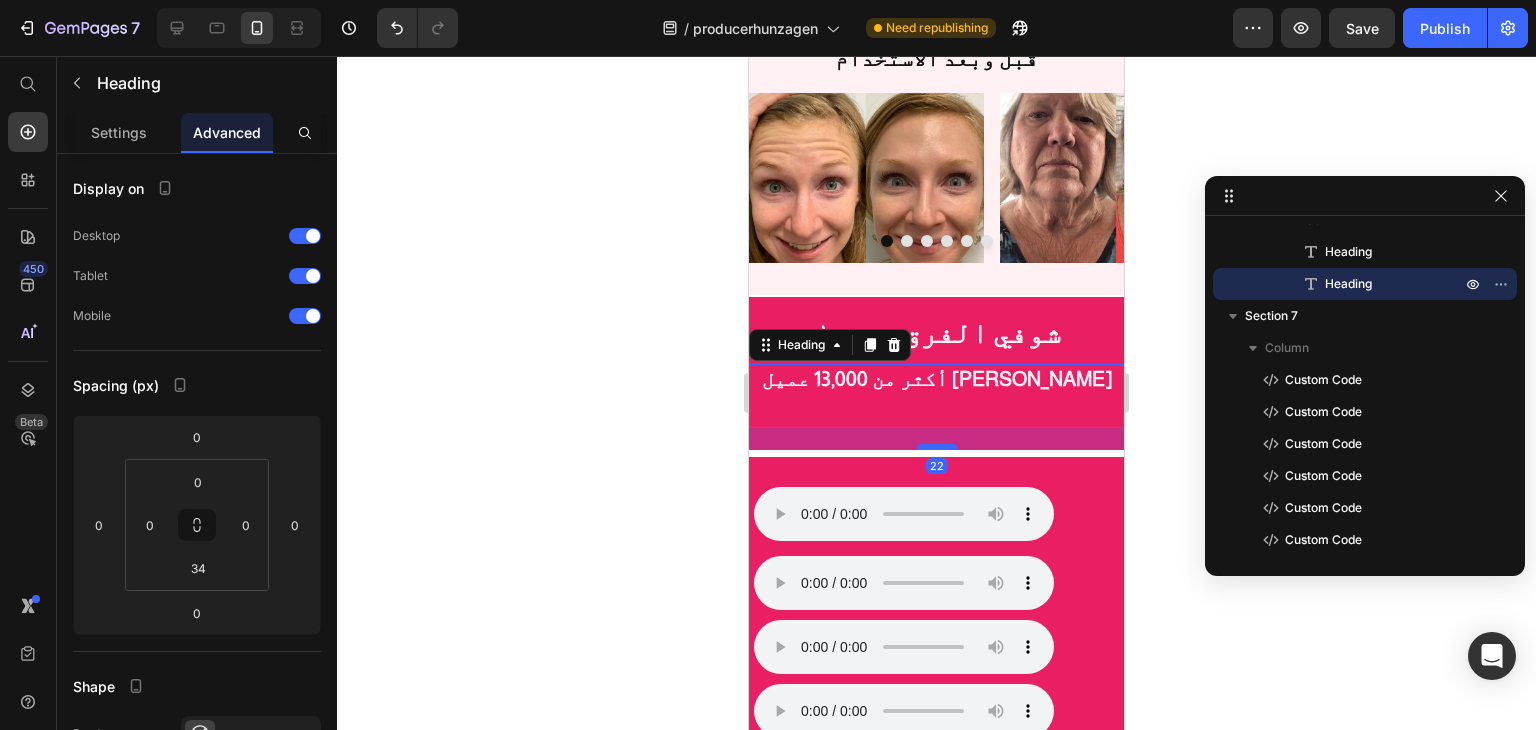 drag, startPoint x: 920, startPoint y: 413, endPoint x: 920, endPoint y: 435, distance: 22 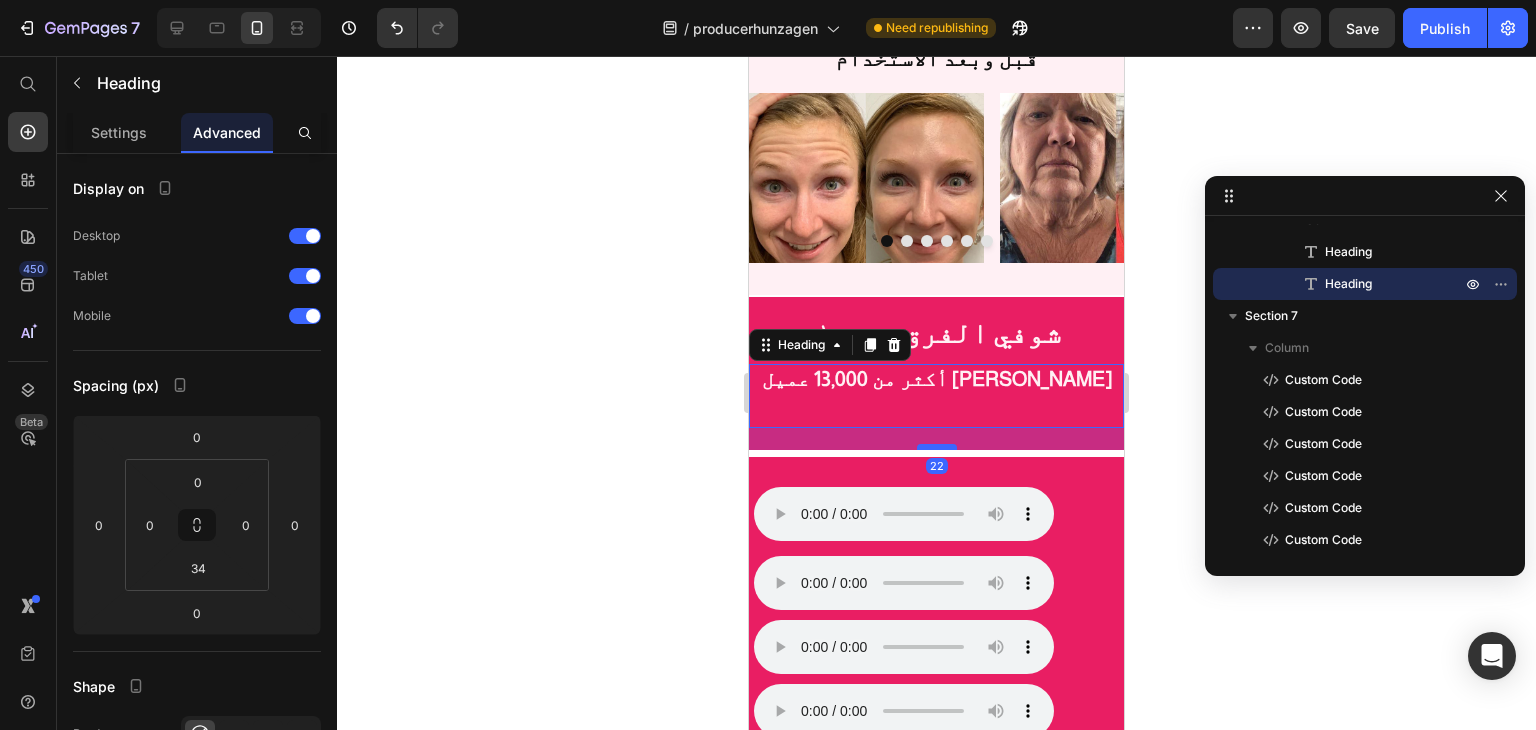 click at bounding box center [937, 447] 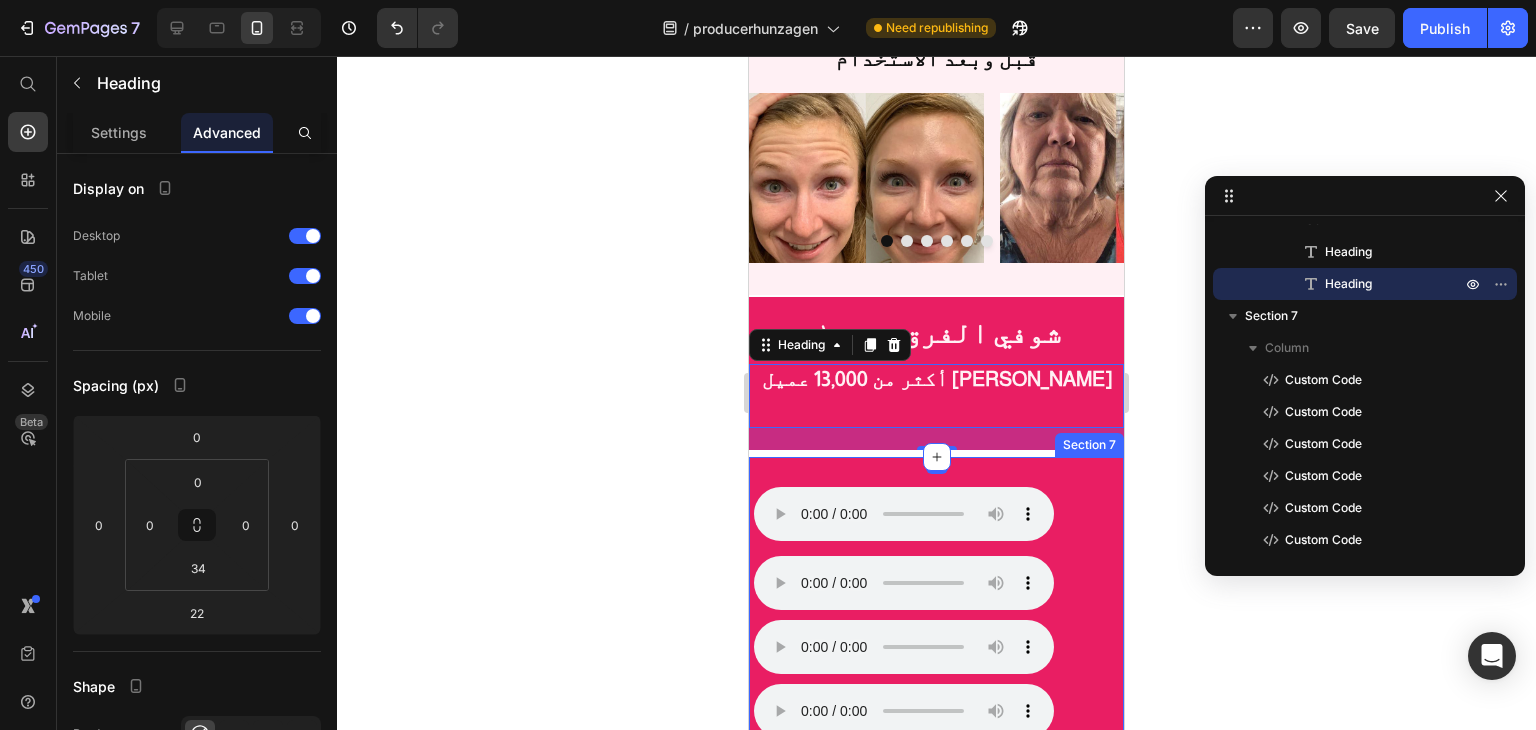 click on "متصفحك لا يدعم تشغيل الصوت.
Custom Code
متصفحك لا يدعم تشغيل الصوت.
Custom Code
متصفحك لا يدعم تشغيل الصوت.
Custom Code
متصفحك لا يدعم تشغيل الصوت.
Custom Code
متصفحك لا يدعم تشغيل الصوت.
Custom Code
متصفحك لا يدعم تشغيل الصوت.
Custom Code Section 7" at bounding box center (936, 679) 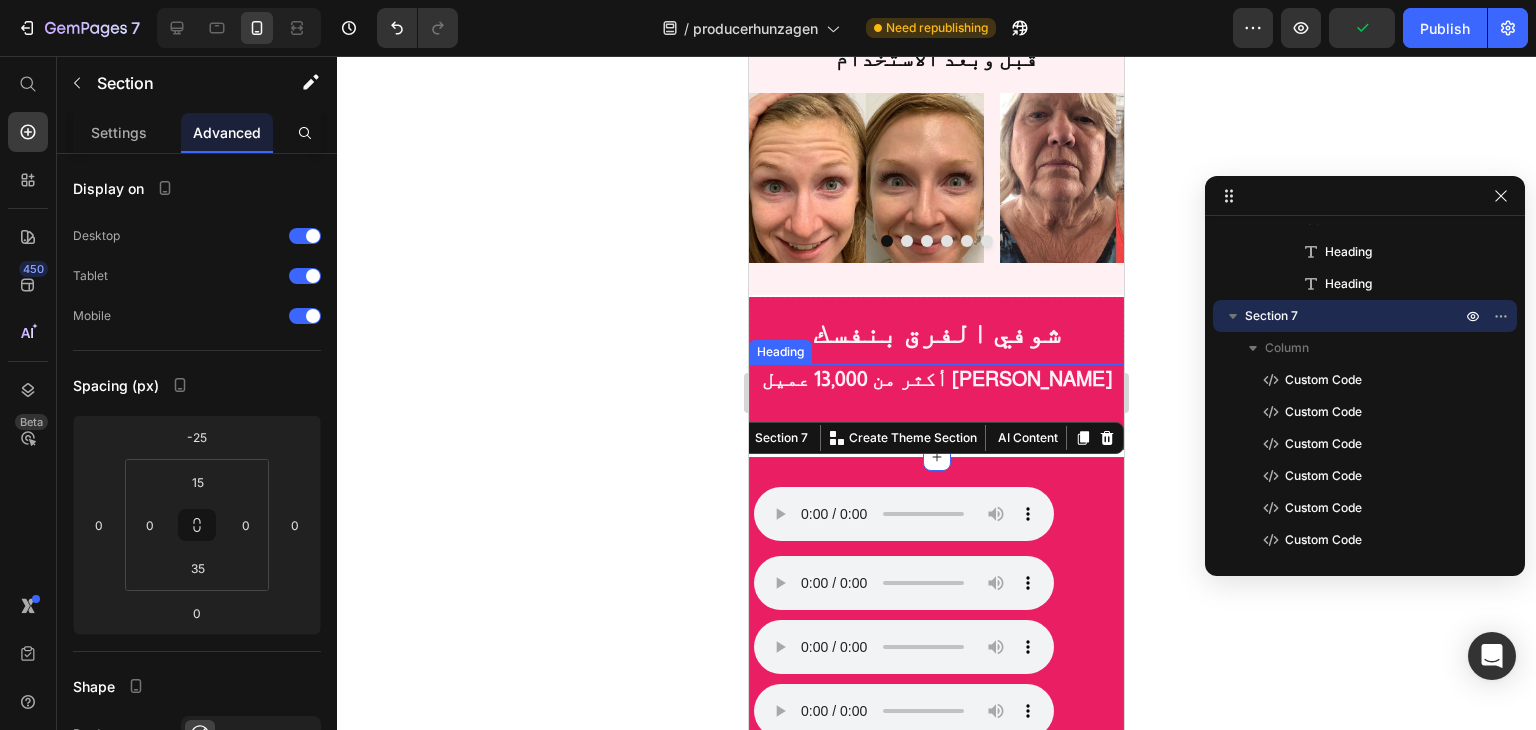 click on "ماذا قالت ريم بساطي Heading في صباح العربية عن كريم هونزاجين Heading Video Section 3
اطلب الان والدفع عند الاستلام Button Section 4 شوفي الفرق بنفسك Heading قبل وبعد الاستخدام Heading Image Image Image Image Image
Drop element here Carousel Section 5 شوفي الفرق بنفسك Heading أكثر من 13,000 عميل سعيد Heading Row Section 6
متصفحك لا يدعم تشغيل الصوت.
Custom Code
متصفحك لا يدعم تشغيل الصوت.
Custom Code
متصفحك لا يدعم تشغيل الصوت.
Custom Code
متصفحك لا يدعم تشغيل الصوت.
Custom Code
متصفحك لا يدعم تشغيل الصوت.
Custom Code
متصفحك لا يدعم تشغيل الصوت.
Custom Code Section 7   You can create reusable sections Create Theme Section AI Content Write with GemAI Tone and Voice Persuasive" at bounding box center [936, -349] 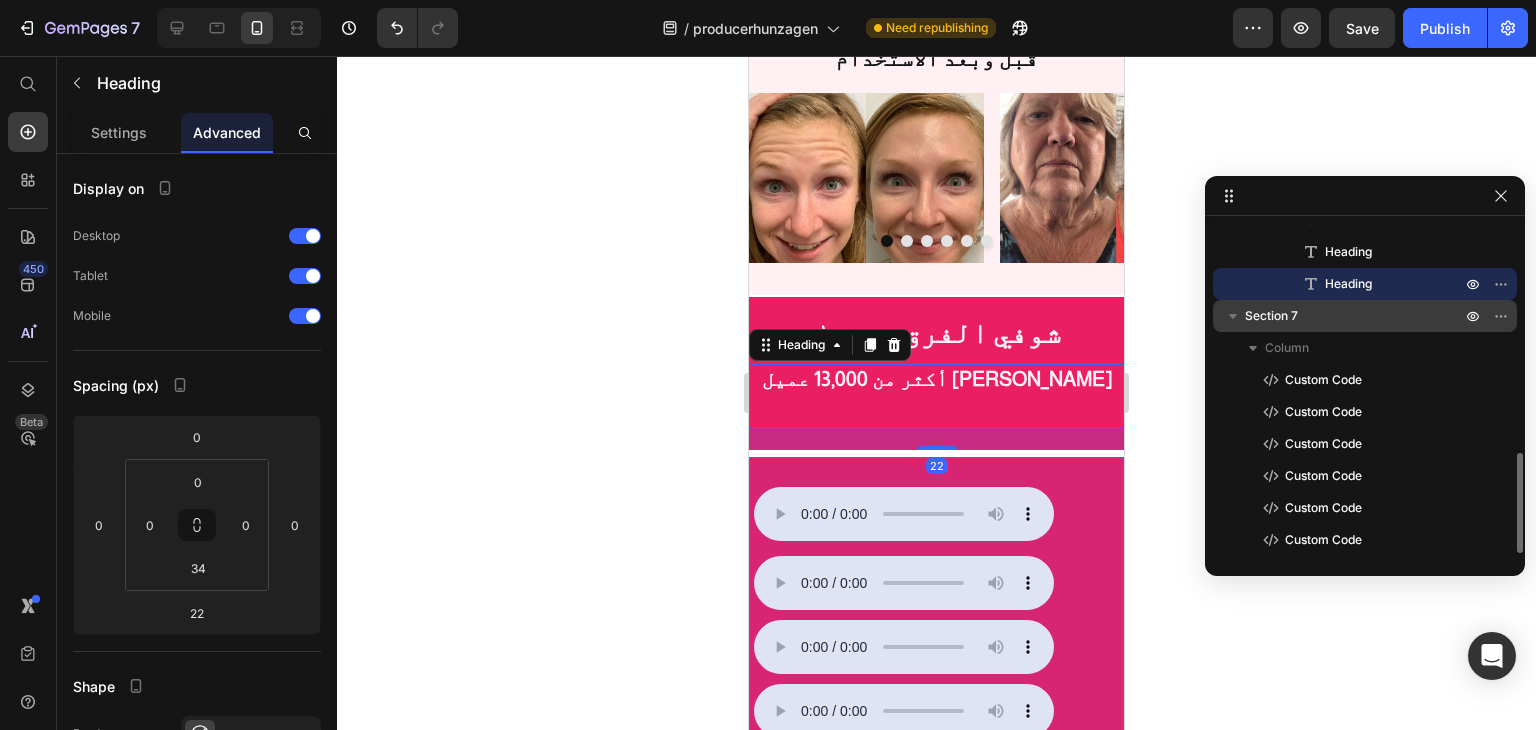 scroll, scrollTop: 656, scrollLeft: 0, axis: vertical 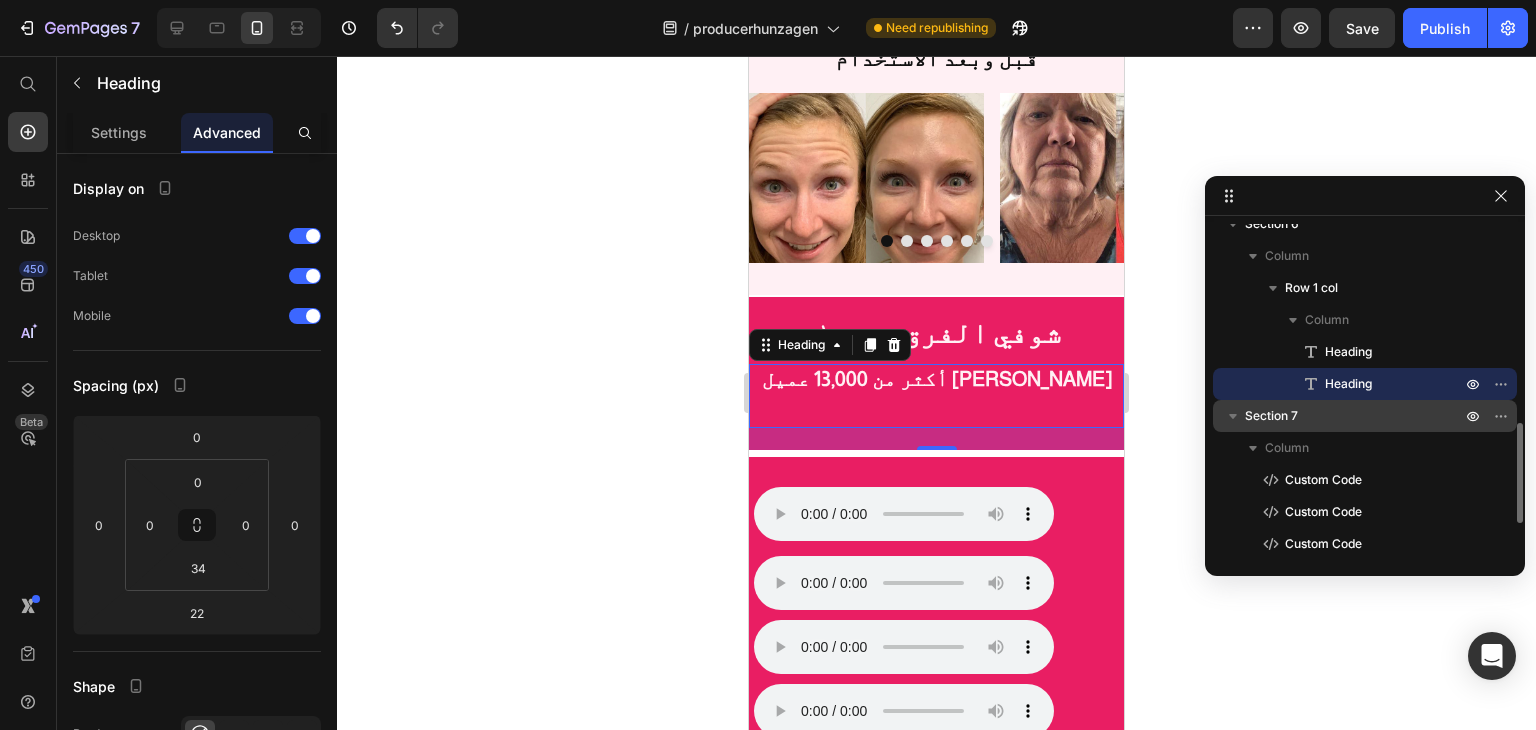 drag, startPoint x: 1343, startPoint y: 489, endPoint x: 1362, endPoint y: 446, distance: 47.010635 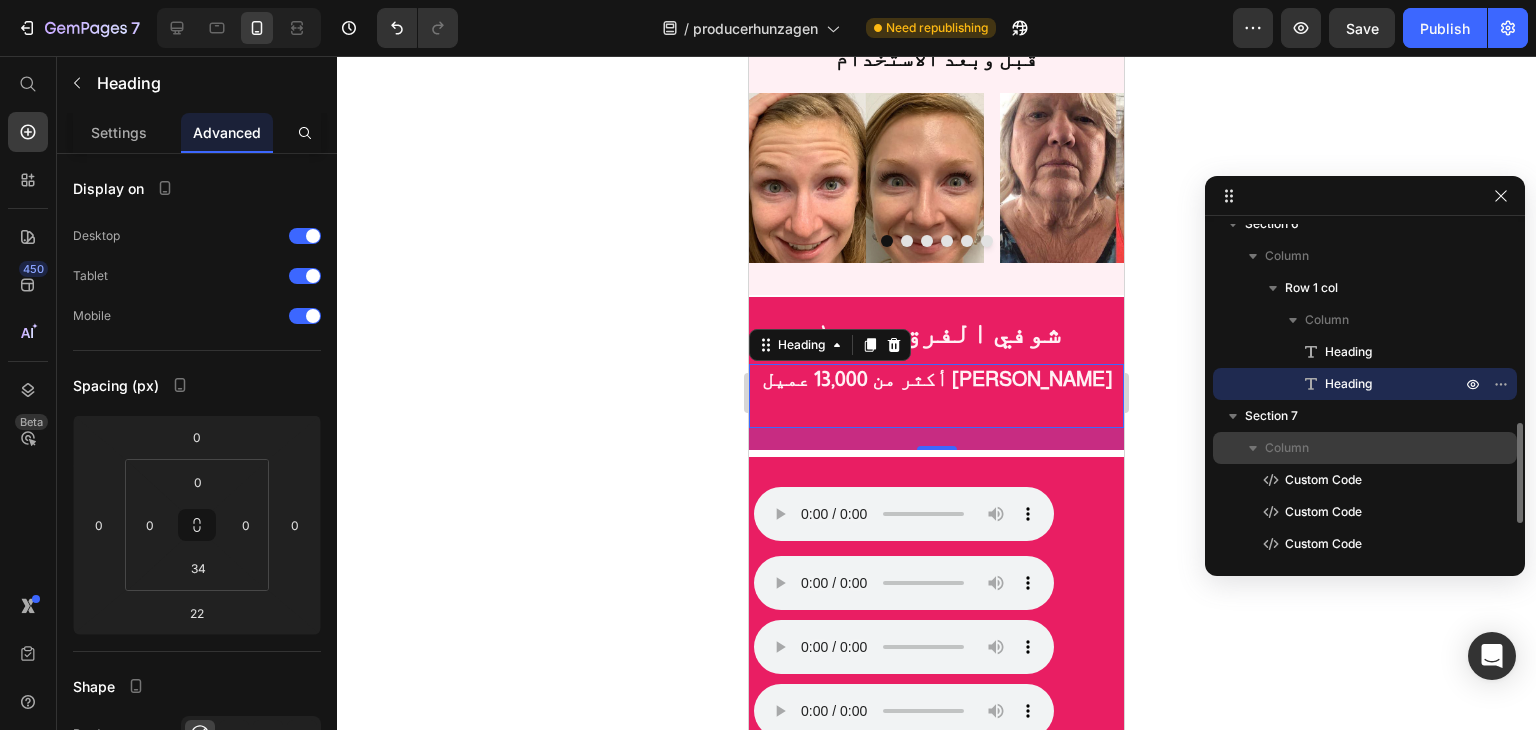 click on "Section 7 Column  Custom Code Custom Code Custom Code Custom Code Custom Code Custom Code" 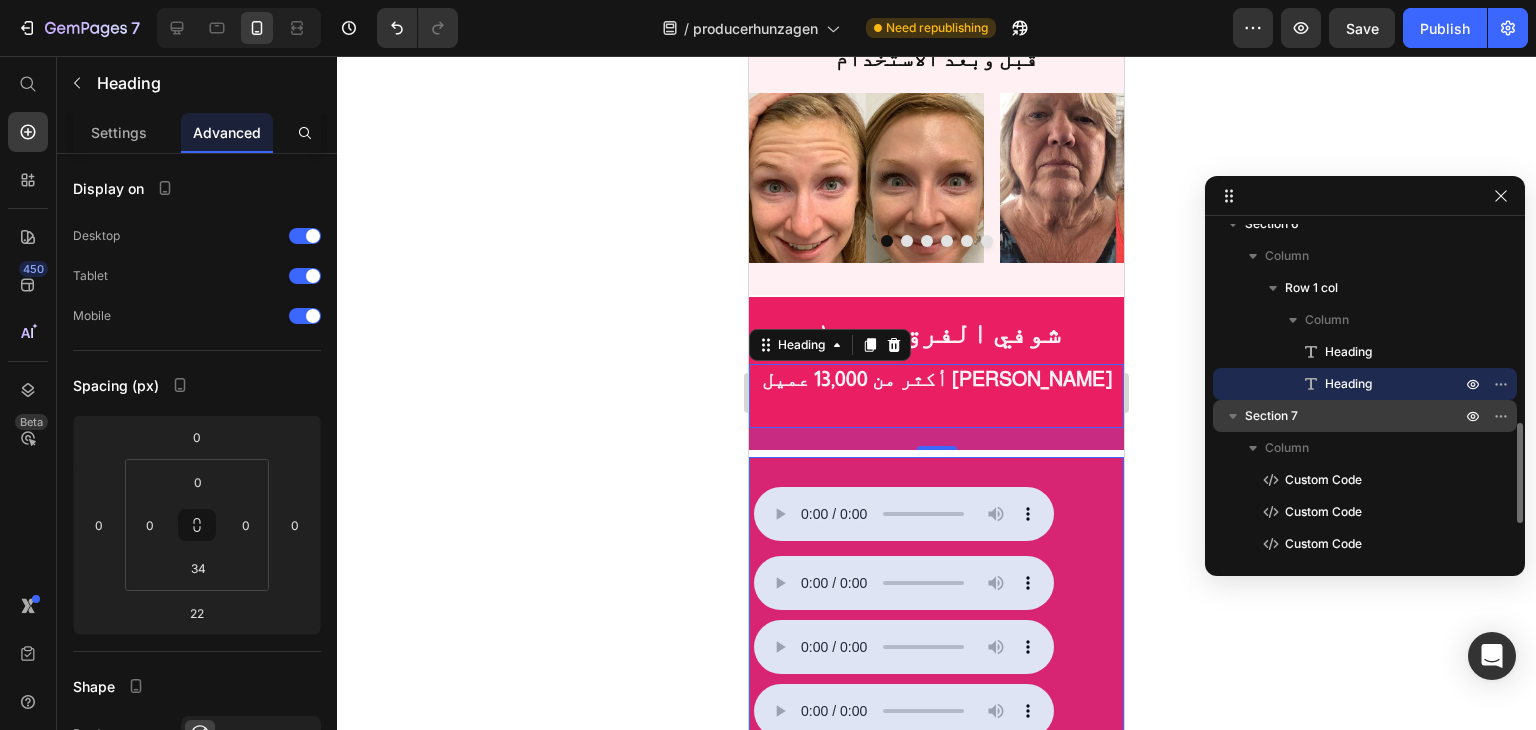 drag, startPoint x: 1496, startPoint y: 480, endPoint x: 1462, endPoint y: 429, distance: 61.294373 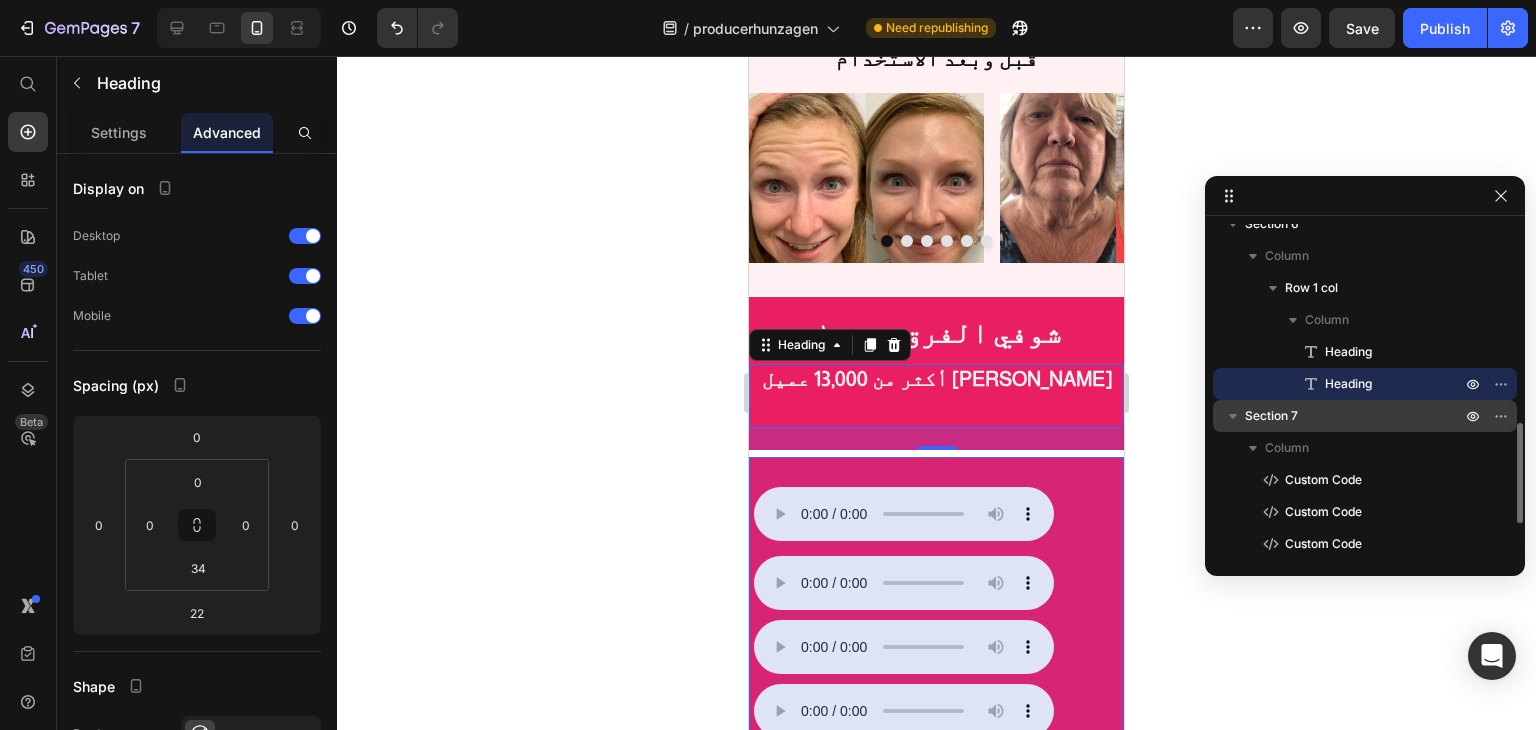drag, startPoint x: 1266, startPoint y: 475, endPoint x: 1311, endPoint y: 410, distance: 79.05694 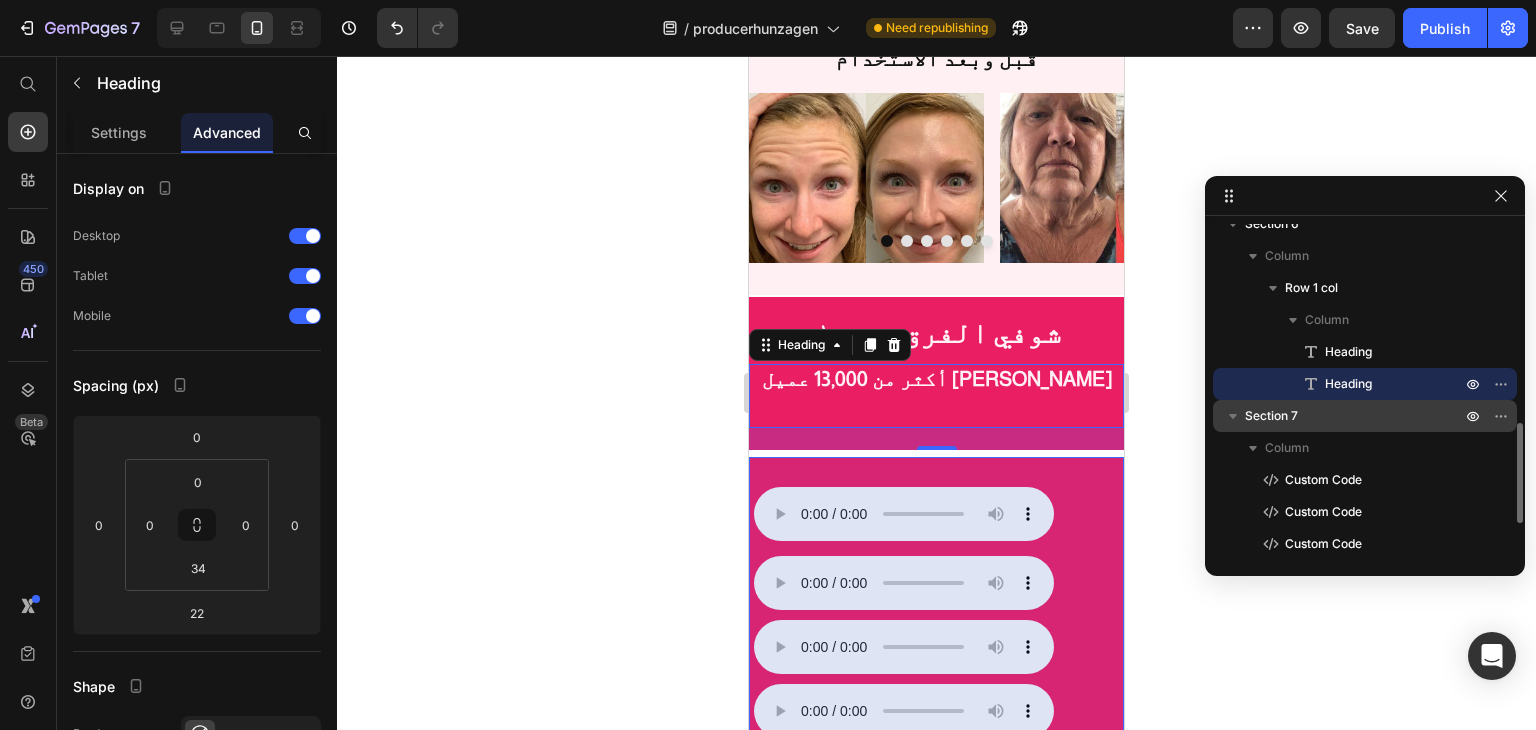 click on "Section 1 Section 2 Section 3 Section 4 Section 5 Column  Heading Heading Carousel Carousel Item Image Carousel Item Image Carousel Item Image Carousel Item Image Carousel Item Image Carousel Item Section 6 Column  Row 1 col Column  Heading Heading Section 7 Column  Custom Code Custom Code Custom Code Custom Code Custom Code Custom Code" at bounding box center (1365, 389) 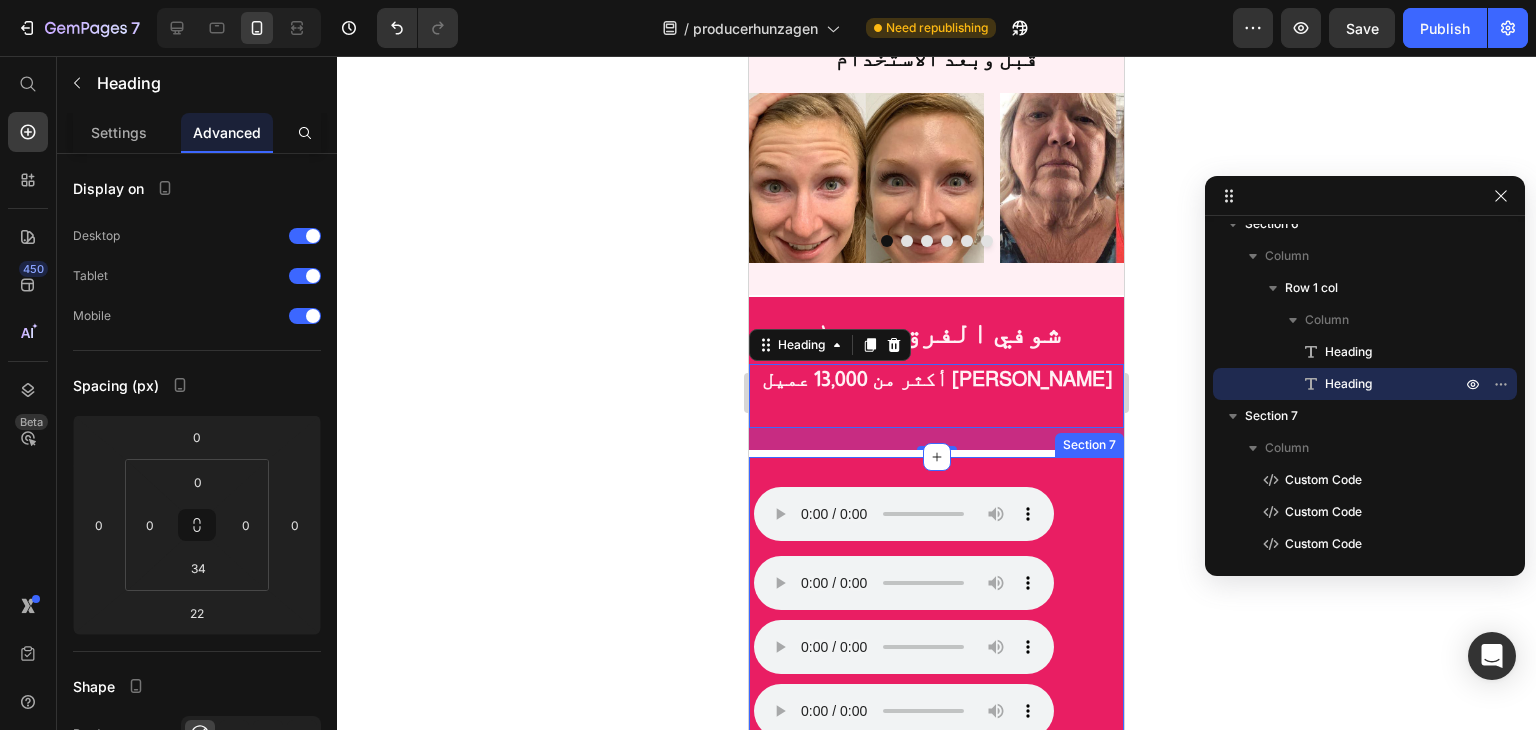 click on "متصفحك لا يدعم تشغيل الصوت.
Custom Code
متصفحك لا يدعم تشغيل الصوت.
Custom Code
متصفحك لا يدعم تشغيل الصوت.
Custom Code
متصفحك لا يدعم تشغيل الصوت.
Custom Code
متصفحك لا يدعم تشغيل الصوت.
Custom Code
متصفحك لا يدعم تشغيل الصوت.
Custom Code Section 7" at bounding box center [936, 679] 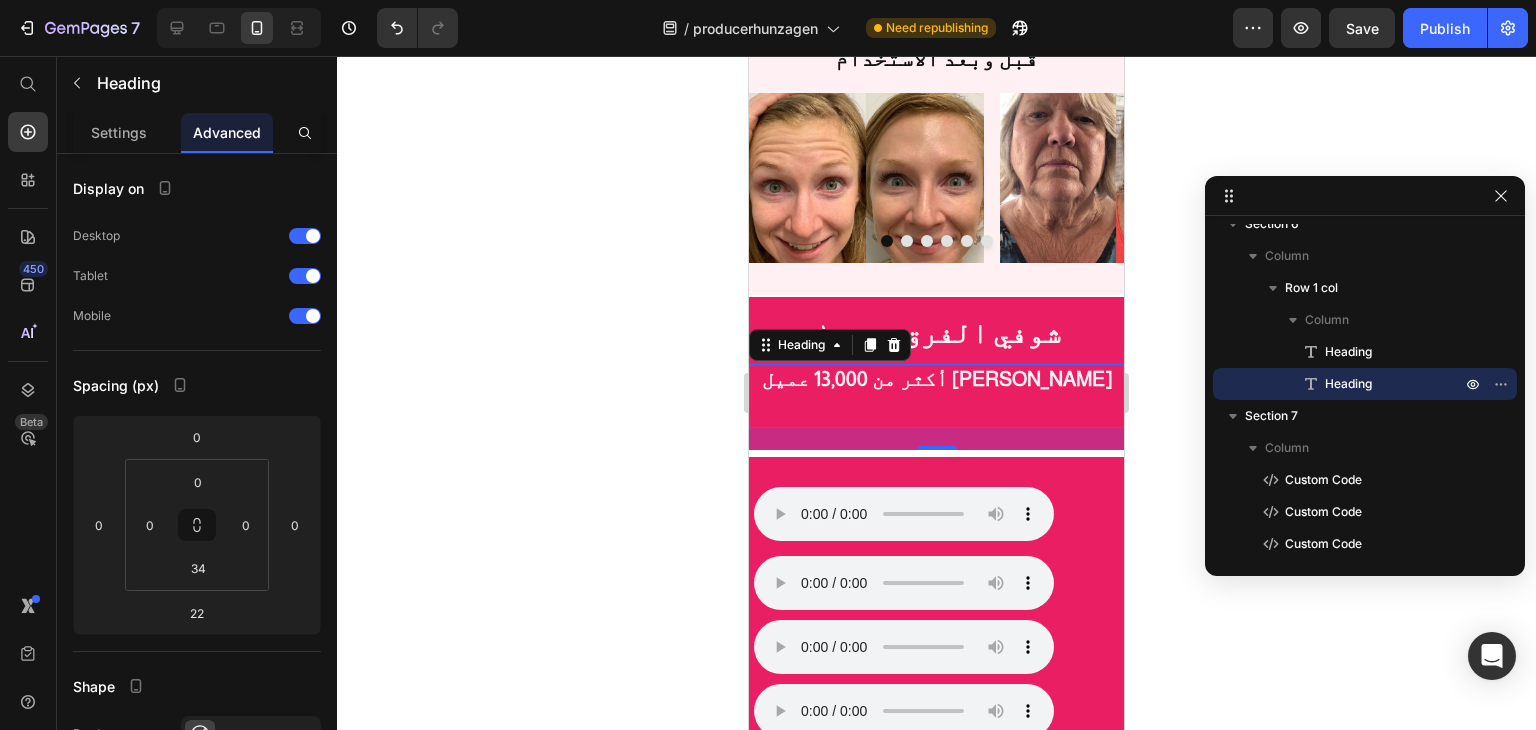 click on "ماذا قالت ريم بساطي Heading في صباح العربية عن كريم هونزاجين Heading Video Section 3
اطلب الان والدفع عند الاستلام Button Section 4 شوفي الفرق بنفسك Heading قبل وبعد الاستخدام Heading Image Image Image Image Image
Drop element here Carousel Section 5 شوفي الفرق بنفسك Heading أكثر من 13,000 عميل سعيد Heading   22 Row Section 6
متصفحك لا يدعم تشغيل الصوت.
Custom Code
متصفحك لا يدعم تشغيل الصوت.
Custom Code
متصفحك لا يدعم تشغيل الصوت.
Custom Code
متصفحك لا يدعم تشغيل الصوت.
Custom Code
متصفحك لا يدعم تشغيل الصوت.
Custom Code
متصفحك لا يدعم تشغيل الصوت.
Custom Code Section 7 Root" at bounding box center (936, -349) 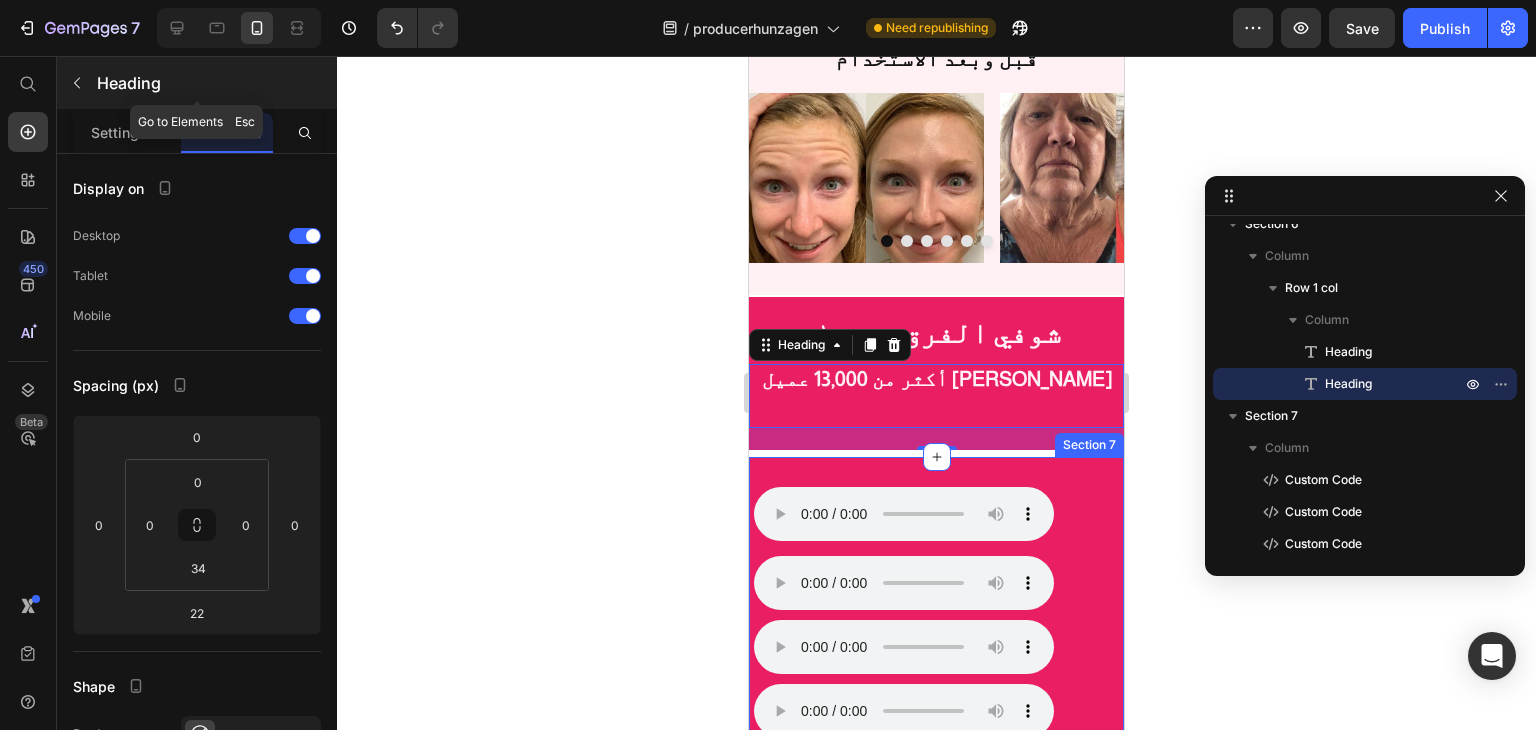 click at bounding box center (77, 83) 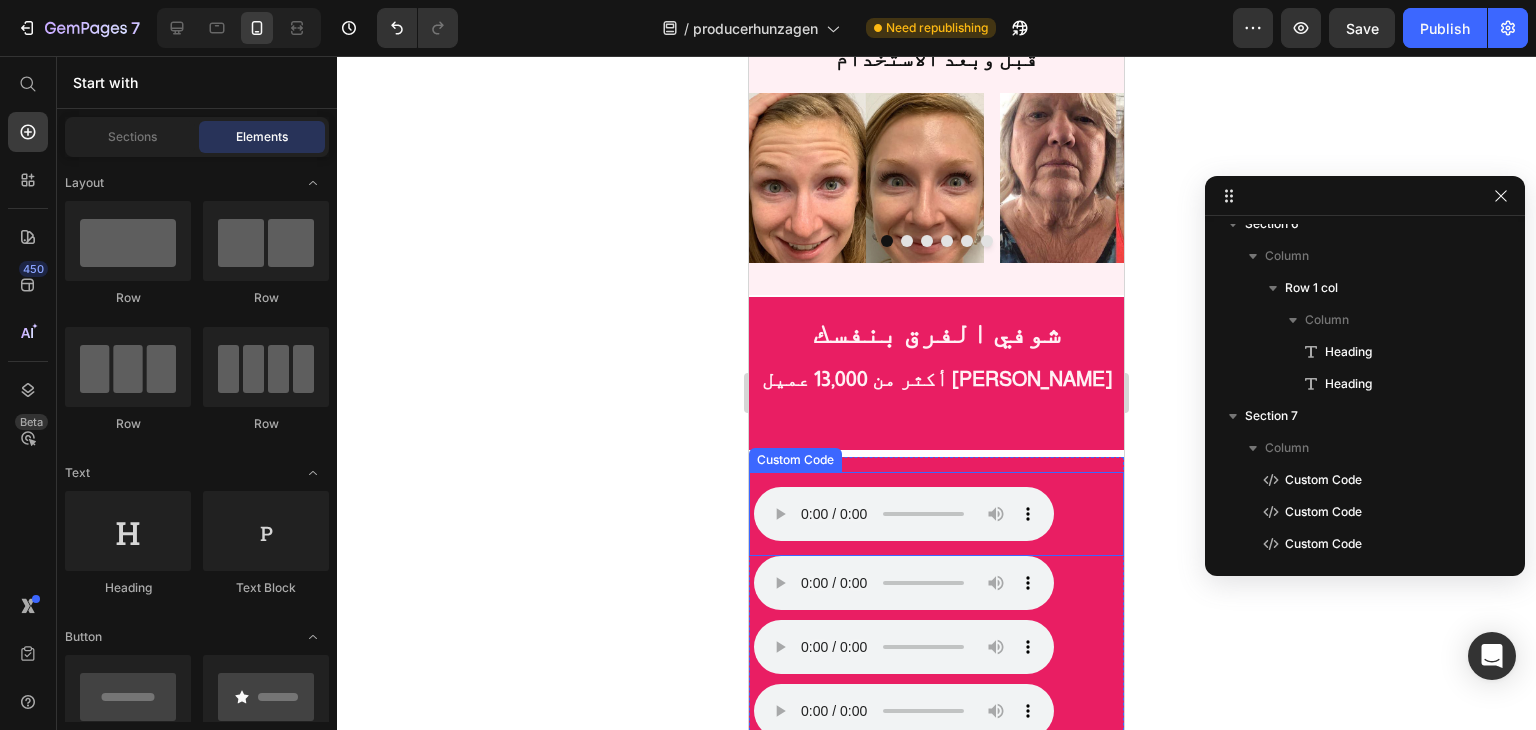 click on "متصفحك لا يدعم تشغيل الصوت." at bounding box center [939, 514] 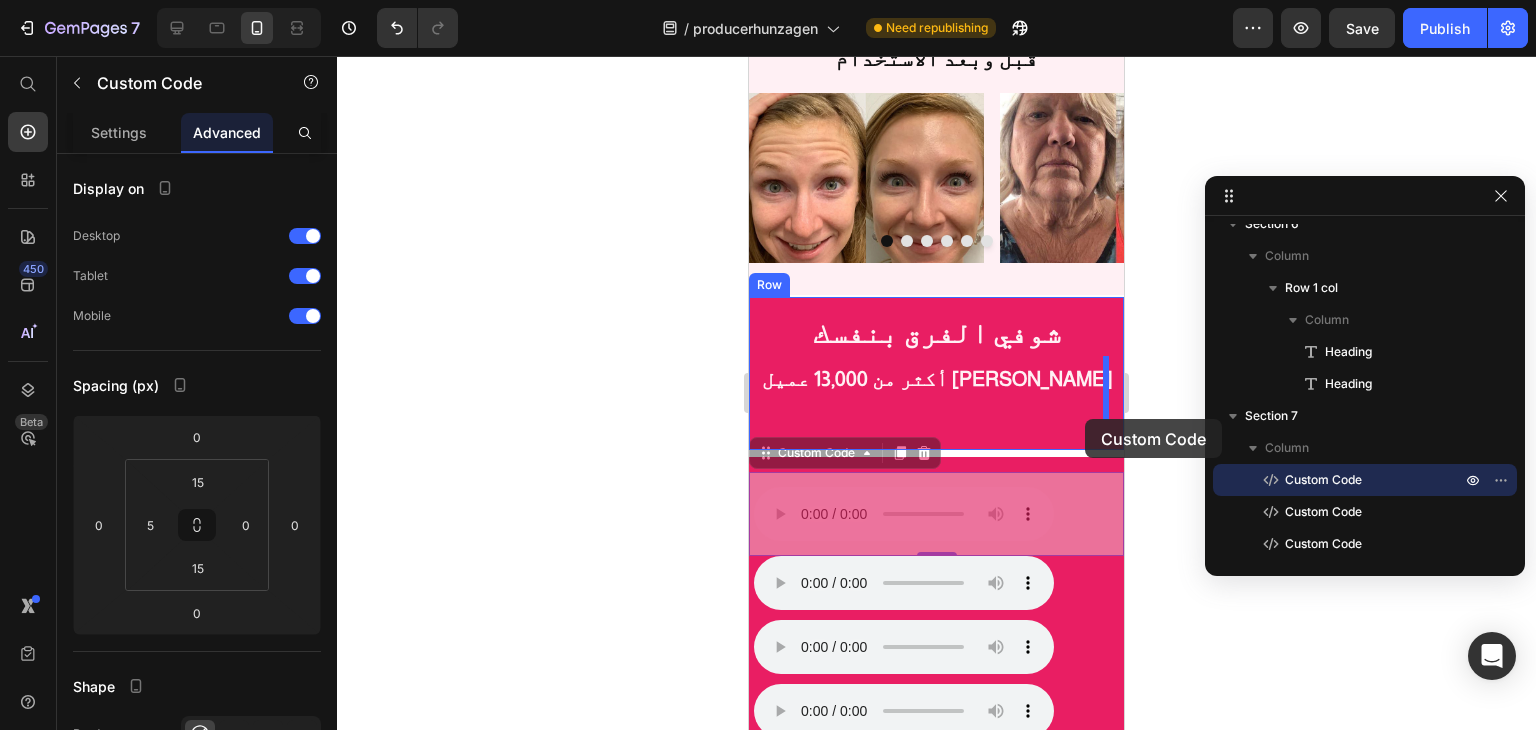 drag, startPoint x: 1091, startPoint y: 518, endPoint x: 1085, endPoint y: 419, distance: 99.18165 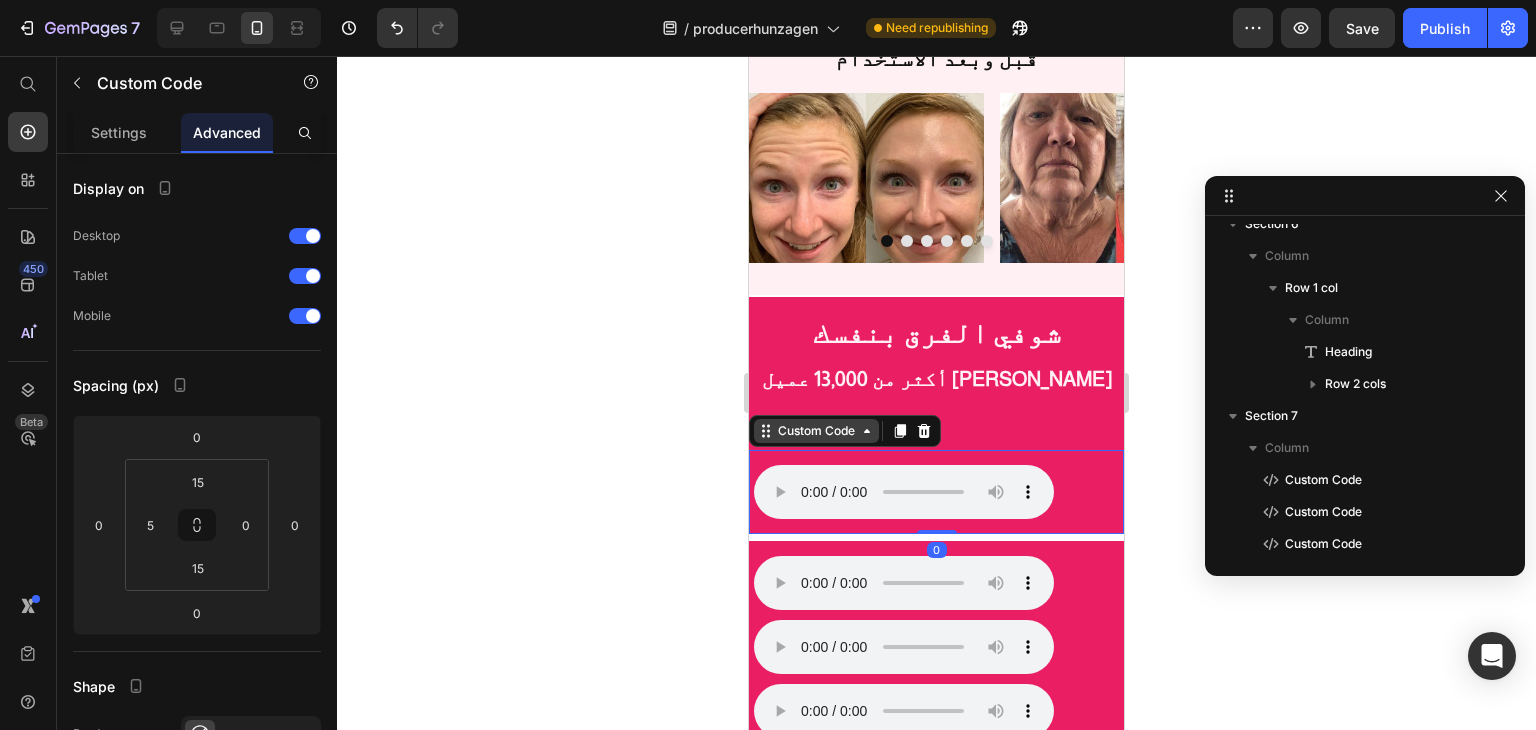 click 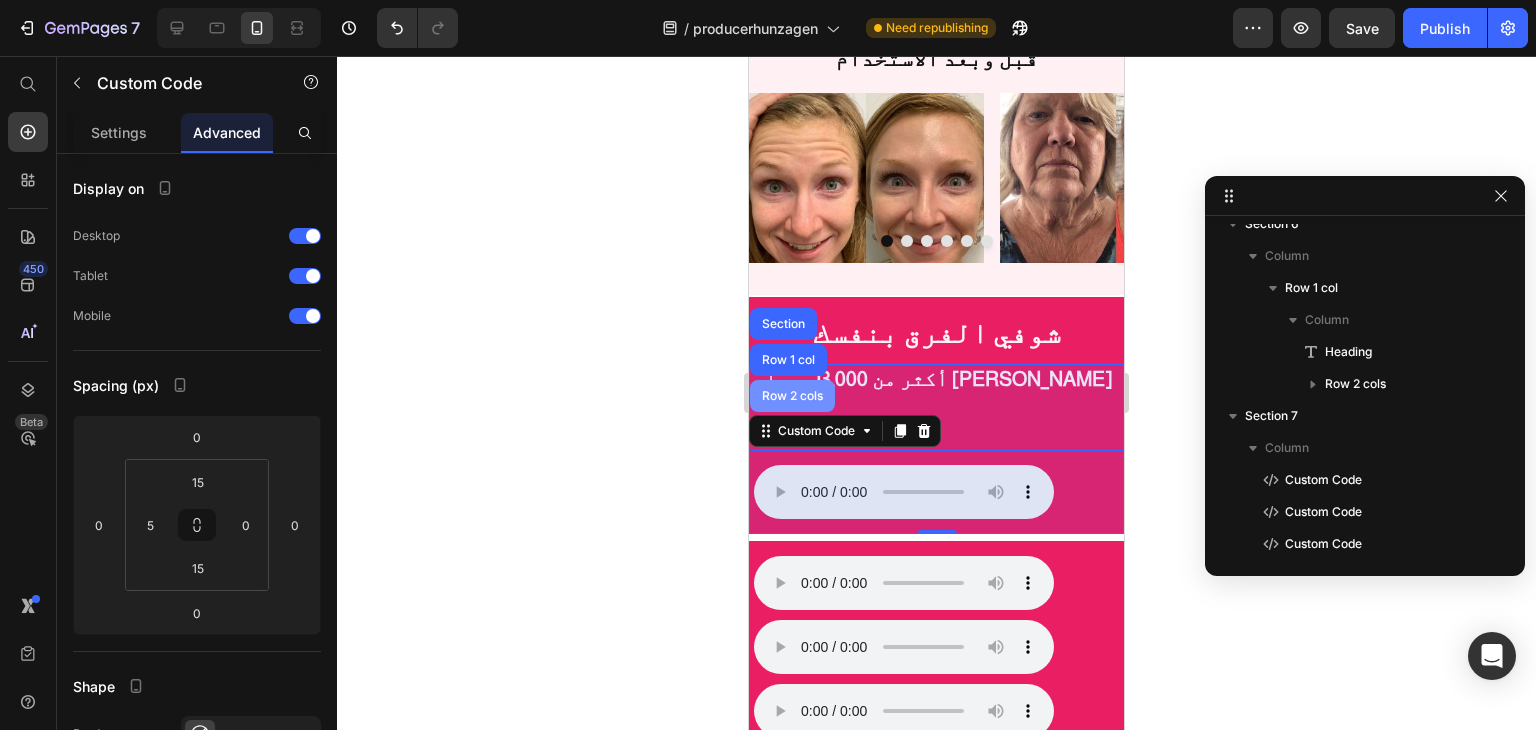 click on "Row 2 cols" at bounding box center [792, 396] 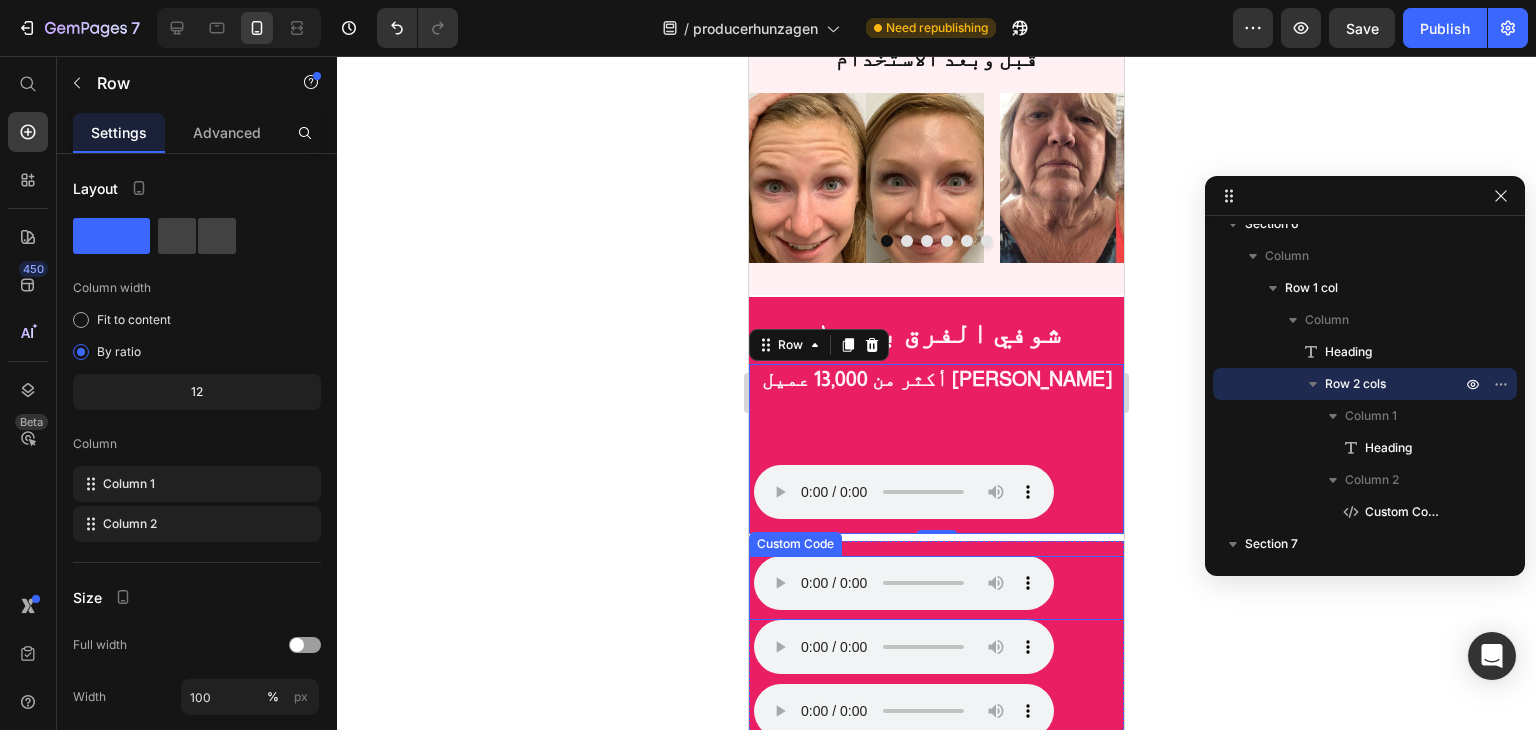 click on "متصفحك لا يدعم تشغيل الصوت." at bounding box center (939, 583) 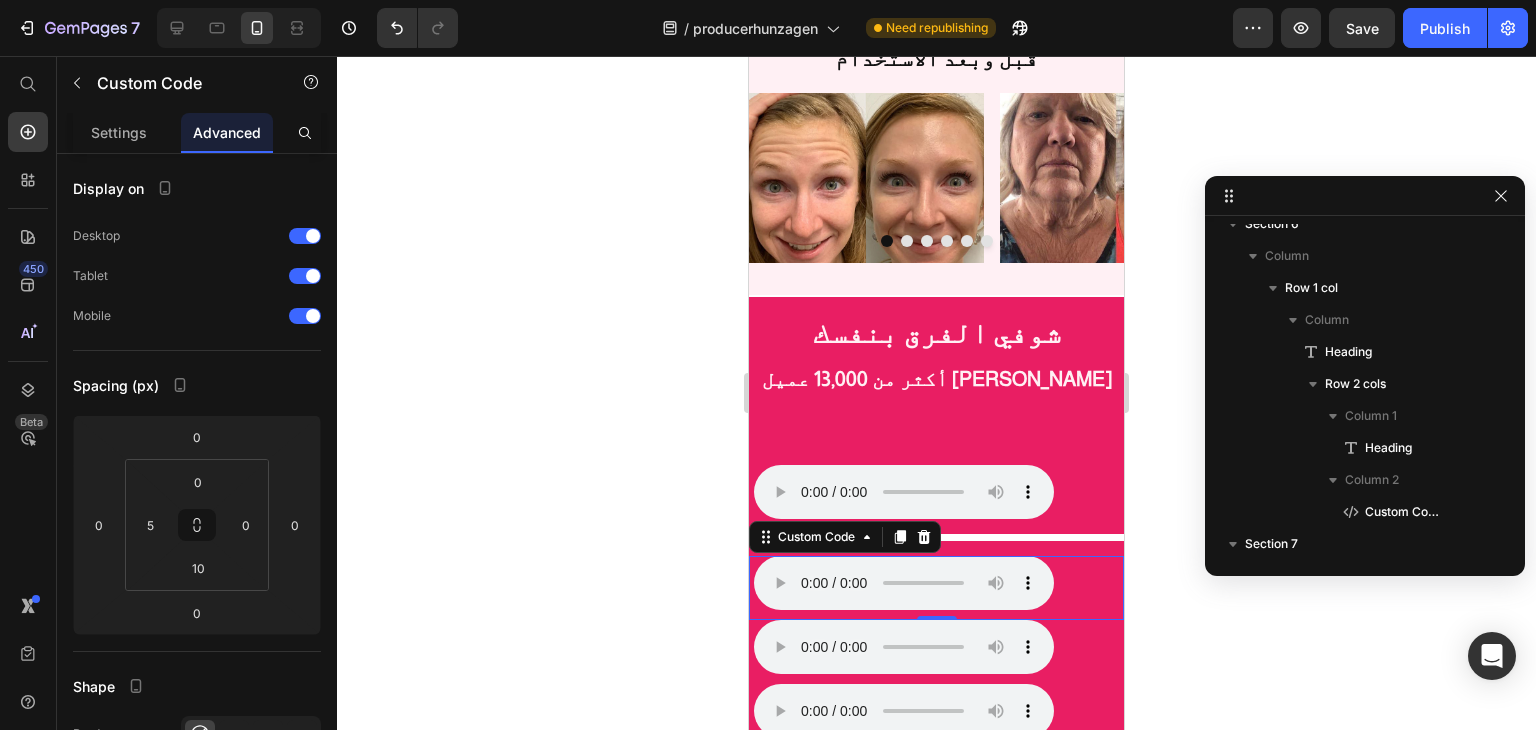 scroll, scrollTop: 853, scrollLeft: 0, axis: vertical 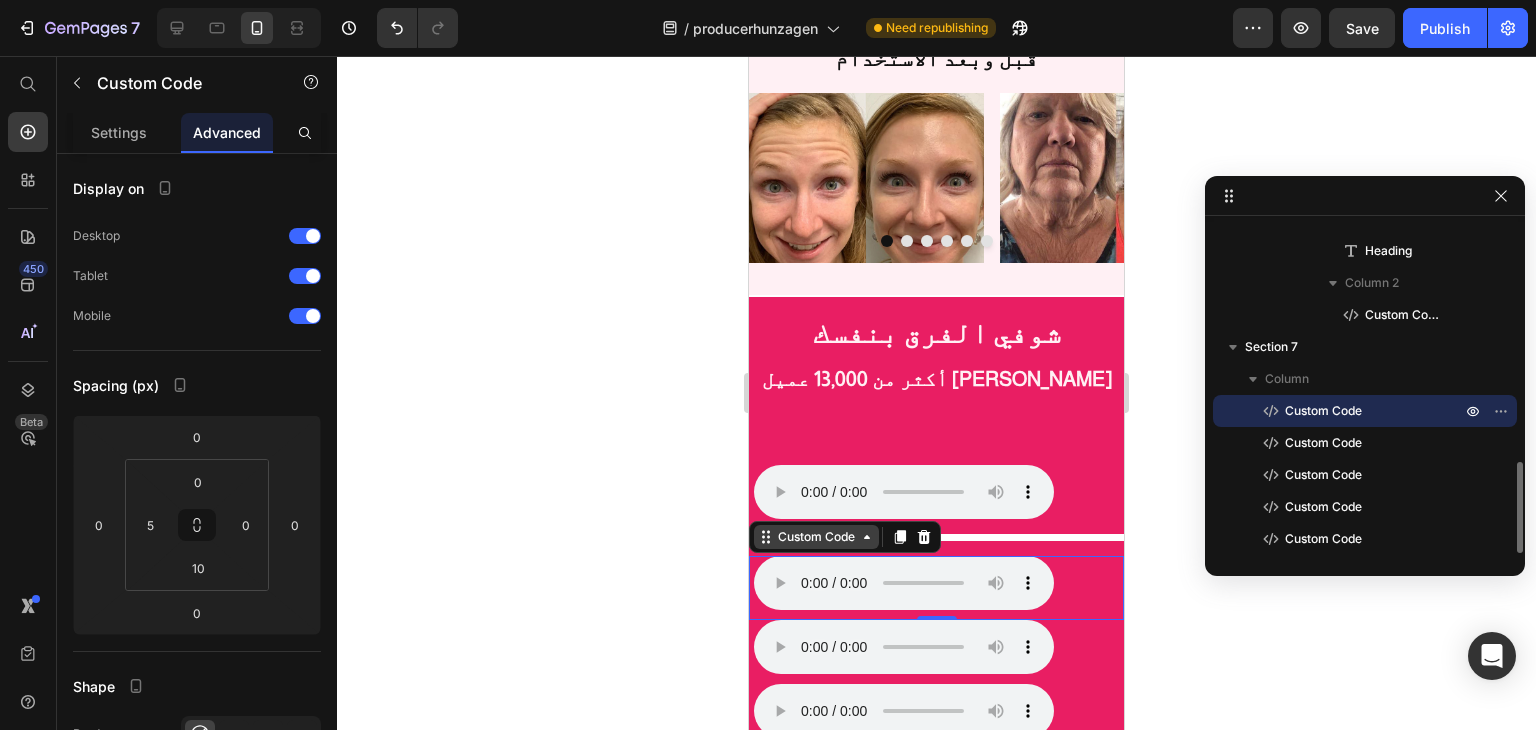 click 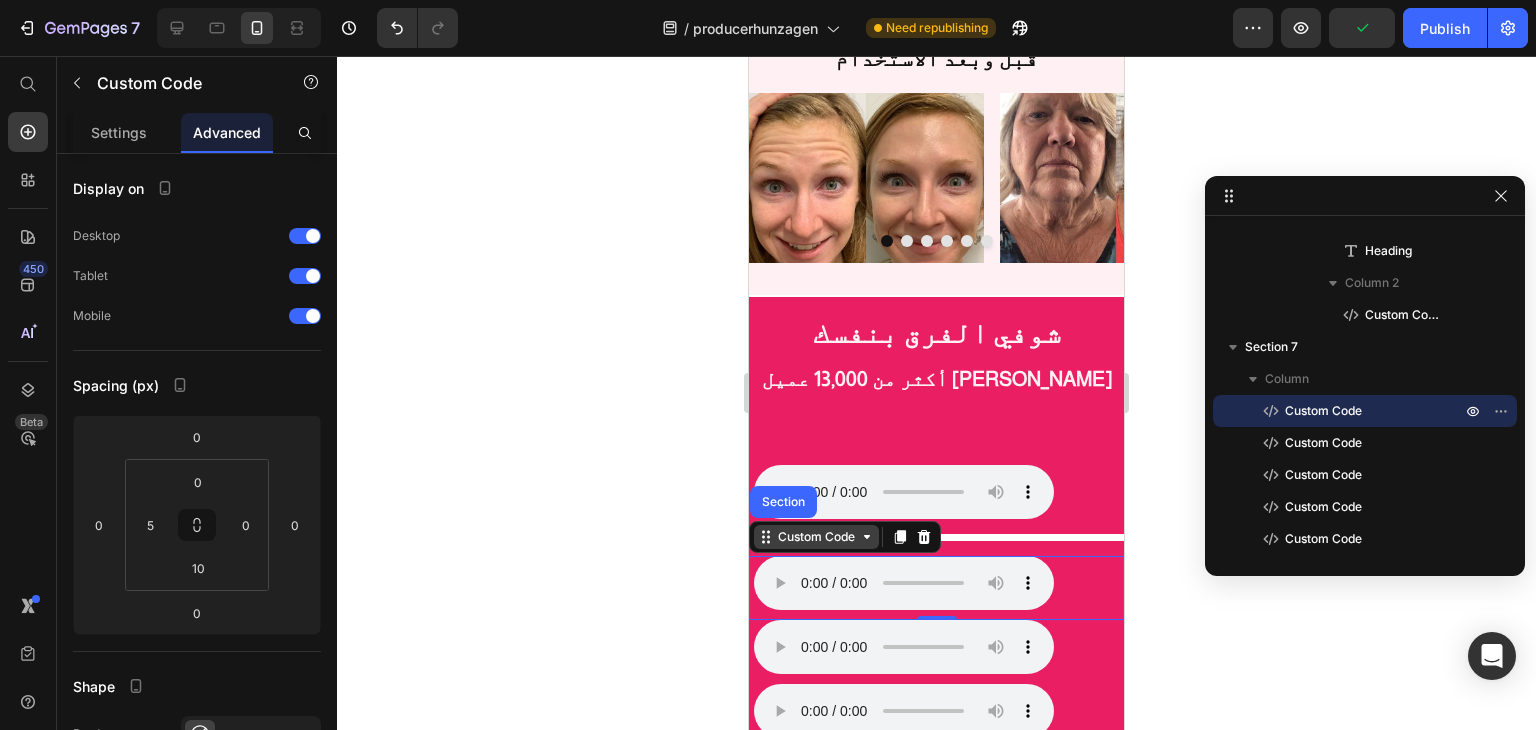 click on "Custom Code" at bounding box center [816, 537] 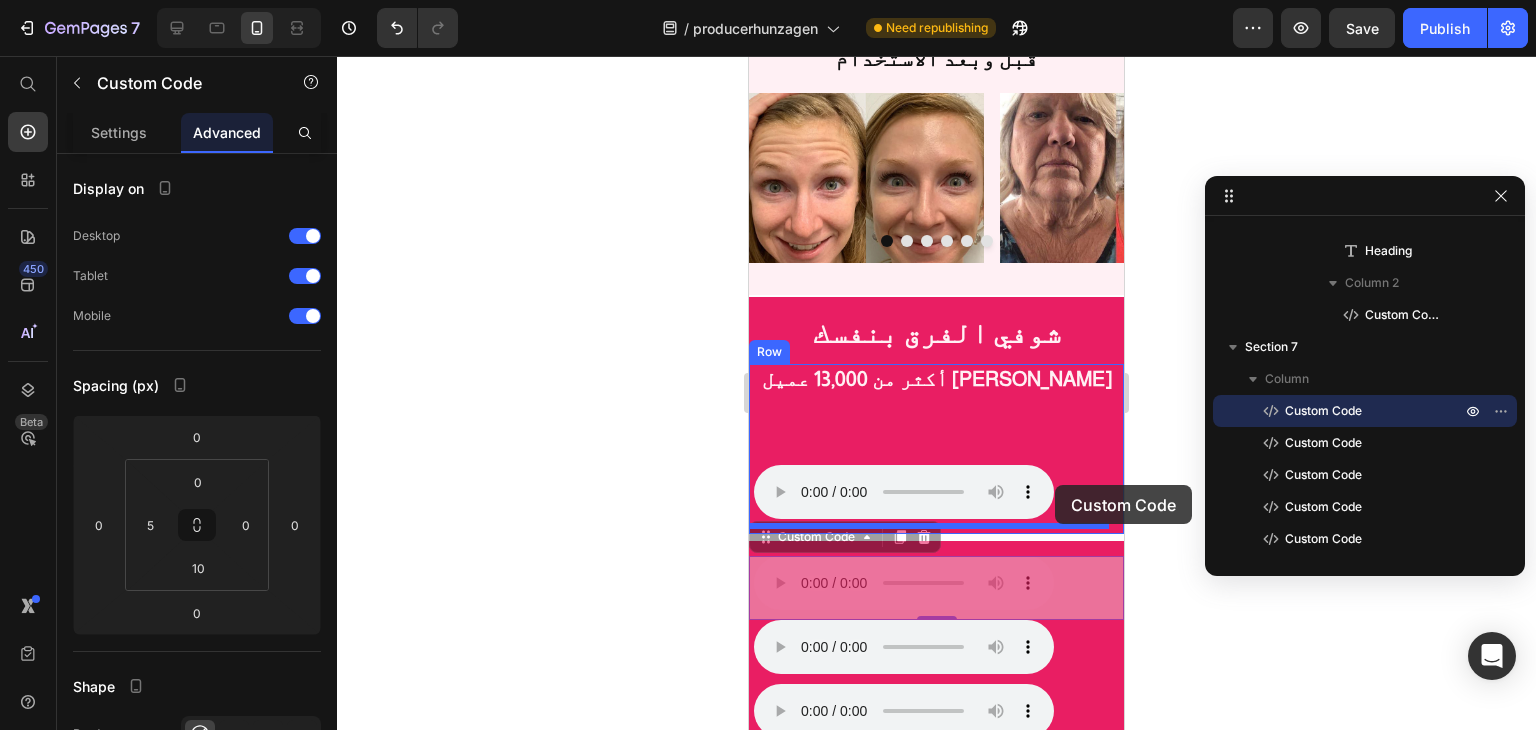 drag, startPoint x: 1064, startPoint y: 568, endPoint x: 1055, endPoint y: 485, distance: 83.48653 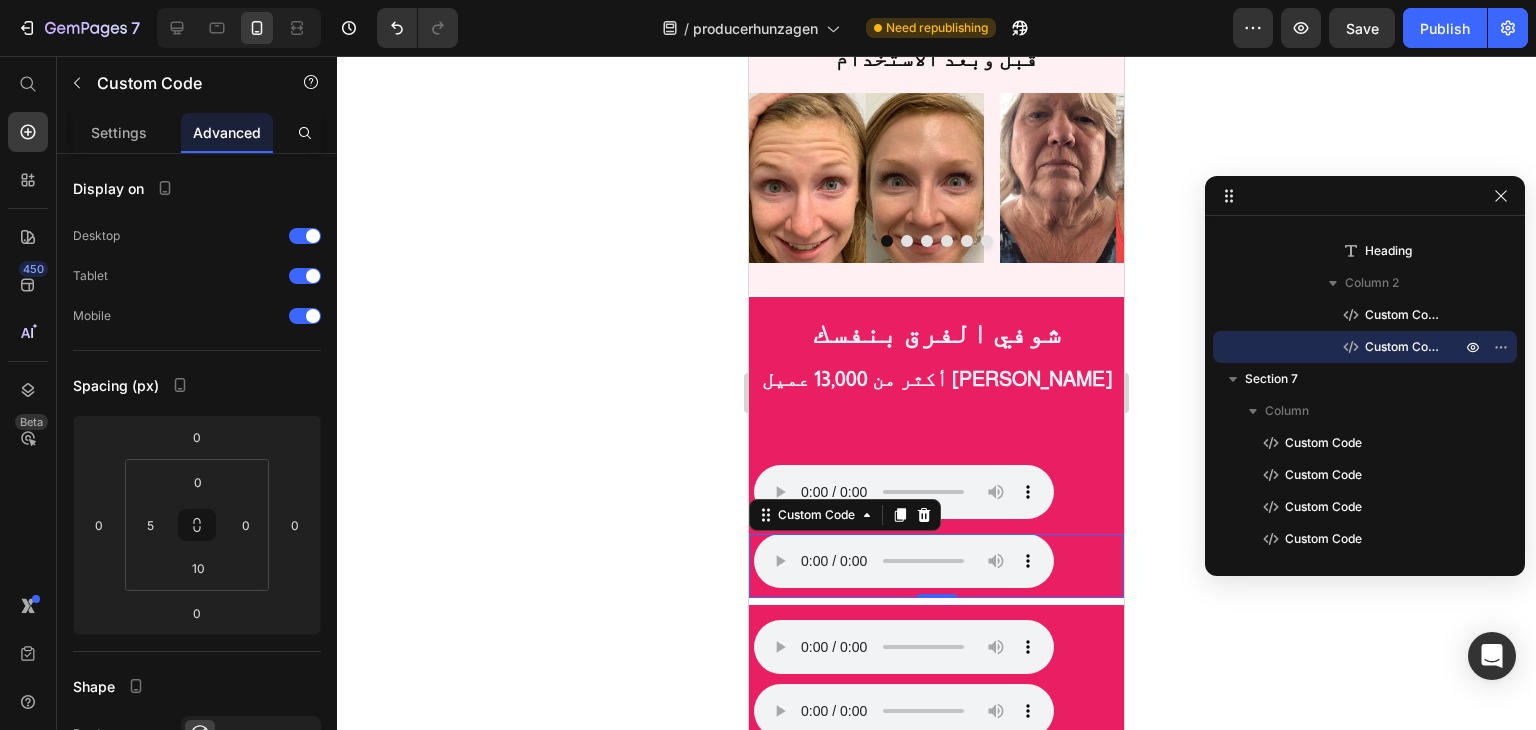click on "ماذا قالت ريم بساطي Heading في صباح العربية عن كريم هونزاجين Heading Video Section 3
اطلب الان والدفع عند الاستلام Button Section 4 شوفي الفرق بنفسك Heading قبل وبعد الاستخدام Heading Image Image Image Image Image
Drop element here Carousel Section 5 شوفي الفرق بنفسك Heading أكثر من 13,000 عميل سعيد Heading
متصفحك لا يدعم تشغيل الصوت.
Custom Code
متصفحك لا يدعم تشغيل الصوت.
Custom Code   0 Row Row Section 6
متصفحك لا يدعم تشغيل الصوت.
Custom Code
متصفحك لا يدعم تشغيل الصوت.
Custom Code
متصفحك لا يدعم تشغيل الصوت.
Custom Code
متصفحك لا يدعم تشغيل الصوت.
Custom Code Section 7 Root" at bounding box center (936, -349) 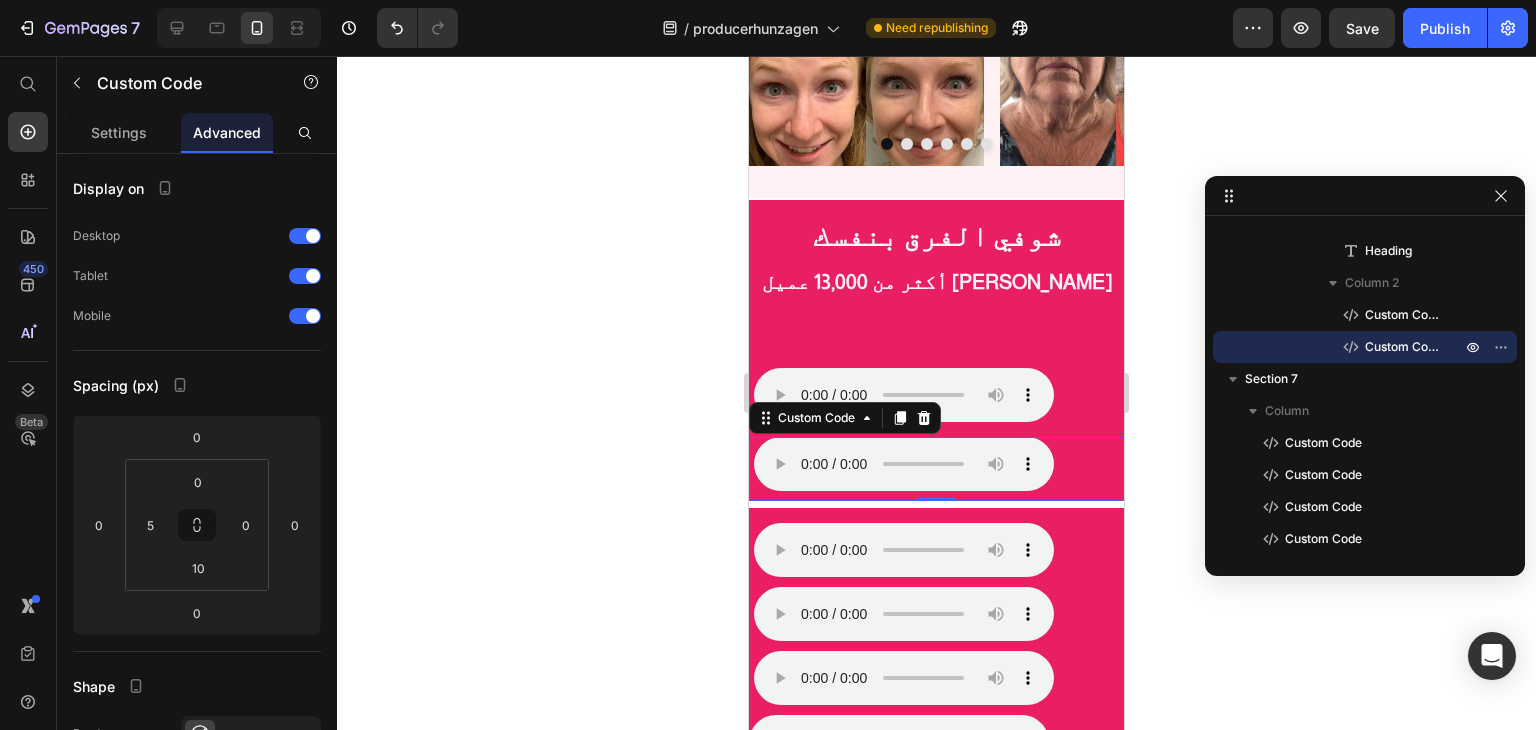 scroll, scrollTop: 1796, scrollLeft: 0, axis: vertical 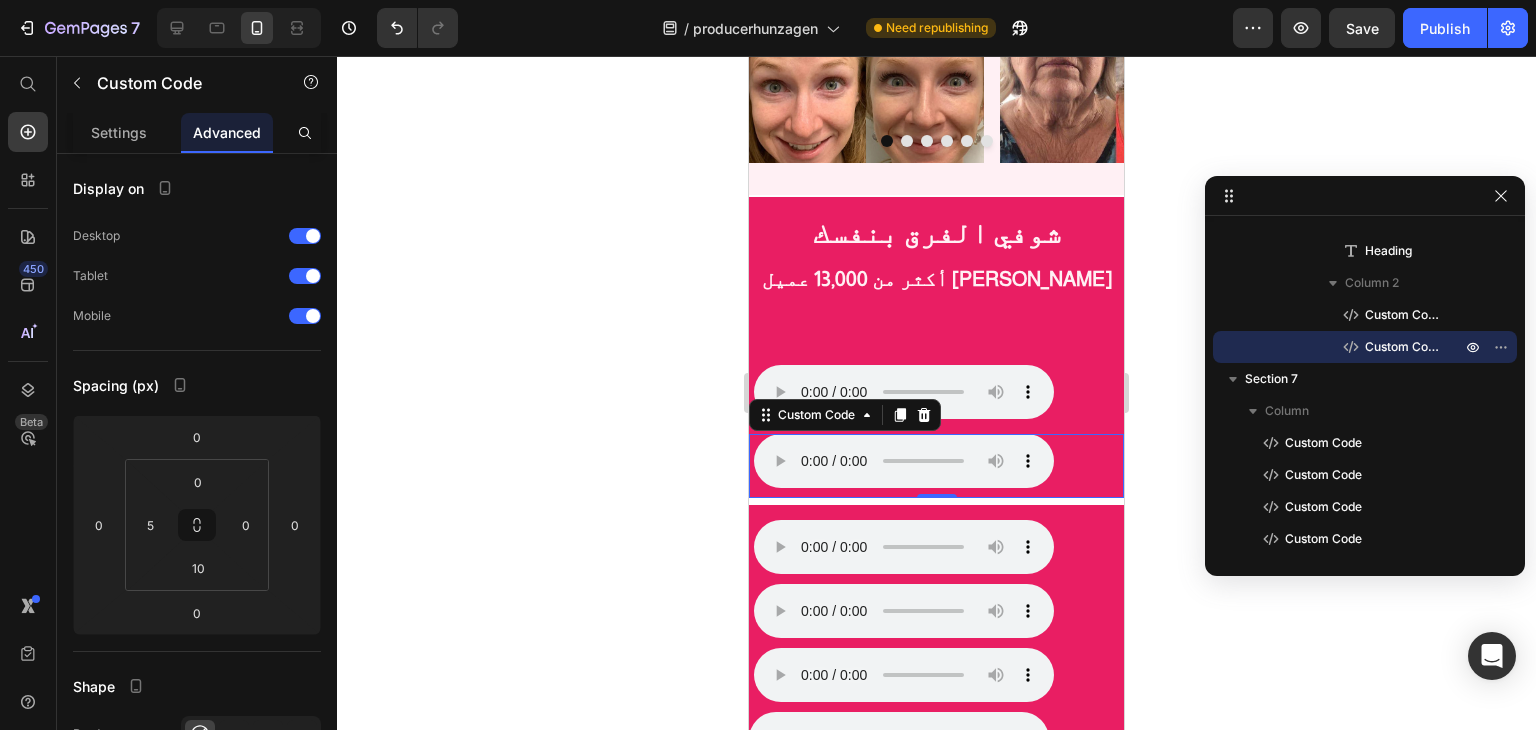 click on "ماذا قالت ريم بساطي Heading في صباح العربية عن كريم هونزاجين Heading Video Section 3
اطلب الان والدفع عند الاستلام Button Section 4 شوفي الفرق بنفسك Heading قبل وبعد الاستخدام Heading Image Image Image Image Image
Drop element here Carousel Section 5 شوفي الفرق بنفسك Heading أكثر من 13,000 عميل سعيد Heading
متصفحك لا يدعم تشغيل الصوت.
Custom Code
متصفحك لا يدعم تشغيل الصوت.
Custom Code   0 Row Row Section 6
متصفحك لا يدعم تشغيل الصوت.
Custom Code
متصفحك لا يدعم تشغيل الصوت.
Custom Code
متصفحك لا يدعم تشغيل الصوت.
Custom Code
متصفحك لا يدعم تشغيل الصوت.
Custom Code Section 7 Root" at bounding box center (936, -449) 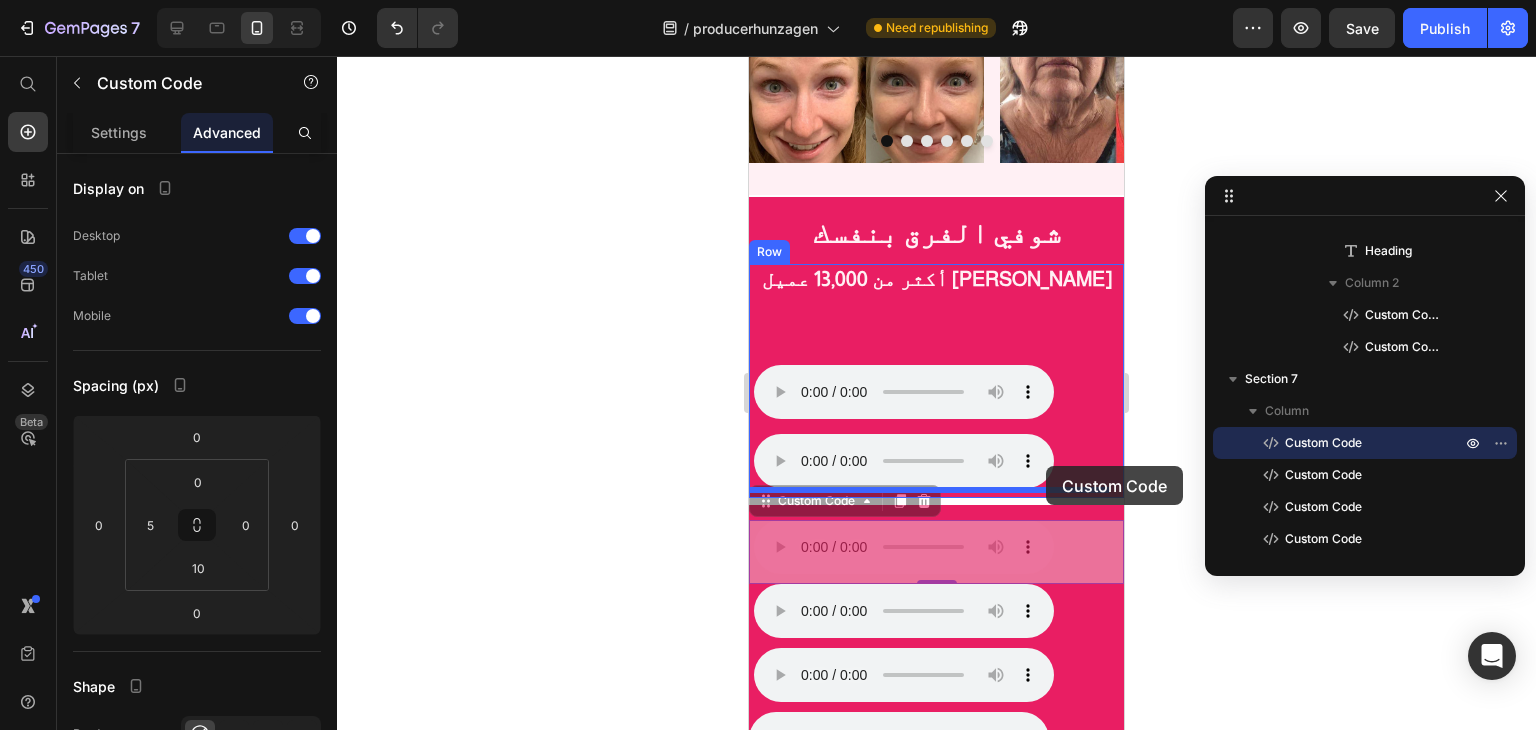 drag, startPoint x: 1062, startPoint y: 532, endPoint x: 1046, endPoint y: 466, distance: 67.911705 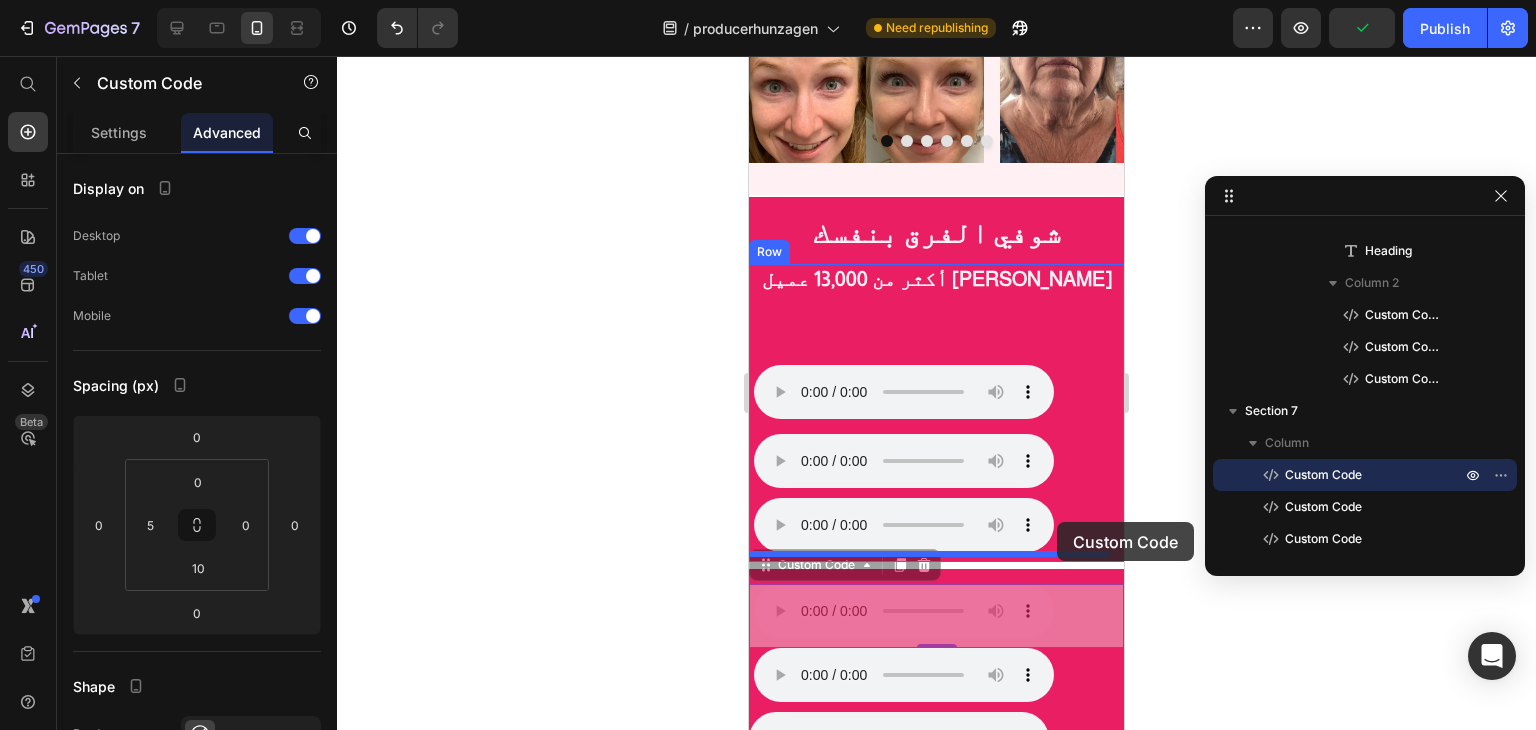 drag, startPoint x: 1061, startPoint y: 607, endPoint x: 1057, endPoint y: 522, distance: 85.09406 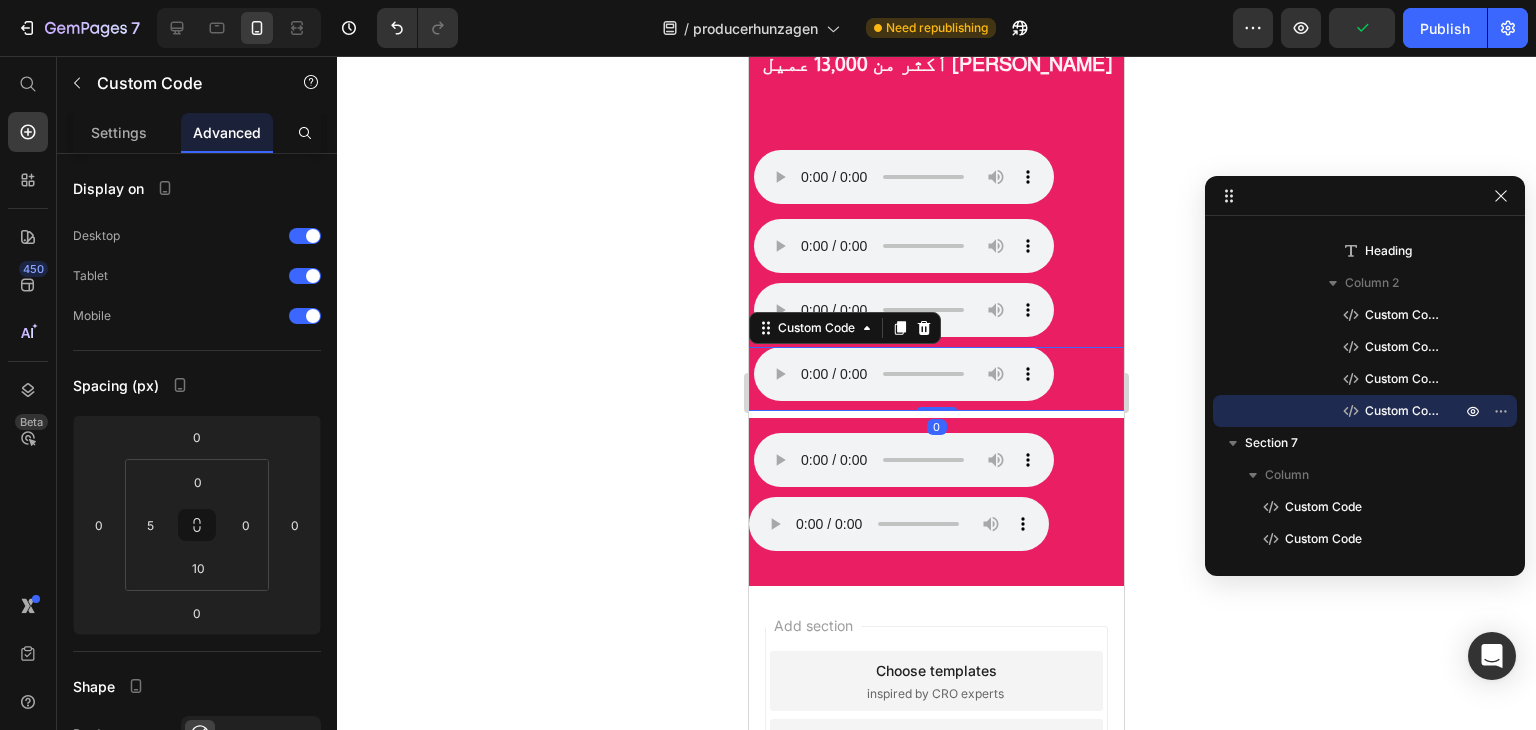 scroll, scrollTop: 2096, scrollLeft: 0, axis: vertical 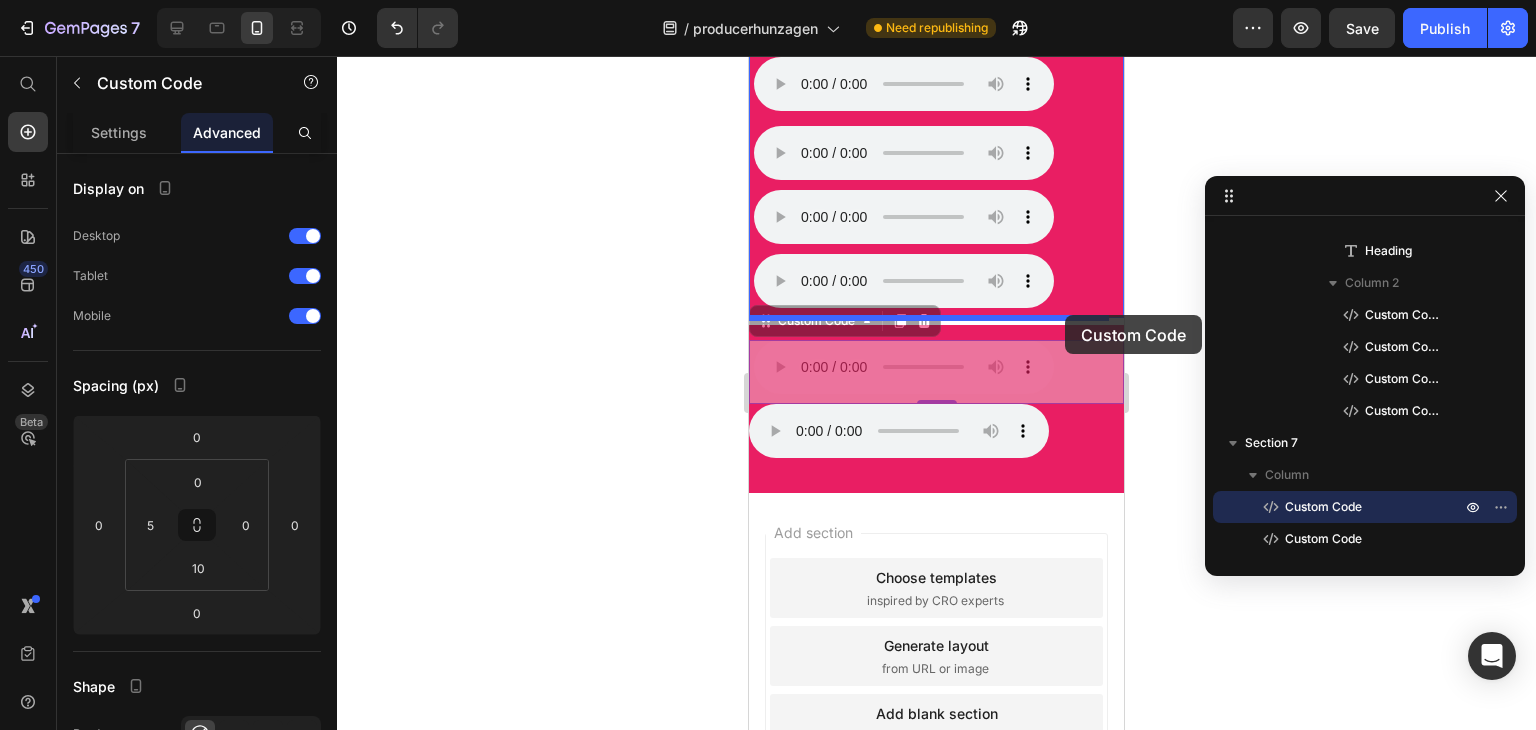 drag, startPoint x: 1070, startPoint y: 372, endPoint x: 1065, endPoint y: 315, distance: 57.21888 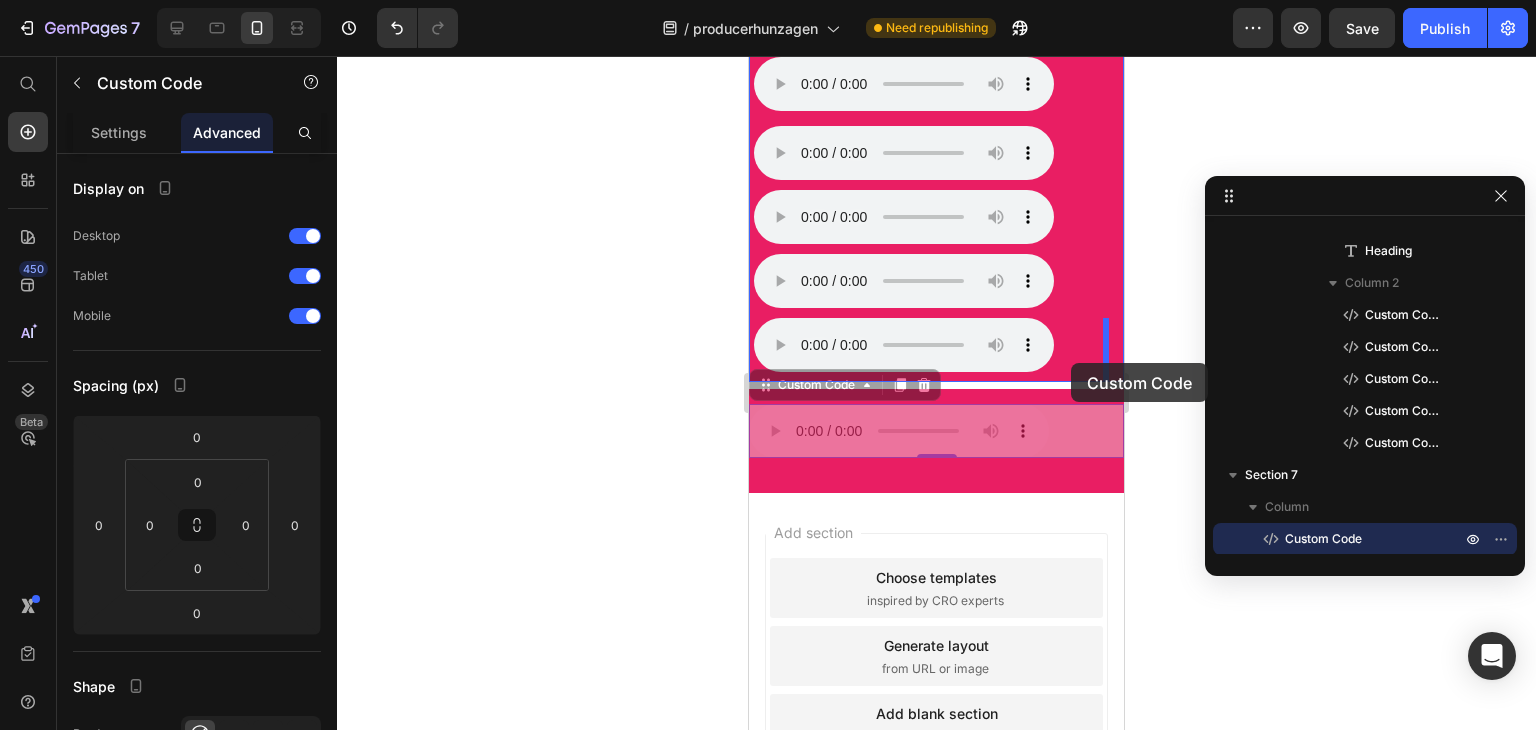 drag, startPoint x: 1072, startPoint y: 441, endPoint x: 1071, endPoint y: 363, distance: 78.00641 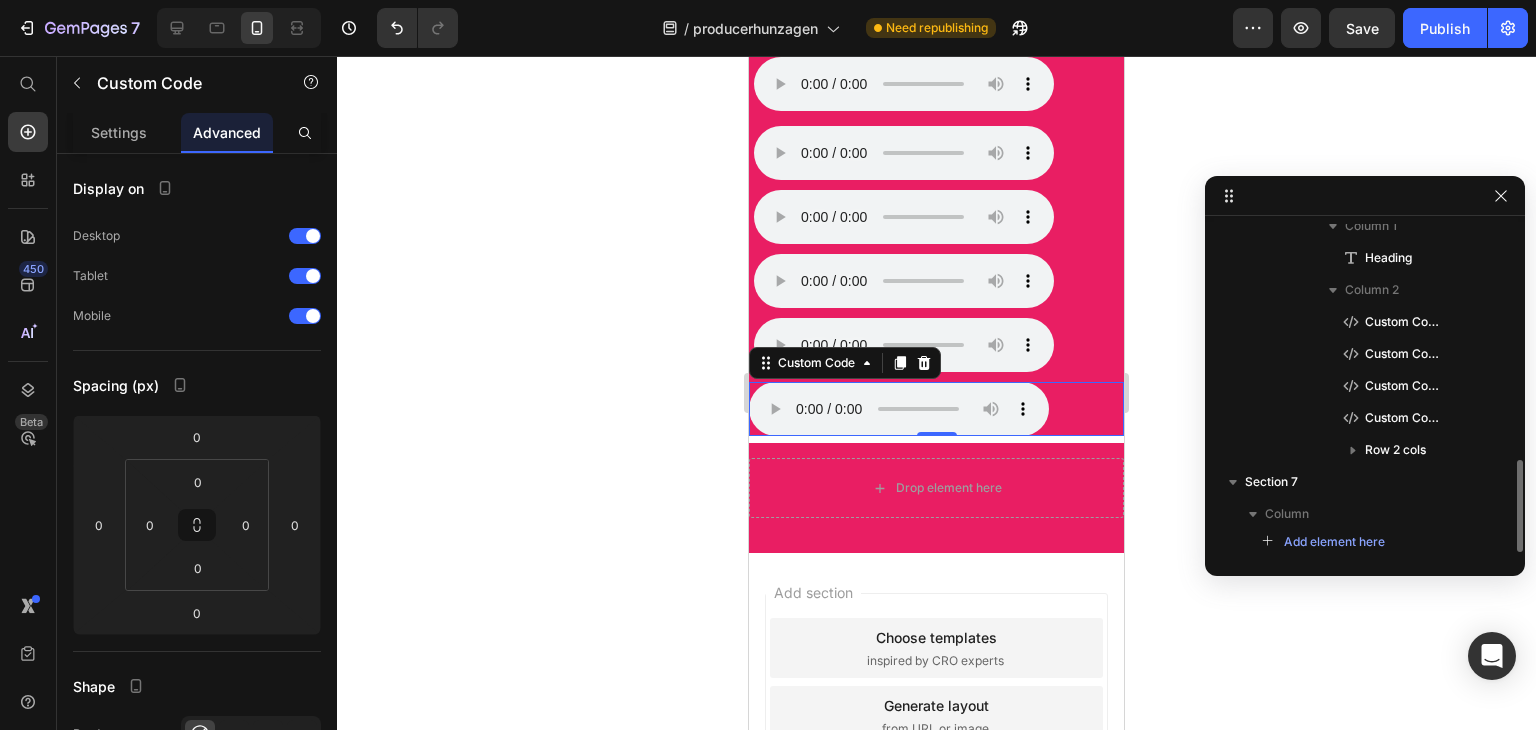 scroll, scrollTop: 845, scrollLeft: 0, axis: vertical 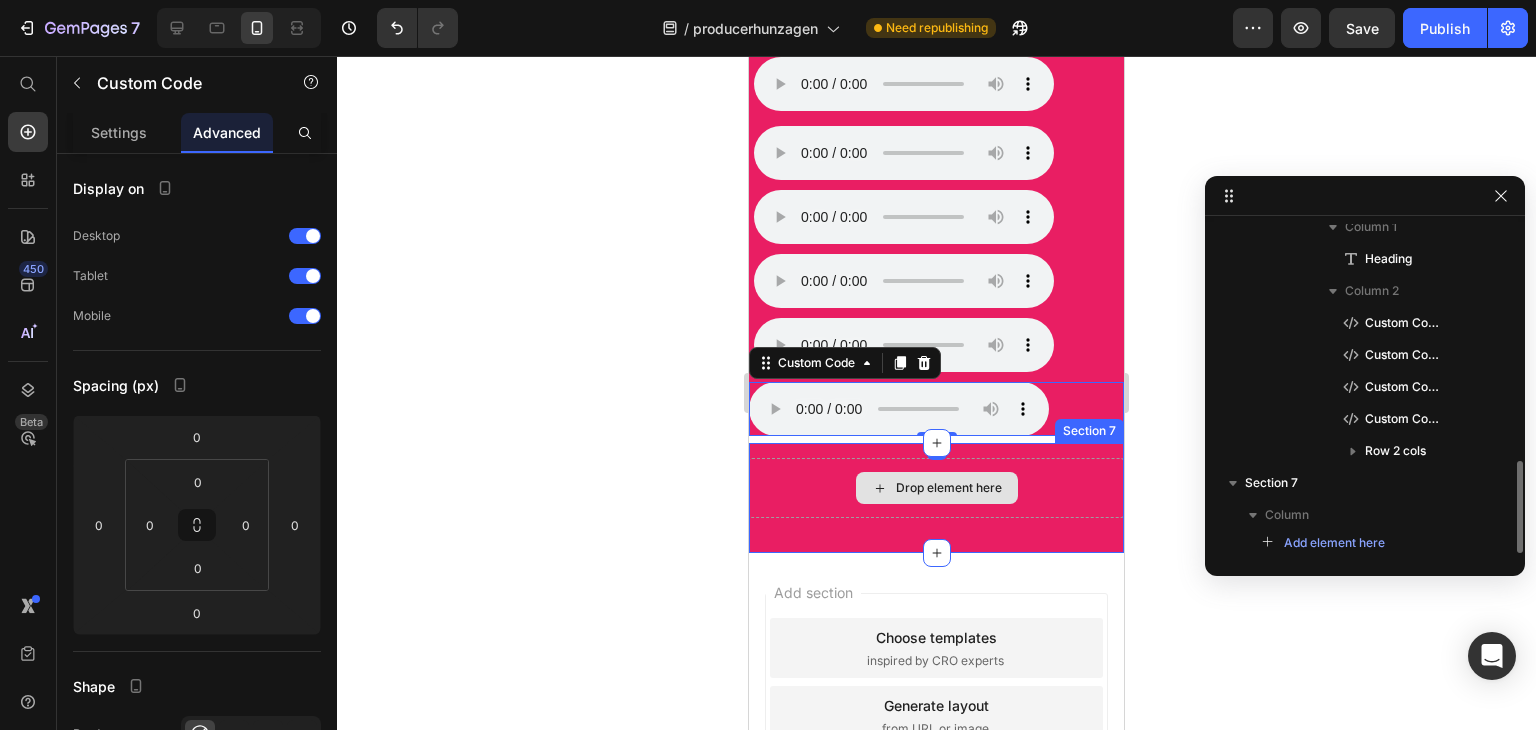 click on "Drop element here" at bounding box center (936, 488) 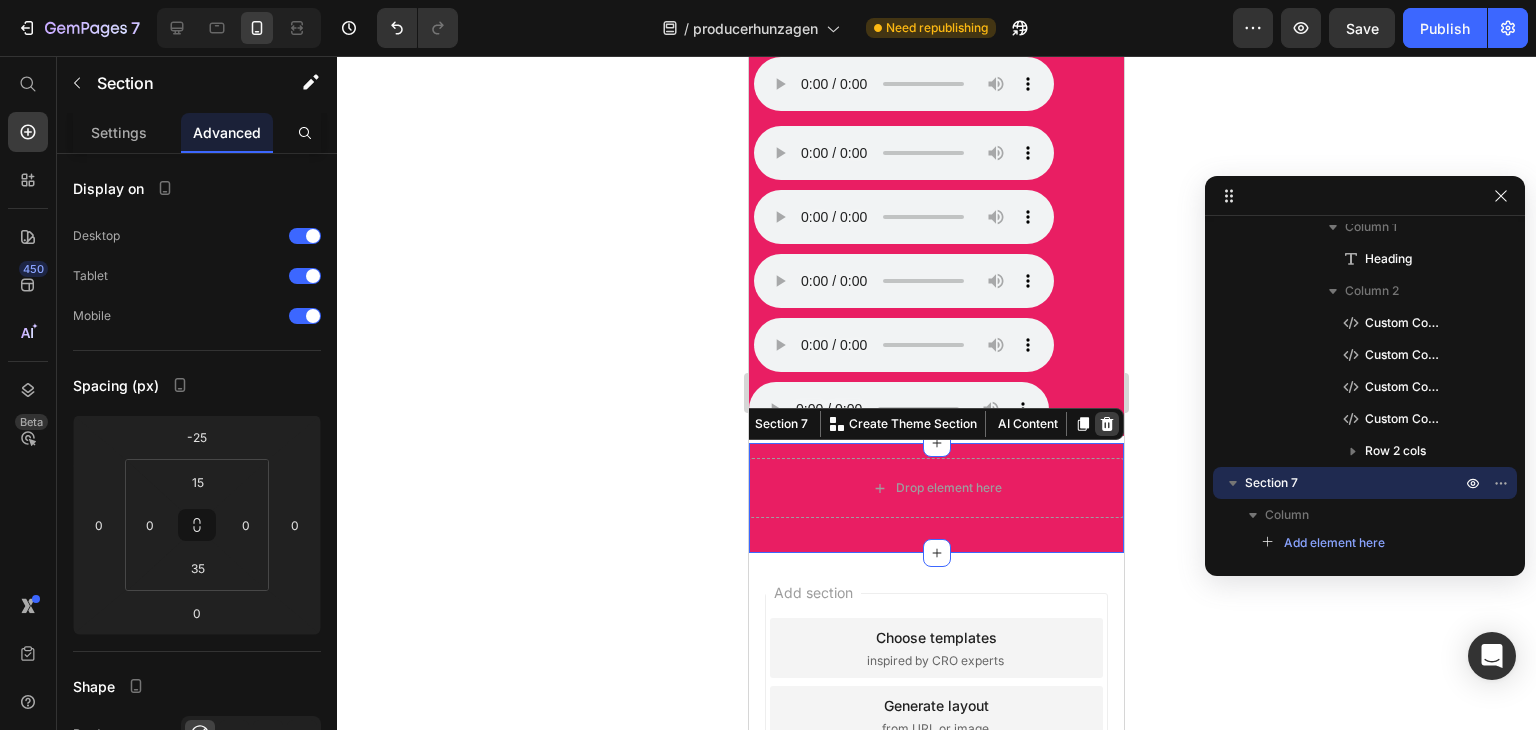 click 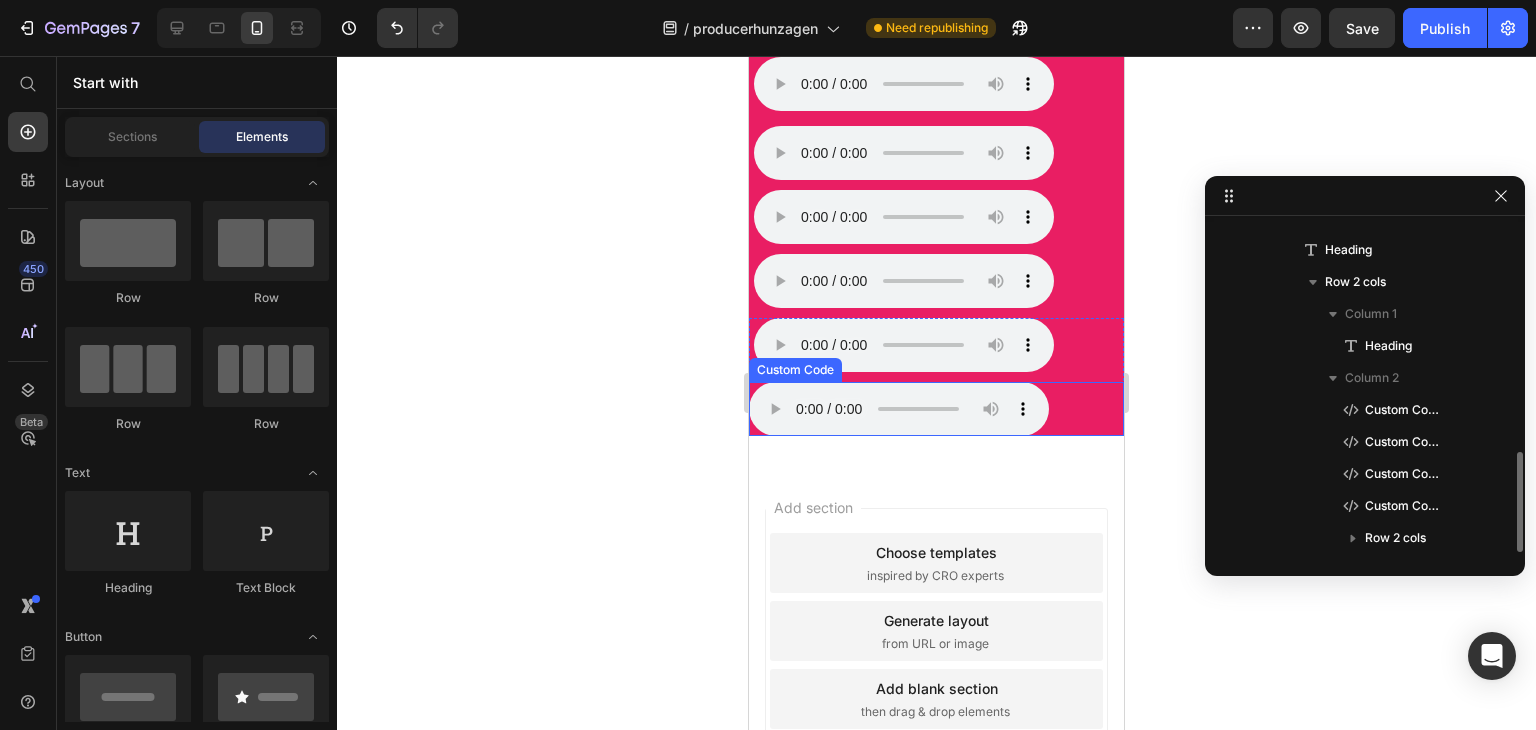 scroll, scrollTop: 757, scrollLeft: 0, axis: vertical 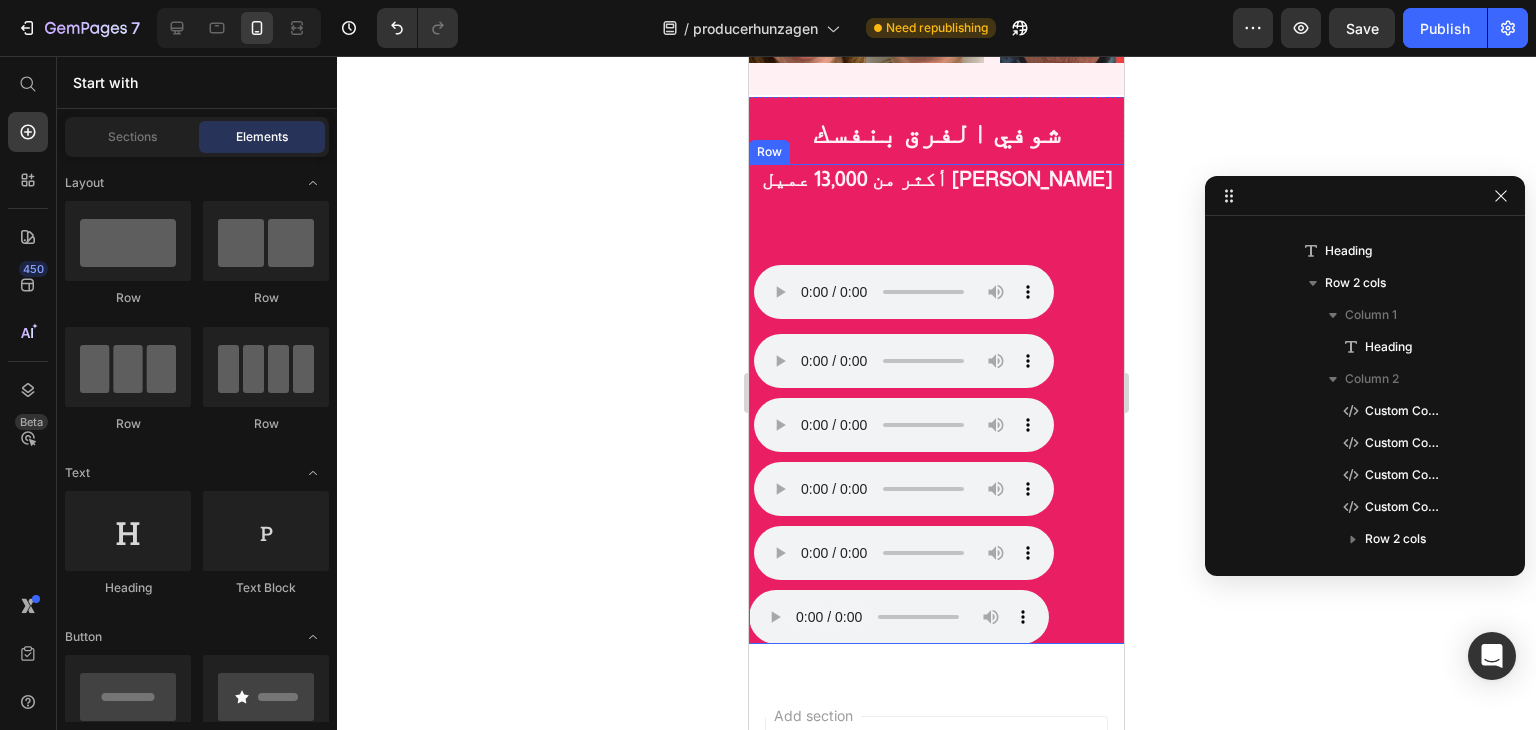 click on "أكثر من 13,000 عميل سعيد Heading" at bounding box center [936, 207] 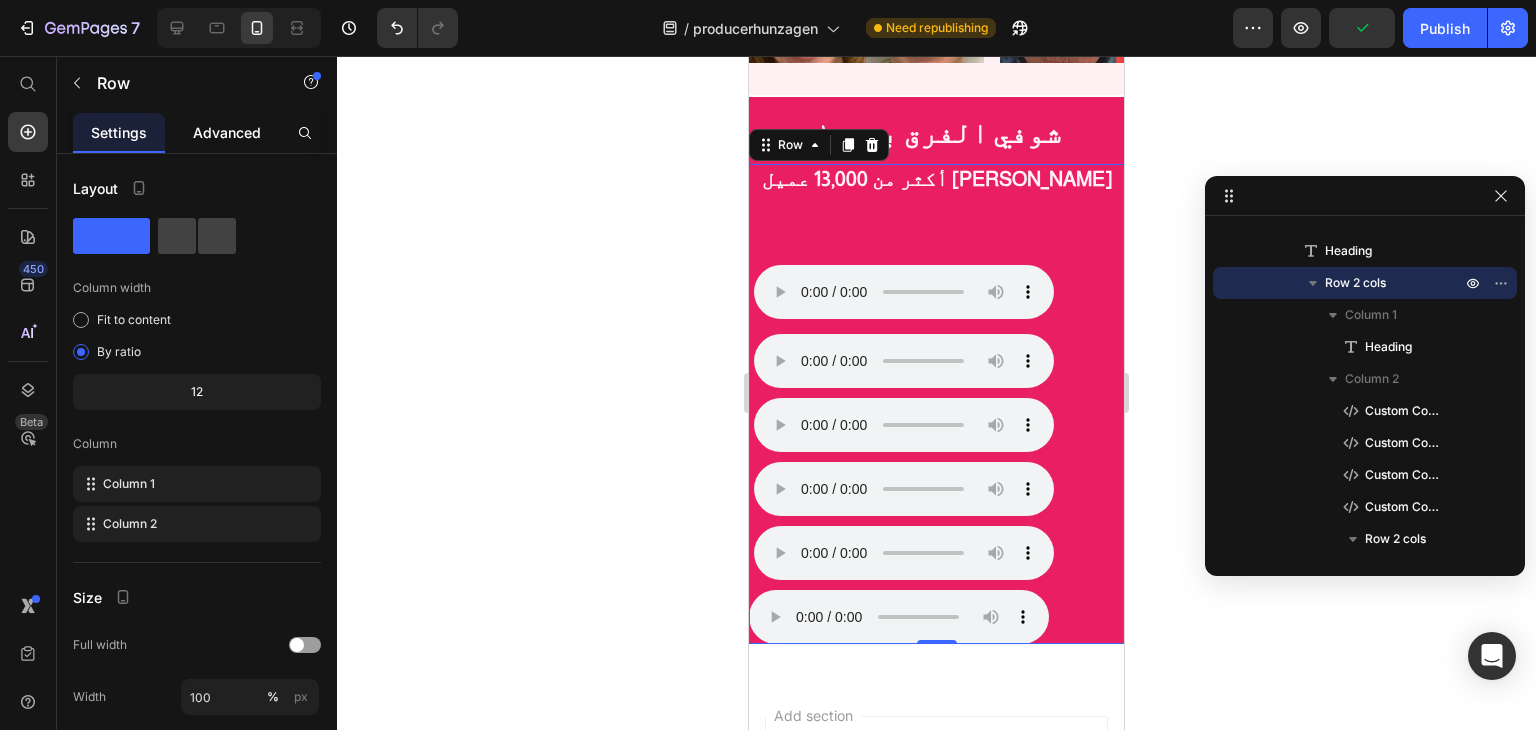 click on "Advanced" at bounding box center [227, 132] 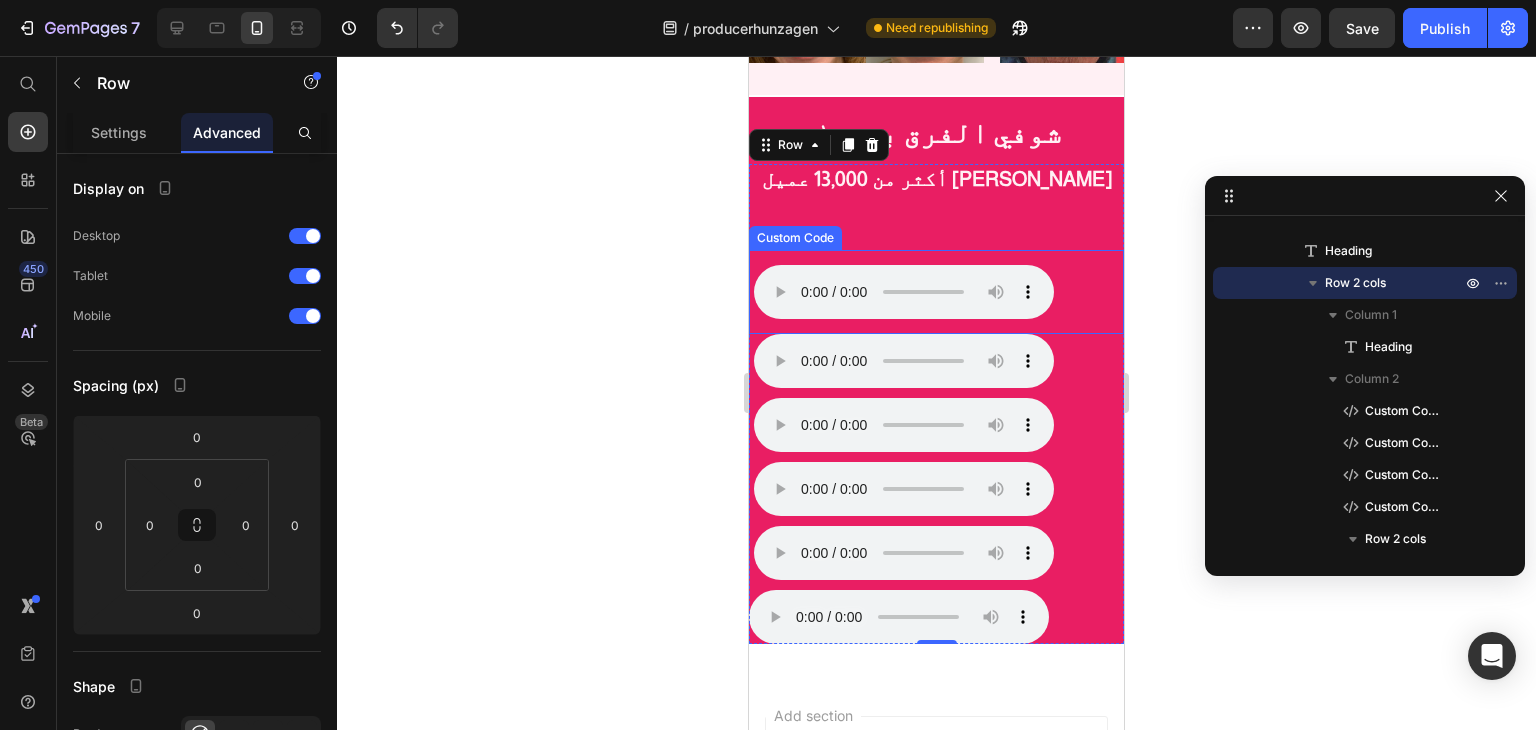 click on "متصفحك لا يدعم تشغيل الصوت.
Custom Code" at bounding box center (936, 292) 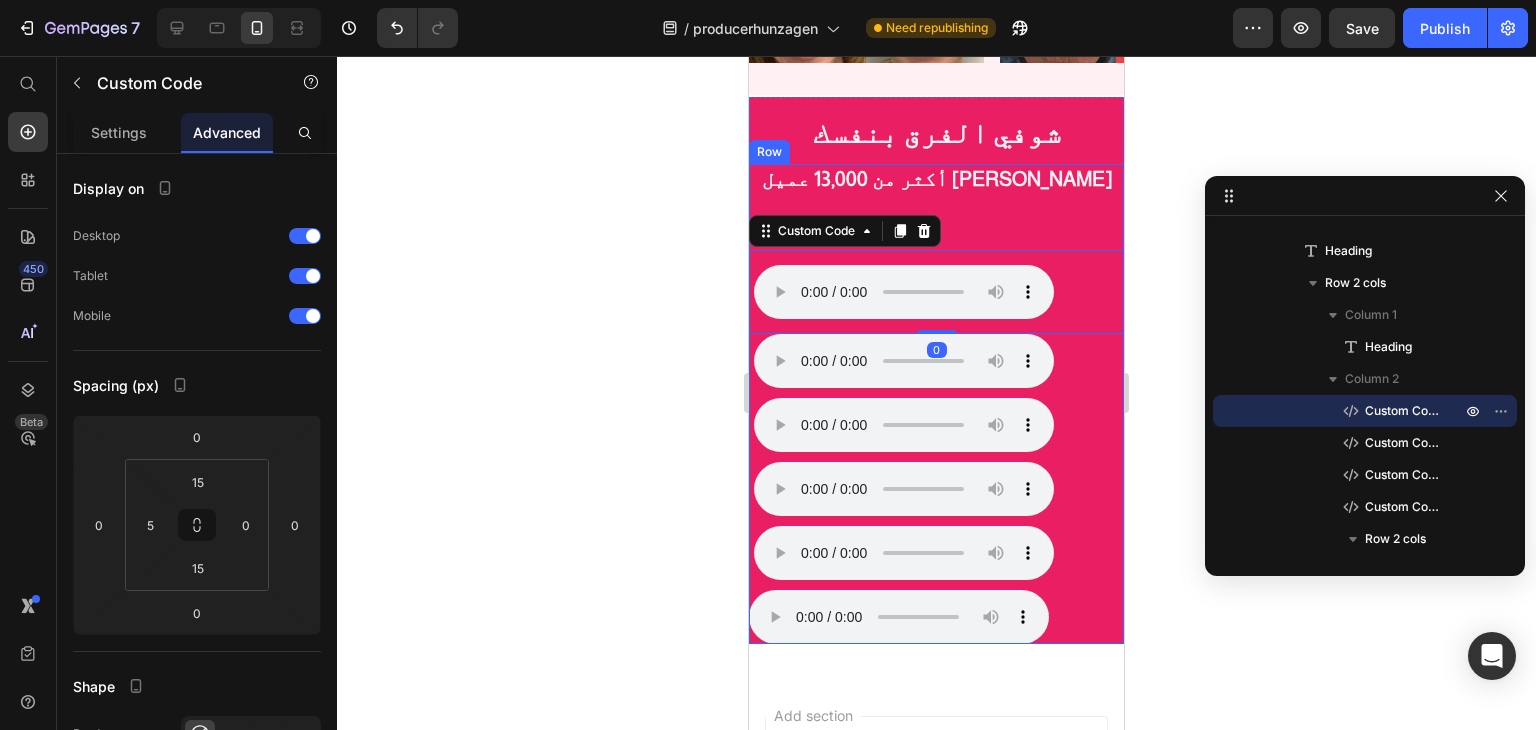 click on "أكثر من 13,000 عميل سعيد Heading" at bounding box center [936, 207] 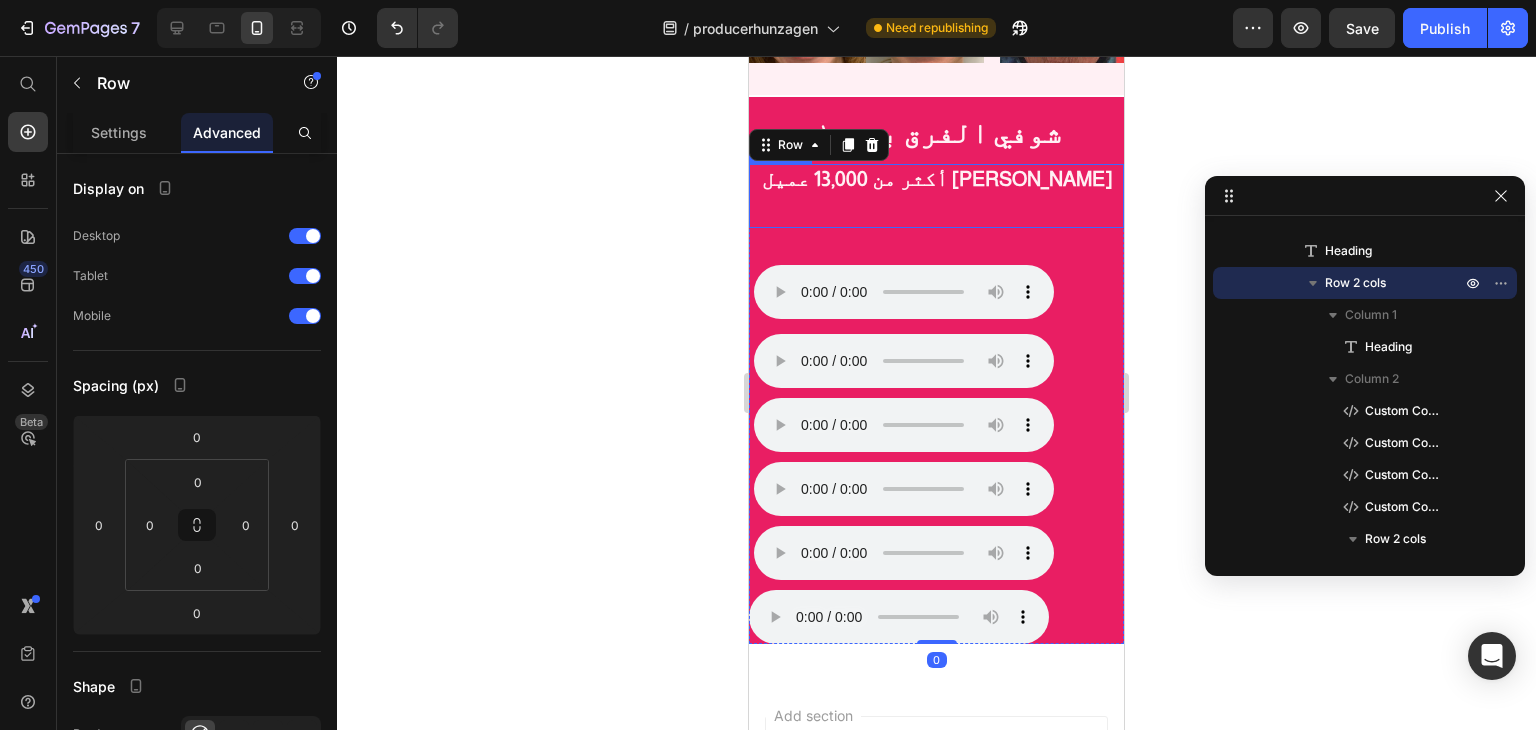 click on "أكثر من 13,000 عميل سعيد Heading" at bounding box center [936, 196] 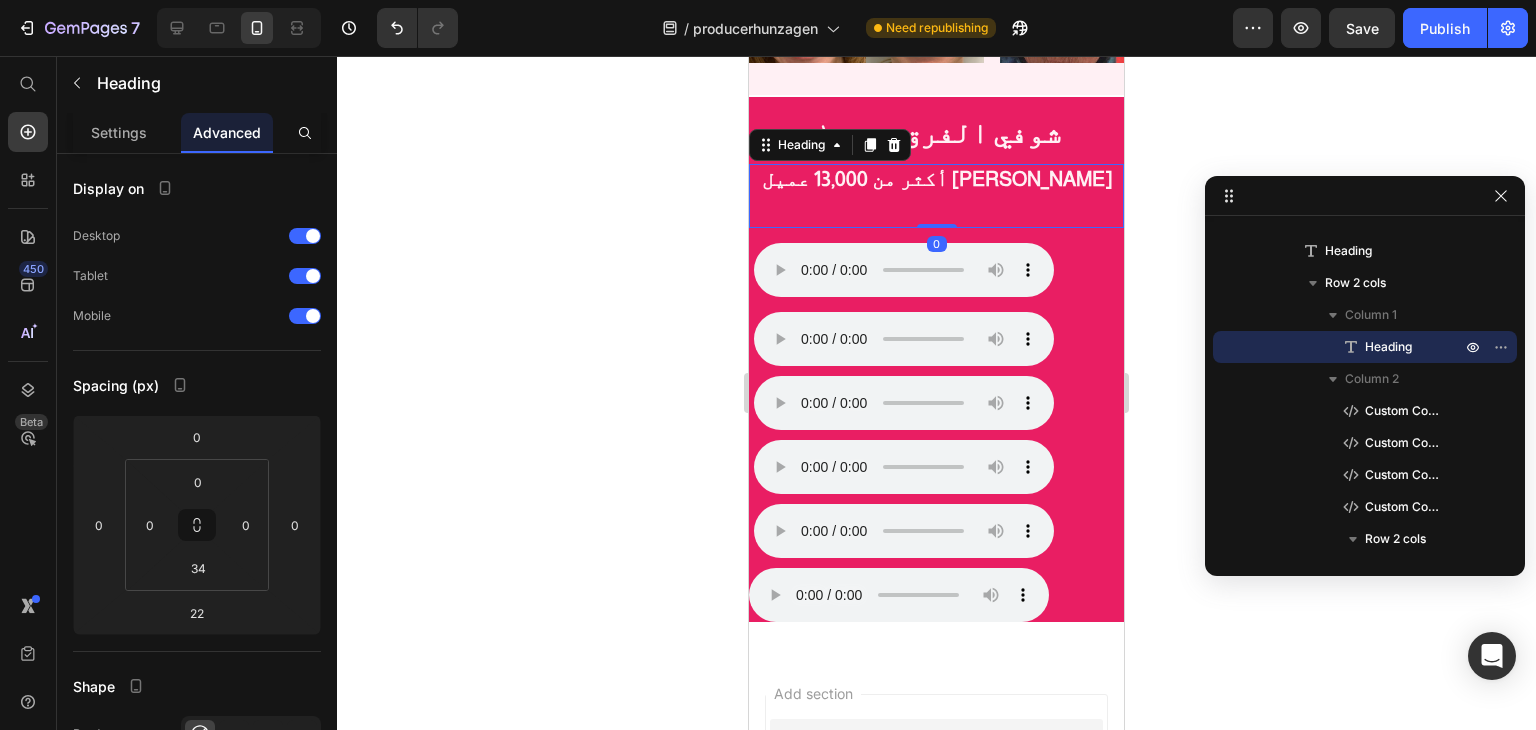 drag, startPoint x: 928, startPoint y: 240, endPoint x: 928, endPoint y: 177, distance: 63 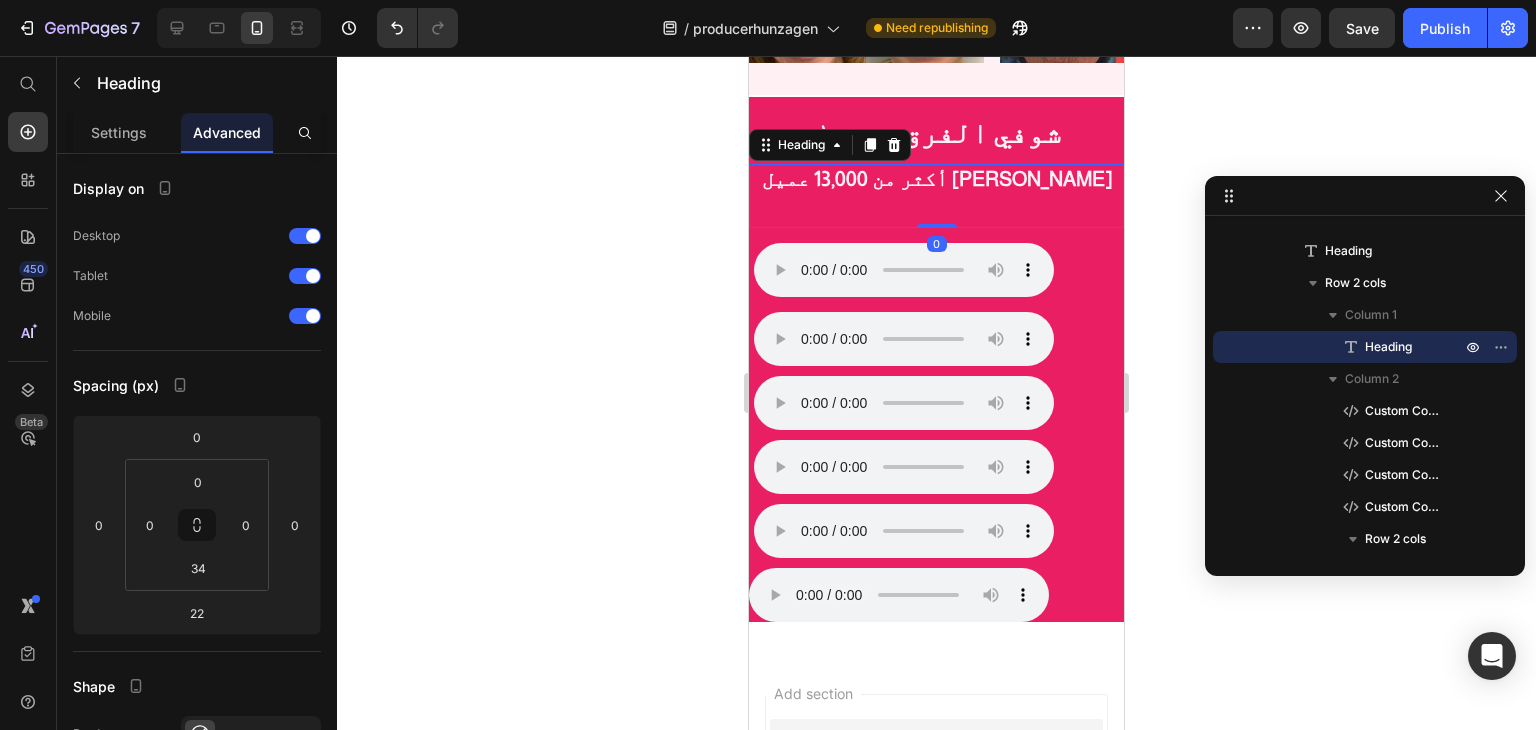 click on "أكثر من 13,000 عميل سعيد Heading   0" at bounding box center [936, 196] 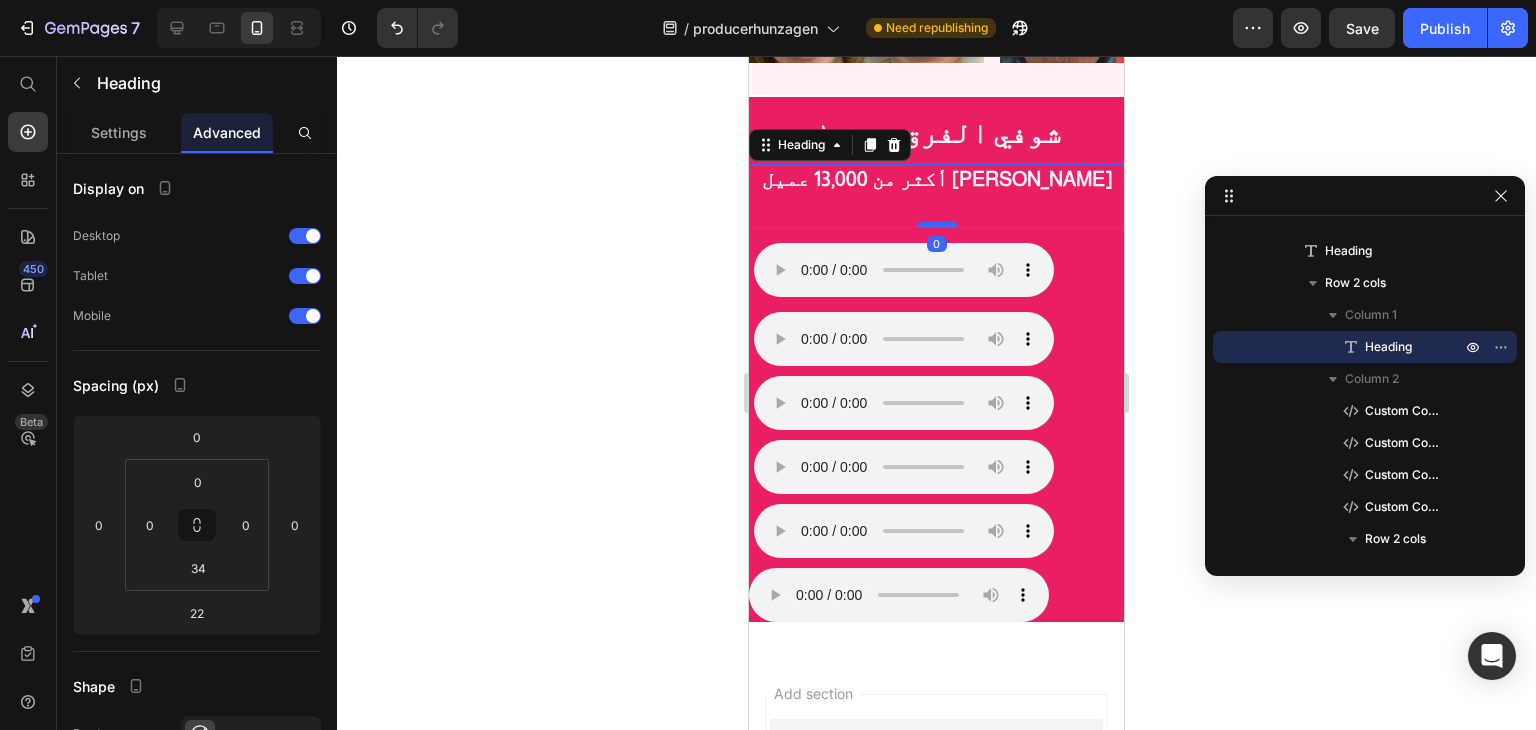 type on "0" 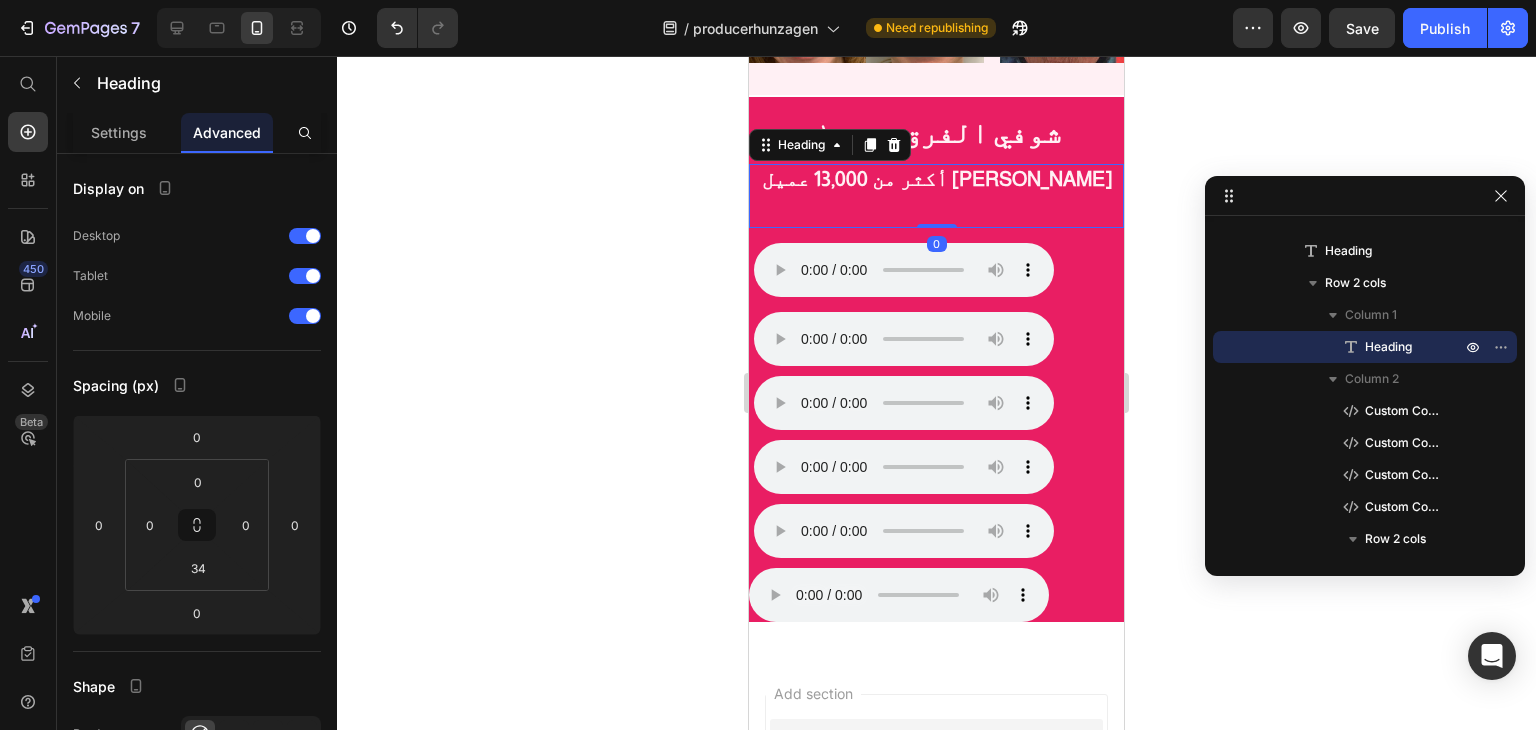 click on "أكثر من 13,000 عميل سعيد Heading   0" at bounding box center (936, 196) 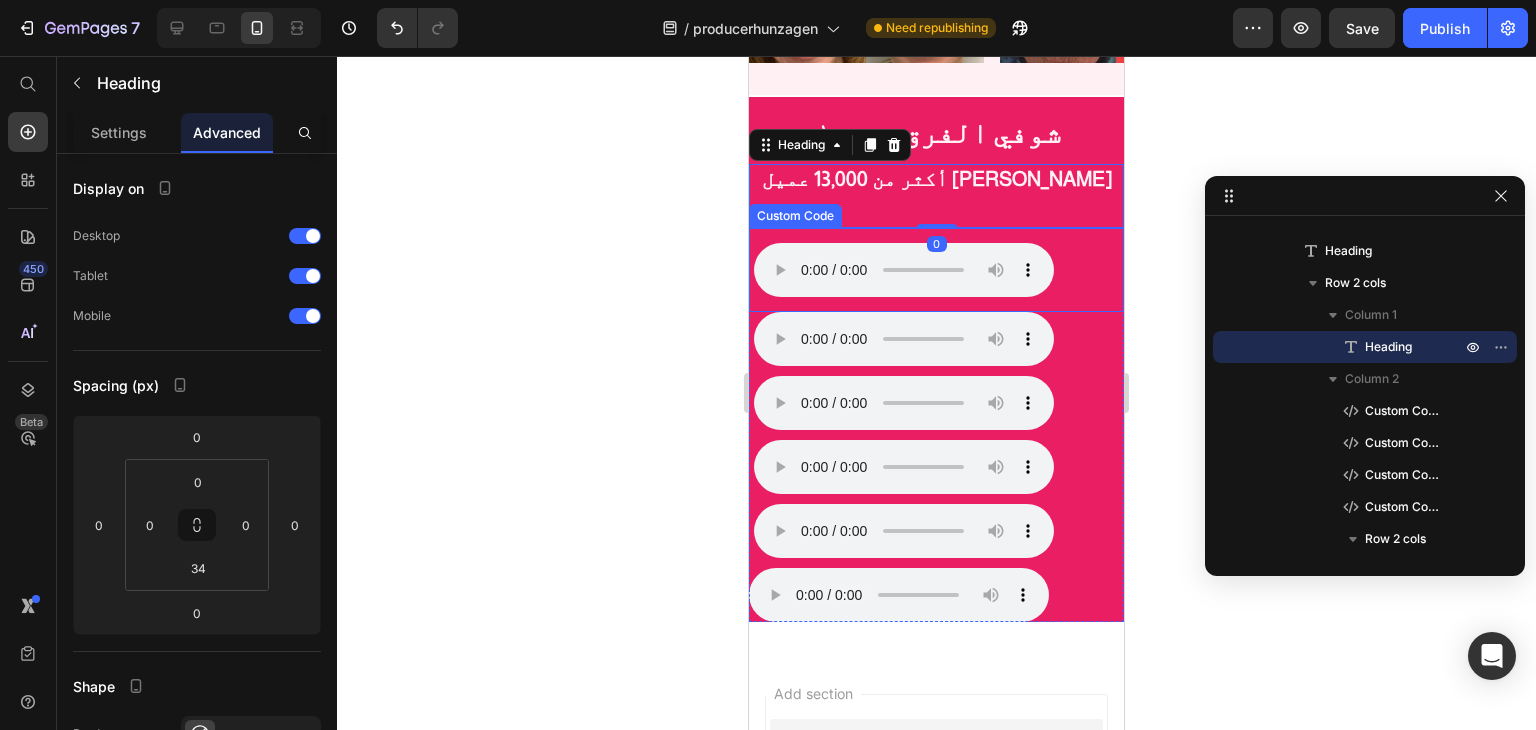 click on "متصفحك لا يدعم تشغيل الصوت.
Custom Code" at bounding box center [936, 270] 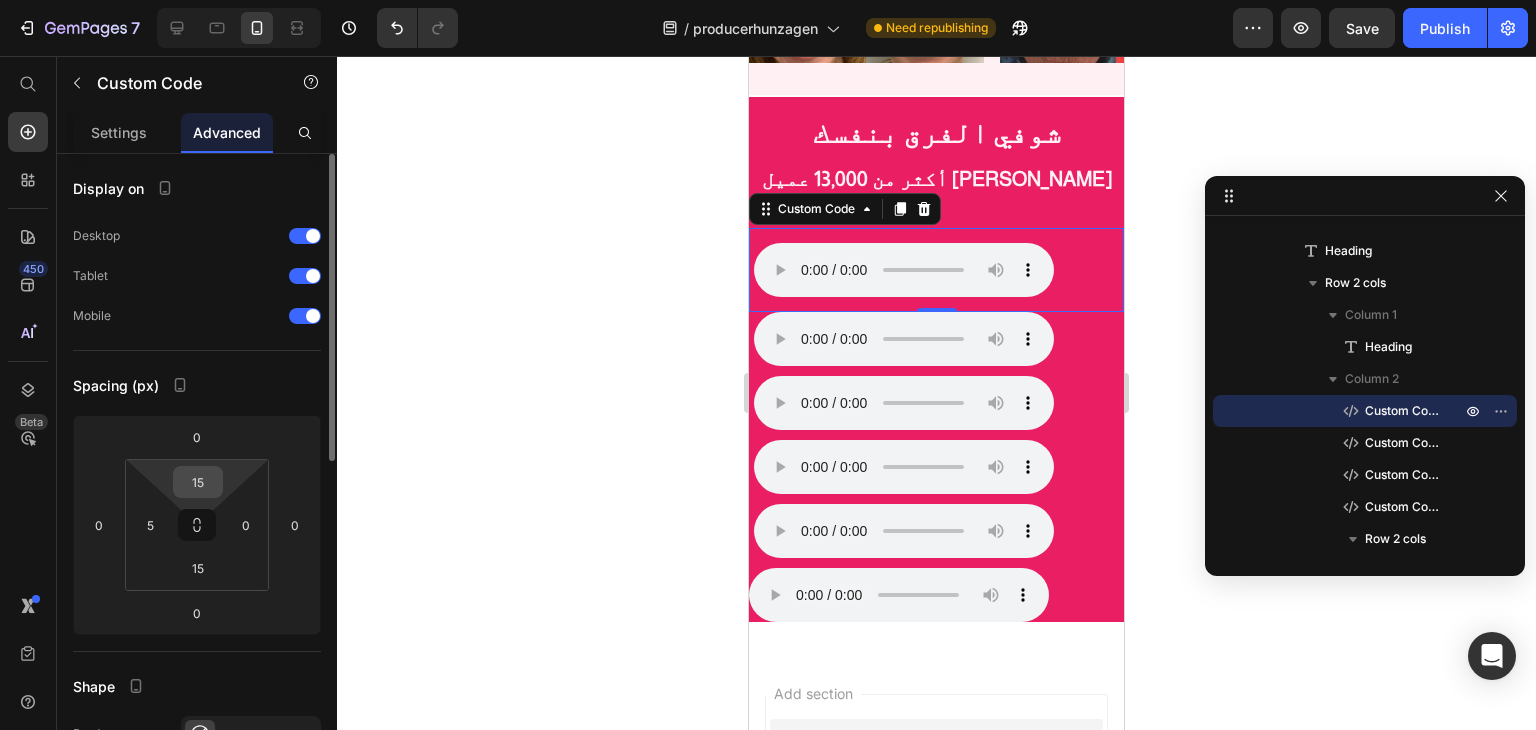 click on "15" at bounding box center (198, 482) 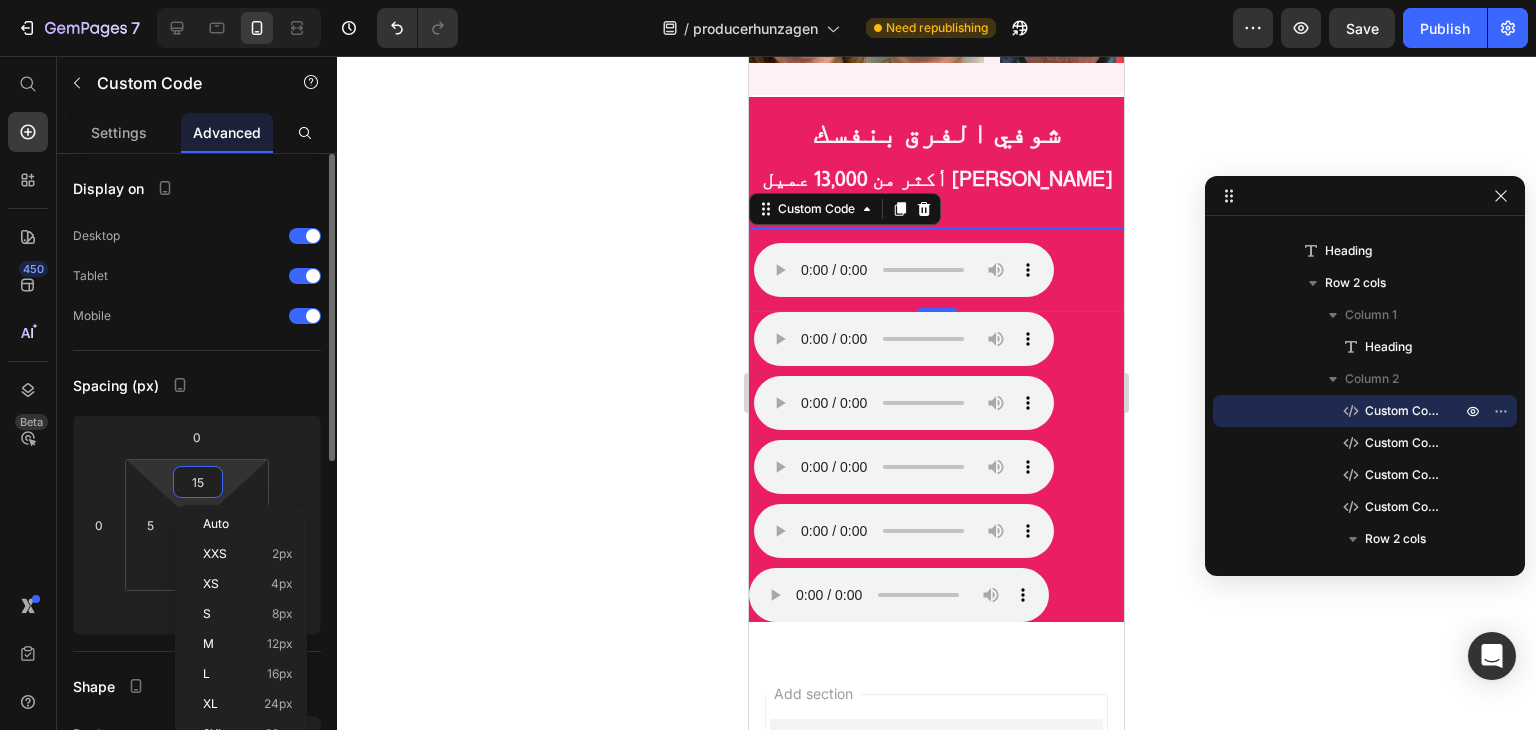 click on "15" at bounding box center (198, 482) 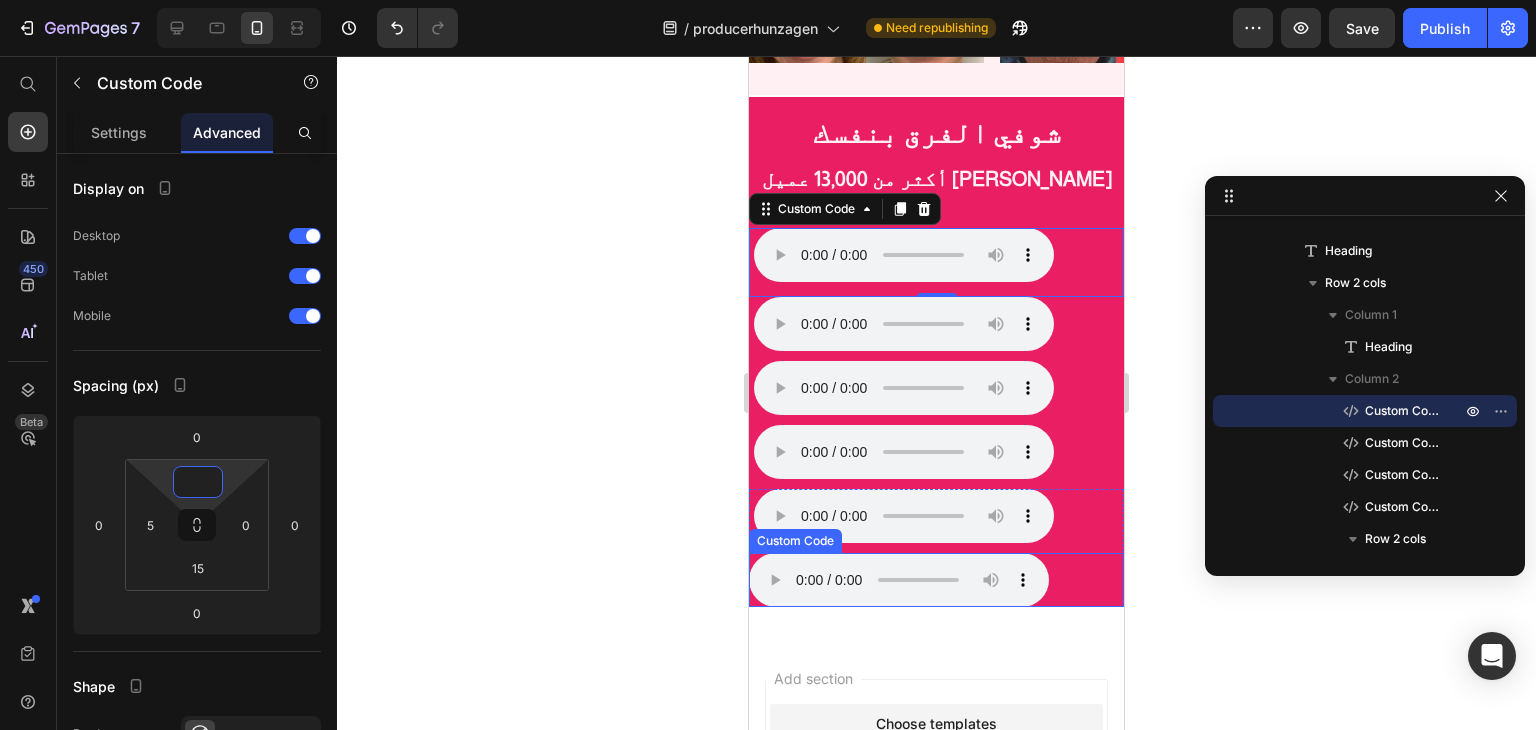 click on "متصفحك لا يدعم تشغيل الصوت." at bounding box center (936, 580) 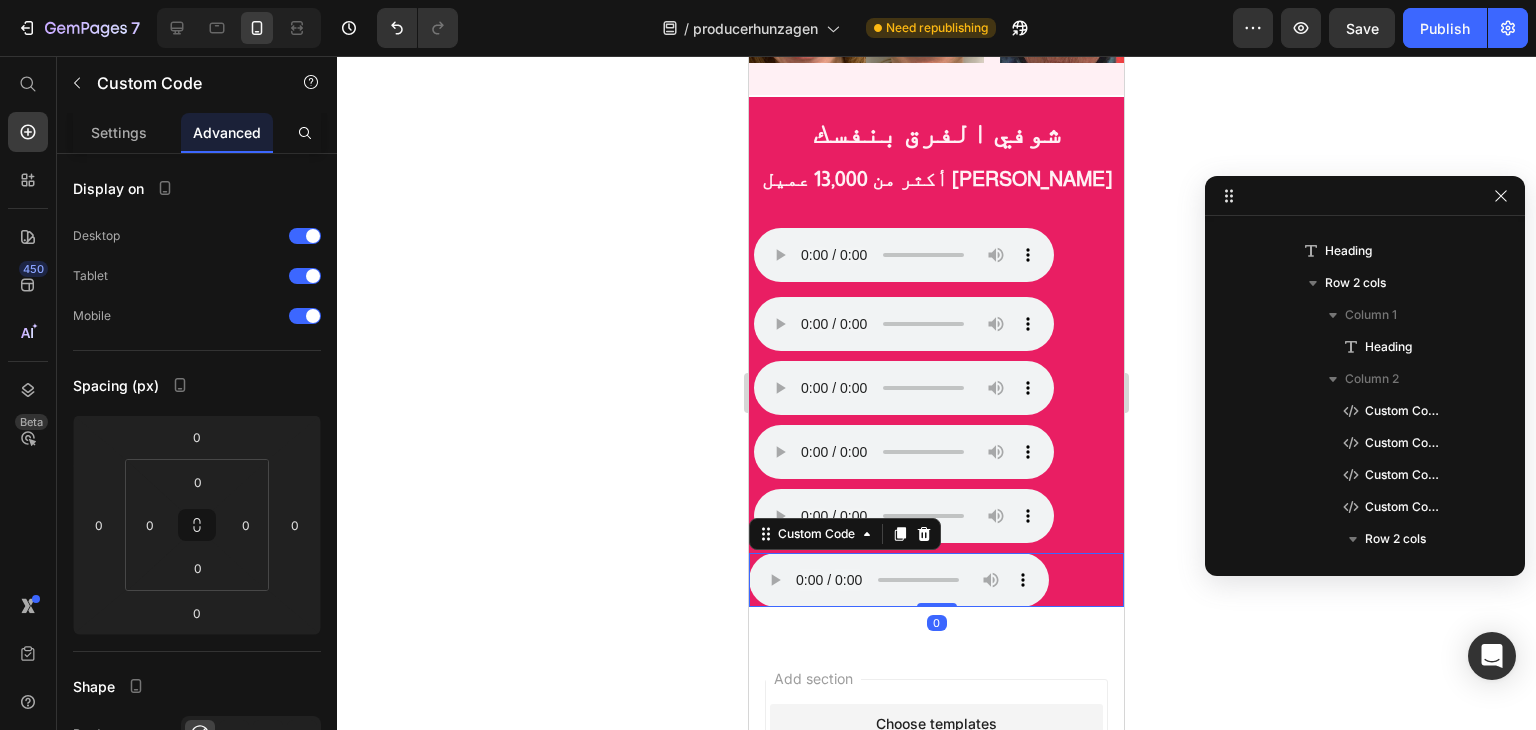 scroll, scrollTop: 885, scrollLeft: 0, axis: vertical 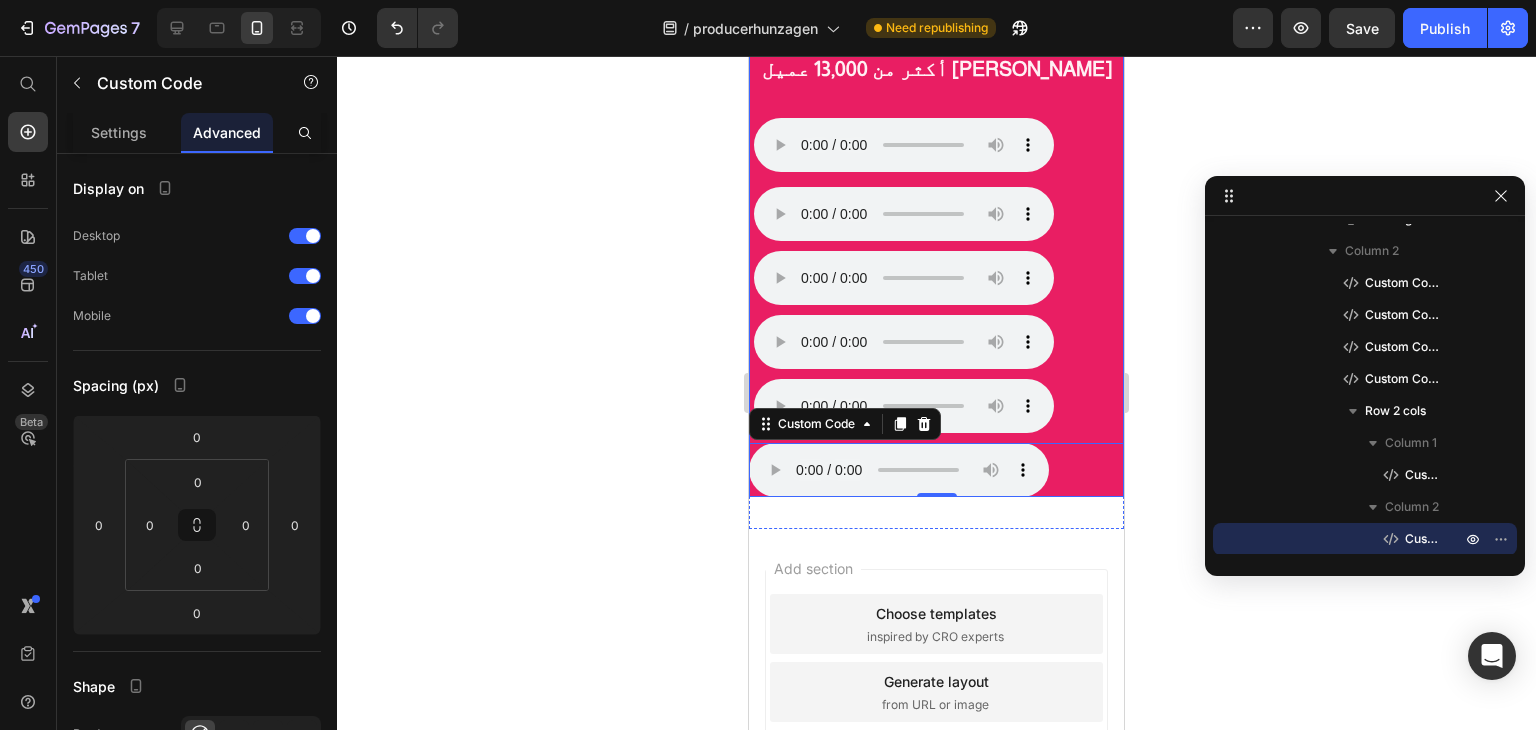 click on "شوفي الفرق بنفسك Heading أكثر من 13,000 عميل [PERSON_NAME]
متصفحك لا يدعم تشغيل الصوت.
Custom Code
متصفحك لا يدعم تشغيل الصوت.
Custom Code
متصفحك لا يدعم تشغيل الصوت.
Custom Code
متصفحك لا يدعم تشغيل الصوت.
Custom Code
متصفحك لا يدعم تشغيل الصوت.
Custom Code
متصفحك لا يدعم تشغيل الصوت.
Custom Code   0 Row Row Row" at bounding box center (936, 242) 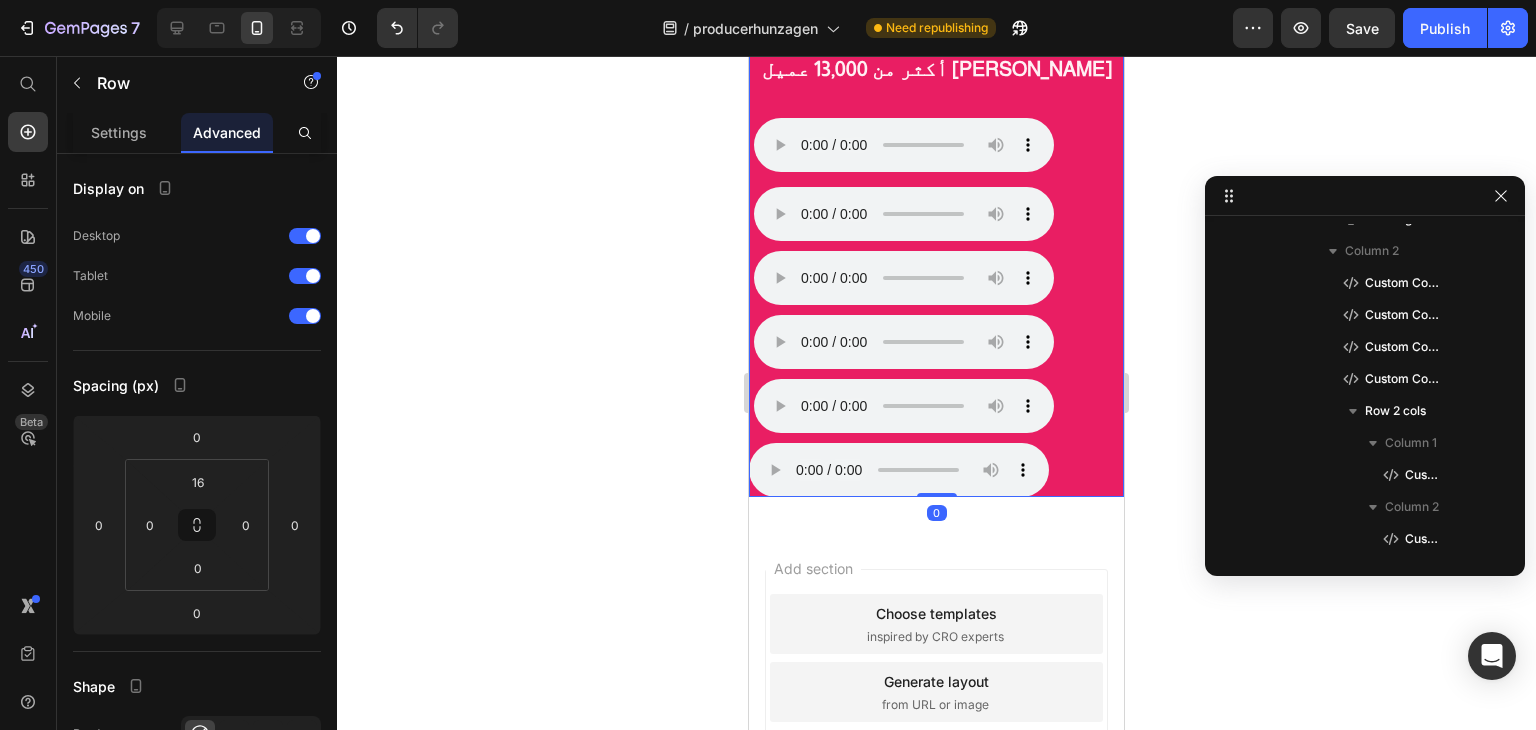 scroll, scrollTop: 570, scrollLeft: 0, axis: vertical 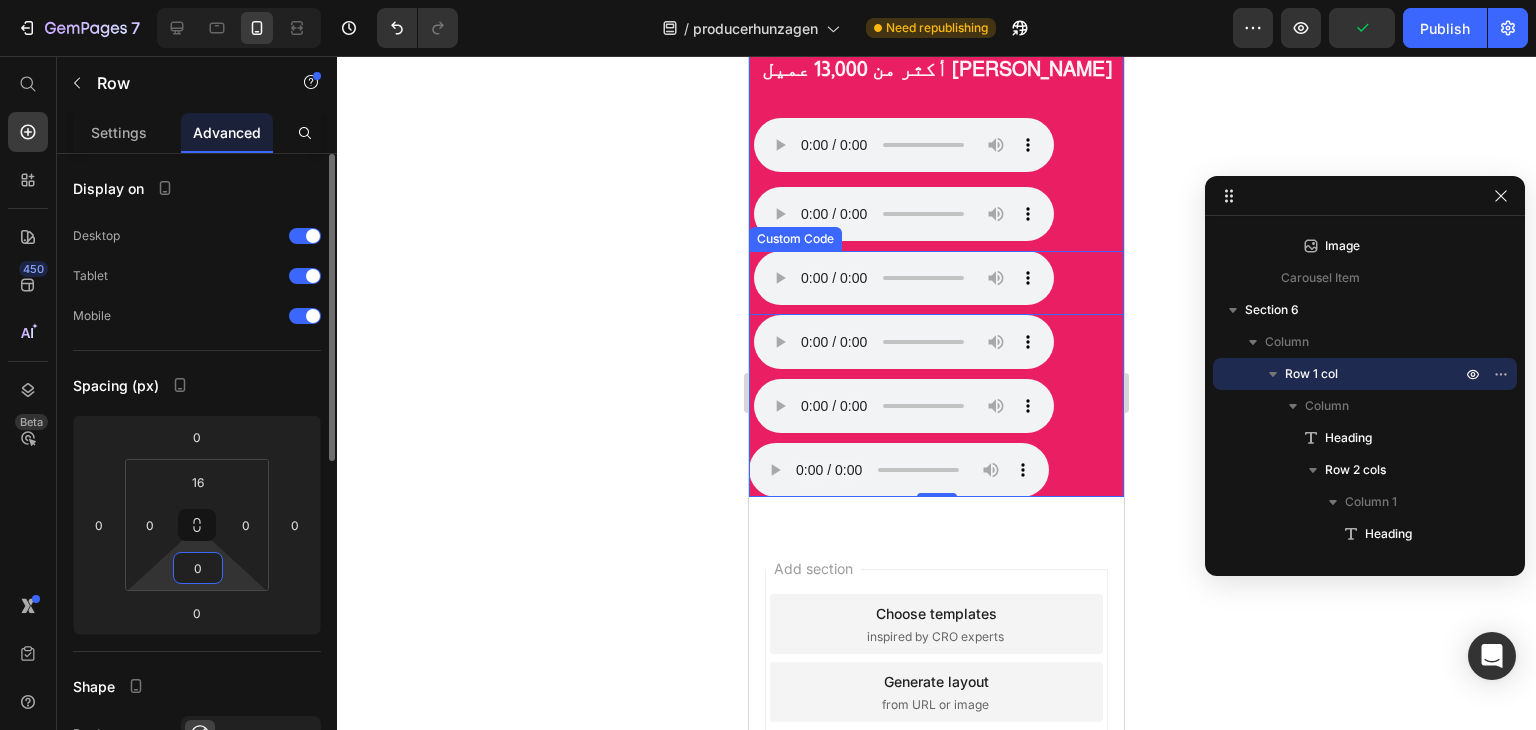 click on "0" at bounding box center [198, 568] 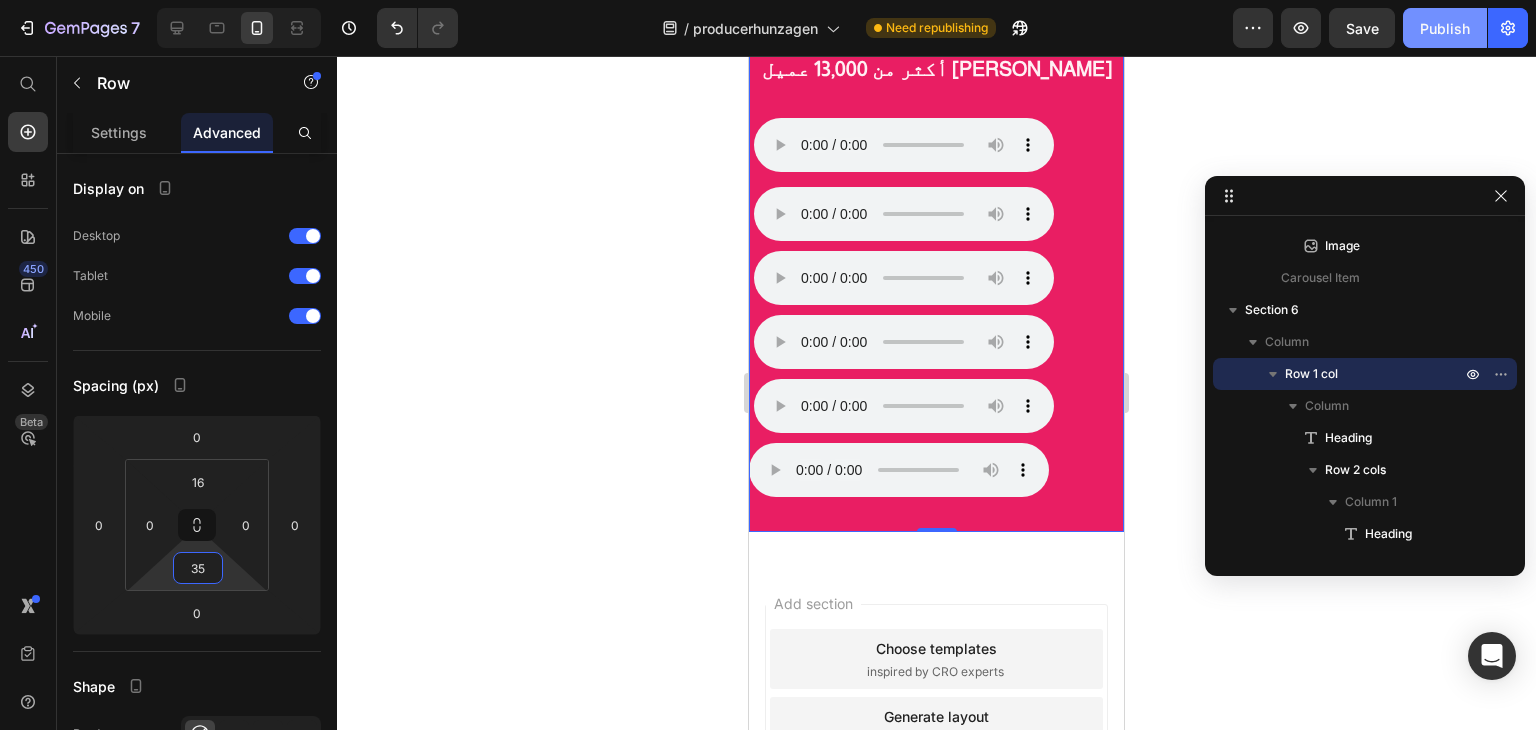 type on "35" 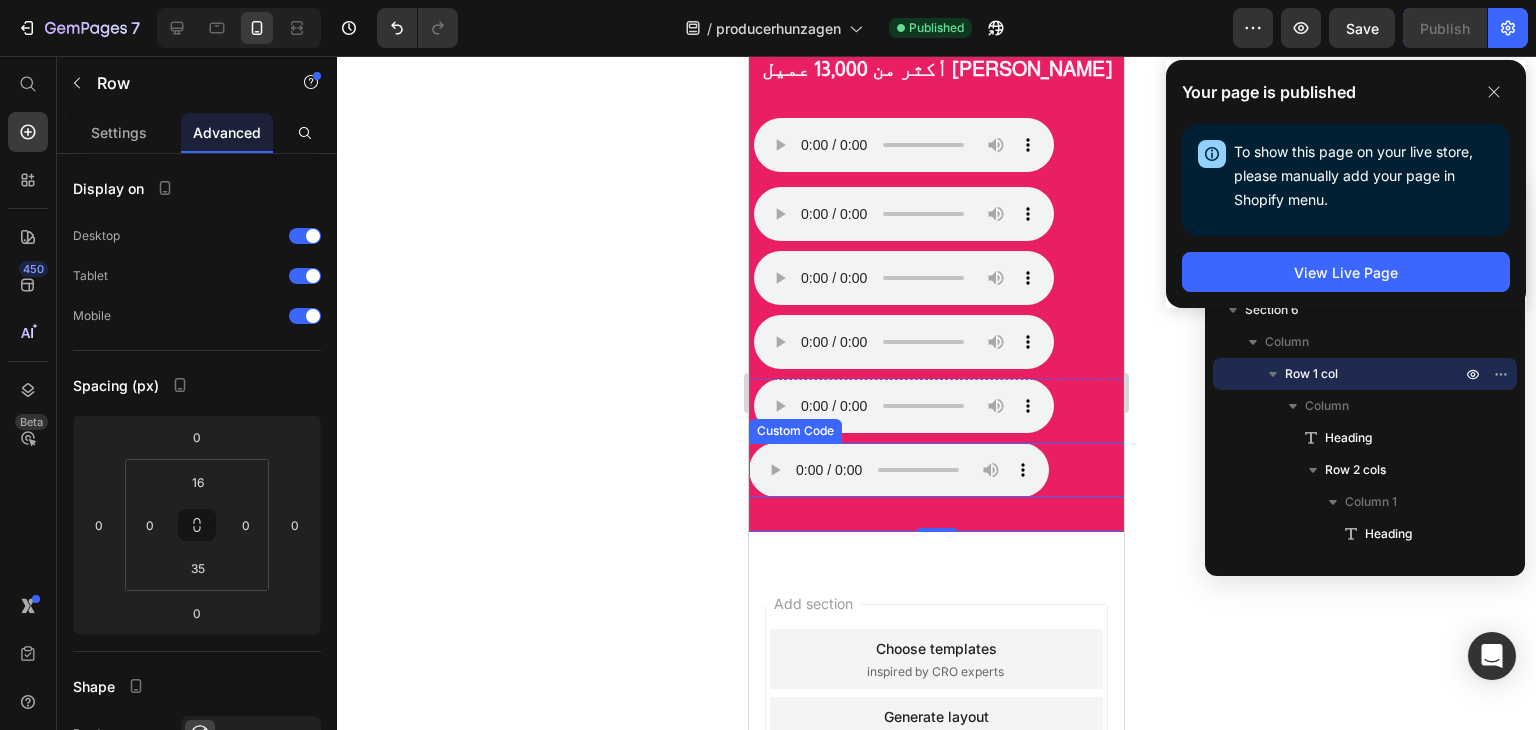 drag, startPoint x: 1133, startPoint y: 493, endPoint x: 926, endPoint y: 554, distance: 215.80083 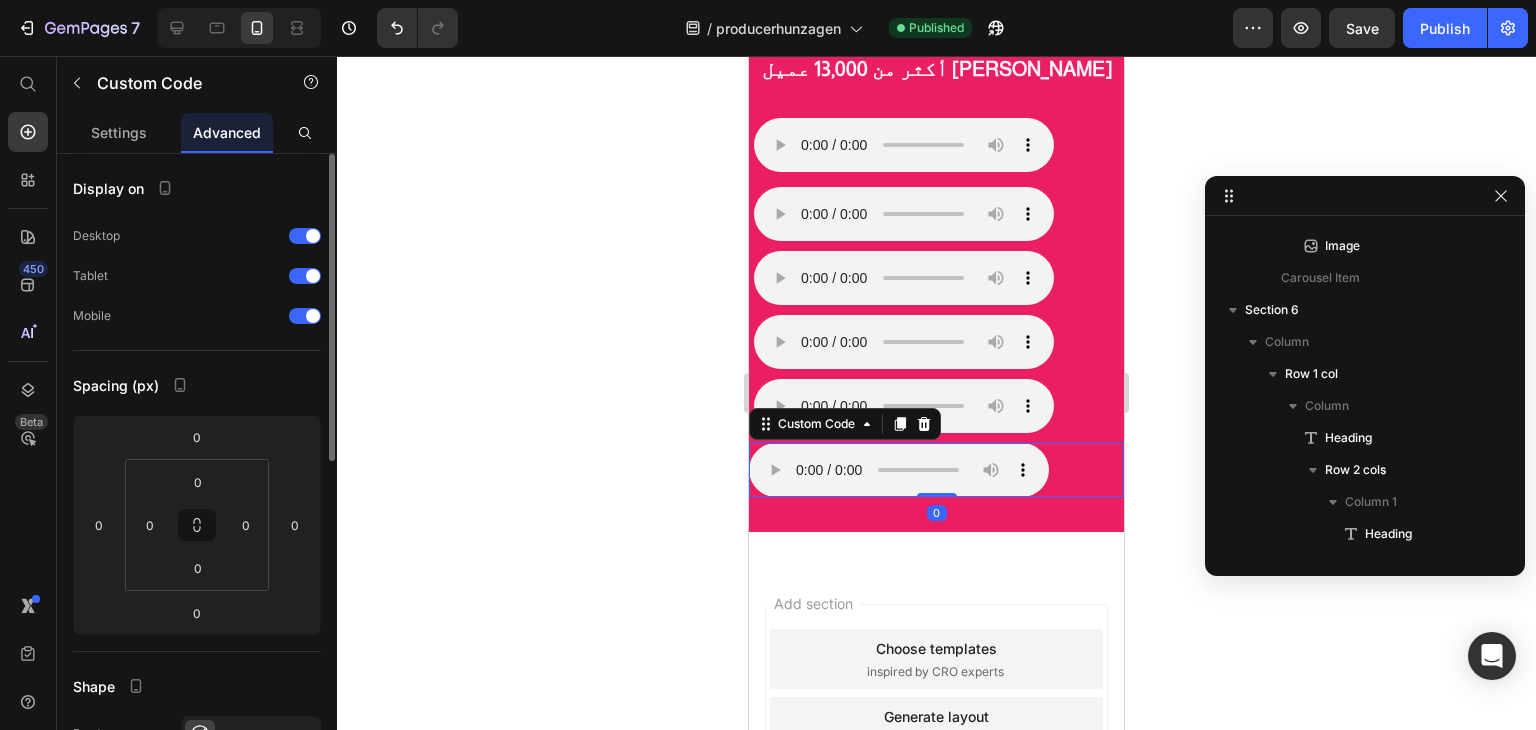scroll, scrollTop: 885, scrollLeft: 0, axis: vertical 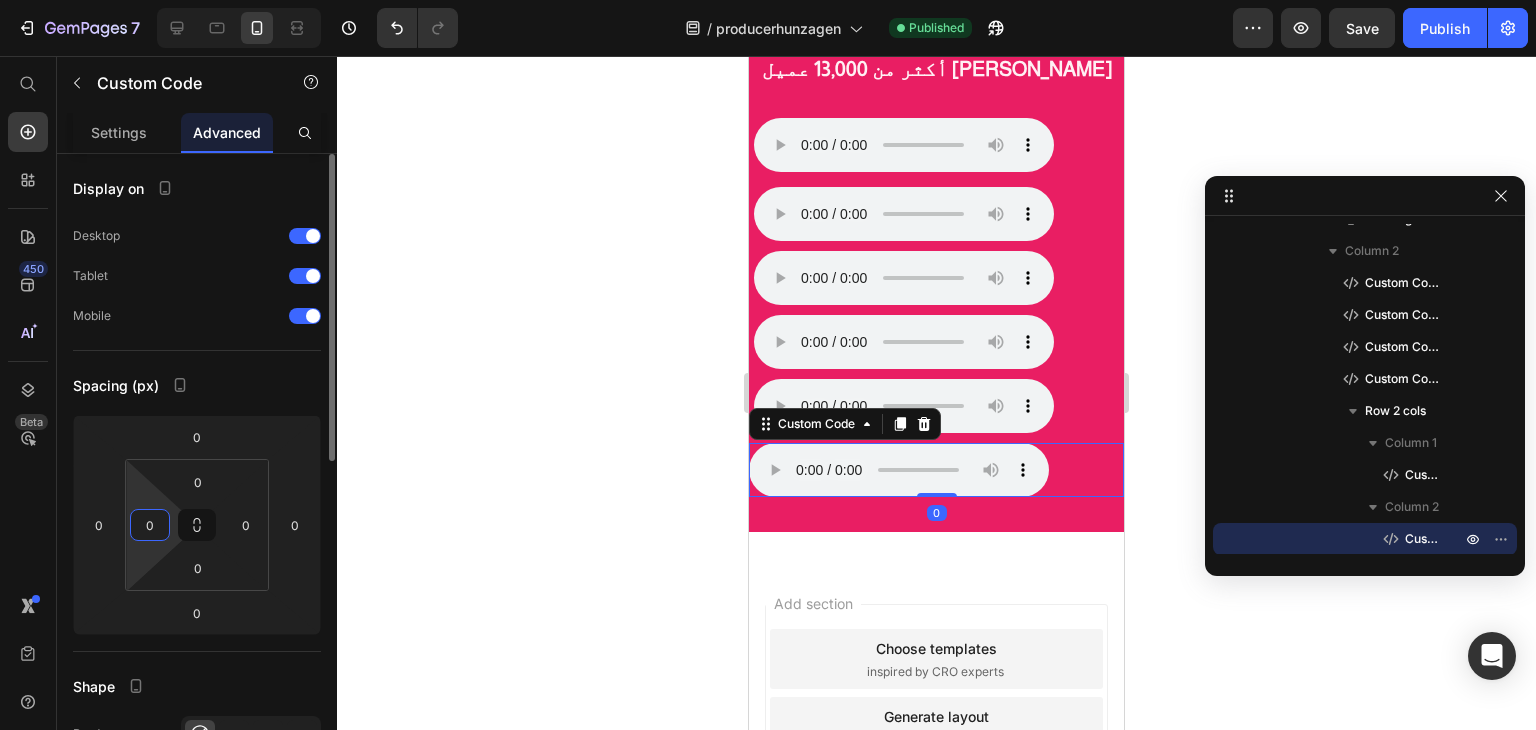 type 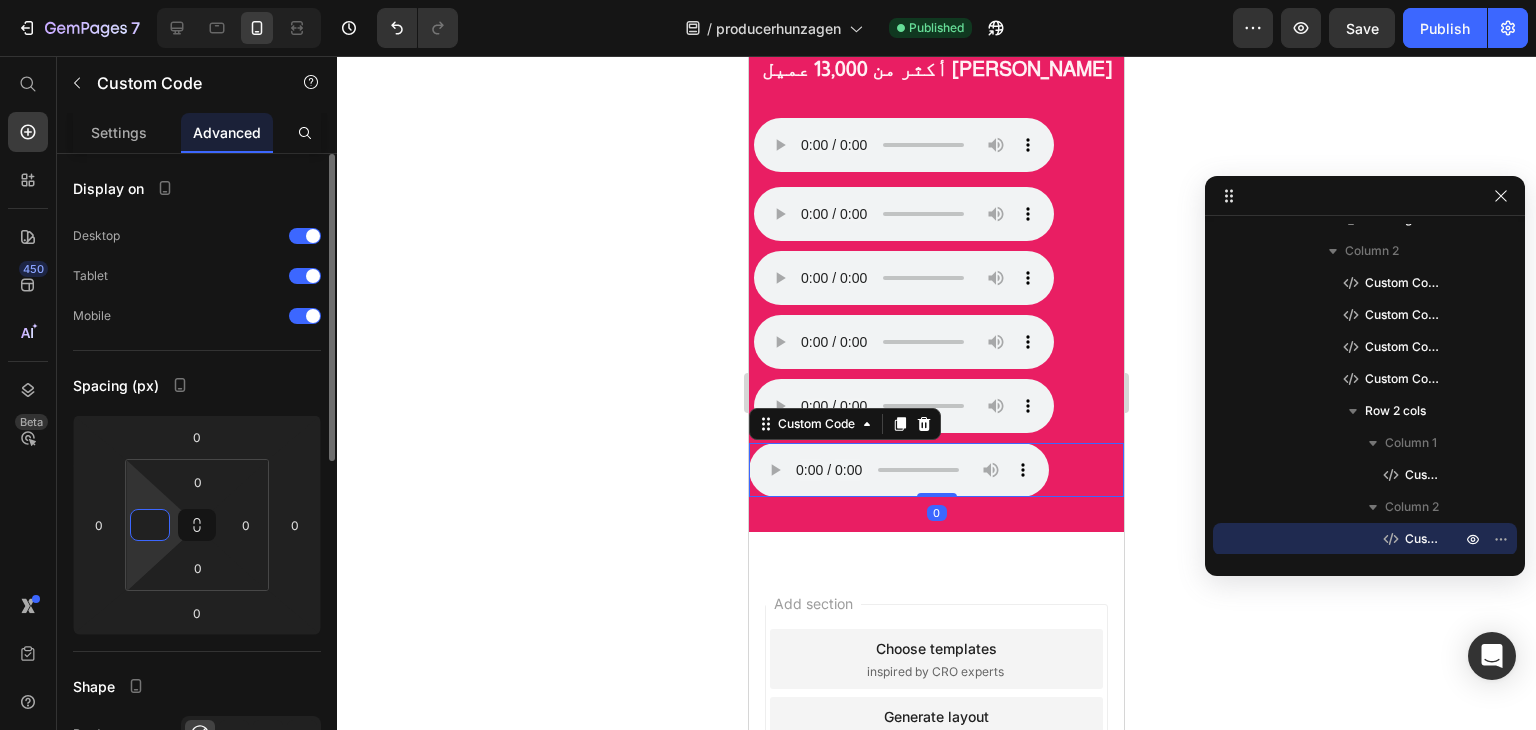 type on "00" 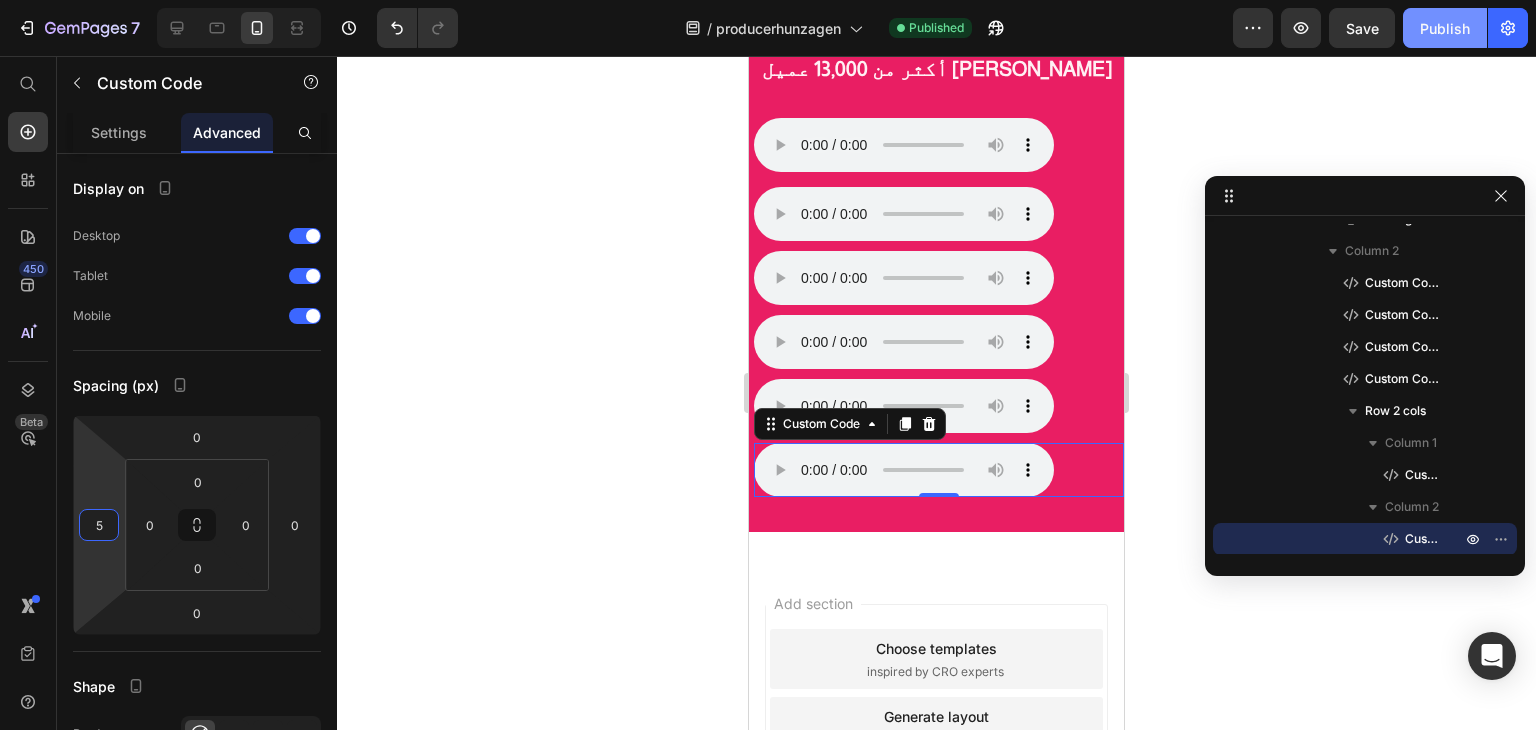 type on "5" 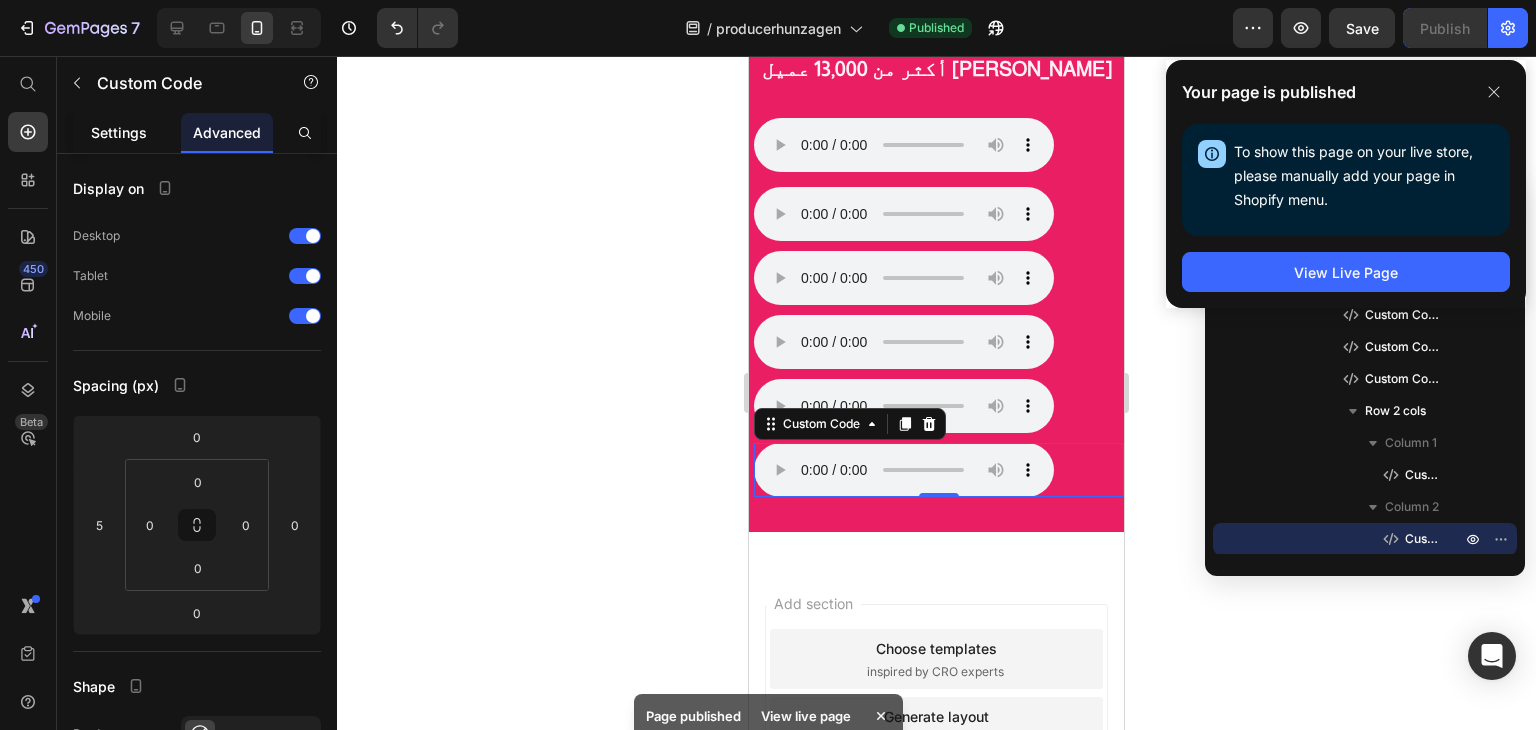 click on "Settings" at bounding box center [119, 132] 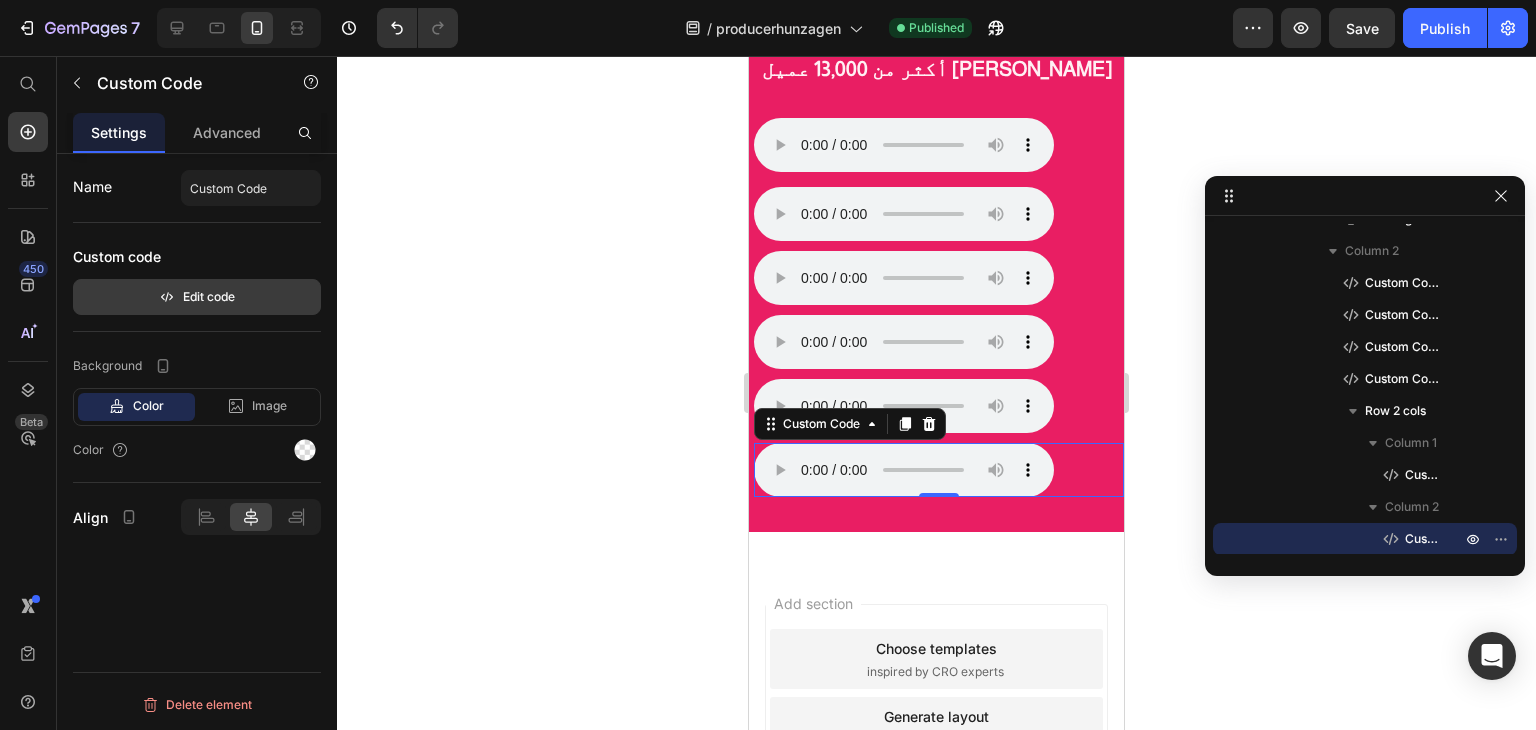 click on "Edit code" at bounding box center [197, 297] 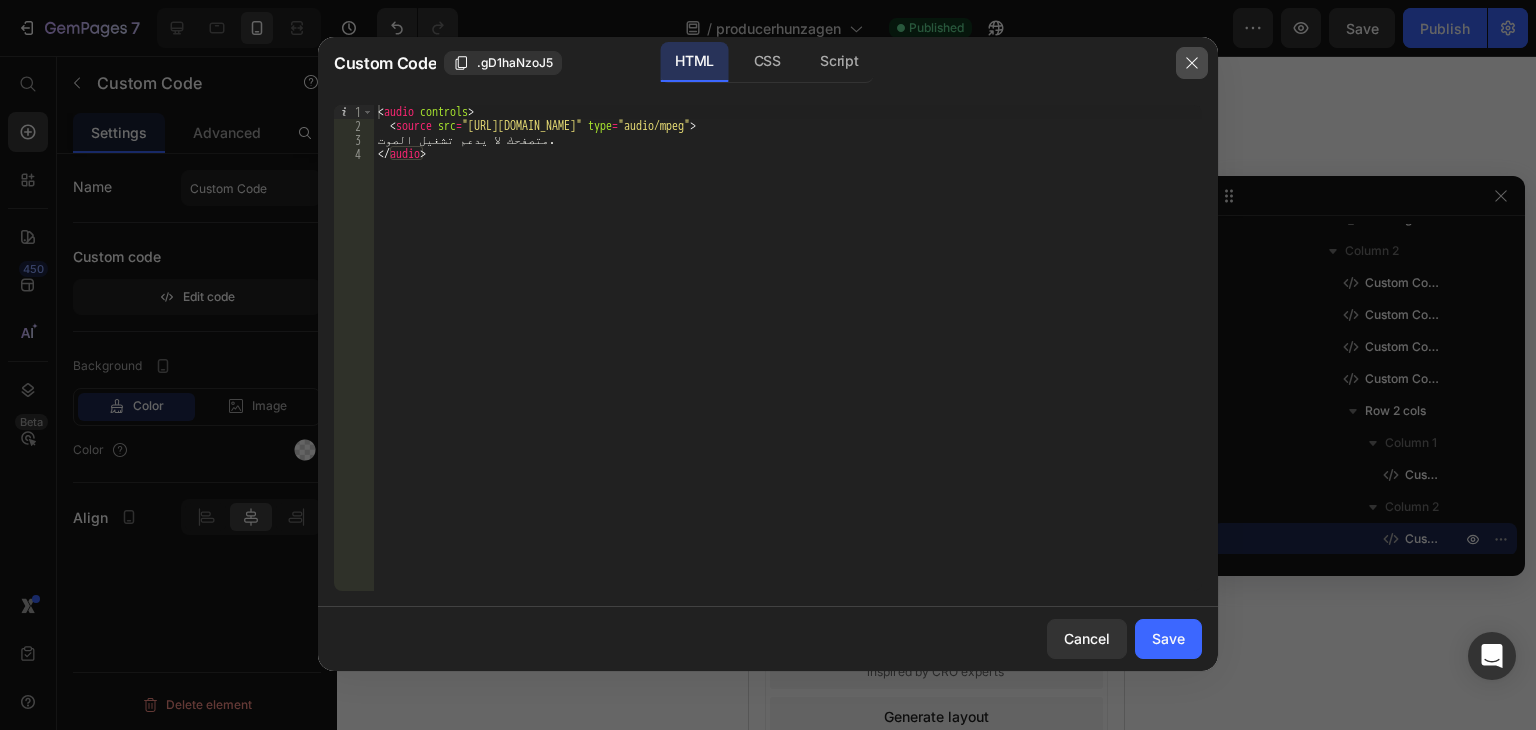 click 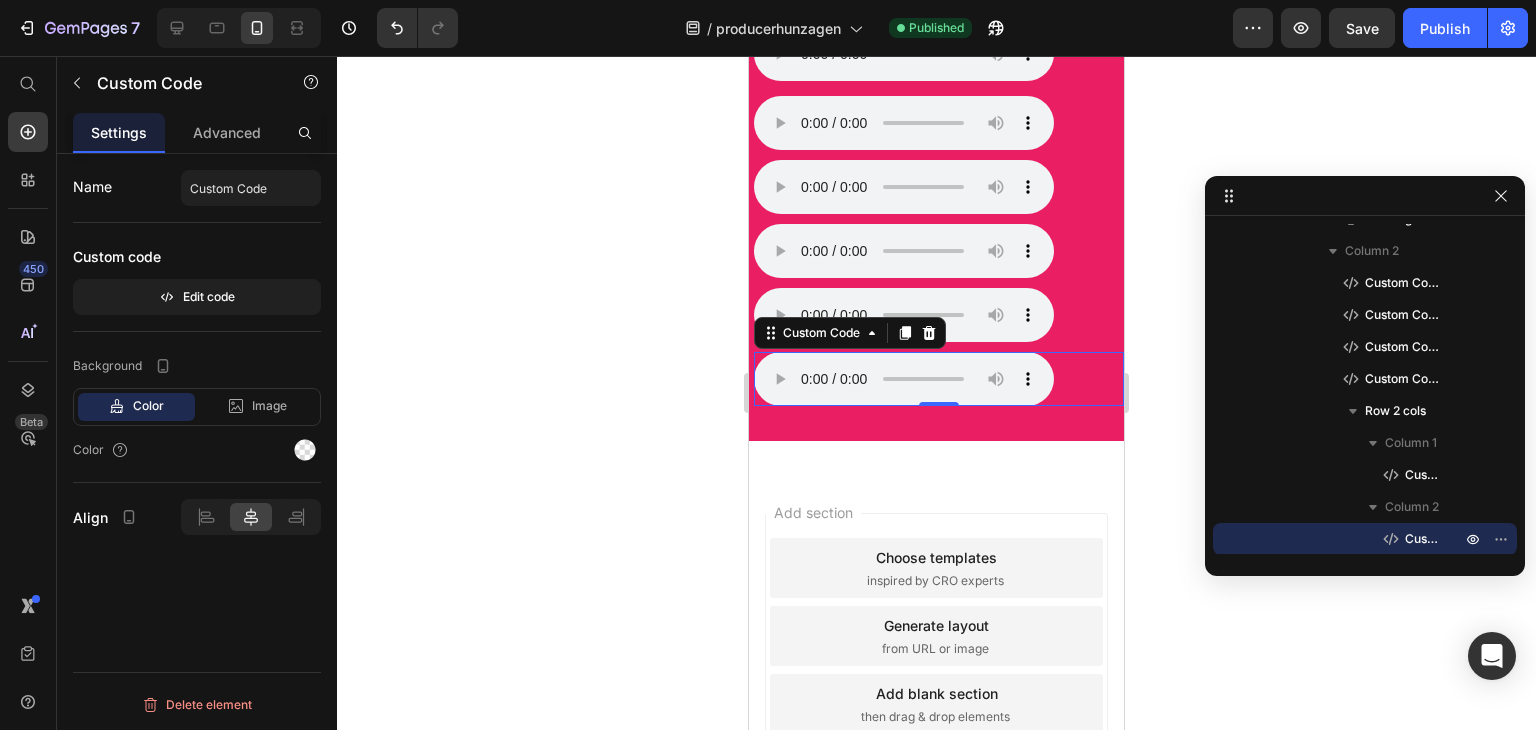 scroll, scrollTop: 2119, scrollLeft: 0, axis: vertical 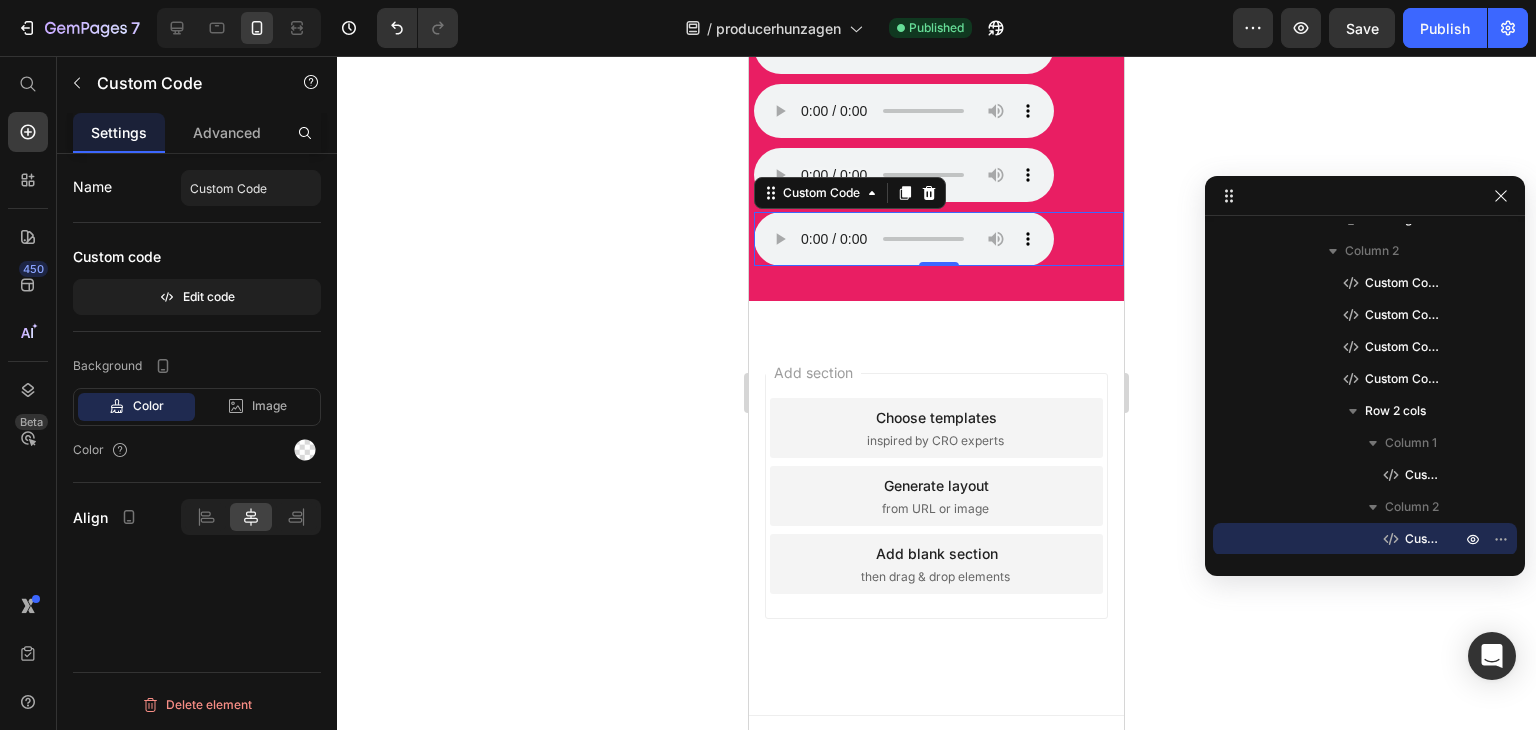 click on "from URL or image" at bounding box center [935, 509] 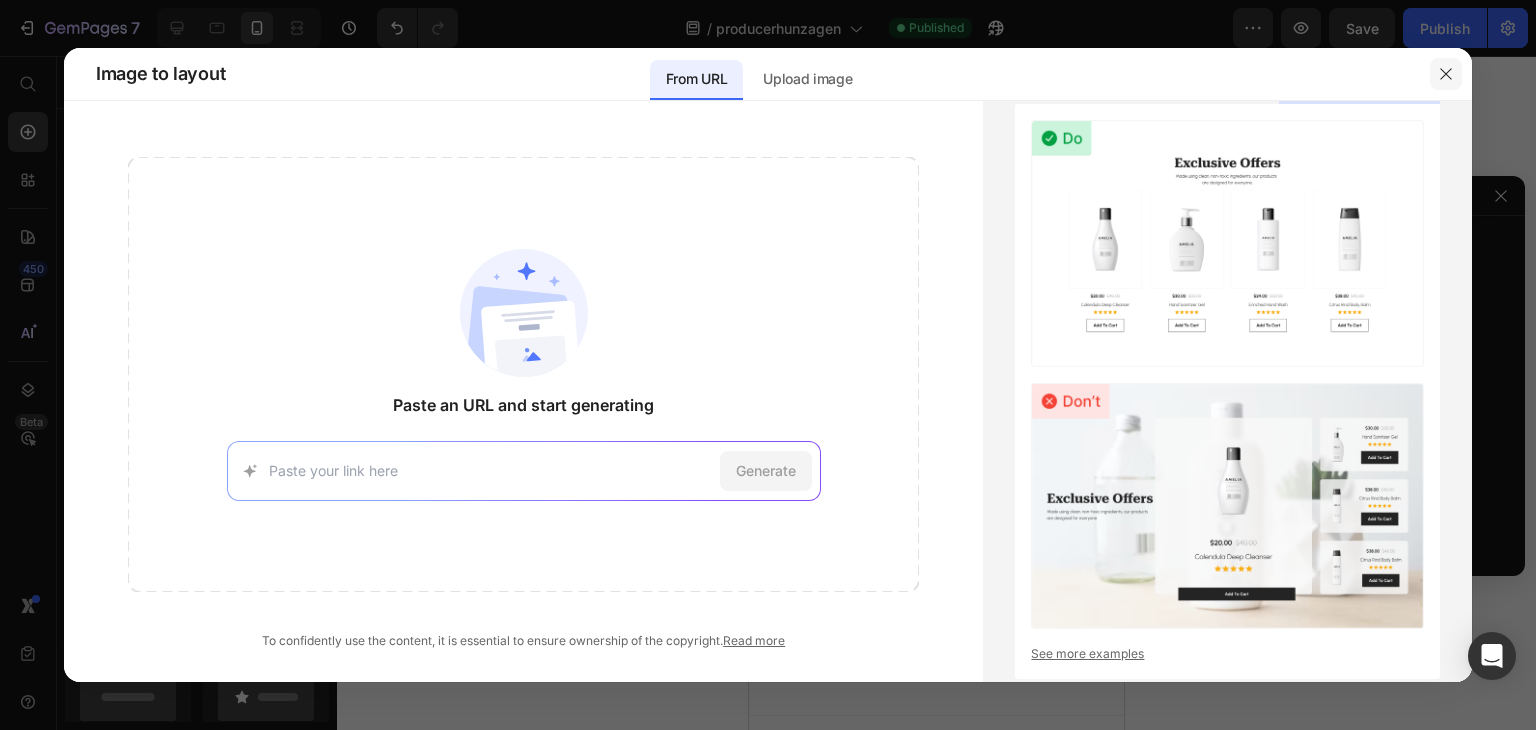 click at bounding box center [1446, 74] 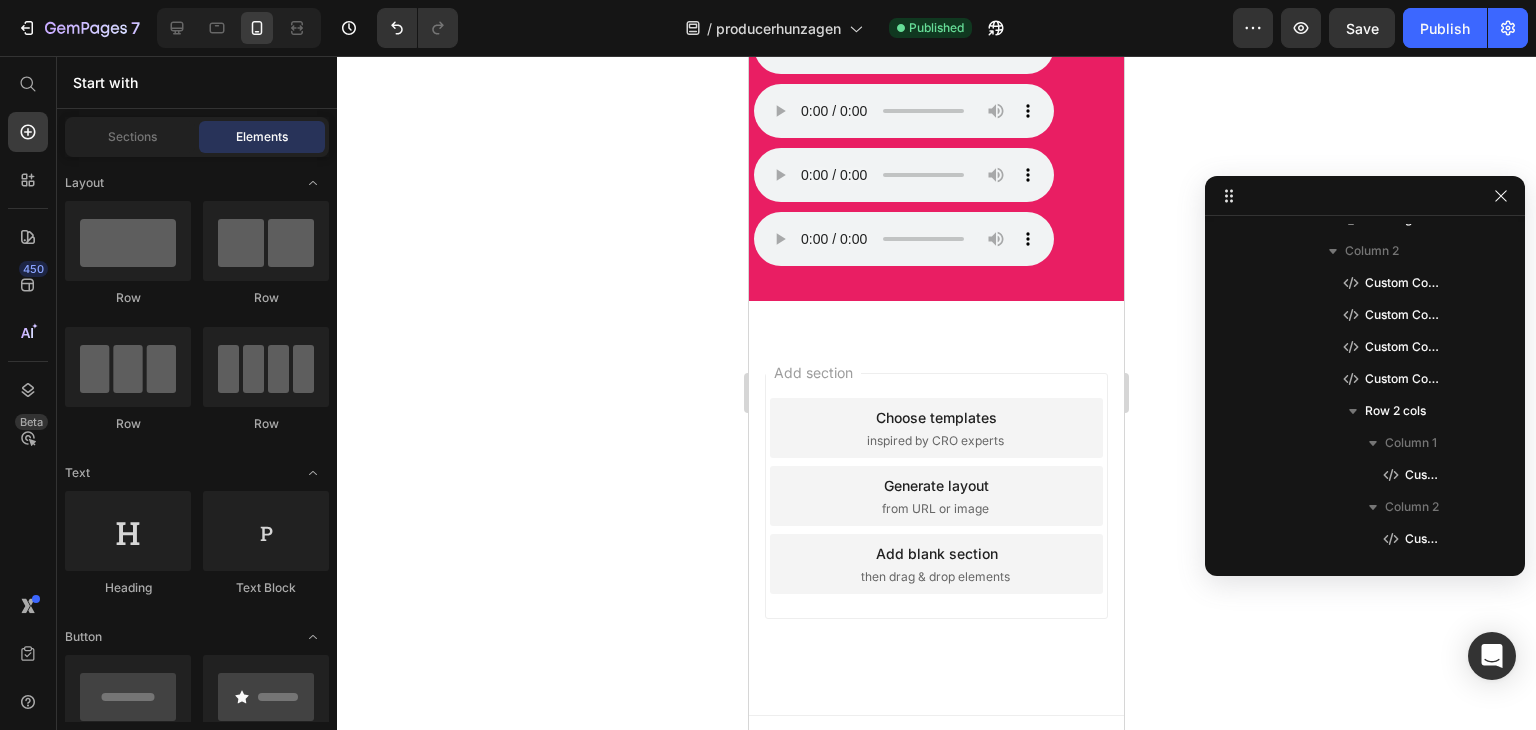 click on "Choose templates" at bounding box center (936, 417) 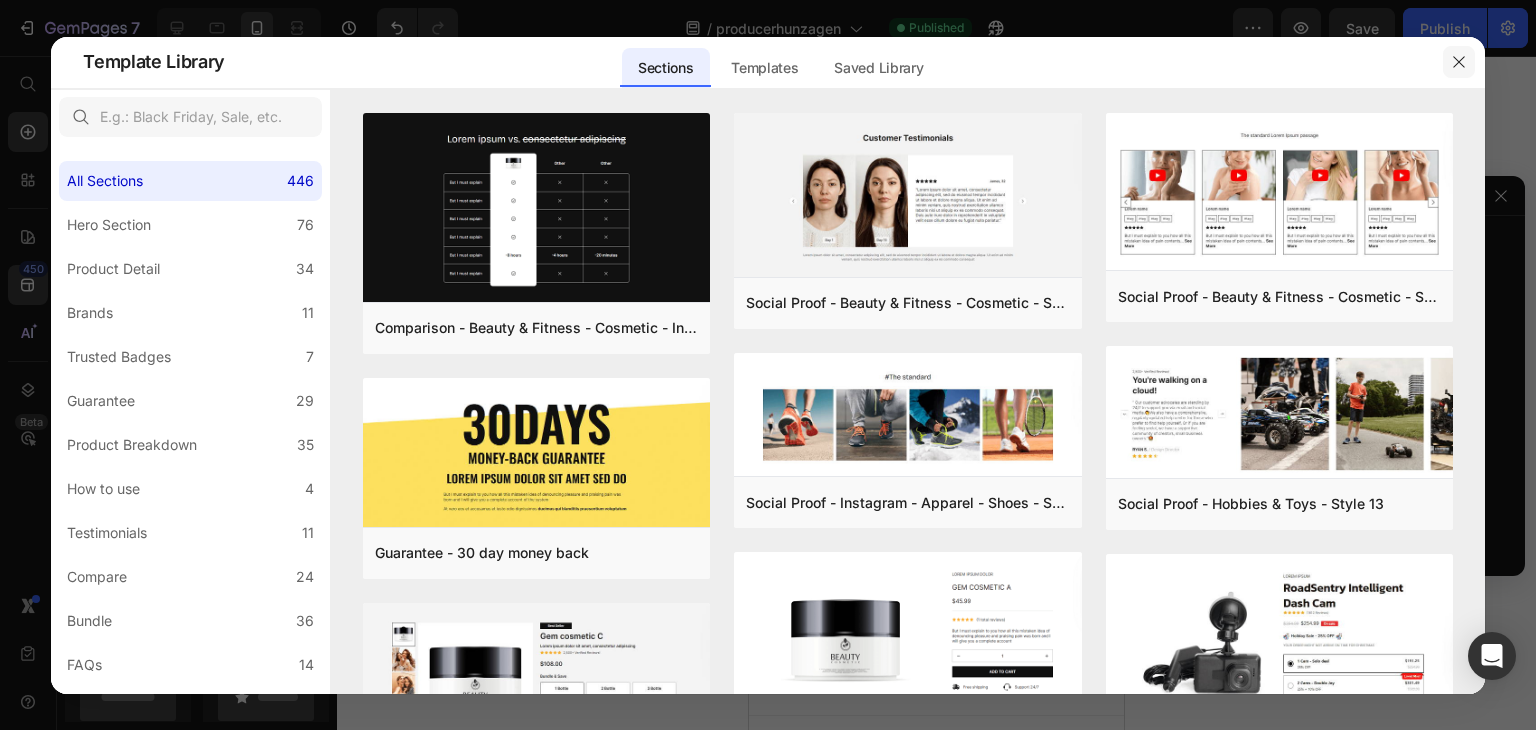 click 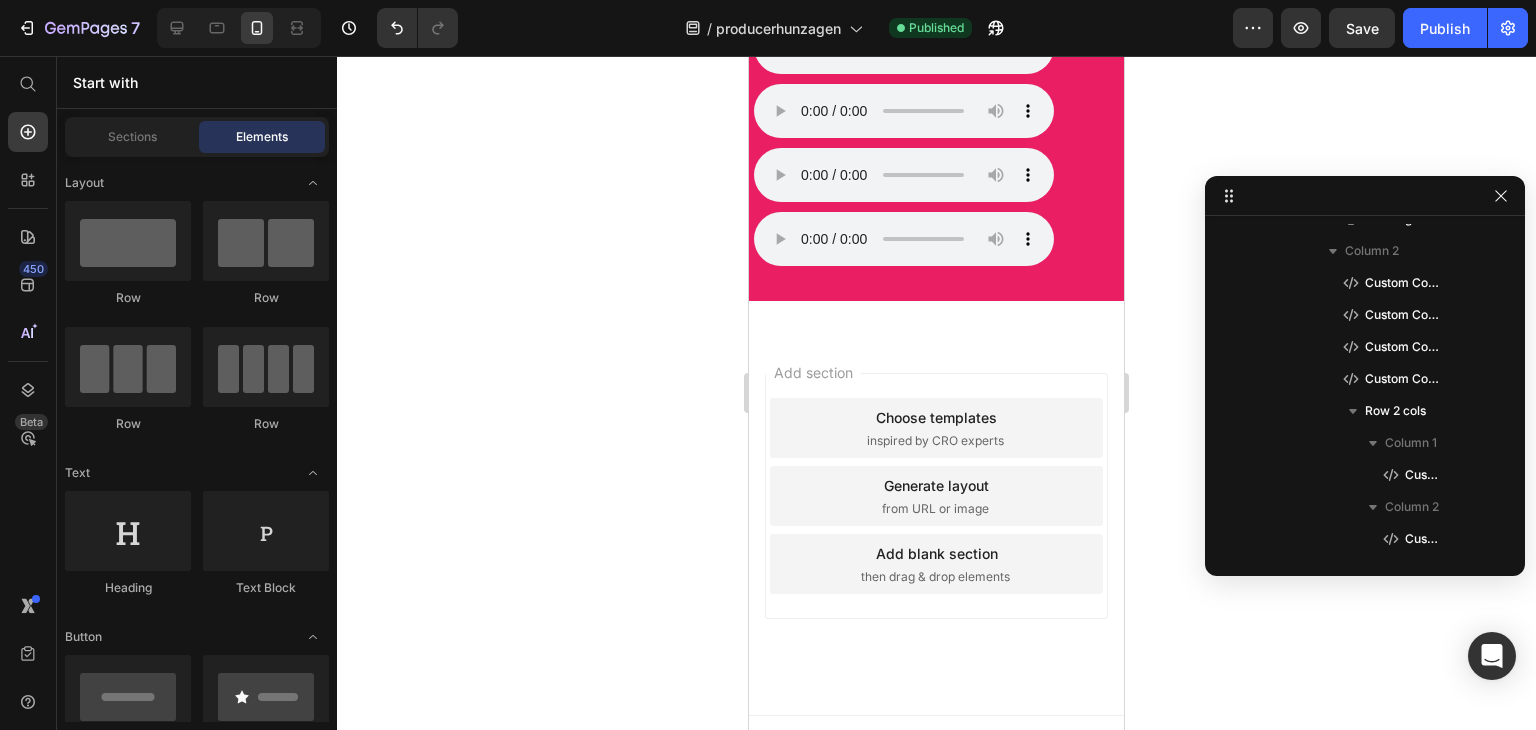 click on "Choose templates" at bounding box center (936, 417) 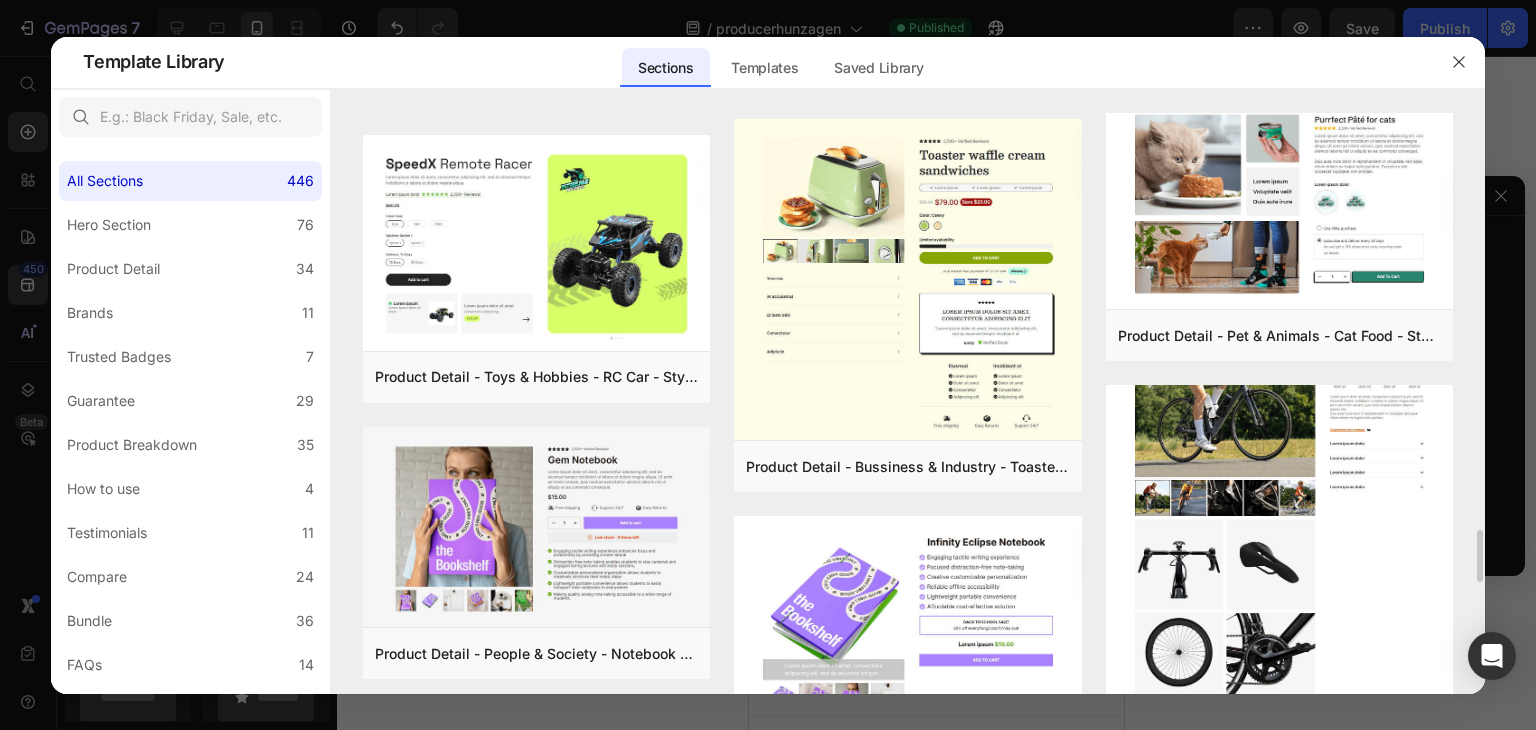 scroll, scrollTop: 4380, scrollLeft: 0, axis: vertical 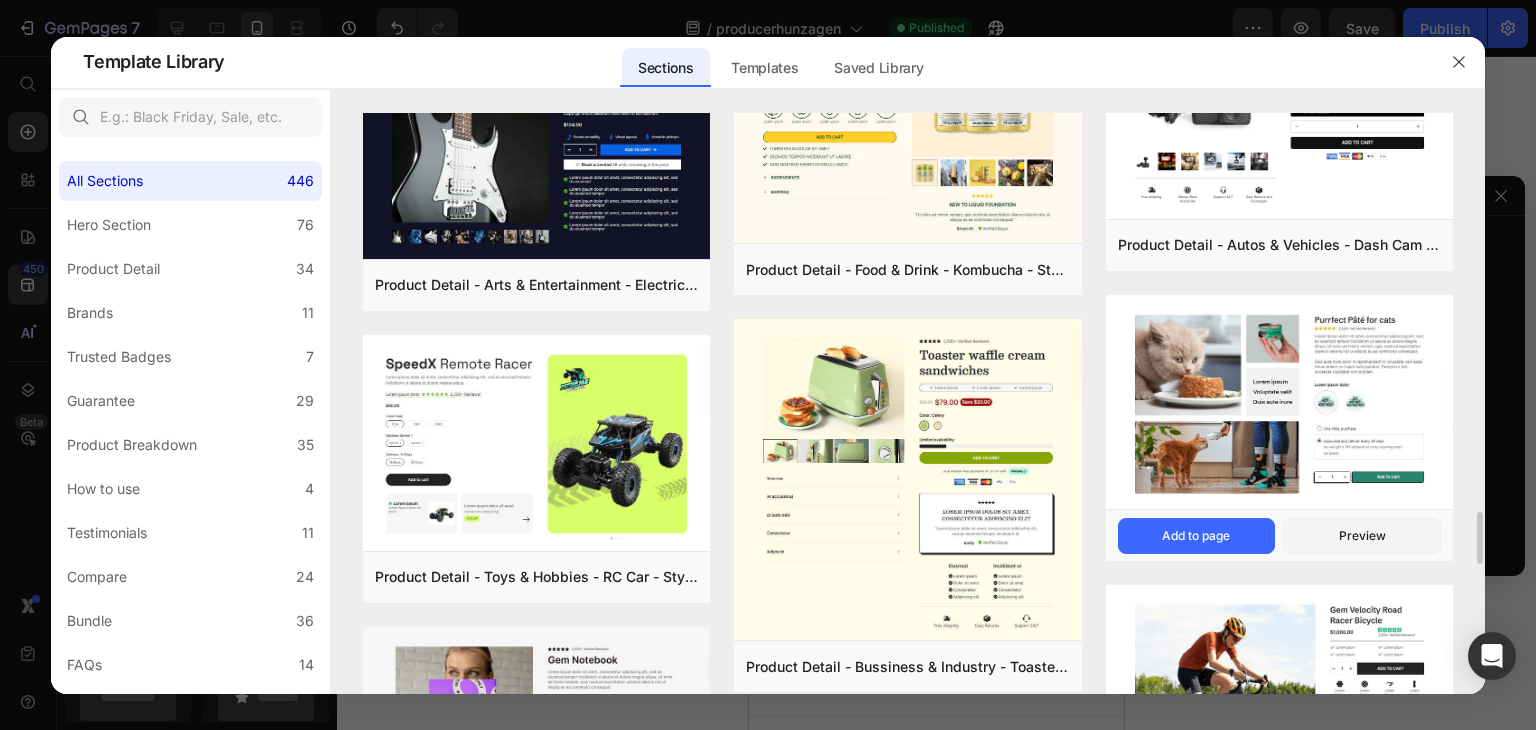 click at bounding box center [1279, 404] 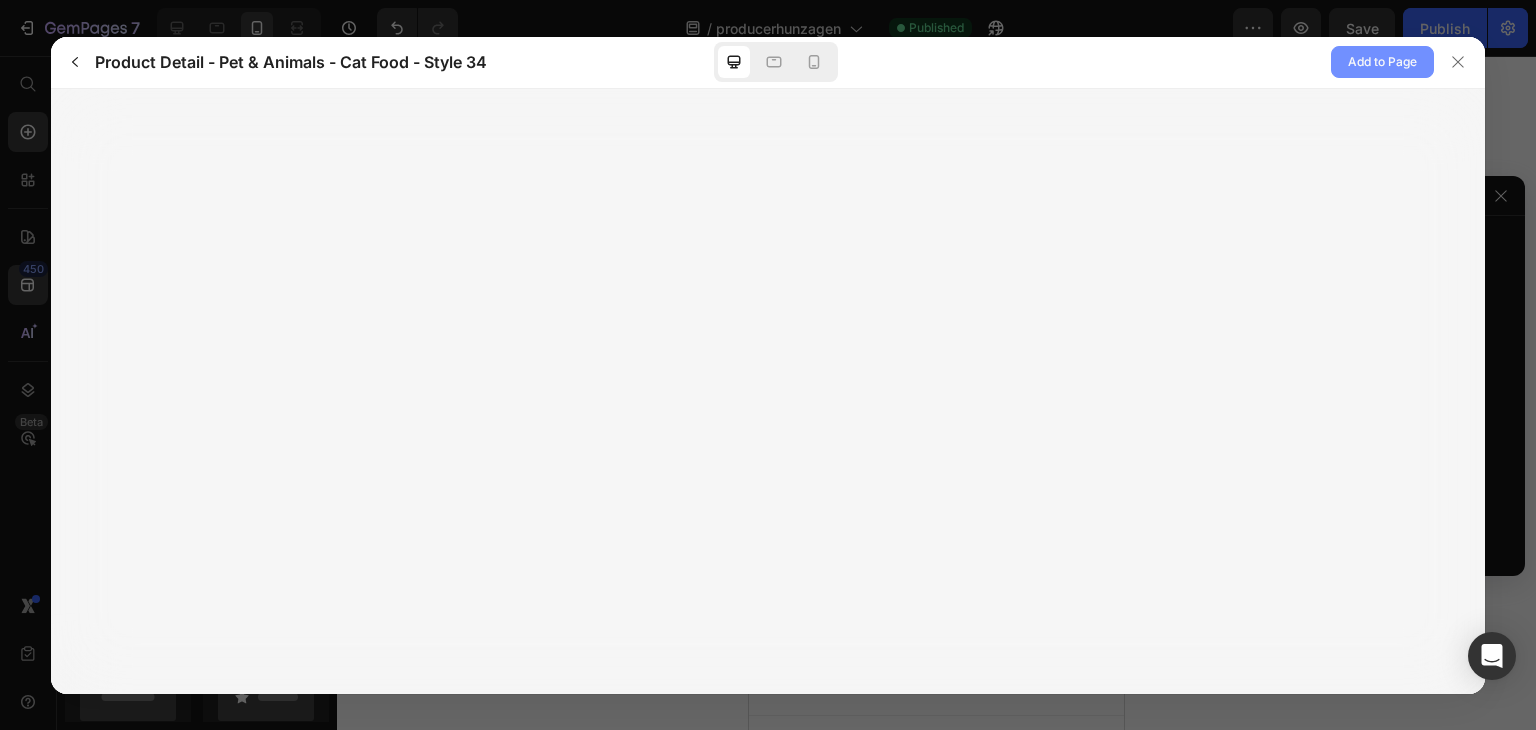 click on "Add to Page" 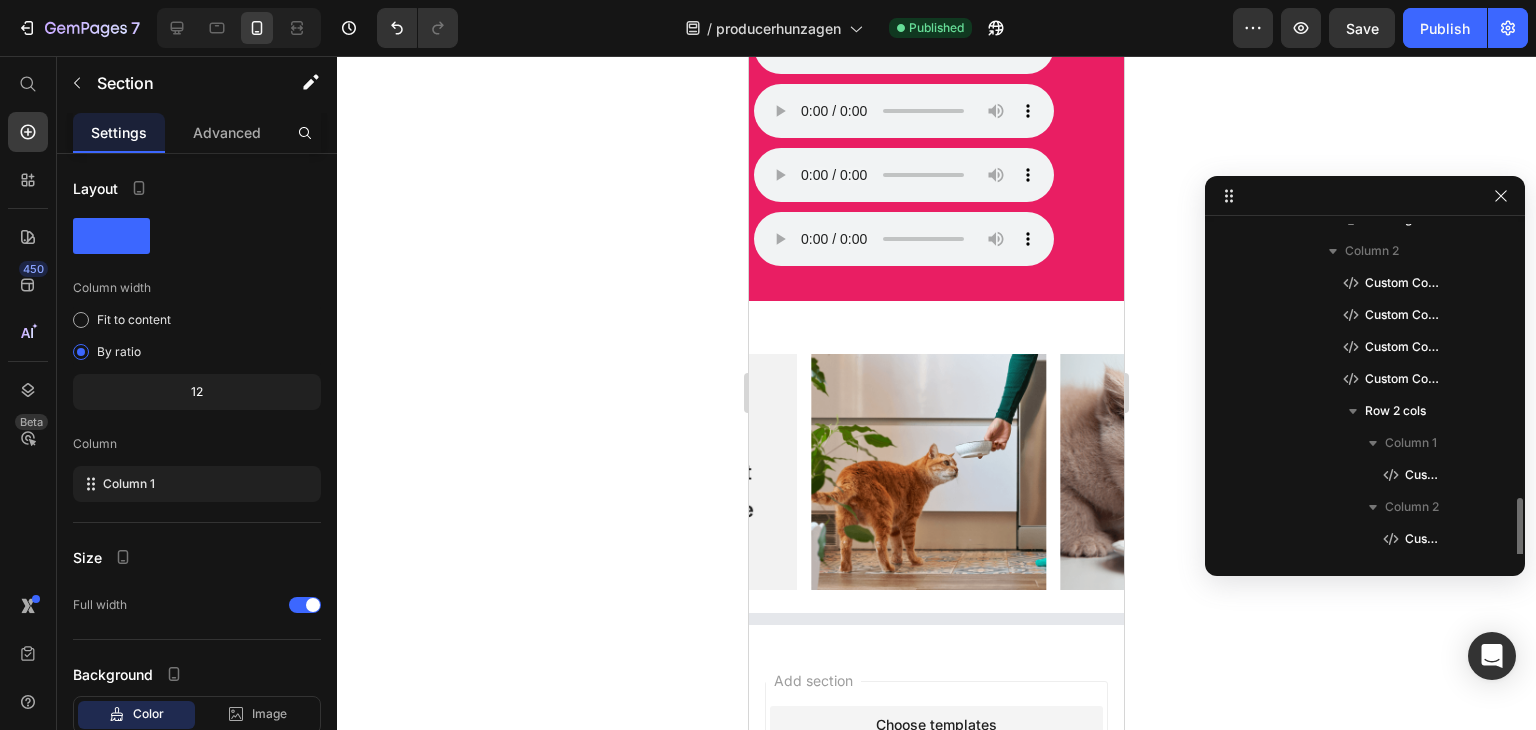 scroll, scrollTop: 917, scrollLeft: 0, axis: vertical 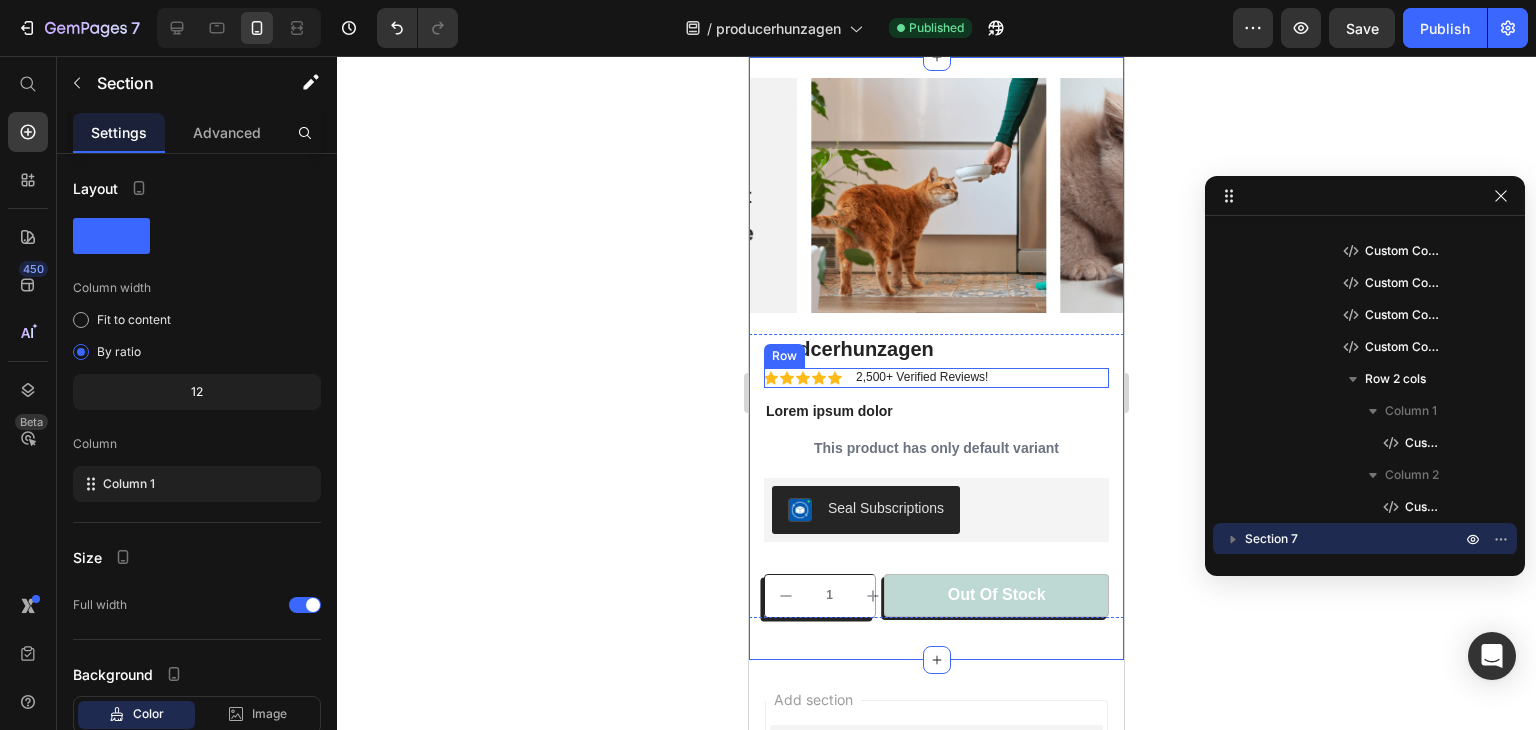 click on "Icon Icon Icon Icon Icon Icon List 2,500+ Verified Reviews! Text Block Row" at bounding box center [936, 378] 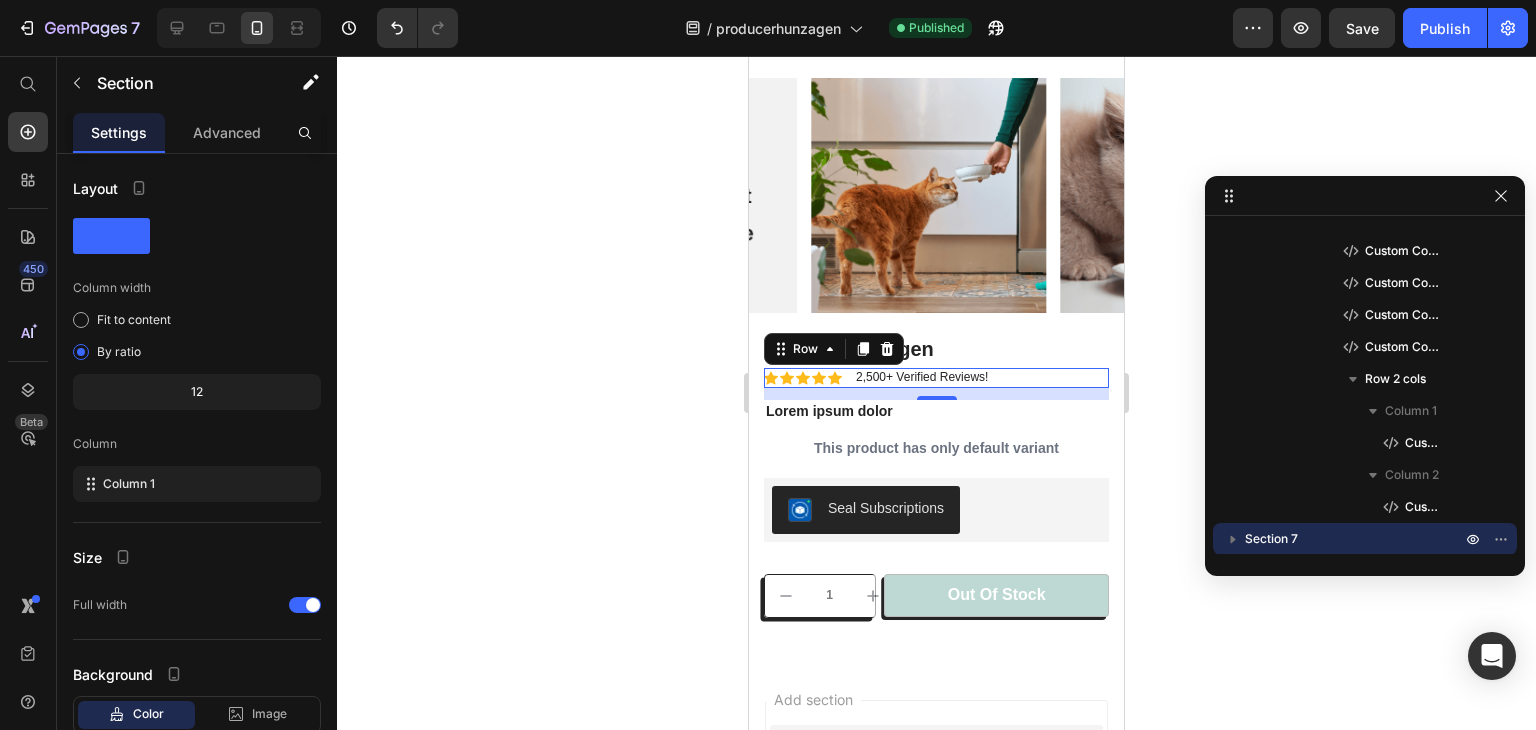 scroll, scrollTop: 1397, scrollLeft: 0, axis: vertical 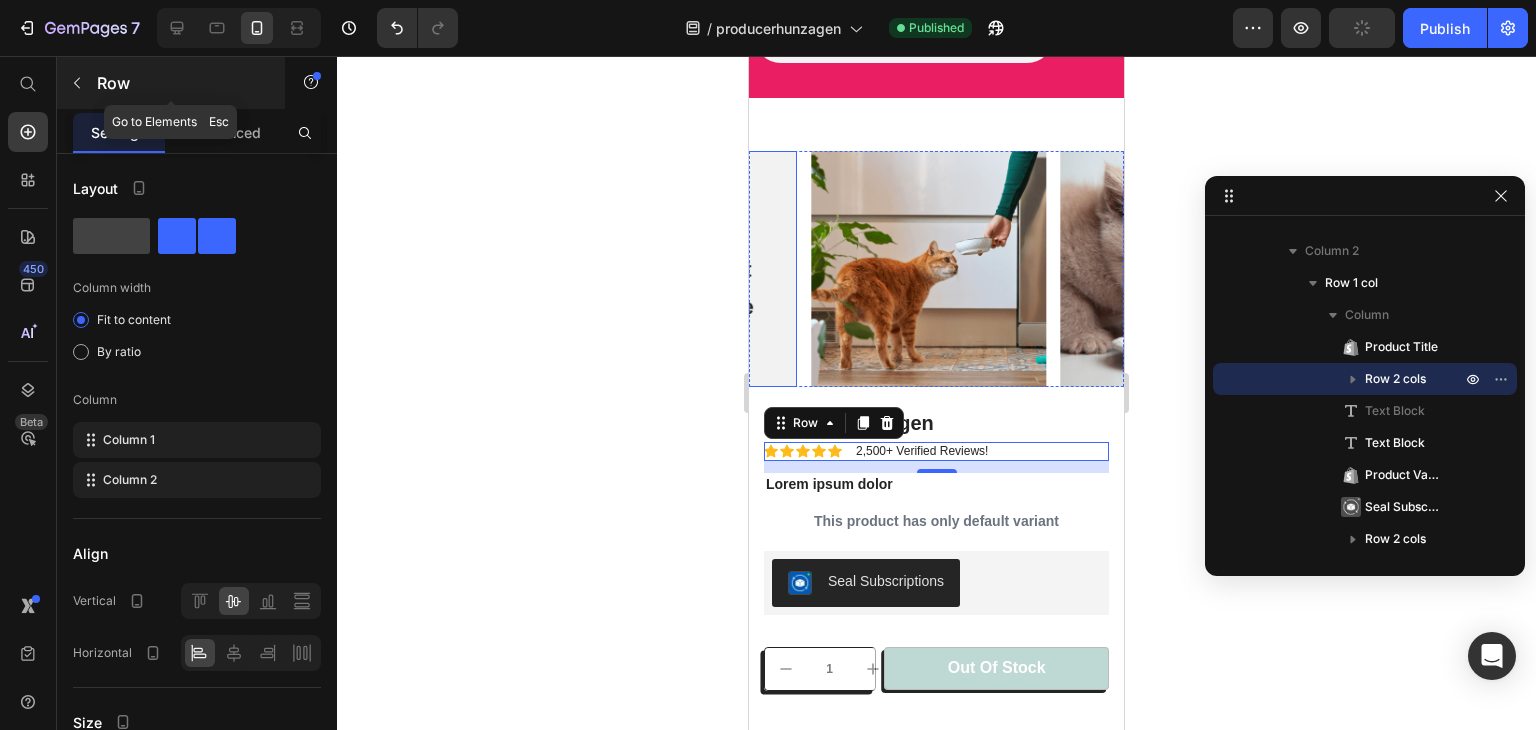click at bounding box center (77, 83) 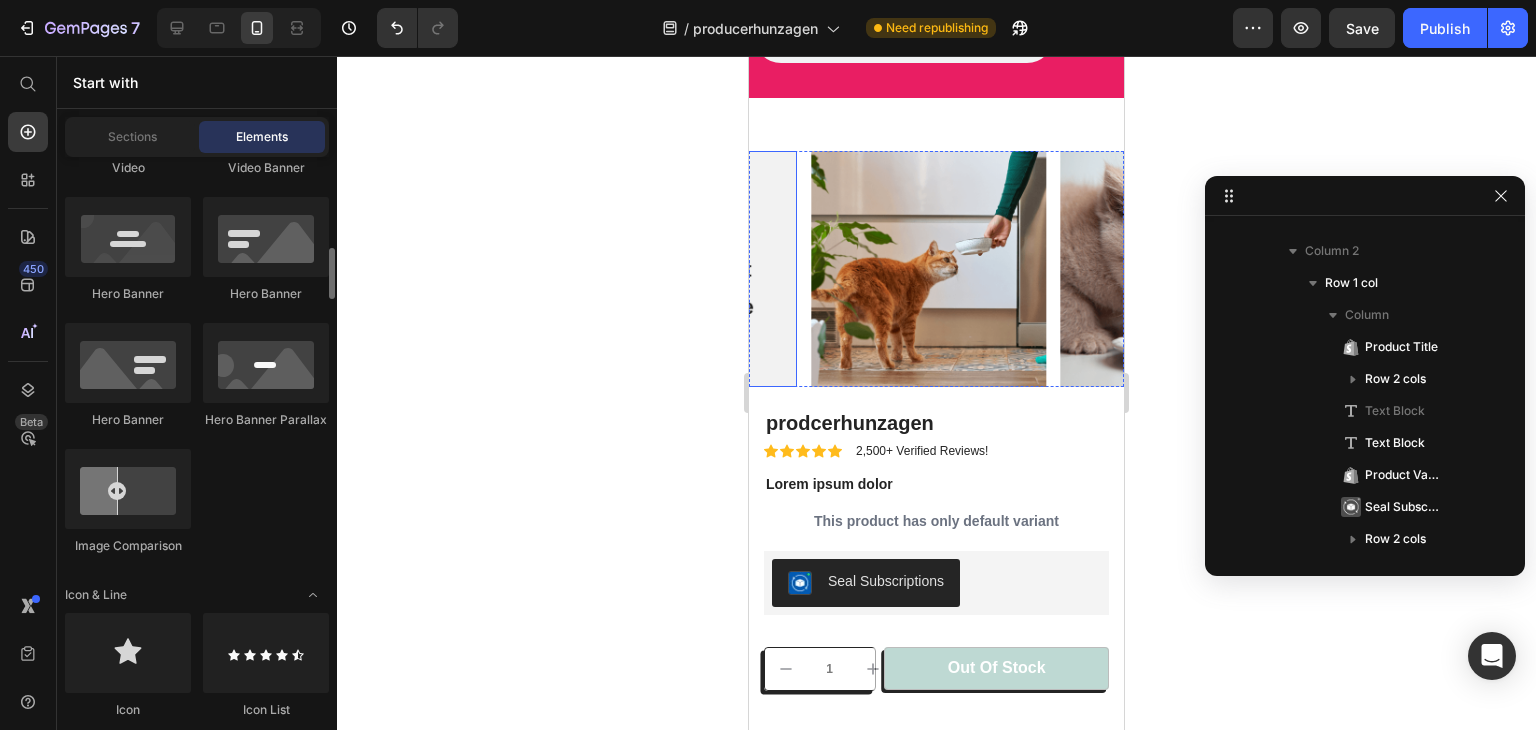scroll, scrollTop: 1100, scrollLeft: 0, axis: vertical 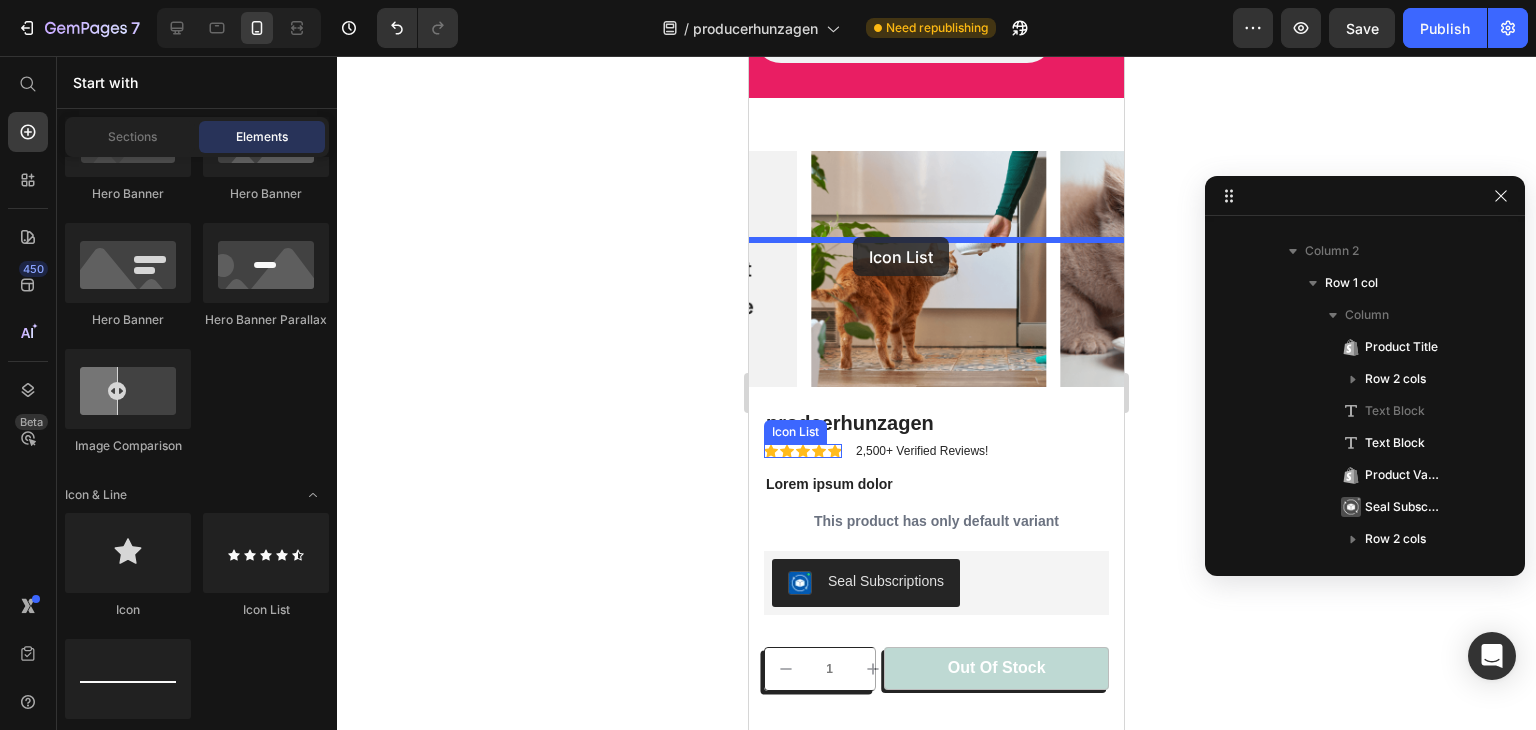 drag, startPoint x: 1015, startPoint y: 618, endPoint x: 853, endPoint y: 237, distance: 414.01086 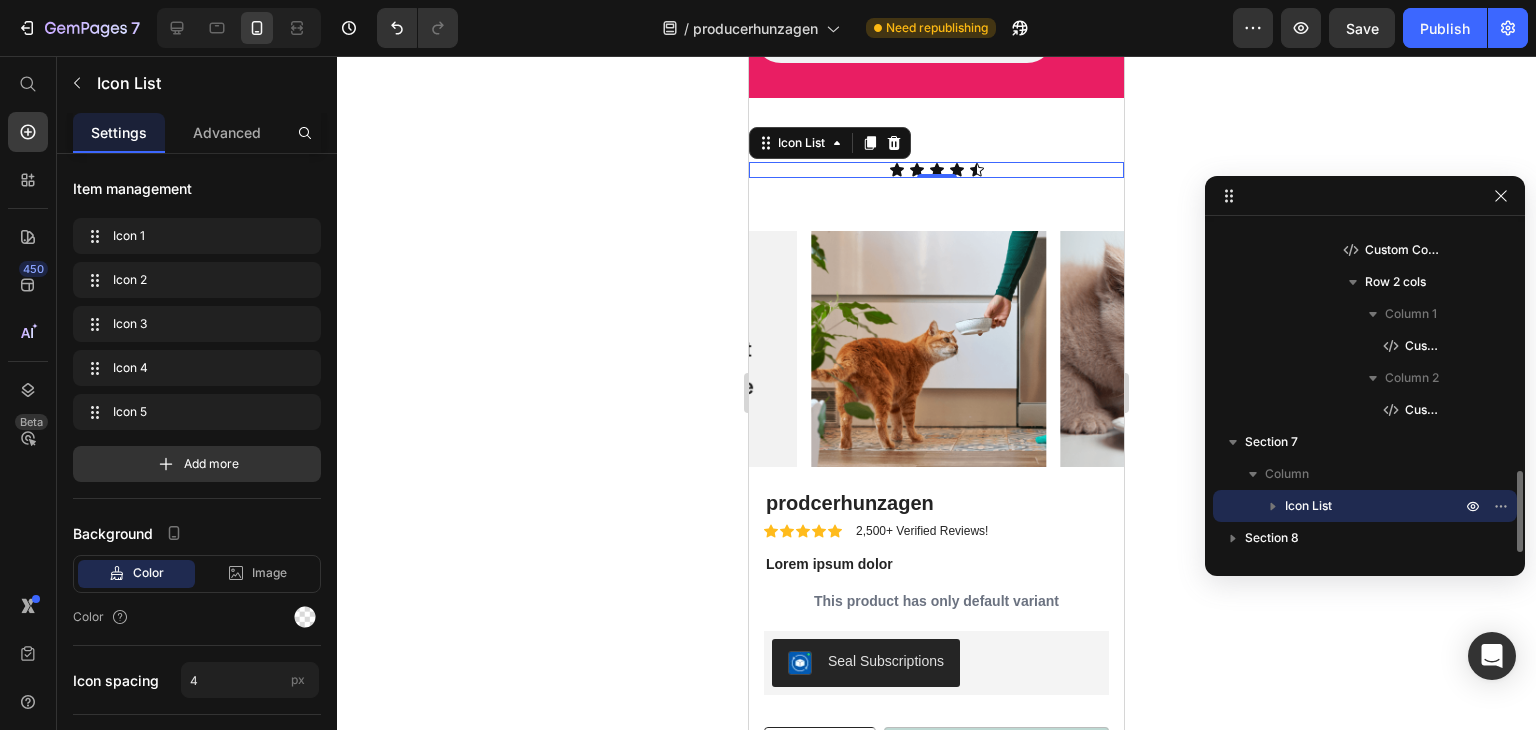 scroll, scrollTop: 1013, scrollLeft: 0, axis: vertical 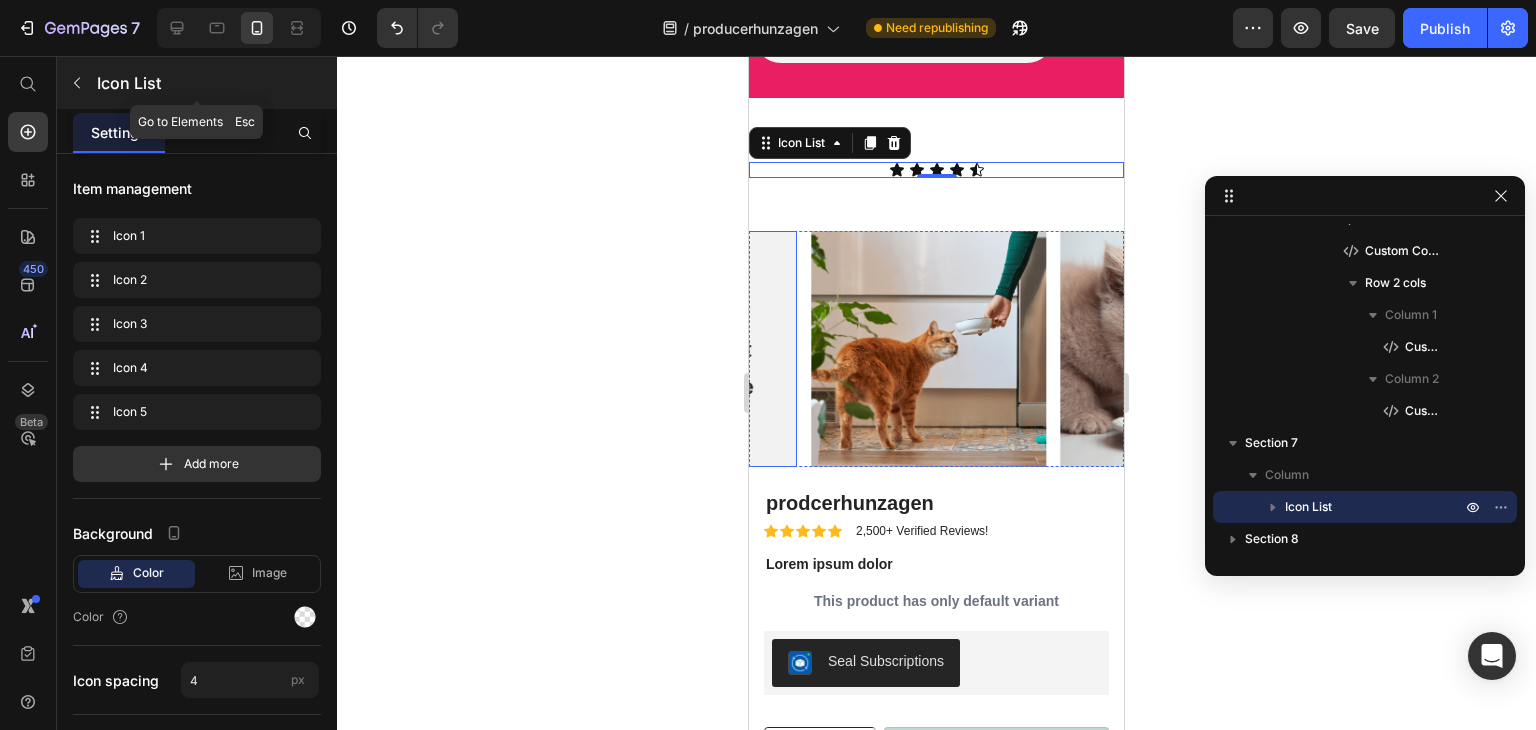 click 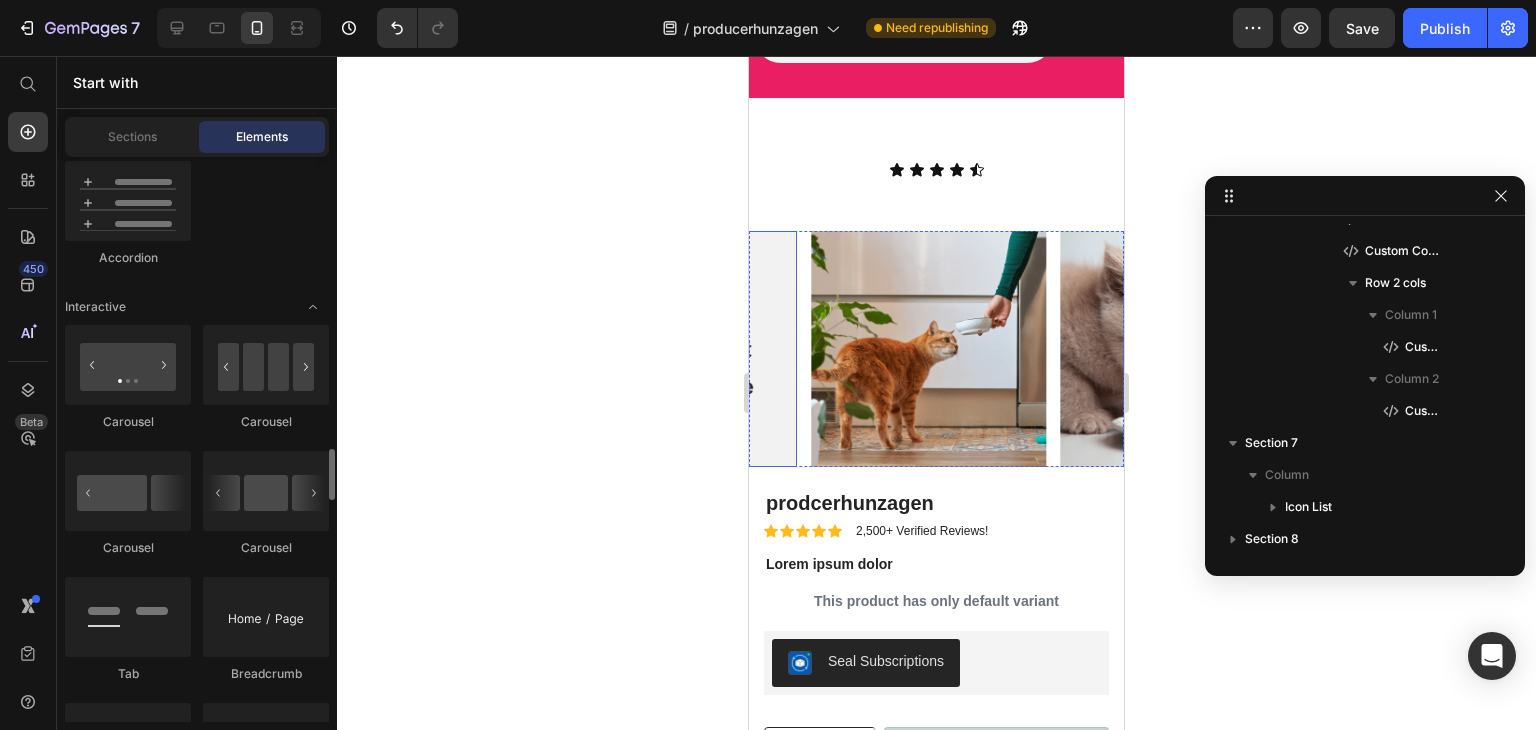 scroll, scrollTop: 2100, scrollLeft: 0, axis: vertical 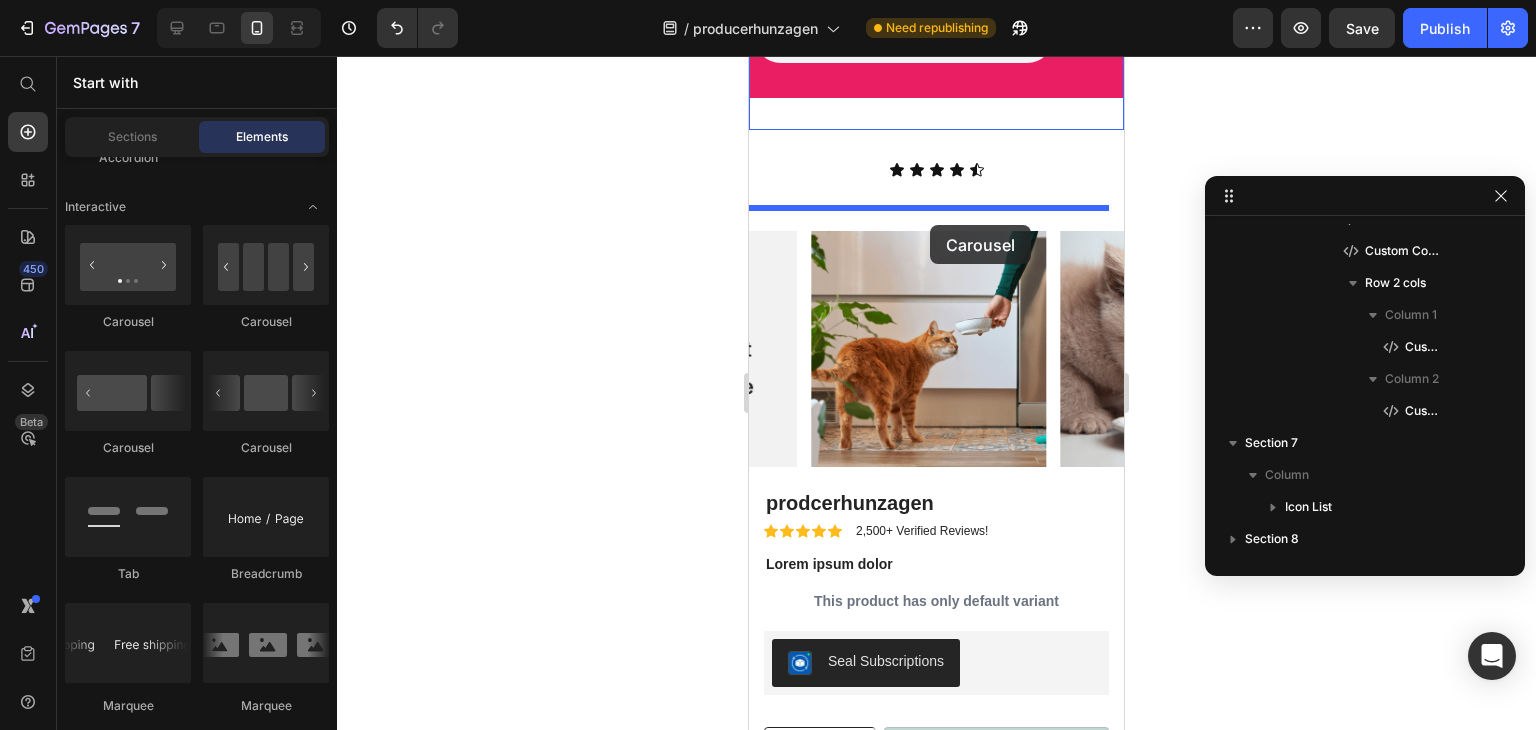 drag, startPoint x: 971, startPoint y: 421, endPoint x: 930, endPoint y: 225, distance: 200.24236 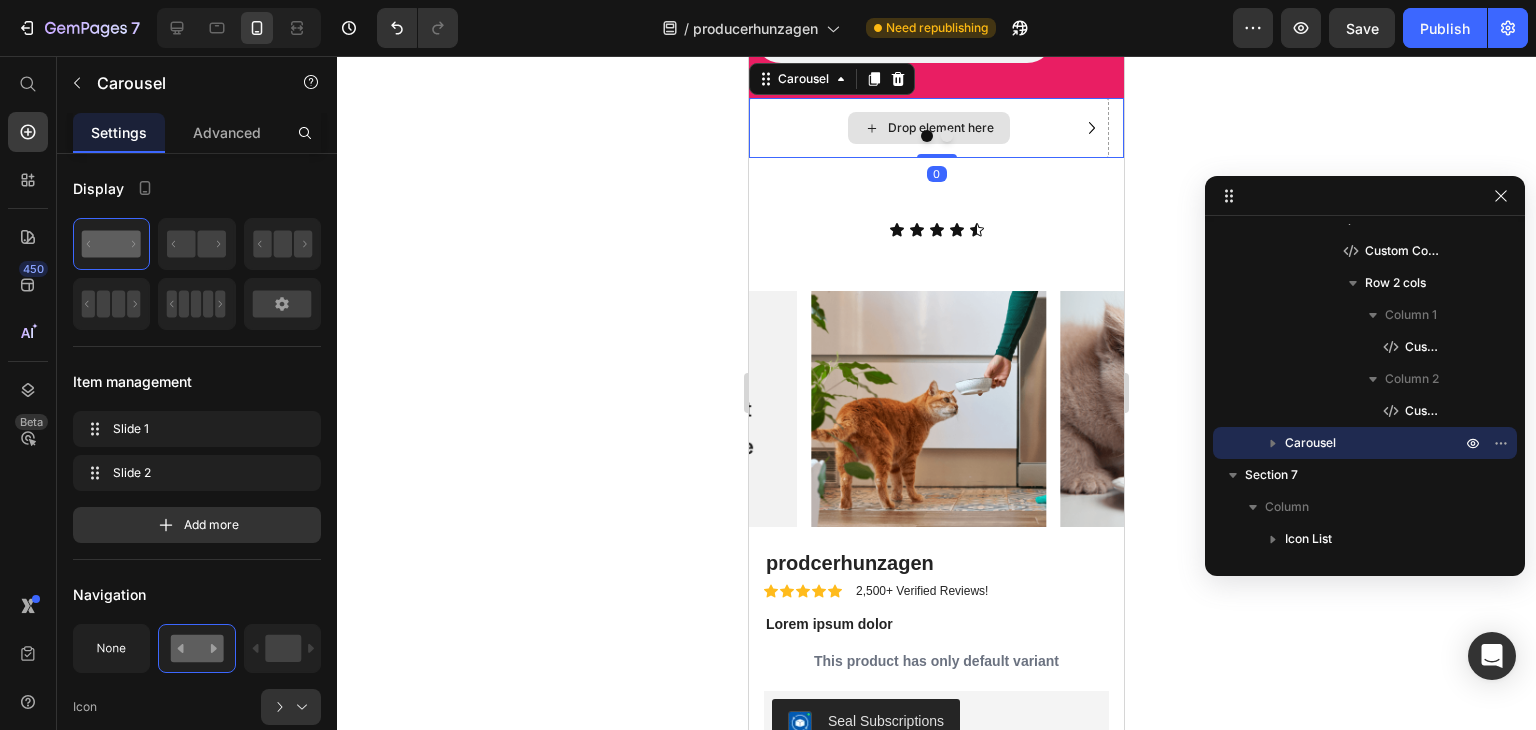 click on "Drop element here" at bounding box center (929, 128) 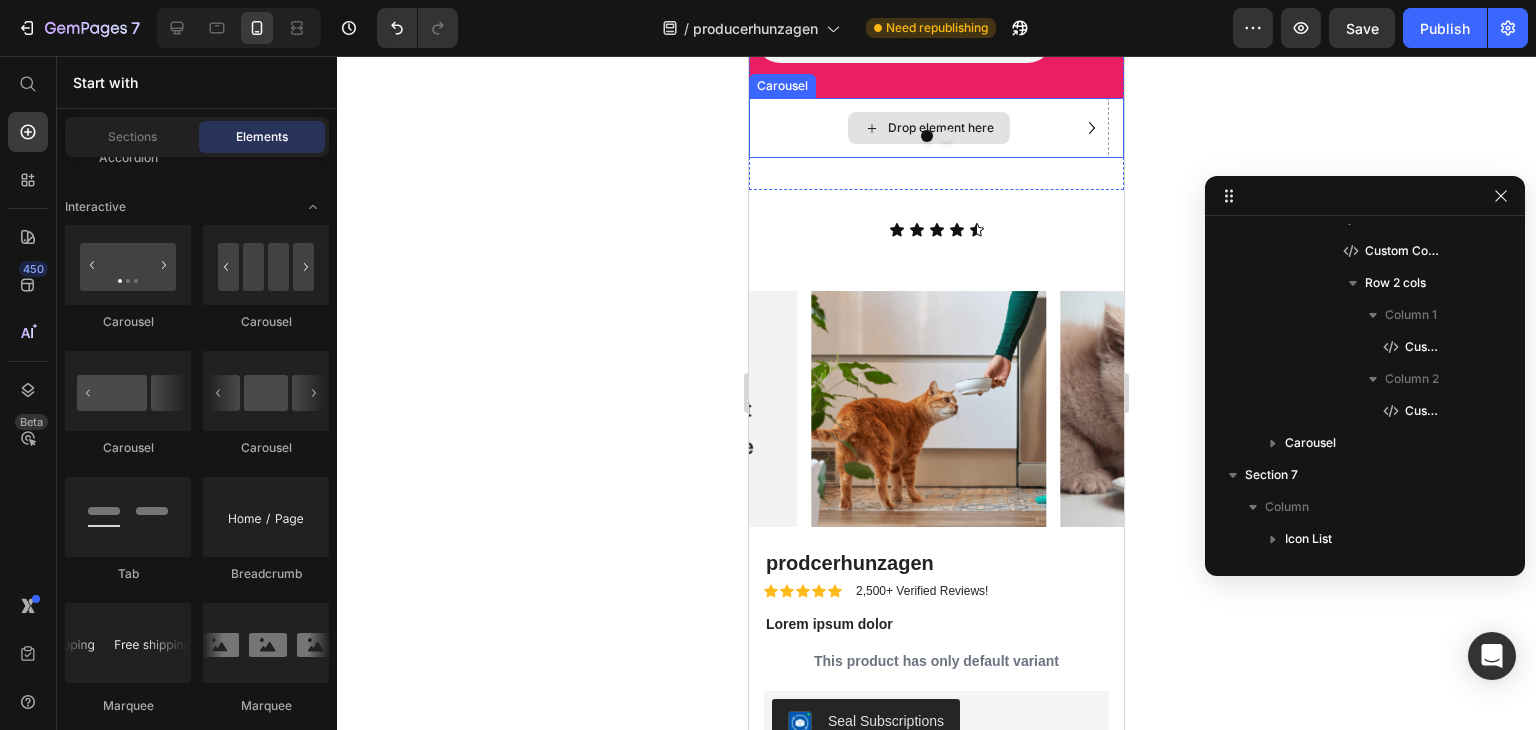click on "Drop element here" at bounding box center [941, 128] 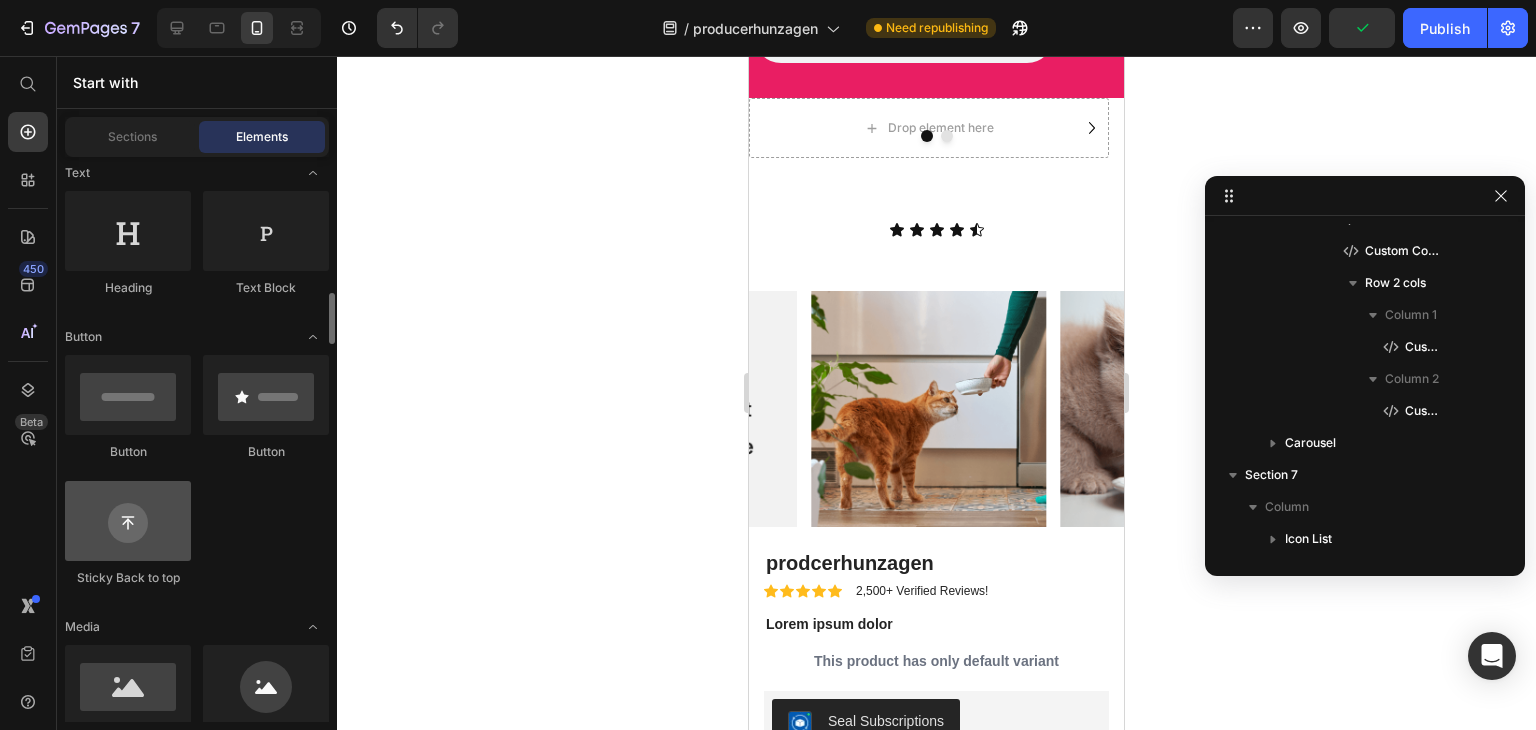 scroll, scrollTop: 400, scrollLeft: 0, axis: vertical 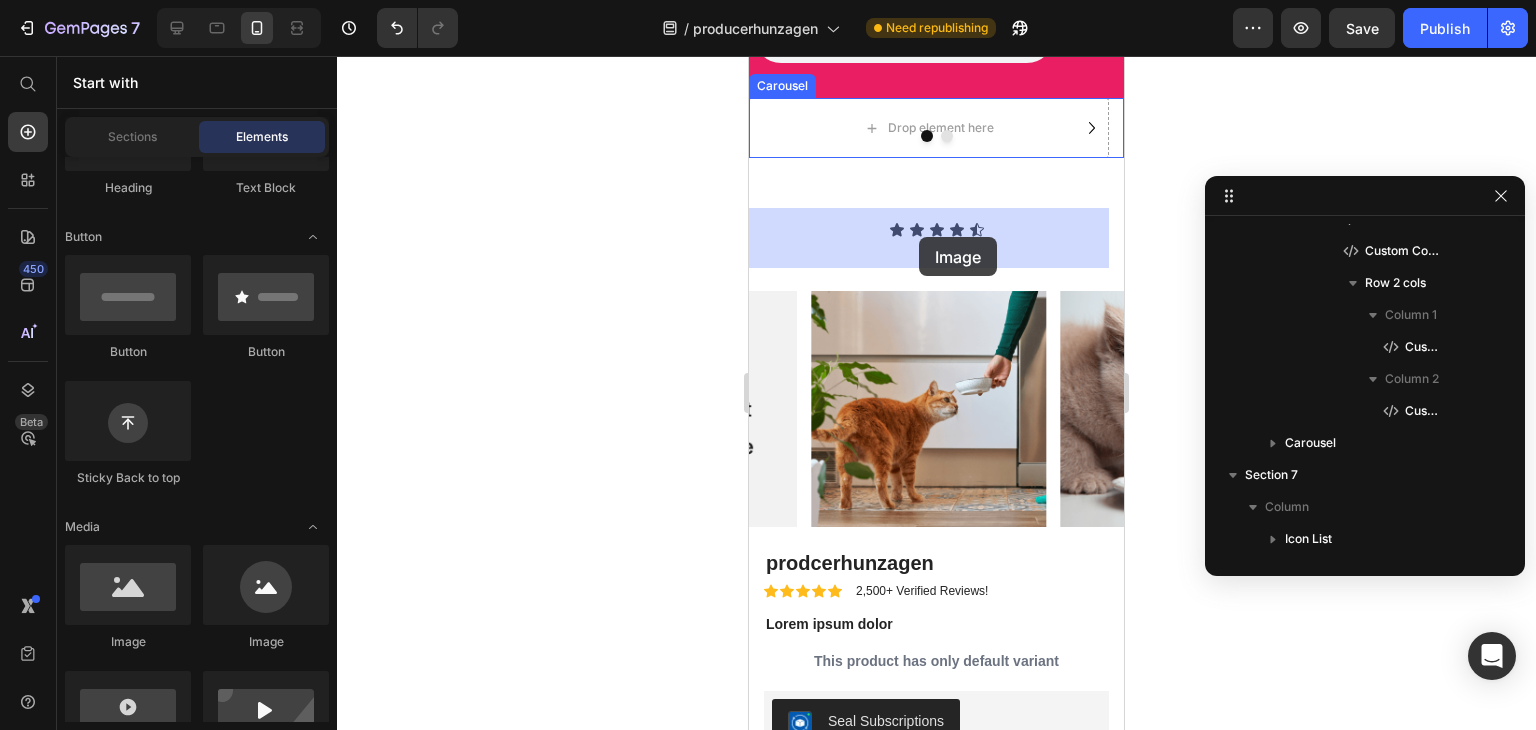 drag, startPoint x: 1013, startPoint y: 673, endPoint x: 919, endPoint y: 237, distance: 446.01794 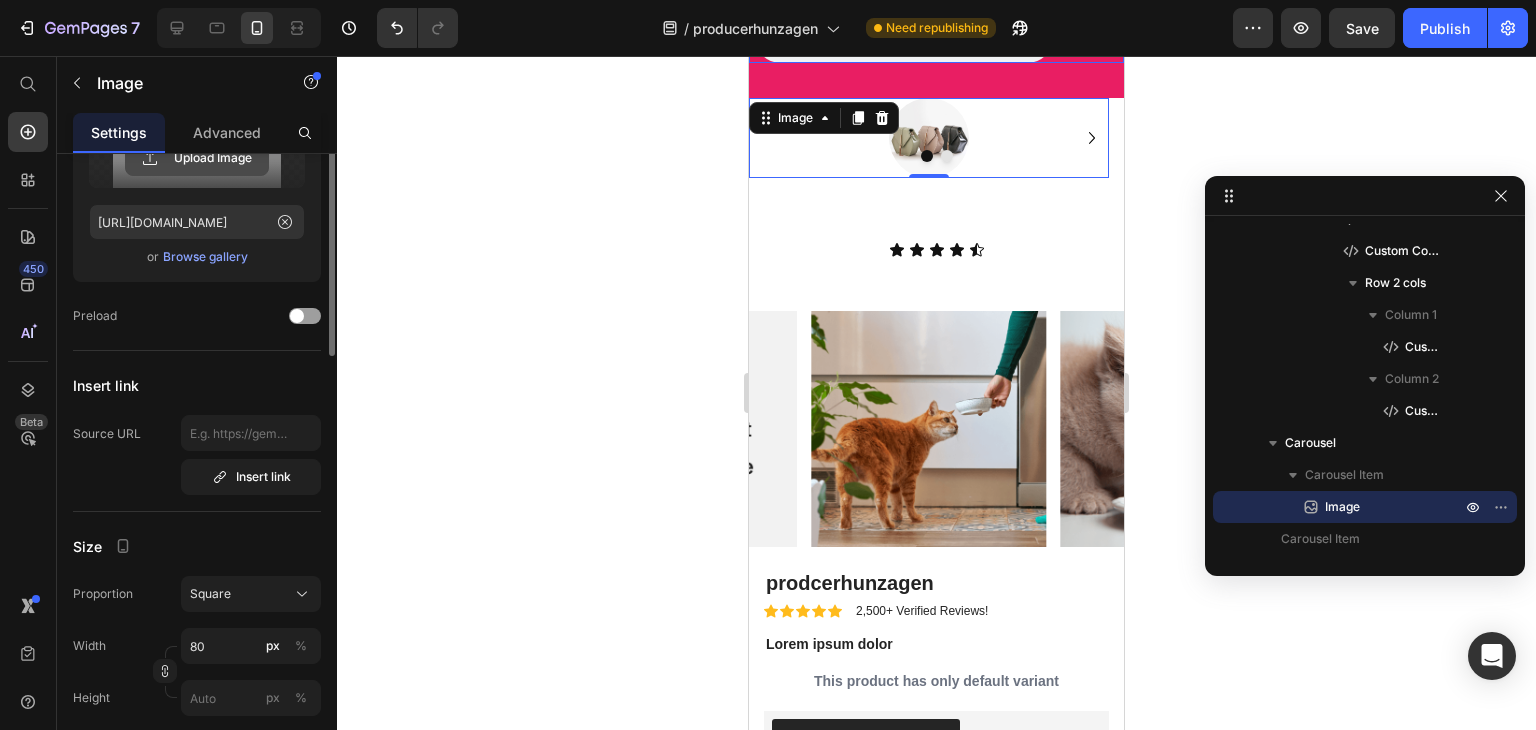 scroll, scrollTop: 0, scrollLeft: 0, axis: both 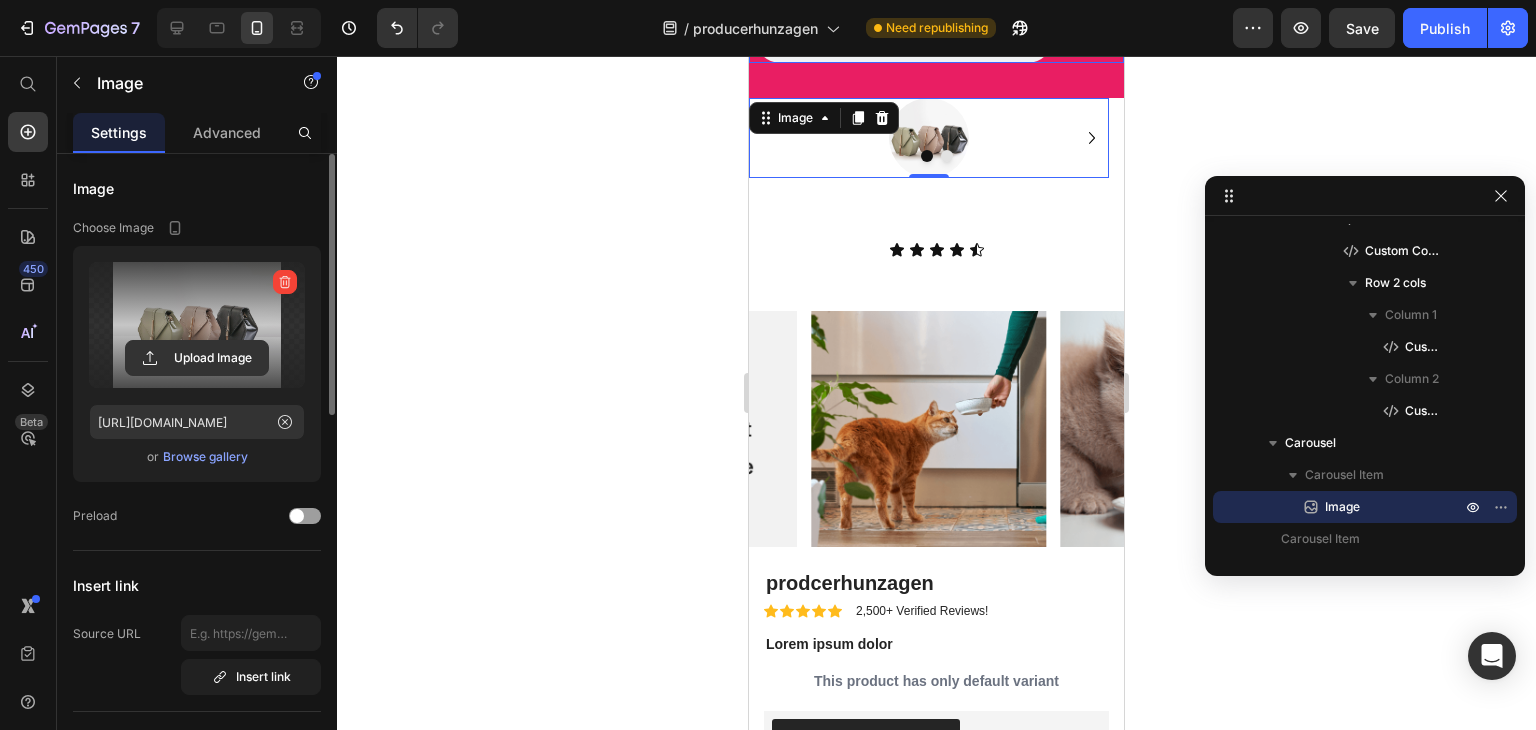 click at bounding box center (197, 325) 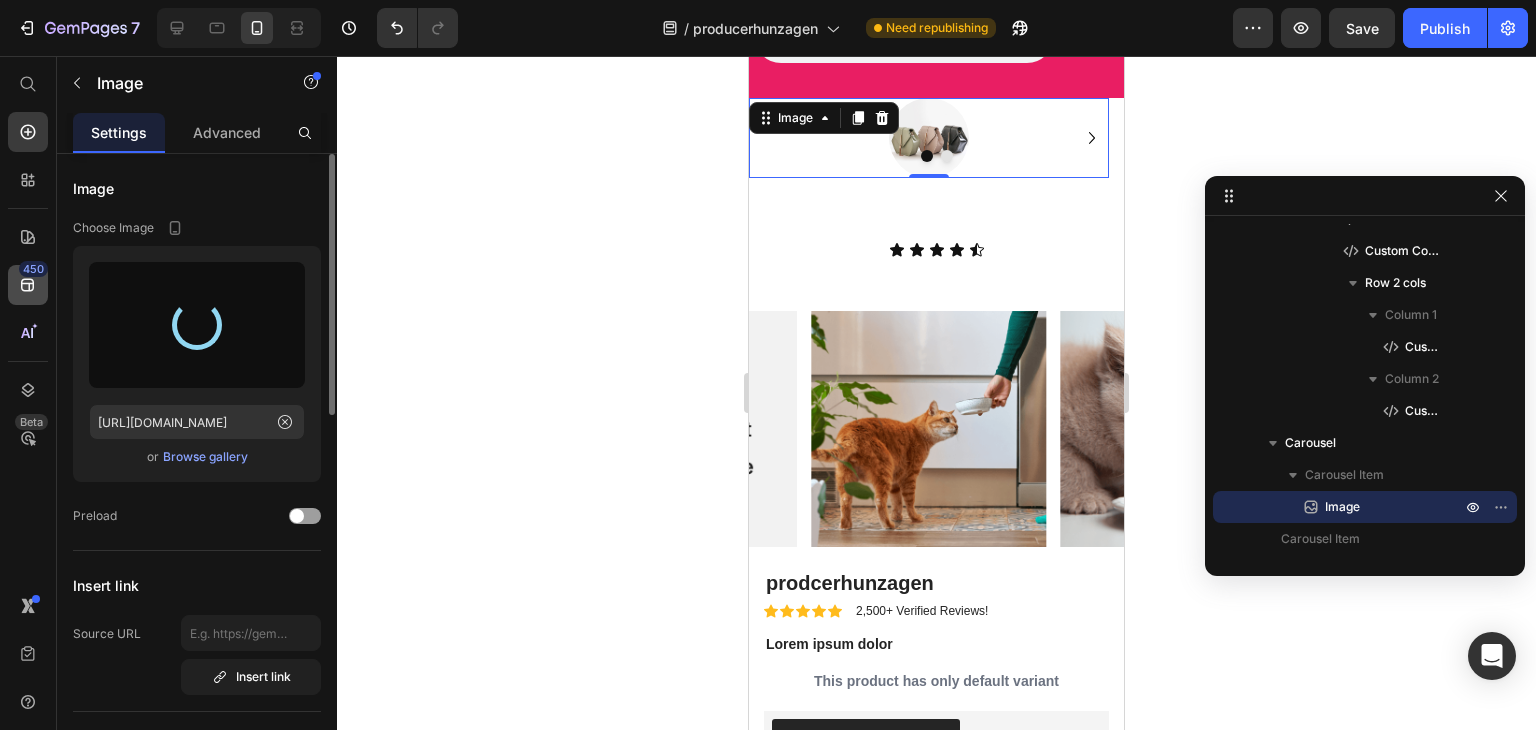 type on "[URL][DOMAIN_NAME]" 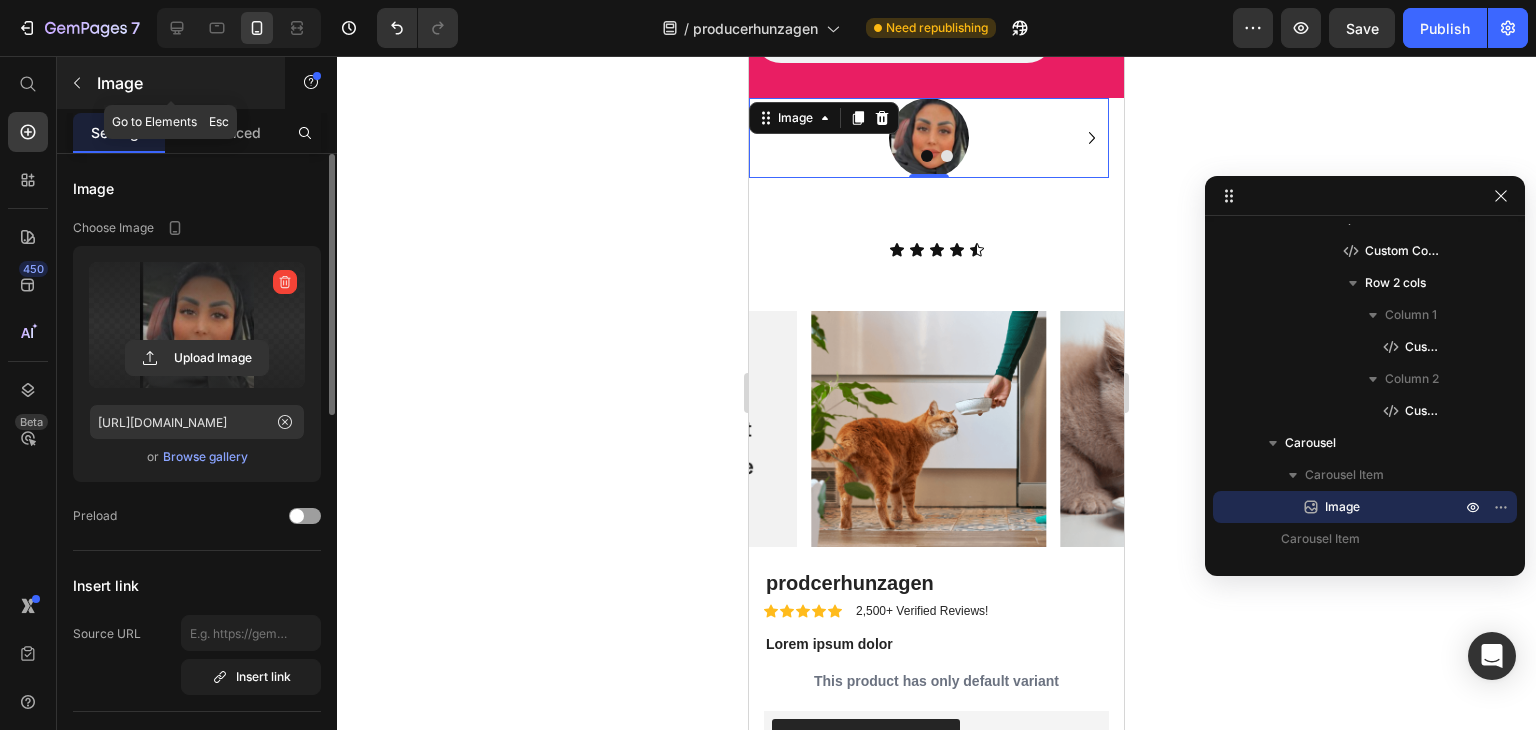 click at bounding box center [77, 83] 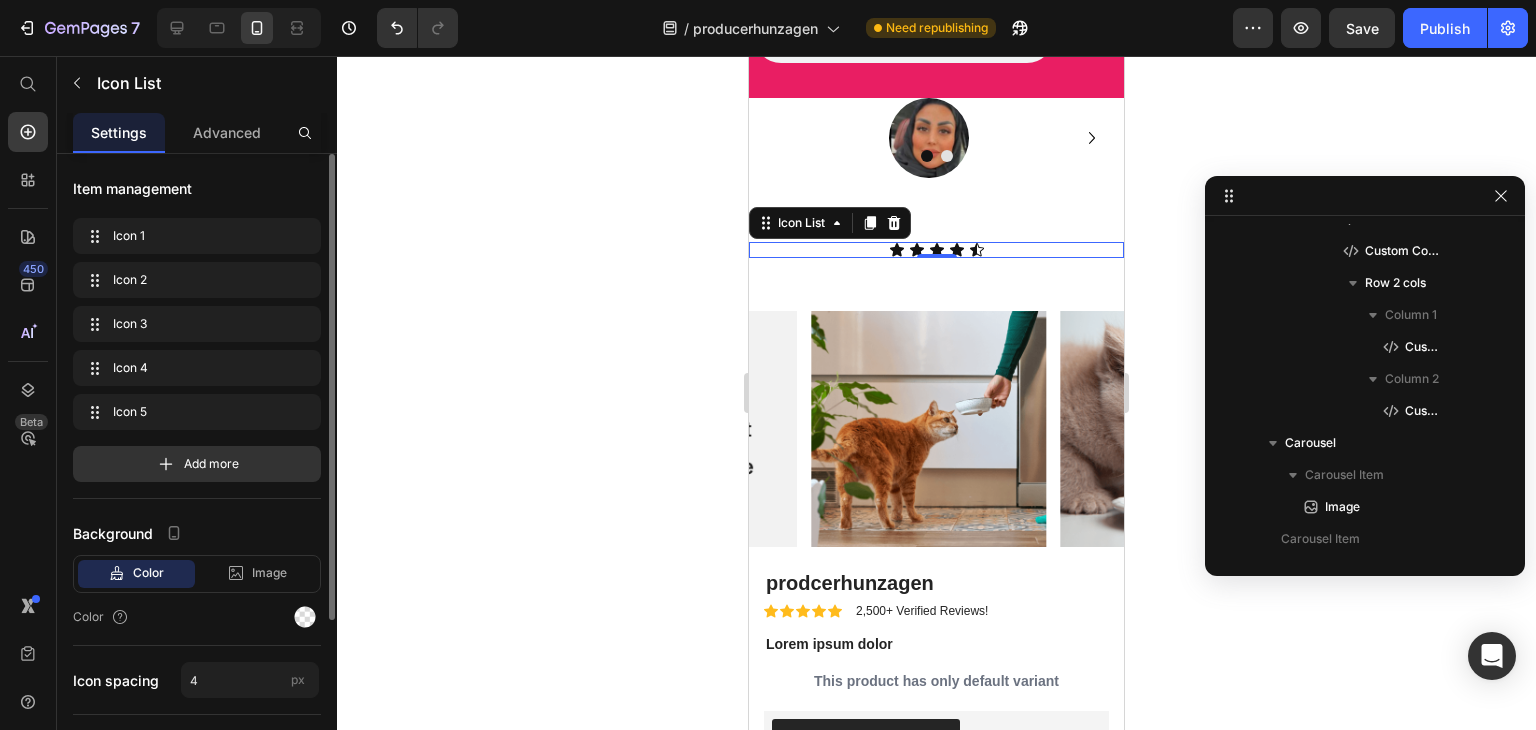 scroll, scrollTop: 1274, scrollLeft: 0, axis: vertical 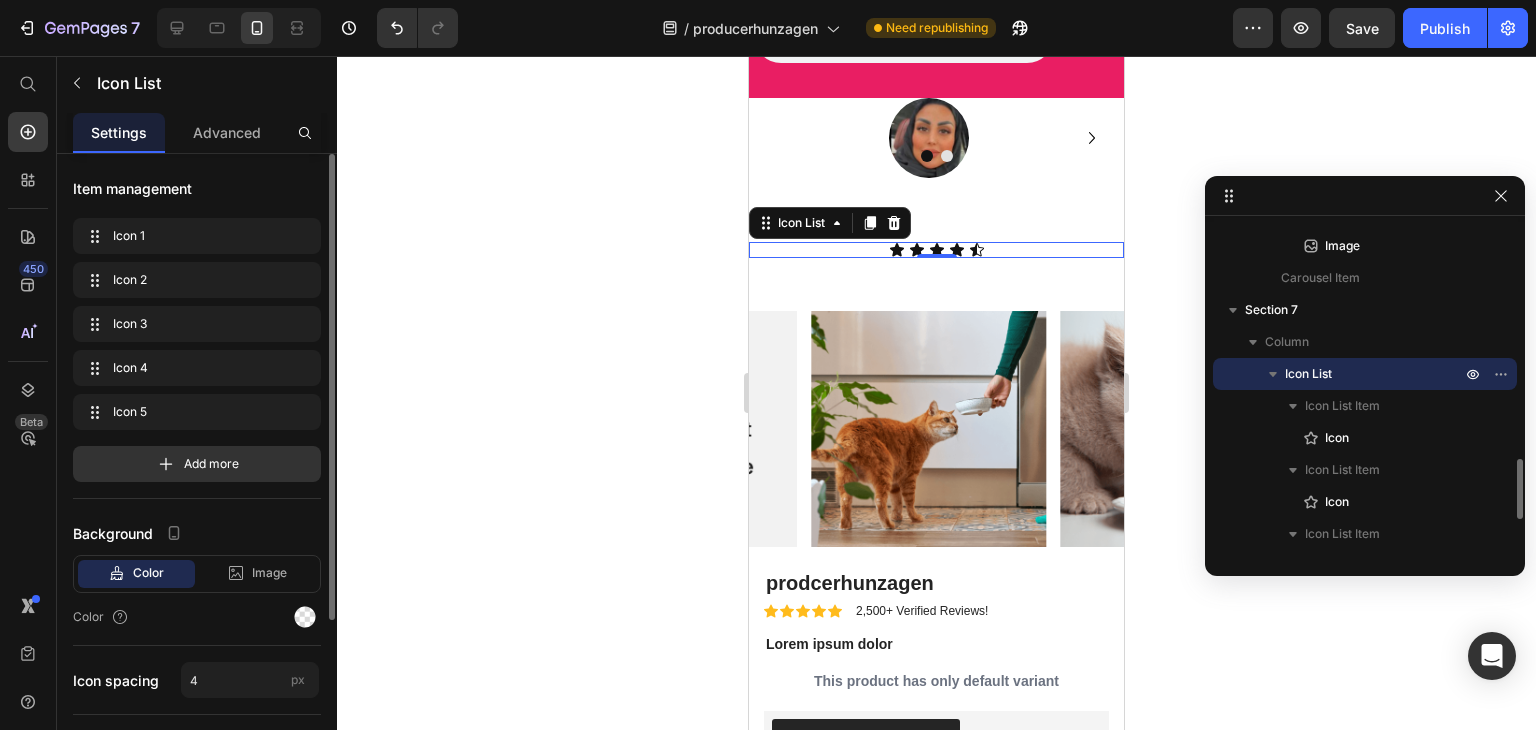 click on "Icon Icon Icon Icon Icon" at bounding box center (936, 250) 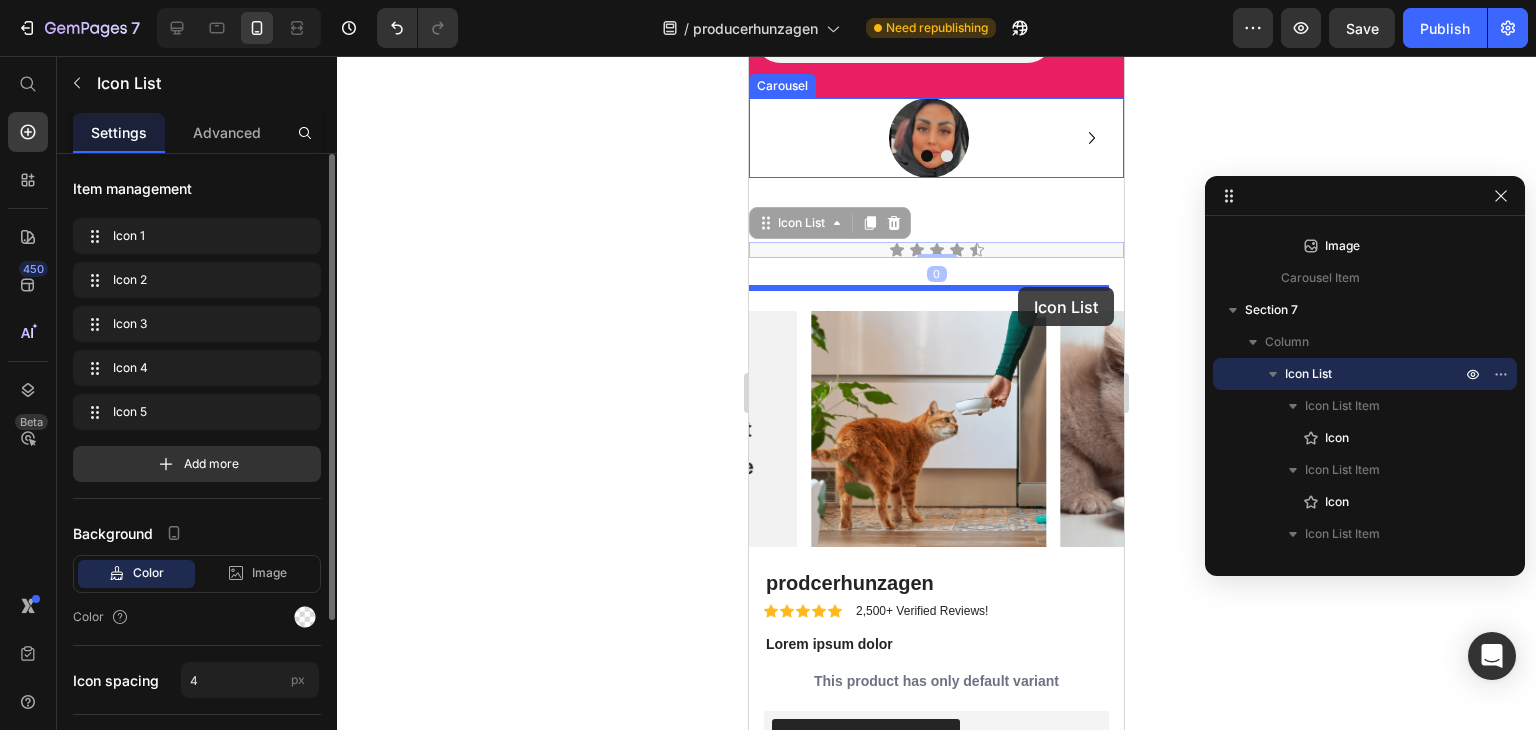 drag, startPoint x: 1002, startPoint y: 359, endPoint x: 1018, endPoint y: 287, distance: 73.756355 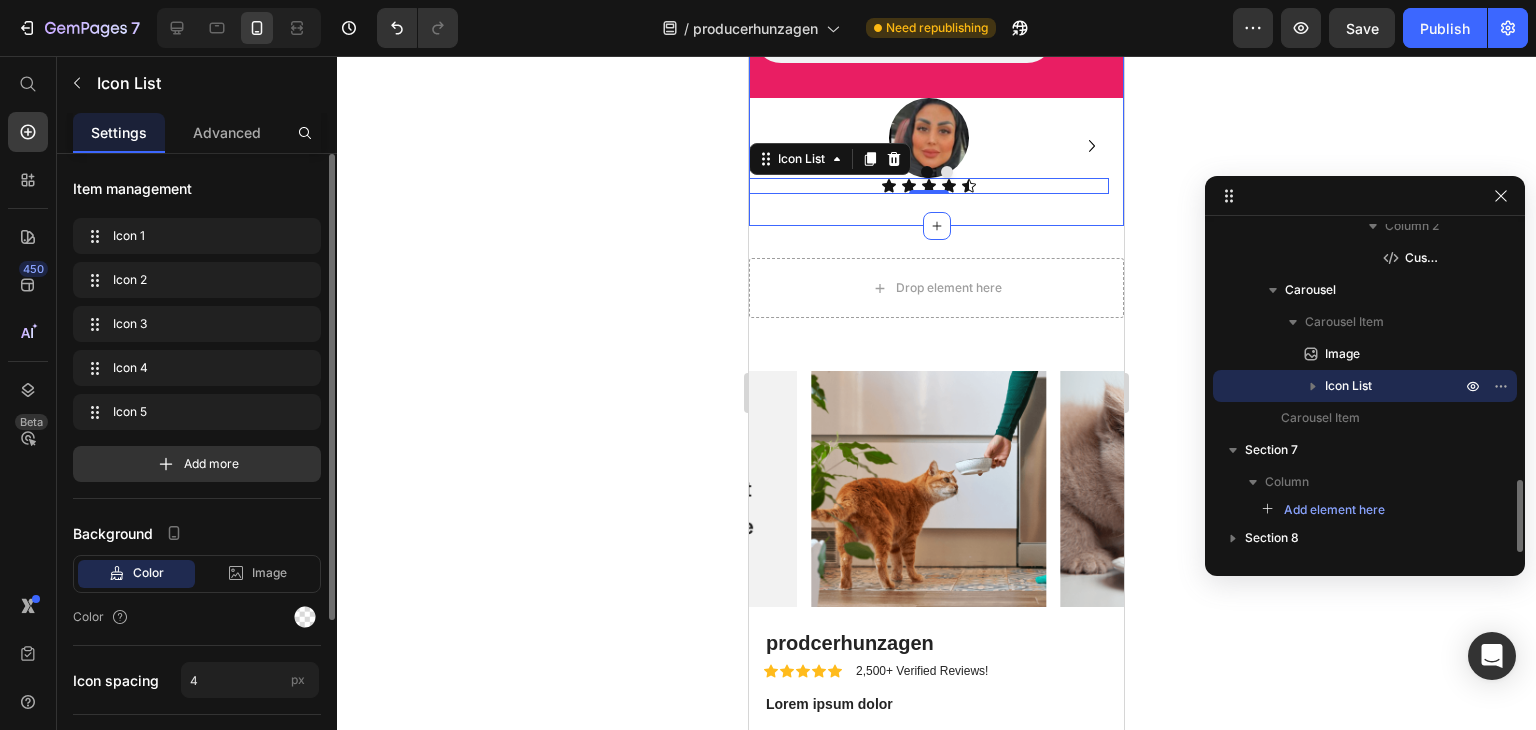 scroll, scrollTop: 1165, scrollLeft: 0, axis: vertical 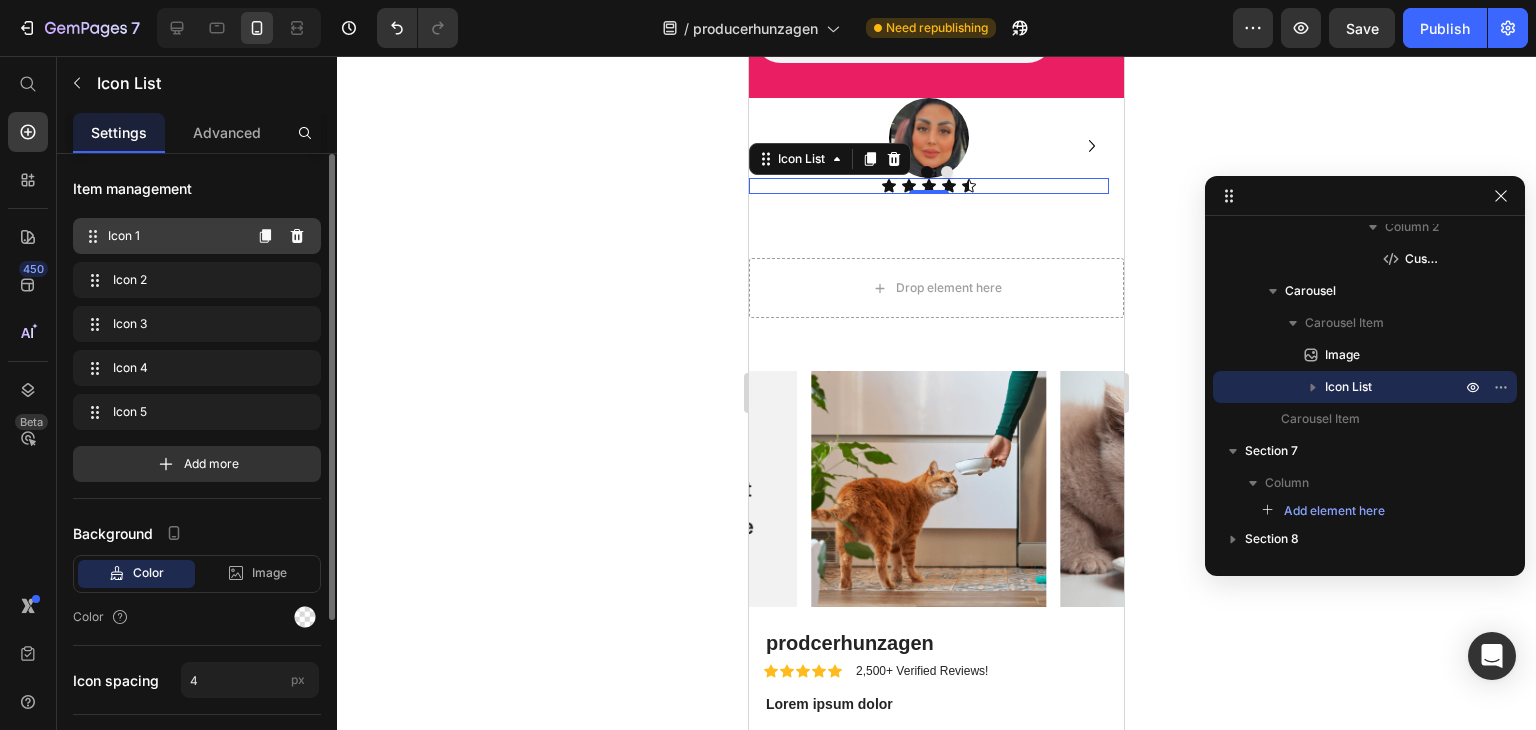 click on "Icon 1" at bounding box center (174, 236) 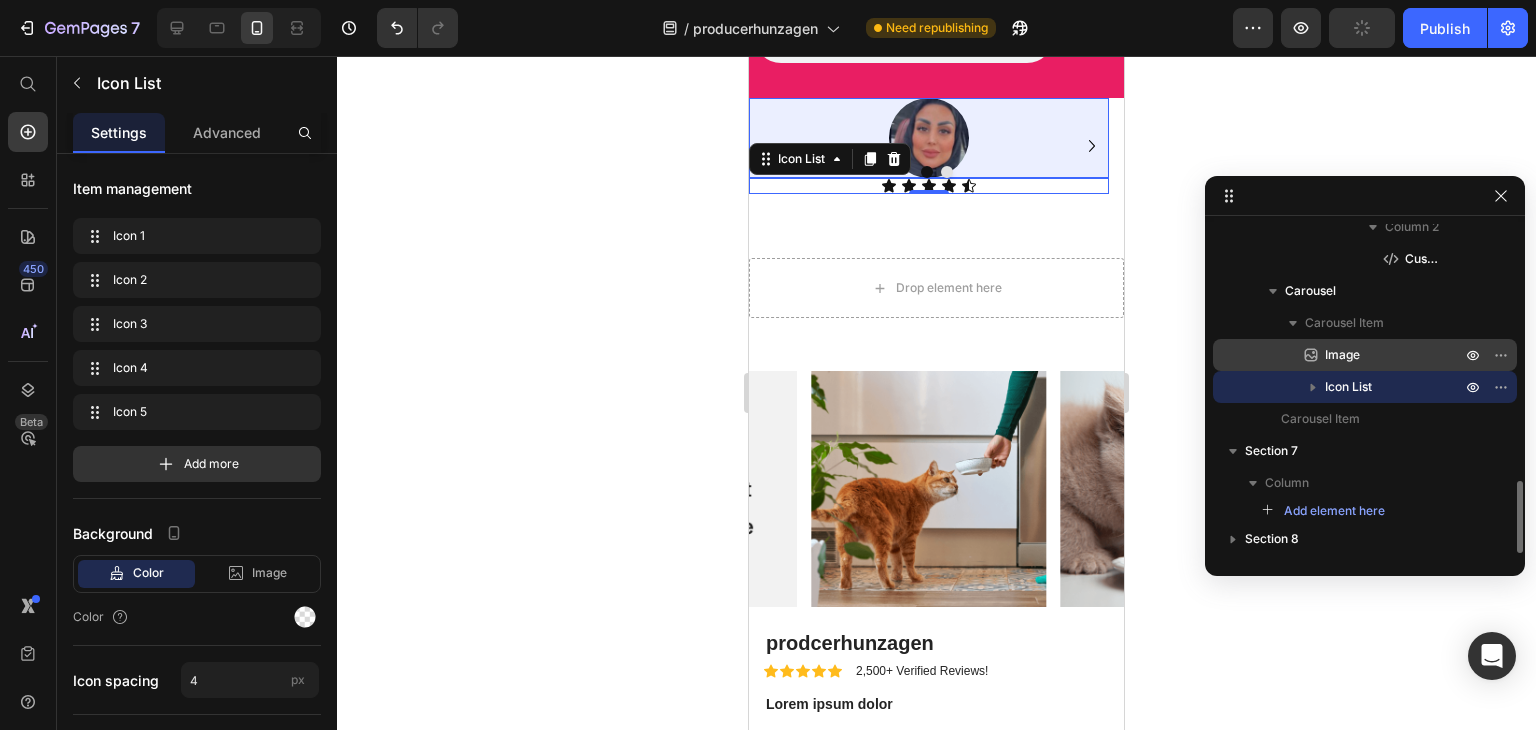 click on "Image" at bounding box center [1342, 355] 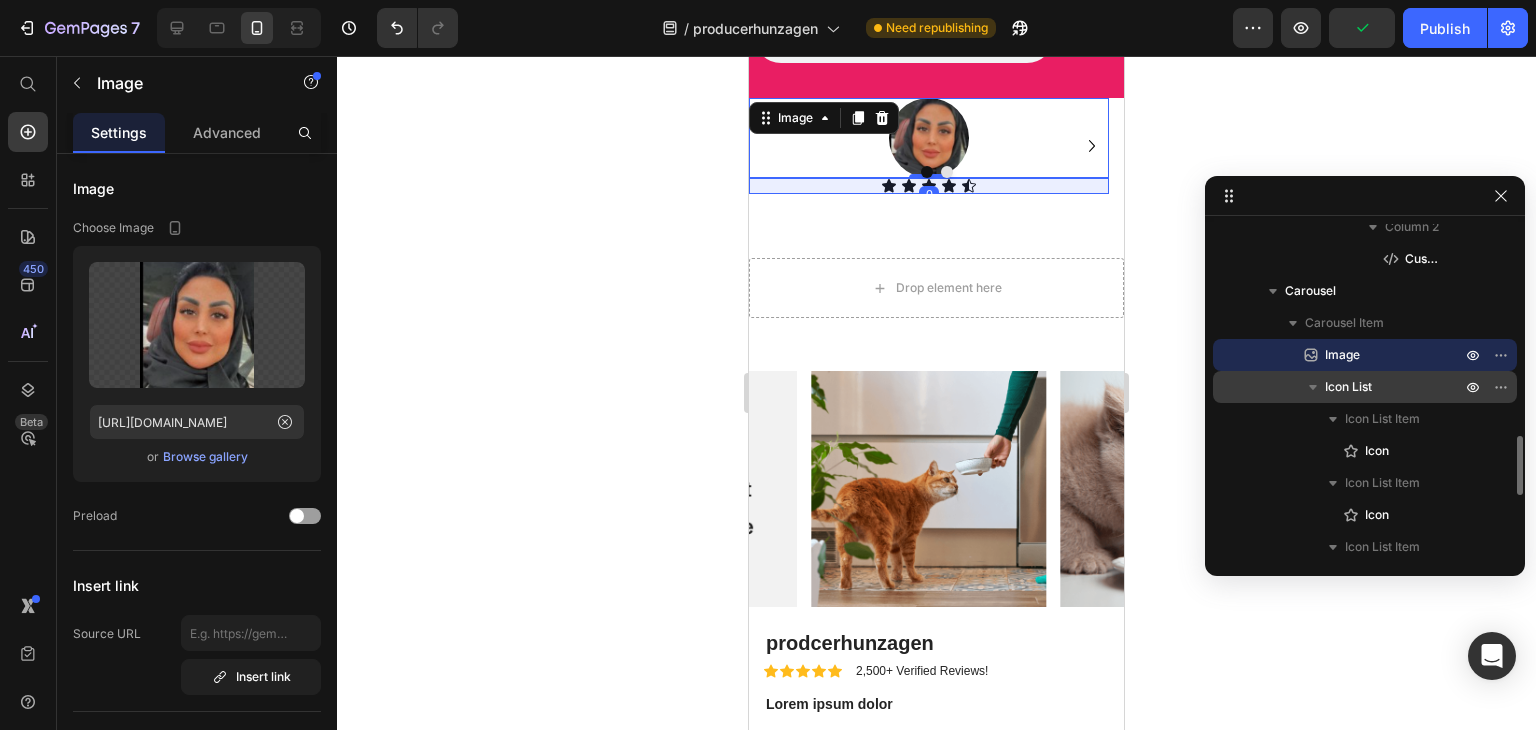 click on "Icon List" at bounding box center (1348, 387) 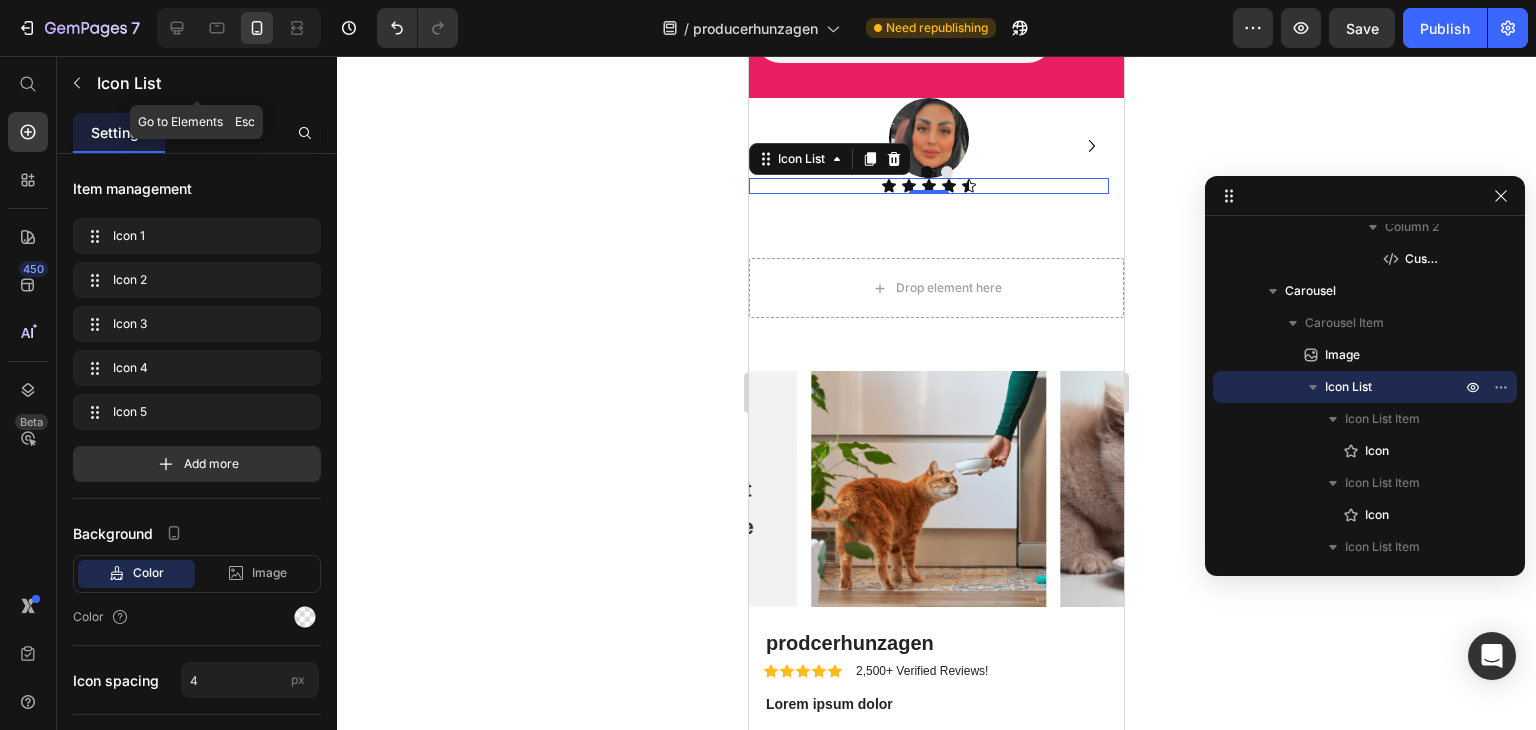 drag, startPoint x: 82, startPoint y: 79, endPoint x: 96, endPoint y: 118, distance: 41.4367 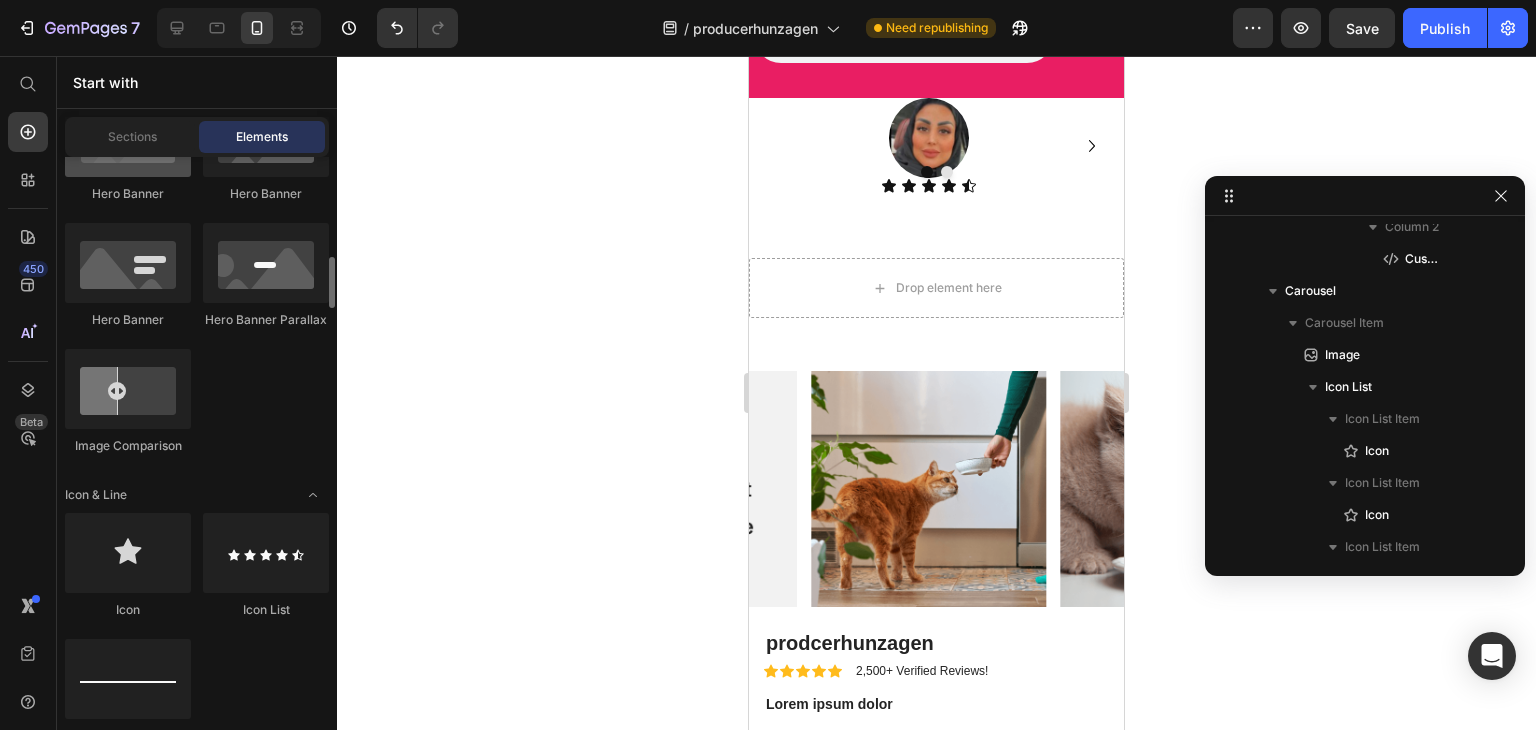 scroll, scrollTop: 1200, scrollLeft: 0, axis: vertical 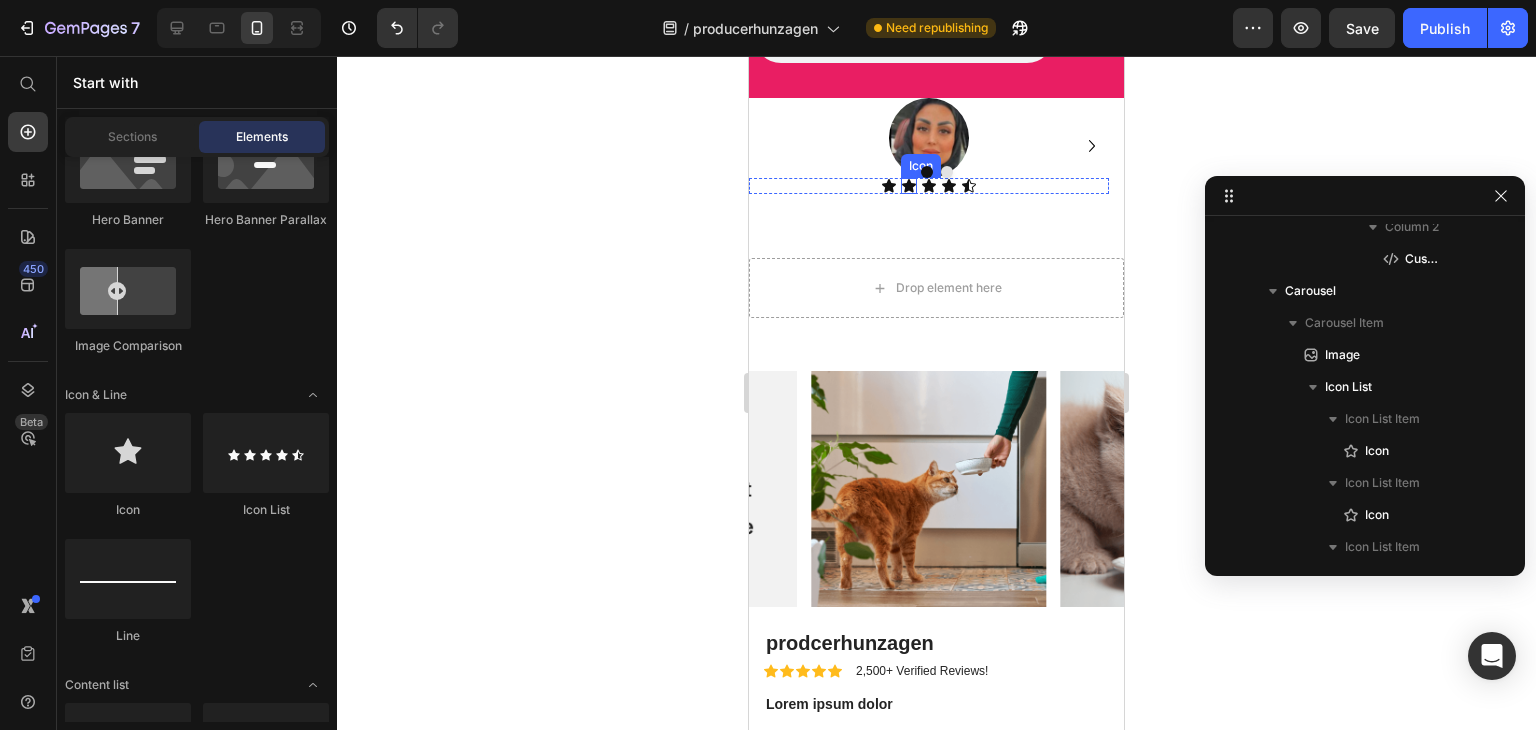 click 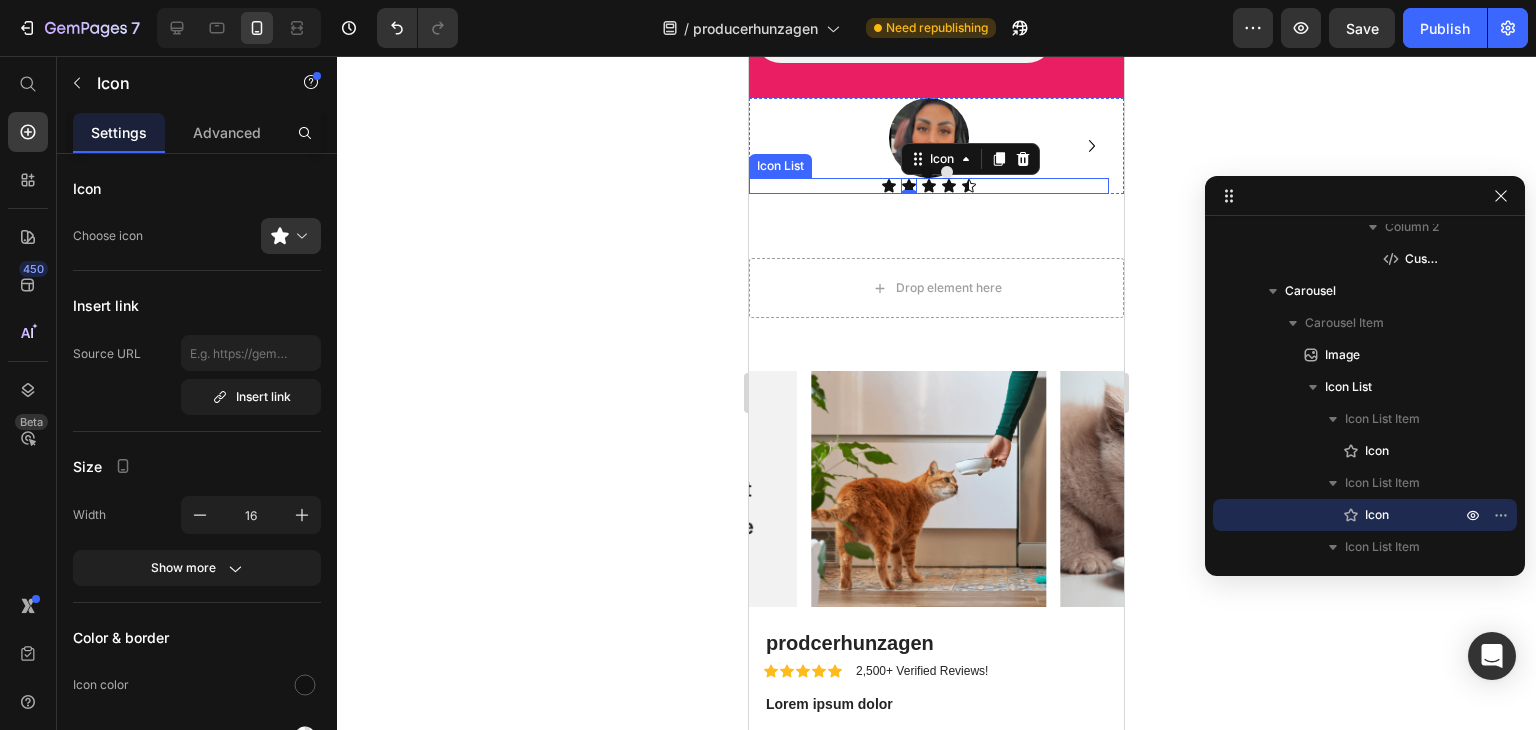 click on "Icon Icon   0 Icon Icon Icon" at bounding box center [929, 186] 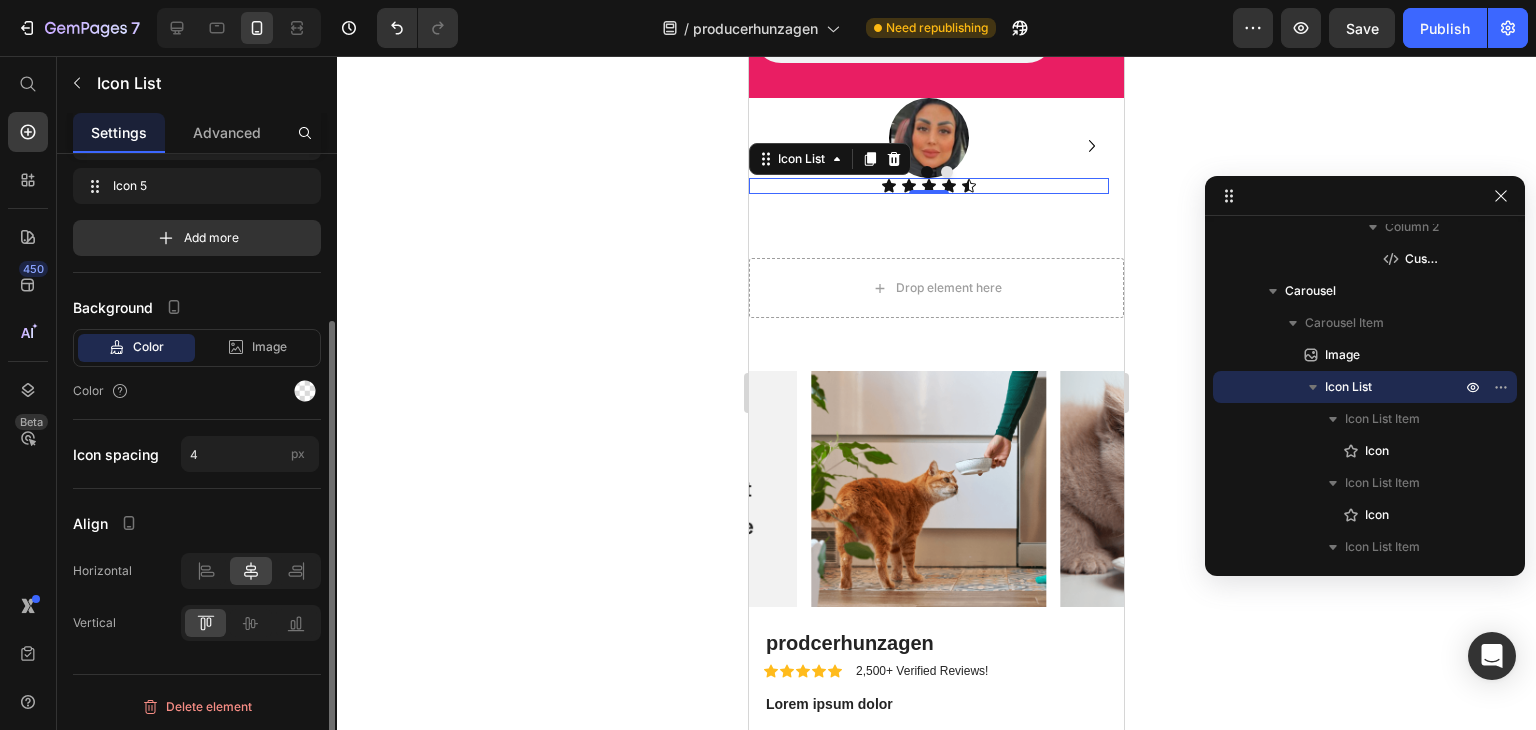scroll, scrollTop: 226, scrollLeft: 0, axis: vertical 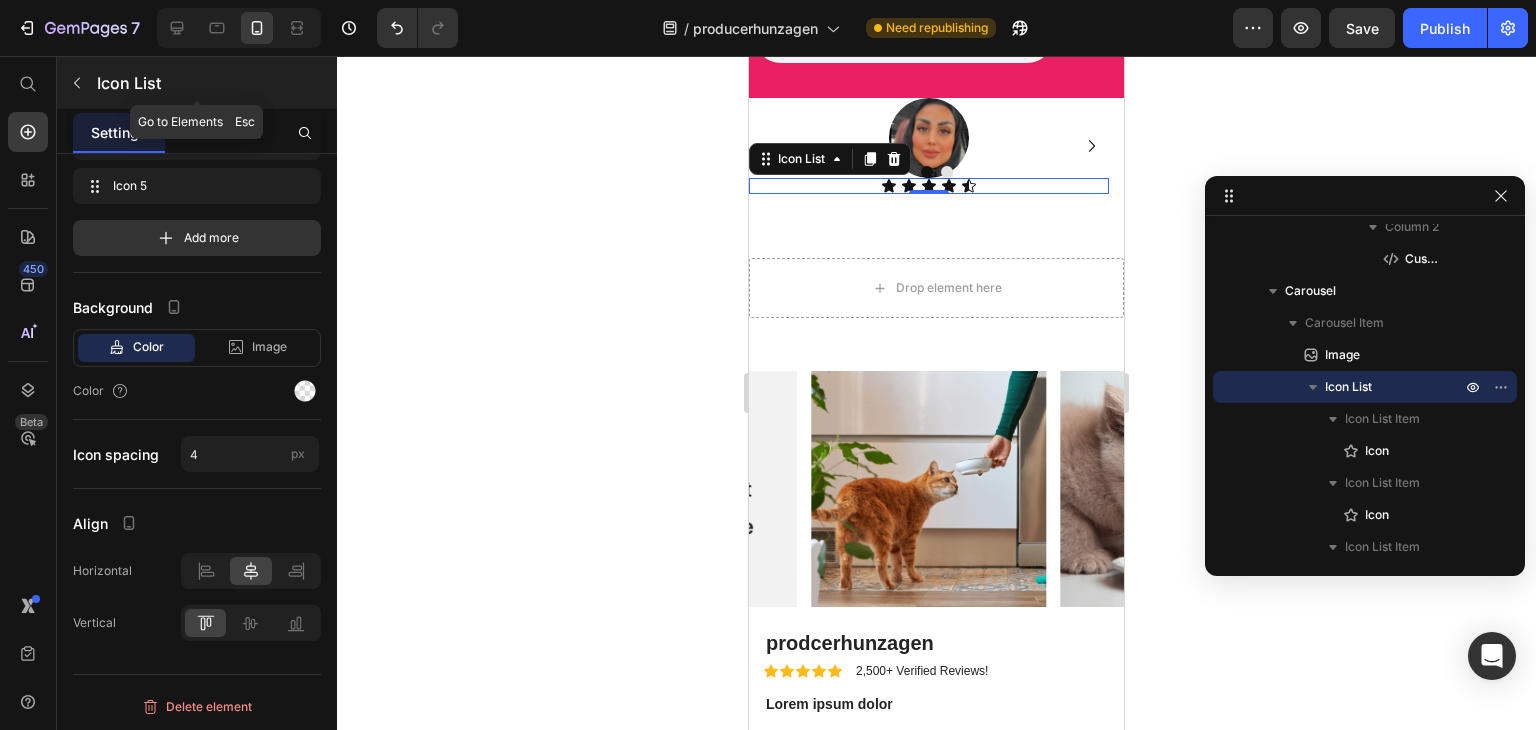 click at bounding box center (77, 83) 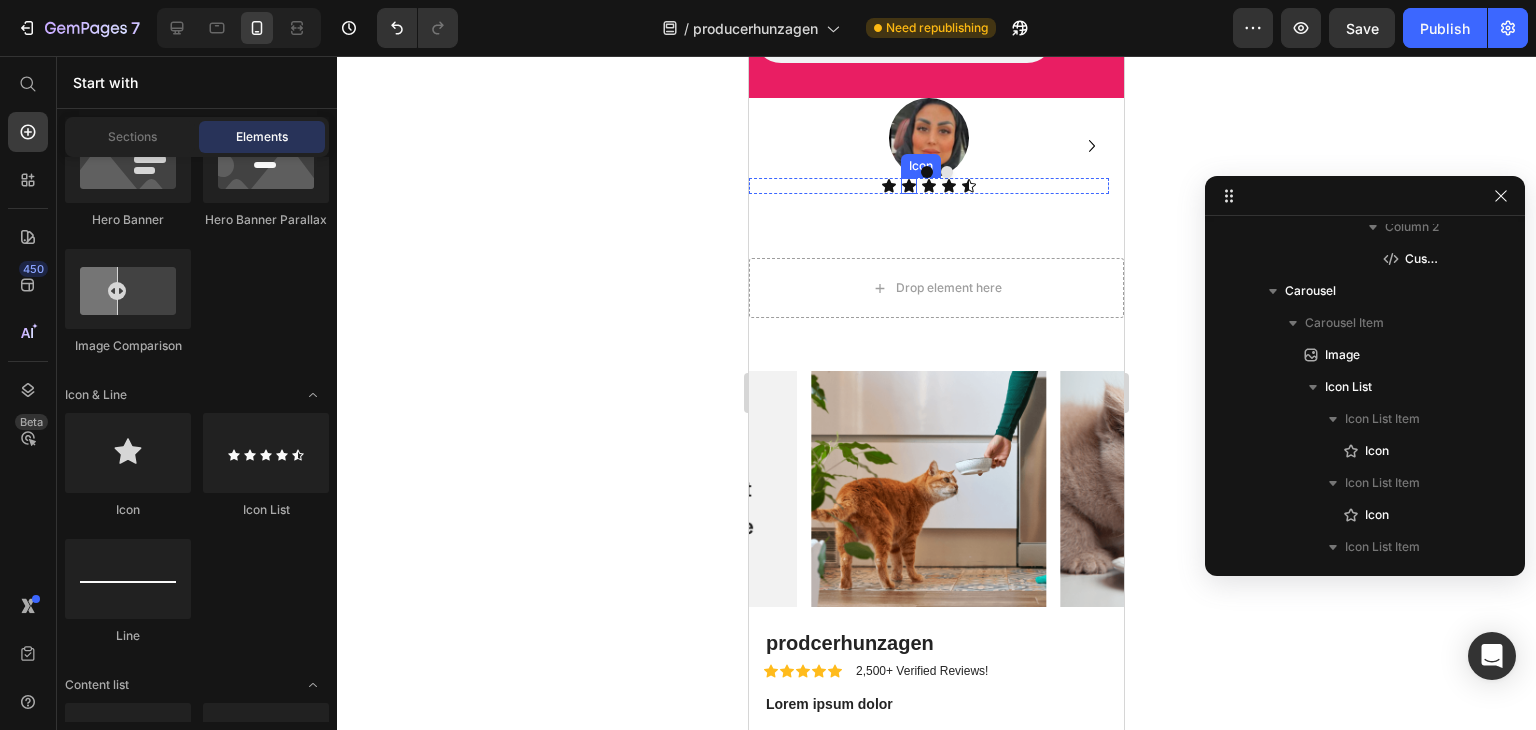 click 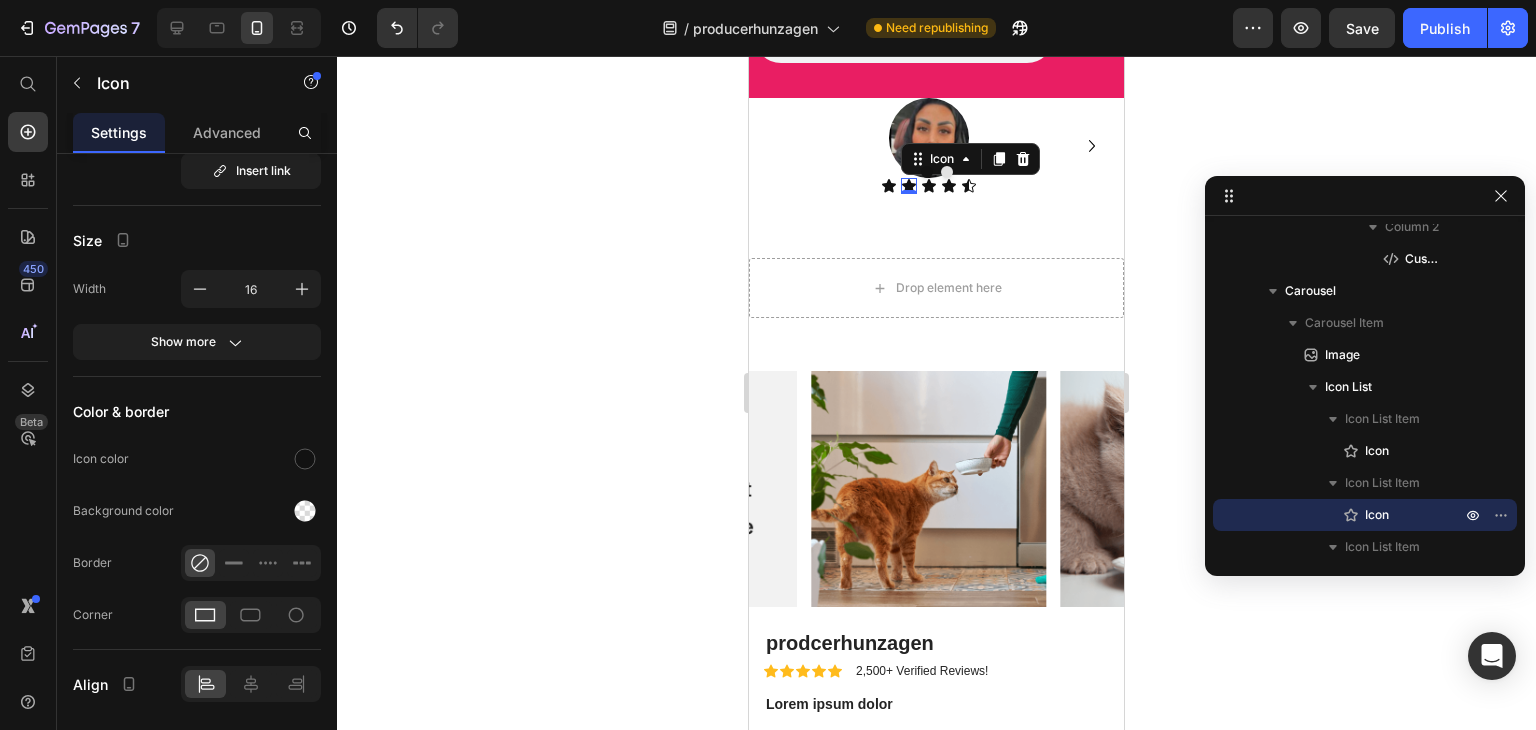 scroll, scrollTop: 0, scrollLeft: 0, axis: both 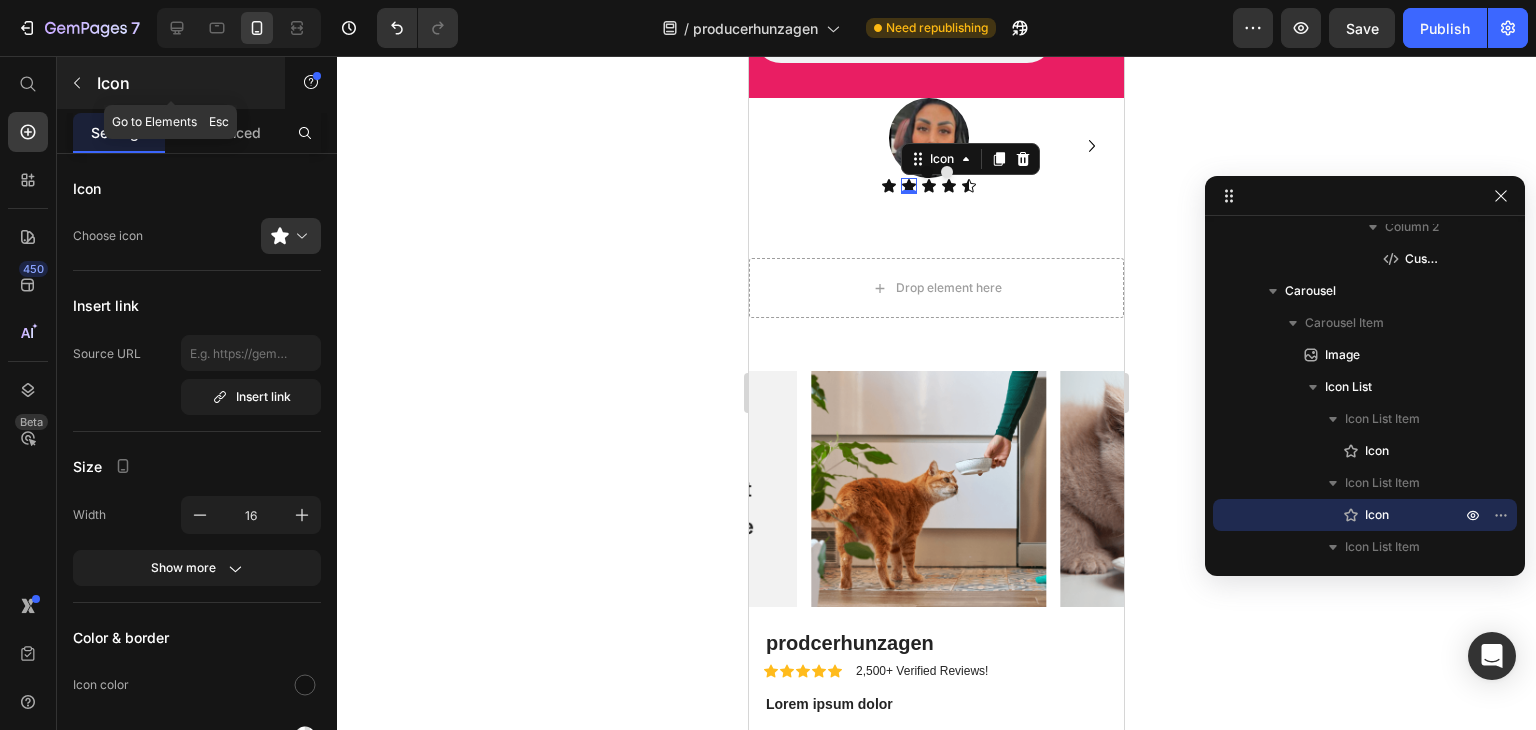 click 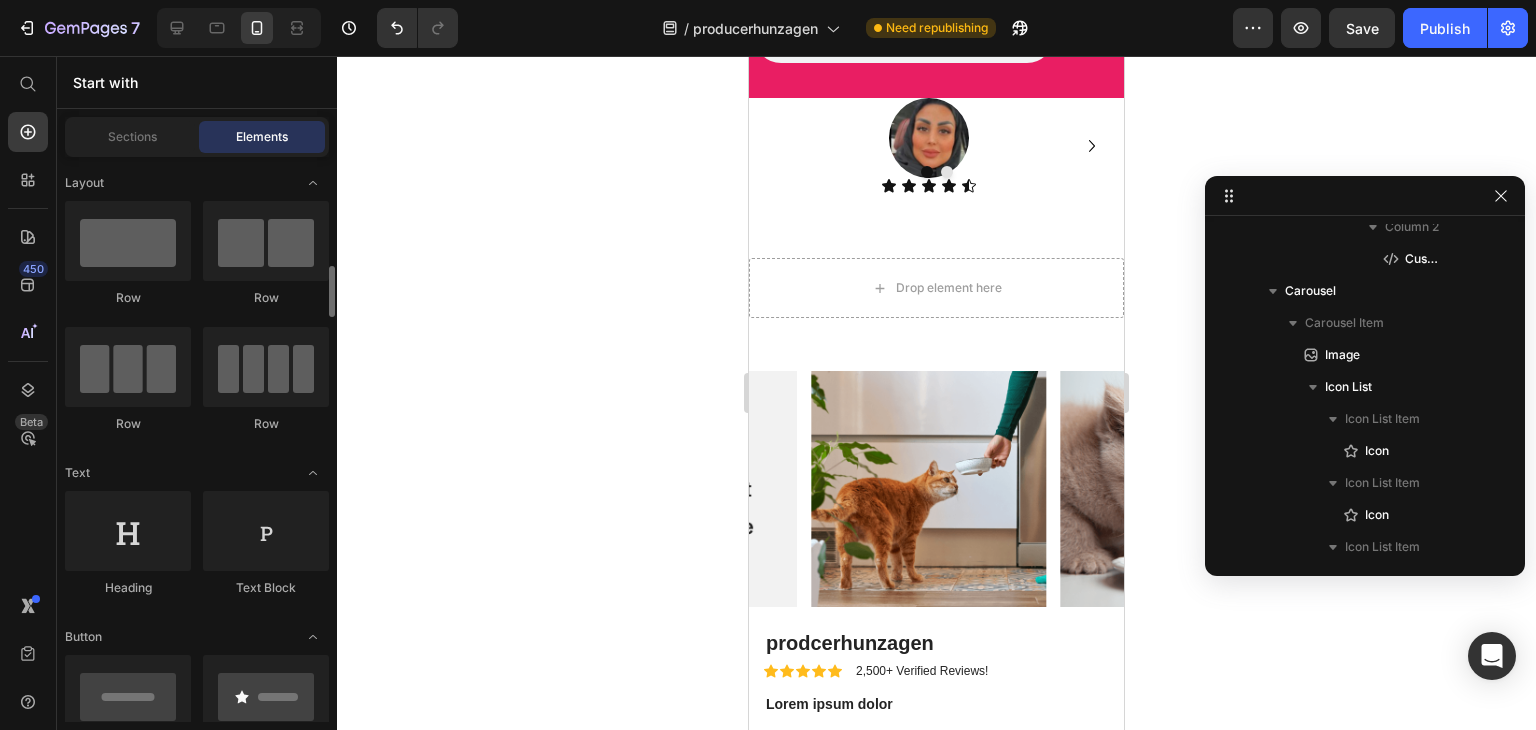 scroll, scrollTop: 100, scrollLeft: 0, axis: vertical 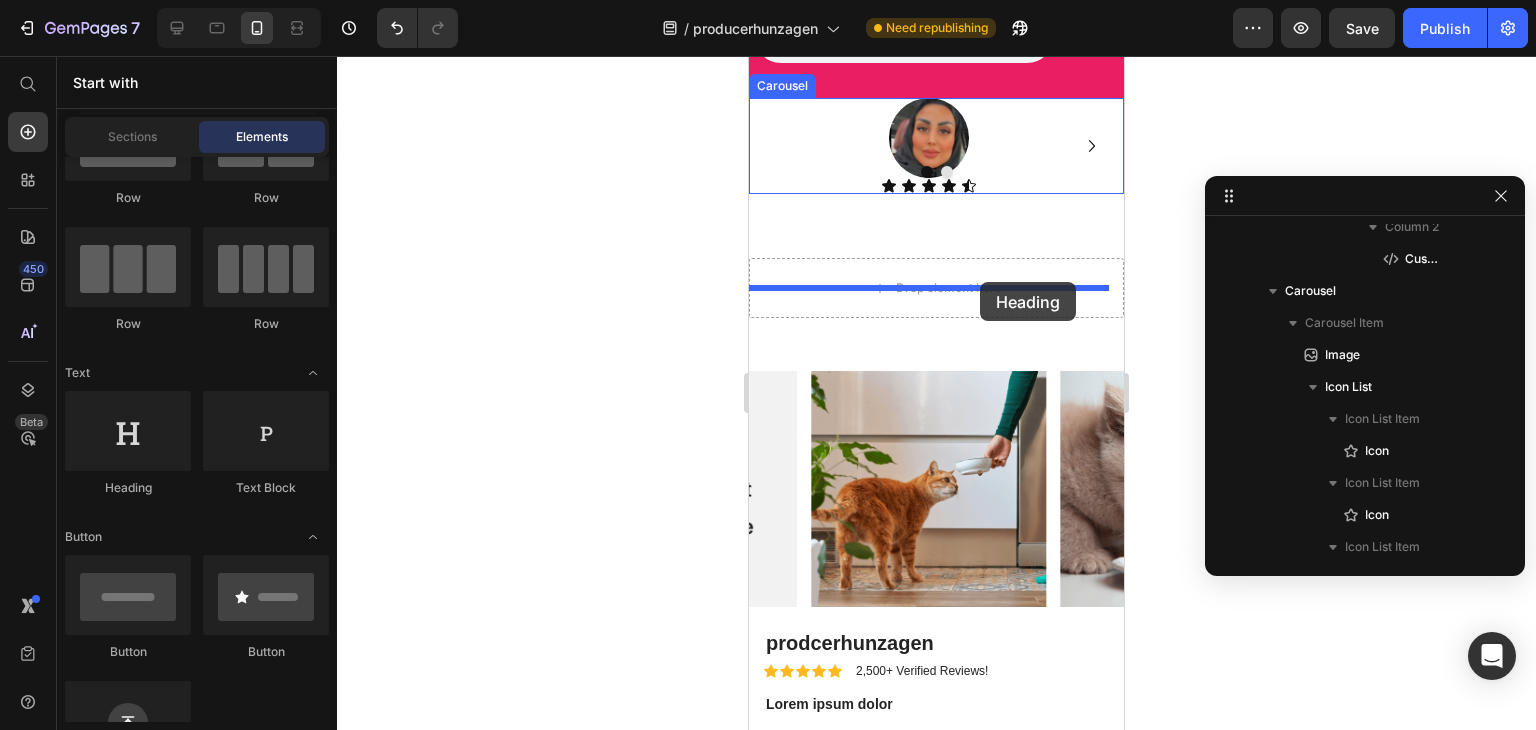 drag, startPoint x: 906, startPoint y: 506, endPoint x: 980, endPoint y: 282, distance: 235.90677 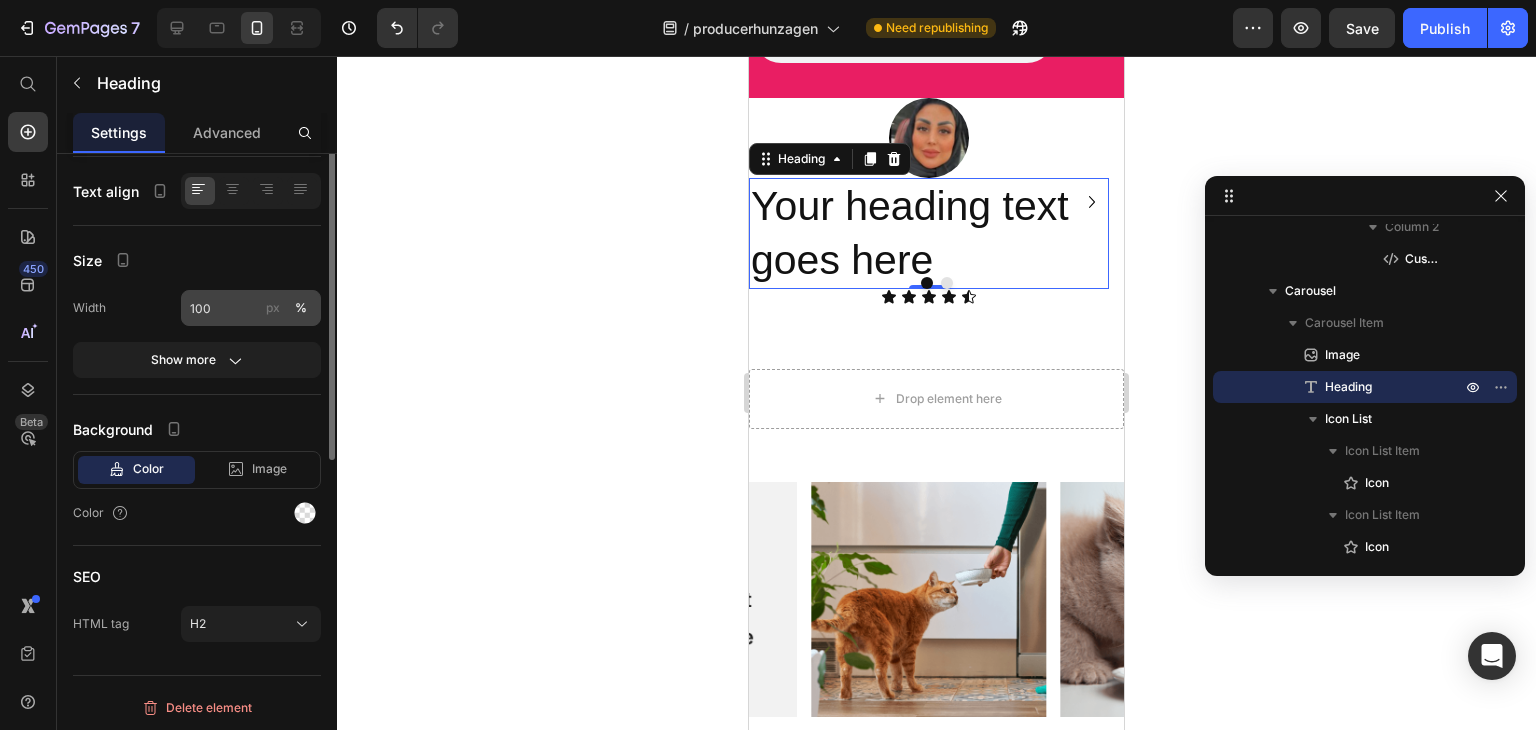 scroll, scrollTop: 0, scrollLeft: 0, axis: both 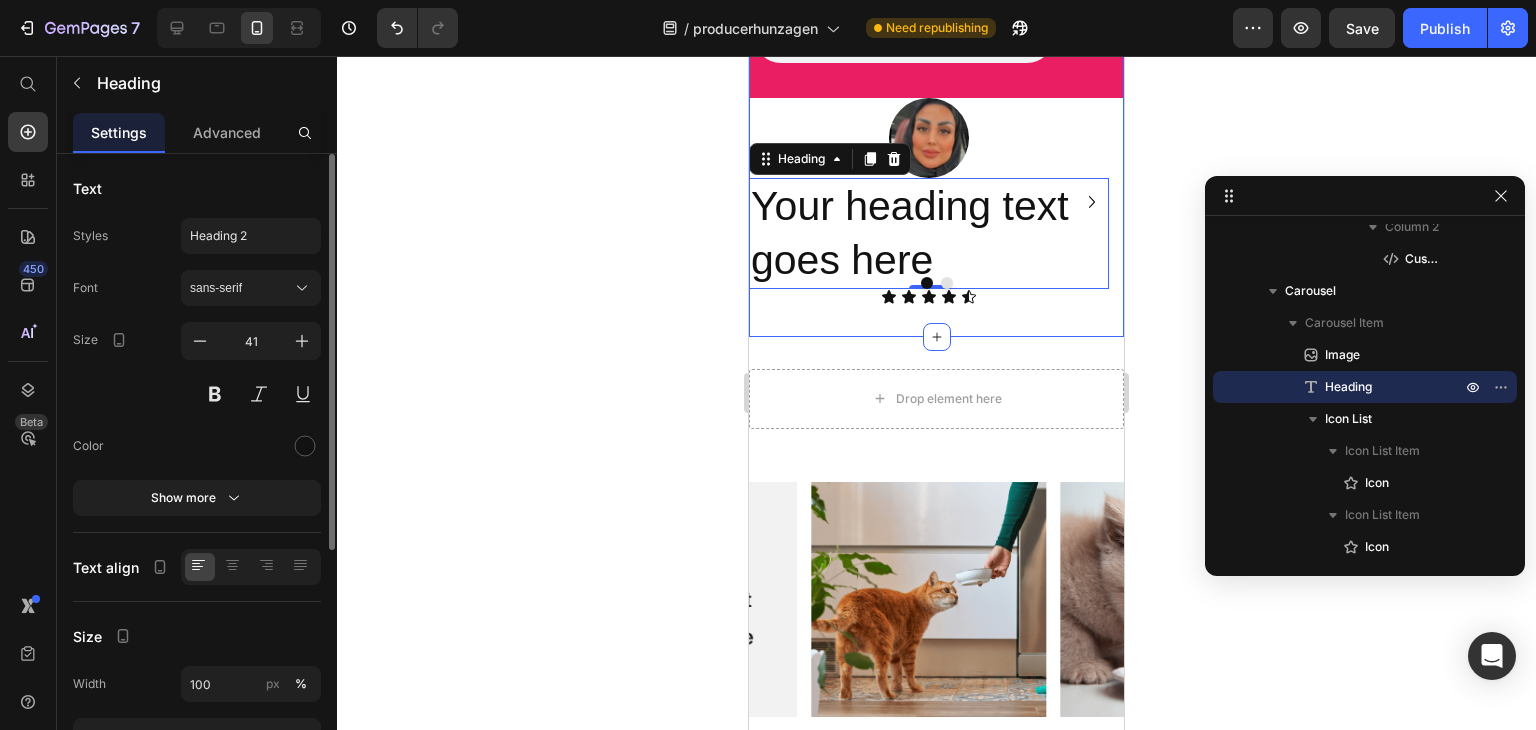 click on "Your heading text goes here" at bounding box center (929, 233) 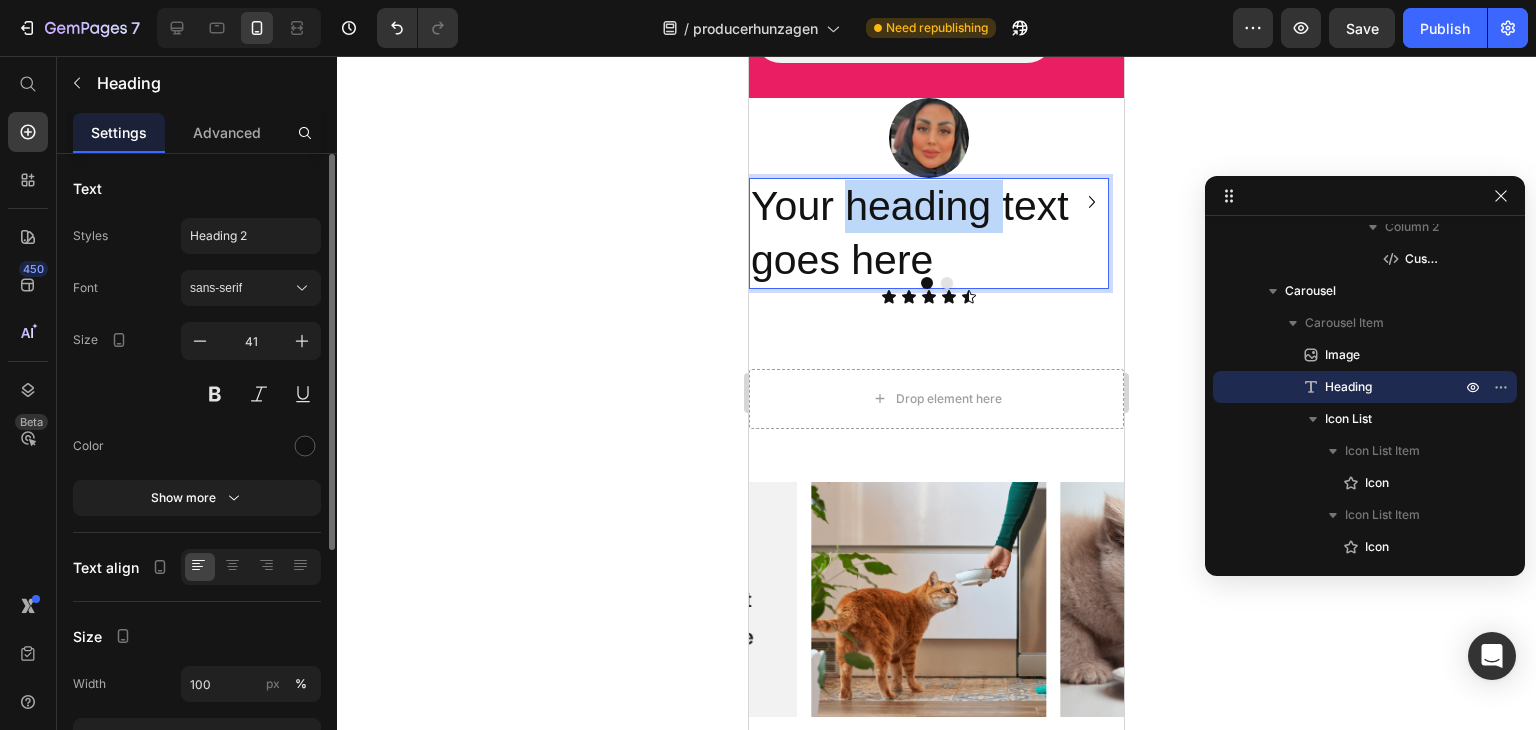 click on "Your heading text goes here" at bounding box center [929, 233] 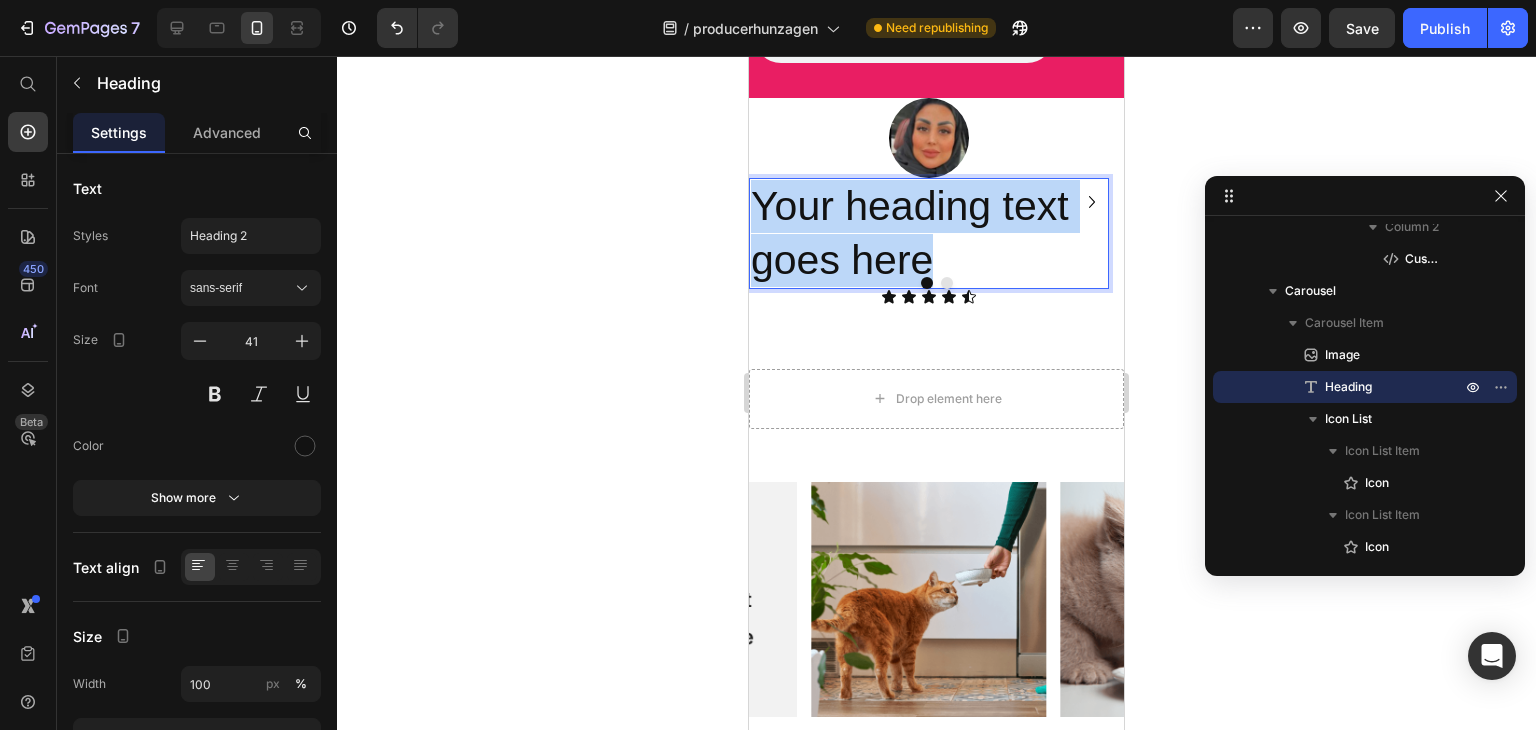 click on "Your heading text goes here" at bounding box center [929, 233] 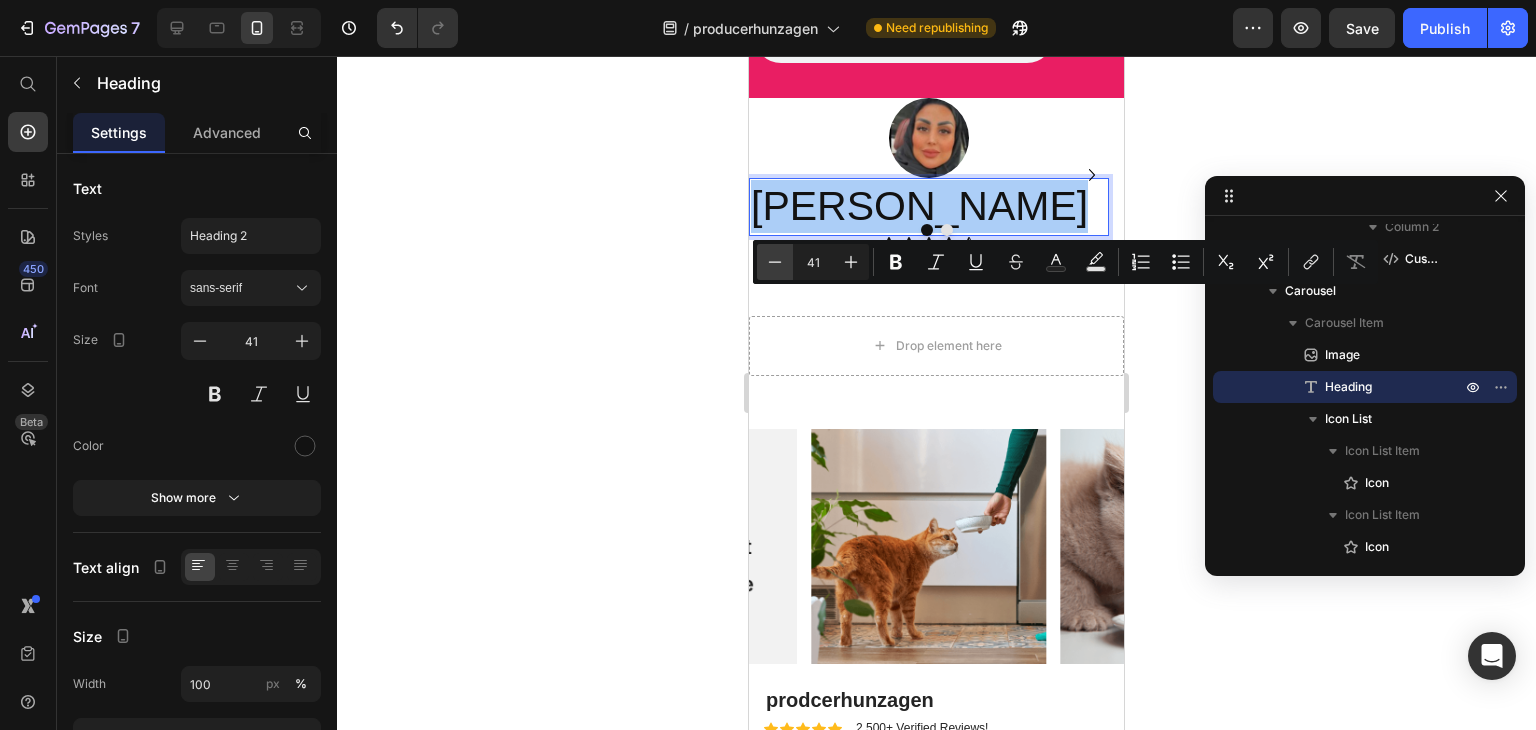 click 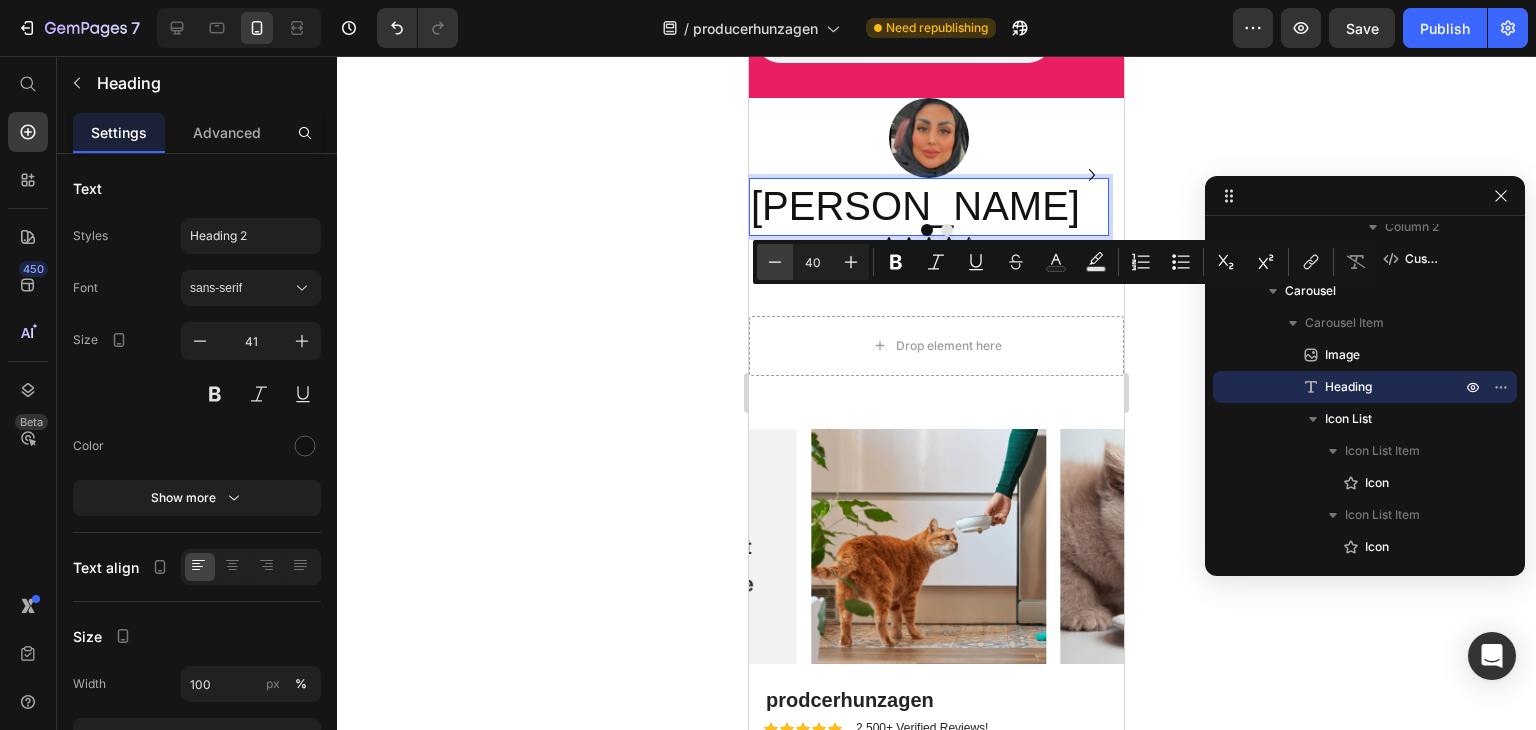 click 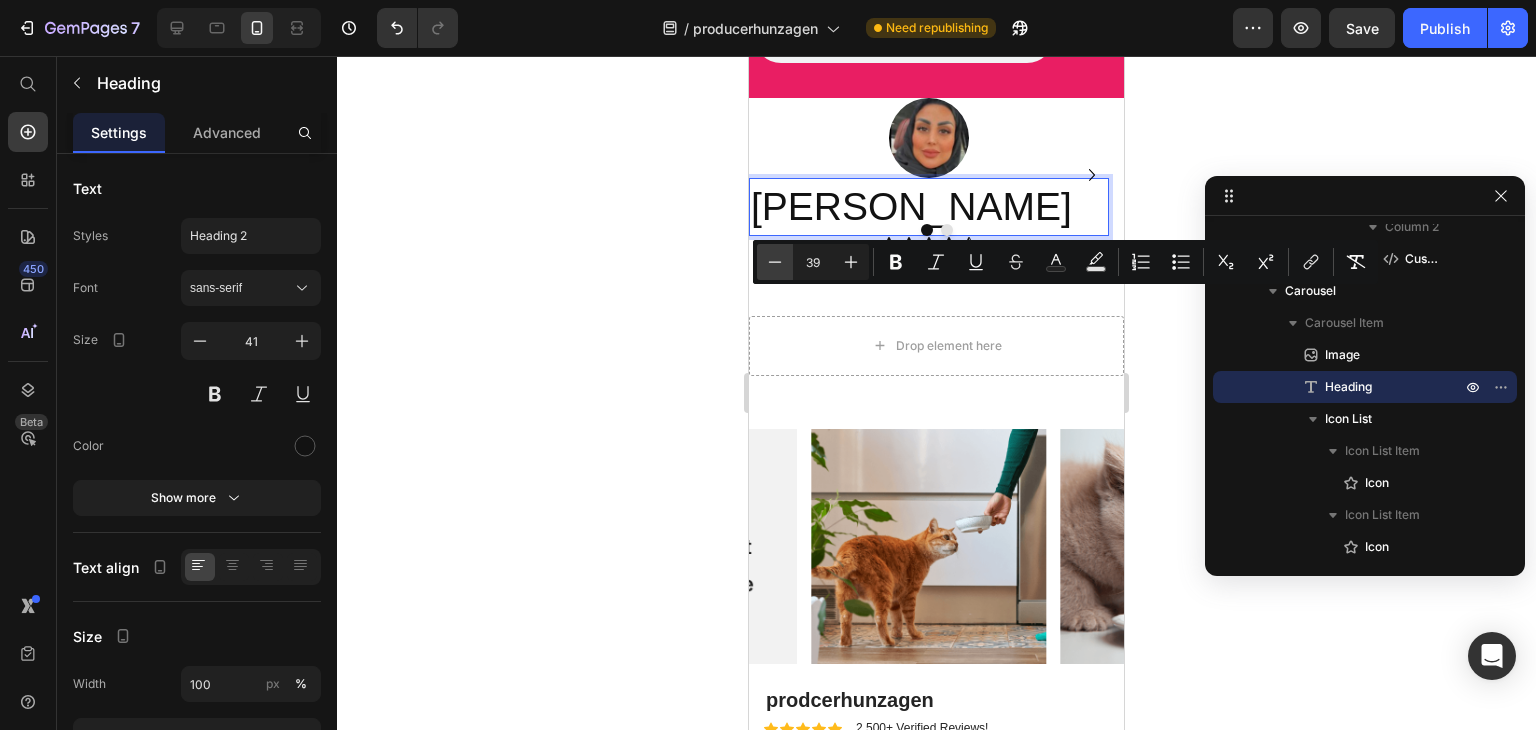click 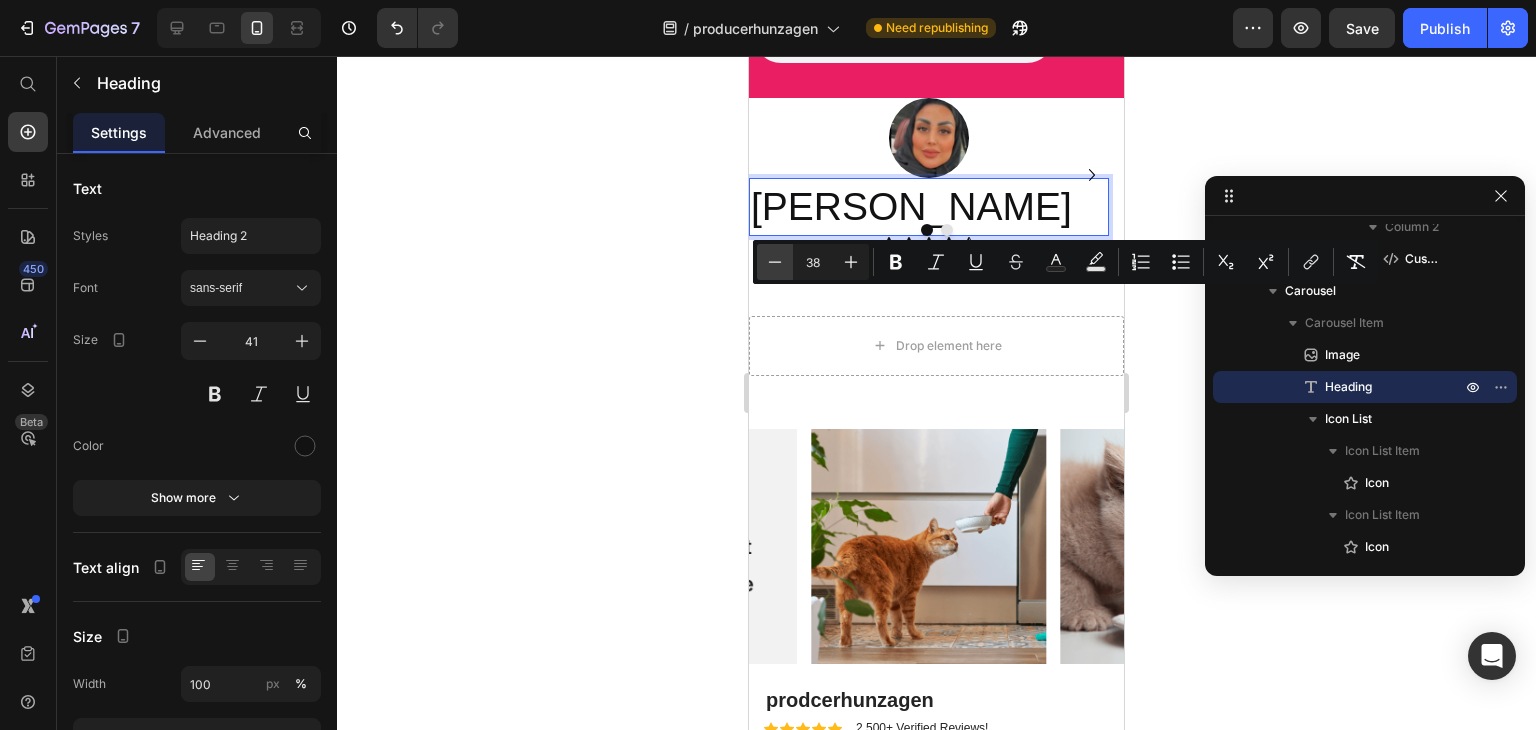 click 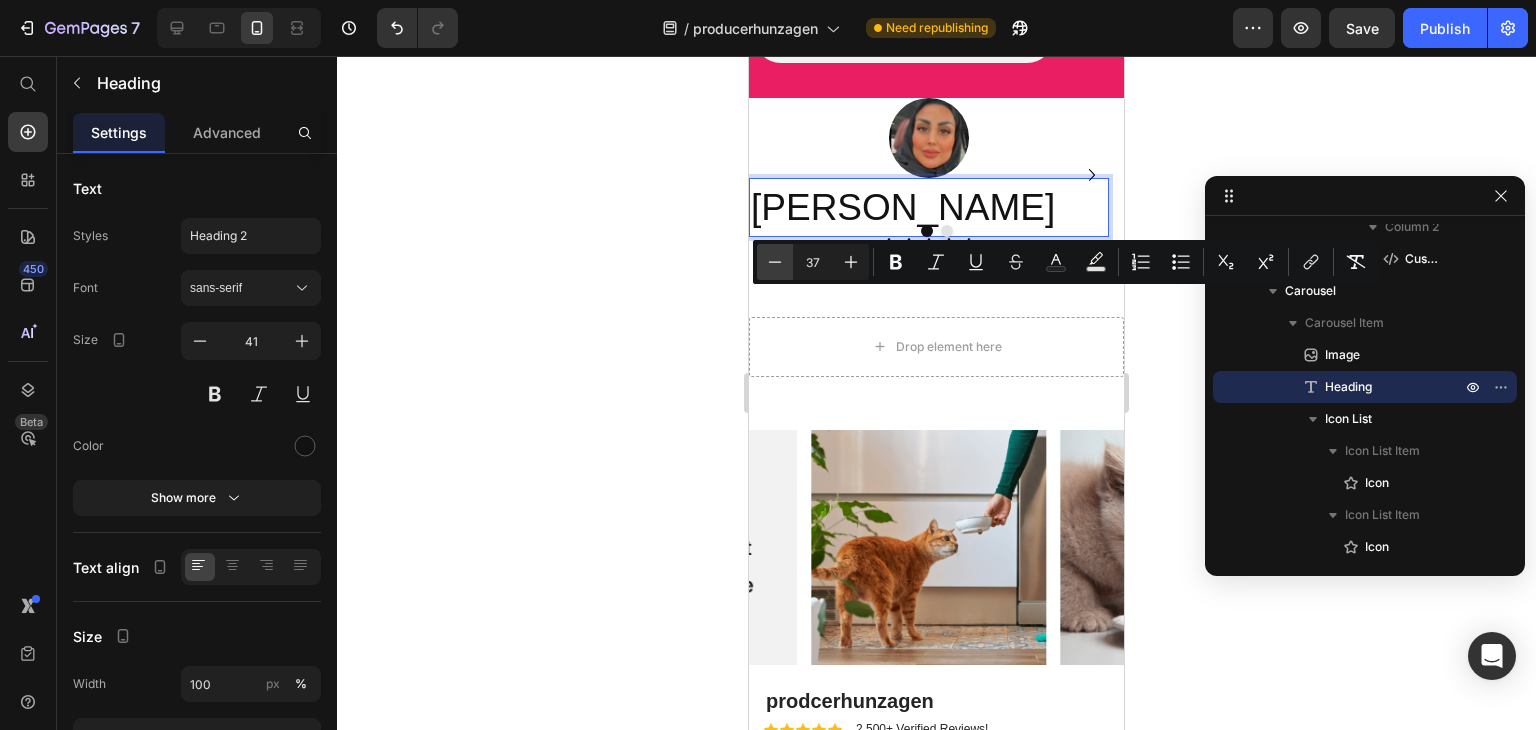 click 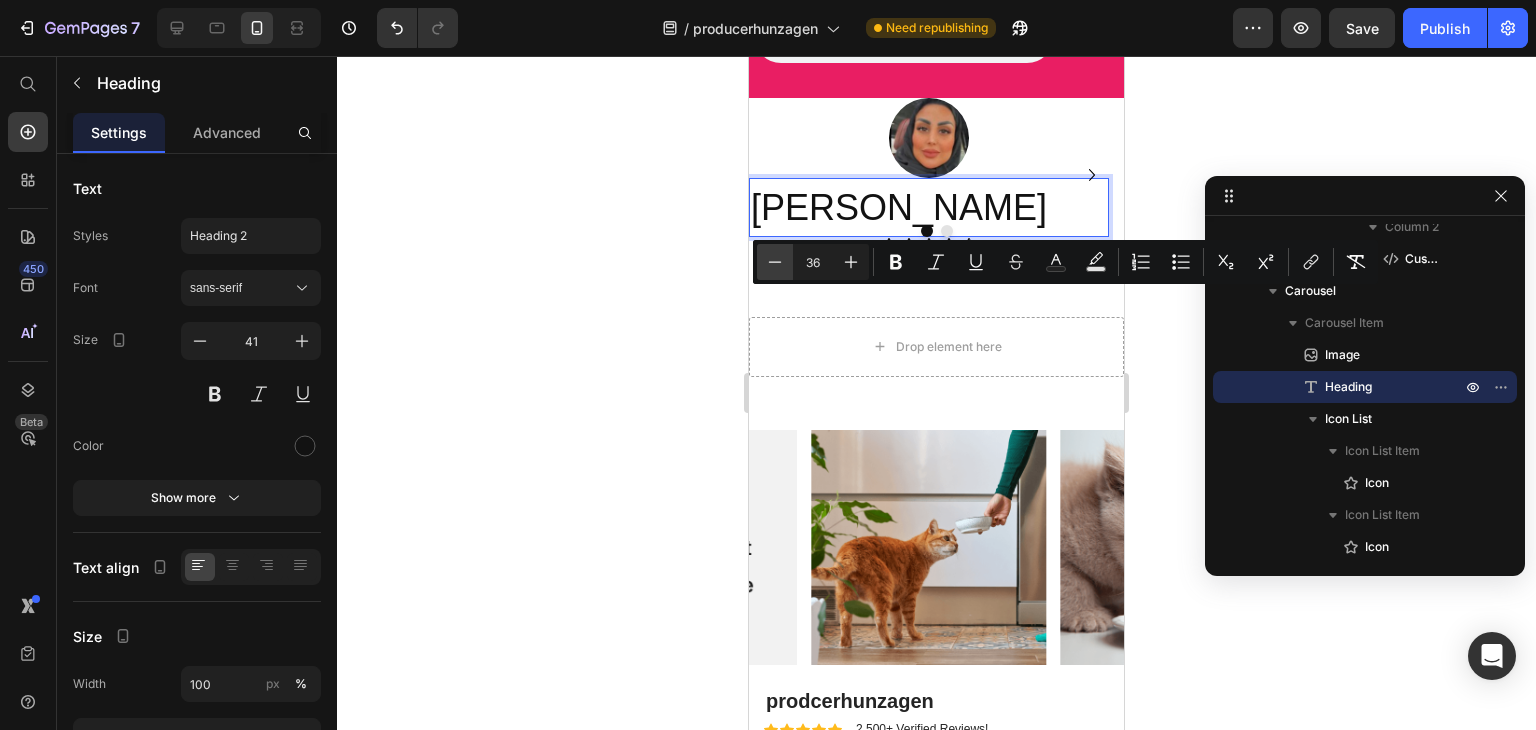 click 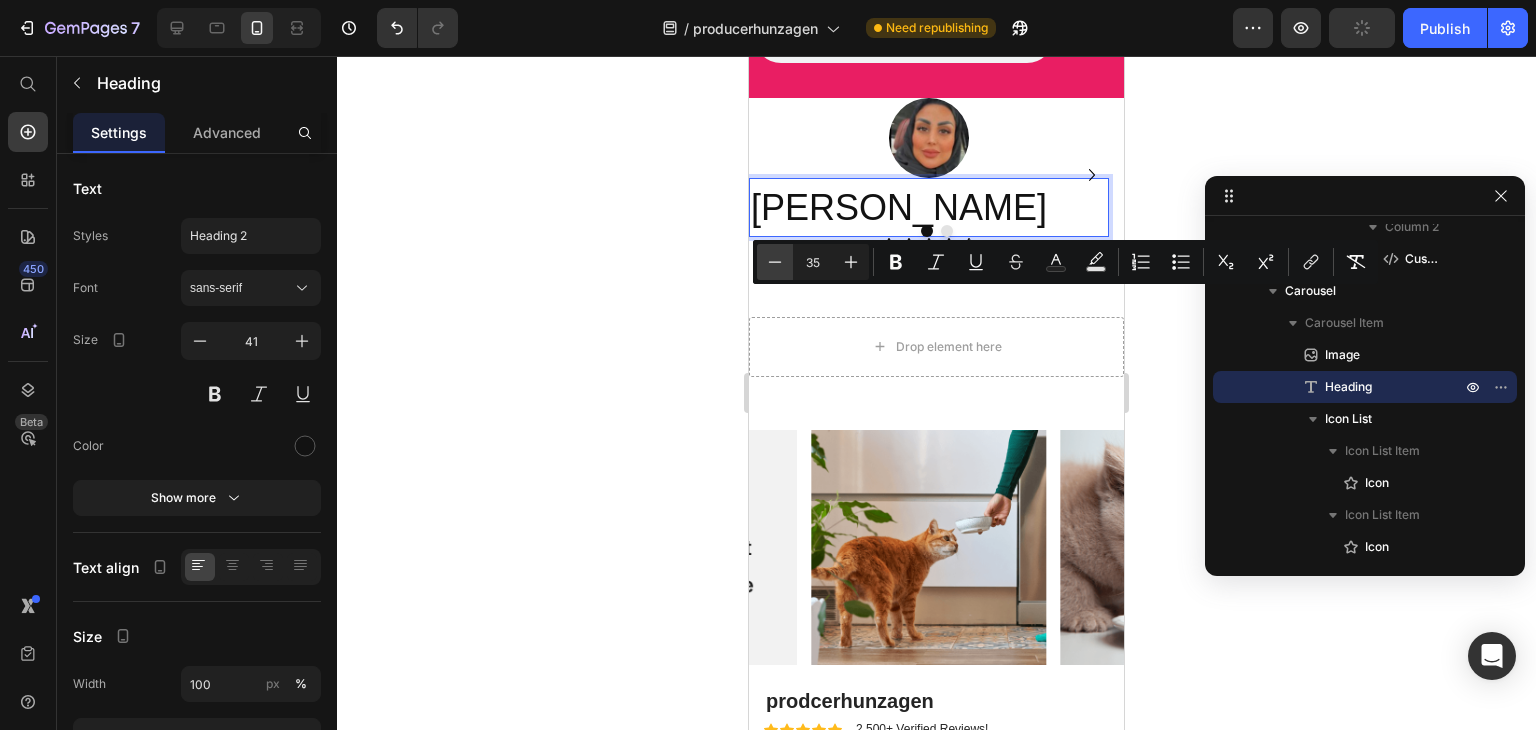 click 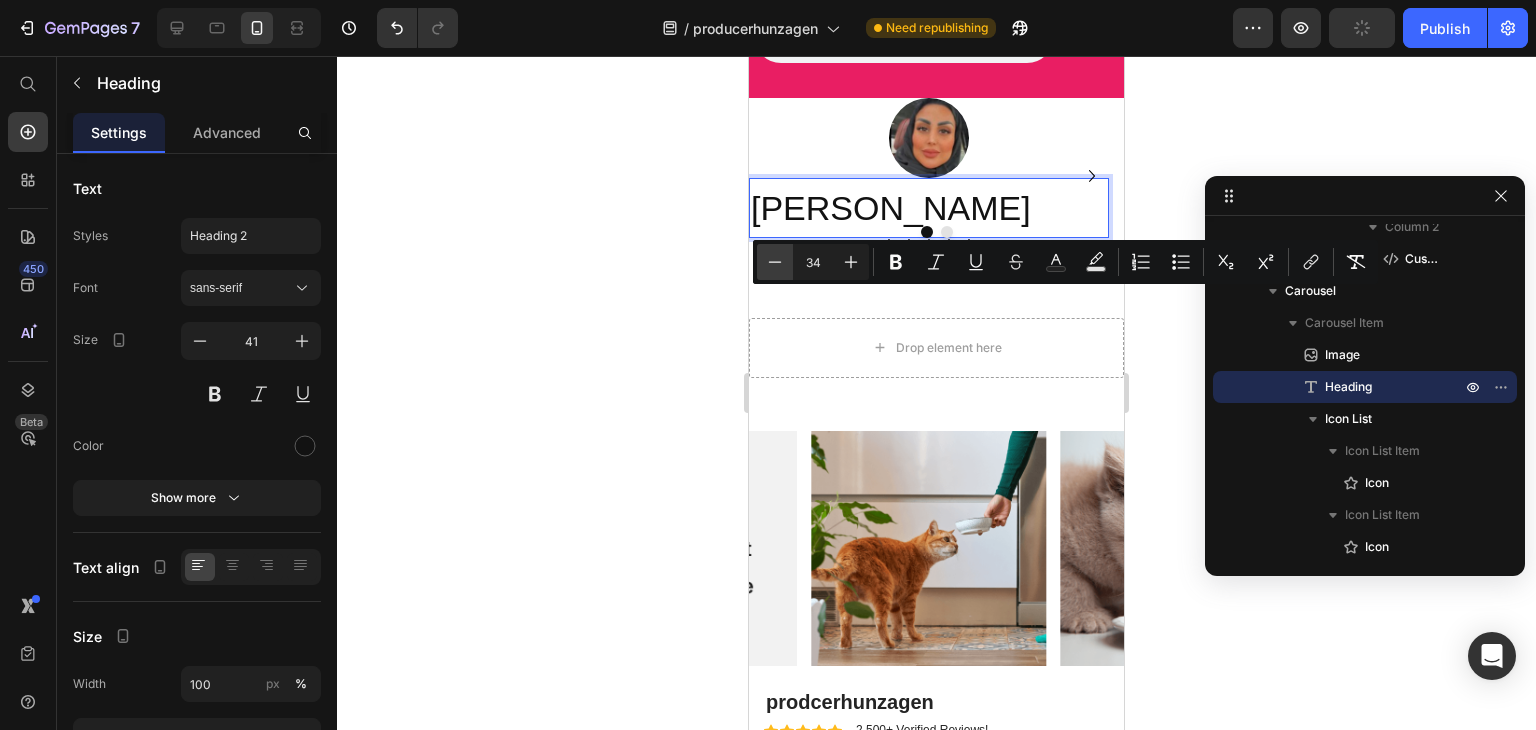 click 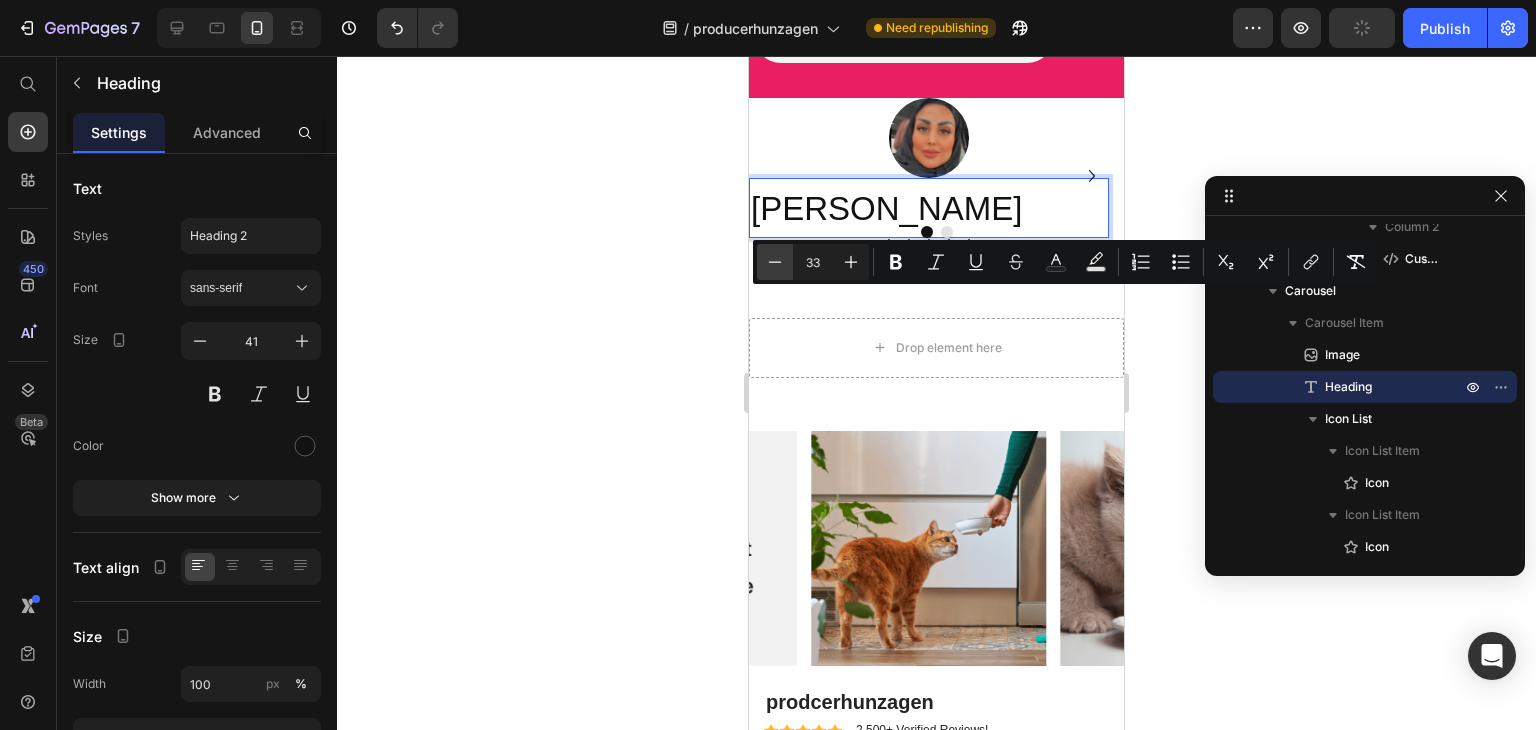 click 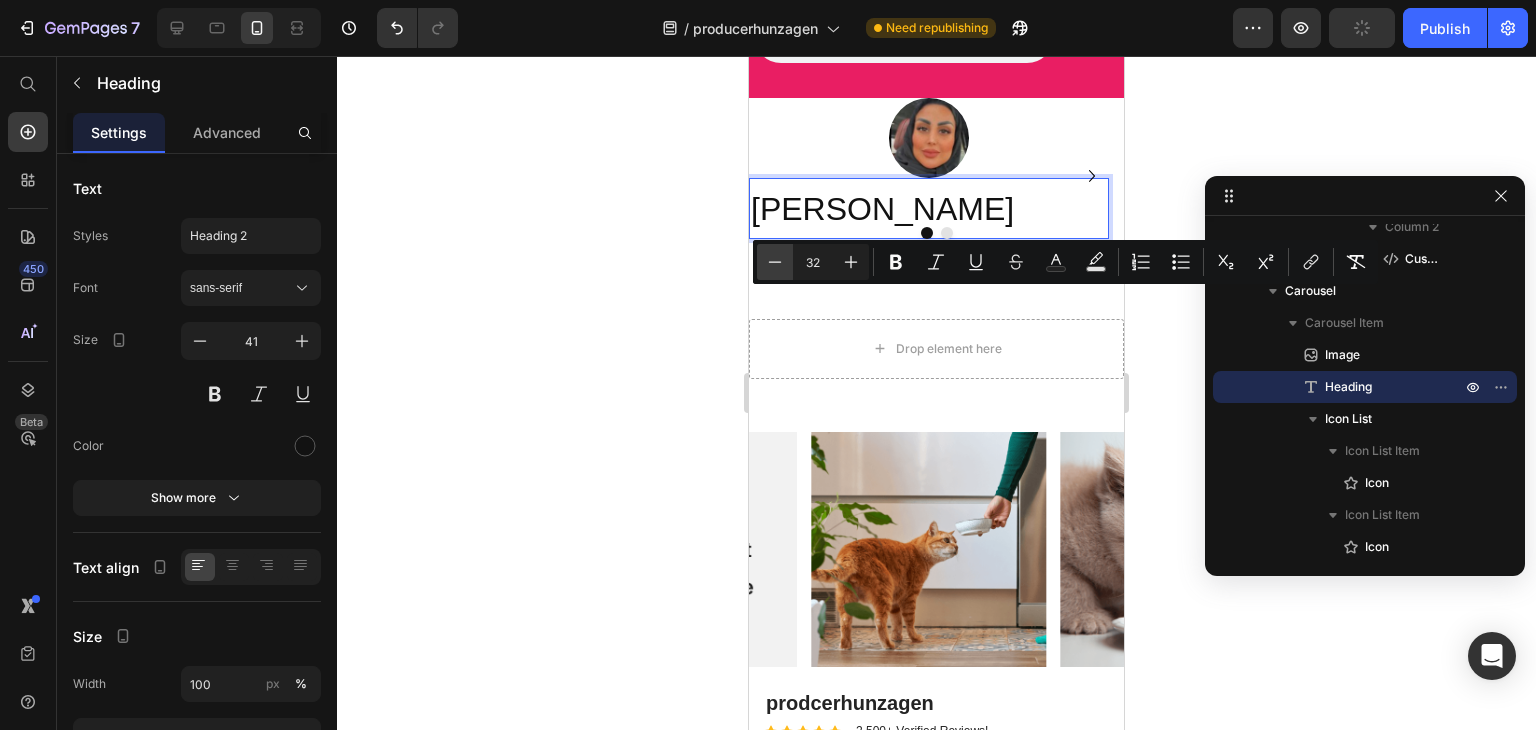 click 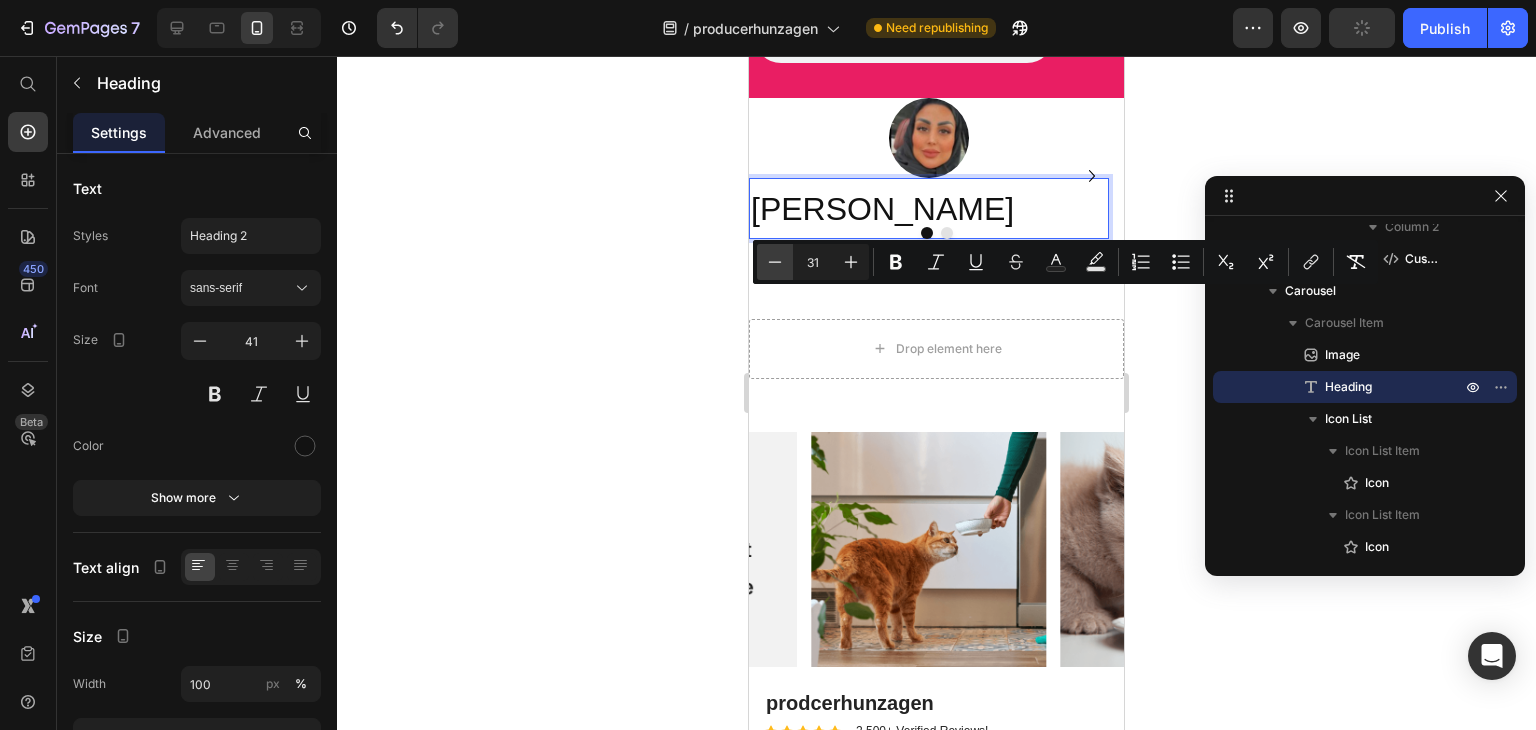 click 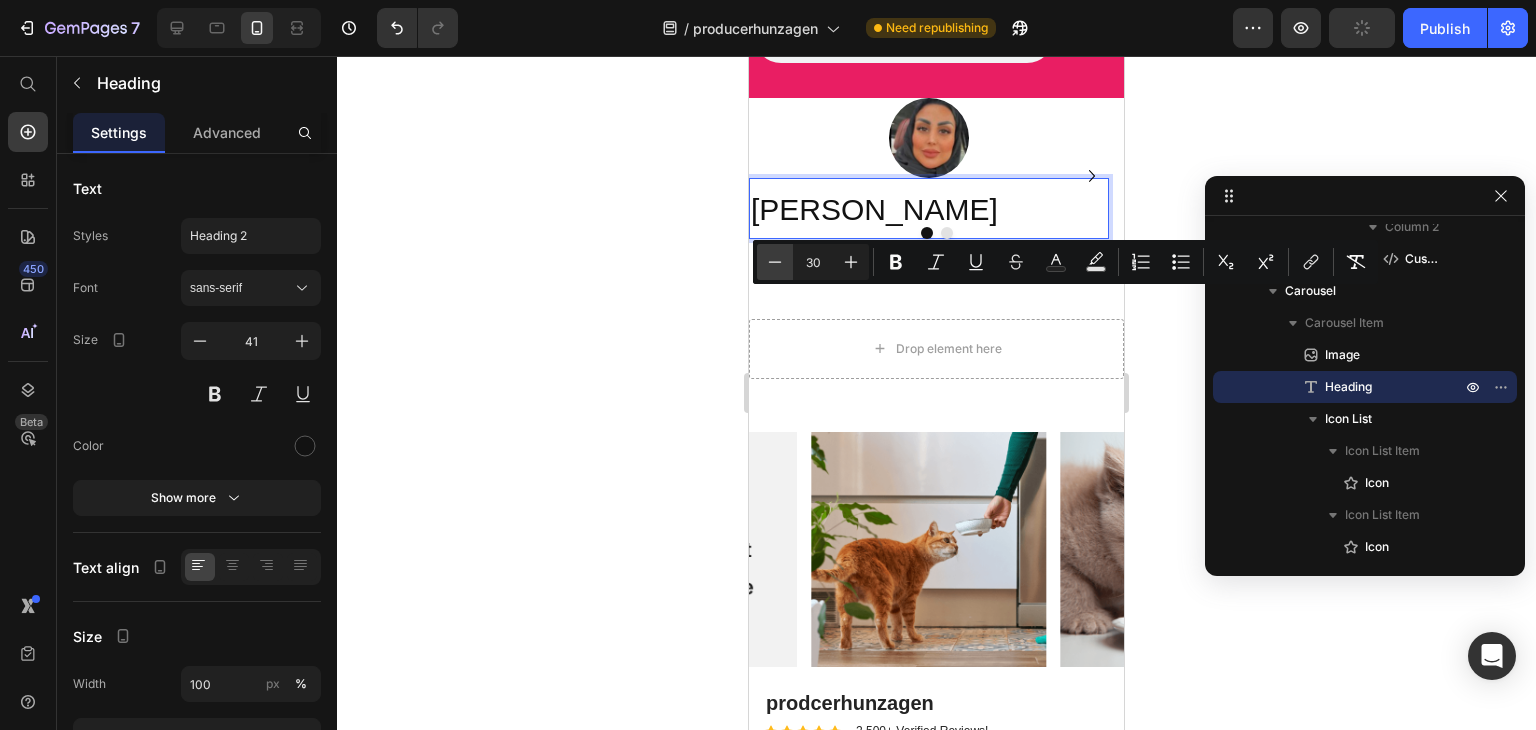 click 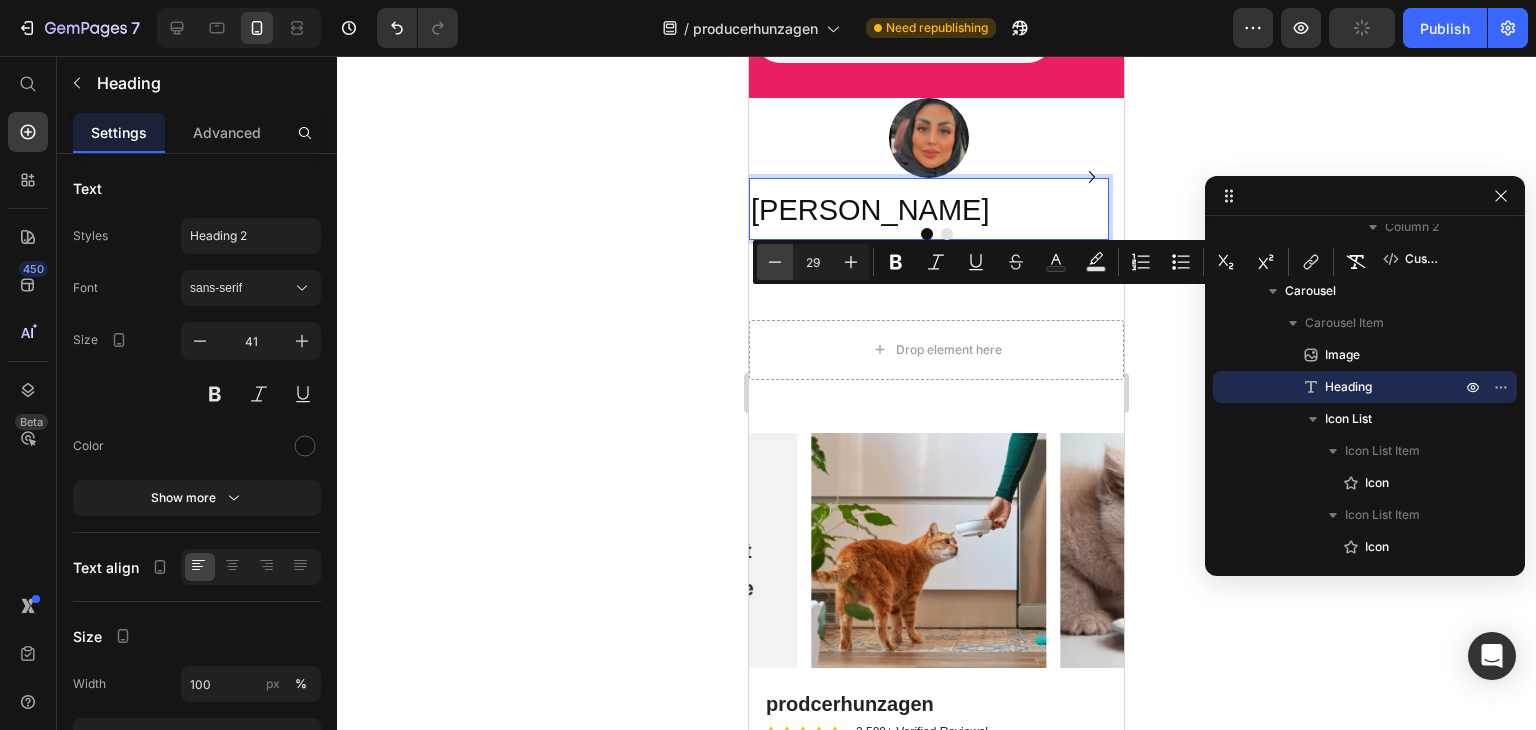 click 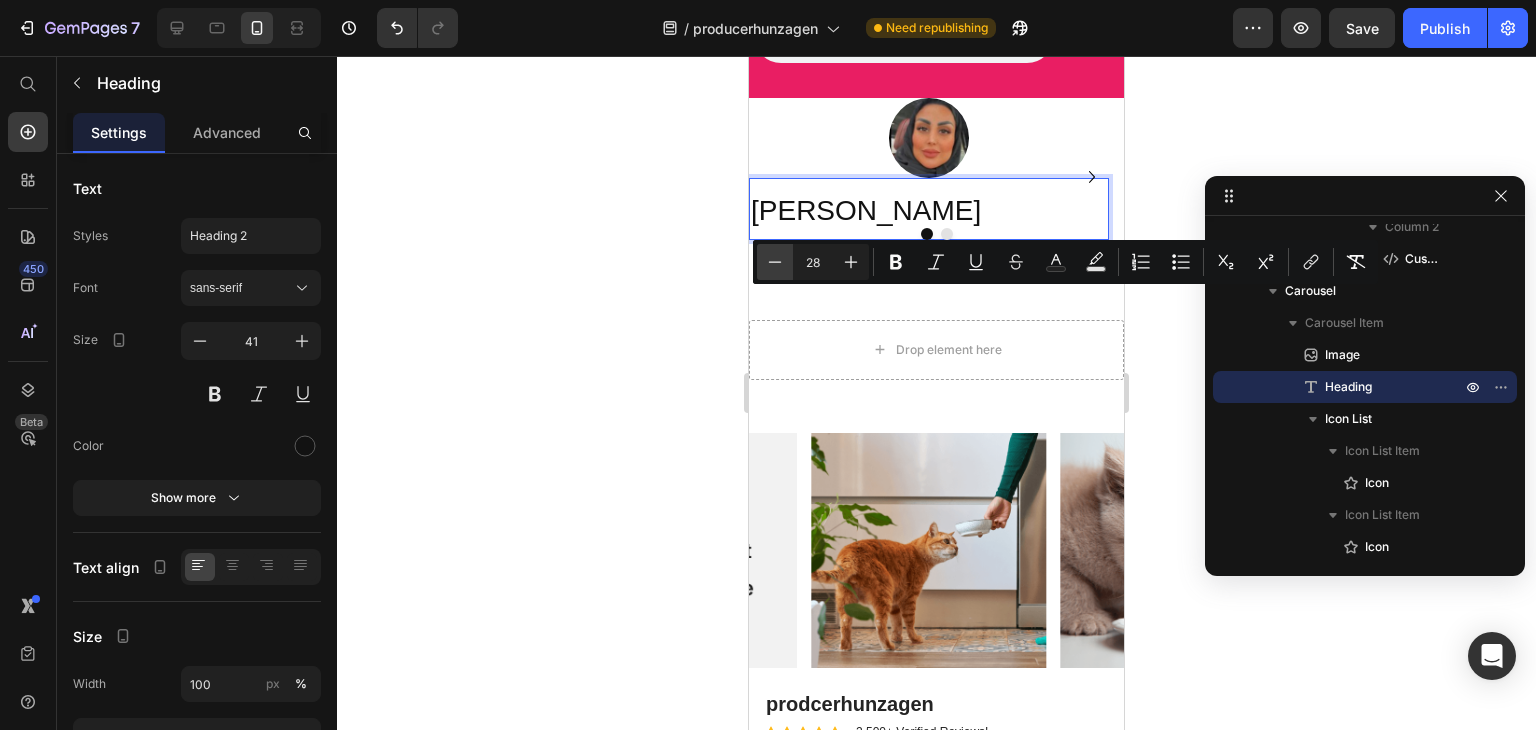 click 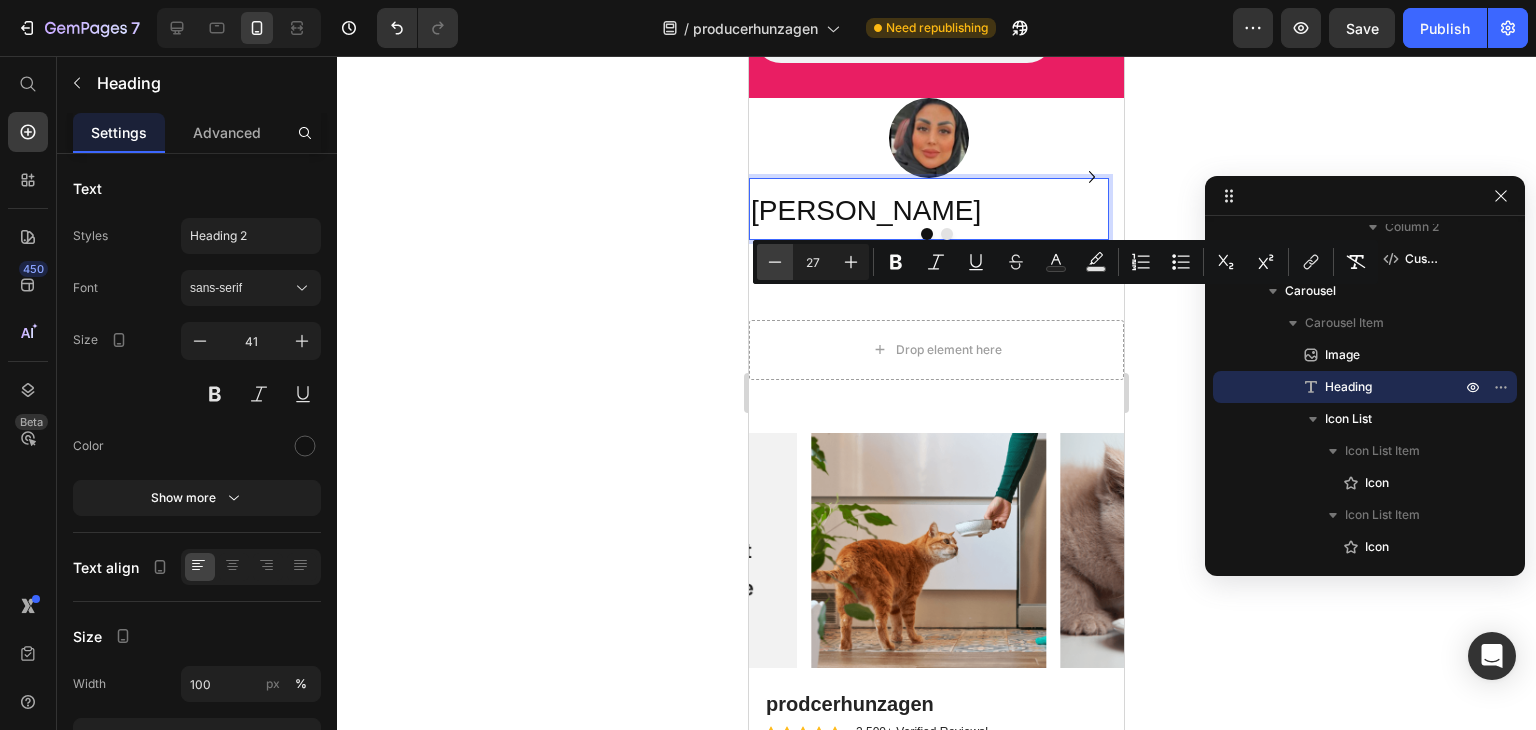 click 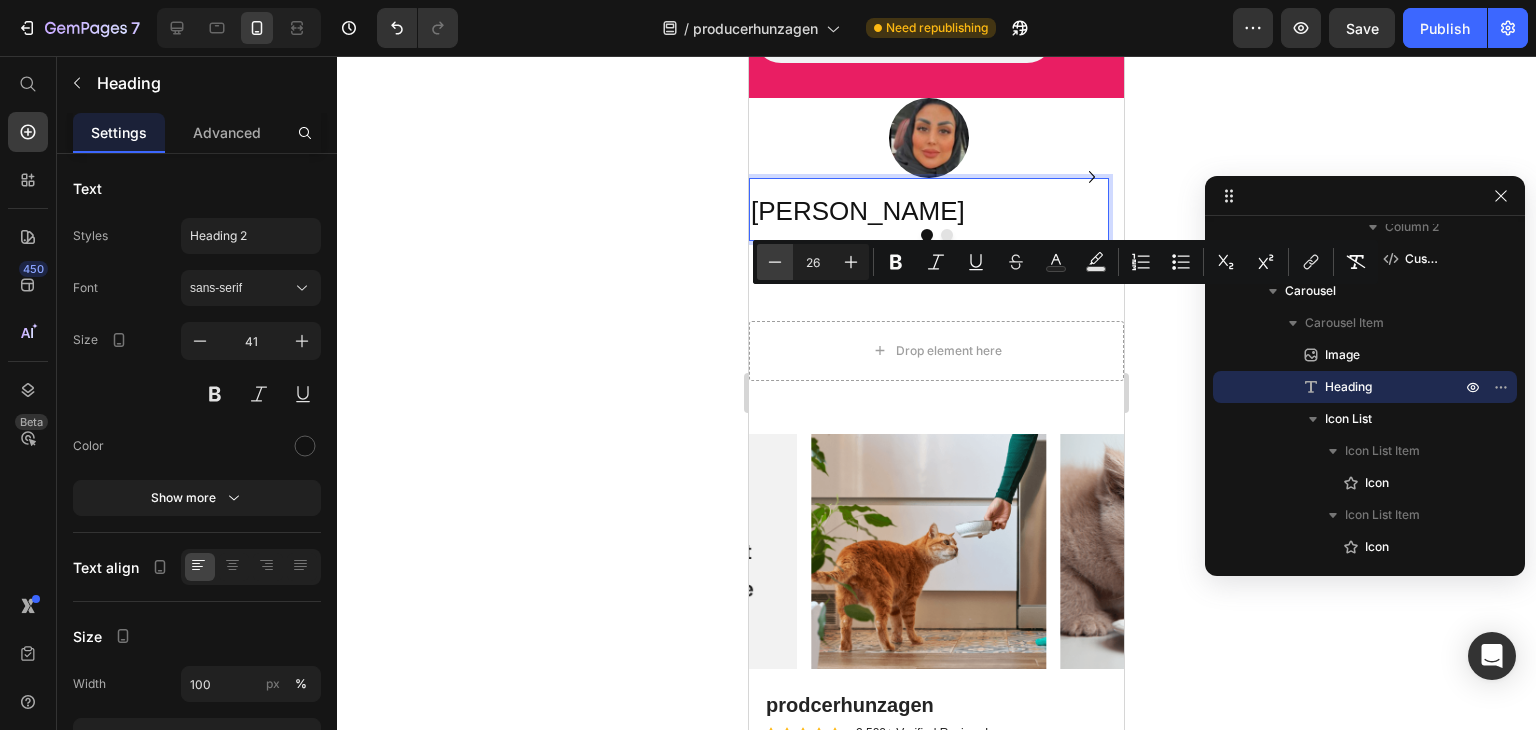 click 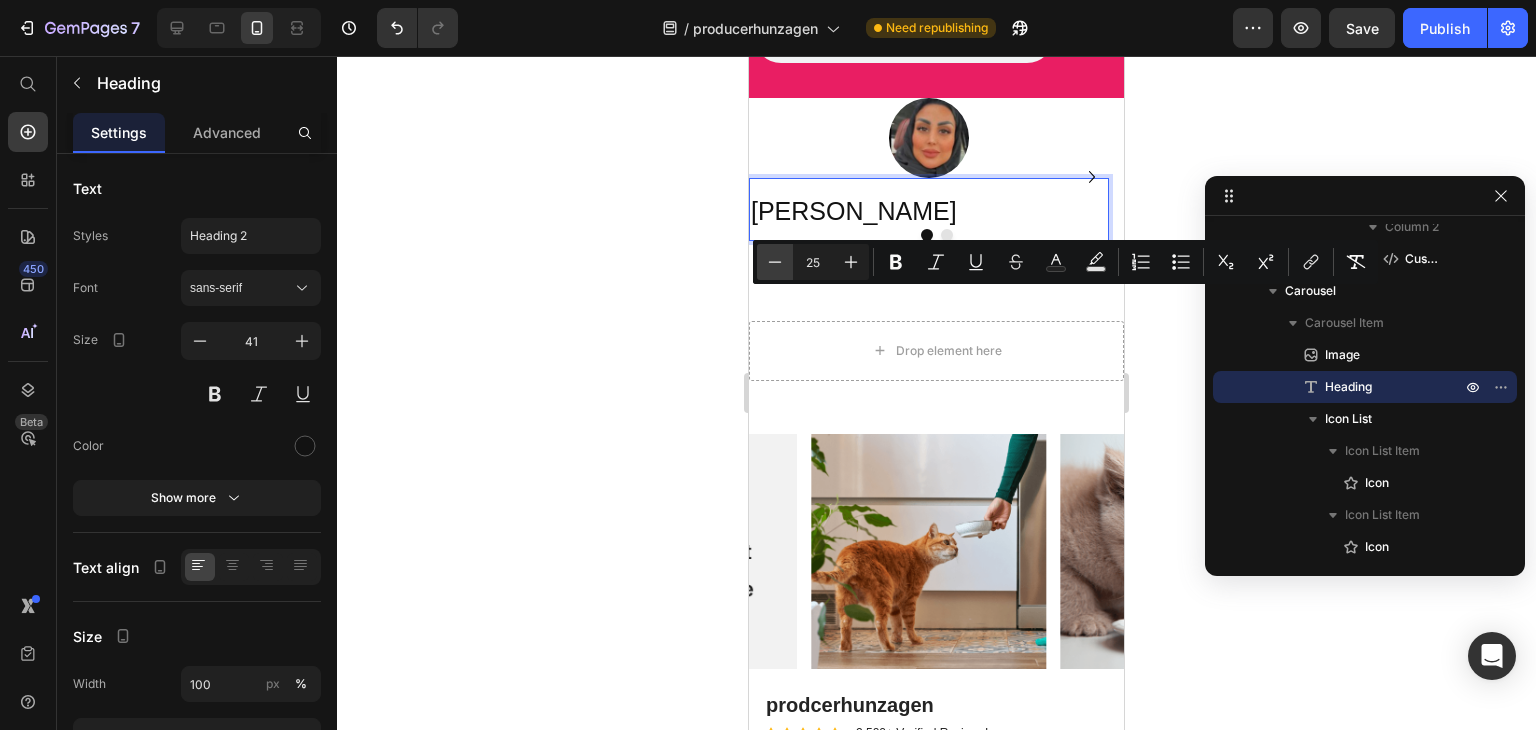 click 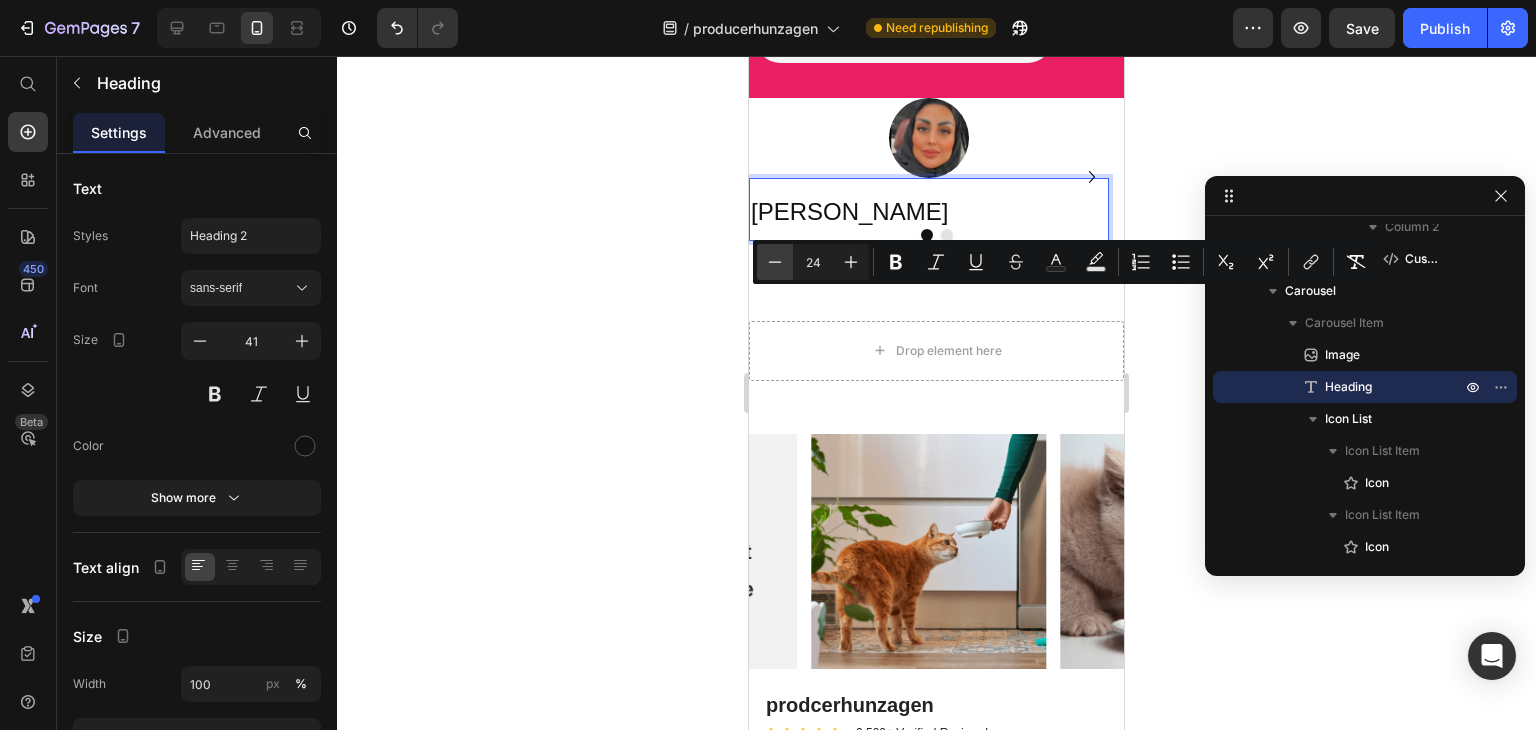 click 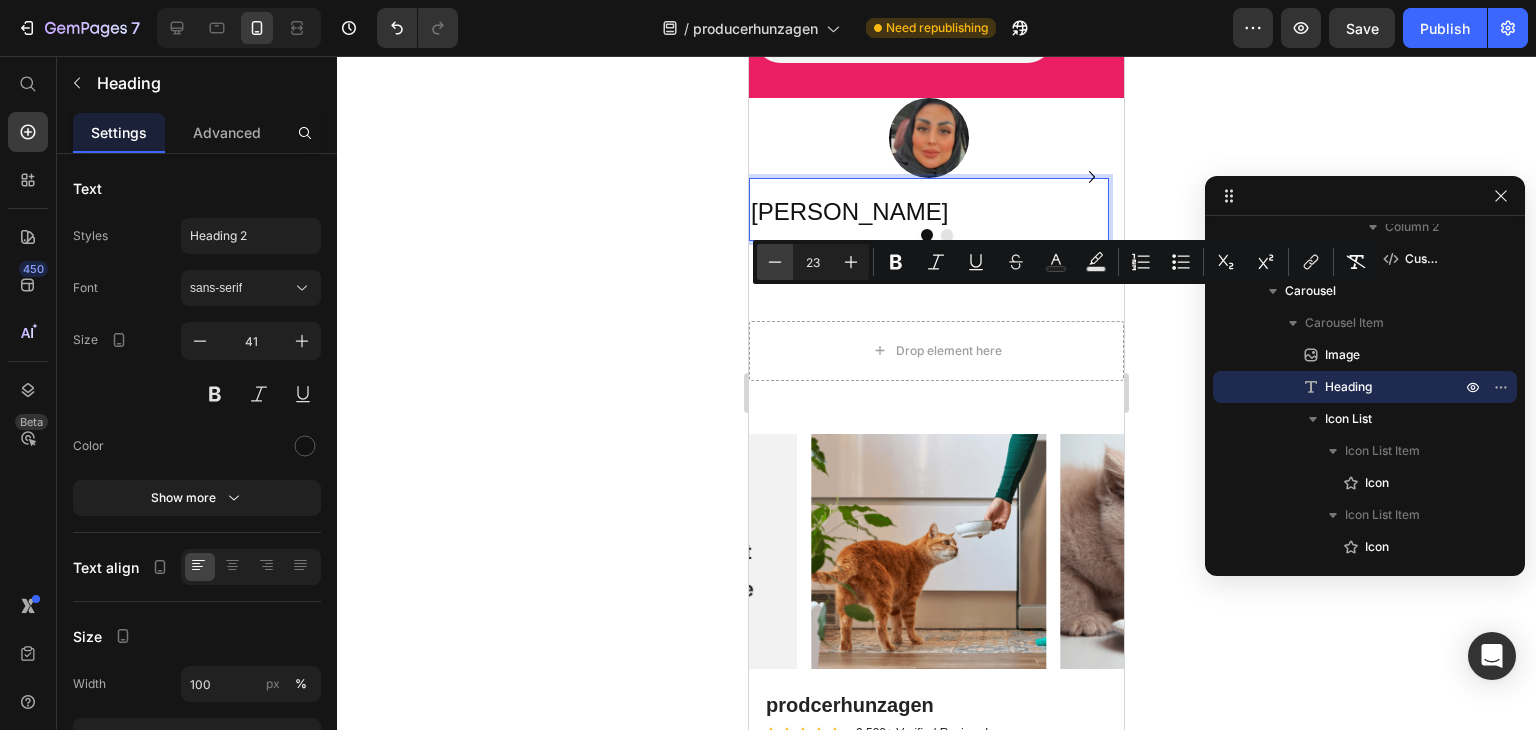 click 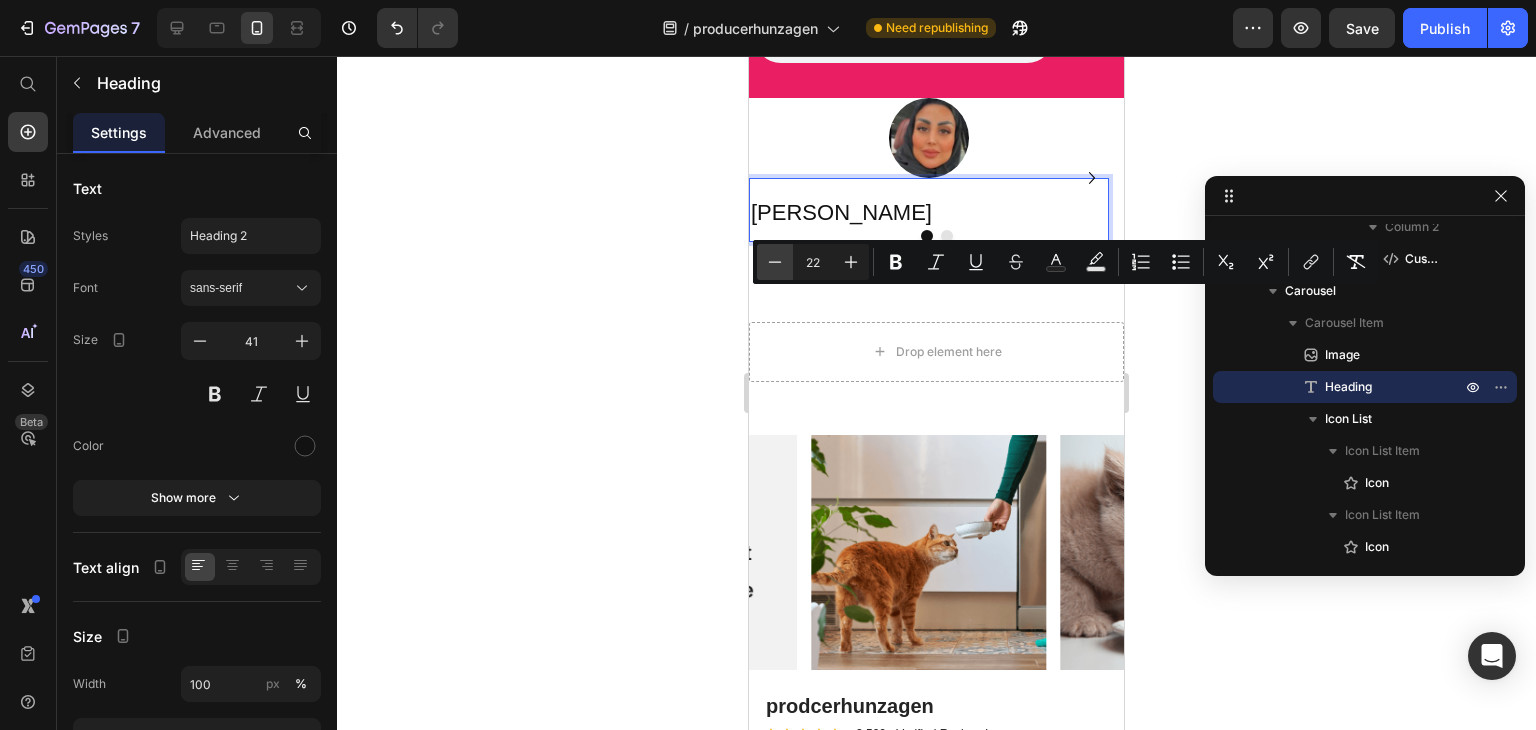click 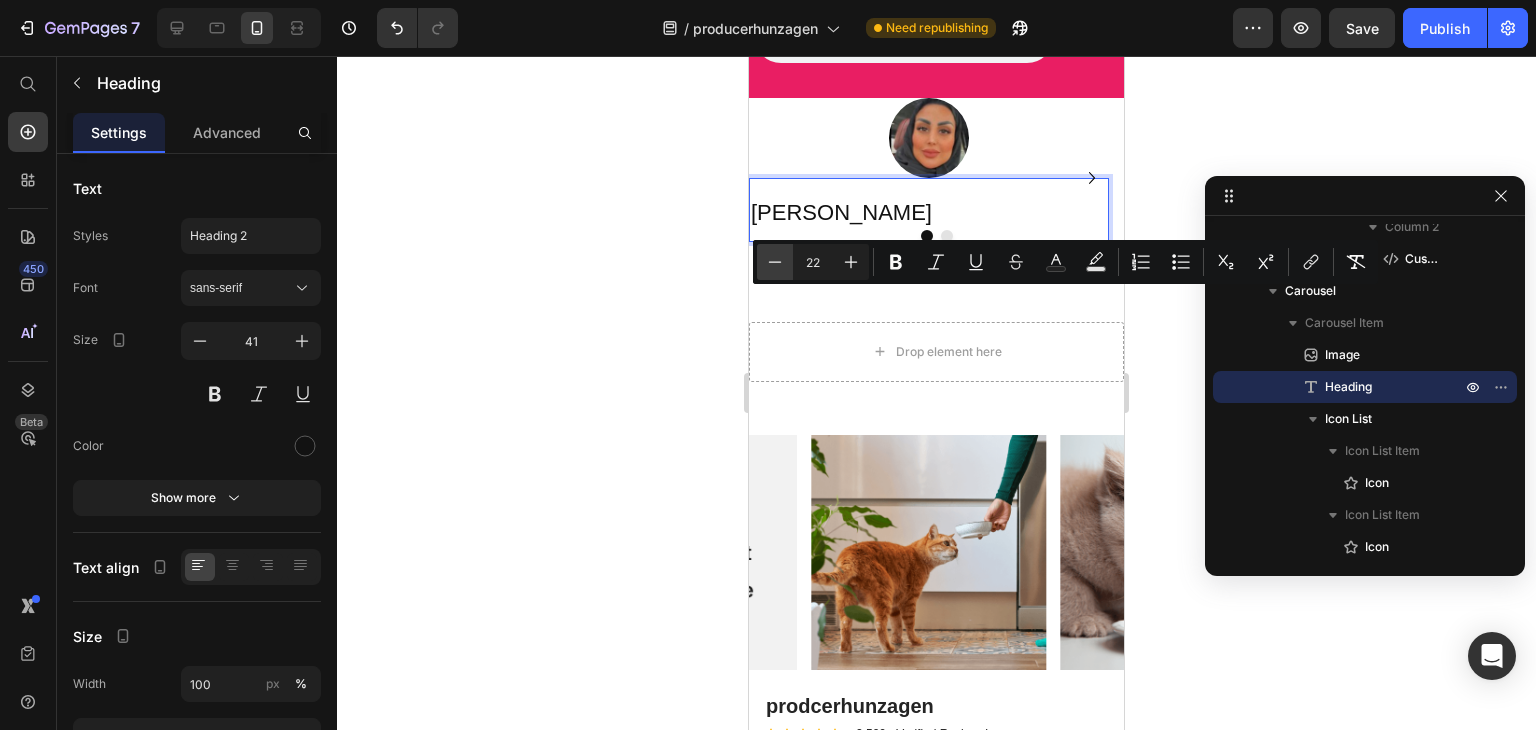 type on "21" 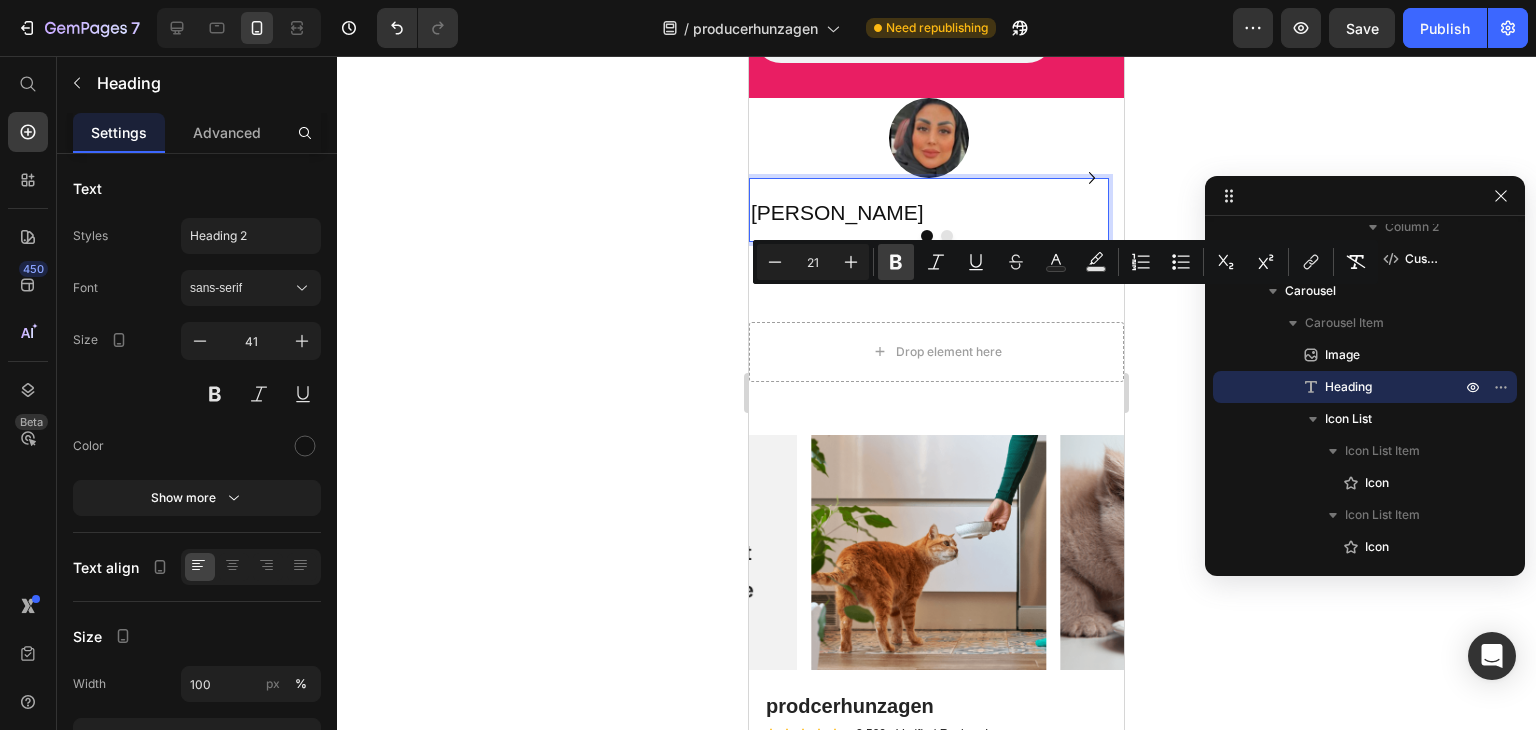 click on "Bold" at bounding box center (896, 262) 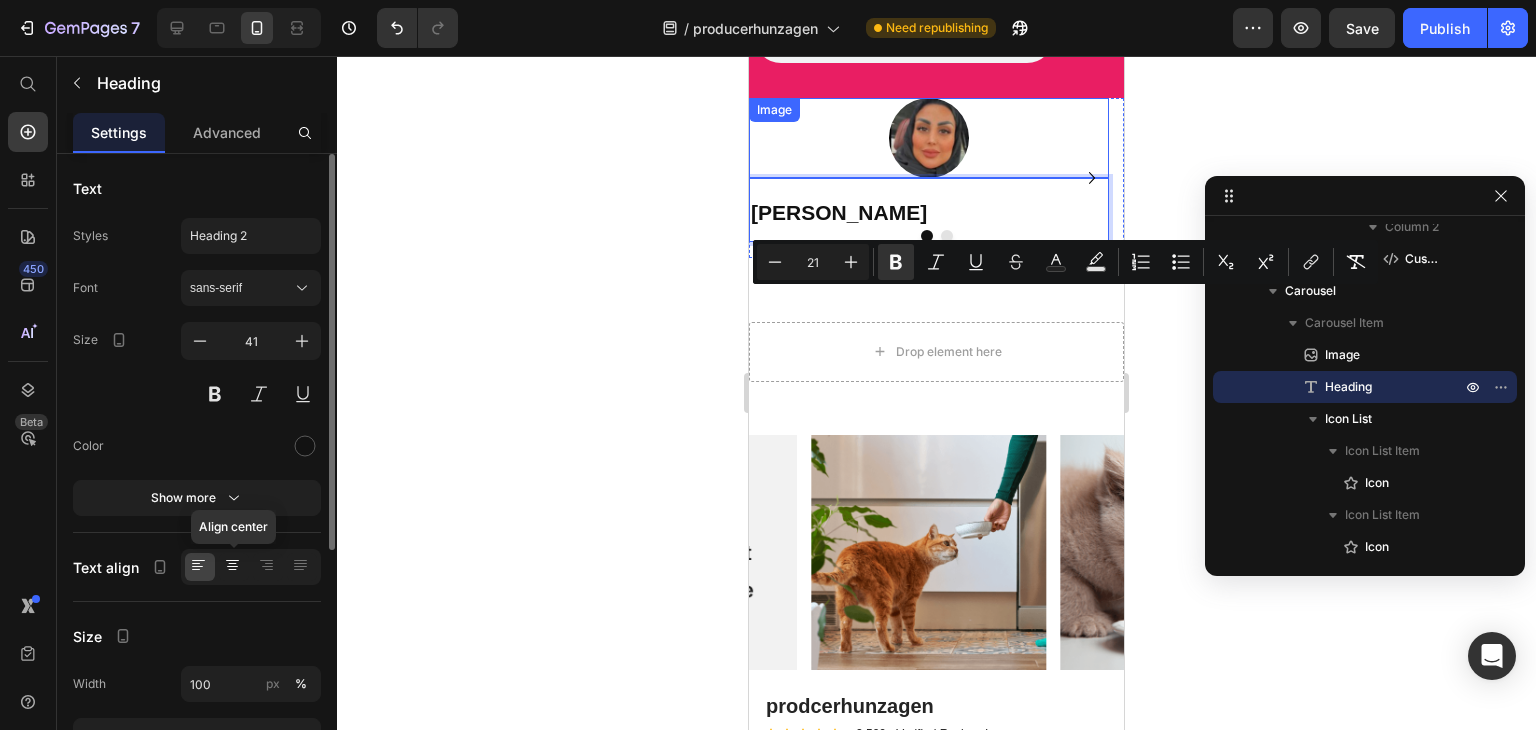 click 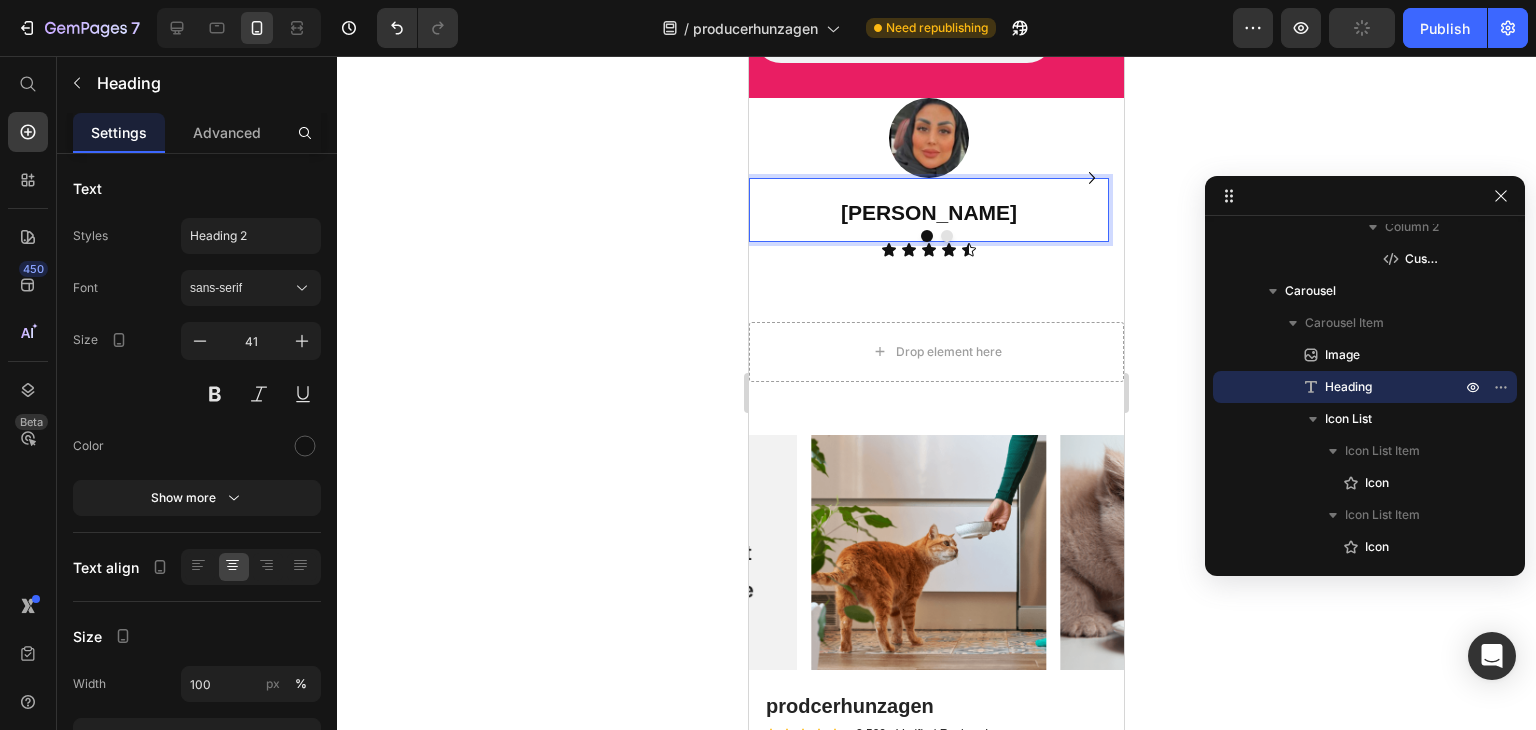 click on "[PERSON_NAME]" at bounding box center (929, 212) 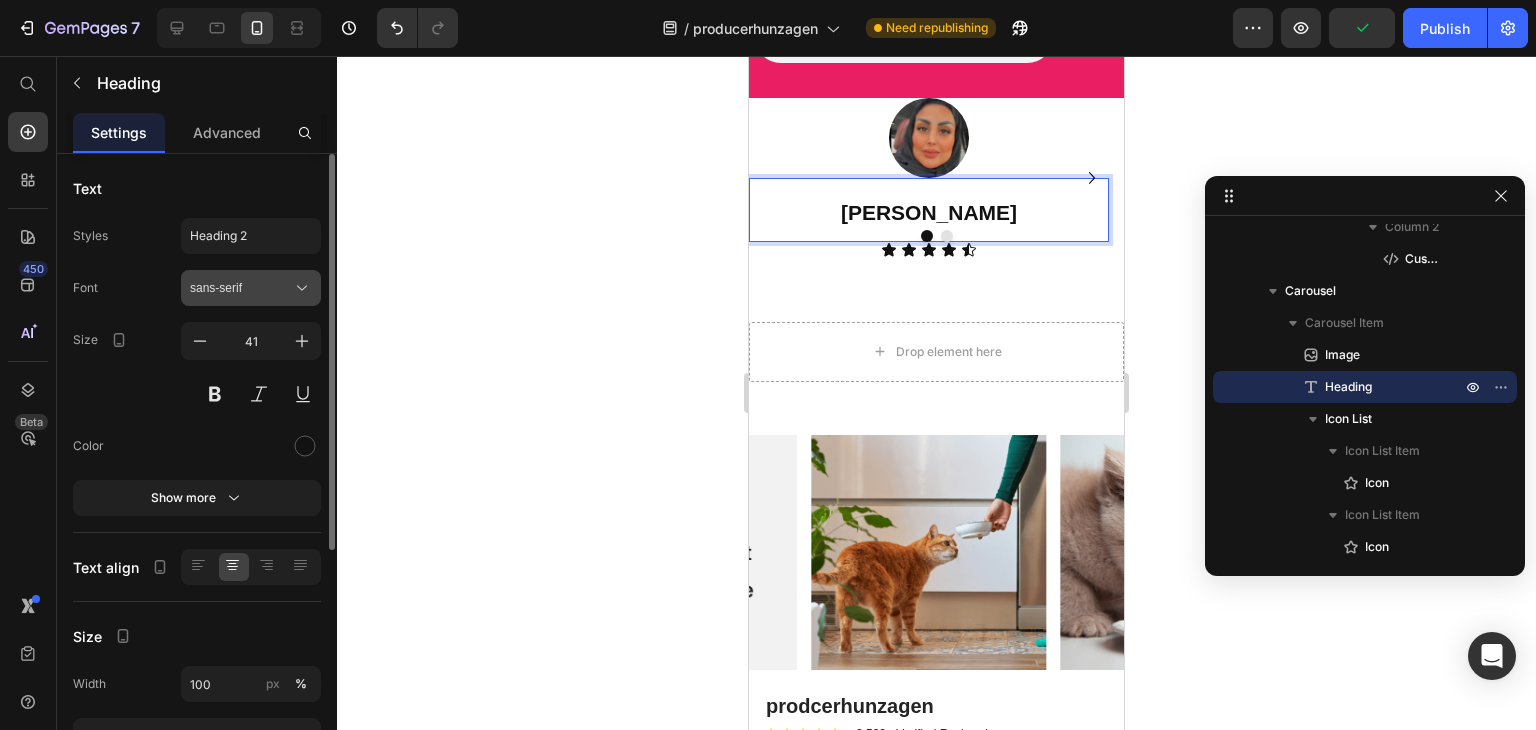 click on "sans-serif" at bounding box center [241, 288] 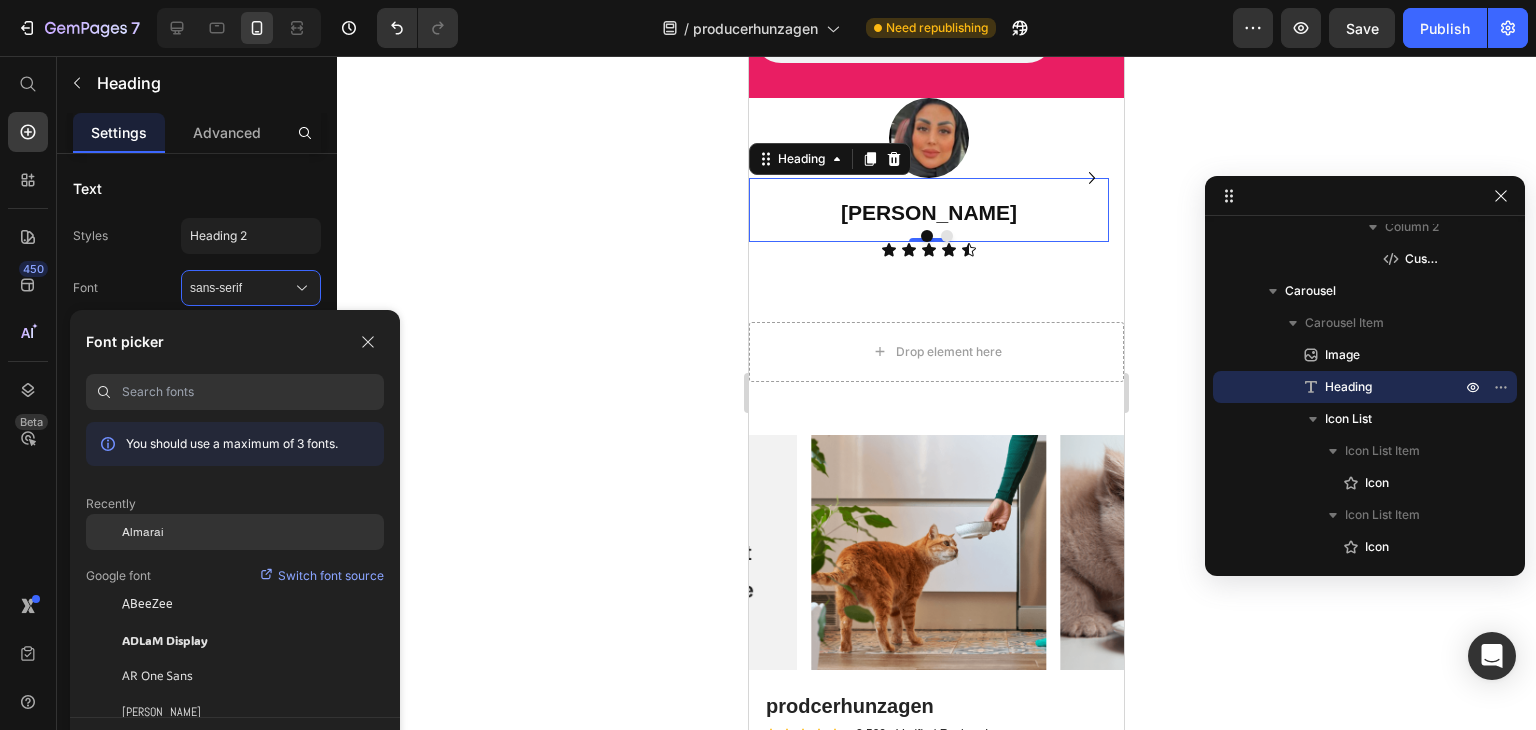 click on "Almarai" at bounding box center (143, 532) 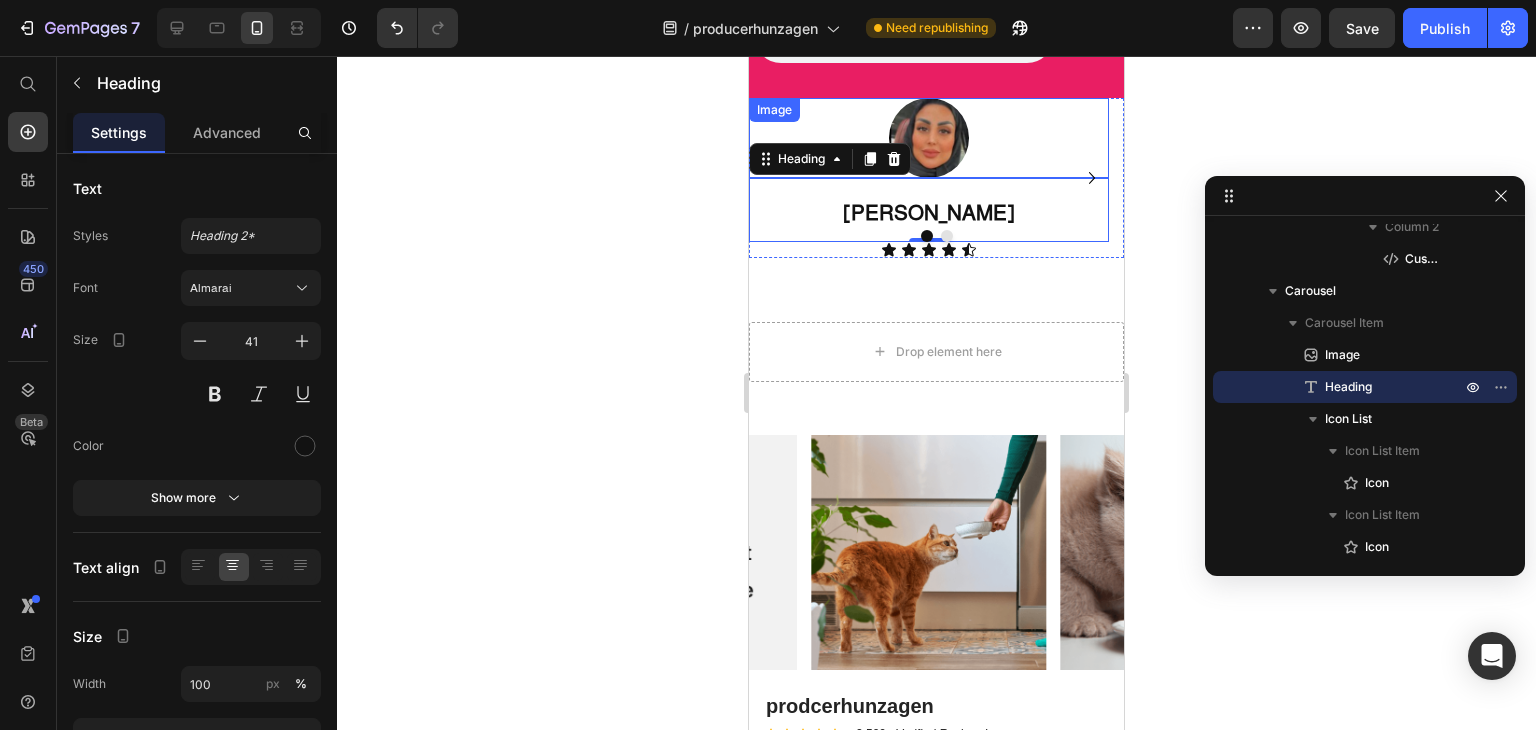 click at bounding box center [929, 138] 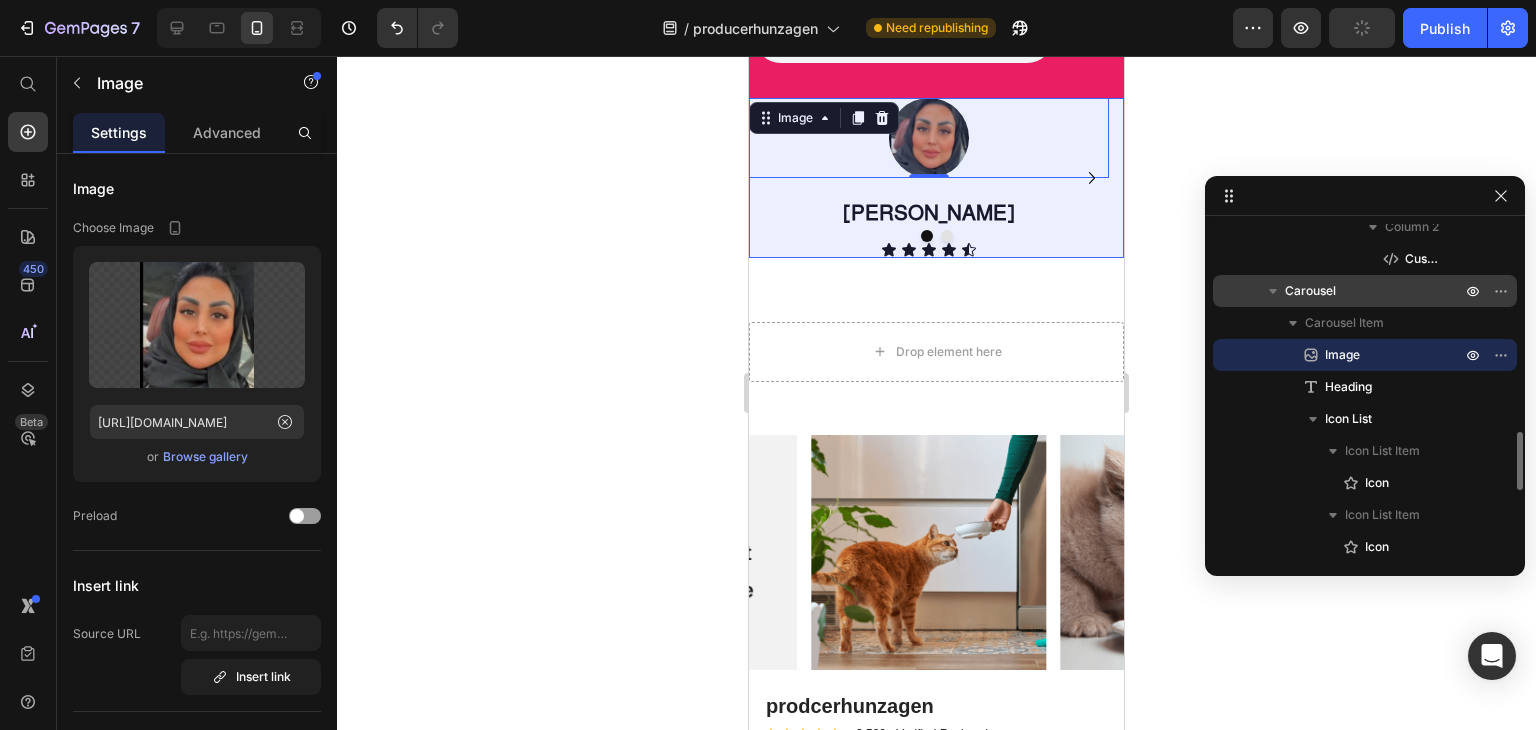 click on "Carousel" at bounding box center [1375, 291] 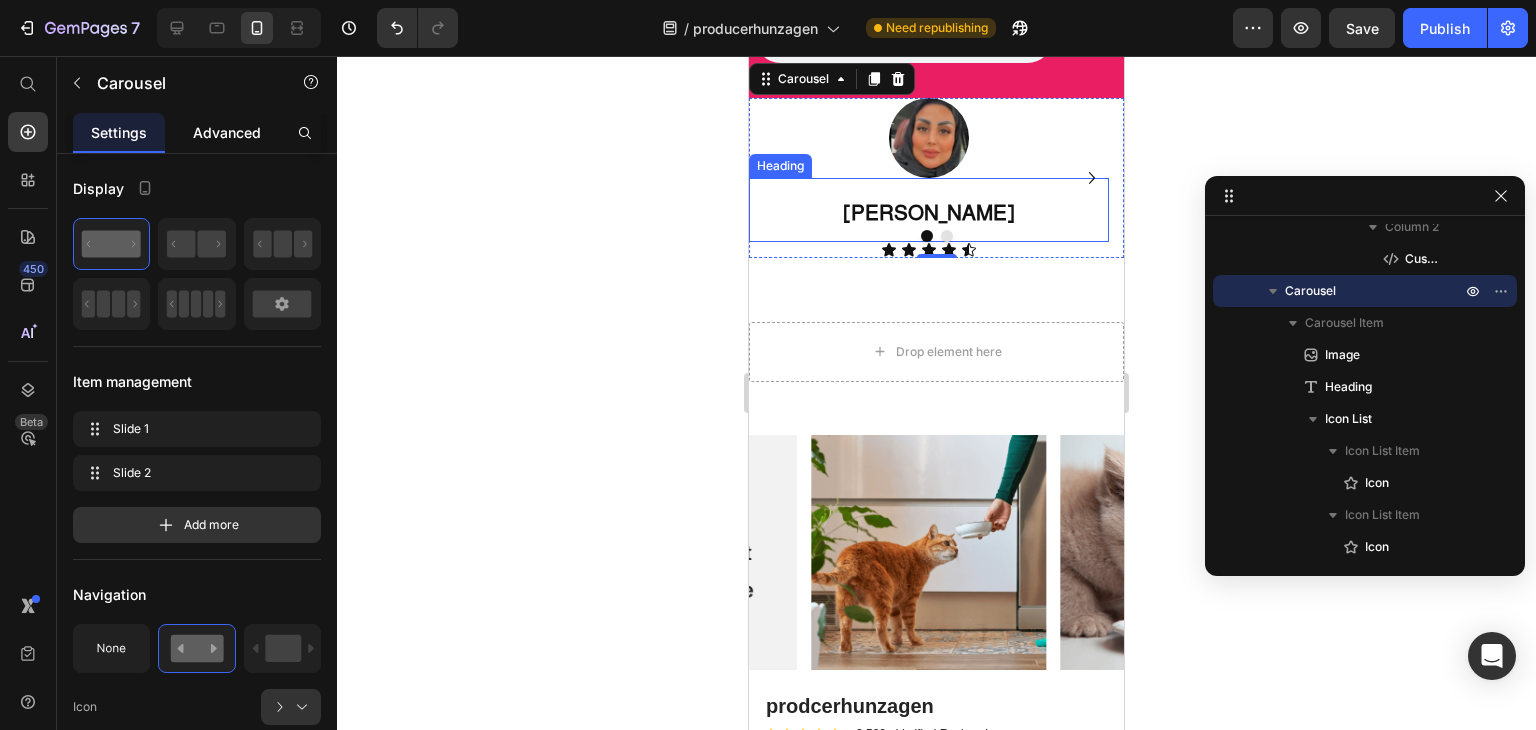 click on "Advanced" at bounding box center (227, 132) 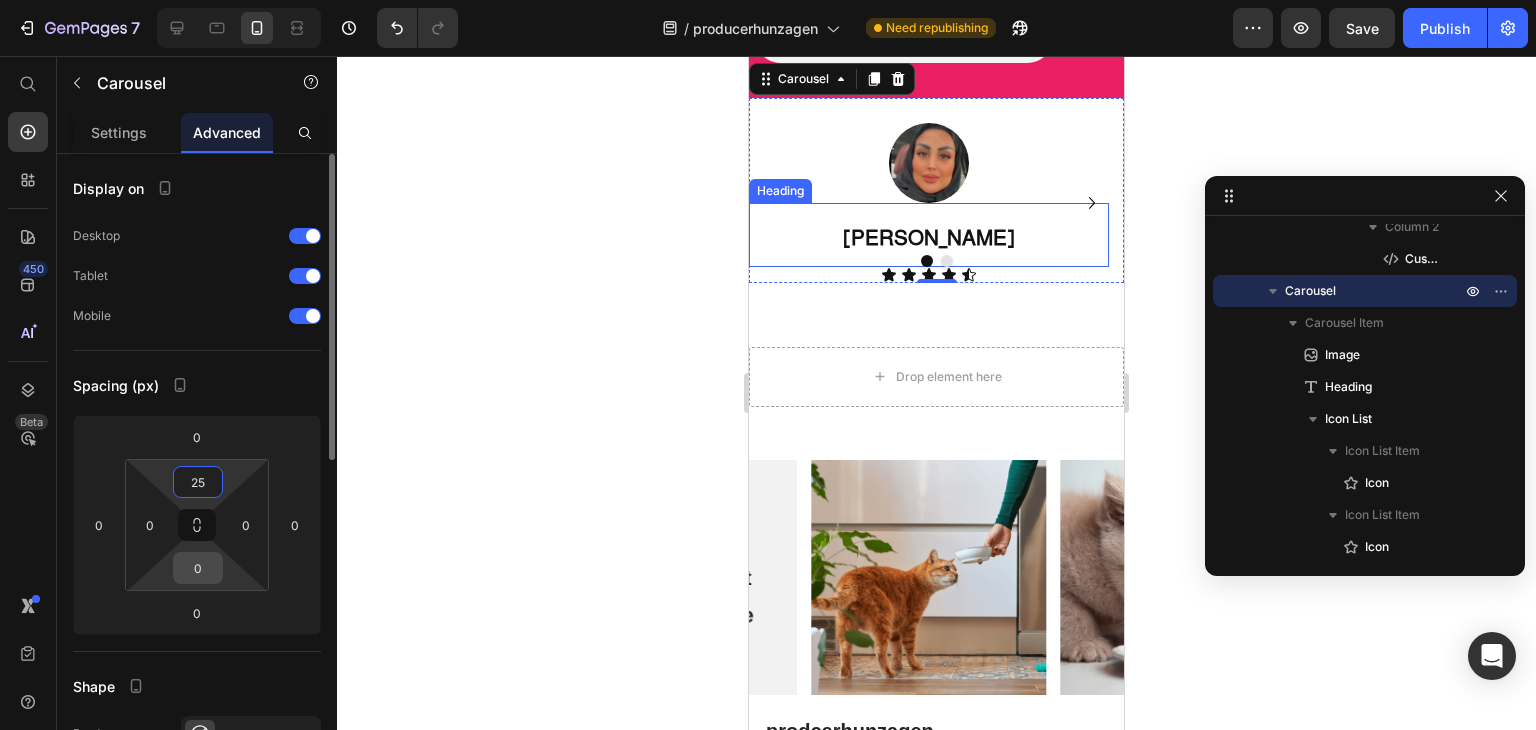 type on "25" 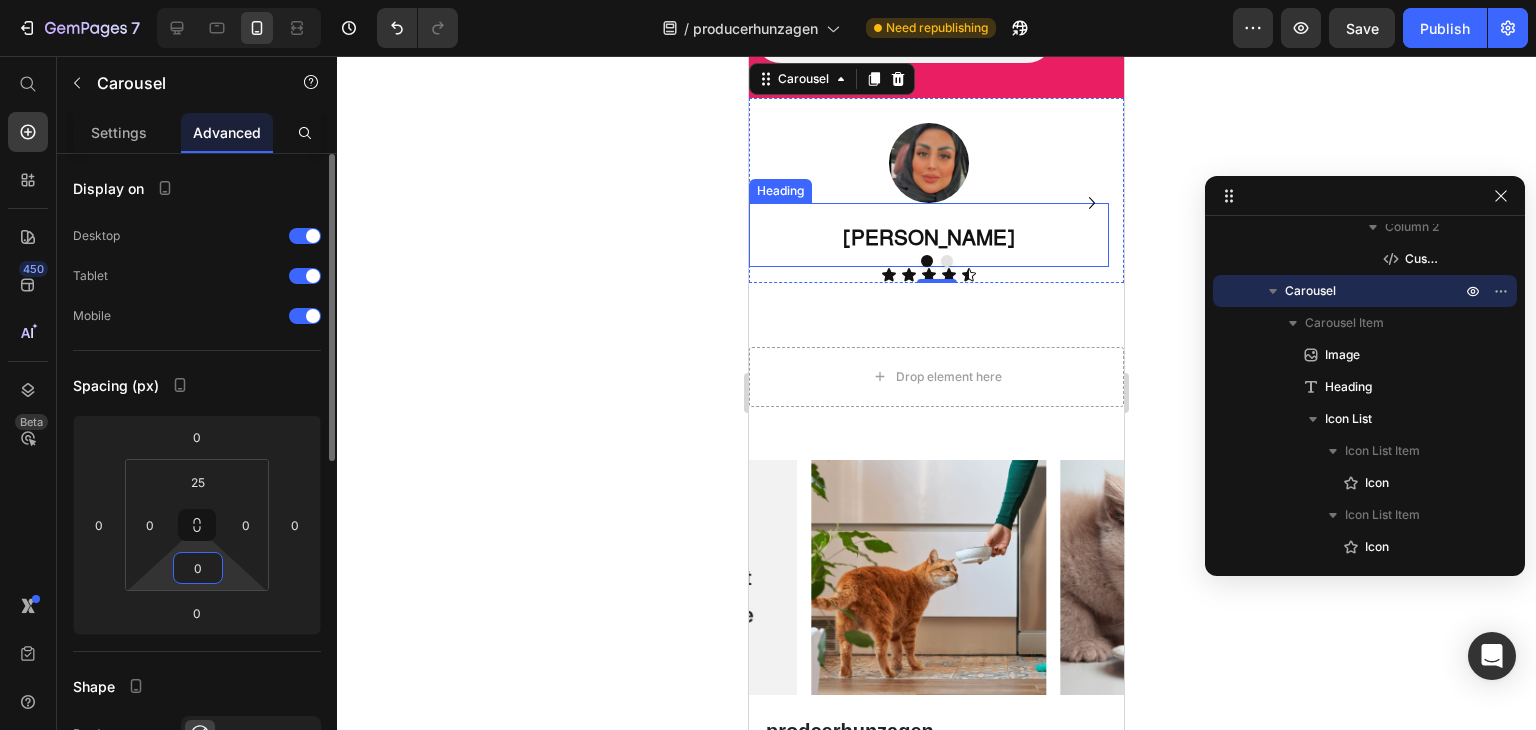 drag, startPoint x: 190, startPoint y: 572, endPoint x: 219, endPoint y: 572, distance: 29 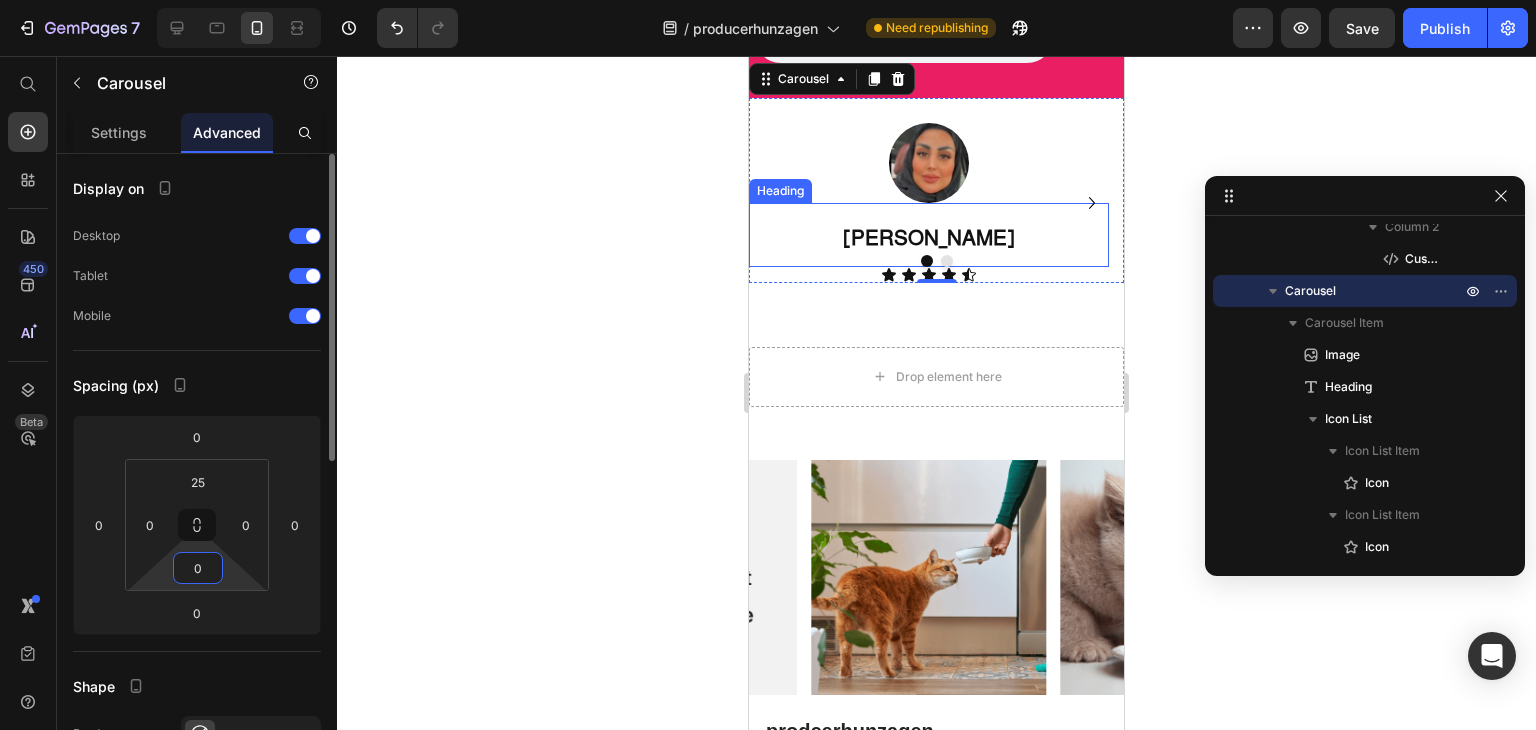 click on "0" at bounding box center (198, 568) 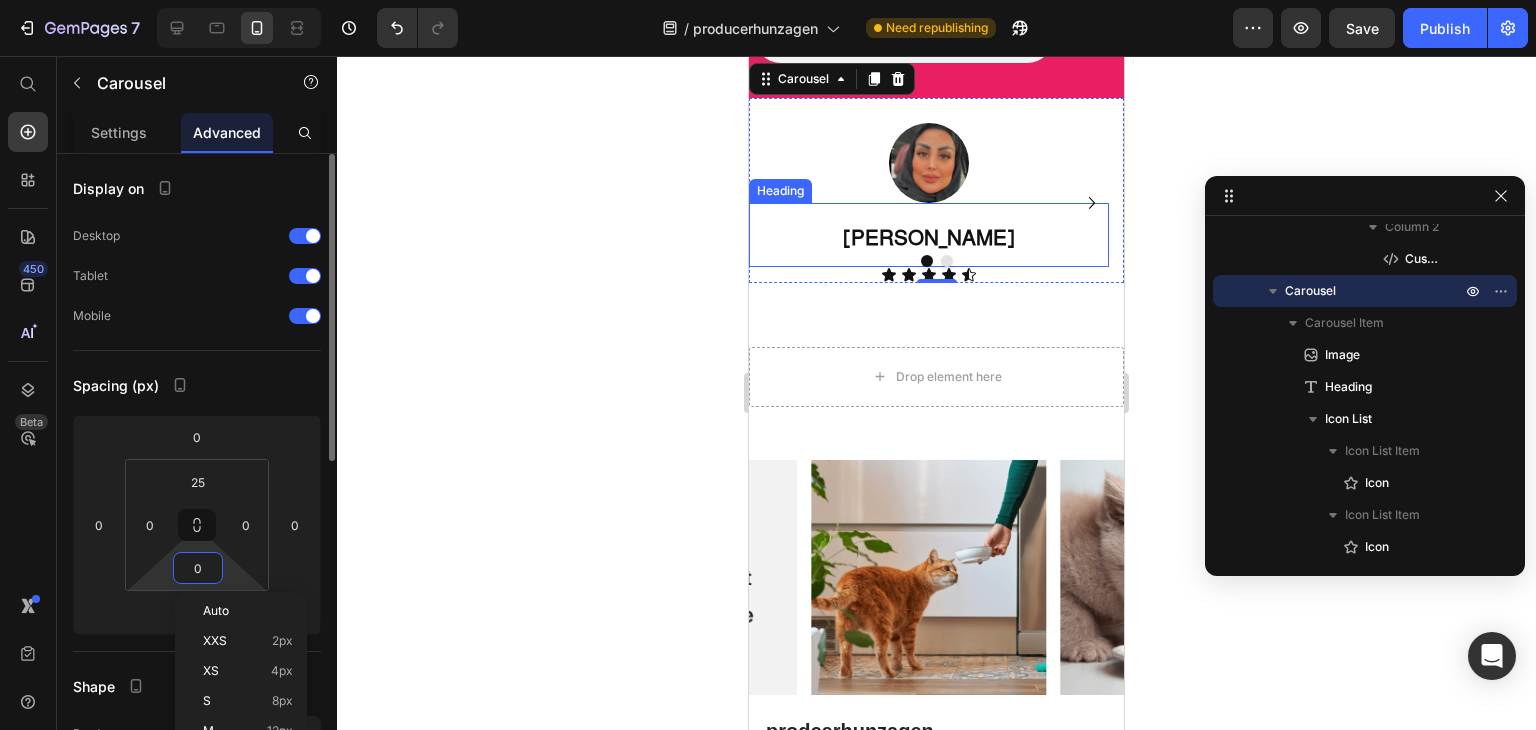 paste on "25" 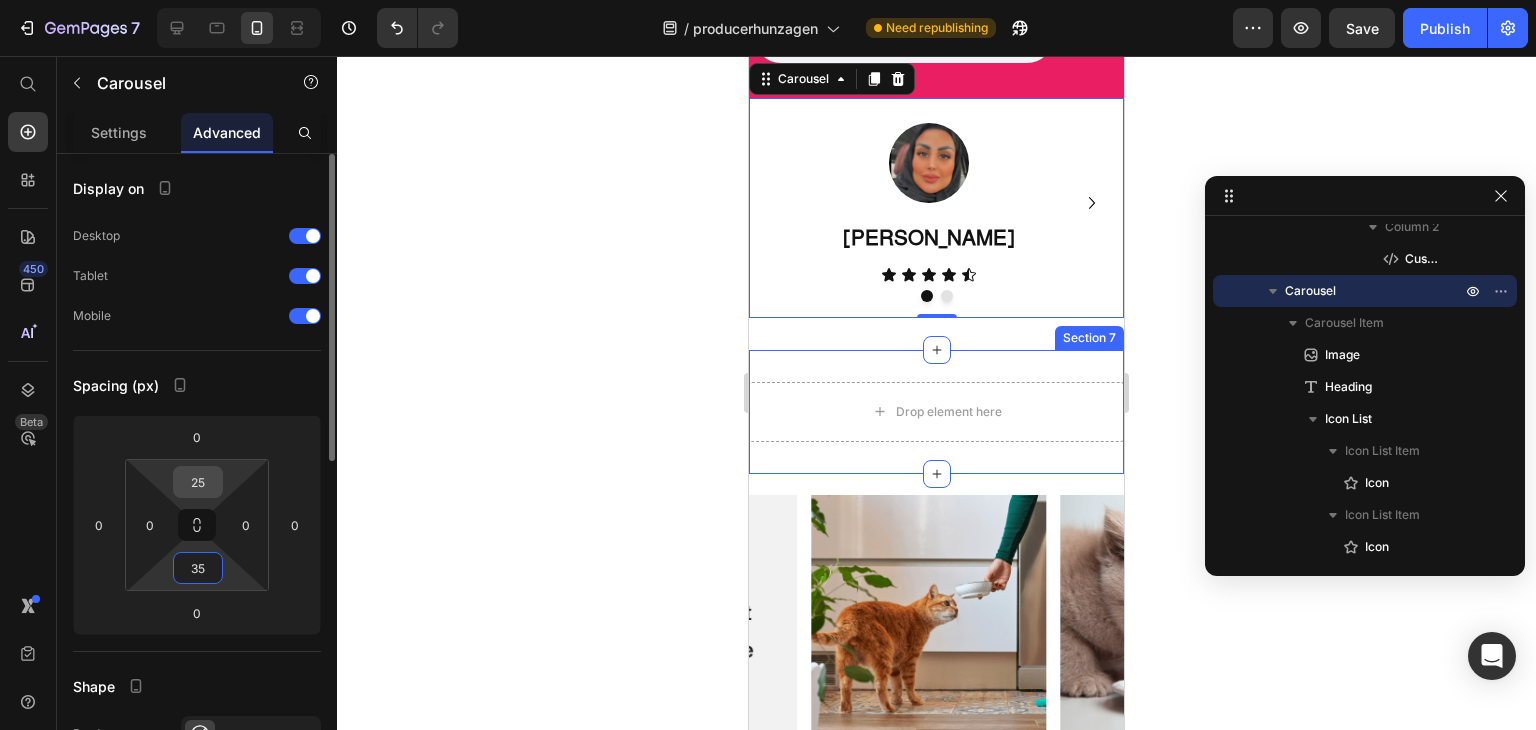 type on "35" 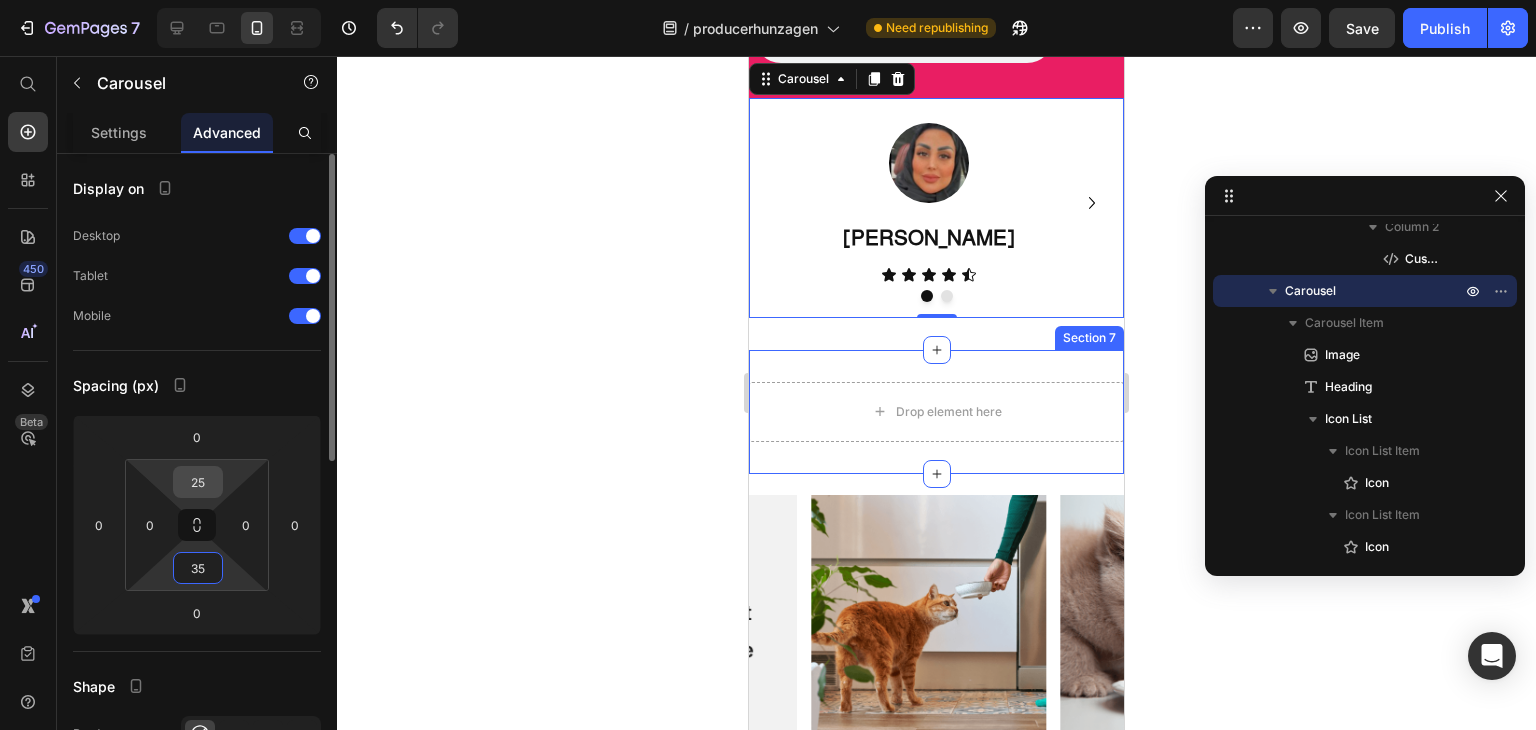 click on "25" at bounding box center [198, 482] 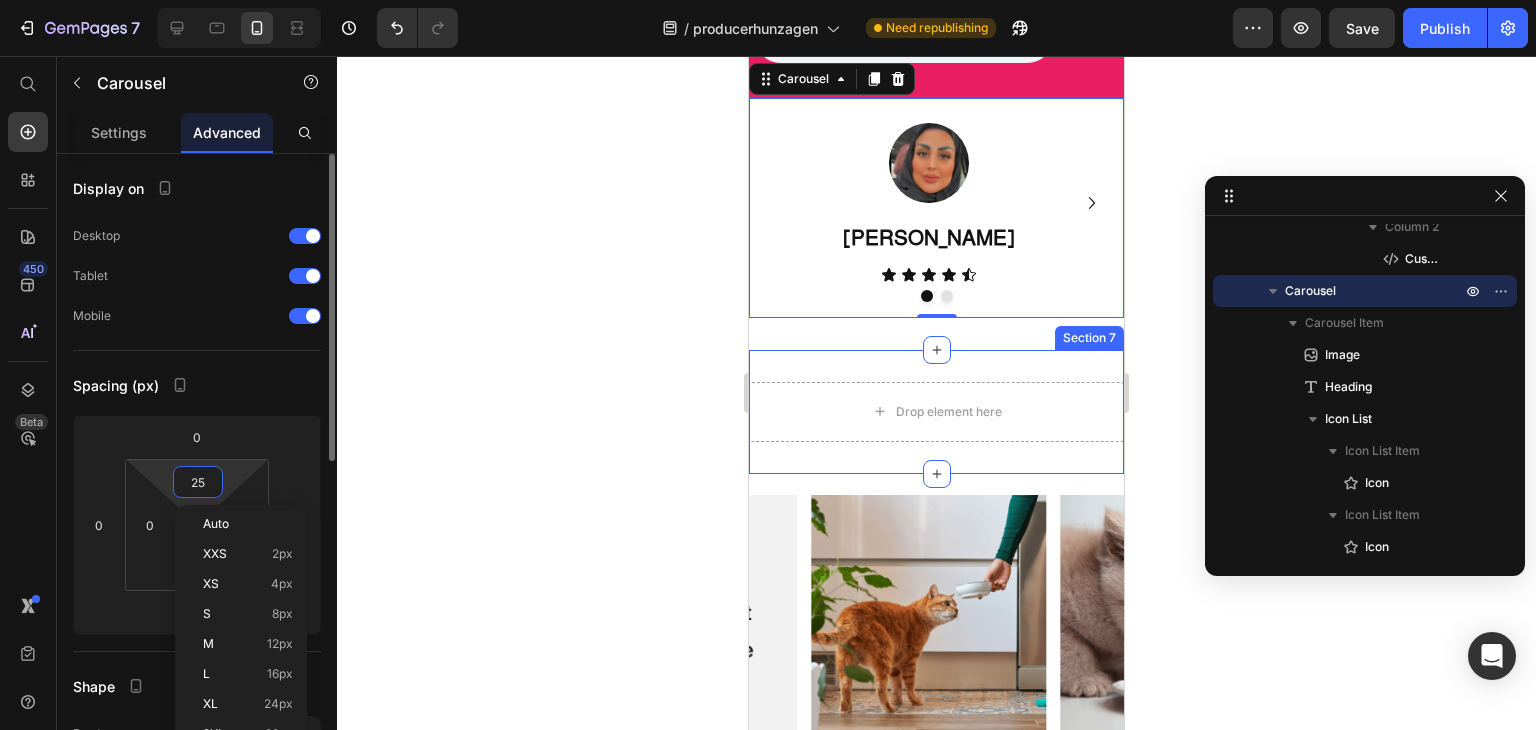 paste on "3" 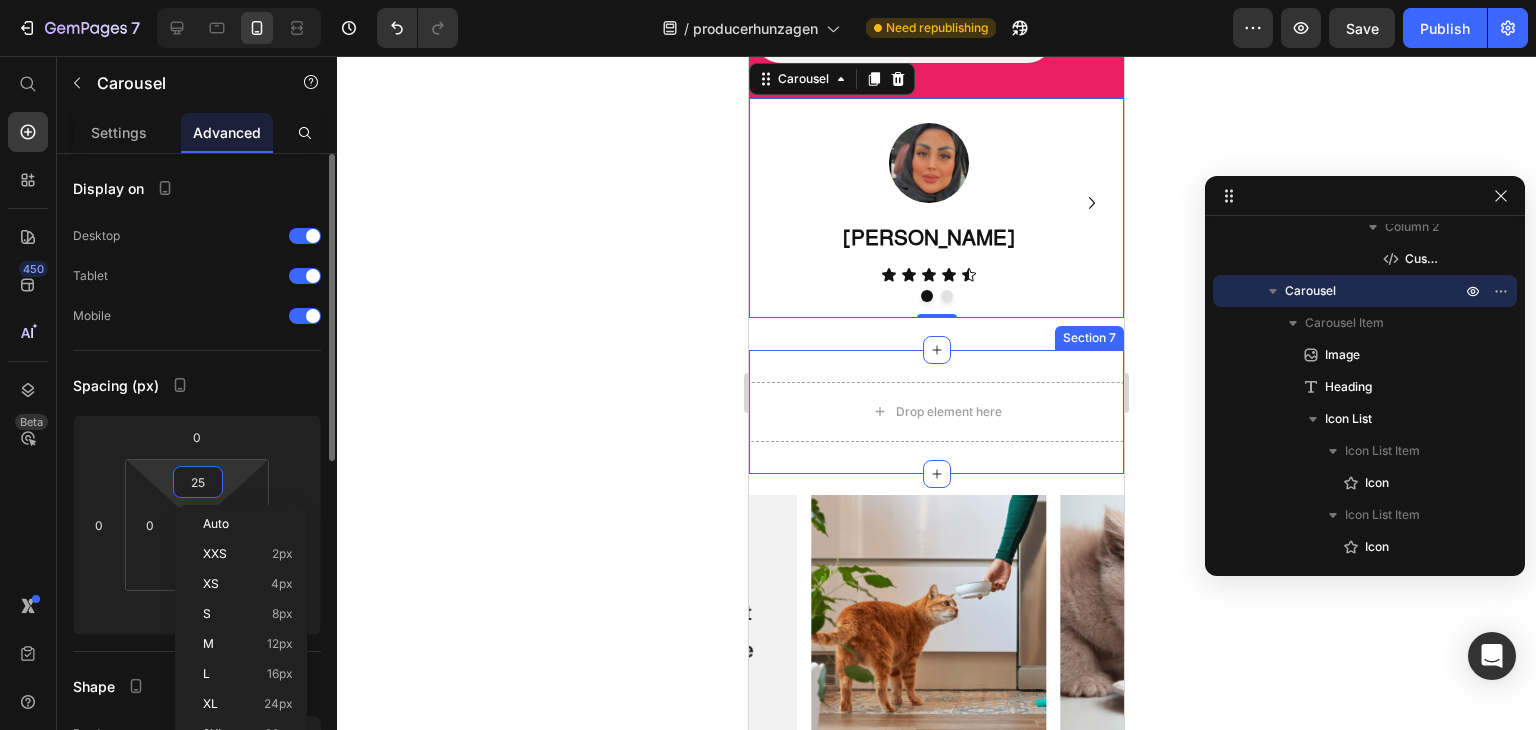 type on "35" 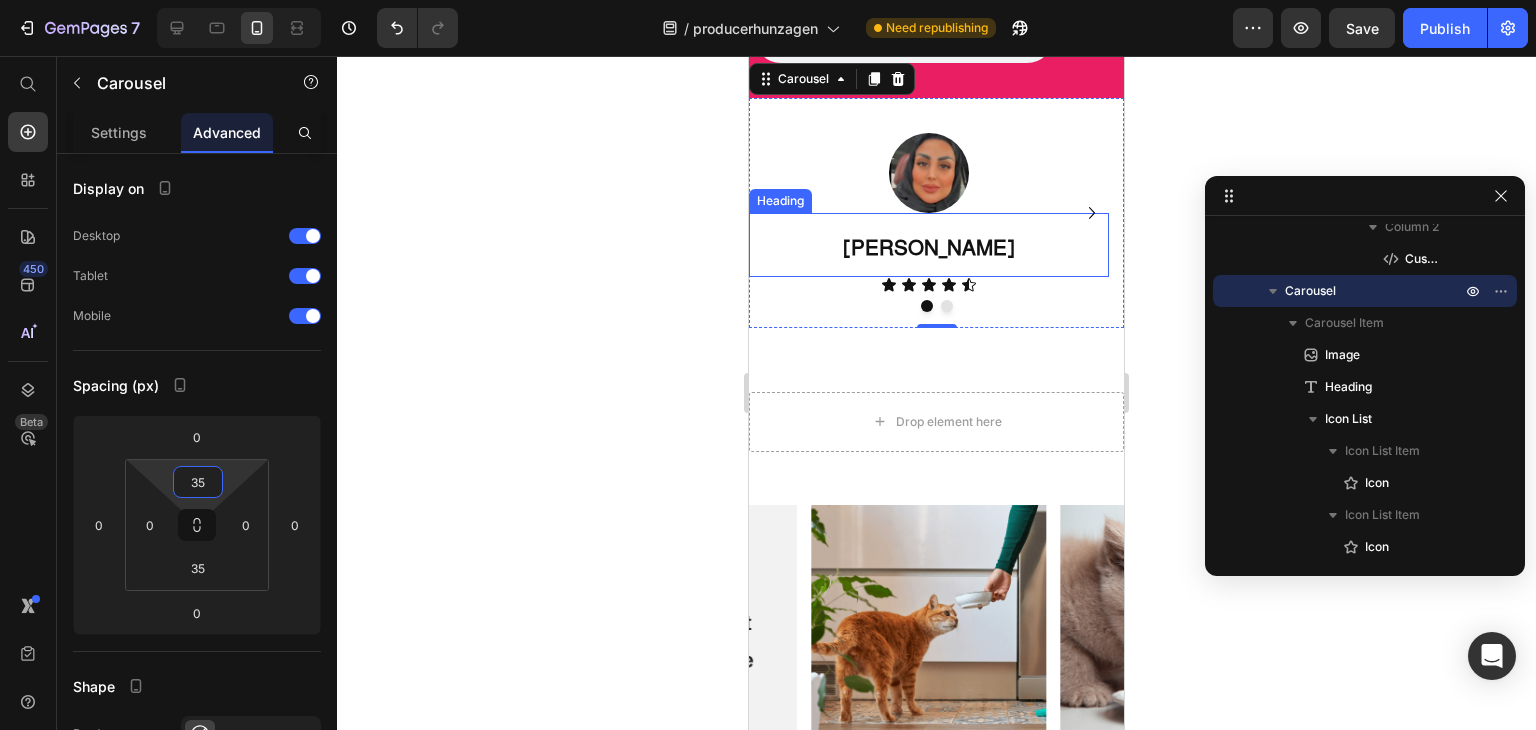 click on "[PERSON_NAME]" at bounding box center (929, 247) 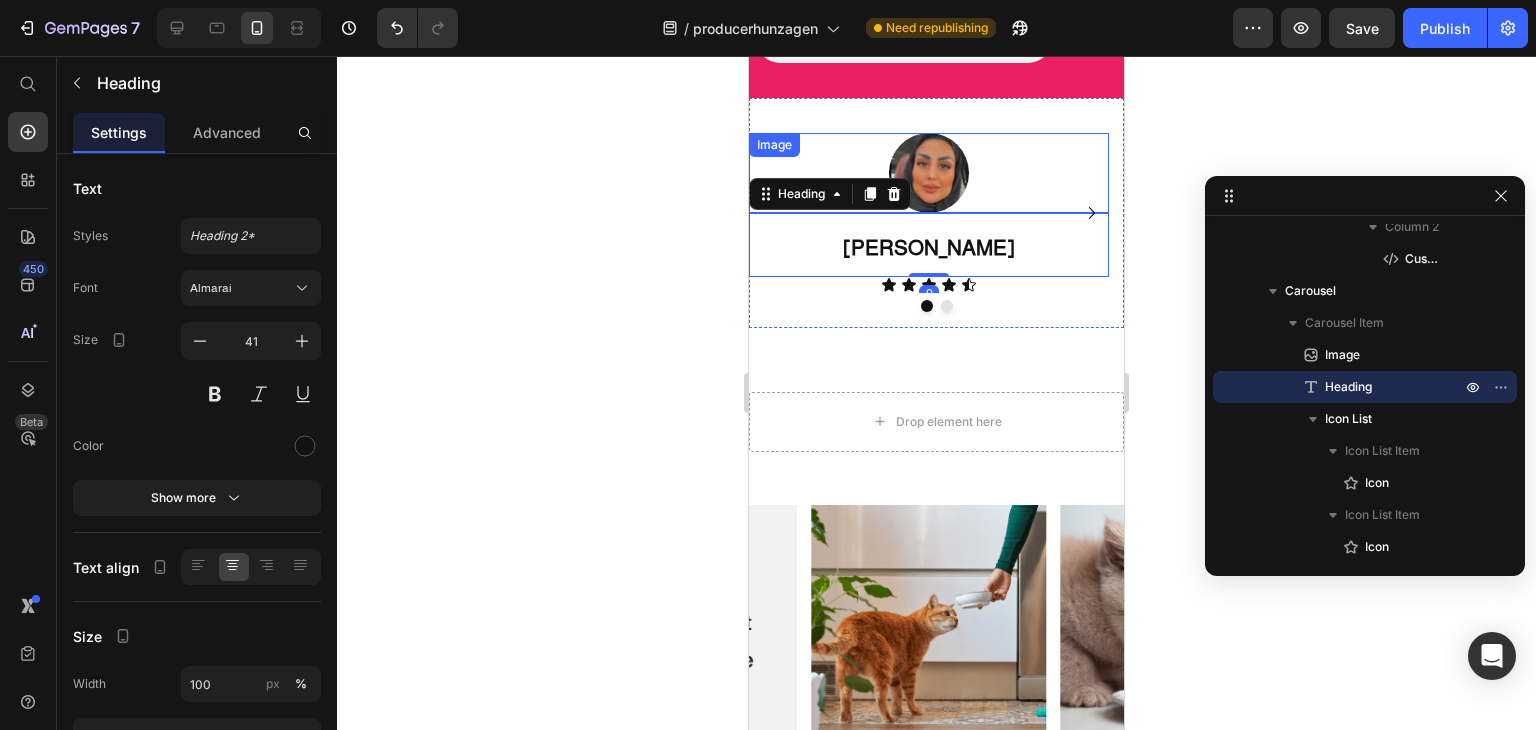 click at bounding box center [929, 173] 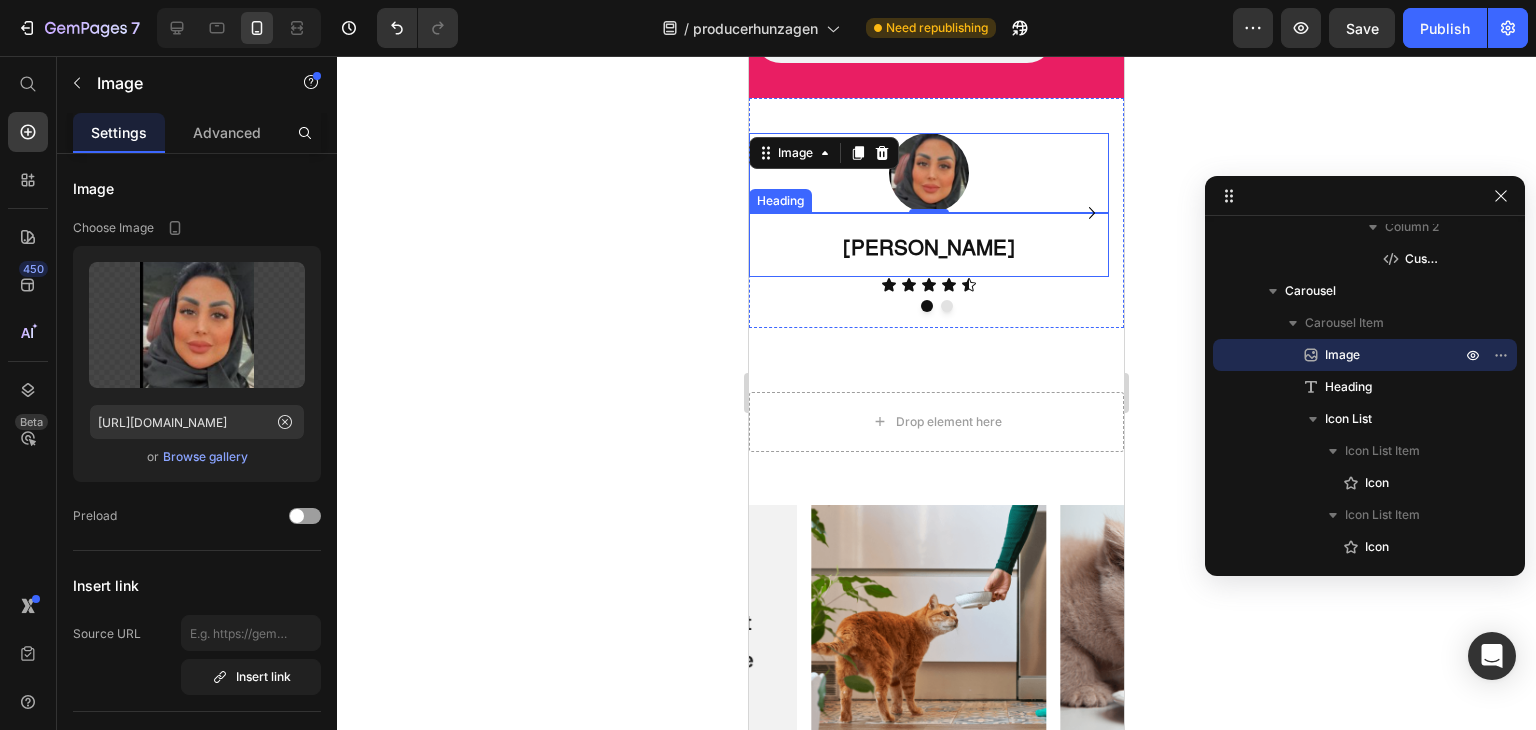 click on "[PERSON_NAME]" at bounding box center (929, 247) 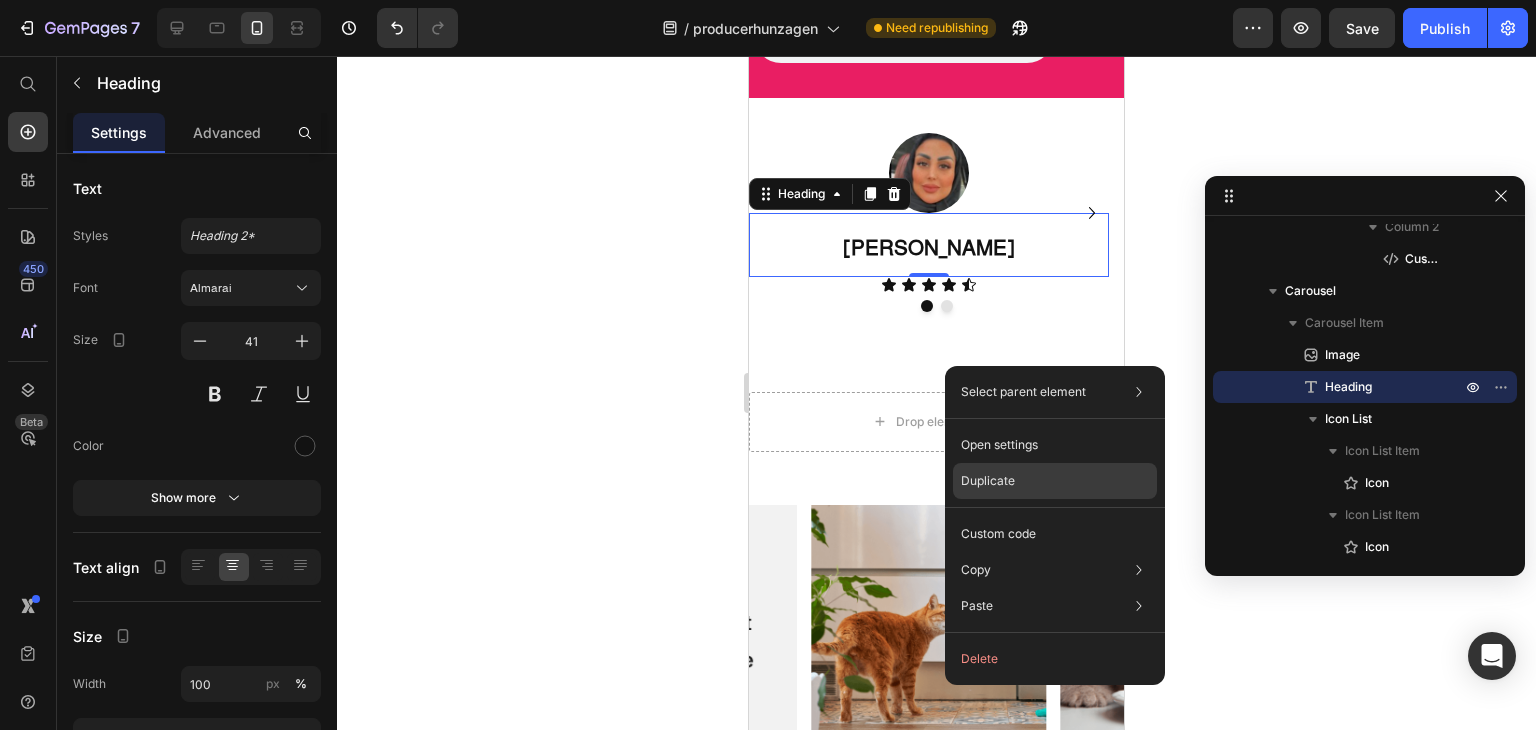 click on "Duplicate" at bounding box center [988, 481] 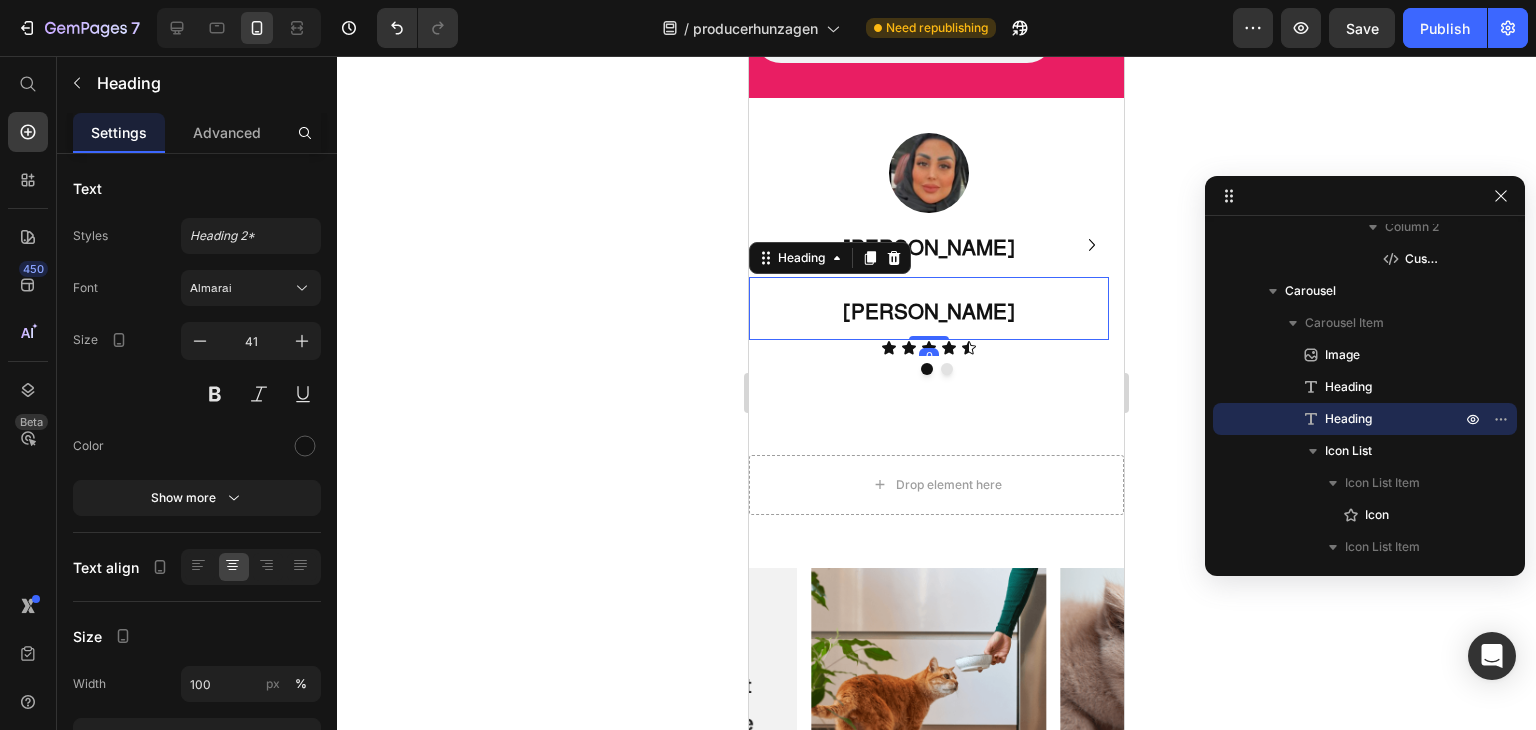 drag, startPoint x: 988, startPoint y: 417, endPoint x: 1242, endPoint y: 437, distance: 254.78618 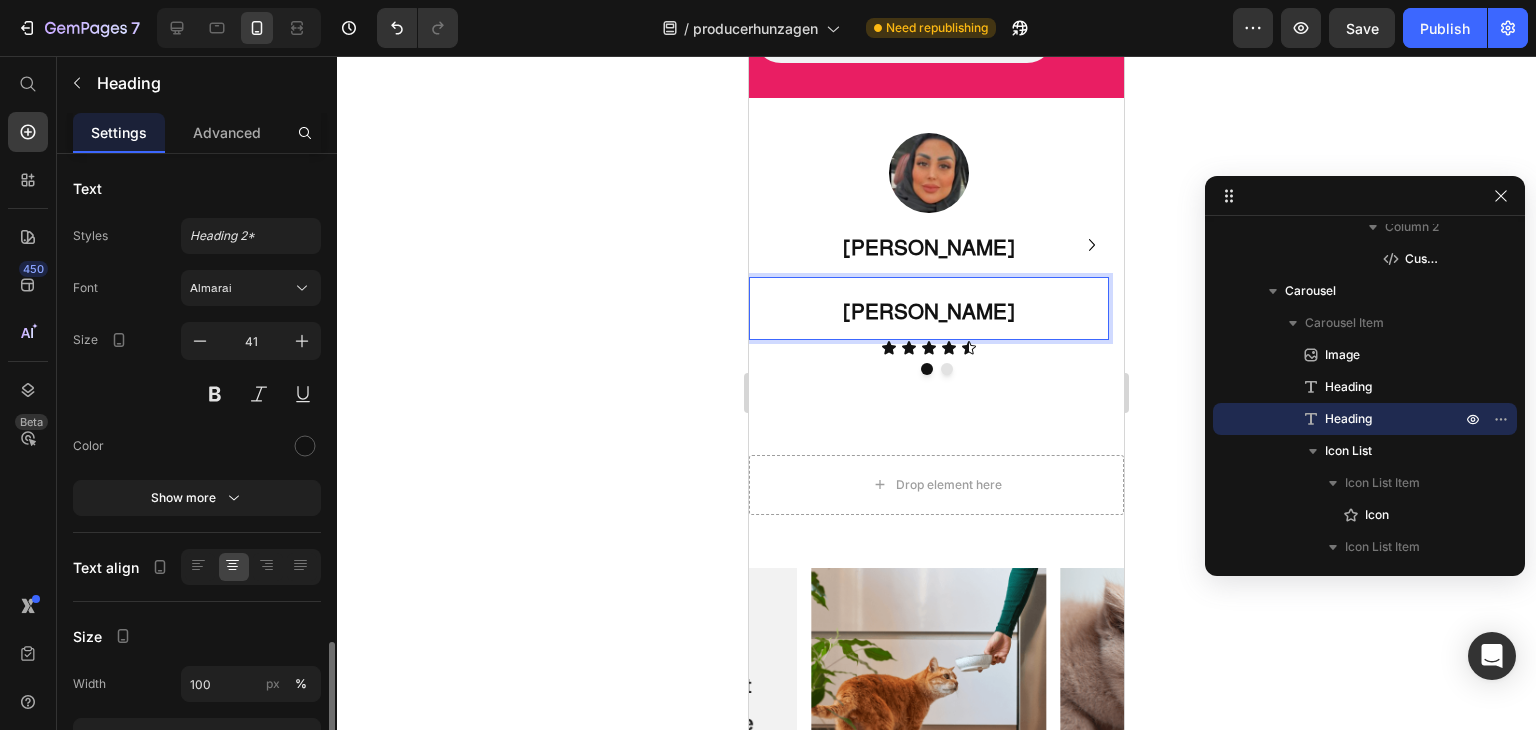 scroll, scrollTop: 300, scrollLeft: 0, axis: vertical 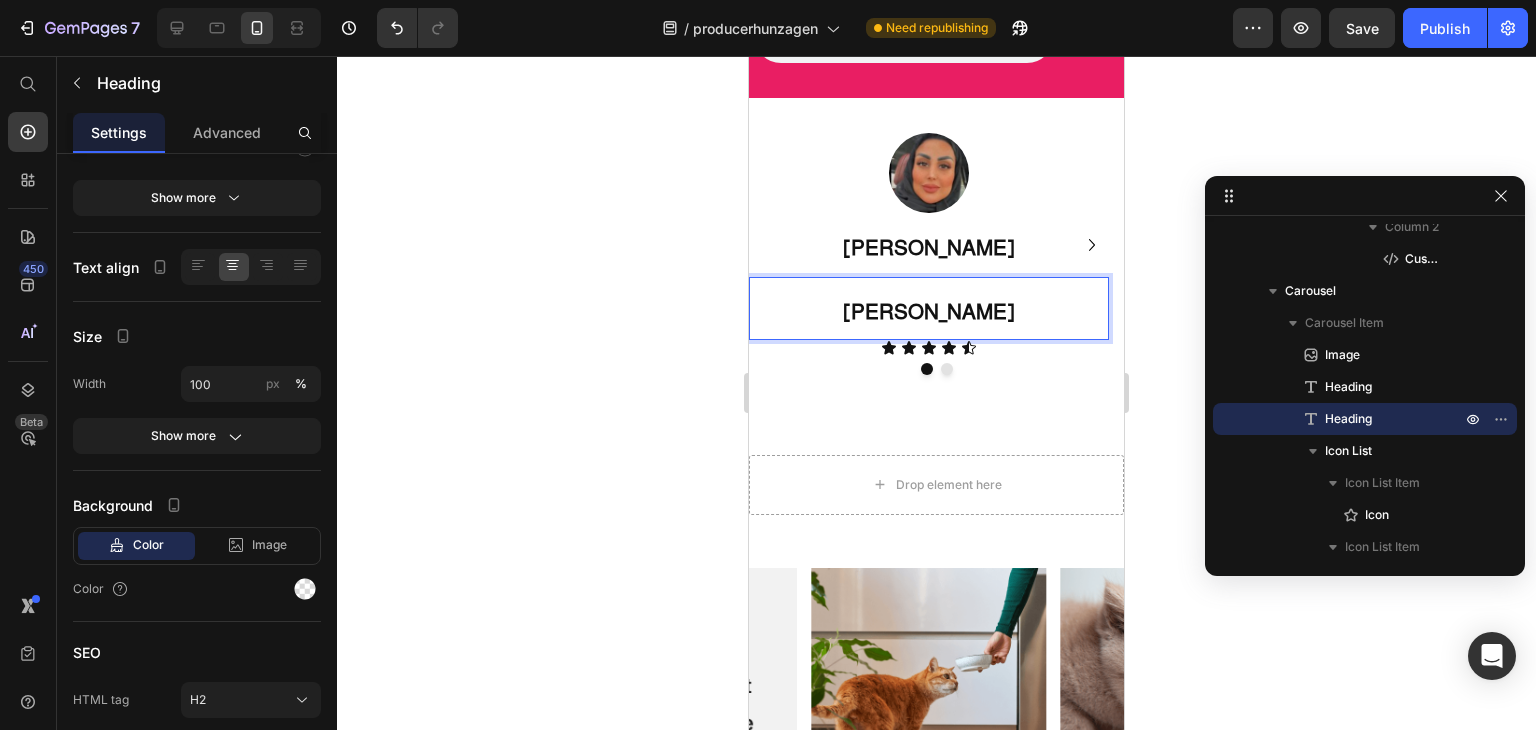 click on "[PERSON_NAME]" at bounding box center [929, 308] 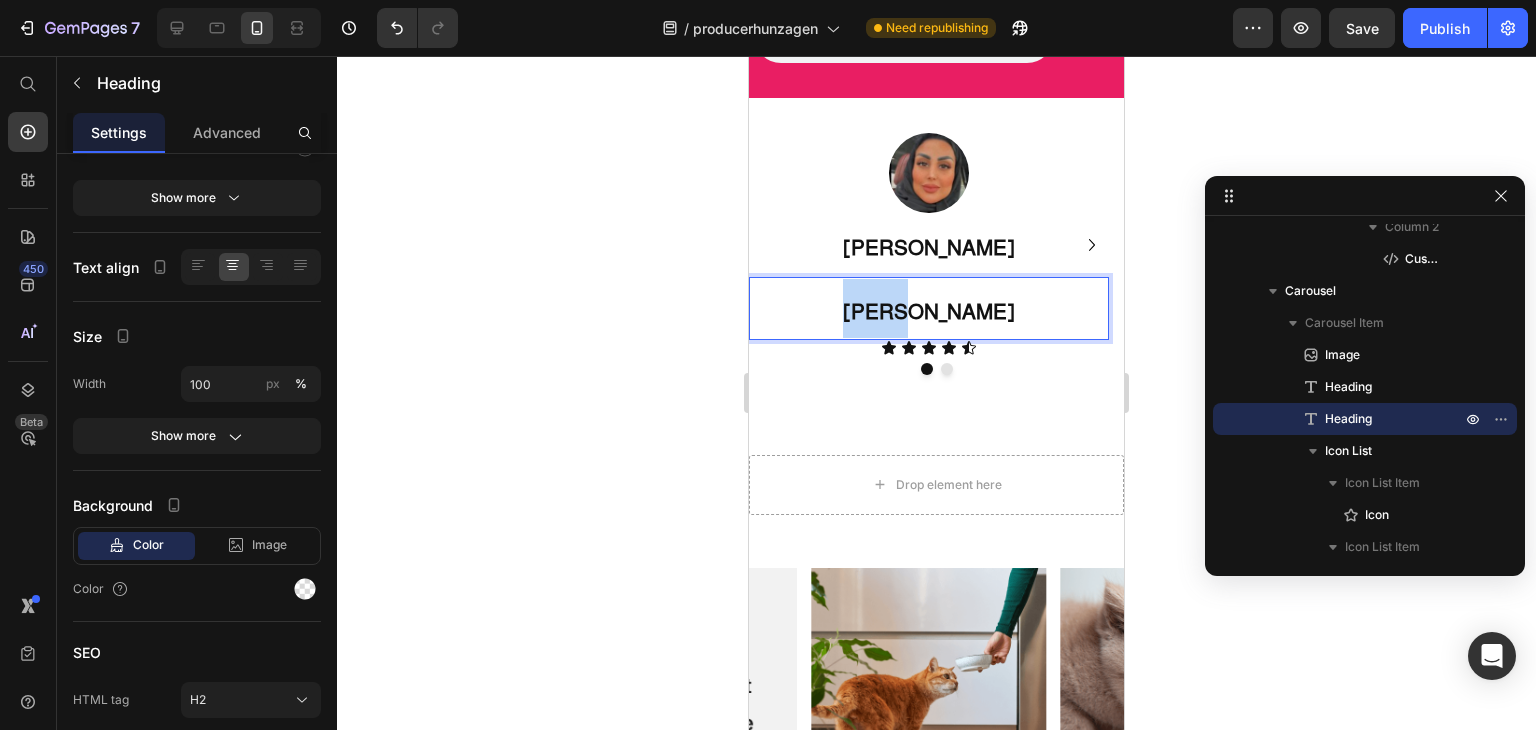 click on "[PERSON_NAME]" at bounding box center (929, 308) 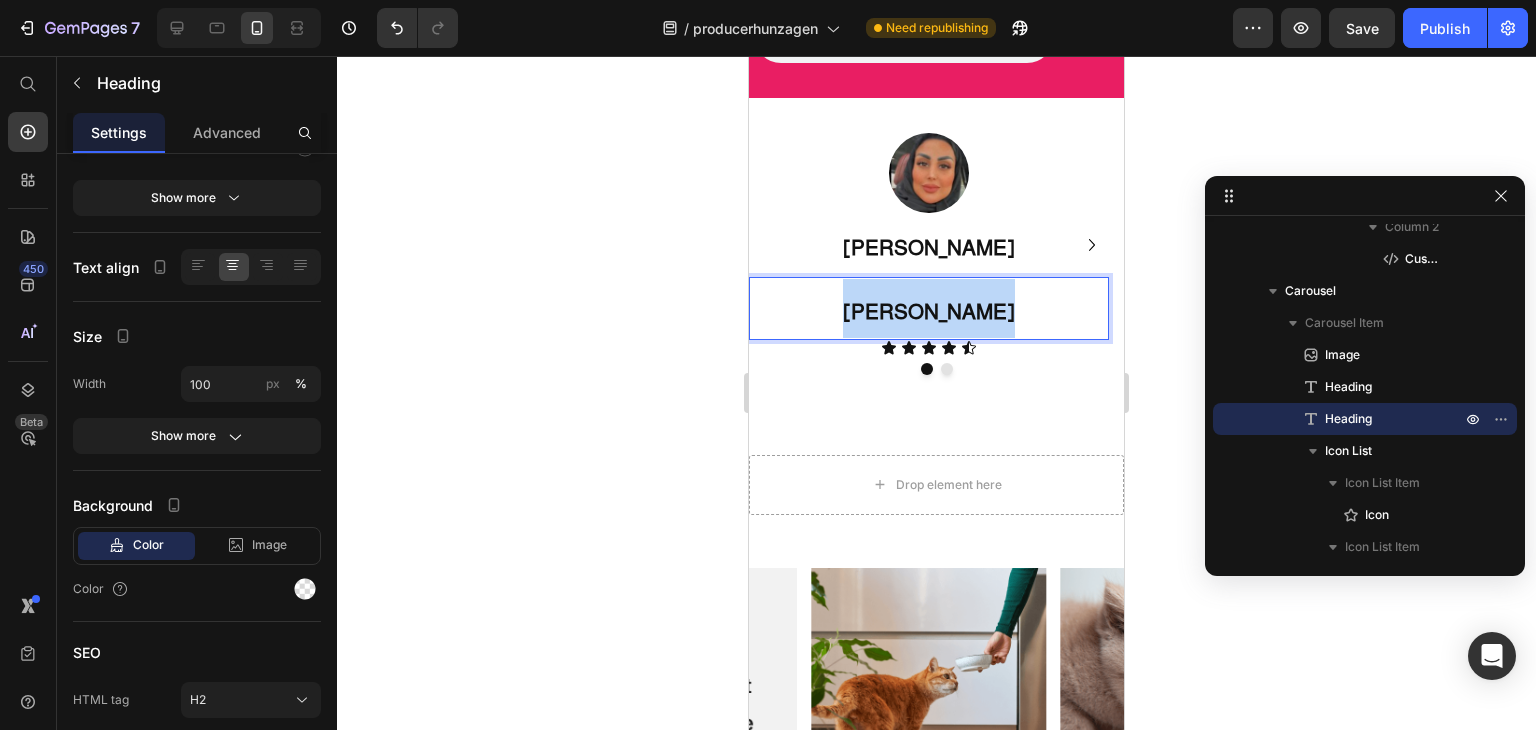 click on "[PERSON_NAME]" at bounding box center [929, 308] 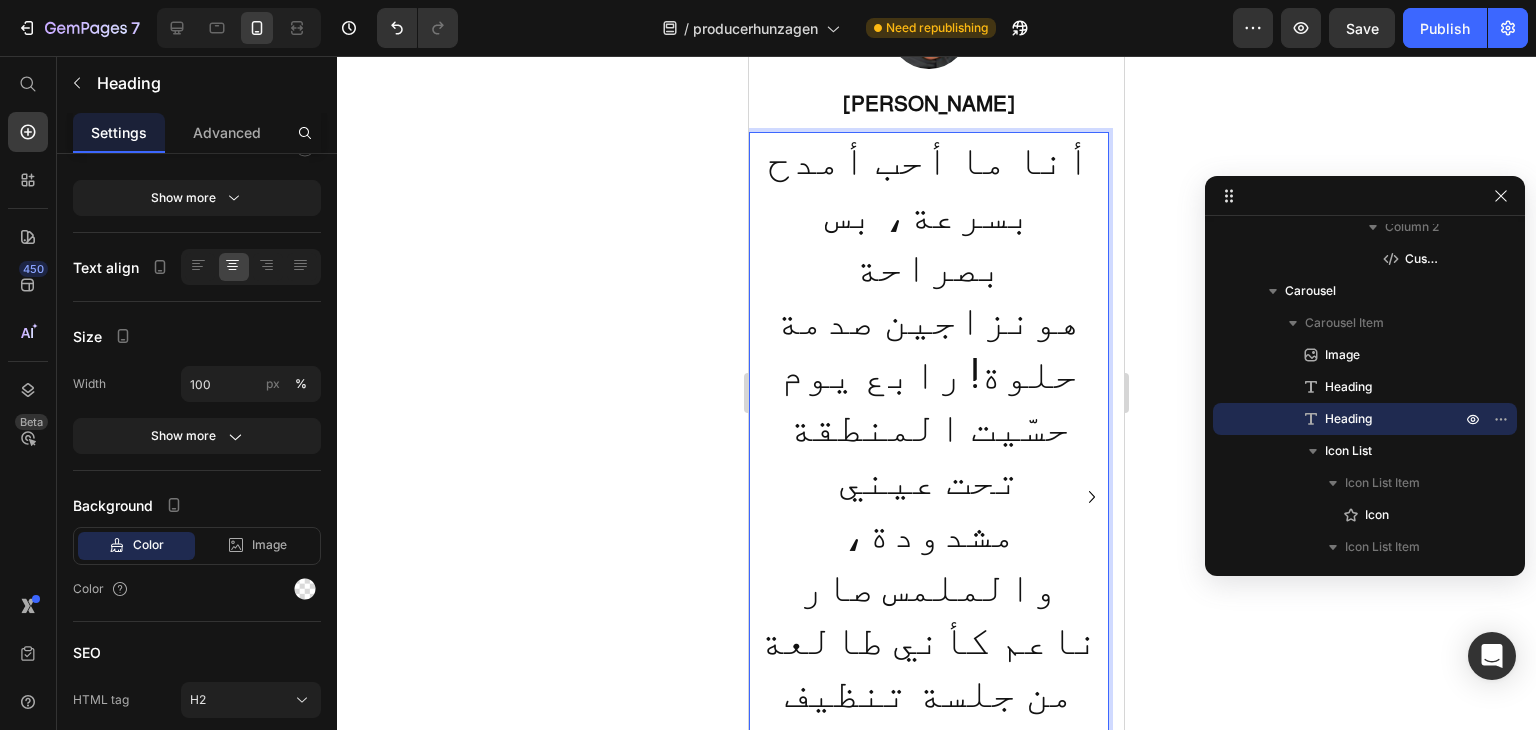 scroll, scrollTop: 2640, scrollLeft: 0, axis: vertical 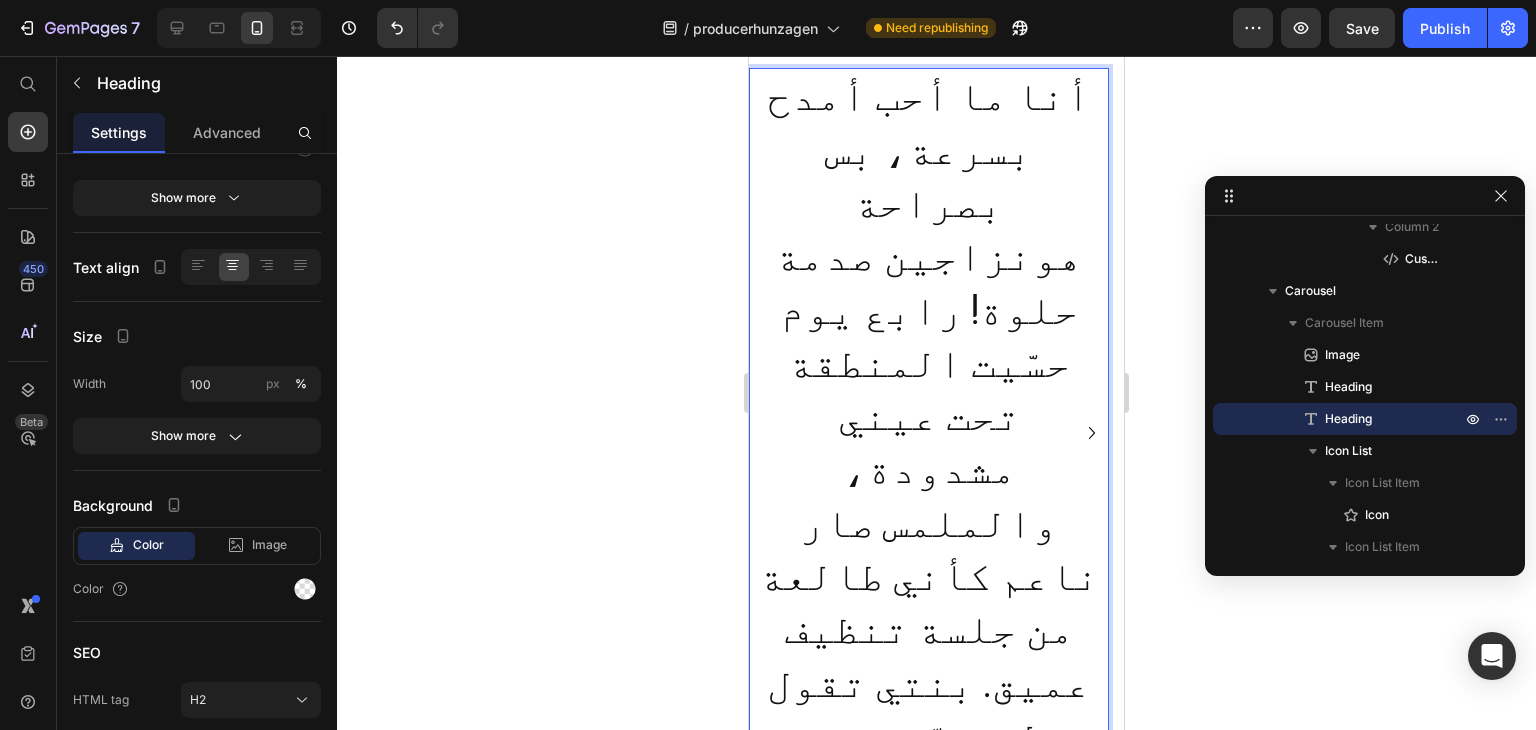 click on "أنا ما أحب أمدح بسرعة، بس بصراحة هونزاجين صدمة حلوة! رابع يوم حسّيت المنطقة تحت عيني مشدودة، والملمس صار ناعم كأني طالعة من جلسة تنظيف عميق. بنتي تقول لي: يمّه، وش مسوية في وجهك؟" 😅" at bounding box center (929, 469) 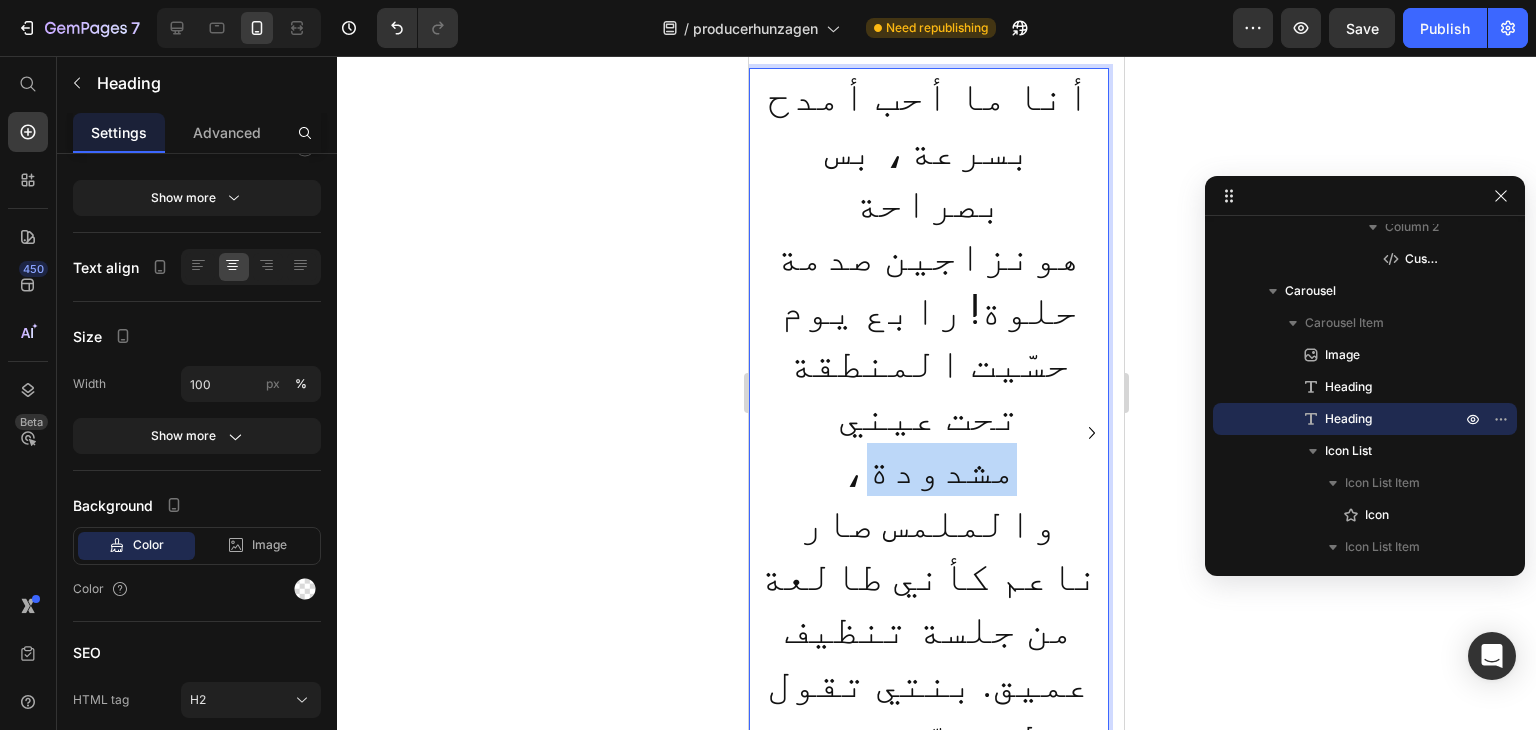 click on "أنا ما أحب أمدح بسرعة، بس بصراحة هونزاجين صدمة حلوة! رابع يوم حسّيت المنطقة تحت عيني مشدودة، والملمس صار ناعم كأني طالعة من جلسة تنظيف عميق. بنتي تقول لي: يمّه، وش مسوية في وجهك؟" 😅" at bounding box center (929, 469) 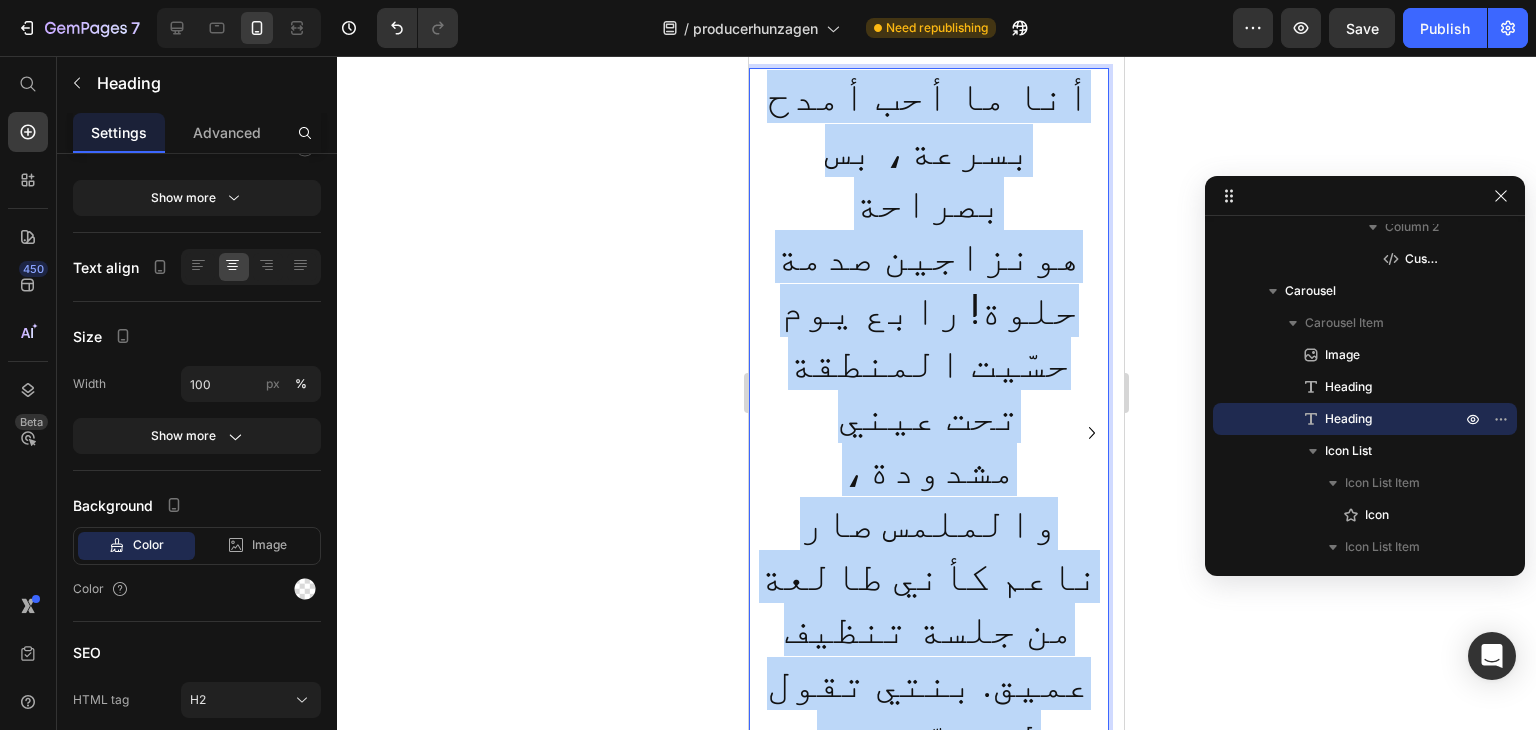 click on "أنا ما أحب أمدح بسرعة، بس بصراحة هونزاجين صدمة حلوة! رابع يوم حسّيت المنطقة تحت عيني مشدودة، والملمس صار ناعم كأني طالعة من جلسة تنظيف عميق. بنتي تقول لي: يمّه، وش مسوية في وجهك؟" 😅" at bounding box center (929, 469) 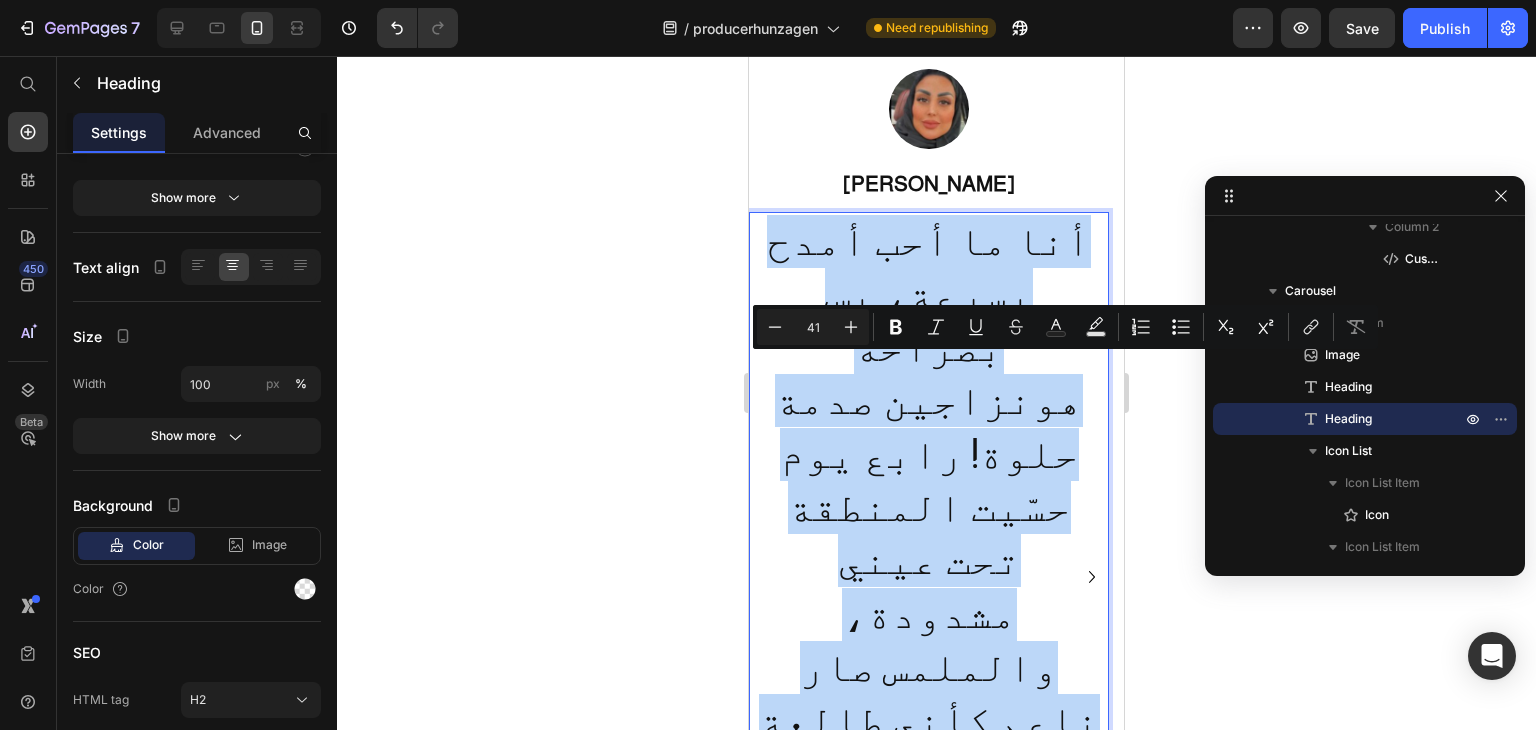 scroll, scrollTop: 2340, scrollLeft: 0, axis: vertical 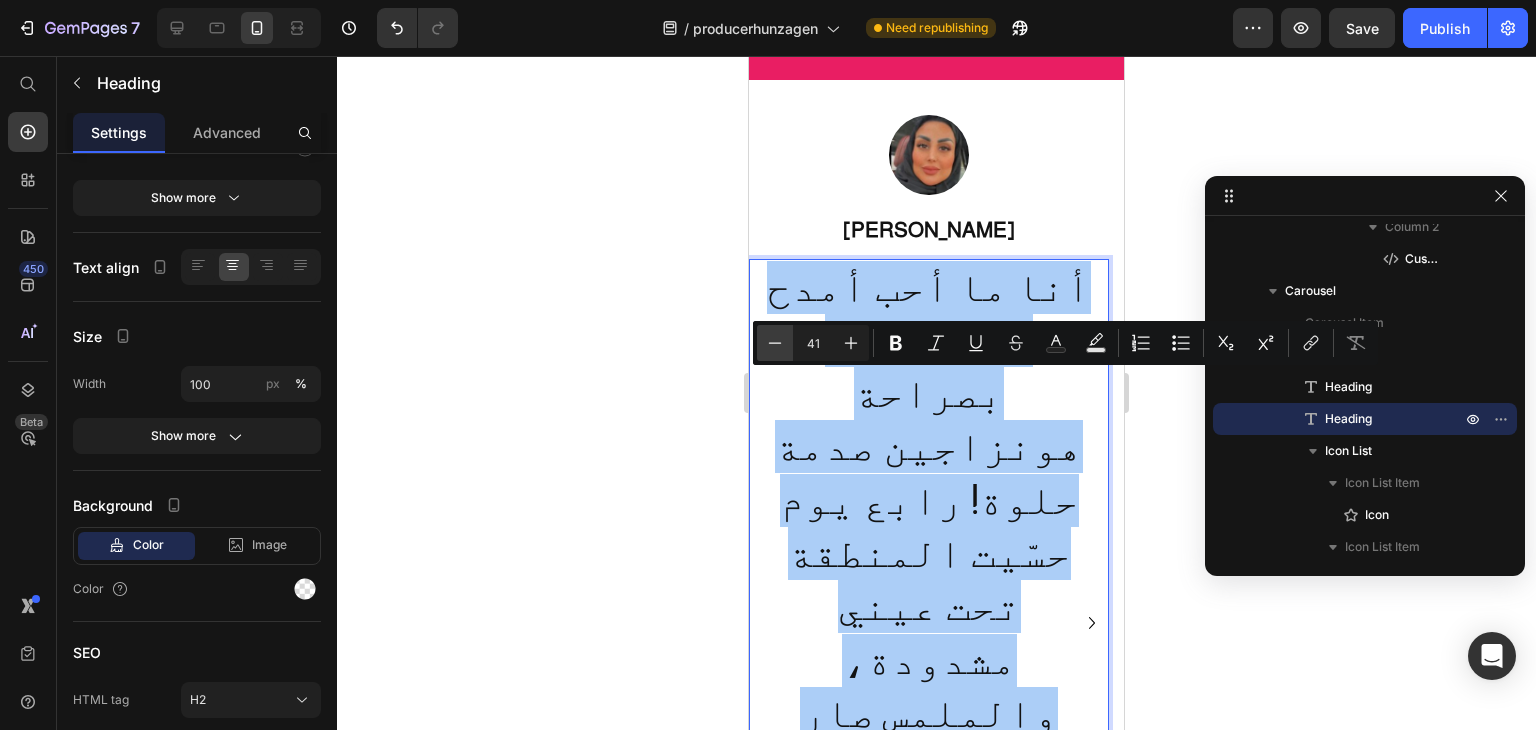 click on "Minus" at bounding box center (775, 343) 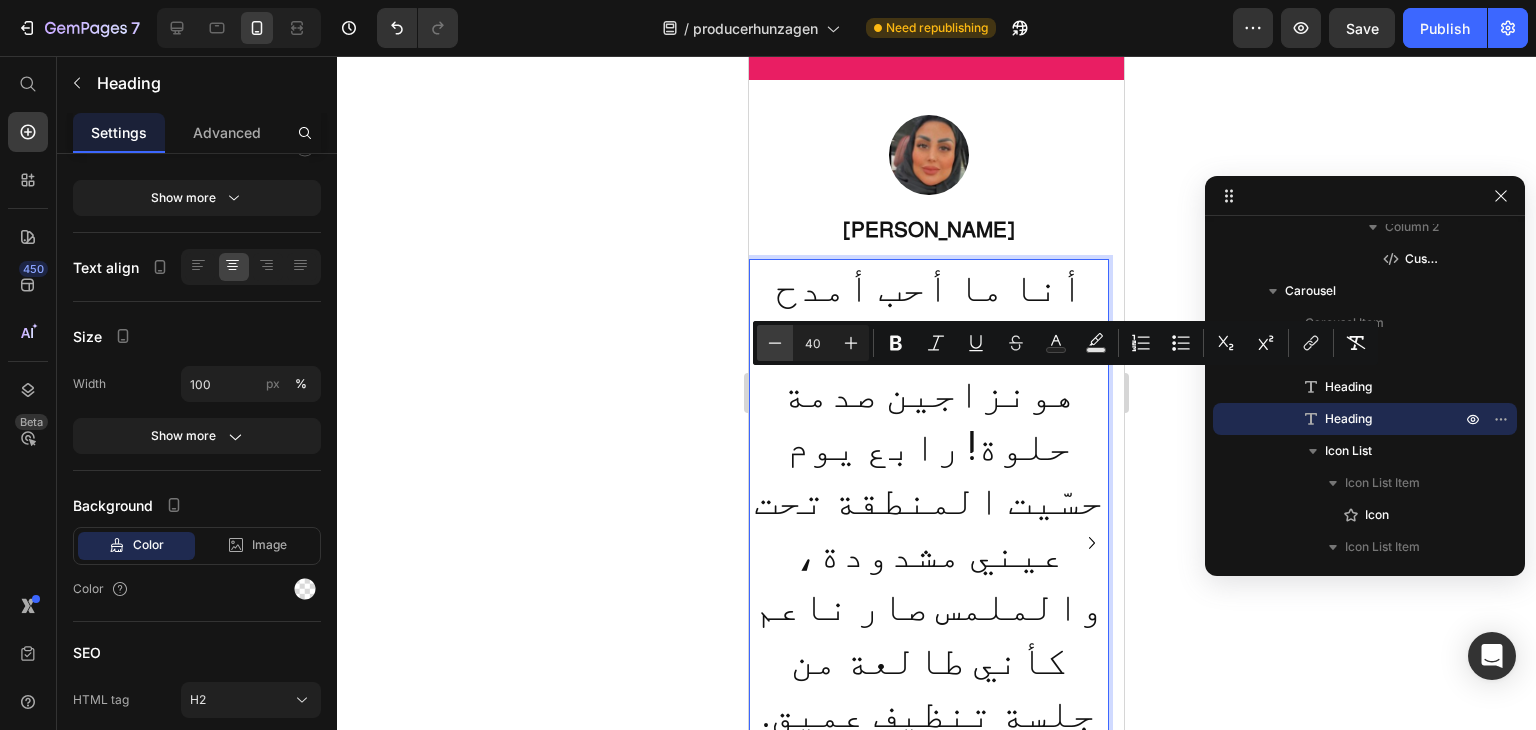 click on "Minus" at bounding box center (775, 343) 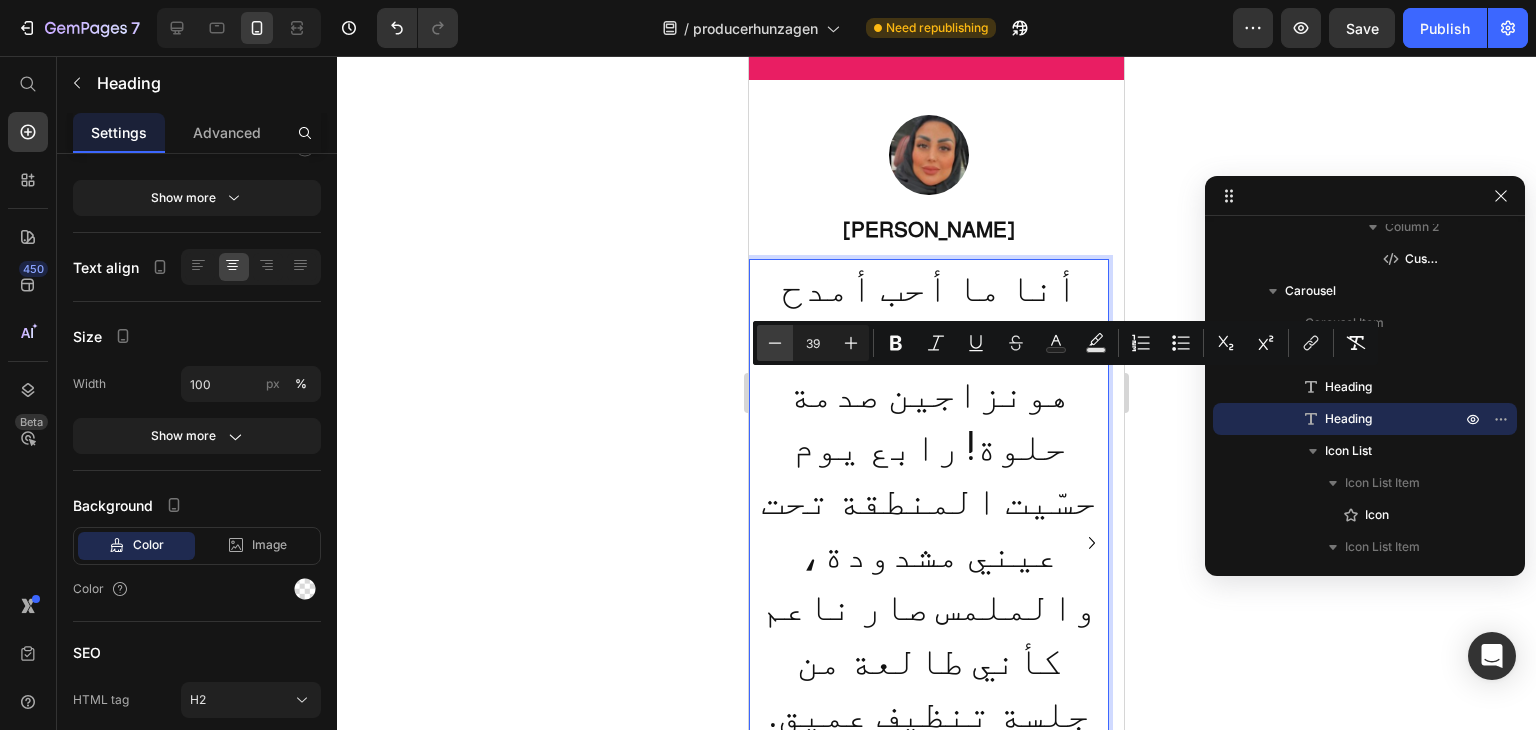 click on "Minus" at bounding box center (775, 343) 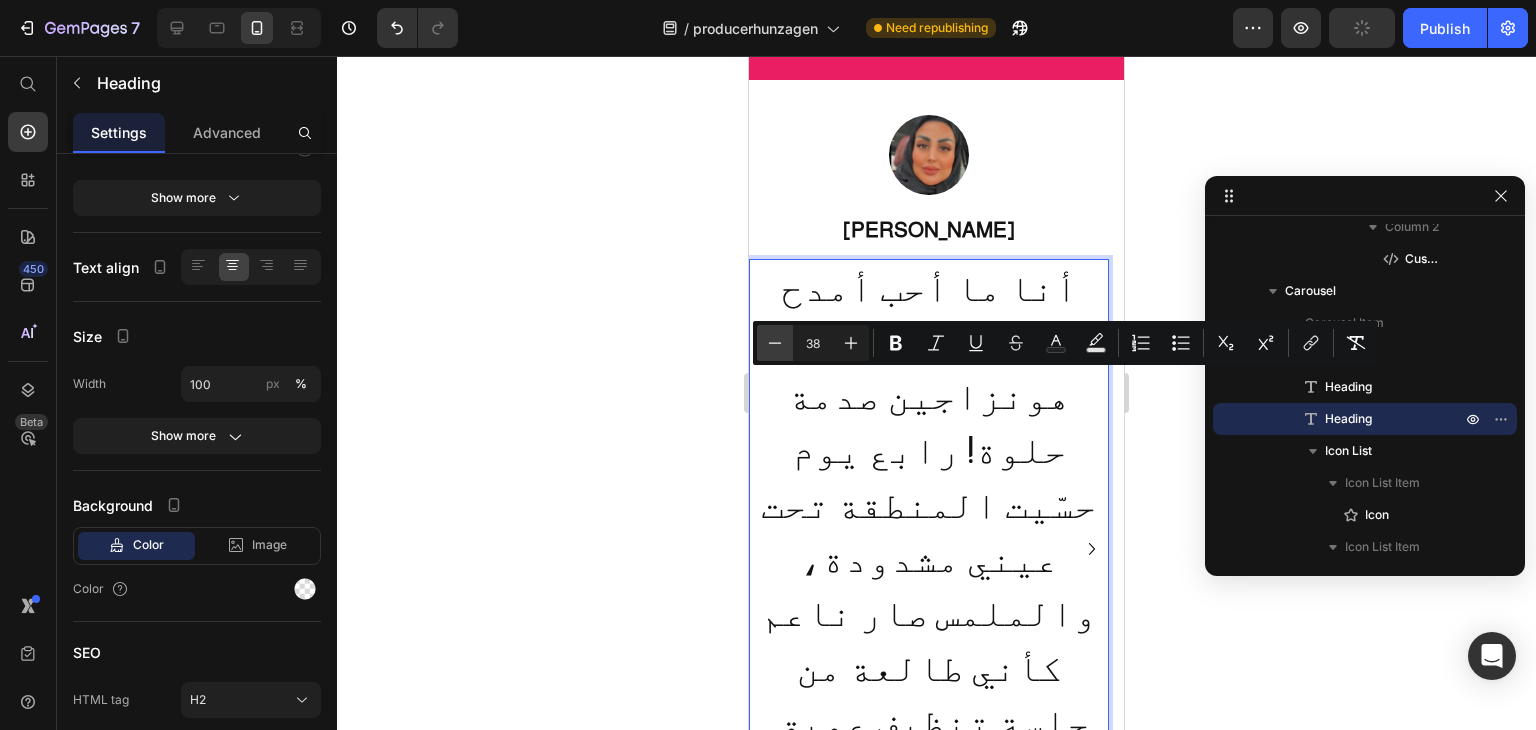 click on "Minus" at bounding box center (775, 343) 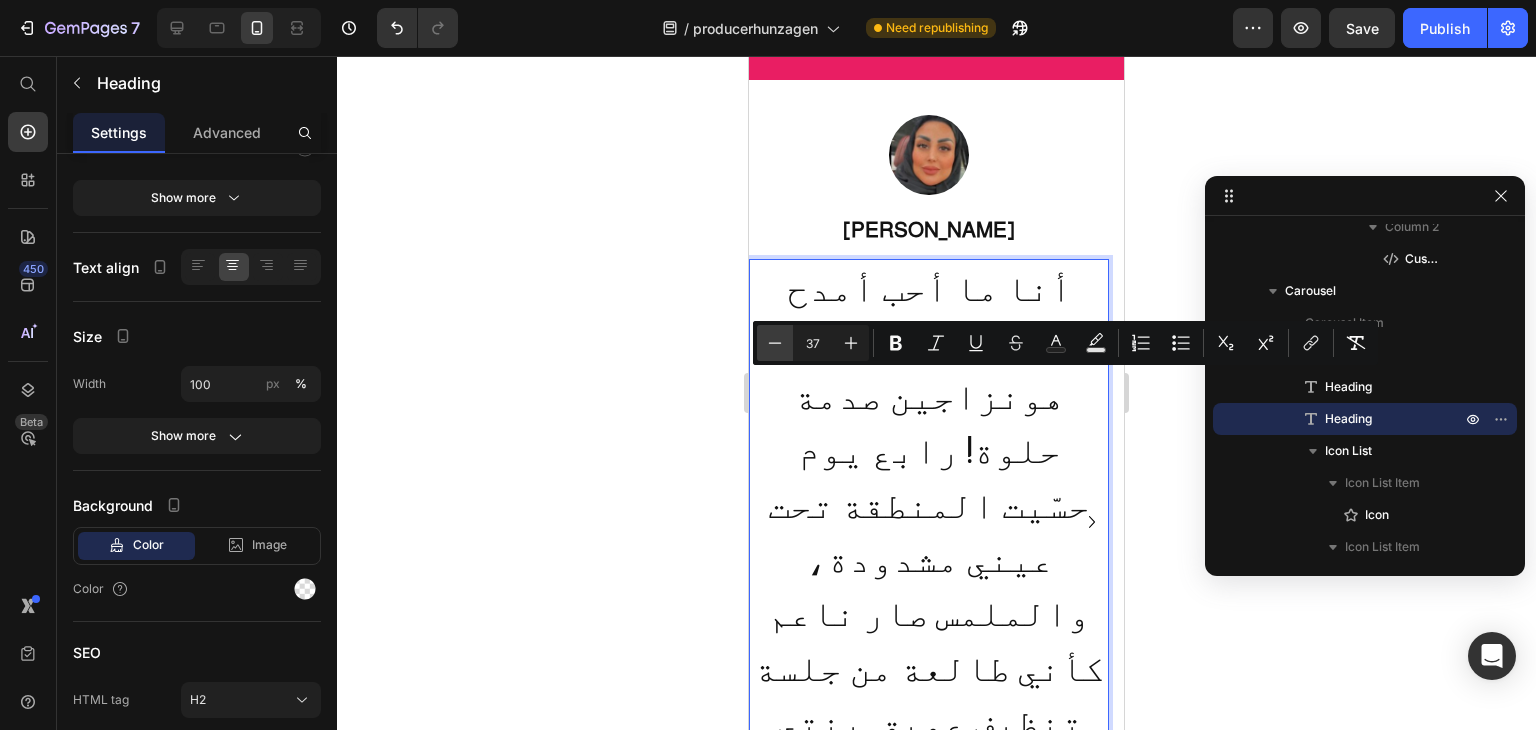 click on "Minus" at bounding box center (775, 343) 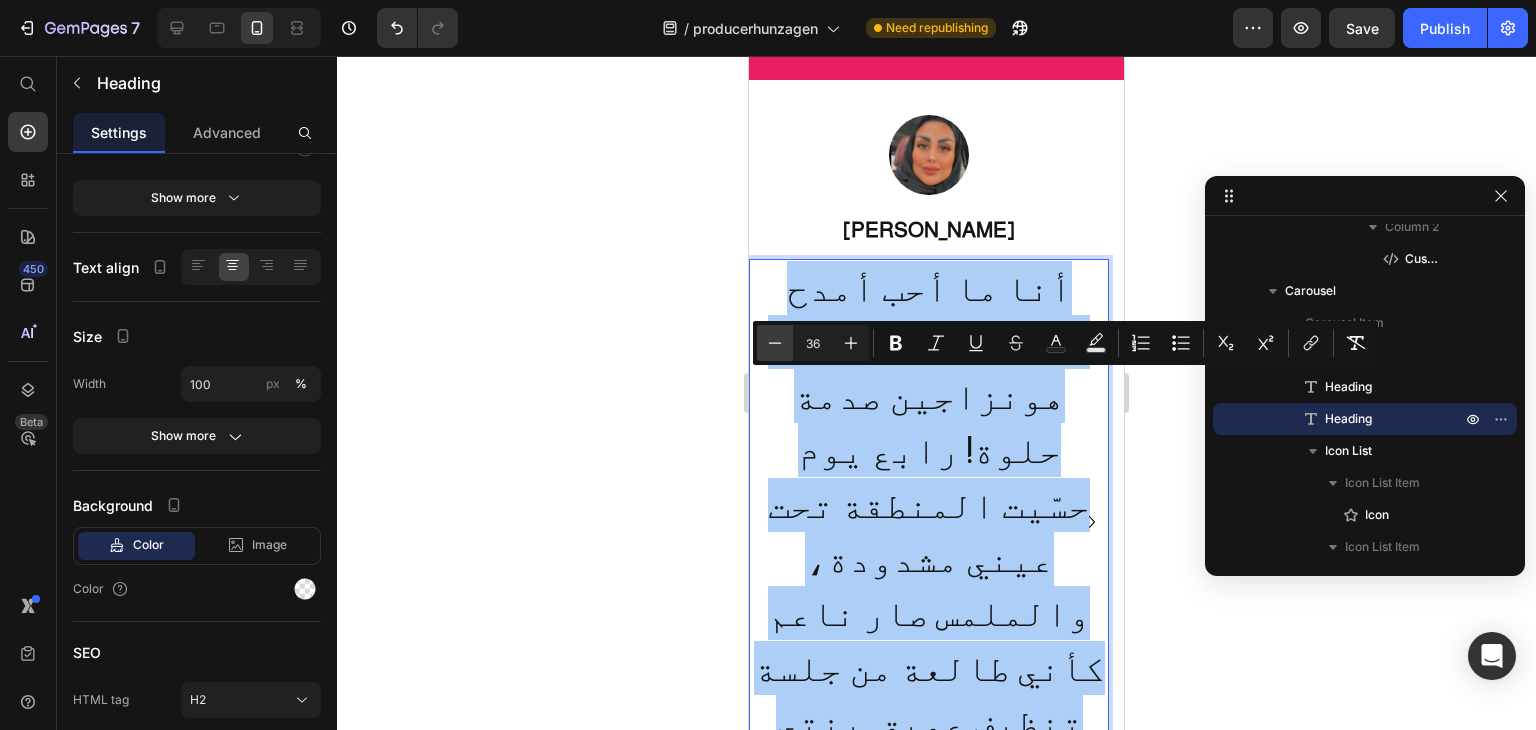 click on "Minus" at bounding box center (775, 343) 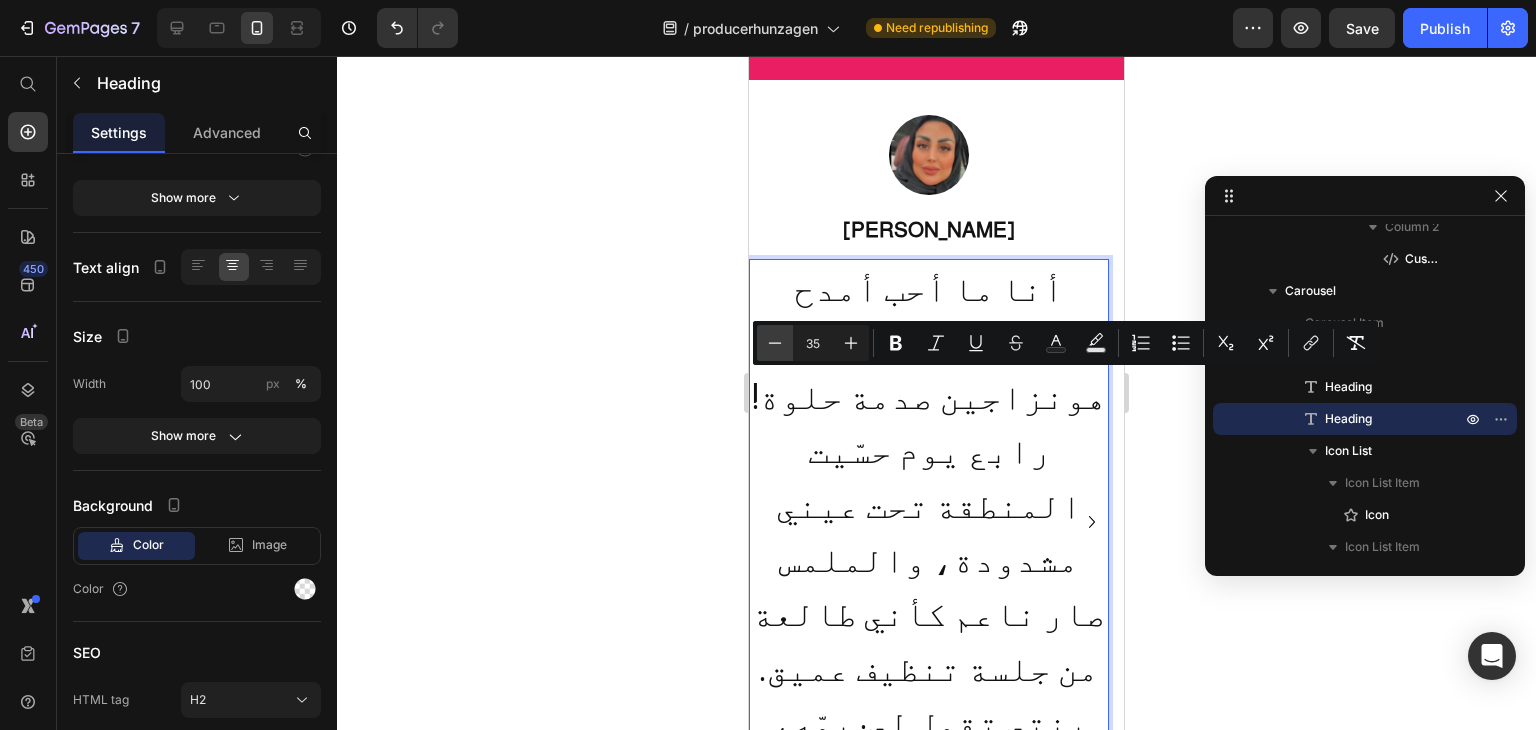 click on "Minus" at bounding box center [775, 343] 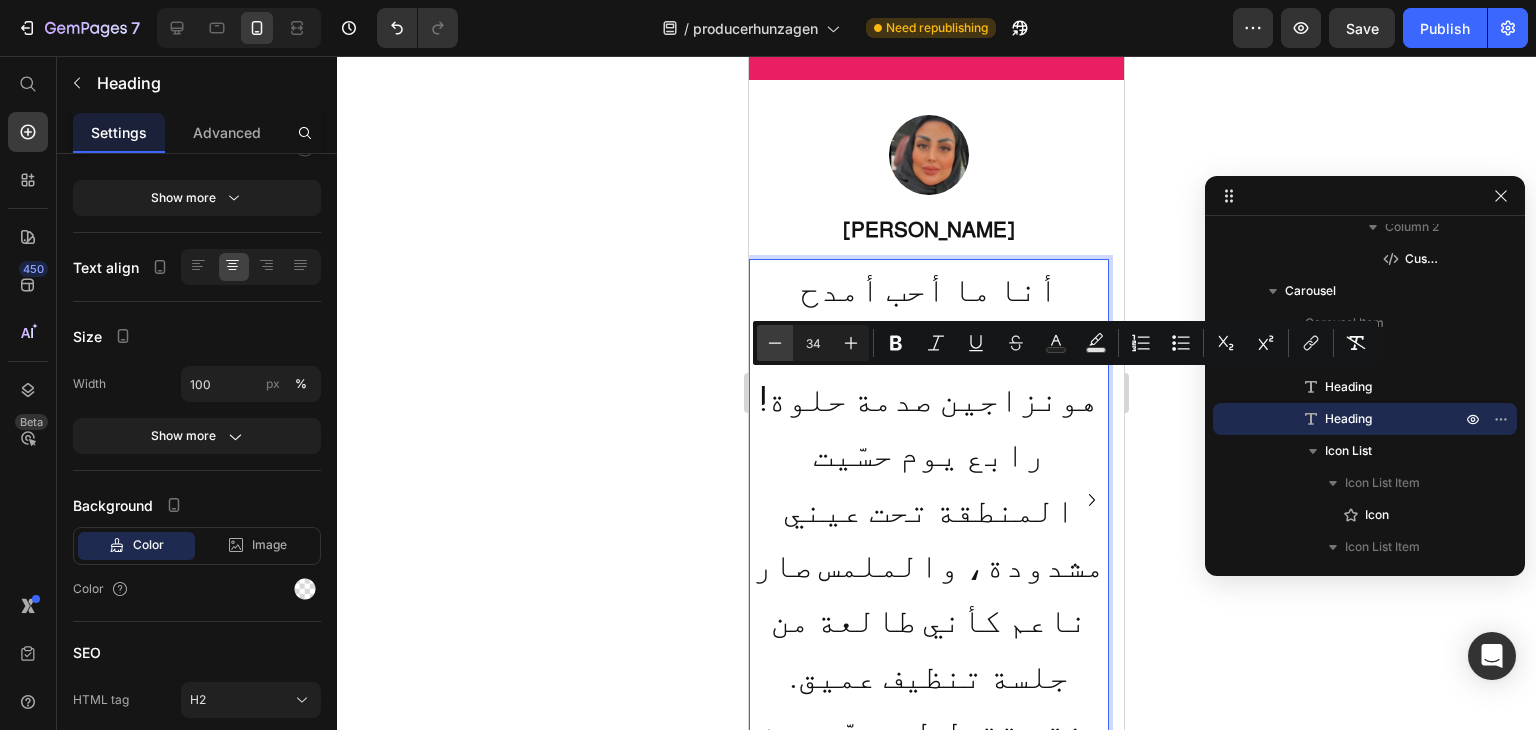 click on "Minus" at bounding box center [775, 343] 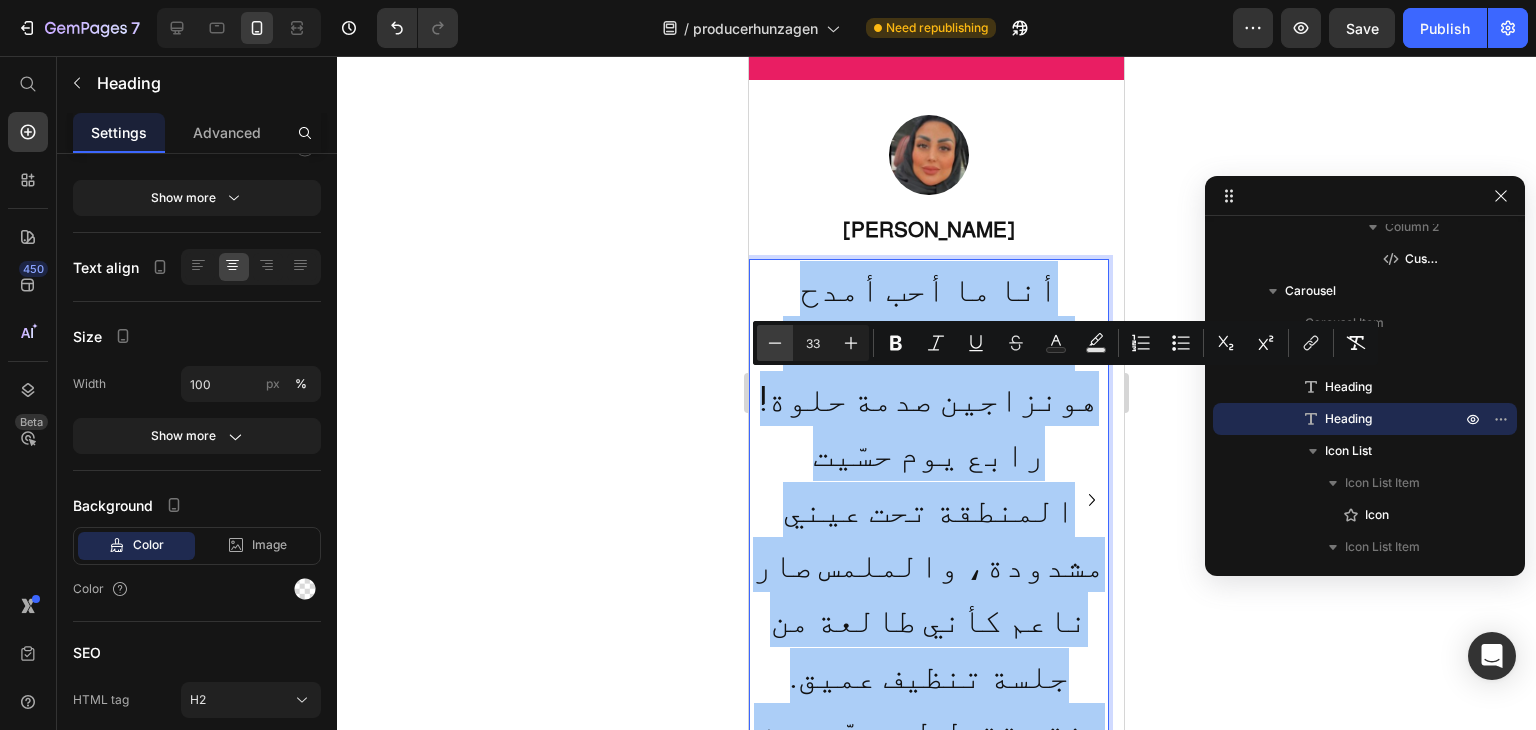 click on "Minus" at bounding box center (775, 343) 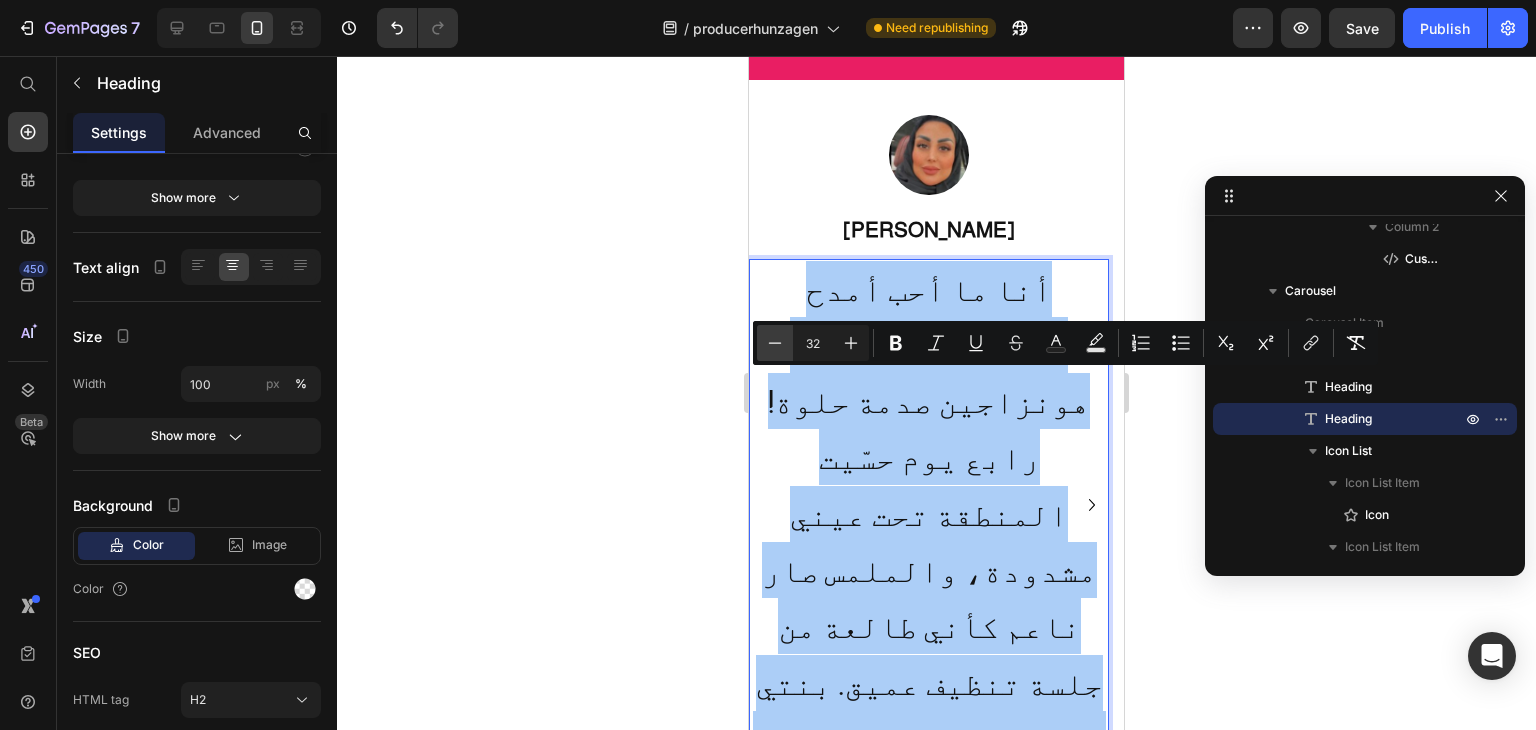 click on "Minus" at bounding box center (775, 343) 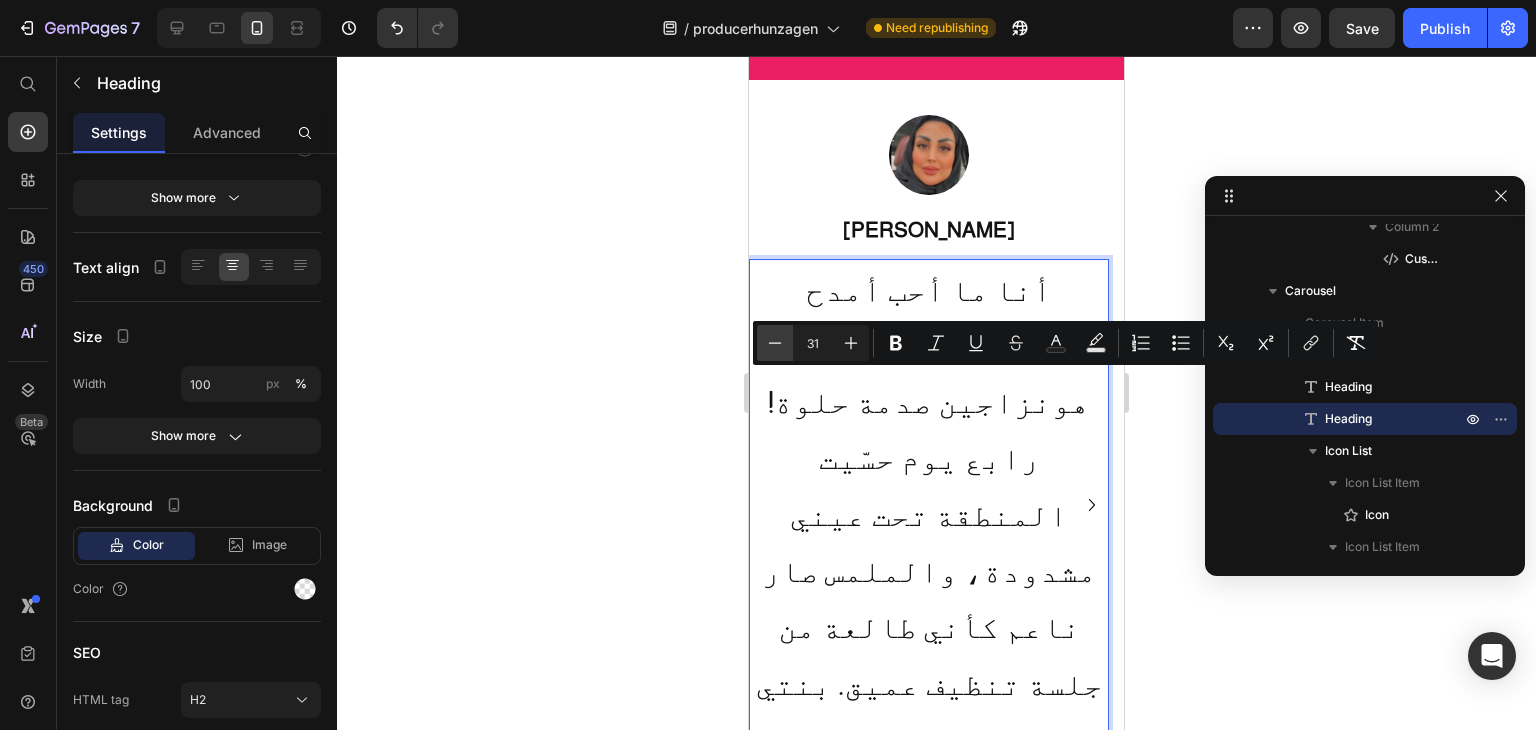 click on "Minus" at bounding box center (775, 343) 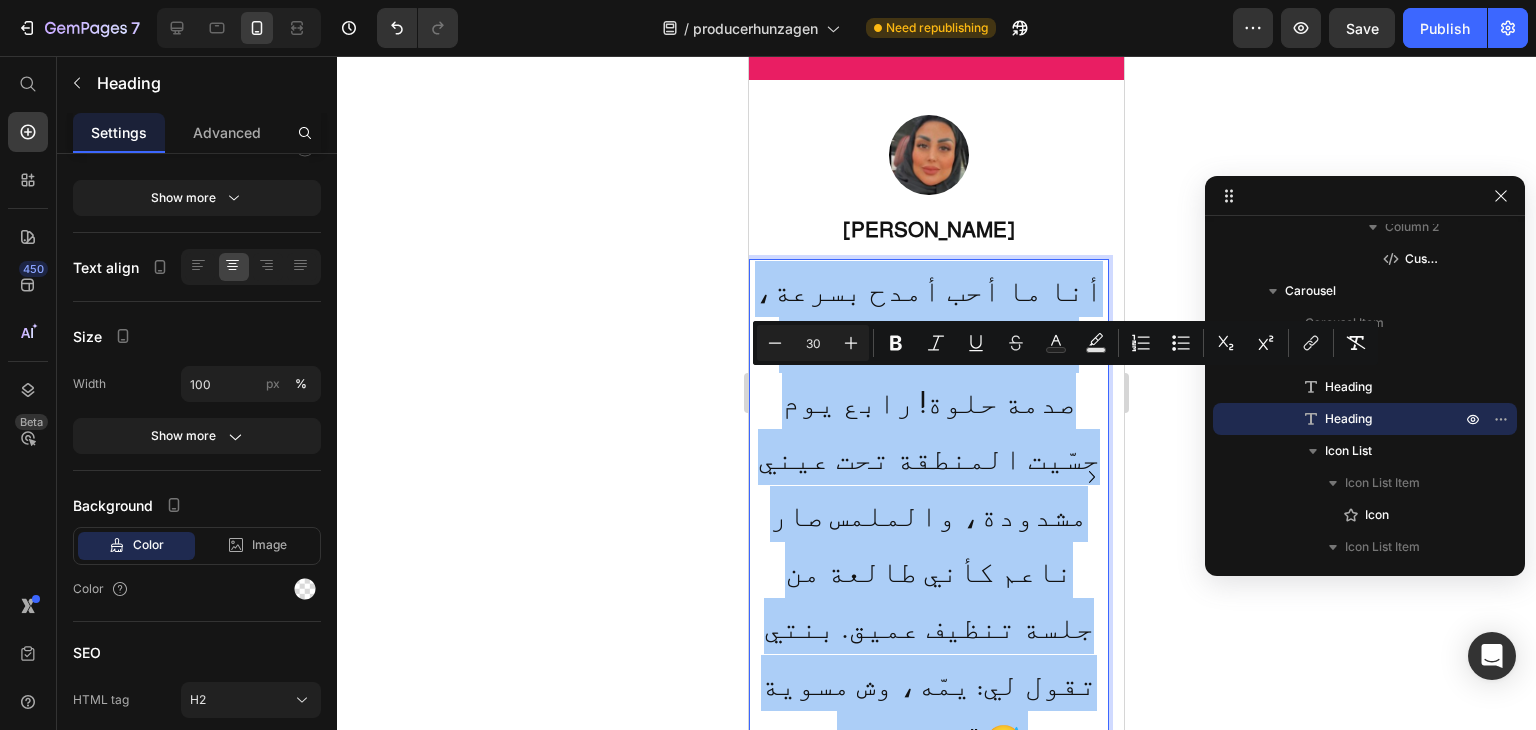 click on "30" at bounding box center [813, 343] 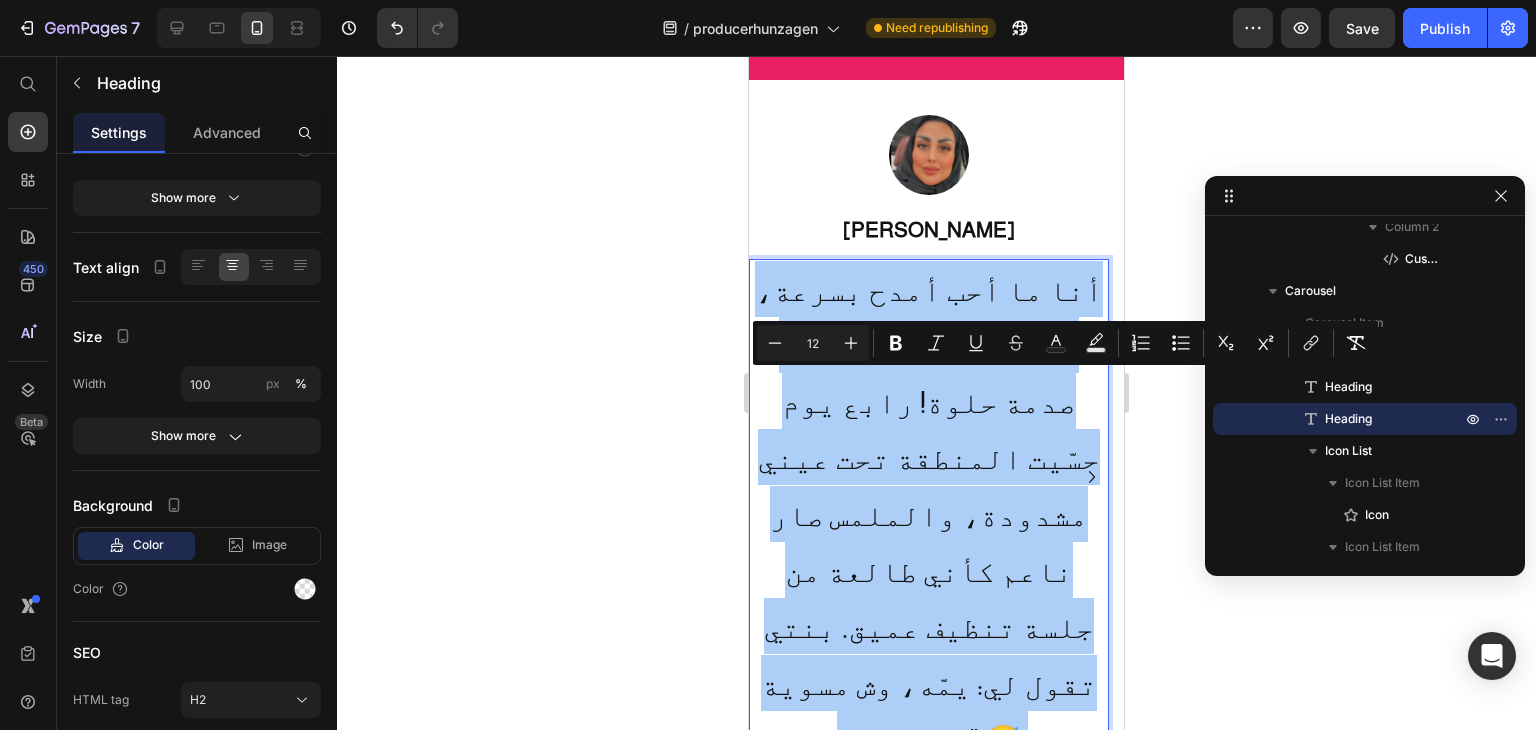 type on "12" 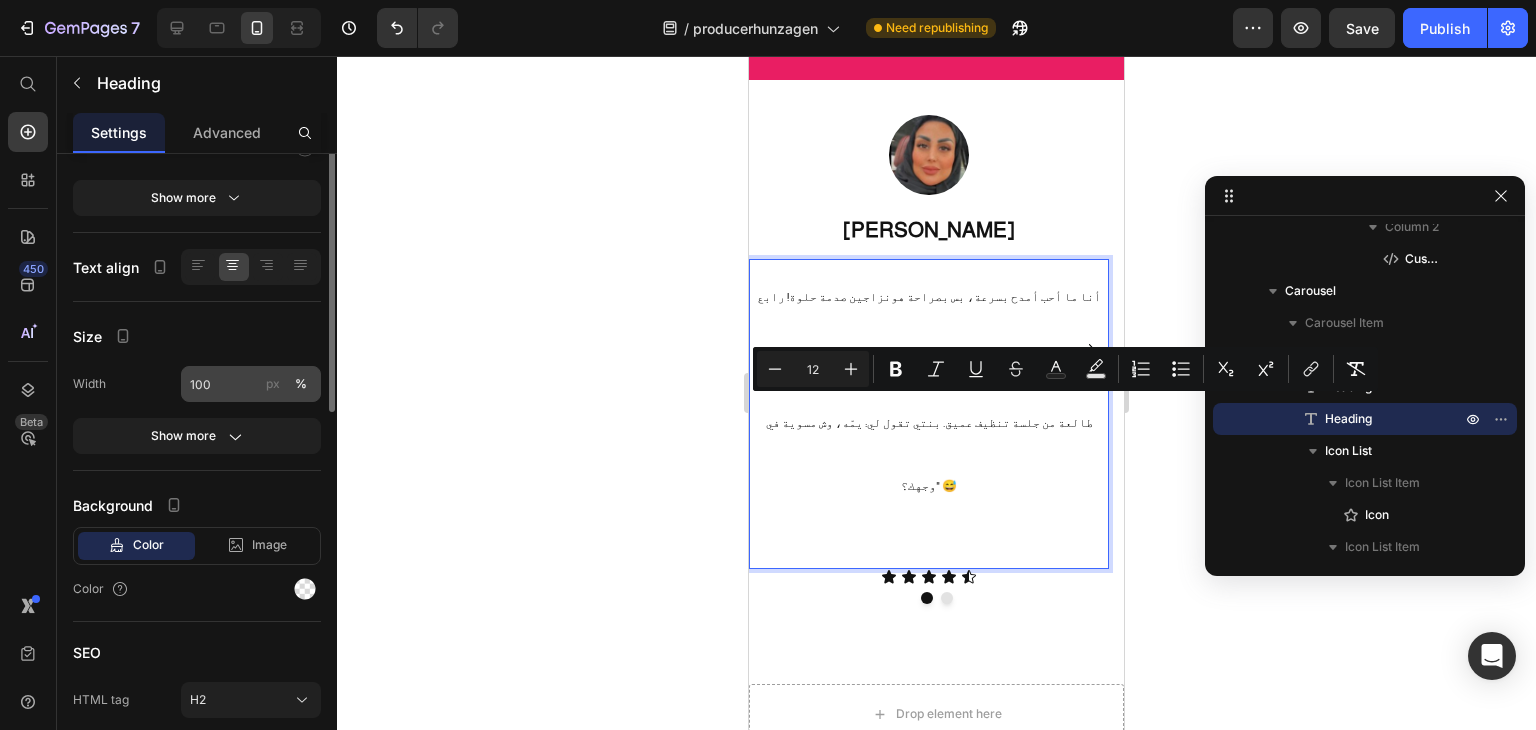 scroll, scrollTop: 0, scrollLeft: 0, axis: both 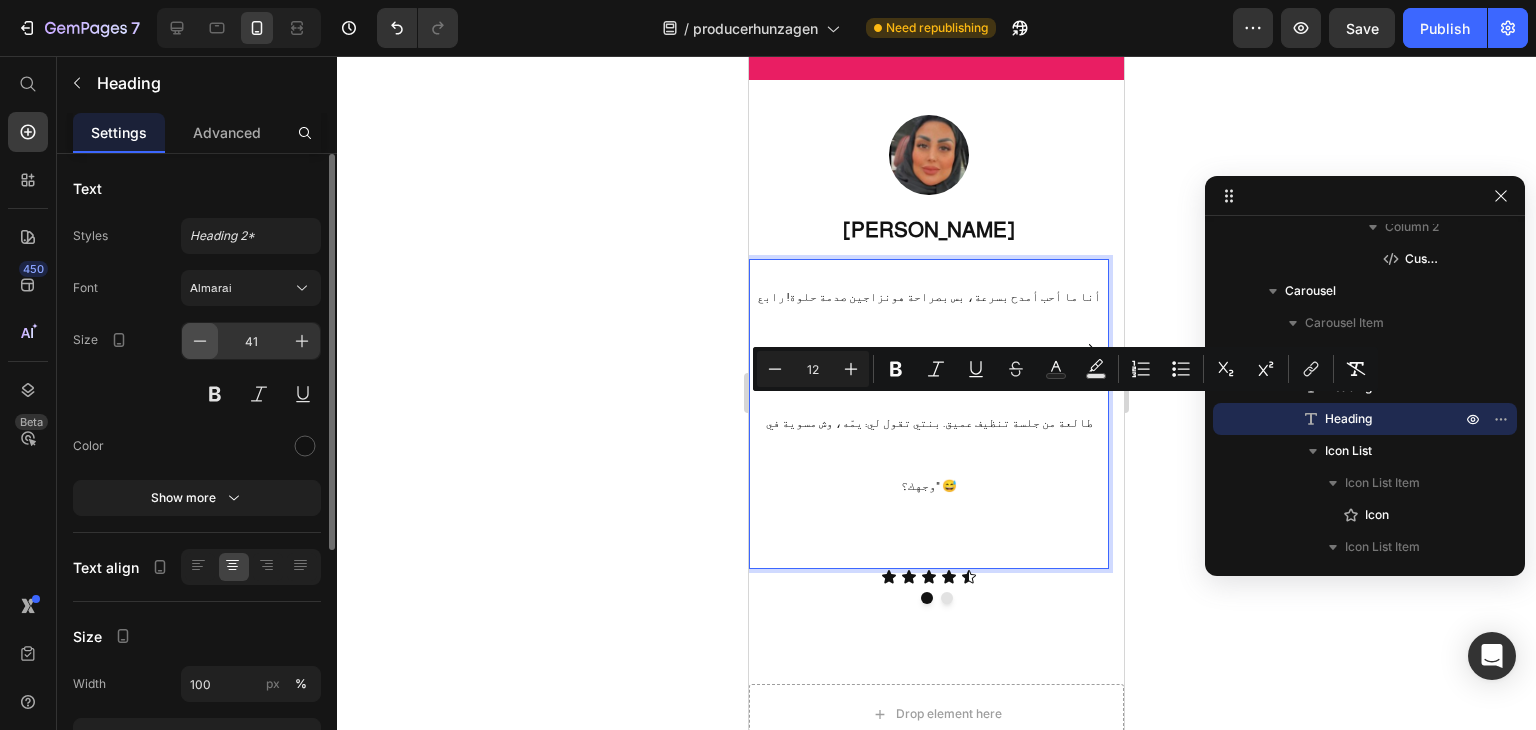 click 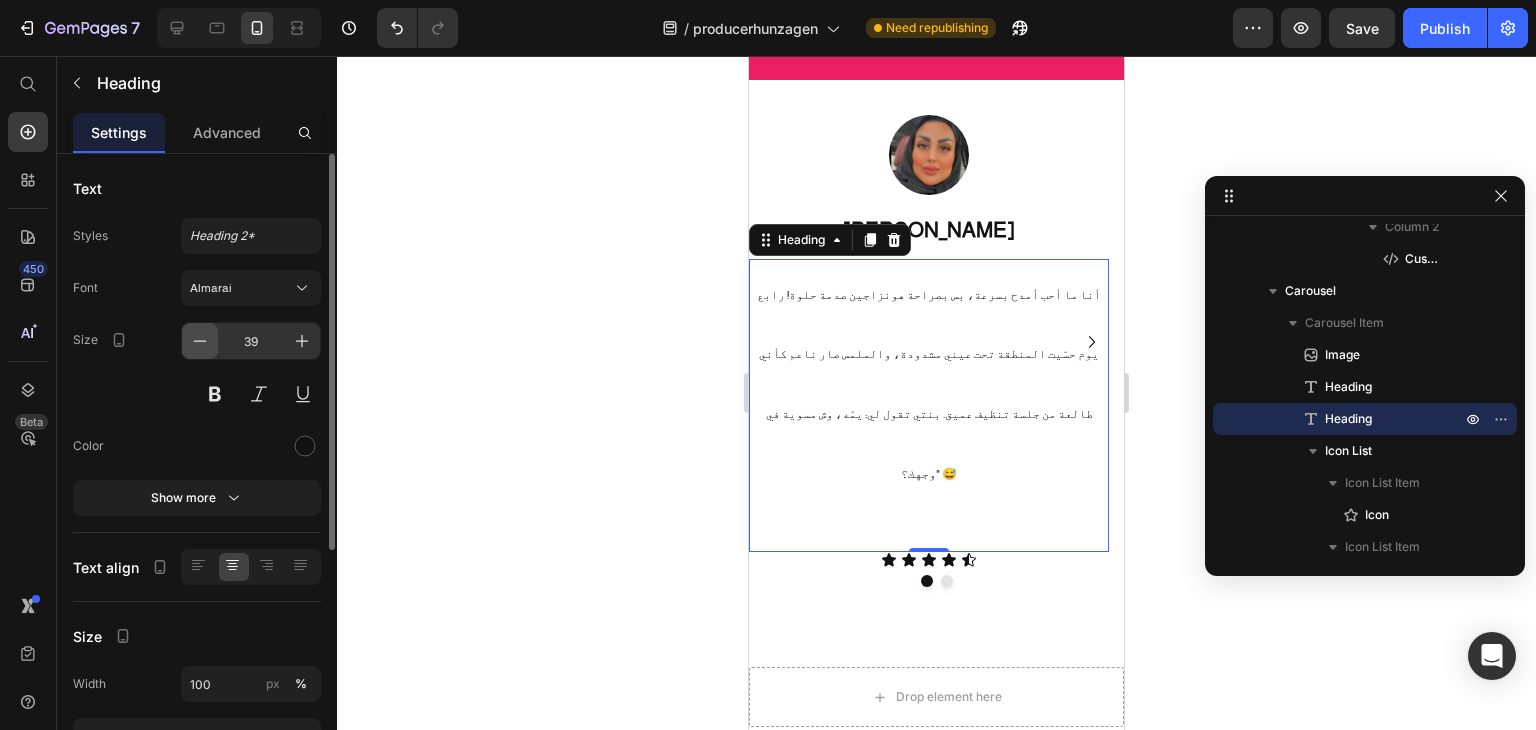 click 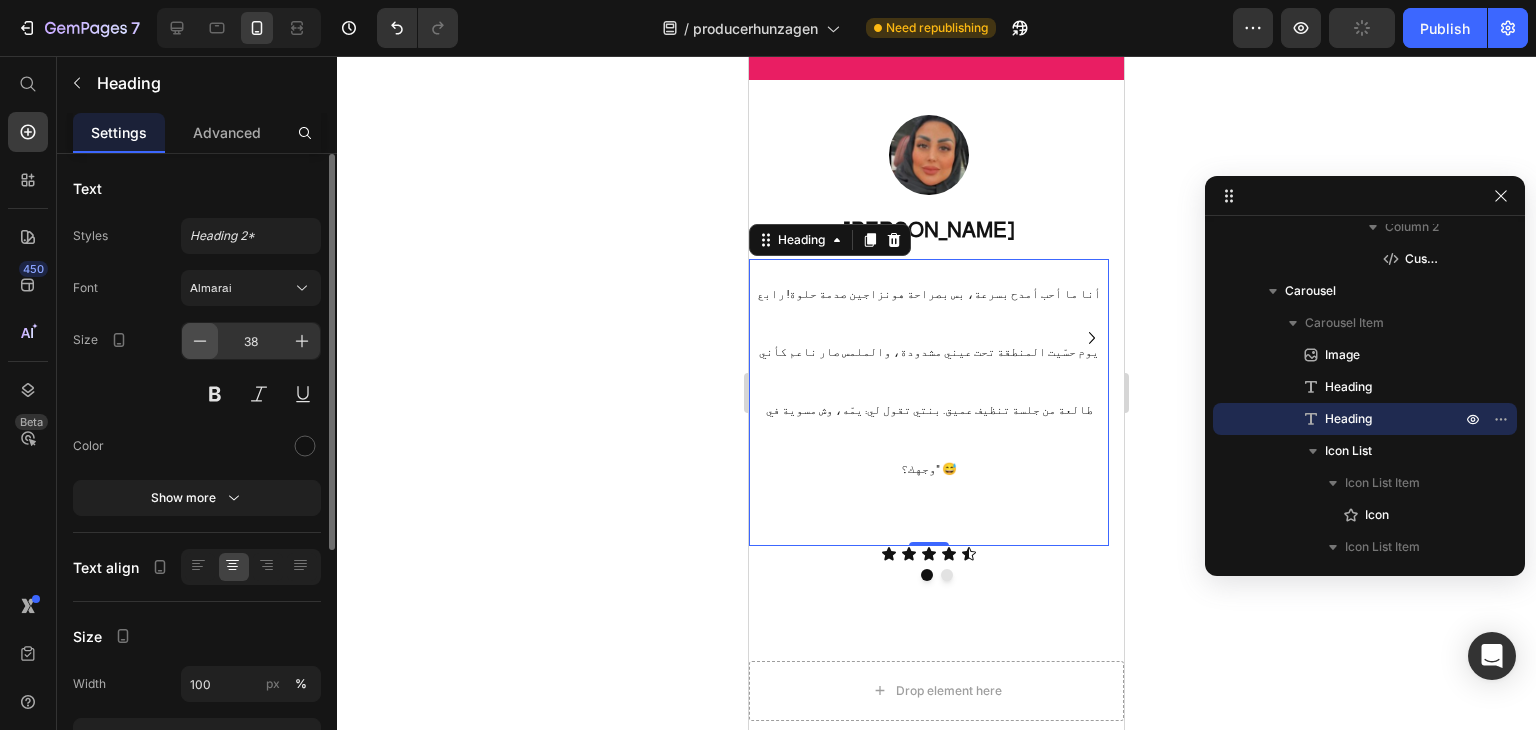 click 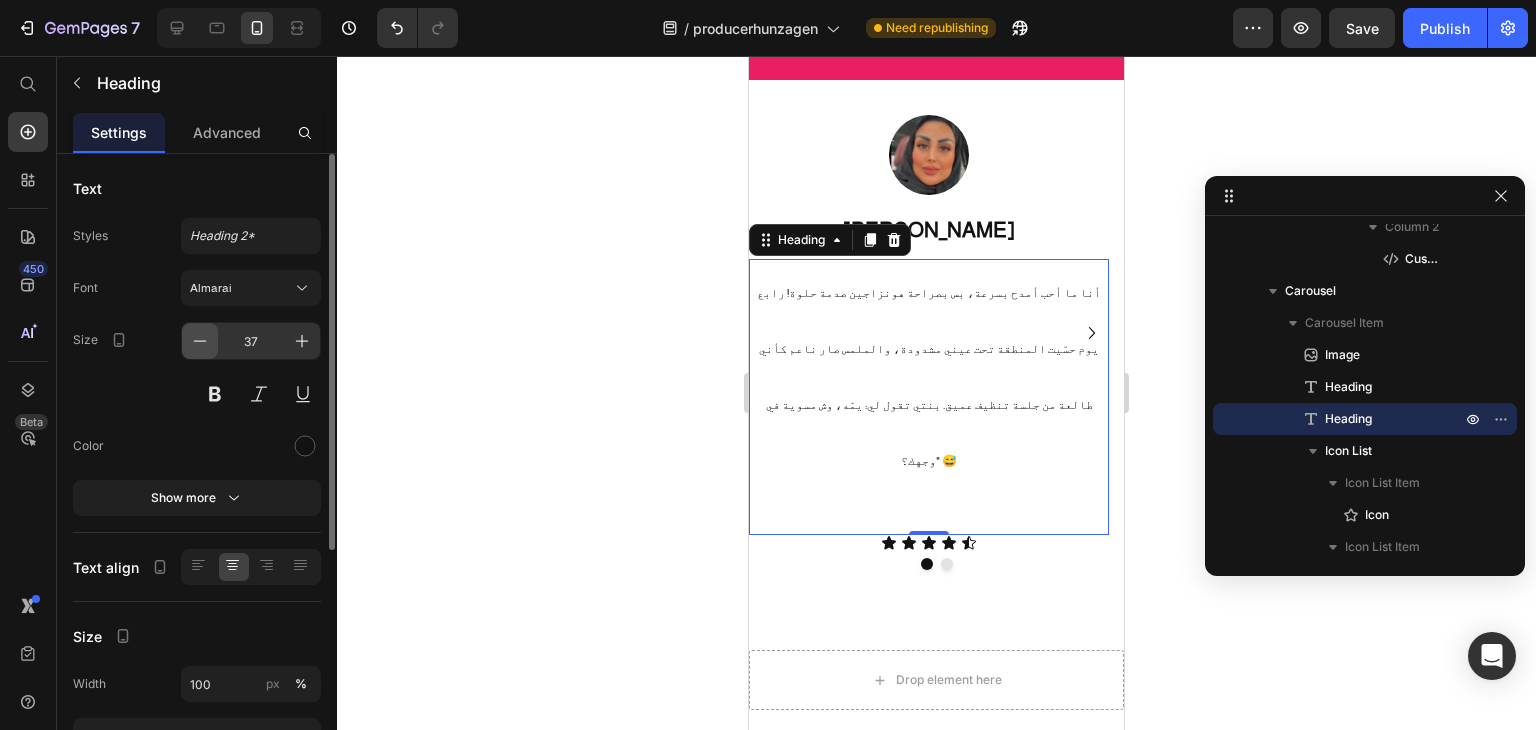 click 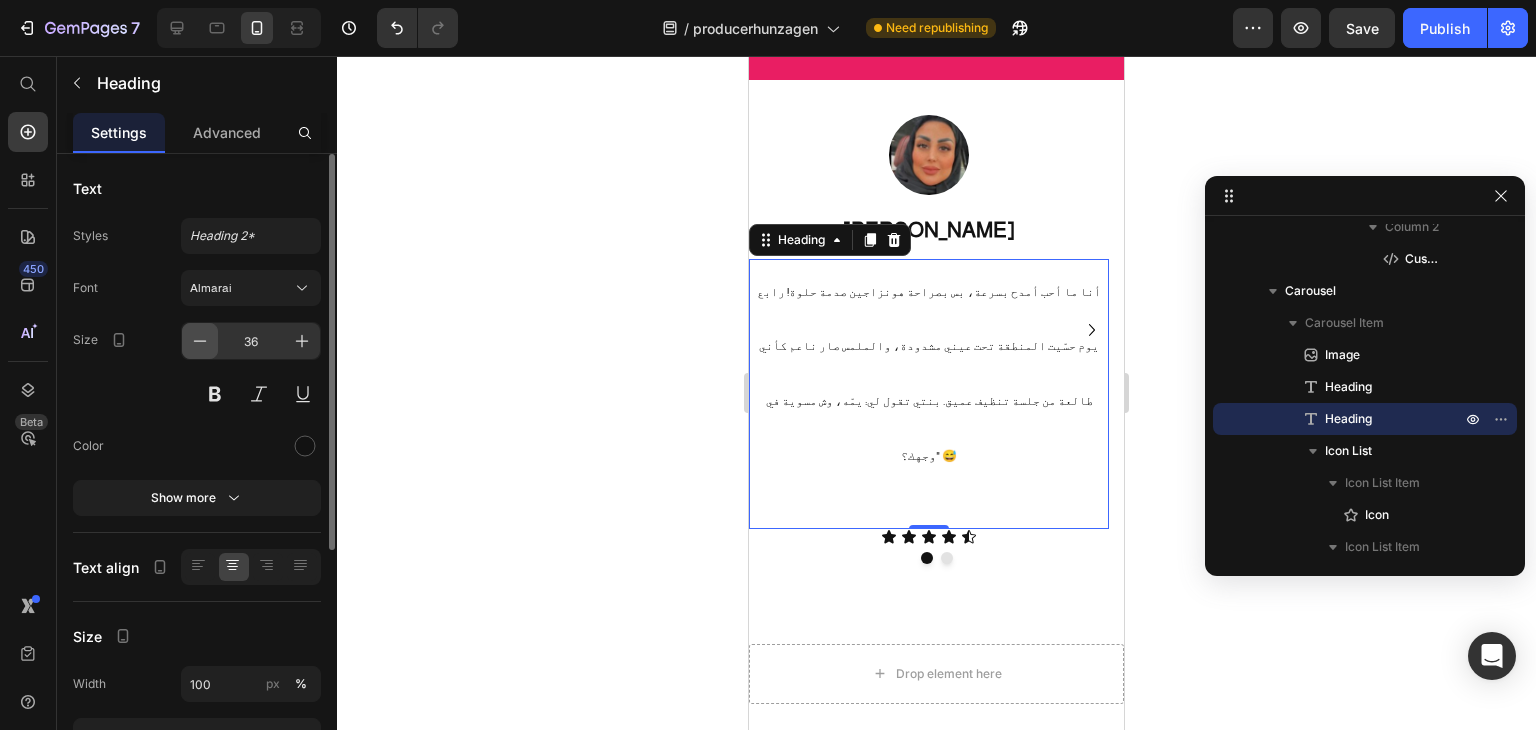 click 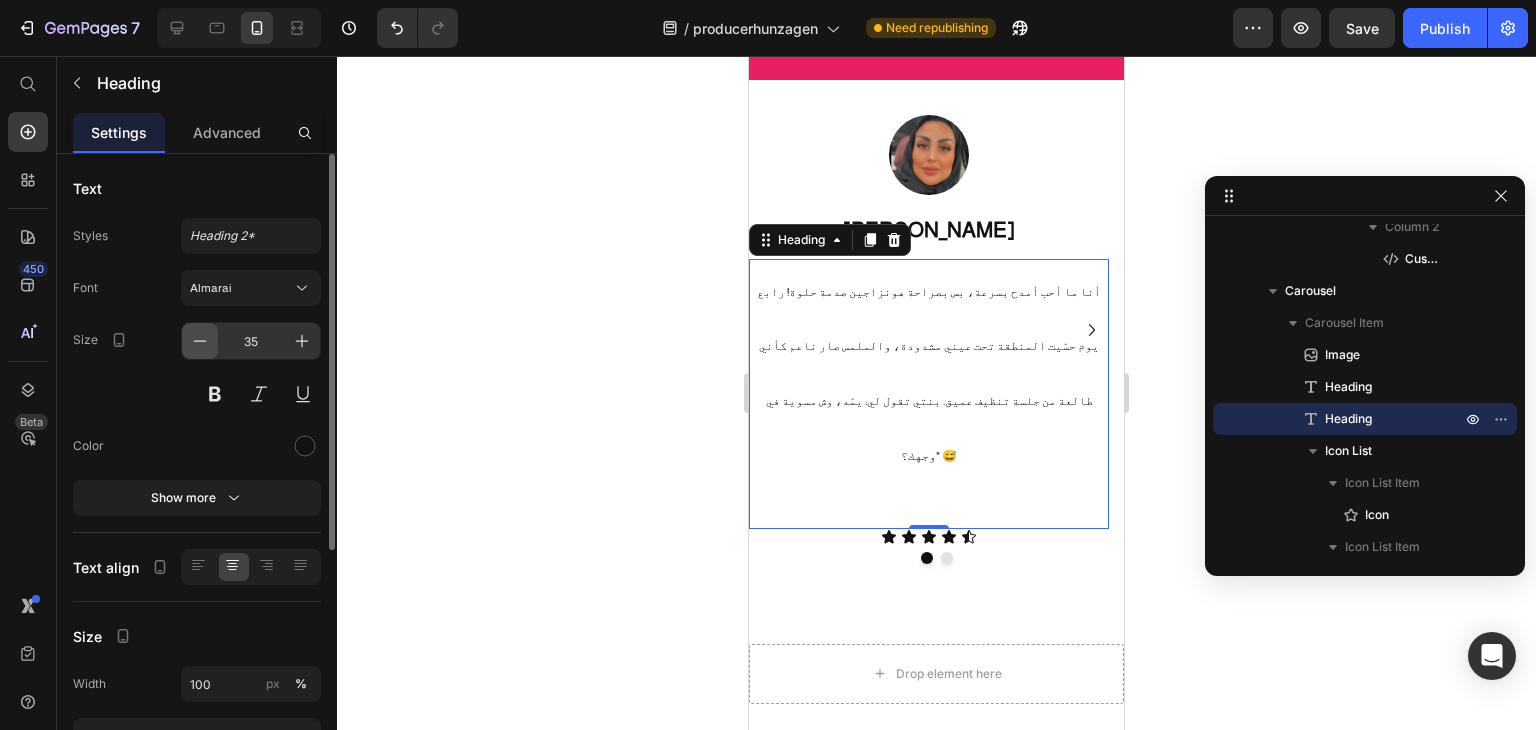 click 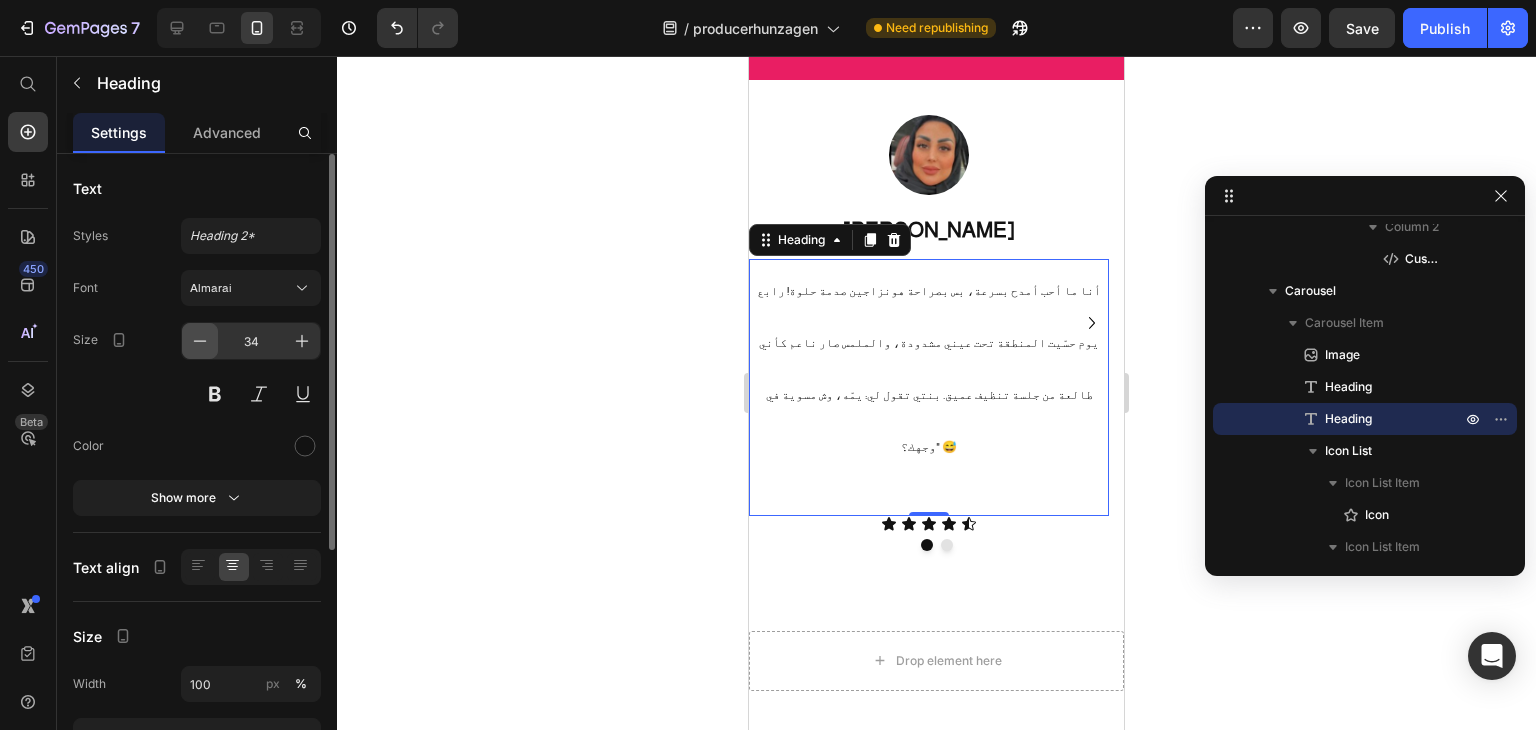 click 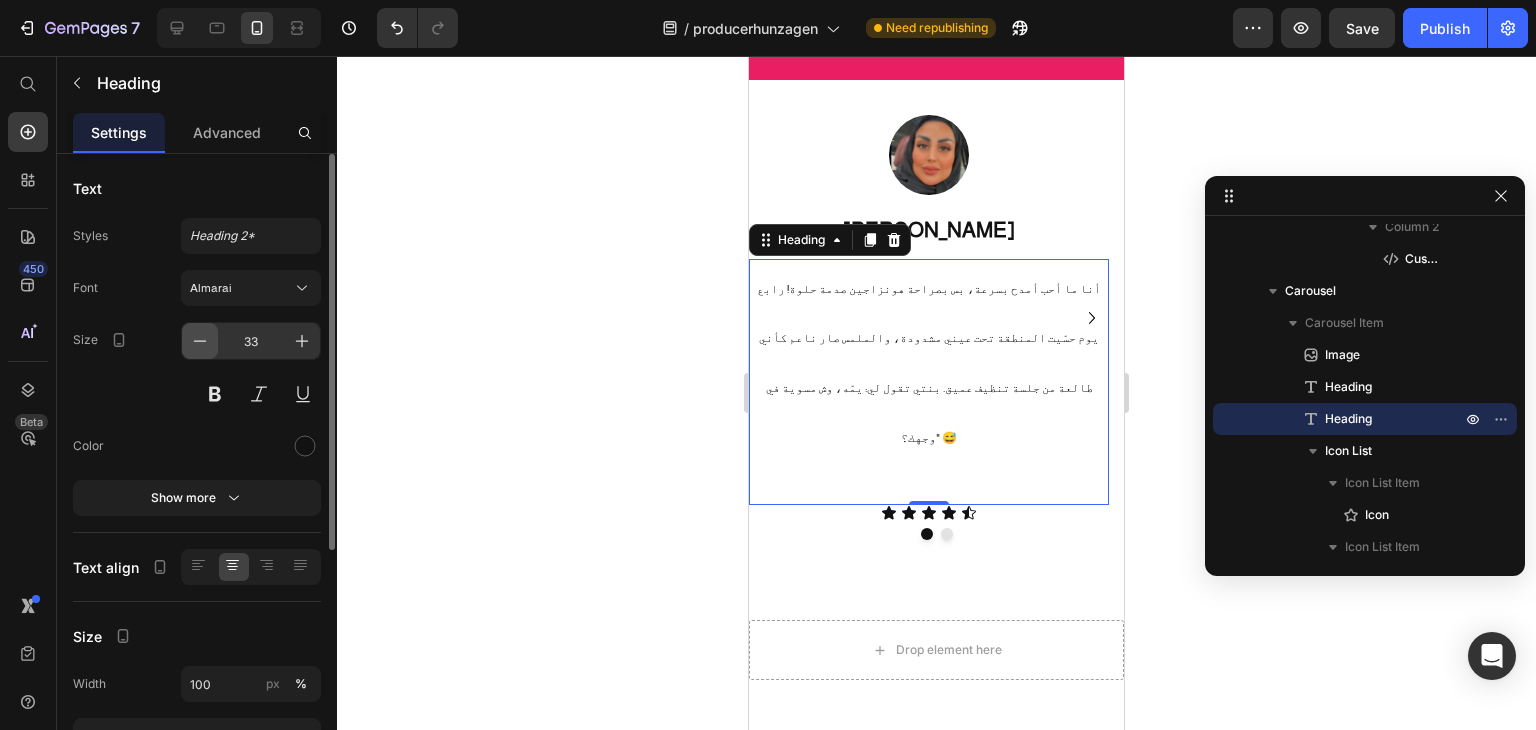click 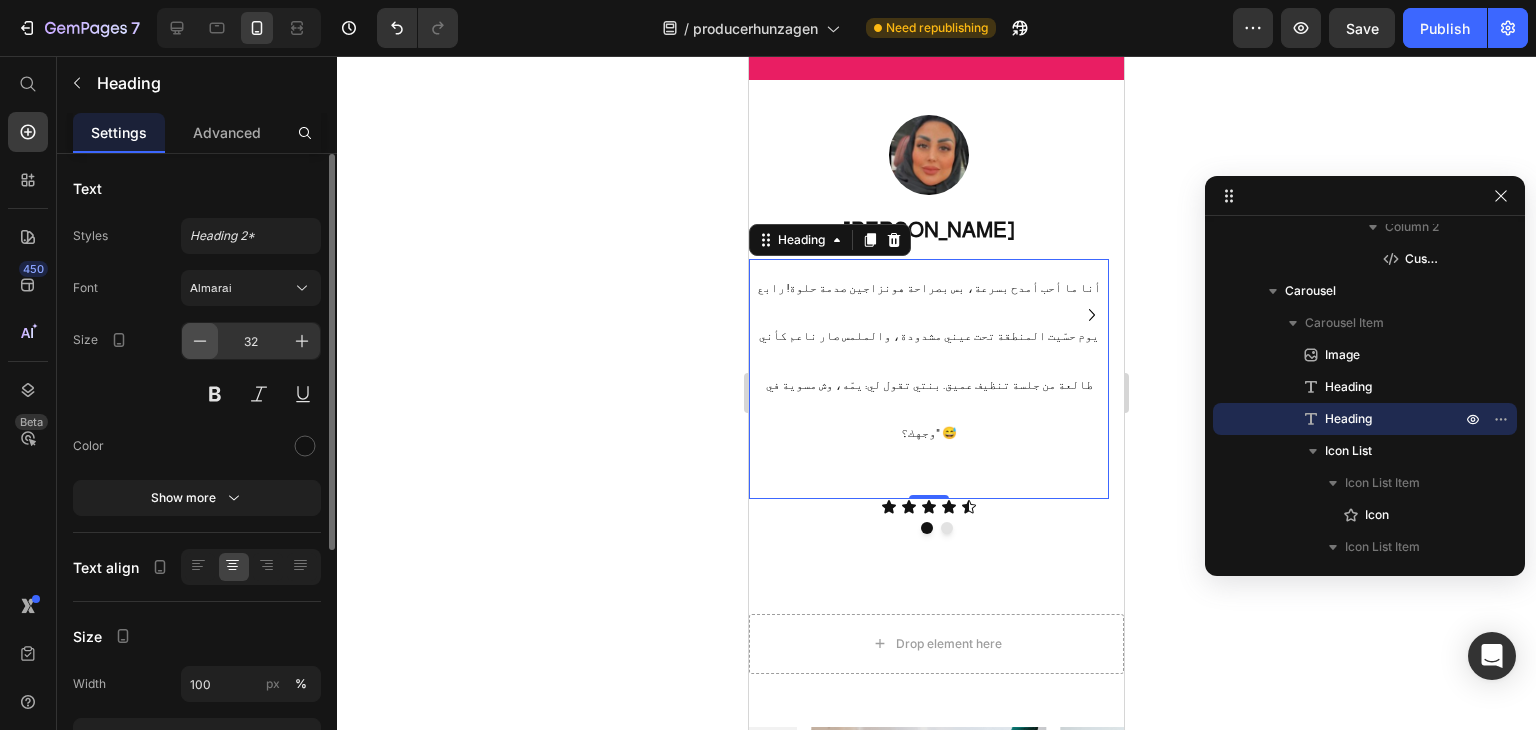 click 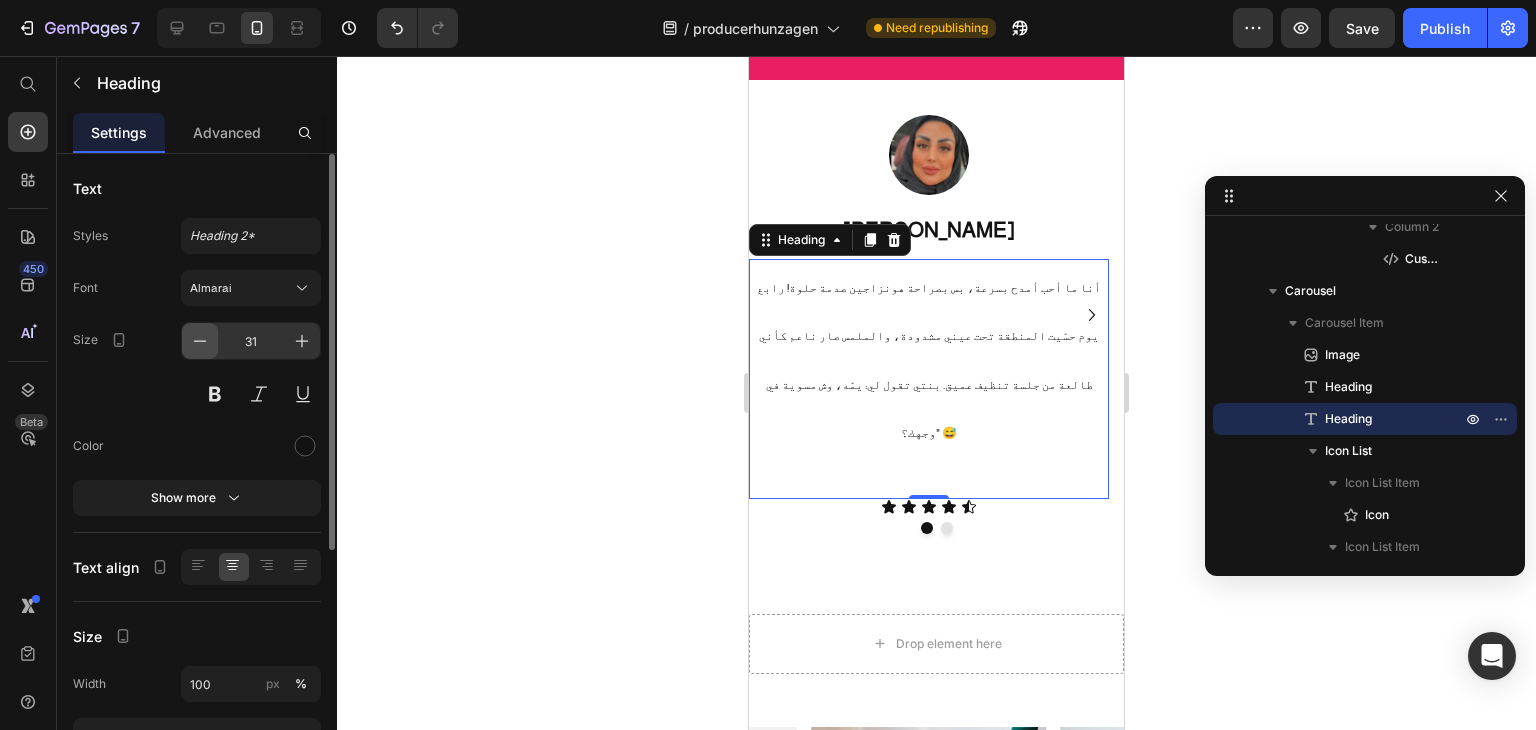 click 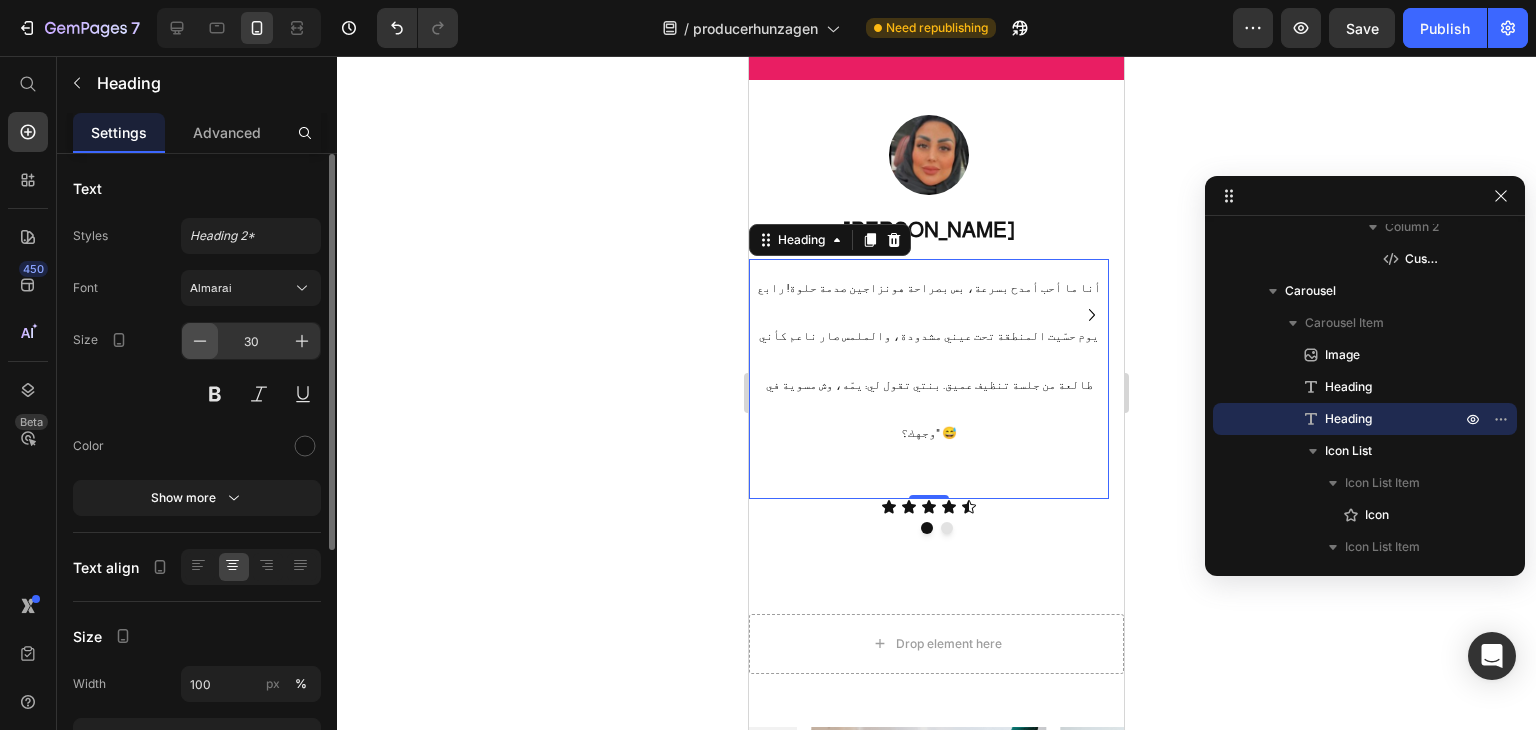 click 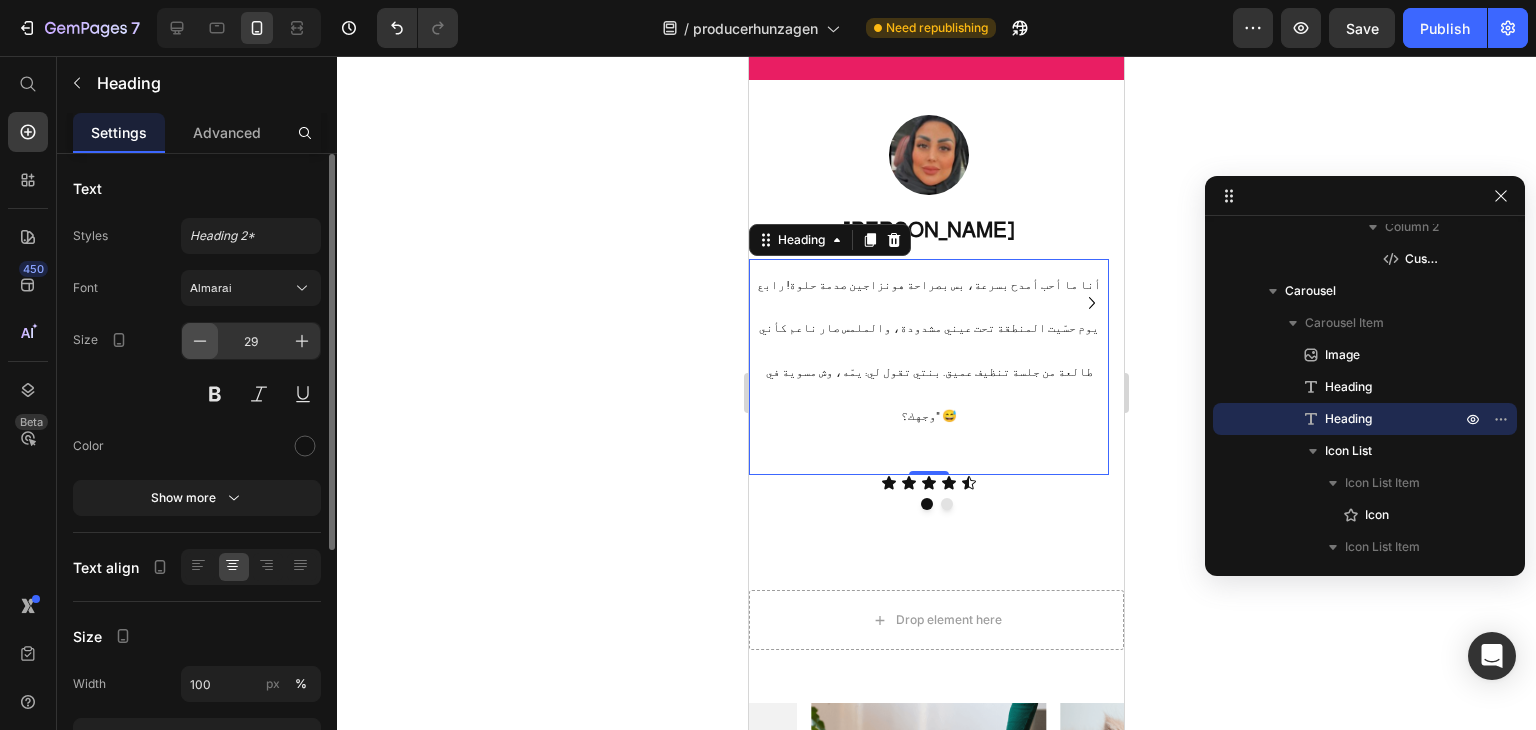 click 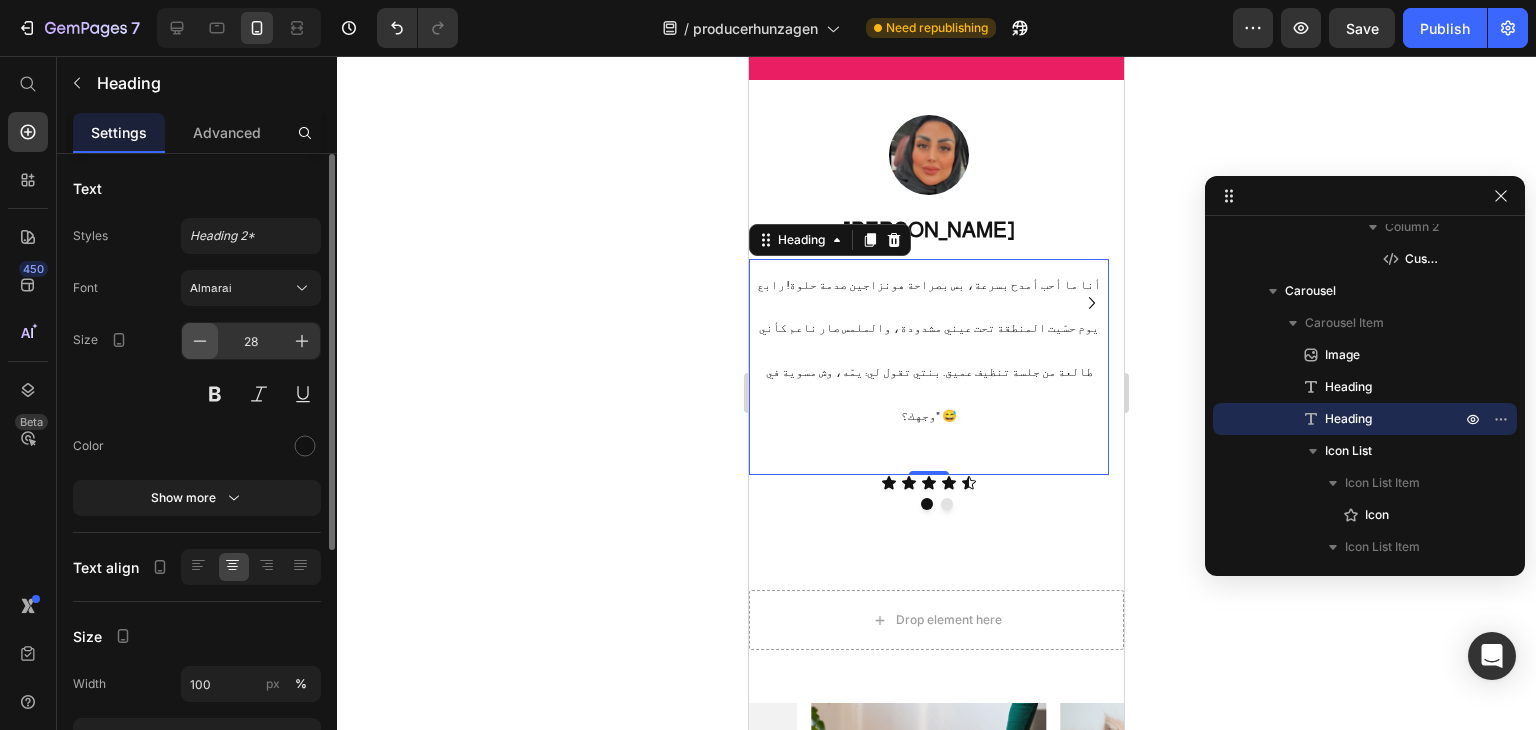 click 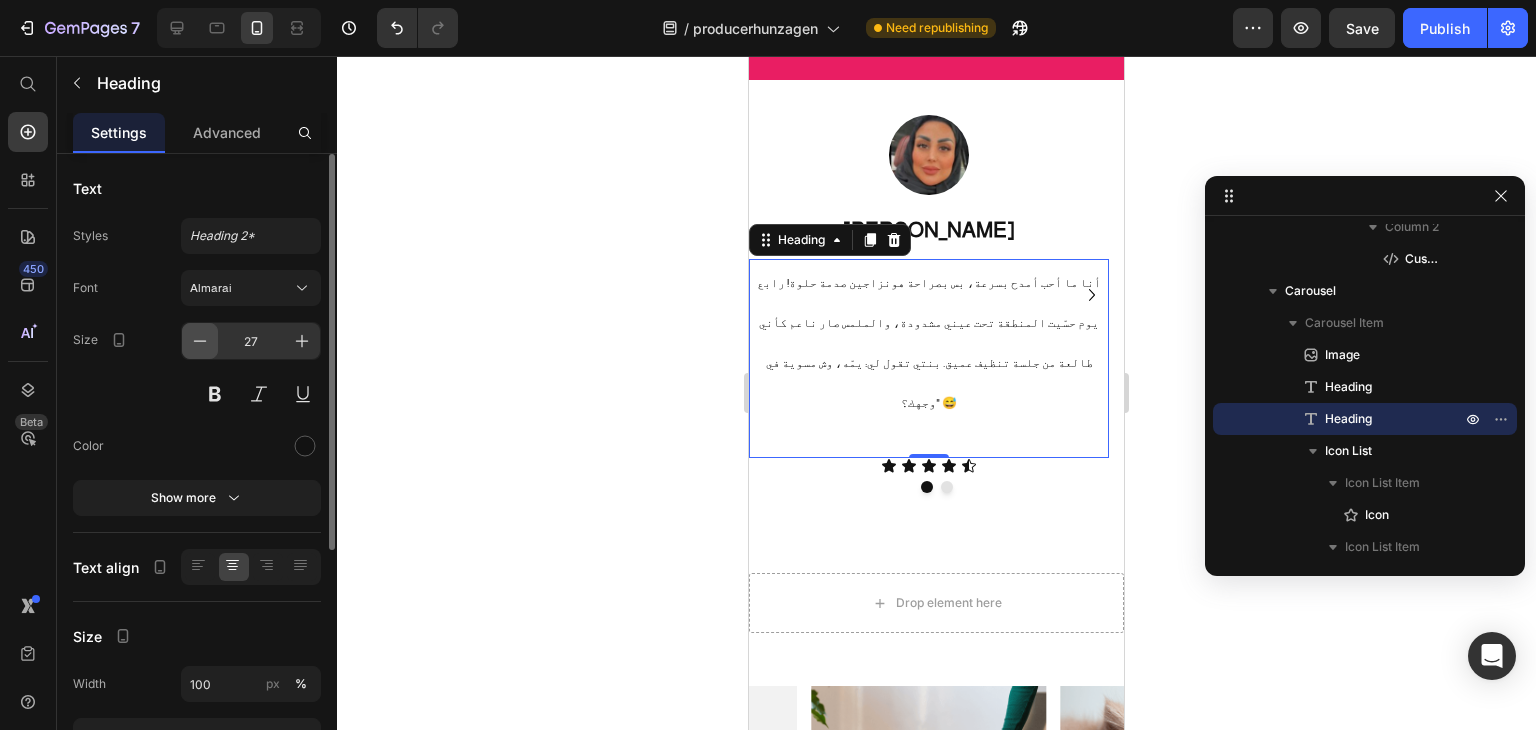 click 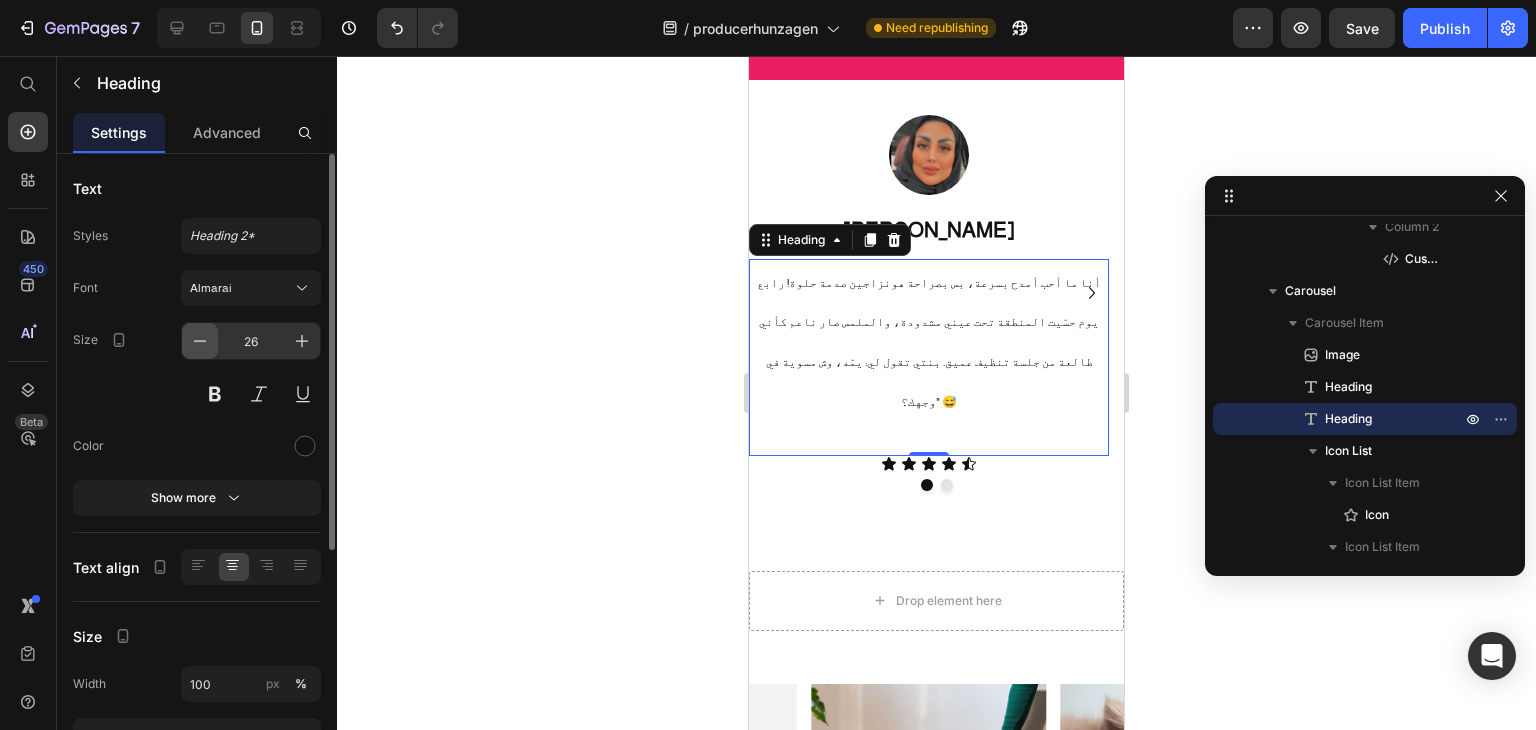 click 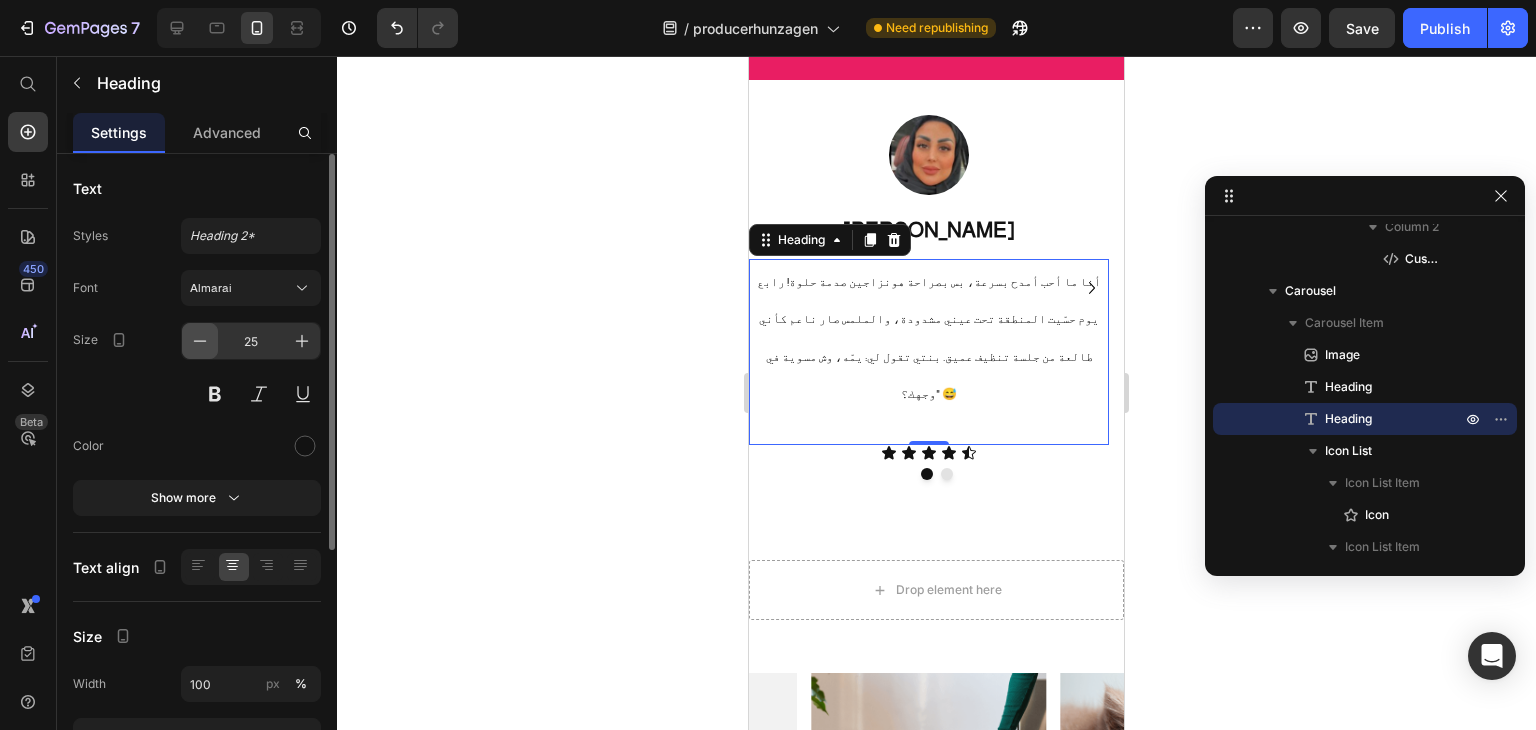click 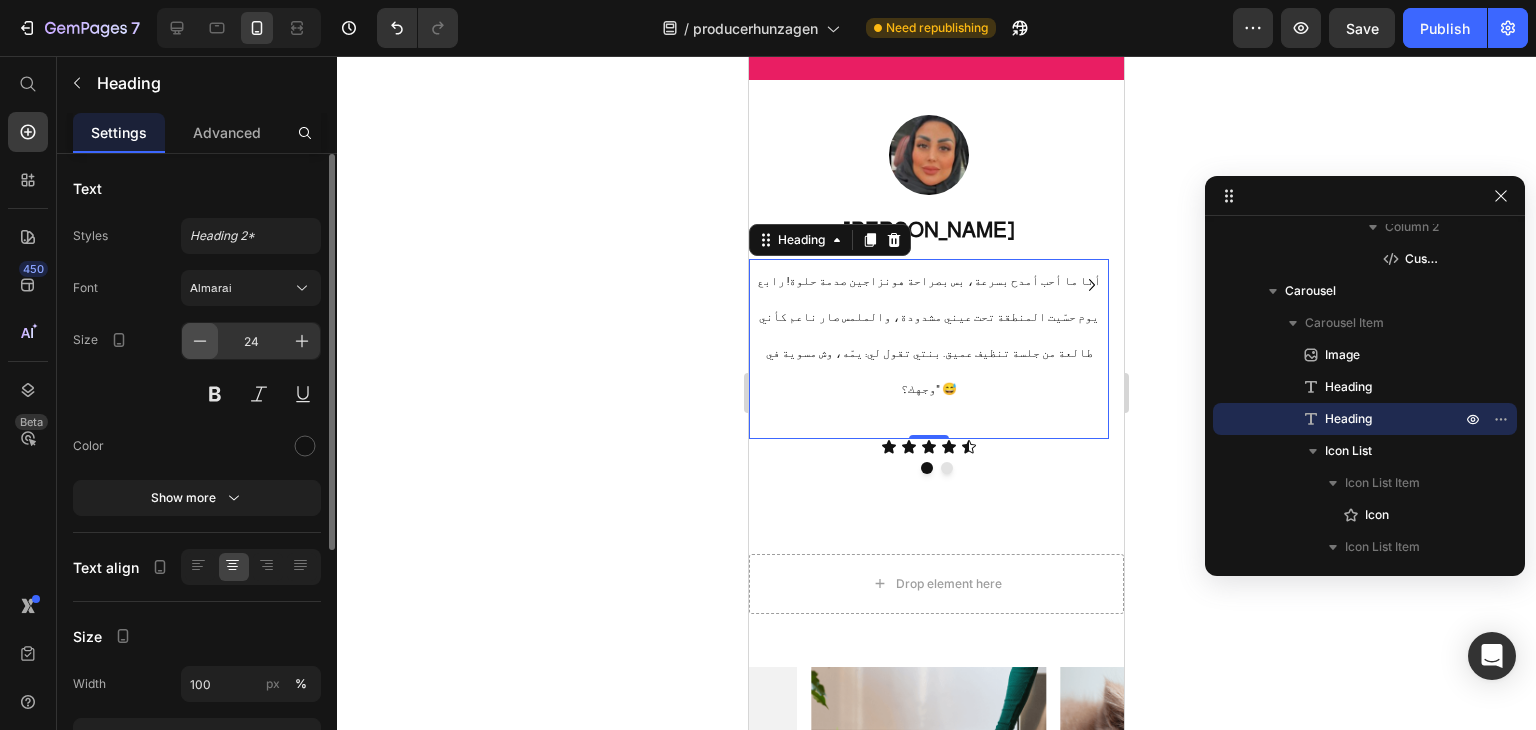click 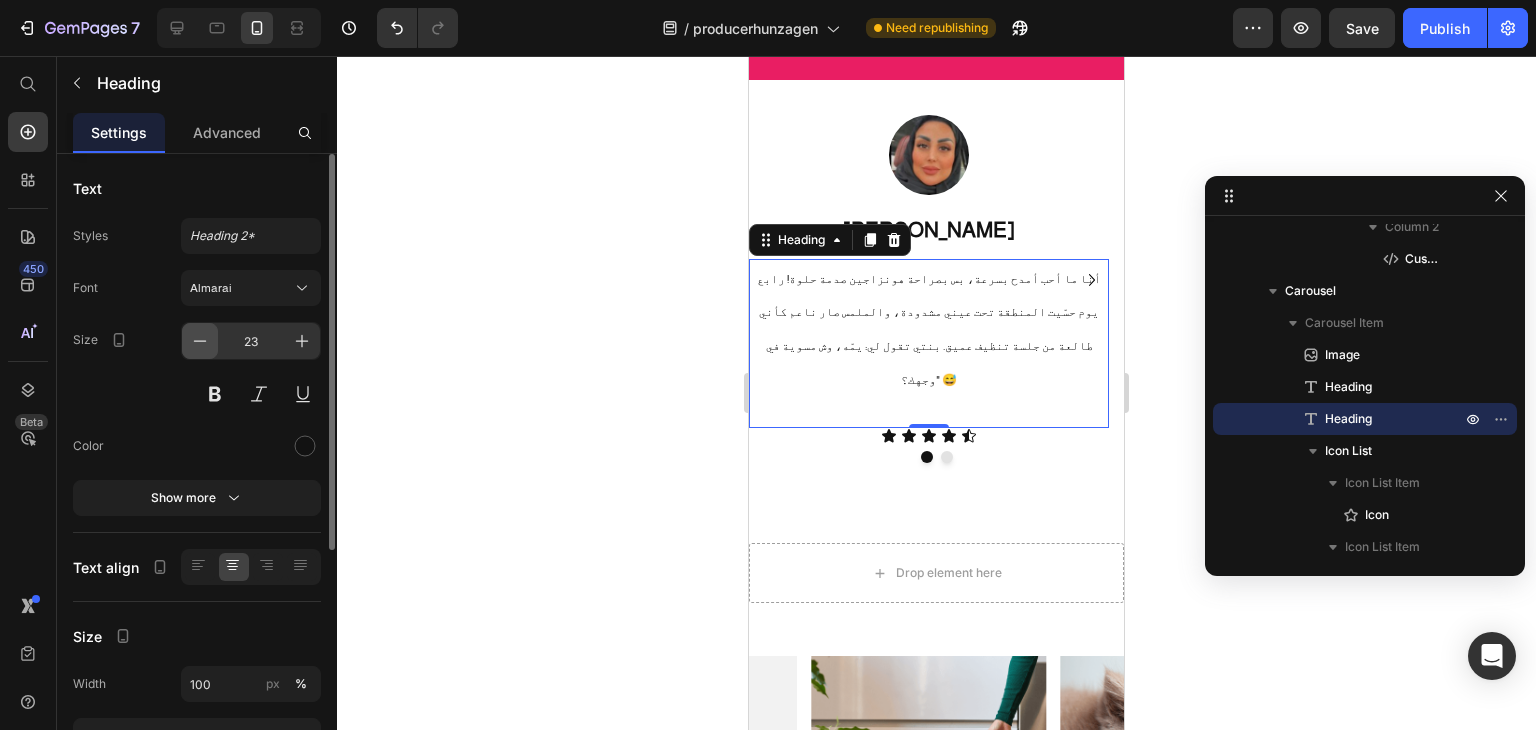 click 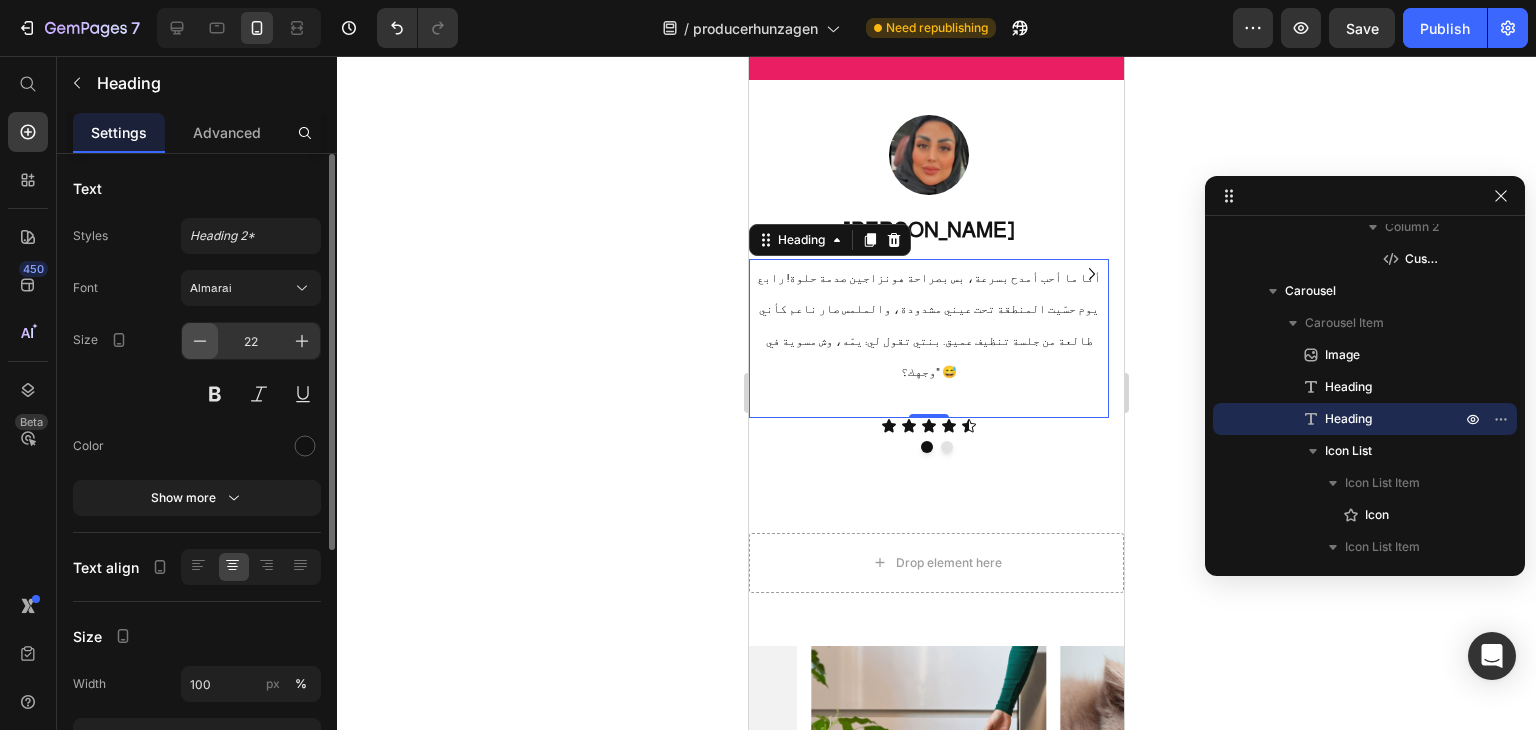 click 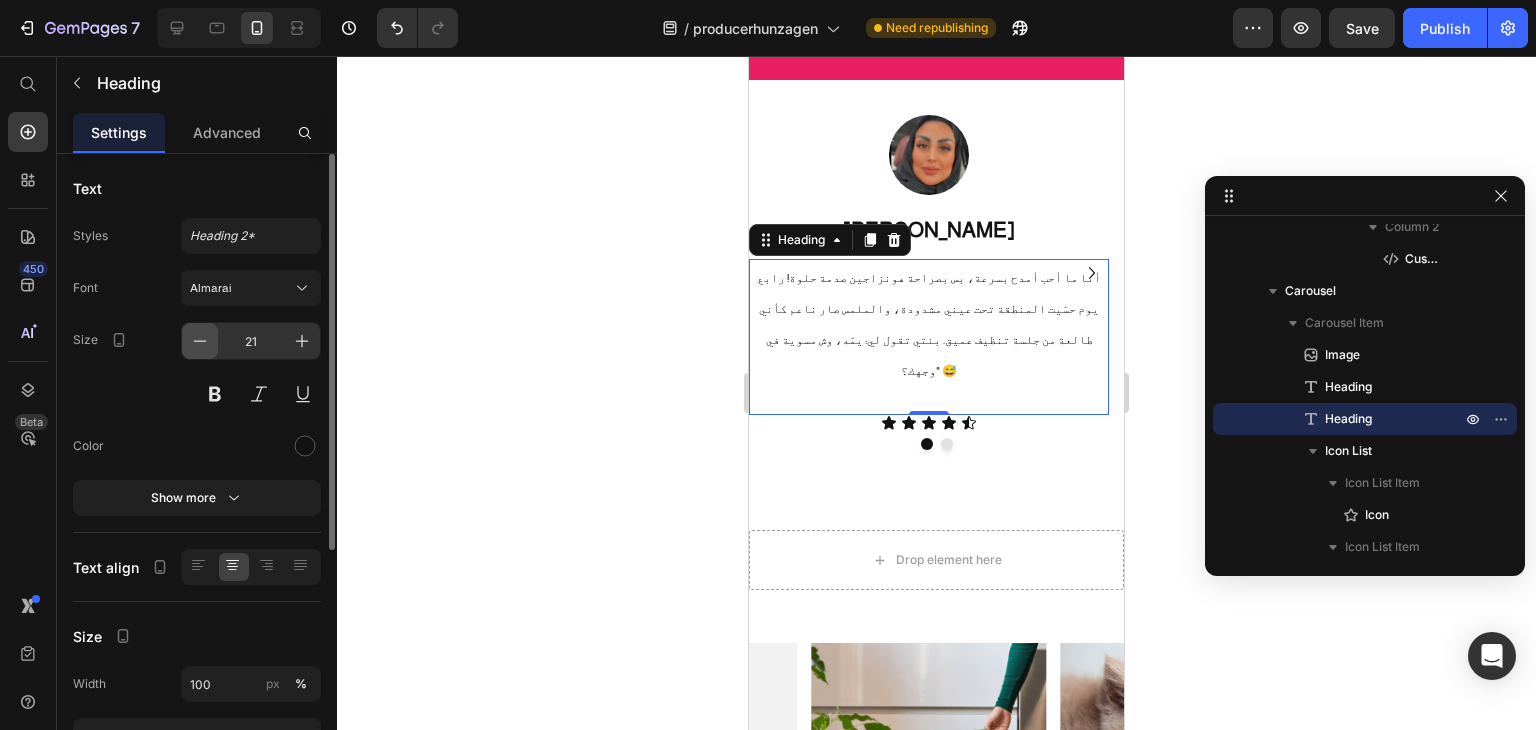 click 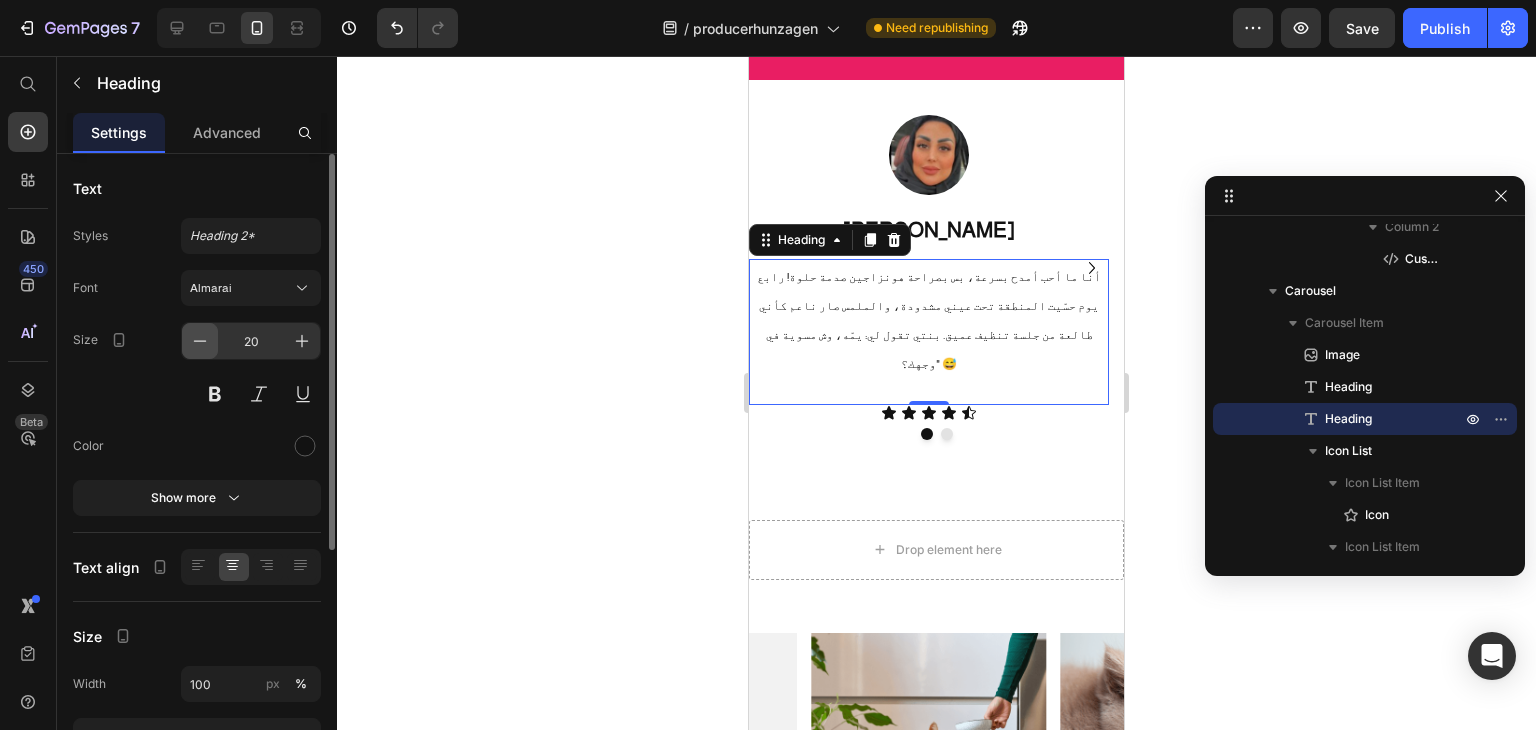 click 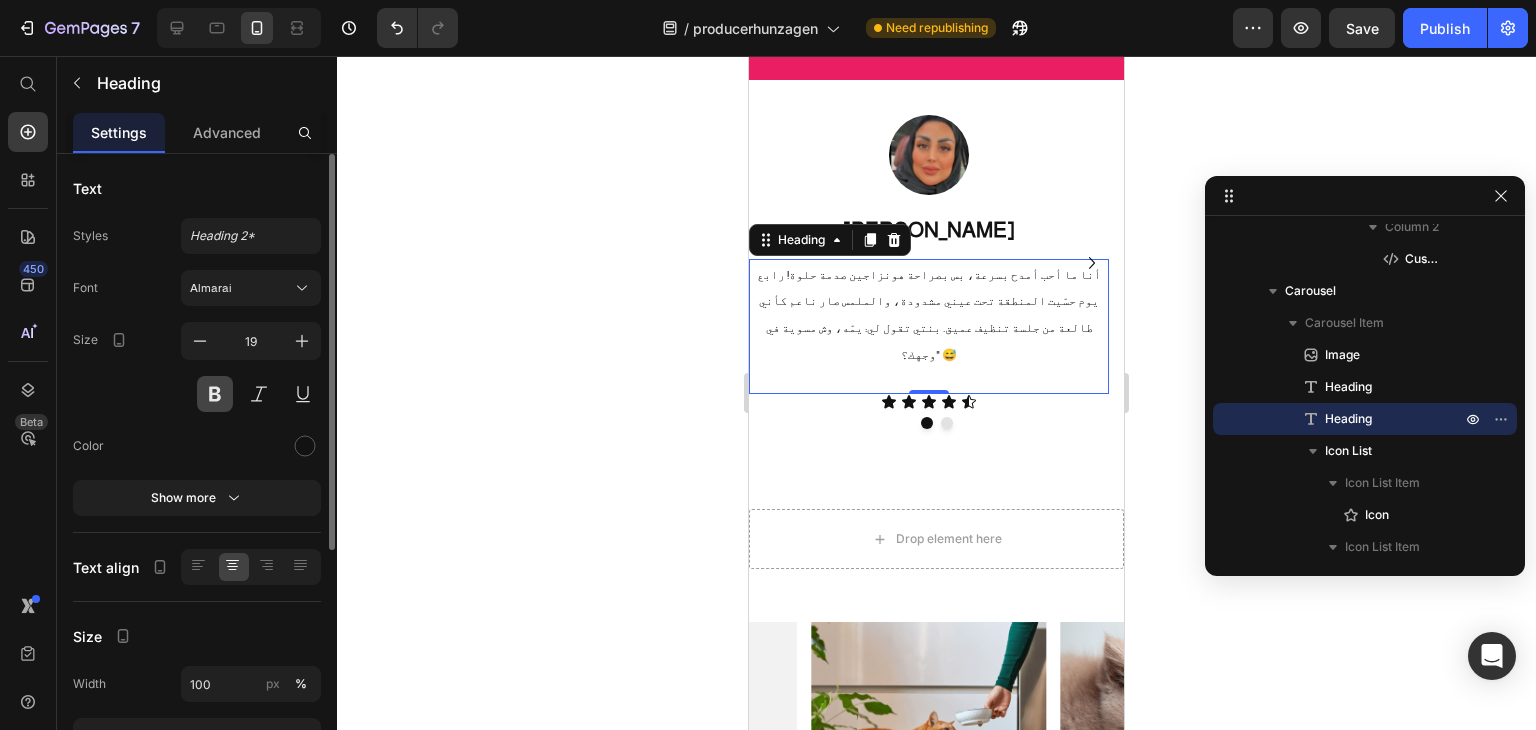 click at bounding box center (215, 394) 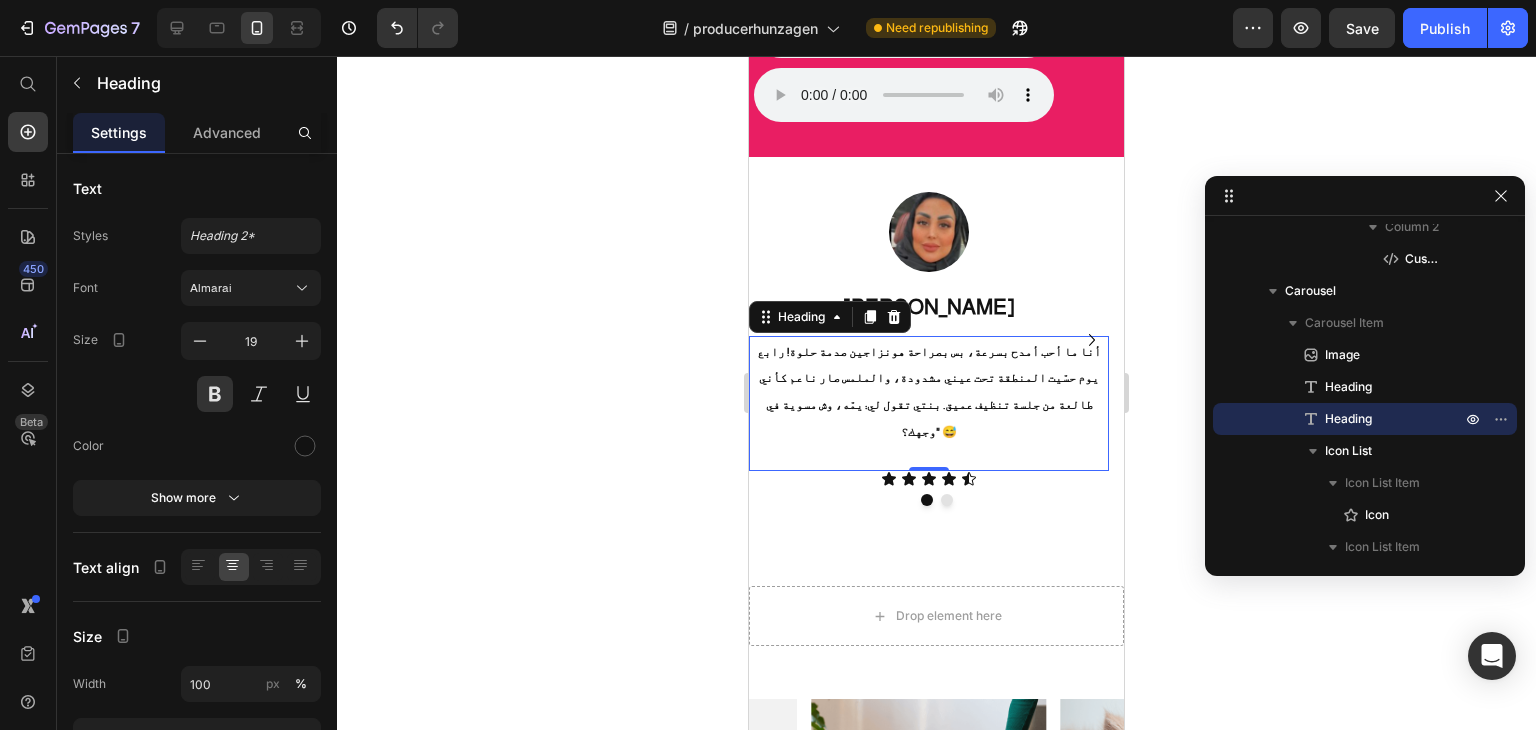 scroll, scrollTop: 2240, scrollLeft: 0, axis: vertical 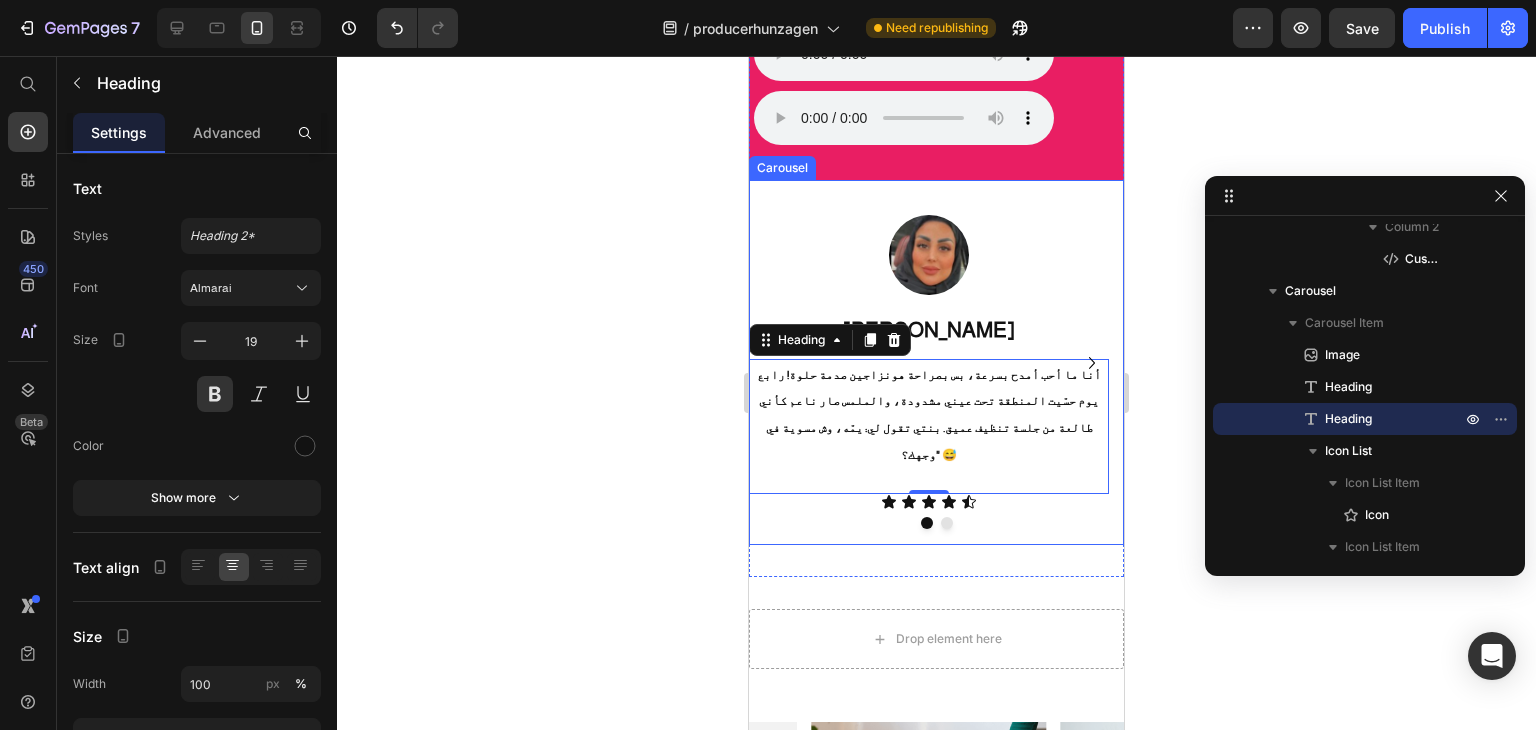 click 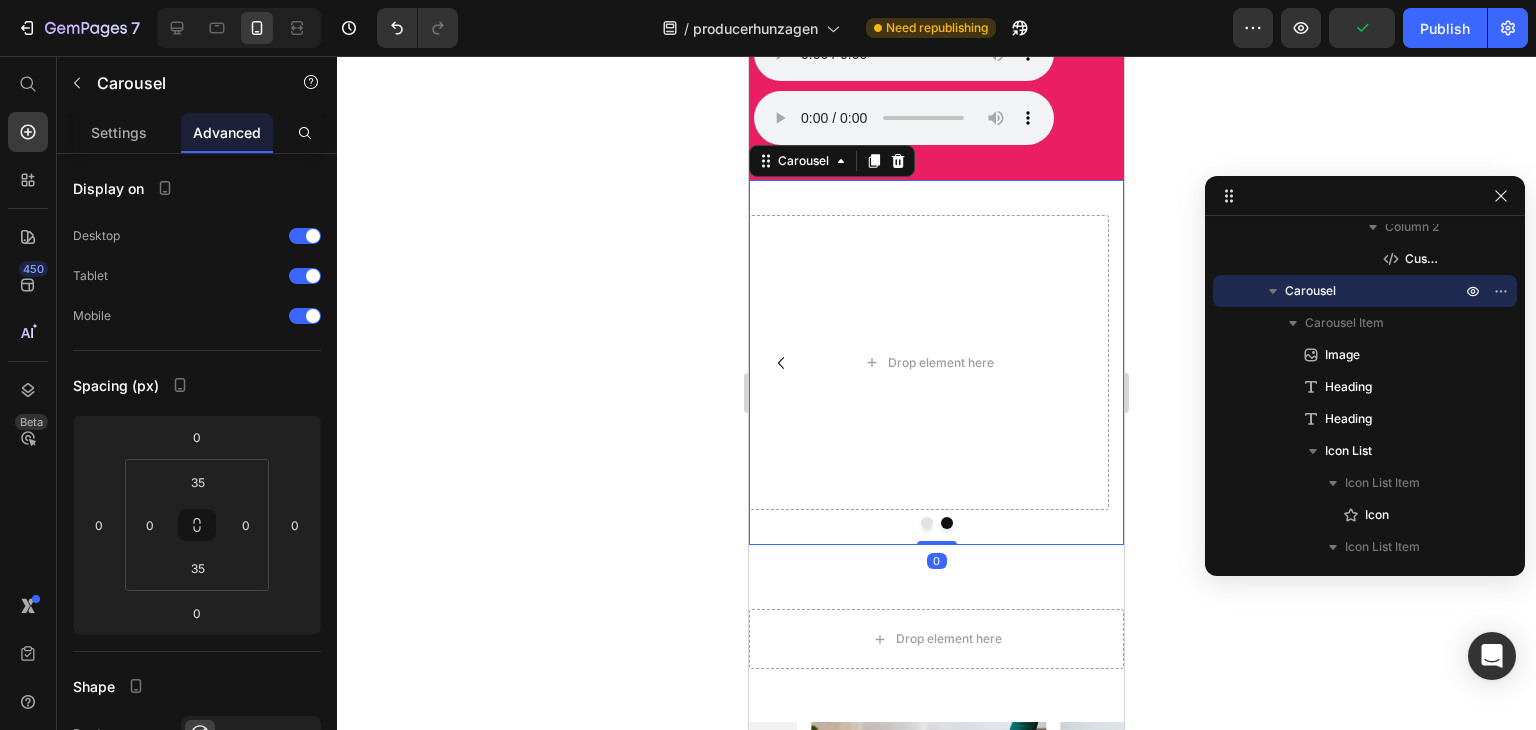 click 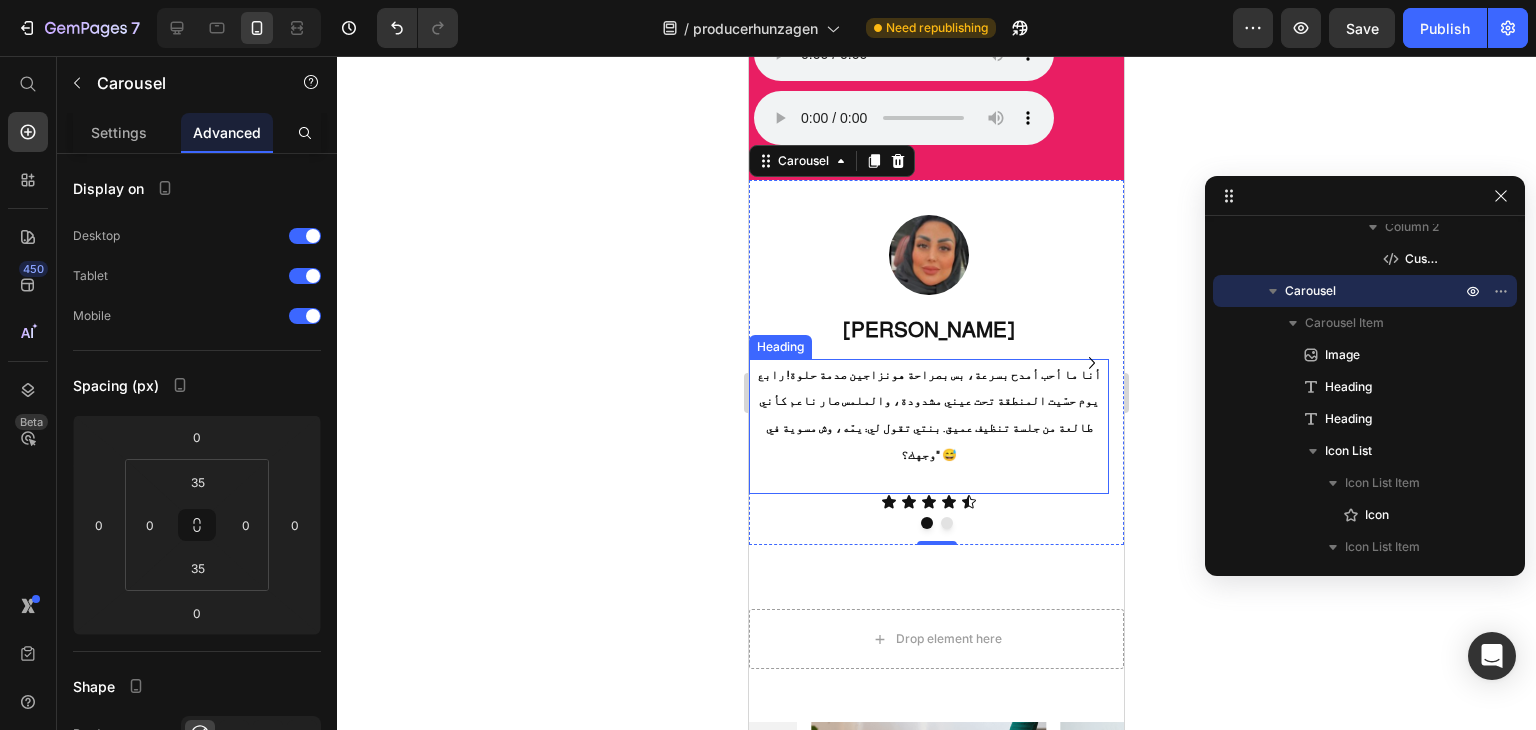 click on "أنا ما أحب أمدح بسرعة، بس بصراحة هونزاجين صدمة حلوة! رابع يوم حسّيت المنطقة تحت عيني مشدودة، والملمس صار ناعم كأني طالعة من جلسة تنظيف عميق. بنتي تقول لي: يمّه، وش مسوية في وجهك؟" 😅" at bounding box center [929, 415] 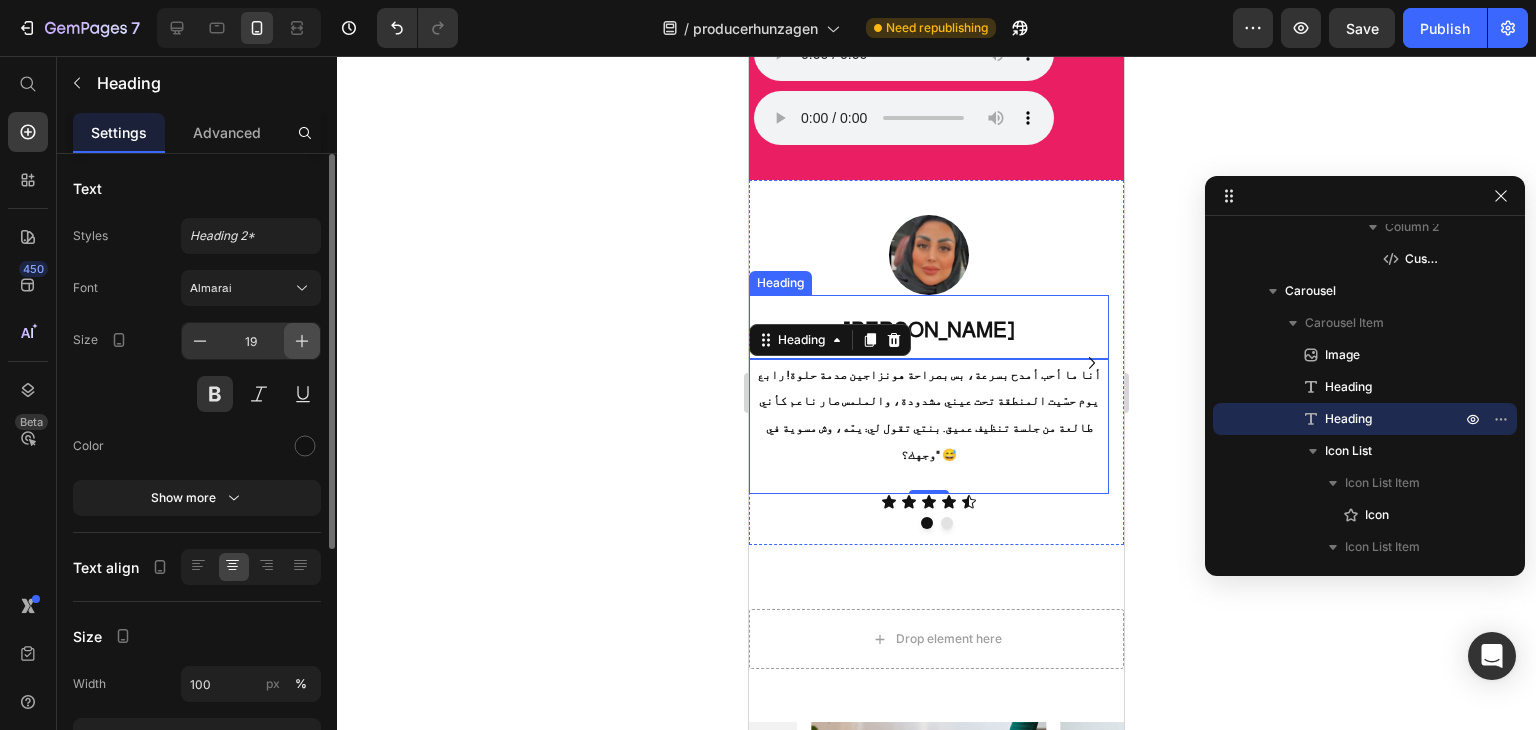 click 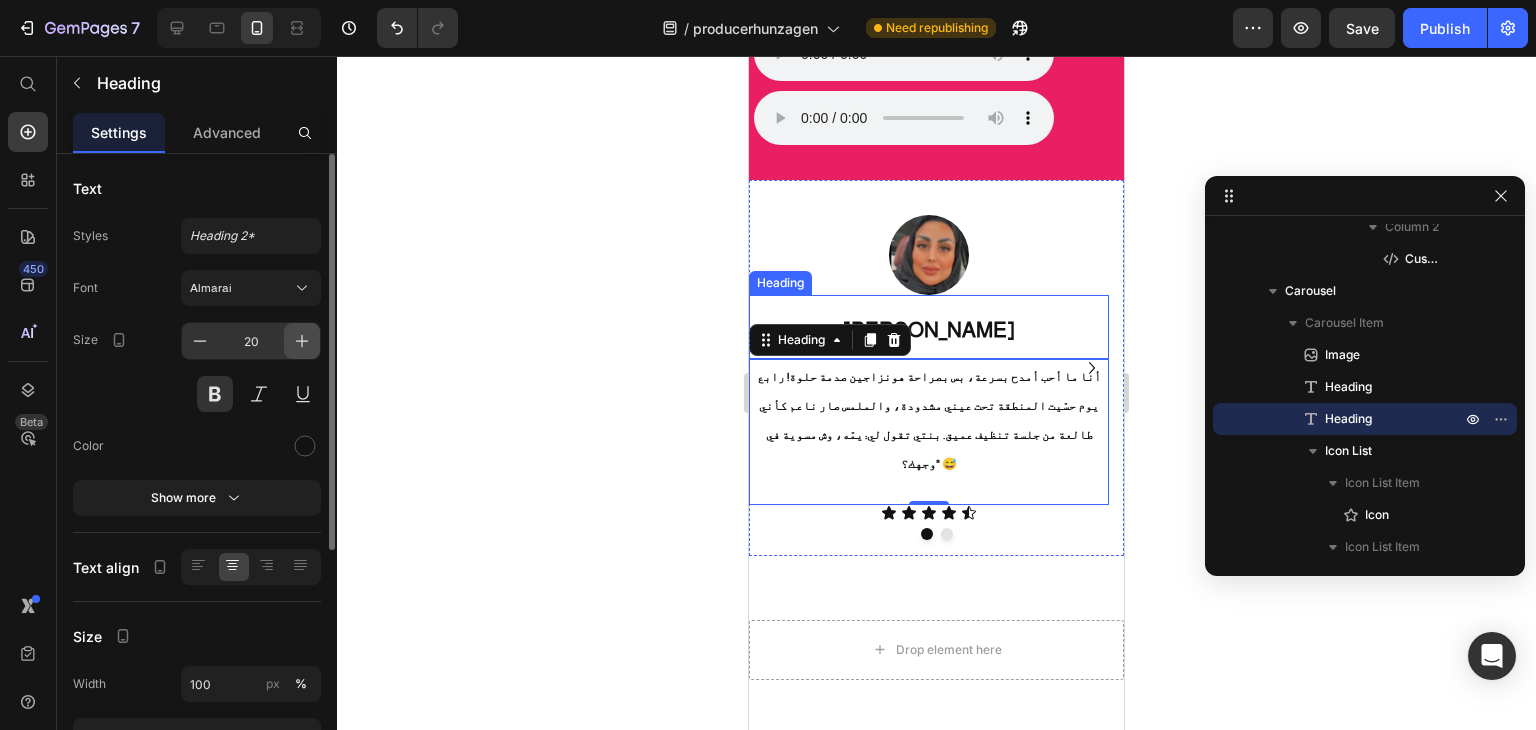 click 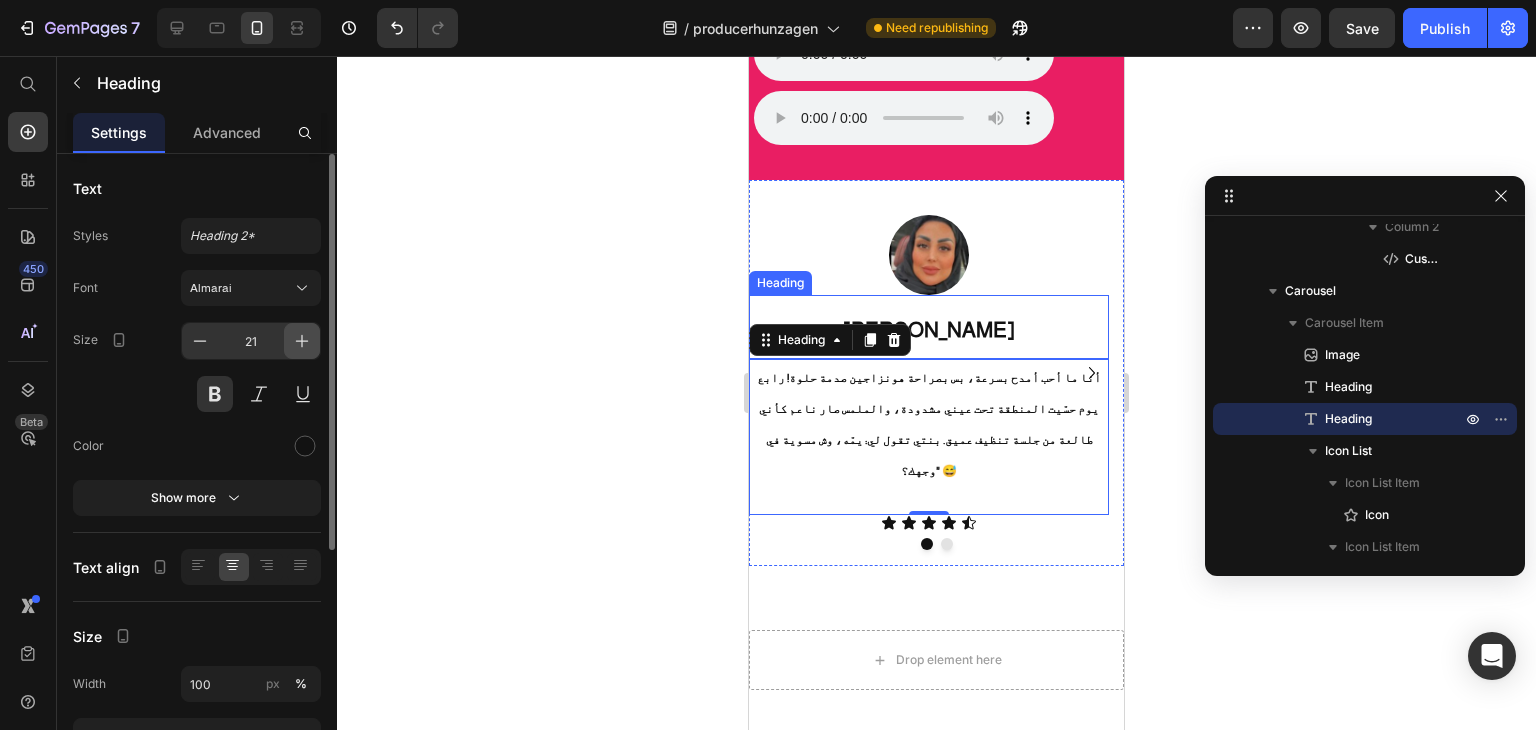 click 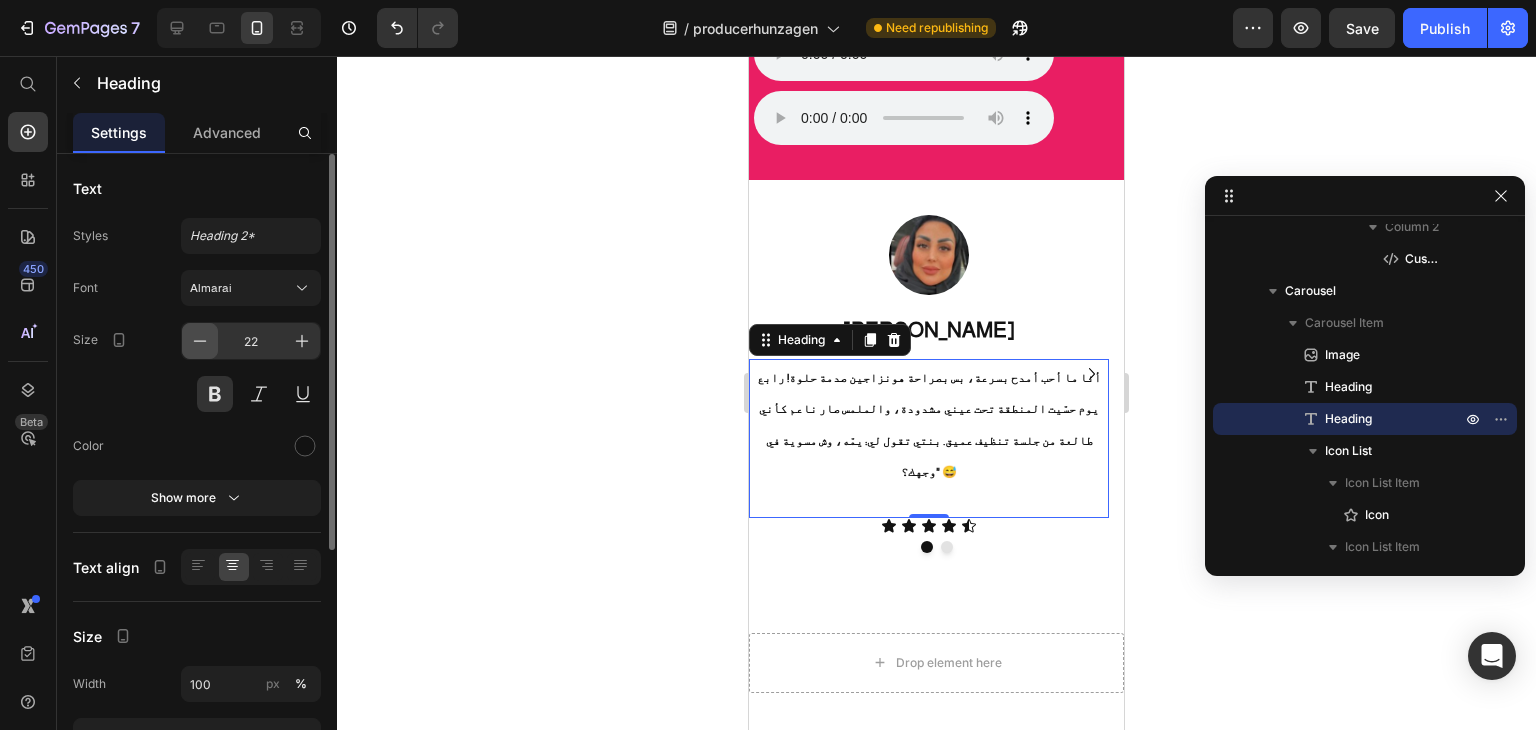 click 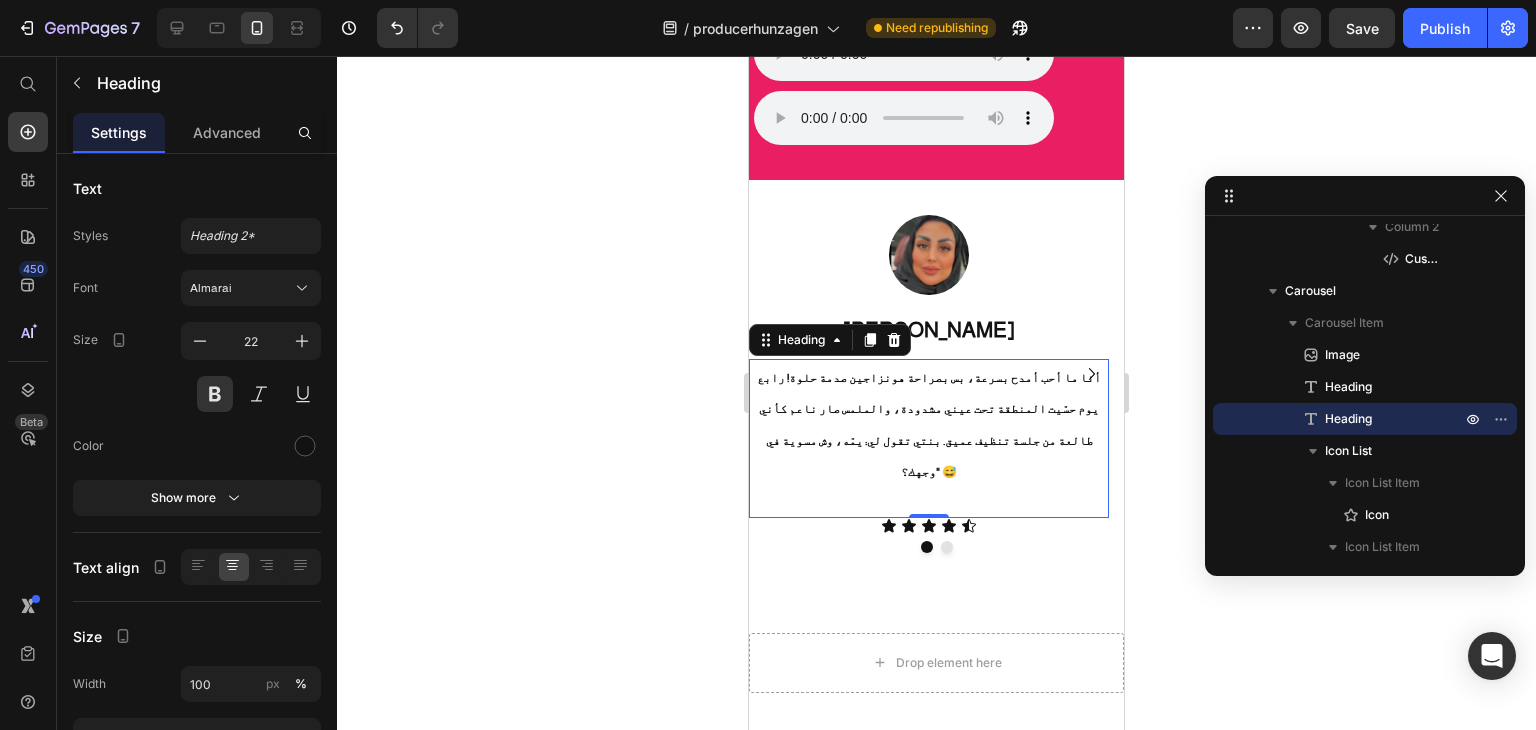 type on "21" 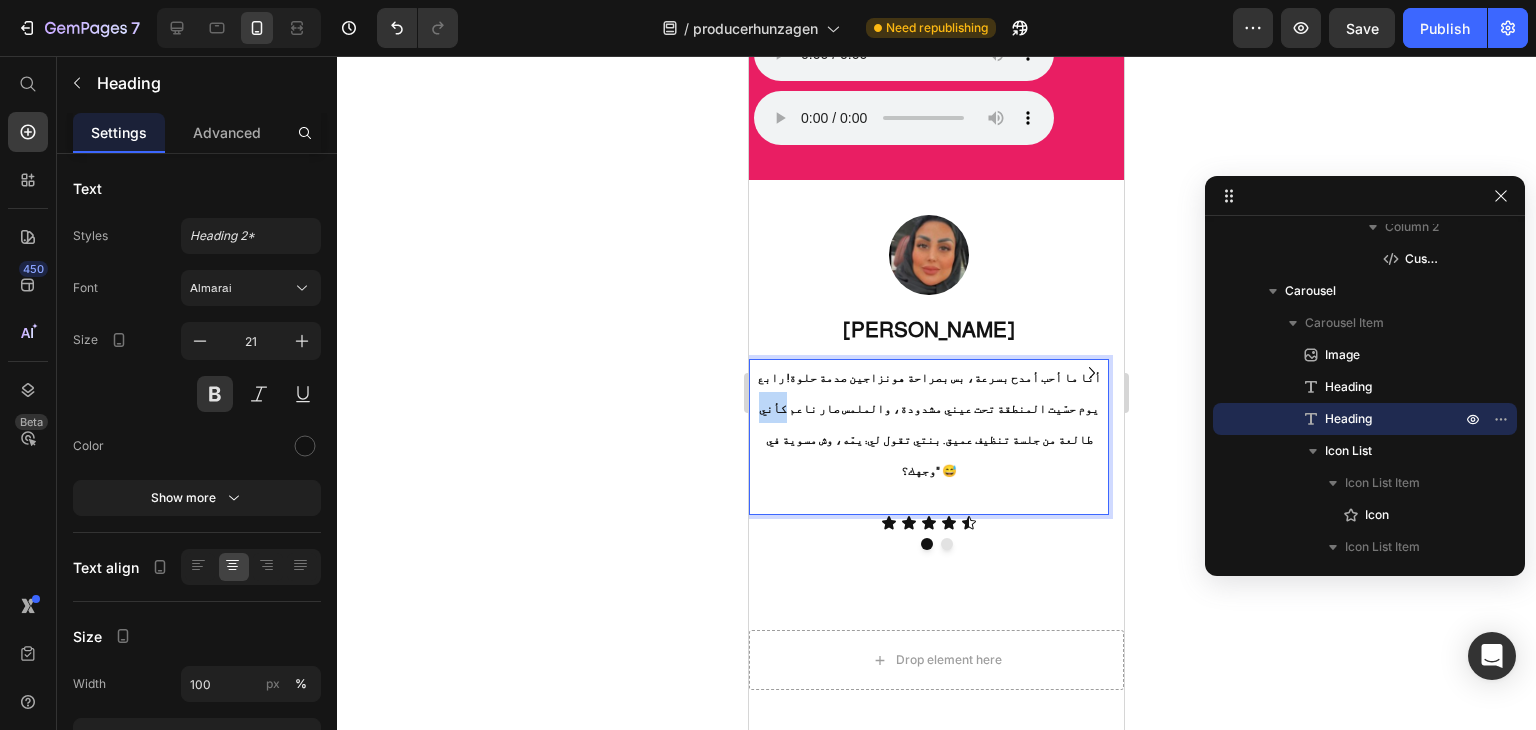 click on "أنا ما أحب أمدح بسرعة، بس بصراحة هونزاجين صدمة حلوة! رابع يوم حسّيت المنطقة تحت عيني مشدودة، والملمس صار ناعم كأني طالعة من جلسة تنظيف عميق. بنتي تقول لي: يمّه، وش مسوية في وجهك؟" 😅" at bounding box center (929, 425) 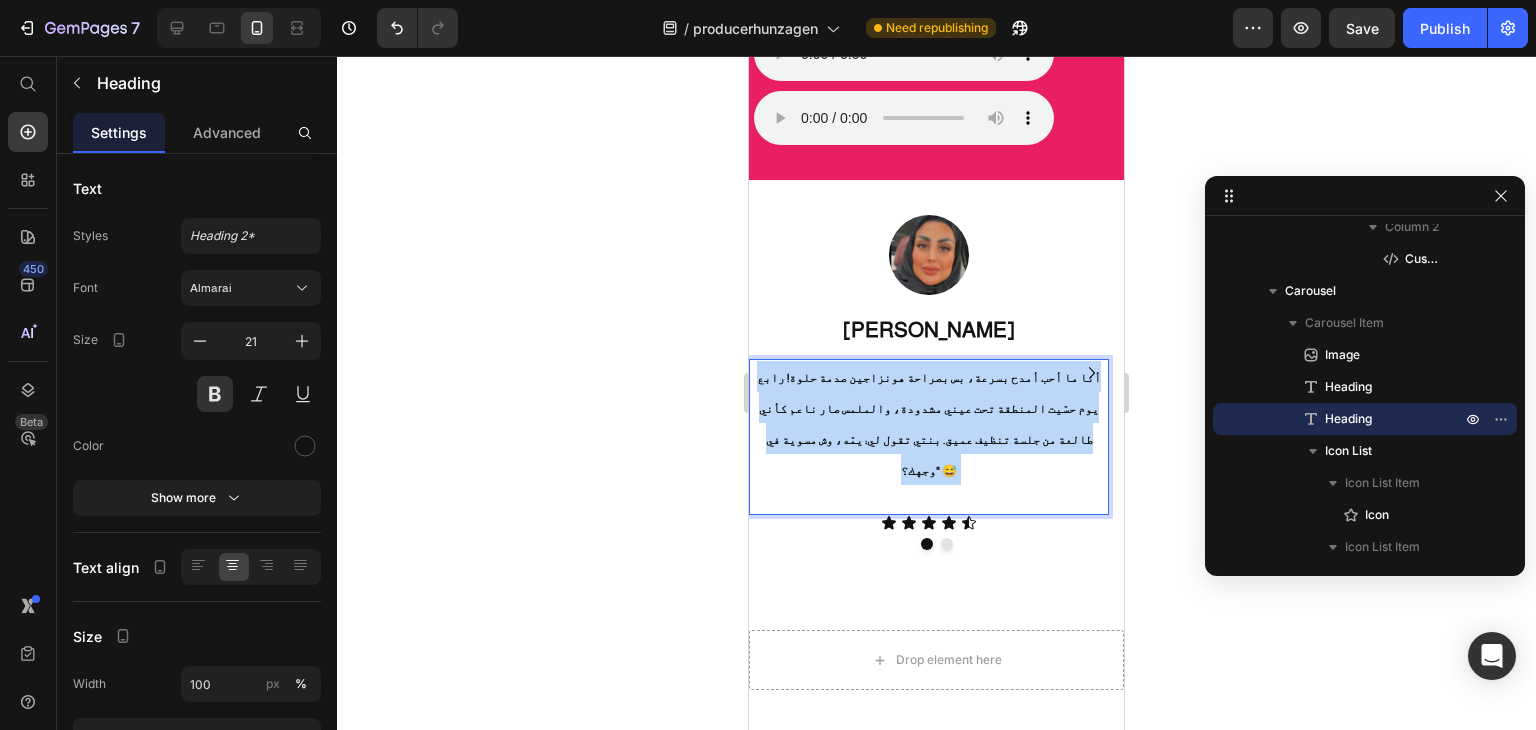 click on "أنا ما أحب أمدح بسرعة، بس بصراحة هونزاجين صدمة حلوة! رابع يوم حسّيت المنطقة تحت عيني مشدودة، والملمس صار ناعم كأني طالعة من جلسة تنظيف عميق. بنتي تقول لي: يمّه، وش مسوية في وجهك؟" 😅" at bounding box center (929, 425) 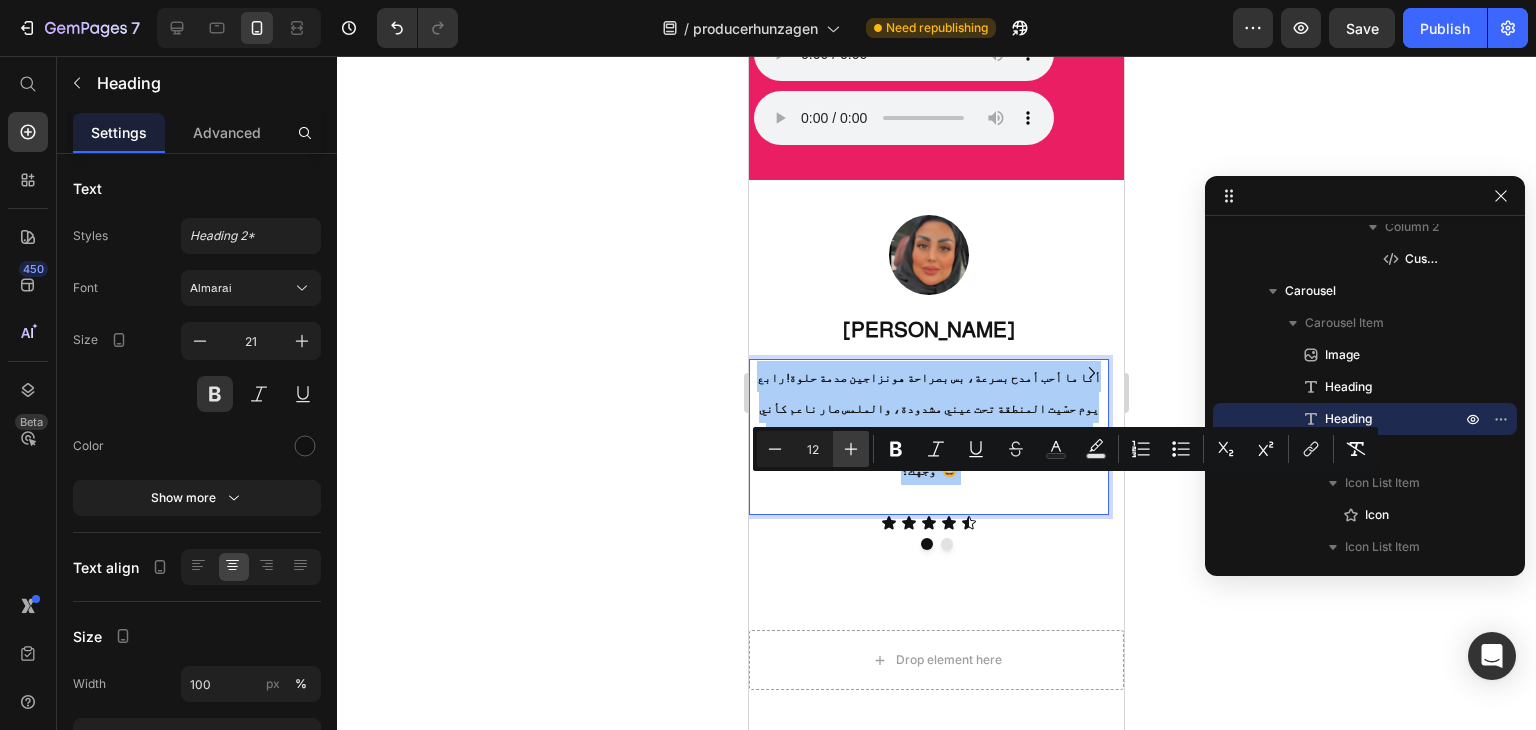 click 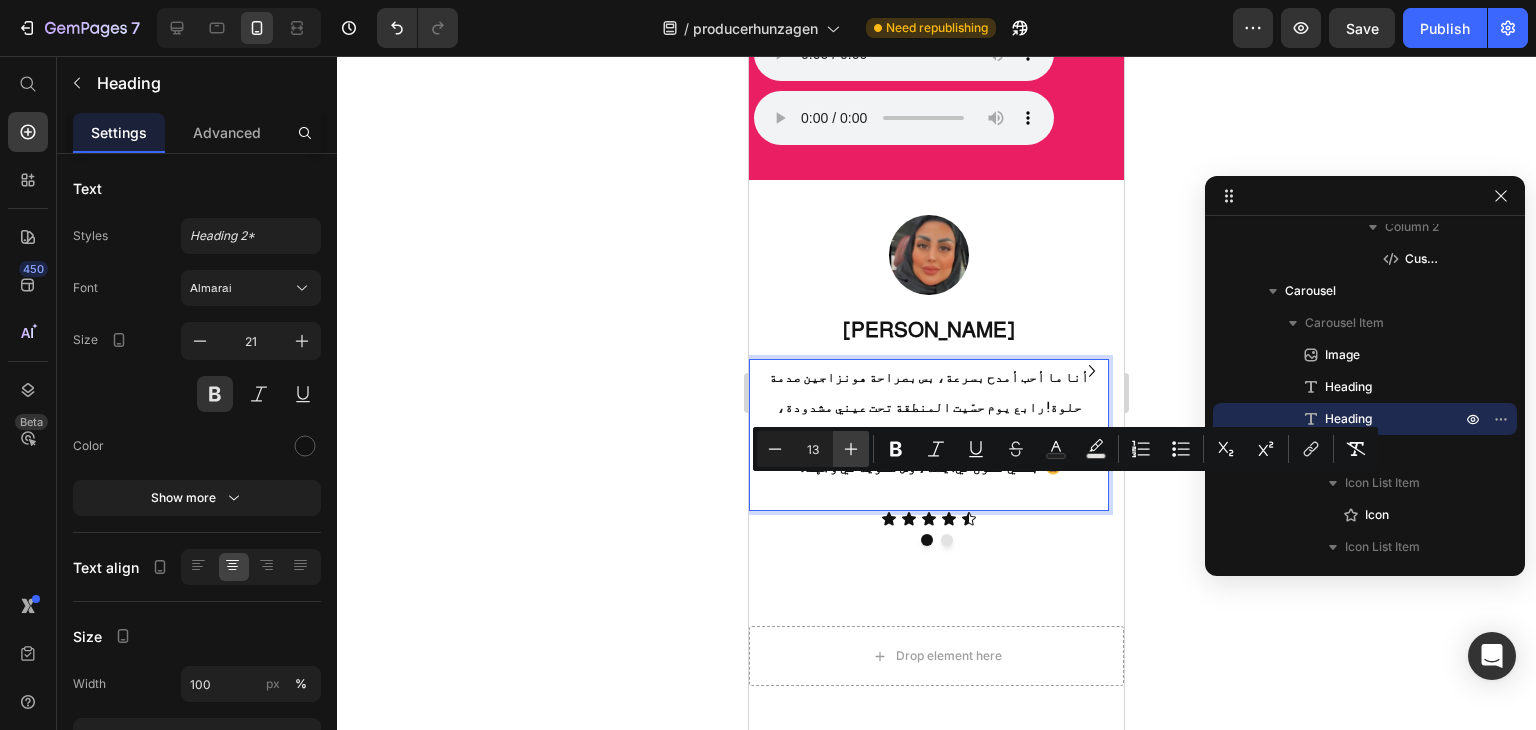 click 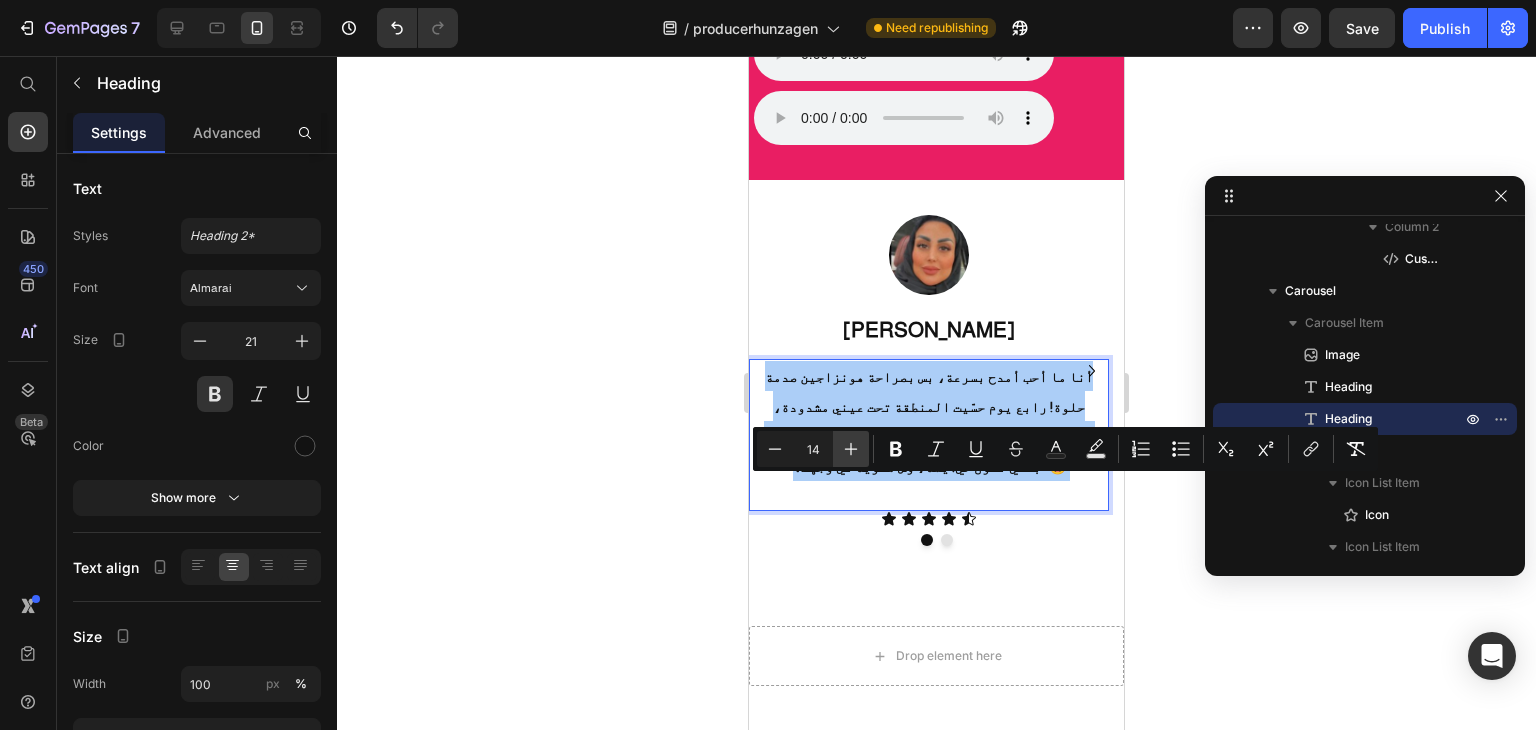 click 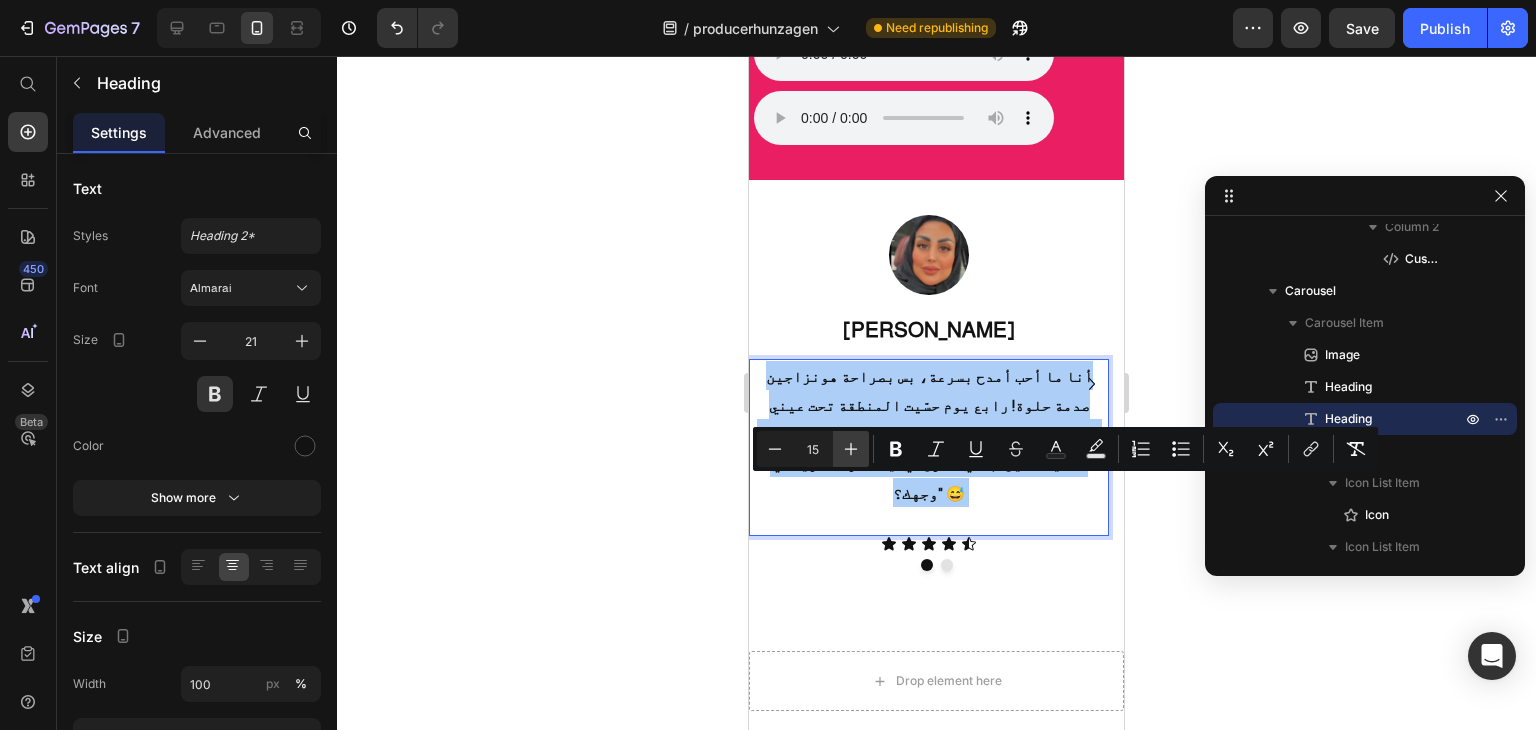 click 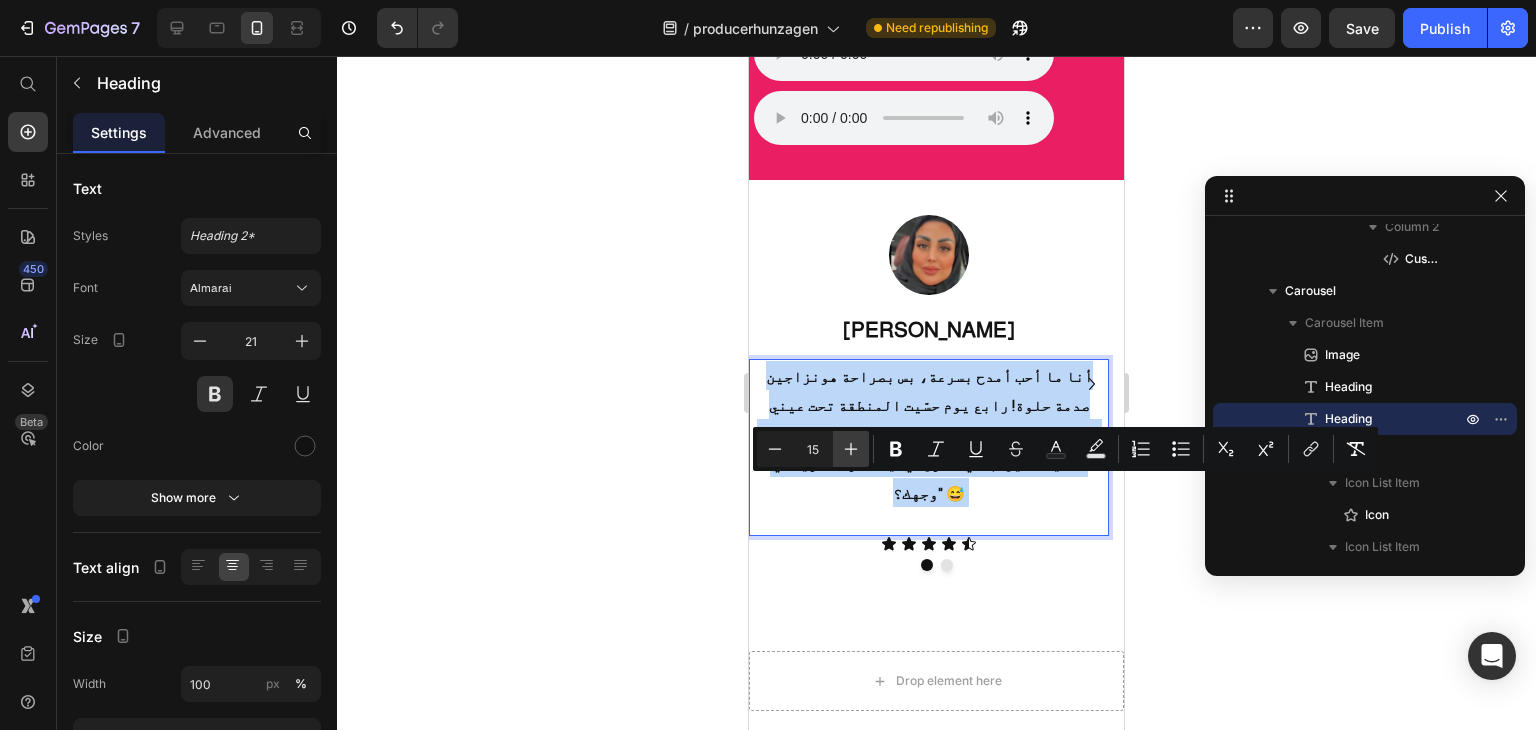 type on "16" 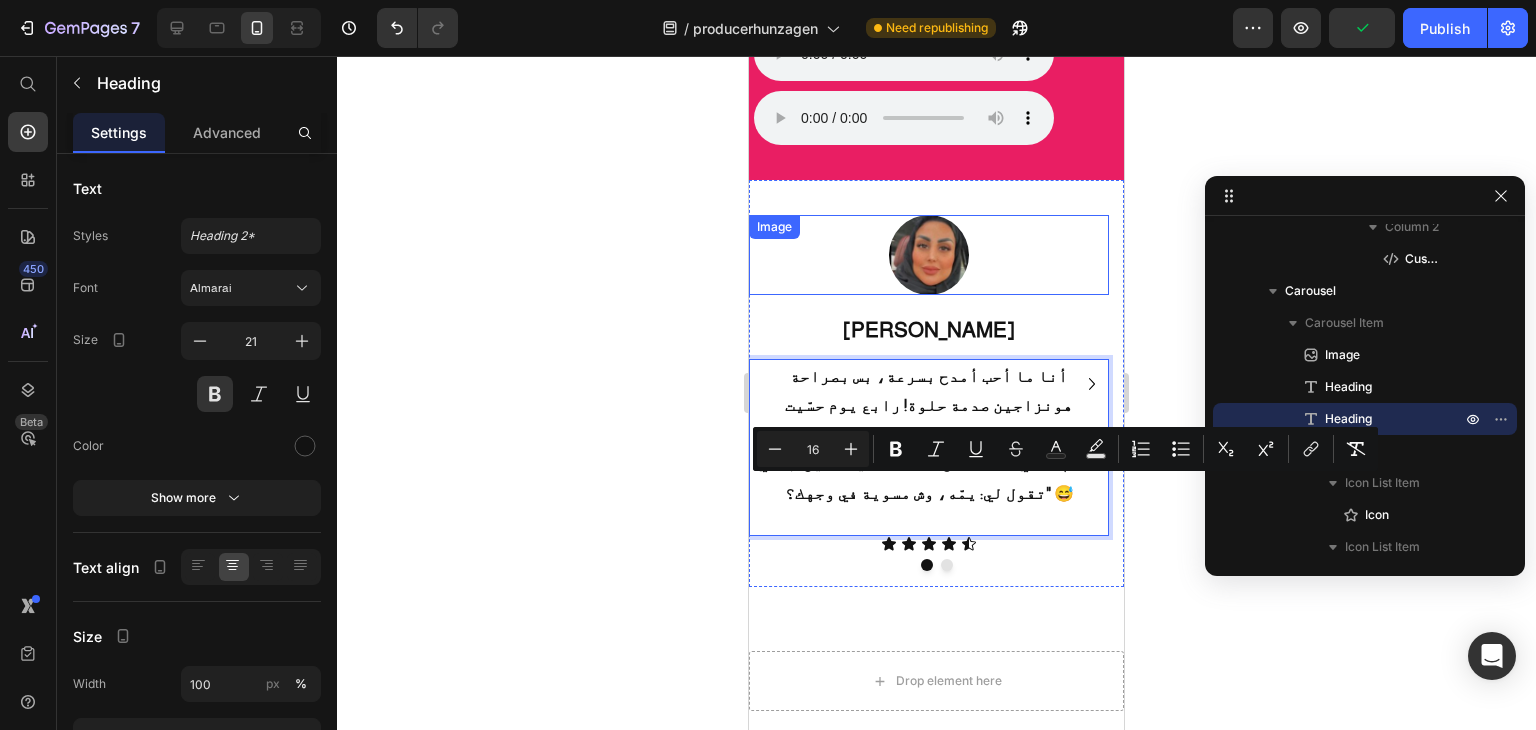 click 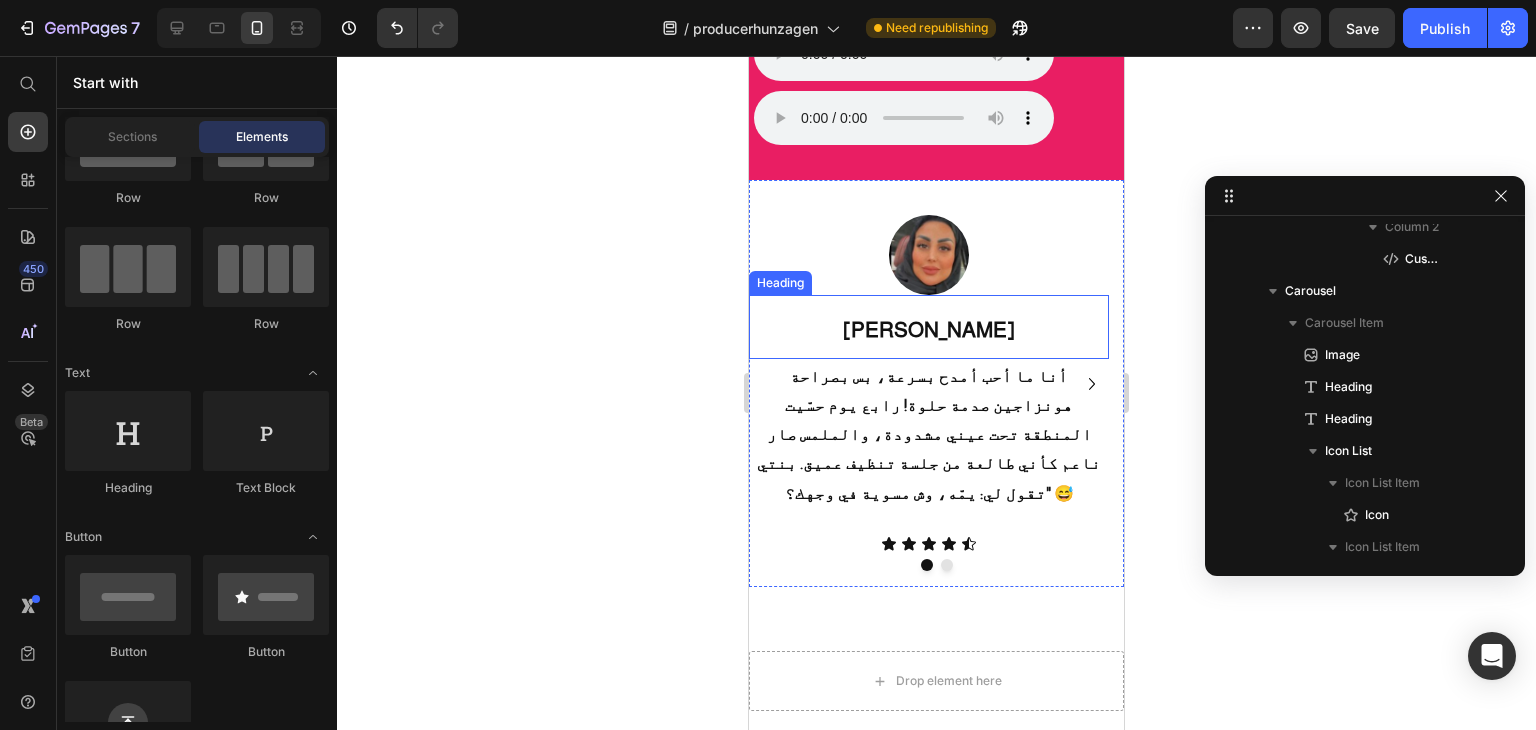 click on "[PERSON_NAME]" at bounding box center (929, 329) 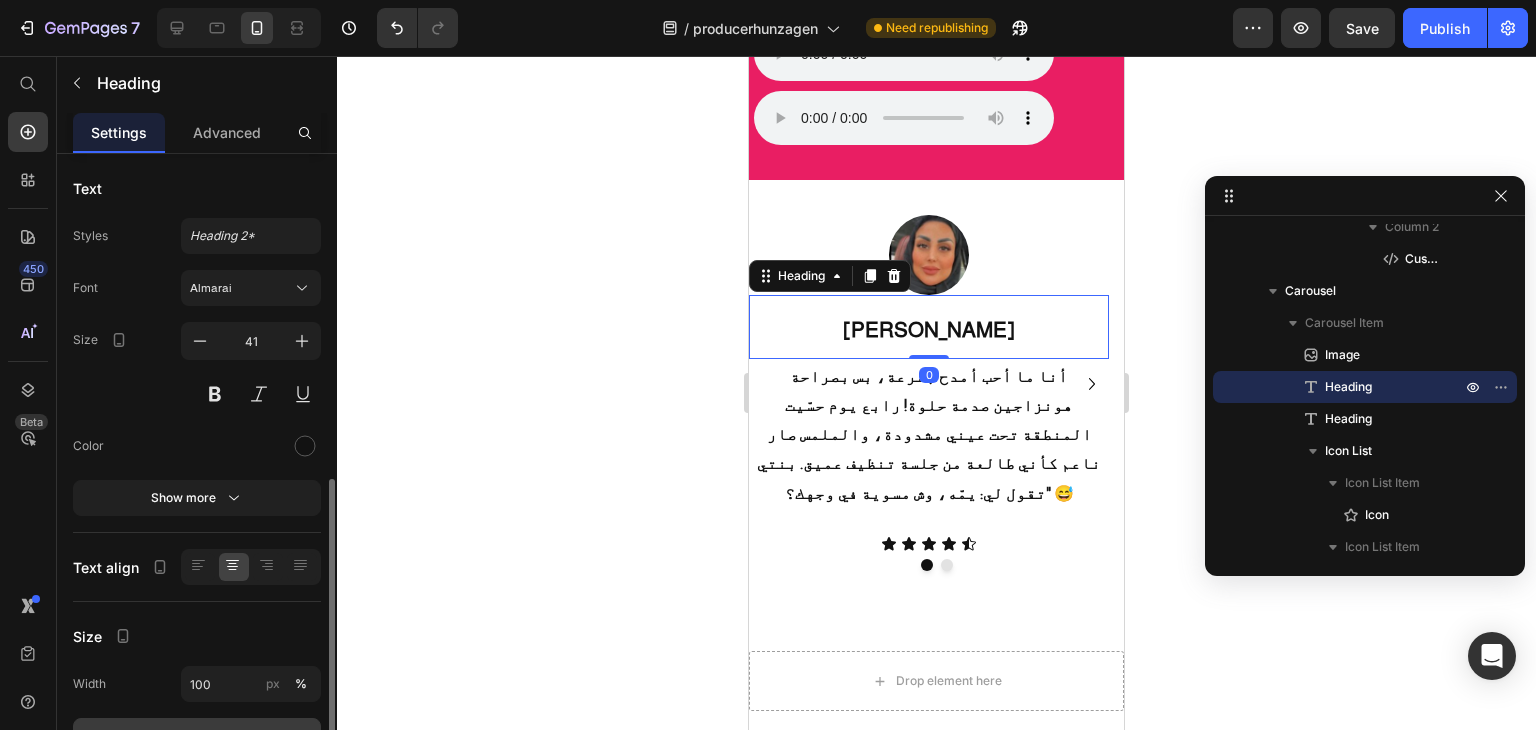 scroll, scrollTop: 376, scrollLeft: 0, axis: vertical 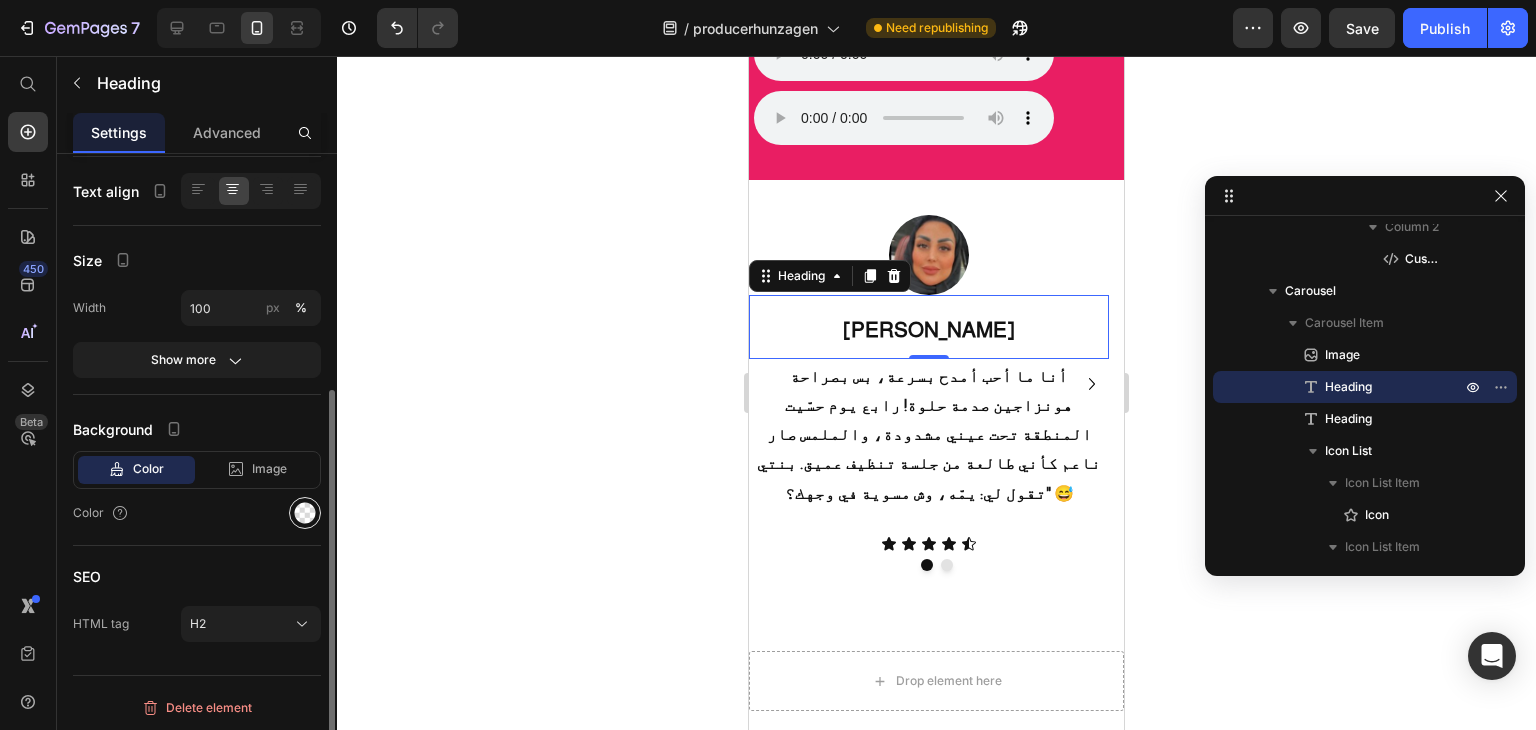 click at bounding box center [305, 513] 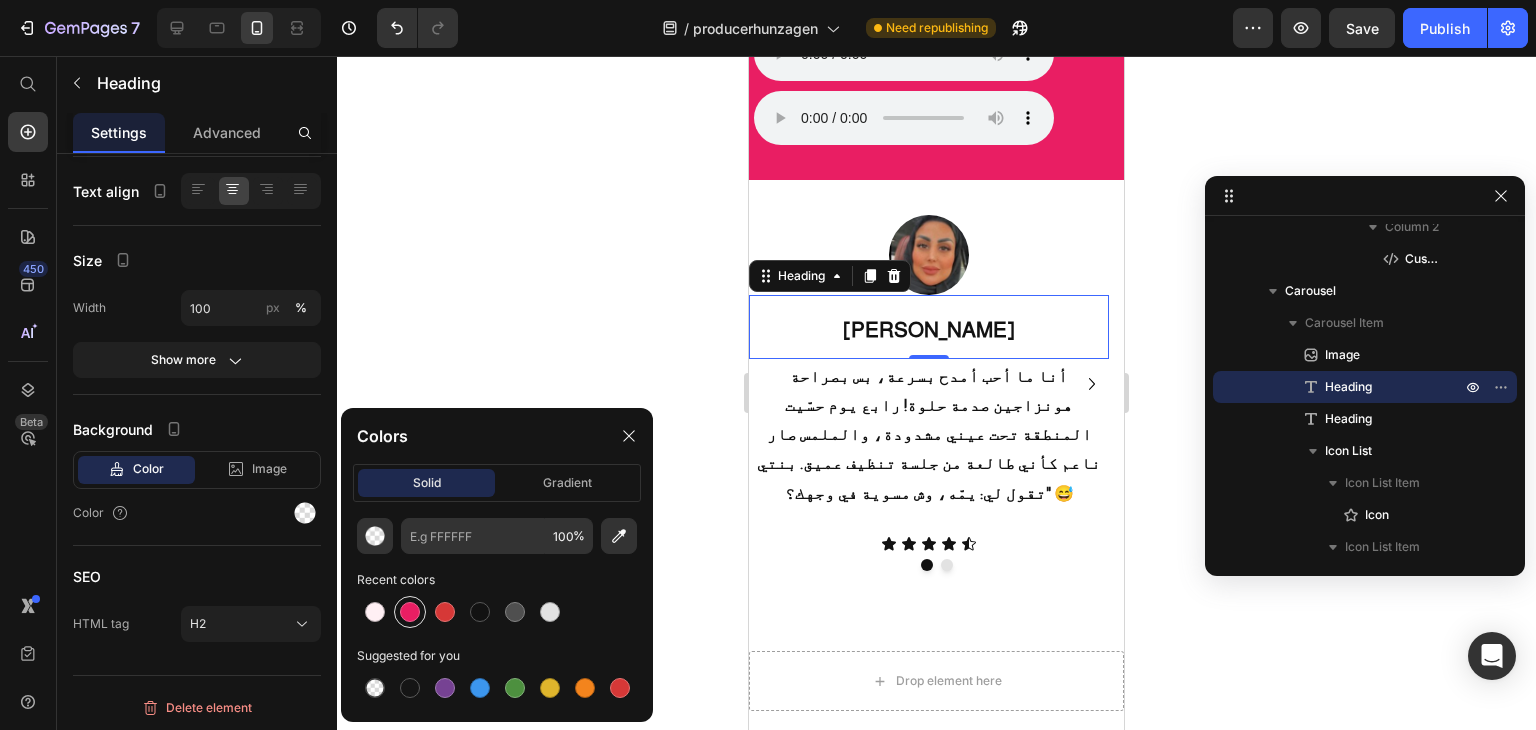 click at bounding box center [410, 612] 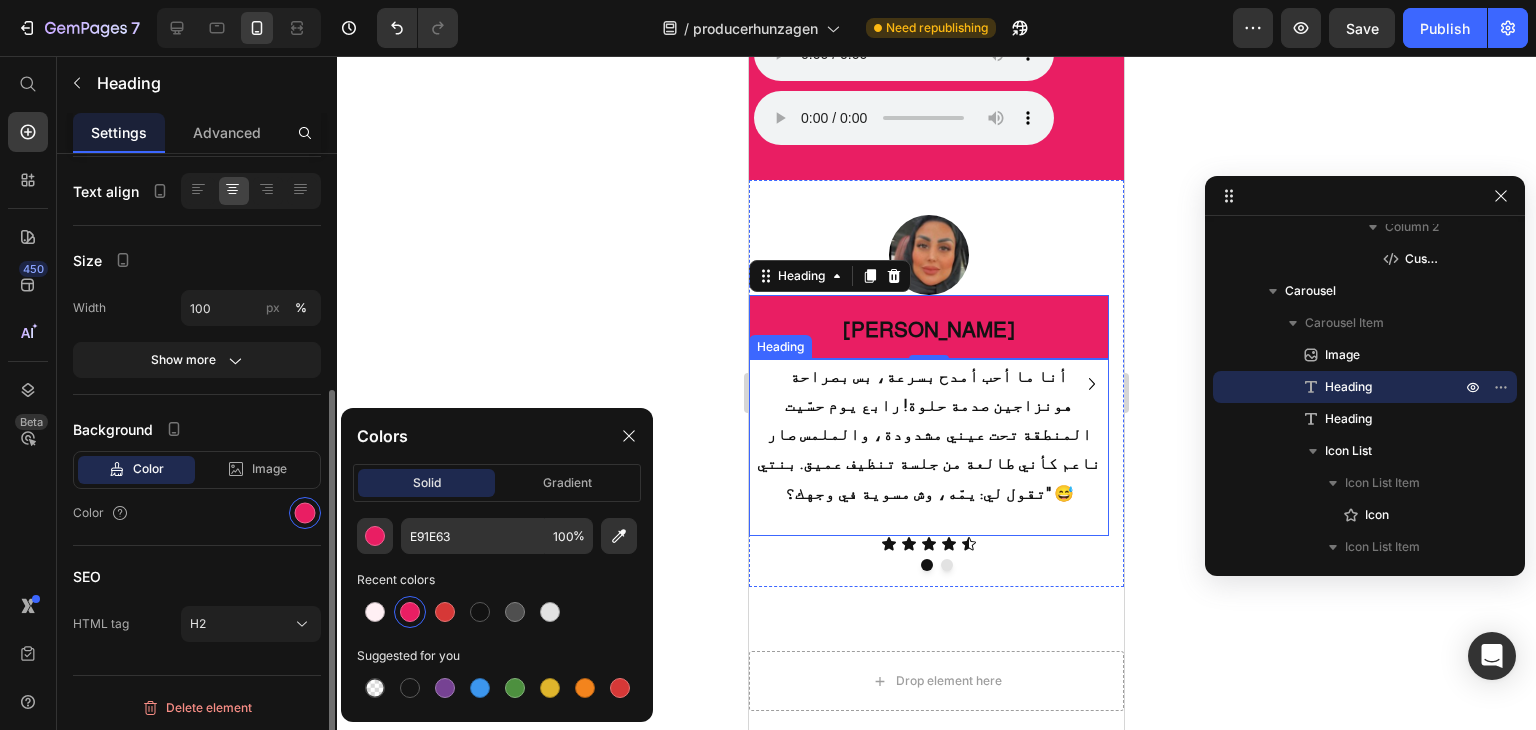type on "000000" 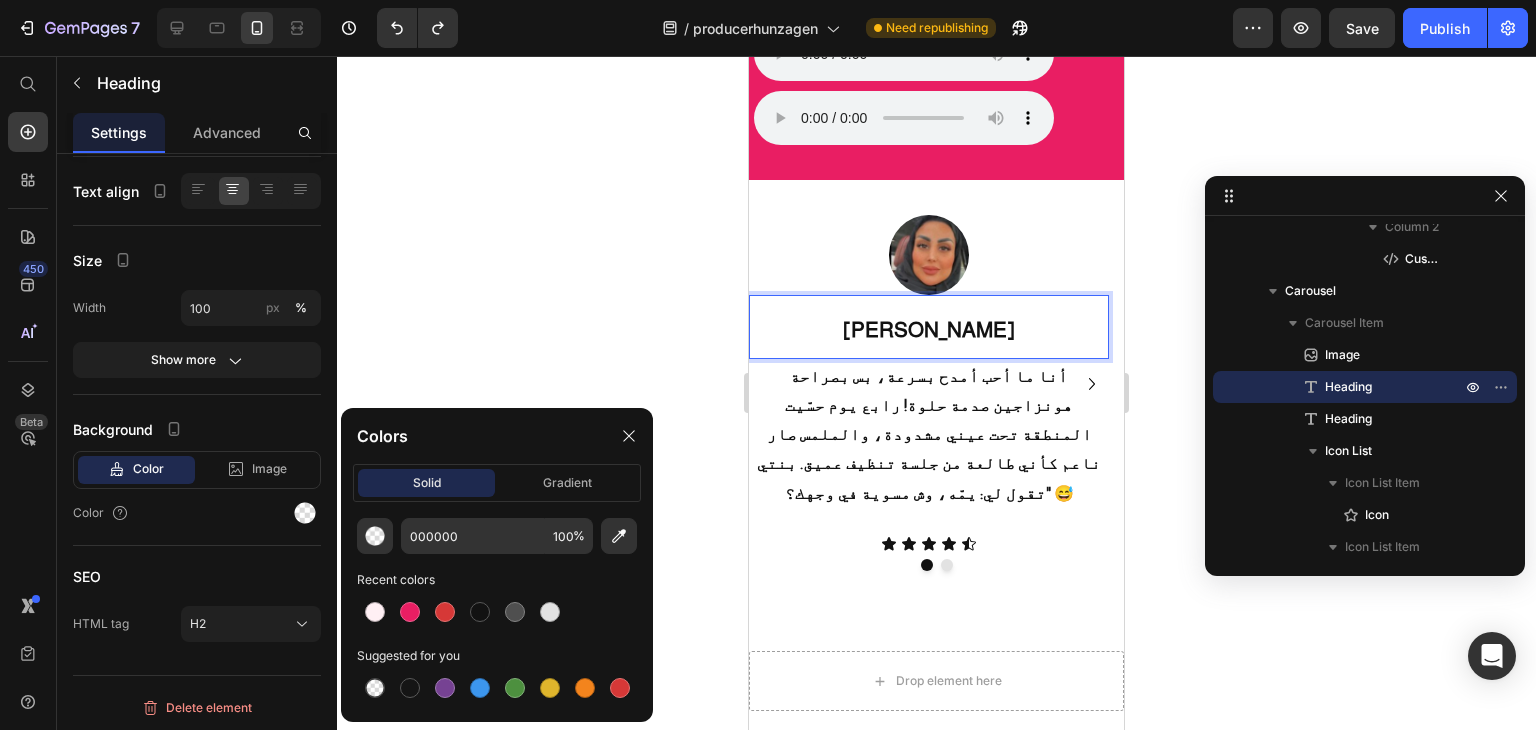 click on "[PERSON_NAME]" at bounding box center (929, 326) 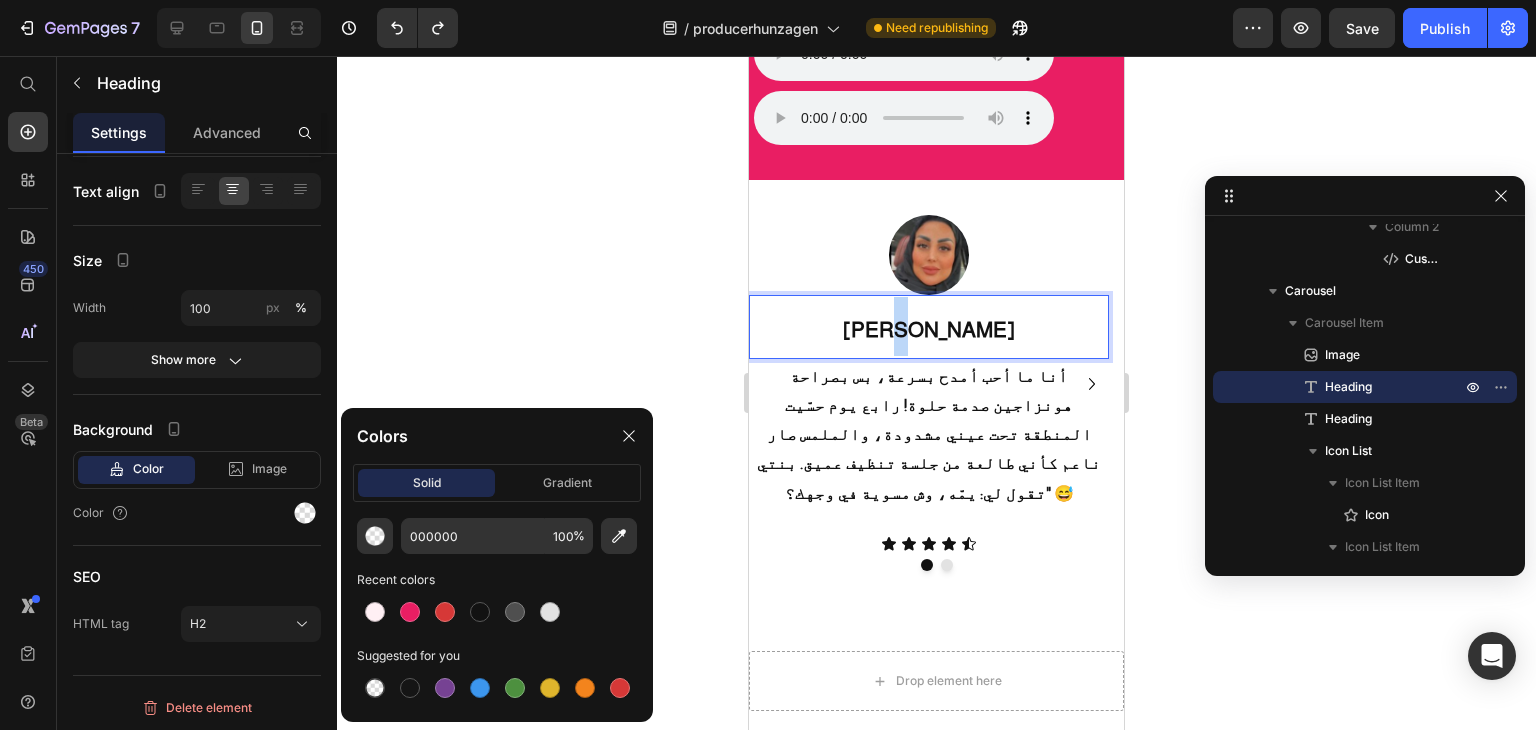 click on "[PERSON_NAME]" at bounding box center [929, 329] 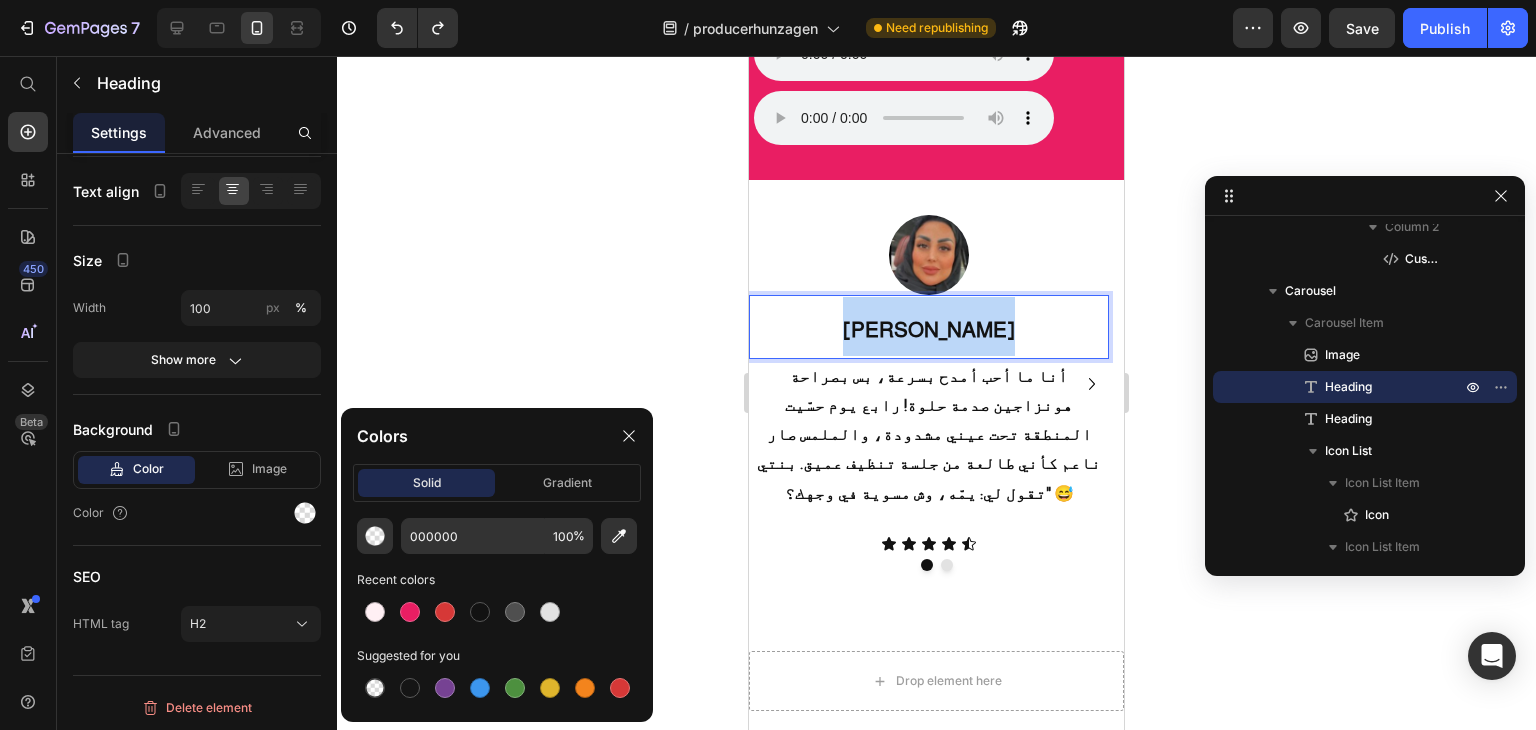 click on "[PERSON_NAME]" at bounding box center (929, 329) 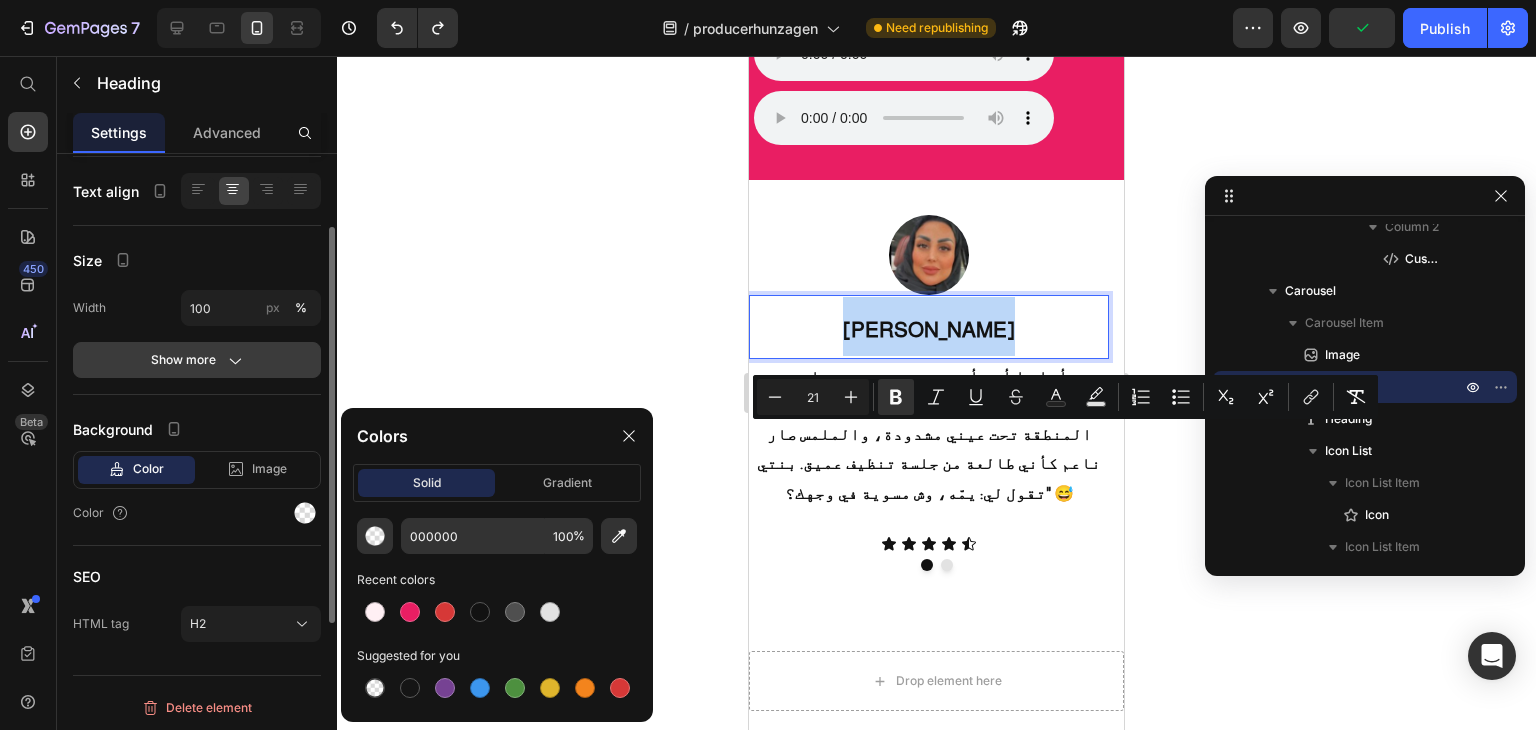 scroll, scrollTop: 376, scrollLeft: 0, axis: vertical 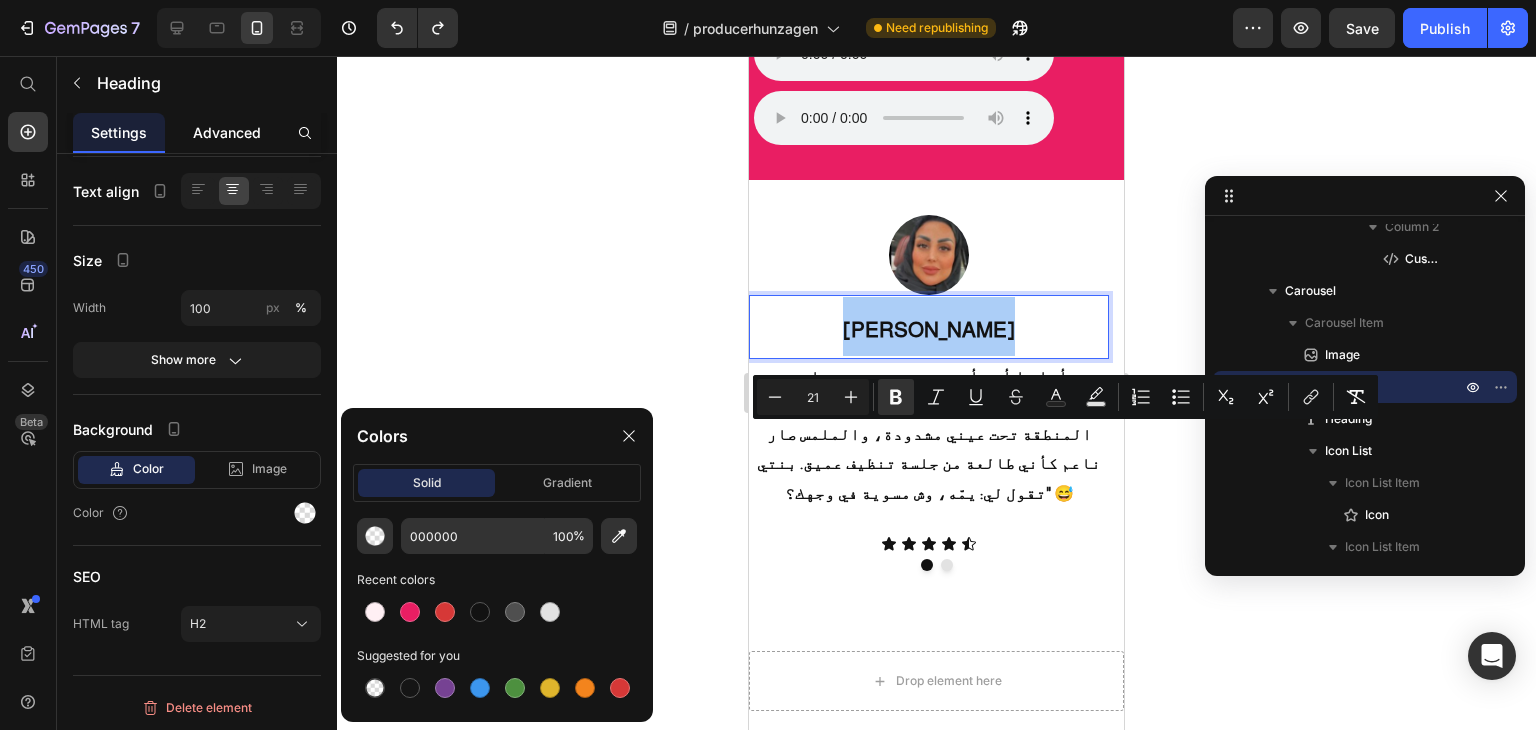 click on "Advanced" at bounding box center (227, 132) 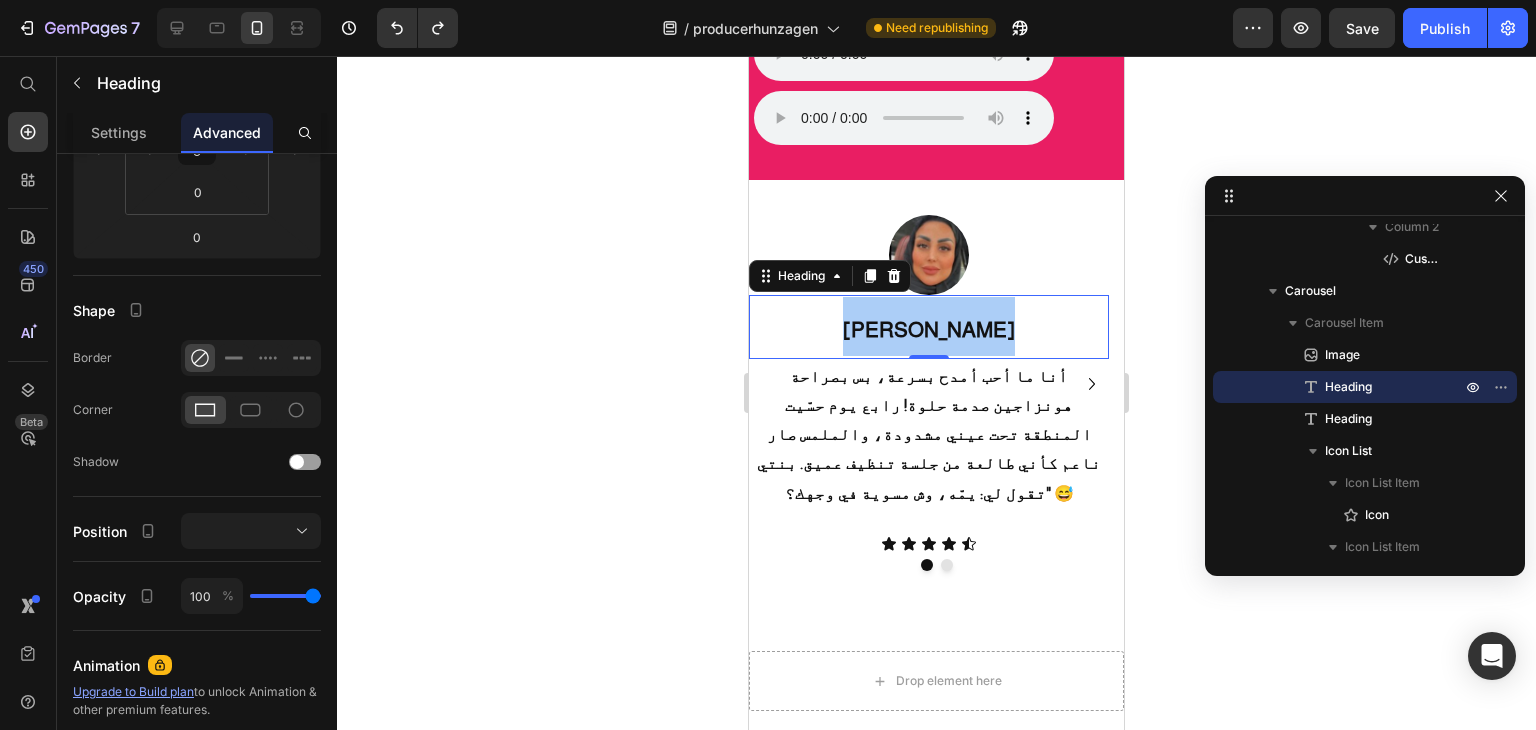 scroll, scrollTop: 0, scrollLeft: 0, axis: both 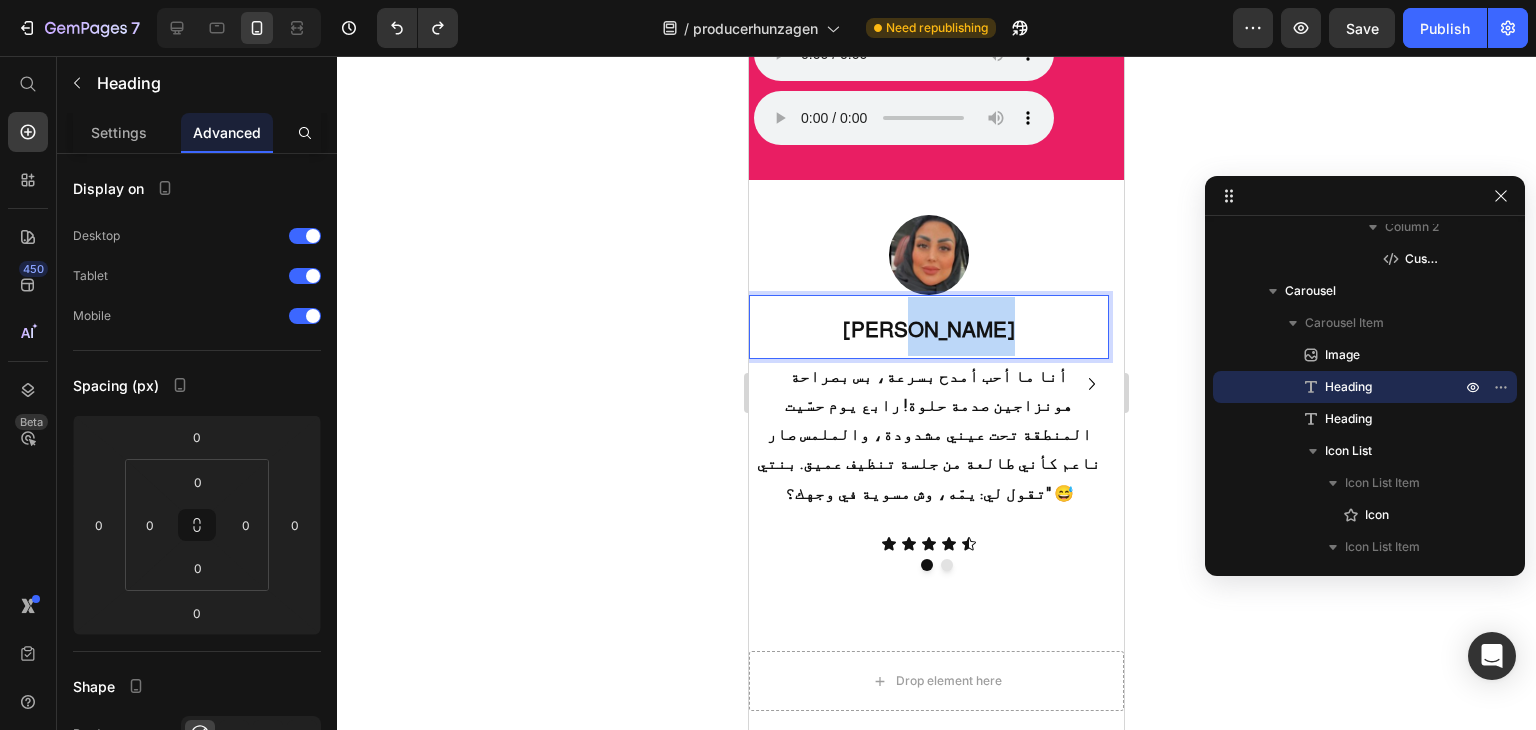 click on "[PERSON_NAME]" at bounding box center [929, 329] 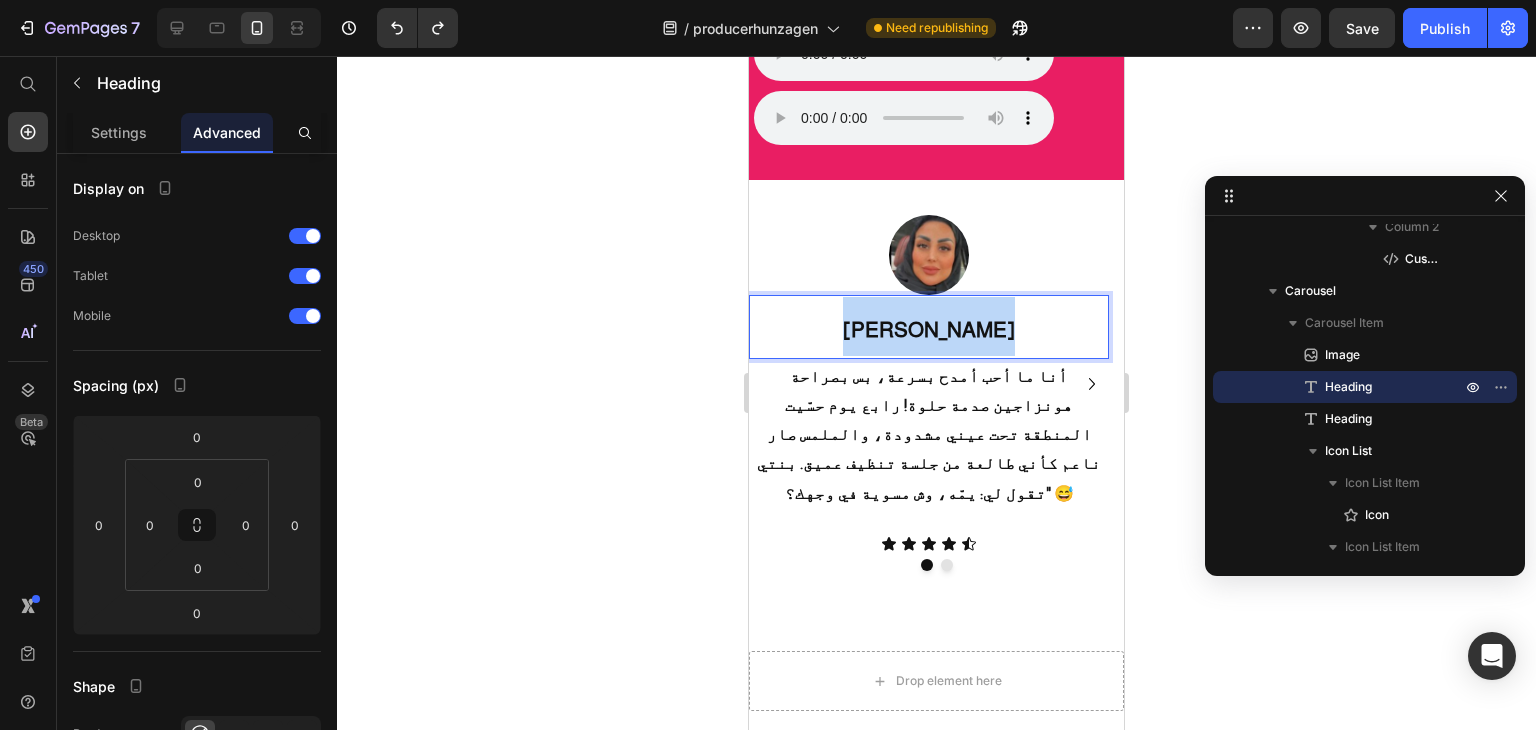 click on "[PERSON_NAME]" at bounding box center [929, 329] 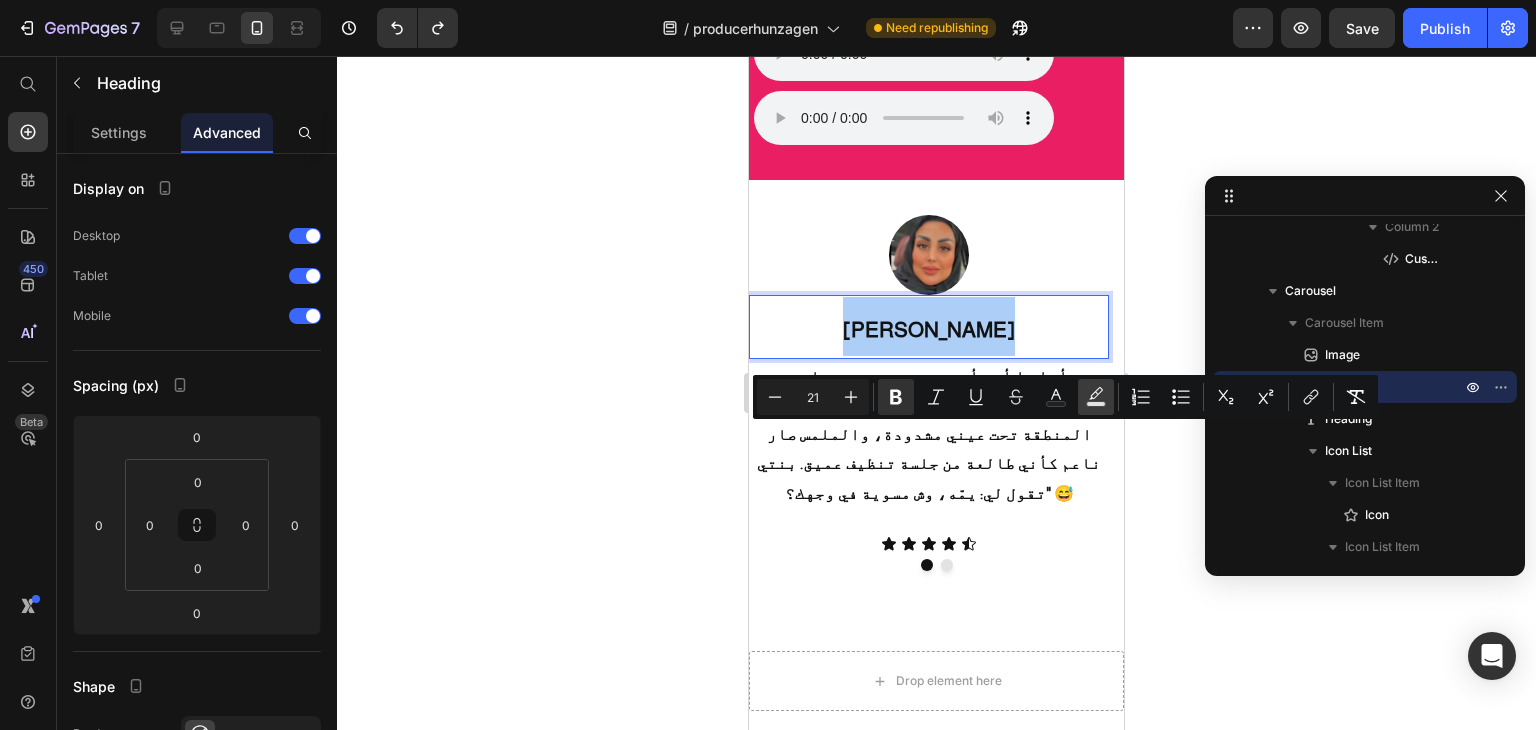 click 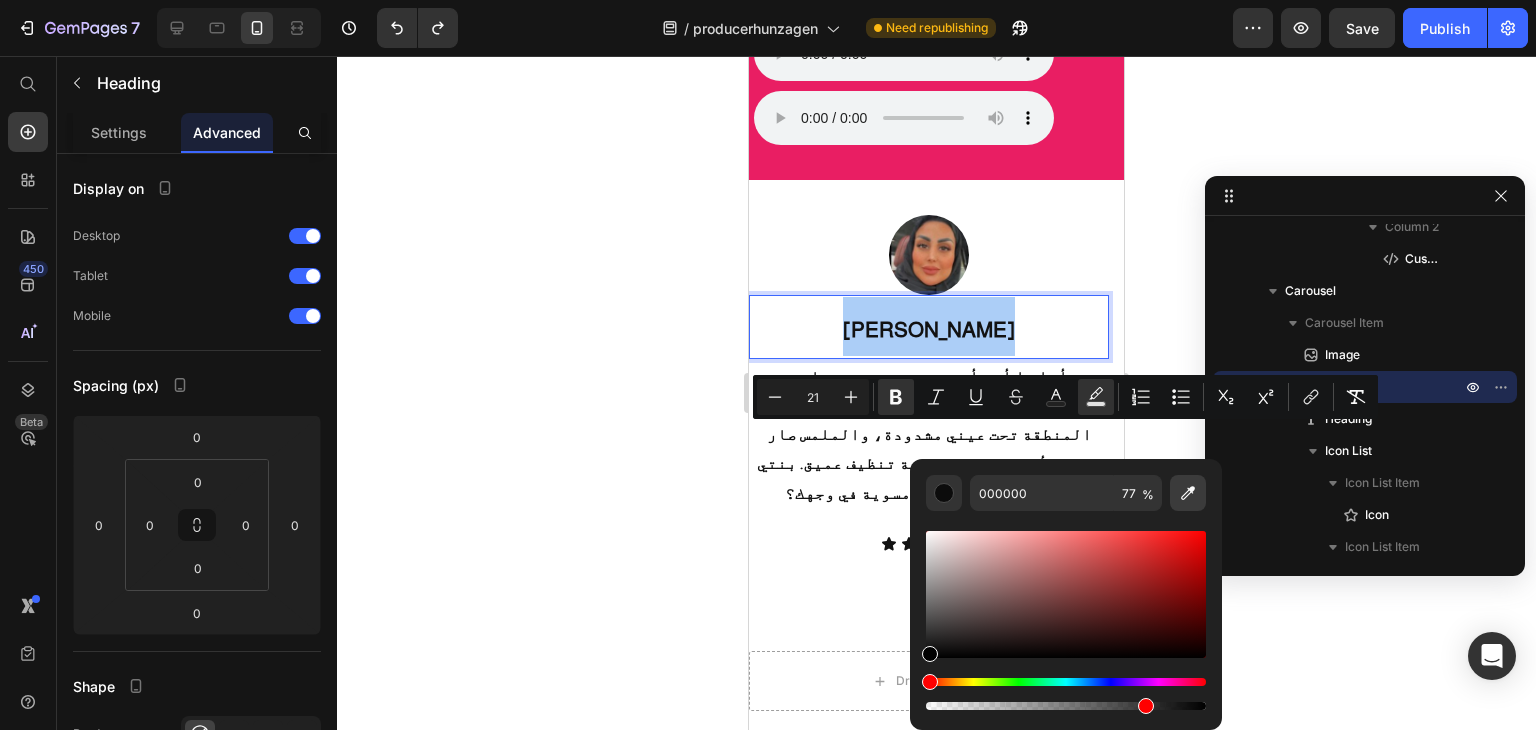 click 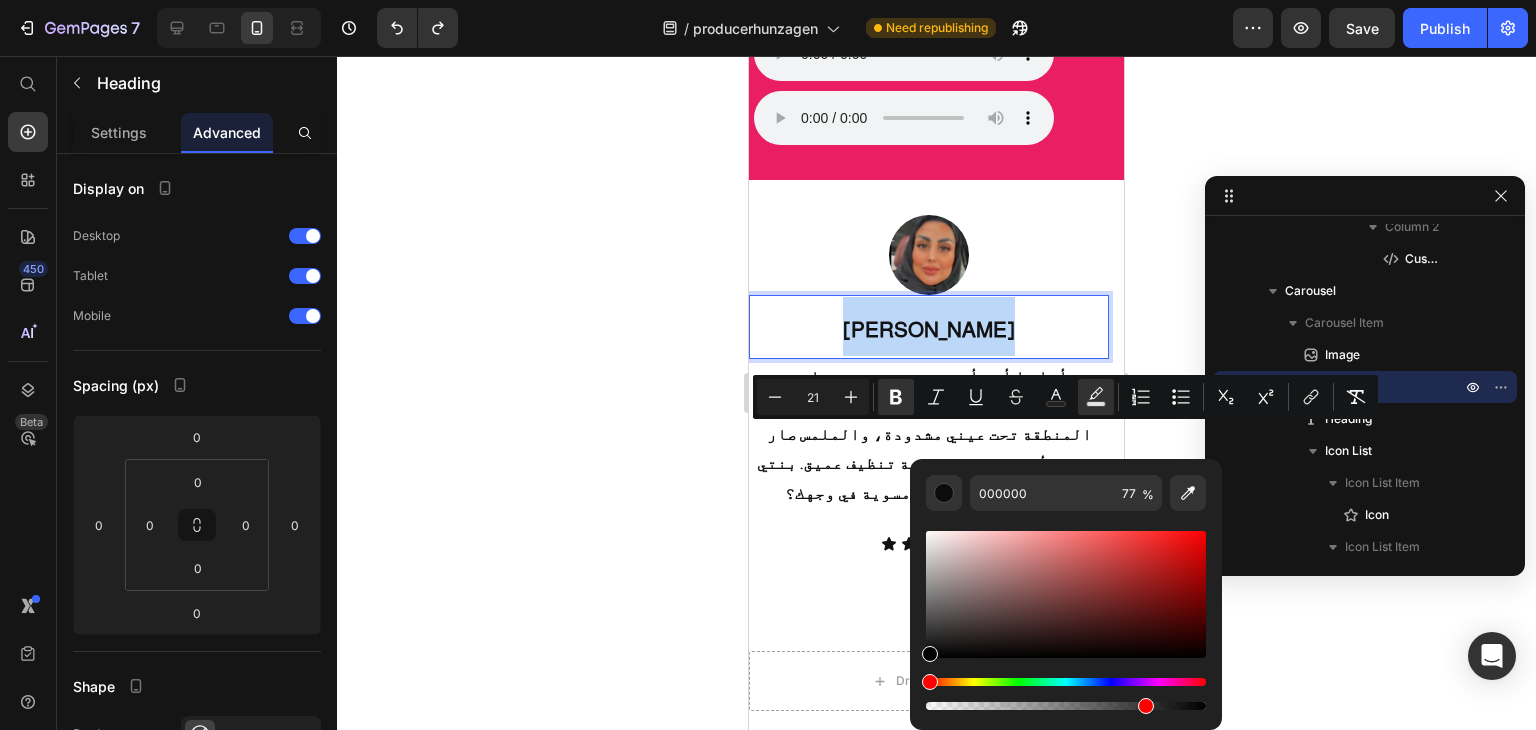 type on "E91E63" 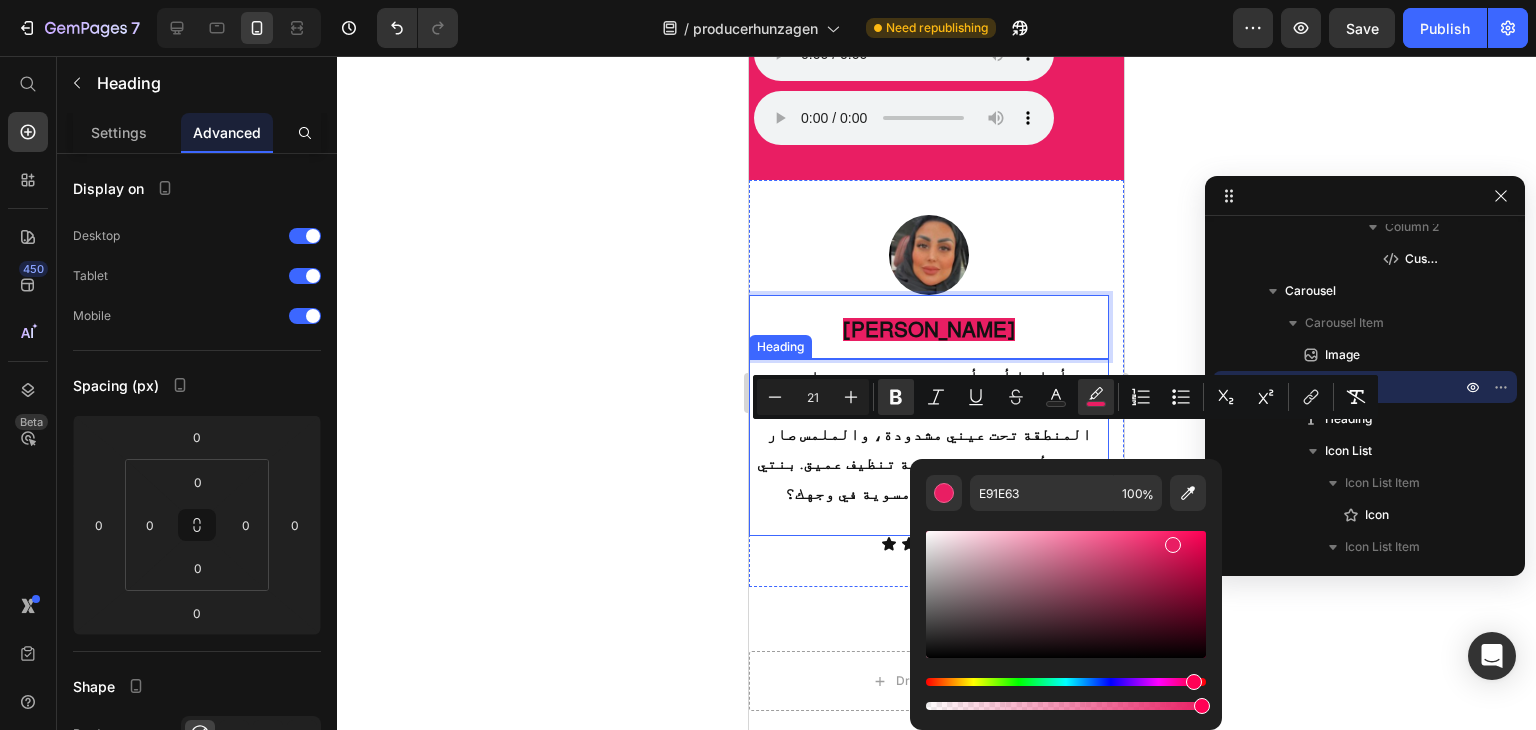 click on "أنا ما أحب أمدح بسرعة، بس بصراحة هونزاجين صدمة حلوة! رابع يوم حسّيت المنطقة تحت عيني مشدودة، والملمس صار ناعم كأني طالعة من جلسة تنظيف عميق. بنتي تقول لي: يمّه، وش مسوية في وجهك؟" 😅" at bounding box center (929, 435) 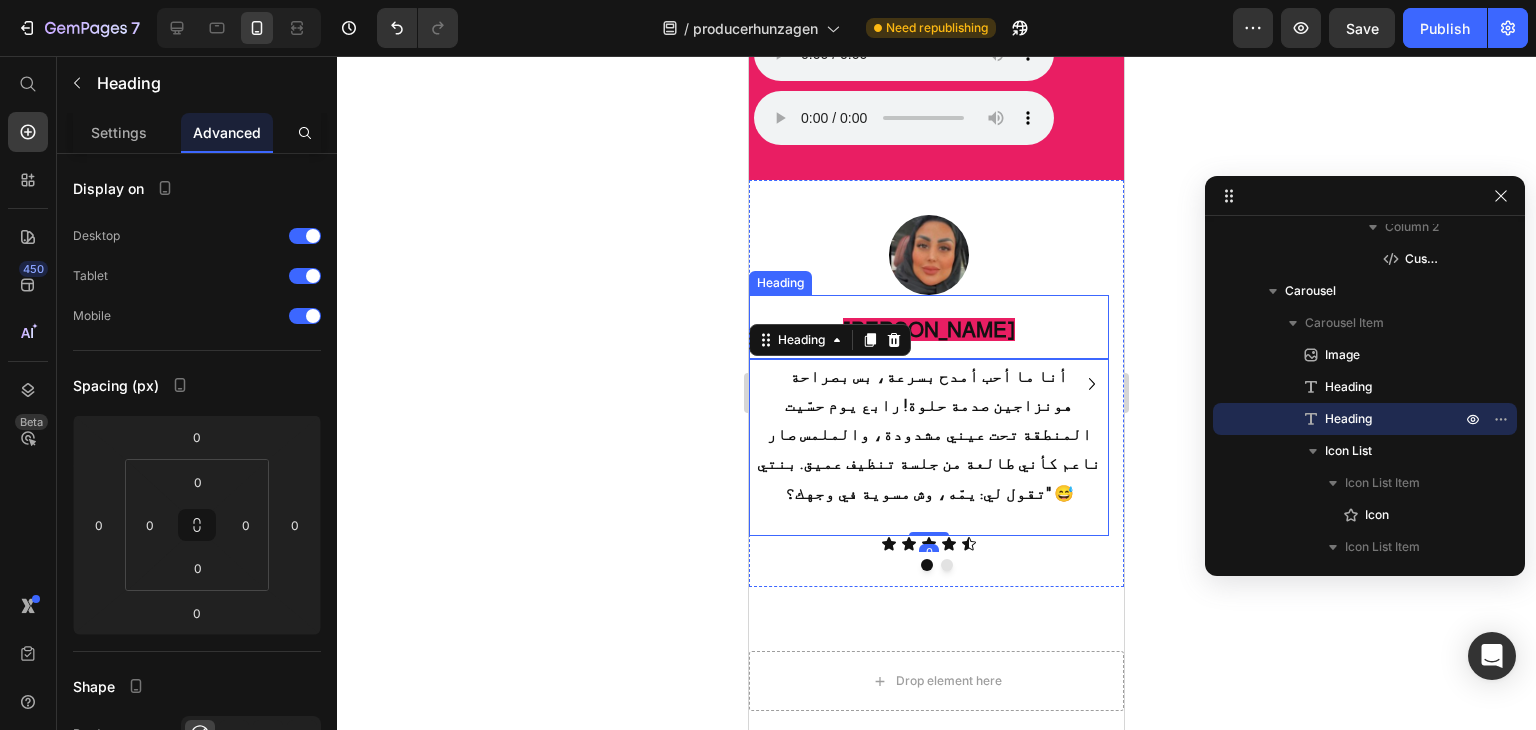 click on "[PERSON_NAME]" at bounding box center (929, 329) 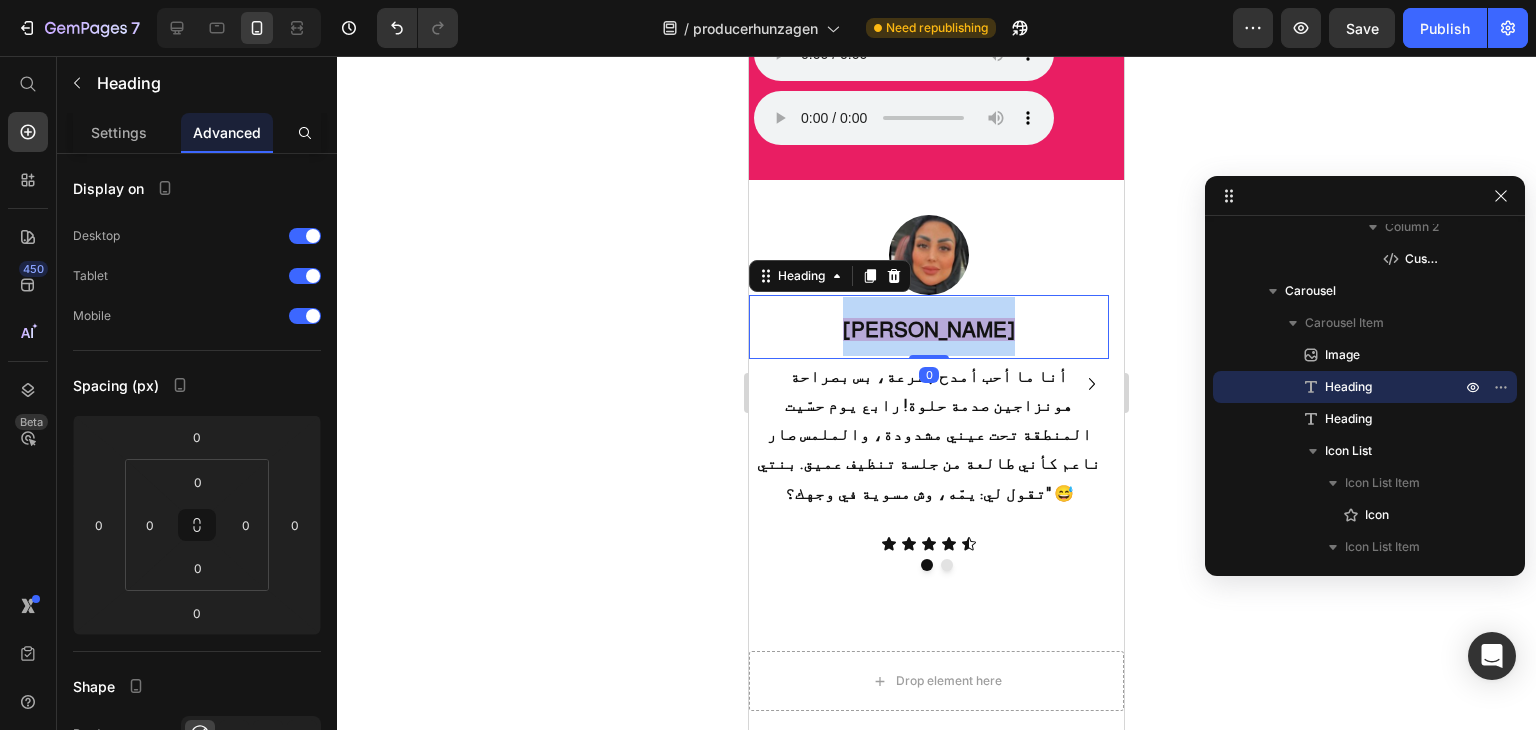 click on "[PERSON_NAME]" at bounding box center [929, 329] 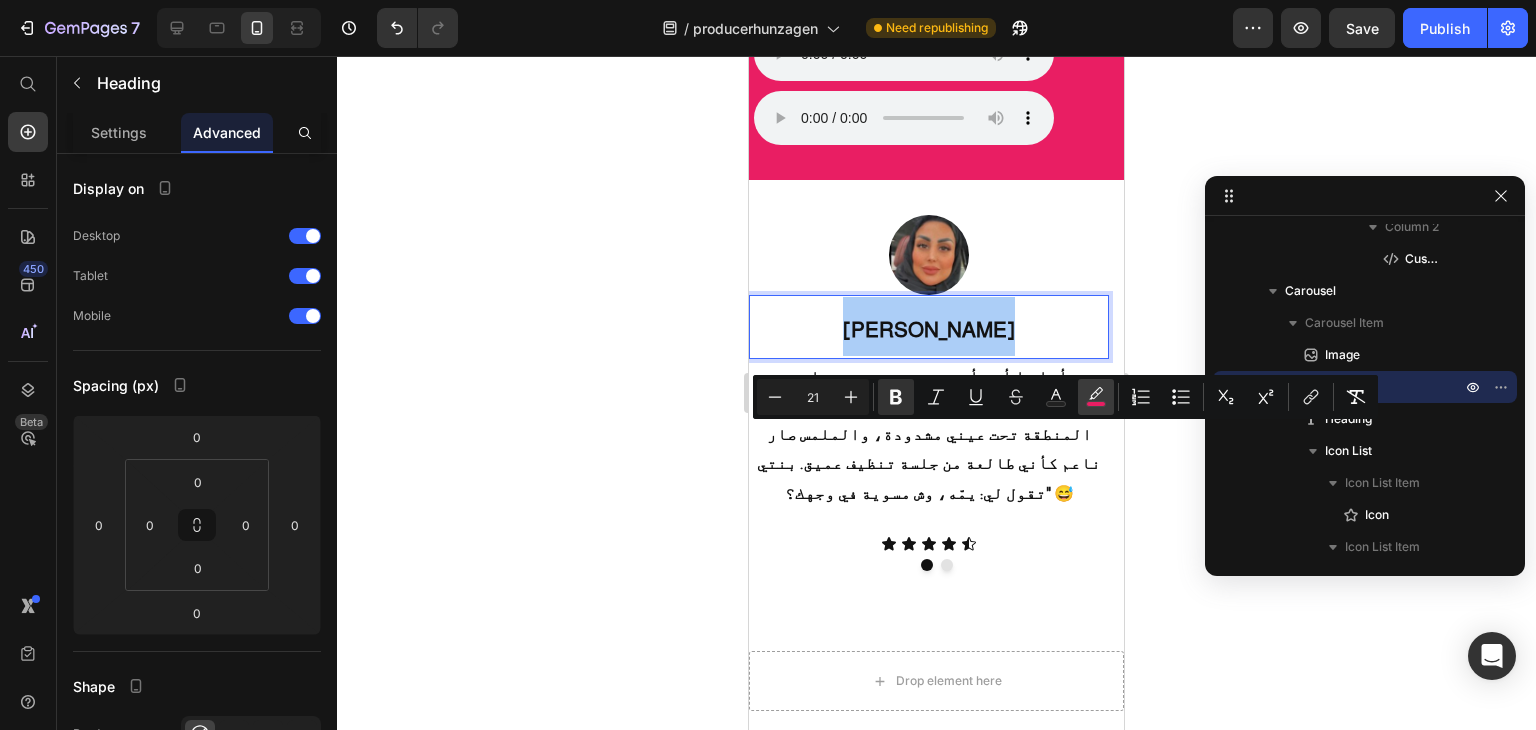 click on "color" at bounding box center (1096, 397) 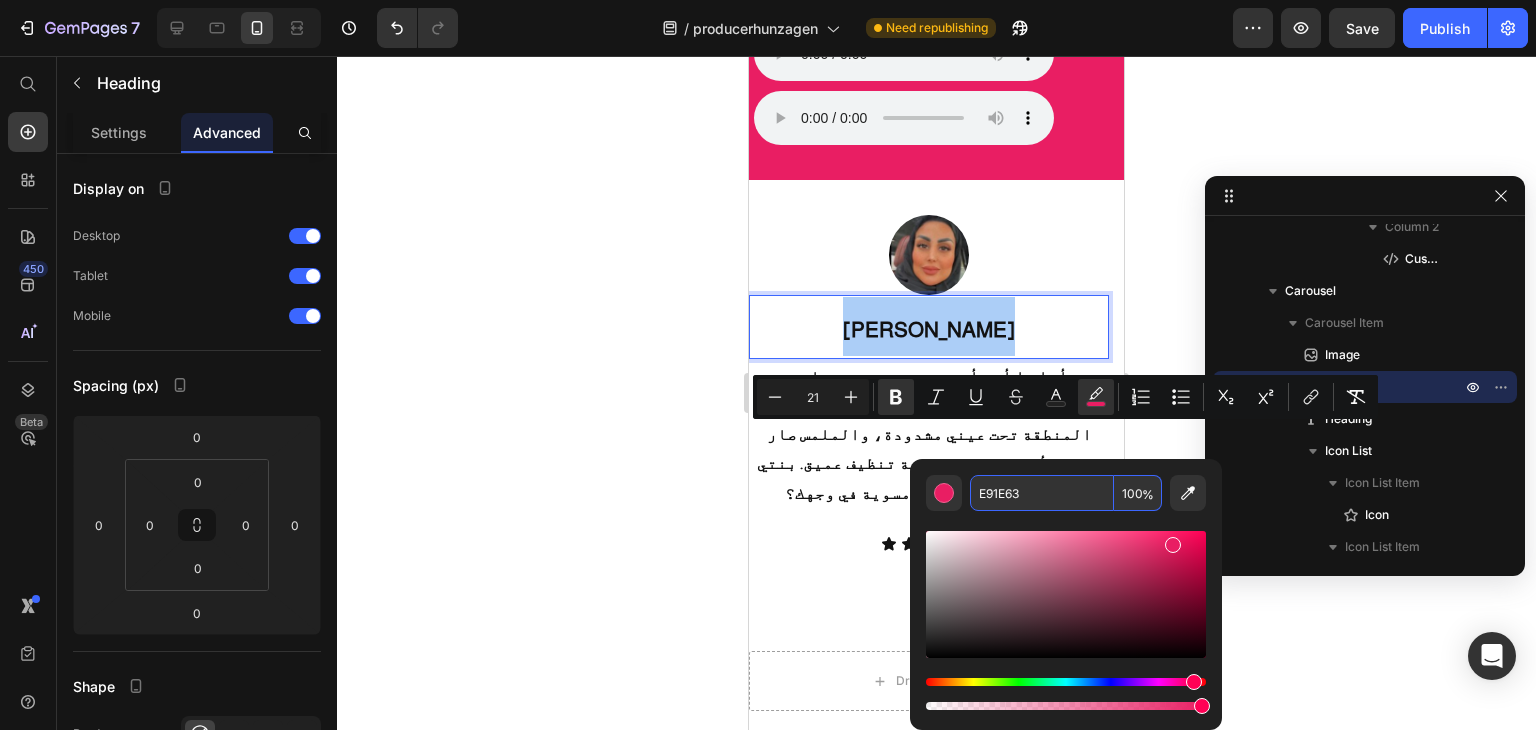 click on "E91E63" at bounding box center [1042, 493] 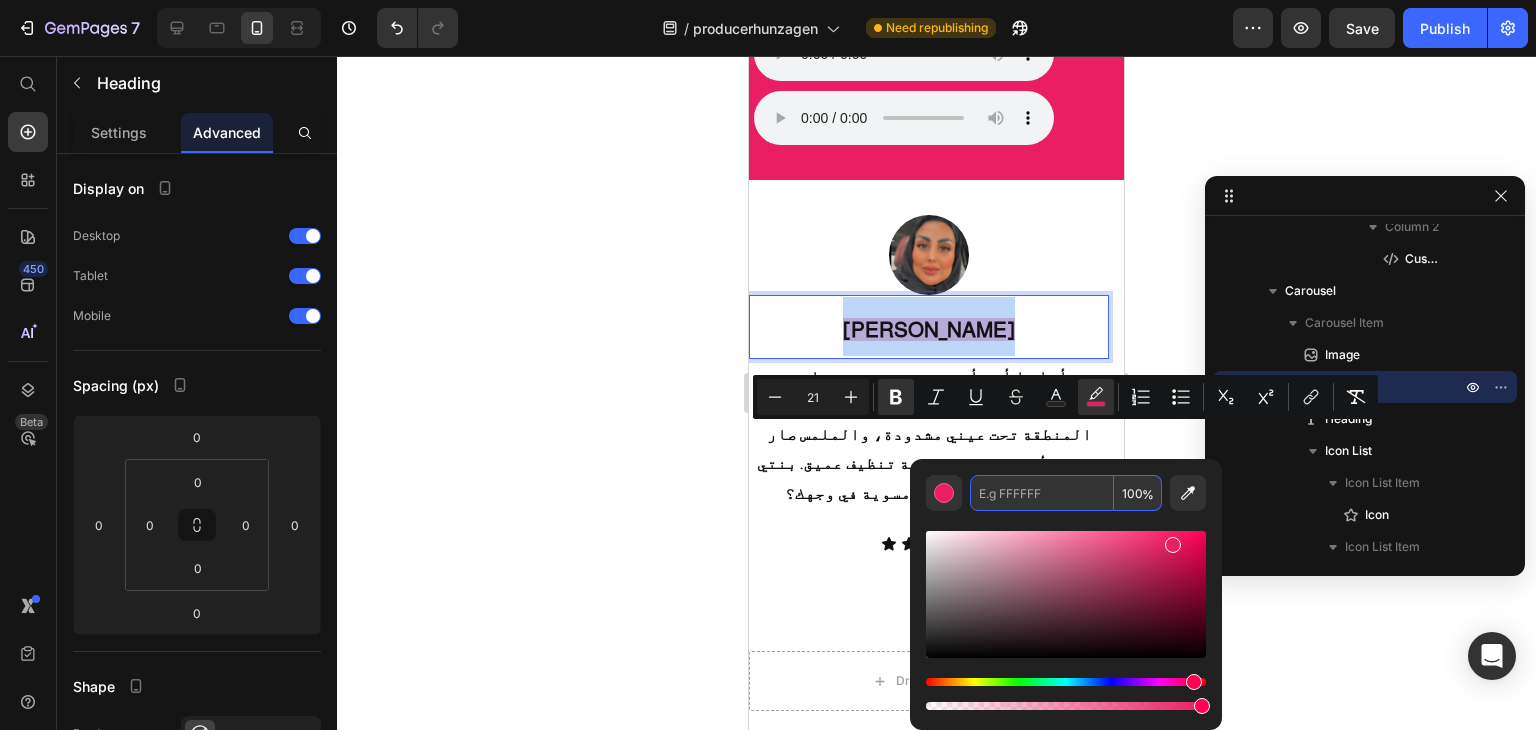 click on "⁠⁠⁠⁠⁠⁠⁠ أنا ما أحب أمدح بسرعة، بس بصراحة هونزاجين صدمة حلوة! رابع يوم حسّيت المنطقة تحت عيني مشدودة، والملمس صار ناعم كأني طالعة من جلسة تنظيف عميق. بنتي تقول لي: يمّه، وش مسوية في وجهك؟" 😅" at bounding box center (929, 448) 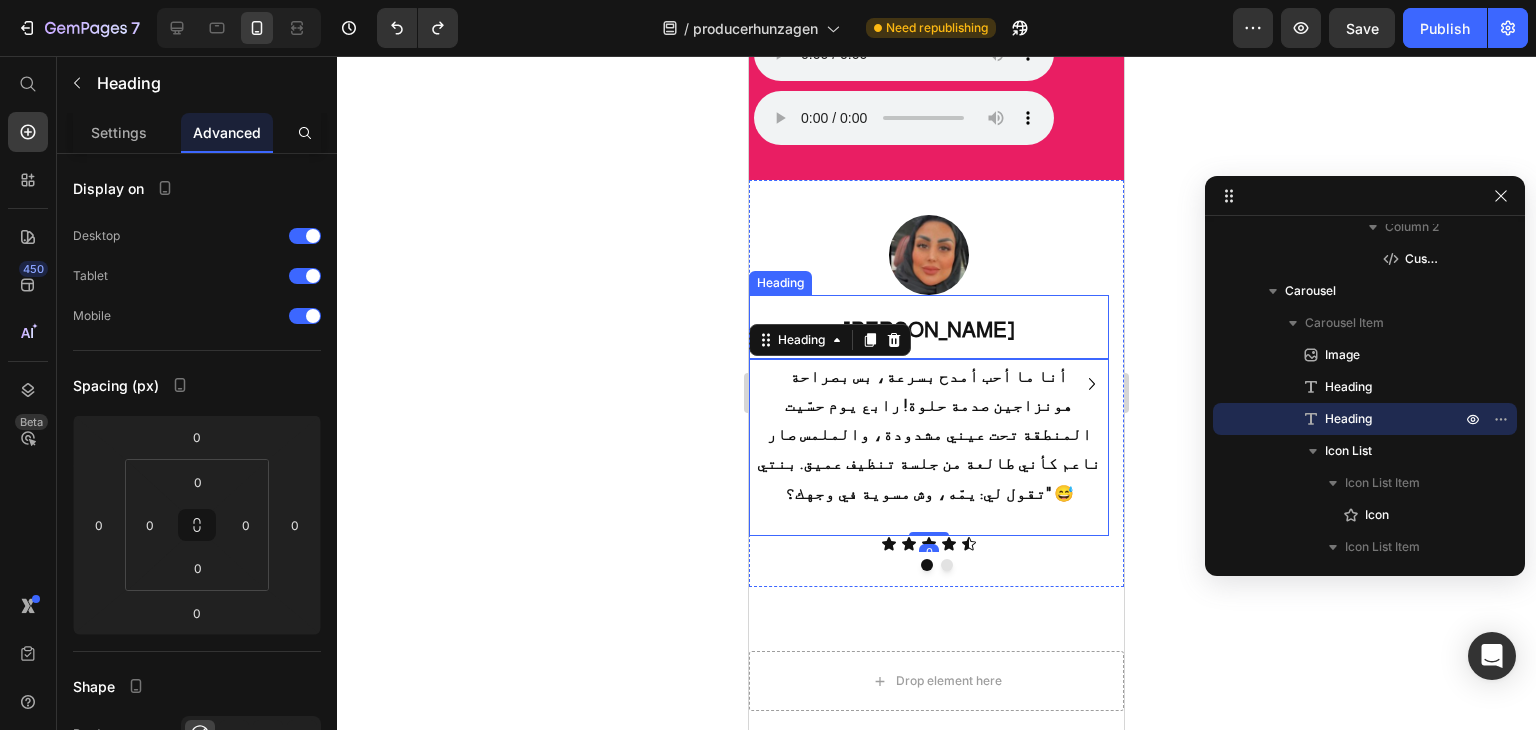 click on "[PERSON_NAME]" at bounding box center [929, 329] 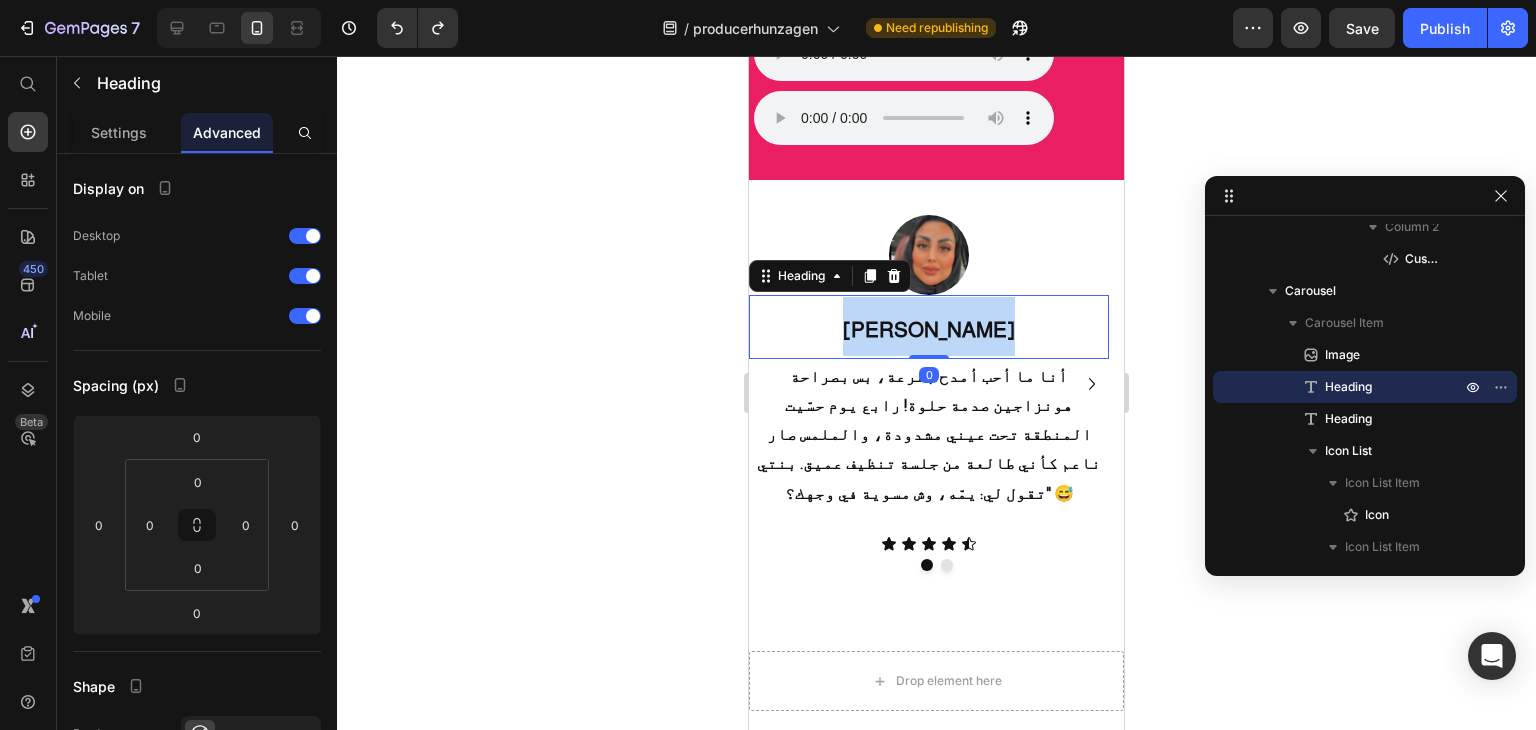 click on "[PERSON_NAME]" at bounding box center [929, 329] 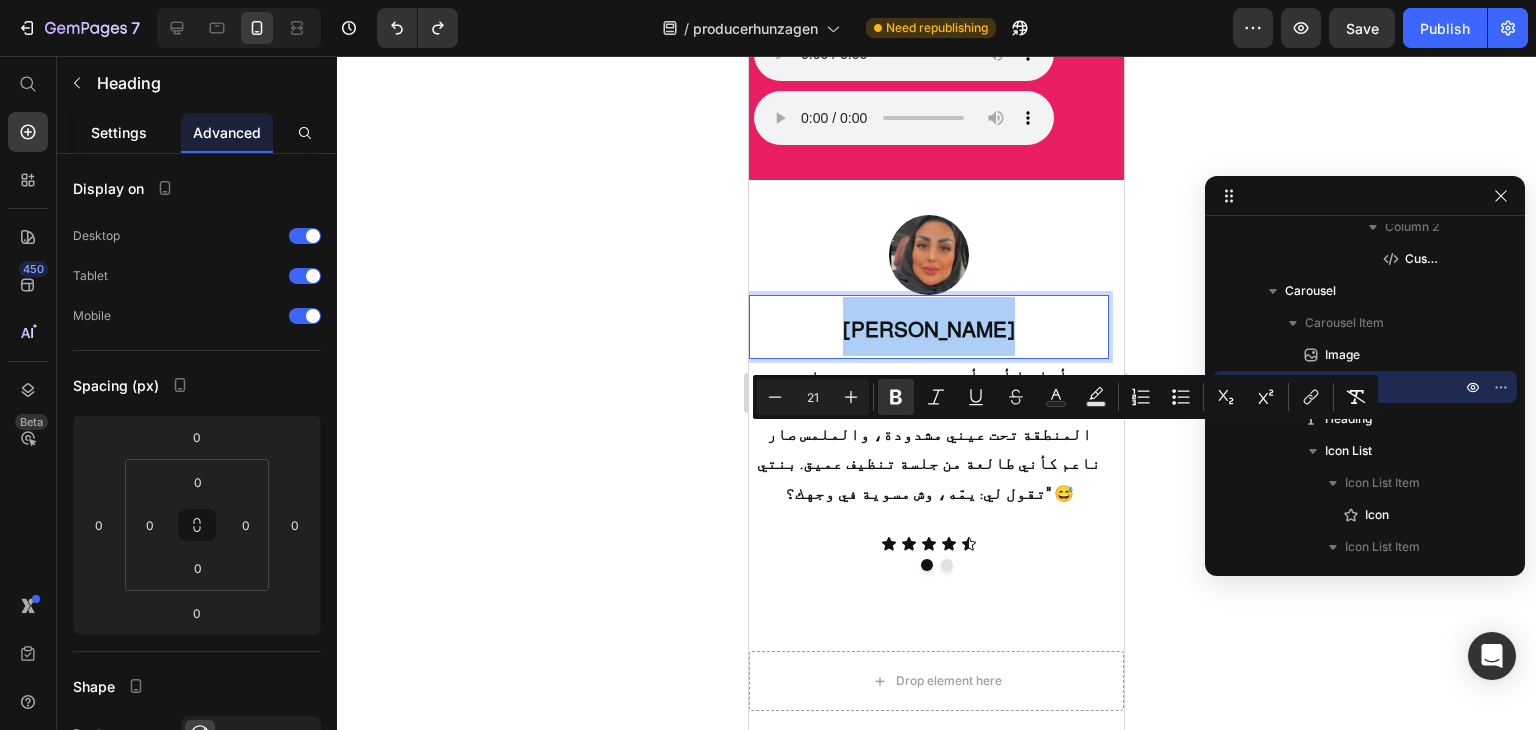 click on "Settings" at bounding box center (119, 132) 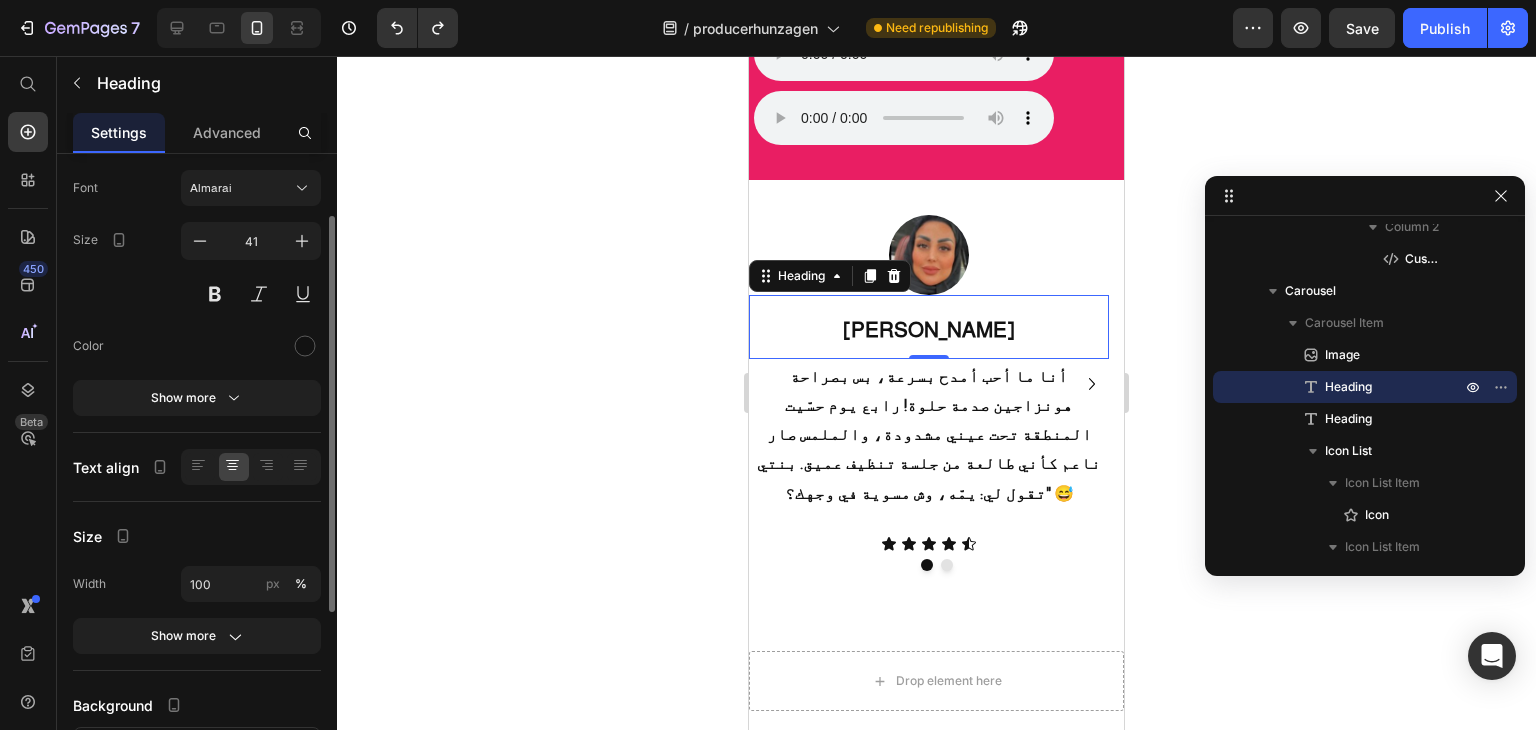 scroll, scrollTop: 100, scrollLeft: 0, axis: vertical 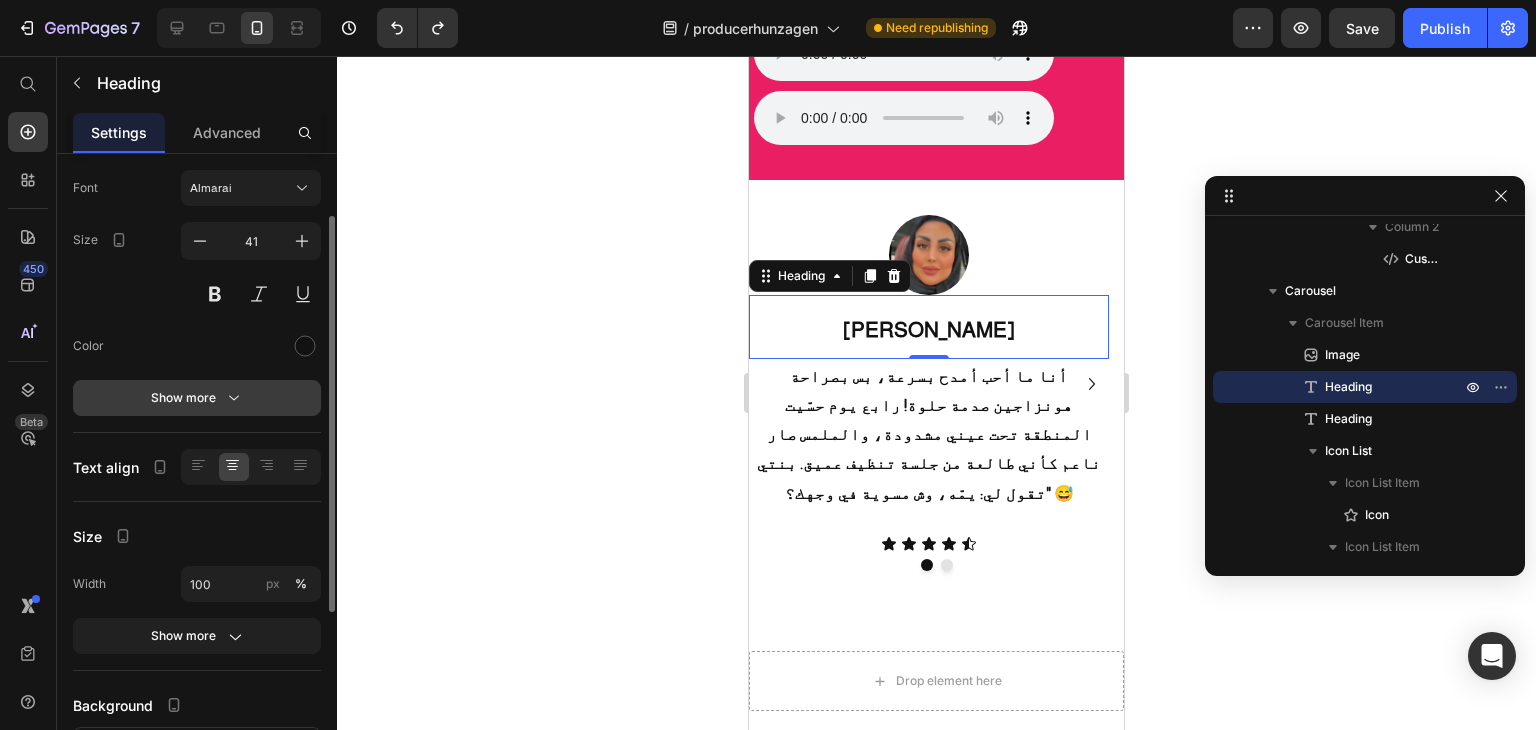 click on "Show more" at bounding box center [197, 398] 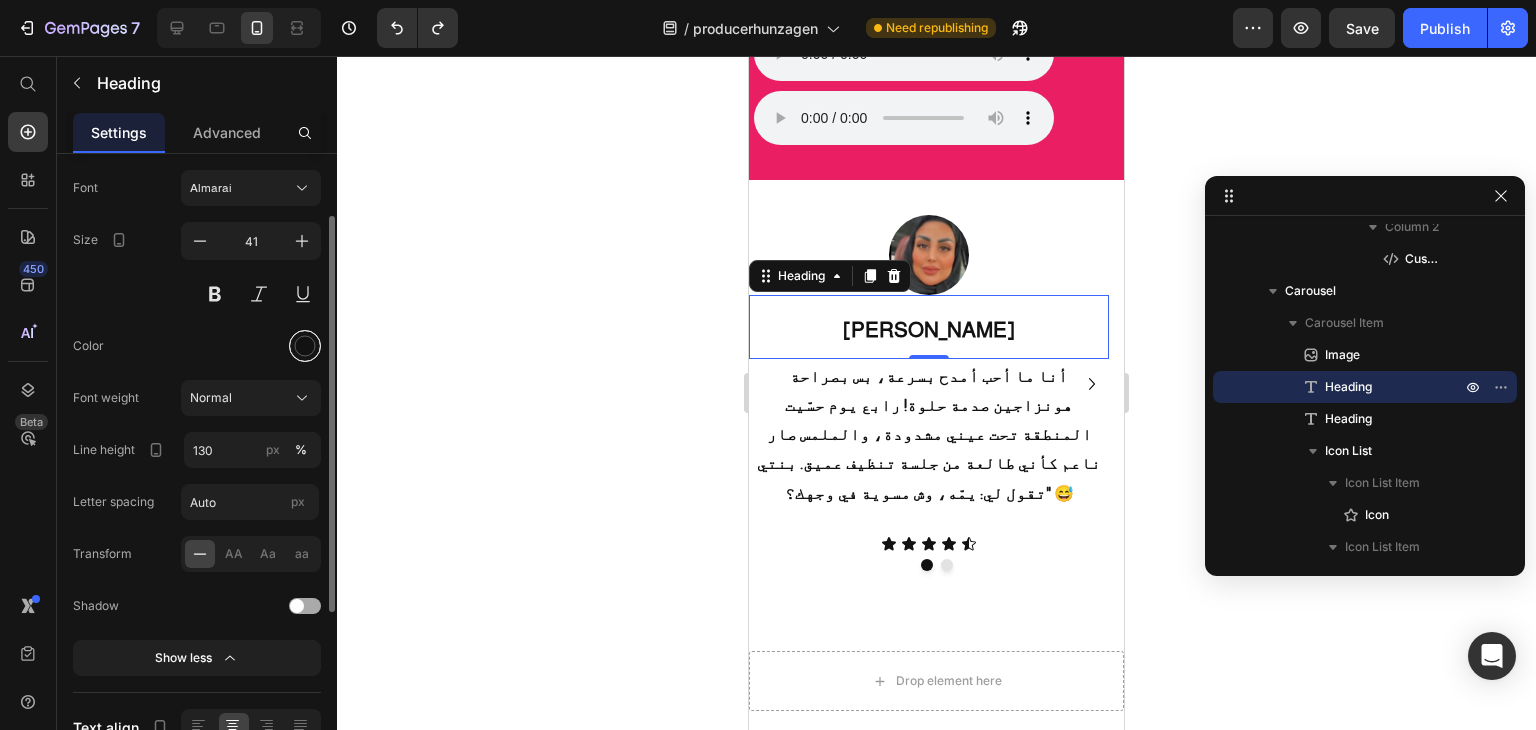 click at bounding box center [305, 346] 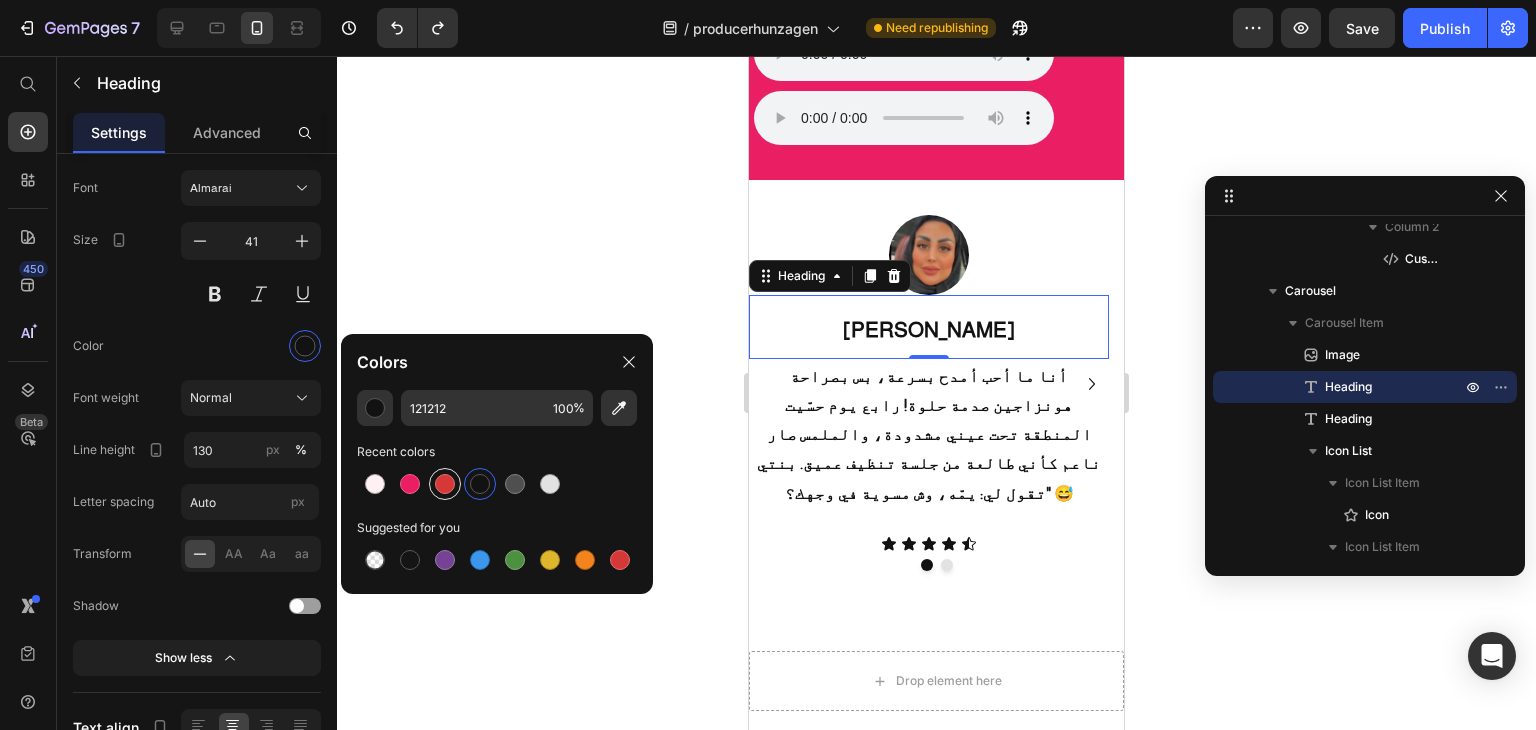 click at bounding box center [445, 484] 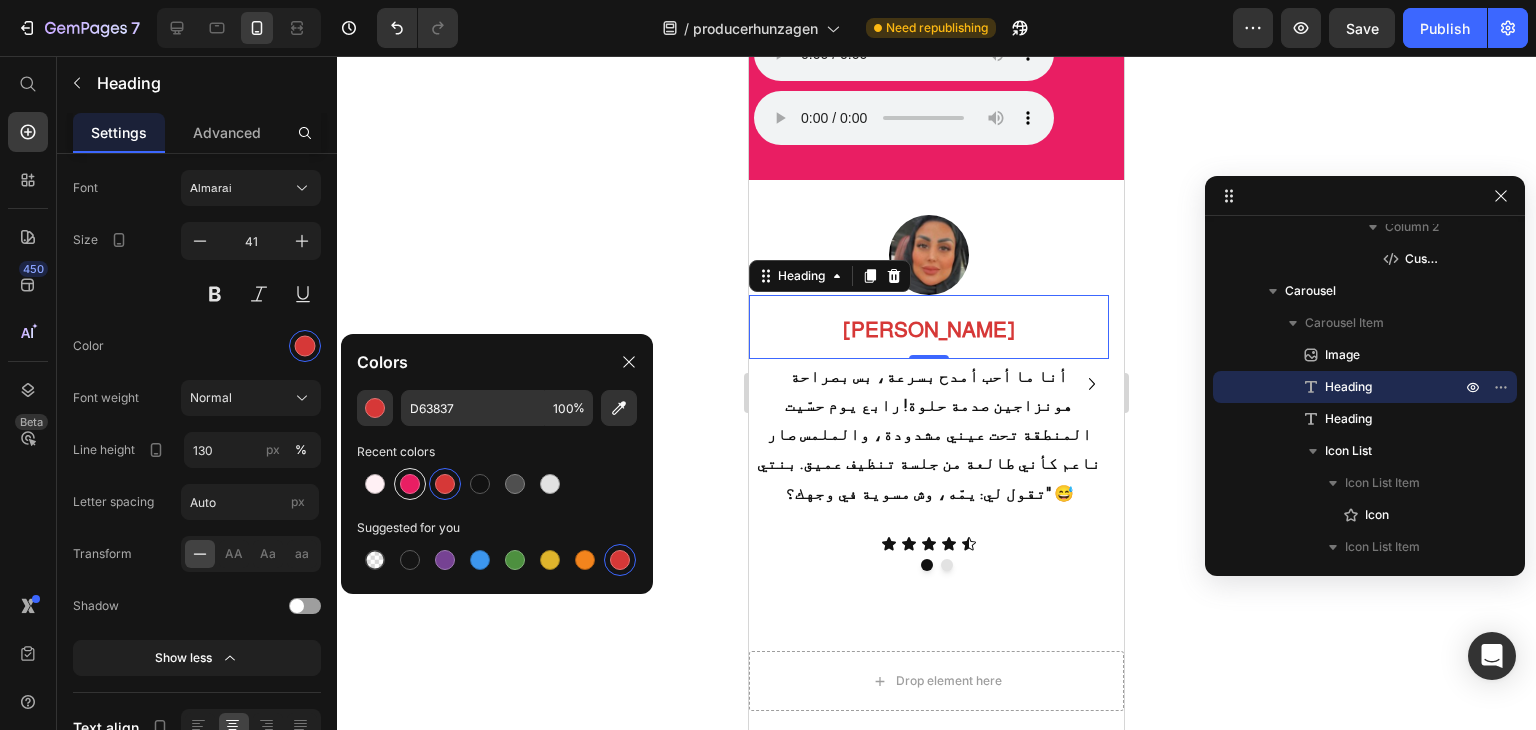 click at bounding box center (410, 484) 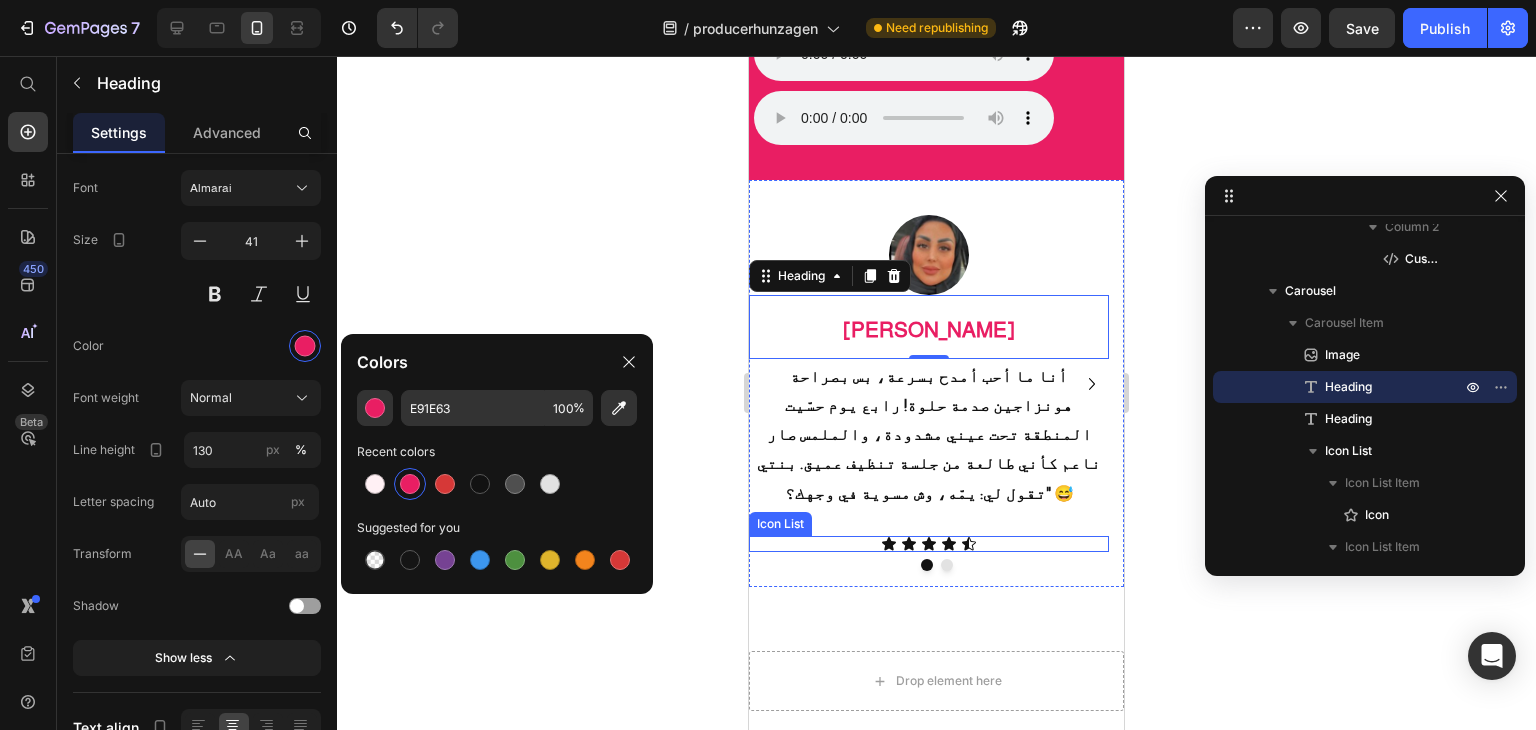 click on "Icon Icon Icon Icon Icon" at bounding box center [929, 544] 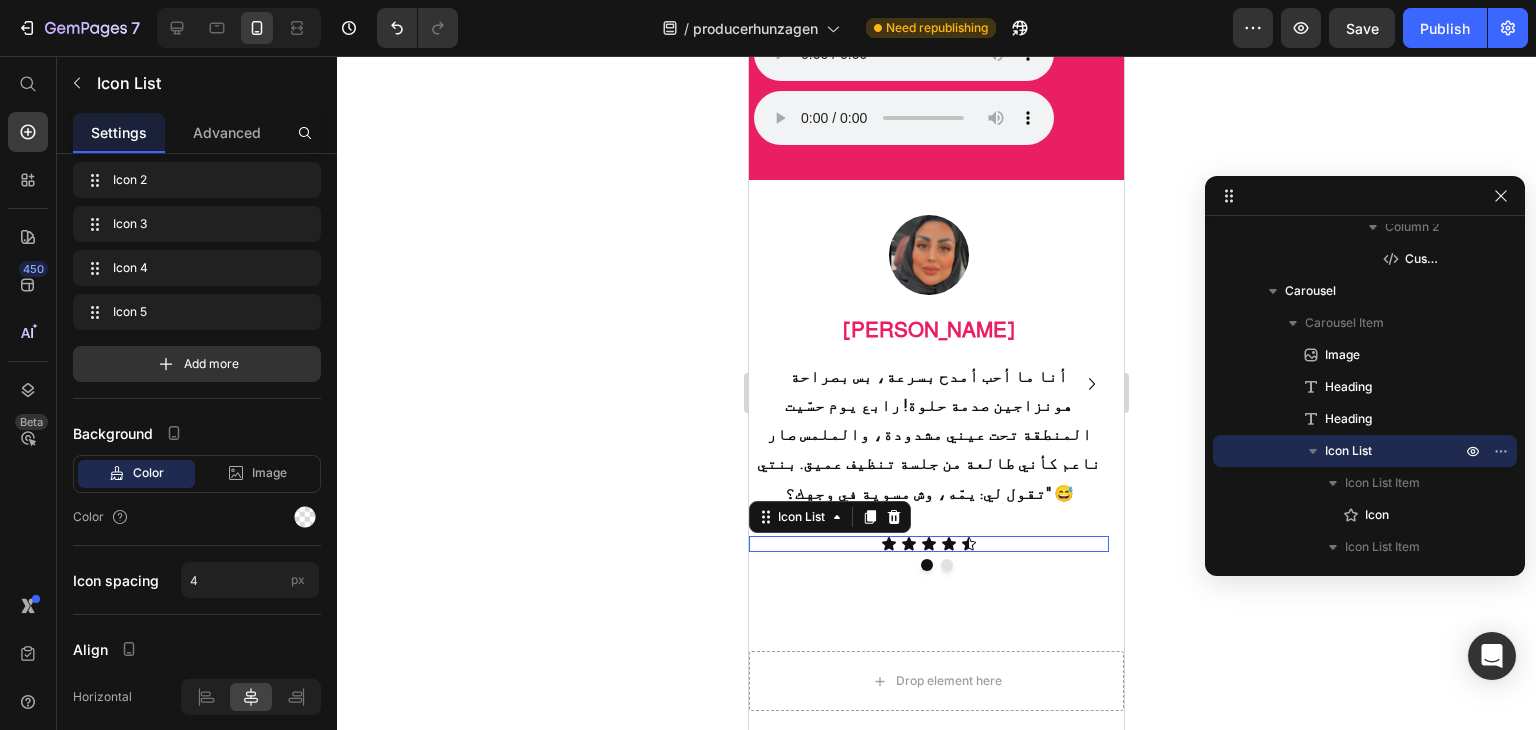 scroll, scrollTop: 0, scrollLeft: 0, axis: both 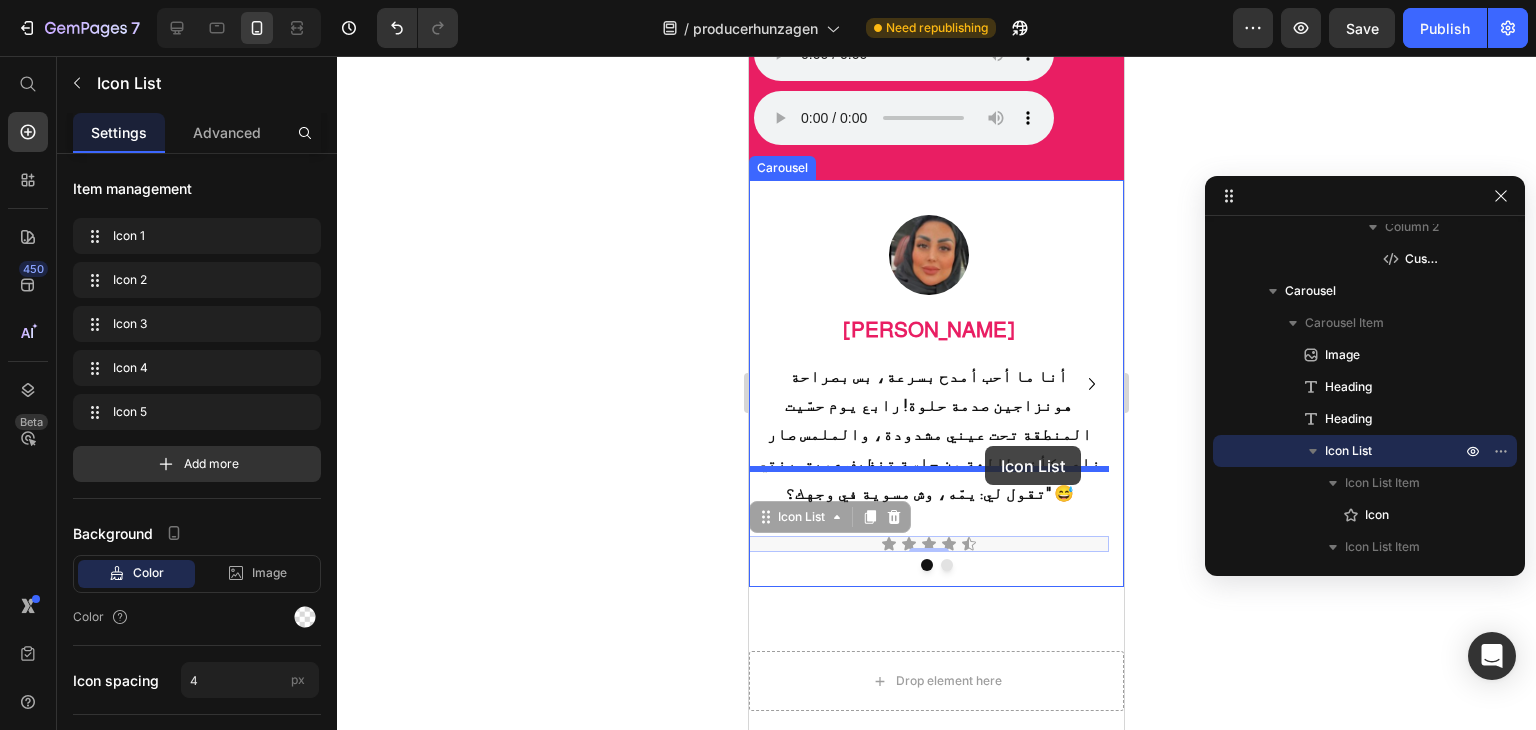 drag, startPoint x: 984, startPoint y: 624, endPoint x: 985, endPoint y: 446, distance: 178.0028 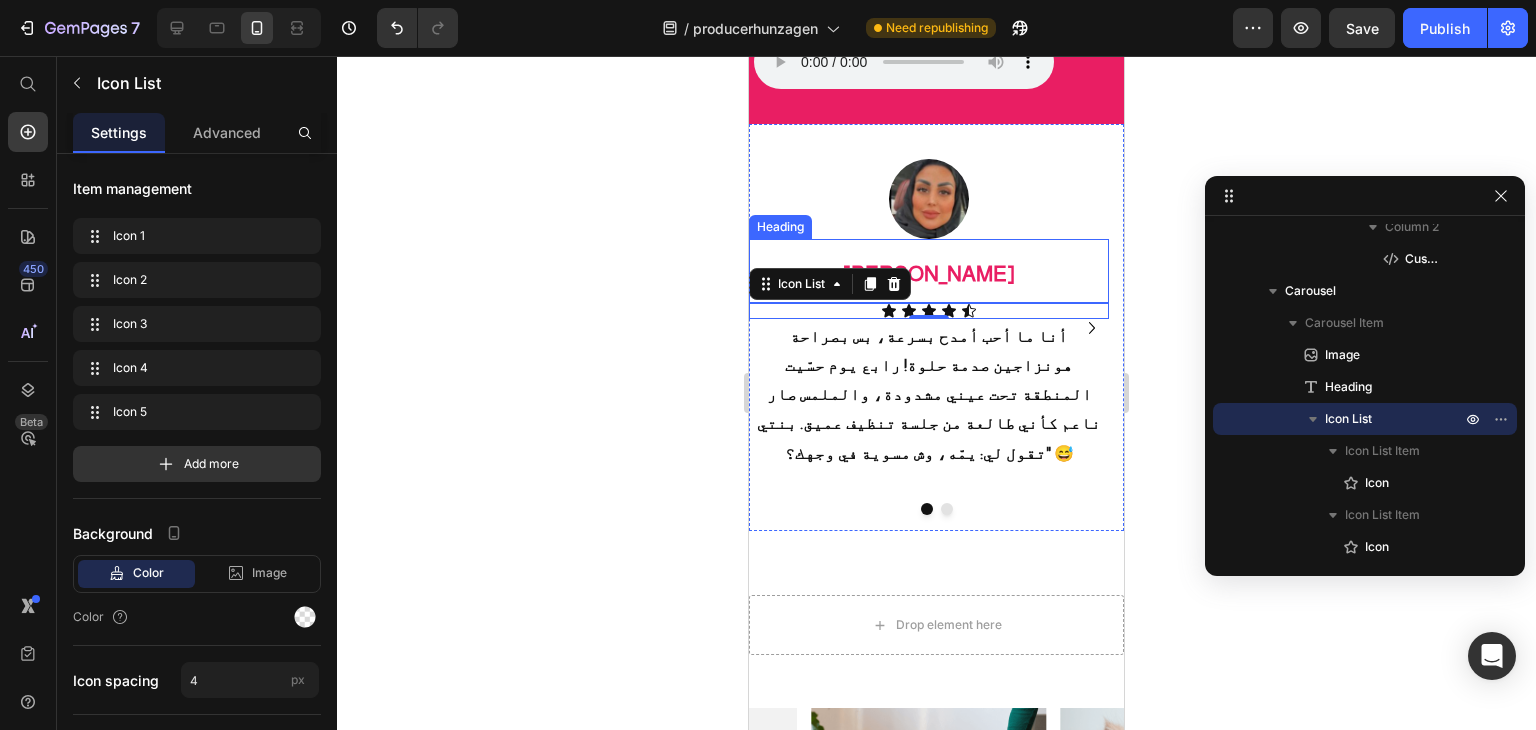 scroll, scrollTop: 2340, scrollLeft: 0, axis: vertical 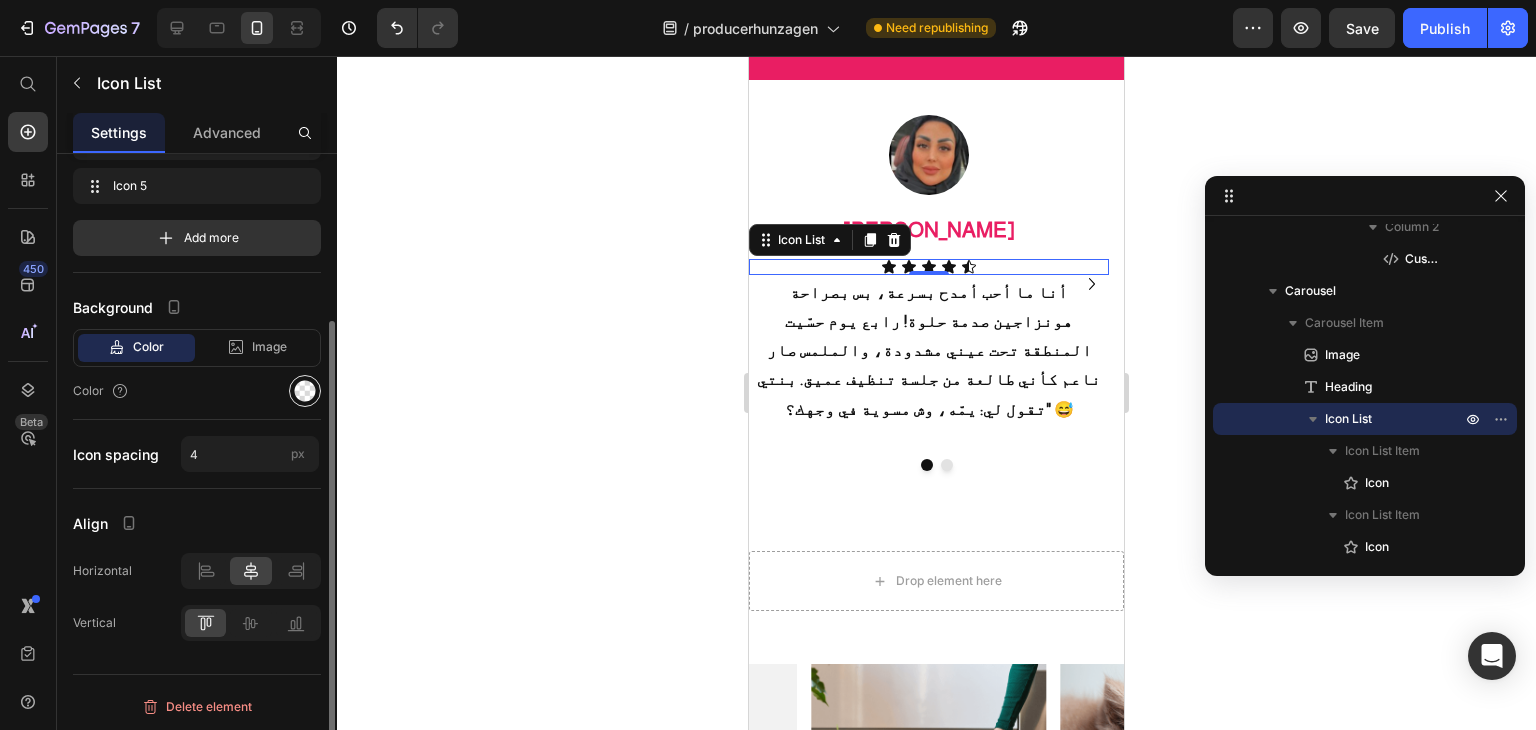 click at bounding box center [305, 391] 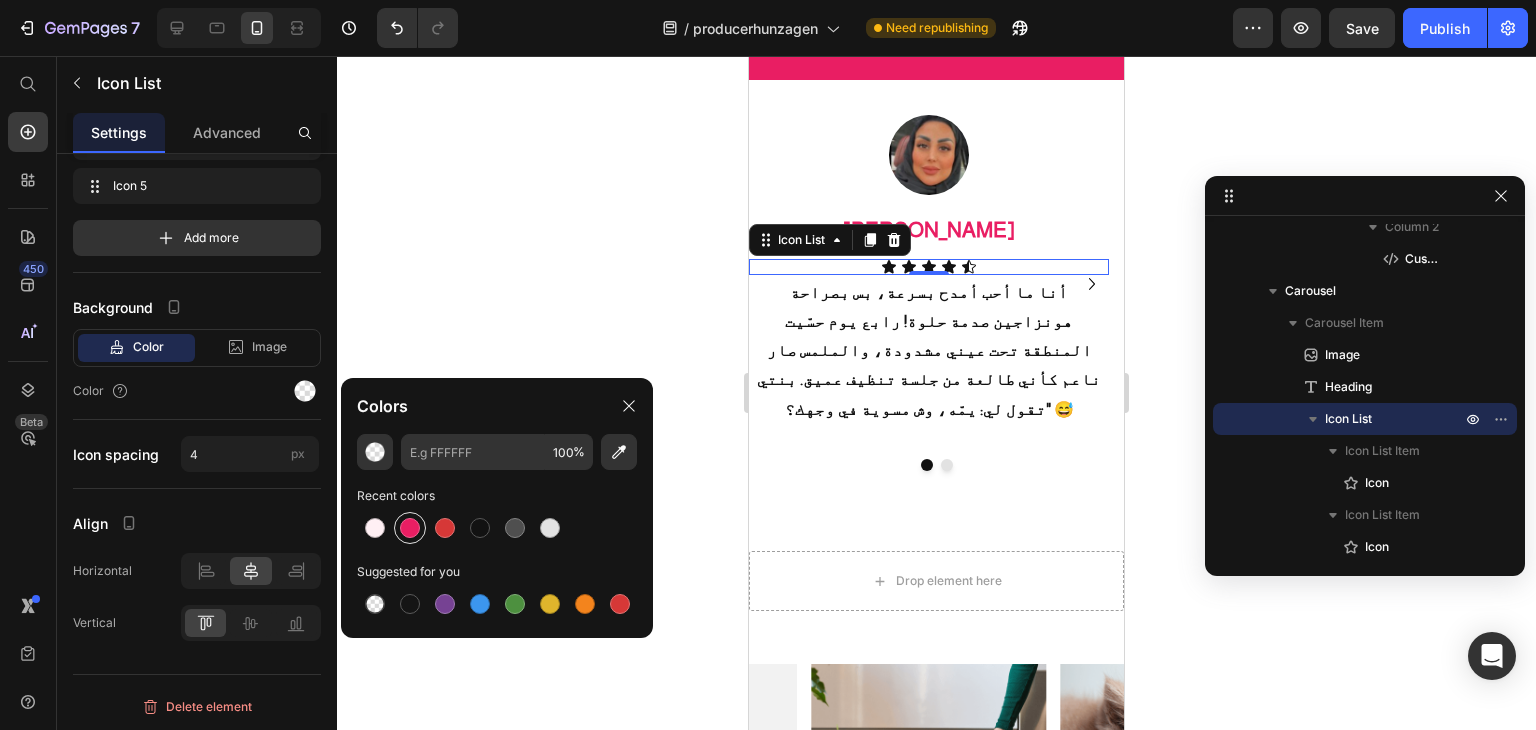 click at bounding box center [410, 528] 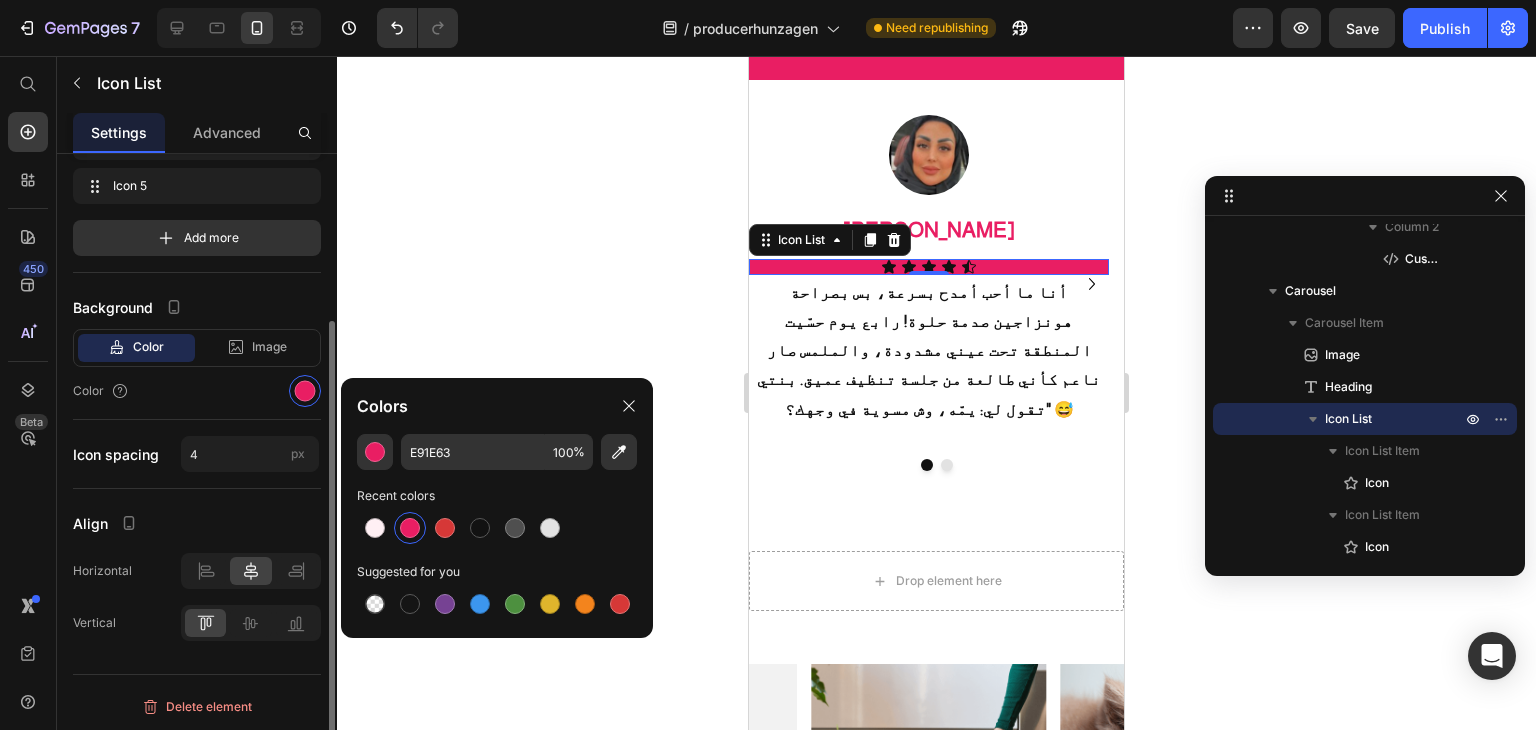 type on "000000" 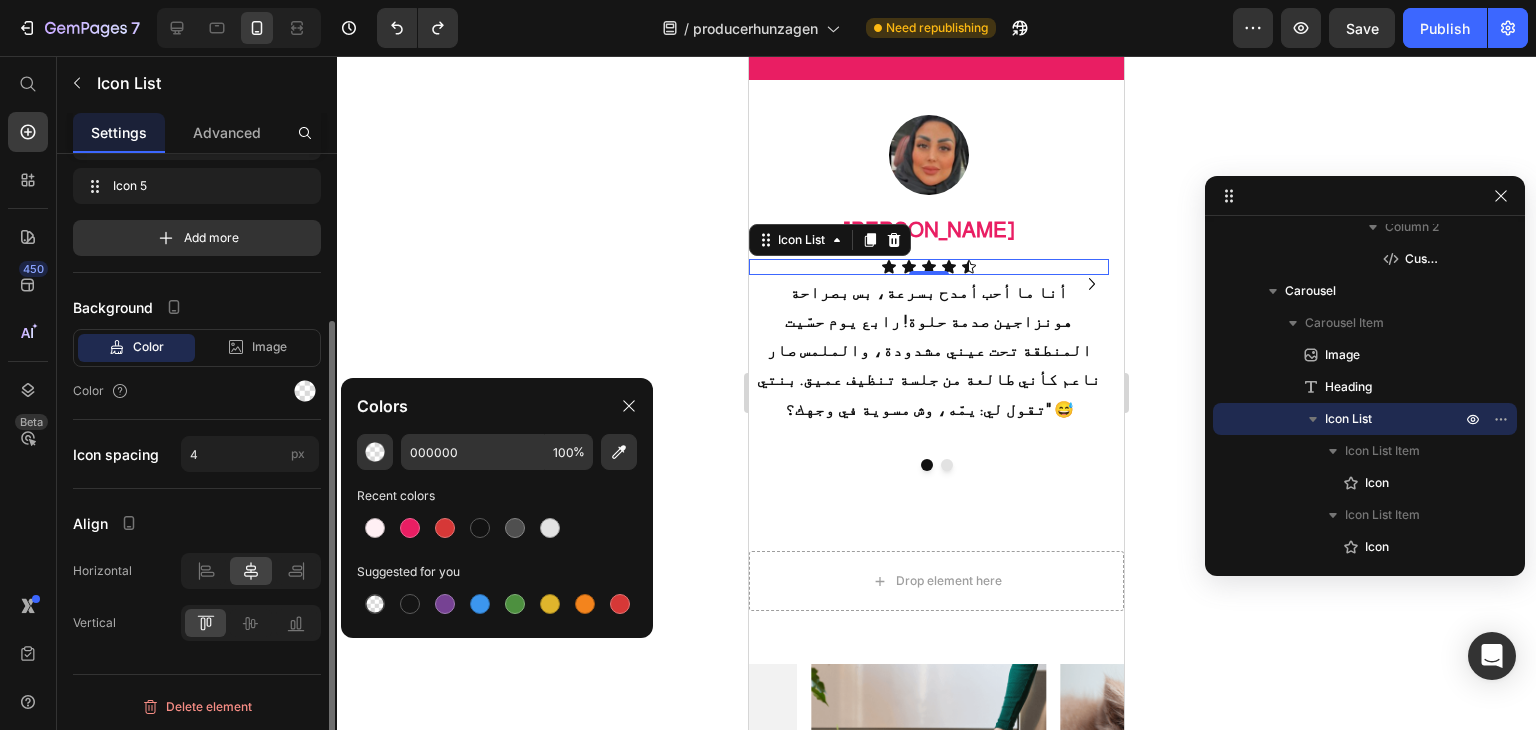 scroll, scrollTop: 26, scrollLeft: 0, axis: vertical 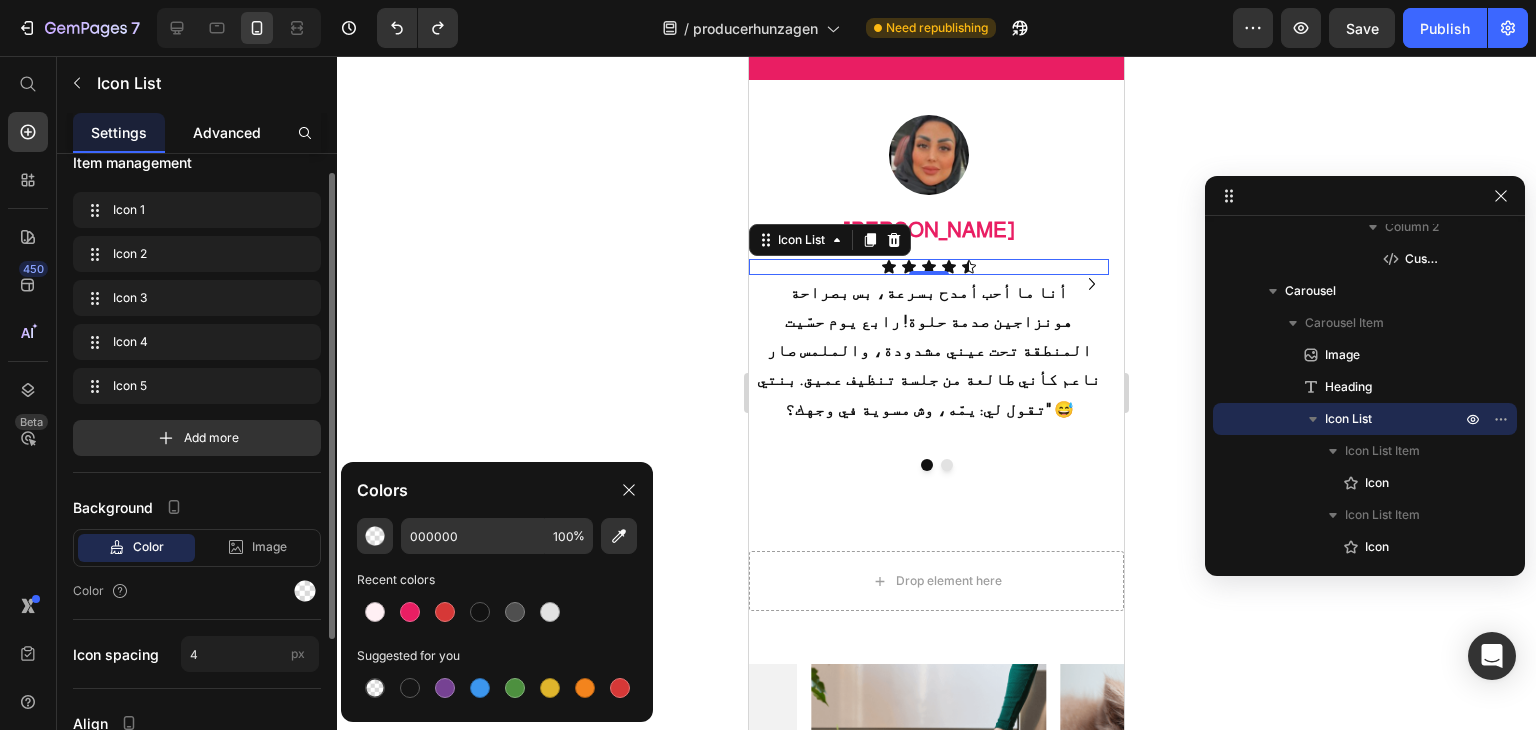 click on "Advanced" at bounding box center (227, 132) 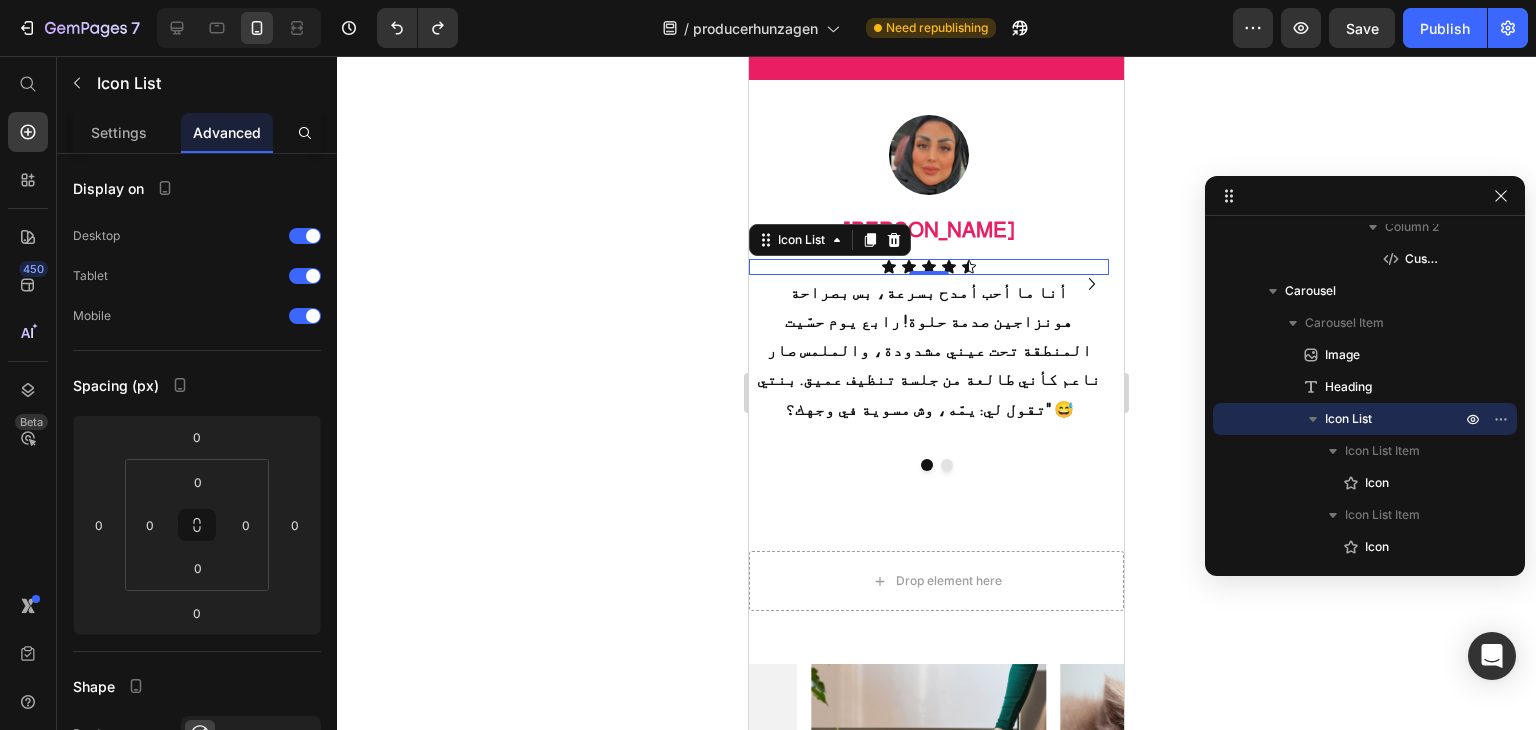 scroll, scrollTop: 400, scrollLeft: 0, axis: vertical 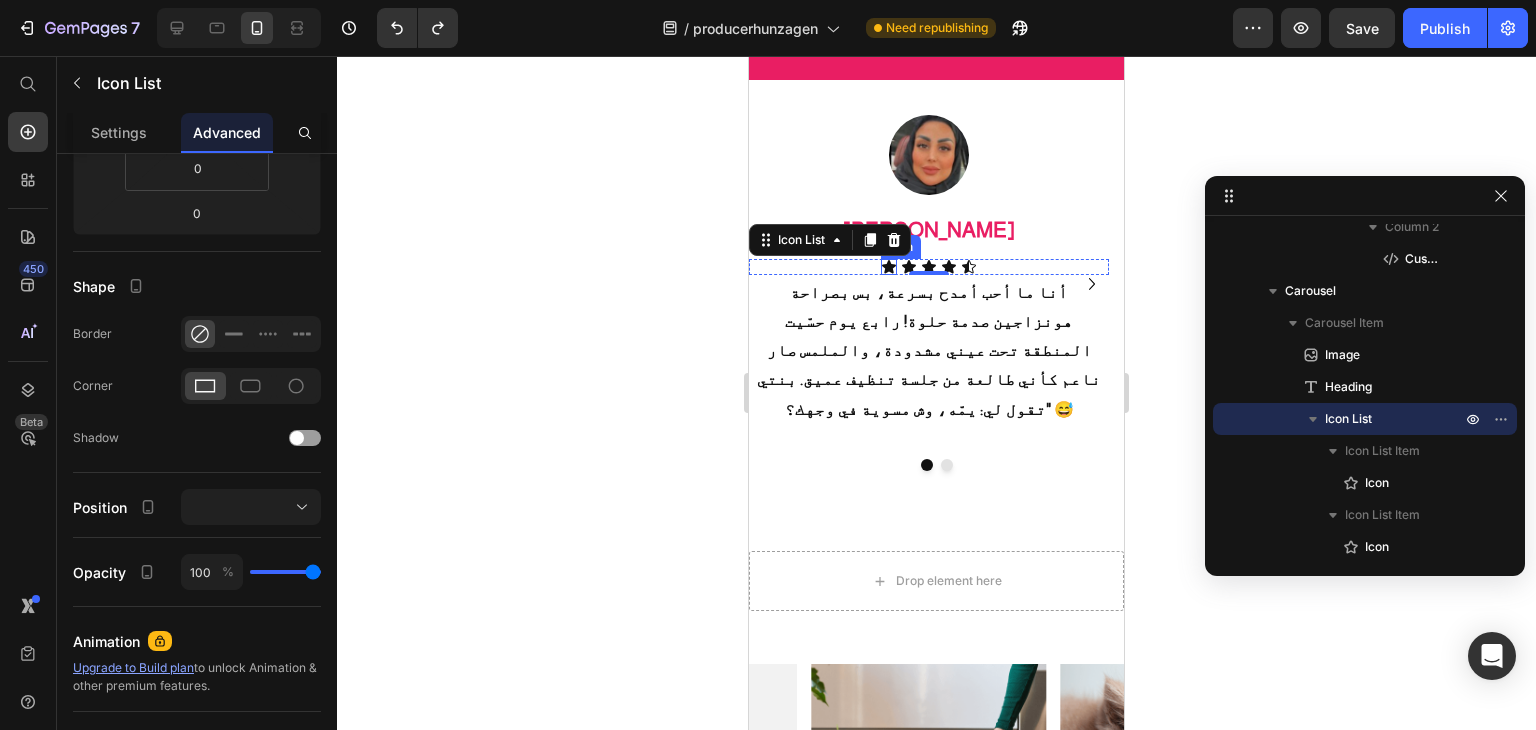 click 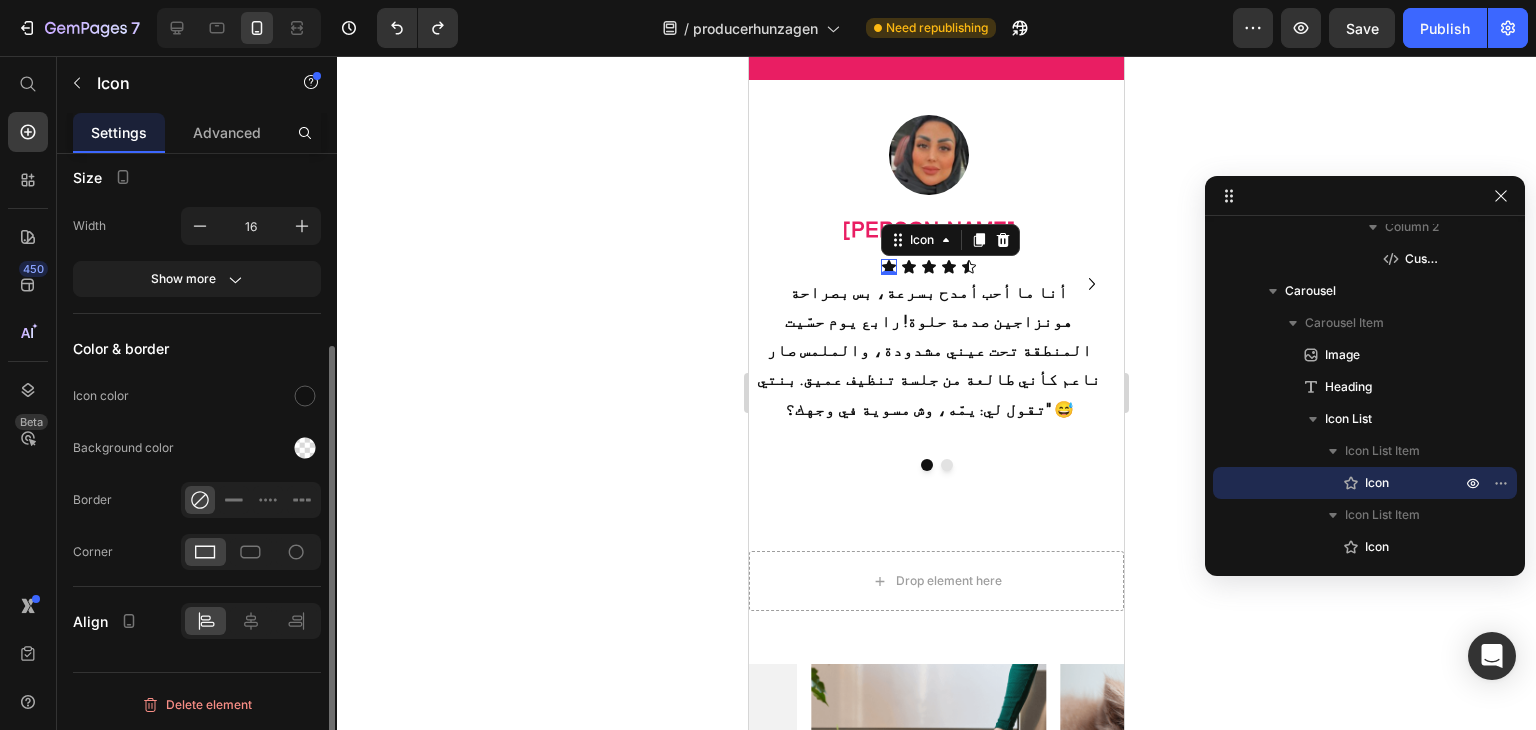 scroll, scrollTop: 0, scrollLeft: 0, axis: both 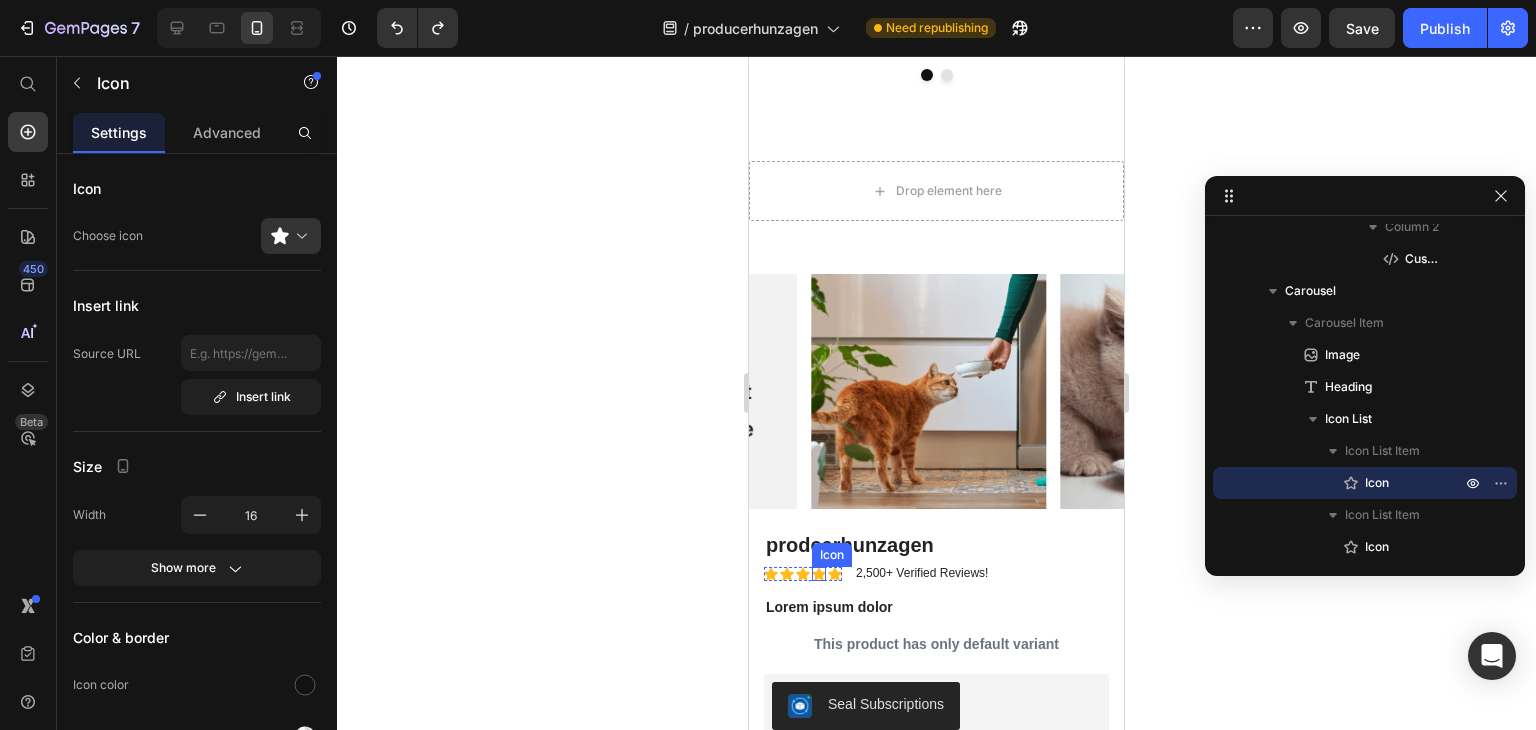 click 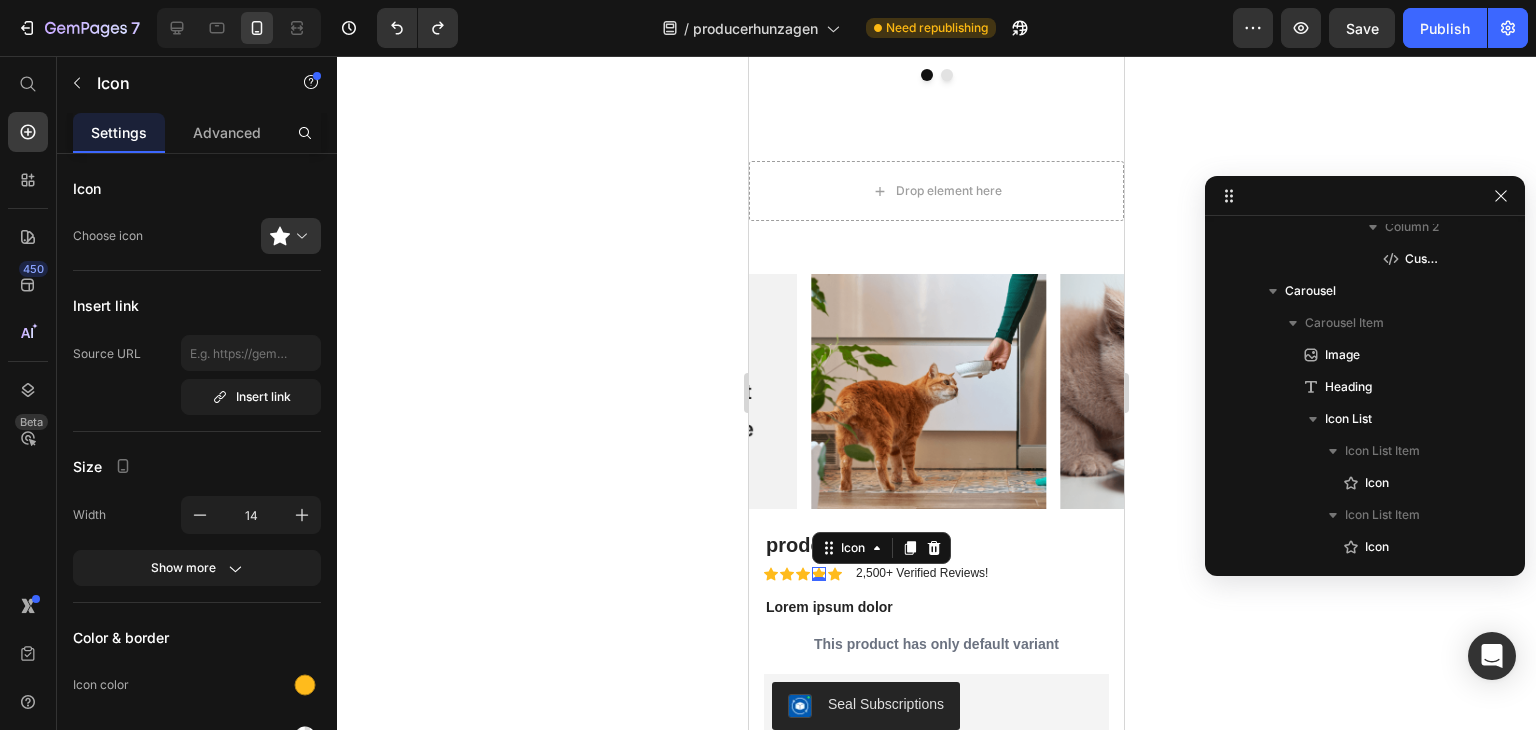 scroll, scrollTop: 2354, scrollLeft: 0, axis: vertical 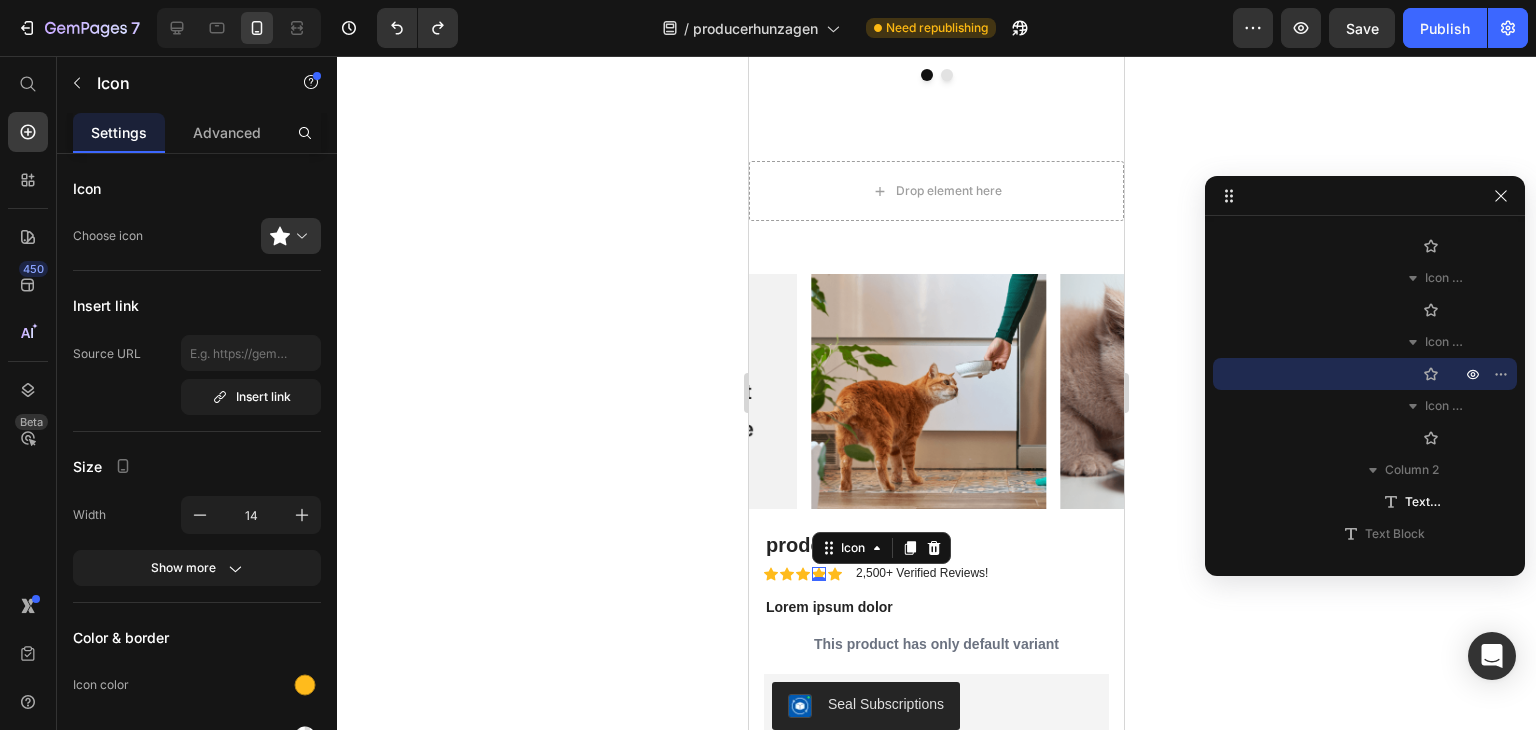 click on "0" at bounding box center [819, 581] 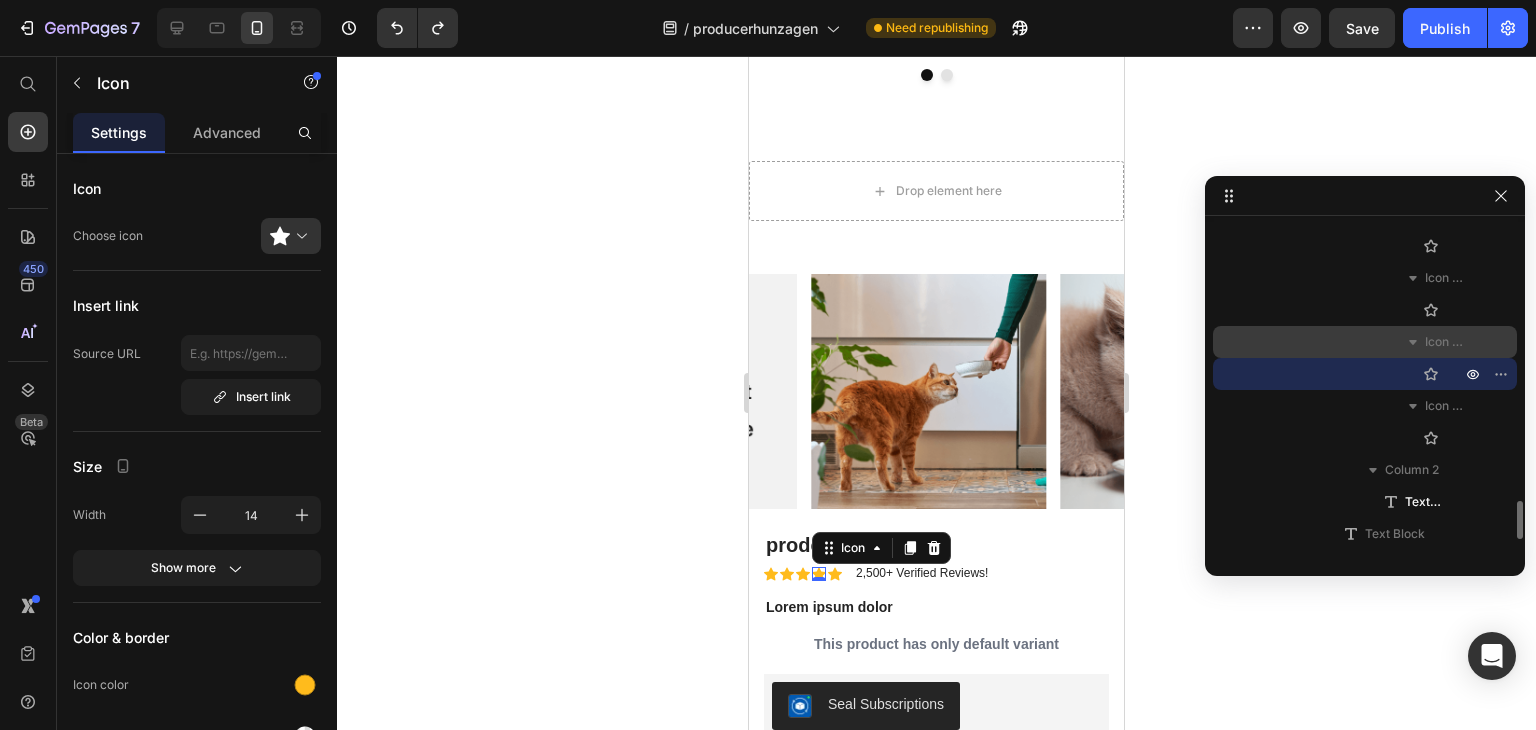 click on "Icon List Item" at bounding box center [1445, 342] 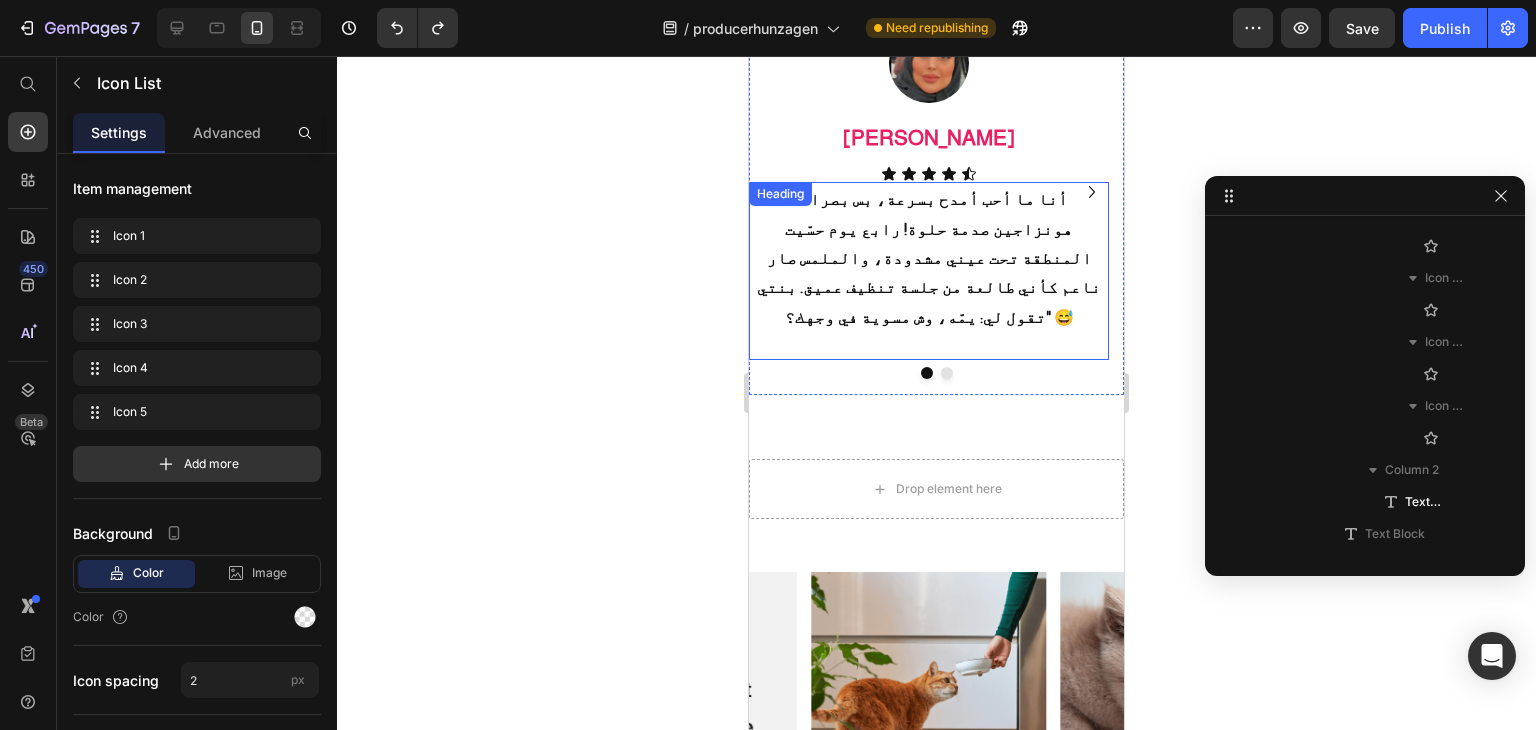 scroll, scrollTop: 2540, scrollLeft: 0, axis: vertical 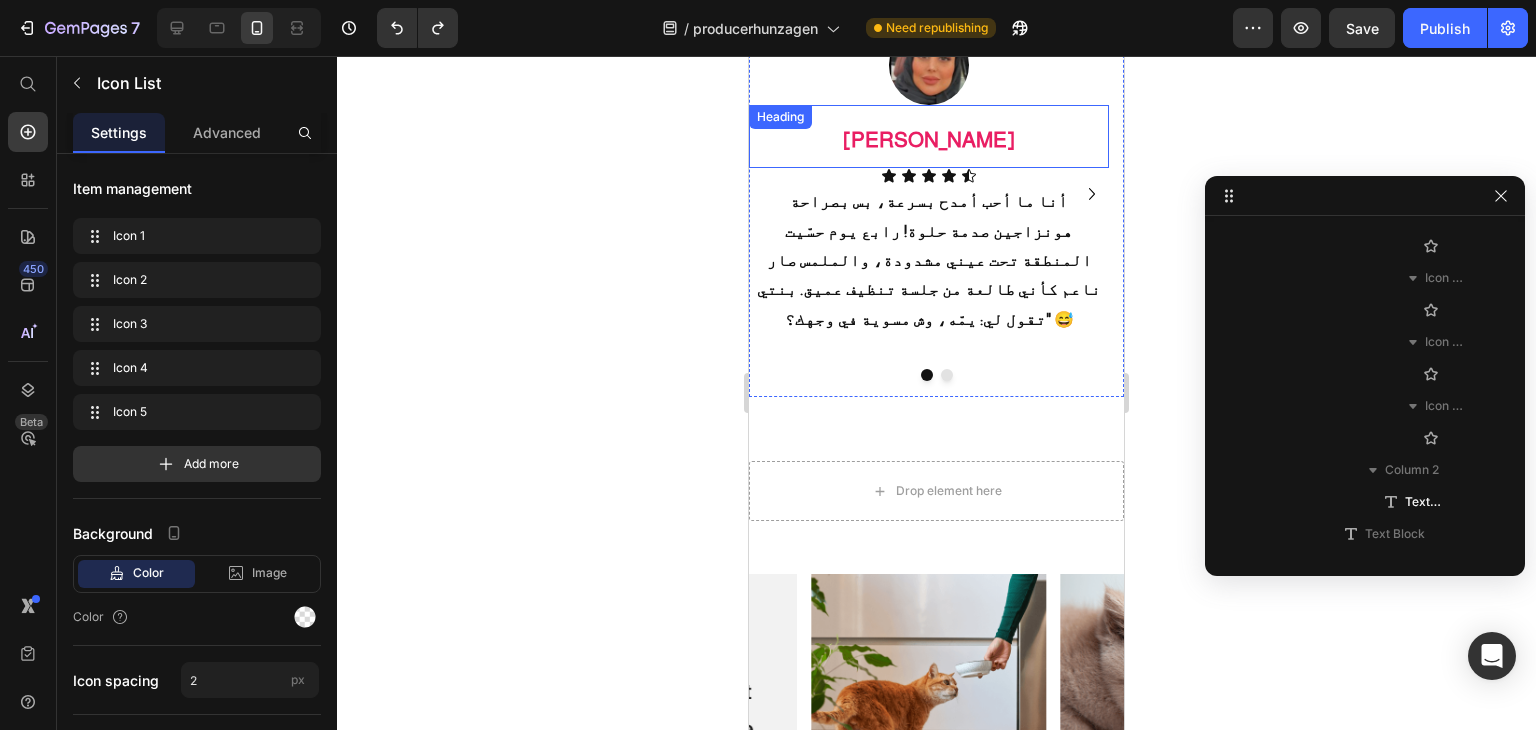 drag, startPoint x: 2189, startPoint y: 398, endPoint x: 937, endPoint y: 157, distance: 1274.9843 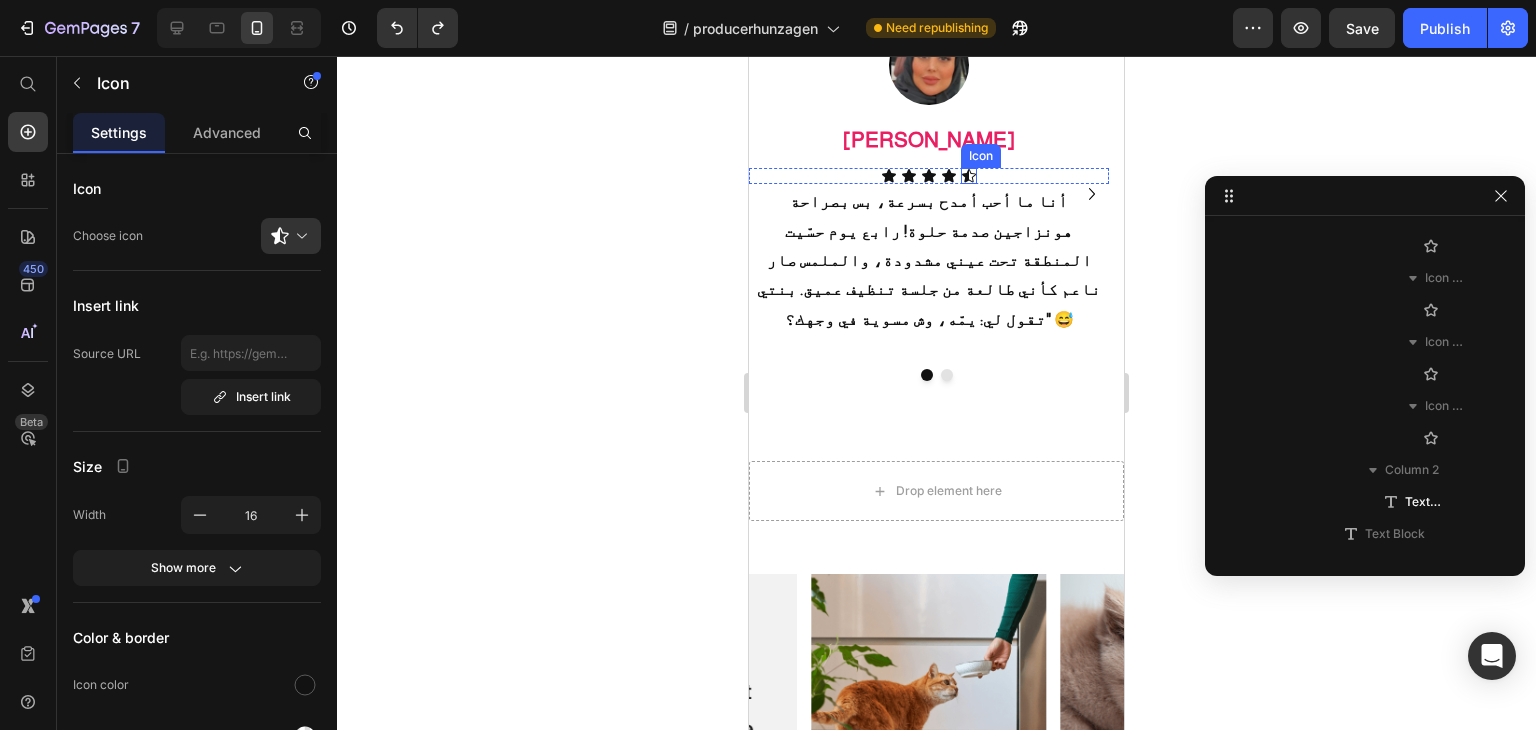 click 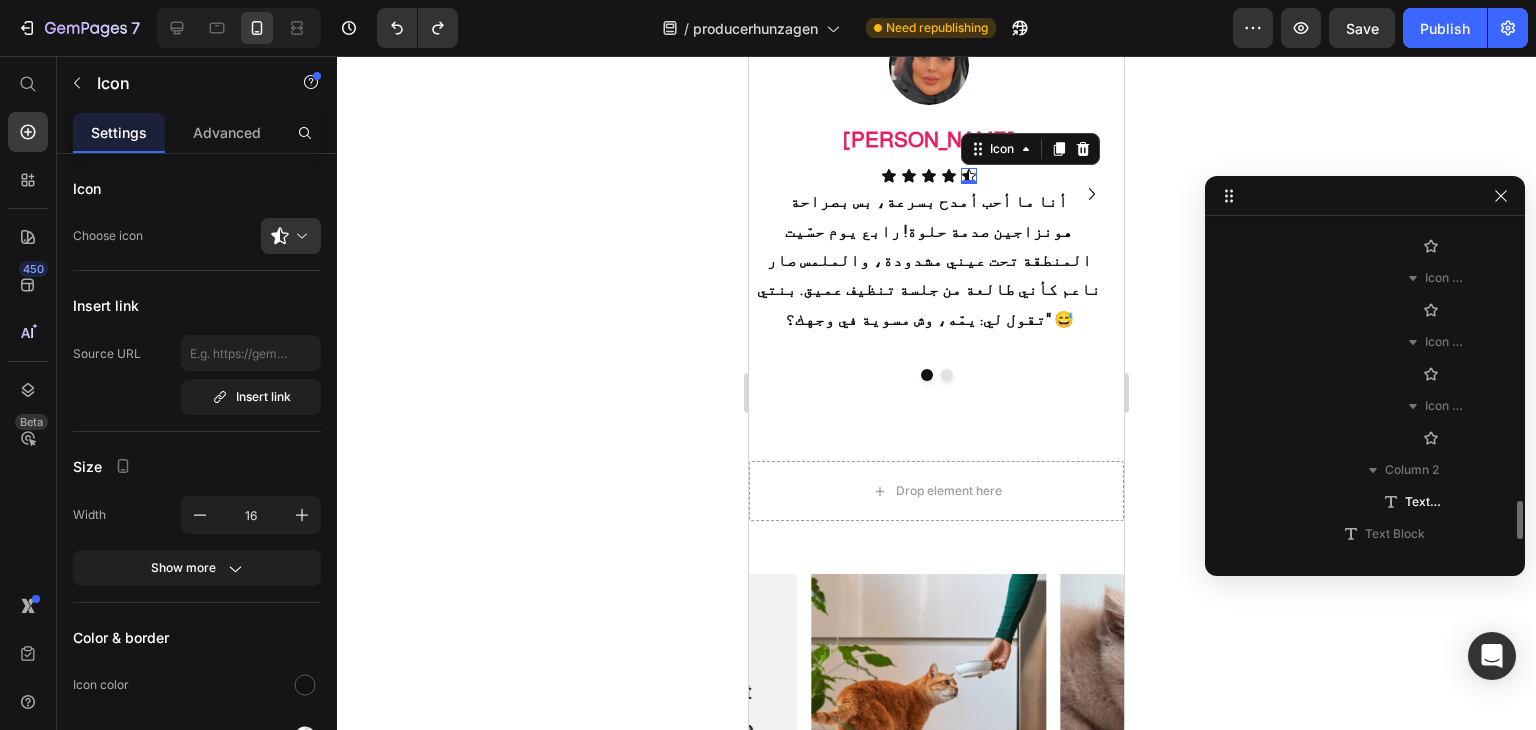 scroll, scrollTop: 2054, scrollLeft: 0, axis: vertical 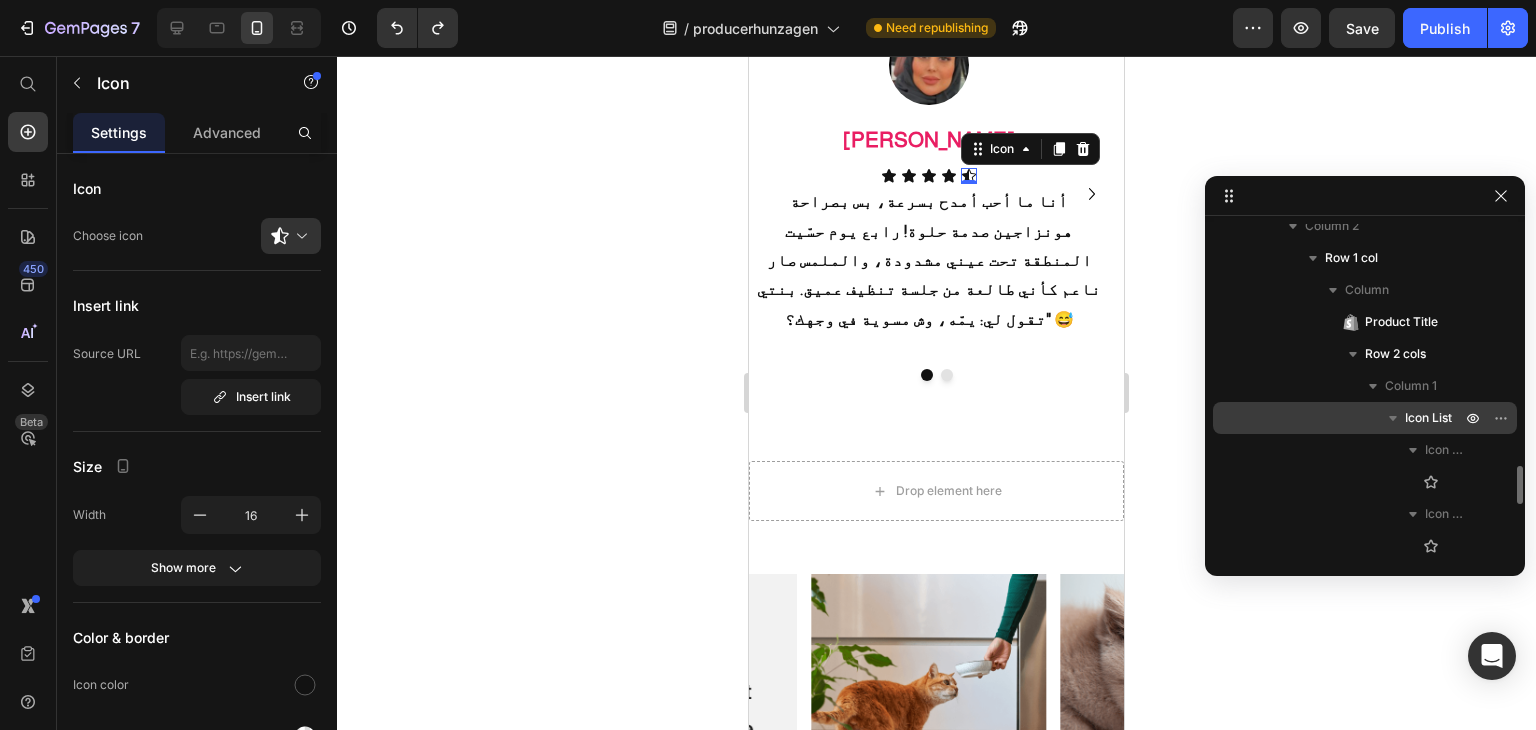 click on "Icon List" at bounding box center (1428, 418) 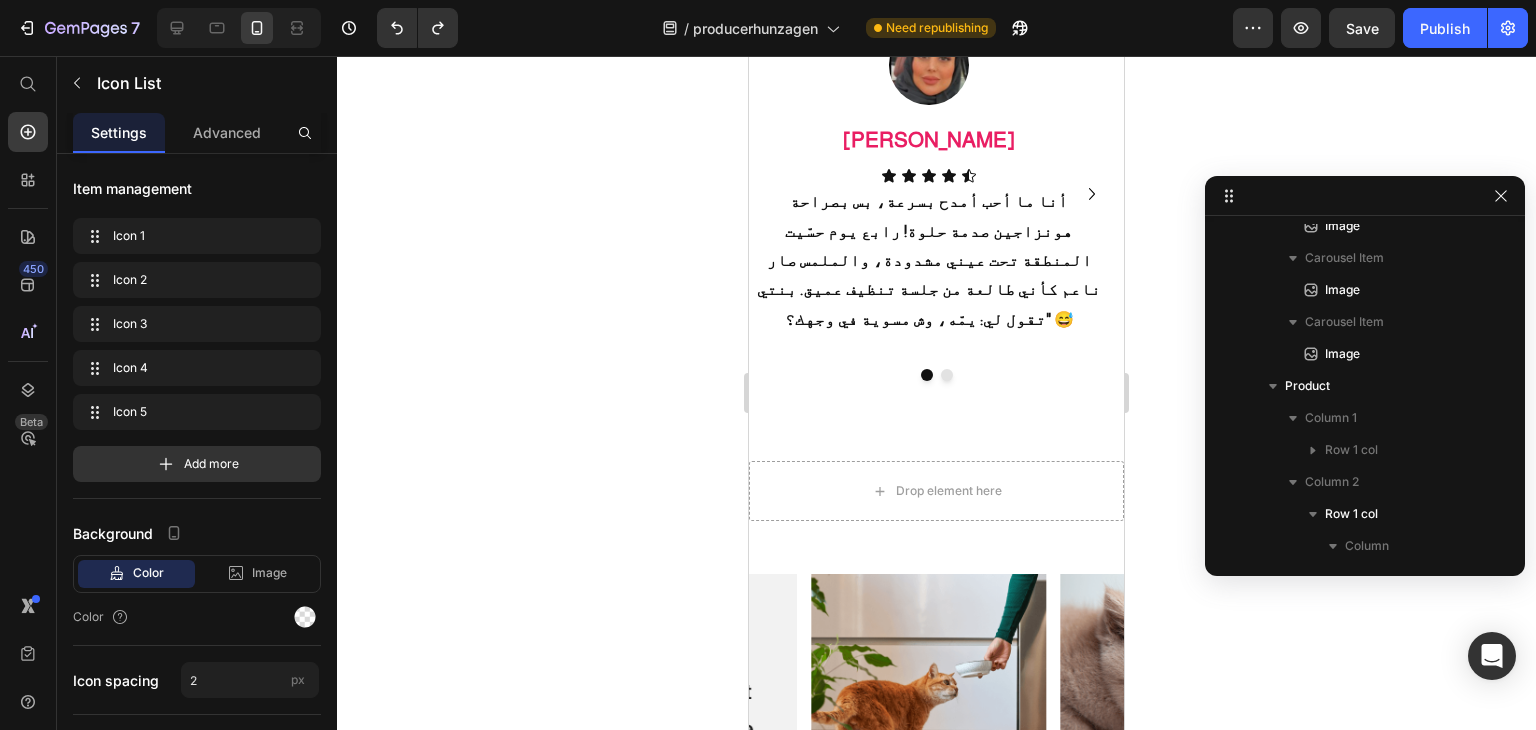 scroll, scrollTop: 2354, scrollLeft: 0, axis: vertical 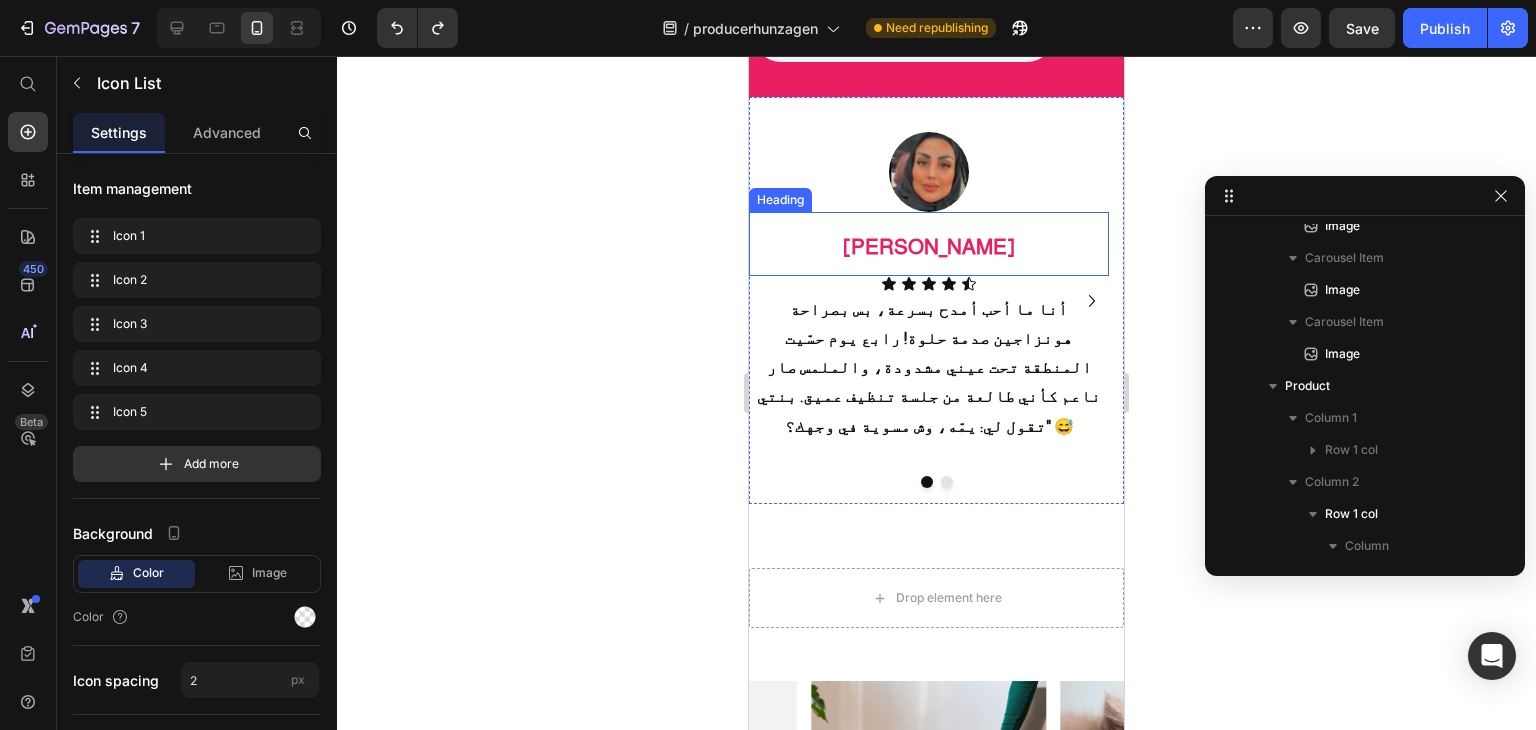 click on "⁠⁠⁠⁠⁠⁠⁠ هيلة القحطاني" at bounding box center [929, 243] 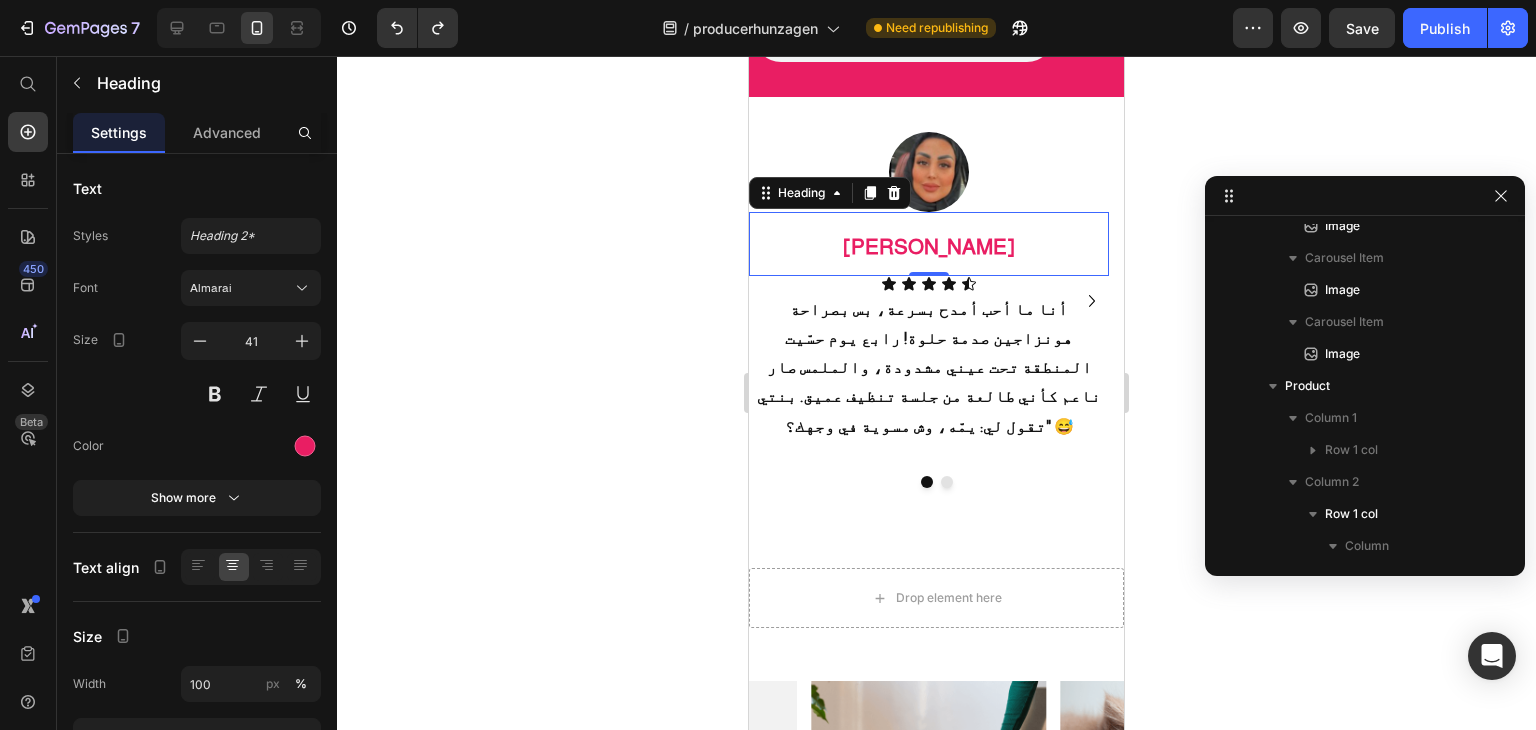 scroll, scrollTop: 1178, scrollLeft: 0, axis: vertical 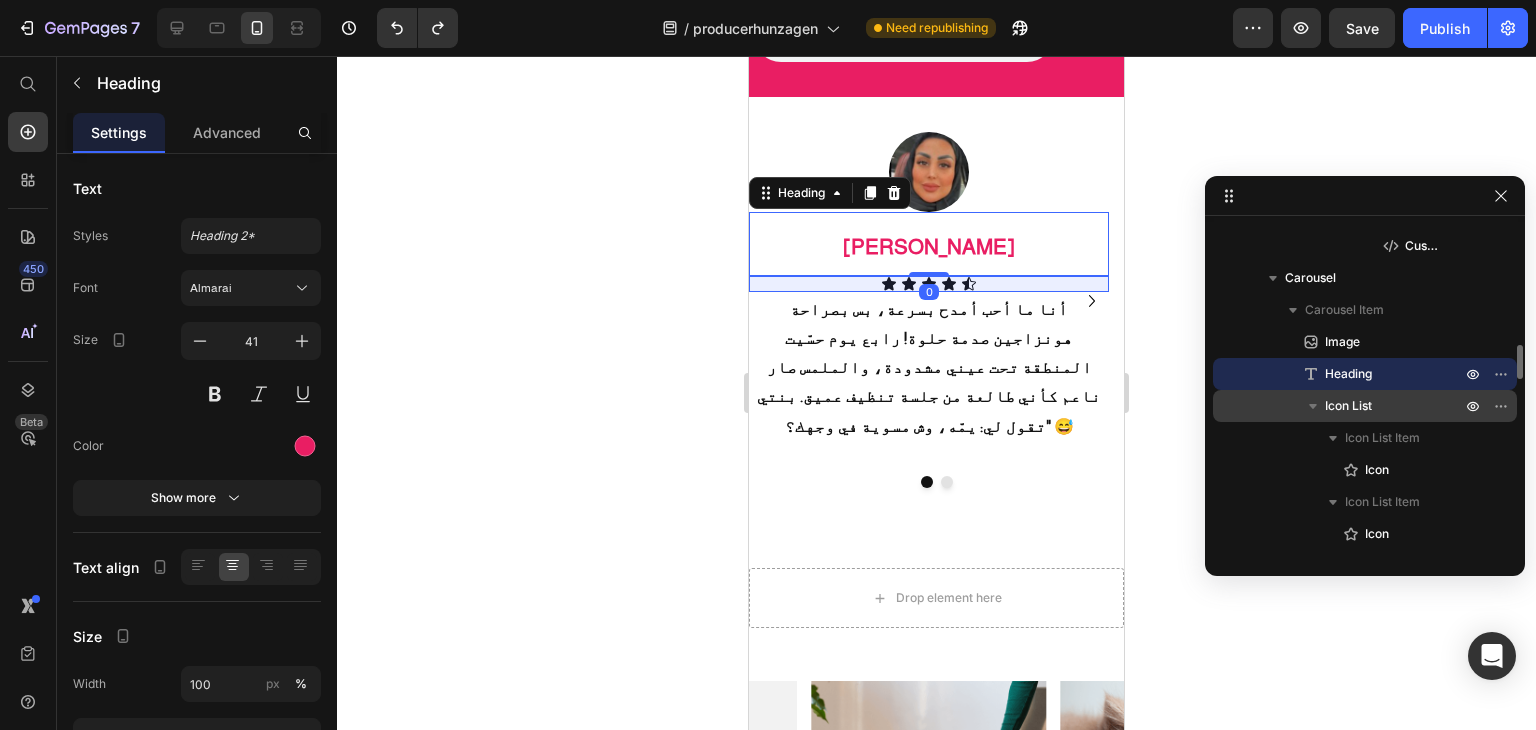 click on "Icon List" at bounding box center (1348, 406) 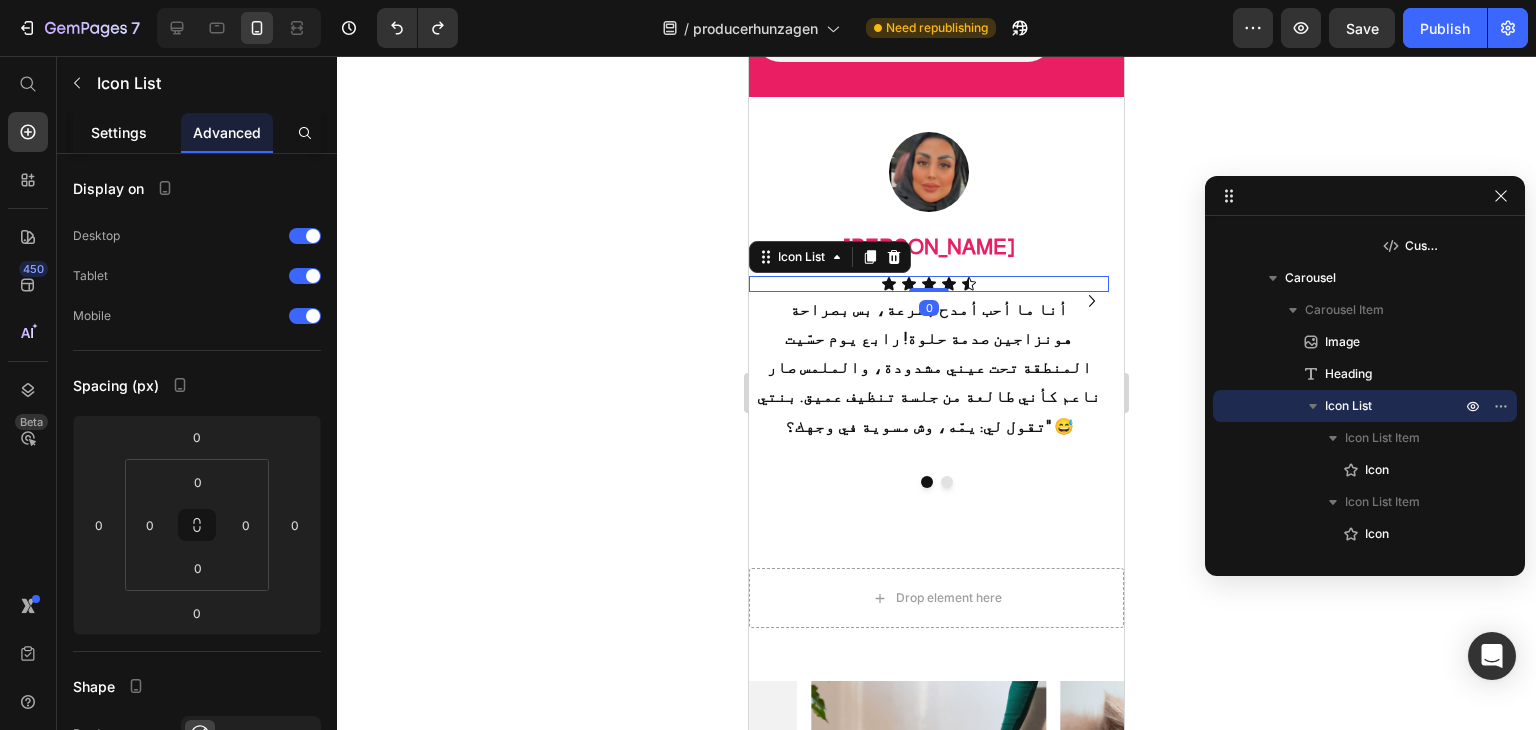 click on "Settings" at bounding box center (119, 132) 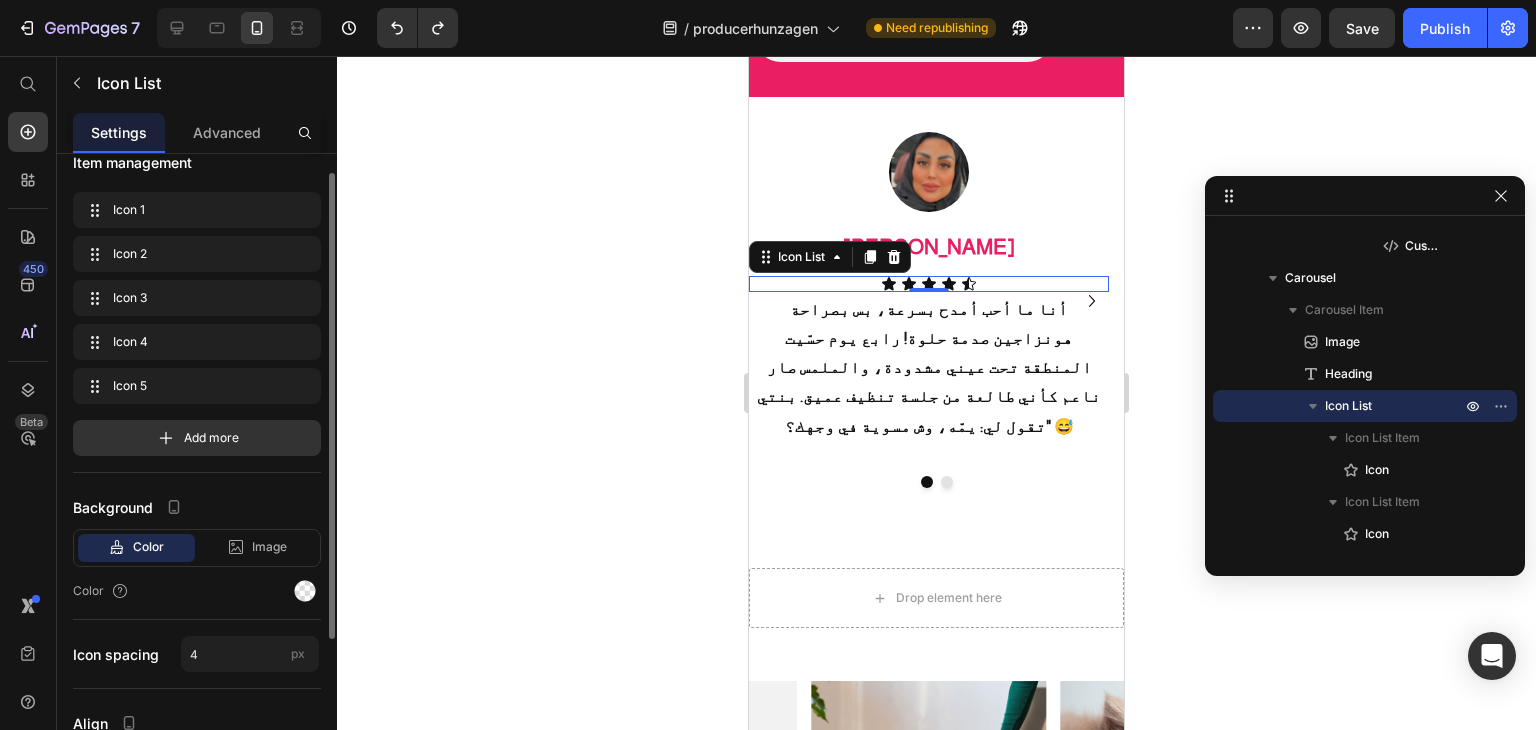 scroll, scrollTop: 0, scrollLeft: 0, axis: both 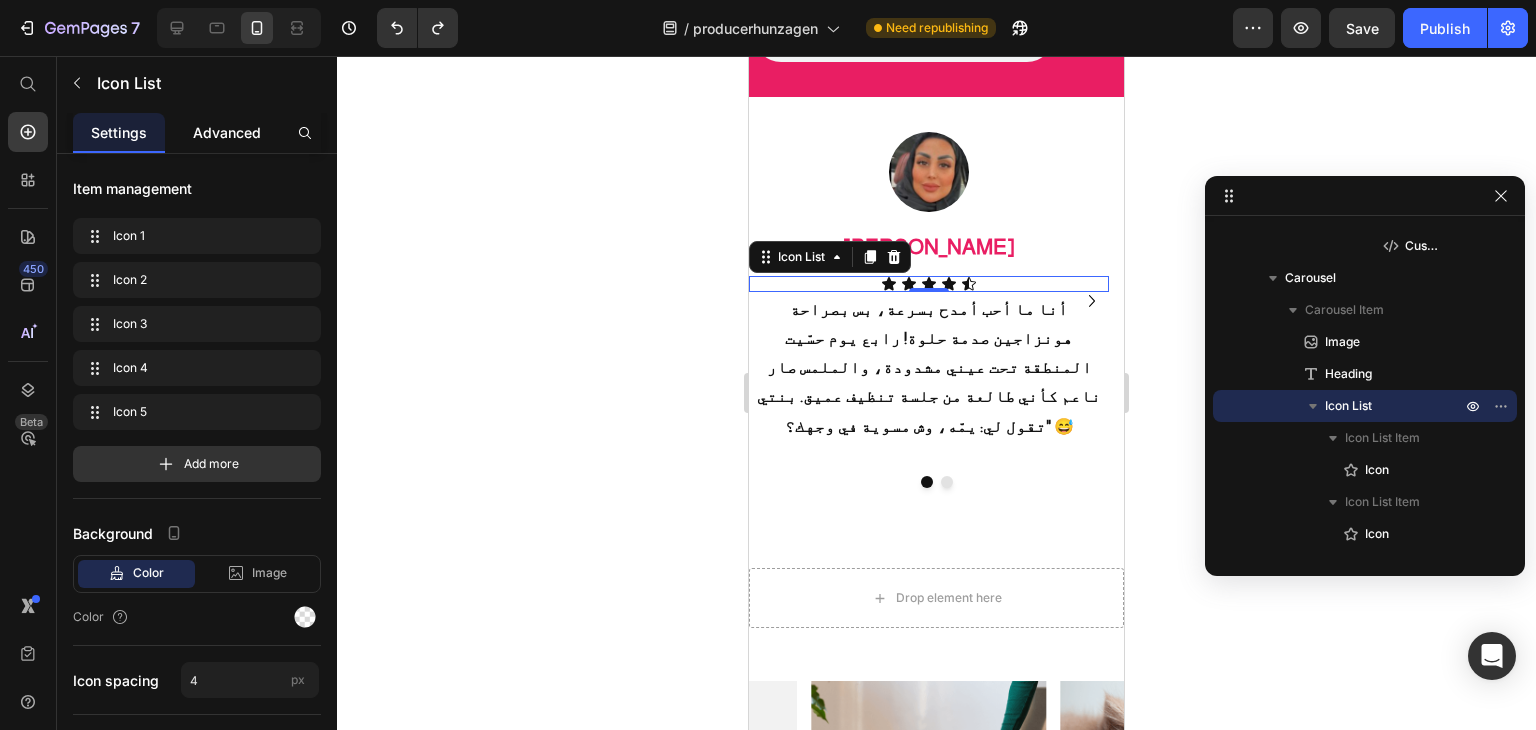click on "Advanced" 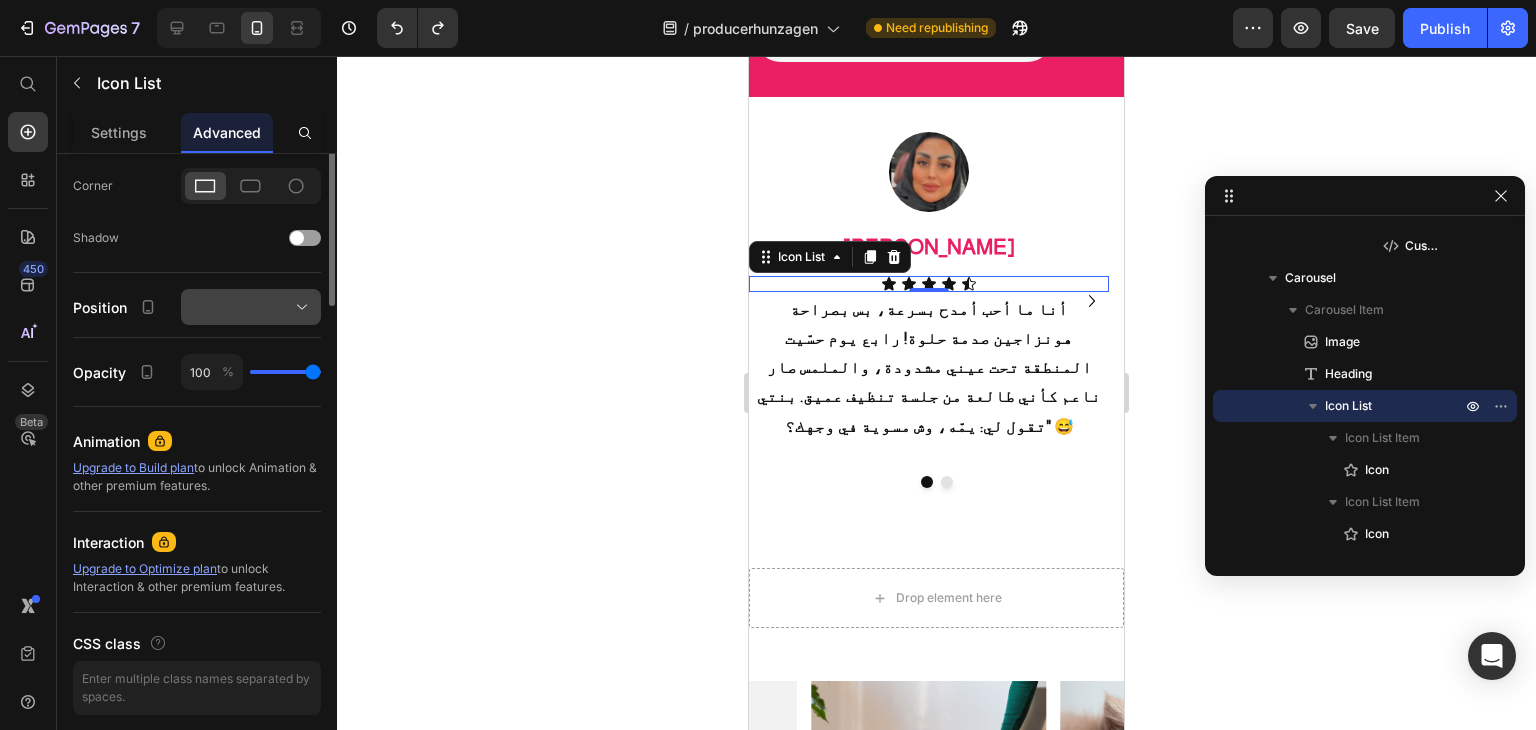 scroll, scrollTop: 200, scrollLeft: 0, axis: vertical 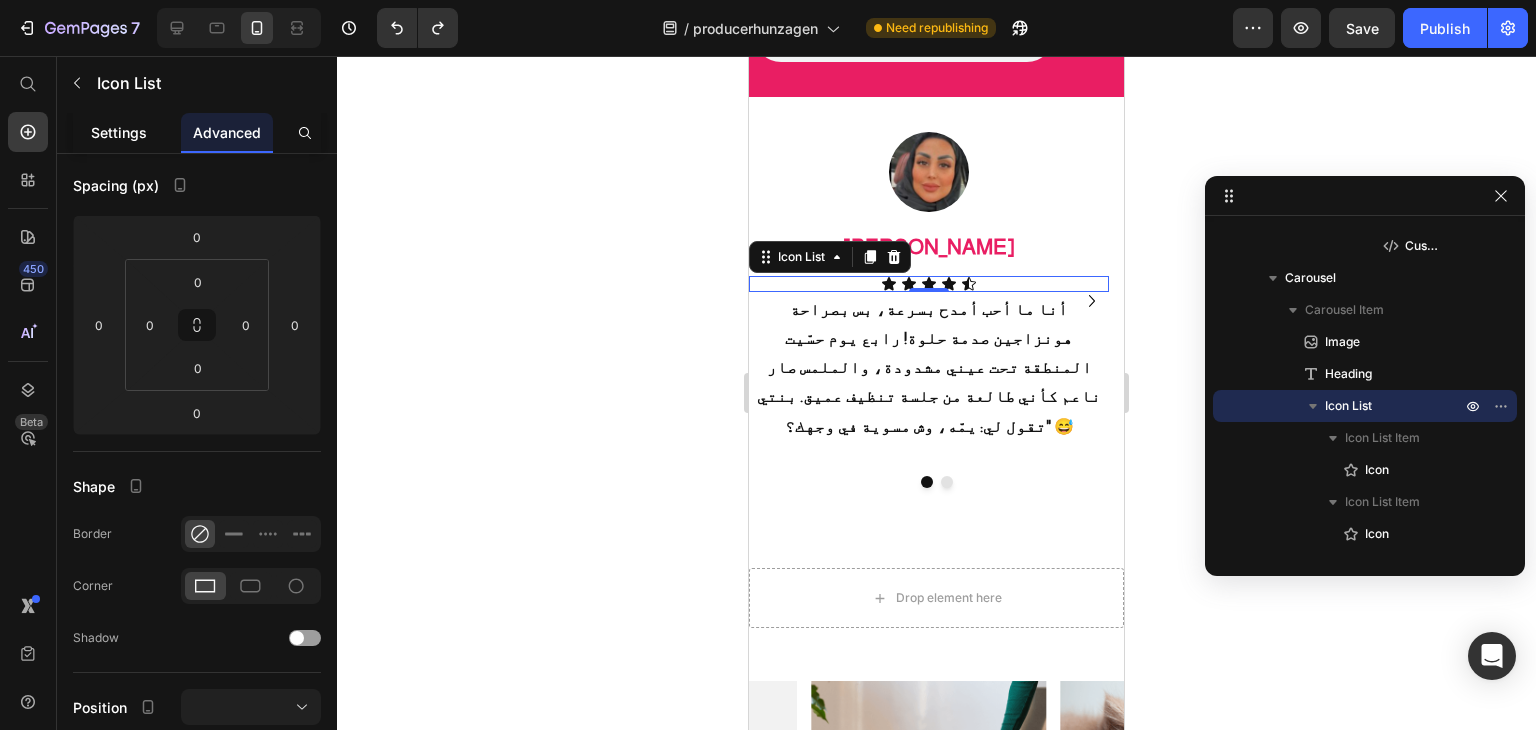 click on "Settings" 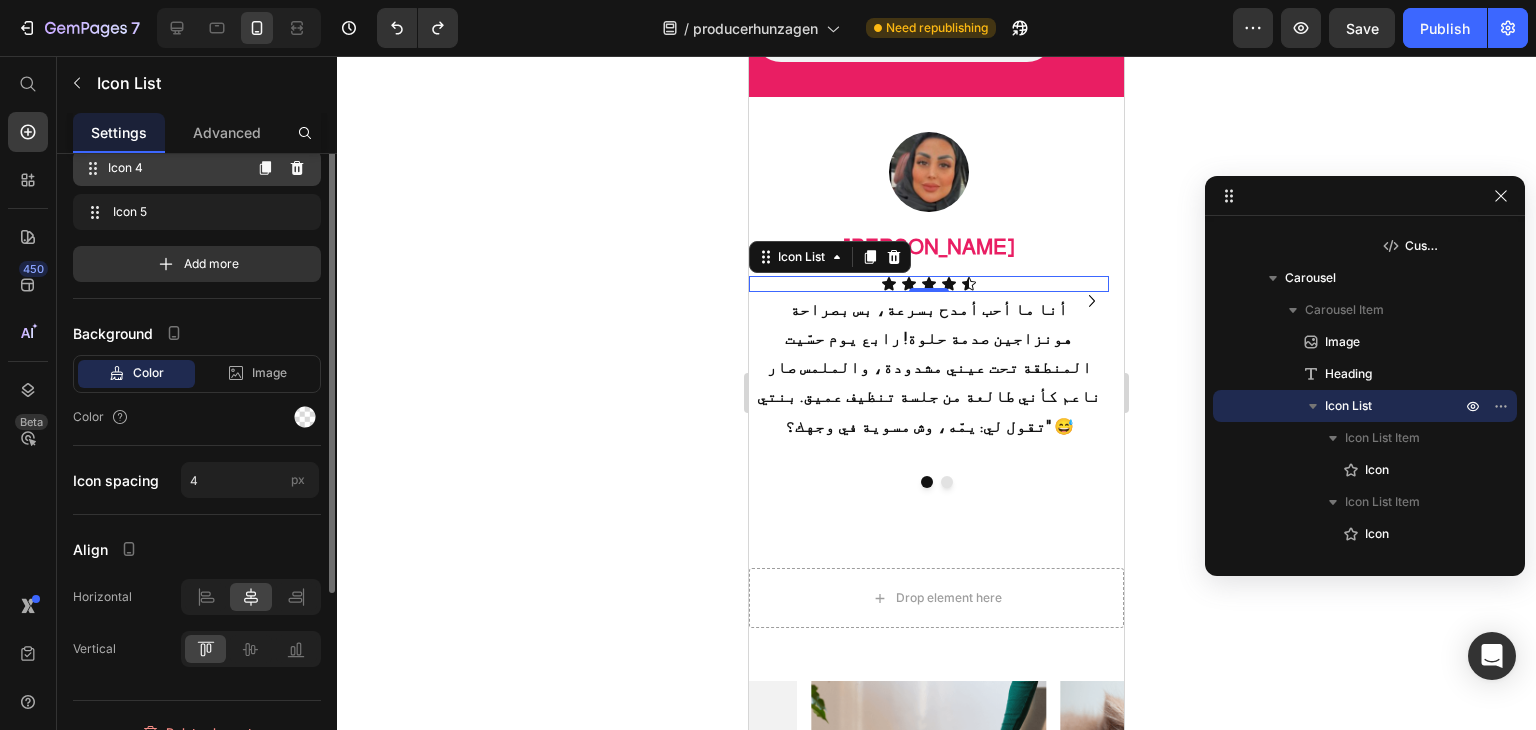 scroll, scrollTop: 100, scrollLeft: 0, axis: vertical 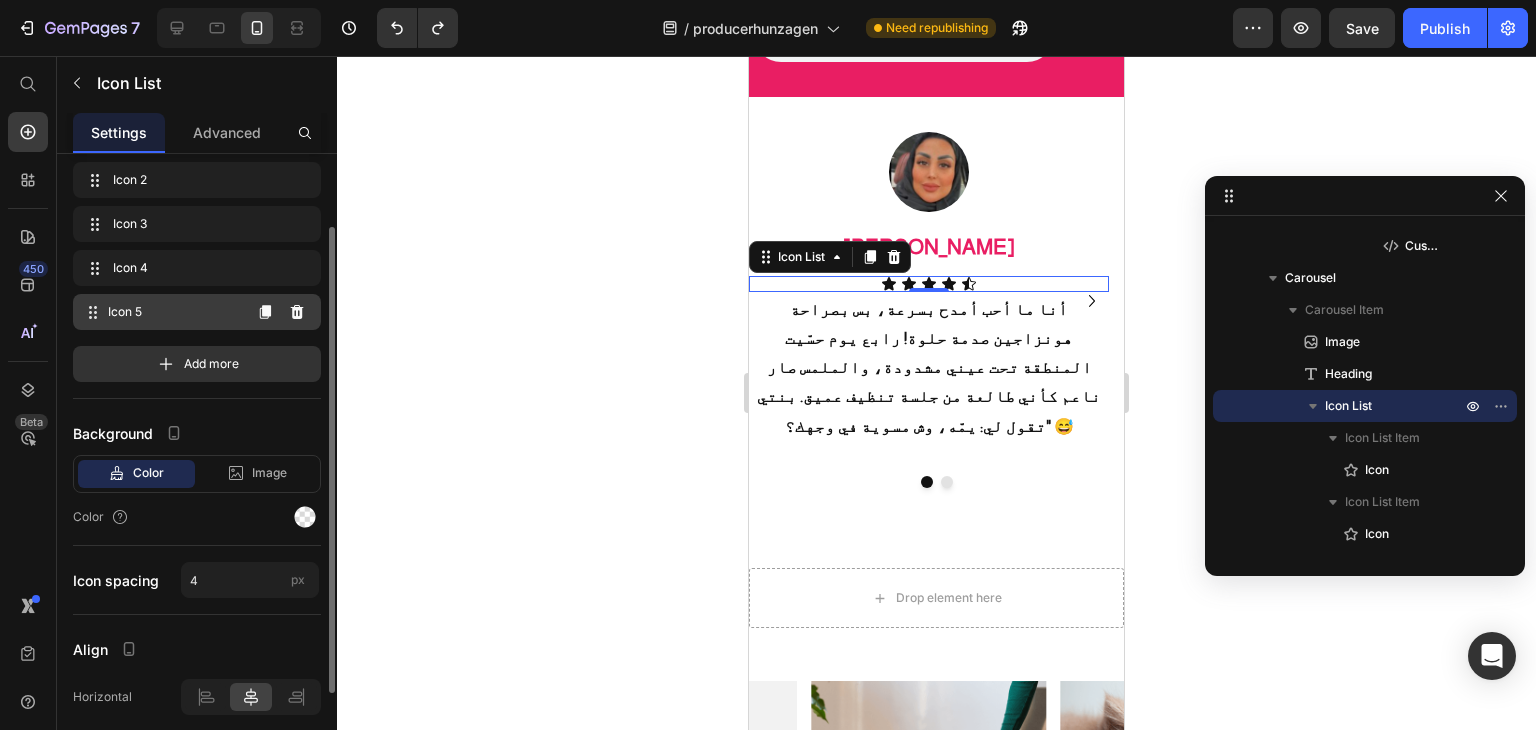 click on "Icon 5" at bounding box center [174, 312] 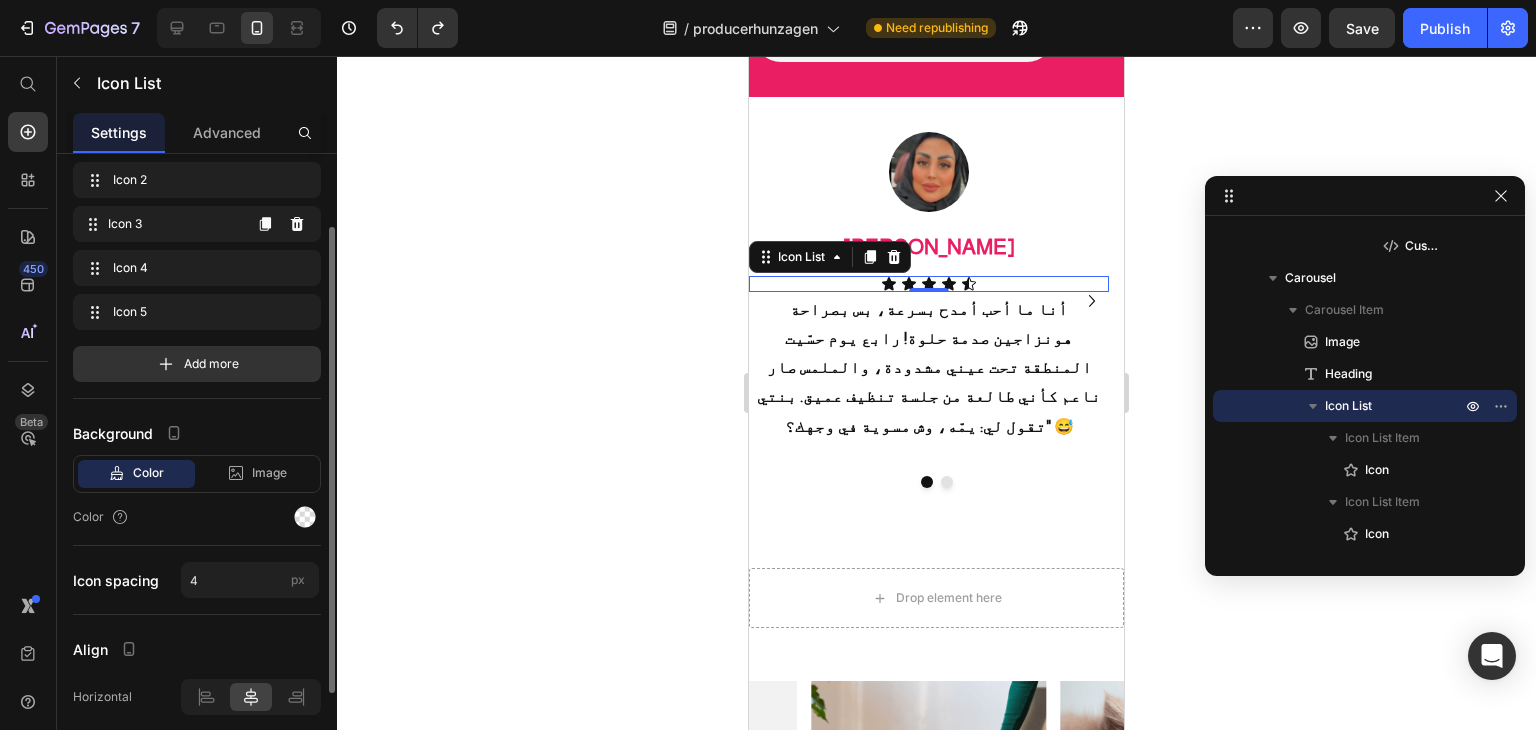 scroll, scrollTop: 0, scrollLeft: 0, axis: both 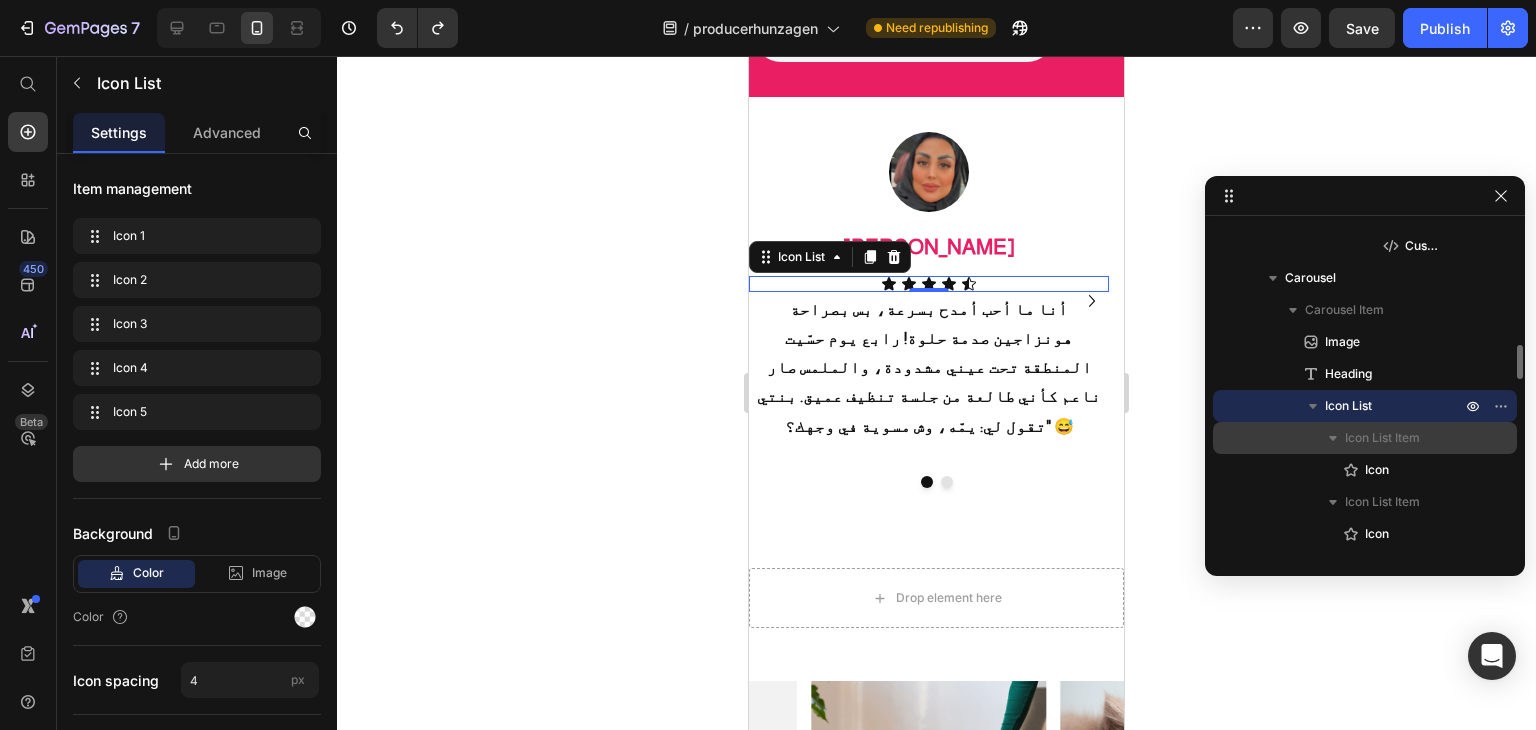 click on "Icon List Item" at bounding box center (1382, 438) 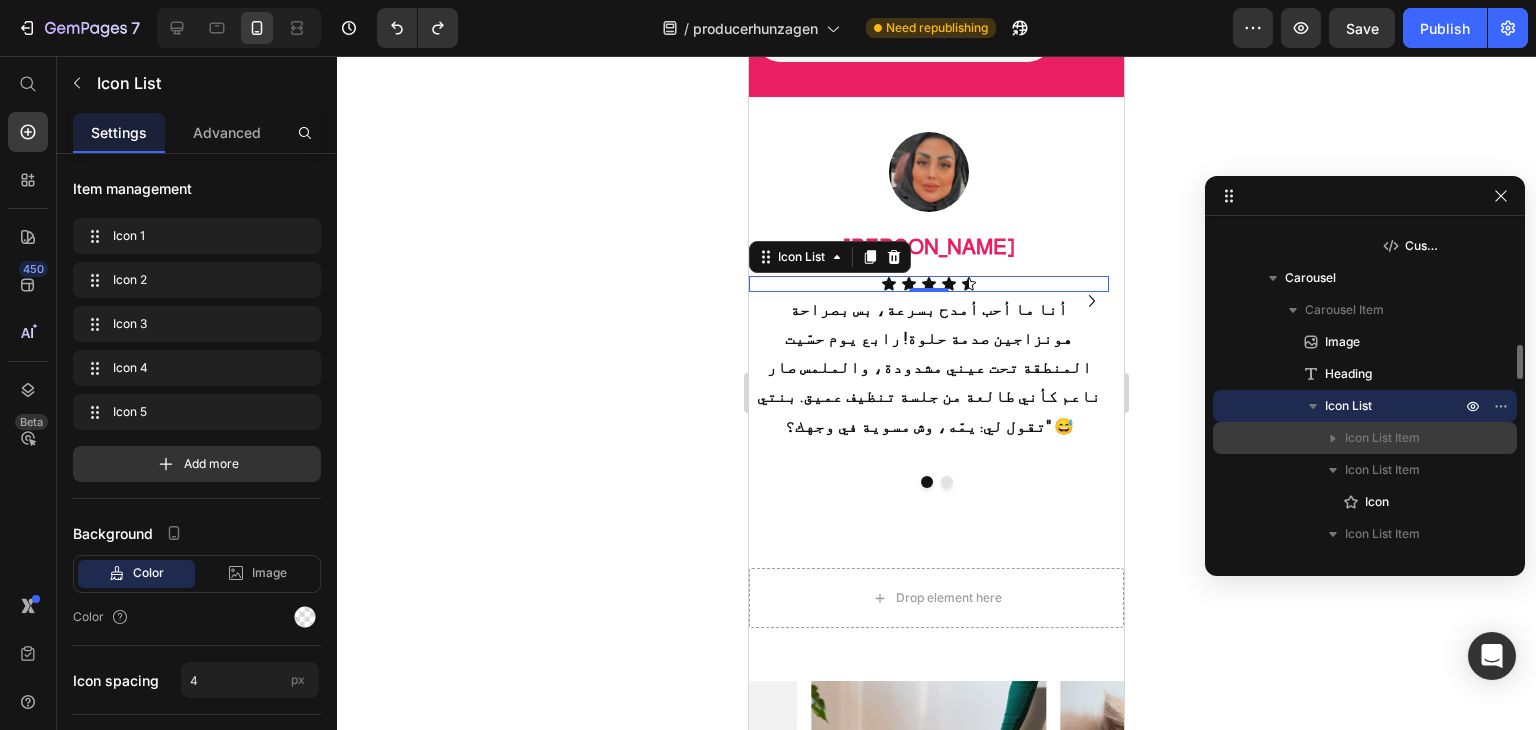 click on "Icon List Item" at bounding box center [1382, 438] 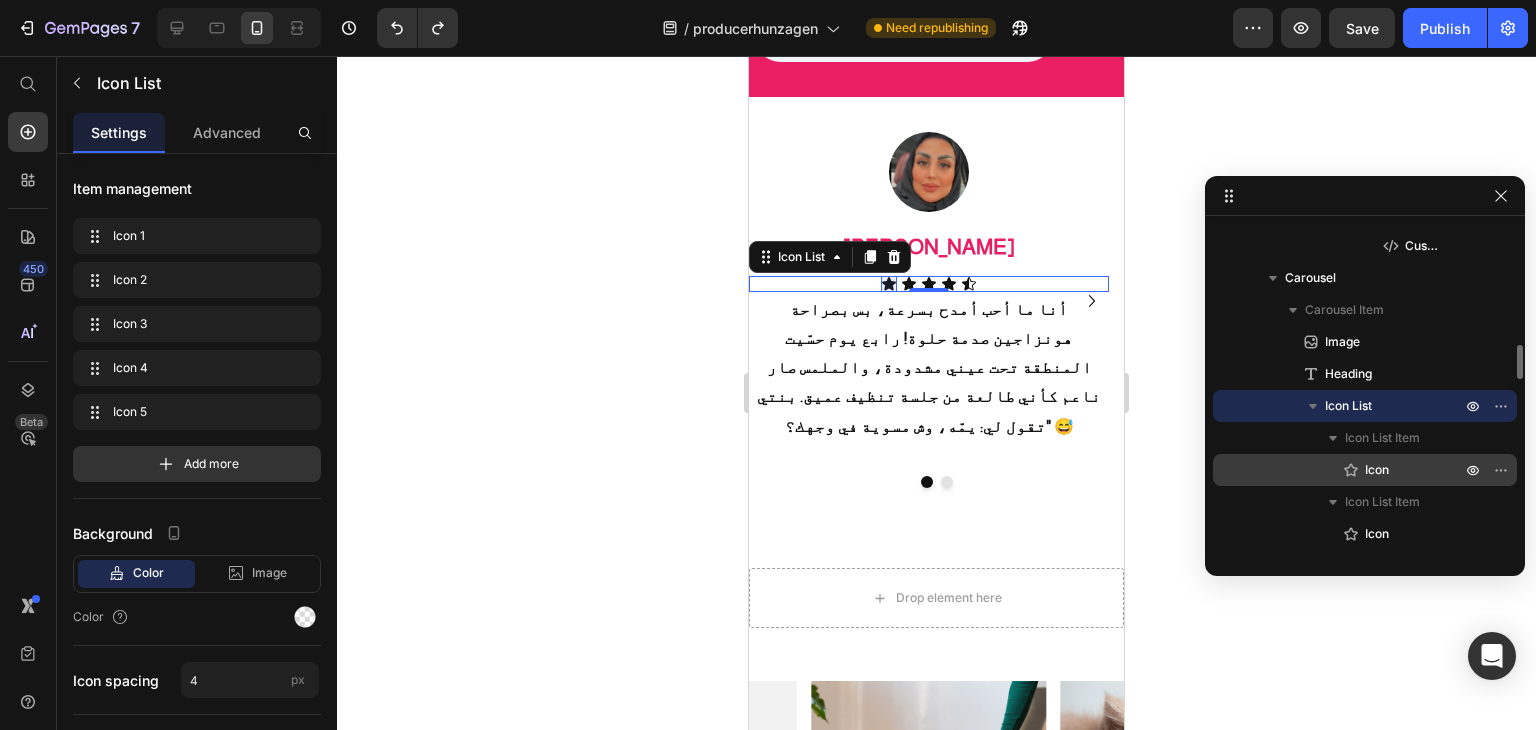 click on "Icon" at bounding box center (1391, 470) 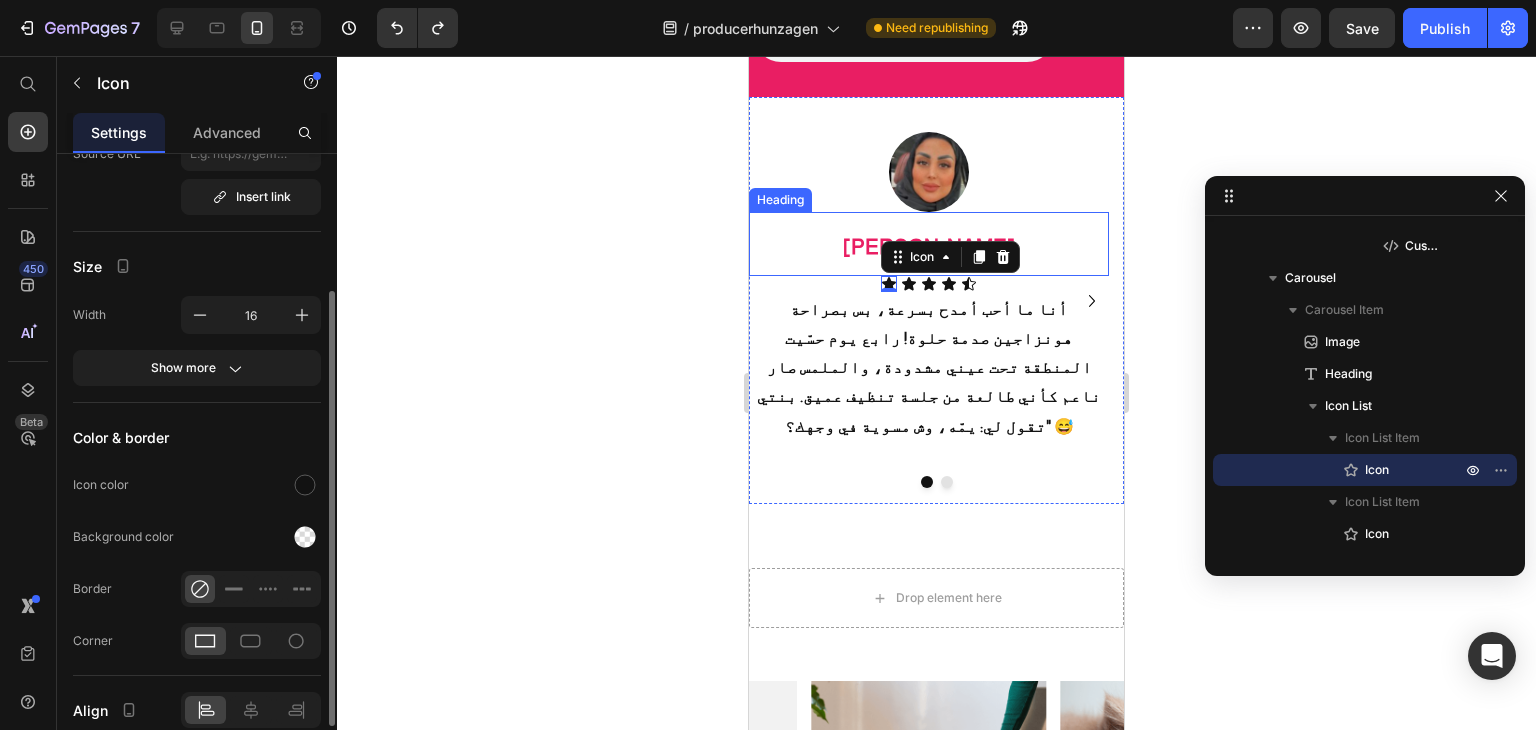 scroll, scrollTop: 288, scrollLeft: 0, axis: vertical 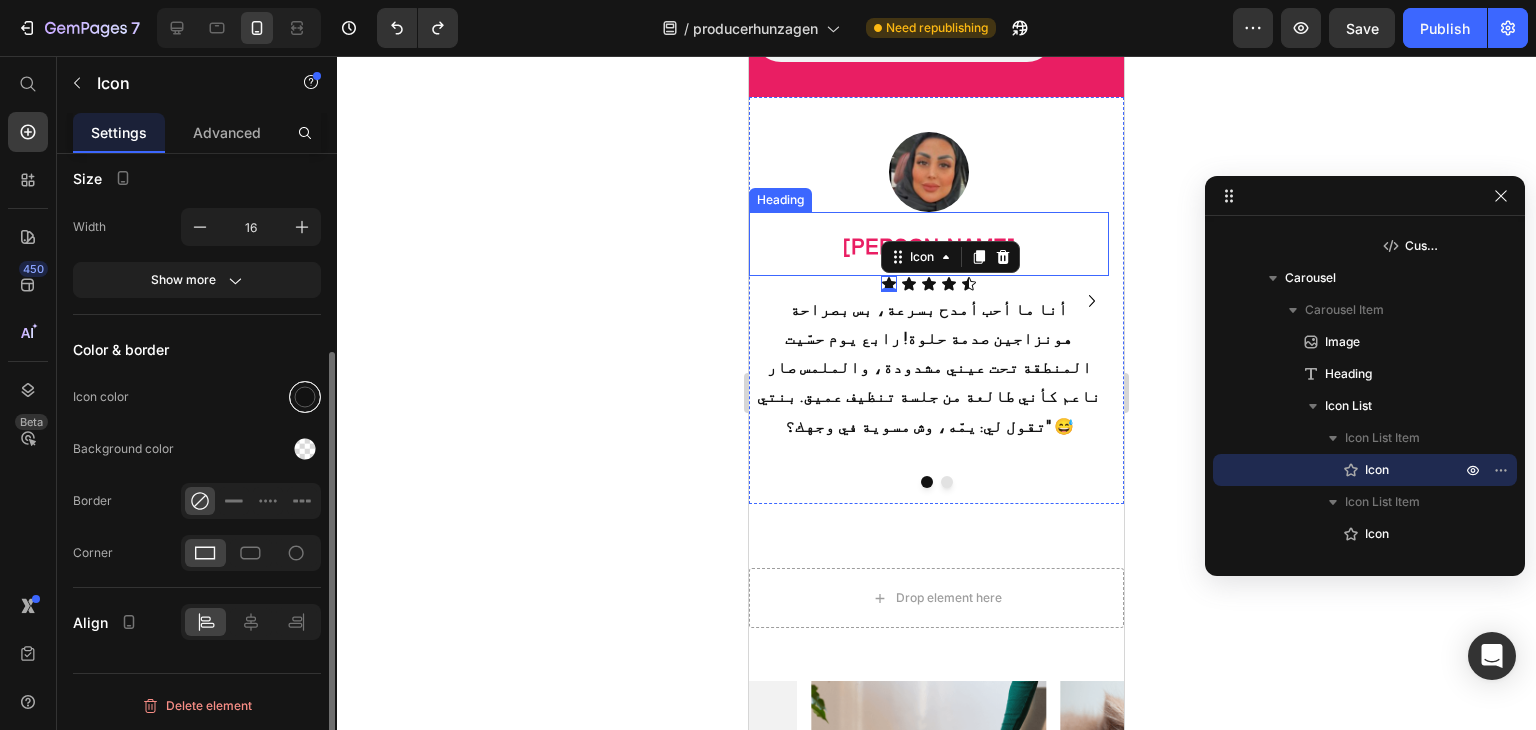 click at bounding box center (305, 397) 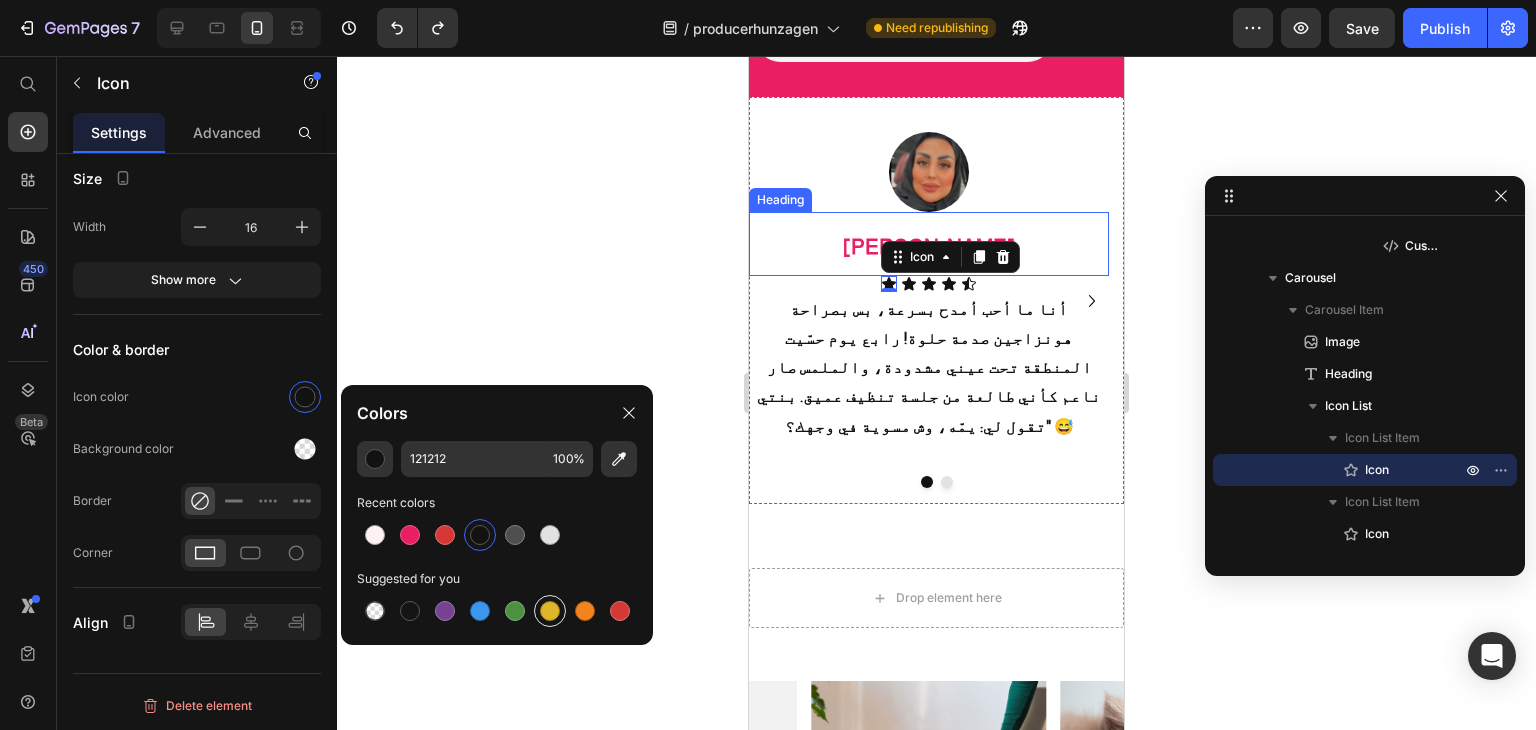 click at bounding box center [550, 611] 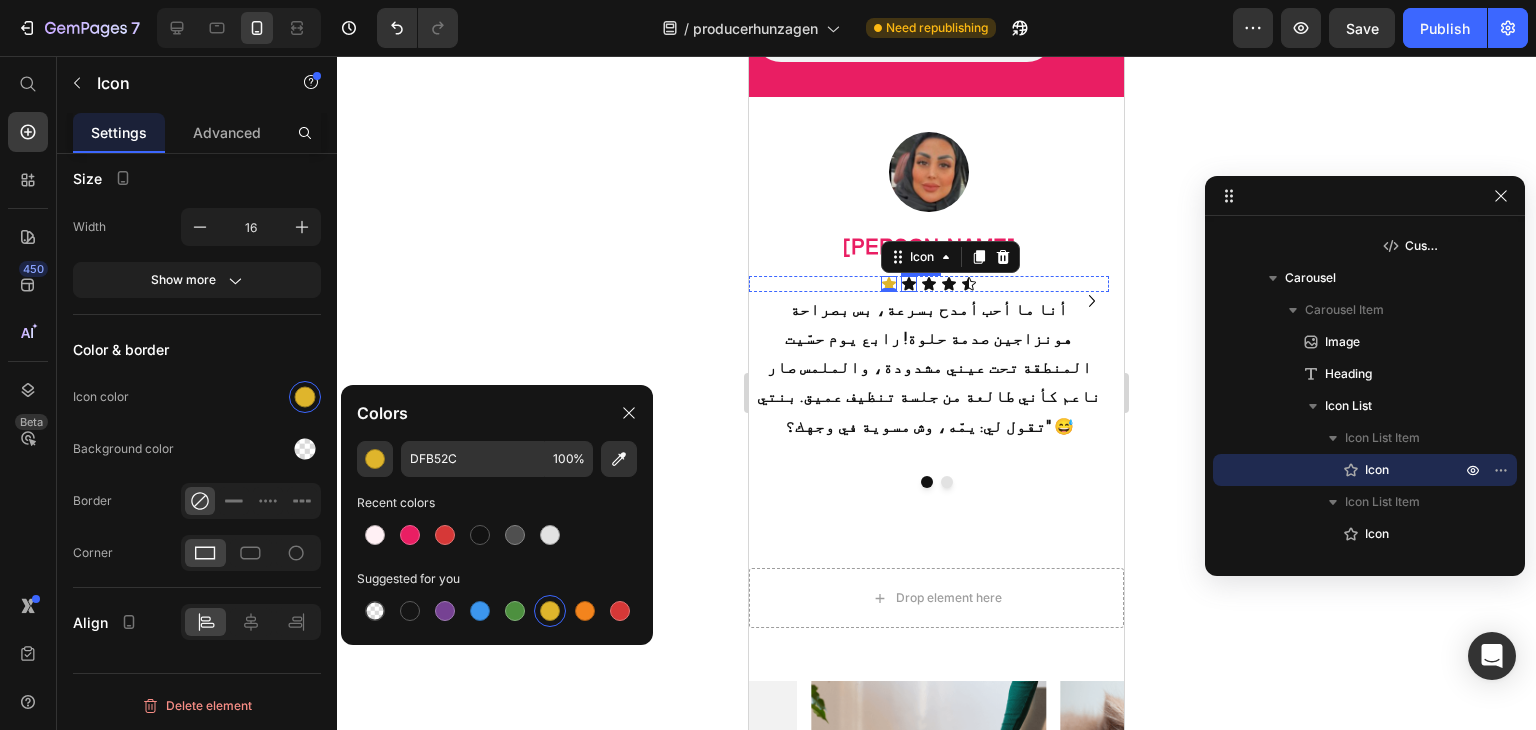 click 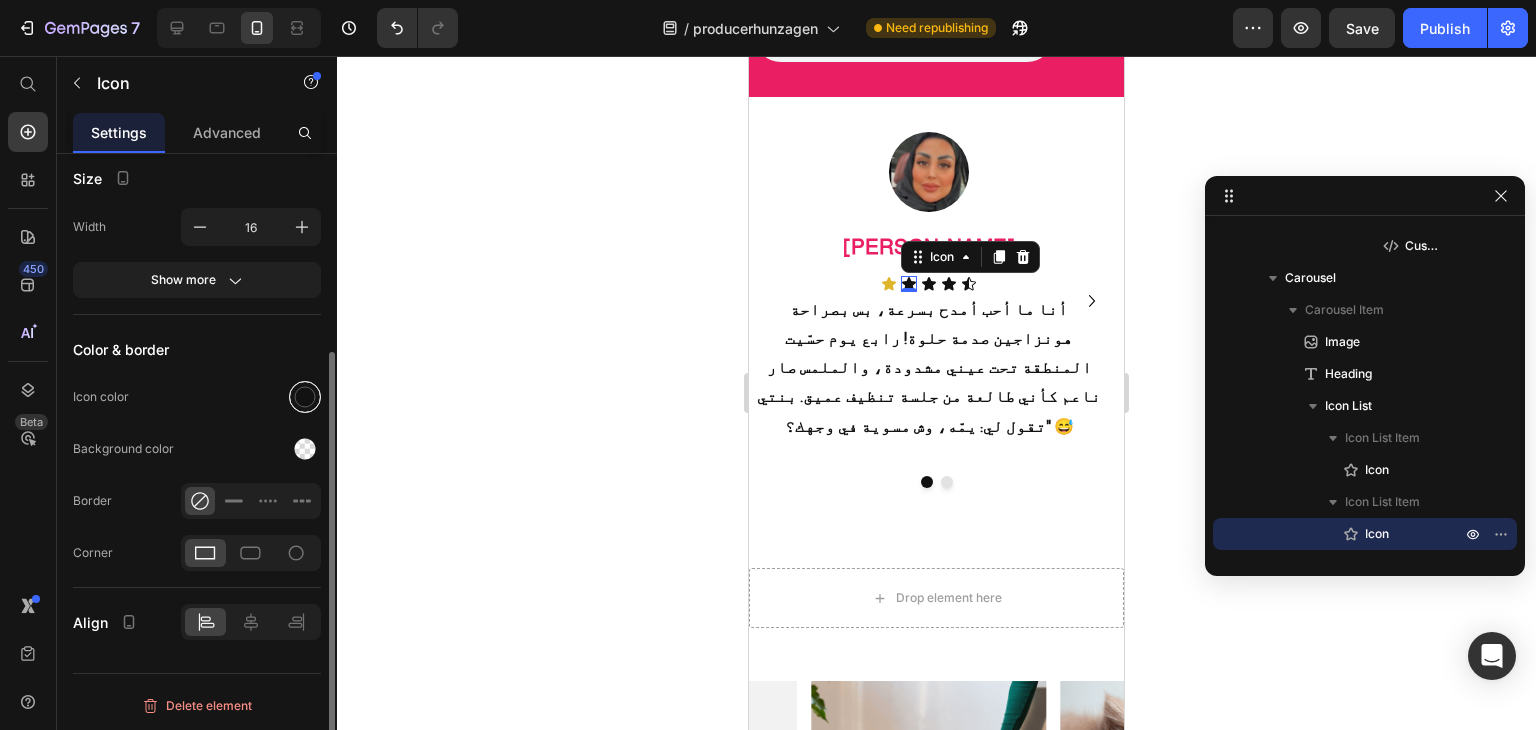 click at bounding box center (305, 397) 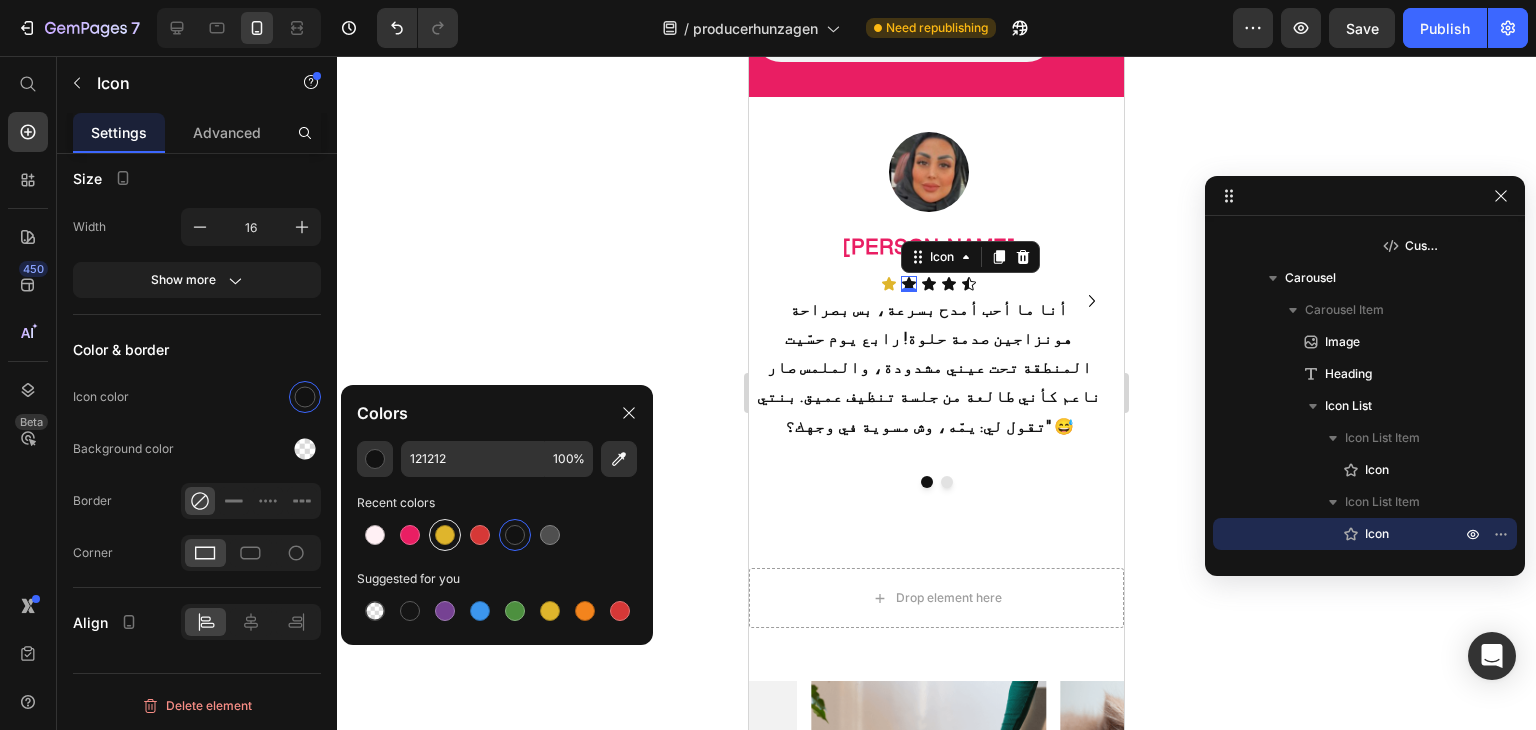 click at bounding box center (445, 535) 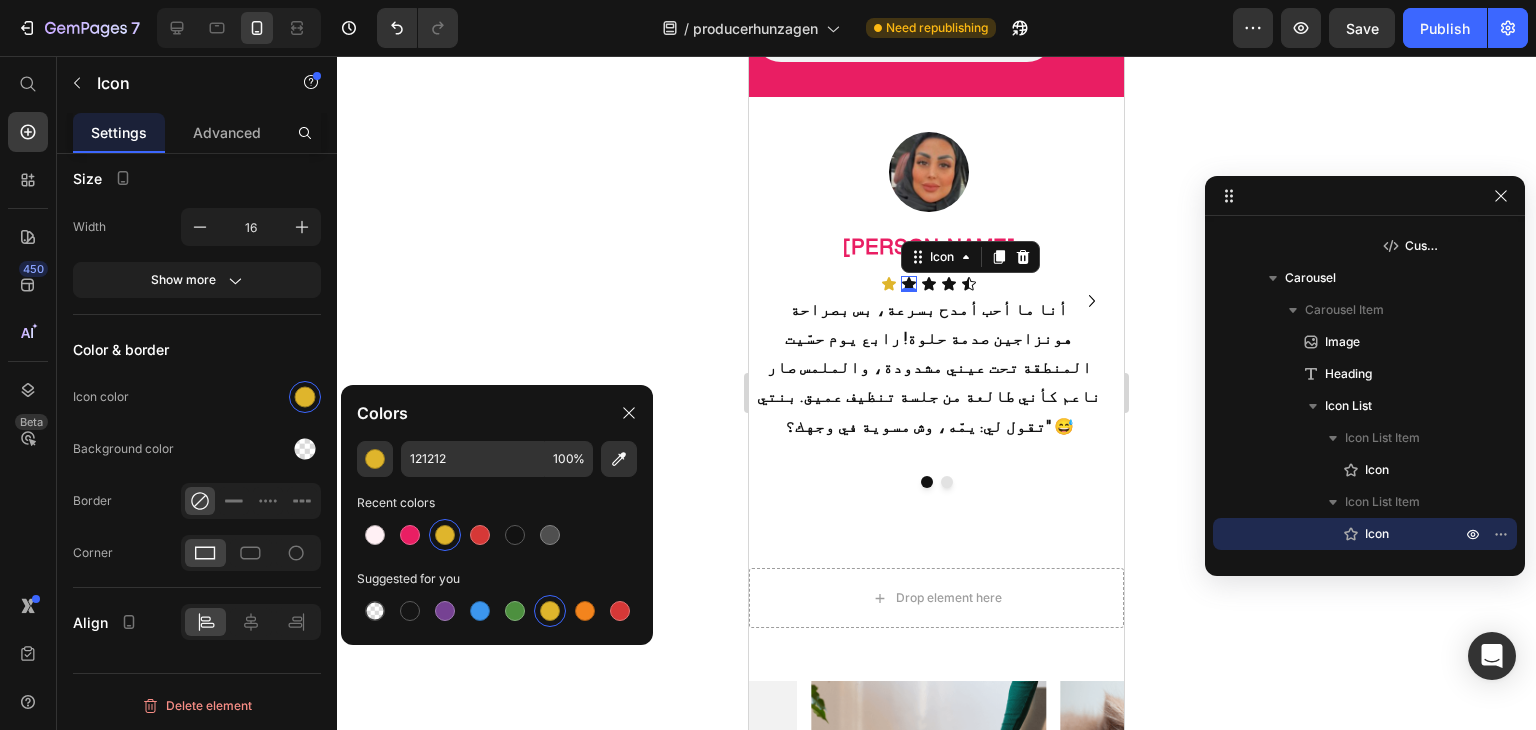 type on "DFB52C" 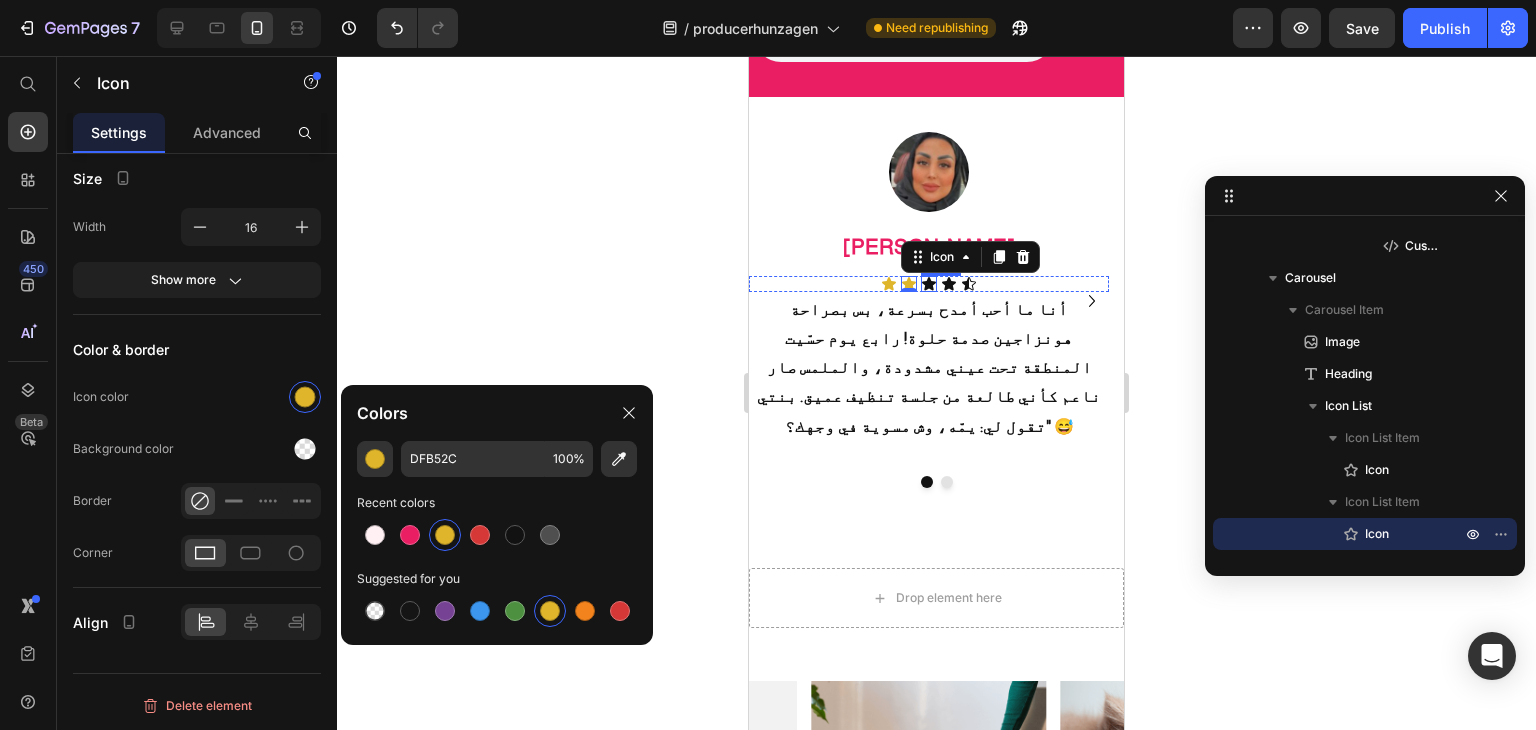 click 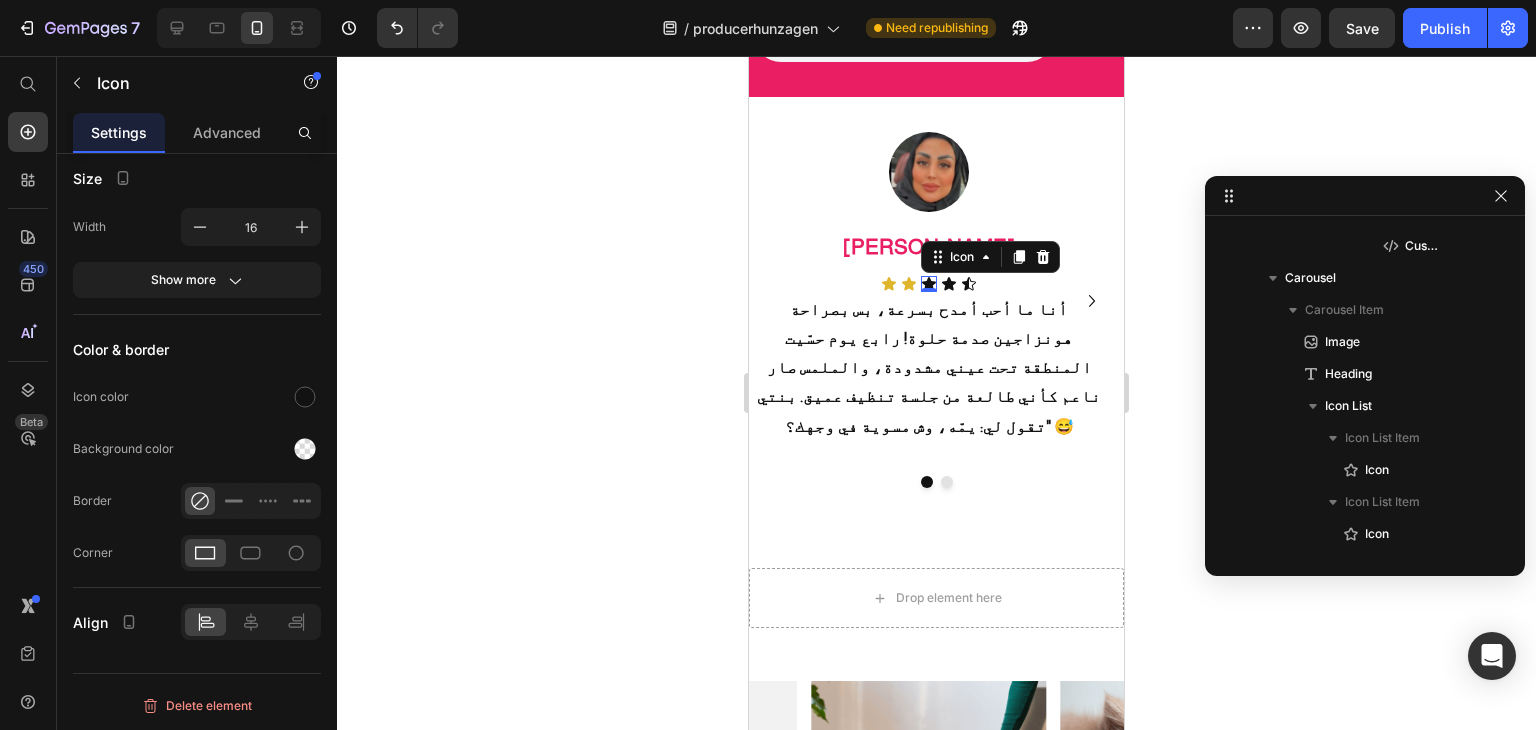 scroll, scrollTop: 1402, scrollLeft: 0, axis: vertical 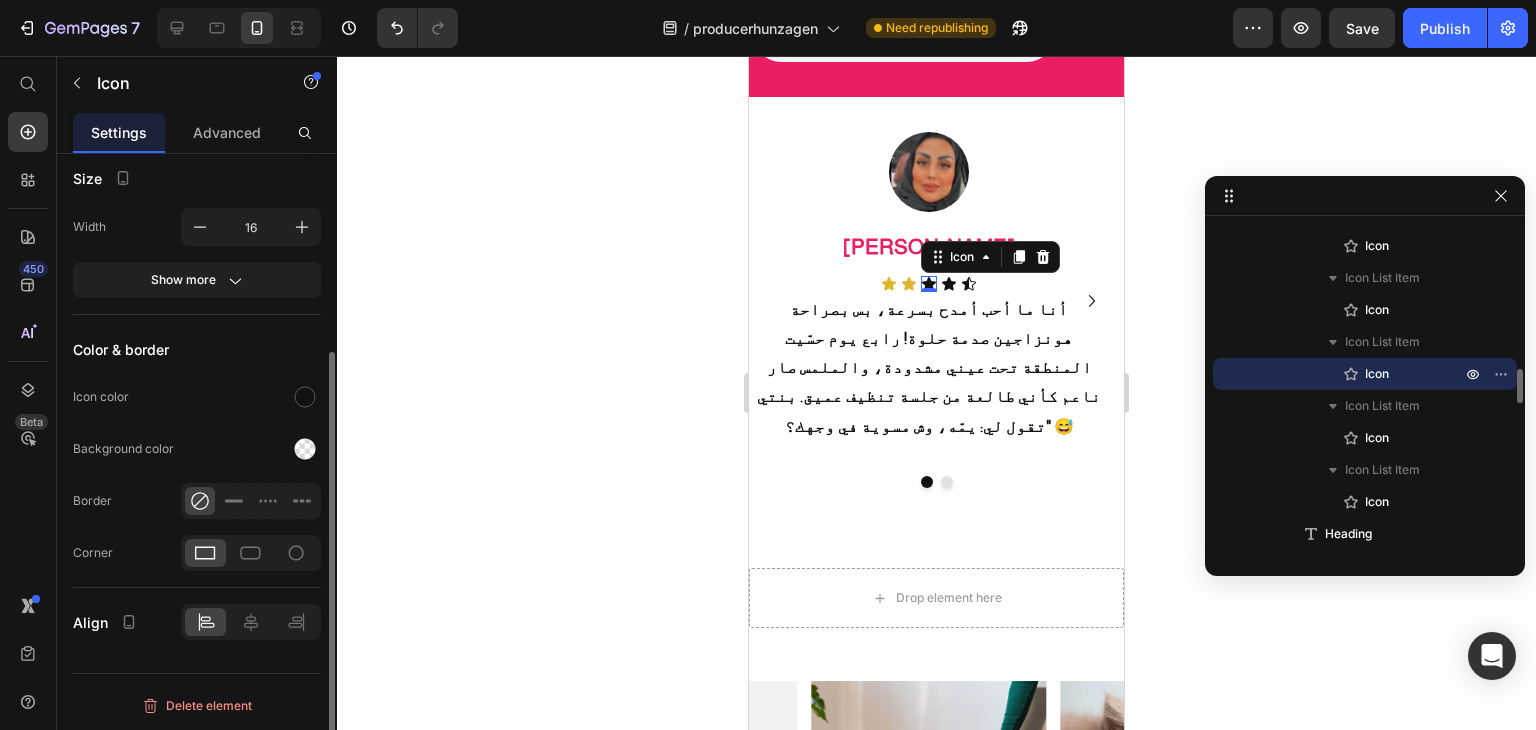 click on "Icon color" 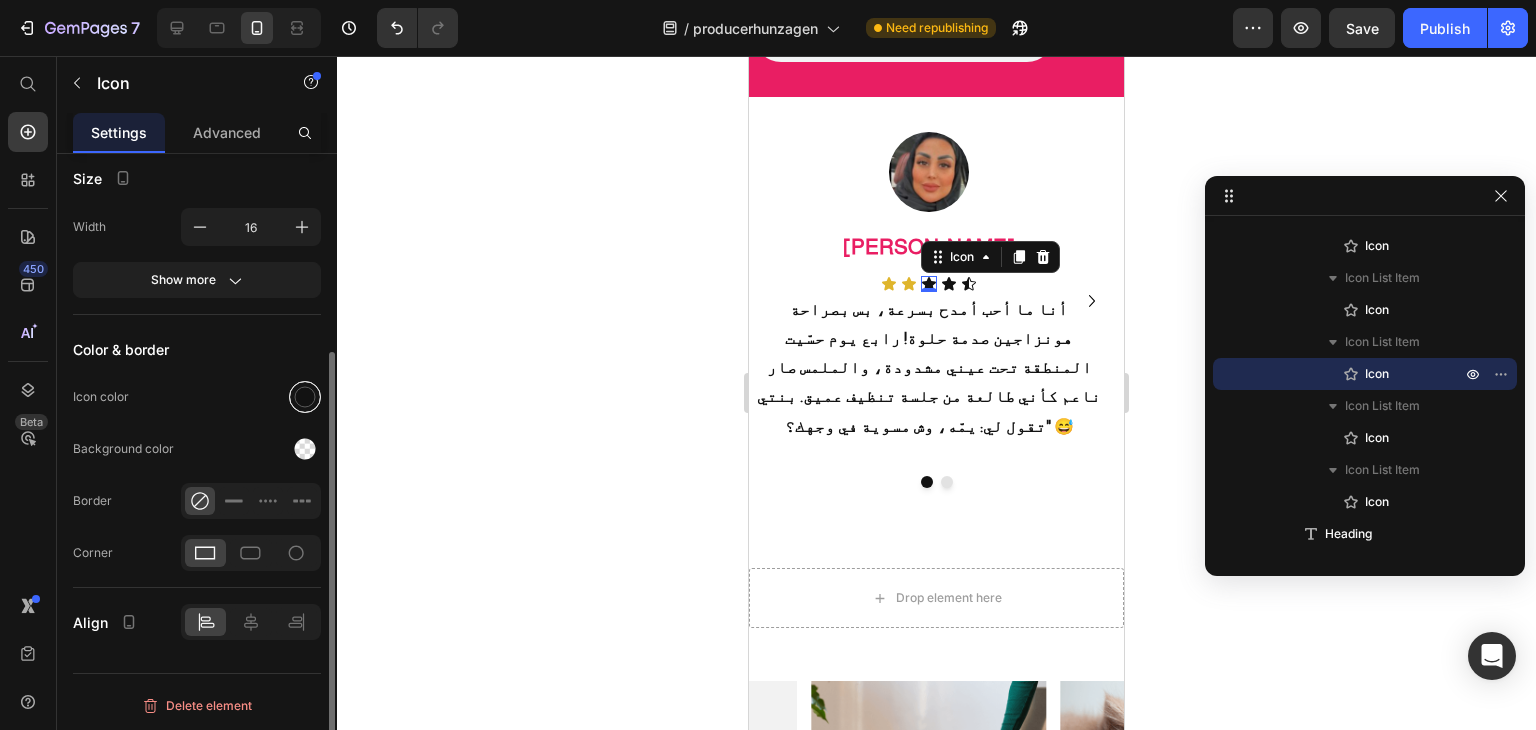 click at bounding box center (305, 397) 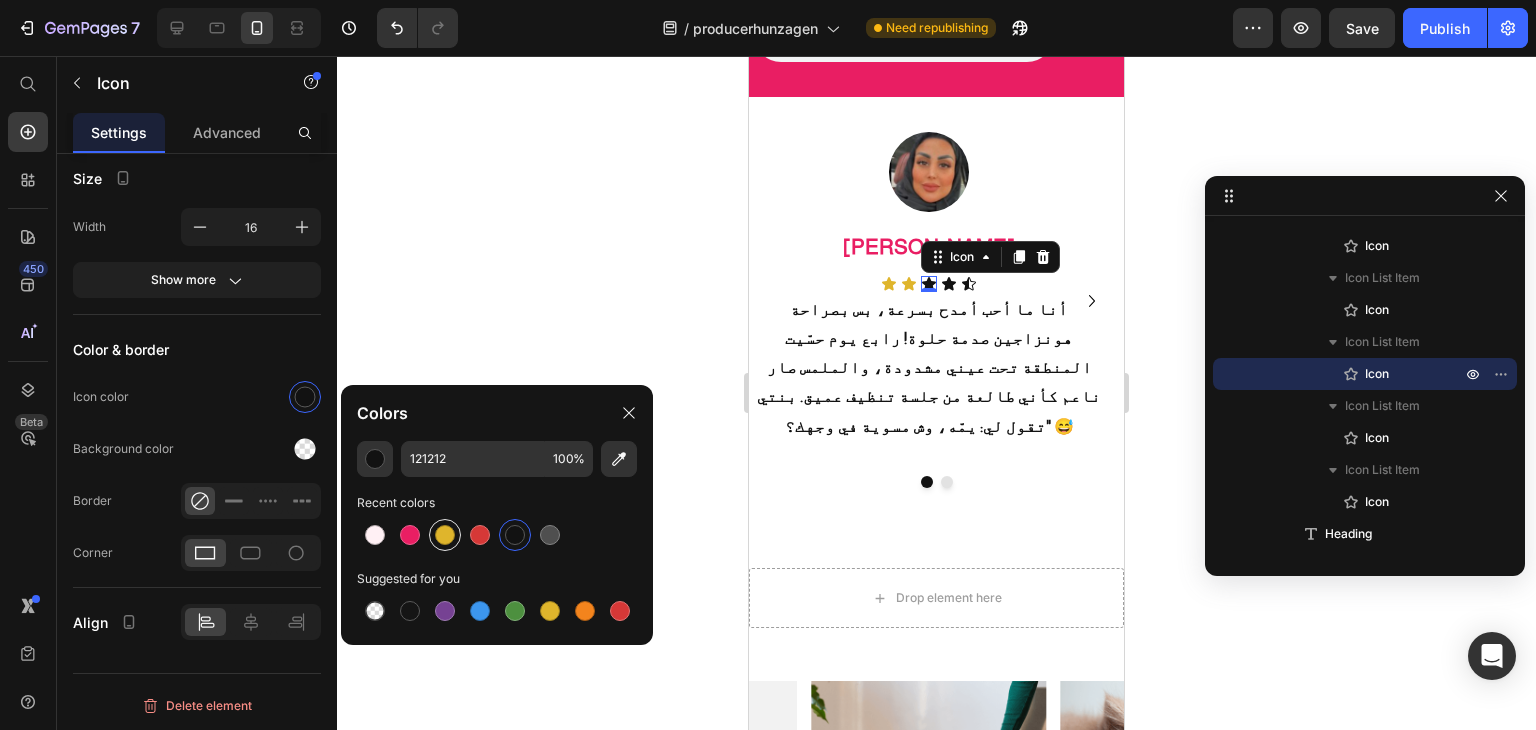 click at bounding box center (445, 535) 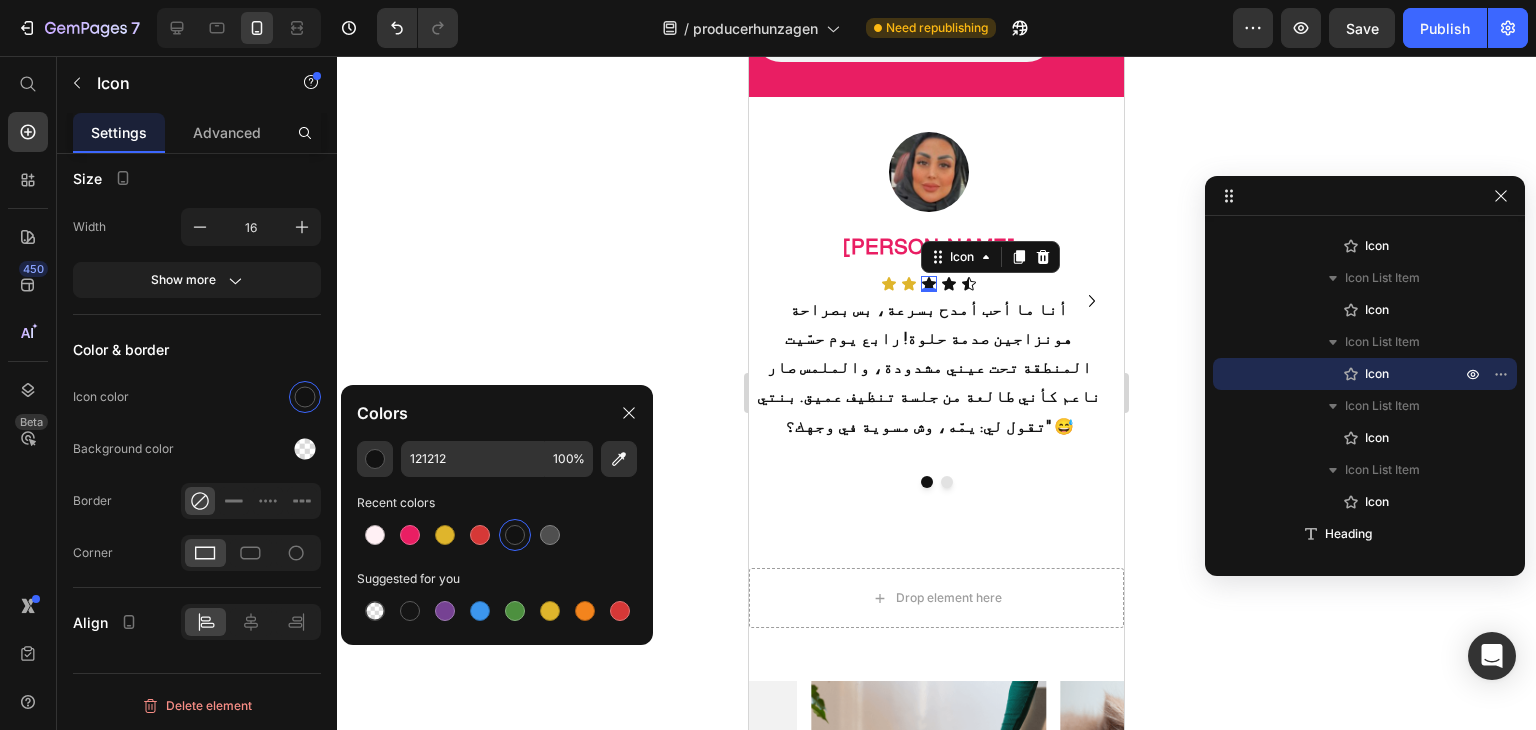 type on "DFB52C" 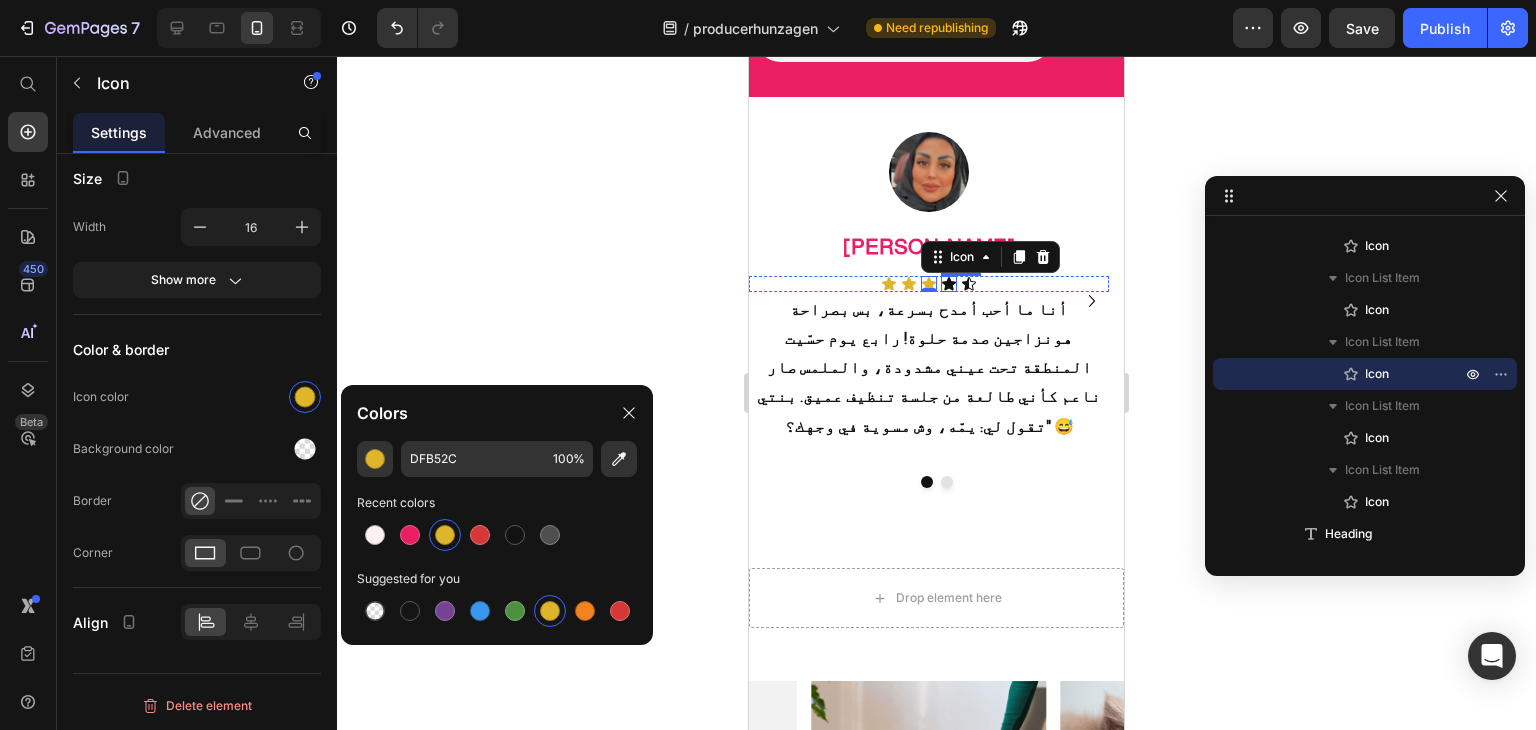 click 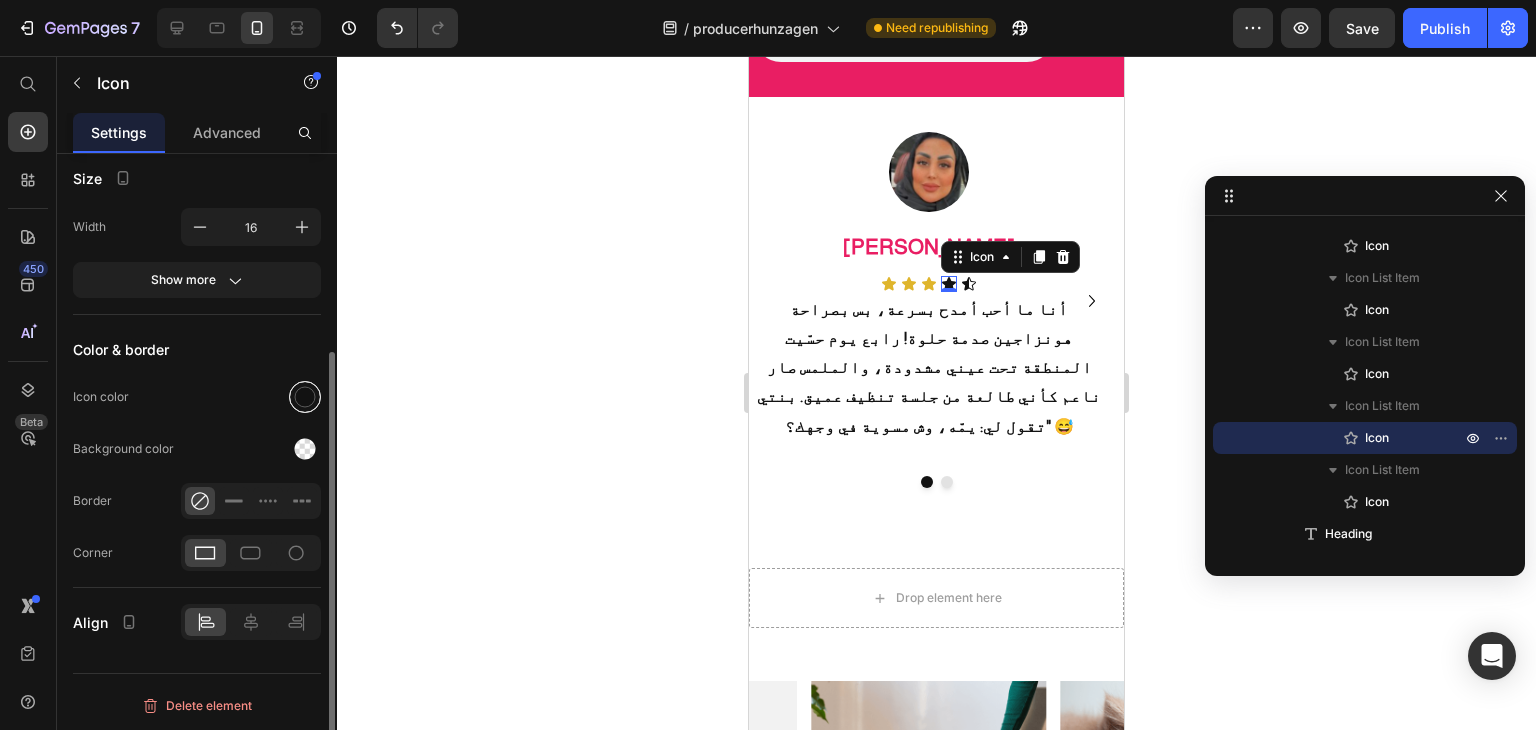 click at bounding box center (305, 397) 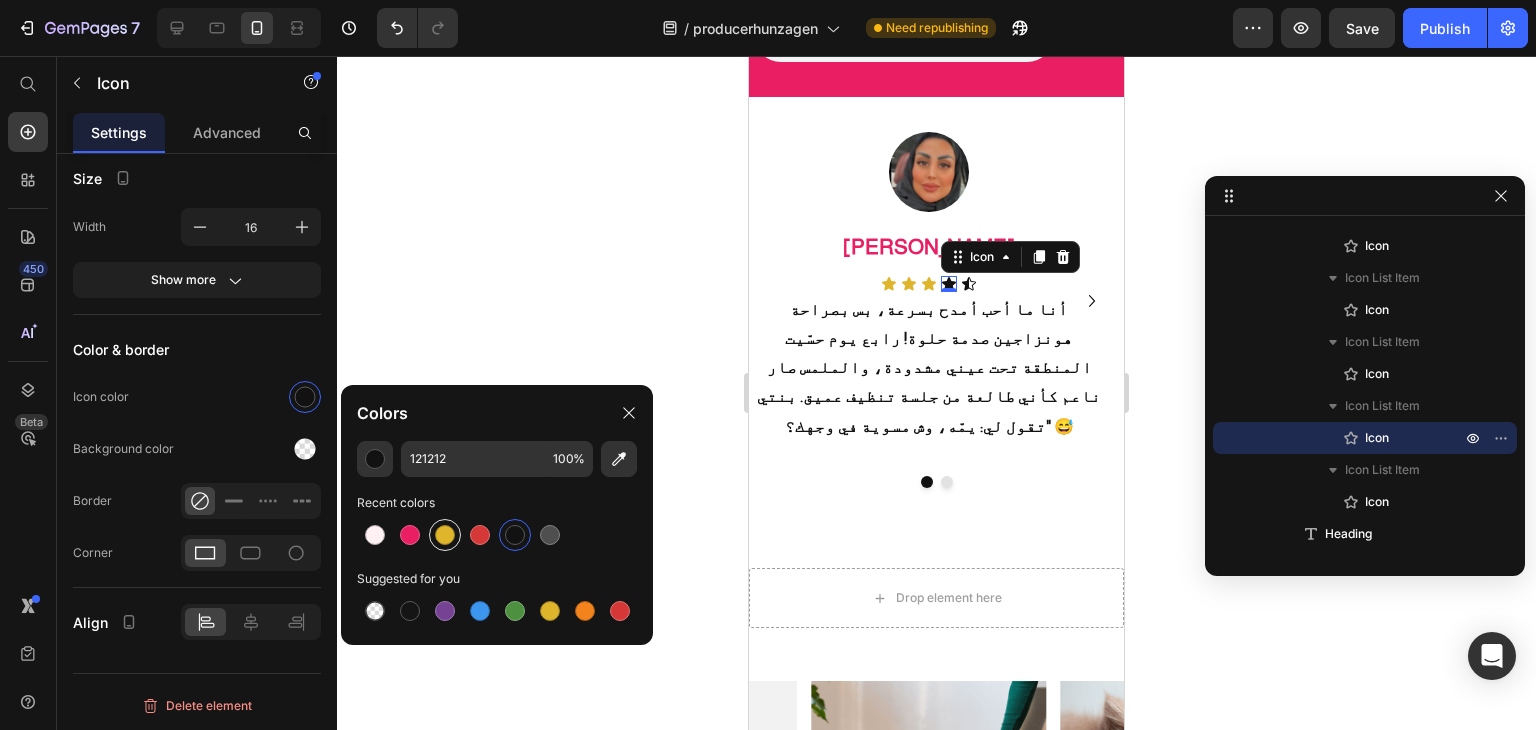 click at bounding box center [445, 535] 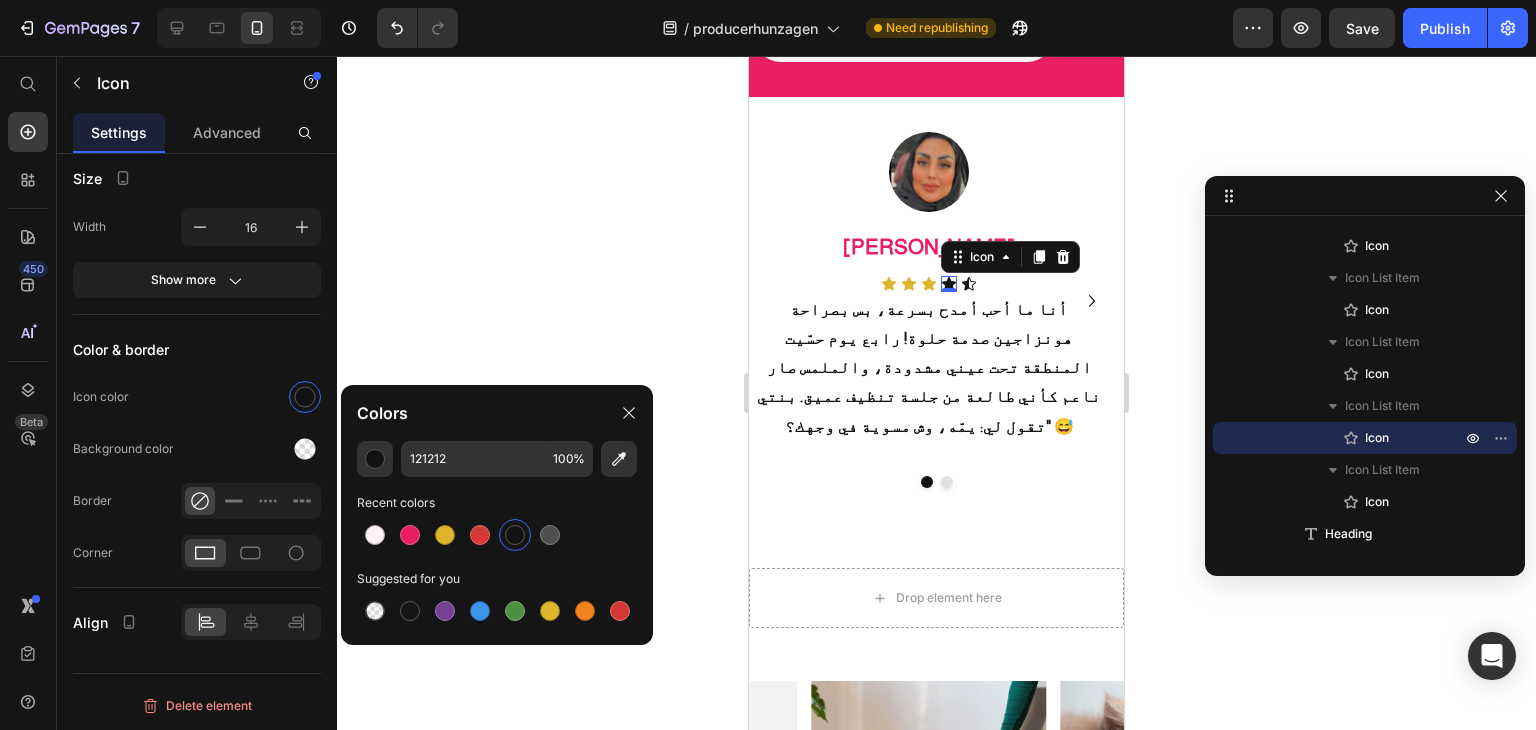 type on "DFB52C" 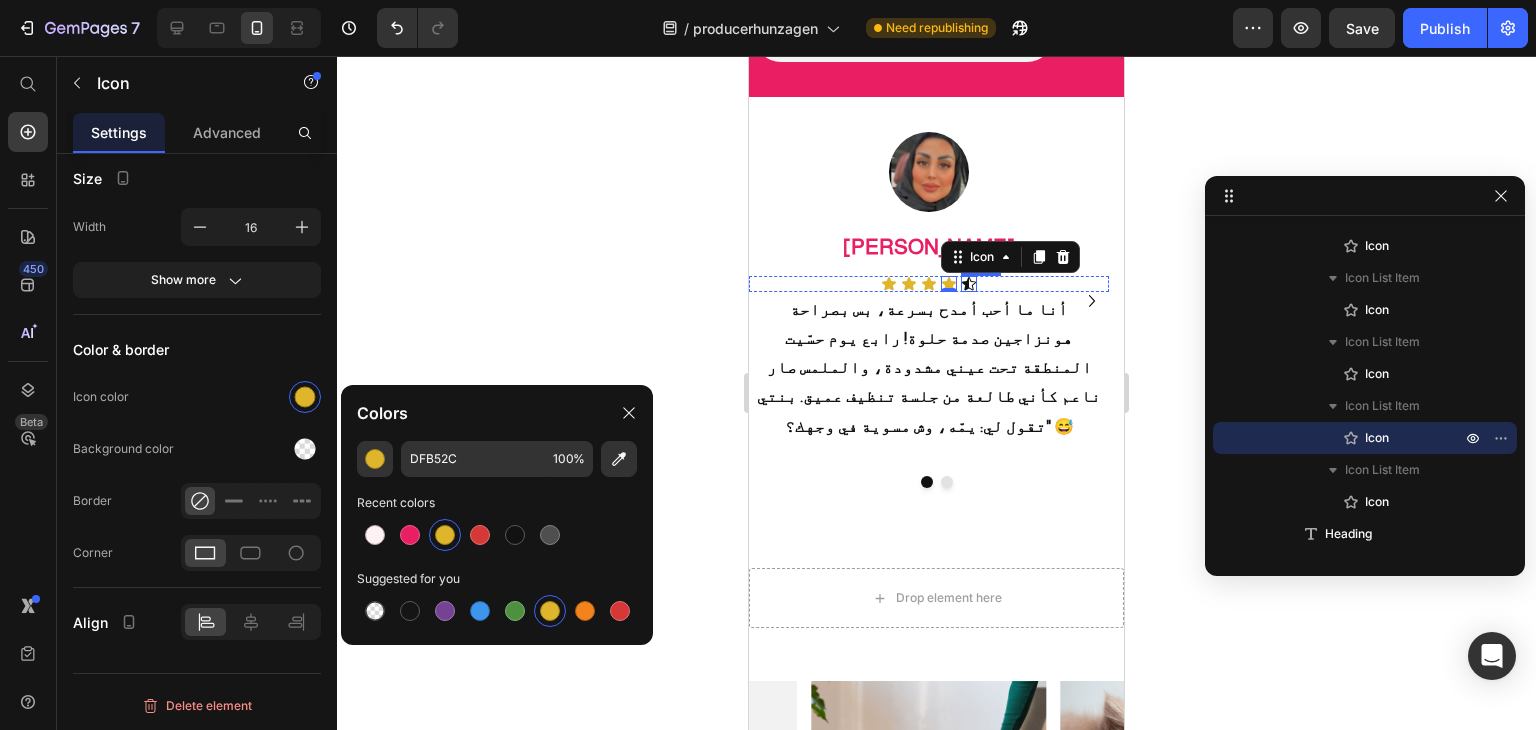 click 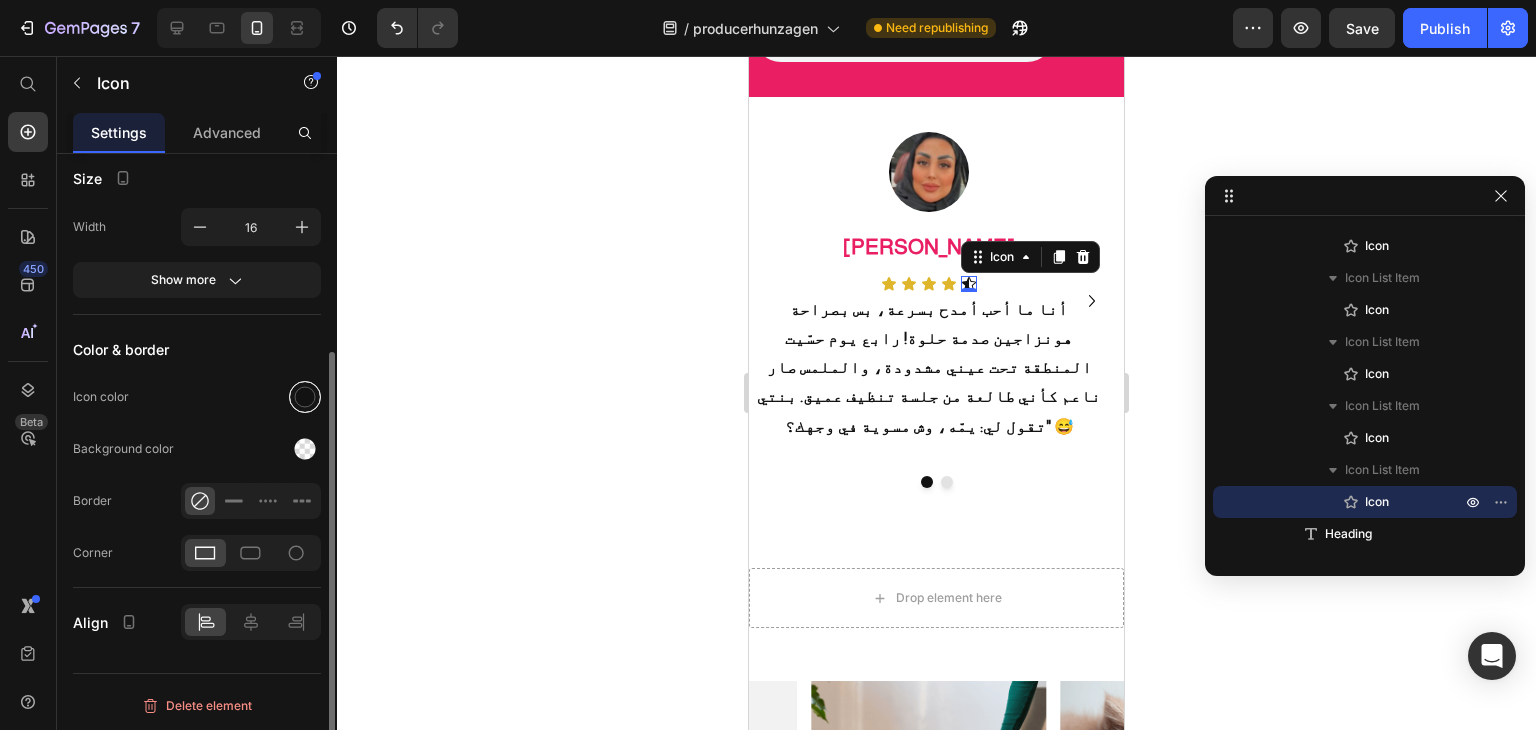 click at bounding box center (305, 397) 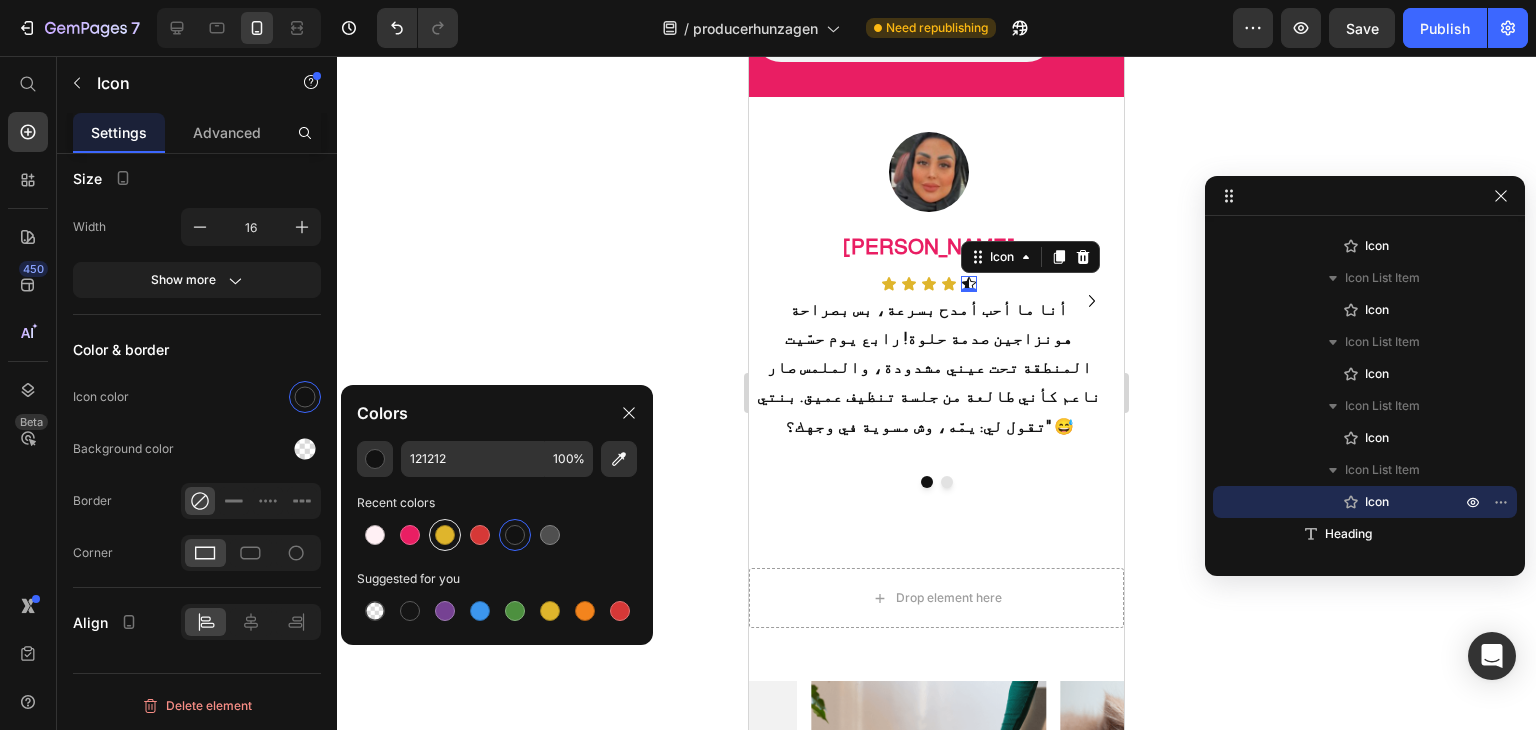click at bounding box center [445, 535] 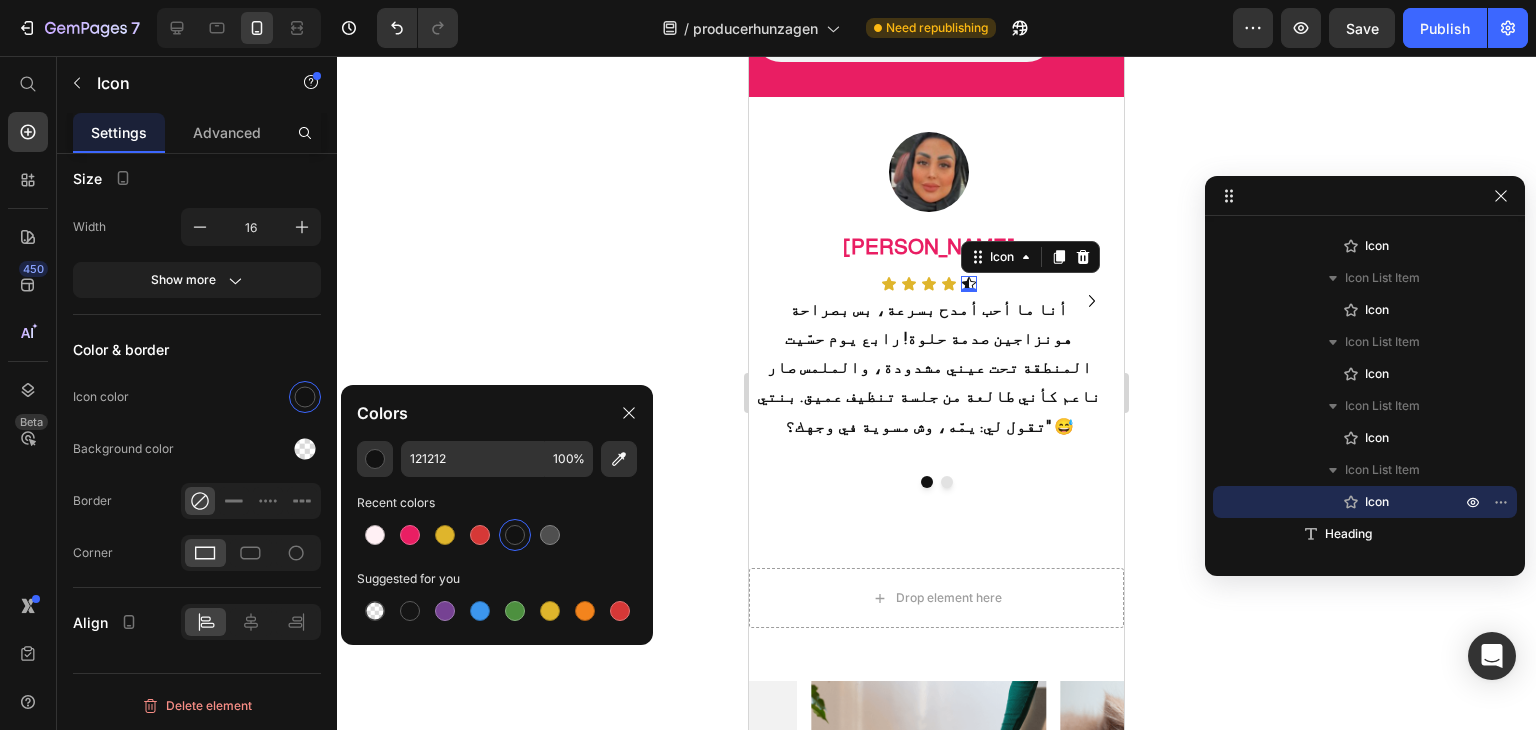 type on "DFB52C" 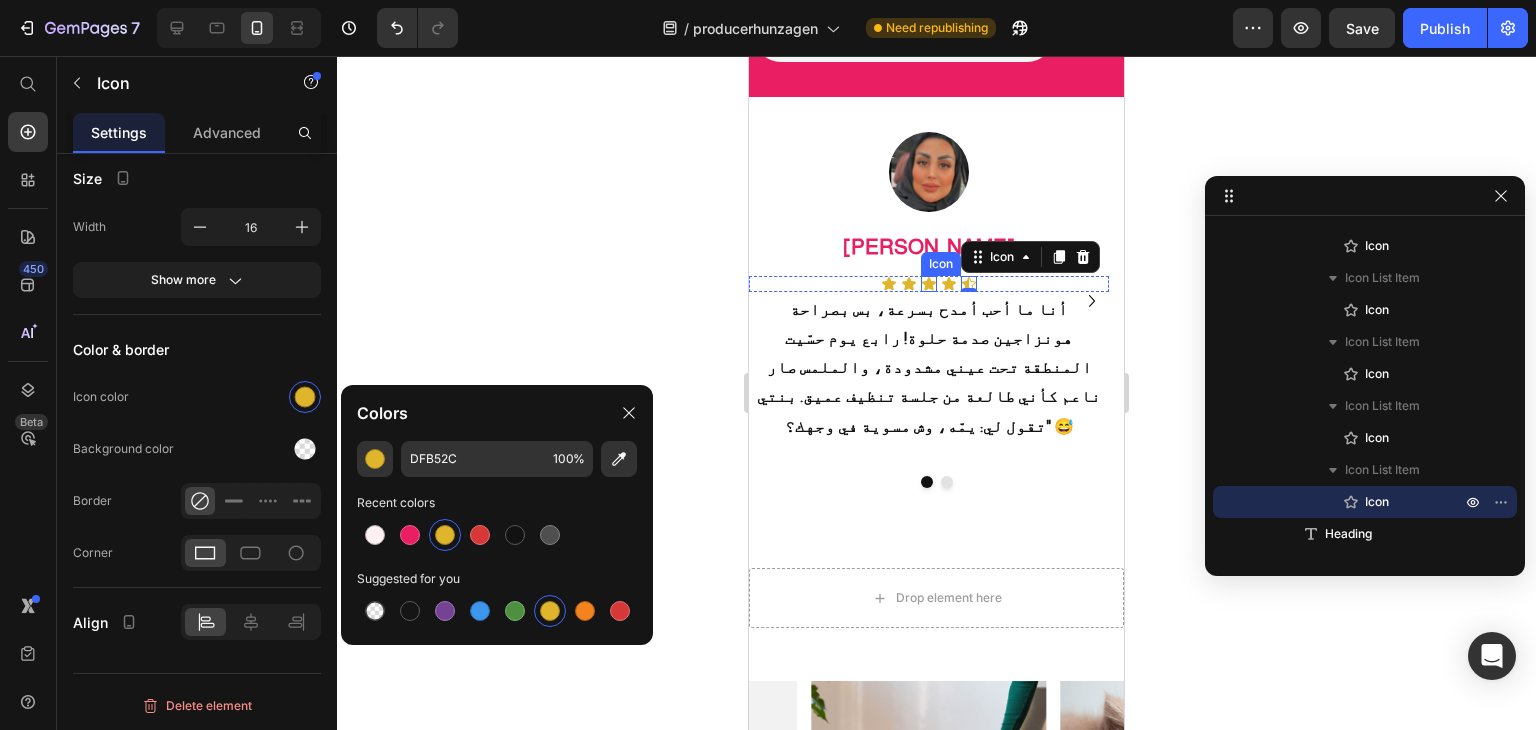 click 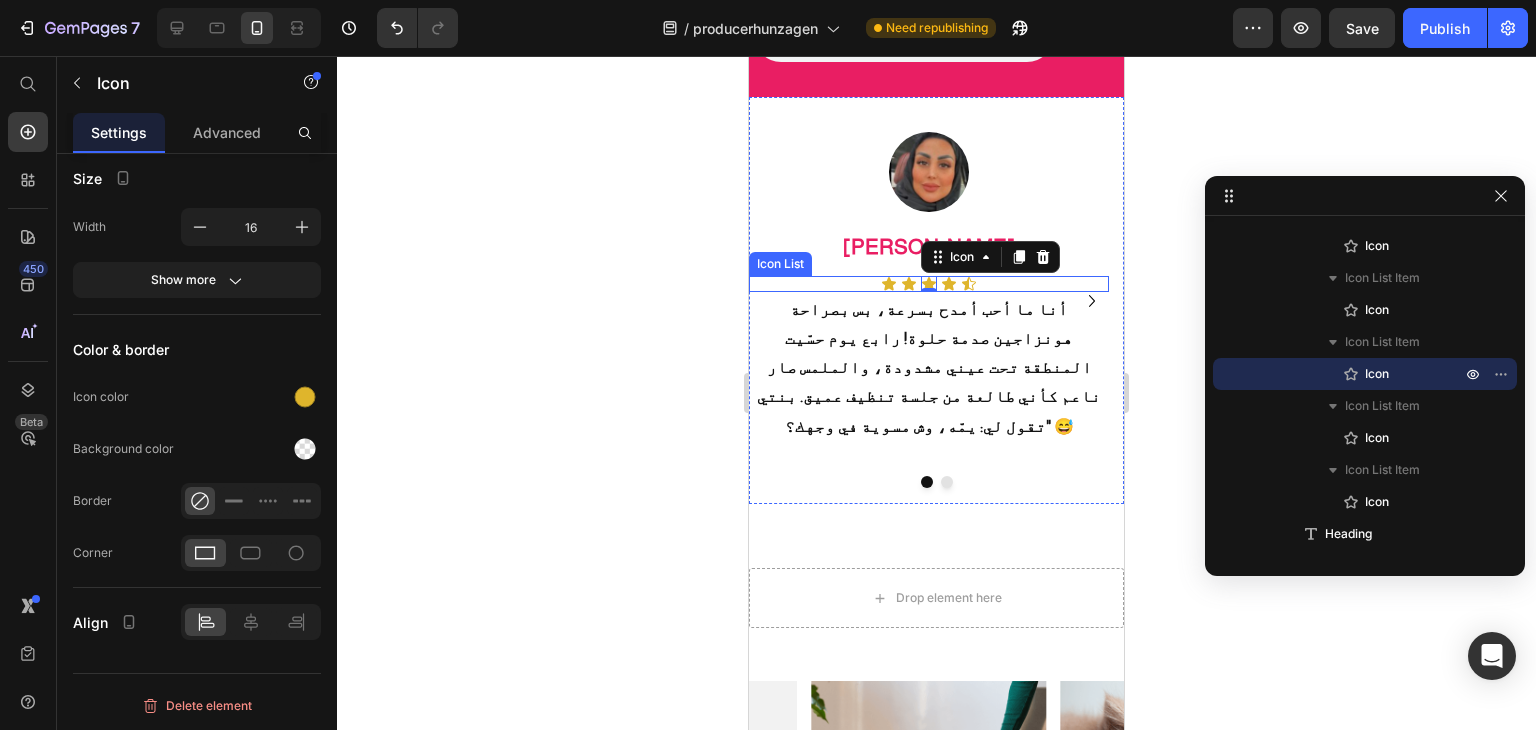 click on "Icon Icon Icon   0 Icon Icon" at bounding box center [929, 284] 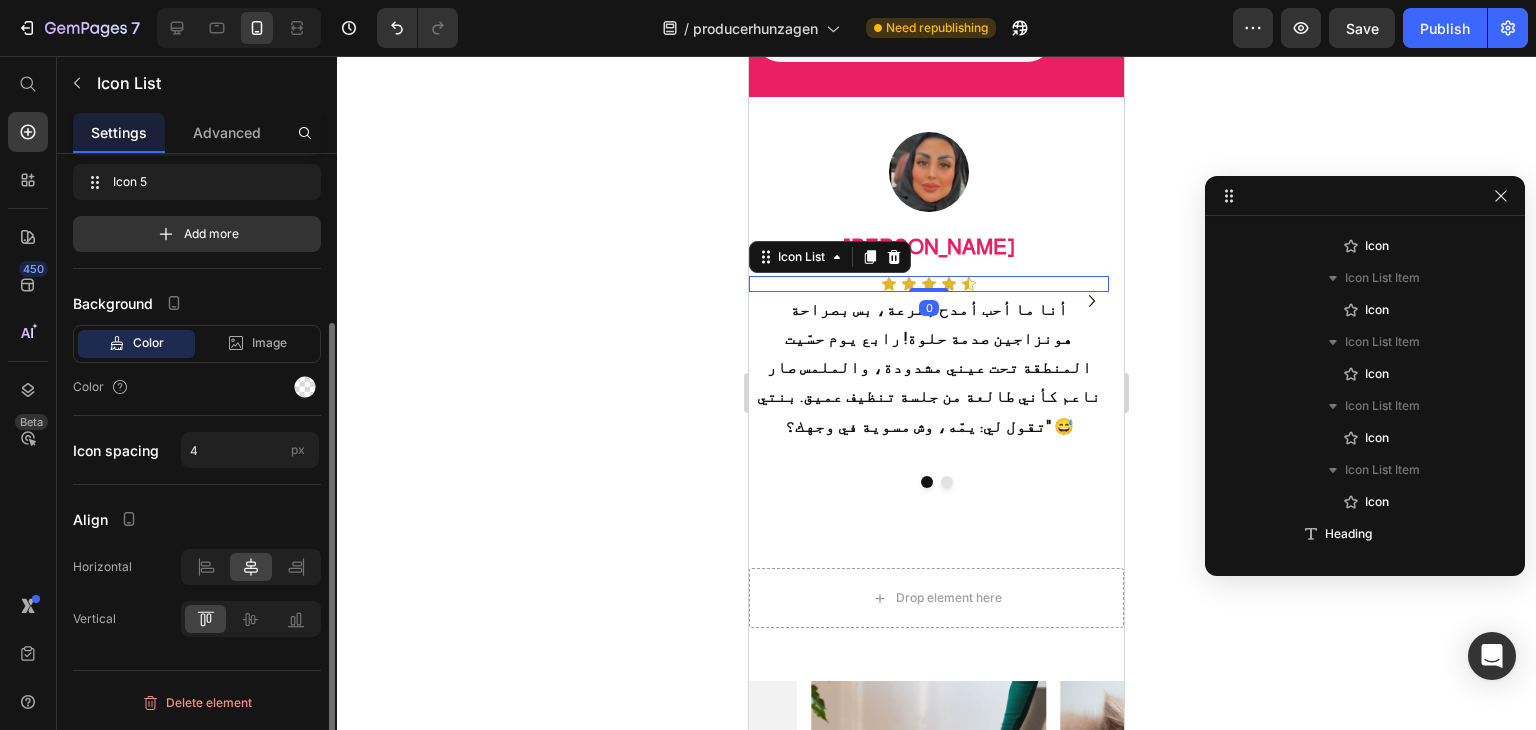 scroll, scrollTop: 1210, scrollLeft: 0, axis: vertical 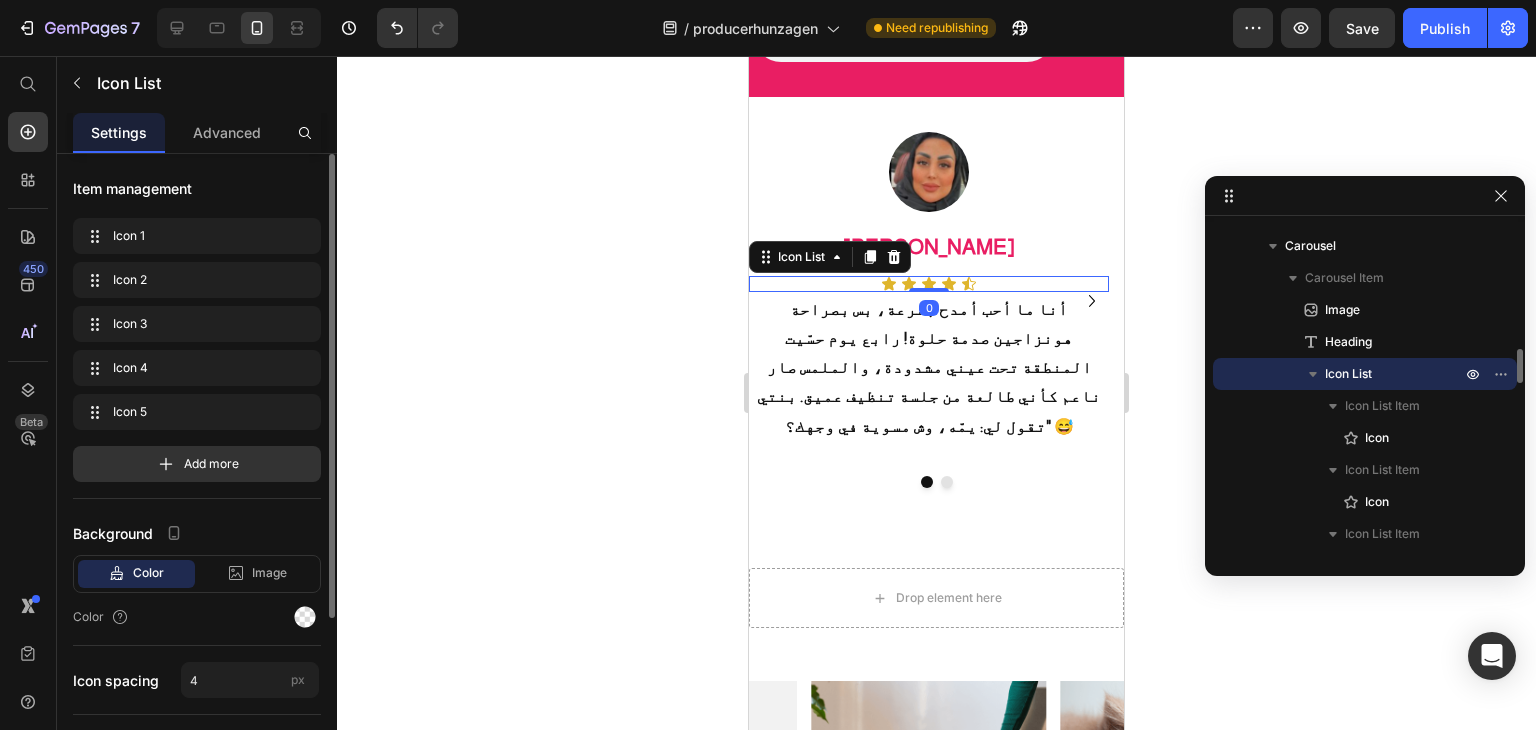 click on "Icon List" at bounding box center (1348, 374) 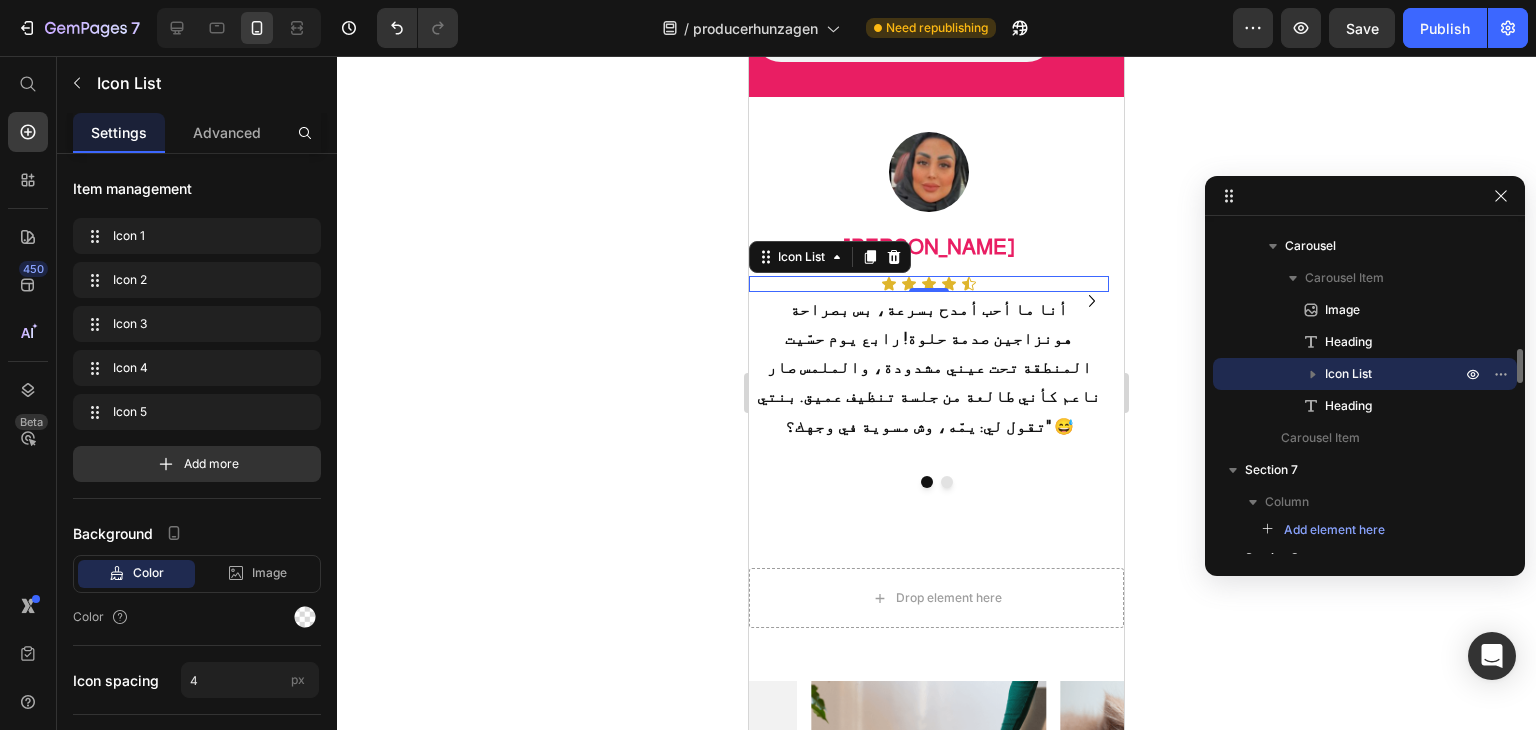click 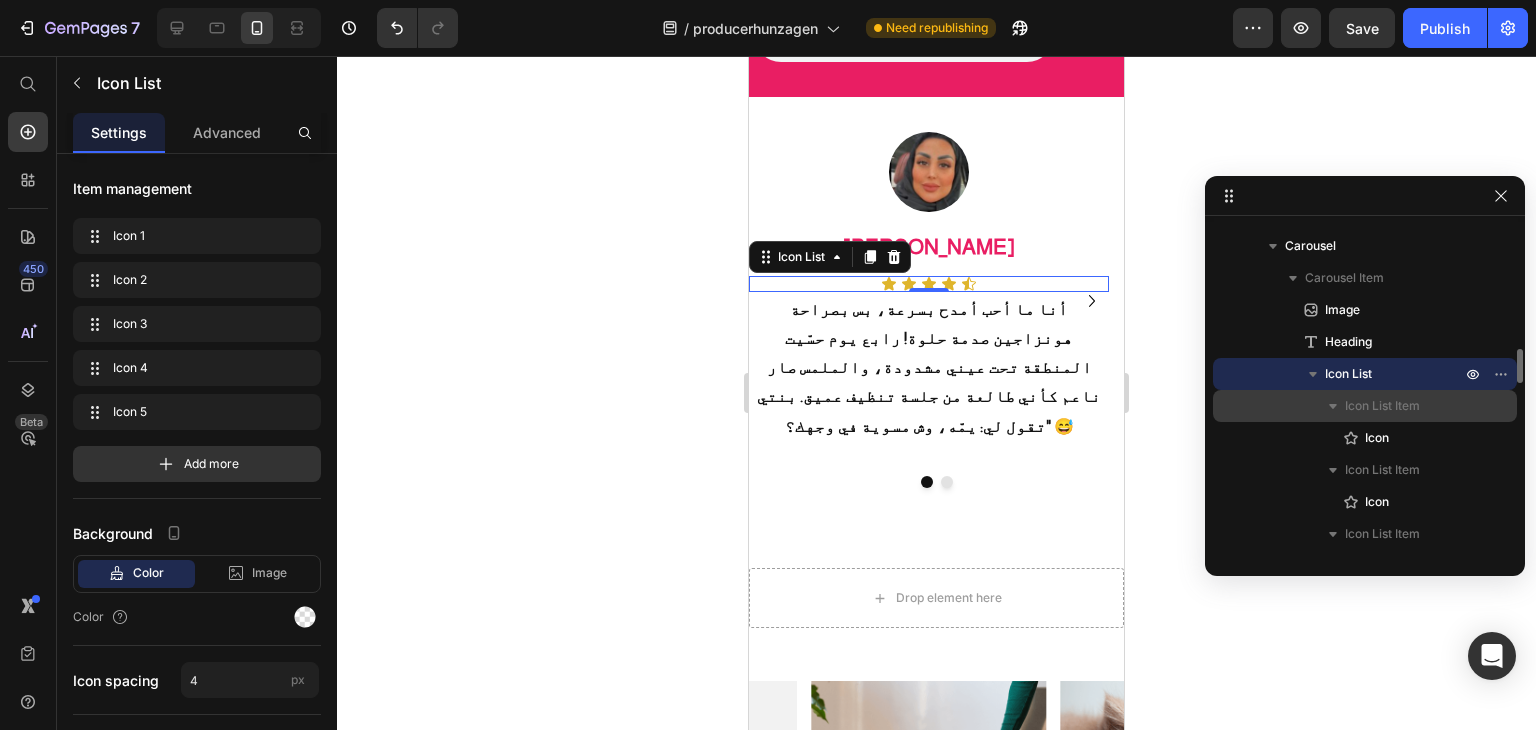 click on "Icon List Item" at bounding box center (1382, 406) 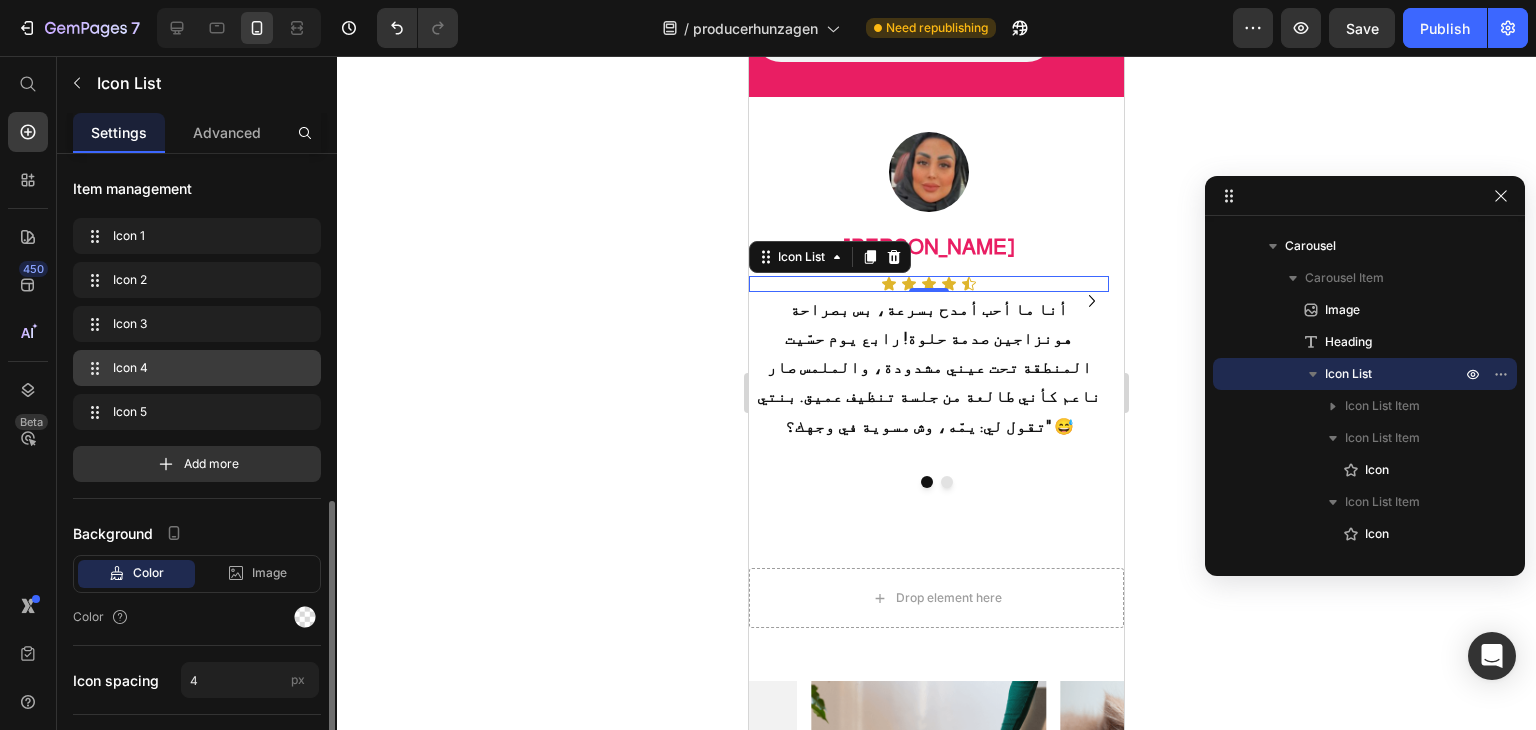scroll, scrollTop: 226, scrollLeft: 0, axis: vertical 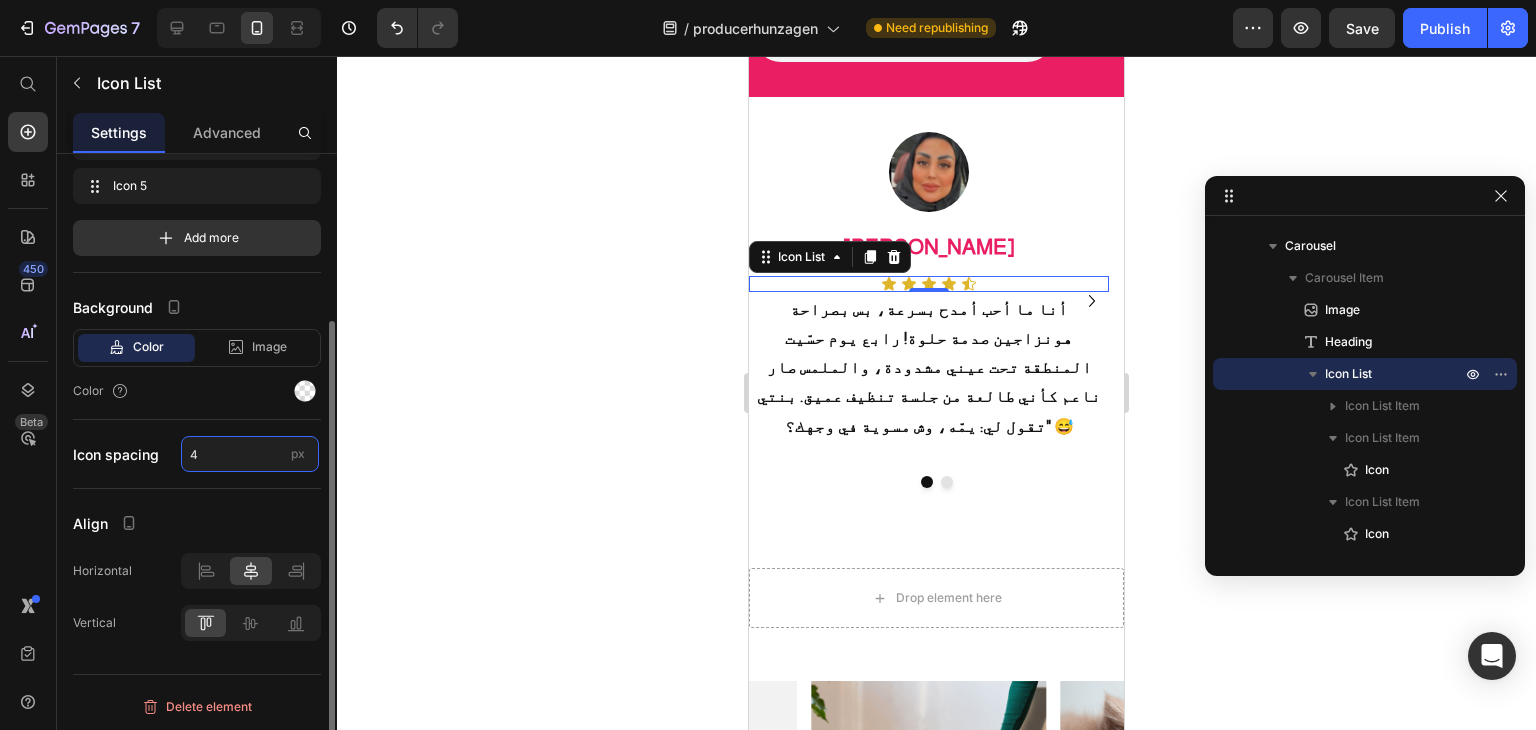 click on "4" at bounding box center [250, 454] 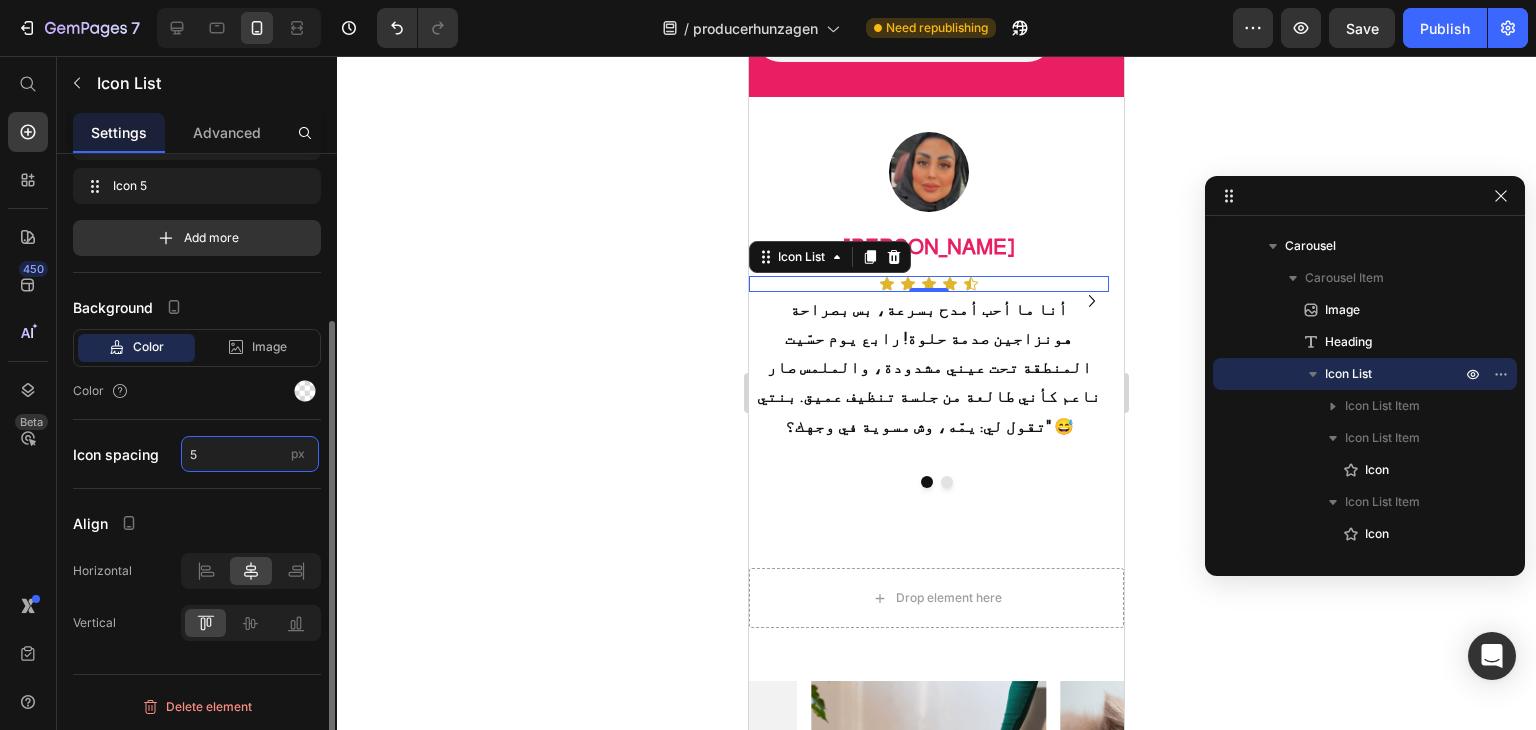 type on "5" 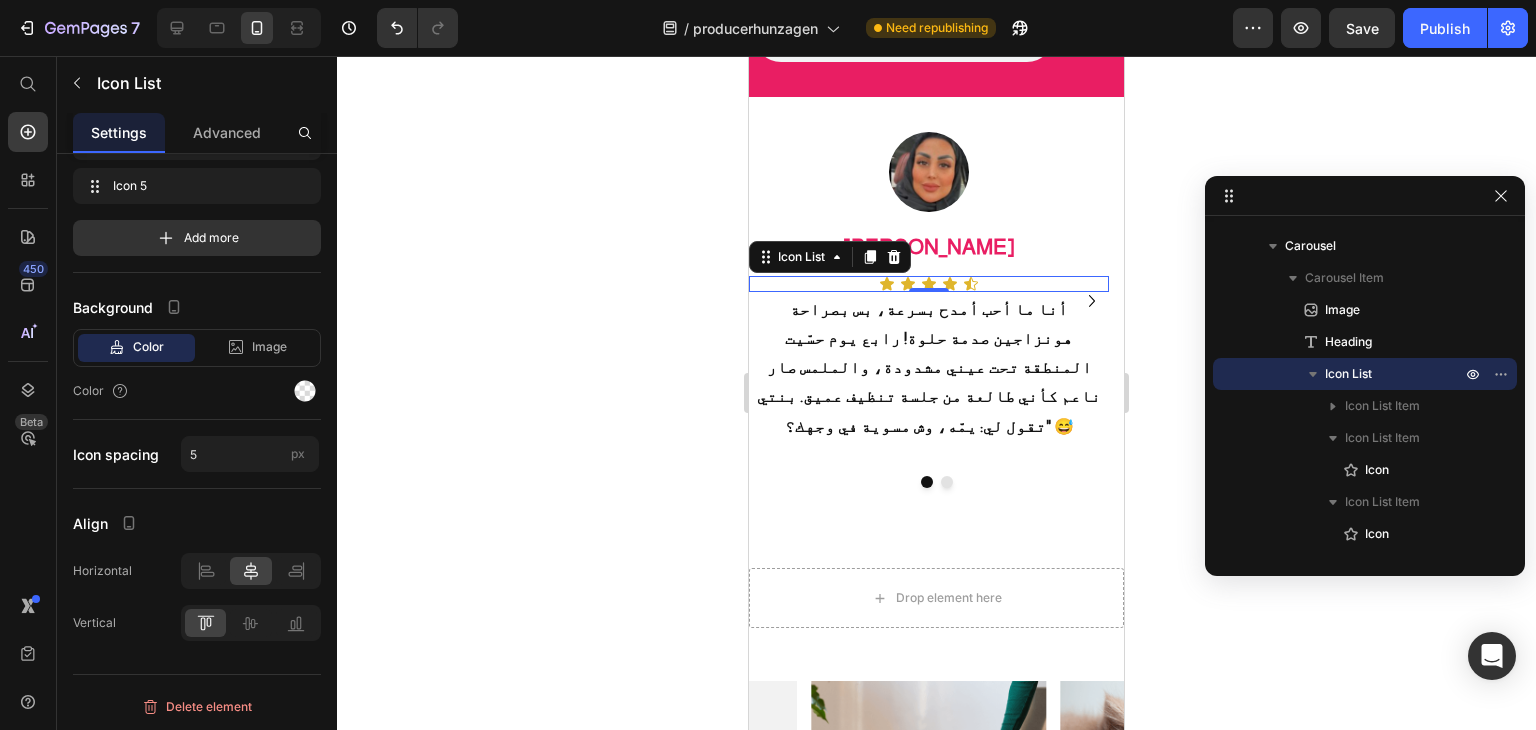 click 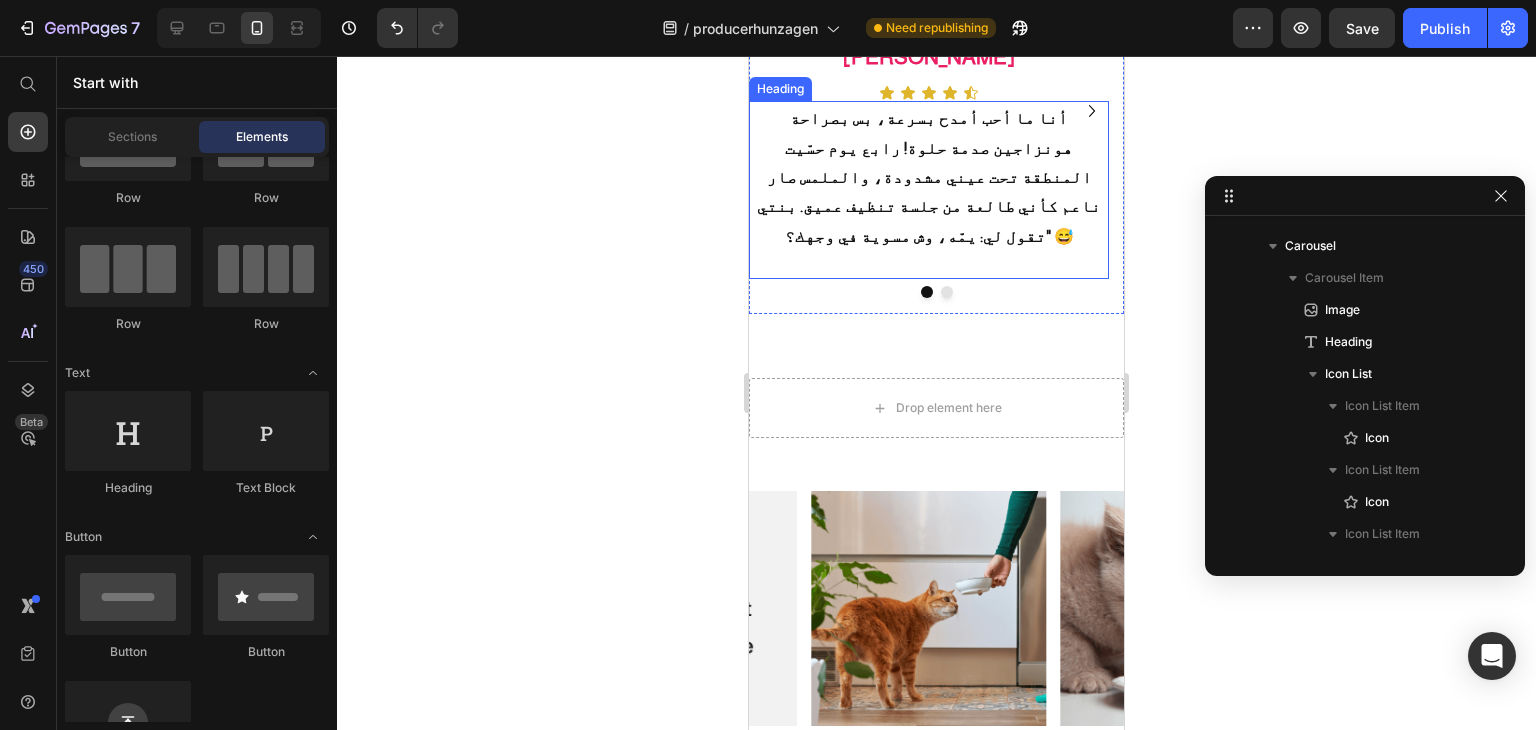 scroll, scrollTop: 2423, scrollLeft: 0, axis: vertical 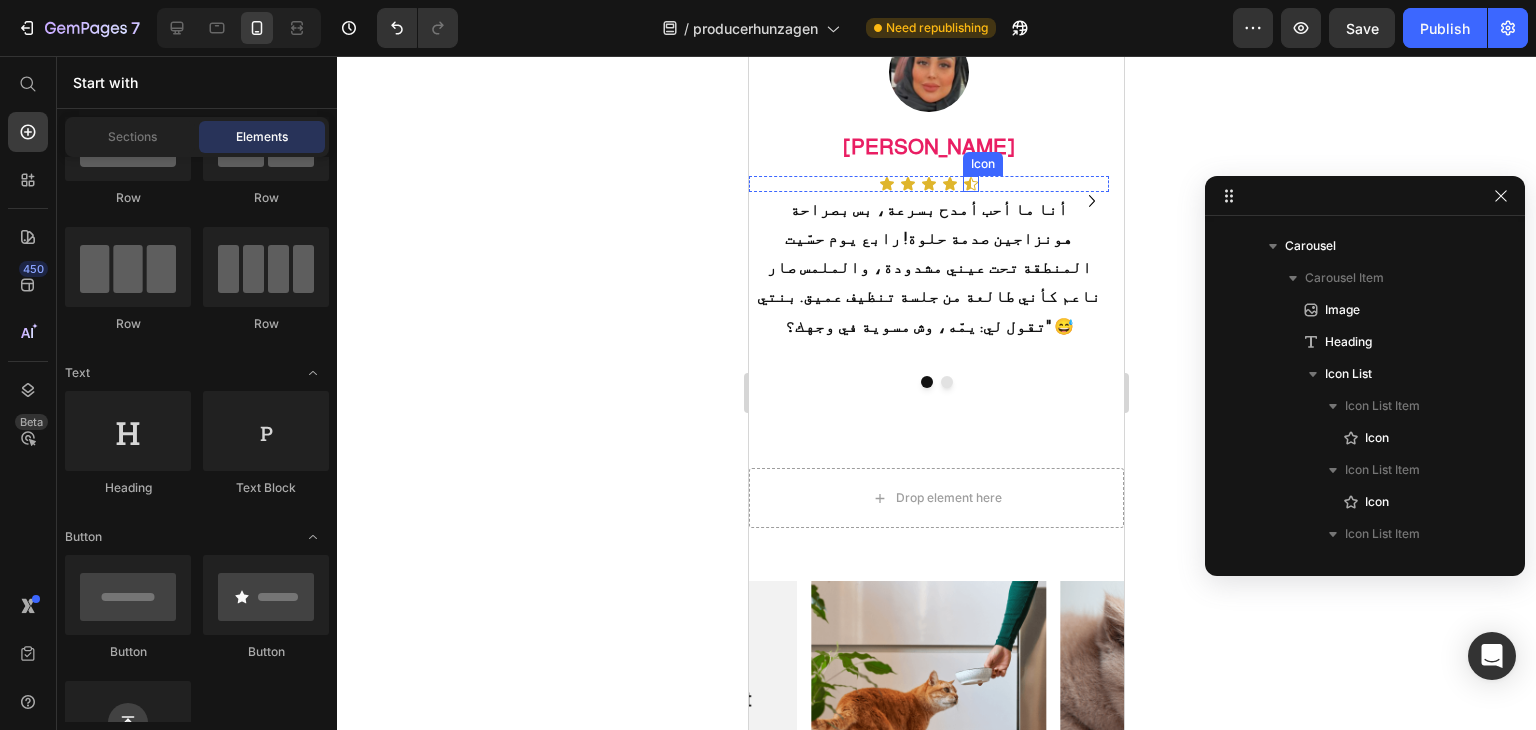 click 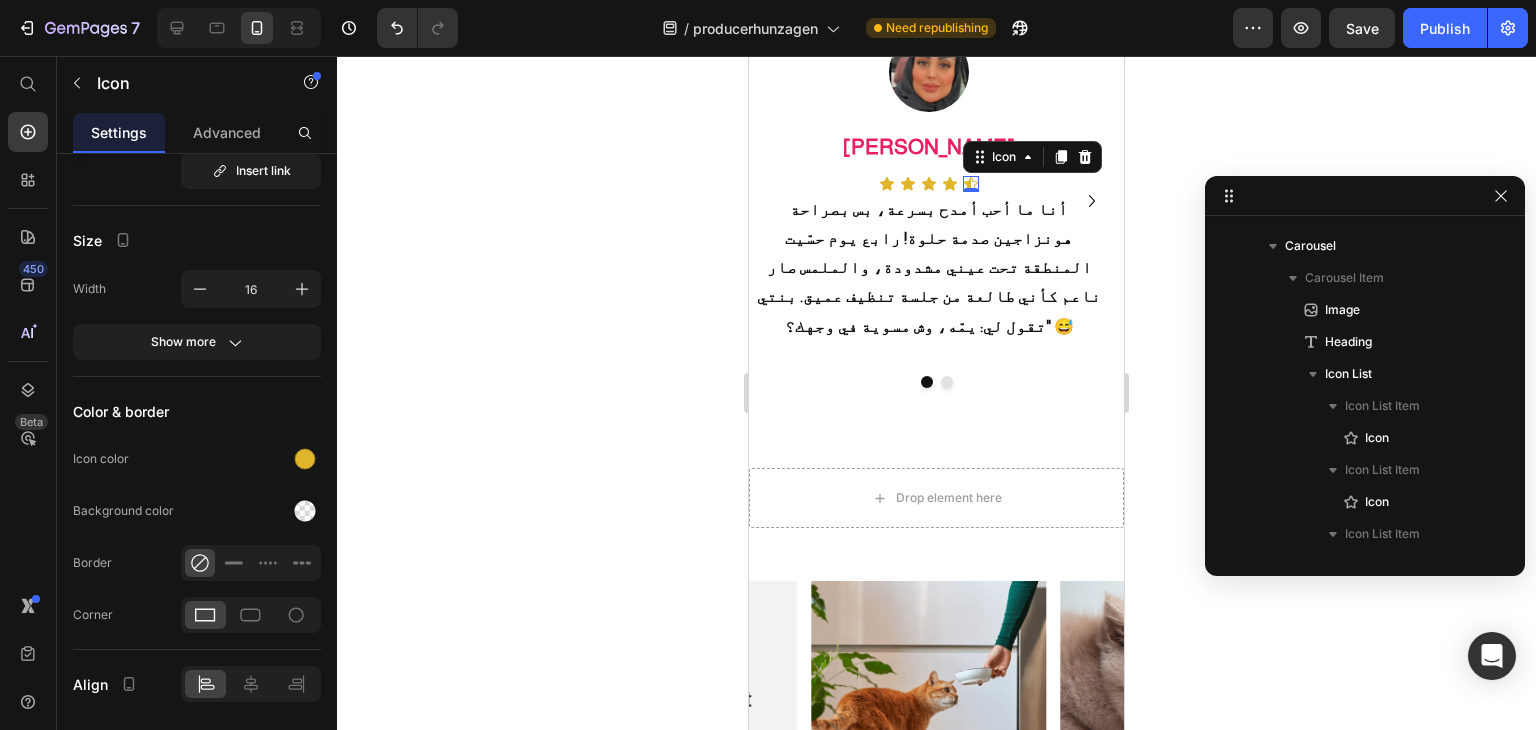 scroll, scrollTop: 0, scrollLeft: 0, axis: both 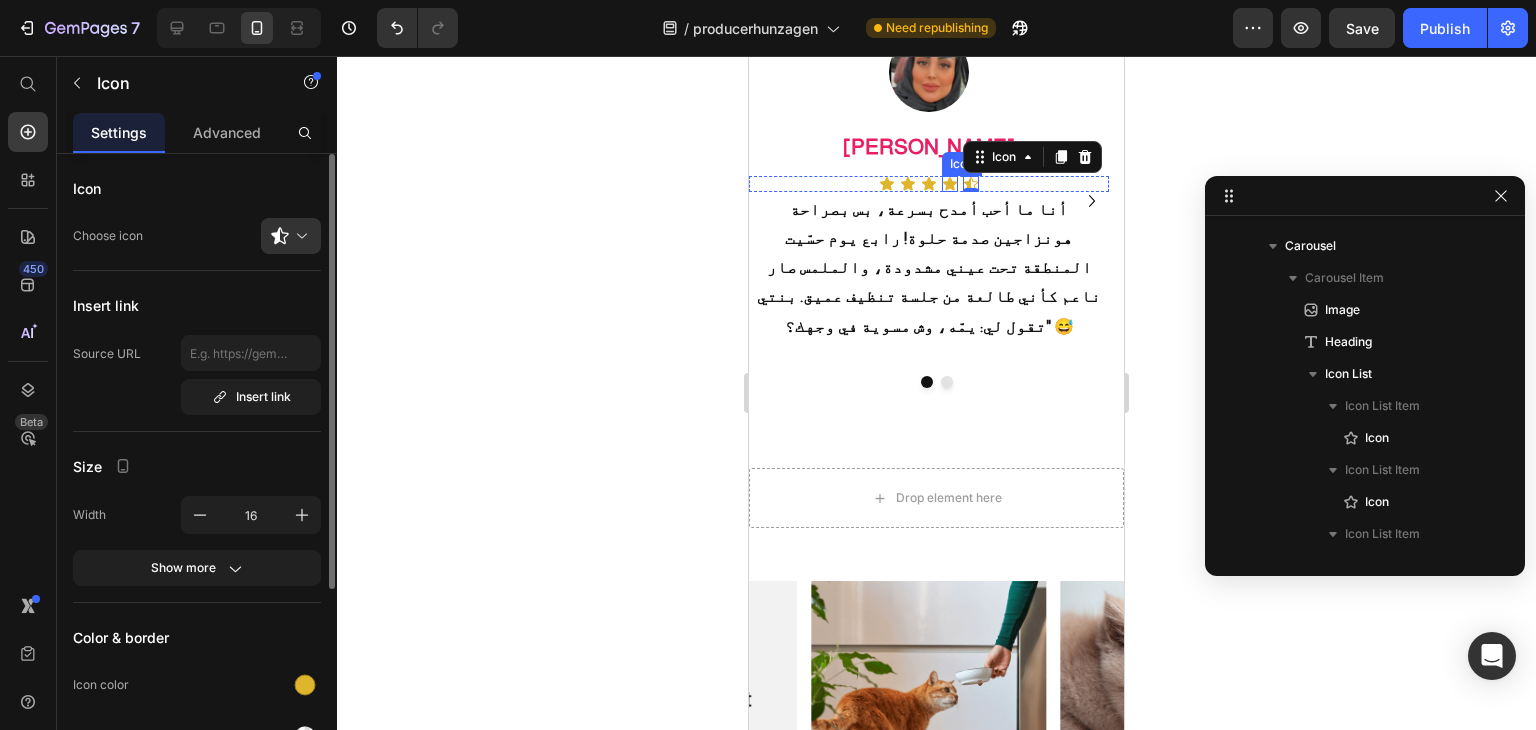 click 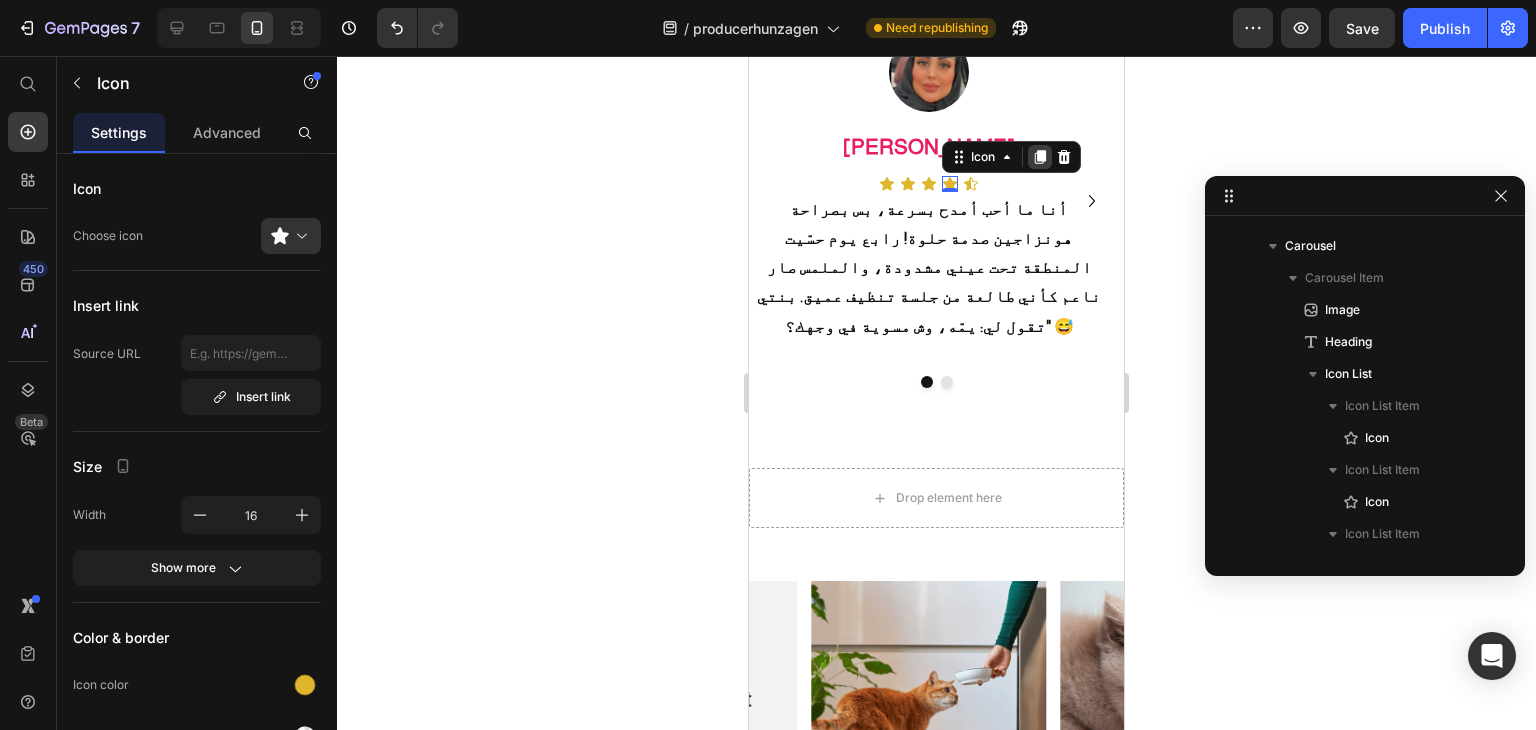 click 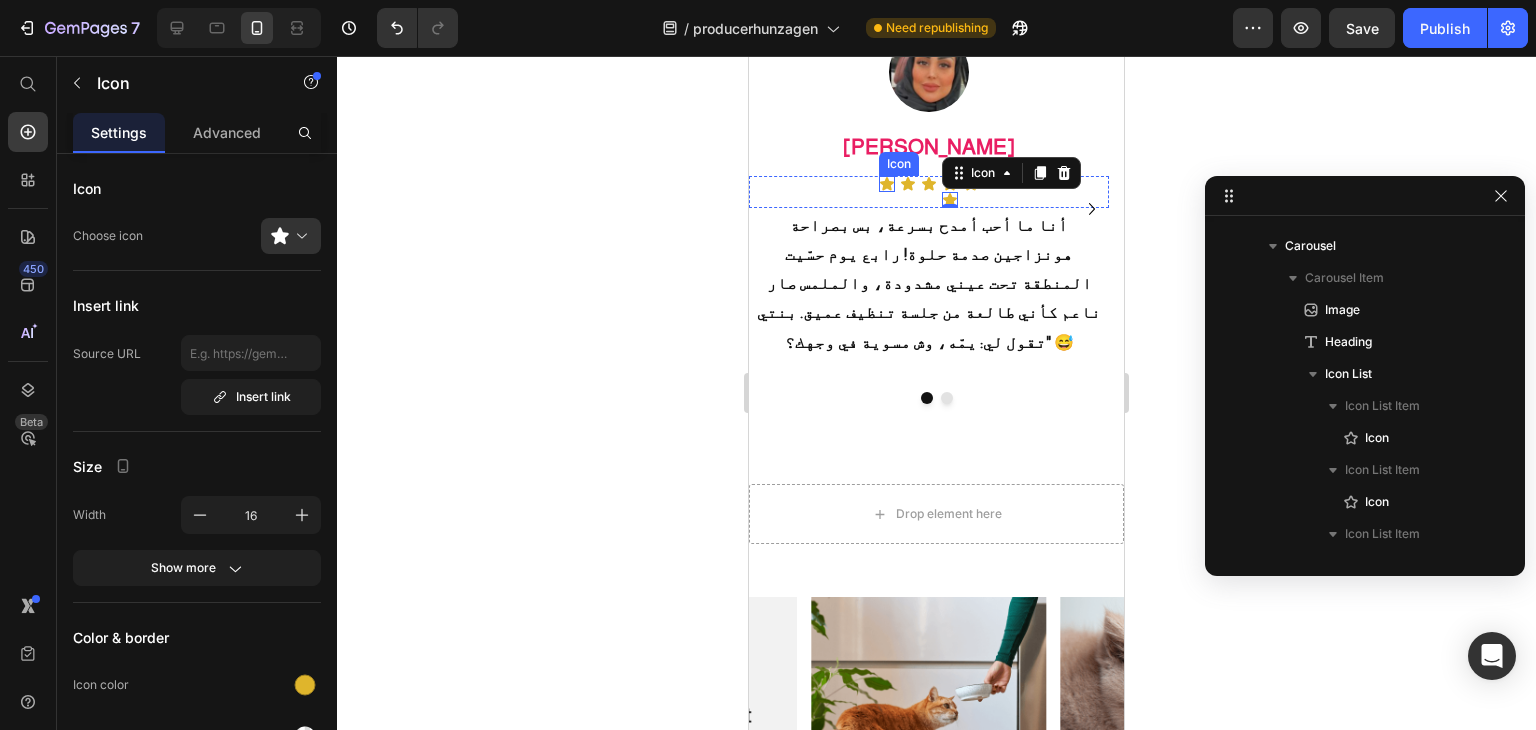 click 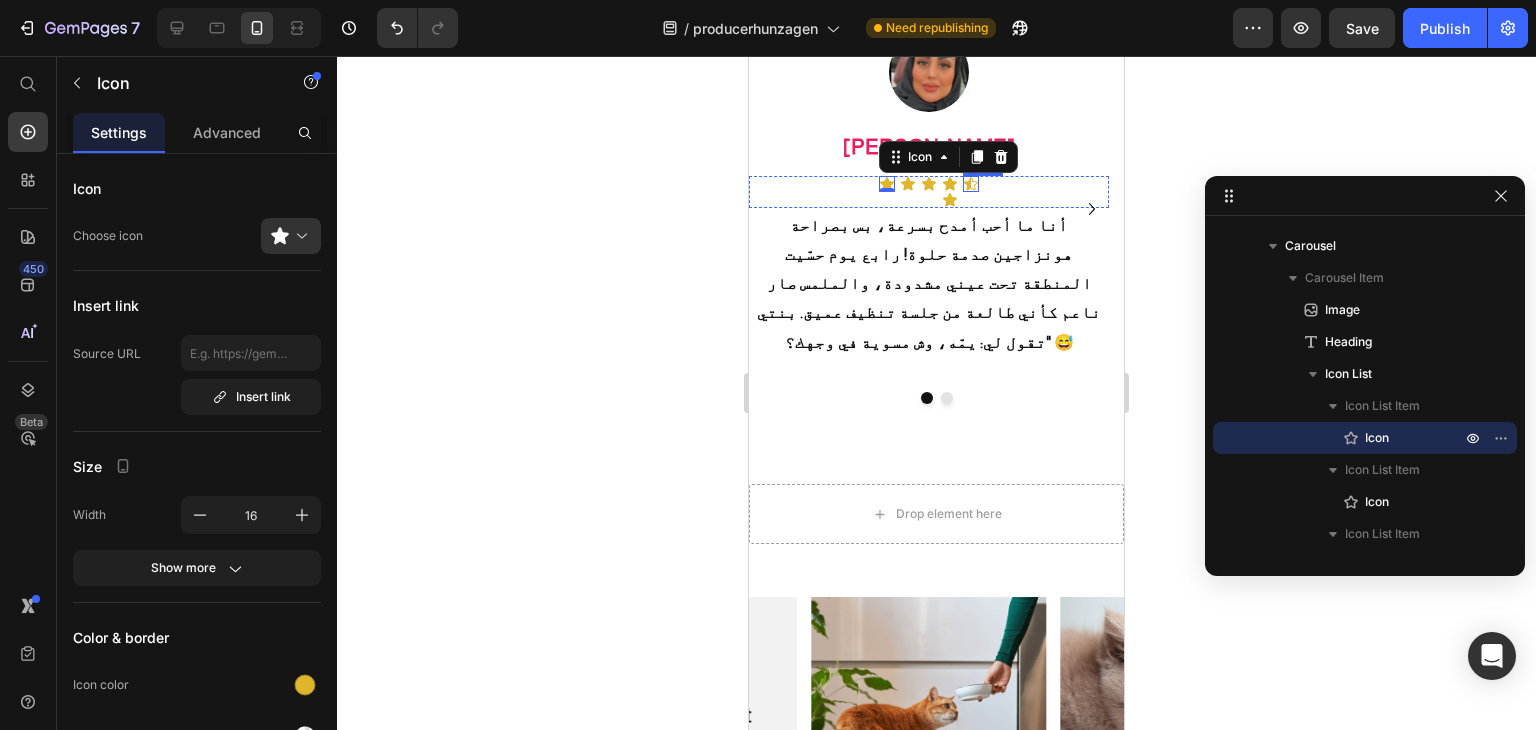 click 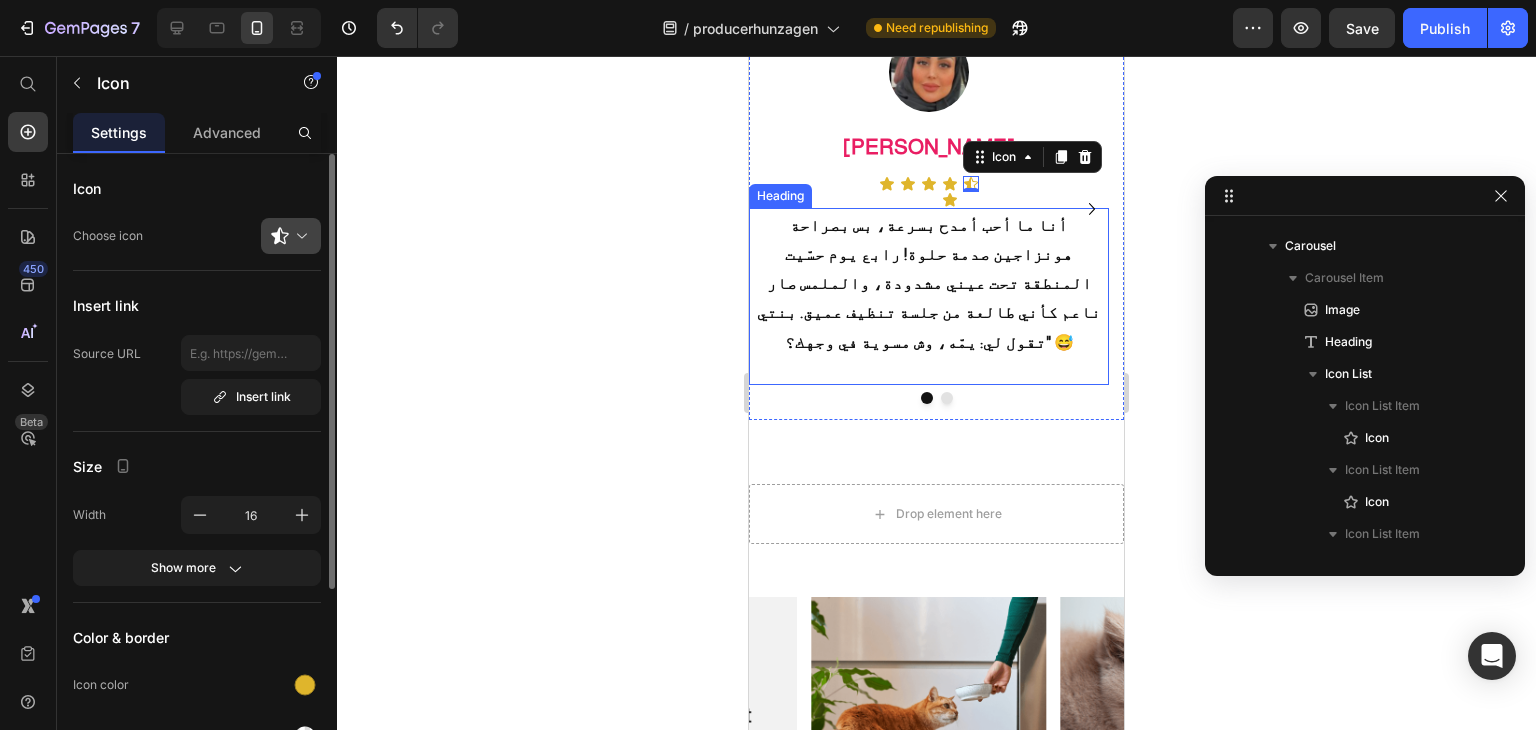 click at bounding box center (299, 236) 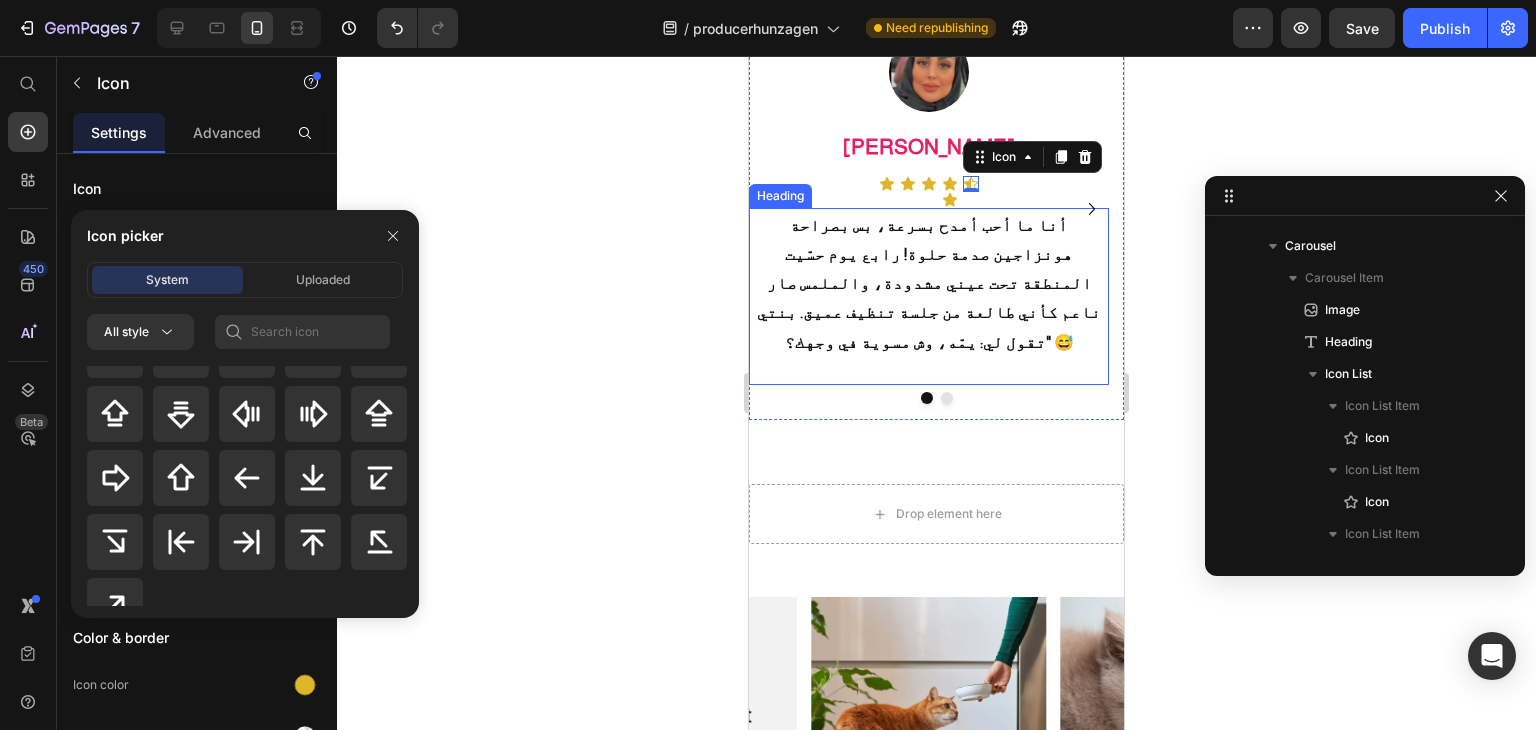 scroll, scrollTop: 928, scrollLeft: 0, axis: vertical 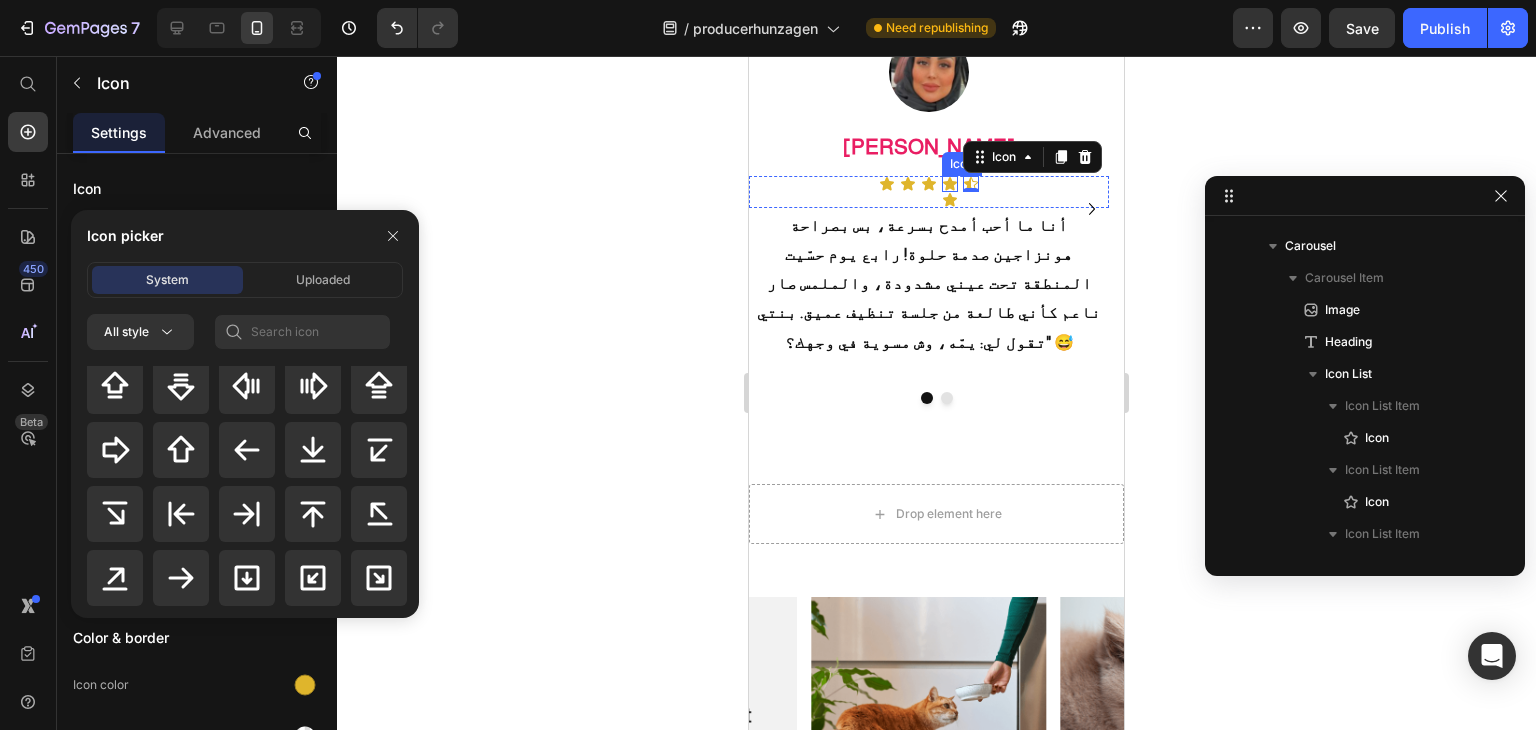 click 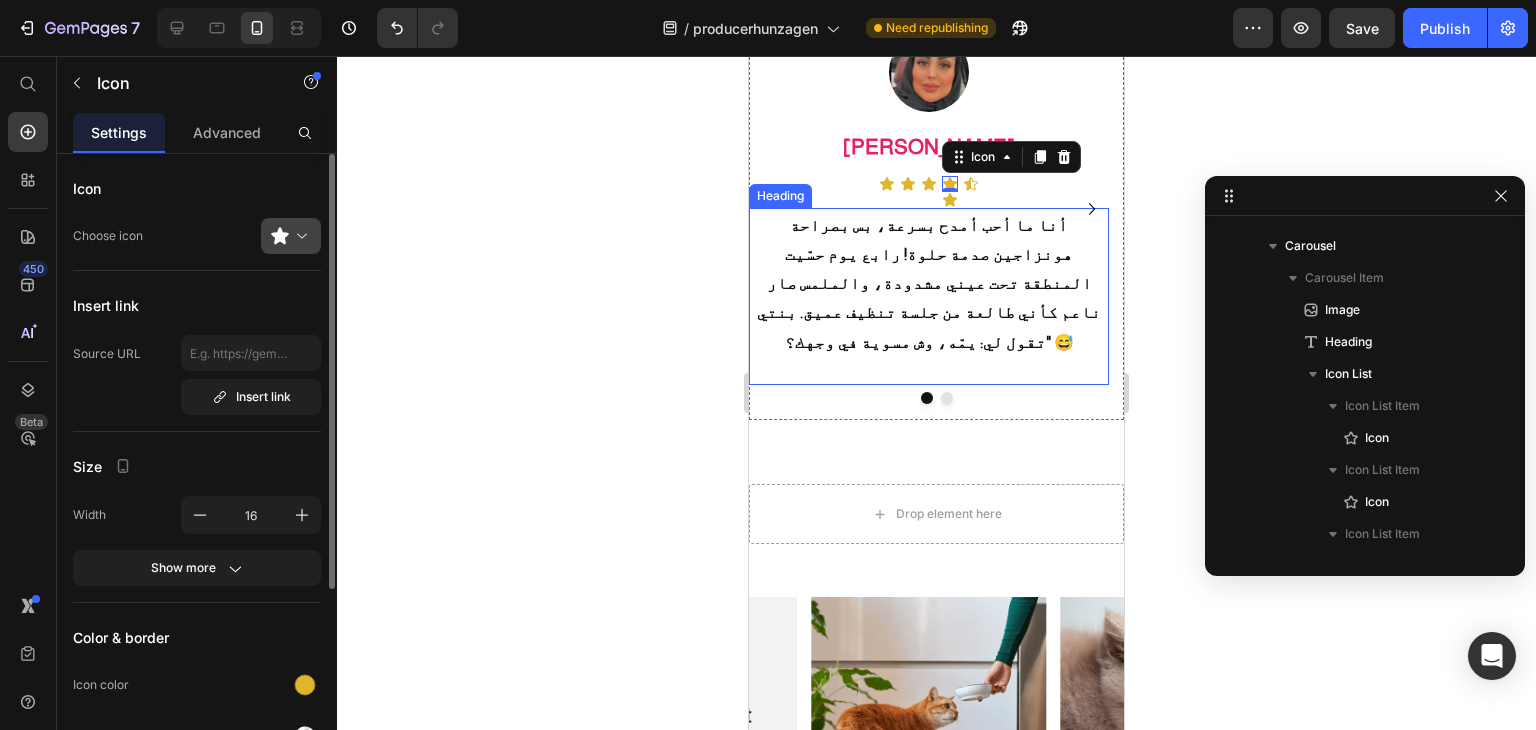click at bounding box center [299, 236] 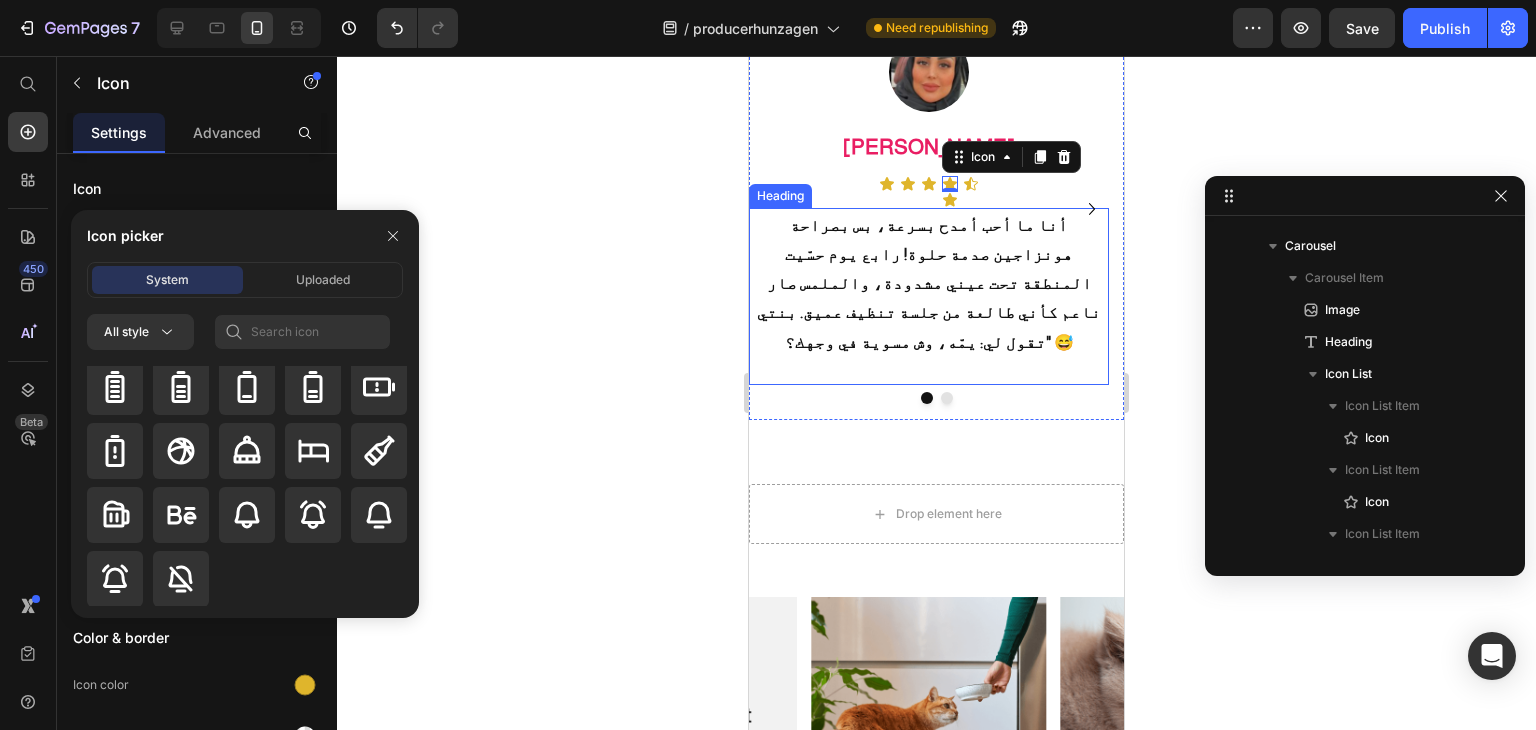 scroll, scrollTop: 1992, scrollLeft: 0, axis: vertical 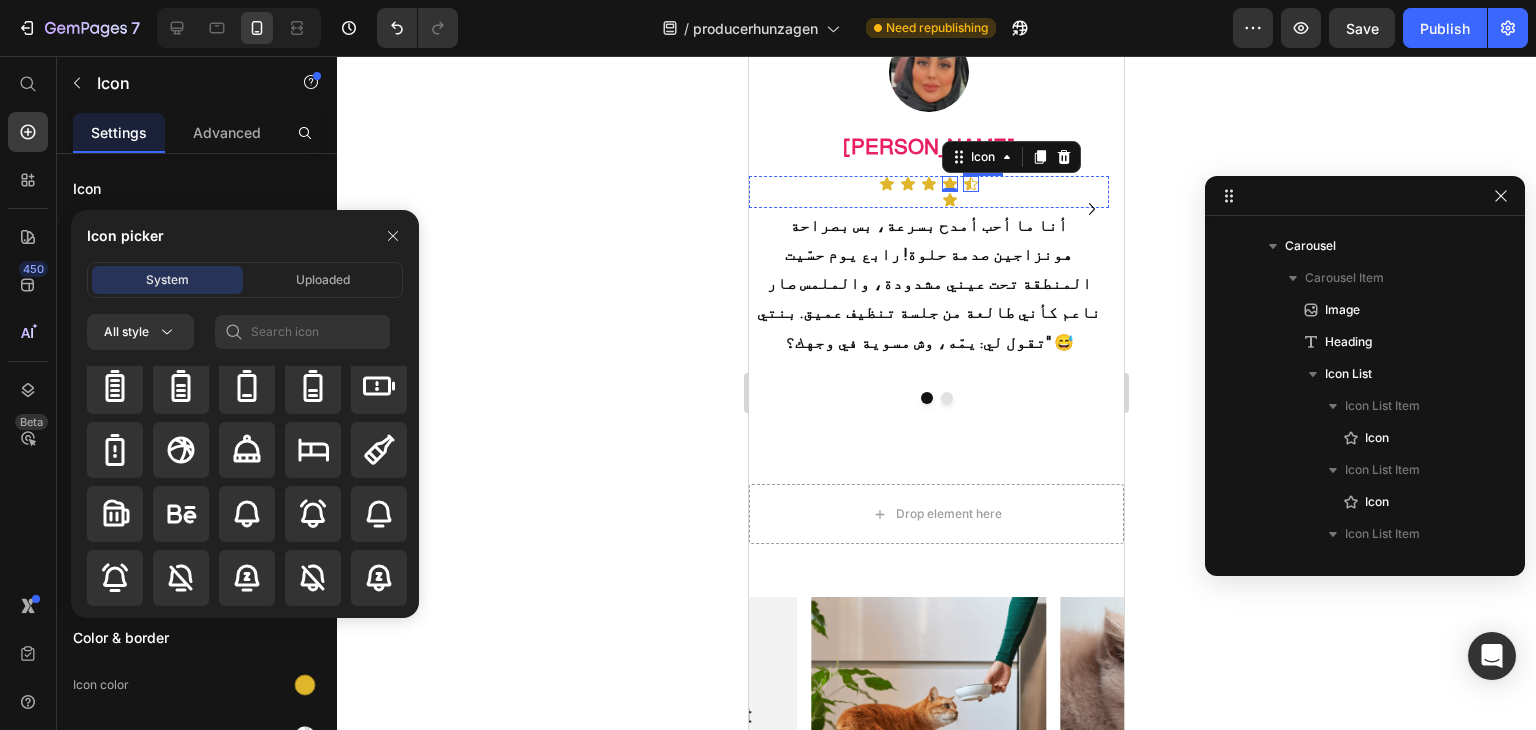 click on "Icon" at bounding box center [971, 184] 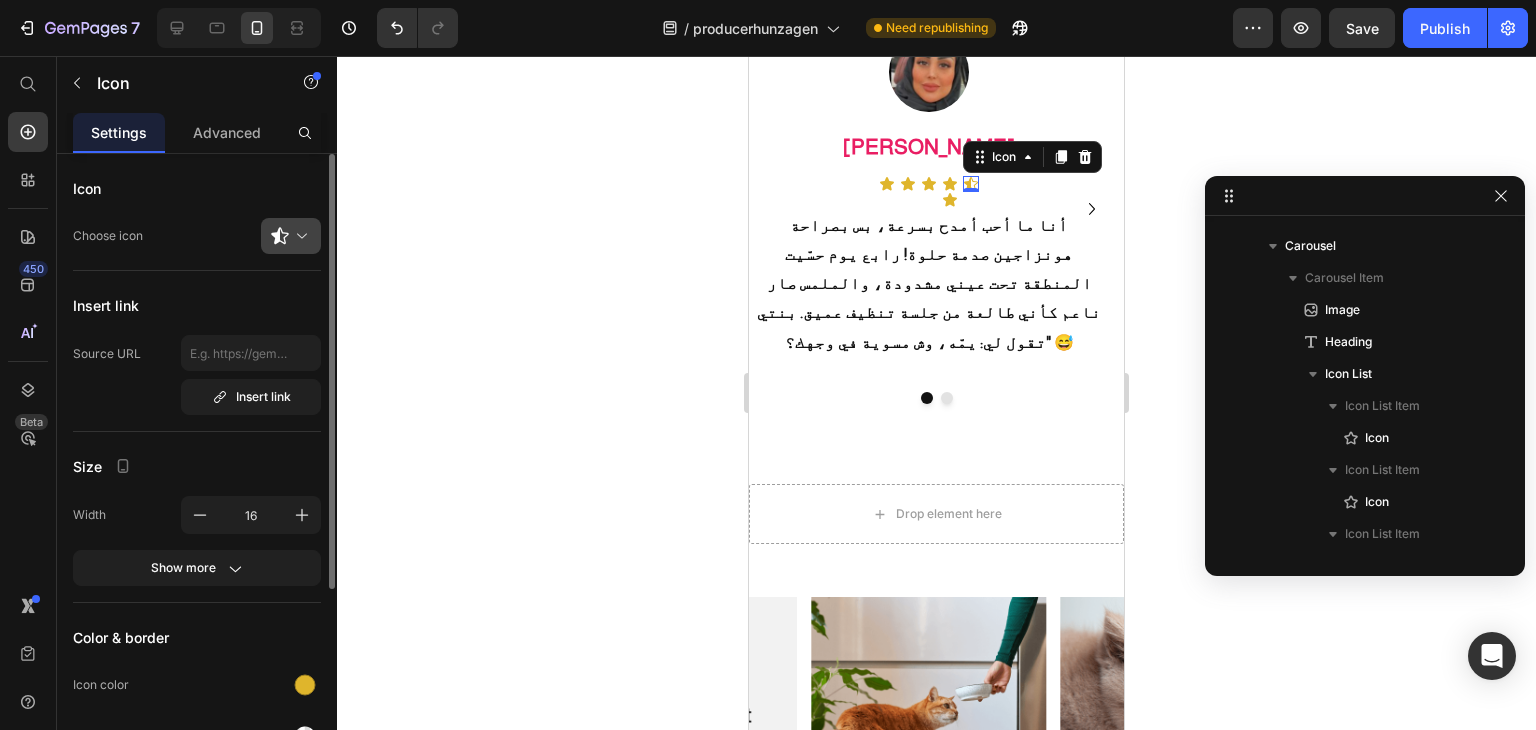 click at bounding box center (299, 236) 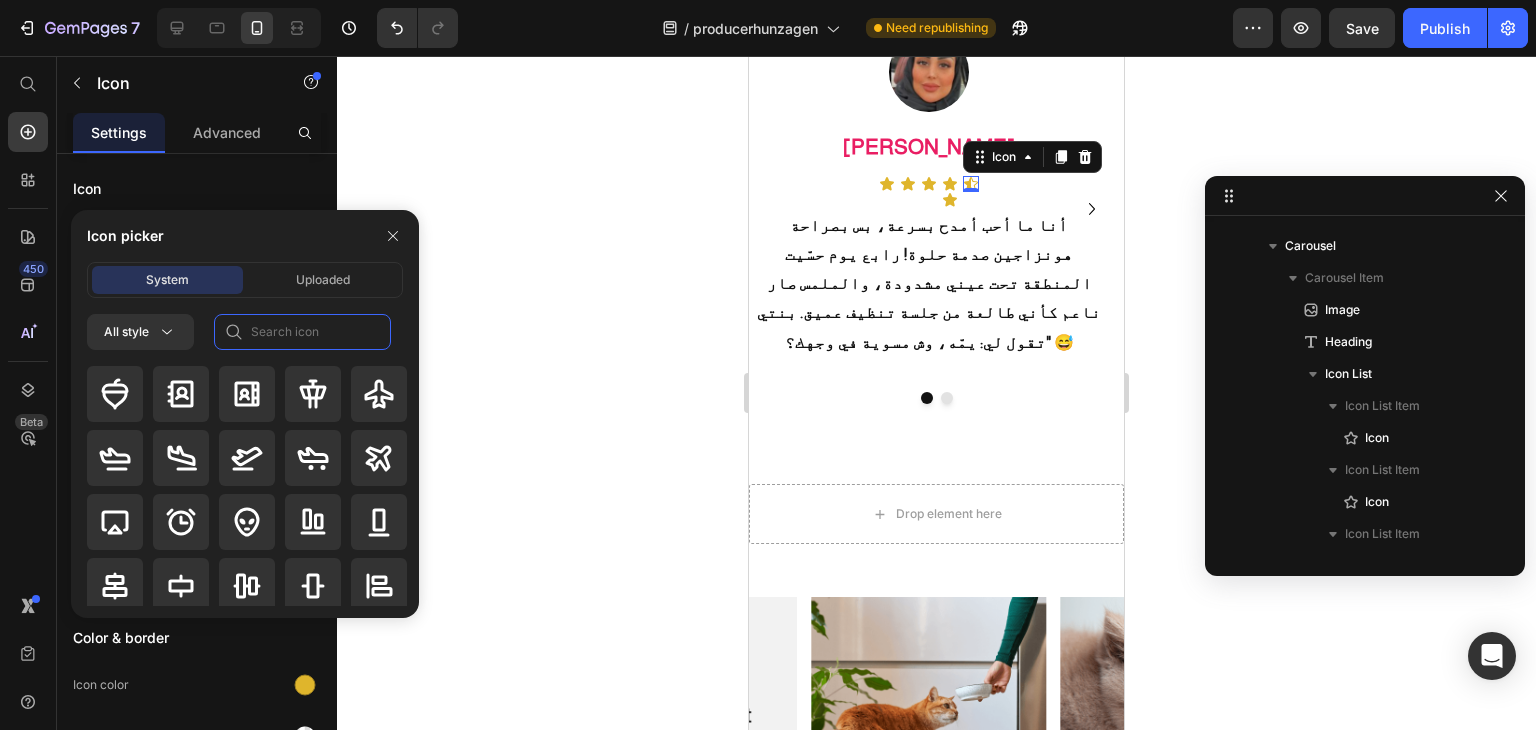 click 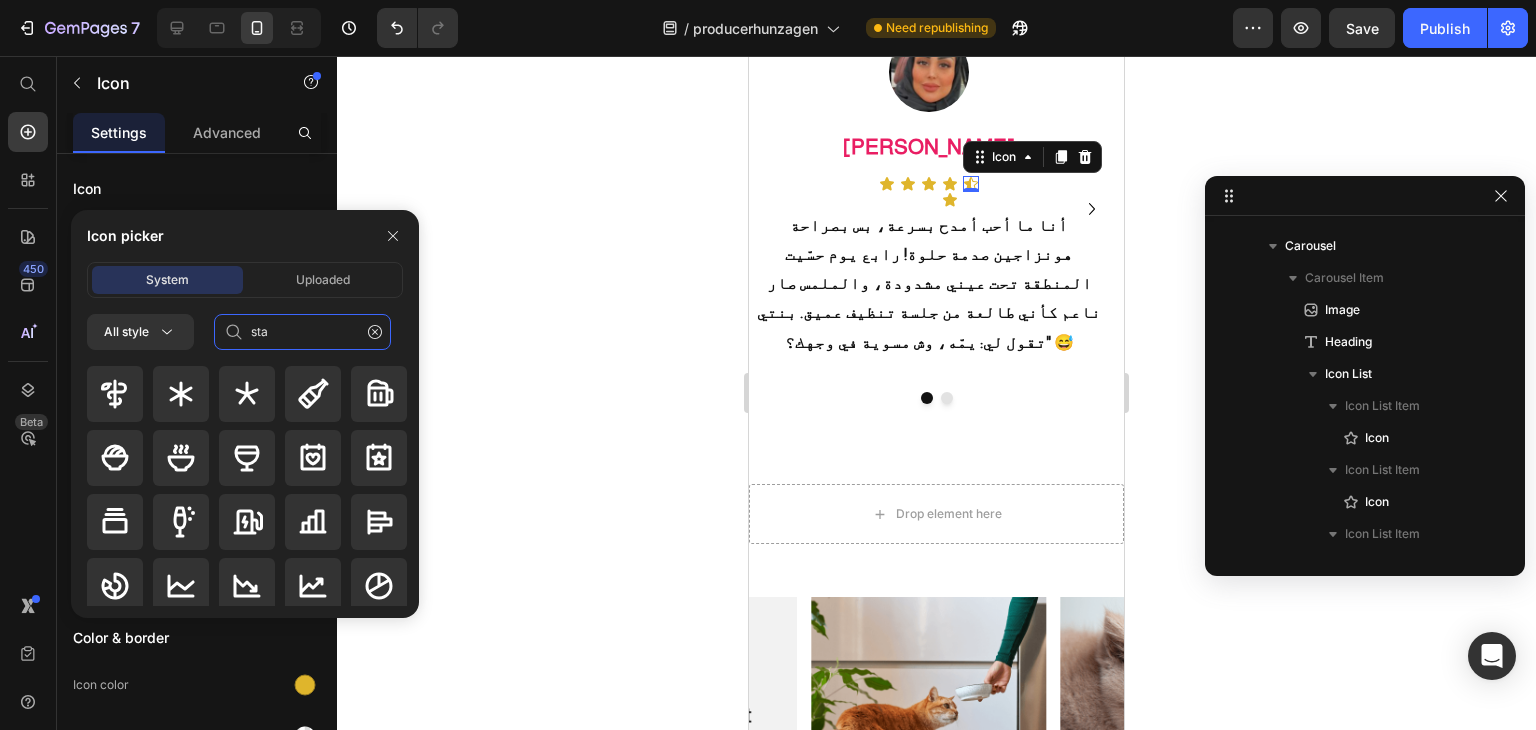 type on "star" 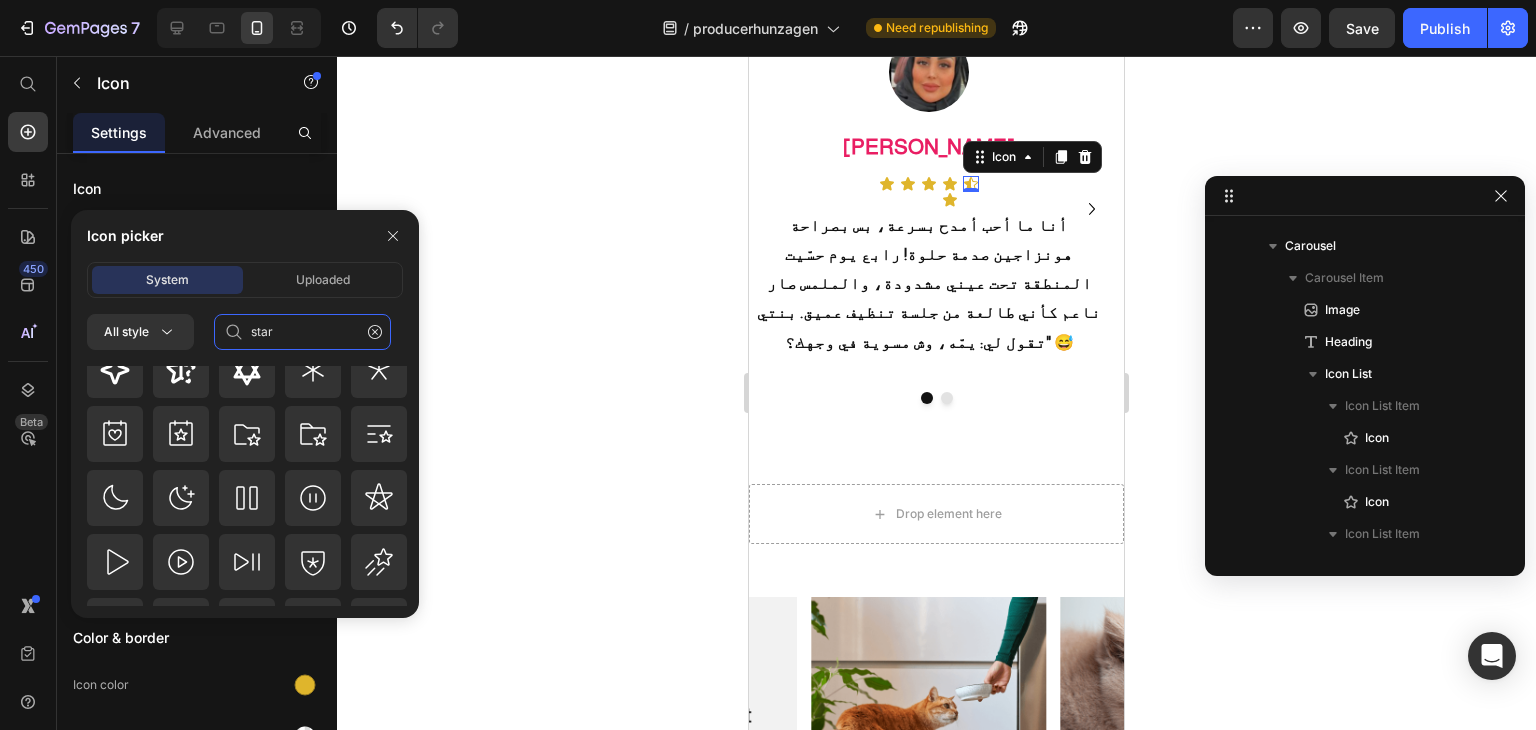 scroll, scrollTop: 0, scrollLeft: 0, axis: both 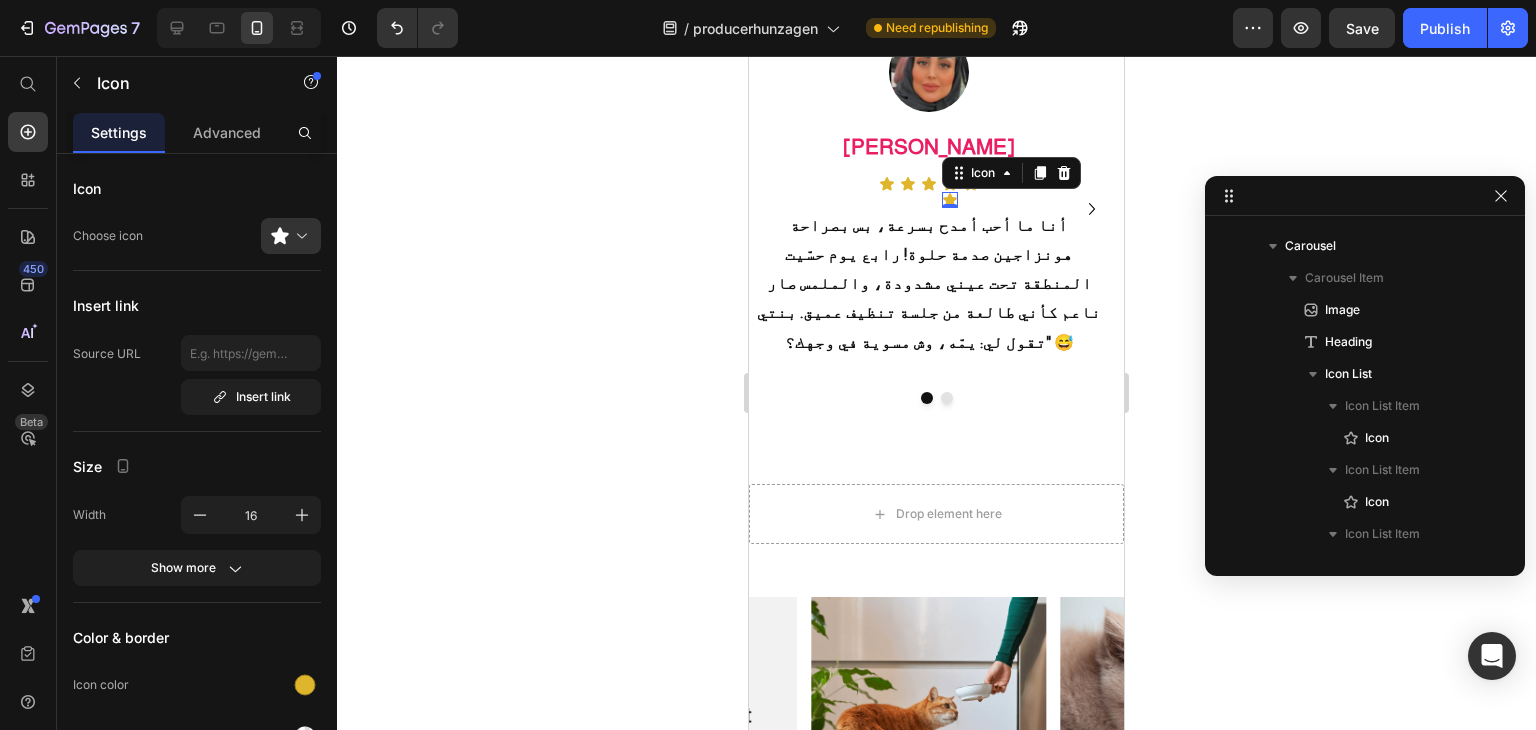 drag, startPoint x: 954, startPoint y: 310, endPoint x: 987, endPoint y: 295, distance: 36.249138 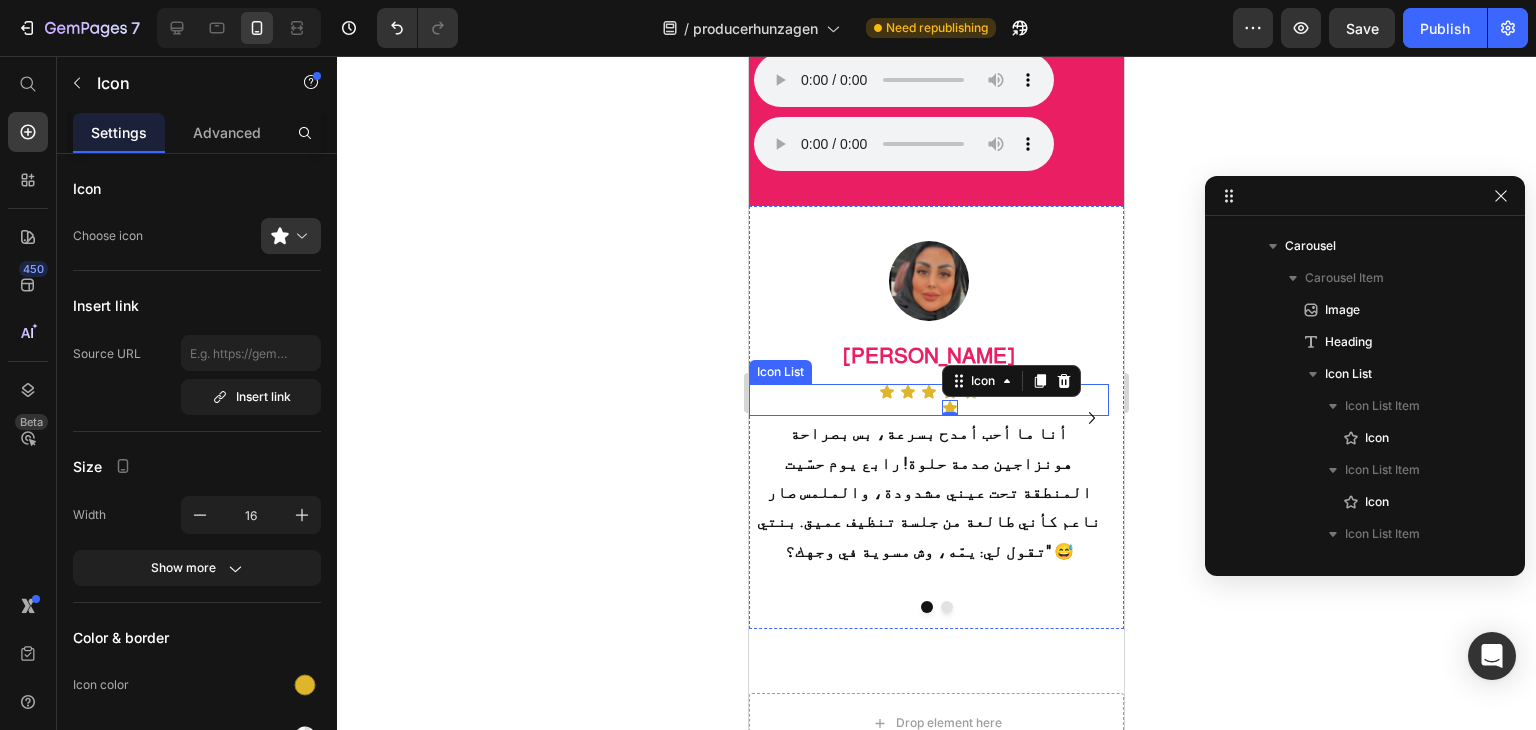 scroll, scrollTop: 2823, scrollLeft: 0, axis: vertical 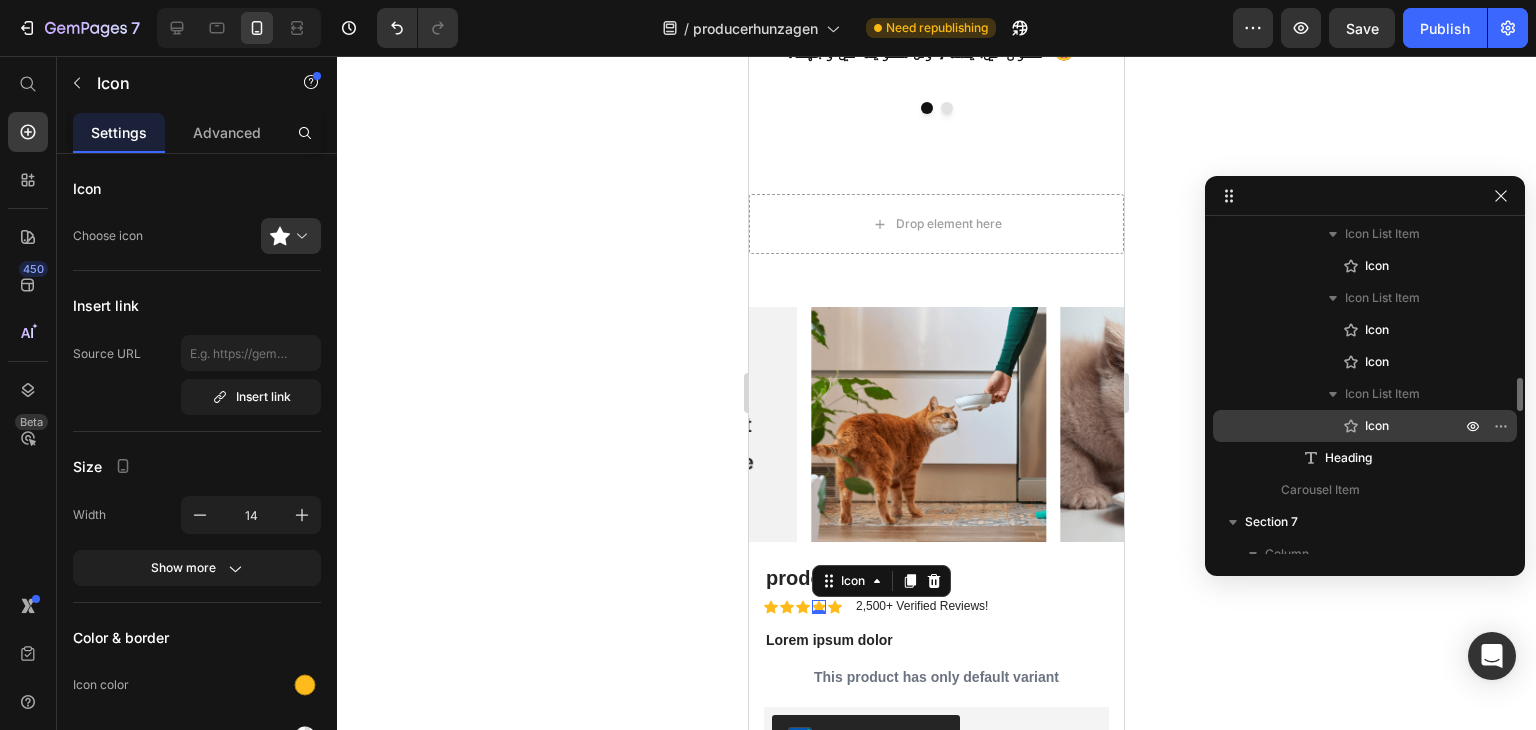 click on "Icon" at bounding box center [1391, 426] 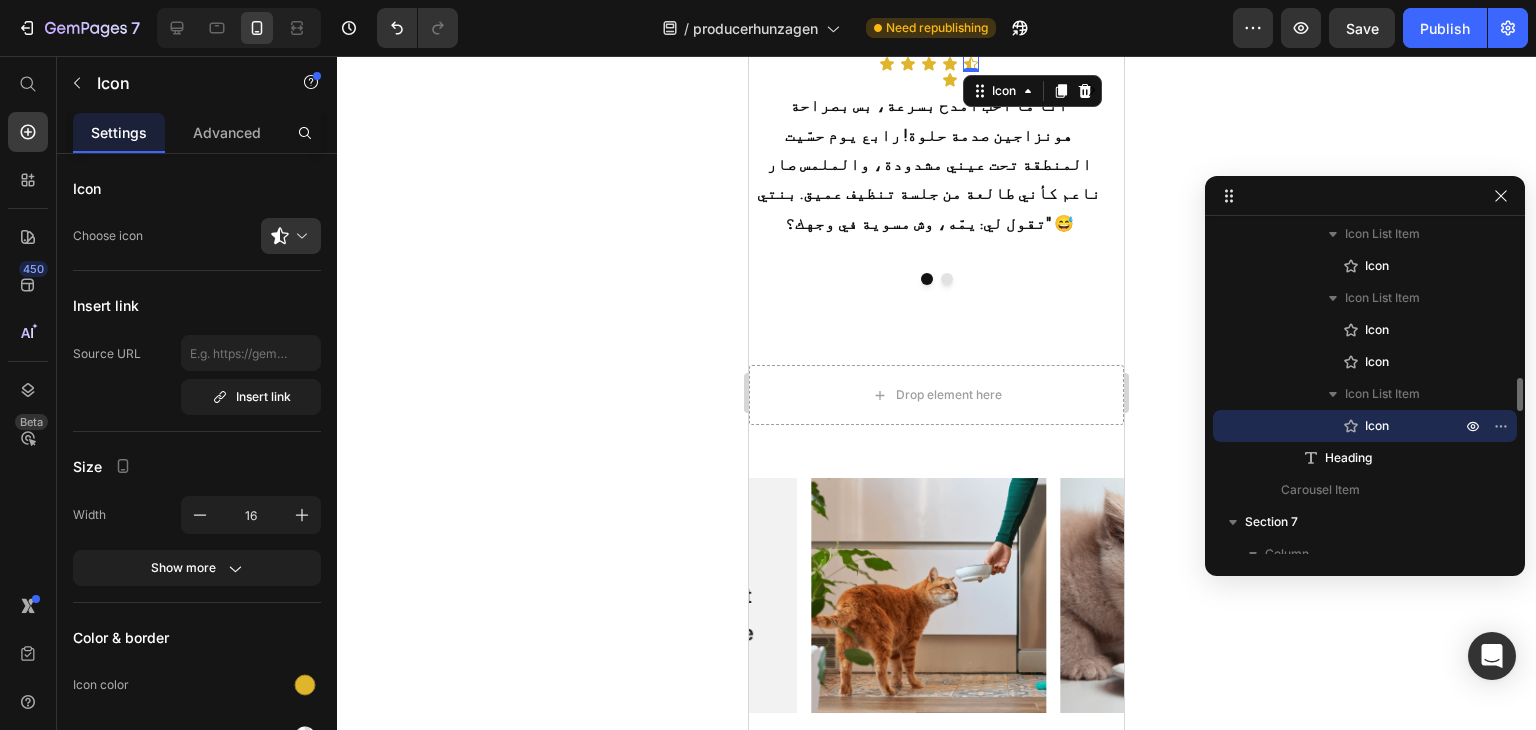 scroll, scrollTop: 2582, scrollLeft: 0, axis: vertical 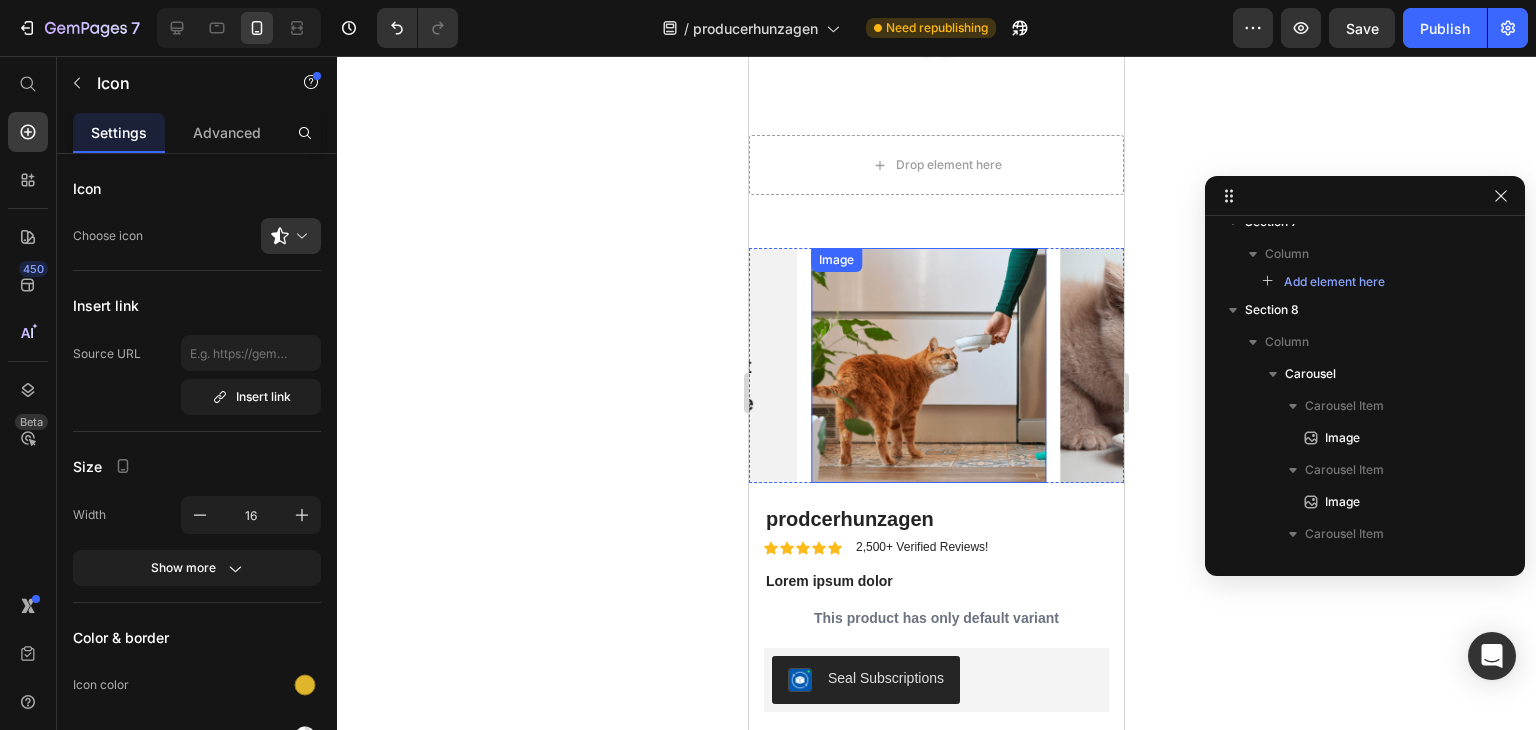 click at bounding box center (928, 365) 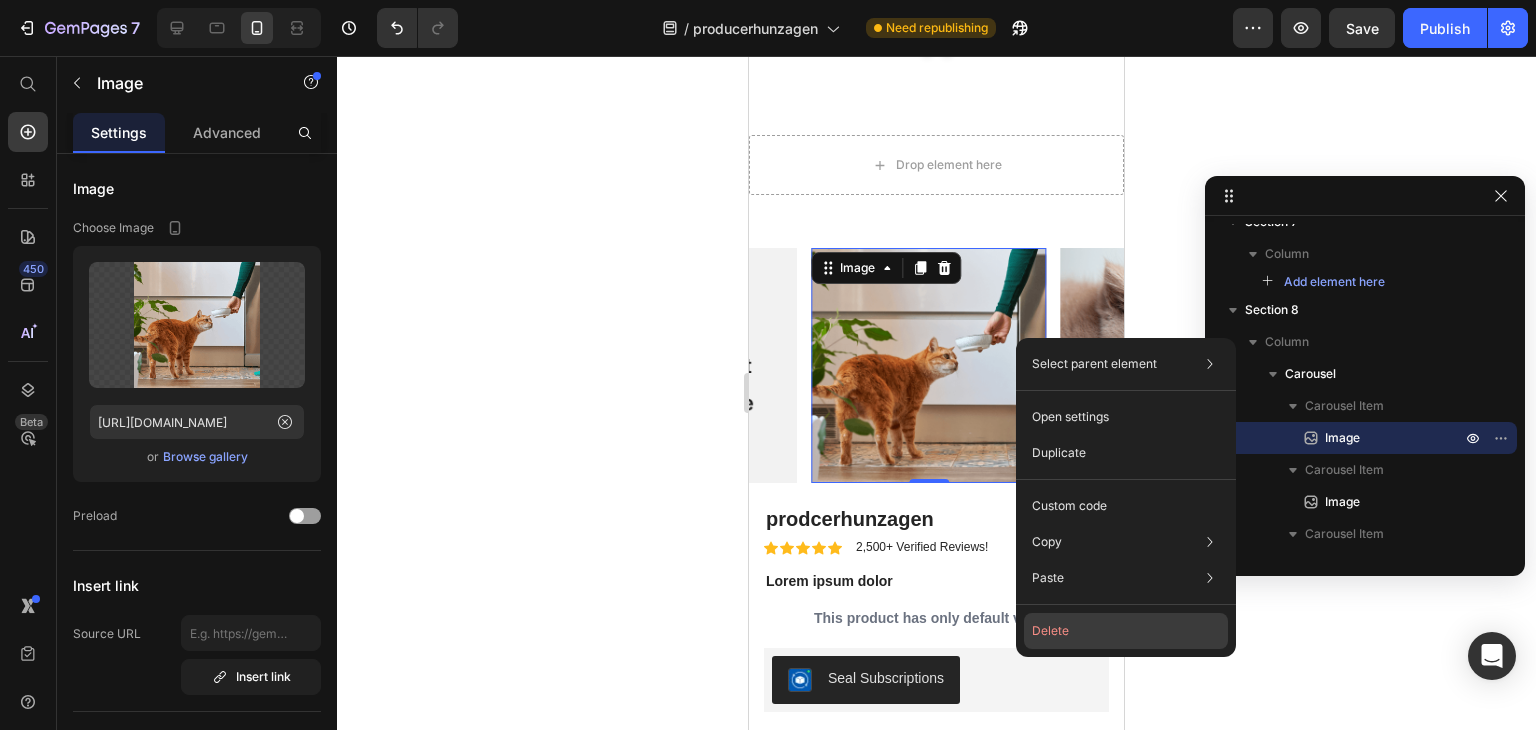 click on "Delete" 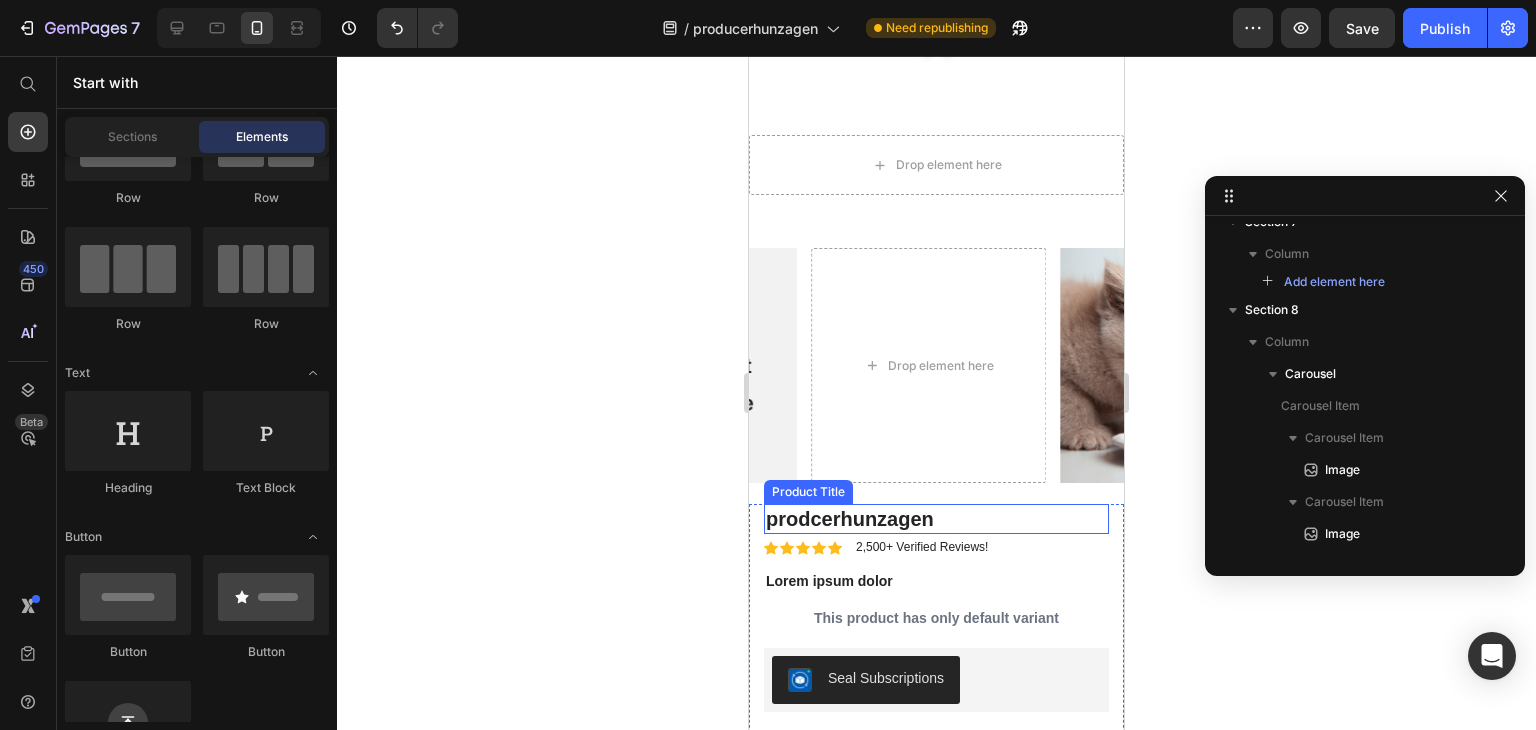 click on "prodcerhunzagen" at bounding box center [936, 519] 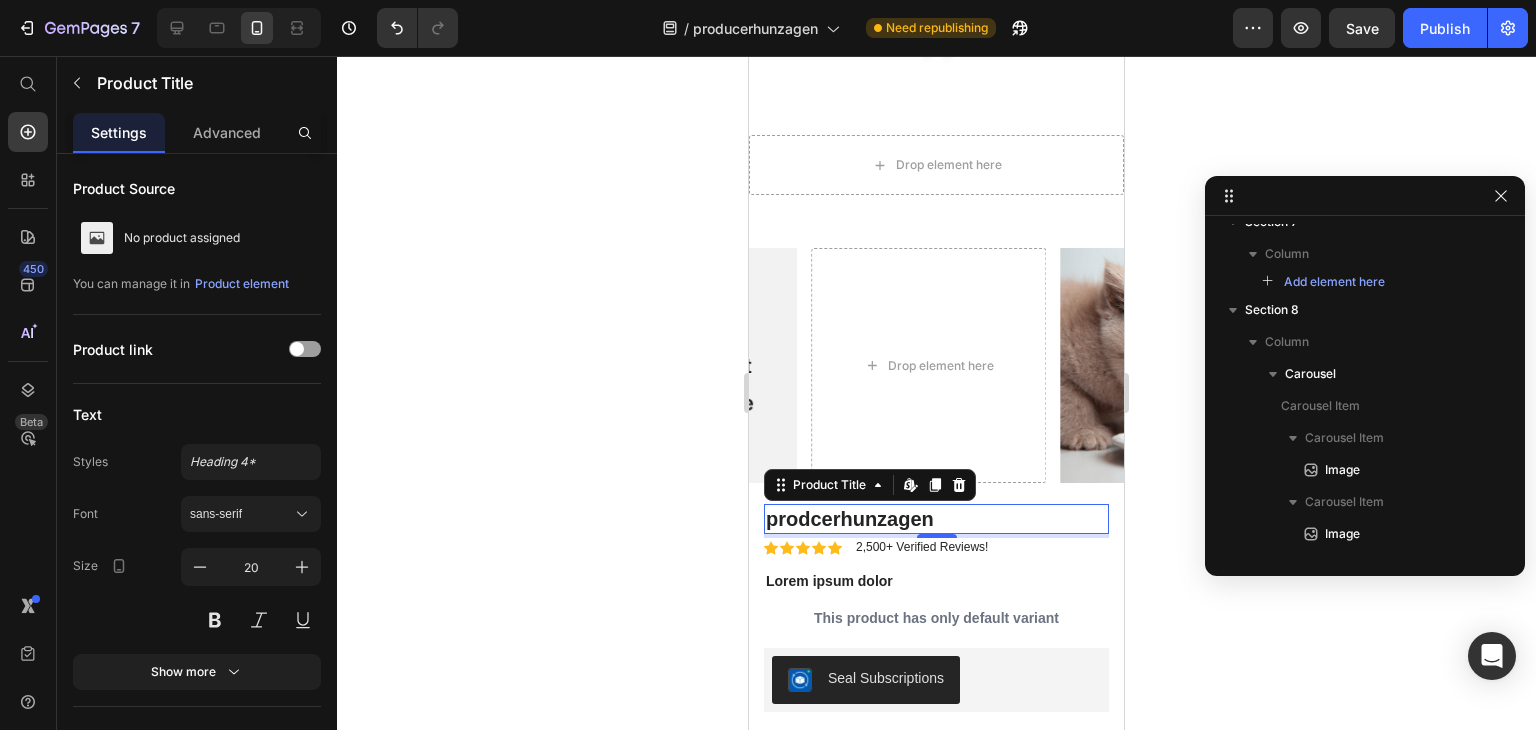 scroll, scrollTop: 2258, scrollLeft: 0, axis: vertical 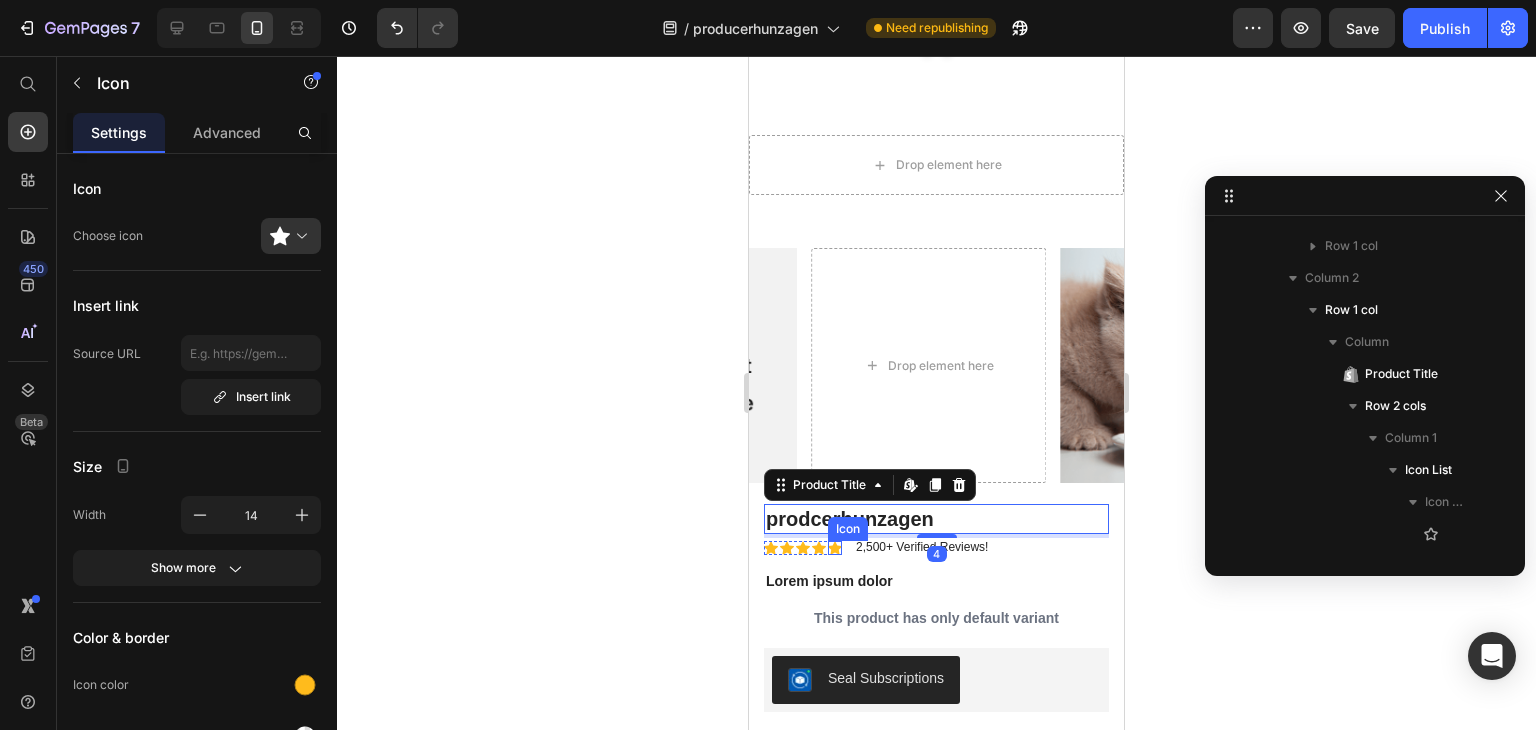 click on "Icon" at bounding box center (835, 548) 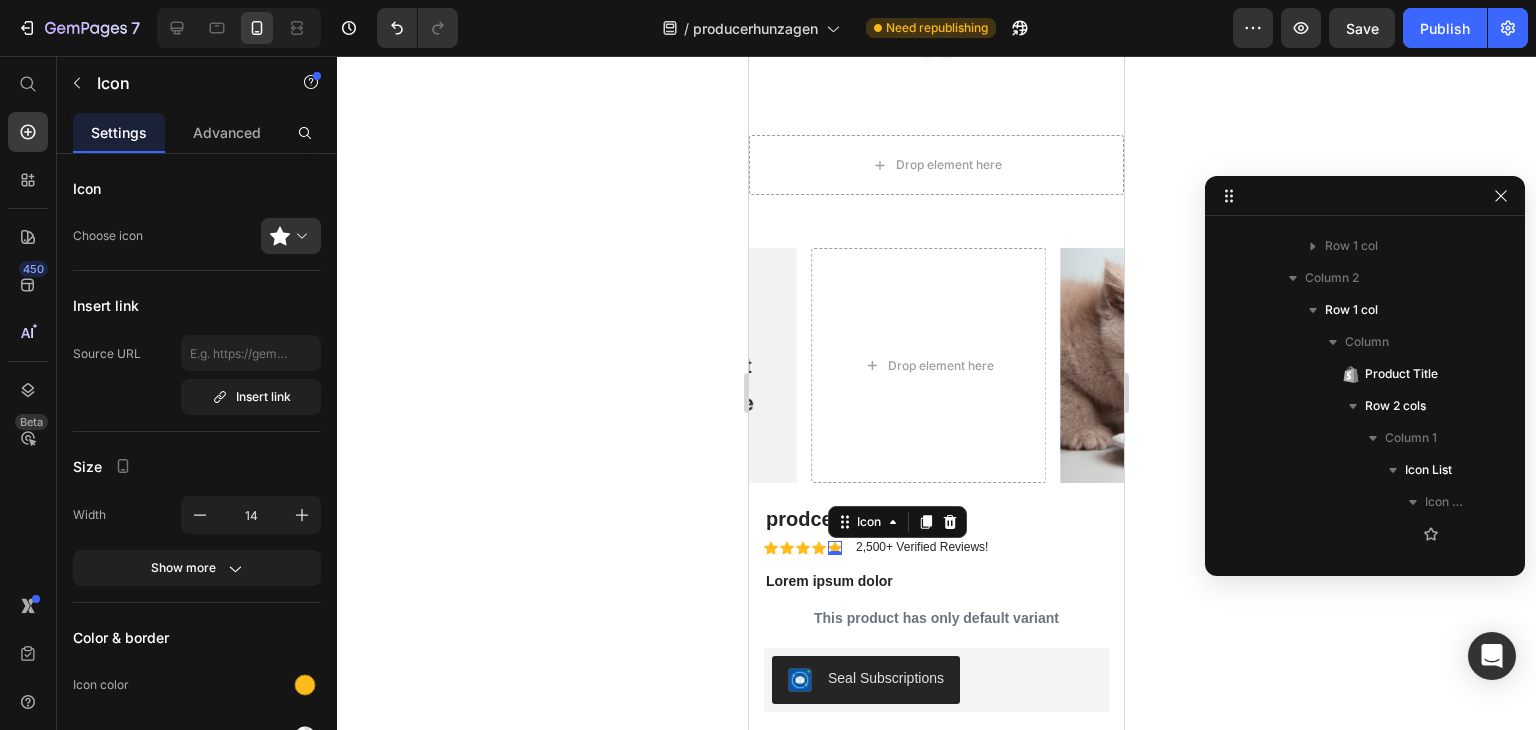 scroll, scrollTop: 2674, scrollLeft: 0, axis: vertical 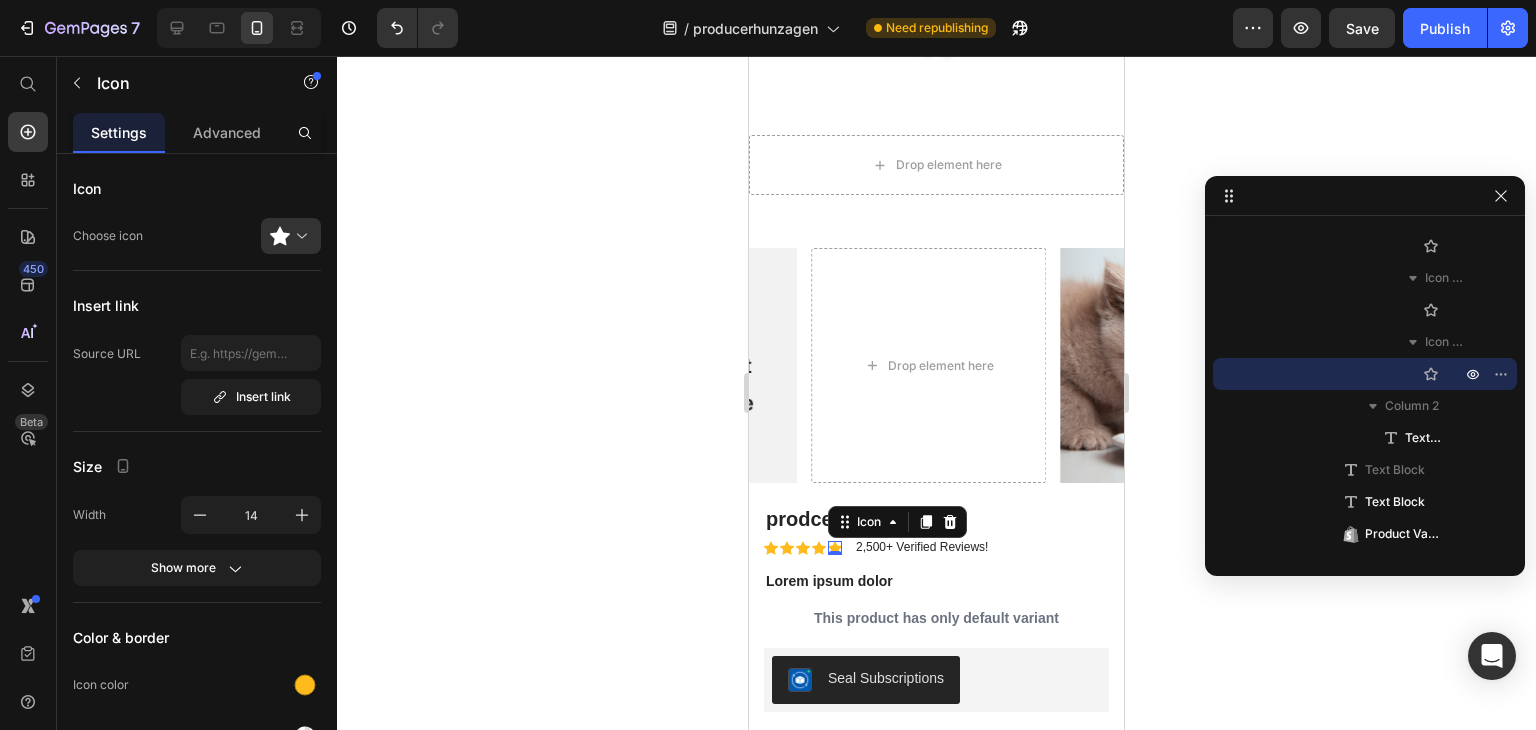 click on "0" at bounding box center (835, 555) 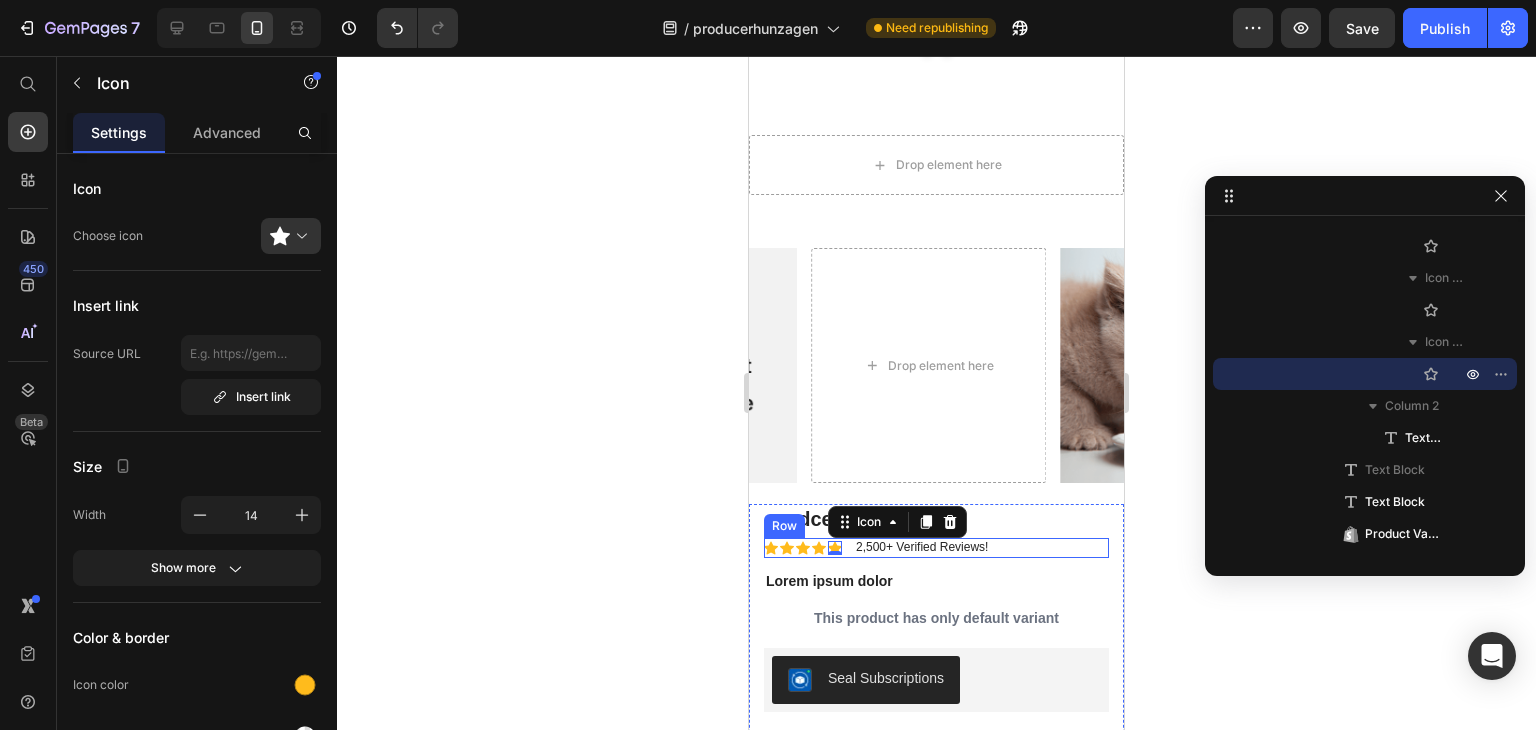 click on "Icon Icon Icon Icon Icon   0 Icon List 2,500+ Verified Reviews! Text Block Row" at bounding box center [936, 548] 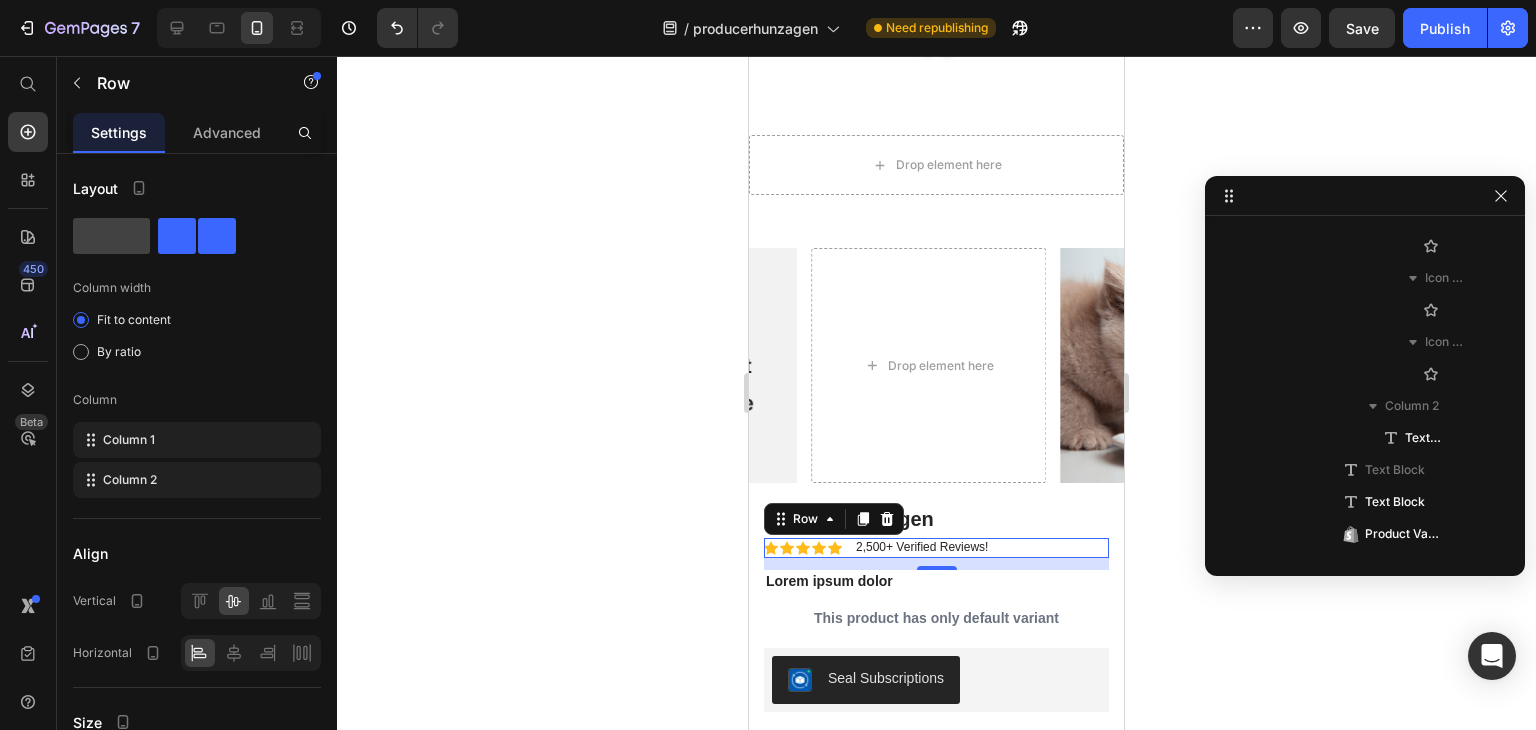 scroll, scrollTop: 2290, scrollLeft: 0, axis: vertical 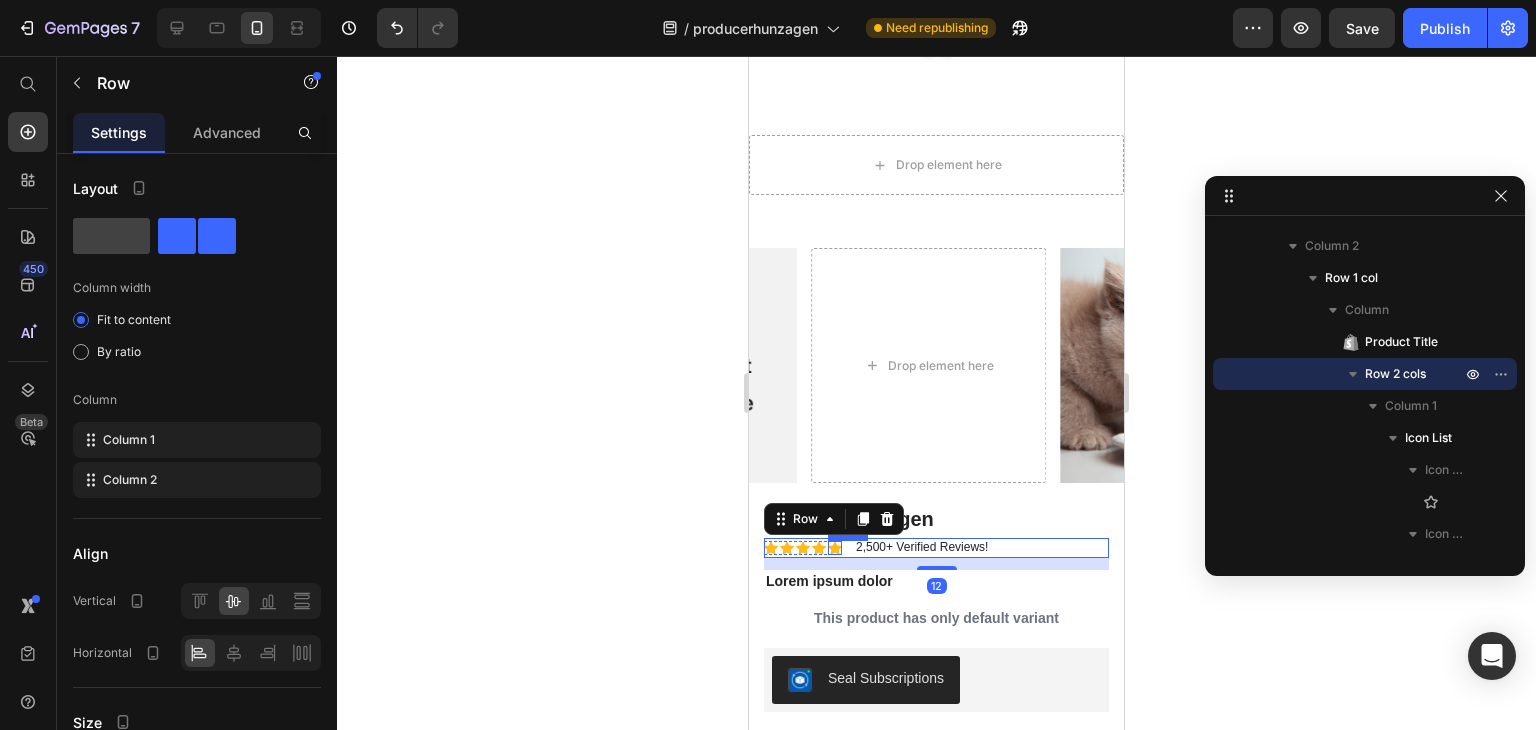 click 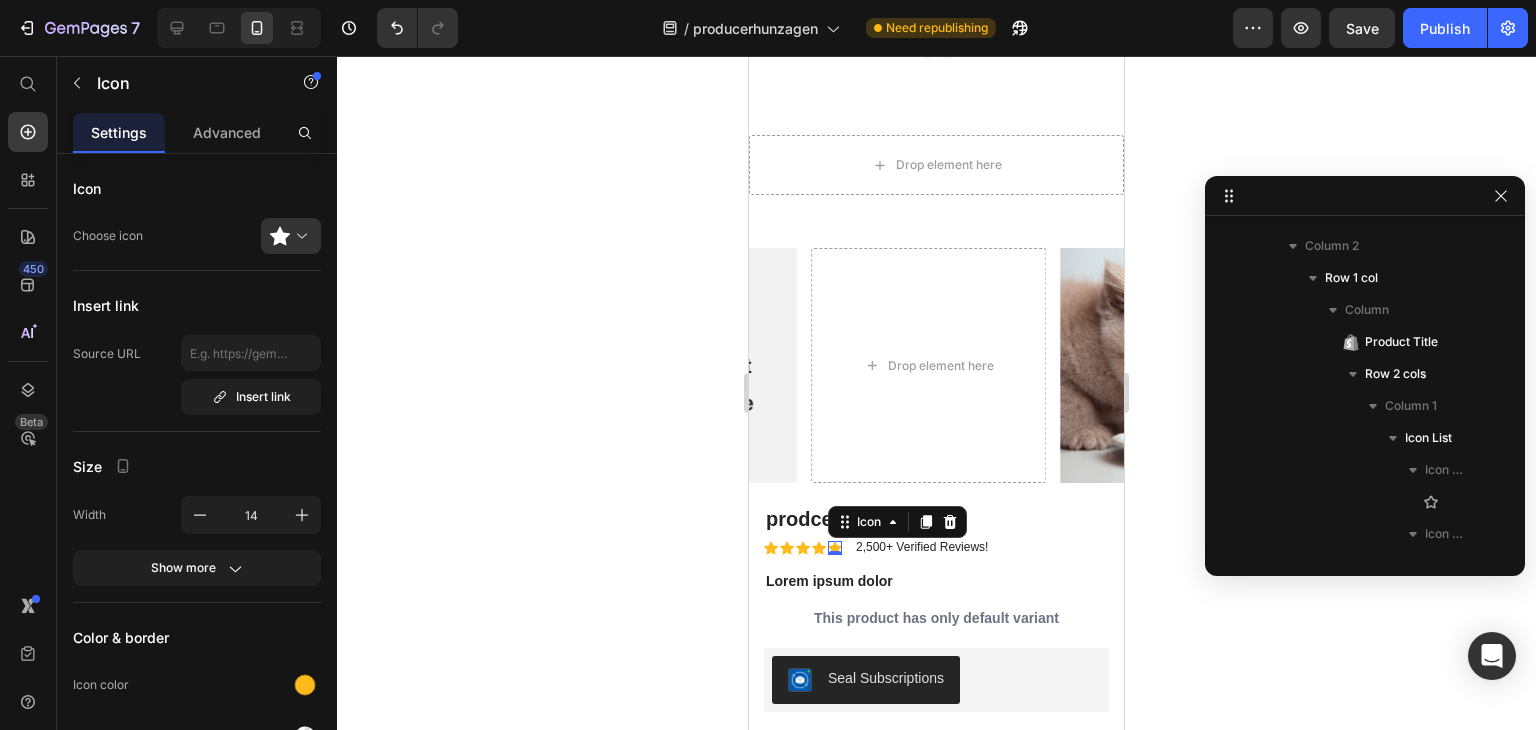 scroll, scrollTop: 2674, scrollLeft: 0, axis: vertical 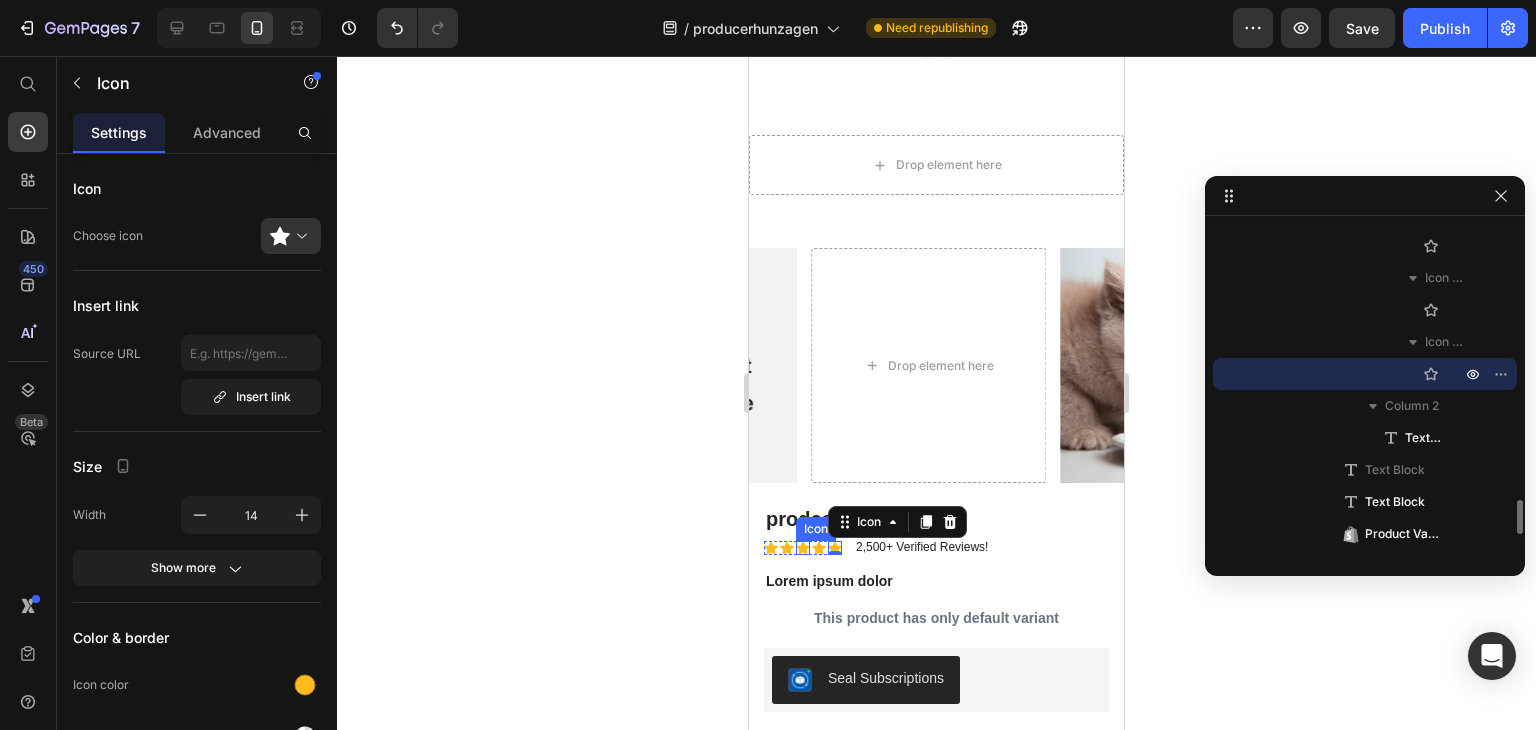 click 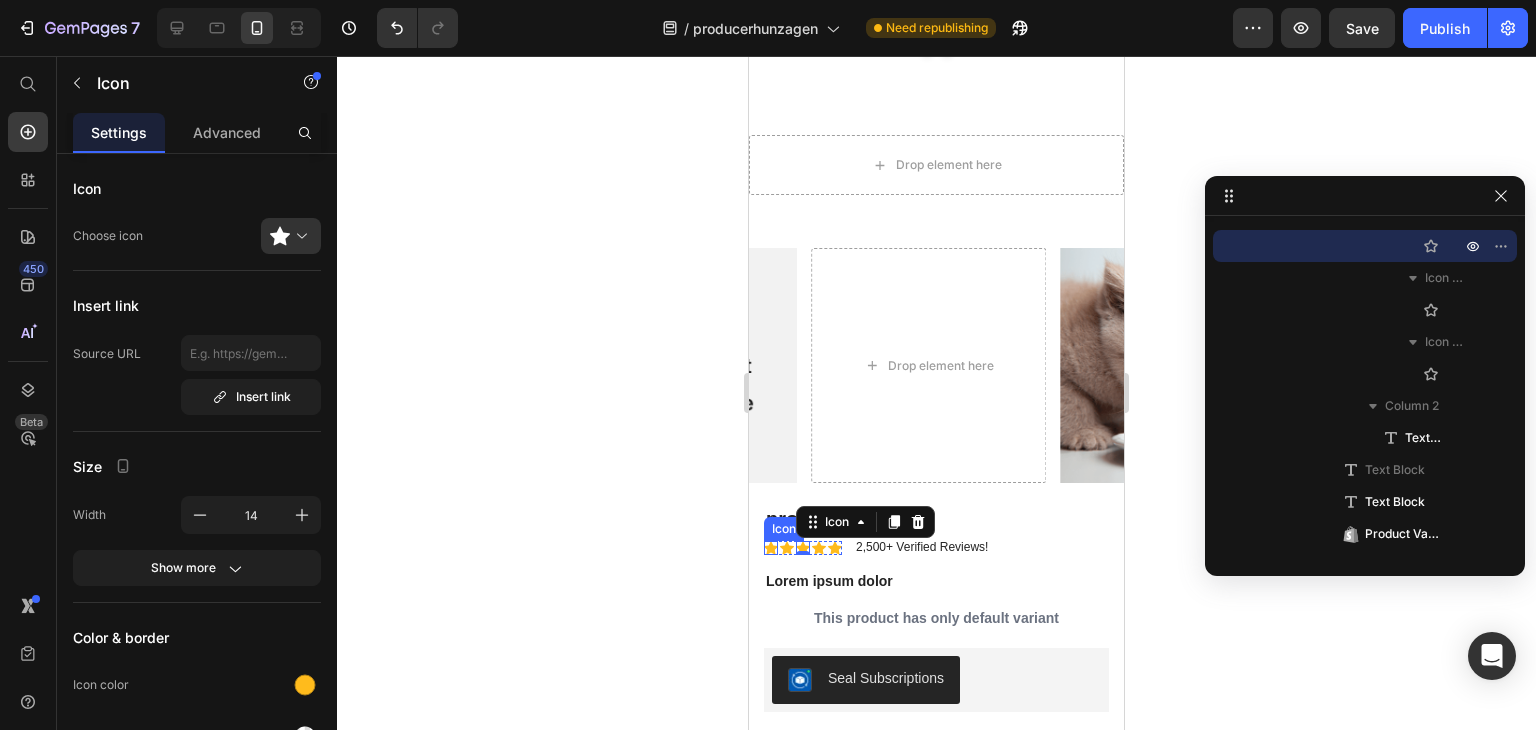 click 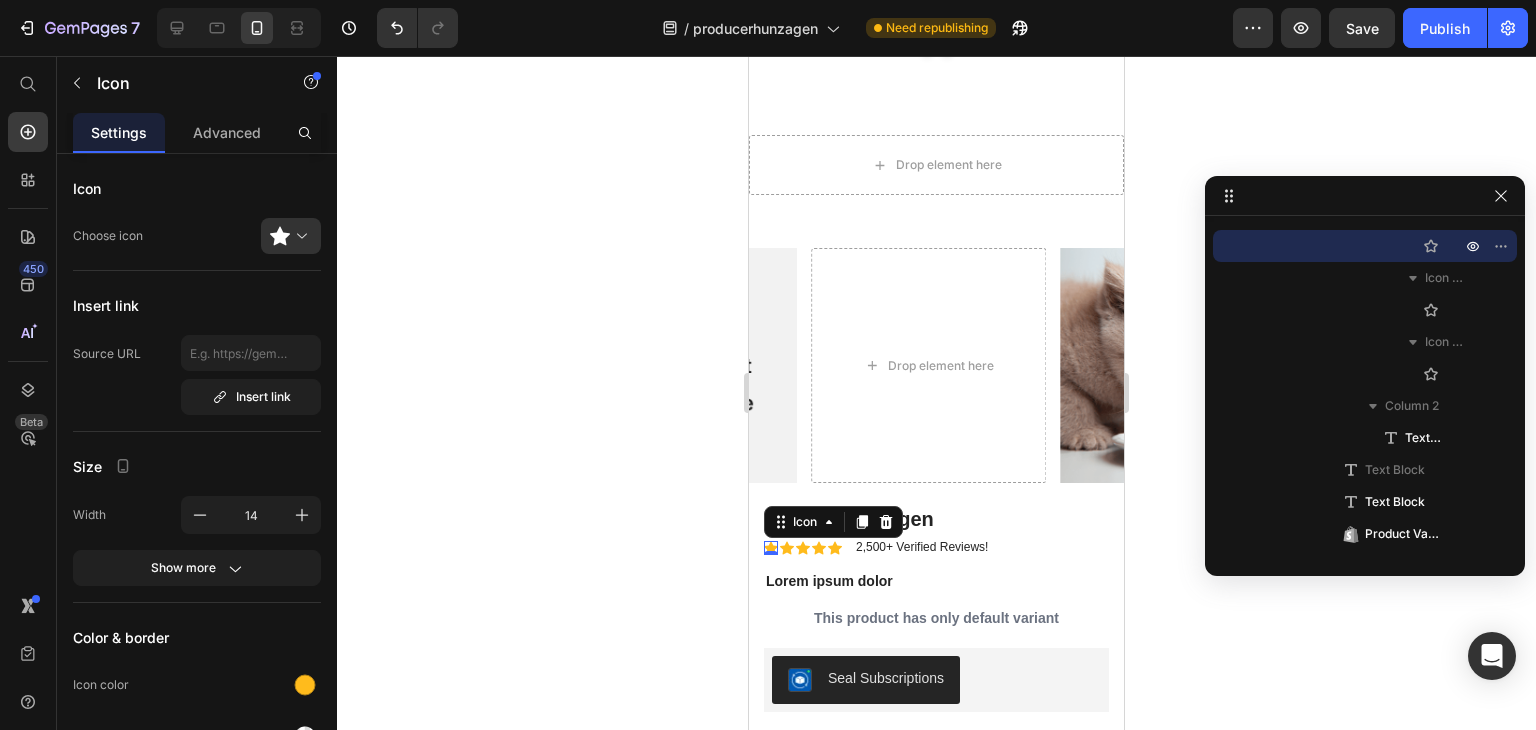 scroll, scrollTop: 2418, scrollLeft: 0, axis: vertical 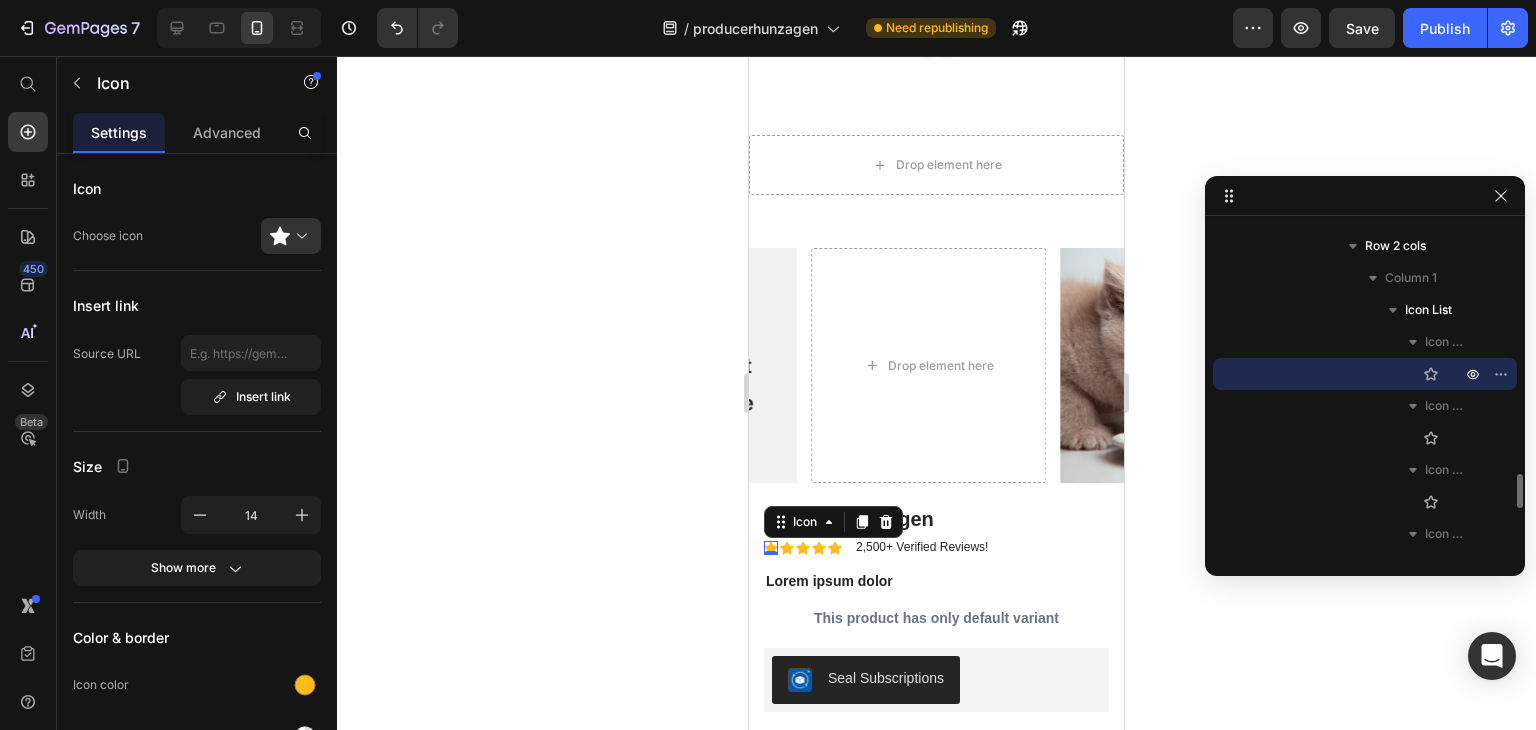 click 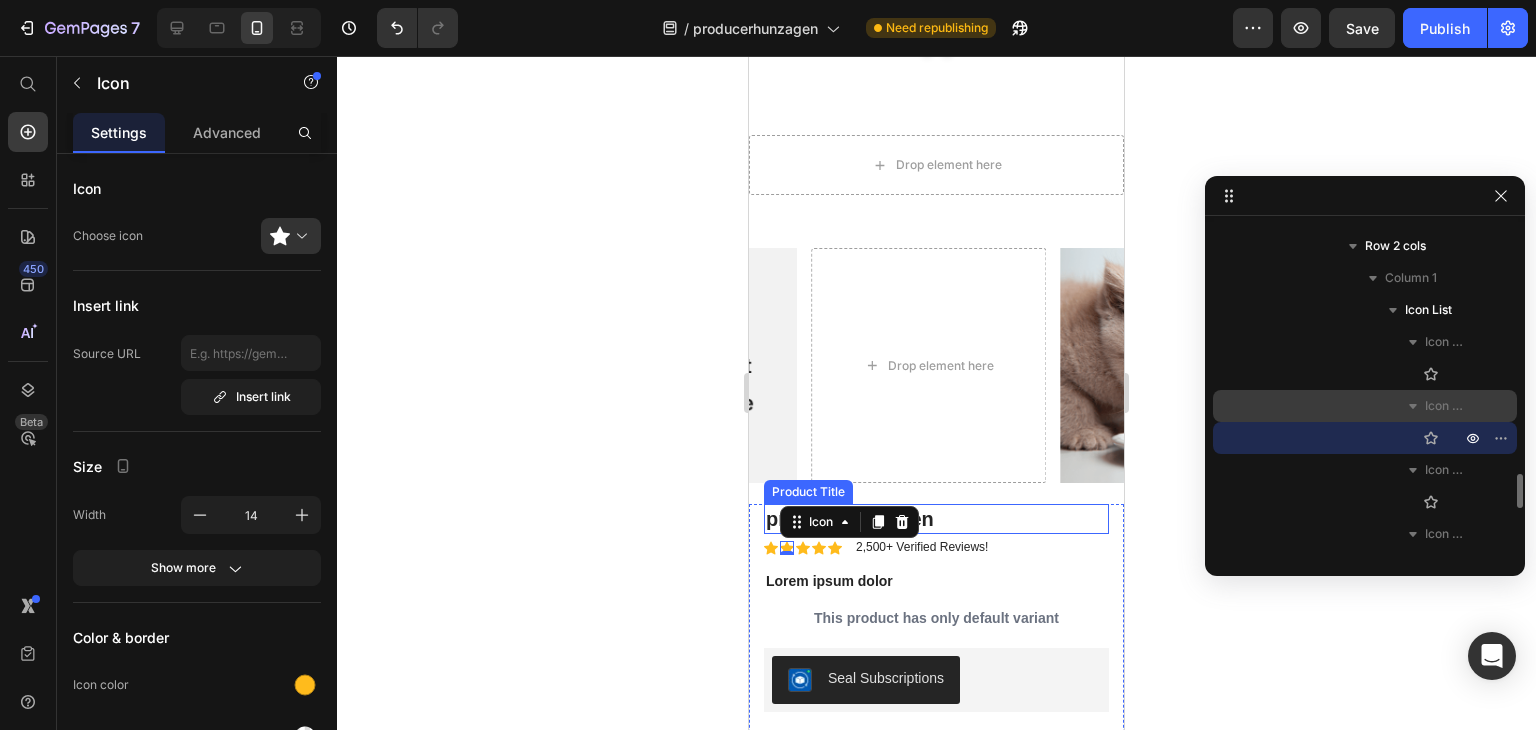 click on "Icon List Item" at bounding box center [1445, 406] 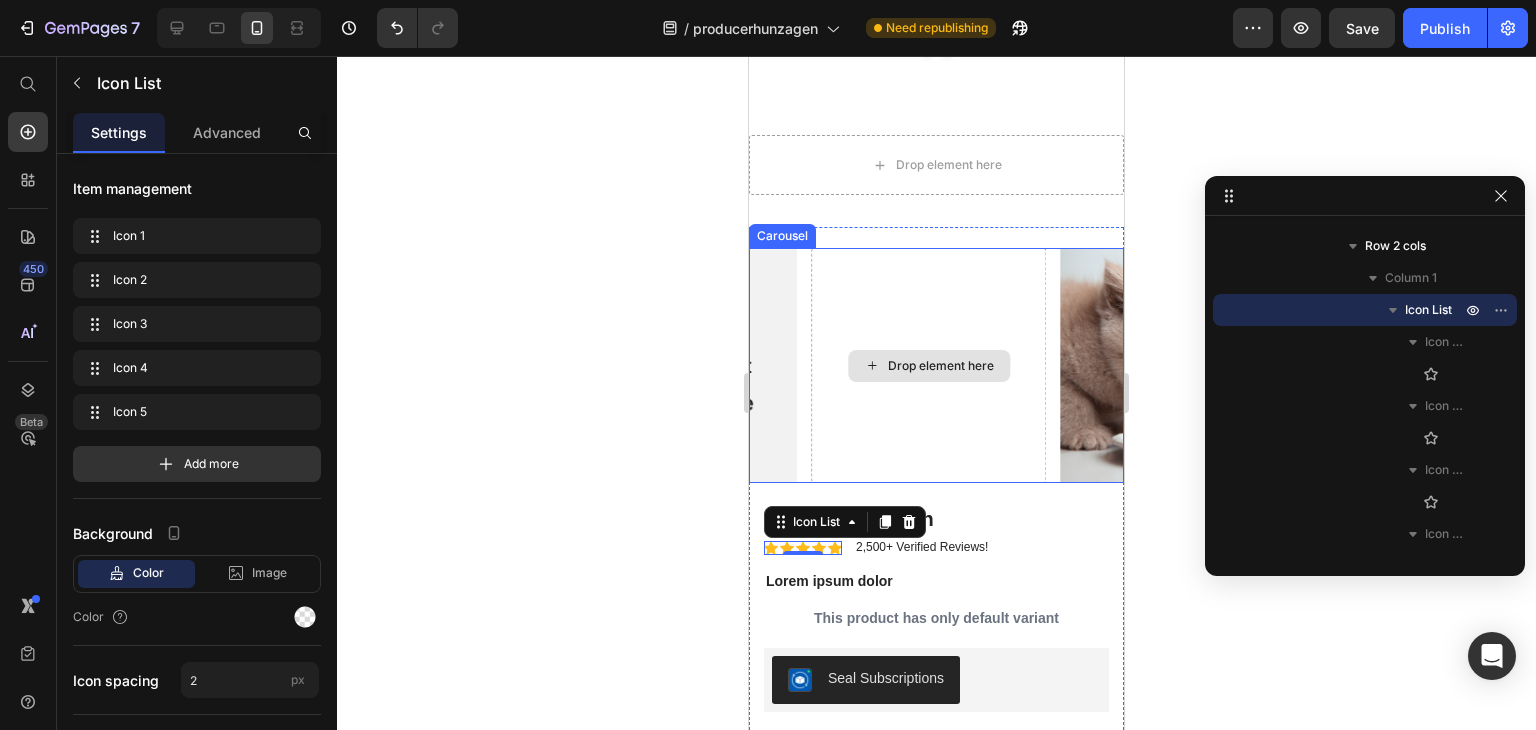 drag, startPoint x: 2181, startPoint y: 460, endPoint x: 904, endPoint y: 311, distance: 1285.6632 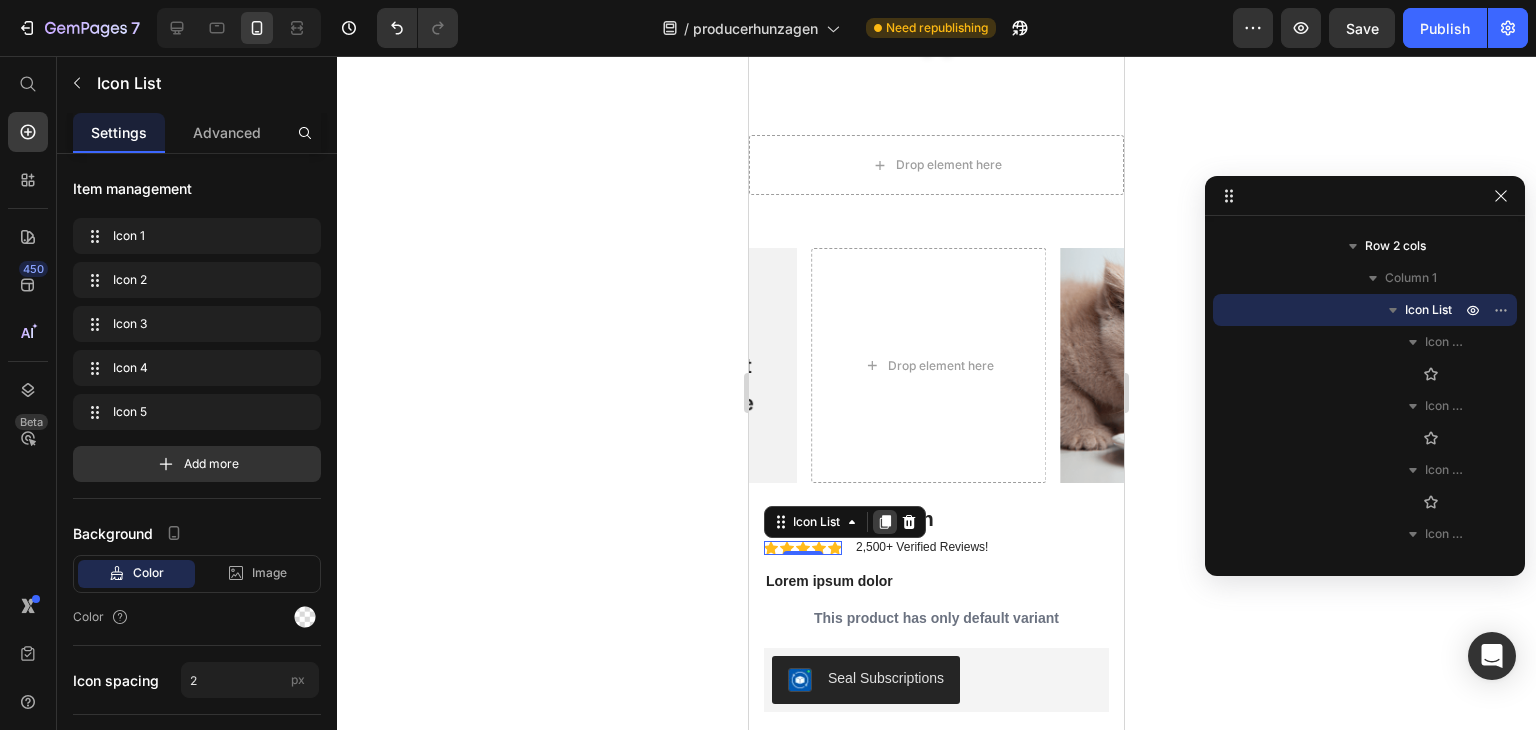 click 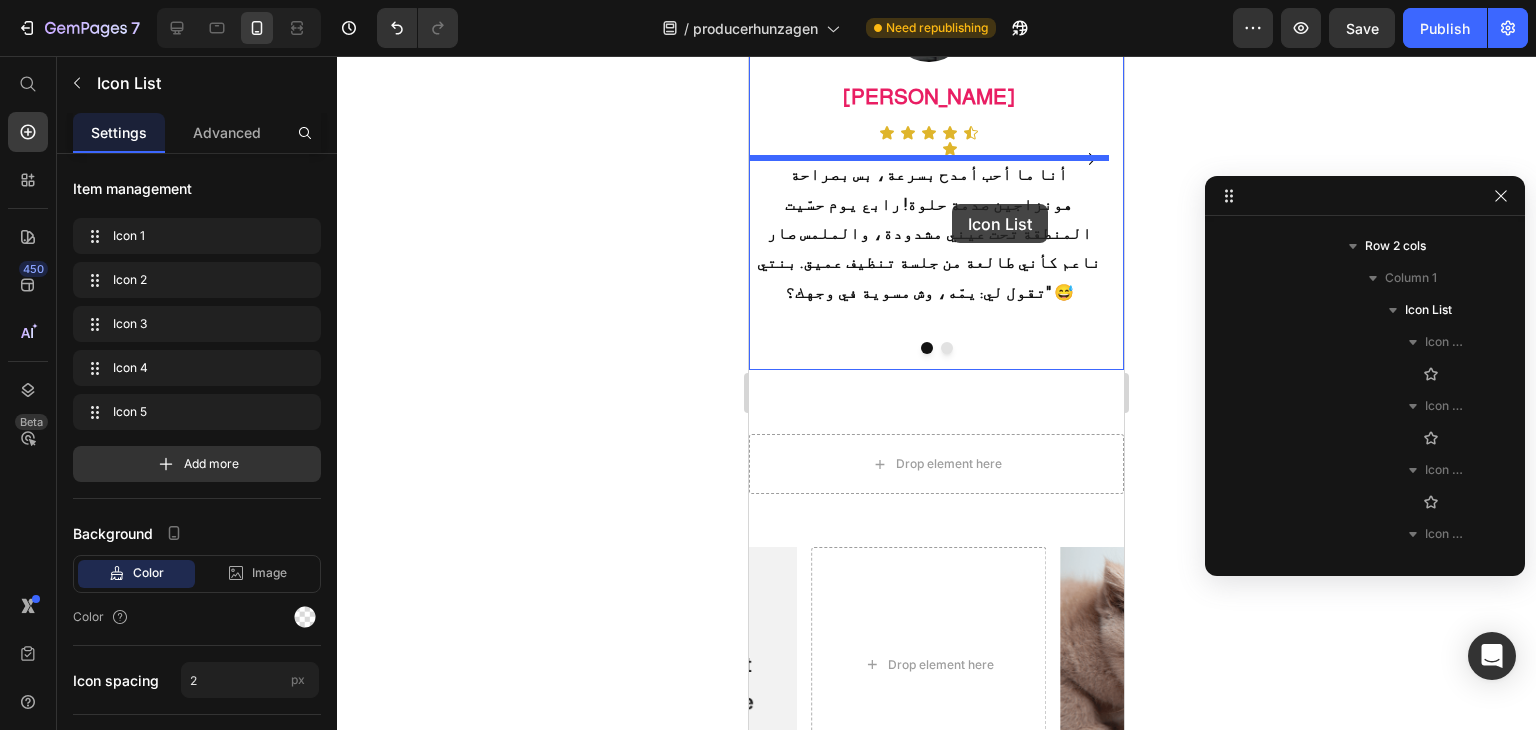 scroll, scrollTop: 2564, scrollLeft: 0, axis: vertical 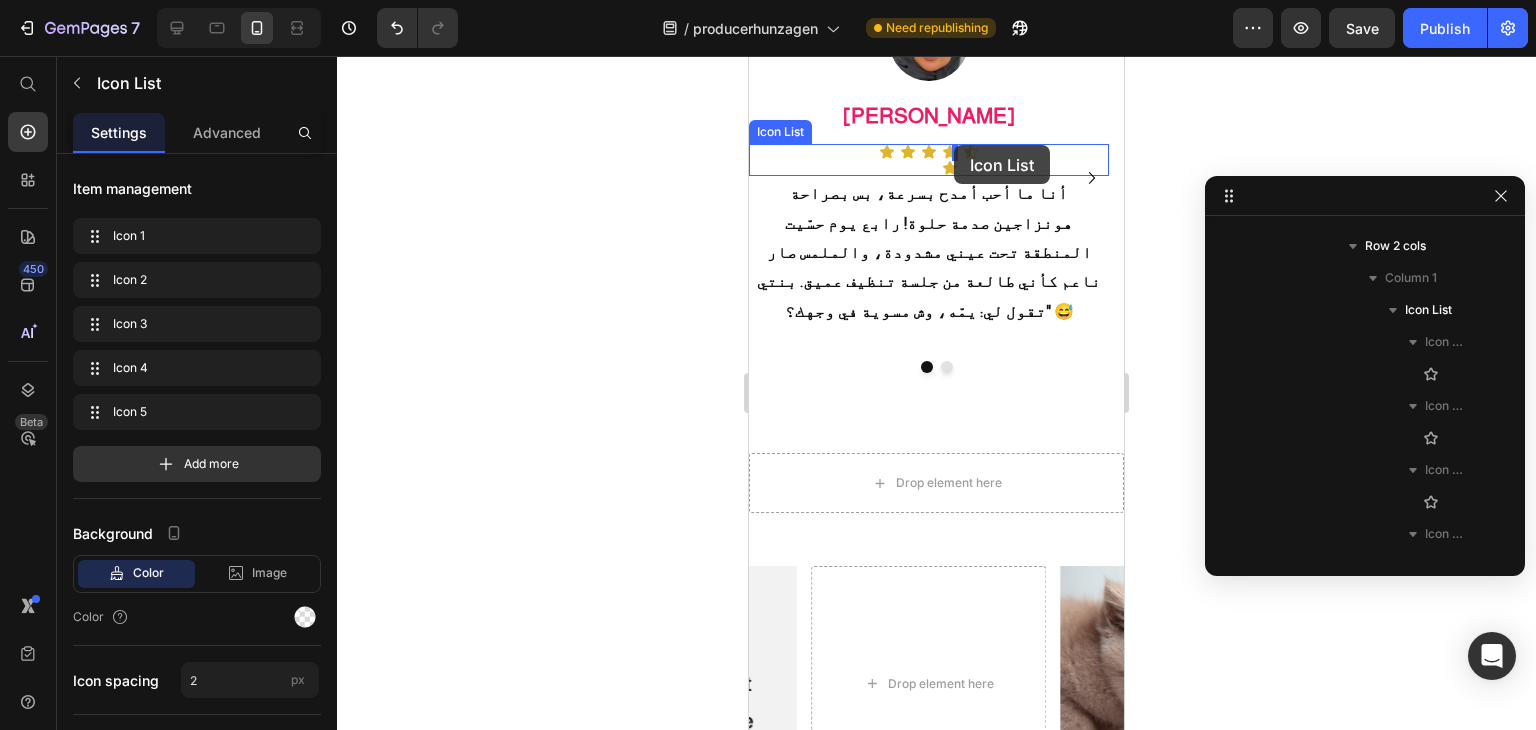 drag, startPoint x: 781, startPoint y: 500, endPoint x: 954, endPoint y: 145, distance: 394.91013 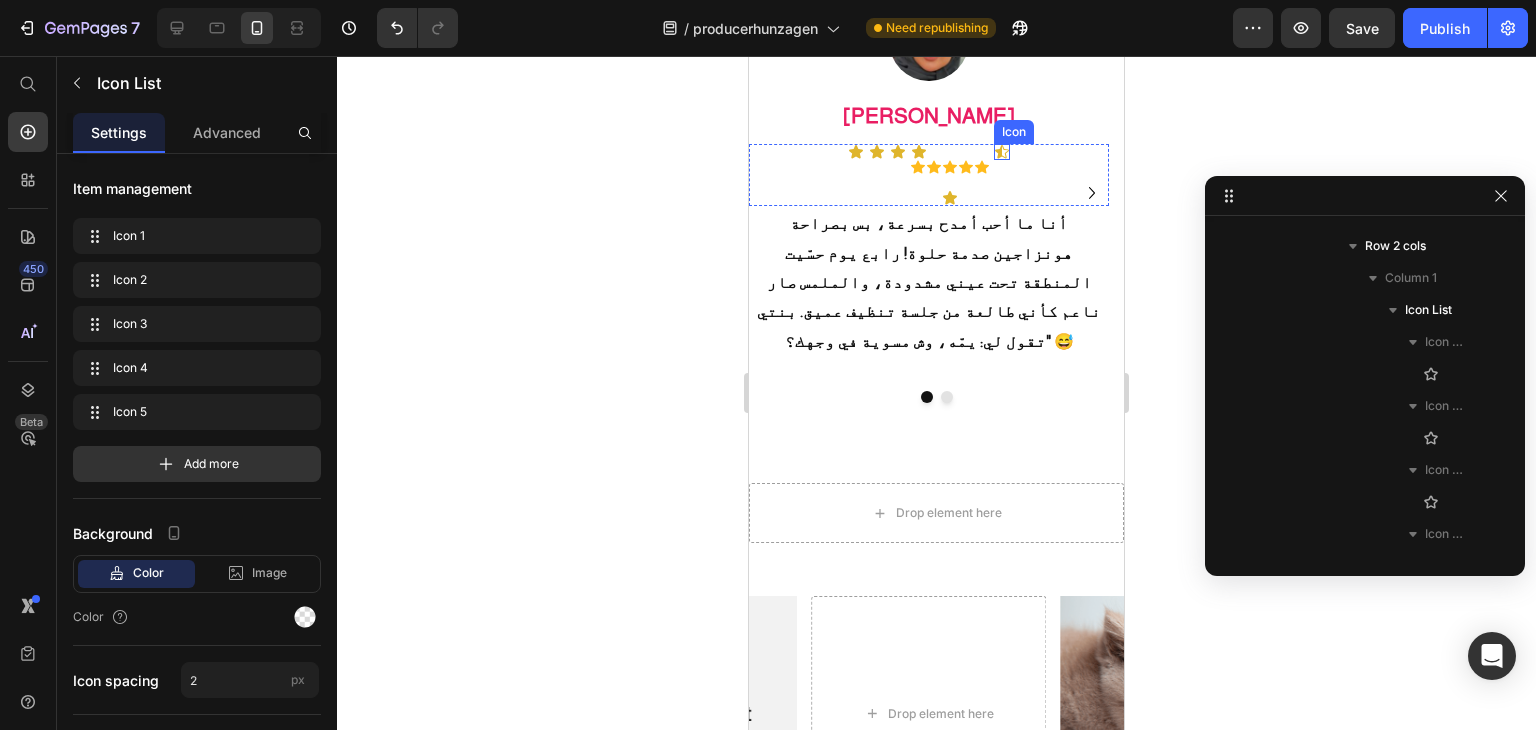 click 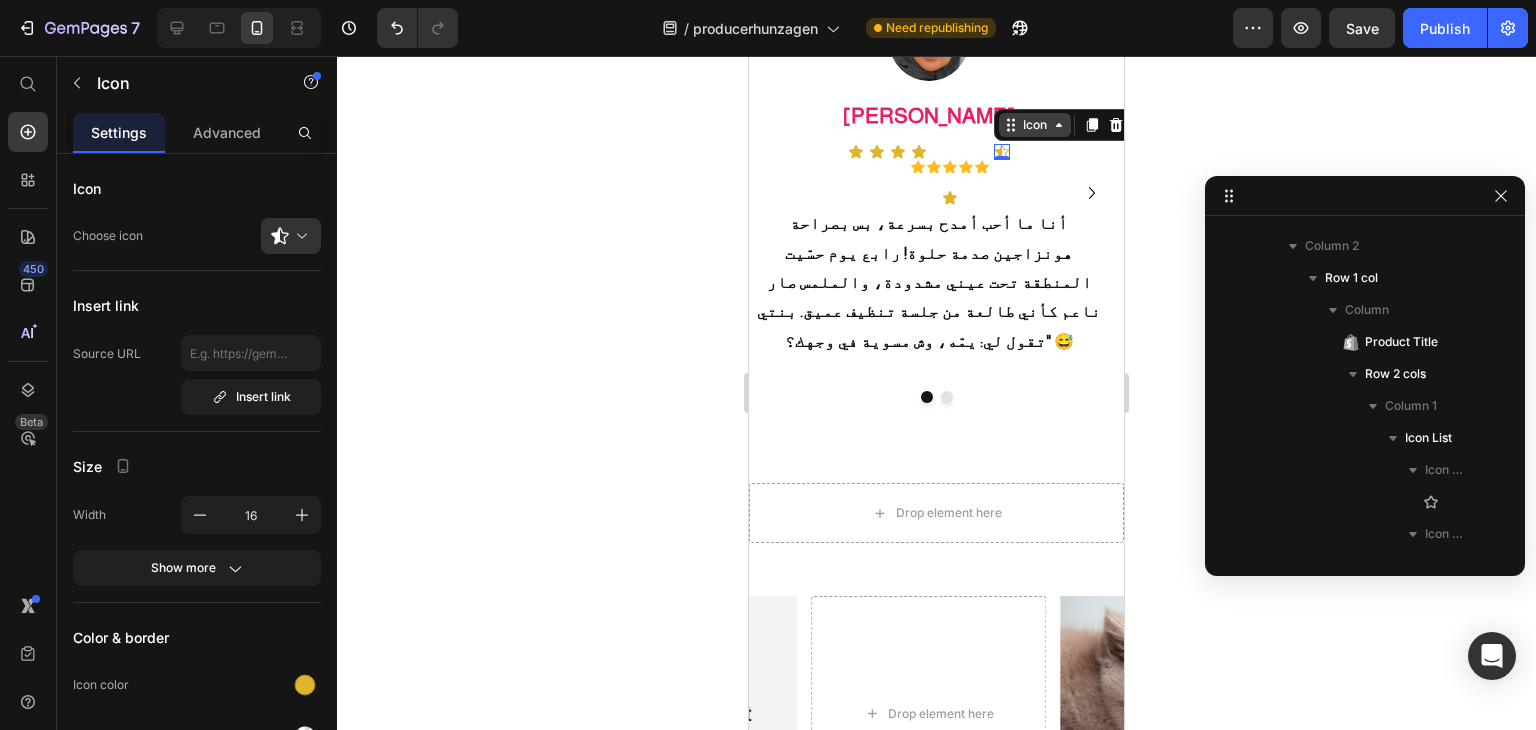 click 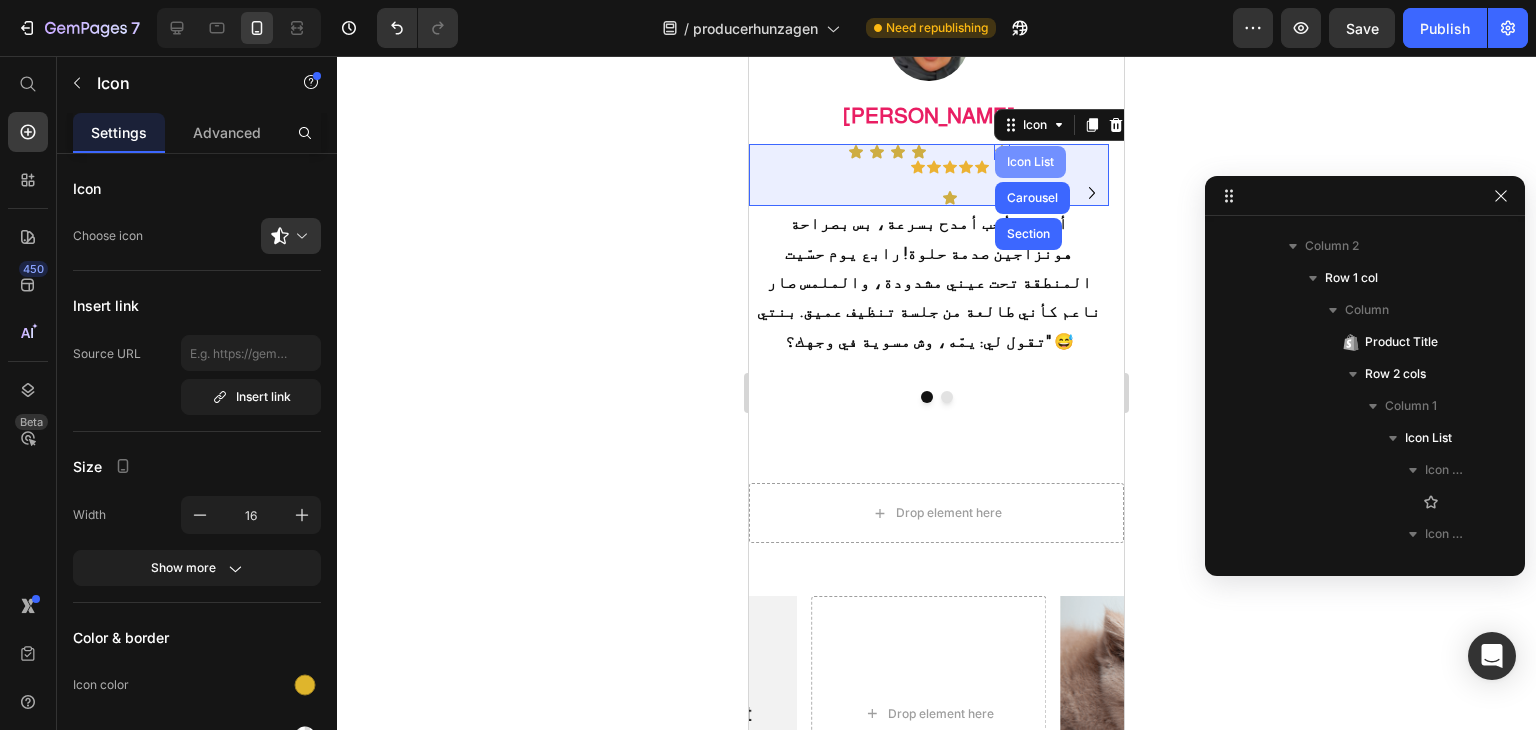 click on "Icon List" at bounding box center (1030, 162) 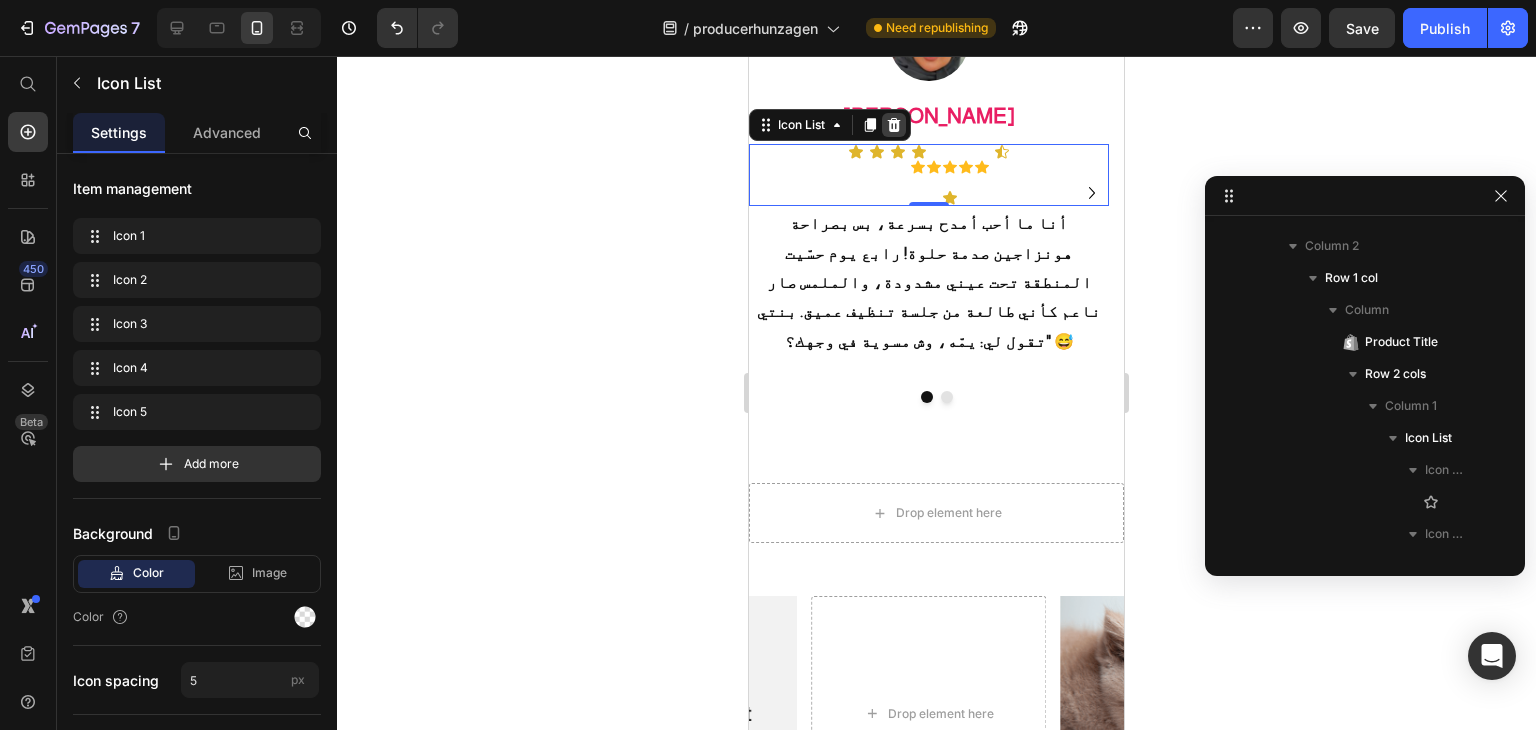 click 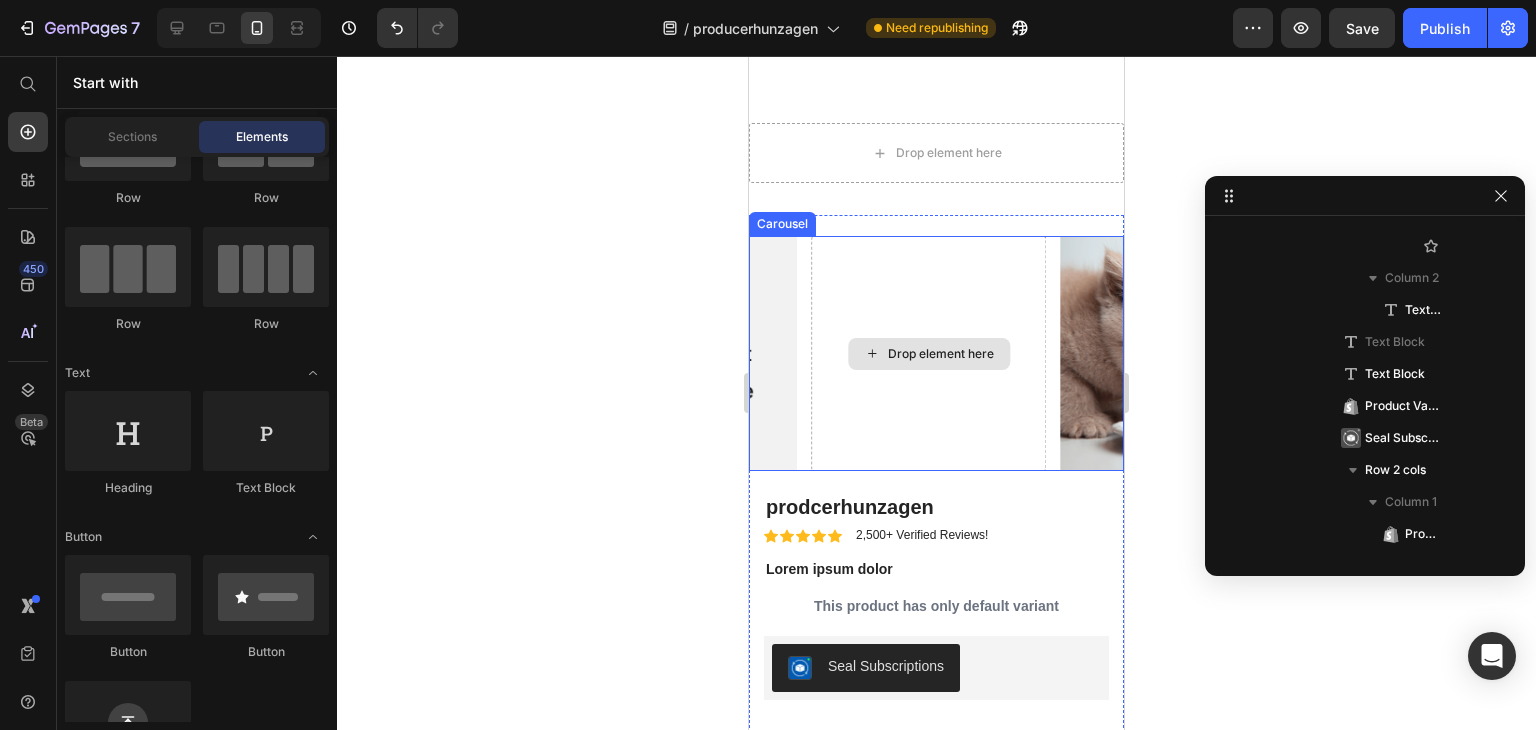 scroll, scrollTop: 2864, scrollLeft: 0, axis: vertical 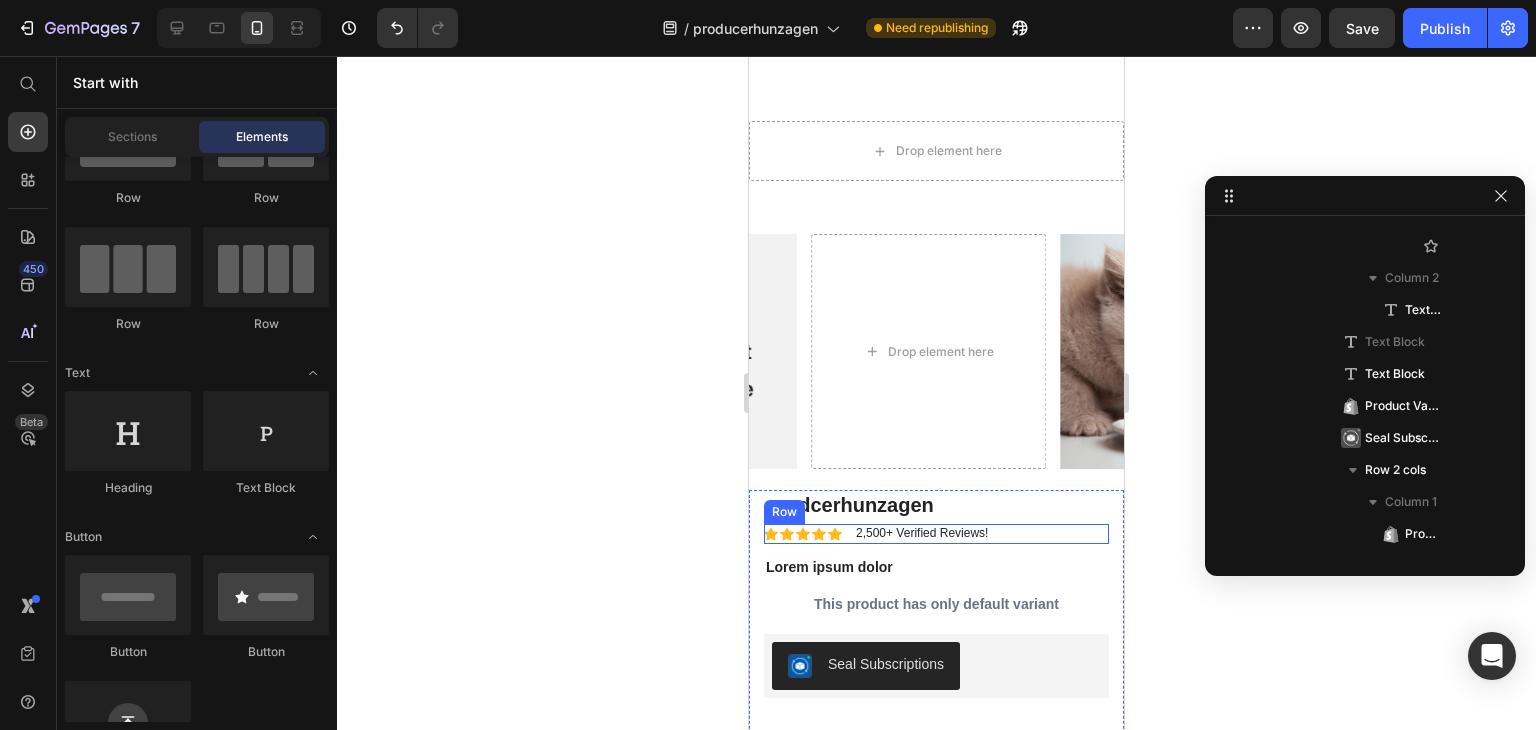 click 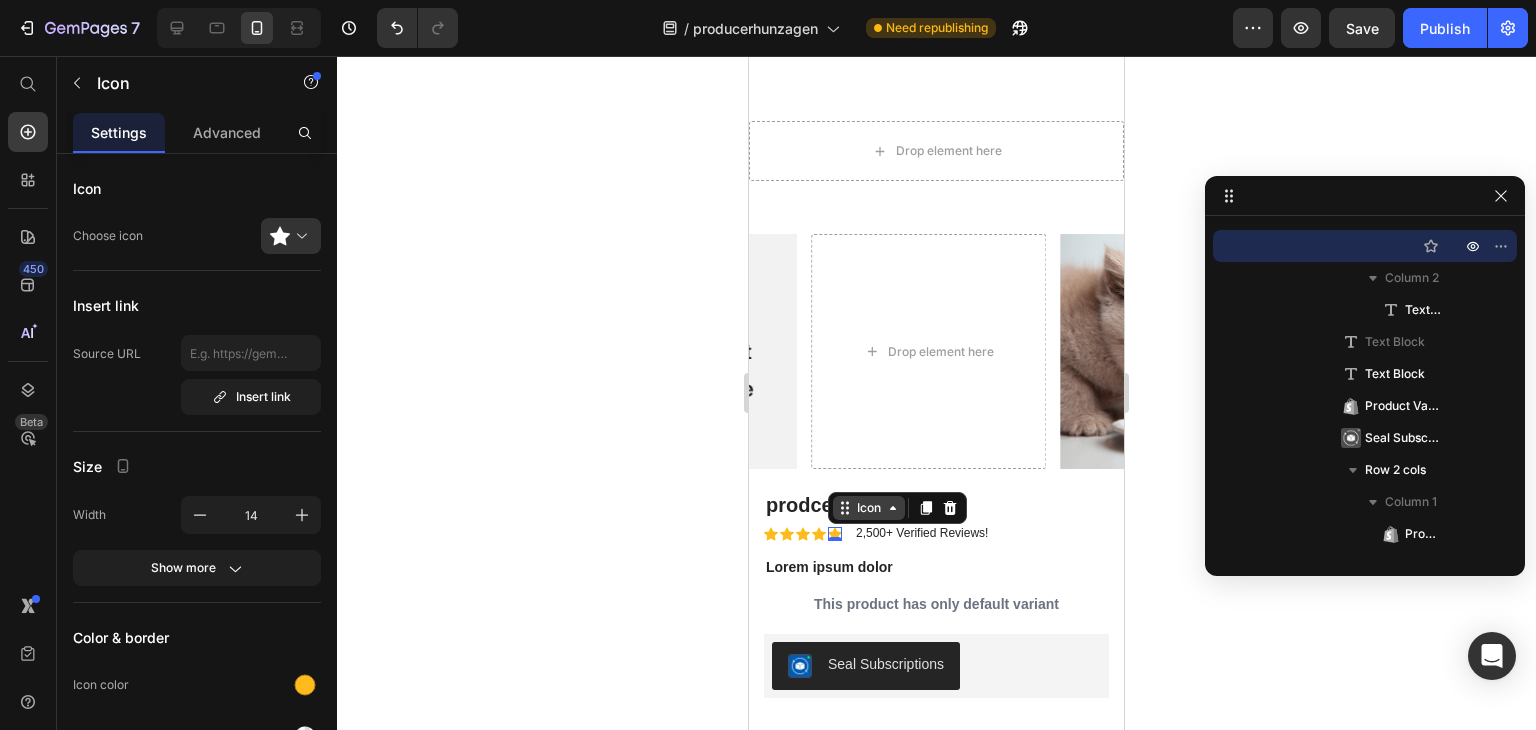 click on "Icon" at bounding box center [869, 508] 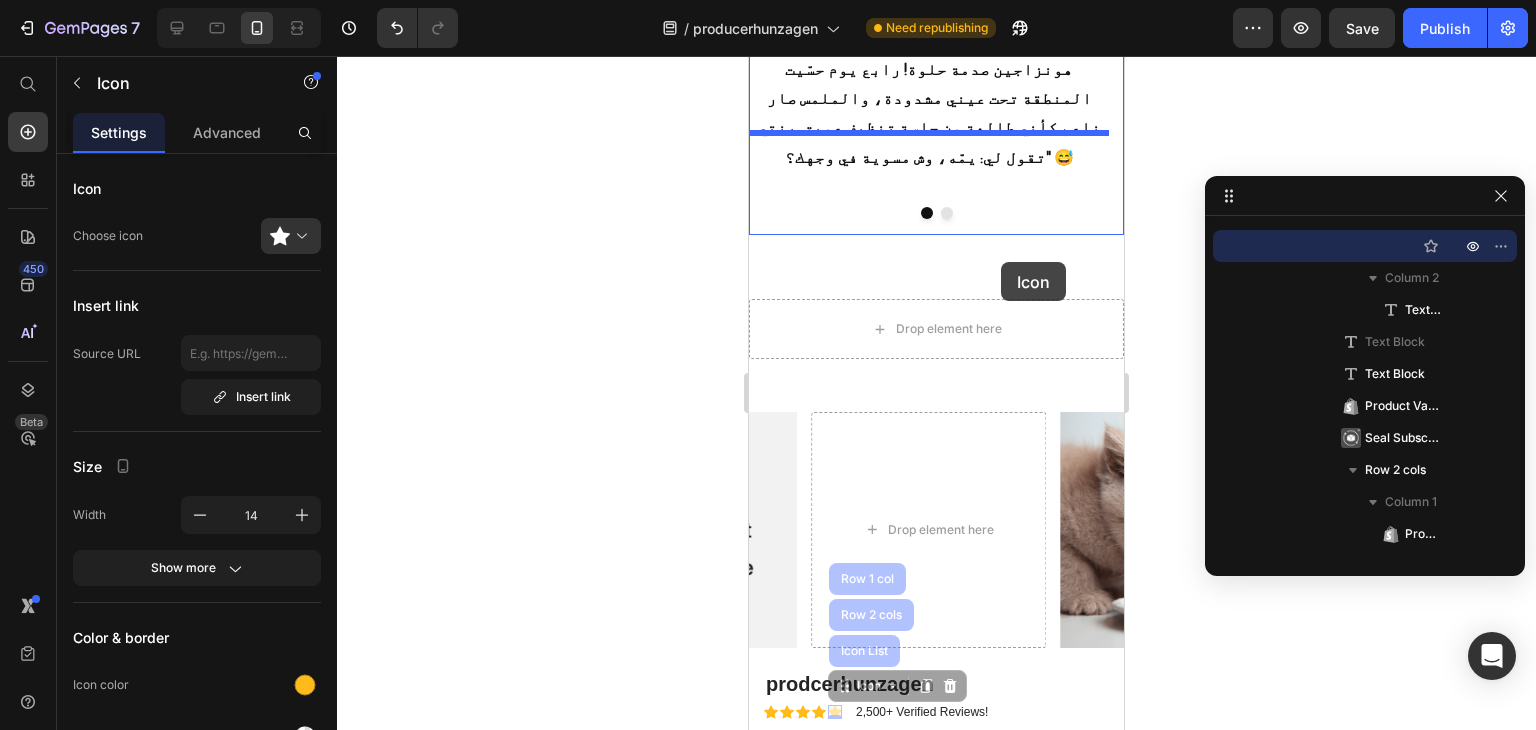 scroll, scrollTop: 2209, scrollLeft: 0, axis: vertical 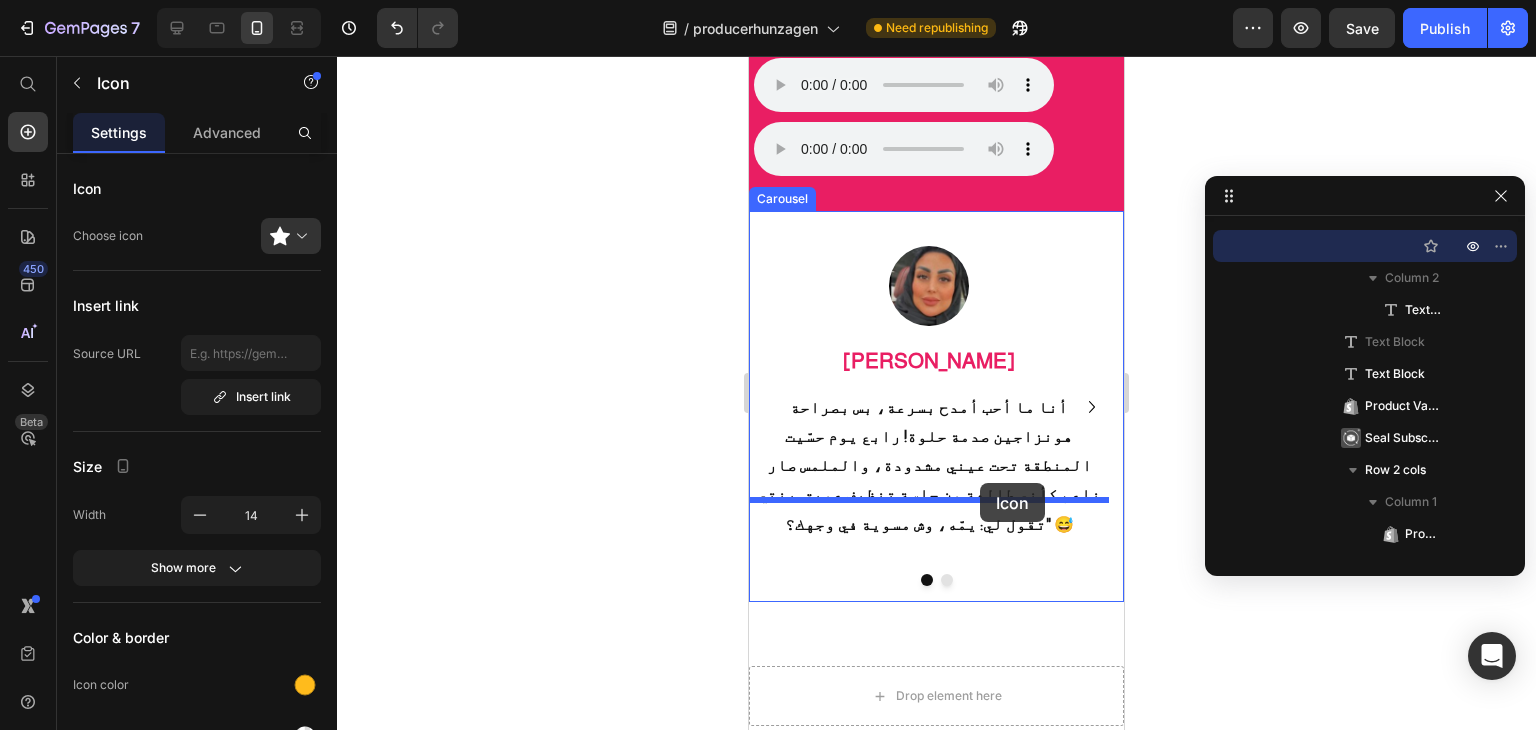 drag, startPoint x: 865, startPoint y: 440, endPoint x: 980, endPoint y: 483, distance: 122.77622 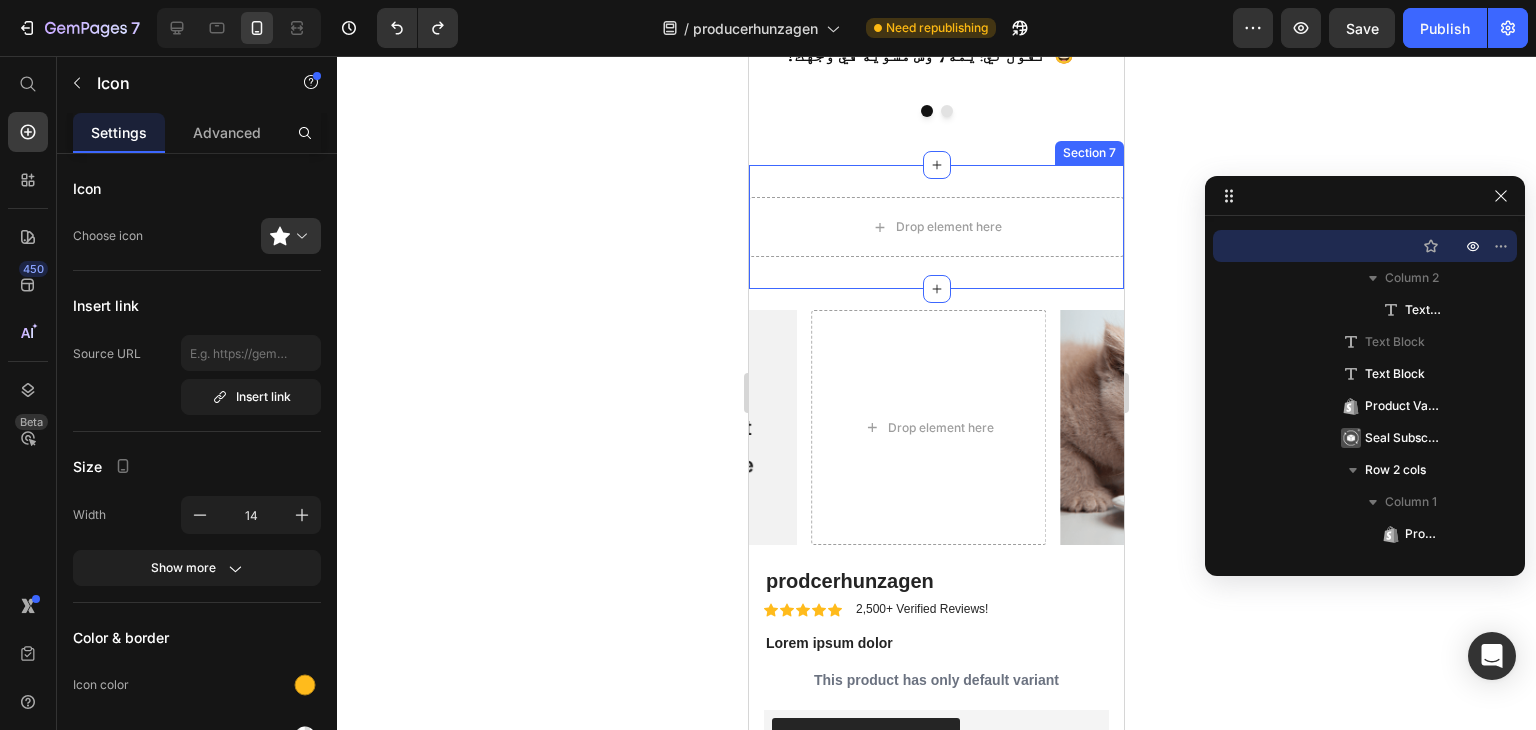 scroll, scrollTop: 2809, scrollLeft: 0, axis: vertical 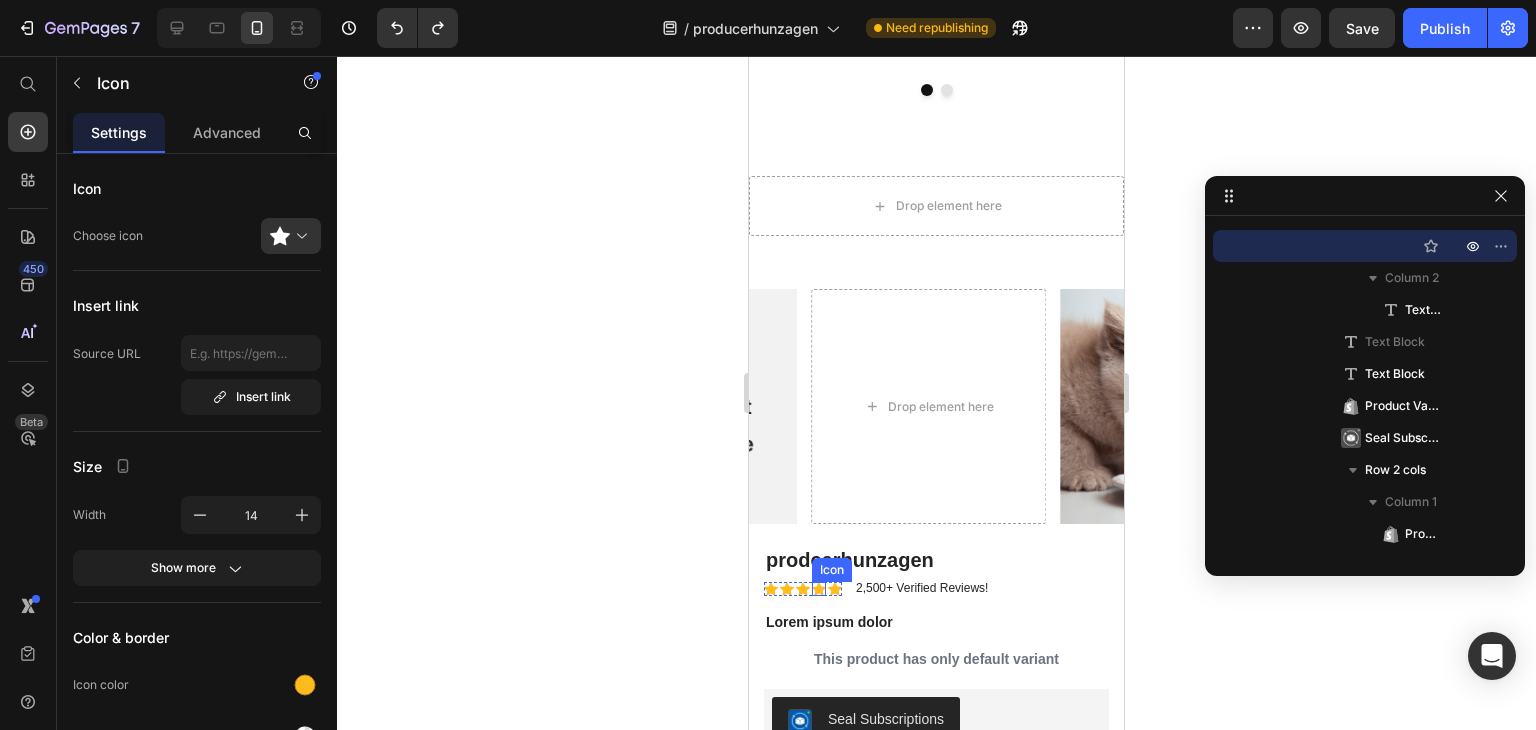 click 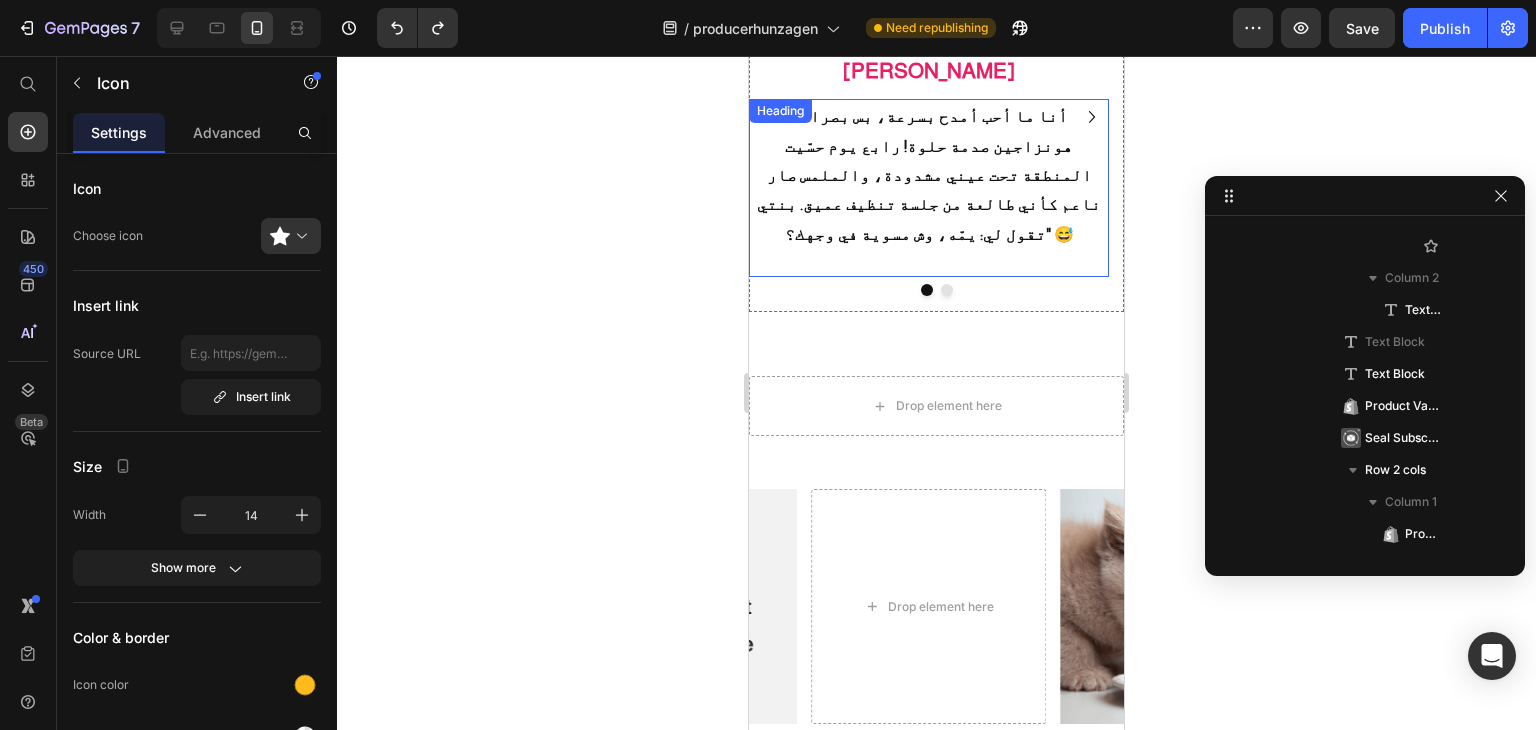 scroll, scrollTop: 2509, scrollLeft: 0, axis: vertical 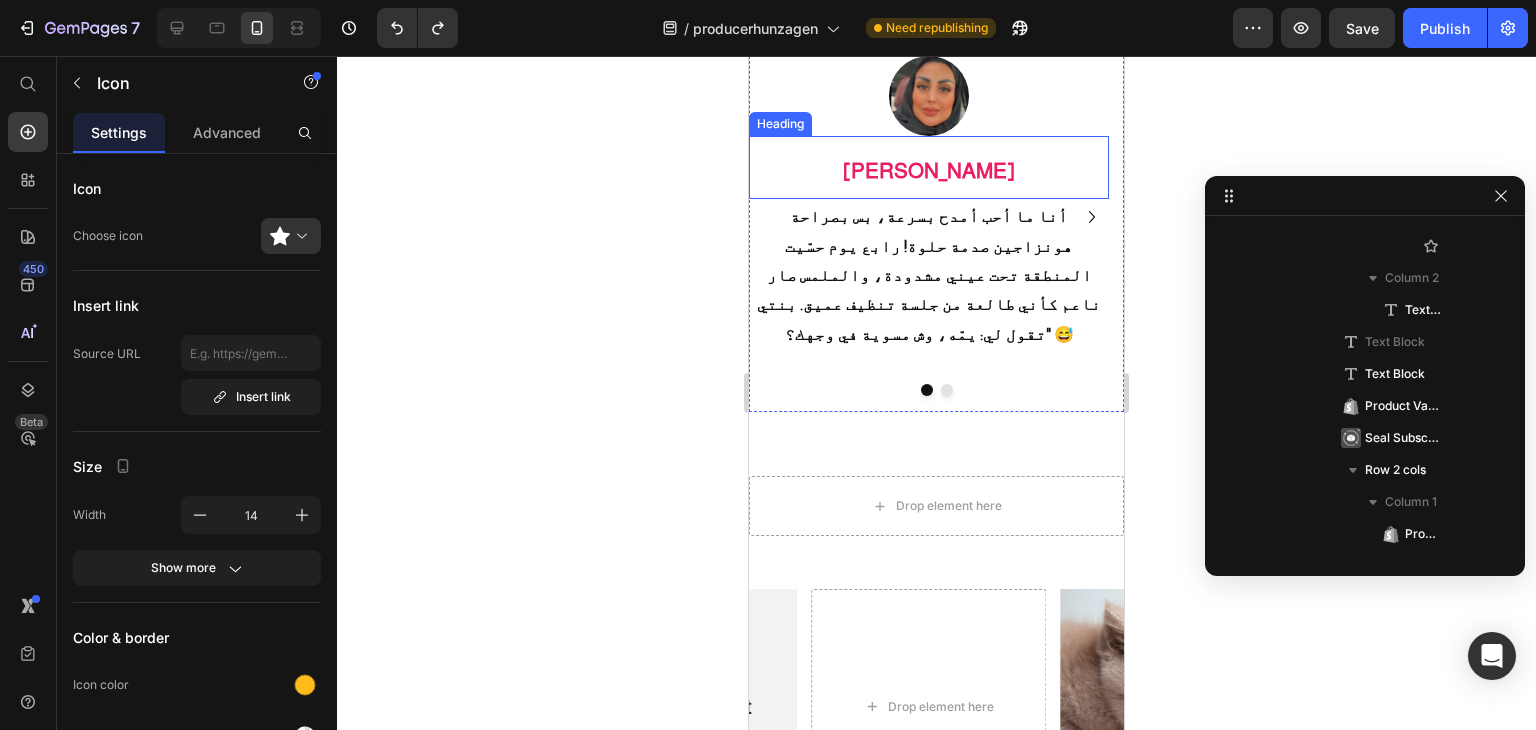click on "[PERSON_NAME]" at bounding box center (929, 170) 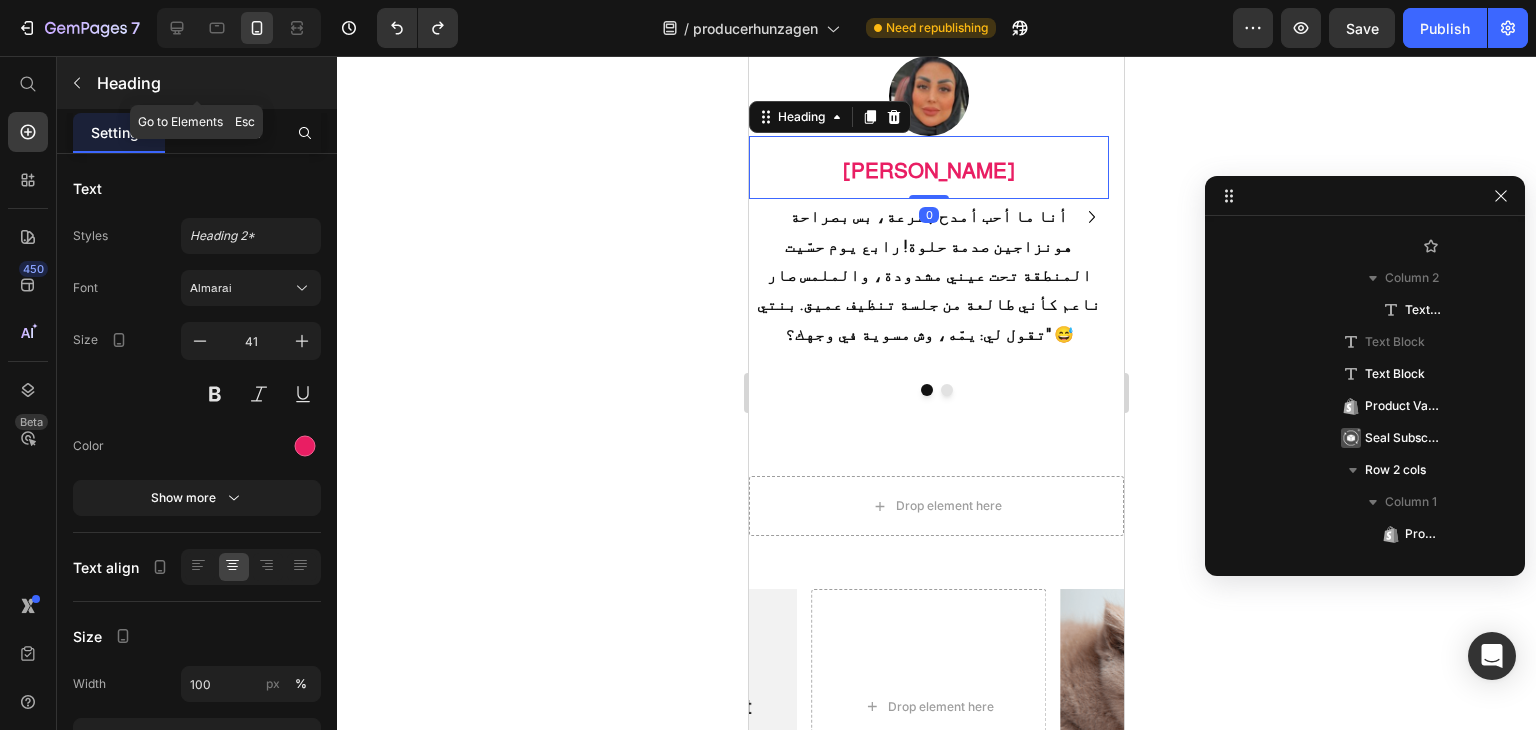 click 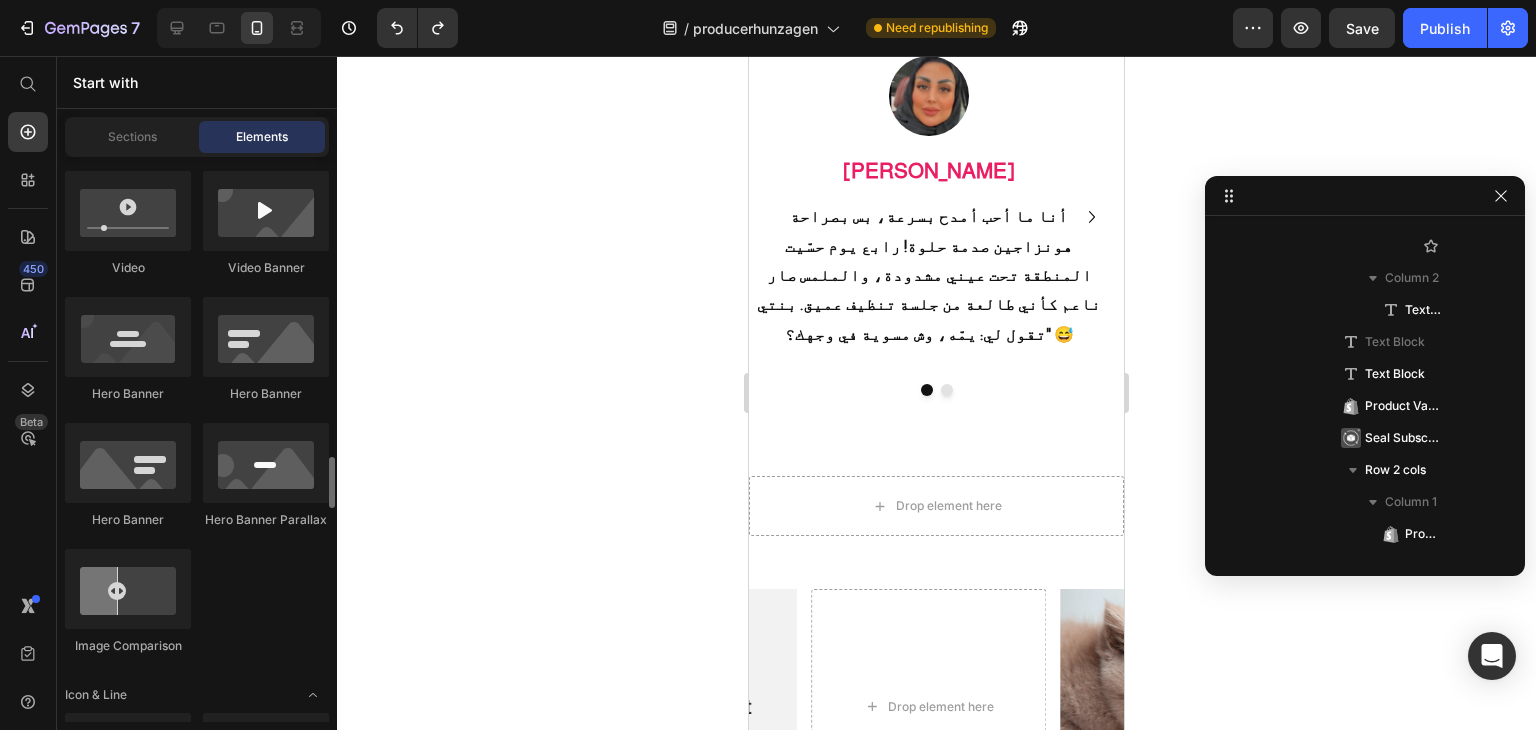 scroll, scrollTop: 1100, scrollLeft: 0, axis: vertical 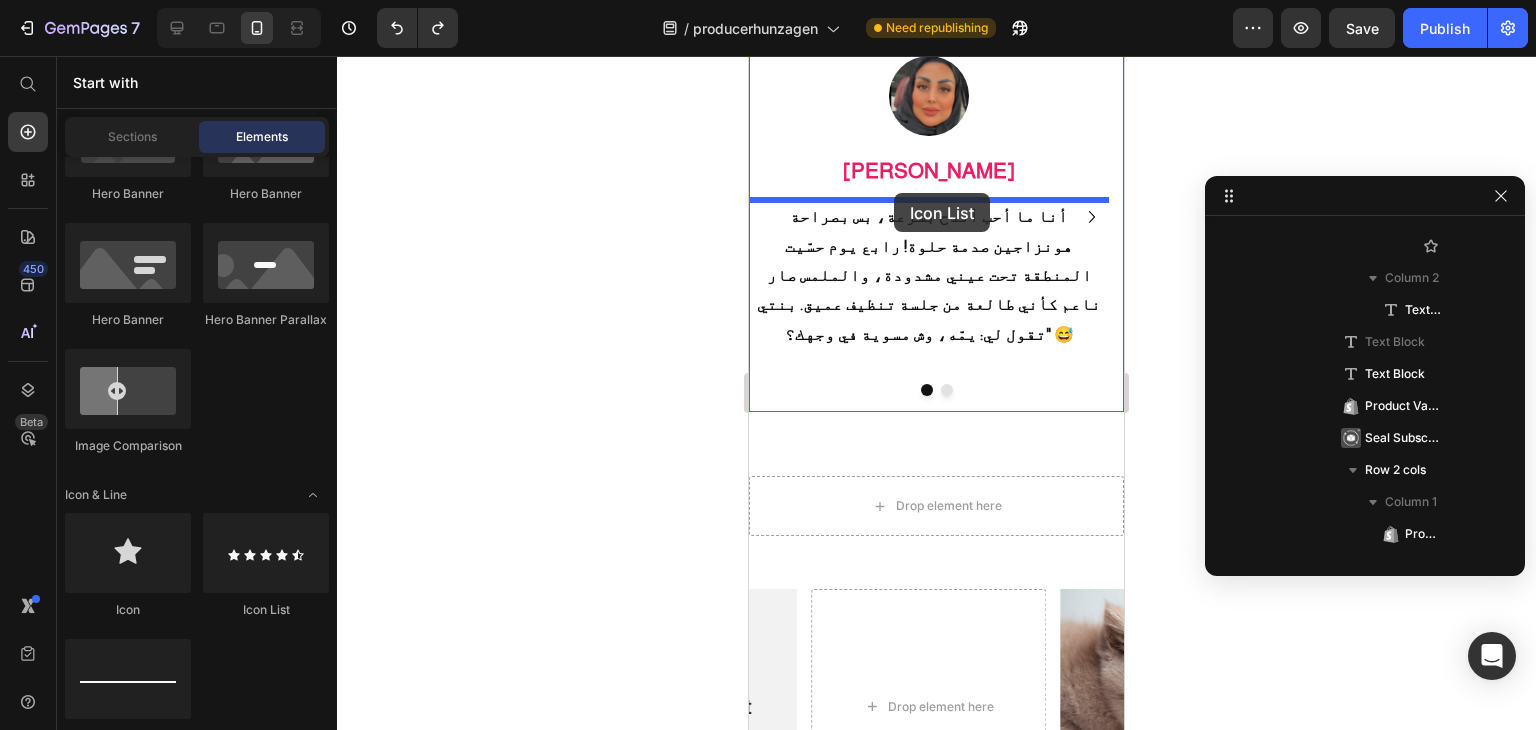drag, startPoint x: 1009, startPoint y: 625, endPoint x: 894, endPoint y: 193, distance: 447.04474 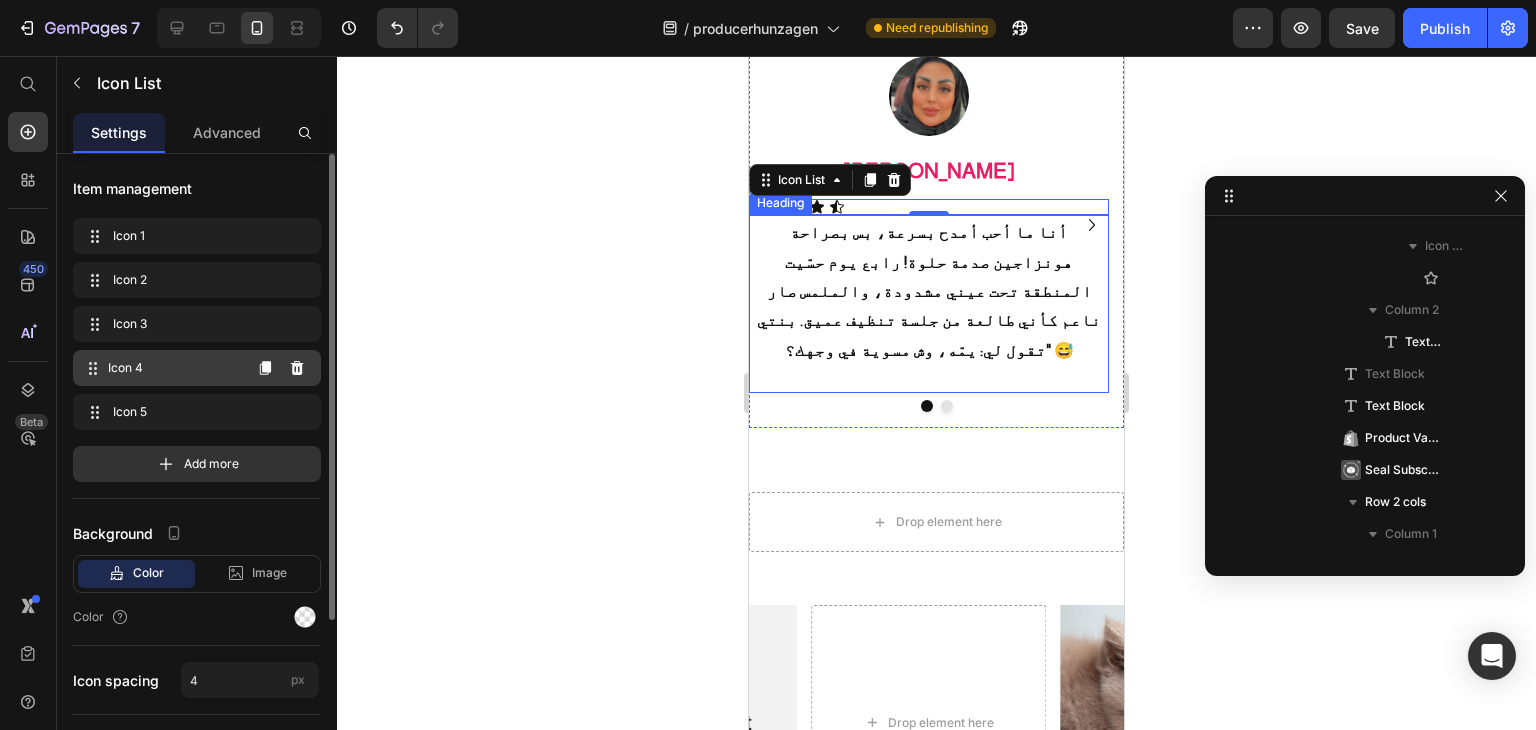 click on "Icon 4" at bounding box center (174, 368) 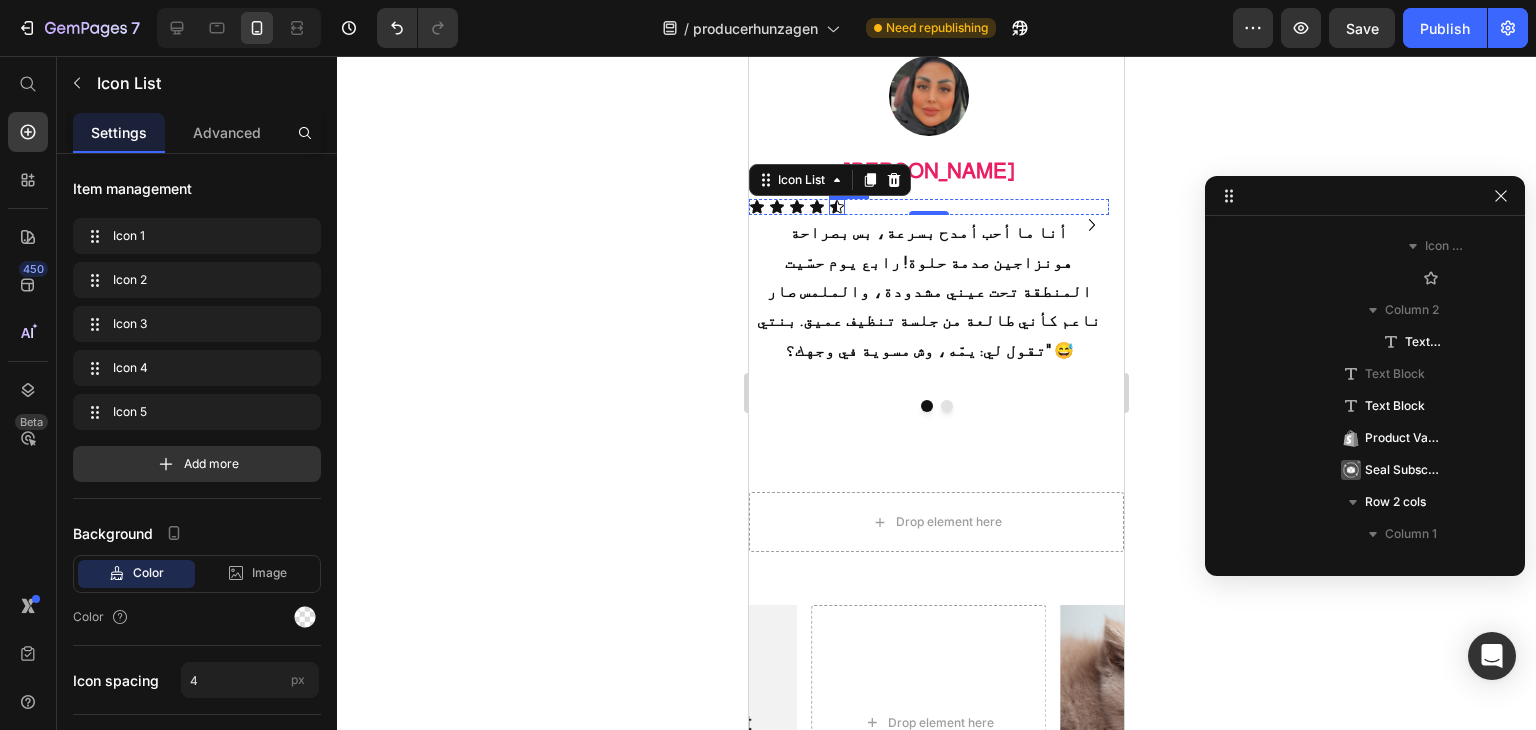 click 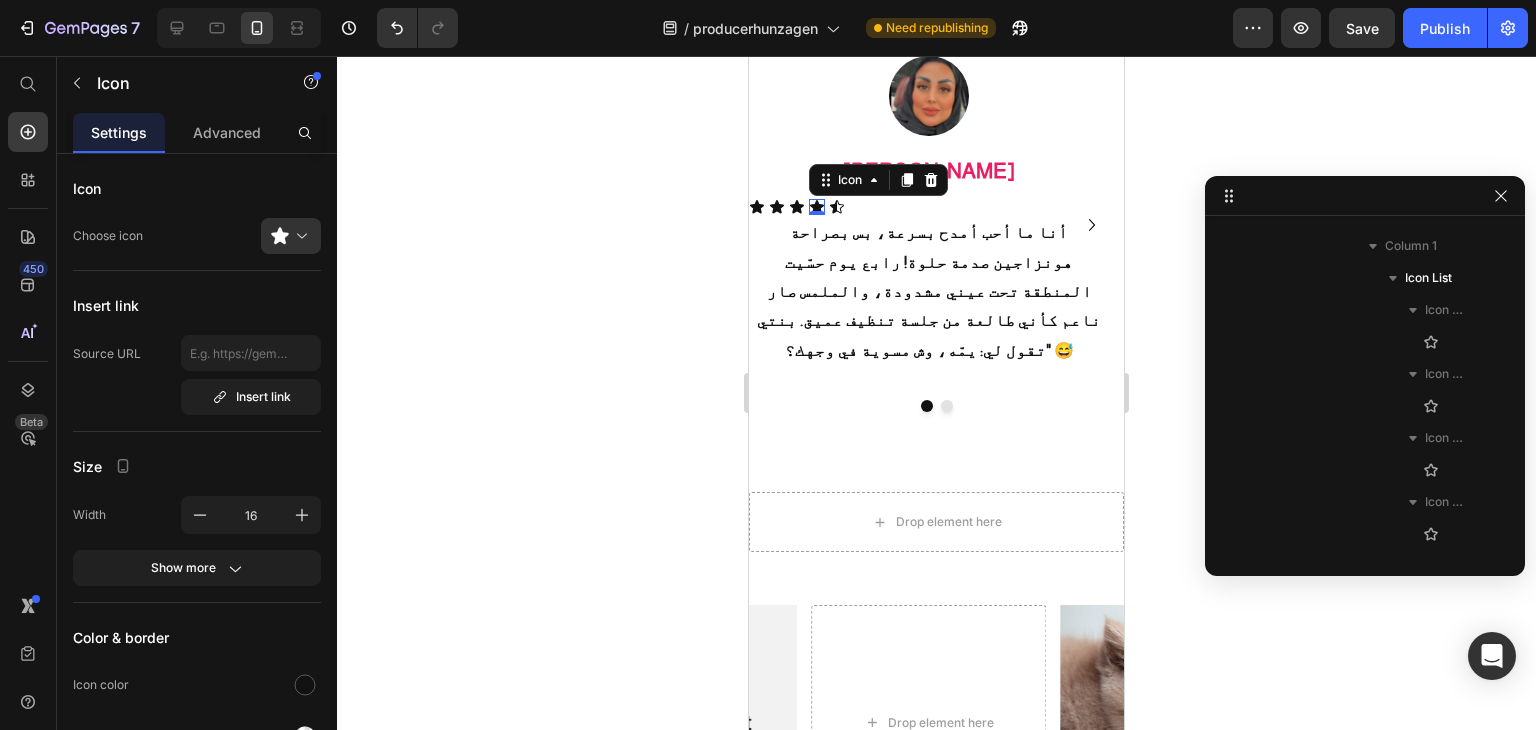 click on "Icon   0" at bounding box center (817, 207) 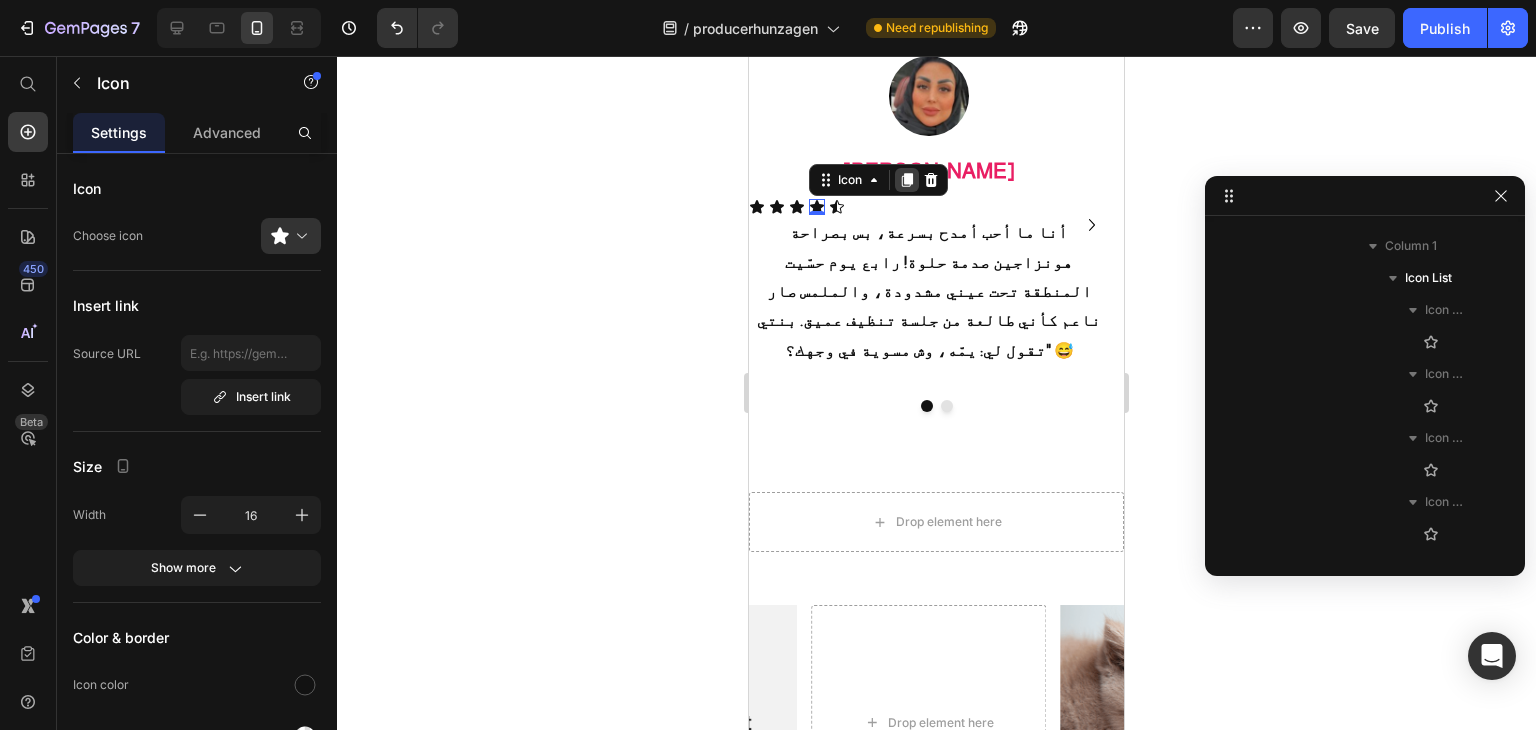 click at bounding box center (907, 180) 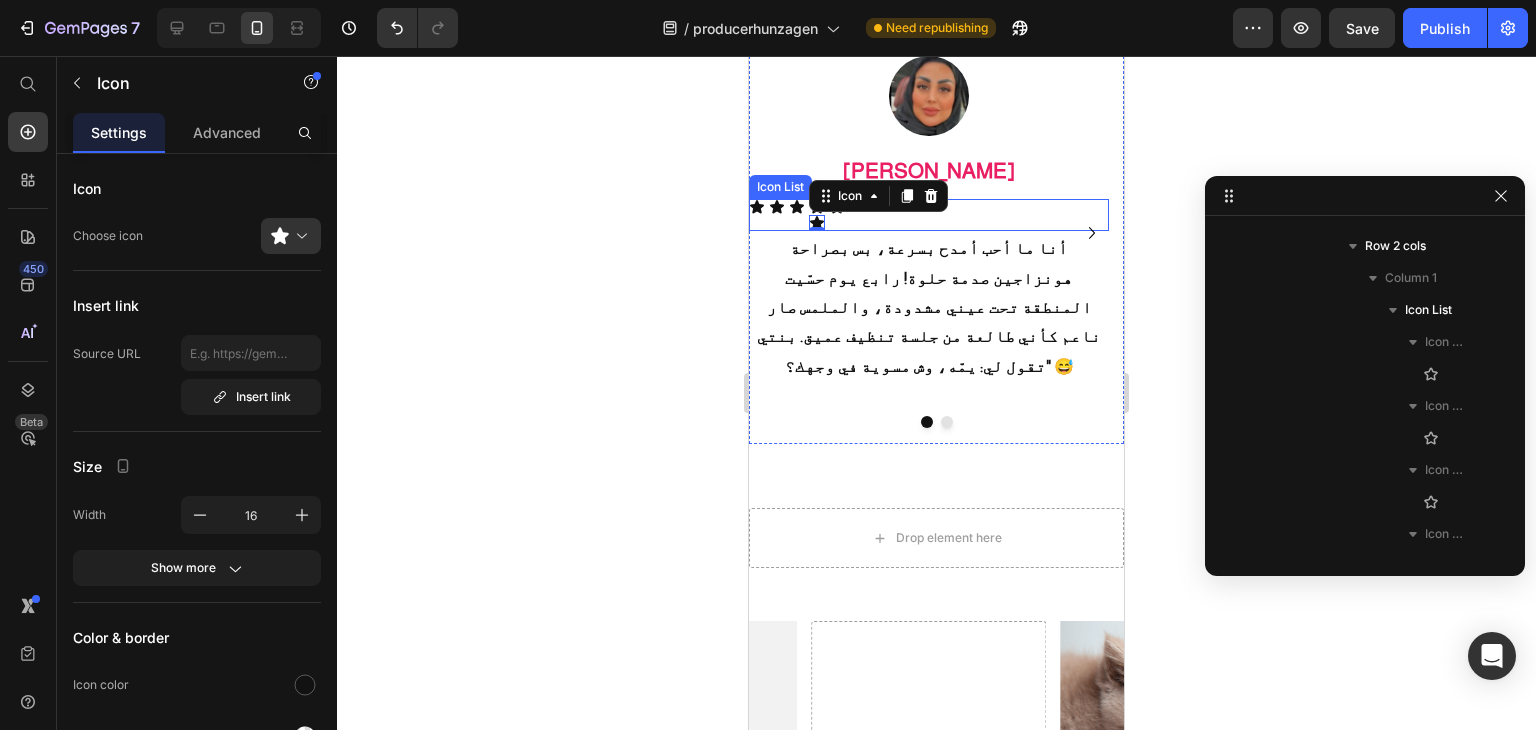 click on "Icon Icon Icon Icon Icon   0 Icon" at bounding box center [929, 215] 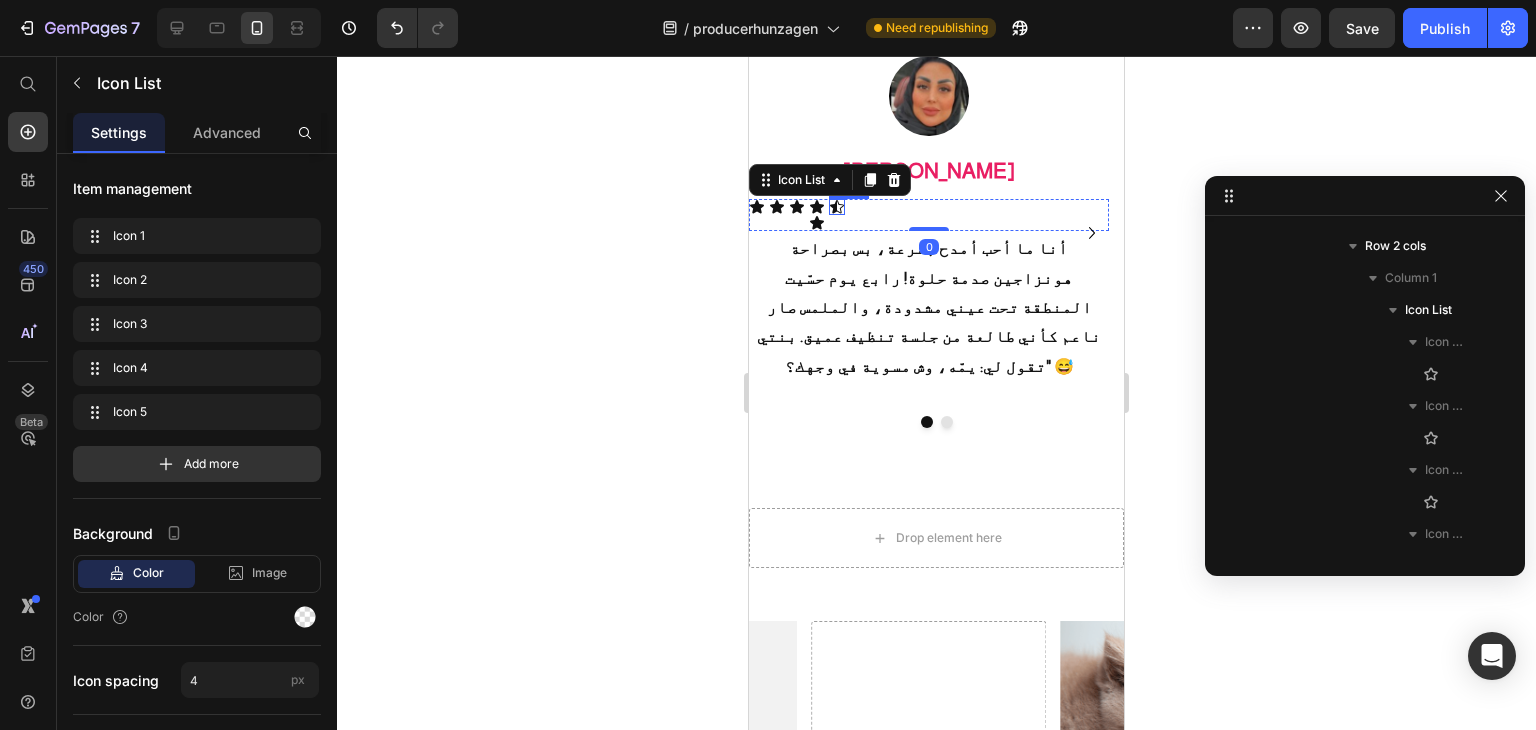 click 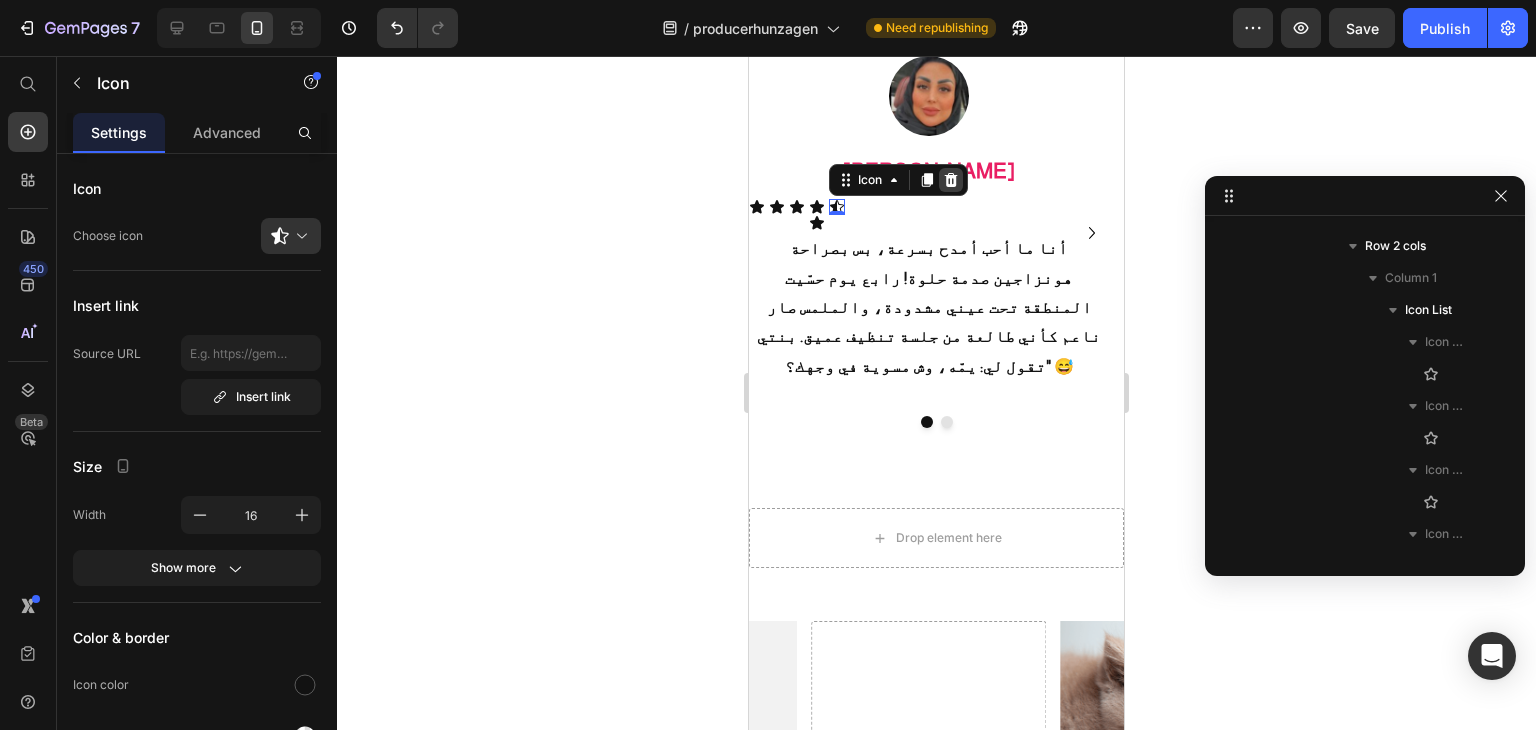 click 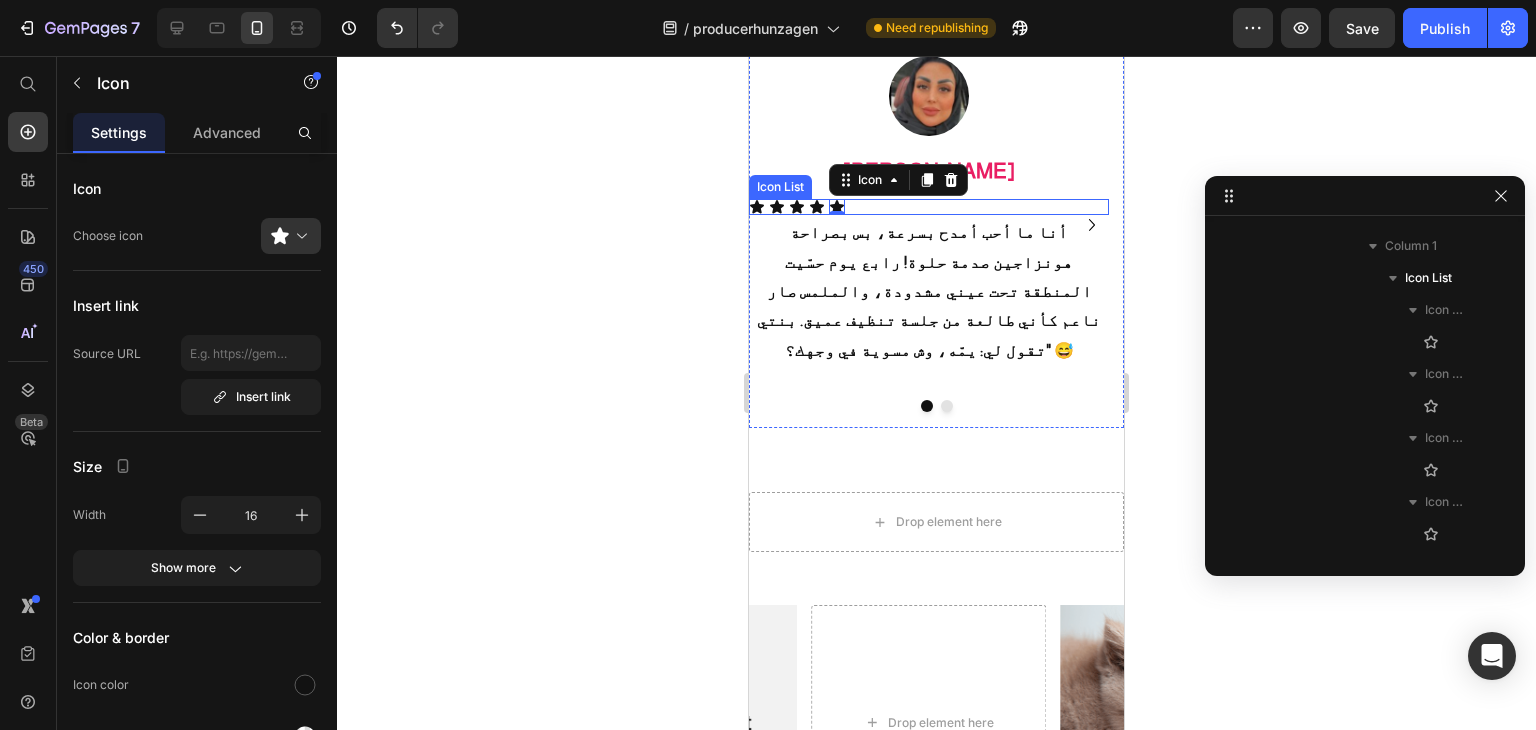 click on "Icon Icon Icon Icon Icon   0" at bounding box center [929, 207] 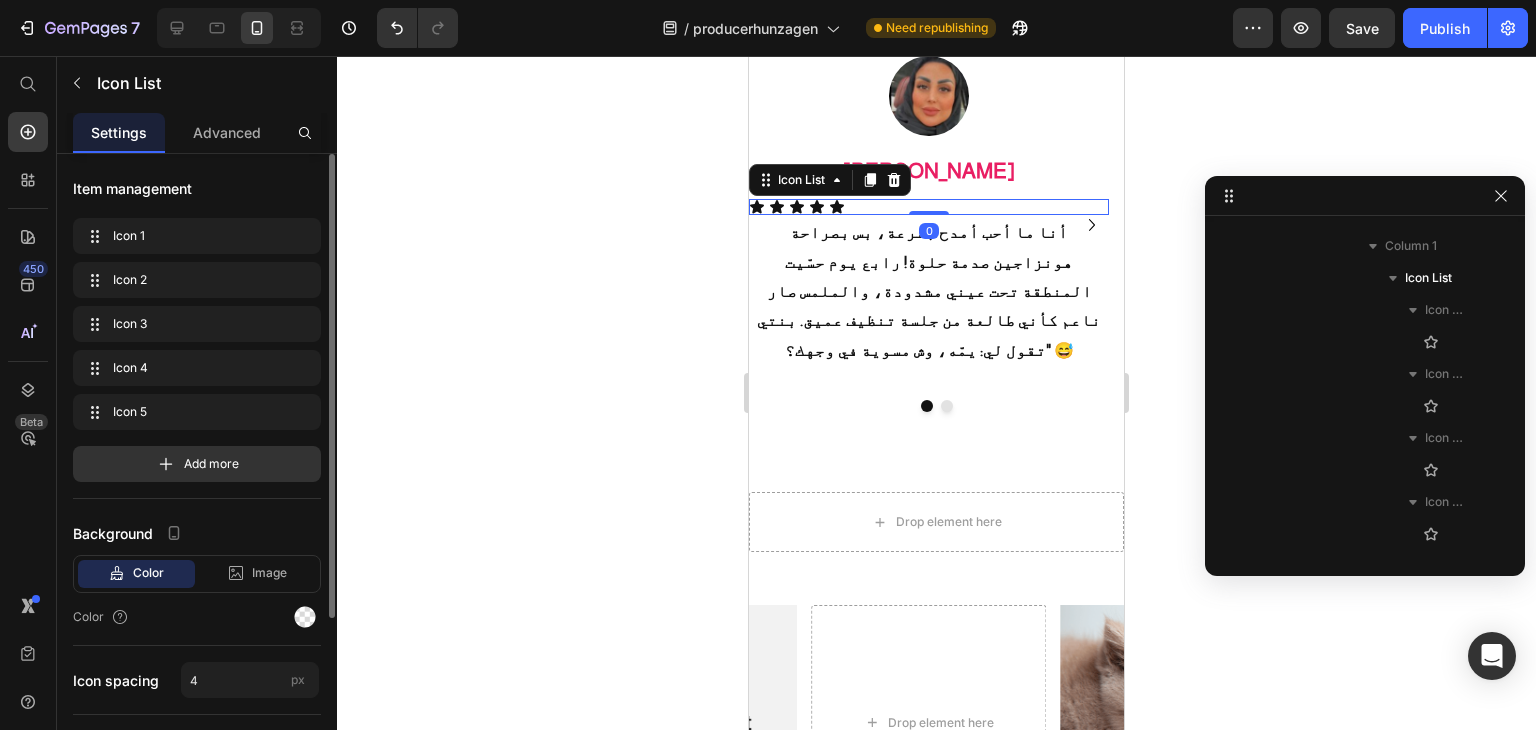 scroll, scrollTop: 226, scrollLeft: 0, axis: vertical 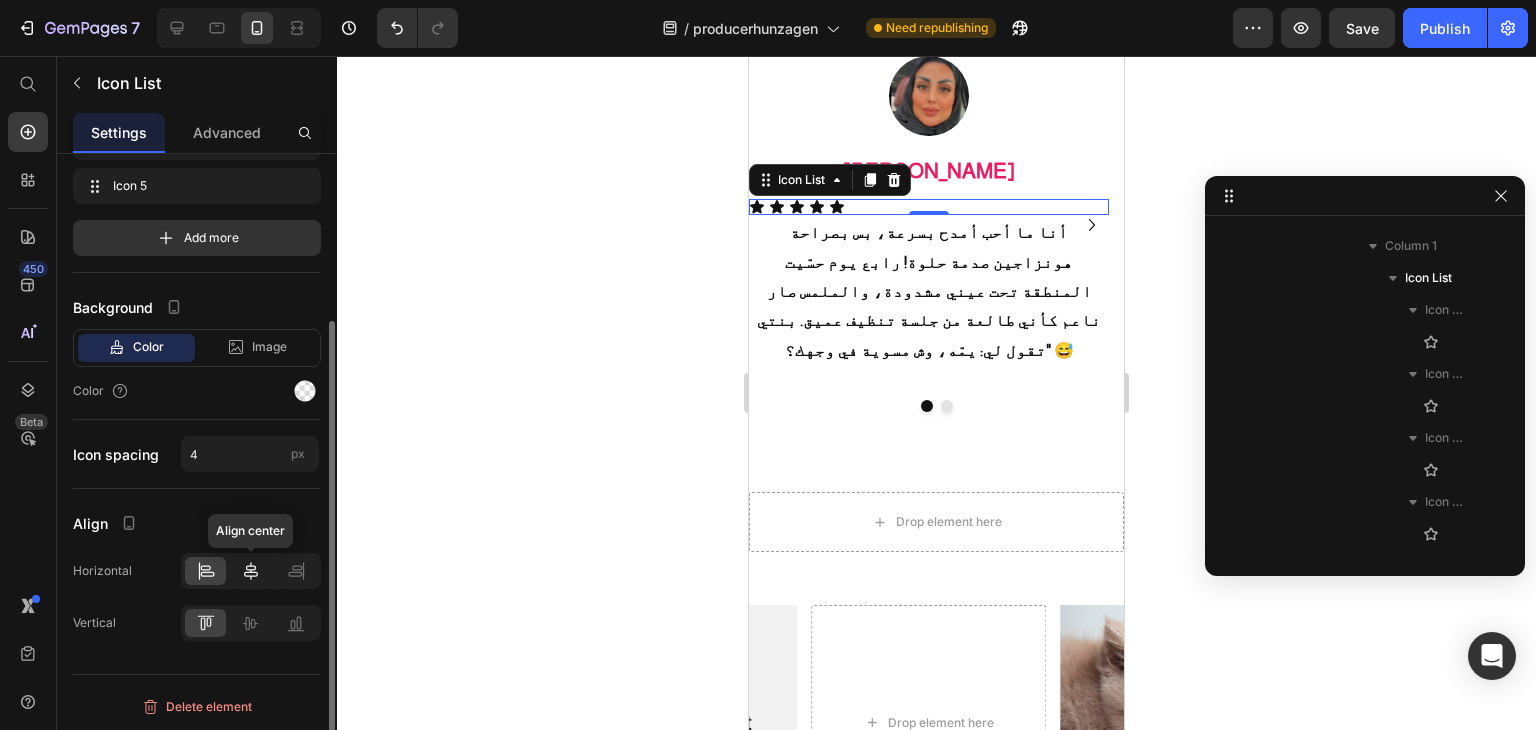 click 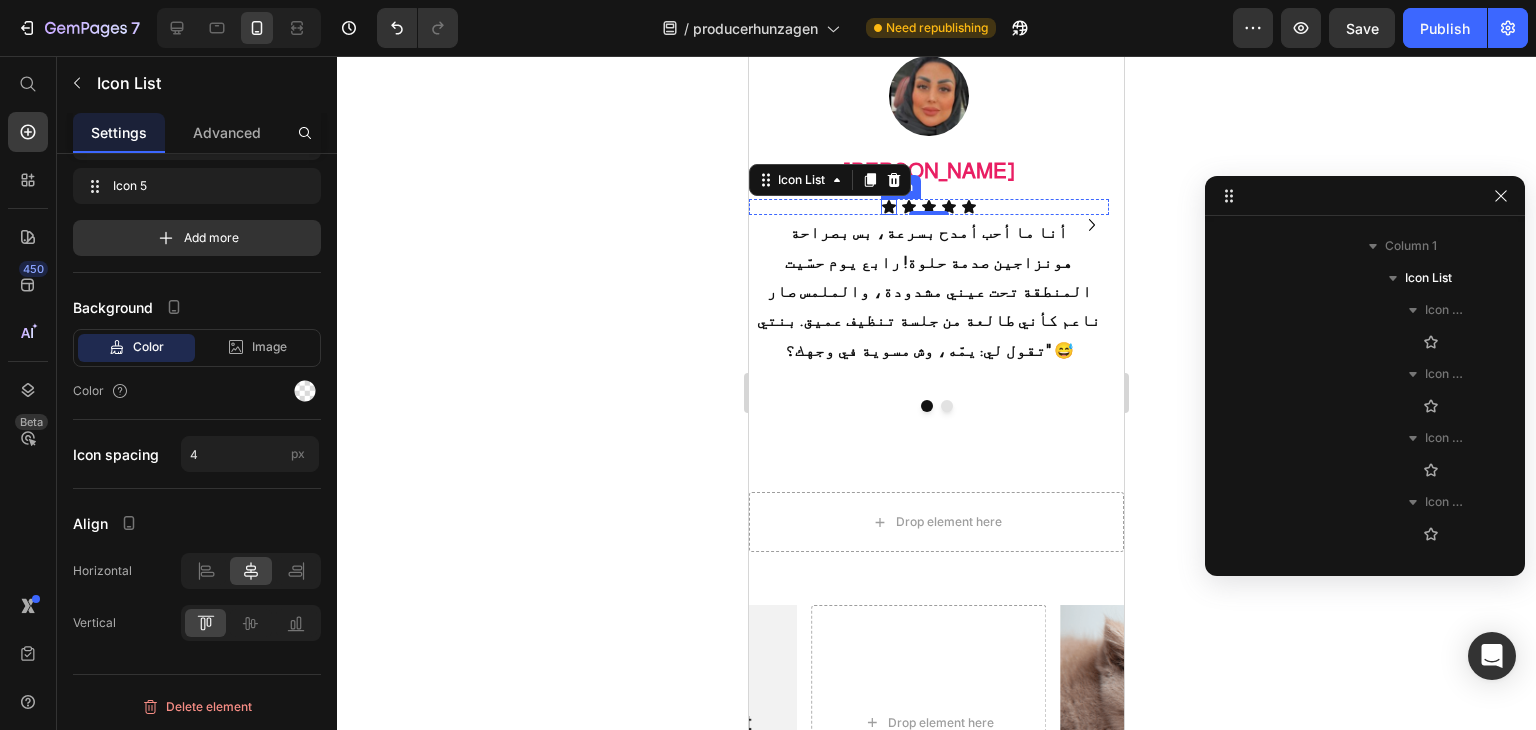 click 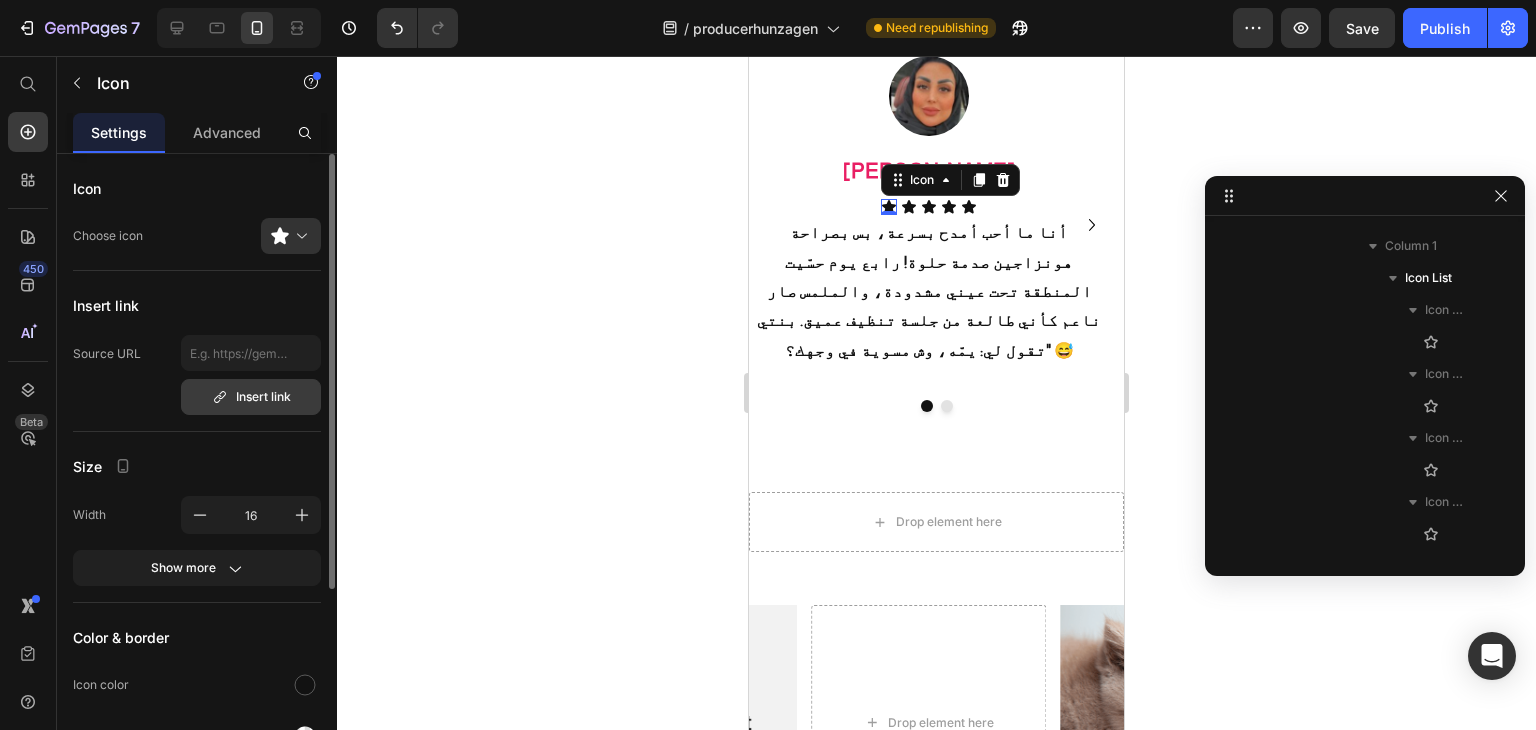 scroll, scrollTop: 200, scrollLeft: 0, axis: vertical 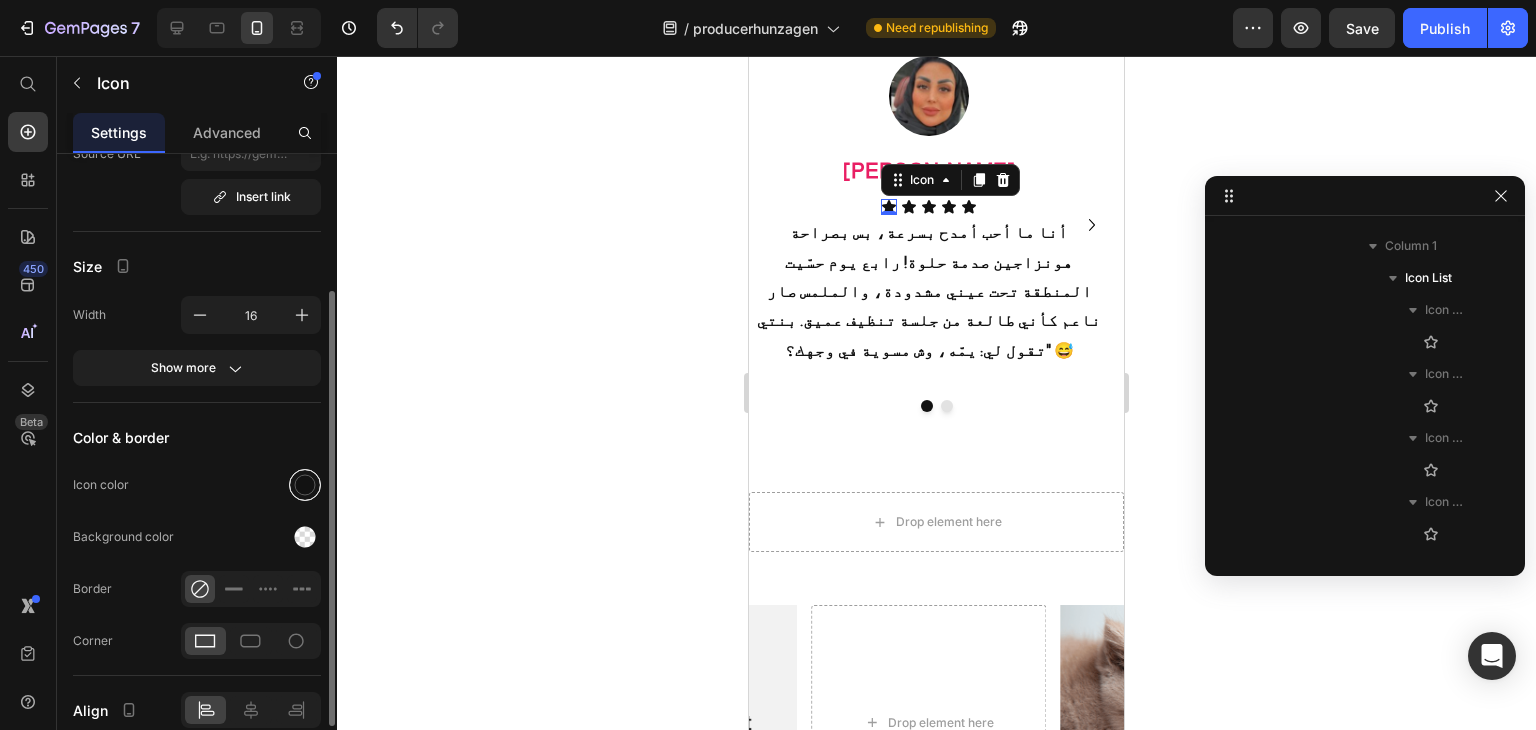 click at bounding box center [305, 485] 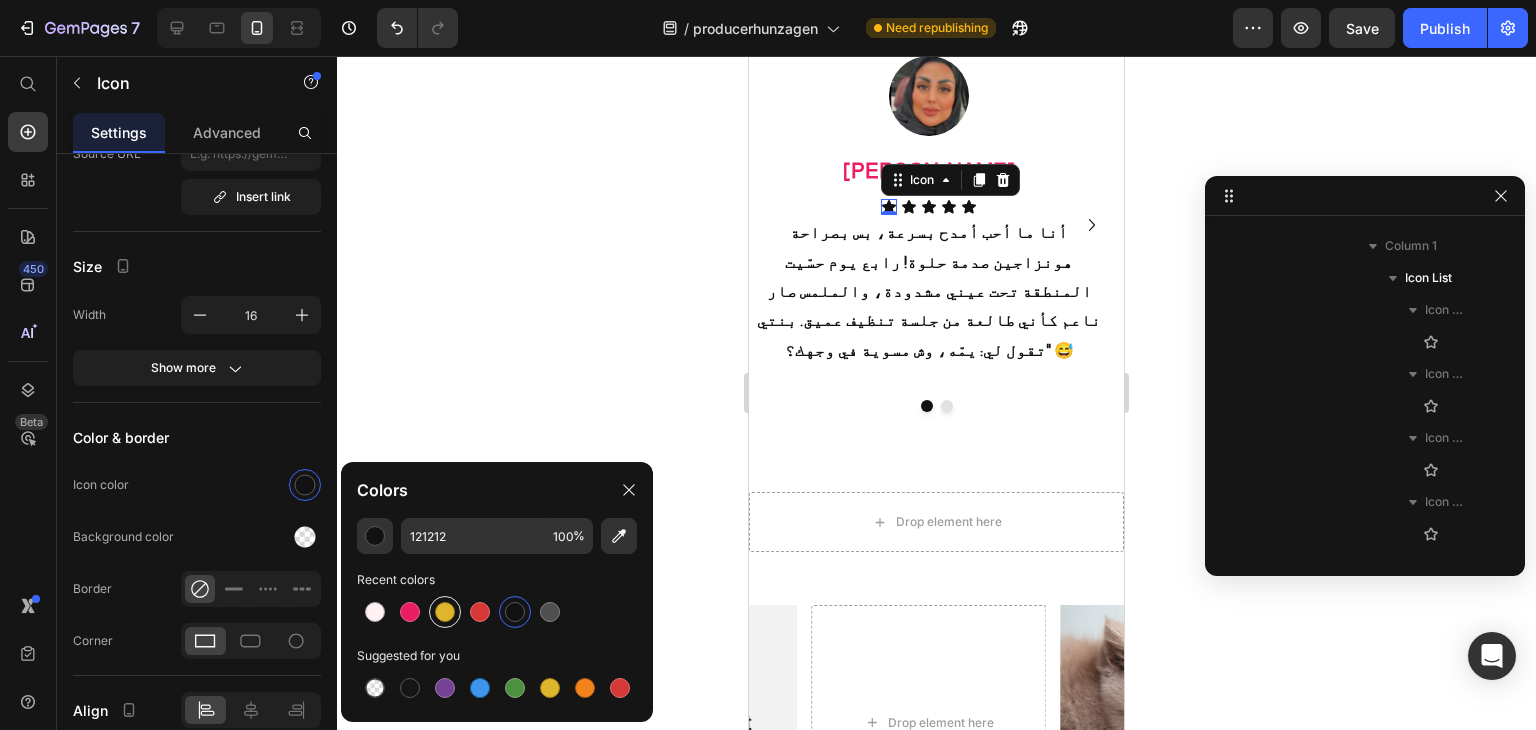 click at bounding box center (445, 612) 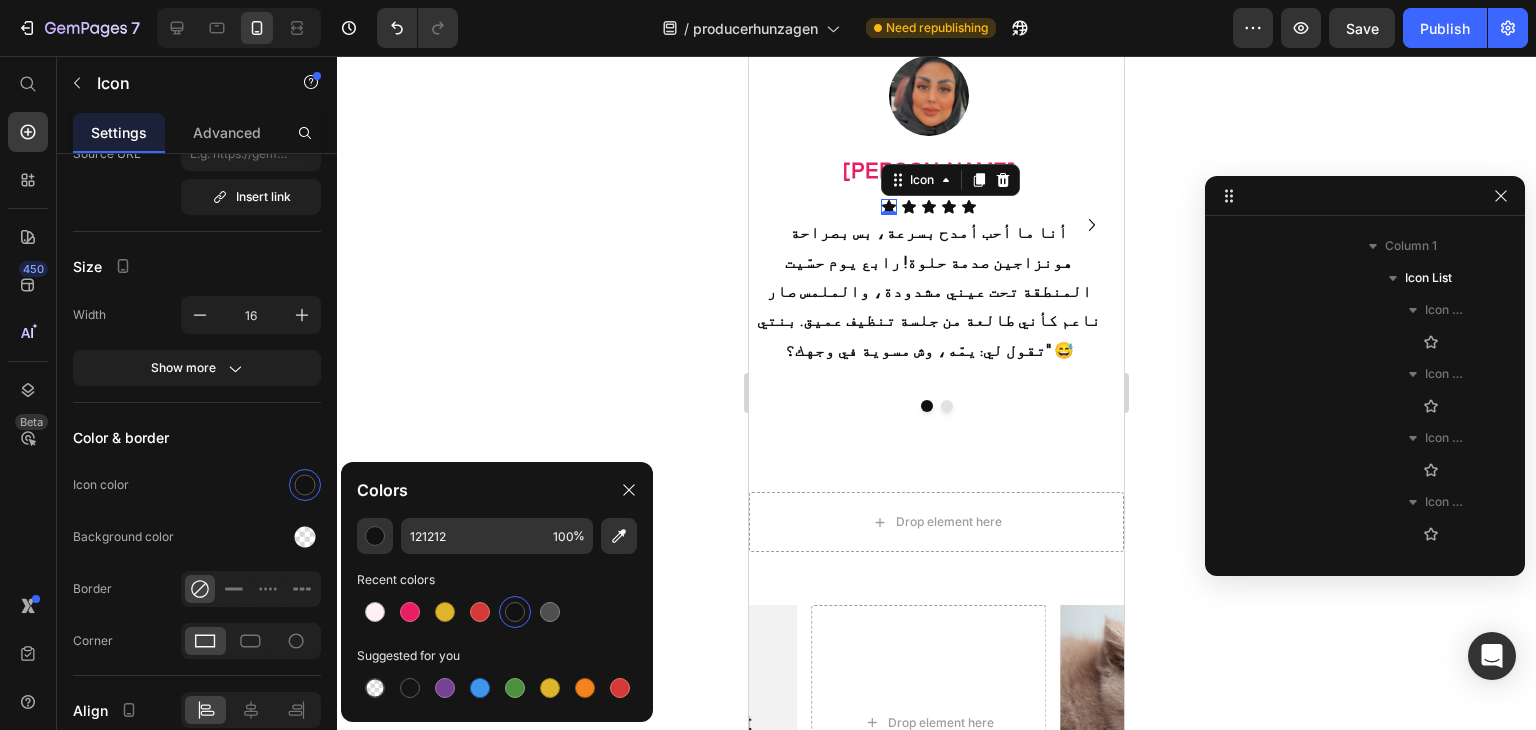 type on "DFB52C" 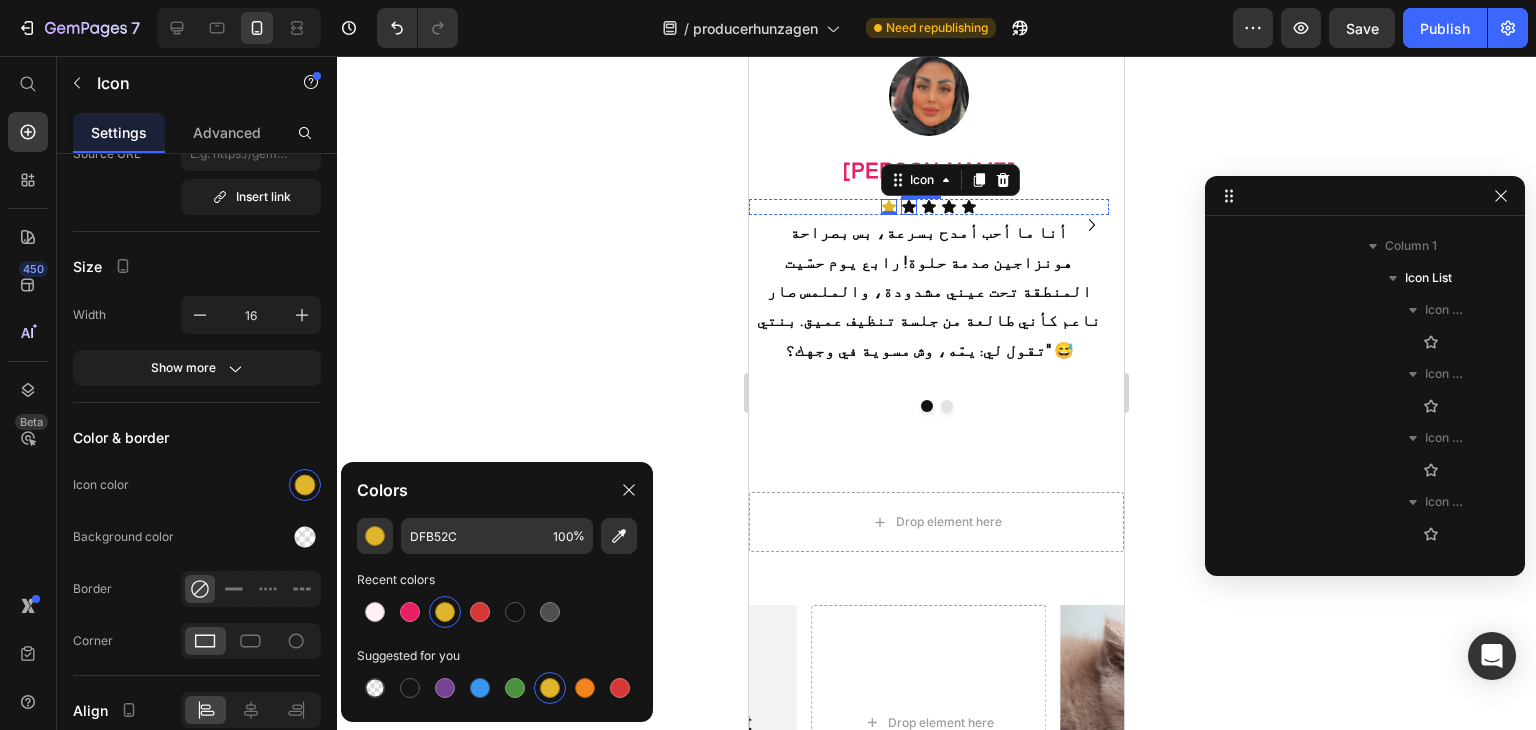 click 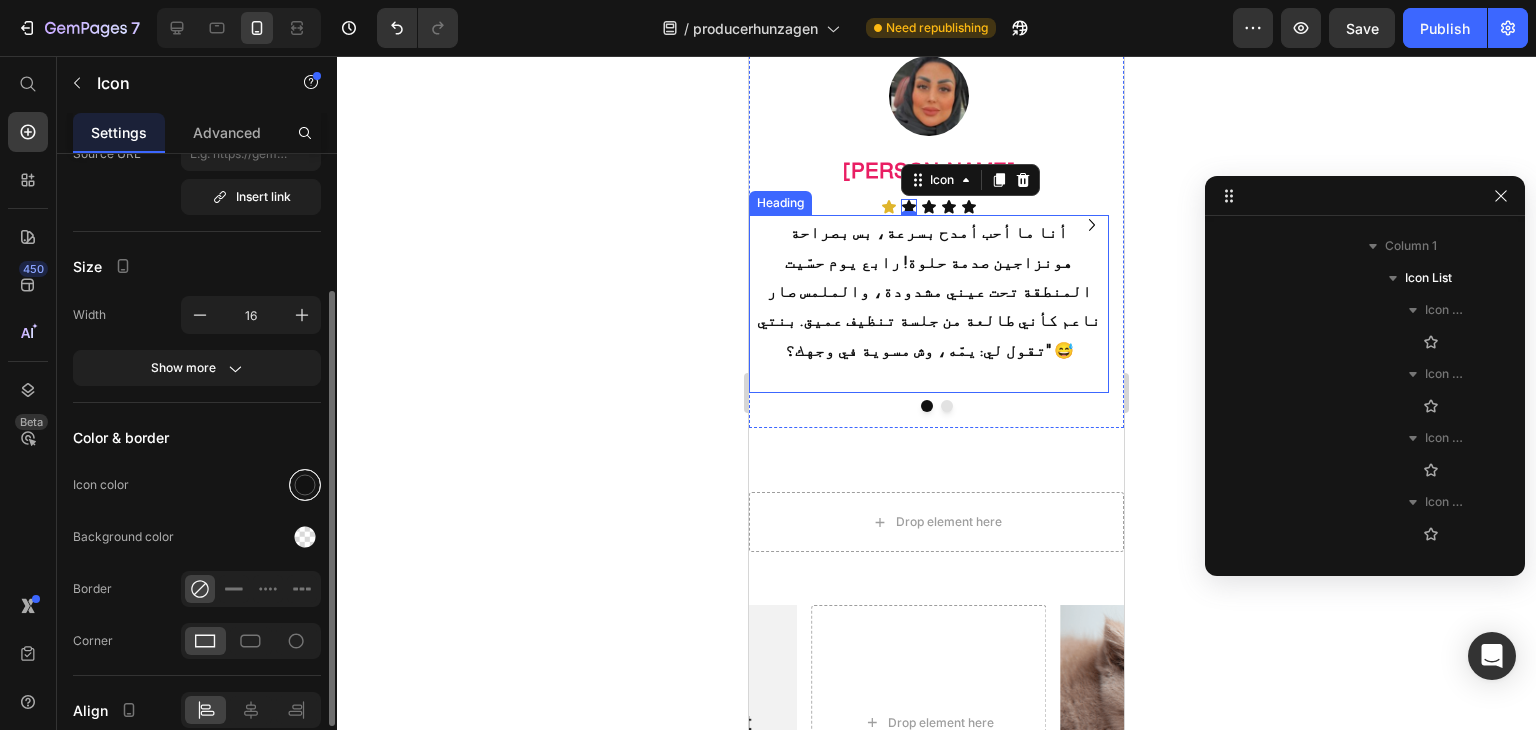 click at bounding box center [305, 485] 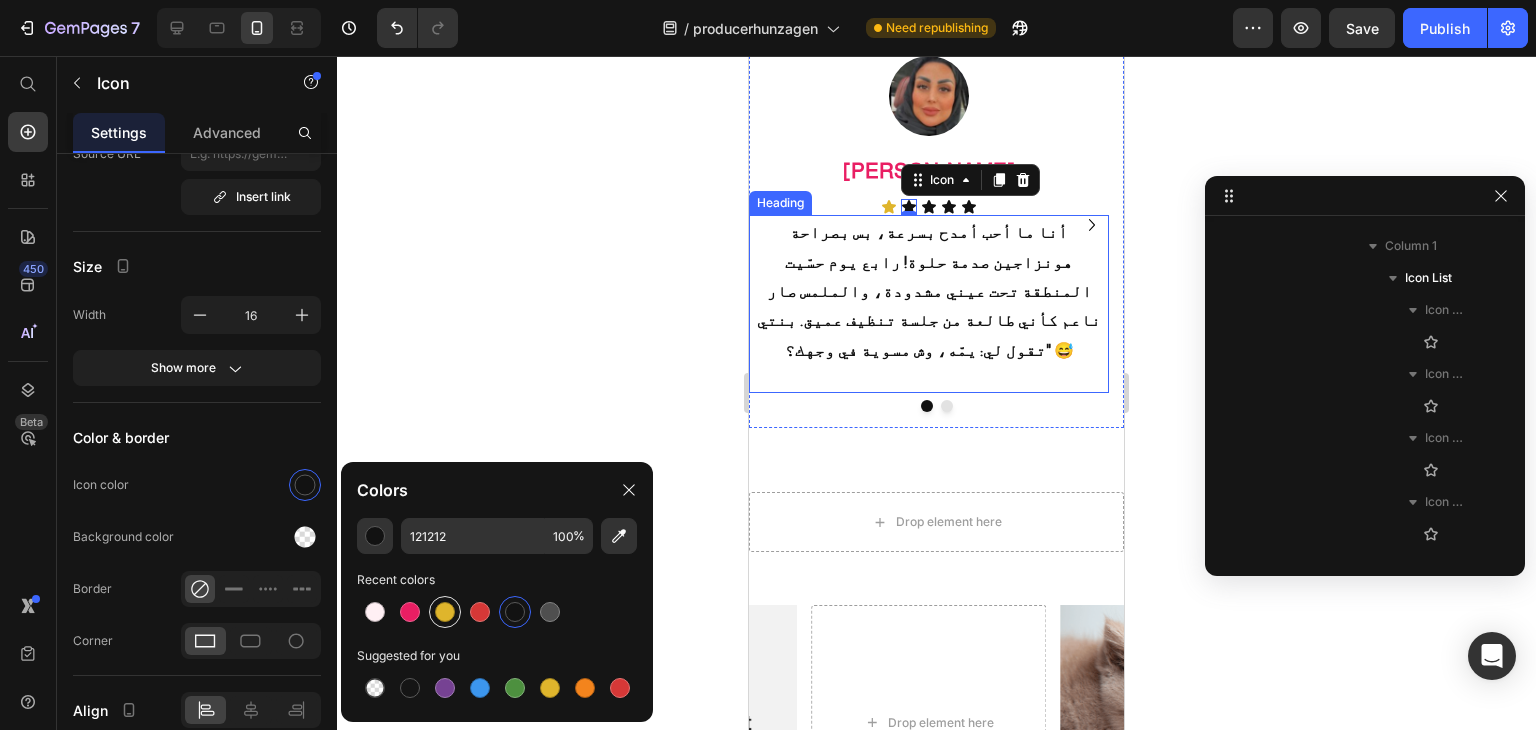 click at bounding box center [445, 612] 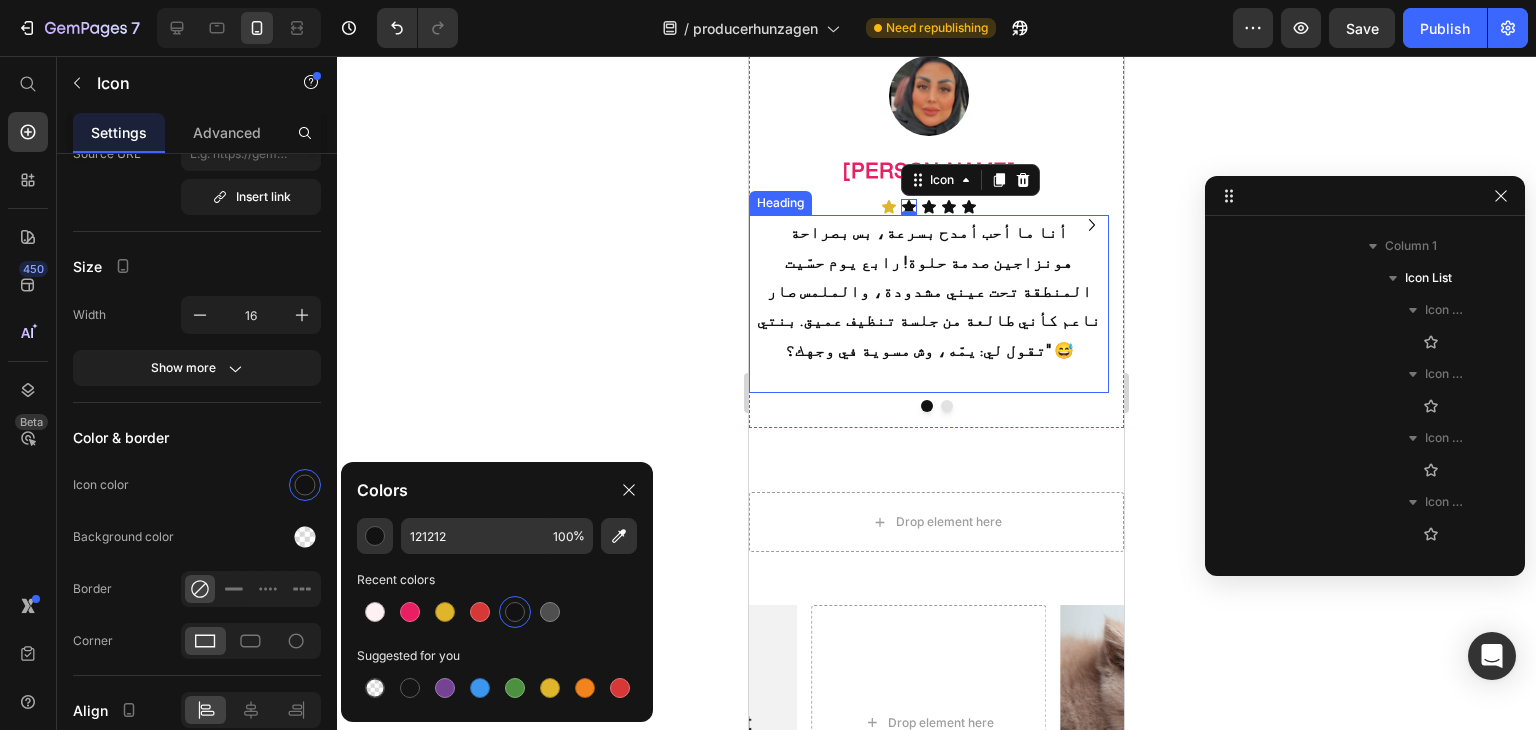 type on "DFB52C" 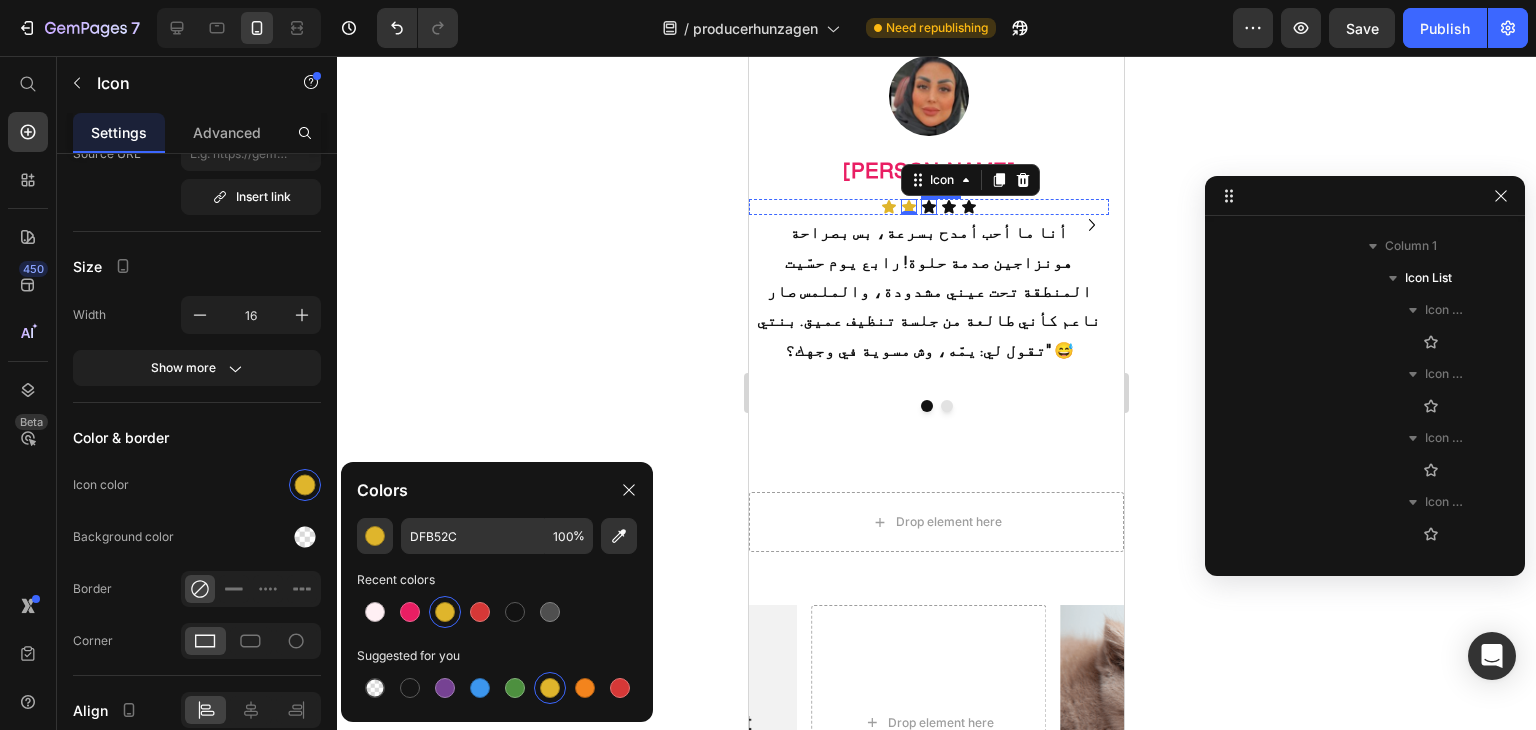 click 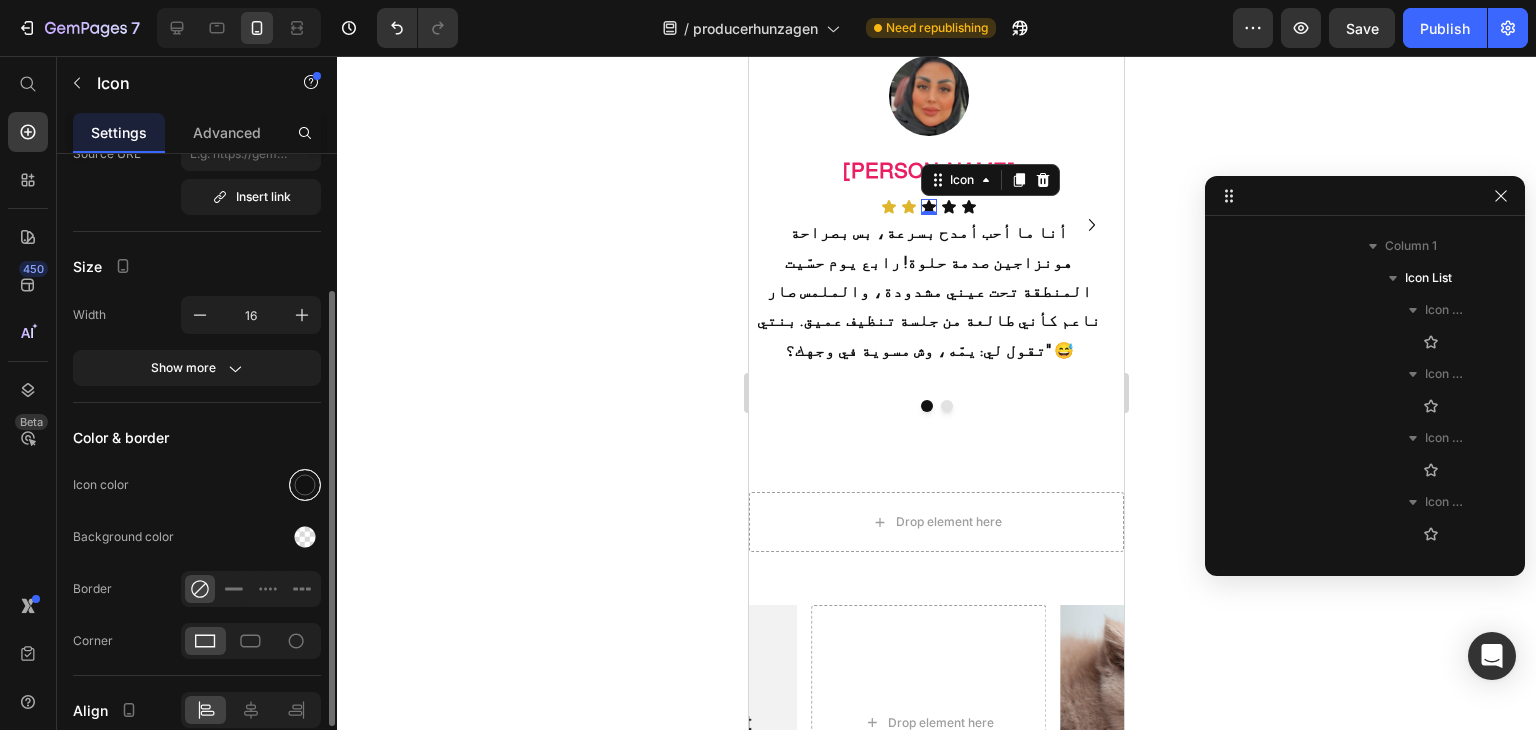click at bounding box center [305, 485] 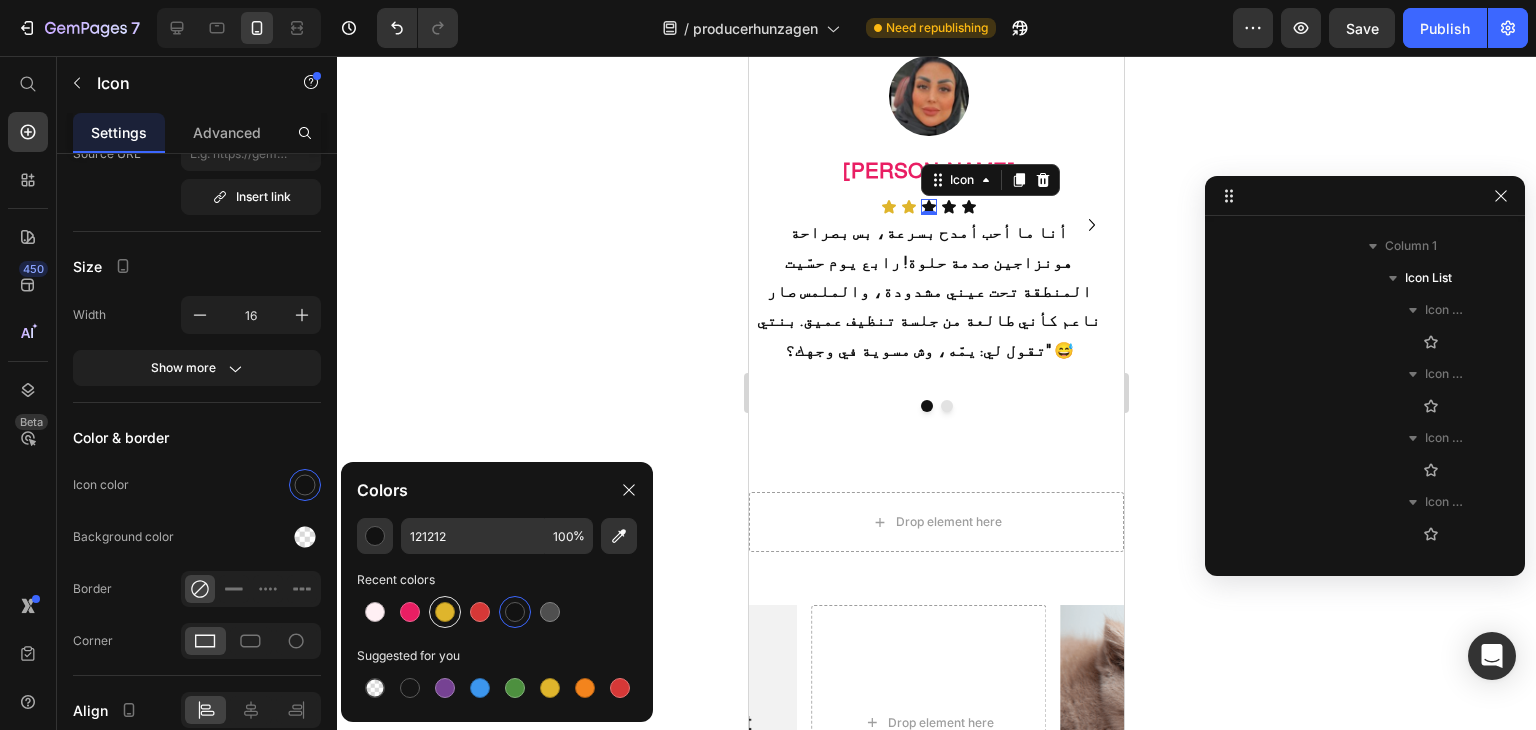 click at bounding box center (445, 612) 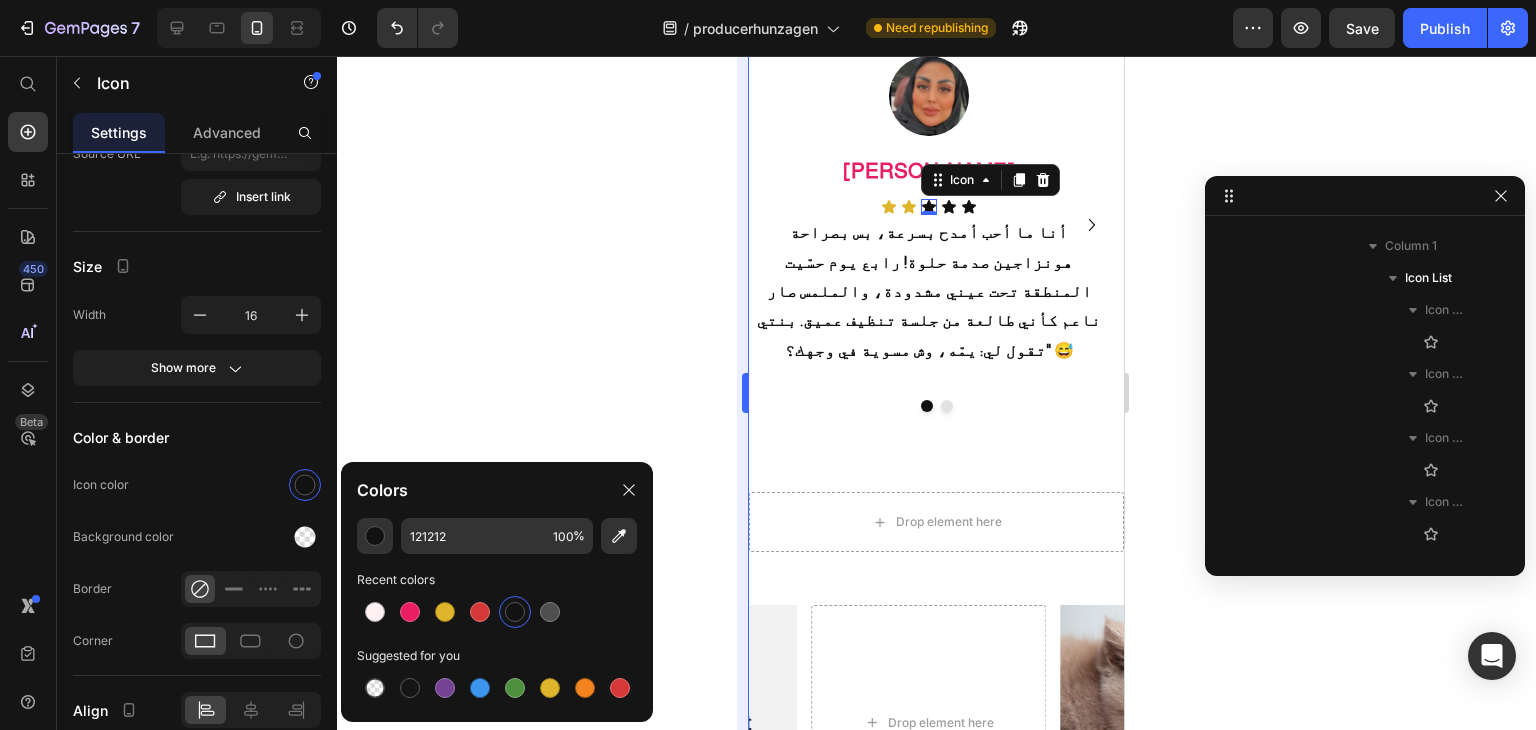 type on "DFB52C" 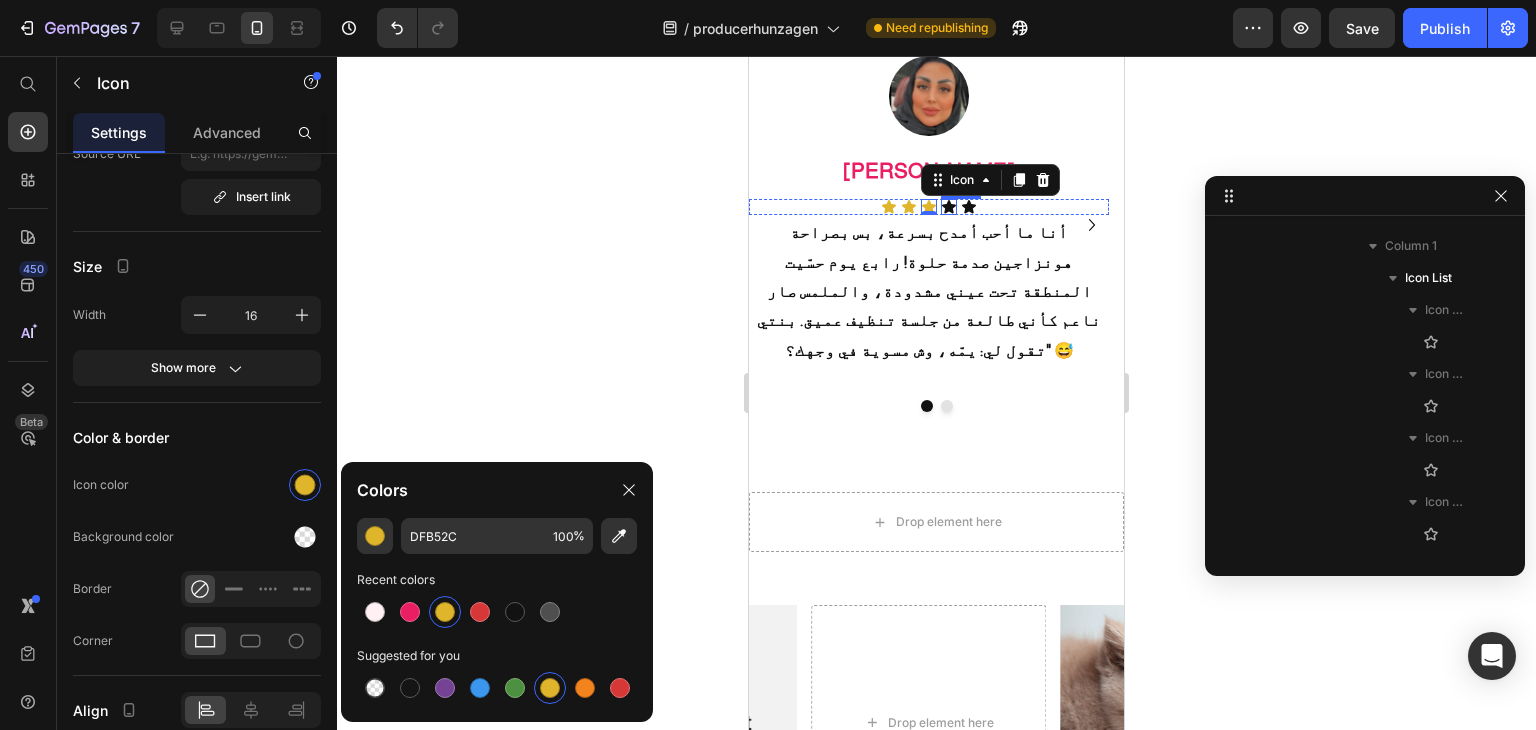 click 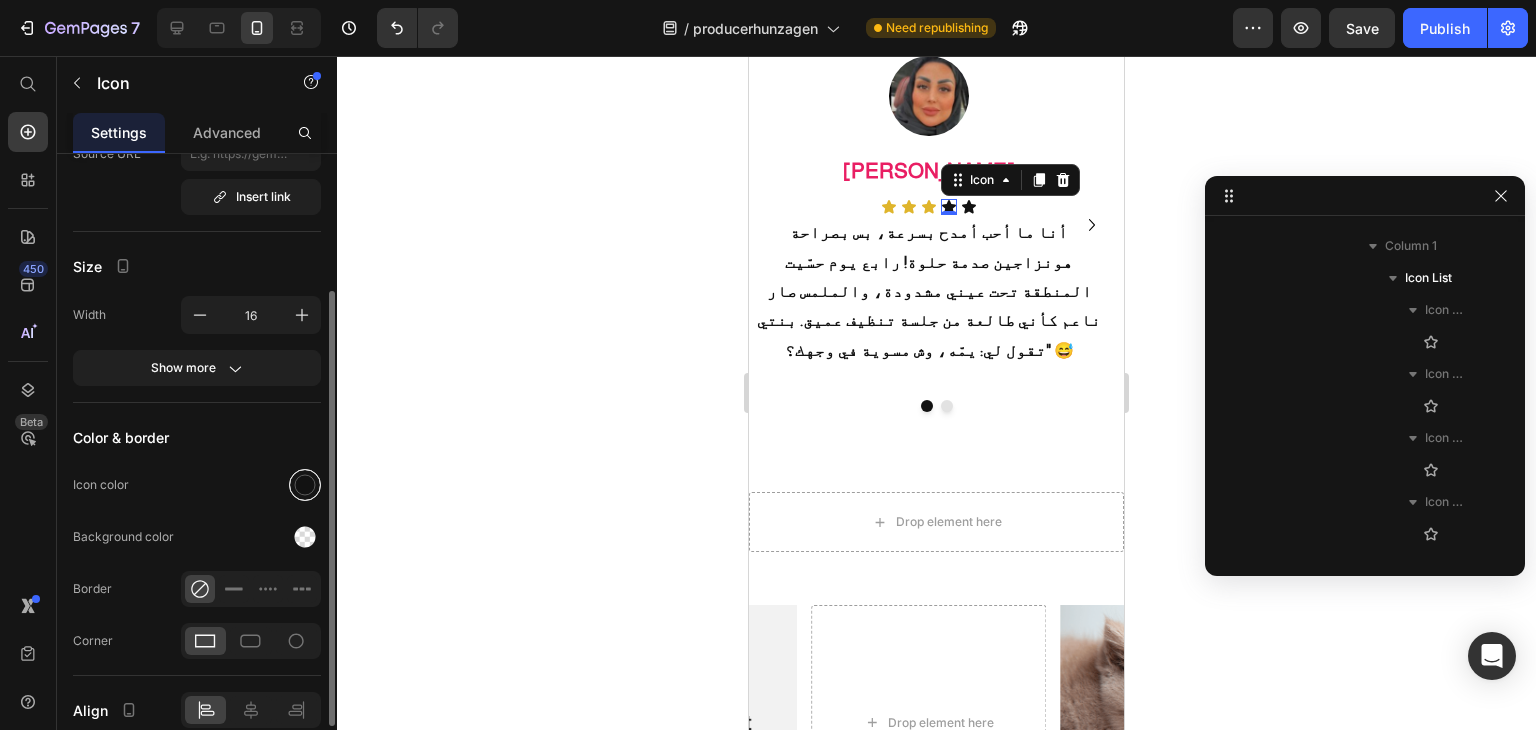 click at bounding box center (305, 485) 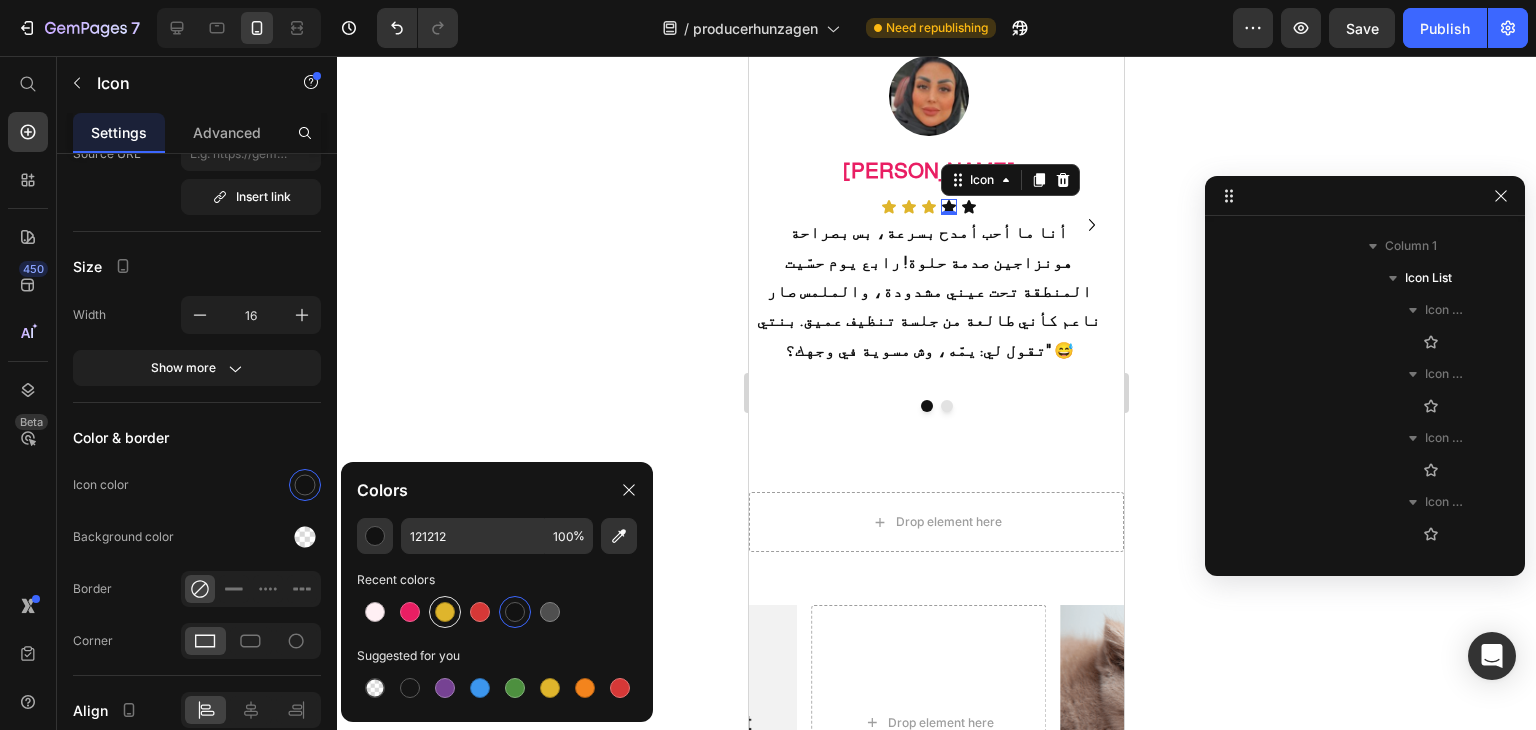 click at bounding box center (445, 612) 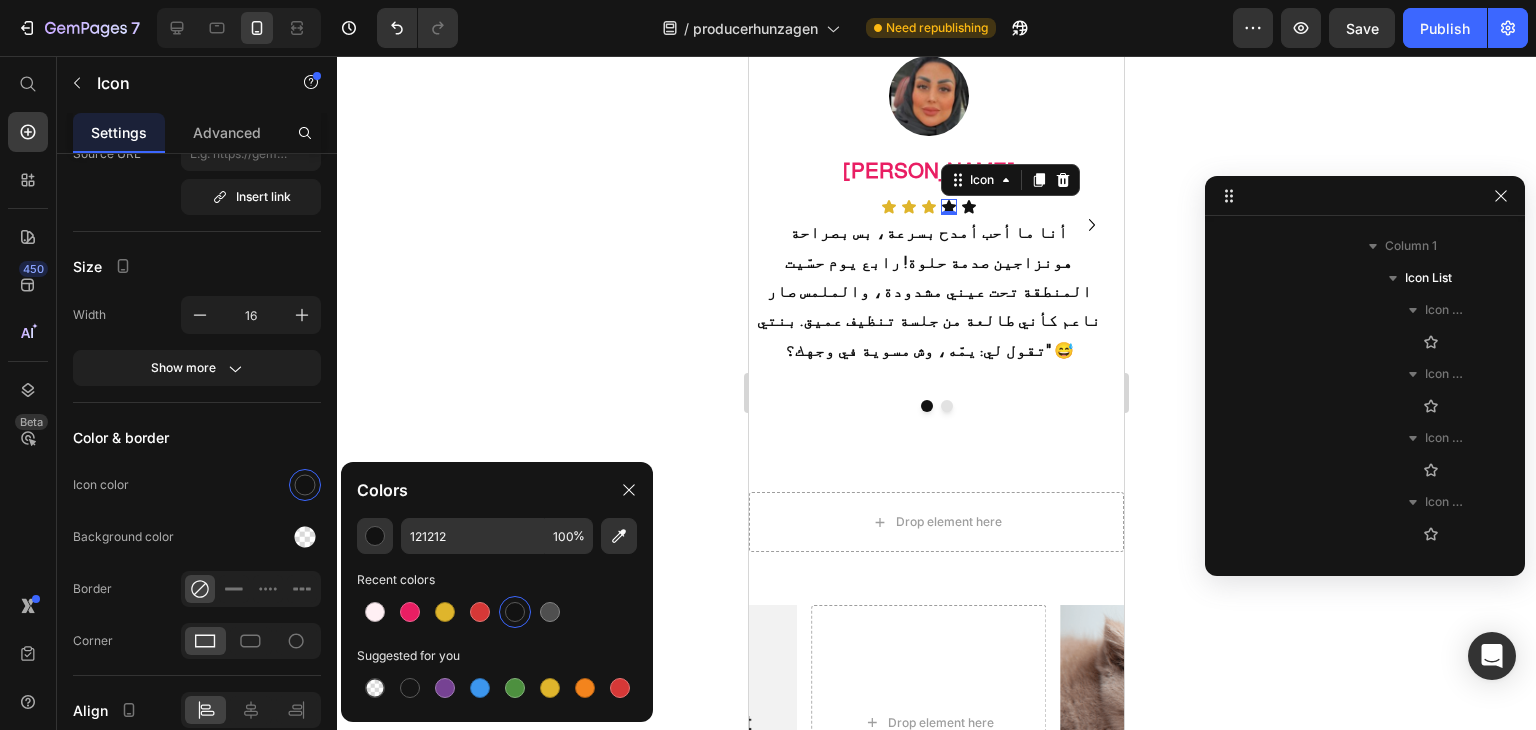 type on "DFB52C" 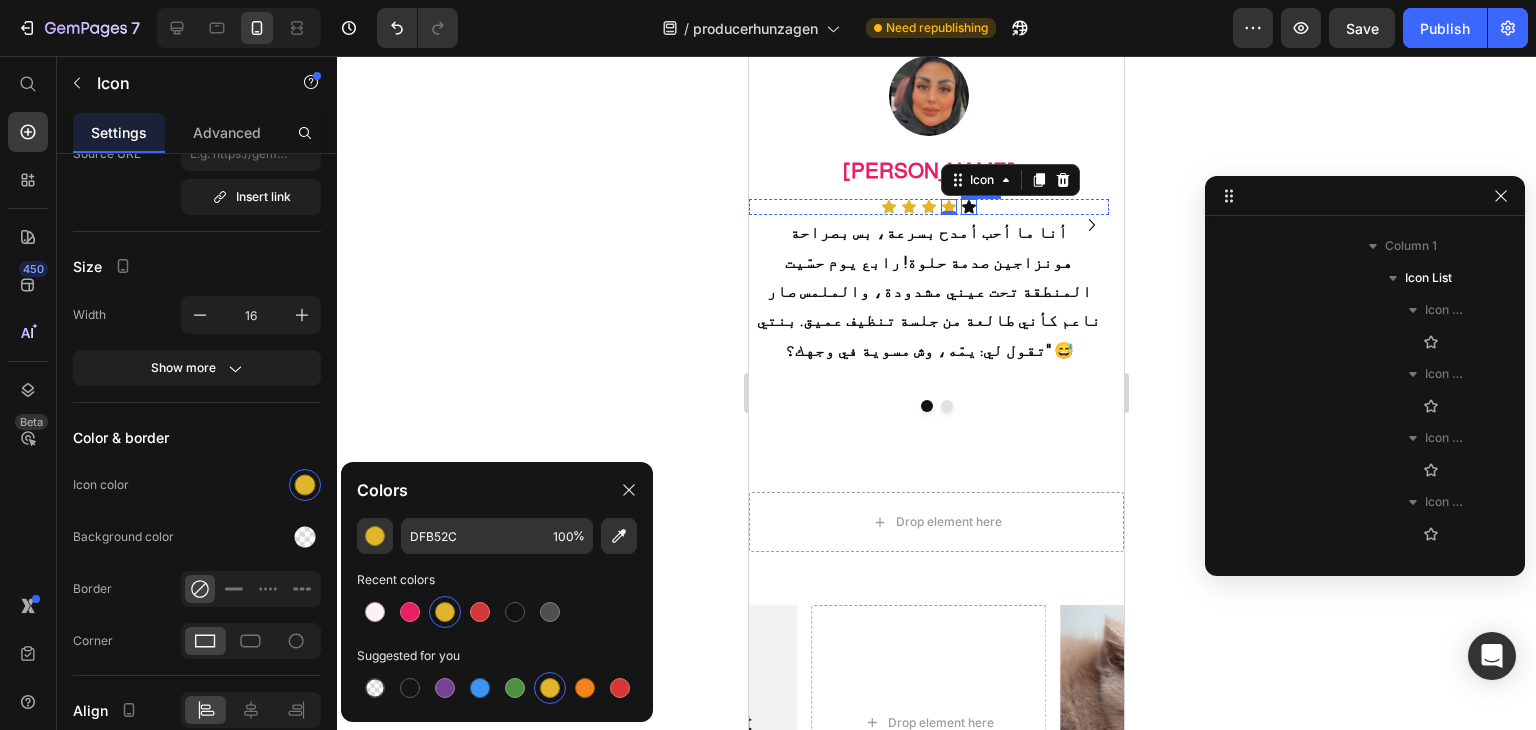 click 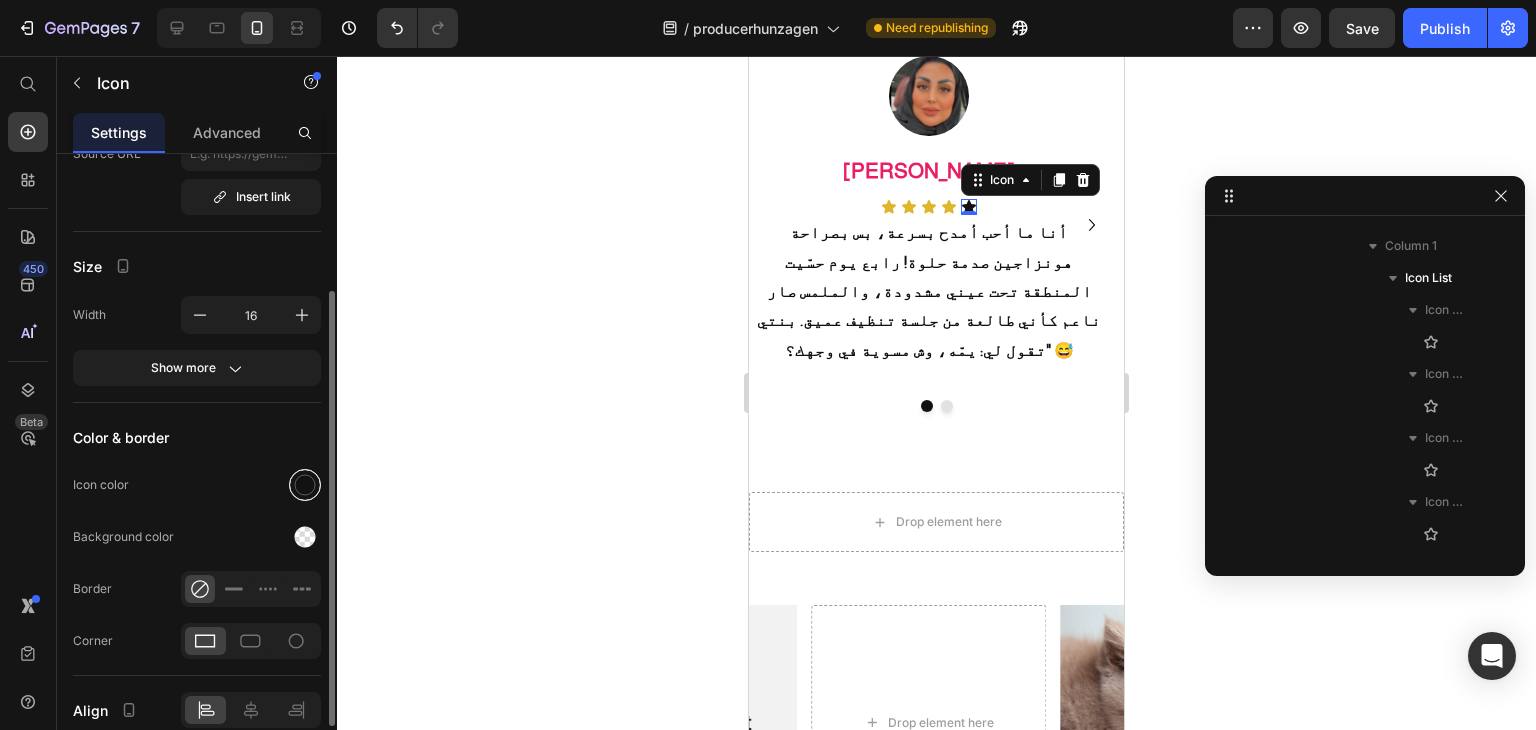 click at bounding box center [305, 485] 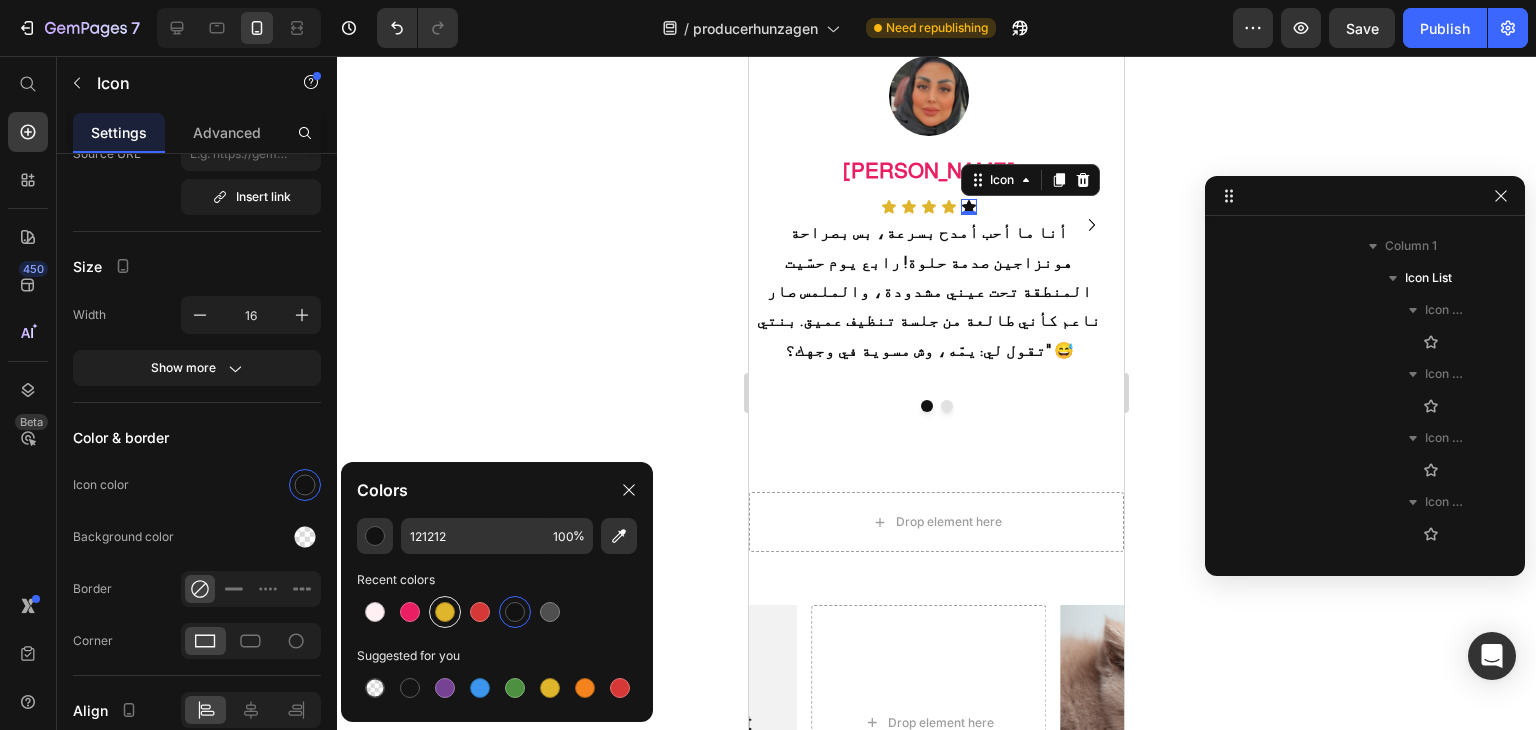 click at bounding box center [445, 612] 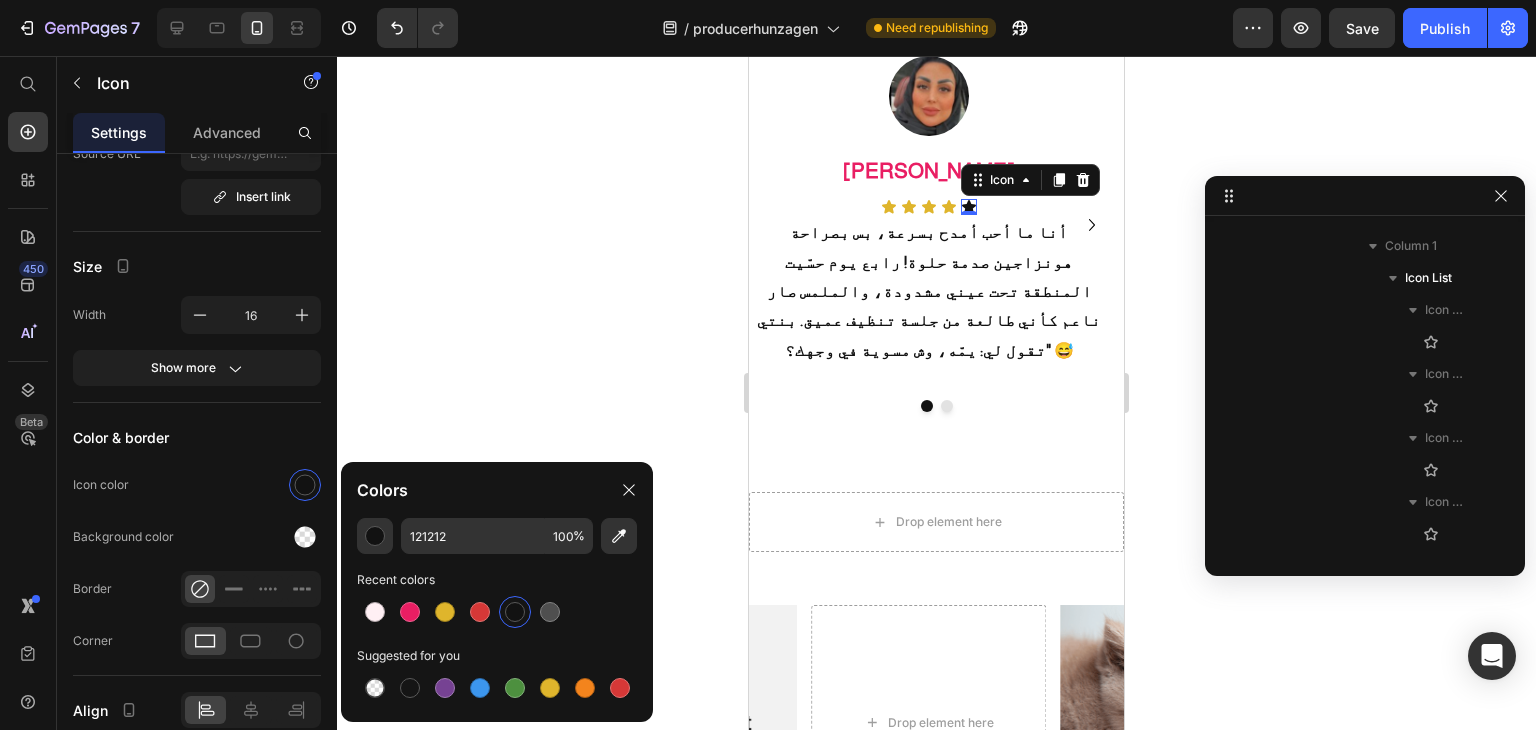 type on "DFB52C" 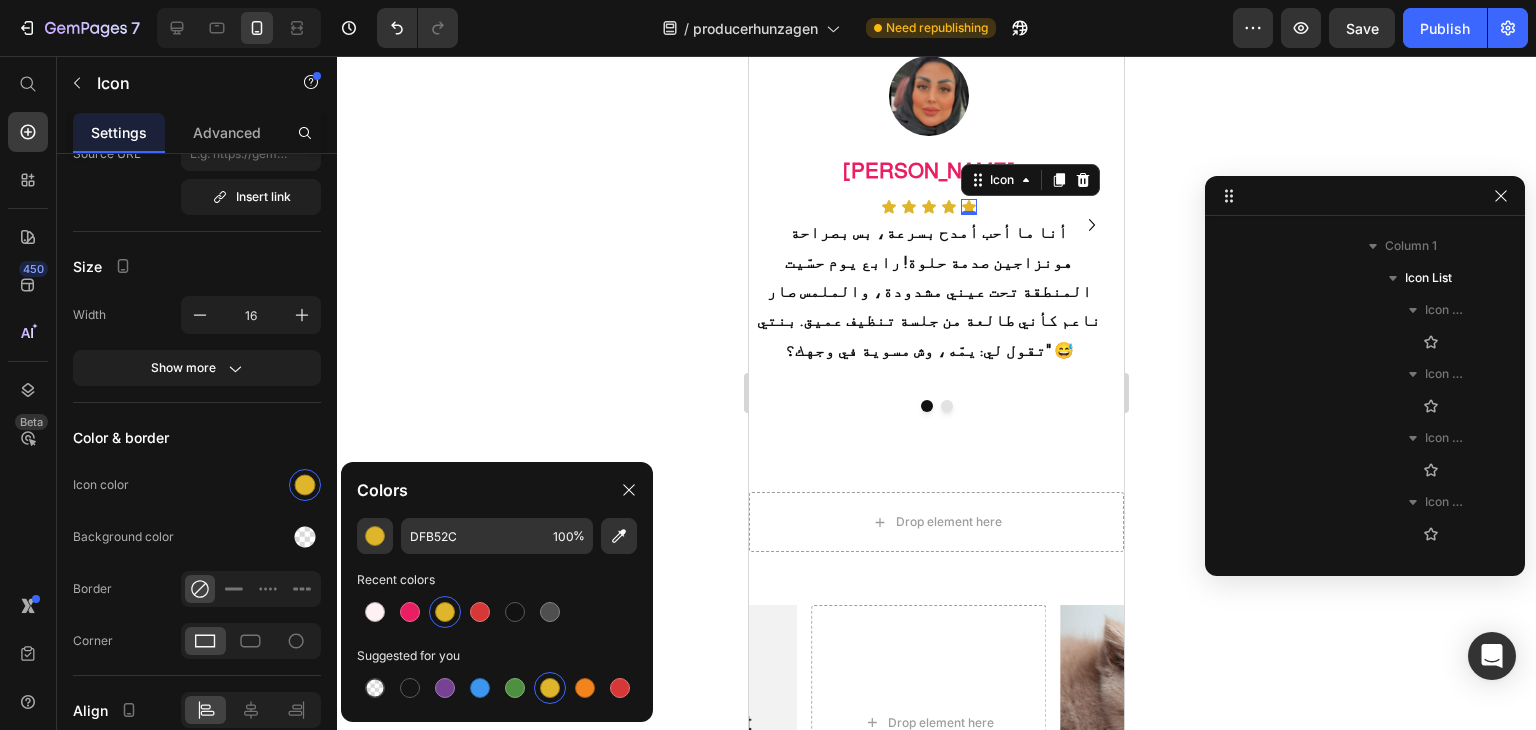 click 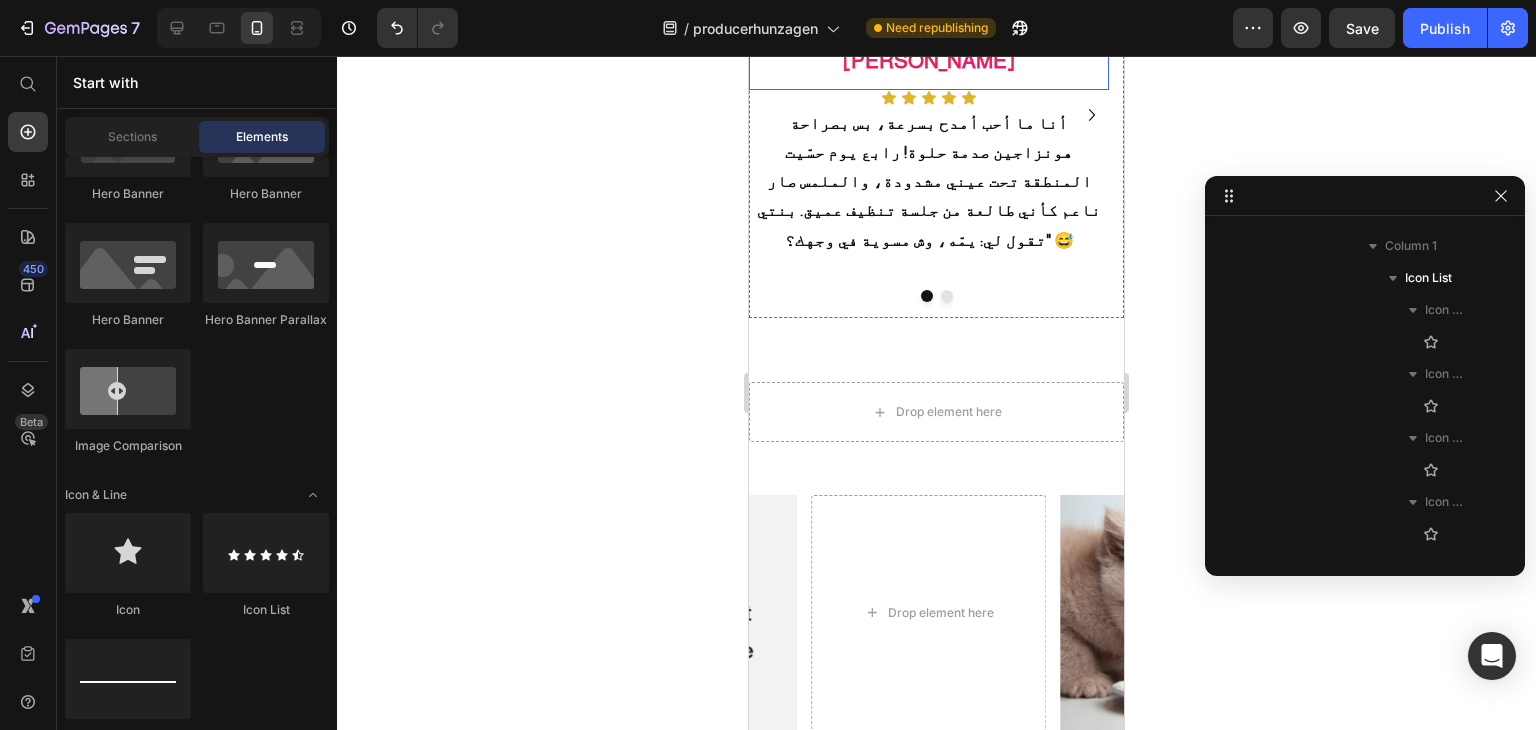 scroll, scrollTop: 2309, scrollLeft: 0, axis: vertical 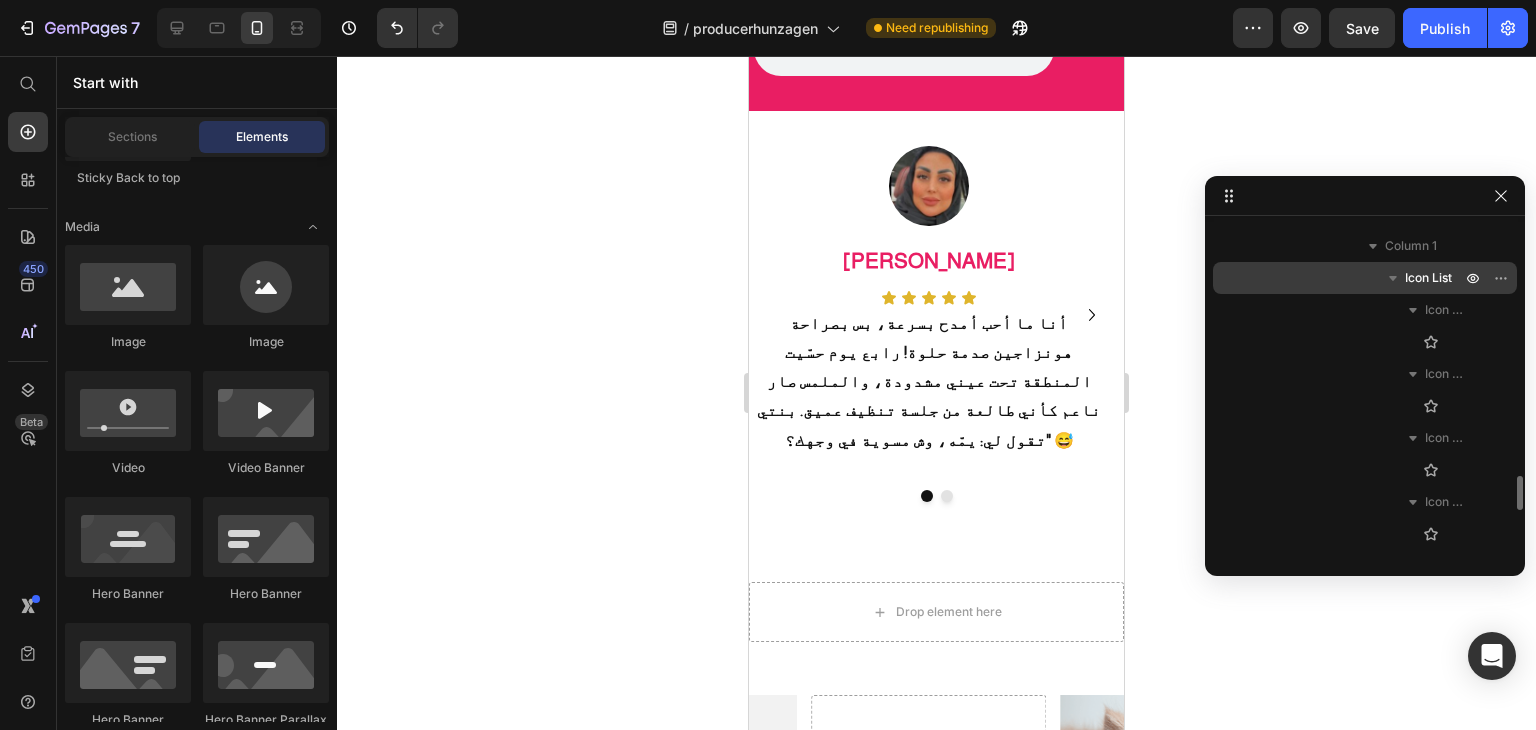 click on "Icon List" at bounding box center (1428, 278) 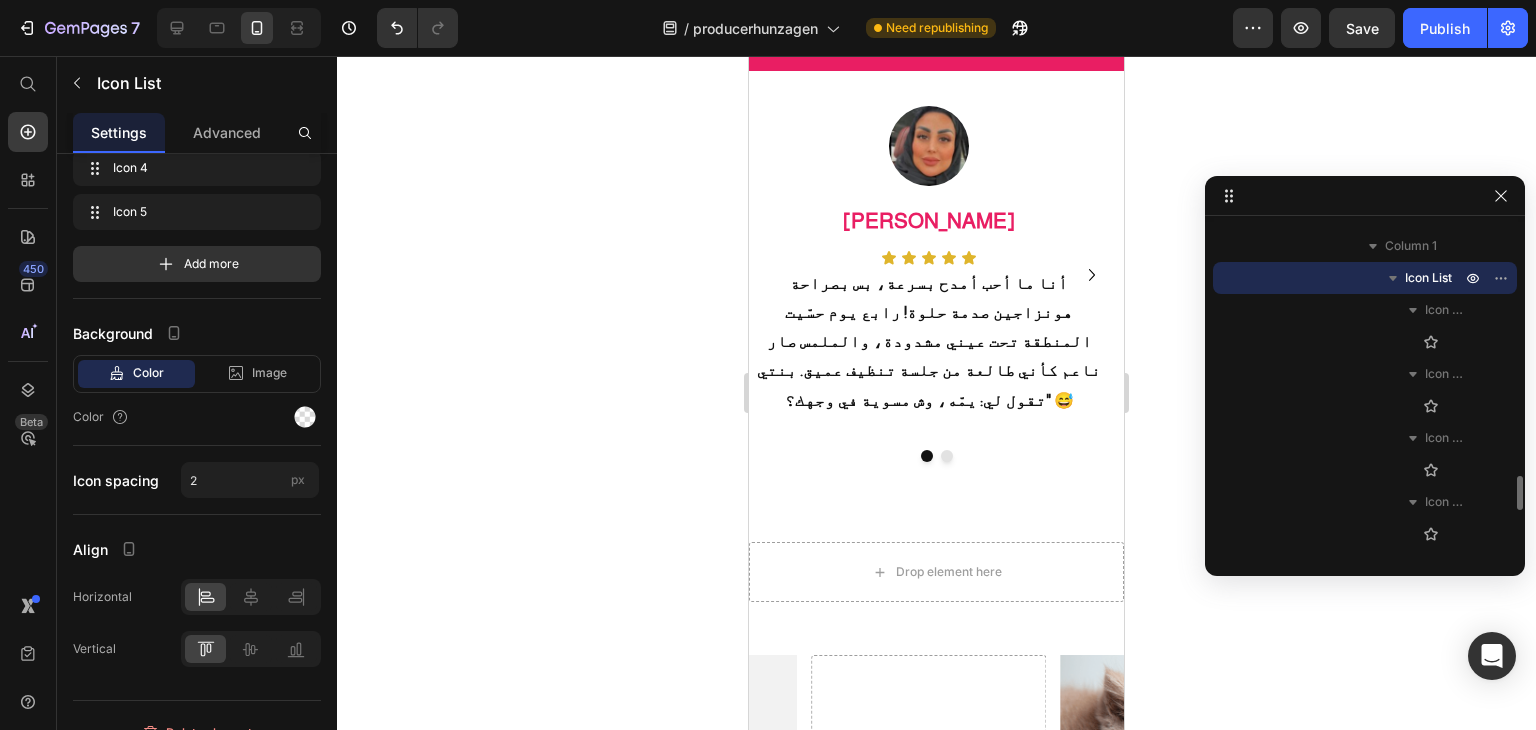 scroll, scrollTop: 2604, scrollLeft: 0, axis: vertical 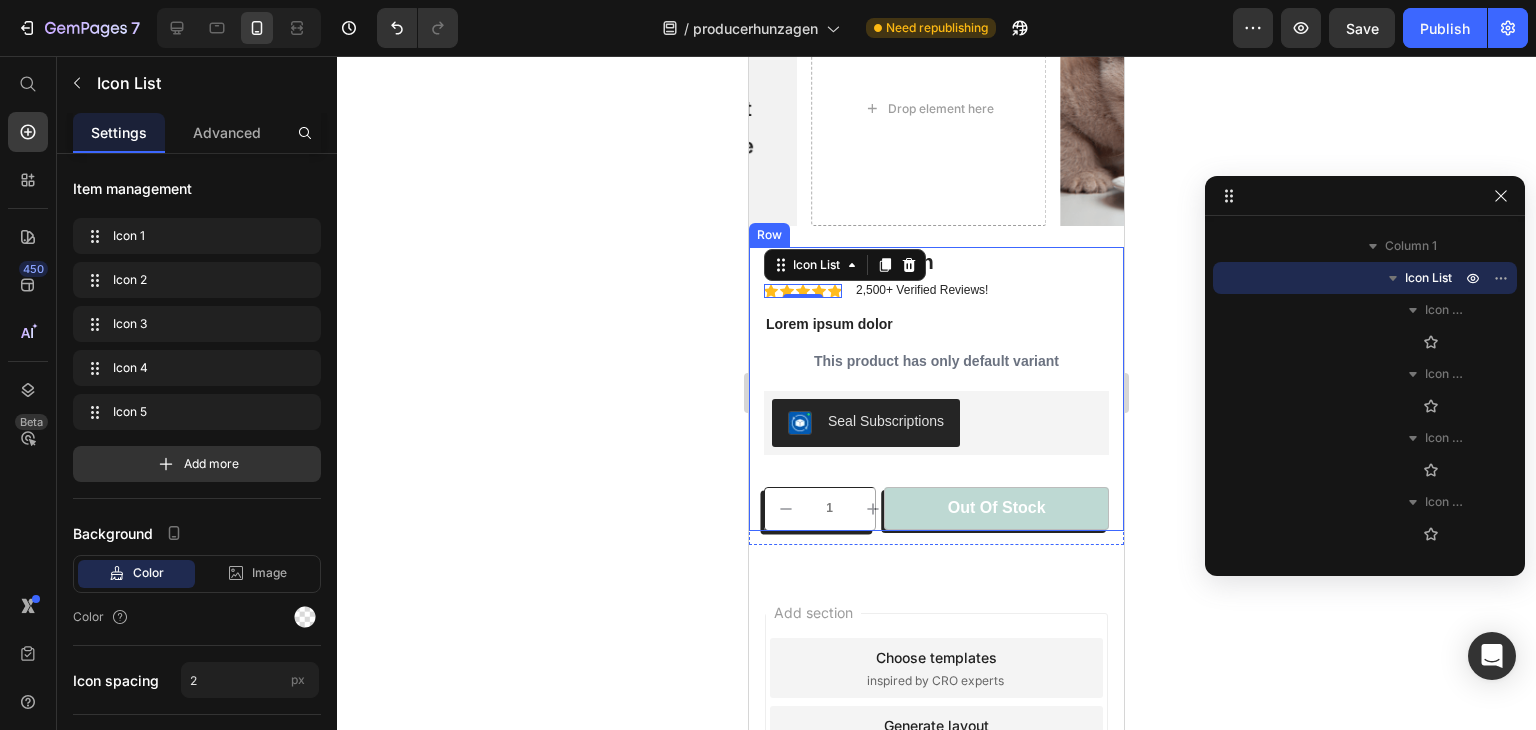 click on "prodcerhunzagen Product Title Icon Icon Icon Icon Icon Icon List   0 2,500+ Verified Reviews! Text Block Row Lorem ipsum dolor sit amet, consectetur adipiscing elit, sed do eiusmod tempor incididunt ut labore et dolore magna aliqua. Ut enim ad minim veniam, quis nostrud exercitation ullamco laboris nisi ut aliquip ex ea commodo consequat.   Duis aute irure dolor in reprehenderit in voluptate velit esse cillum dolore eu fugiat nulla pariatur. Excepteur sint occaecat cupidatat non proiden. Text Block Lorem ipsum dolor Text Block This product has only default variant Product Variants & Swatches Seal Subscriptions Seal Subscriptions 1 Product Quantity out of stock Add to Cart Row Row" at bounding box center [936, 389] 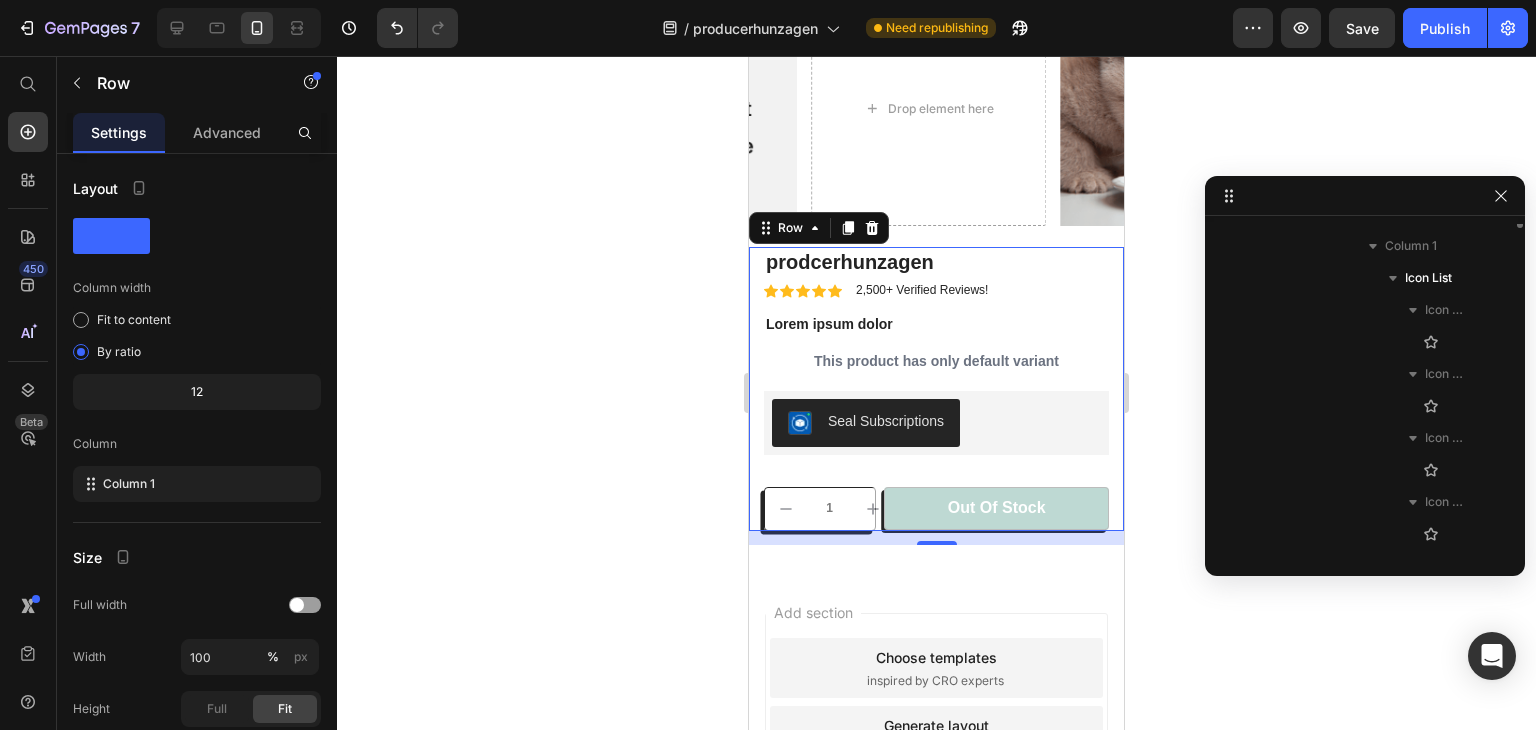 scroll, scrollTop: 2162, scrollLeft: 0, axis: vertical 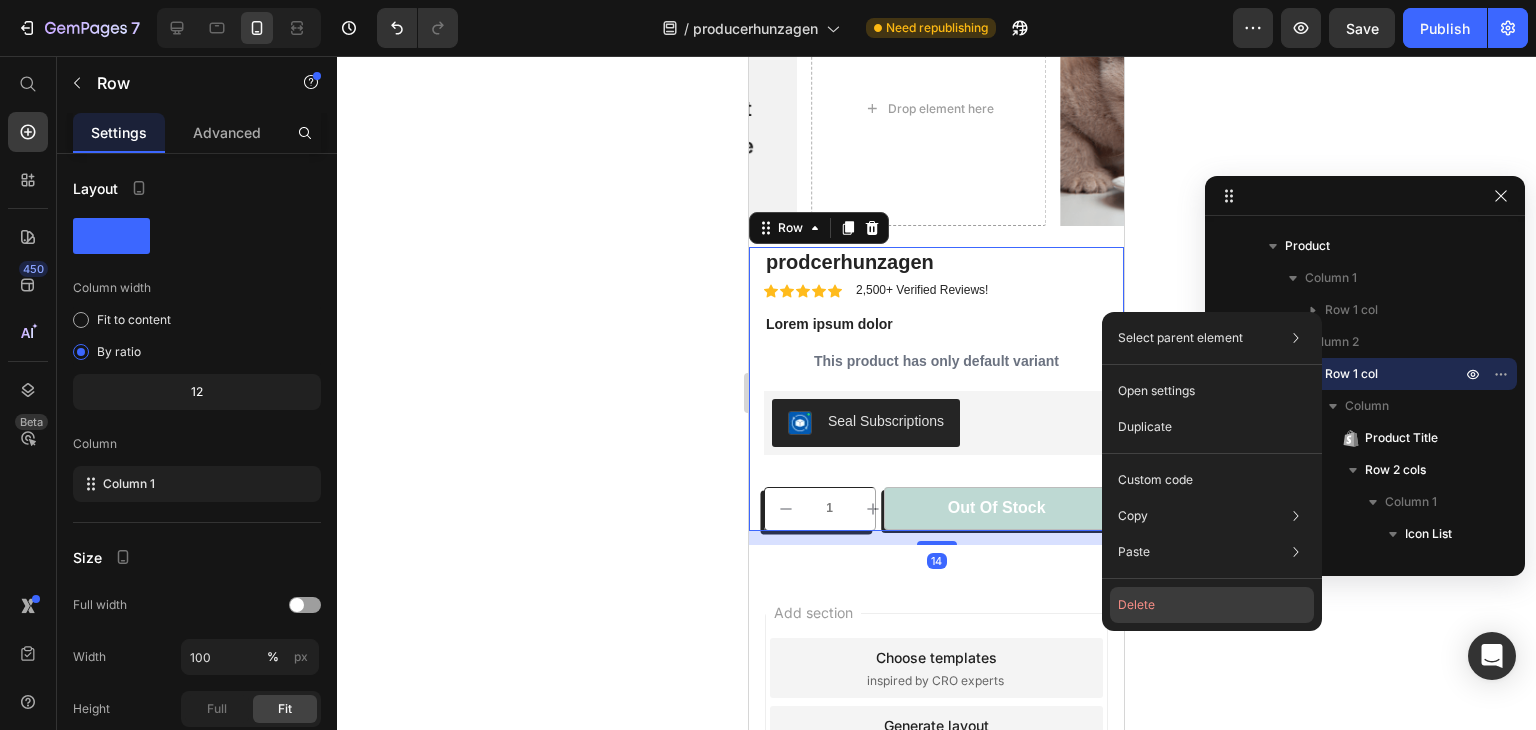 click on "Delete" 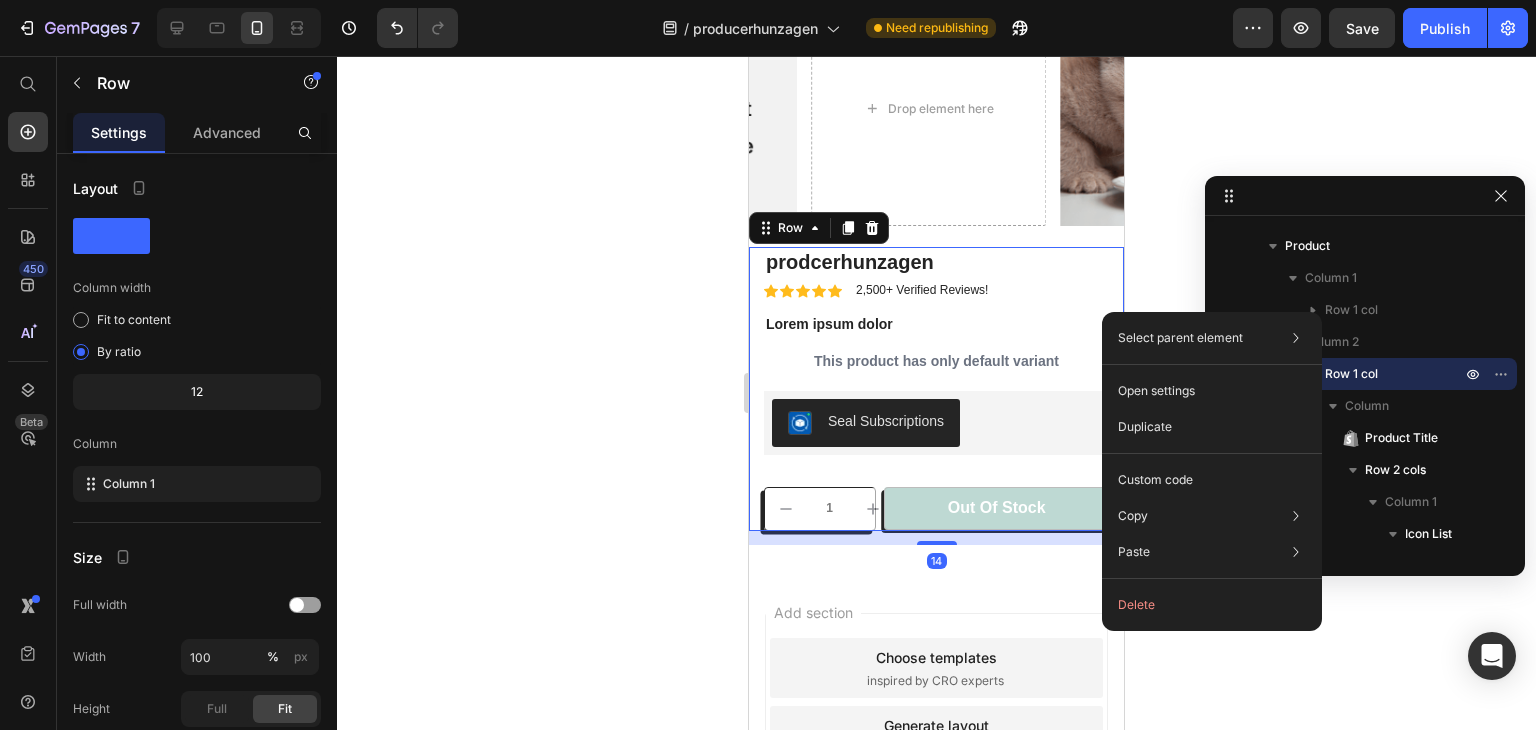 scroll, scrollTop: 1989, scrollLeft: 0, axis: vertical 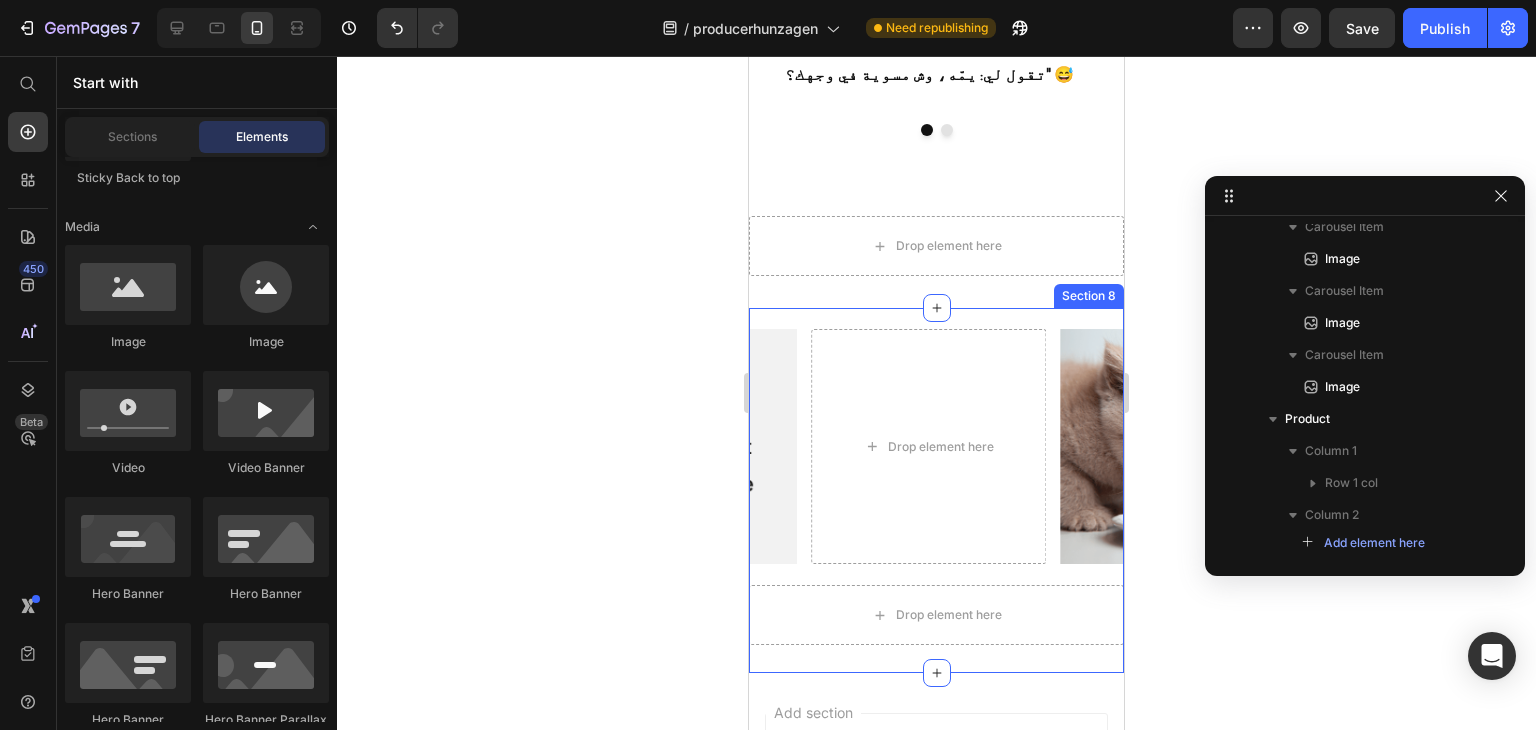 click on "Drop element here Image Image Image Carousel" at bounding box center (936, 457) 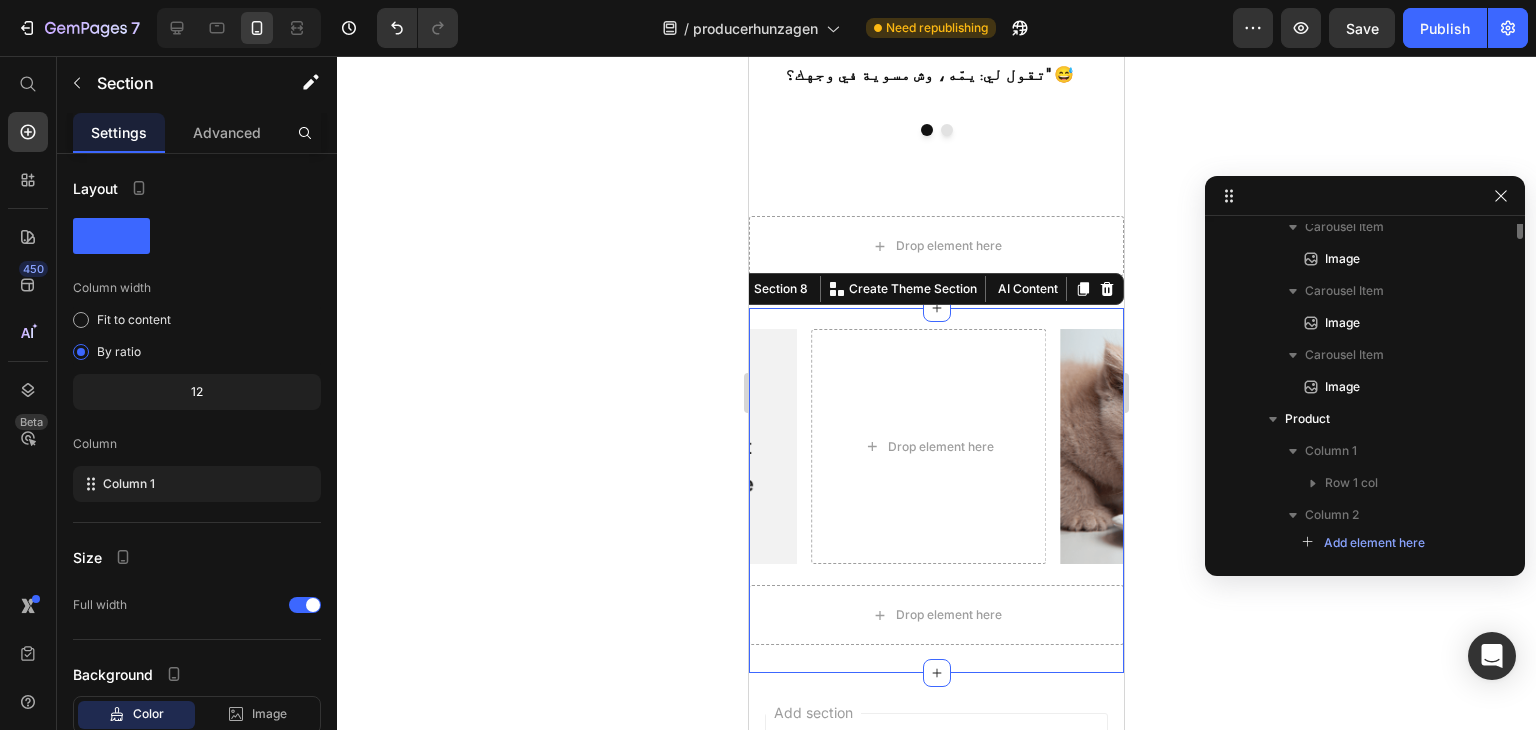 scroll, scrollTop: 1714, scrollLeft: 0, axis: vertical 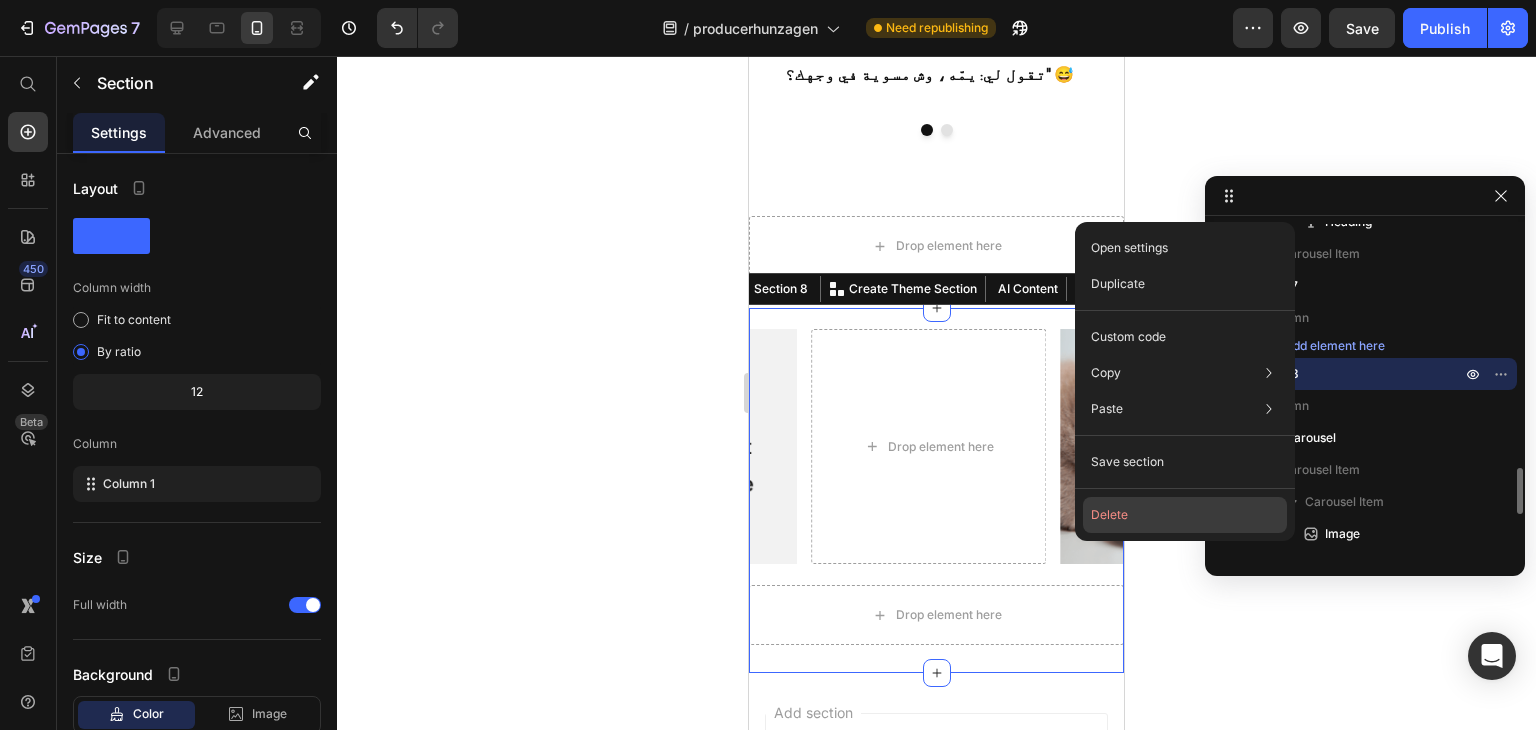click on "Delete" 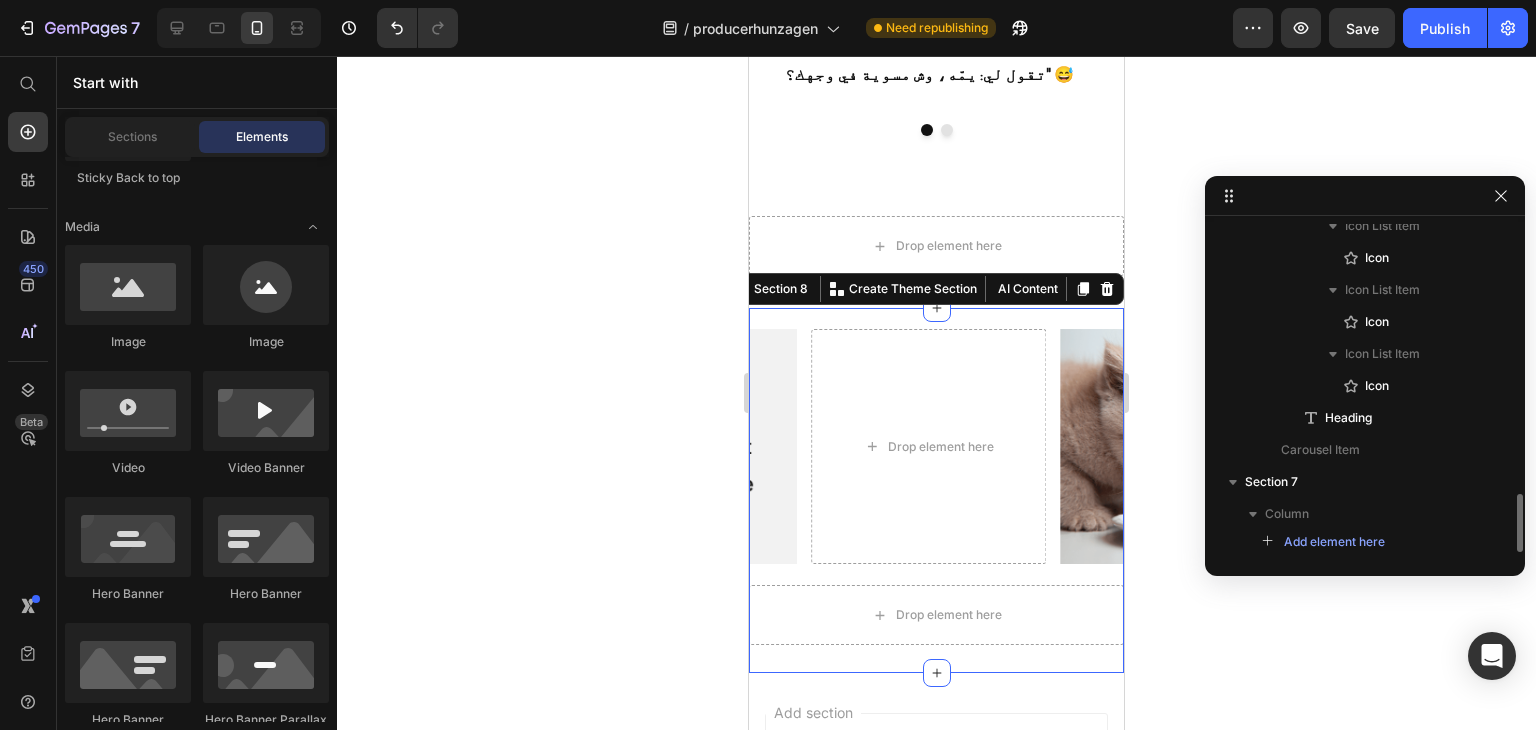 scroll, scrollTop: 2620, scrollLeft: 0, axis: vertical 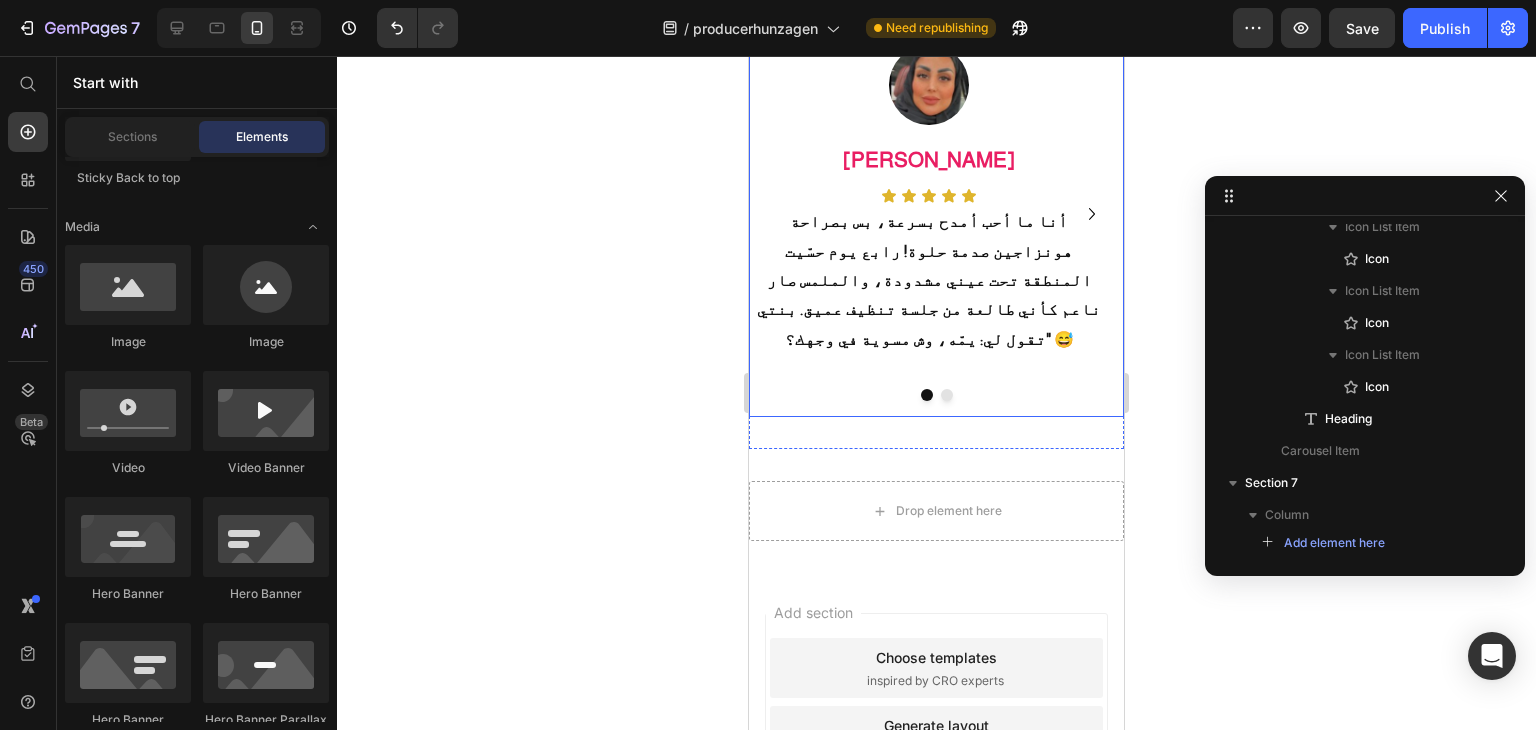 click at bounding box center (936, 395) 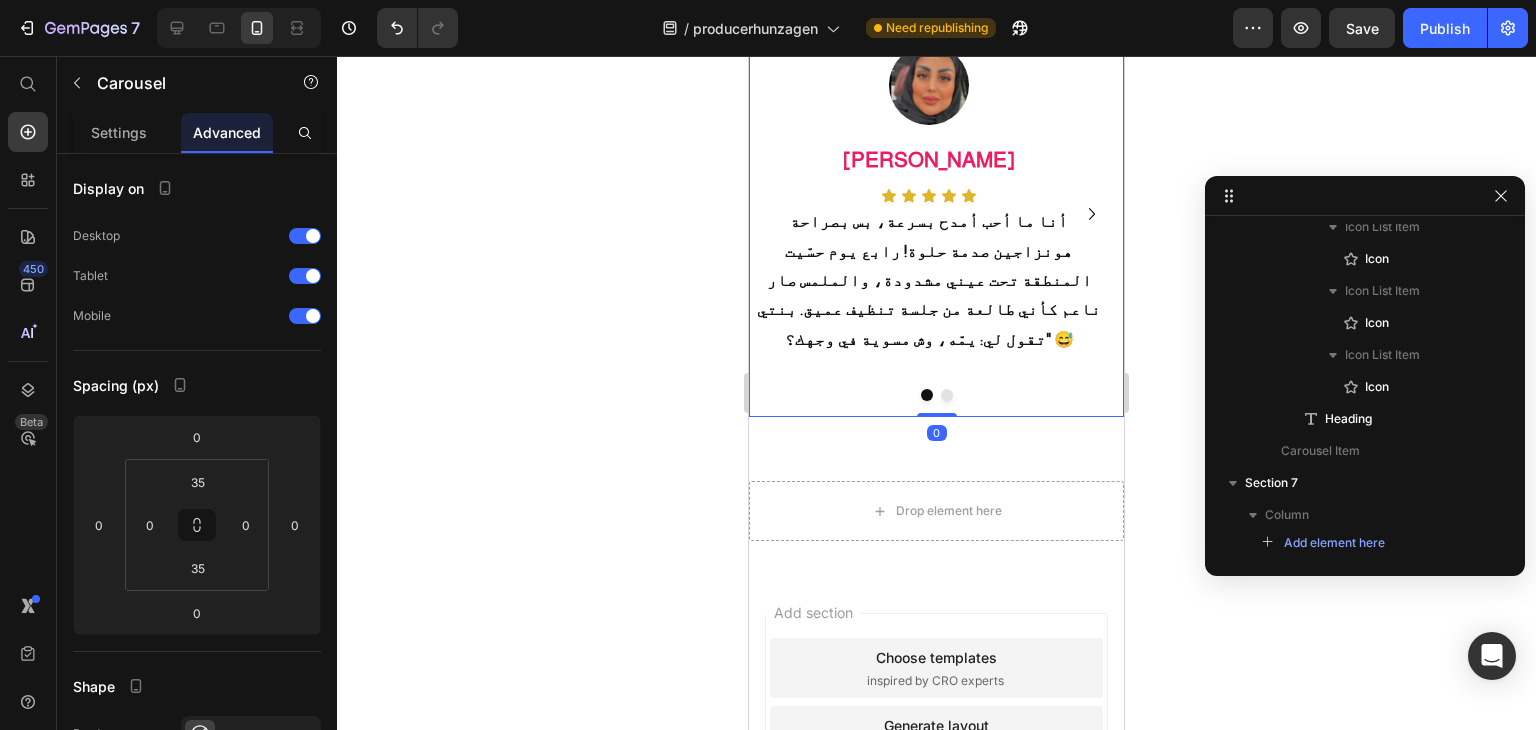 scroll, scrollTop: 1082, scrollLeft: 0, axis: vertical 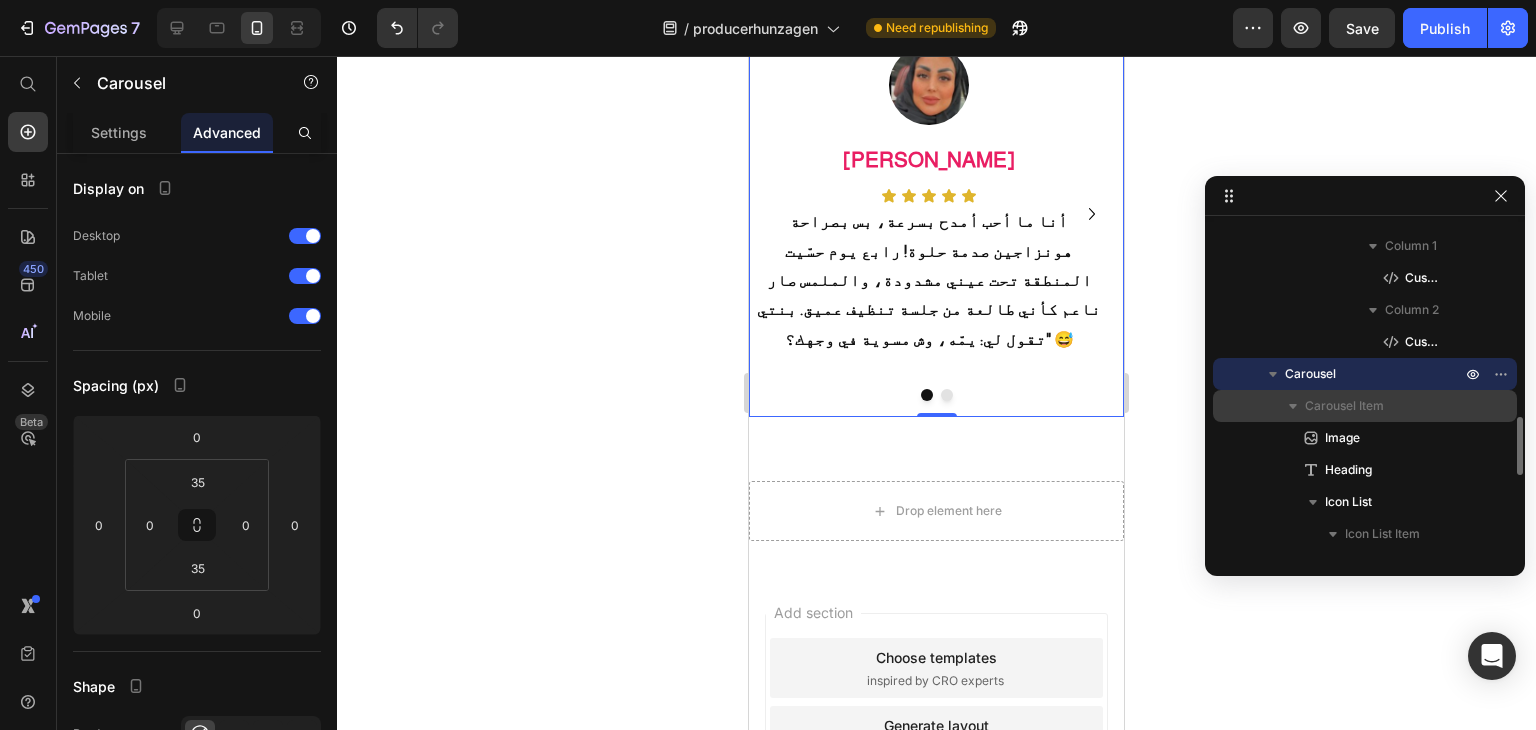 click on "Carousel Item" at bounding box center (1365, 406) 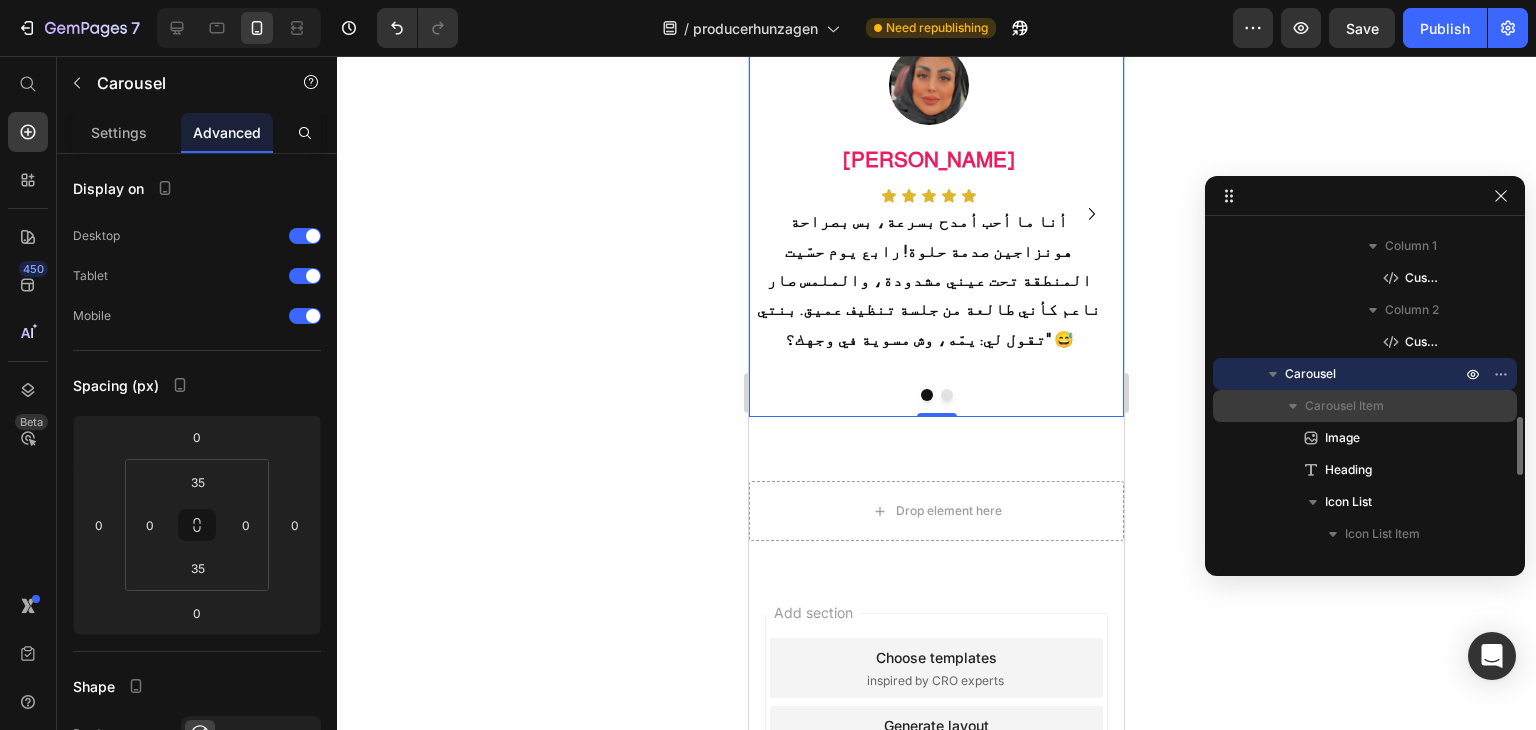 scroll, scrollTop: 1080, scrollLeft: 0, axis: vertical 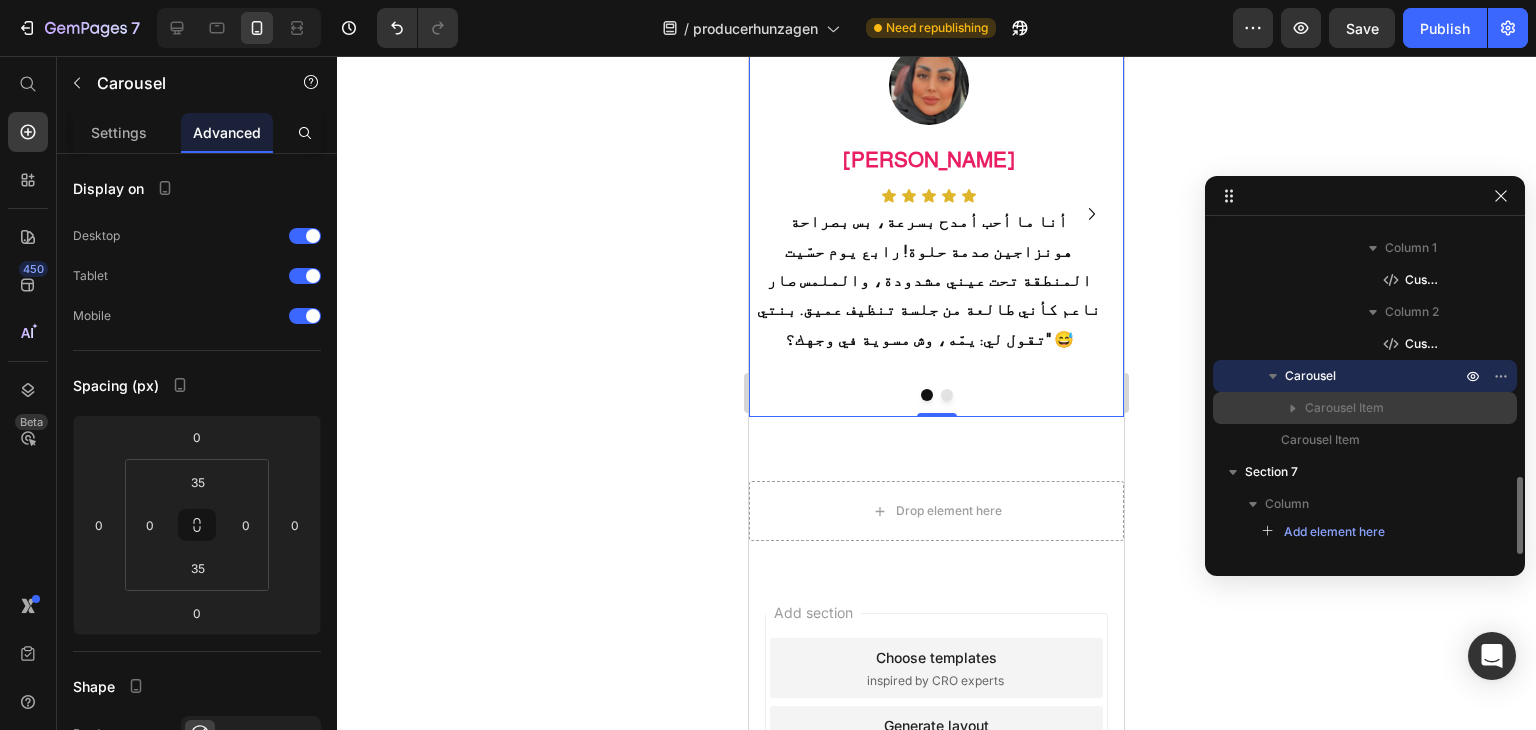 click 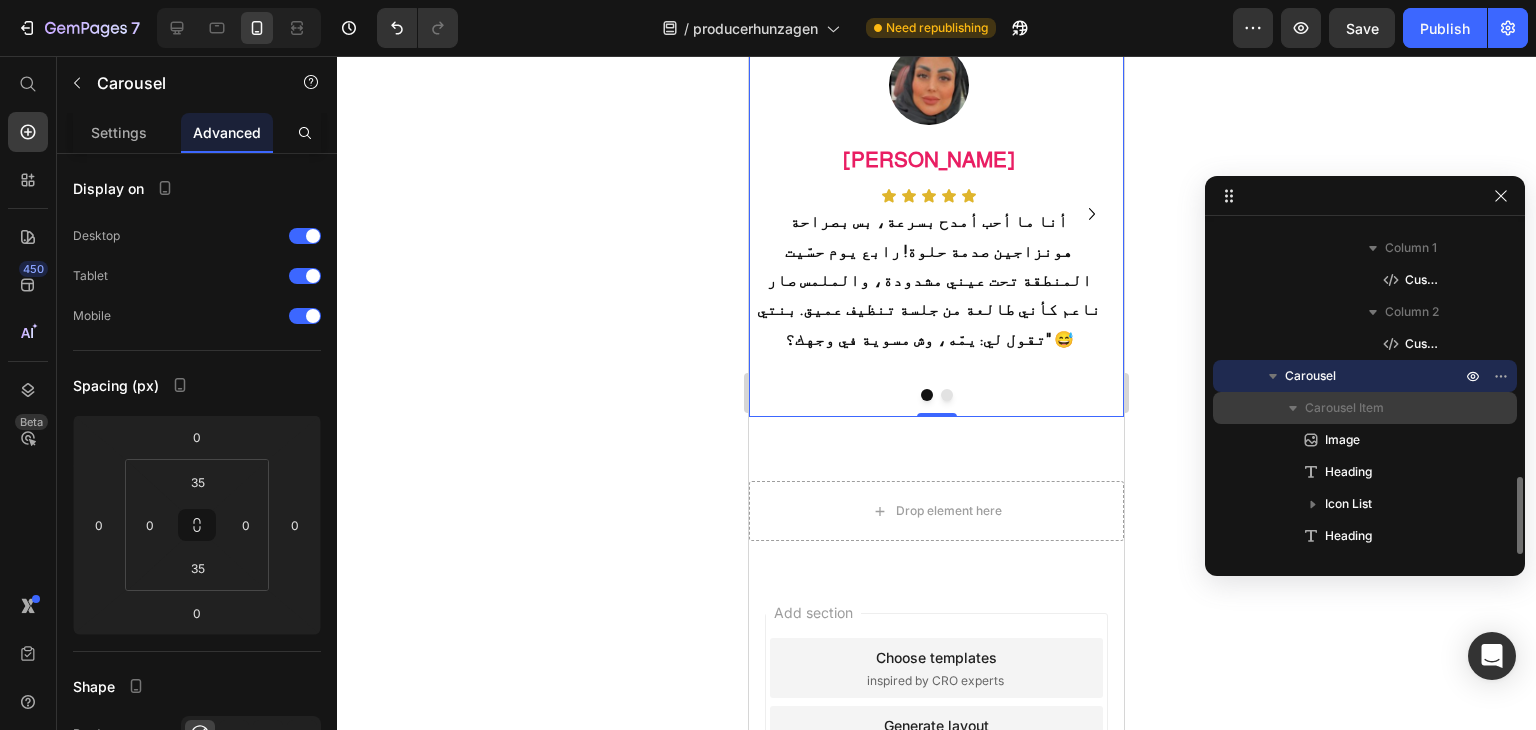 click 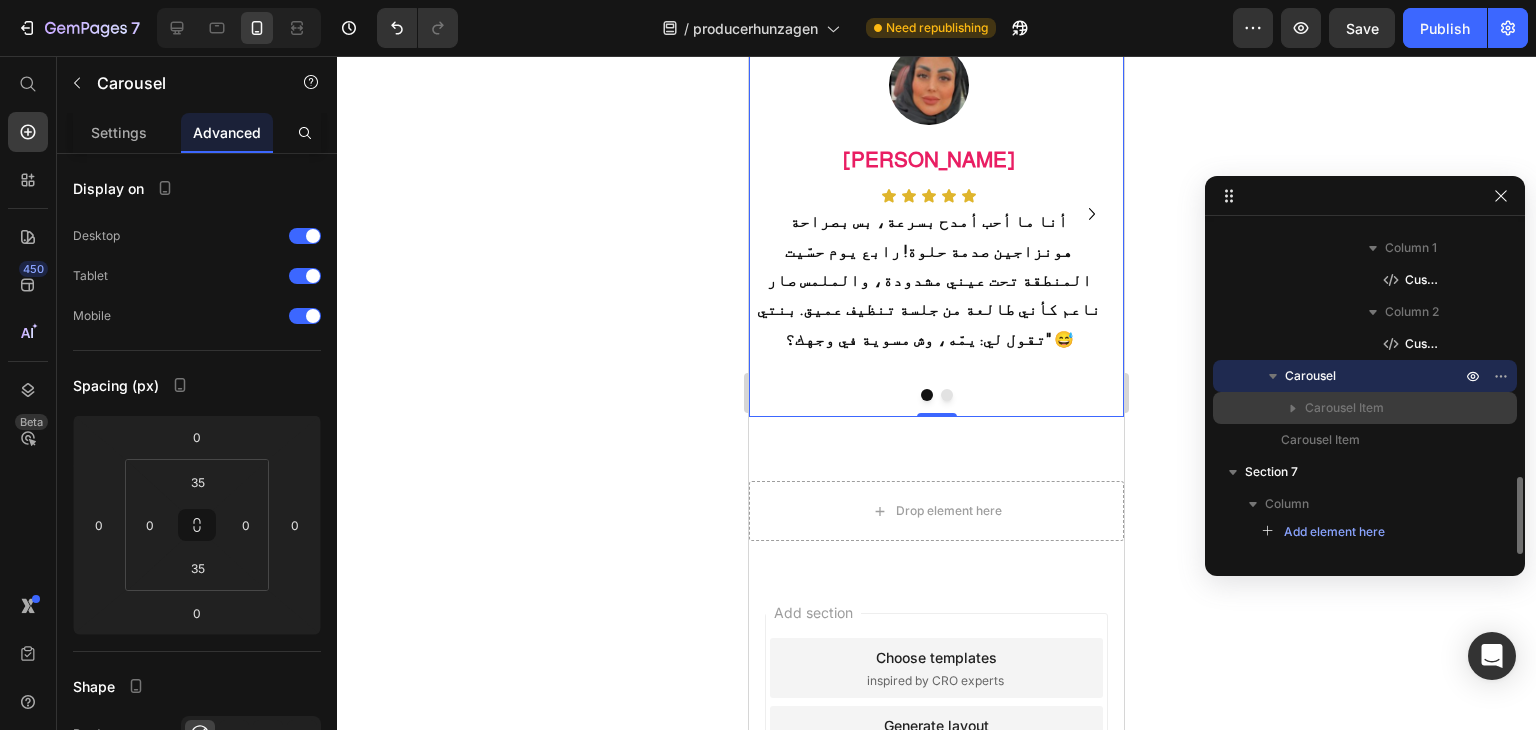 click on "Carousel Item" at bounding box center (1344, 408) 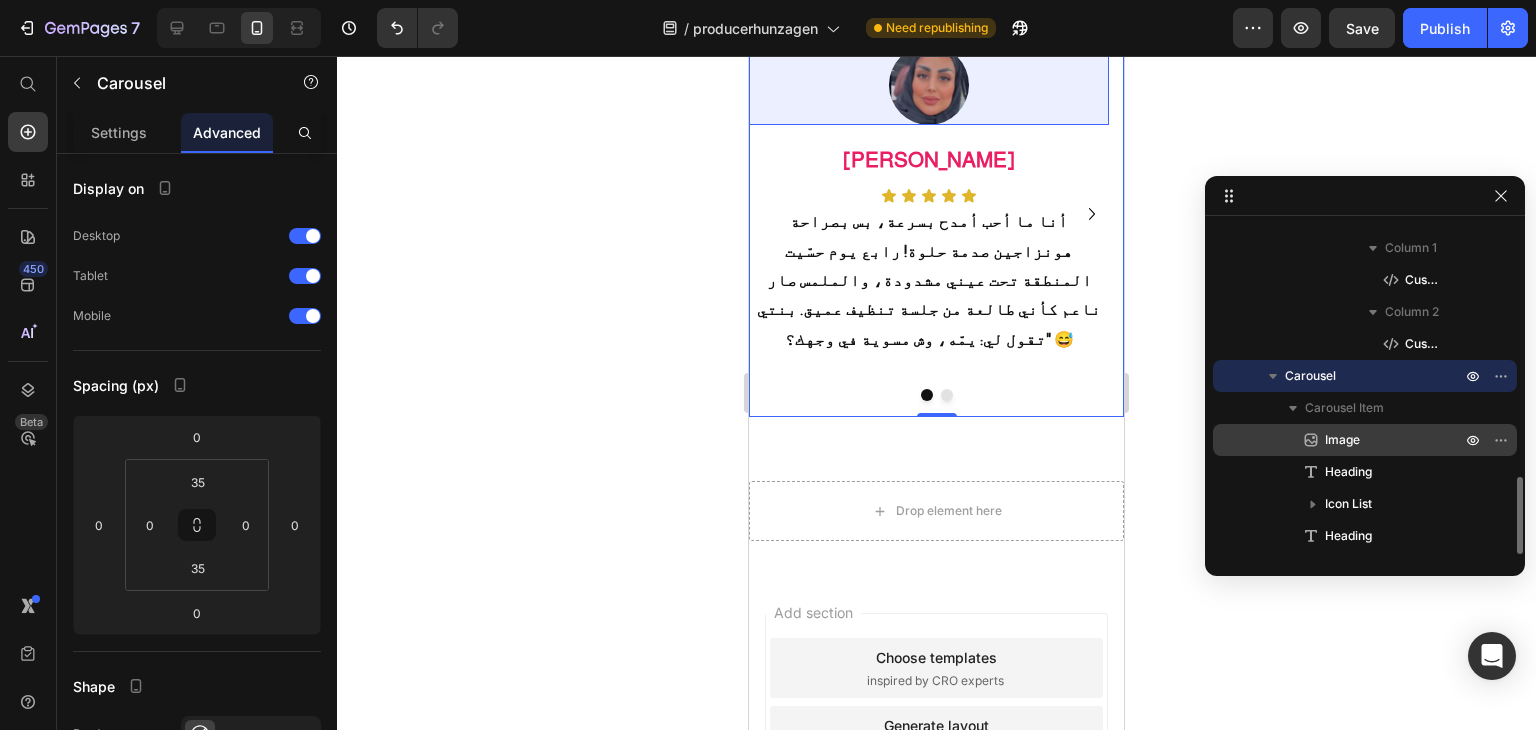scroll, scrollTop: 1197, scrollLeft: 0, axis: vertical 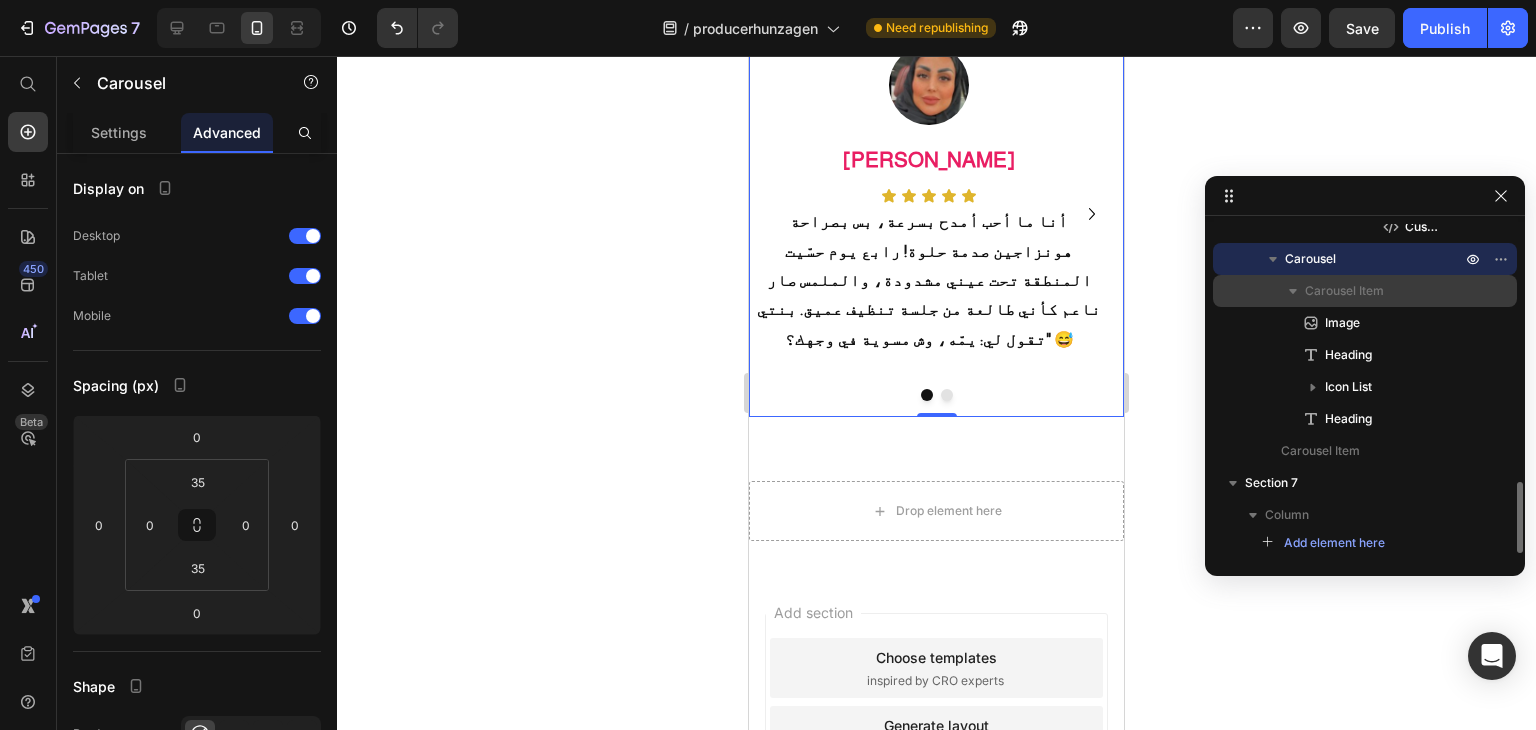 click 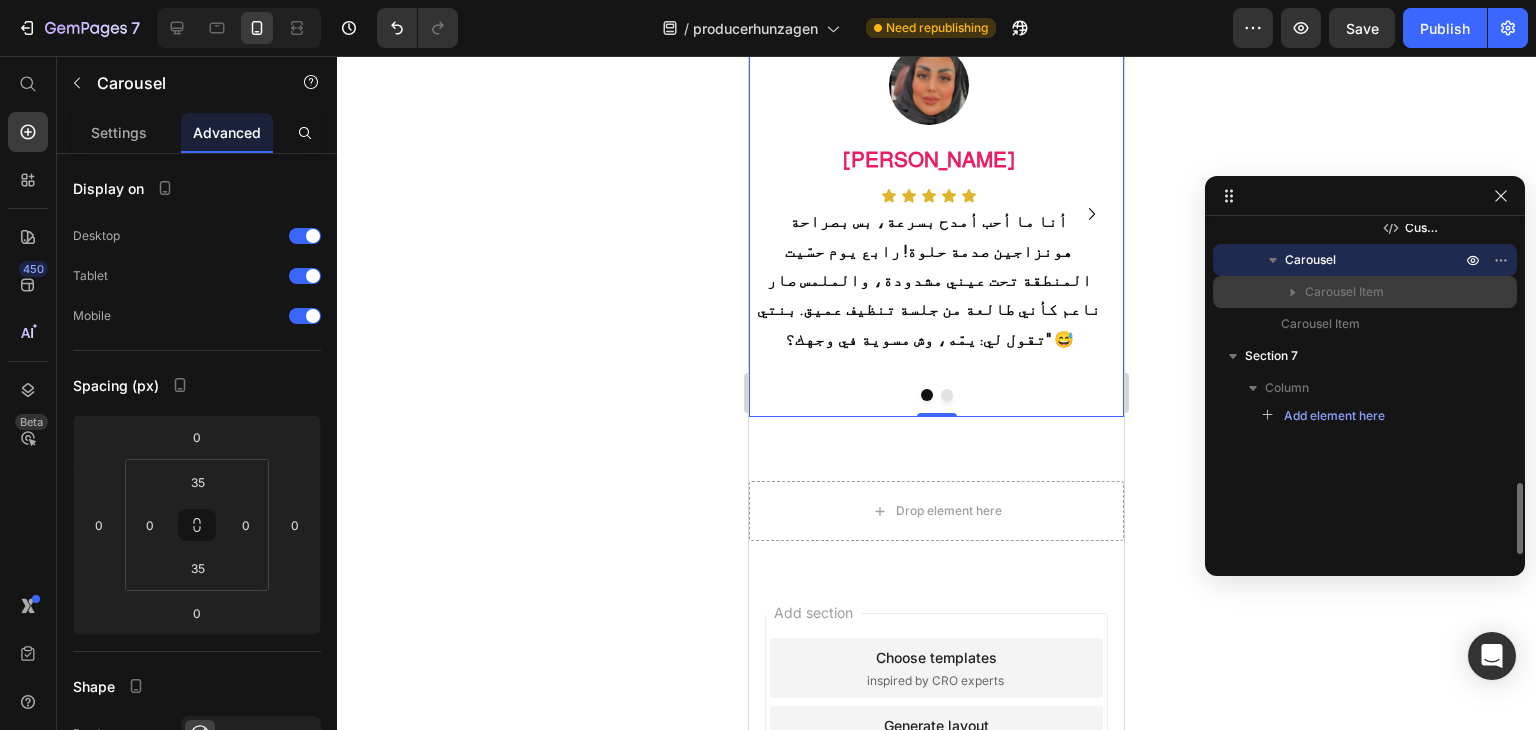 click on "Carousel Item" at bounding box center (1385, 292) 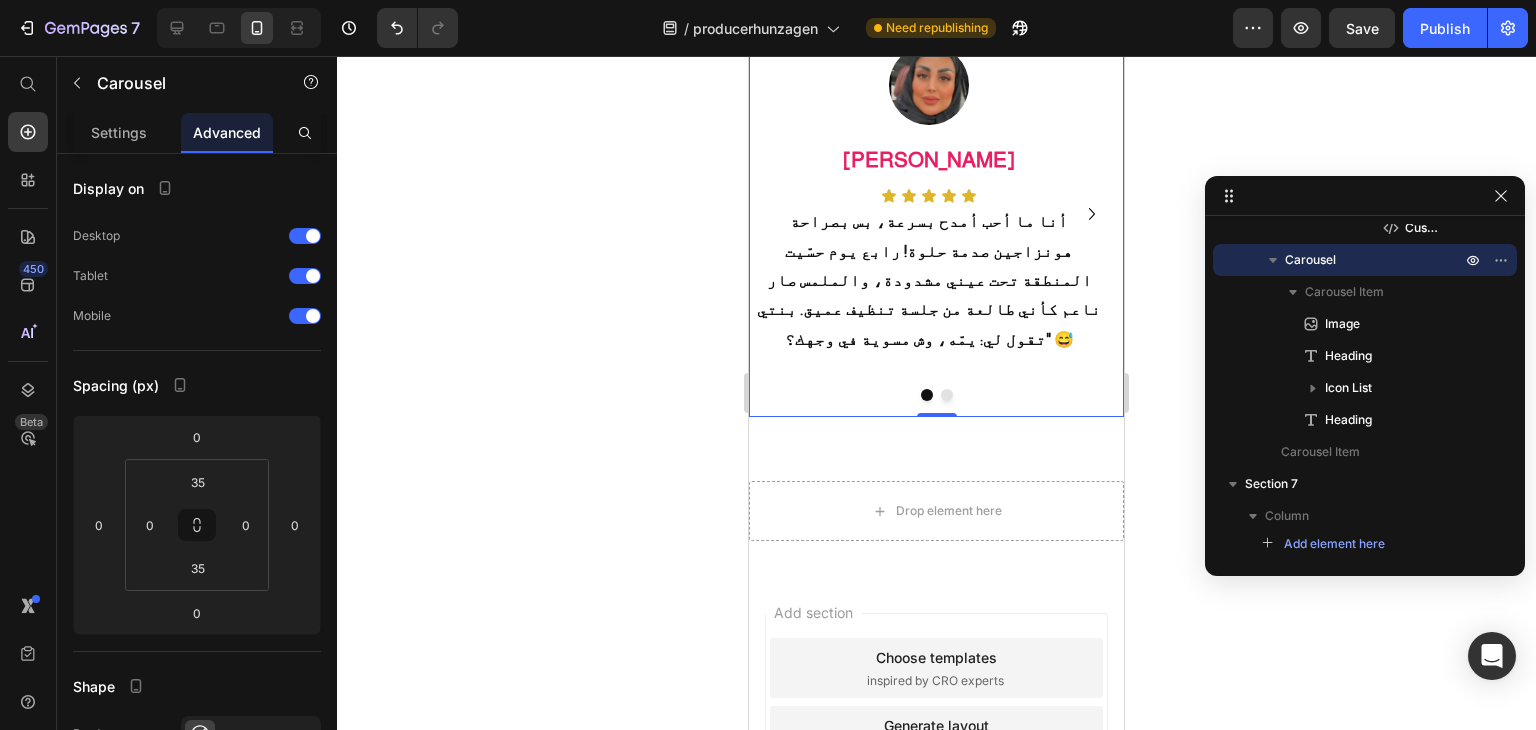 click 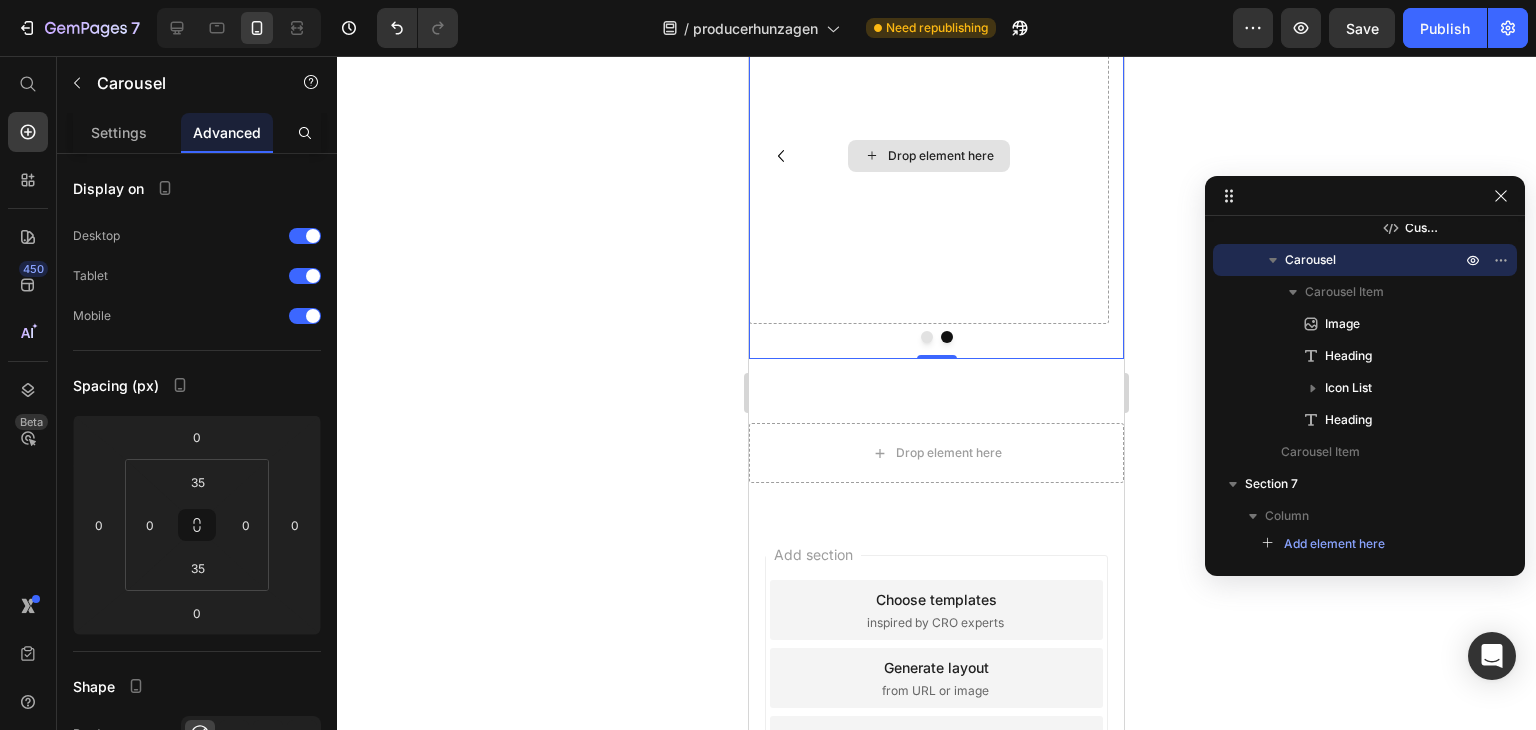 scroll, scrollTop: 2320, scrollLeft: 0, axis: vertical 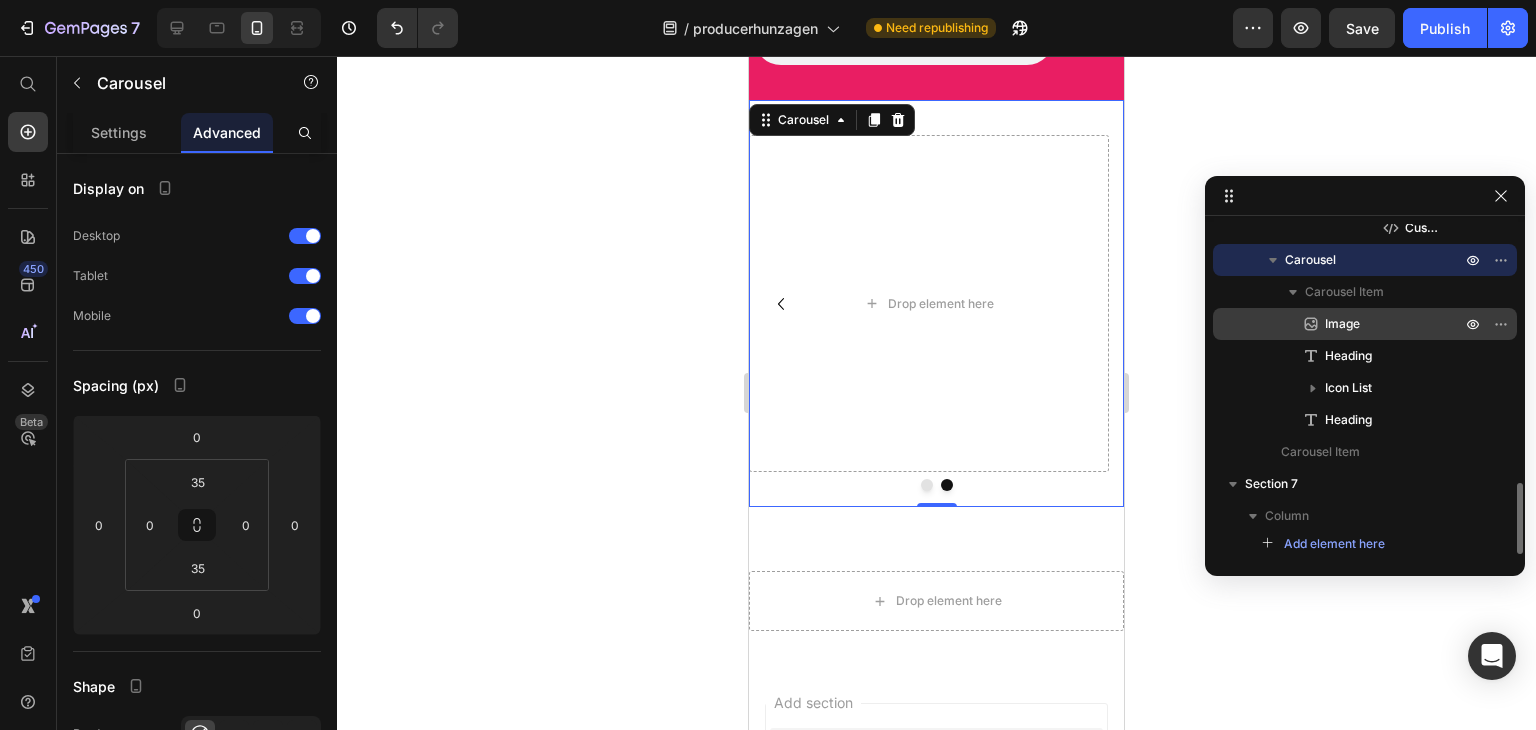 click on "Image" at bounding box center [1342, 324] 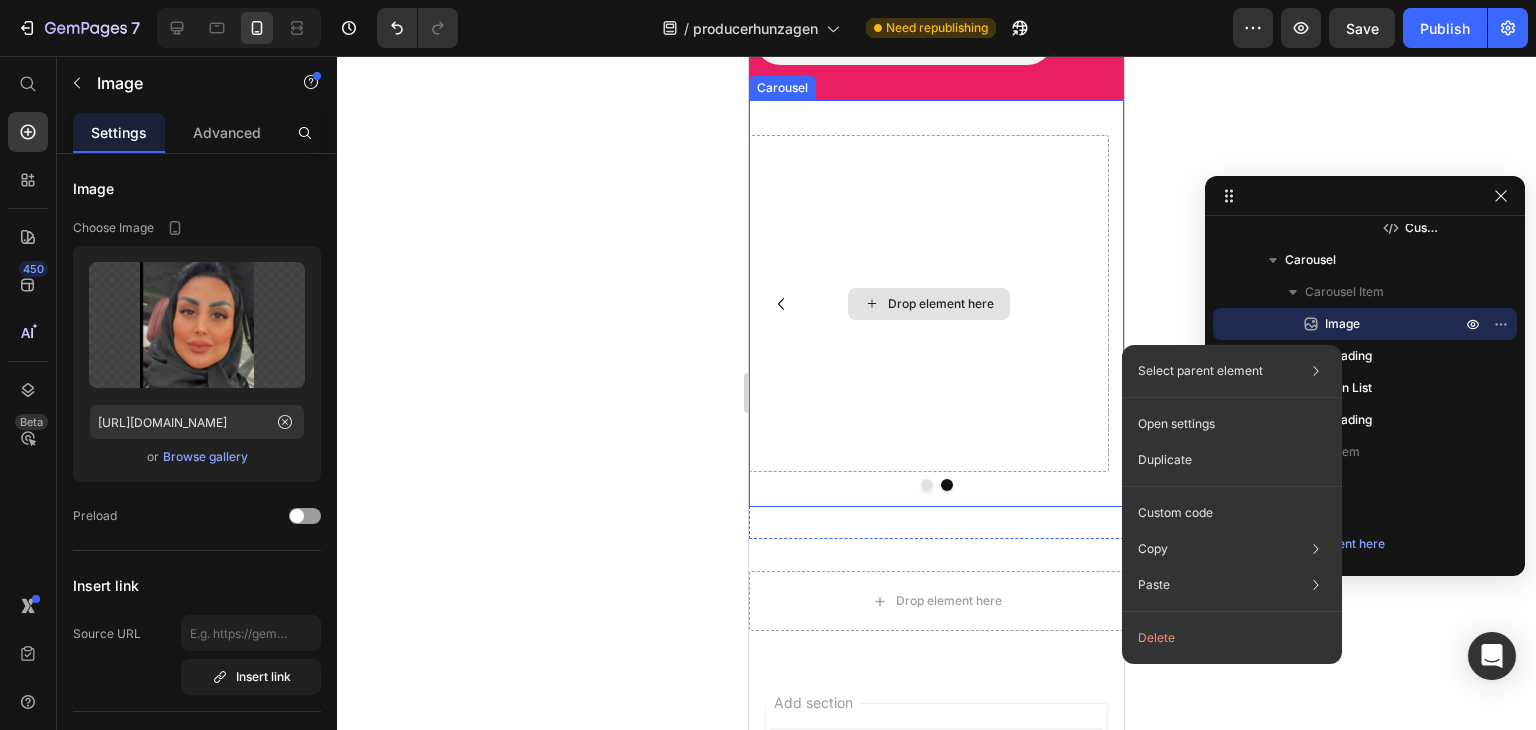 click on "Drop element here" at bounding box center [941, 304] 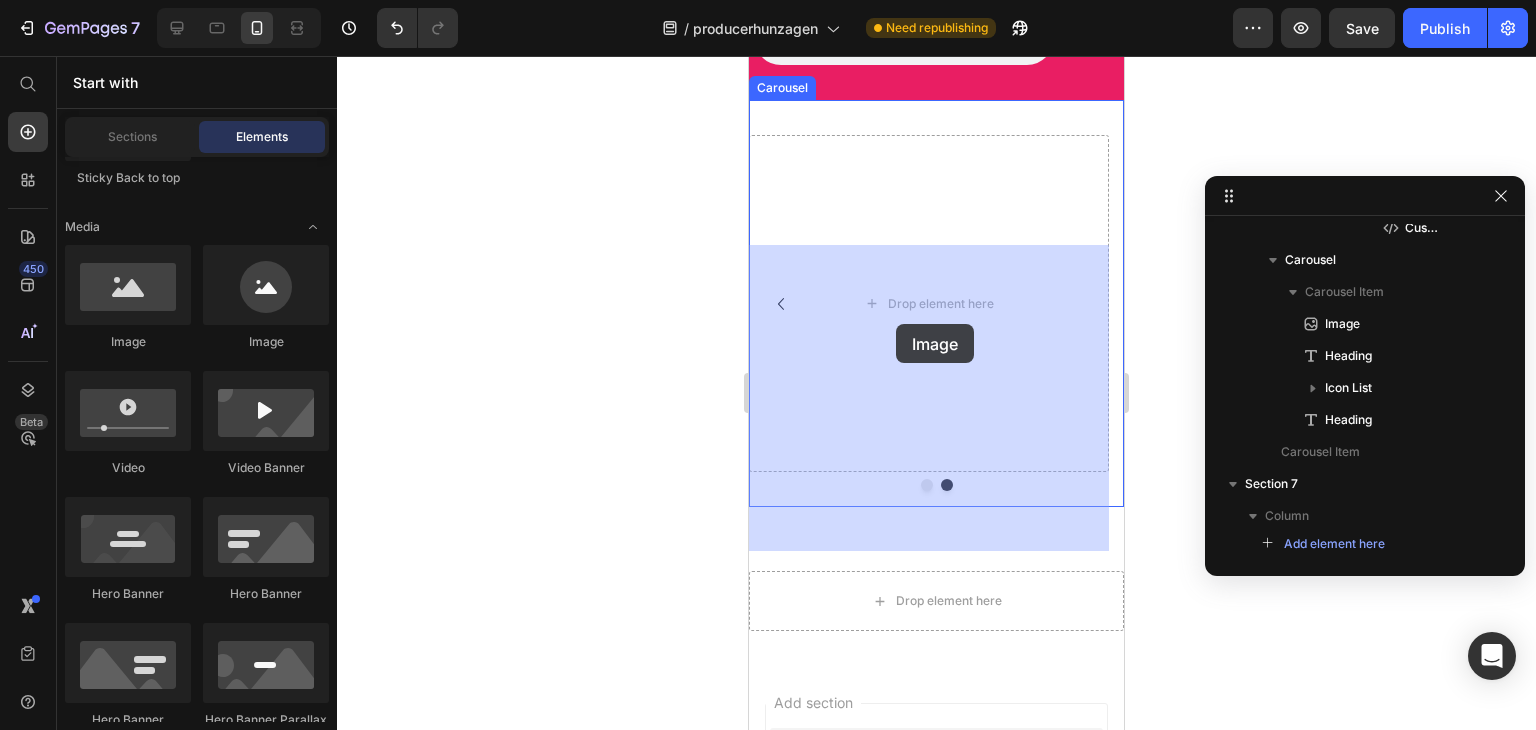 drag, startPoint x: 1029, startPoint y: 353, endPoint x: 1955, endPoint y: 441, distance: 930.172 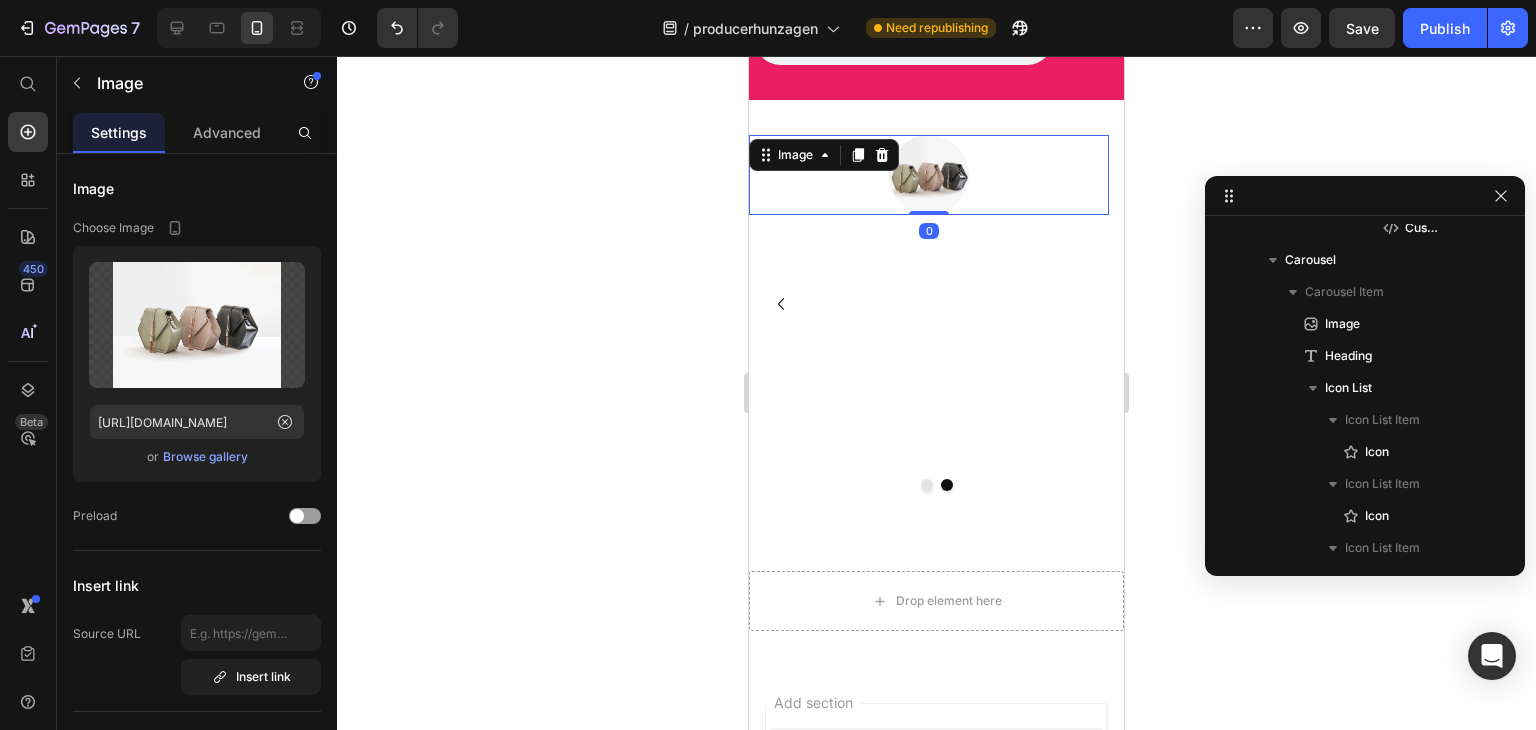 scroll, scrollTop: 1549, scrollLeft: 0, axis: vertical 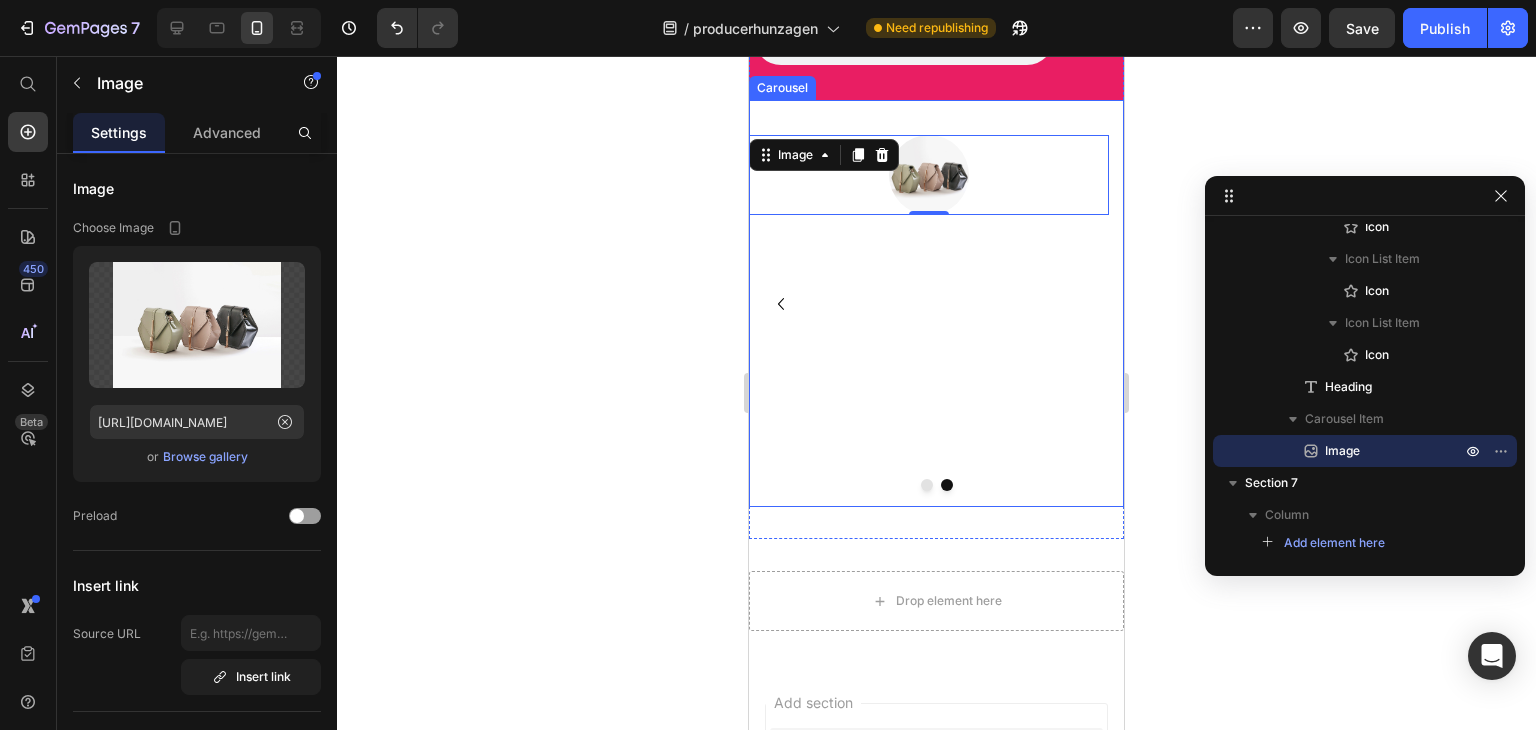 click 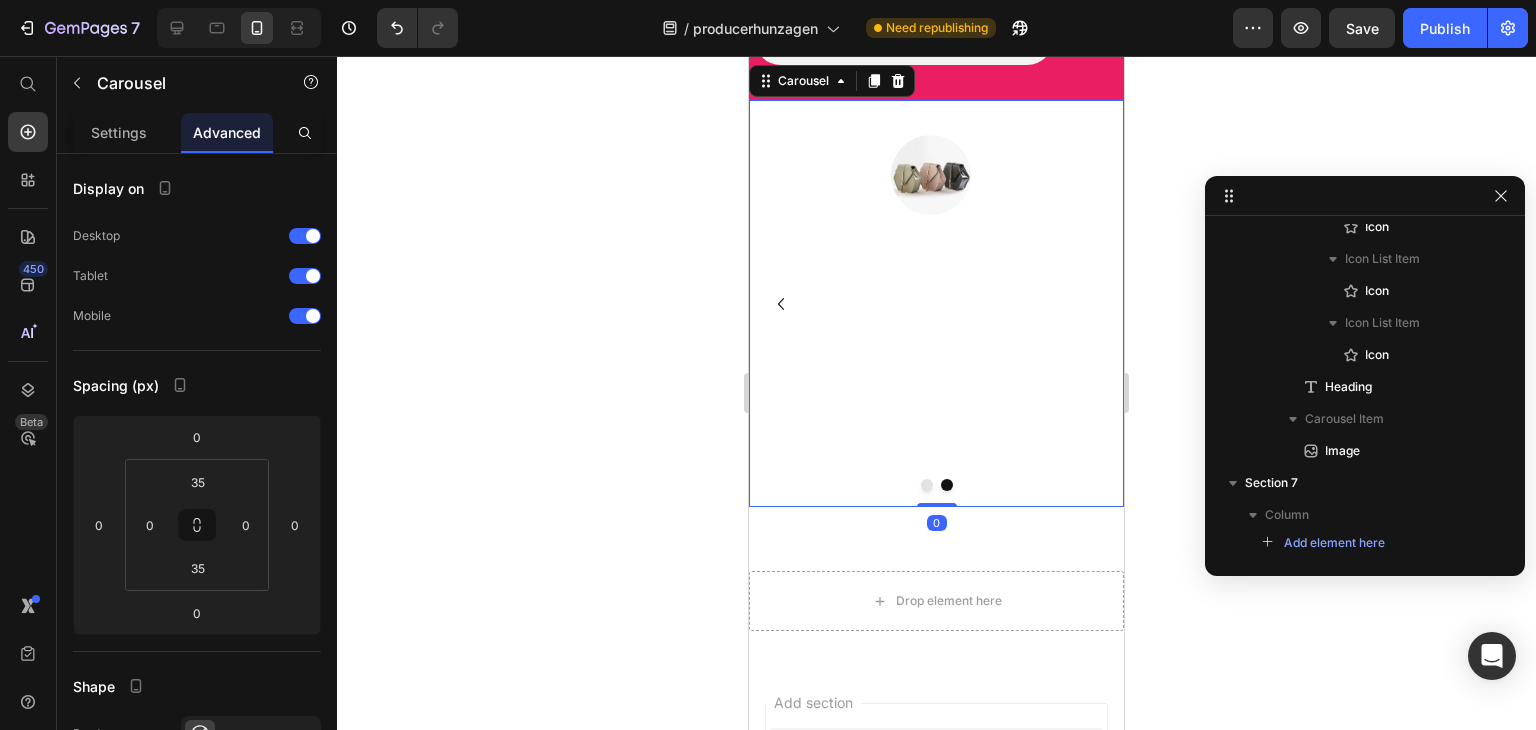 scroll, scrollTop: 1082, scrollLeft: 0, axis: vertical 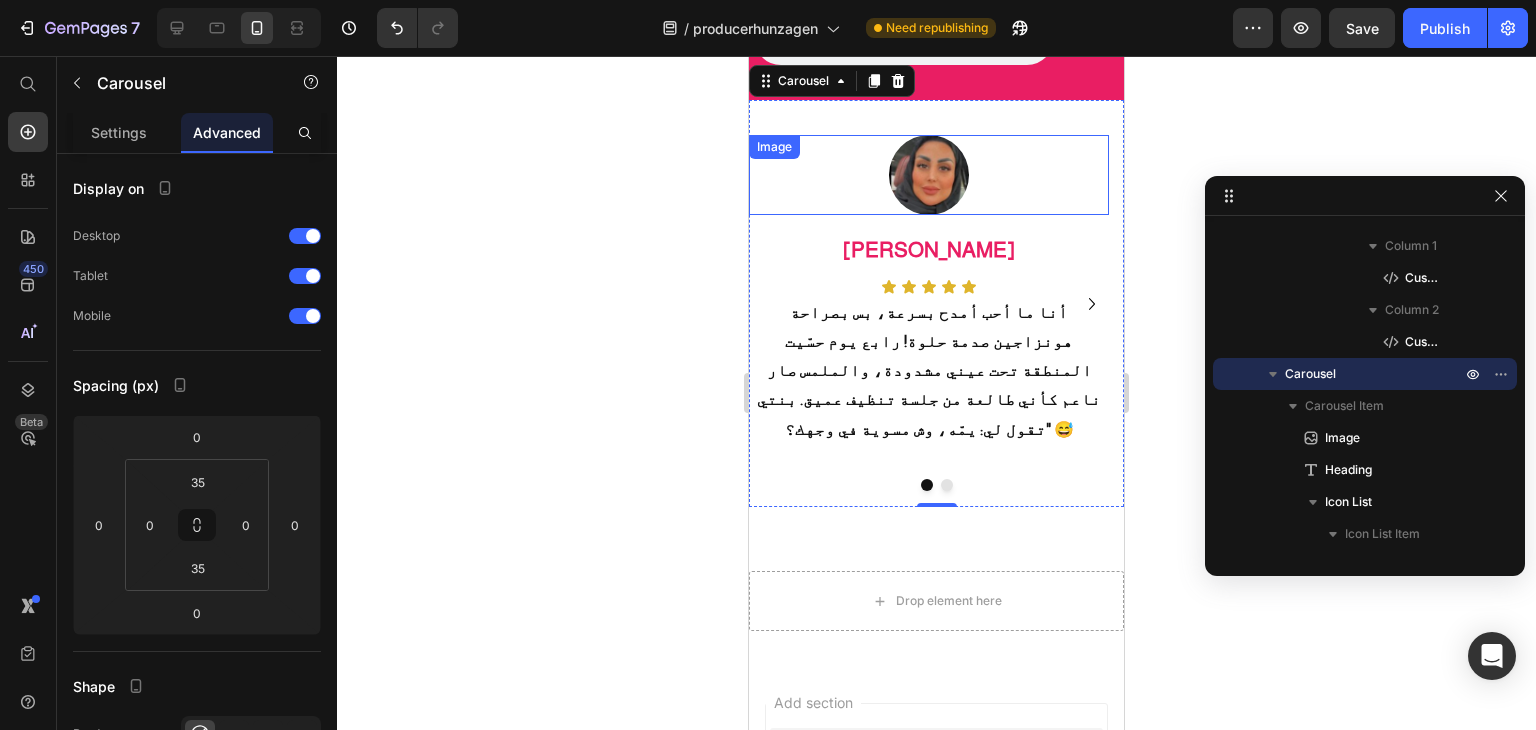 click at bounding box center [929, 175] 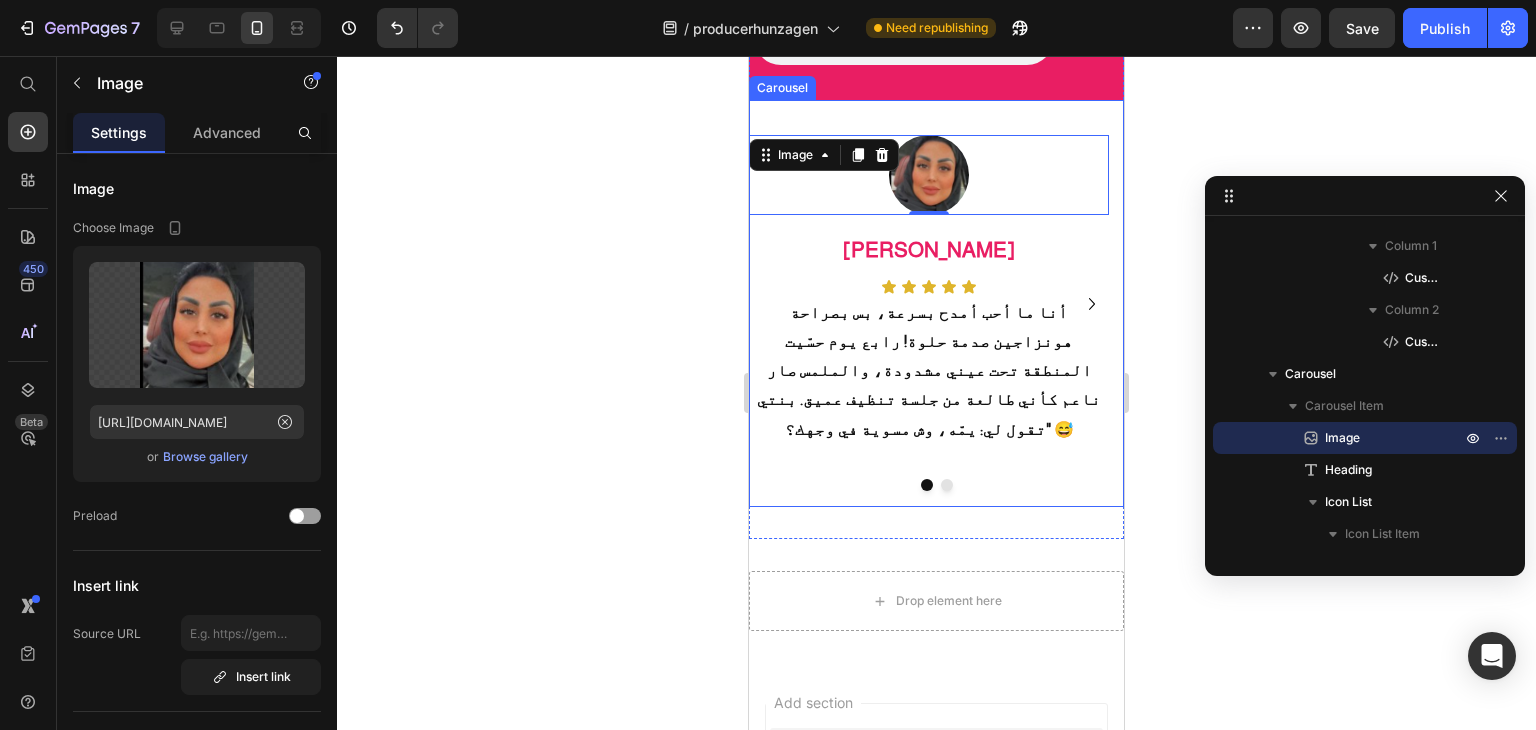 click 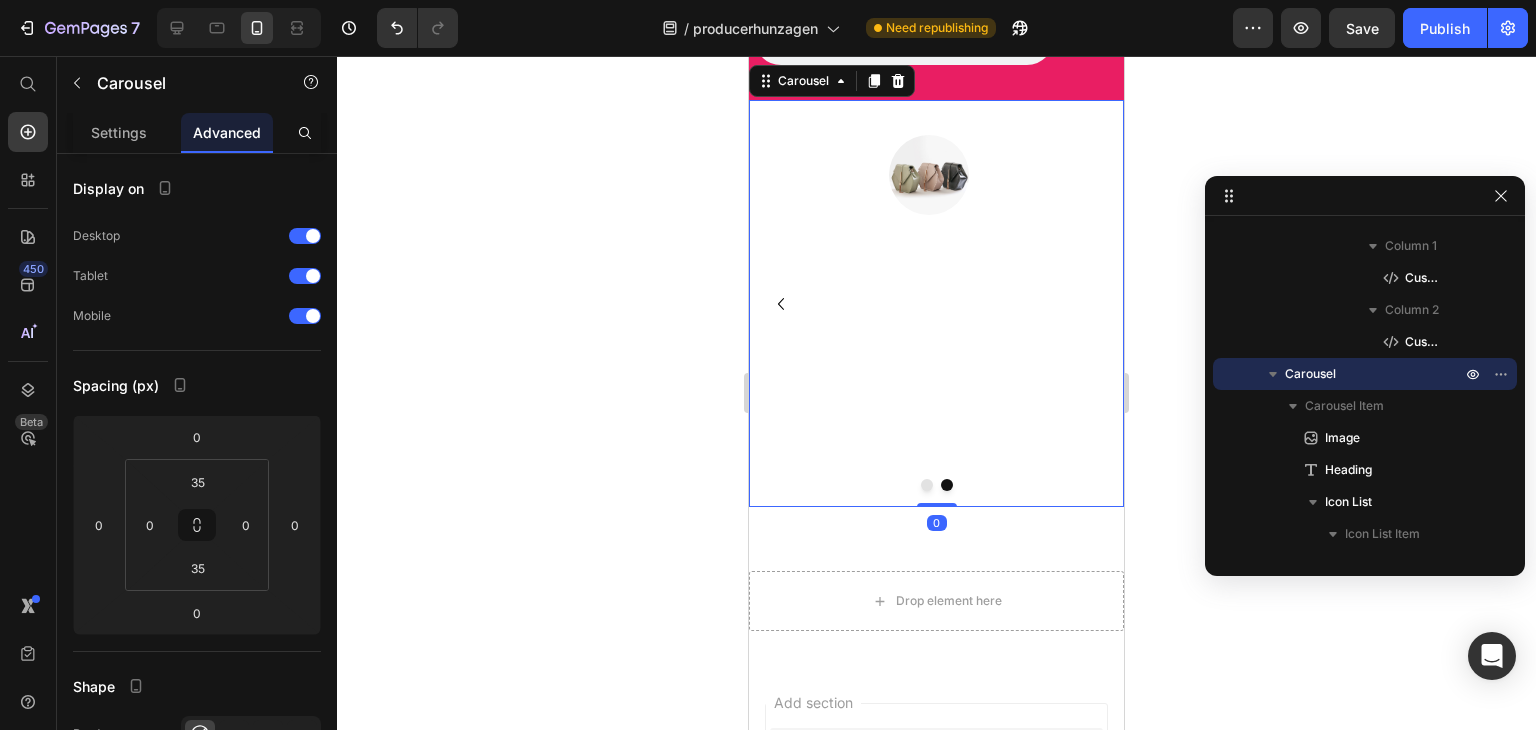 drag, startPoint x: 1889, startPoint y: 497, endPoint x: 944, endPoint y: 341, distance: 957.7897 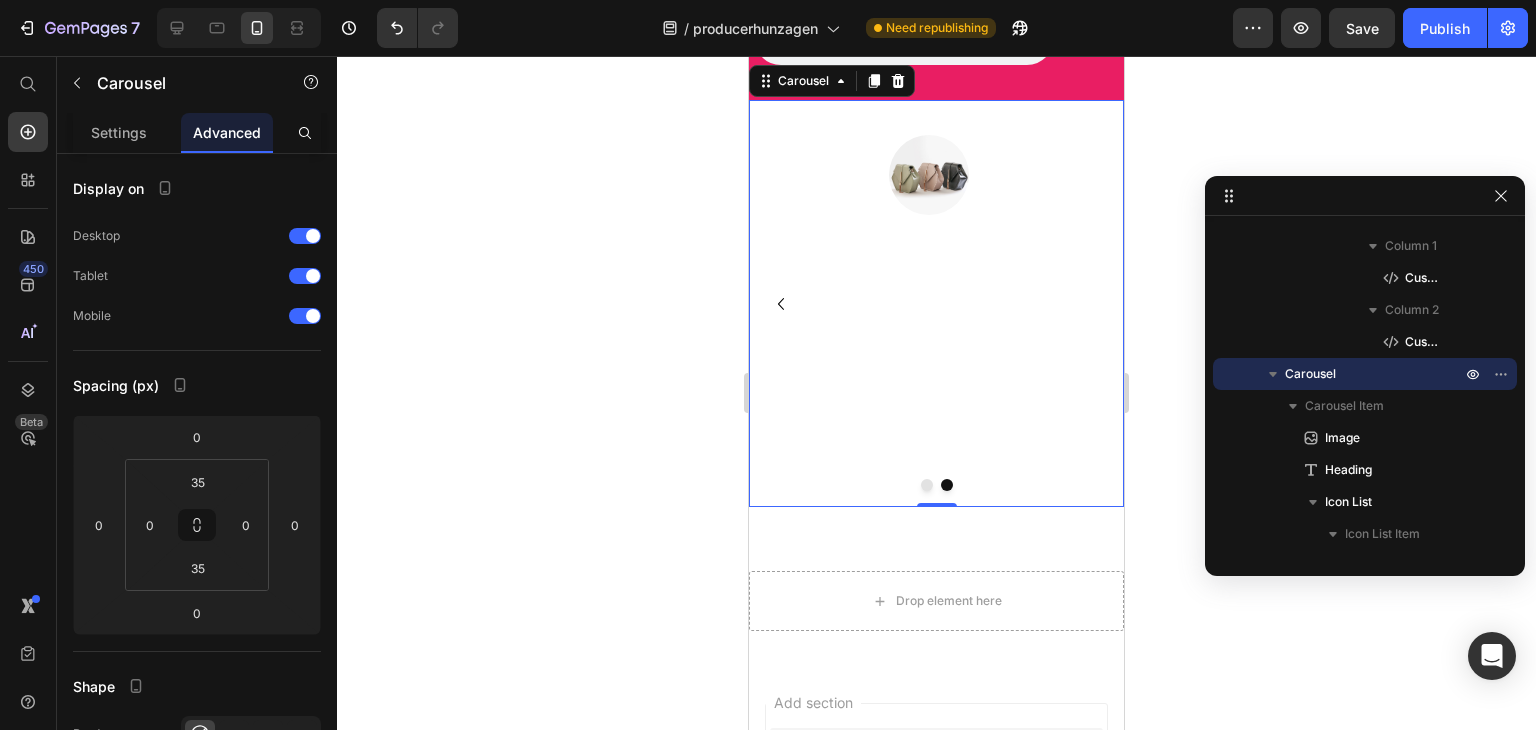 drag, startPoint x: 2087, startPoint y: 530, endPoint x: 940, endPoint y: 327, distance: 1164.8253 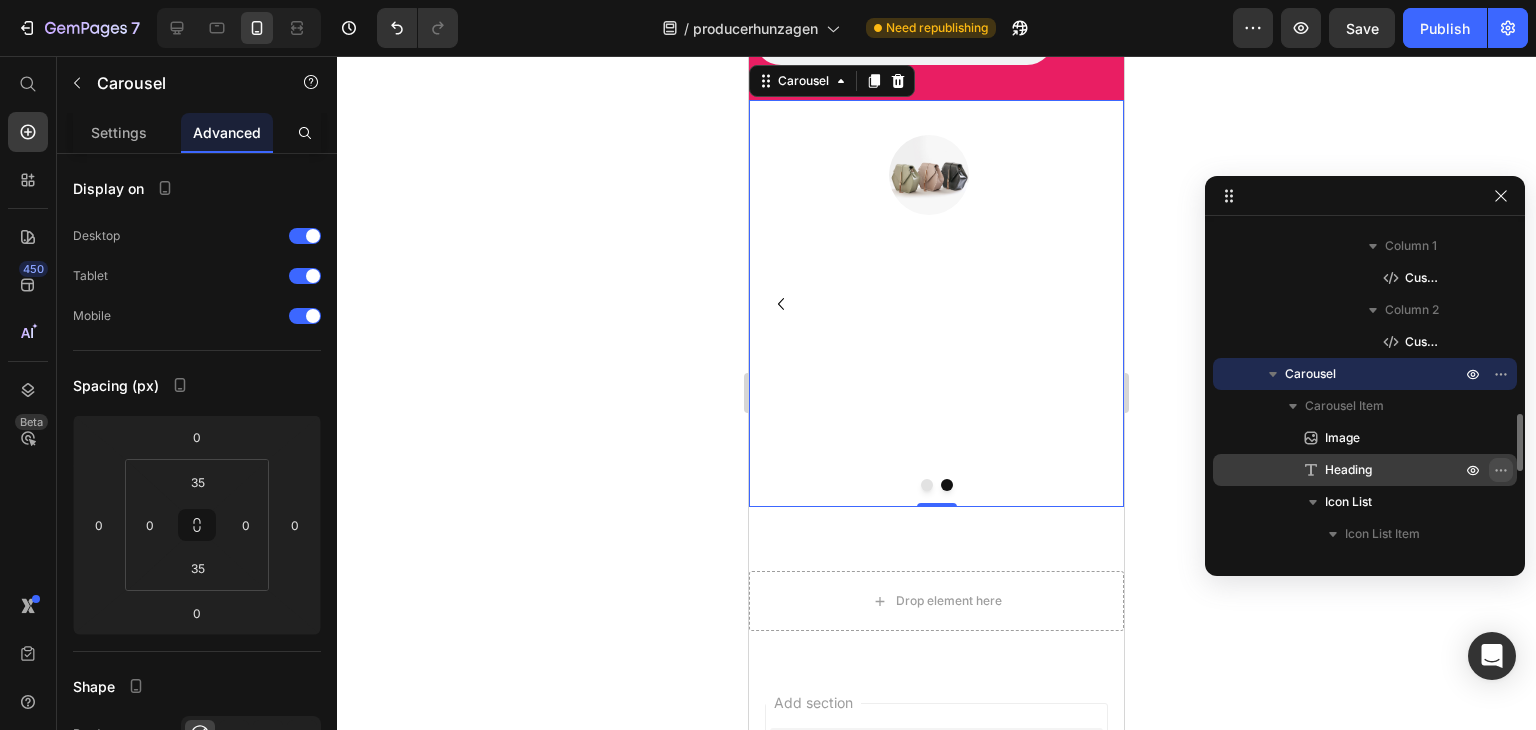 click 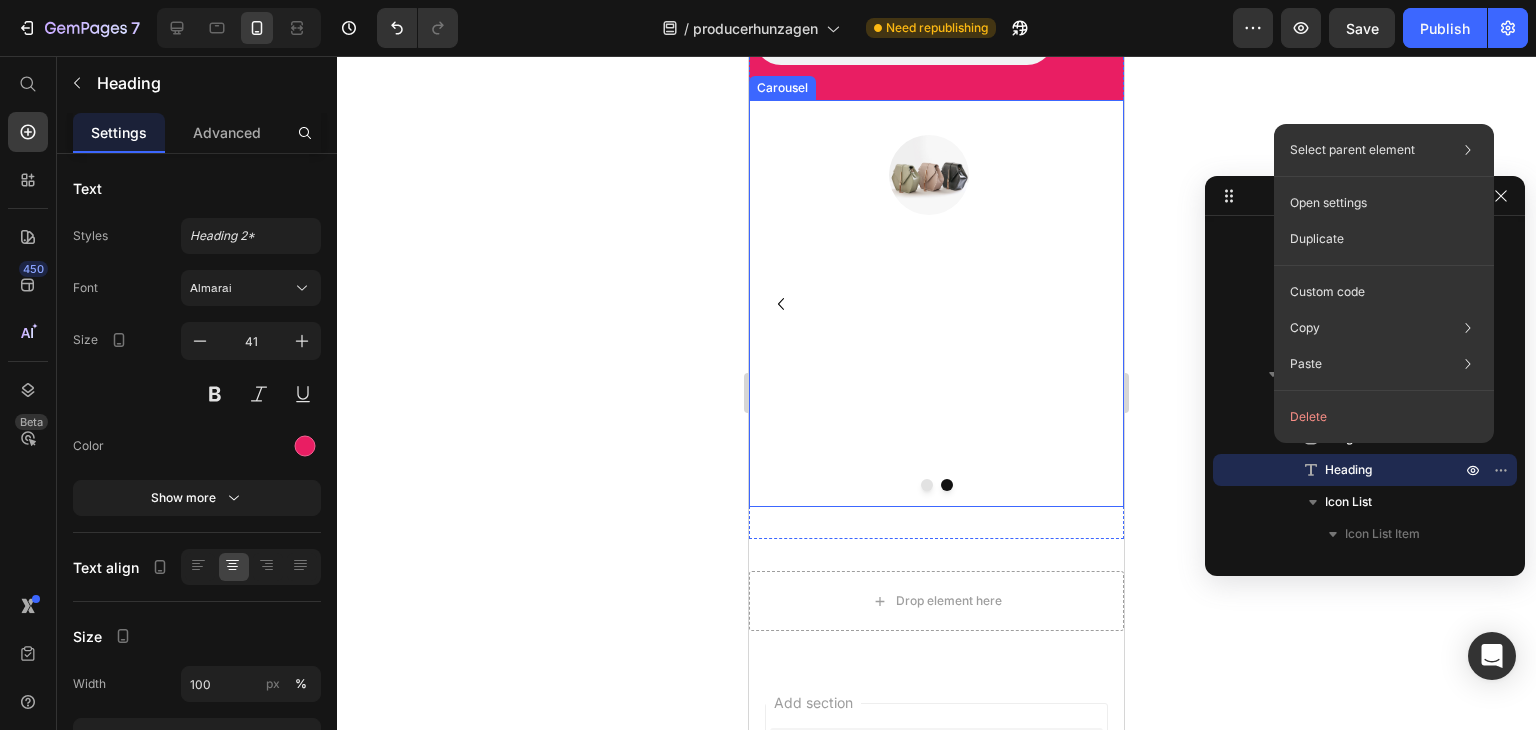 click on "Image" at bounding box center (929, 303) 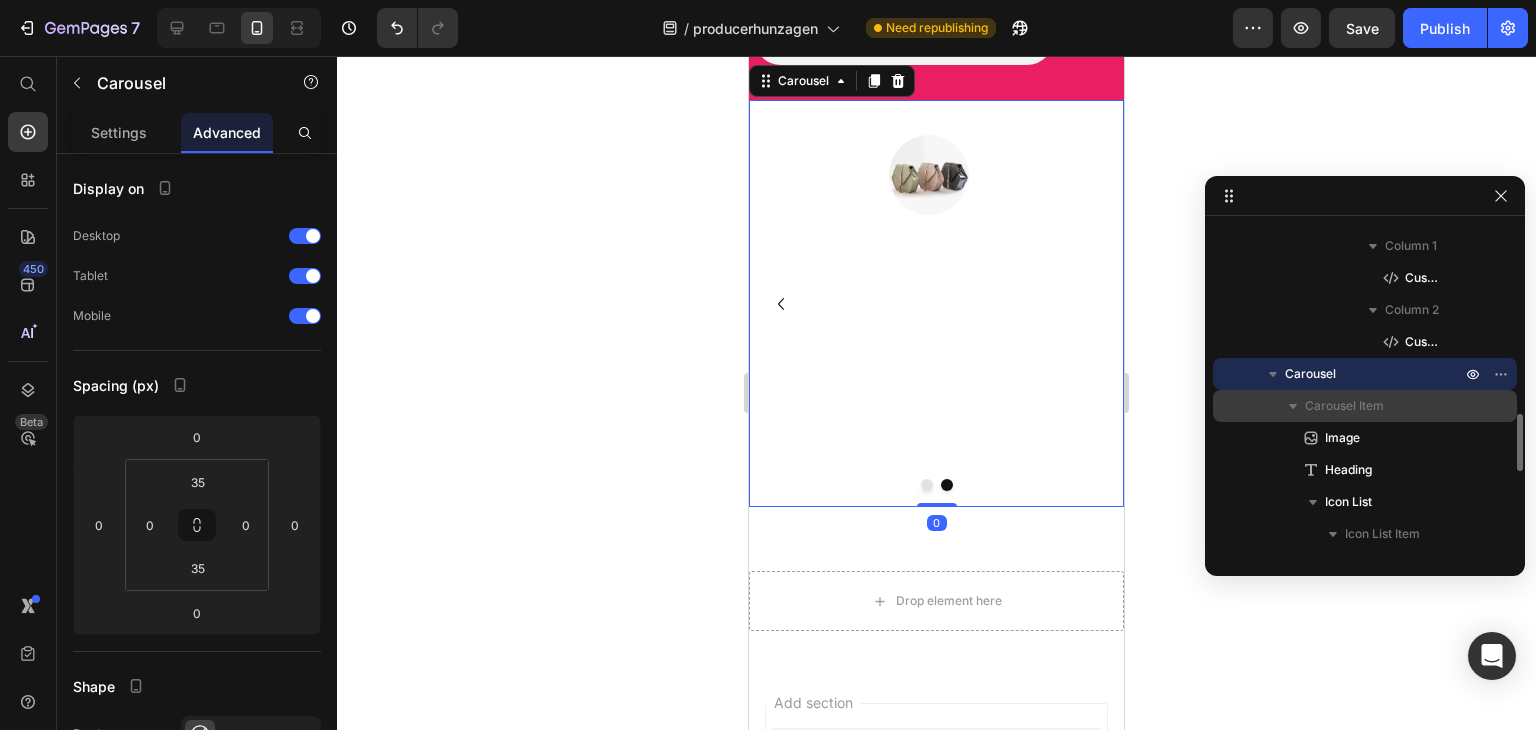 click on "Carousel Item" at bounding box center [1385, 406] 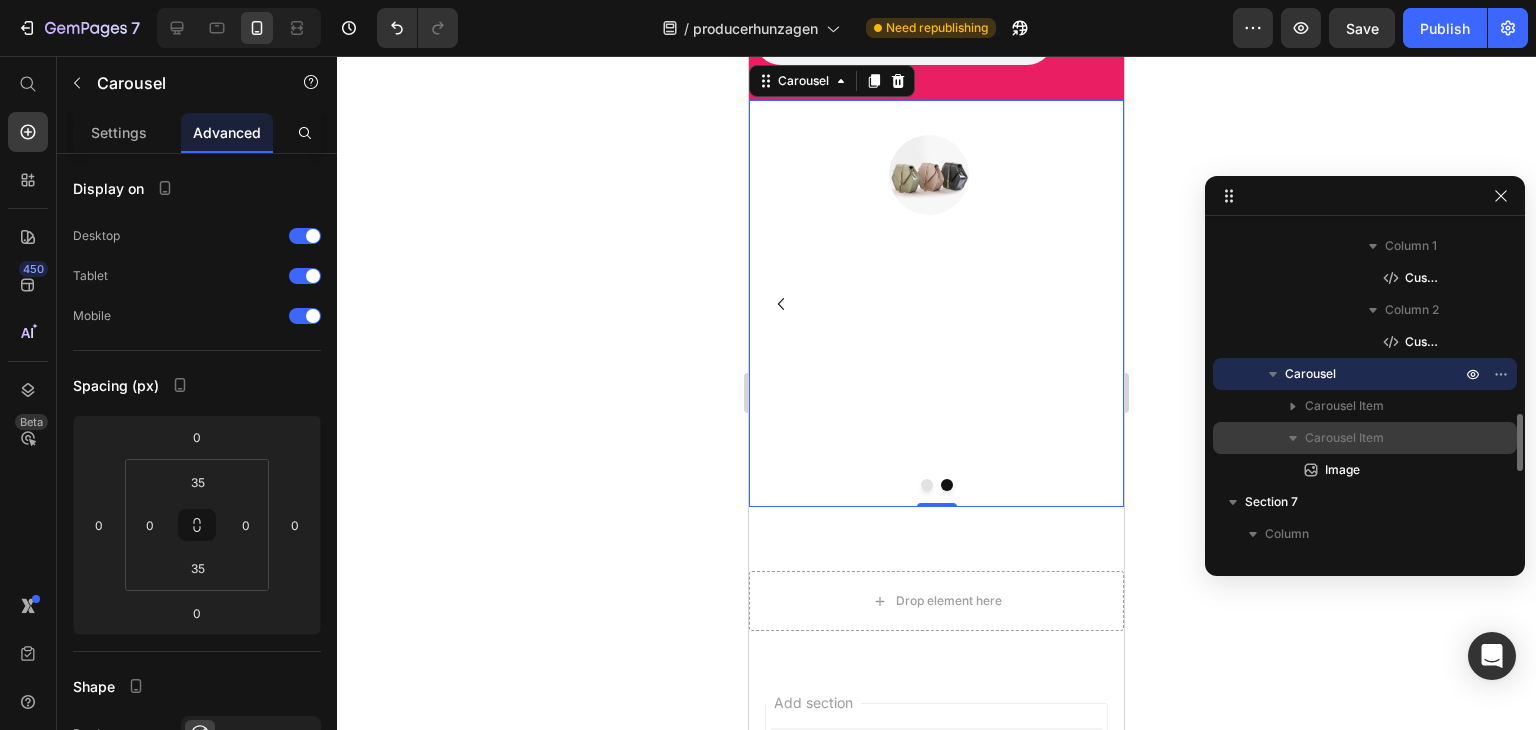 click on "Carousel Item" at bounding box center (1344, 438) 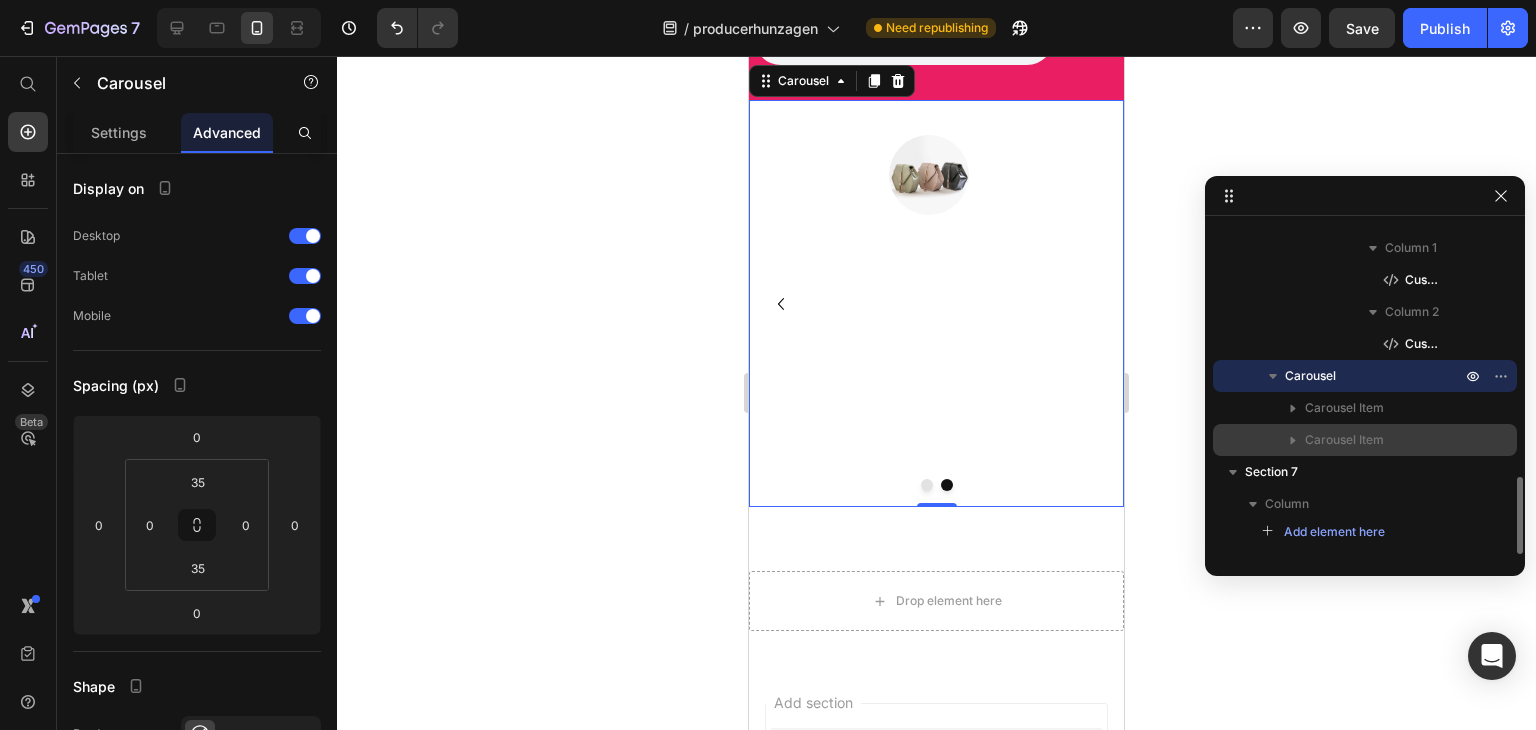 scroll, scrollTop: 1080, scrollLeft: 0, axis: vertical 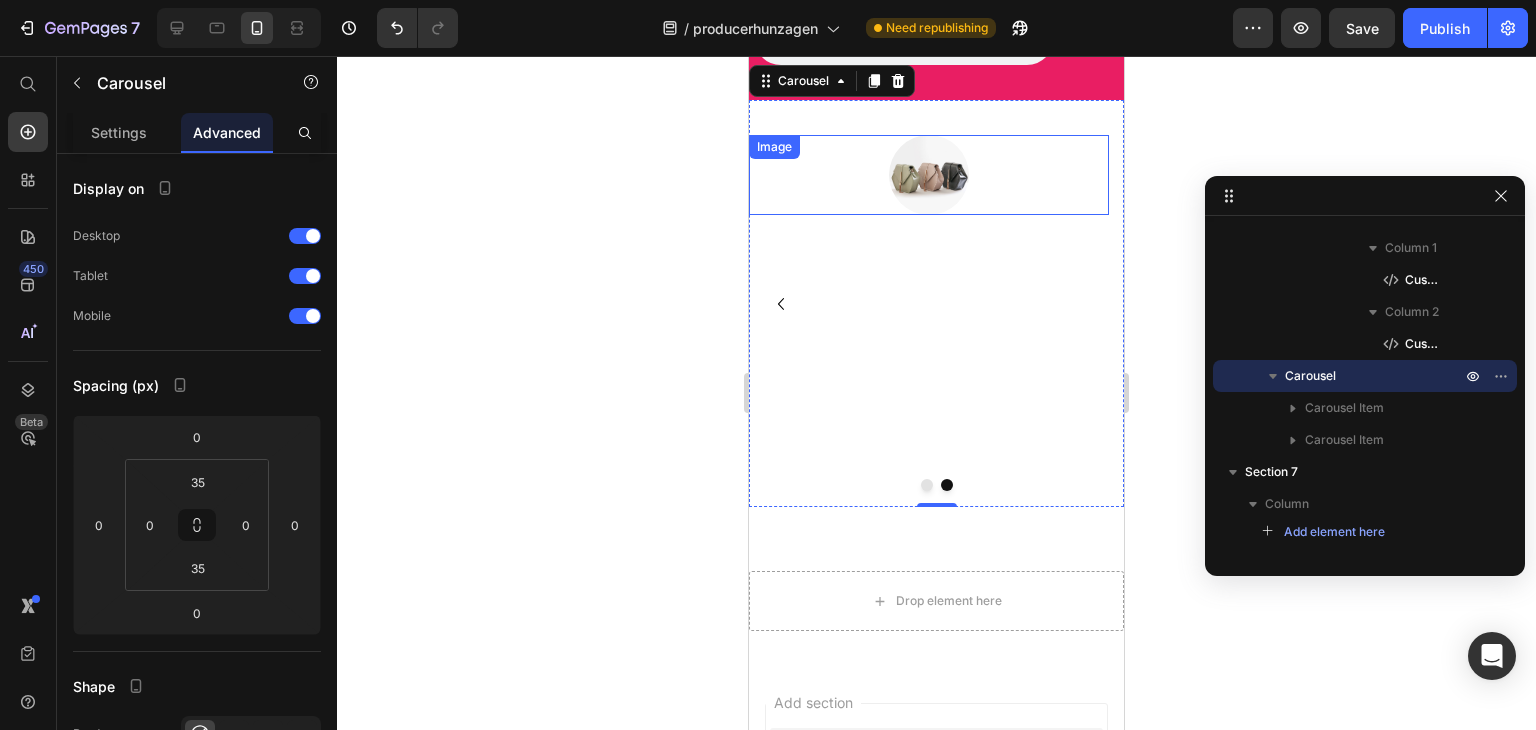 click at bounding box center [929, 175] 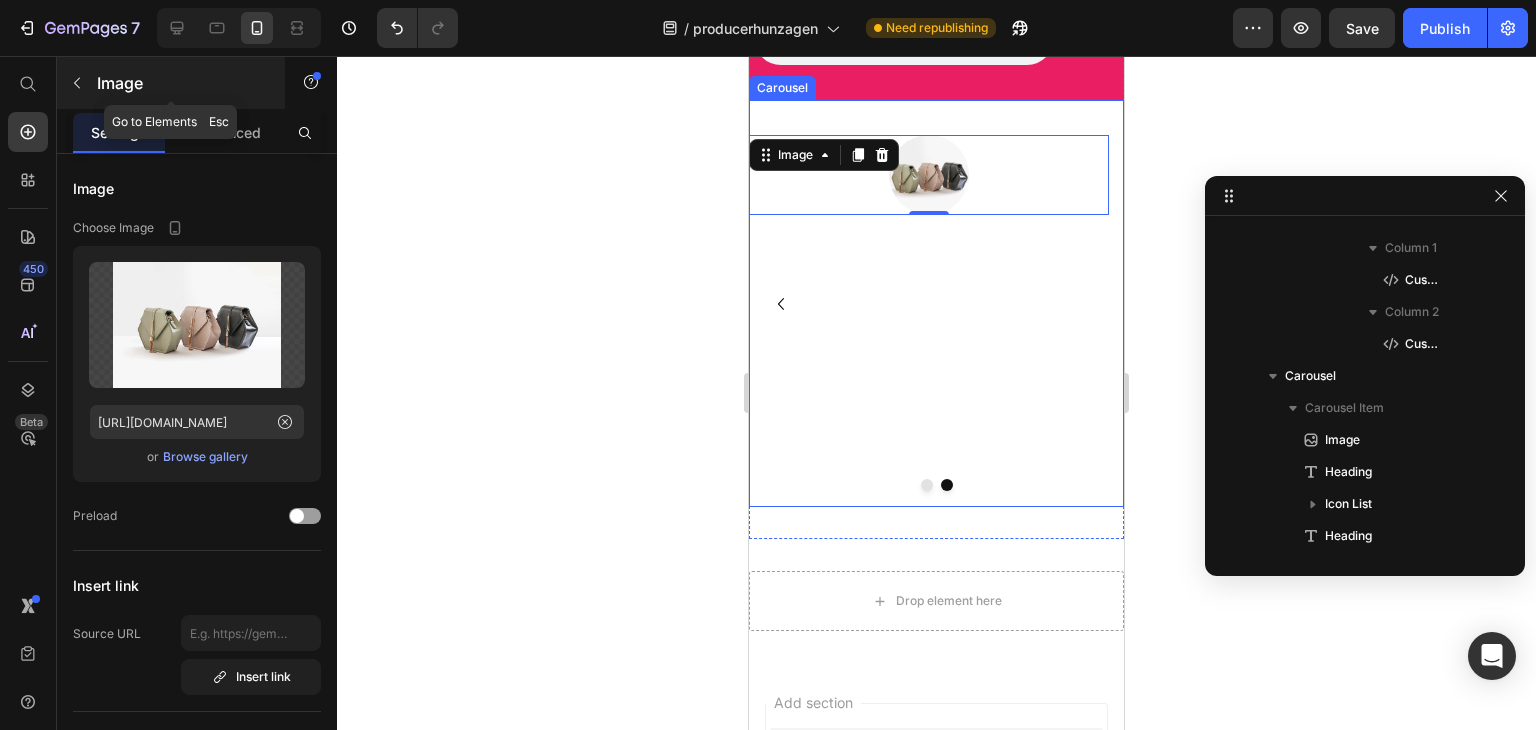 click 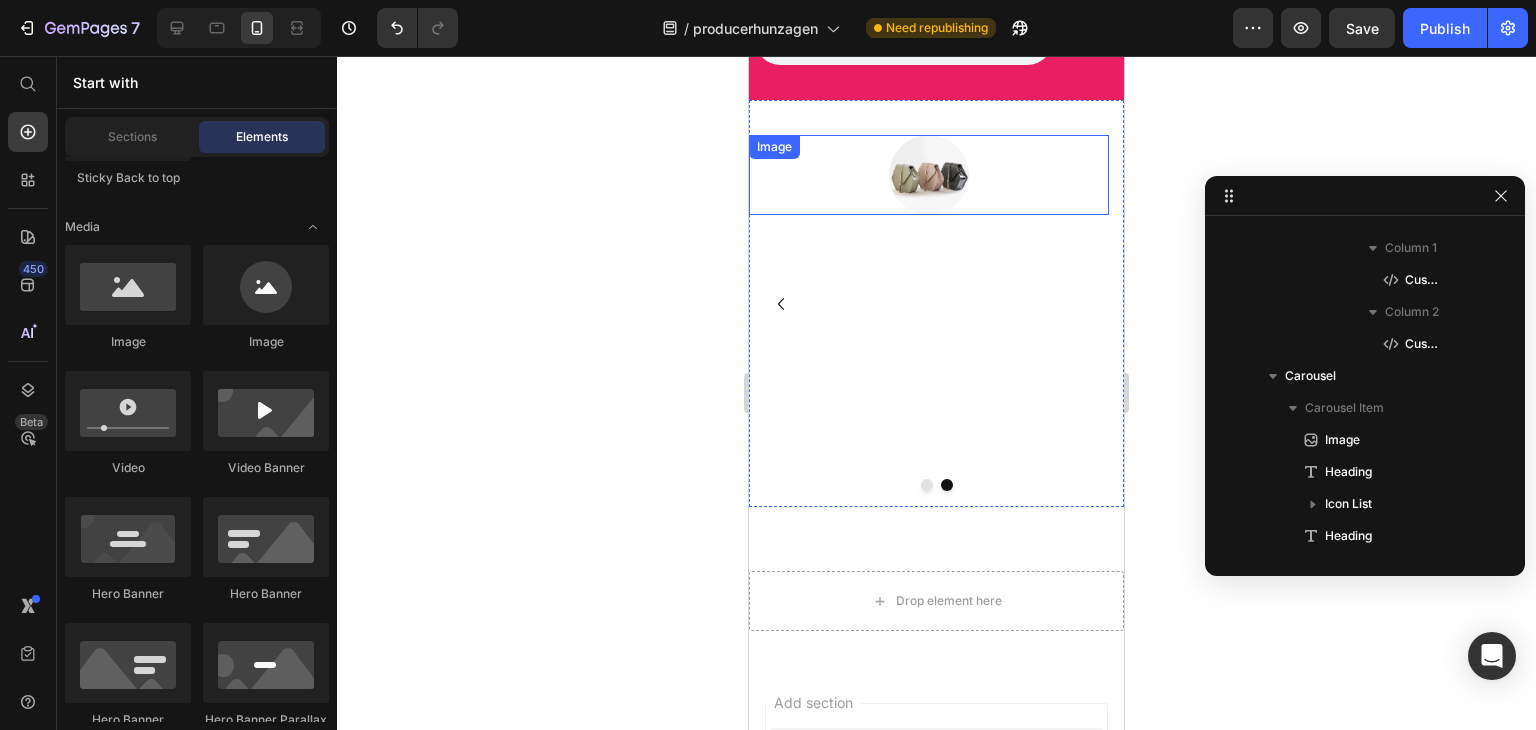 click at bounding box center [929, 175] 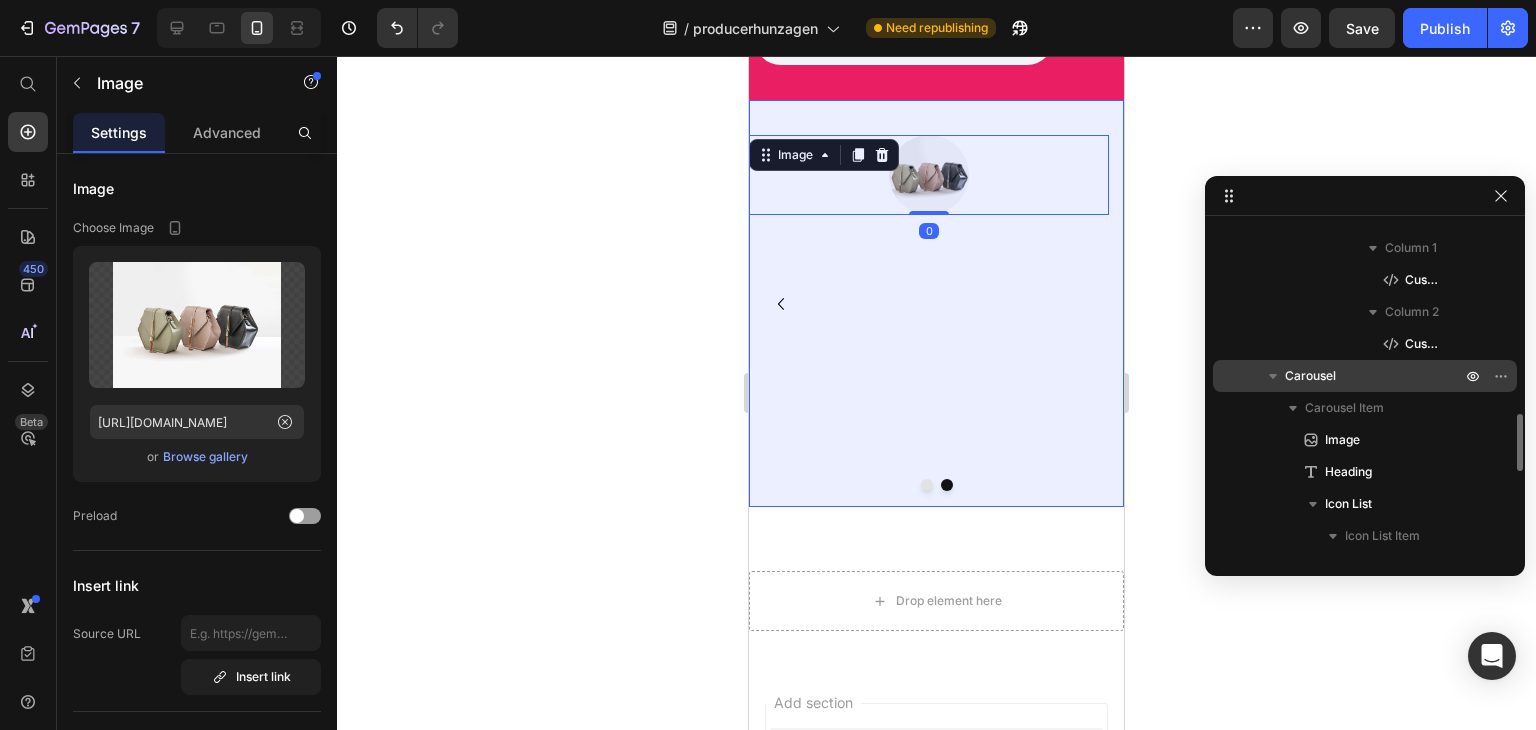 click on "Carousel" at bounding box center (1310, 376) 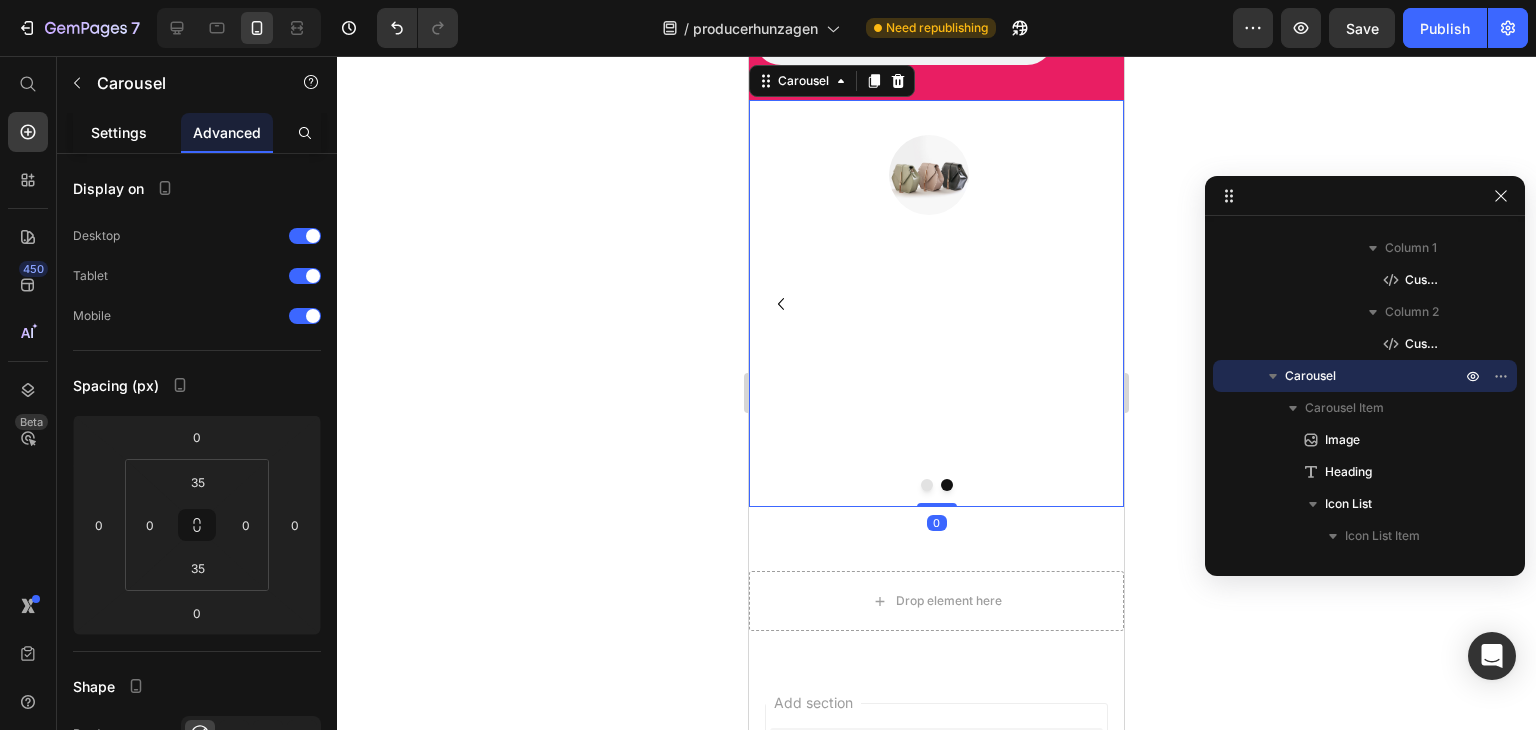 click on "Settings" at bounding box center (119, 132) 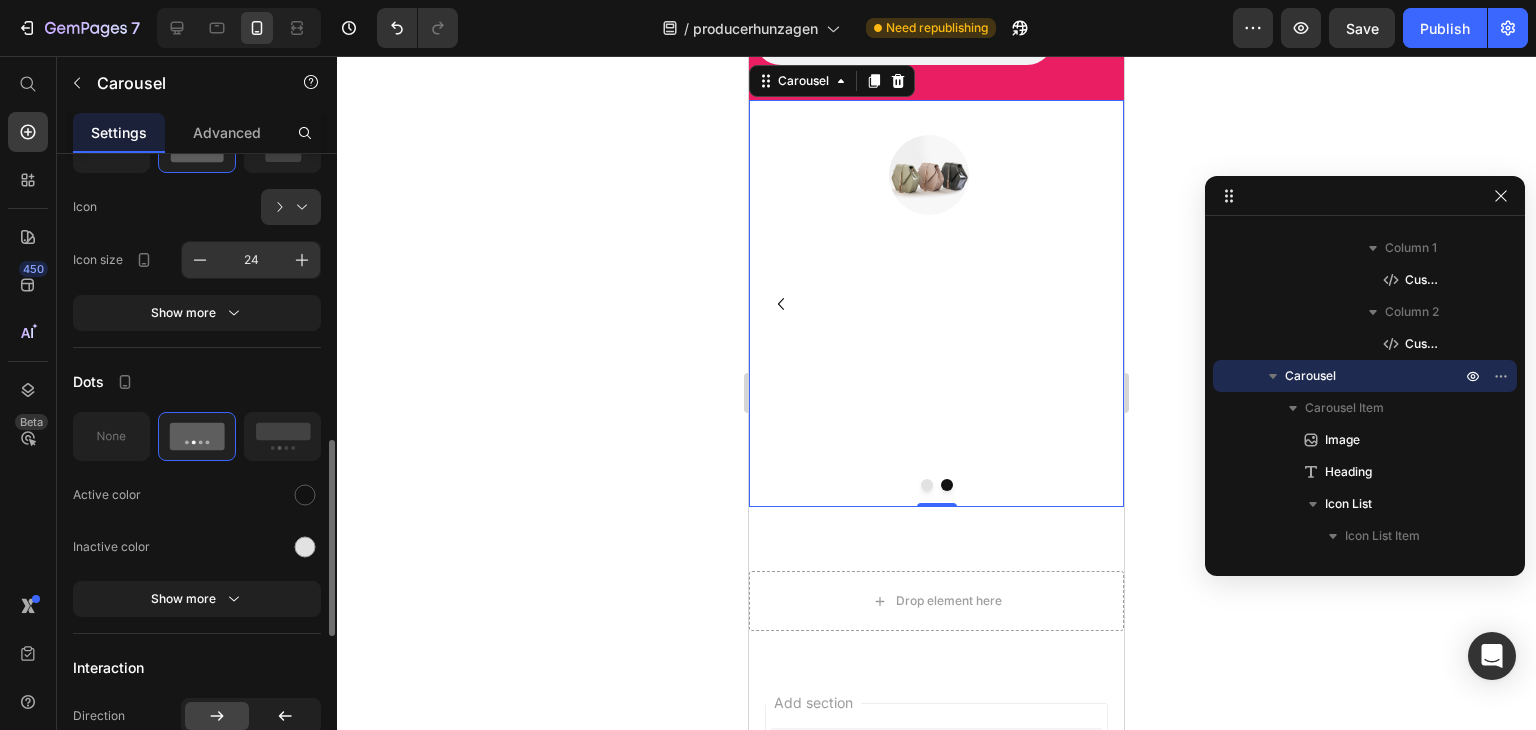 scroll, scrollTop: 600, scrollLeft: 0, axis: vertical 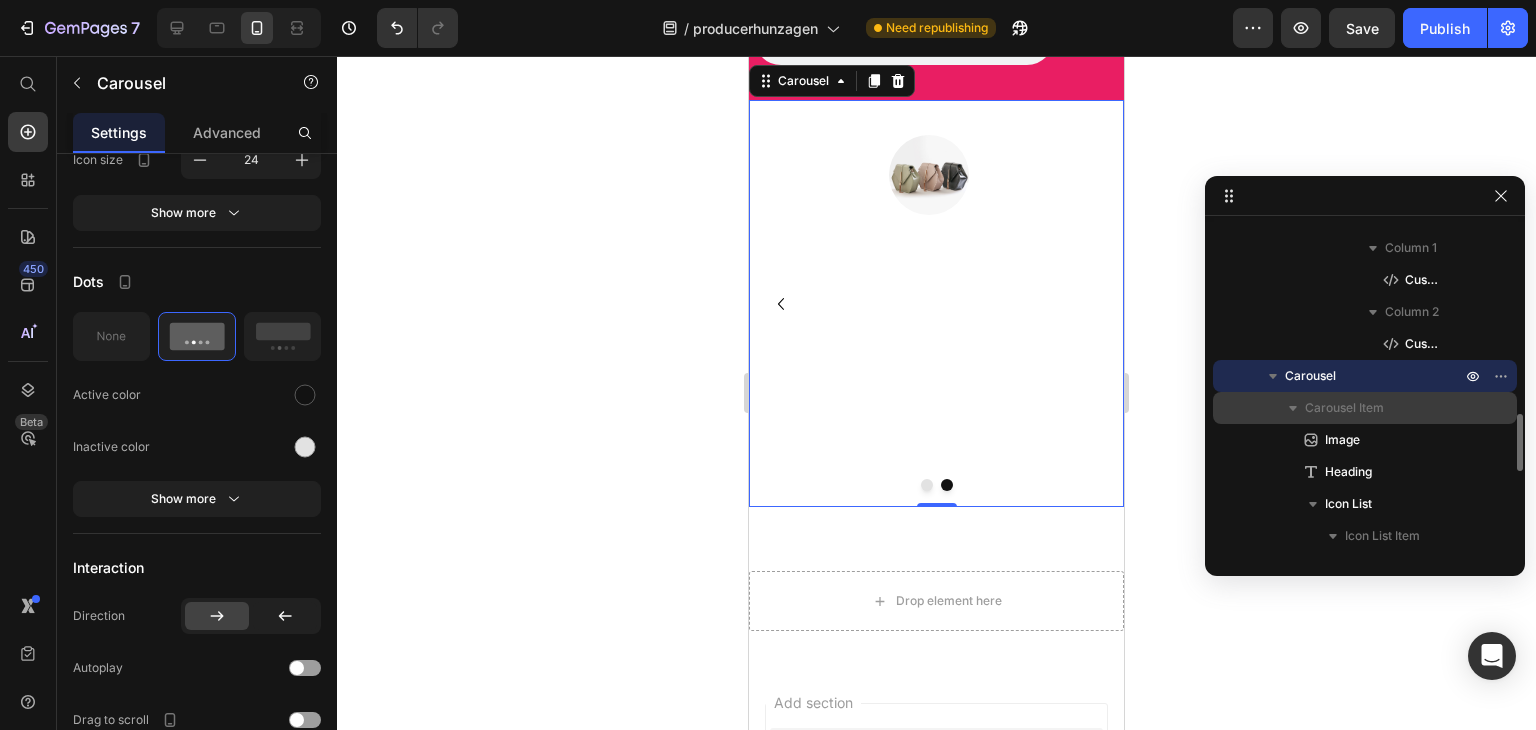 click on "Carousel Item" at bounding box center (1344, 408) 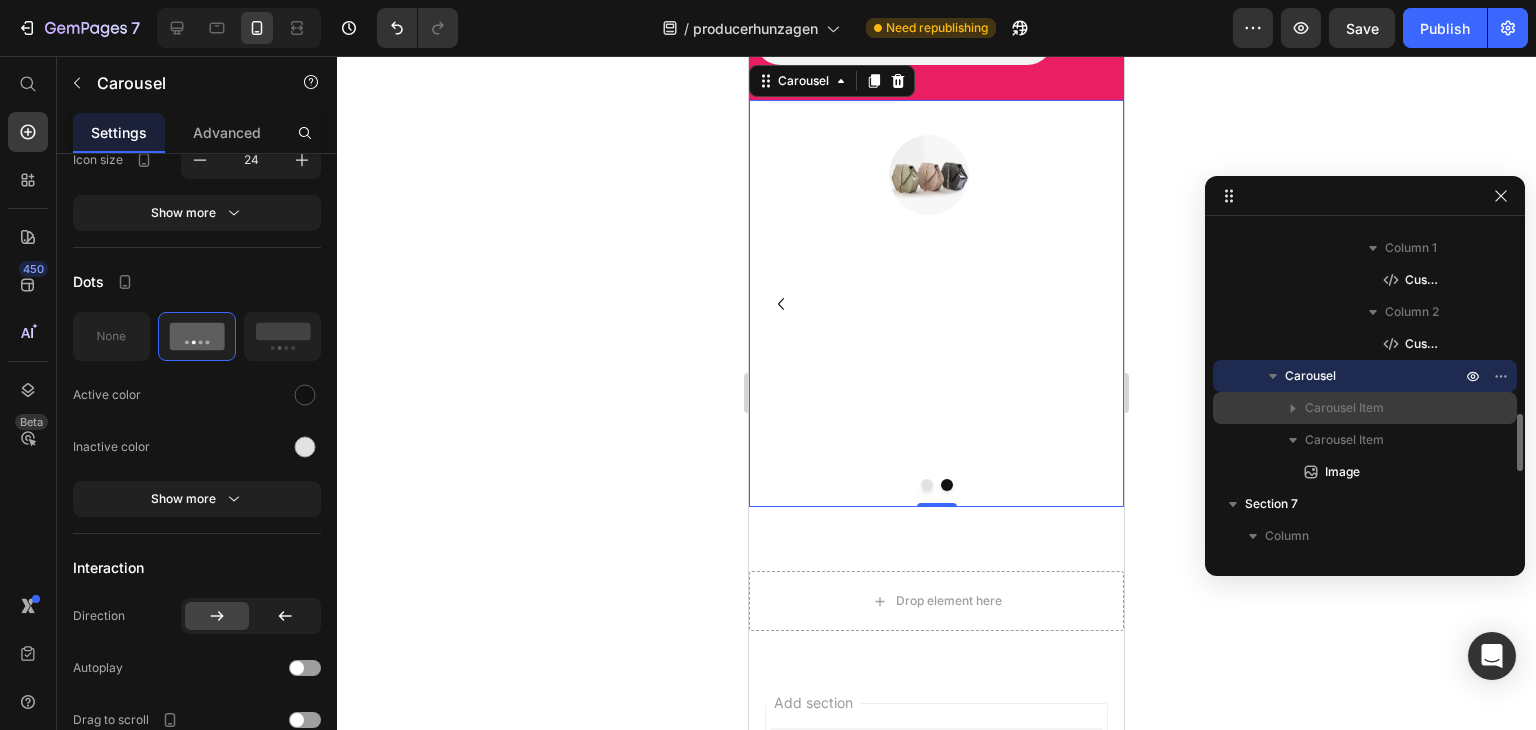 click on "Carousel Item" at bounding box center [1344, 408] 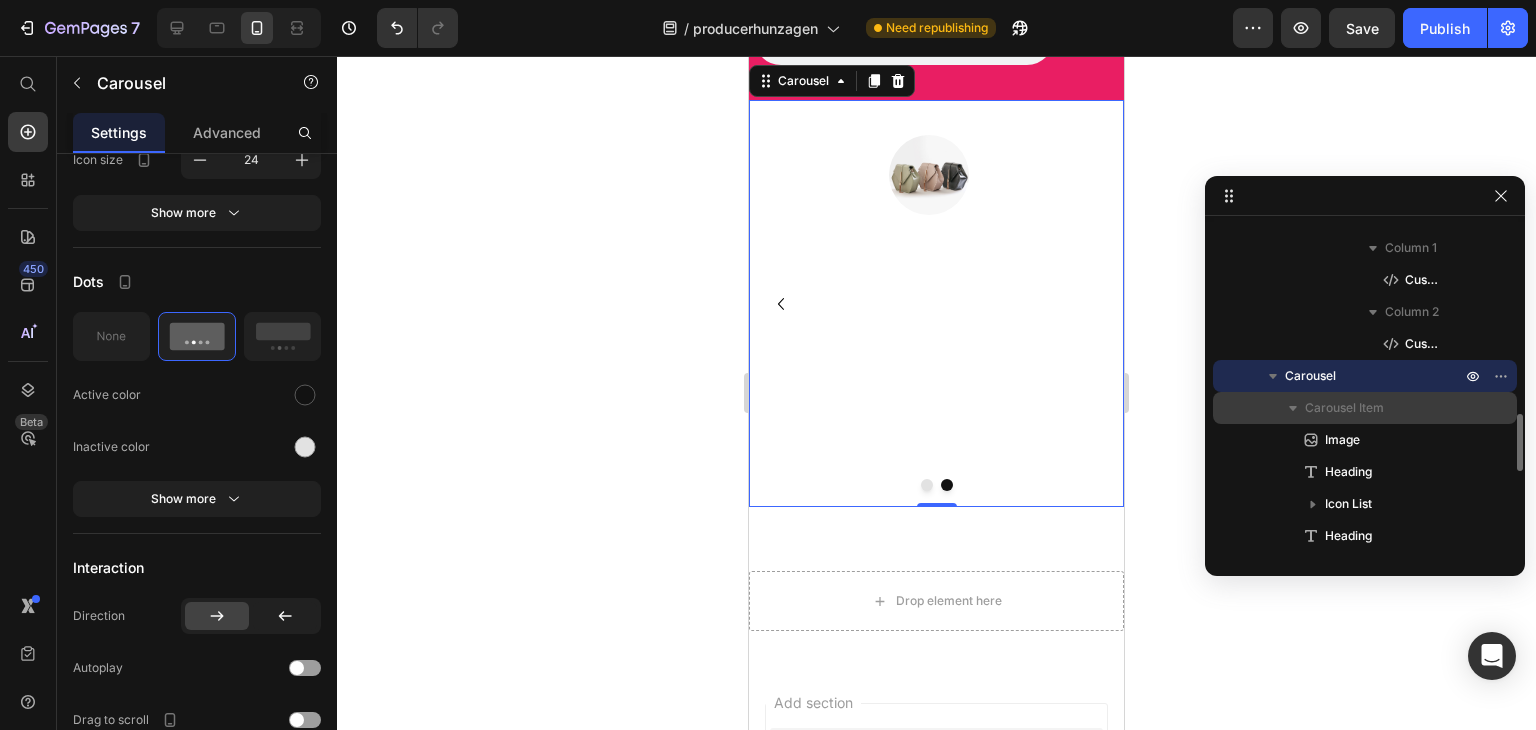 click on "Carousel Item" at bounding box center (1344, 408) 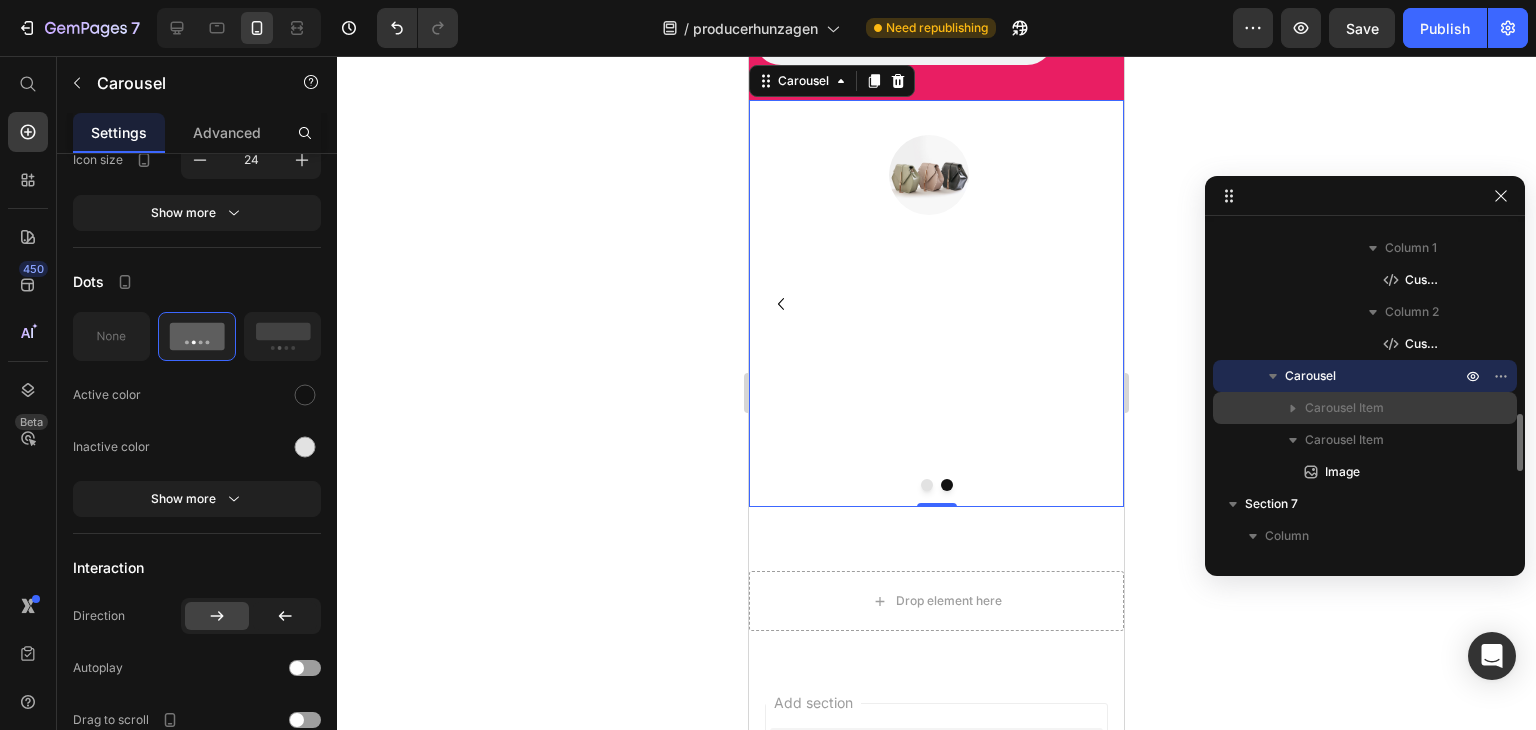 click on "Carousel Item" at bounding box center (1344, 408) 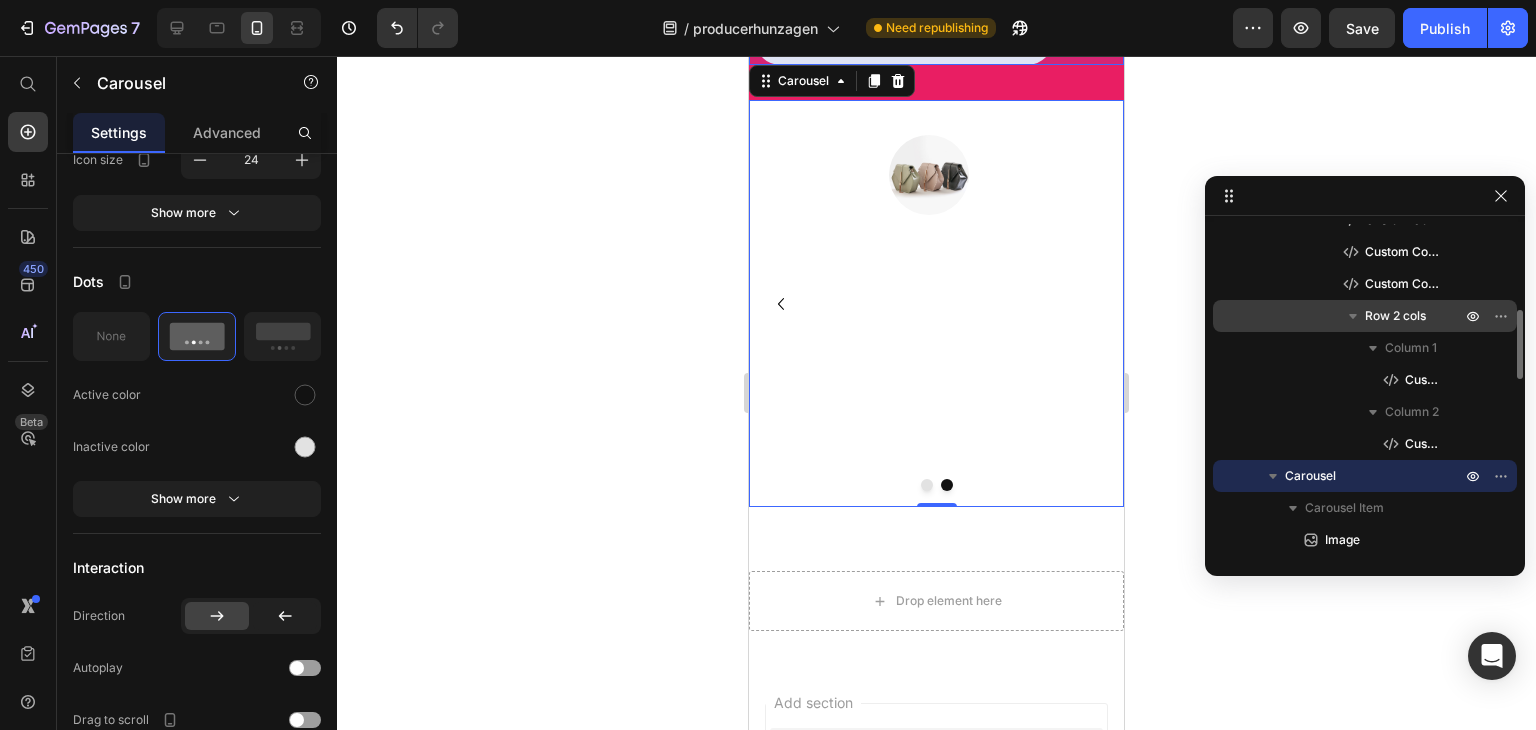 scroll, scrollTop: 780, scrollLeft: 0, axis: vertical 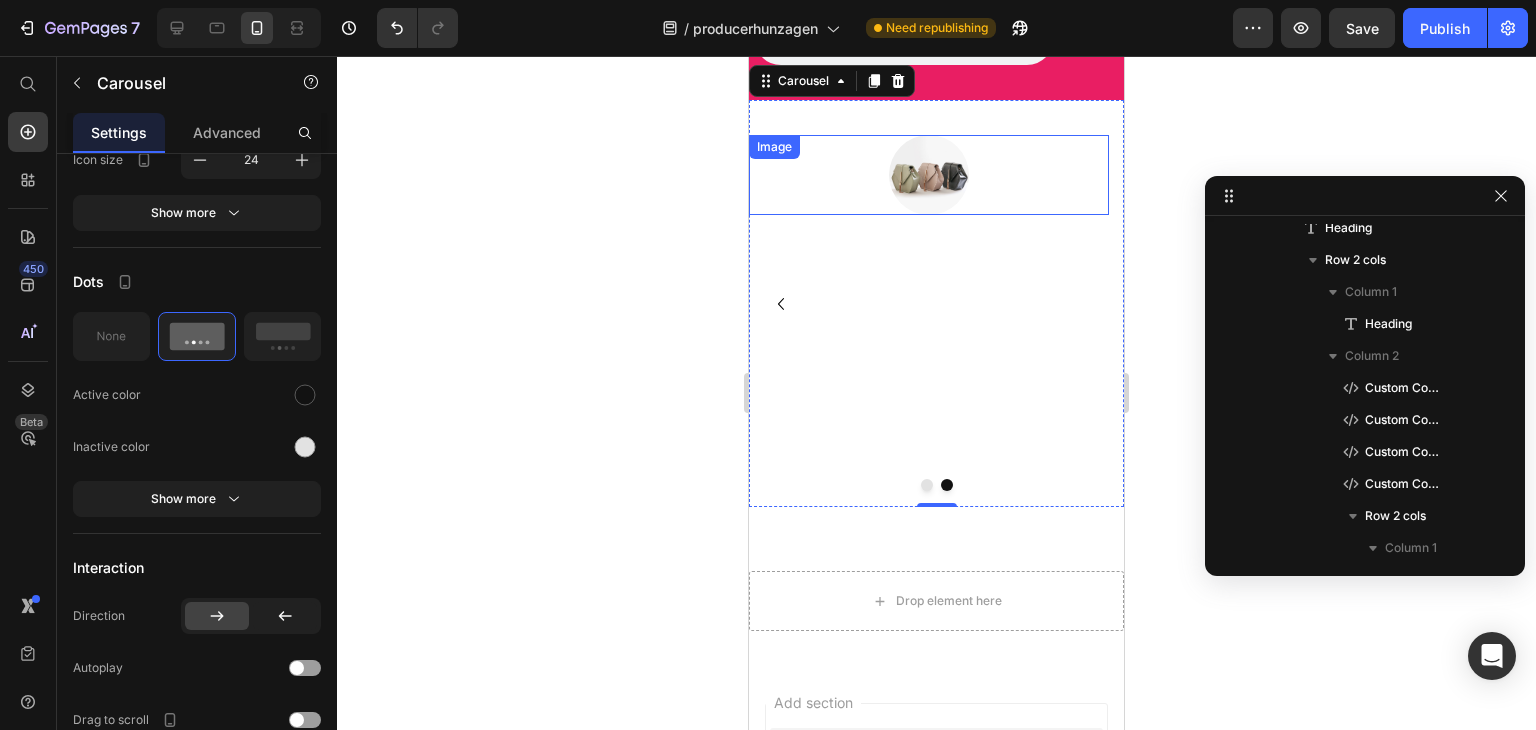 click at bounding box center (929, 175) 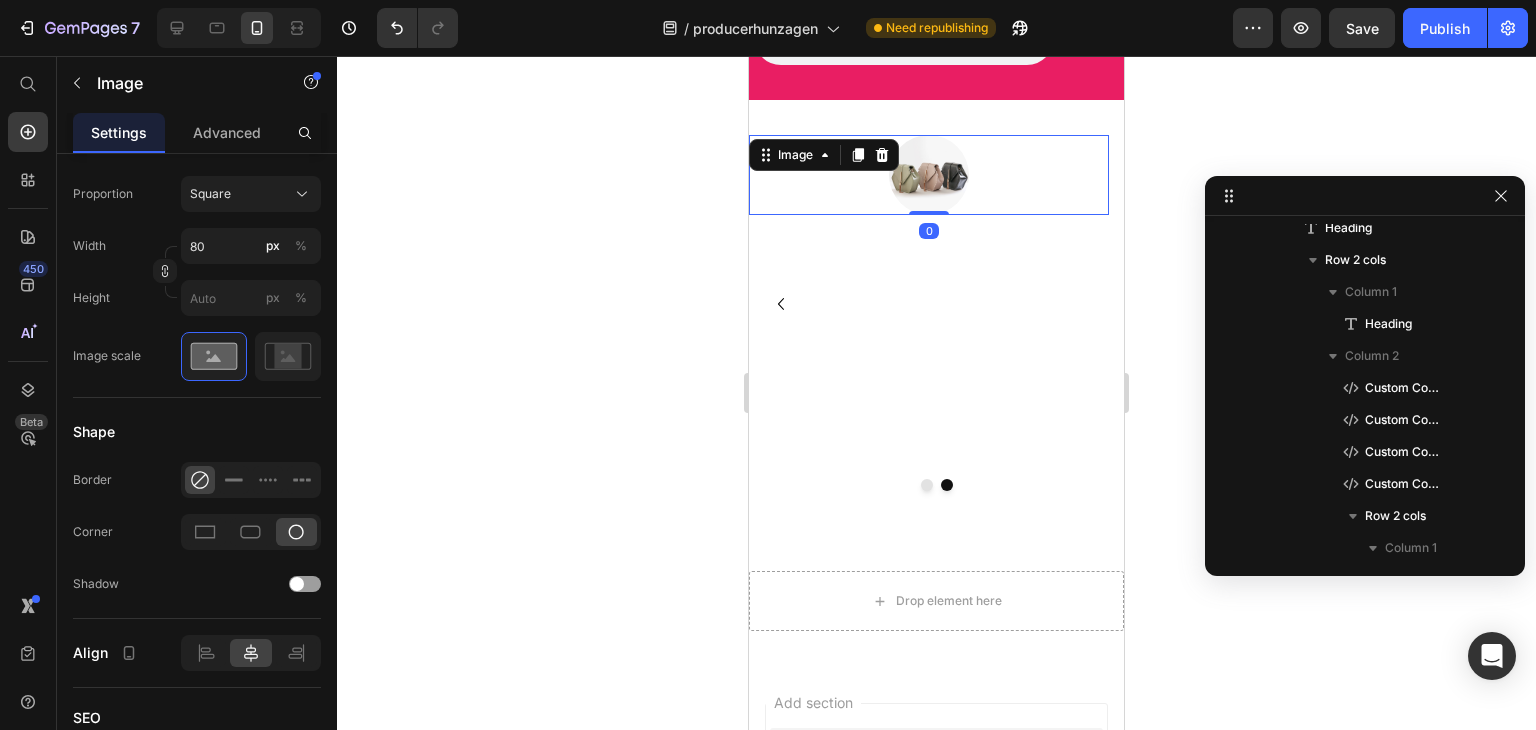 scroll, scrollTop: 0, scrollLeft: 0, axis: both 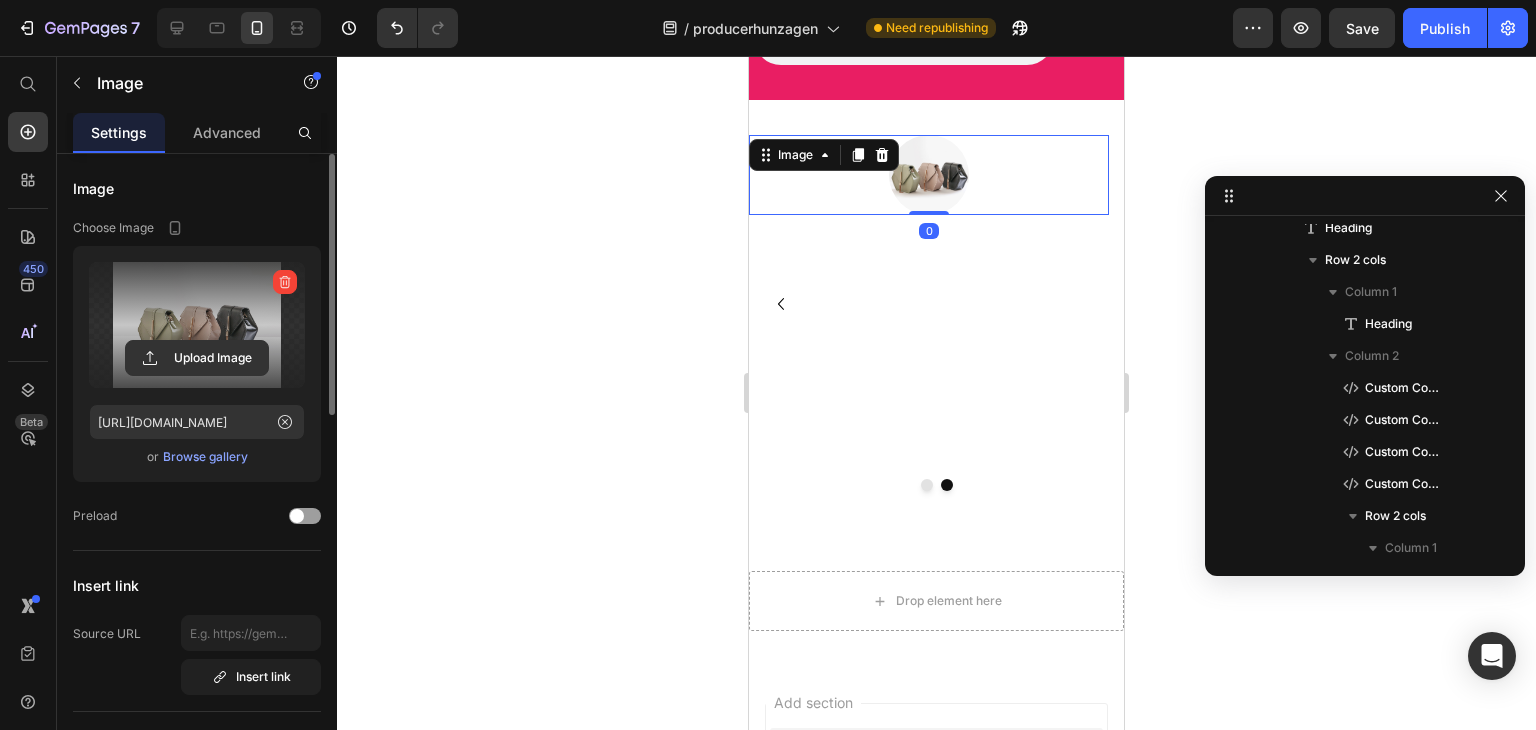 click at bounding box center (197, 325) 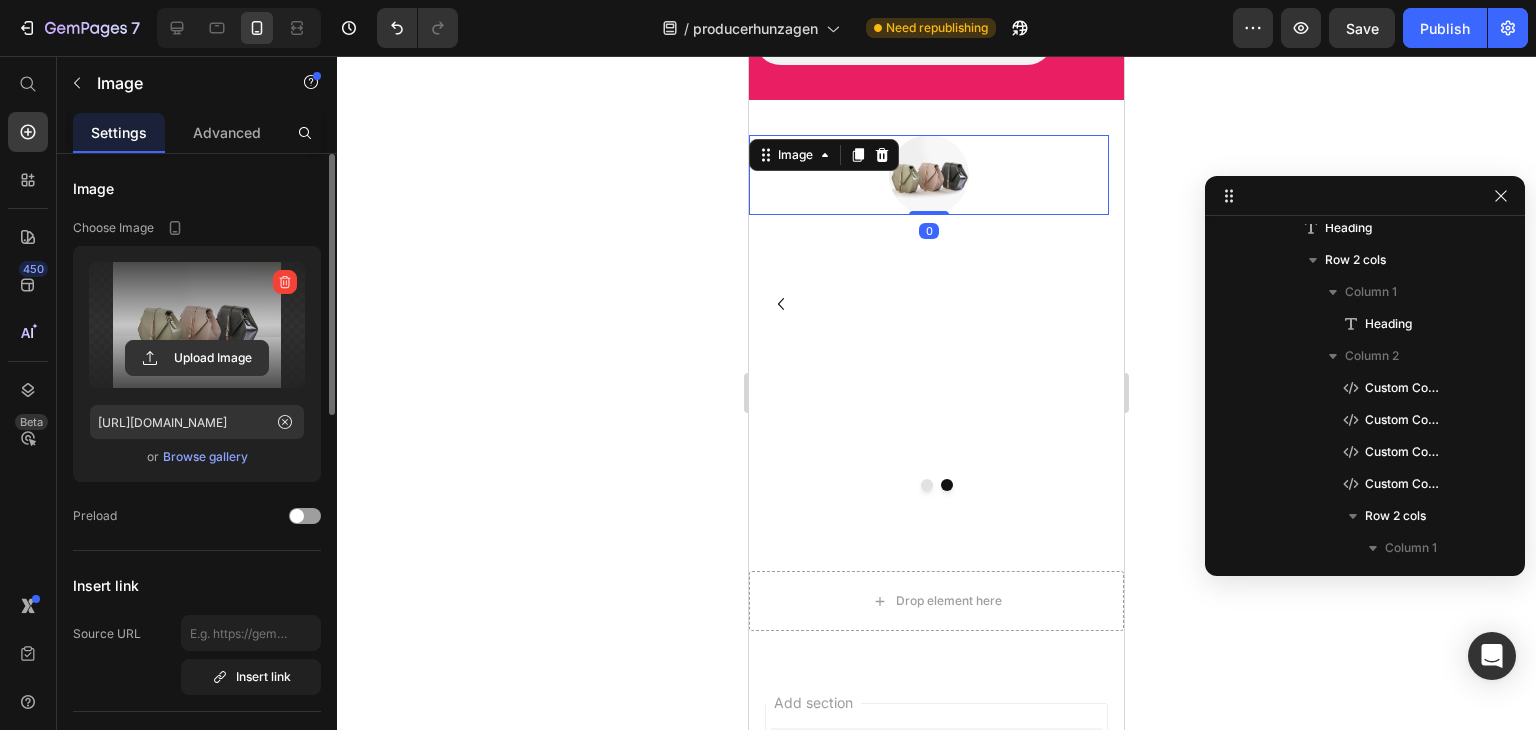 click 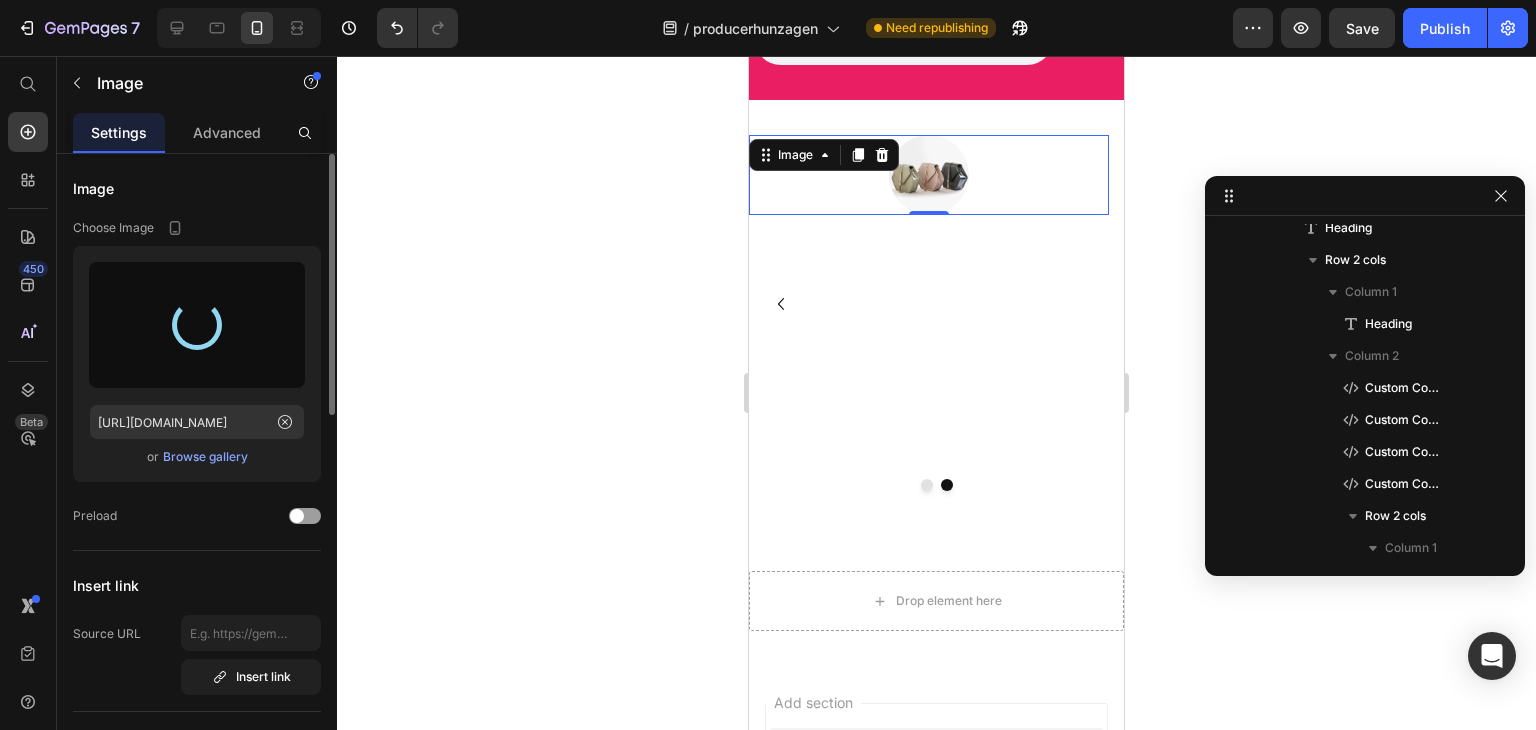 type on "https://cdn.shopify.com/s/files/1/0627/0032/2882/files/gempages_574715888318546788-fa5b56ee-a4e7-4773-a9aa-e8f79f1ec748.png" 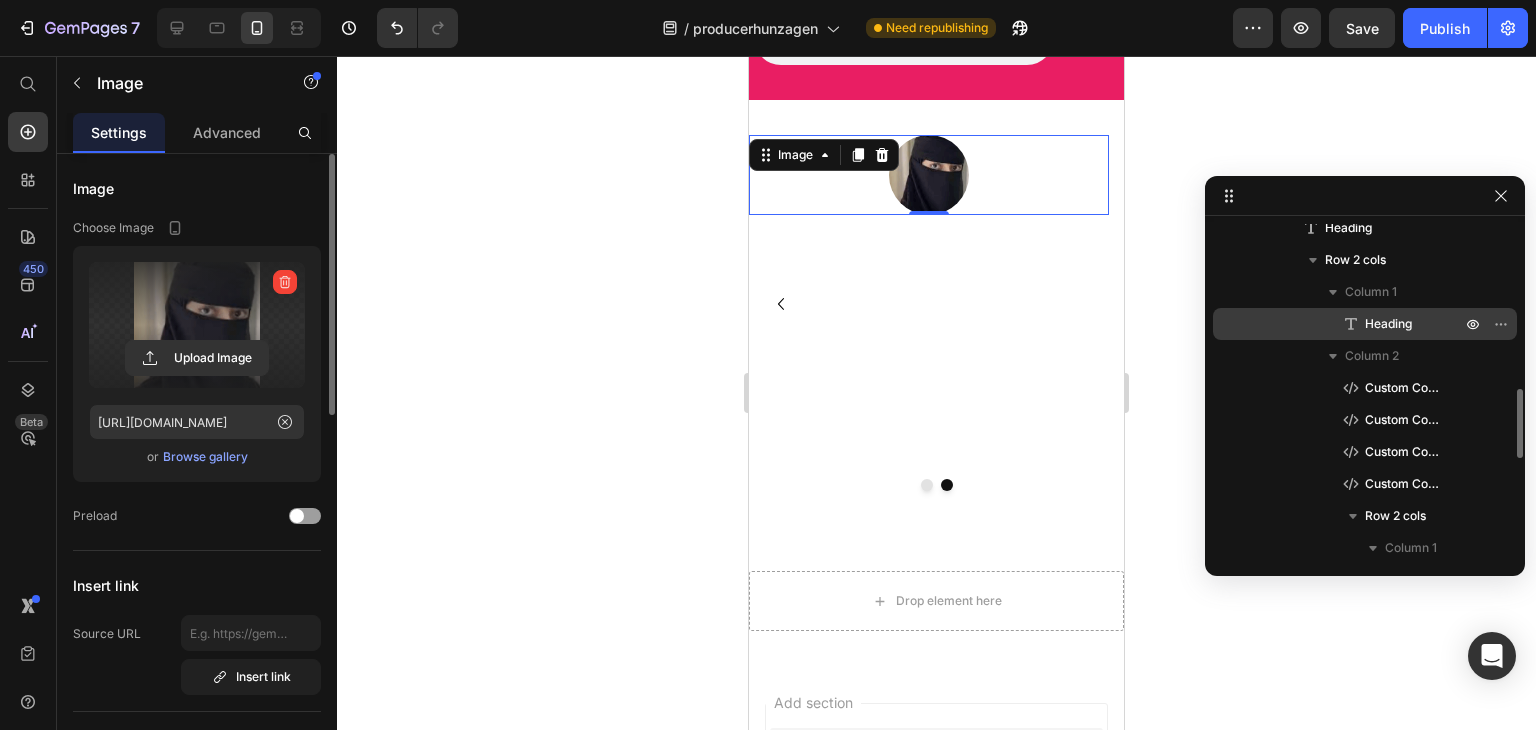 click on "Heading" at bounding box center [1388, 324] 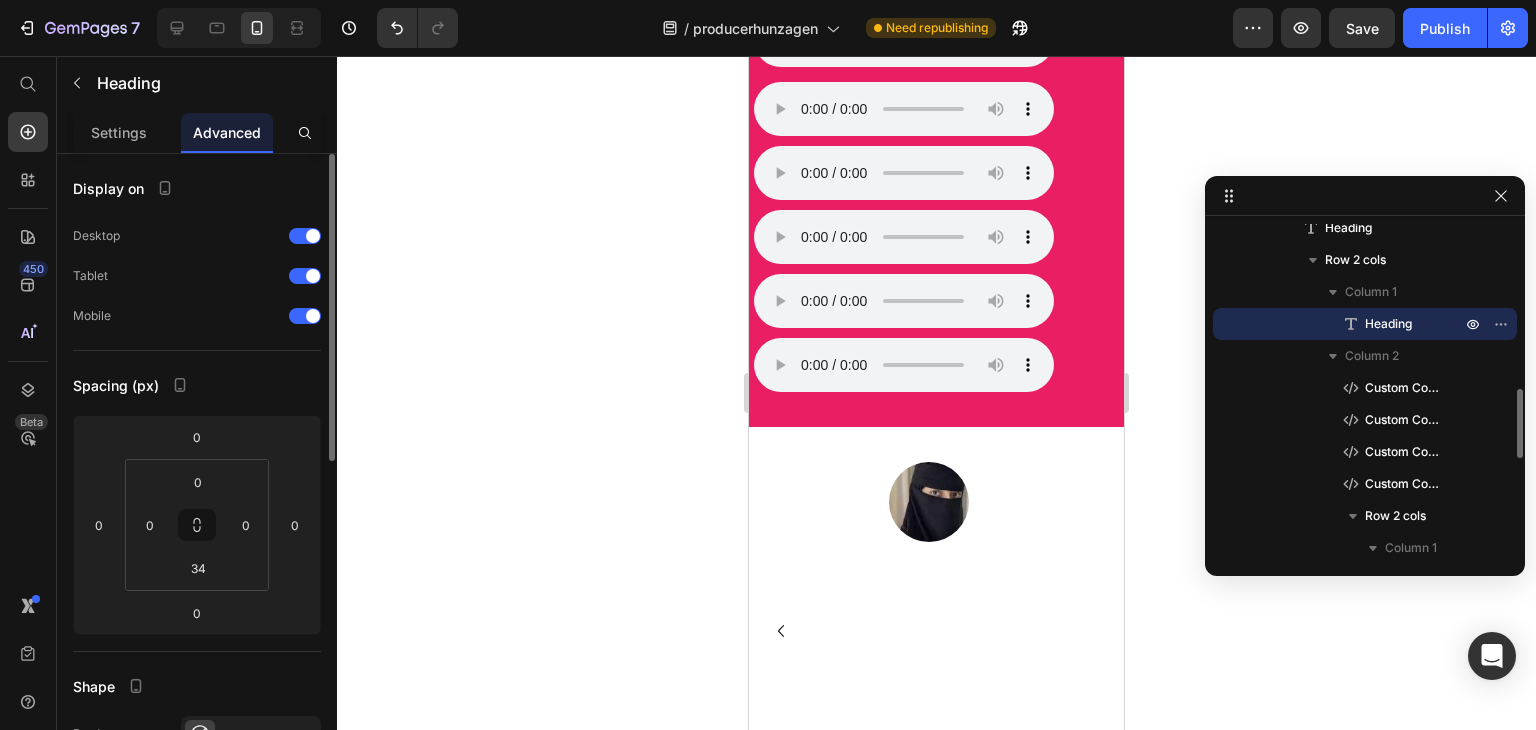 scroll, scrollTop: 1925, scrollLeft: 0, axis: vertical 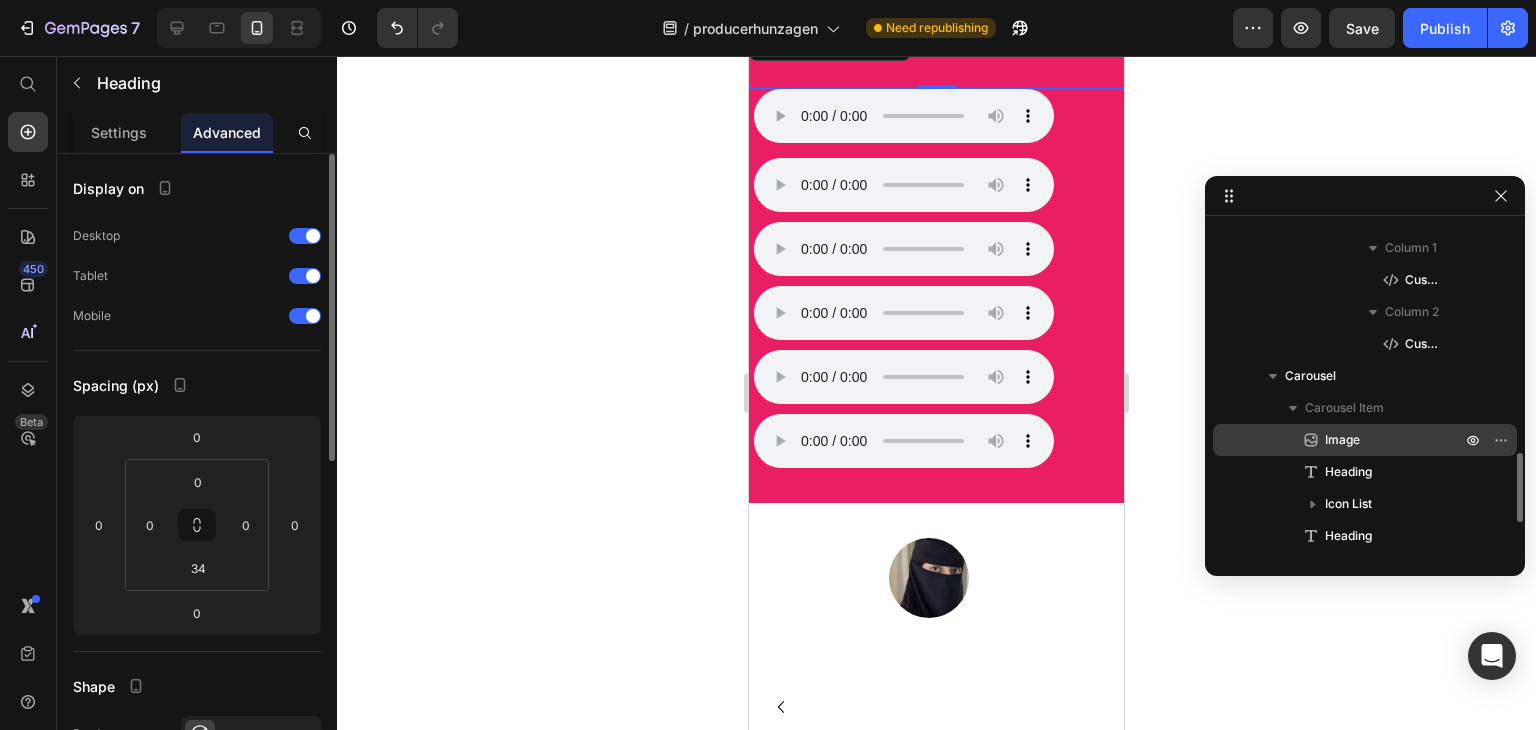click on "Image" at bounding box center [1371, 440] 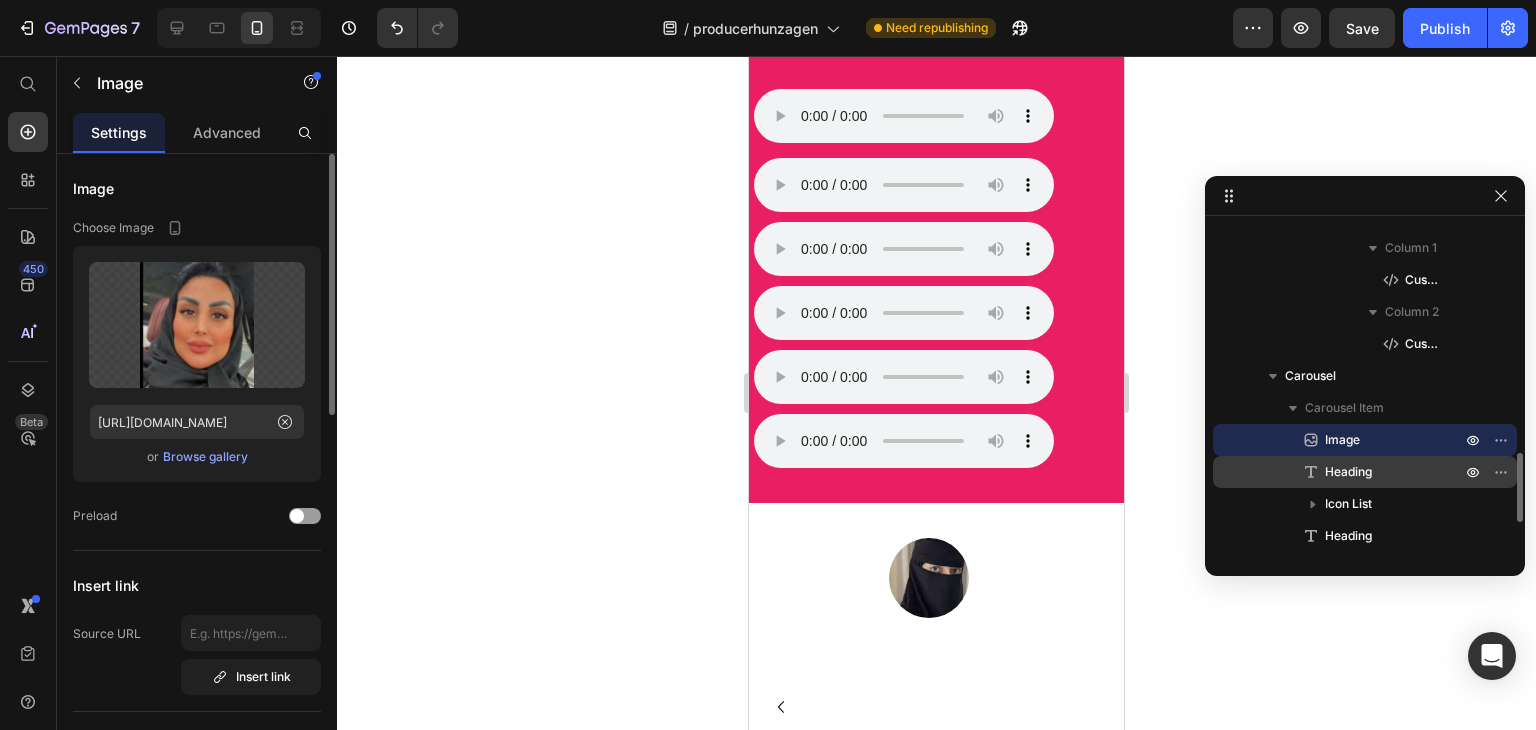 click on "Heading" at bounding box center [1348, 472] 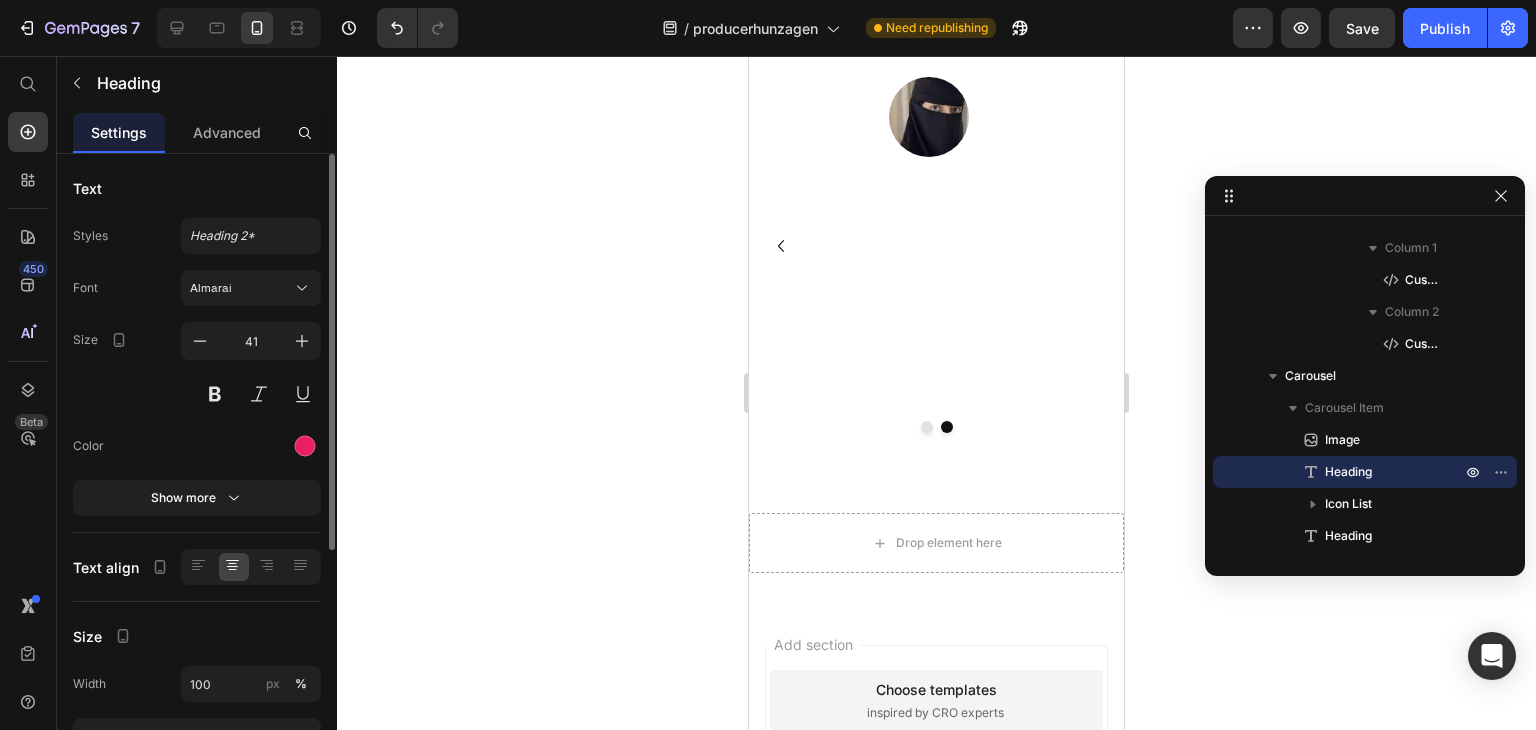 scroll, scrollTop: 2508, scrollLeft: 0, axis: vertical 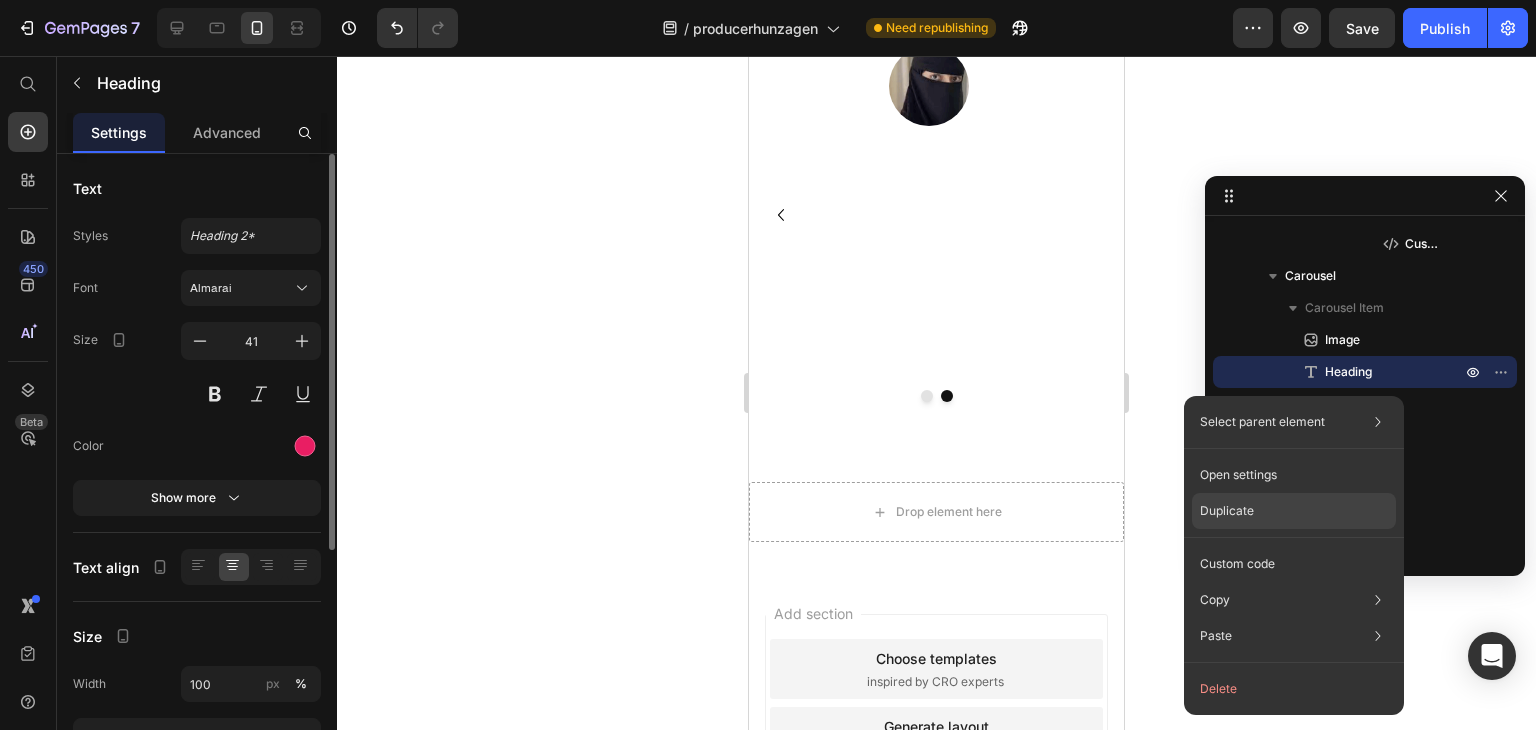 click on "Duplicate" 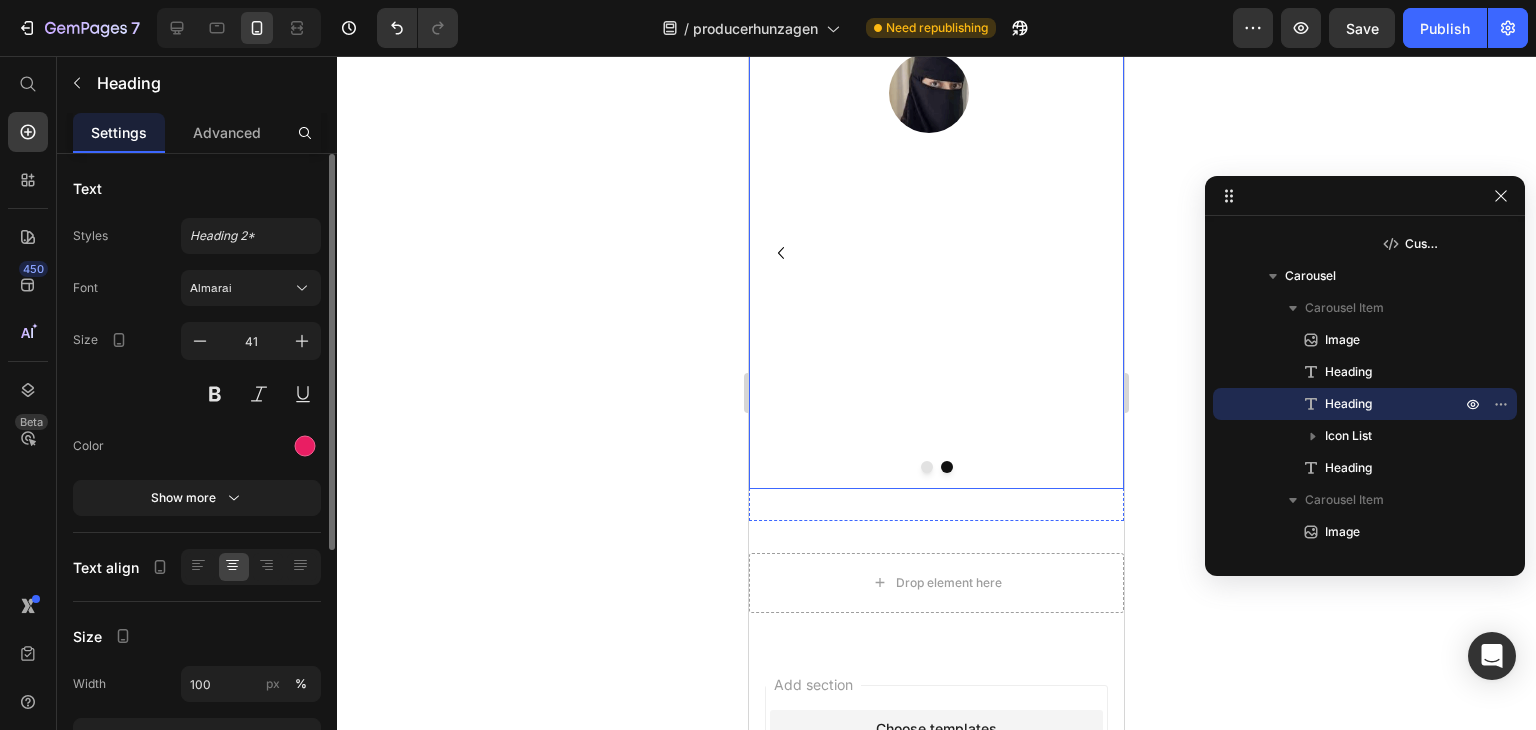 scroll, scrollTop: 2351, scrollLeft: 0, axis: vertical 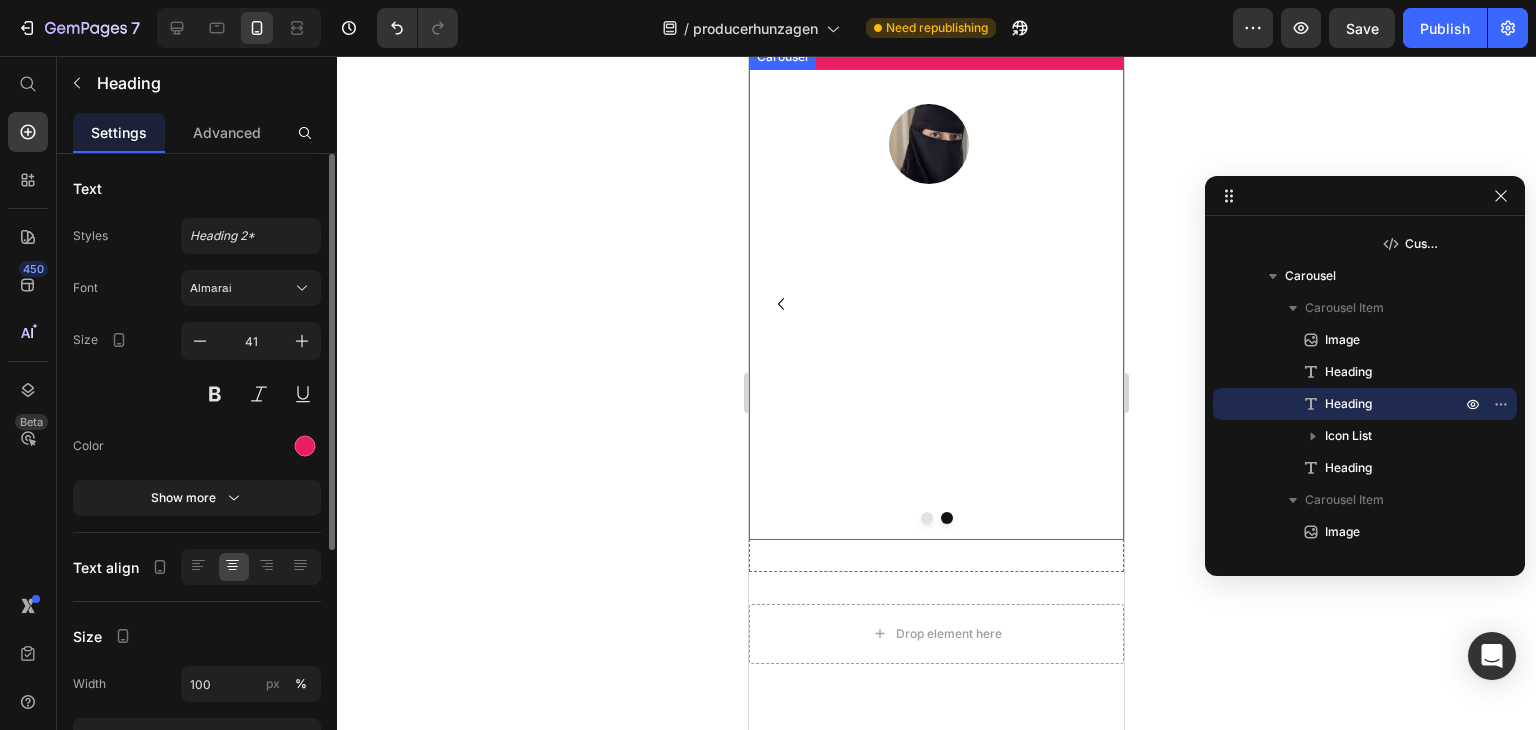 click 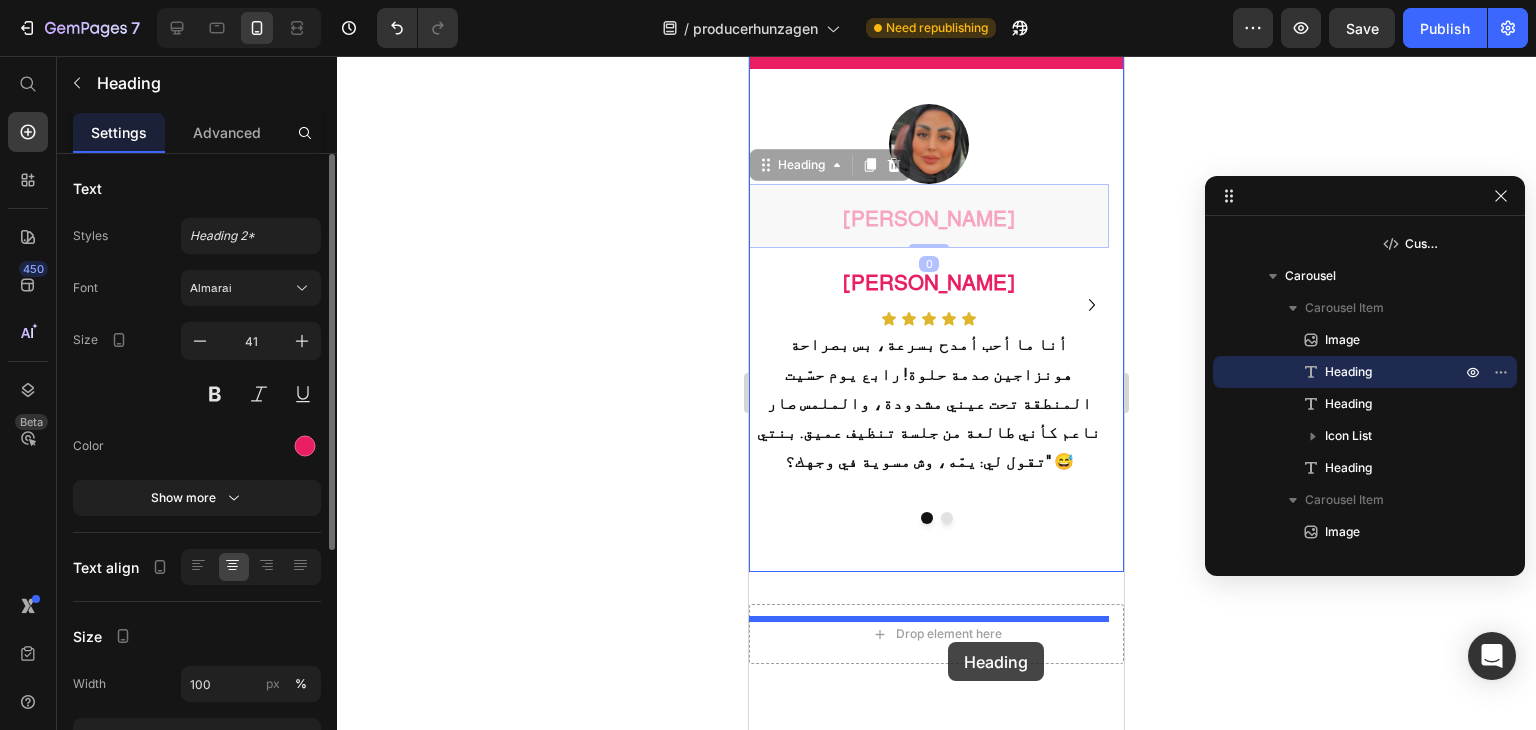 drag, startPoint x: 948, startPoint y: 341, endPoint x: 948, endPoint y: 642, distance: 301 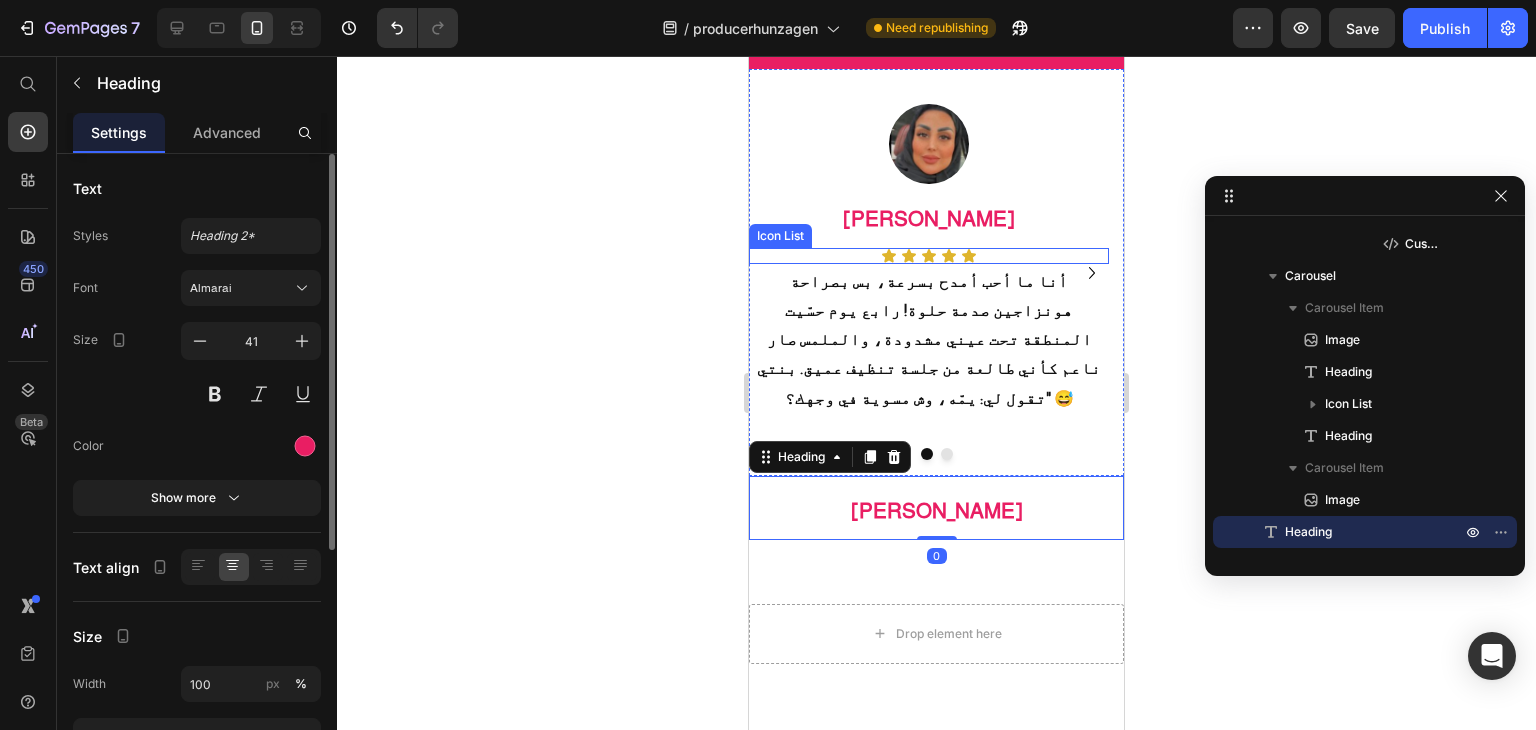 click on "Icon Icon Icon Icon Icon" at bounding box center (929, 256) 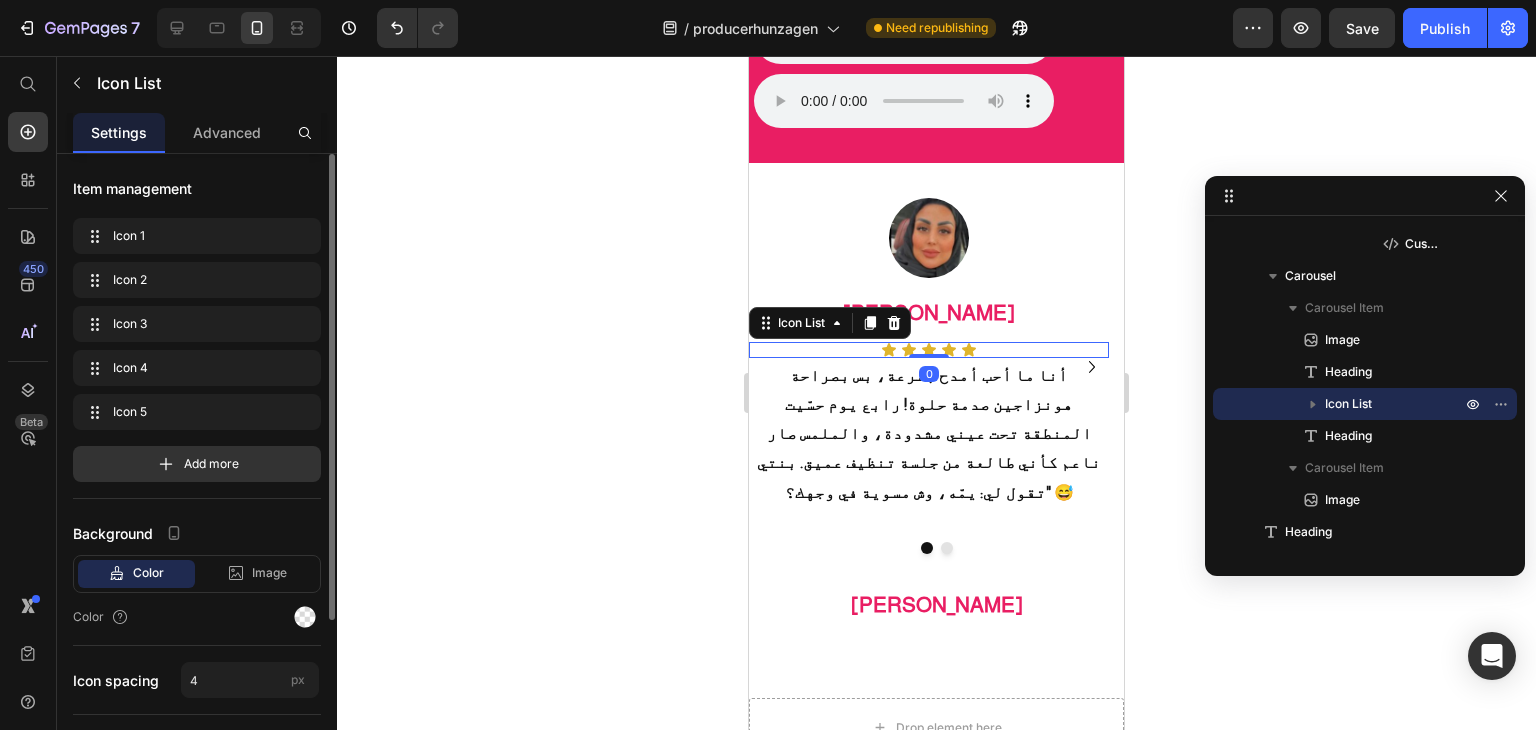 scroll, scrollTop: 2251, scrollLeft: 0, axis: vertical 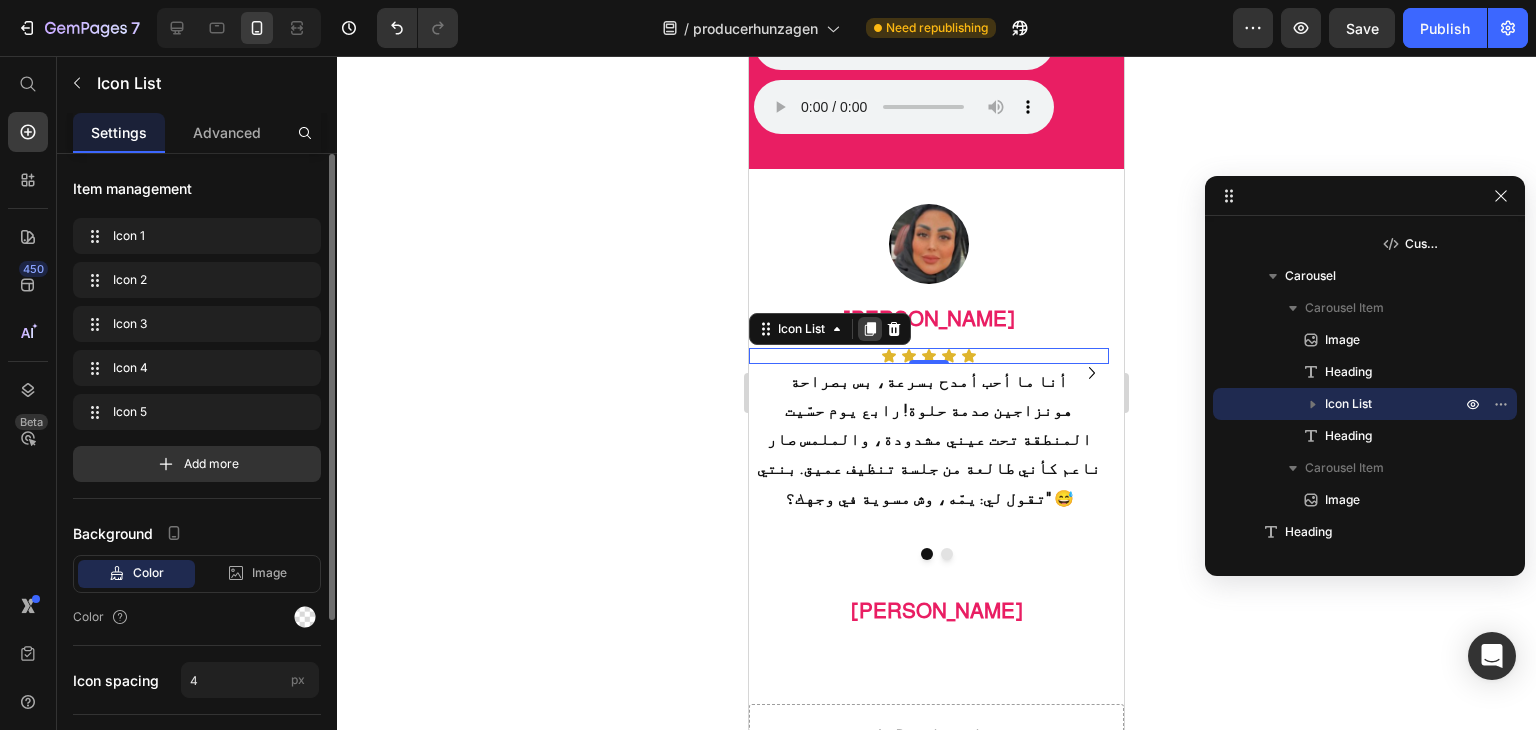 click 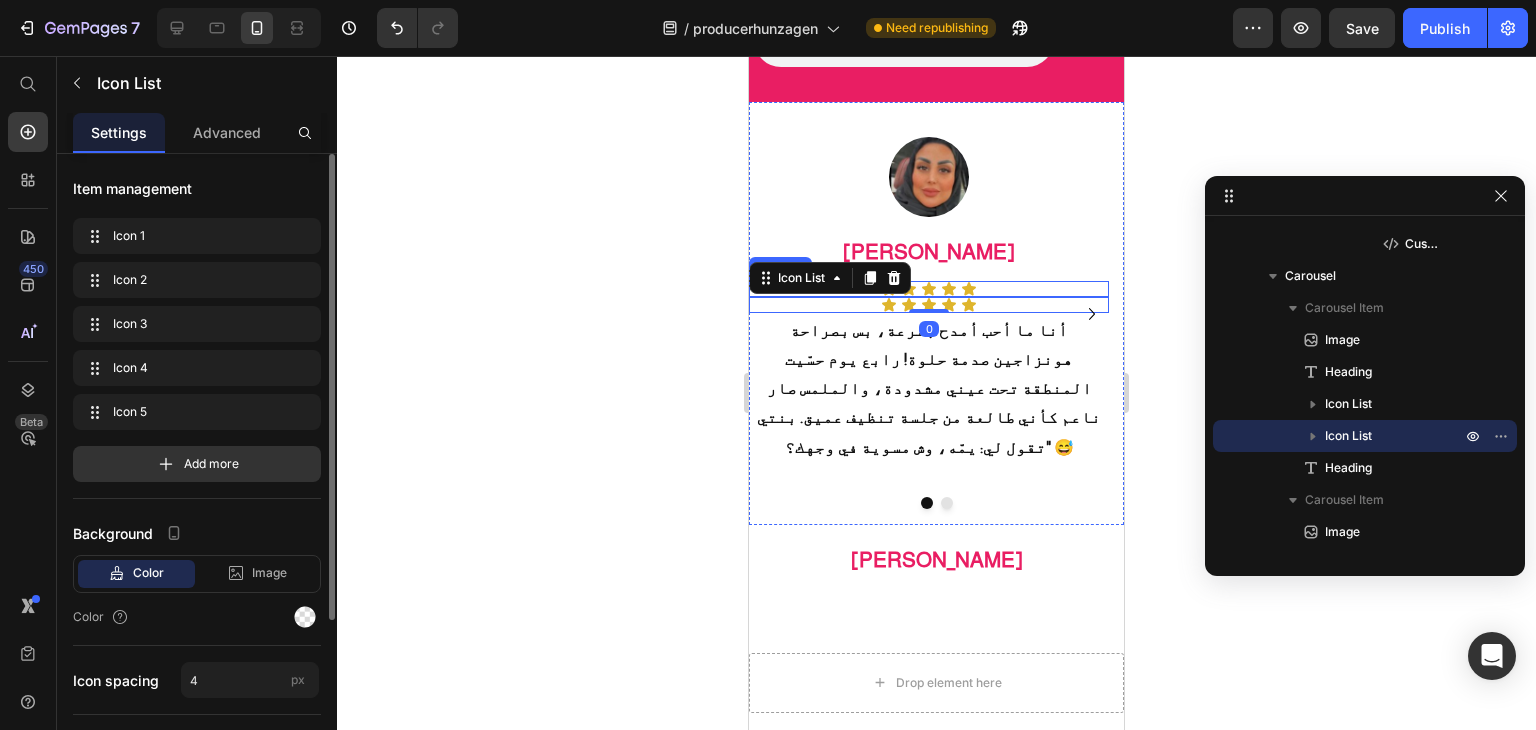 scroll, scrollTop: 2351, scrollLeft: 0, axis: vertical 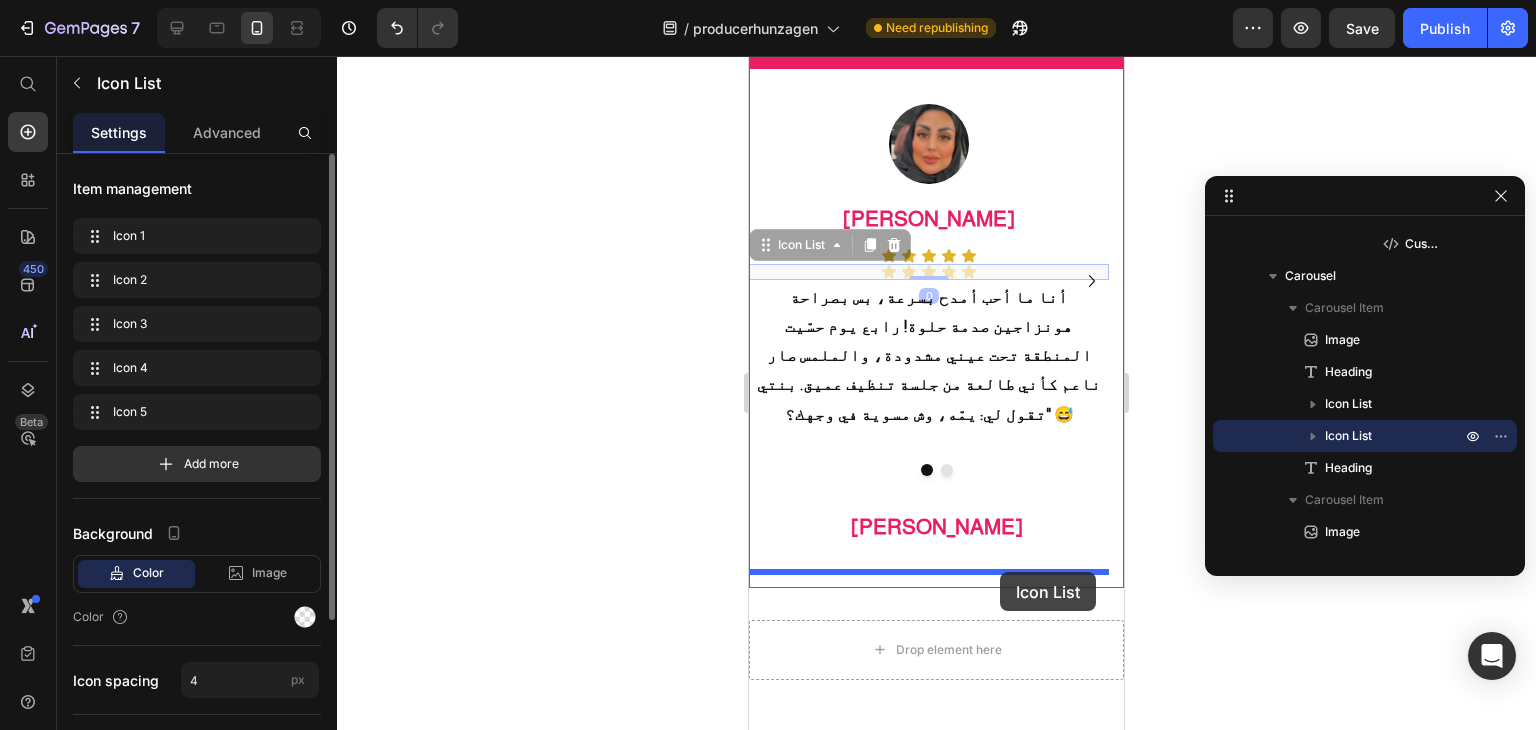 drag, startPoint x: 1002, startPoint y: 380, endPoint x: 1003, endPoint y: 565, distance: 185.0027 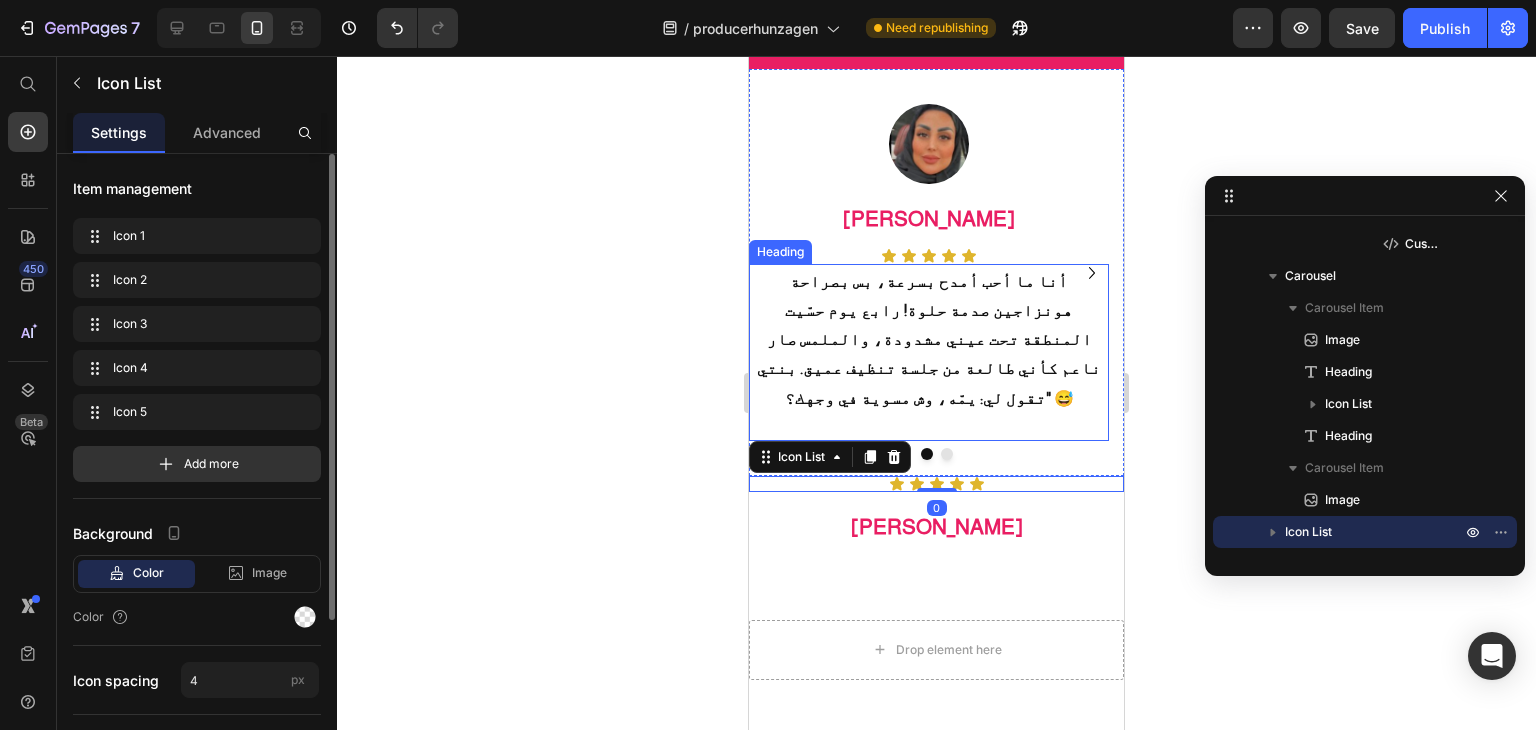click on "أنا ما أحب أمدح بسرعة، بس بصراحة هونزاجين صدمة حلوة! رابع يوم حسّيت المنطقة تحت عيني مشدودة، والملمس صار ناعم كأني طالعة من جلسة تنظيف عميق. بنتي تقول لي: يمّه، وش مسوية في وجهك؟" 😅" at bounding box center [929, 340] 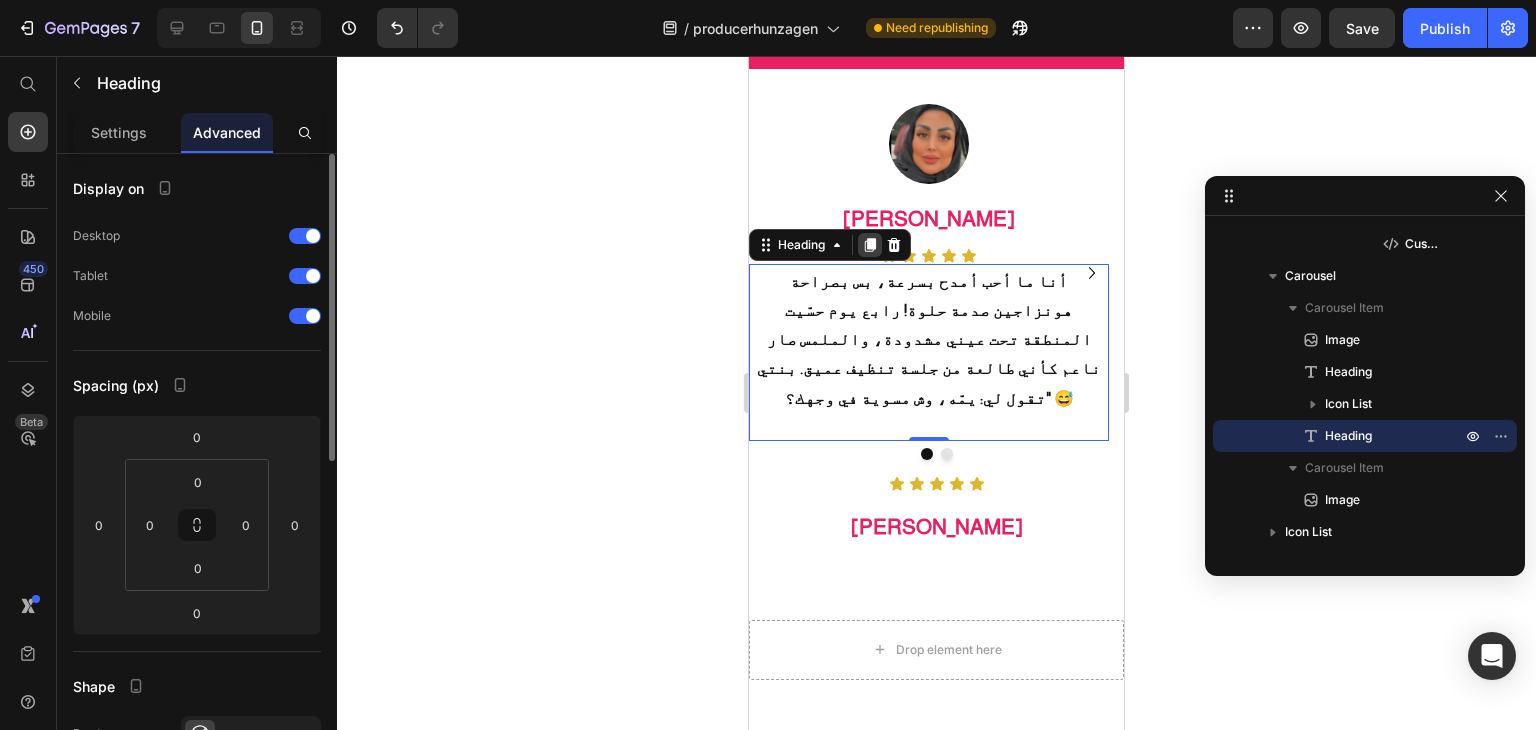 click 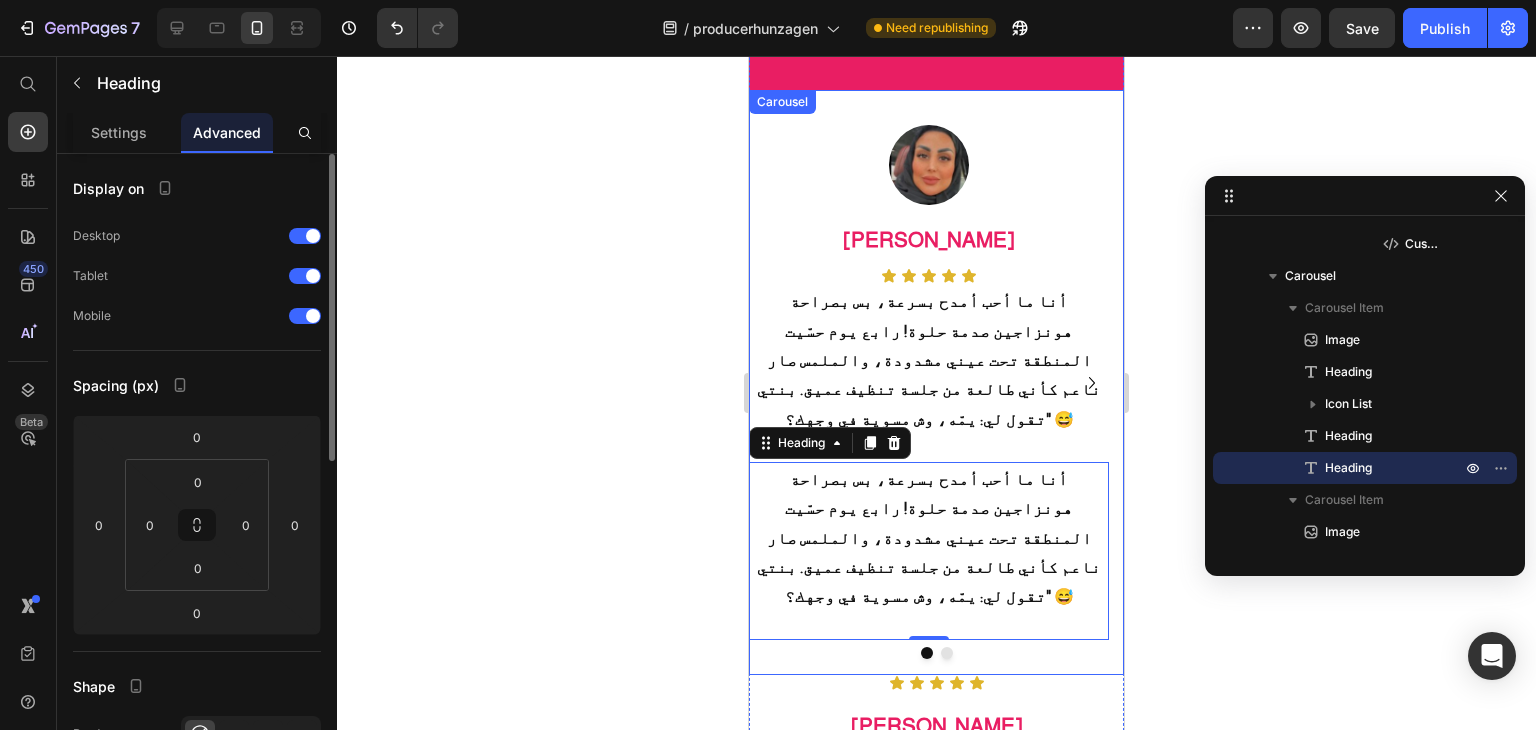 scroll, scrollTop: 2551, scrollLeft: 0, axis: vertical 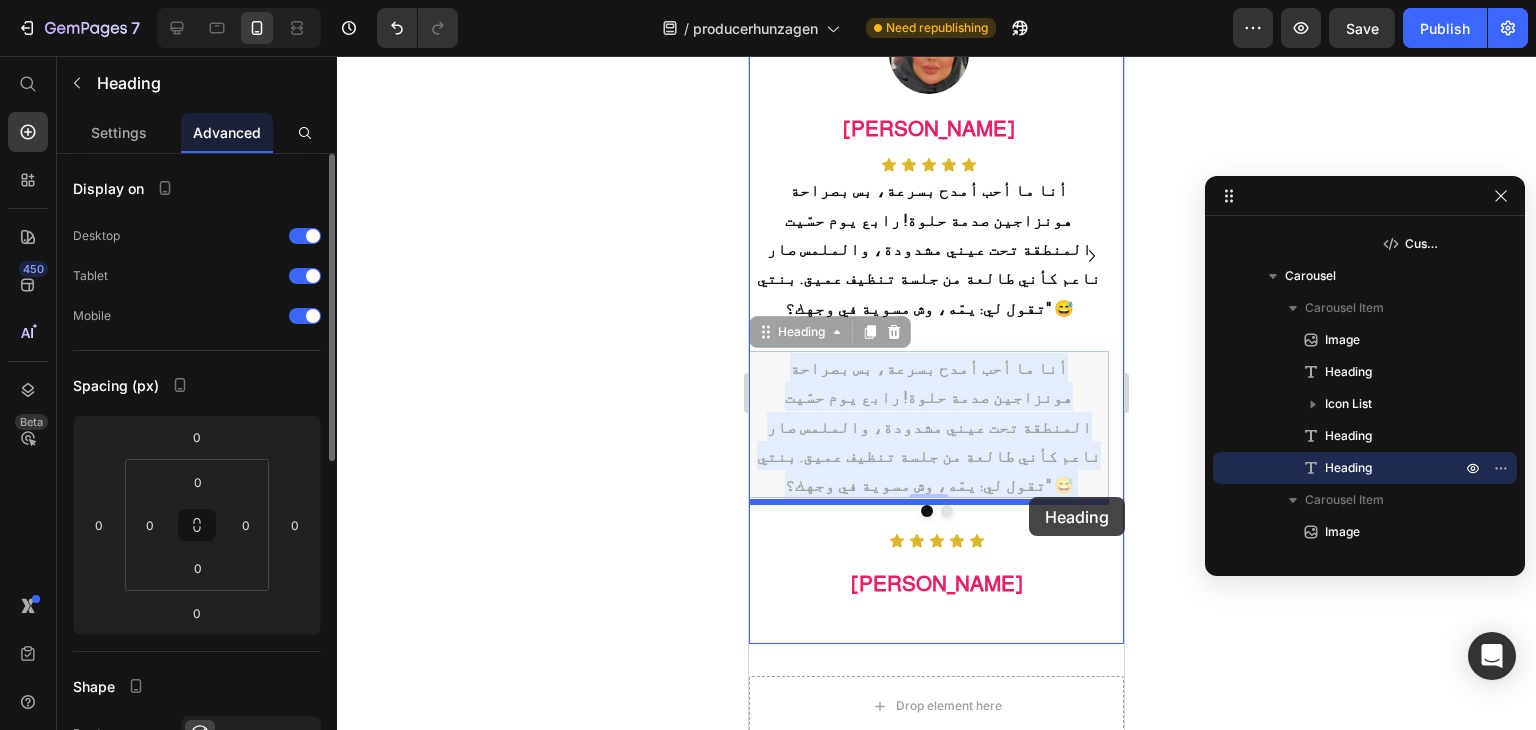 drag, startPoint x: 1029, startPoint y: 381, endPoint x: 1029, endPoint y: 497, distance: 116 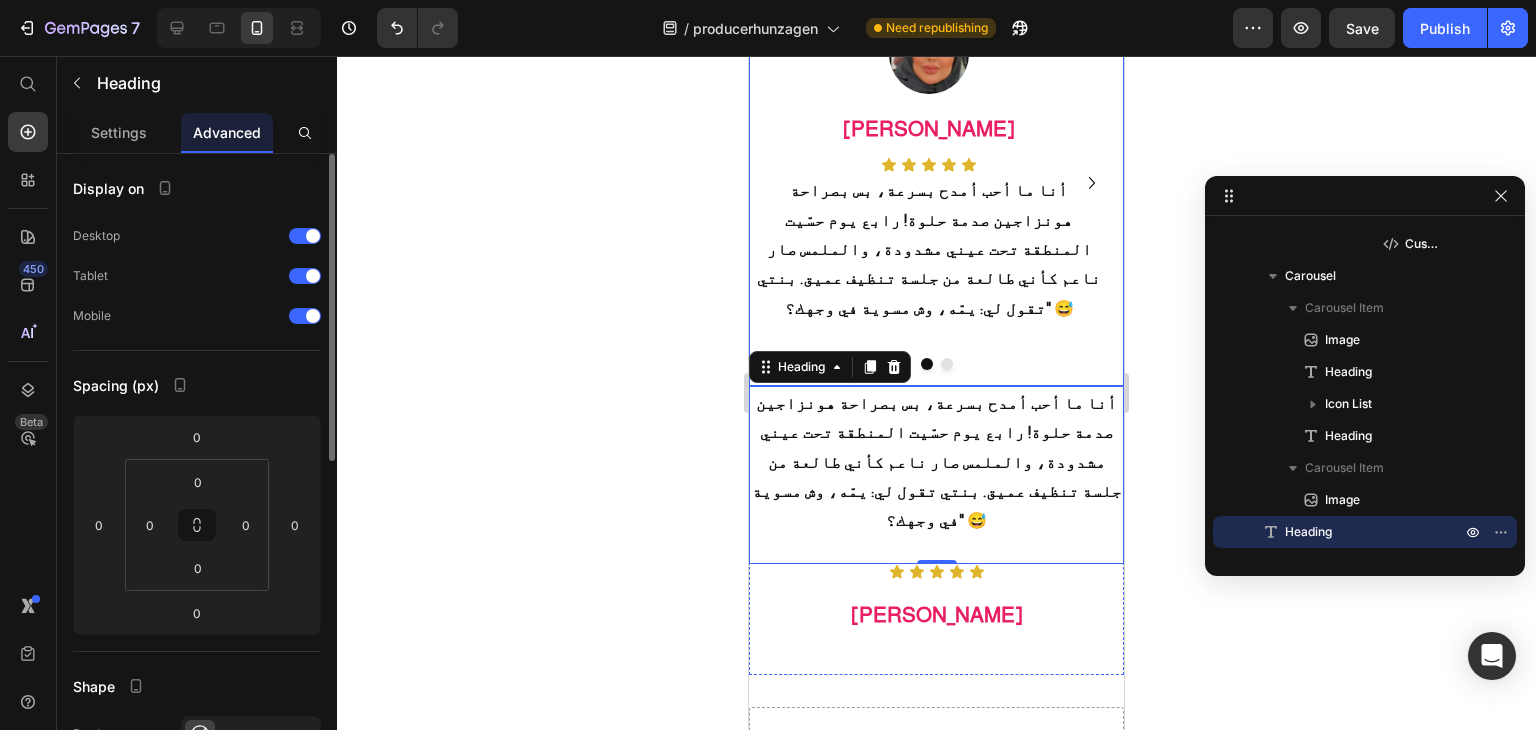 click 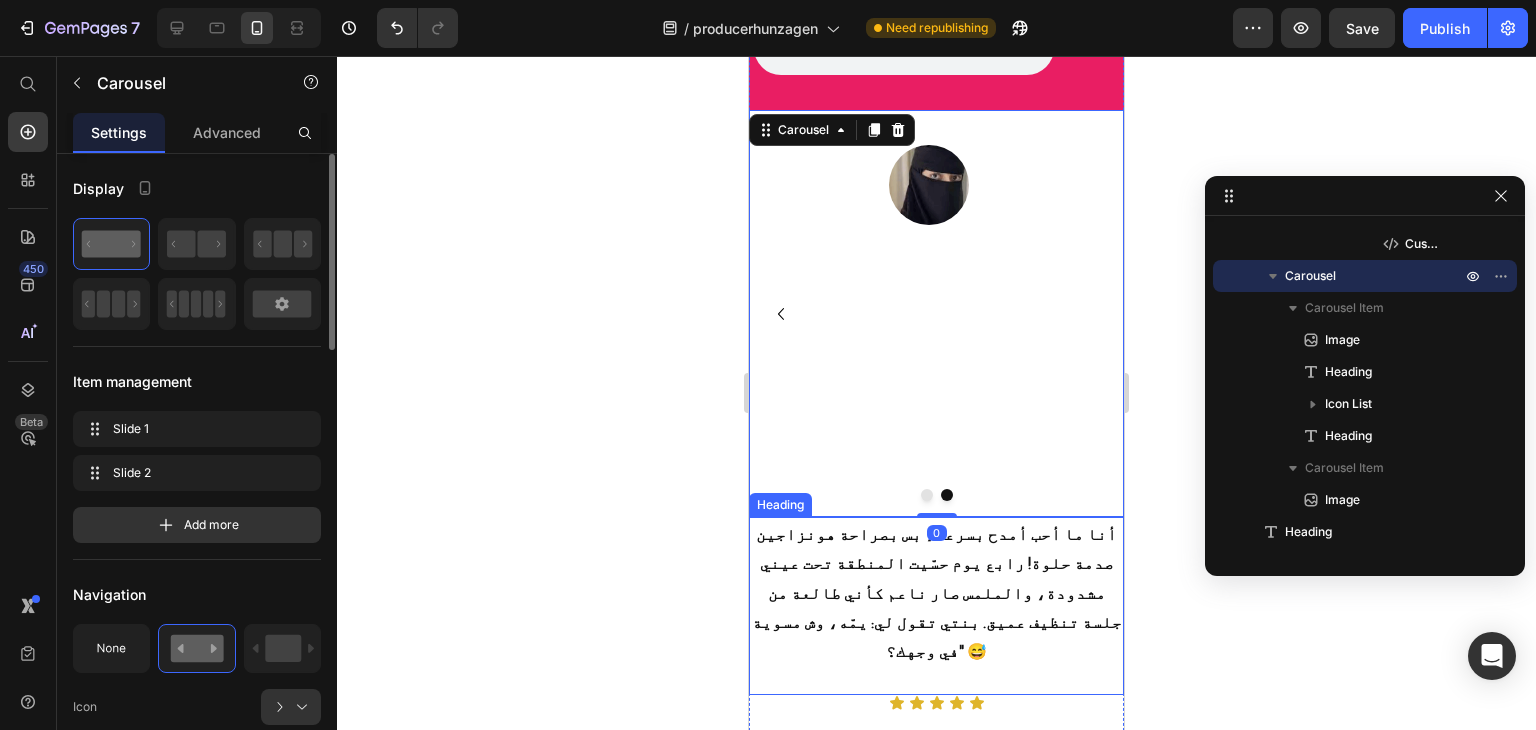 scroll, scrollTop: 2451, scrollLeft: 0, axis: vertical 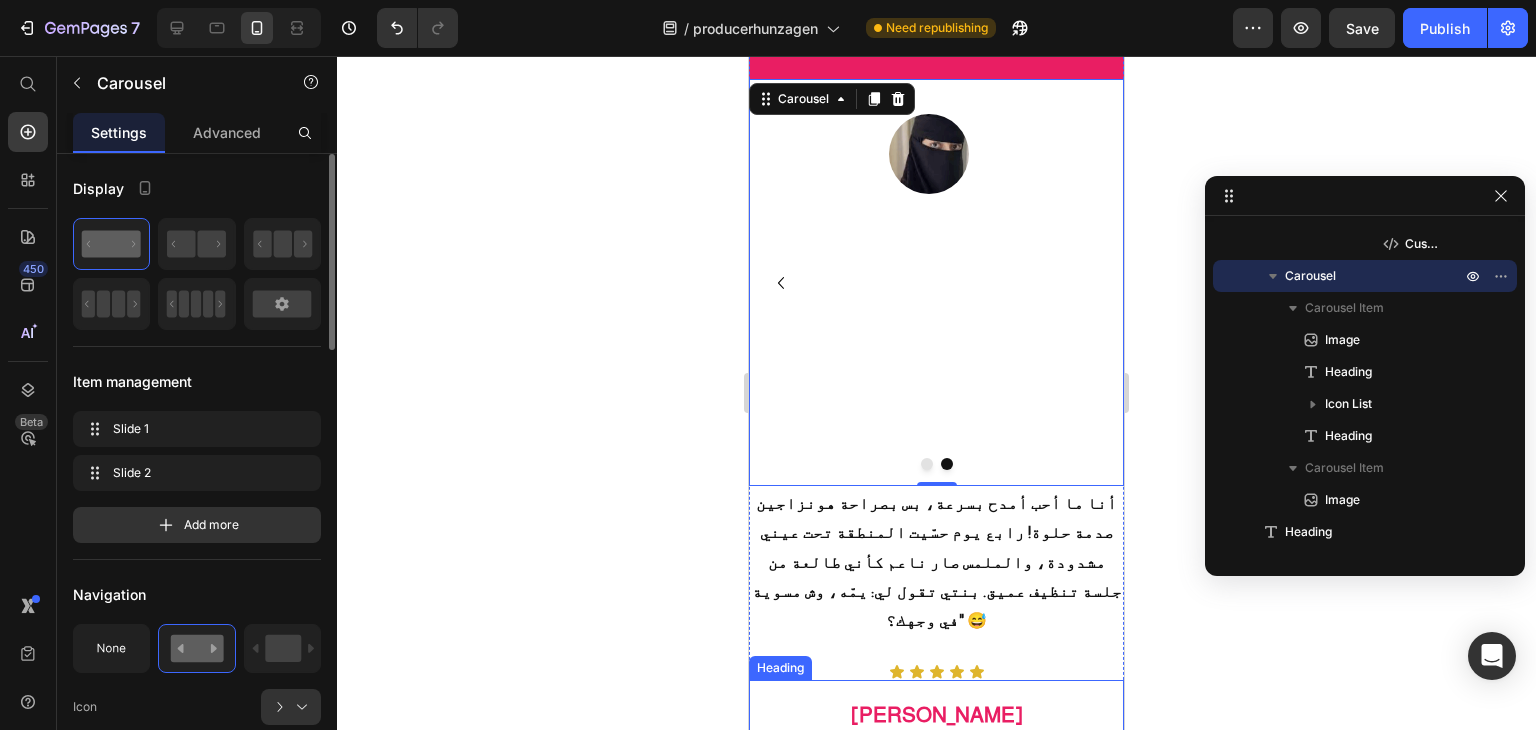 click on "[PERSON_NAME]" at bounding box center [936, 711] 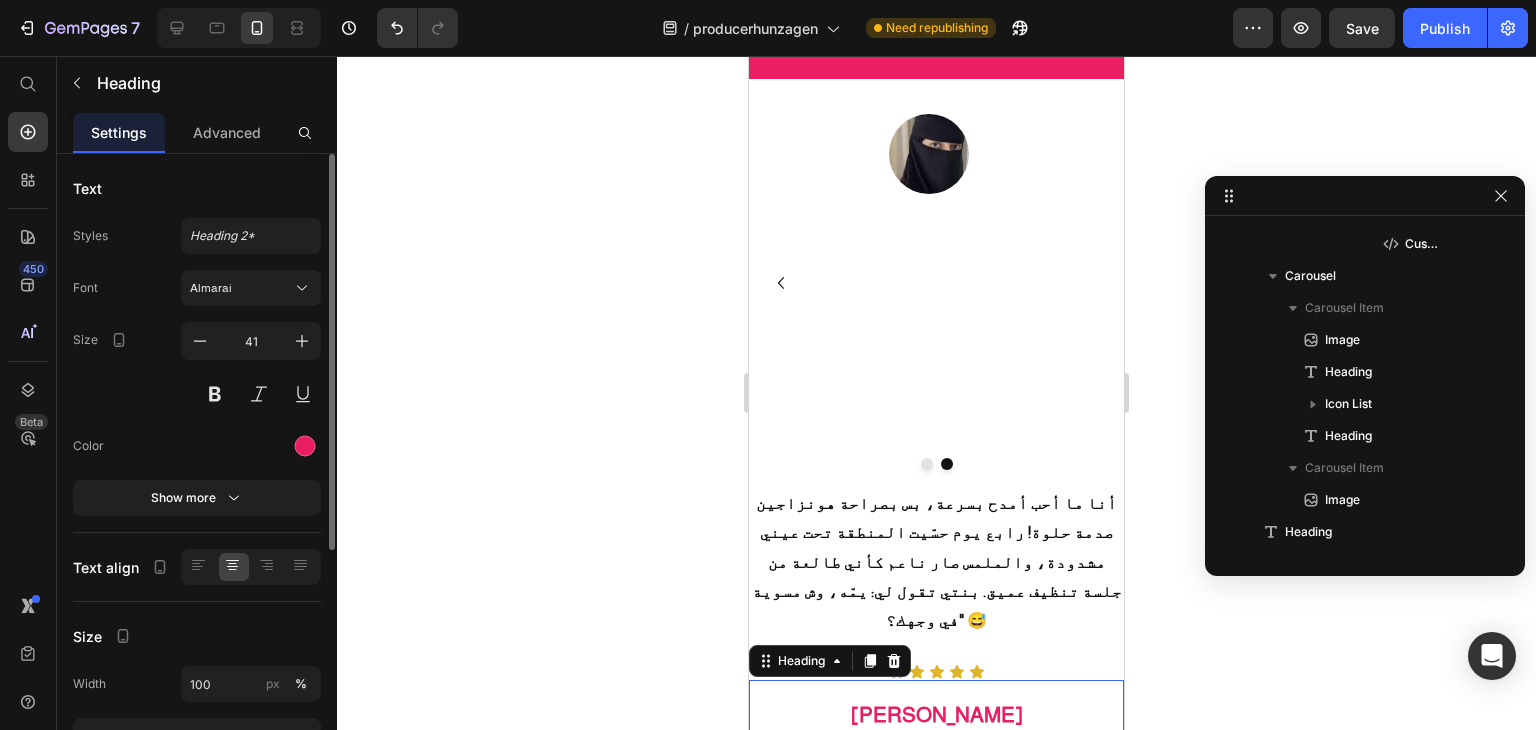 scroll, scrollTop: 1325, scrollLeft: 0, axis: vertical 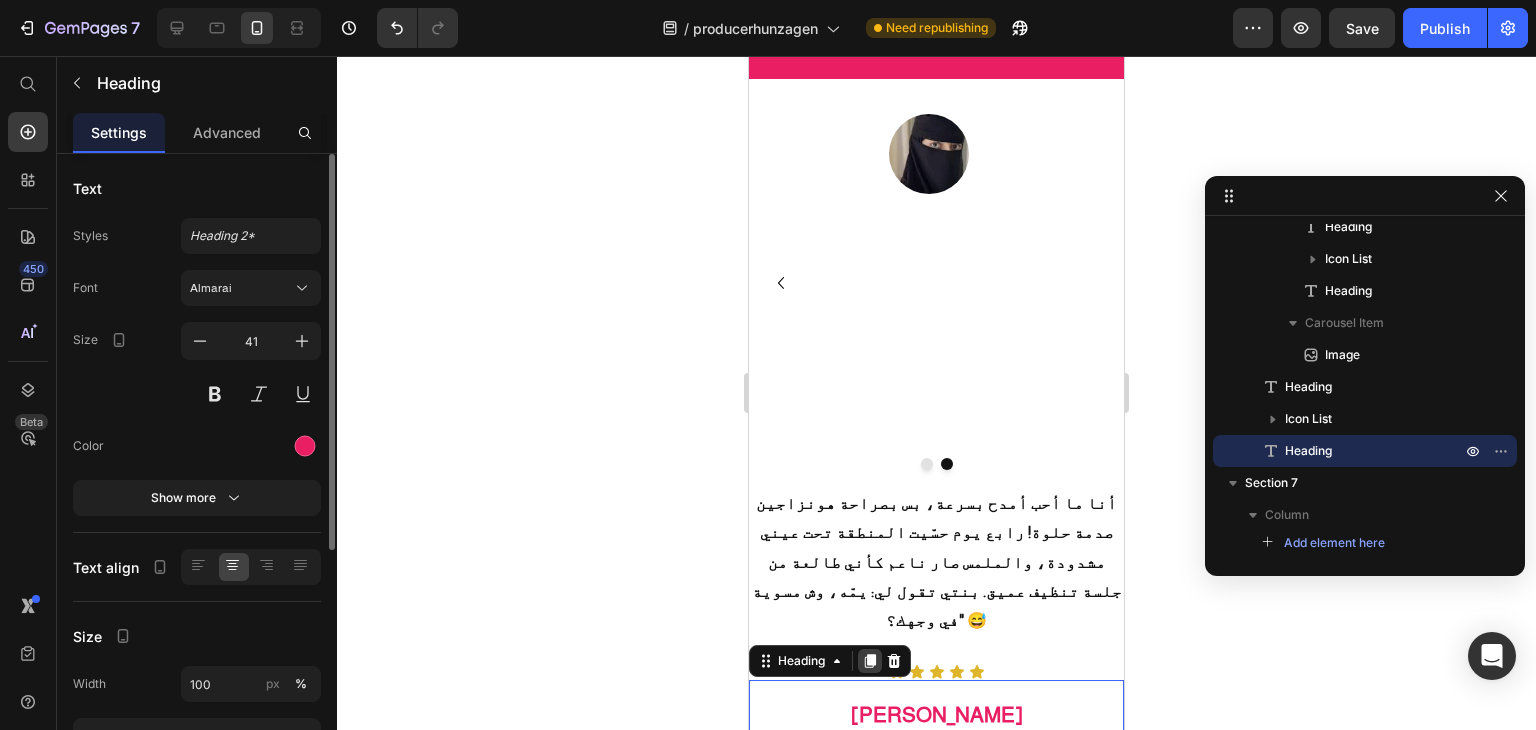 click 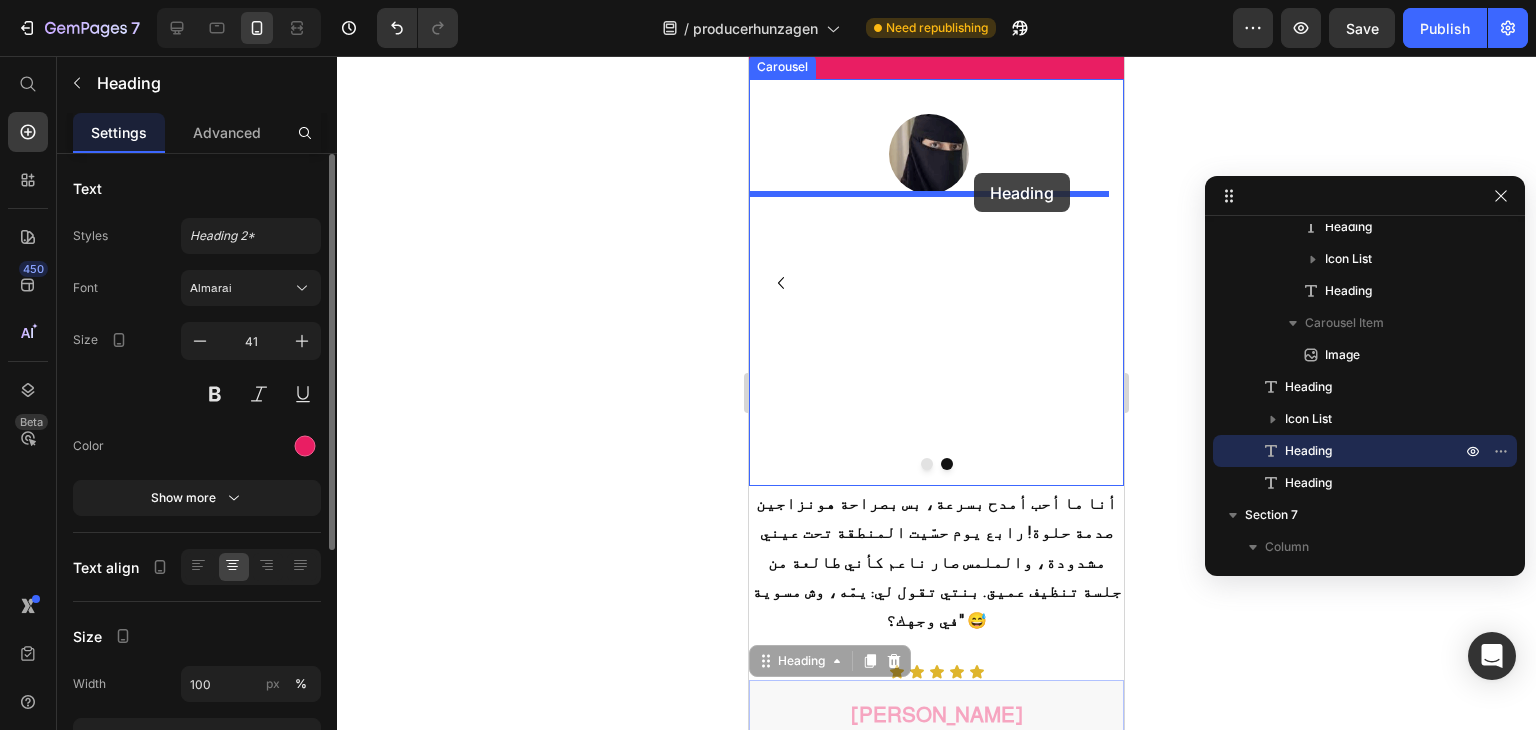 drag, startPoint x: 1004, startPoint y: 659, endPoint x: 974, endPoint y: 173, distance: 486.92505 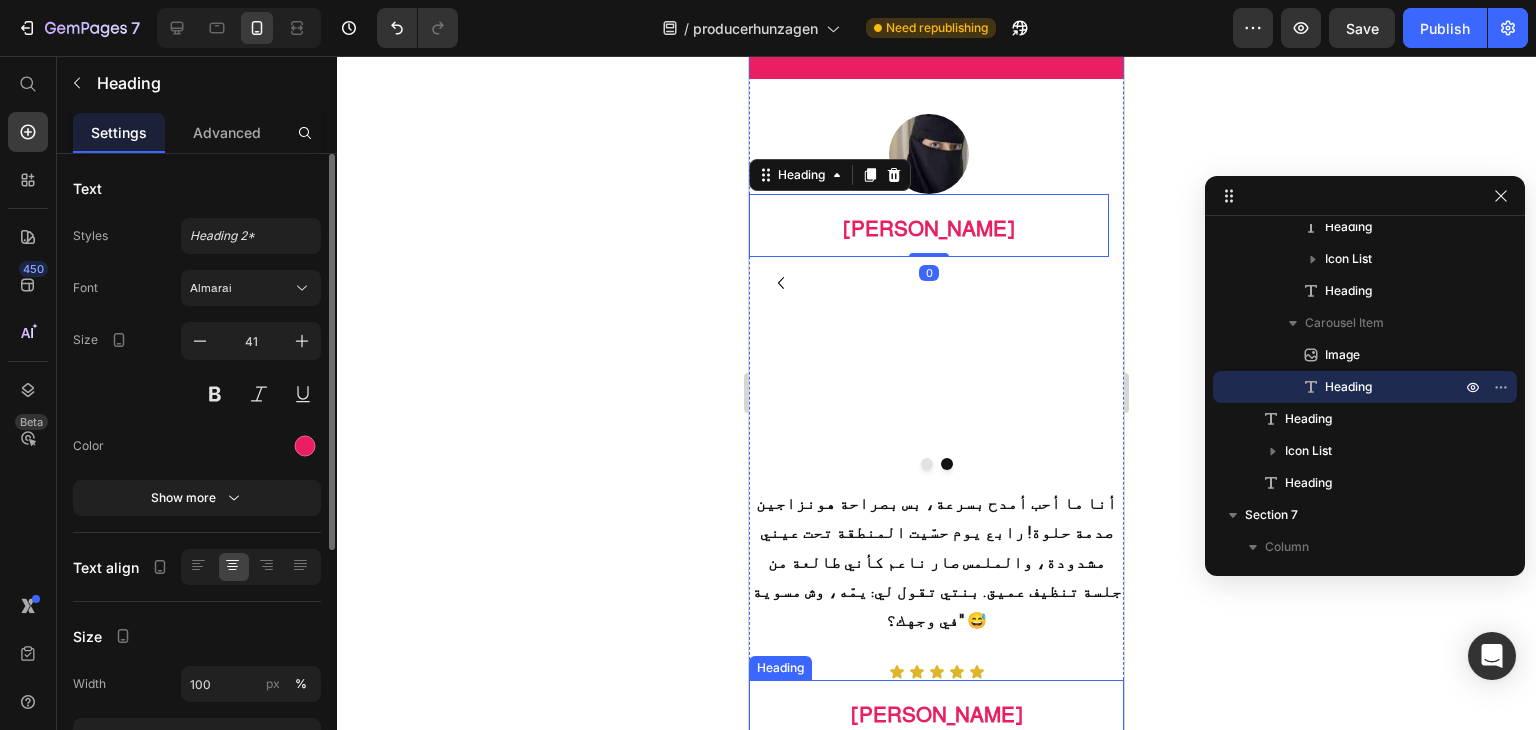 click on "Icon Icon Icon Icon Icon" at bounding box center [936, 672] 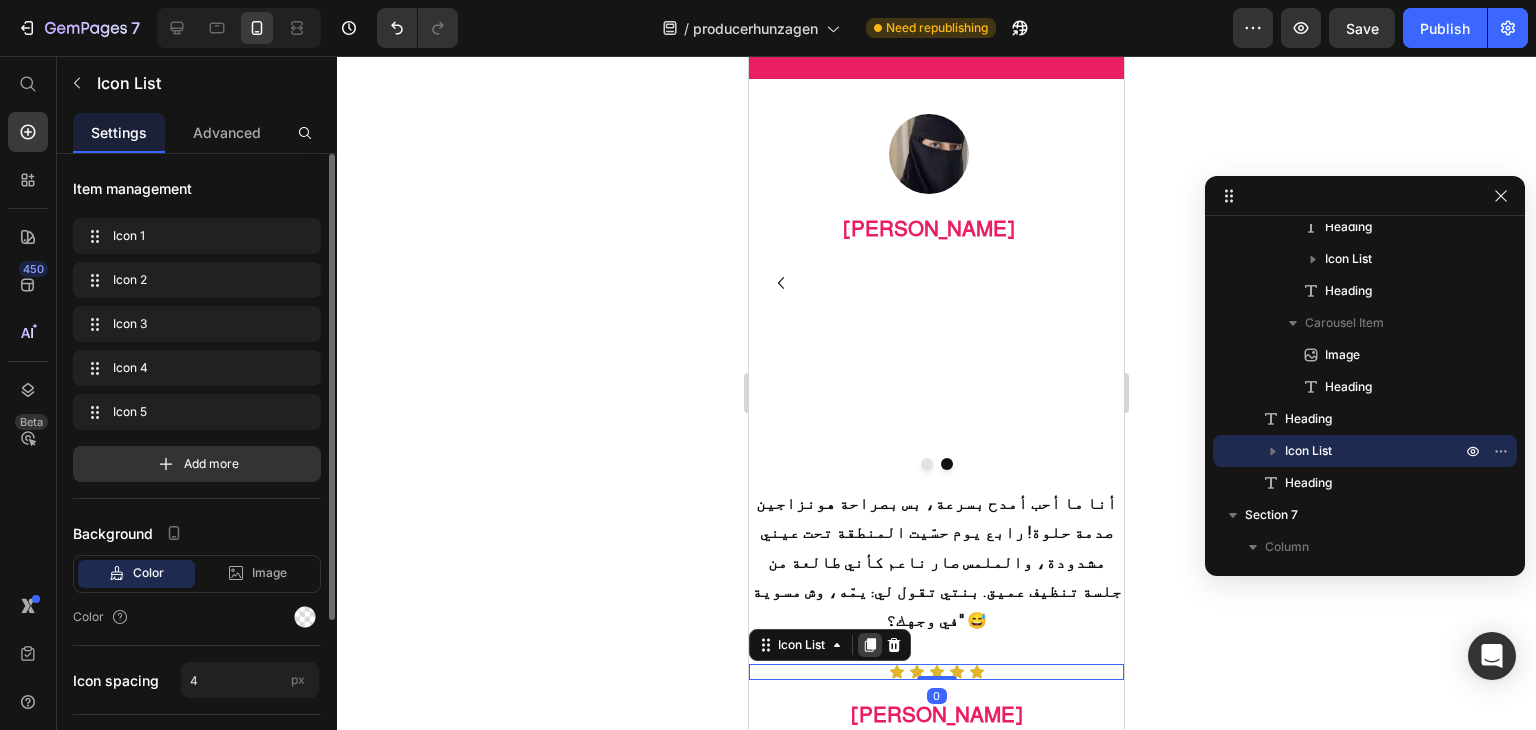 click 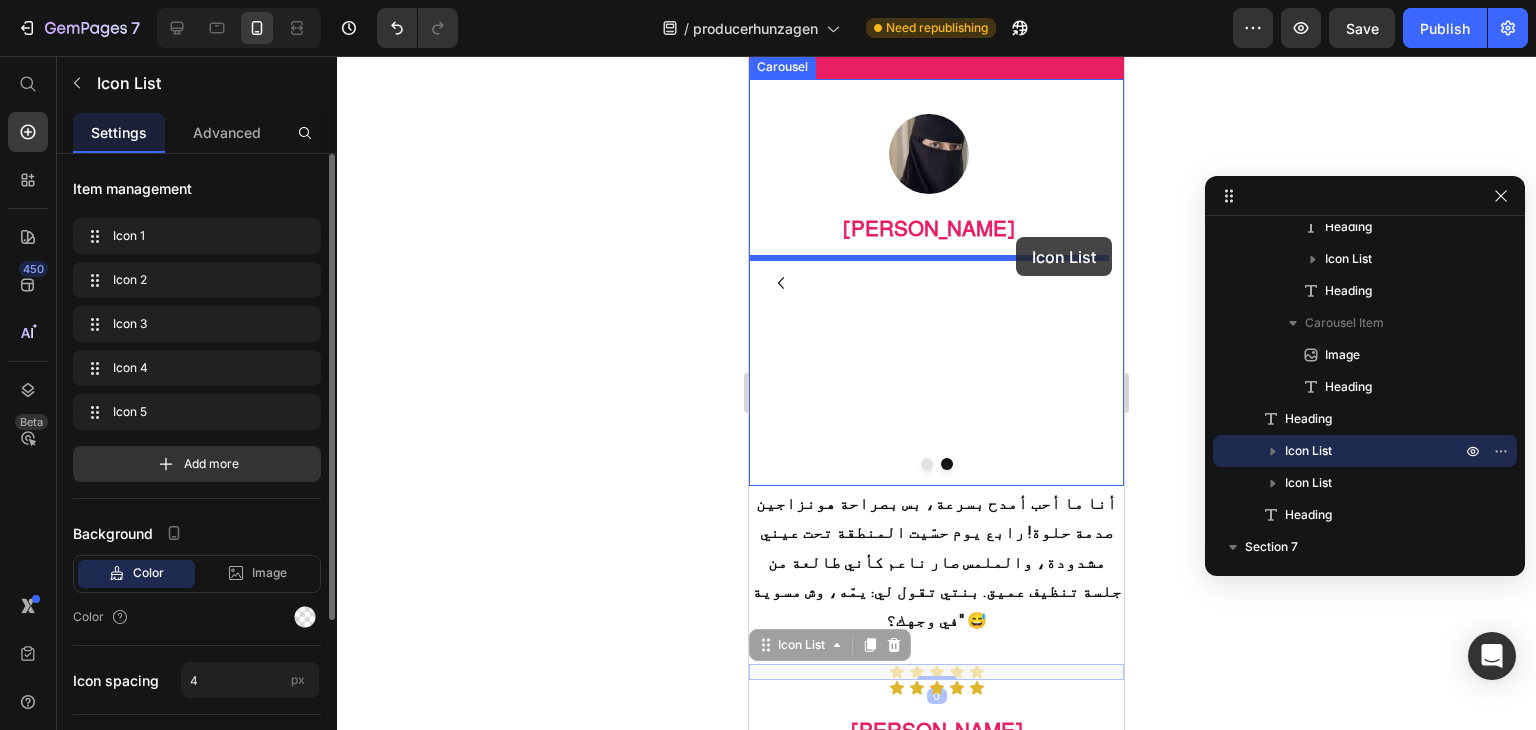 drag, startPoint x: 1024, startPoint y: 609, endPoint x: 1016, endPoint y: 237, distance: 372.086 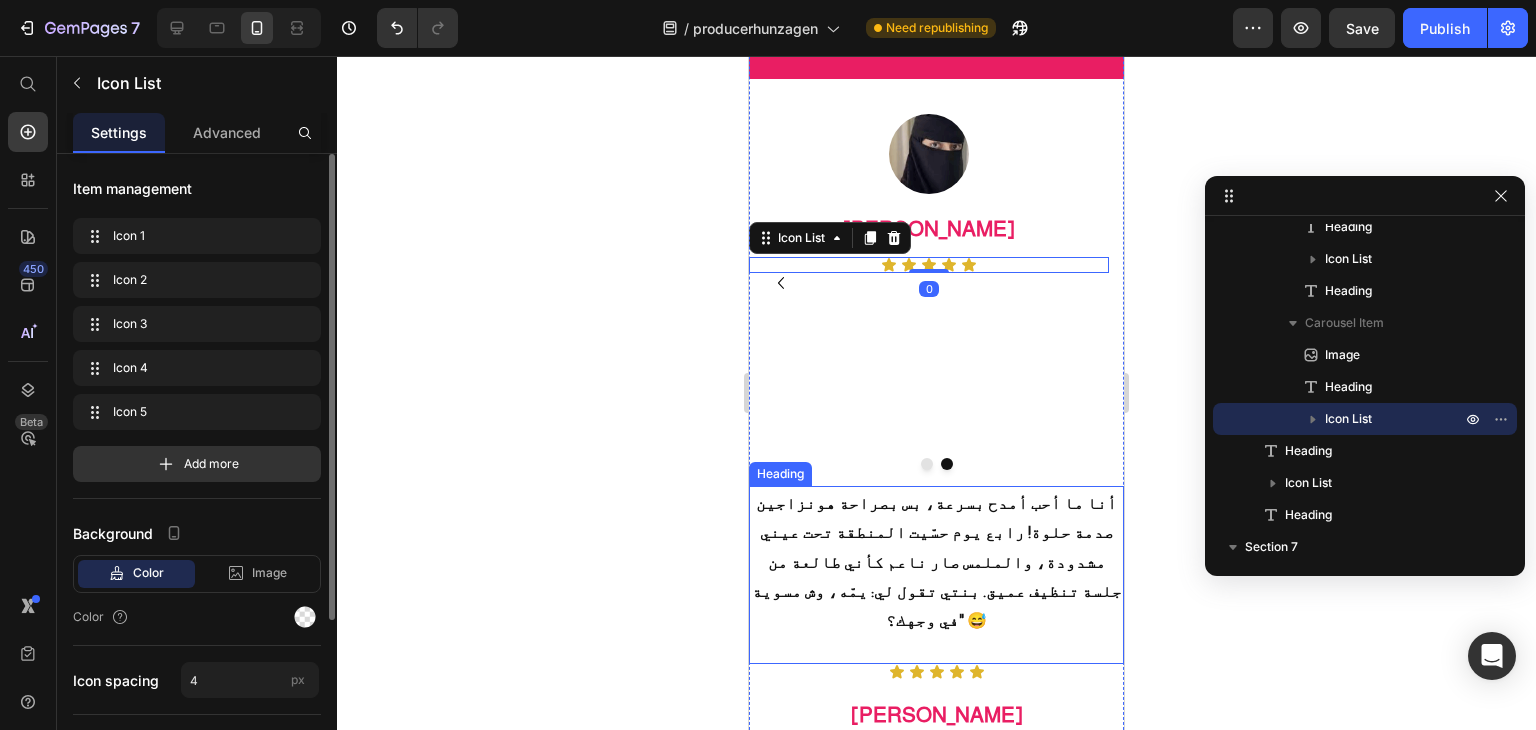click on "أنا ما أحب أمدح بسرعة، بس بصراحة هونزاجين صدمة حلوة! رابع يوم حسّيت المنطقة تحت عيني مشدودة، والملمس صار ناعم كأني طالعة من جلسة تنظيف عميق. بنتي تقول لي: يمّه، وش مسوية في وجهك؟" 😅" at bounding box center (936, 575) 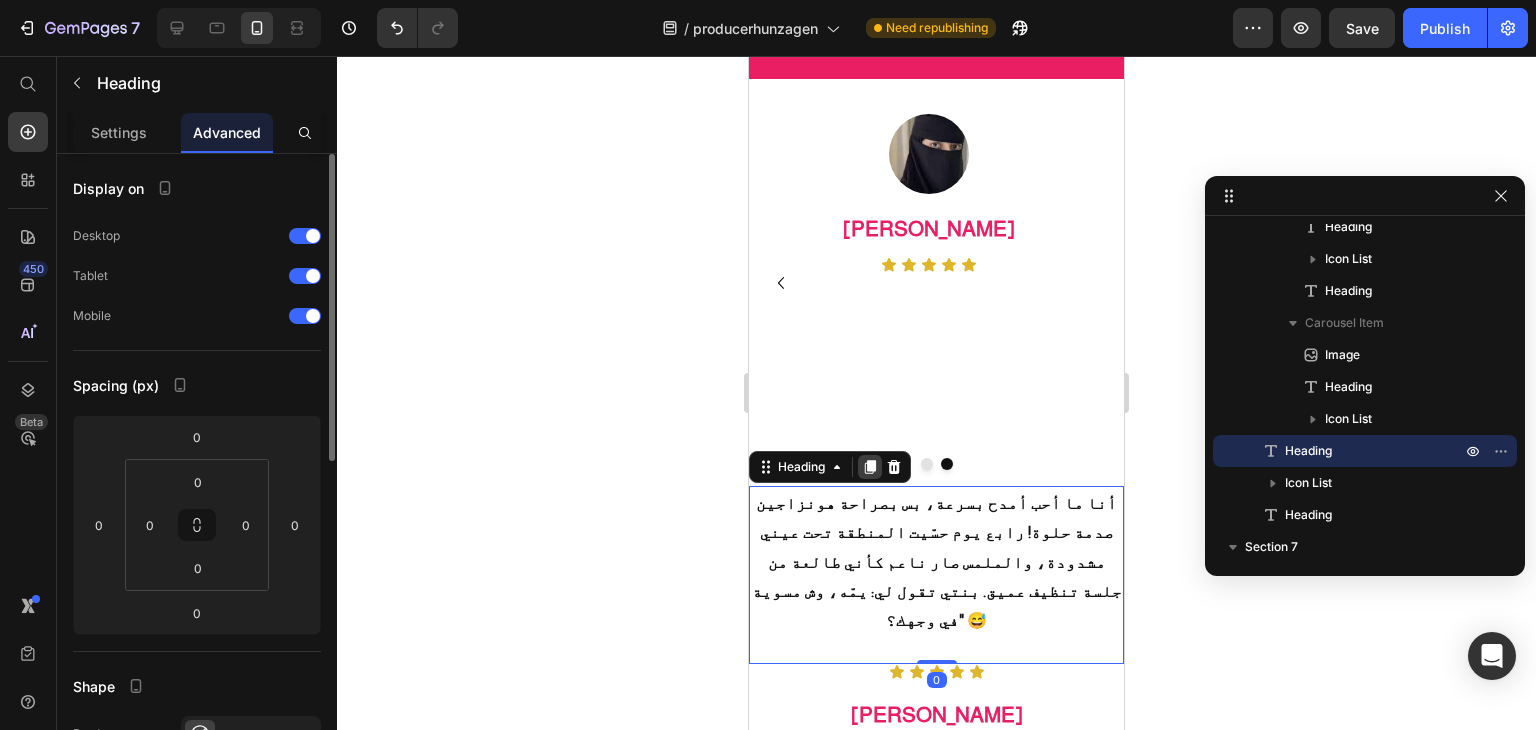 click 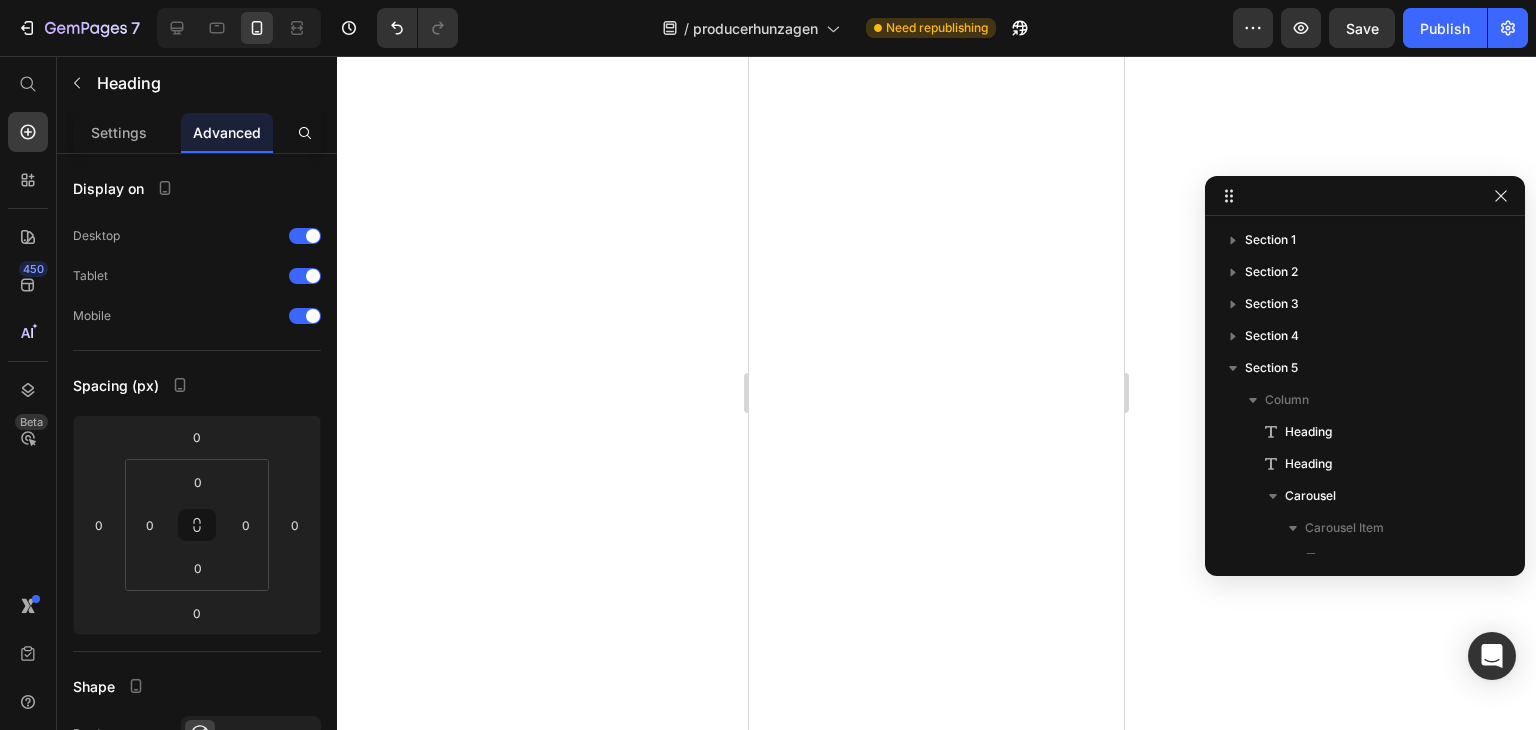 scroll, scrollTop: 0, scrollLeft: 0, axis: both 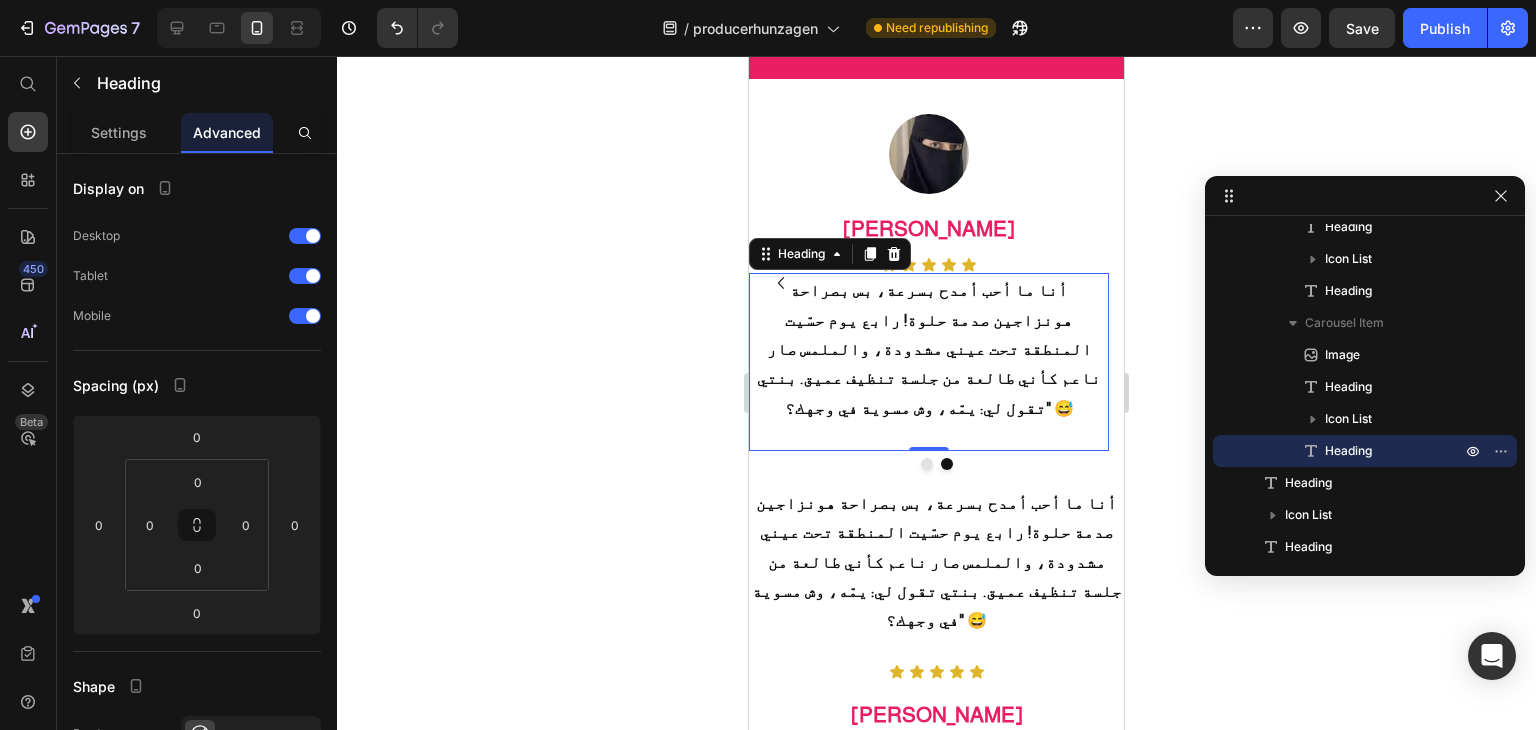 click on "أنا ما أحب أمدح بسرعة، بس بصراحة هونزاجين صدمة حلوة! رابع يوم حسّيت المنطقة تحت عيني مشدودة، والملمس صار ناعم كأني طالعة من جلسة تنظيف عميق. بنتي تقول لي: يمّه، وش مسوية في وجهك؟" 😅" at bounding box center [929, 362] 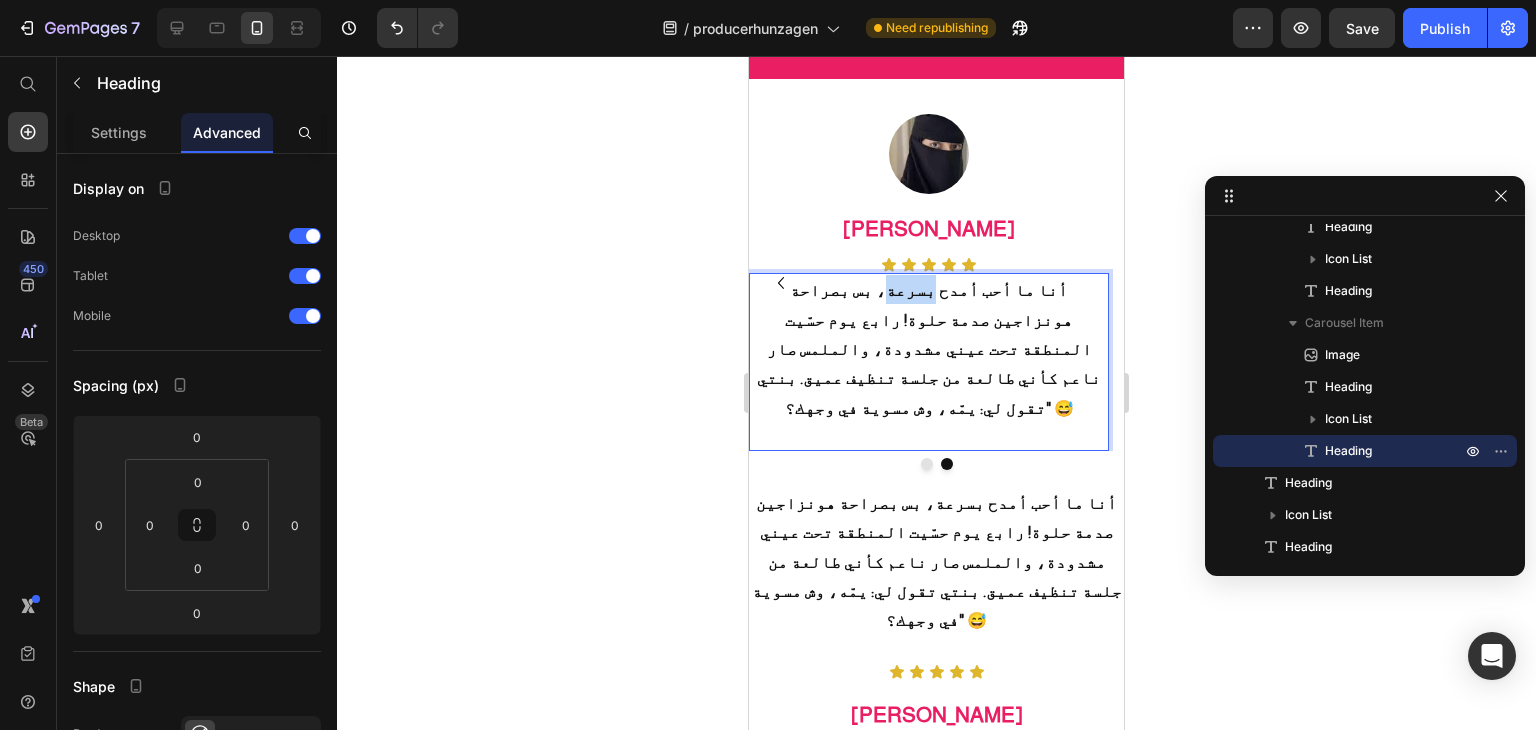click on "أنا ما أحب أمدح بسرعة، بس بصراحة هونزاجين صدمة حلوة! رابع يوم حسّيت المنطقة تحت عيني مشدودة، والملمس صار ناعم كأني طالعة من جلسة تنظيف عميق. بنتي تقول لي: يمّه، وش مسوية في وجهك؟" 😅" at bounding box center [929, 362] 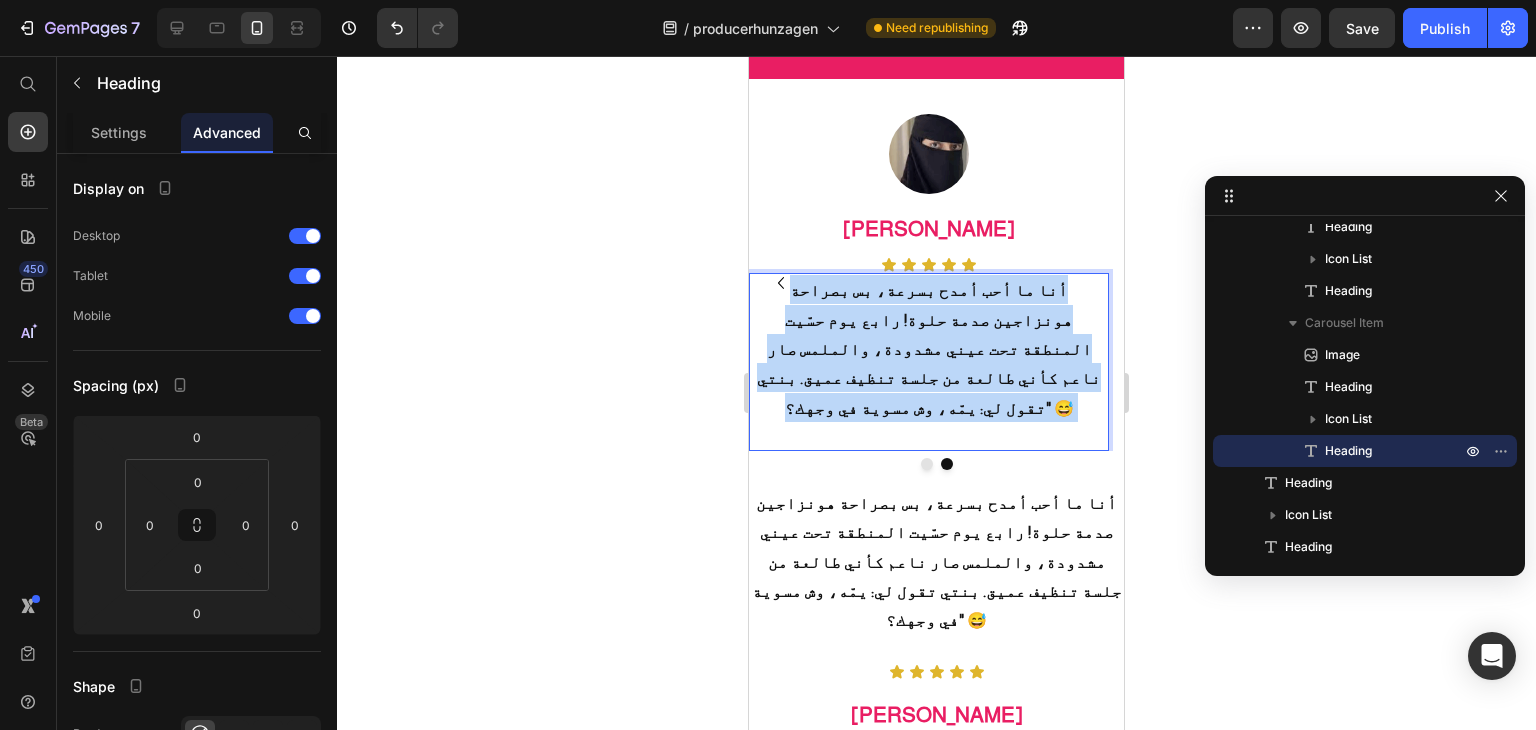 click on "أنا ما أحب أمدح بسرعة، بس بصراحة هونزاجين صدمة حلوة! رابع يوم حسّيت المنطقة تحت عيني مشدودة، والملمس صار ناعم كأني طالعة من جلسة تنظيف عميق. بنتي تقول لي: يمّه، وش مسوية في وجهك؟" 😅" at bounding box center (929, 362) 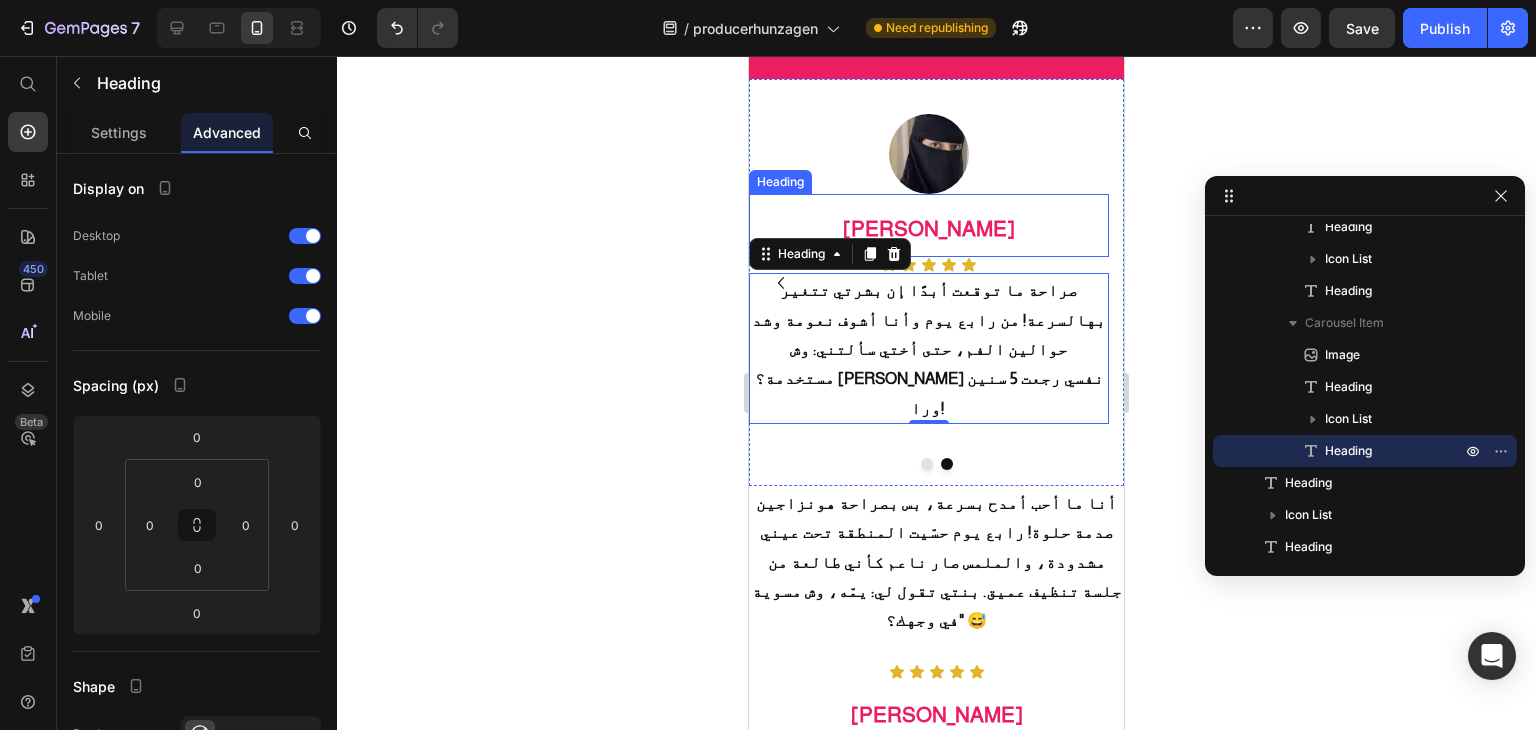 click on "[PERSON_NAME]" at bounding box center (929, 228) 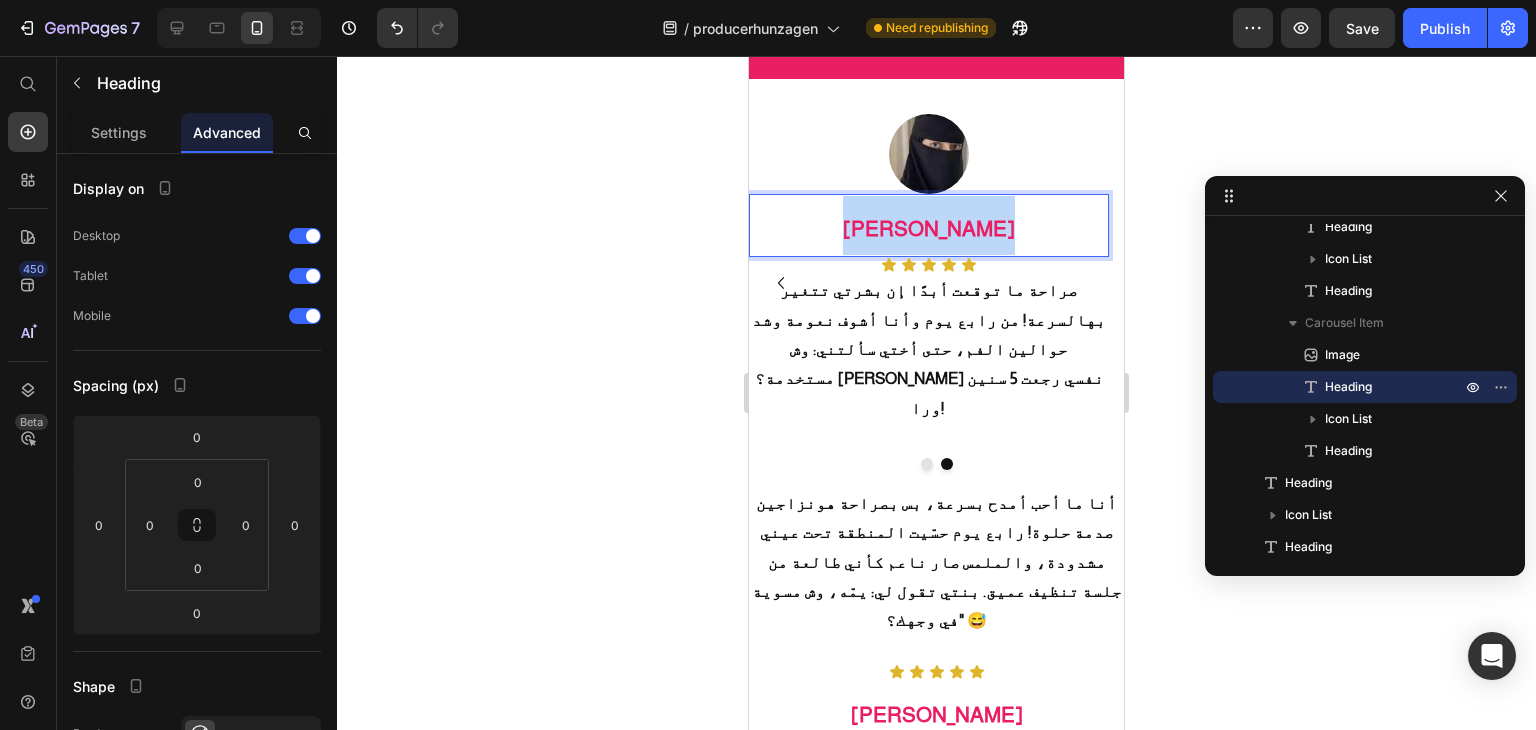 click on "[PERSON_NAME]" at bounding box center [929, 228] 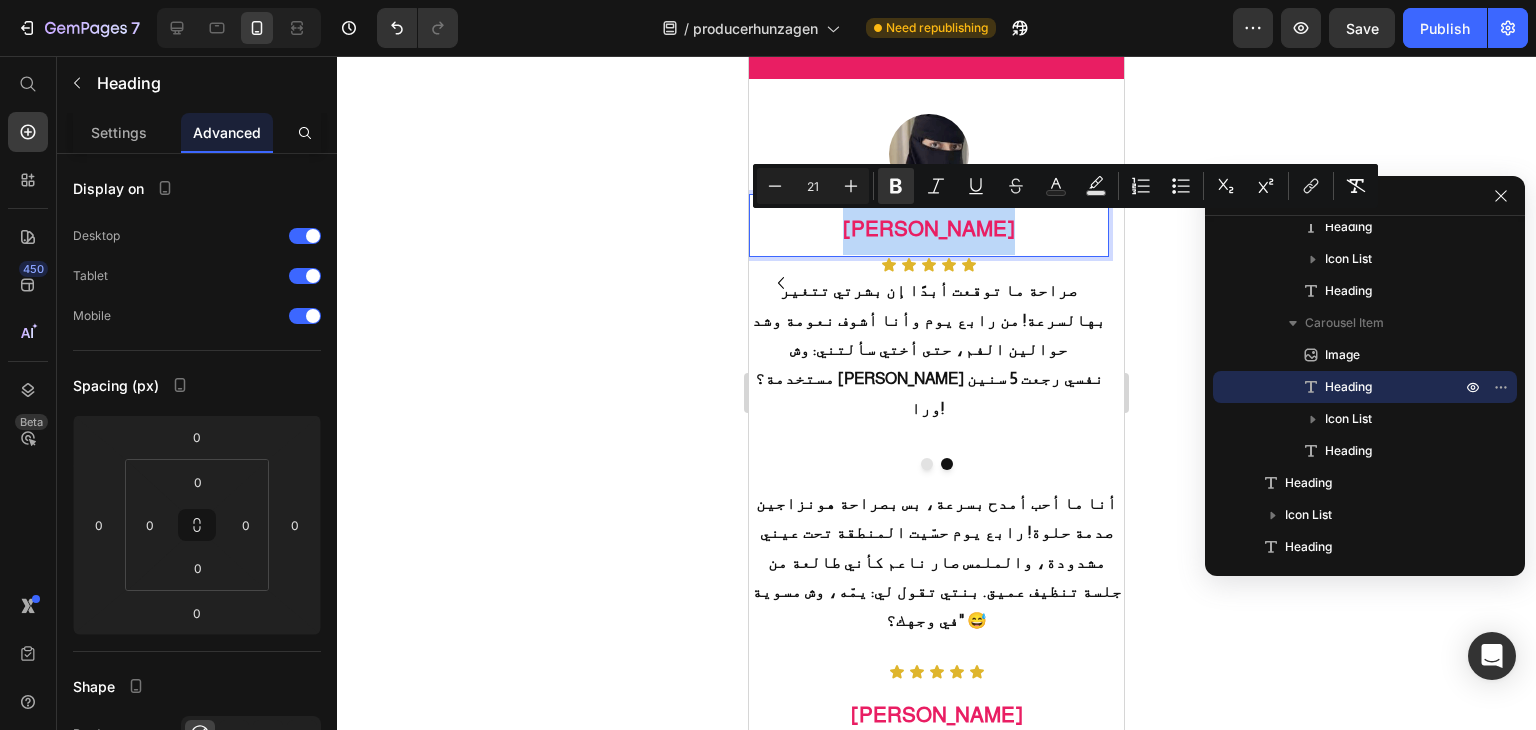 click on "[PERSON_NAME]" at bounding box center (929, 228) 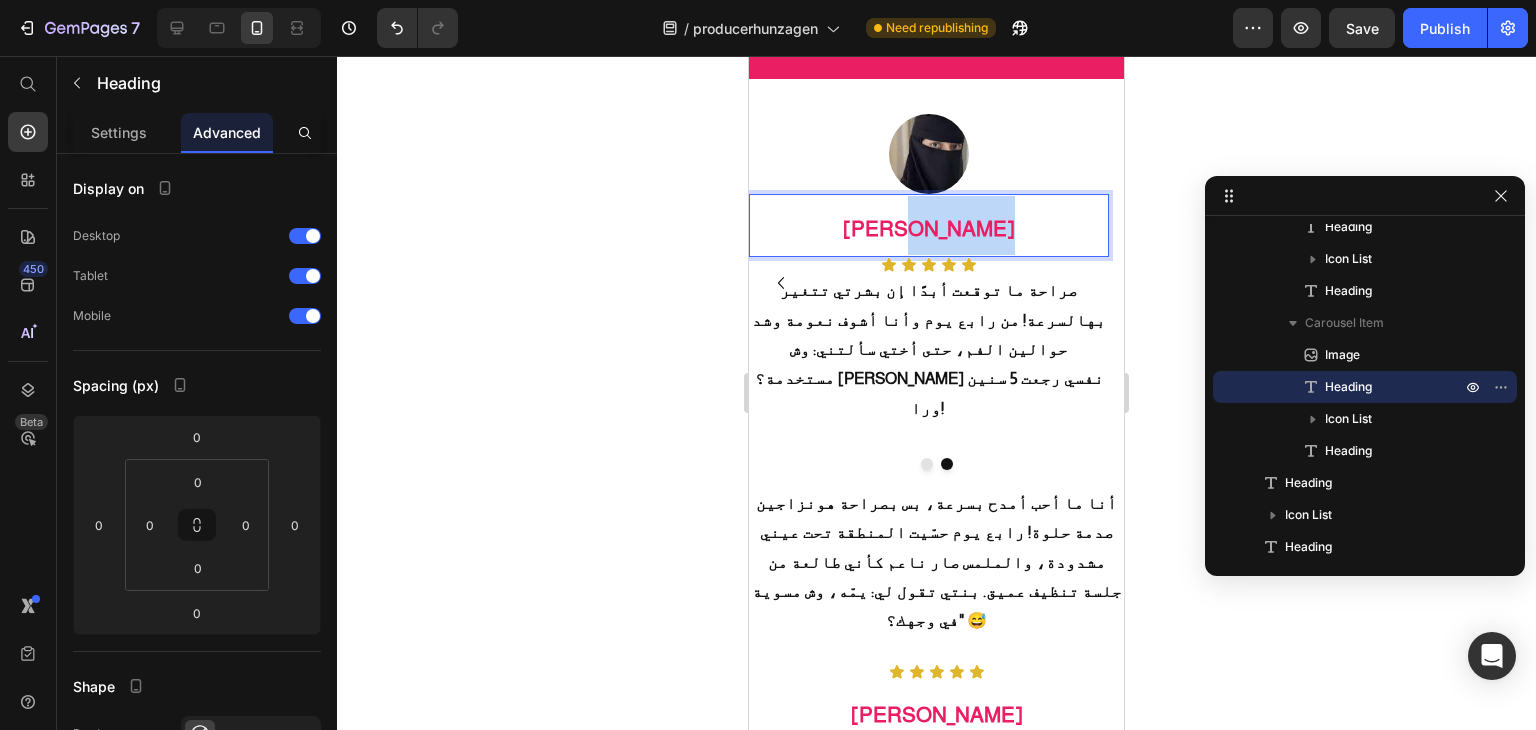 click on "[PERSON_NAME]" at bounding box center (929, 228) 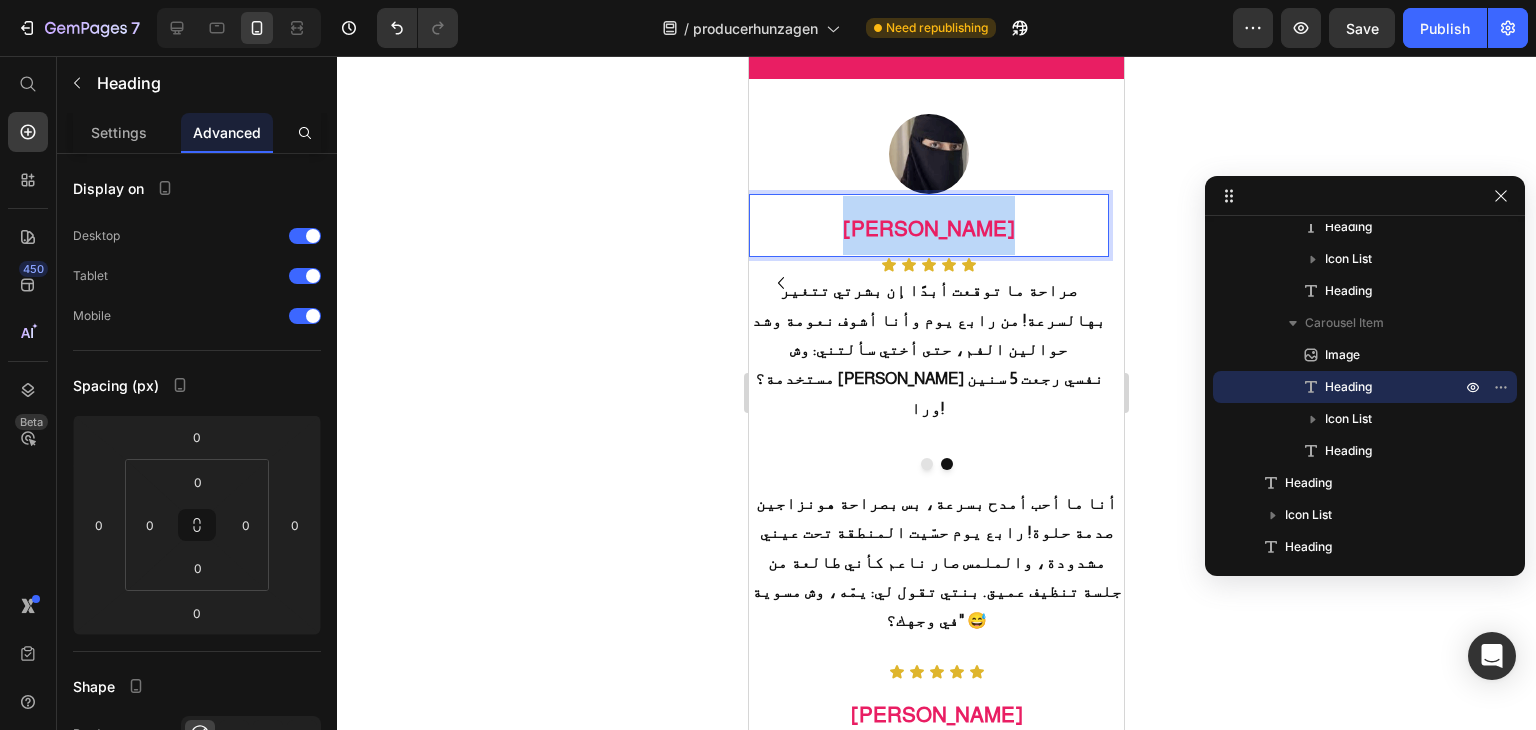 click on "[PERSON_NAME]" at bounding box center [929, 228] 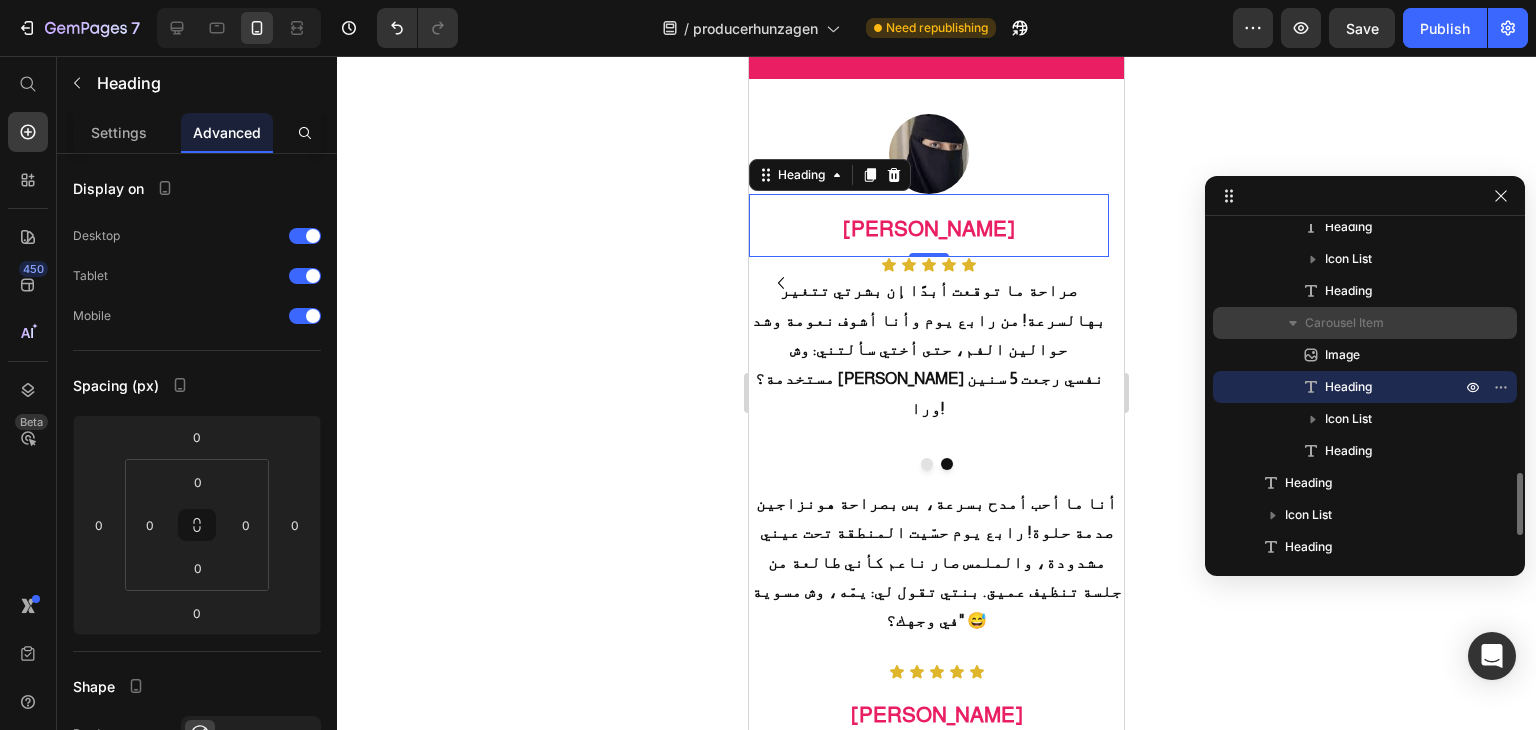 click 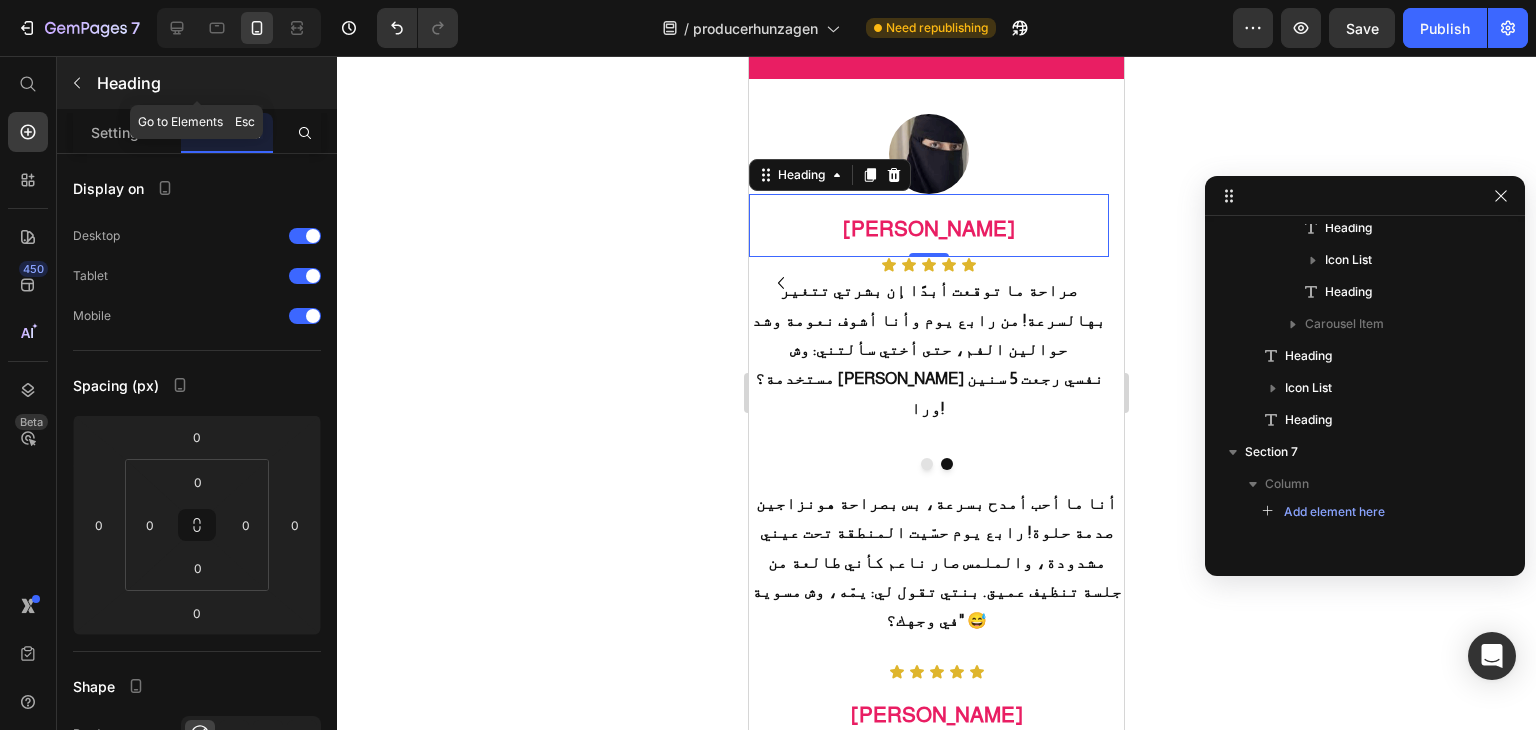 click 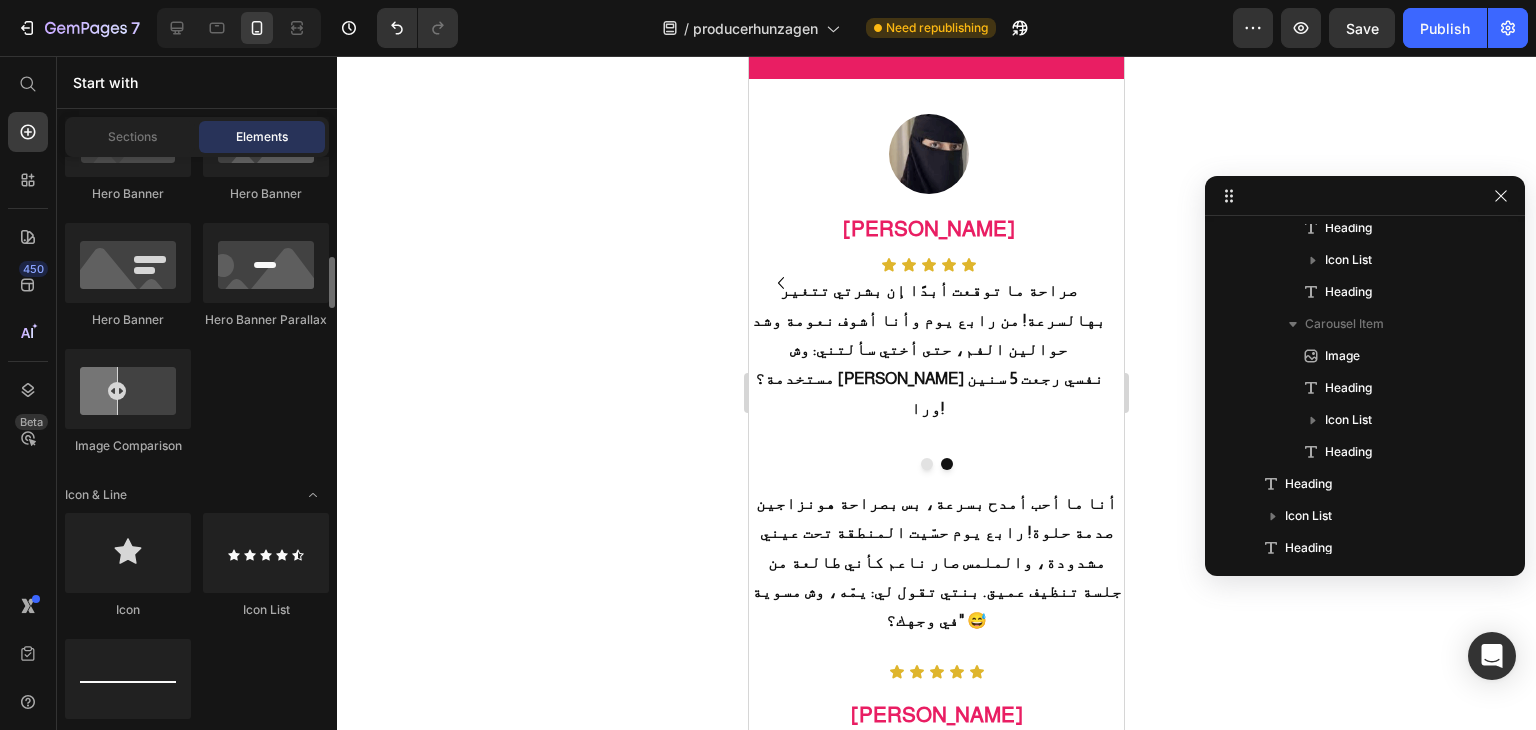 scroll, scrollTop: 1500, scrollLeft: 0, axis: vertical 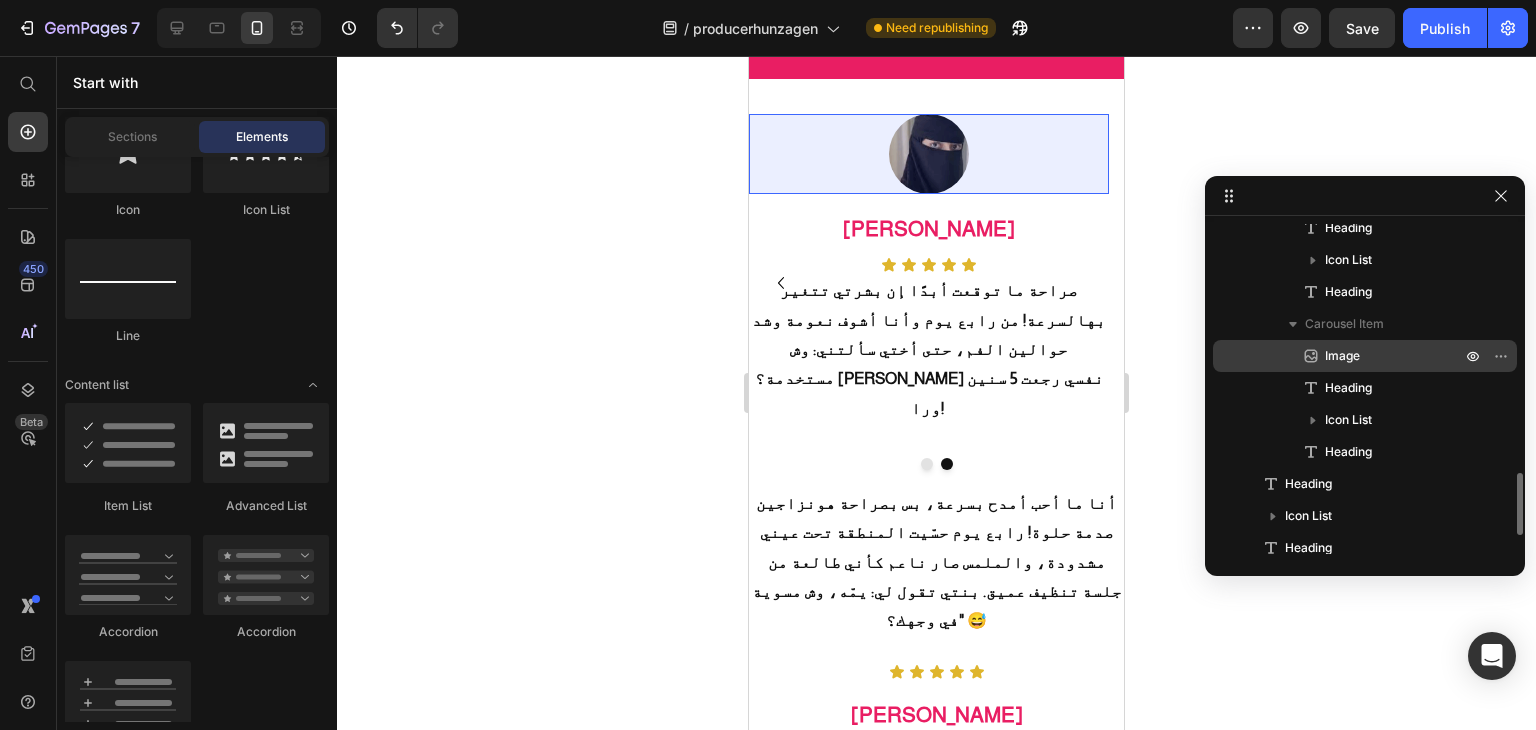 click on "Image" at bounding box center [1342, 356] 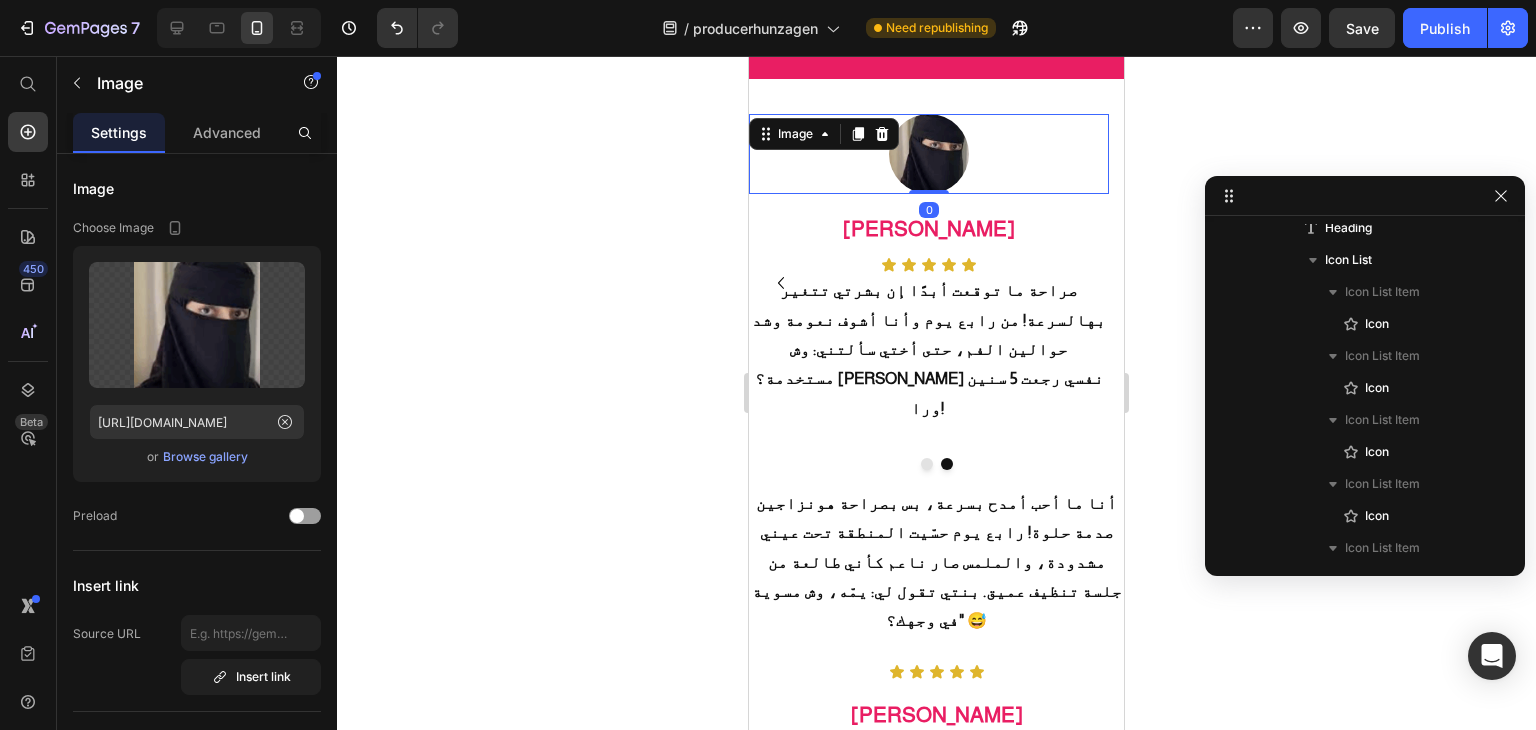 scroll, scrollTop: 1626, scrollLeft: 0, axis: vertical 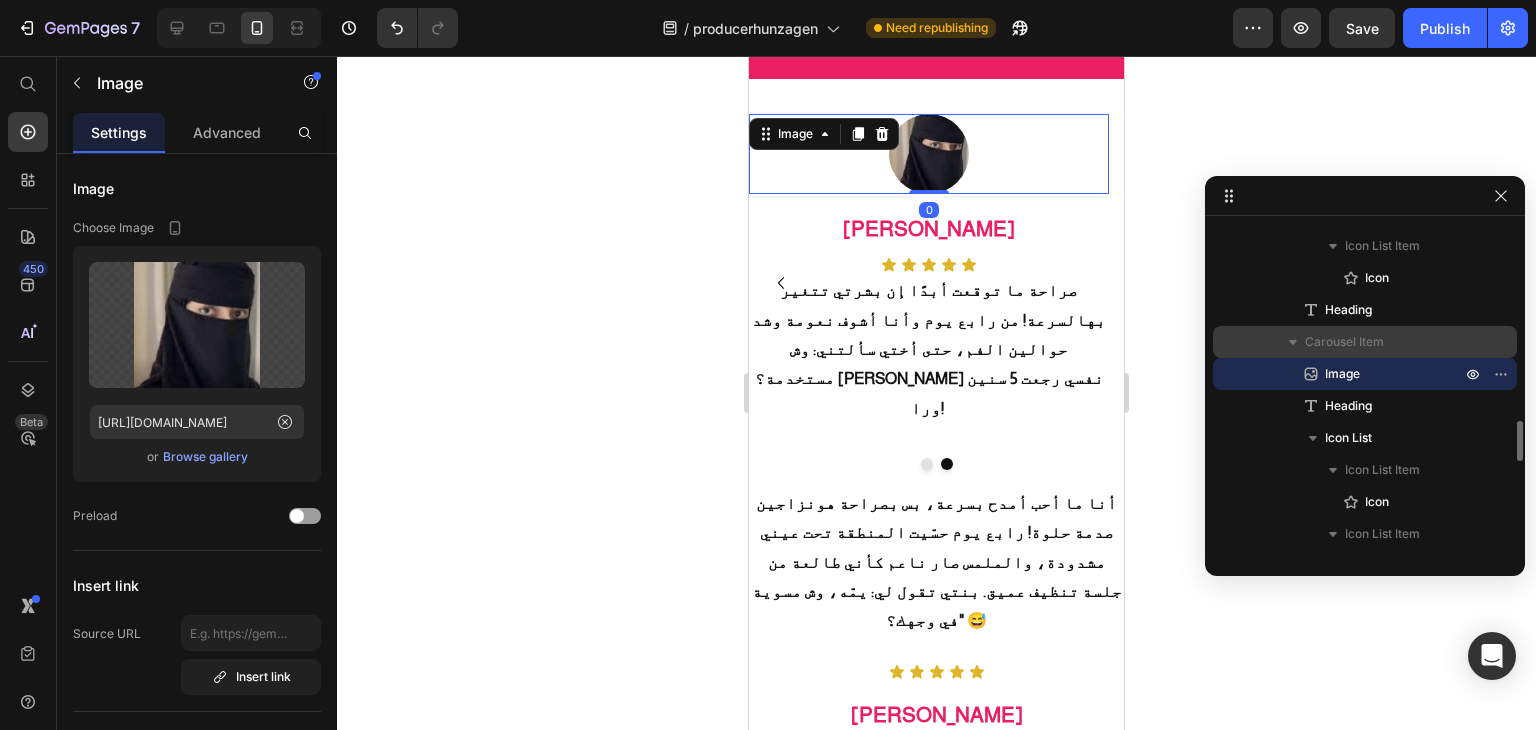 click 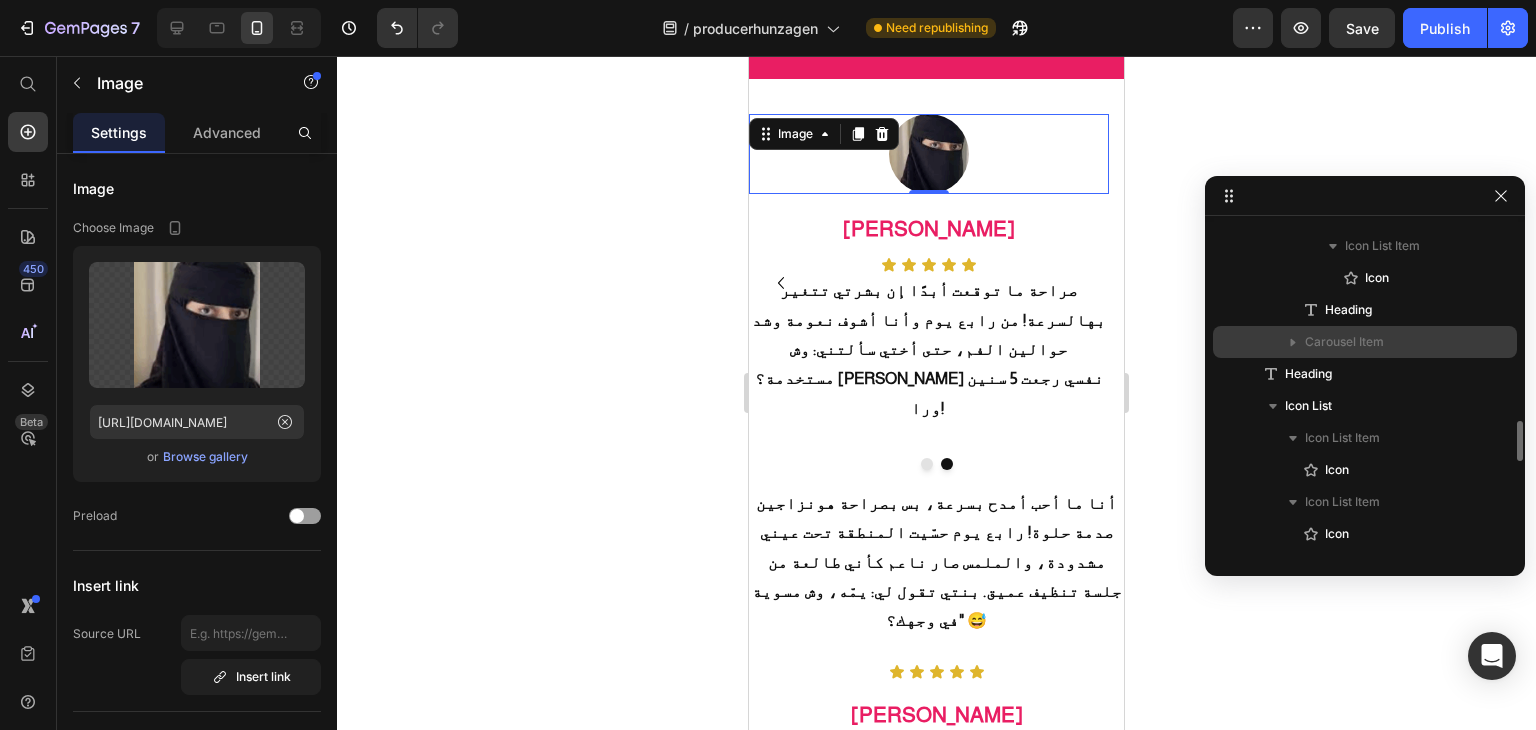 click on "Carousel Item" at bounding box center [1344, 342] 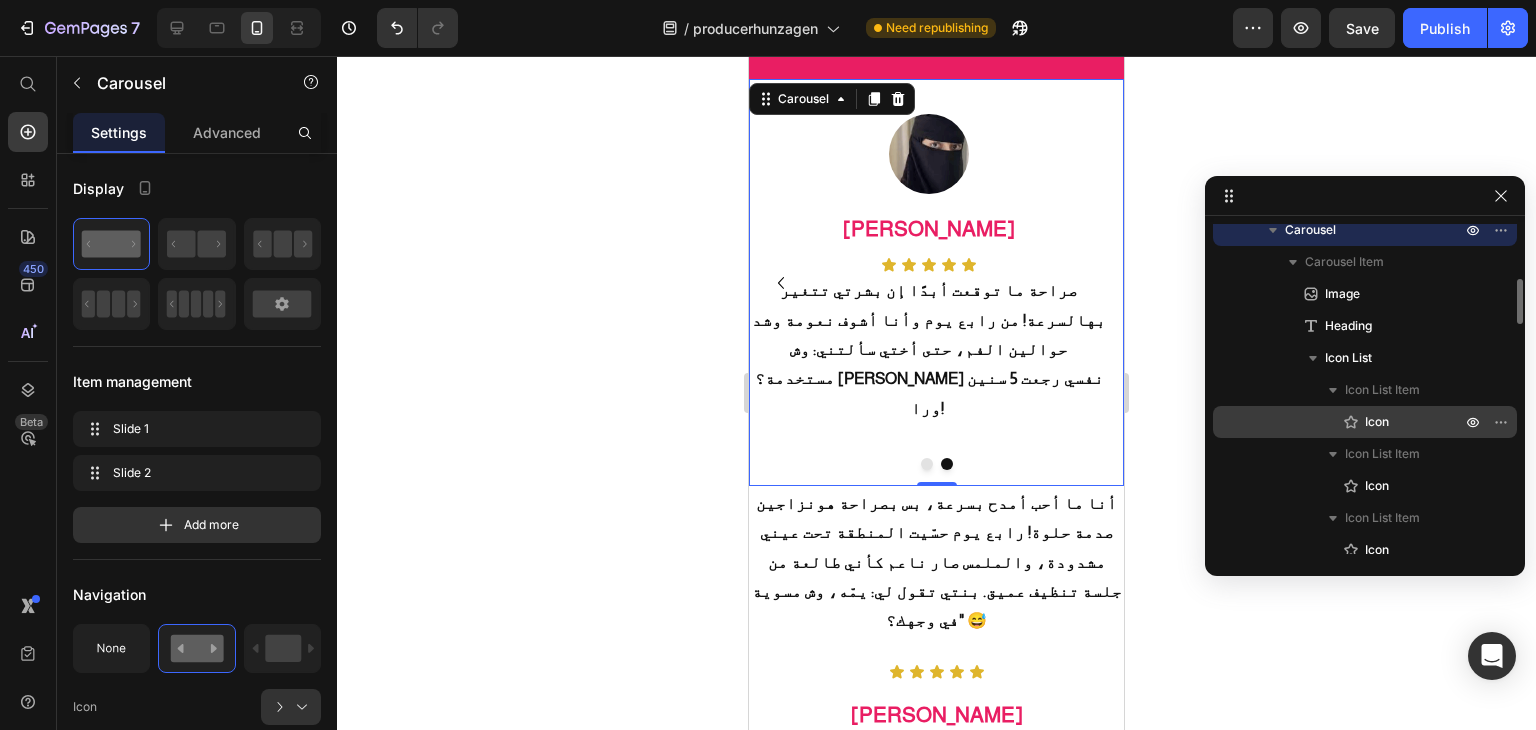 scroll, scrollTop: 1126, scrollLeft: 0, axis: vertical 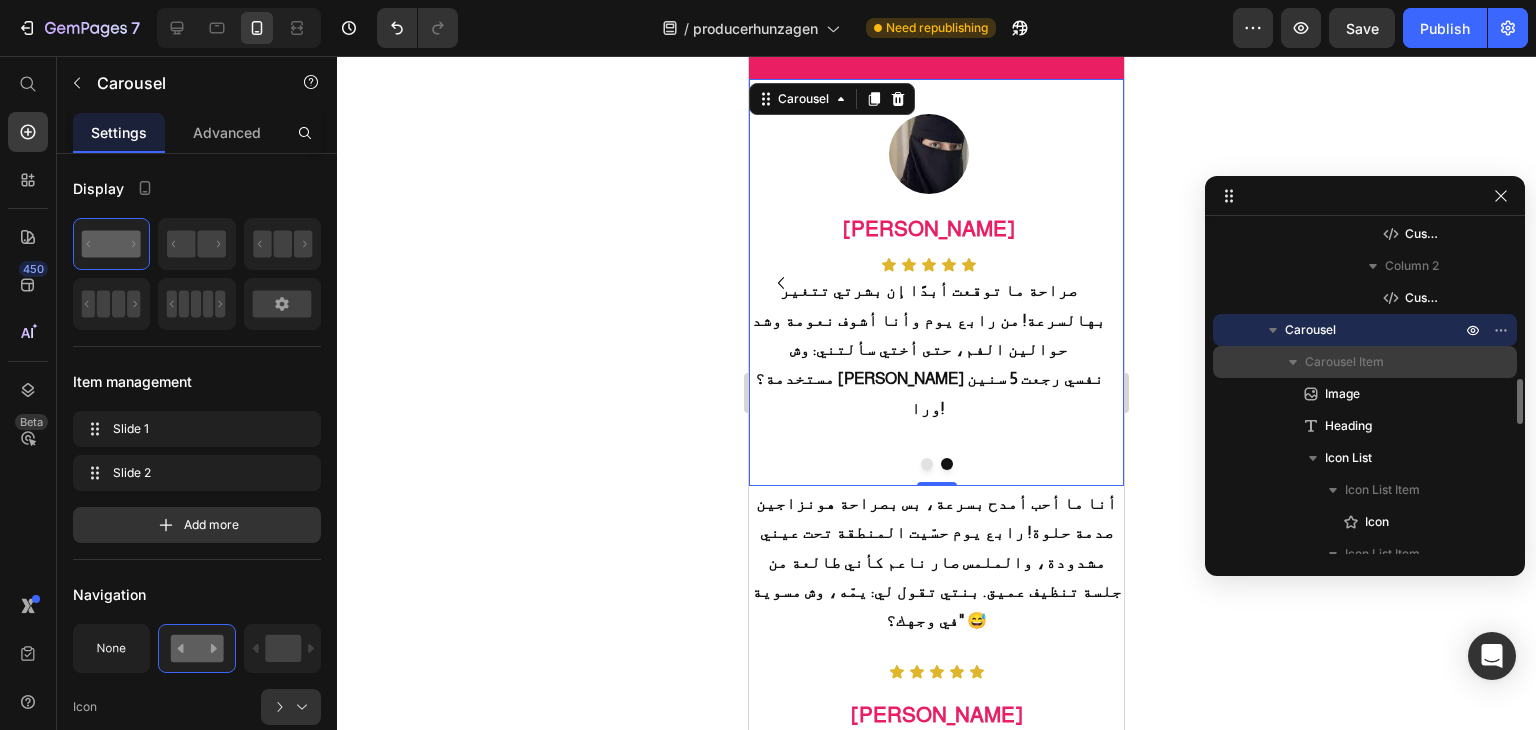 click 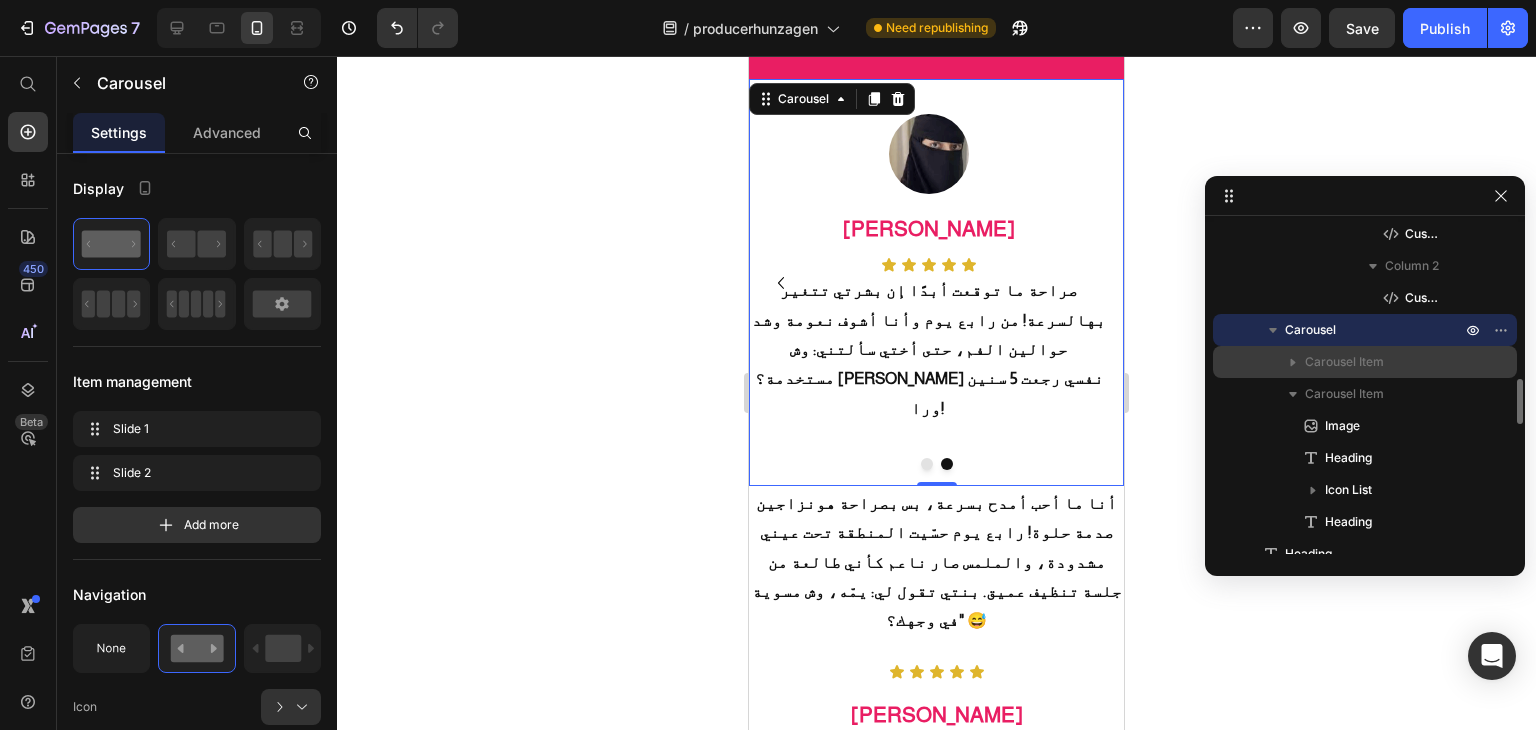 click on "Carousel Item" at bounding box center (1344, 362) 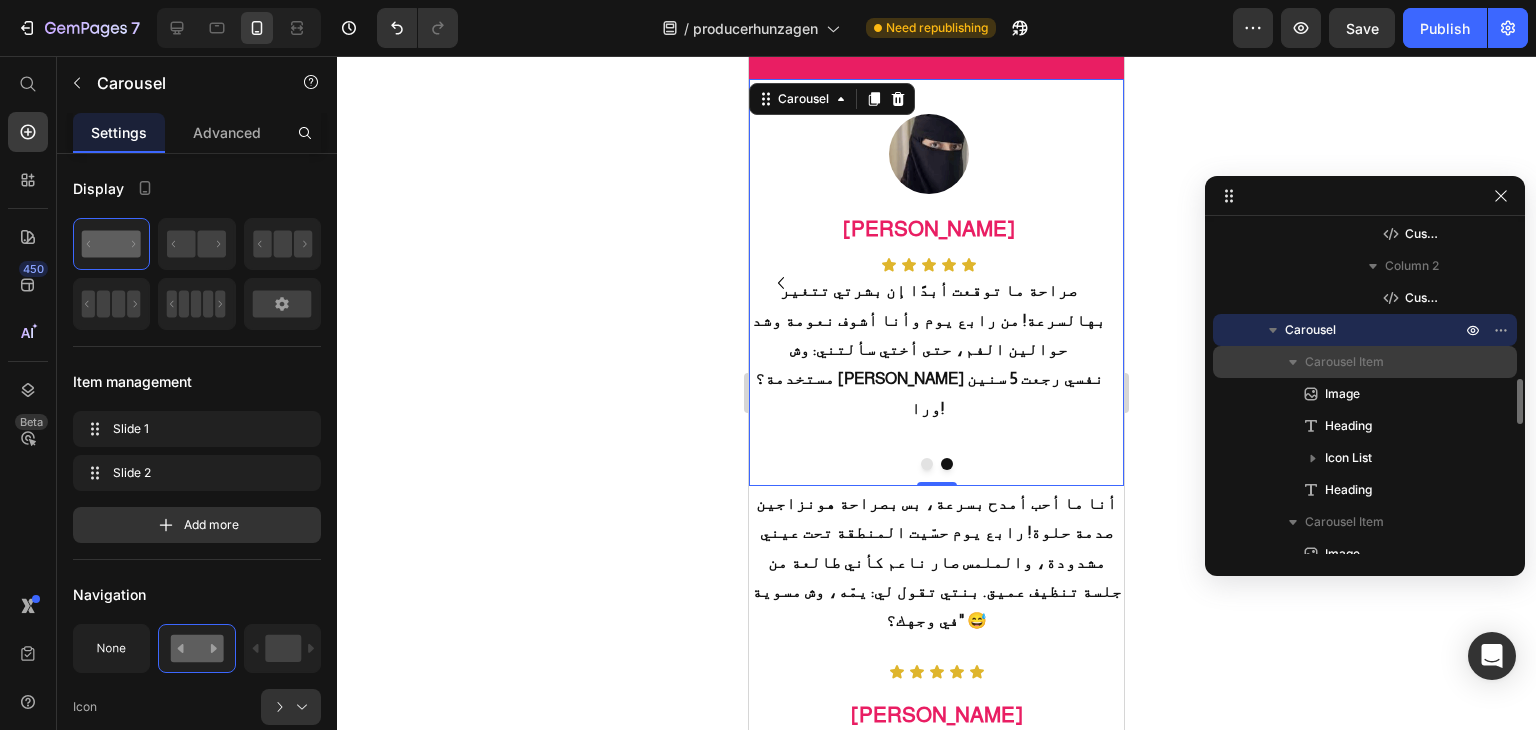 click 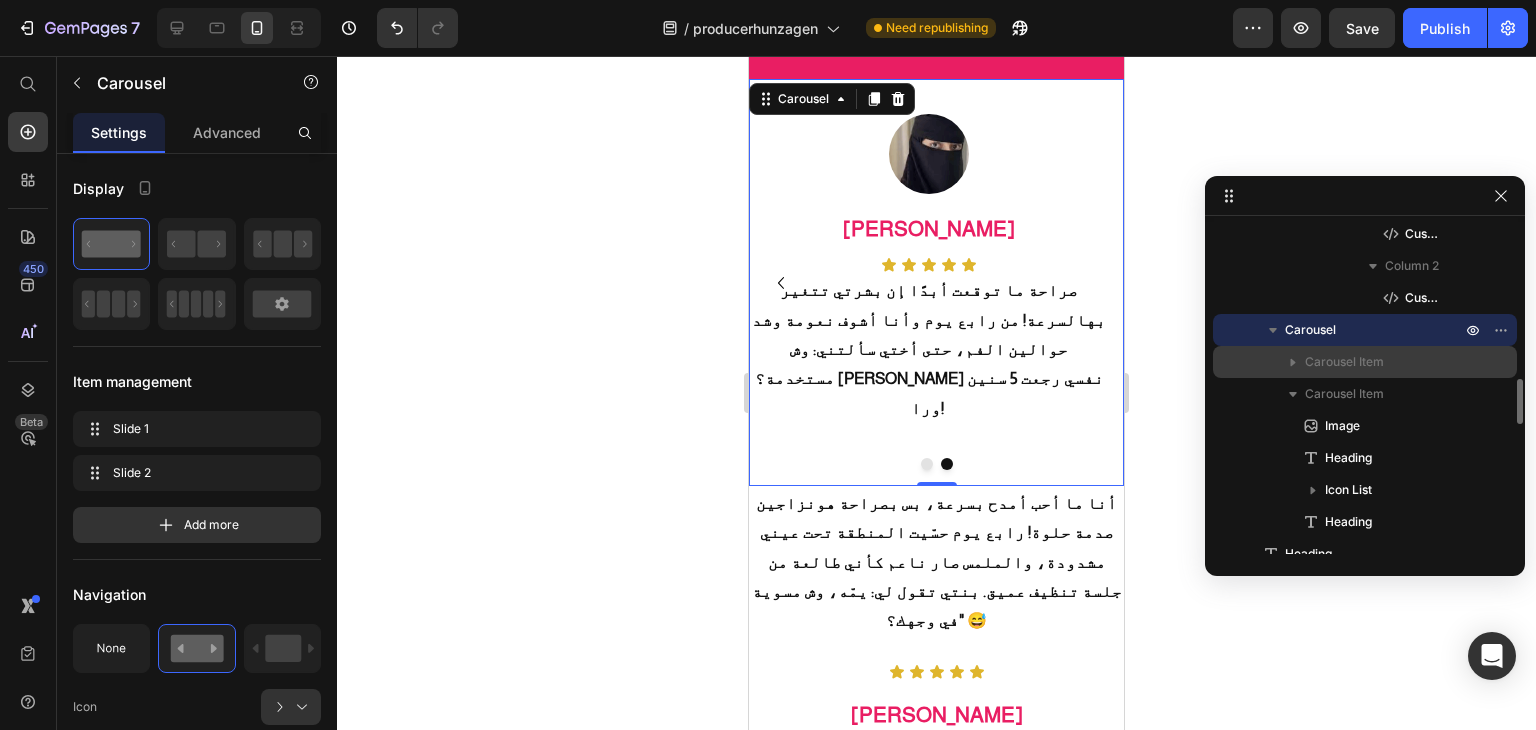click 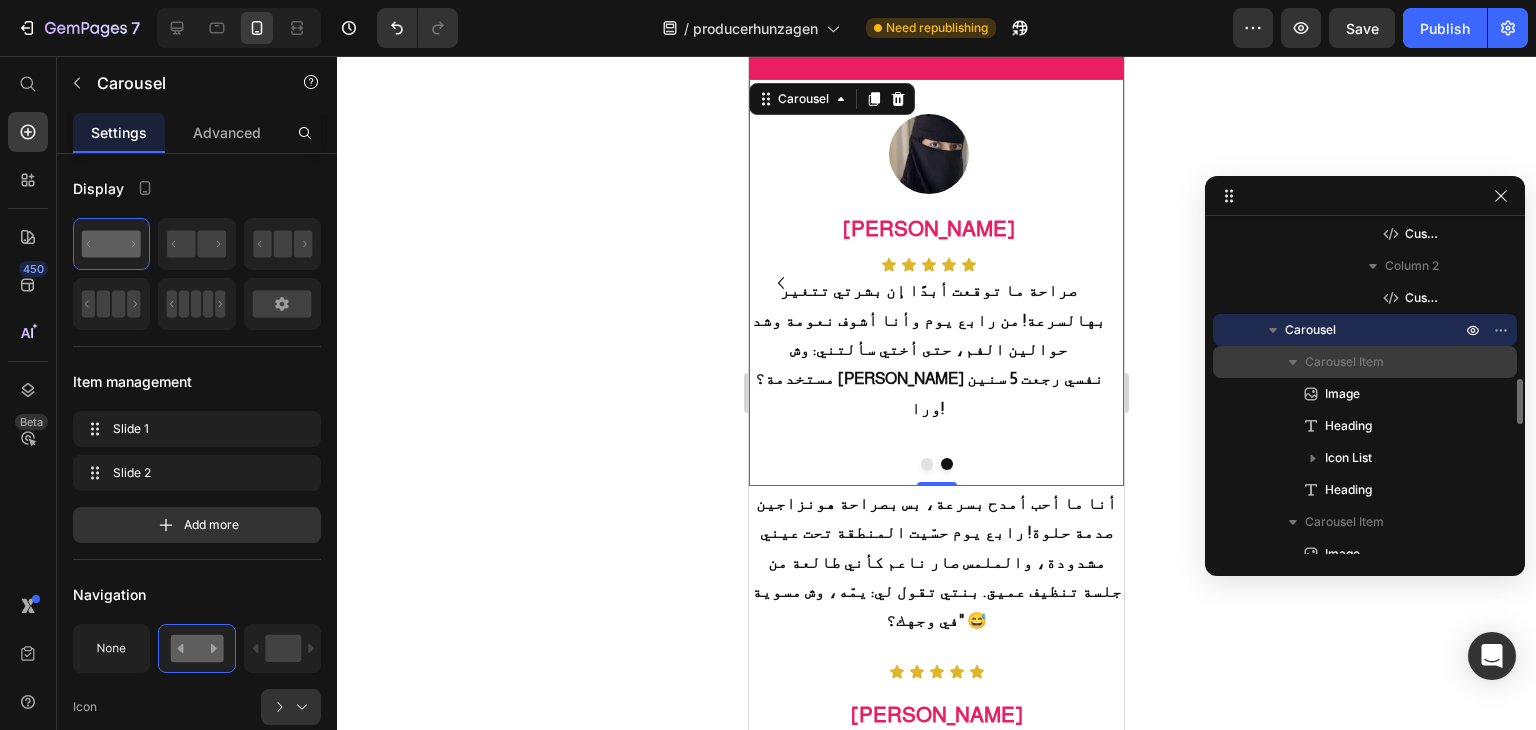 click 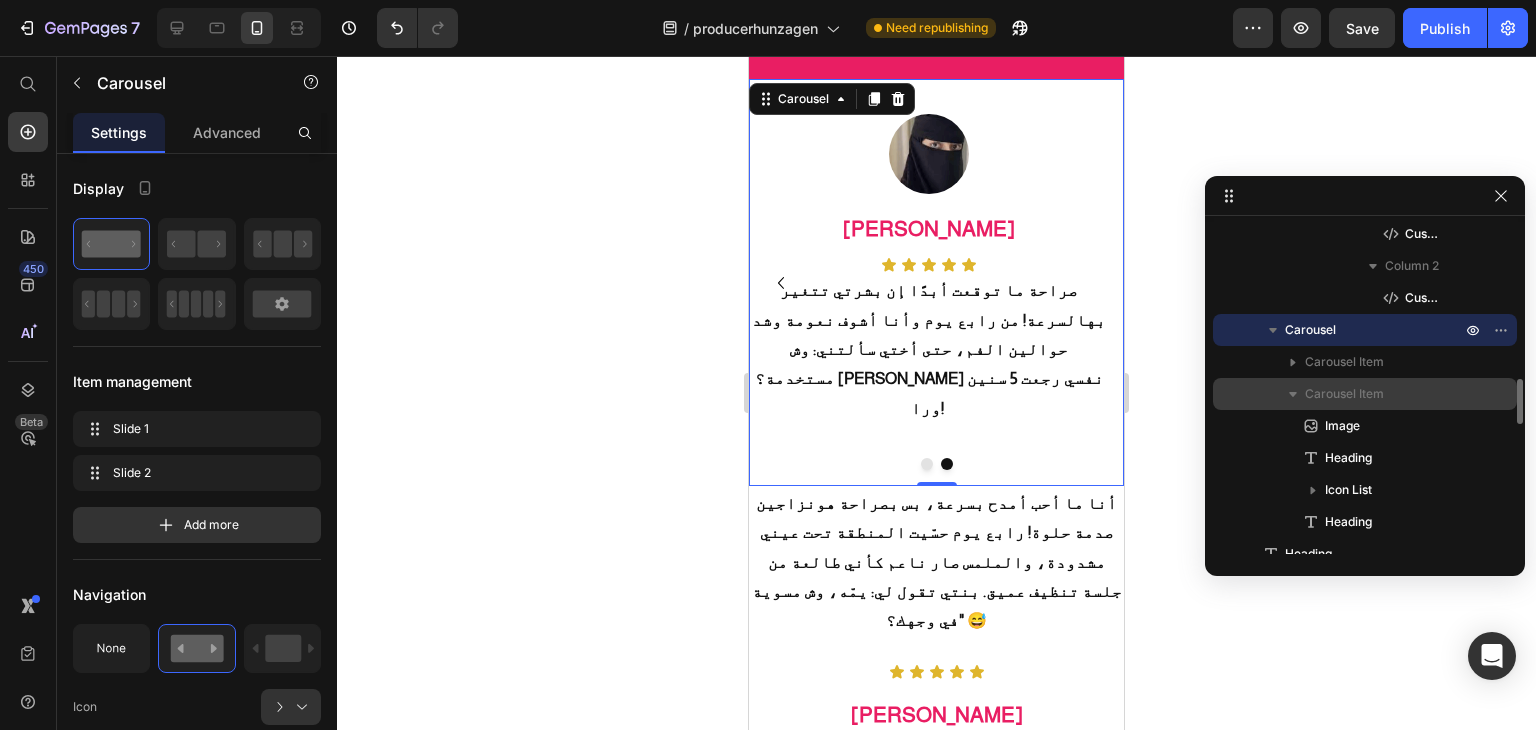 click 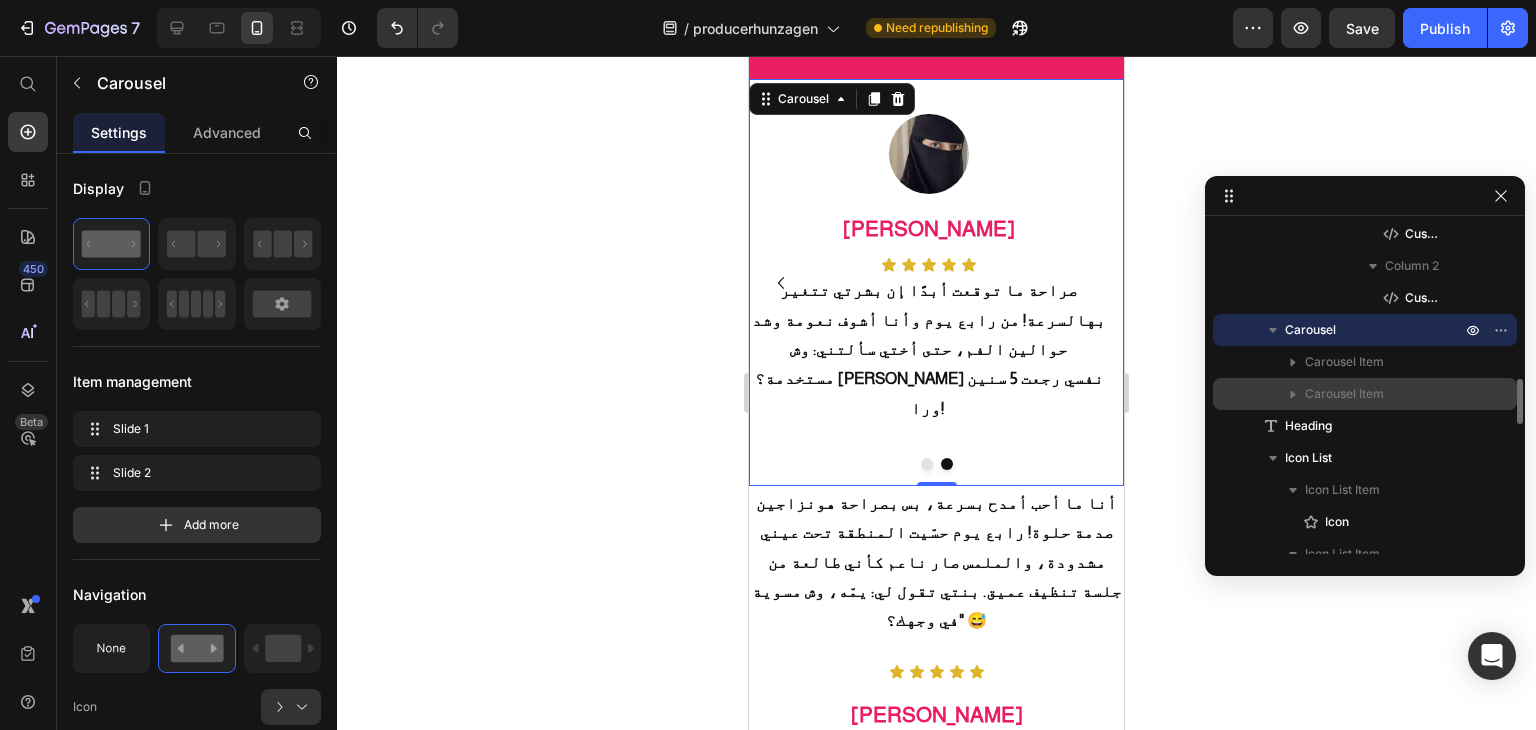 click on "Carousel" at bounding box center (1310, 330) 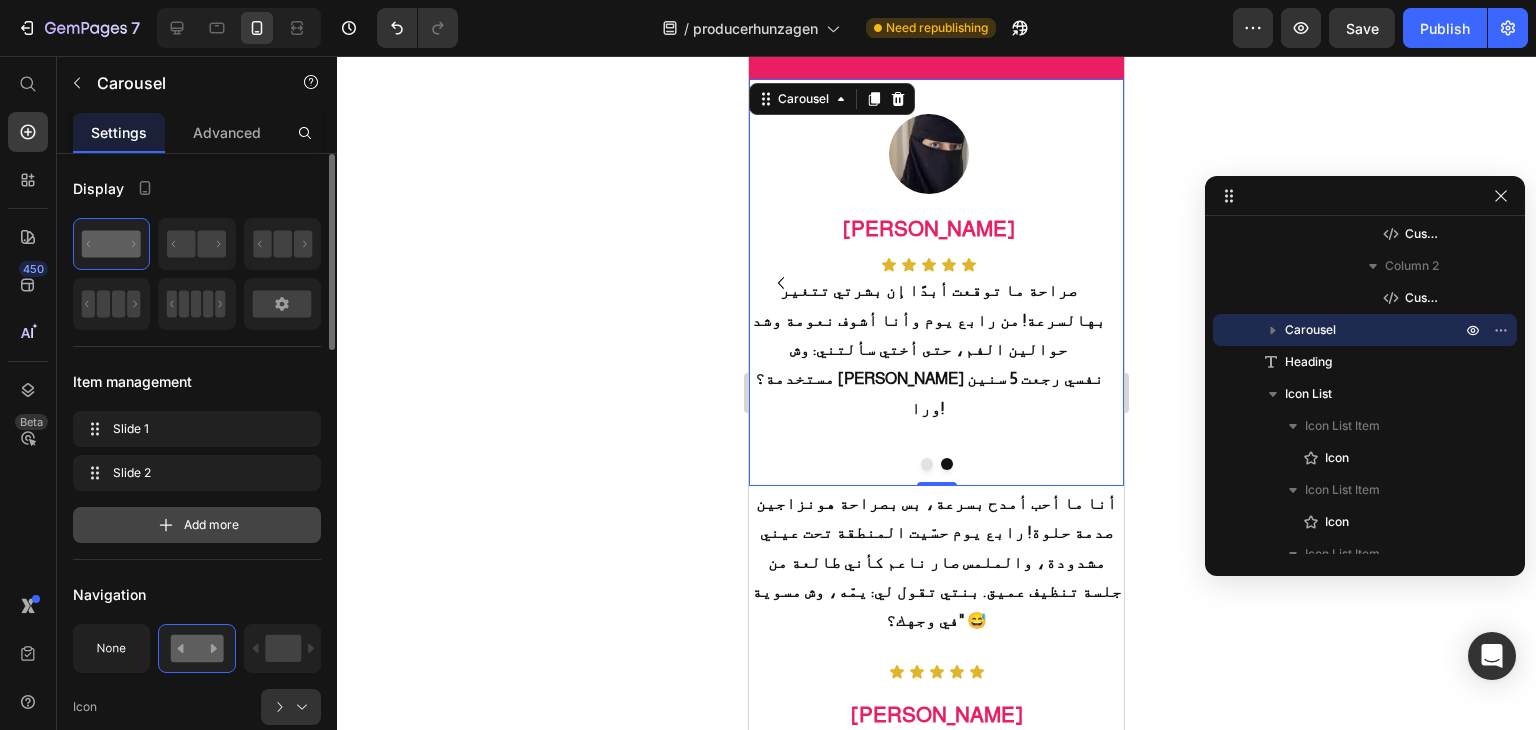 click on "Add more" at bounding box center [211, 525] 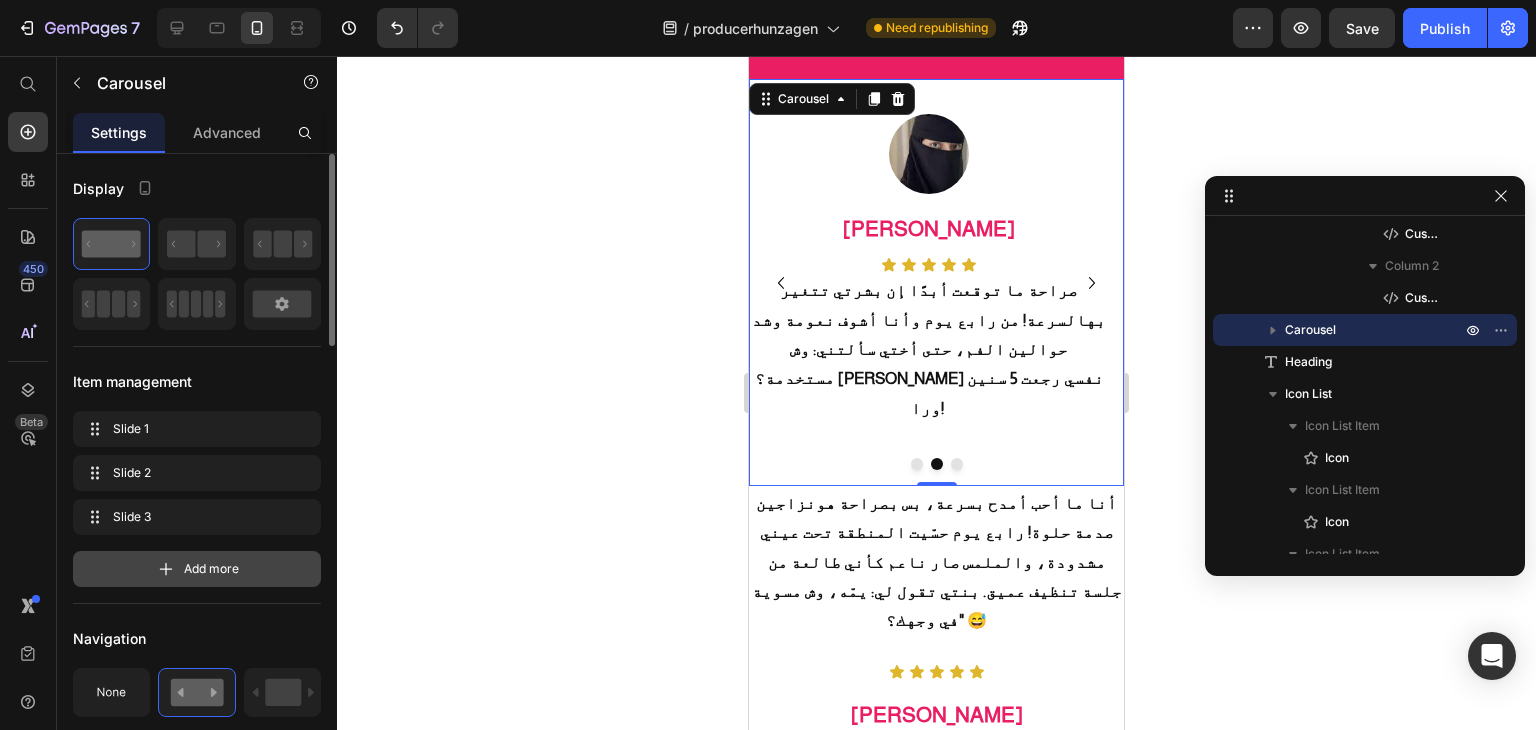 click on "Add more" at bounding box center [197, 569] 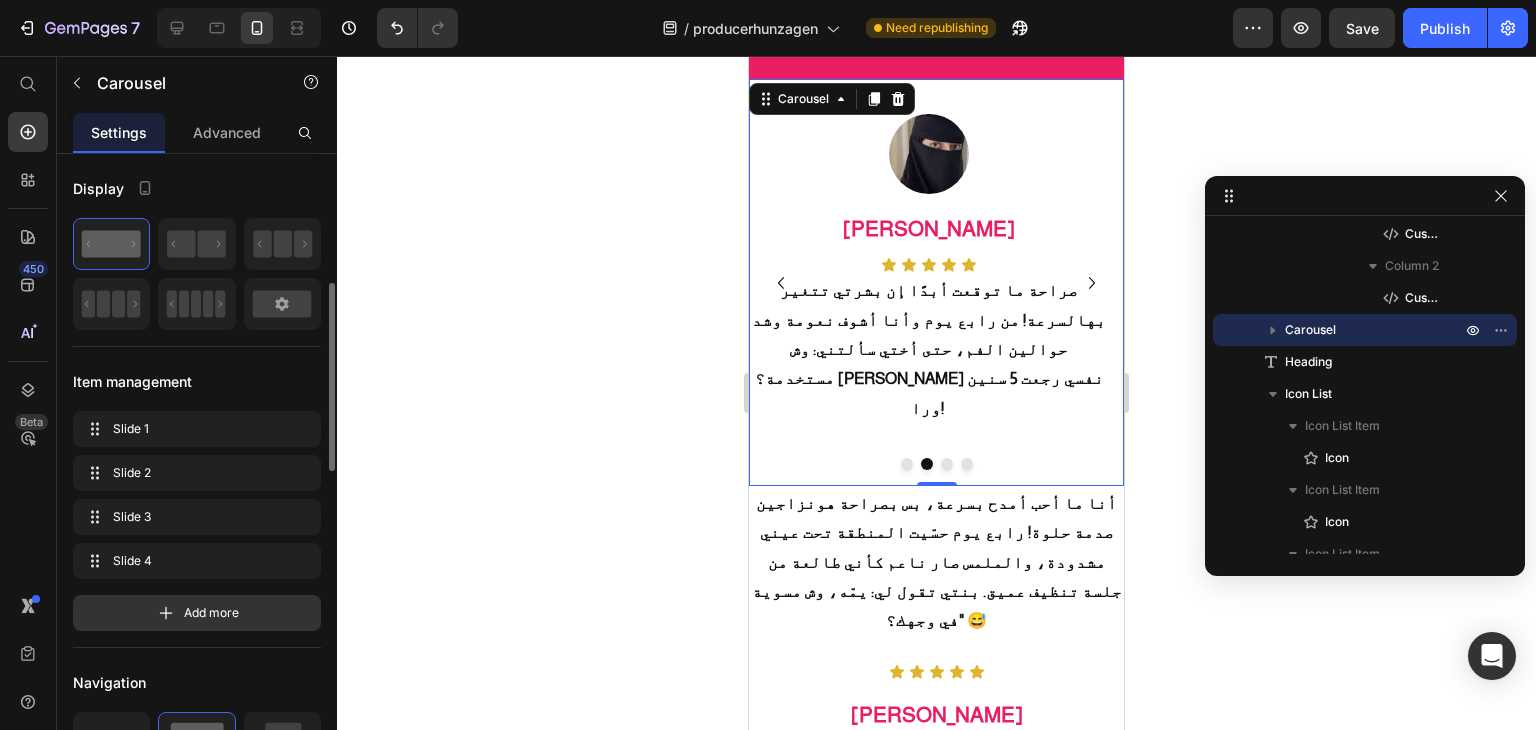 scroll, scrollTop: 100, scrollLeft: 0, axis: vertical 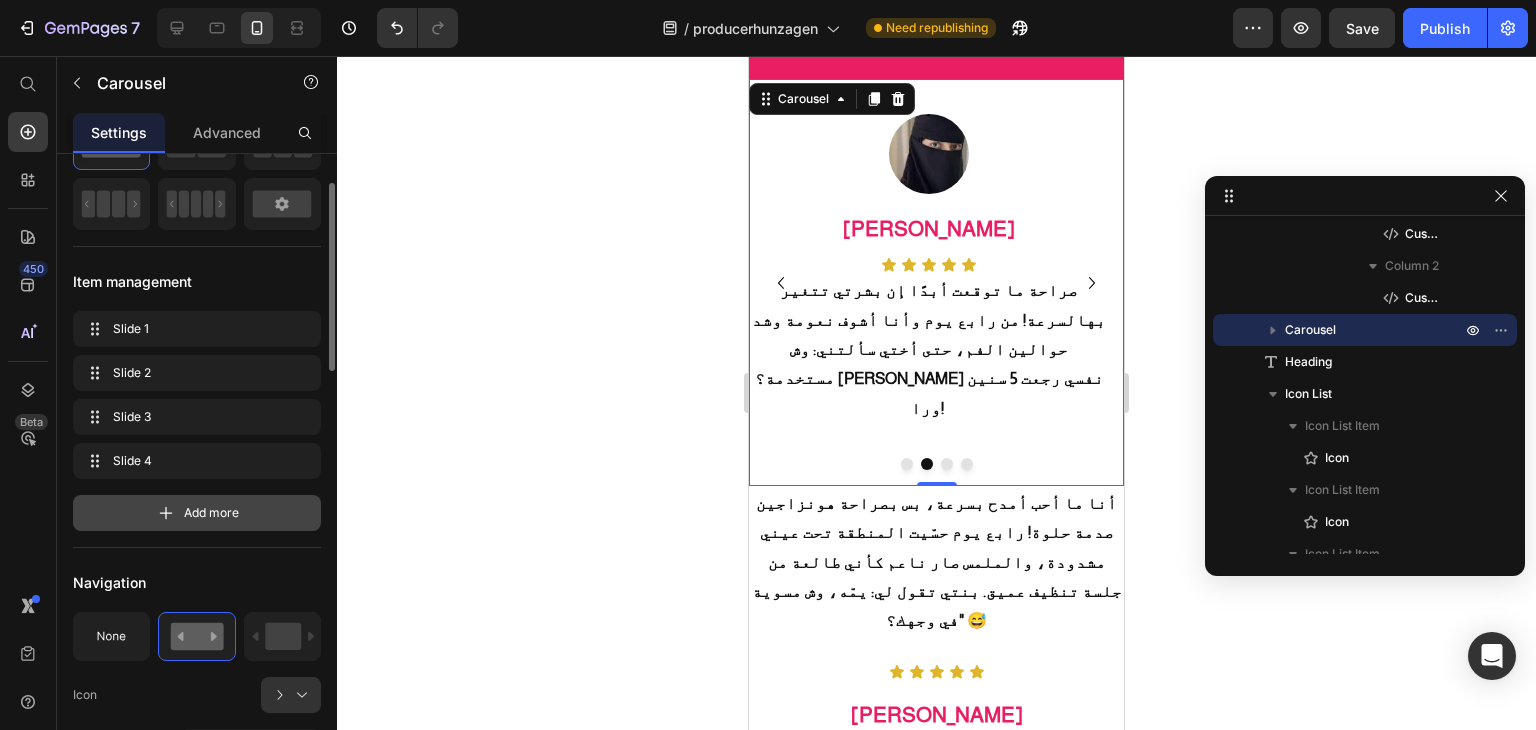click on "Add more" at bounding box center (197, 513) 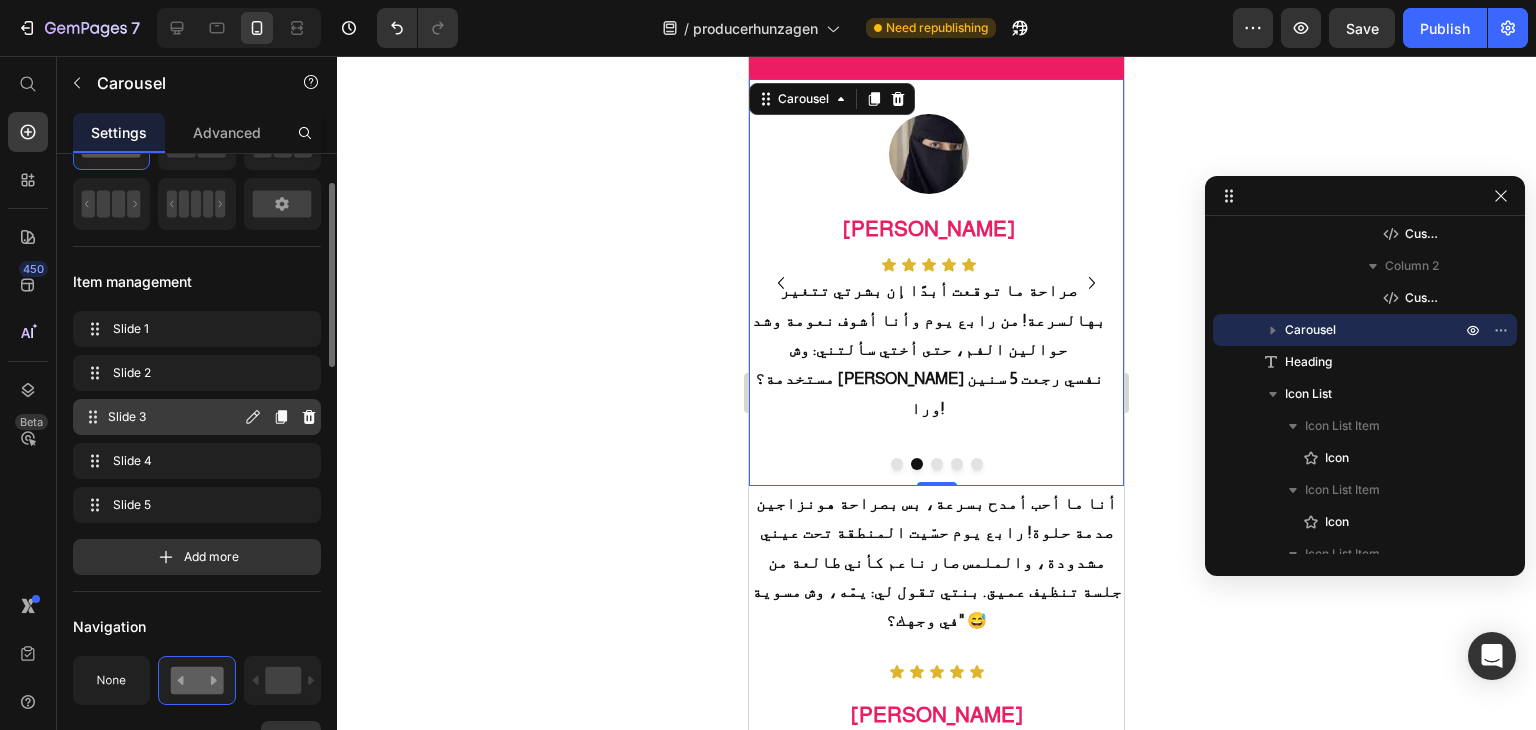 click on "Slide 3" at bounding box center (174, 417) 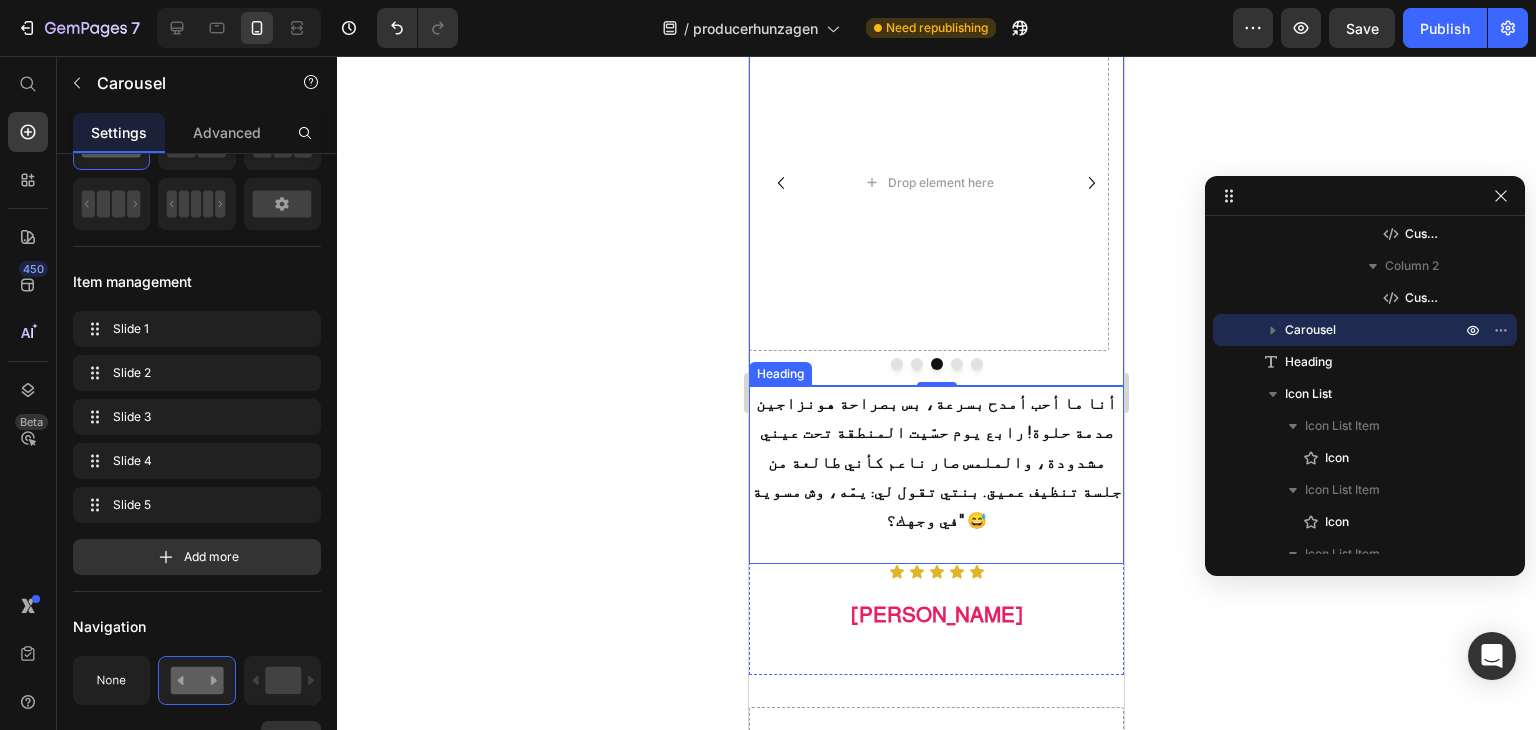 scroll, scrollTop: 2451, scrollLeft: 0, axis: vertical 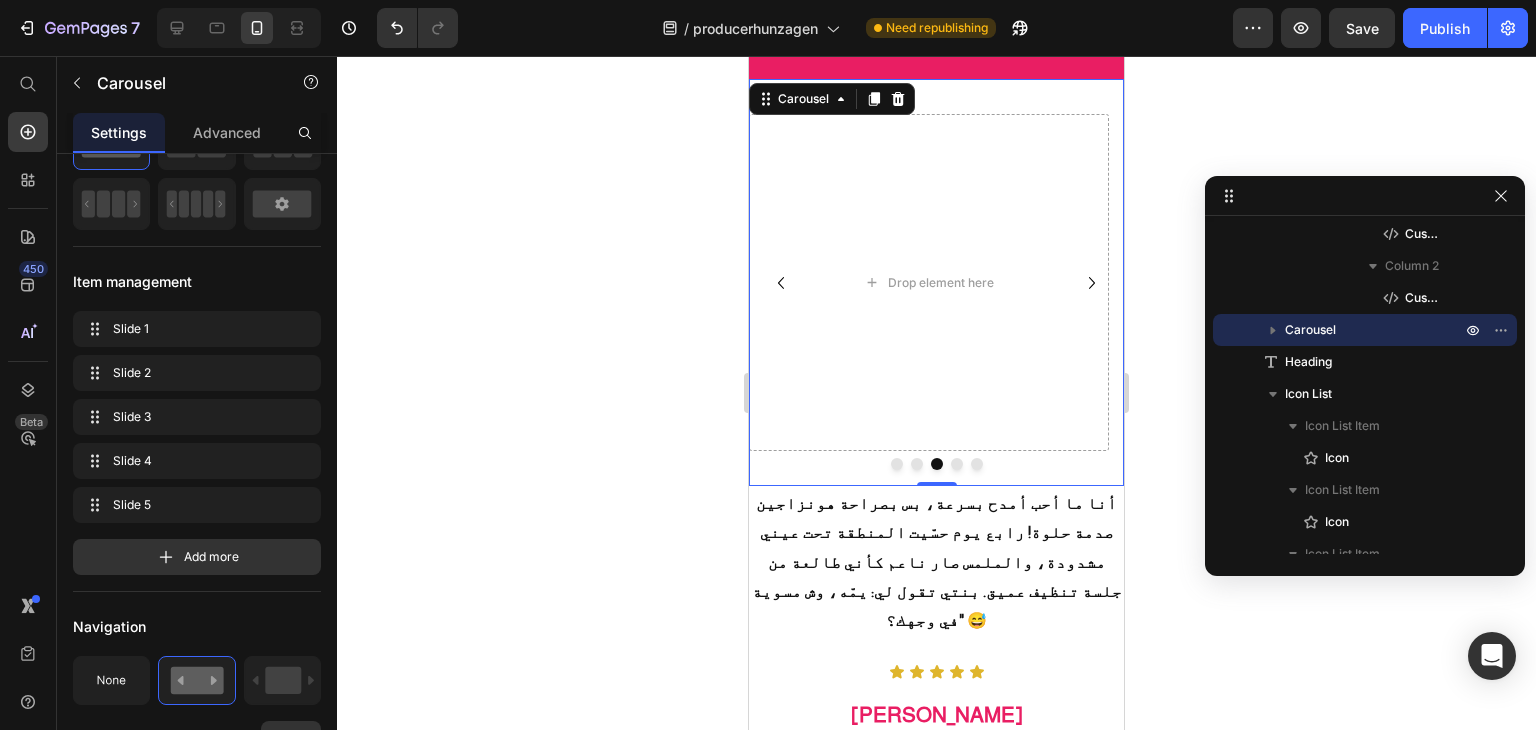 click 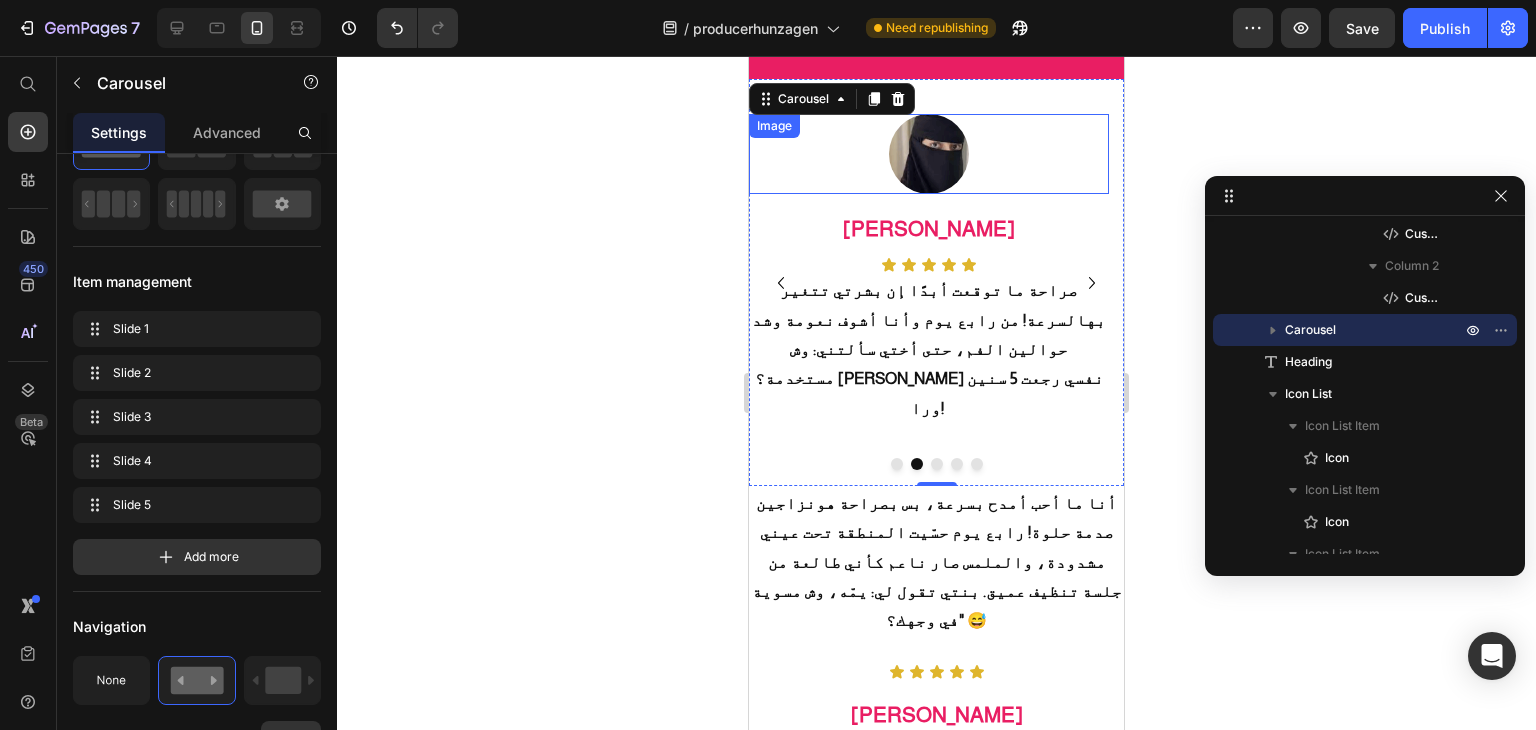 click at bounding box center (929, 154) 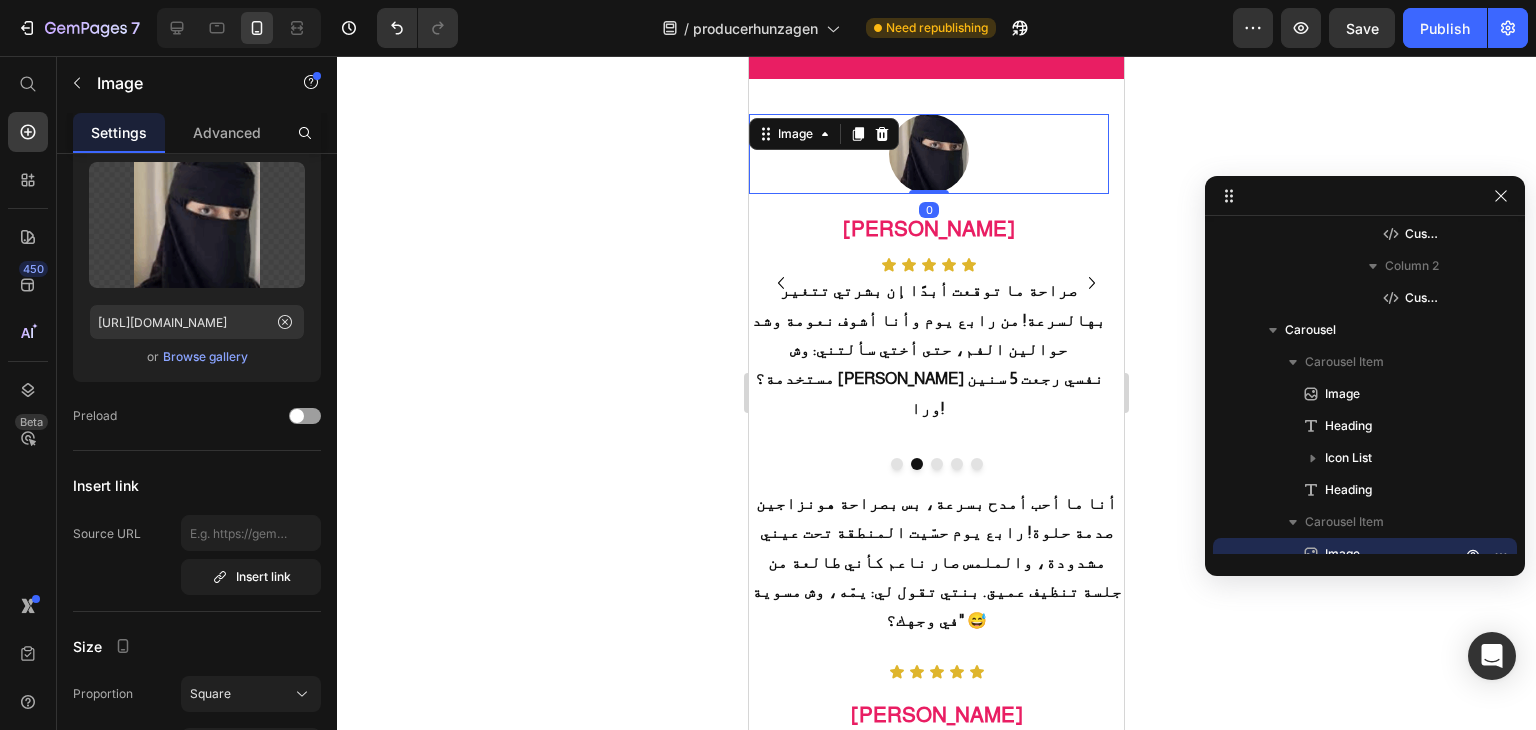 scroll, scrollTop: 1306, scrollLeft: 0, axis: vertical 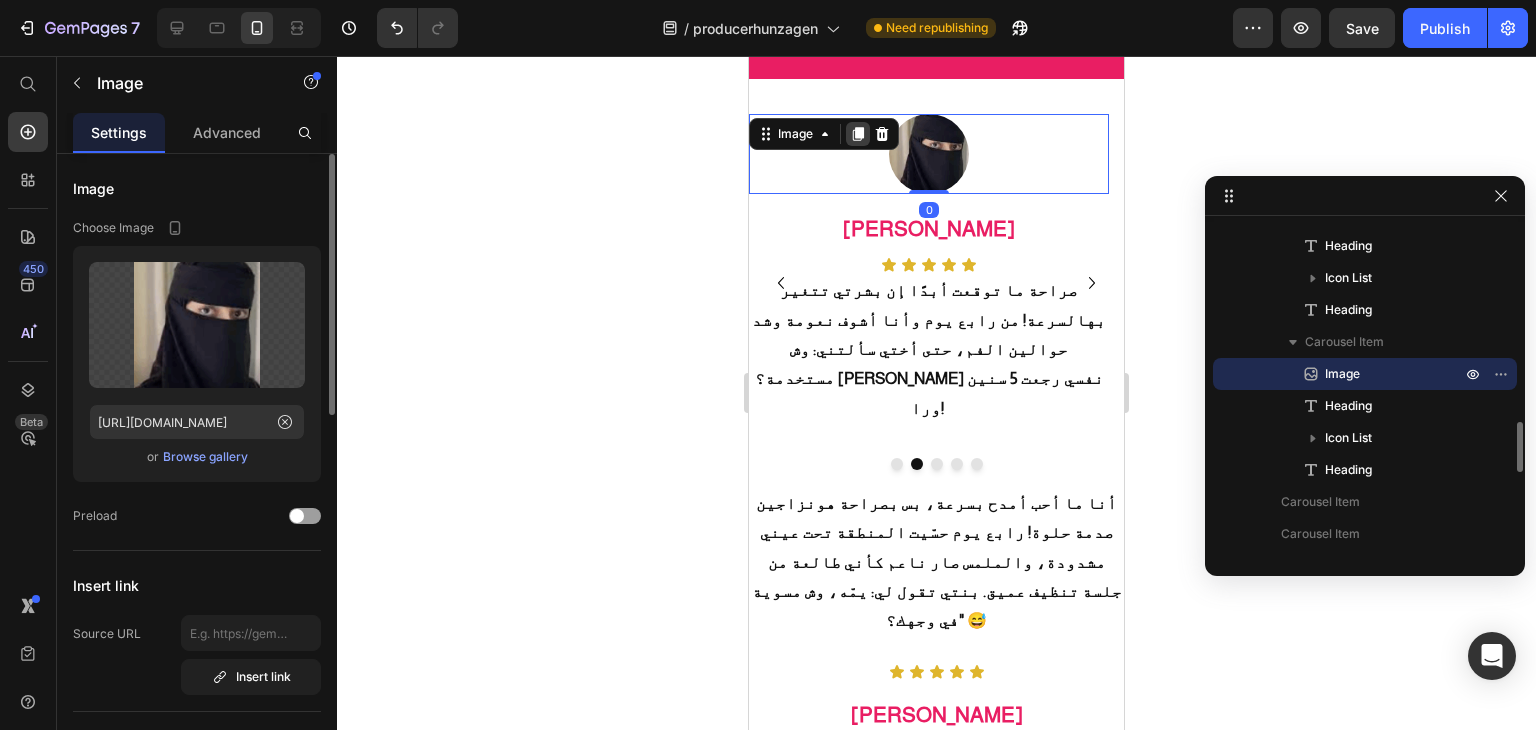click 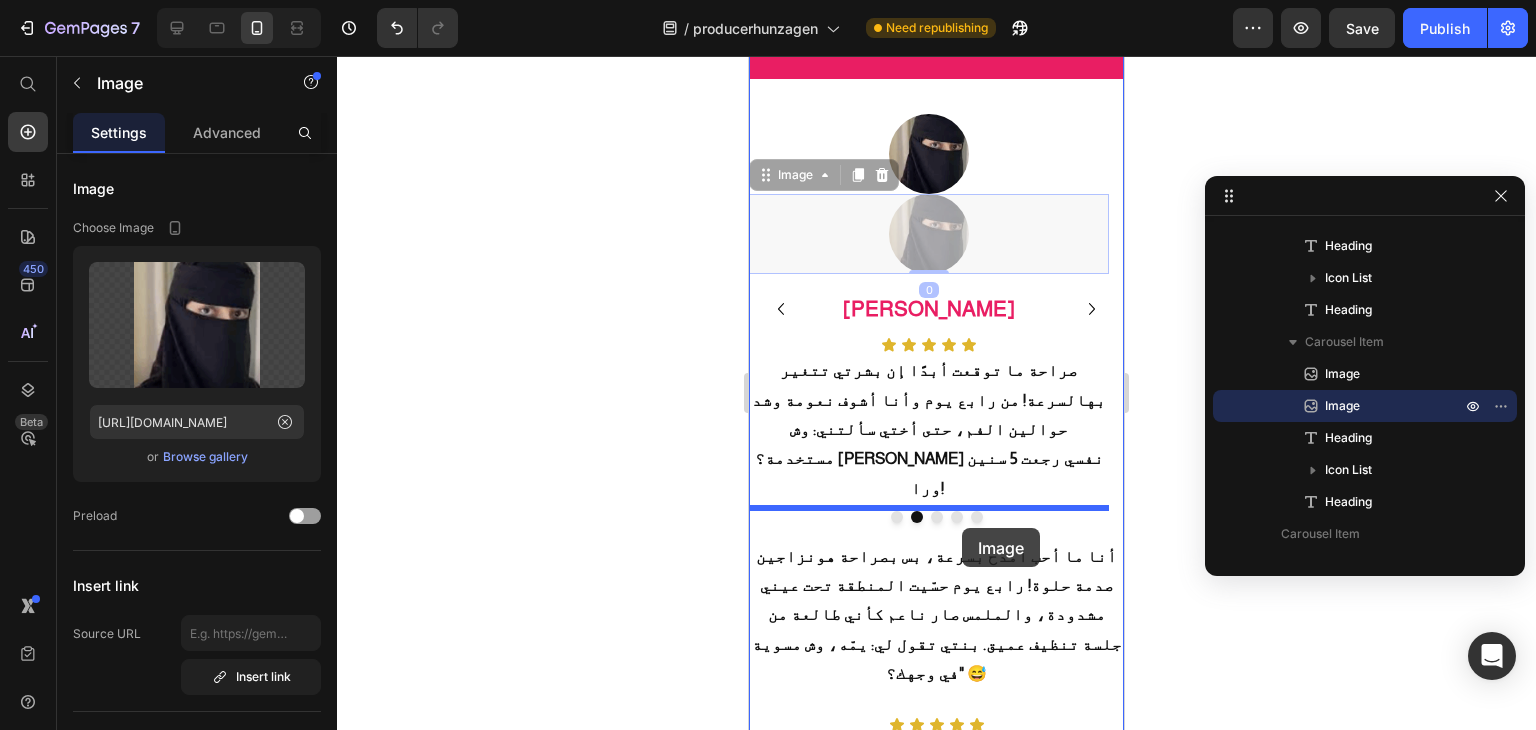drag, startPoint x: 958, startPoint y: 226, endPoint x: 962, endPoint y: 528, distance: 302.0265 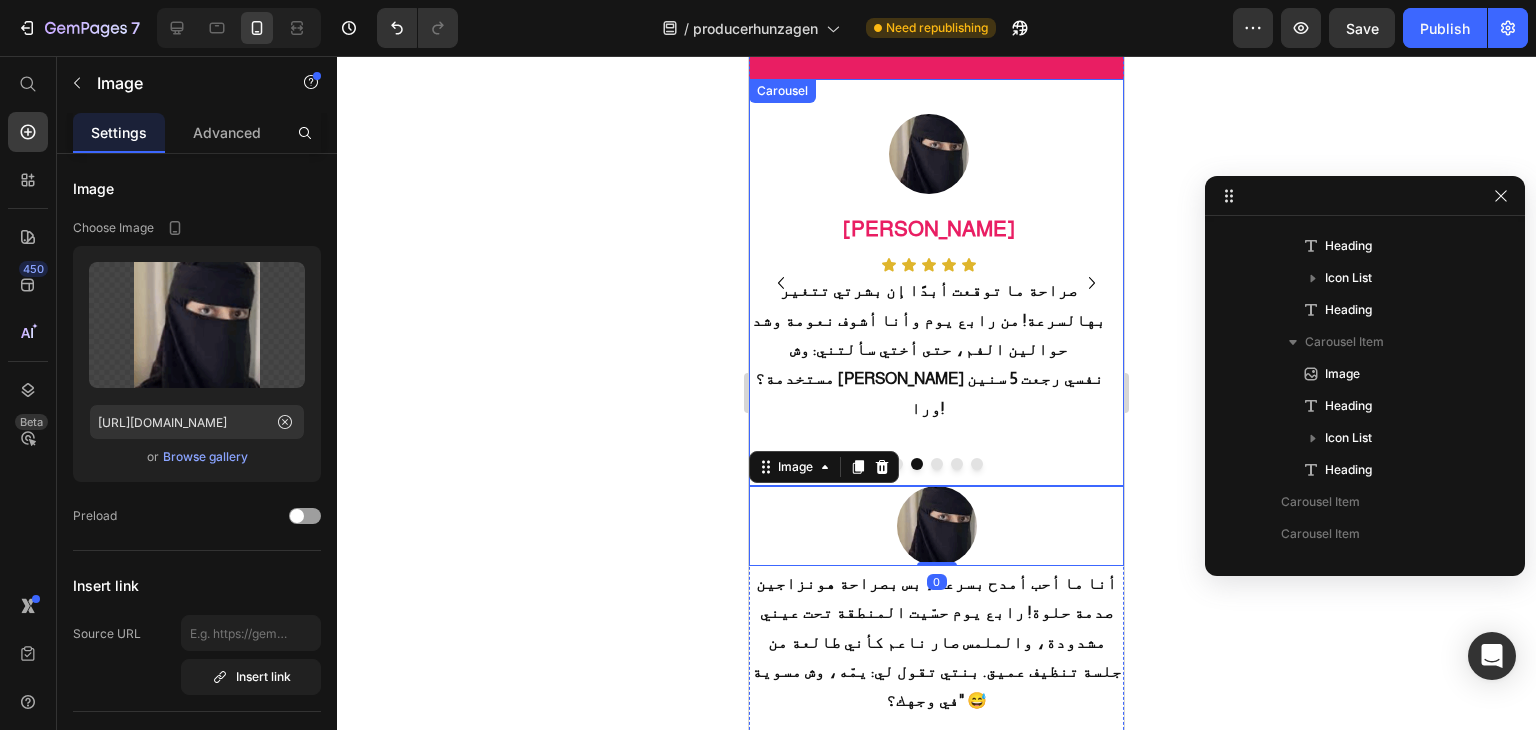 click 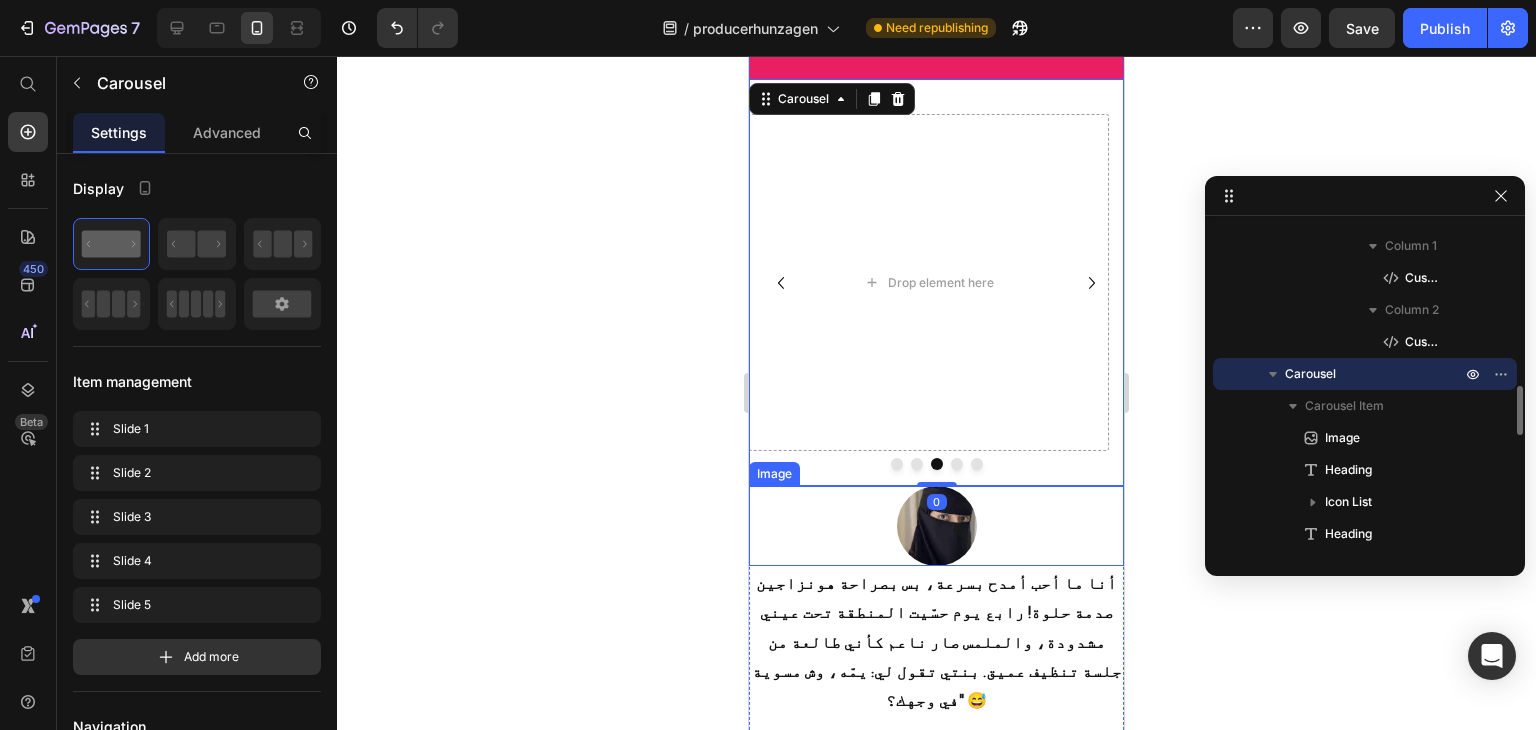 click at bounding box center [936, 526] 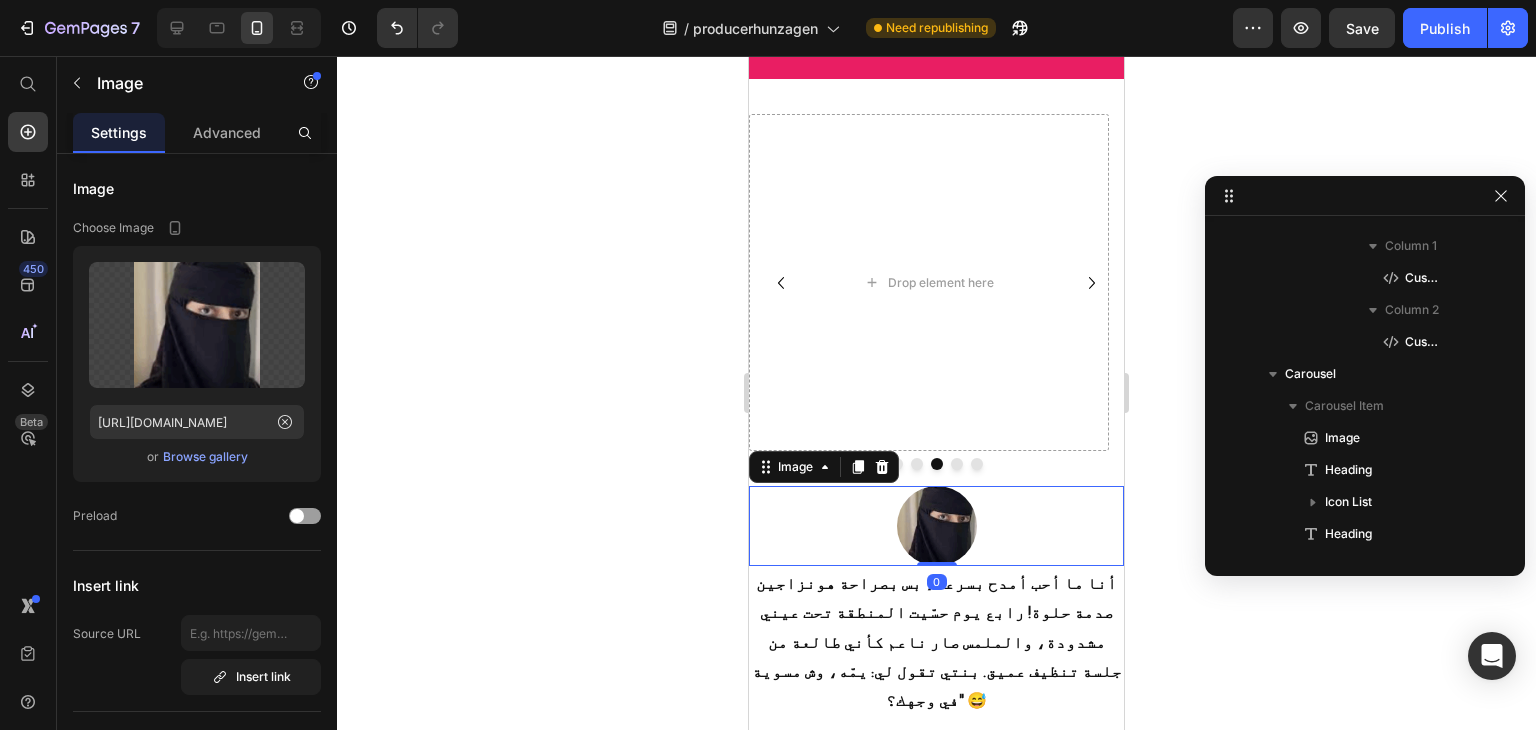 scroll, scrollTop: 1530, scrollLeft: 0, axis: vertical 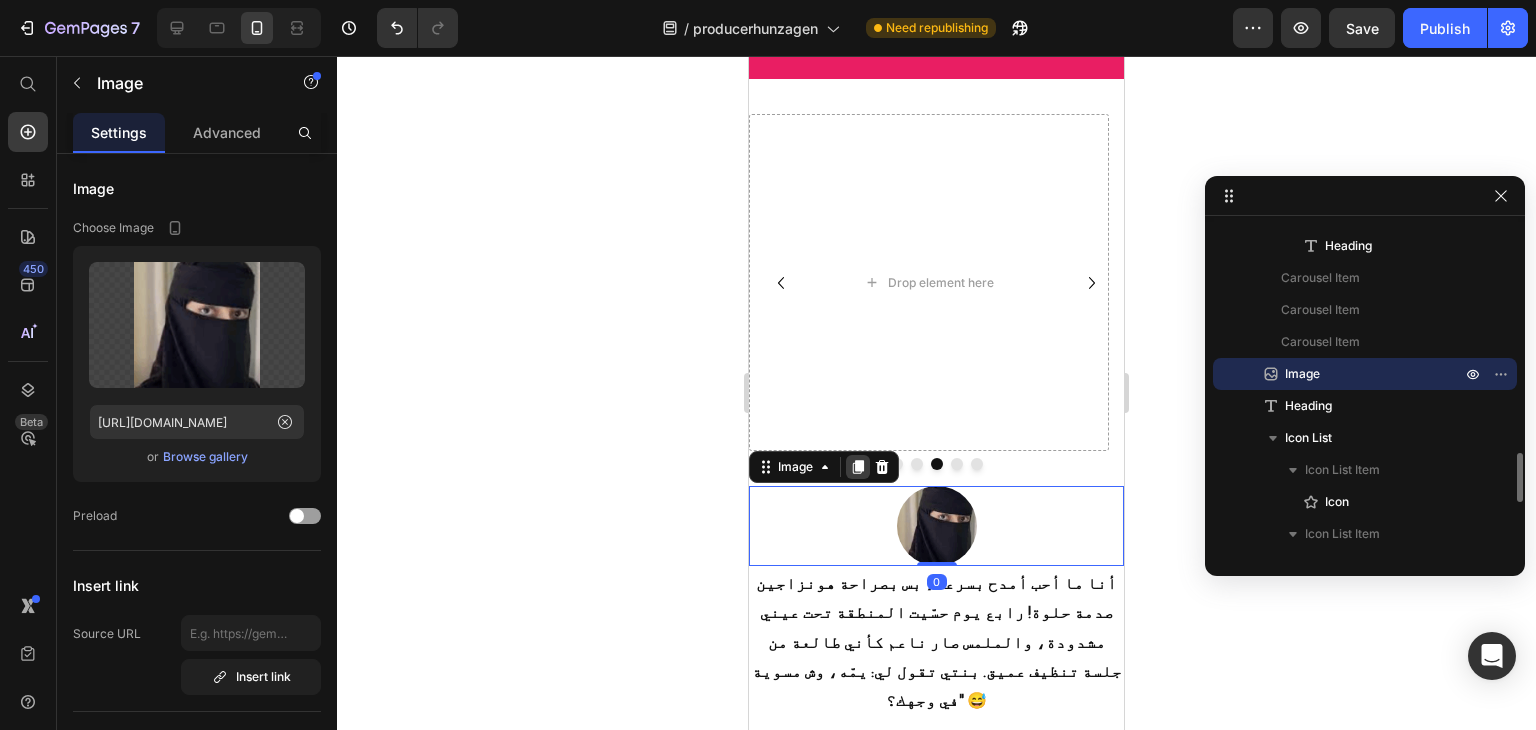 click 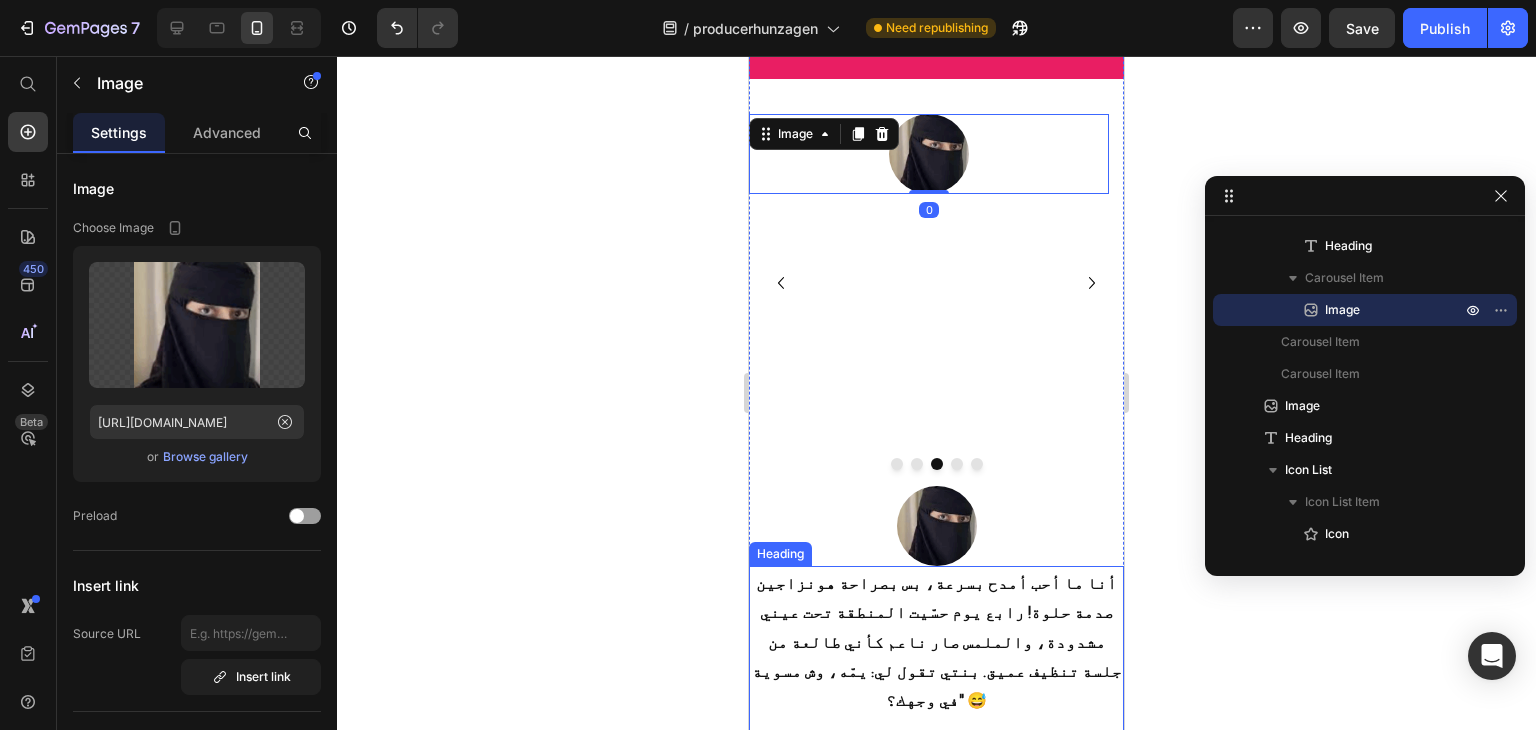click on "أنا ما أحب أمدح بسرعة، بس بصراحة هونزاجين صدمة حلوة! رابع يوم حسّيت المنطقة تحت عيني مشدودة، والملمس صار ناعم كأني طالعة من جلسة تنظيف عميق. بنتي تقول لي: يمّه، وش مسوية في وجهك؟" 😅" at bounding box center [936, 655] 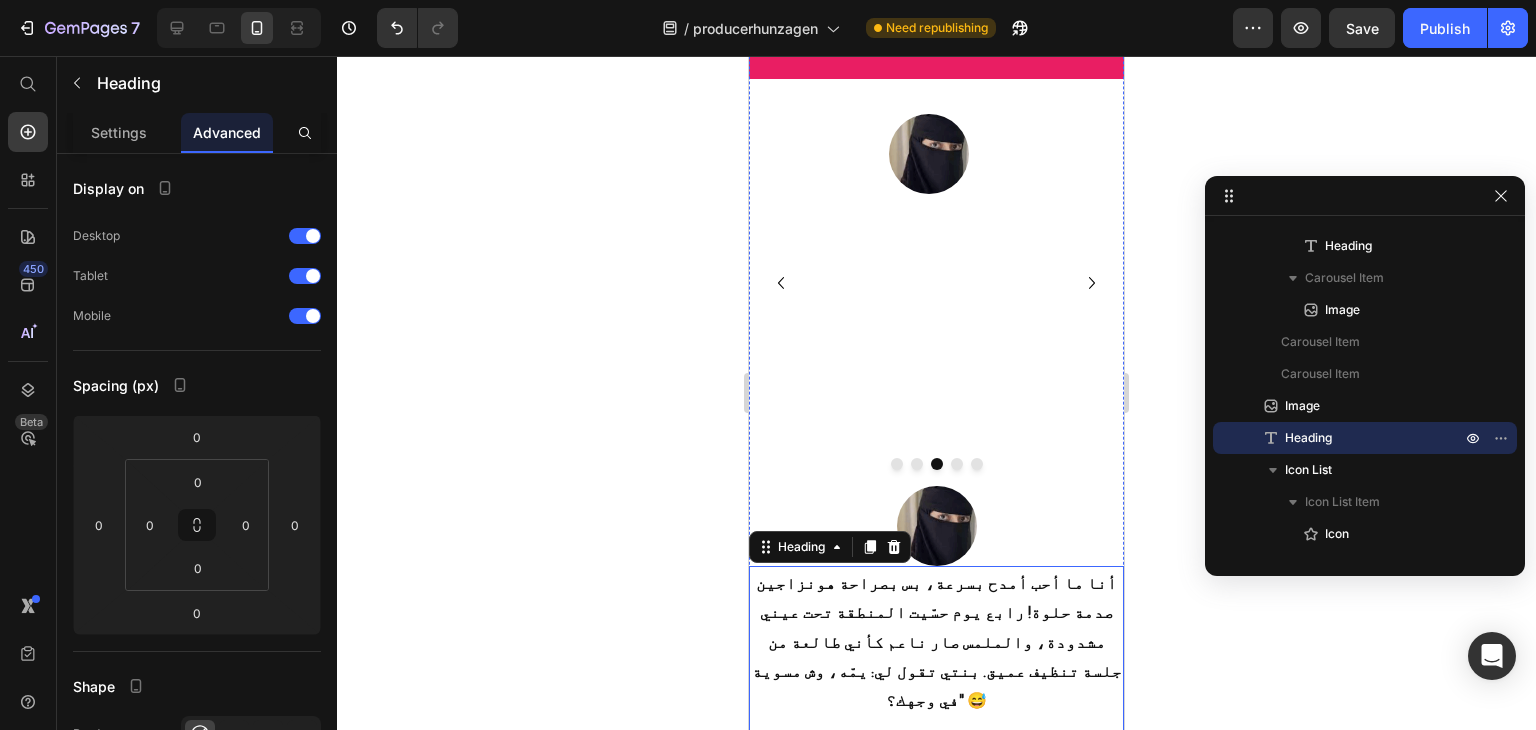 click on "[PERSON_NAME]" at bounding box center [936, 791] 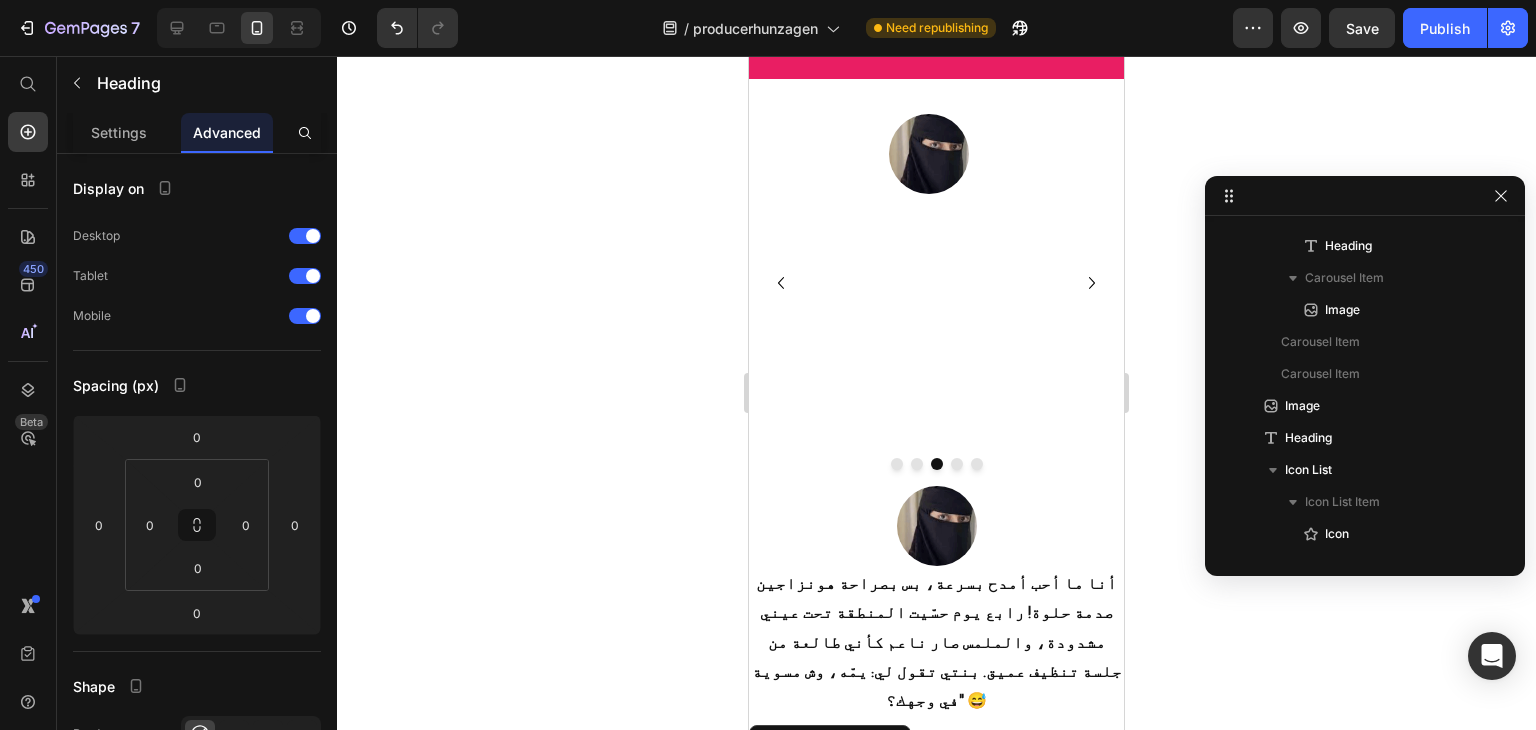 scroll, scrollTop: 1901, scrollLeft: 0, axis: vertical 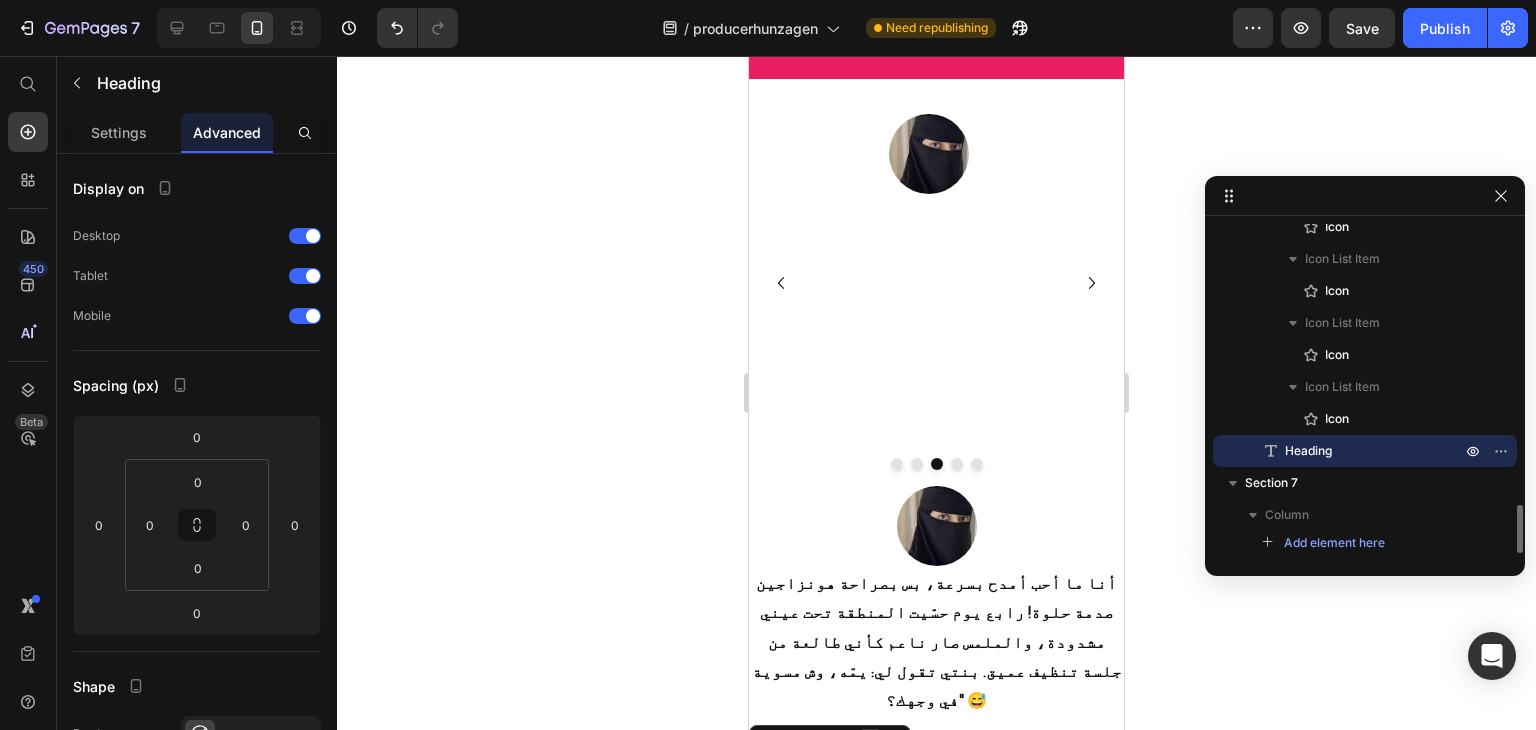 click 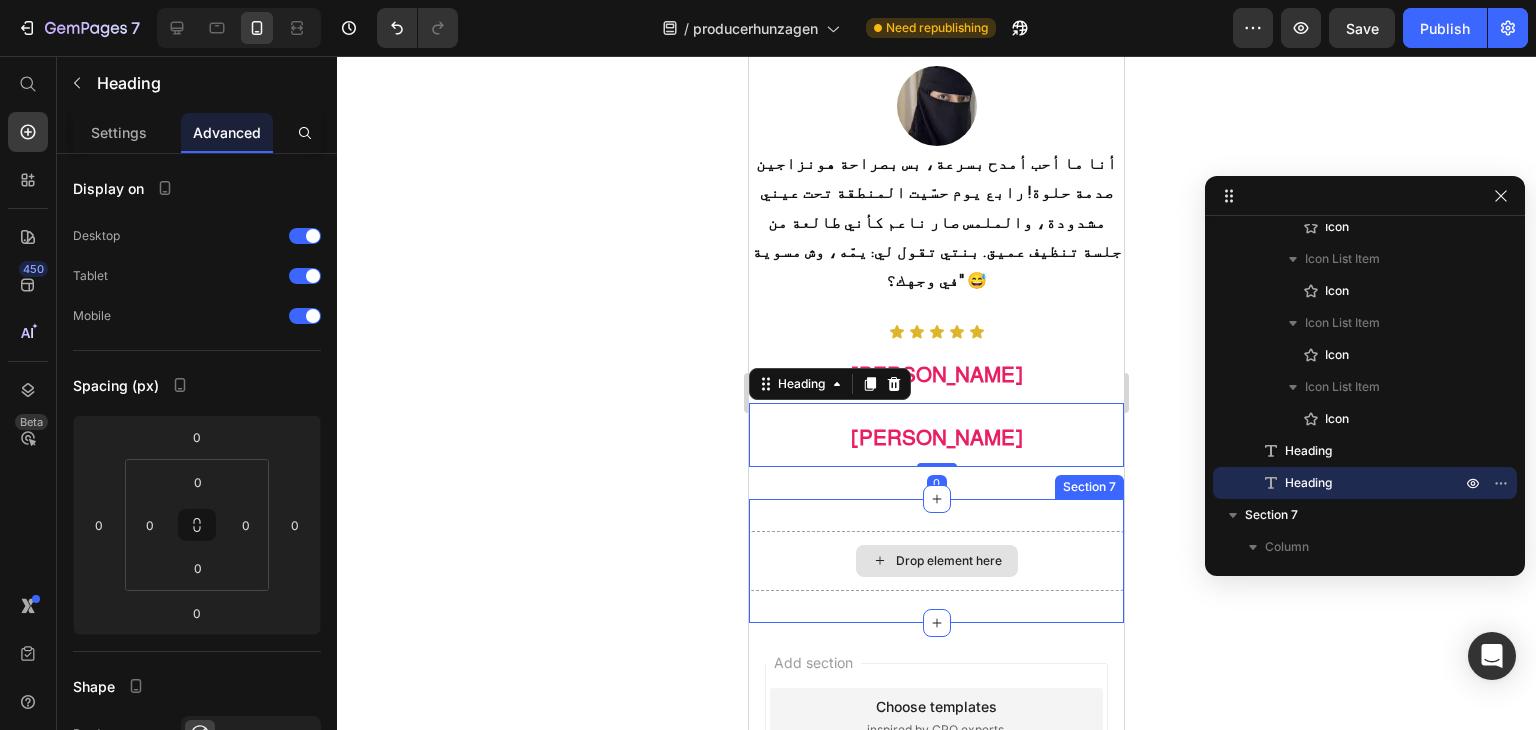 scroll, scrollTop: 2690, scrollLeft: 0, axis: vertical 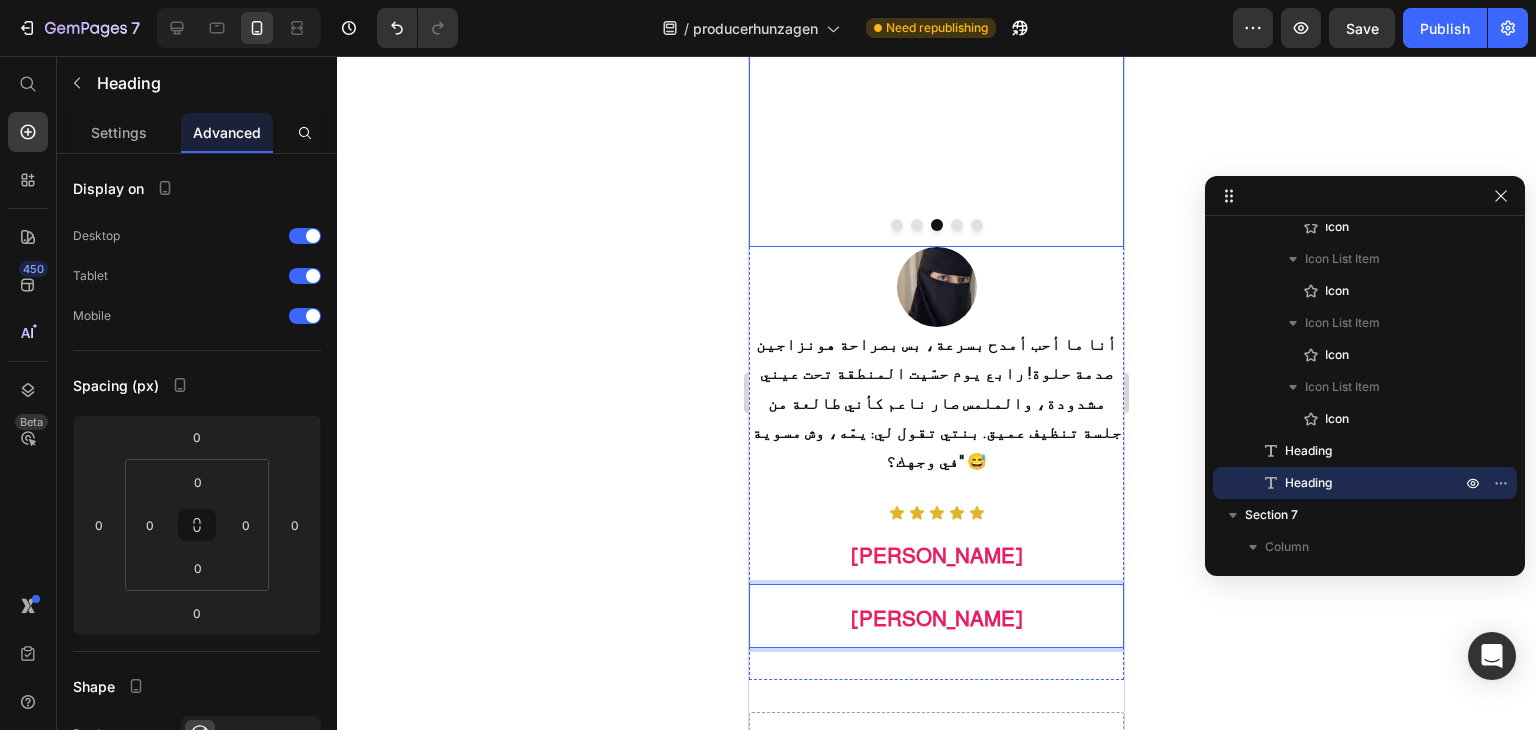drag, startPoint x: 984, startPoint y: 559, endPoint x: 964, endPoint y: 79, distance: 480.41647 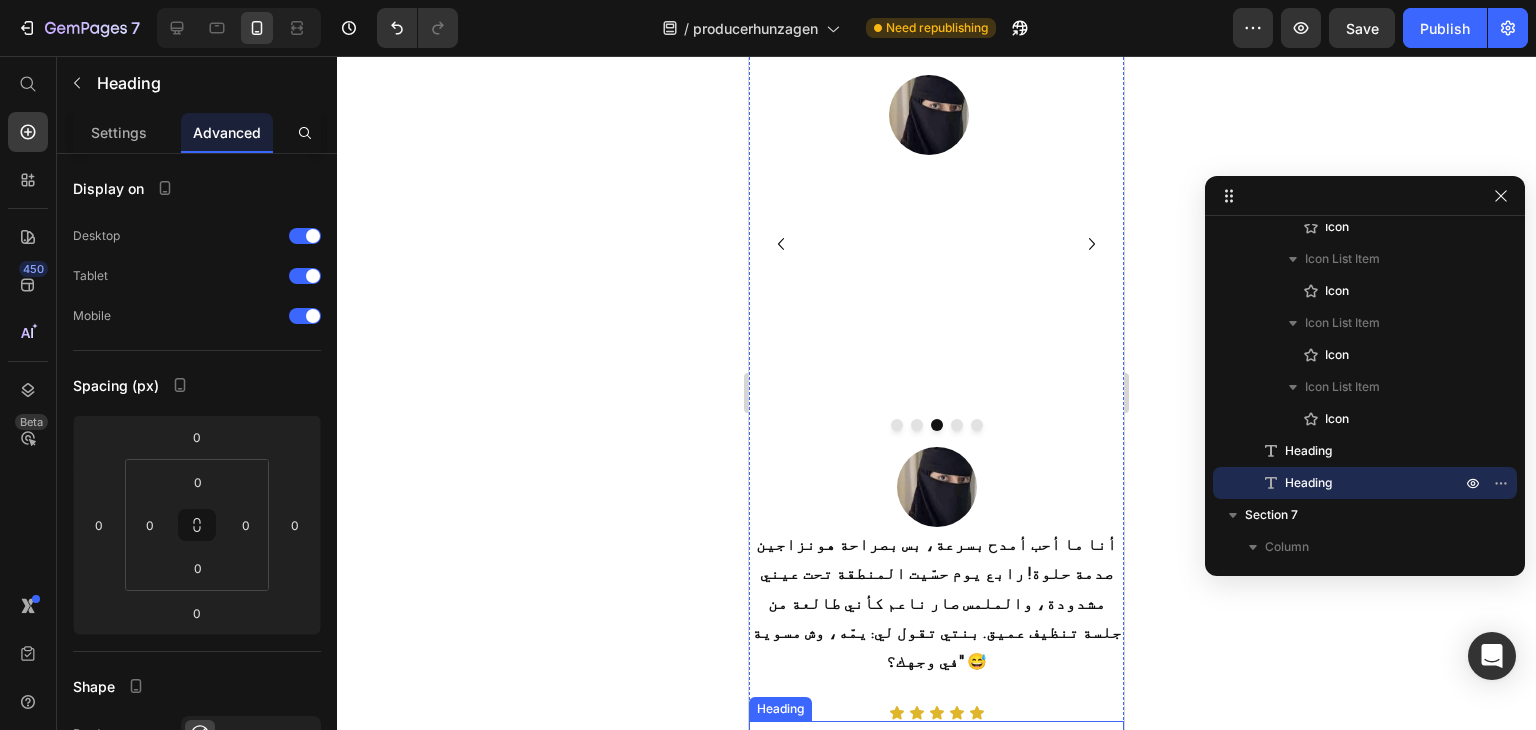 click on "[PERSON_NAME]" at bounding box center [936, 752] 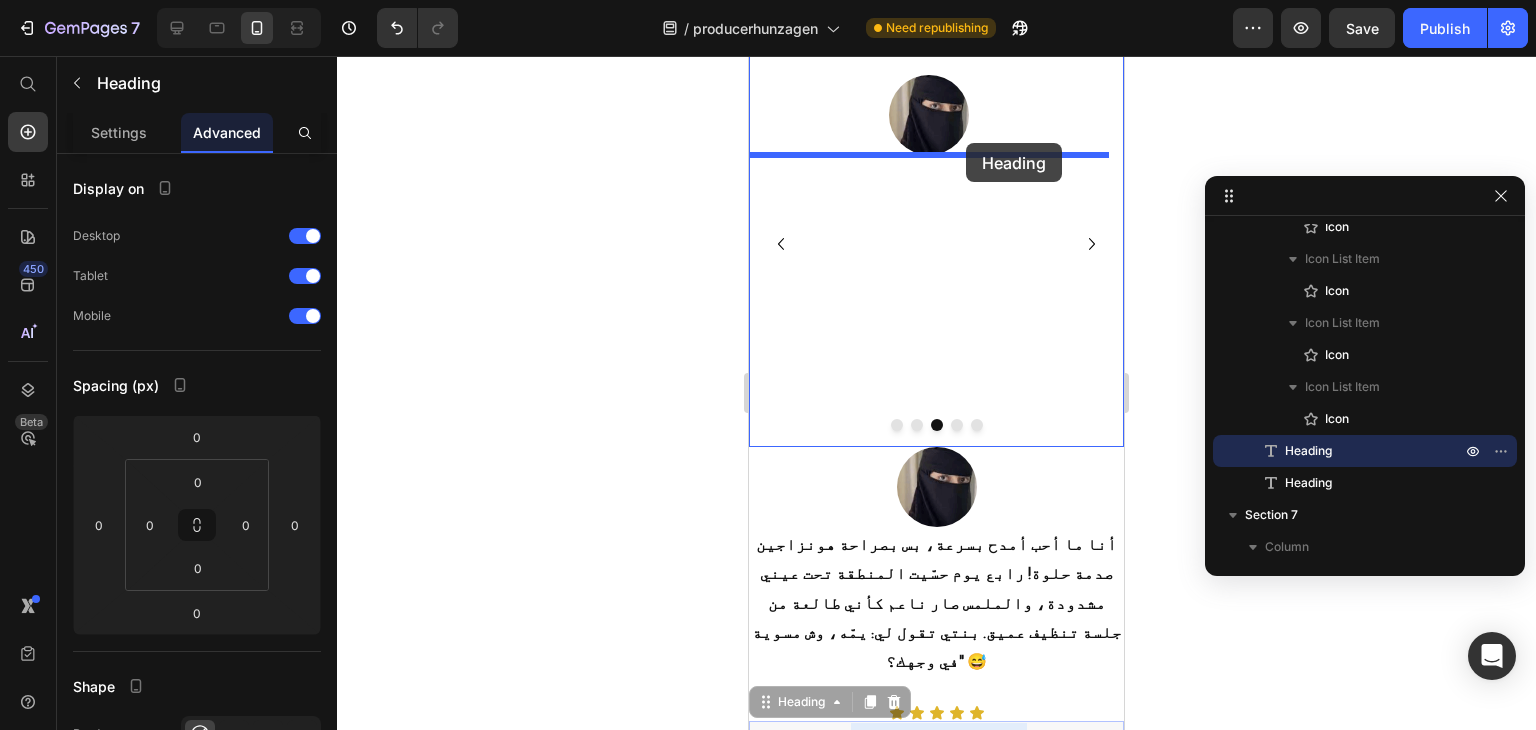 drag, startPoint x: 1026, startPoint y: 692, endPoint x: 966, endPoint y: 143, distance: 552.269 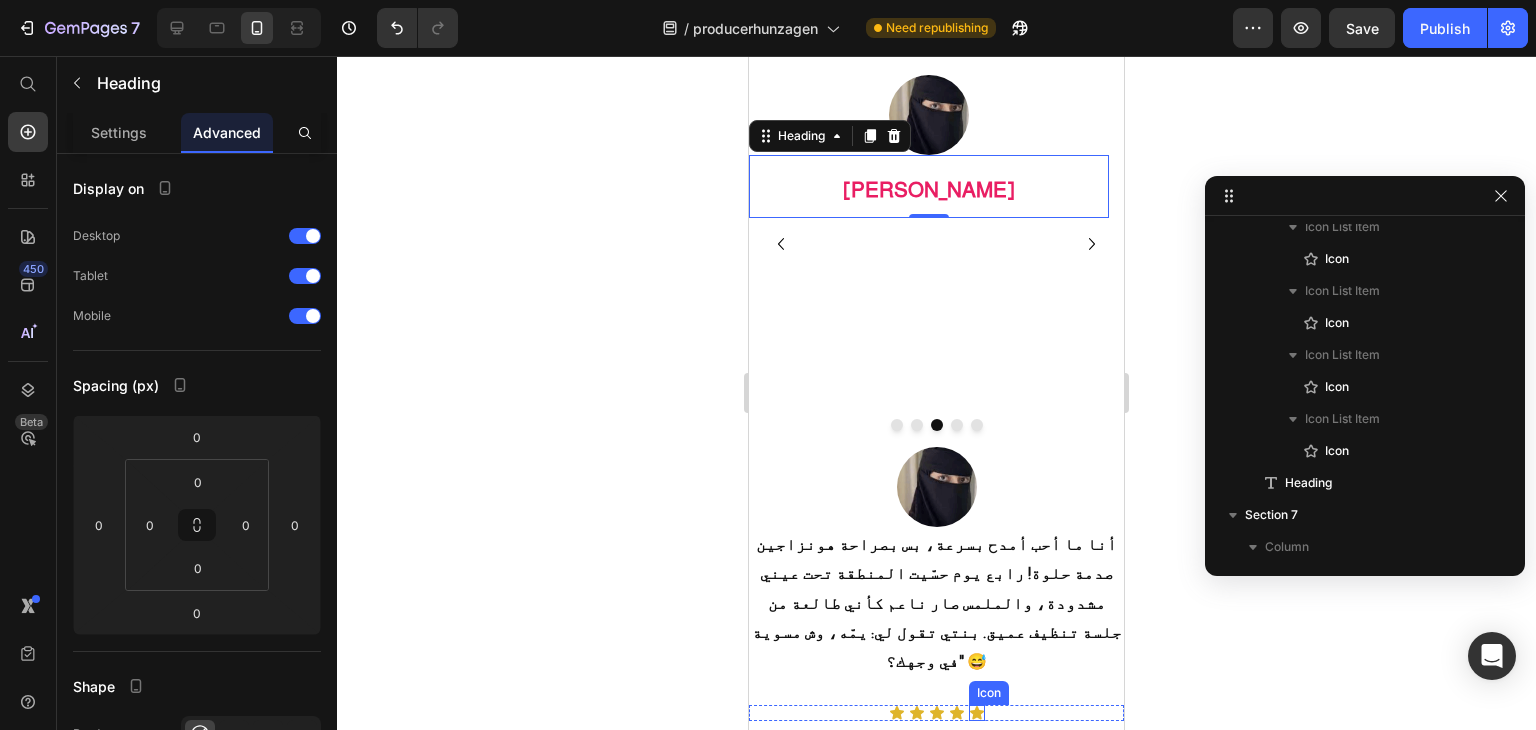 click 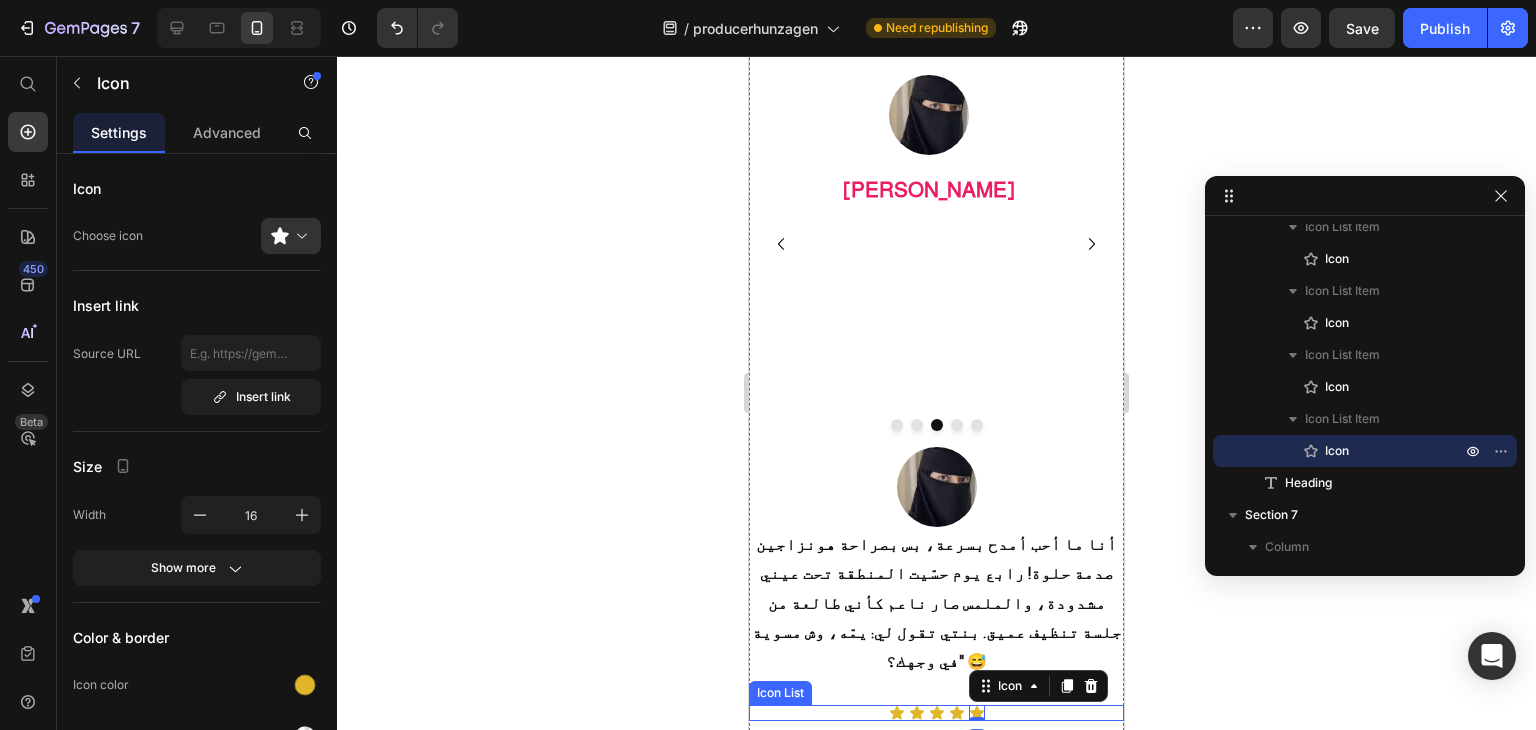 click on "Icon Icon Icon Icon Icon   0" at bounding box center (936, 713) 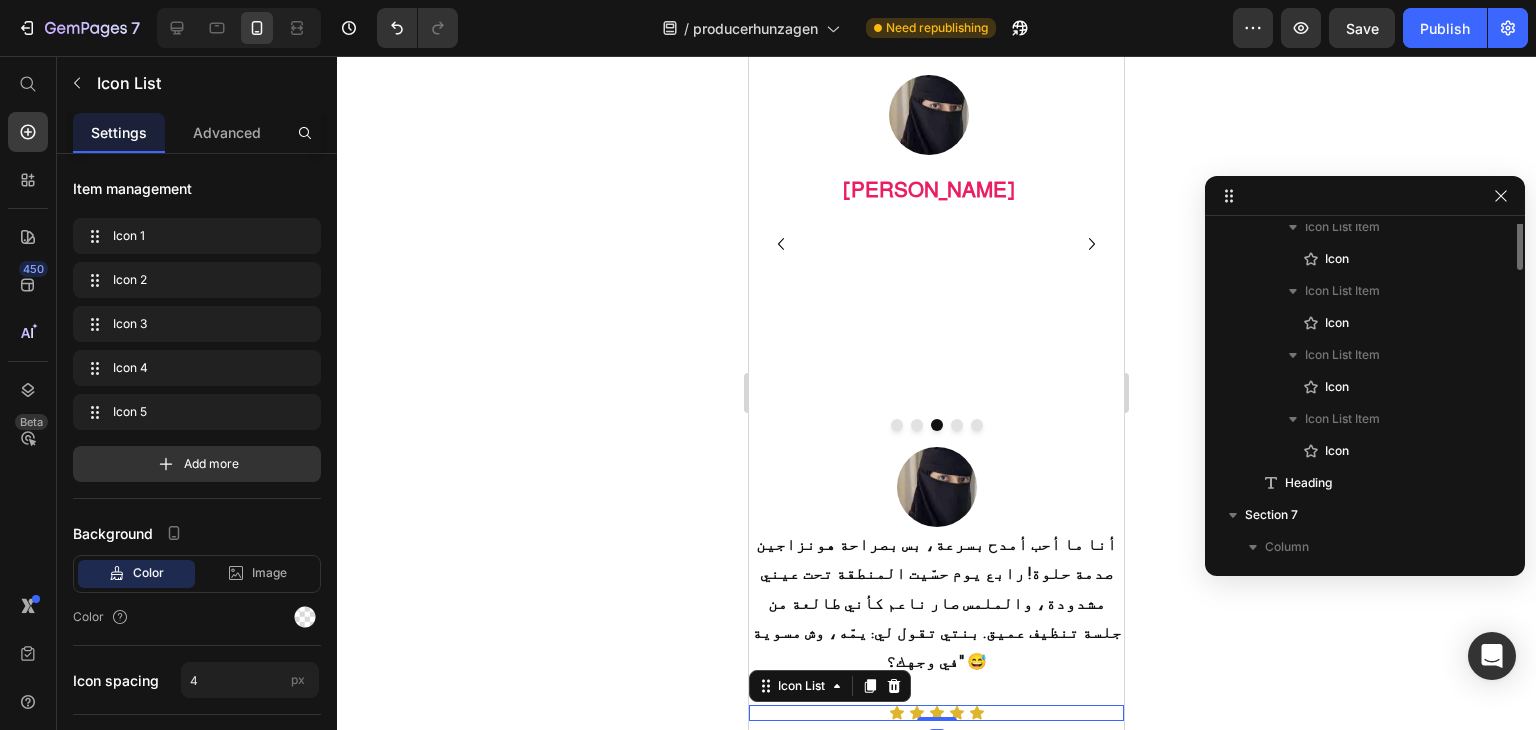 scroll, scrollTop: 1658, scrollLeft: 0, axis: vertical 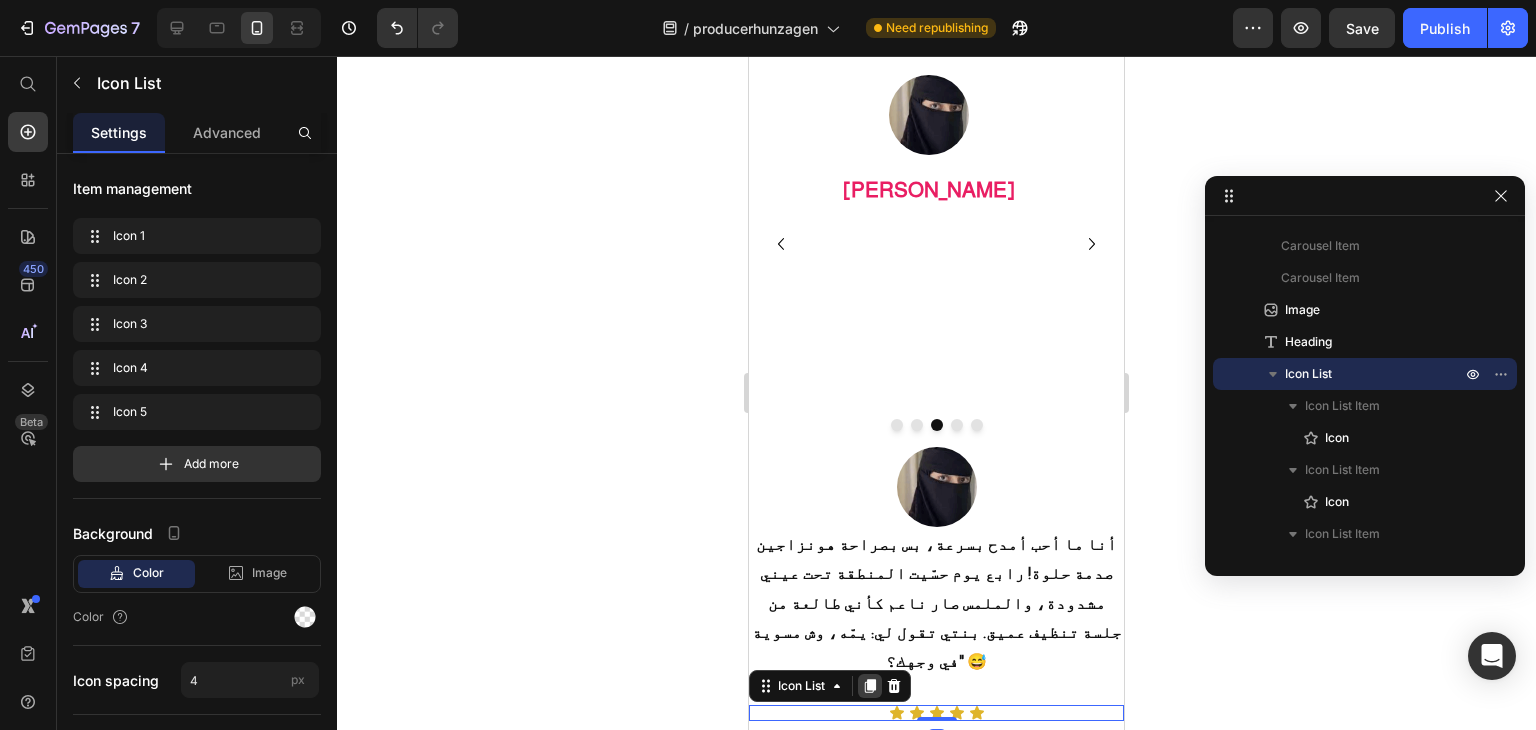 click 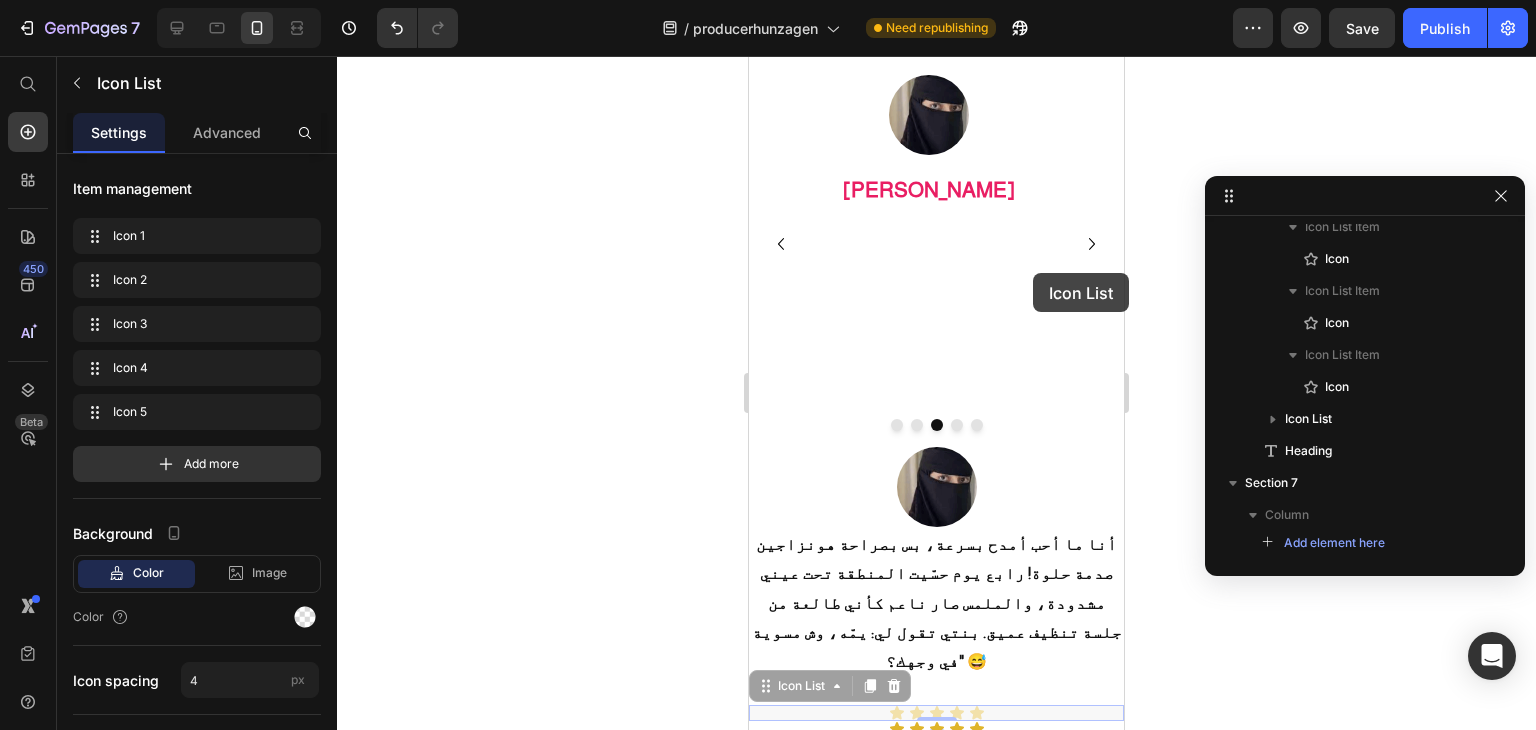 scroll, scrollTop: 1658, scrollLeft: 0, axis: vertical 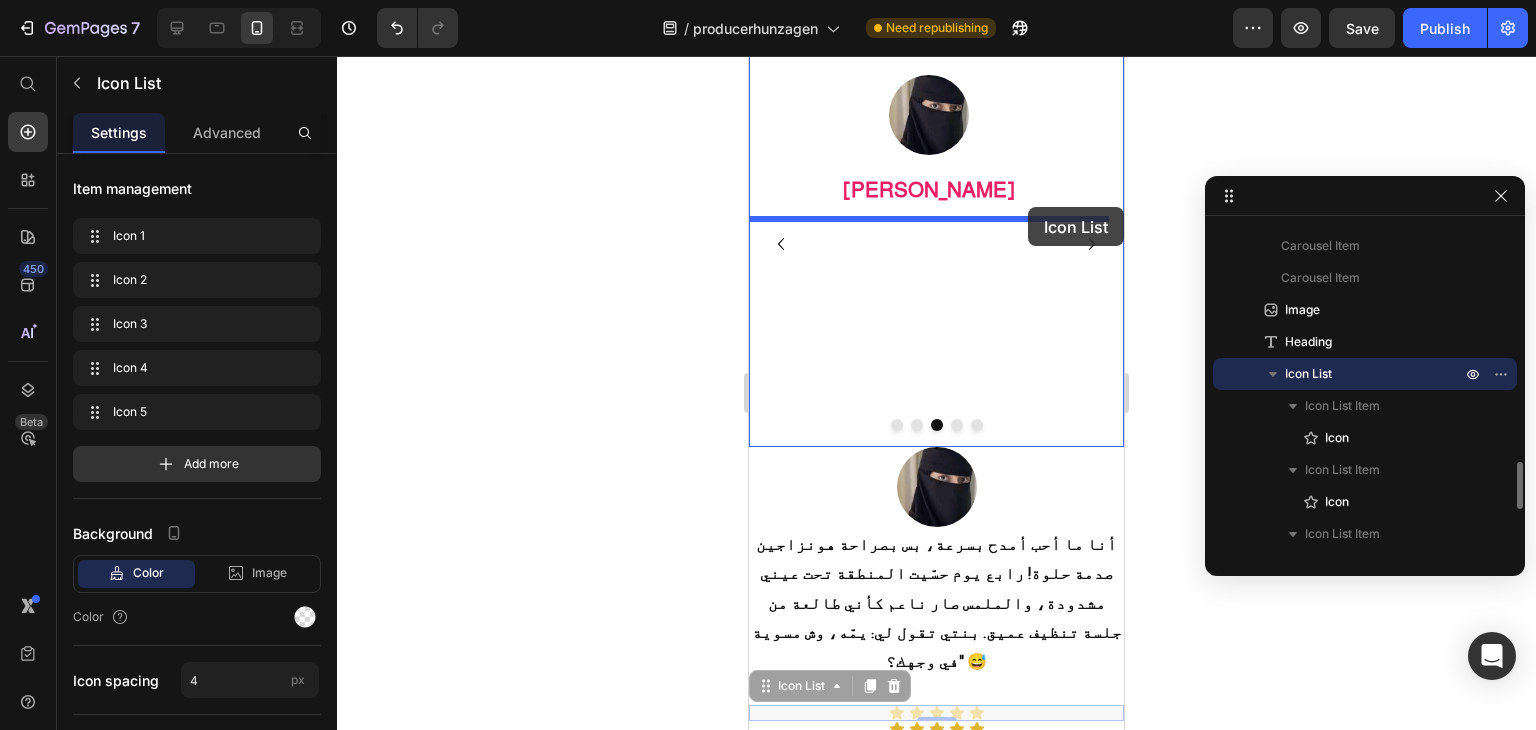 drag, startPoint x: 1040, startPoint y: 652, endPoint x: 1028, endPoint y: 207, distance: 445.16177 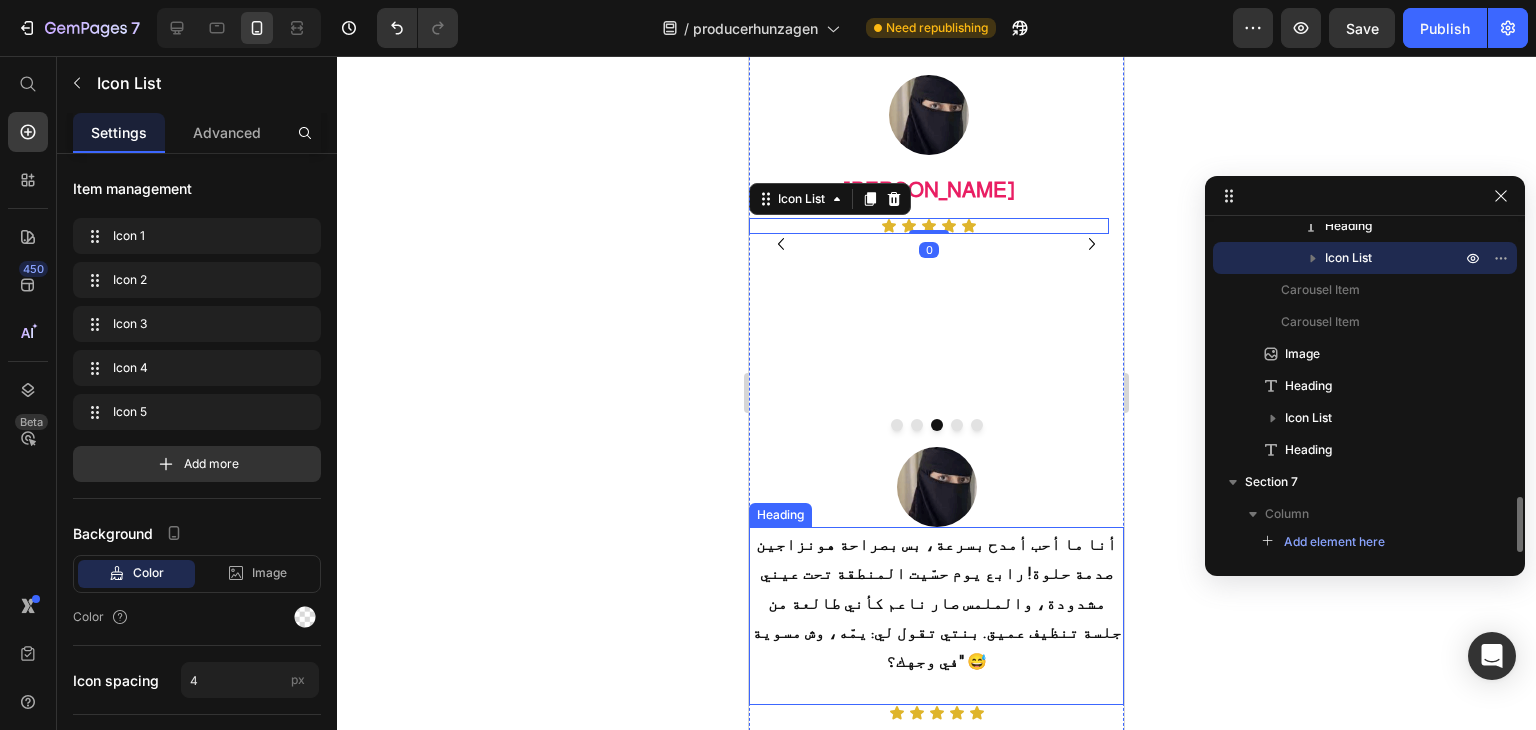scroll, scrollTop: 1645, scrollLeft: 0, axis: vertical 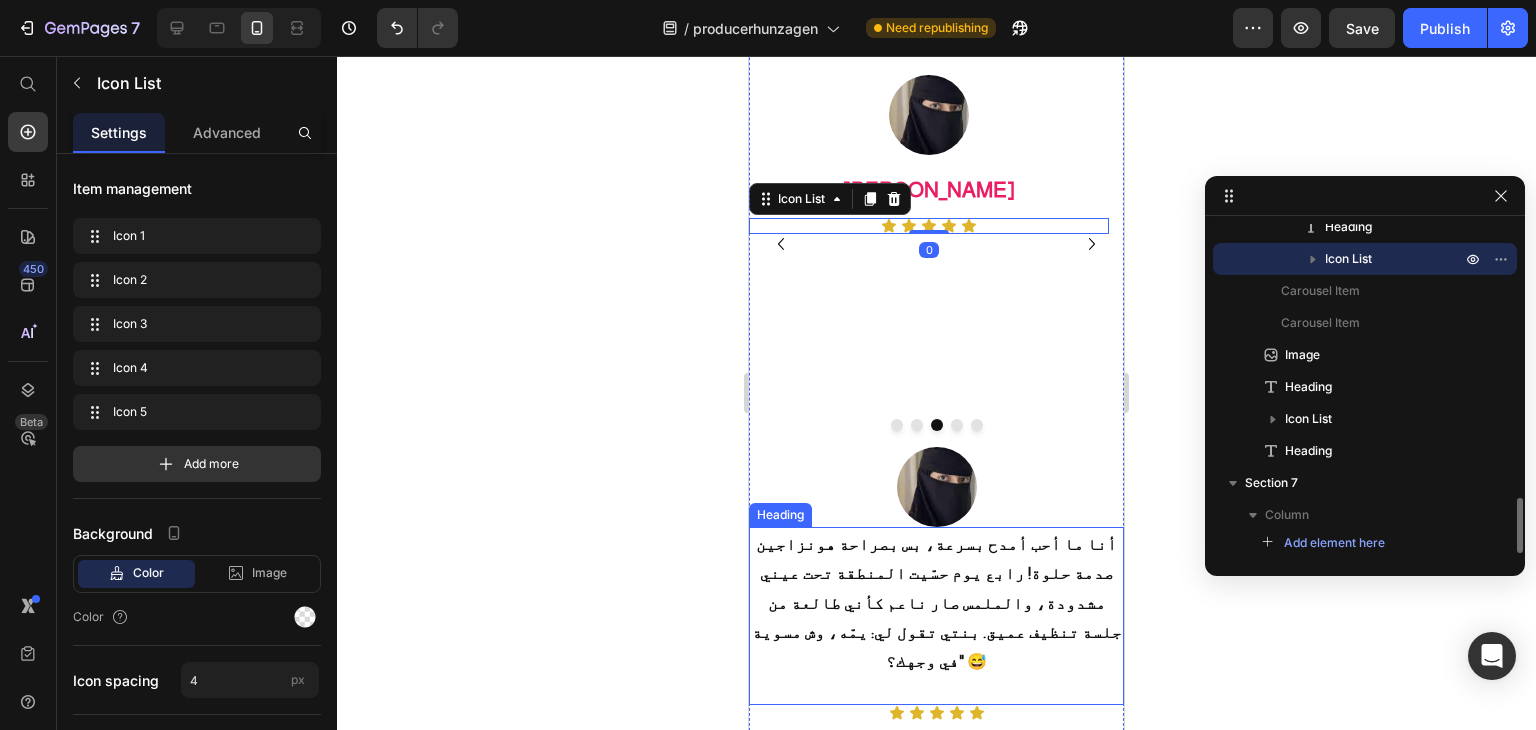click on "أنا ما أحب أمدح بسرعة، بس بصراحة هونزاجين صدمة حلوة! رابع يوم حسّيت المنطقة تحت عيني مشدودة، والملمس صار ناعم كأني طالعة من جلسة تنظيف عميق. بنتي تقول لي: يمّه، وش مسوية في وجهك؟" 😅" at bounding box center (937, 603) 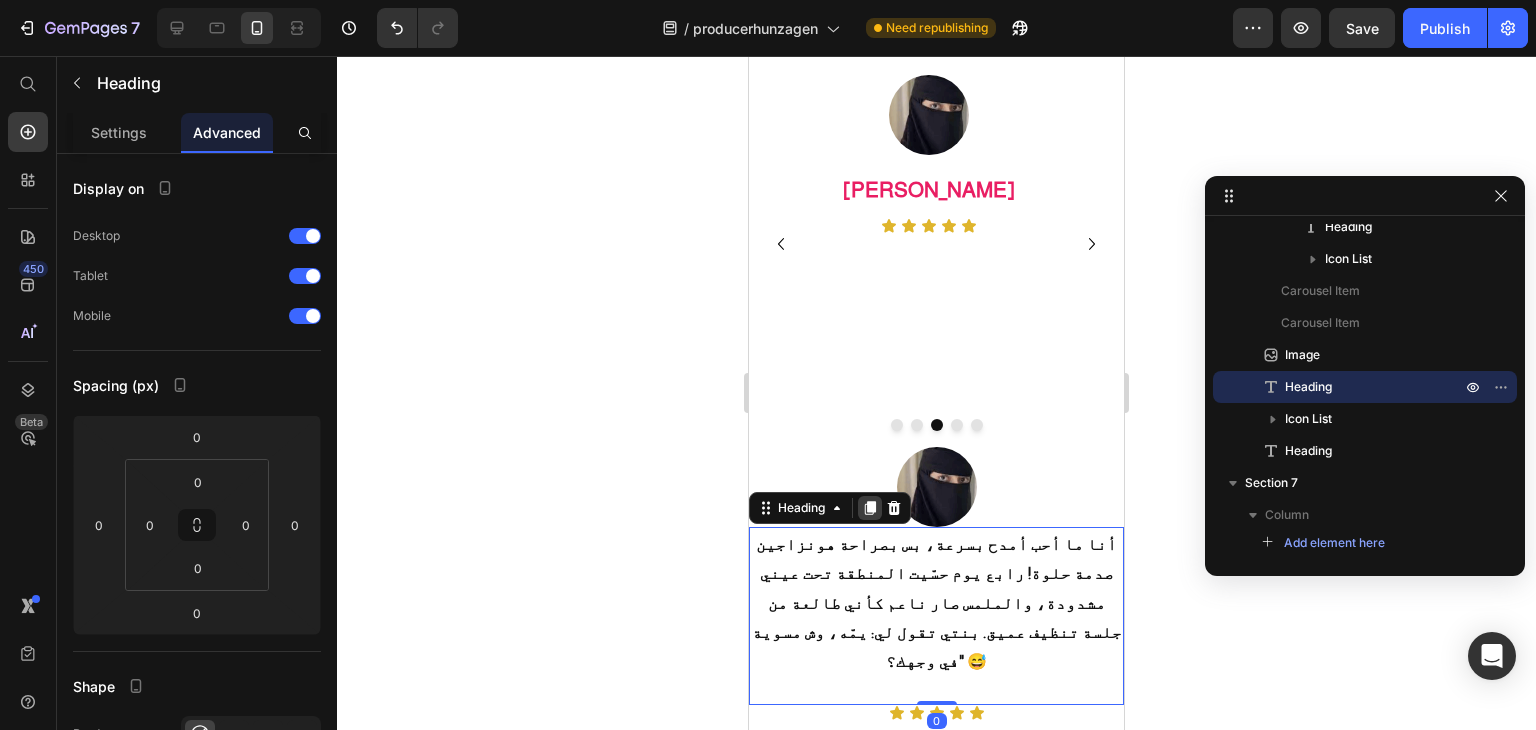 click 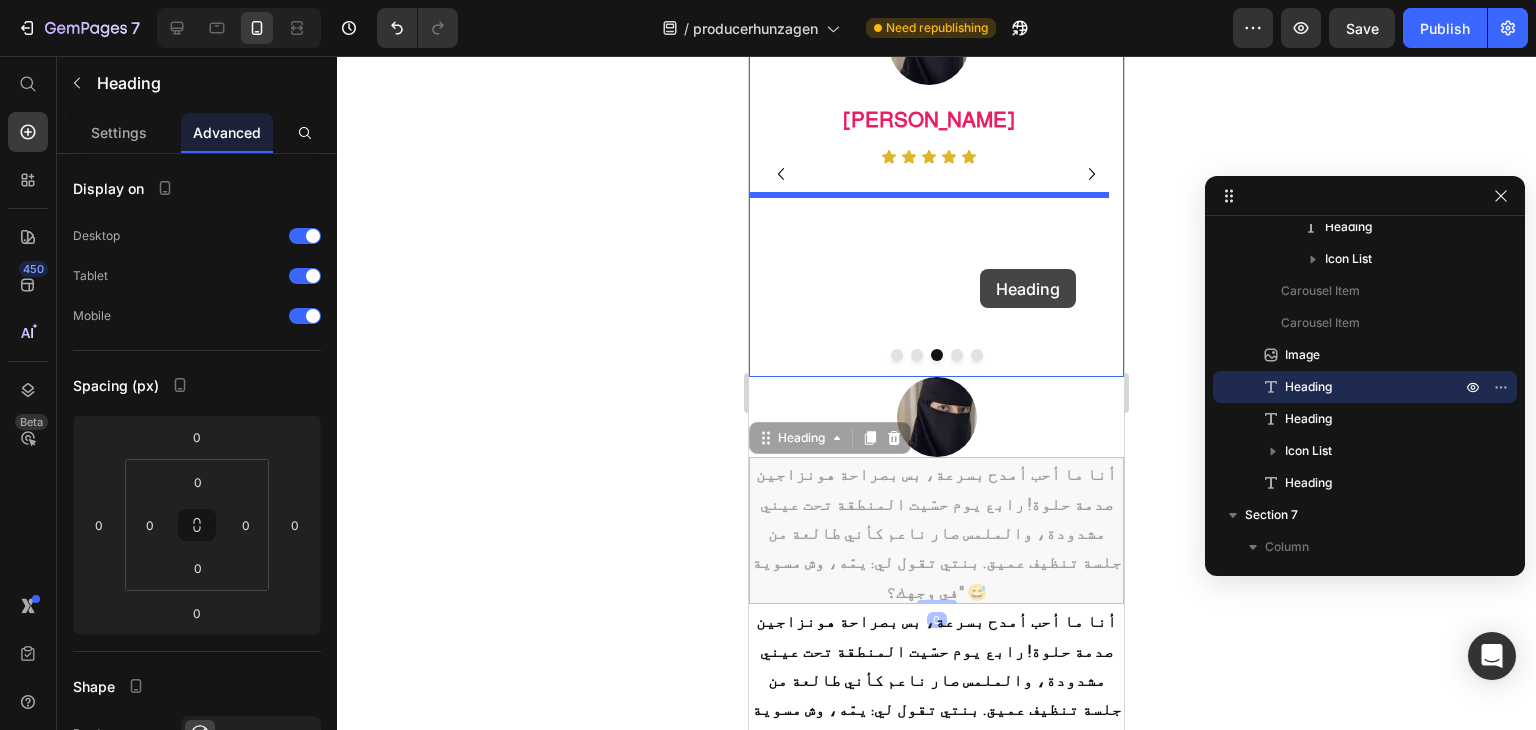 scroll, scrollTop: 2396, scrollLeft: 0, axis: vertical 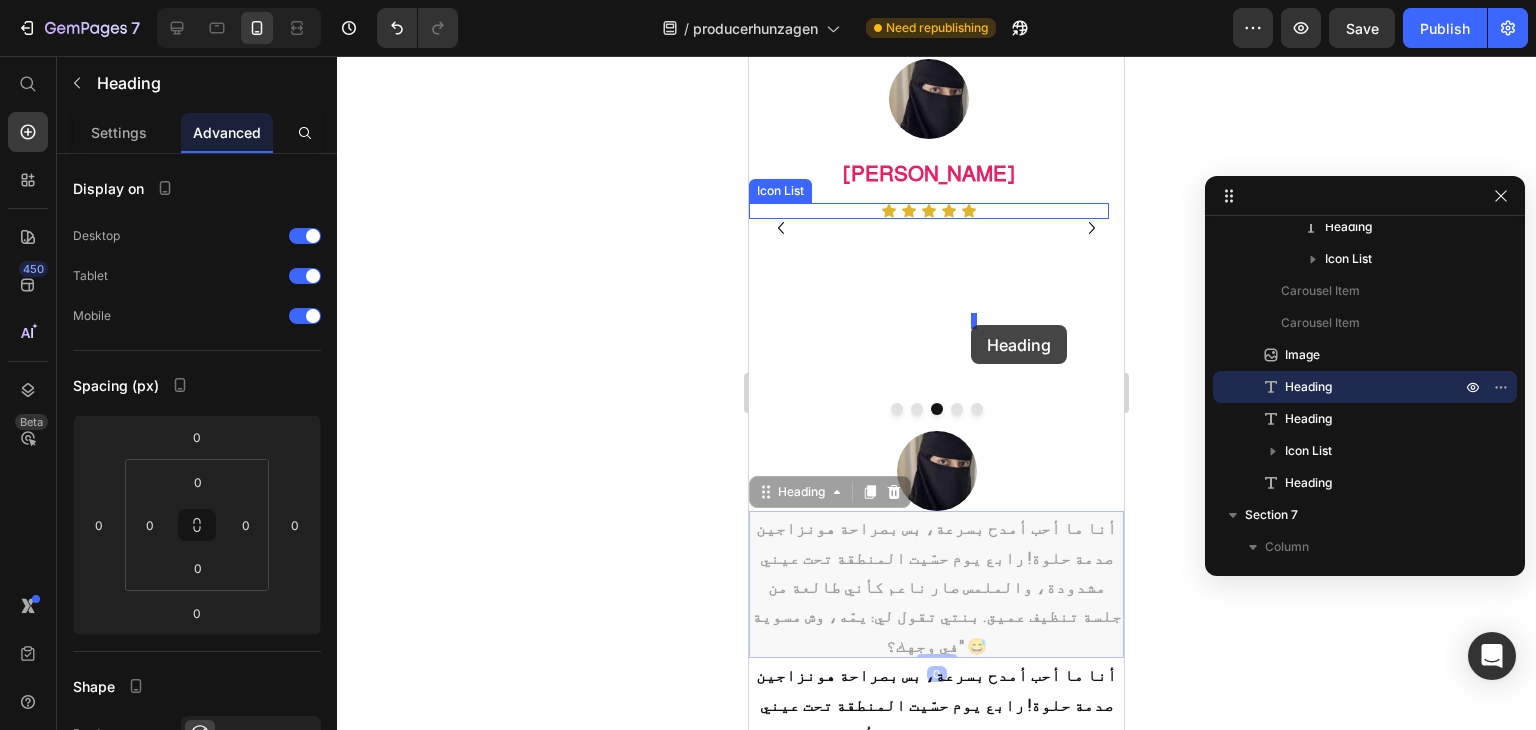 drag, startPoint x: 994, startPoint y: 187, endPoint x: 971, endPoint y: 325, distance: 139.90353 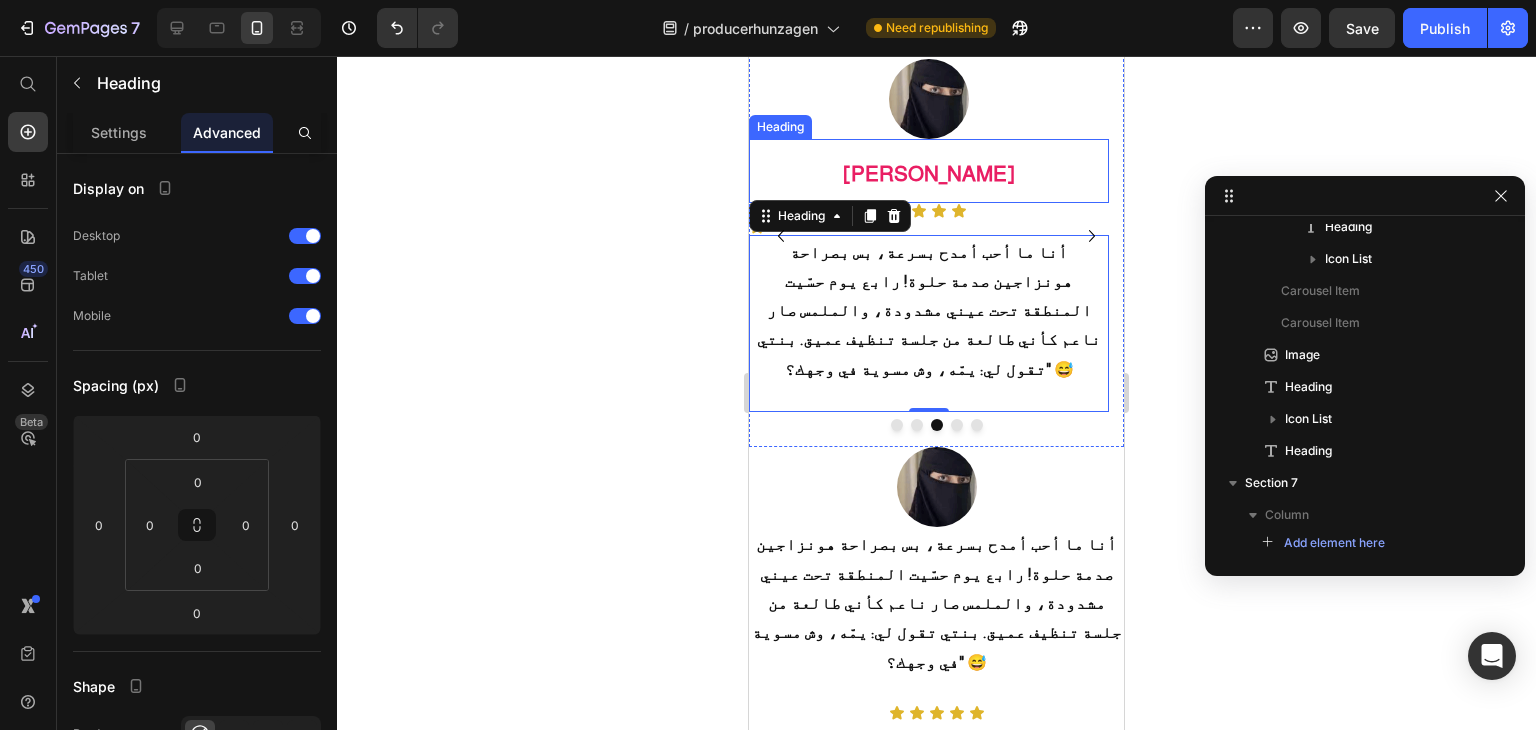 click on "[PERSON_NAME]" at bounding box center [929, 173] 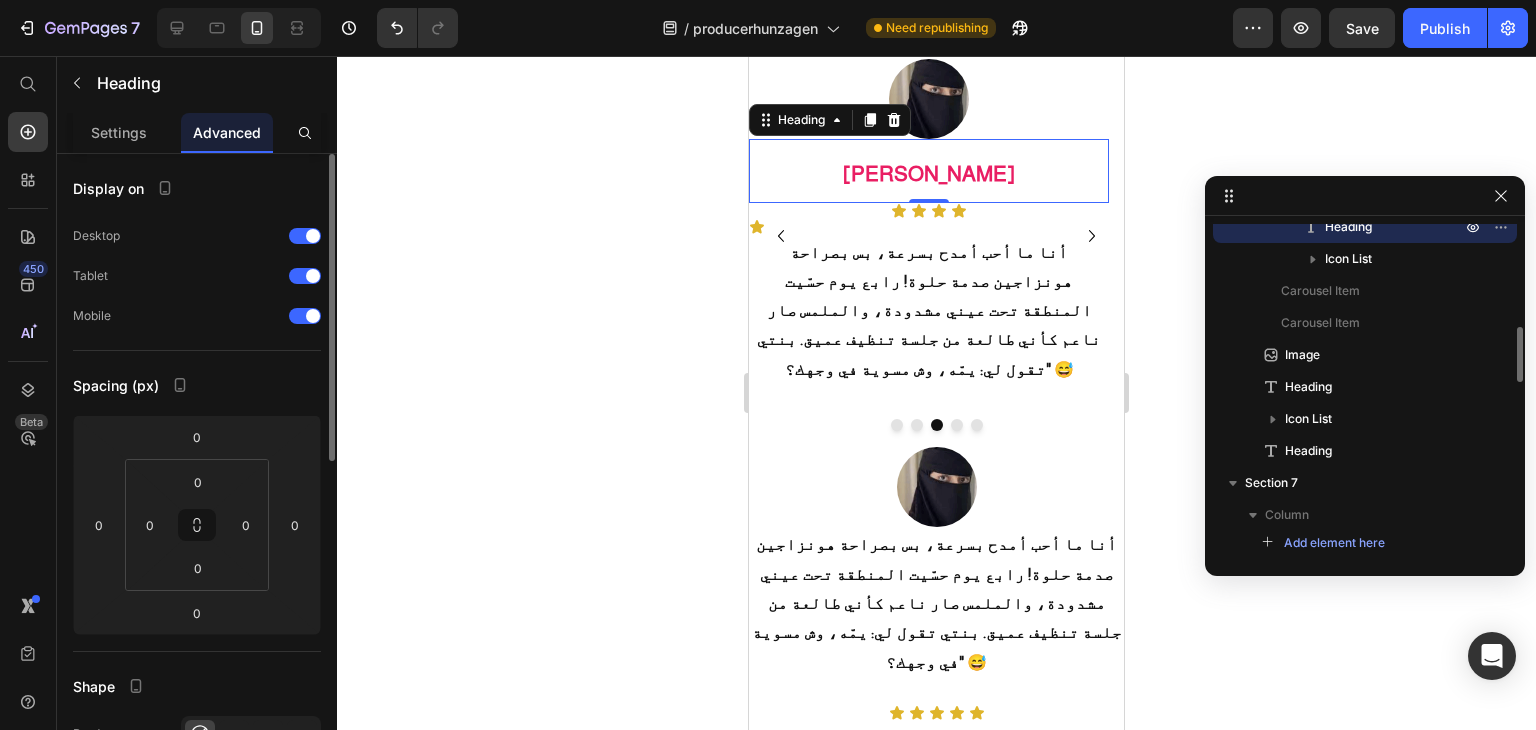 scroll, scrollTop: 1498, scrollLeft: 0, axis: vertical 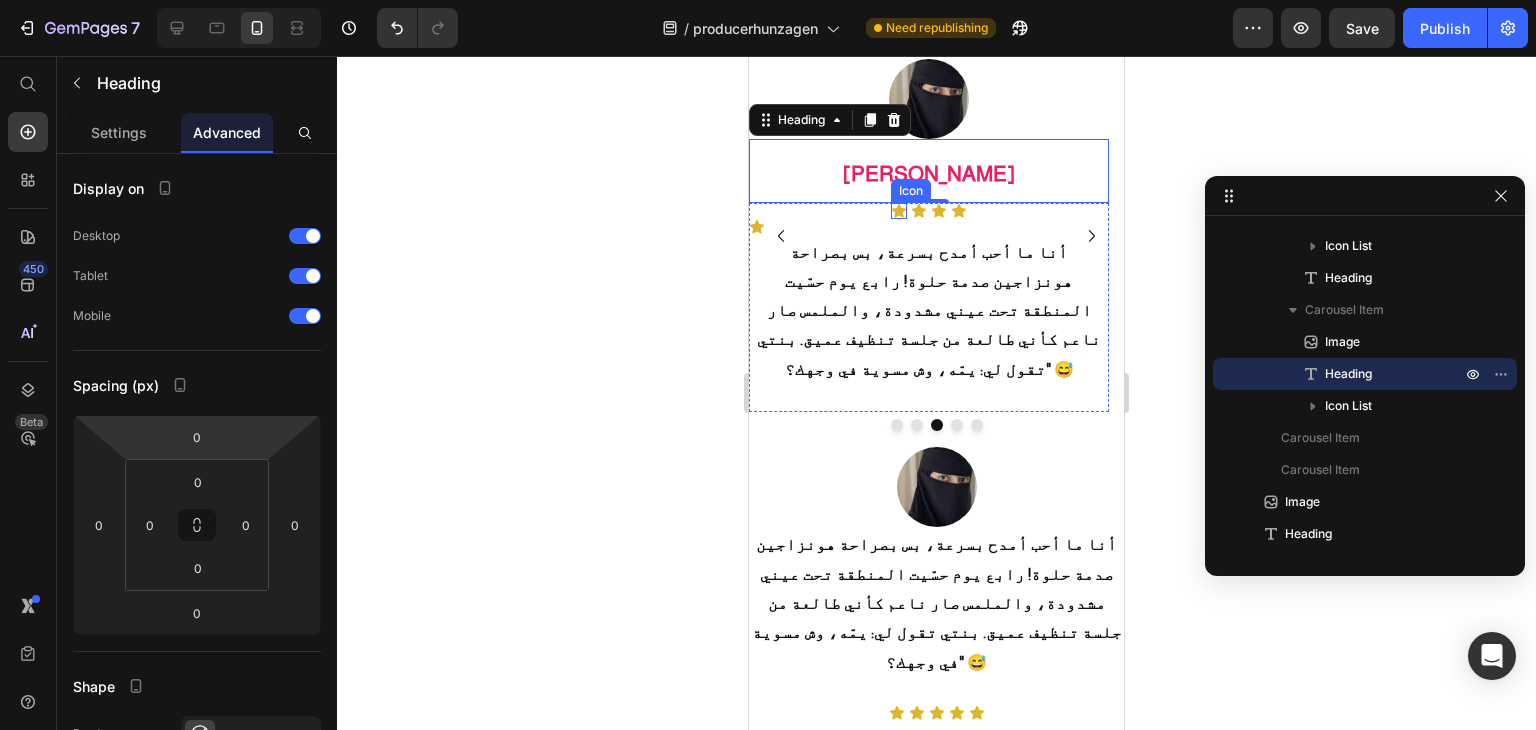 click on "Icon" at bounding box center (911, 191) 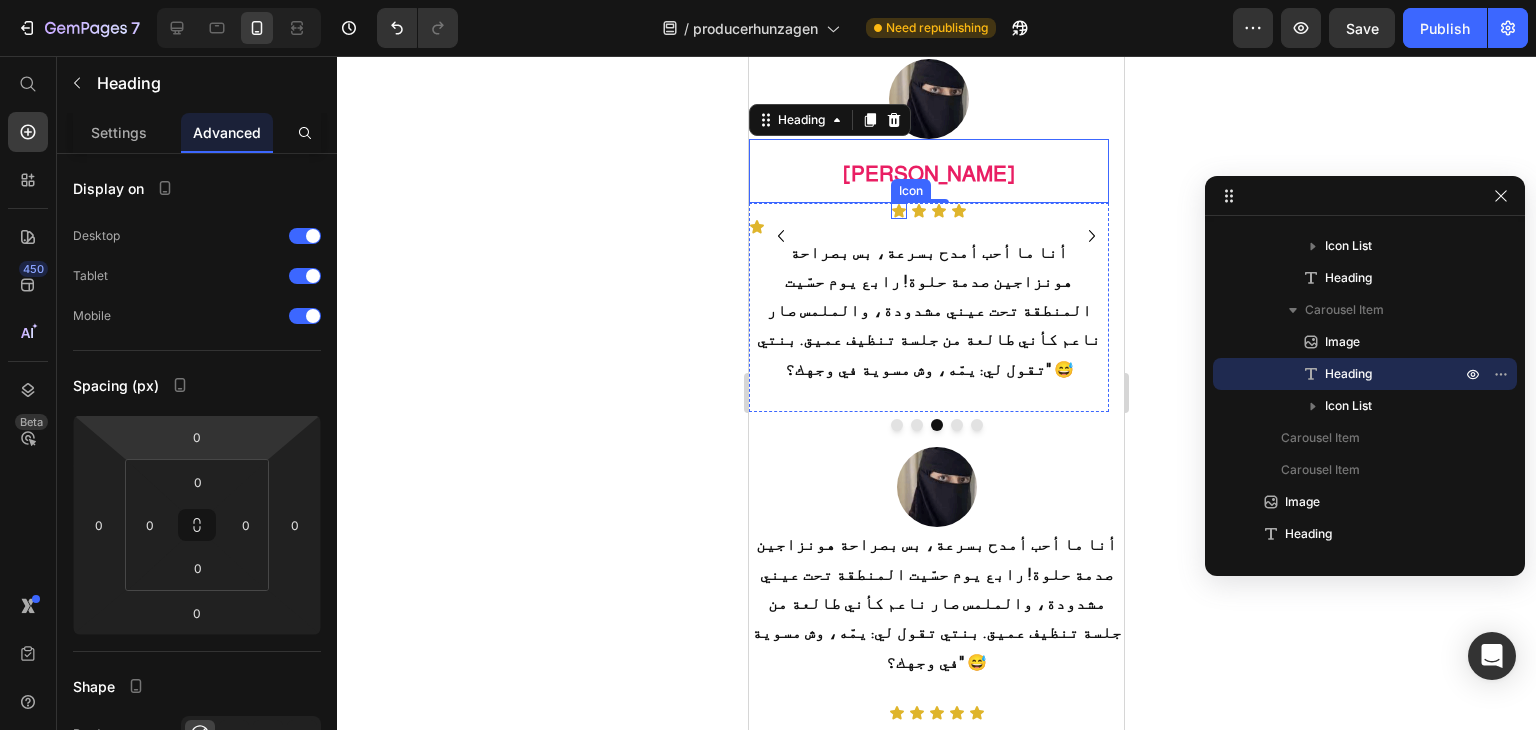 click on "Icon" at bounding box center [911, 191] 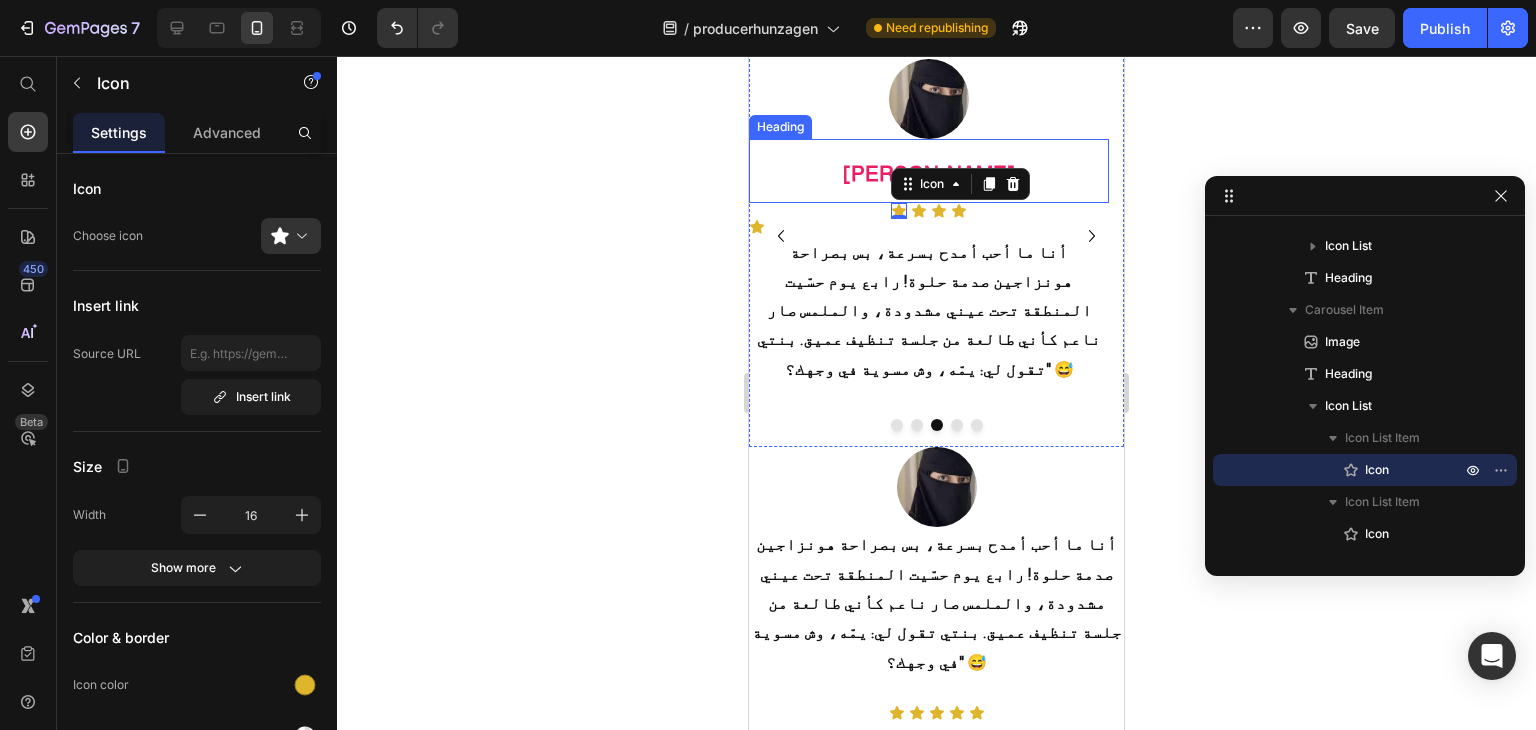 click on "[PERSON_NAME]" at bounding box center (929, 173) 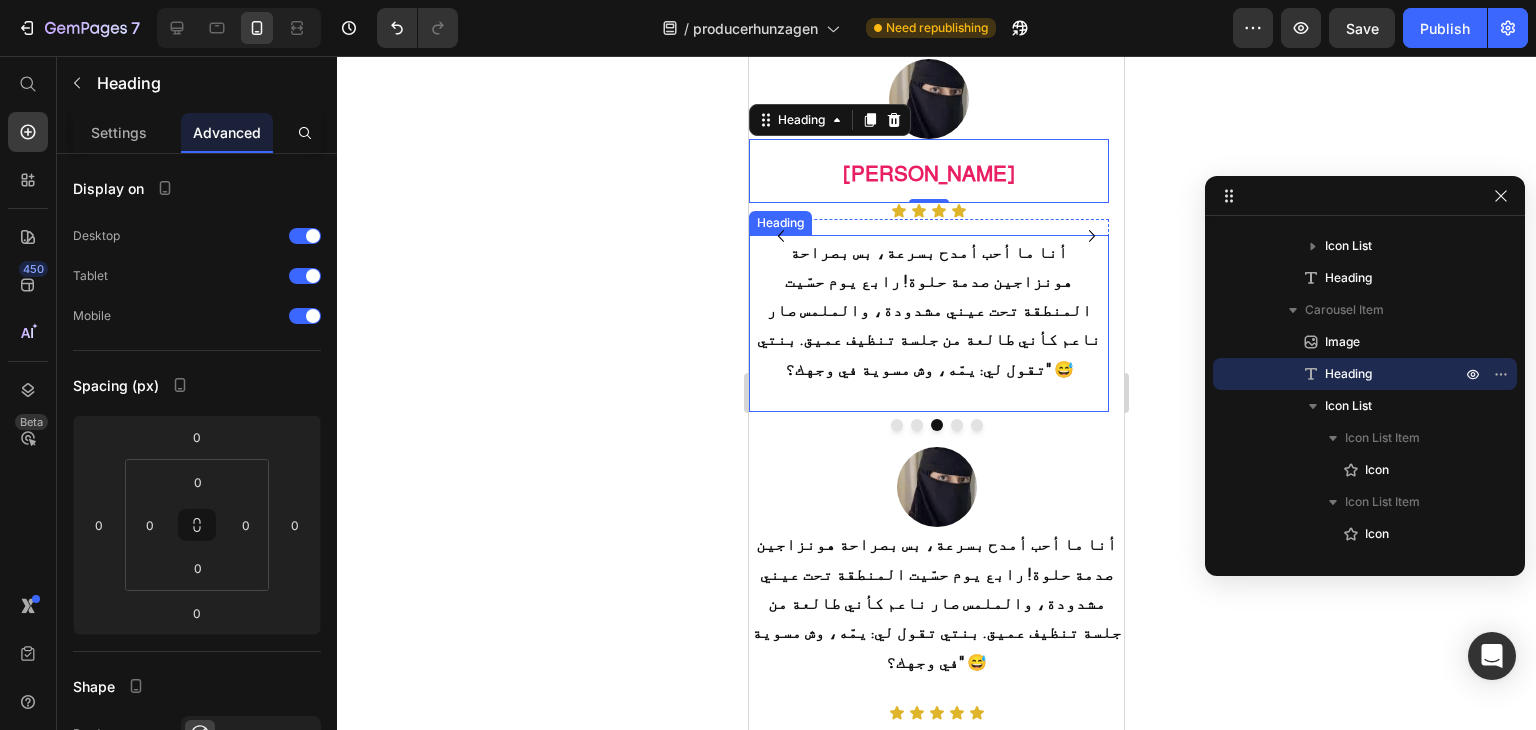 click on "أنا ما أحب أمدح بسرعة، بس بصراحة هونزاجين صدمة حلوة! رابع يوم حسّيت المنطقة تحت عيني مشدودة، والملمس صار ناعم كأني طالعة من جلسة تنظيف عميق. بنتي تقول لي: يمّه، وش مسوية في وجهك؟" 😅" at bounding box center (929, 311) 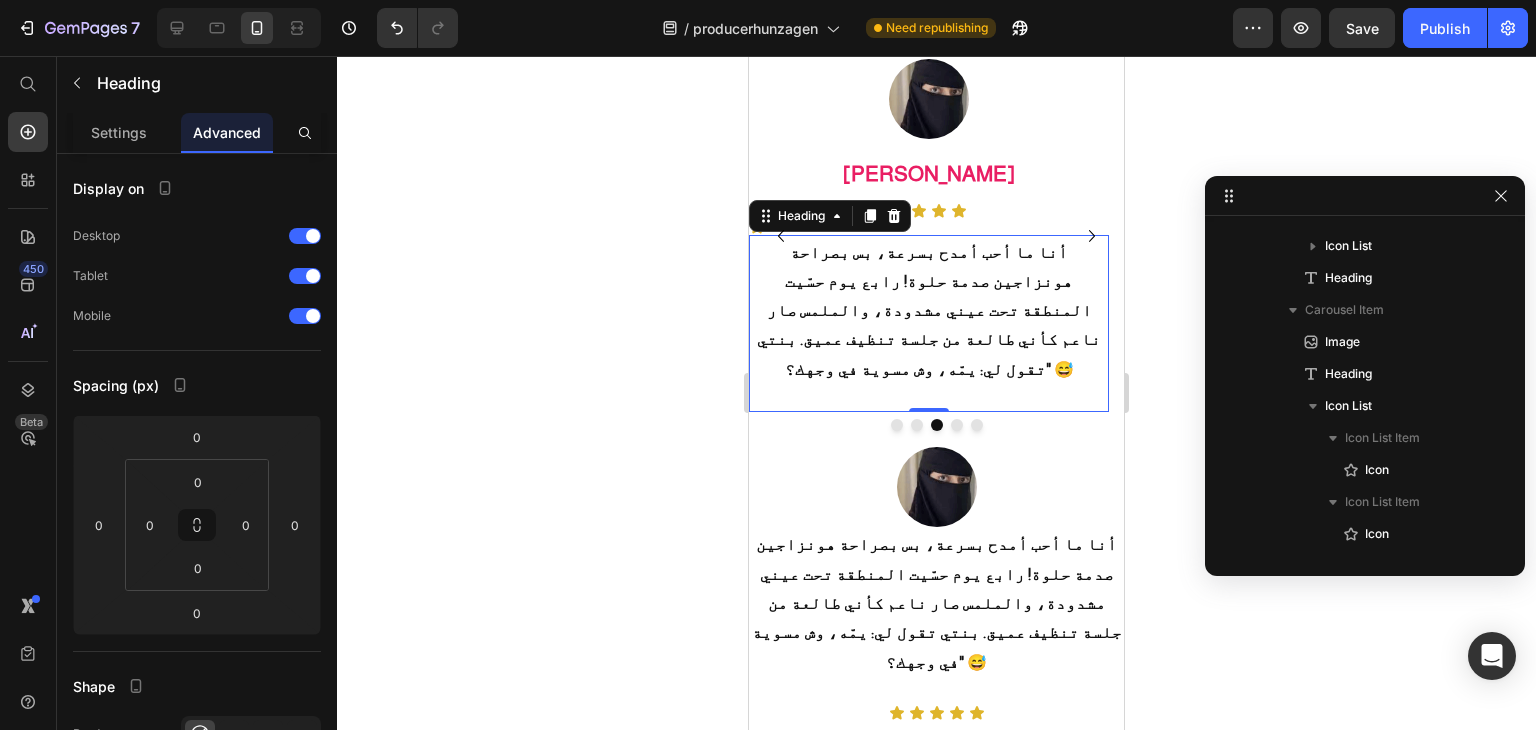 scroll, scrollTop: 1978, scrollLeft: 0, axis: vertical 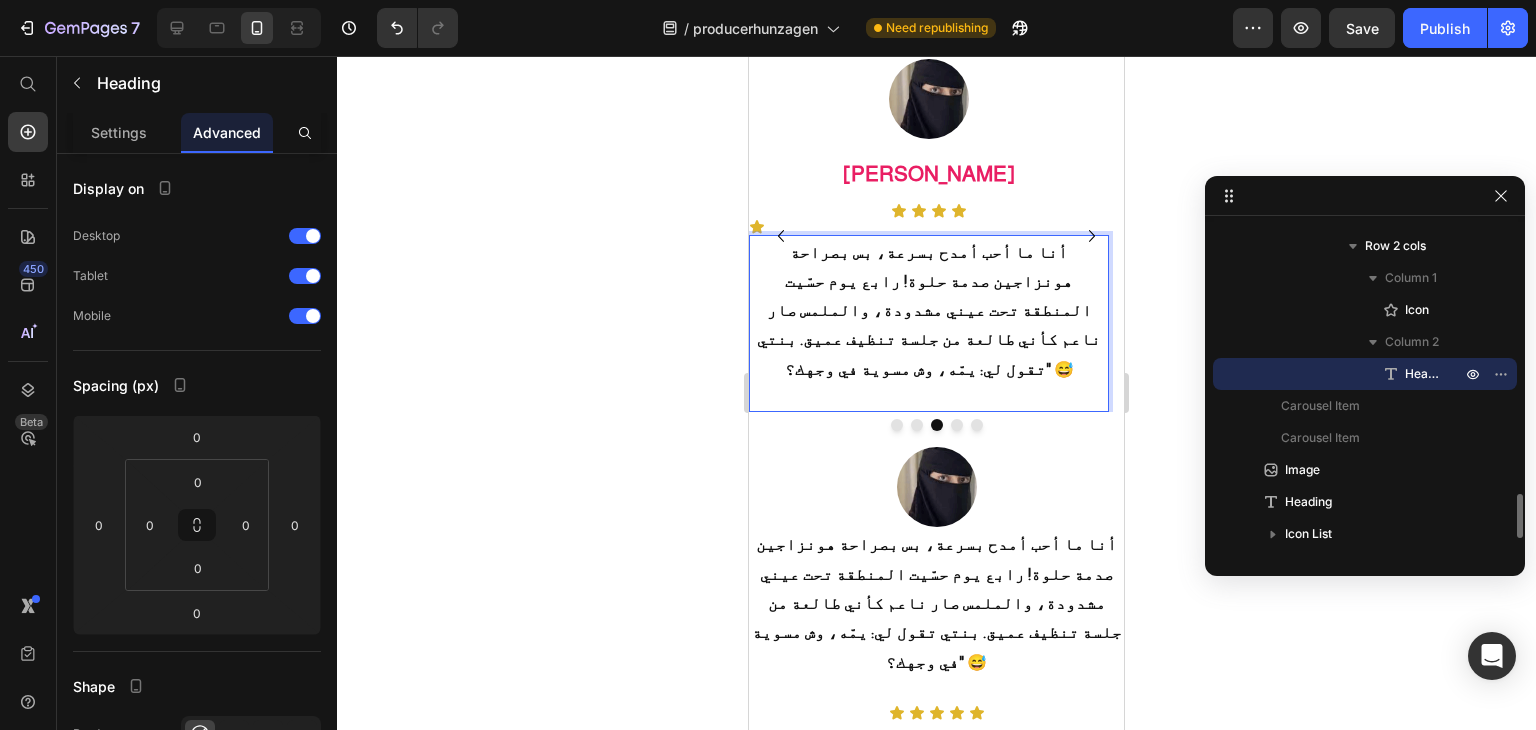 click on "أنا ما أحب أمدح بسرعة، بس بصراحة هونزاجين صدمة حلوة! رابع يوم حسّيت المنطقة تحت عيني مشدودة، والملمس صار ناعم كأني طالعة من جلسة تنظيف عميق. بنتي تقول لي: يمّه، وش مسوية في وجهك؟" 😅" at bounding box center (929, 311) 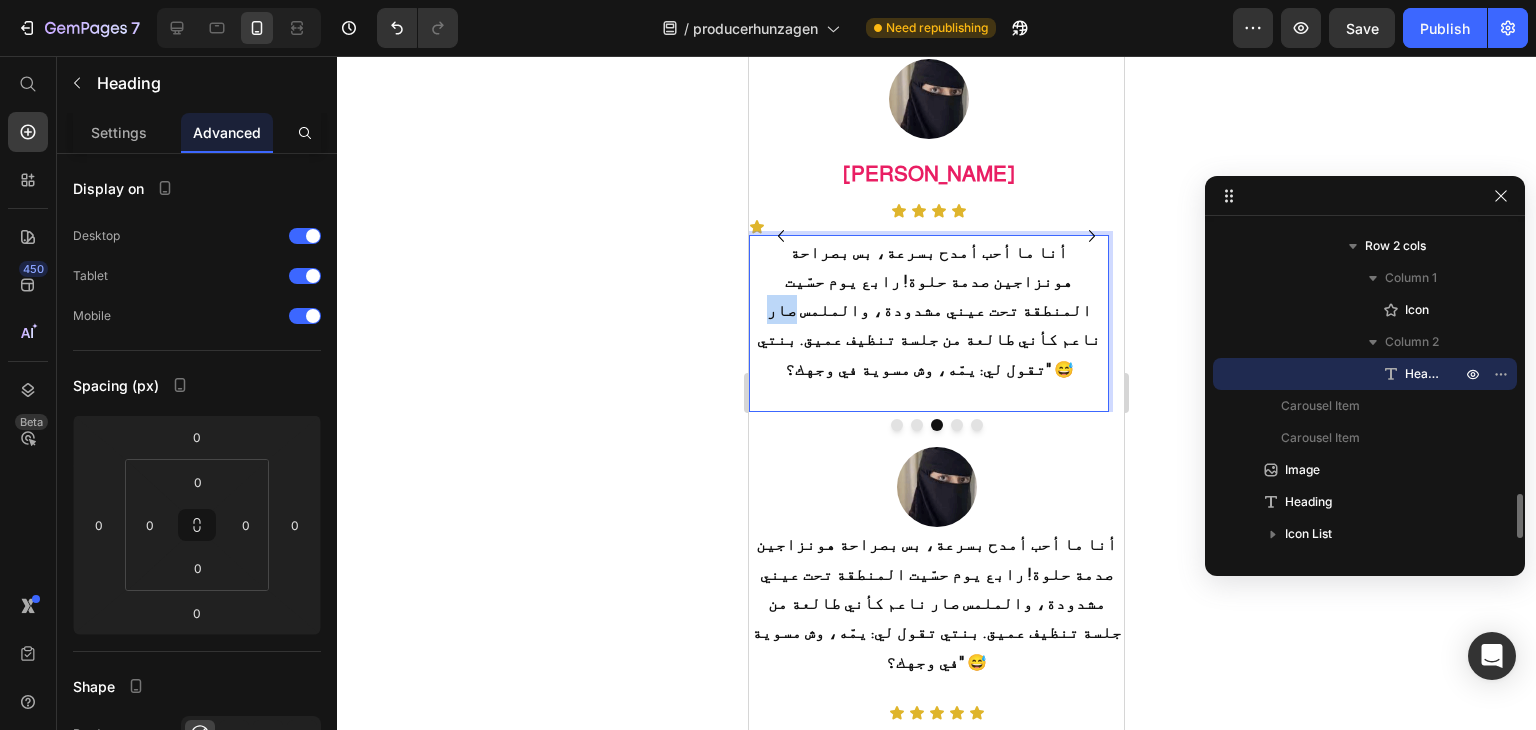 click on "أنا ما أحب أمدح بسرعة، بس بصراحة هونزاجين صدمة حلوة! رابع يوم حسّيت المنطقة تحت عيني مشدودة، والملمس صار ناعم كأني طالعة من جلسة تنظيف عميق. بنتي تقول لي: يمّه، وش مسوية في وجهك؟" 😅" at bounding box center [929, 311] 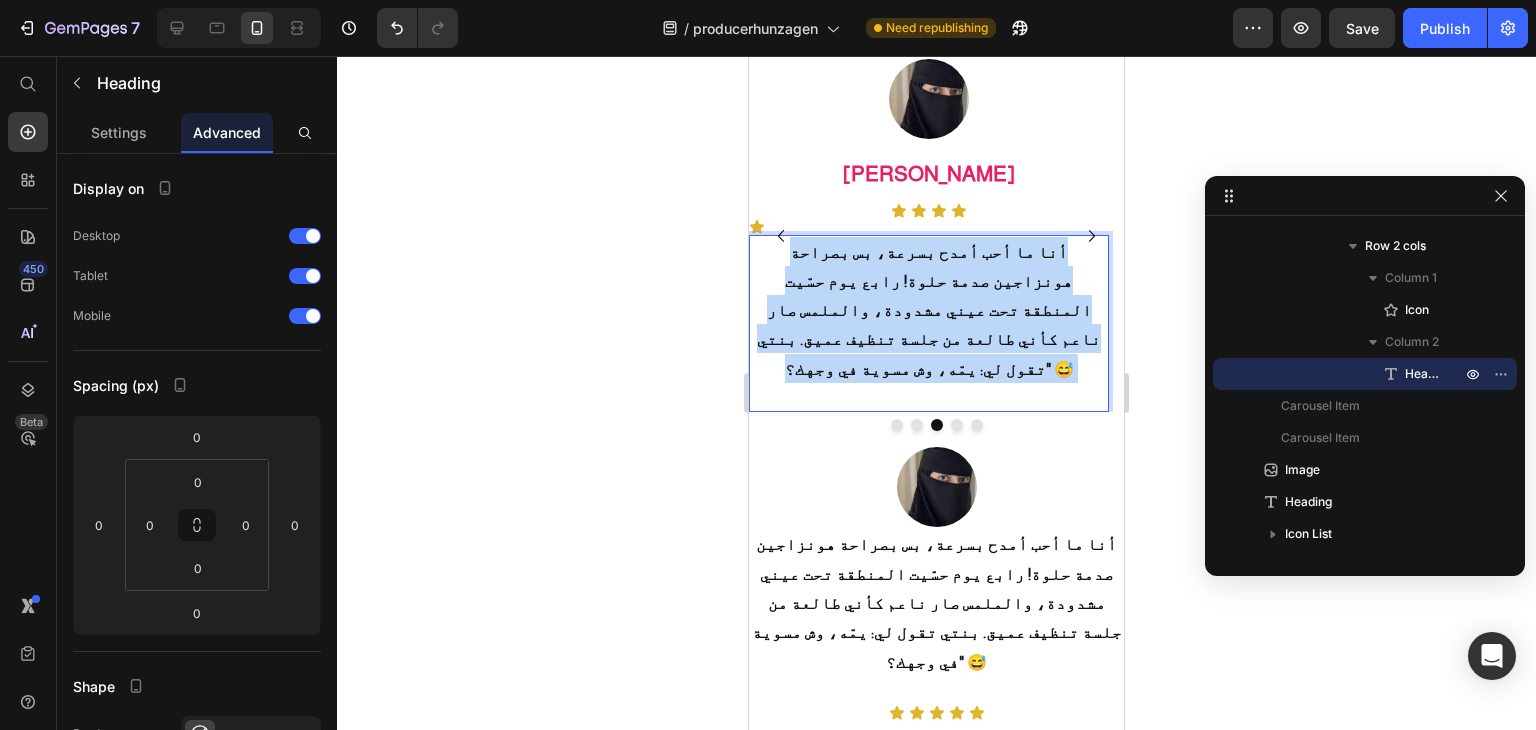 click on "أنا ما أحب أمدح بسرعة، بس بصراحة هونزاجين صدمة حلوة! رابع يوم حسّيت المنطقة تحت عيني مشدودة، والملمس صار ناعم كأني طالعة من جلسة تنظيف عميق. بنتي تقول لي: يمّه، وش مسوية في وجهك؟" 😅" at bounding box center (929, 311) 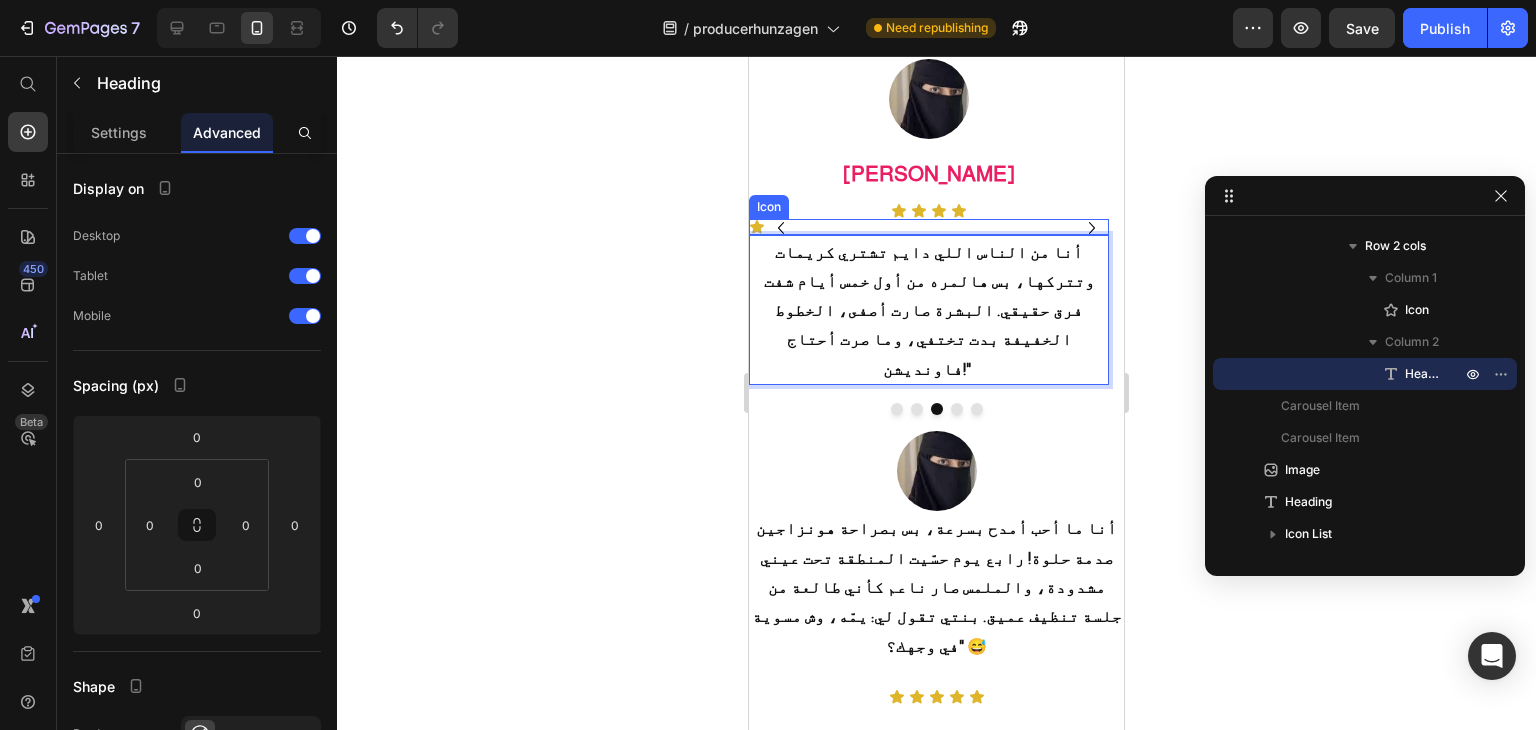click 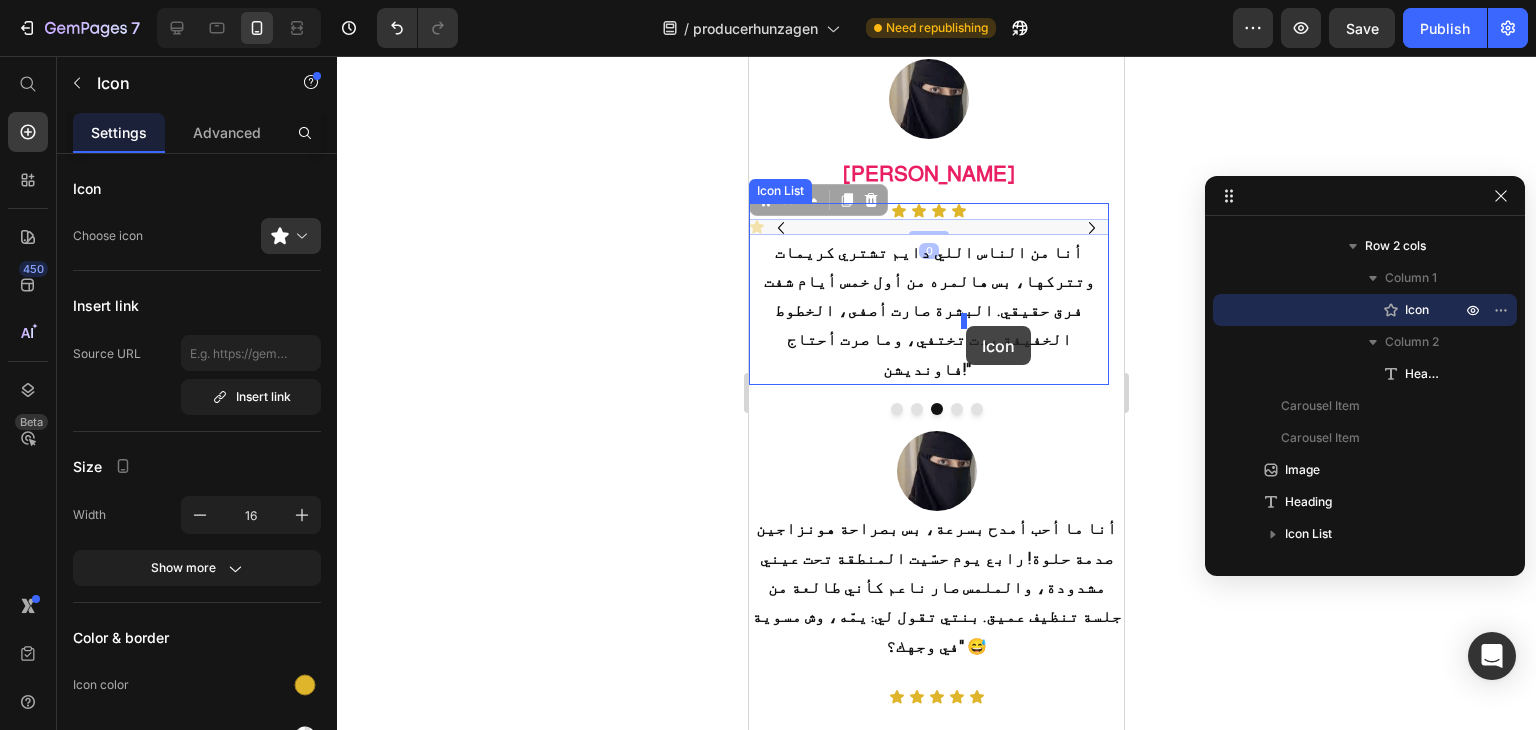 drag, startPoint x: 758, startPoint y: 340, endPoint x: 1489, endPoint y: 545, distance: 759.20087 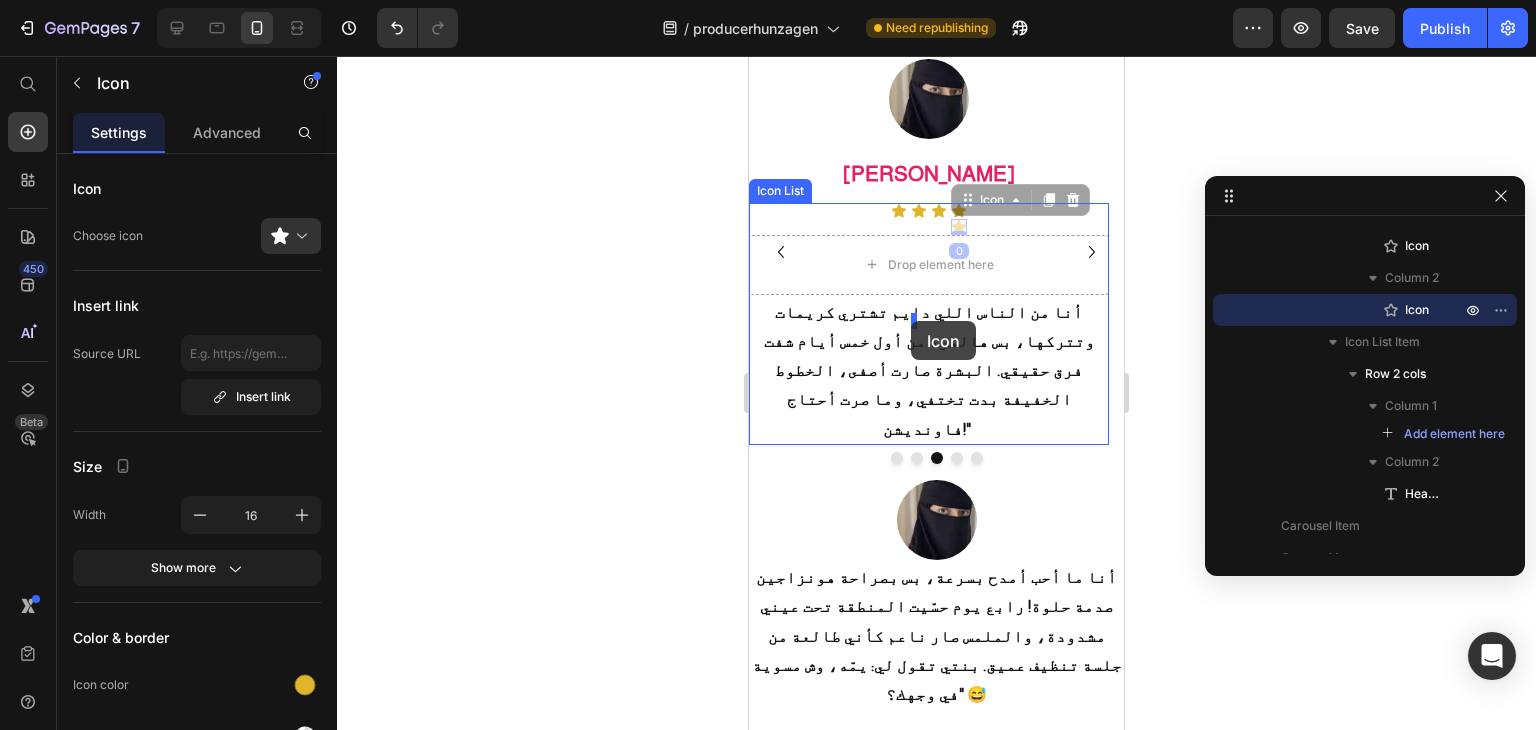 drag, startPoint x: 960, startPoint y: 338, endPoint x: 911, endPoint y: 321, distance: 51.86521 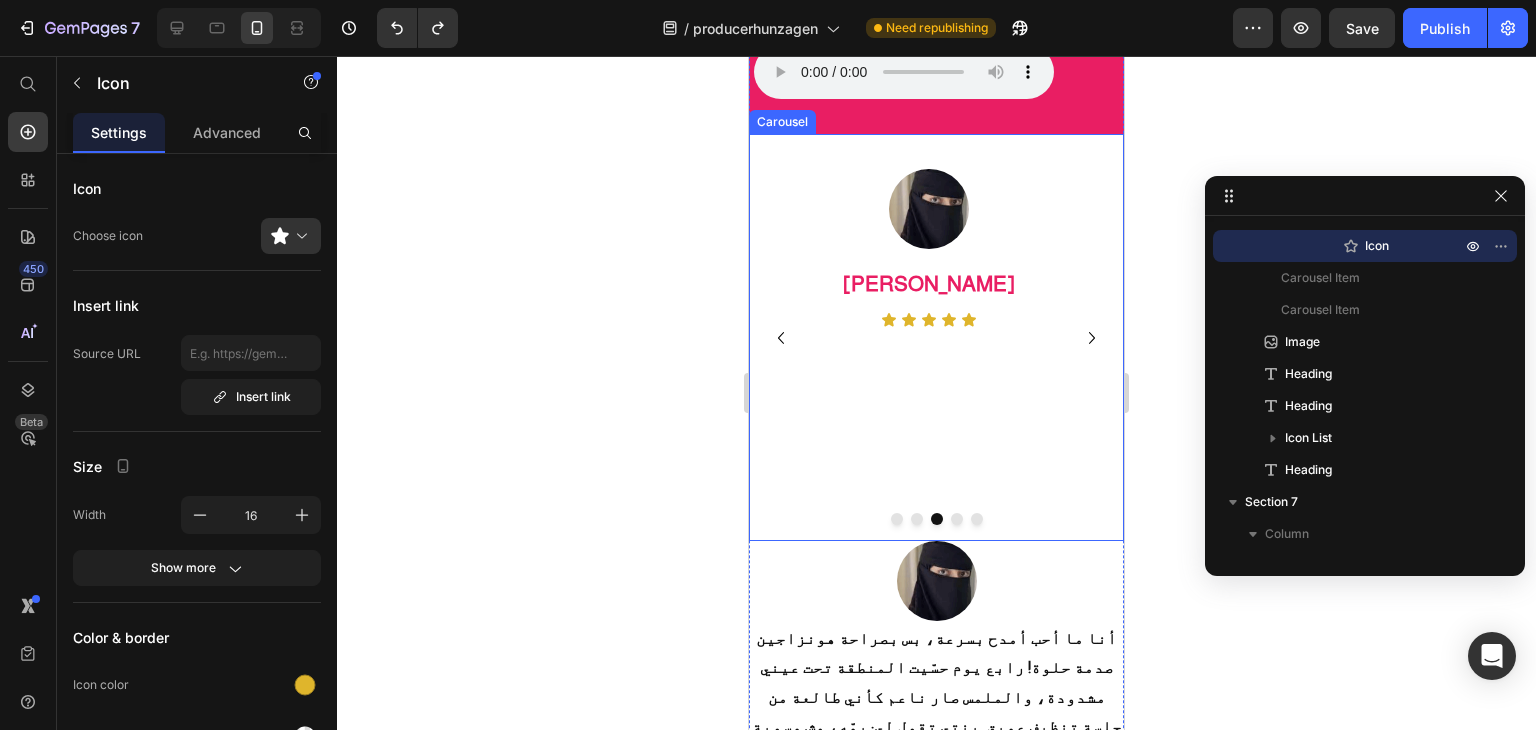 scroll, scrollTop: 2496, scrollLeft: 0, axis: vertical 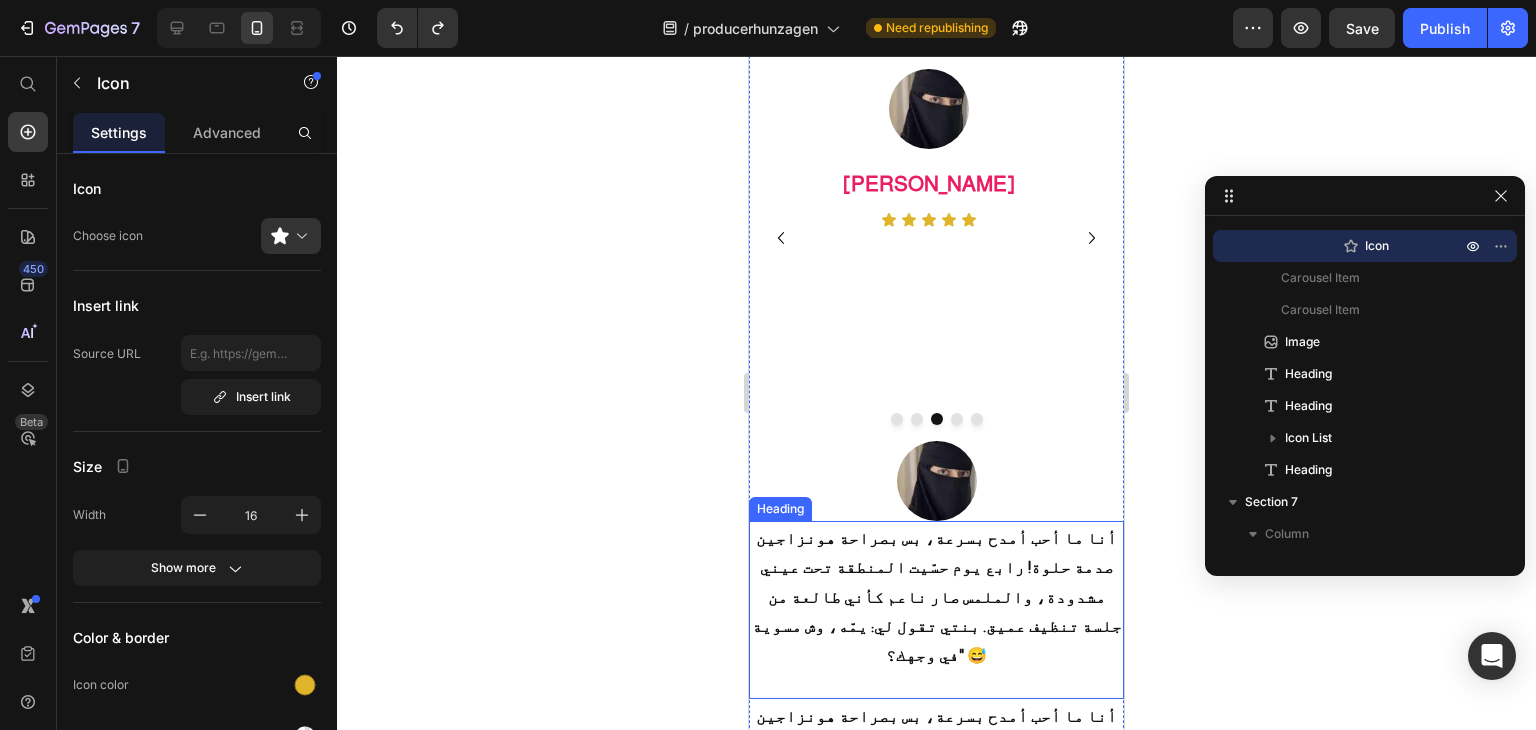 click on "أنا ما أحب أمدح بسرعة، بس بصراحة هونزاجين صدمة حلوة! رابع يوم حسّيت المنطقة تحت عيني مشدودة، والملمس صار ناعم كأني طالعة من جلسة تنظيف عميق. بنتي تقول لي: يمّه، وش مسوية في وجهك؟" 😅" at bounding box center (936, 610) 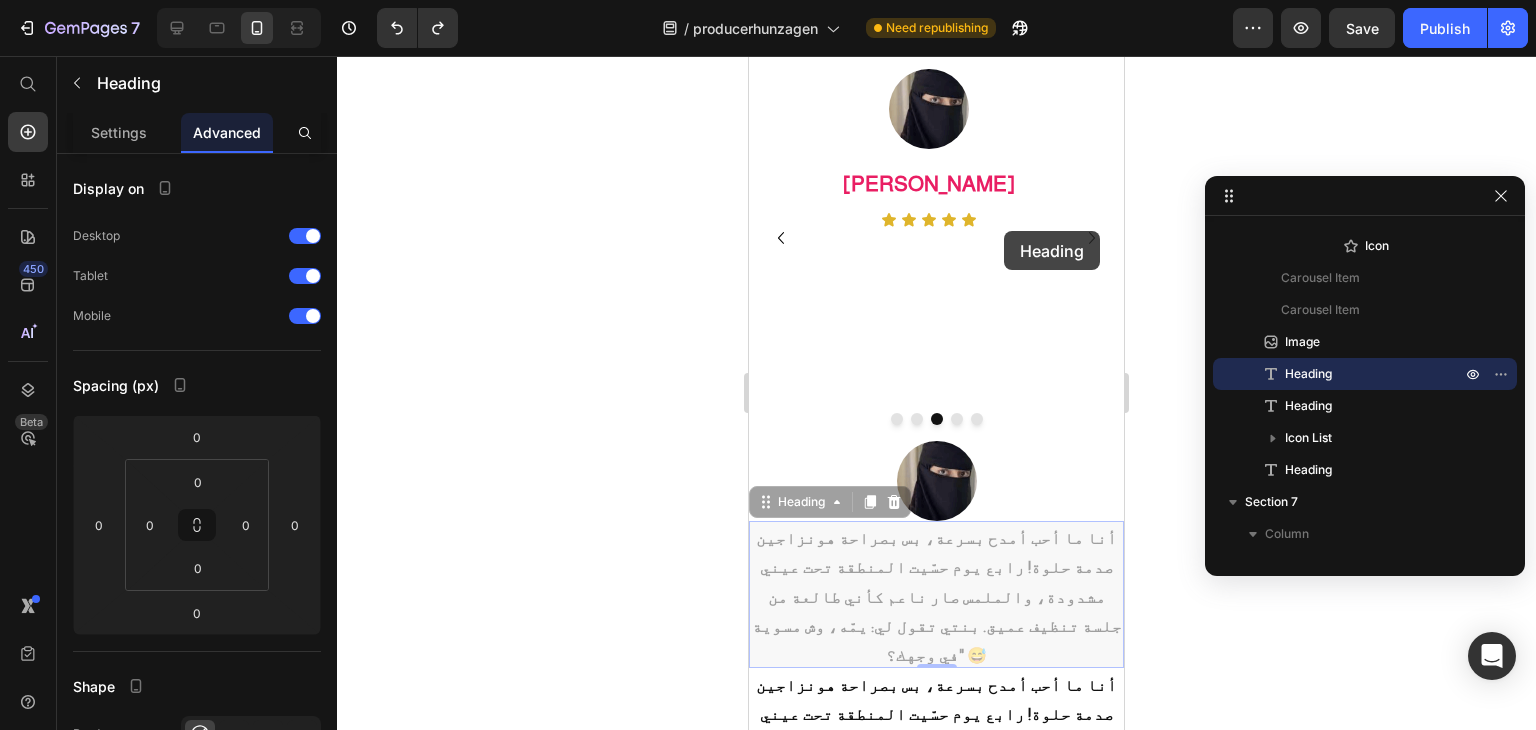 drag, startPoint x: 772, startPoint y: 477, endPoint x: 1004, endPoint y: 231, distance: 338.14197 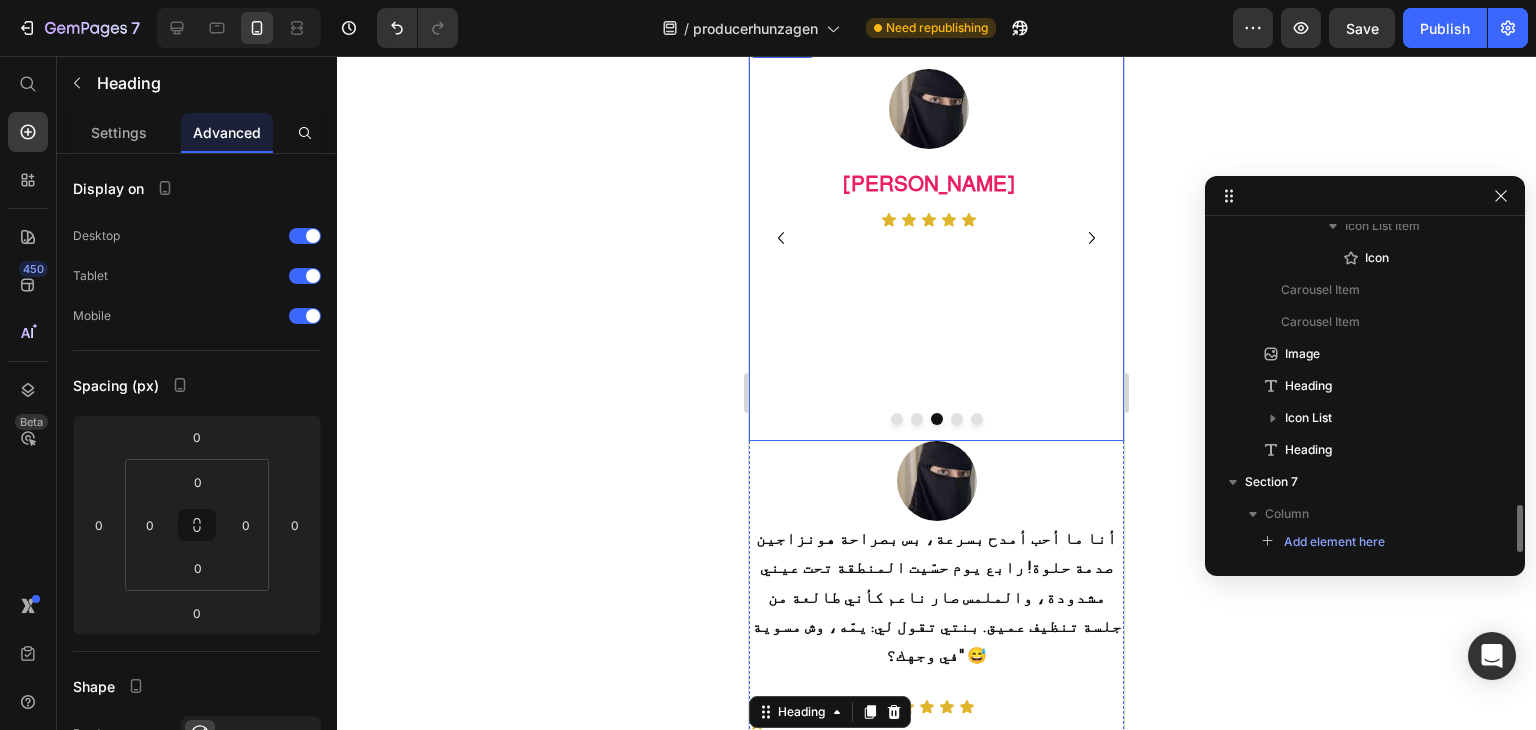 scroll, scrollTop: 1965, scrollLeft: 0, axis: vertical 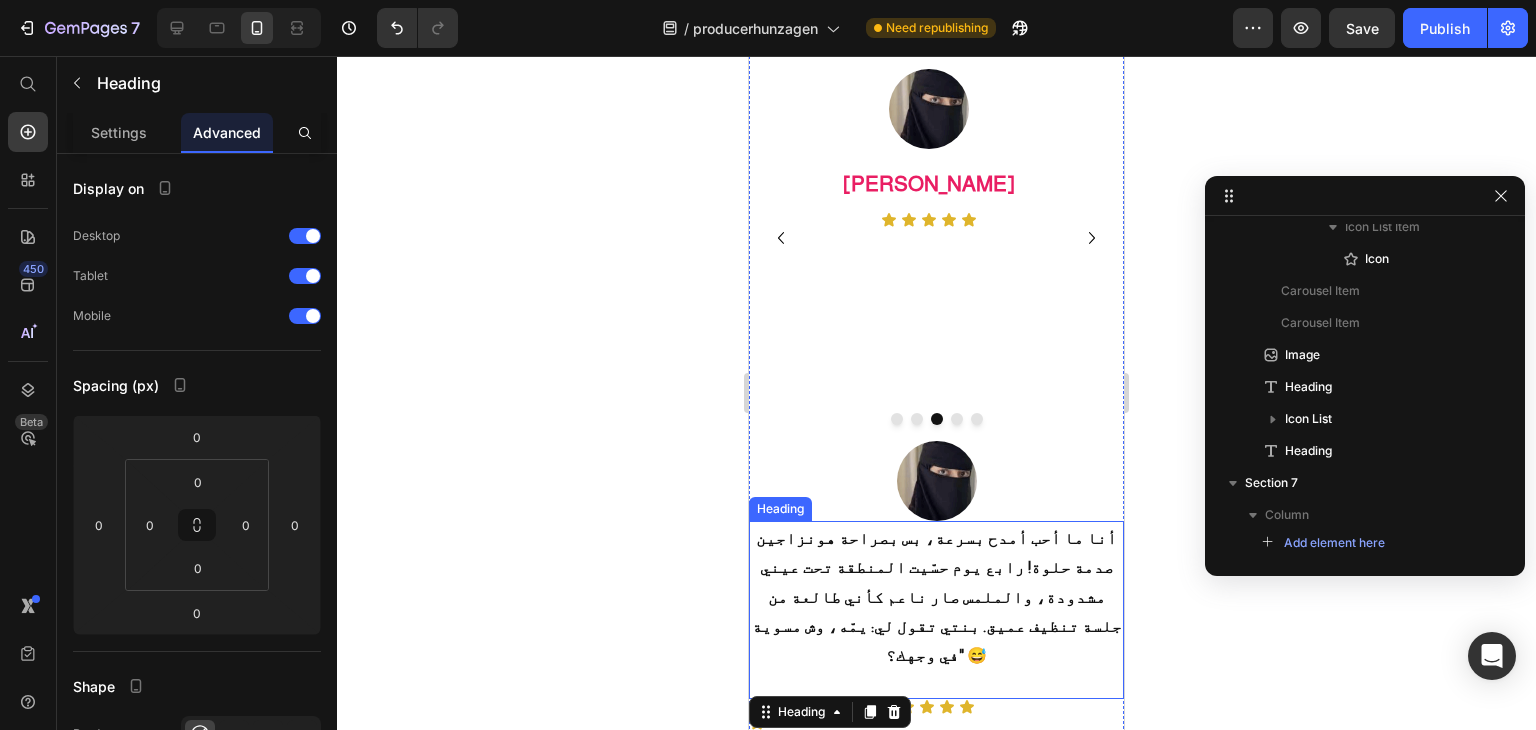 click on "أنا ما أحب أمدح بسرعة، بس بصراحة هونزاجين صدمة حلوة! رابع يوم حسّيت المنطقة تحت عيني مشدودة، والملمس صار ناعم كأني طالعة من جلسة تنظيف عميق. بنتي تقول لي: يمّه، وش مسوية في وجهك؟" 😅" at bounding box center (937, 597) 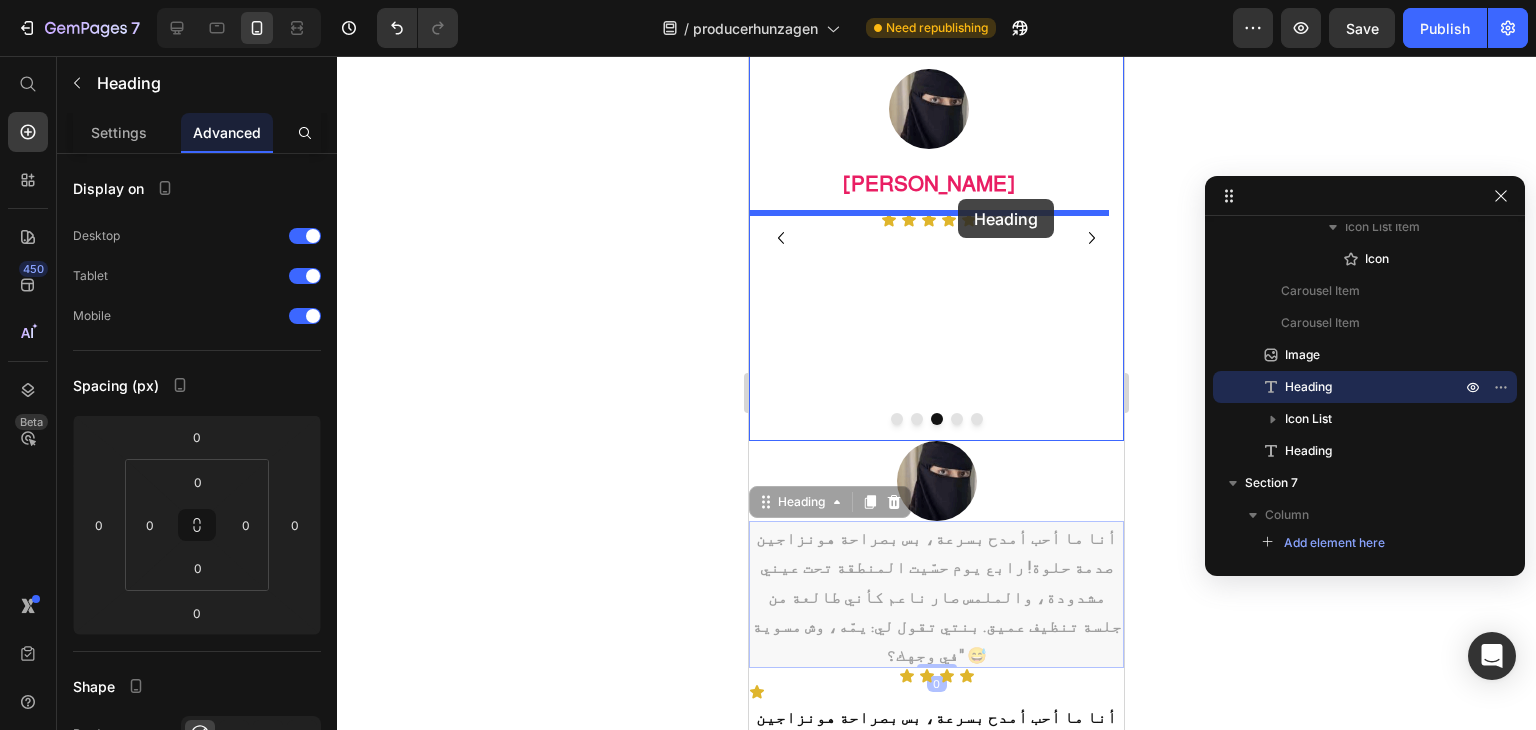drag, startPoint x: 764, startPoint y: 476, endPoint x: 958, endPoint y: 199, distance: 338.17896 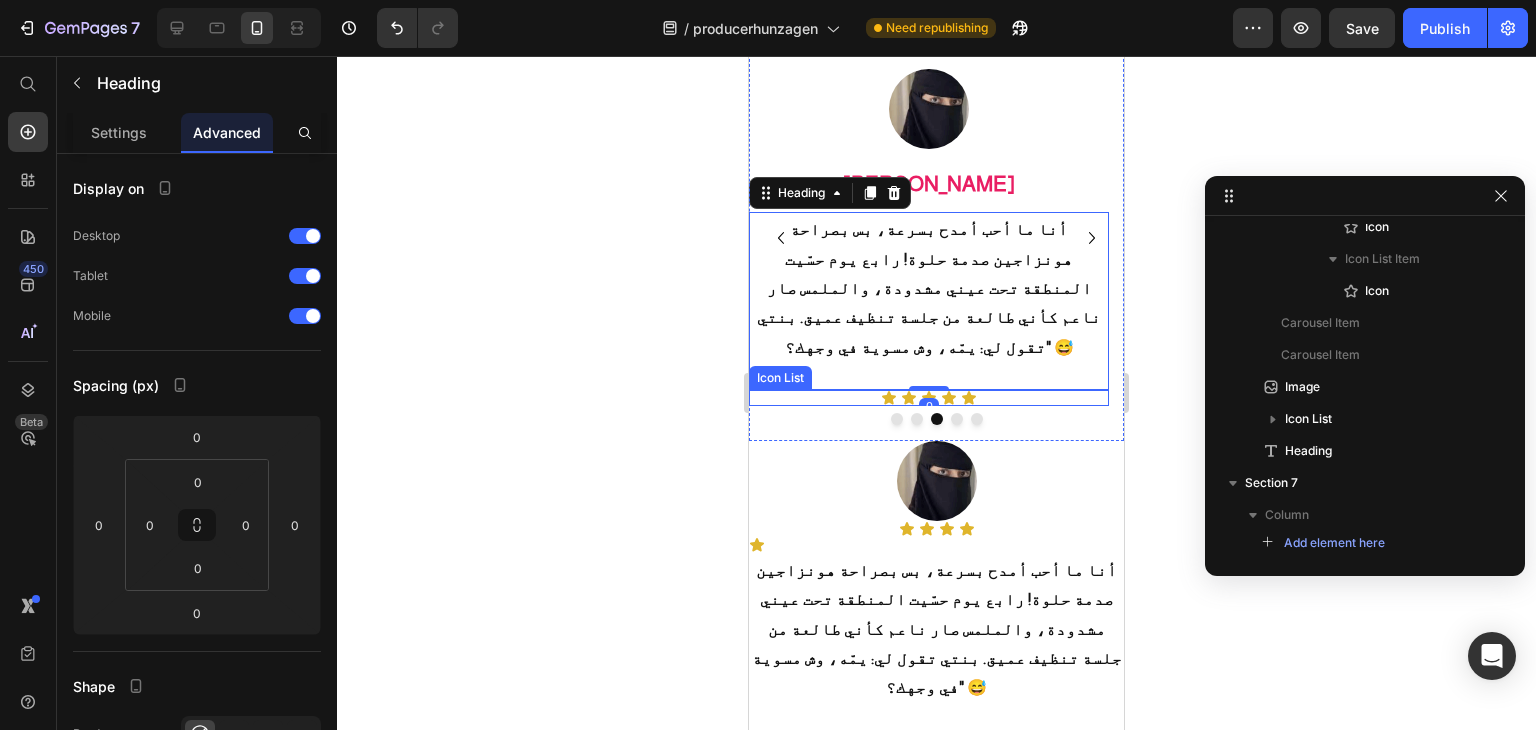 click on "Icon Icon Icon Icon Icon" at bounding box center (929, 398) 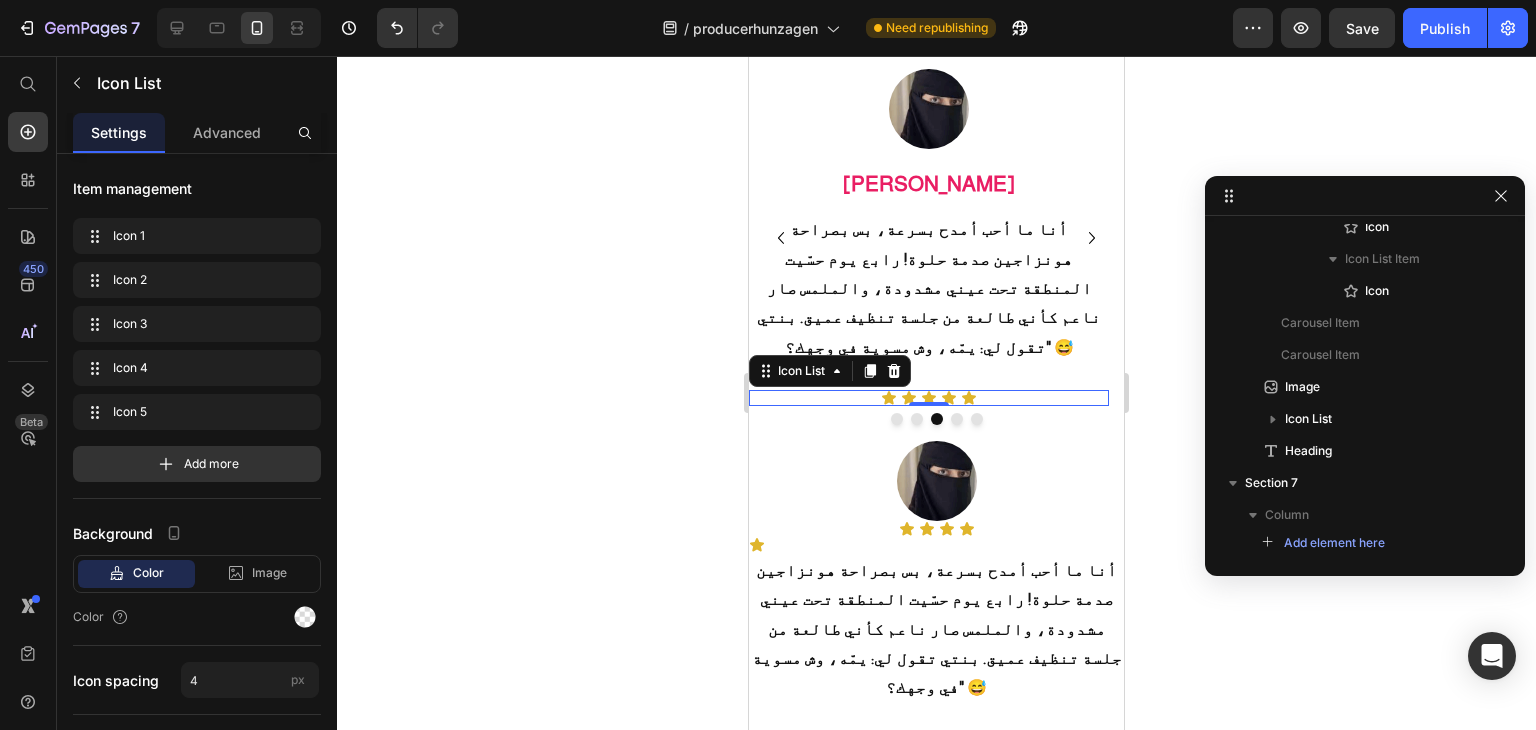 scroll, scrollTop: 1562, scrollLeft: 0, axis: vertical 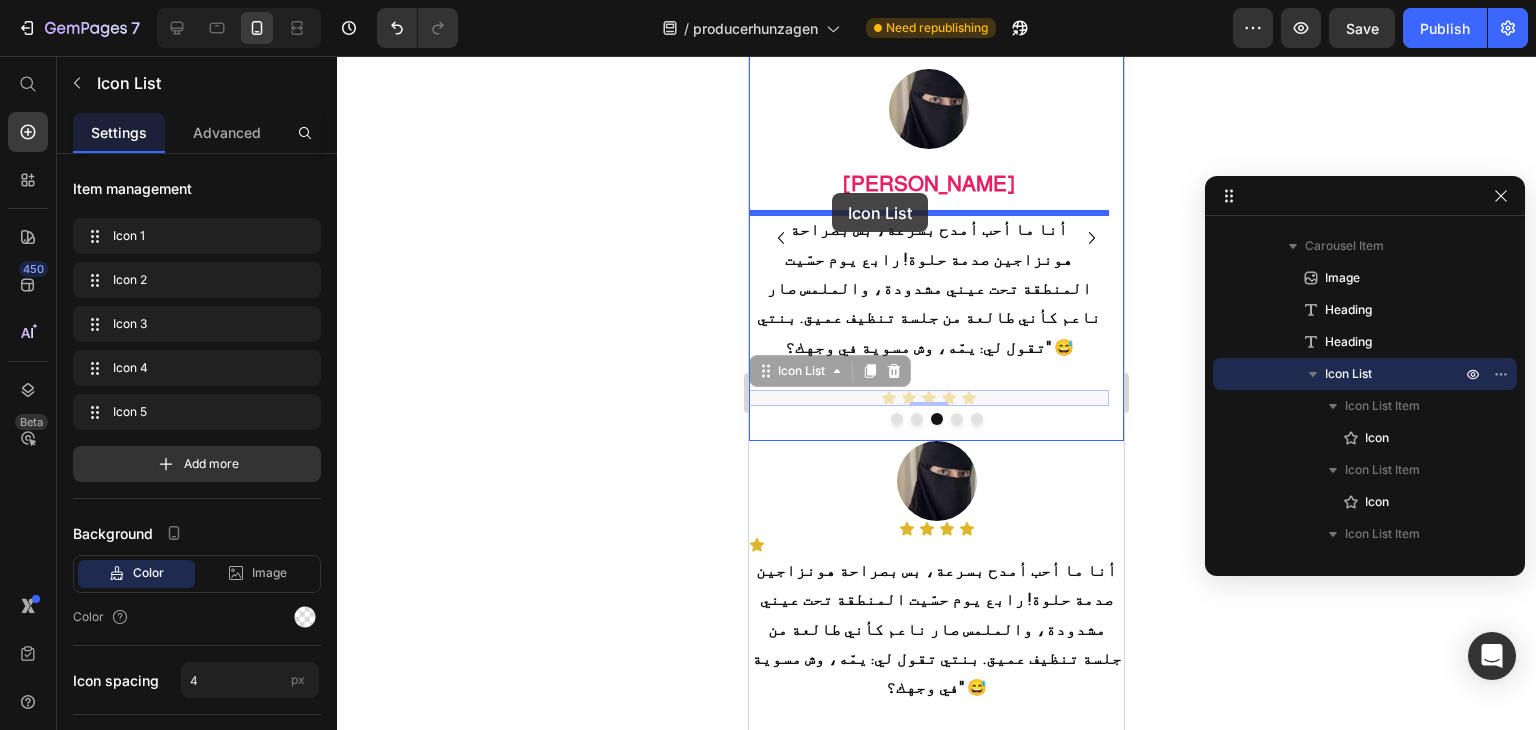 drag, startPoint x: 768, startPoint y: 339, endPoint x: 832, endPoint y: 193, distance: 159.41142 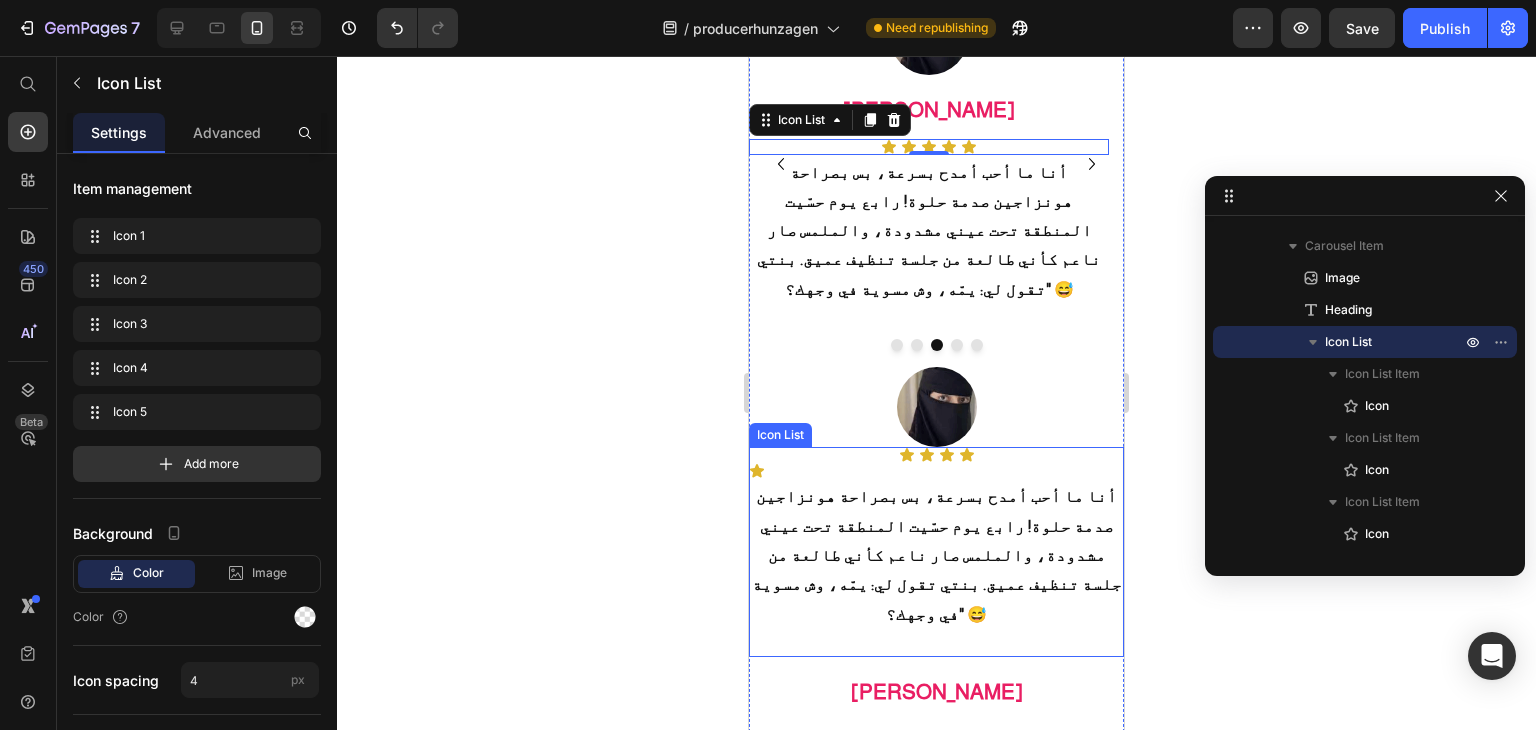 scroll, scrollTop: 2396, scrollLeft: 0, axis: vertical 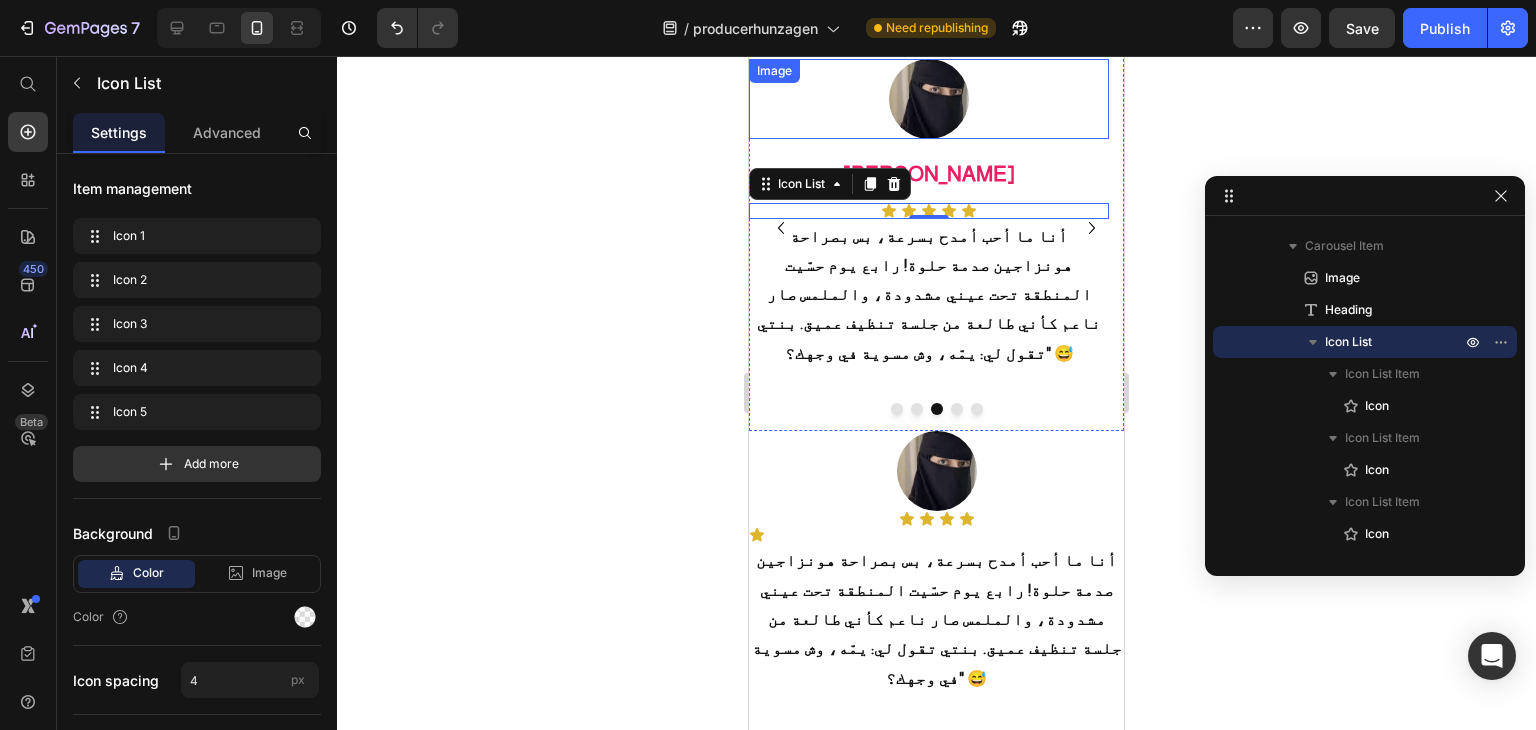 drag, startPoint x: 915, startPoint y: 217, endPoint x: 958, endPoint y: 277, distance: 73.817345 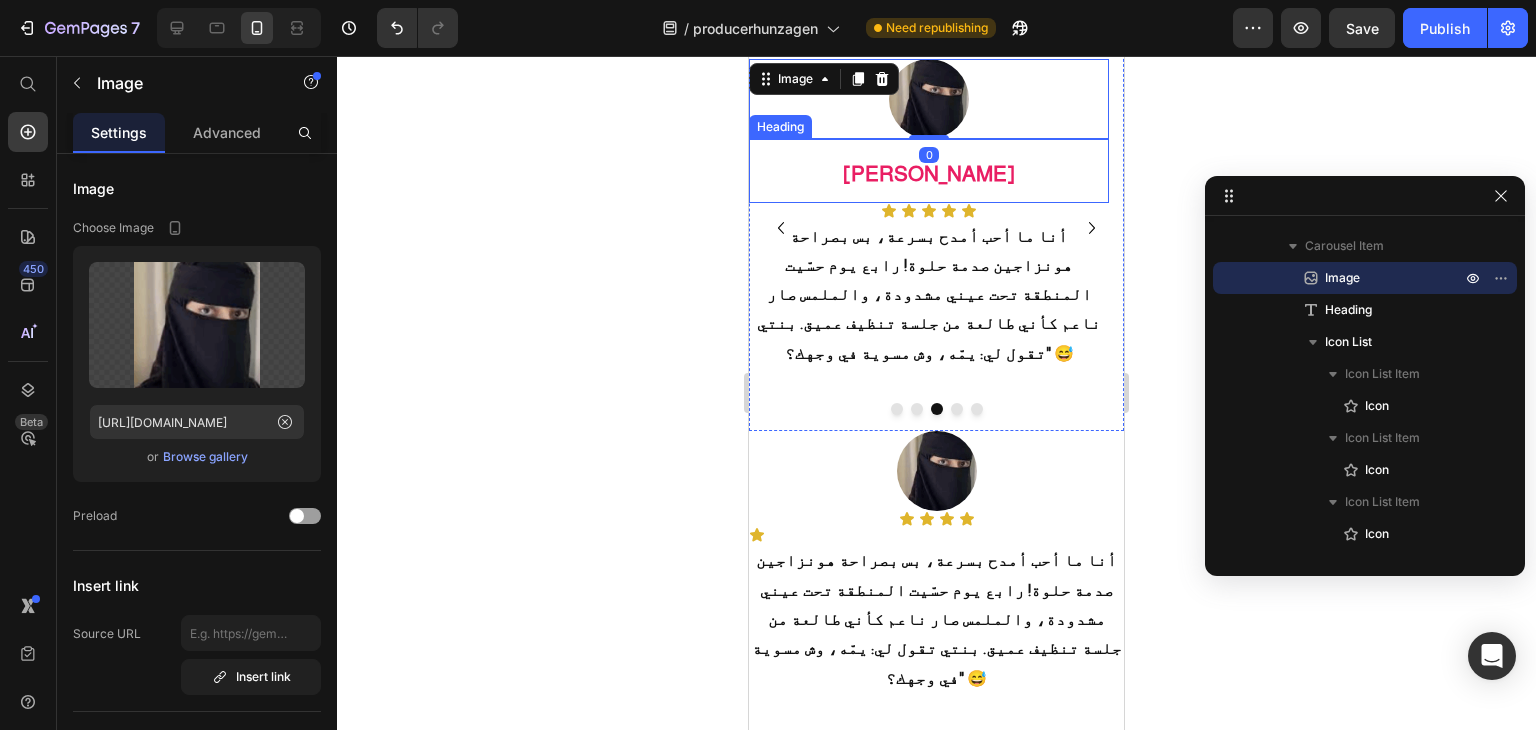 click on "[PERSON_NAME]" at bounding box center (929, 173) 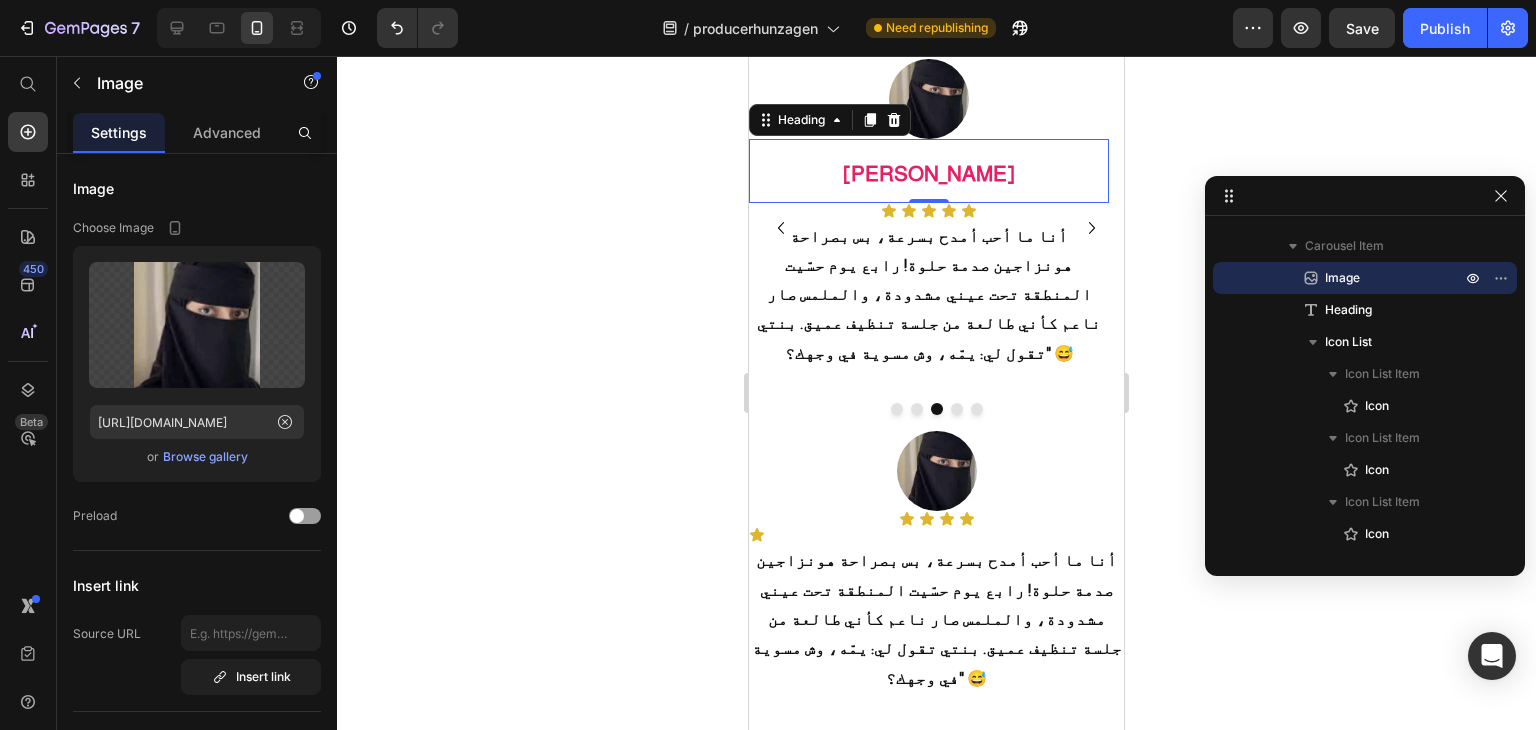 click on "[PERSON_NAME]" at bounding box center (929, 173) 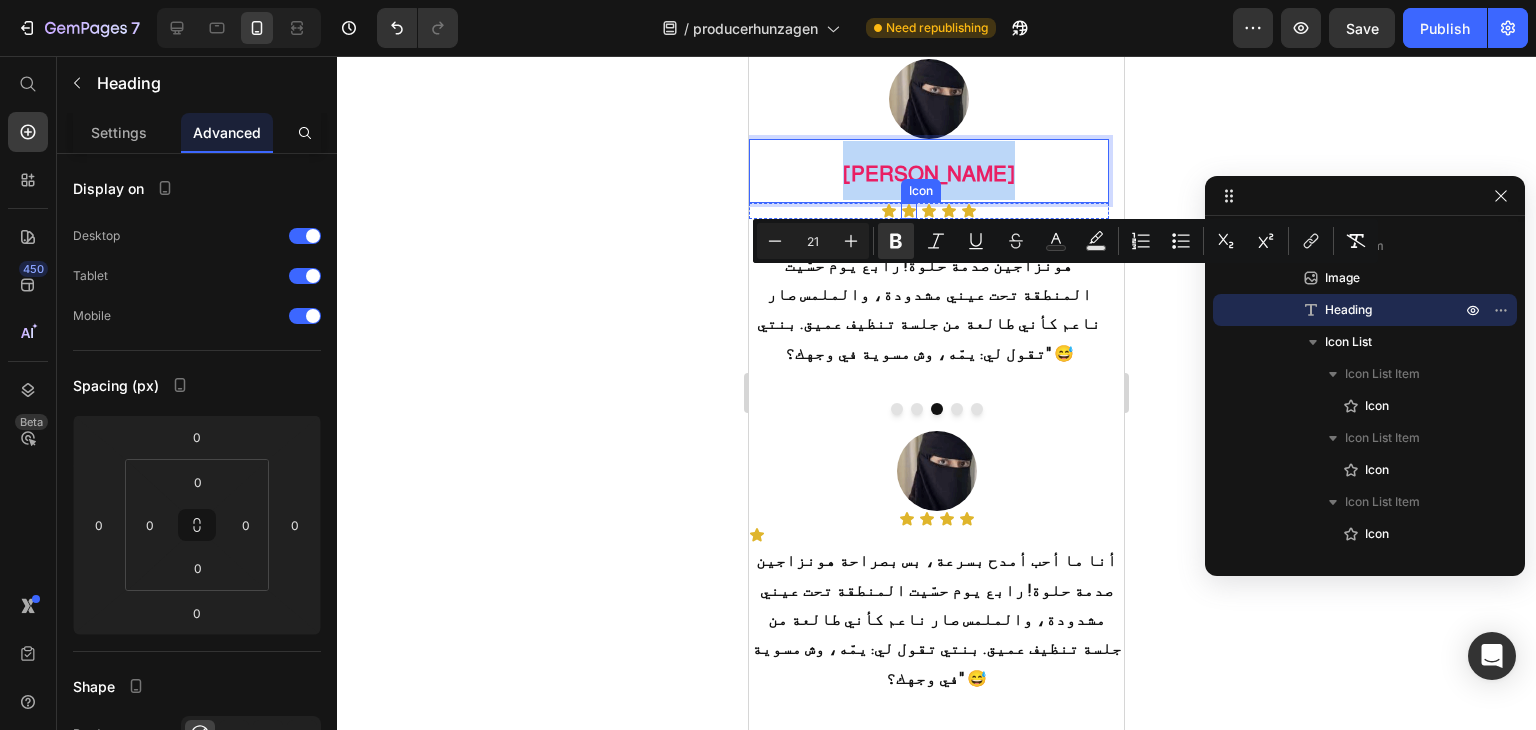 click on "Icon" at bounding box center (921, 191) 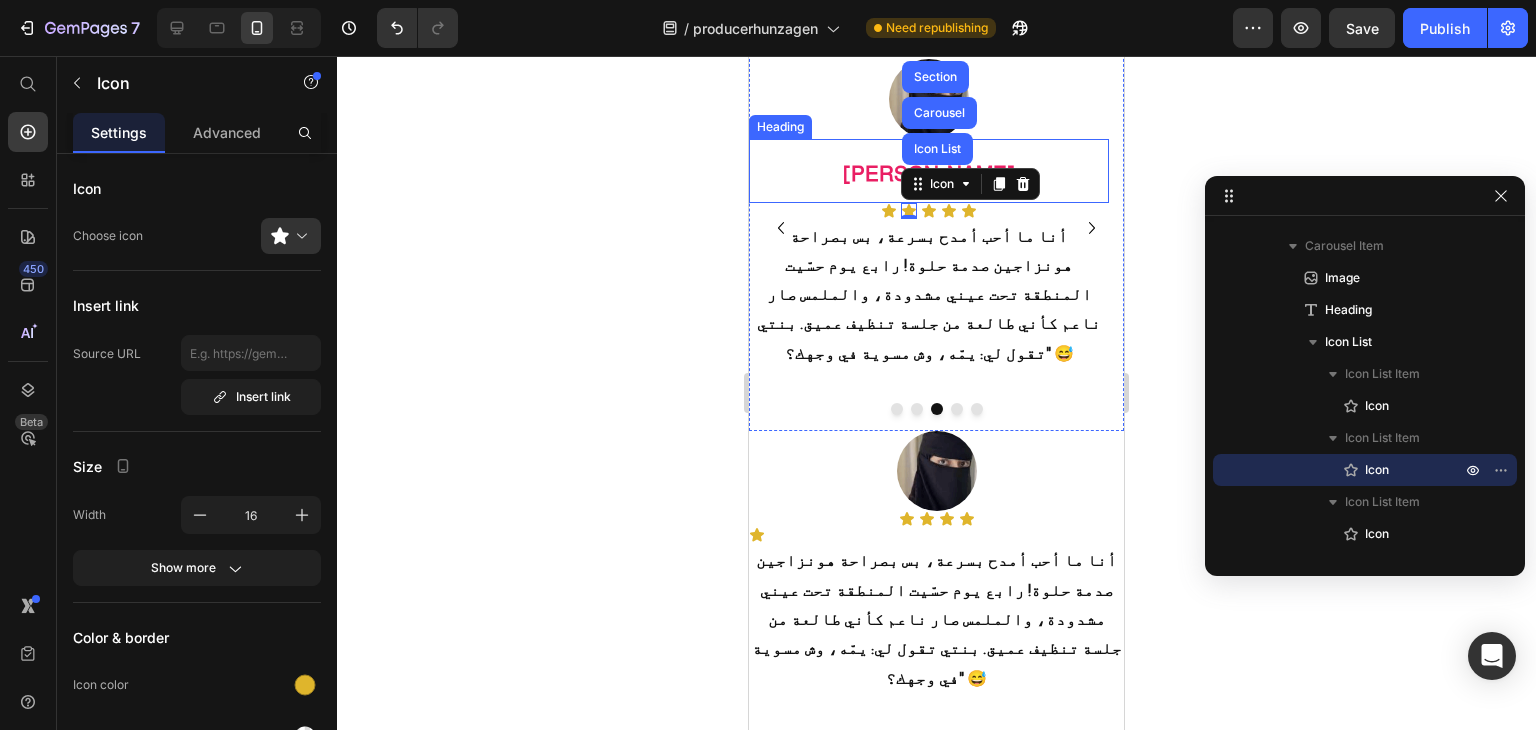 click on "[PERSON_NAME]" at bounding box center [929, 173] 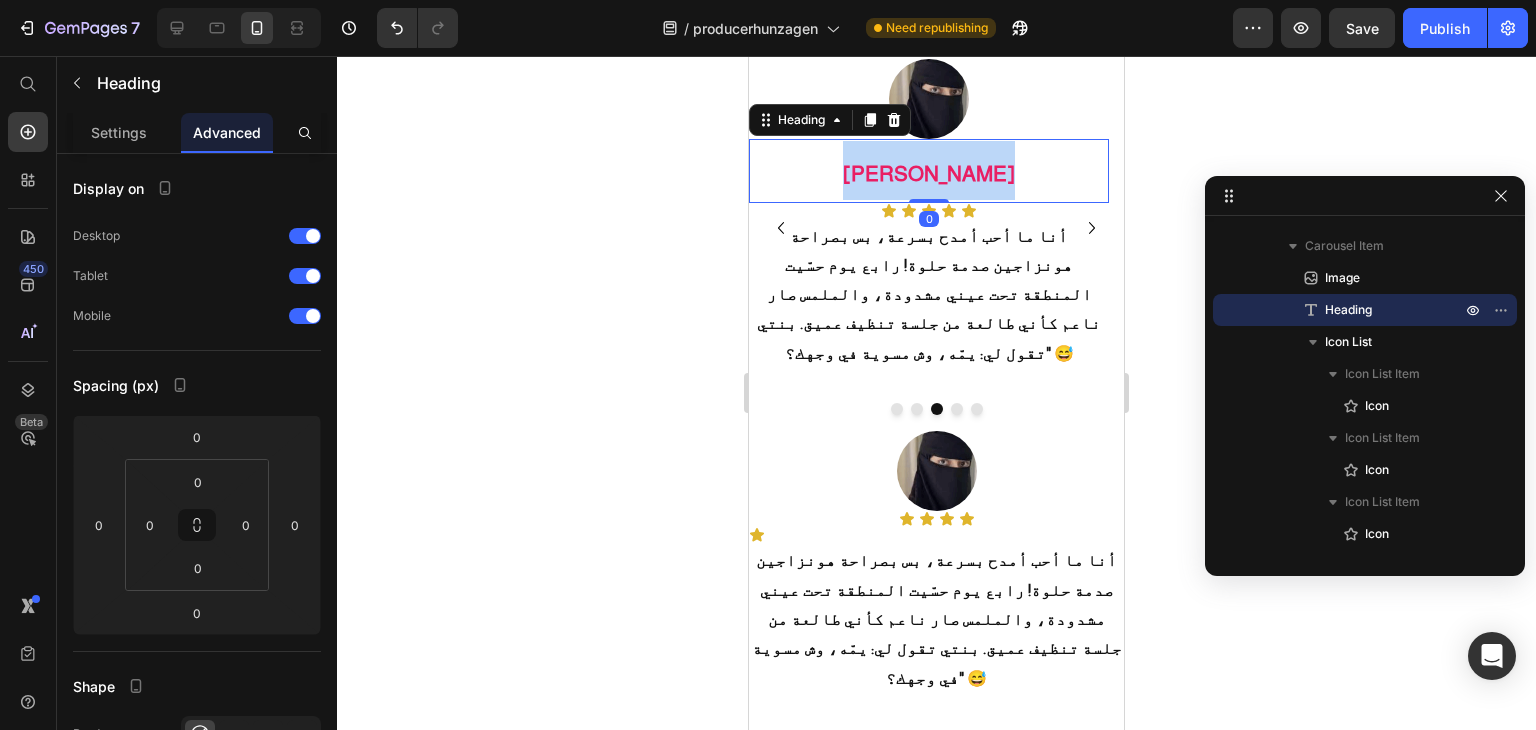 click on "[PERSON_NAME]" at bounding box center (929, 173) 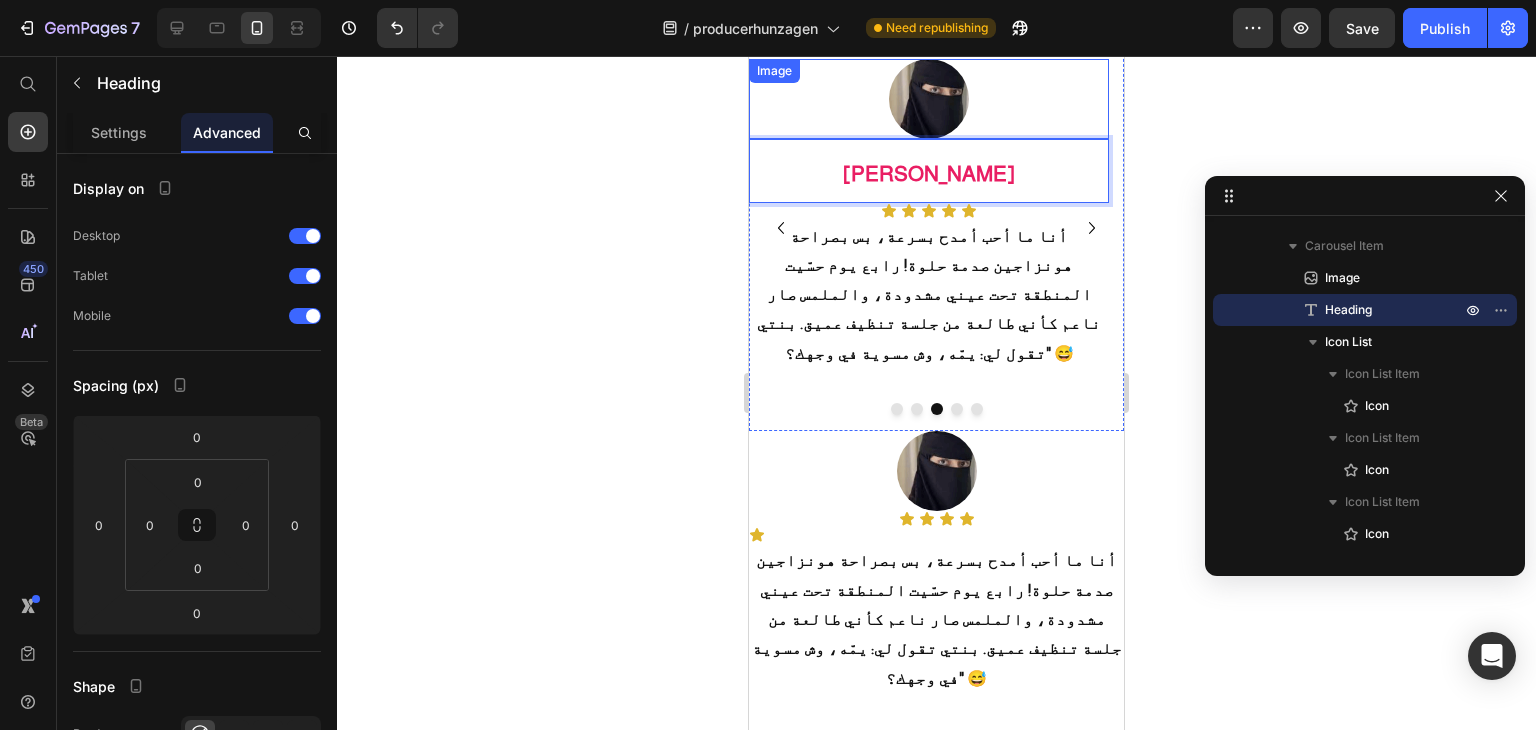 click at bounding box center [929, 99] 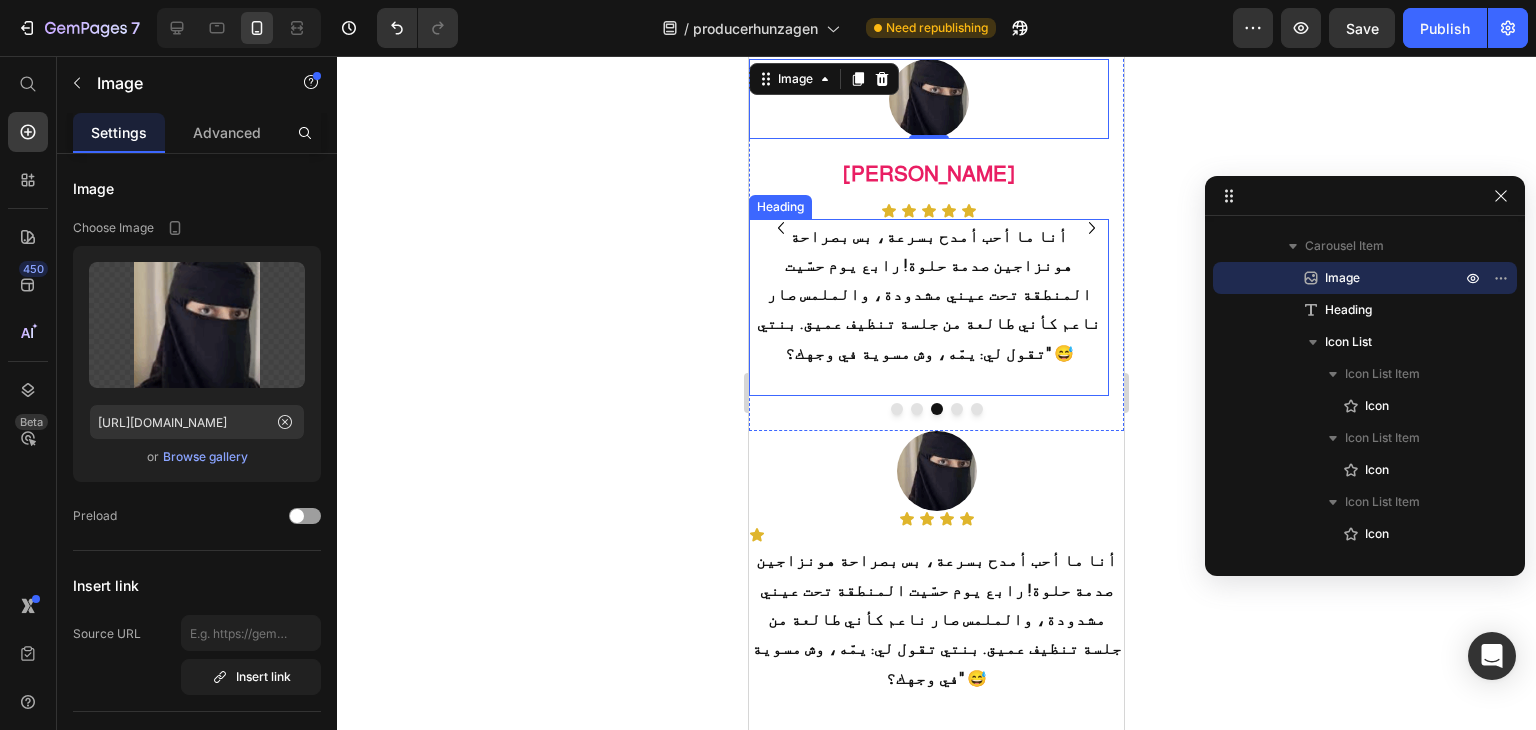 click on "أنا ما أحب أمدح بسرعة، بس بصراحة هونزاجين صدمة حلوة! رابع يوم حسّيت المنطقة تحت عيني مشدودة، والملمس صار ناعم كأني طالعة من جلسة تنظيف عميق. بنتي تقول لي: يمّه، وش مسوية في وجهك؟" 😅" at bounding box center [929, 295] 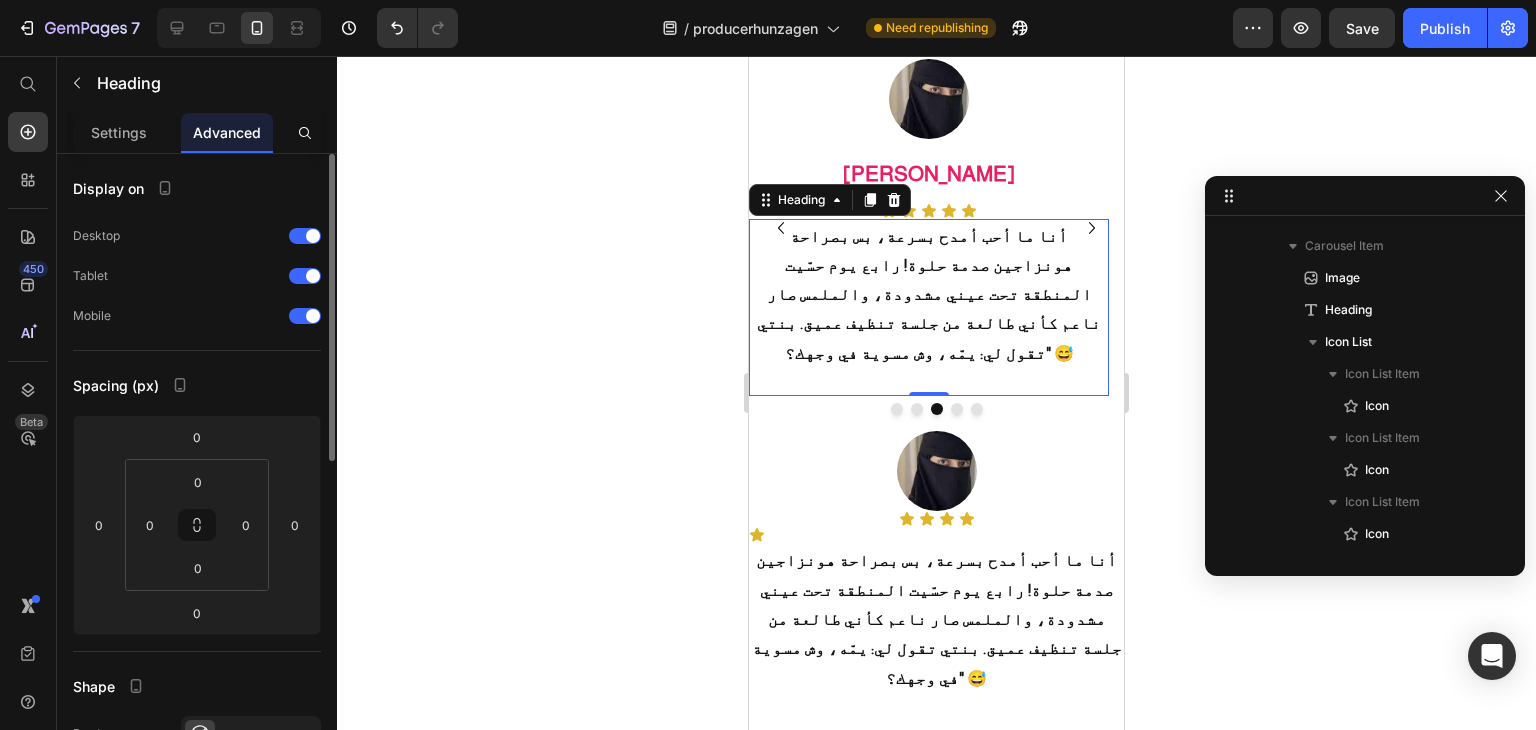 scroll, scrollTop: 1882, scrollLeft: 0, axis: vertical 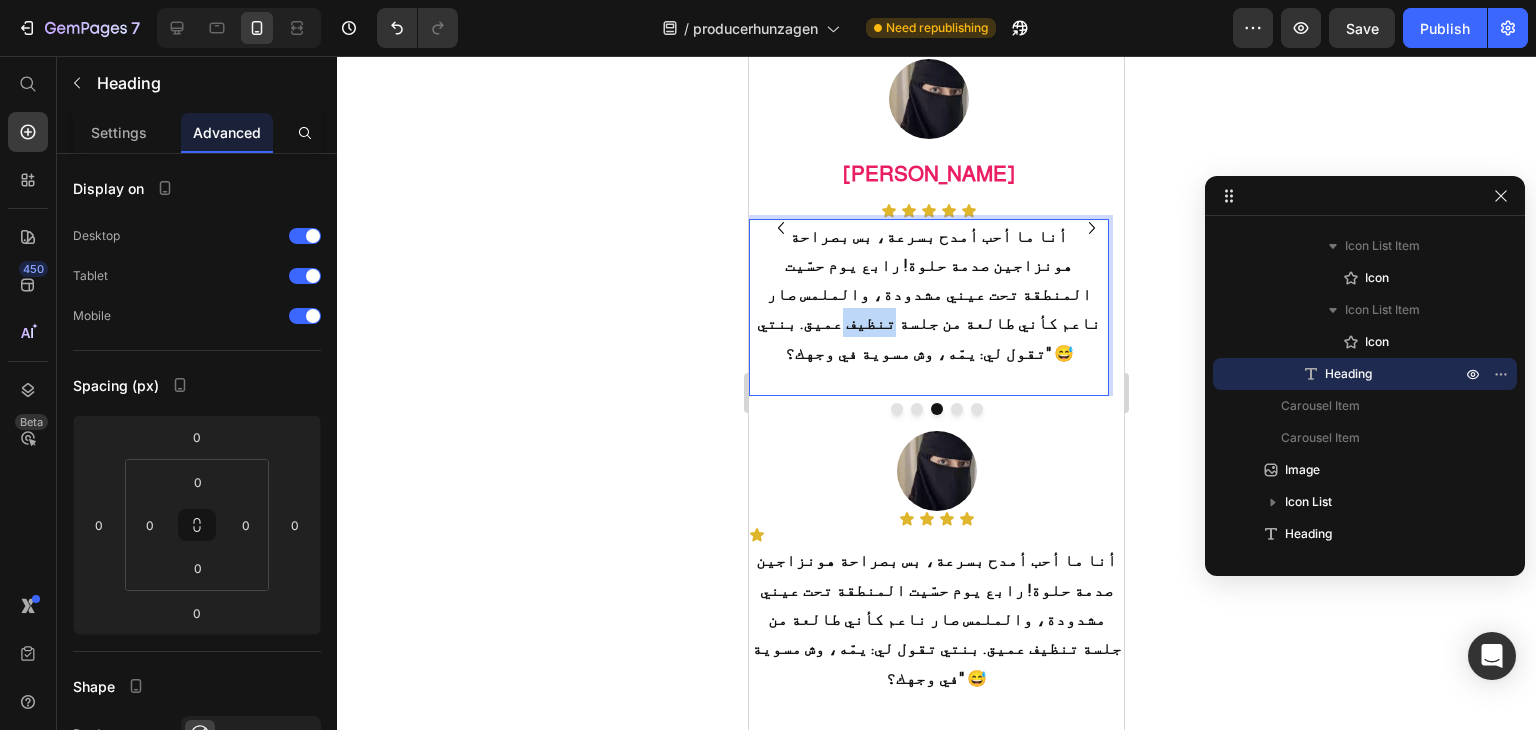 click on "أنا ما أحب أمدح بسرعة، بس بصراحة هونزاجين صدمة حلوة! رابع يوم حسّيت المنطقة تحت عيني مشدودة، والملمس صار ناعم كأني طالعة من جلسة تنظيف عميق. بنتي تقول لي: يمّه، وش مسوية في وجهك؟" 😅" at bounding box center [929, 295] 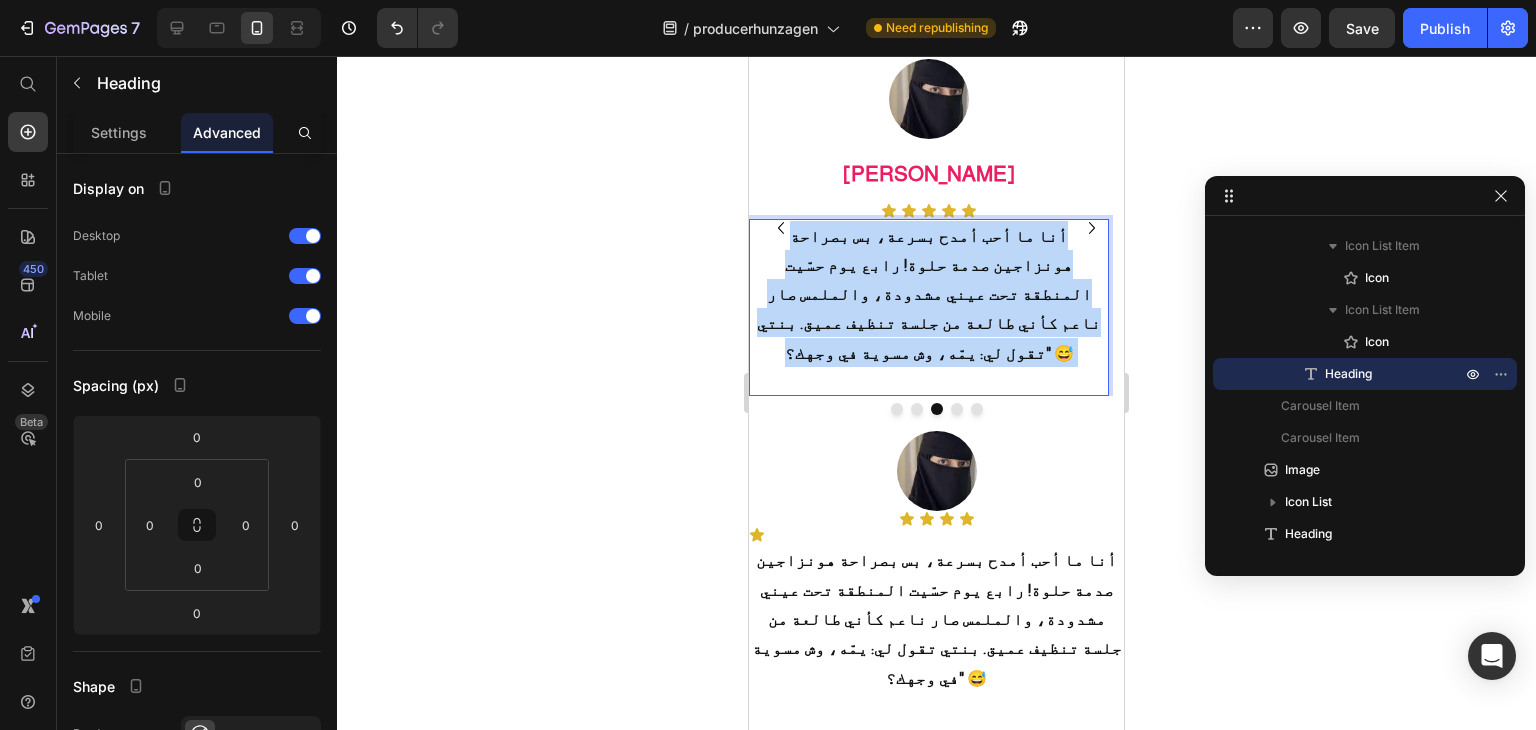 click on "أنا ما أحب أمدح بسرعة، بس بصراحة هونزاجين صدمة حلوة! رابع يوم حسّيت المنطقة تحت عيني مشدودة، والملمس صار ناعم كأني طالعة من جلسة تنظيف عميق. بنتي تقول لي: يمّه، وش مسوية في وجهك؟" 😅" at bounding box center (929, 295) 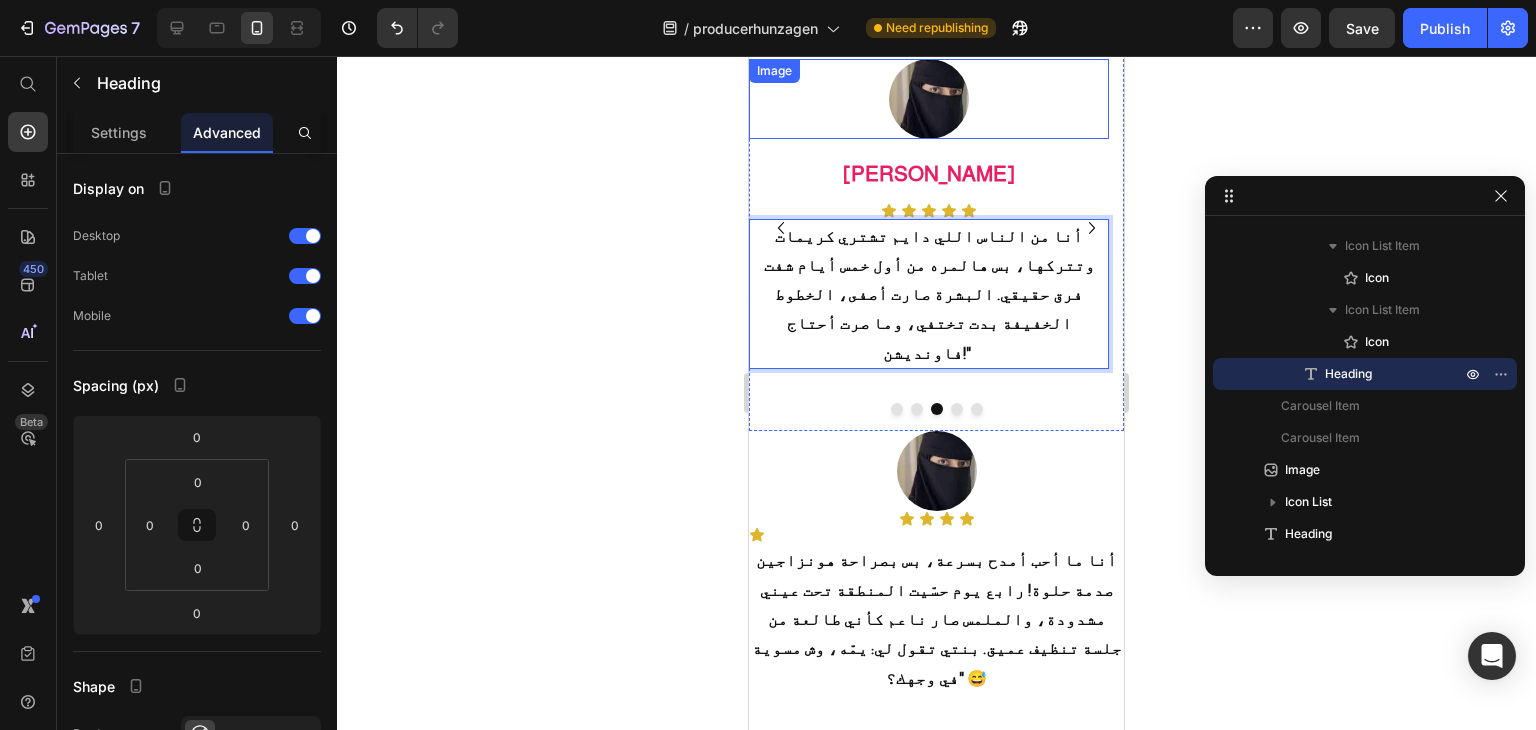 click at bounding box center (929, 99) 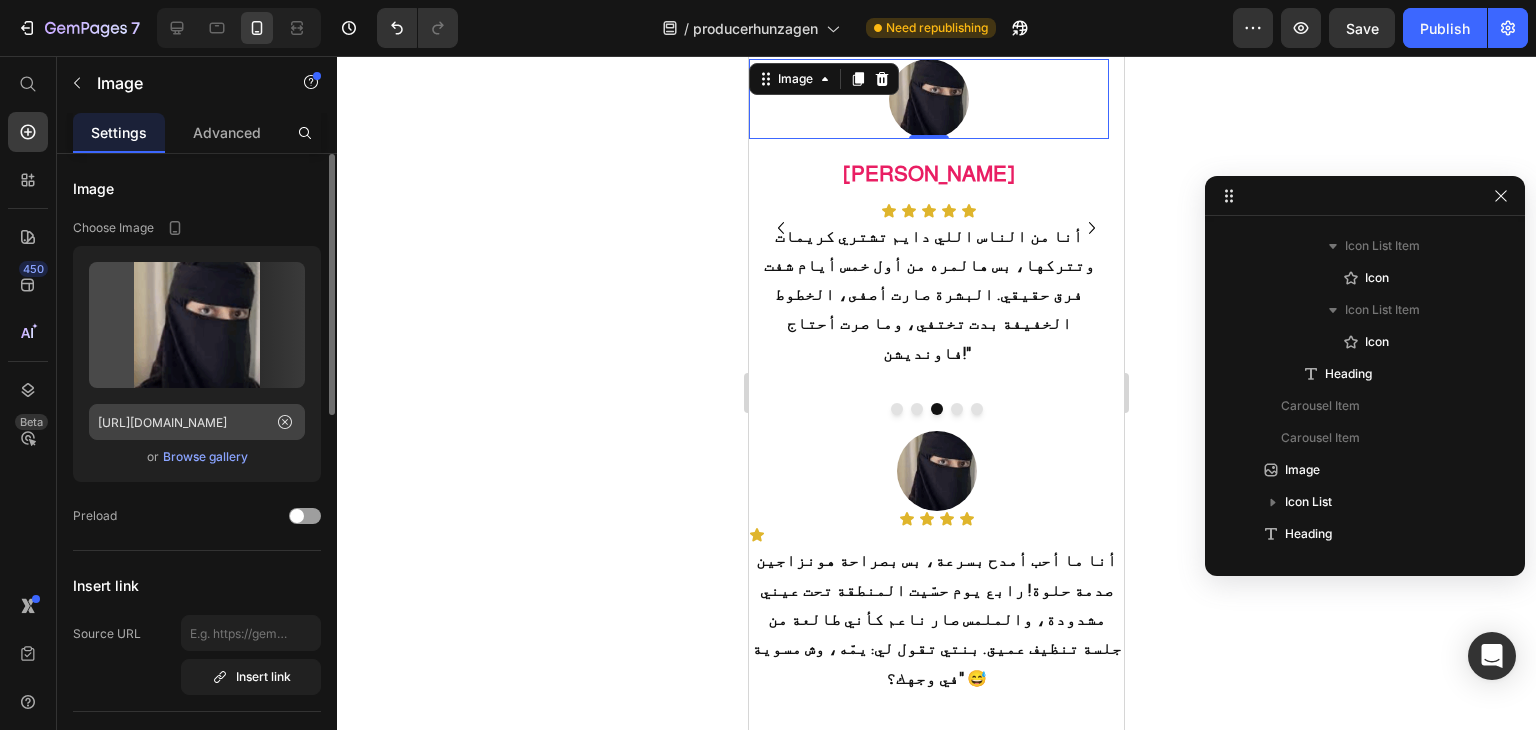 scroll, scrollTop: 1466, scrollLeft: 0, axis: vertical 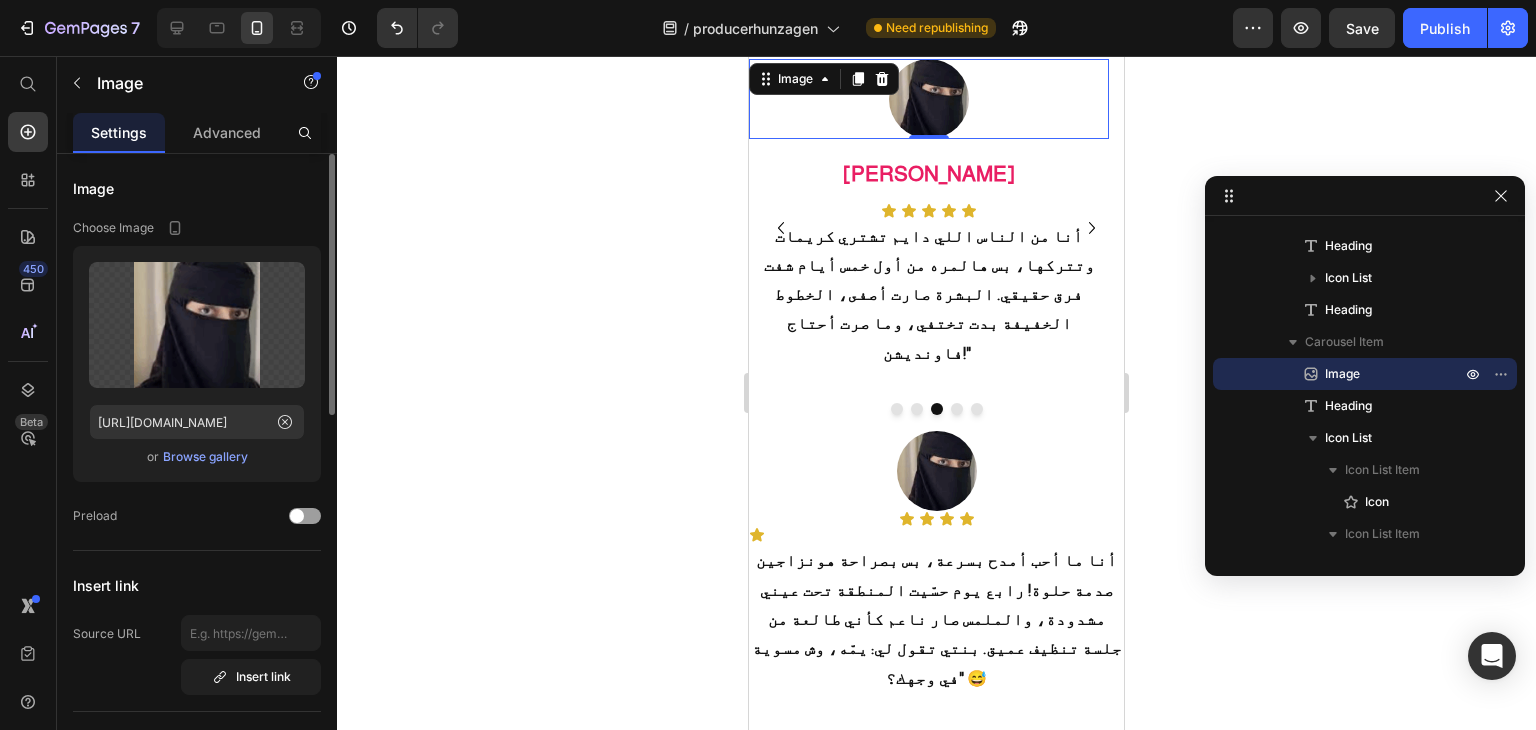 click on "Choose Image" at bounding box center [197, 228] 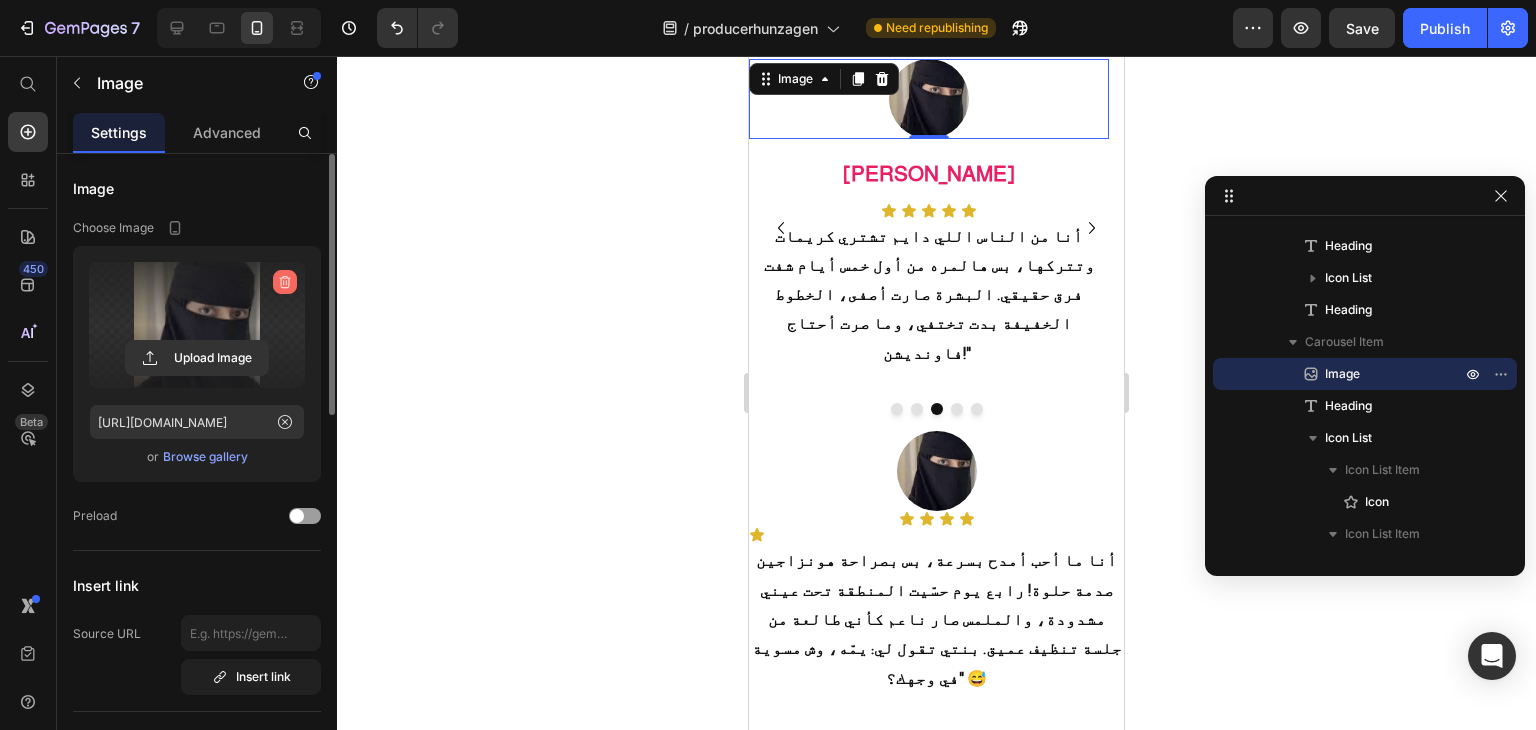 click 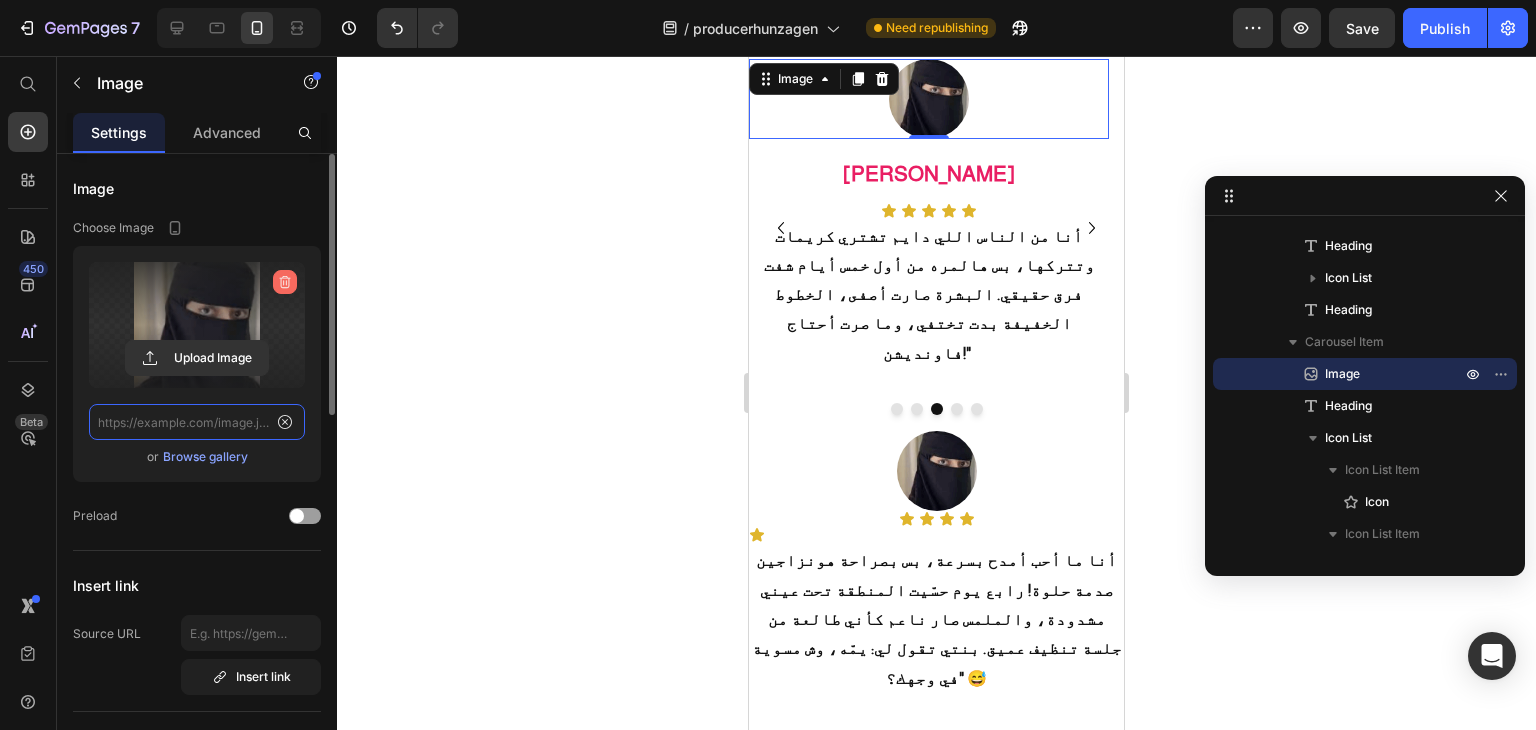 scroll, scrollTop: 0, scrollLeft: 0, axis: both 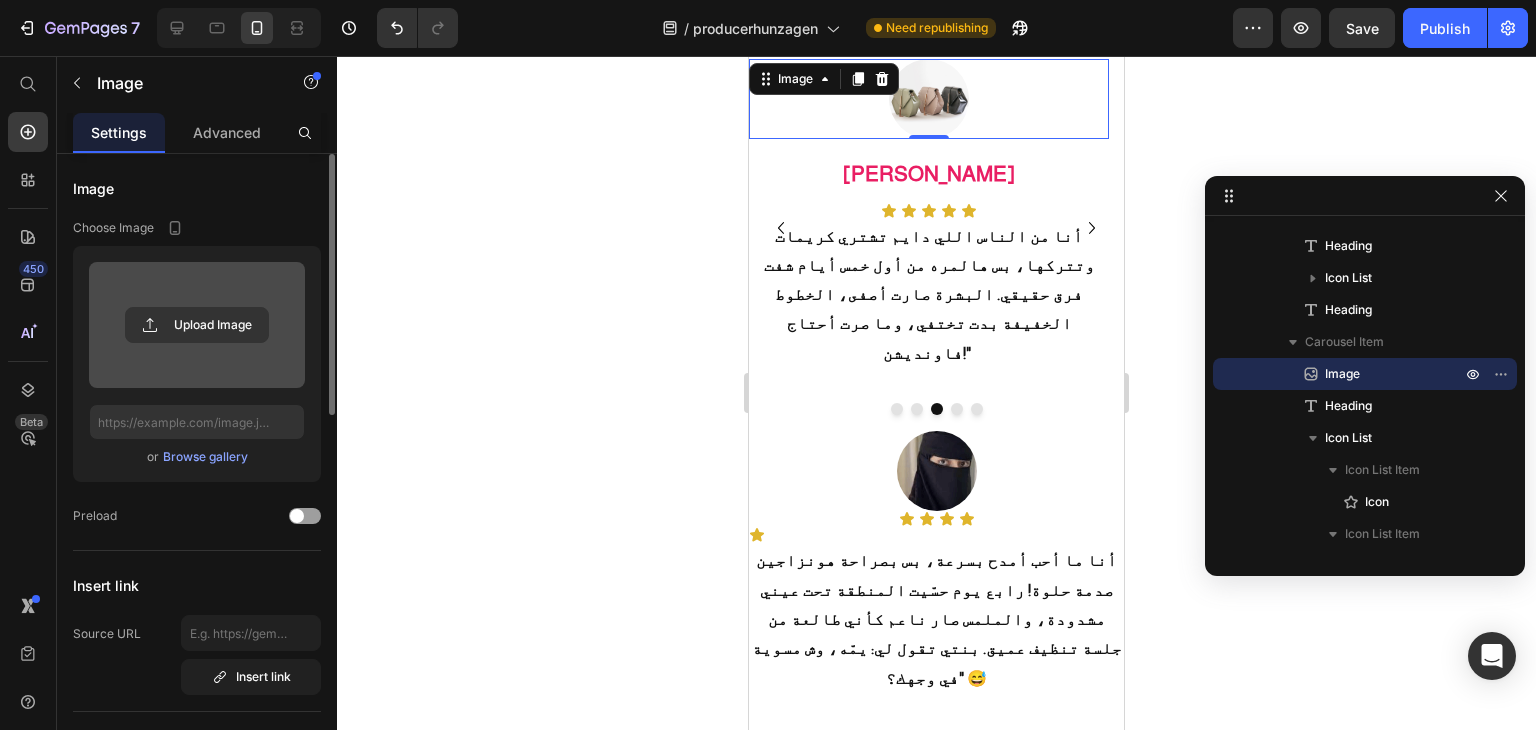 click at bounding box center (197, 325) 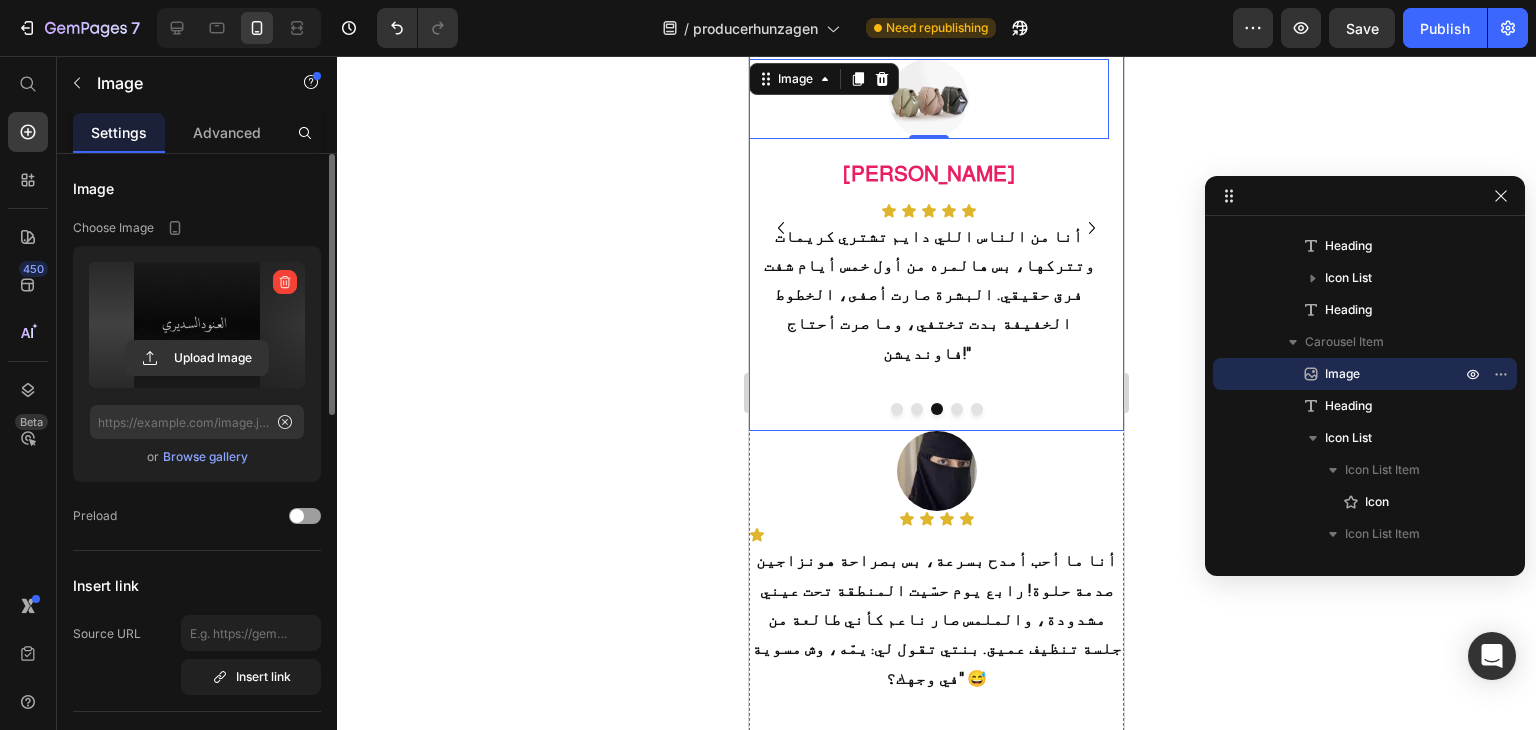 type on "https://cdn.shopify.com/s/files/1/0627/0032/2882/files/gempages_574715888318546788-701804d9-36a5-45d8-8774-7a03223b132b.jpg" 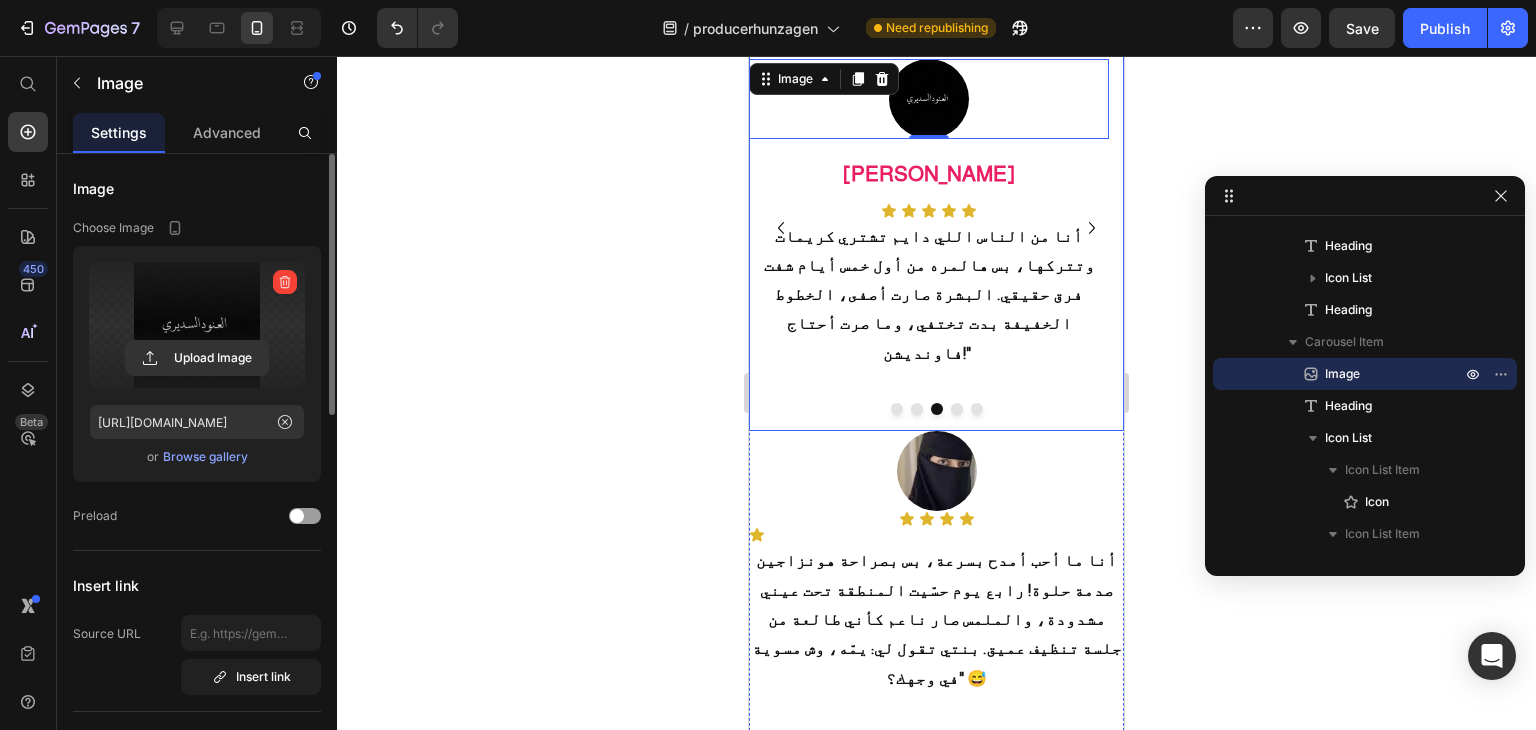 click 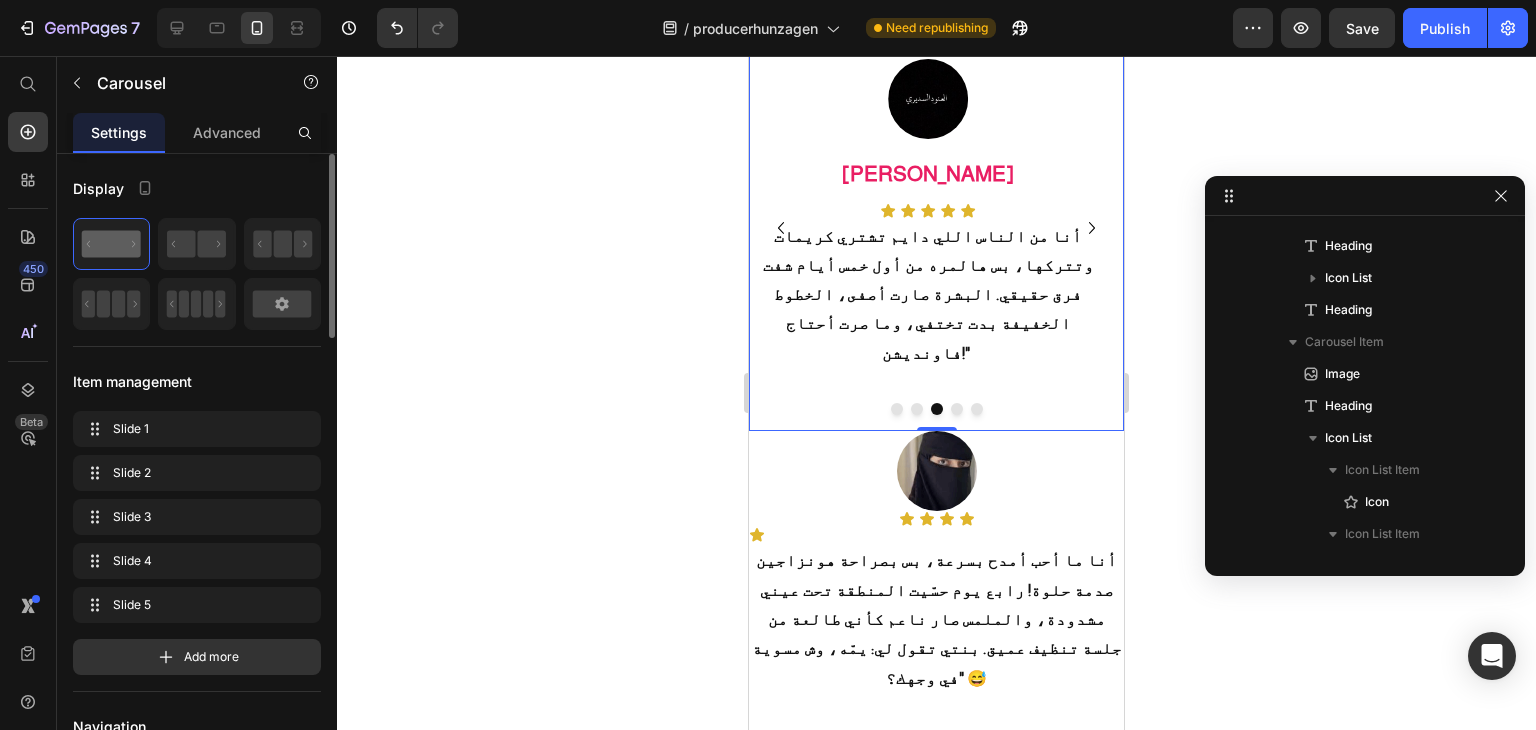 scroll, scrollTop: 1082, scrollLeft: 0, axis: vertical 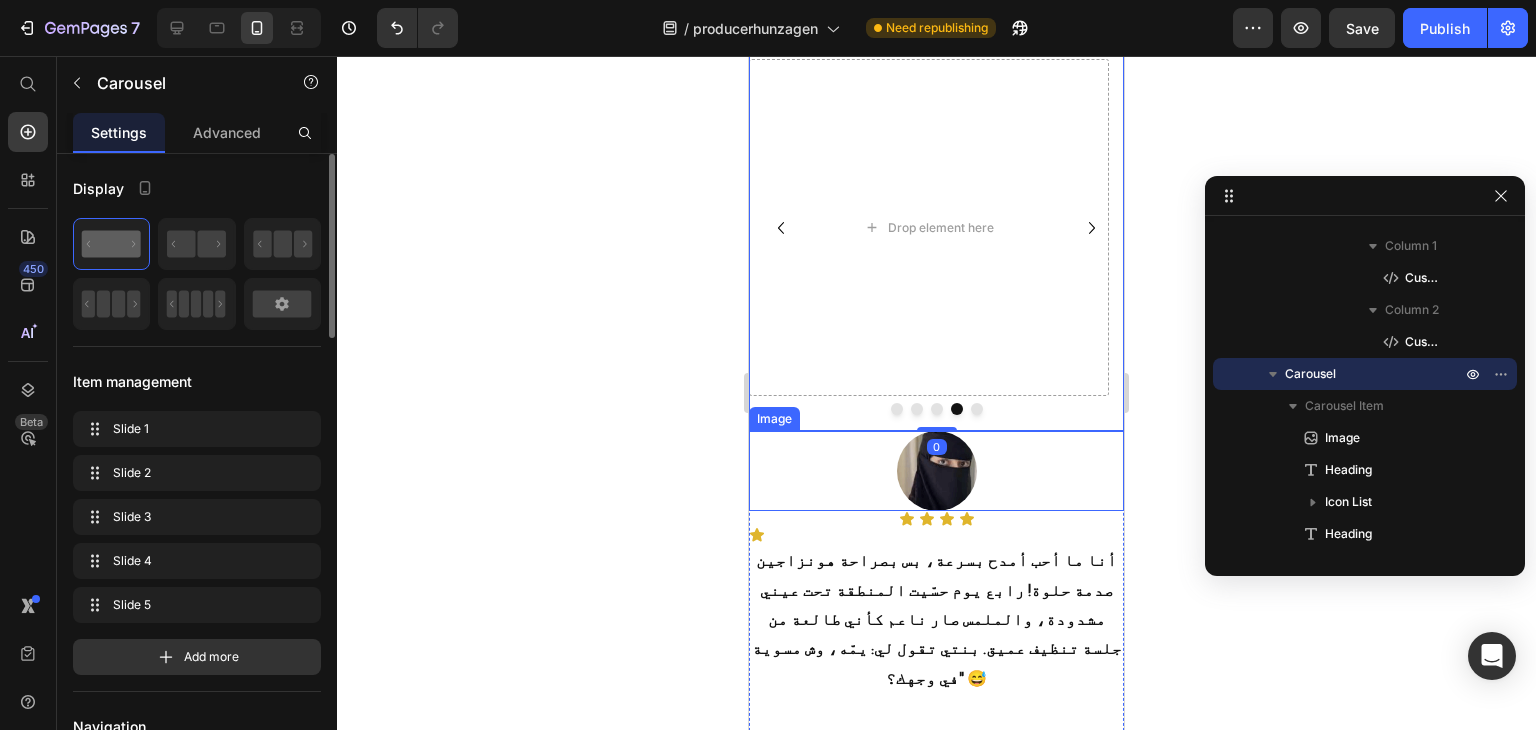 click at bounding box center [936, 471] 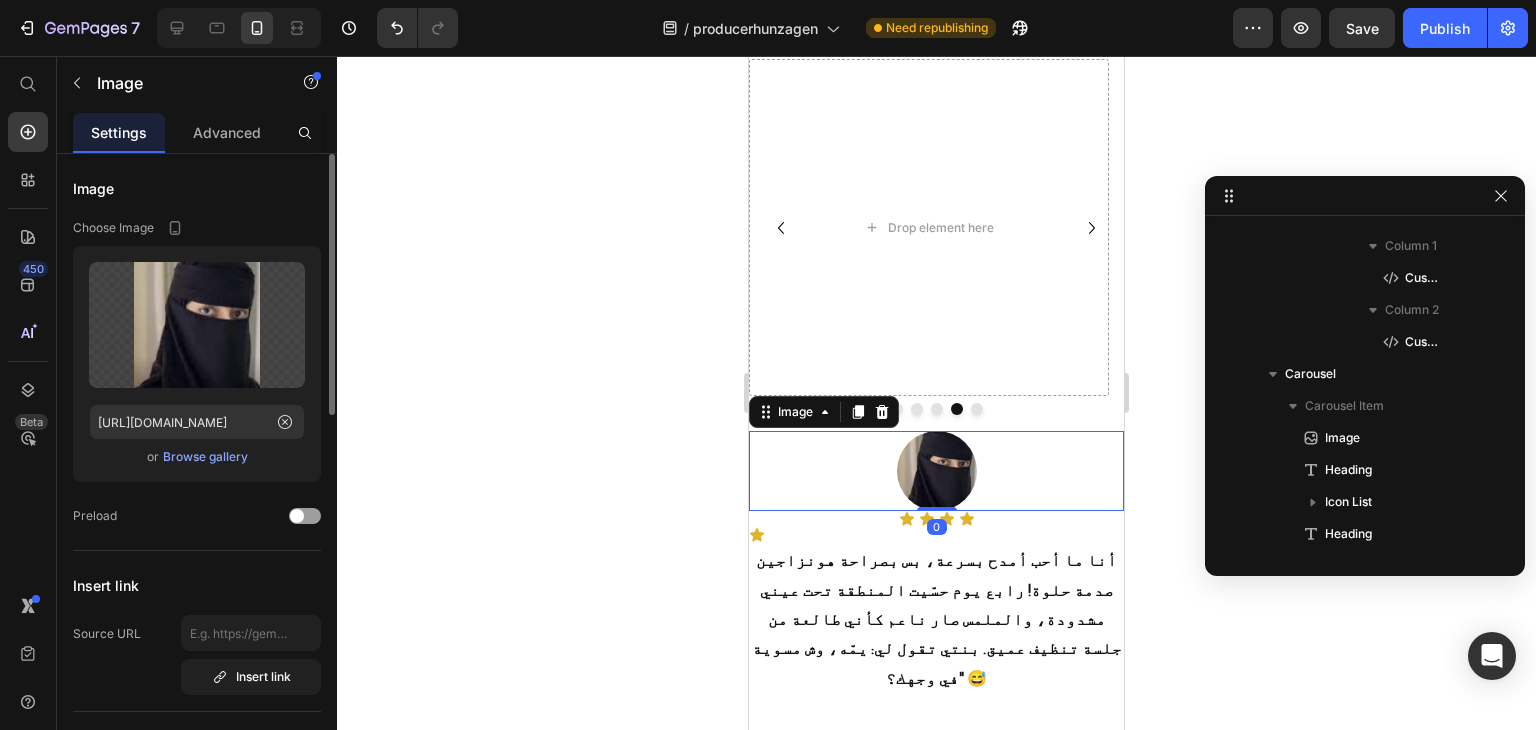 scroll, scrollTop: 1965, scrollLeft: 0, axis: vertical 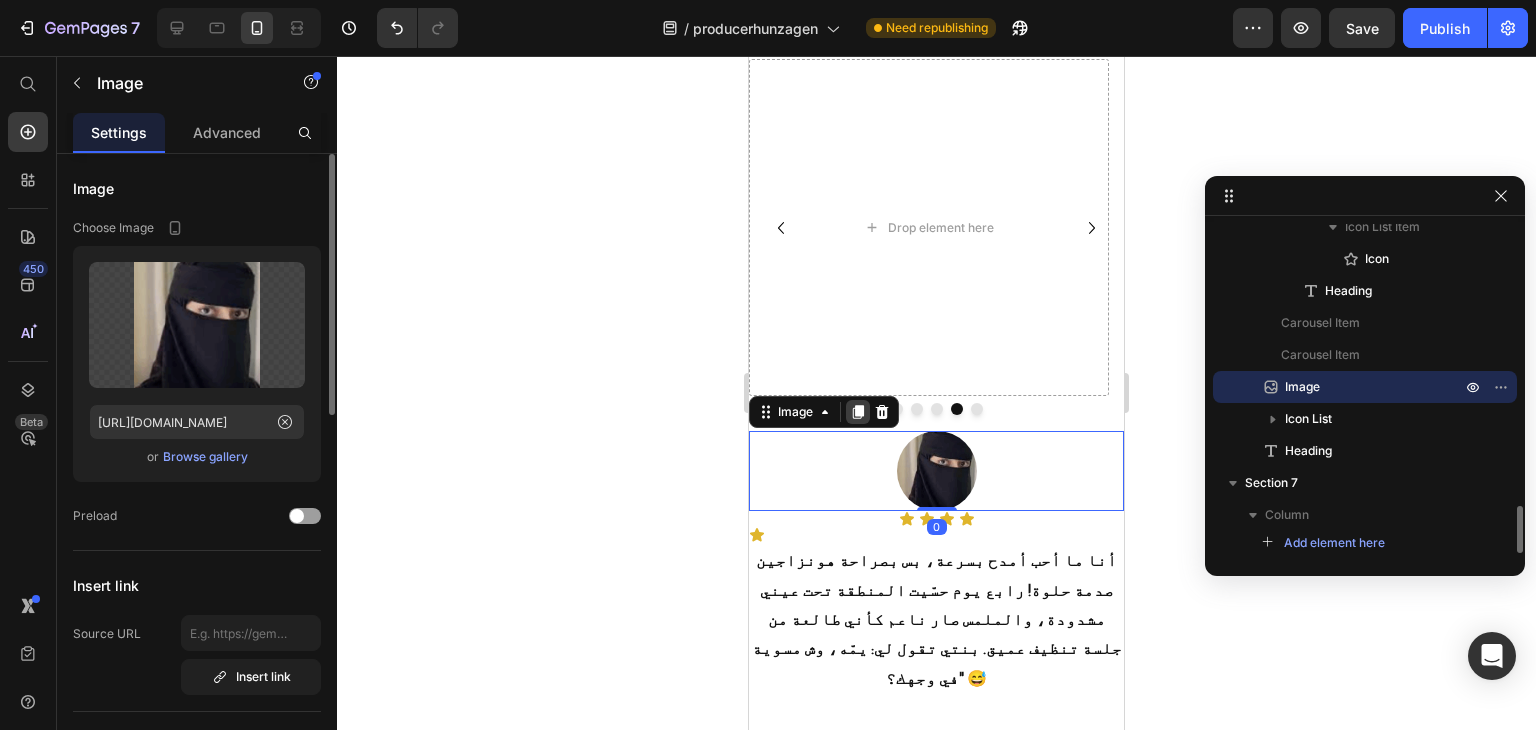 click 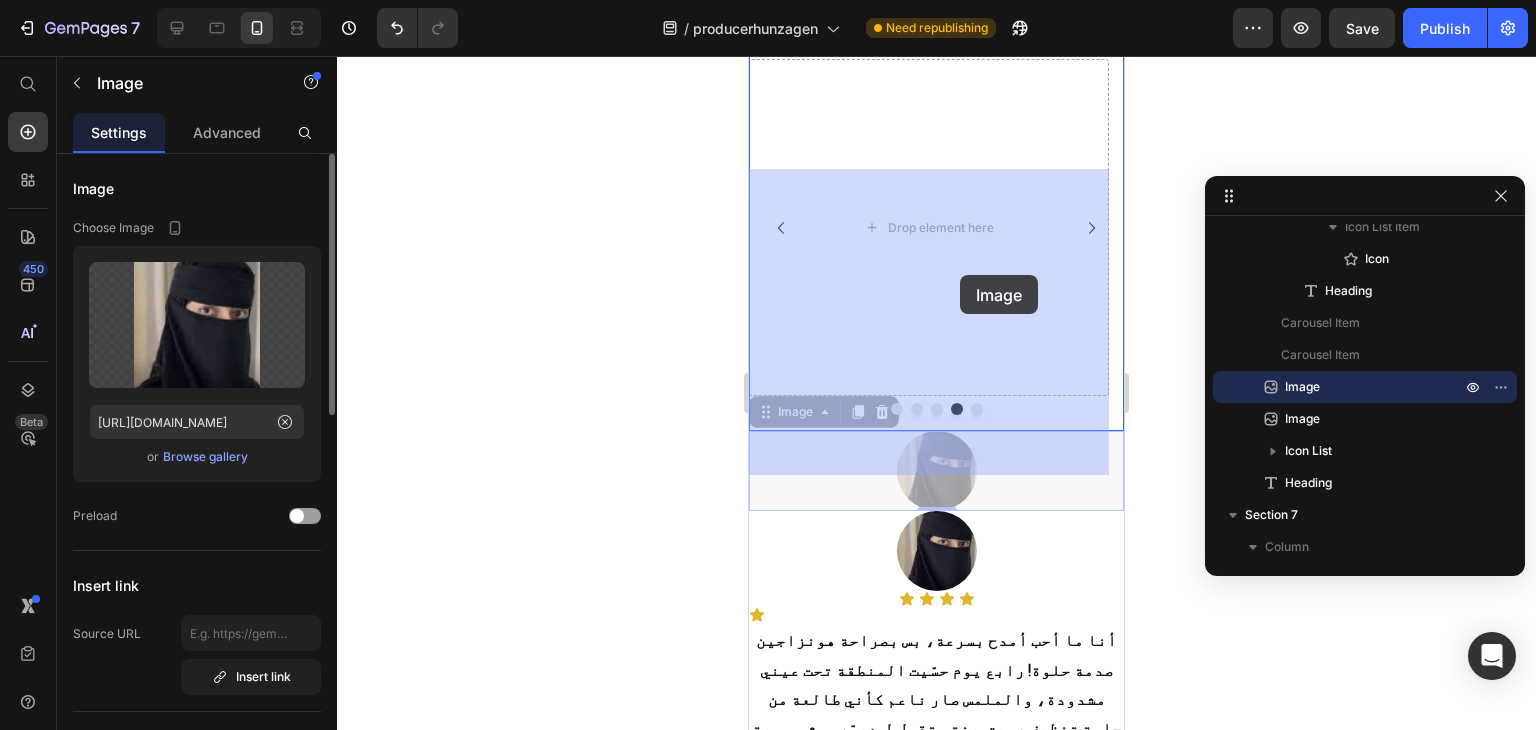 drag, startPoint x: 977, startPoint y: 555, endPoint x: 960, endPoint y: 275, distance: 280.5156 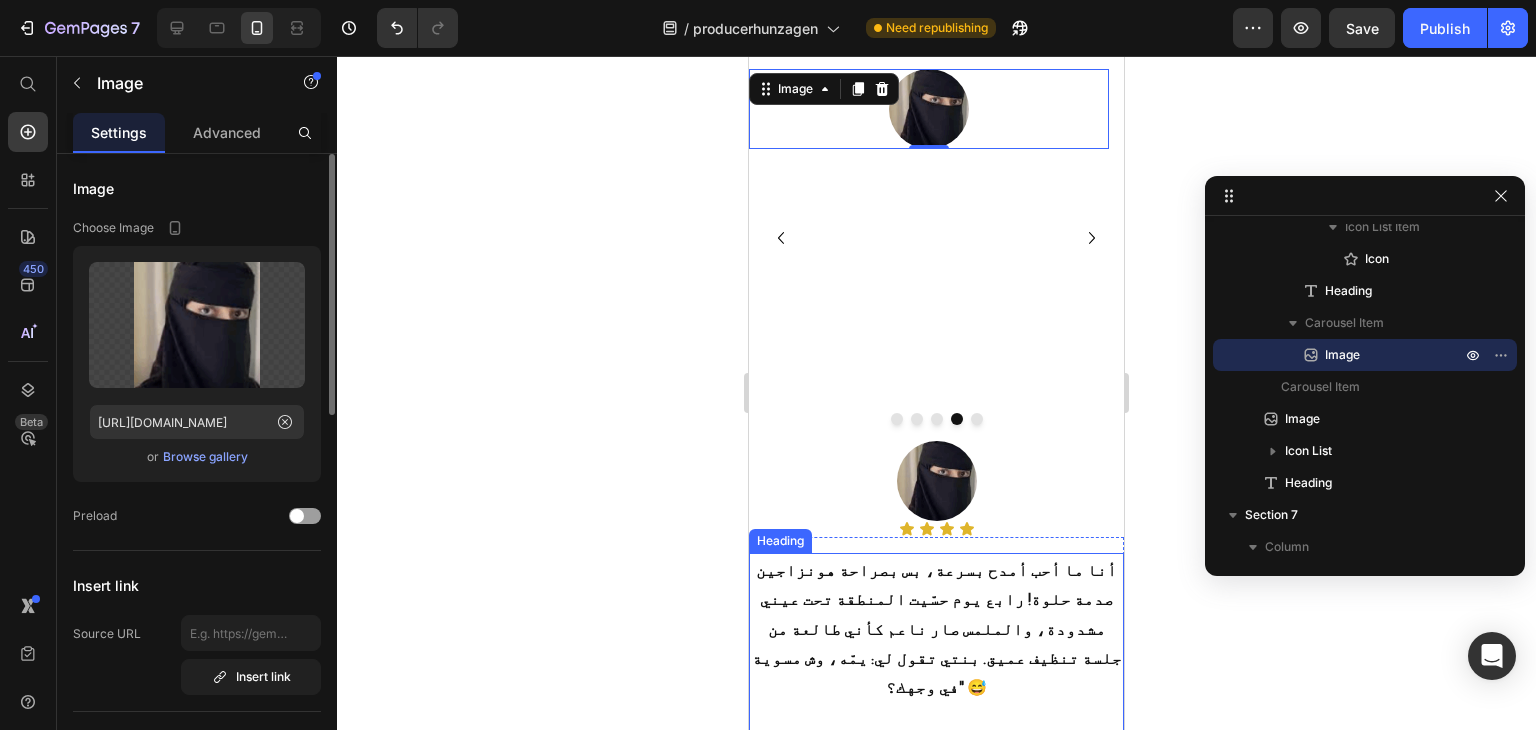 scroll, scrollTop: 2596, scrollLeft: 0, axis: vertical 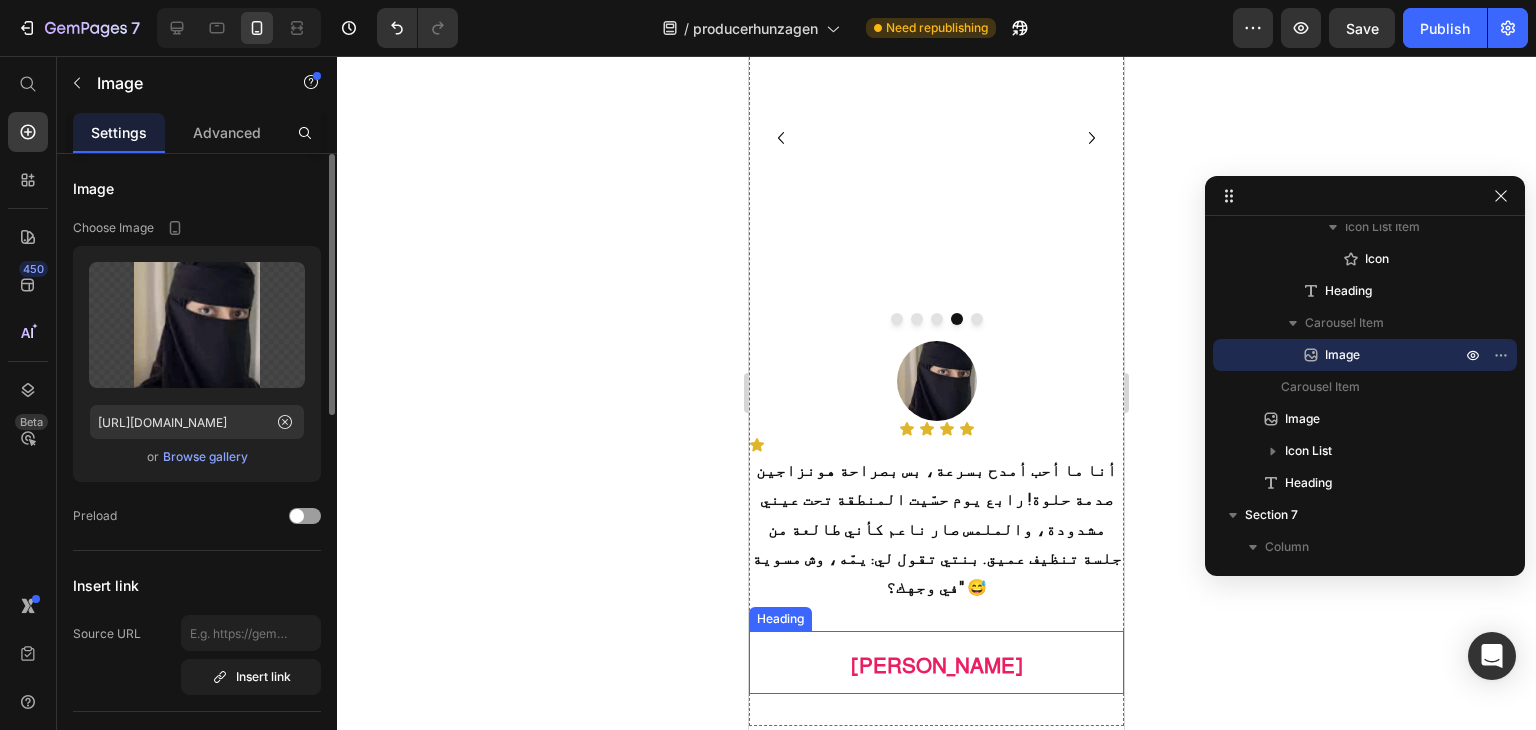 click on "⁠⁠⁠⁠⁠⁠⁠ هيلة القحطاني" at bounding box center [936, 662] 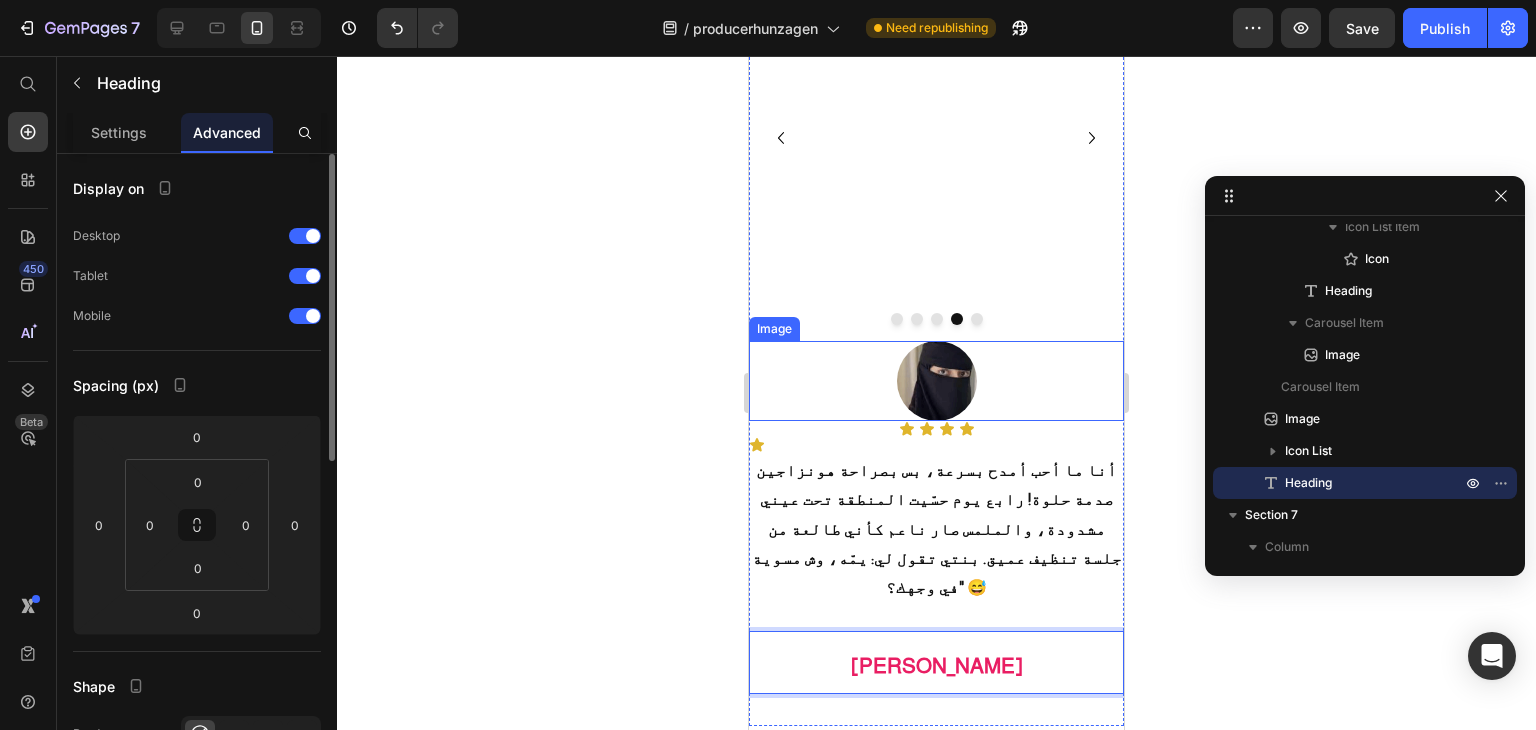 drag, startPoint x: 1019, startPoint y: 605, endPoint x: 1020, endPoint y: 343, distance: 262.00192 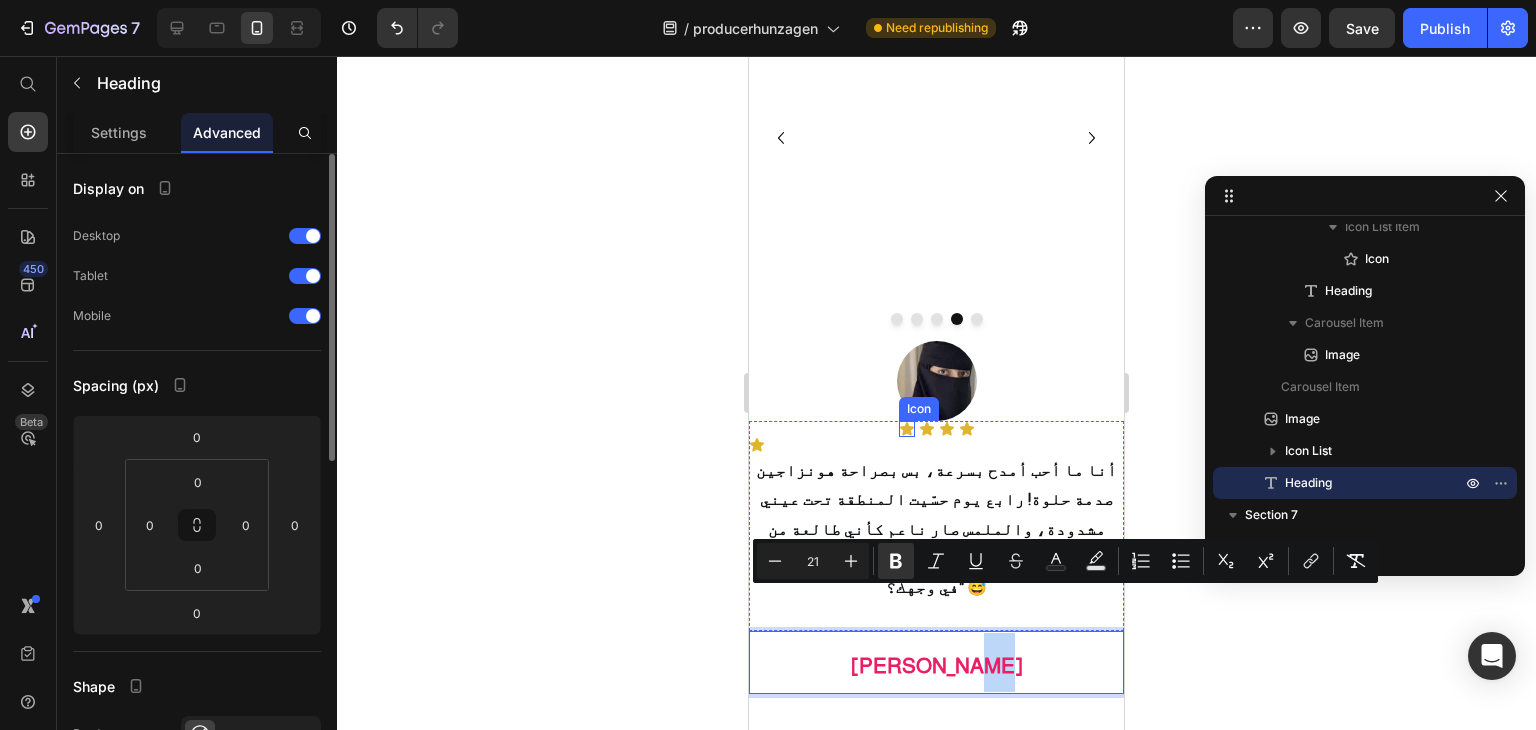 drag, startPoint x: 876, startPoint y: 597, endPoint x: 900, endPoint y: 437, distance: 161.79 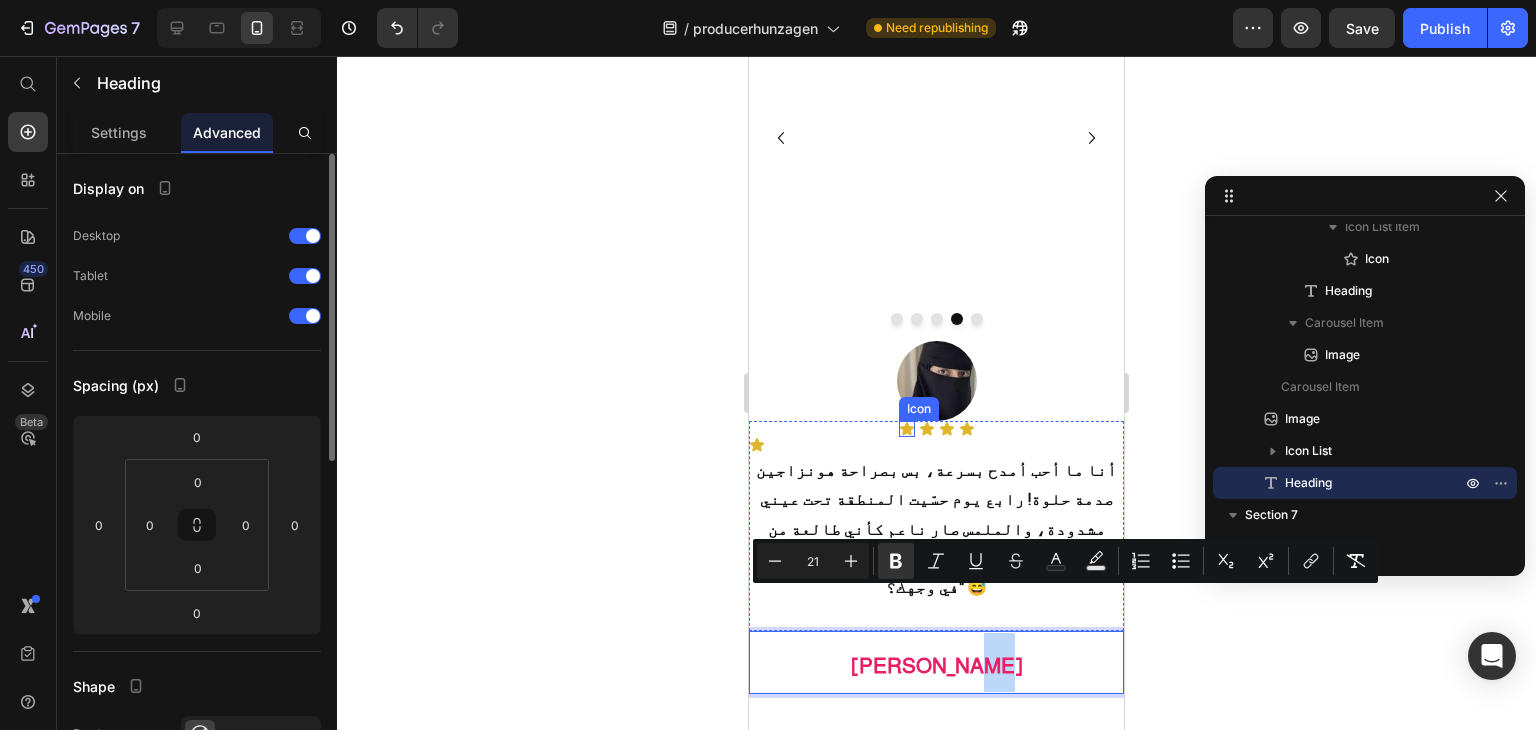 click on "شوفي الفرق بنفسك Heading أكثر من 13,000 عميل سعيد Heading
متصفحك لا يدعم تشغيل الصوت.
Custom Code
متصفحك لا يدعم تشغيل الصوت.
Custom Code
متصفحك لا يدعم تشغيل الصوت.
Custom Code
متصفحك لا يدعم تشغيل الصوت.
Custom Code
متصفحك لا يدعم تشغيل الصوت.
Custom Code
متصفحك لا يدعم تشغيل الصوت.
Custom Code Row Row Row
Image هيلة القحطاني Heading Icon Icon Icon Icon Icon Icon List ⁠⁠⁠⁠⁠⁠⁠ أنا ما أحب أمدح بسرعة، بس بصراحة هونزاجين صدمة حلوة! رابع يوم حسّيت المنطقة تحت عيني مشدودة، والملمس صار ناعم كأني طالعة من جلسة تنظيف عميق. بنتي تقول لي: يمّه، وش مسوية في وجهك؟" 😅   Heading Image Heading Icon Icon" at bounding box center (936, 41) 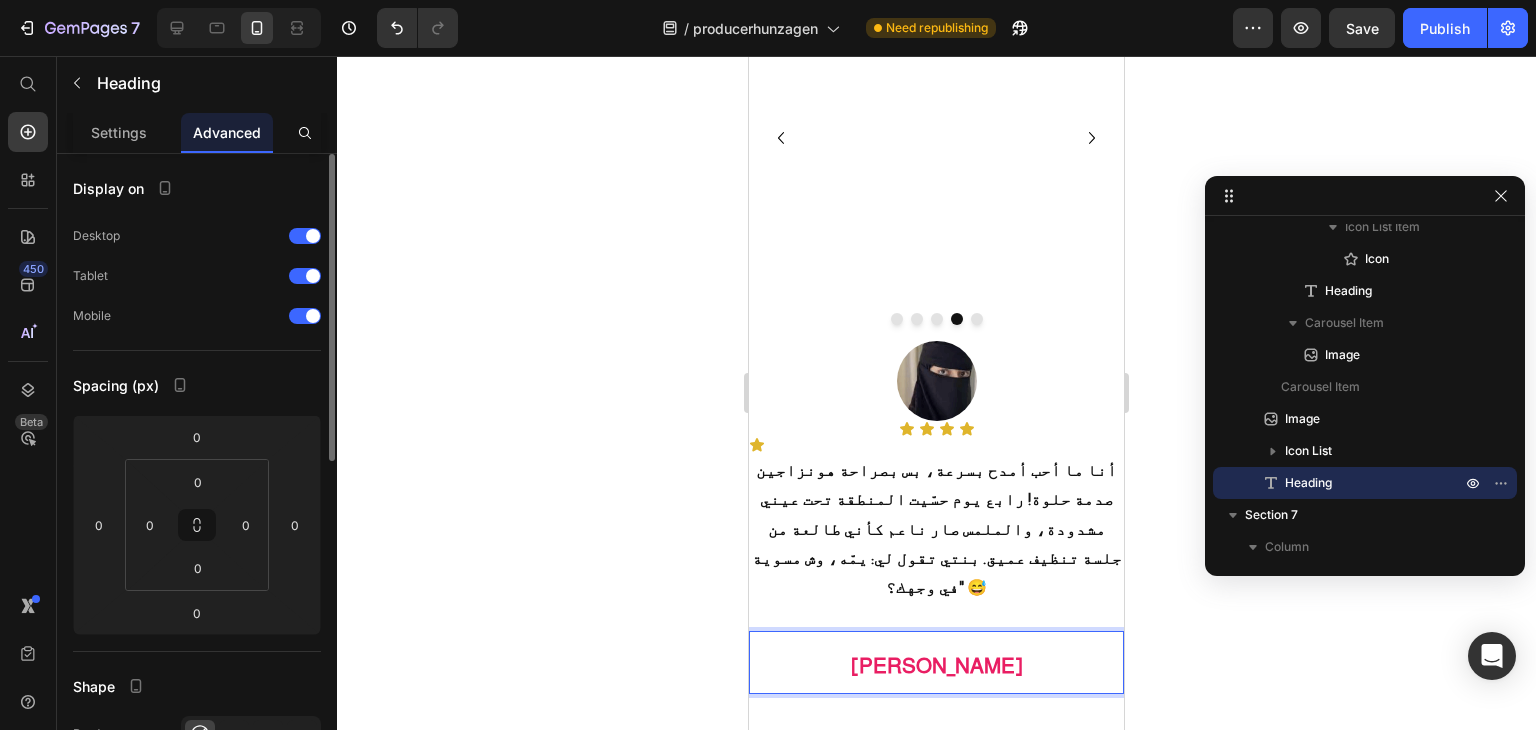 click on "[PERSON_NAME]" at bounding box center [936, 662] 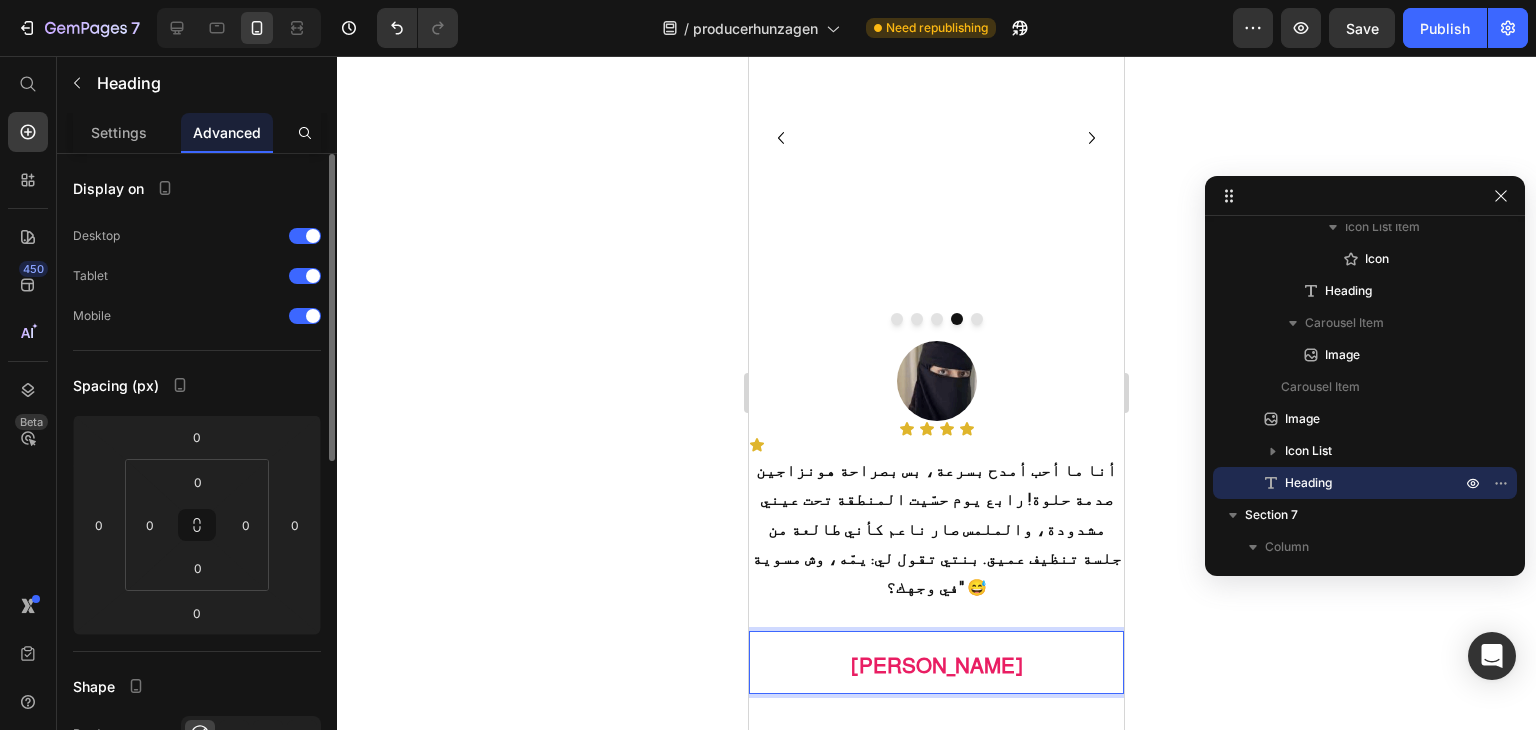 click on "[PERSON_NAME]" at bounding box center (936, 662) 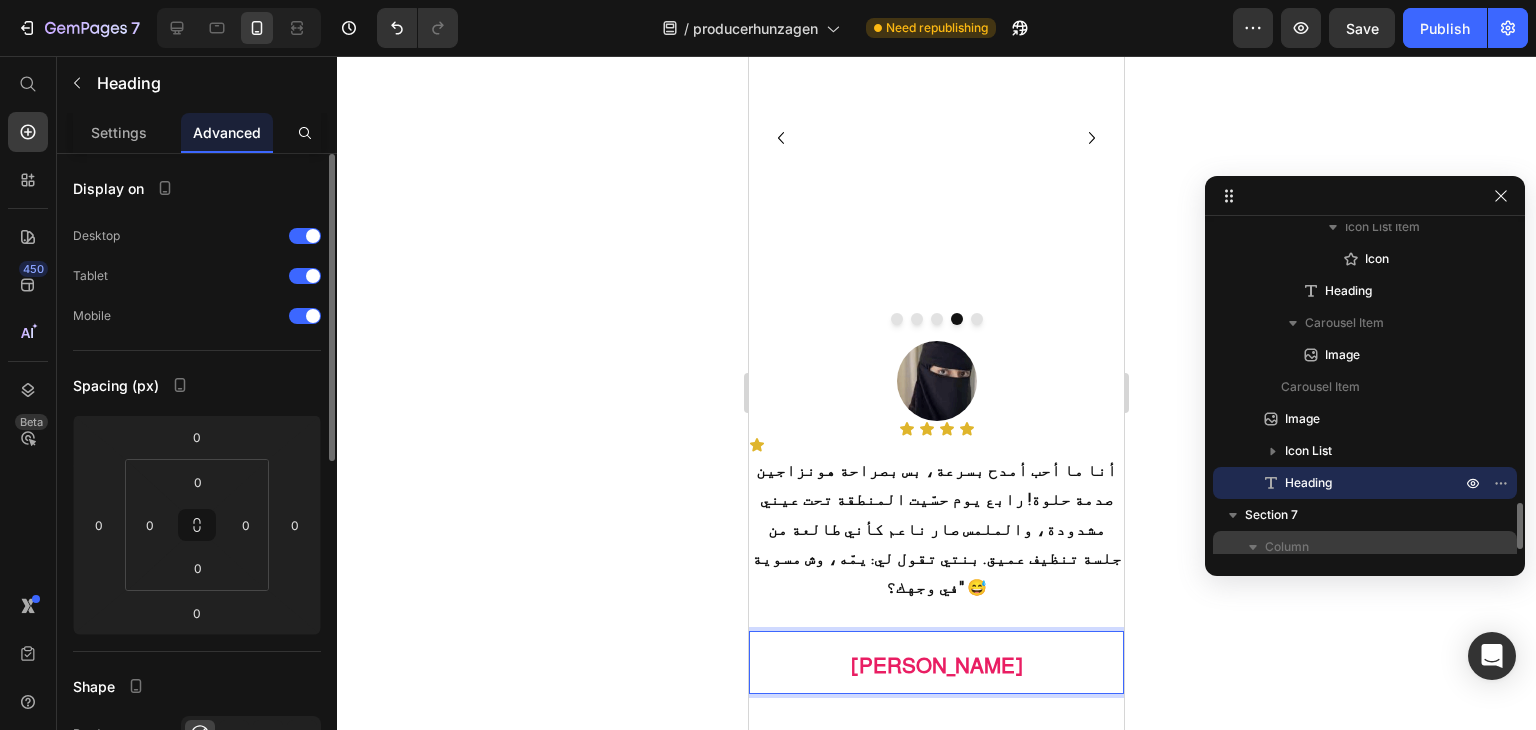 drag, startPoint x: 327, startPoint y: 526, endPoint x: 1299, endPoint y: 544, distance: 972.1666 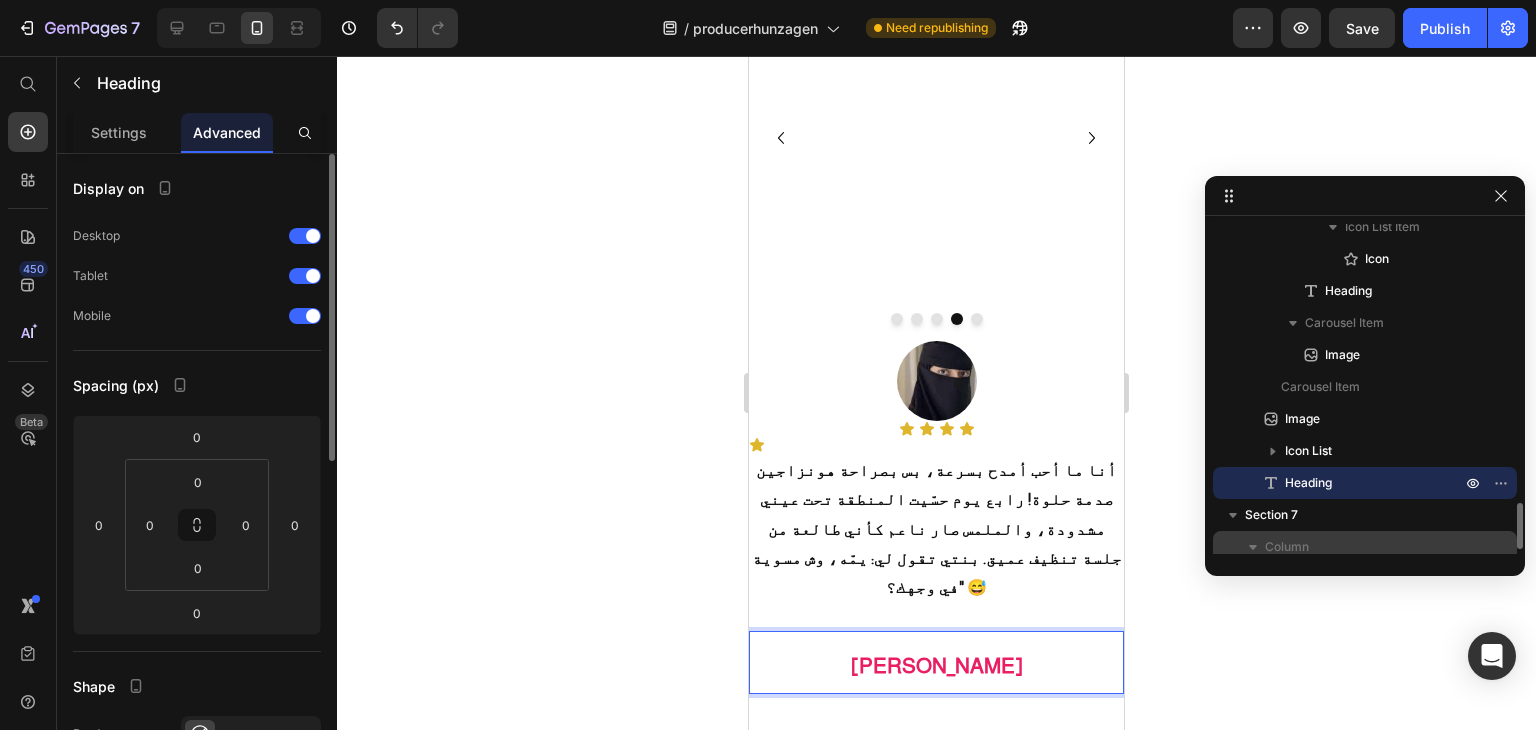 click 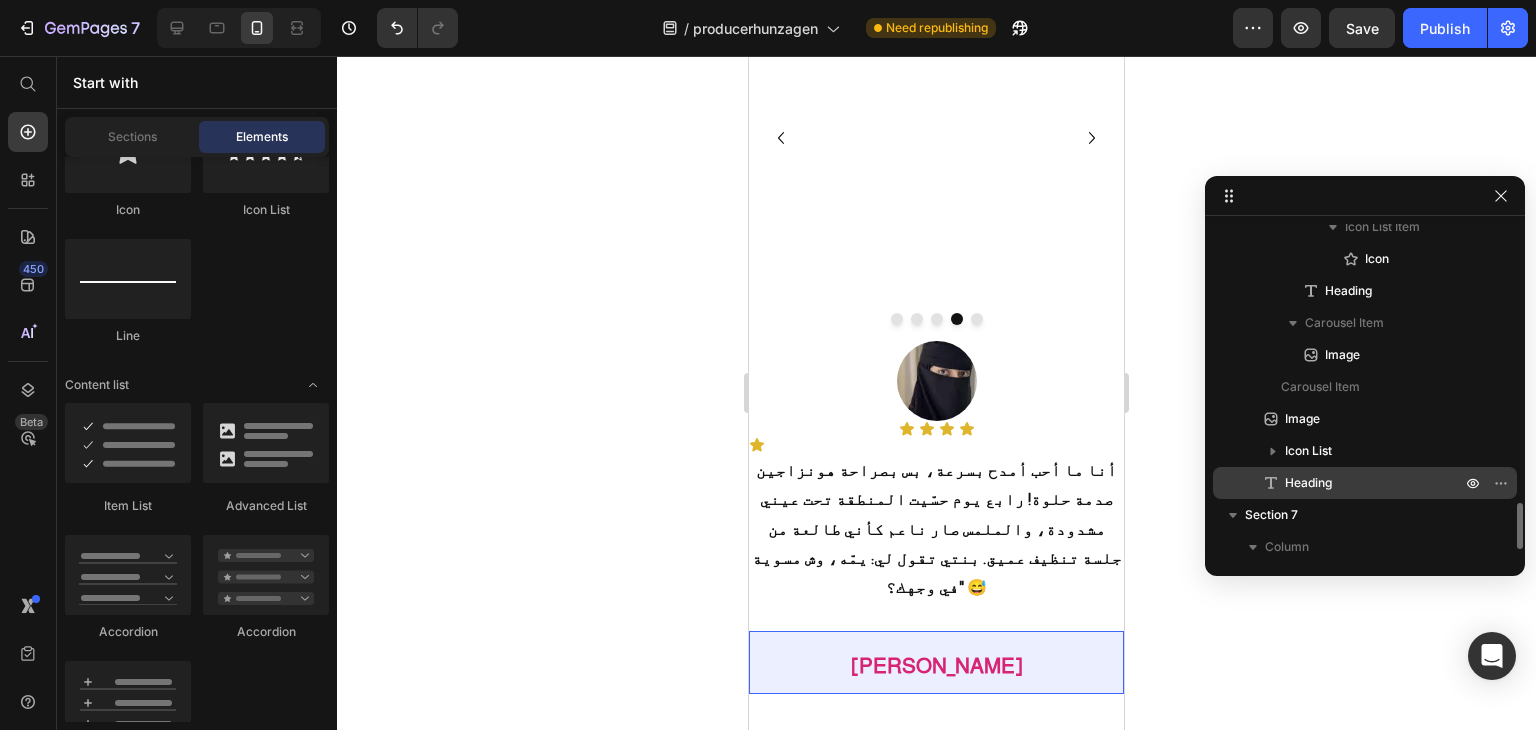 click on "Heading" at bounding box center (1308, 483) 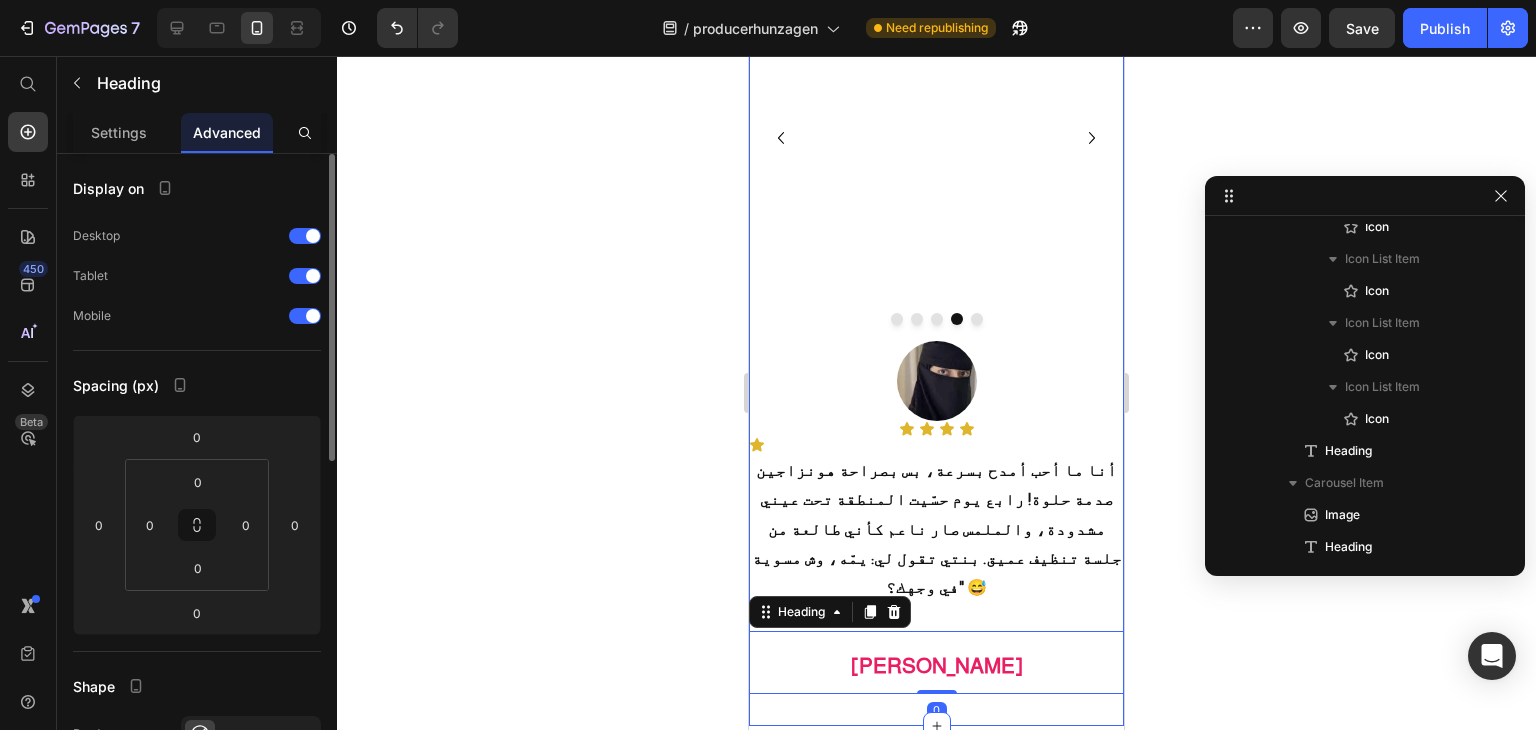 scroll, scrollTop: 2957, scrollLeft: 0, axis: vertical 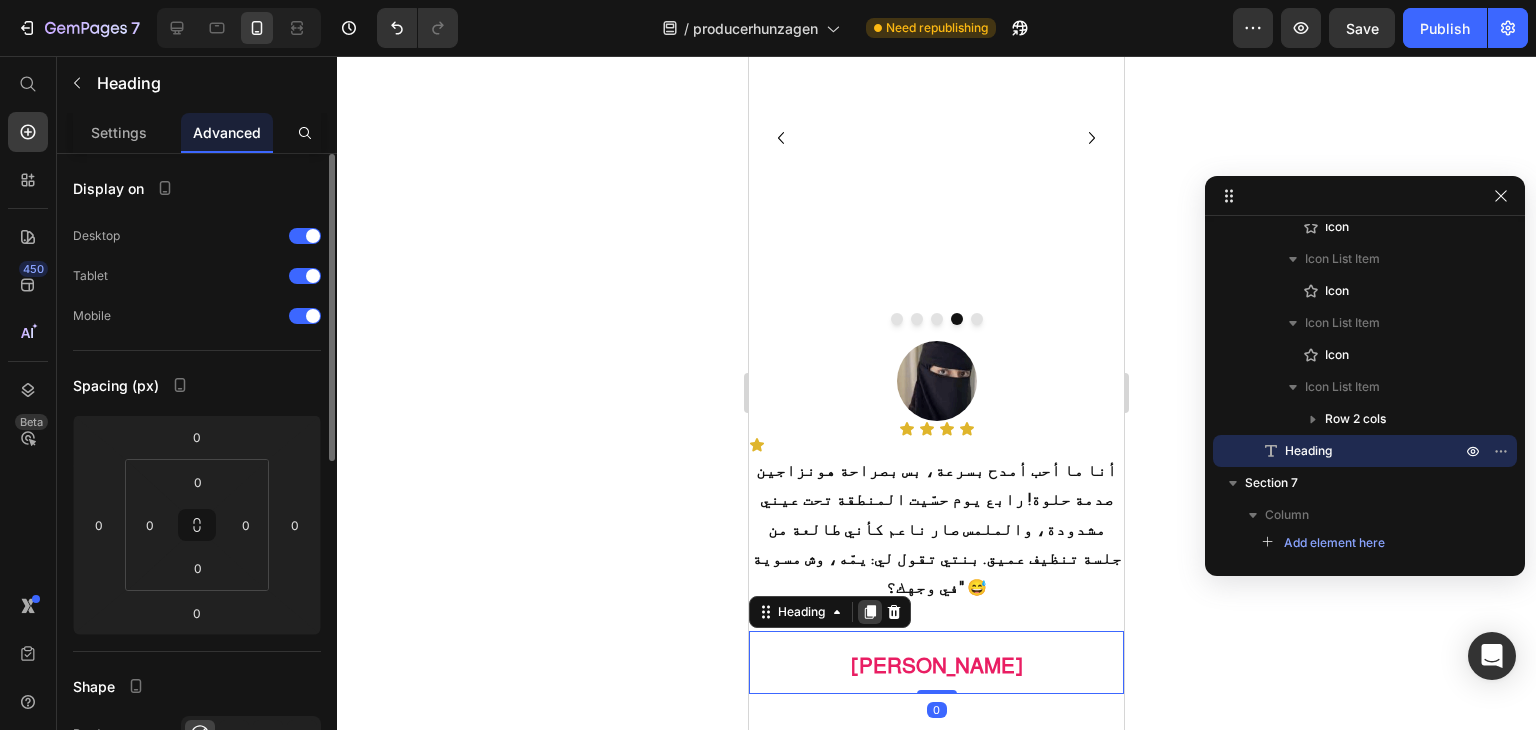 click 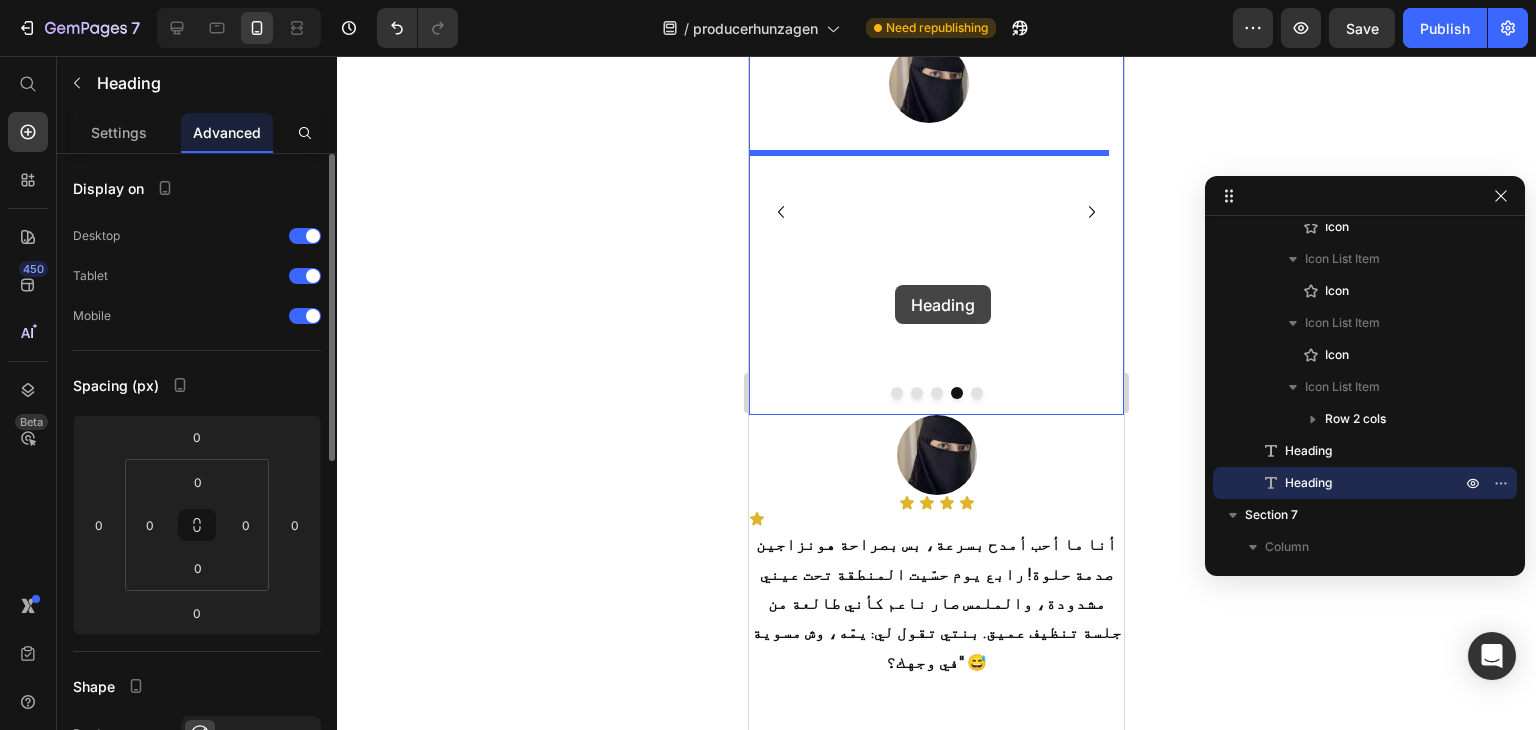 scroll, scrollTop: 2396, scrollLeft: 0, axis: vertical 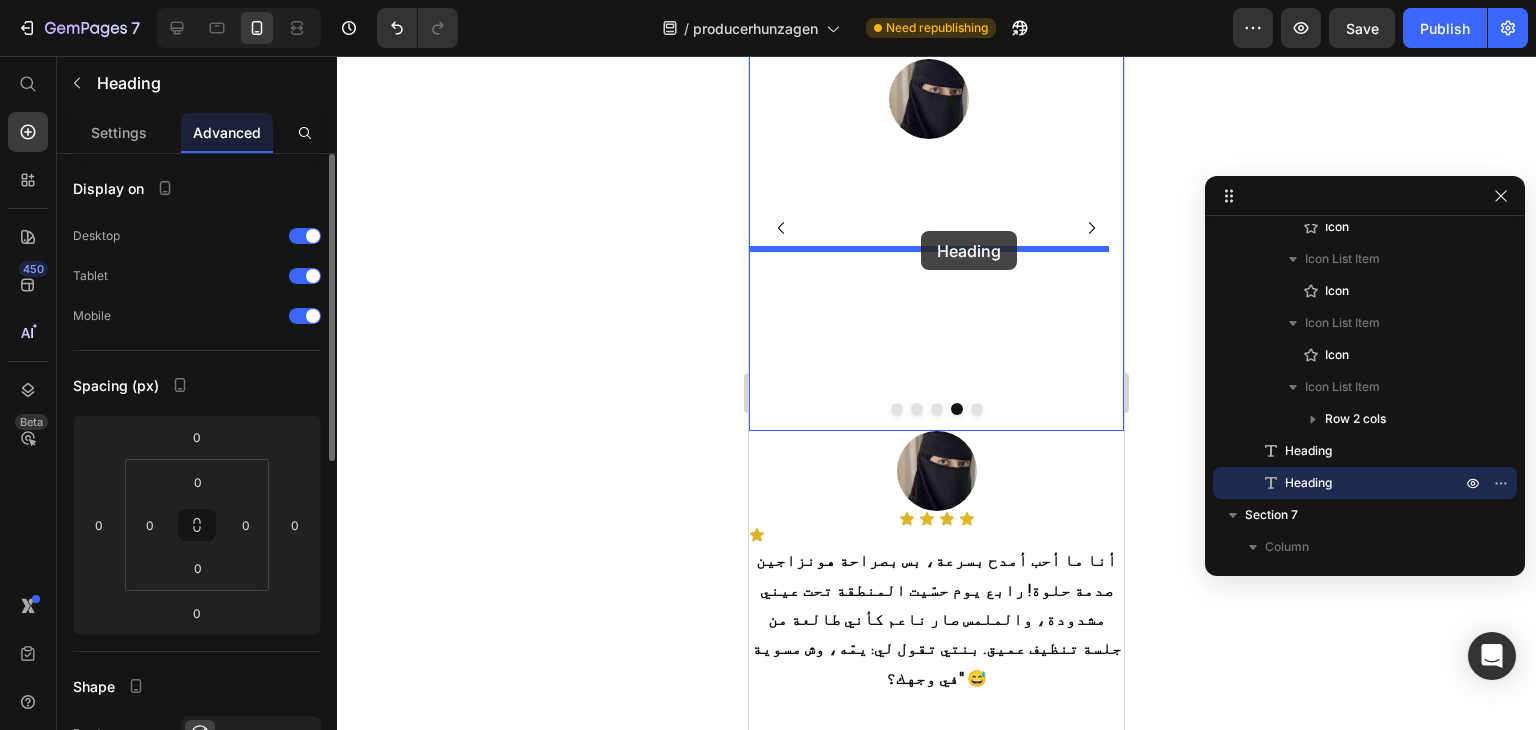 drag, startPoint x: 765, startPoint y: 615, endPoint x: 921, endPoint y: 231, distance: 414.478 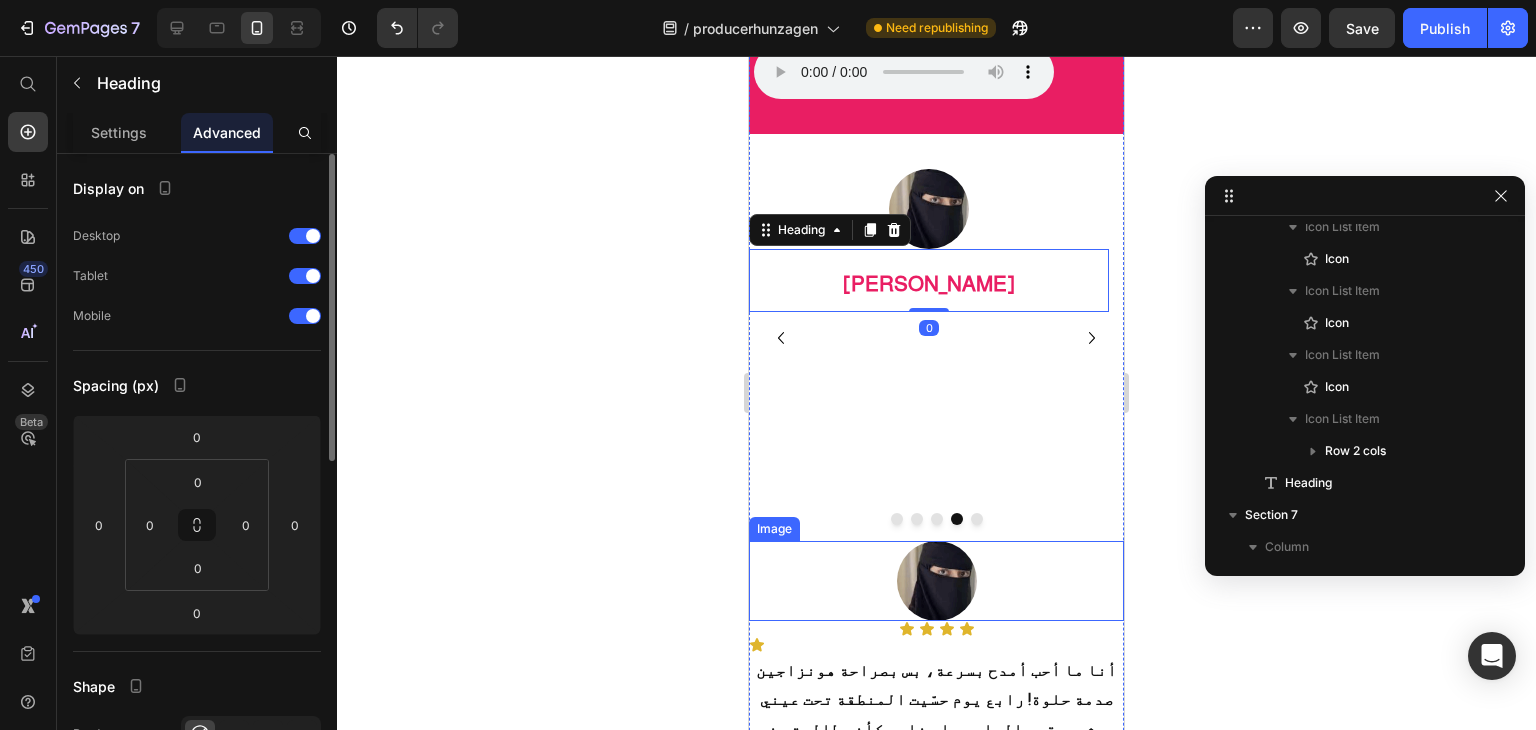 scroll, scrollTop: 2496, scrollLeft: 0, axis: vertical 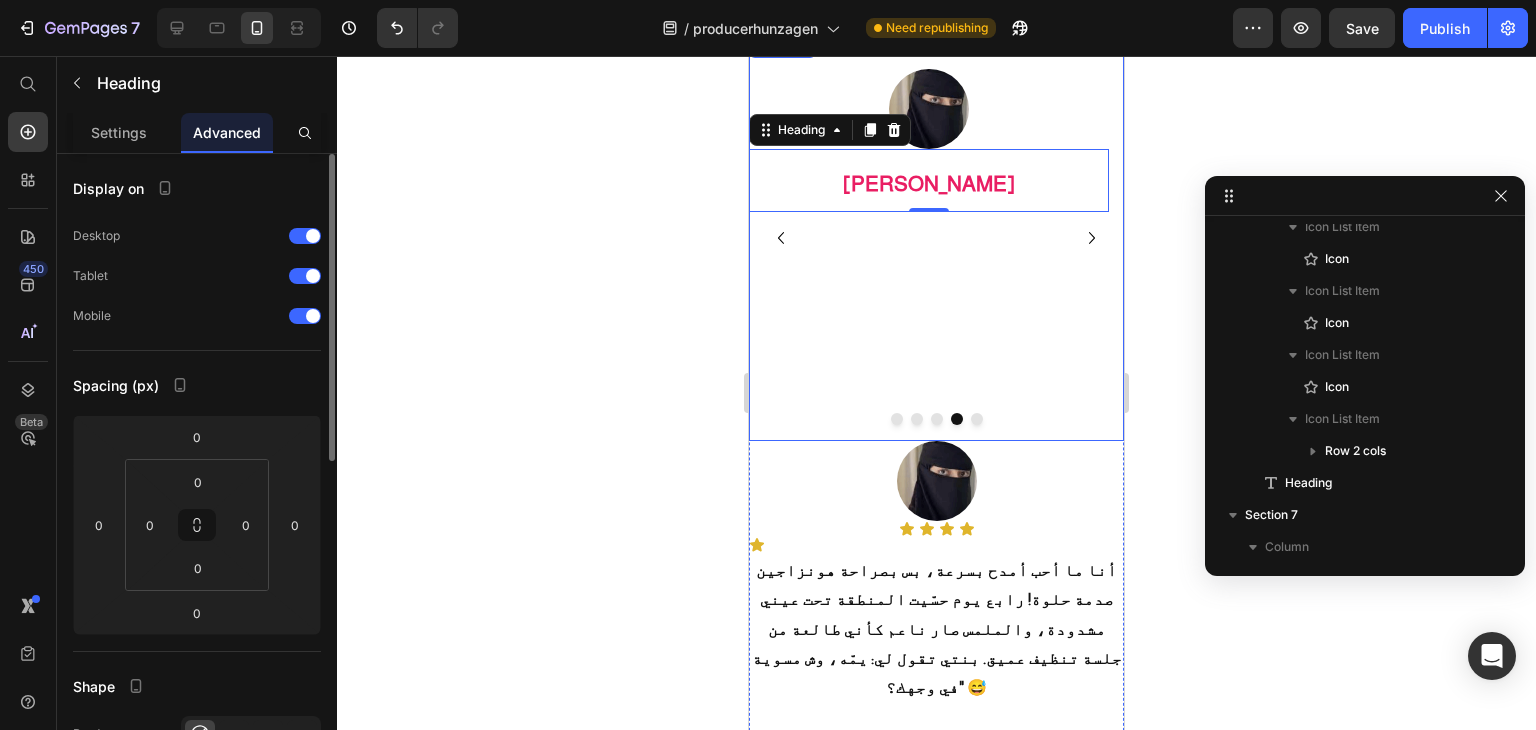 click 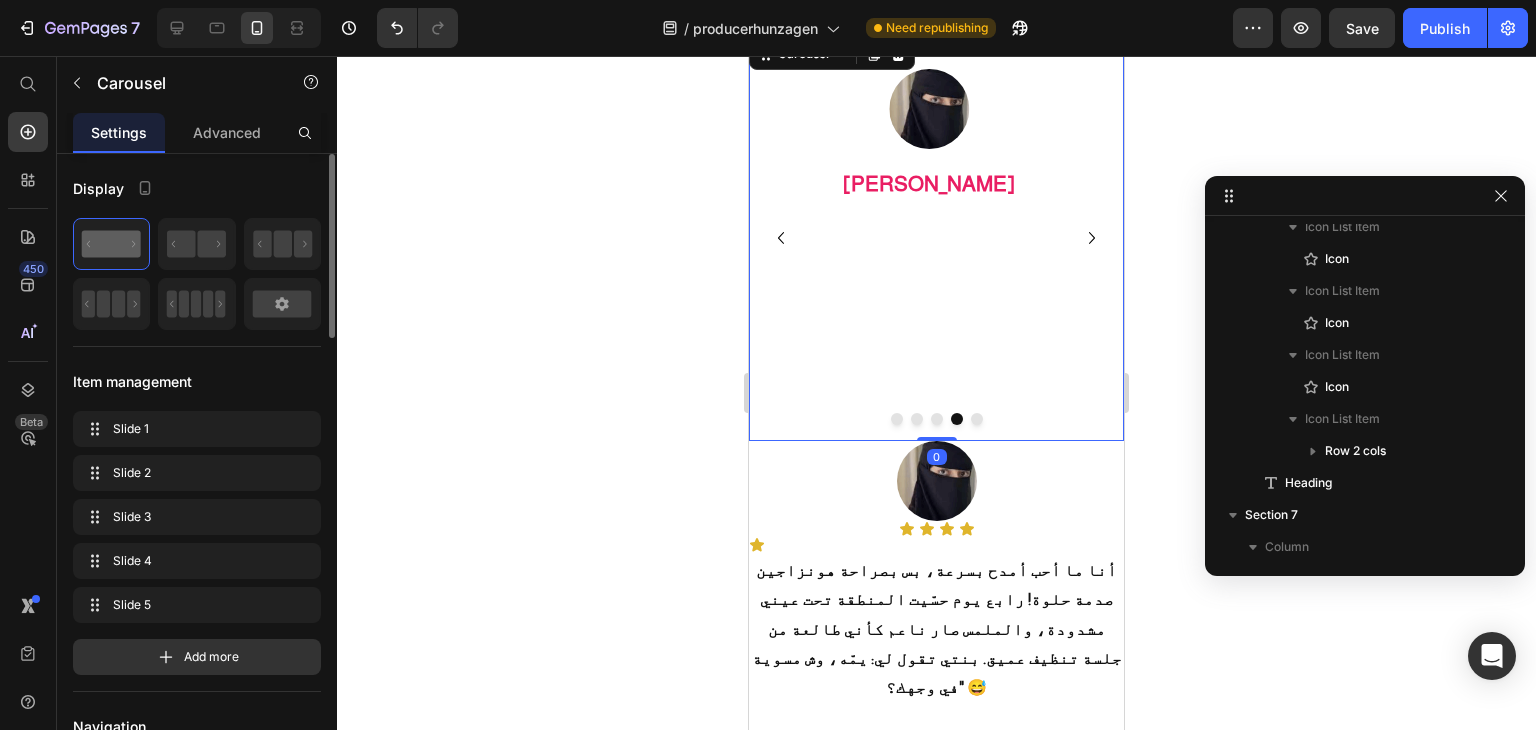 scroll, scrollTop: 1082, scrollLeft: 0, axis: vertical 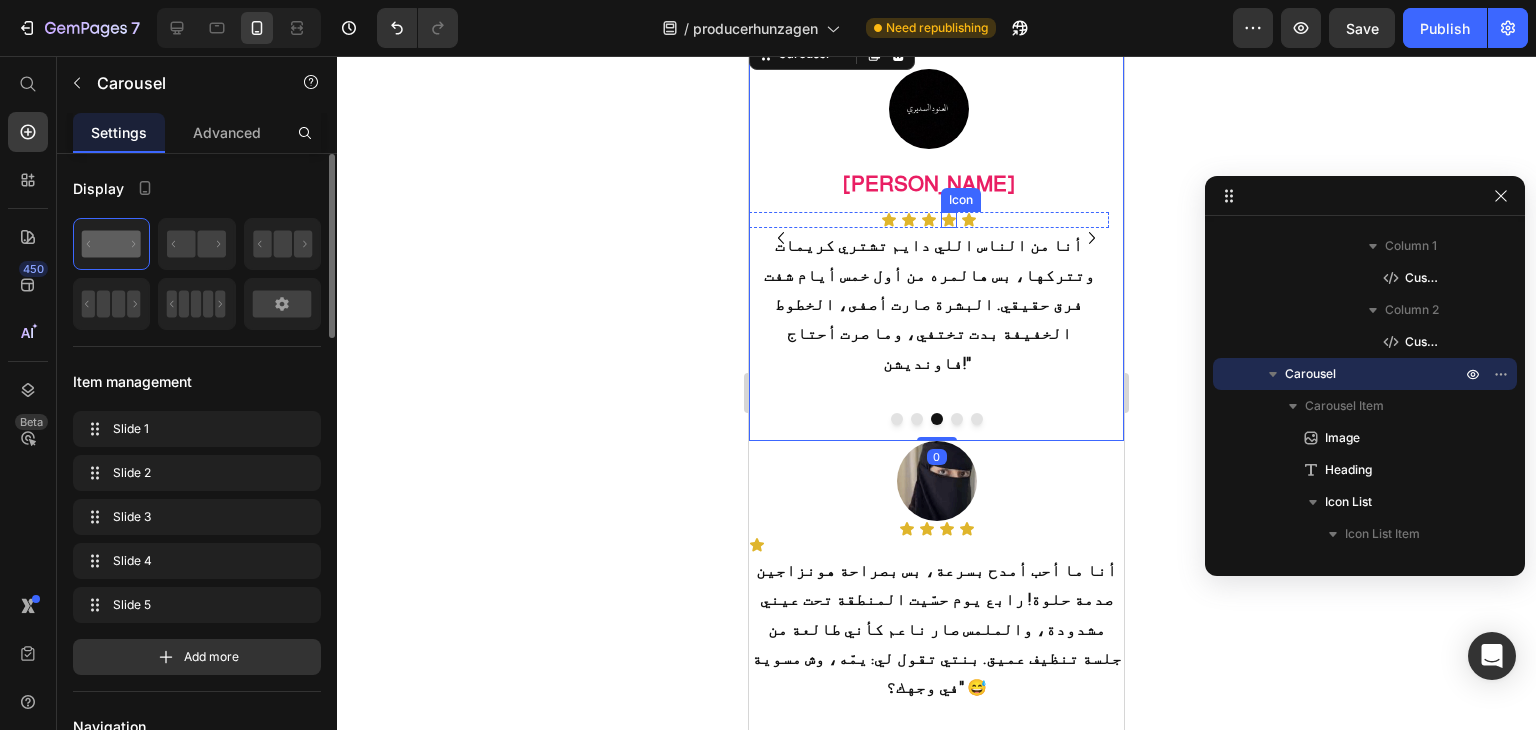 click 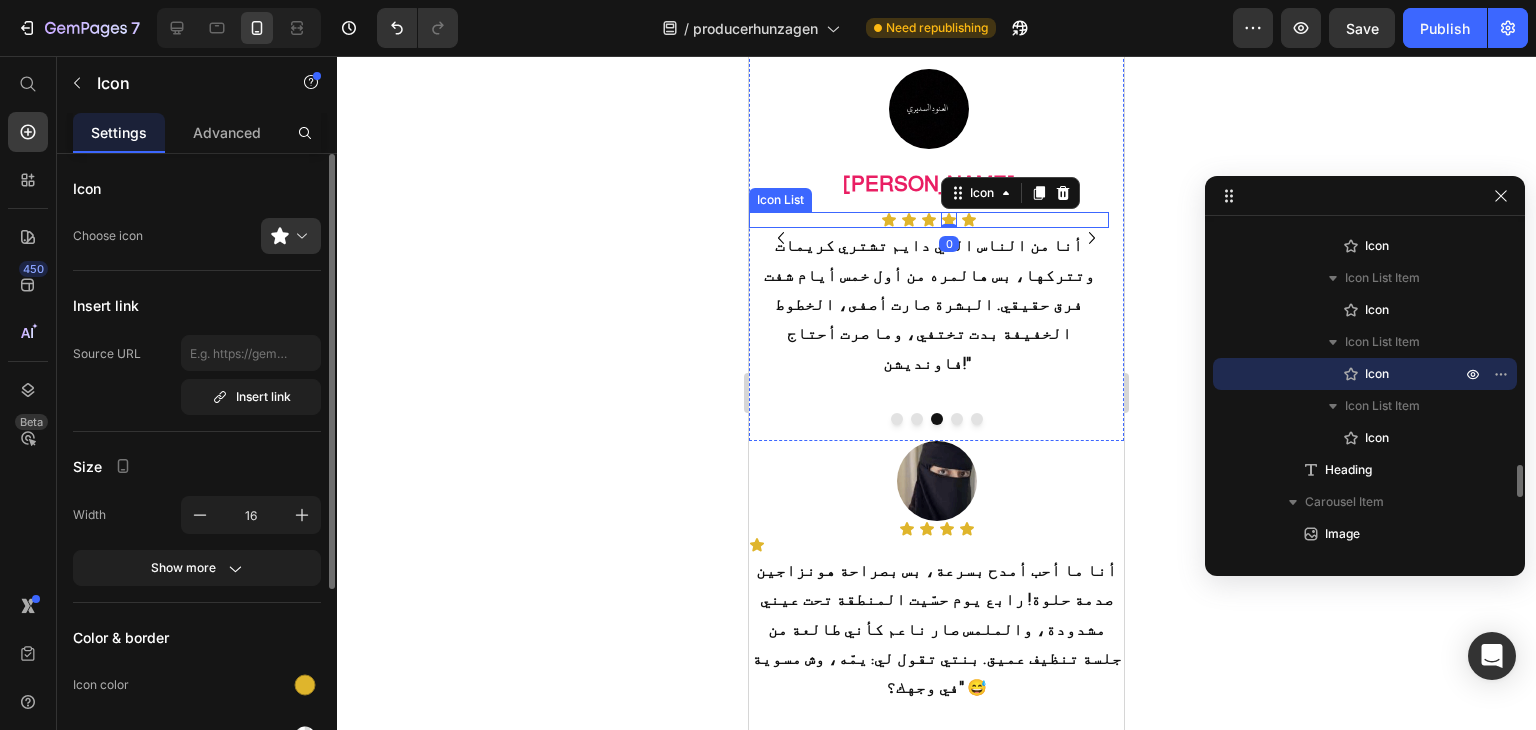 click on "Icon Icon Icon Icon   0 Icon" at bounding box center (929, 220) 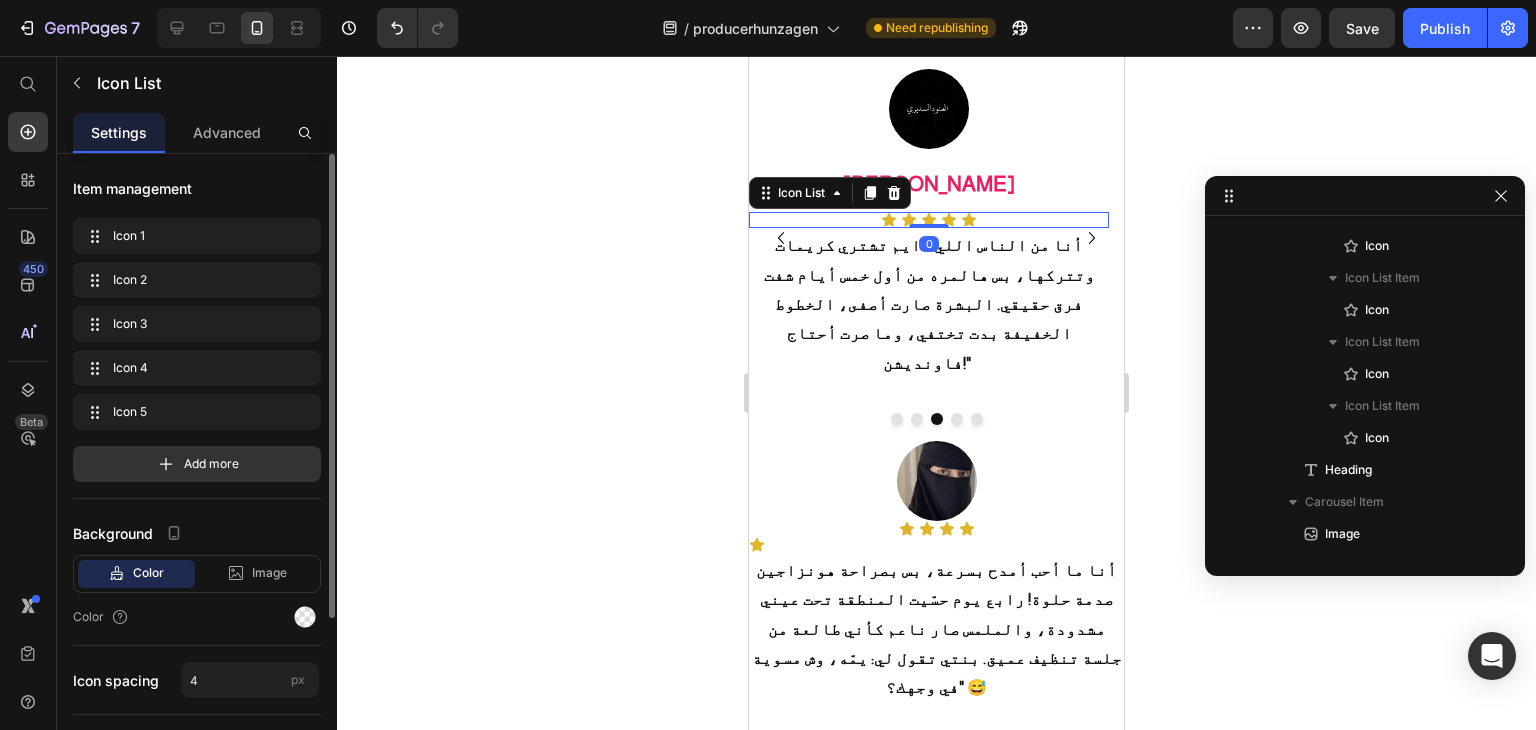 scroll, scrollTop: 2170, scrollLeft: 0, axis: vertical 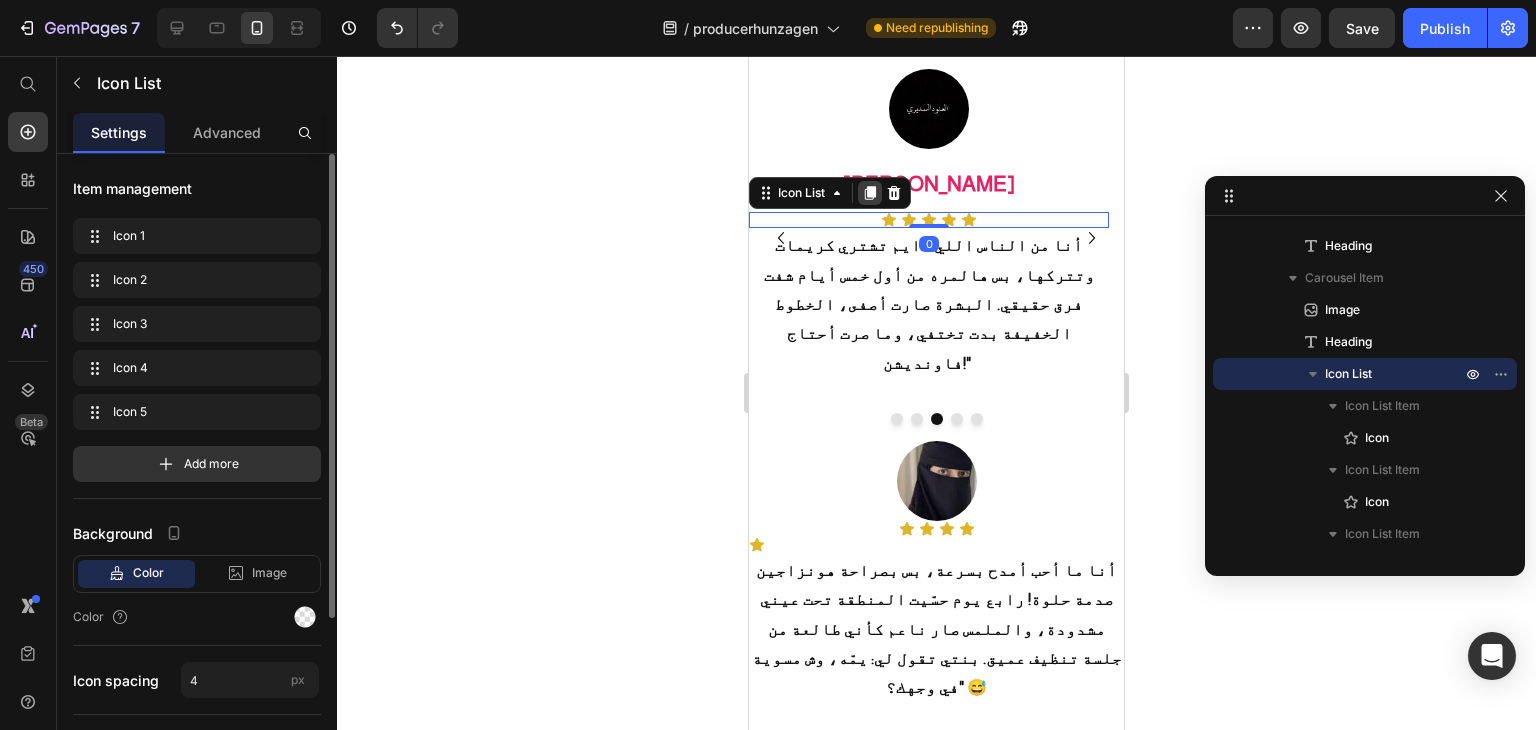 click 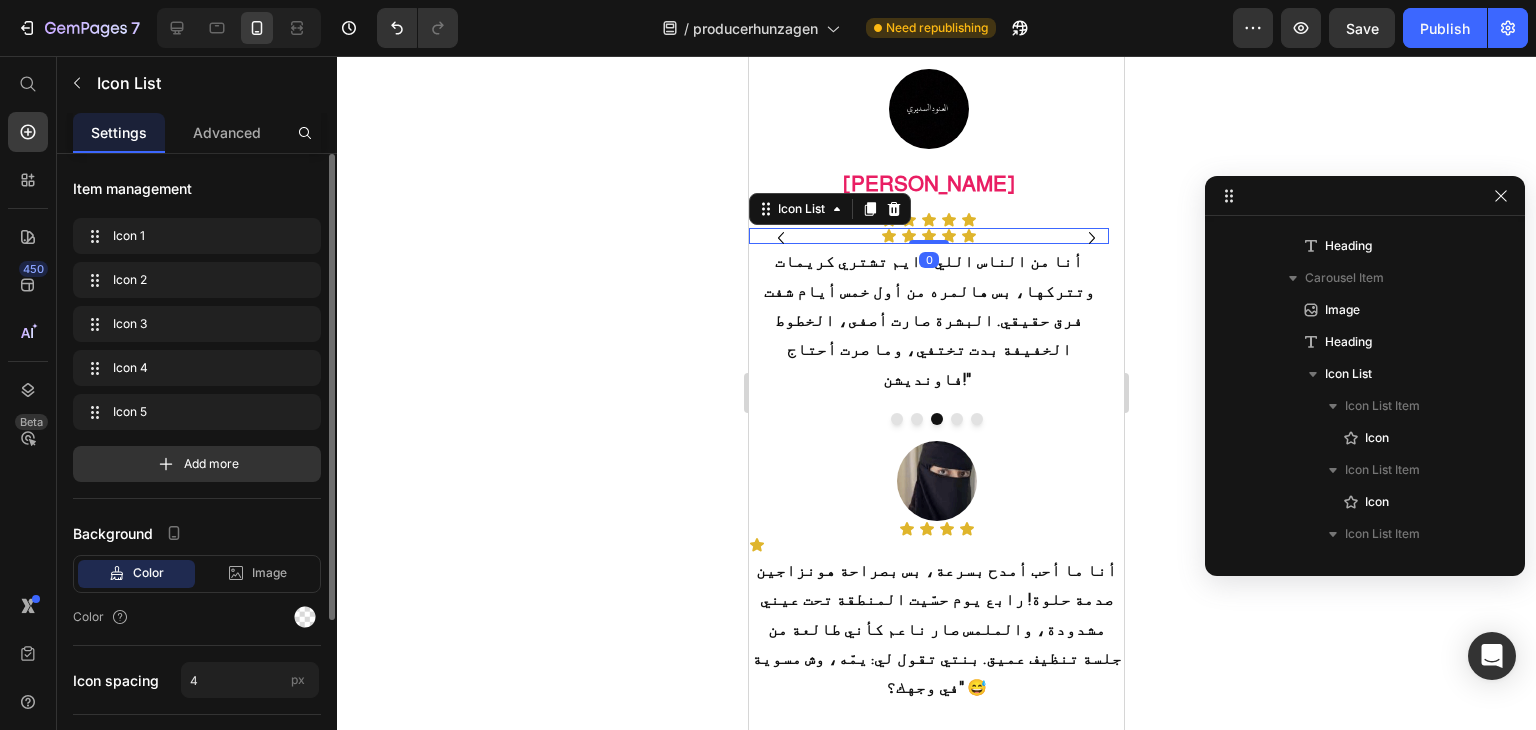 scroll, scrollTop: 2522, scrollLeft: 0, axis: vertical 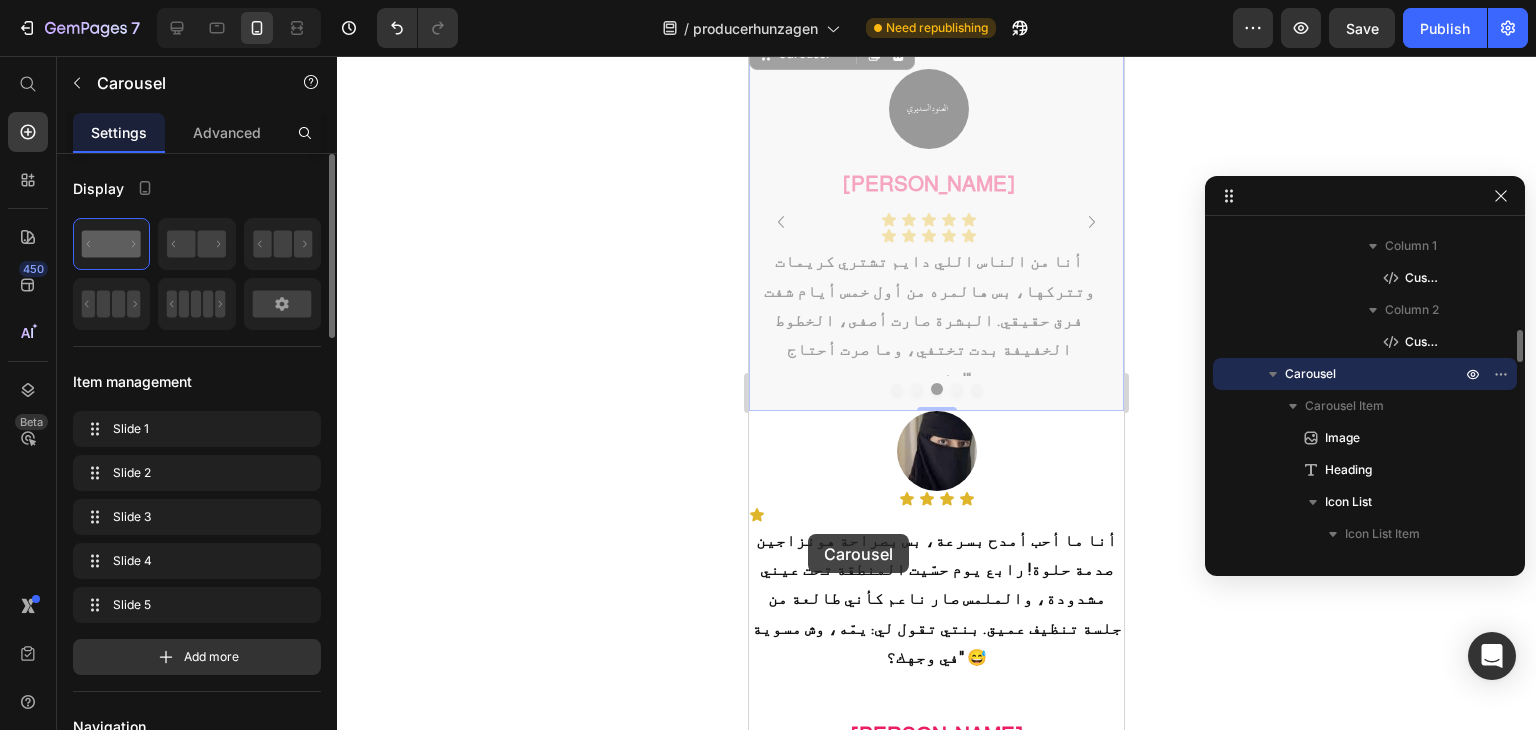 drag, startPoint x: 764, startPoint y: 210, endPoint x: 808, endPoint y: 534, distance: 326.974 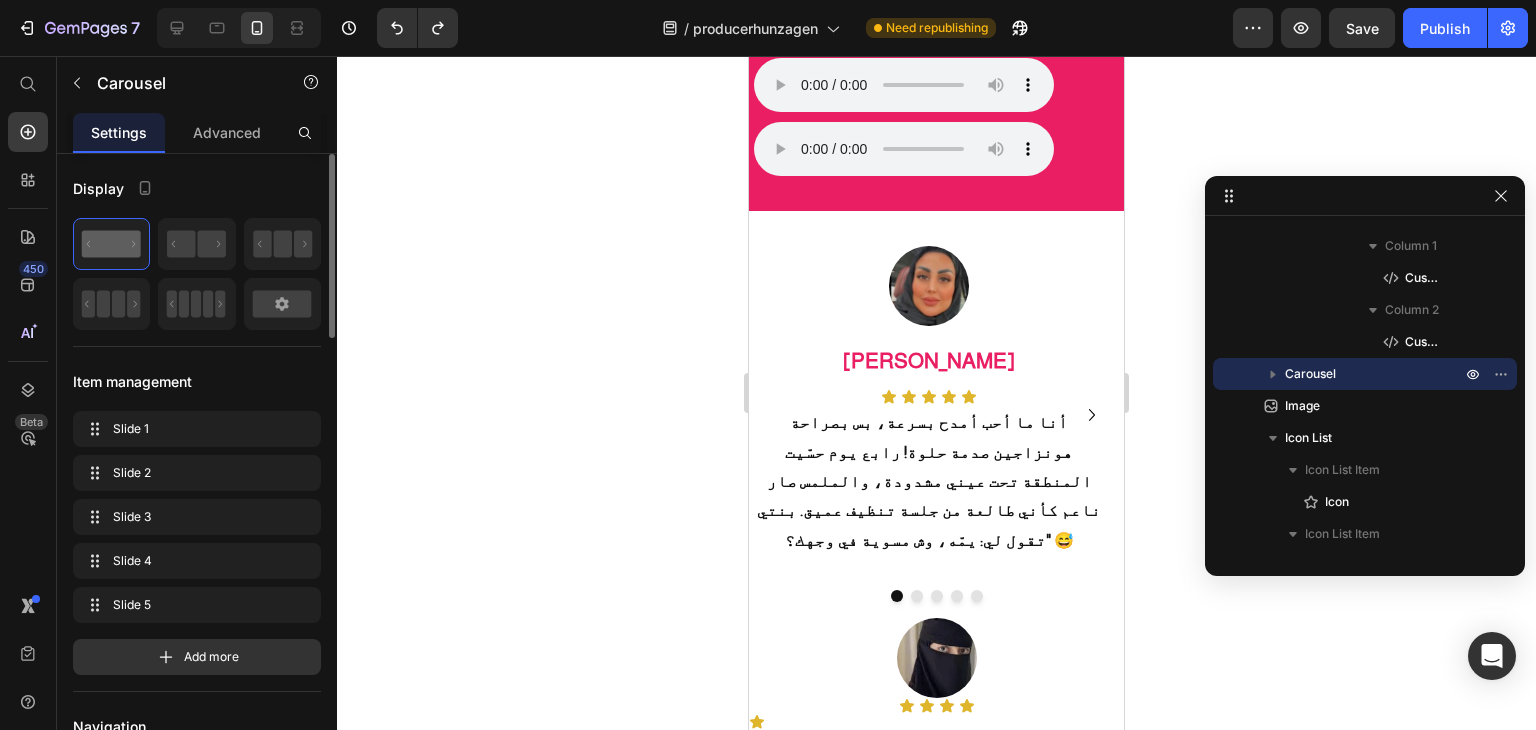 scroll, scrollTop: 2519, scrollLeft: 0, axis: vertical 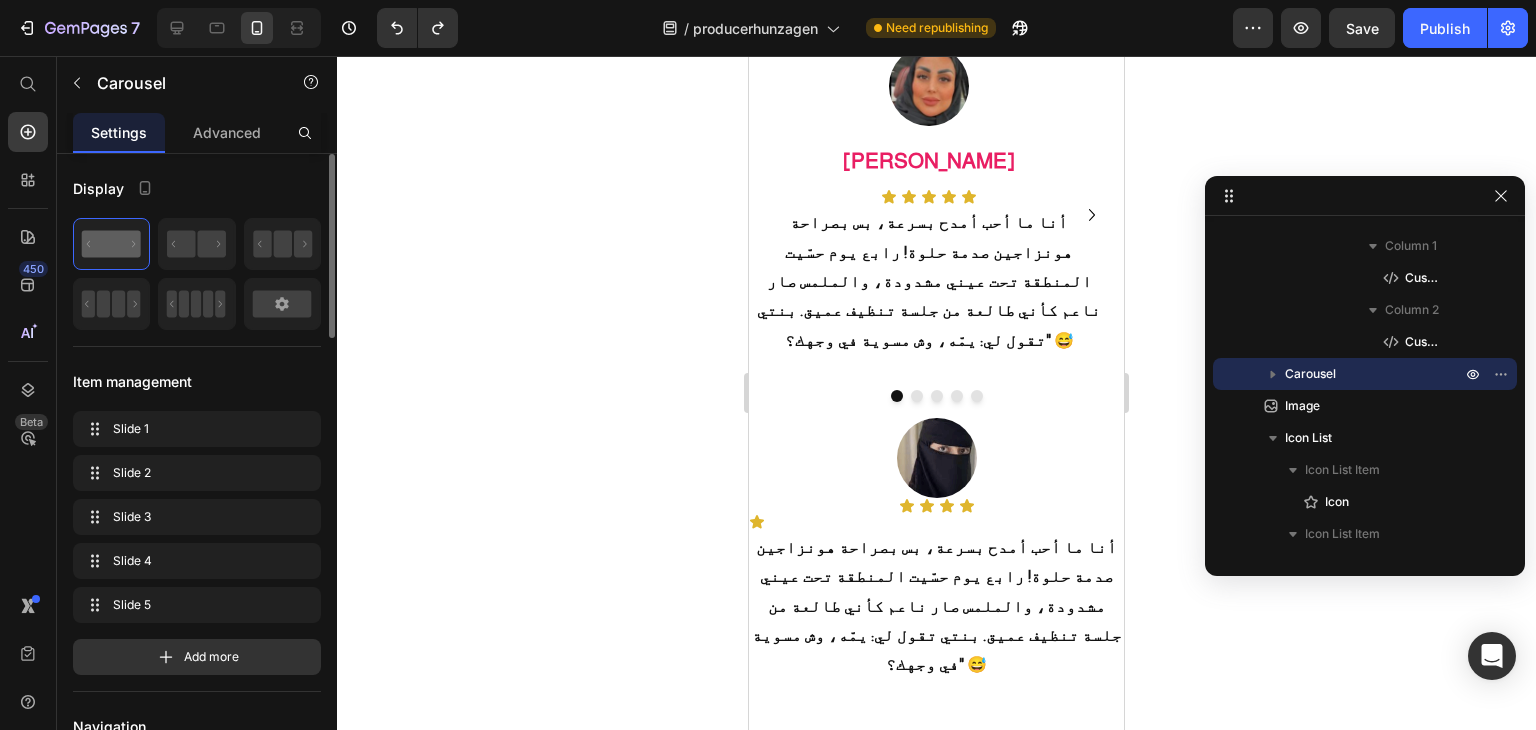 click 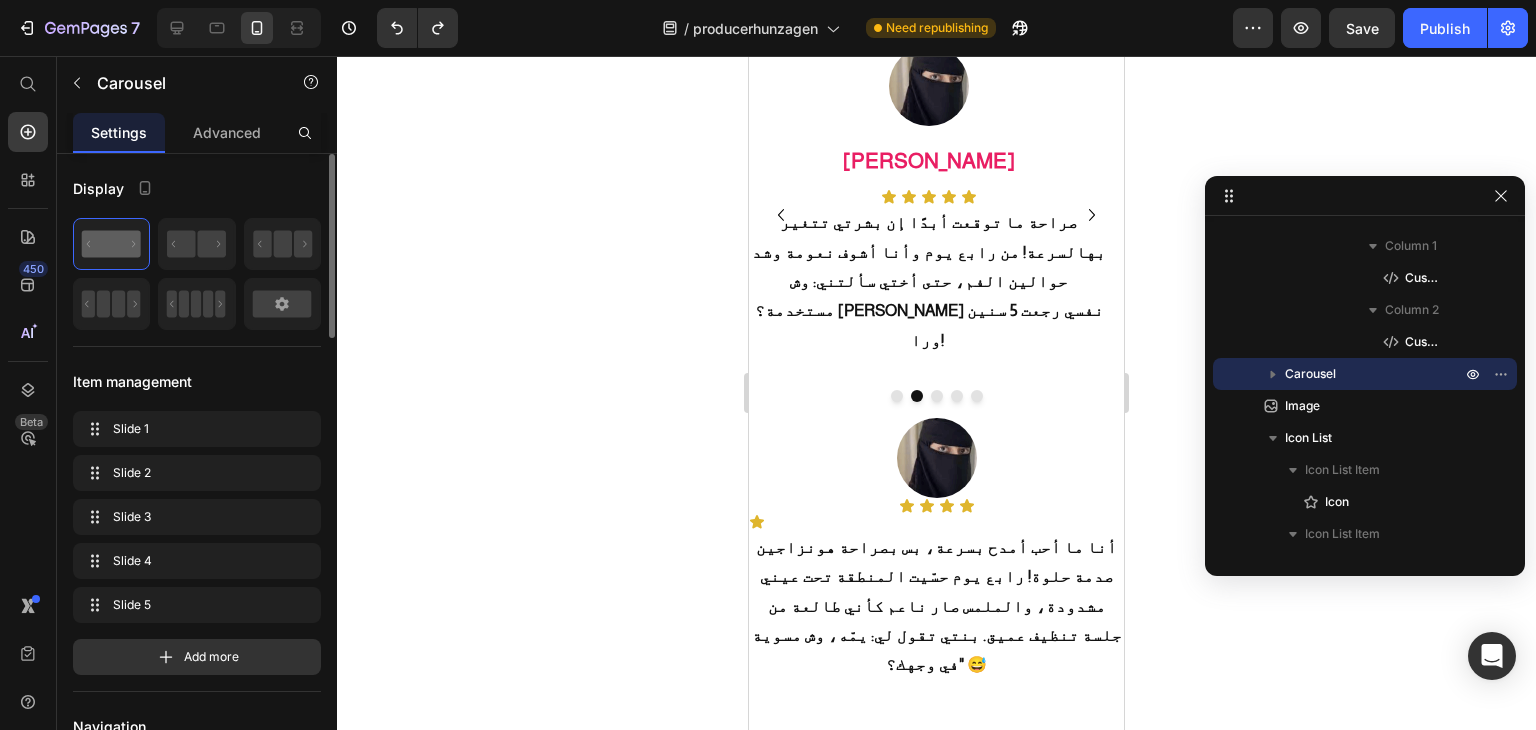 click 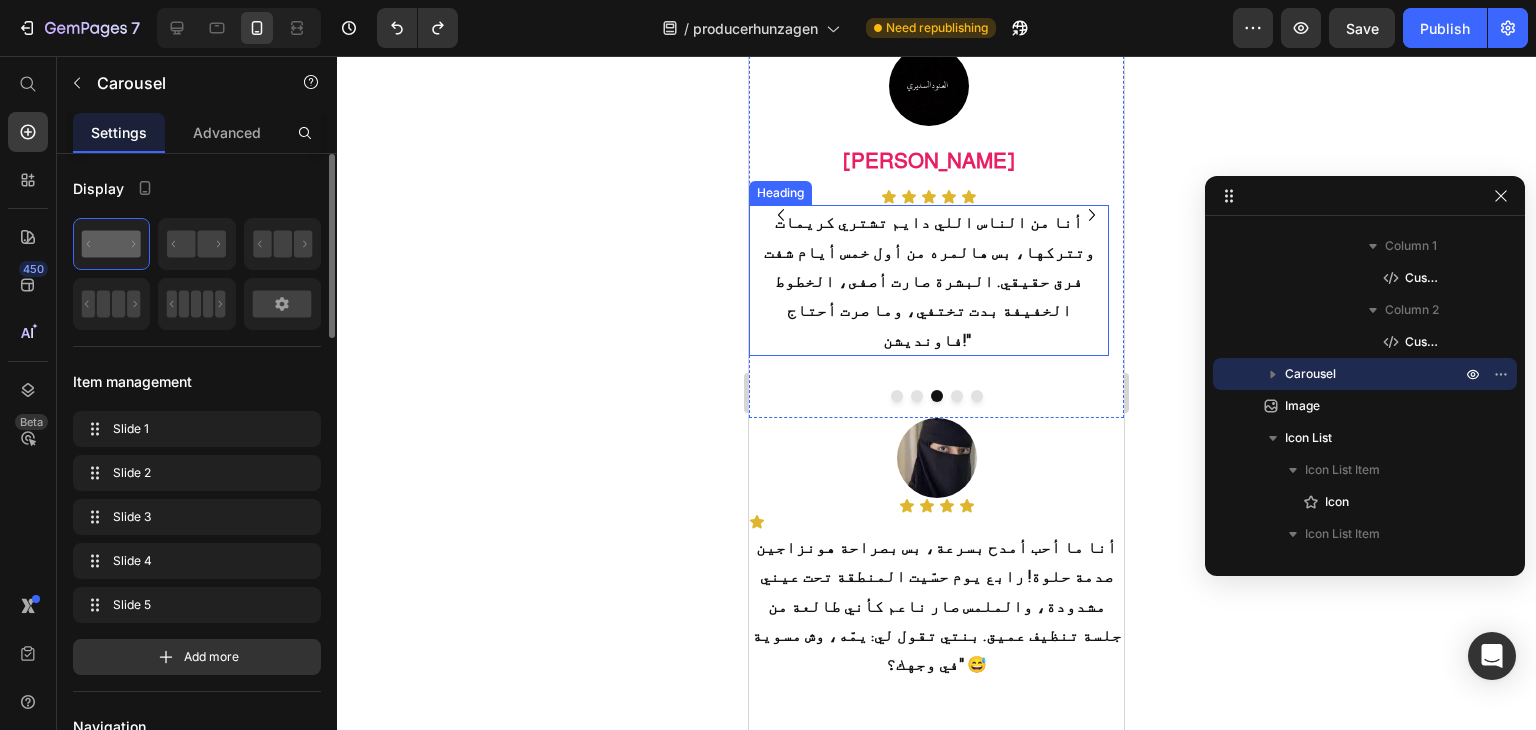 click on "أنا من الناس اللي دايم تشتري كريمات وتتركها، بس هالمره من أول خمس أيام شفت فرق حقيقي. البشرة صارت أصفى، الخطوط الخفيفة بدت تختفي، وما صرت أحتاج فاونديشن!"" at bounding box center (929, 280) 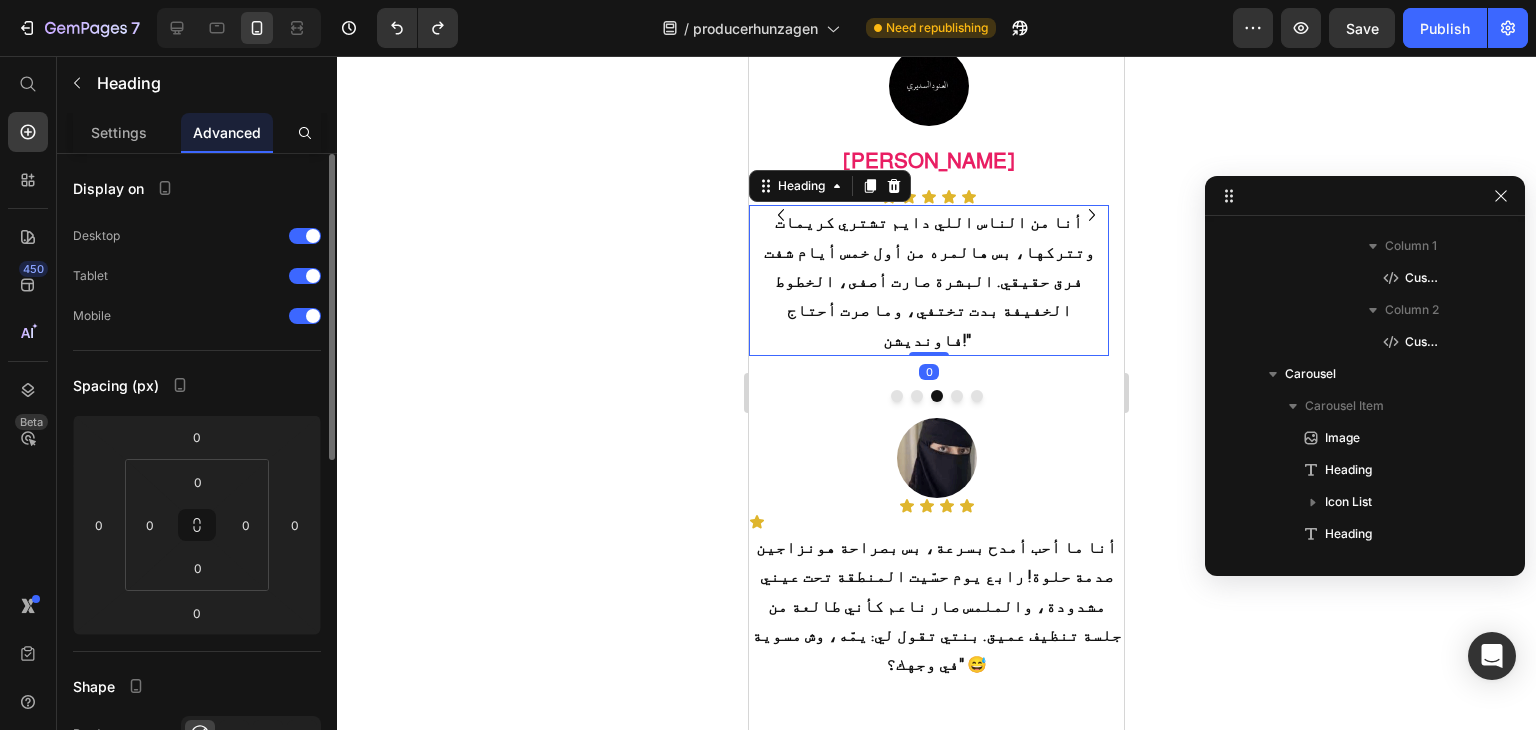 scroll, scrollTop: 1562, scrollLeft: 0, axis: vertical 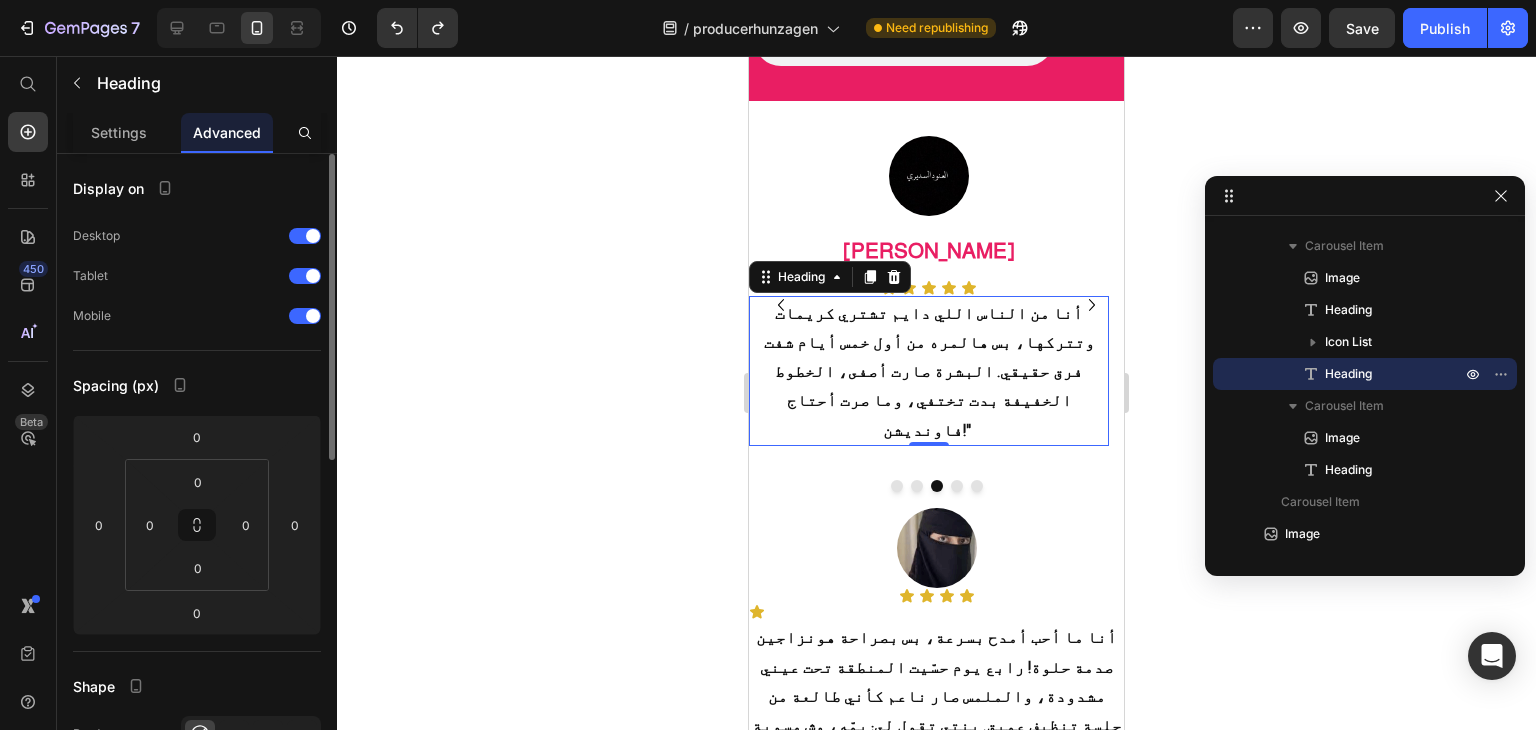 click 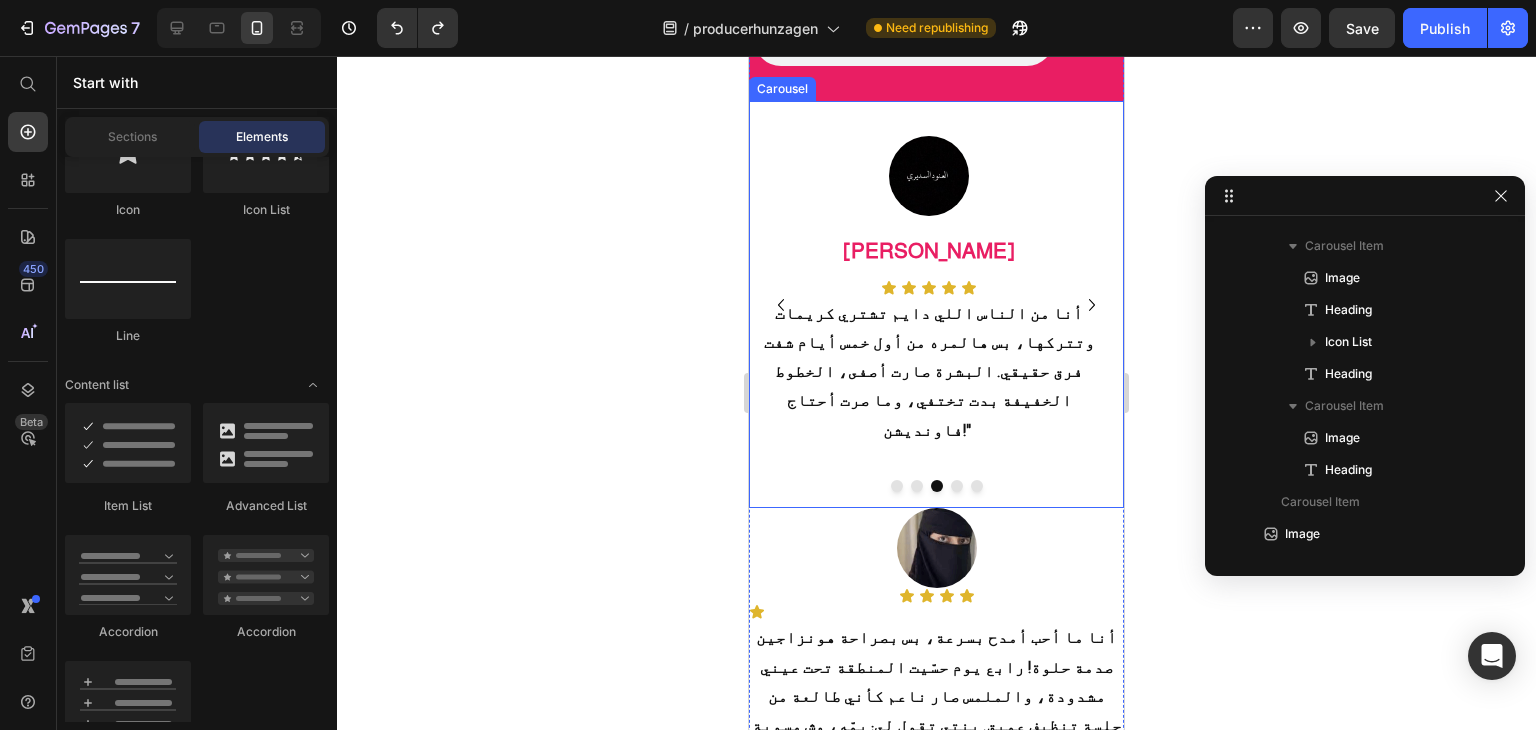 click at bounding box center (897, 486) 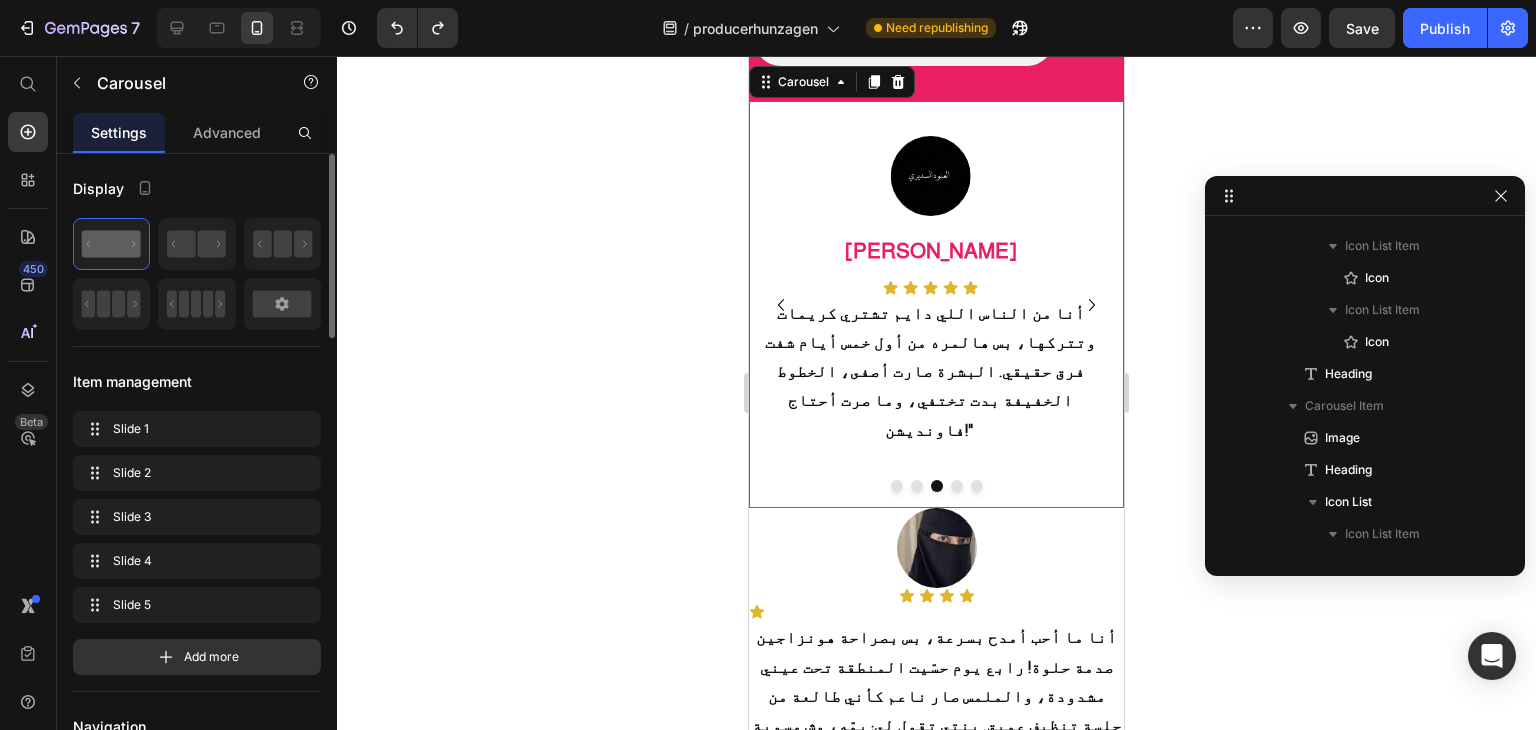 scroll, scrollTop: 1082, scrollLeft: 0, axis: vertical 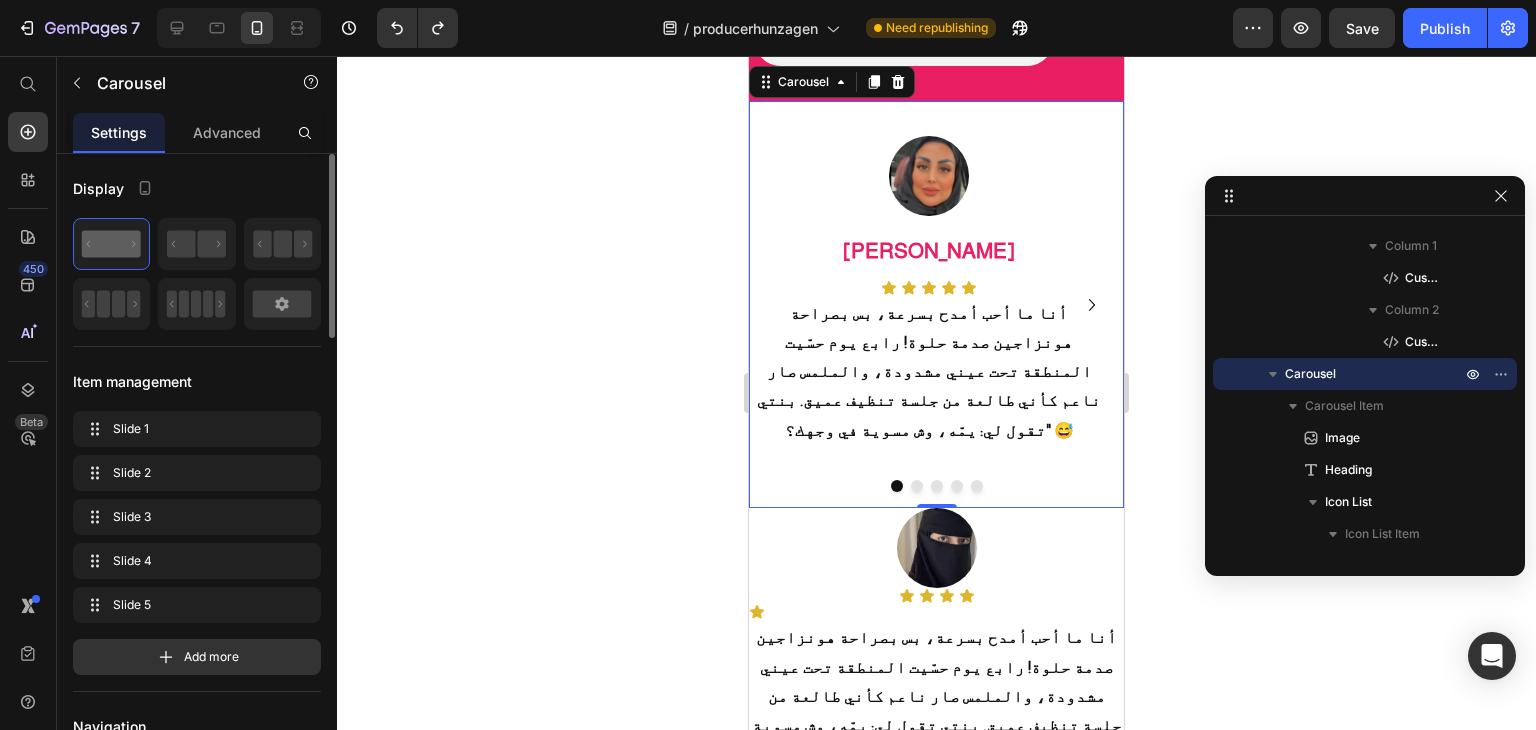 click at bounding box center [936, 486] 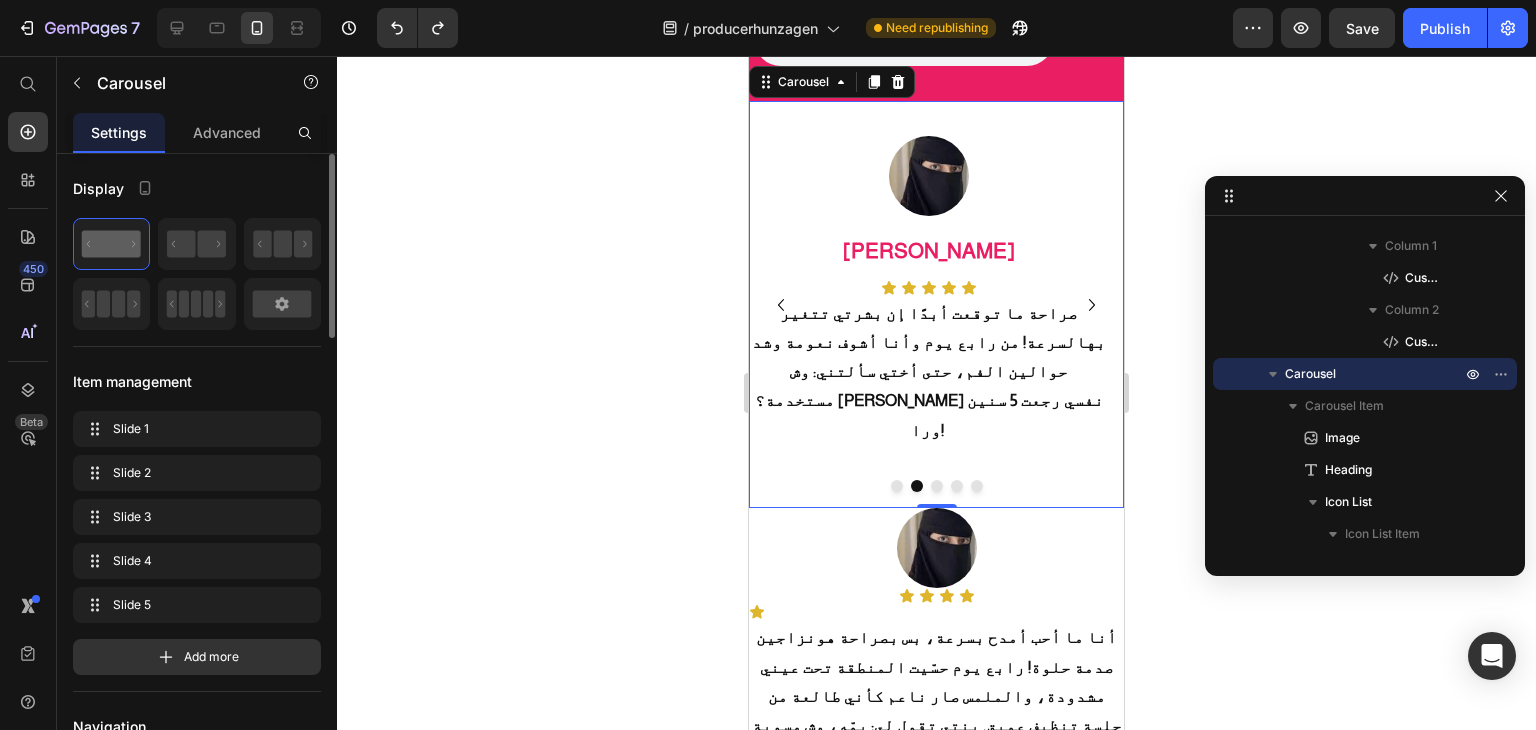 click at bounding box center [937, 486] 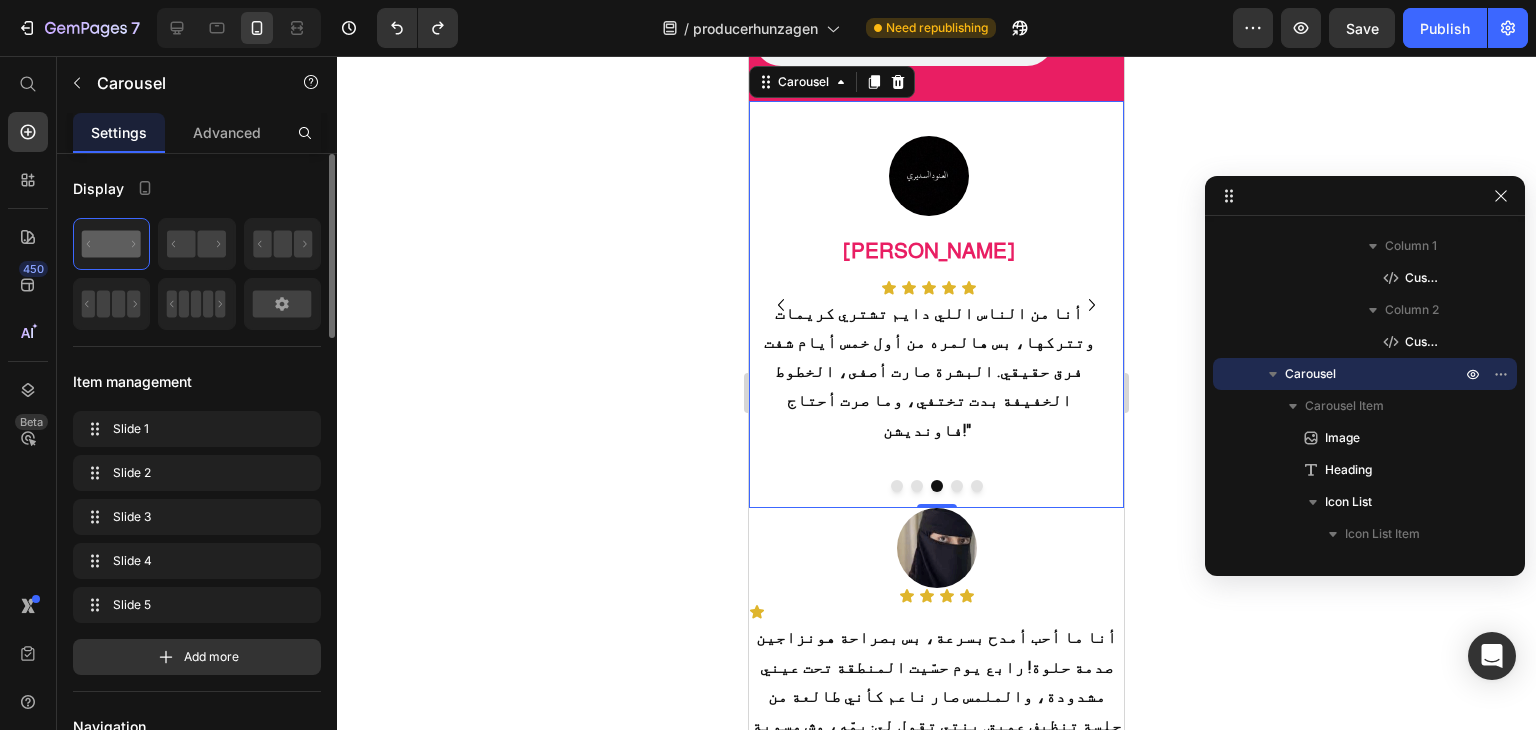 click at bounding box center [957, 486] 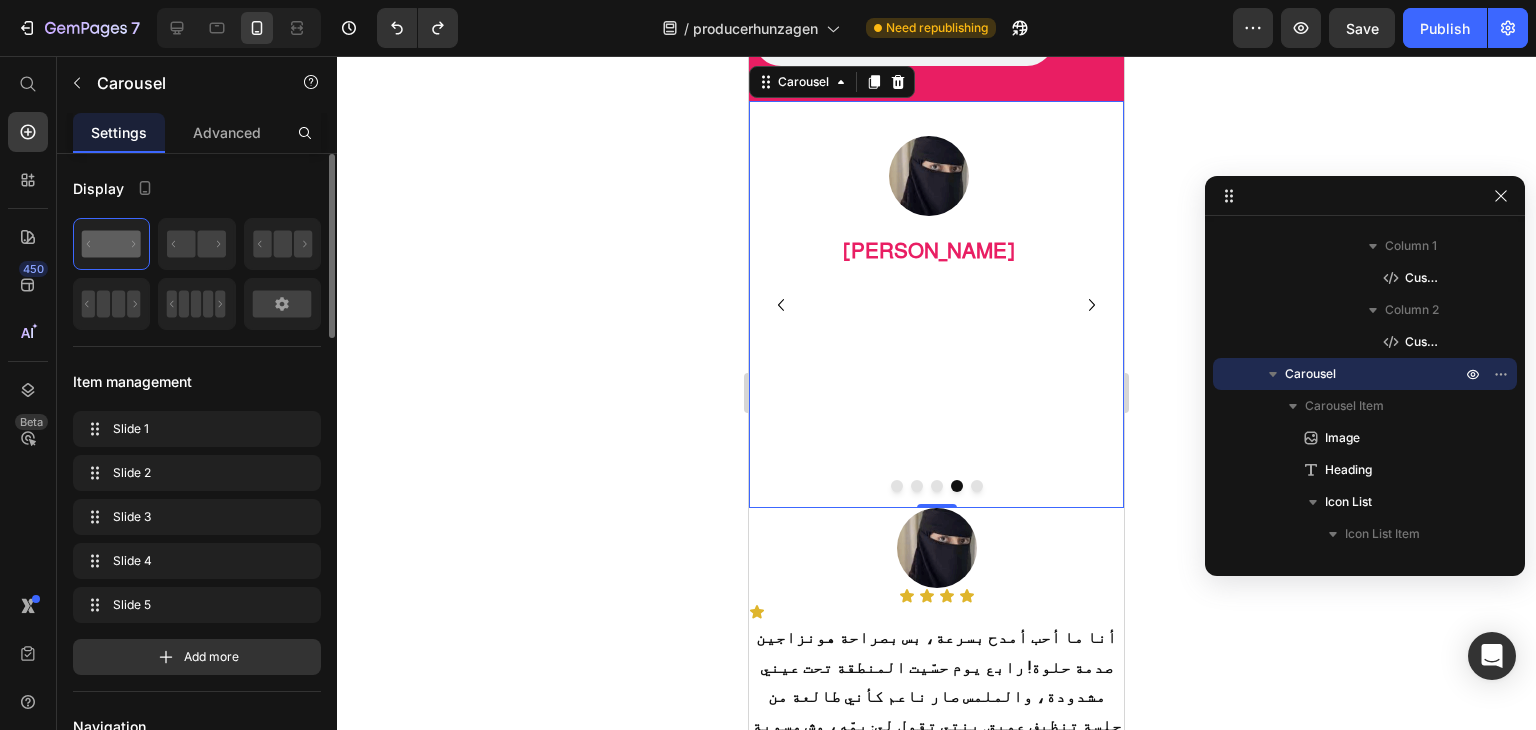click at bounding box center (937, 486) 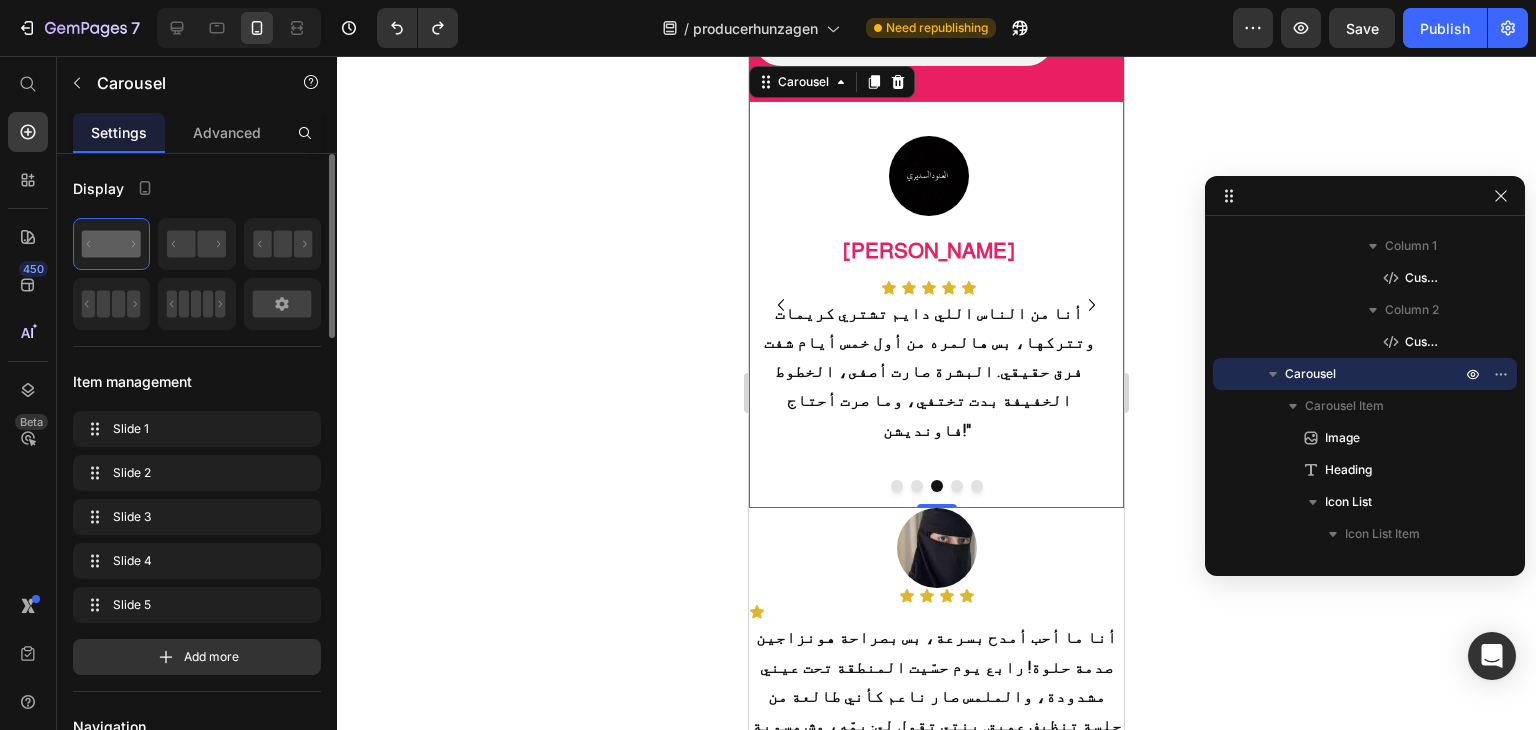 click at bounding box center [917, 486] 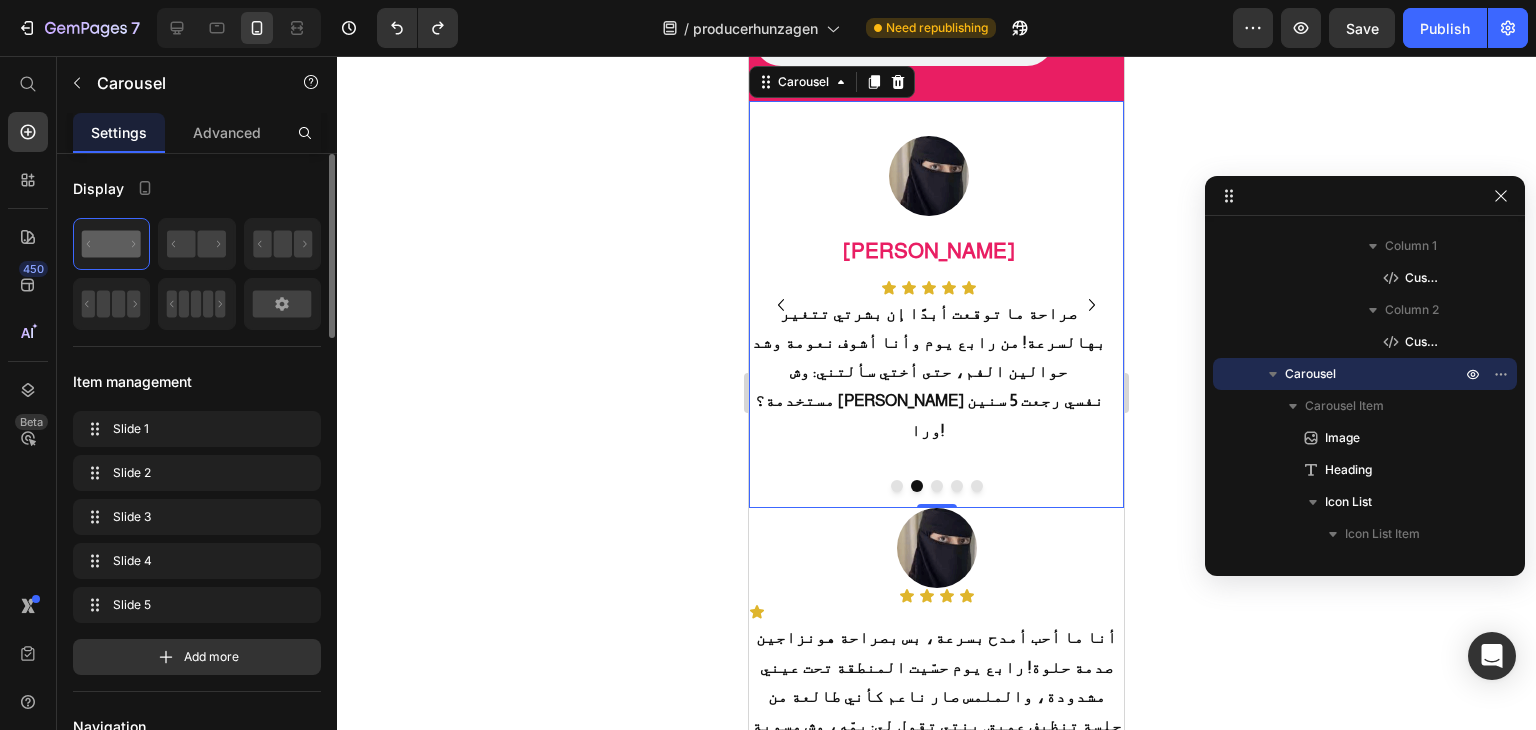 click at bounding box center (957, 486) 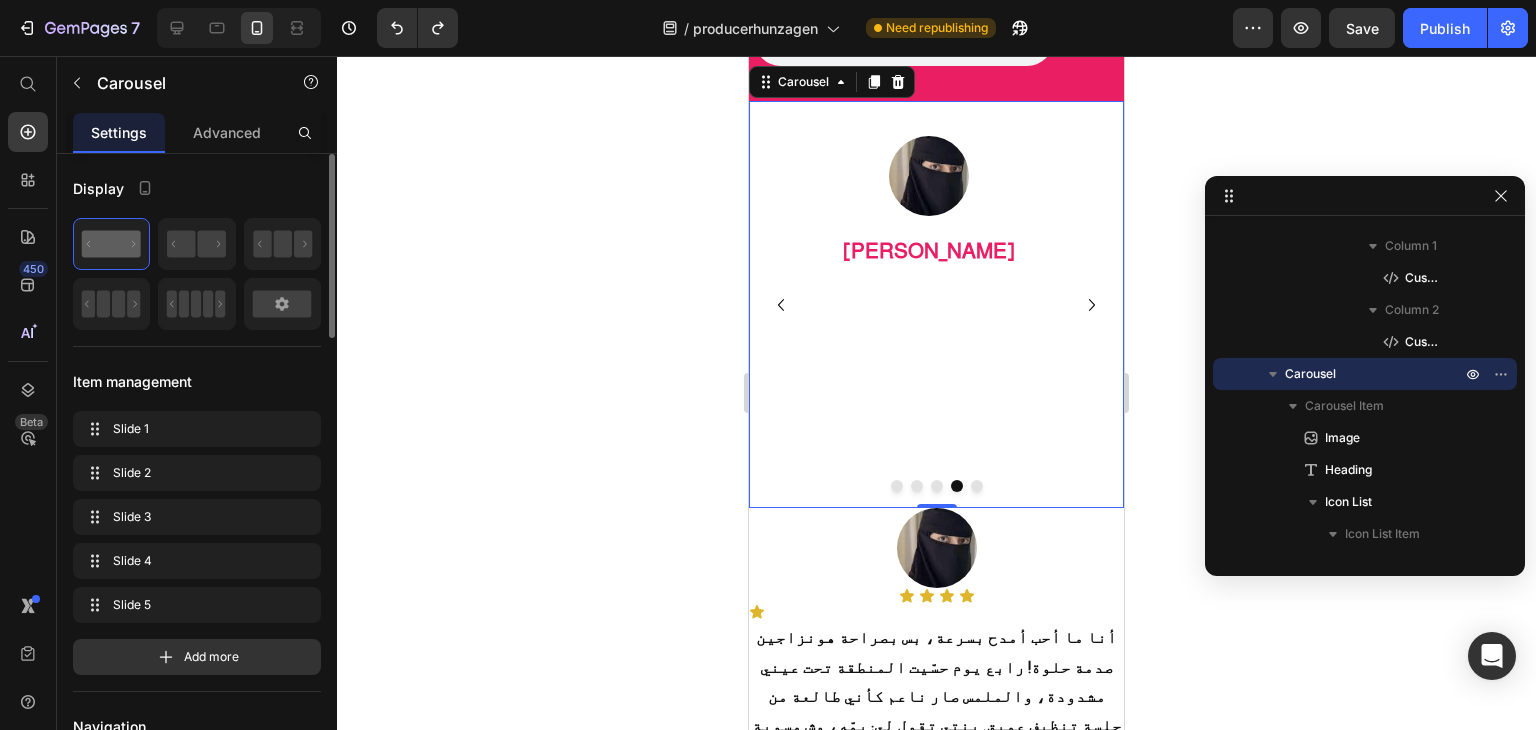 click at bounding box center (937, 486) 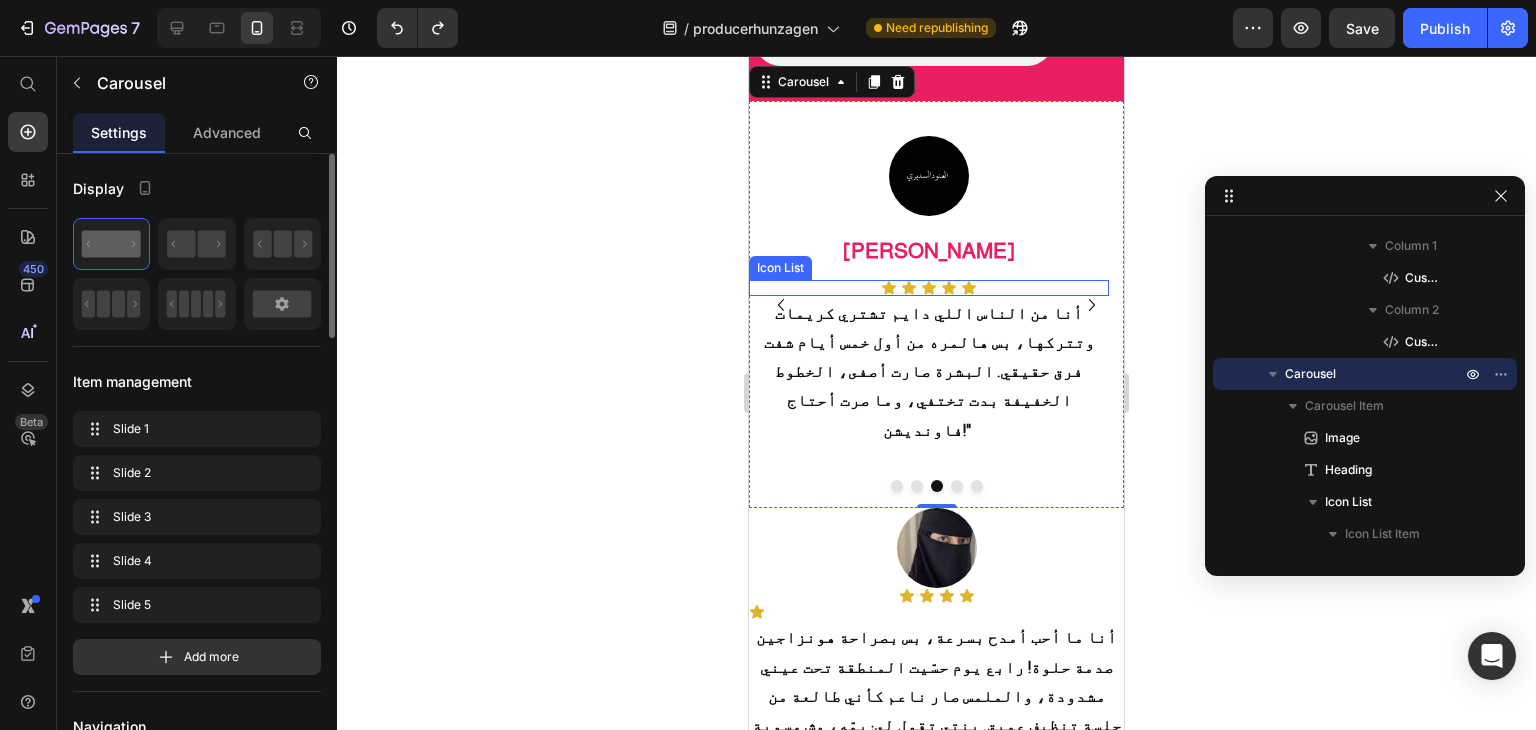 click on "Icon Icon Icon Icon Icon" at bounding box center [929, 288] 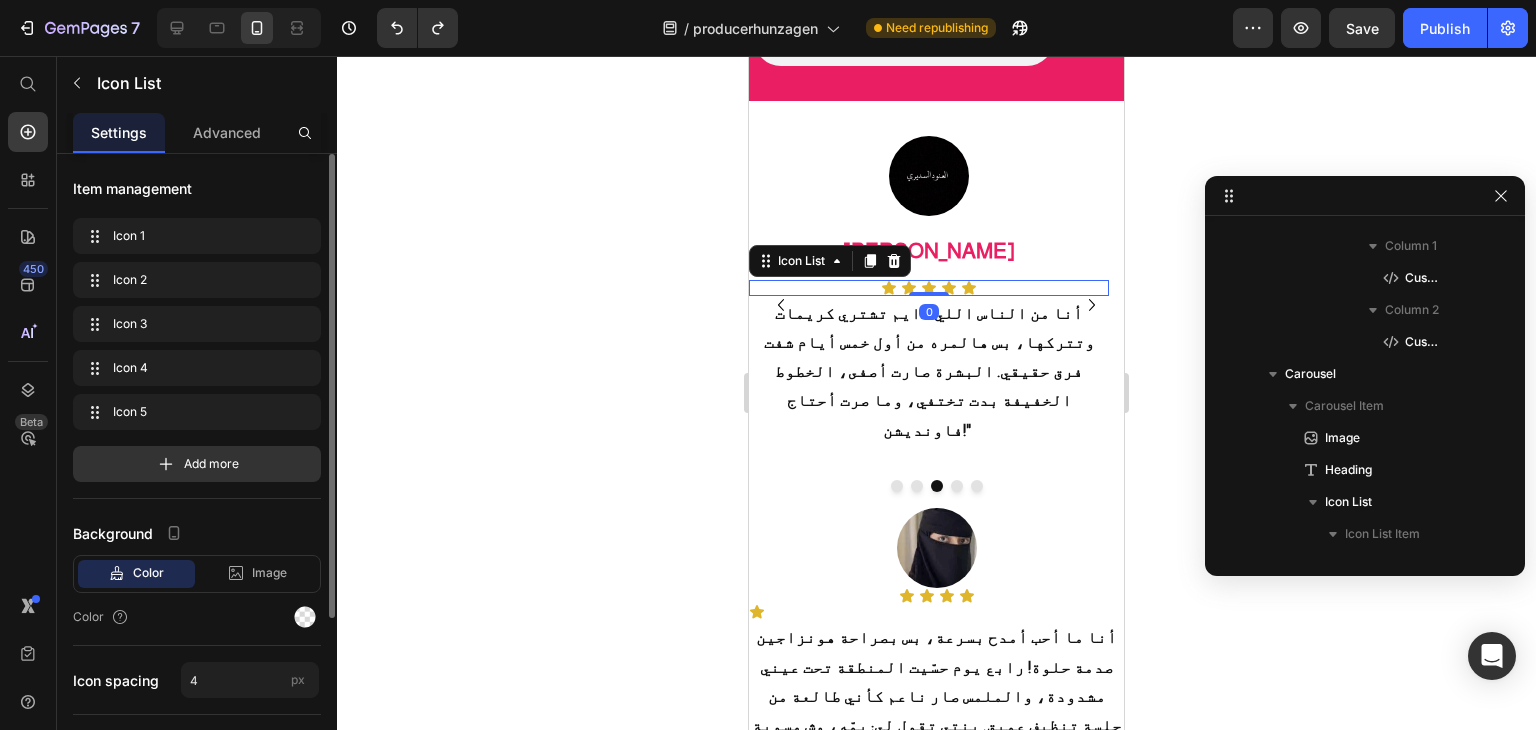 scroll, scrollTop: 2170, scrollLeft: 0, axis: vertical 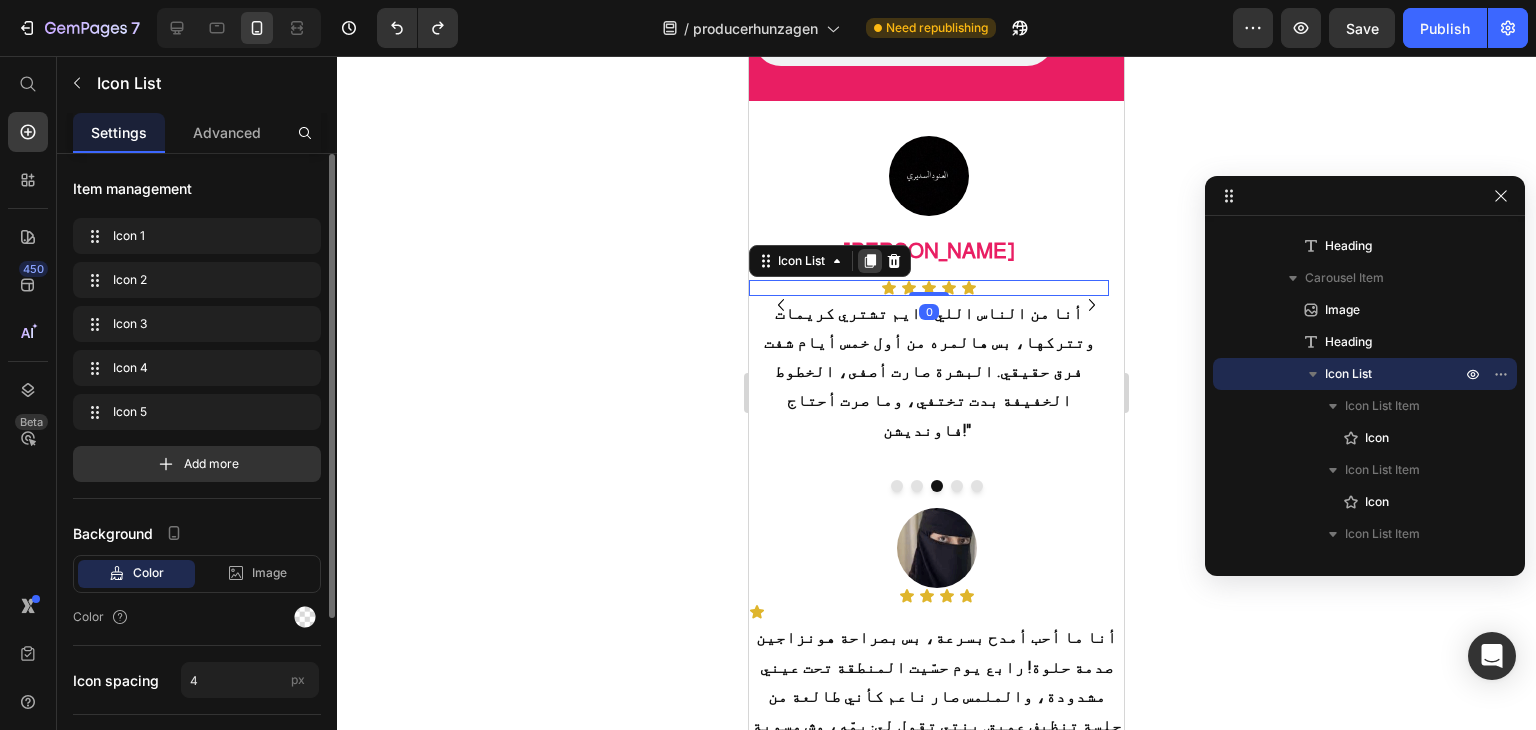 click 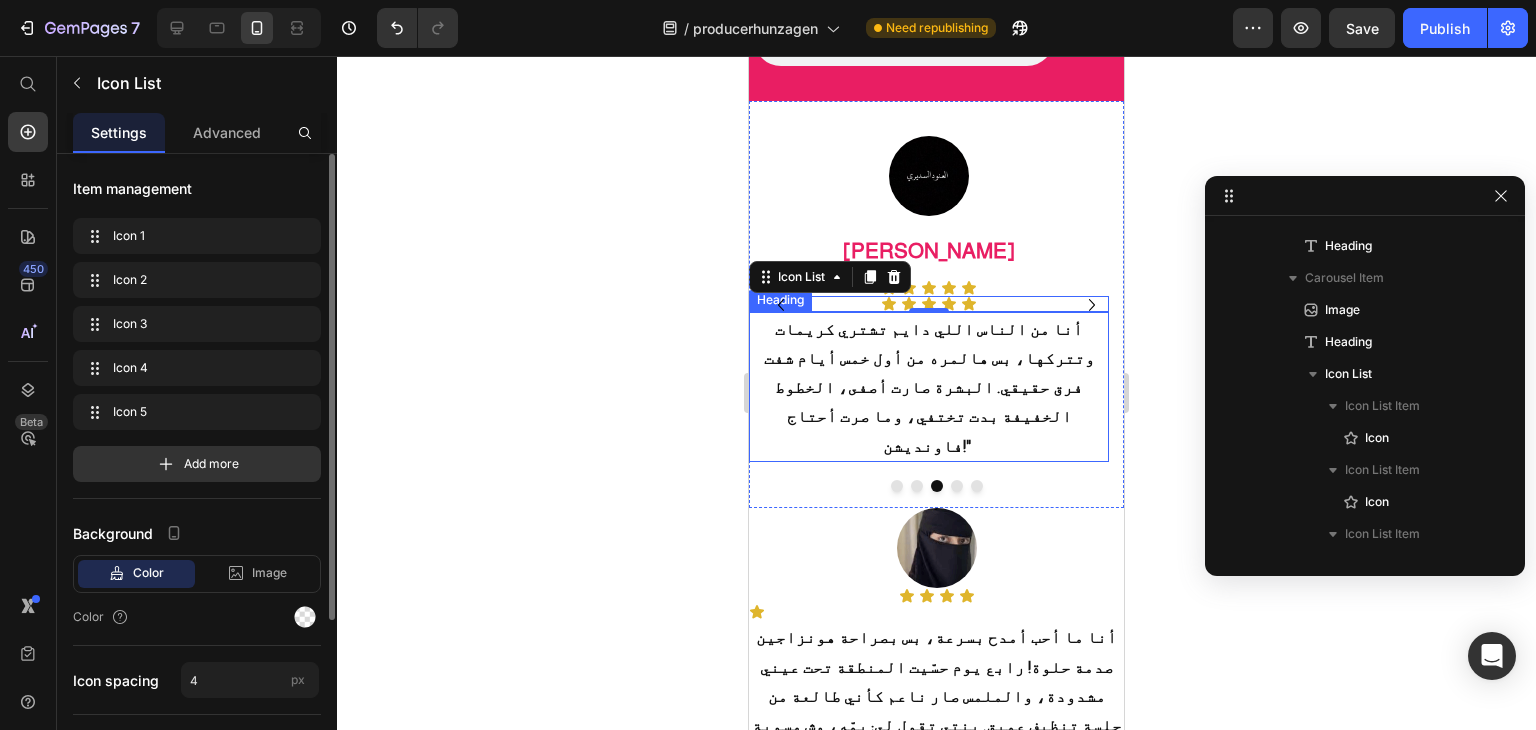 scroll, scrollTop: 2522, scrollLeft: 0, axis: vertical 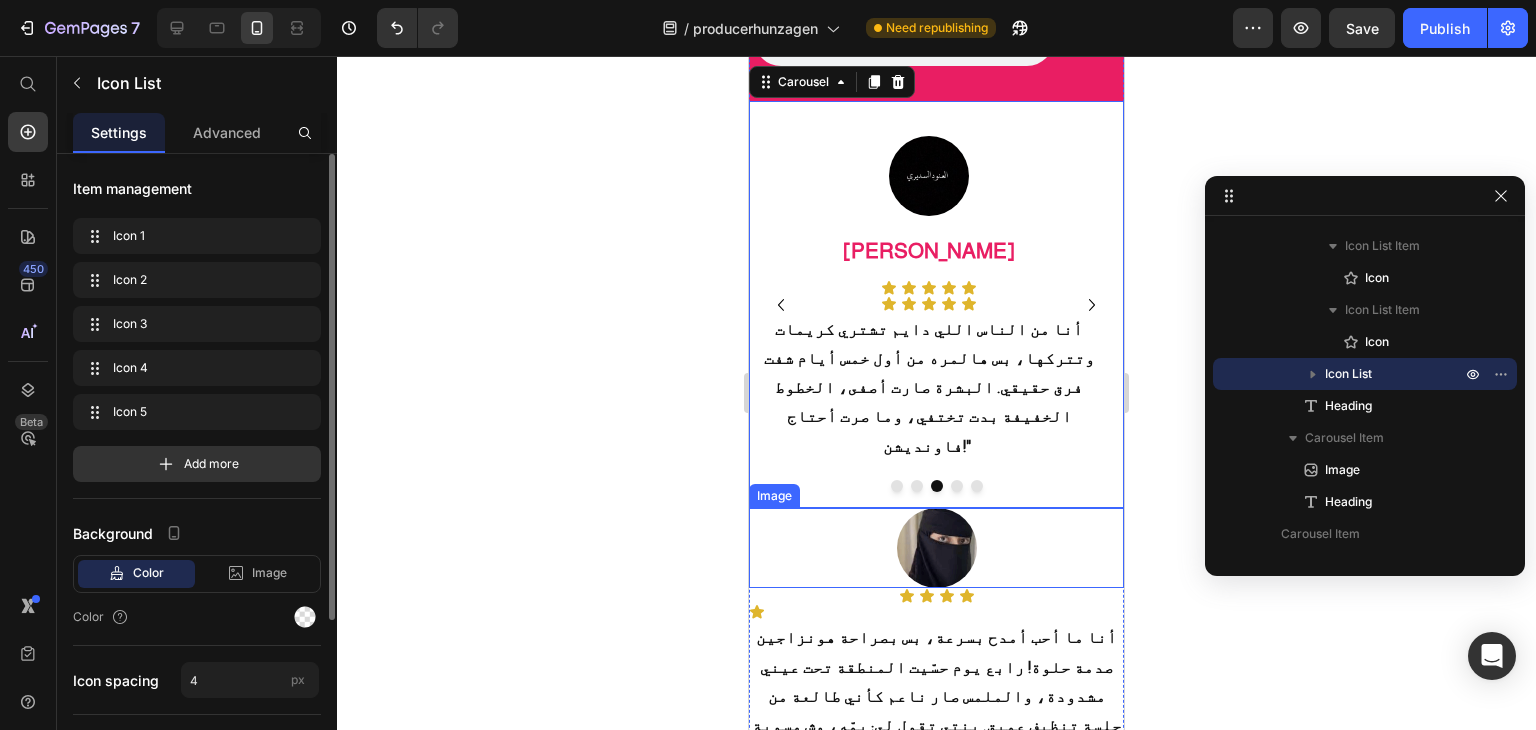 drag, startPoint x: 771, startPoint y: 383, endPoint x: 857, endPoint y: 393, distance: 86.579445 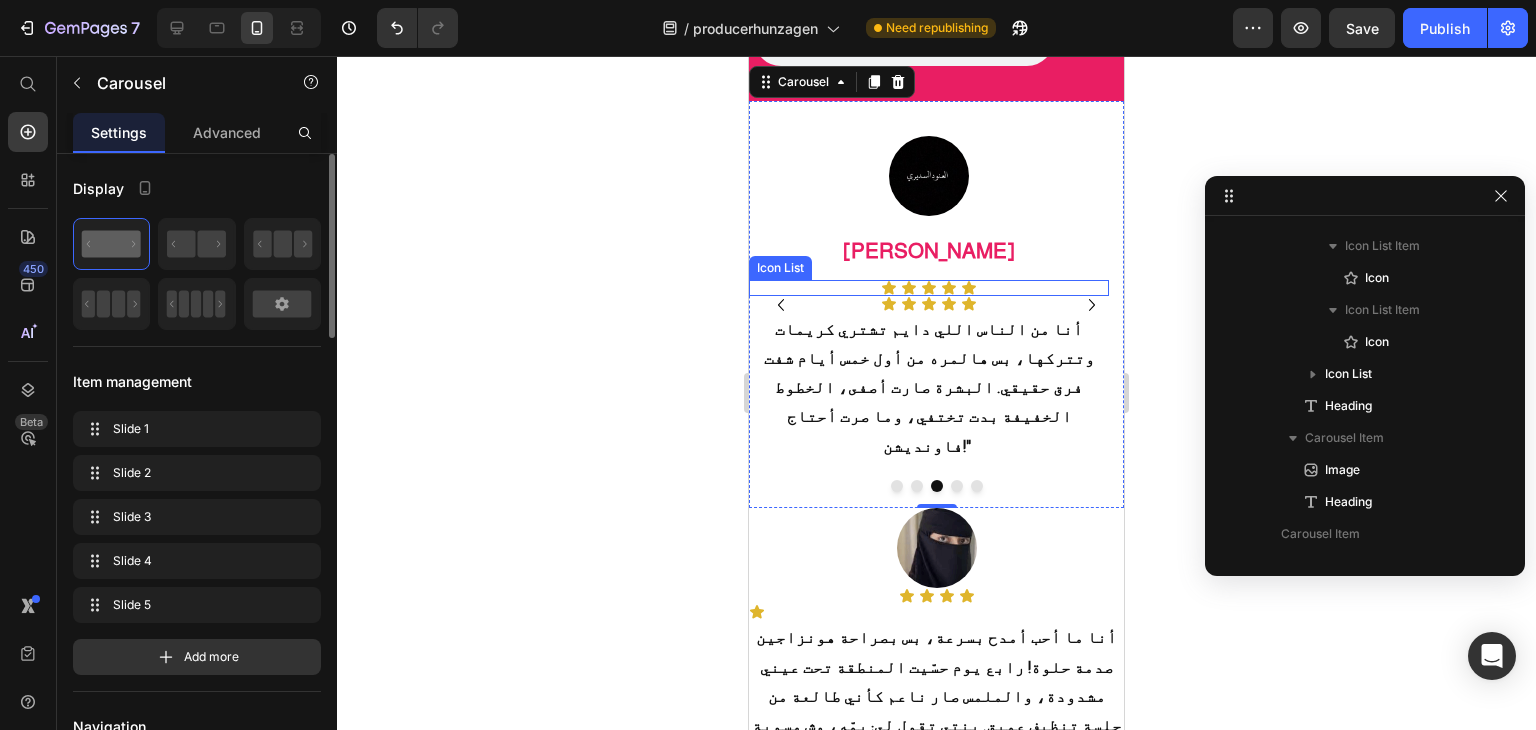 scroll, scrollTop: 1082, scrollLeft: 0, axis: vertical 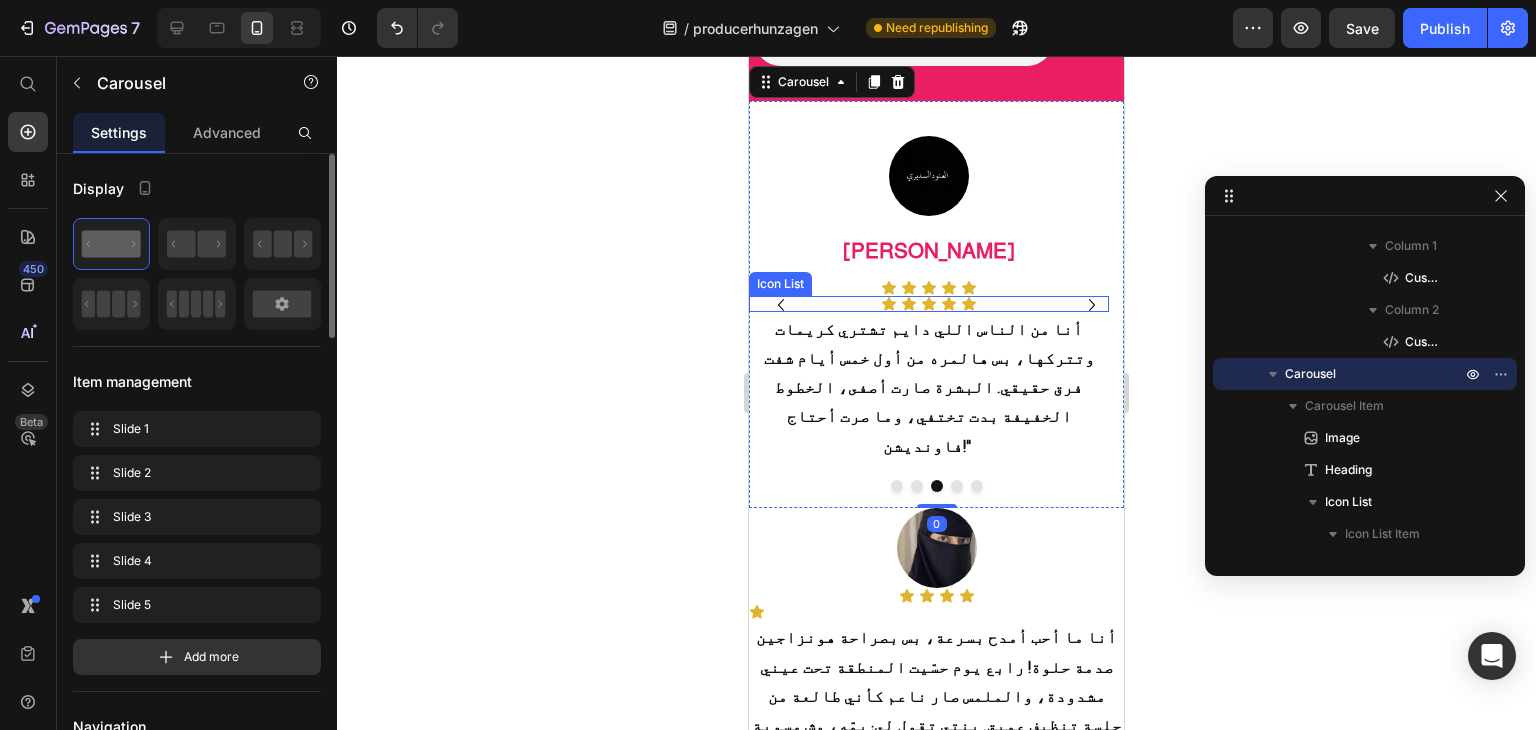 click on "Icon Icon Icon Icon Icon" at bounding box center [929, 304] 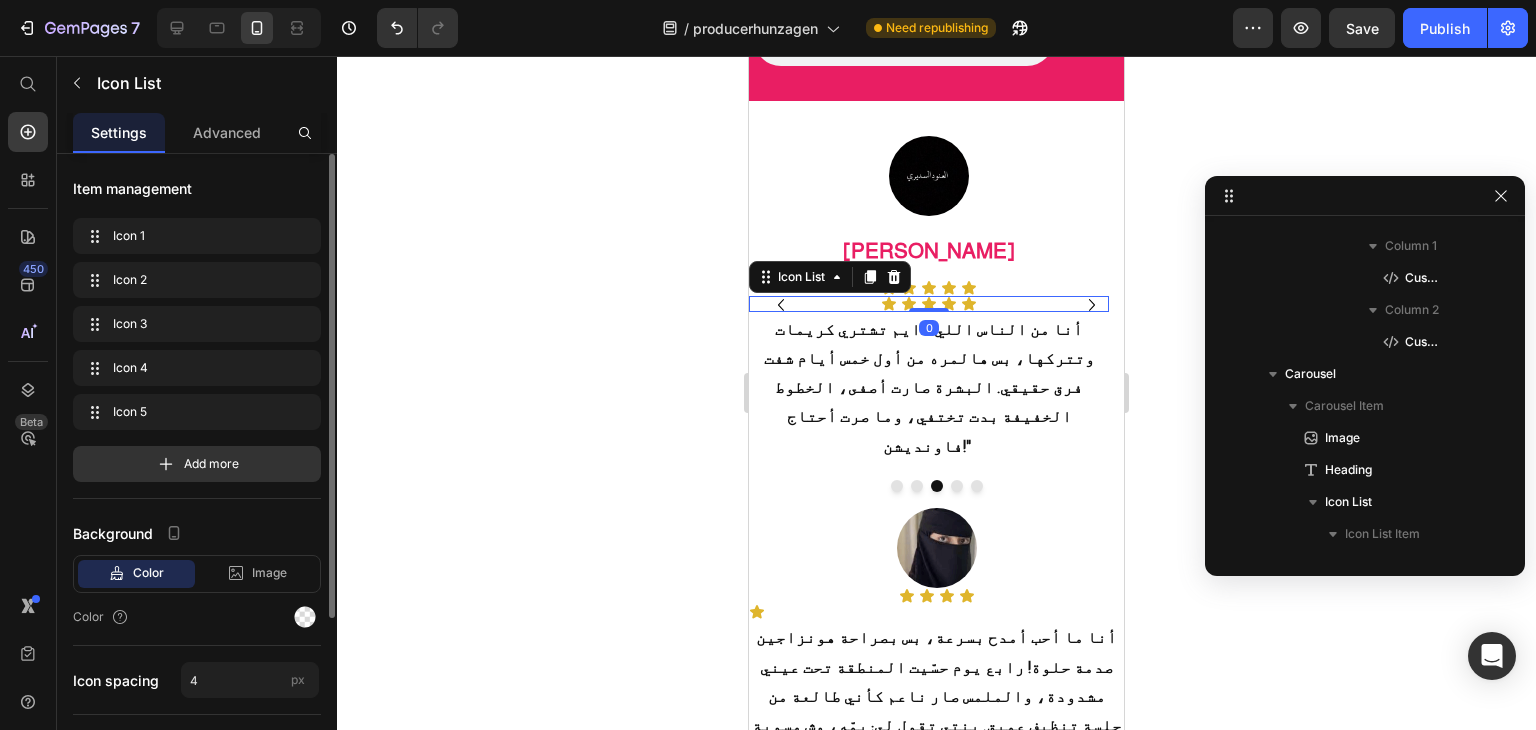 scroll, scrollTop: 2522, scrollLeft: 0, axis: vertical 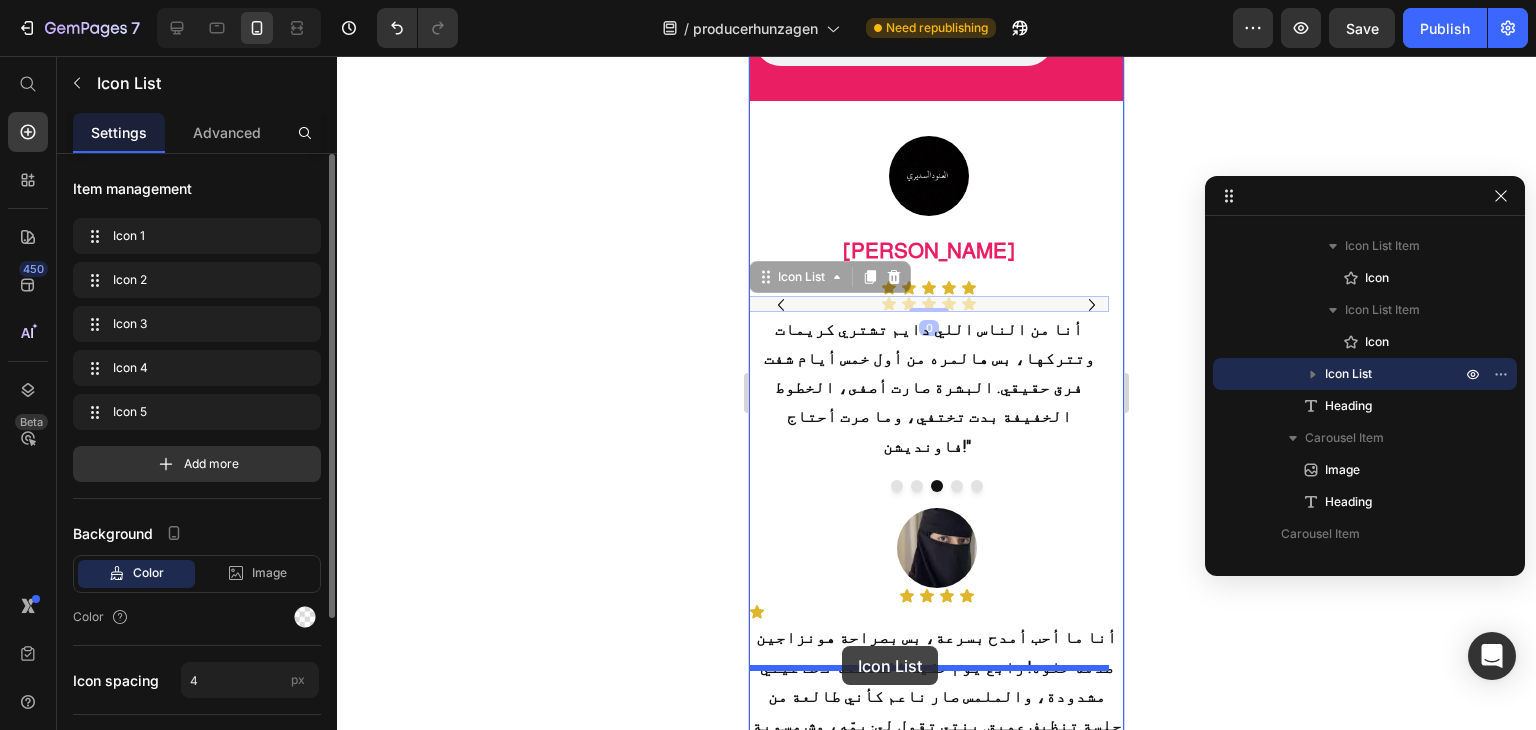 drag, startPoint x: 814, startPoint y: 386, endPoint x: 842, endPoint y: 646, distance: 261.50336 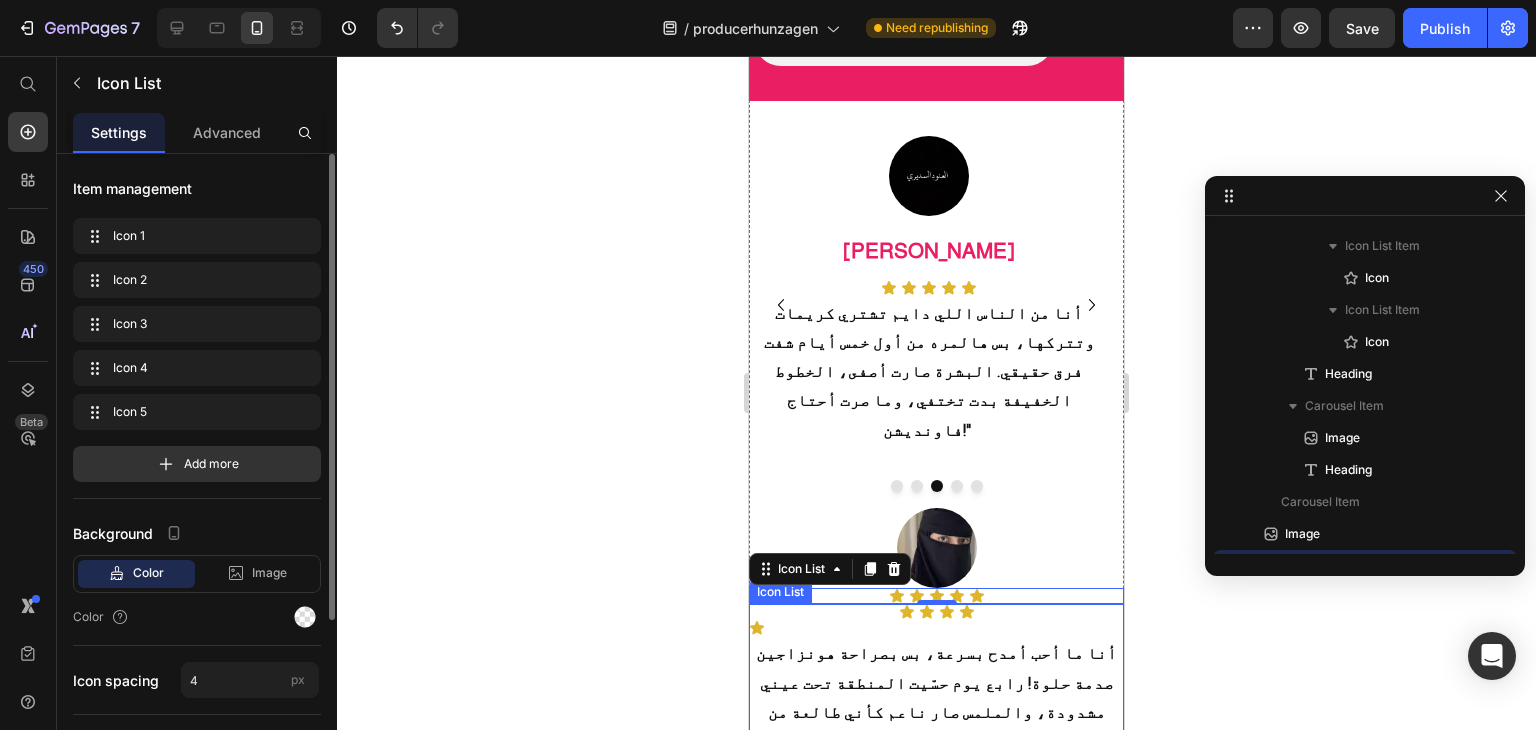 click on "Icon Icon Icon Icon Icon أنا ما أحب أمدح بسرعة، بس بصراحة هونزاجين صدمة حلوة! رابع يوم حسّيت المنطقة تحت عيني مشدودة، والملمس صار ناعم كأني طالعة من جلسة تنظيف عميق. بنتي تقول لي: يمّه، وش مسوية في وجهك؟" 😅   Heading Row" at bounding box center (936, 709) 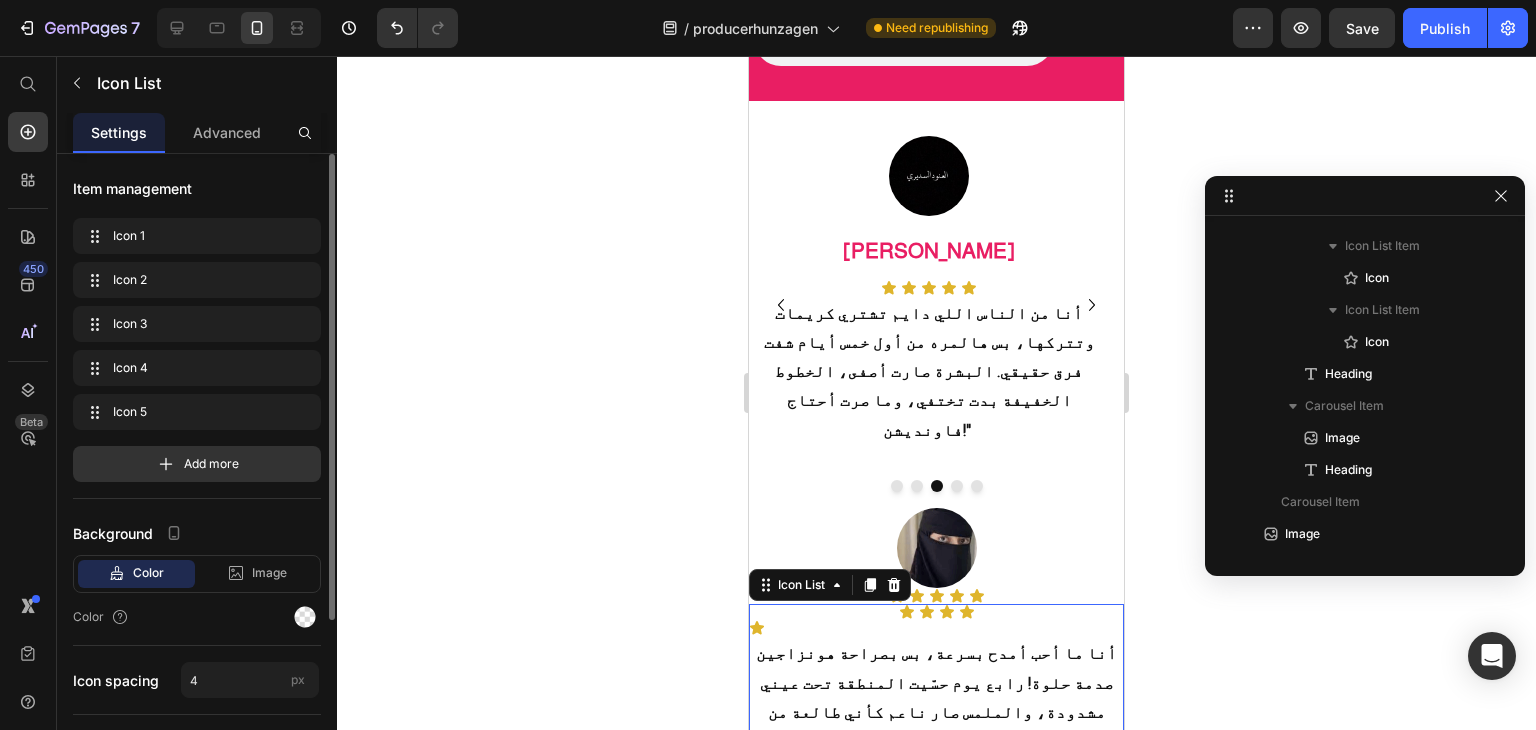 scroll, scrollTop: 2746, scrollLeft: 0, axis: vertical 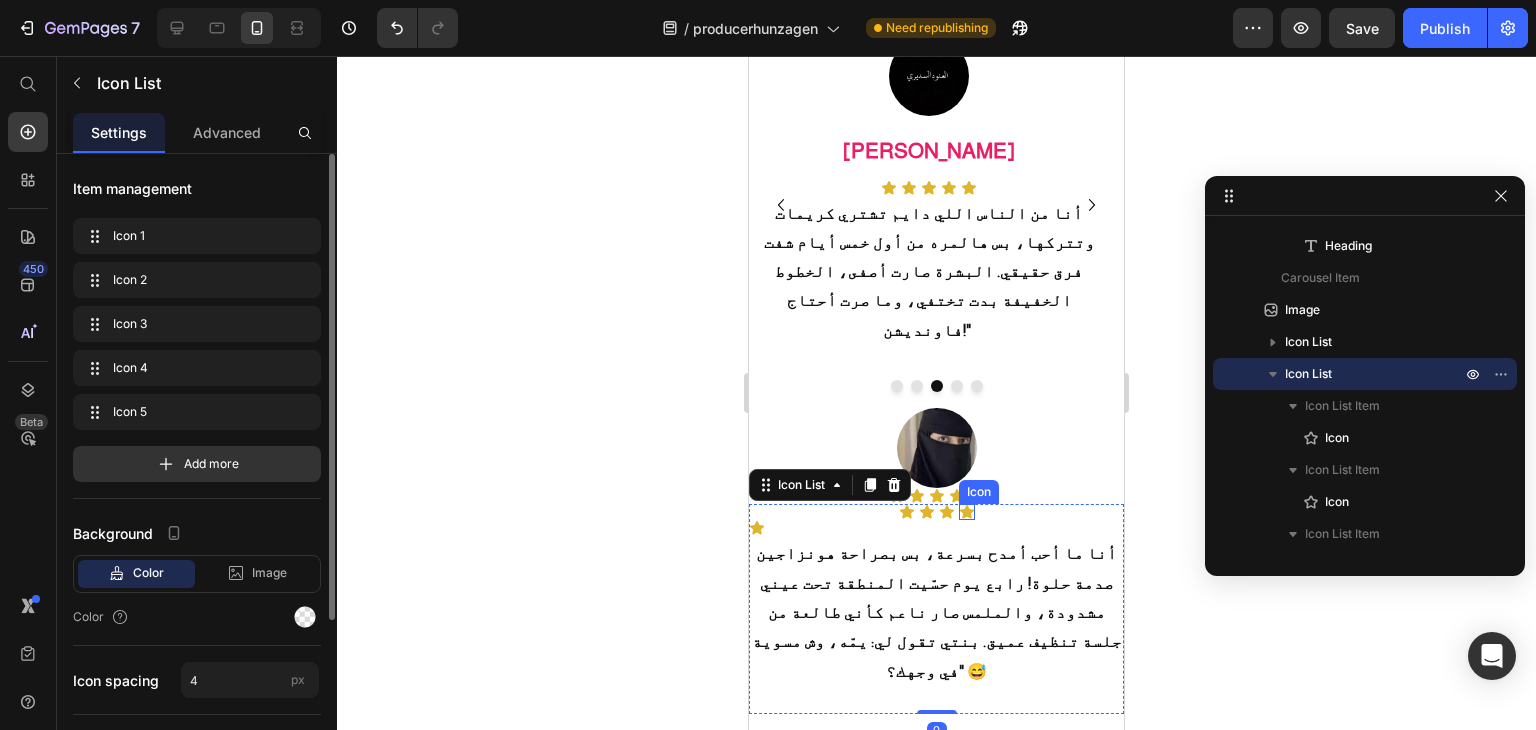 click 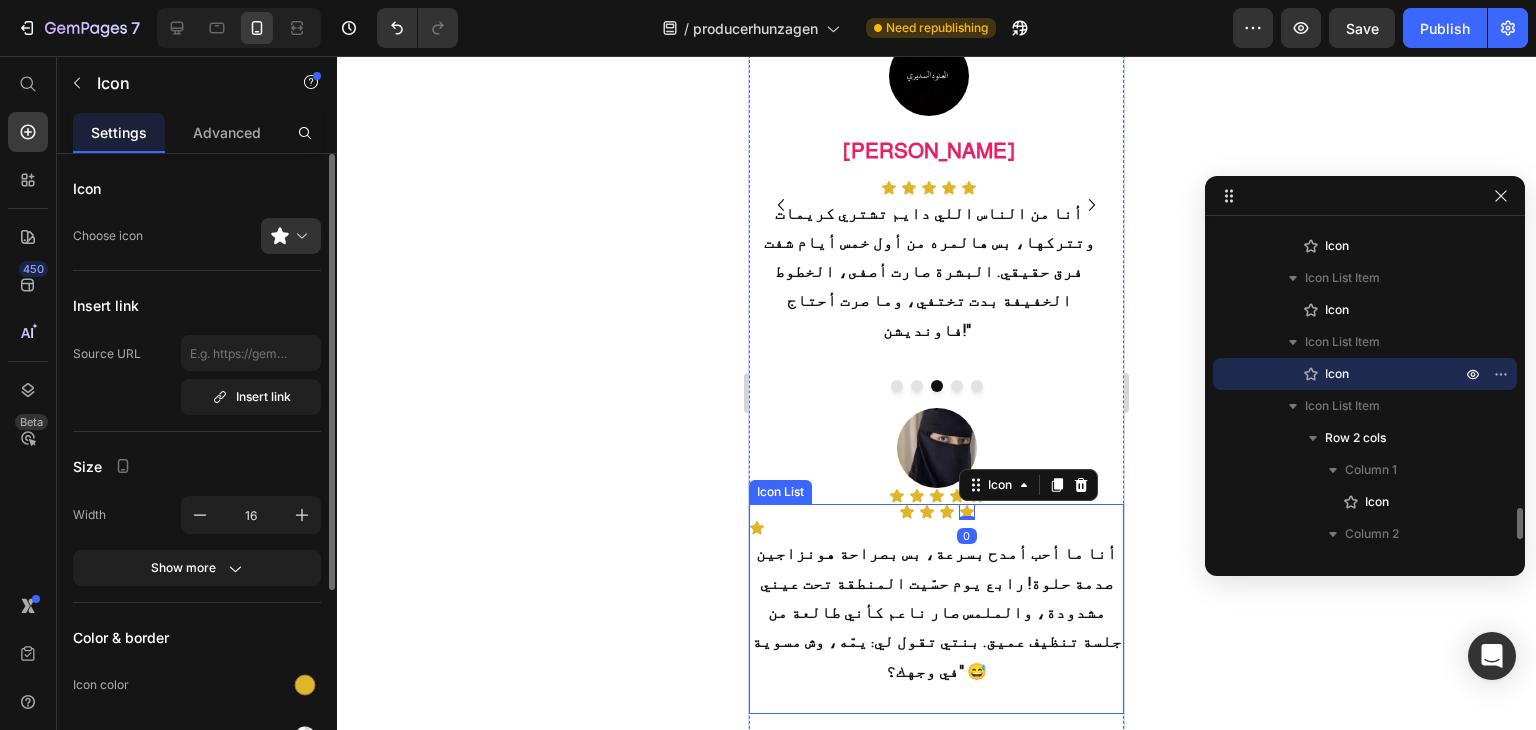 click on "Icon Icon Icon Icon   0 Icon أنا ما أحب أمدح بسرعة، بس بصراحة هونزاجين صدمة حلوة! رابع يوم حسّيت المنطقة تحت عيني مشدودة، والملمس صار ناعم كأني طالعة من جلسة تنظيف عميق. بنتي تقول لي: يمّه، وش مسوية في وجهك؟" 😅   Heading Row" at bounding box center (936, 609) 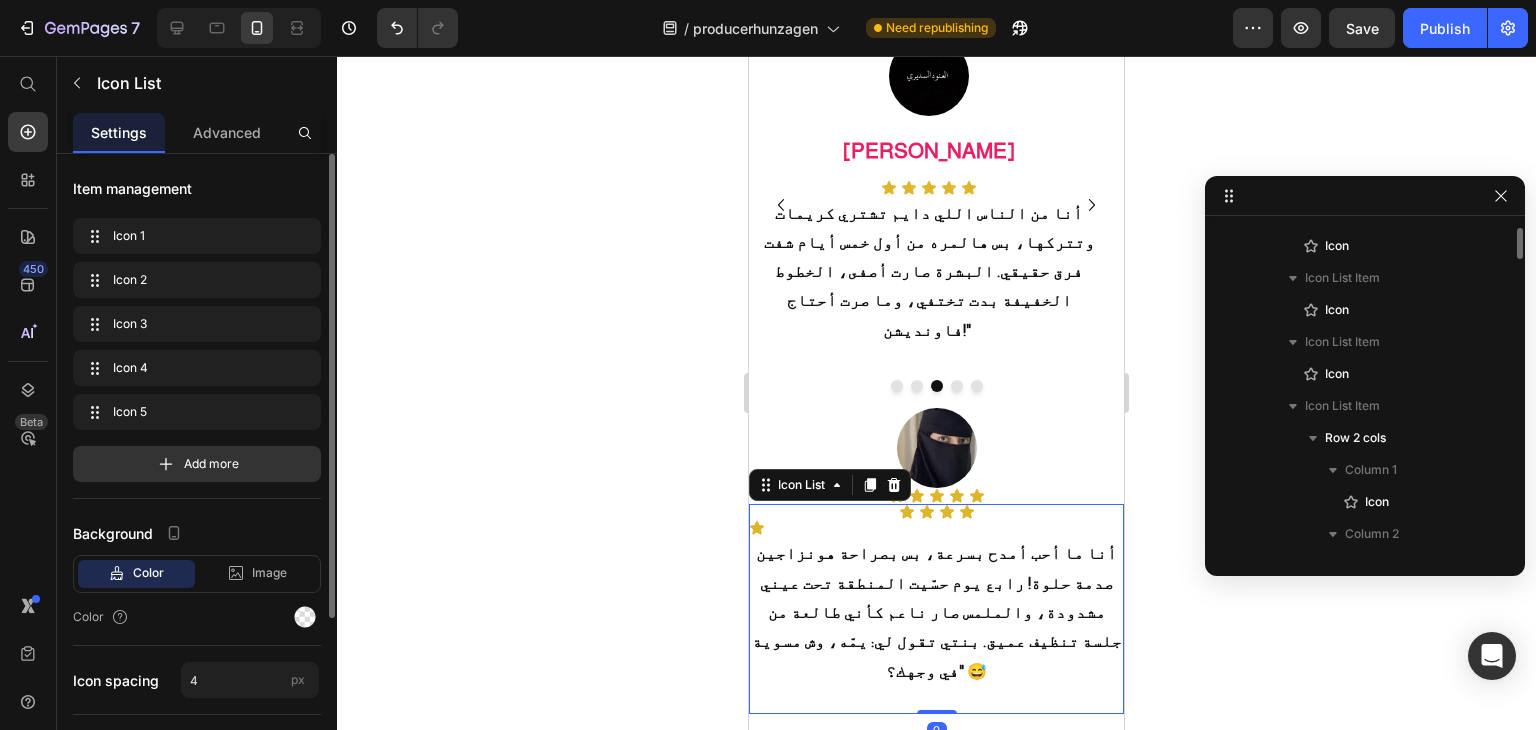 scroll, scrollTop: 2746, scrollLeft: 0, axis: vertical 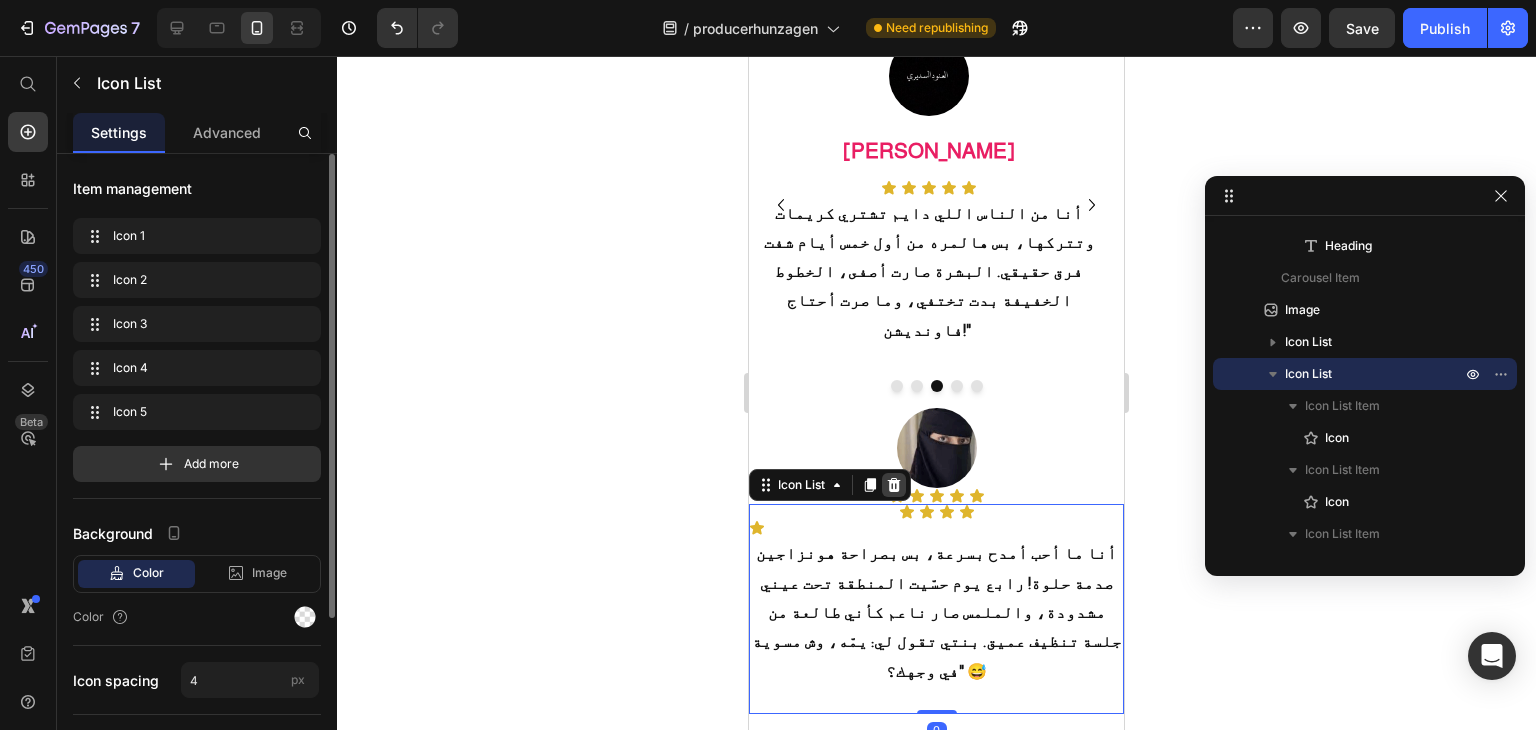 click 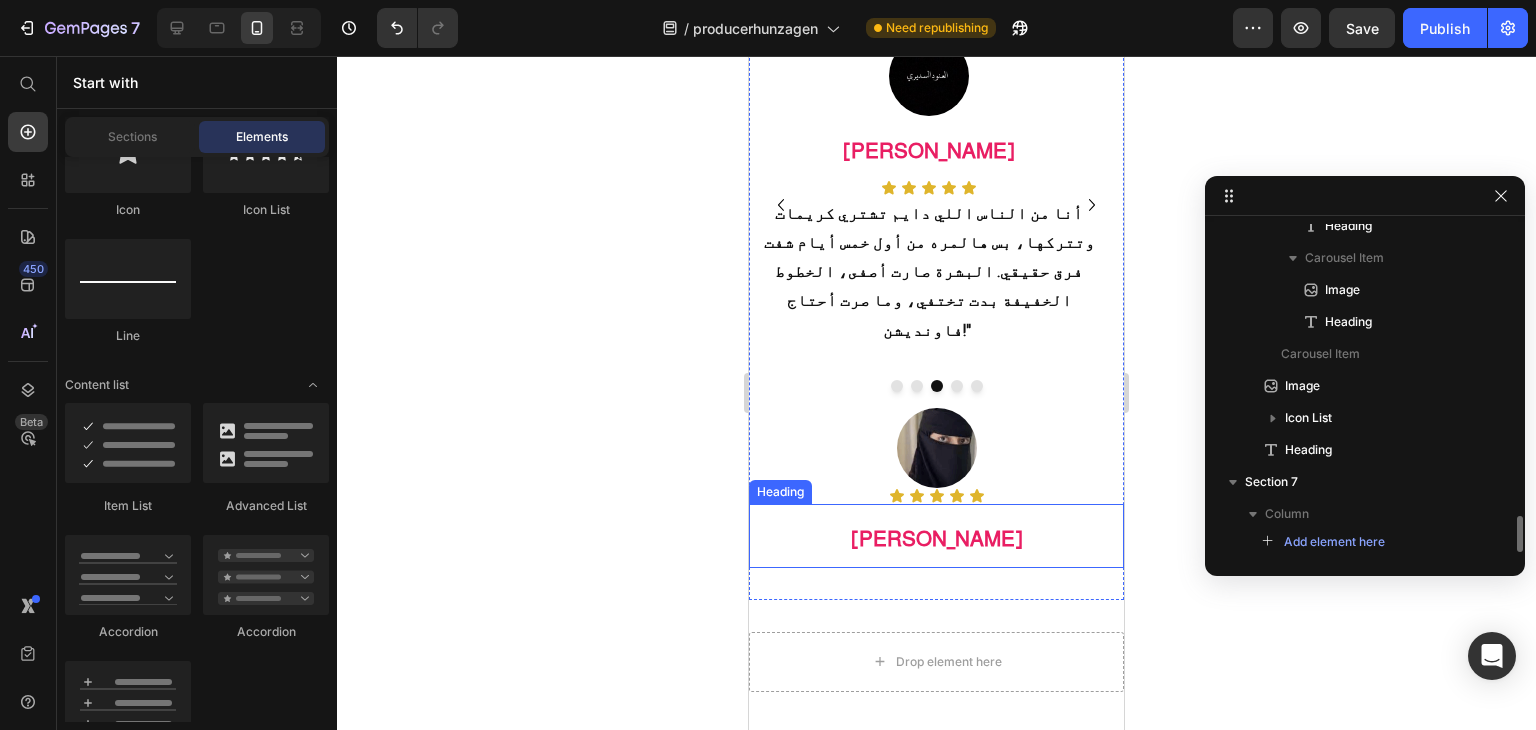 scroll, scrollTop: 2669, scrollLeft: 0, axis: vertical 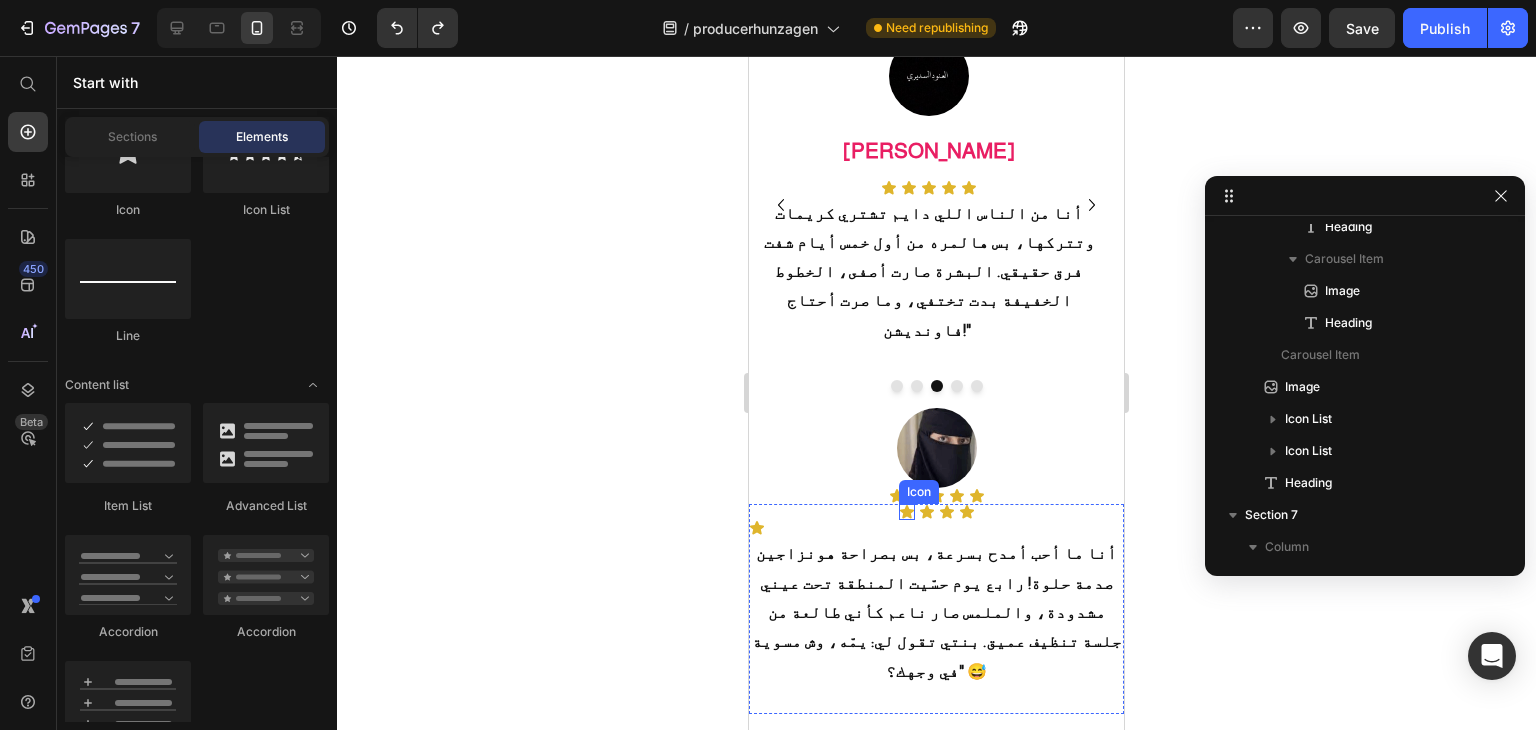 click 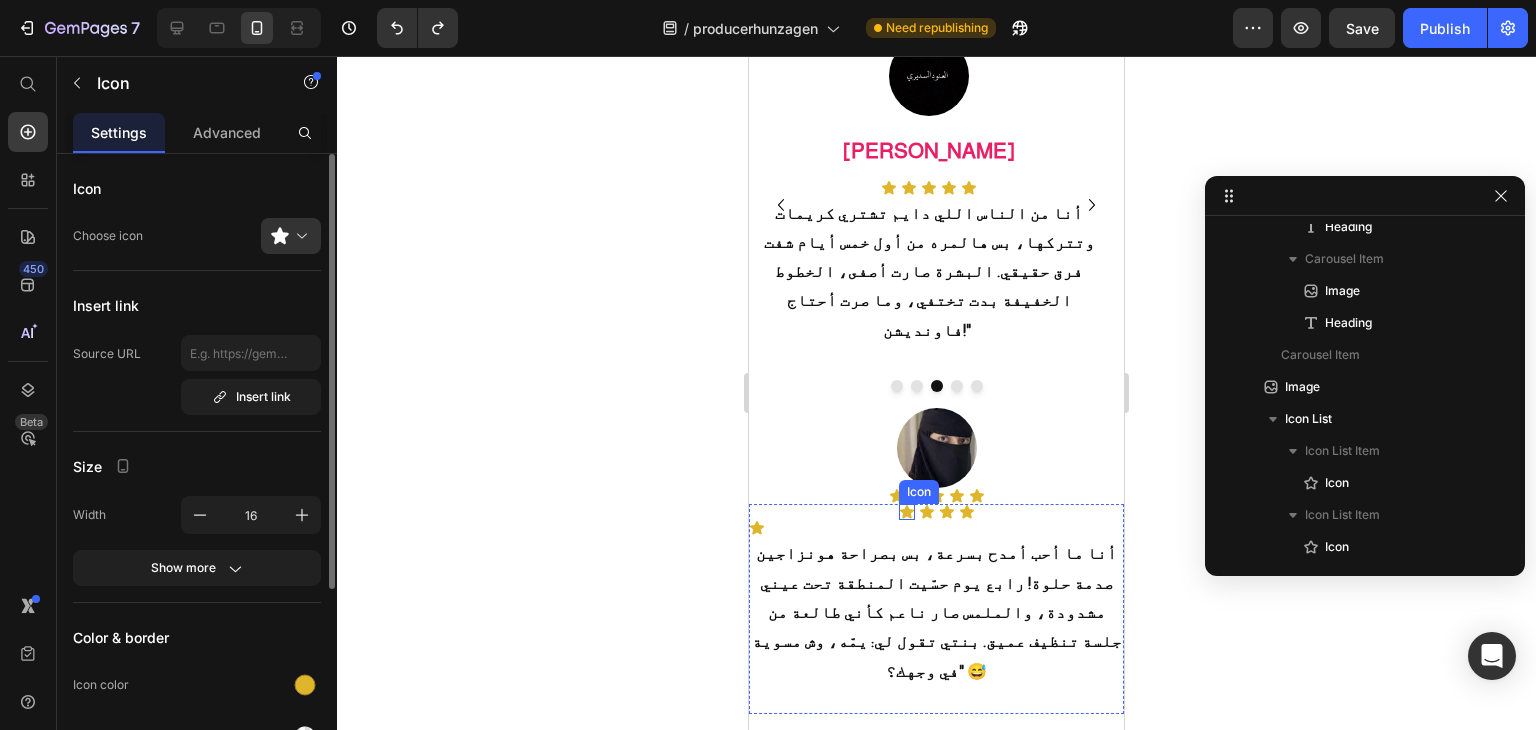 scroll, scrollTop: 3130, scrollLeft: 0, axis: vertical 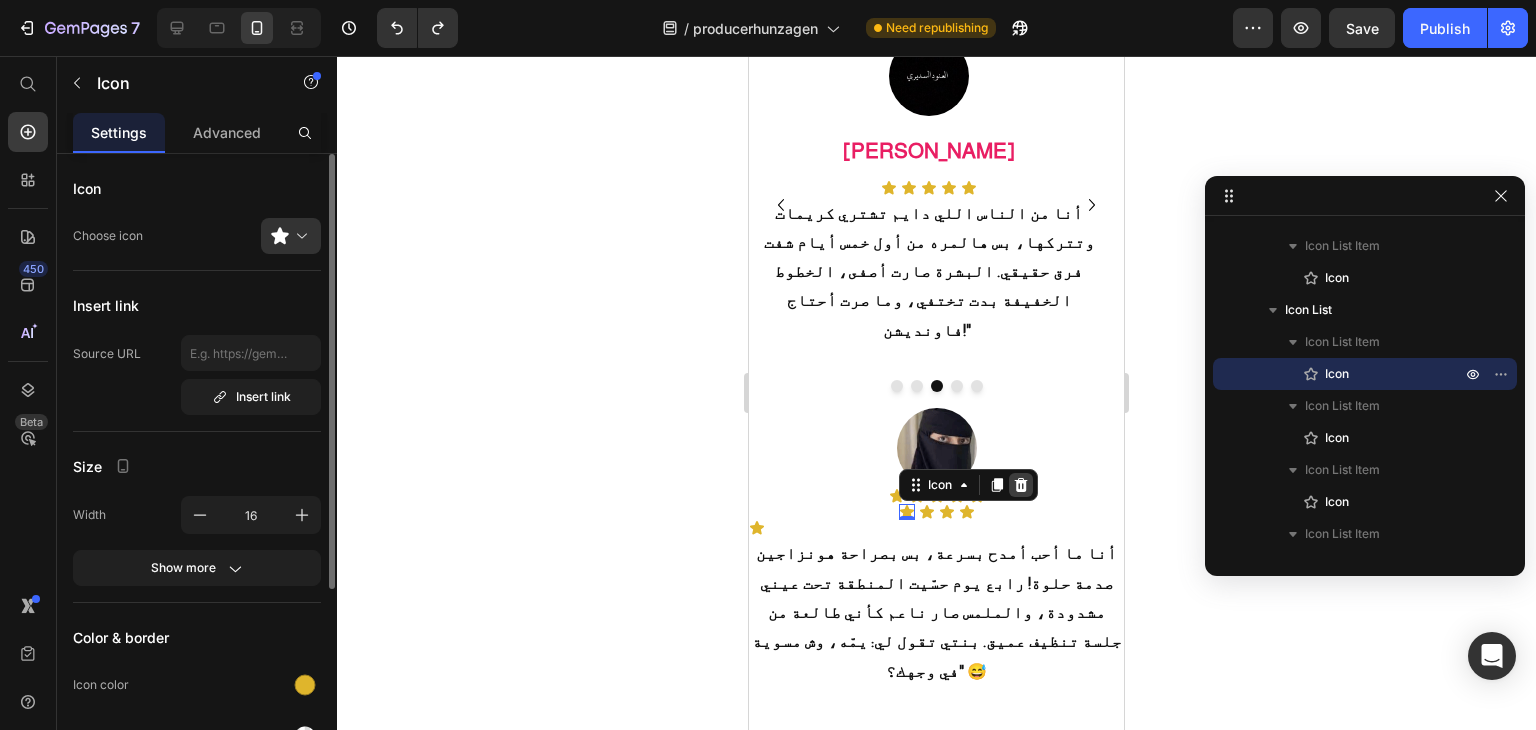 click 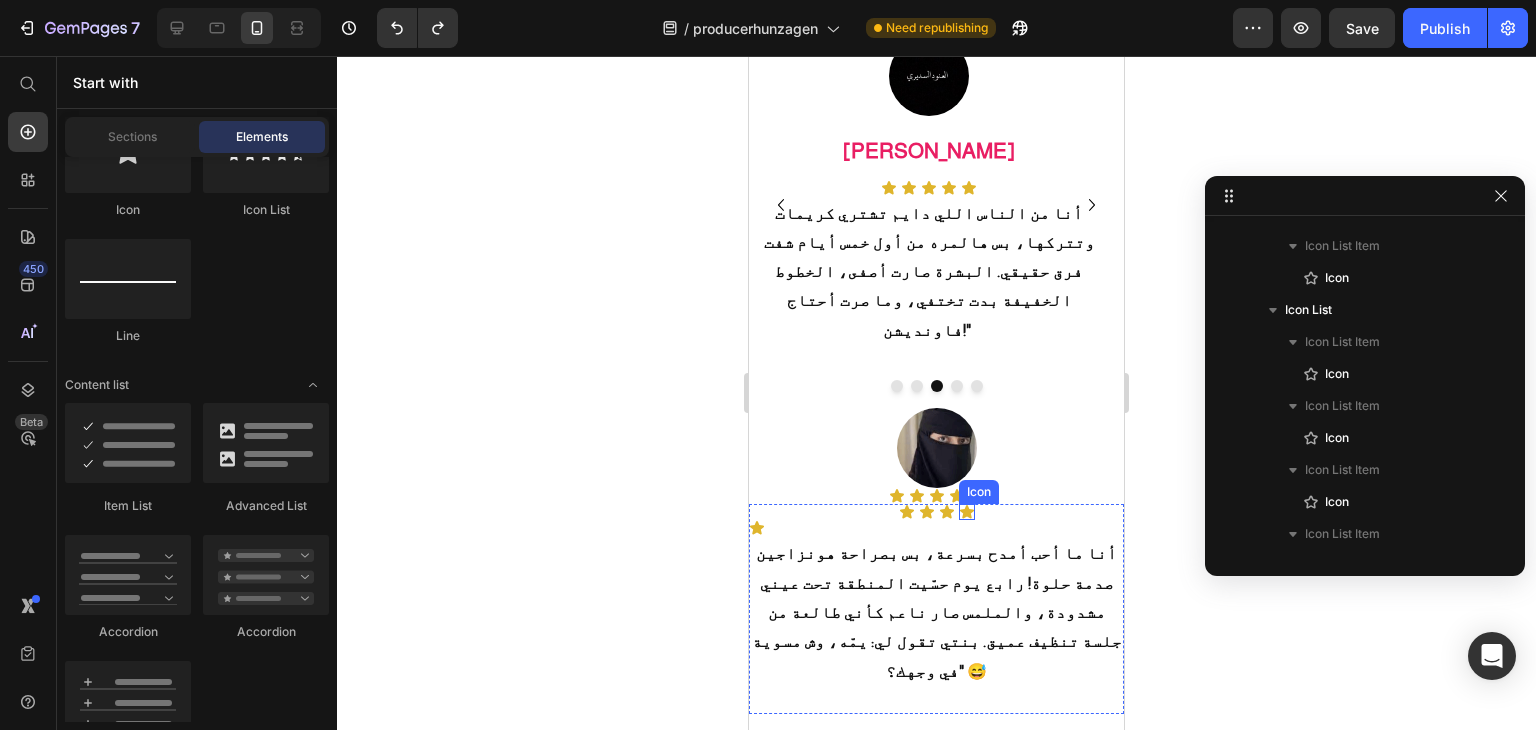 click 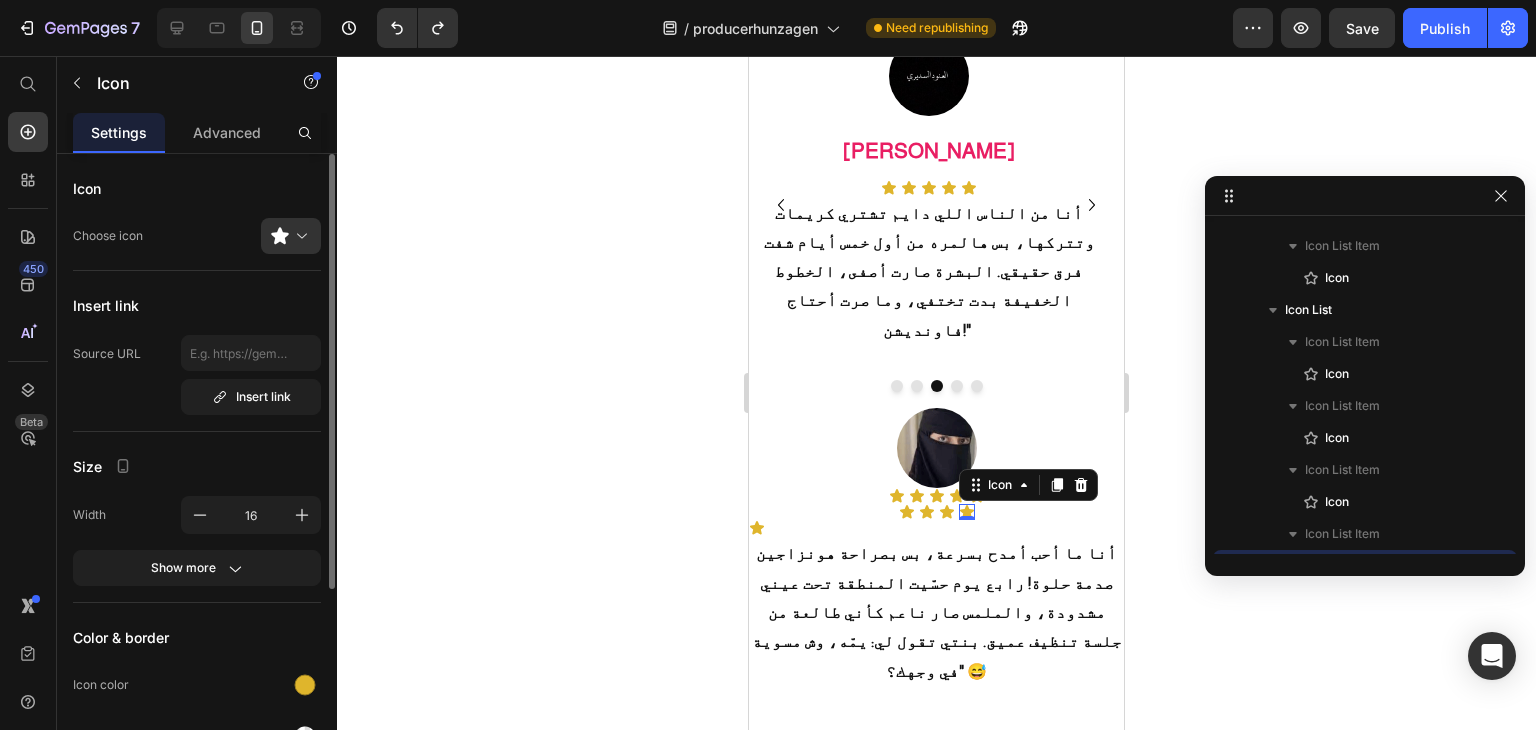 scroll, scrollTop: 3322, scrollLeft: 0, axis: vertical 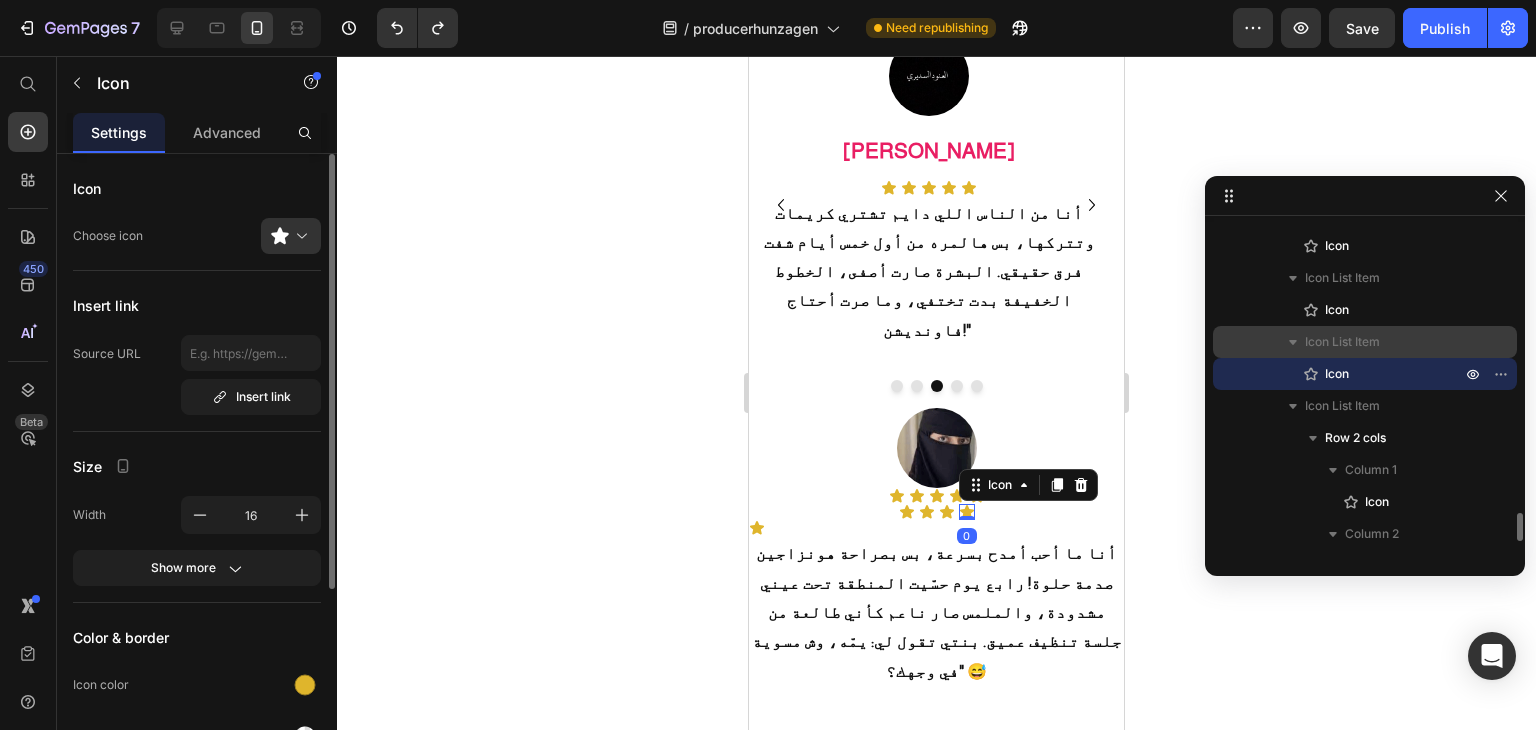 click on "Icon List Item" at bounding box center (1365, 342) 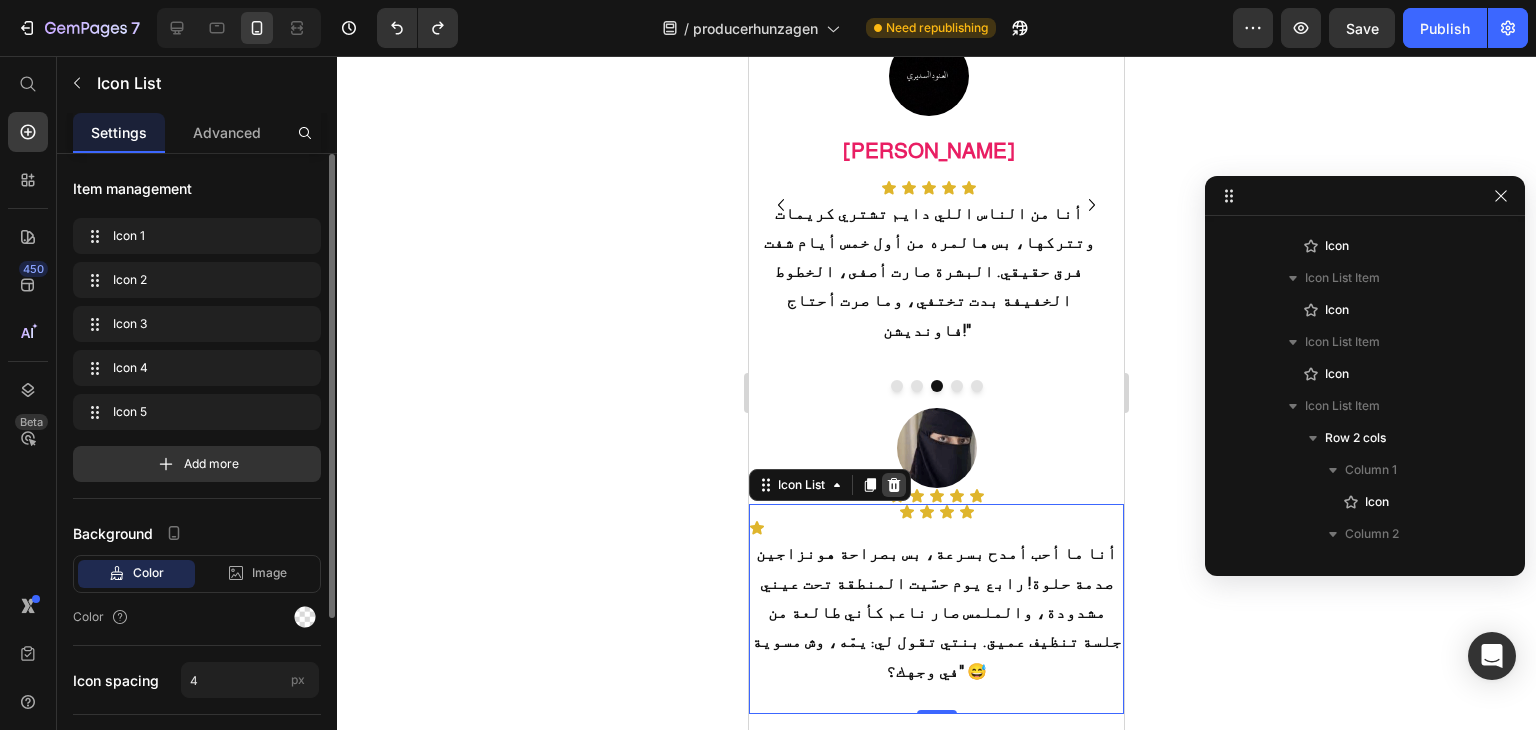 click 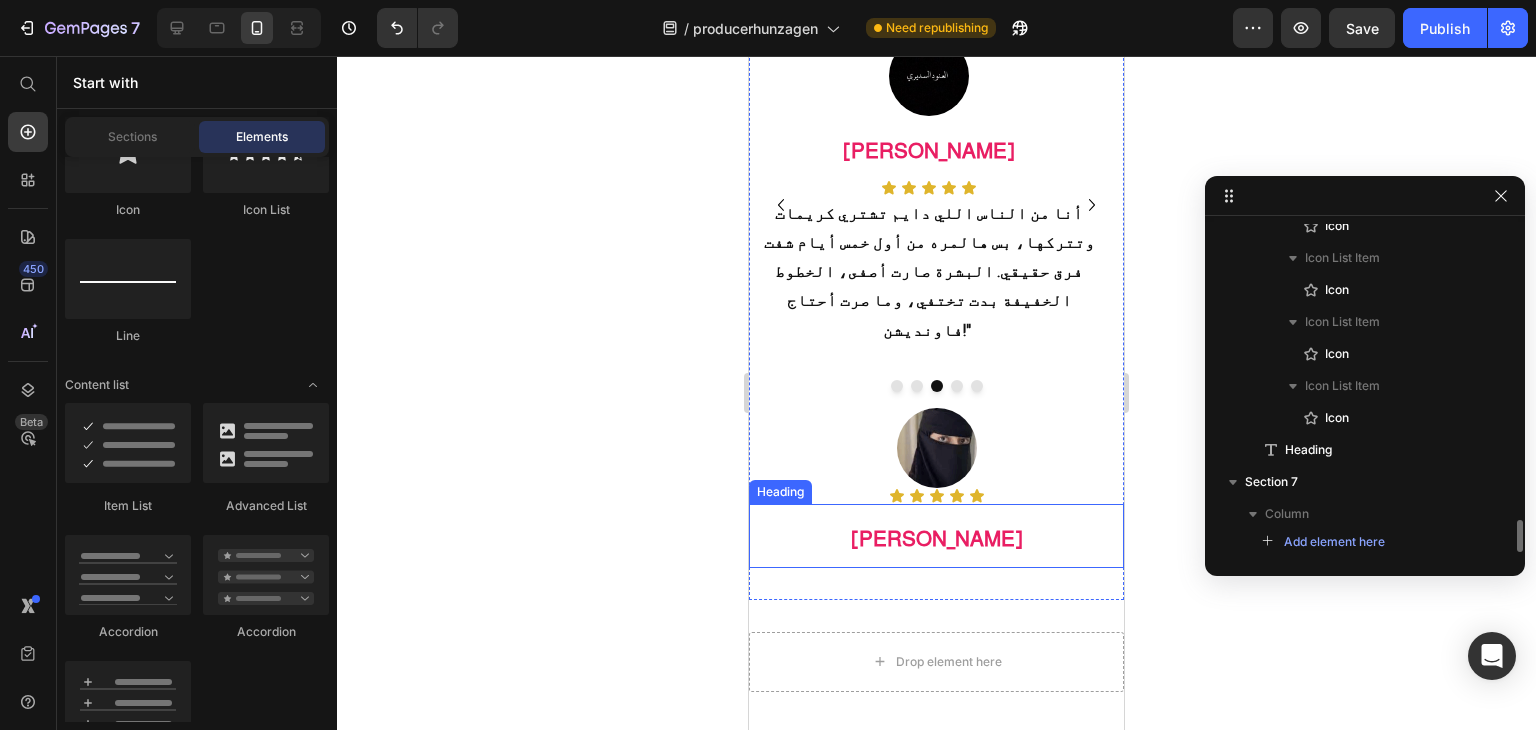 scroll, scrollTop: 2989, scrollLeft: 0, axis: vertical 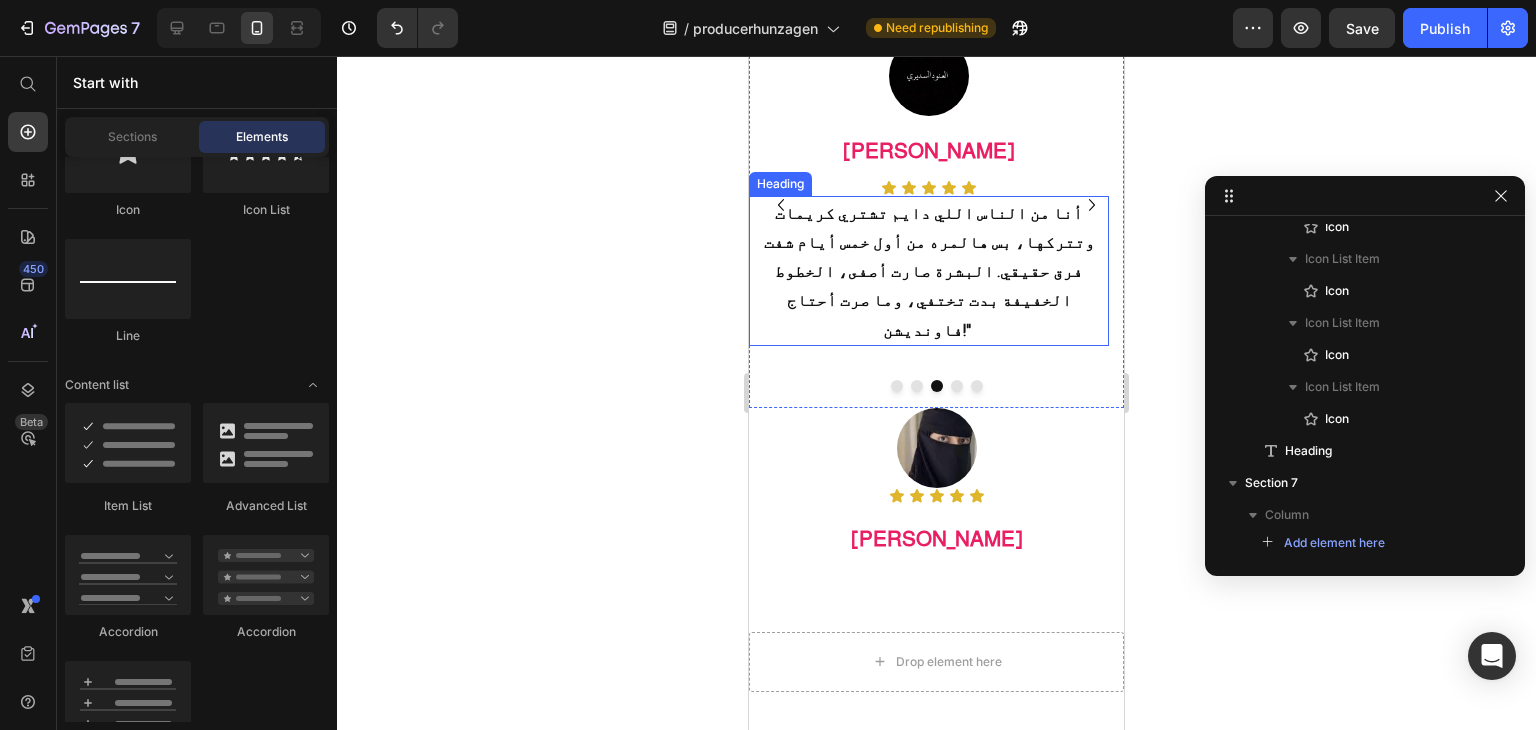 click on "أنا من الناس اللي دايم تشتري كريمات وتتركها، بس هالمره من أول خمس أيام شفت فرق حقيقي. البشرة صارت أصفى، الخطوط الخفيفة بدت تختفي، وما صرت أحتاج فاونديشن!"" at bounding box center [929, 271] 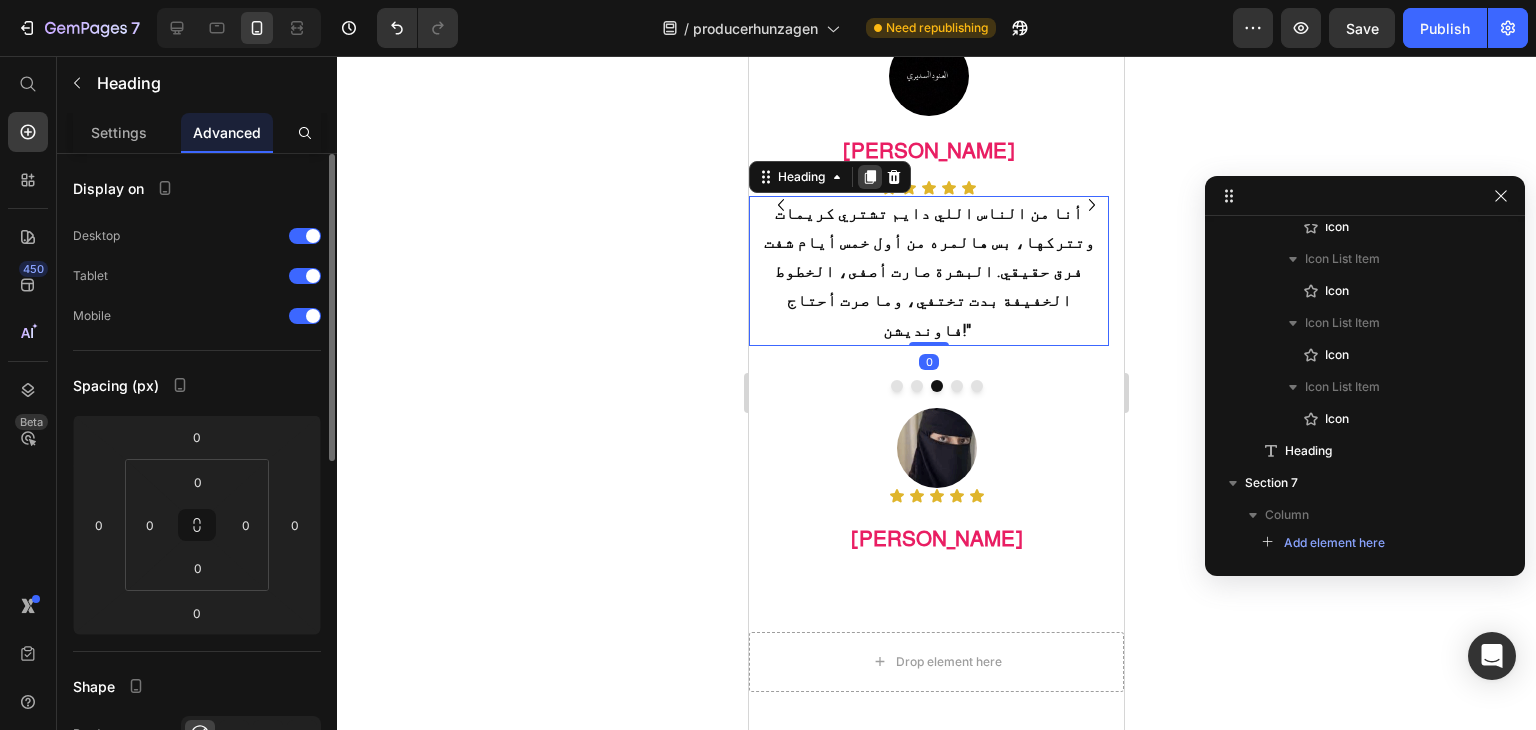 click at bounding box center (870, 177) 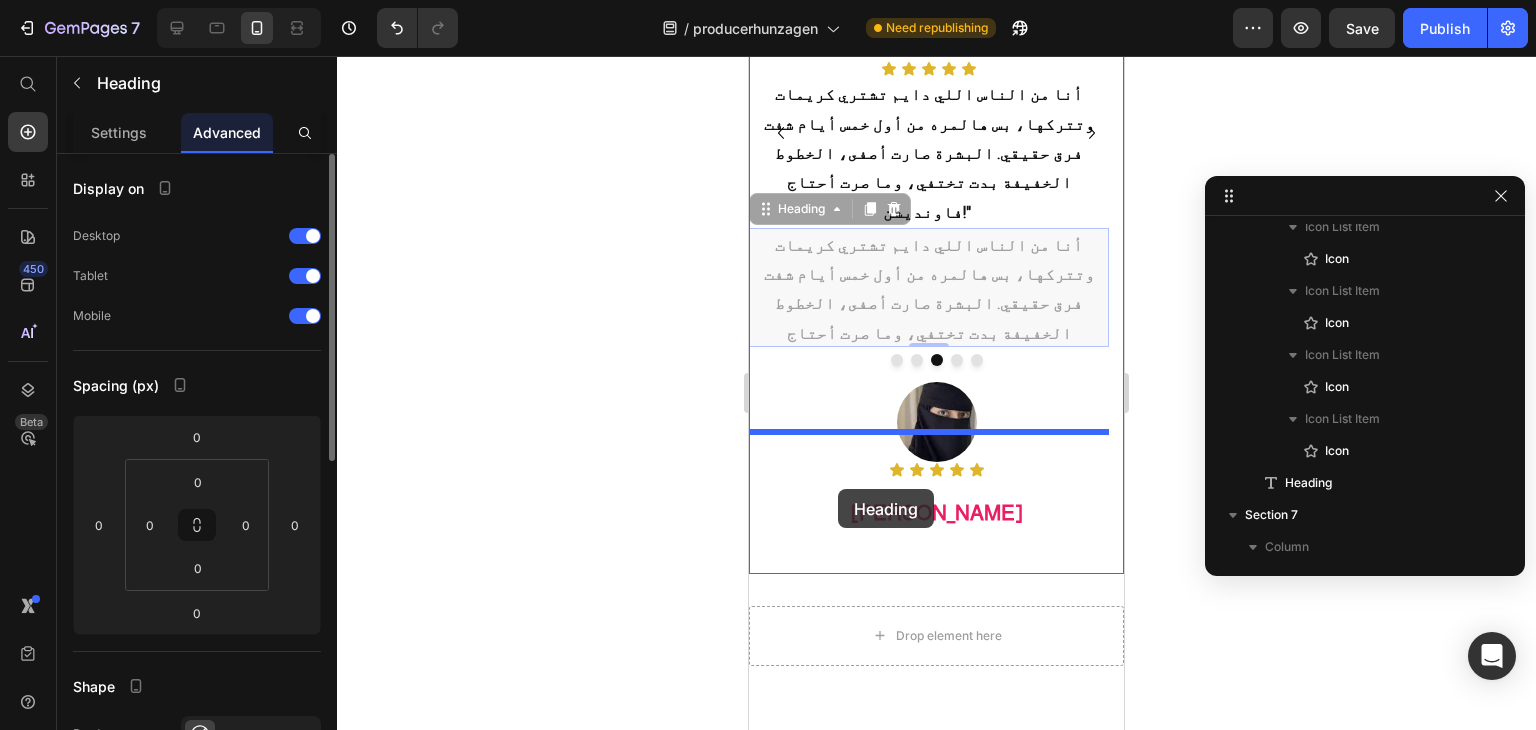 scroll, scrollTop: 2719, scrollLeft: 0, axis: vertical 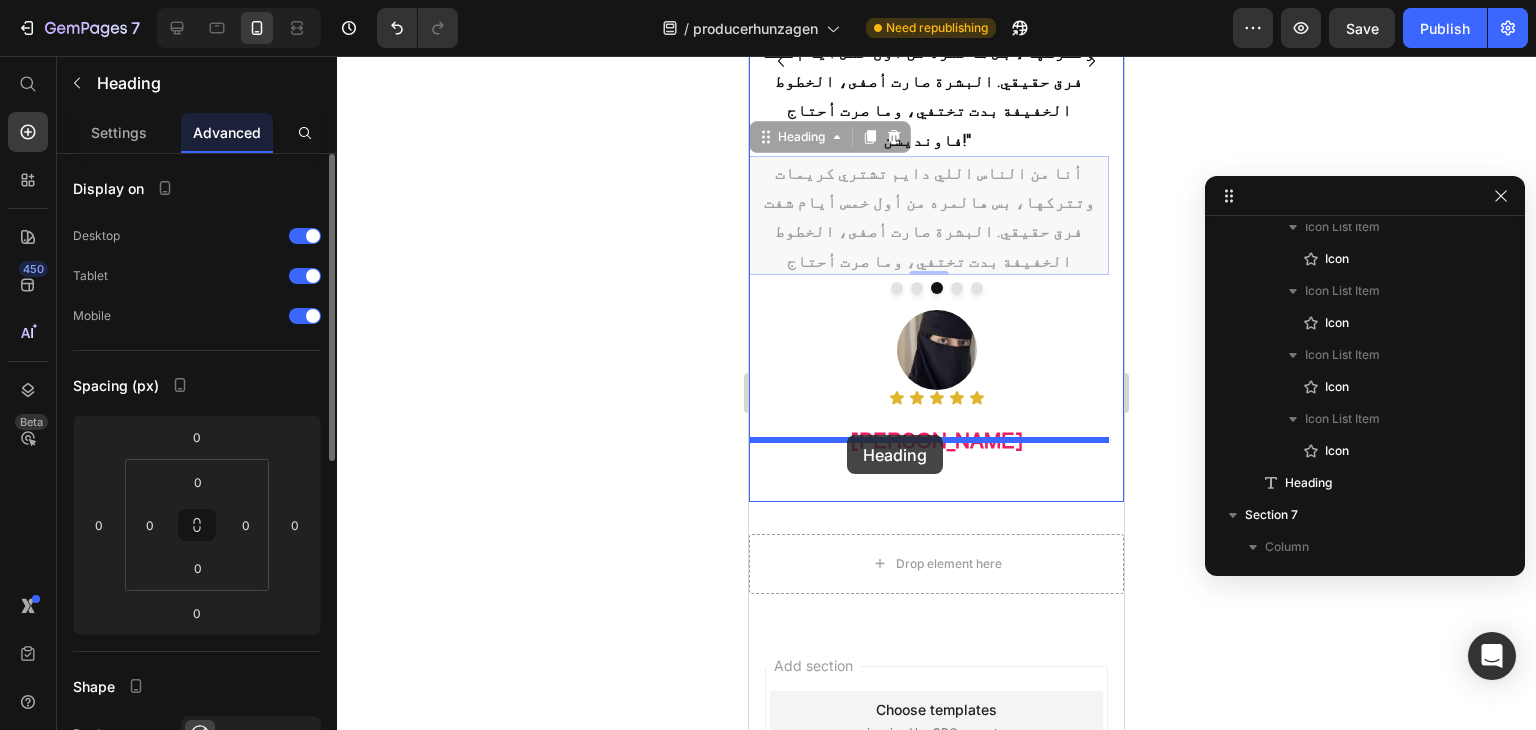 drag, startPoint x: 768, startPoint y: 411, endPoint x: 847, endPoint y: 435, distance: 82.565125 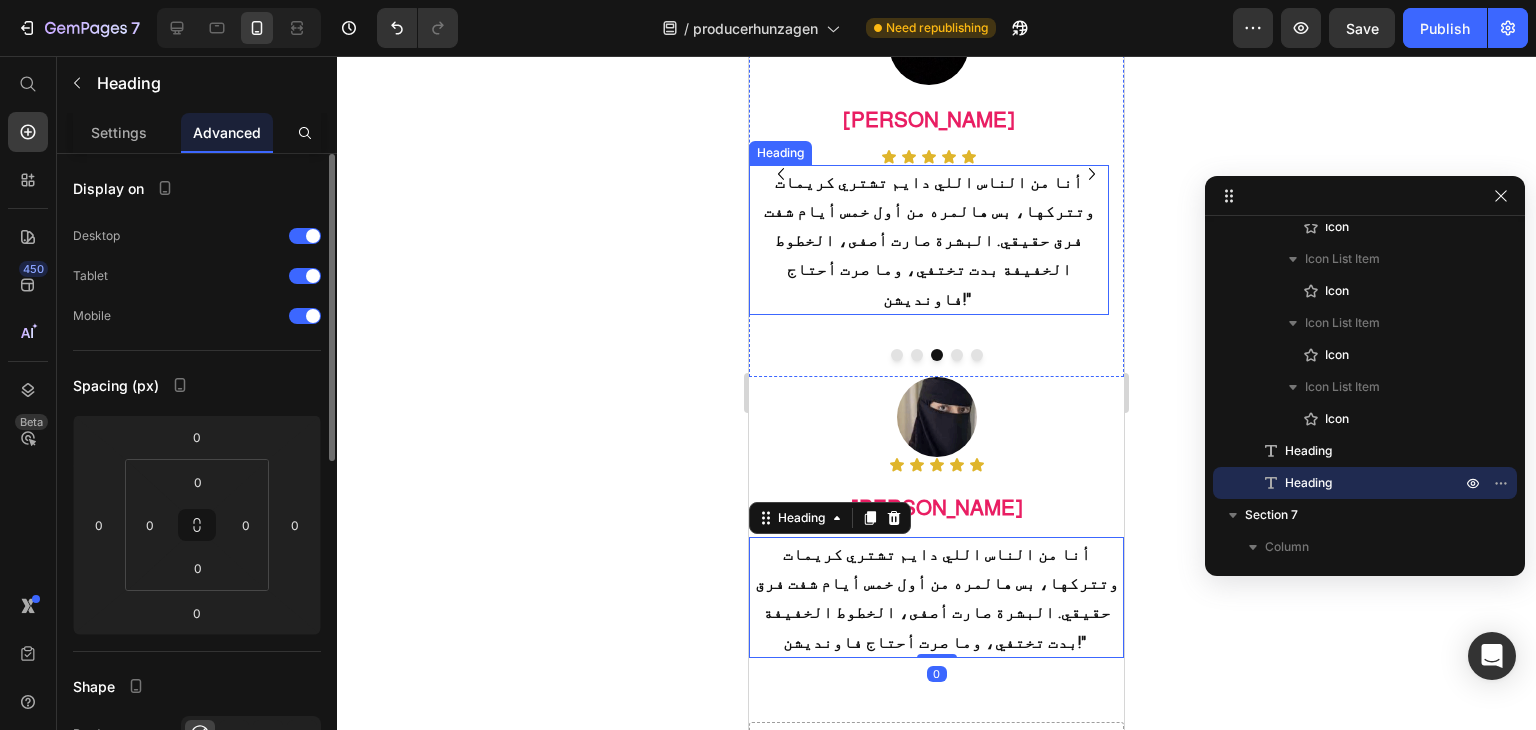 scroll, scrollTop: 2373, scrollLeft: 0, axis: vertical 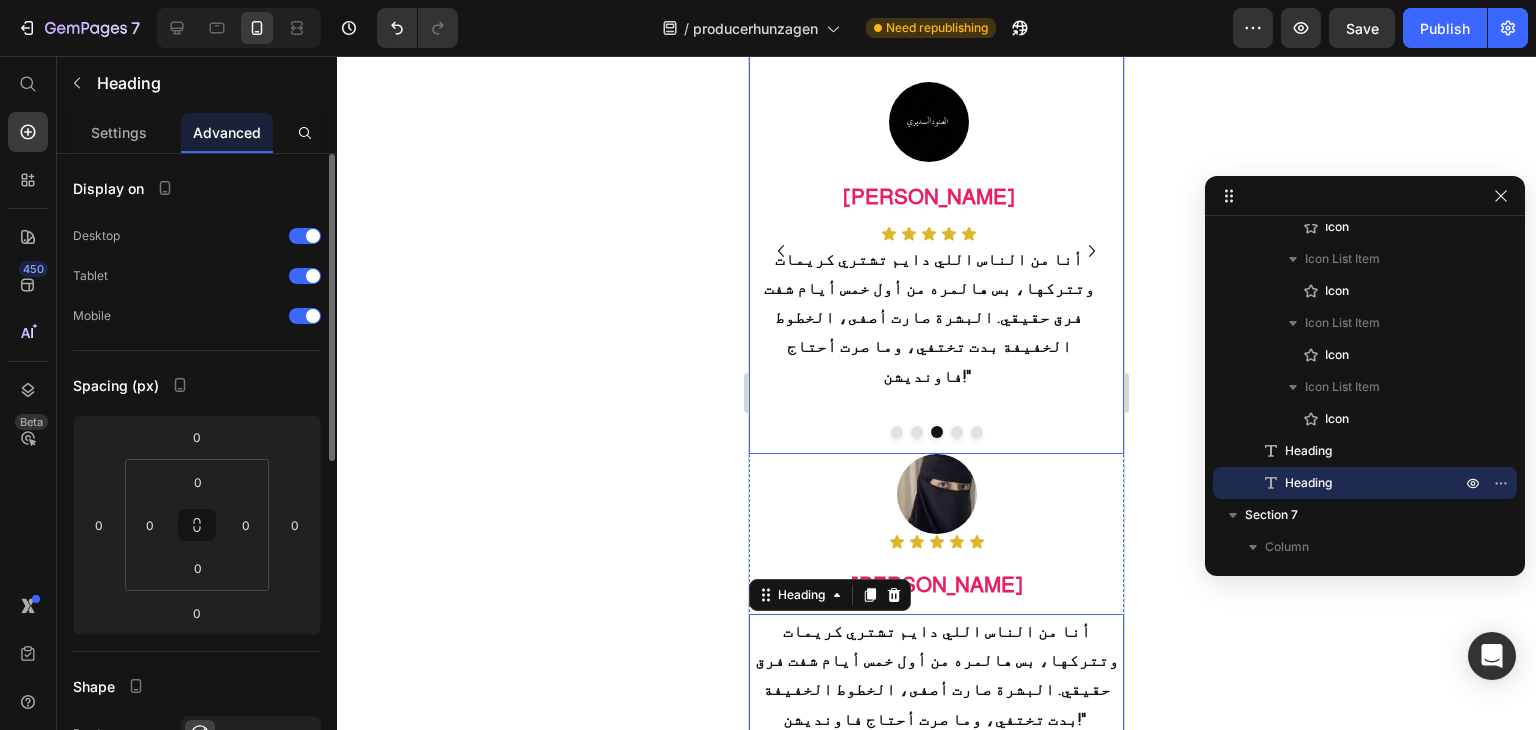 click 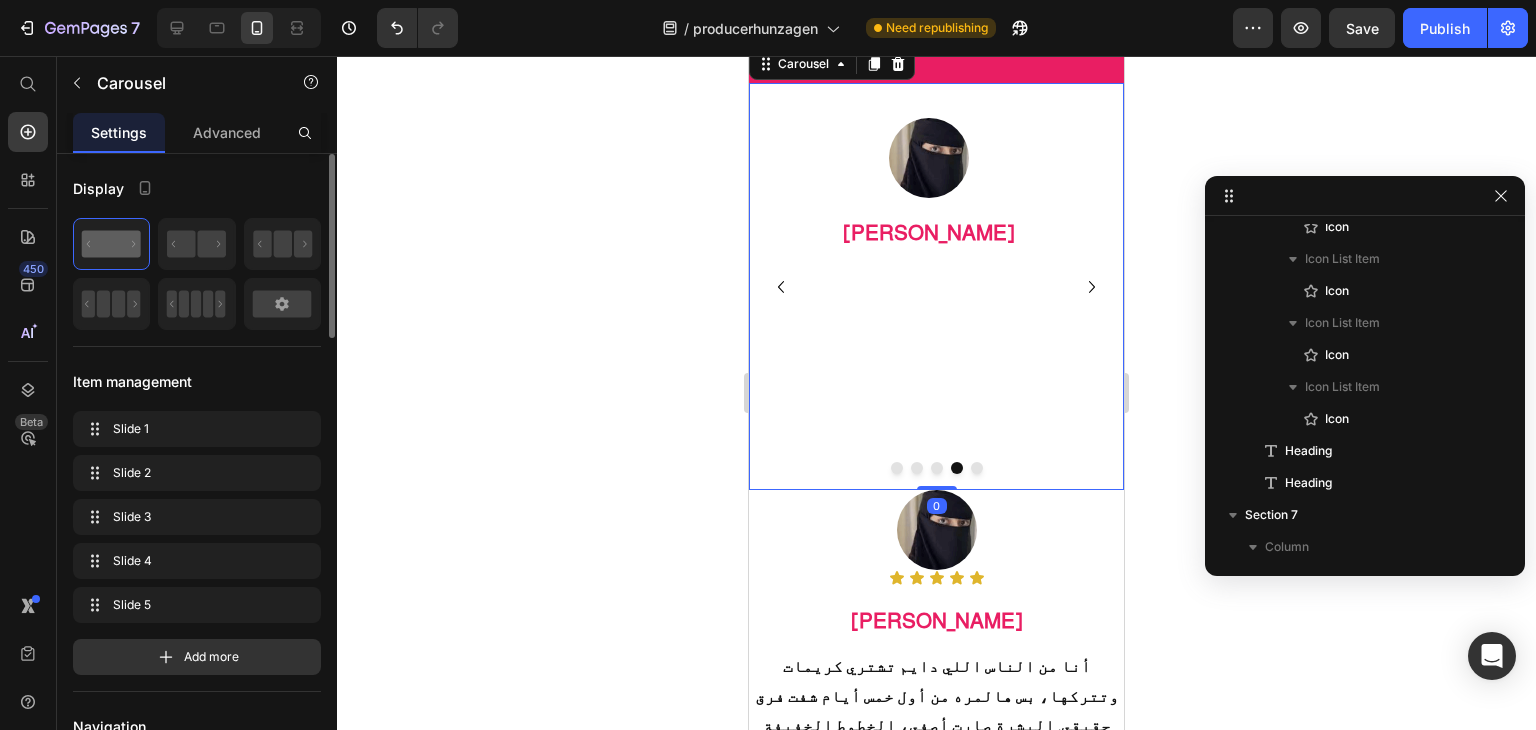 scroll, scrollTop: 2473, scrollLeft: 0, axis: vertical 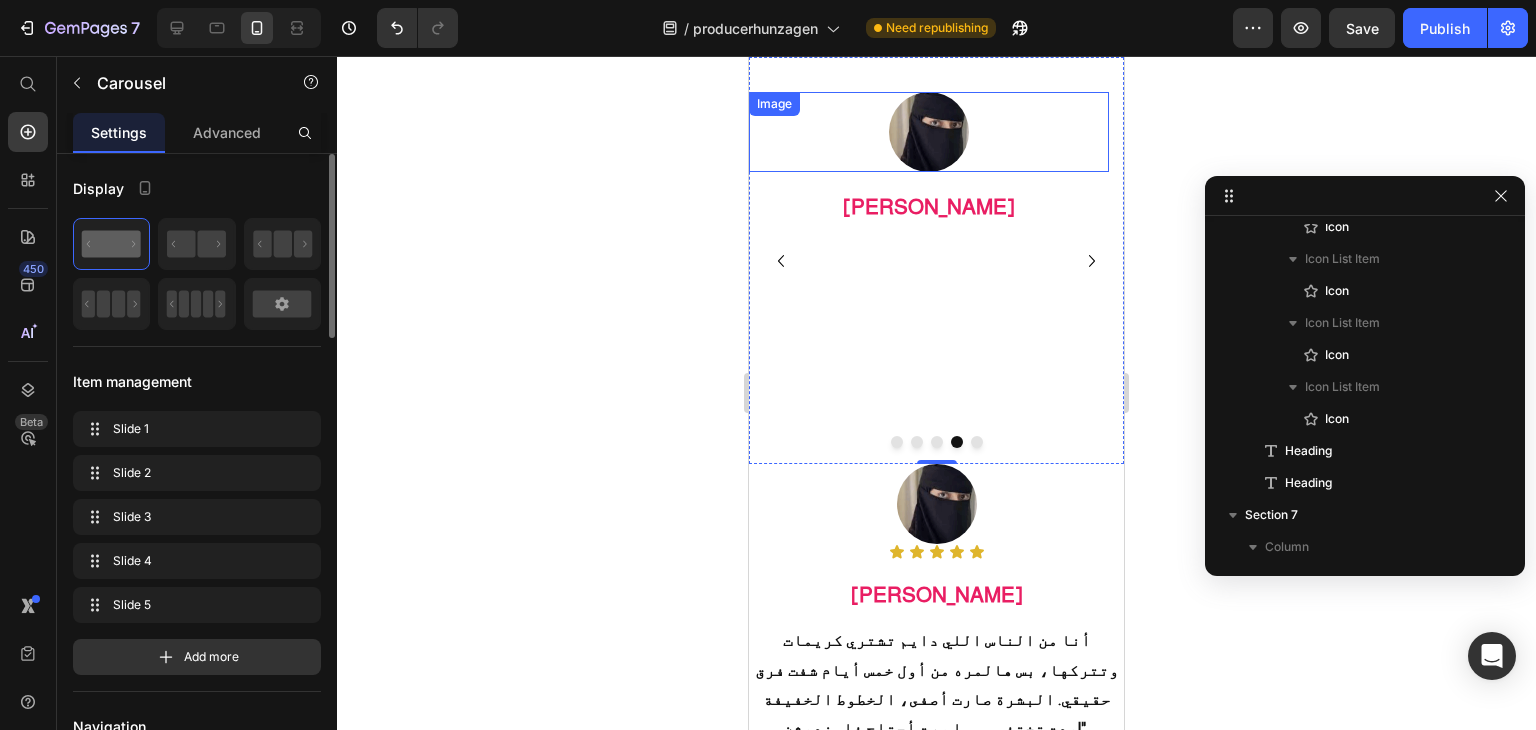 click at bounding box center (929, 132) 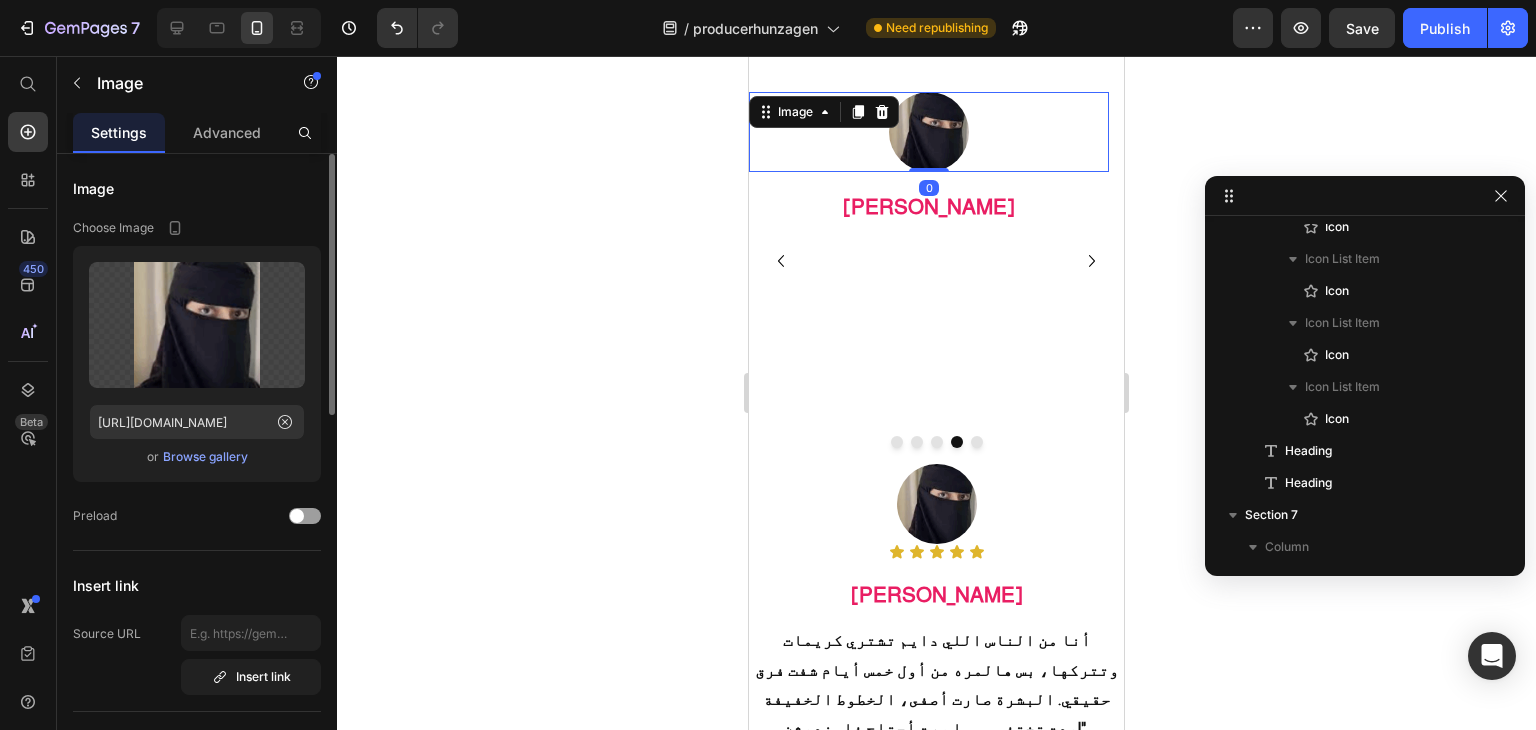 click on "Upload Image https://cdn.shopify.com/s/files/1/0627/0032/2882/files/gempages_574715888318546788-fa5b56ee-a4e7-4773-a9aa-e8f79f1ec748.png  or   Browse gallery" 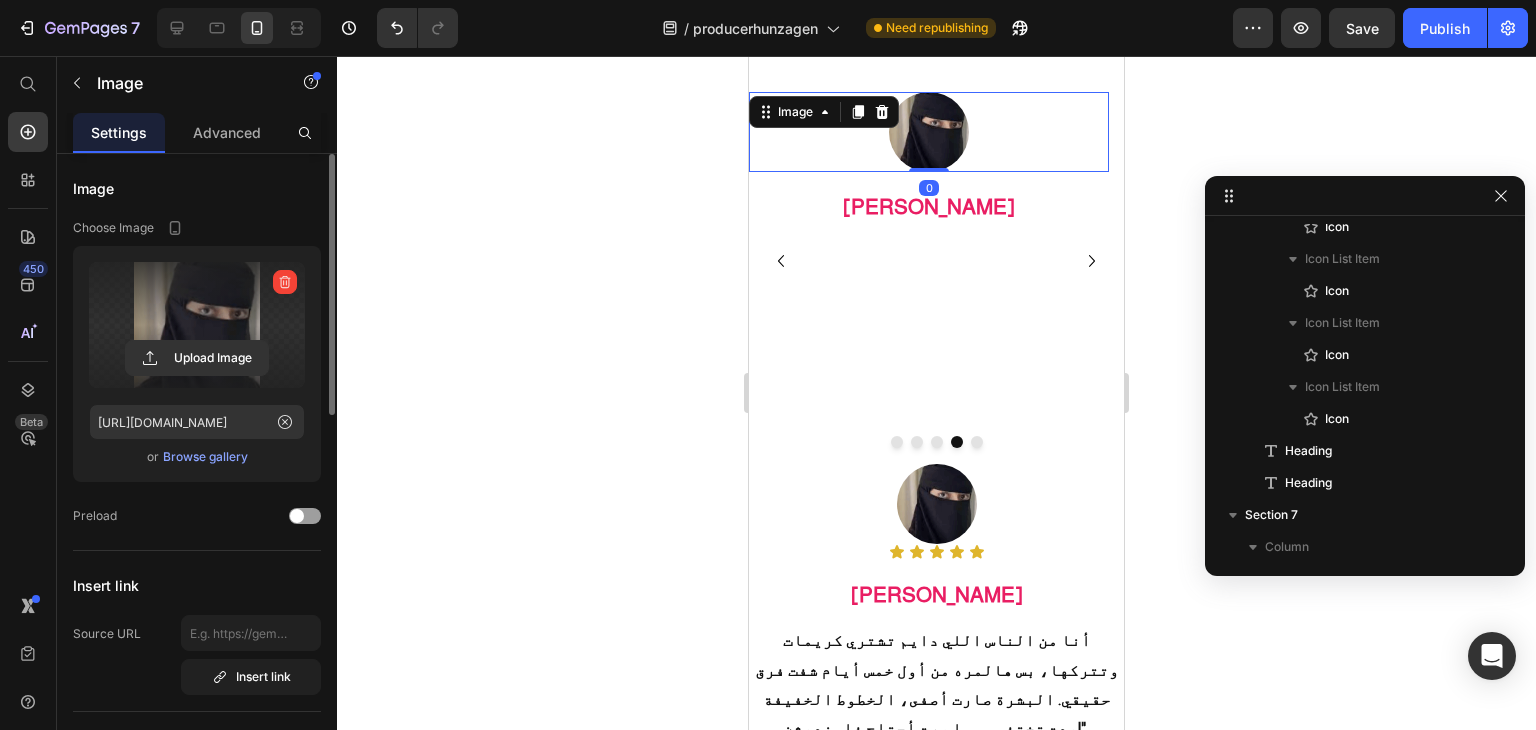 click at bounding box center (197, 325) 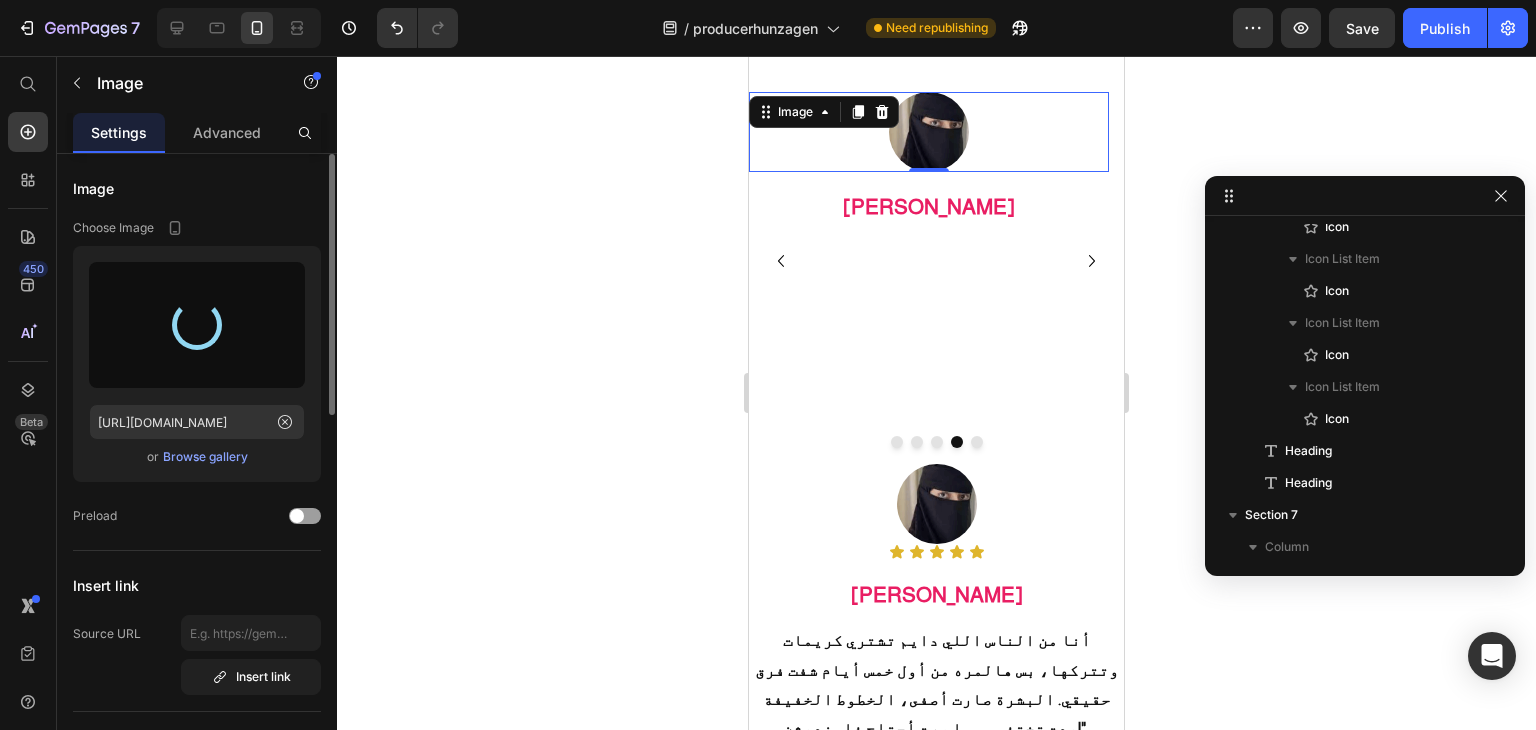type on "https://cdn.shopify.com/s/files/1/0627/0032/2882/files/gempages_574715888318546788-653bf518-4adc-4593-bb45-c65c96243924.jpg" 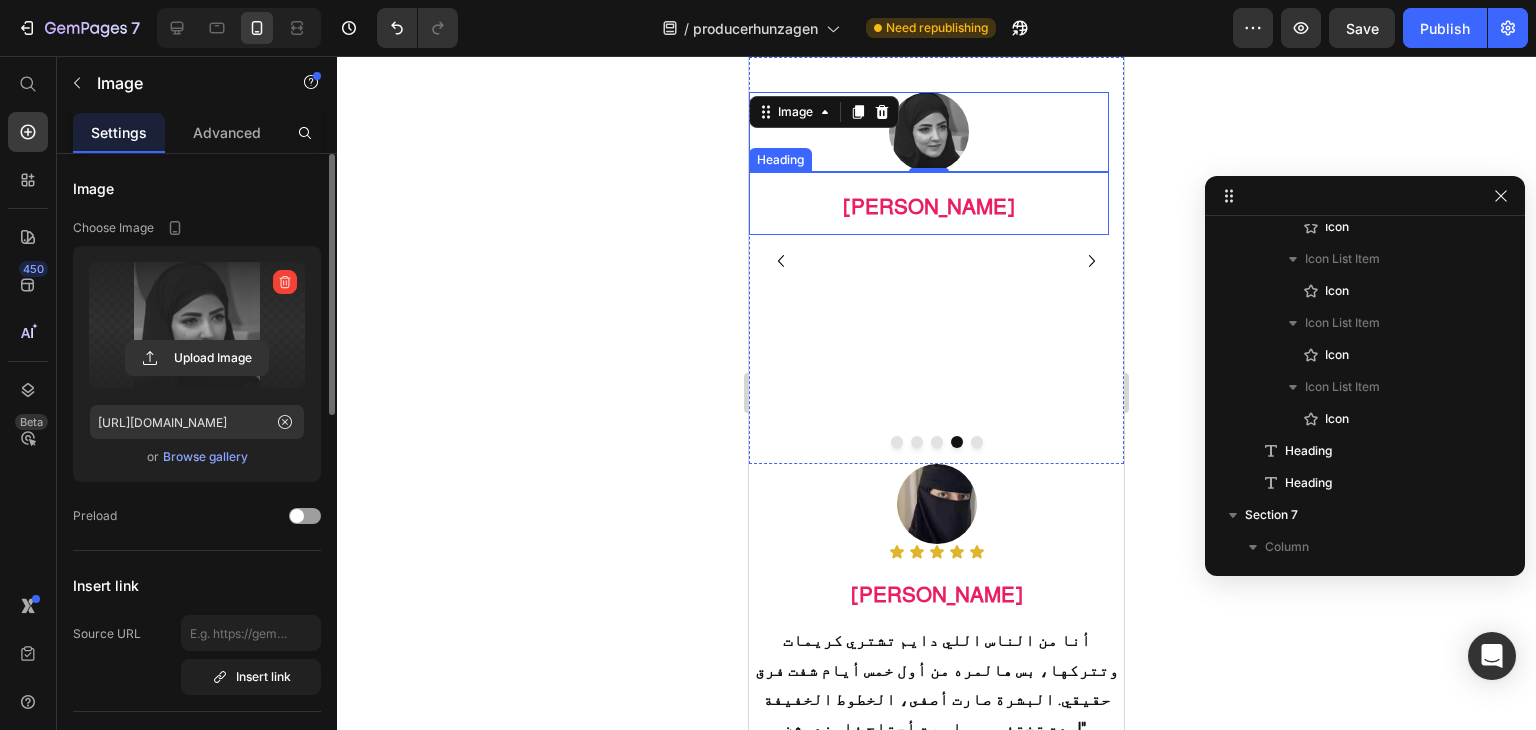 click on "[PERSON_NAME]" at bounding box center (929, 206) 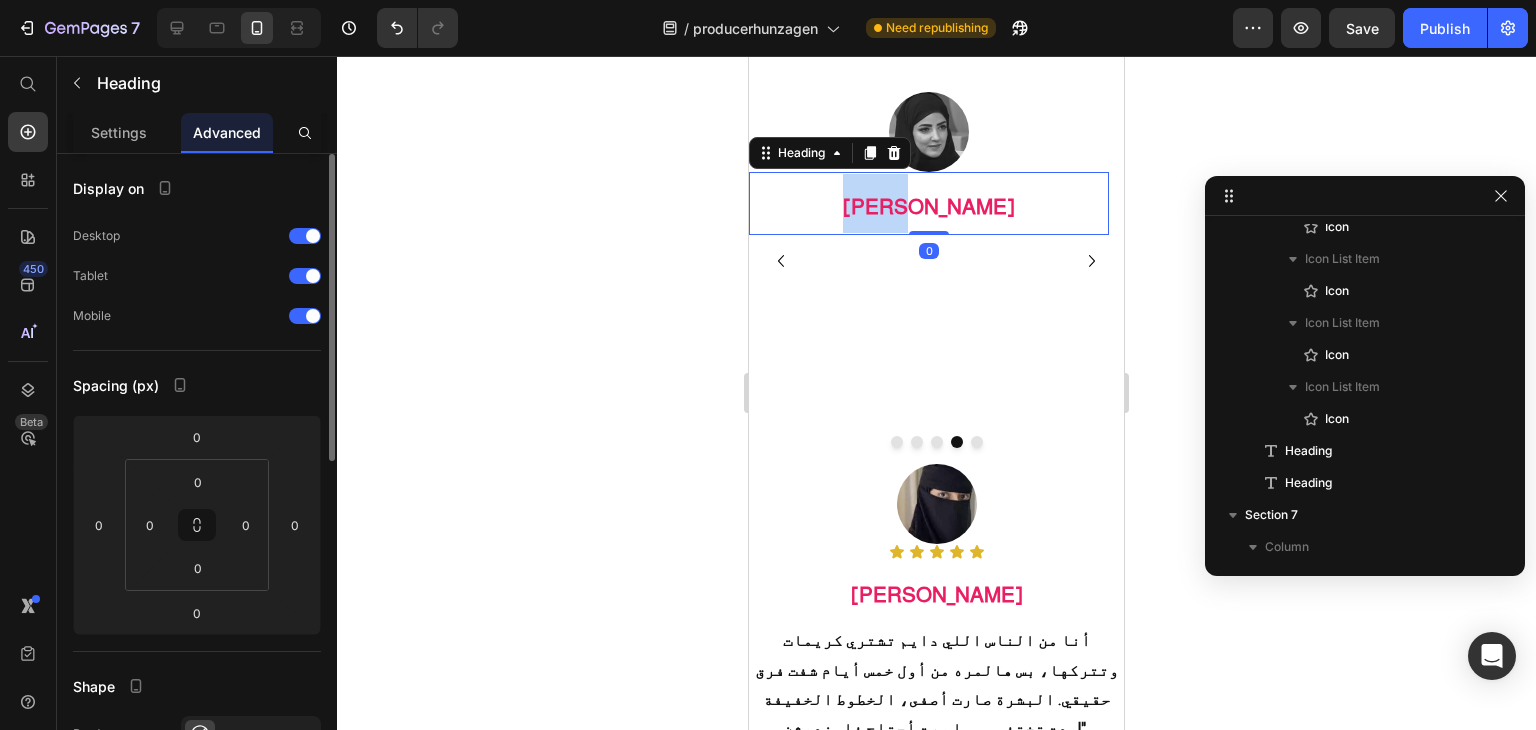 click on "[PERSON_NAME]" at bounding box center (929, 206) 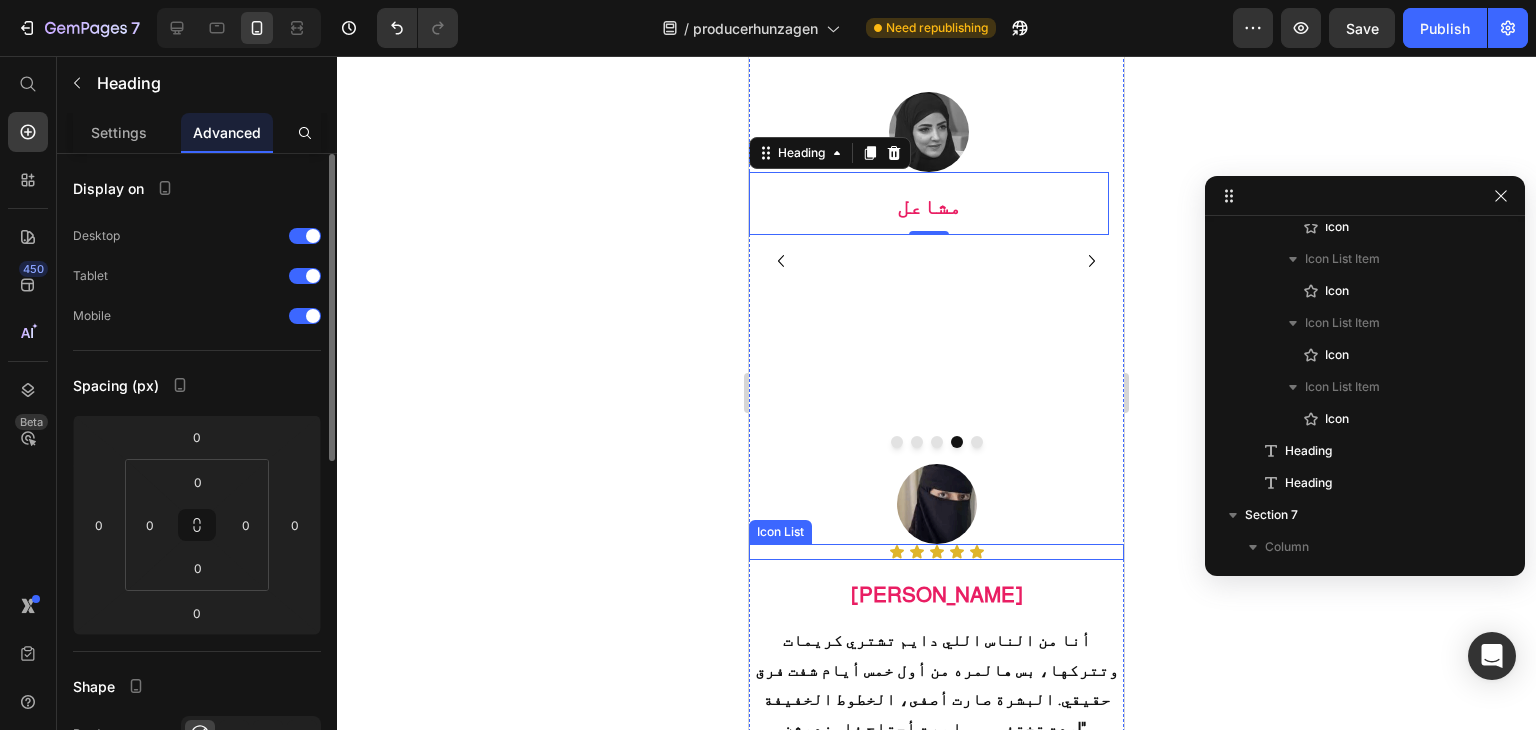 click on "Icon Icon Icon Icon Icon" at bounding box center (936, 552) 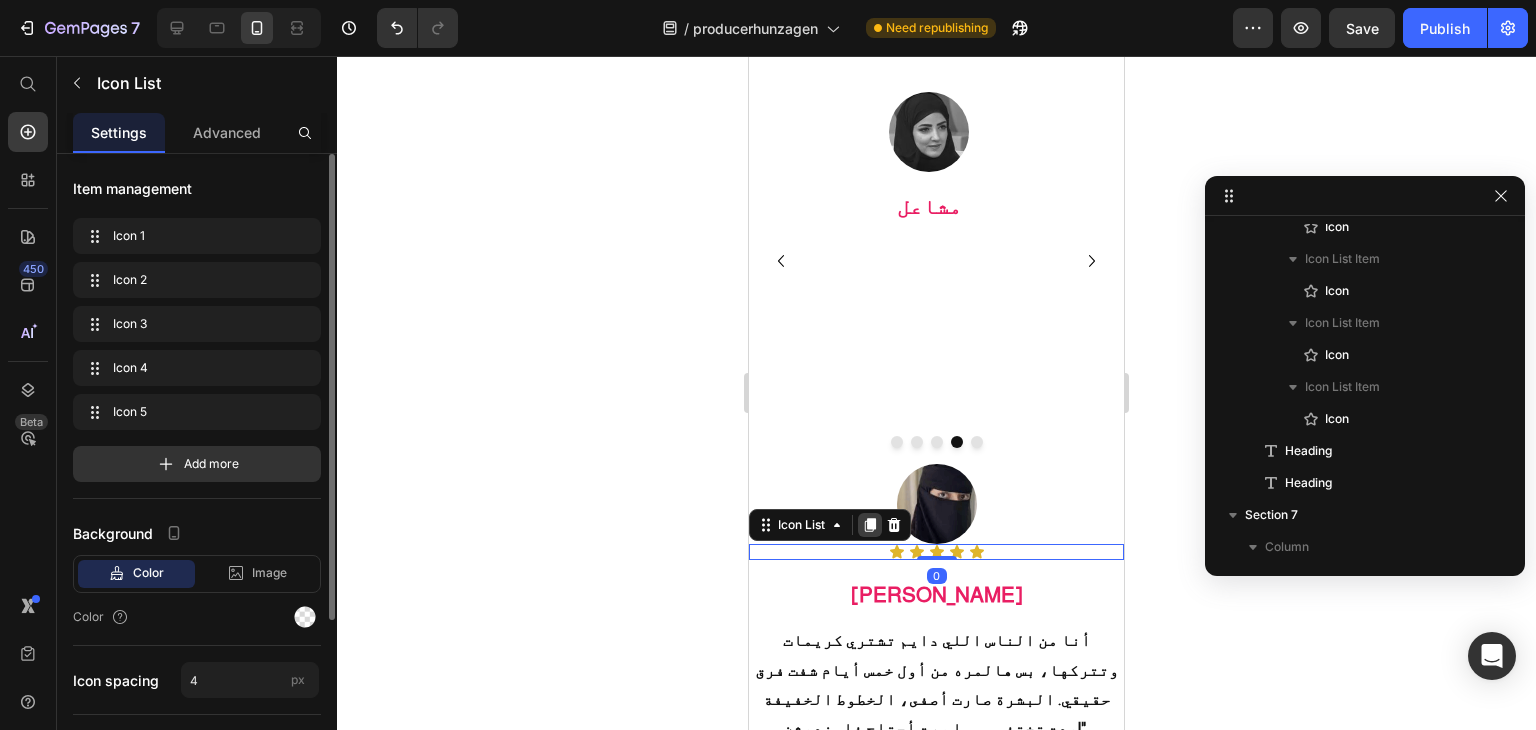 click 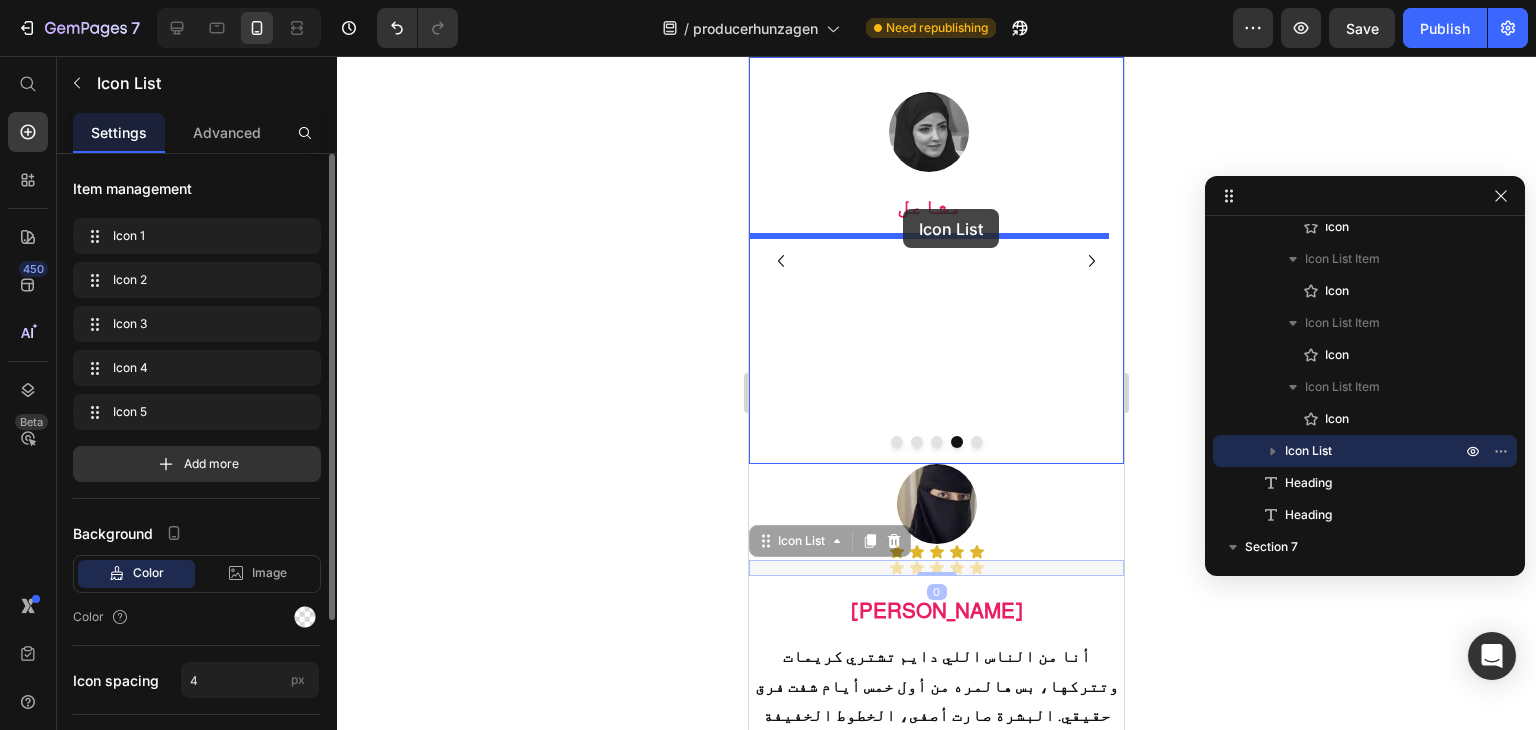 drag, startPoint x: 762, startPoint y: 508, endPoint x: 903, endPoint y: 209, distance: 330.57828 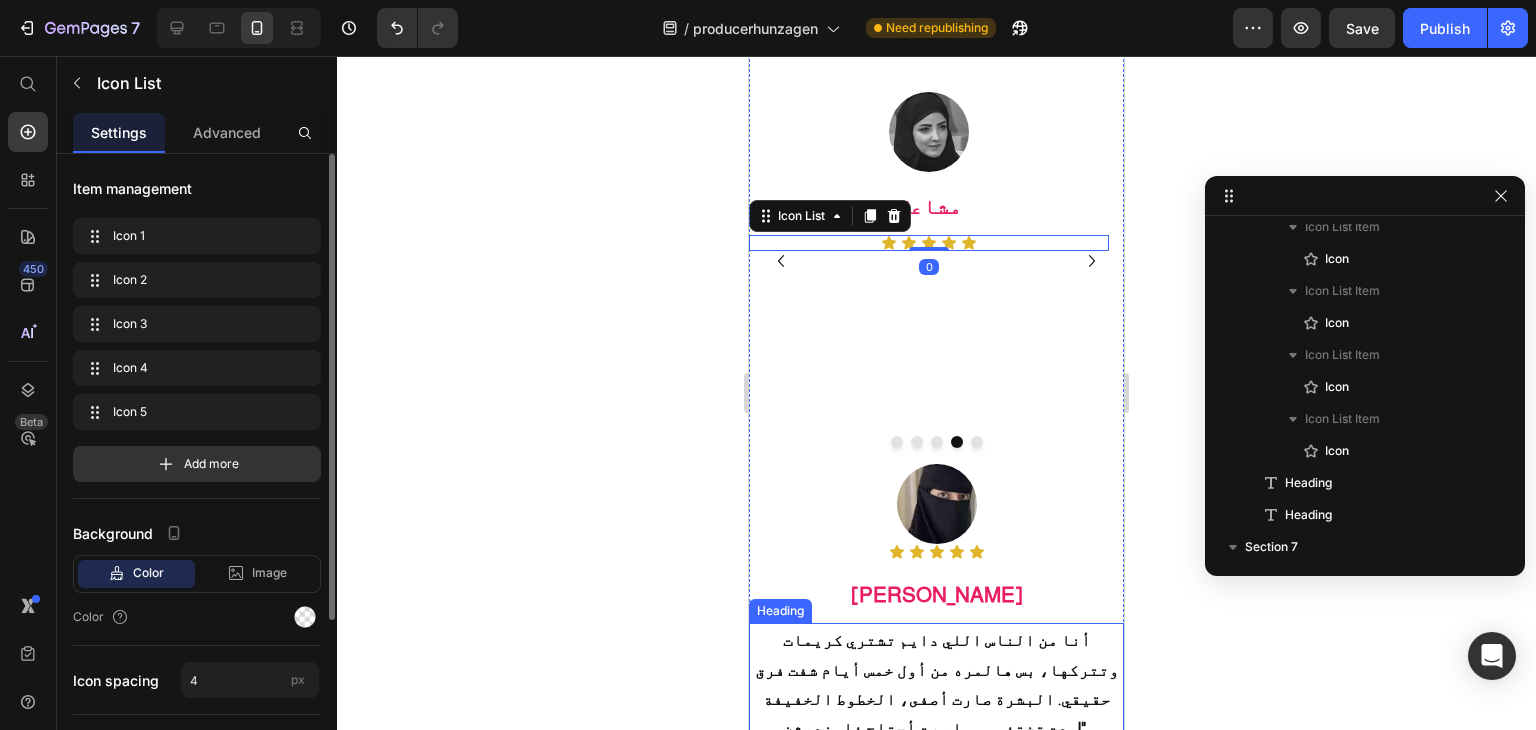 click on "أنا من الناس اللي دايم تشتري كريمات وتتركها، بس هالمره من أول خمس أيام شفت فرق حقيقي. البشرة صارت أصفى، الخطوط الخفيفة بدت تختفي، وما صرت أحتاج فاونديشن!"" at bounding box center (936, 683) 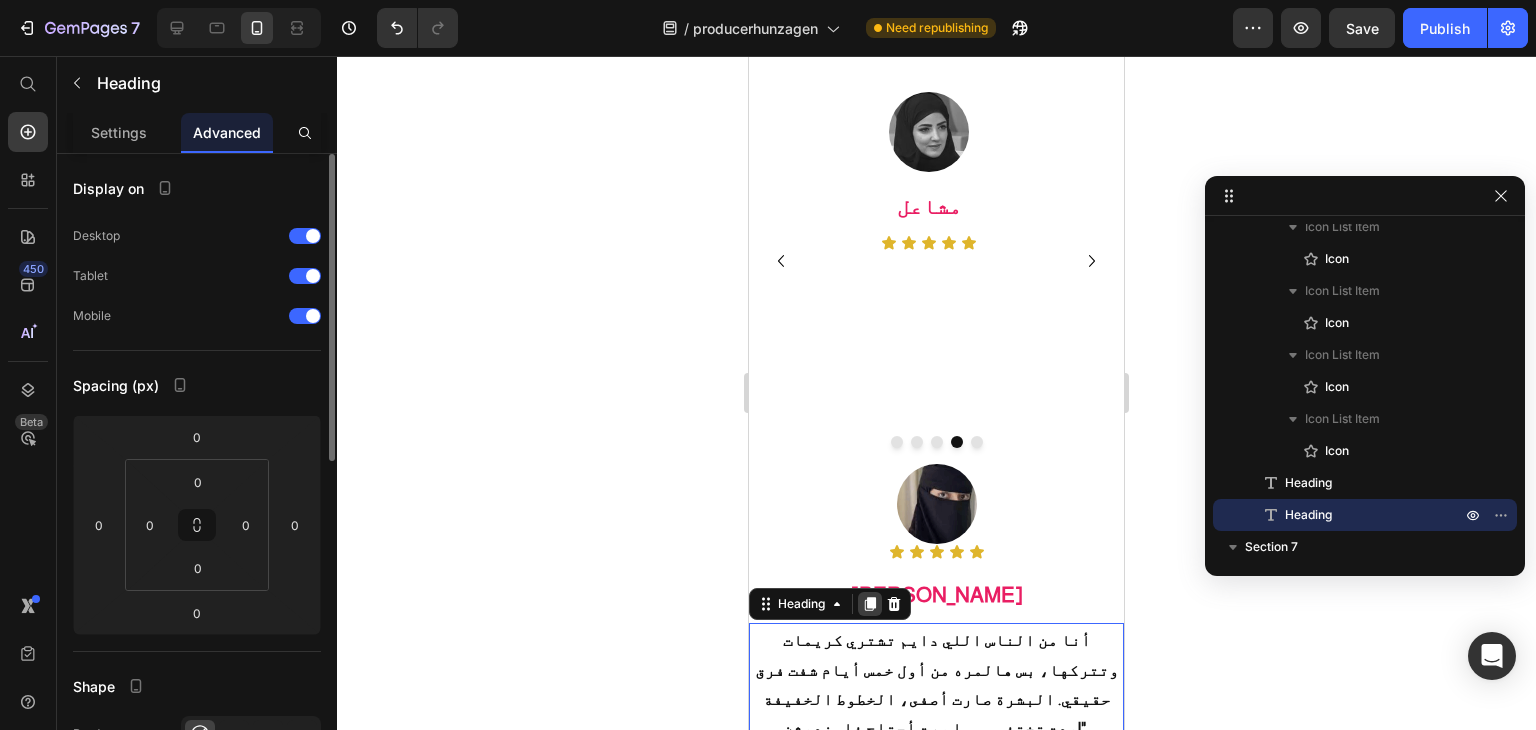 click 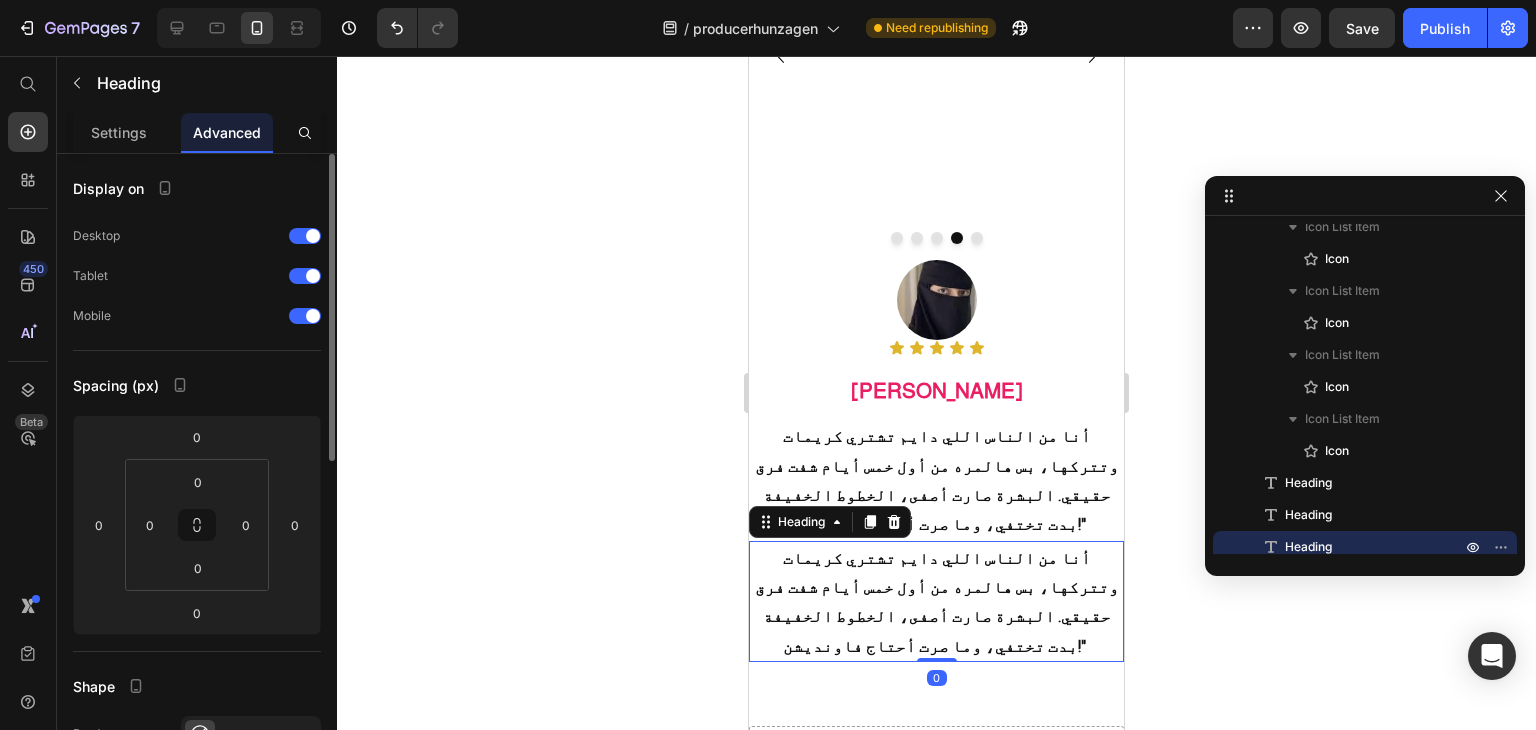 scroll, scrollTop: 2619, scrollLeft: 0, axis: vertical 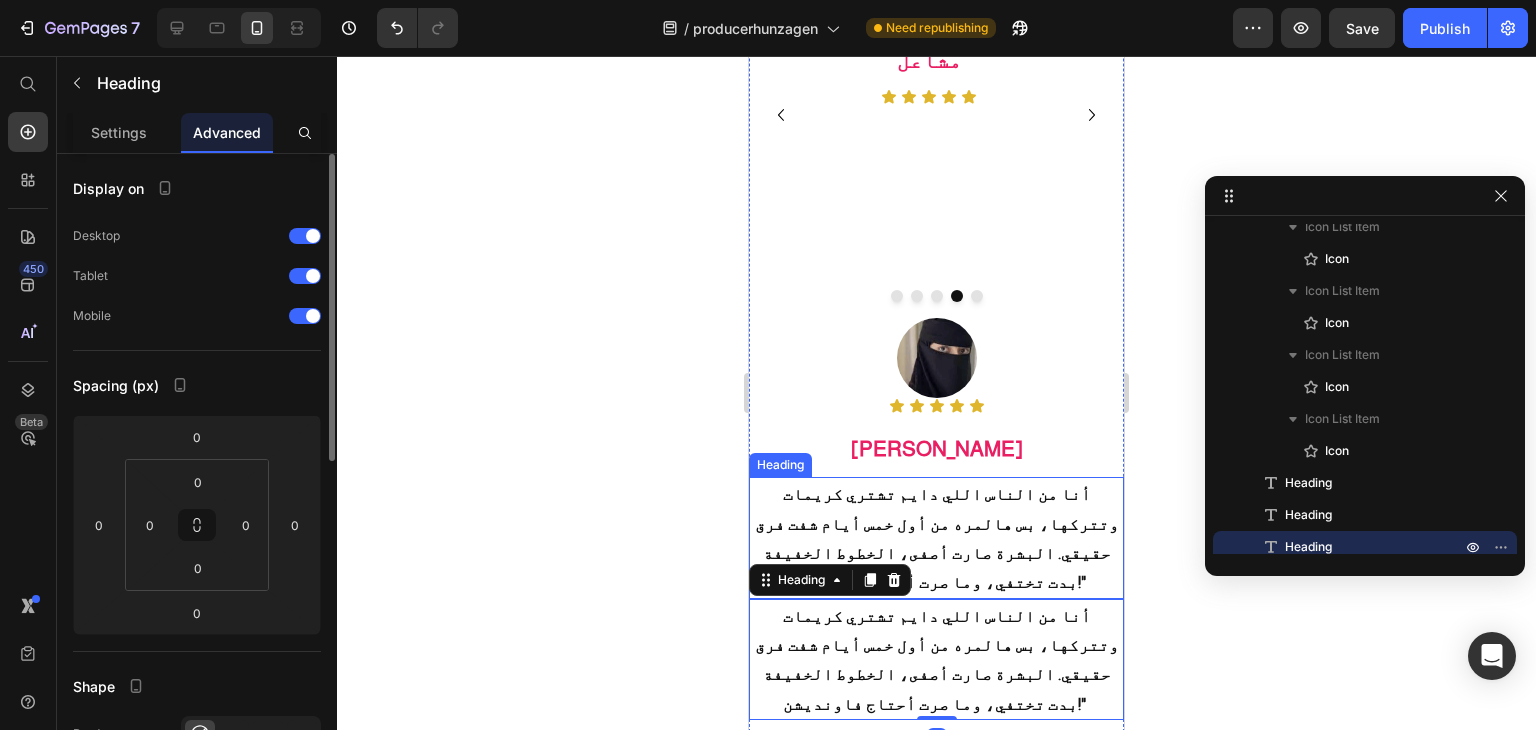 click on "أنا من الناس اللي دايم تشتري كريمات وتتركها، بس هالمره من أول خمس أيام شفت فرق حقيقي. البشرة صارت أصفى، الخطوط الخفيفة بدت تختفي، وما صرت أحتاج فاونديشن!"" at bounding box center [937, 538] 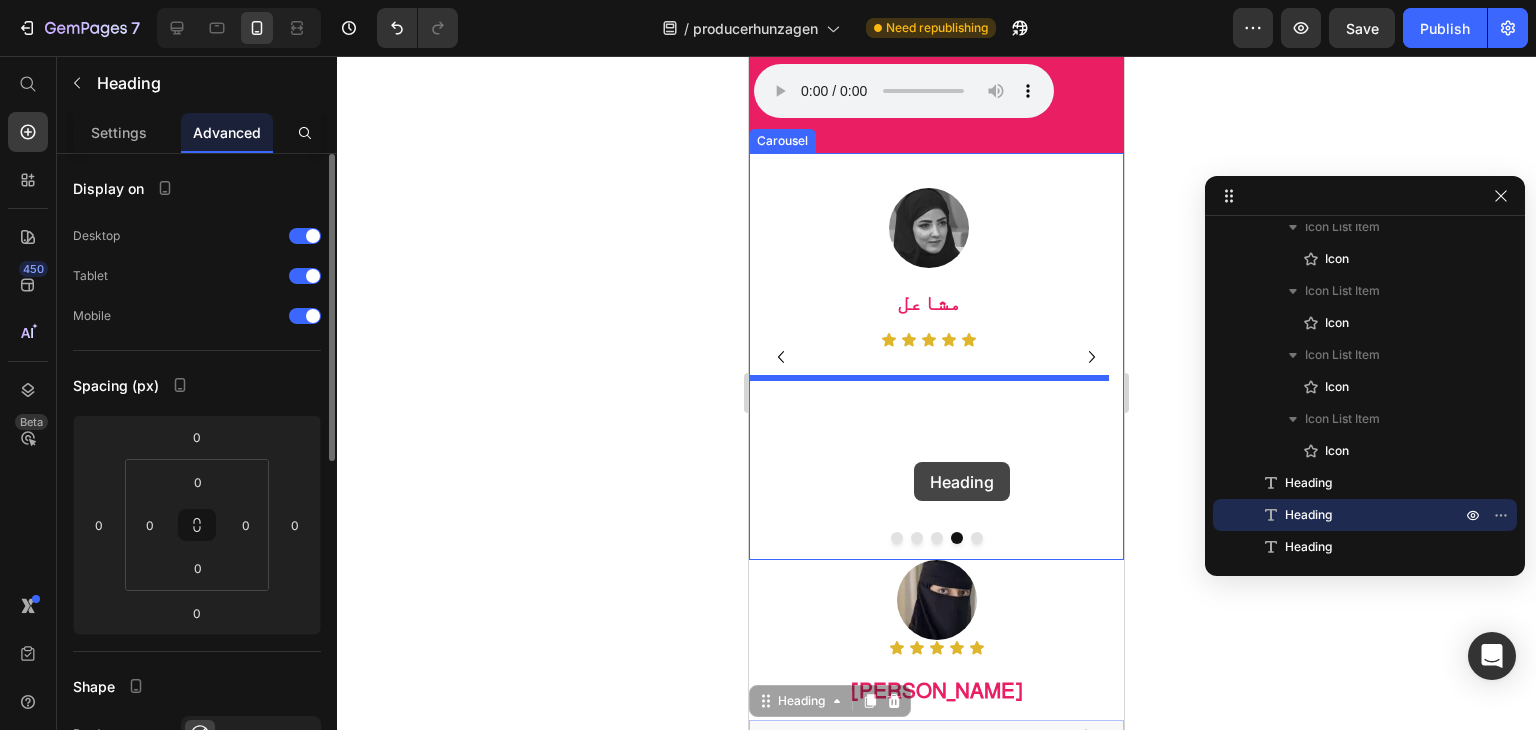 scroll, scrollTop: 2185, scrollLeft: 0, axis: vertical 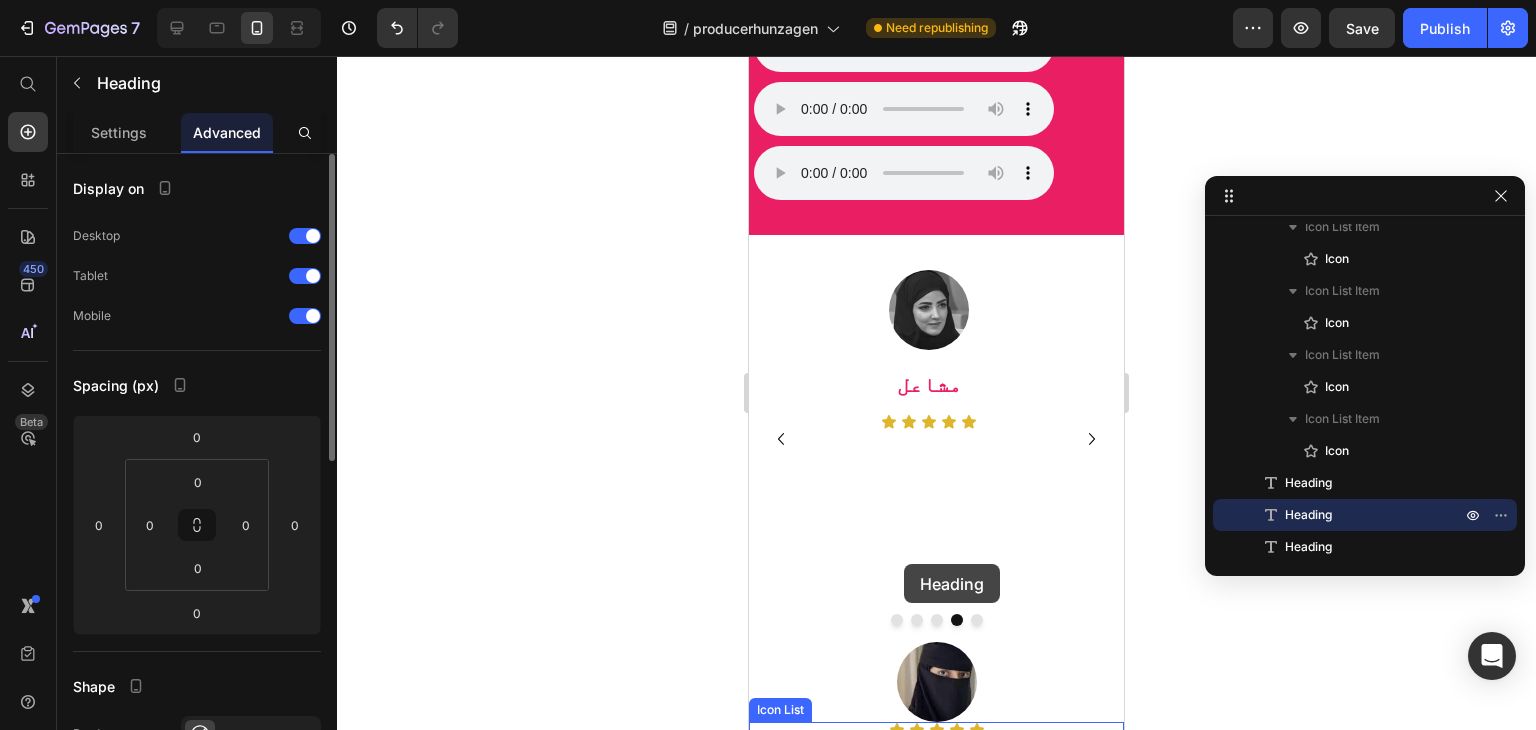 drag, startPoint x: 764, startPoint y: 434, endPoint x: 904, endPoint y: 564, distance: 191.04973 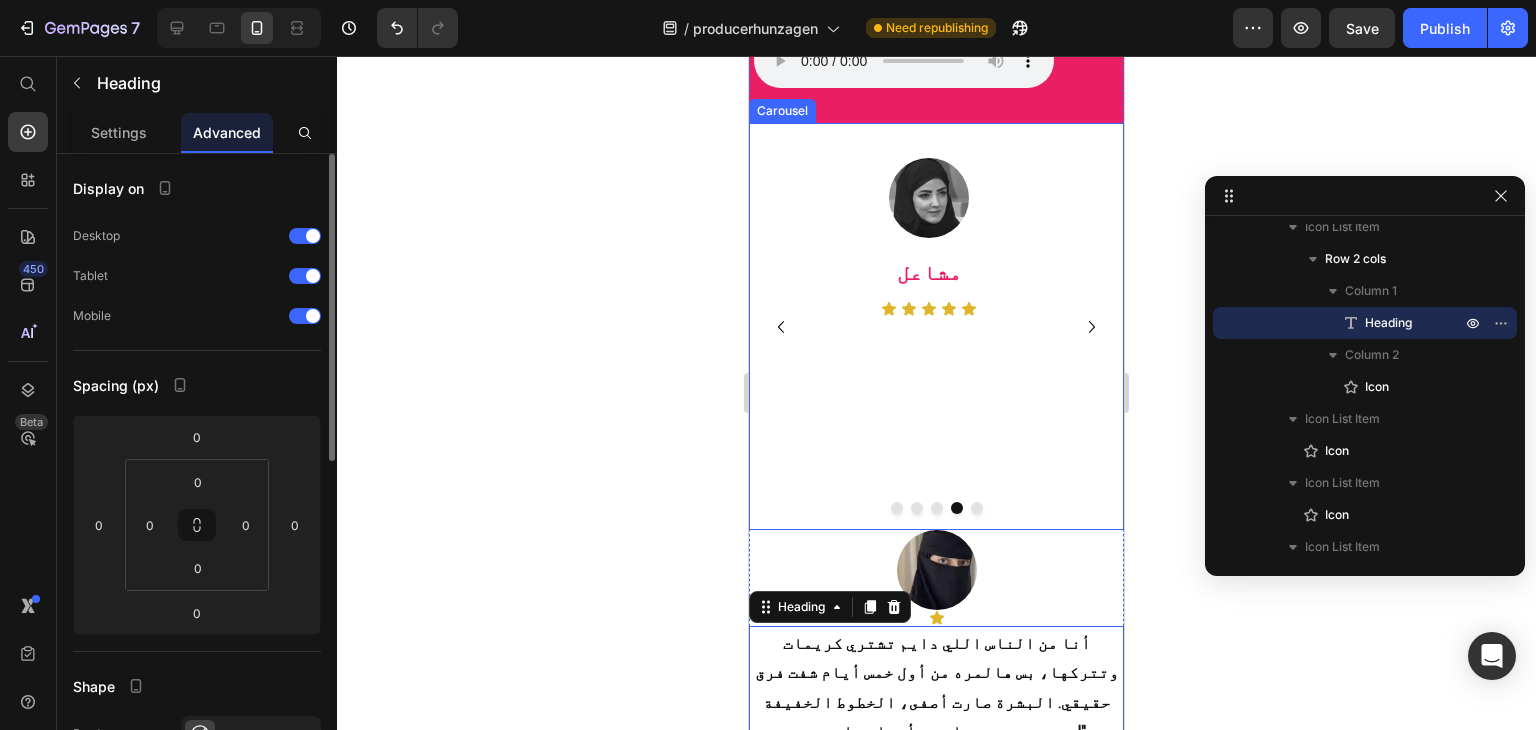 scroll, scrollTop: 2485, scrollLeft: 0, axis: vertical 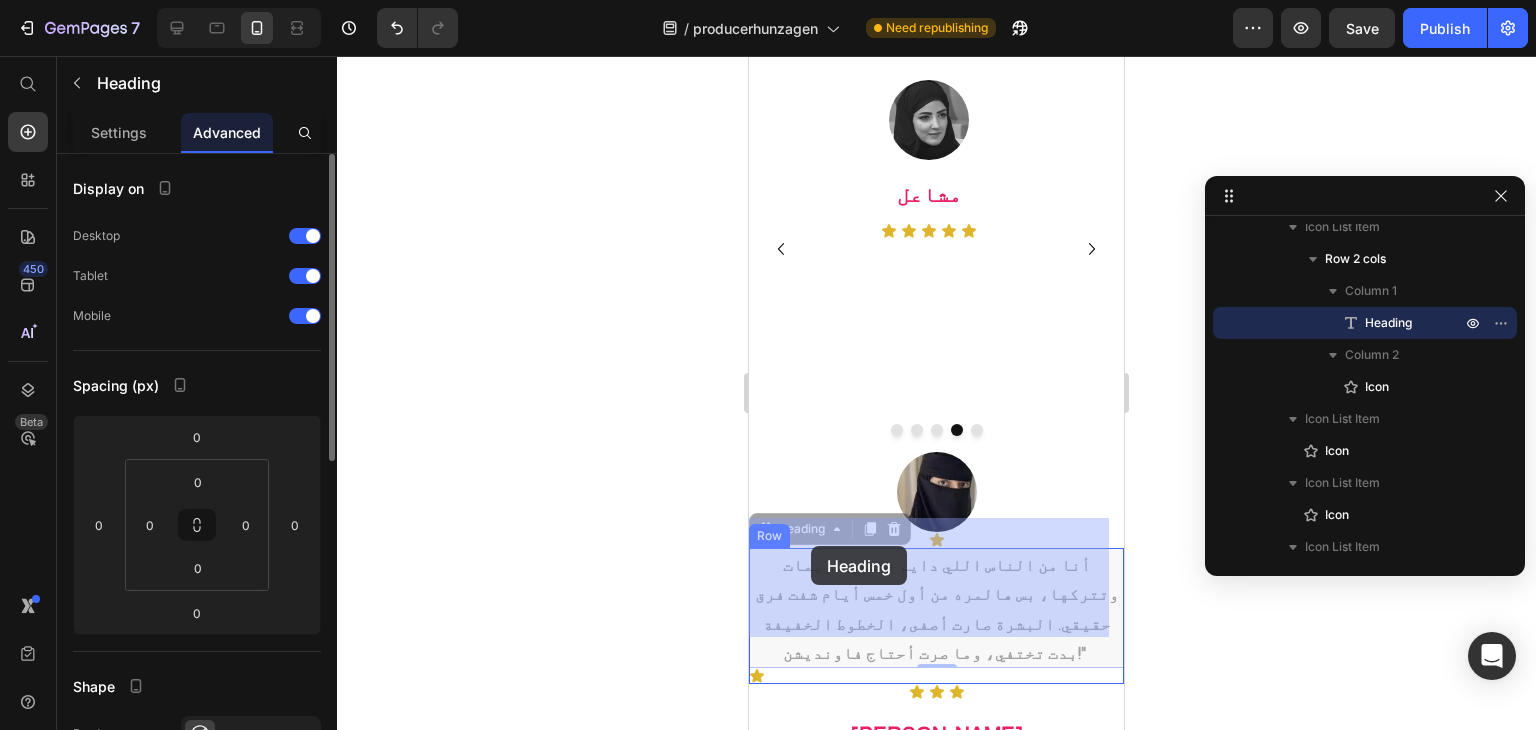 drag, startPoint x: 765, startPoint y: 496, endPoint x: 811, endPoint y: 546, distance: 67.941154 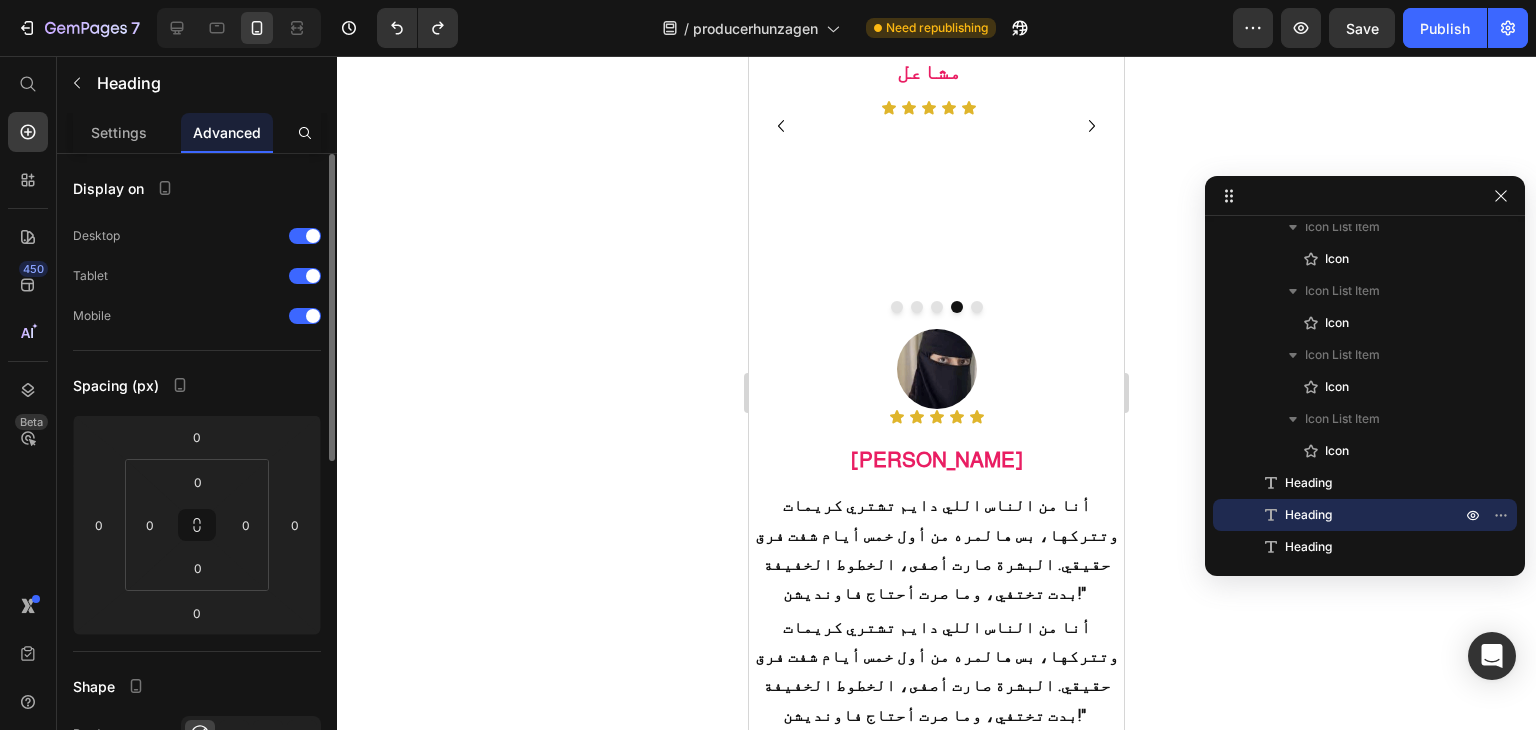scroll, scrollTop: 2585, scrollLeft: 0, axis: vertical 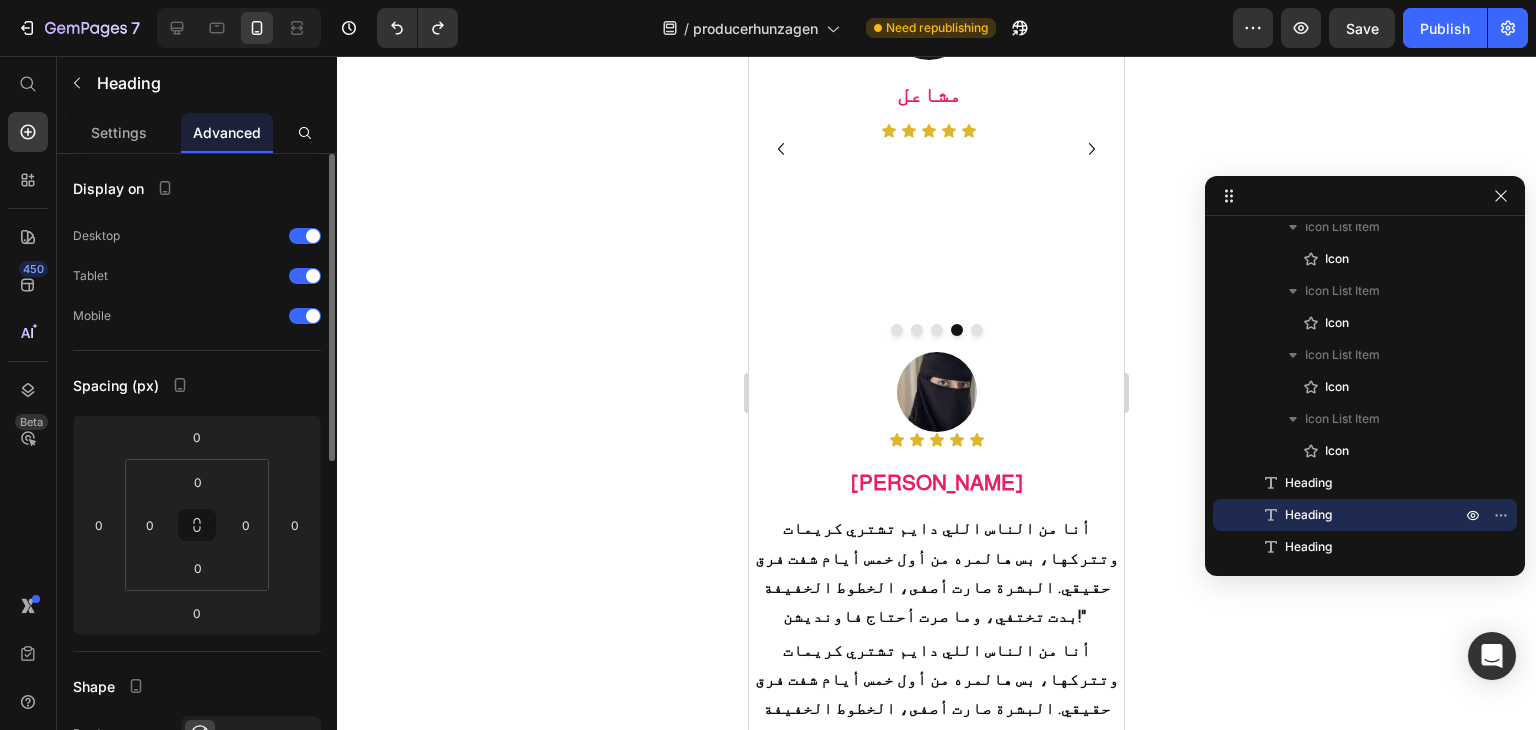 click on "أنا من الناس اللي دايم تشتري كريمات وتتركها، بس هالمره من أول خمس أيام شفت فرق حقيقي. البشرة صارت أصفى، الخطوط الخفيفة بدت تختفي، وما صرت أحتاج فاونديشن!"" at bounding box center (937, 572) 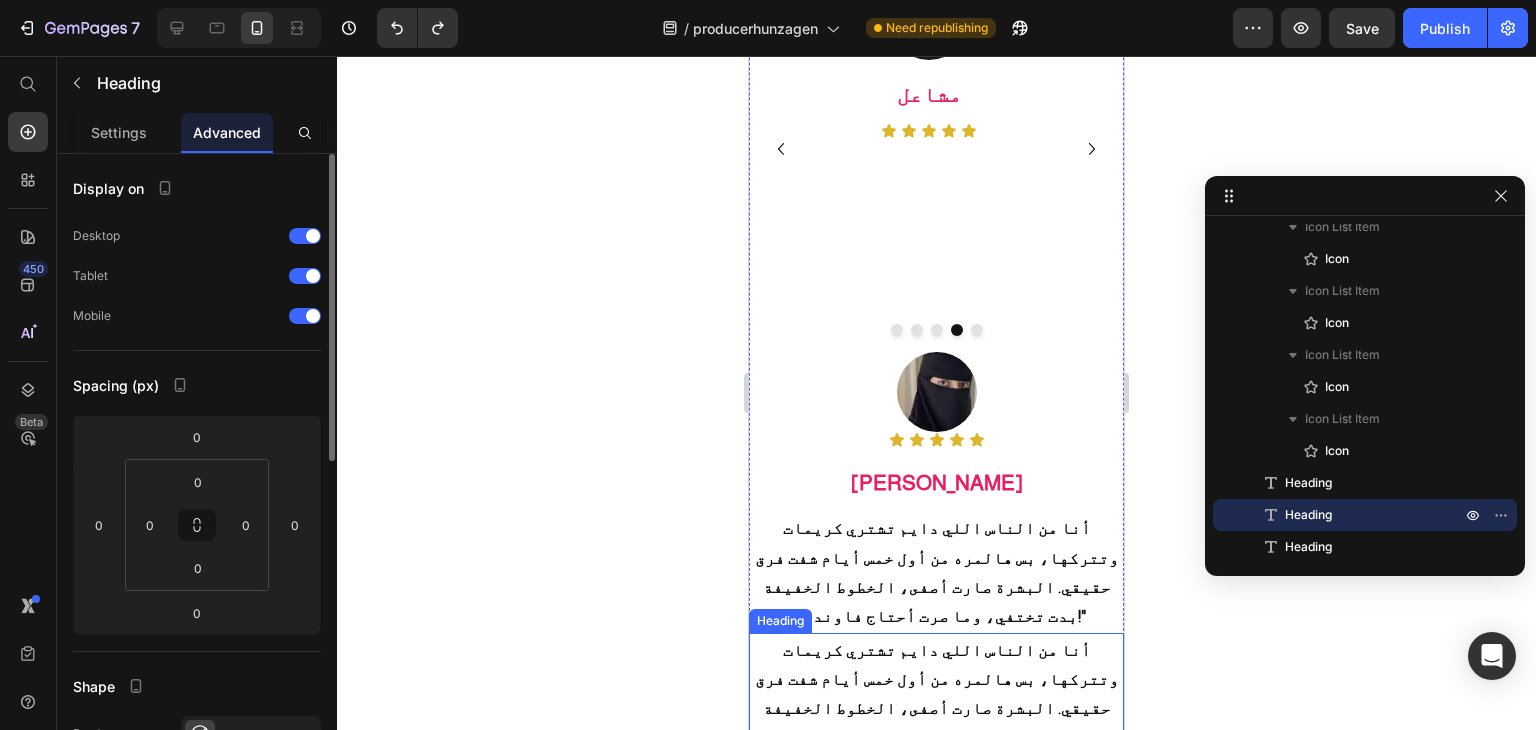 click on "أنا من الناس اللي دايم تشتري كريمات وتتركها، بس هالمره من أول خمس أيام شفت فرق حقيقي. البشرة صارت أصفى، الخطوط الخفيفة بدت تختفي، وما صرت أحتاج فاونديشن!"" at bounding box center (937, 694) 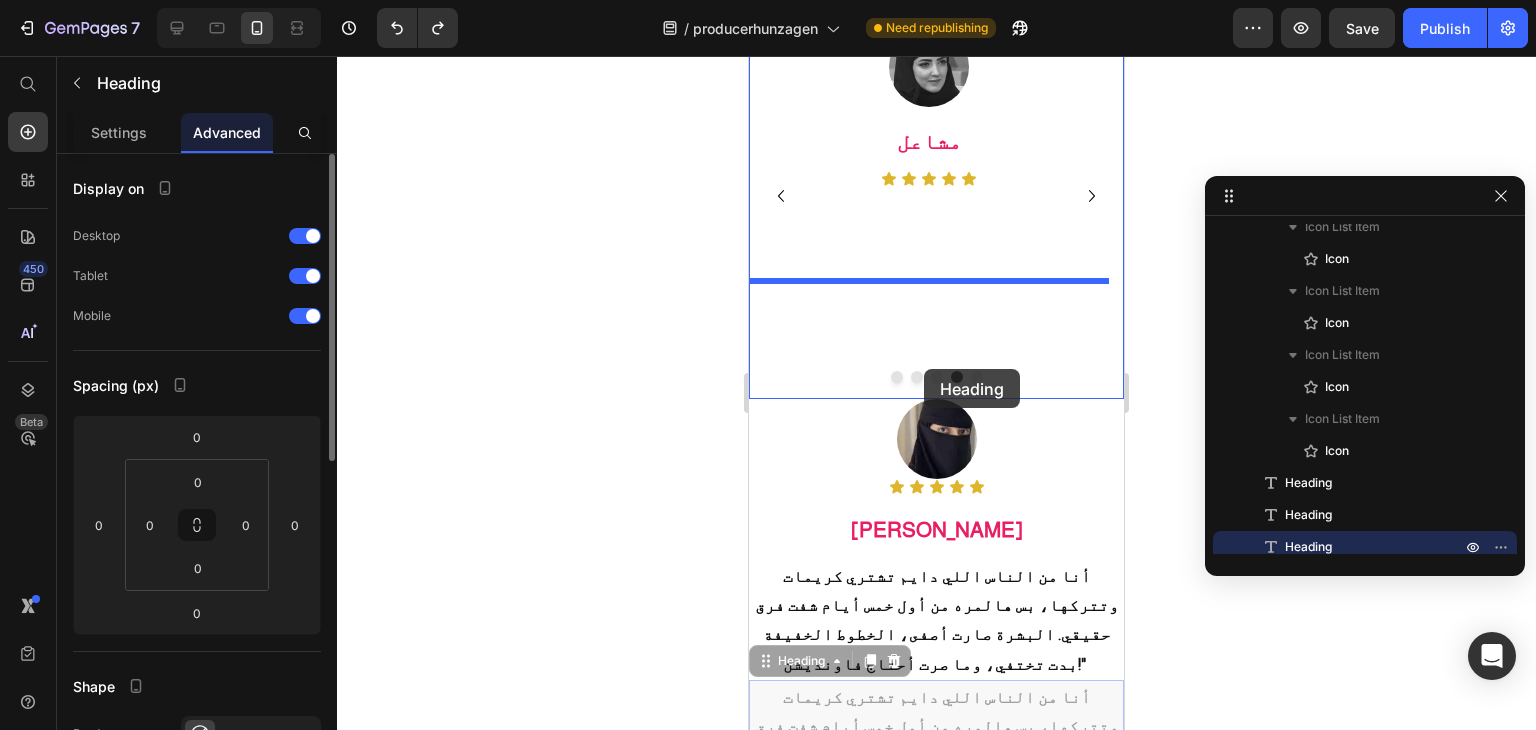 scroll, scrollTop: 2408, scrollLeft: 0, axis: vertical 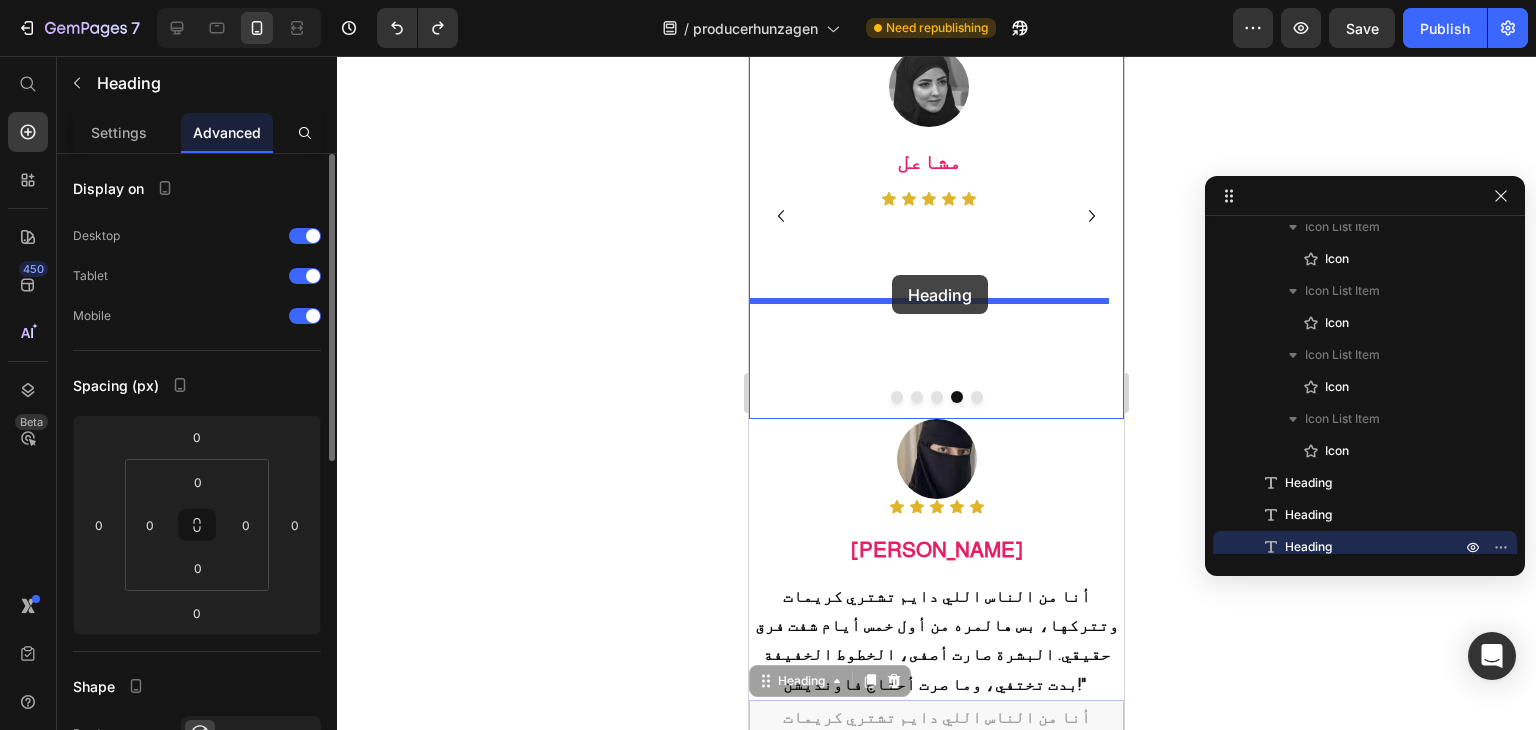 drag, startPoint x: 774, startPoint y: 589, endPoint x: 892, endPoint y: 275, distance: 335.44 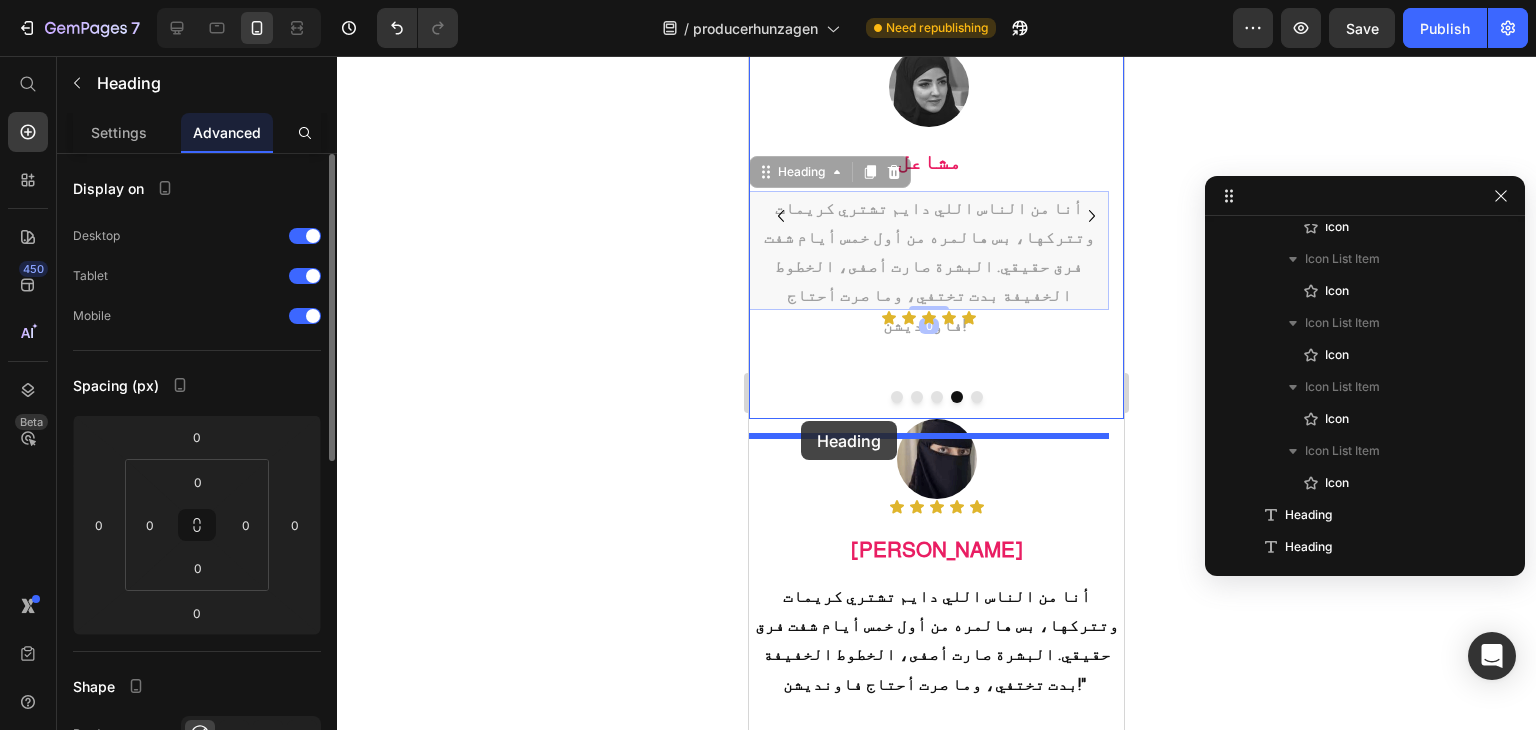 drag, startPoint x: 761, startPoint y: 286, endPoint x: 801, endPoint y: 421, distance: 140.80128 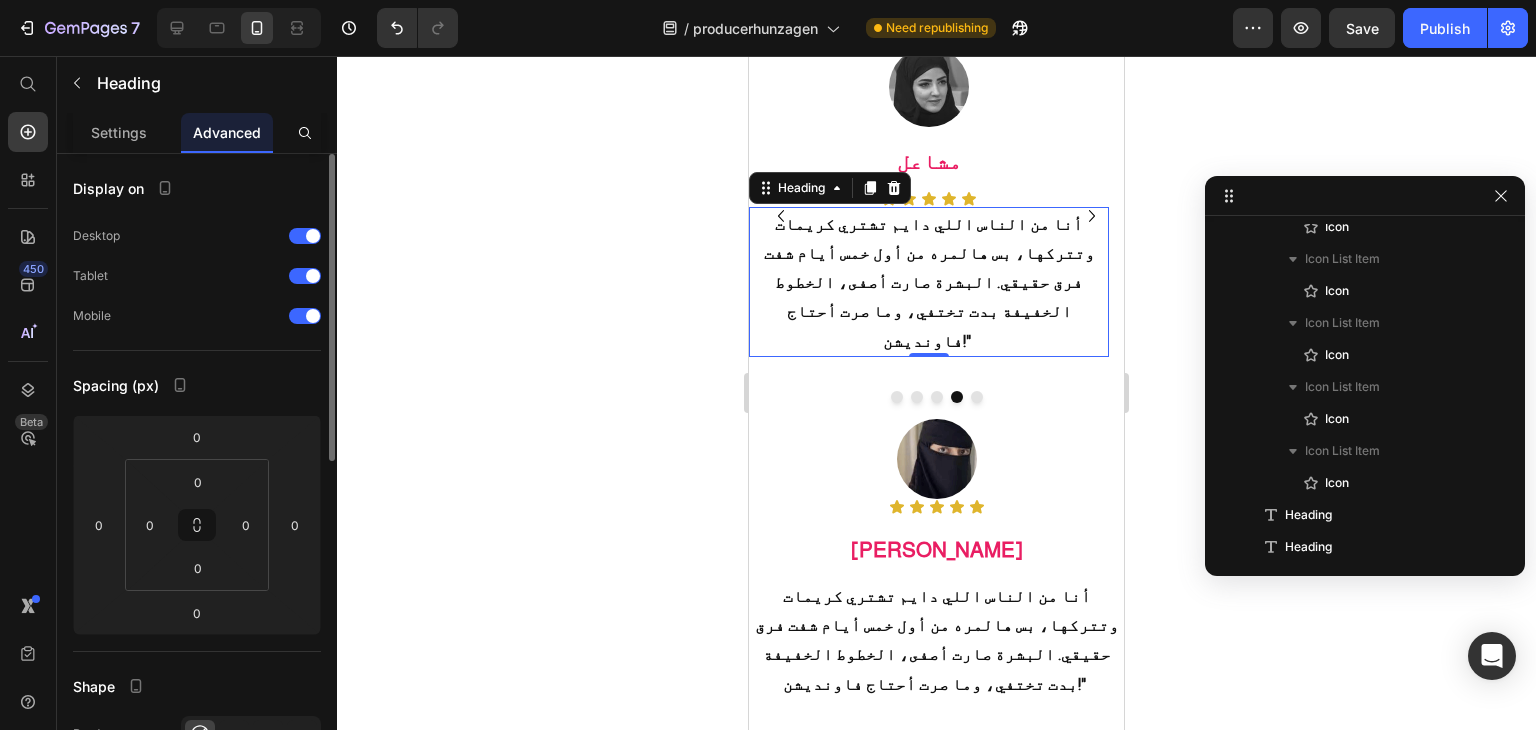 click on "أنا من الناس اللي دايم تشتري كريمات وتتركها، بس هالمره من أول خمس أيام شفت فرق حقيقي. البشرة صارت أصفى، الخطوط الخفيفة بدت تختفي، وما صرت أحتاج فاونديشن!"" at bounding box center [929, 282] 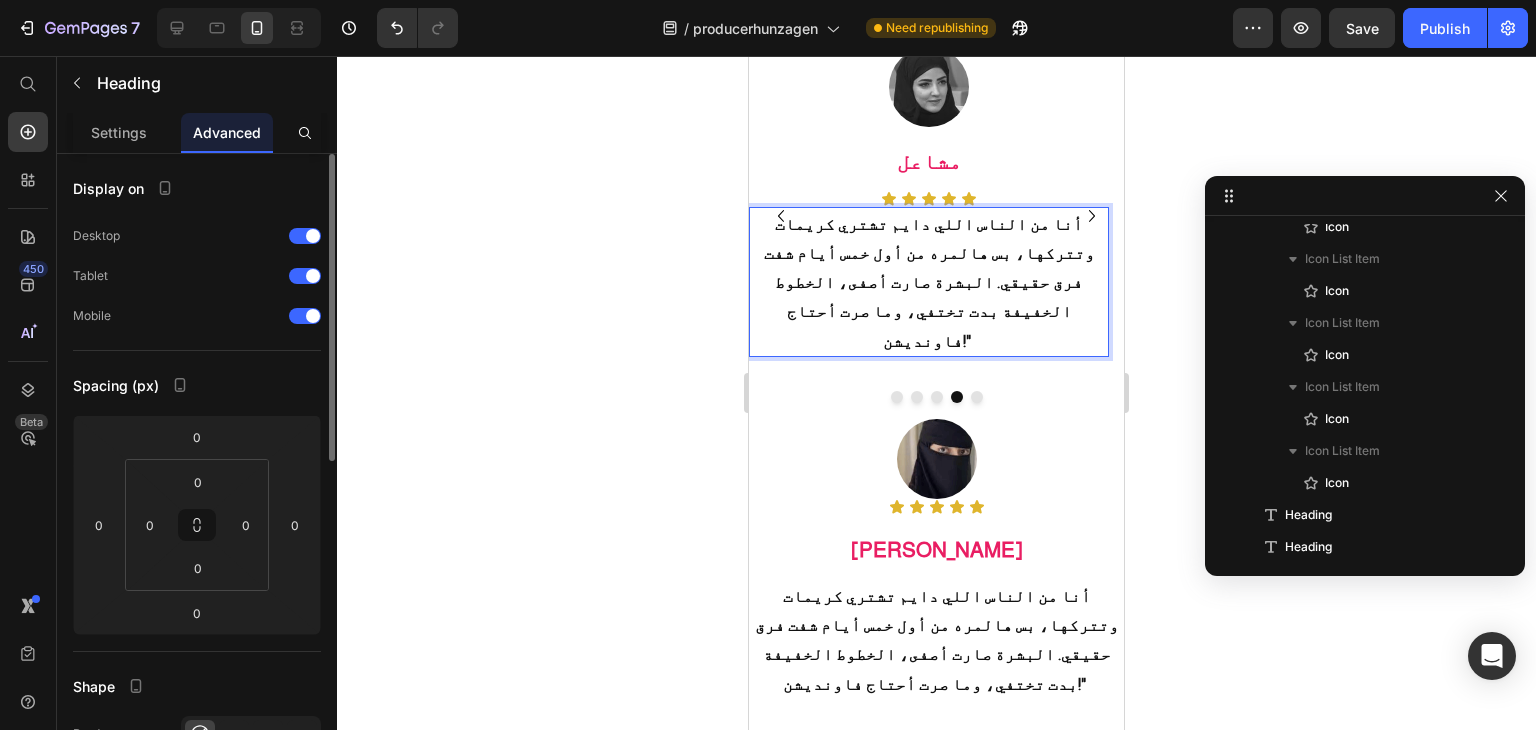click on "أنا من الناس اللي دايم تشتري كريمات وتتركها، بس هالمره من أول خمس أيام شفت فرق حقيقي. البشرة صارت أصفى، الخطوط الخفيفة بدت تختفي، وما صرت أحتاج فاونديشن!"" at bounding box center (929, 283) 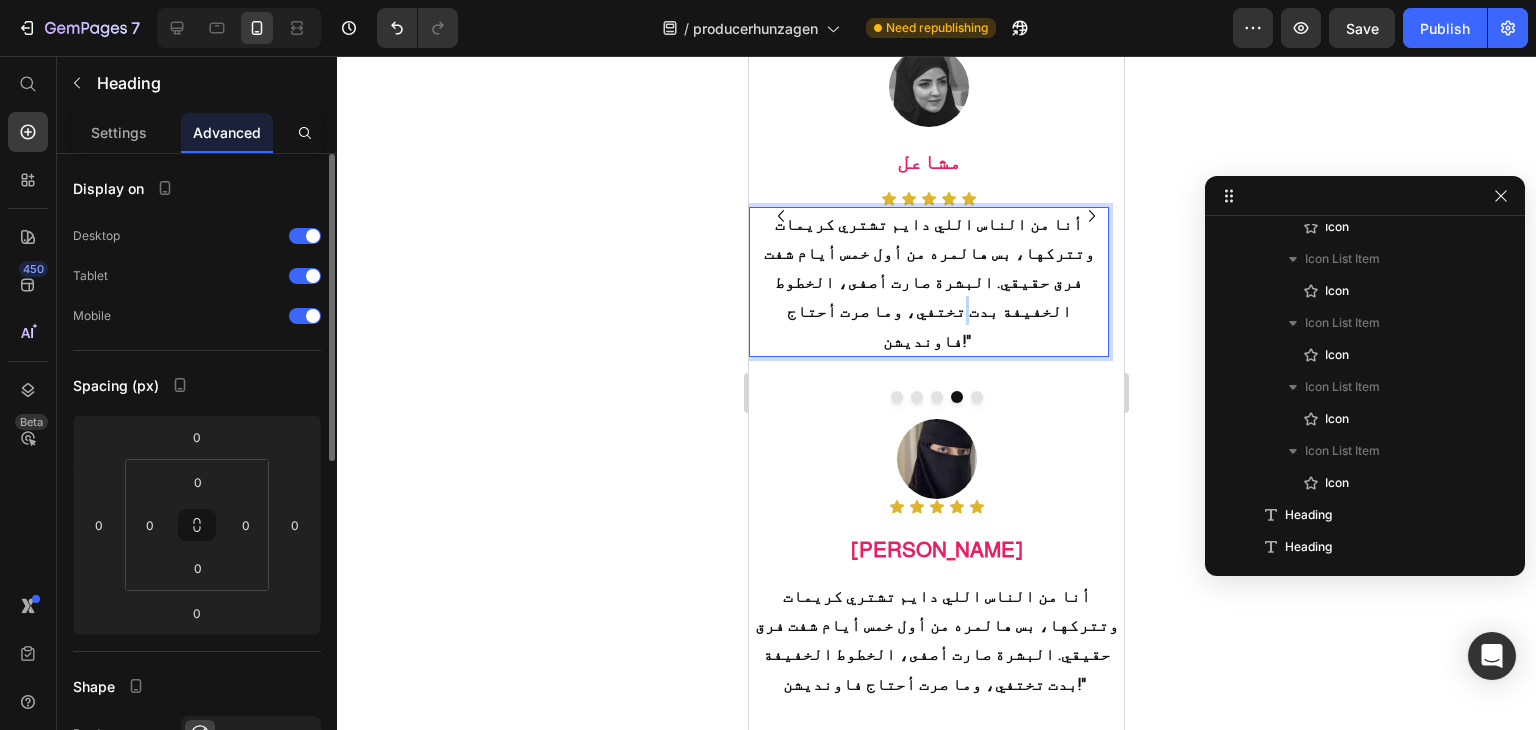 click on "أنا من الناس اللي دايم تشتري كريمات وتتركها، بس هالمره من أول خمس أيام شفت فرق حقيقي. البشرة صارت أصفى، الخطوط الخفيفة بدت تختفي، وما صرت أحتاج فاونديشن!"" at bounding box center [929, 283] 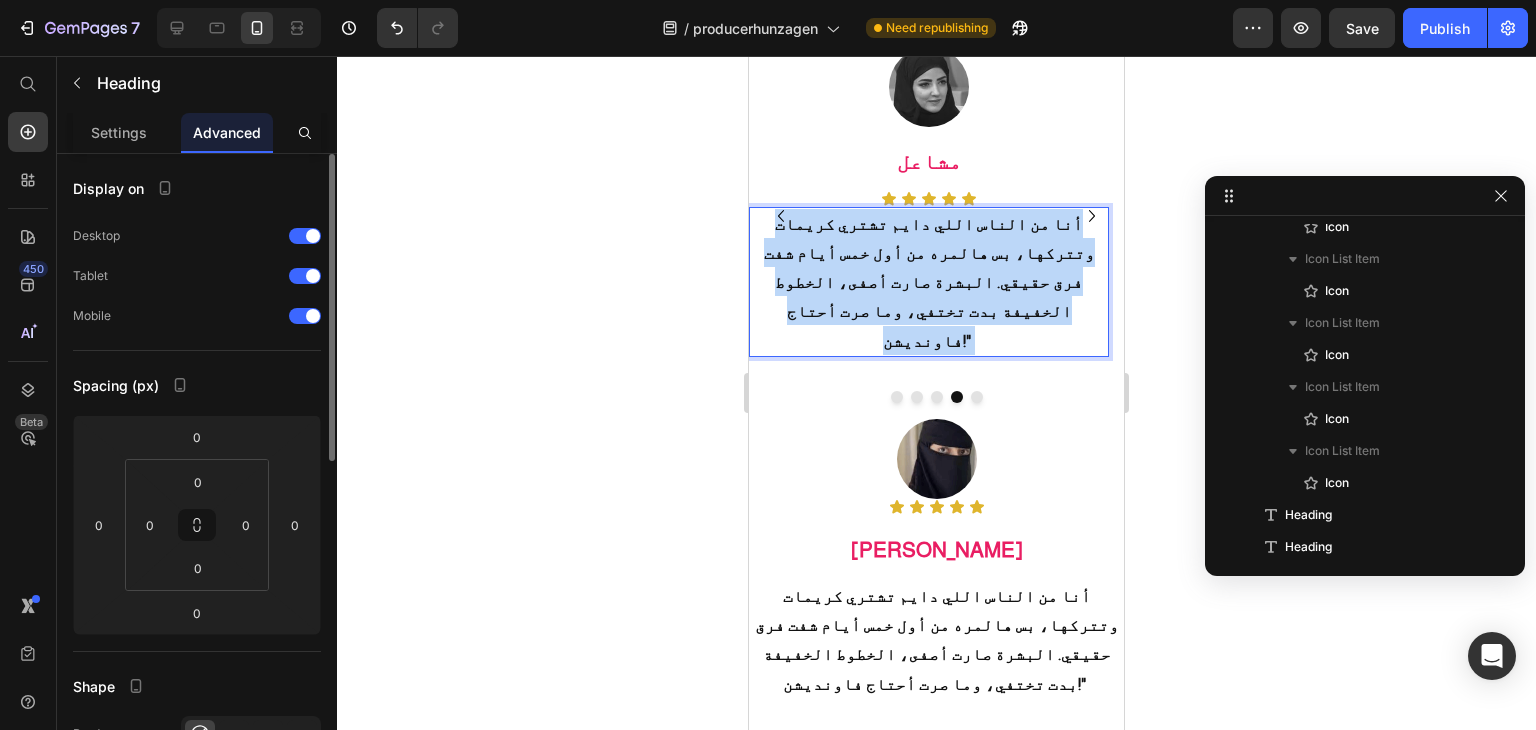 click on "أنا من الناس اللي دايم تشتري كريمات وتتركها، بس هالمره من أول خمس أيام شفت فرق حقيقي. البشرة صارت أصفى، الخطوط الخفيفة بدت تختفي، وما صرت أحتاج فاونديشن!"" at bounding box center (929, 283) 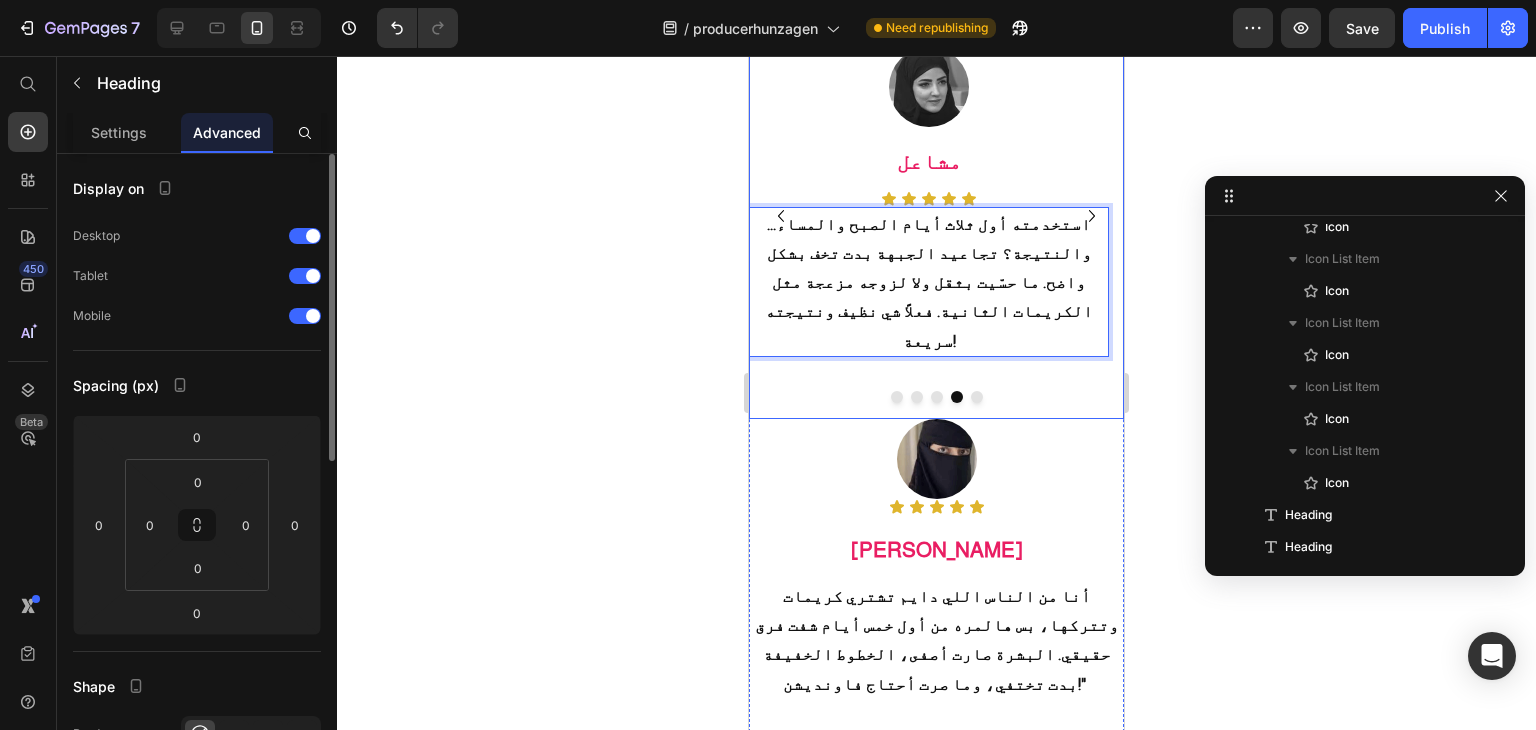 click 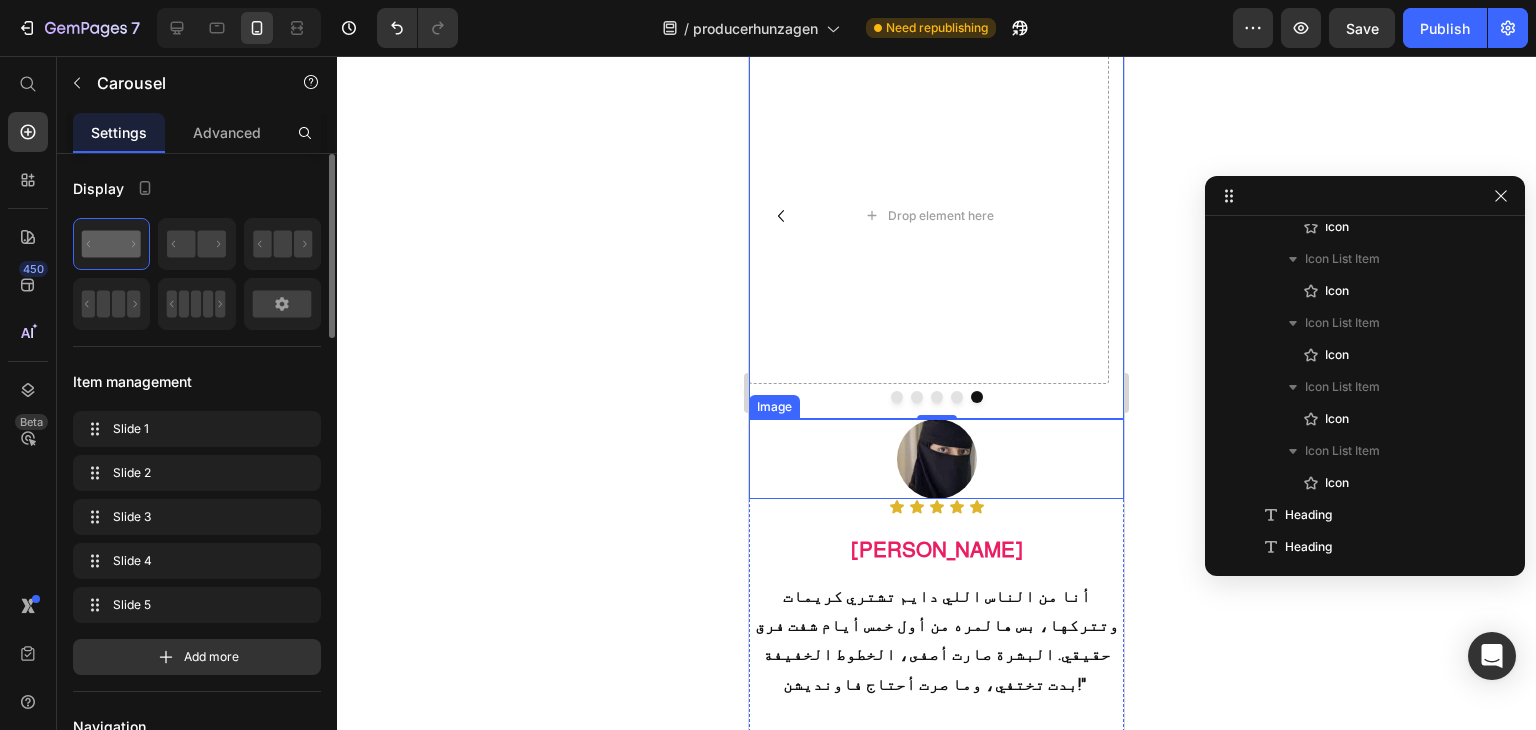 click at bounding box center (936, 459) 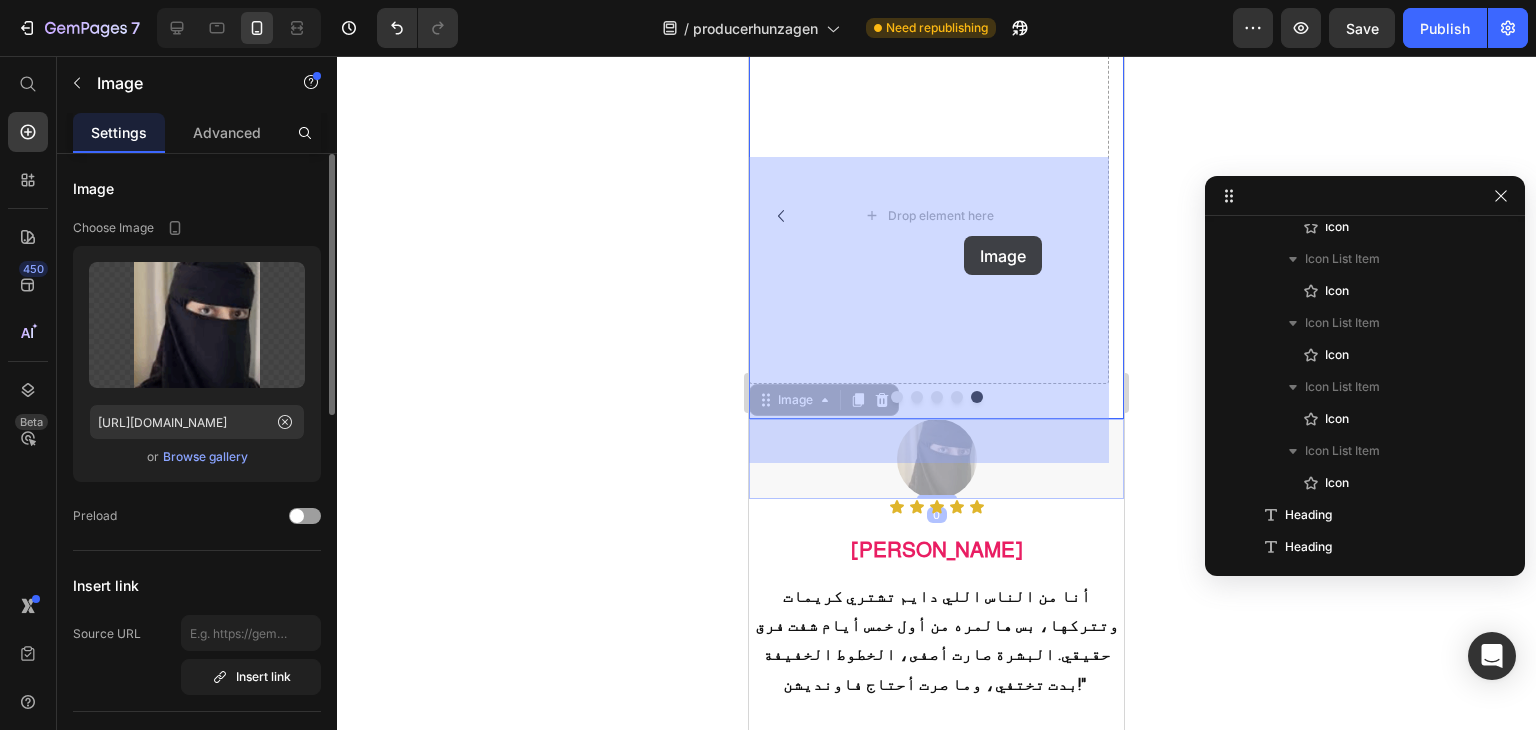 drag, startPoint x: 950, startPoint y: 545, endPoint x: 965, endPoint y: 293, distance: 252.44603 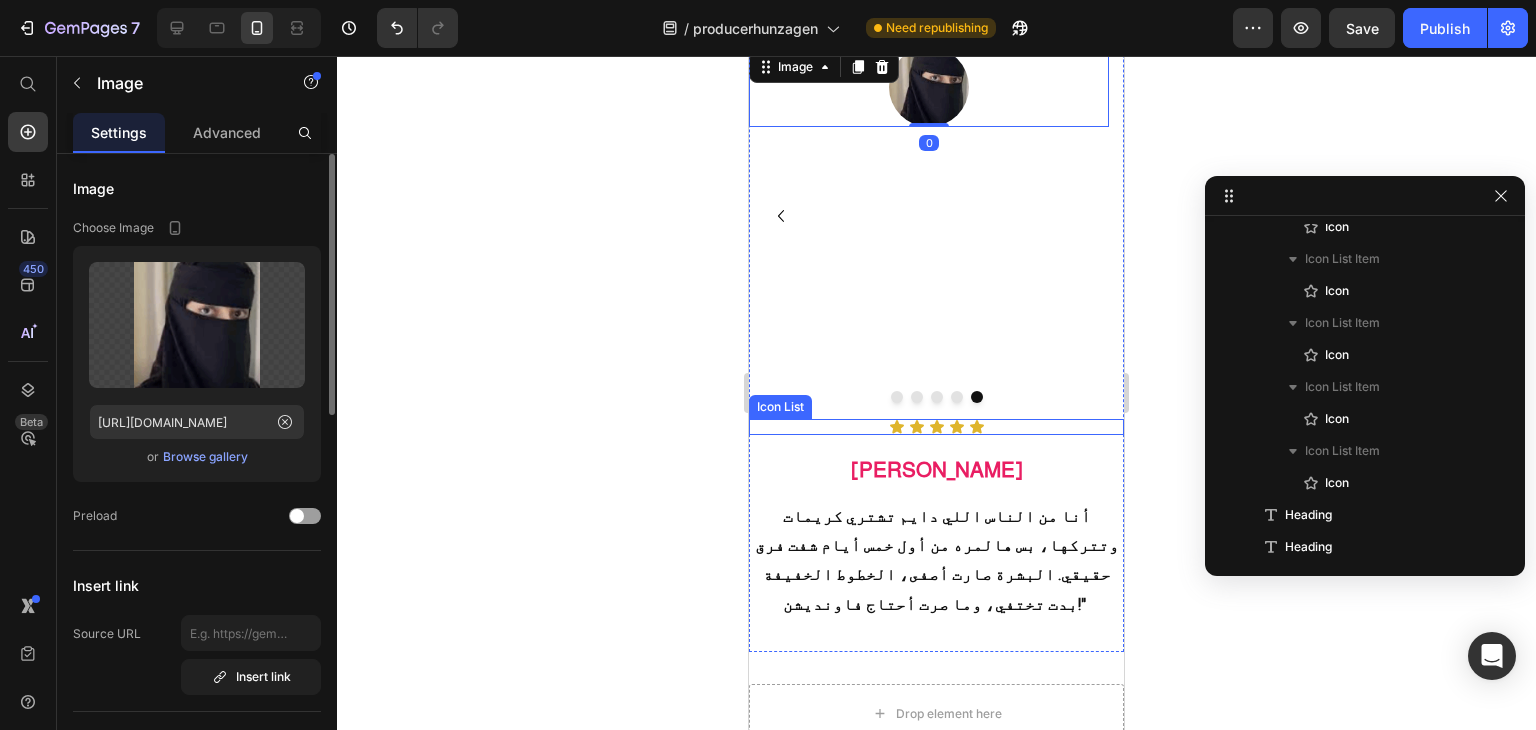 click on "Icon Icon Icon Icon Icon" at bounding box center [936, 427] 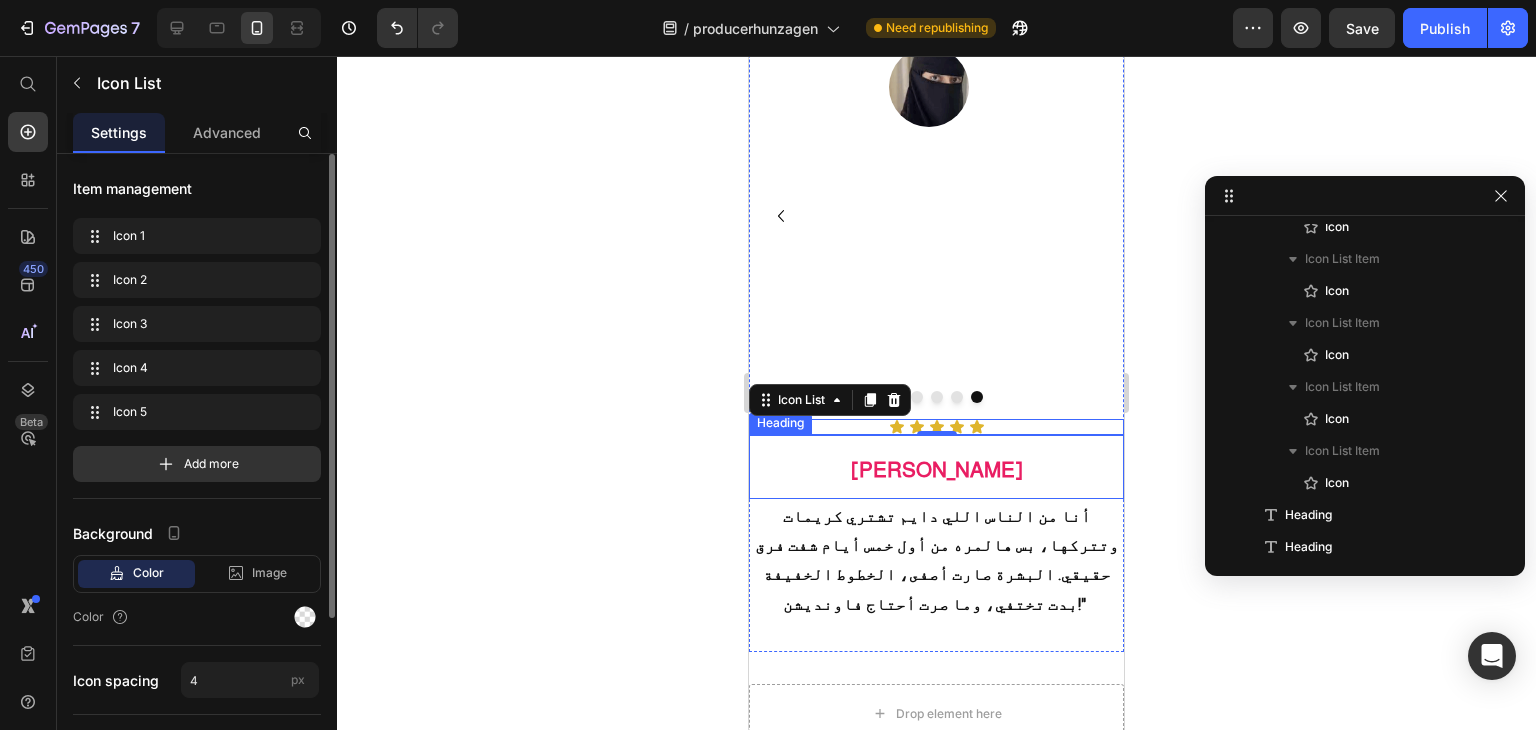 click on "⁠⁠⁠⁠⁠⁠⁠ هيلة القحطاني" at bounding box center (936, 466) 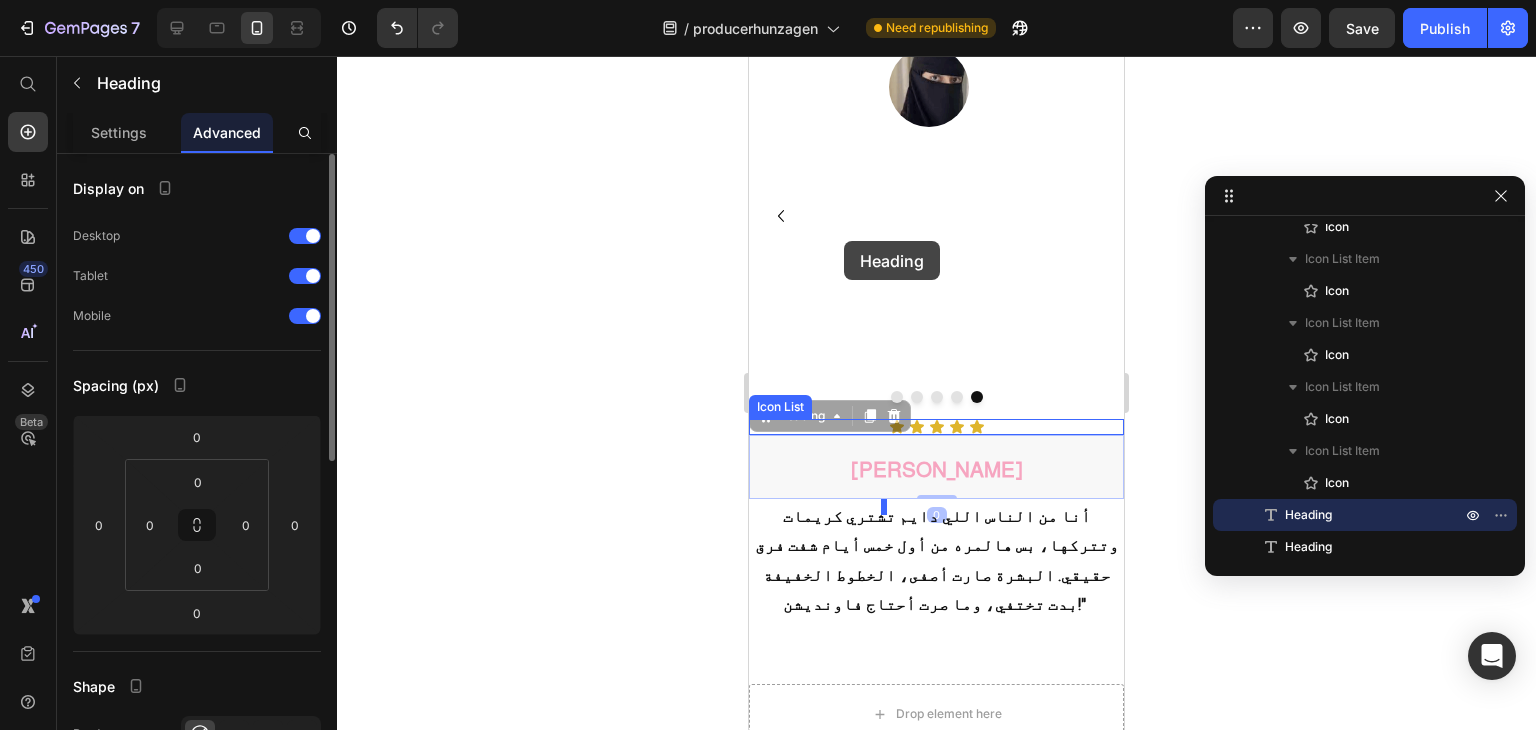 drag, startPoint x: 772, startPoint y: 493, endPoint x: 844, endPoint y: 241, distance: 262.08395 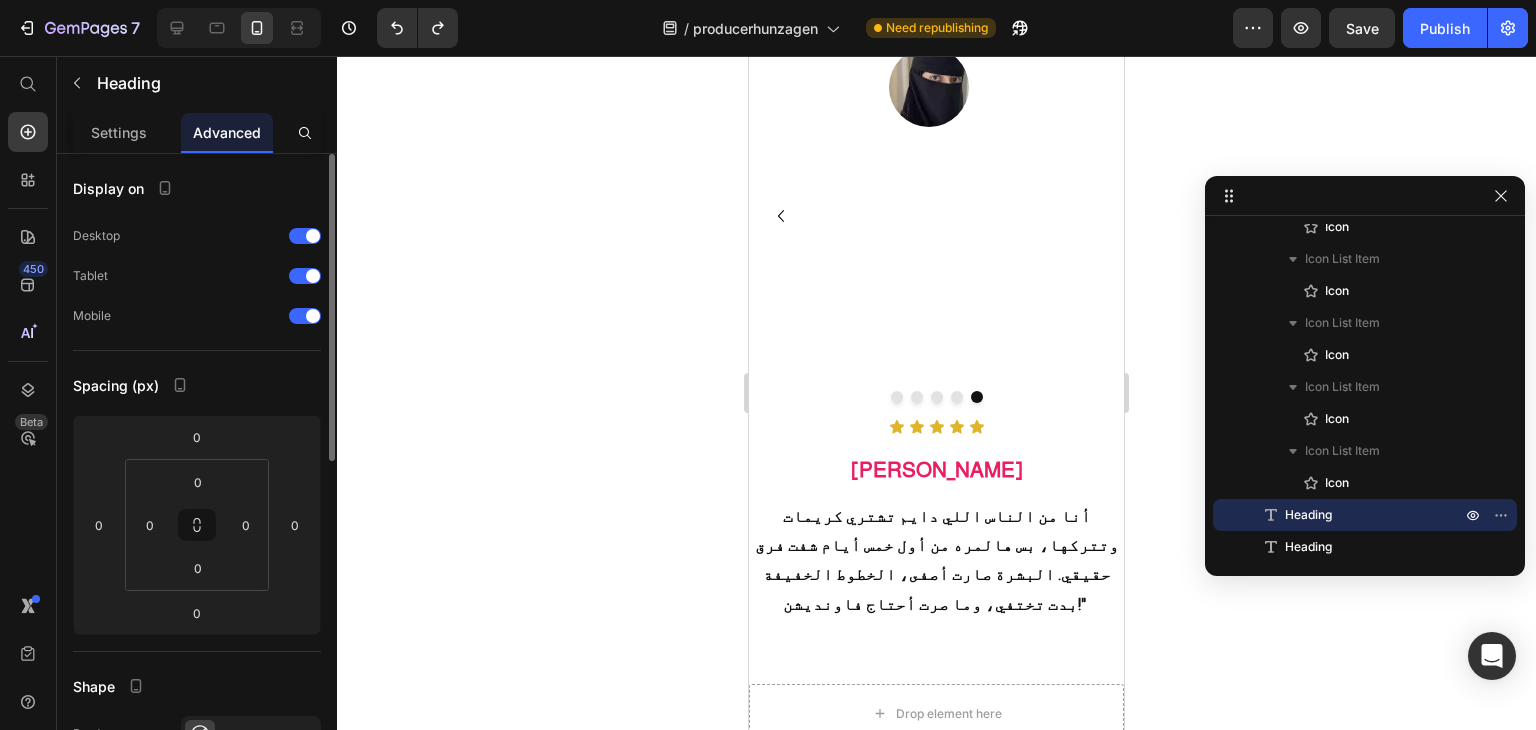 click on "[PERSON_NAME]" at bounding box center [936, 466] 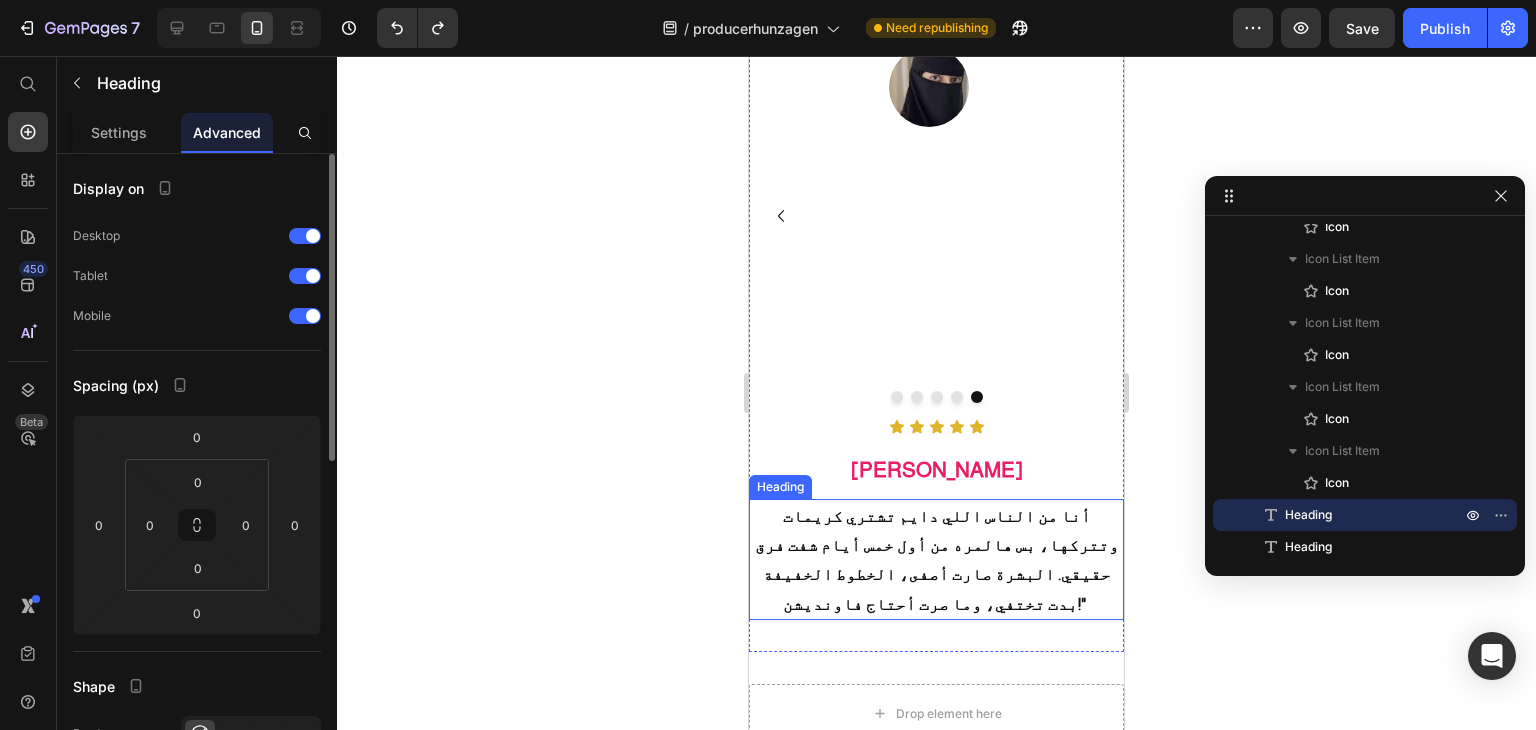 click on "أنا من الناس اللي دايم تشتري كريمات وتتركها، بس هالمره من أول خمس أيام شفت فرق حقيقي. البشرة صارت أصفى، الخطوط الخفيفة بدت تختفي، وما صرت أحتاج فاونديشن!"" at bounding box center (937, 560) 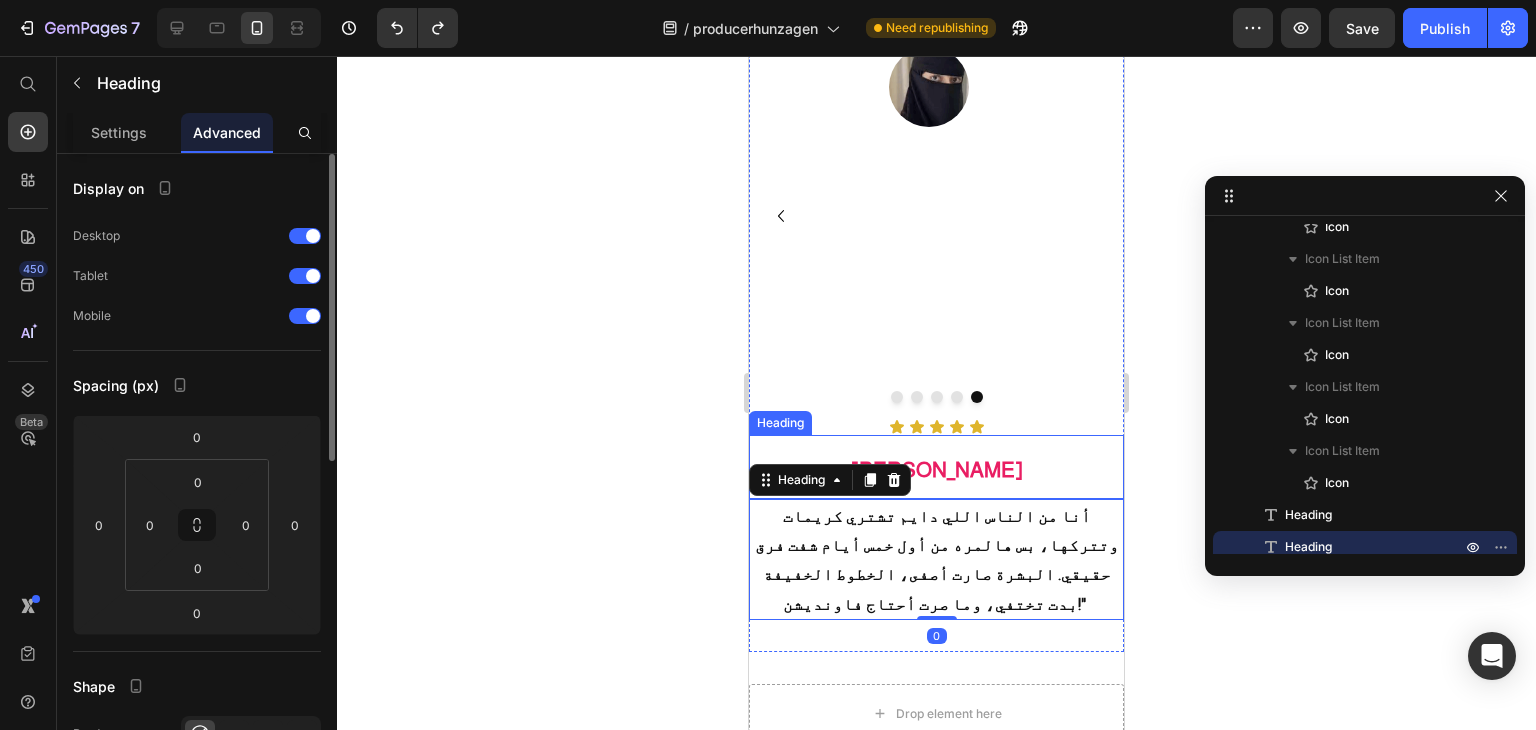 click on "[PERSON_NAME]" at bounding box center [937, 469] 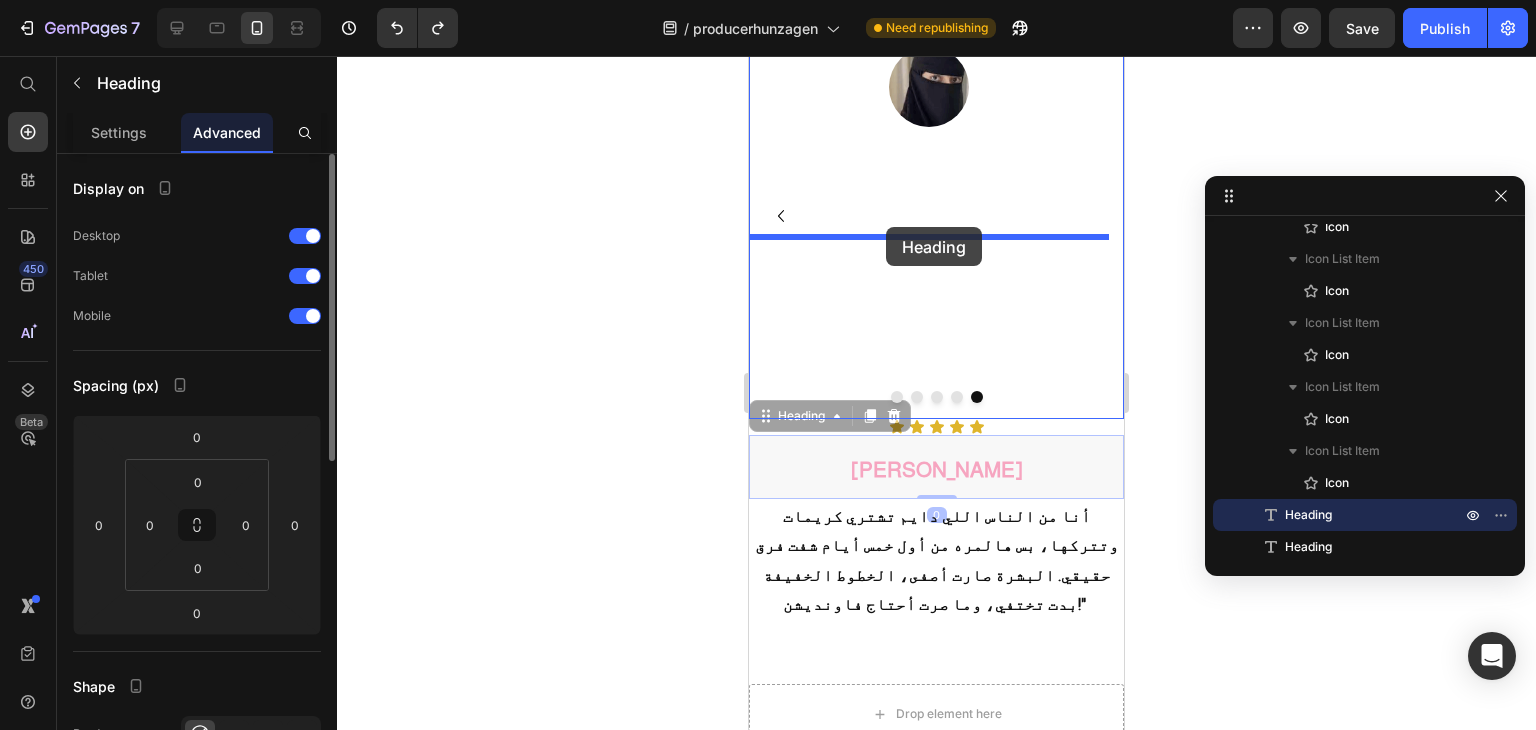 drag, startPoint x: 770, startPoint y: 495, endPoint x: 886, endPoint y: 227, distance: 292.0274 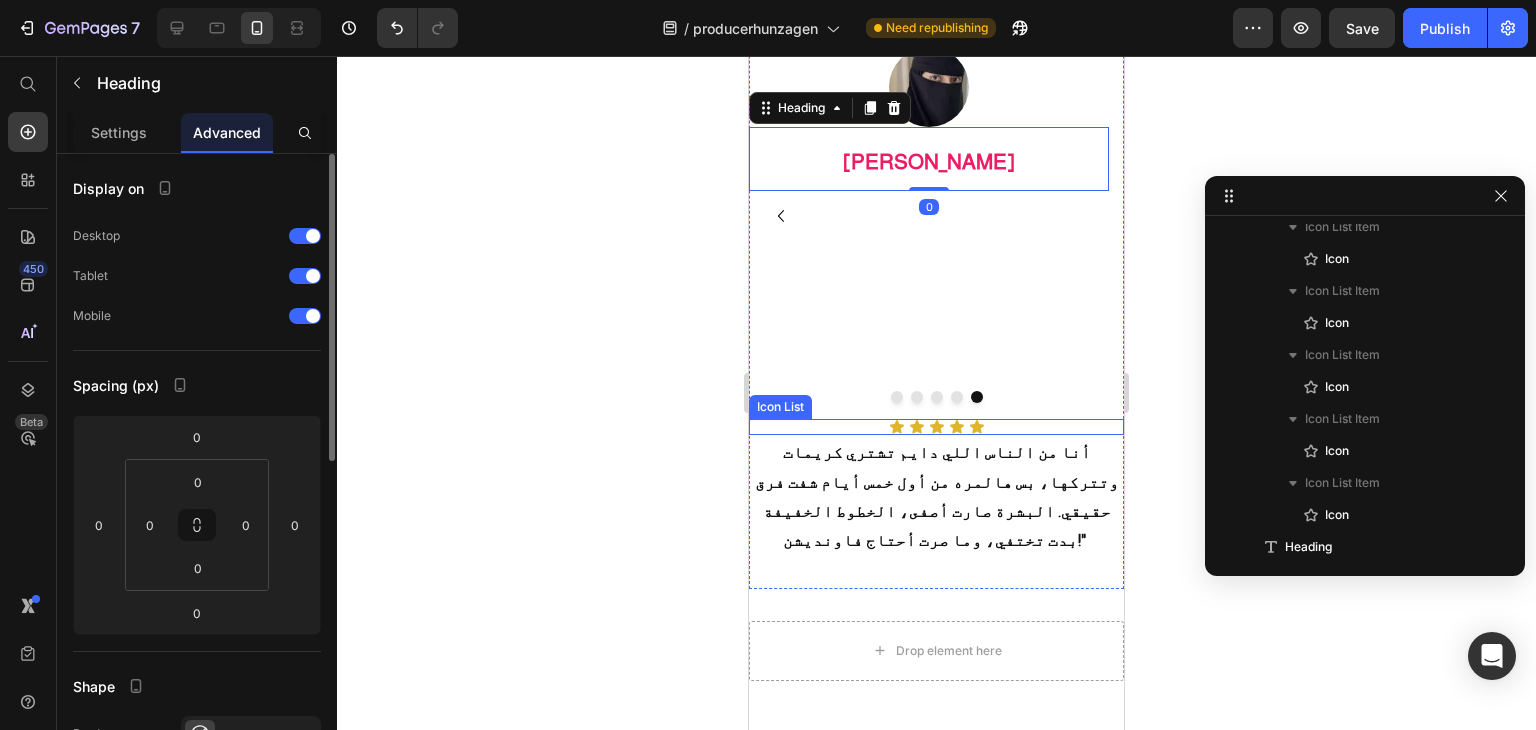 click on "Icon Icon Icon Icon Icon" at bounding box center (936, 427) 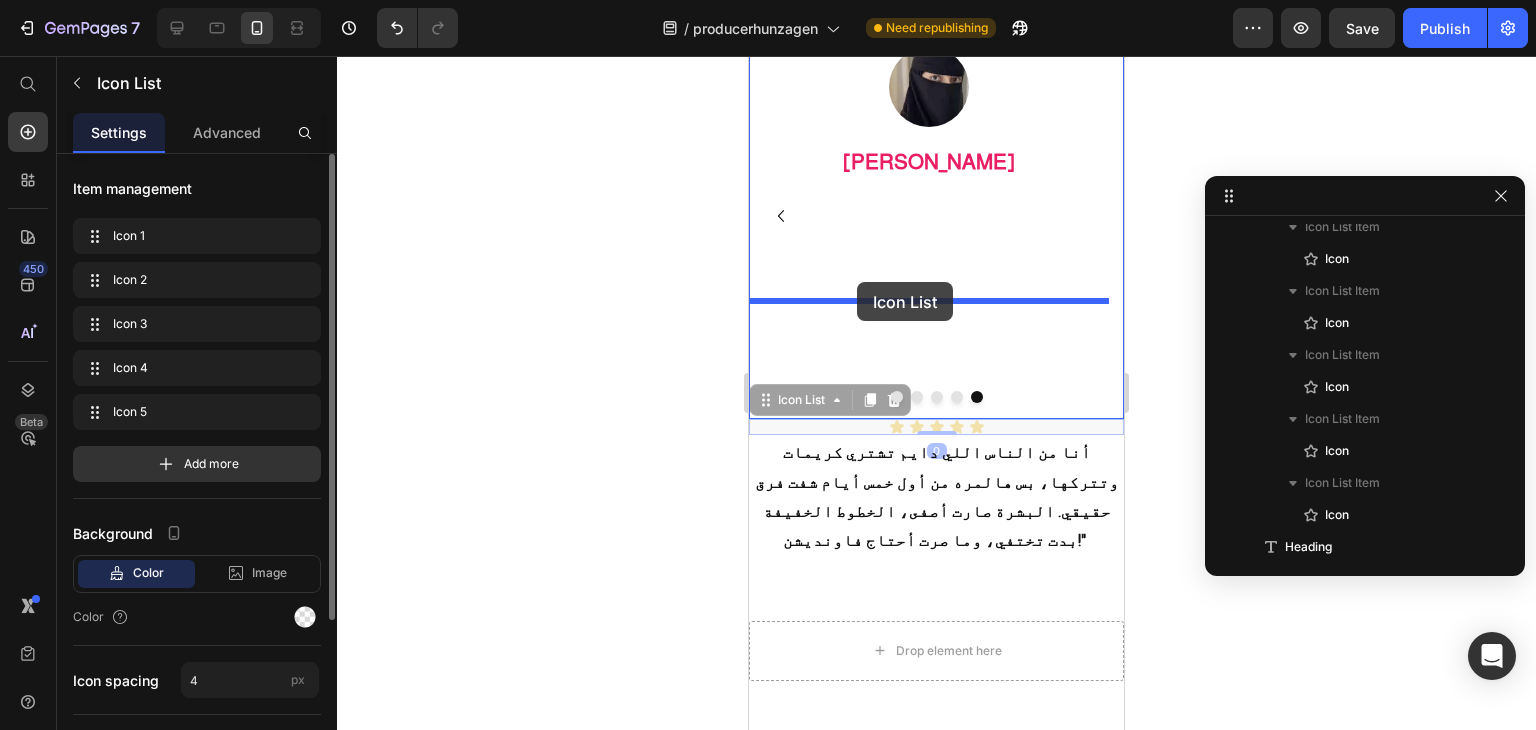 drag, startPoint x: 761, startPoint y: 483, endPoint x: 857, endPoint y: 282, distance: 222.74873 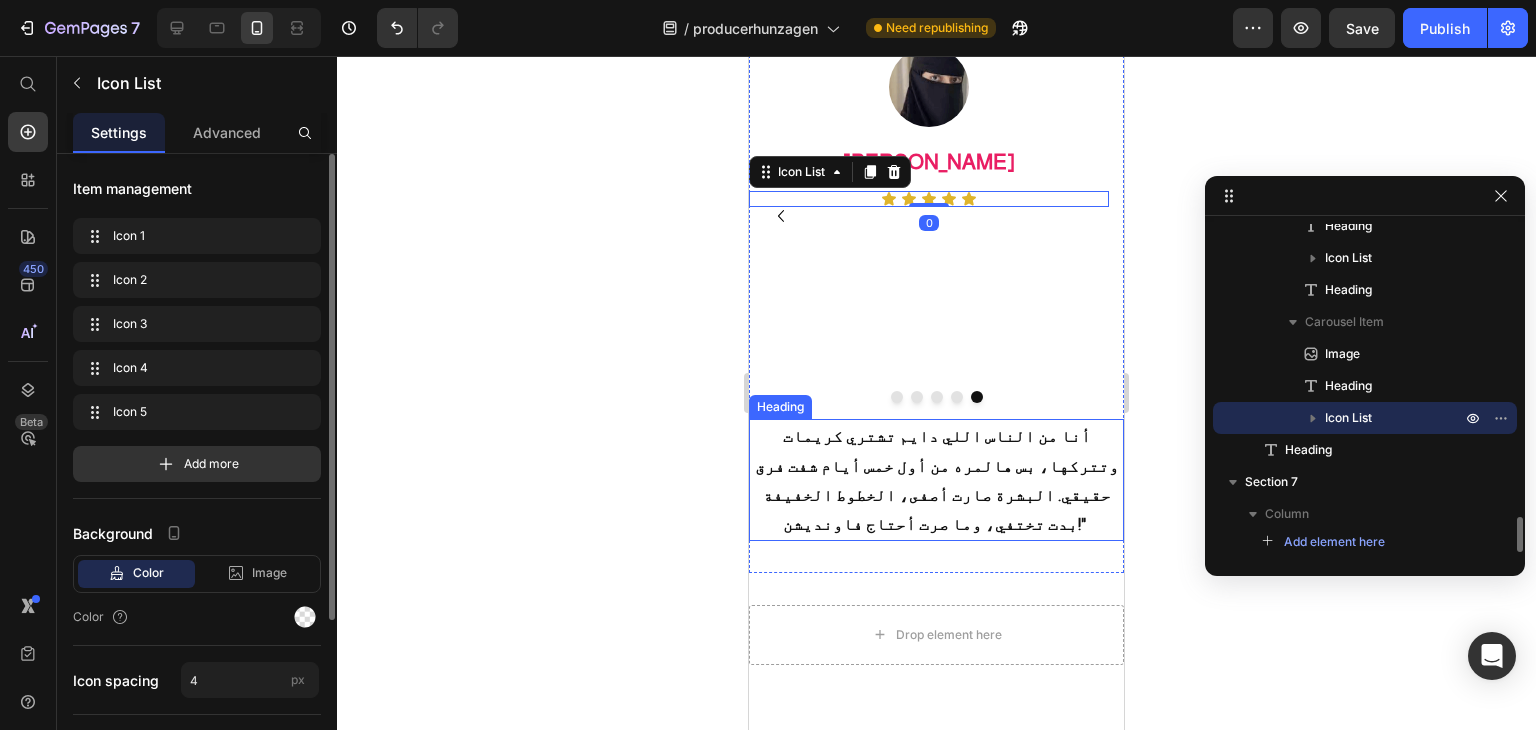 scroll, scrollTop: 2765, scrollLeft: 0, axis: vertical 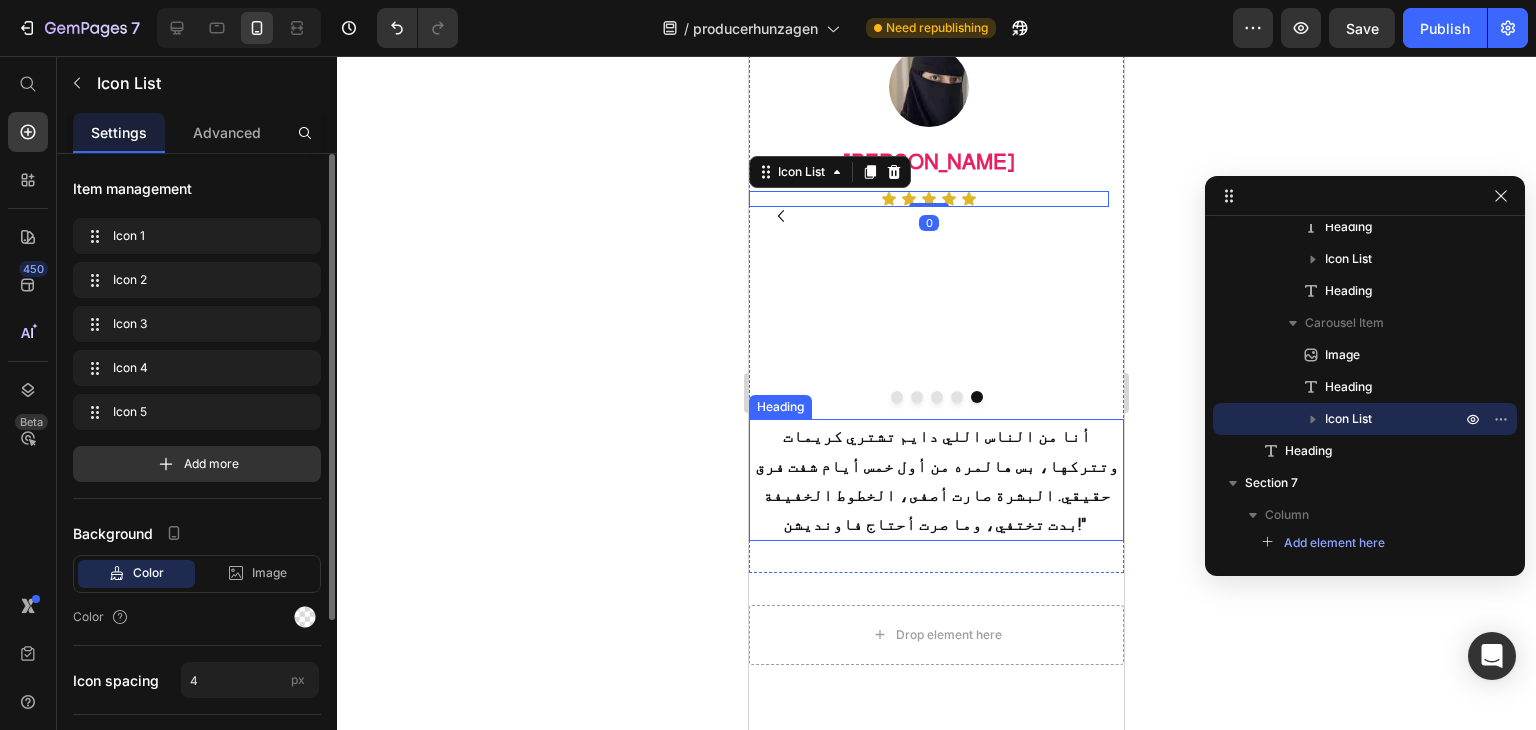 click on "Heading" at bounding box center [780, 407] 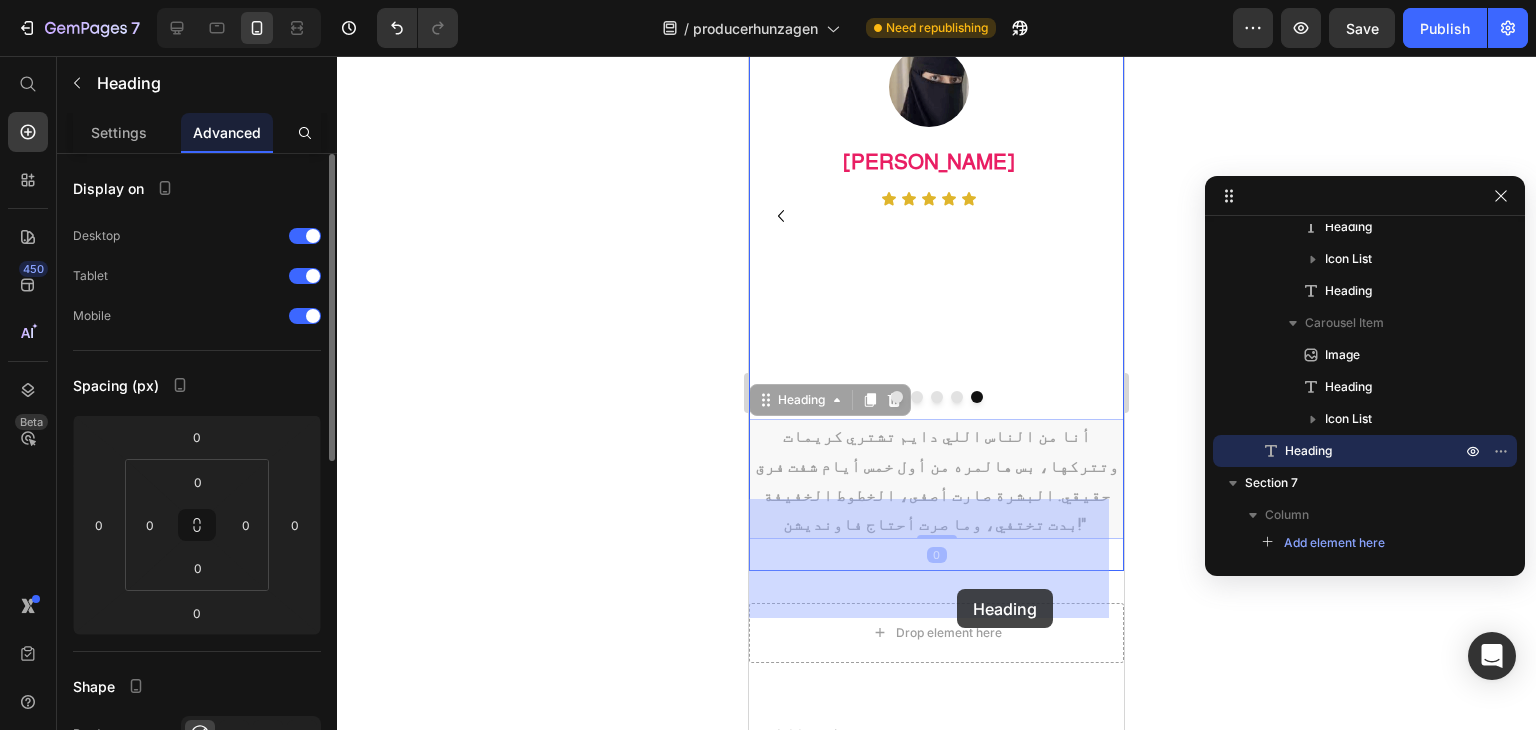 drag, startPoint x: 784, startPoint y: 485, endPoint x: 957, endPoint y: 589, distance: 201.85391 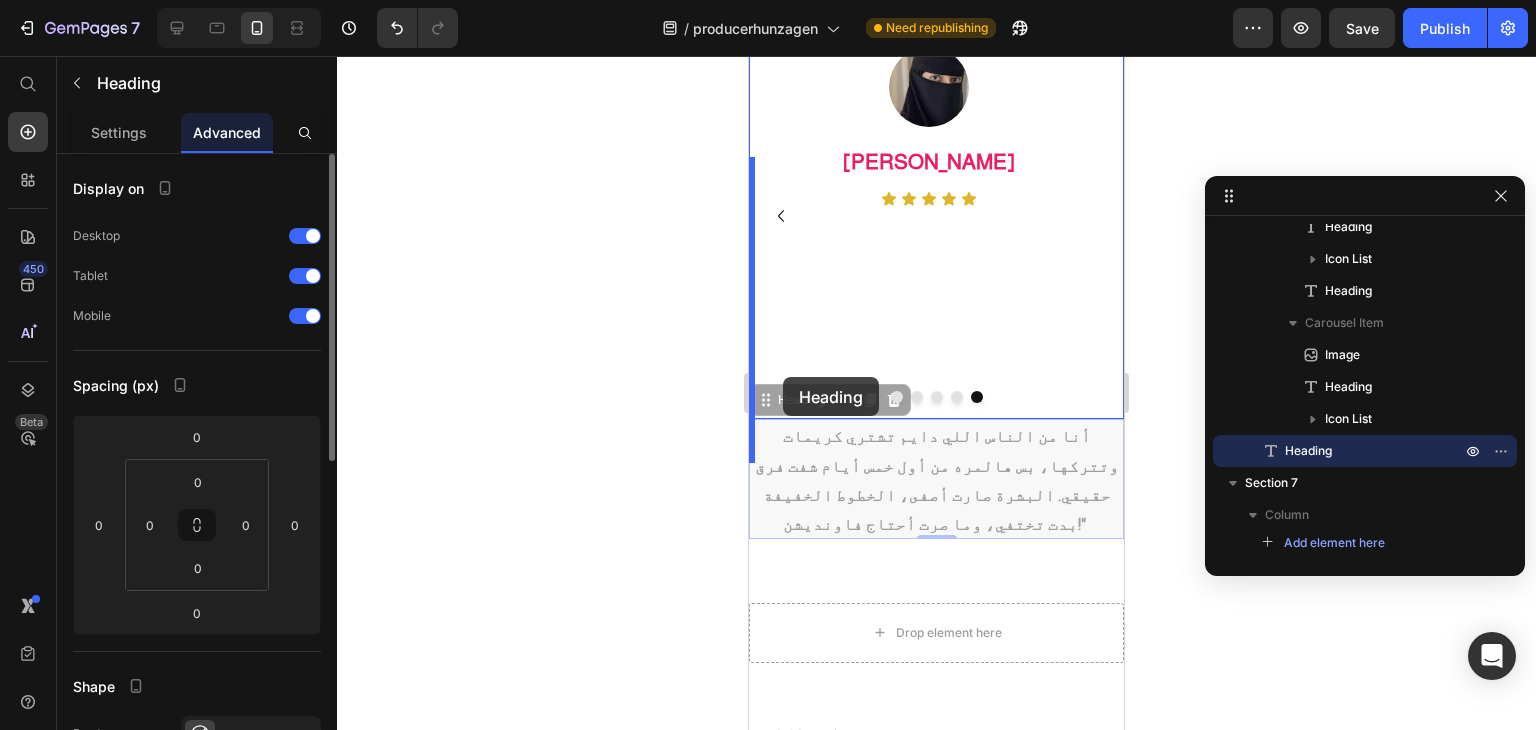 drag, startPoint x: 767, startPoint y: 484, endPoint x: 783, endPoint y: 377, distance: 108.18965 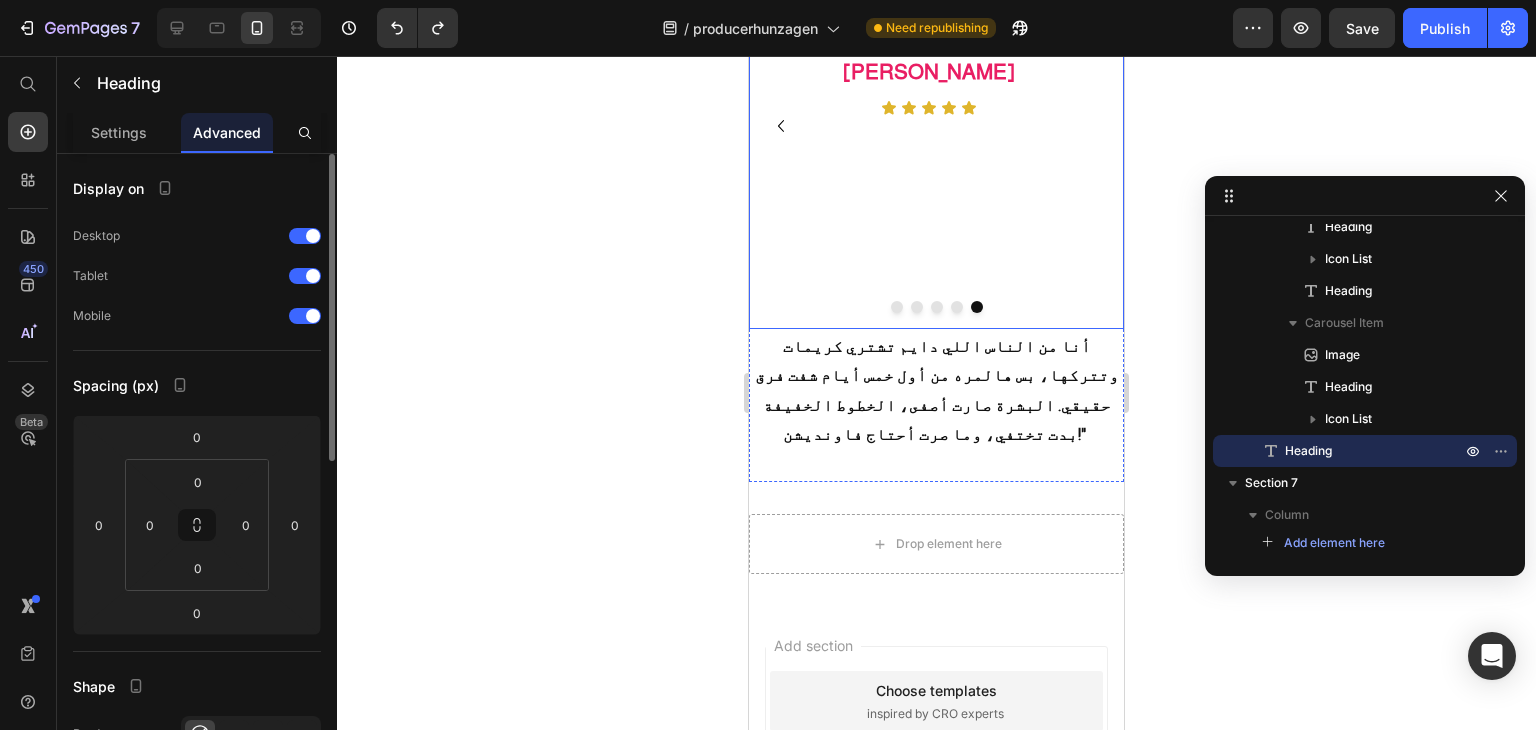 scroll, scrollTop: 2608, scrollLeft: 0, axis: vertical 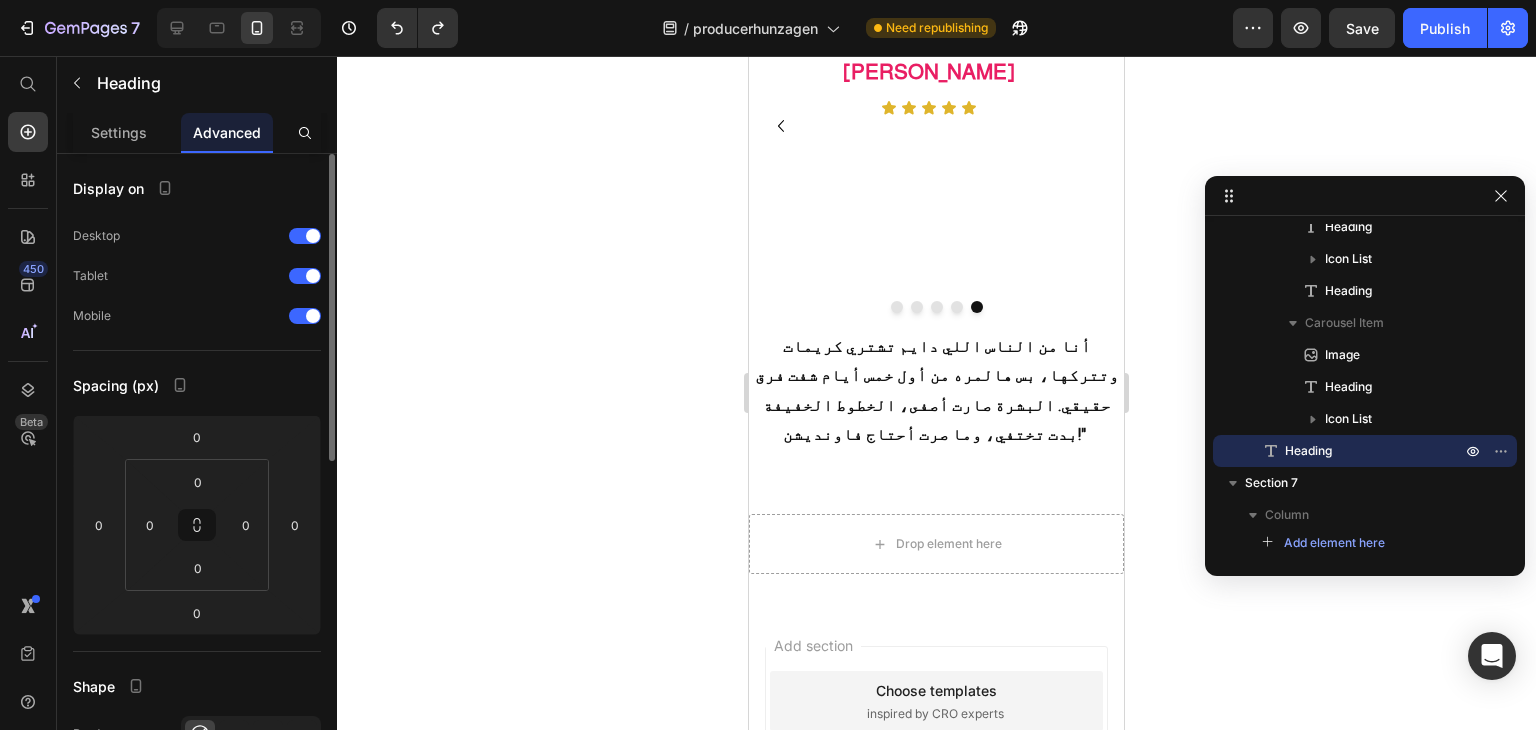 click on "أنا من الناس اللي دايم تشتري كريمات وتتركها، بس هالمره من أول خمس أيام شفت فرق حقيقي. البشرة صارت أصفى، الخطوط الخفيفة بدت تختفي، وما صرت أحتاج فاونديشن!"" at bounding box center (937, 390) 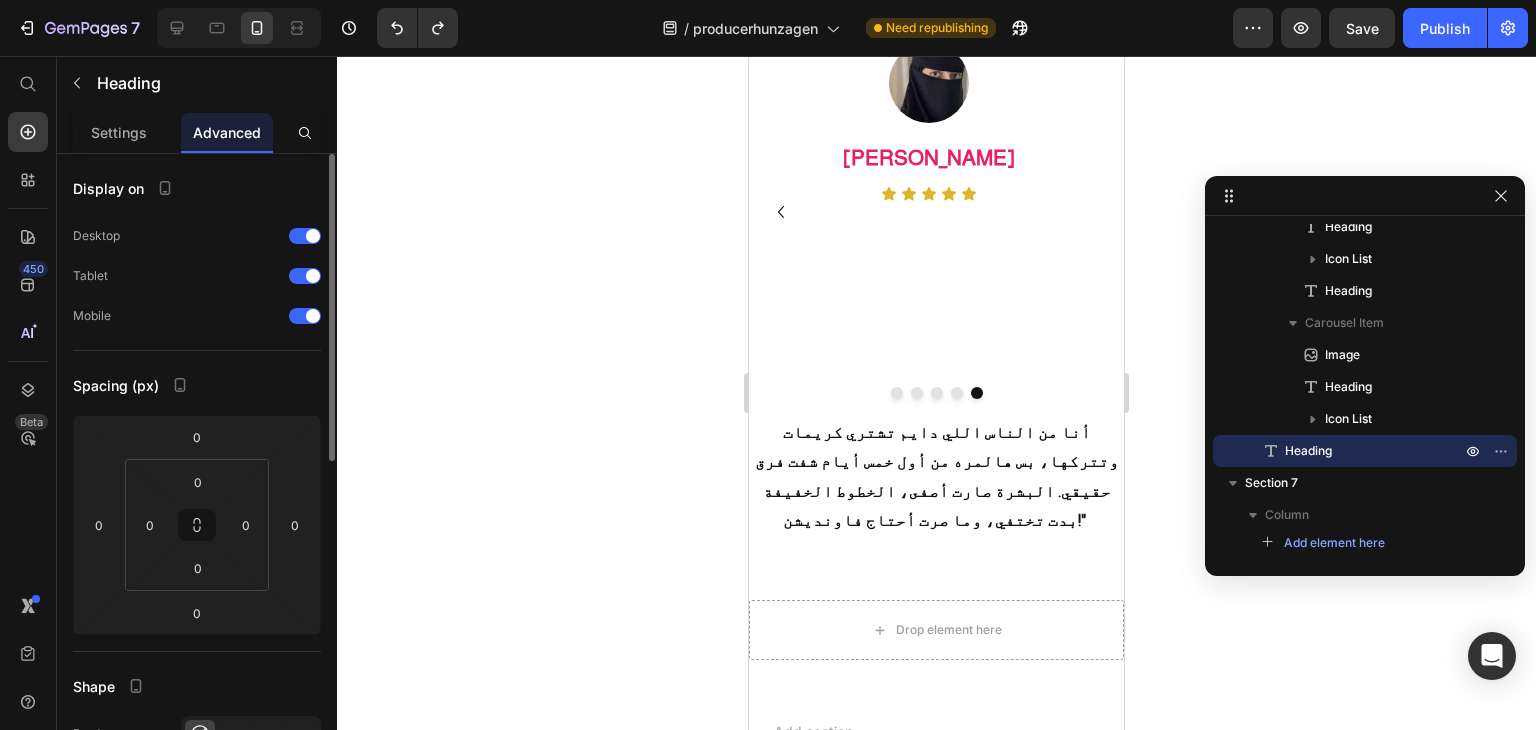 scroll, scrollTop: 2508, scrollLeft: 0, axis: vertical 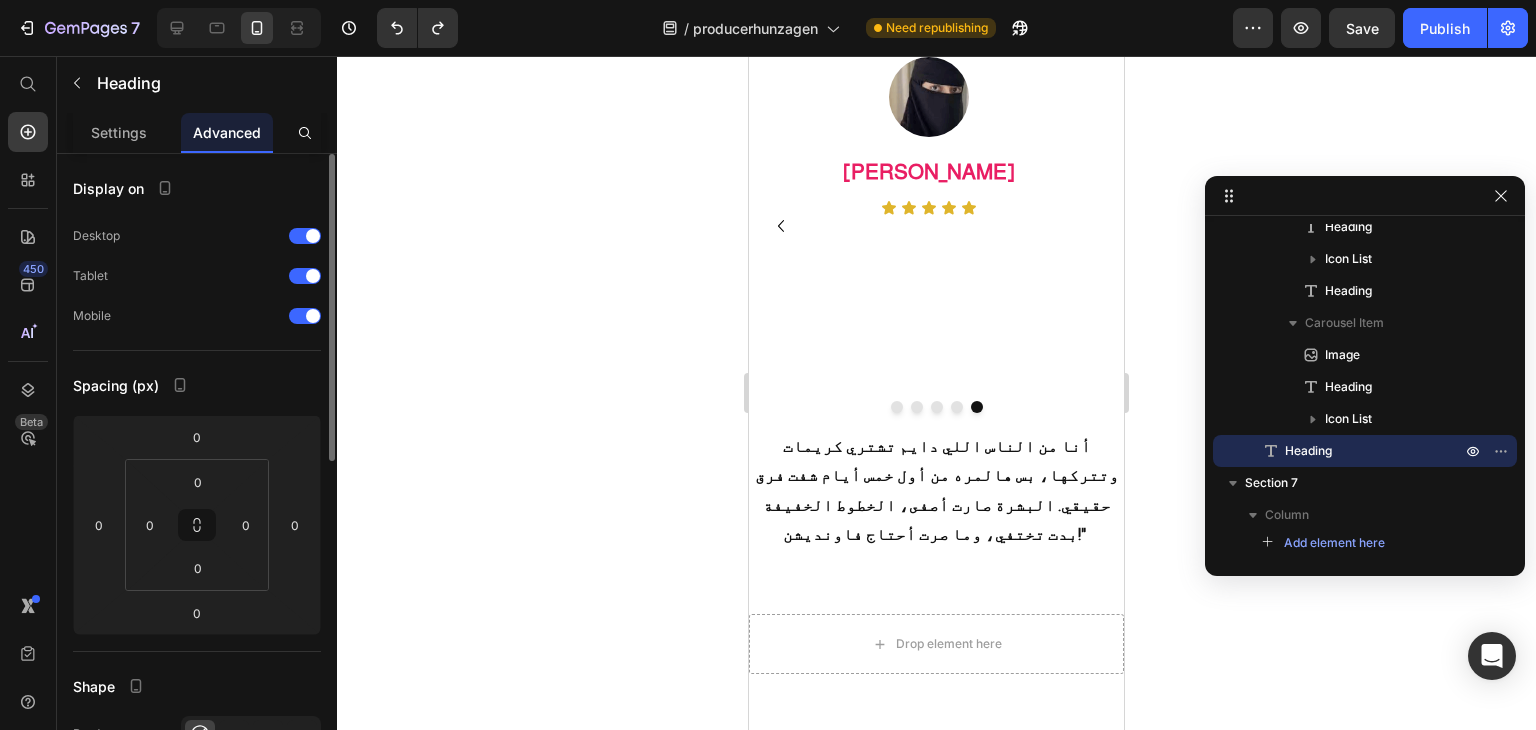 click 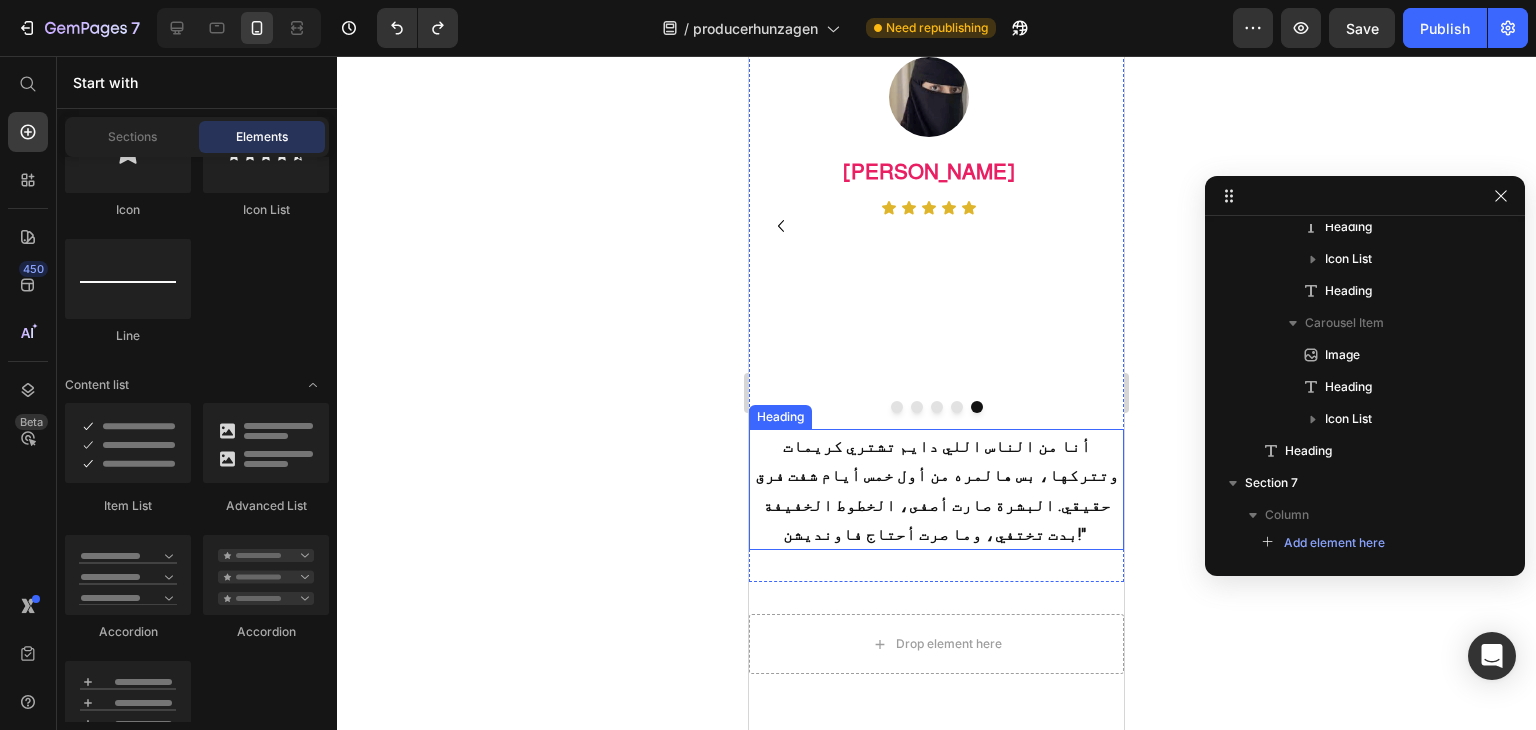 click on "أنا من الناس اللي دايم تشتري كريمات وتتركها، بس هالمره من أول خمس أيام شفت فرق حقيقي. البشرة صارت أصفى، الخطوط الخفيفة بدت تختفي، وما صرت أحتاج فاونديشن!"" at bounding box center [937, 490] 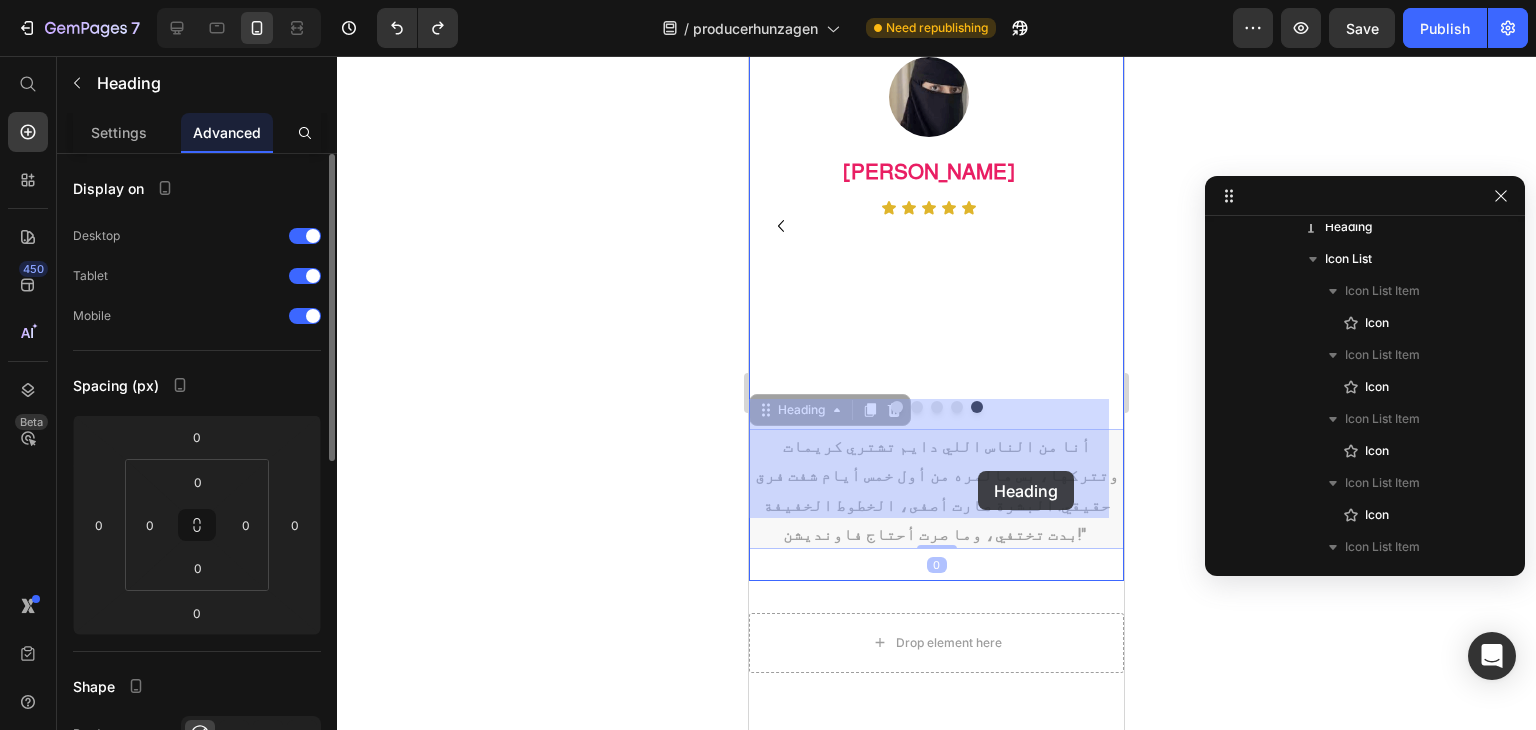 drag, startPoint x: 783, startPoint y: 385, endPoint x: 978, endPoint y: 471, distance: 213.12202 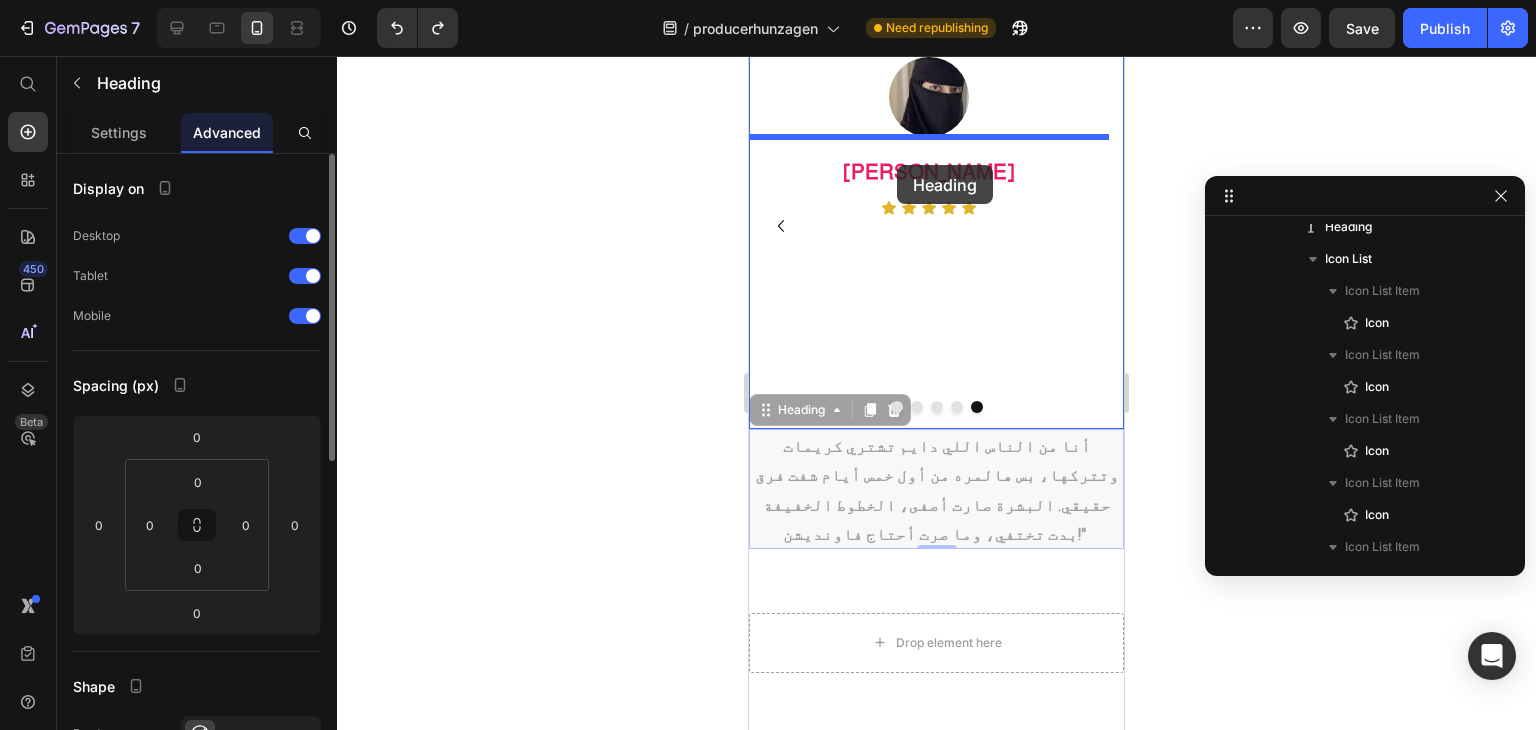drag, startPoint x: 764, startPoint y: 389, endPoint x: 897, endPoint y: 165, distance: 260.50912 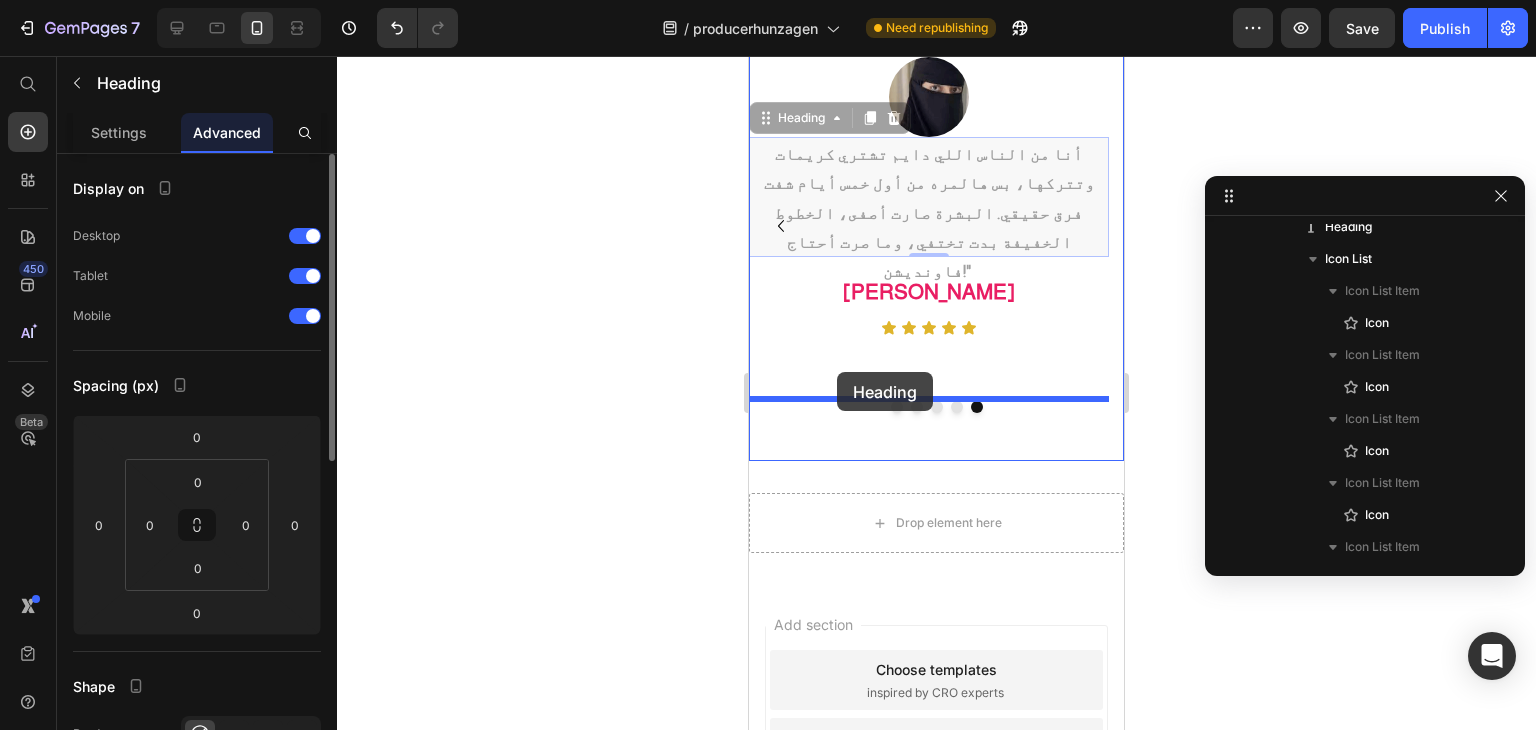 drag, startPoint x: 764, startPoint y: 121, endPoint x: 837, endPoint y: 372, distance: 261.4001 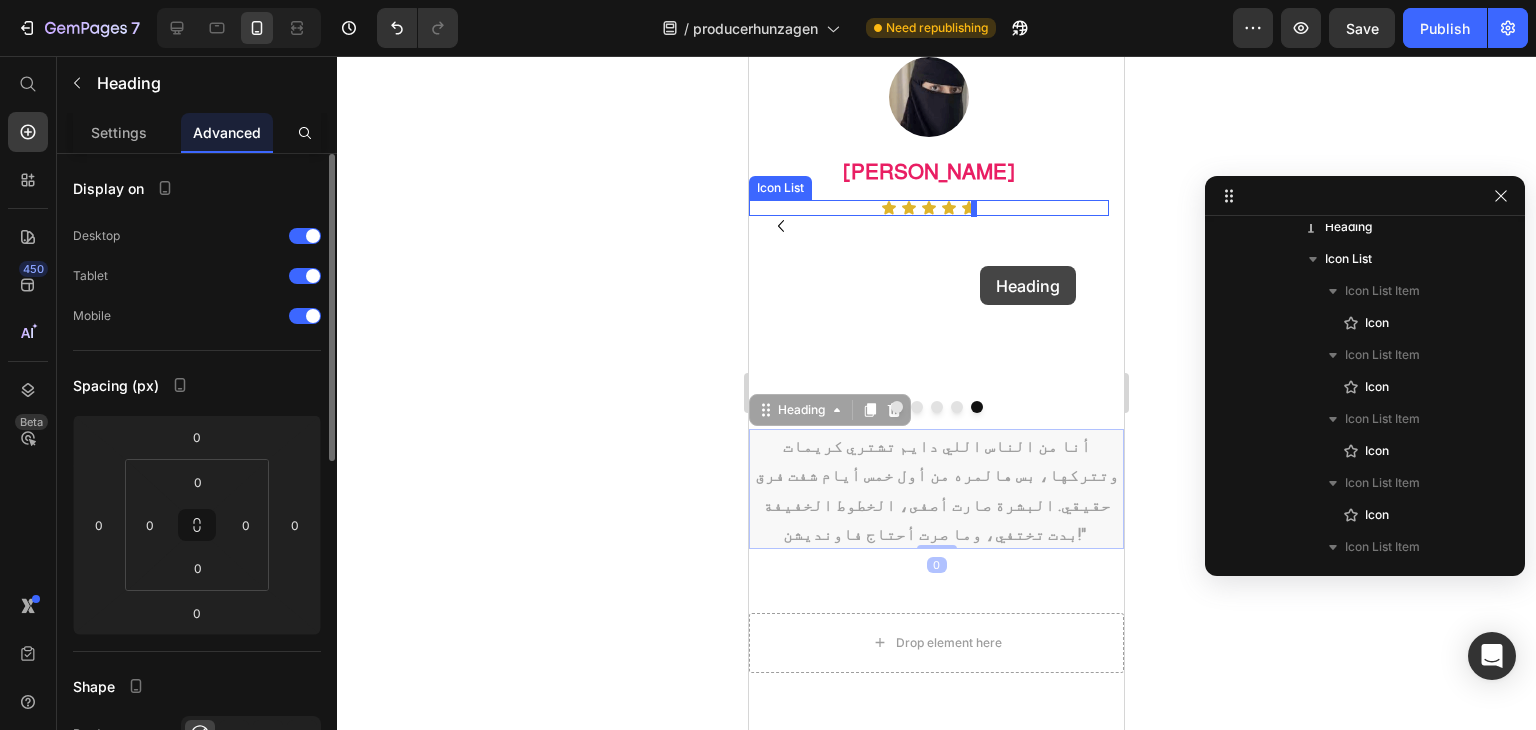 drag, startPoint x: 764, startPoint y: 377, endPoint x: 980, endPoint y: 266, distance: 242.8518 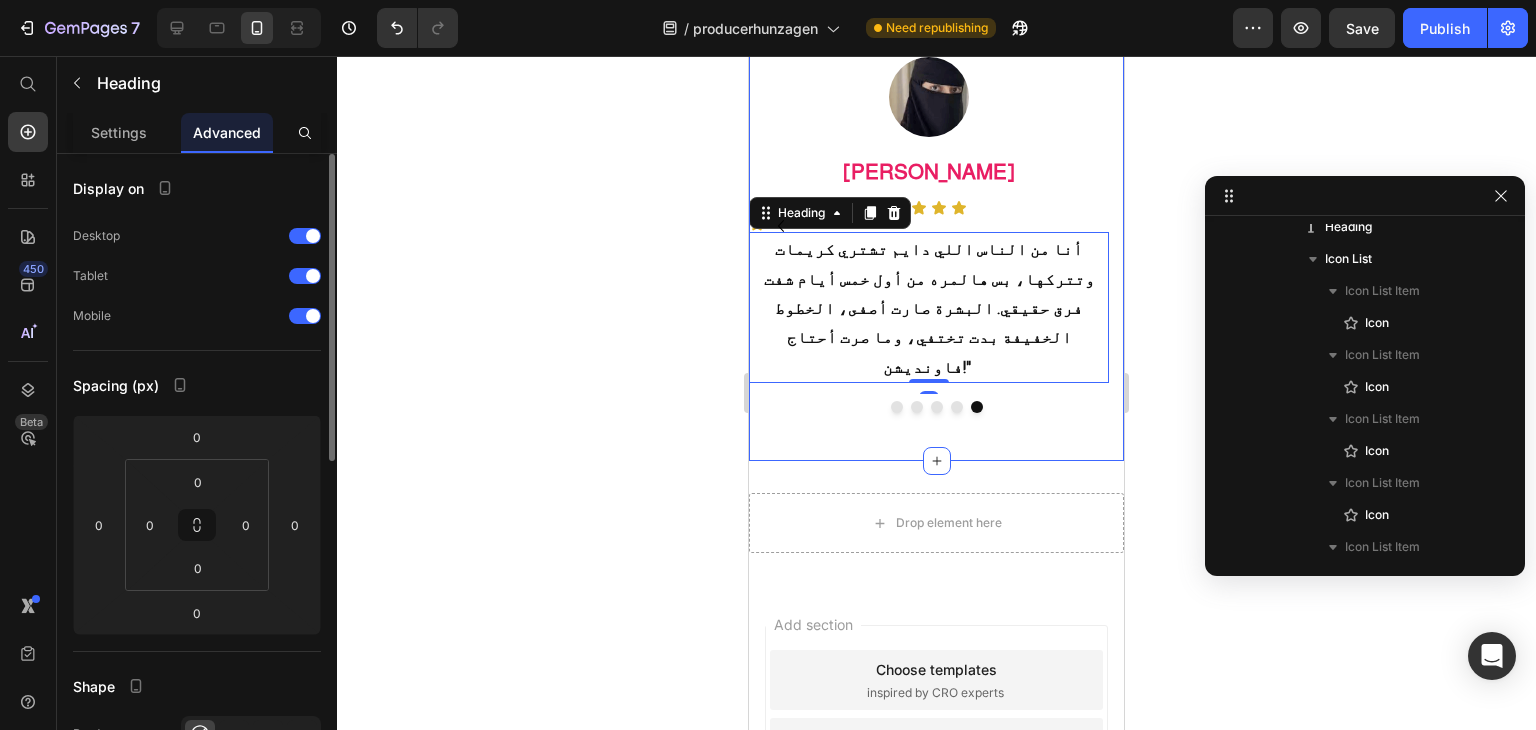 click 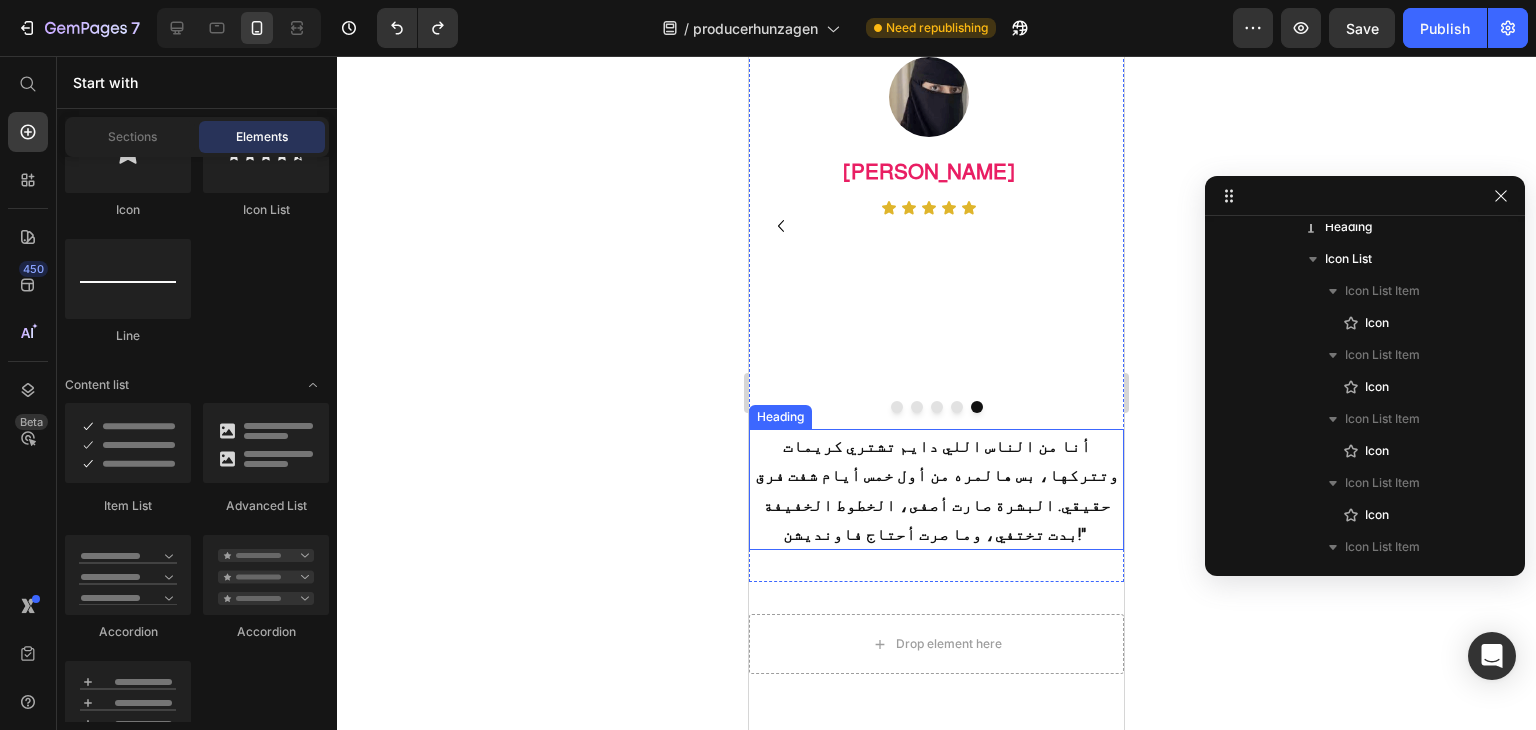 click on "أنا من الناس اللي دايم تشتري كريمات وتتركها، بس هالمره من أول خمس أيام شفت فرق حقيقي. البشرة صارت أصفى، الخطوط الخفيفة بدت تختفي، وما صرت أحتاج فاونديشن!"" at bounding box center [937, 490] 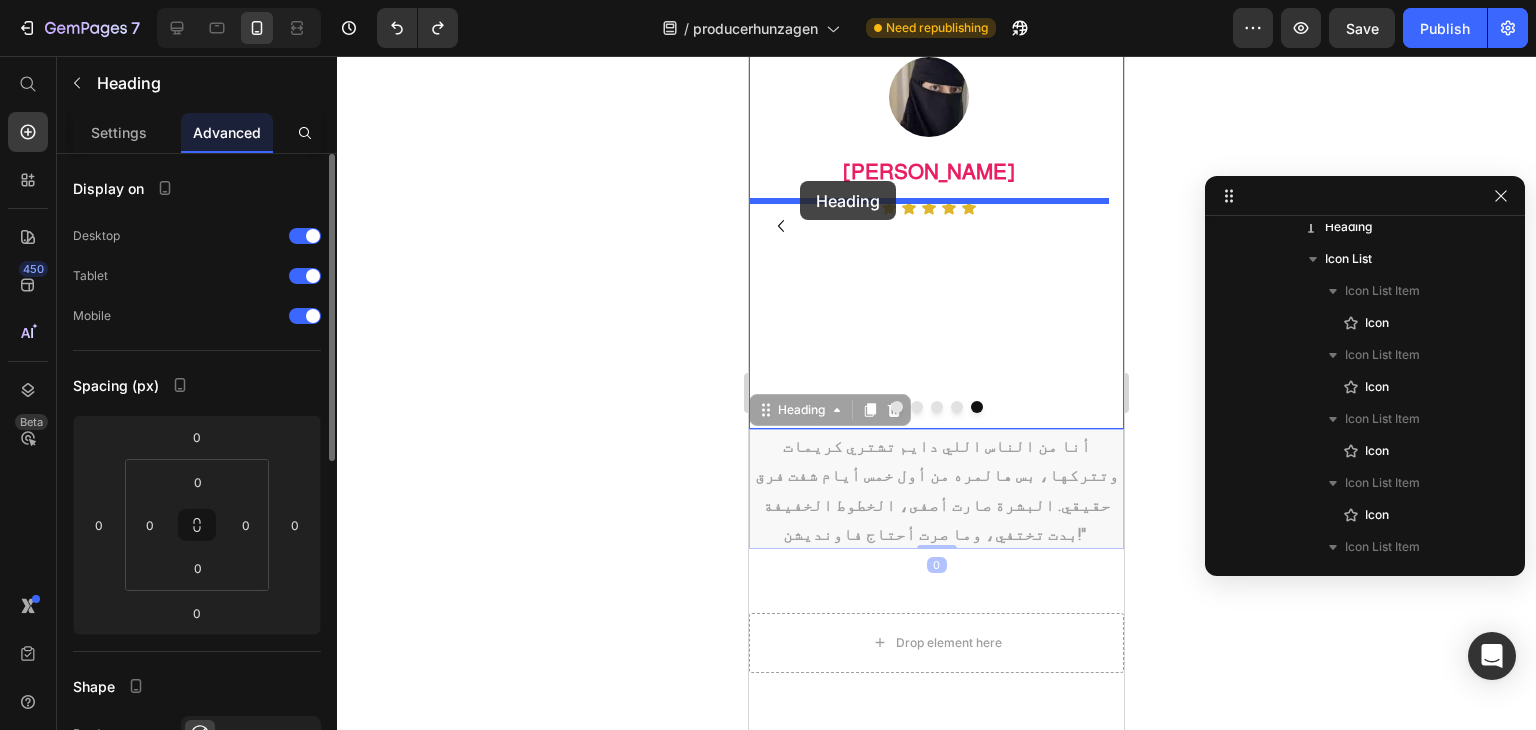 drag, startPoint x: 779, startPoint y: 386, endPoint x: 800, endPoint y: 181, distance: 206.0728 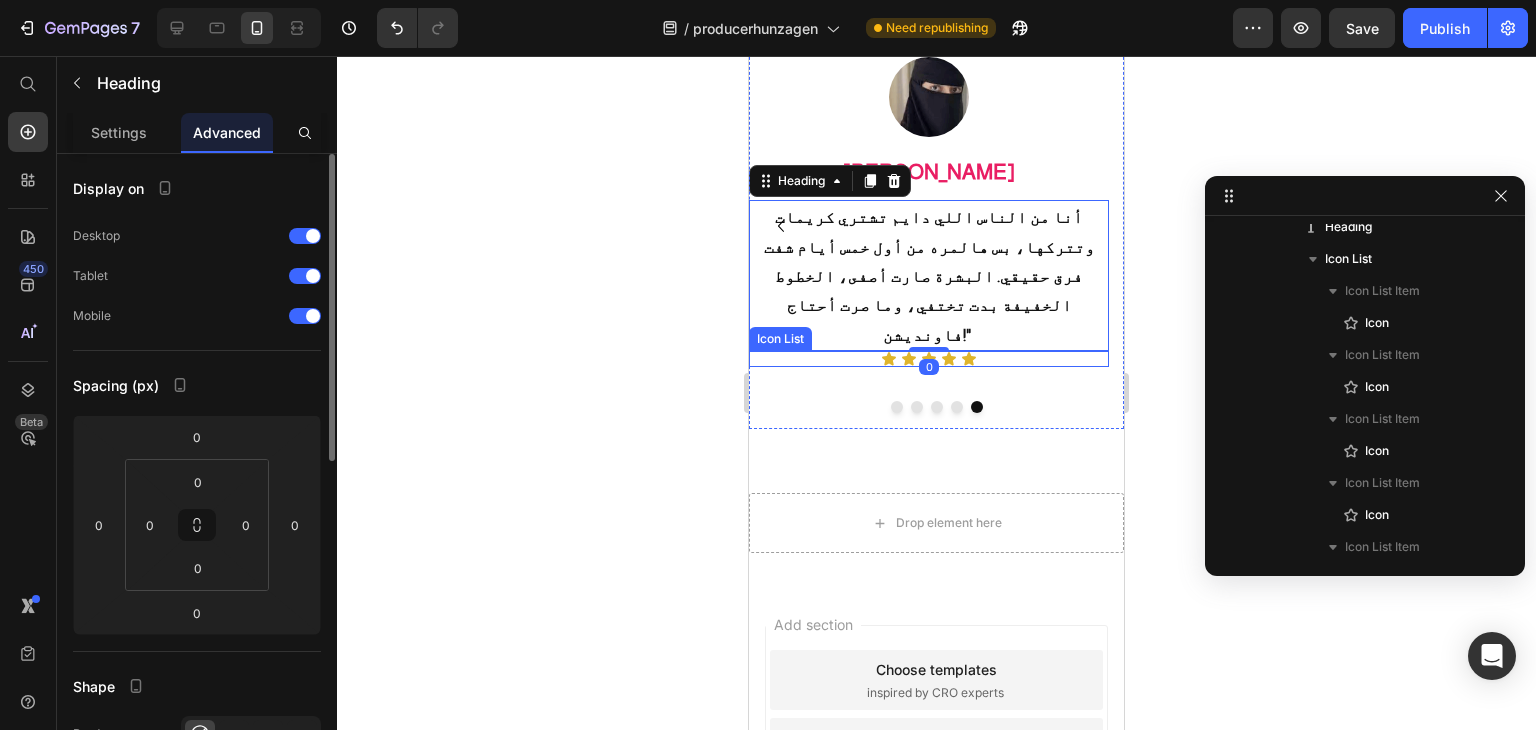 click on "Icon Icon Icon Icon Icon" at bounding box center [929, 359] 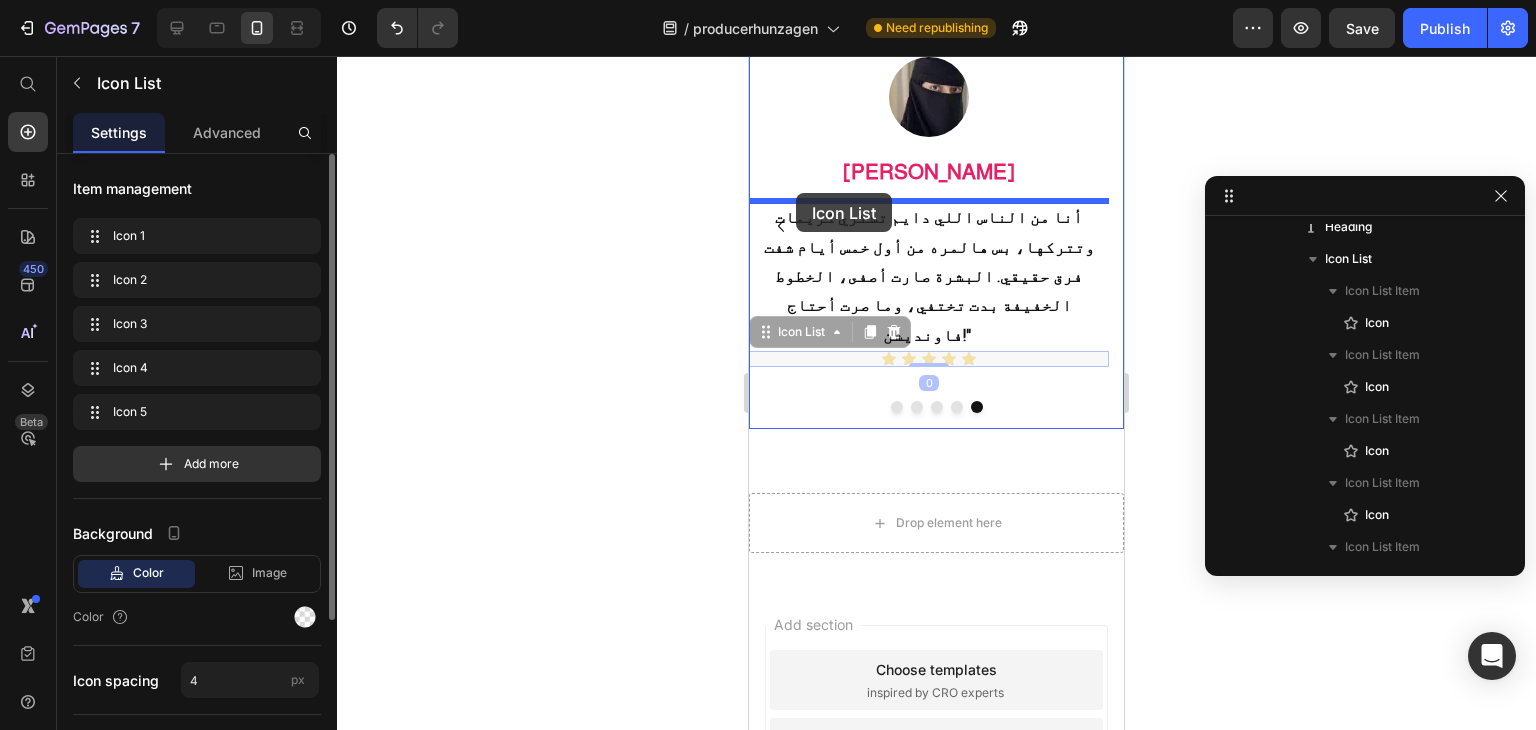 drag, startPoint x: 795, startPoint y: 306, endPoint x: 796, endPoint y: 193, distance: 113.004425 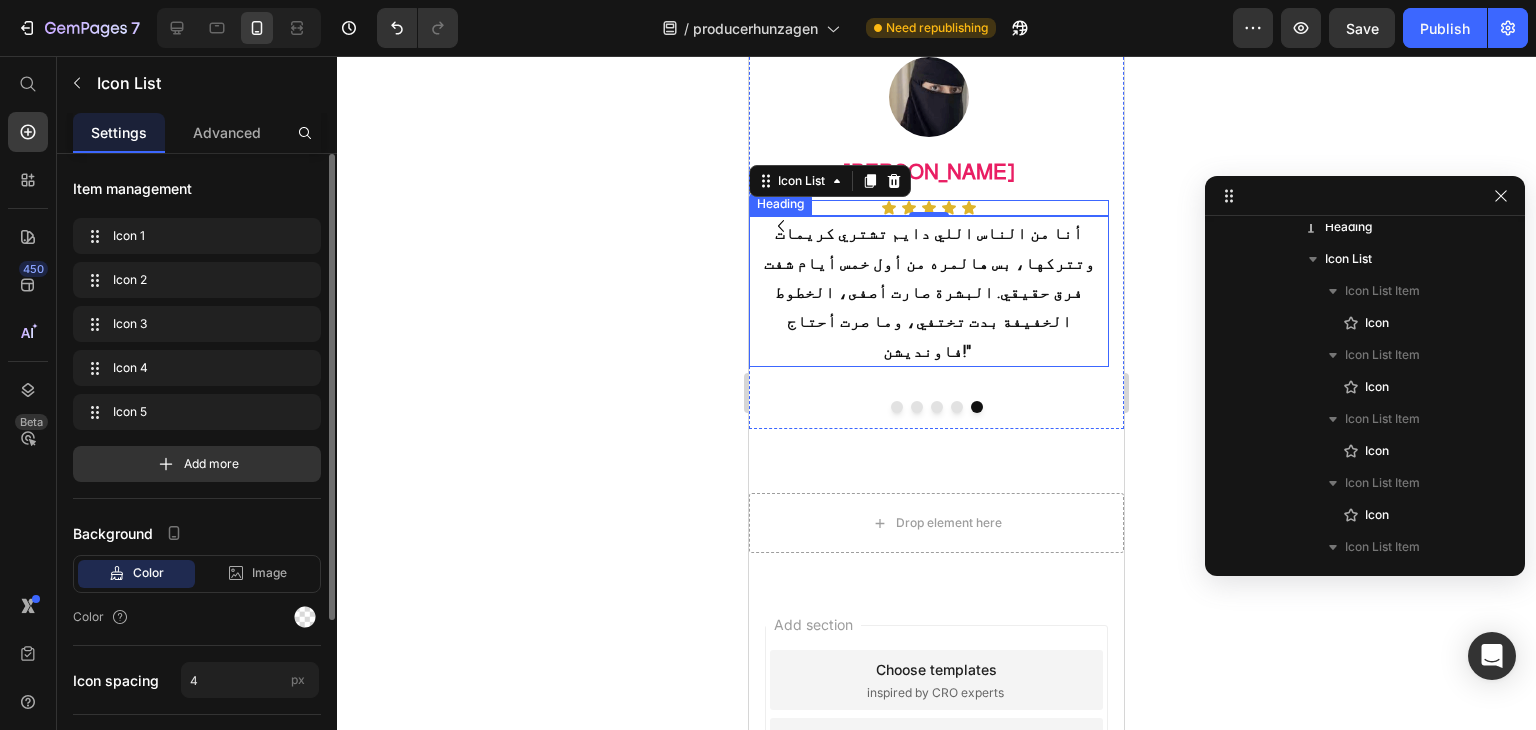 click on "أنا من الناس اللي دايم تشتري كريمات وتتركها، بس هالمره من أول خمس أيام شفت فرق حقيقي. البشرة صارت أصفى، الخطوط الخفيفة بدت تختفي، وما صرت أحتاج فاونديشن!"" at bounding box center (929, 292) 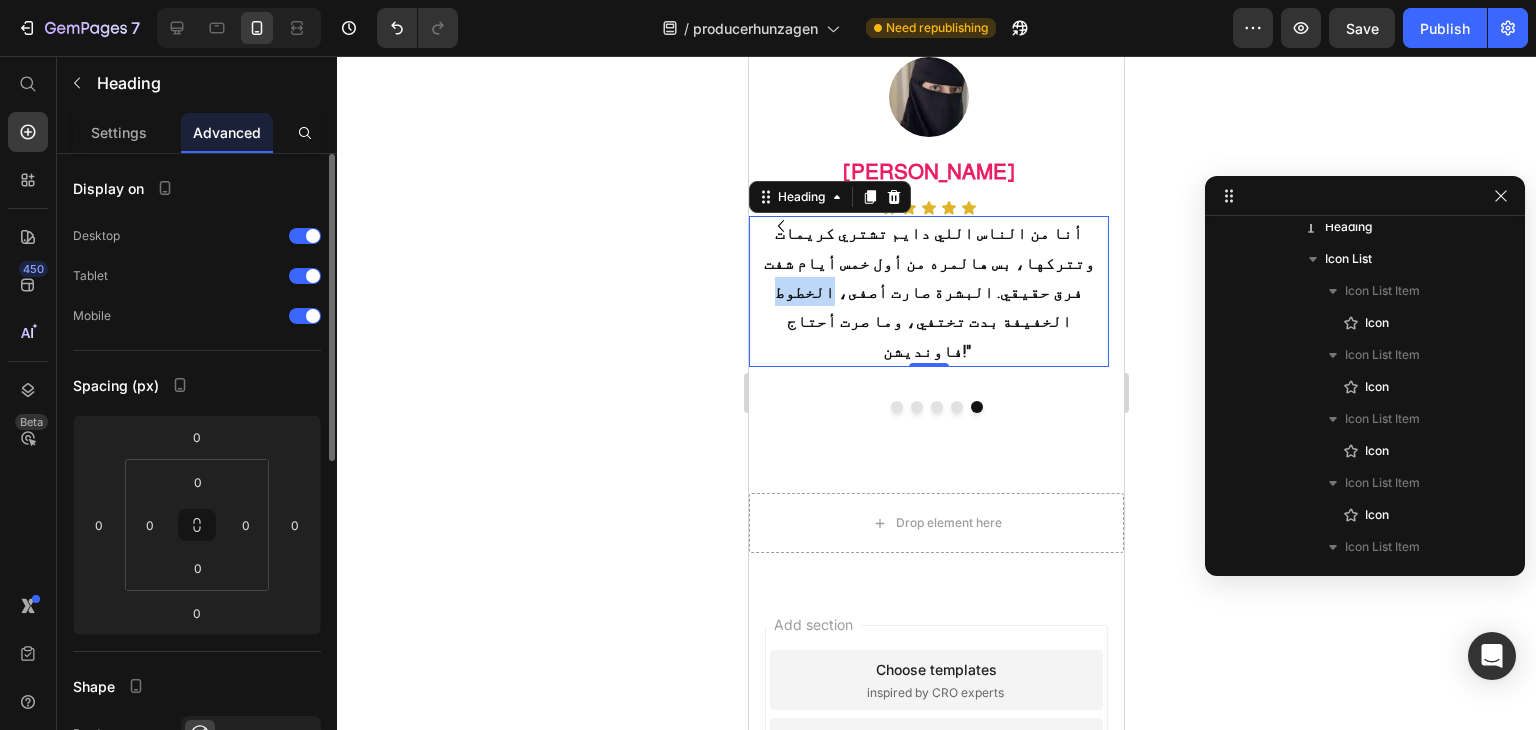 click on "أنا من الناس اللي دايم تشتري كريمات وتتركها، بس هالمره من أول خمس أيام شفت فرق حقيقي. البشرة صارت أصفى، الخطوط الخفيفة بدت تختفي، وما صرت أحتاج فاونديشن!"" at bounding box center (929, 292) 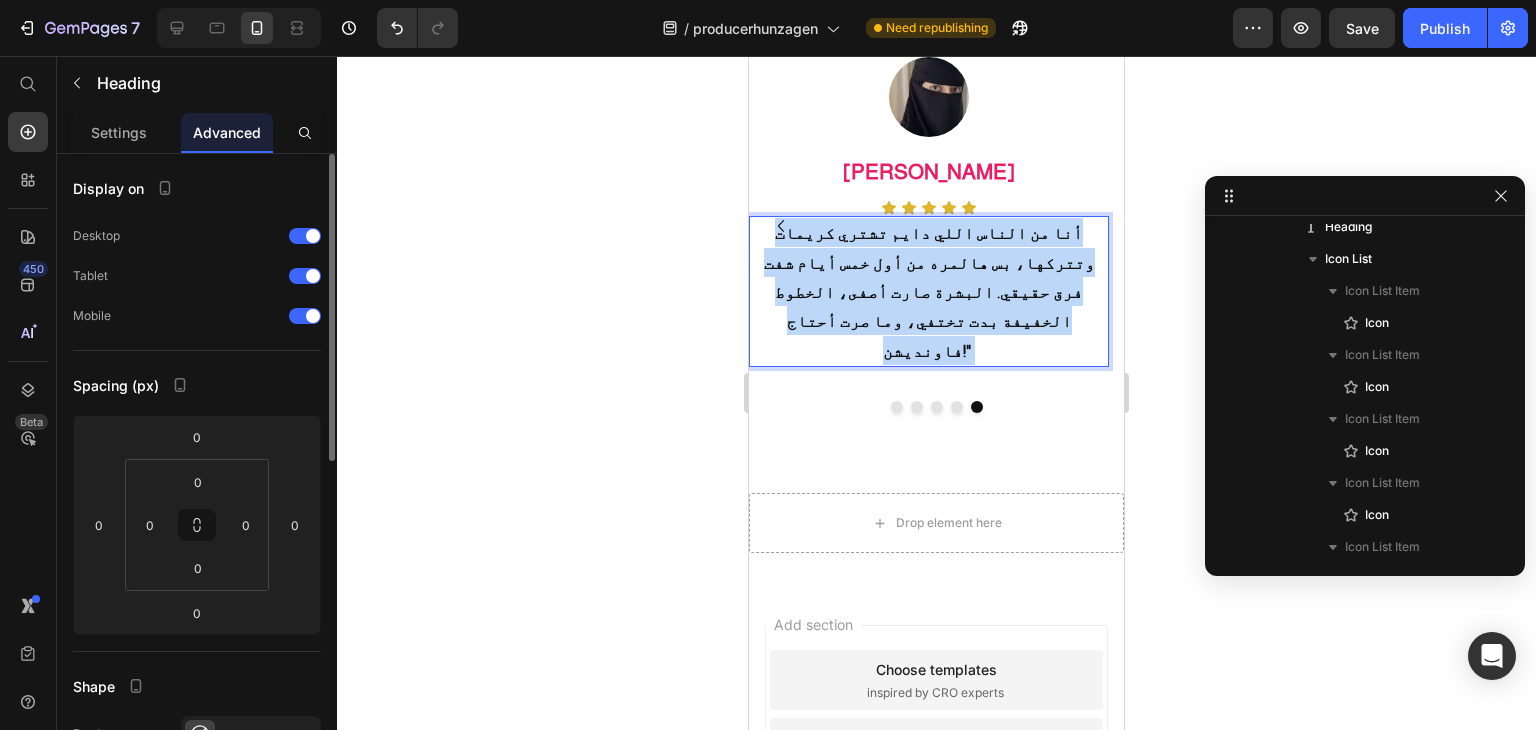 click on "أنا من الناس اللي دايم تشتري كريمات وتتركها، بس هالمره من أول خمس أيام شفت فرق حقيقي. البشرة صارت أصفى، الخطوط الخفيفة بدت تختفي، وما صرت أحتاج فاونديشن!"" at bounding box center (929, 292) 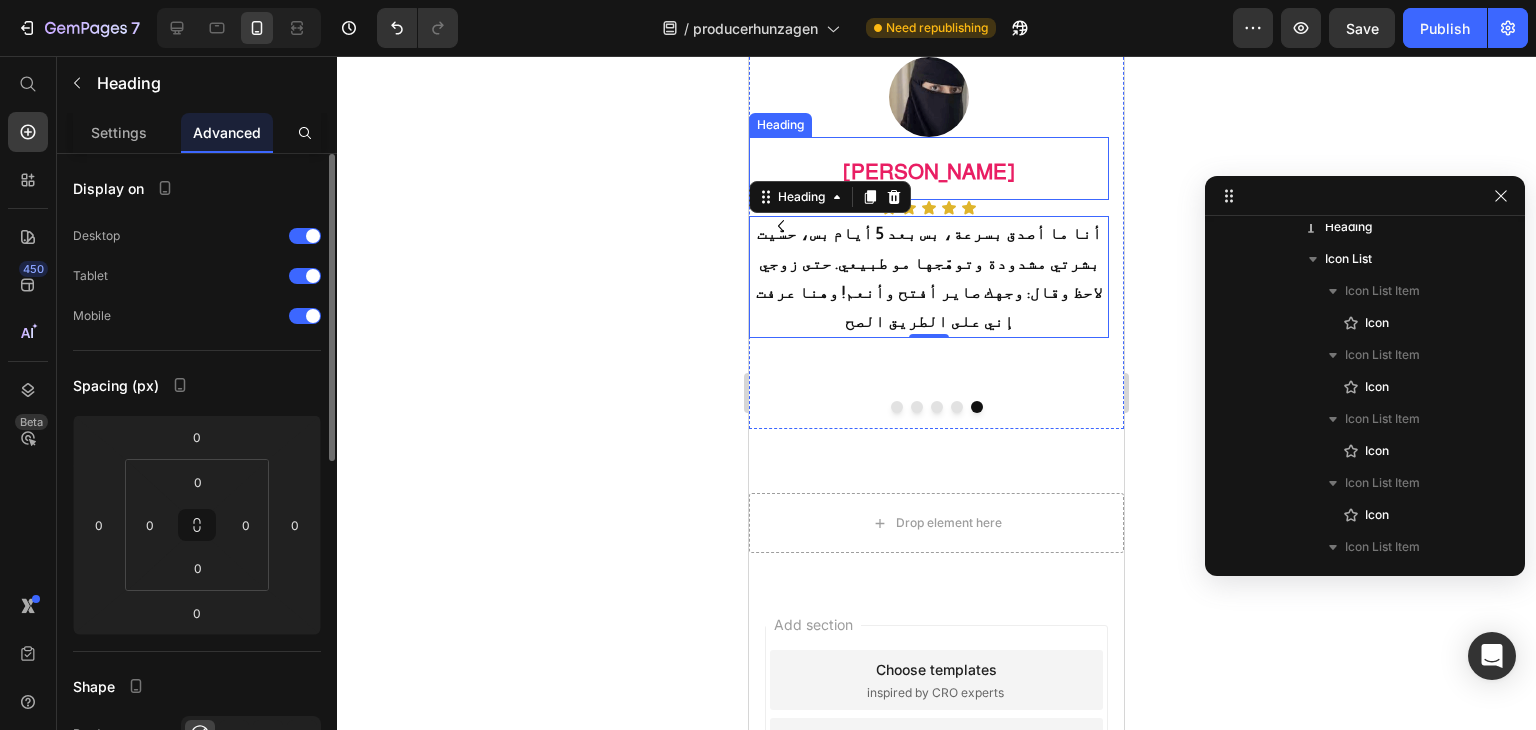 click on "[PERSON_NAME]" at bounding box center (929, 168) 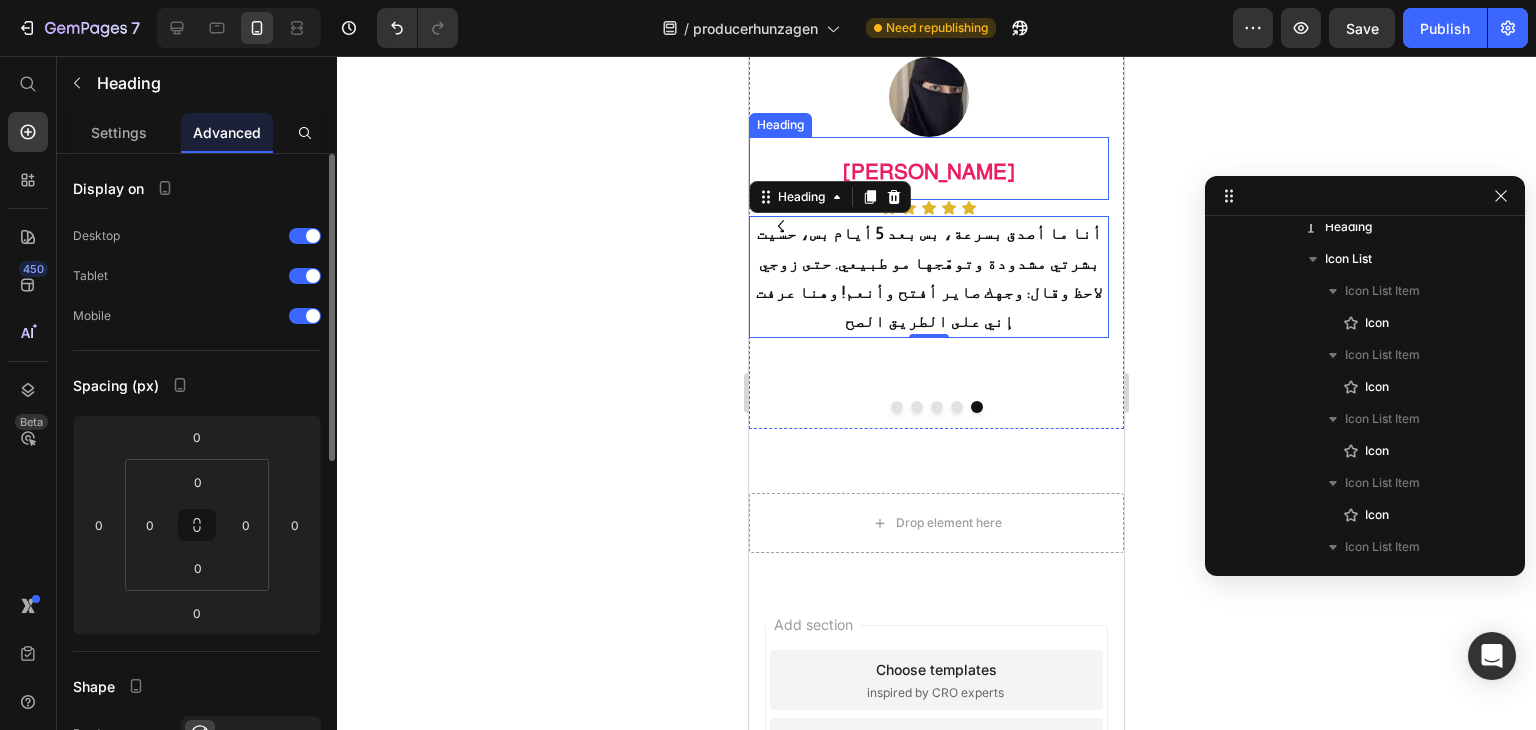 click on "[PERSON_NAME]" at bounding box center [929, 168] 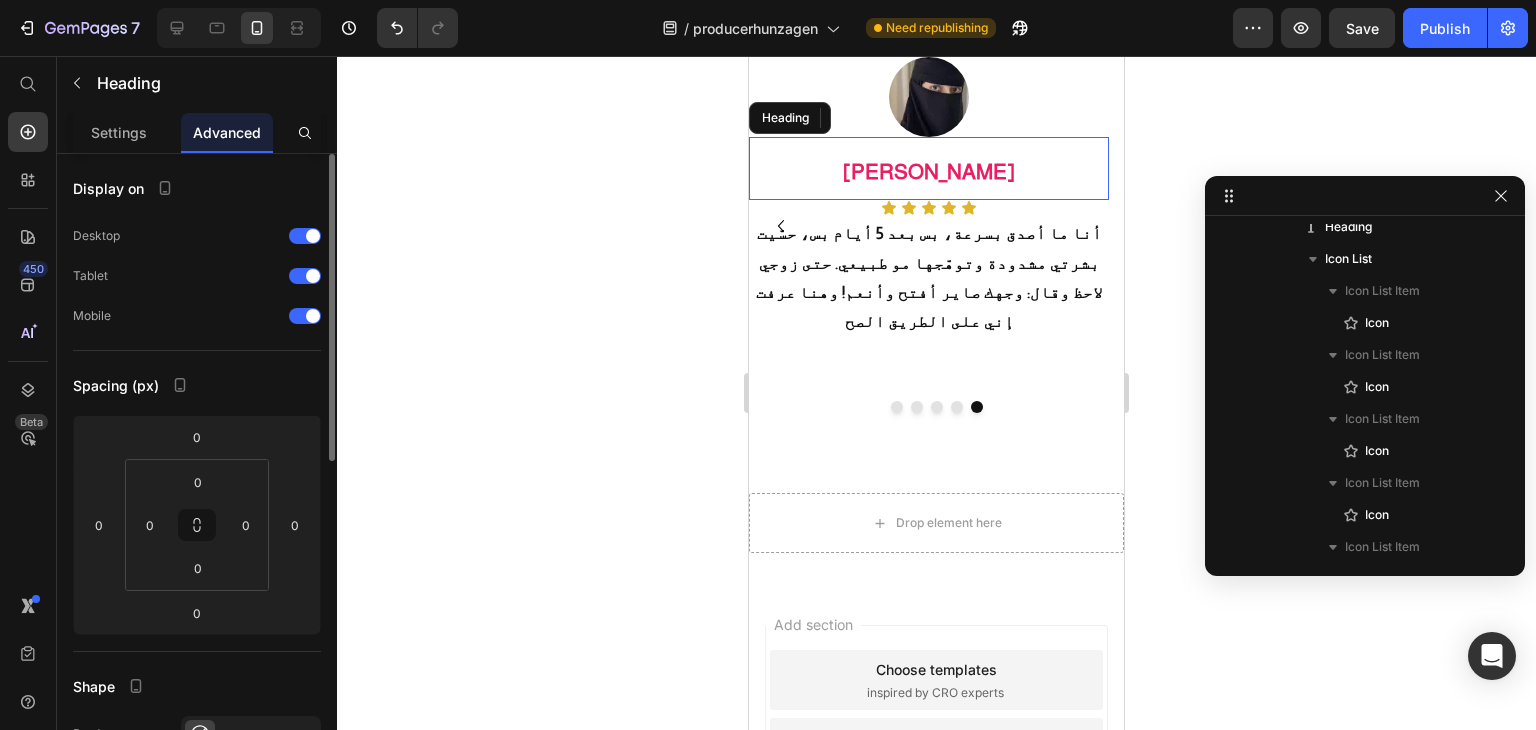 click on "[PERSON_NAME]" at bounding box center [929, 168] 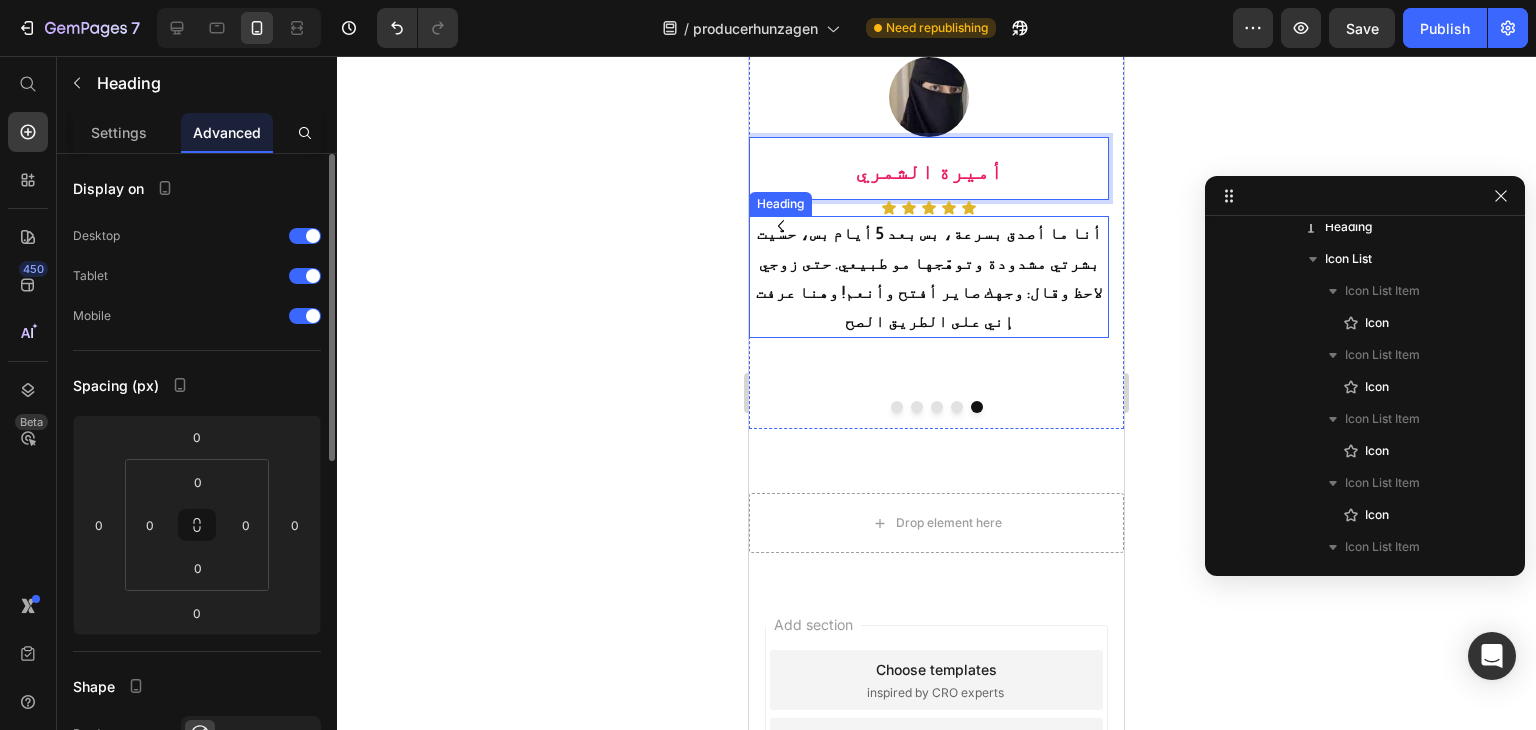 click on "أنا ما أصدق بسرعة، بس بعد 5 أيام بس، حسّيت بشرتي مشدودة وتوهّجها مو طبيعي. حتى زوجي لاحظ وقال: وجهك صاير أفتح وأنعم! وهنا عرفت إني على الطريق الصح" at bounding box center (929, 277) 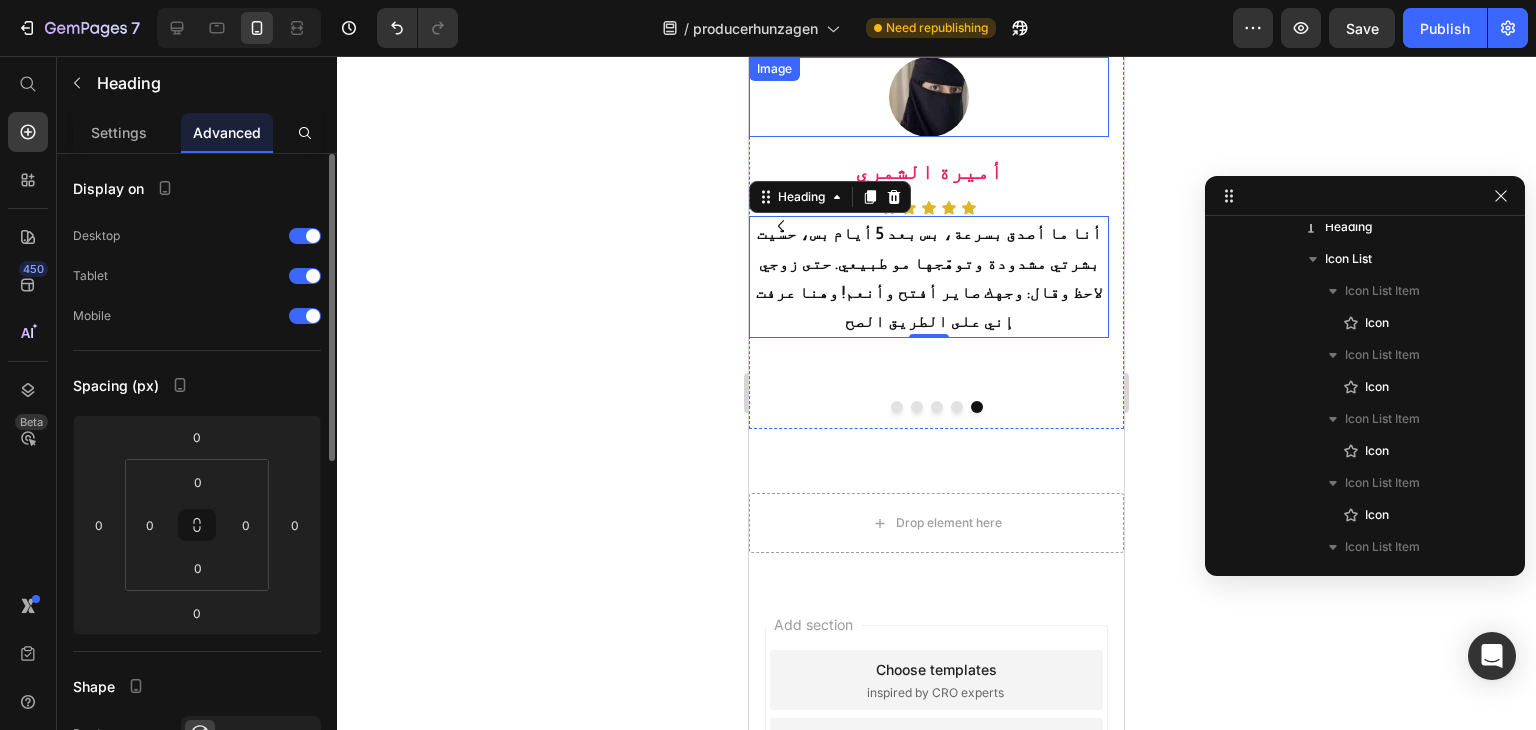 drag, startPoint x: 942, startPoint y: 84, endPoint x: 814, endPoint y: 110, distance: 130.61394 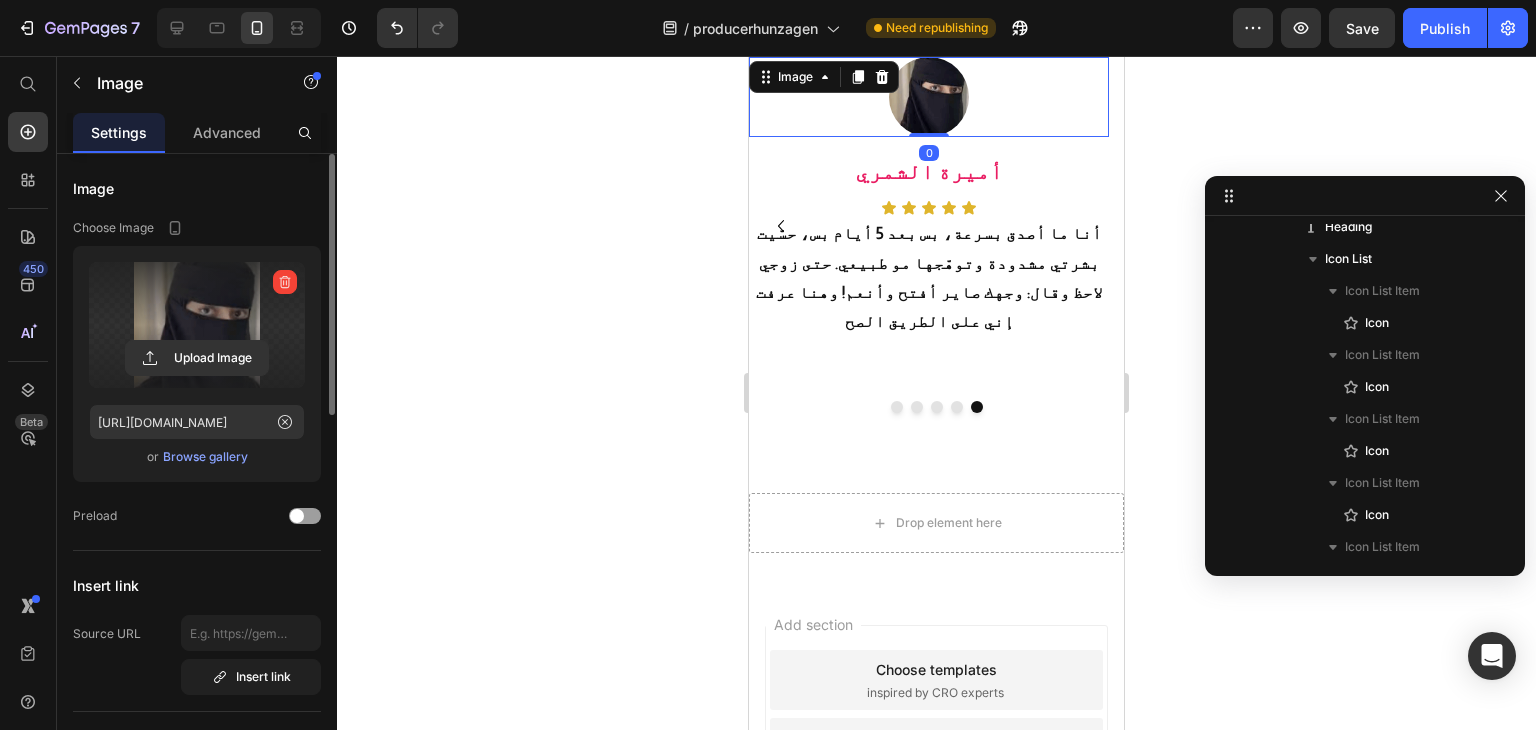 click at bounding box center [197, 325] 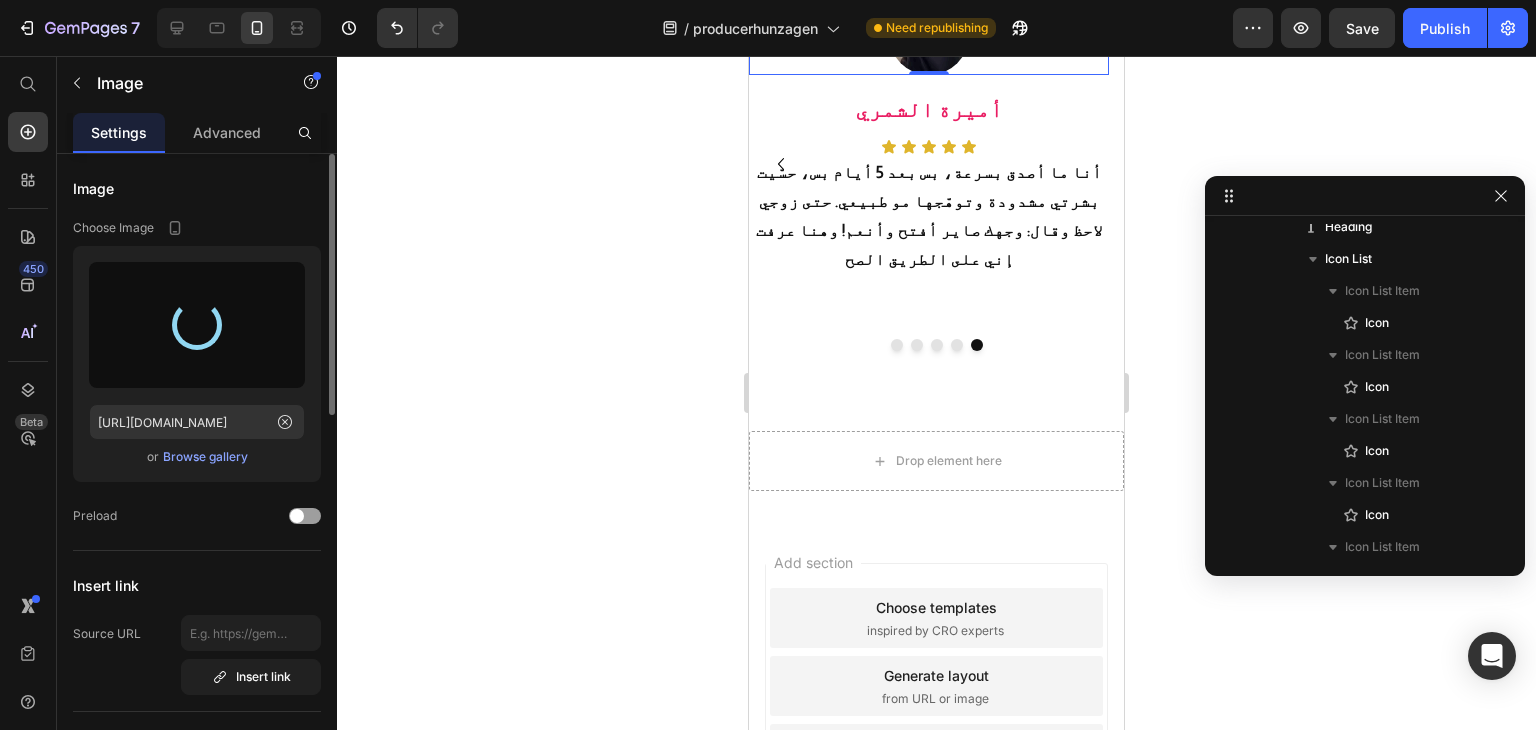 scroll, scrollTop: 2408, scrollLeft: 0, axis: vertical 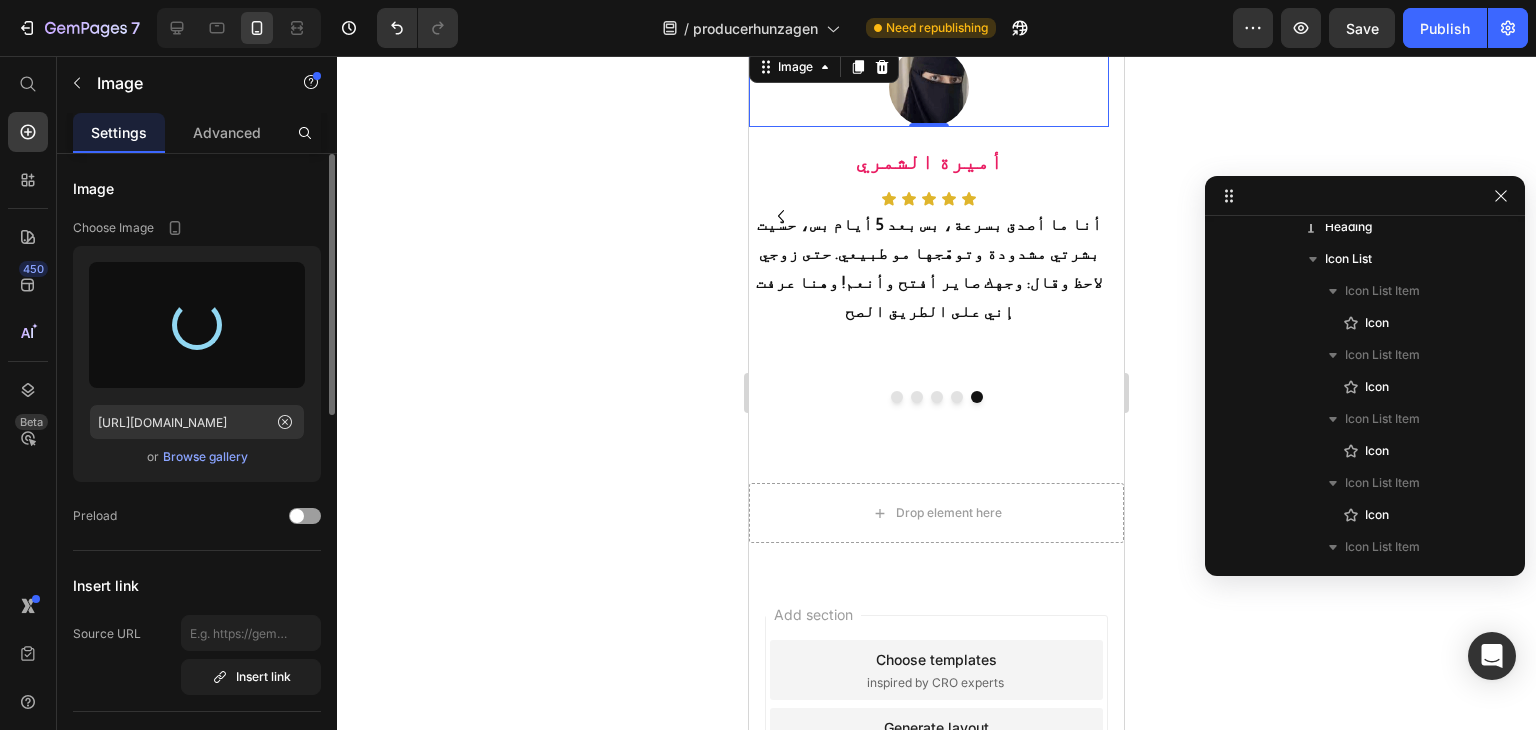 type on "https://cdn.shopify.com/s/files/1/0627/0032/2882/files/gempages_574715888318546788-410ee8a2-8356-4b60-9d94-bda826498891.jpg" 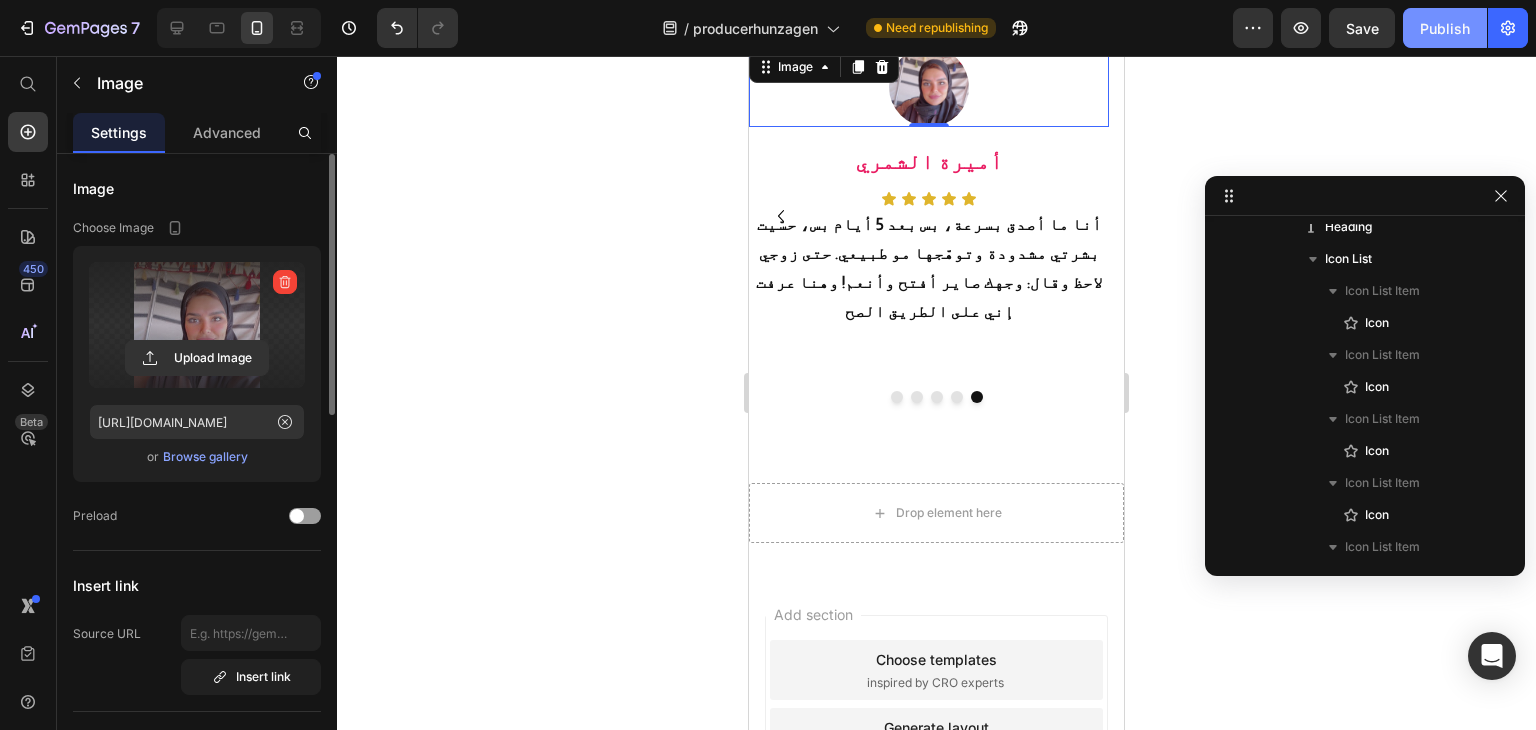 click on "Publish" at bounding box center [1445, 28] 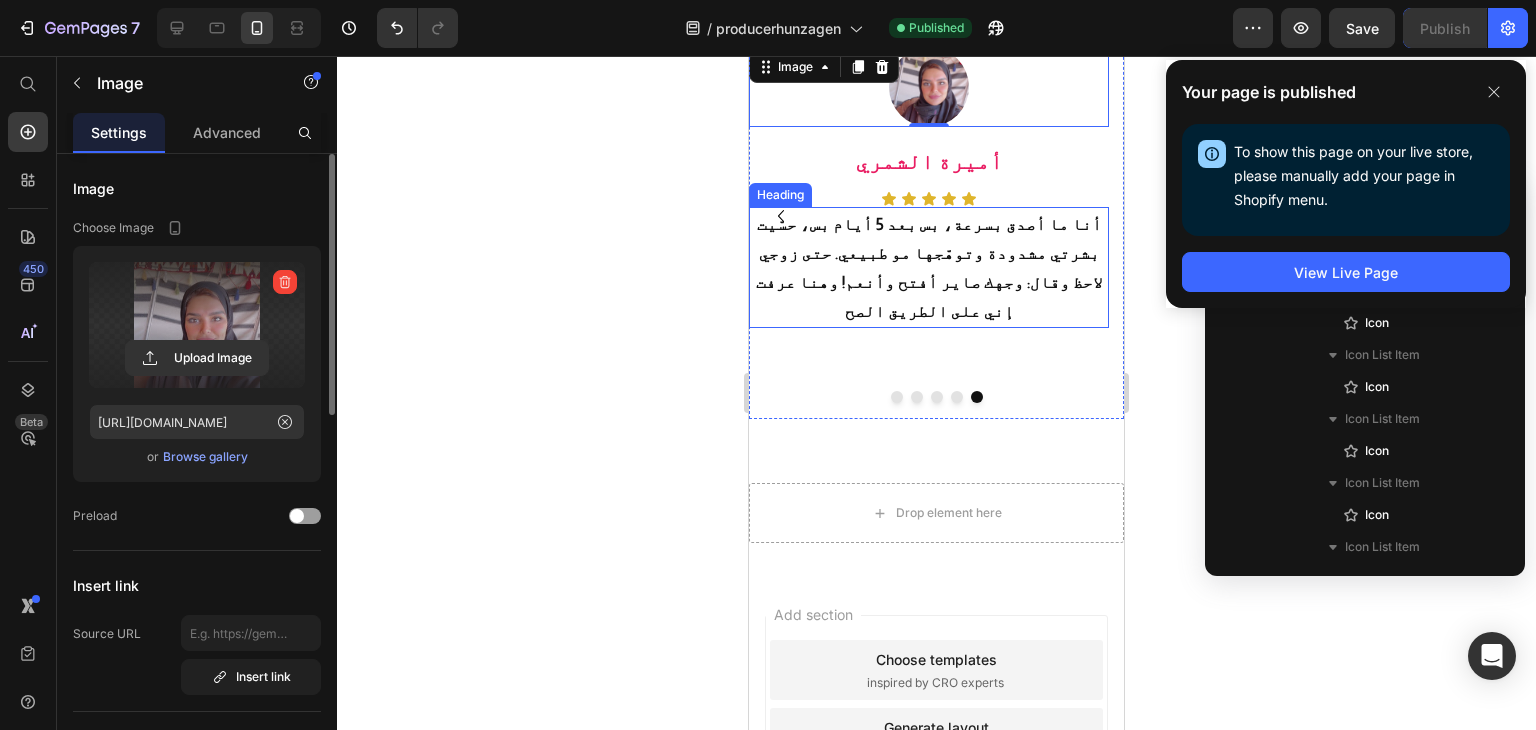 click on "⁠⁠⁠⁠⁠⁠⁠ أنا ما أصدق بسرعة، بس بعد 5 أيام بس، حسّيت بشرتي مشدودة وتوهّجها مو طبيعي. حتى زوجي لاحظ وقال: وجهك صاير أفتح وأنعم! وهنا عرفت إني على الطريق الصح" at bounding box center (929, 267) 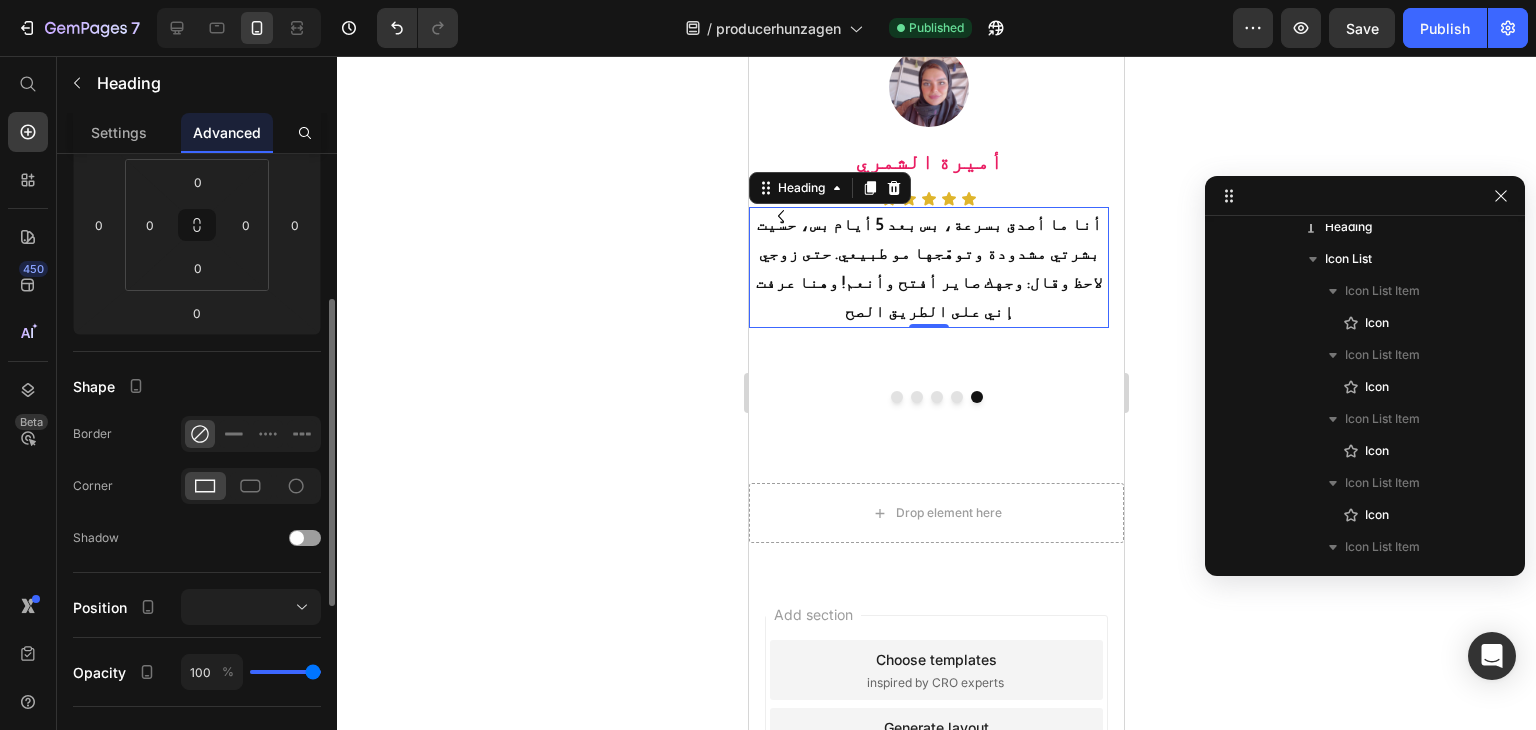 scroll, scrollTop: 200, scrollLeft: 0, axis: vertical 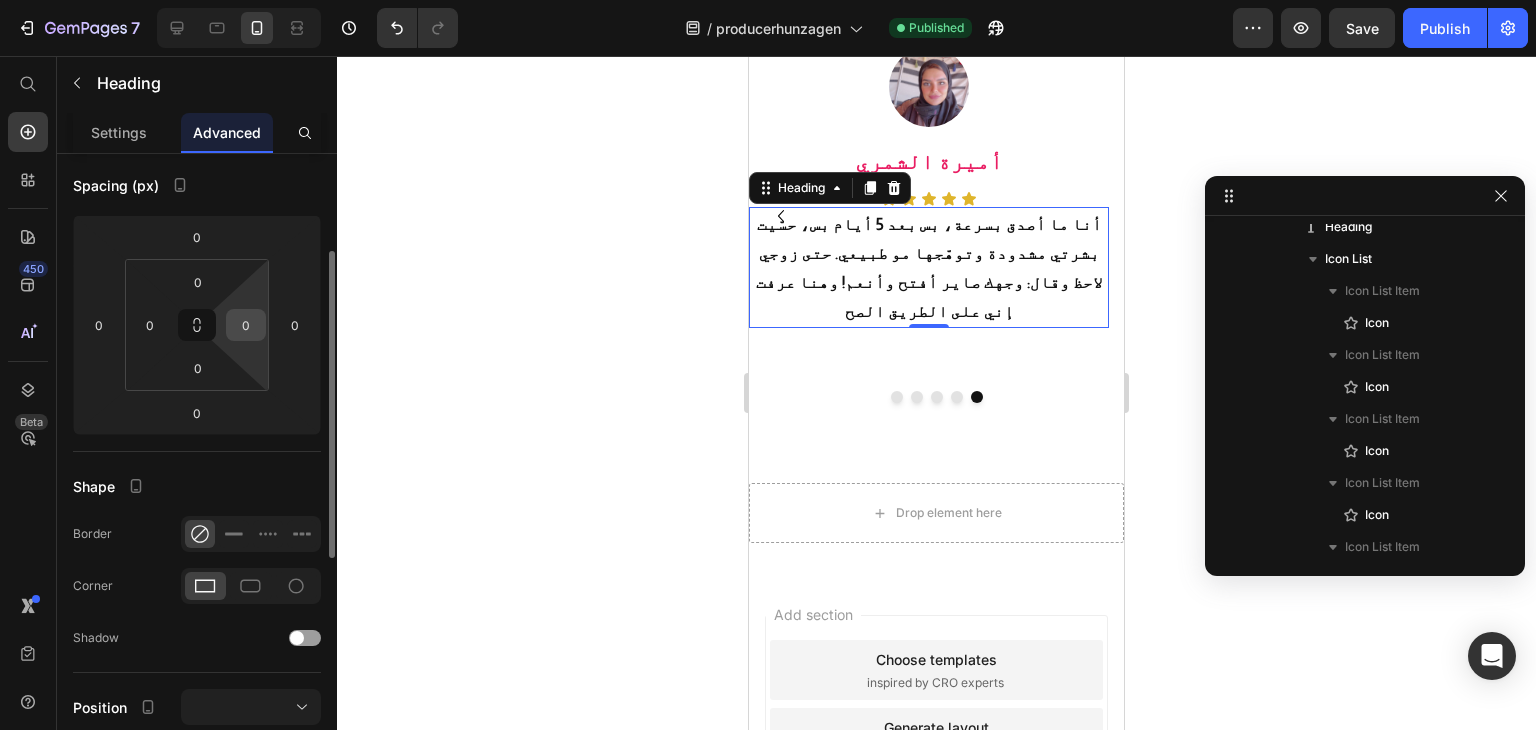 click on "0" at bounding box center (246, 325) 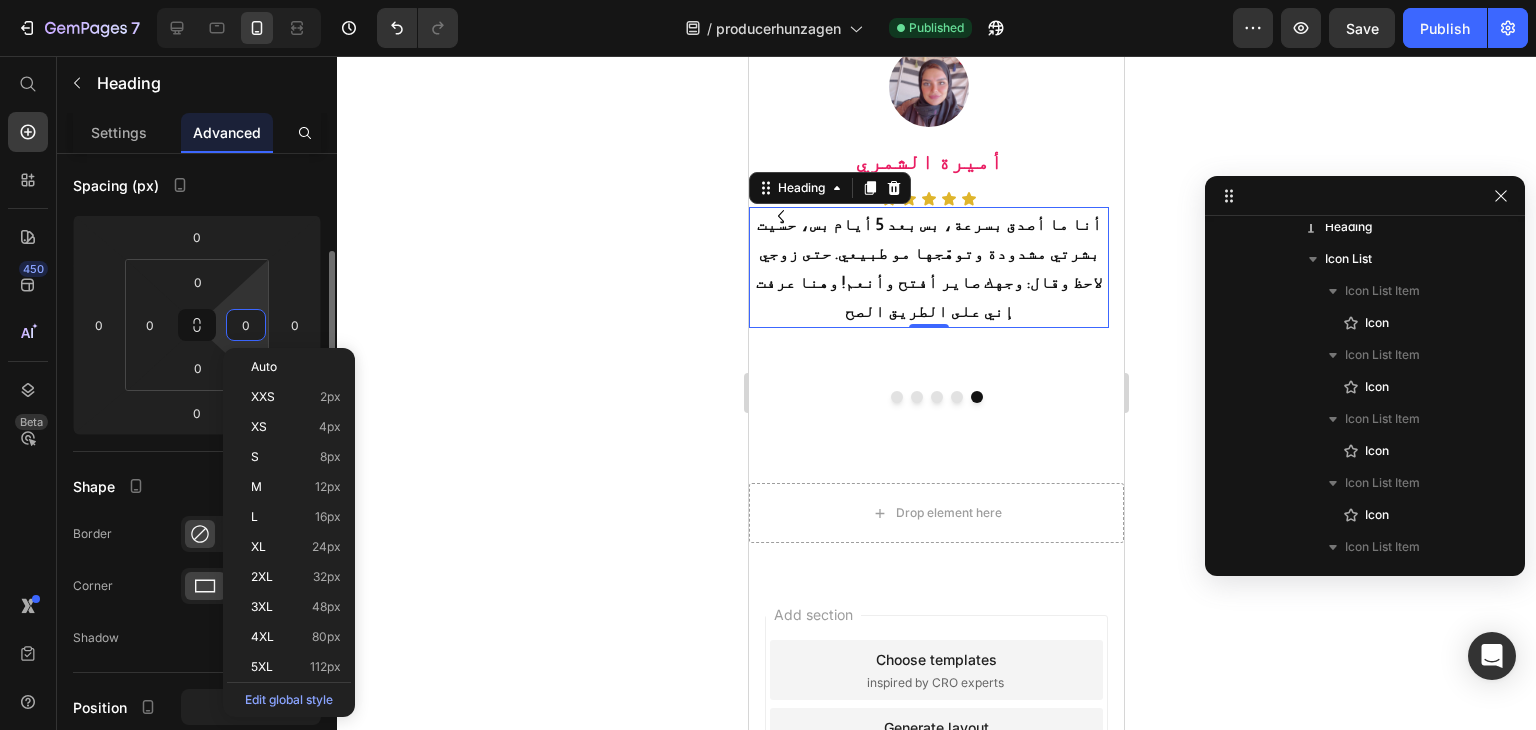 click on "0" at bounding box center (246, 325) 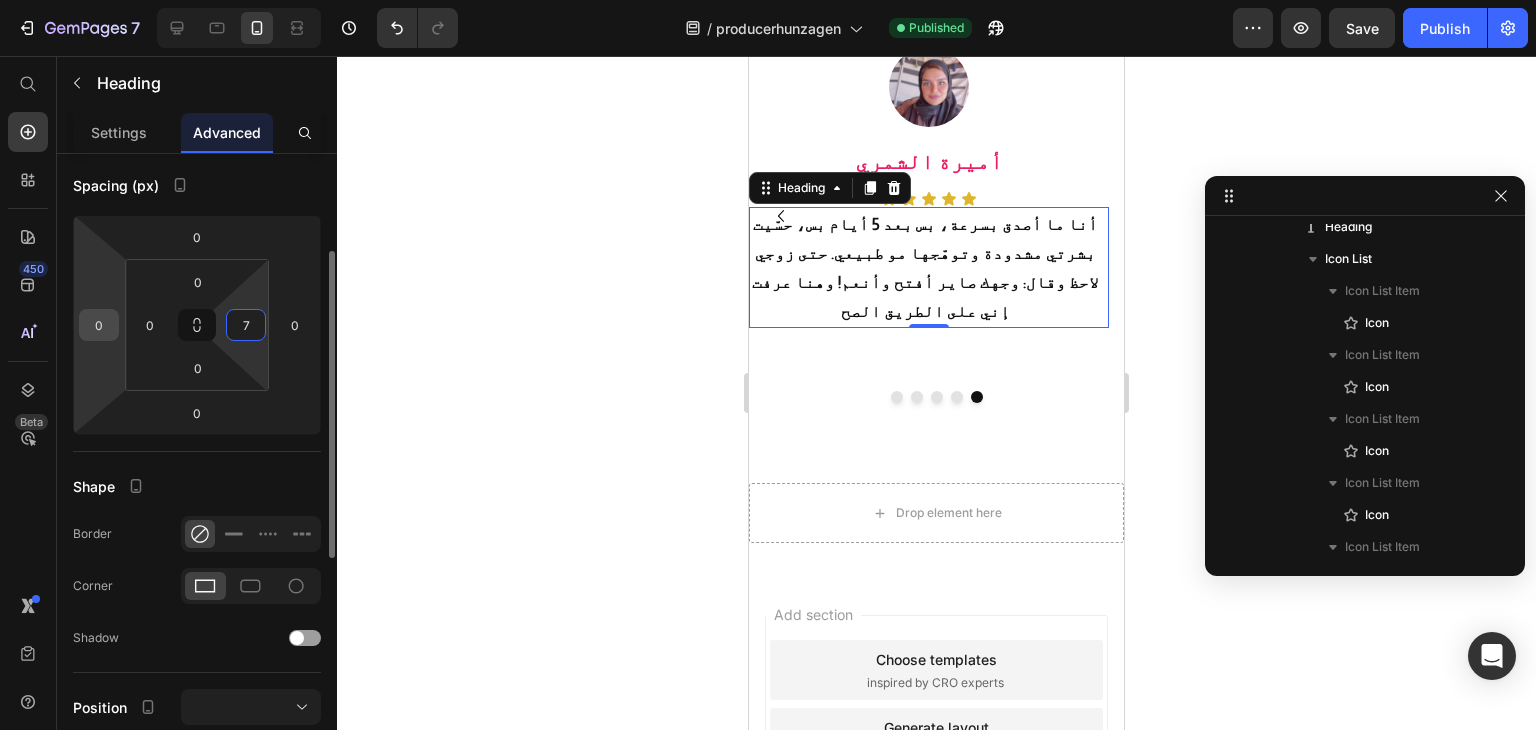 type on "7" 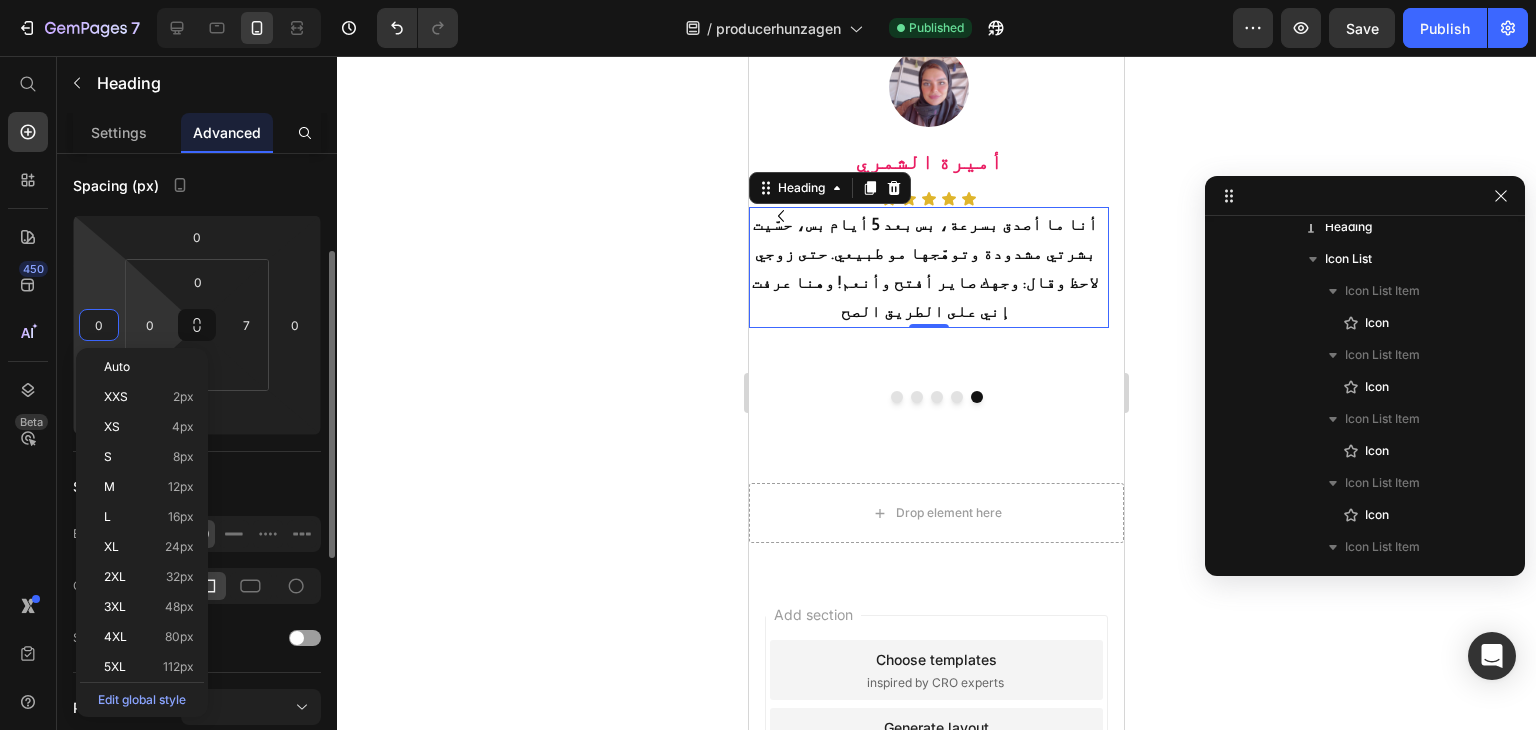 click on "7   /  producerhunzagen Published Preview  Save   Publish  450 Beta Start with Sections Elements Hero Section Product Detail Brands Trusted Badges Guarantee Product Breakdown How to use Testimonials Compare Bundle FAQs Social Proof Brand Story Product List Collection Blog List Contact Sticky Add to Cart Custom Footer Browse Library 450 Layout
Row
Row
Row
Row Text
Heading
Text Block Button
Button
Button
Sticky Back to top Media
Image" at bounding box center [768, 0] 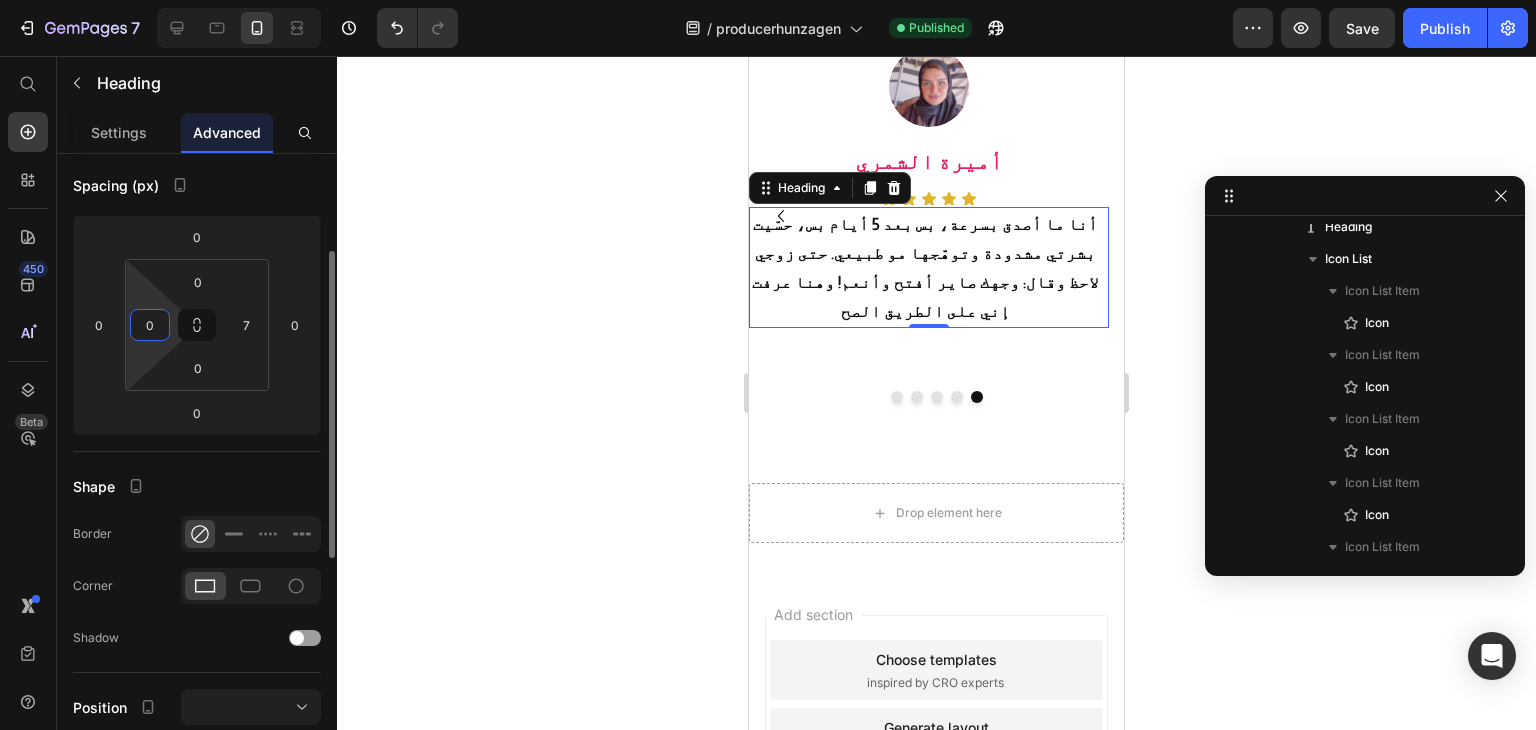 click on "0" at bounding box center (150, 325) 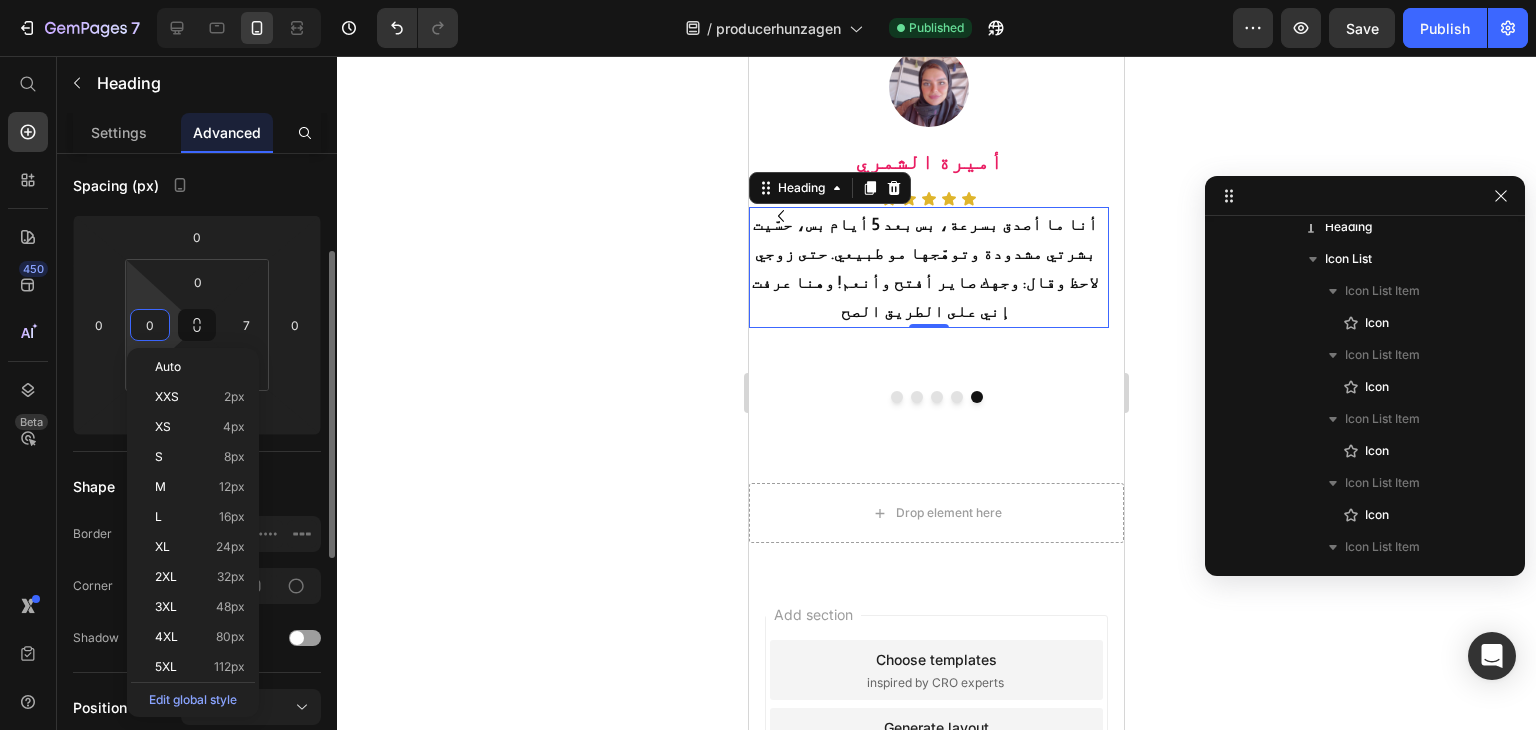 paste on "7" 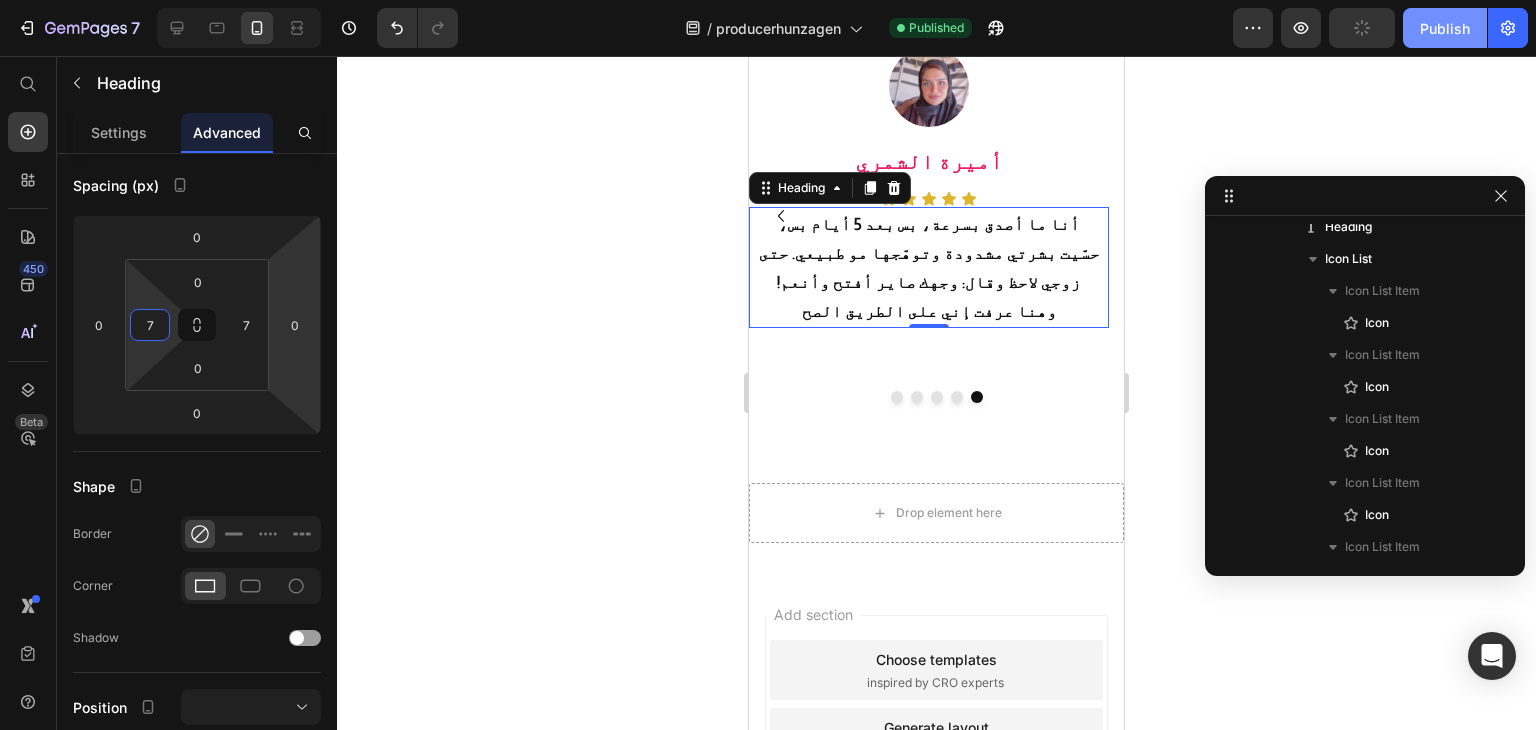 type on "7" 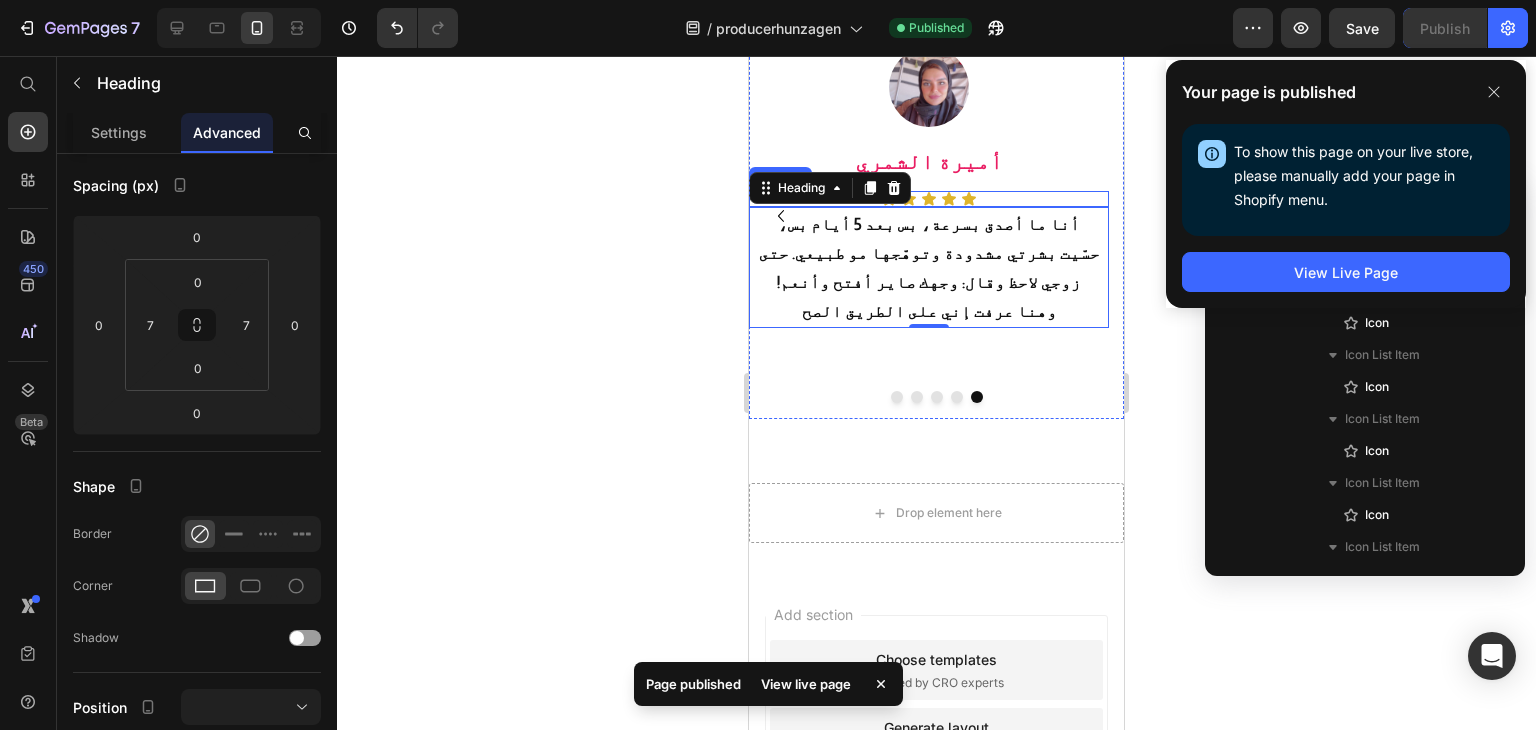 click on "Icon Icon Icon Icon Icon" at bounding box center (929, 199) 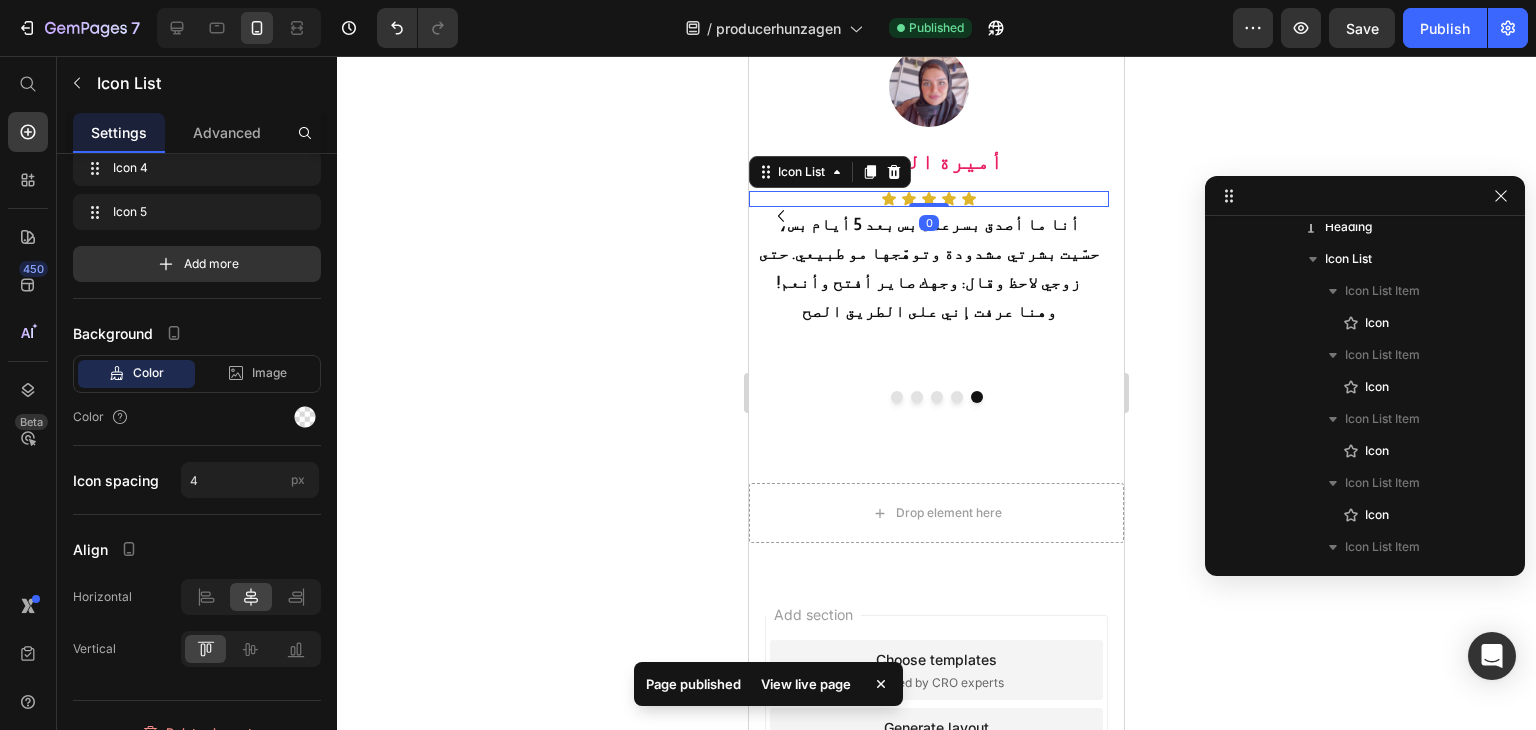 scroll, scrollTop: 0, scrollLeft: 0, axis: both 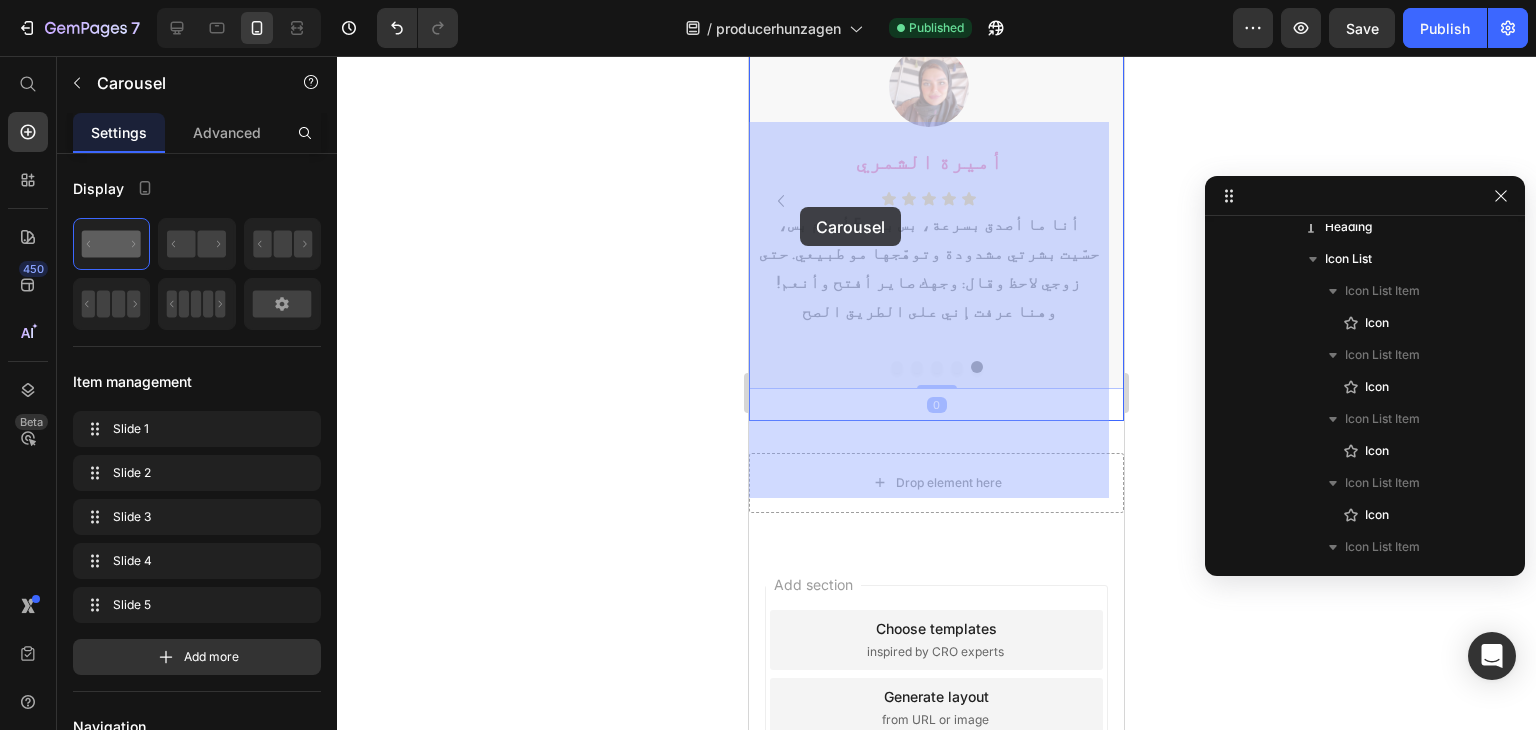 drag, startPoint x: 788, startPoint y: 303, endPoint x: 800, endPoint y: 207, distance: 96.74709 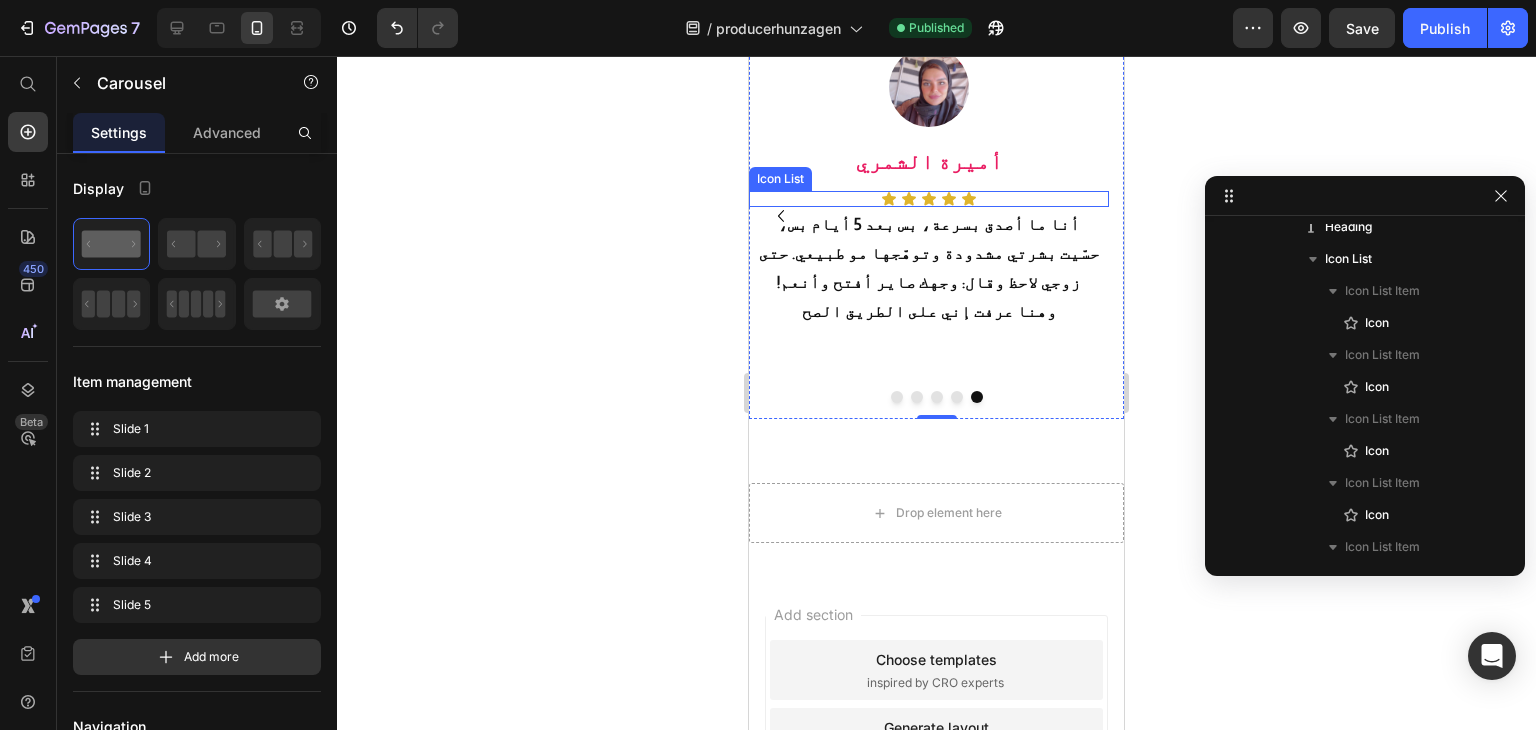 click on "Icon Icon Icon Icon Icon" at bounding box center [929, 199] 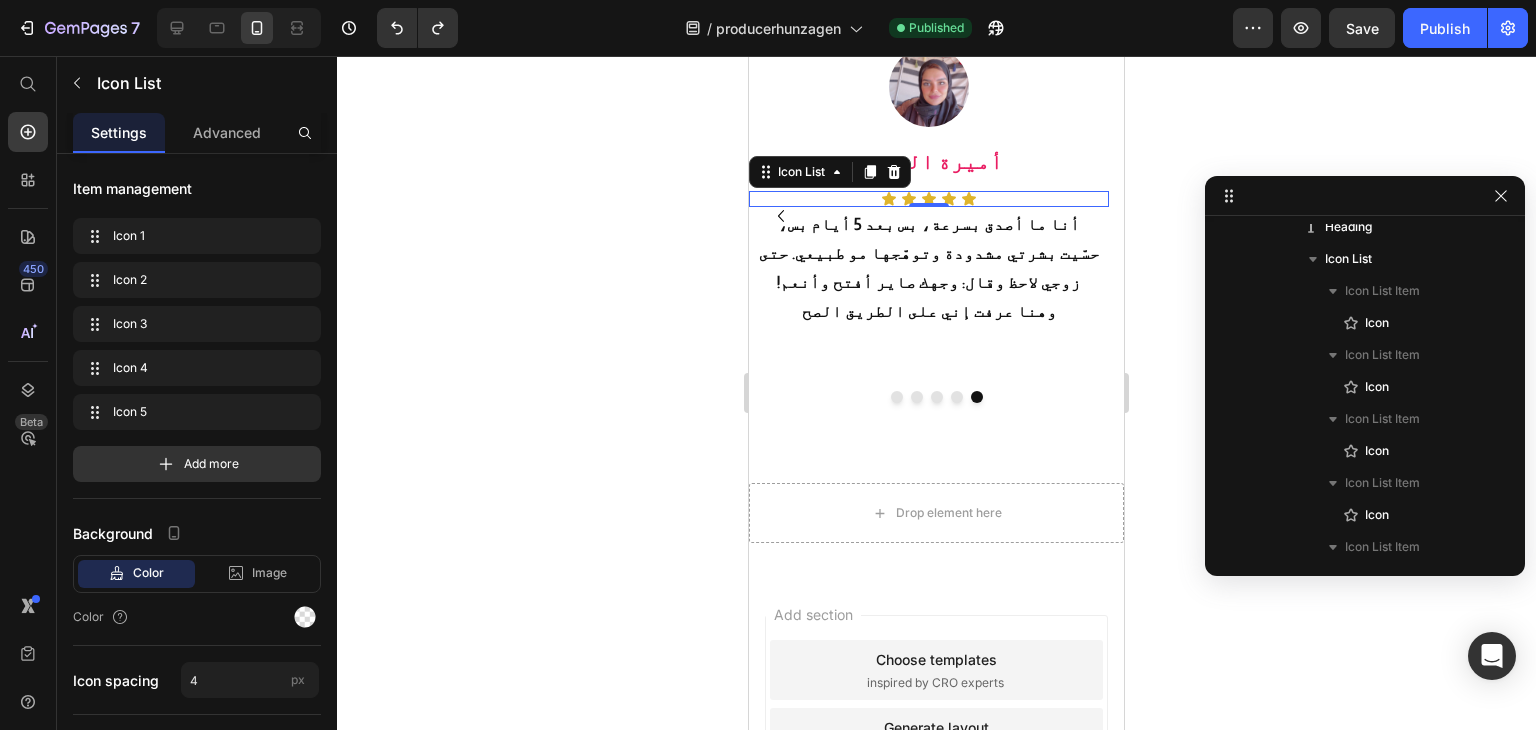 click 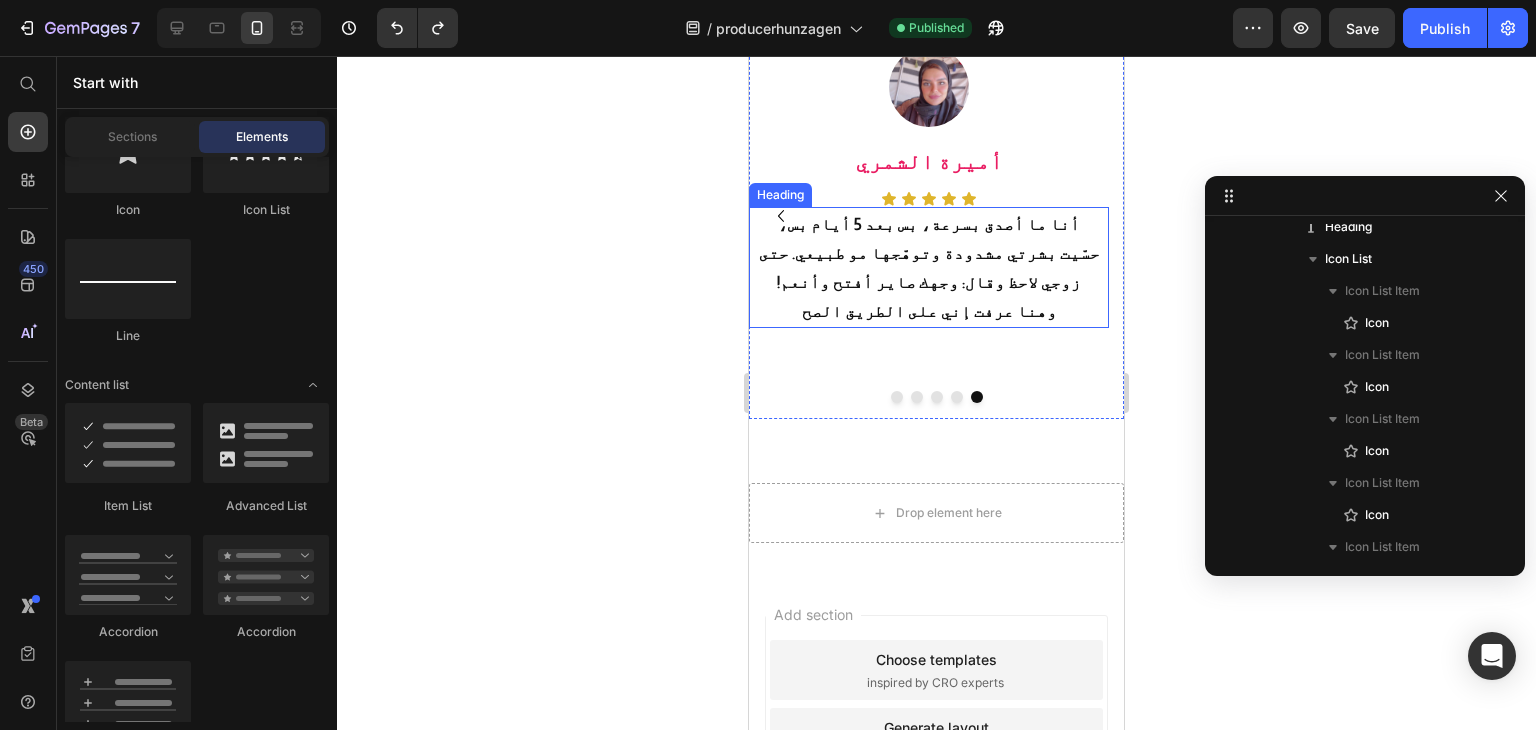 click 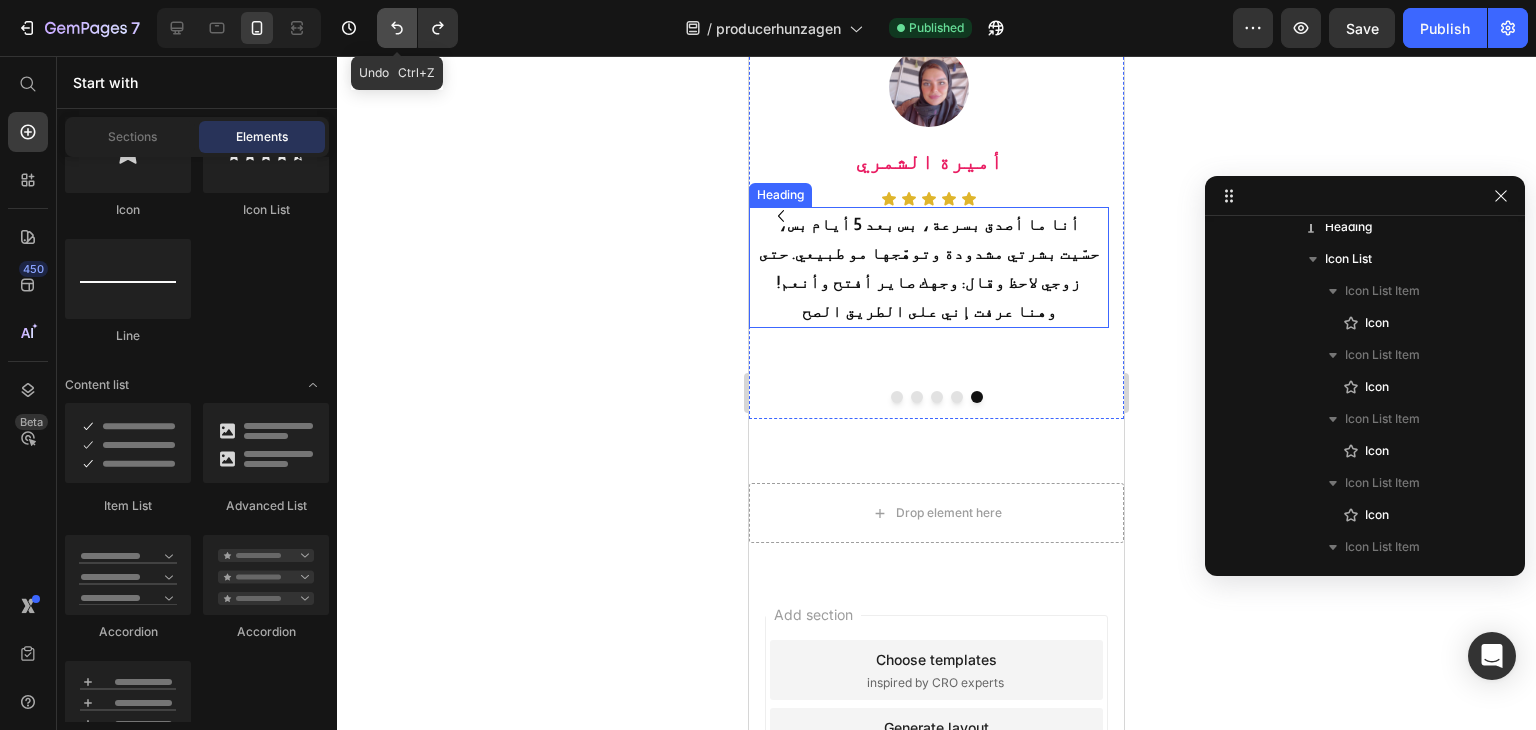 click 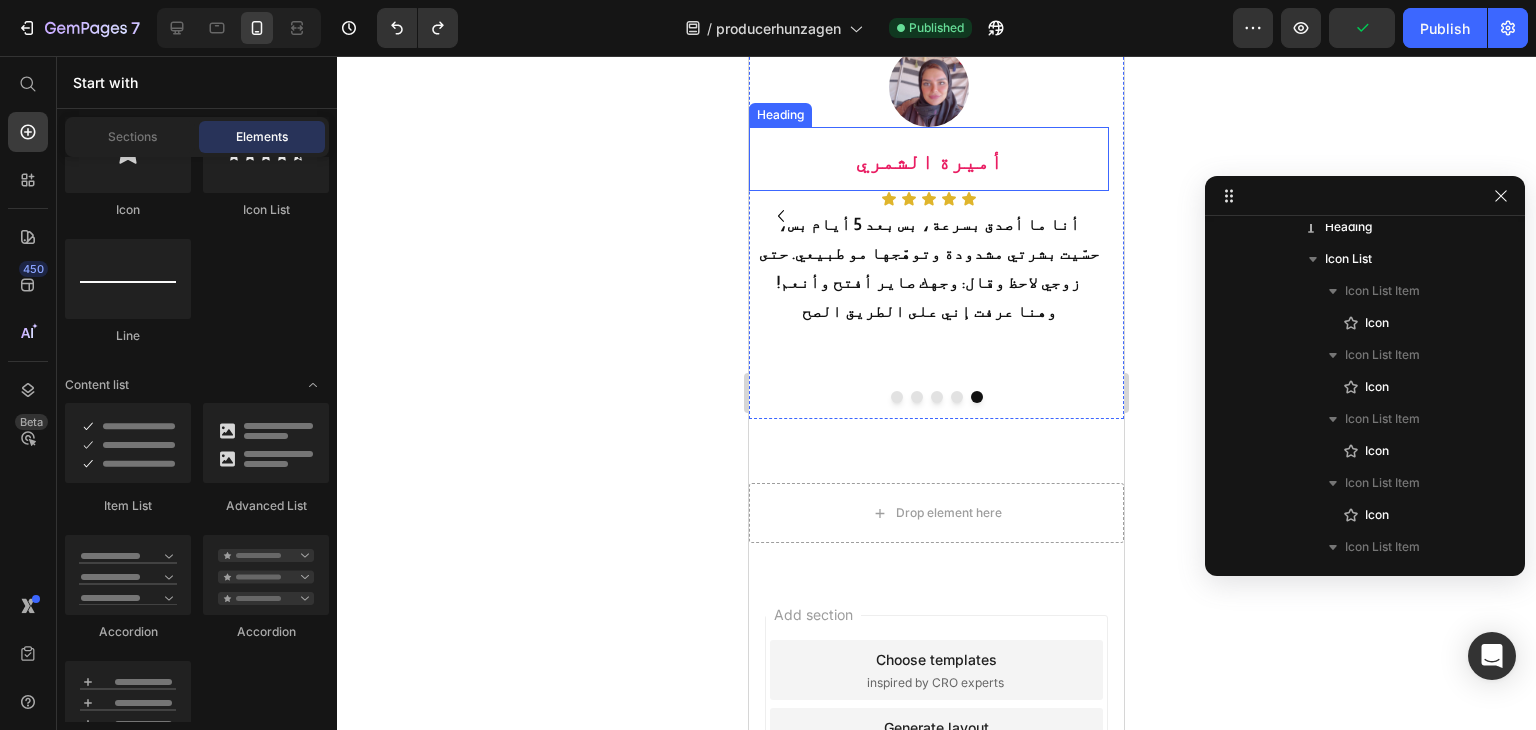 click on "⁠⁠⁠⁠⁠⁠⁠ أميرة الشمري" at bounding box center [929, 158] 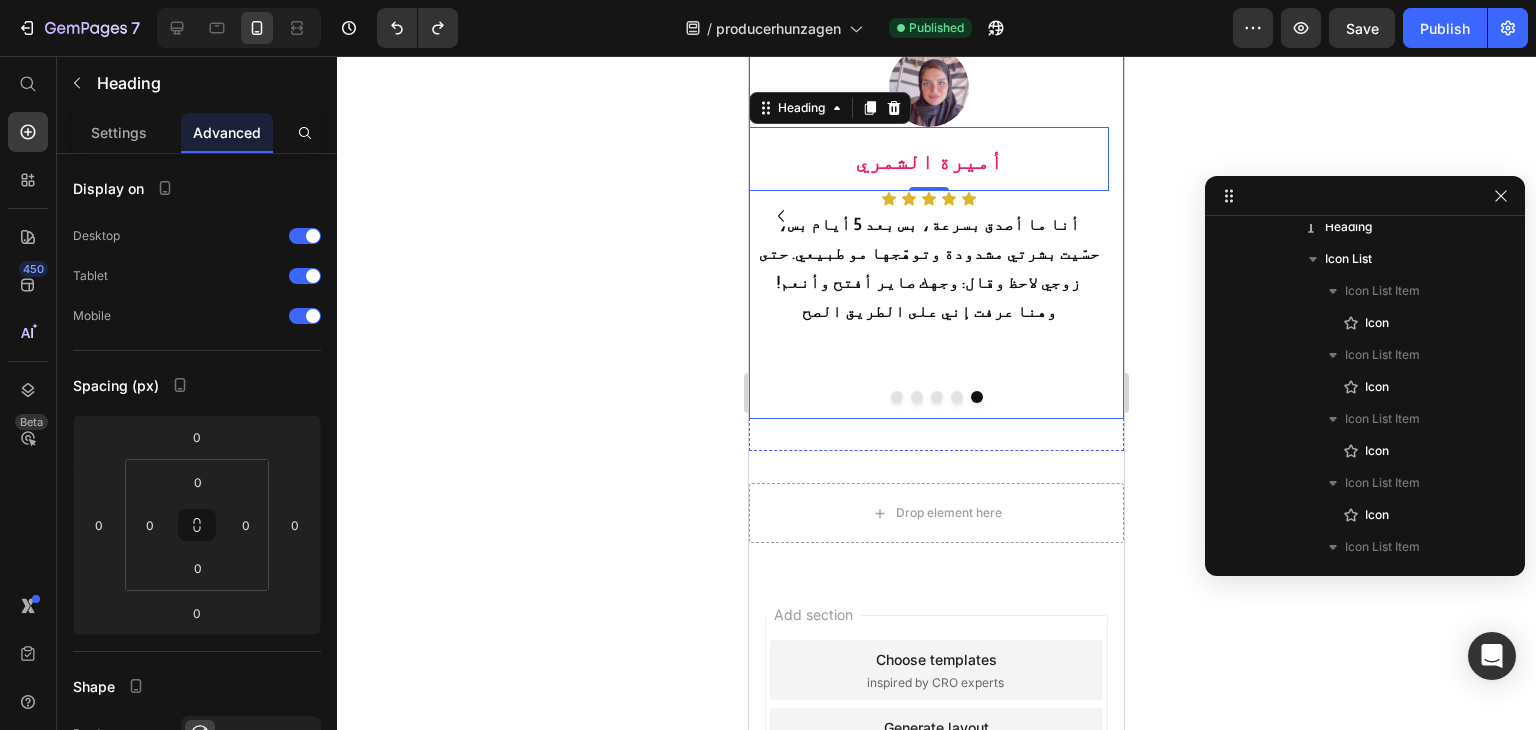 click on "Image هيلة القحطاني Heading Icon Icon Icon Icon Icon Icon List أنا ما أحب أمدح بسرعة، بس بصراحة هونزاجين صدمة حلوة! رابع يوم حسّيت المنطقة تحت عيني مشدودة، والملمس صار ناعم كأني طالعة من جلسة تنظيف عميق. بنتي تقول لي: يمّه، وش مسوية في وجهك؟" 😅   Heading Image نورة العبدالله Heading Icon Icon Icon Icon Icon Icon List صراحة ما توقعت أبدًا إن بشرتي تتغير بهالسرعة! من رابع يوم وأنا أشوف نعومة وشد حوالين الفم، حتى أختي سألتني: وش مستخدمة؟ حسيت نفسي رجعت 5 سنين ورا!   Heading Image العنود السديري Heading Icon Icon Icon Icon Icon Icon List   Heading Image ⁠⁠⁠⁠⁠⁠⁠ مشاعل  Heading Icon Icon Icon Icon Icon Icon List ⁠⁠⁠⁠⁠⁠⁠ Heading Image   0" at bounding box center [936, 215] 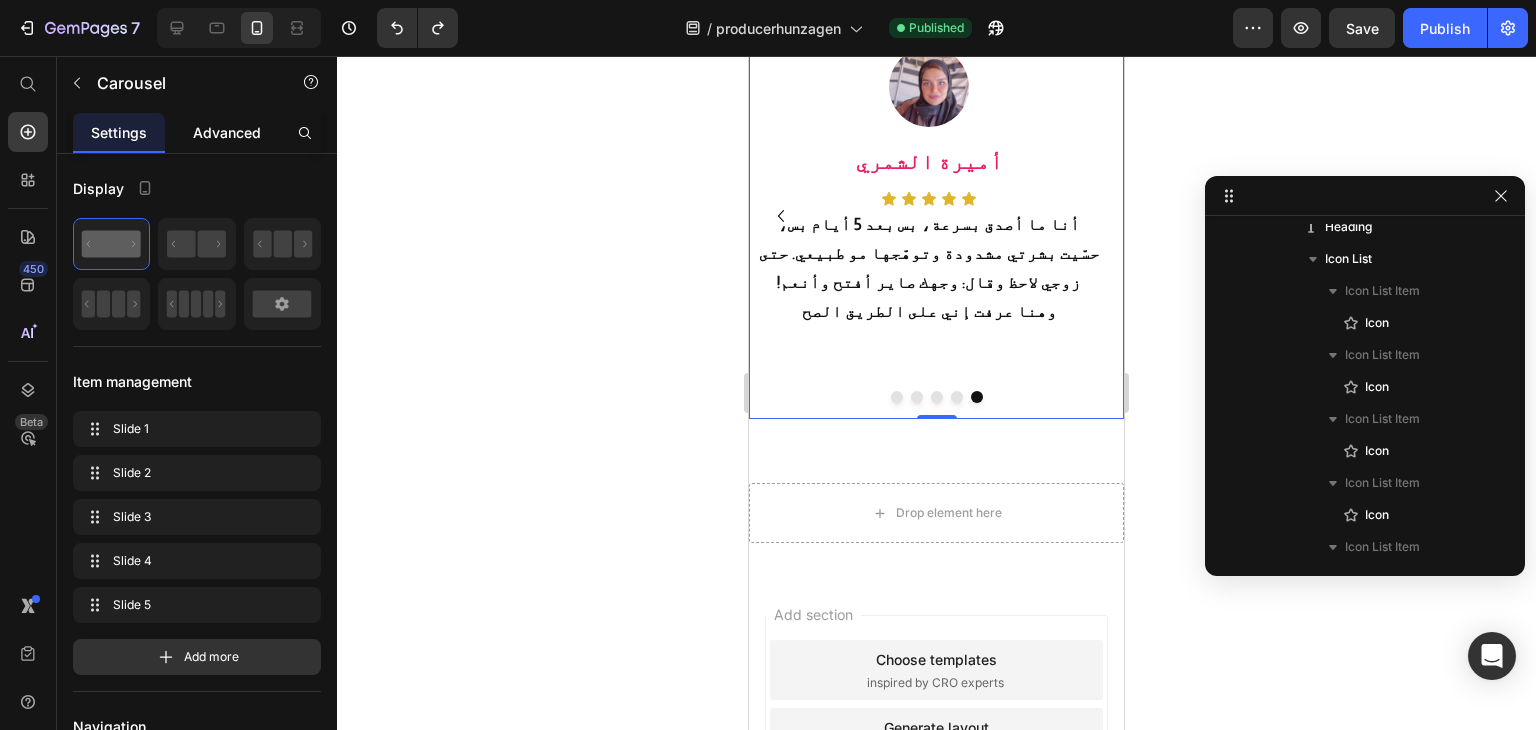 click on "Advanced" at bounding box center [227, 132] 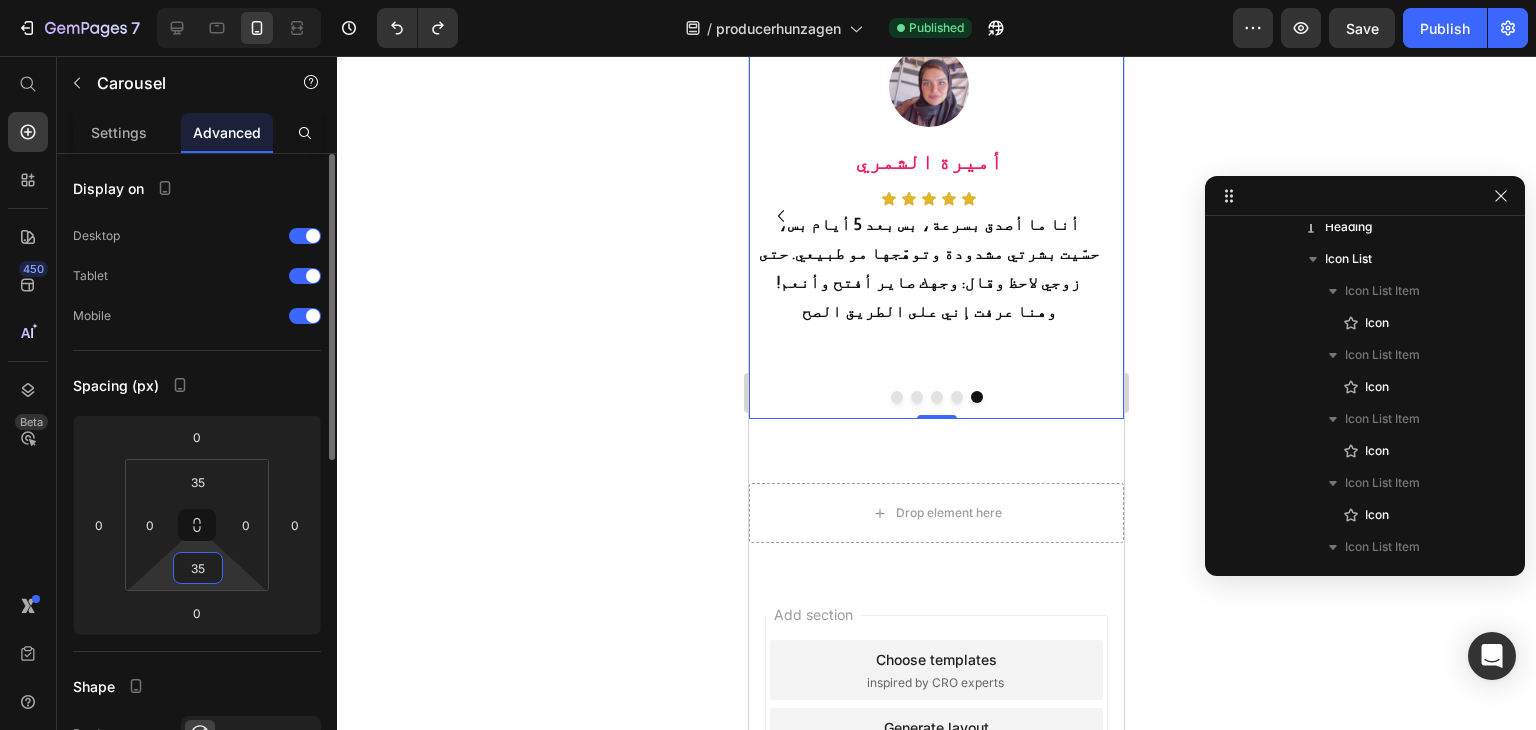 click on "35" at bounding box center (198, 568) 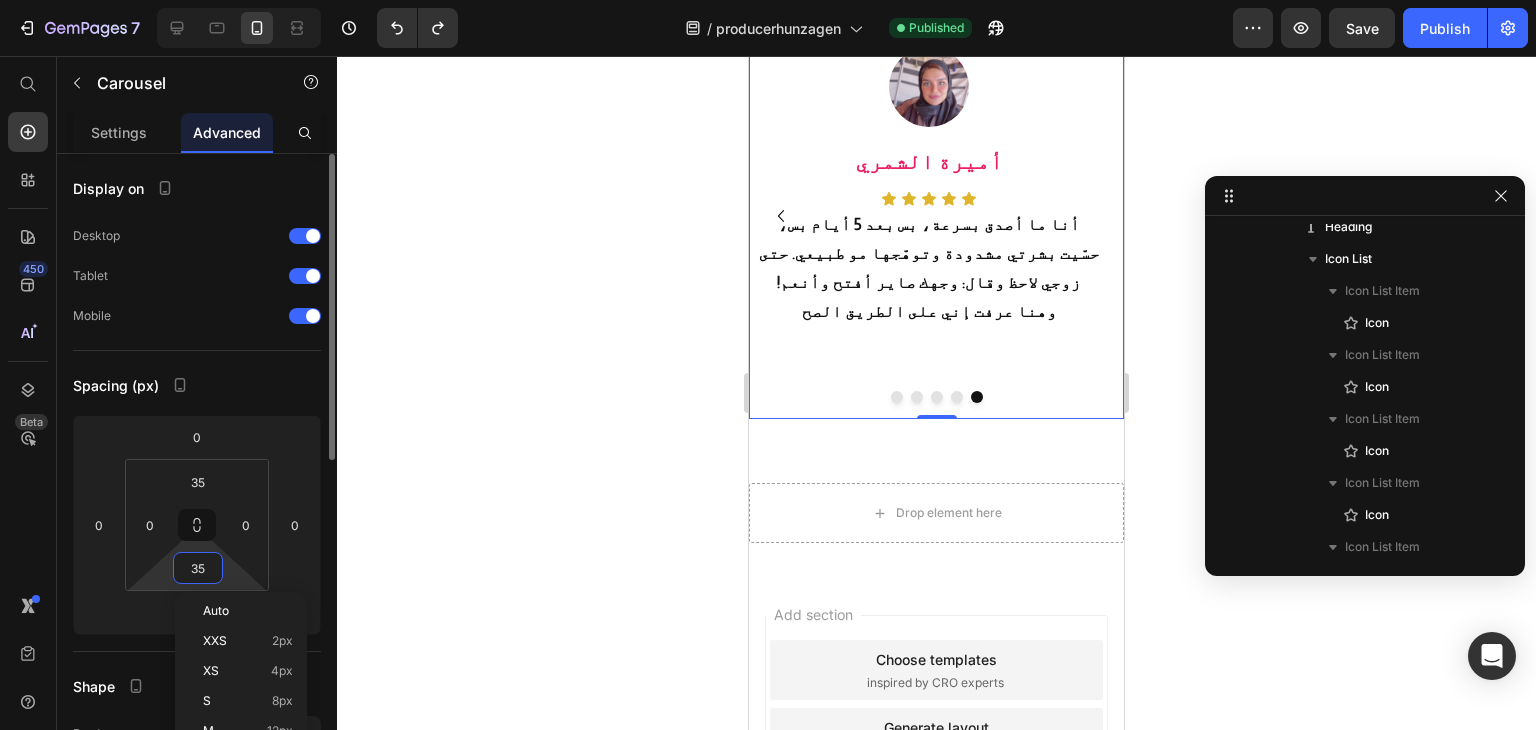 click on "Settings" at bounding box center [119, 132] 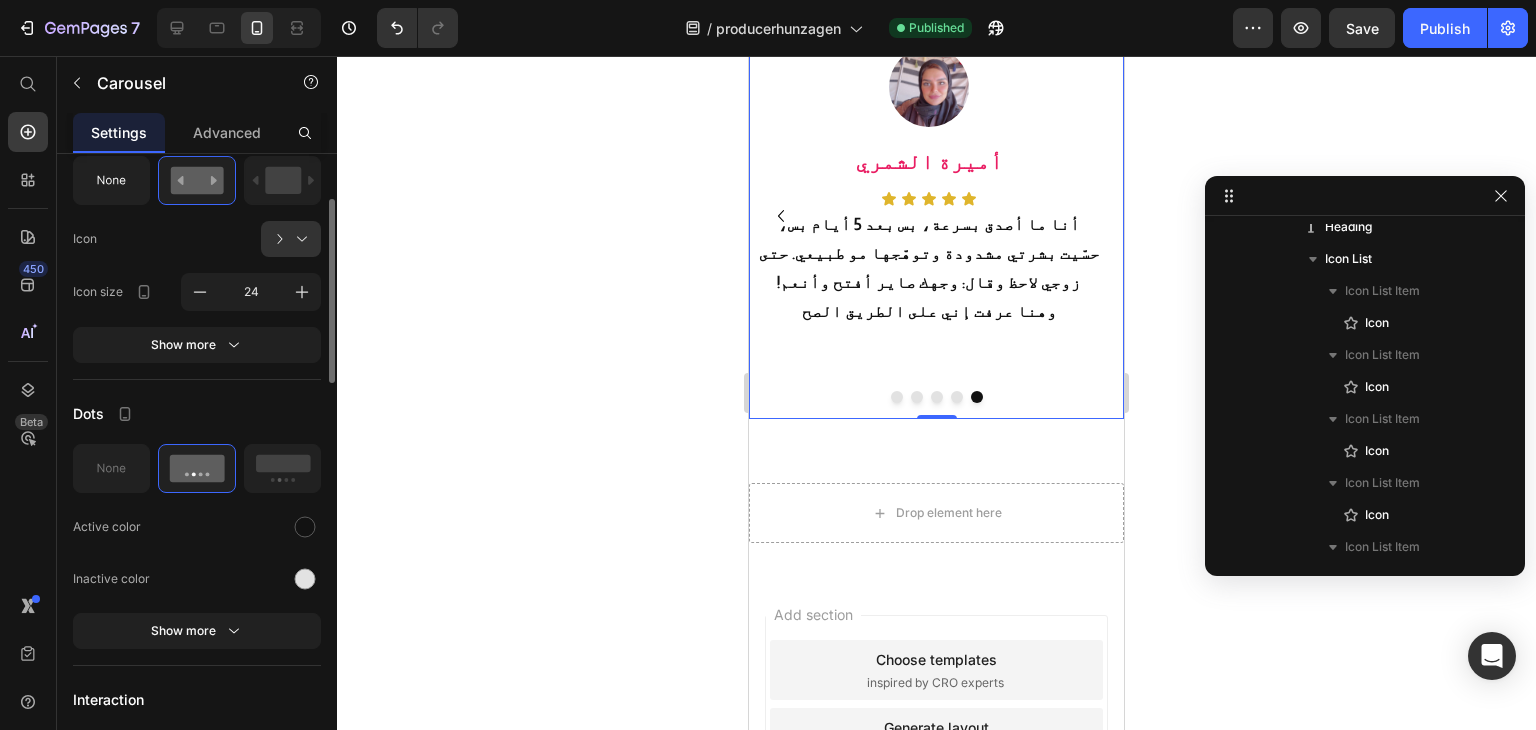 scroll, scrollTop: 700, scrollLeft: 0, axis: vertical 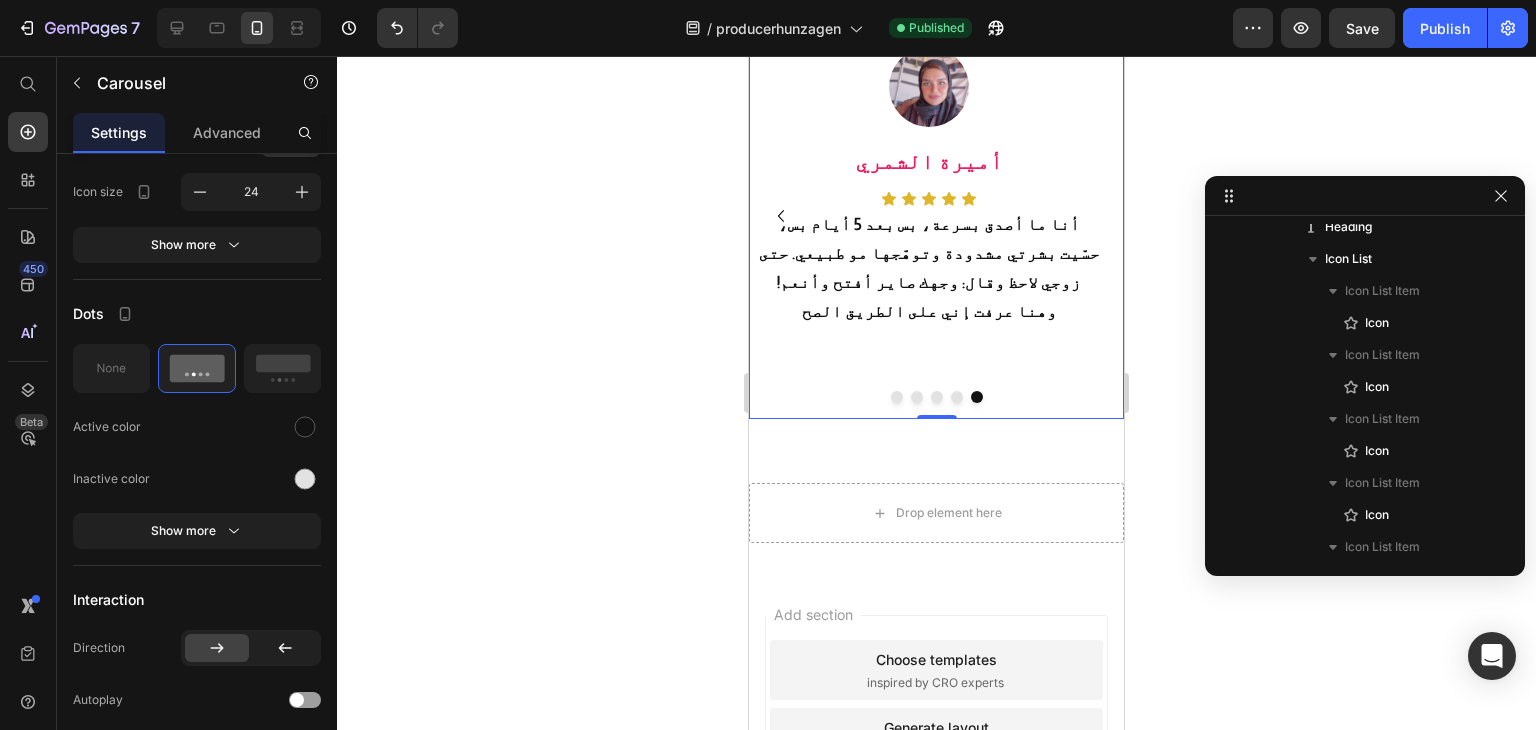 click on "7   /  producerhunzagen Published Preview  Save   Publish" 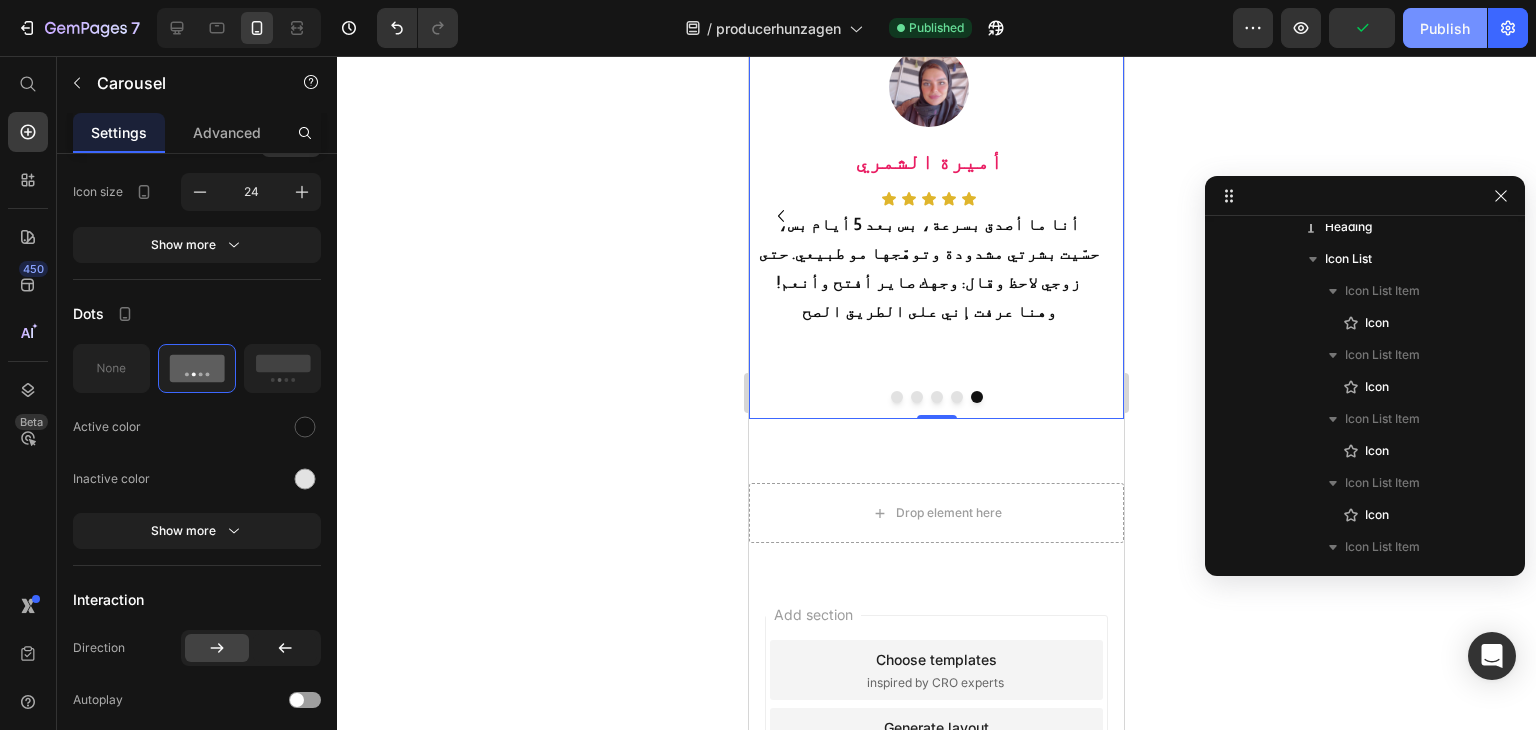 click on "Publish" at bounding box center [1445, 28] 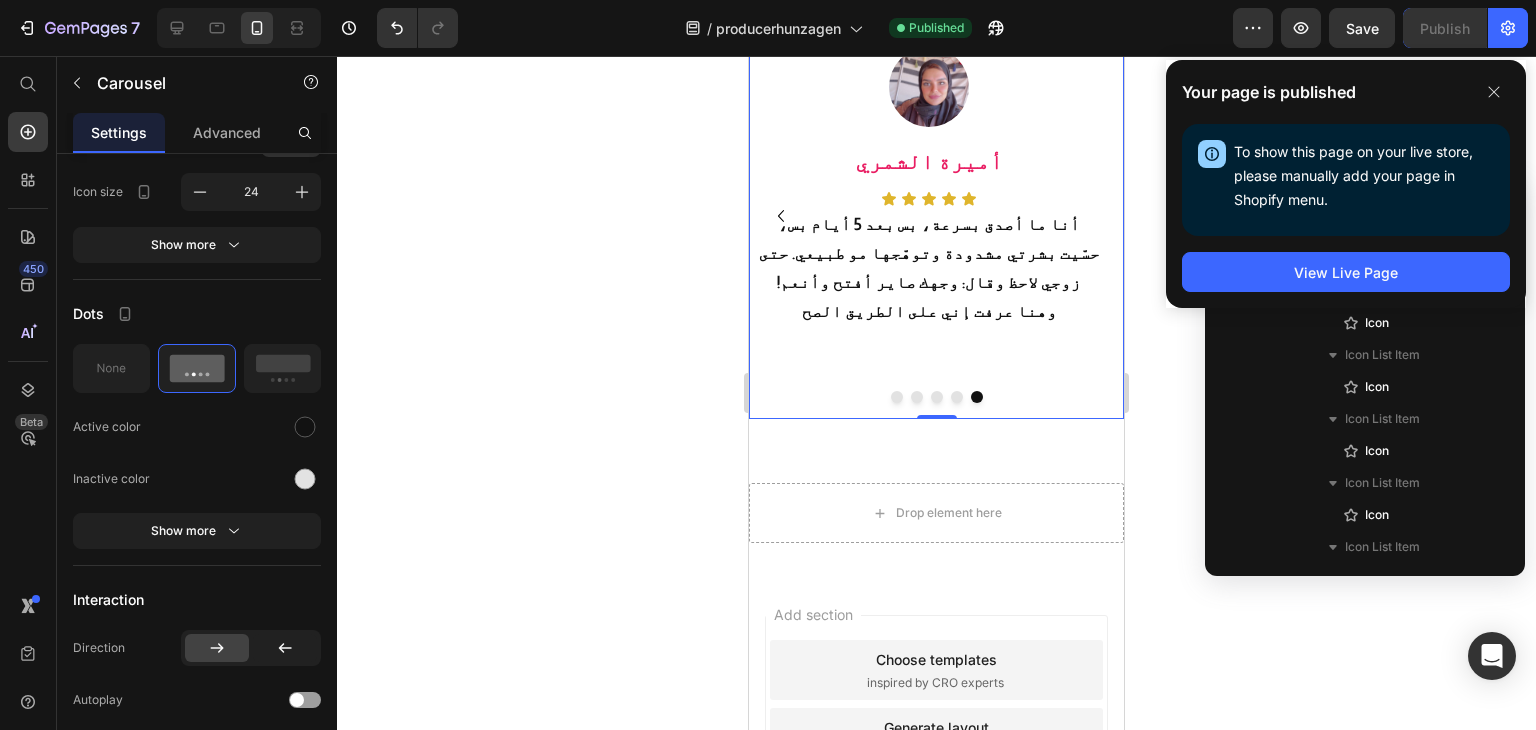 click at bounding box center [929, 87] 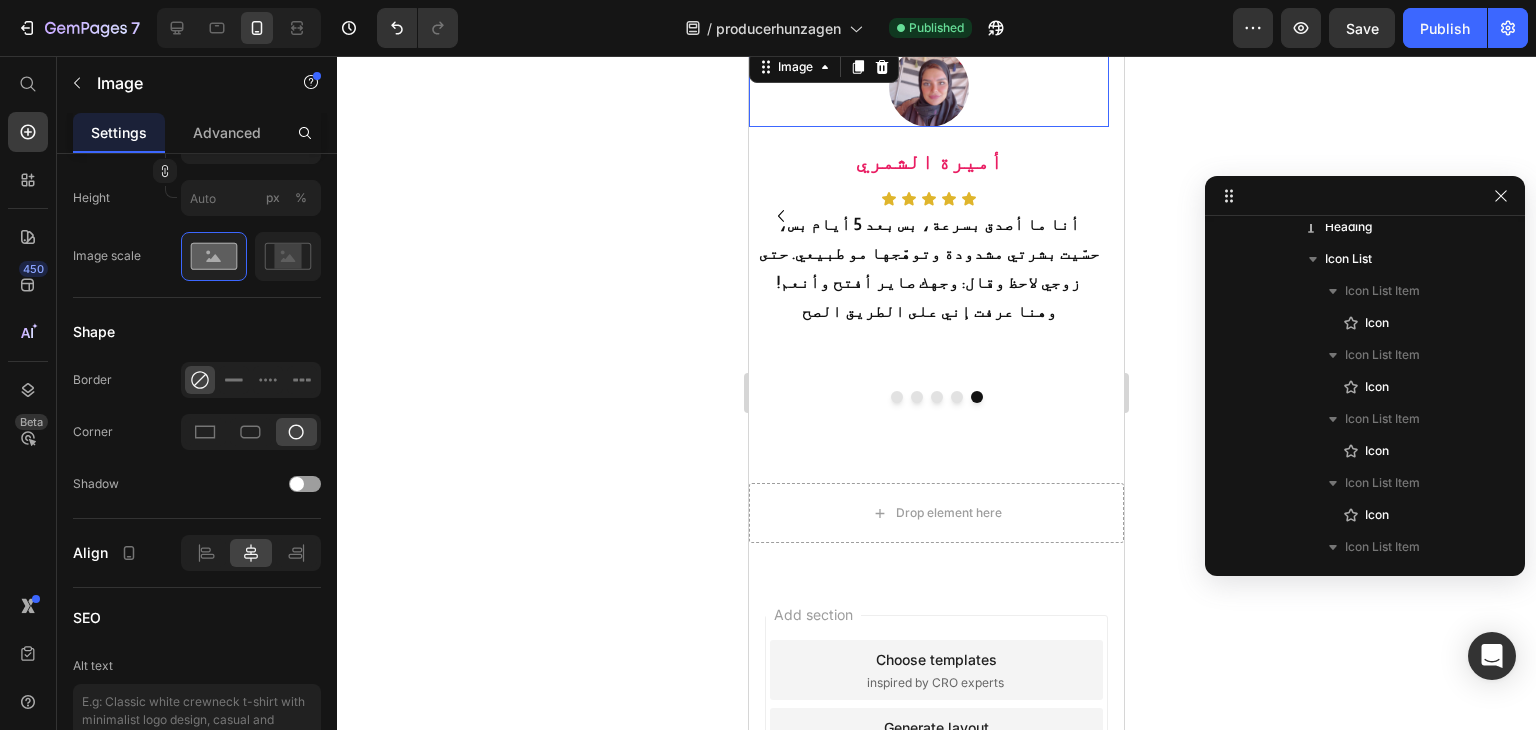 scroll, scrollTop: 0, scrollLeft: 0, axis: both 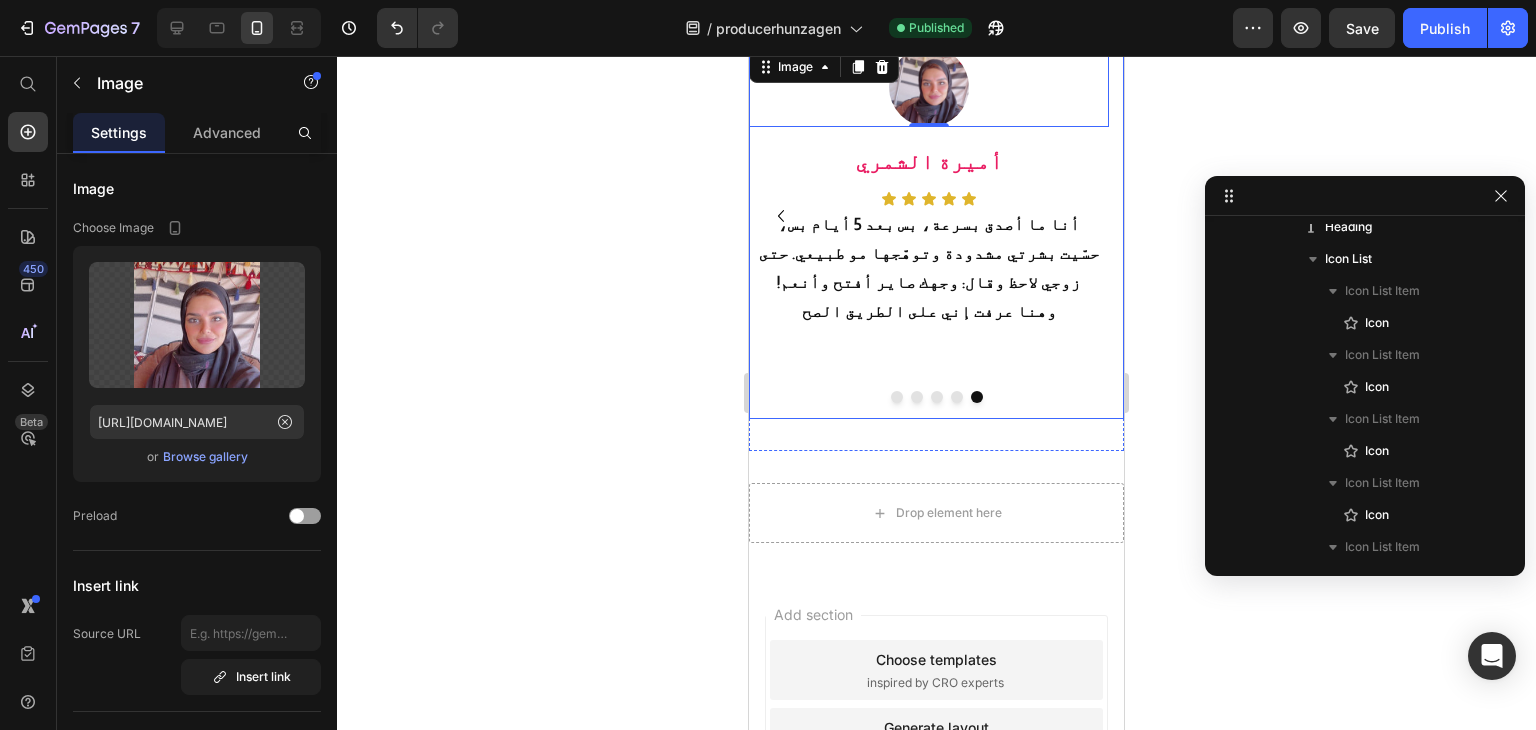 click on "Image هيلة القحطاني Heading Icon Icon Icon Icon Icon Icon List أنا ما أحب أمدح بسرعة، بس بصراحة هونزاجين صدمة حلوة! رابع يوم حسّيت المنطقة تحت عيني مشدودة، والملمس صار ناعم كأني طالعة من جلسة تنظيف عميق. بنتي تقول لي: يمّه، وش مسوية في وجهك؟" 😅   Heading Image نورة العبدالله Heading Icon Icon Icon Icon Icon Icon List صراحة ما توقعت أبدًا إن بشرتي تتغير بهالسرعة! من رابع يوم وأنا أشوف نعومة وشد حوالين الفم، حتى أختي سألتني: وش مستخدمة؟ حسيت نفسي رجعت 5 سنين ورا!   Heading Image العنود السديري Heading Icon Icon Icon Icon Icon Icon List   Heading Image ⁠⁠⁠⁠⁠⁠⁠ مشاعل  Heading Icon Icon Icon Icon Icon Icon List ⁠⁠⁠⁠⁠⁠⁠ Heading Image   0" at bounding box center [936, 215] 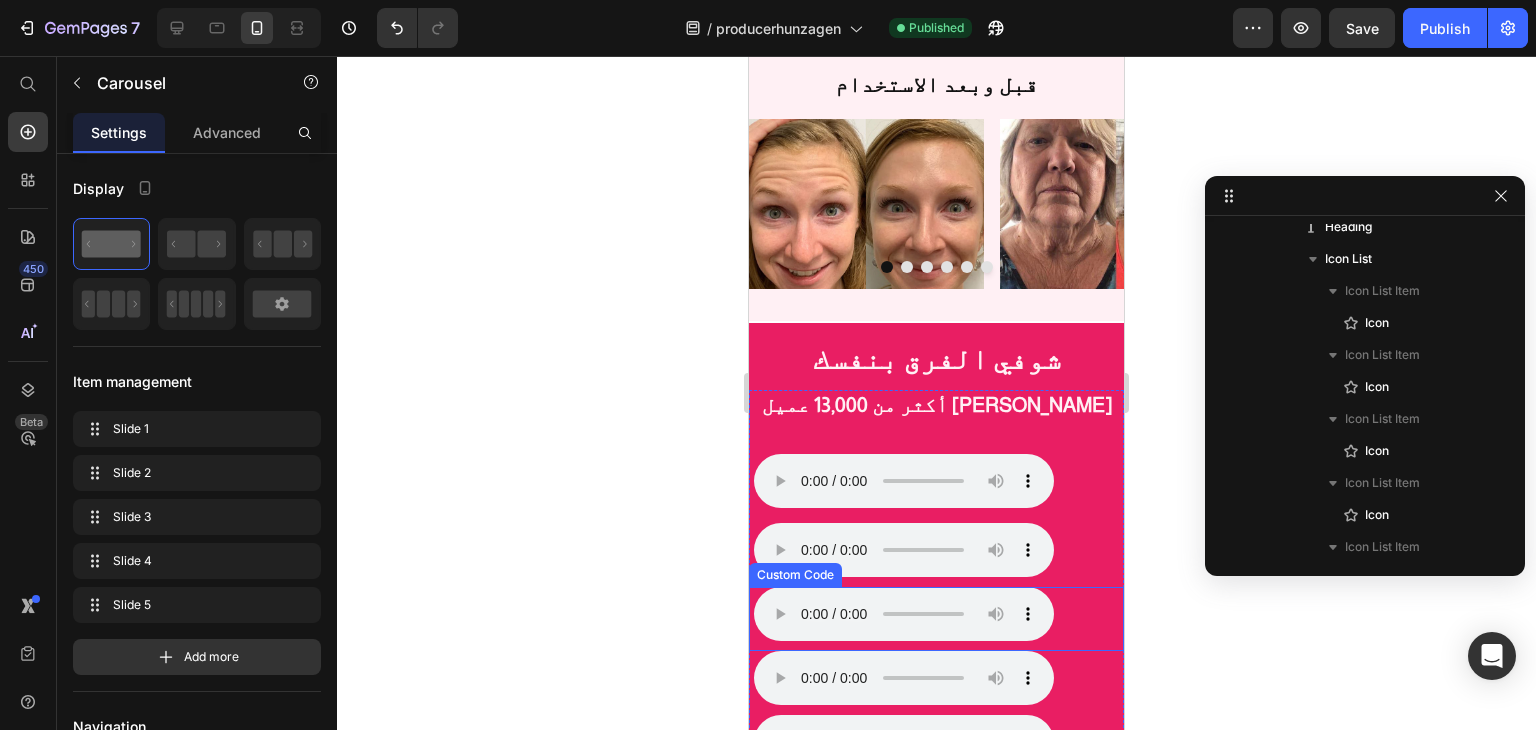 scroll, scrollTop: 1508, scrollLeft: 0, axis: vertical 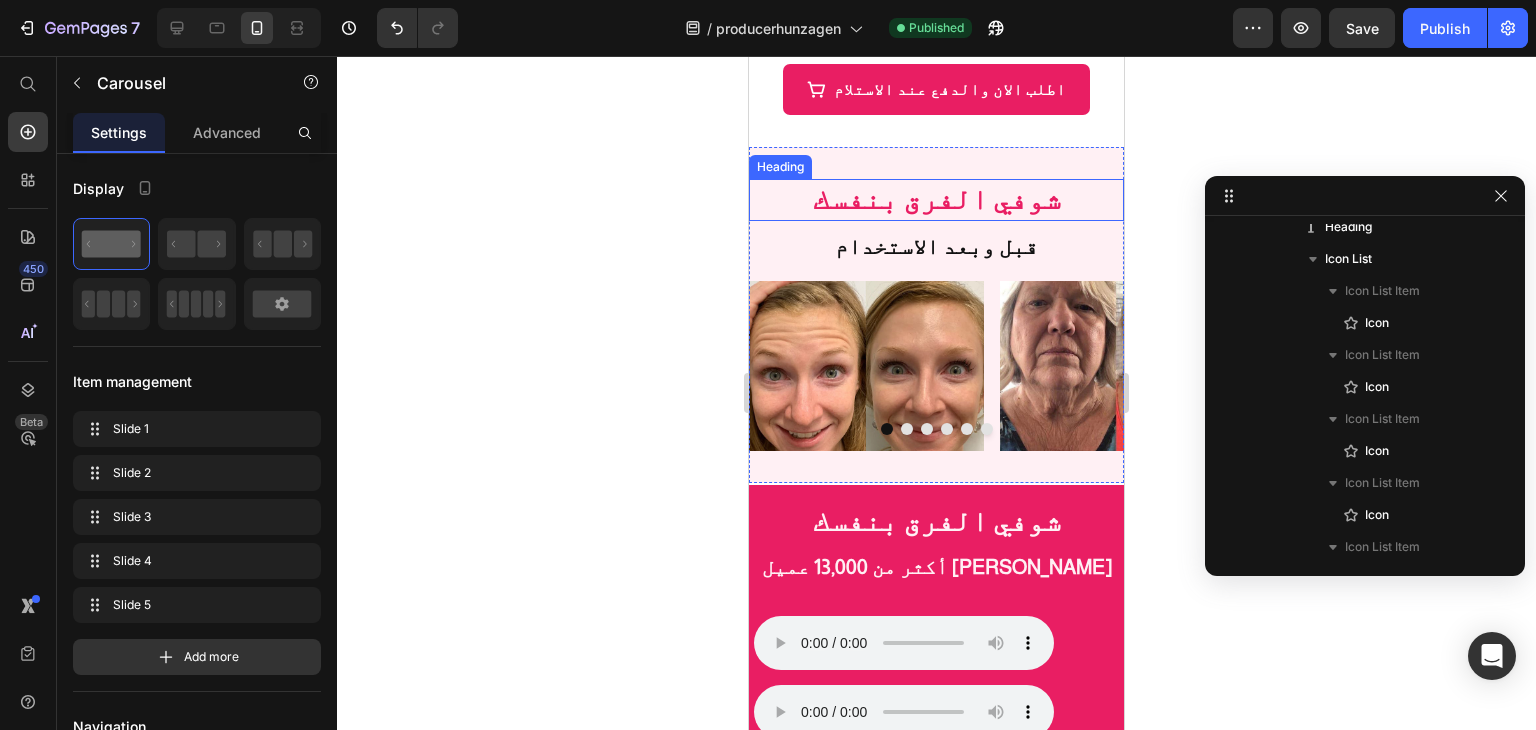 click on "شوفي الفرق بنفسك" at bounding box center [937, 199] 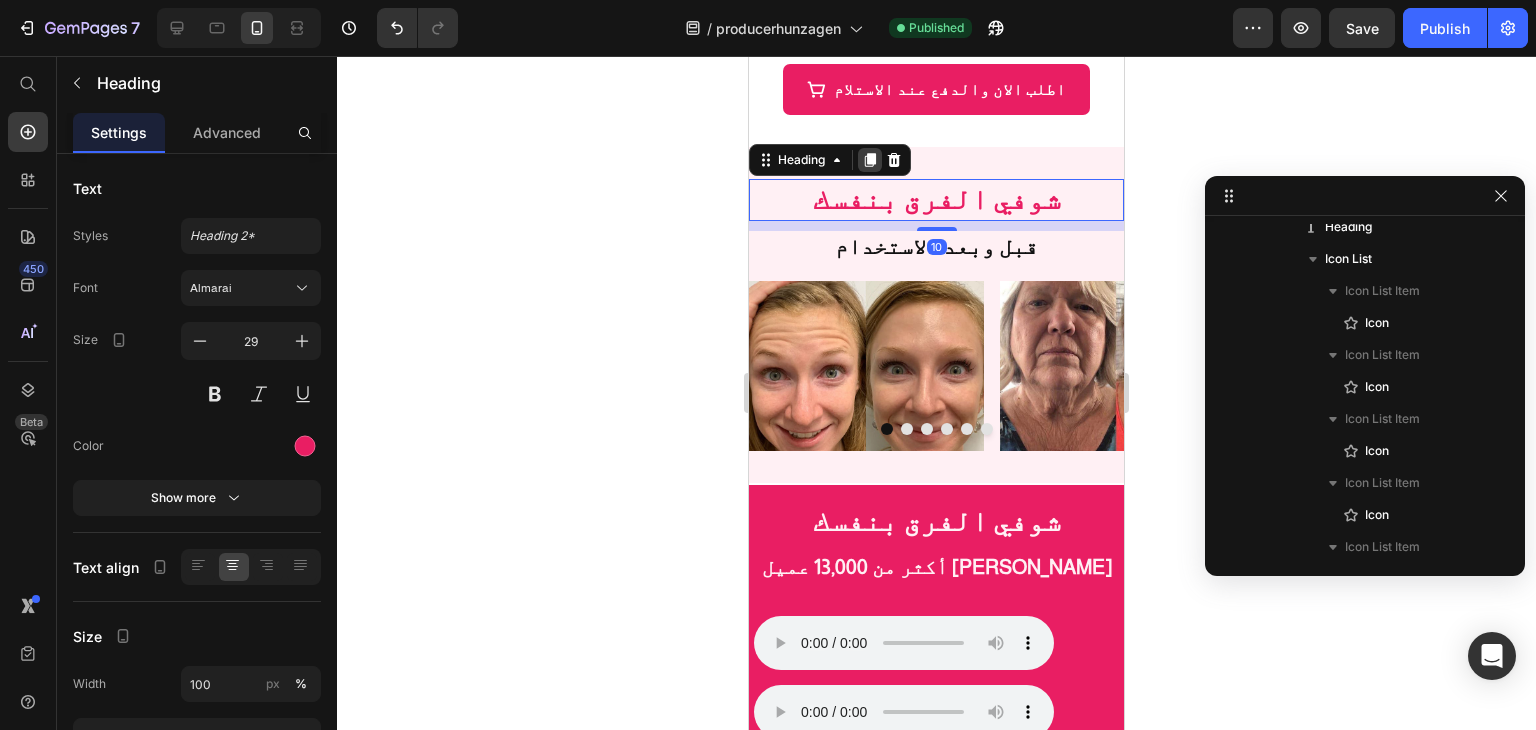 click 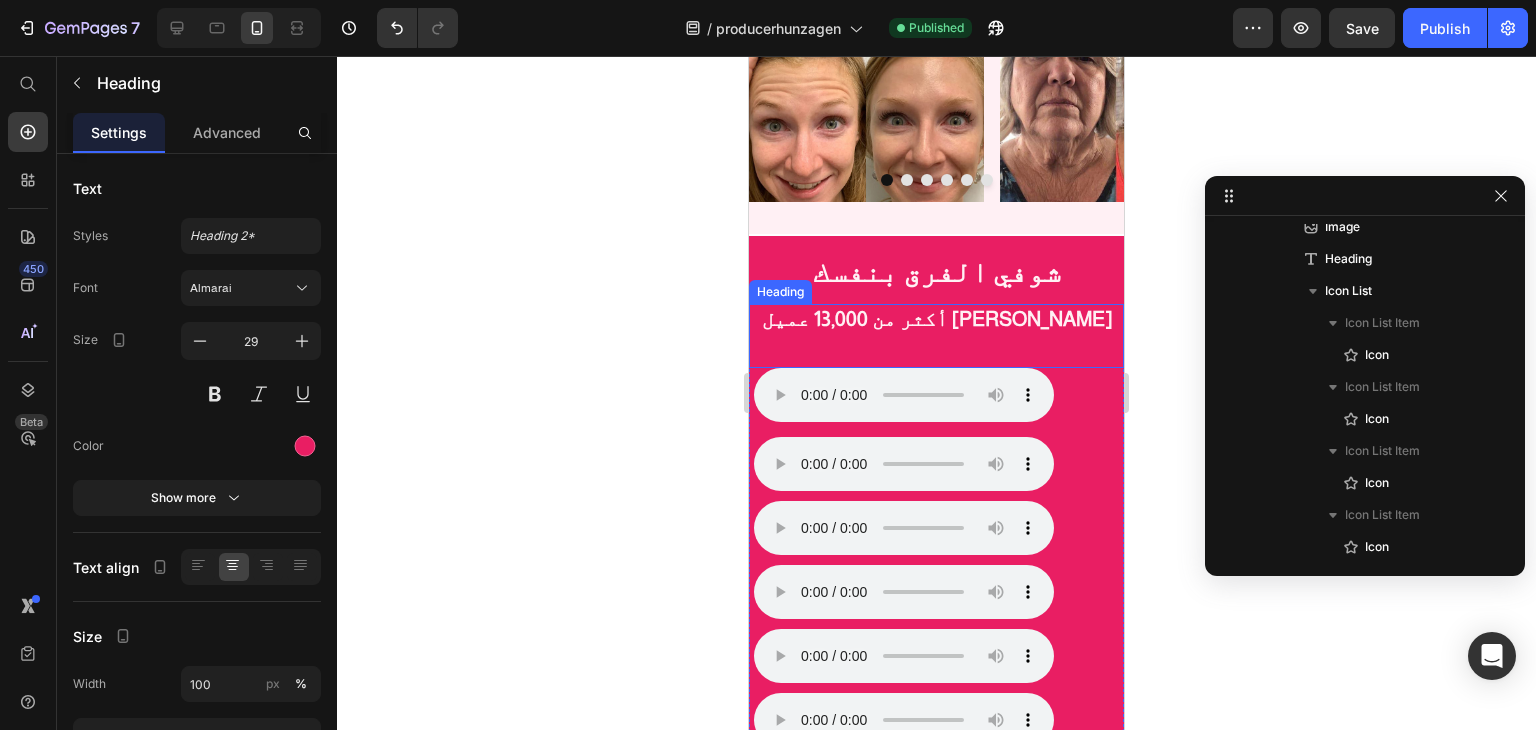 scroll, scrollTop: 1608, scrollLeft: 0, axis: vertical 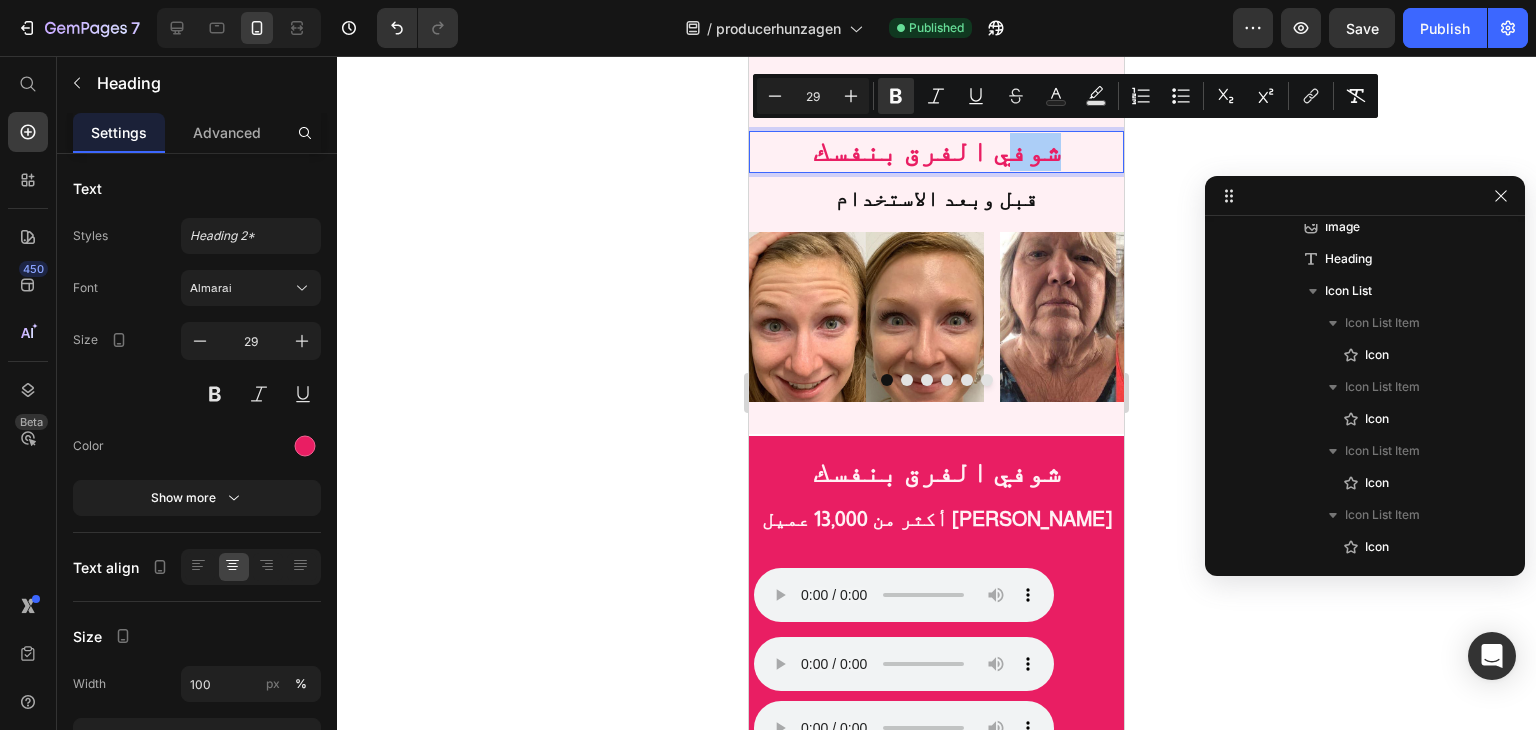 click 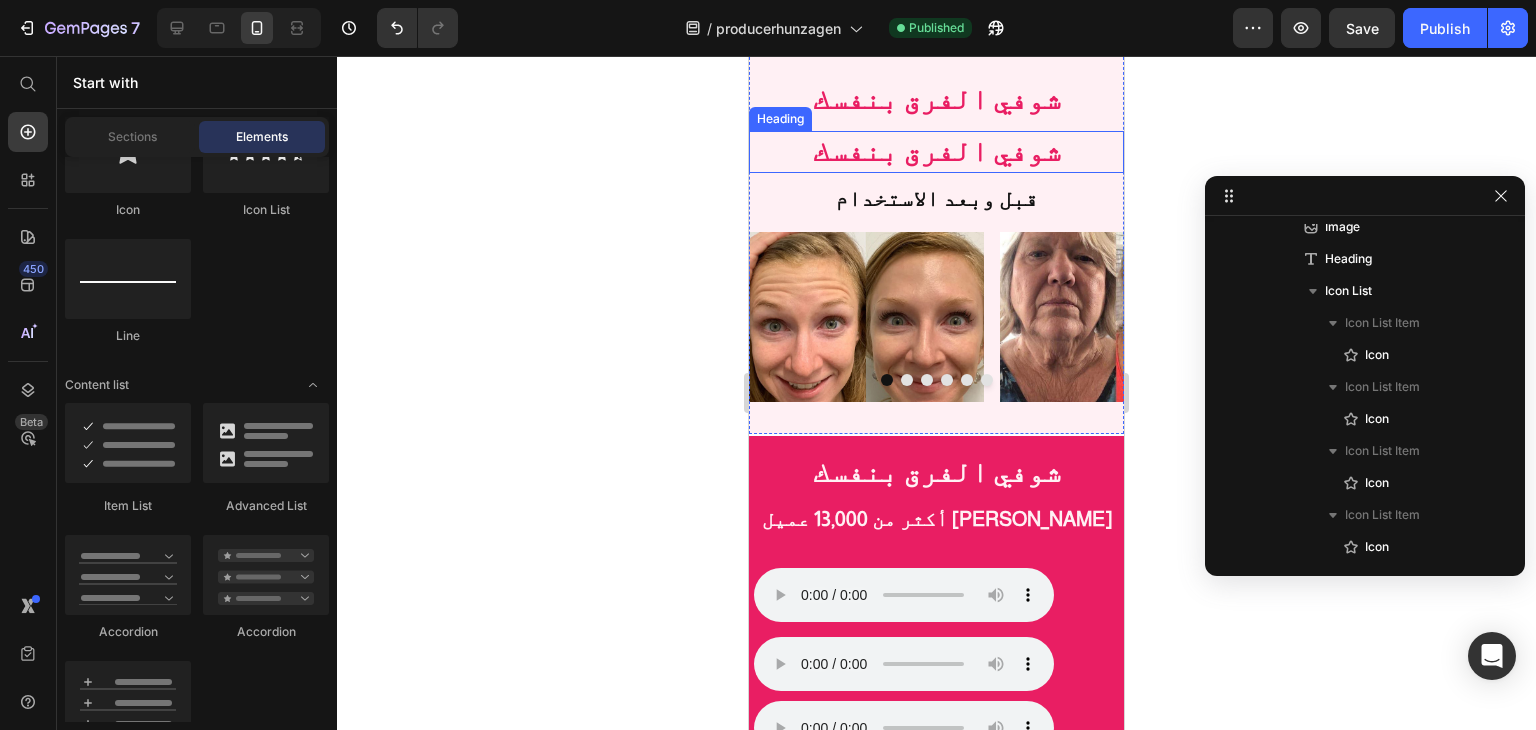 click on "⁠⁠⁠⁠⁠⁠⁠ شوفي الفرق بنفسك" at bounding box center (936, 152) 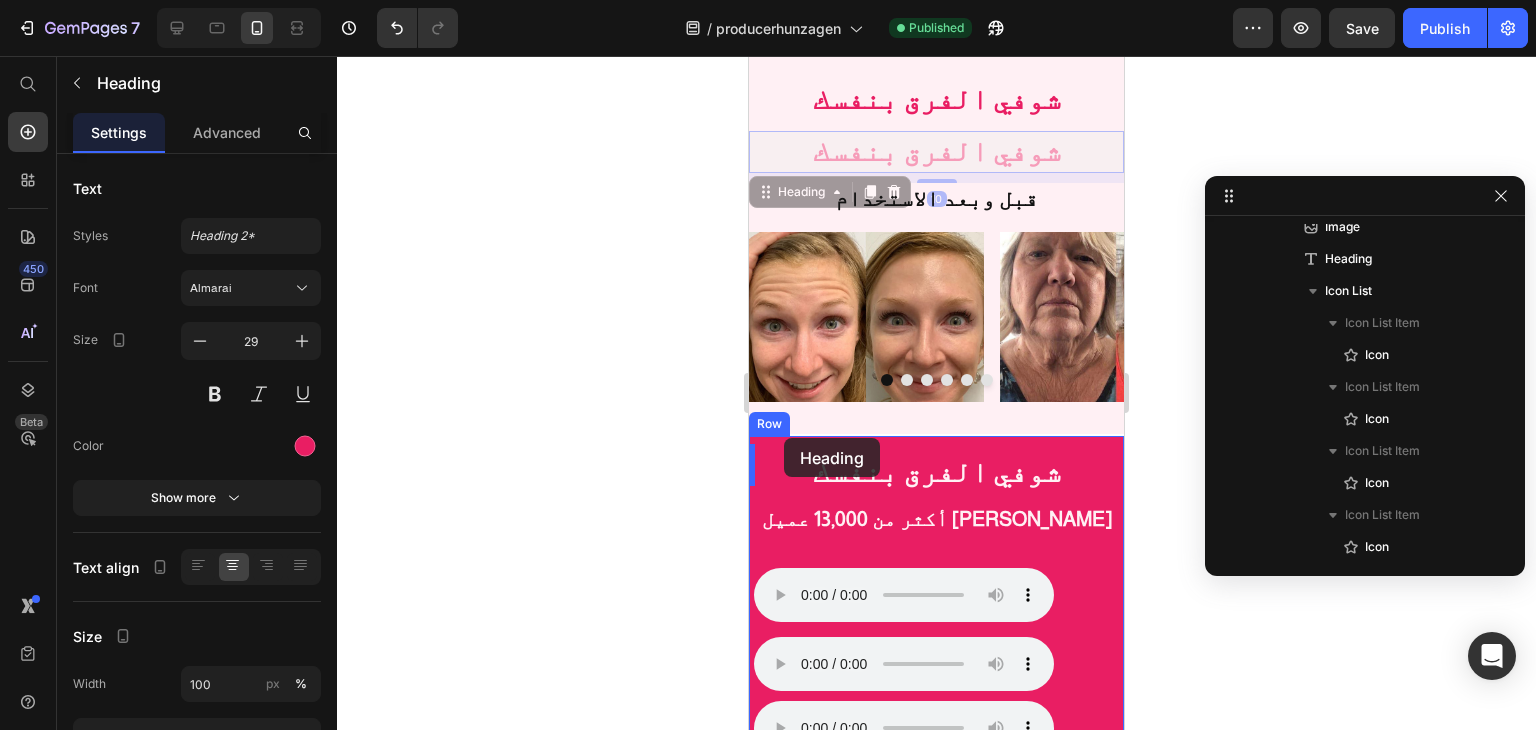 scroll, scrollTop: 2008, scrollLeft: 0, axis: vertical 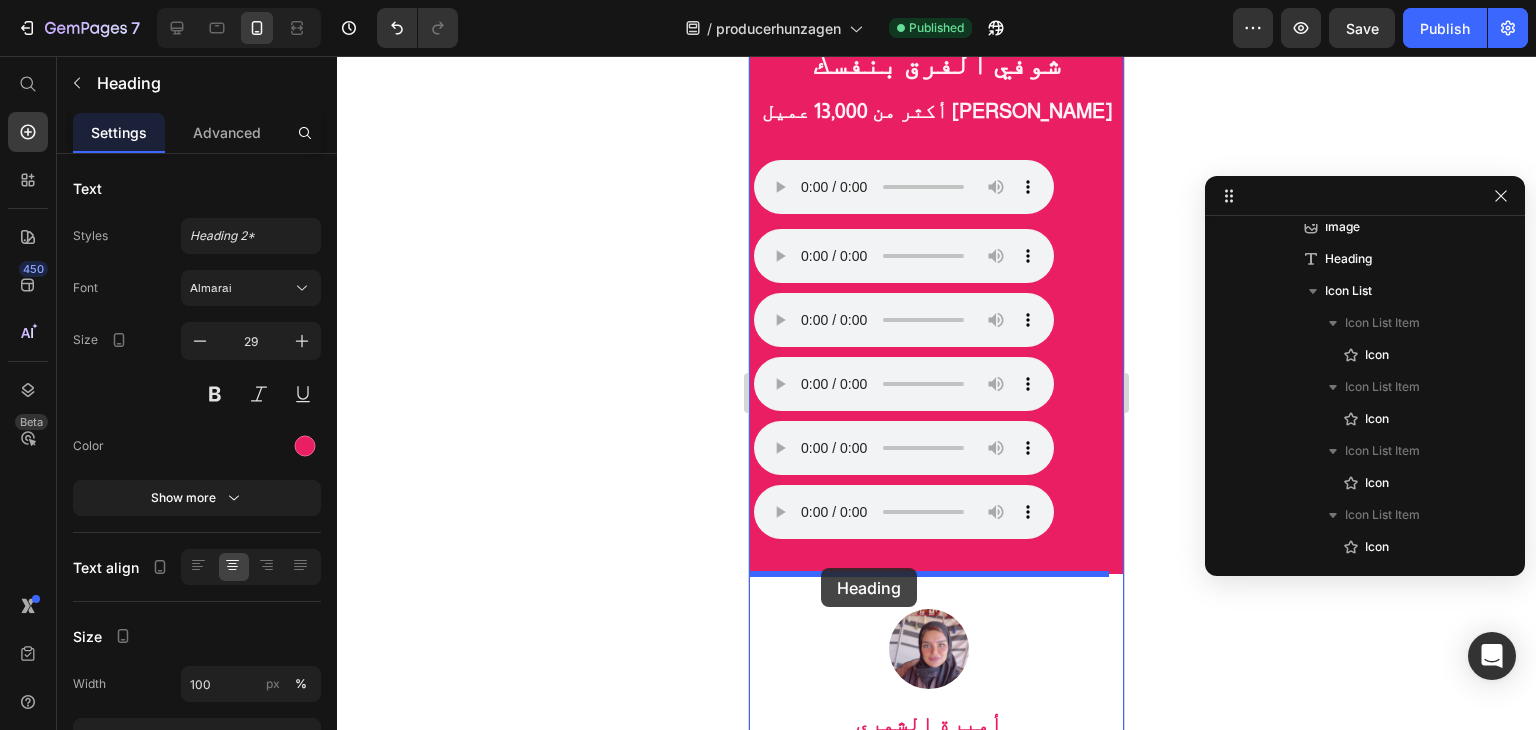 drag, startPoint x: 770, startPoint y: 179, endPoint x: 821, endPoint y: 568, distance: 392.32895 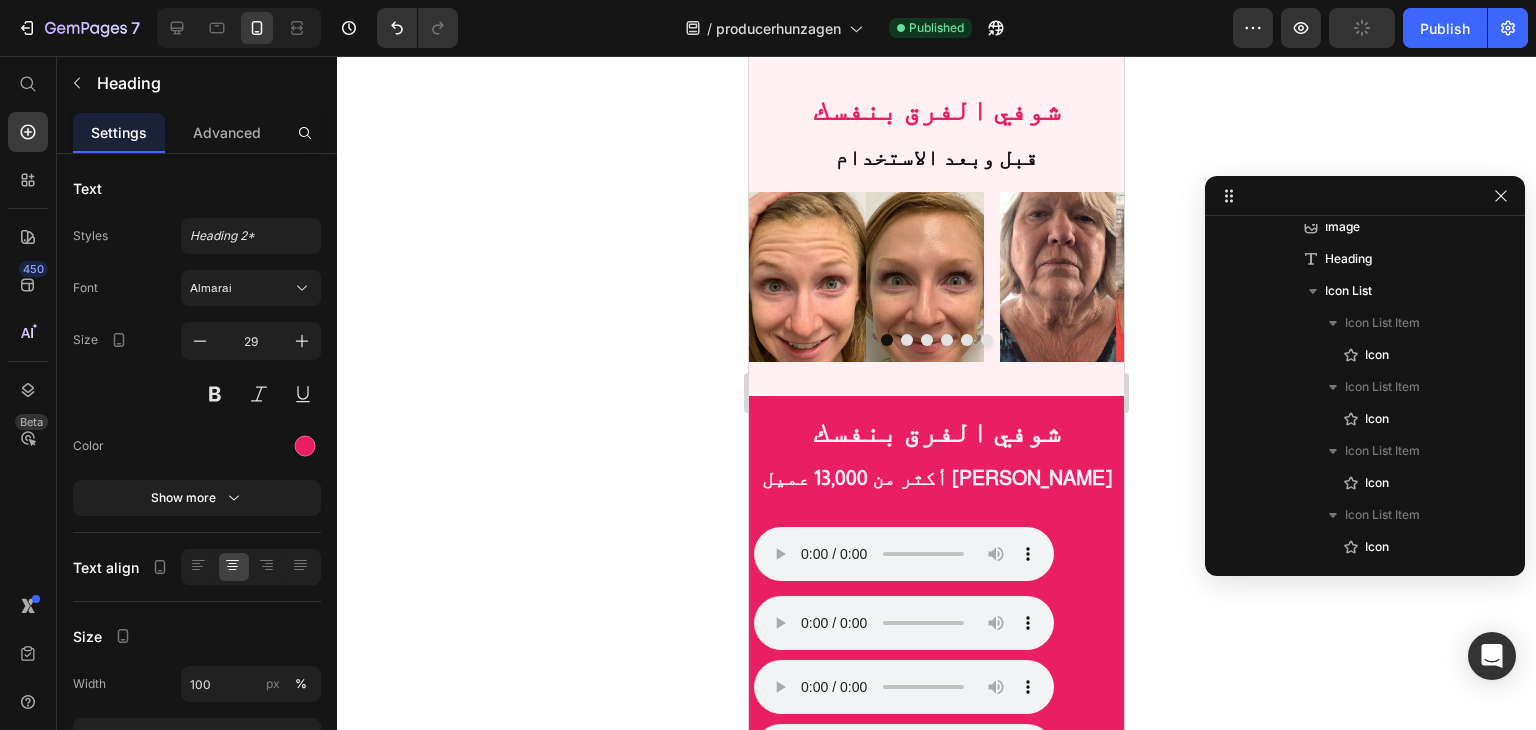 scroll, scrollTop: 1557, scrollLeft: 0, axis: vertical 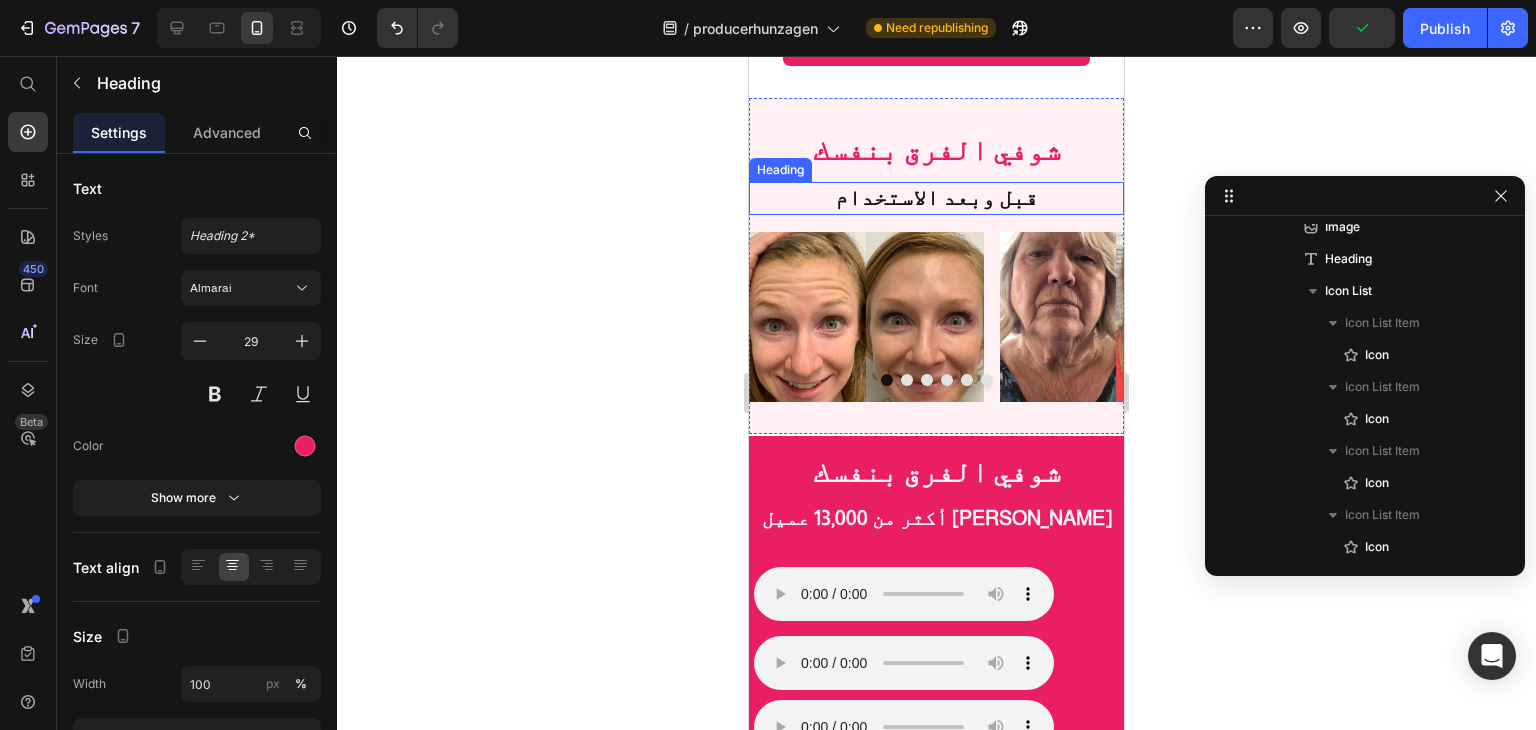 click on "قبل وبعد الاستخدام" at bounding box center [936, 197] 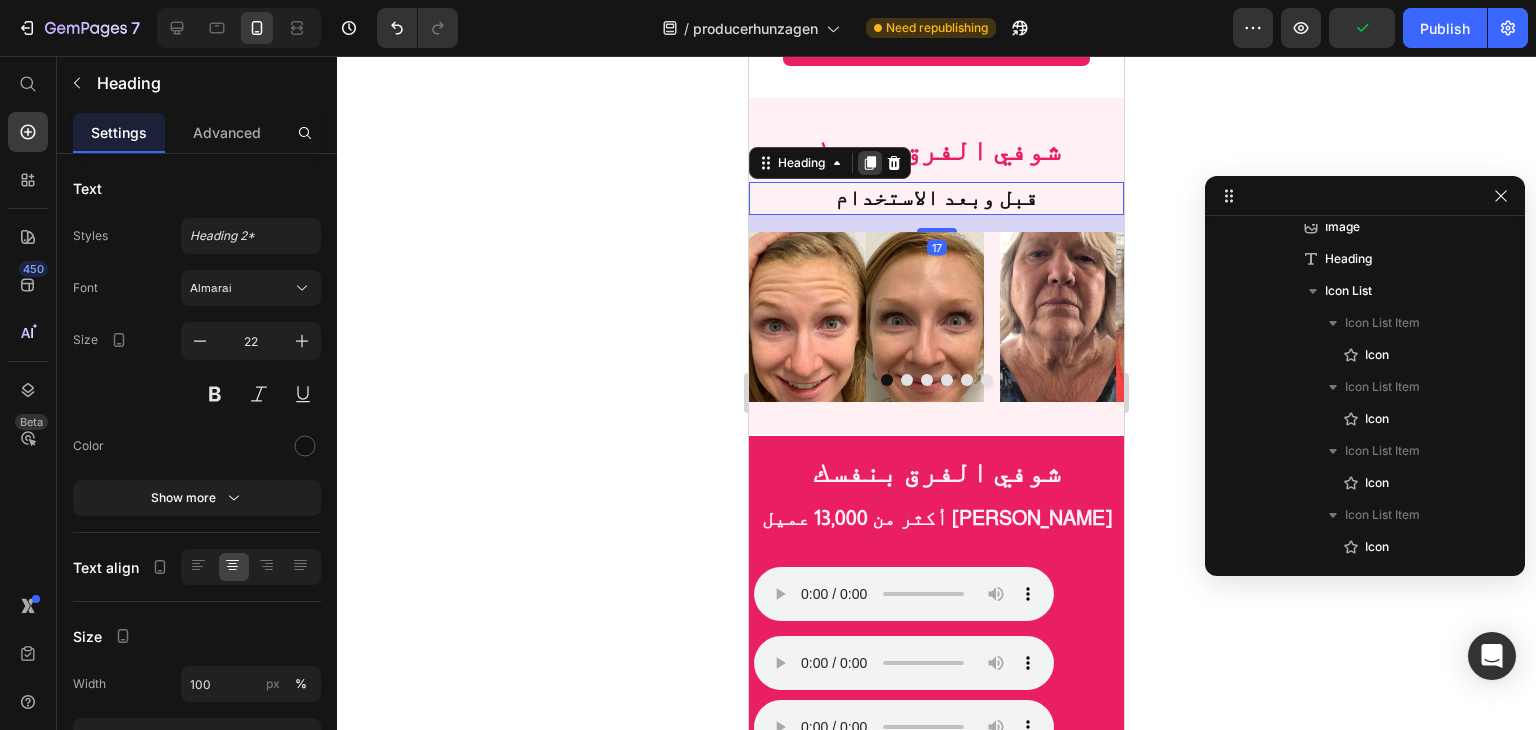 click 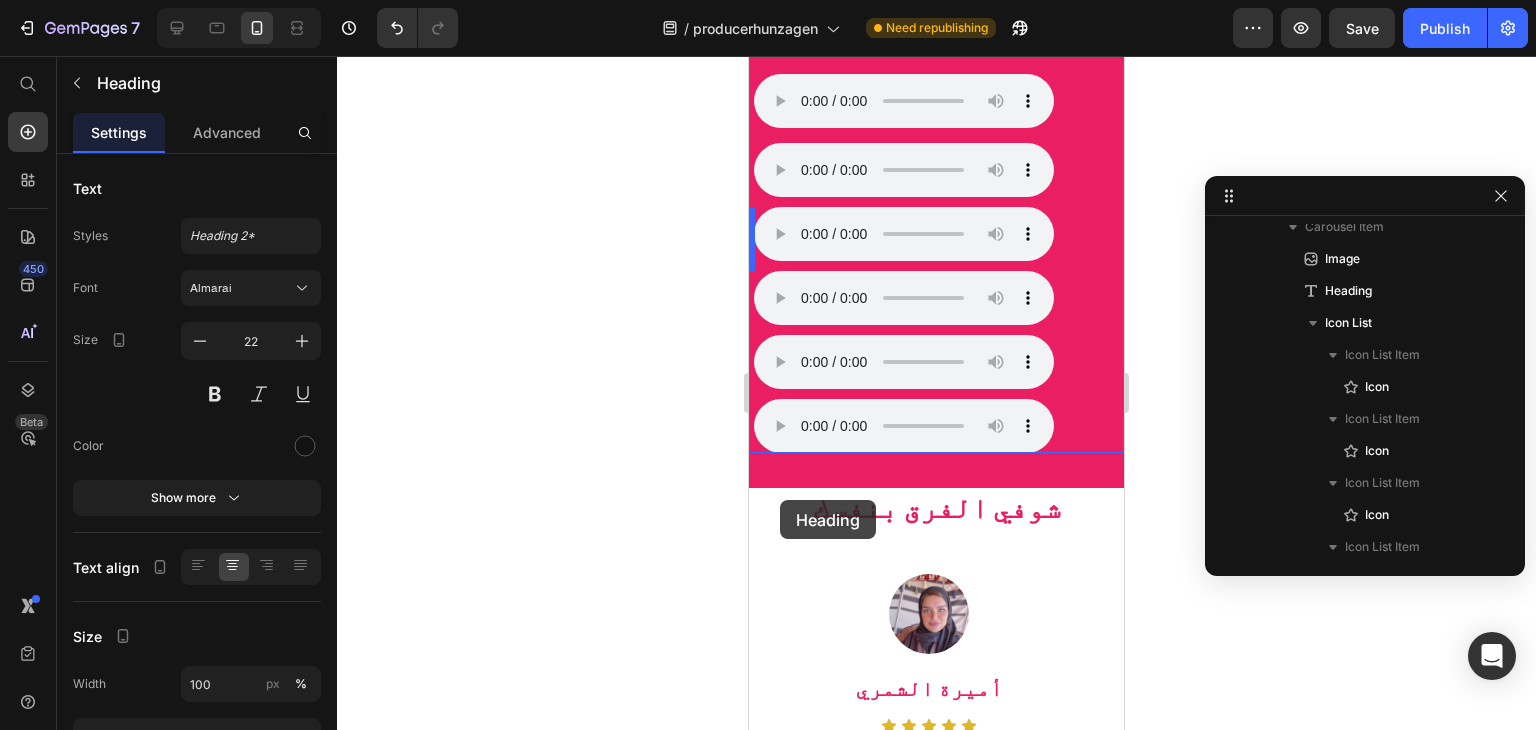 scroll, scrollTop: 2157, scrollLeft: 0, axis: vertical 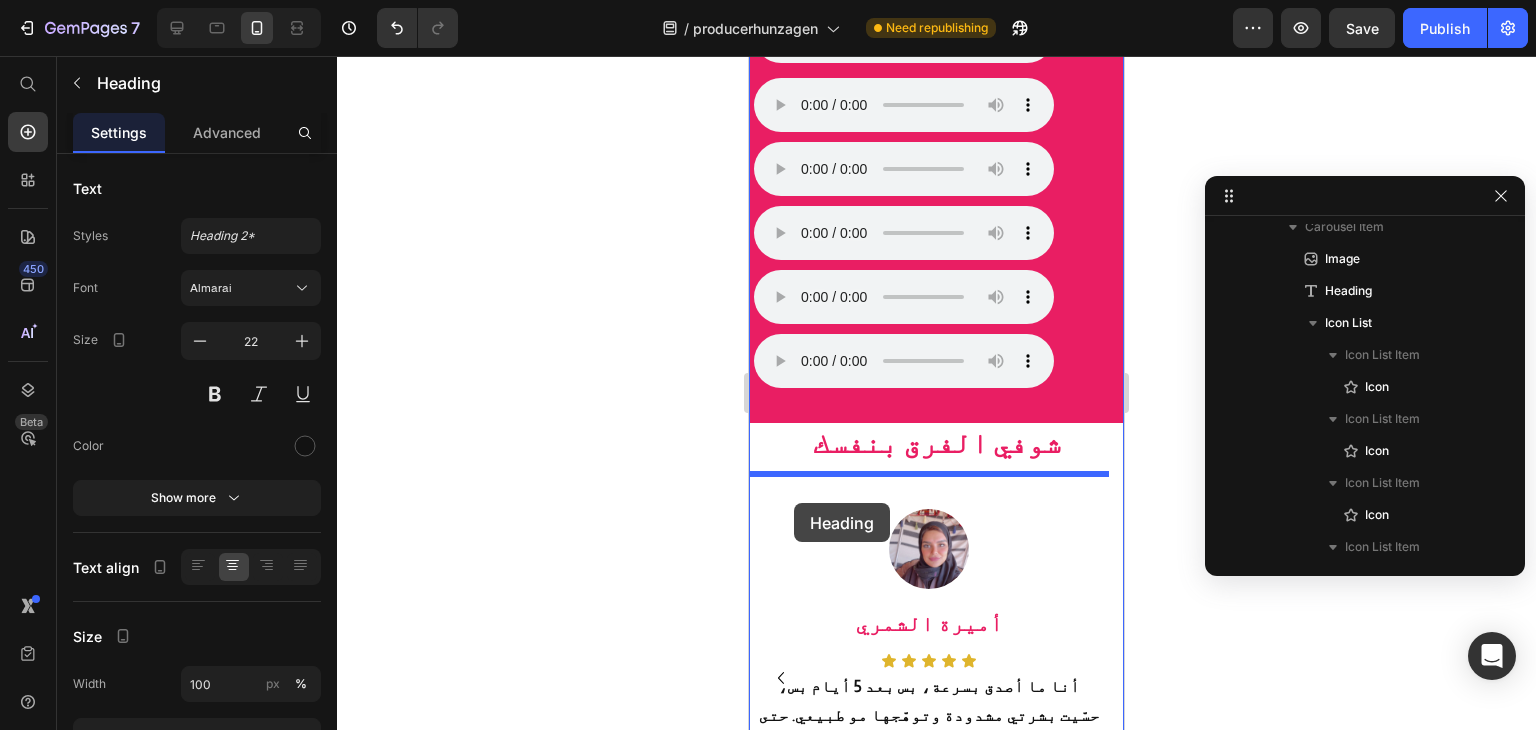 drag, startPoint x: 771, startPoint y: 209, endPoint x: 787, endPoint y: 384, distance: 175.7299 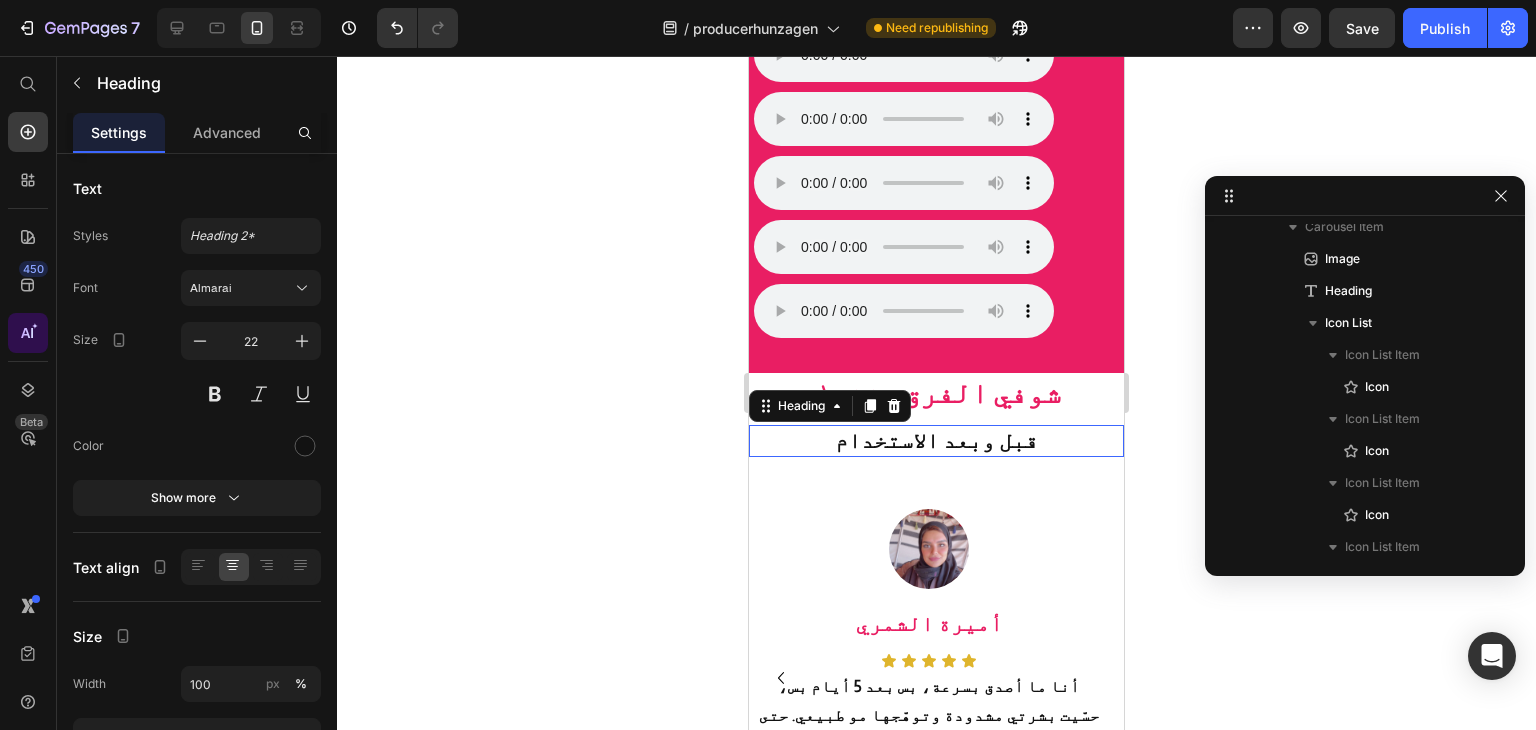 scroll, scrollTop: 2108, scrollLeft: 0, axis: vertical 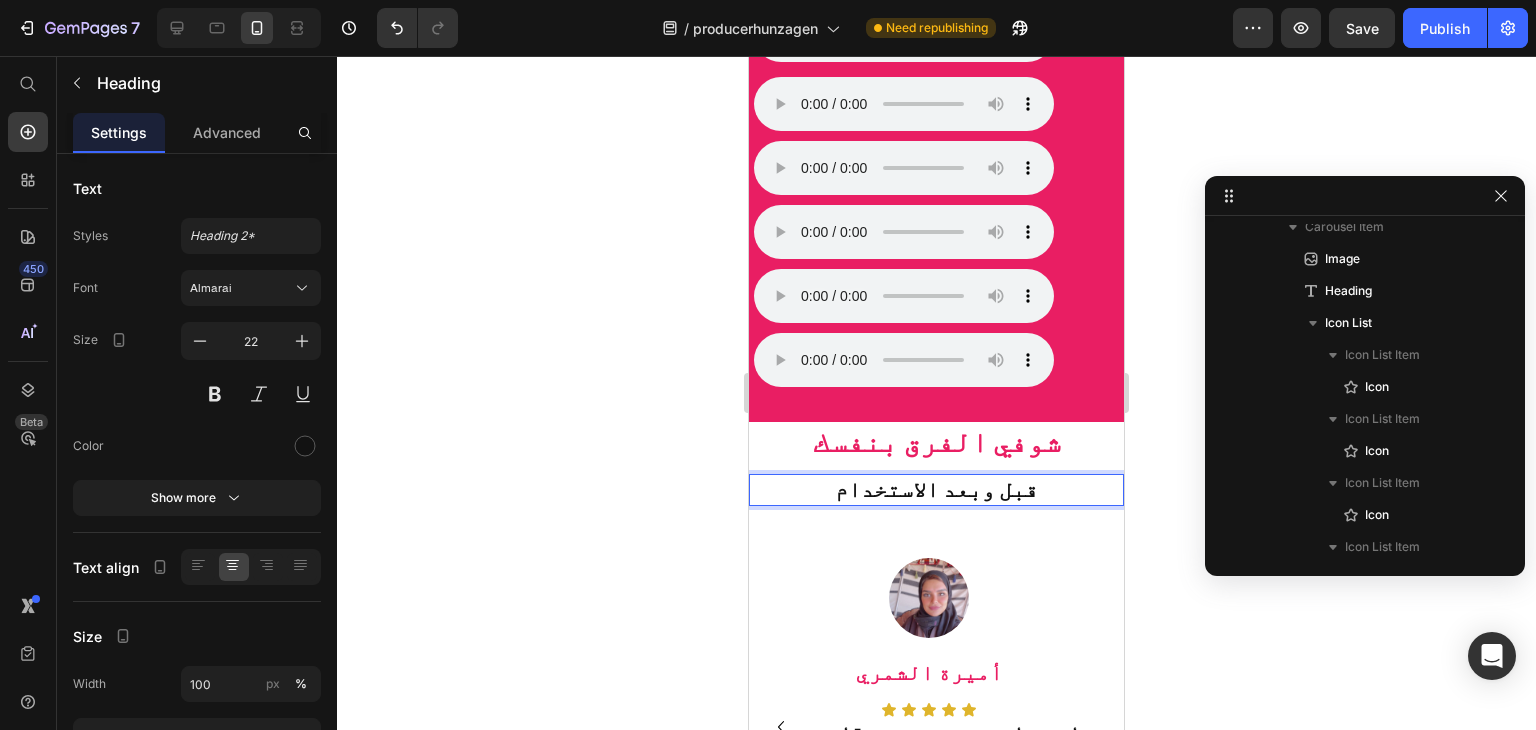 click on "قبل وبعد الاستخدام" at bounding box center [936, 489] 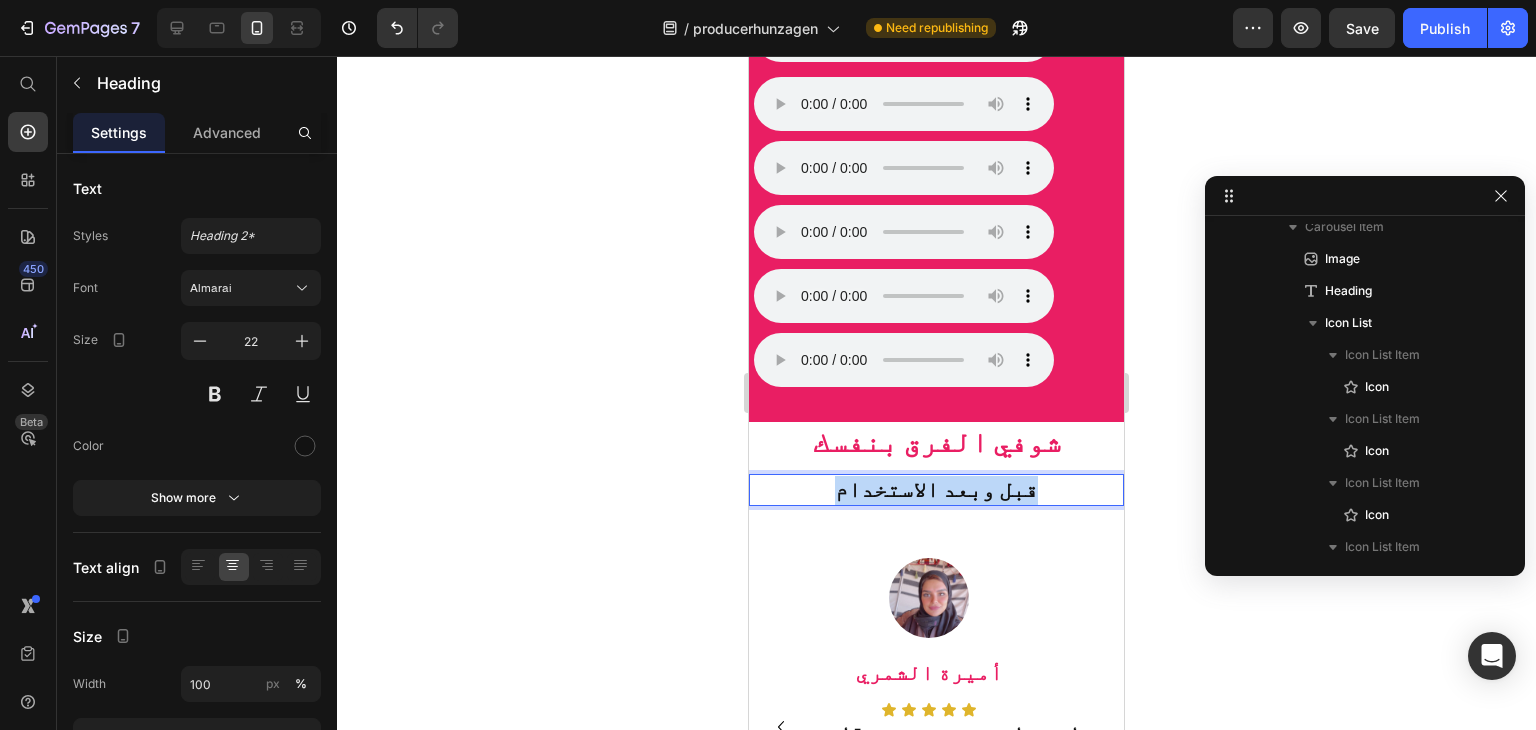 click on "قبل وبعد الاستخدام" at bounding box center (936, 489) 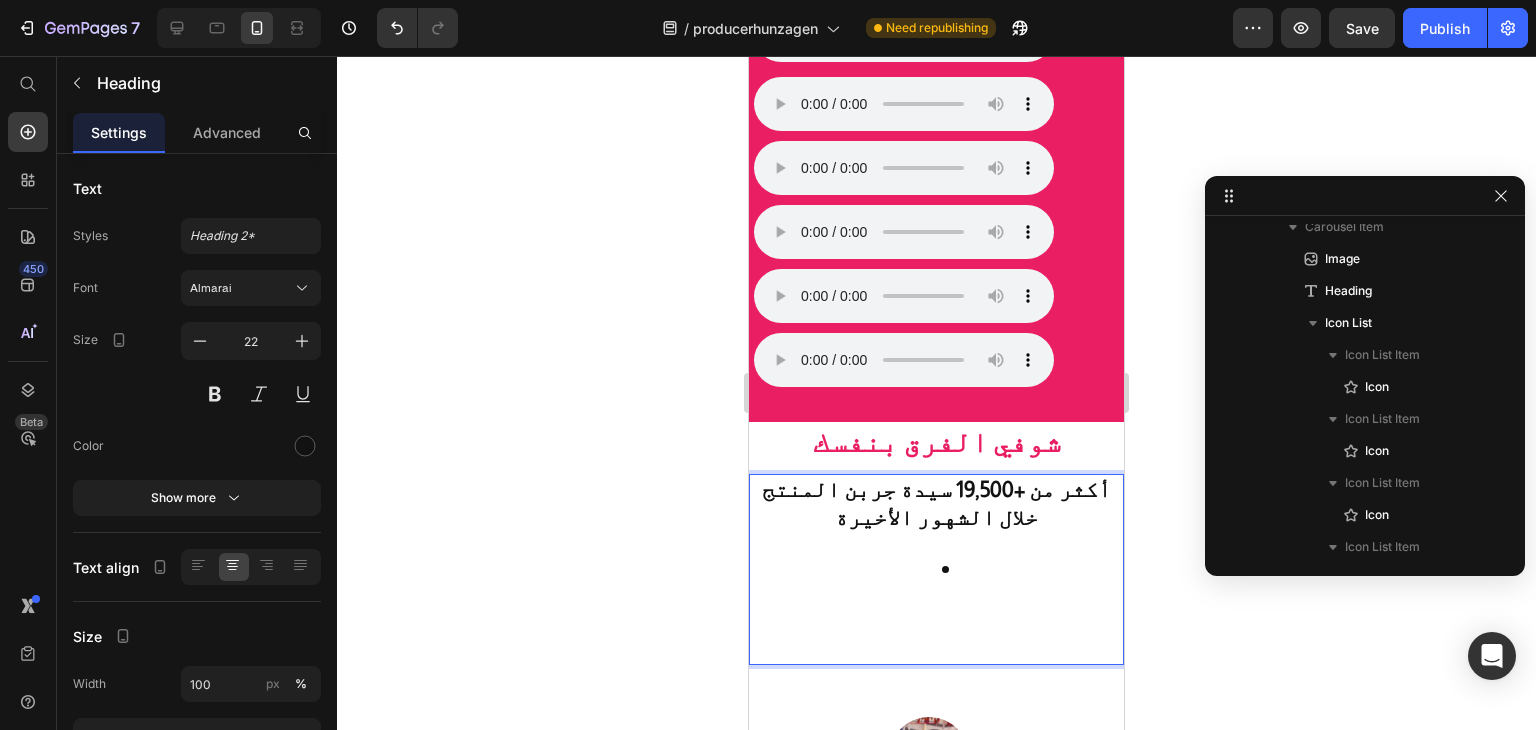 click on "أكثر من +19,500 سيدة جربن المنتج خلال الشهور الأخيرة" at bounding box center [936, 504] 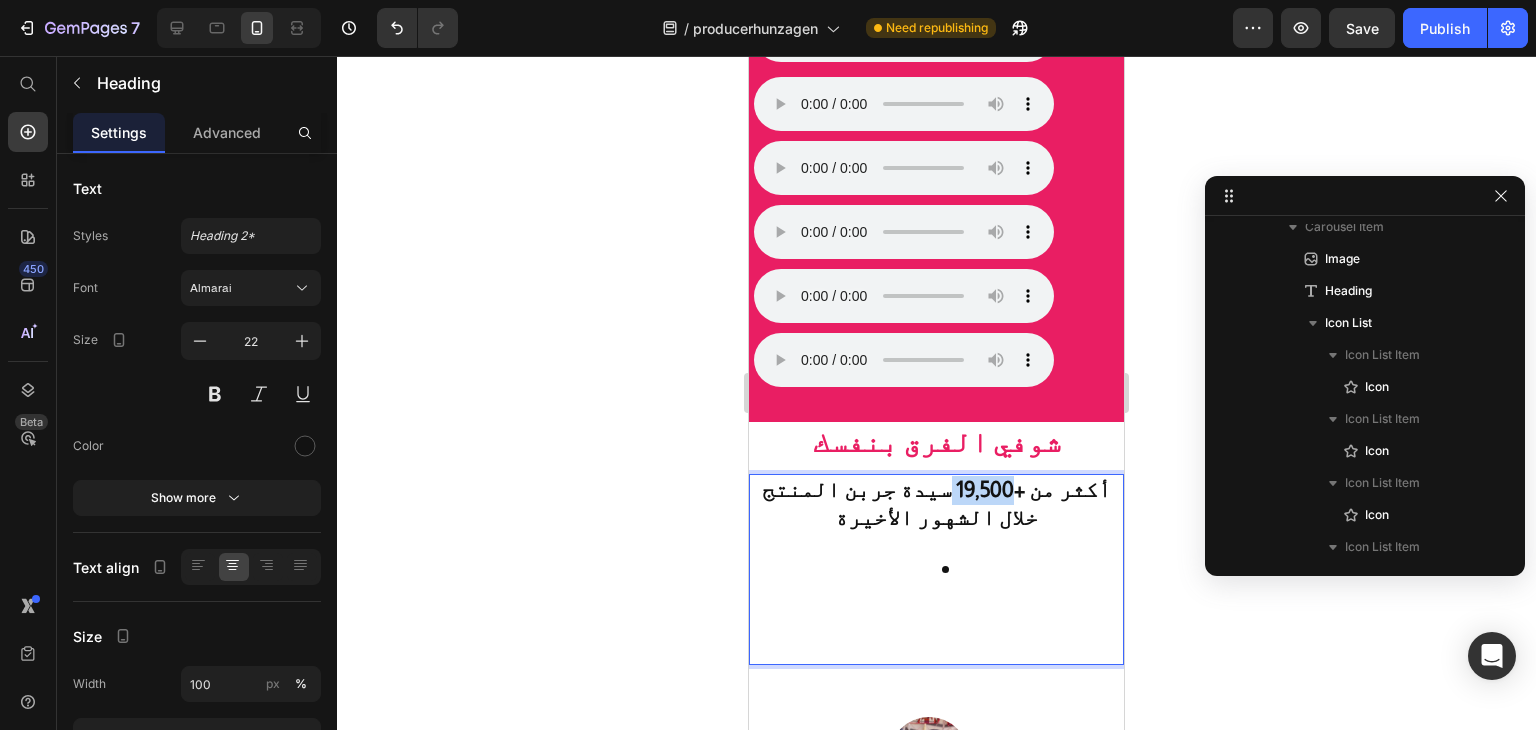 click on "أكثر من +19,500 سيدة جربن المنتج خلال الشهور الأخيرة" at bounding box center [936, 504] 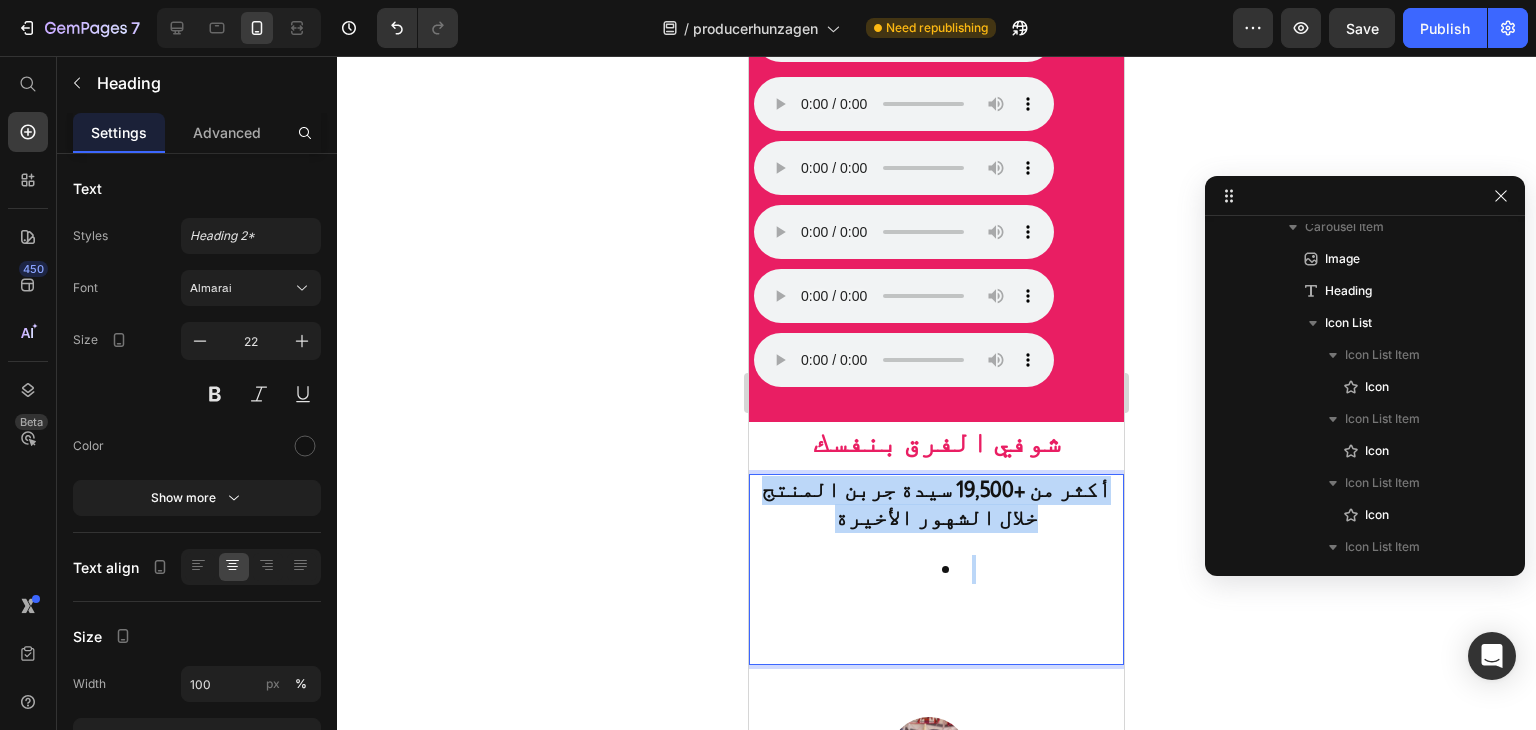 click on "أكثر من +19,500 سيدة جربن المنتج خلال الشهور الأخيرة" at bounding box center [936, 504] 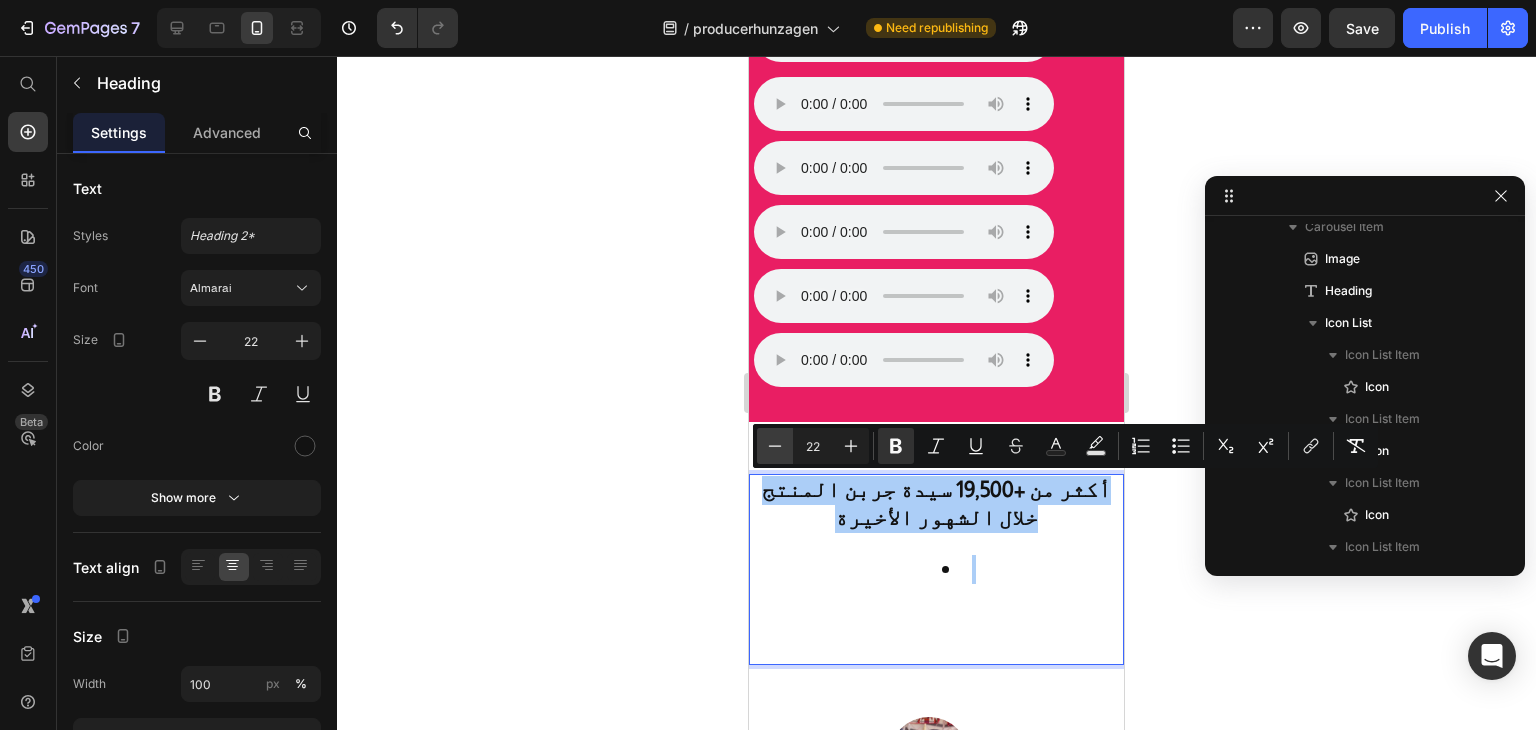 click 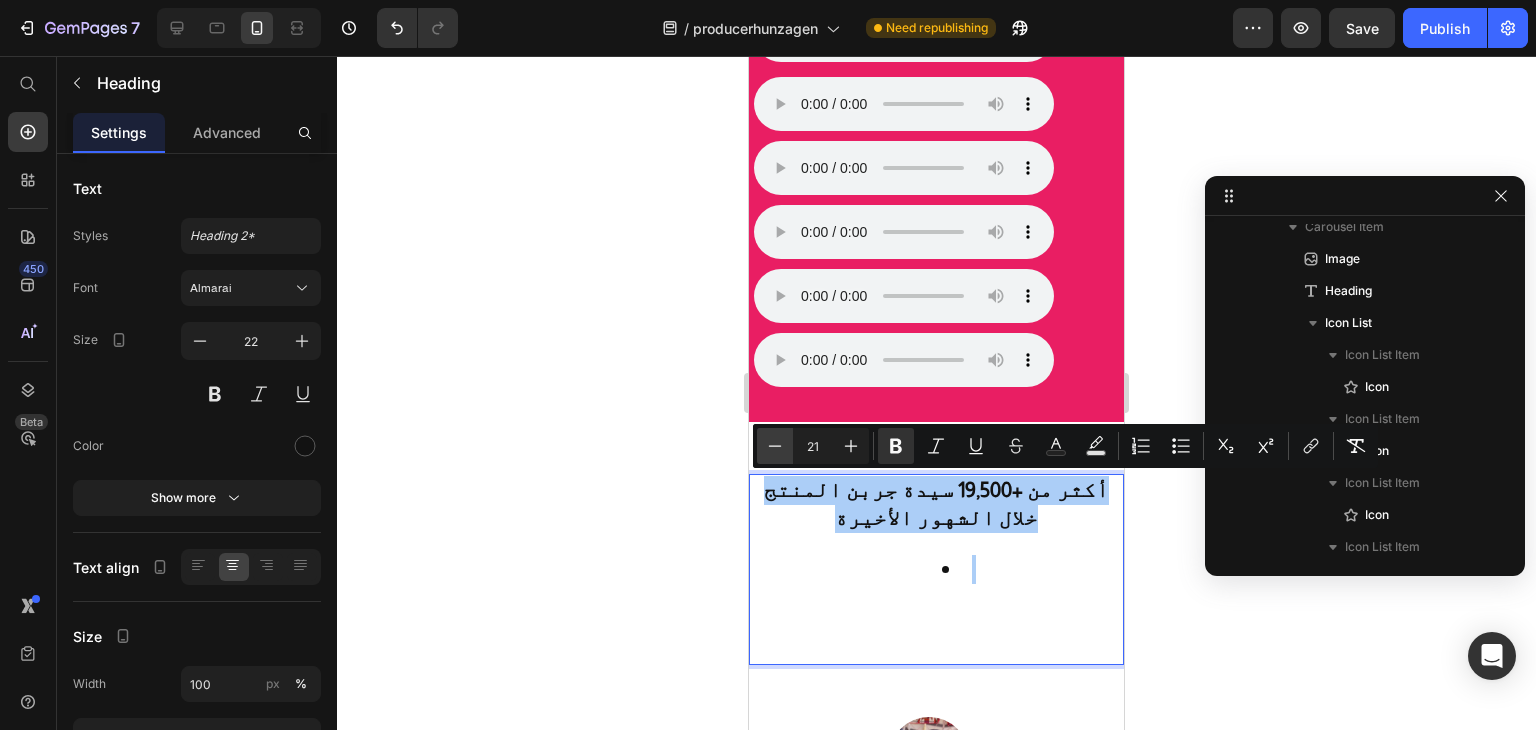 click 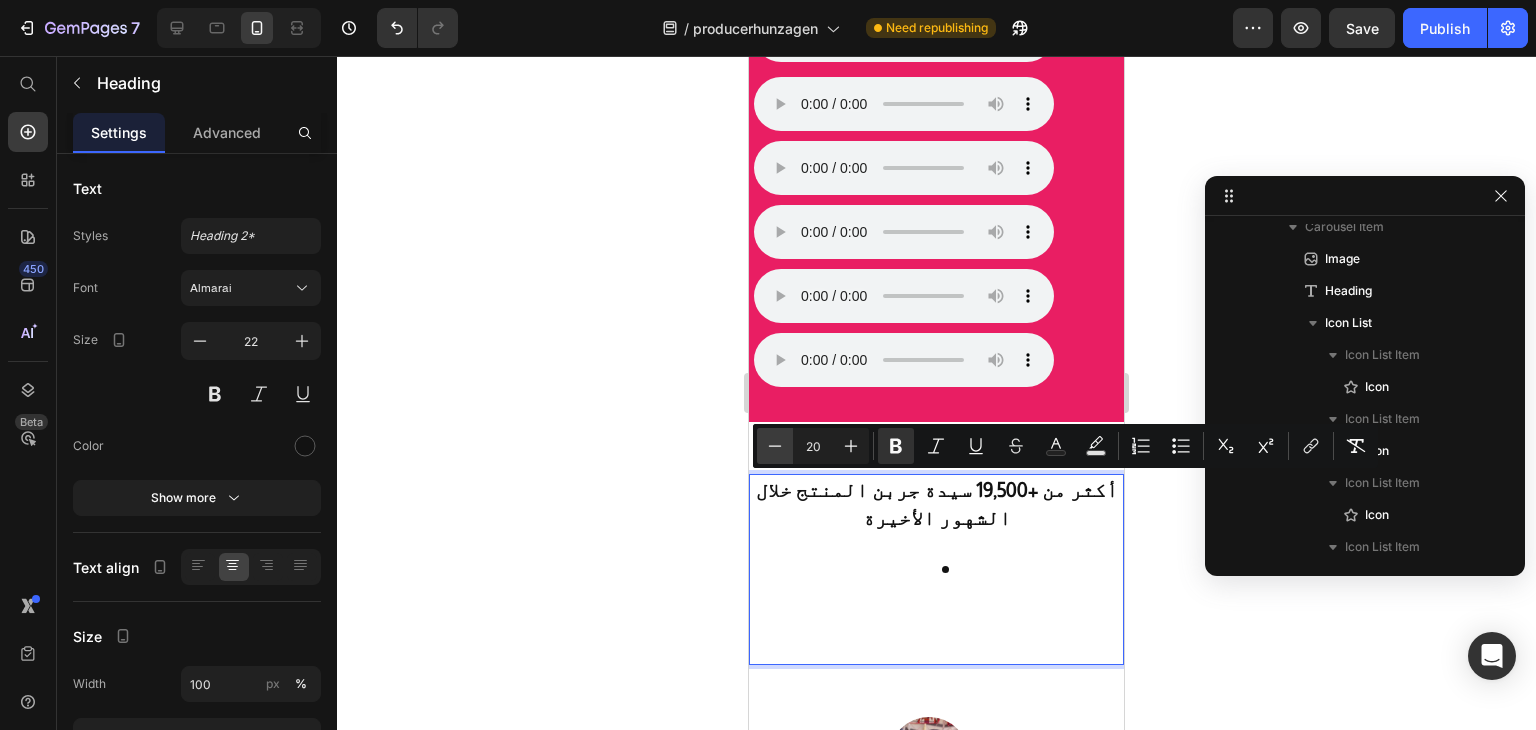 click 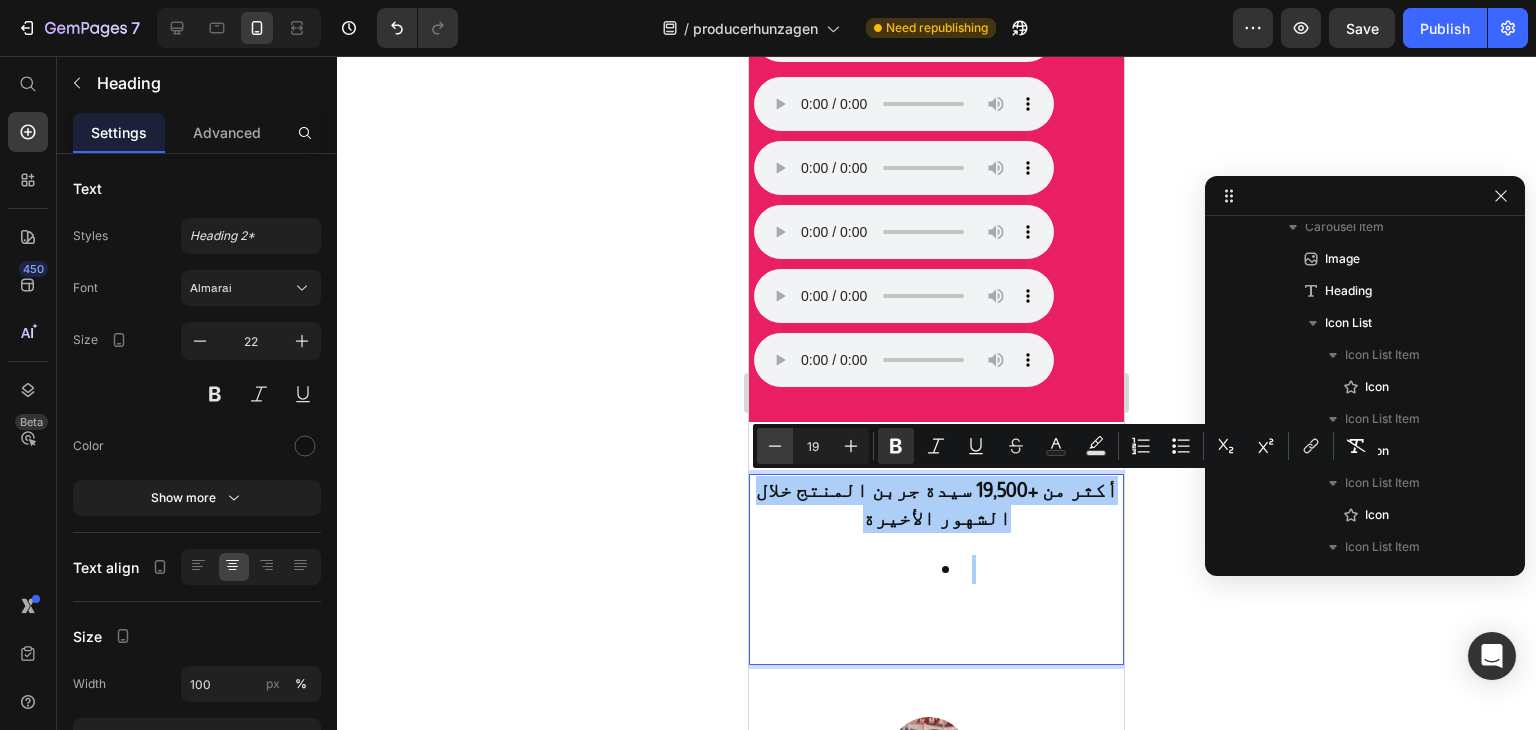 click 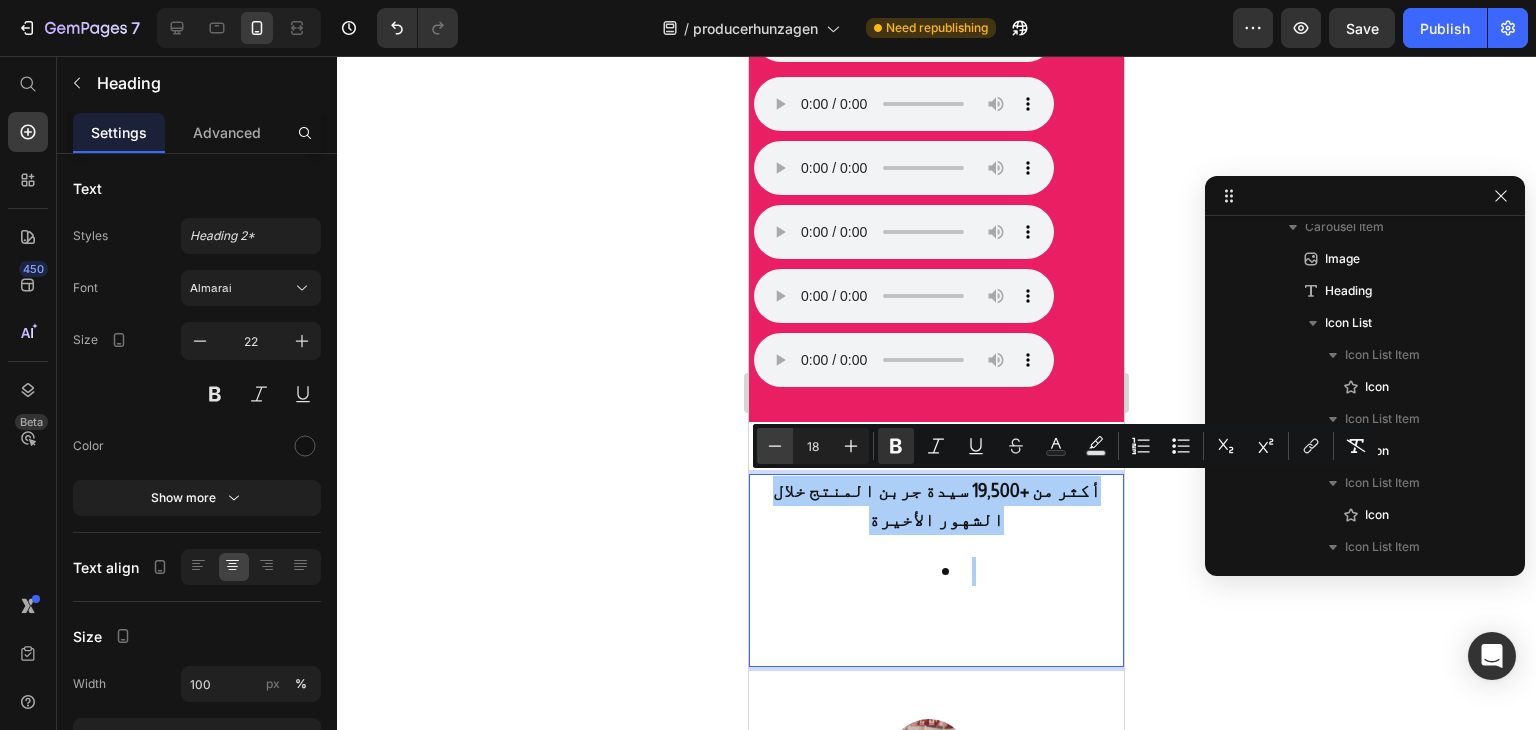 click 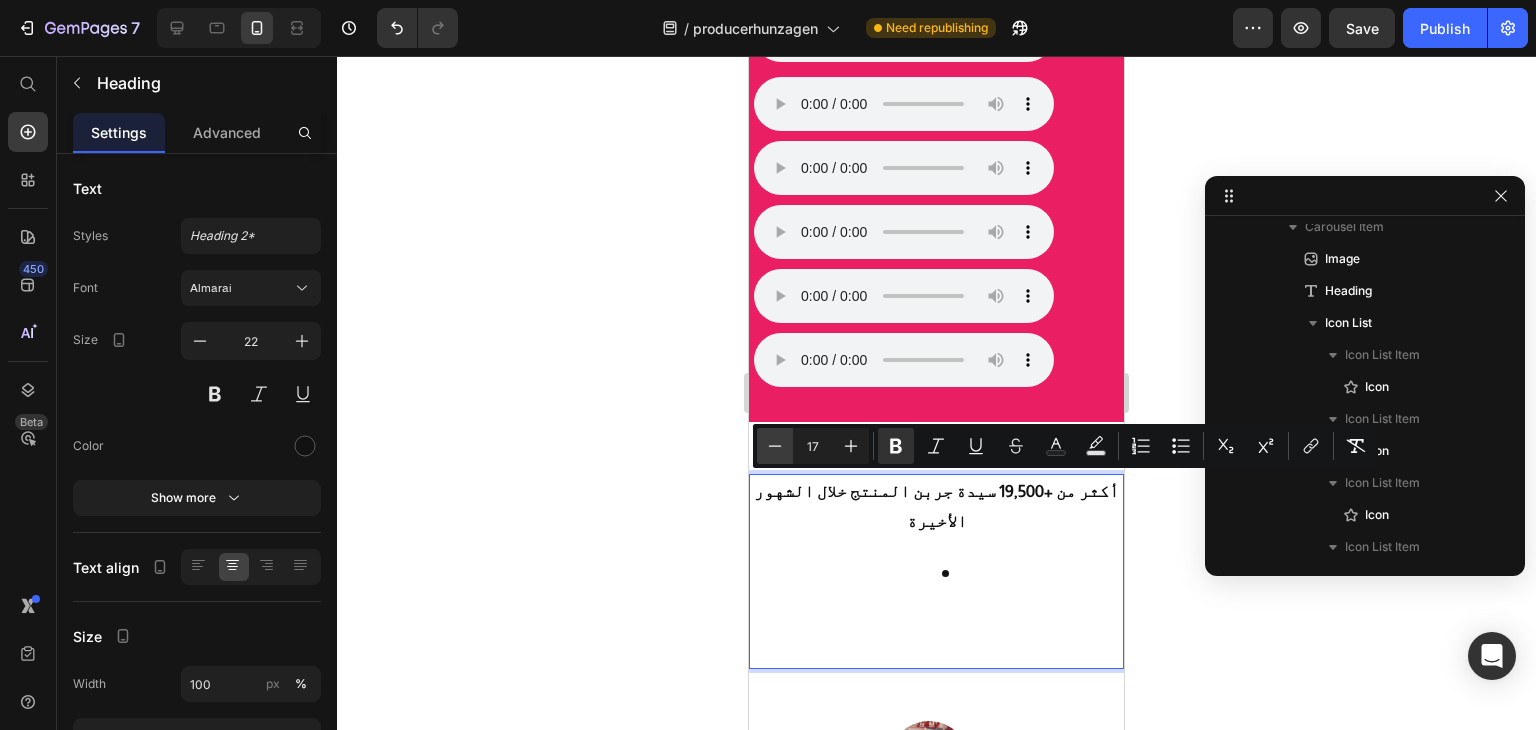 click 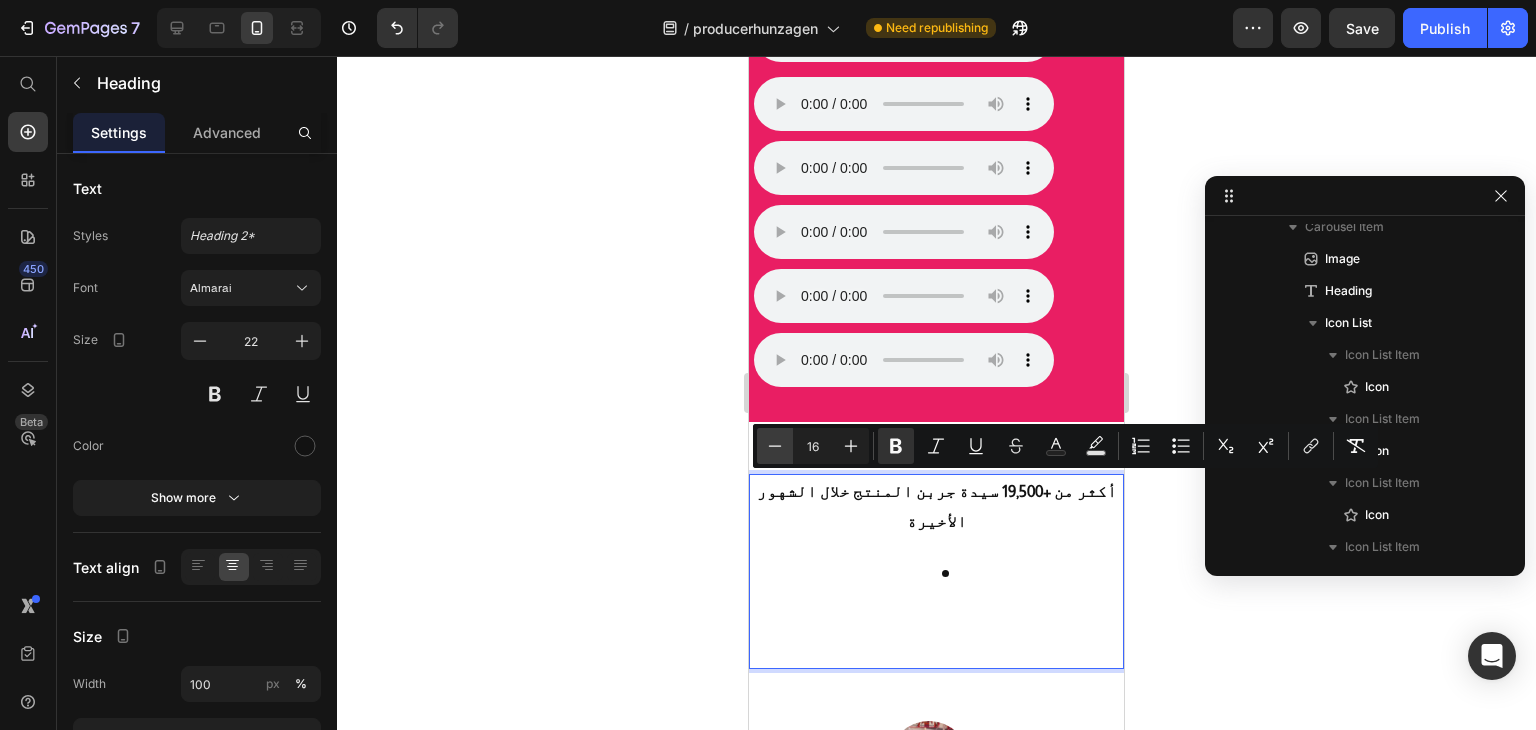 click 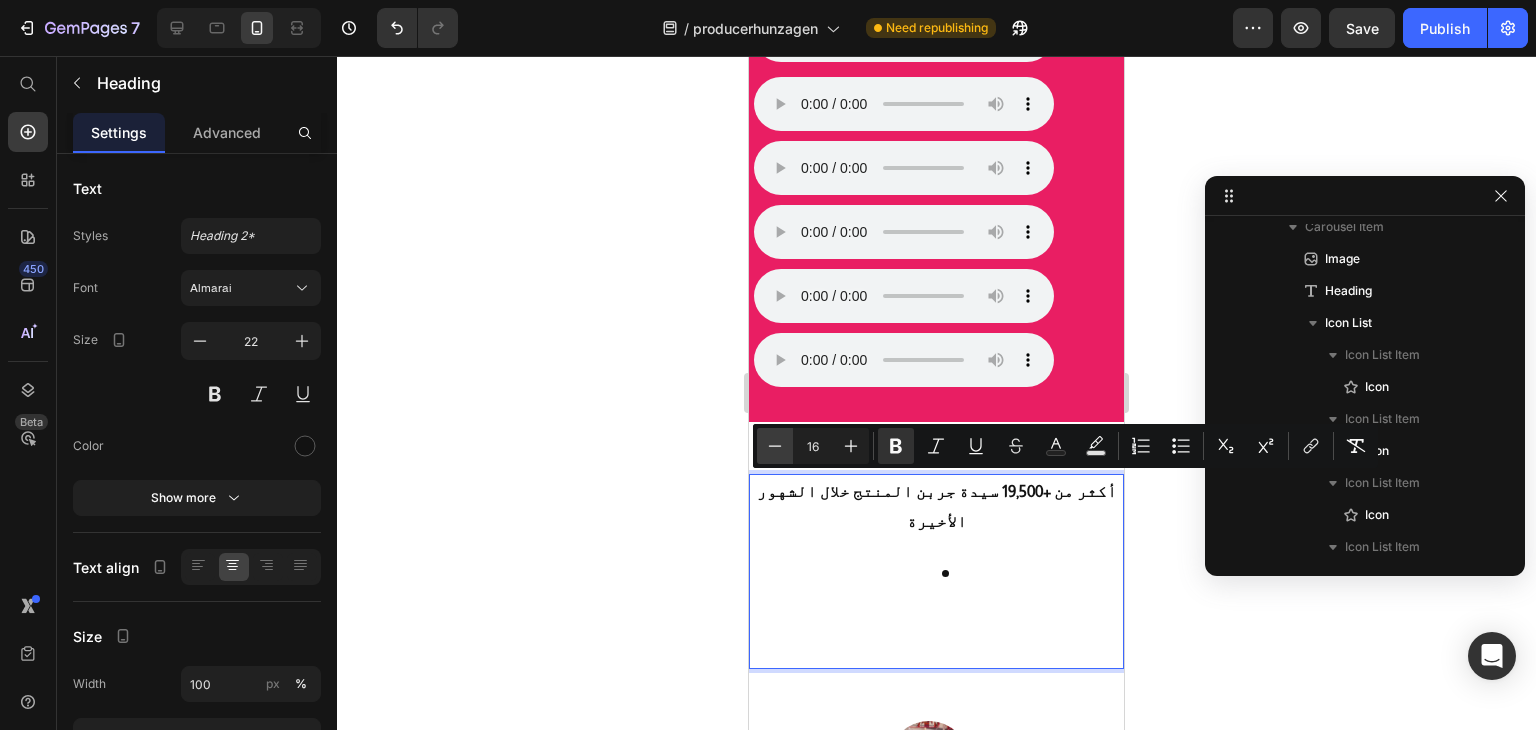 click 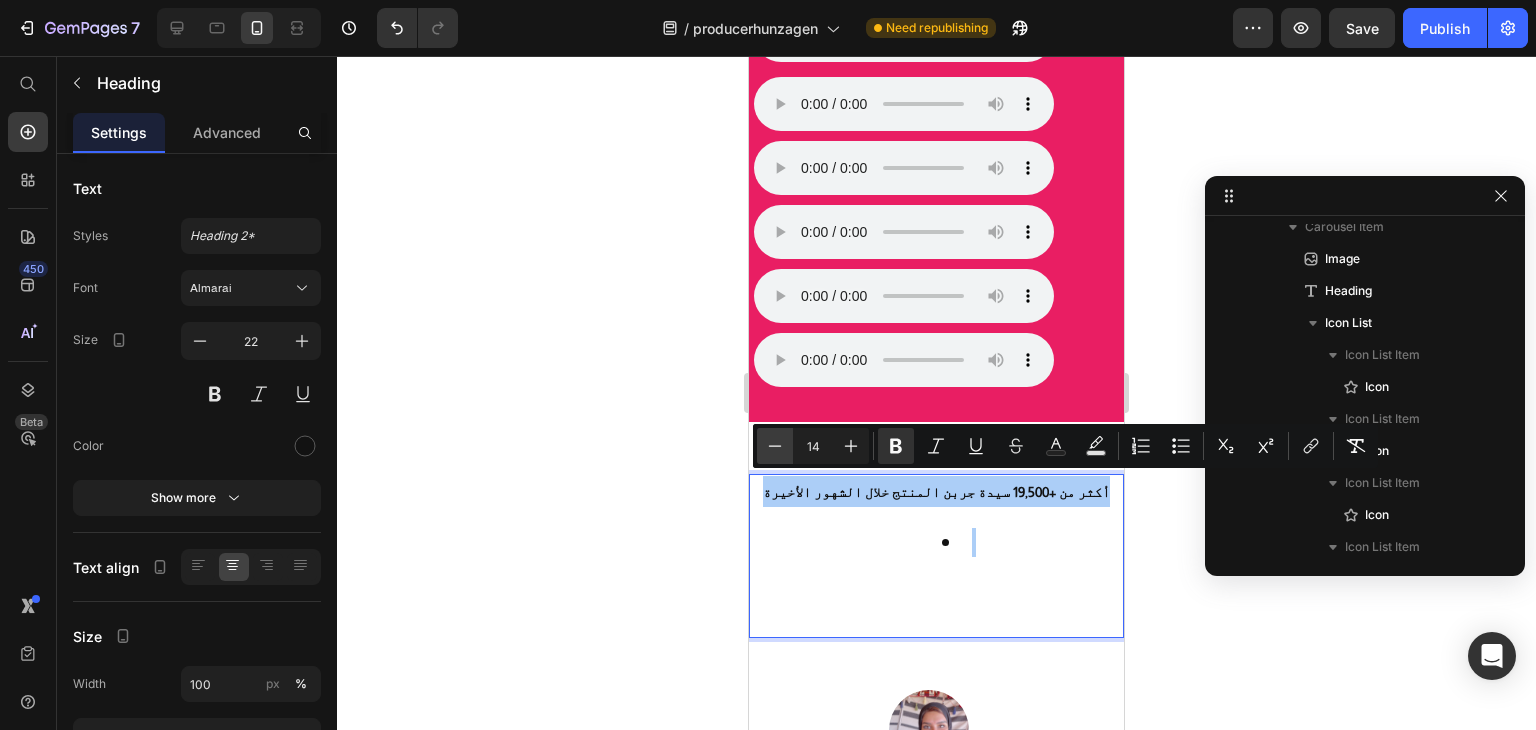 click 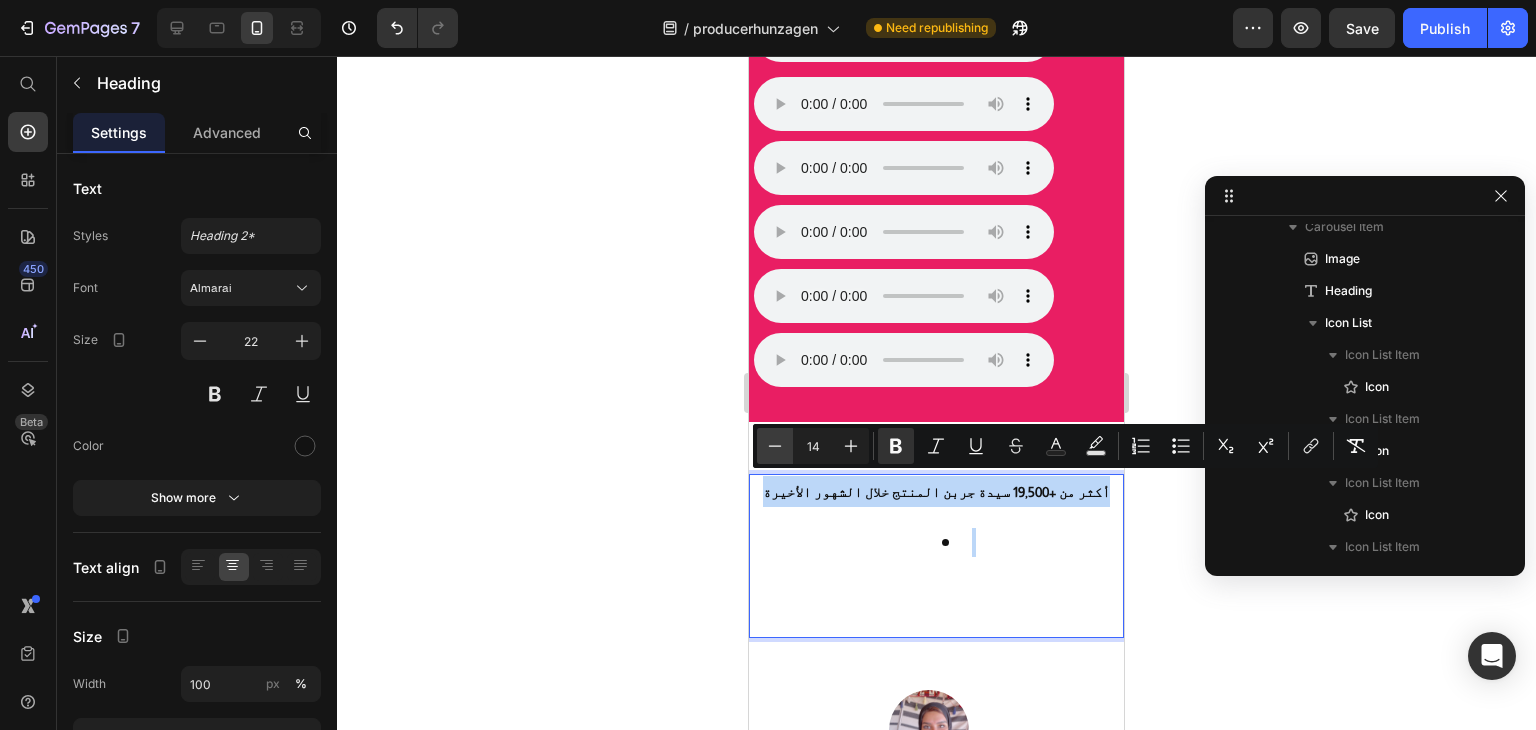 type on "13" 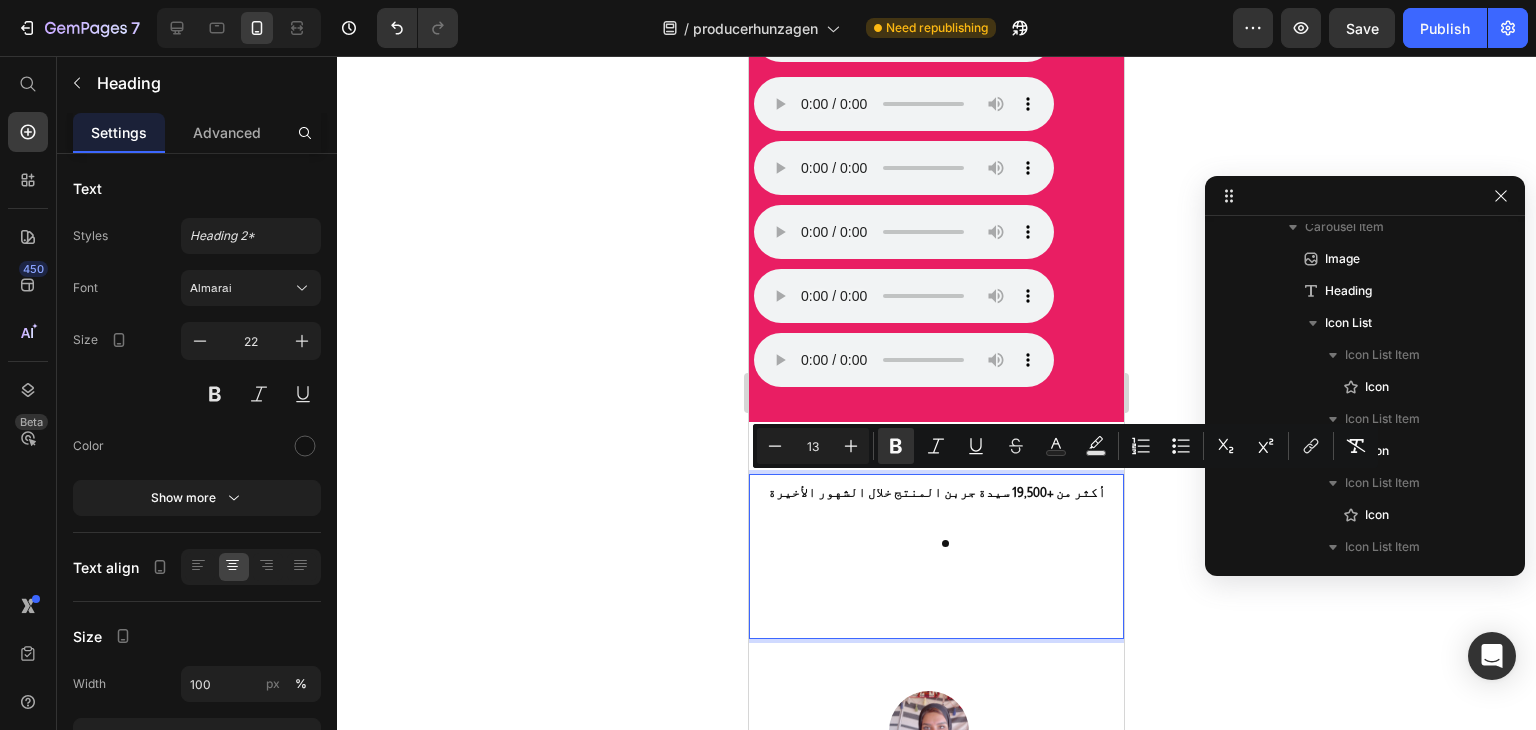 click 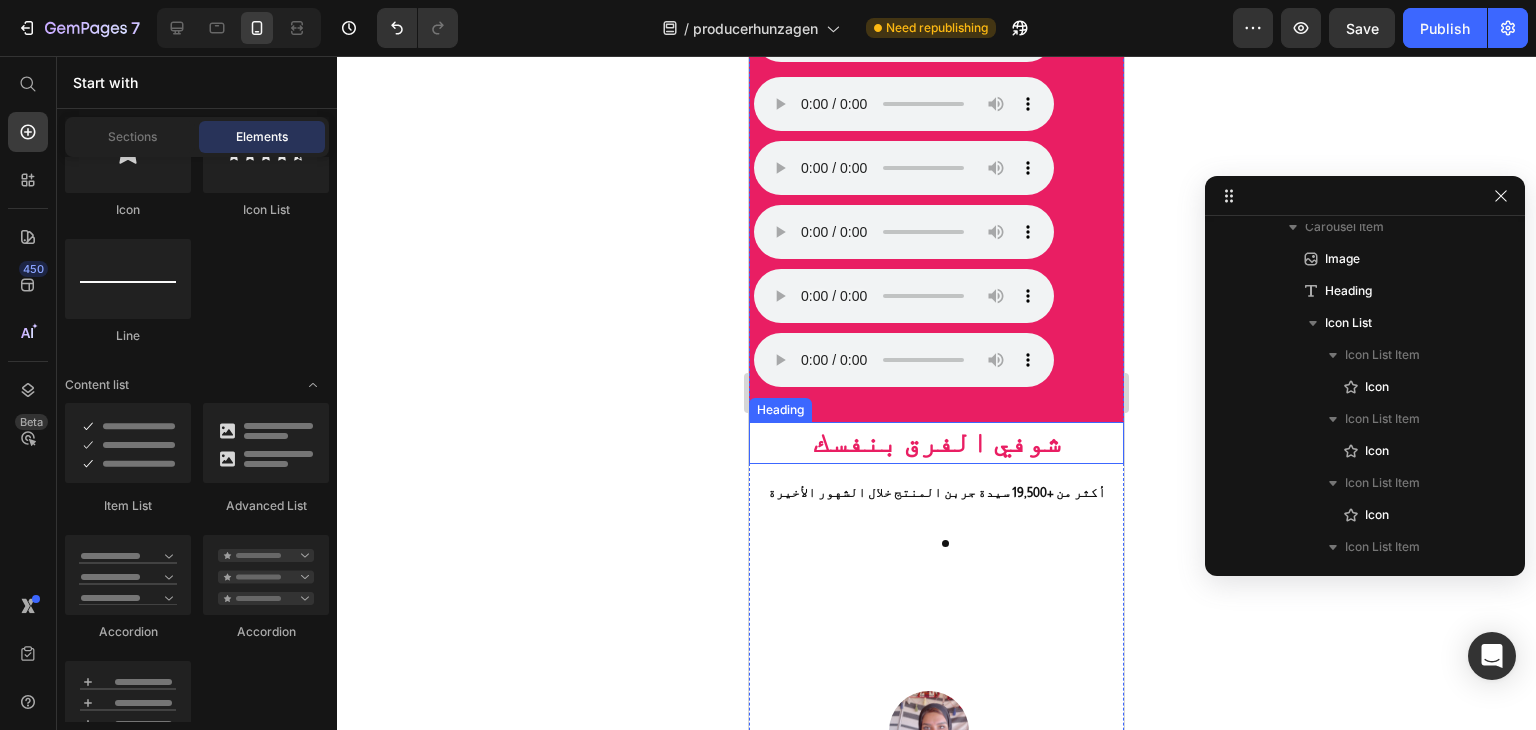 click on "شوفي الفرق بنفسك" at bounding box center [937, 442] 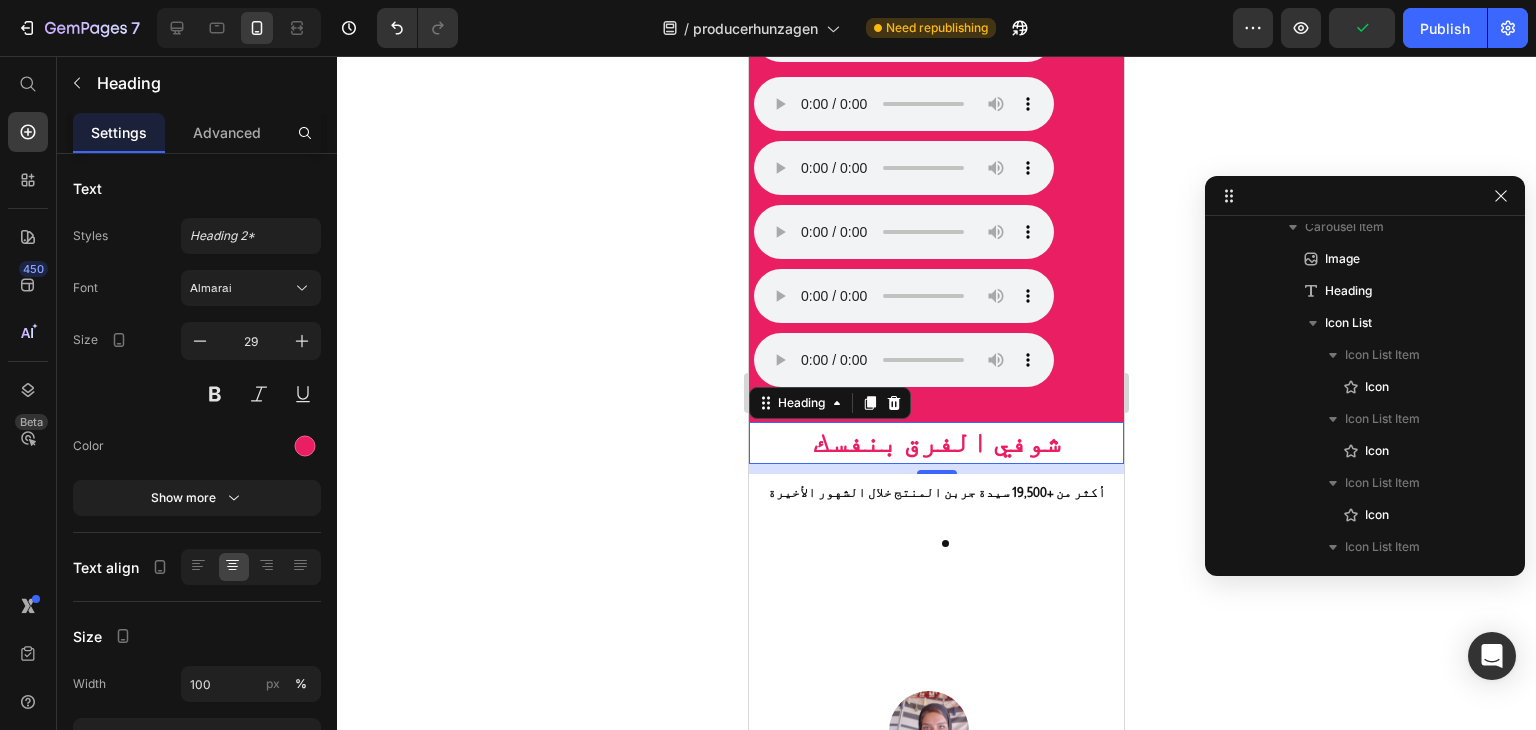 click on "شوفي الفرق بنفسك" at bounding box center (936, 443) 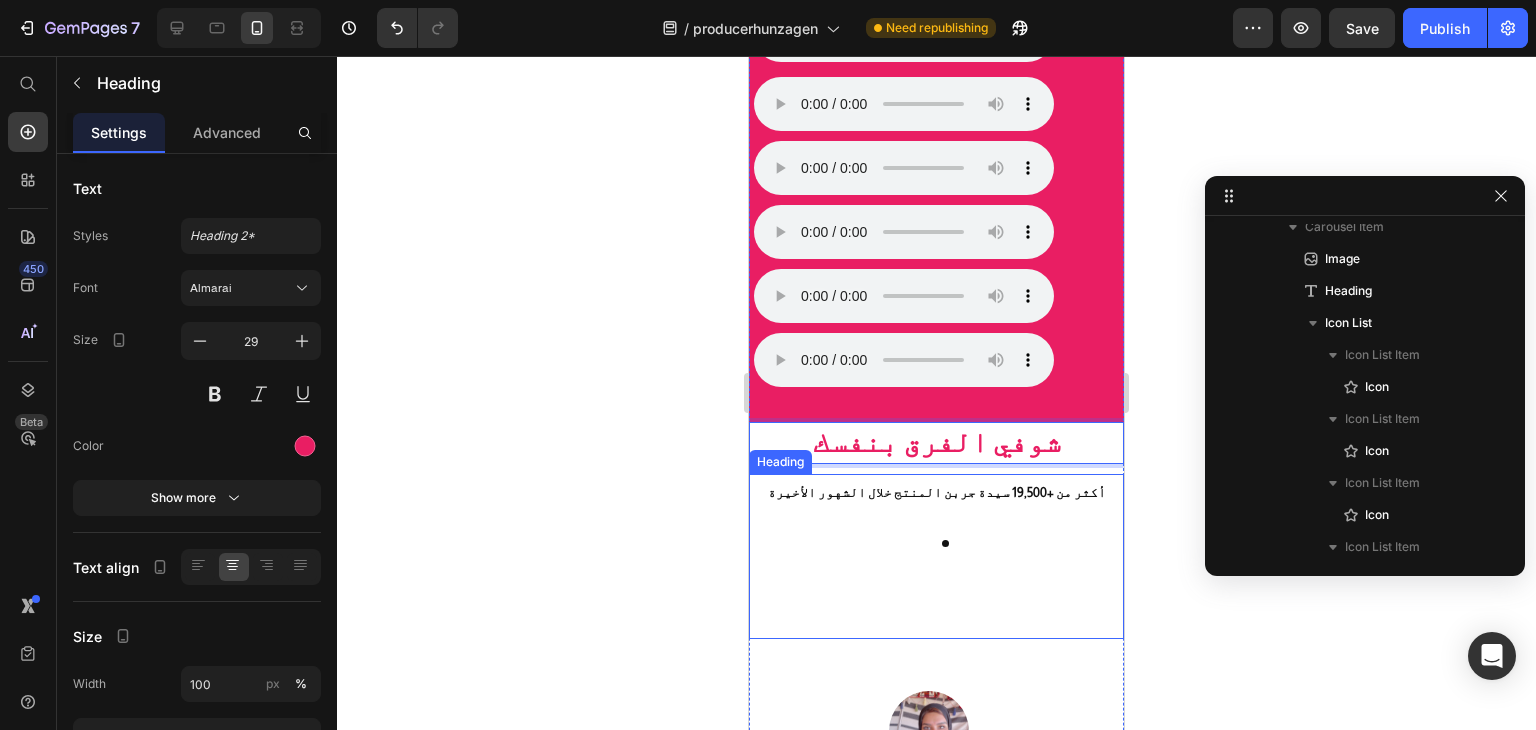 click on "⁠⁠⁠⁠⁠⁠⁠ أكثر من +19,500 سيدة جربن المنتج خلال الشهور الأخيرة" at bounding box center (936, 492) 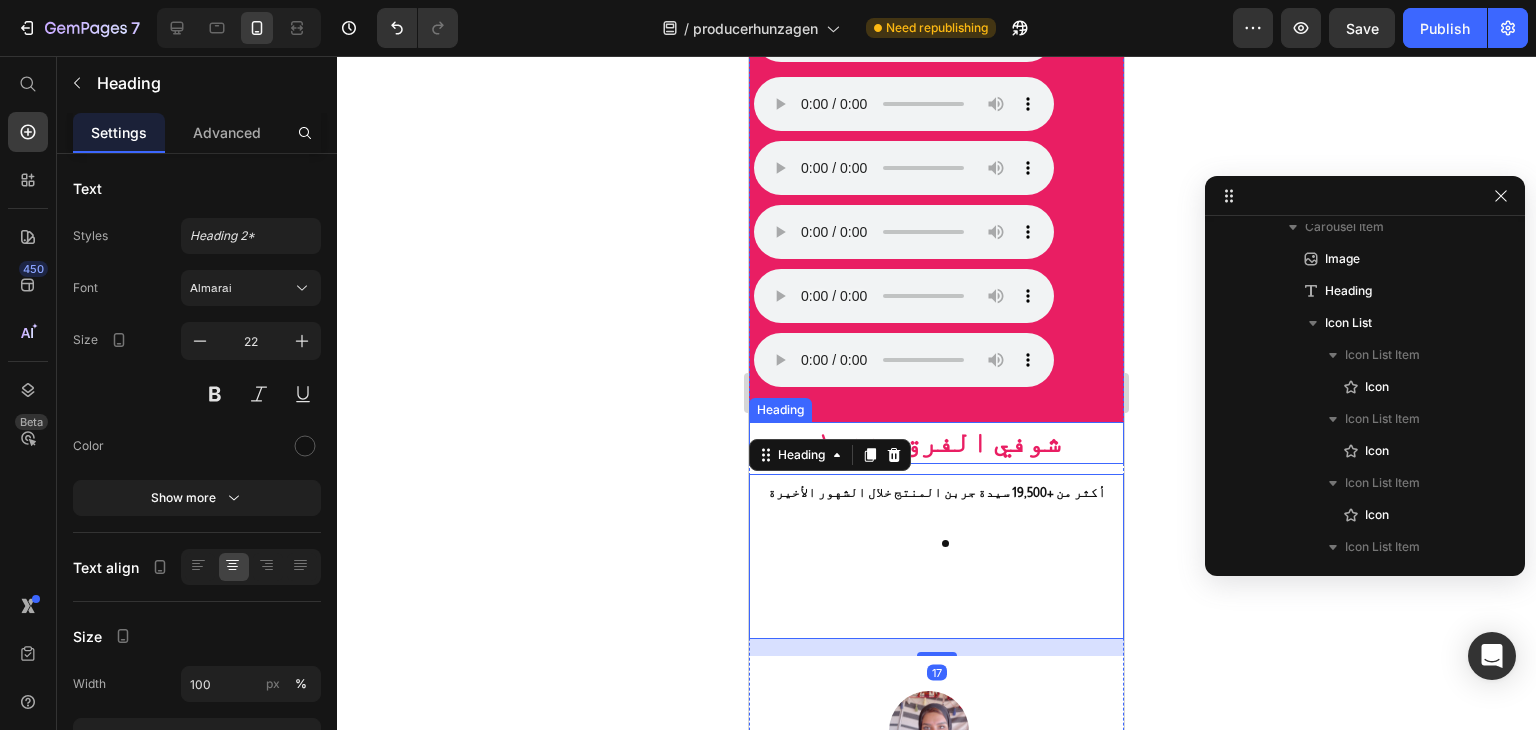 click on "⁠⁠⁠⁠⁠⁠⁠ شوفي الفرق بنفسك" at bounding box center [936, 443] 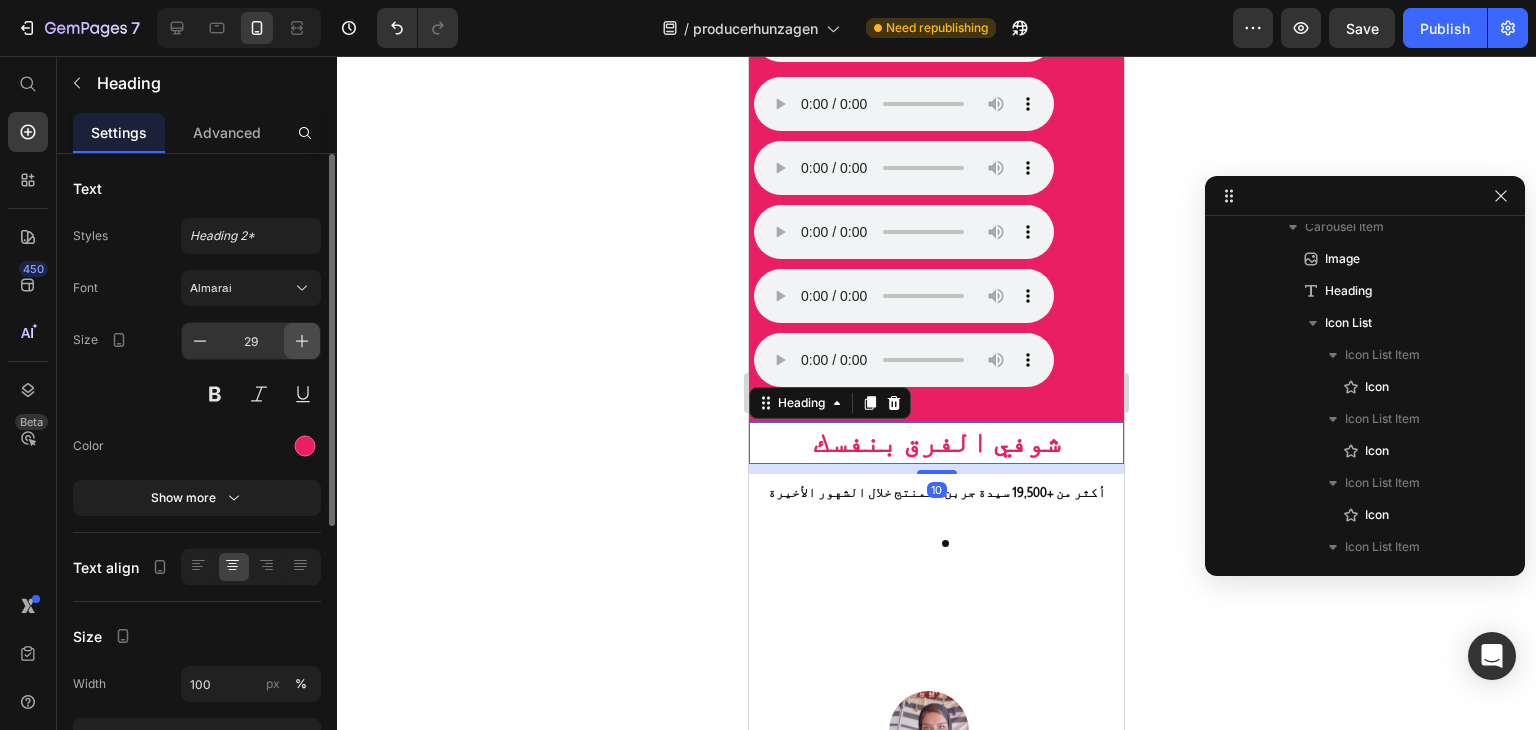 click 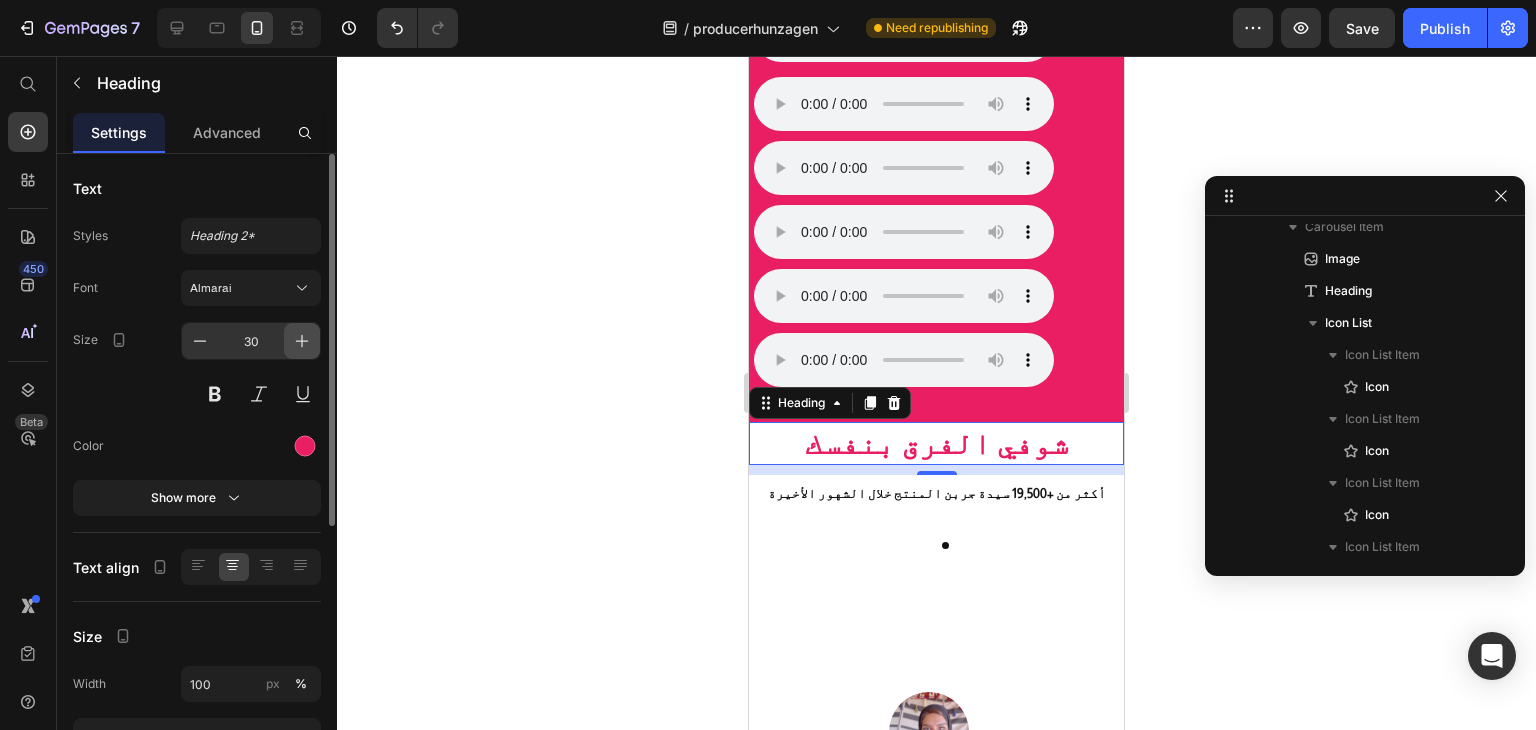 click 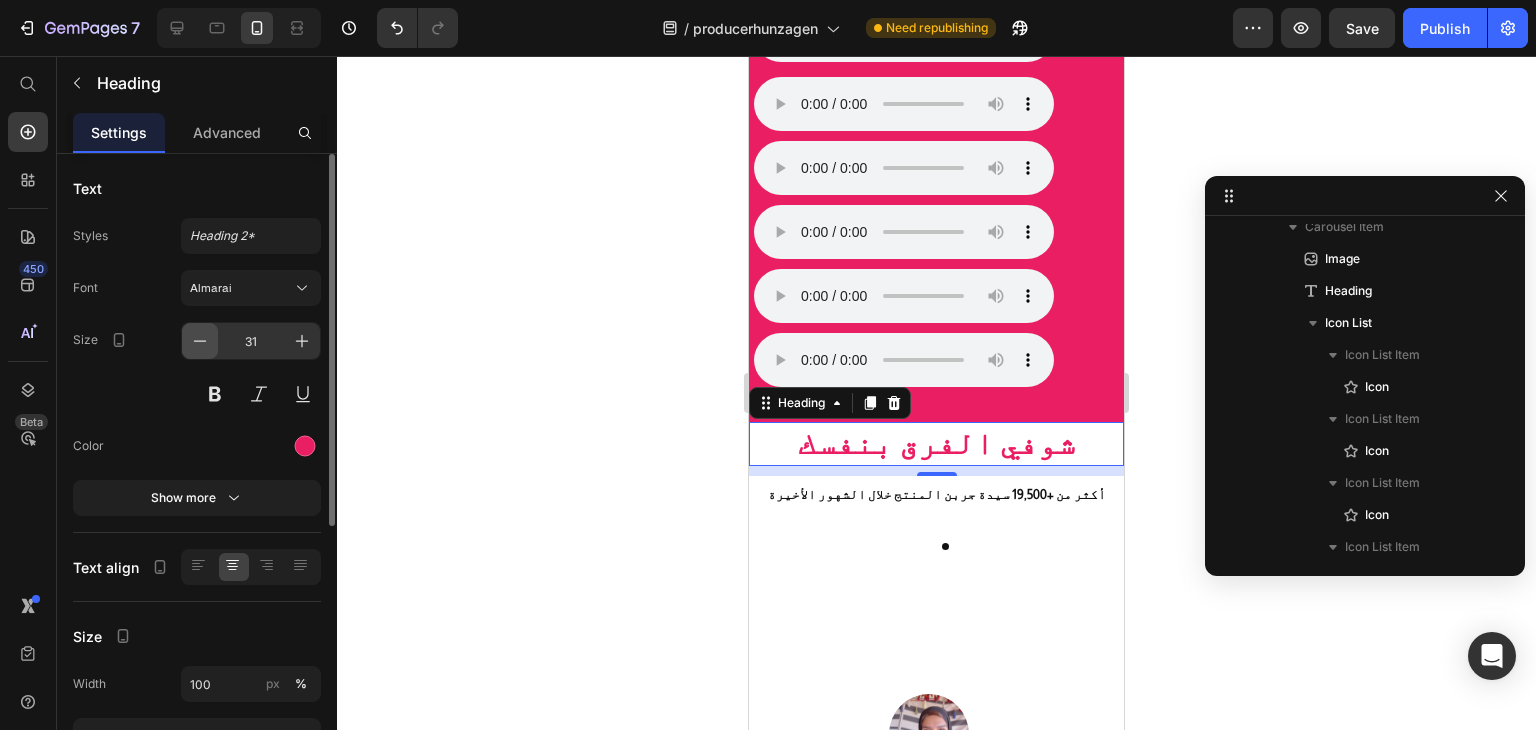 click 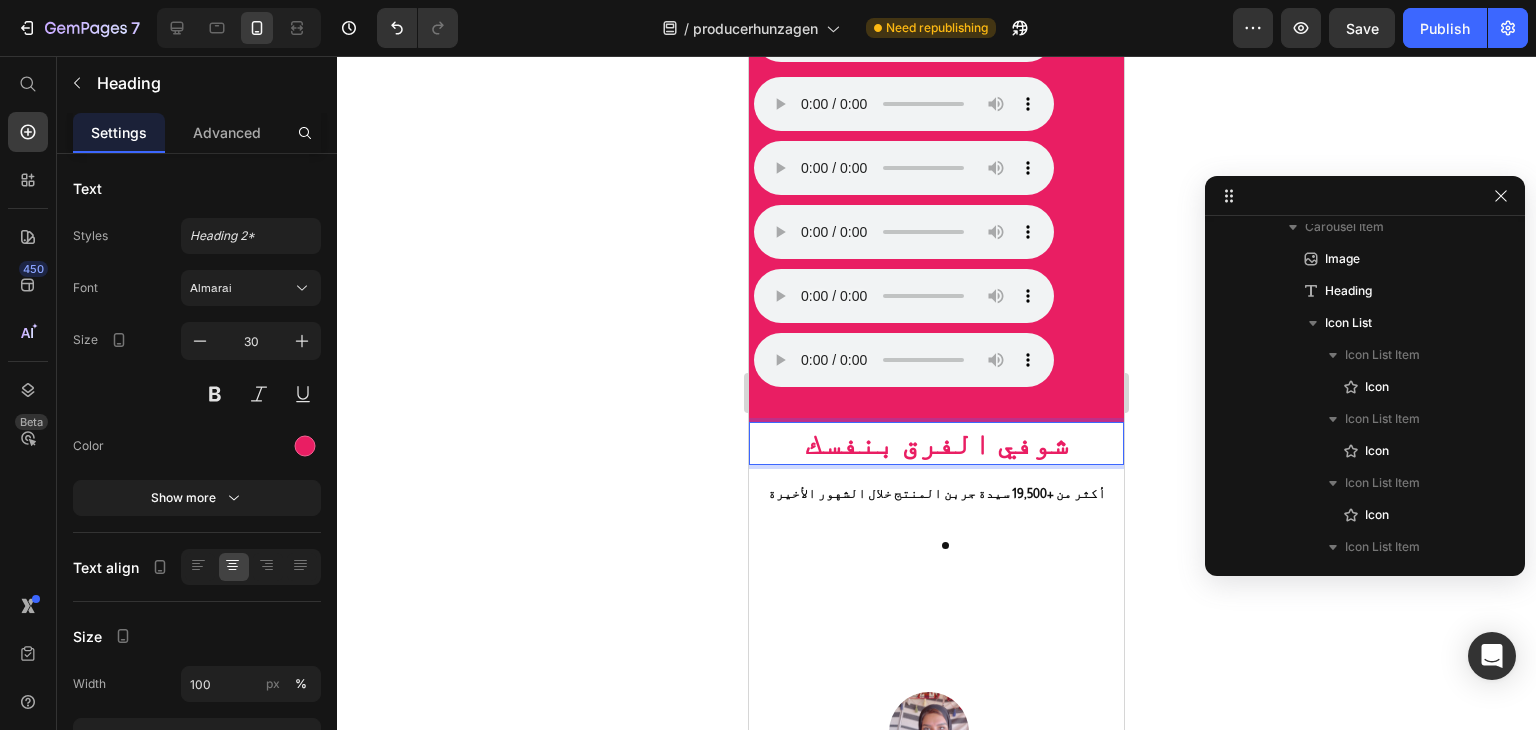 click on "شوفي الفرق بنفسك" at bounding box center (937, 443) 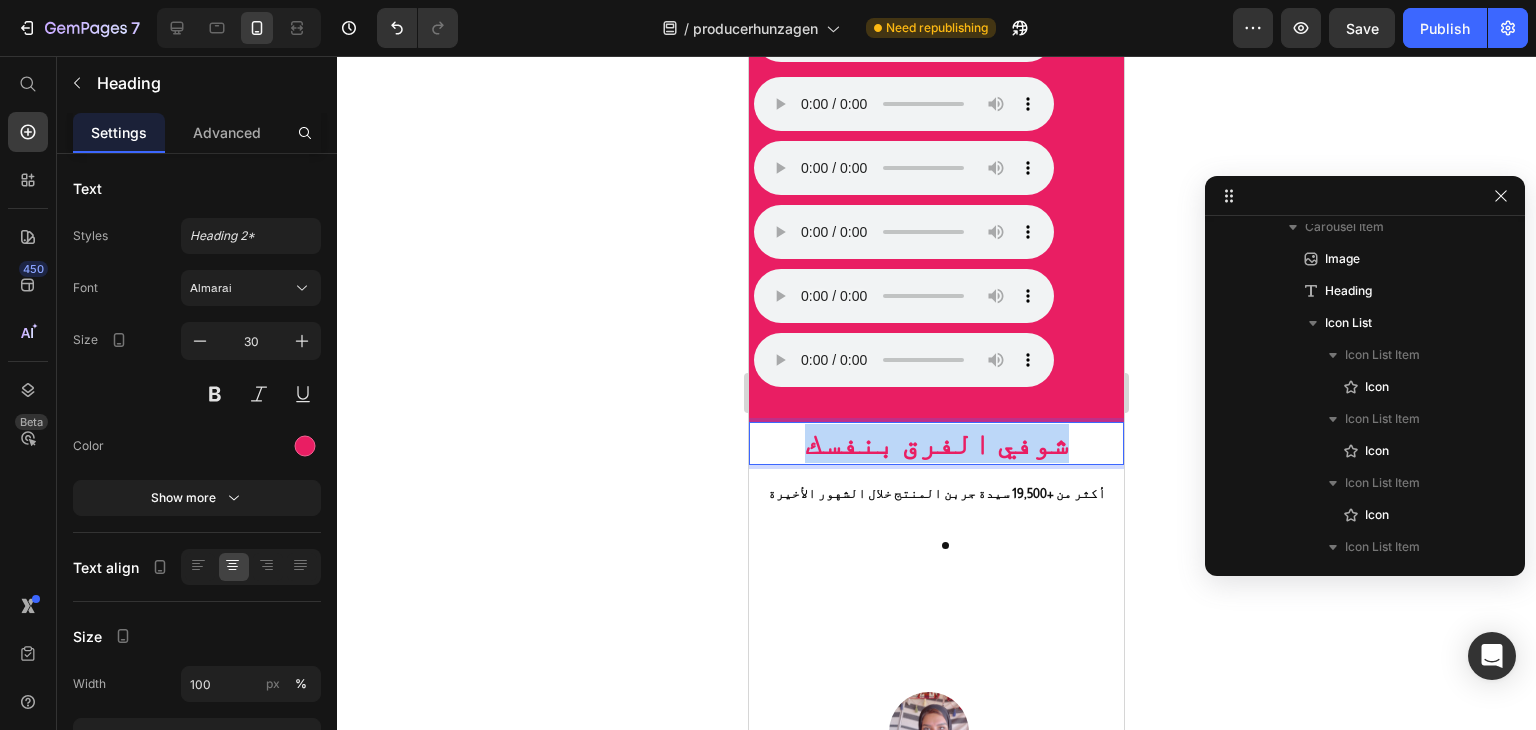 click on "شوفي الفرق بنفسك" at bounding box center (937, 443) 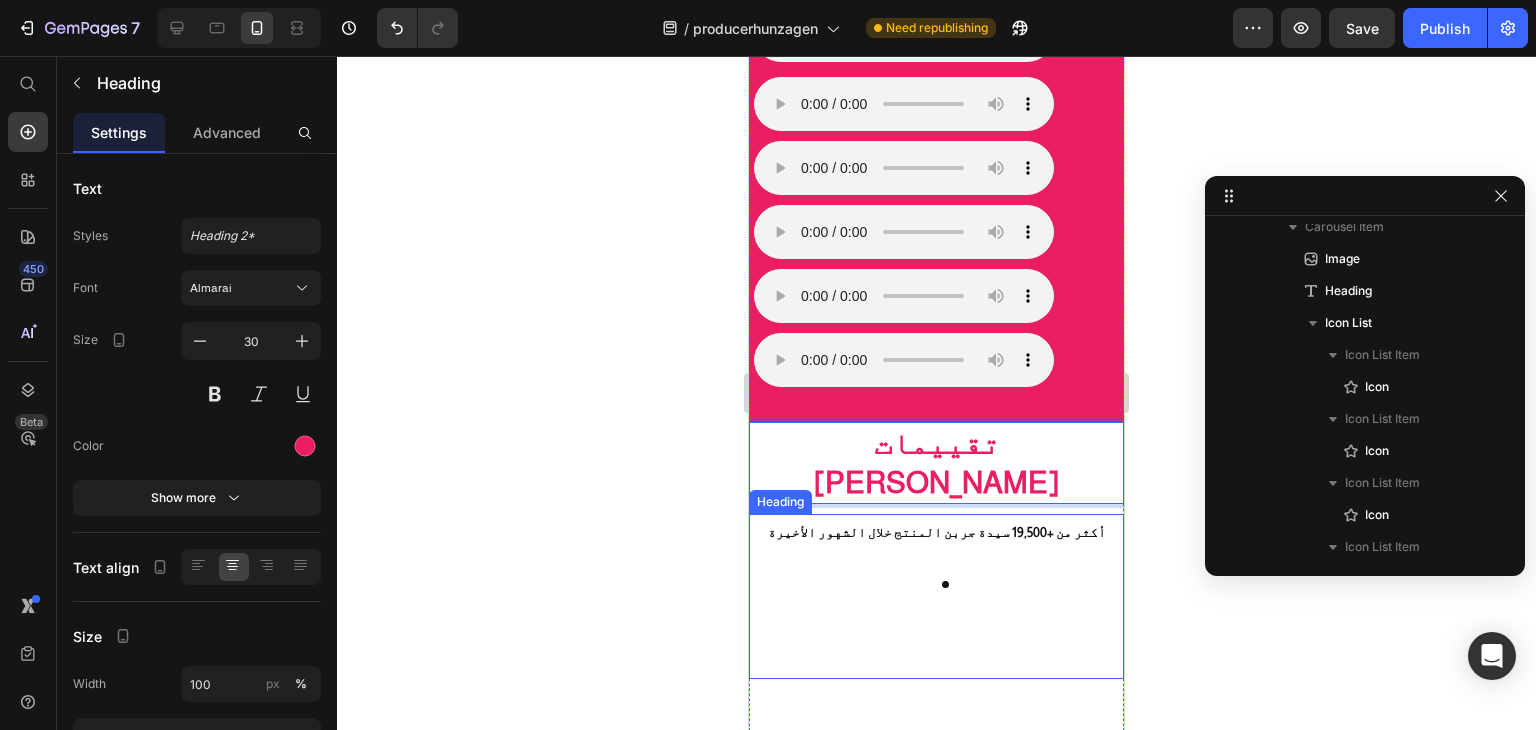 click on "⁠⁠⁠⁠⁠⁠⁠ أكثر من +19,500 سيدة جربن المنتج خلال الشهور الأخيرة" at bounding box center [936, 596] 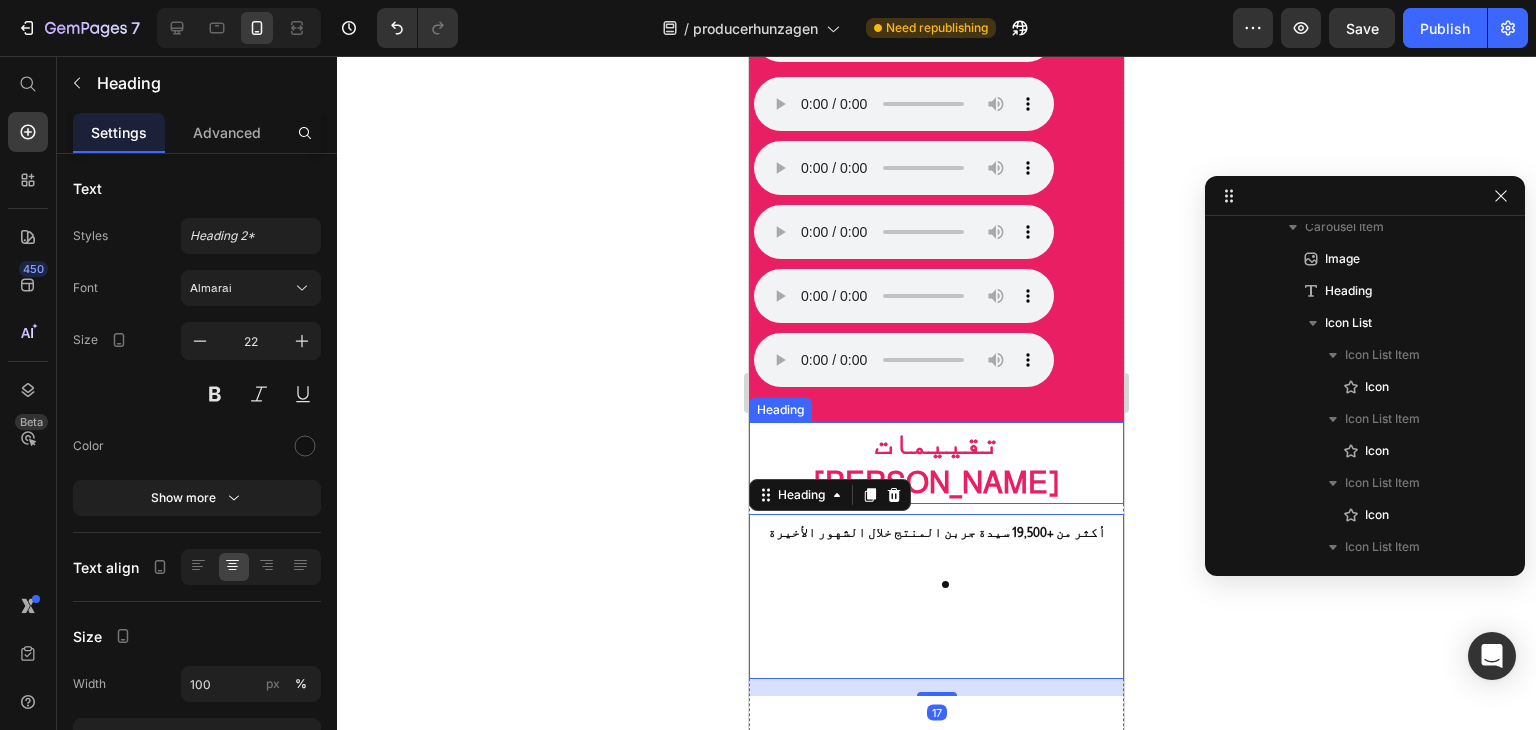 click on "⁠⁠⁠⁠⁠⁠⁠ تقييمات [PERSON_NAME]" at bounding box center [936, 463] 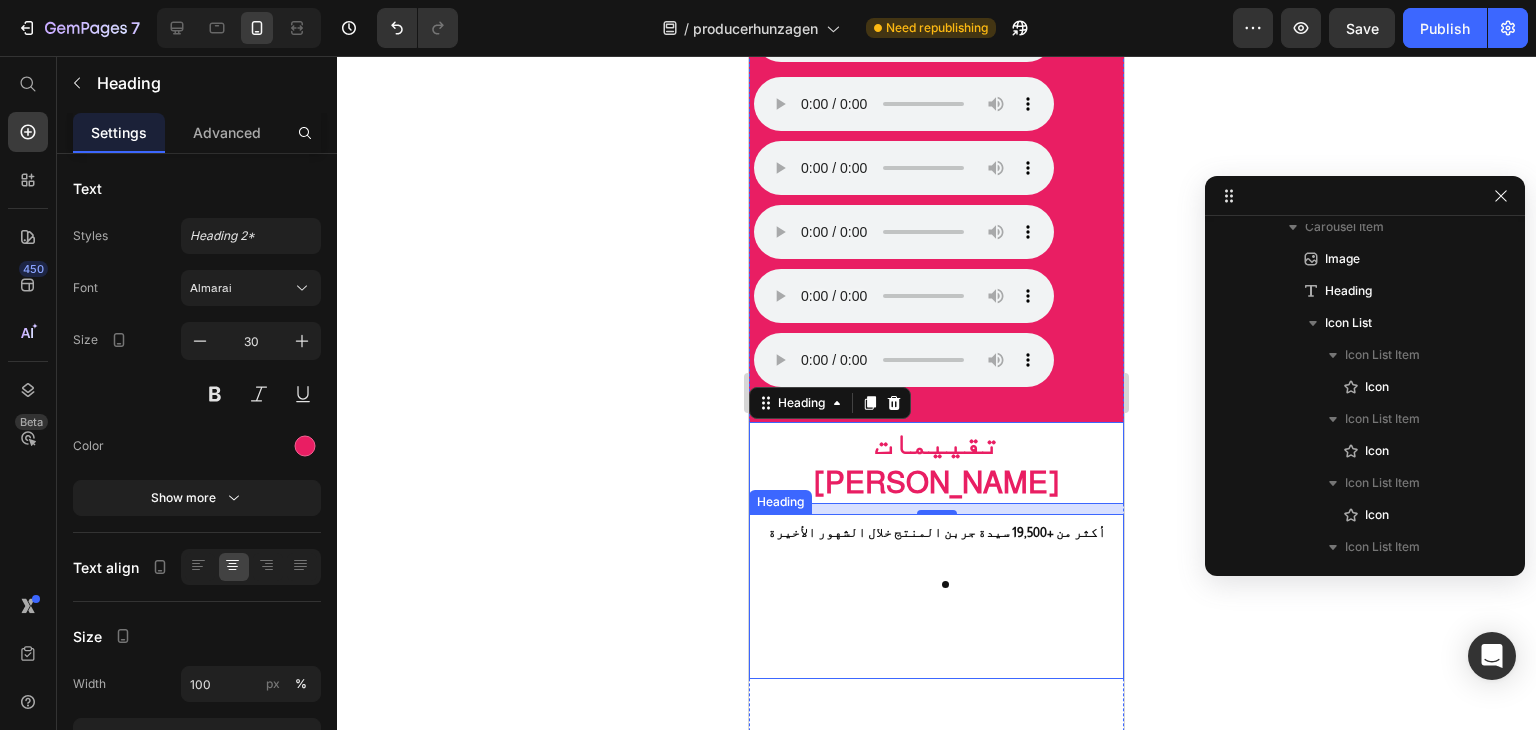 click on "⁠⁠⁠⁠⁠⁠⁠ أكثر من +19,500 سيدة جربن المنتج خلال الشهور الأخيرة" at bounding box center (936, 596) 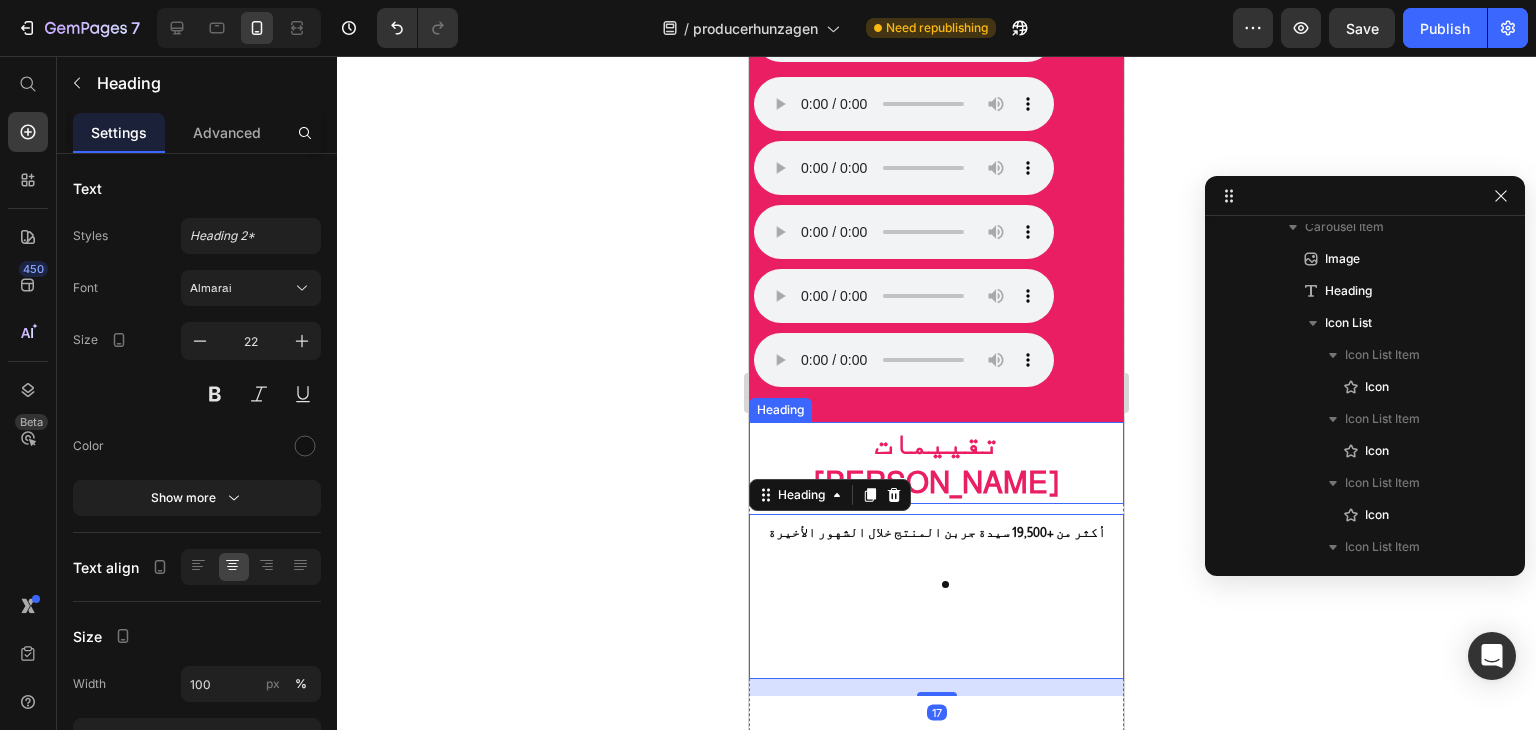 click on "⁠⁠⁠⁠⁠⁠⁠ تقييمات [PERSON_NAME]" at bounding box center [936, 463] 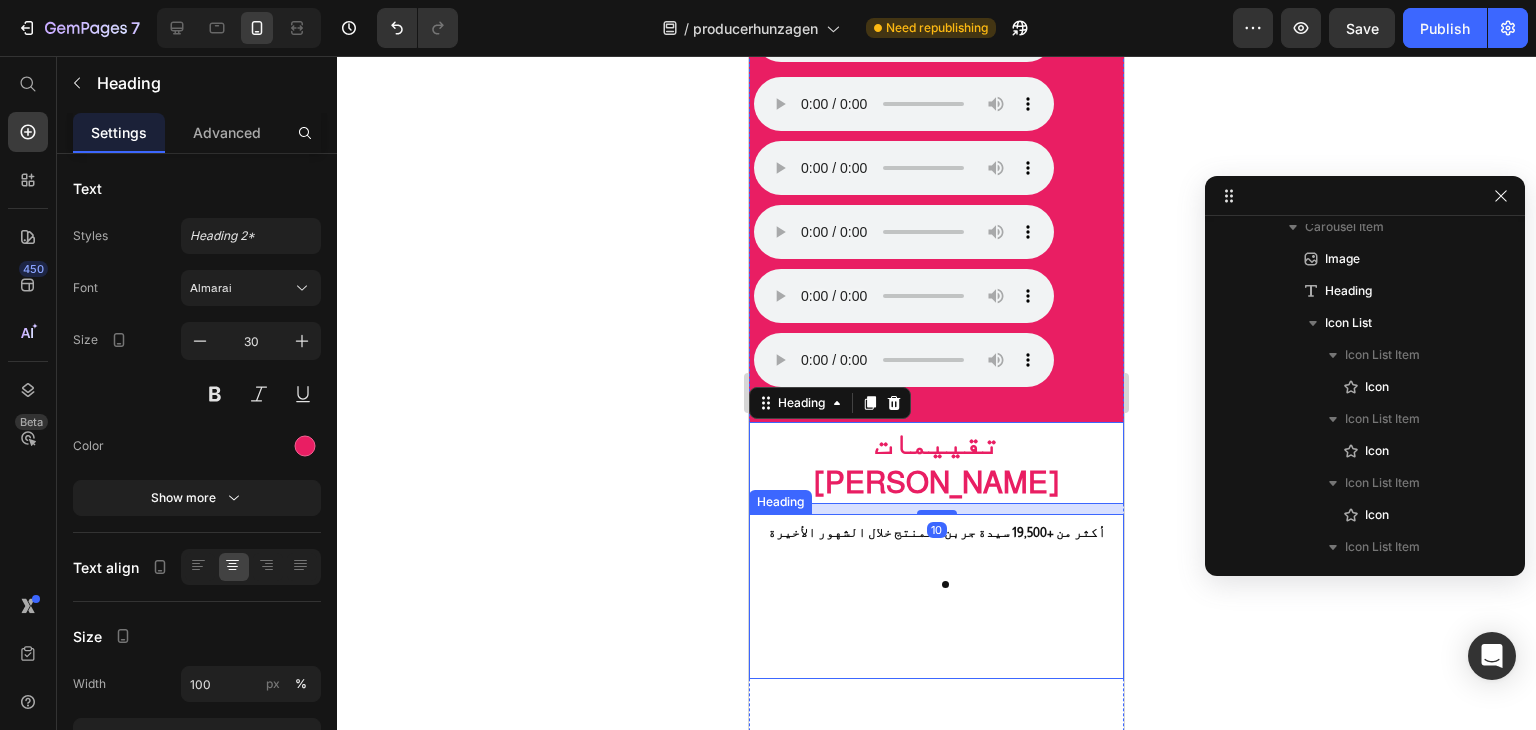scroll, scrollTop: 2208, scrollLeft: 0, axis: vertical 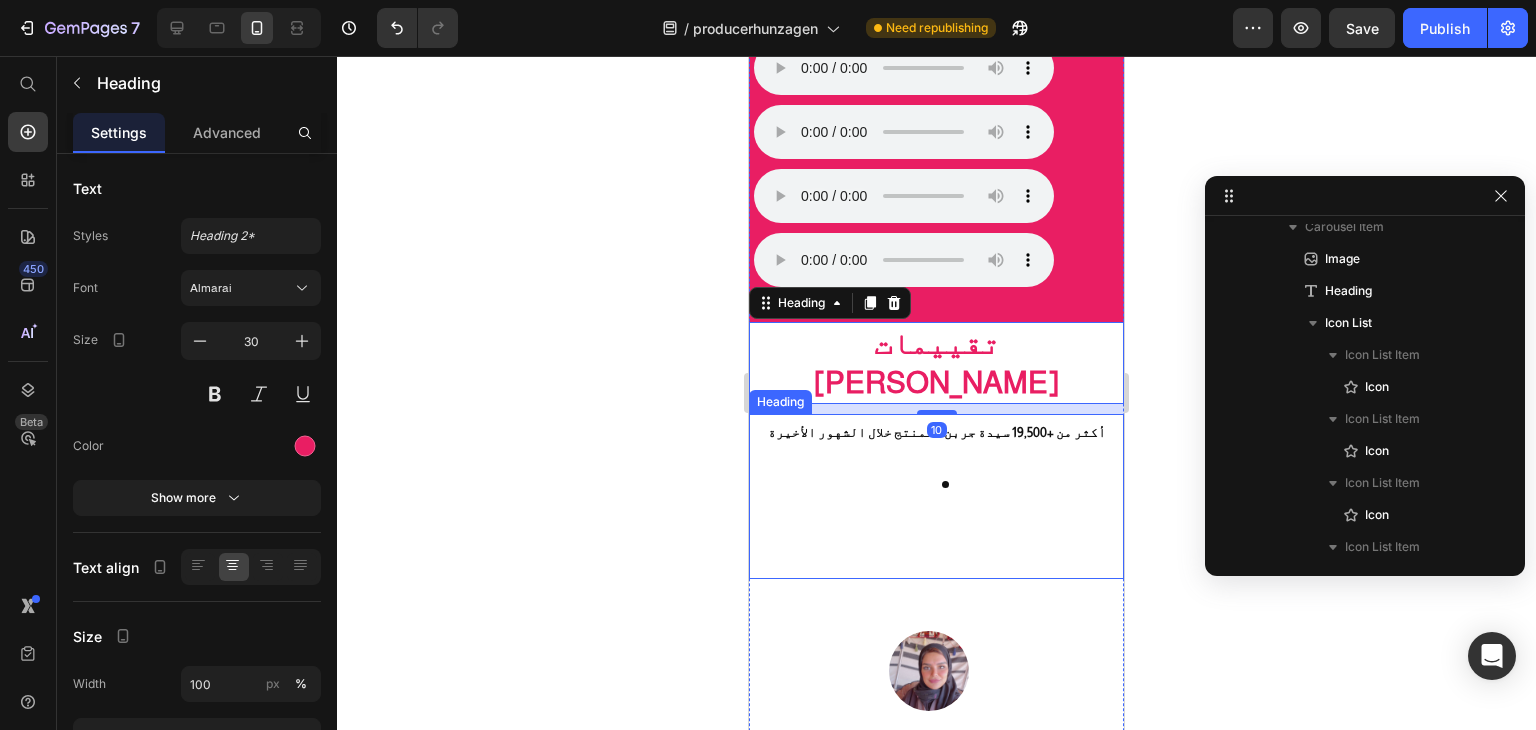click on "⁠⁠⁠⁠⁠⁠⁠ أكثر من +19,500 سيدة جربن المنتج خلال الشهور الأخيرة" at bounding box center [936, 496] 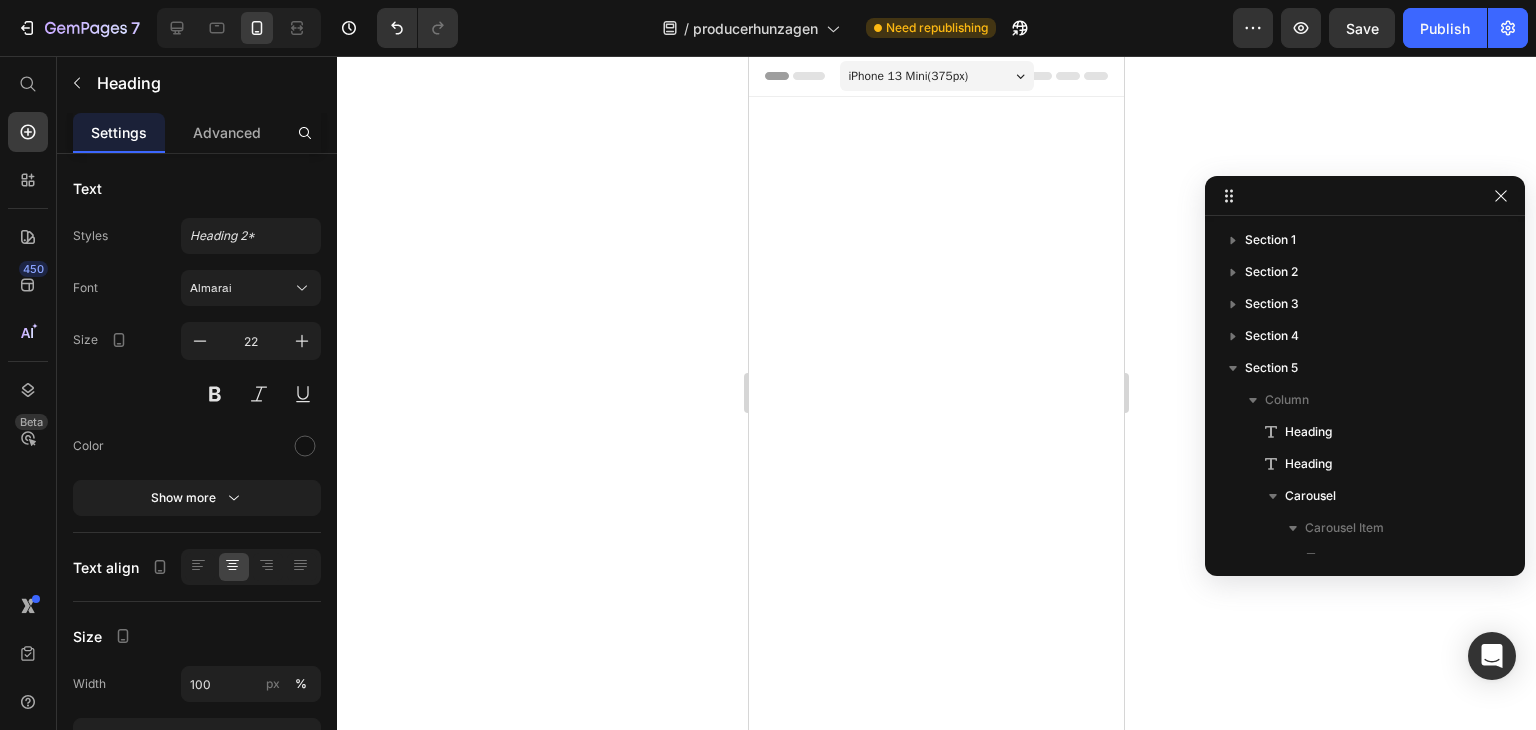 scroll, scrollTop: 2208, scrollLeft: 0, axis: vertical 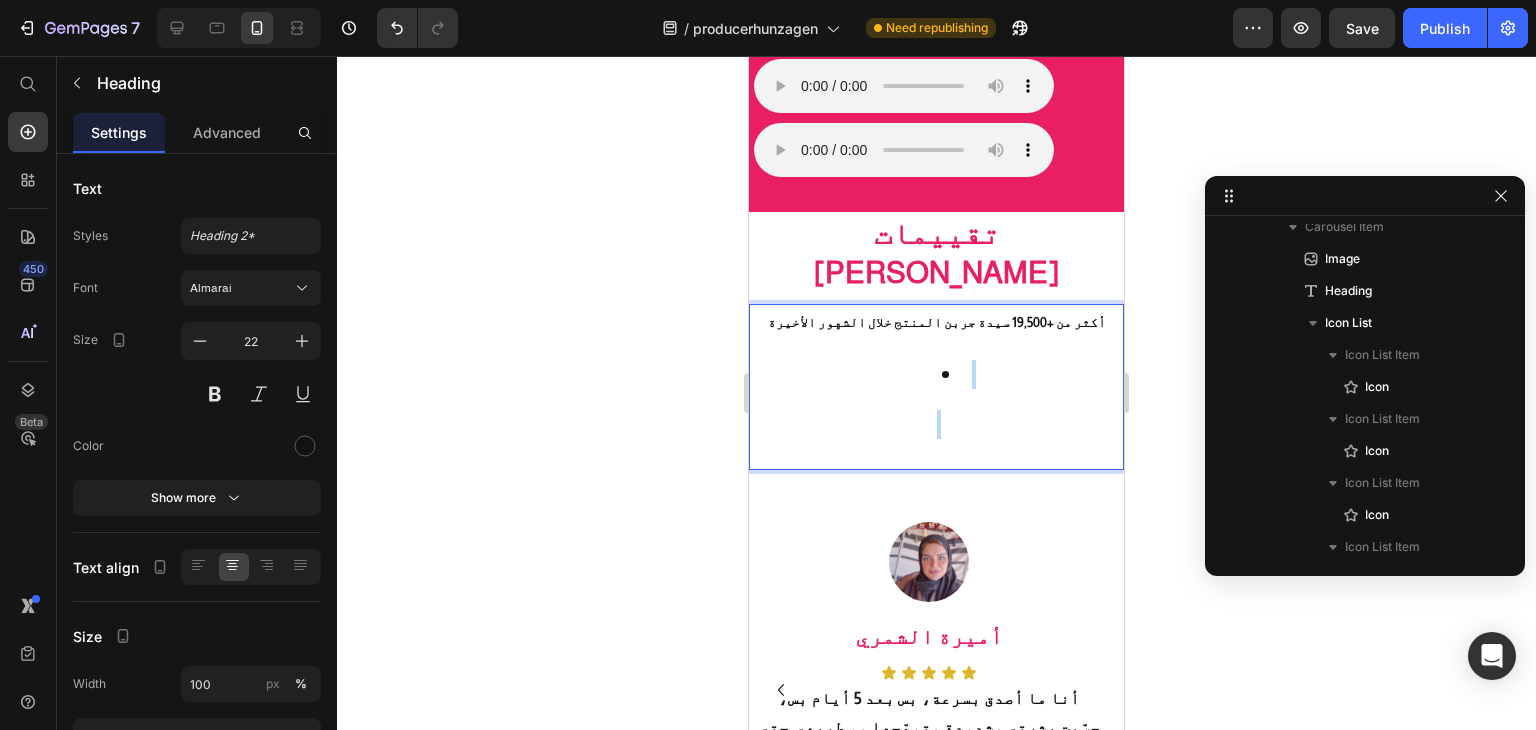 click at bounding box center [956, 374] 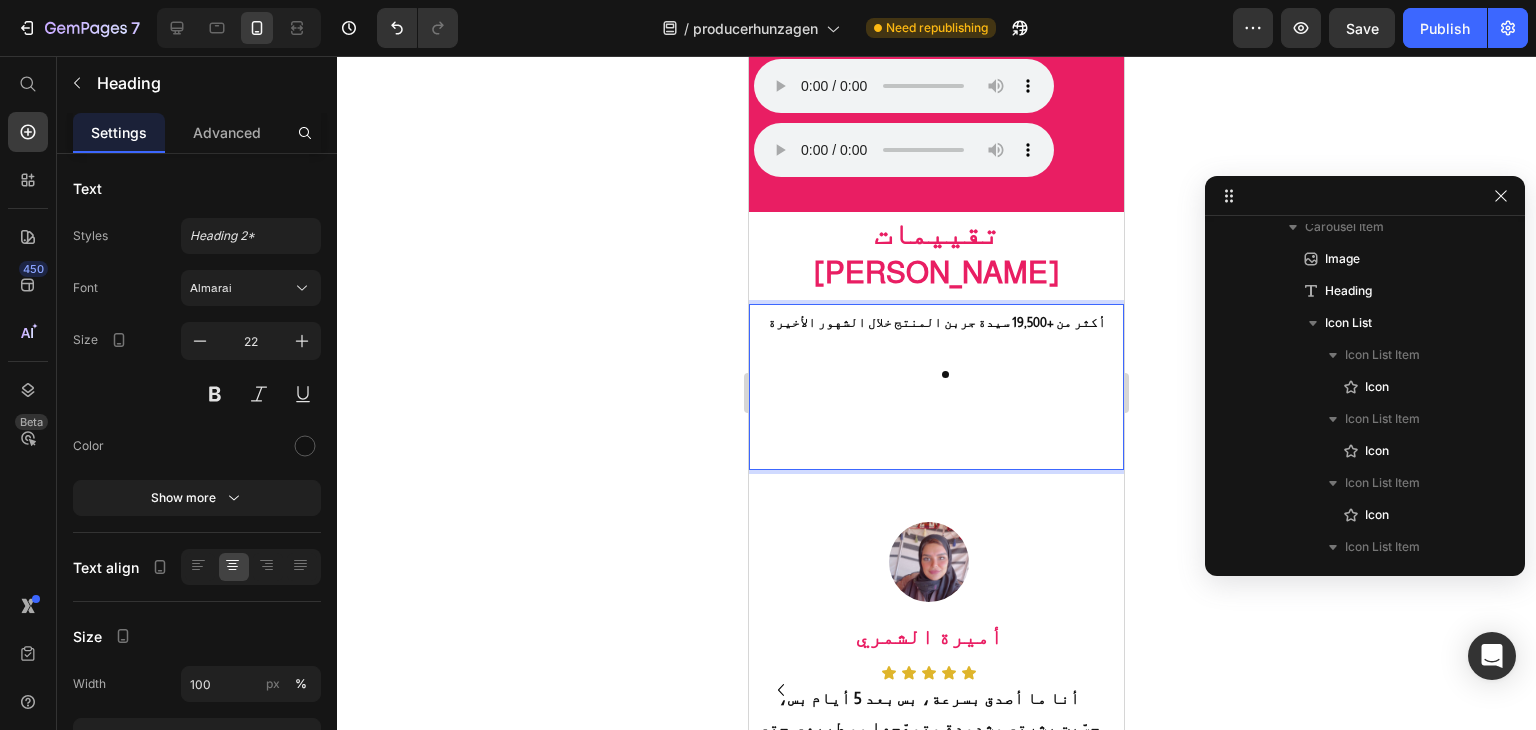 click at bounding box center [936, 438] 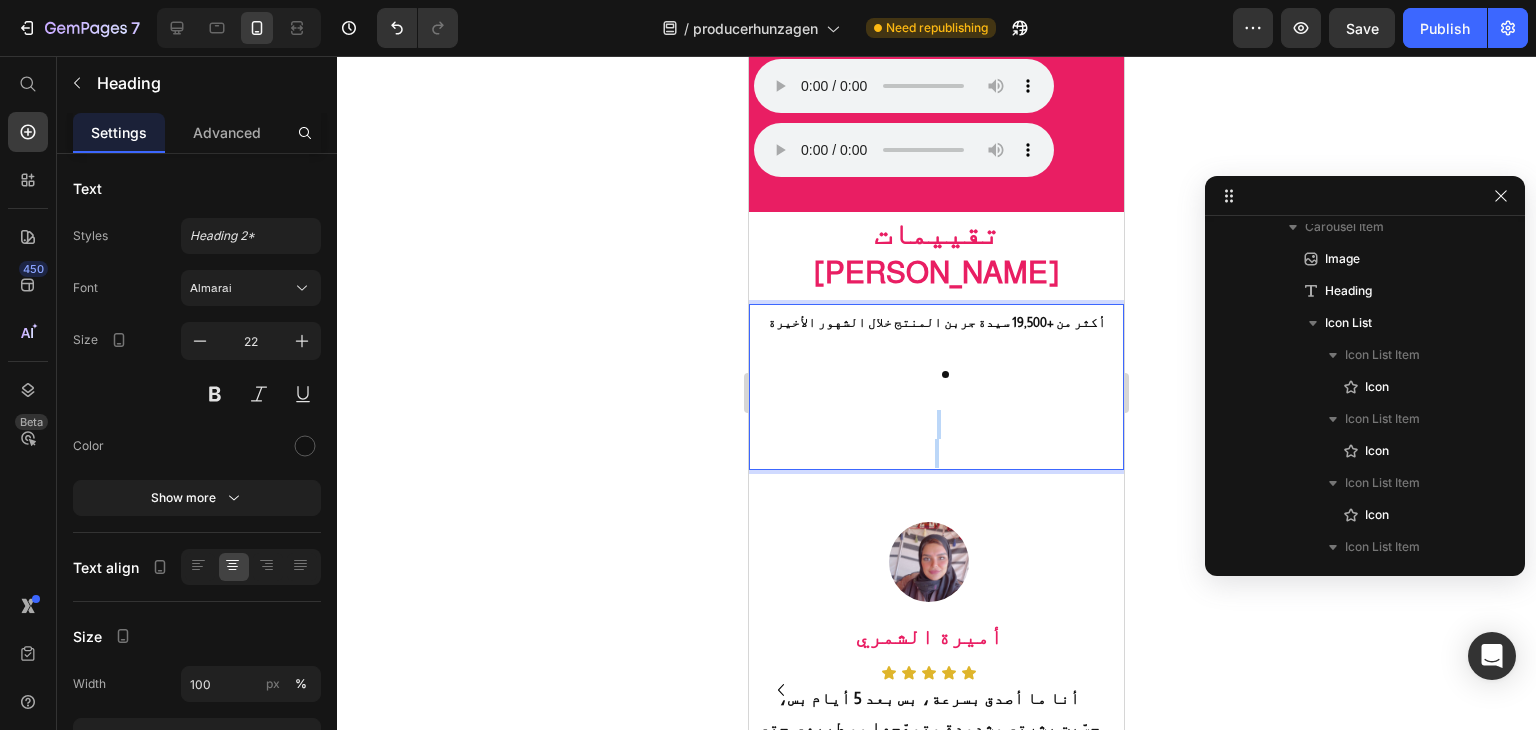 click on "⁠⁠⁠⁠⁠⁠⁠" at bounding box center [936, 438] 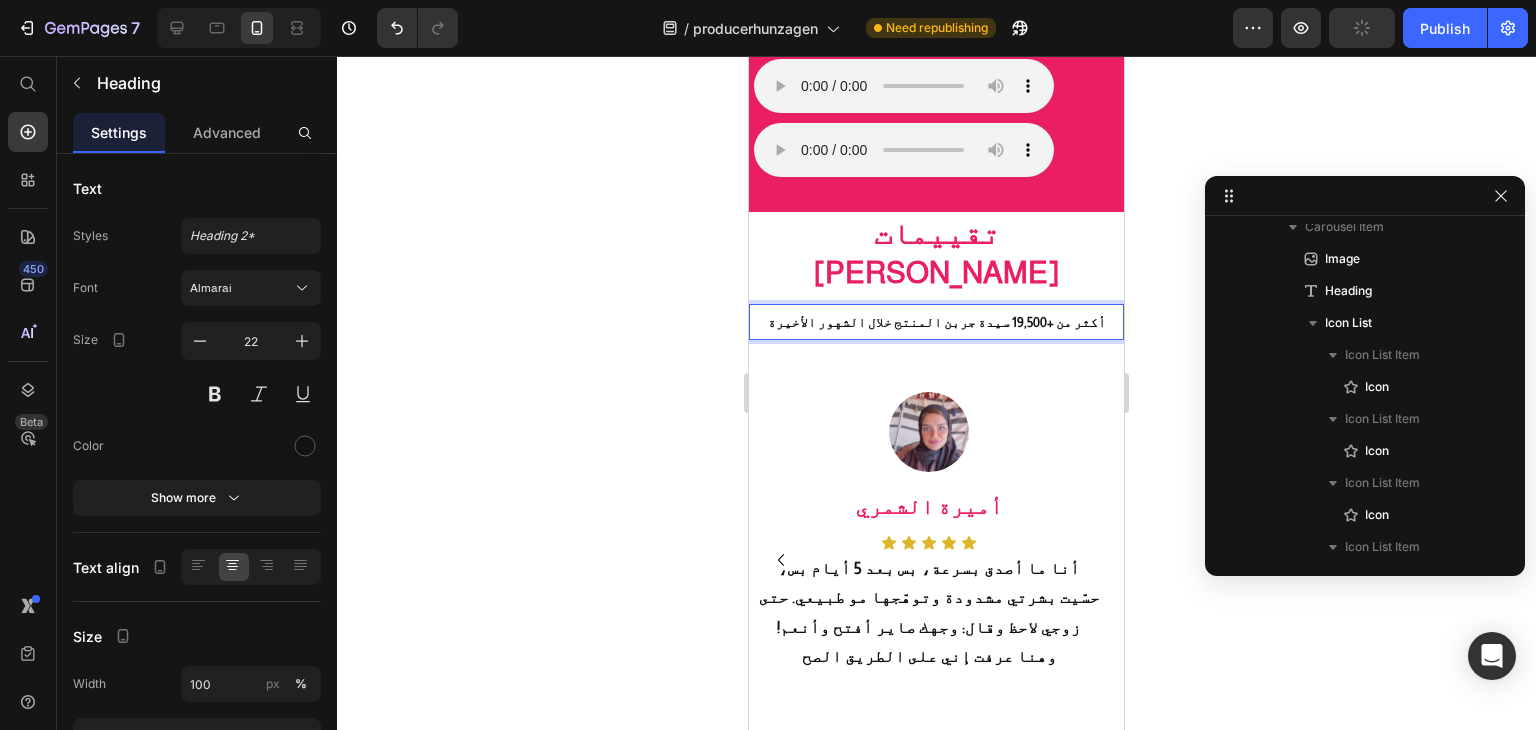 click 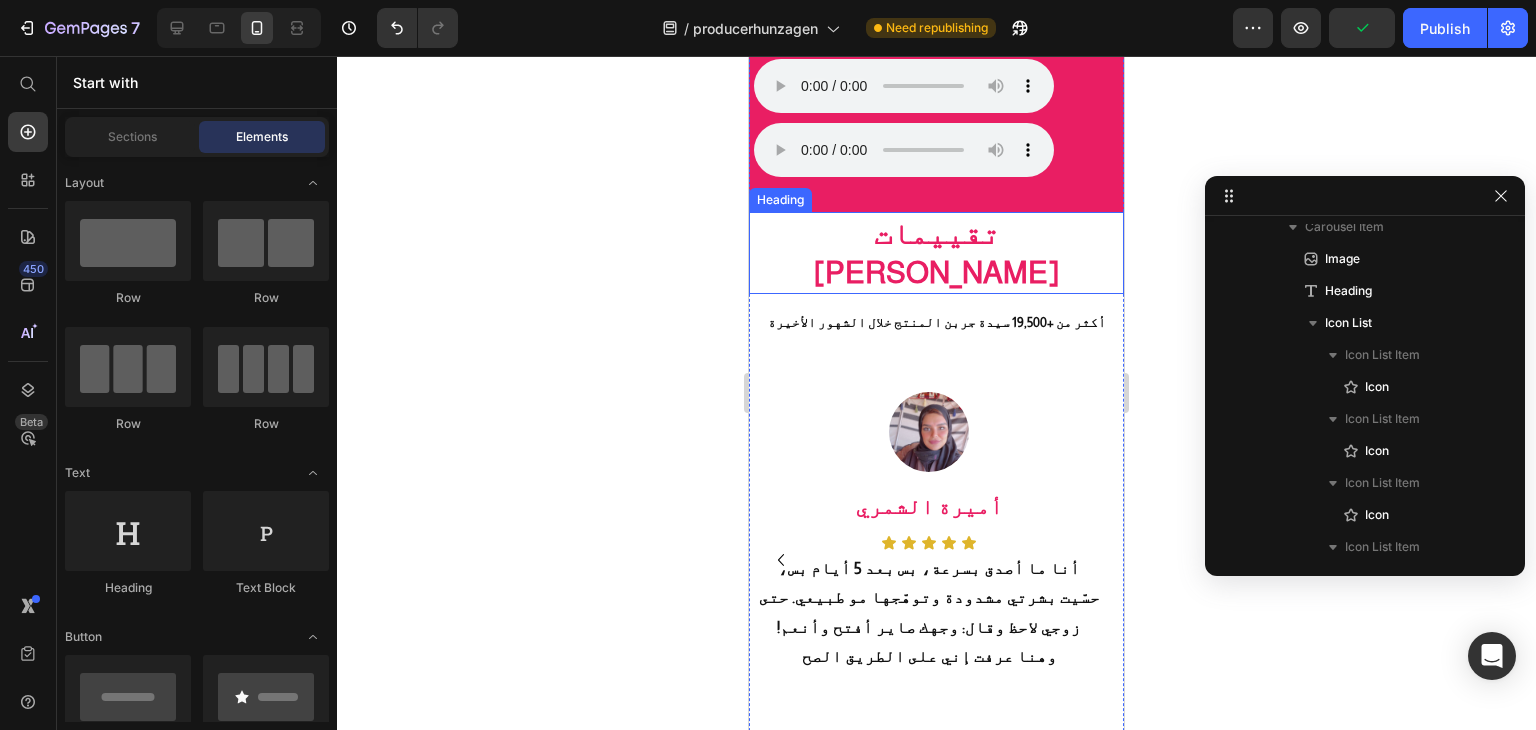 click on "⁠⁠⁠⁠⁠⁠⁠ تقييمات [PERSON_NAME]" at bounding box center [936, 253] 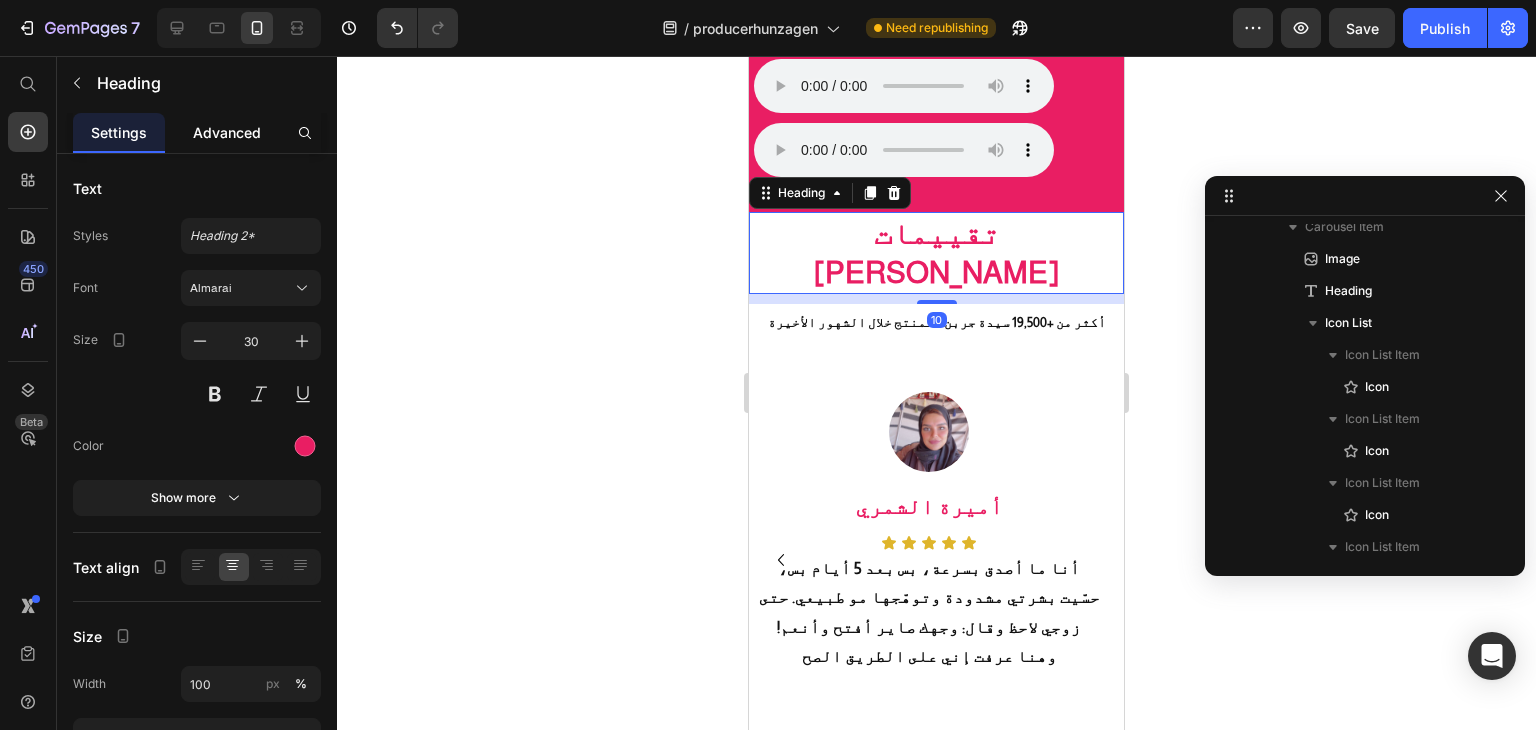 click on "Advanced" at bounding box center [227, 132] 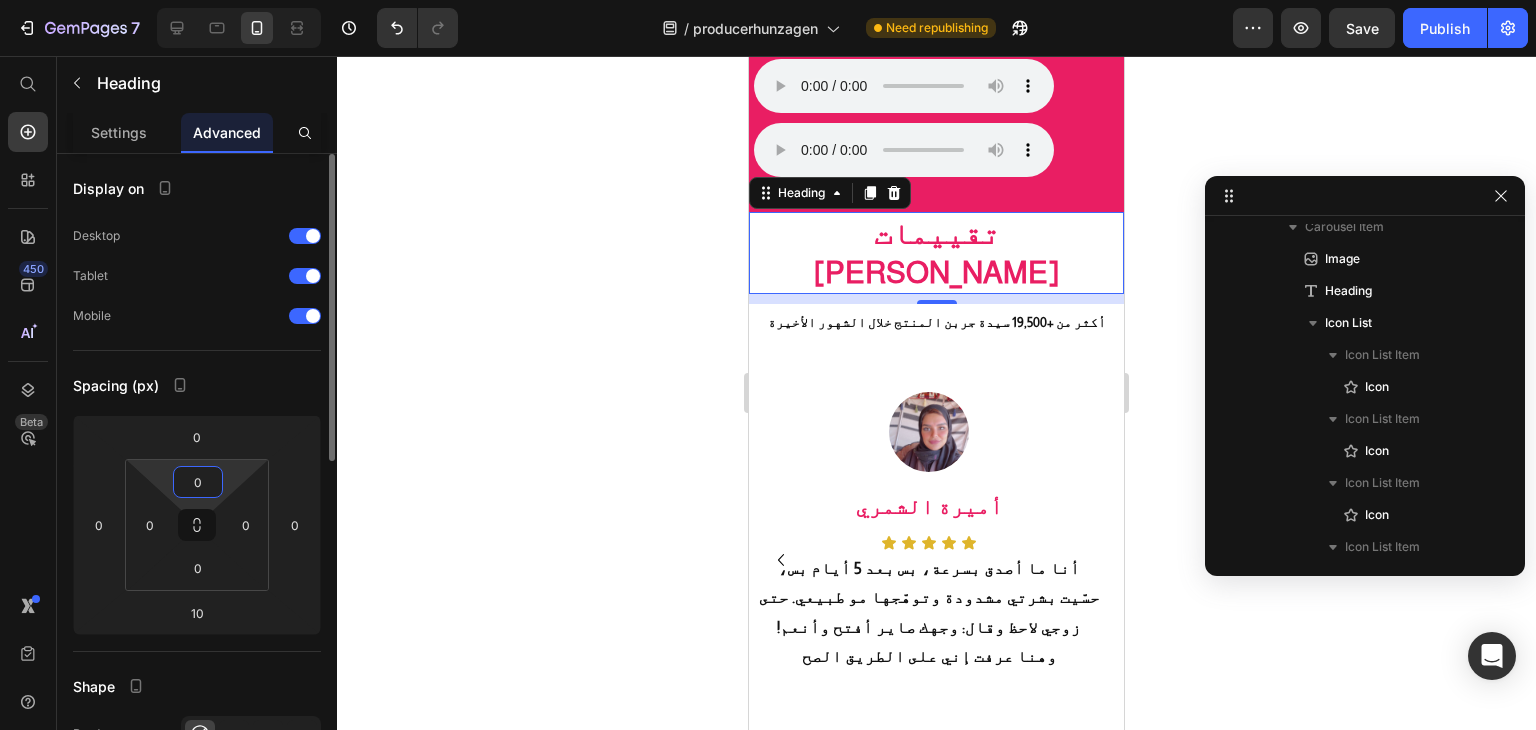drag, startPoint x: 202, startPoint y: 477, endPoint x: 179, endPoint y: 477, distance: 23 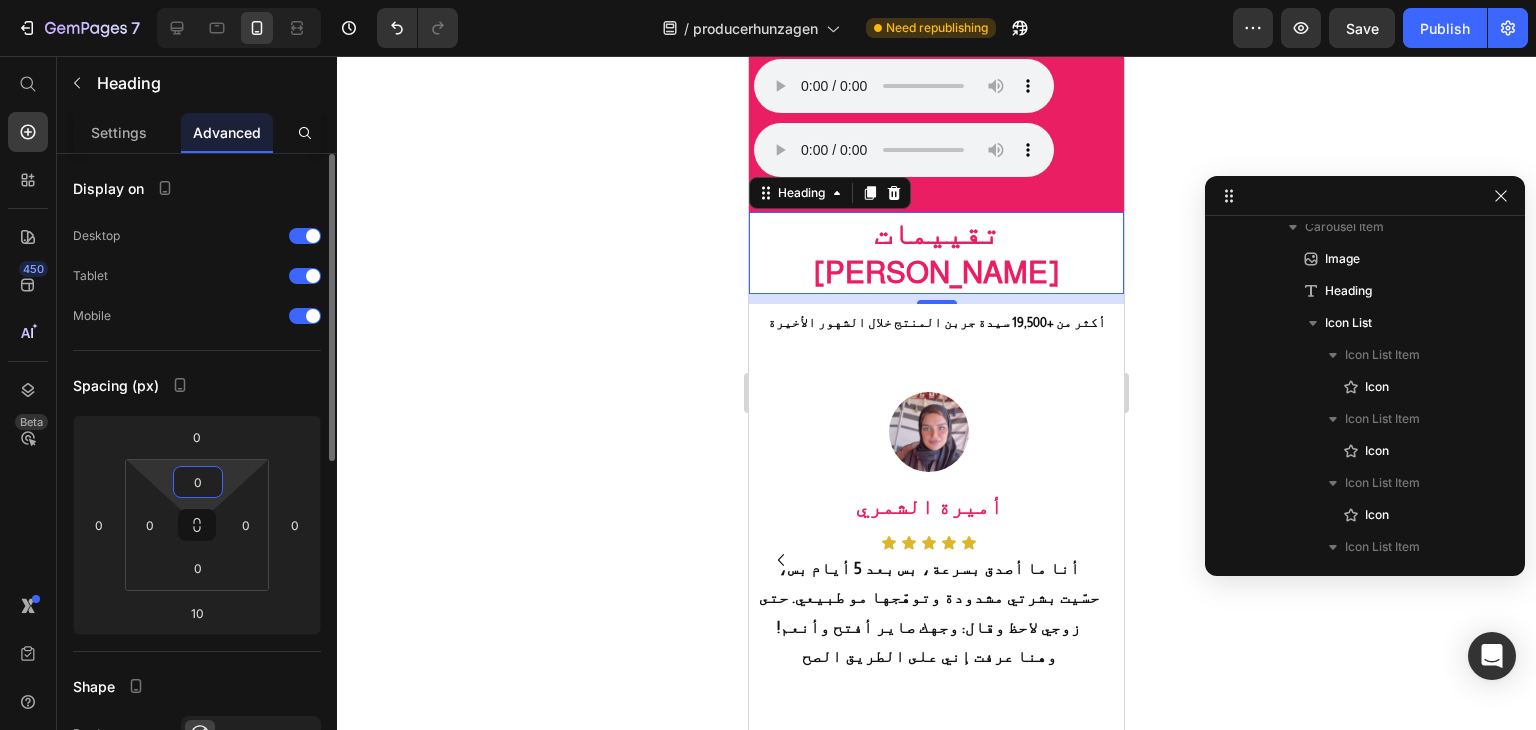 click on "0" at bounding box center (198, 482) 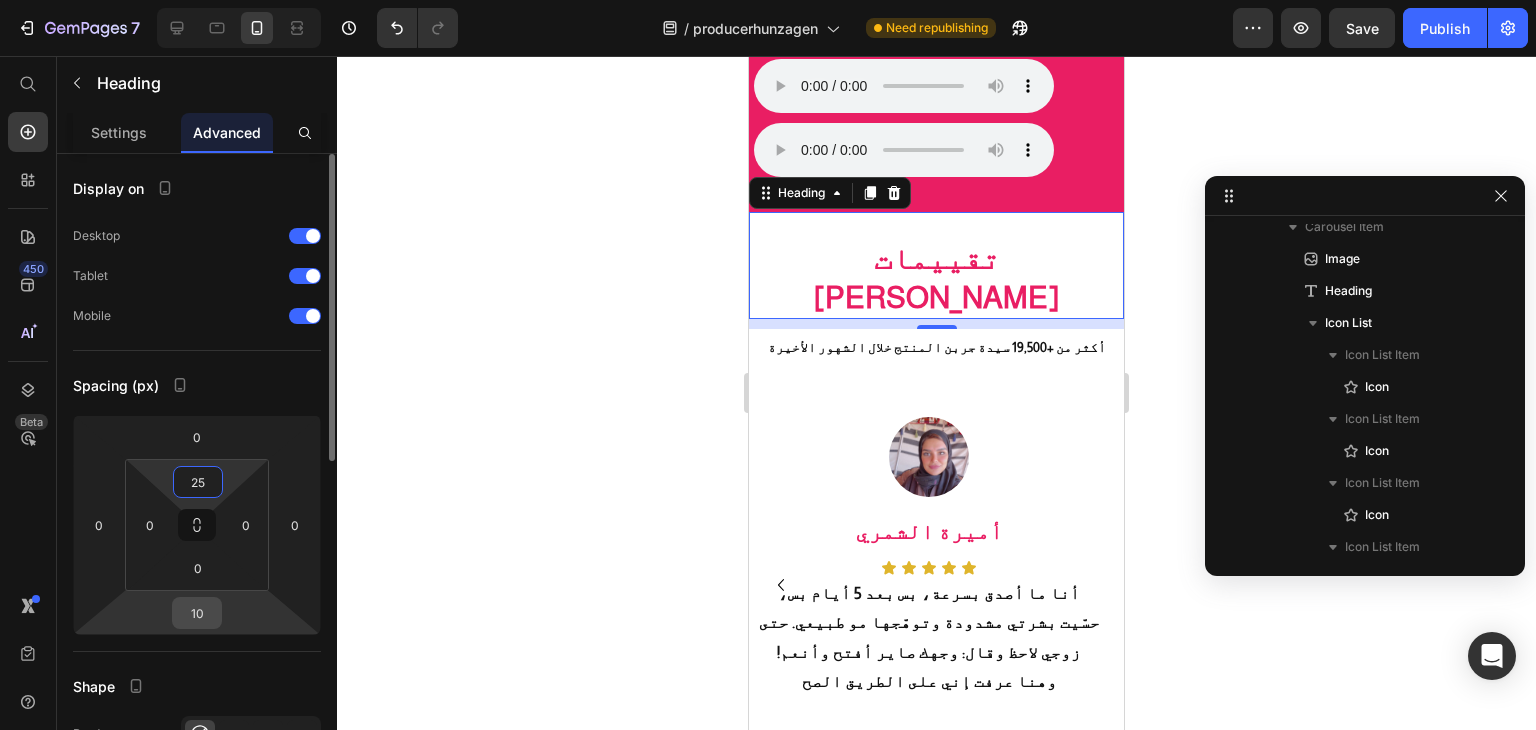 type on "25" 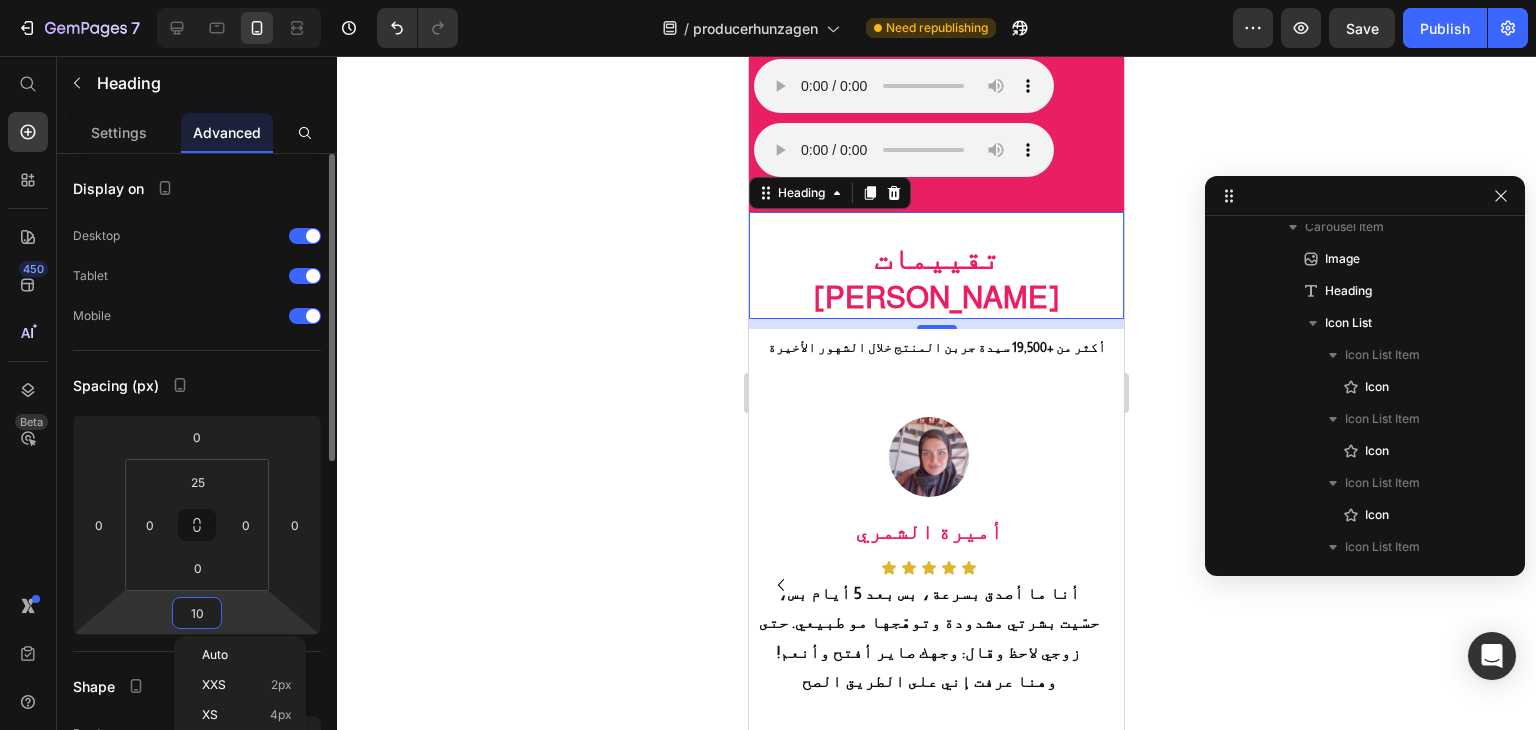 type 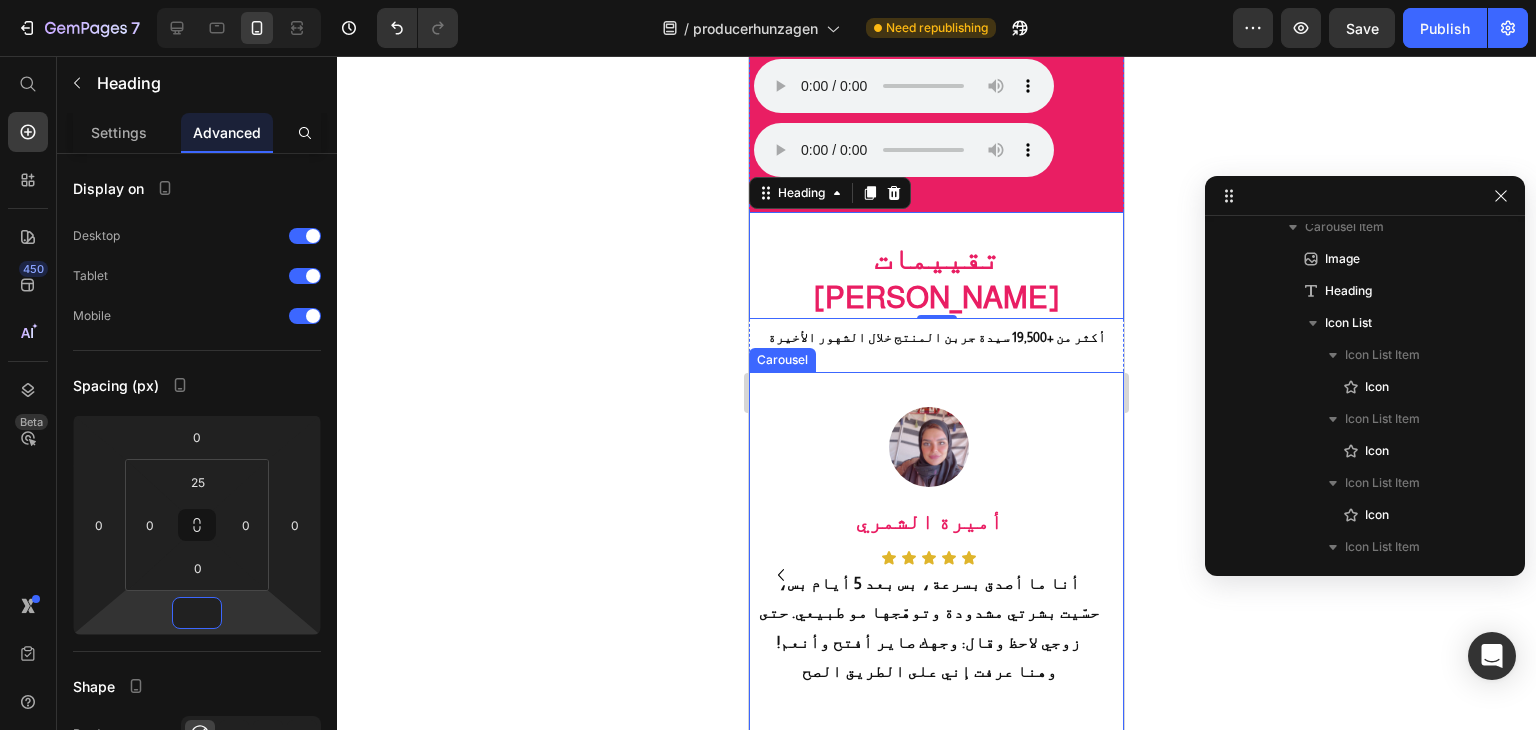 click on "Image [PERSON_NAME] Heading Icon Icon Icon Icon Icon Icon List أنا ما أحب أمدح بسرعة، بس بصراحة هونزاجين صدمة حلوة! رابع يوم حسّيت المنطقة تحت عيني مشدودة، والملمس صار ناعم كأني طالعة من جلسة تنظيف عميق. بنتي تقول لي: يمّه، وش مسوية في وجهك؟" 😅   Heading Image [PERSON_NAME] Heading Icon Icon Icon Icon Icon Icon List صراحة ما توقعت أبدًا إن بشرتي تتغير بهالسرعة! من رابع يوم وأنا أشوف نعومة وشد حوالين الفم، حتى أختي سألتني: وش مستخدمة؟ [PERSON_NAME] نفسي رجعت 5 سنين ورا!   Heading Image [PERSON_NAME] Heading Icon Icon Icon Icon Icon Icon List   Heading Image ⁠⁠⁠⁠⁠⁠⁠ مشاعل  Heading Icon Icon Icon Icon Icon Icon List ⁠⁠⁠⁠⁠⁠⁠ Heading Image Icon" at bounding box center [936, 575] 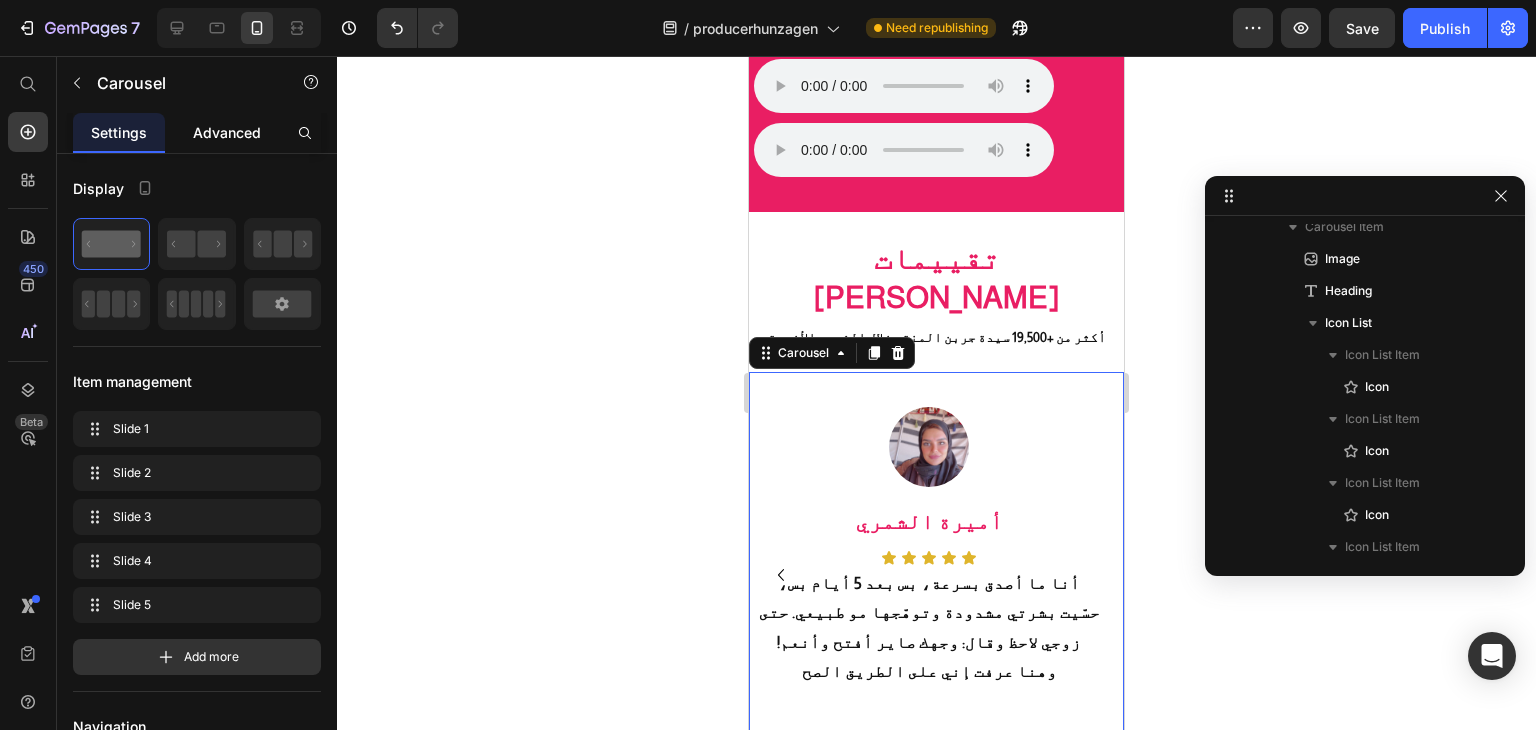 click on "Advanced" at bounding box center [227, 132] 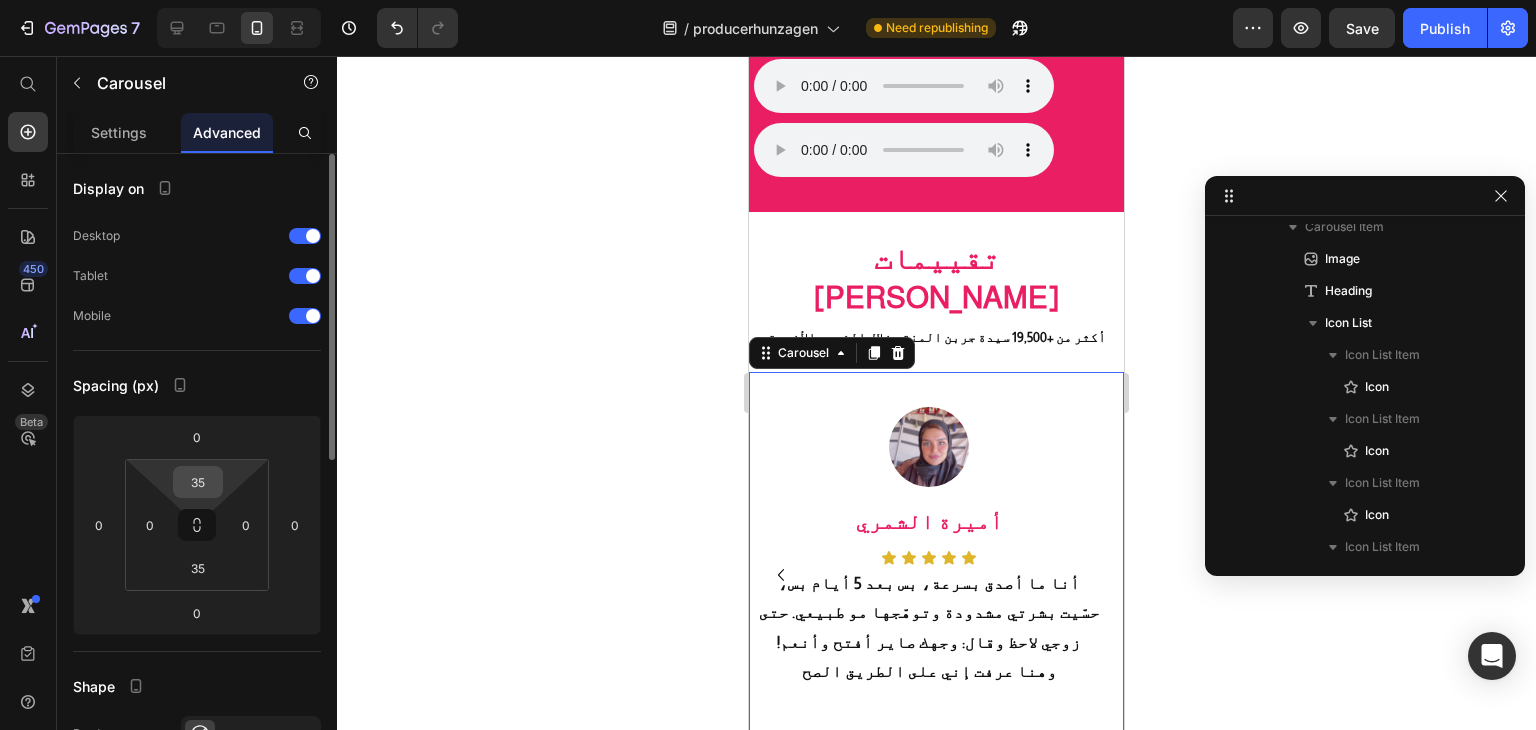 click on "35" at bounding box center [198, 482] 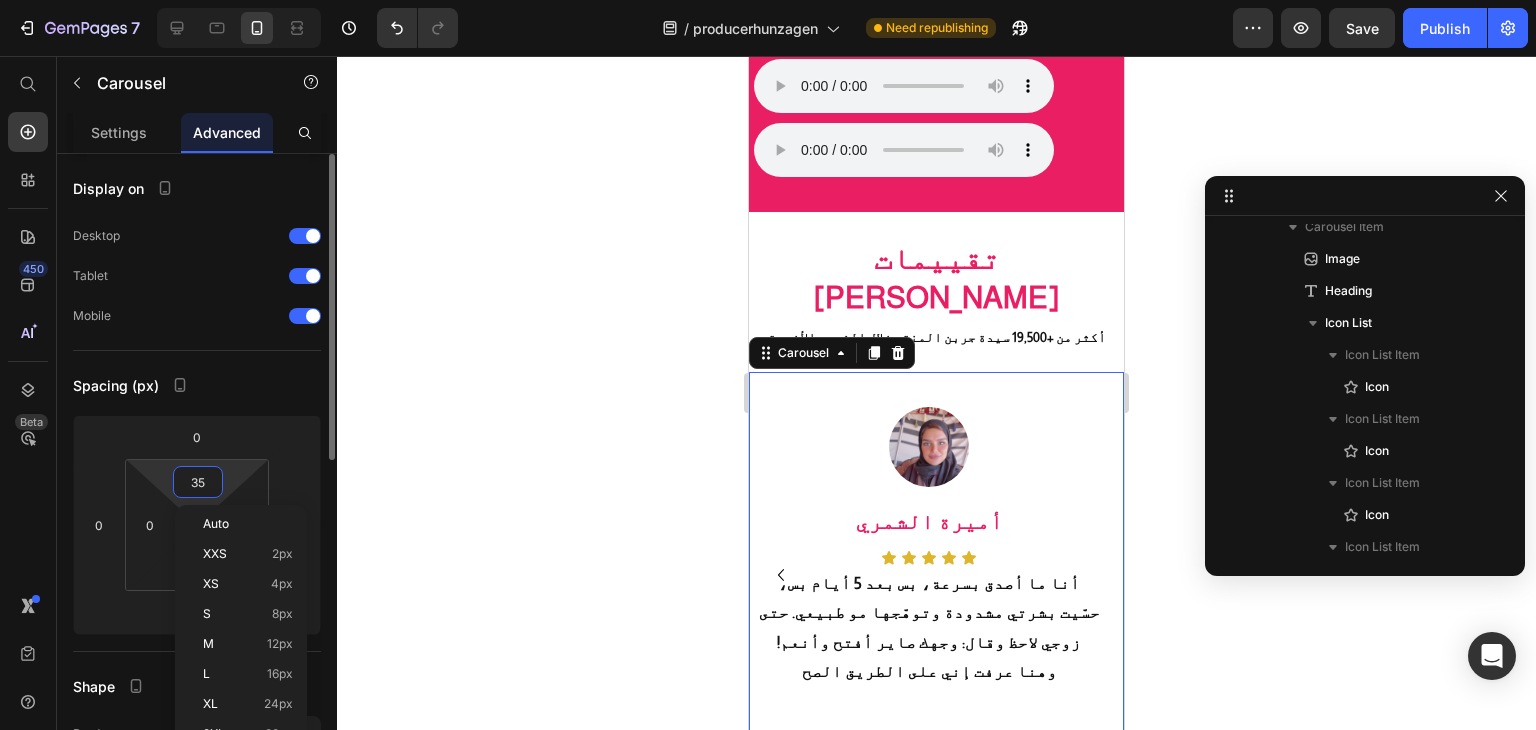 click on "35" at bounding box center [198, 482] 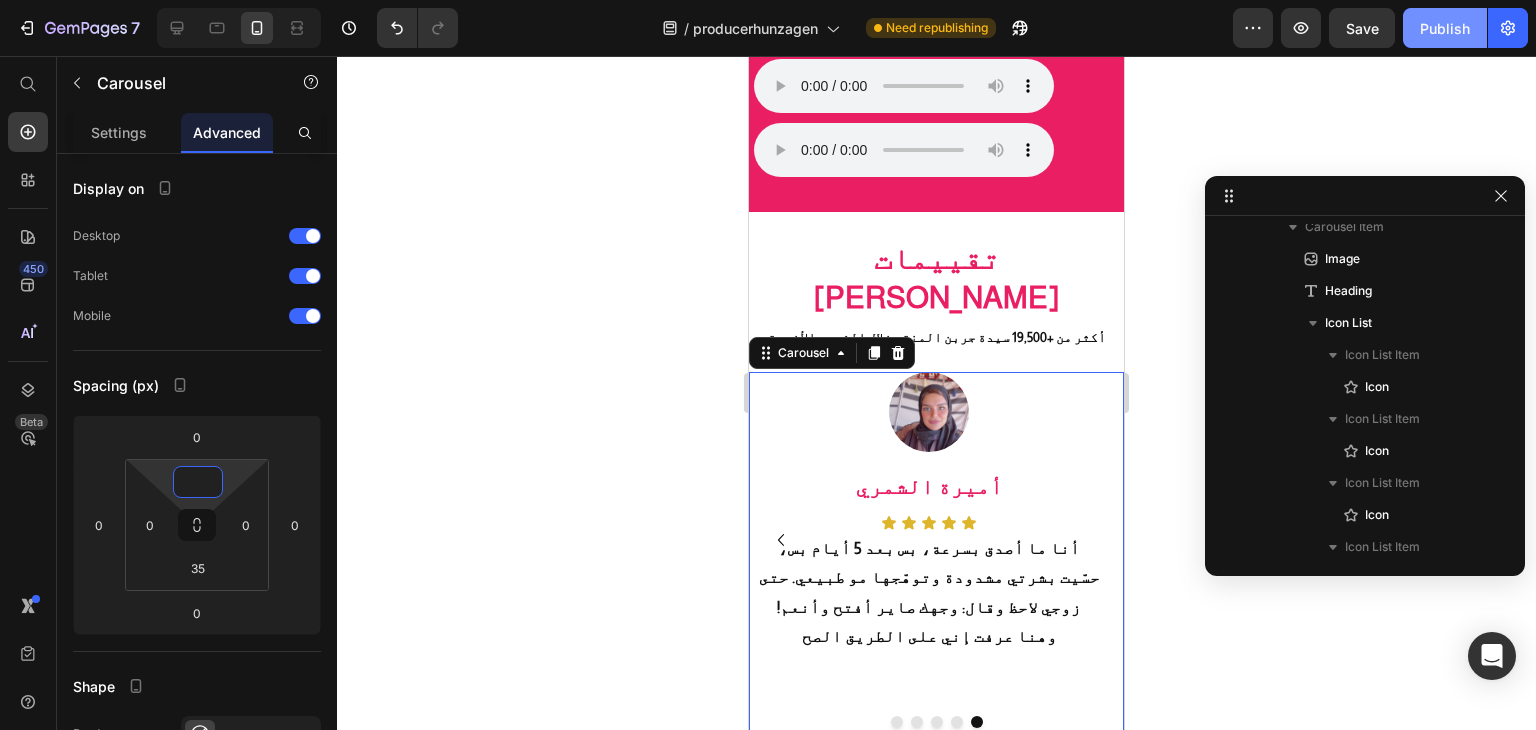 type on "0" 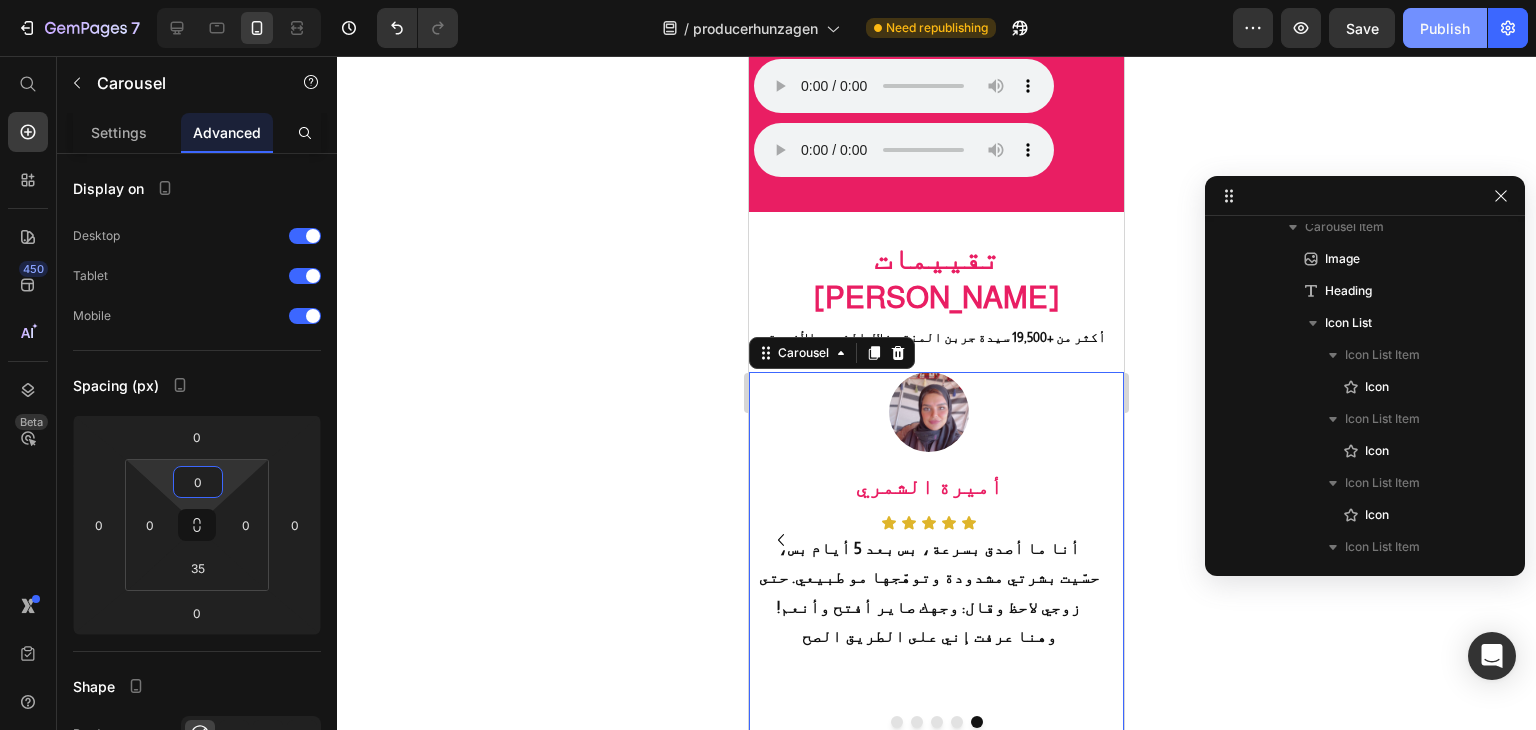 click on "Publish" at bounding box center [1445, 28] 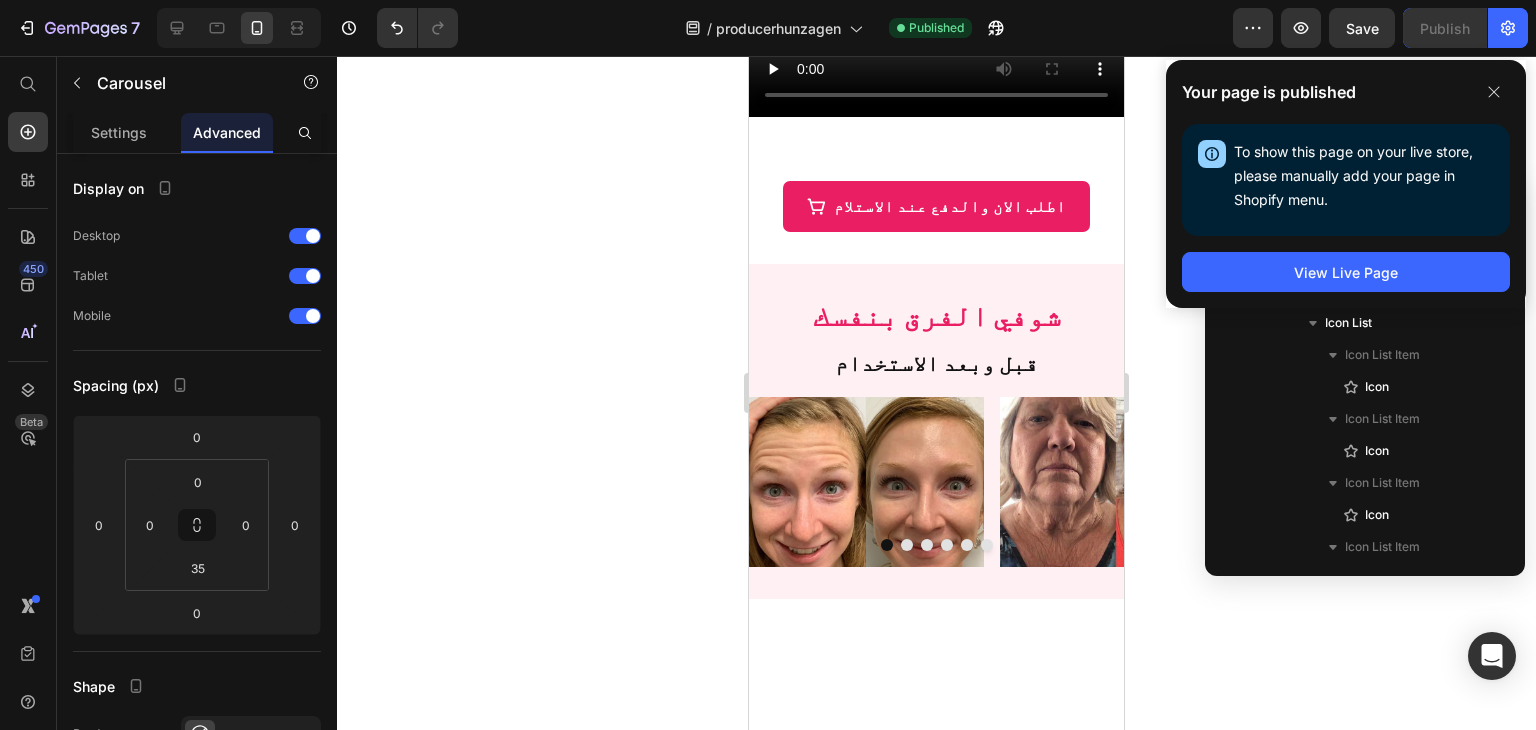 scroll, scrollTop: 760, scrollLeft: 0, axis: vertical 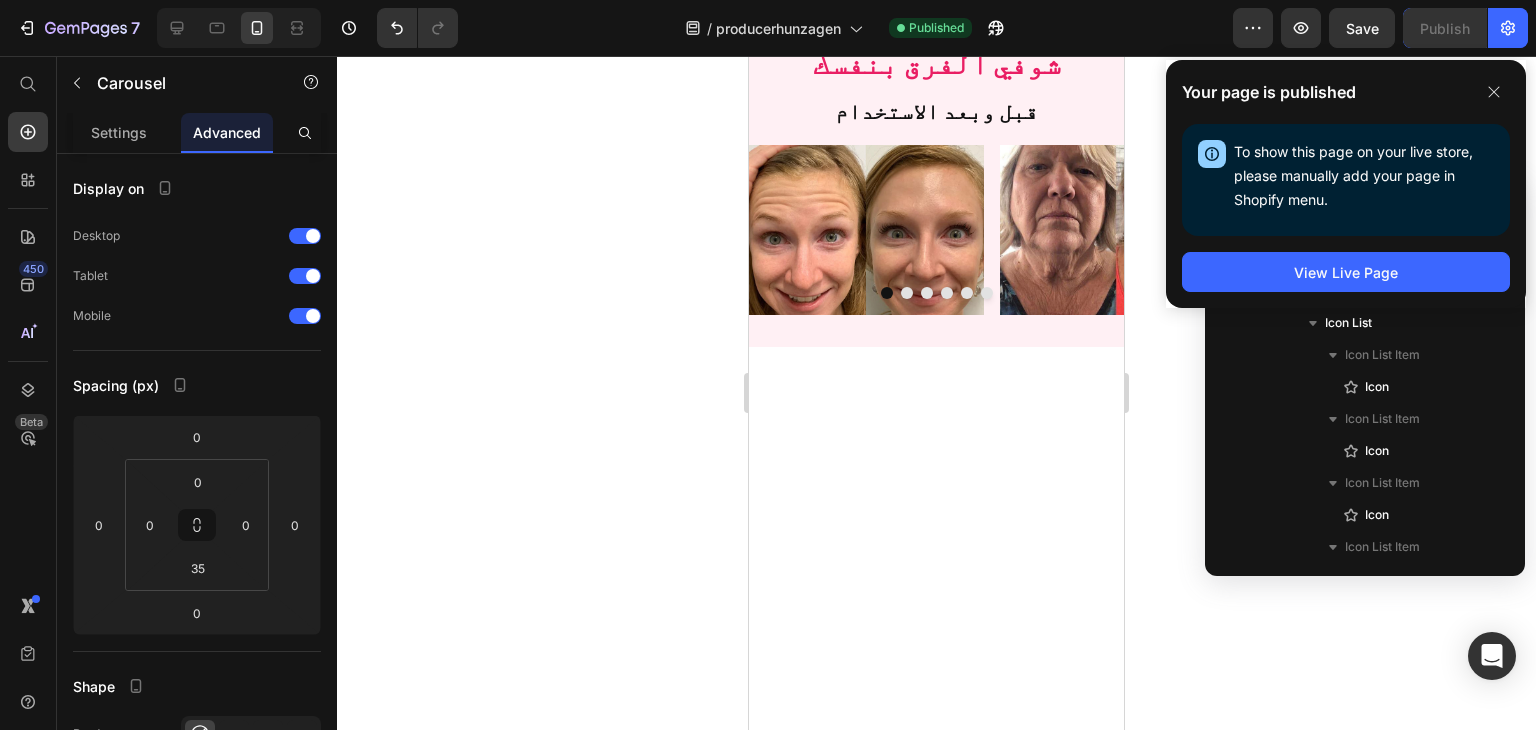 click on "Drop element here" at bounding box center (937, -521) 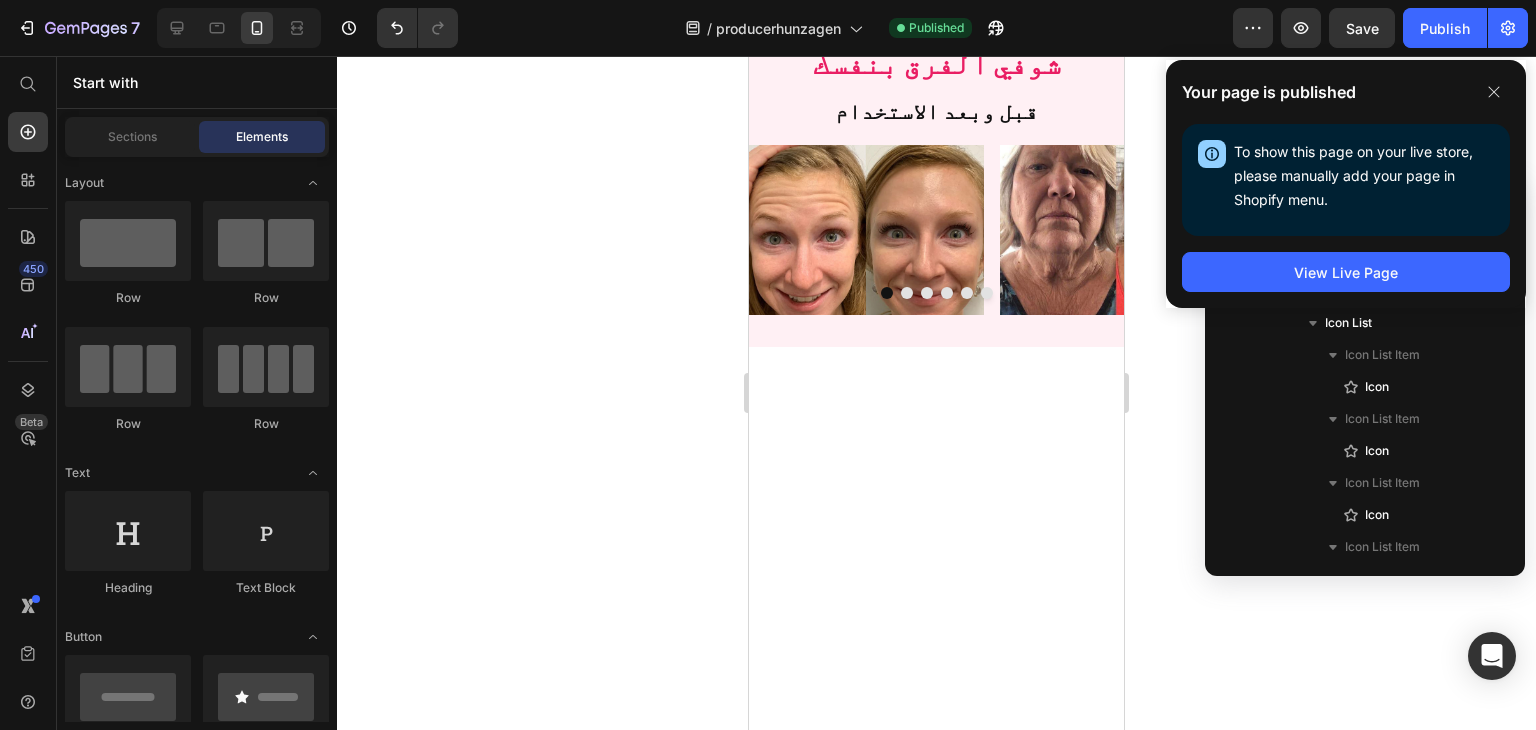 click on "ماذا قالت [PERSON_NAME] Heading في صباح العربية عن [PERSON_NAME] Heading Video Section 3" at bounding box center (936, -281) 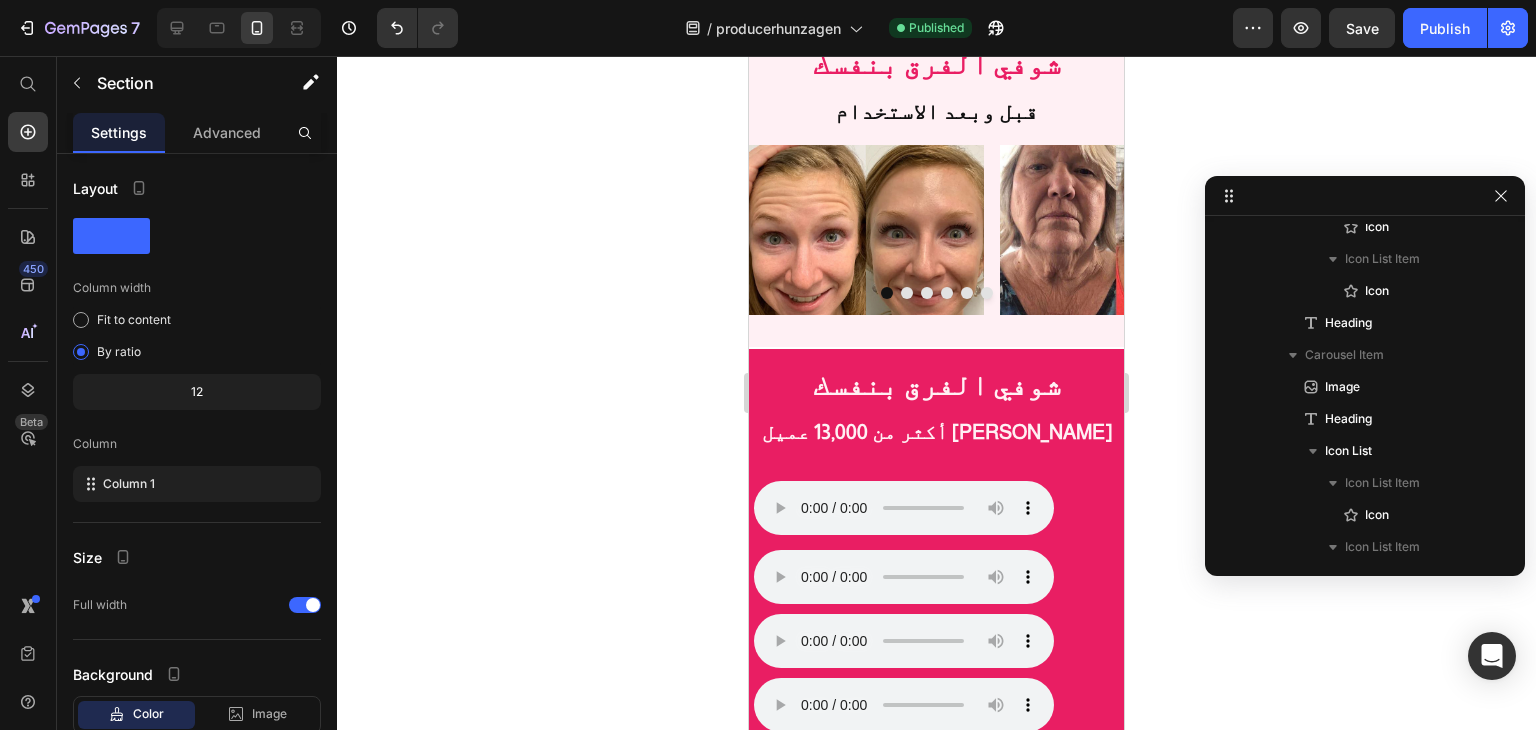 scroll, scrollTop: 808, scrollLeft: 0, axis: vertical 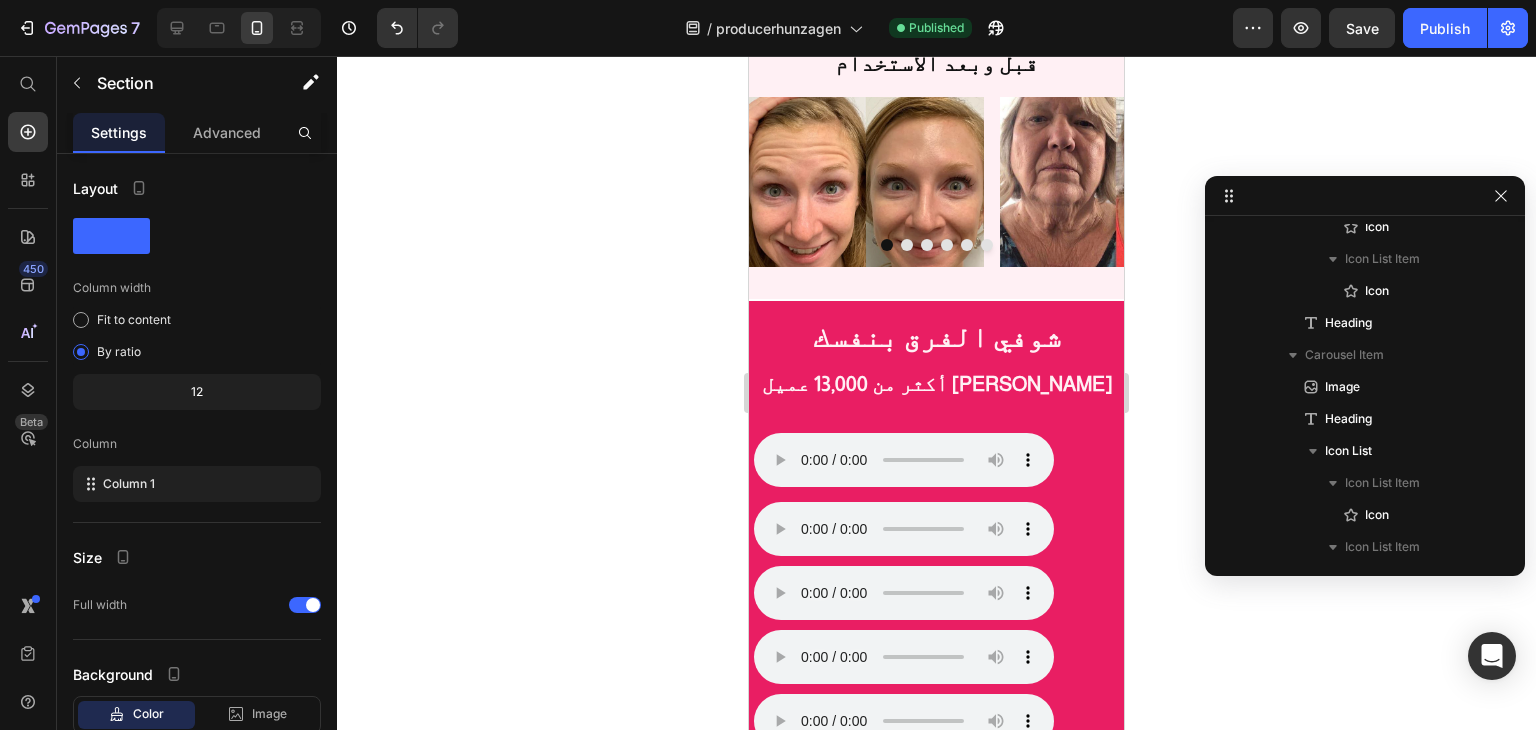 click at bounding box center (937, -631) 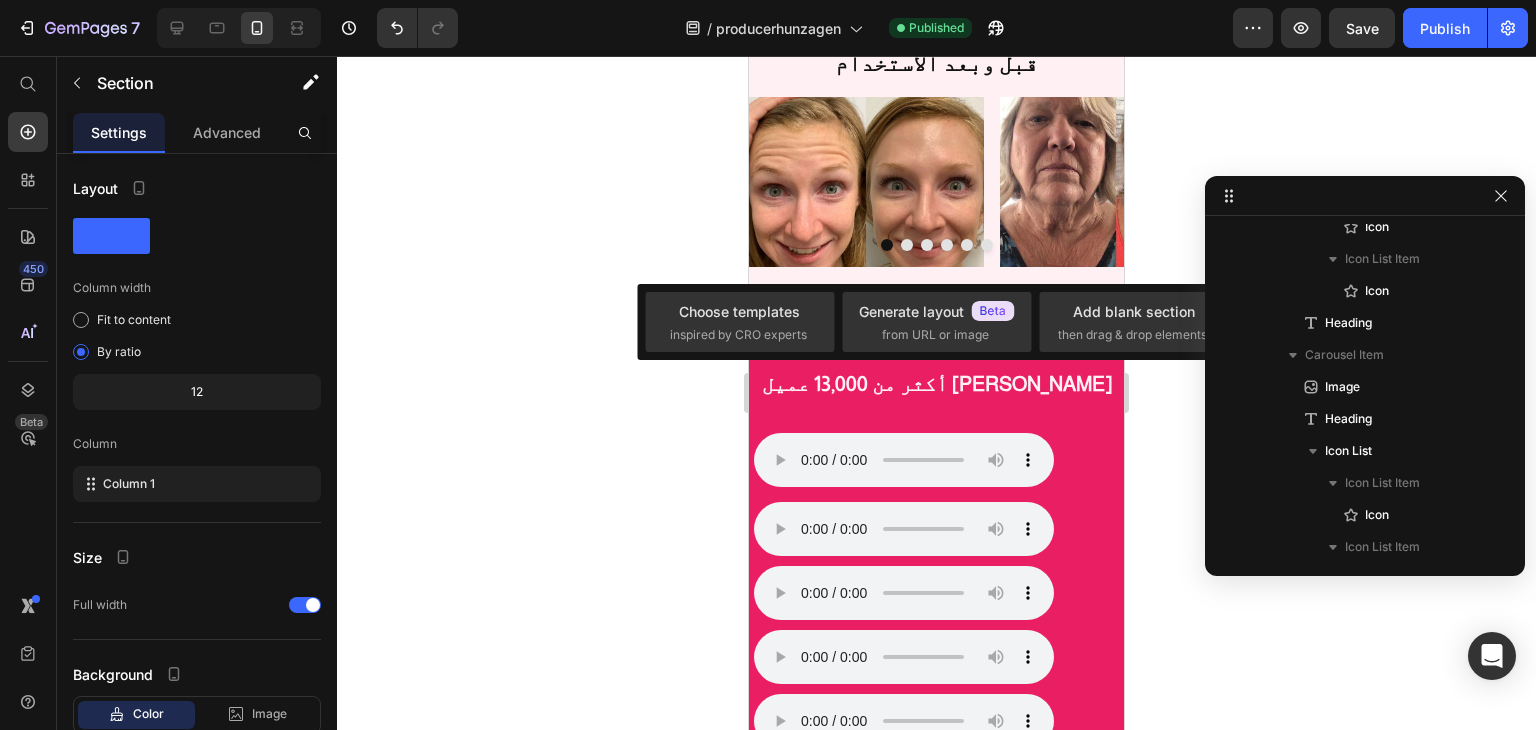 click on "Drop element here Section 2" at bounding box center (936, -569) 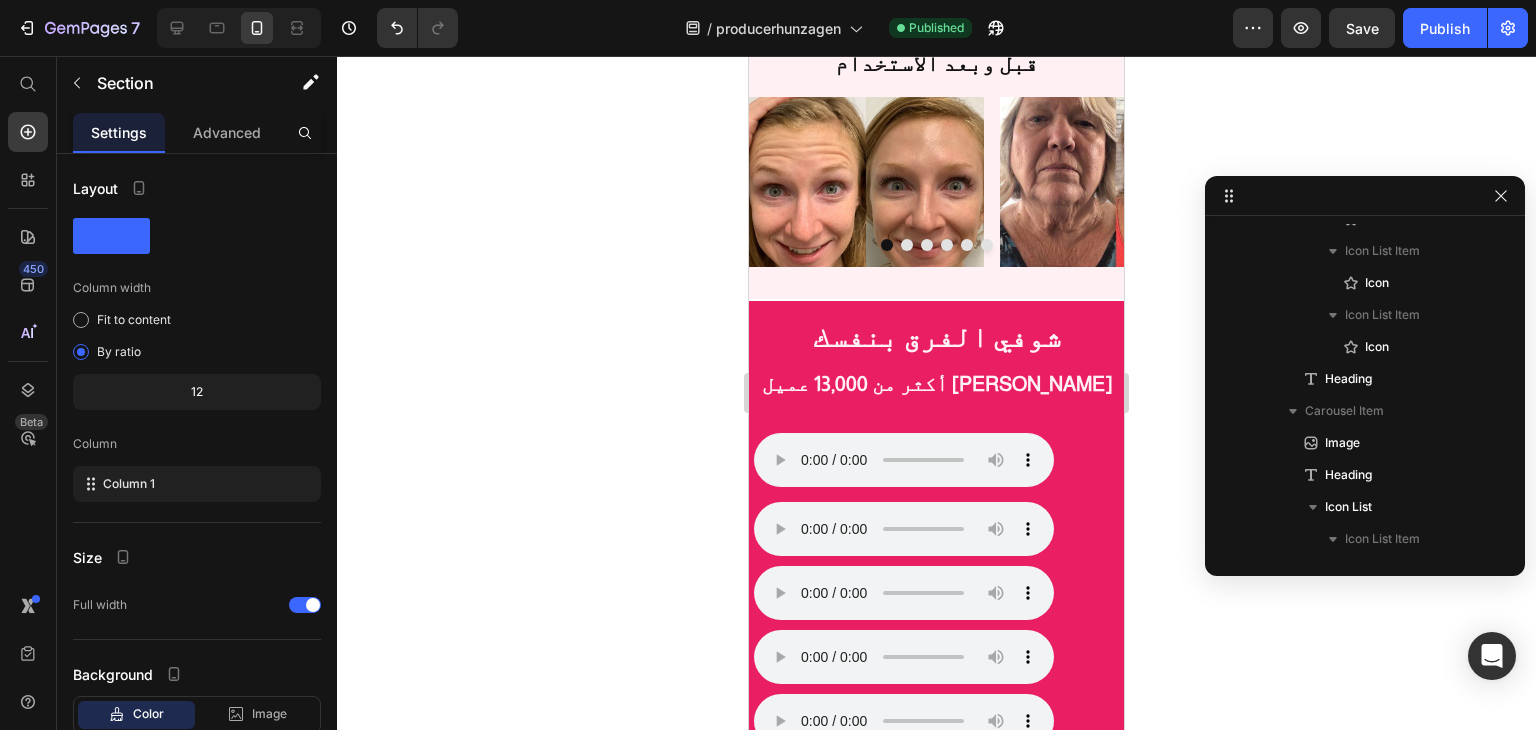 click 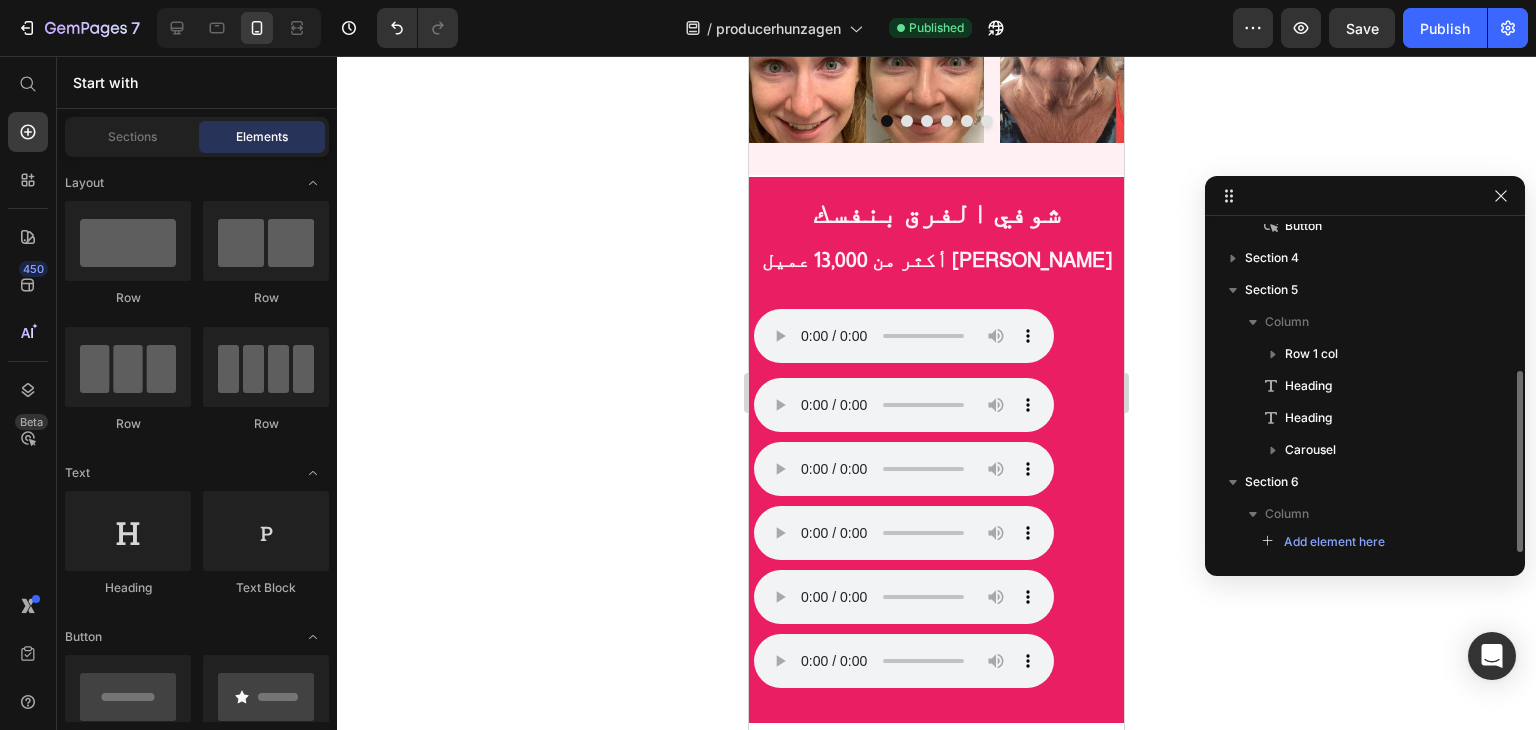 scroll, scrollTop: 269, scrollLeft: 0, axis: vertical 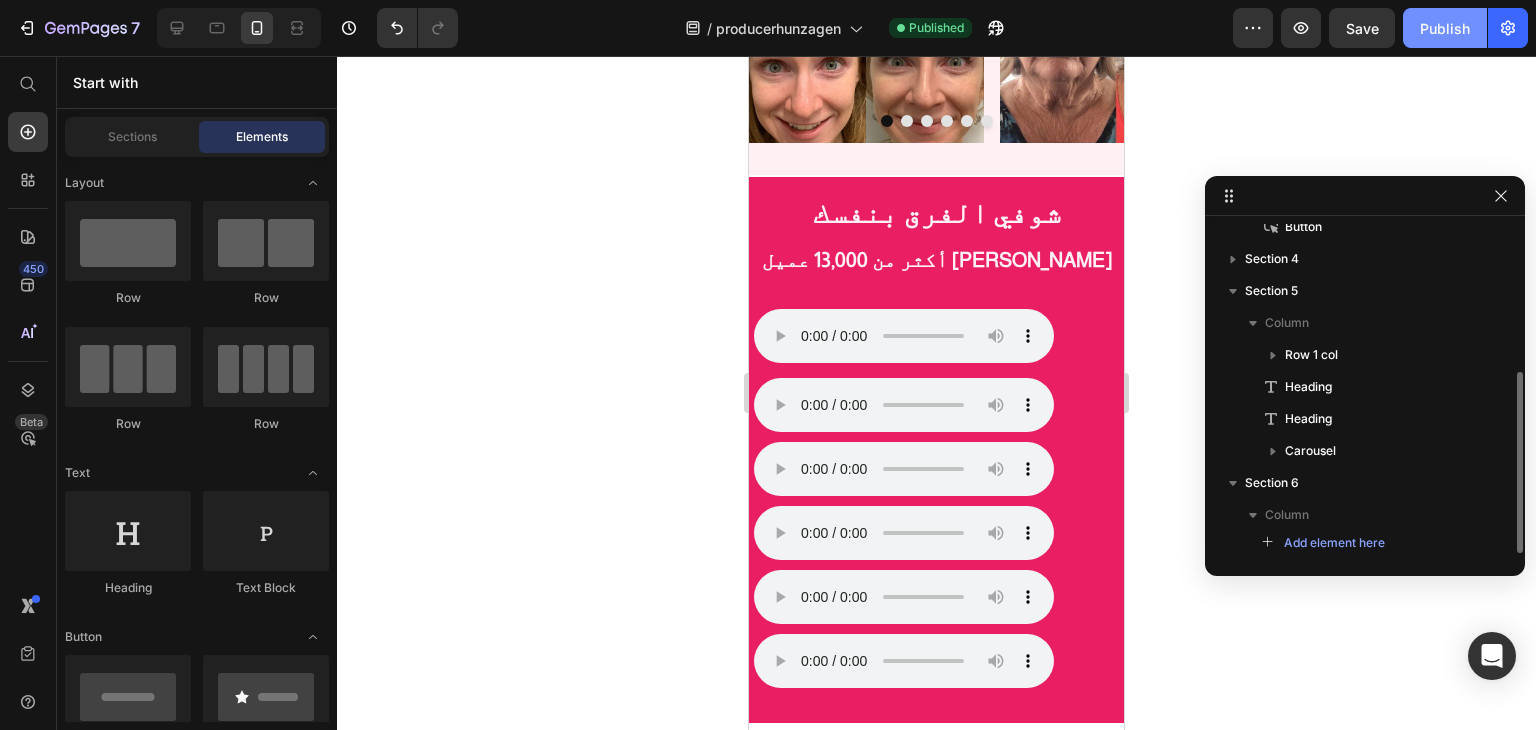 click on "Publish" at bounding box center [1445, 28] 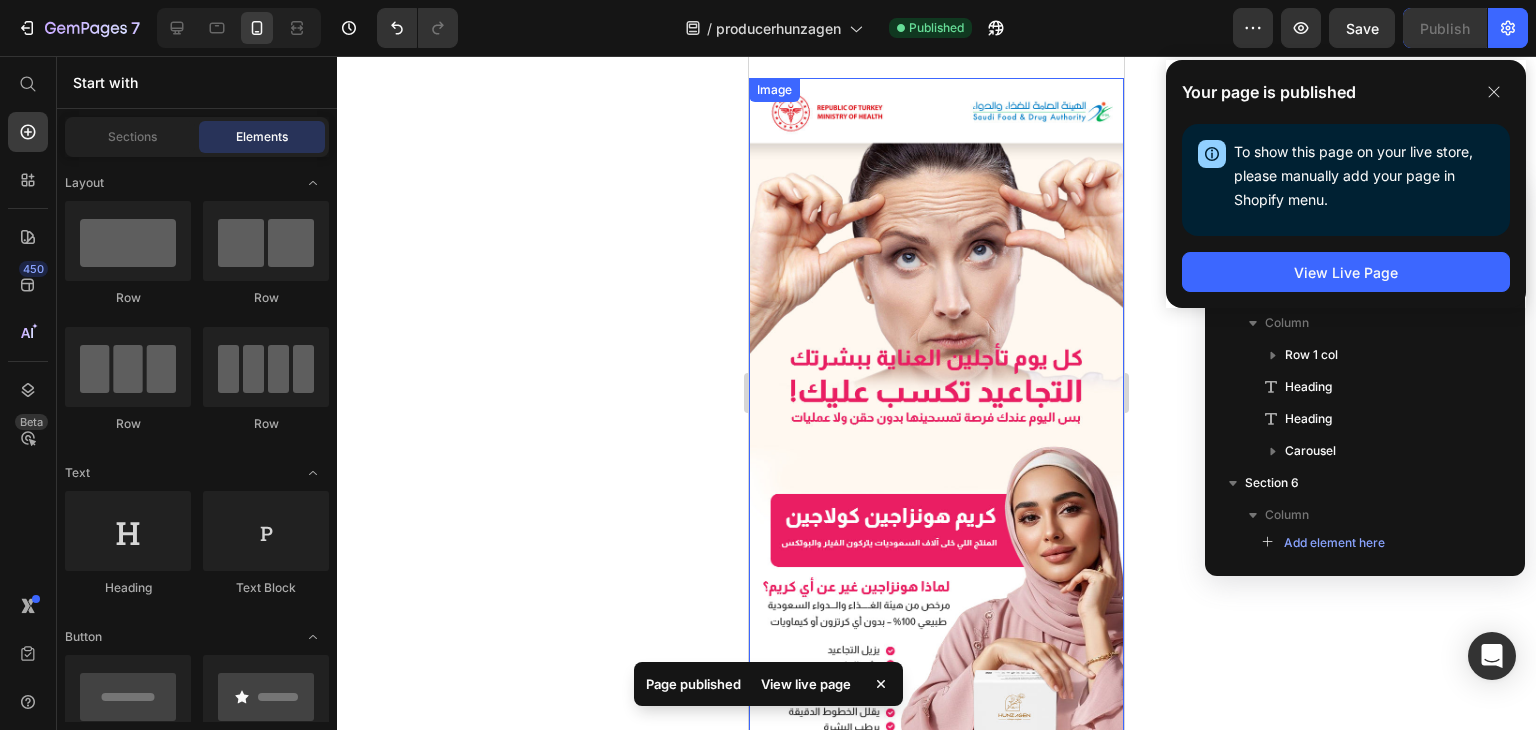 scroll, scrollTop: 0, scrollLeft: 0, axis: both 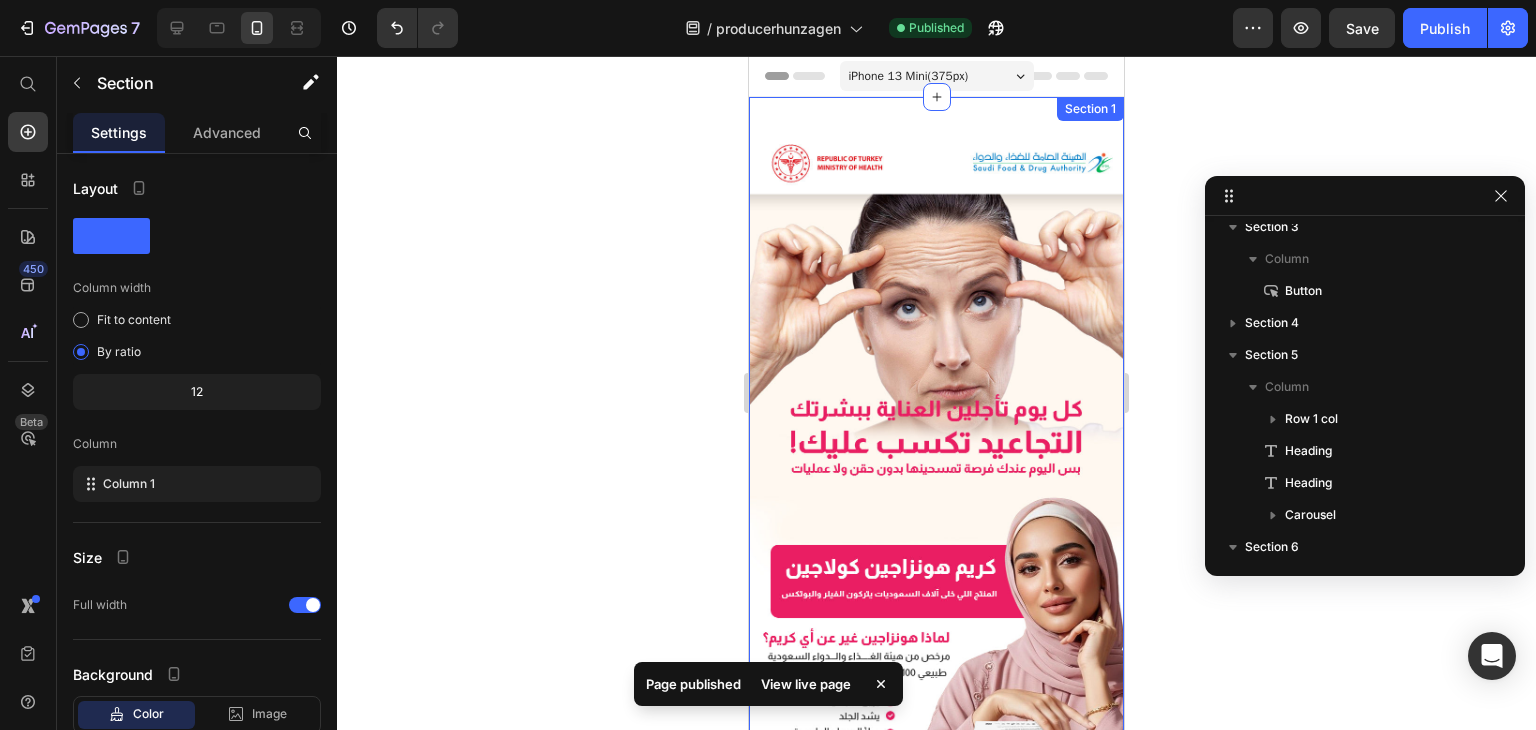click on "Image Row Row Section 1" at bounding box center [936, 597] 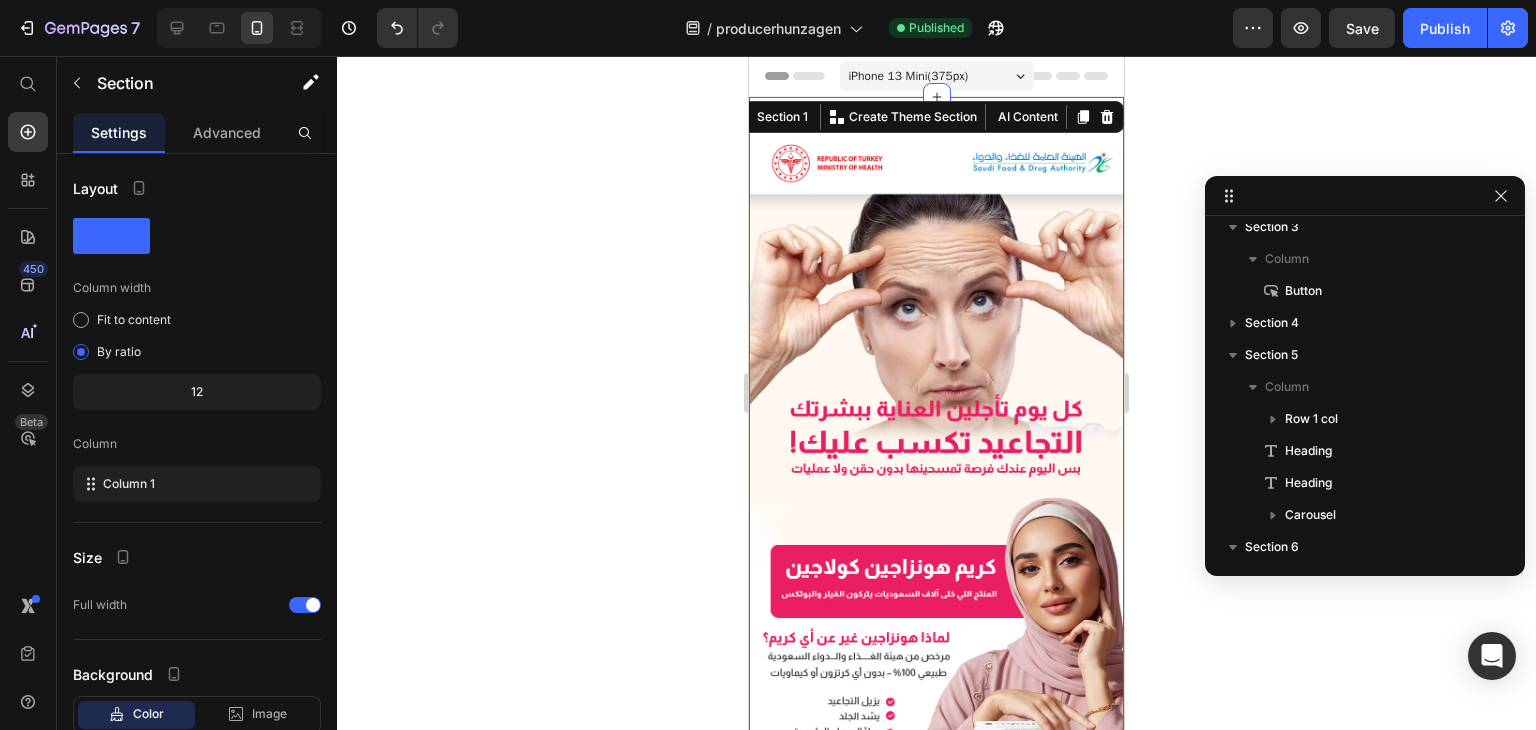 click at bounding box center (936, 589) 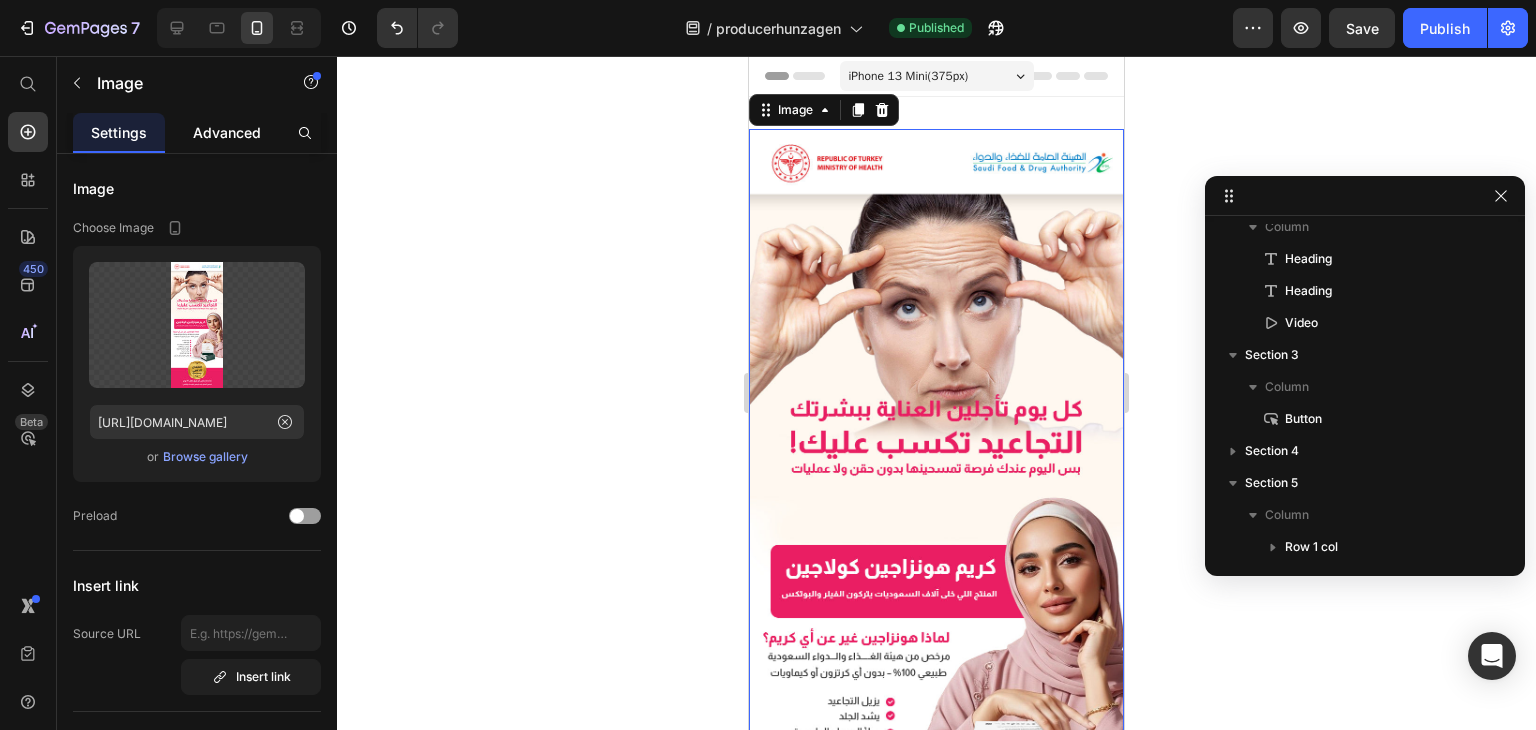 click on "Advanced" 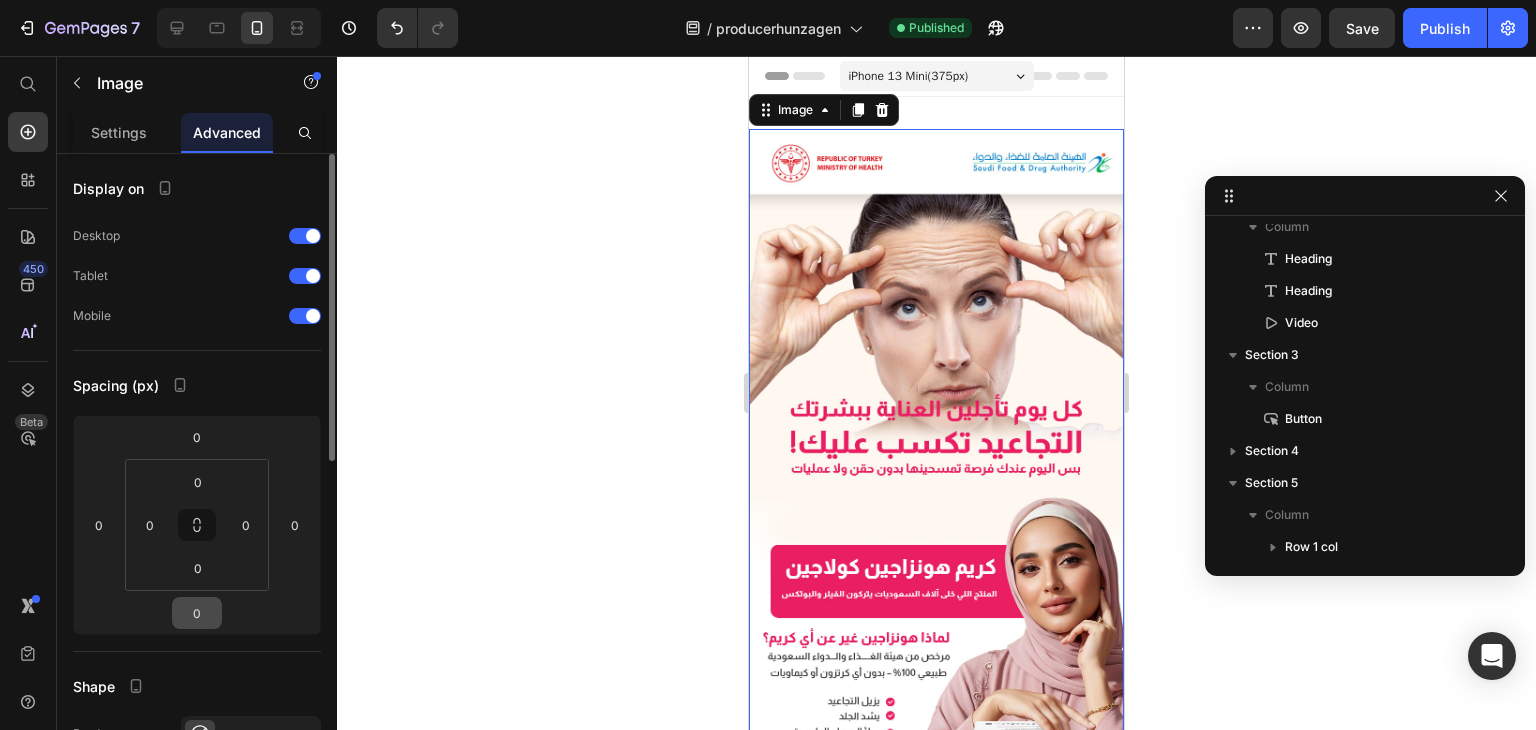scroll, scrollTop: 300, scrollLeft: 0, axis: vertical 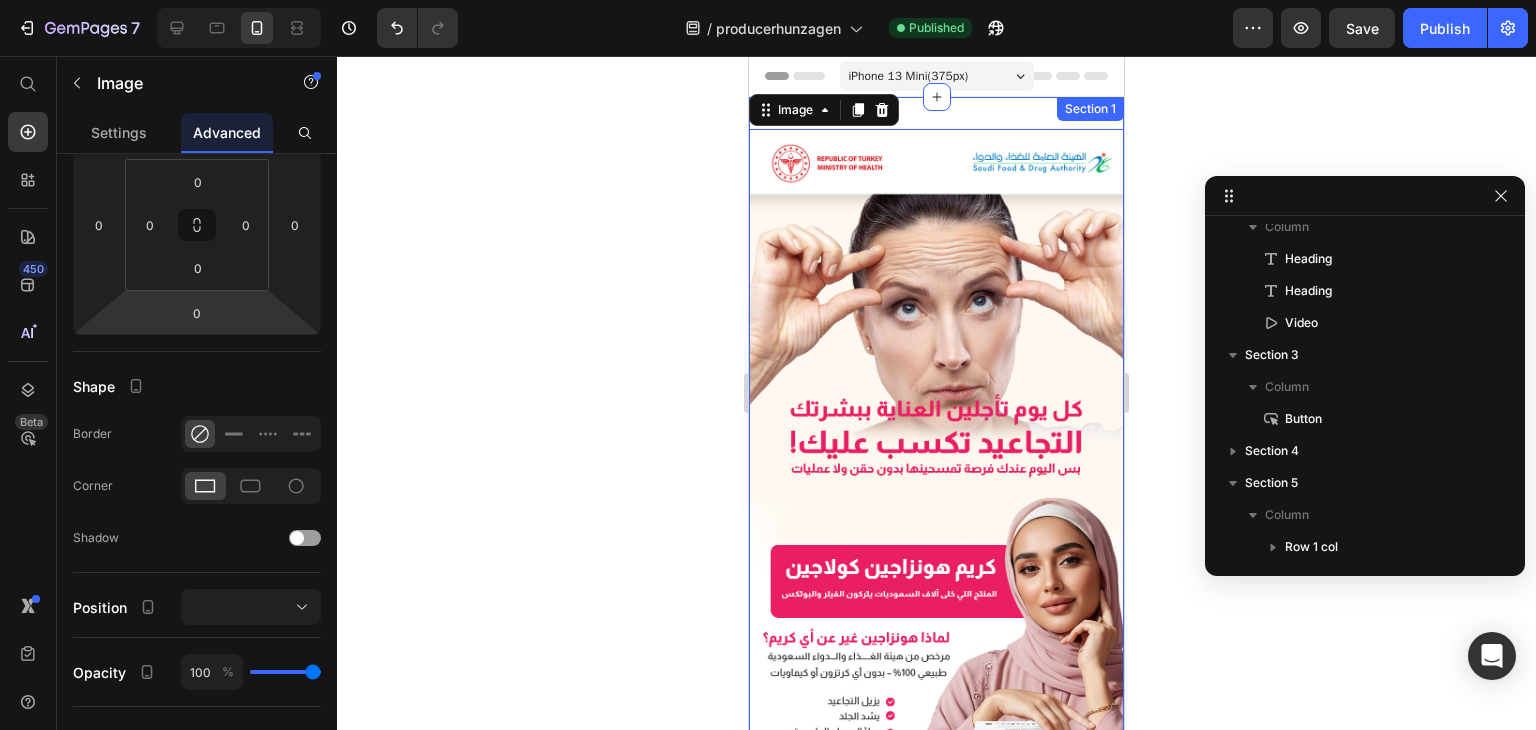 click on "Image   0 Row Row Section 1" at bounding box center [936, 597] 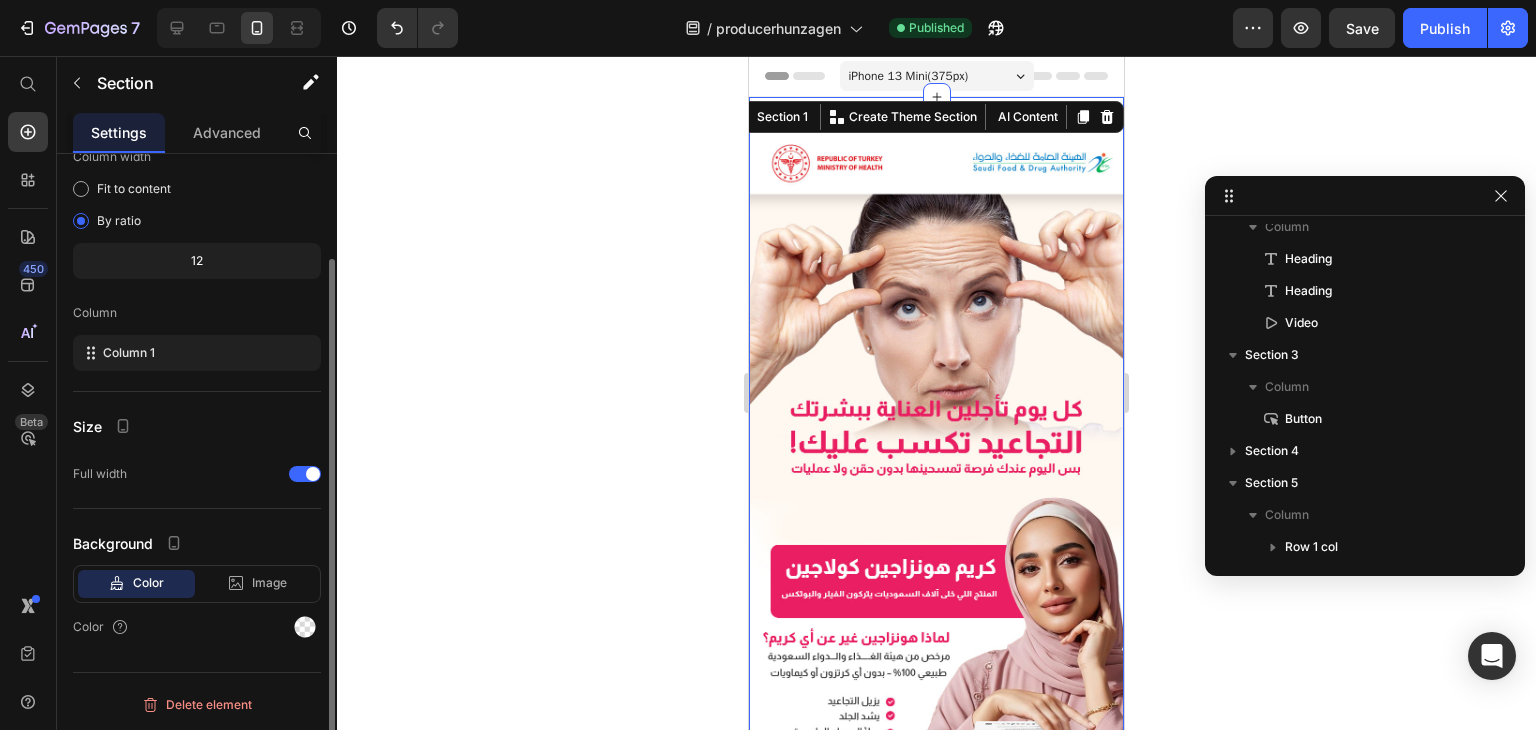 scroll, scrollTop: 0, scrollLeft: 0, axis: both 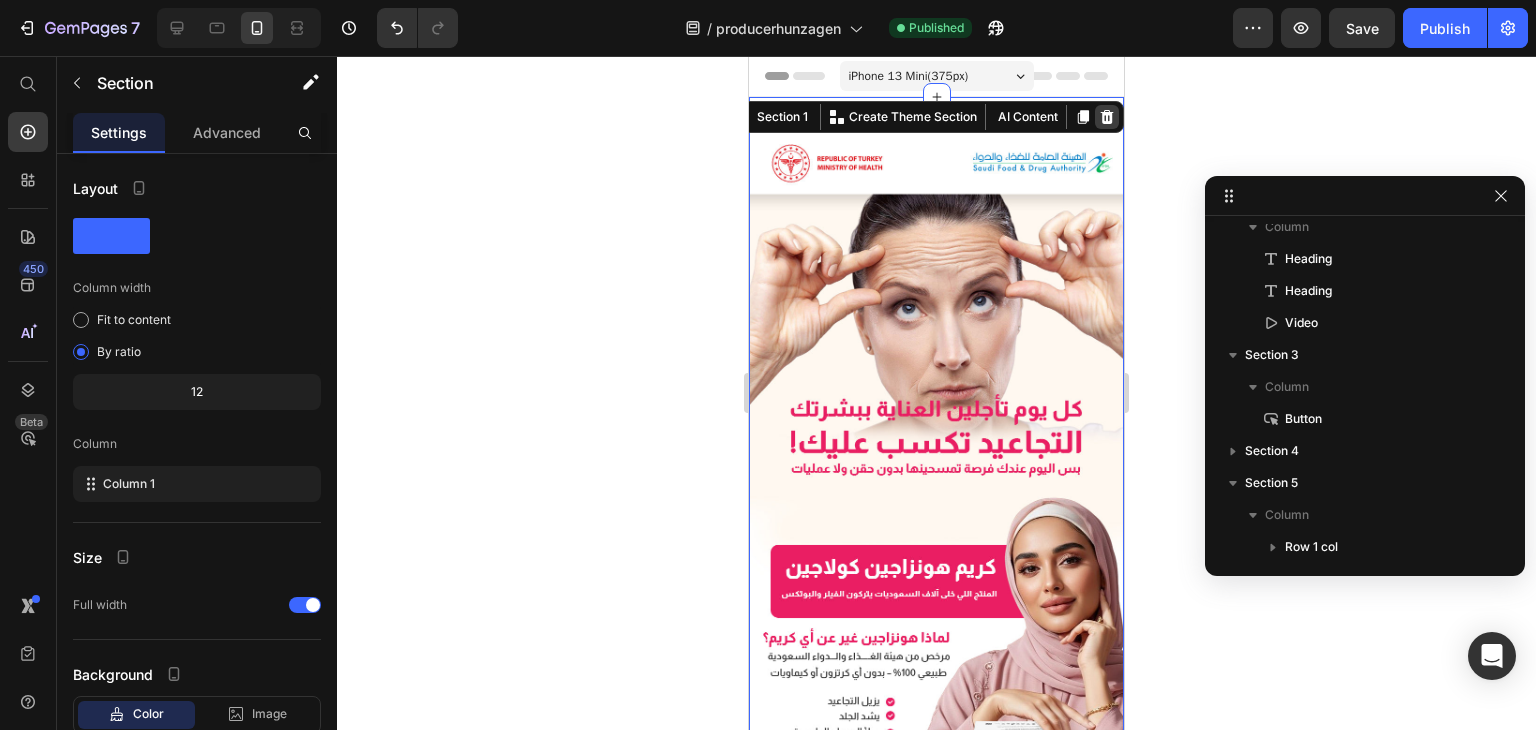 click 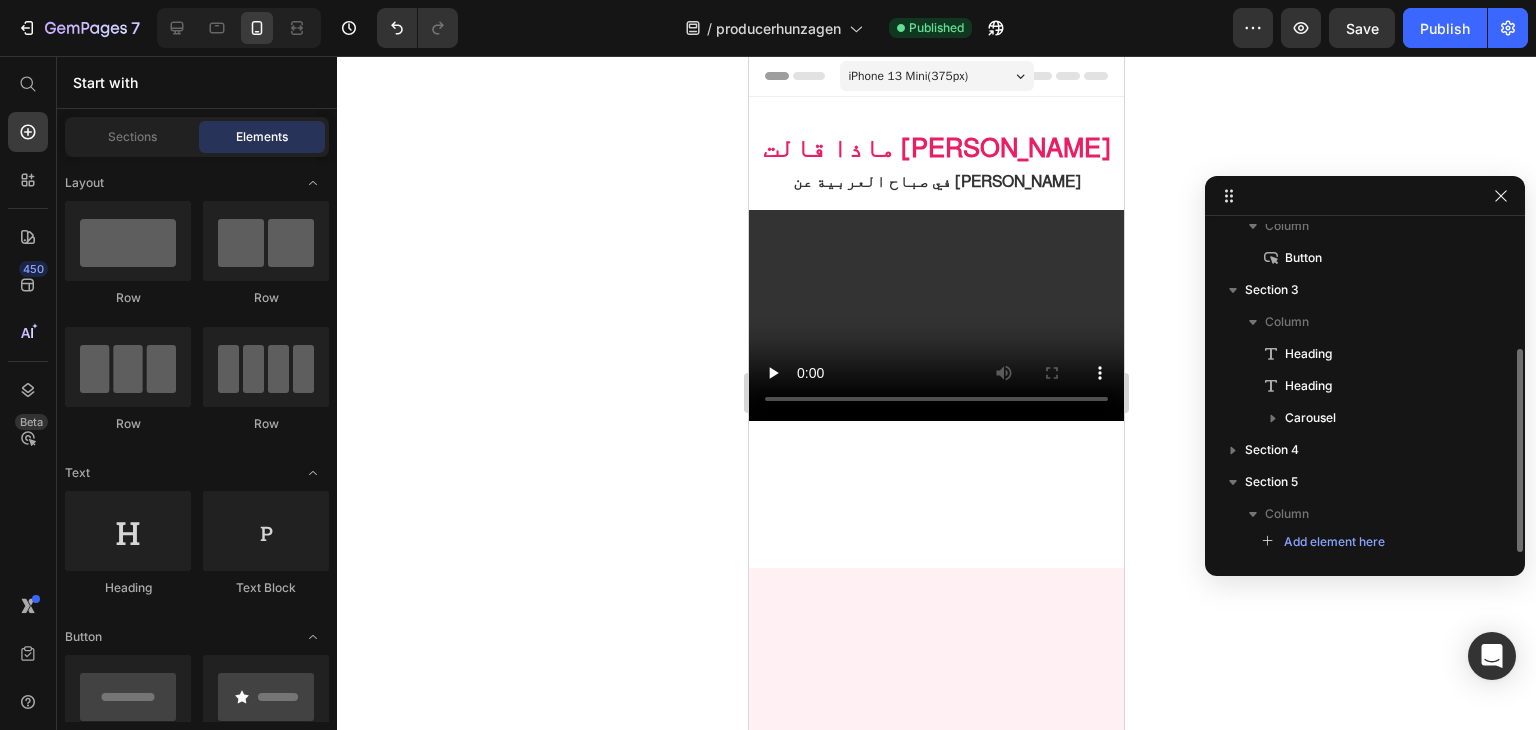 scroll, scrollTop: 205, scrollLeft: 0, axis: vertical 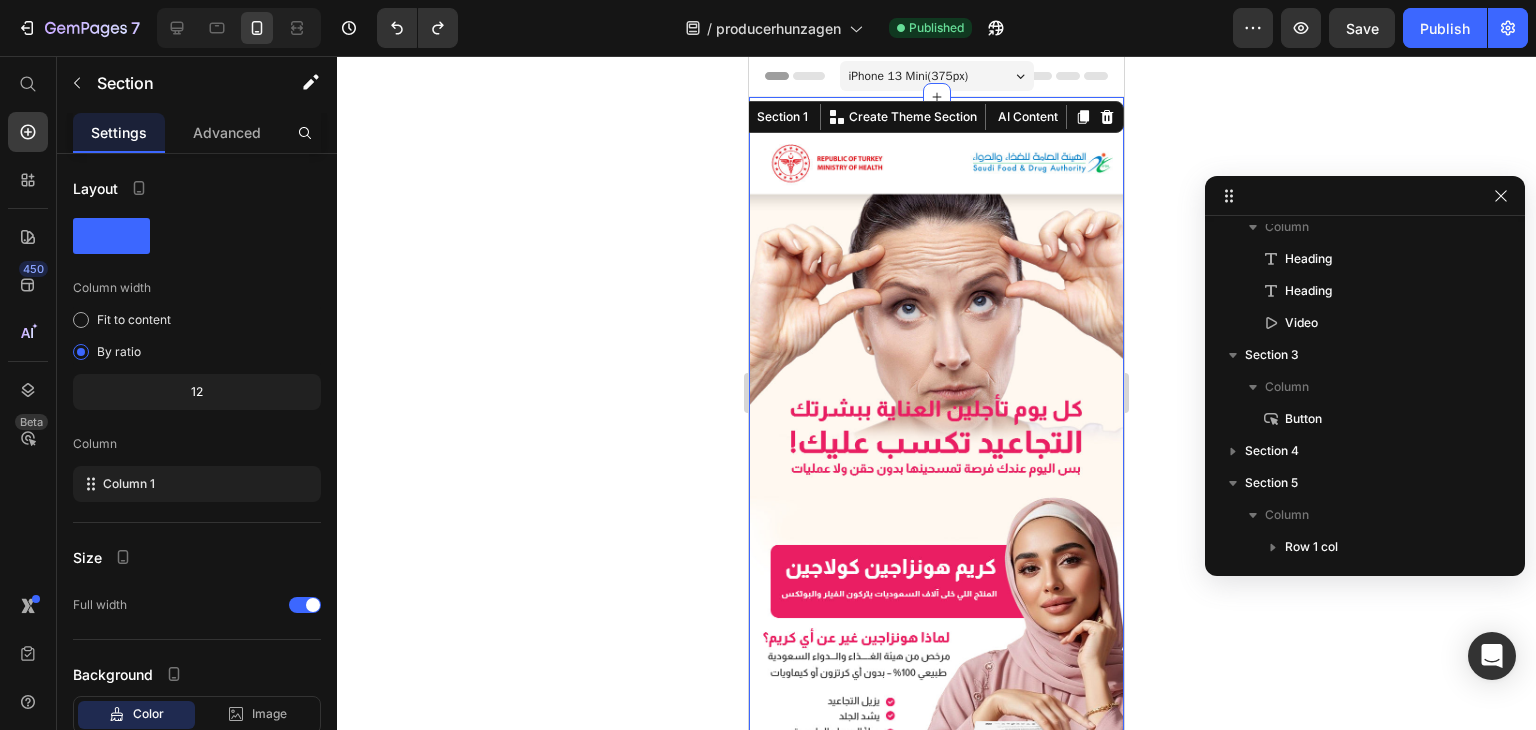 click on "Image Row Row Section 1   You can create reusable sections Create Theme Section AI Content Write with GemAI What would you like to describe here? Tone and Voice Persuasive Product prodcerhunzagen Show more Generate" at bounding box center [936, 597] 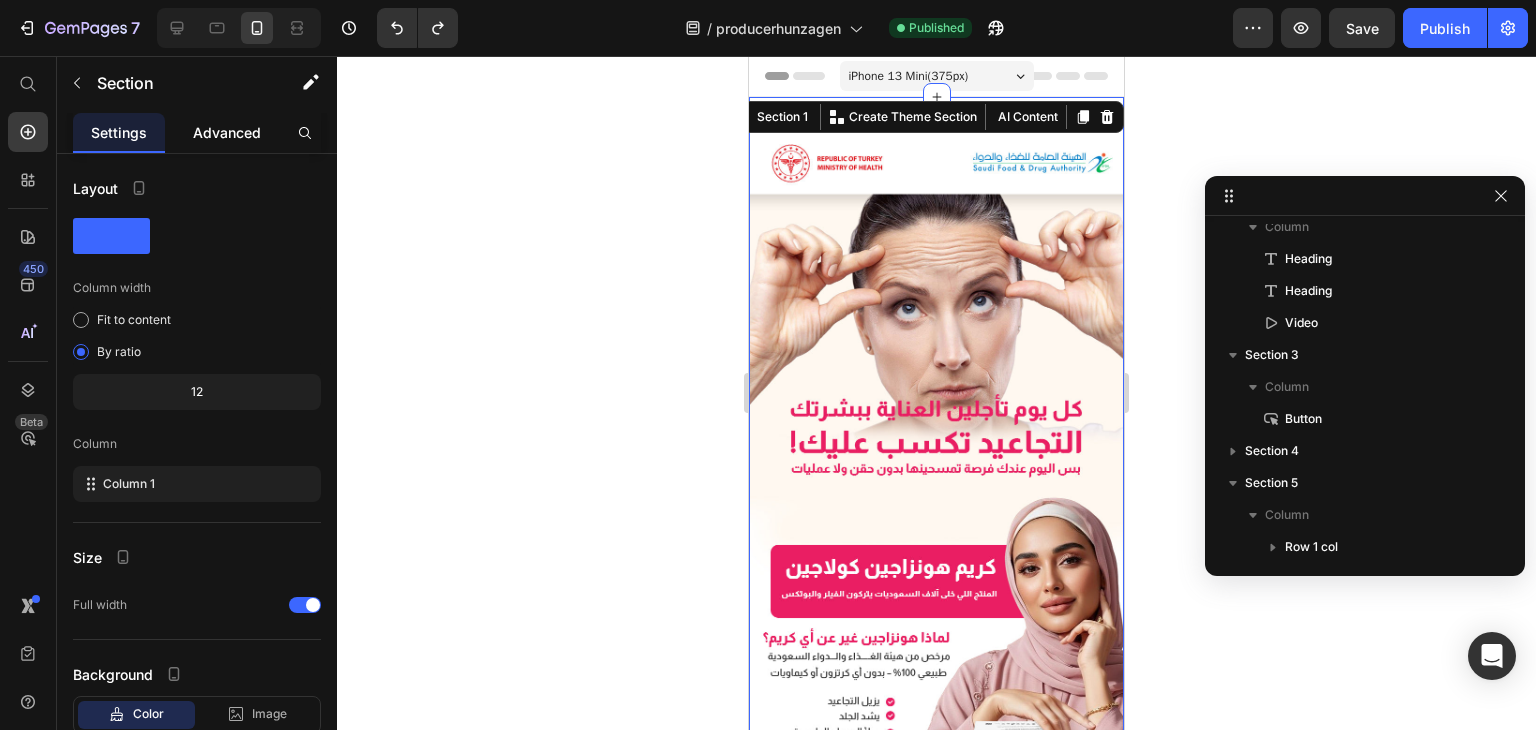 click on "Advanced" at bounding box center (227, 132) 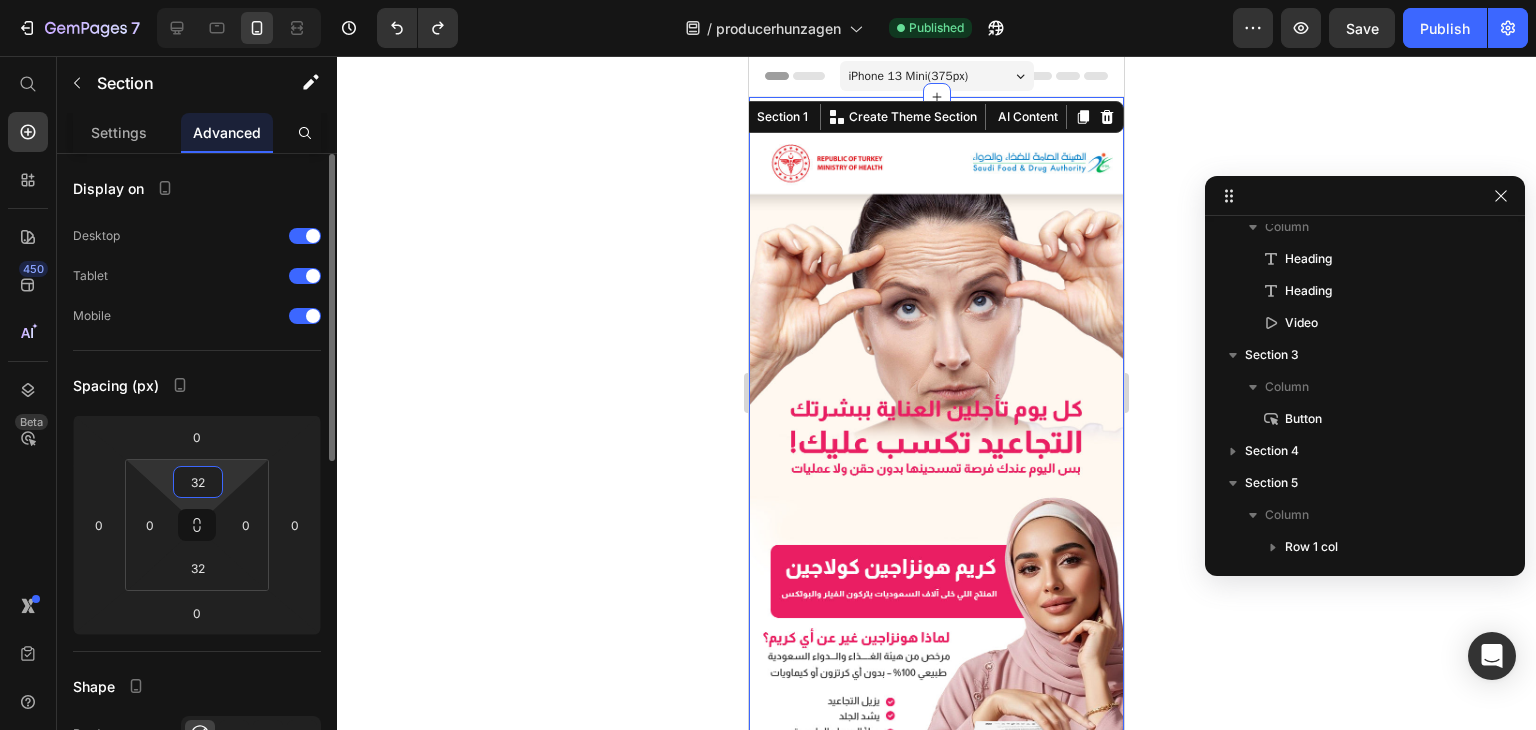click on "32" at bounding box center [198, 482] 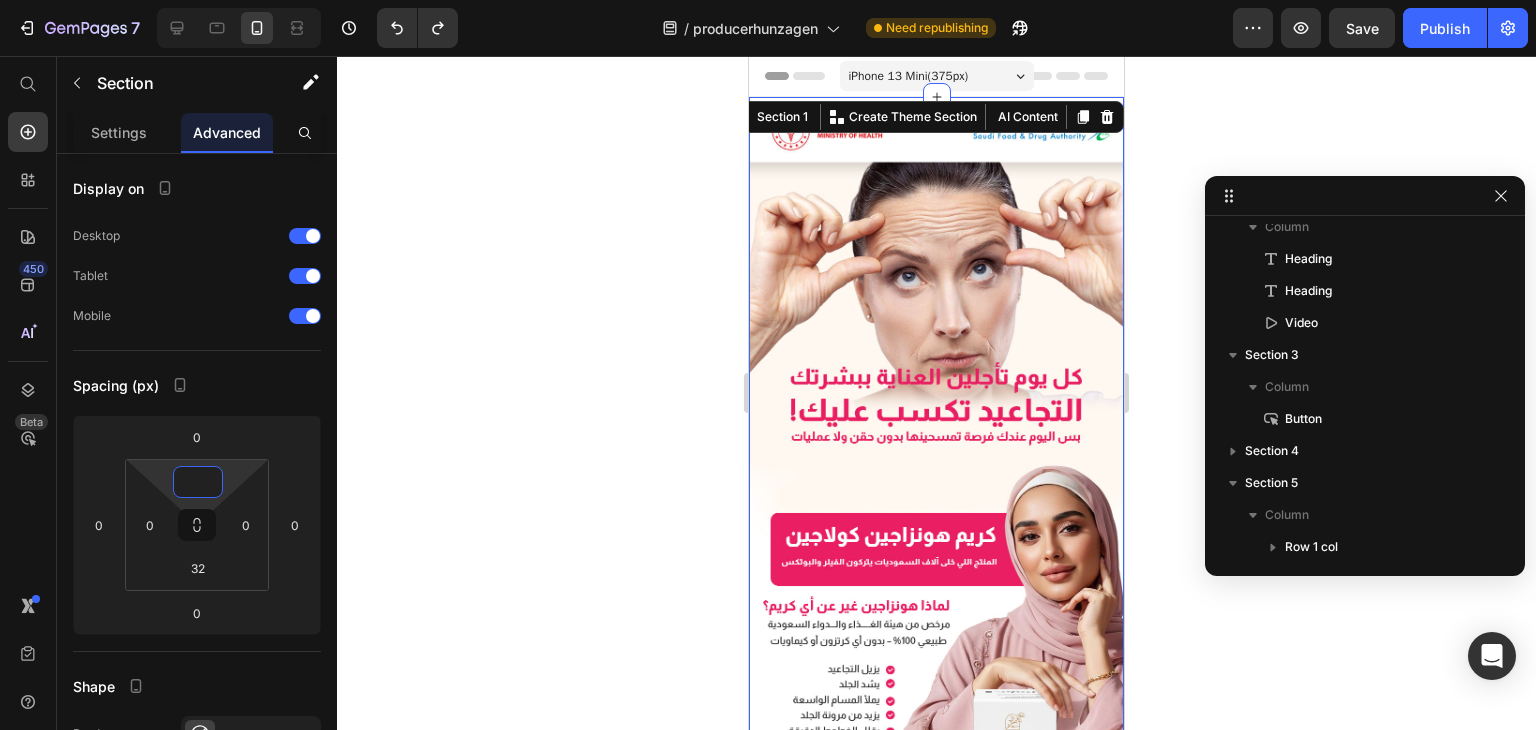 type on "0" 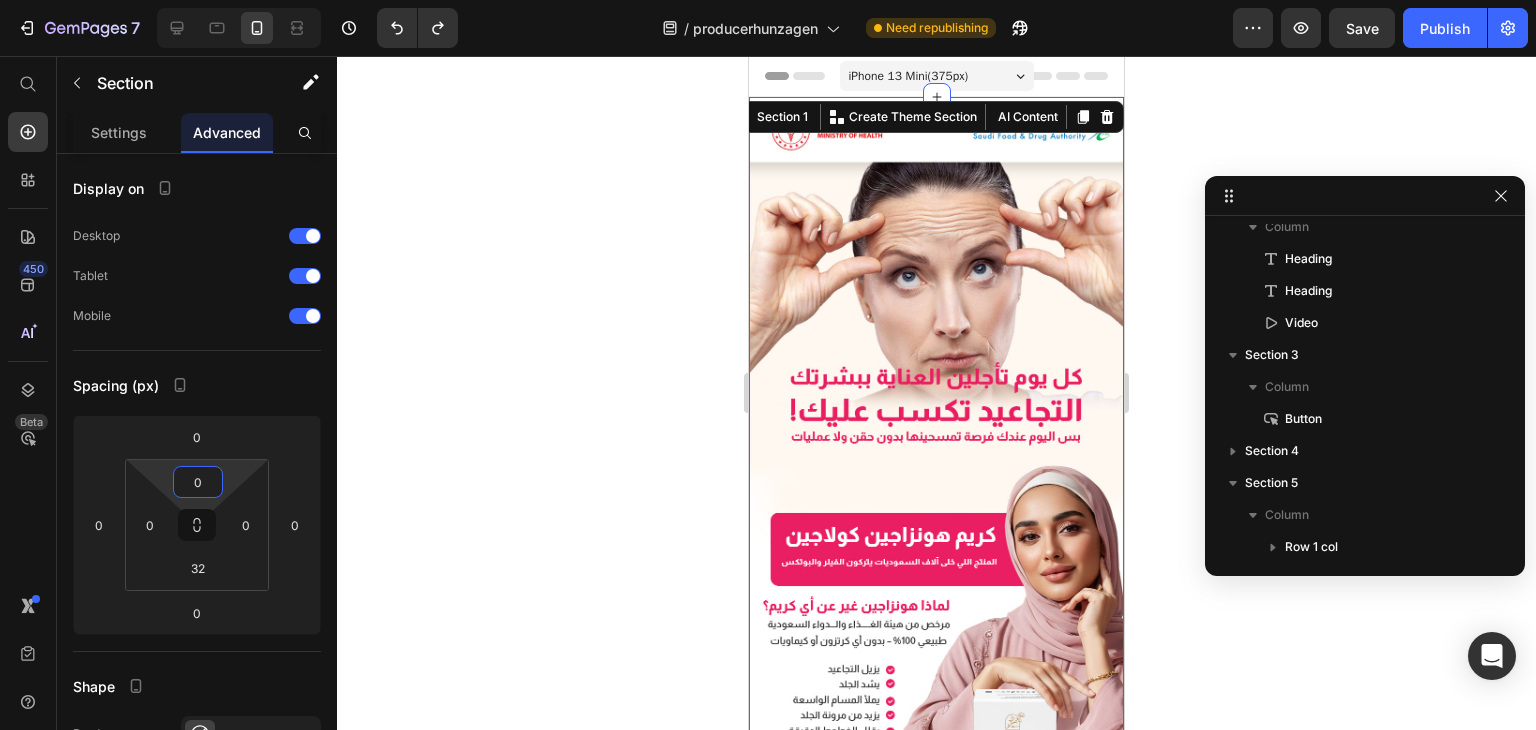 click on "Publish" 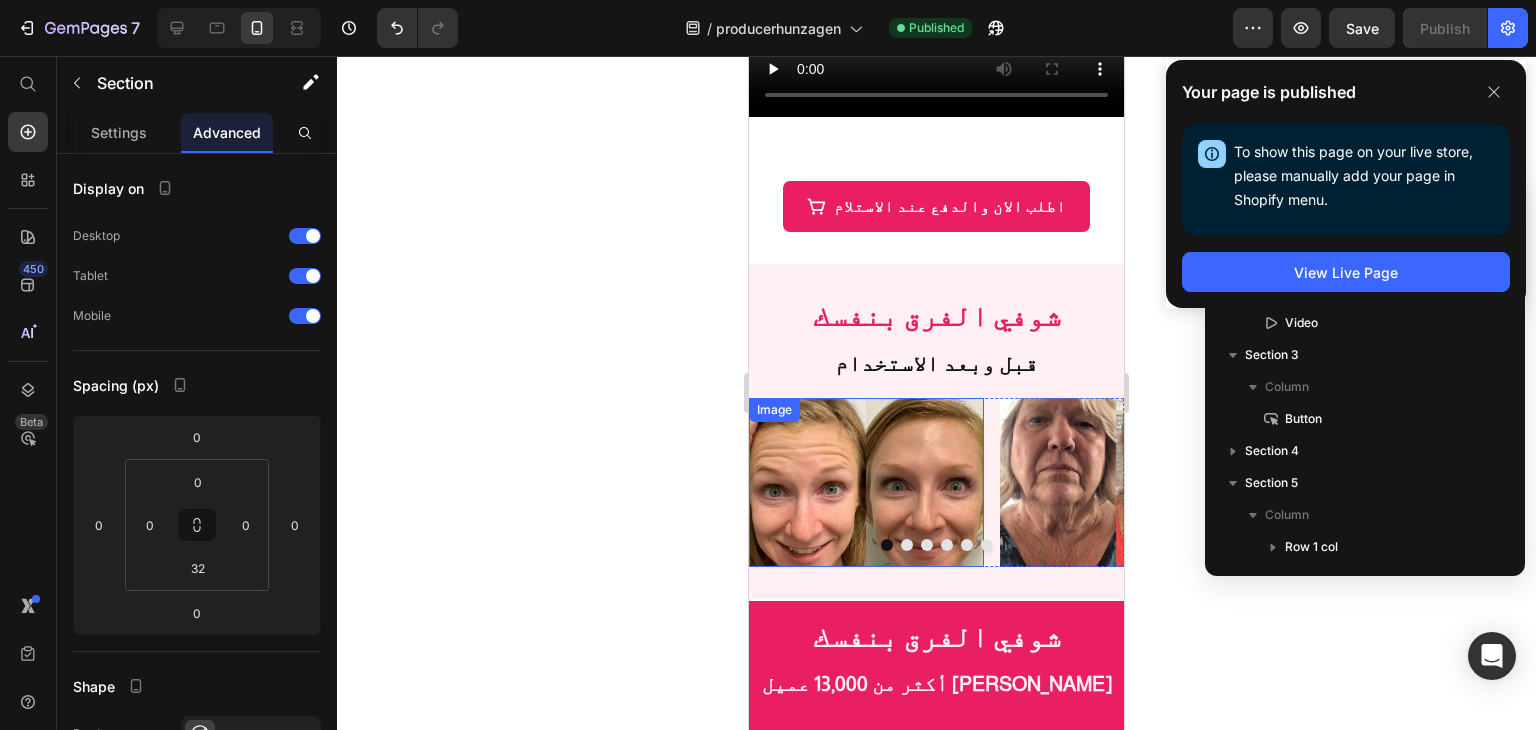 scroll, scrollTop: 1300, scrollLeft: 0, axis: vertical 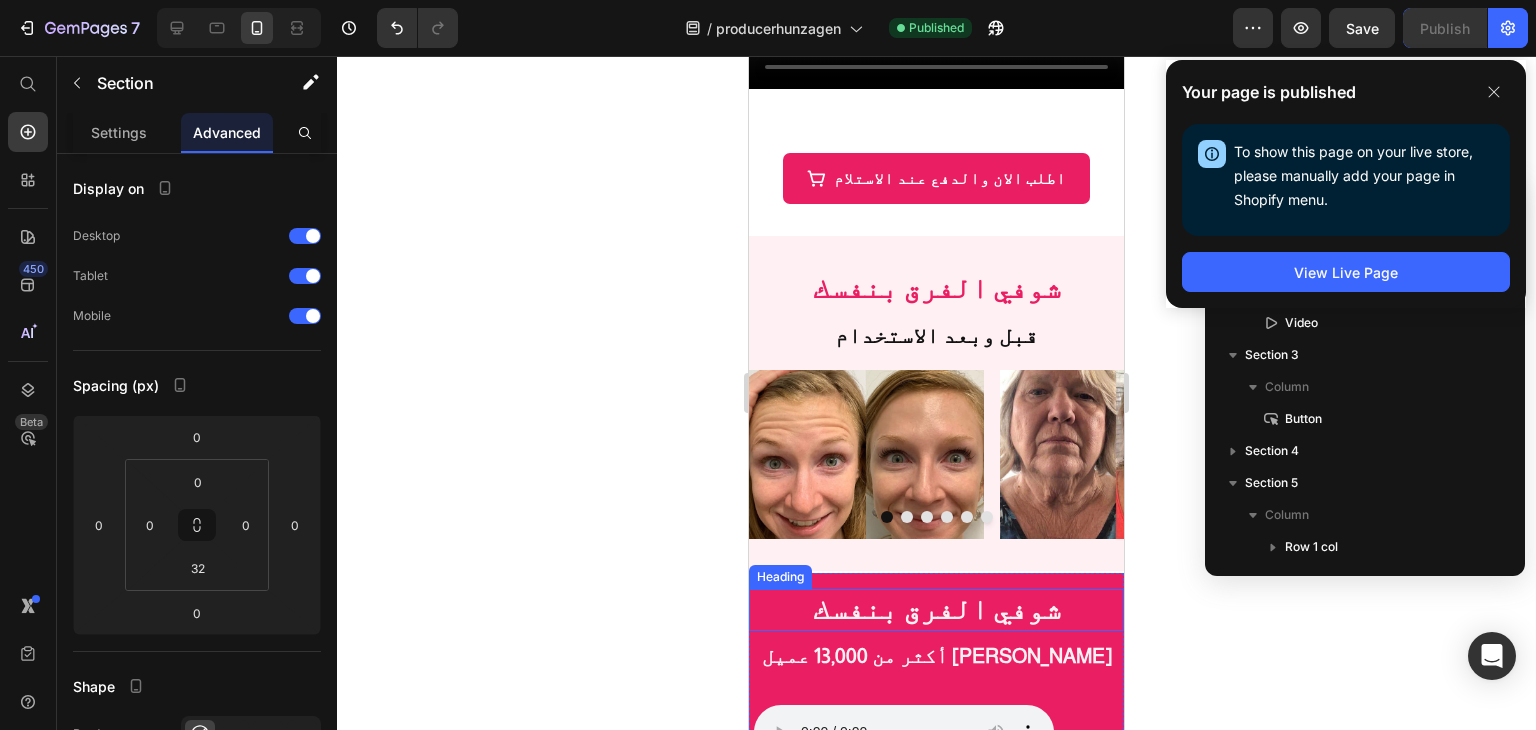 drag, startPoint x: 1029, startPoint y: 567, endPoint x: 1020, endPoint y: 373, distance: 194.20865 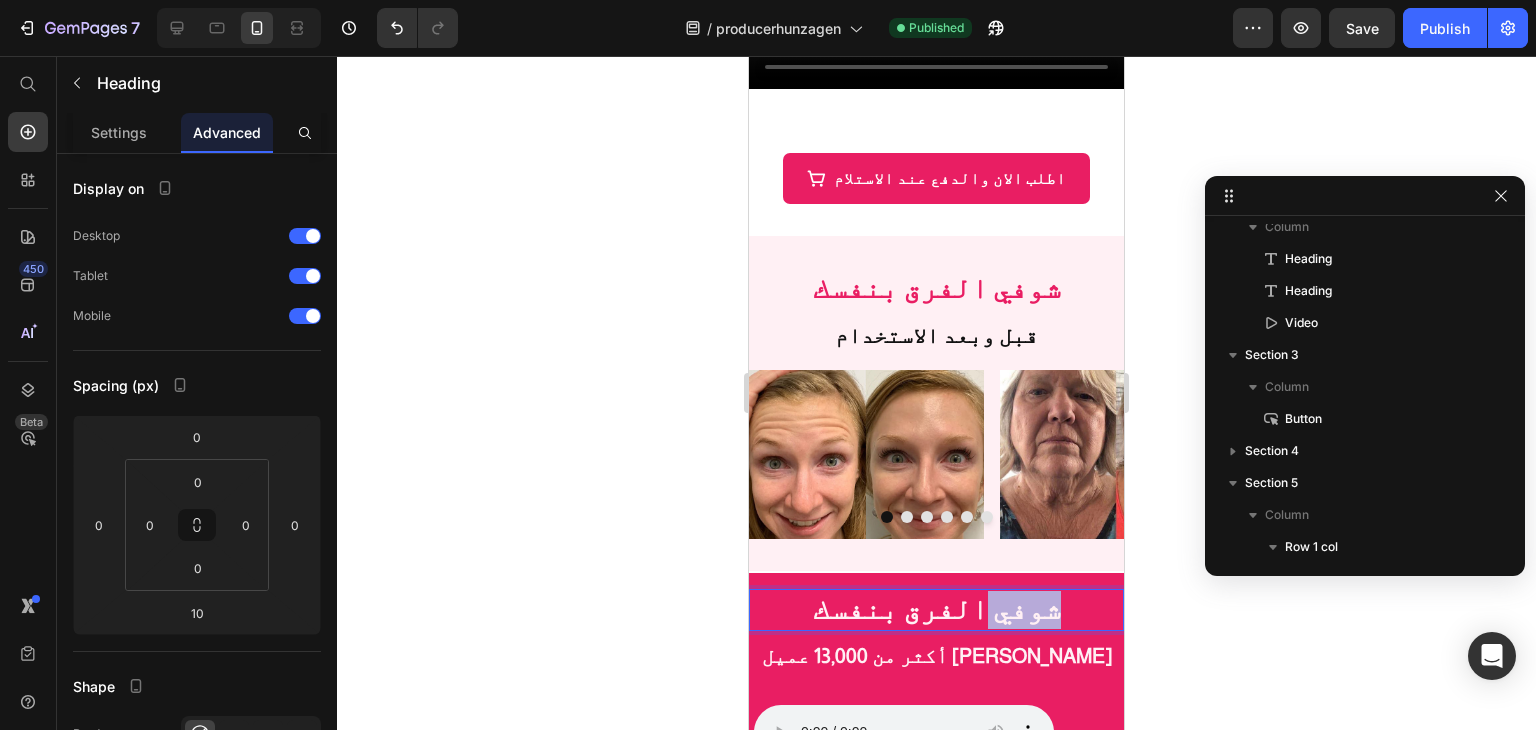 click on "شوفي الفرق بنفسك" at bounding box center (937, 609) 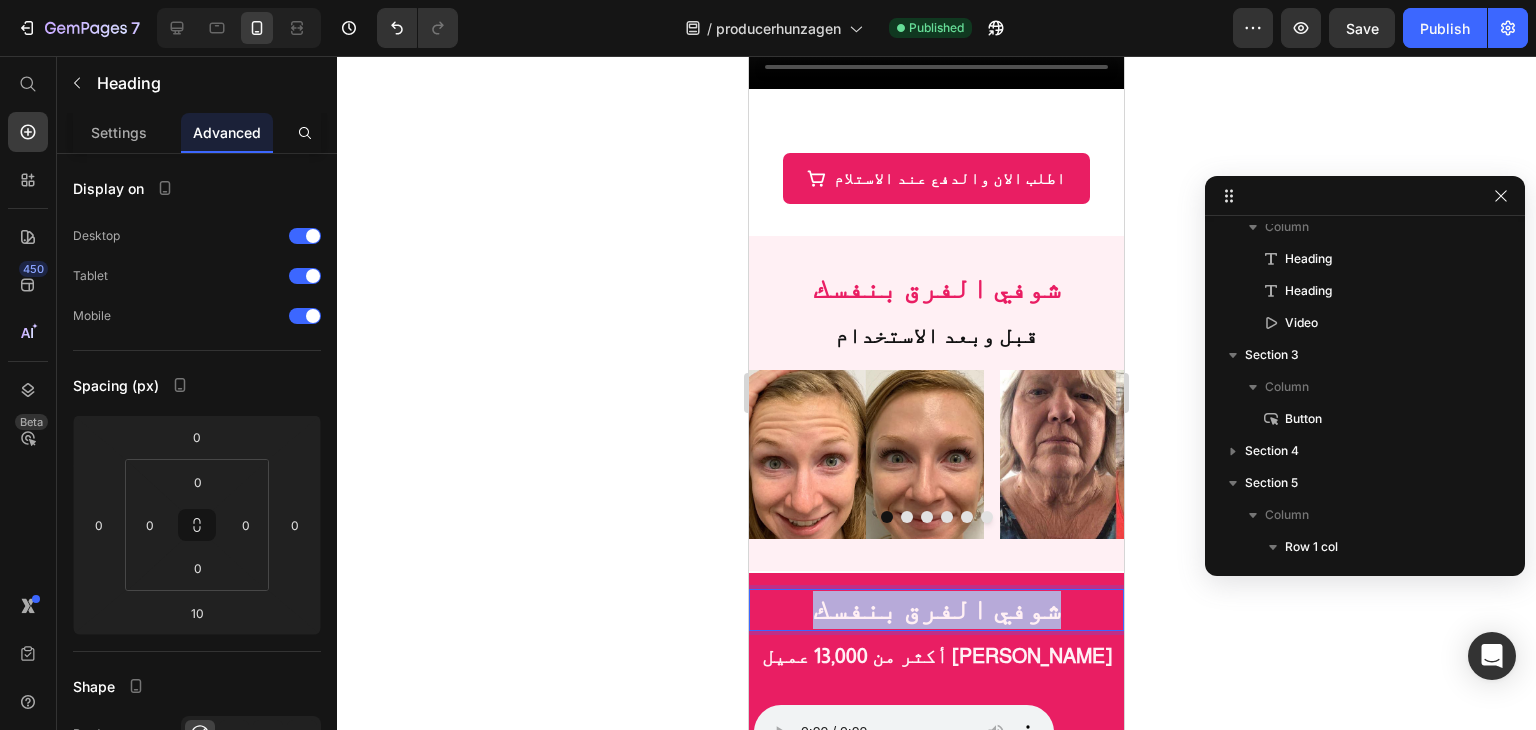 click on "شوفي الفرق بنفسك" at bounding box center (937, 609) 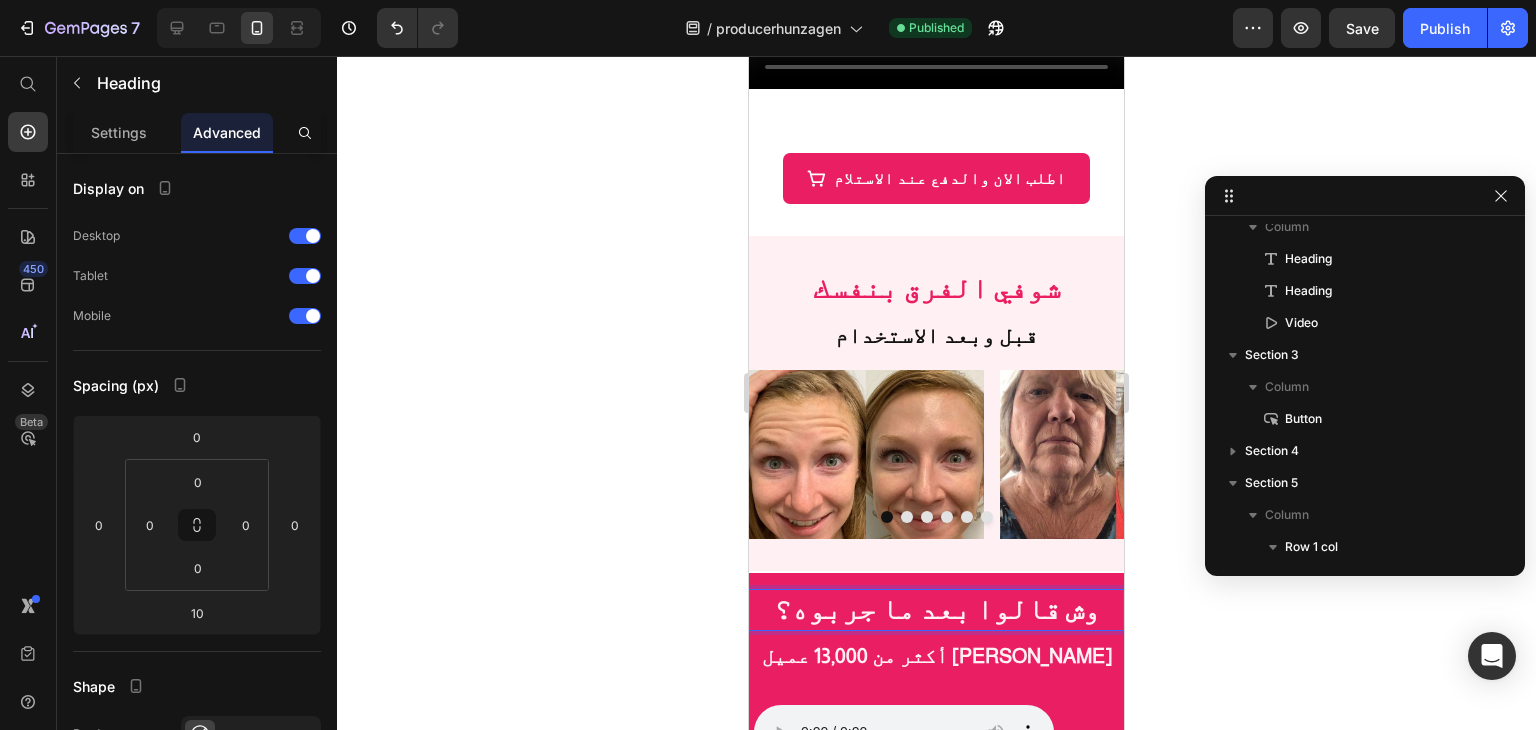 click on "وش قالوا بعد ما جربوه؟" at bounding box center [937, 609] 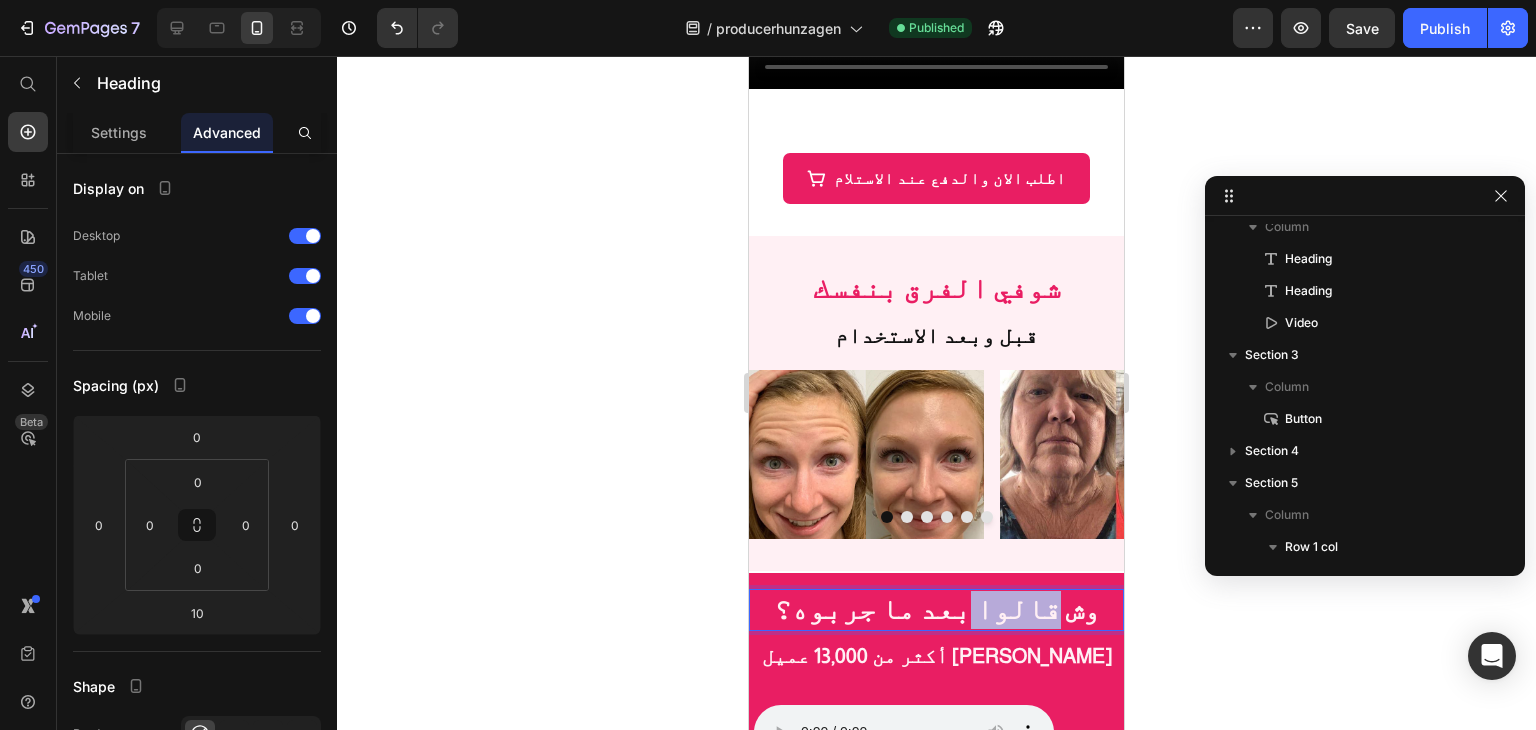 click on "وش قالوا بعد ما جربوه؟" at bounding box center [937, 609] 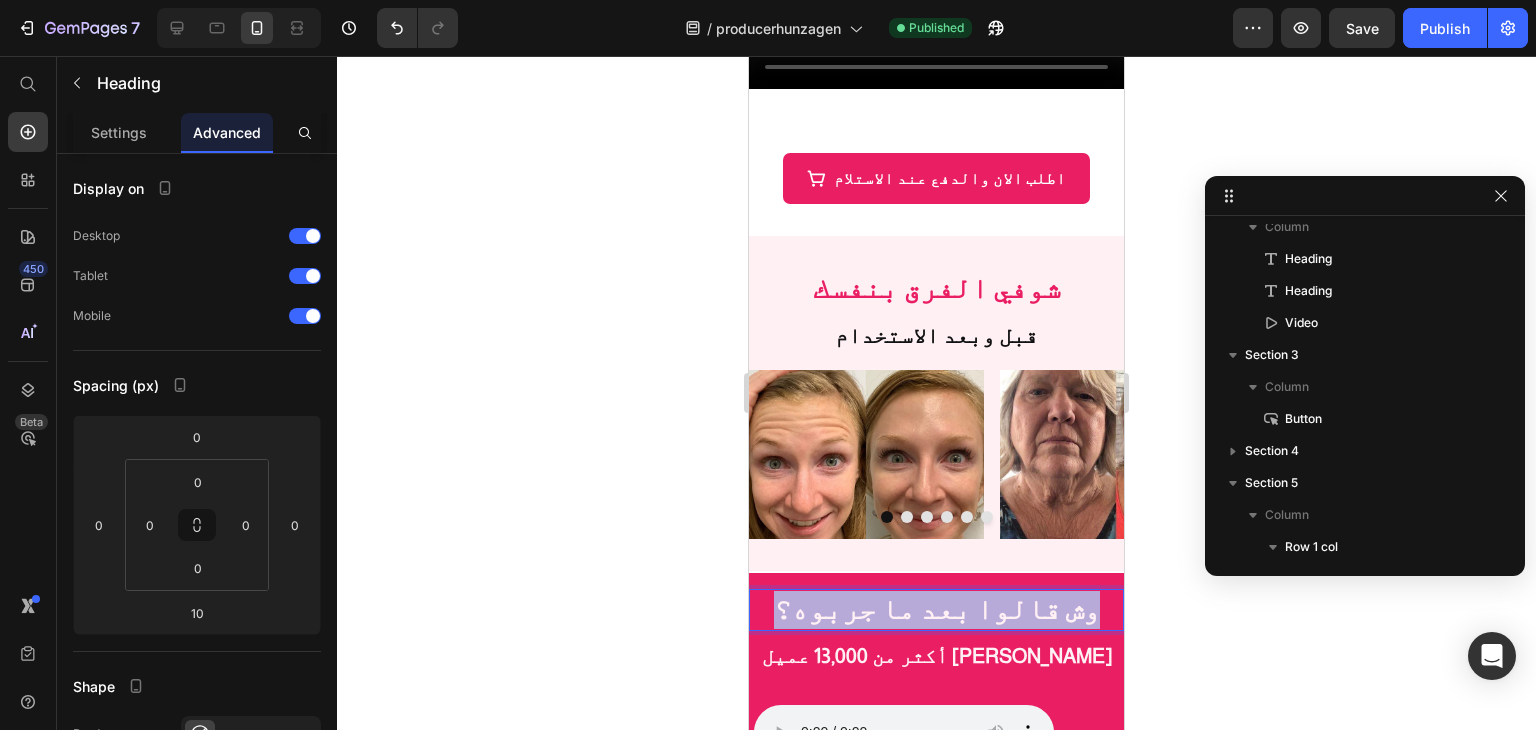 click on "وش قالوا بعد ما جربوه؟" at bounding box center (937, 609) 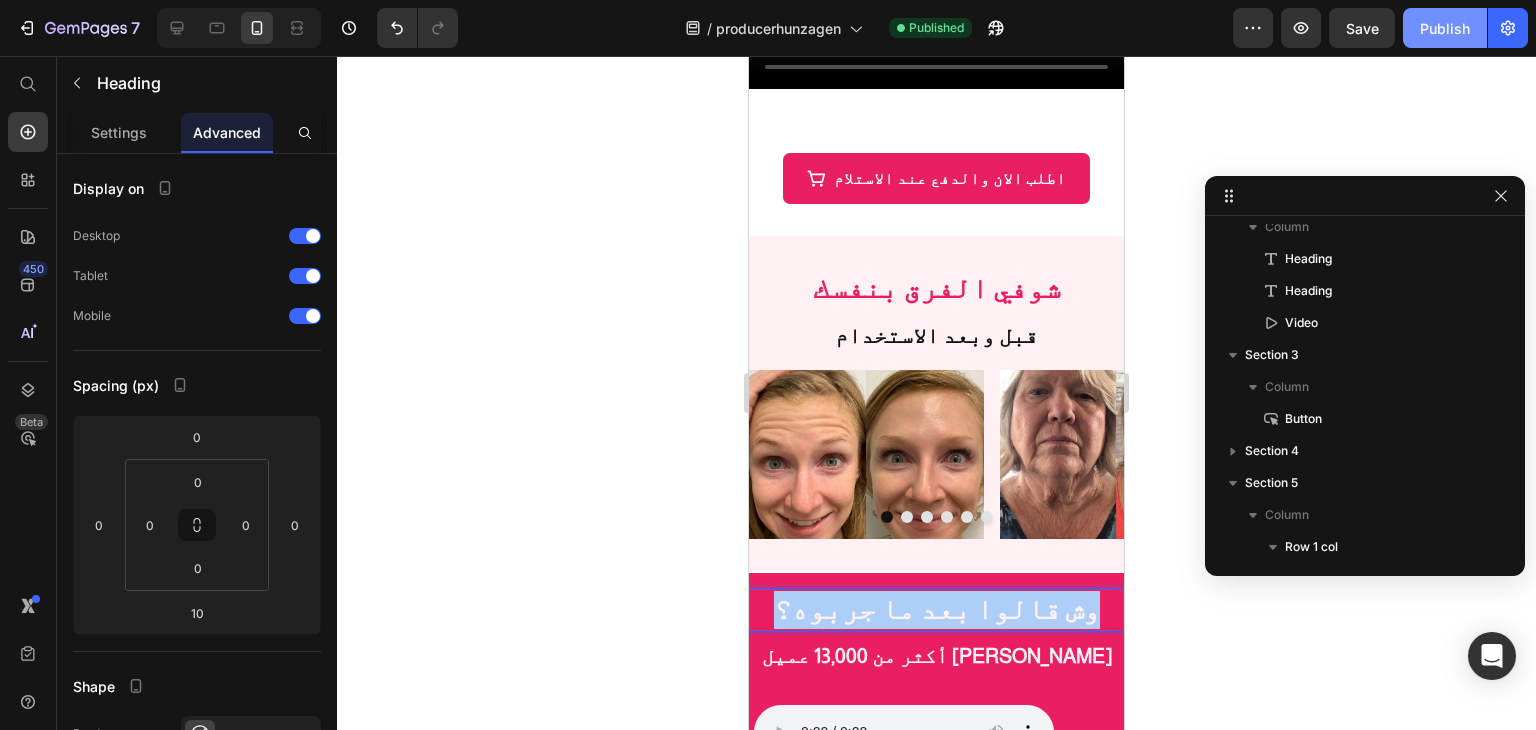 click on "Publish" at bounding box center [1445, 28] 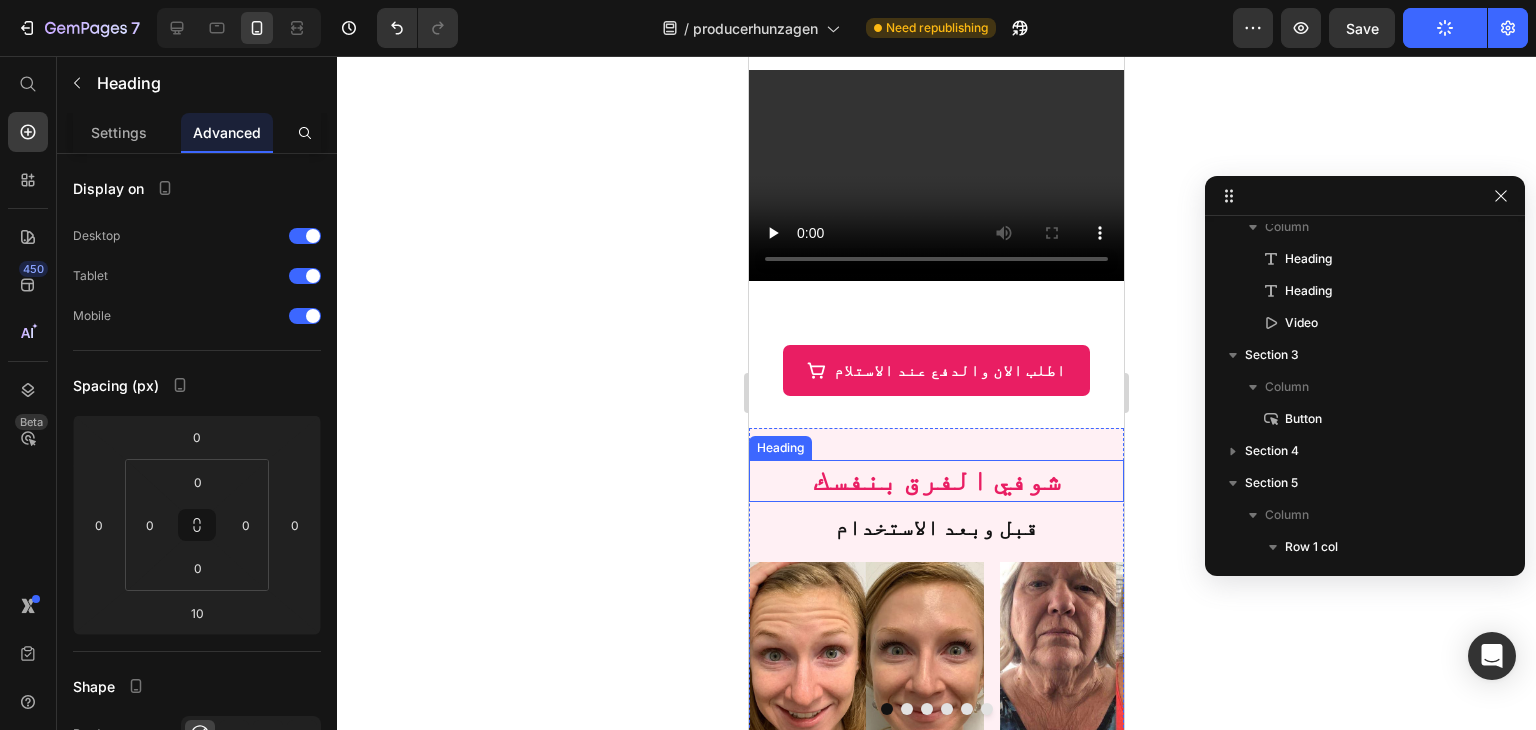 scroll, scrollTop: 1100, scrollLeft: 0, axis: vertical 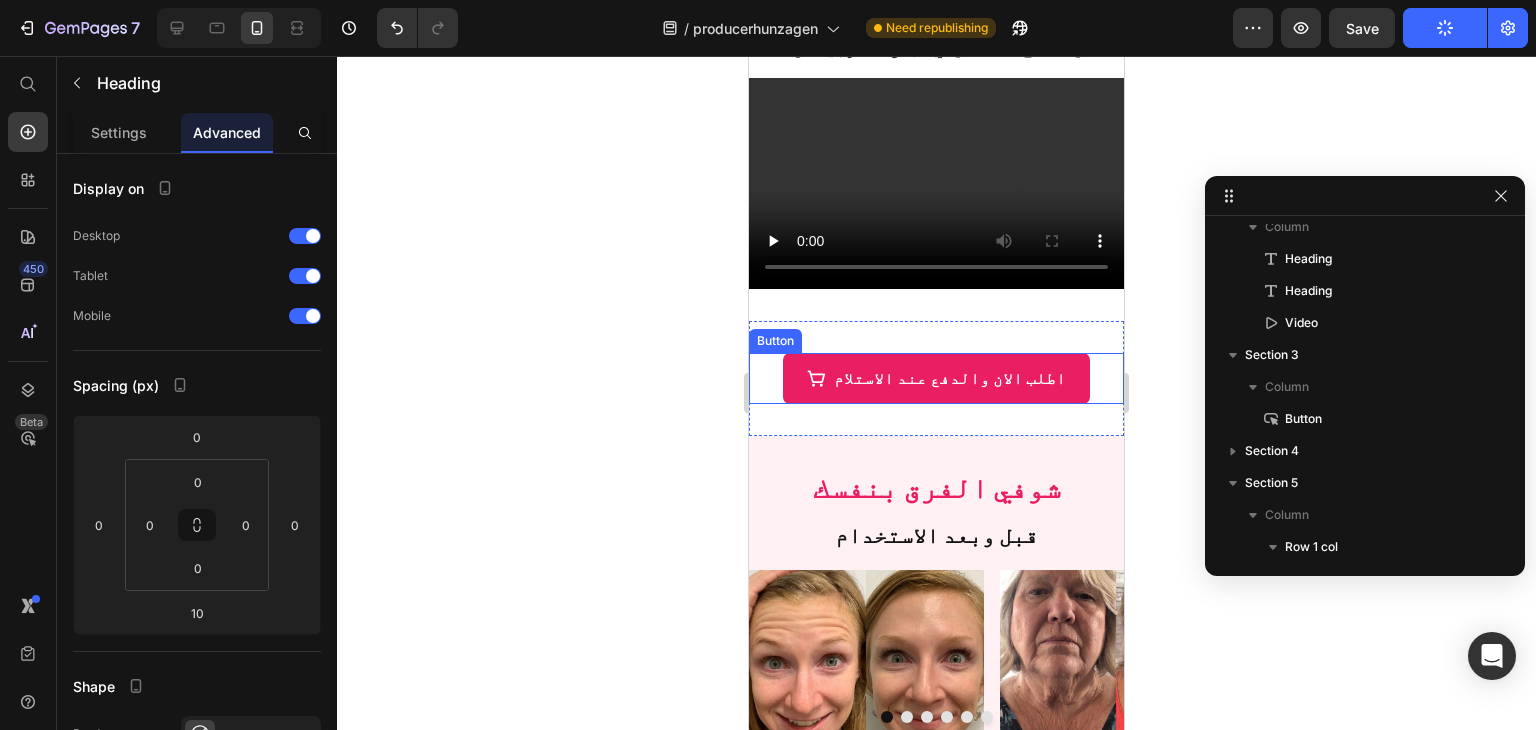 click on "اطلب الان والدفع عند [DEMOGRAPHIC_DATA] Button" at bounding box center (936, 378) 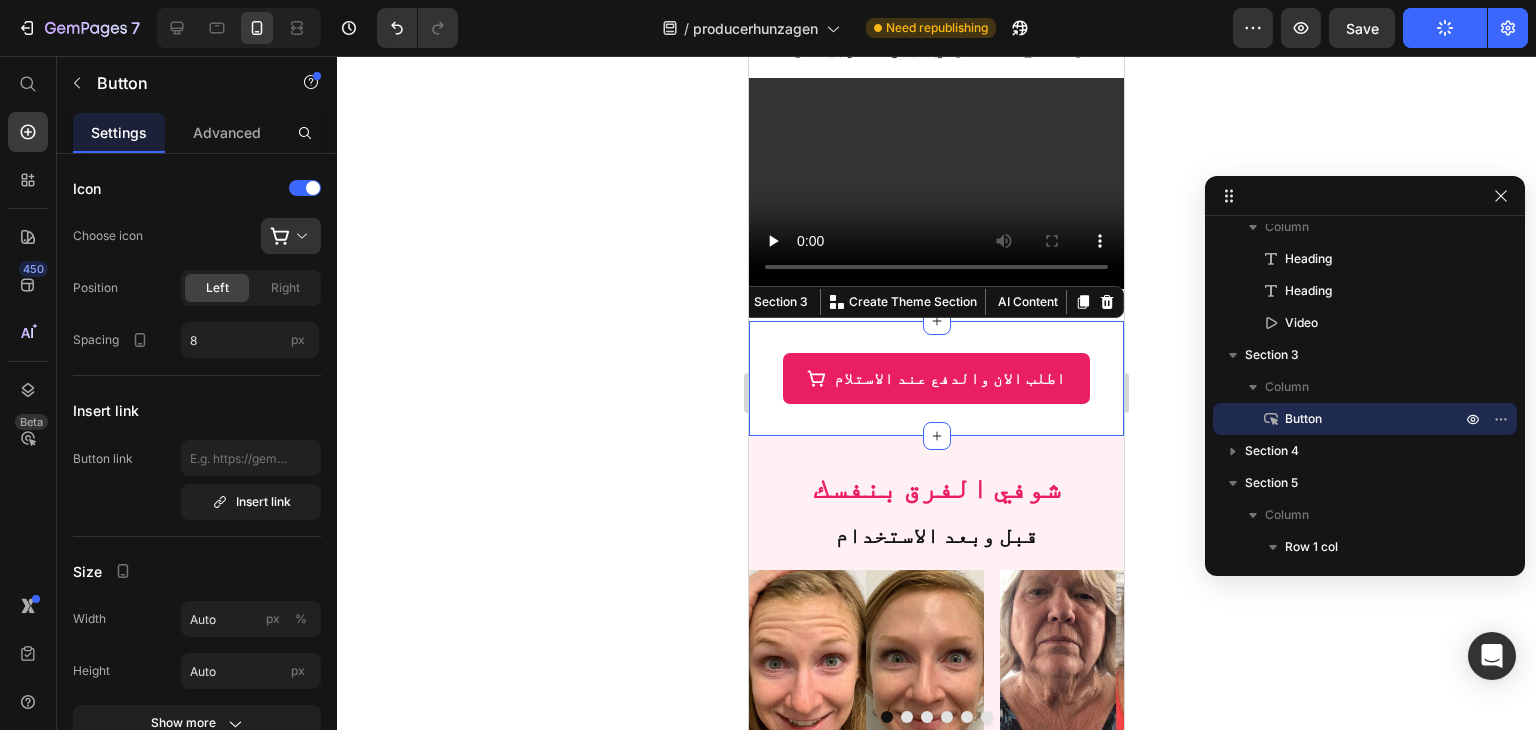 click on "اطلب الان والدفع عند [DEMOGRAPHIC_DATA] Button Section 3   You can create reusable sections Create Theme Section AI Content Write with GemAI What would you like to describe here? Tone and Voice Persuasive Product Show more Generate" at bounding box center (936, 378) 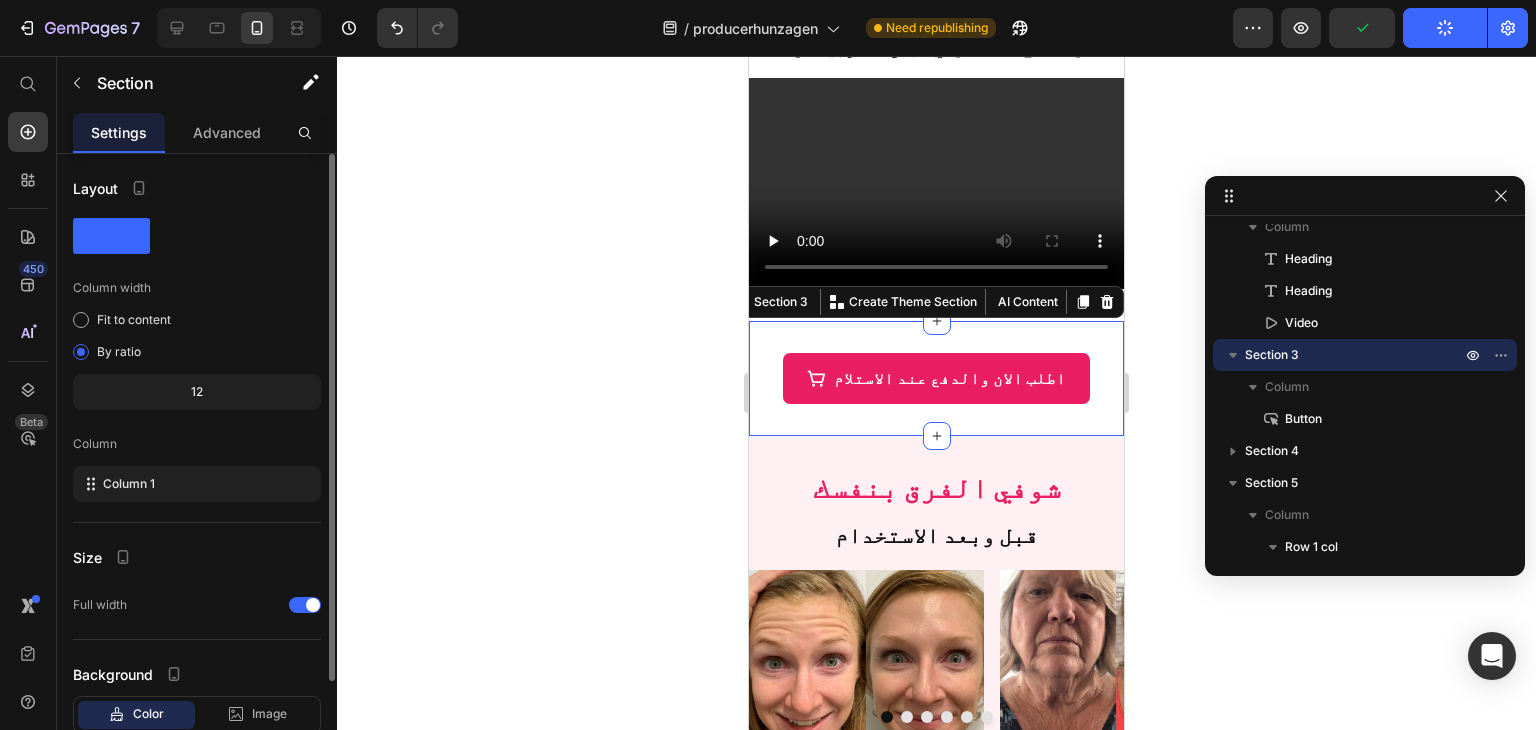 scroll, scrollTop: 129, scrollLeft: 0, axis: vertical 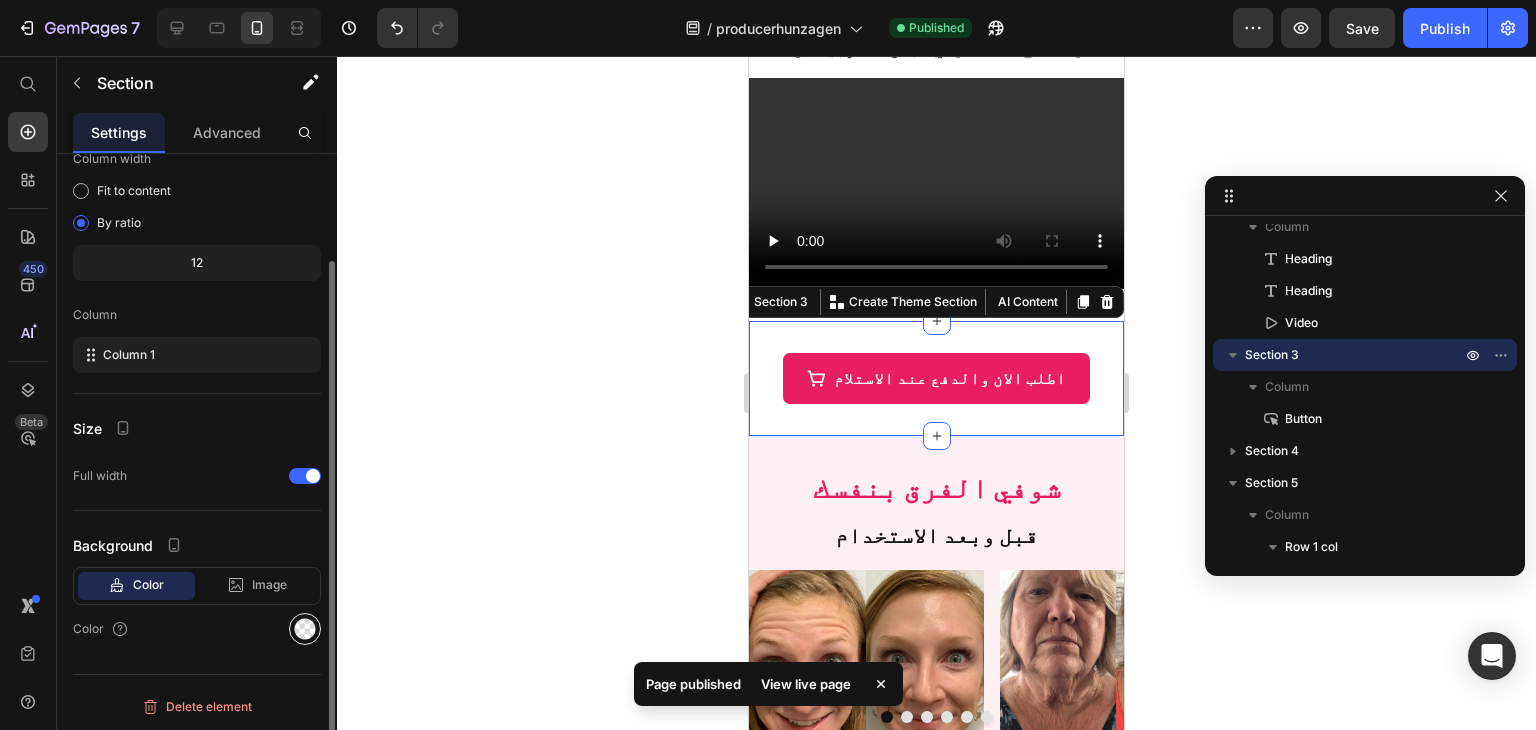 click at bounding box center (305, 629) 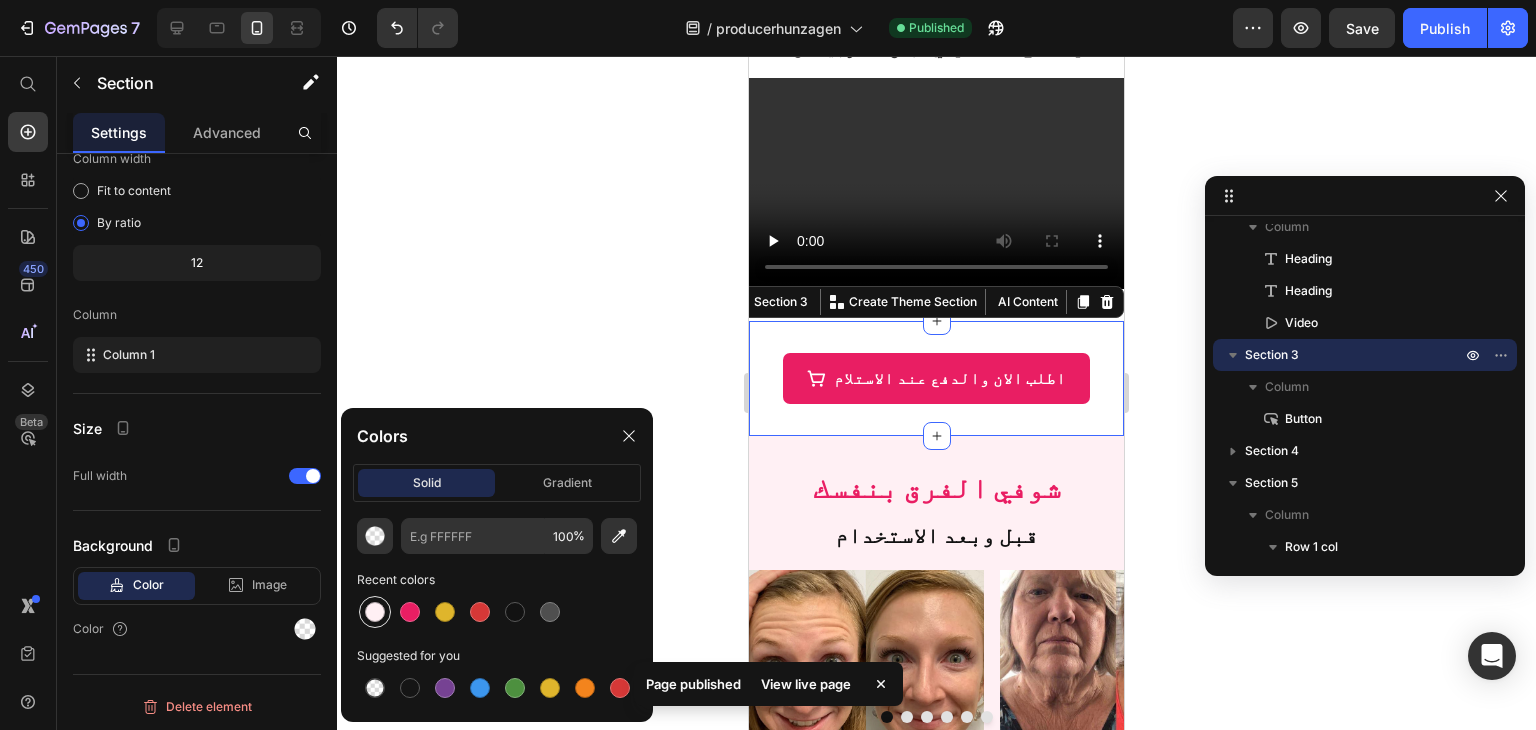 click at bounding box center (375, 612) 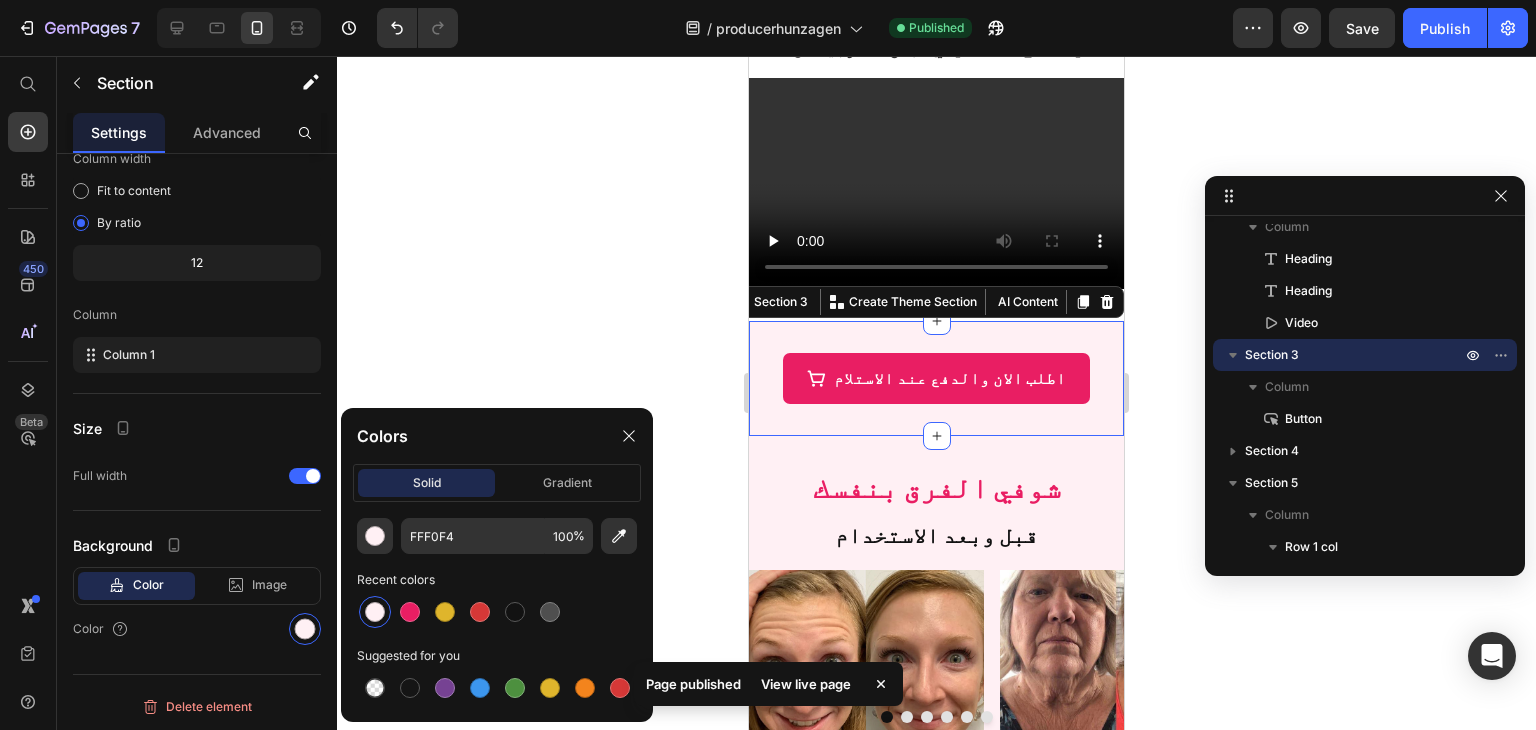 click 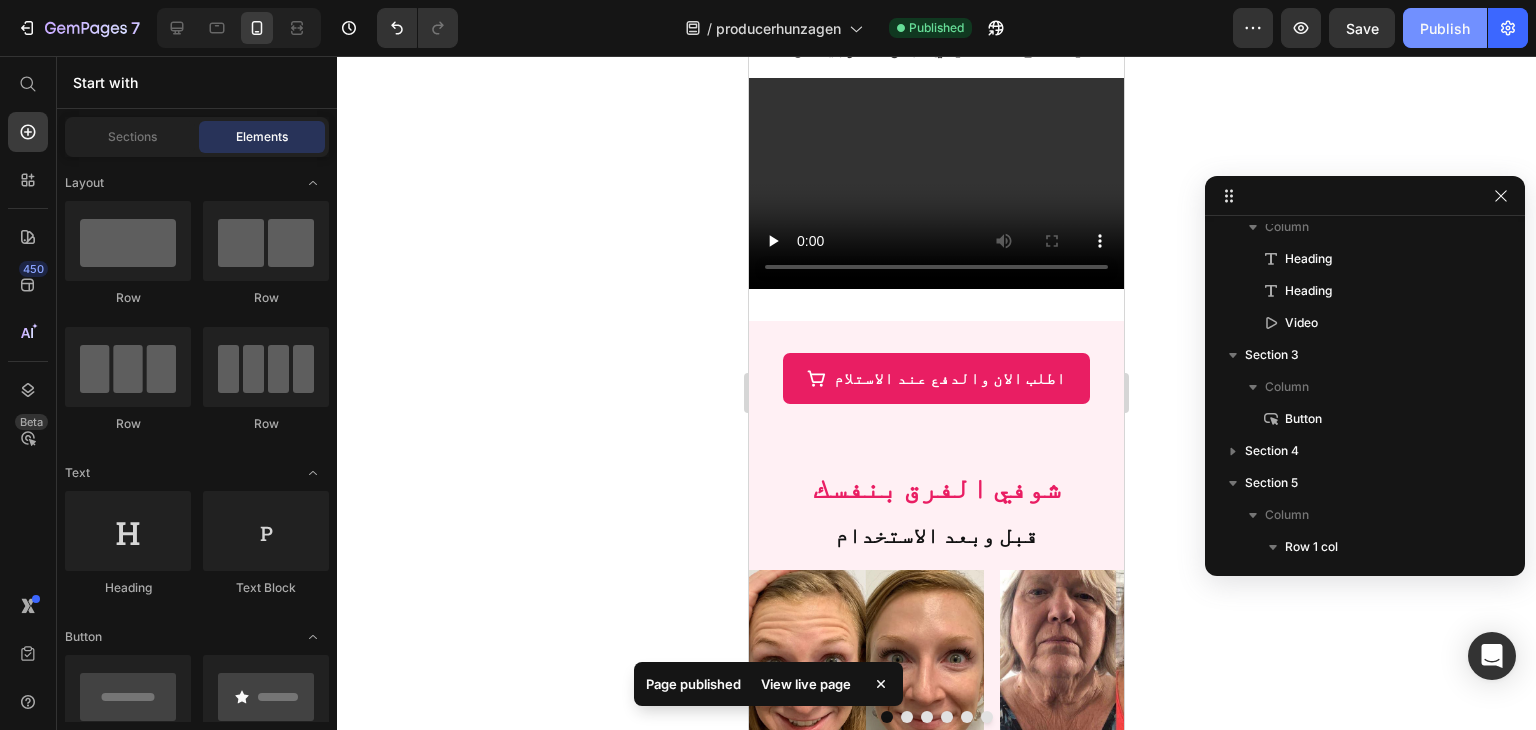 click on "Publish" at bounding box center (1445, 28) 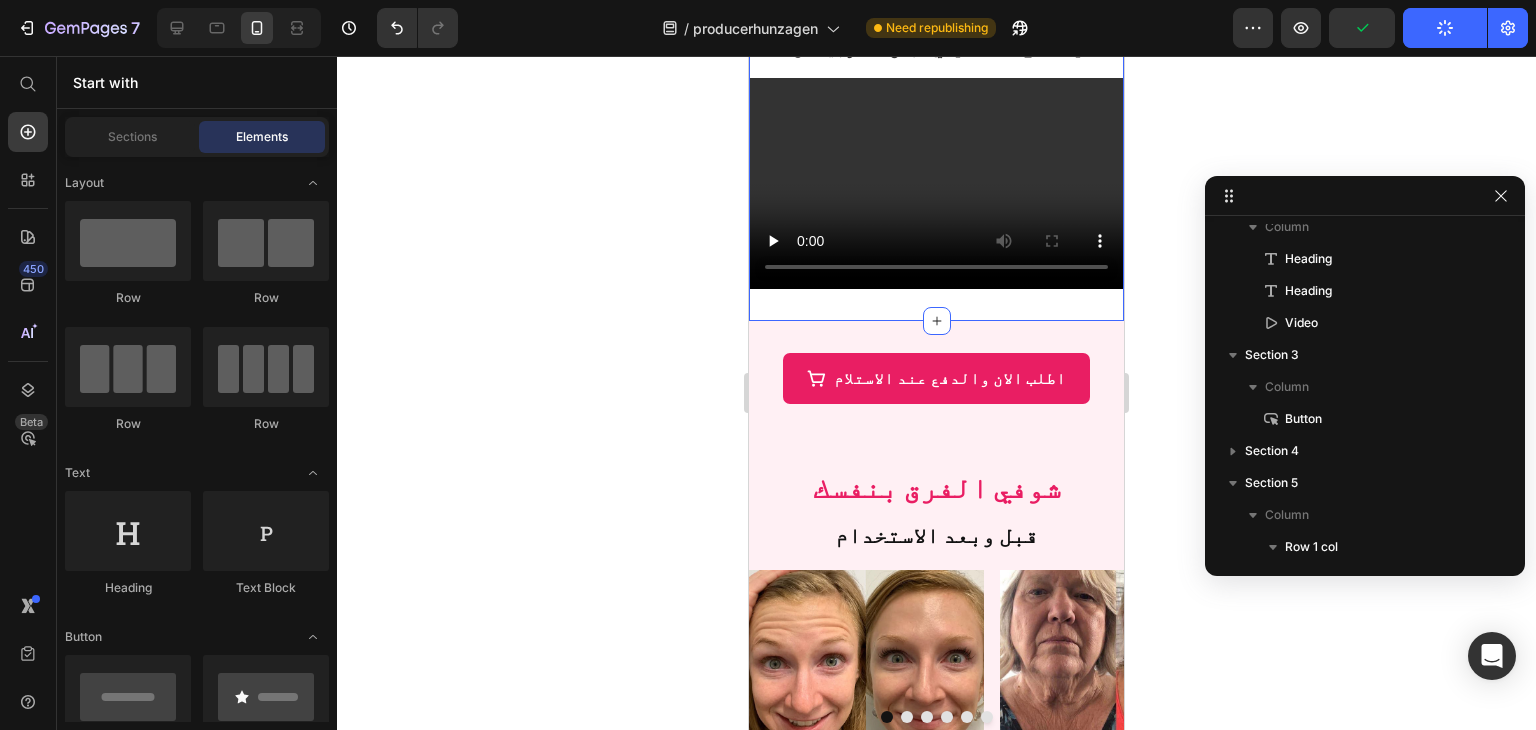 scroll, scrollTop: 900, scrollLeft: 0, axis: vertical 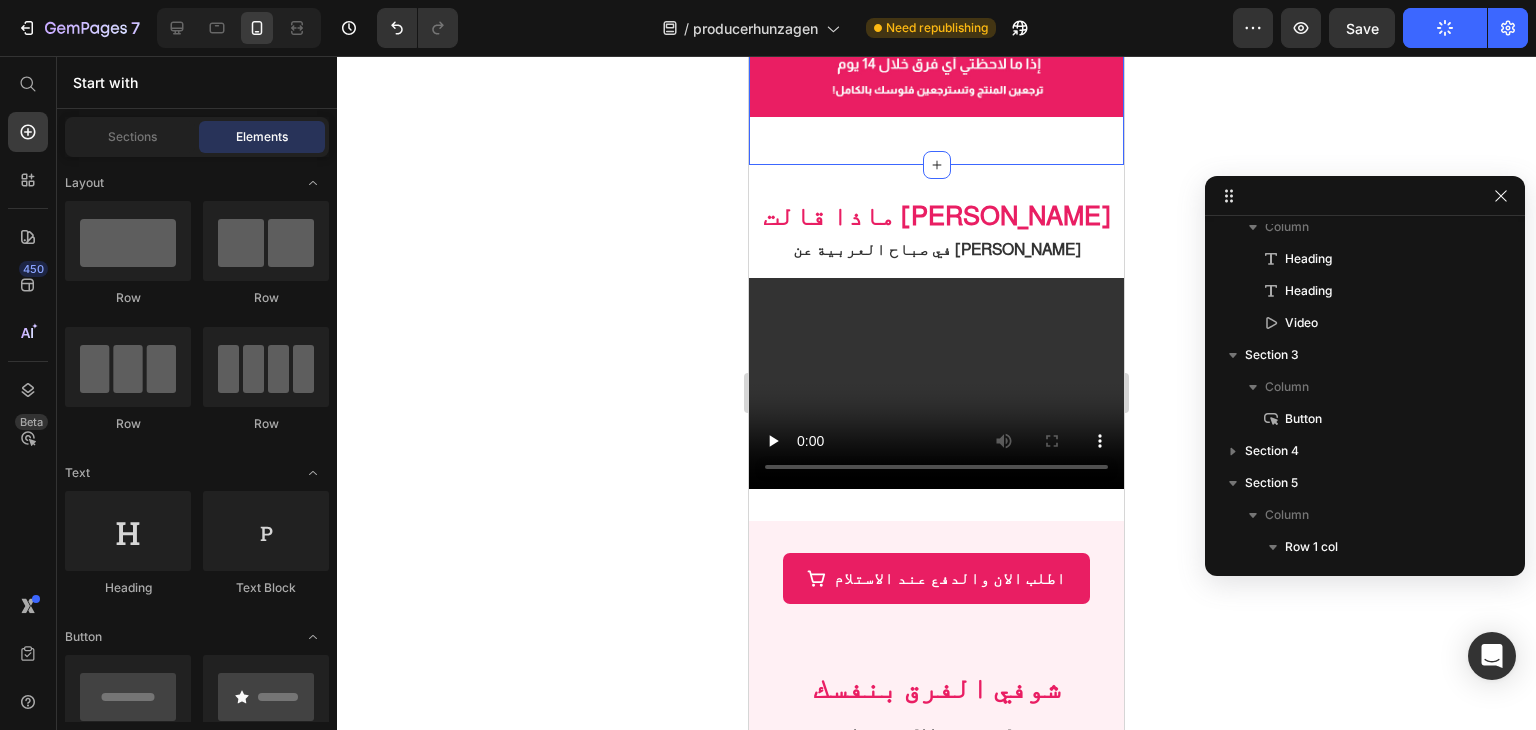 click on "Image Row Row Section 1" at bounding box center (936, -319) 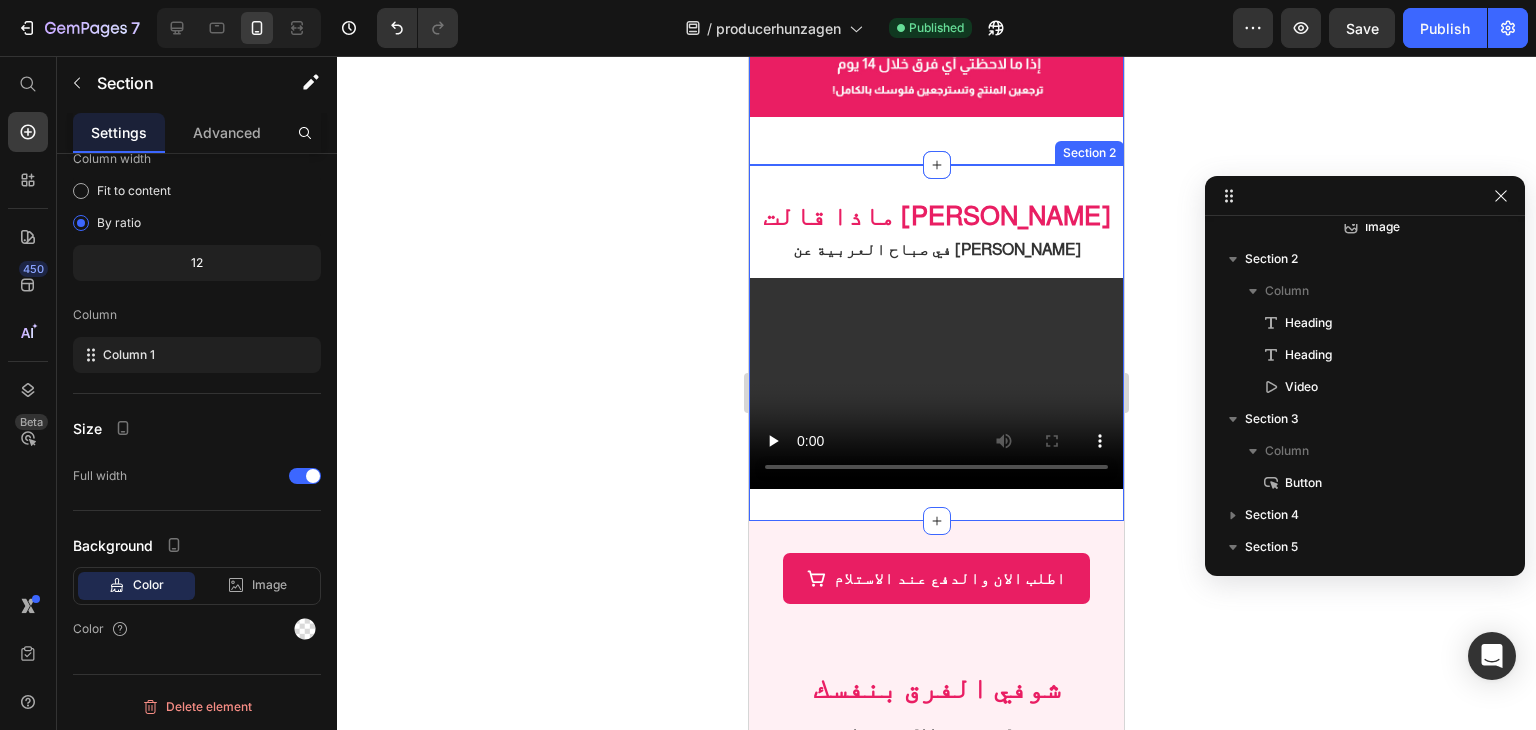 click on "ماذا قالت [PERSON_NAME] Heading في صباح العربية عن [PERSON_NAME] Heading Video Section 2" at bounding box center [936, 343] 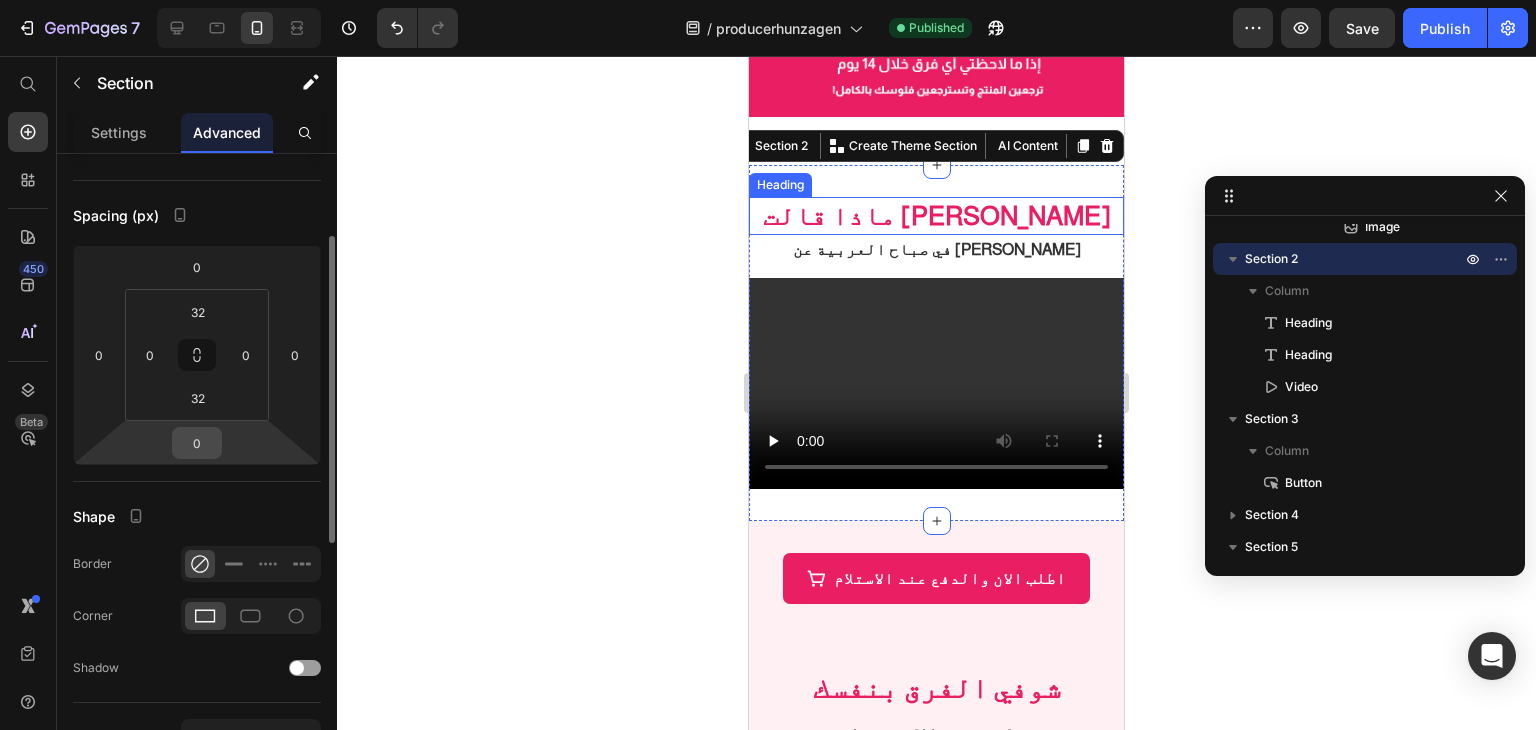 scroll, scrollTop: 0, scrollLeft: 0, axis: both 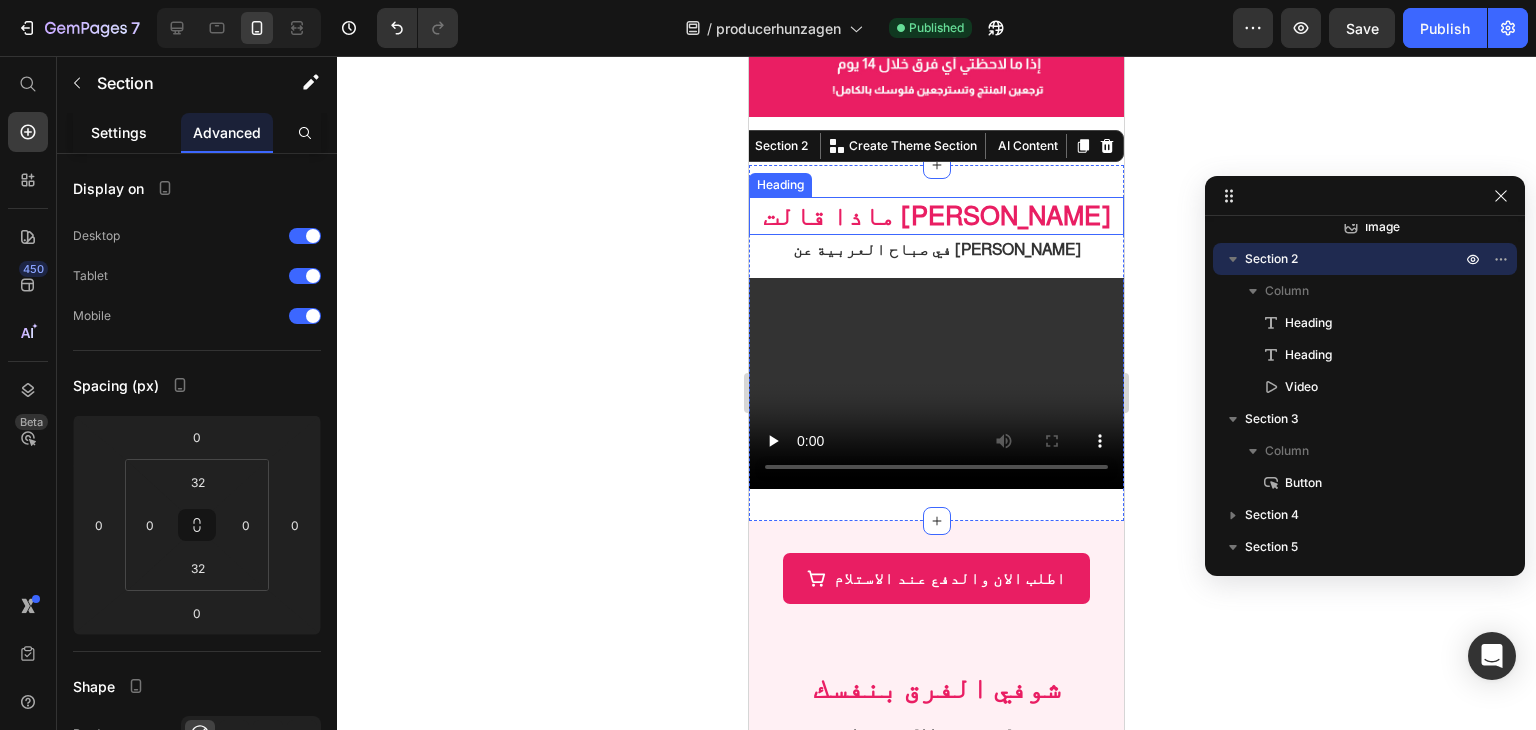 click on "Settings" at bounding box center (119, 132) 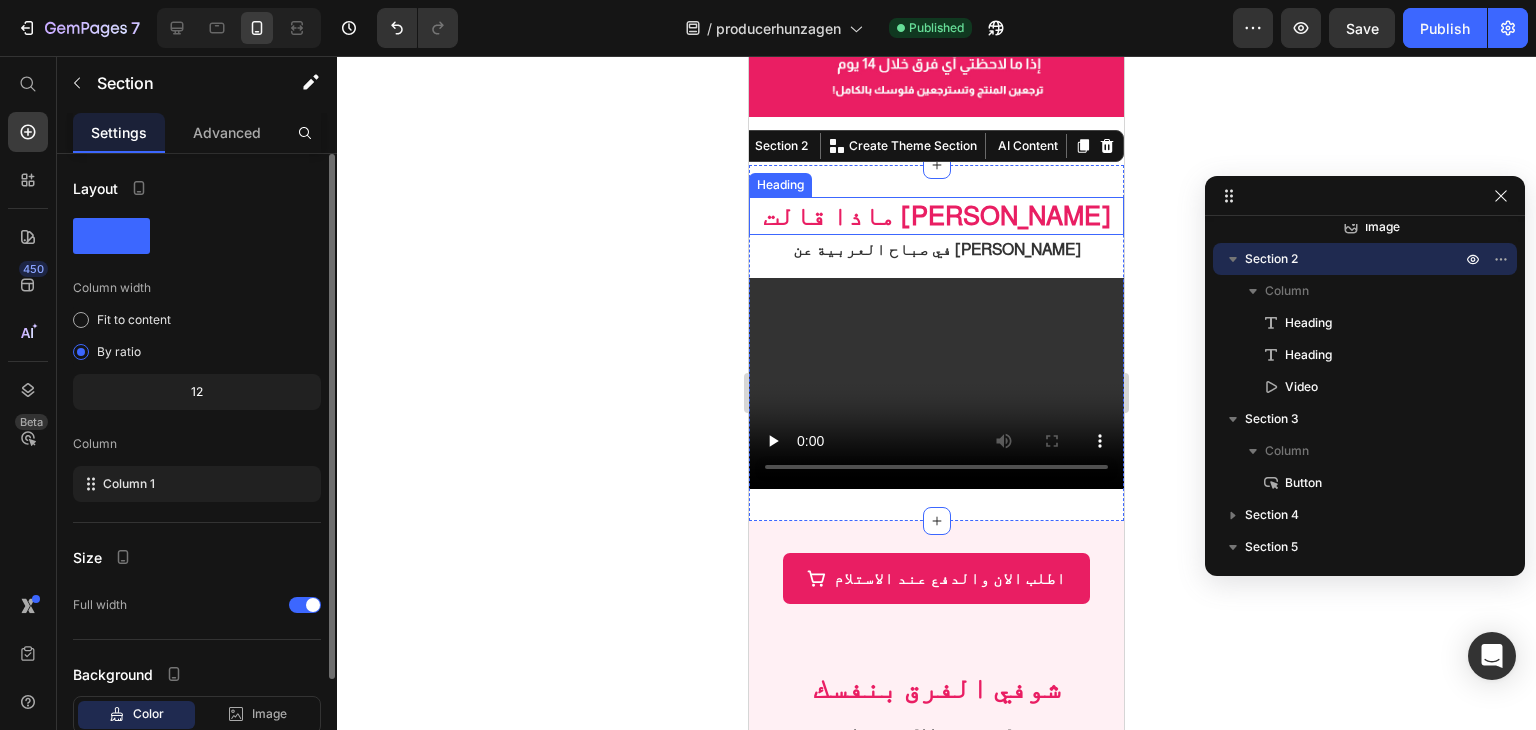 scroll, scrollTop: 129, scrollLeft: 0, axis: vertical 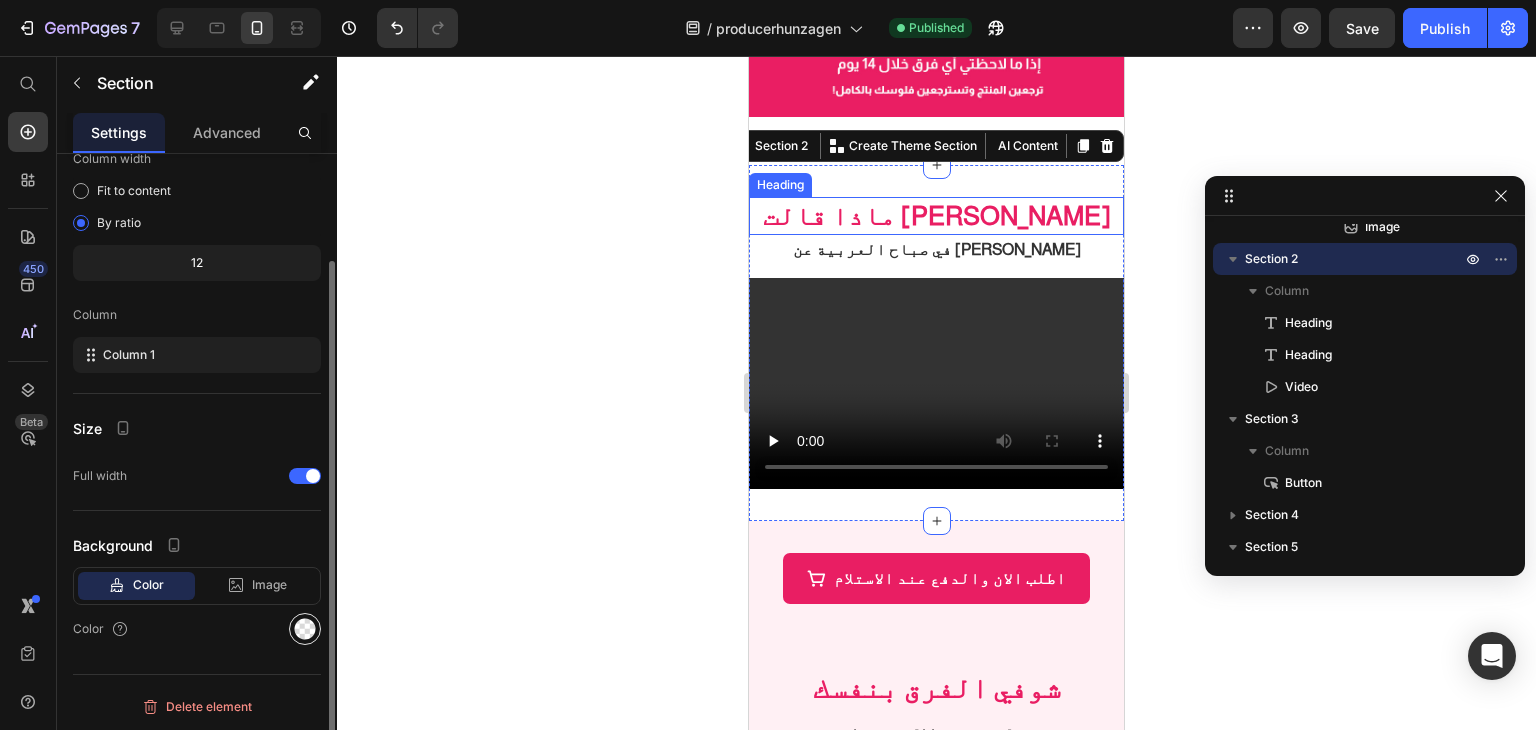 click at bounding box center [305, 629] 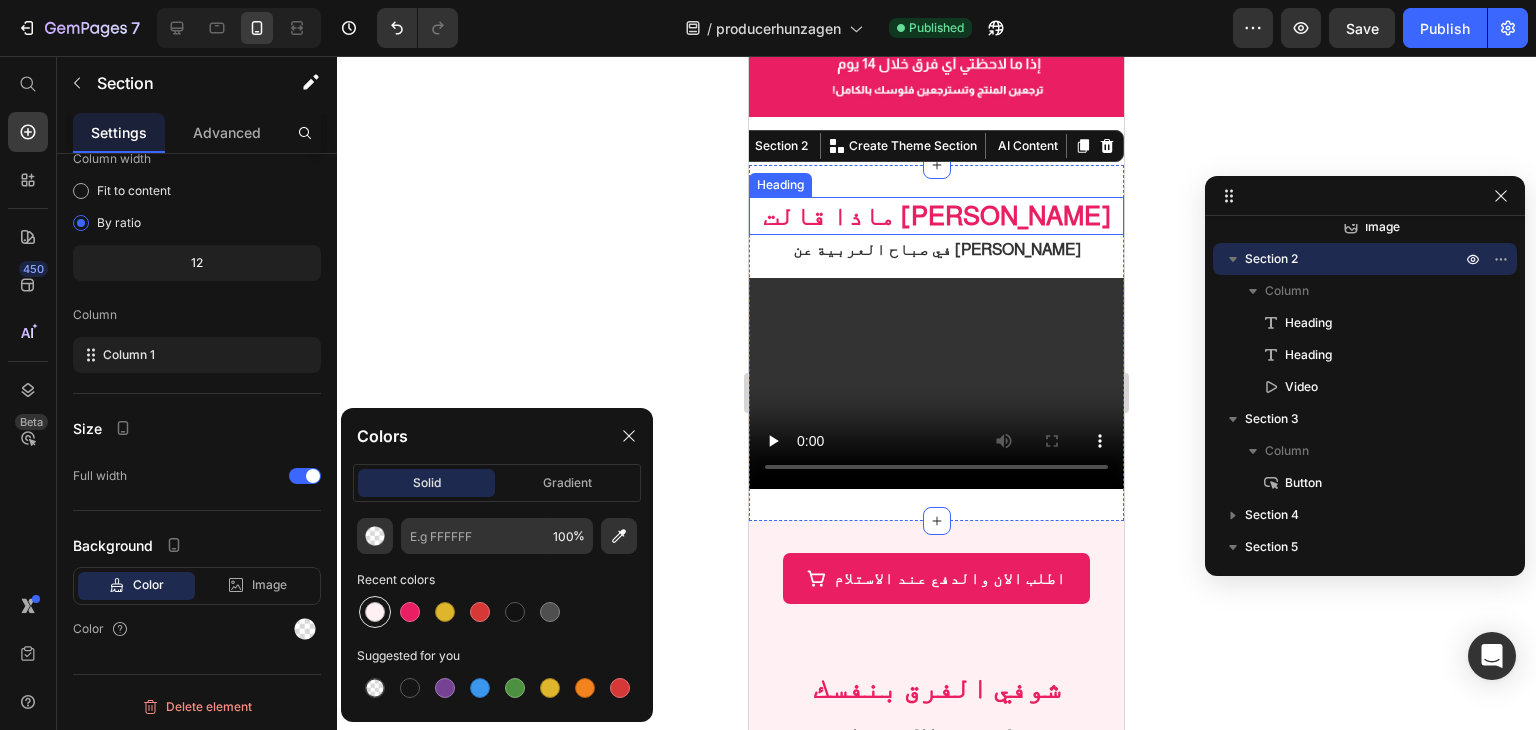 click at bounding box center (375, 612) 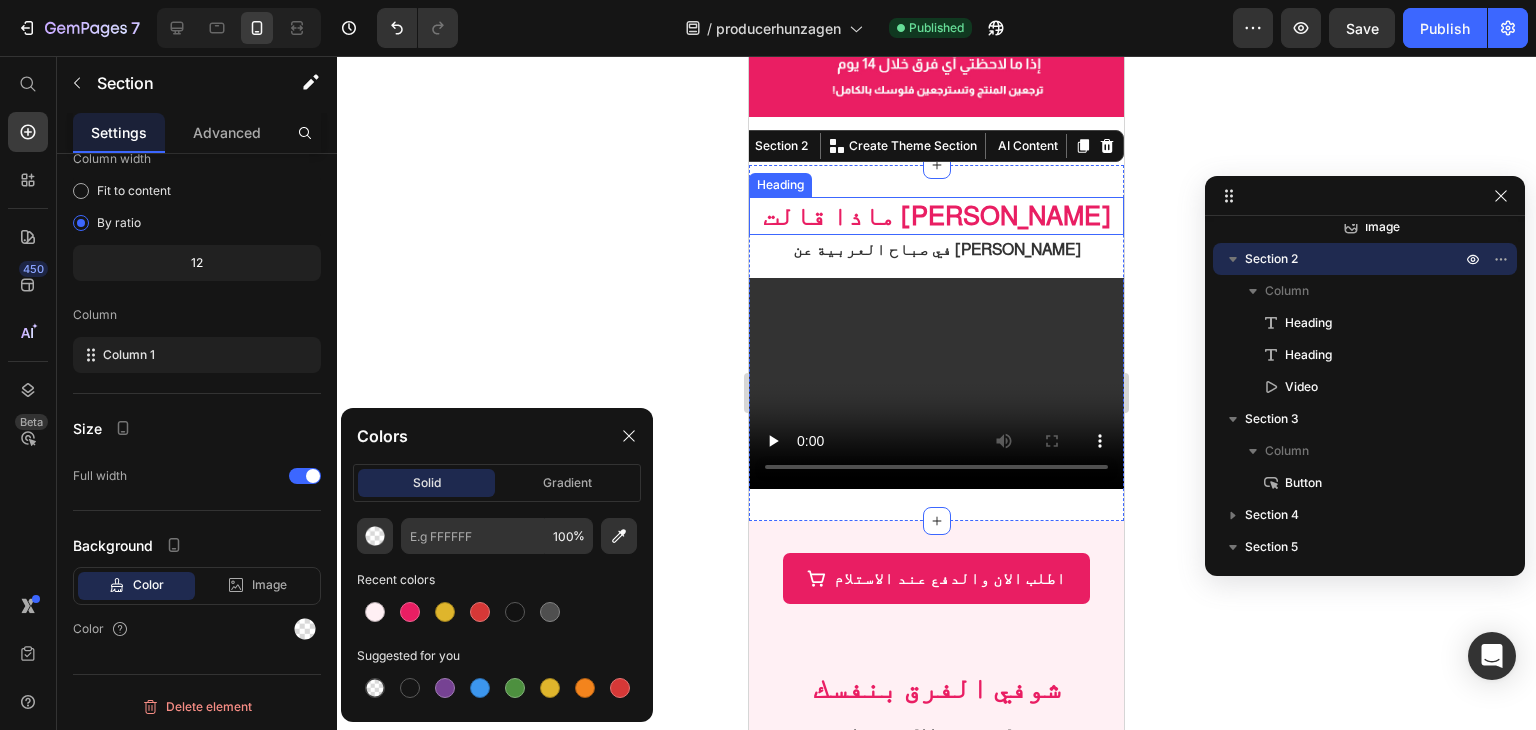 type on "FFF0F4" 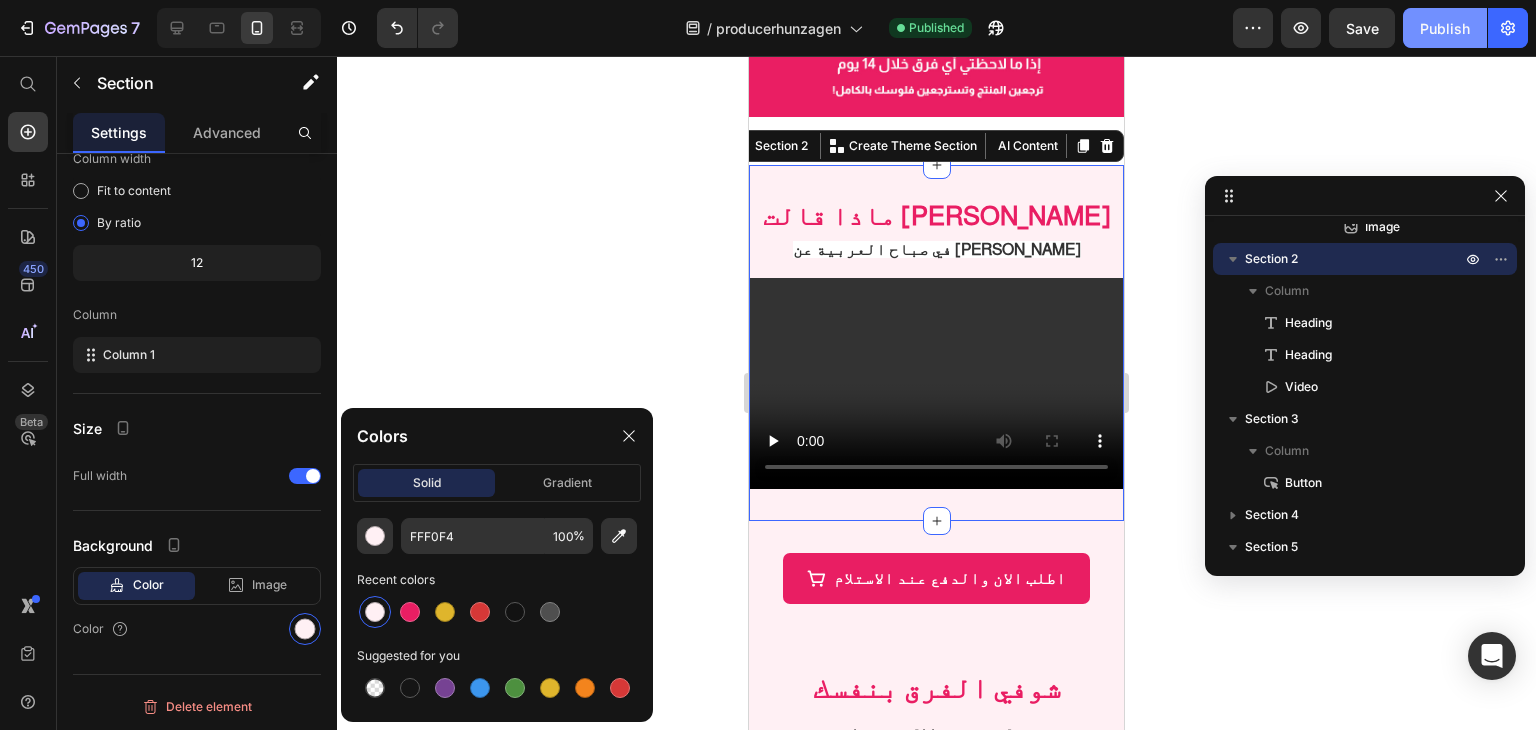 click on "Publish" at bounding box center (1445, 28) 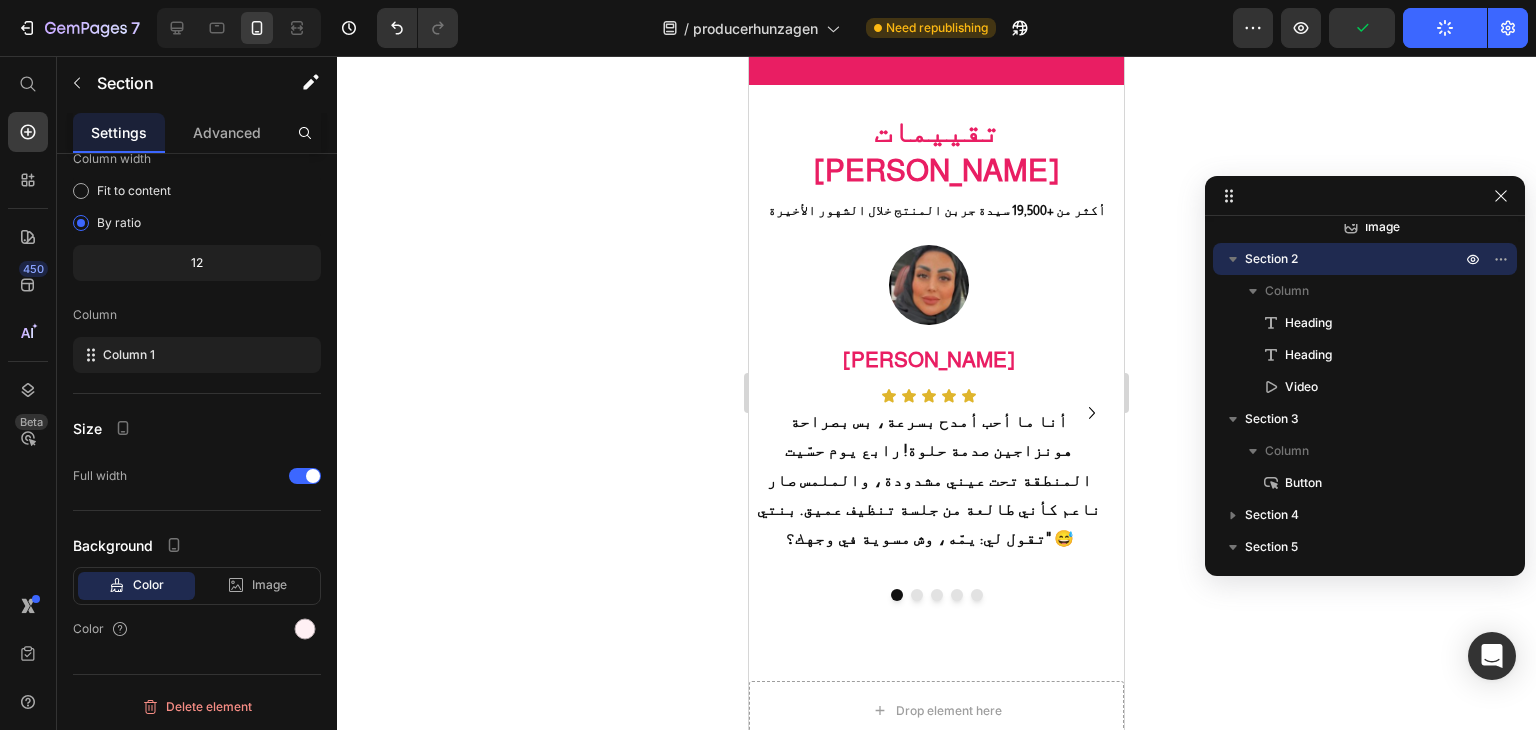 scroll, scrollTop: 2300, scrollLeft: 0, axis: vertical 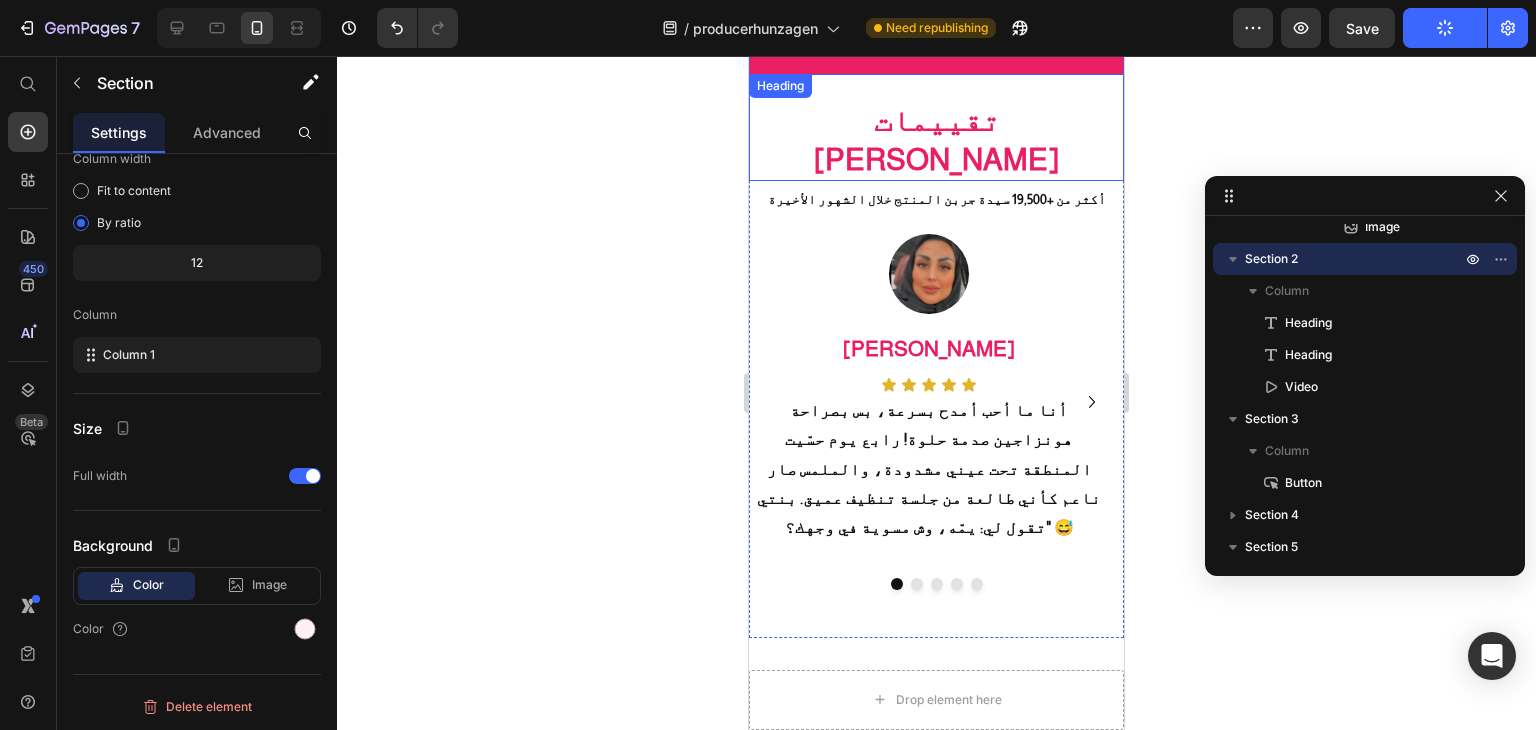 click on "تقييمات [PERSON_NAME]" at bounding box center [936, 140] 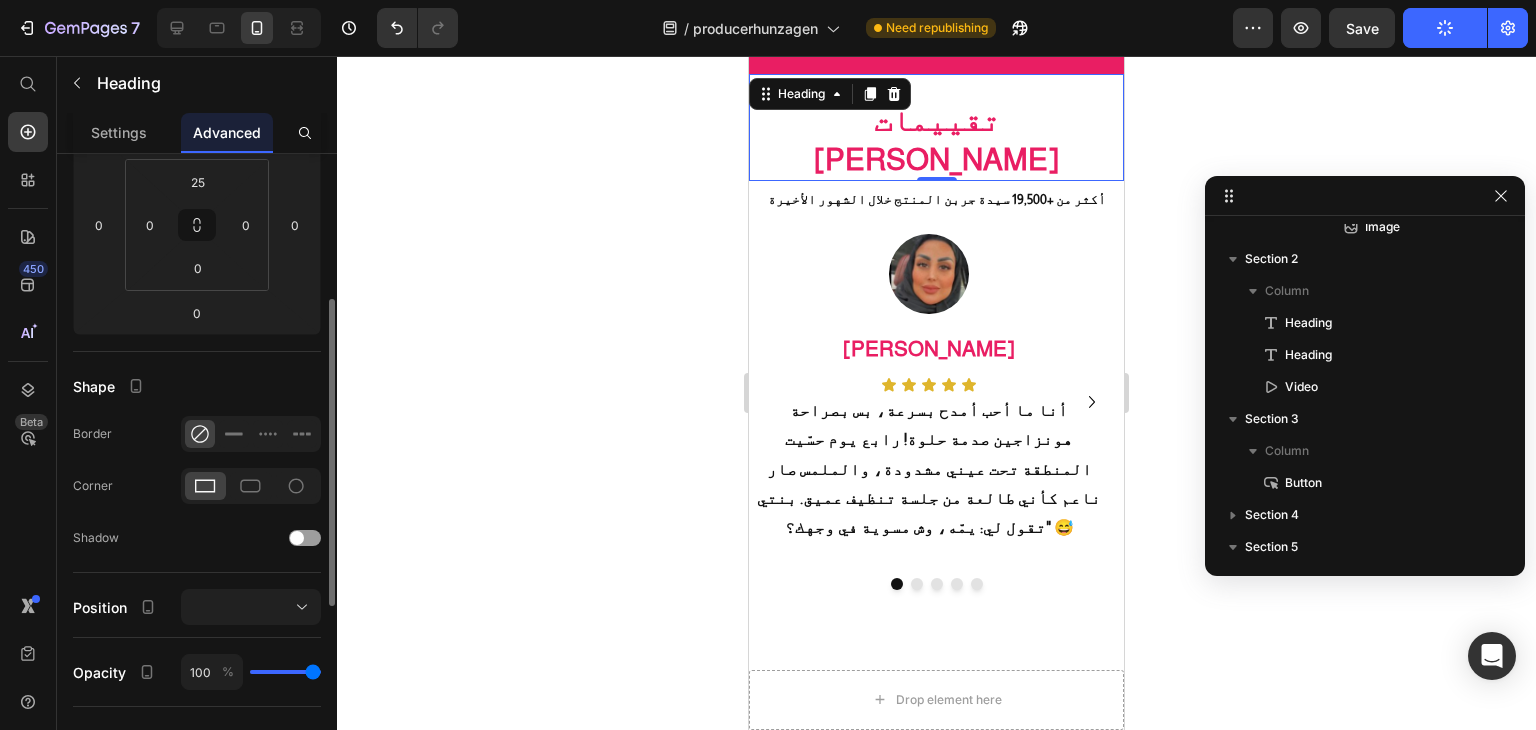 scroll, scrollTop: 0, scrollLeft: 0, axis: both 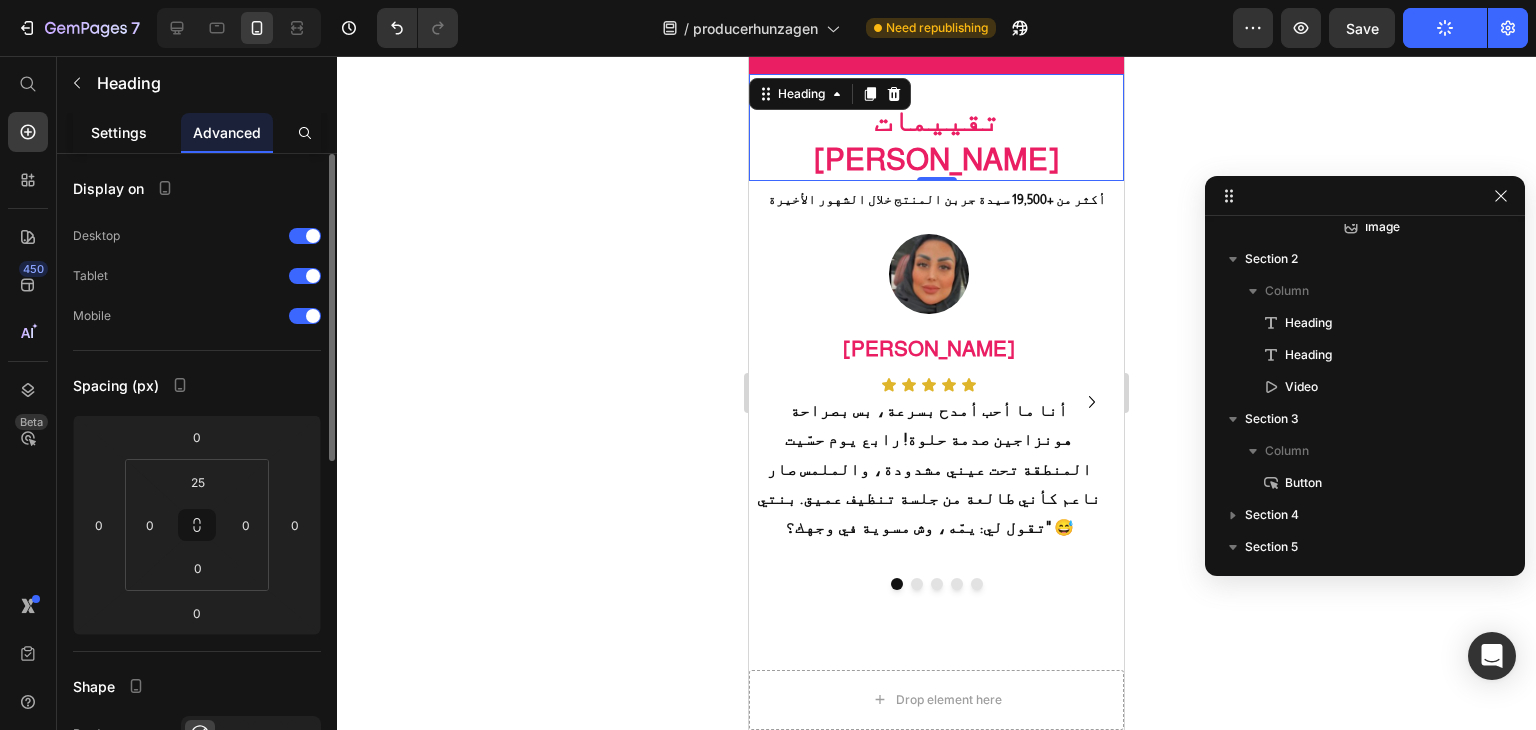 click on "Settings" 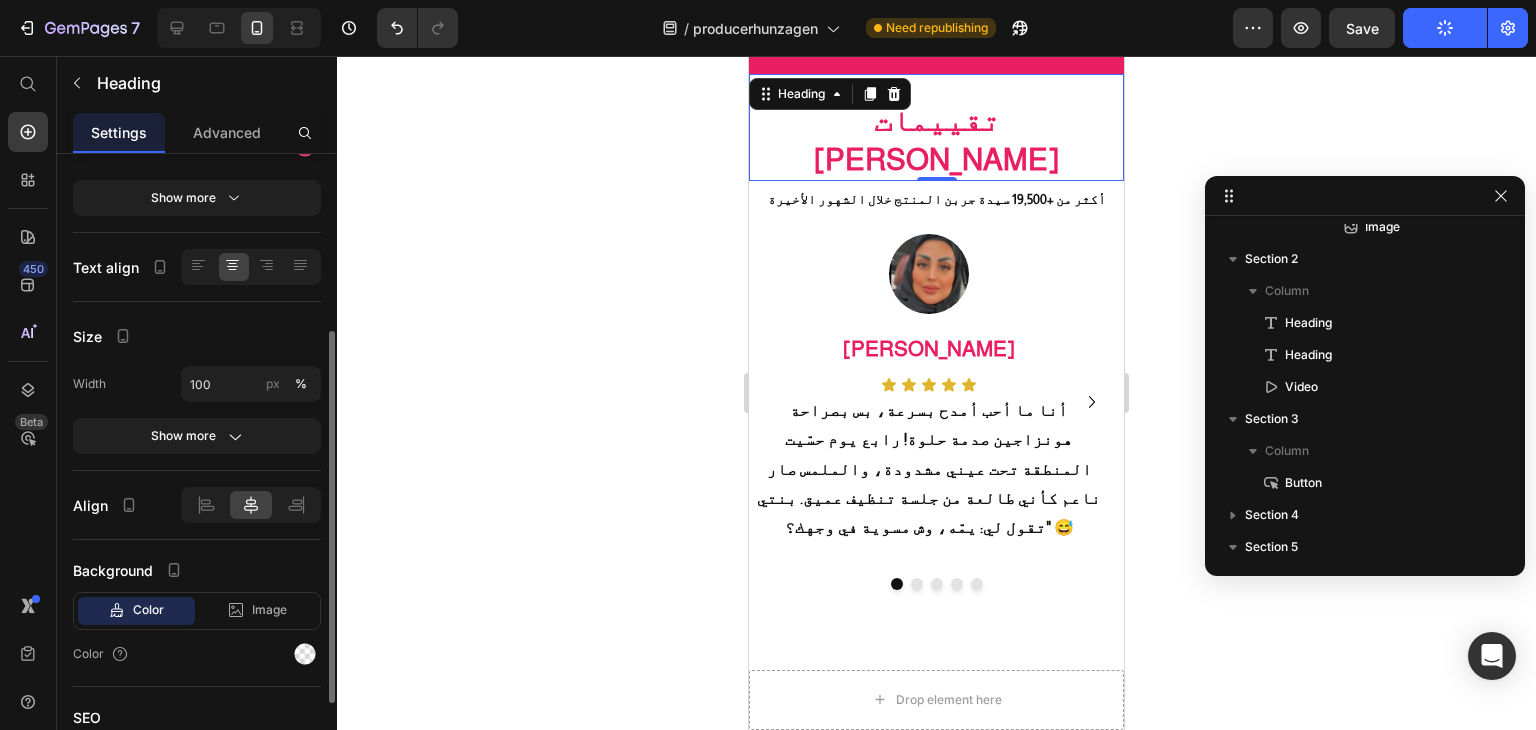 scroll, scrollTop: 400, scrollLeft: 0, axis: vertical 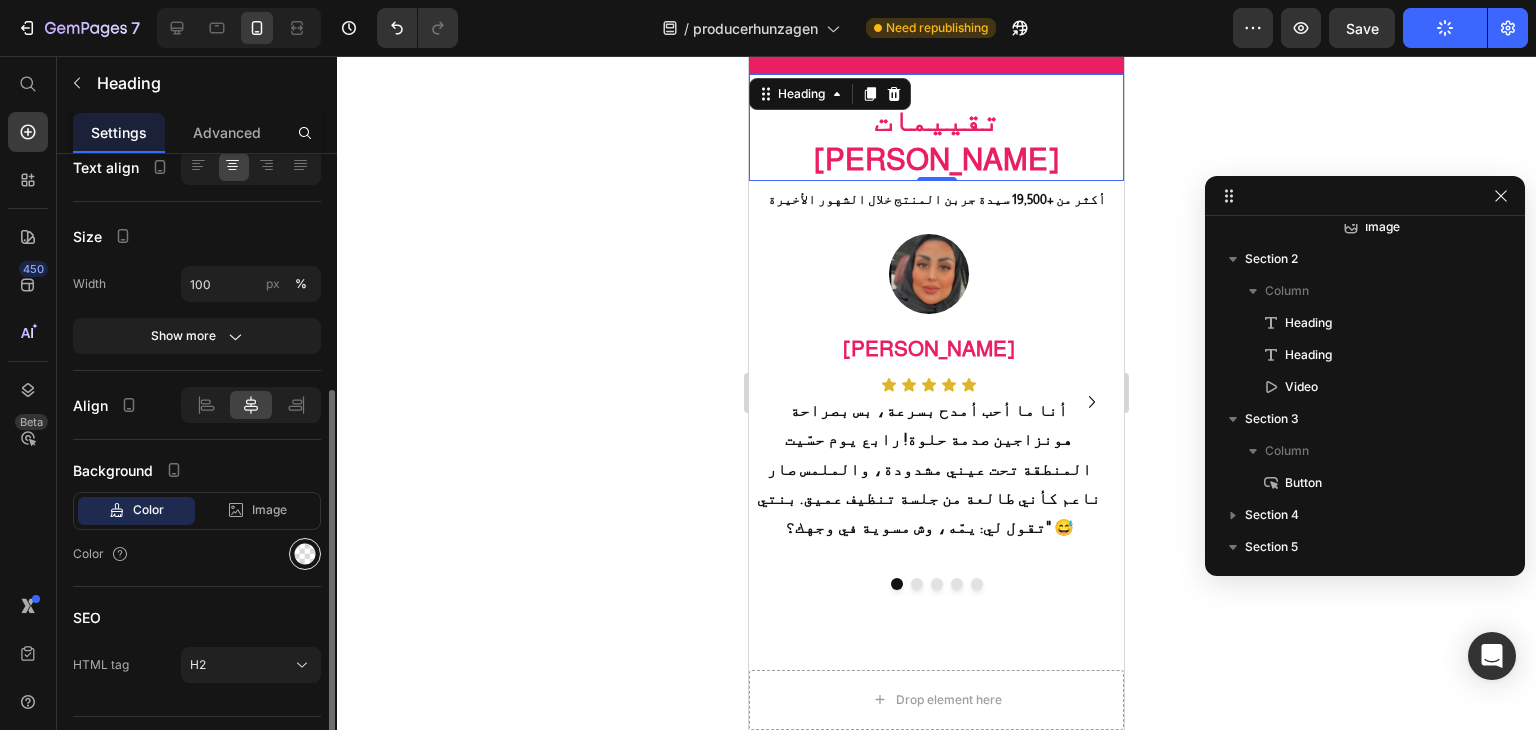 click at bounding box center [305, 554] 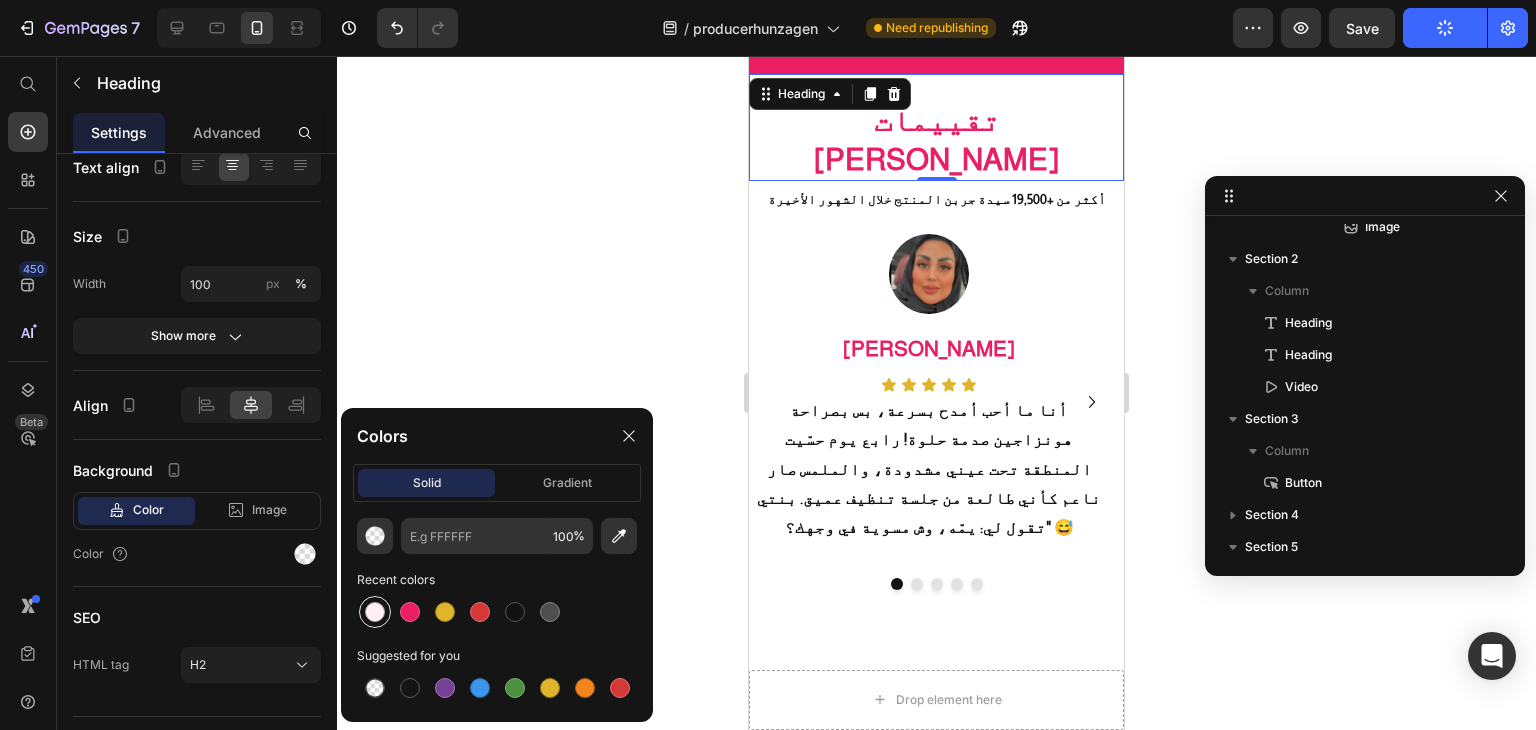 click at bounding box center (375, 612) 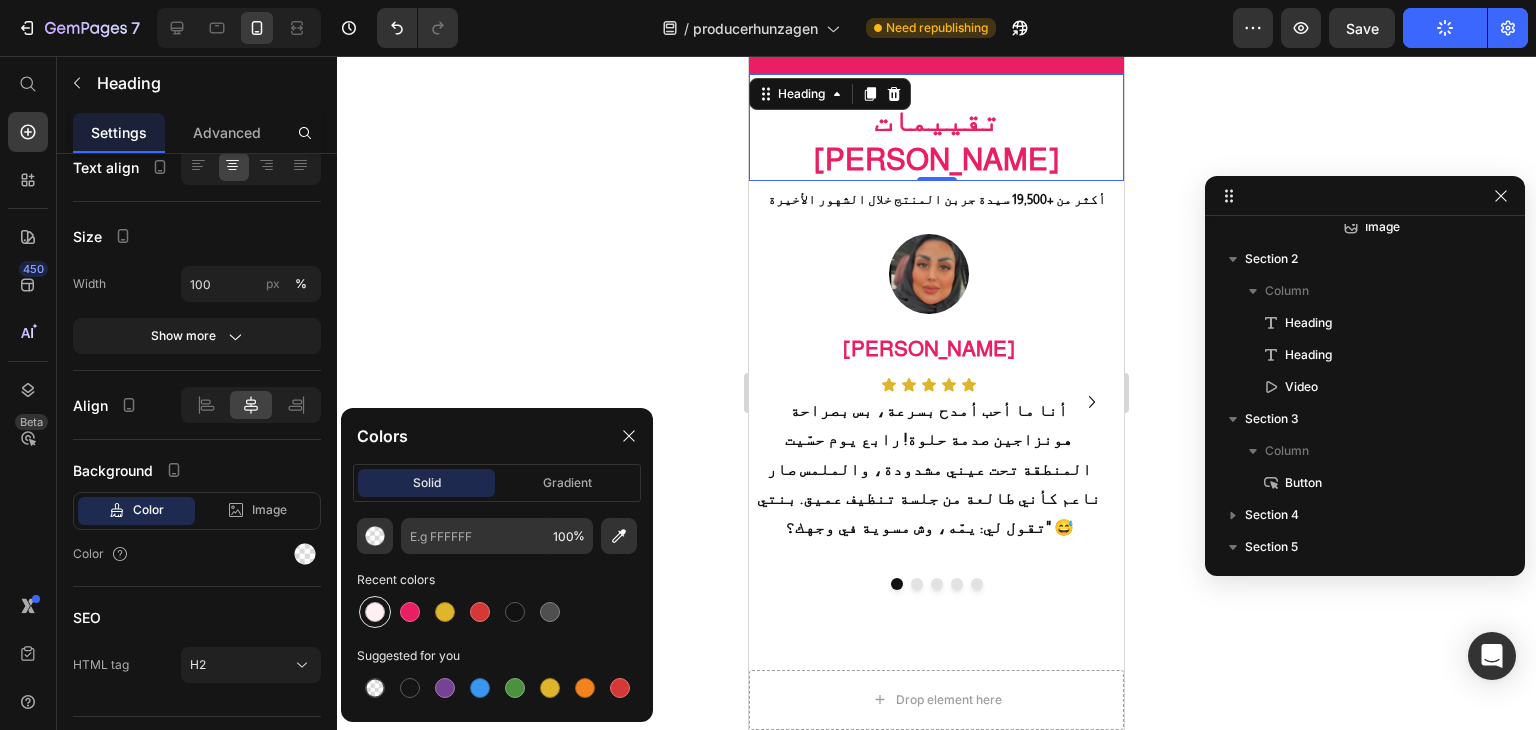type on "FFF0F4" 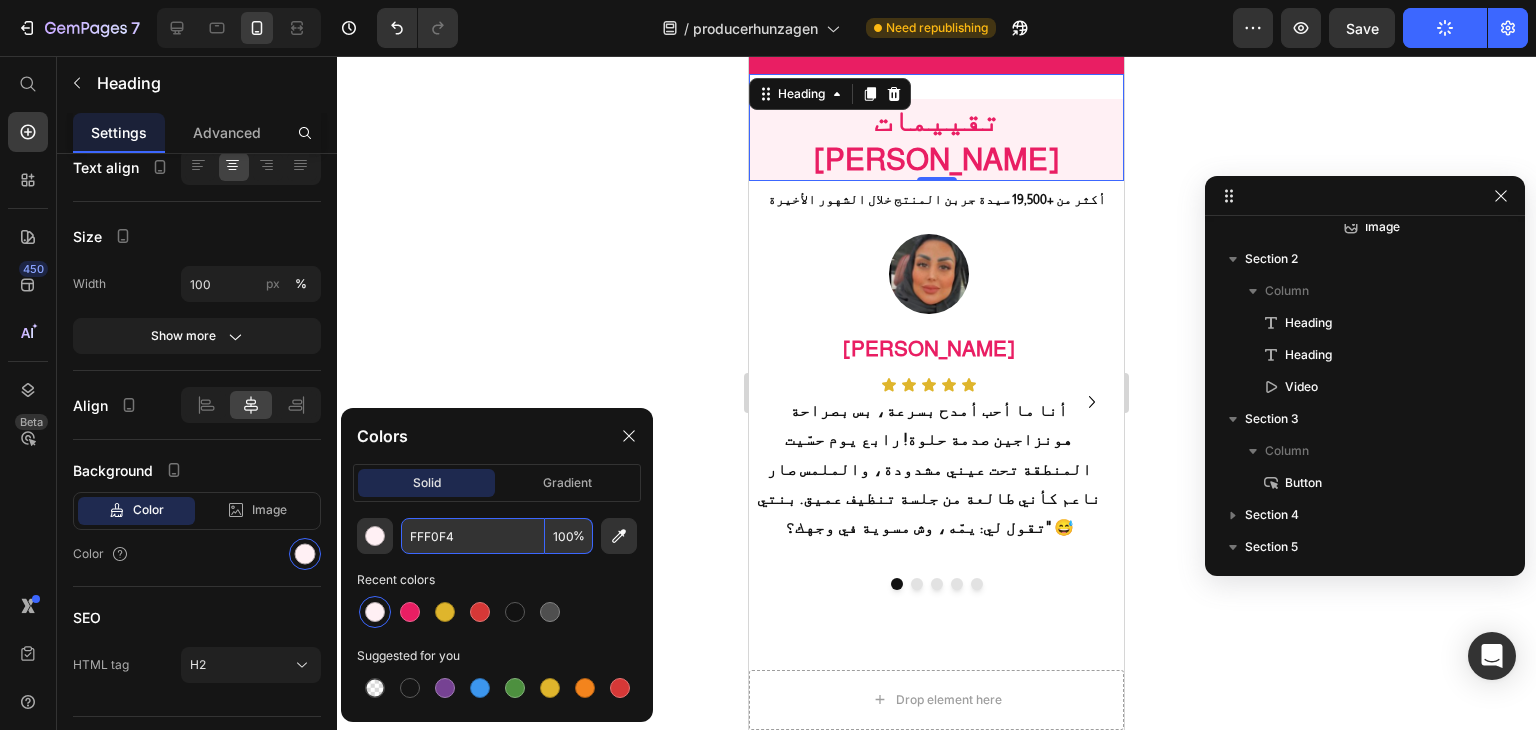 click on "FFF0F4" at bounding box center (473, 536) 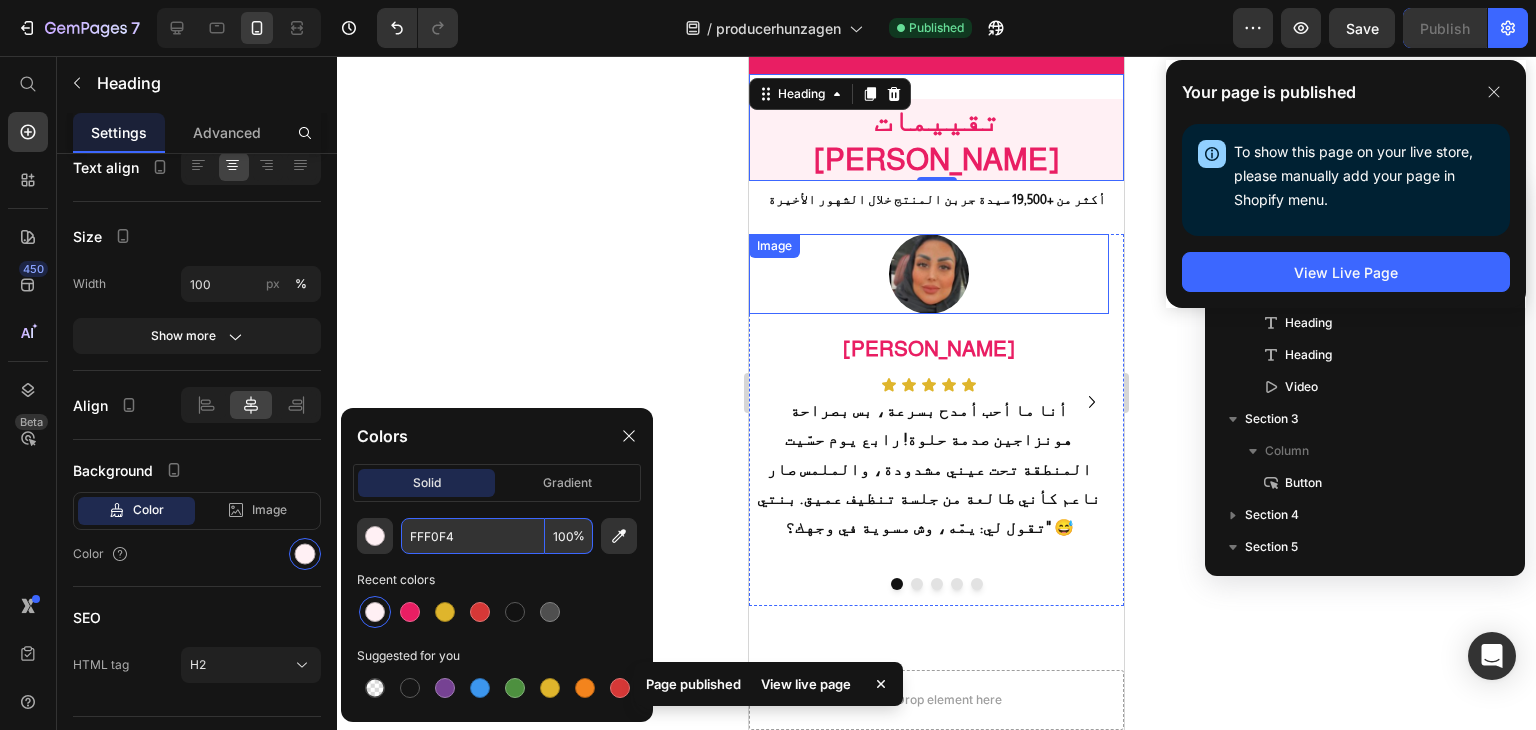 click at bounding box center [929, 274] 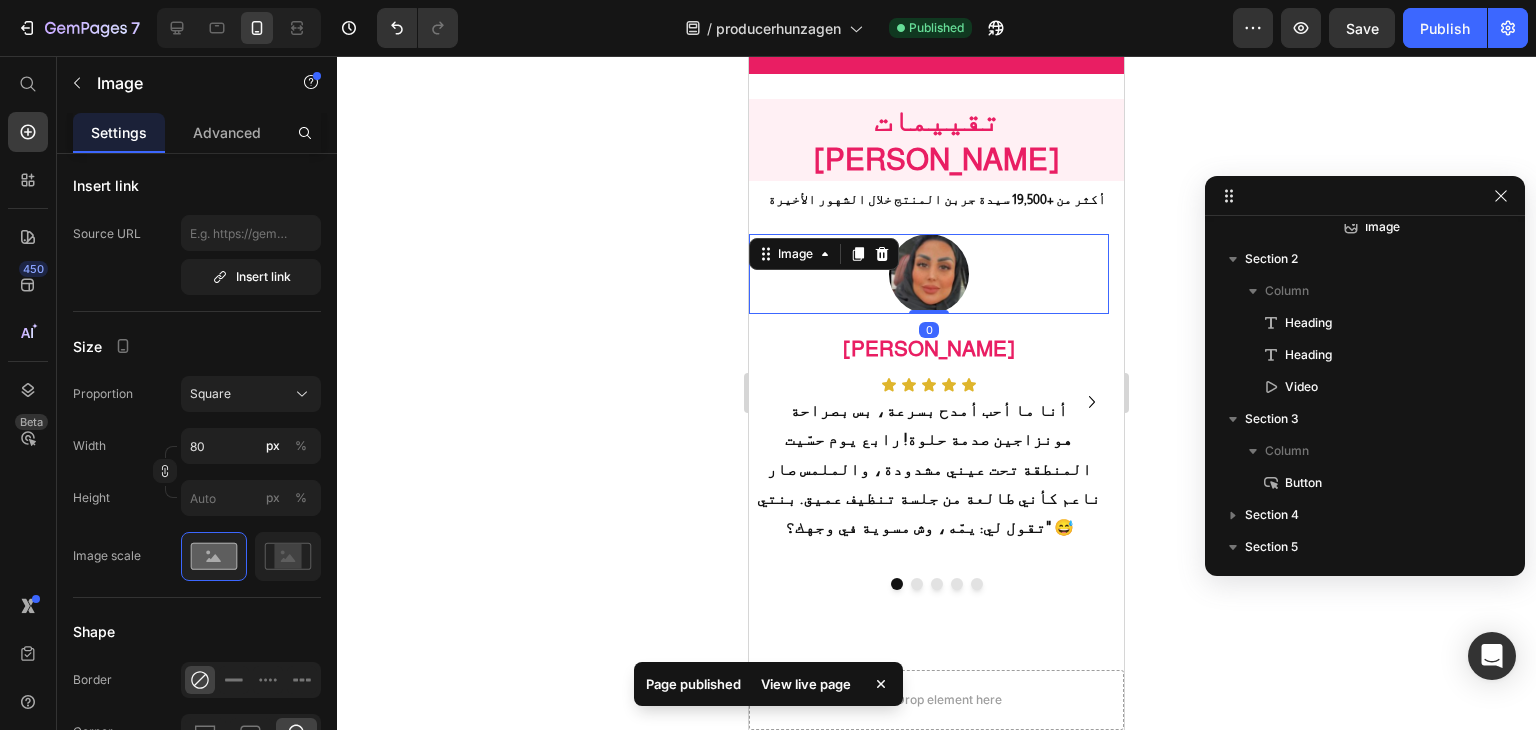 scroll, scrollTop: 0, scrollLeft: 0, axis: both 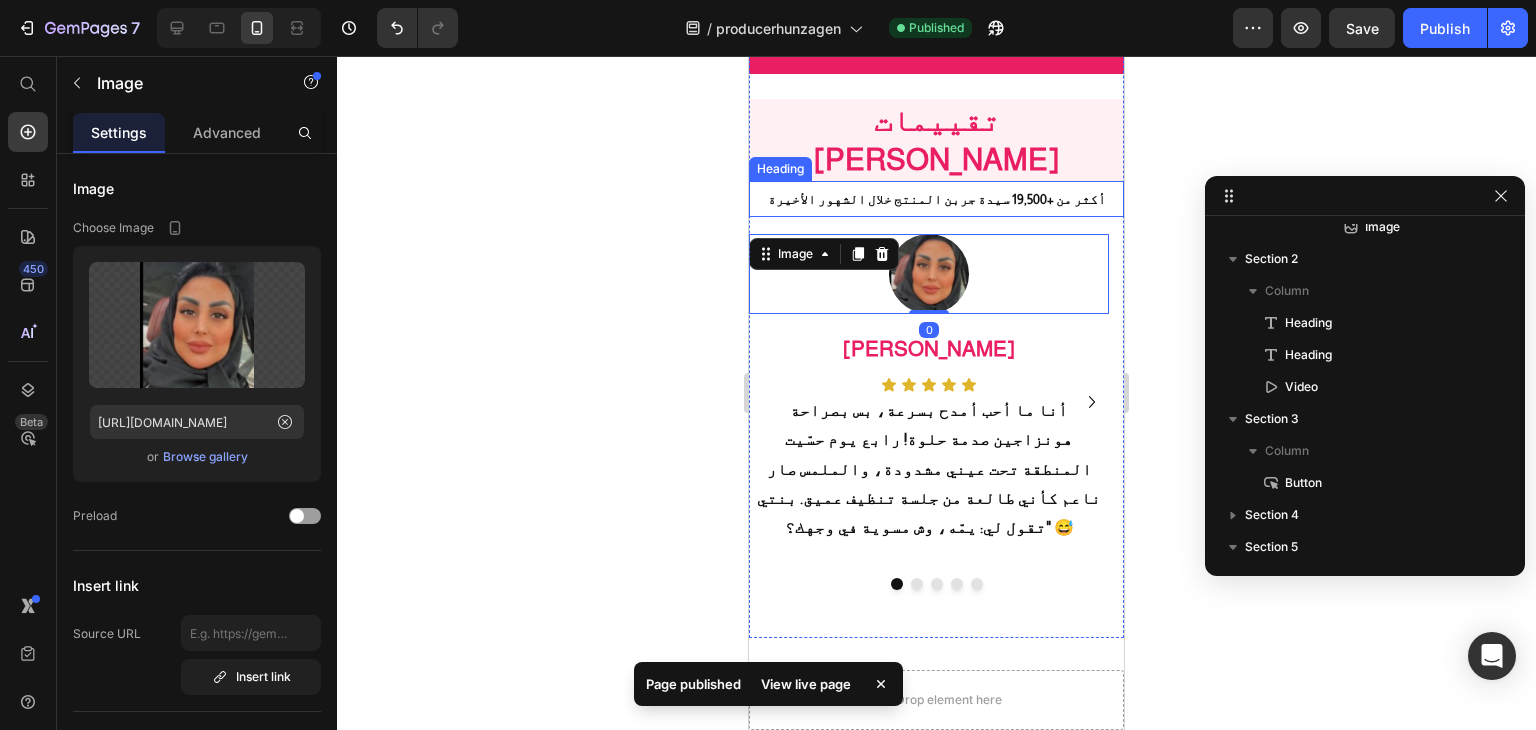 click on "أكثر من +19,500 سيدة جربن المنتج خلال الشهور الأخيرة" at bounding box center (936, 199) 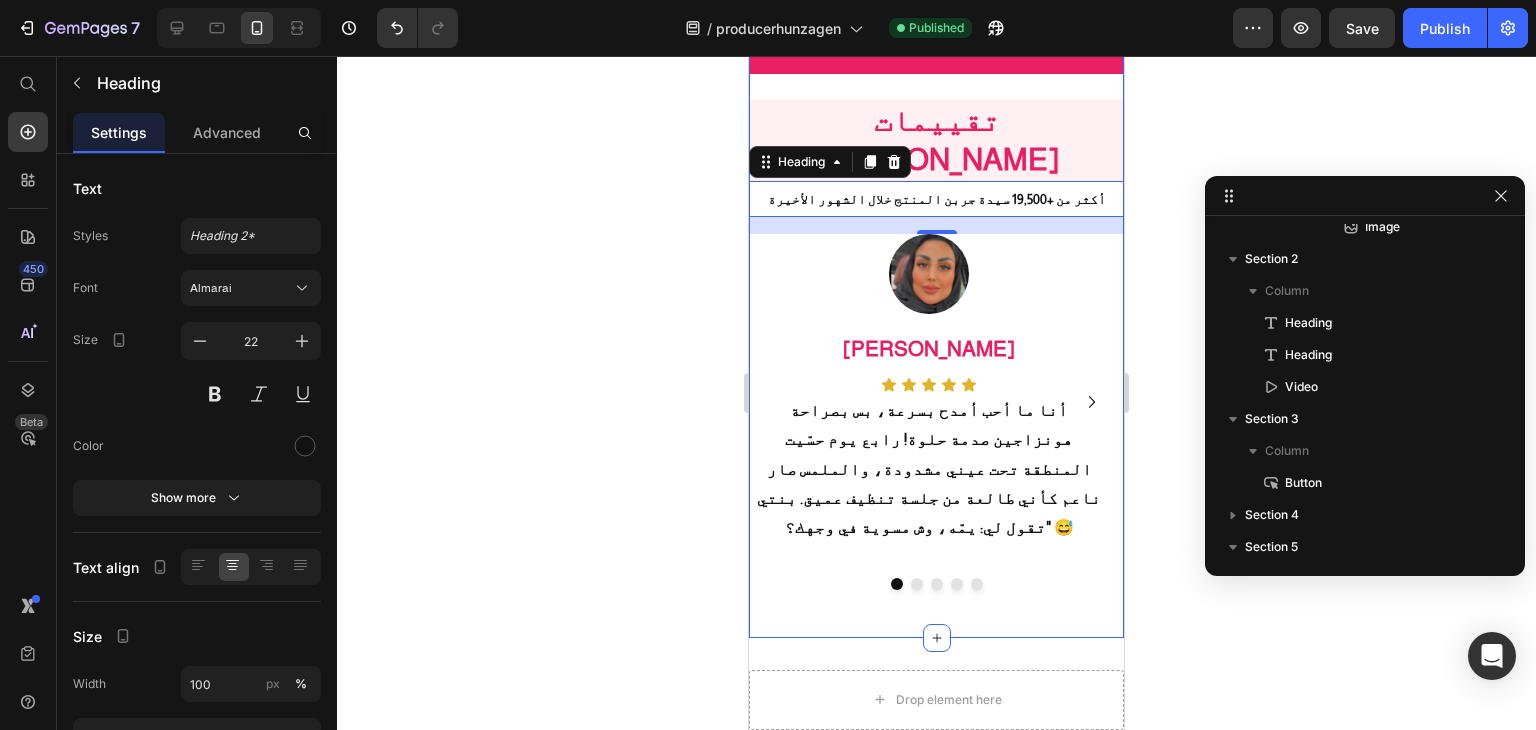 click on "⁠⁠⁠⁠⁠⁠⁠ وش قالوا بعد ما جربوه؟ Heading أكثر من 13,000 عميل [PERSON_NAME]
متصفحك لا يدعم تشغيل الصوت.
Custom Code
متصفحك لا يدعم تشغيل الصوت.
Custom Code
متصفحك لا يدعم تشغيل الصوت.
Custom Code
متصفحك لا يدعم تشغيل الصوت.
Custom Code
متصفحك لا يدعم تشغيل الصوت.
Custom Code
متصفحك لا يدعم تشغيل الصوت.
Custom Code Row Row Row تقييمات [PERSON_NAME] Heading أكثر من +19,500 سيدة جربن المنتج خلال الشهور الأخيرة Heading   17
Image [PERSON_NAME] Heading Icon Icon Icon Icon Icon Icon List   Heading Image [PERSON_NAME] Heading Icon Icon Icon Icon Icon Icon List   Heading Image [PERSON_NAME] Heading Icon Icon Icon Icon Icon Icon List   Heading Image Icon" at bounding box center [936, 81] 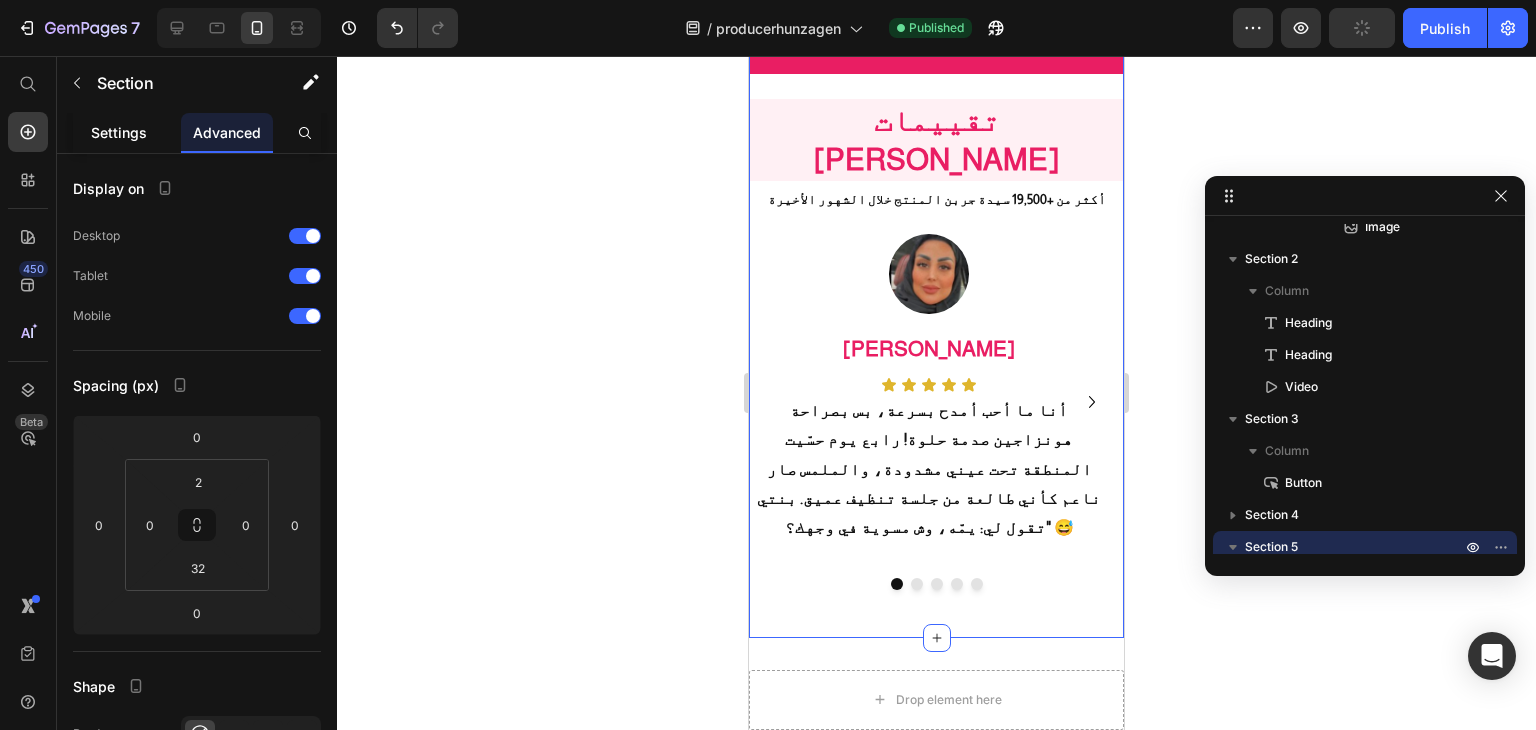 click on "Settings" at bounding box center [119, 132] 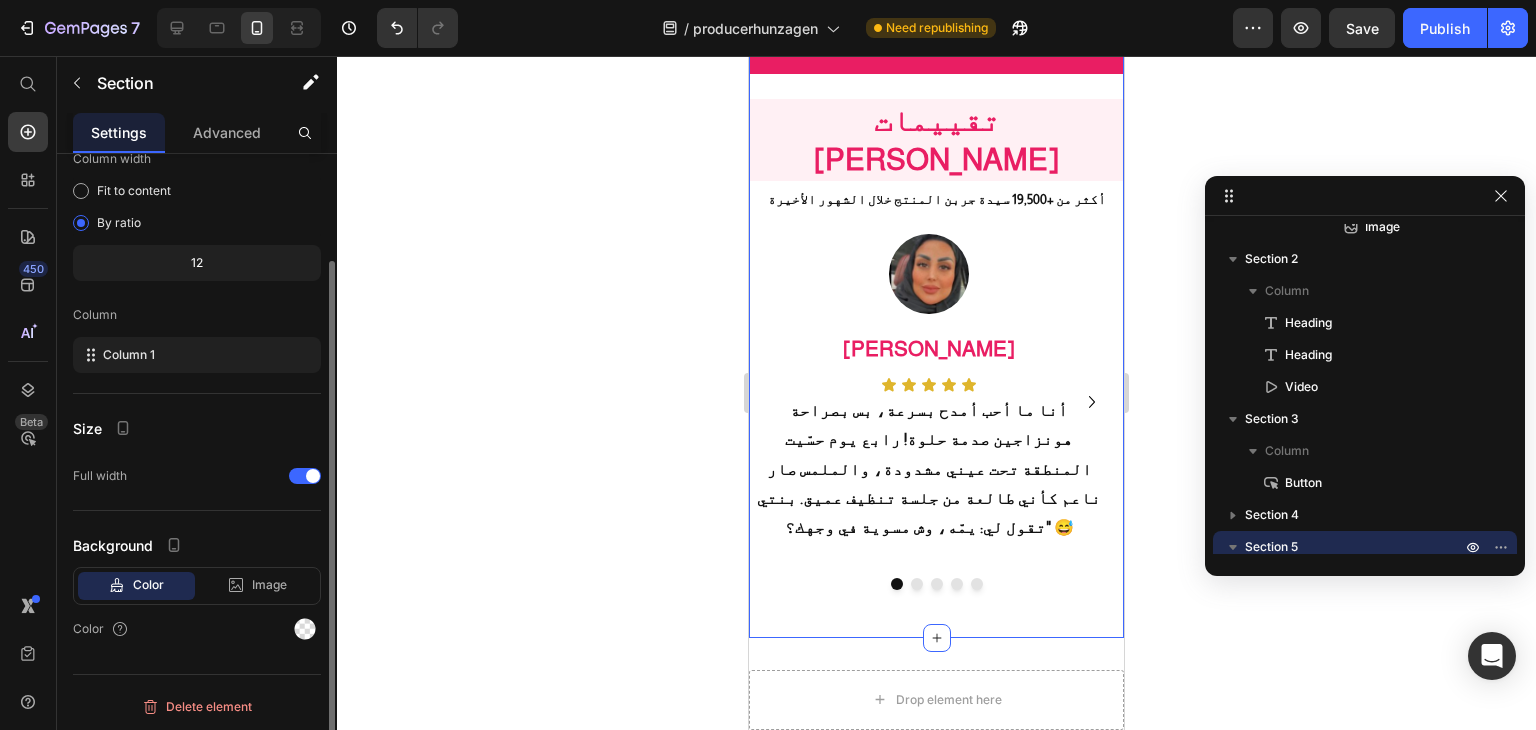scroll, scrollTop: 0, scrollLeft: 0, axis: both 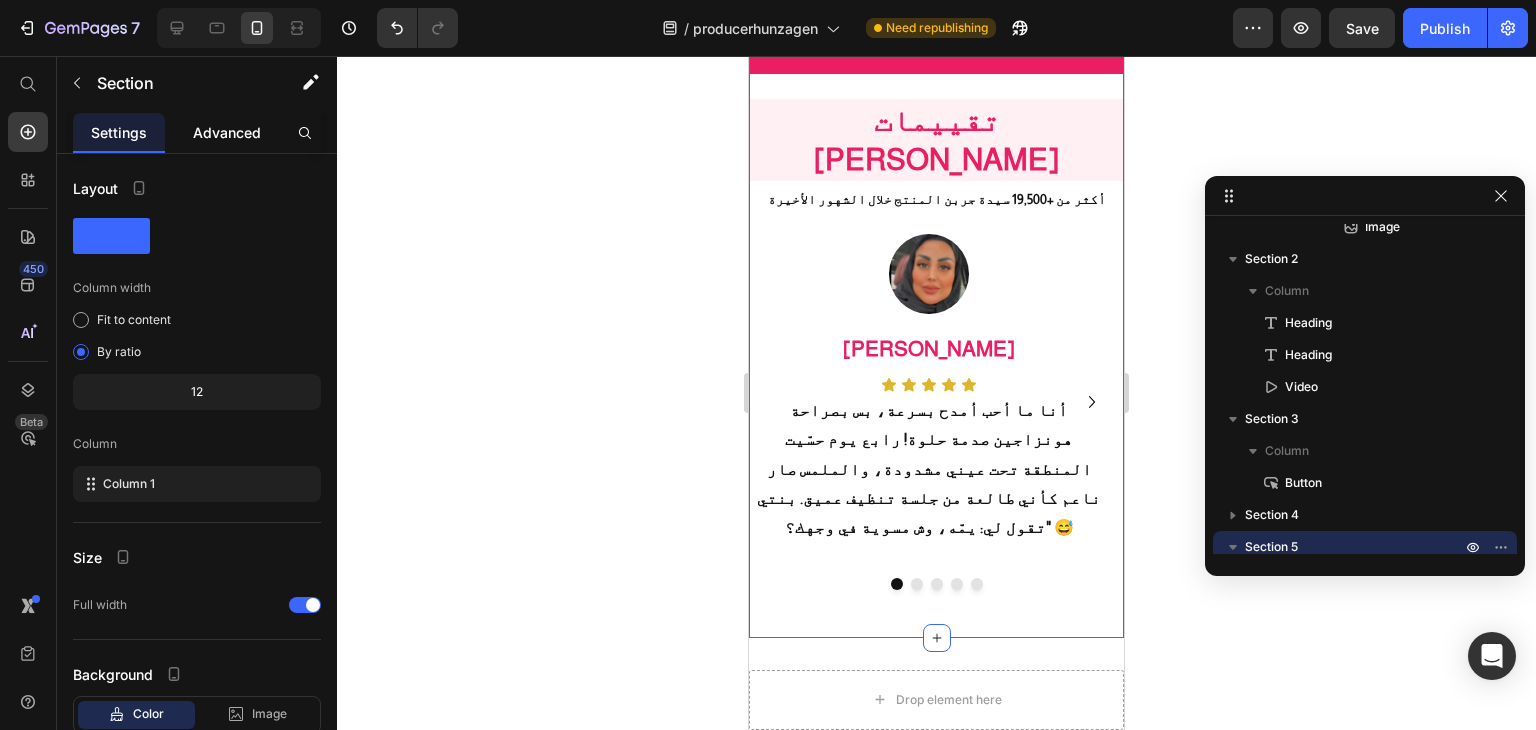 click on "Advanced" at bounding box center [227, 132] 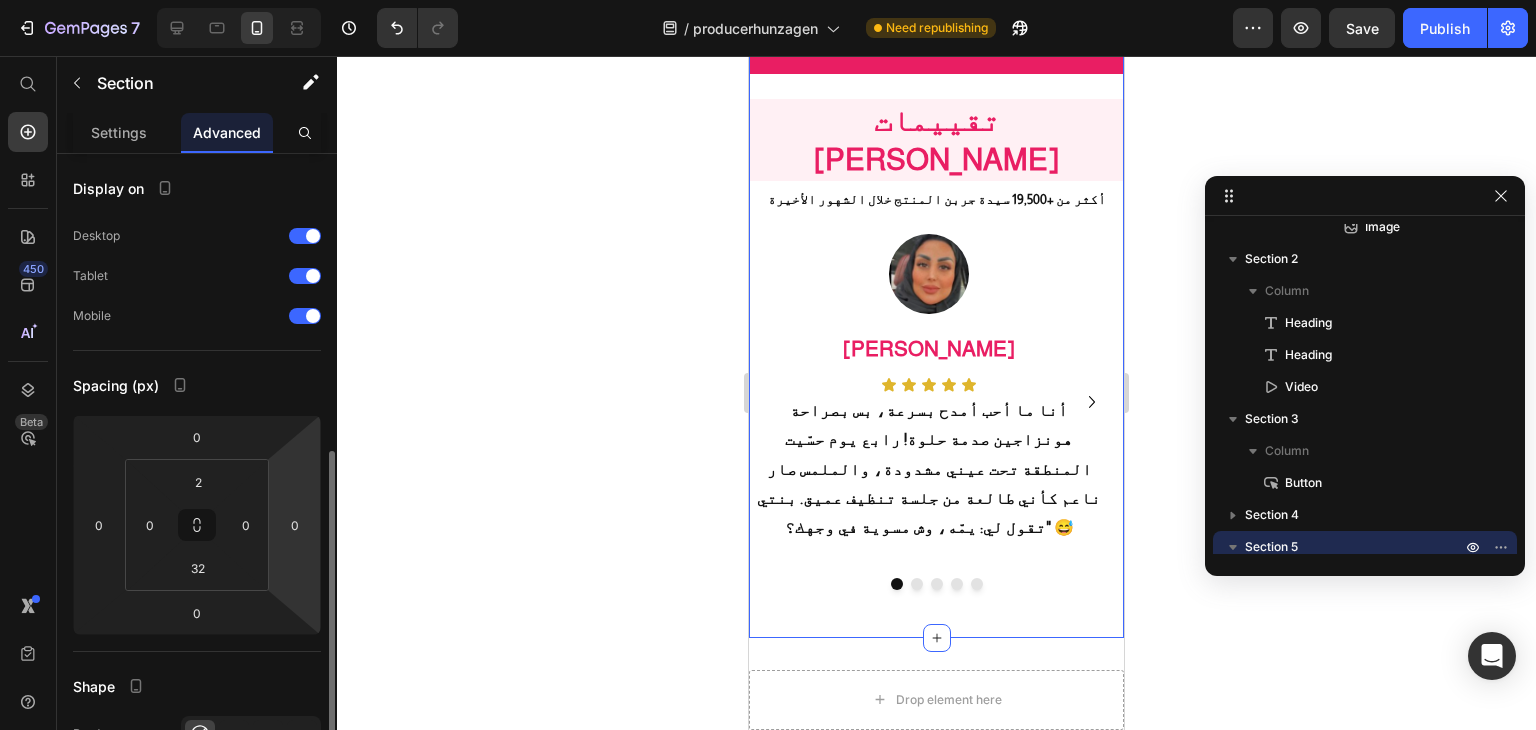 scroll, scrollTop: 300, scrollLeft: 0, axis: vertical 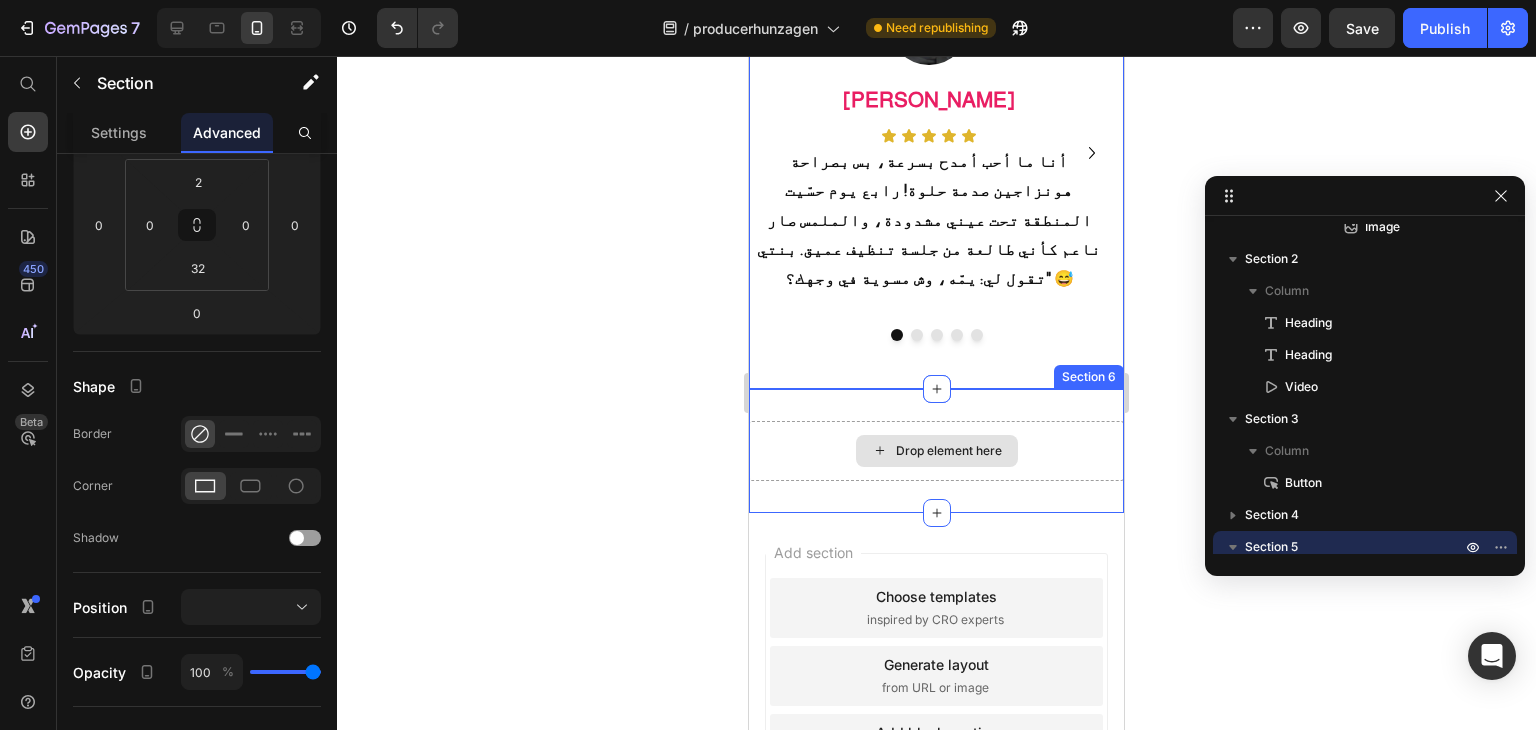 click on "Drop element here" at bounding box center [937, 451] 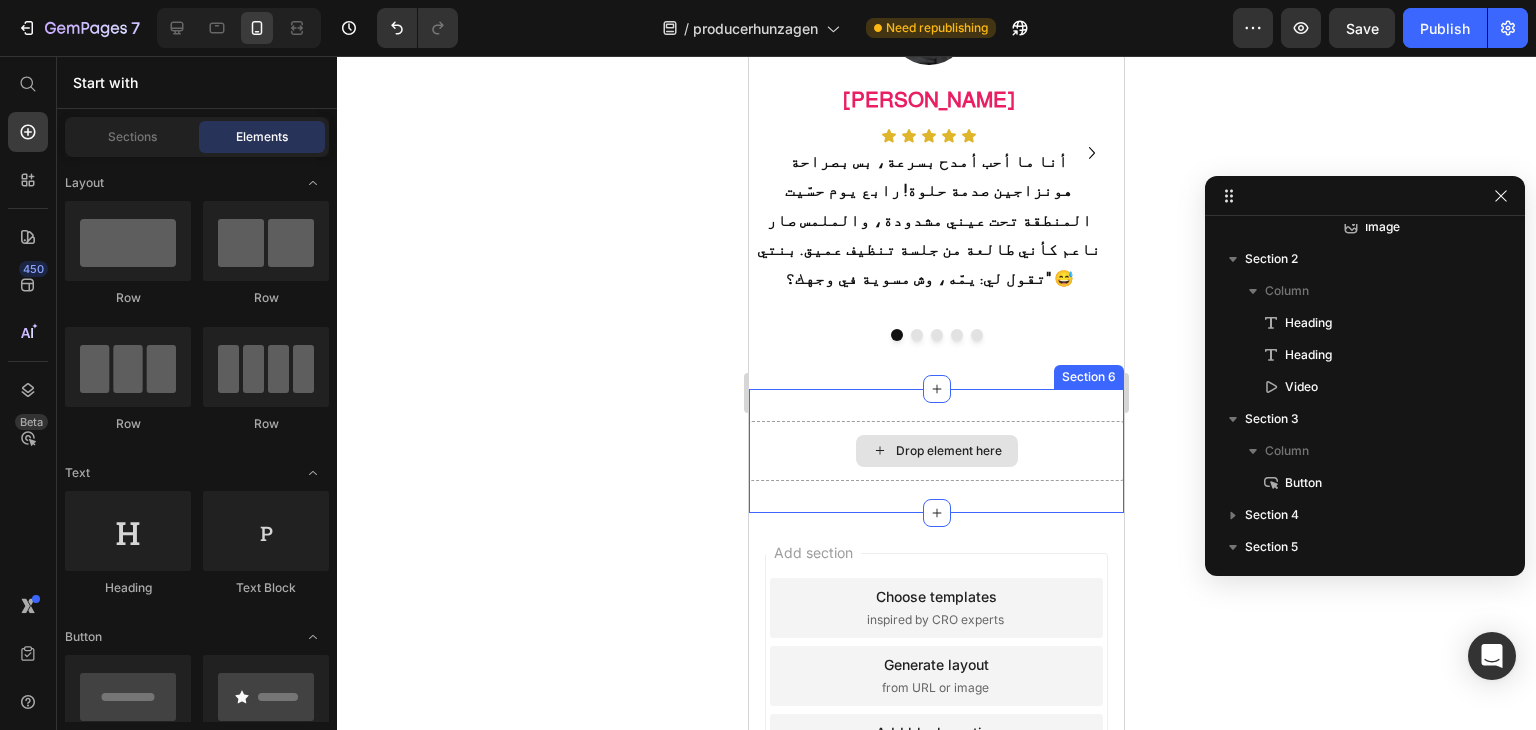 click on "Drop element here" at bounding box center (936, 451) 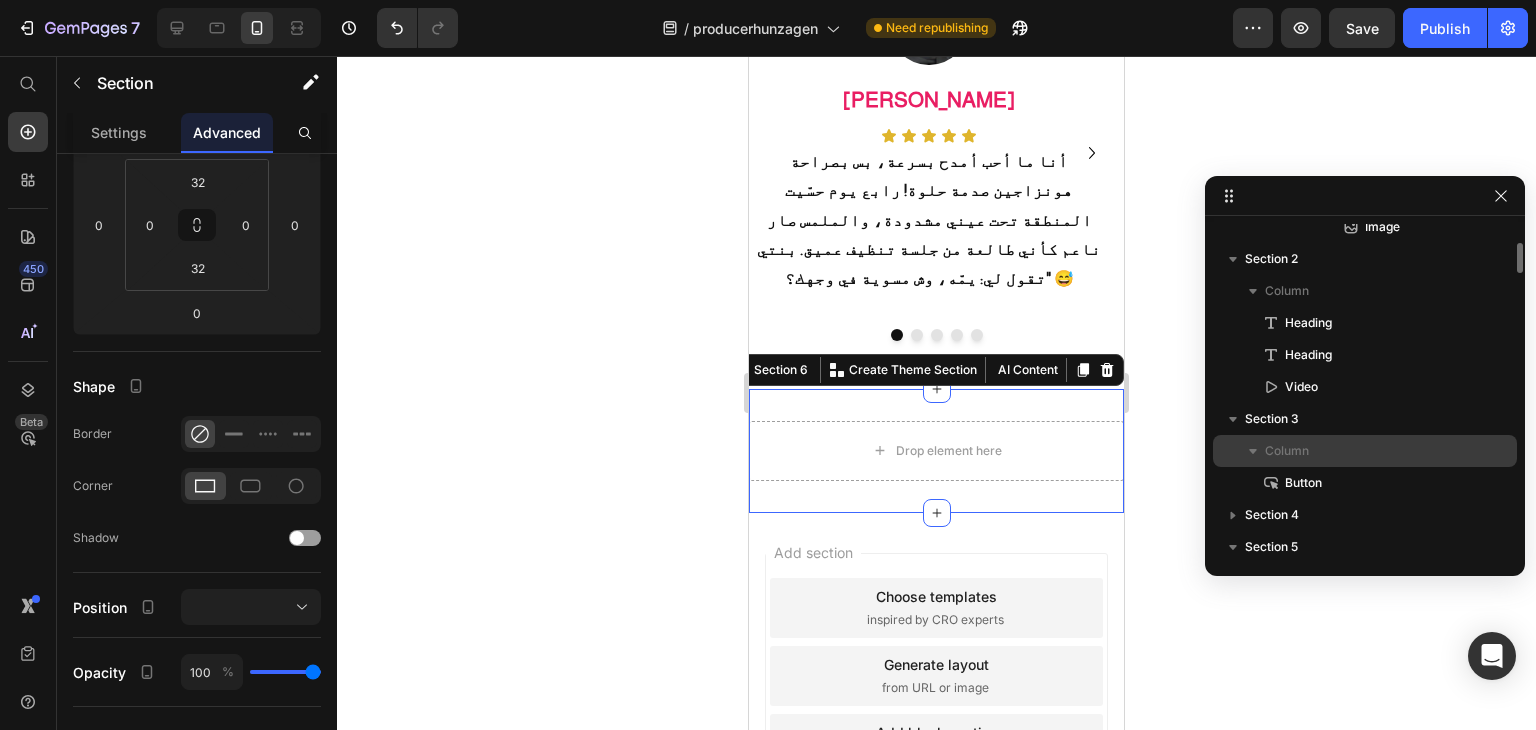 scroll, scrollTop: 405, scrollLeft: 0, axis: vertical 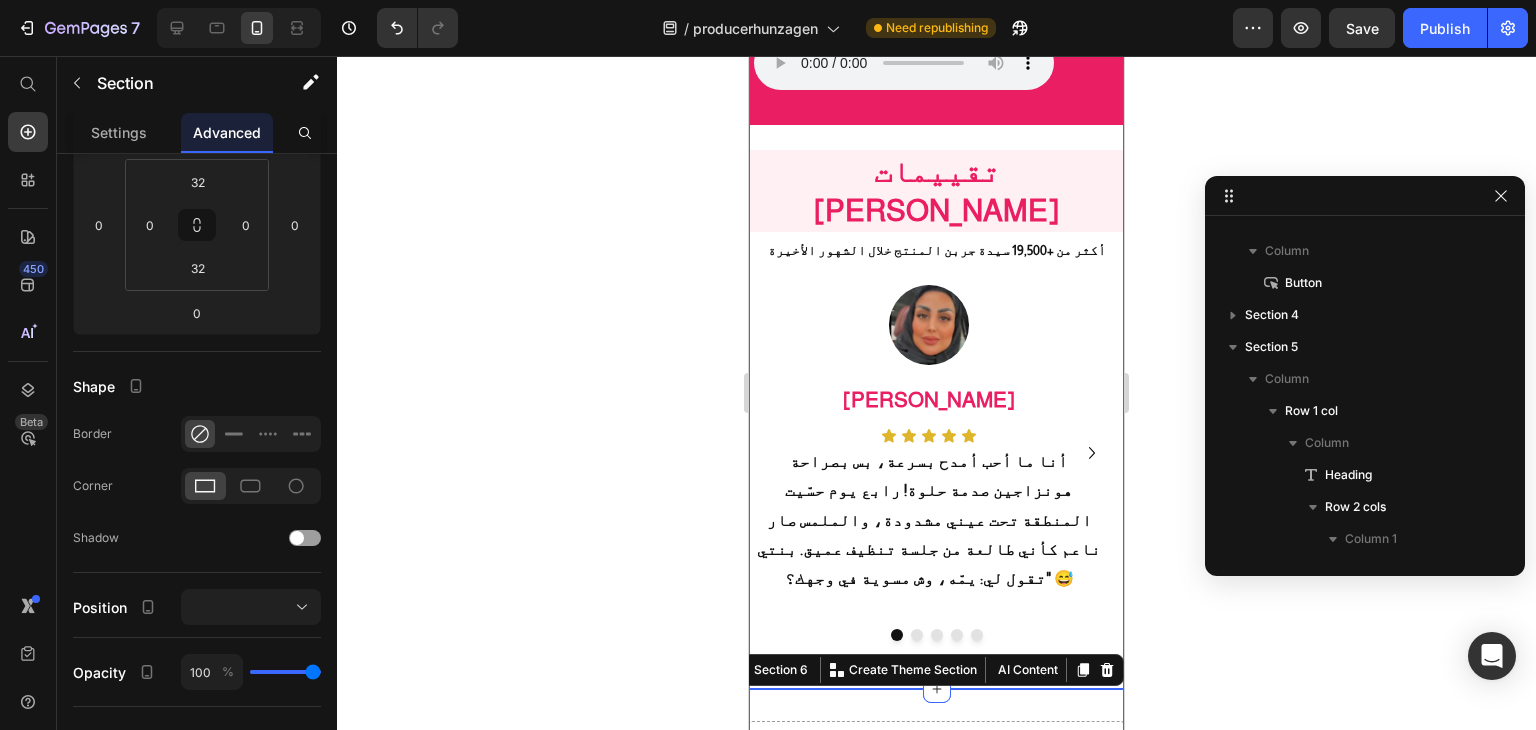 click on "⁠⁠⁠⁠⁠⁠⁠ وش قالوا بعد ما جربوه؟ Heading أكثر من 13,000 عميل [PERSON_NAME]
متصفحك لا يدعم تشغيل الصوت.
Custom Code
متصفحك لا يدعم تشغيل الصوت.
Custom Code
متصفحك لا يدعم تشغيل الصوت.
Custom Code
متصفحك لا يدعم تشغيل الصوت.
Custom Code
متصفحك لا يدعم تشغيل الصوت.
Custom Code
متصفحك لا يدعم تشغيل الصوت.
Custom Code Row Row Row تقييمات [PERSON_NAME] Heading أكثر من +19,500 سيدة جربن المنتج خلال الشهور الأخيرة Heading
Image [PERSON_NAME] Heading Icon Icon Icon Icon Icon Icon List   Heading Image [PERSON_NAME] Heading Icon Icon Icon Icon Icon Icon List   Heading Image [PERSON_NAME] Heading Icon Icon Icon Icon Icon Icon List   Heading Image Heading" at bounding box center [936, 117] 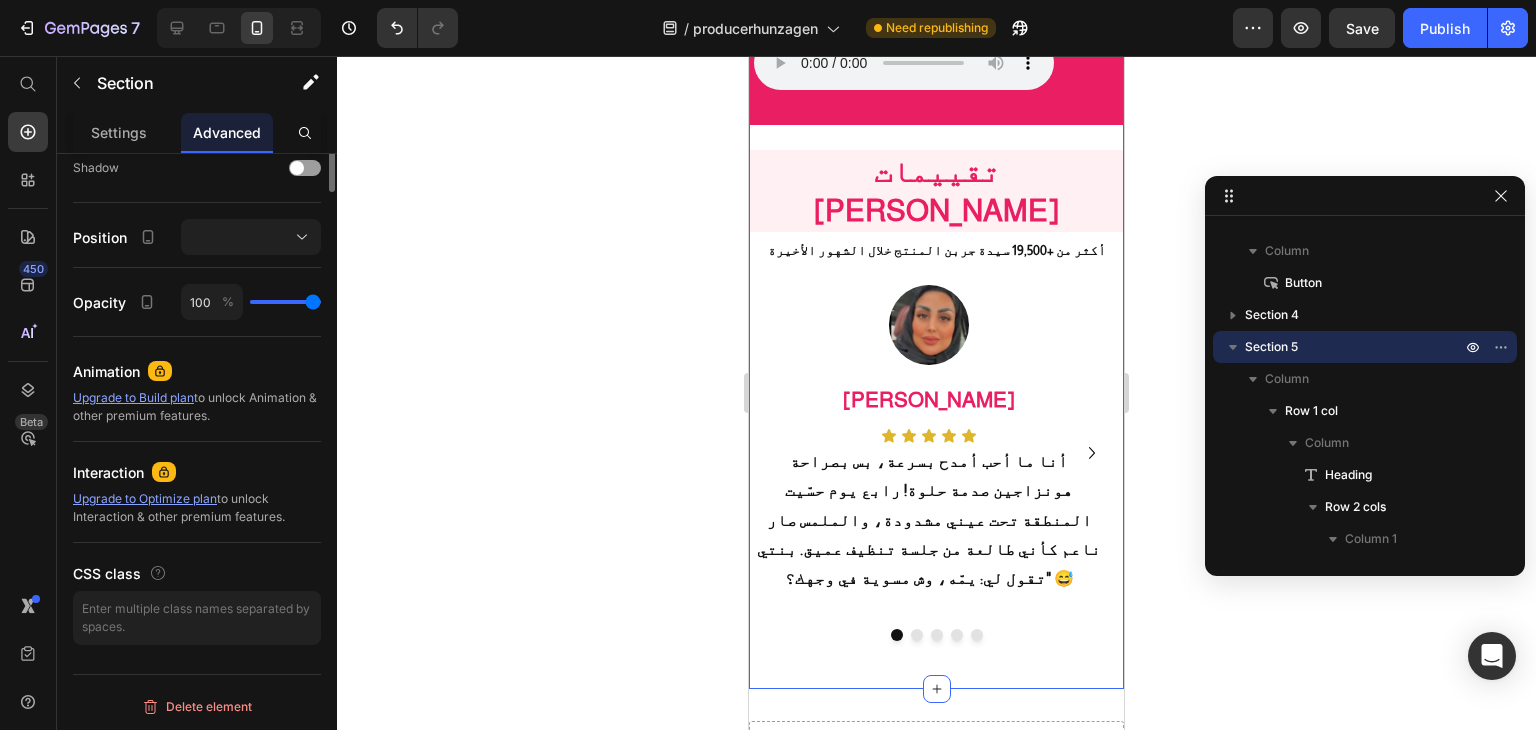 scroll, scrollTop: 270, scrollLeft: 0, axis: vertical 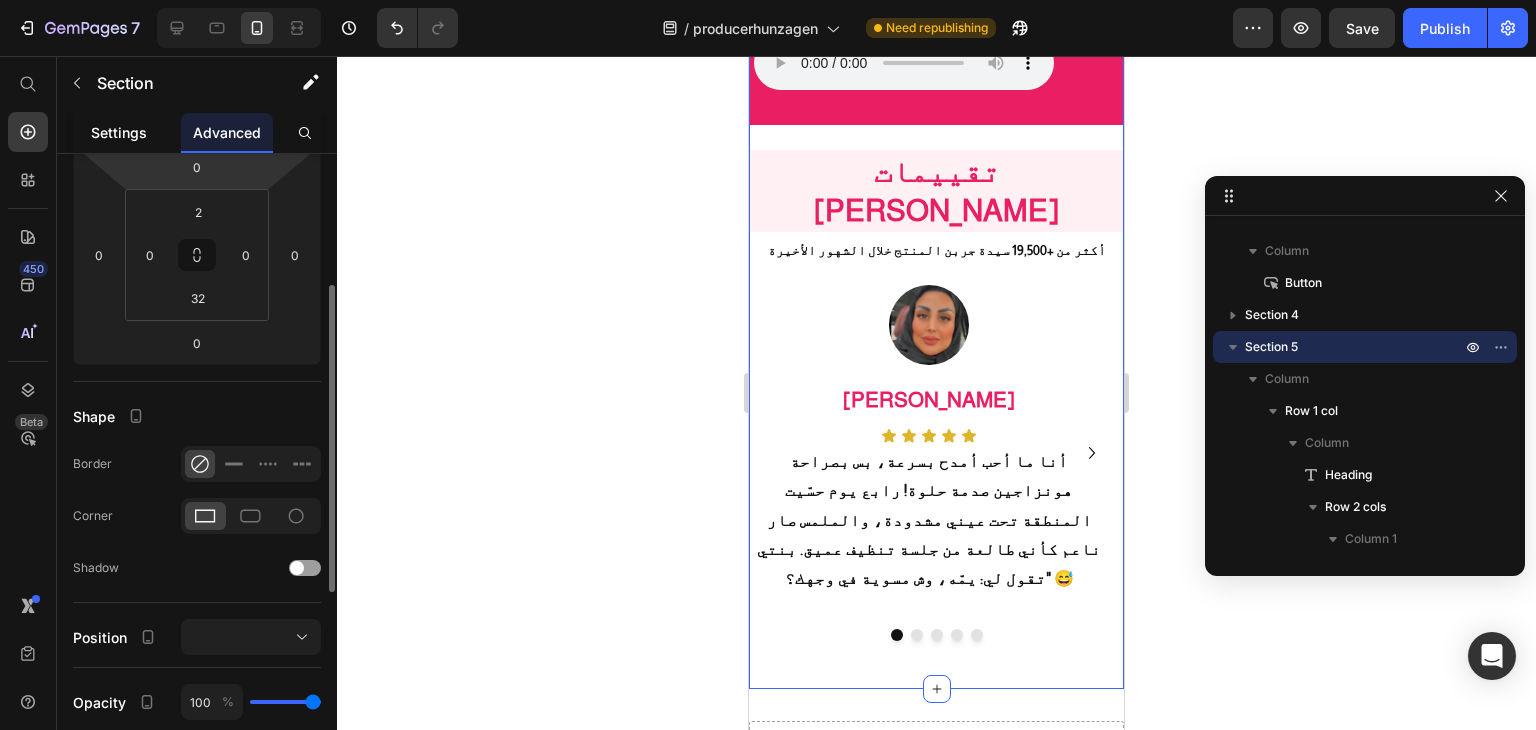 click on "7   /  producerhunzagen Need republishing Preview  Save   Publish  450 Beta Start with Sections Elements Hero Section Product Detail Brands Trusted Badges Guarantee Product Breakdown How to use Testimonials Compare Bundle FAQs Social Proof Brand Story Product List Collection Blog List Contact Sticky Add to Cart Custom Footer Browse Library 450 Layout
Row
Row
Row
Row Text
Heading
Text Block Button
Button
Button
Sticky Back to top Media
Image" at bounding box center [768, 0] 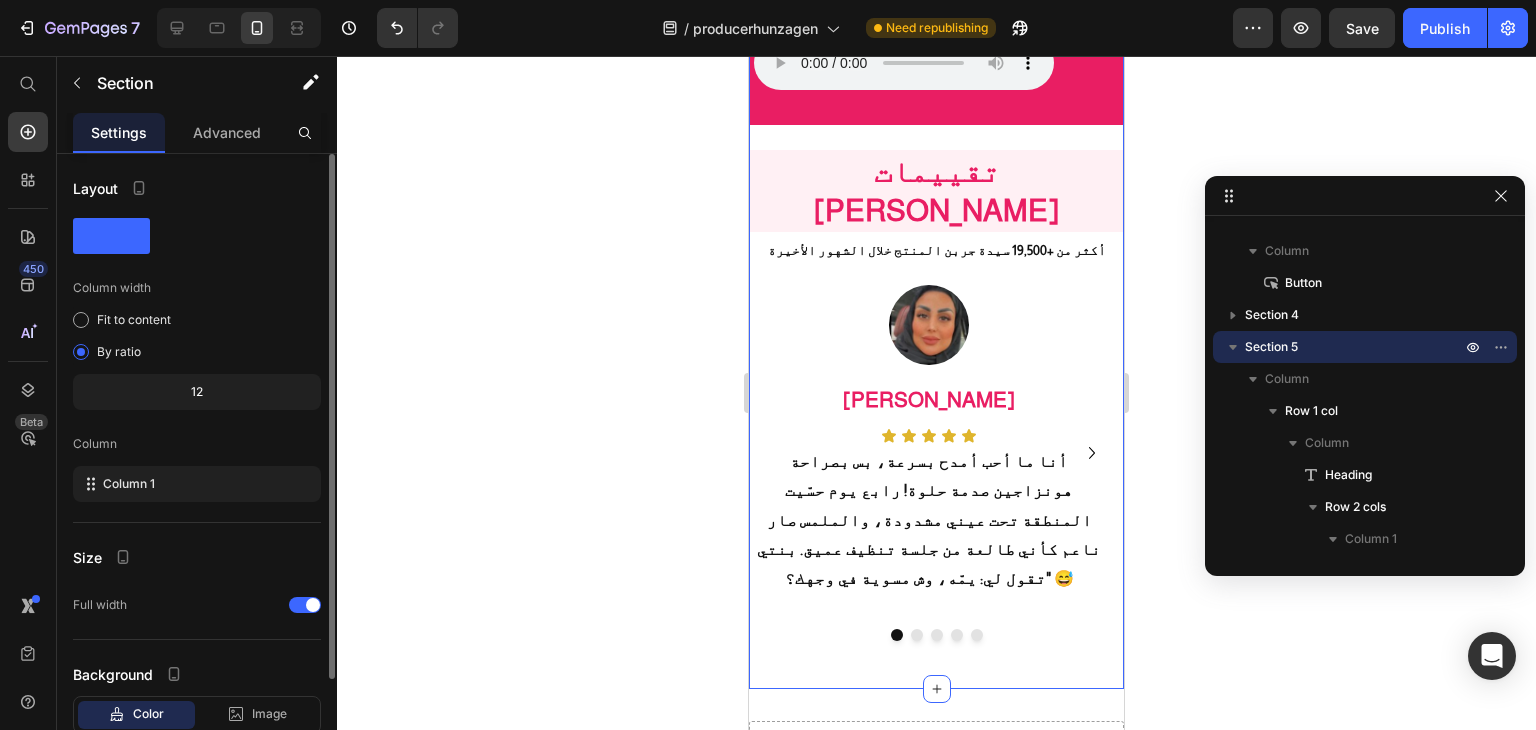 scroll, scrollTop: 129, scrollLeft: 0, axis: vertical 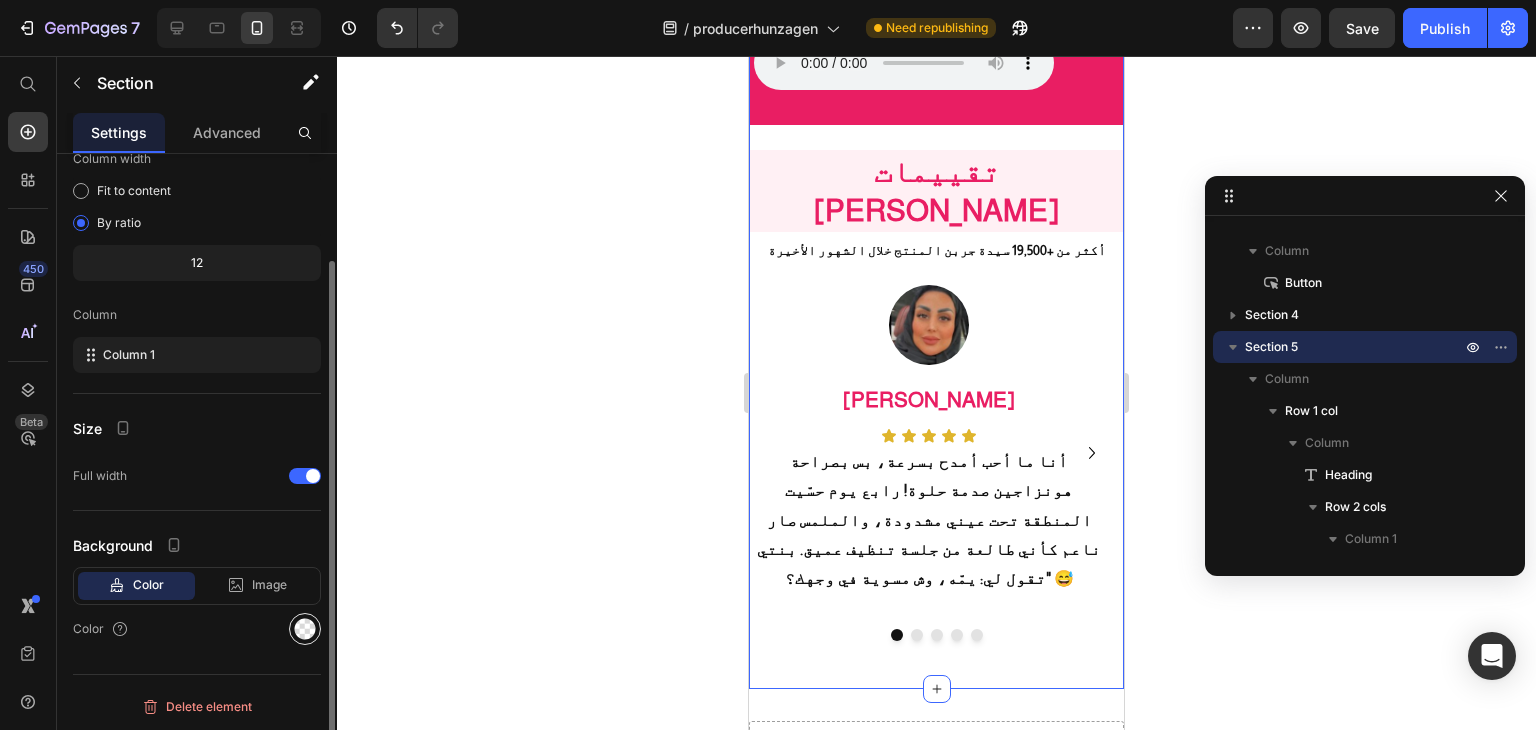 click at bounding box center [305, 629] 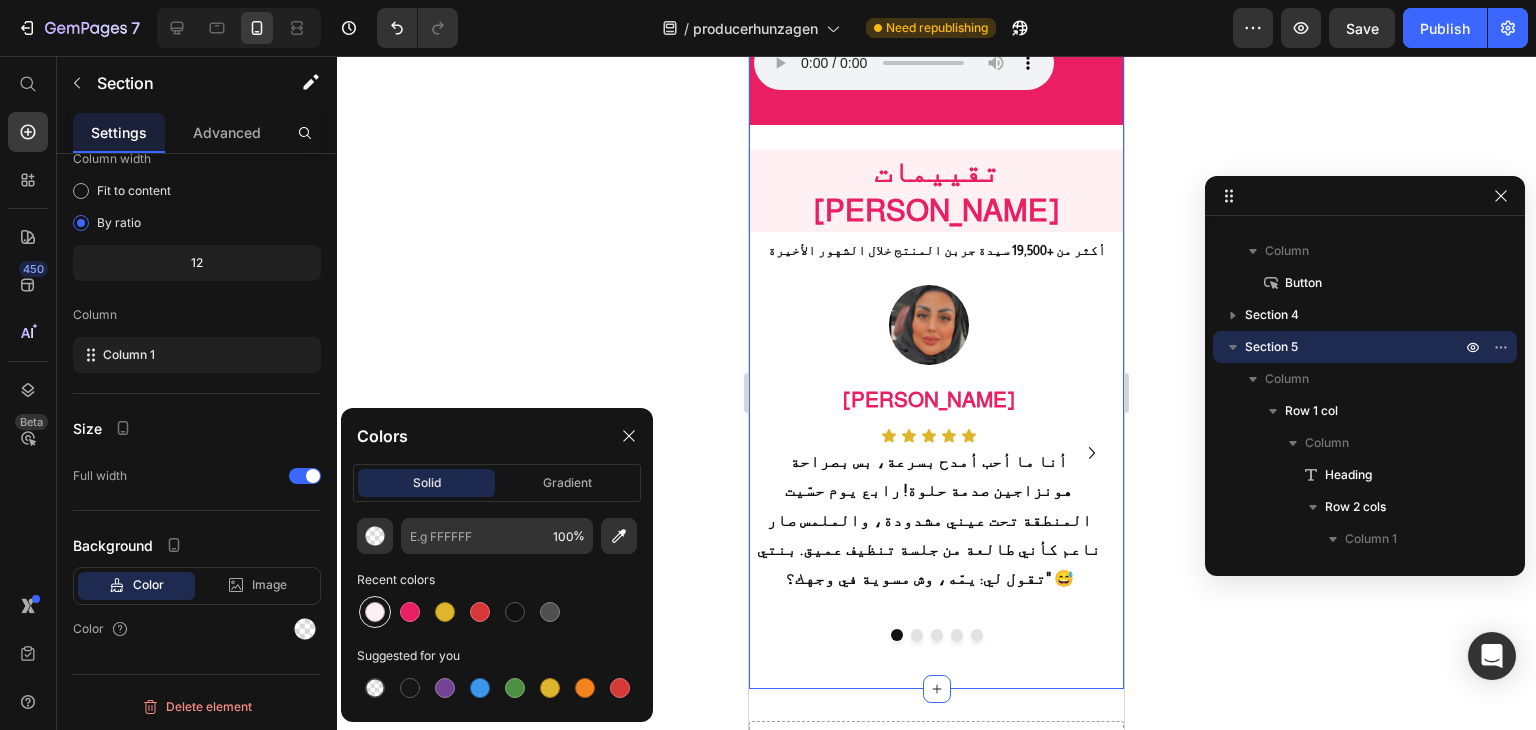 click at bounding box center [375, 612] 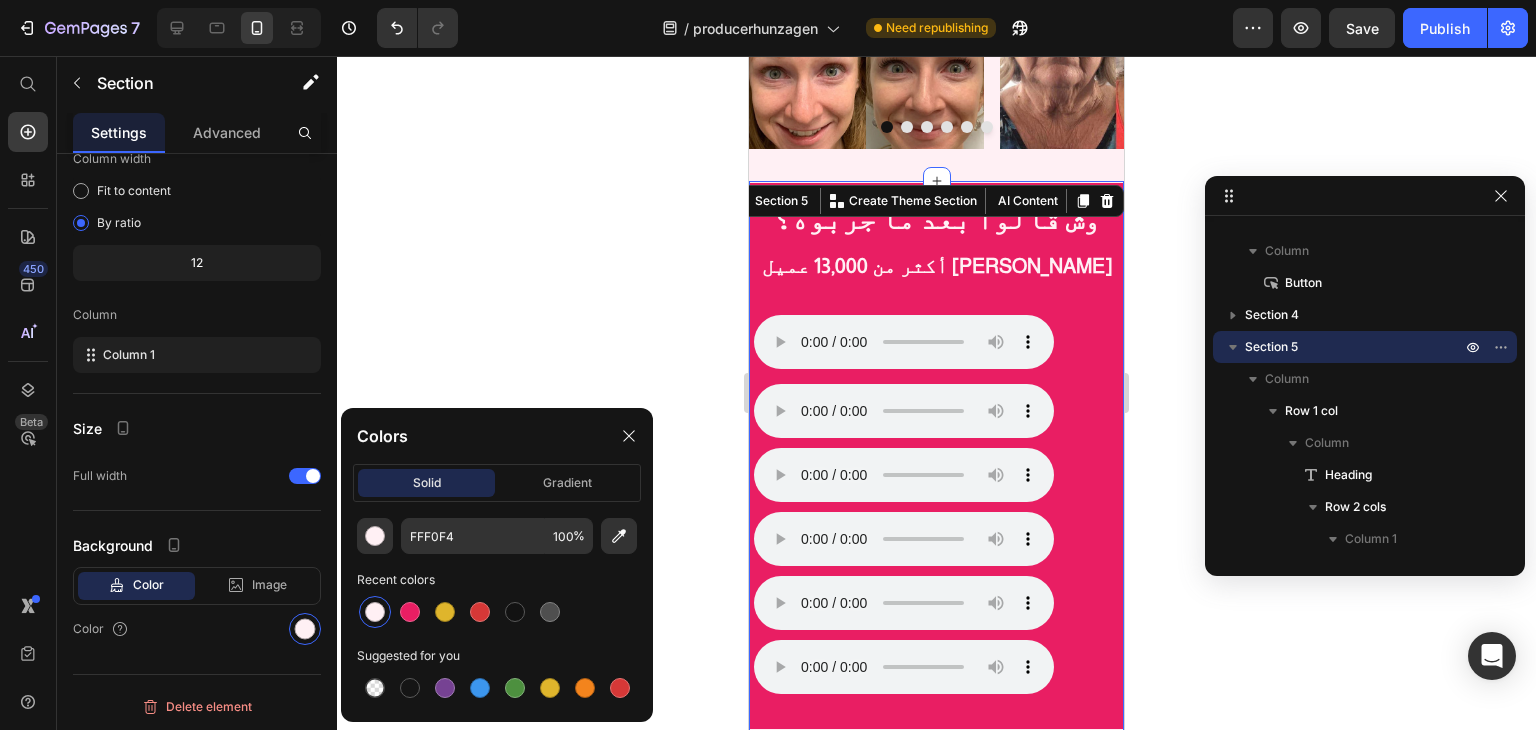 scroll, scrollTop: 1949, scrollLeft: 0, axis: vertical 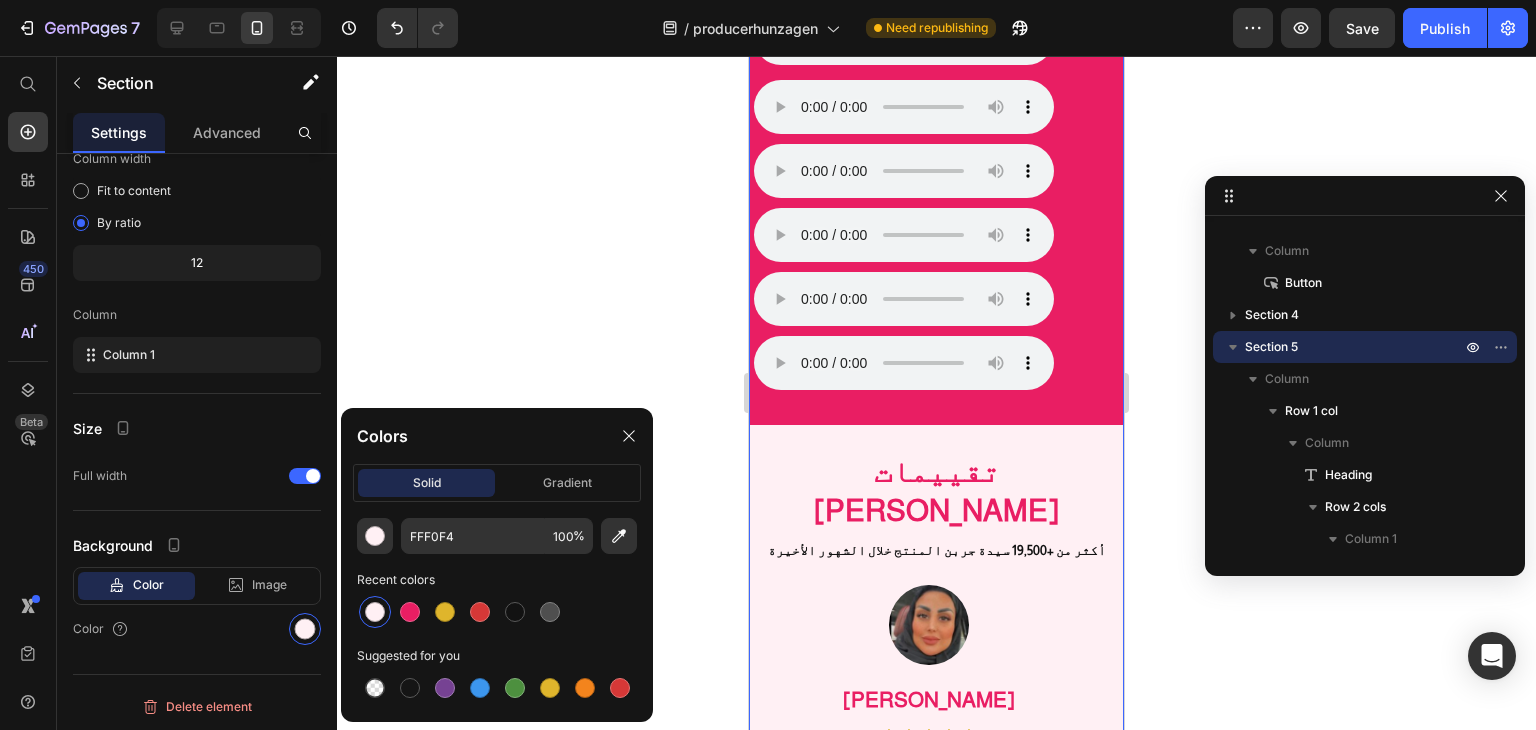 click on "7   /  producerhunzagen Need republishing Preview  Save   Publish" 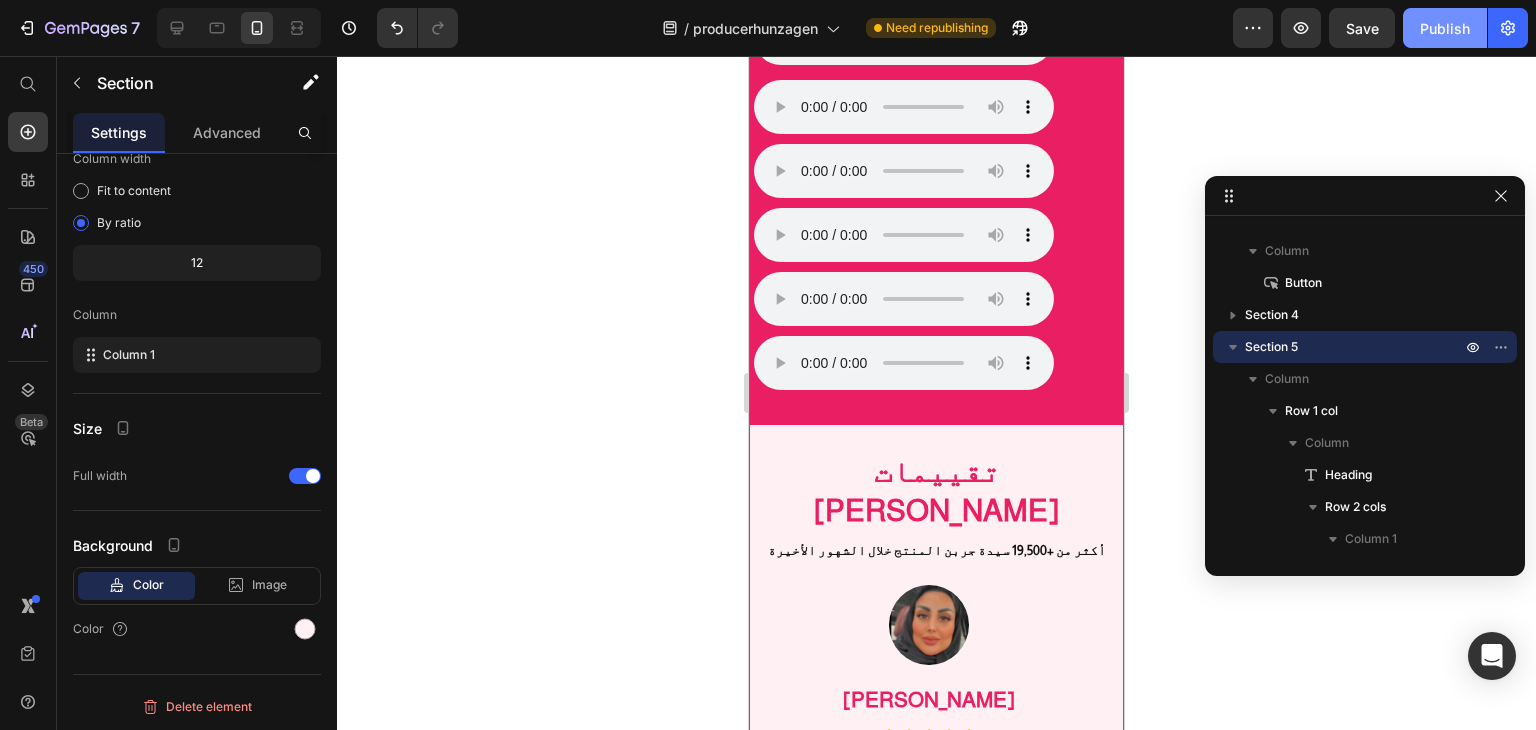 click on "Publish" 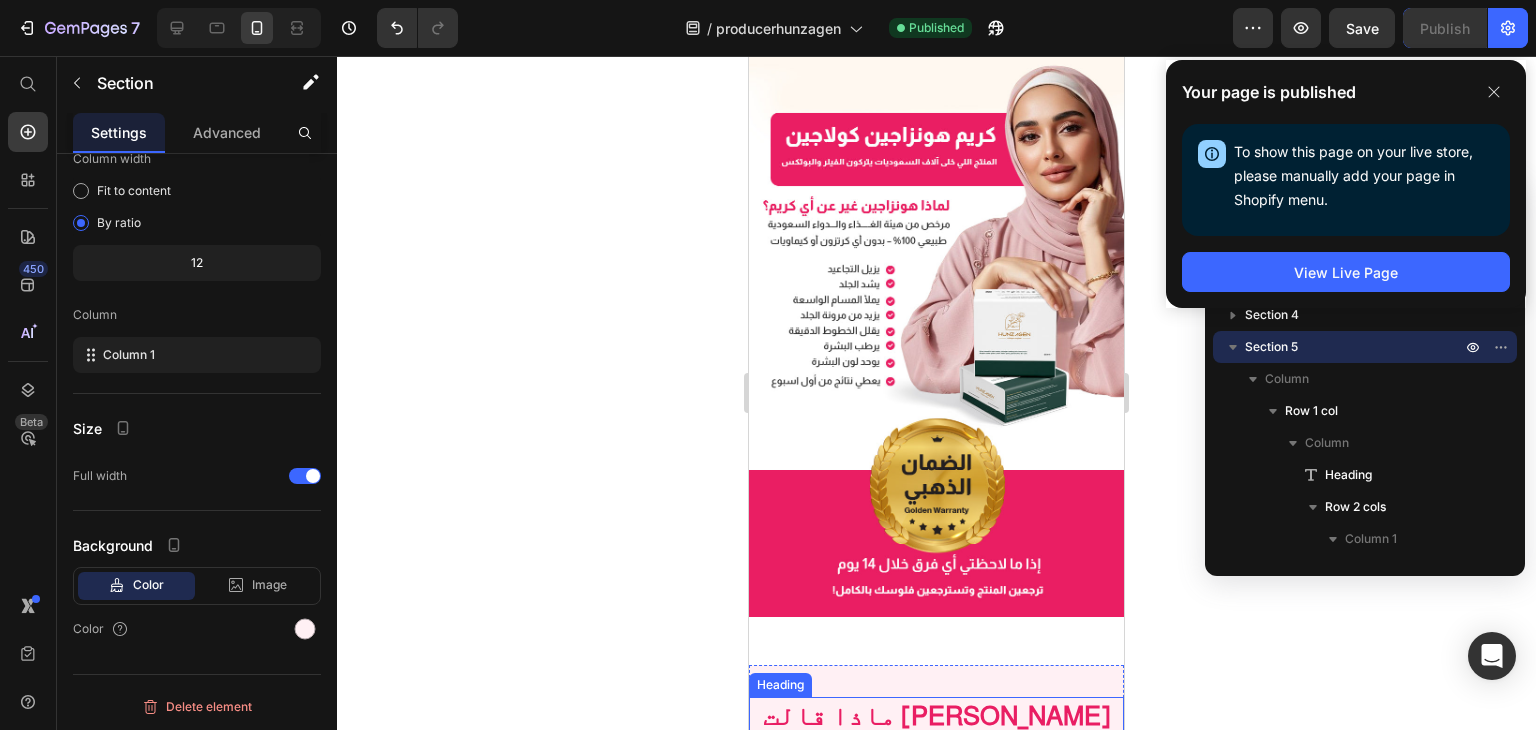 scroll, scrollTop: 700, scrollLeft: 0, axis: vertical 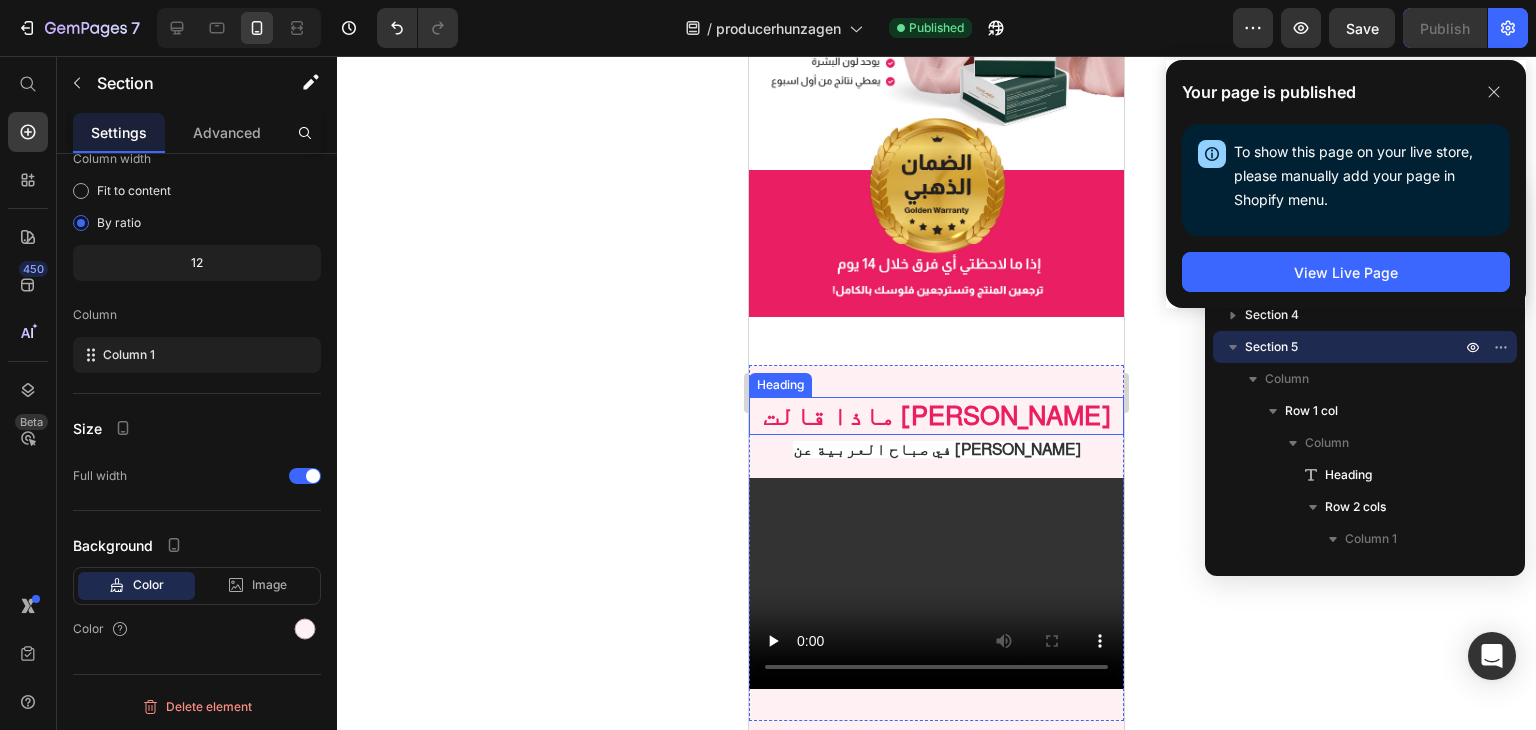 drag, startPoint x: 918, startPoint y: 388, endPoint x: 918, endPoint y: 362, distance: 26 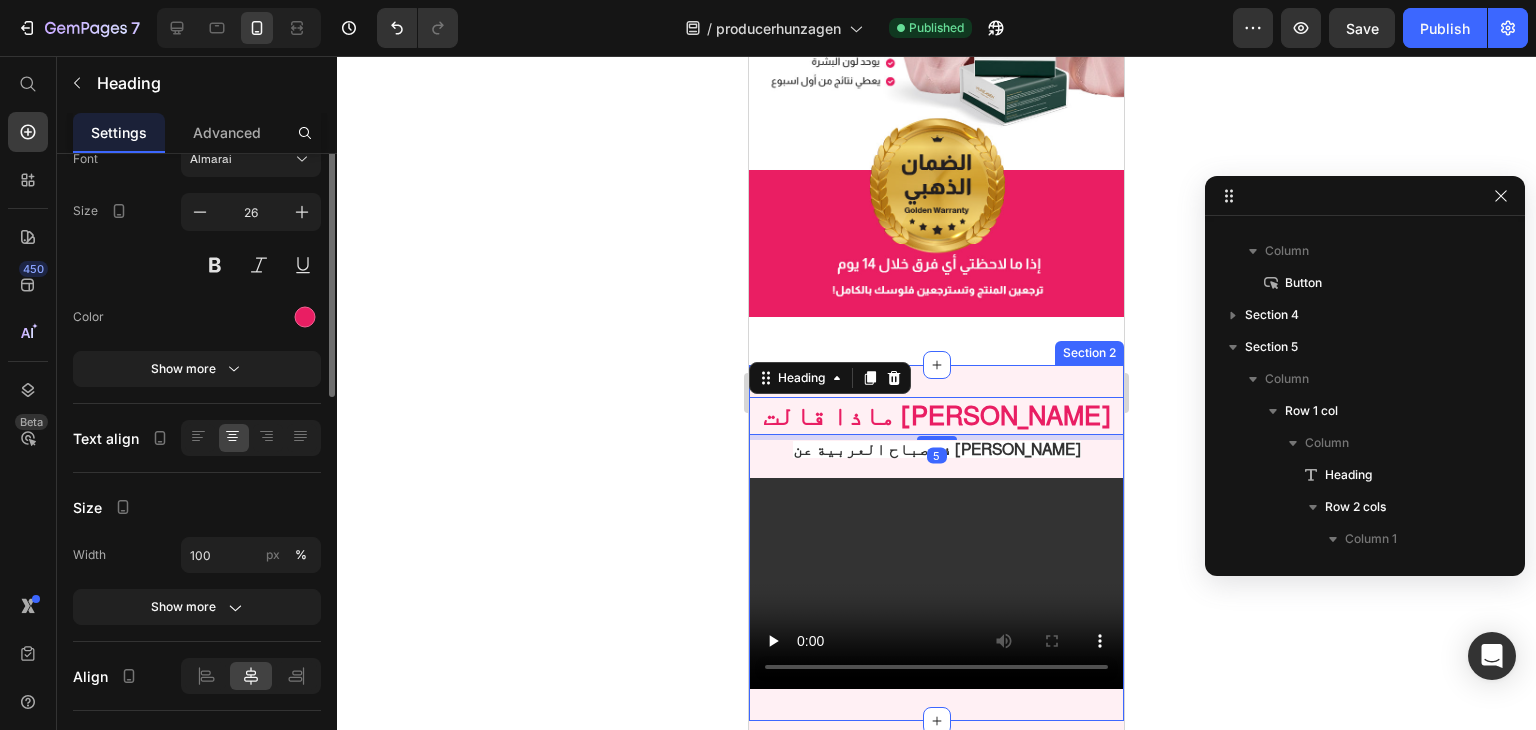 scroll, scrollTop: 0, scrollLeft: 0, axis: both 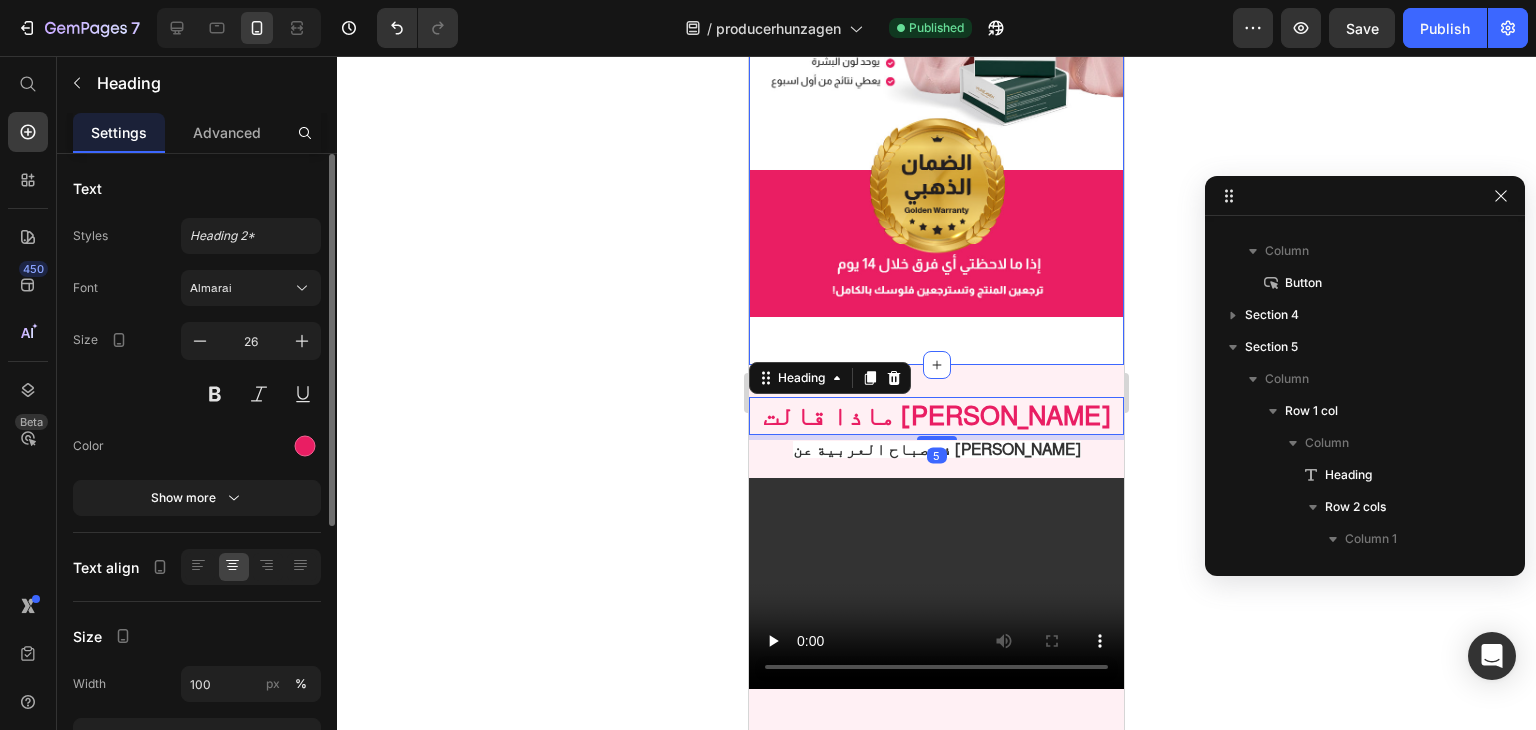 click on "Image Row Row Section 1" at bounding box center [936, -119] 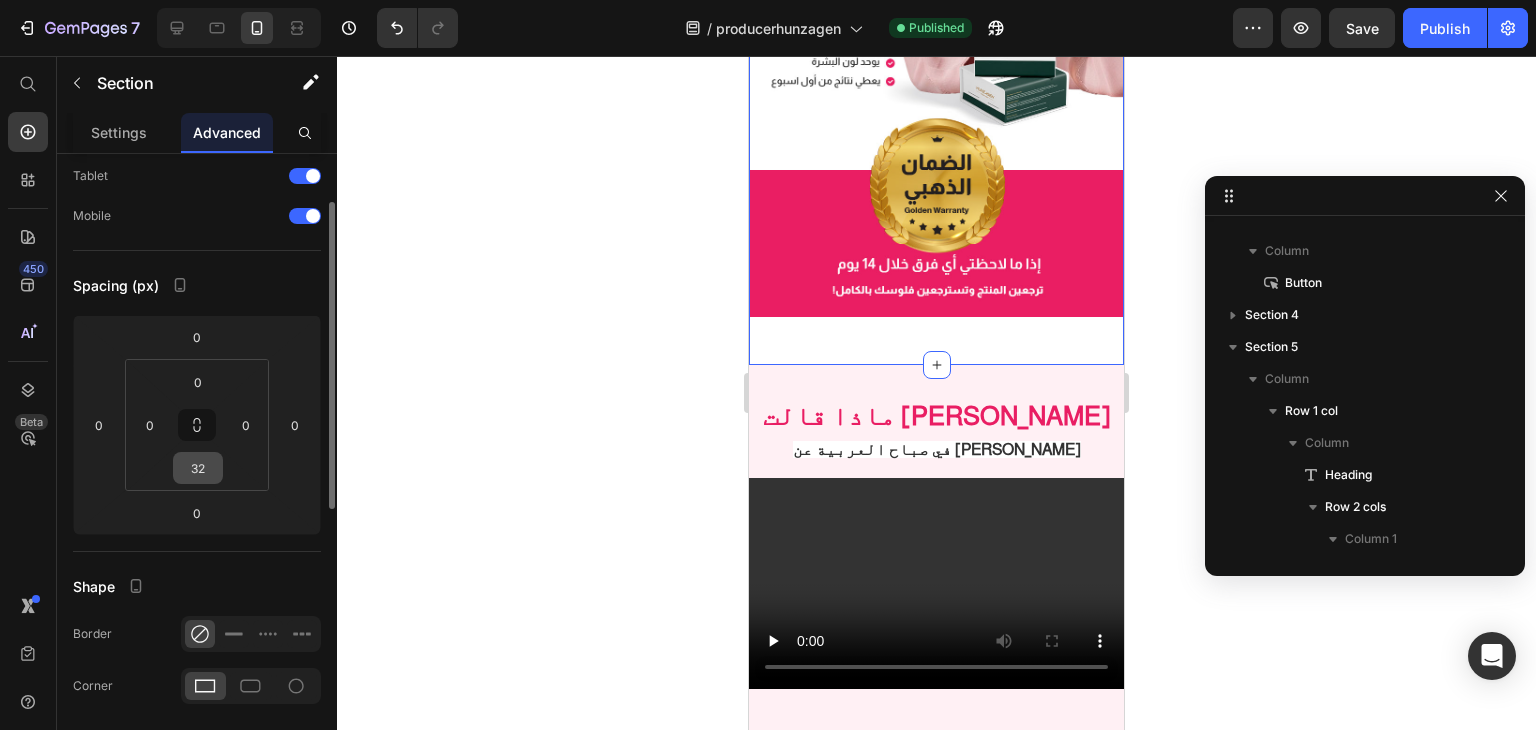scroll, scrollTop: 200, scrollLeft: 0, axis: vertical 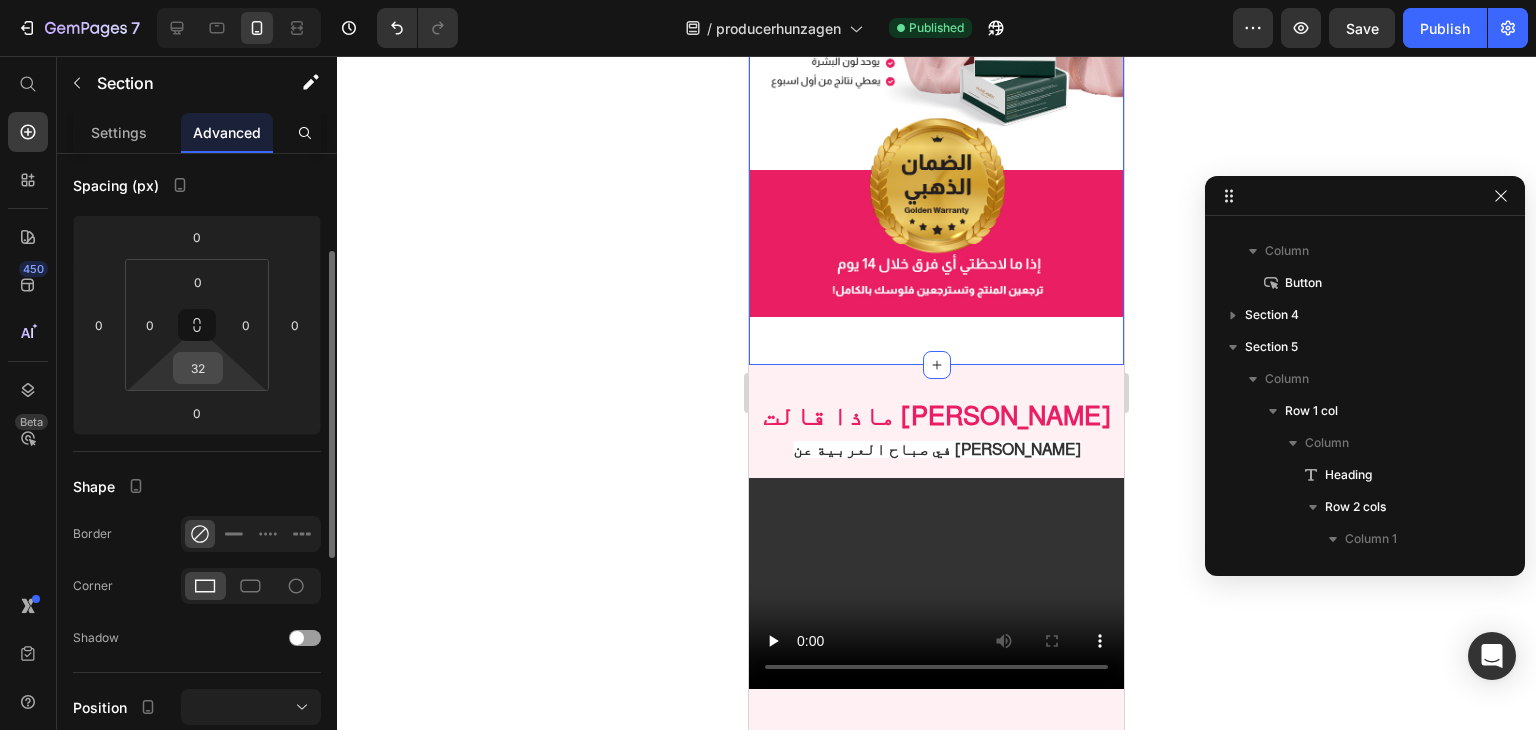click on "32" at bounding box center (198, 368) 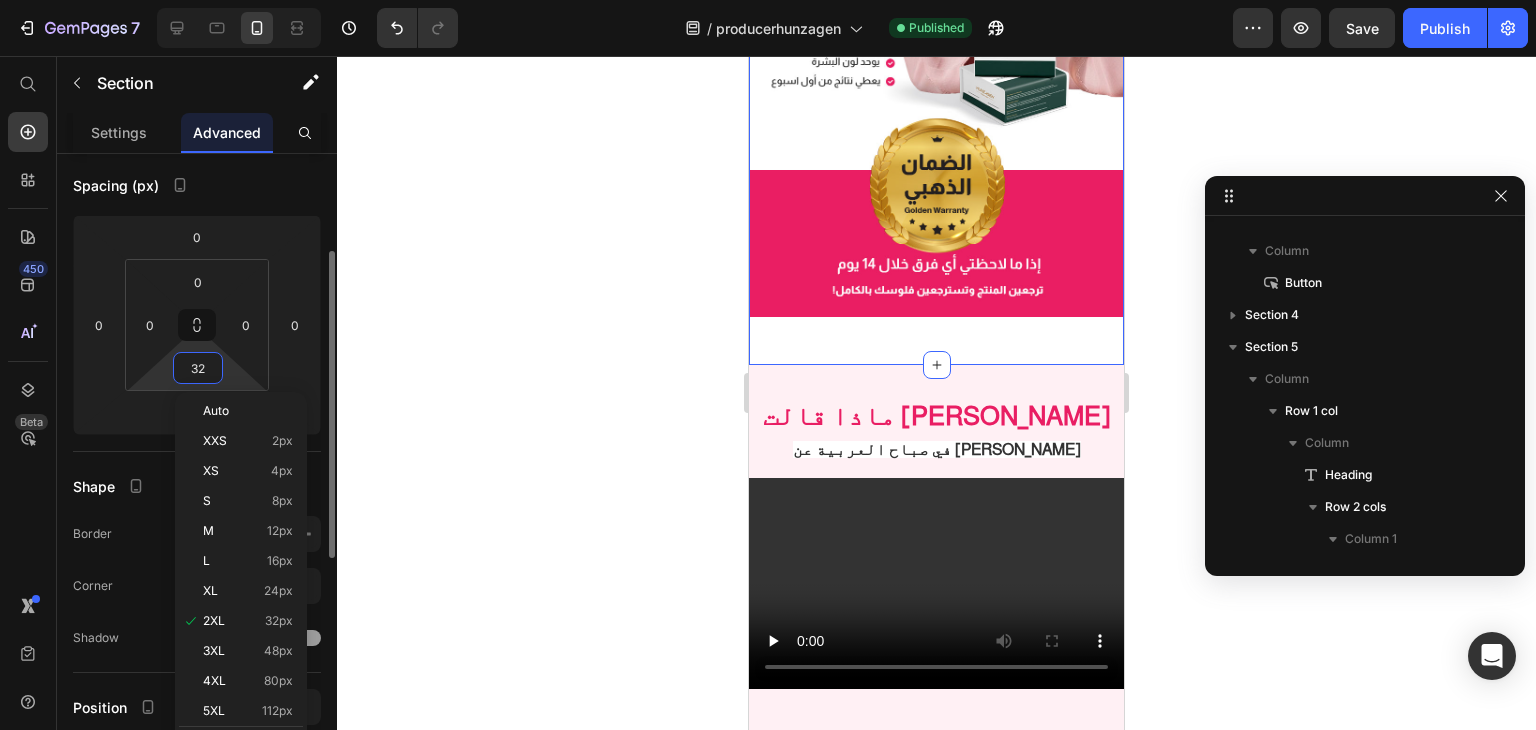 click on "32" at bounding box center (198, 368) 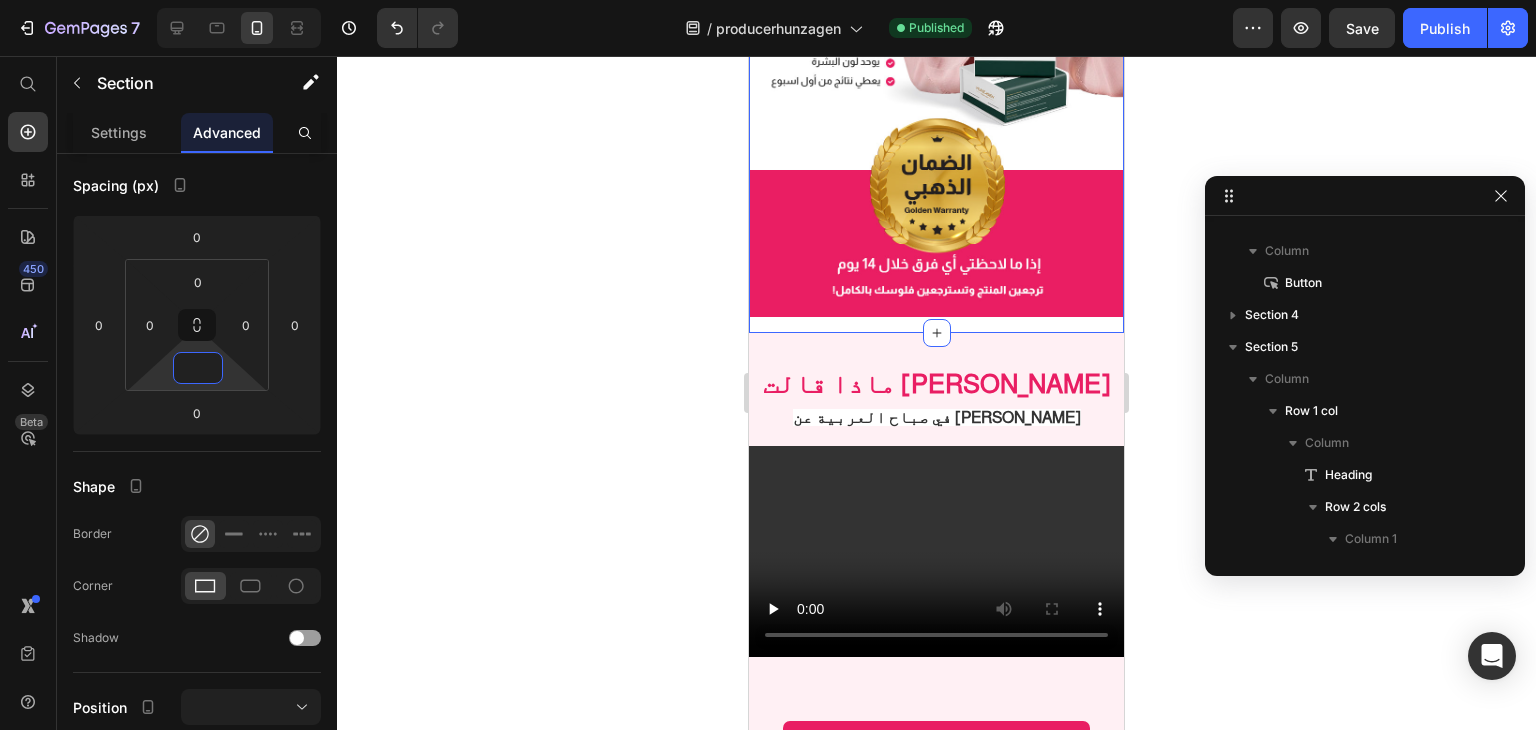 type on "0" 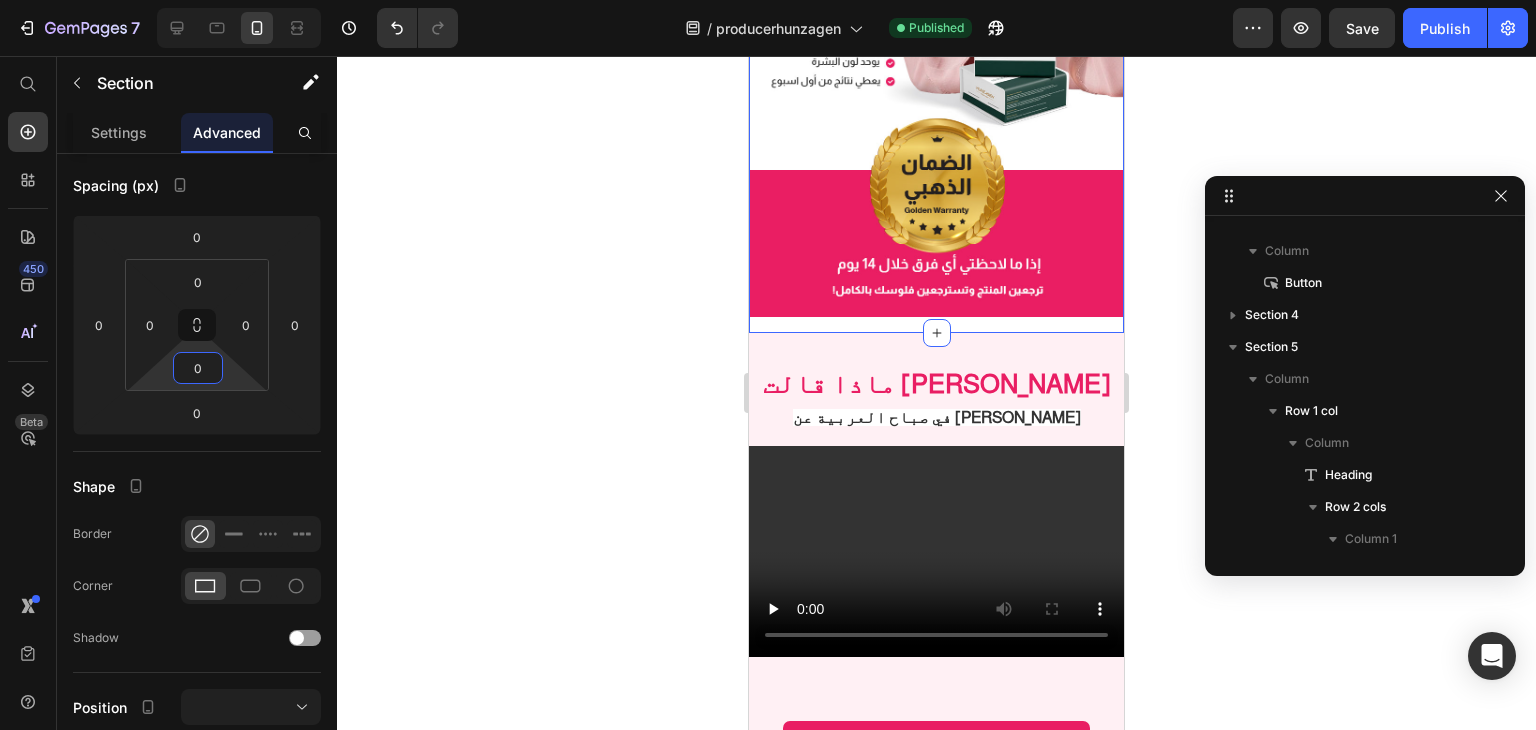 click on "Preview  Save   Publish" at bounding box center (1380, 28) 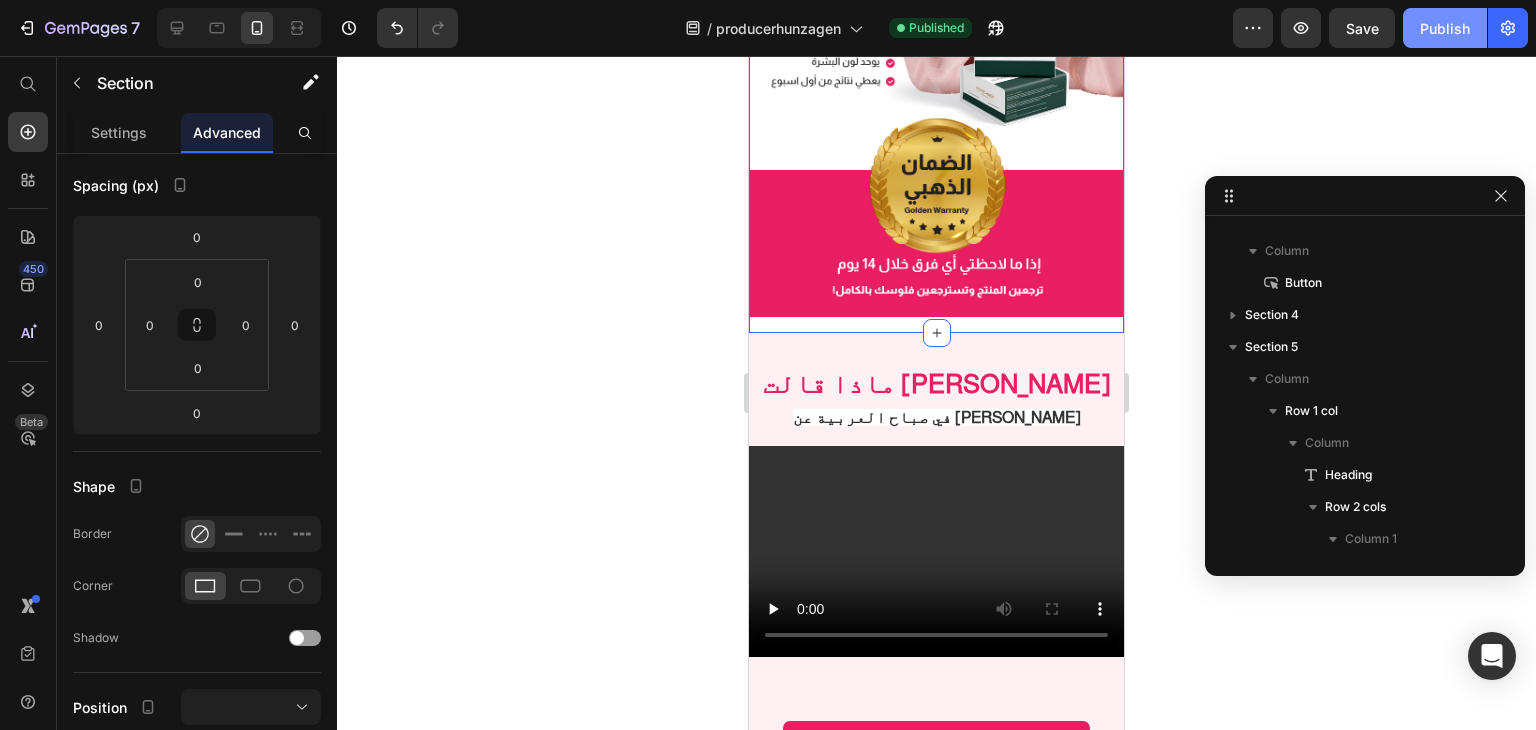 click on "Publish" at bounding box center (1445, 28) 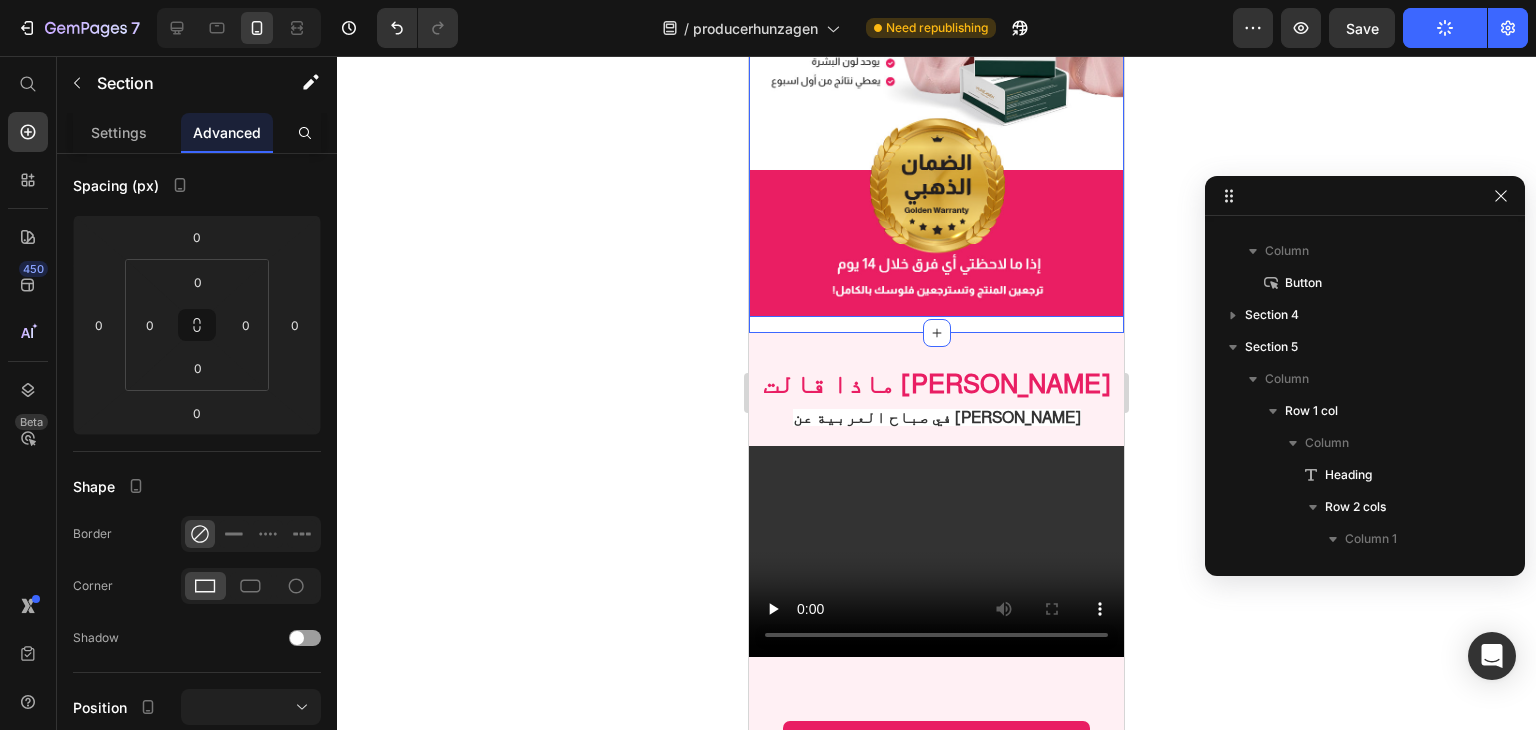 click at bounding box center (936, -143) 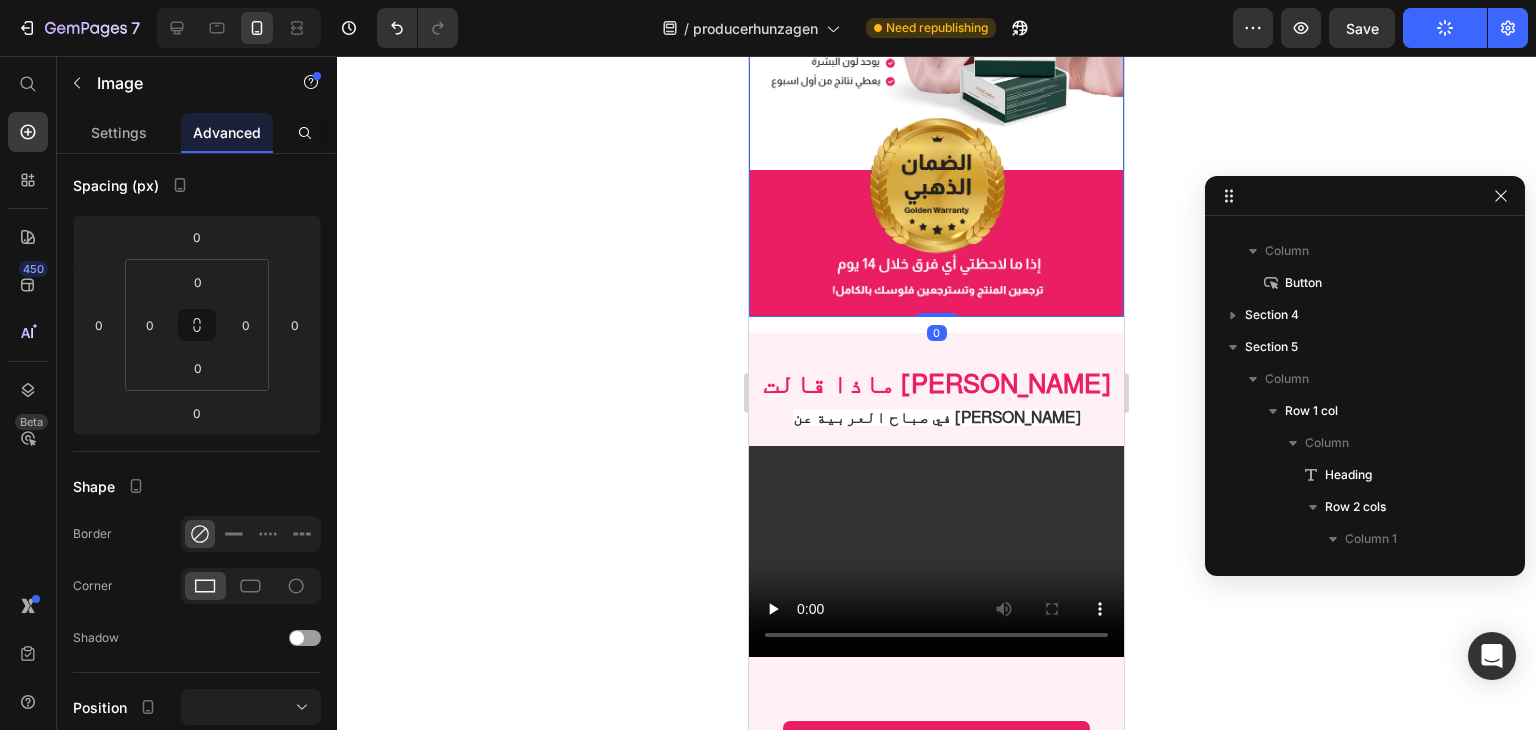 scroll, scrollTop: 0, scrollLeft: 0, axis: both 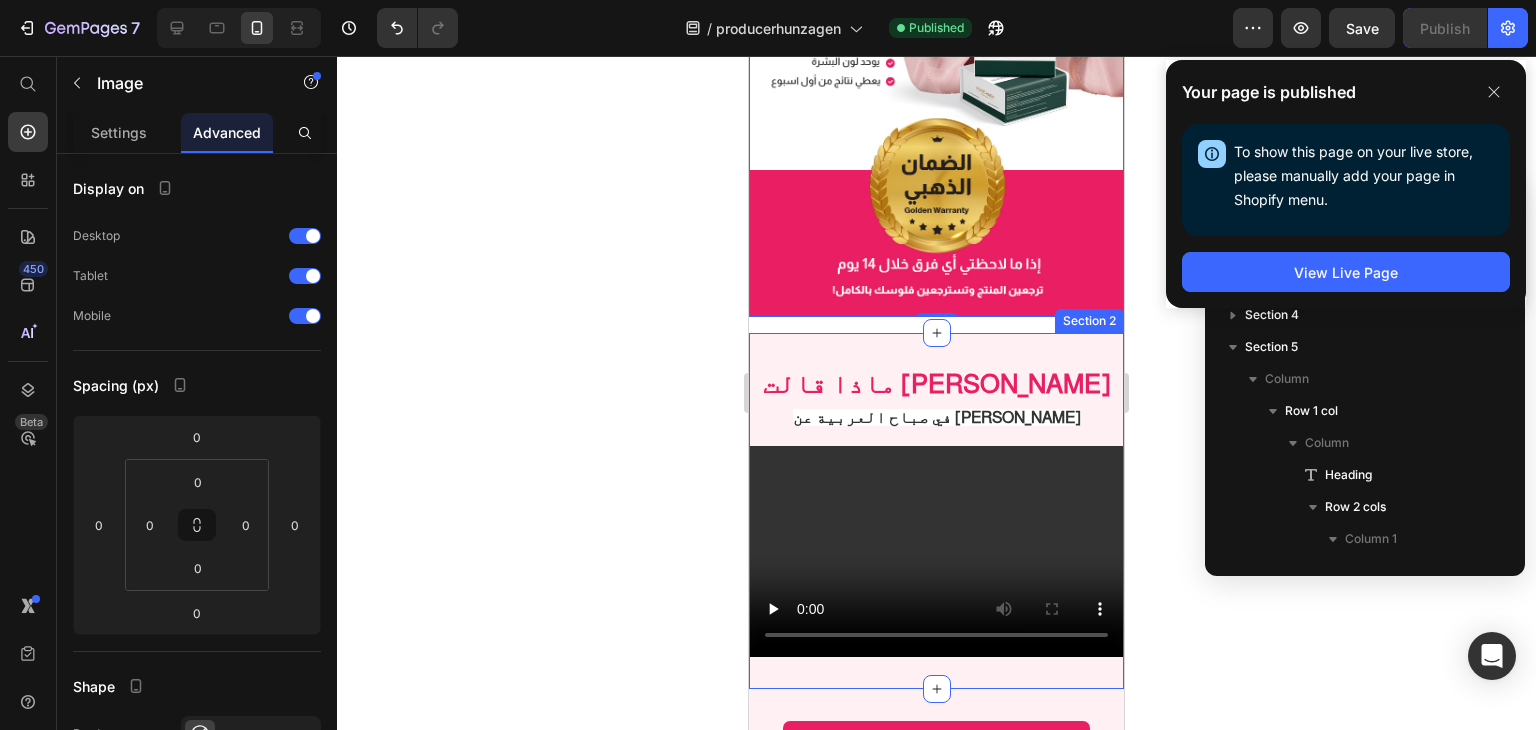 click on "ماذا قالت [PERSON_NAME] Heading في صباح العربية عن [PERSON_NAME] Heading Video Section 2" at bounding box center (936, 511) 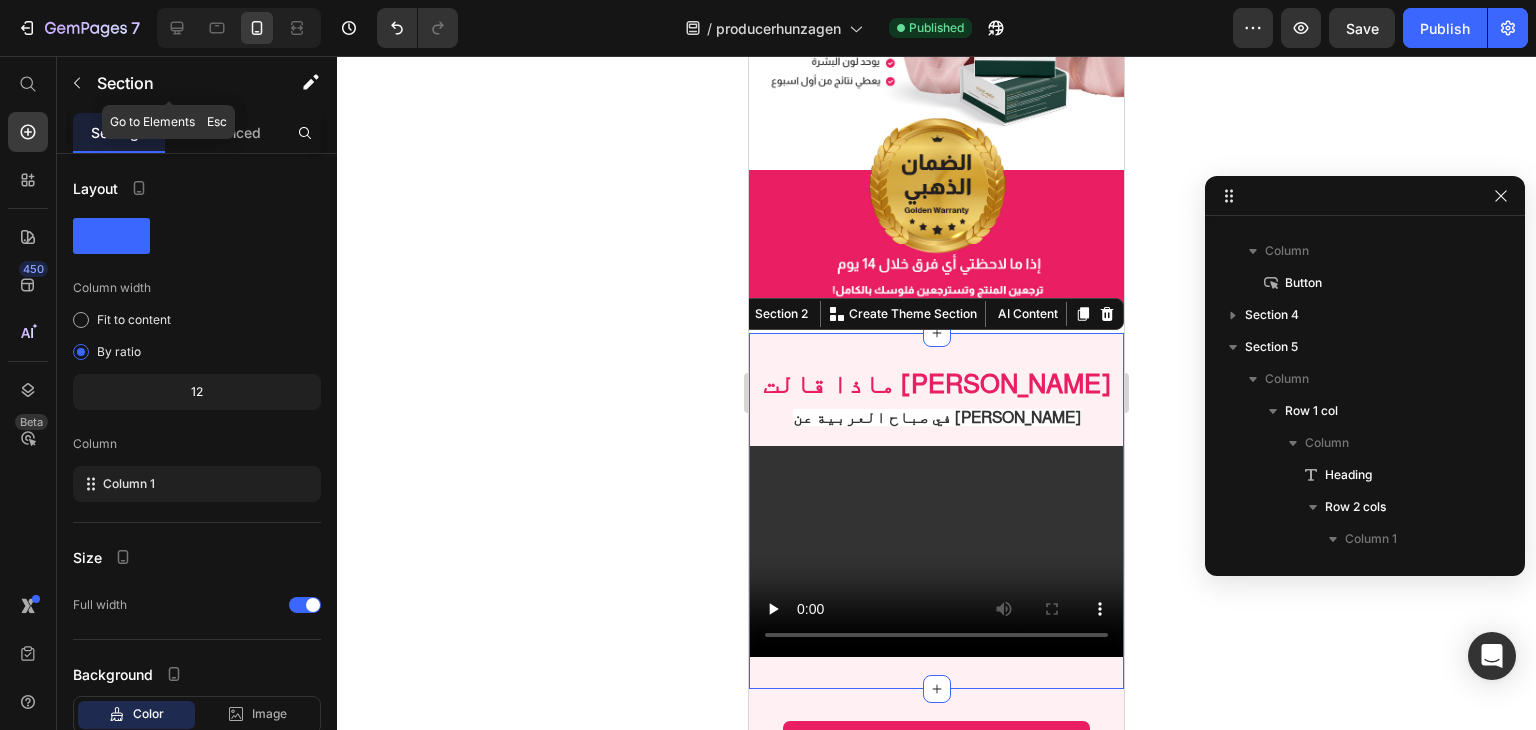 click on "Section" 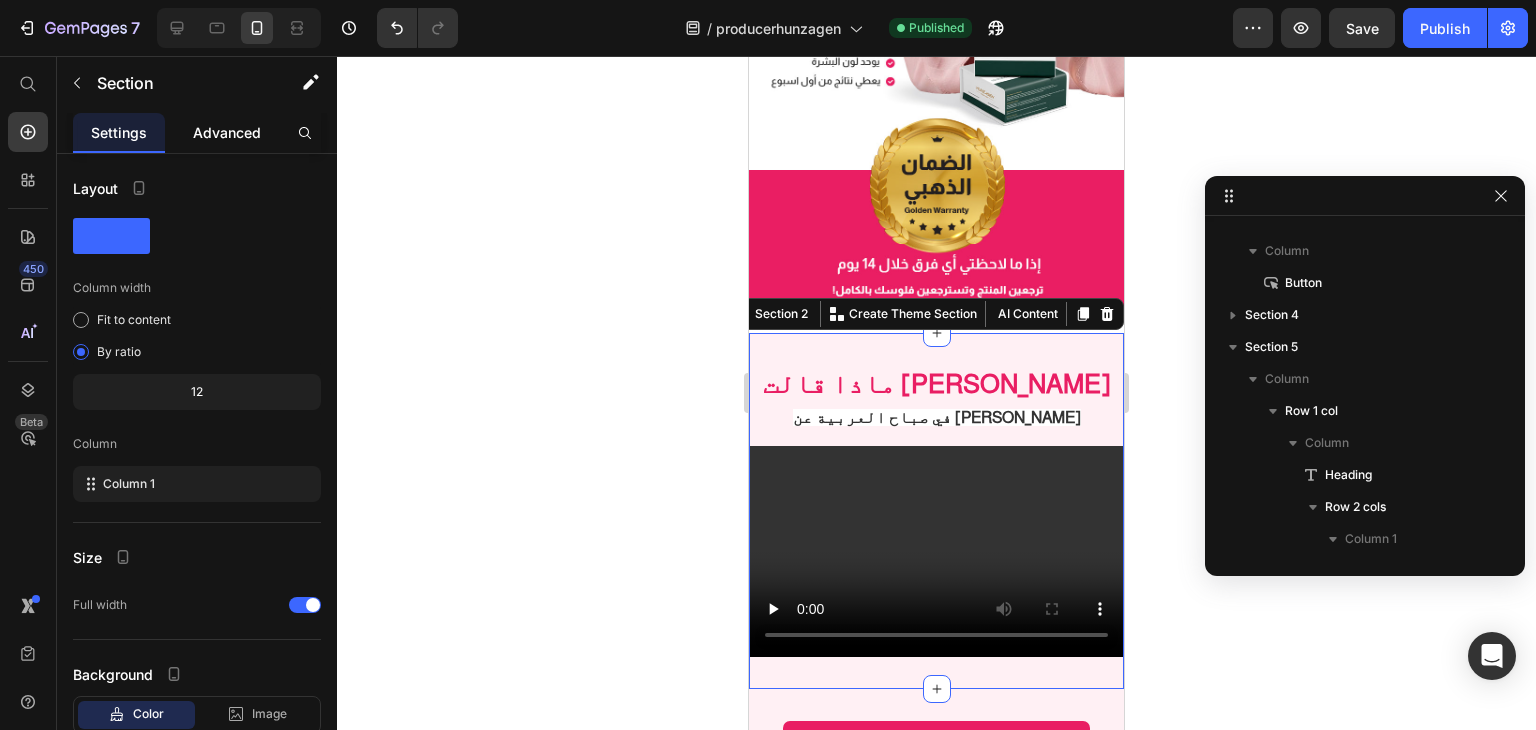click on "Advanced" at bounding box center [227, 132] 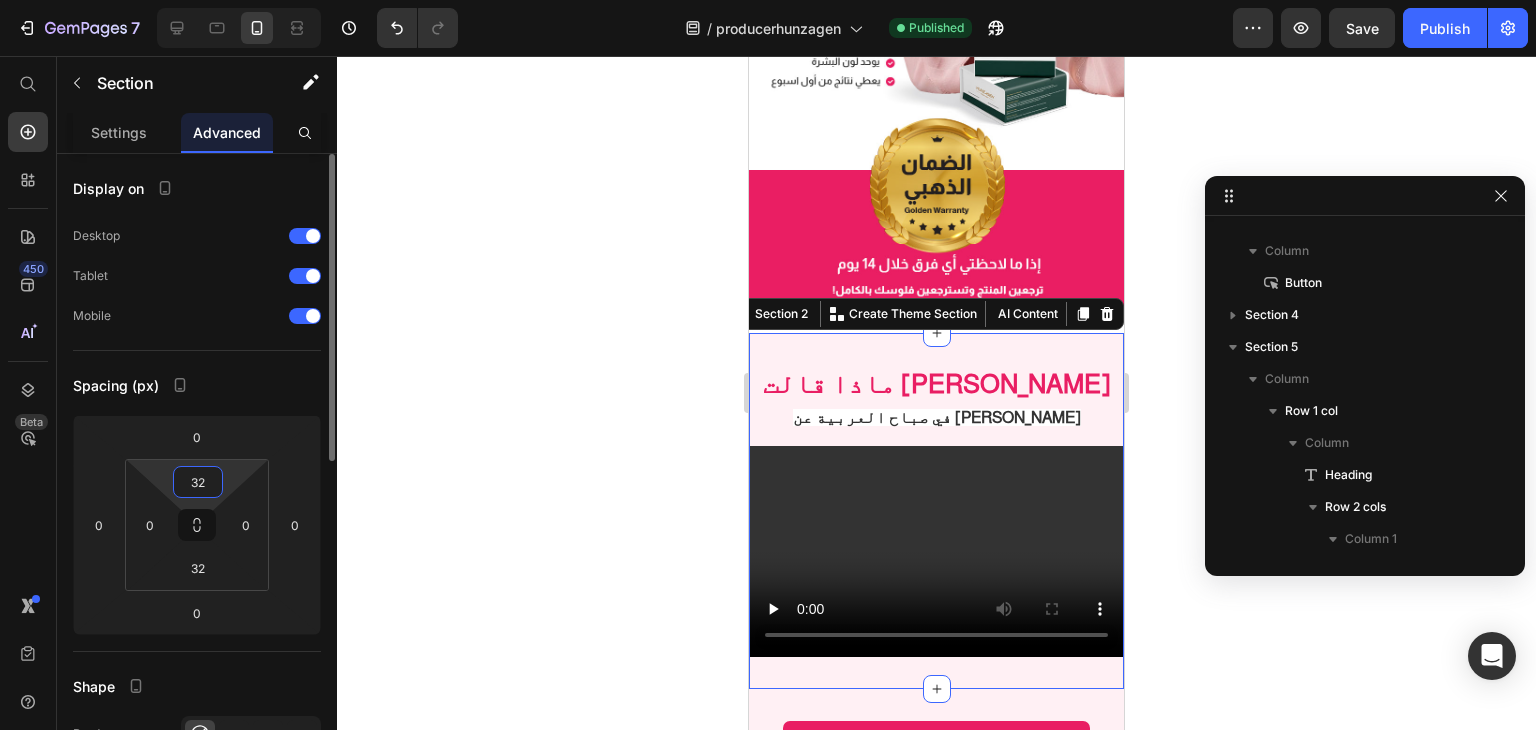 click on "32" at bounding box center (198, 482) 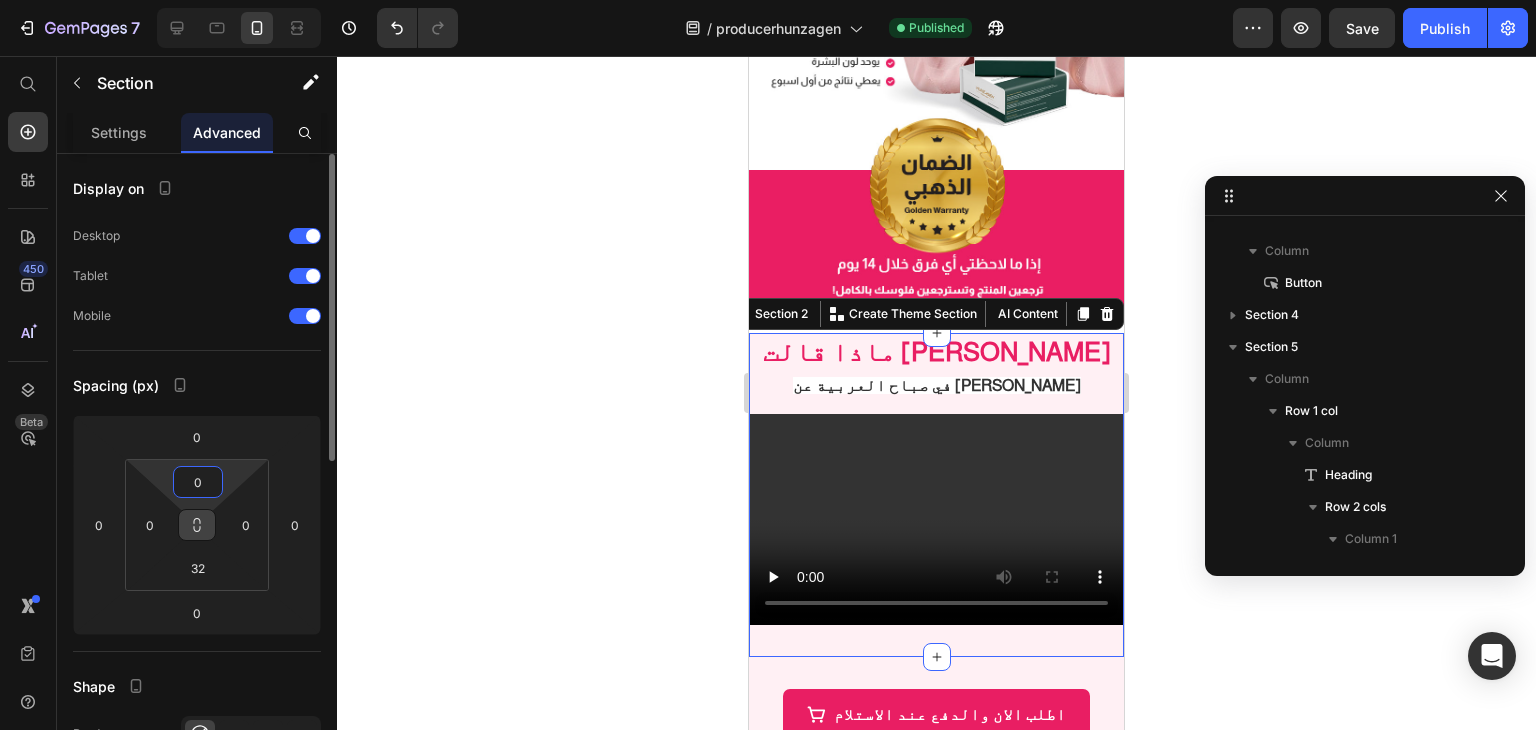 click 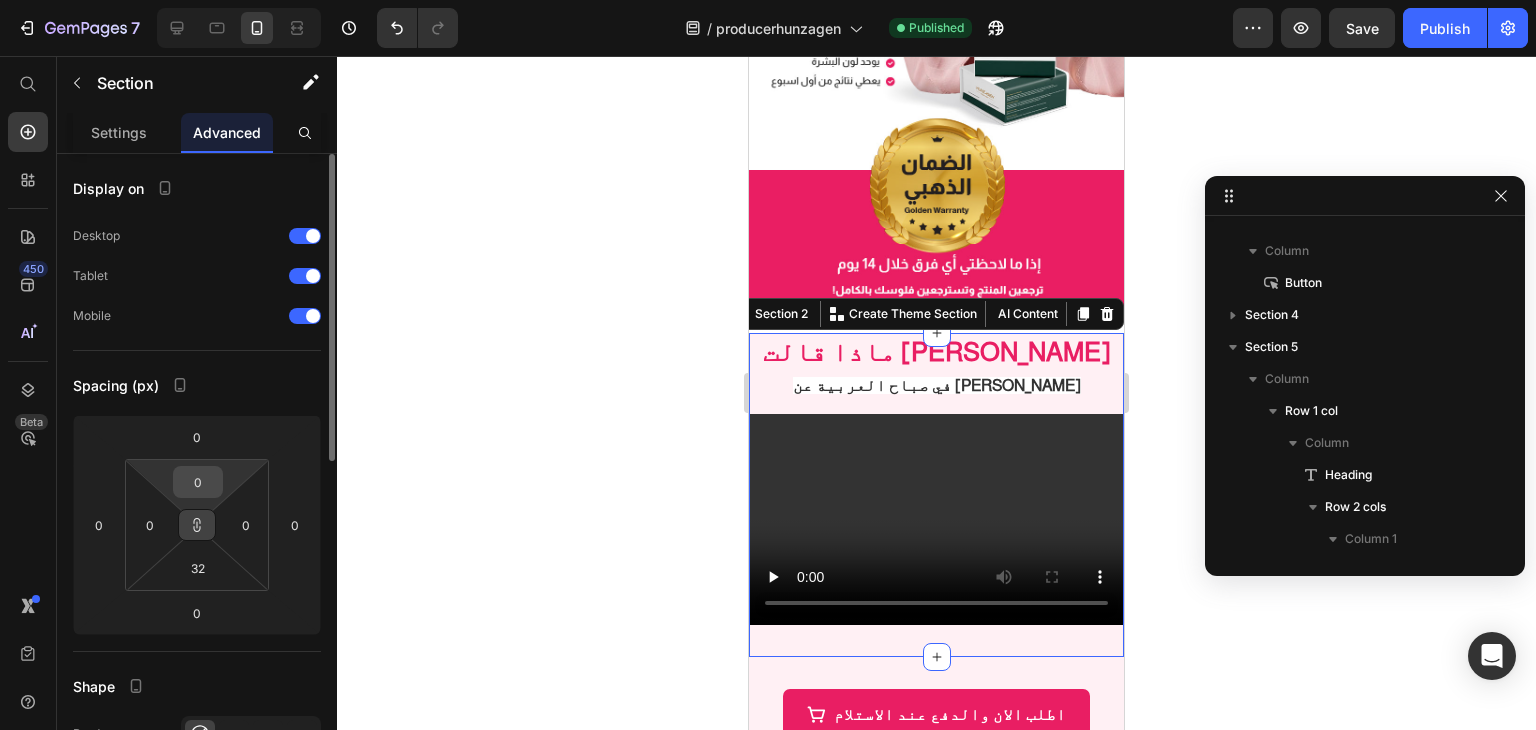click on "0" at bounding box center (198, 482) 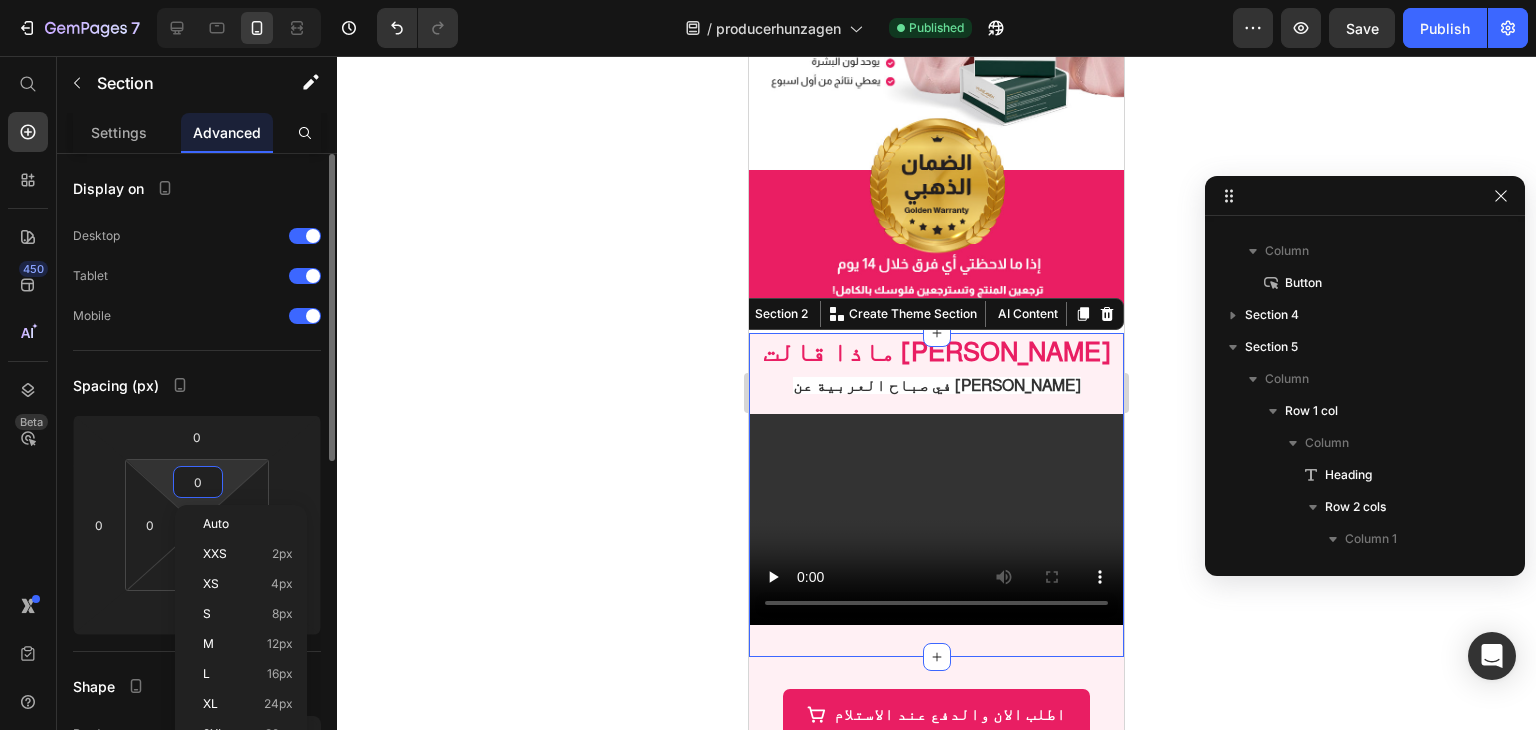 paste on "32" 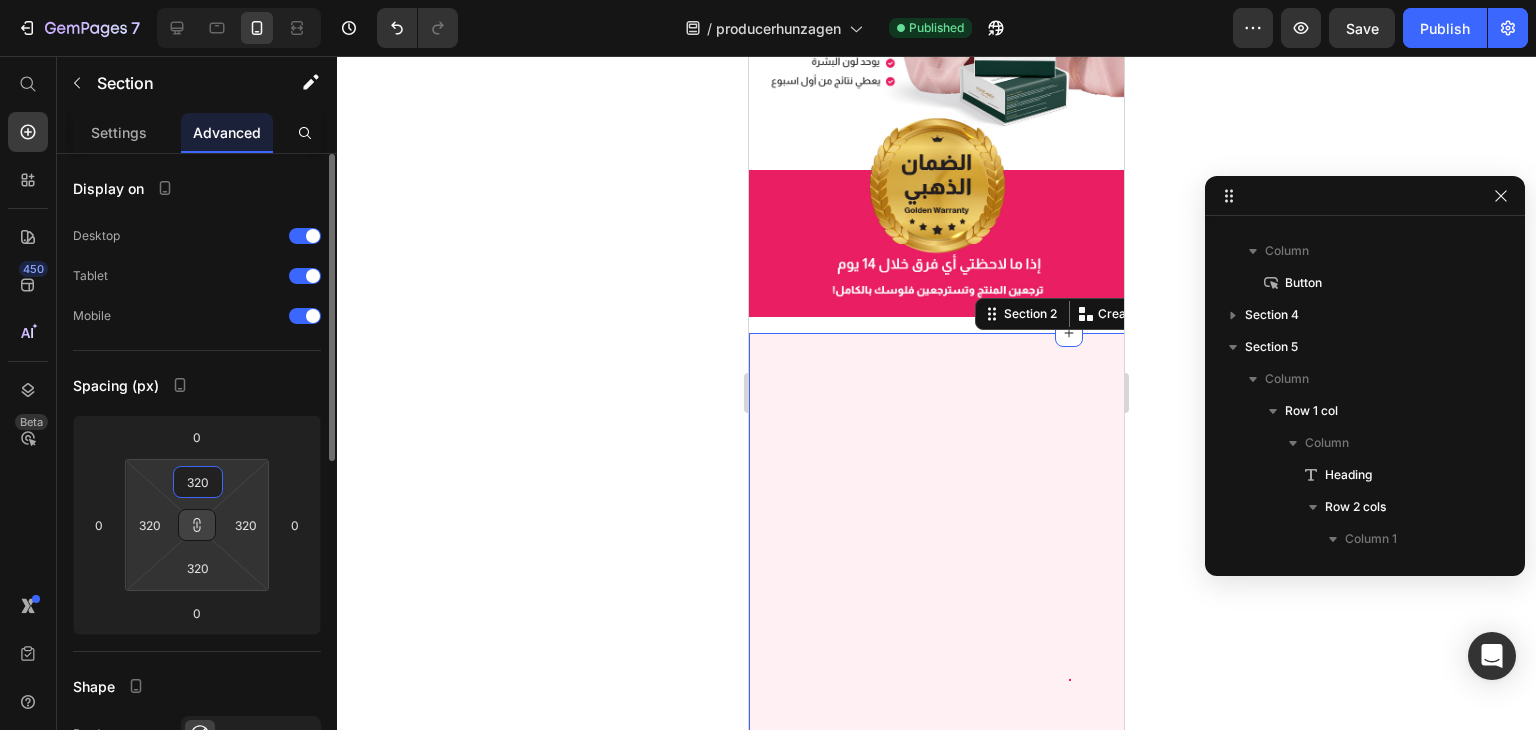 paste 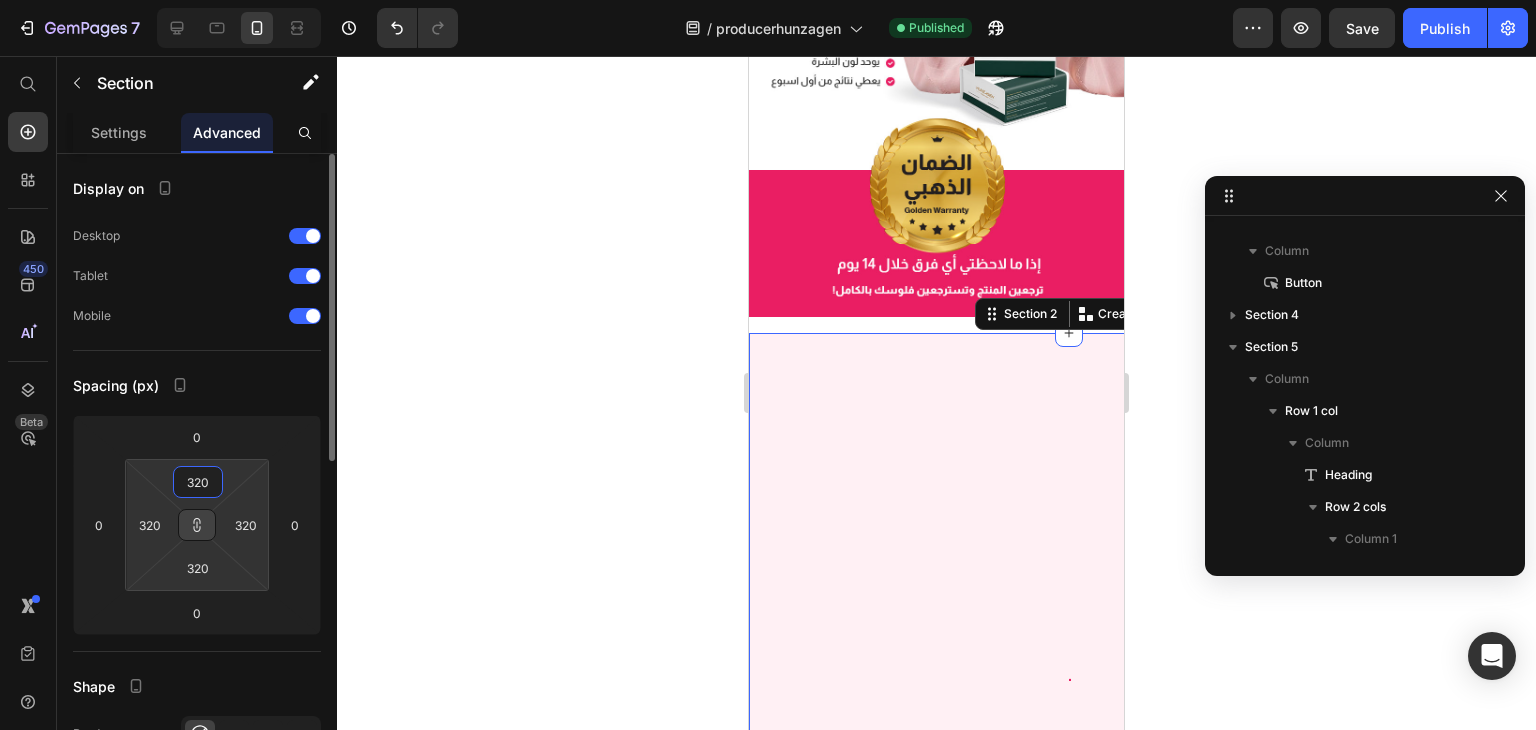 type on "32" 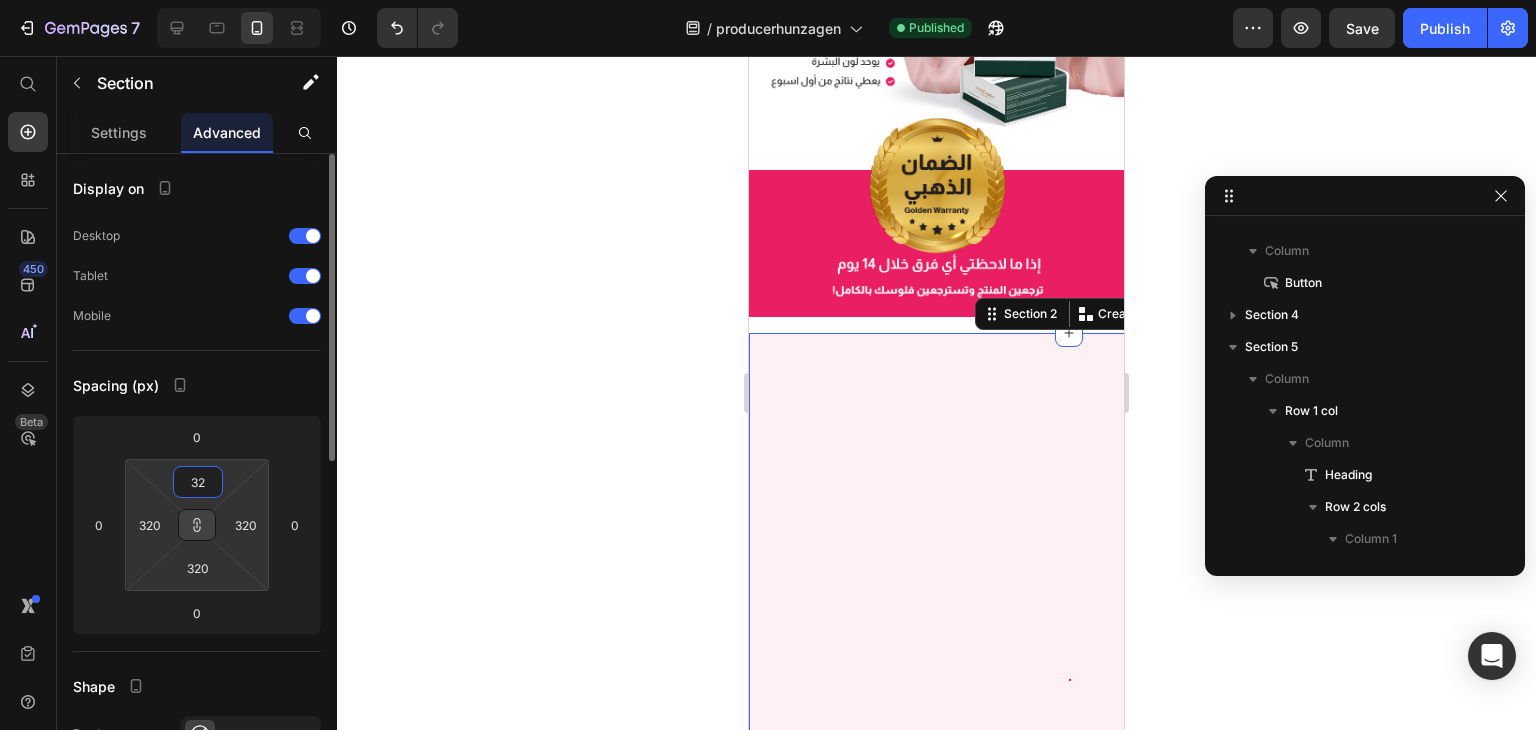 type on "32" 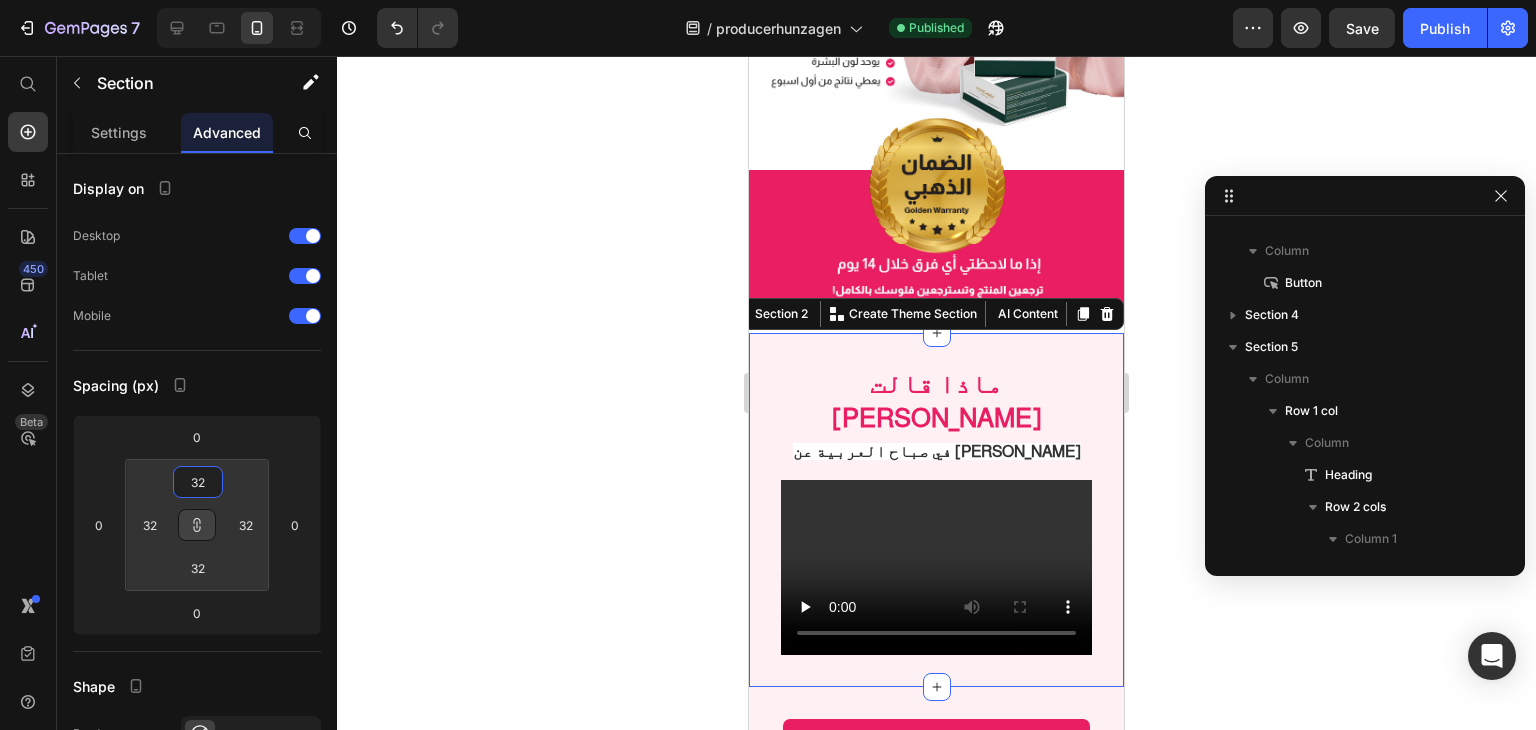 type on "32" 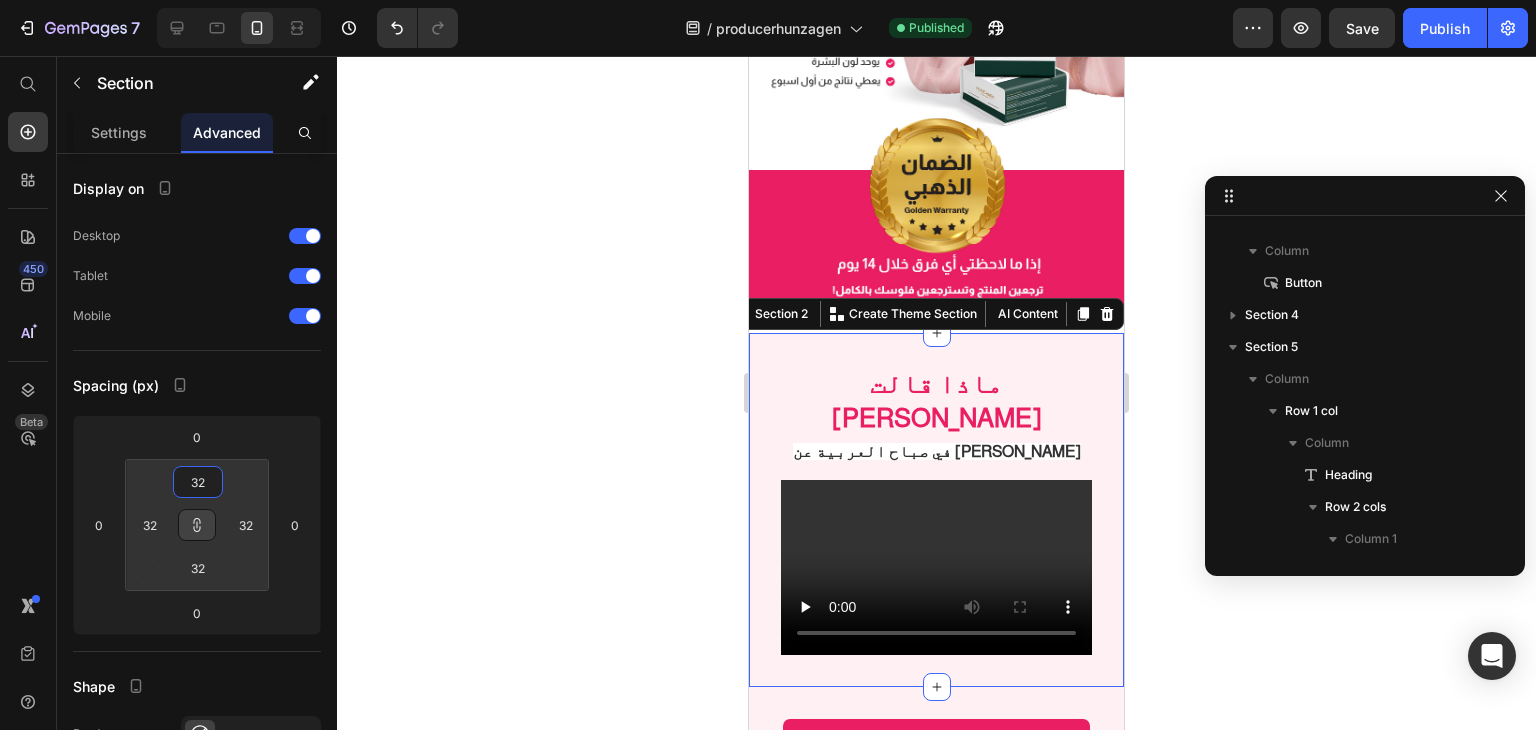 click on "ماذا قالت [PERSON_NAME] Heading في صباح العربية عن [PERSON_NAME] Heading Video Section 2   You can create reusable sections Create Theme Section AI Content Write with GemAI What would you like to describe here? Tone and Voice Persuasive Product prodcerhunzagen Show more Generate" at bounding box center [936, 510] 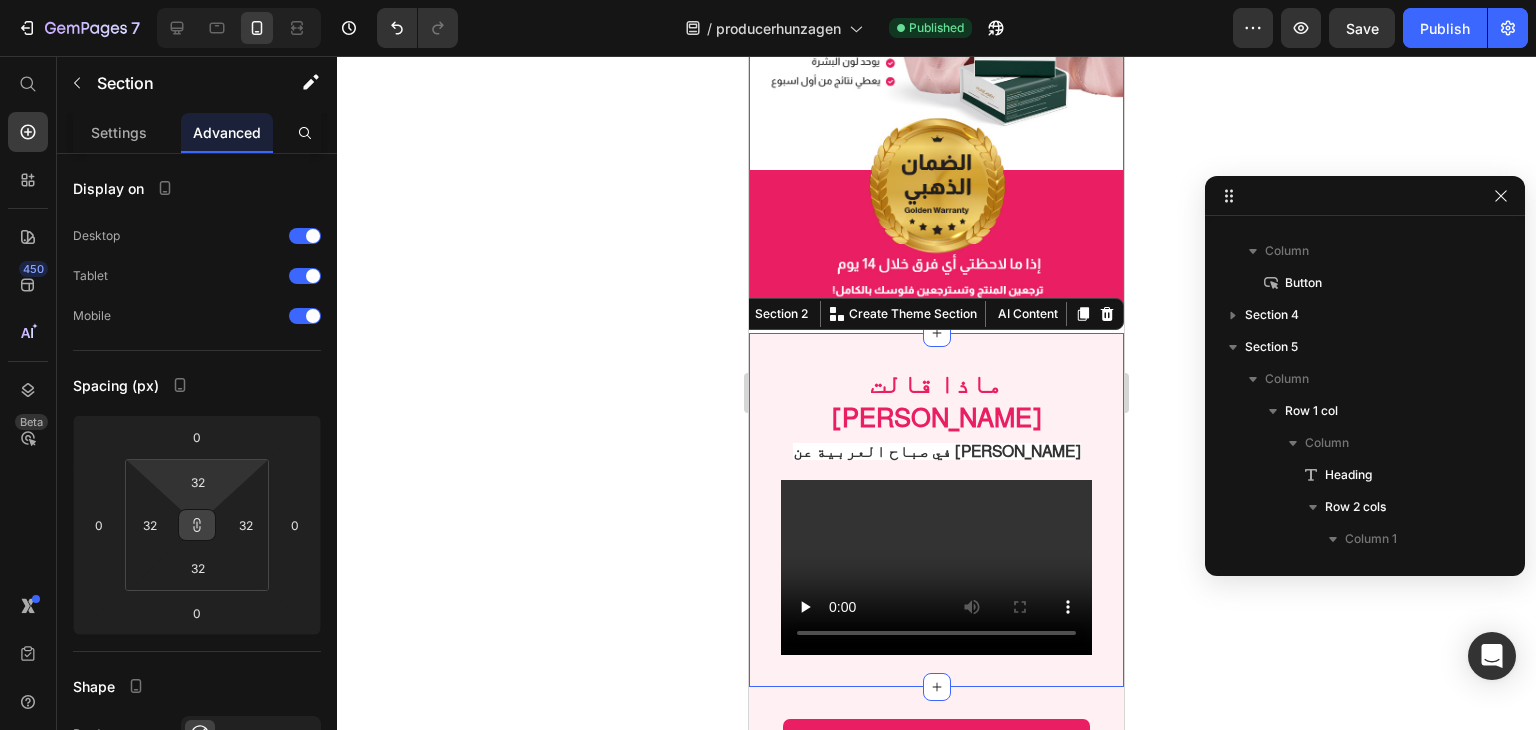 click at bounding box center (936, -143) 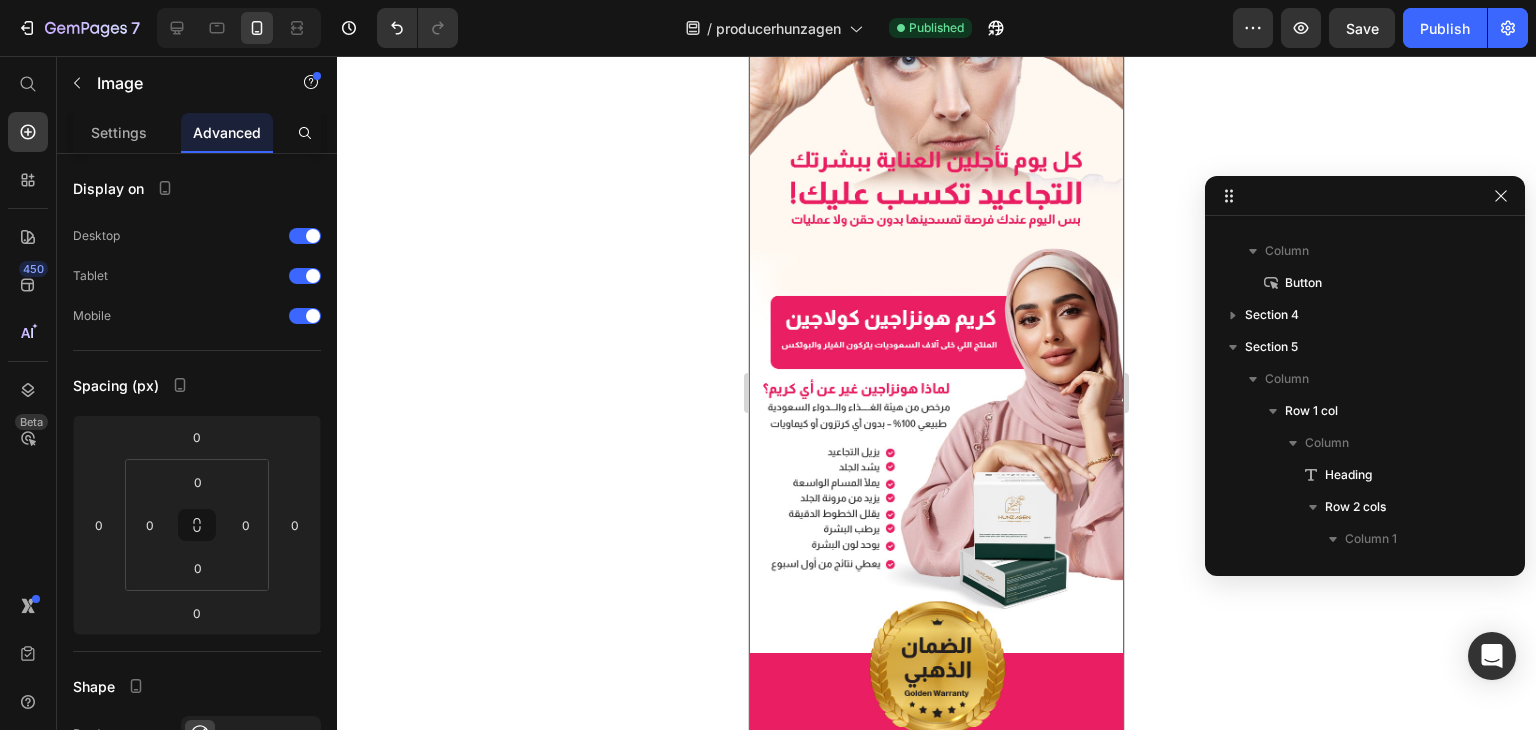 scroll, scrollTop: 200, scrollLeft: 0, axis: vertical 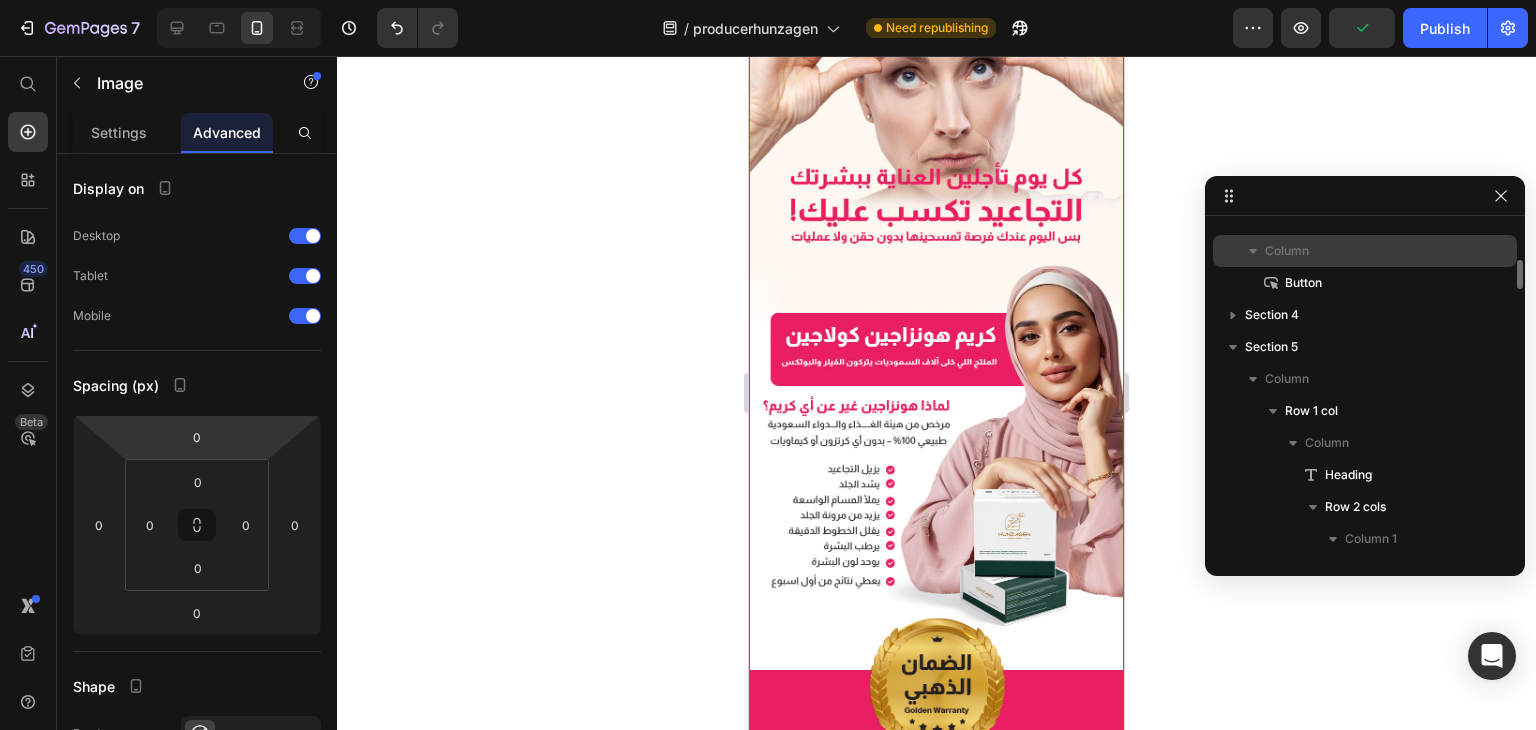 click on "Column" at bounding box center [1365, 251] 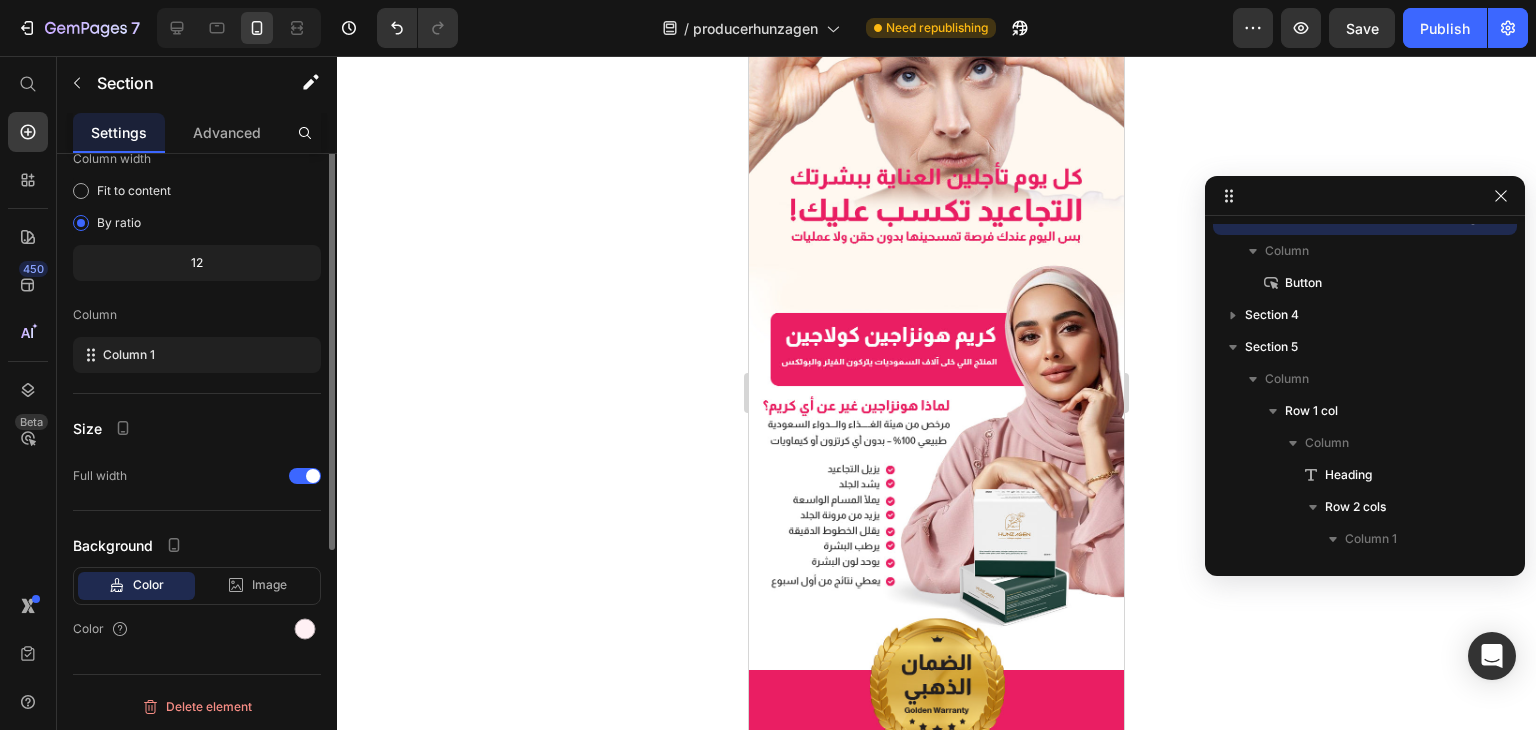 scroll, scrollTop: 0, scrollLeft: 0, axis: both 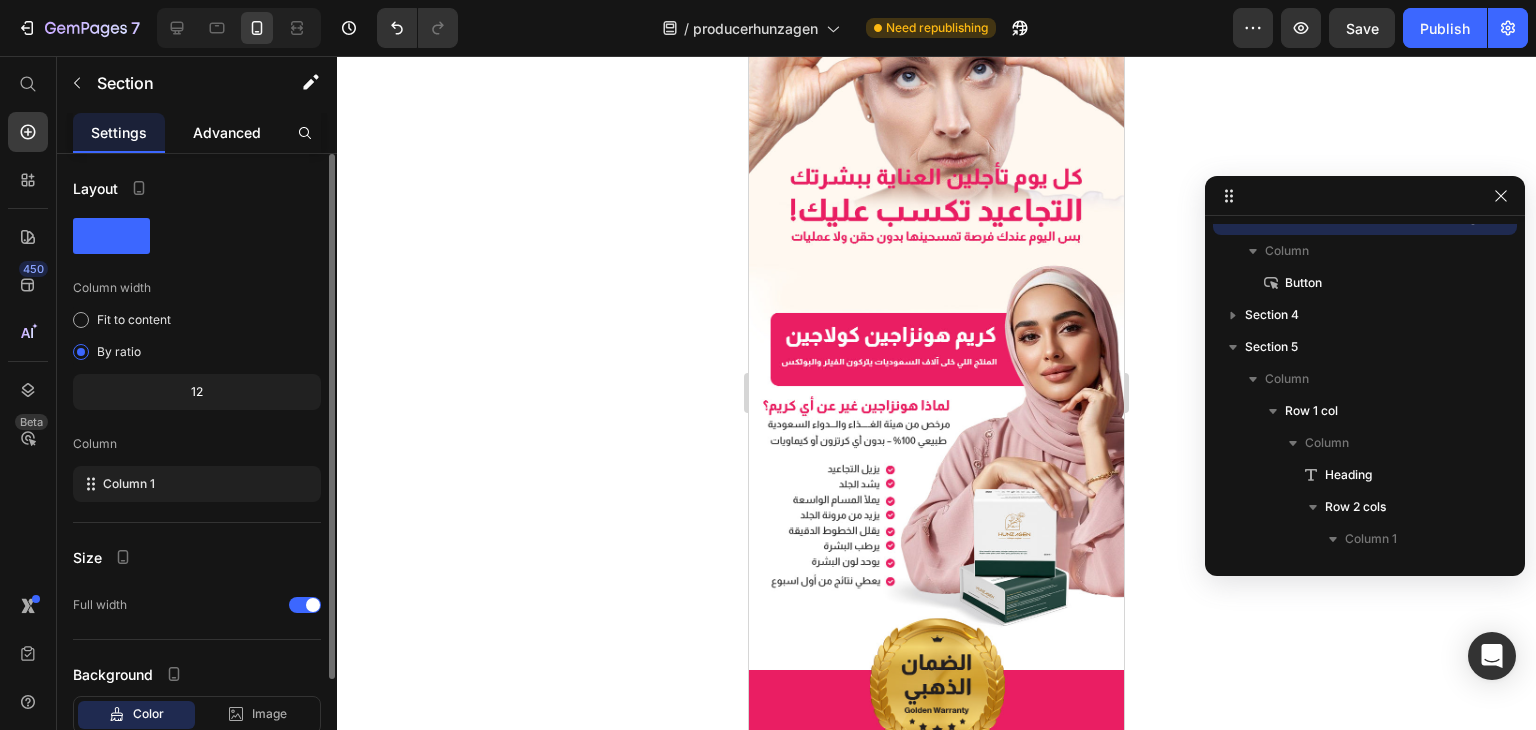 click on "Advanced" 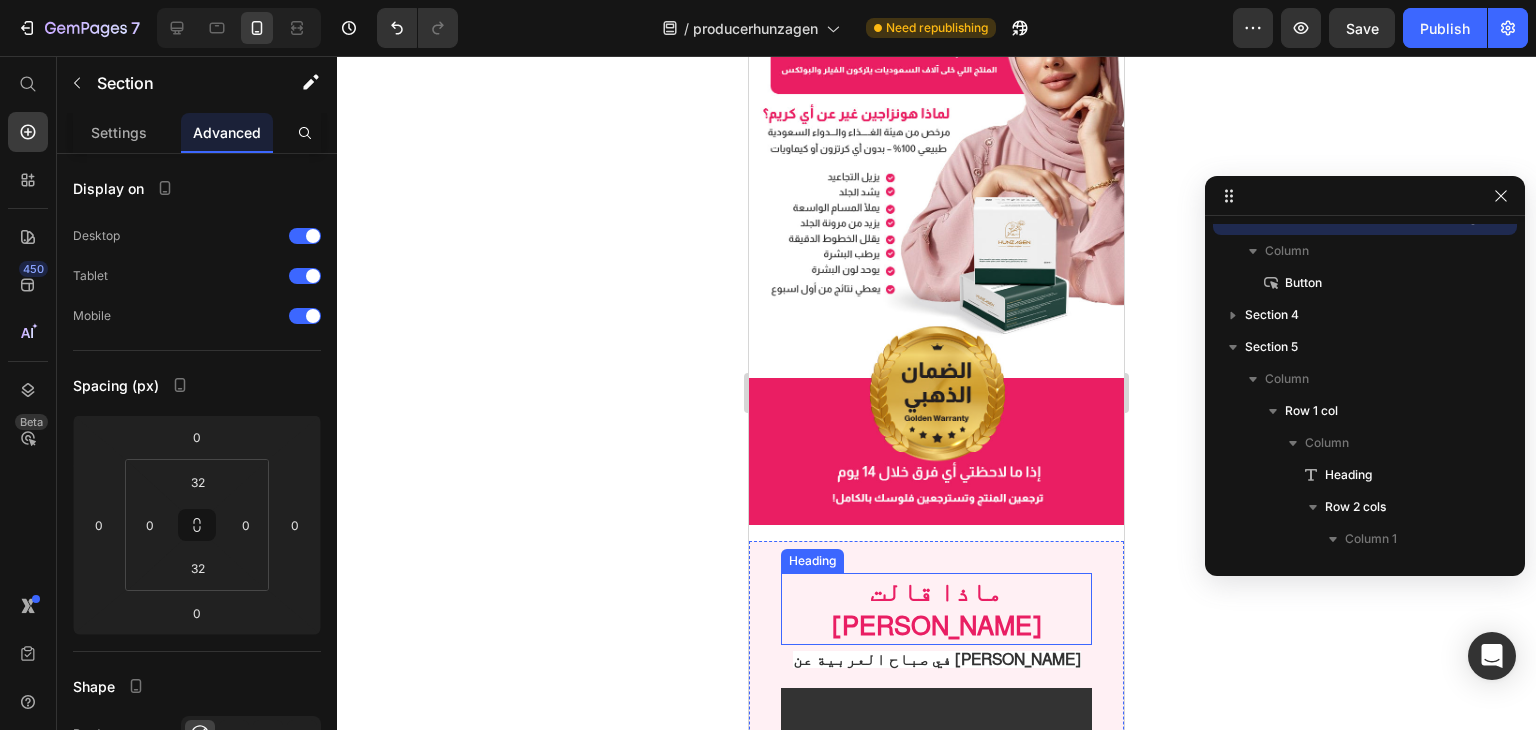 scroll, scrollTop: 600, scrollLeft: 0, axis: vertical 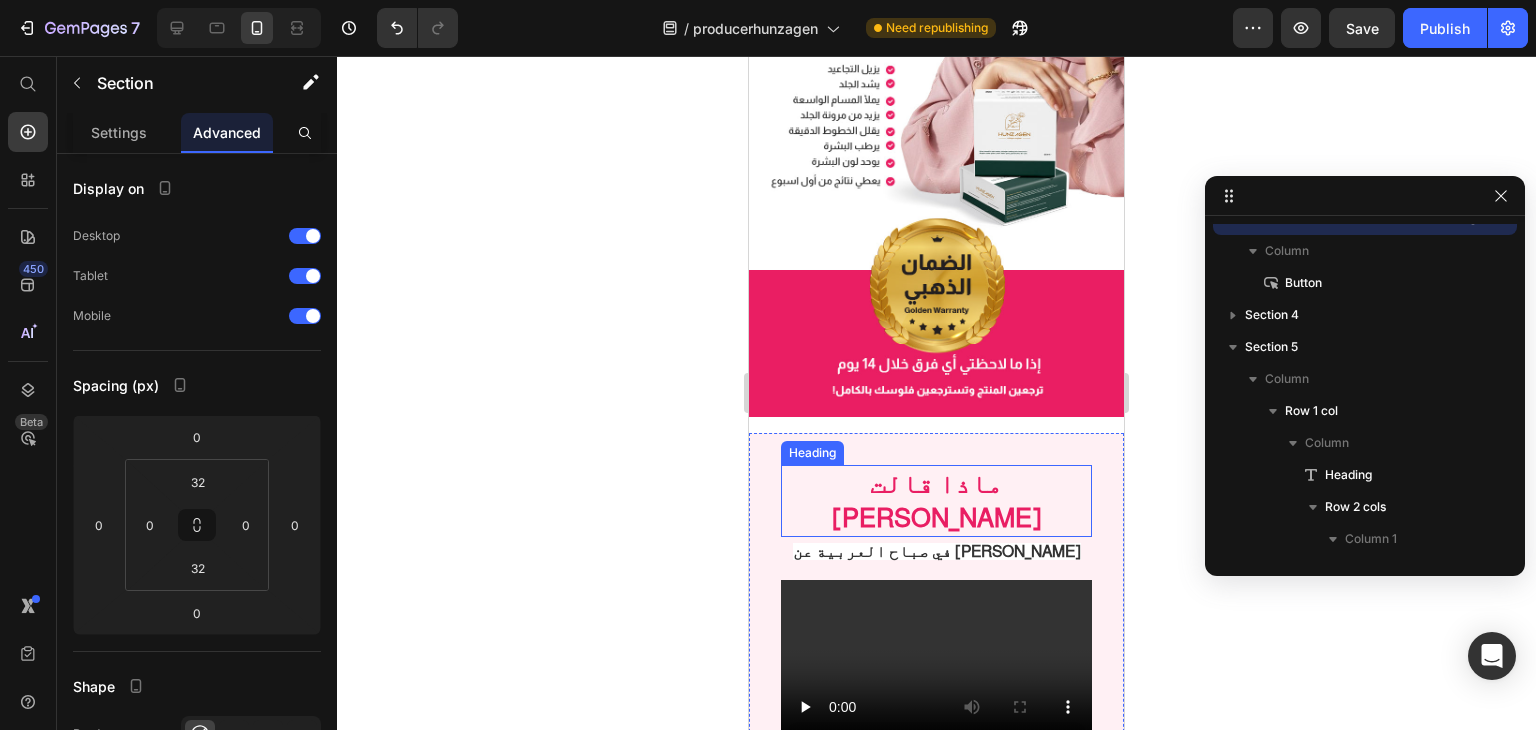 click on "ماذا قالت [PERSON_NAME]" at bounding box center (937, 500) 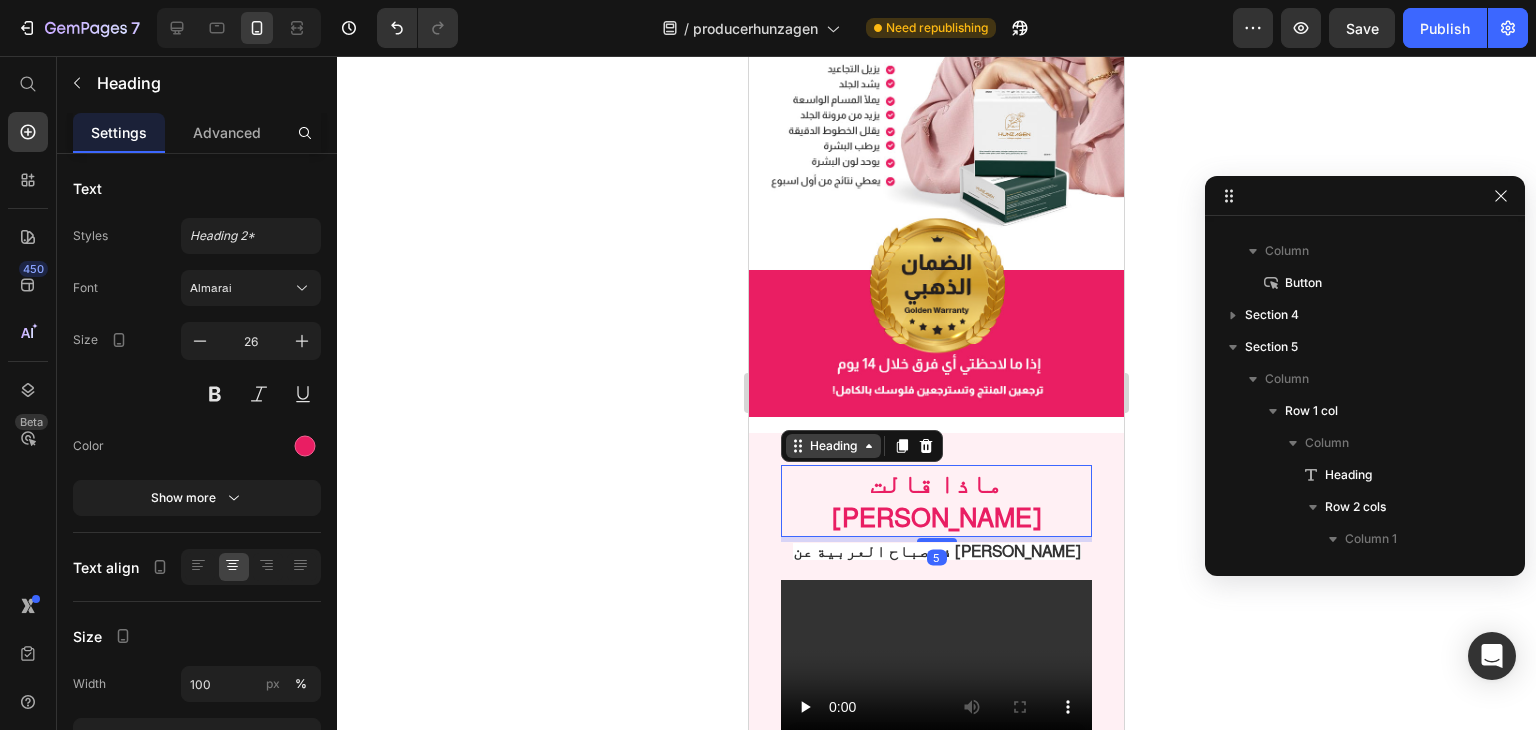 click on "Heading" at bounding box center [833, 446] 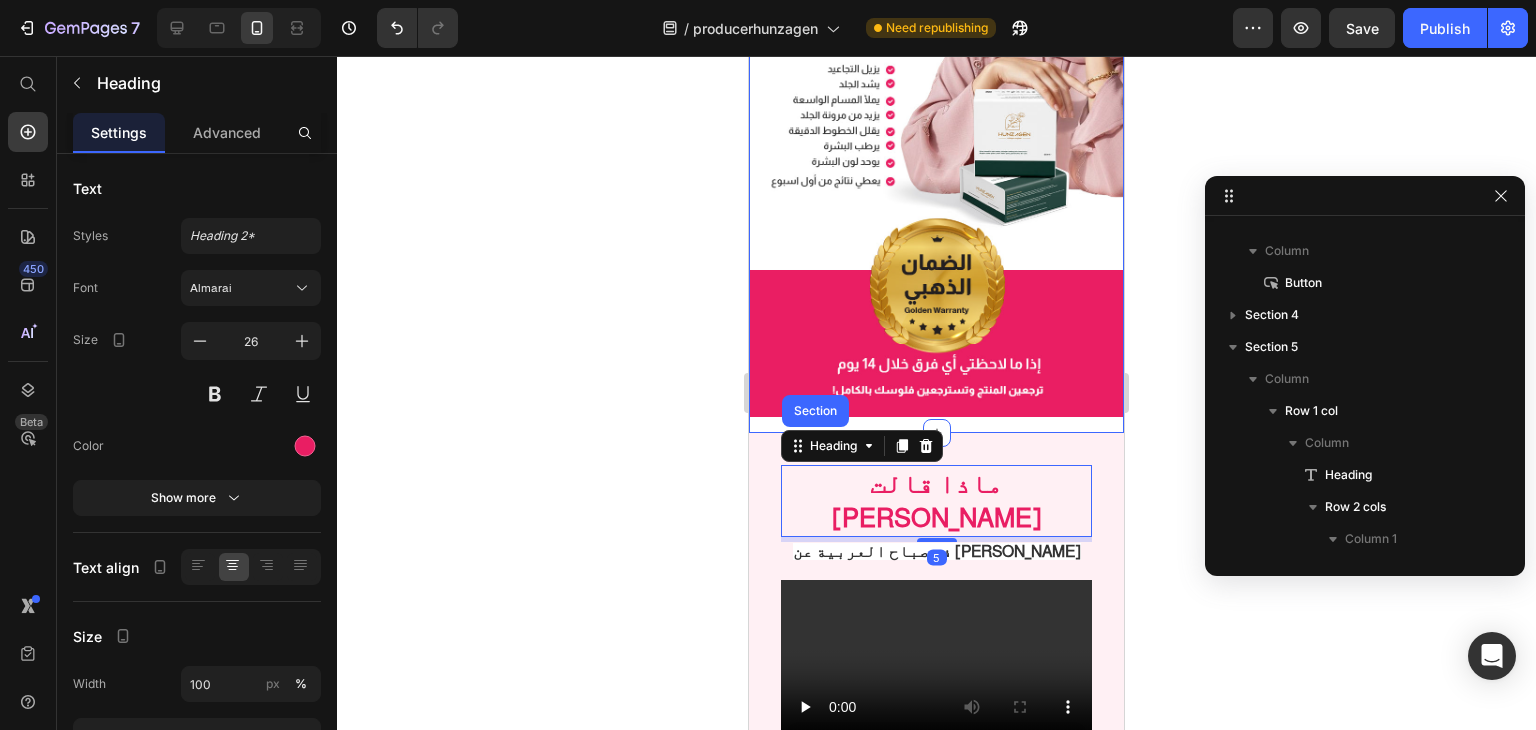 click on "Image Row Row" at bounding box center [936, -35] 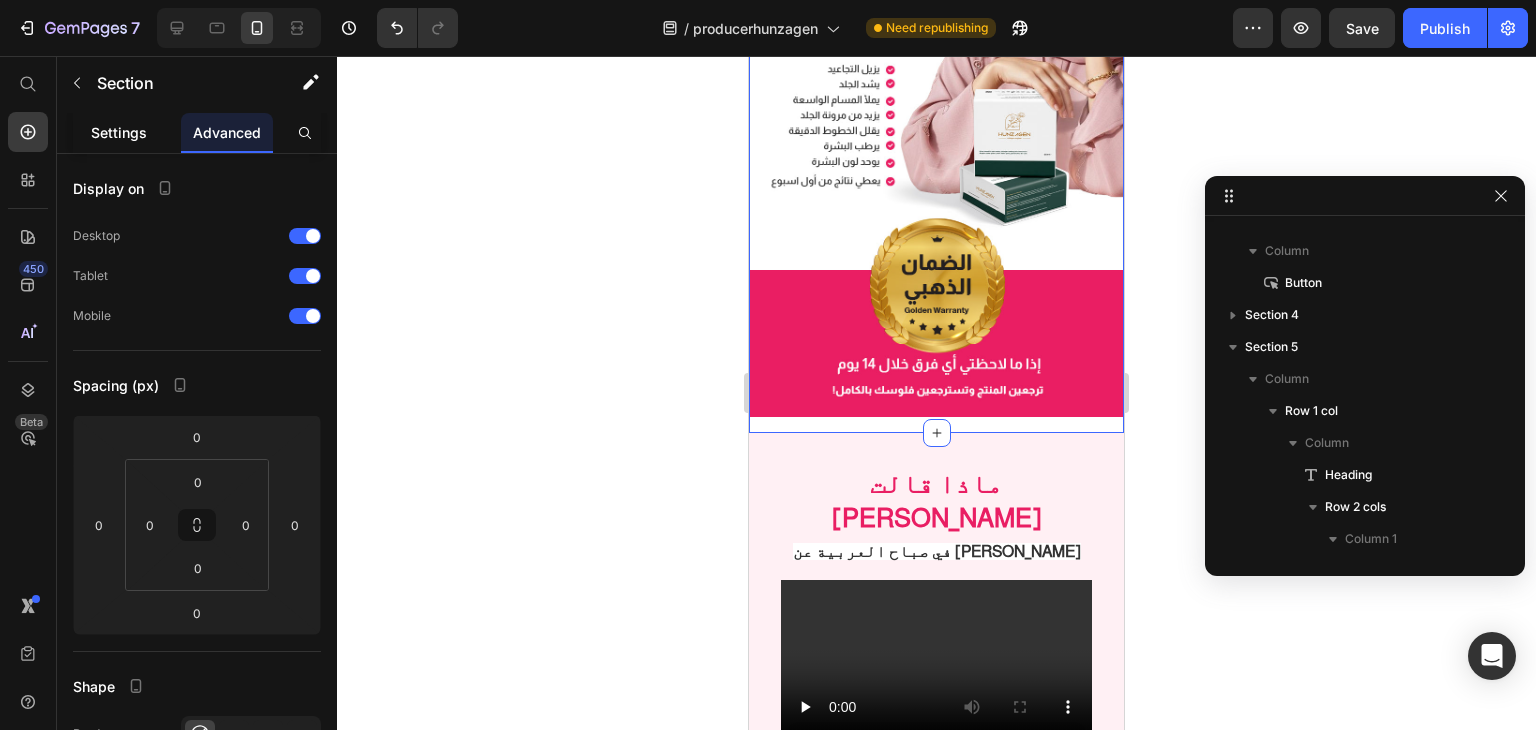 click on "Settings" 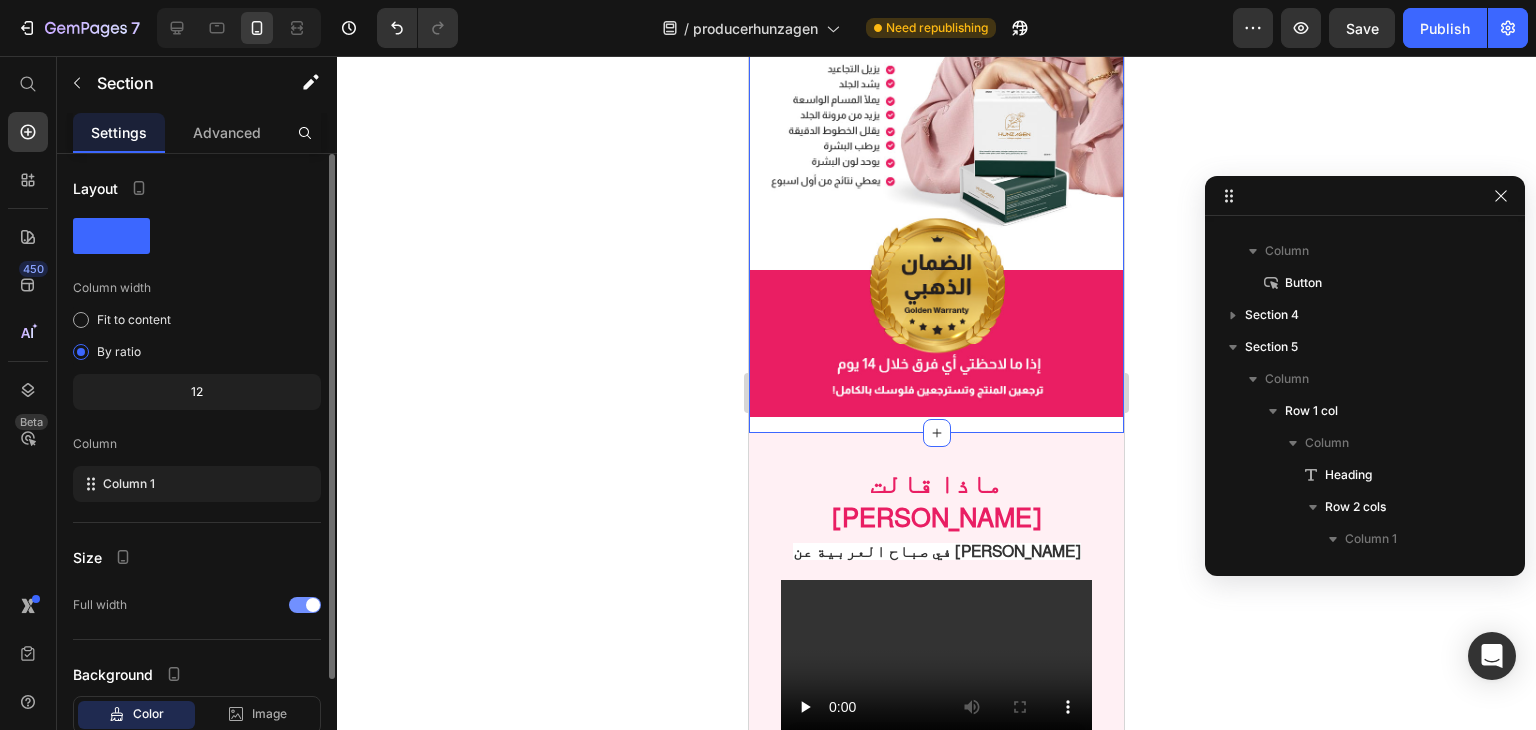 scroll, scrollTop: 129, scrollLeft: 0, axis: vertical 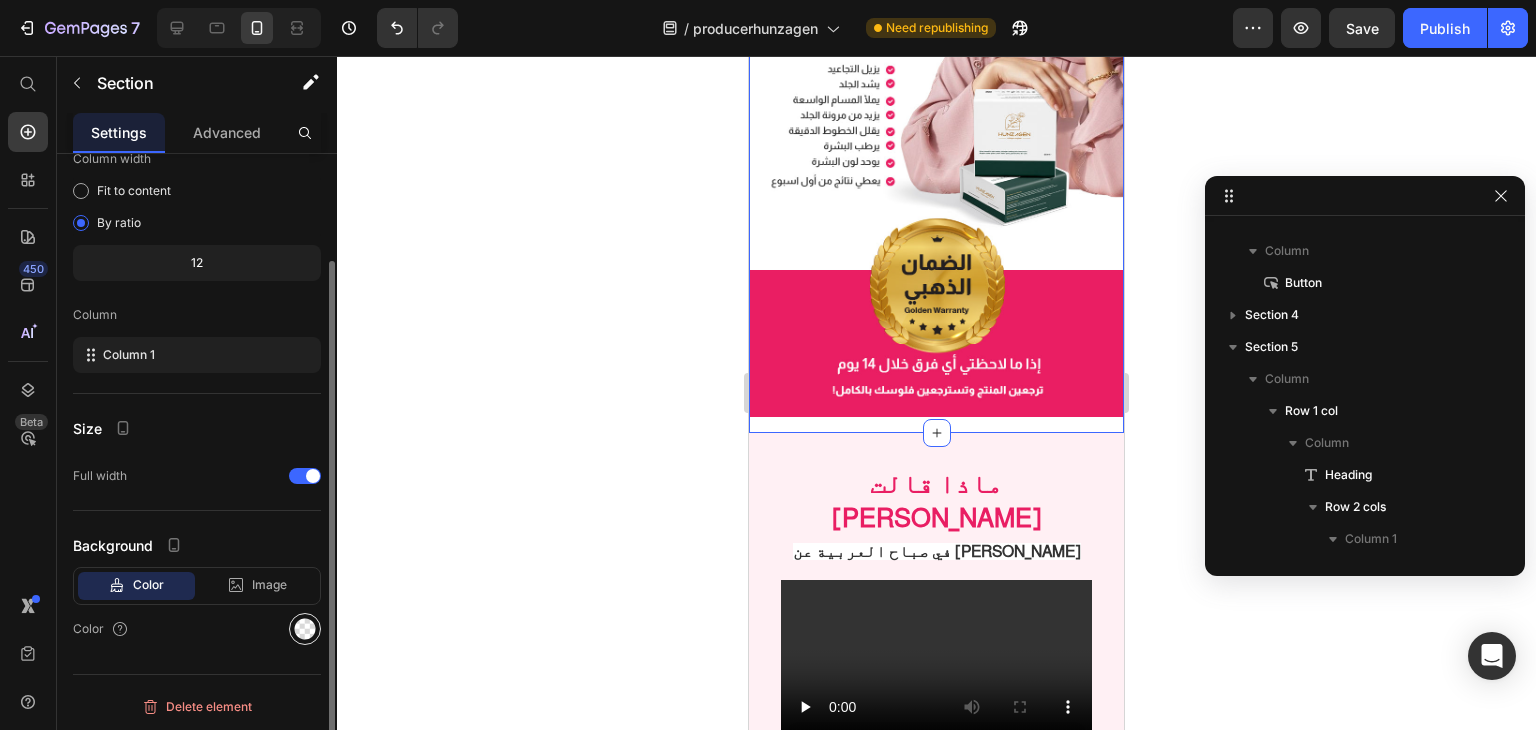 click at bounding box center [305, 629] 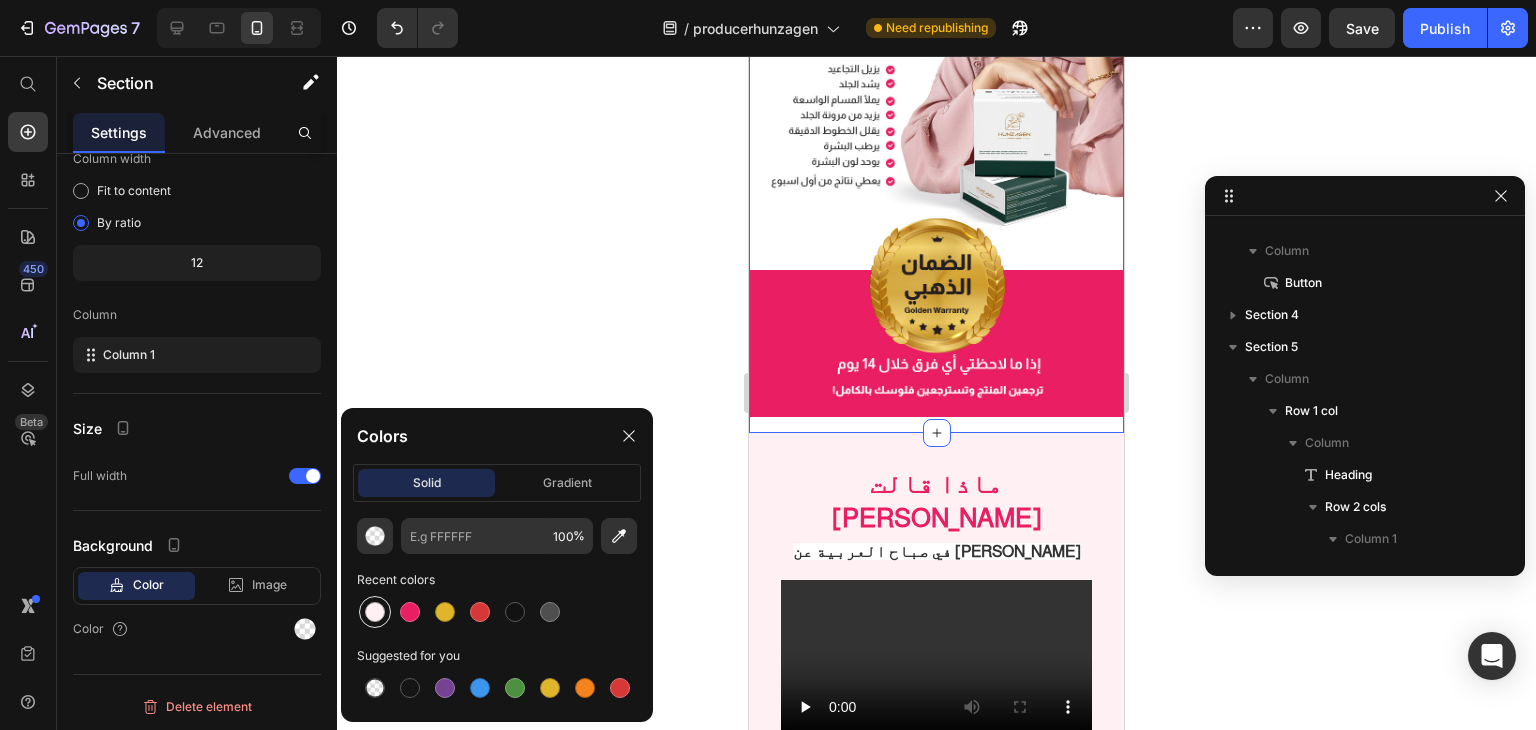 click at bounding box center (375, 612) 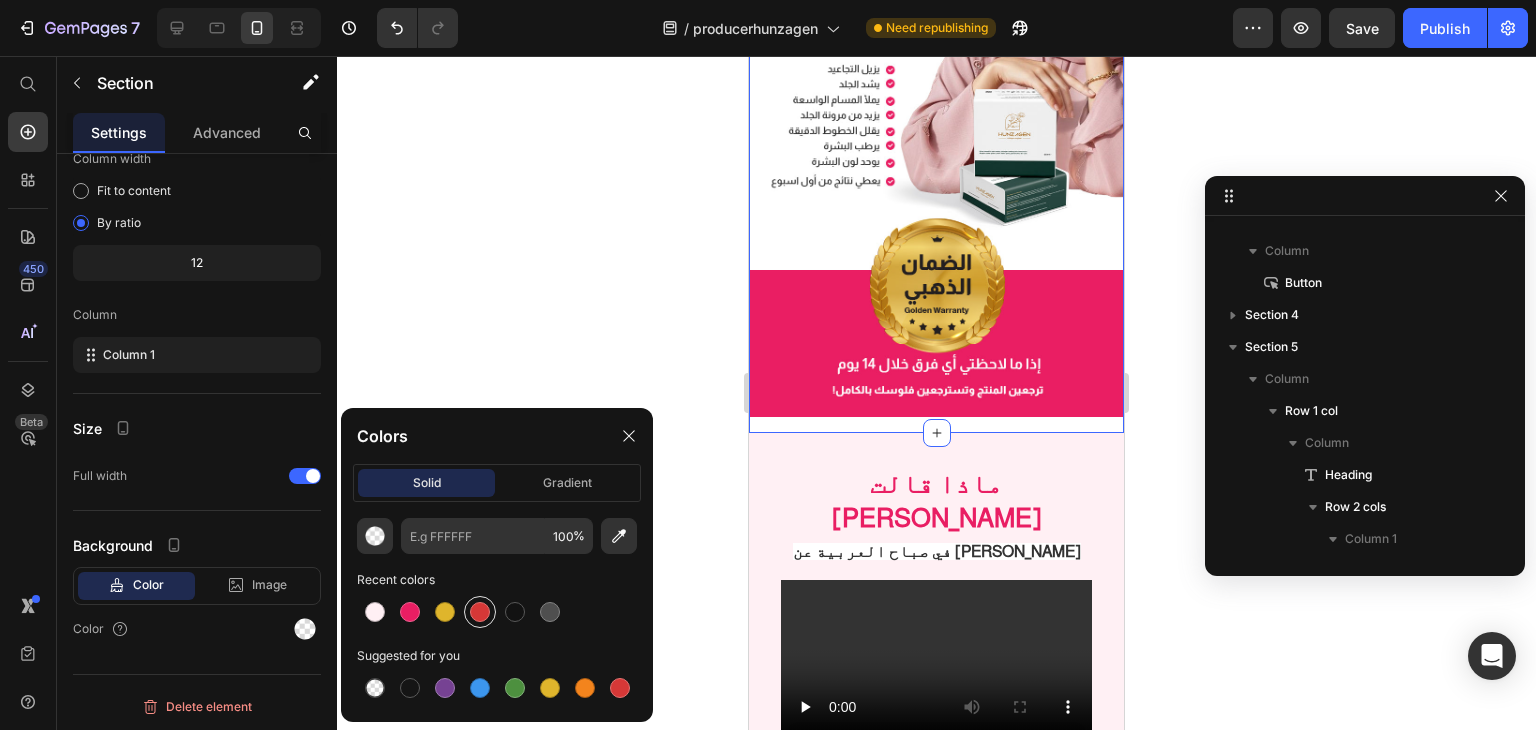 type on "FFF0F4" 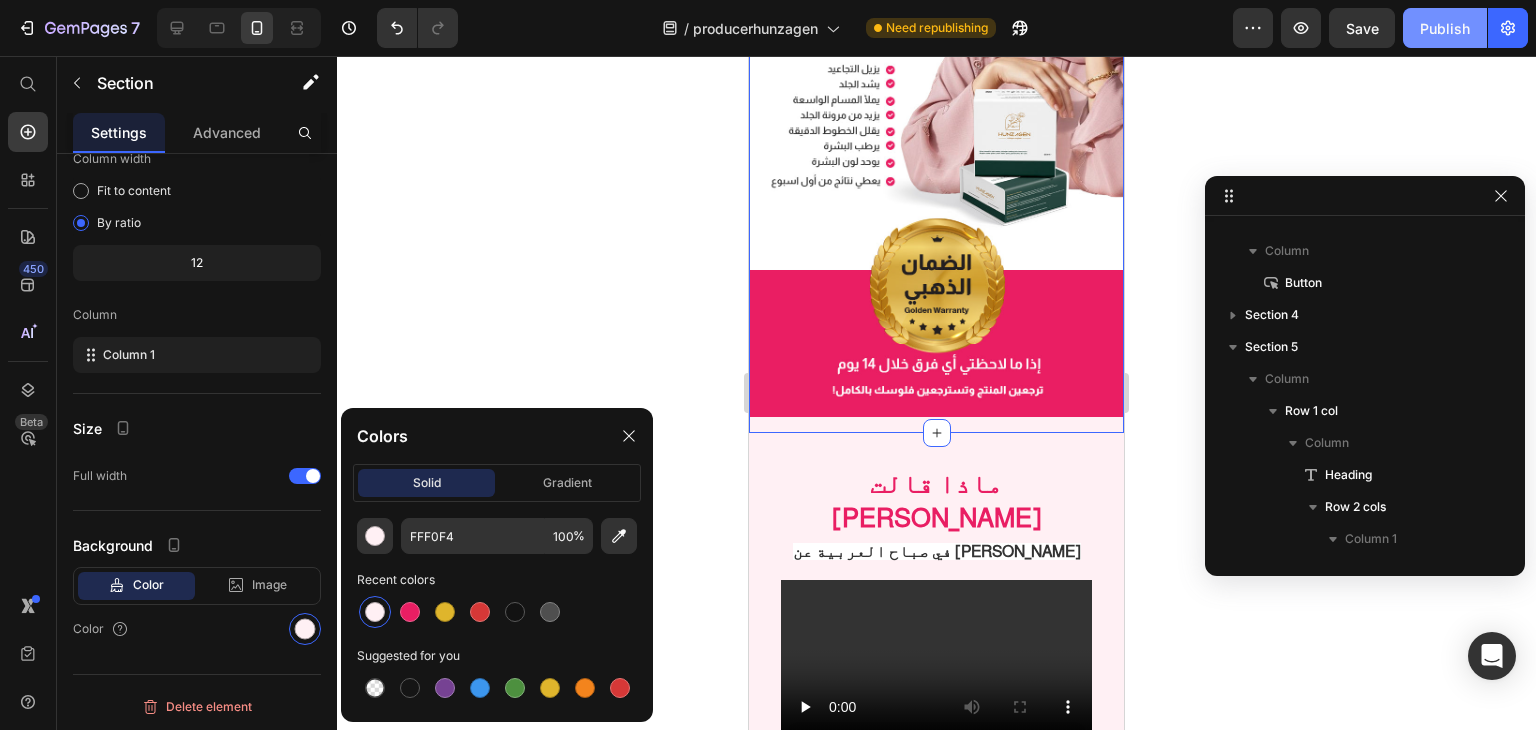 click on "Publish" at bounding box center (1445, 28) 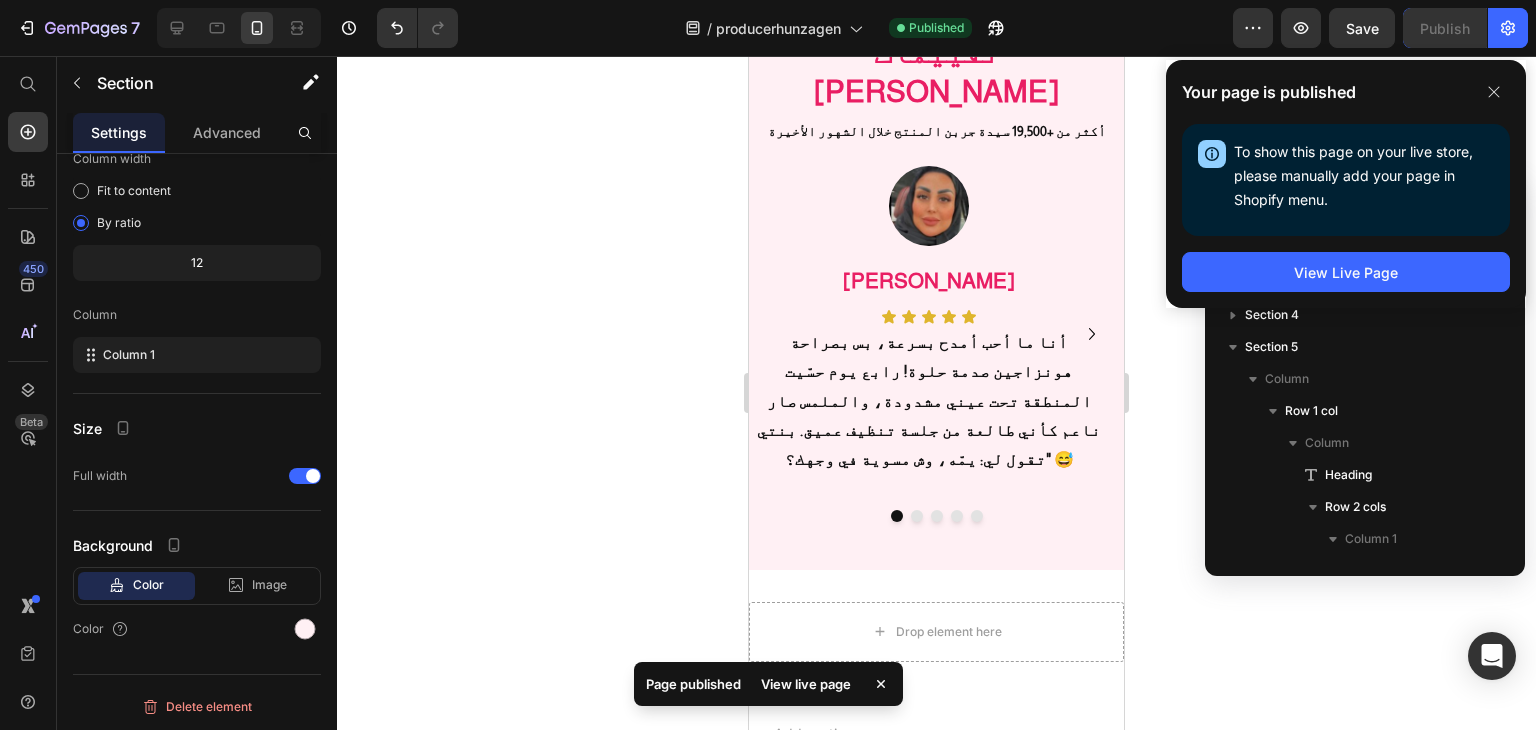 scroll, scrollTop: 2481, scrollLeft: 0, axis: vertical 